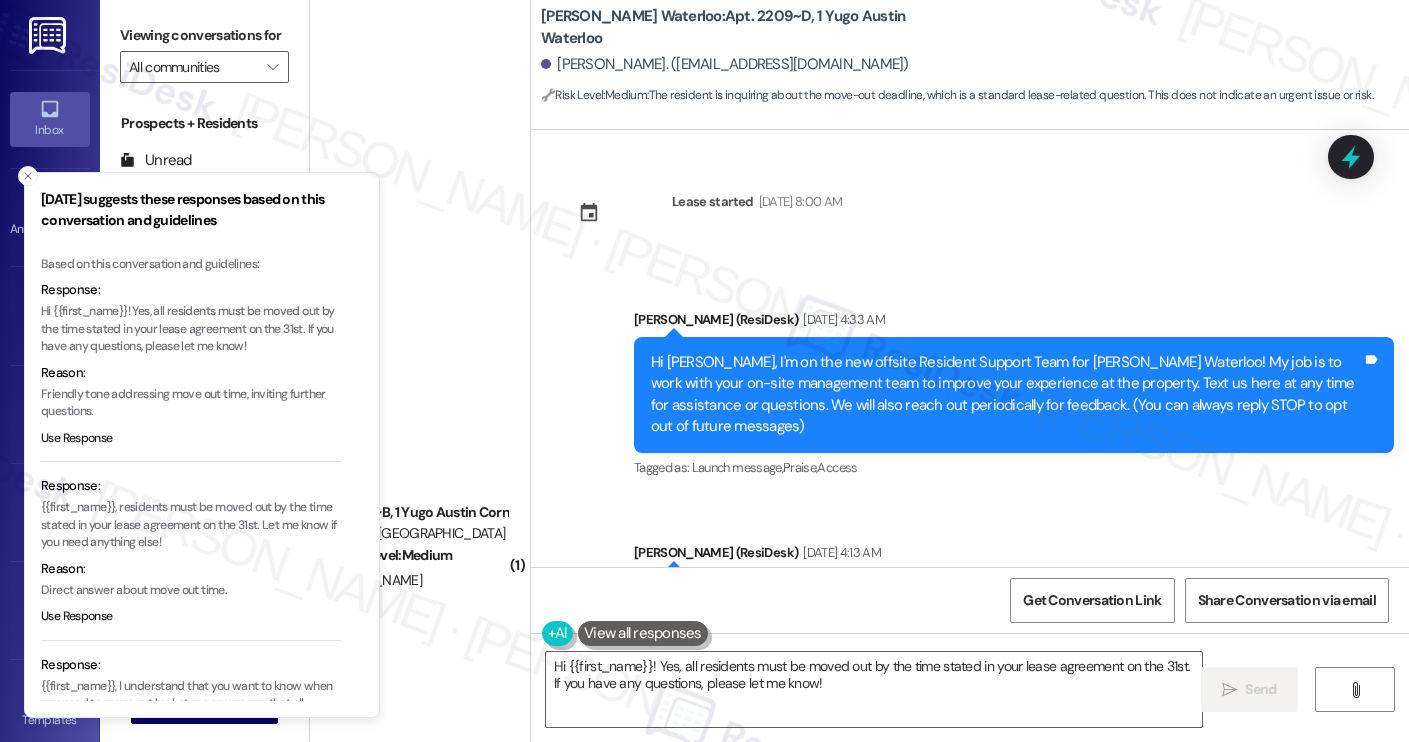 scroll, scrollTop: 0, scrollLeft: 0, axis: both 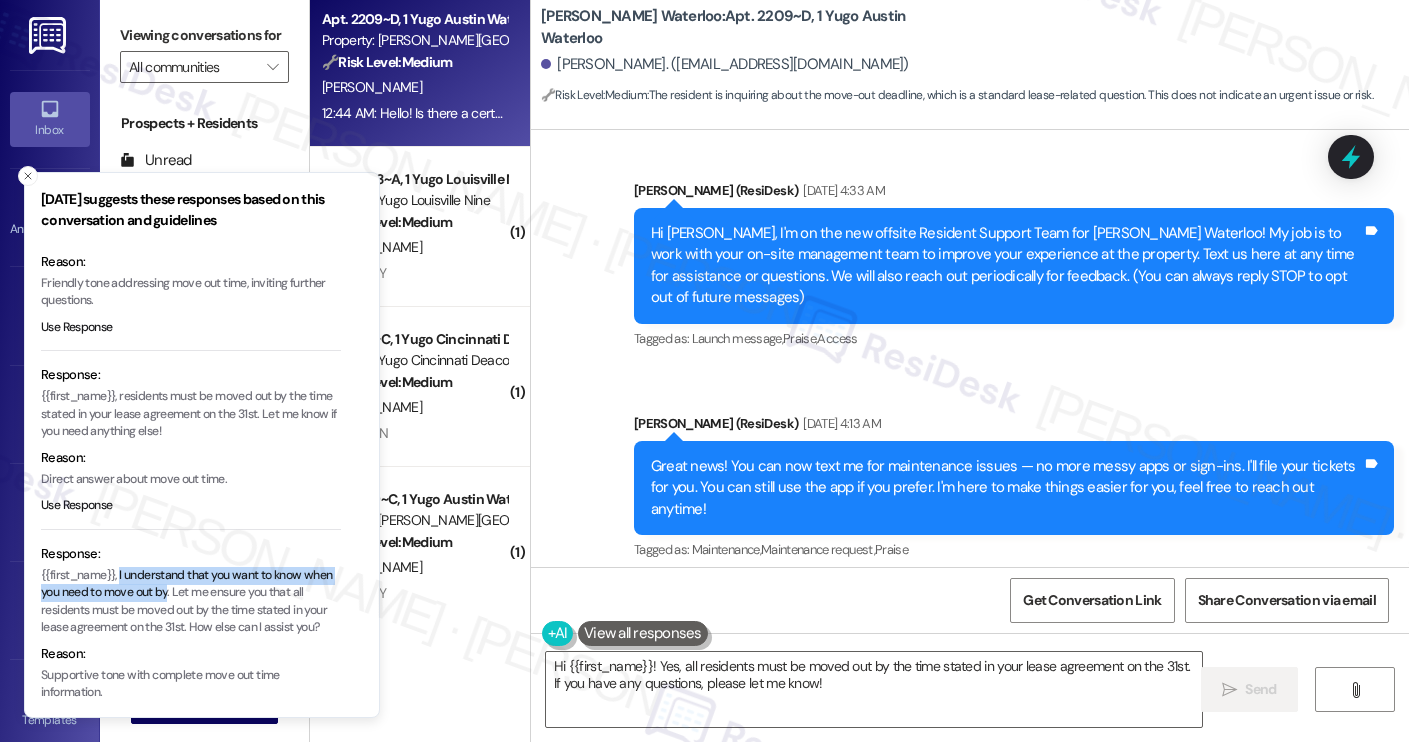 click on "Announcement, sent via SMS Sarah   (ResiDesk) Feb 25, 2025 at 4:33 AM Hi Samantha, I'm on the new offsite Resident Support Team for Yugo Austin Waterloo! My job is to work with your on-site management team to improve your experience at the property. Text us here at any time for assistance or questions. We will also reach out periodically for feedback. (You can always reply STOP to opt out of future messages) Tags and notes Tagged as:   Launch message ,  Click to highlight conversations about Launch message Praise ,  Click to highlight conversations about Praise Access Click to highlight conversations about Access Announcement, sent via SMS Sarah   (ResiDesk) Mar 04, 2025 at 4:13 AM Great news! You can now text me for maintenance issues — no more messy apps or sign-ins. I'll file your tickets for you. You can still use the app if you prefer.  I'm here to make things easier for you, feel free to reach out anytime! Tags and notes Tagged as:   Maintenance ,  Click to highlight conversations about Maintenance ," at bounding box center (970, 733) 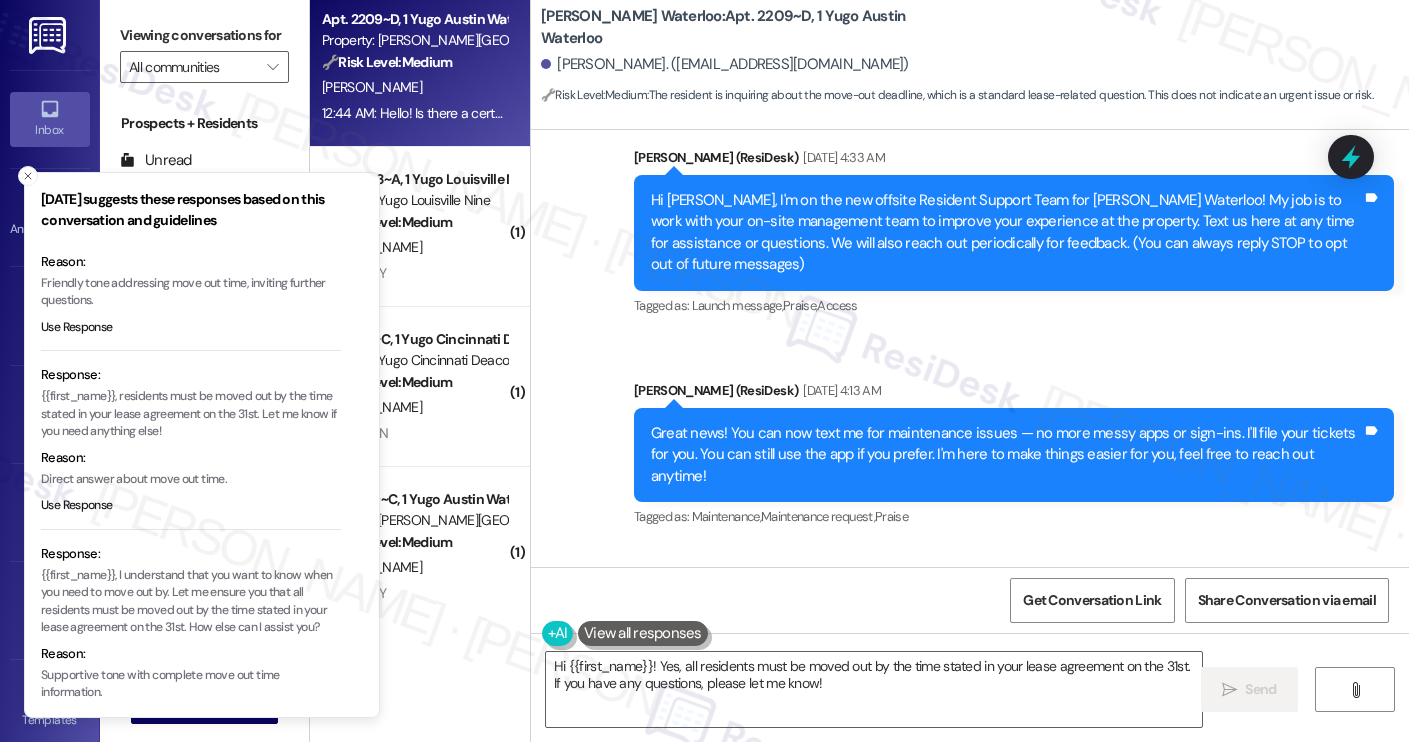 scroll, scrollTop: 164, scrollLeft: 0, axis: vertical 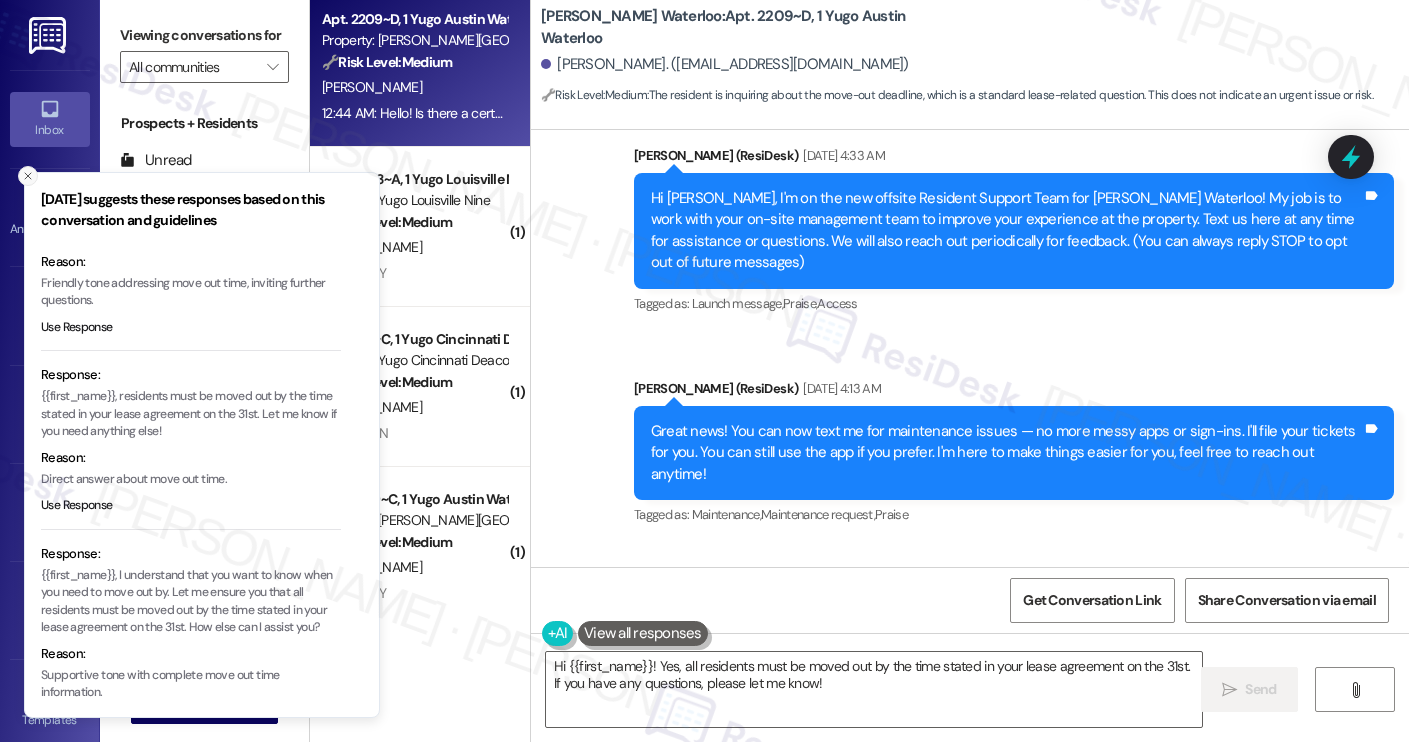 click 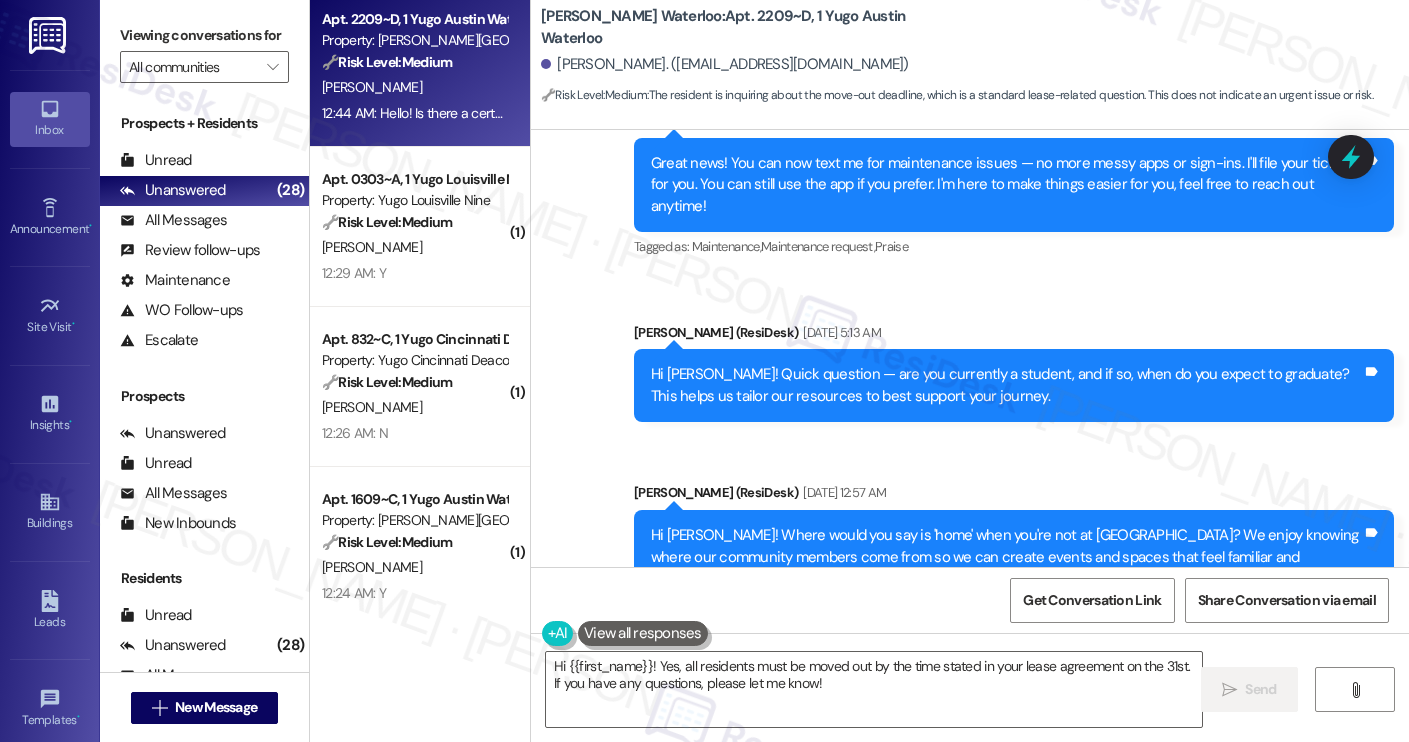 scroll, scrollTop: 1214, scrollLeft: 0, axis: vertical 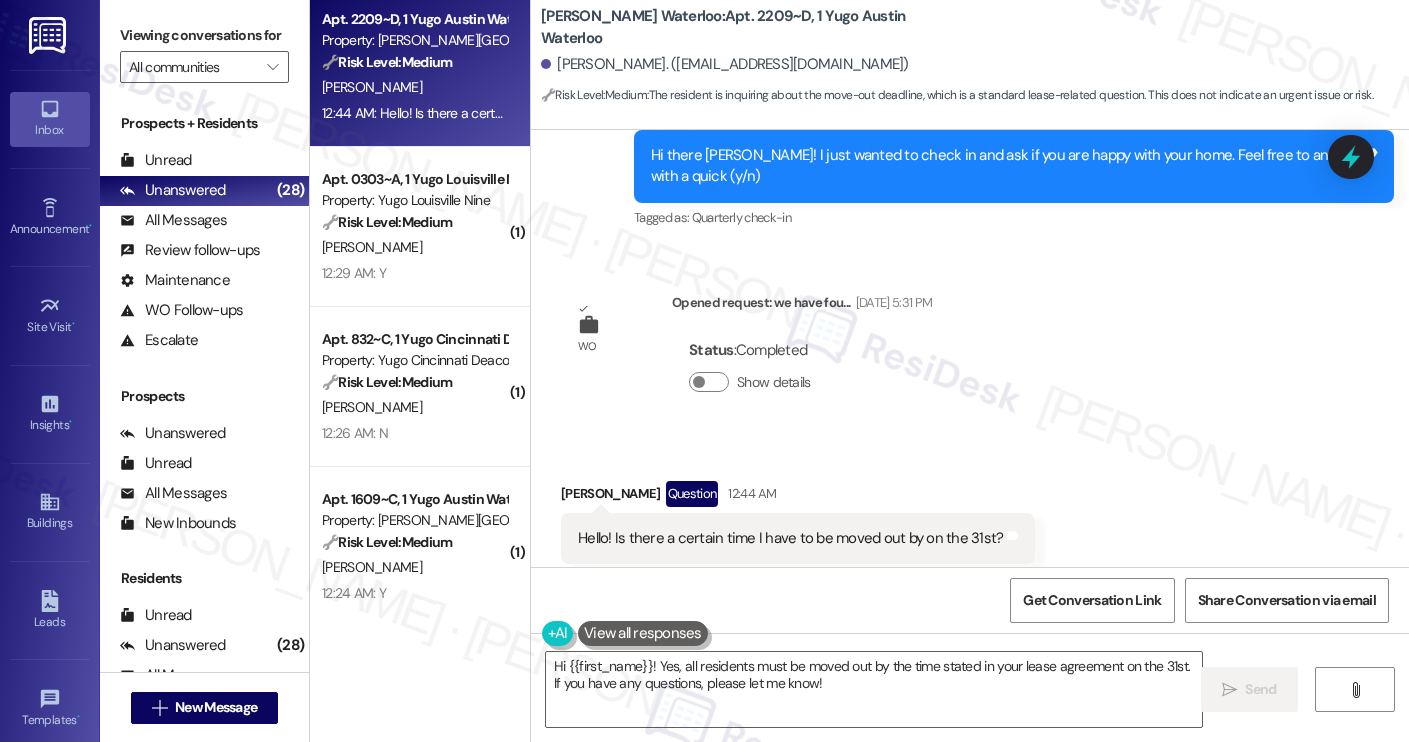 click at bounding box center [643, 633] 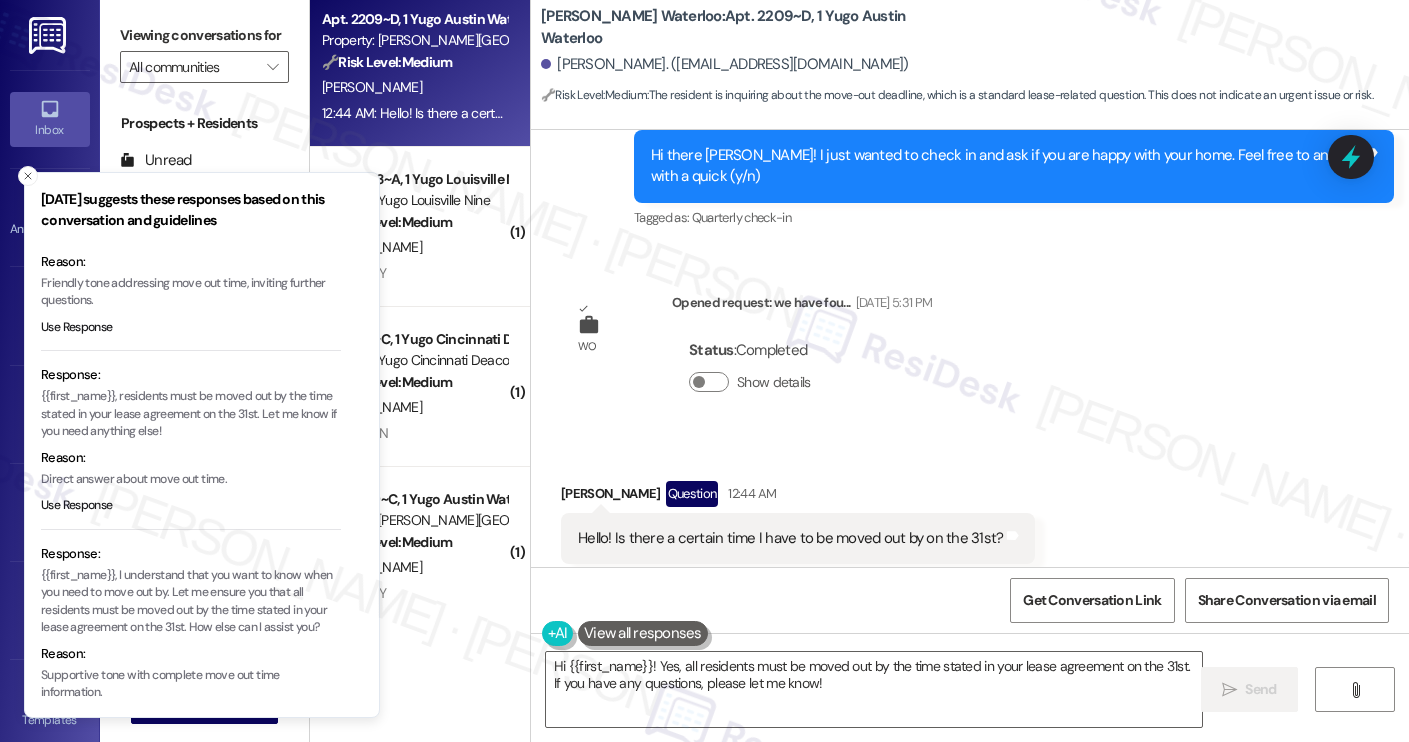 scroll, scrollTop: 162, scrollLeft: 0, axis: vertical 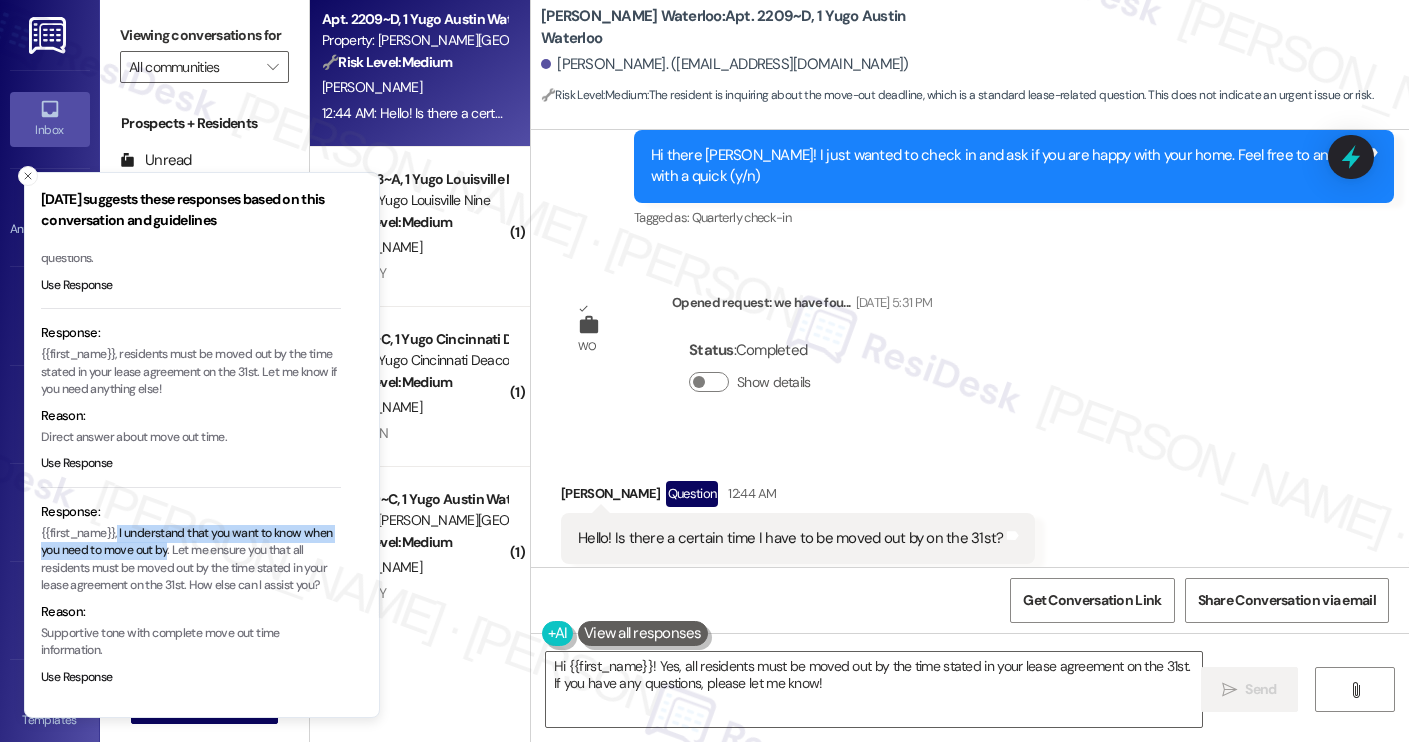 drag, startPoint x: 119, startPoint y: 518, endPoint x: 198, endPoint y: 546, distance: 83.81527 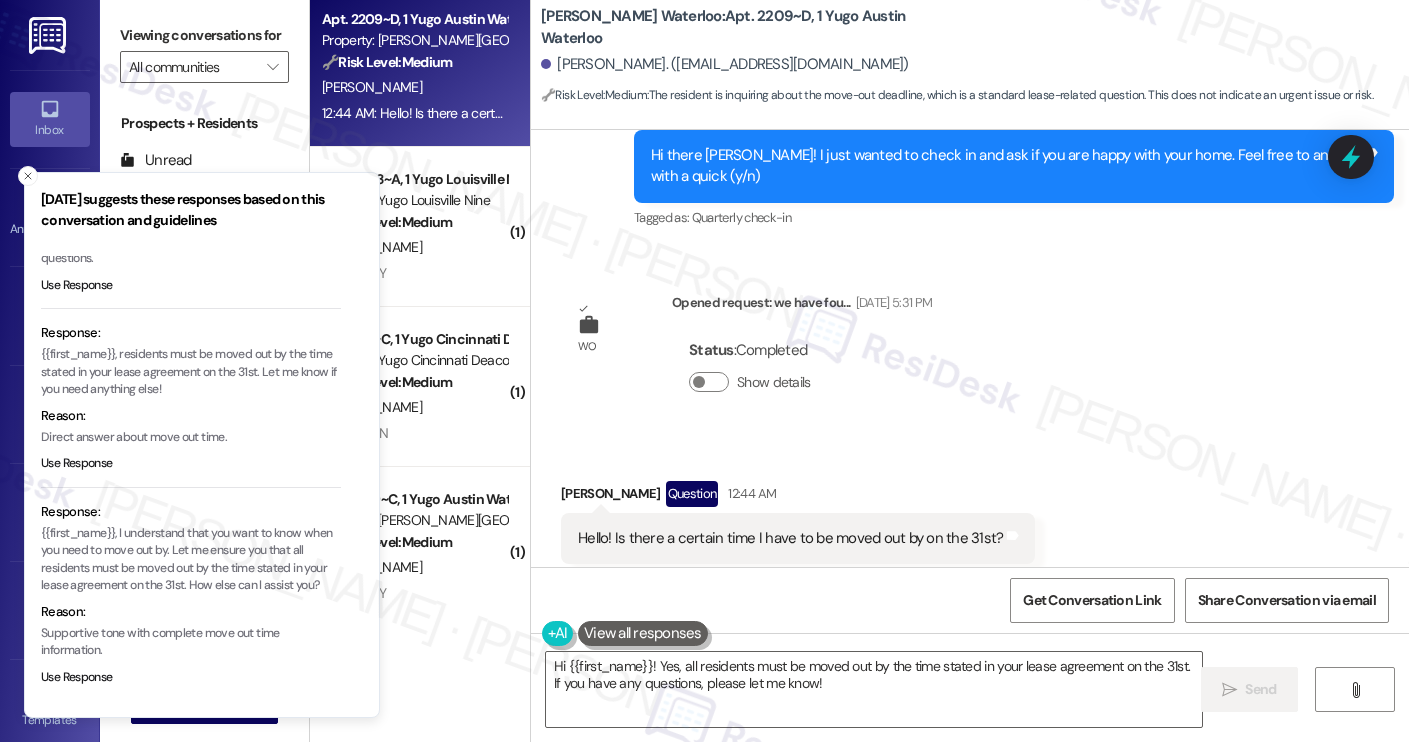 click on "Samantha Sprowl. (samanthasprowl4@gmail.com)" at bounding box center [725, 64] 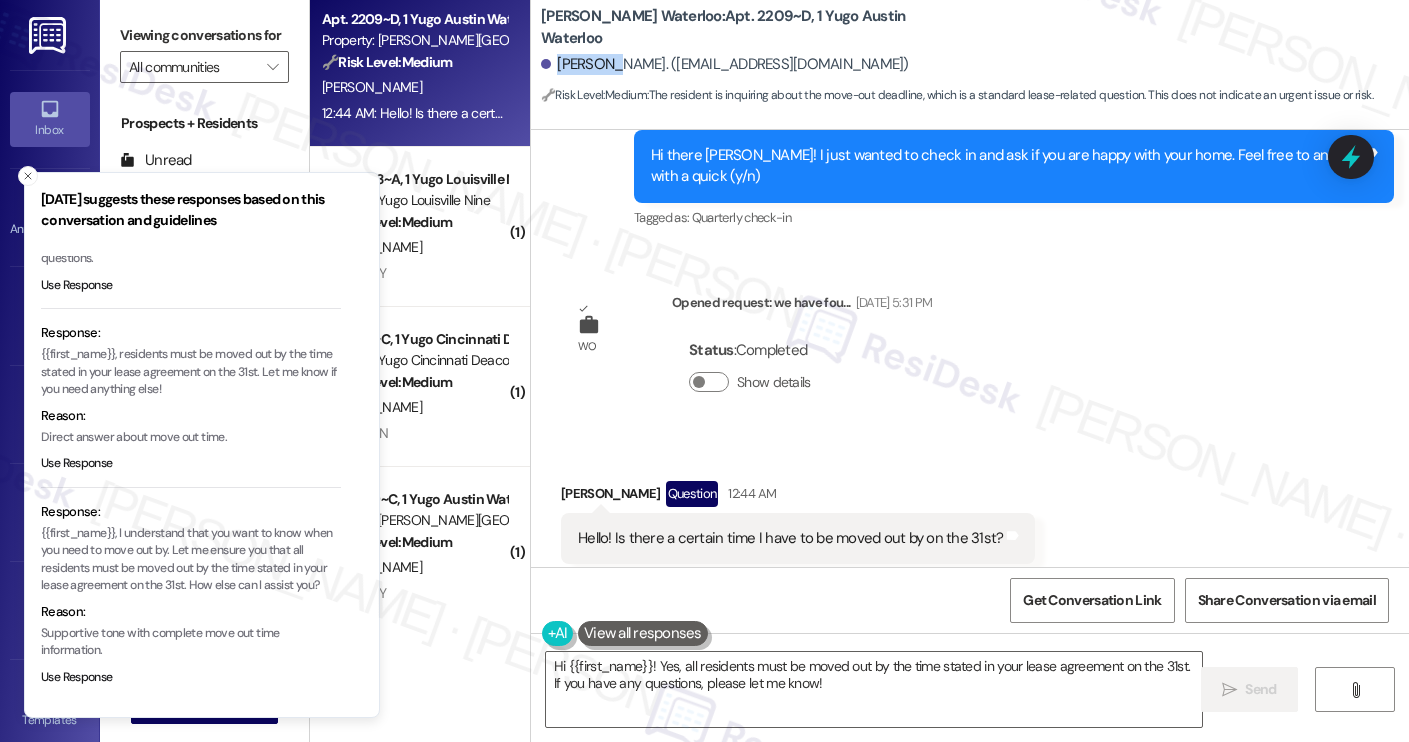 copy on "Samantha" 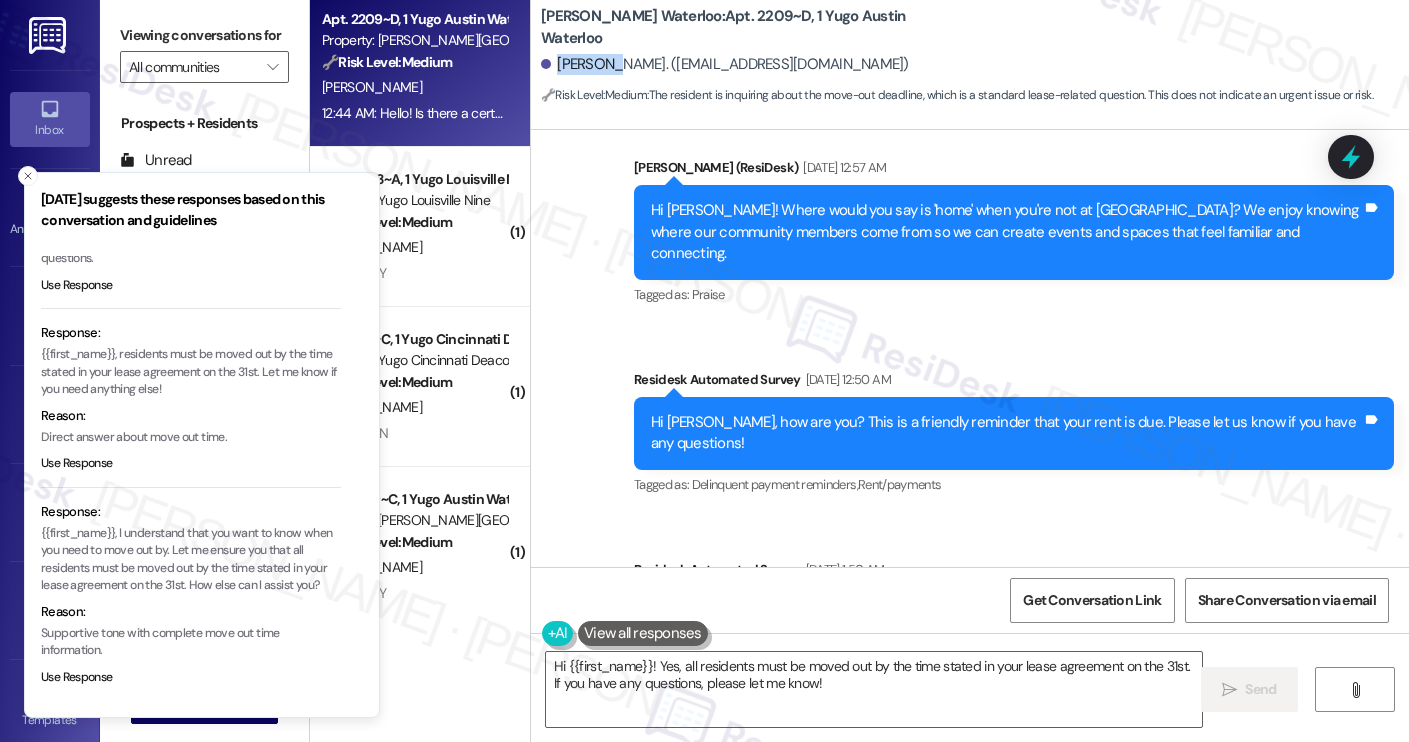 scroll, scrollTop: 676, scrollLeft: 0, axis: vertical 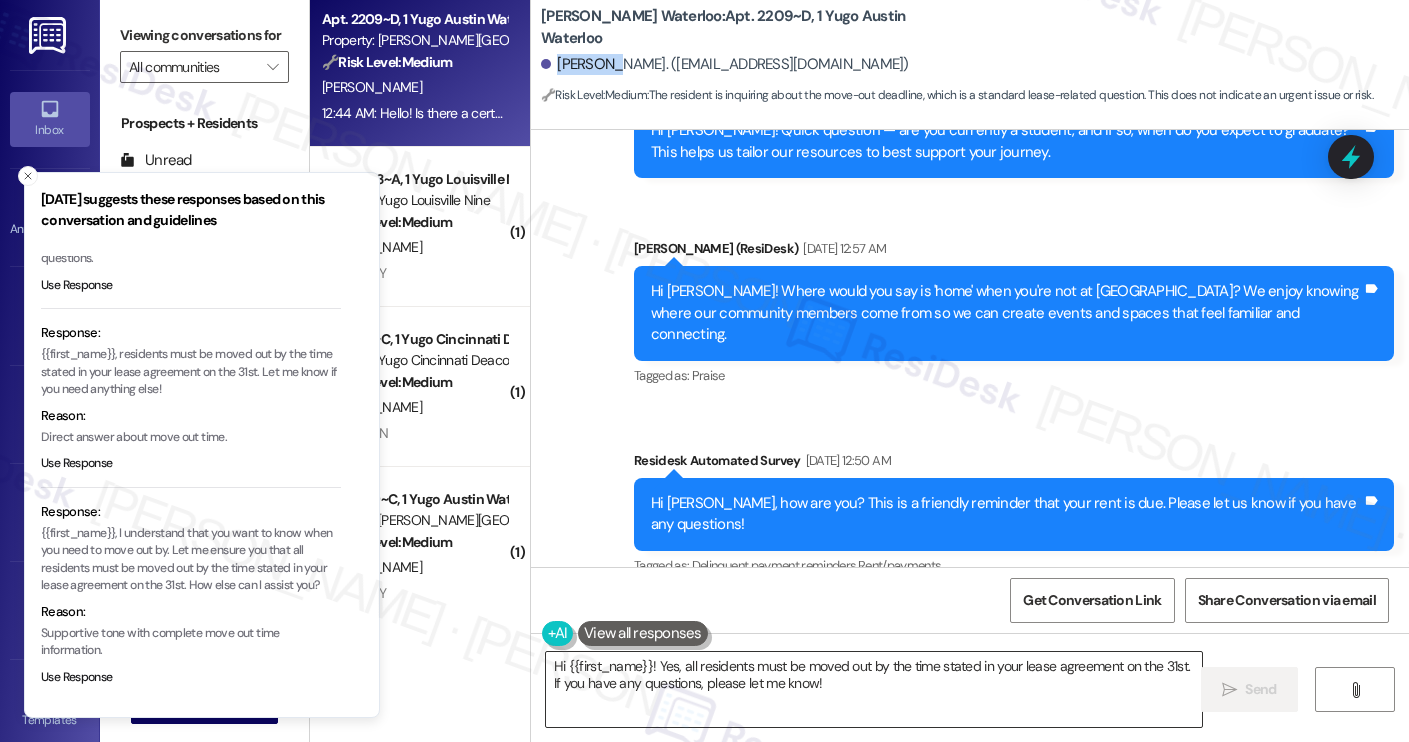 click on "Hi {{first_name}}! Yes, all residents must be moved out by the time stated in your lease agreement on the 31st. If you have any questions, please let me know!" at bounding box center (874, 689) 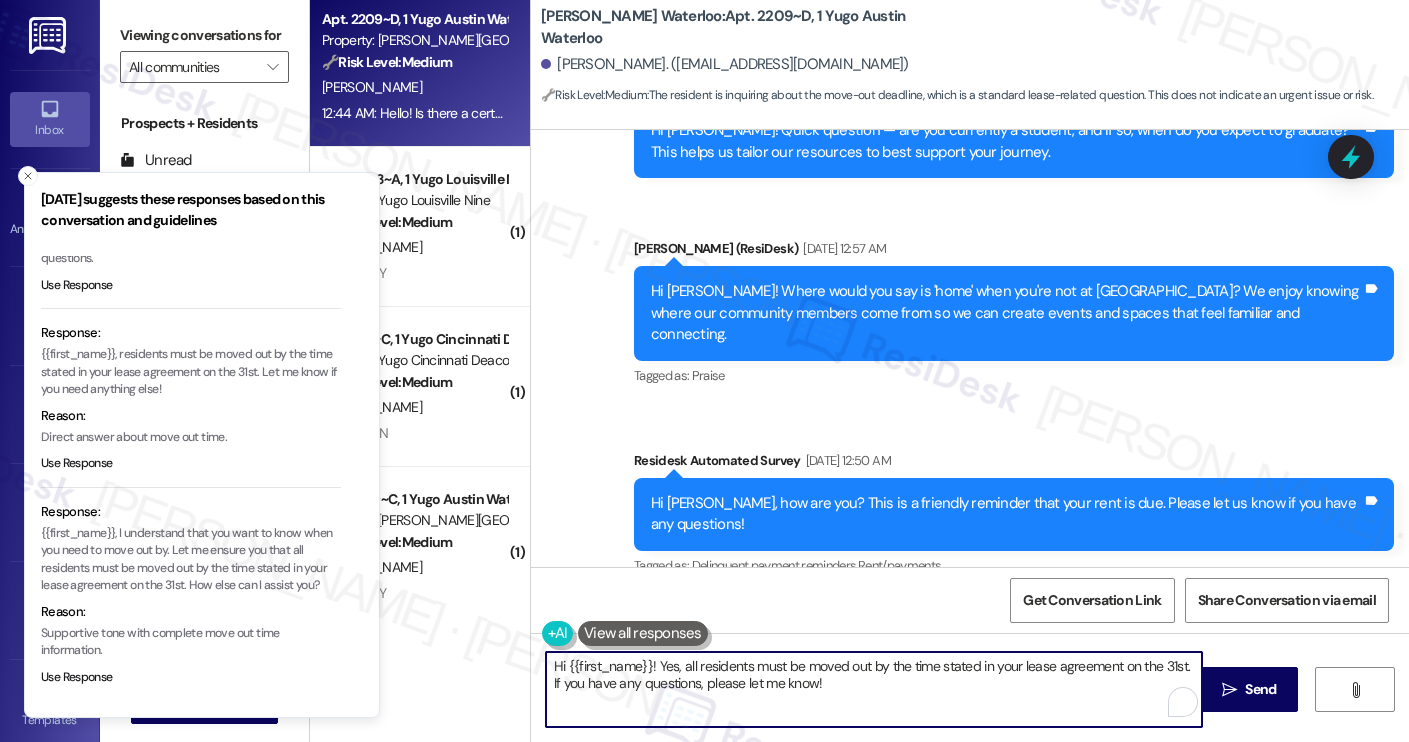 paste on "ey Samantha! Thanks for reaching out. I understand you're asking about the move-out time on the 31st. I’ll check with the site team to confirm and get back to you soon. Let me know if you have any other questions in the meantime" 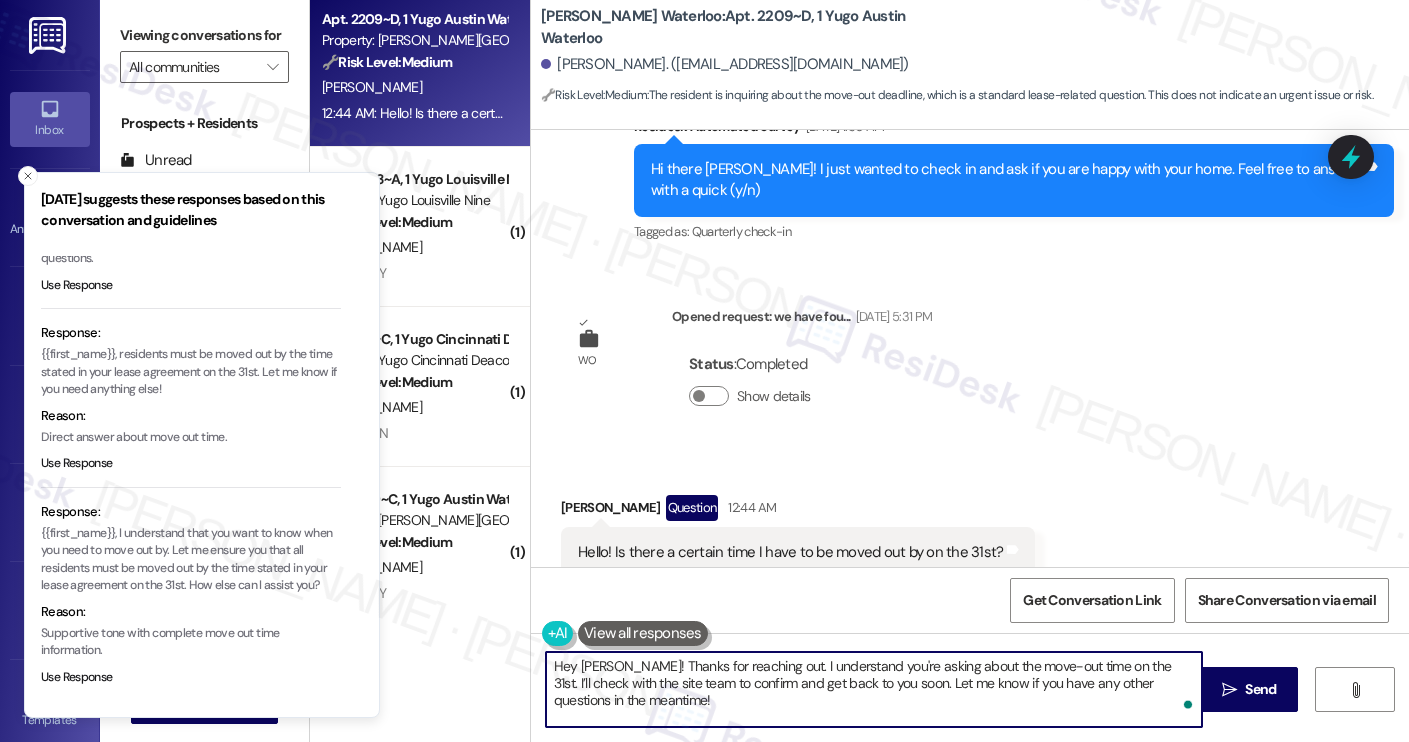 scroll, scrollTop: 1214, scrollLeft: 0, axis: vertical 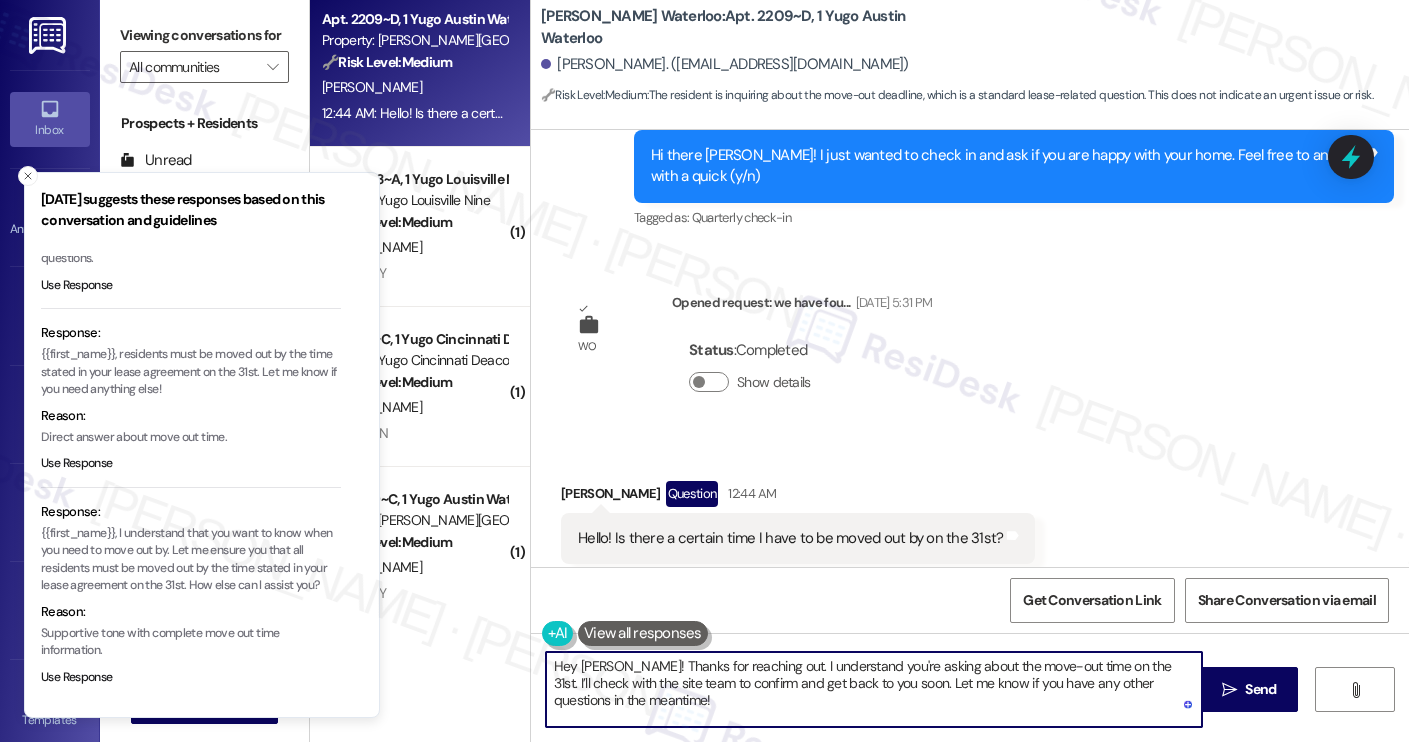 type on "Hey Samantha! Thanks for reaching out. I understand you're asking about the move-out time on the 31st. I’ll check with the site team to confirm and get back to you soon. Let me know if you have any other questions in the meantime!" 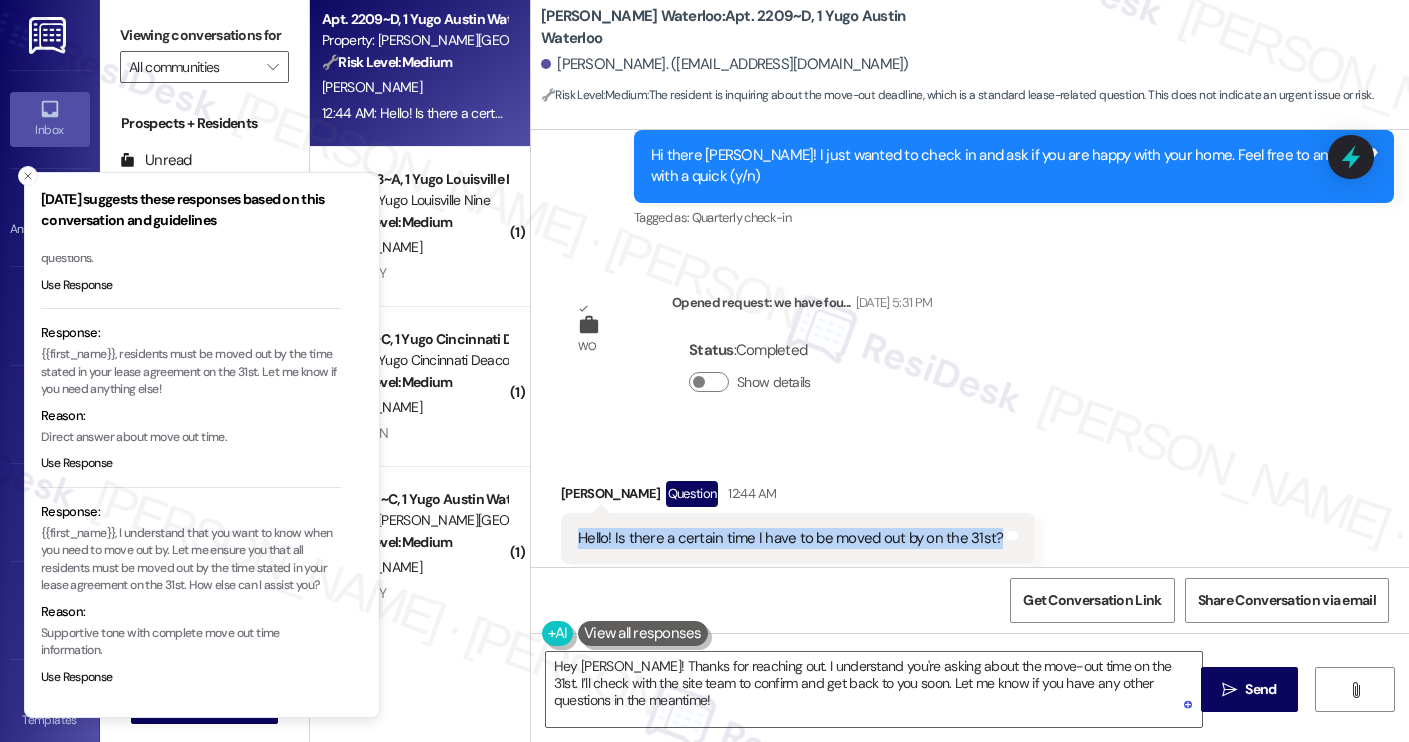drag, startPoint x: 568, startPoint y: 492, endPoint x: 834, endPoint y: 513, distance: 266.82767 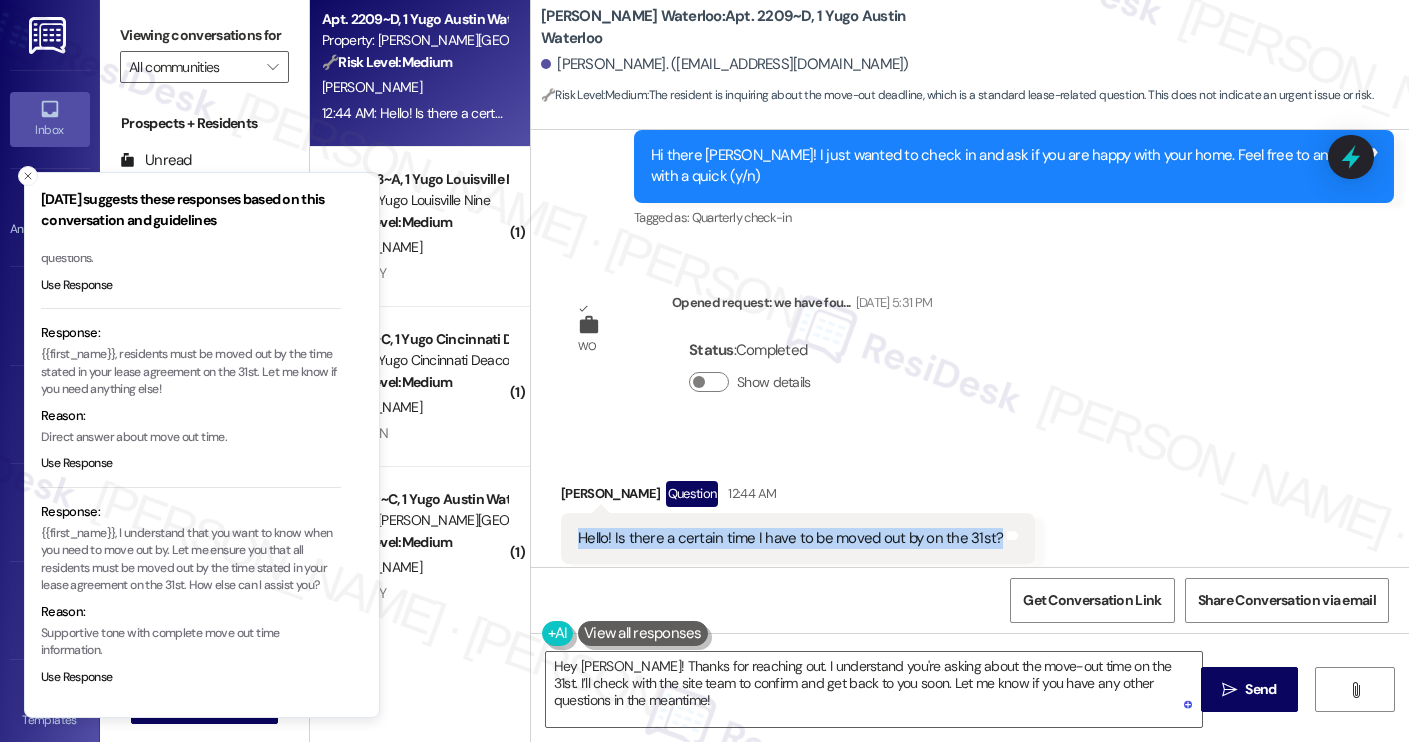 copy on "Hello! Is there a certain time I have to be moved out by on the 31st?" 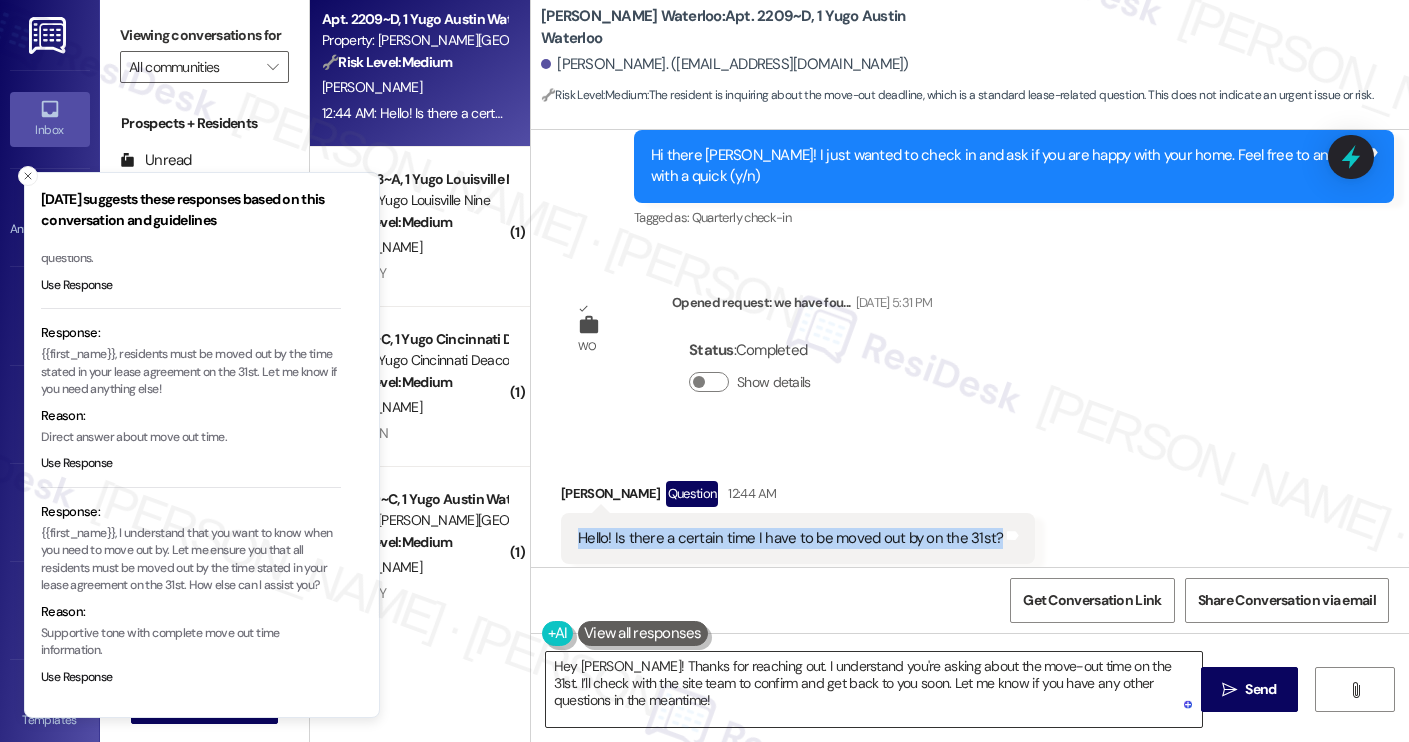 click on "Hey Samantha! Thanks for reaching out. I understand you're asking about the move-out time on the 31st. I’ll check with the site team to confirm and get back to you soon. Let me know if you have any other questions in the meantime!" at bounding box center (874, 689) 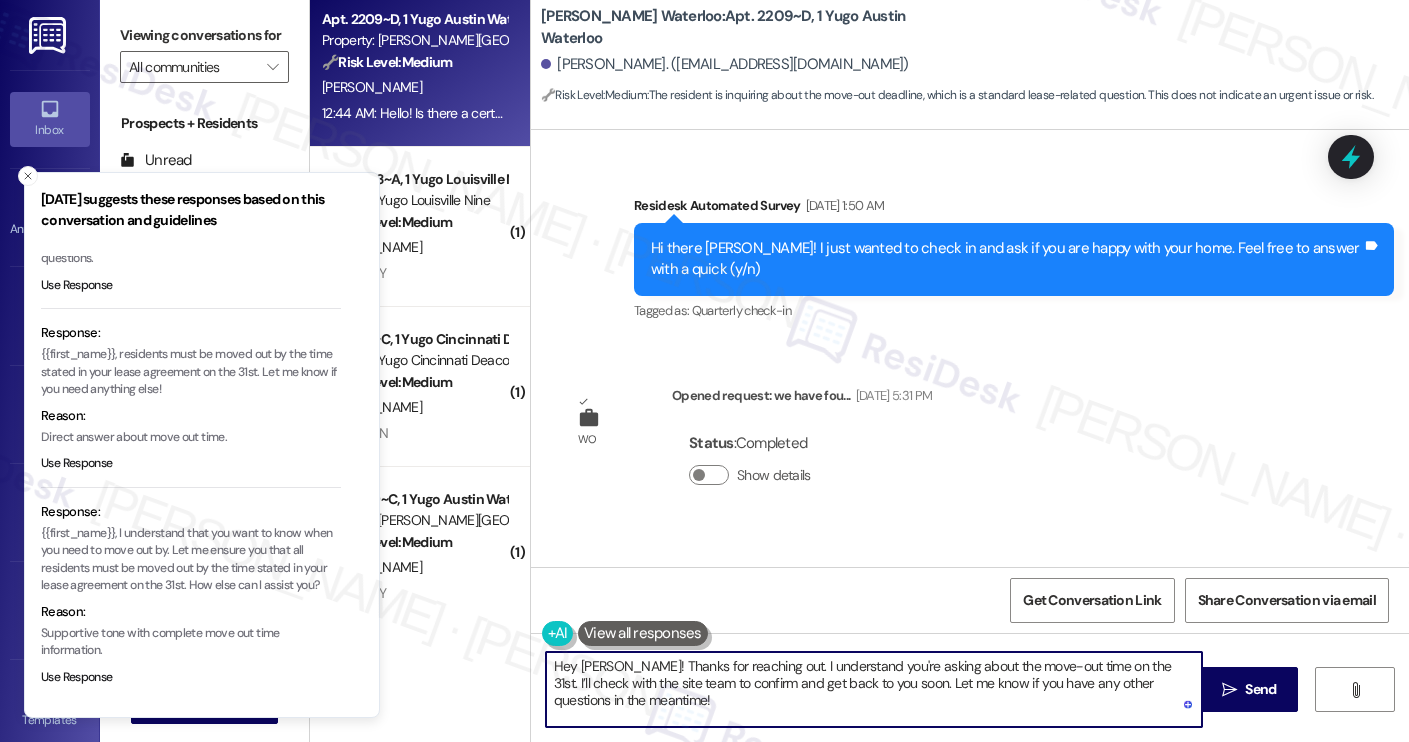 scroll, scrollTop: 1214, scrollLeft: 0, axis: vertical 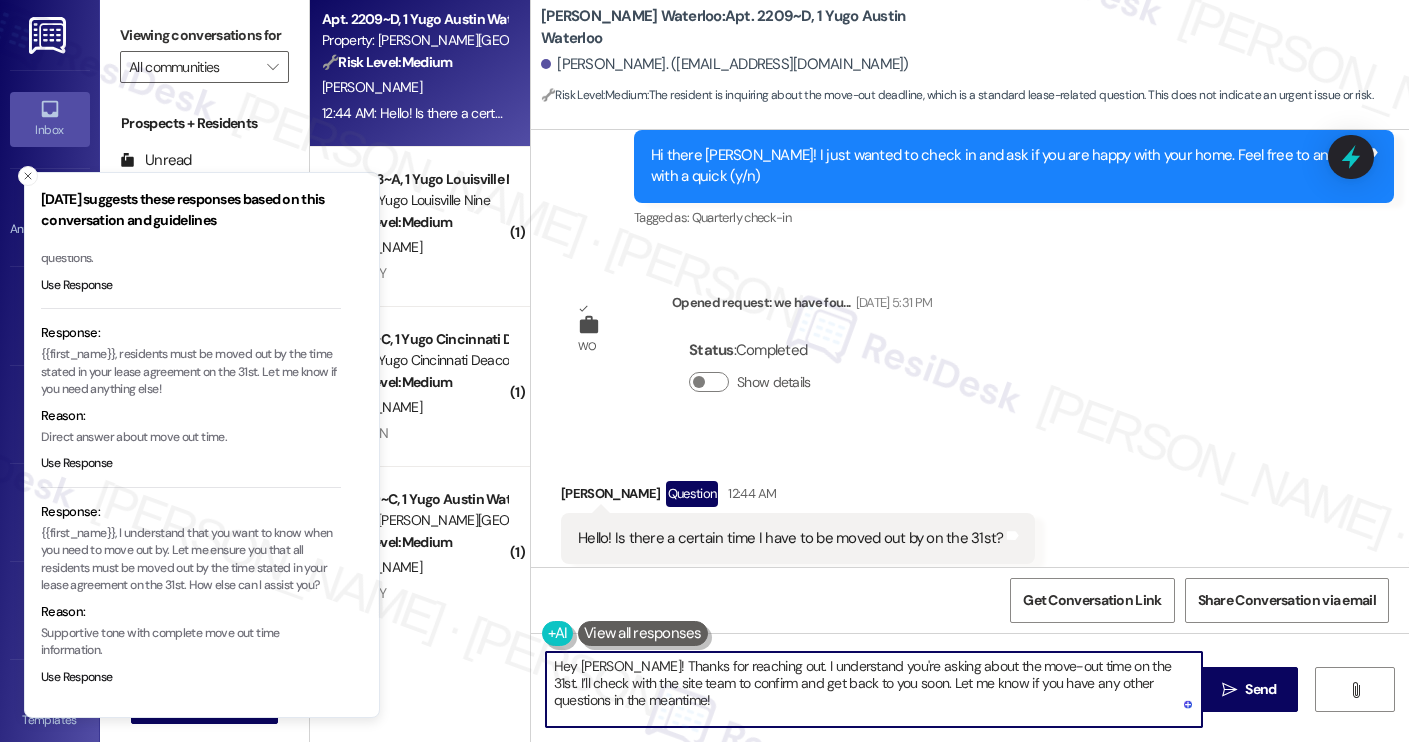 click on "Hey Samantha! Thanks for reaching out. I understand you're asking about the move-out time on the 31st. I’ll check with the site team to confirm and get back to you soon. Let me know if you have any other questions in the meantime!" at bounding box center [874, 689] 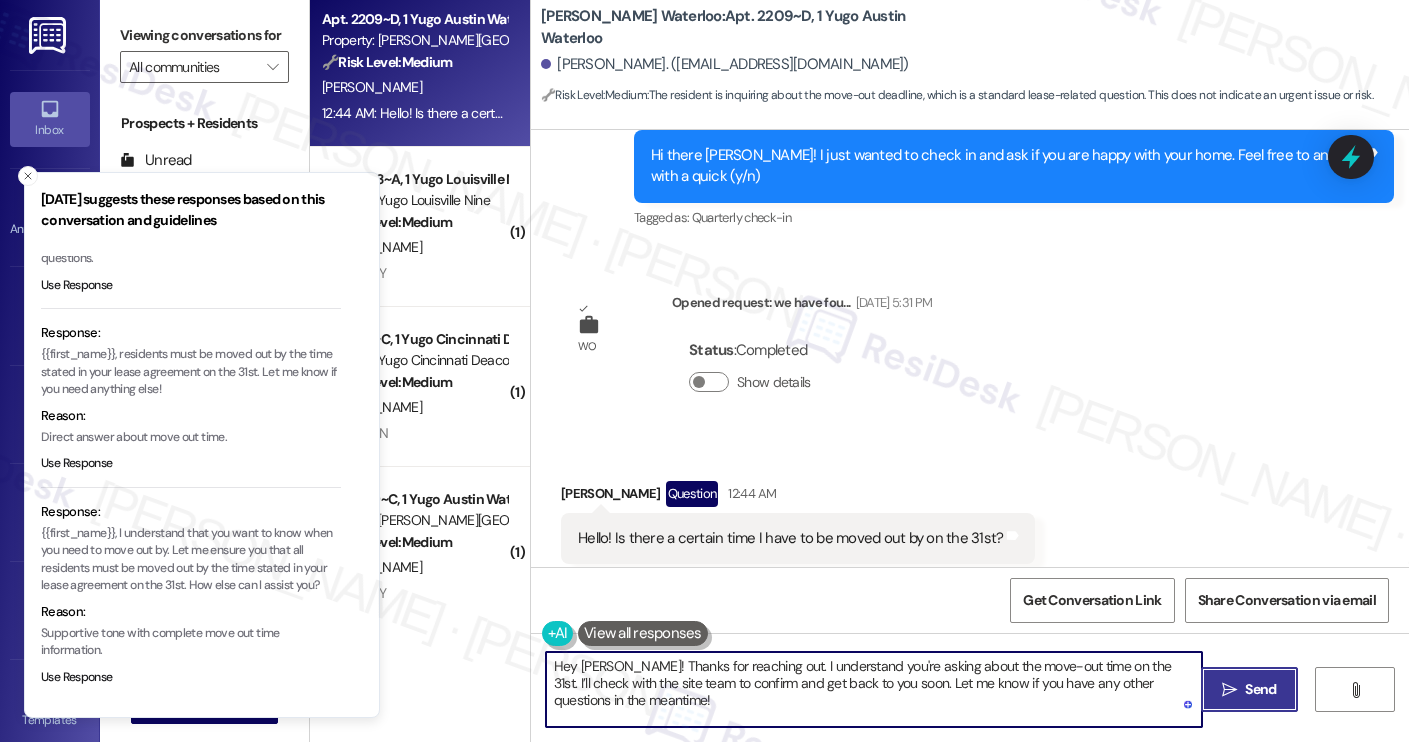 click on "Send" at bounding box center (1260, 689) 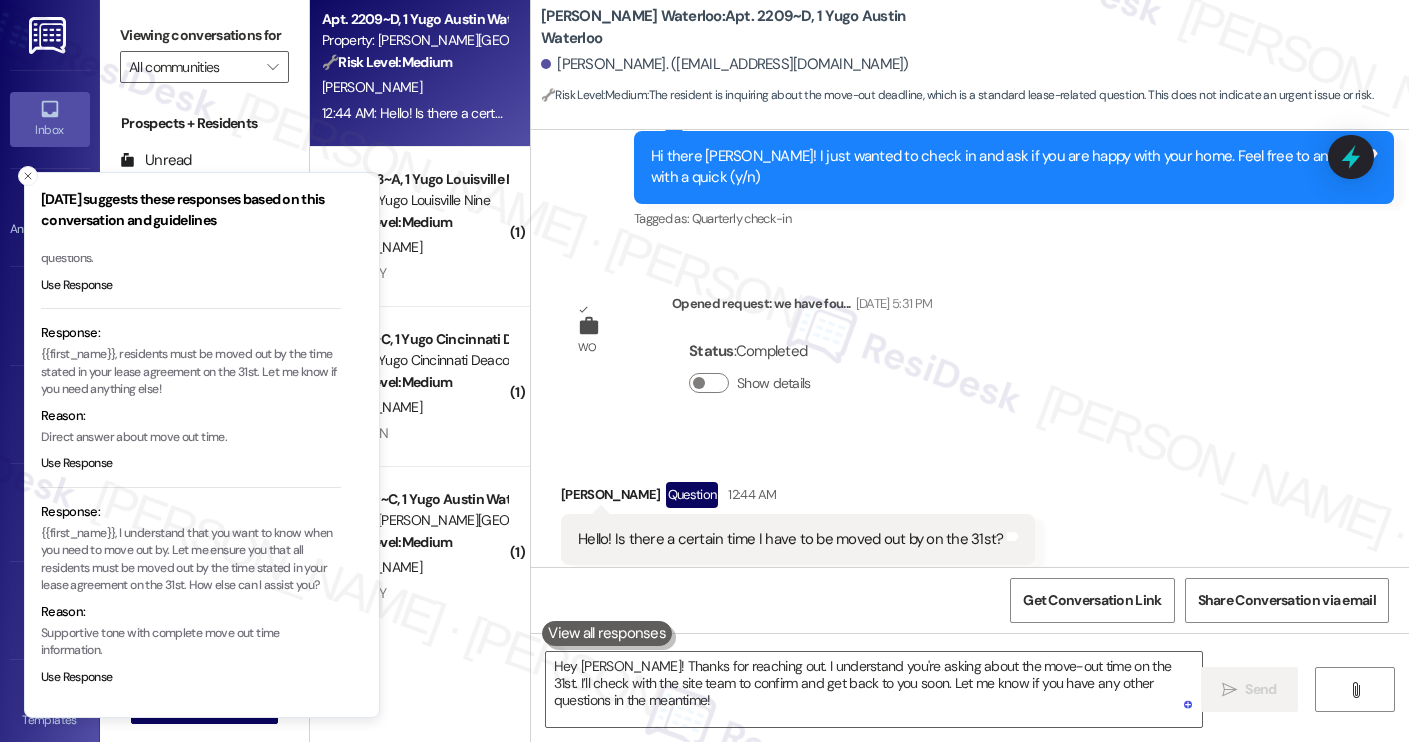scroll, scrollTop: 1396, scrollLeft: 0, axis: vertical 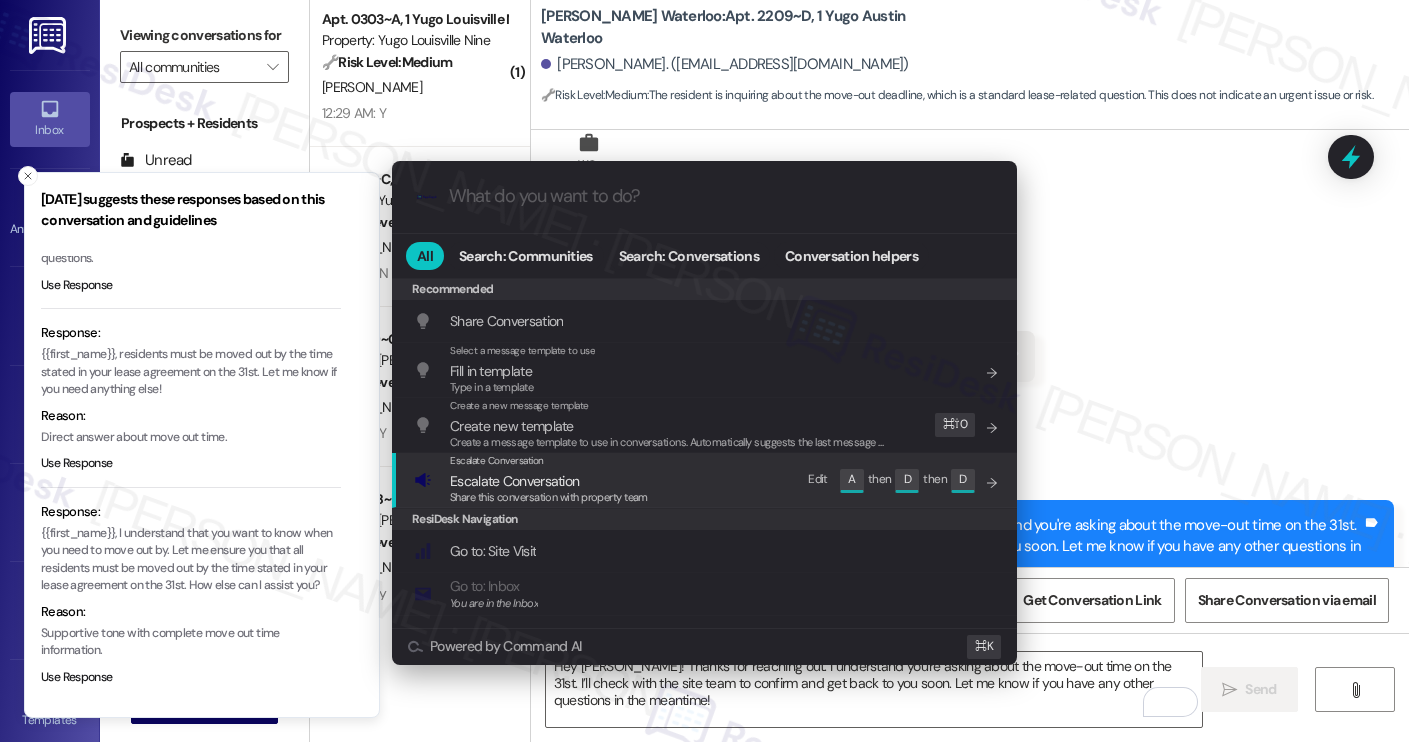 click on "Escalate Conversation Escalate Conversation Share this conversation with property team Edit A then D then D" at bounding box center [706, 480] 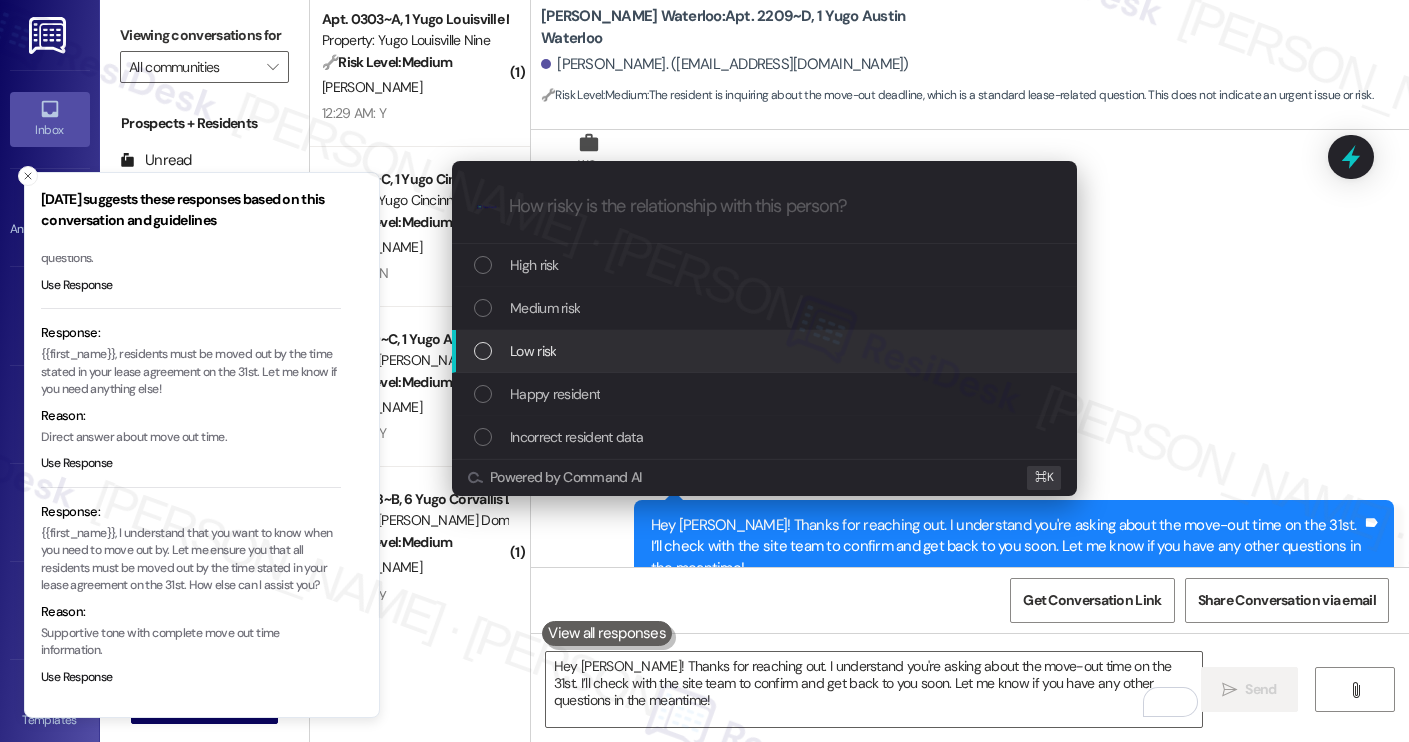 click on "Low risk" at bounding box center (764, 351) 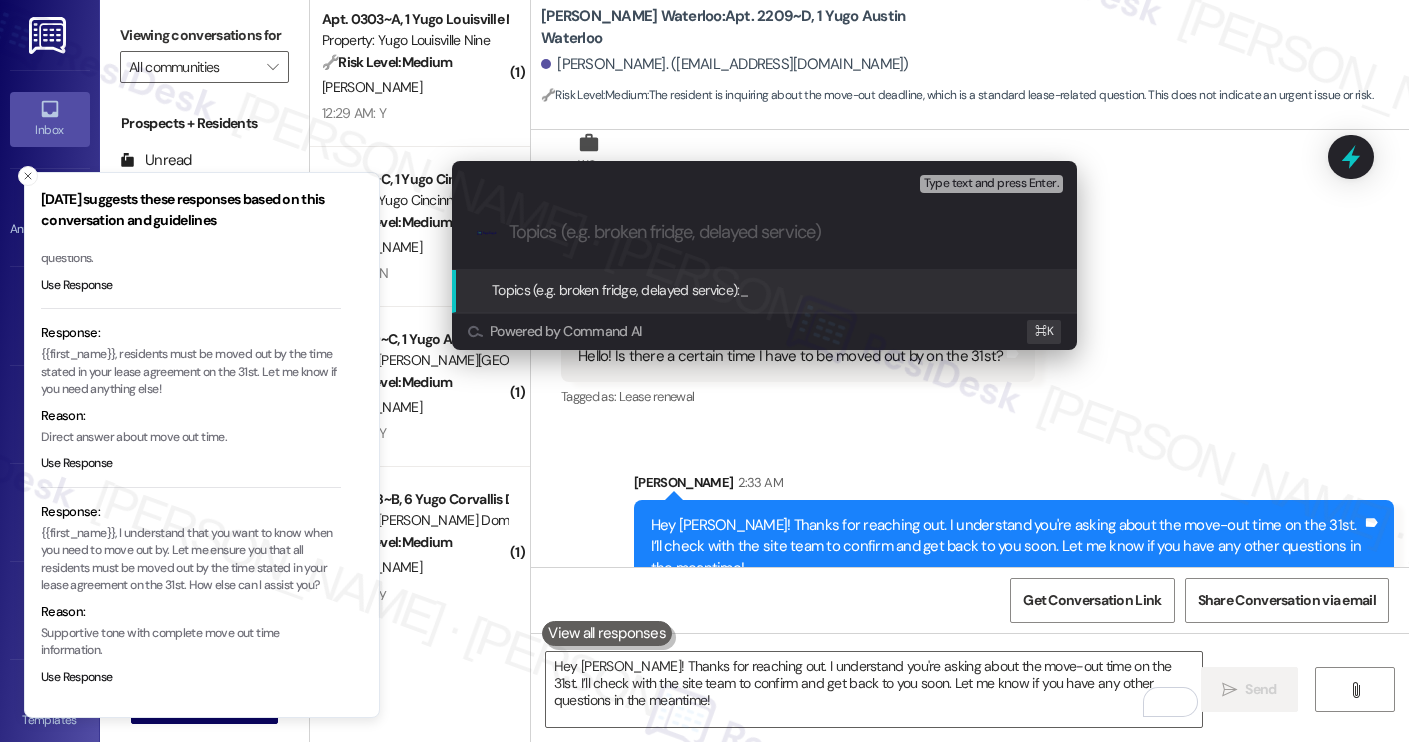 paste on "Resident Inquiry - Move-Out Time on July 31st" 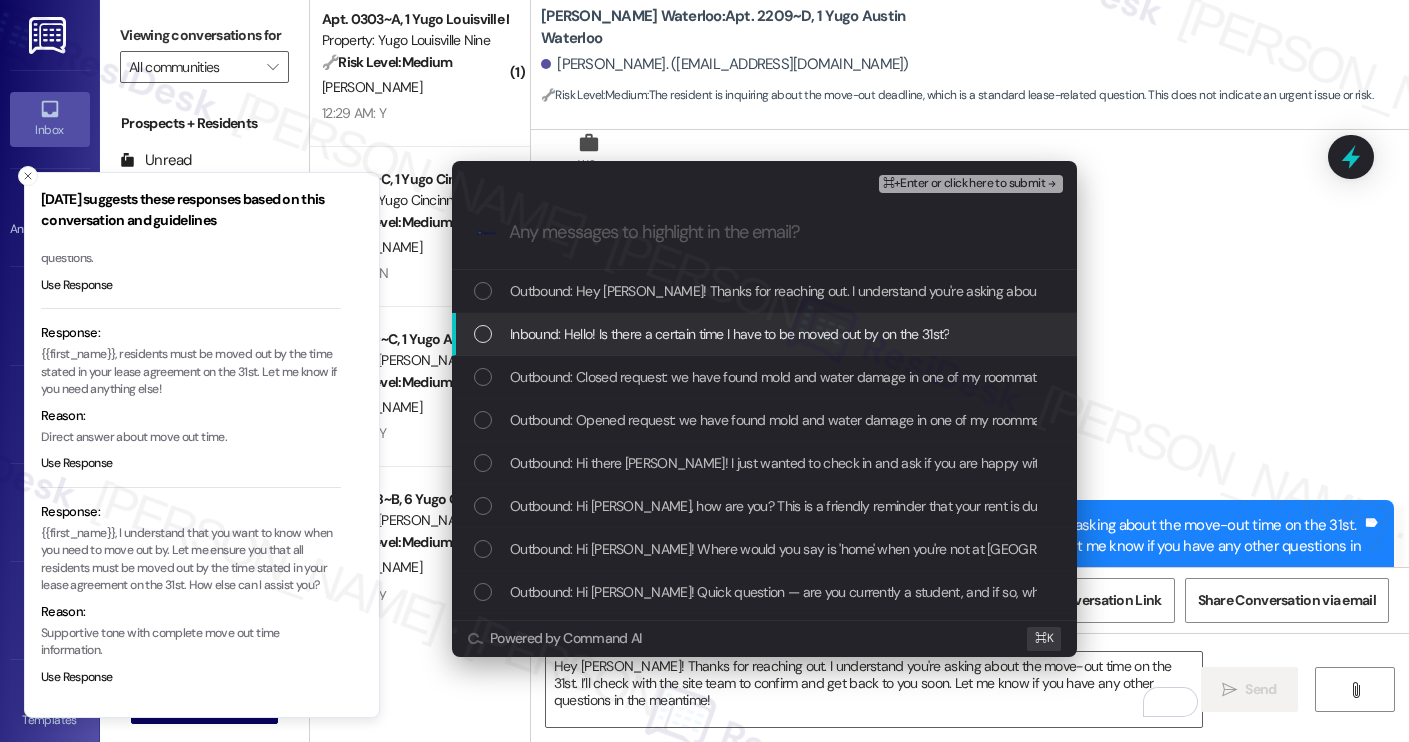 click on "Inbound: Hello! Is there a certain time I have to be moved out by on the 31st?" at bounding box center [764, 334] 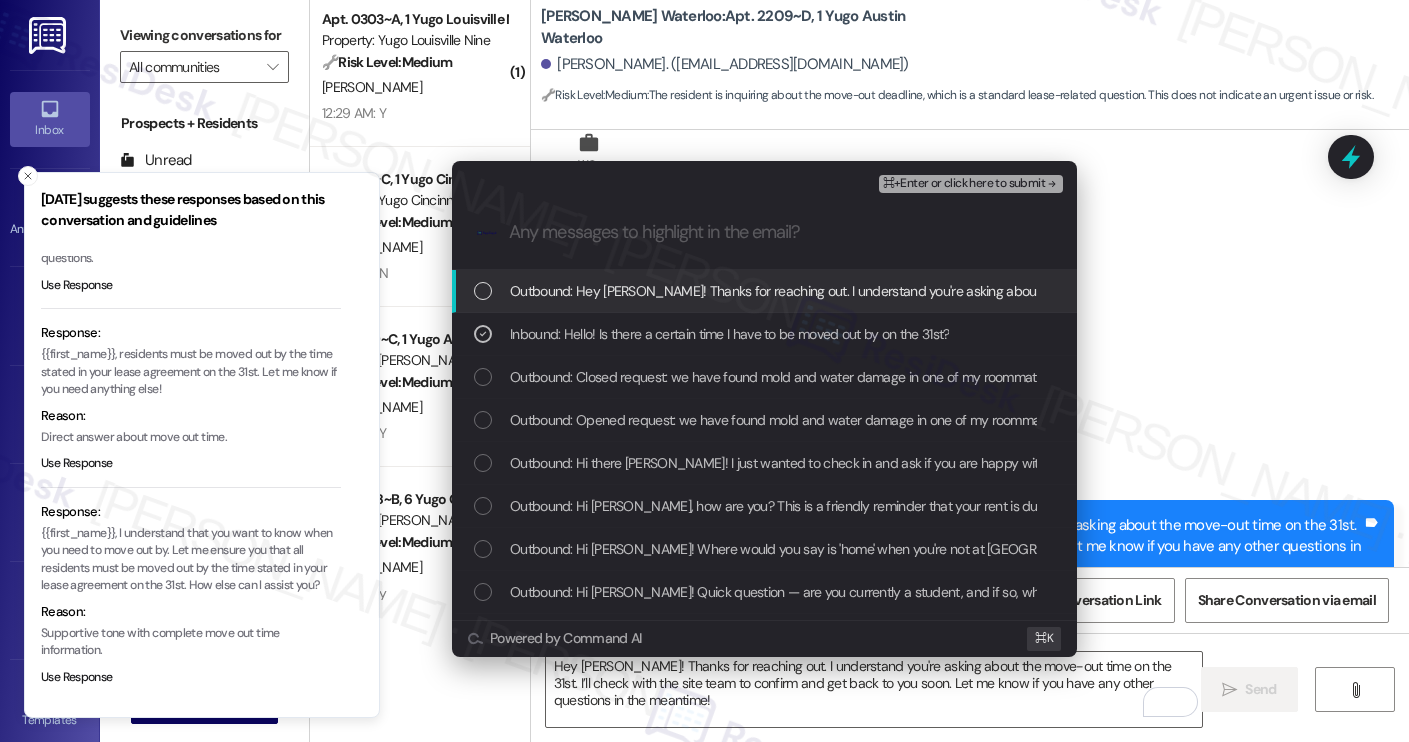click on "⌘+Enter or click here to submit" at bounding box center (964, 184) 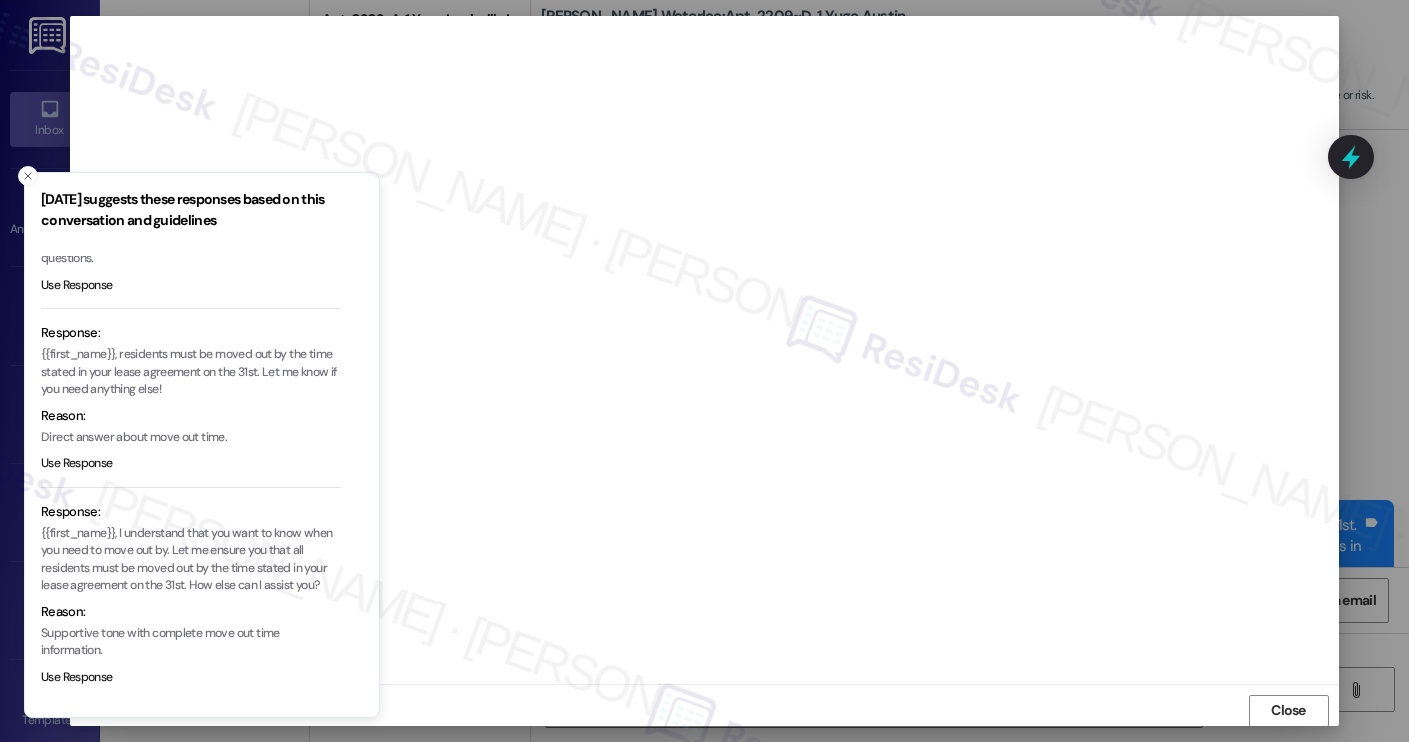 scroll, scrollTop: 1, scrollLeft: 0, axis: vertical 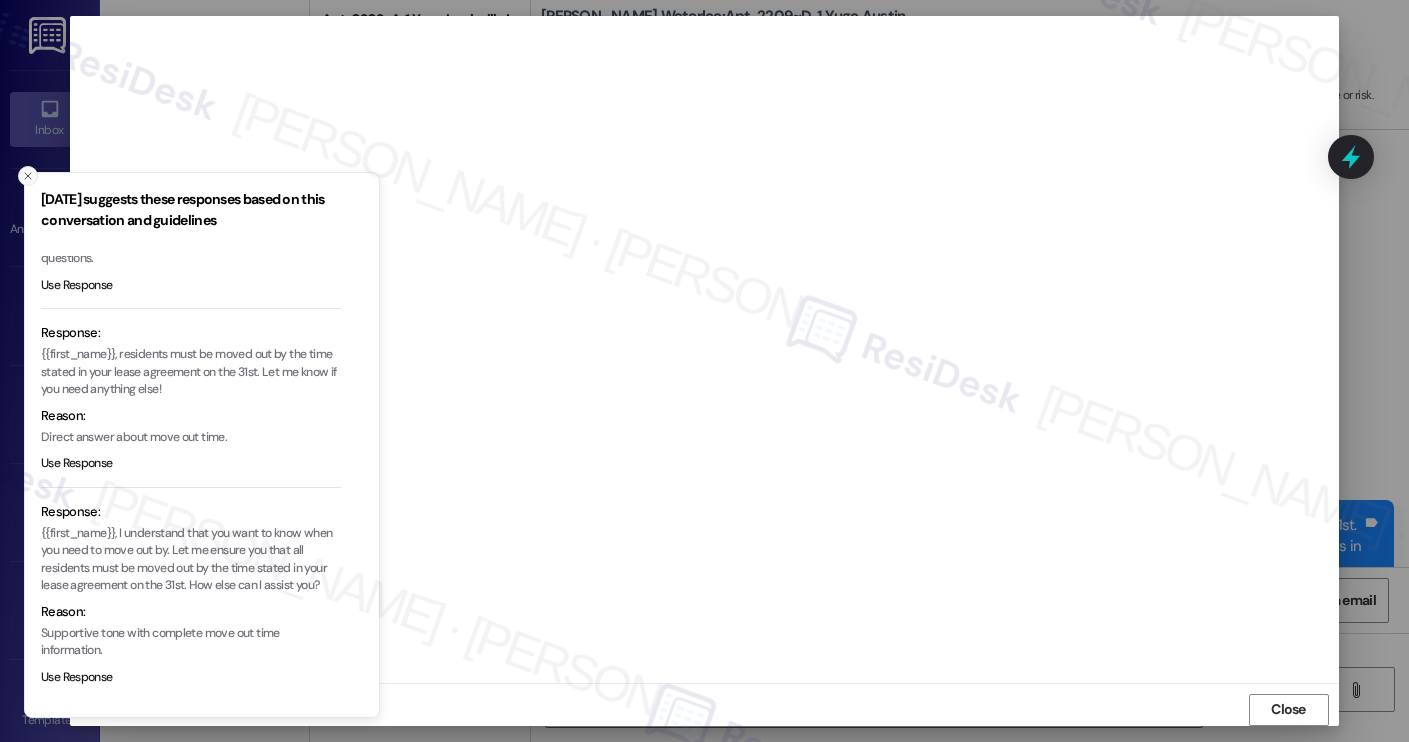 click 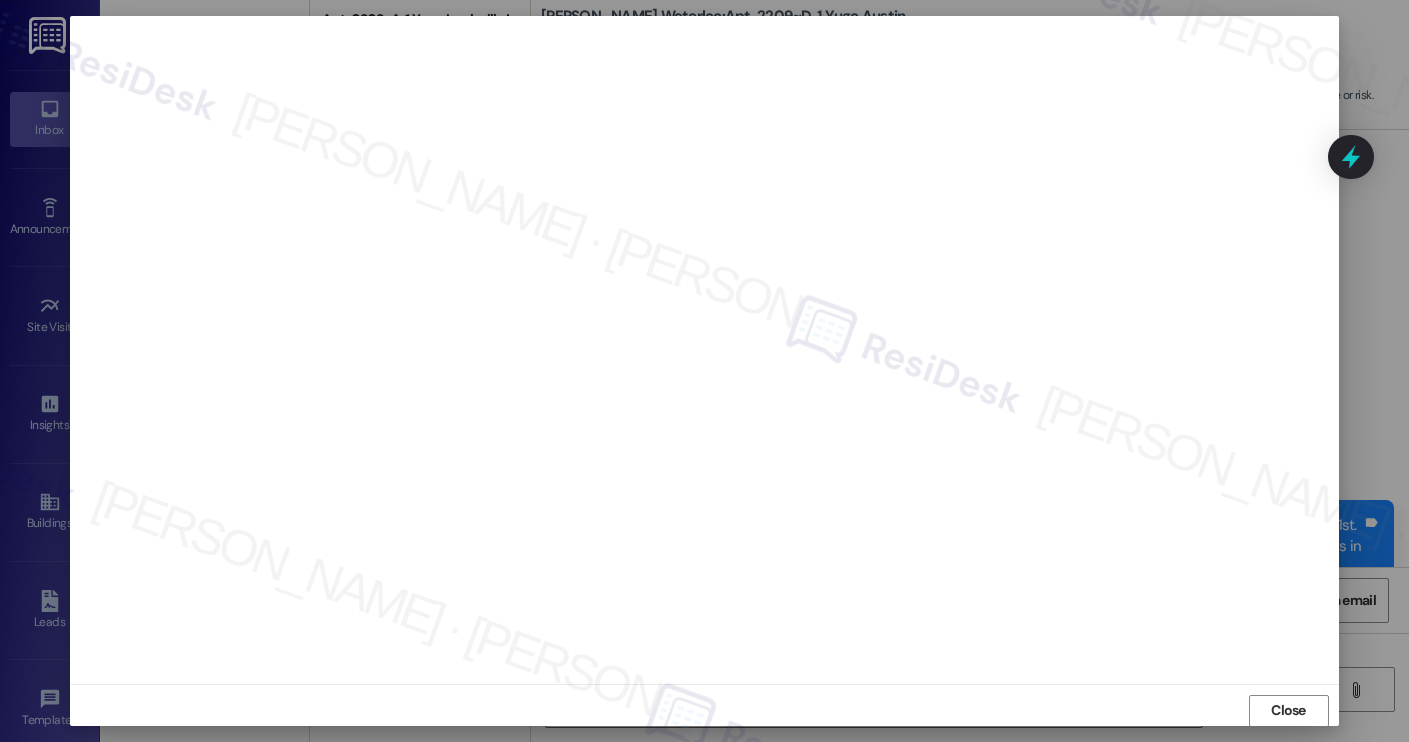scroll, scrollTop: 11, scrollLeft: 0, axis: vertical 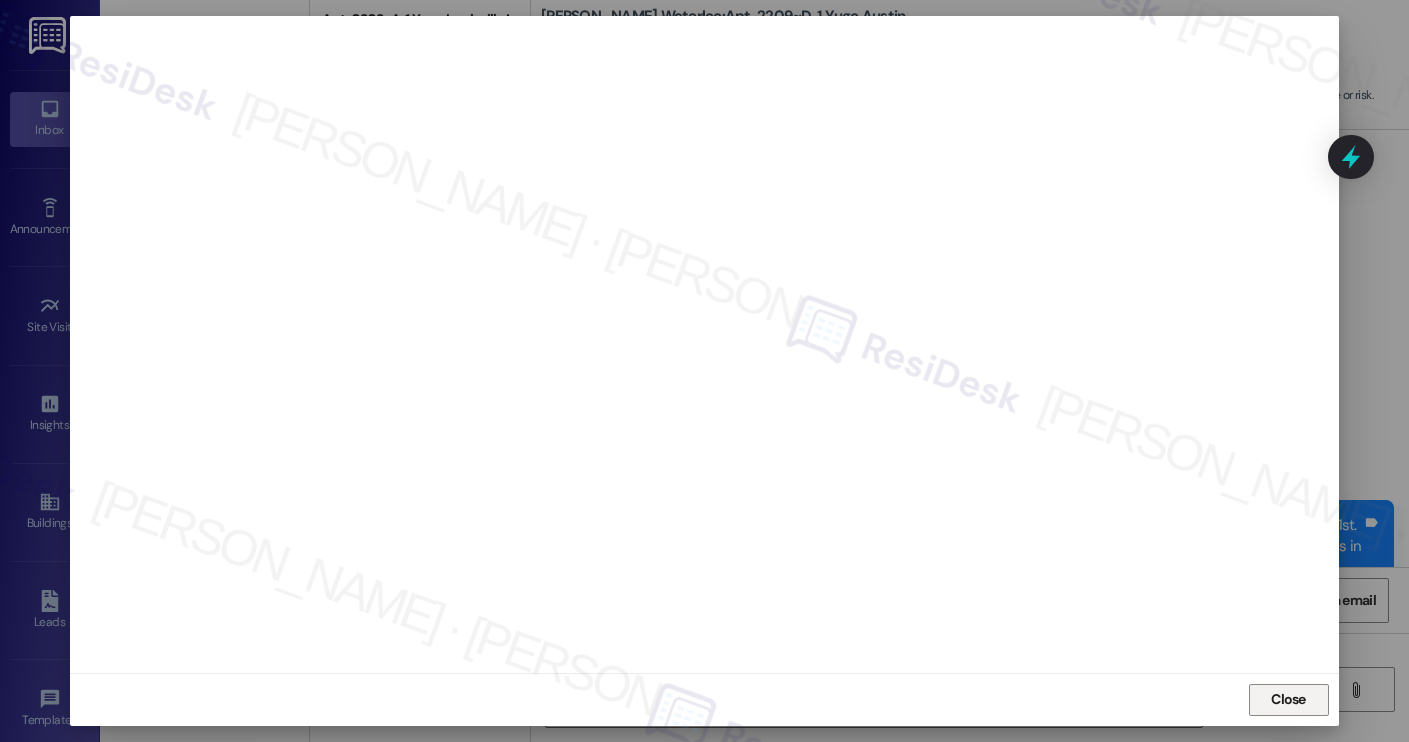 click on "Close" at bounding box center (1289, 700) 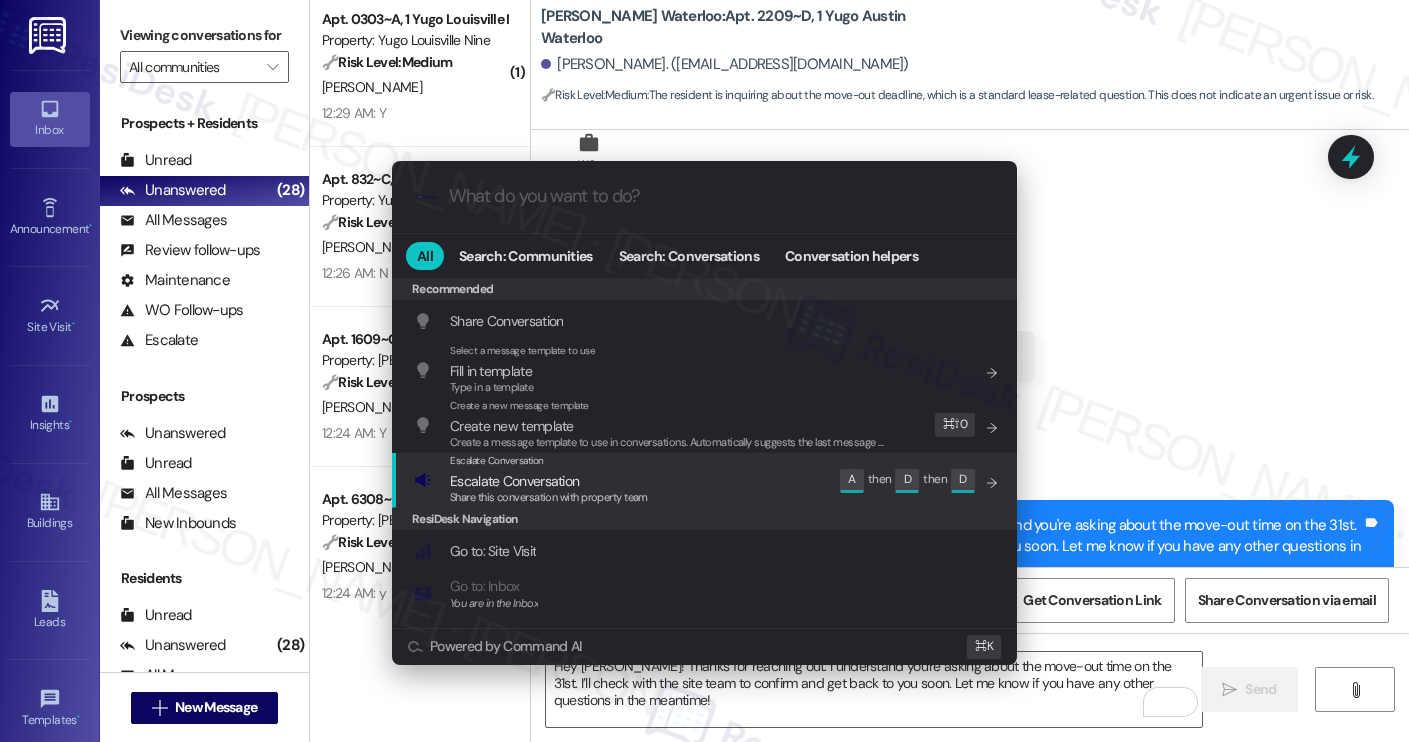 click on "Escalate Conversation Escalate Conversation Share this conversation with property team Edit A then D then D" at bounding box center [706, 480] 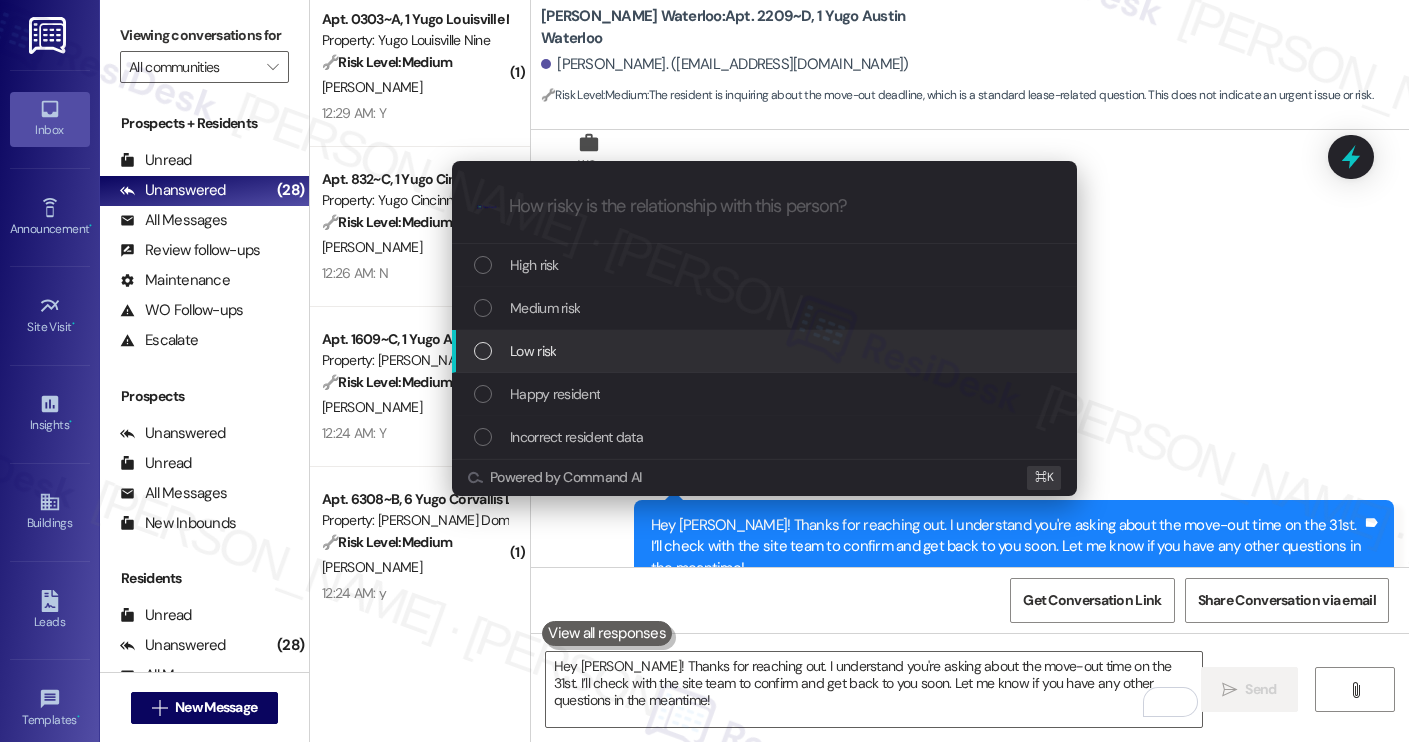 click on "Low risk" at bounding box center [766, 351] 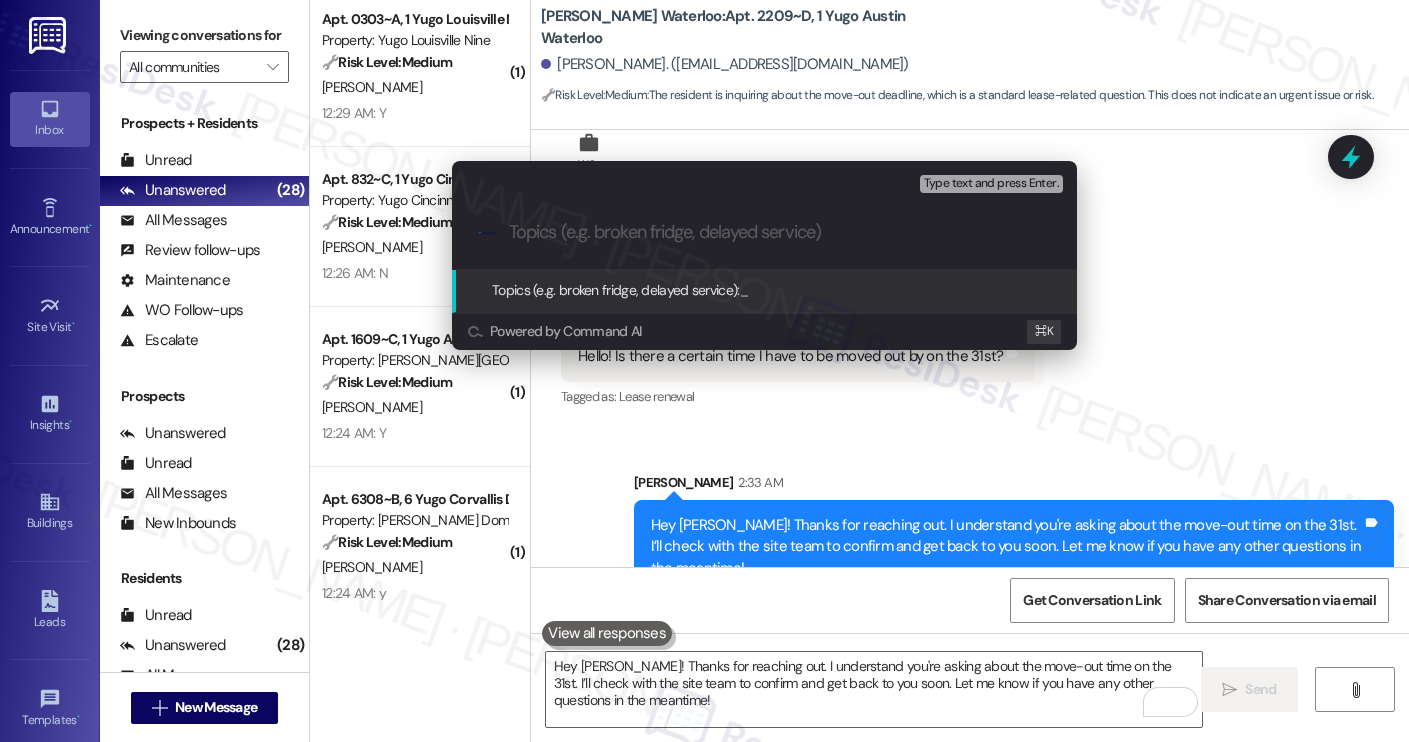 paste on "Resident Inquiry - Move-Out Time on July 31st" 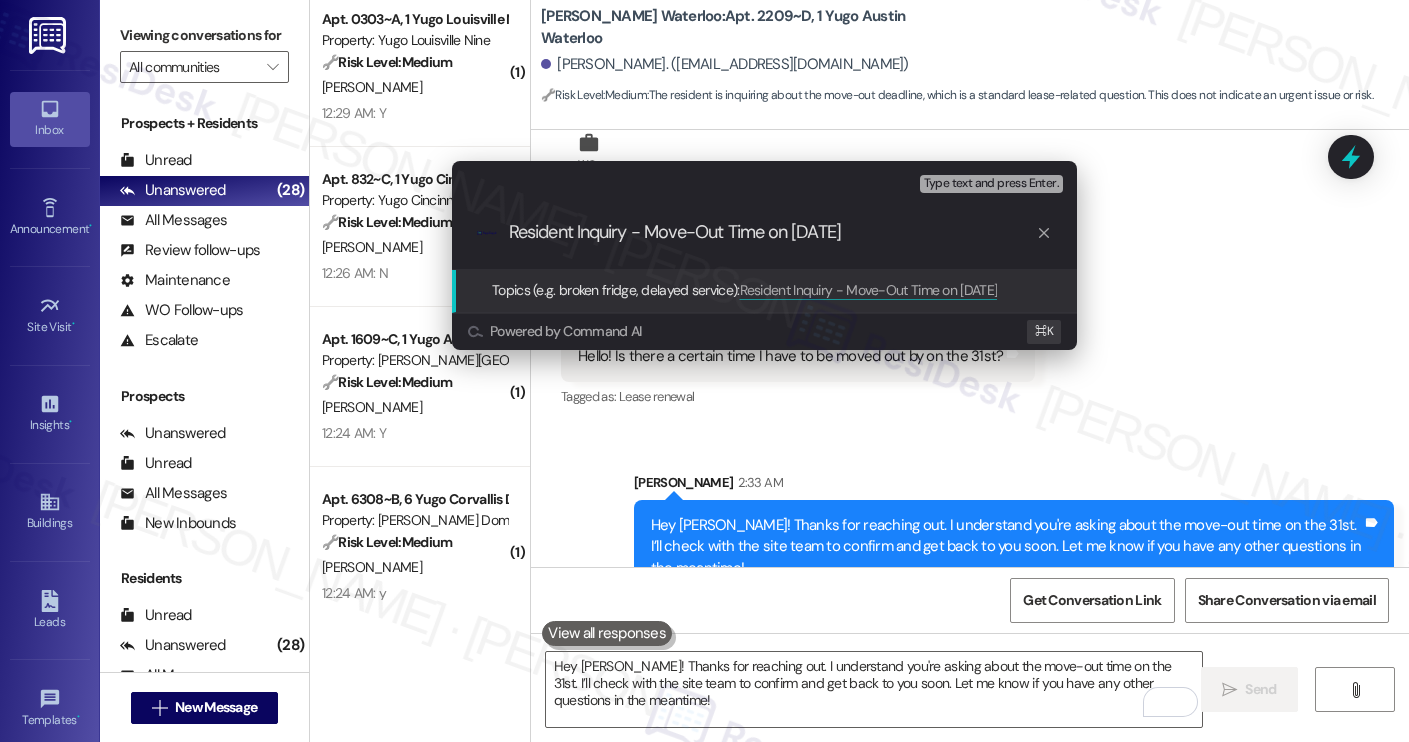 type 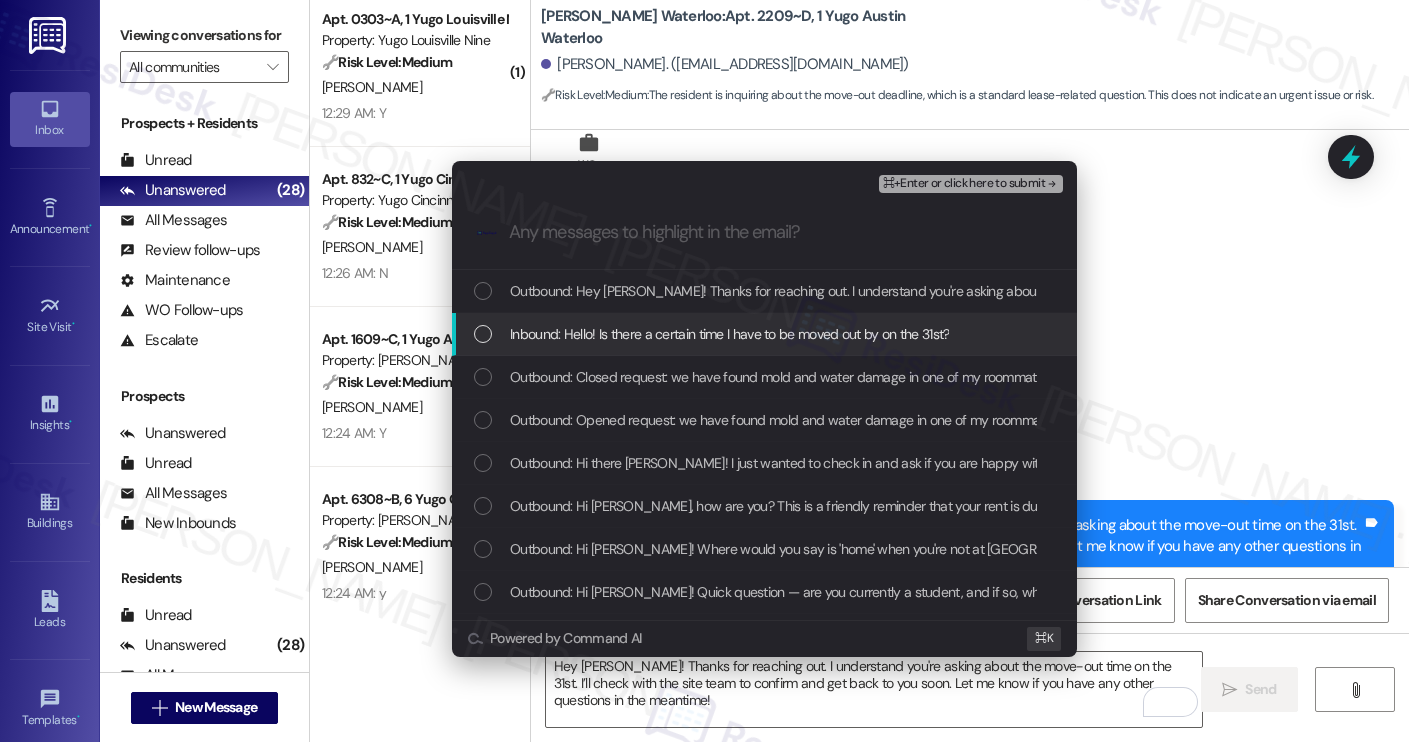 click on "Inbound: Hello! Is there a certain time I have to be moved out by on the 31st?" at bounding box center [729, 334] 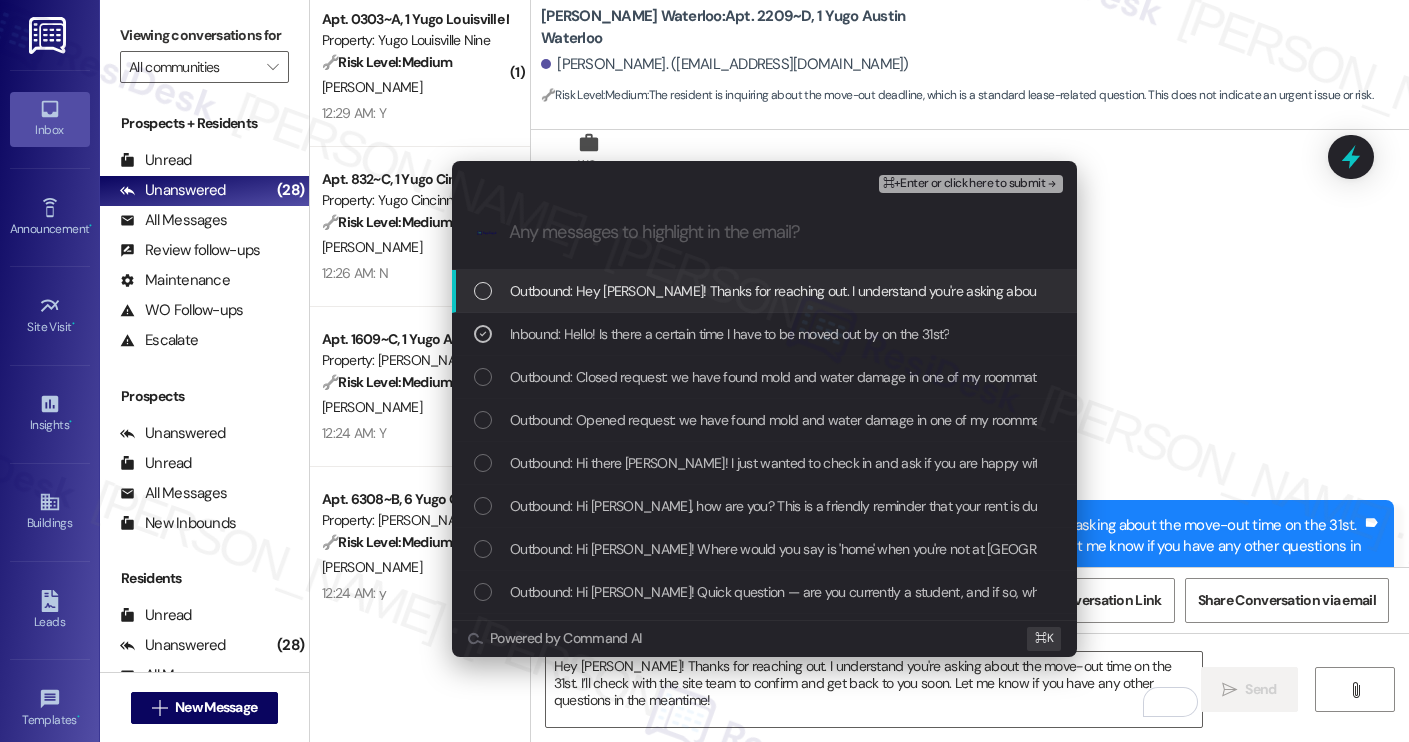 click on "⌘+Enter or click here to submit" at bounding box center (964, 184) 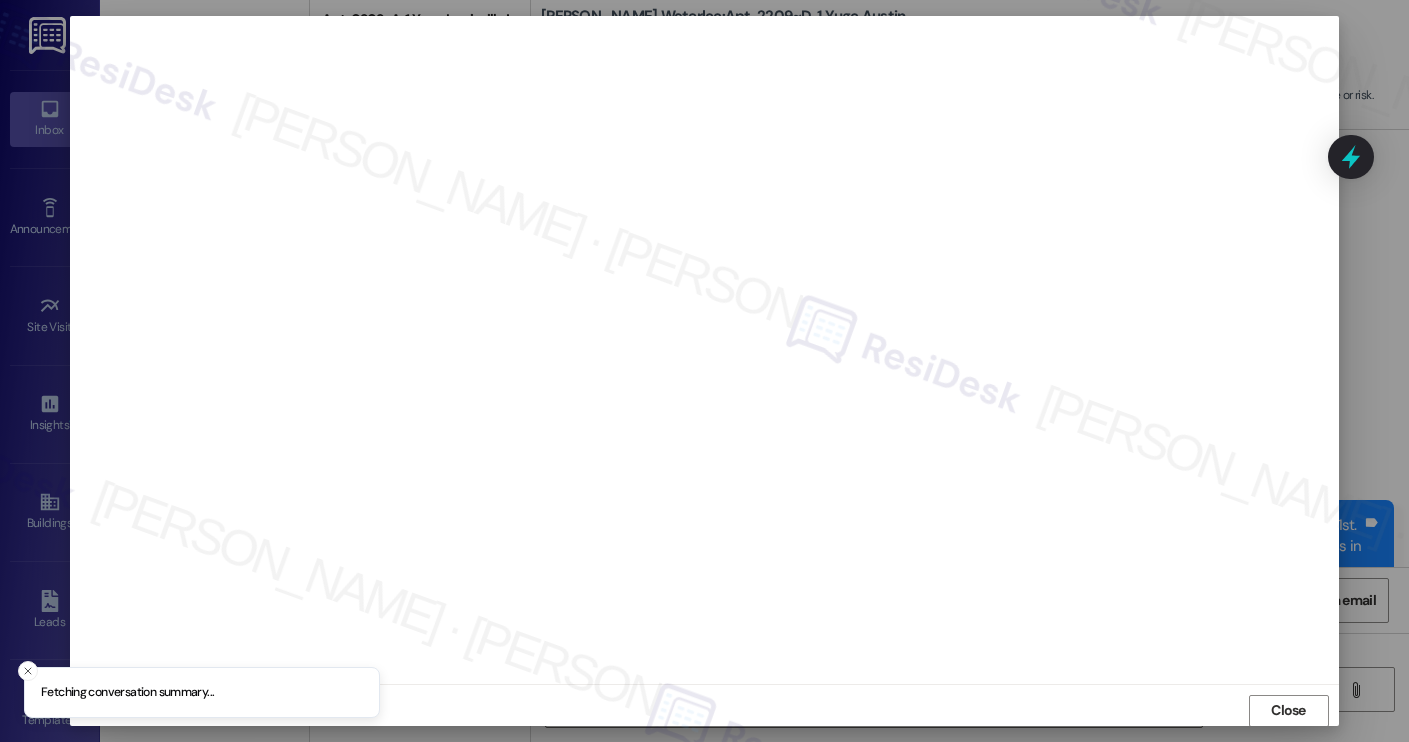 scroll, scrollTop: 1, scrollLeft: 0, axis: vertical 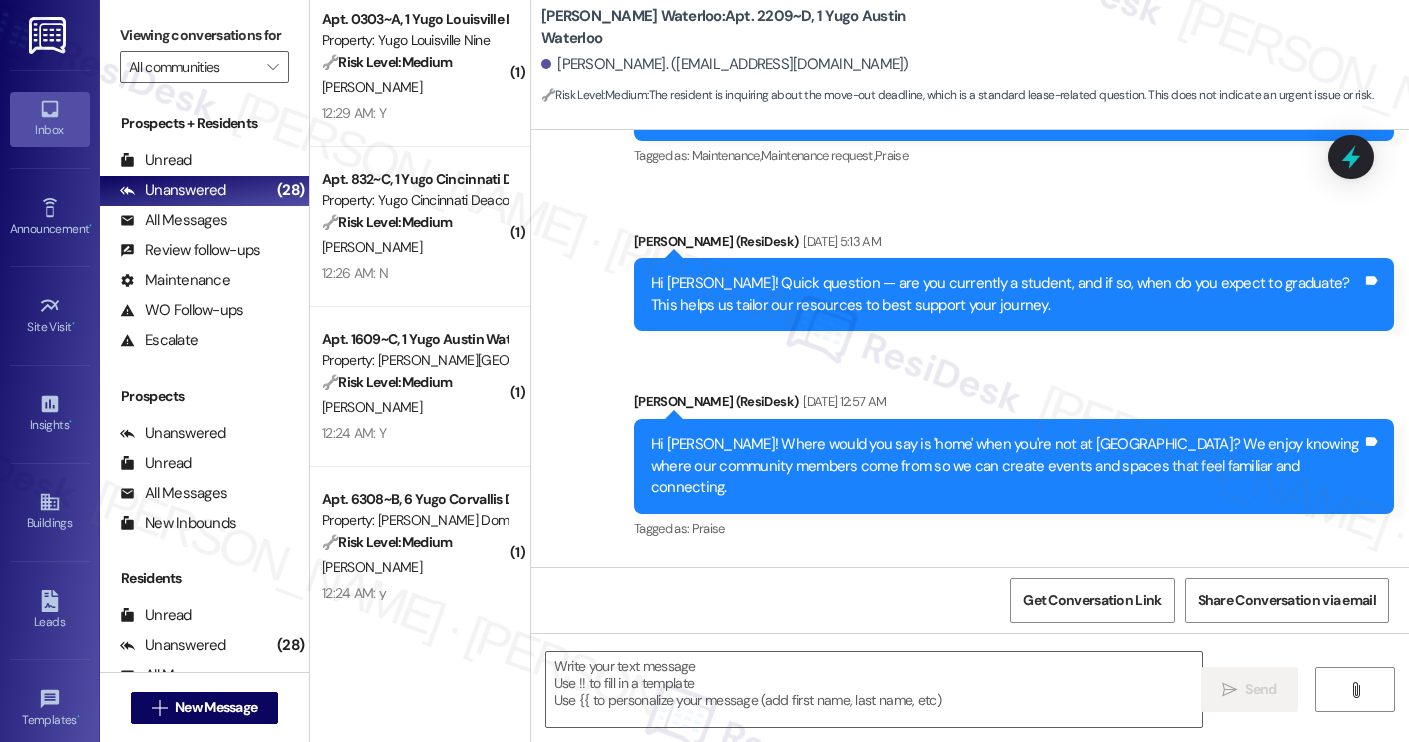 type on "Fetching suggested responses. Please feel free to read through the conversation in the meantime." 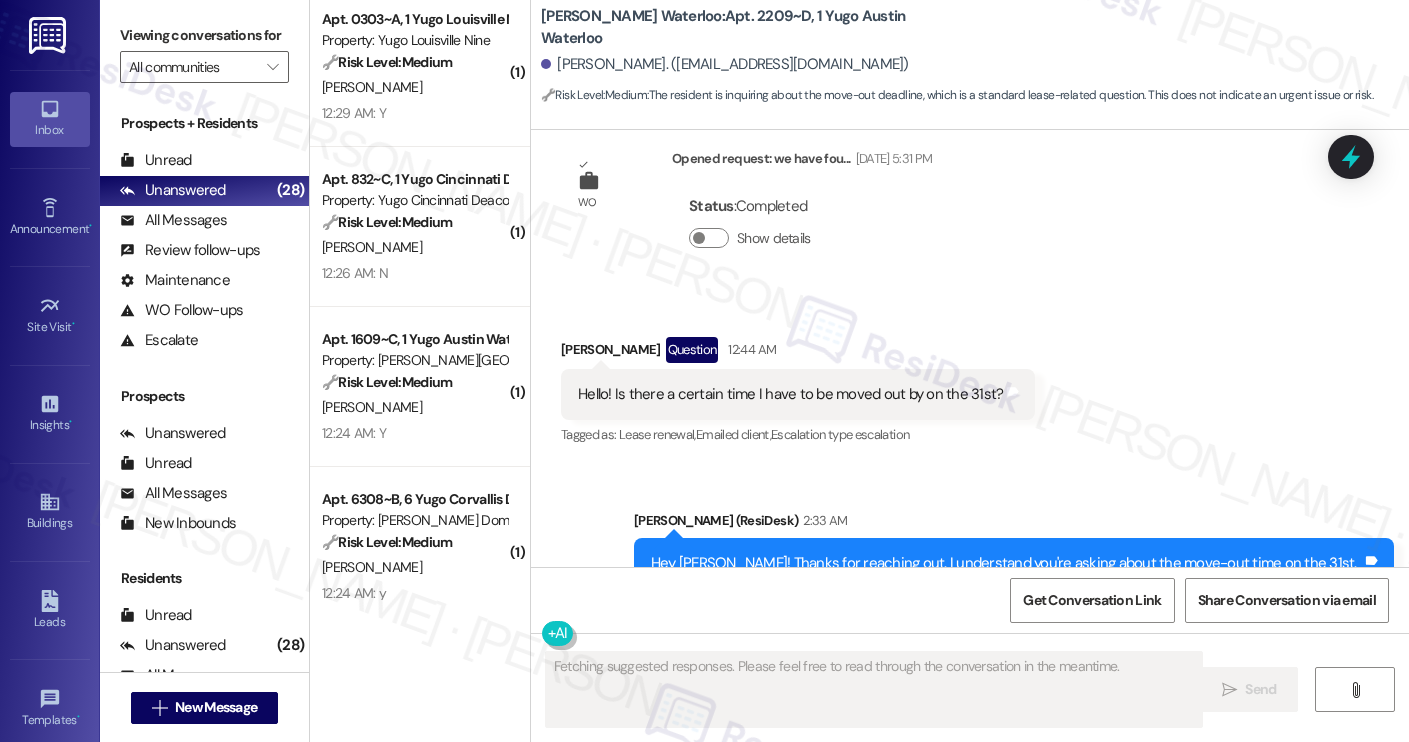 scroll, scrollTop: 1426, scrollLeft: 0, axis: vertical 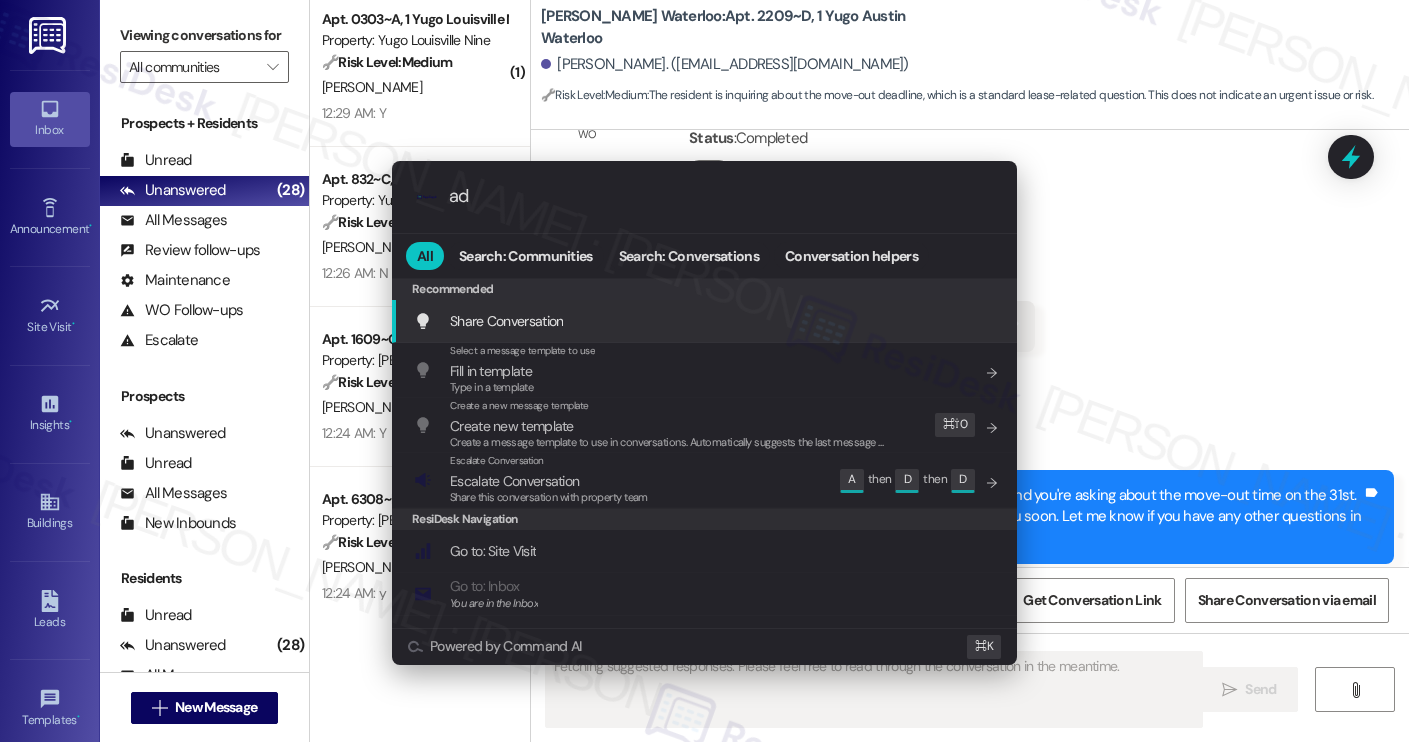 type on "add" 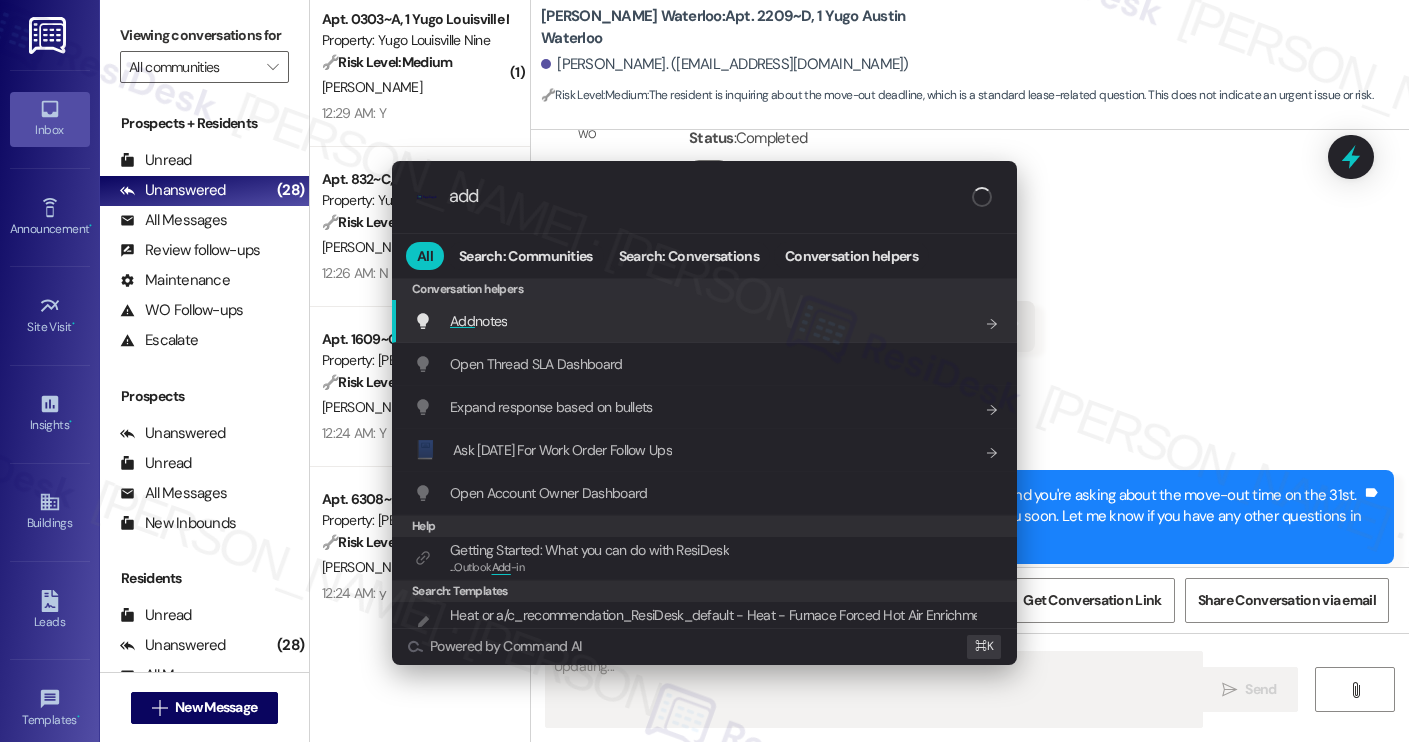 click on "Add  notes Add shortcut" at bounding box center (706, 321) 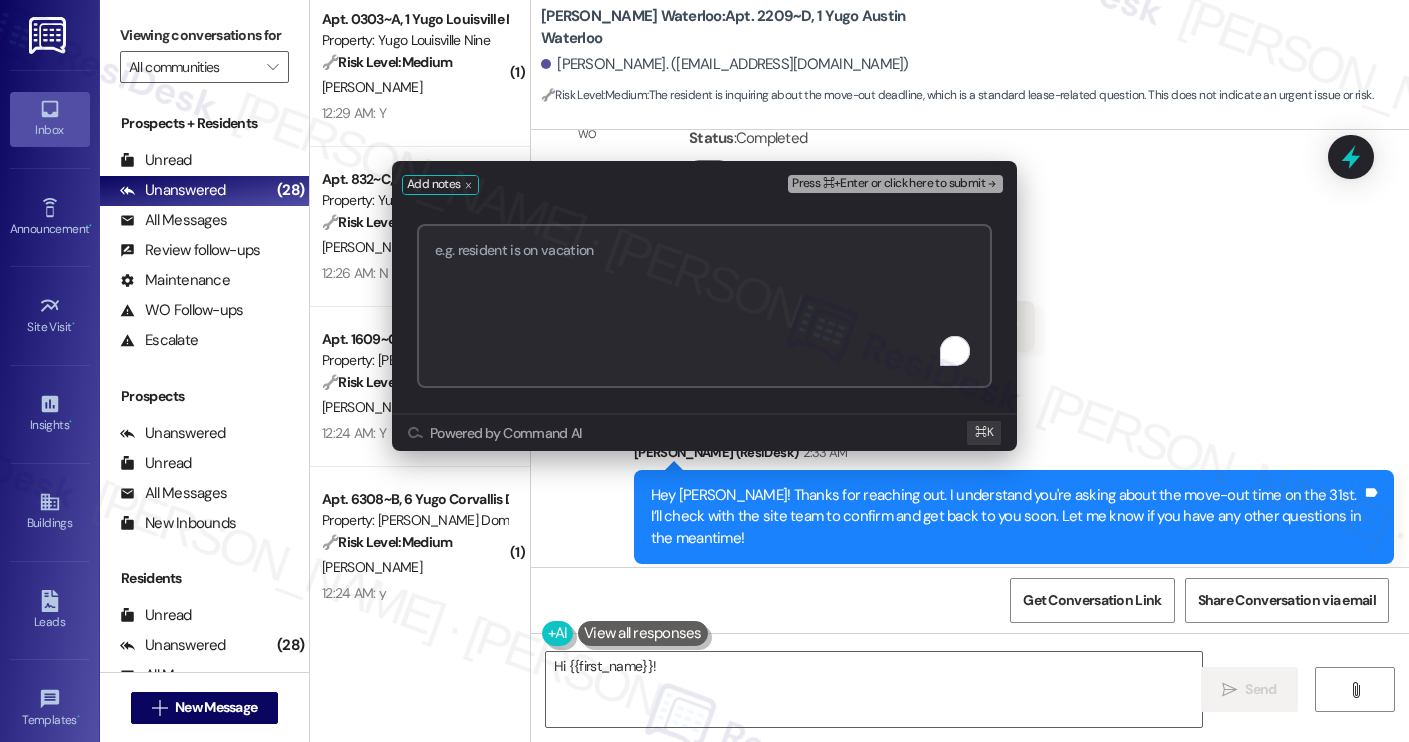 paste on "Resident Inquiry - Move-Out Time on July 31st" 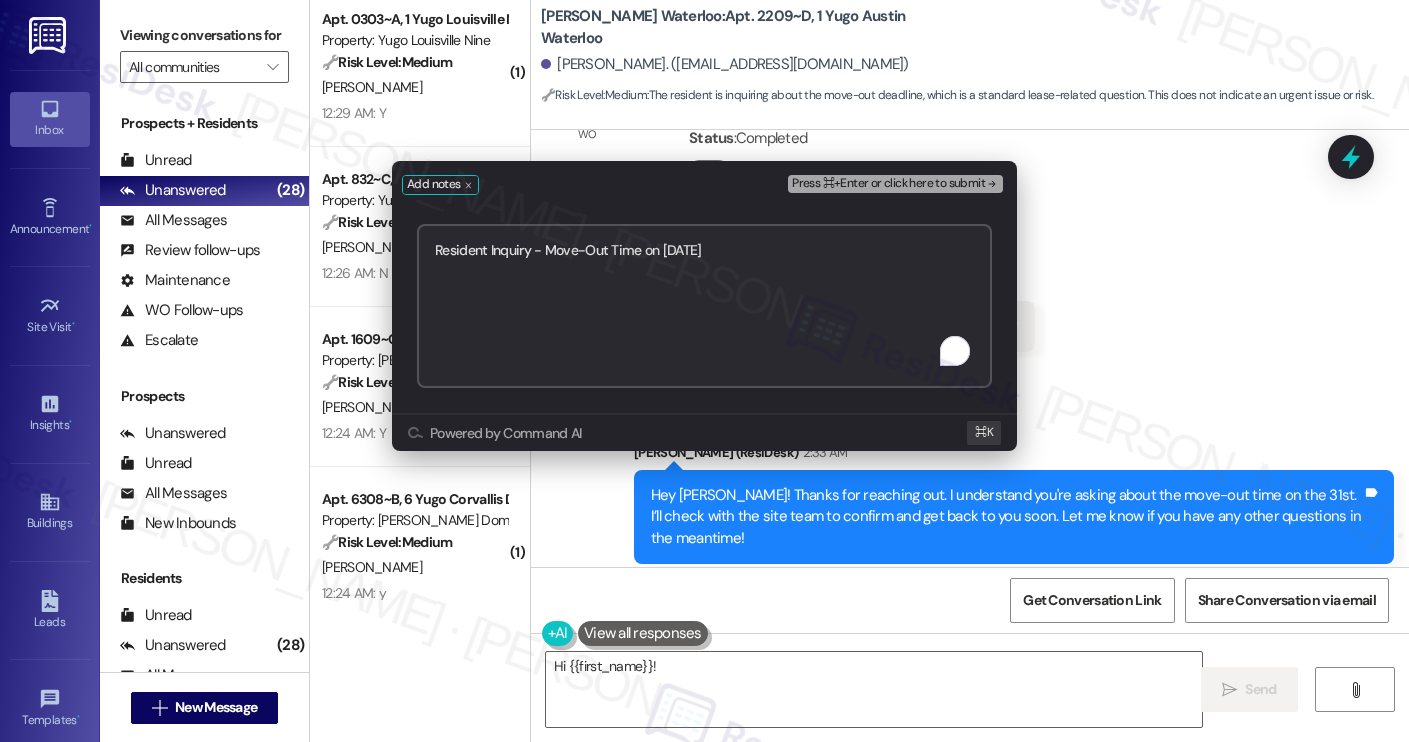 type on "Hi {{first_name}}! I'm" 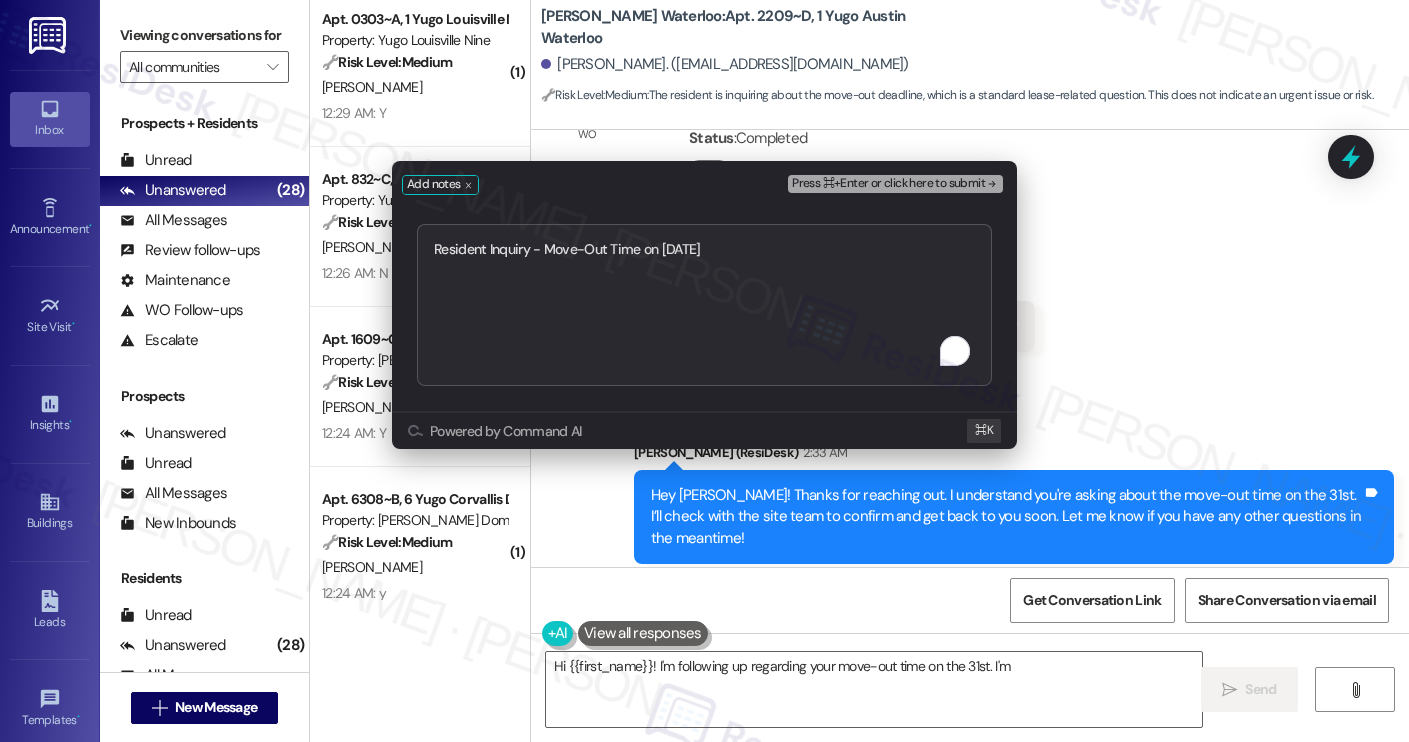 click on "Press ⌘+Enter or click here to submit" at bounding box center (888, 184) 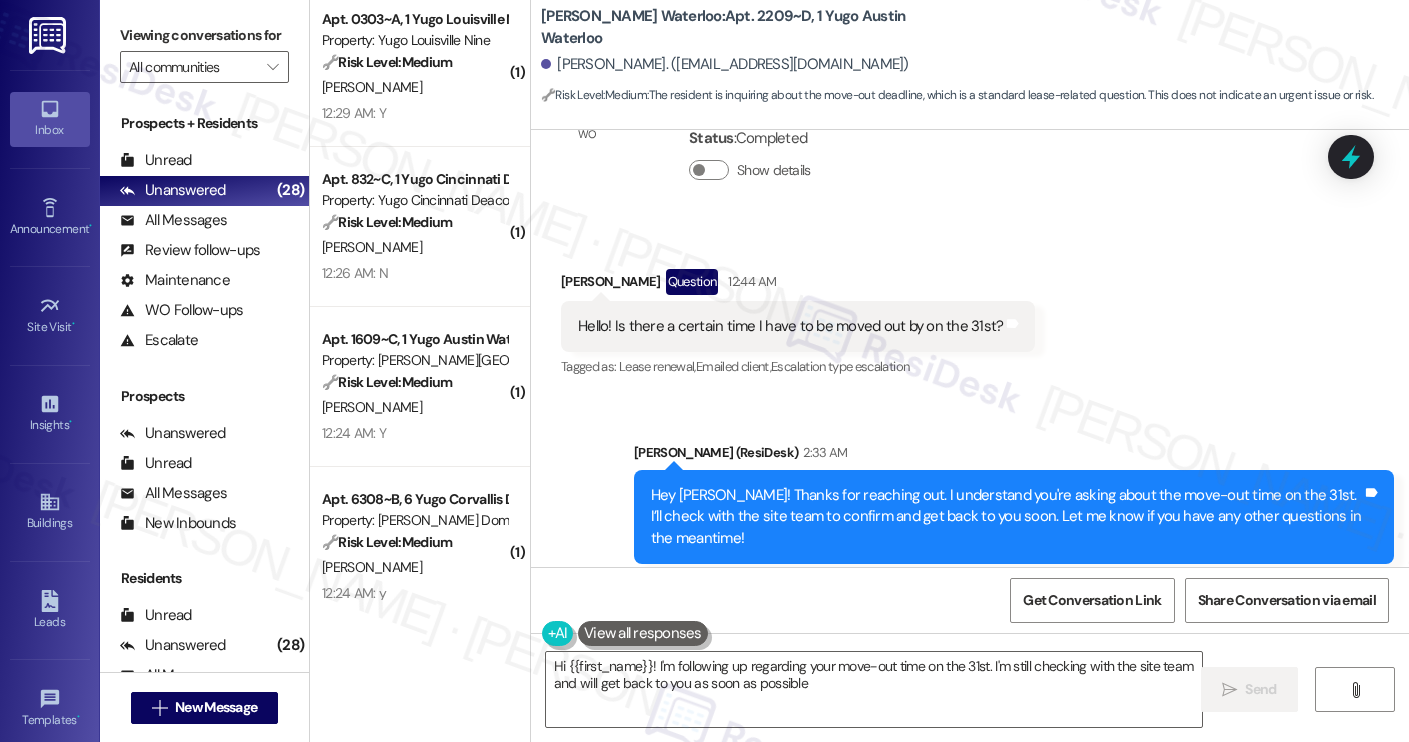 type on "Hi {{first_name}}! I'm following up regarding your move-out time on the 31st. I'm still checking with the site team and will get back to you as soon as possible!" 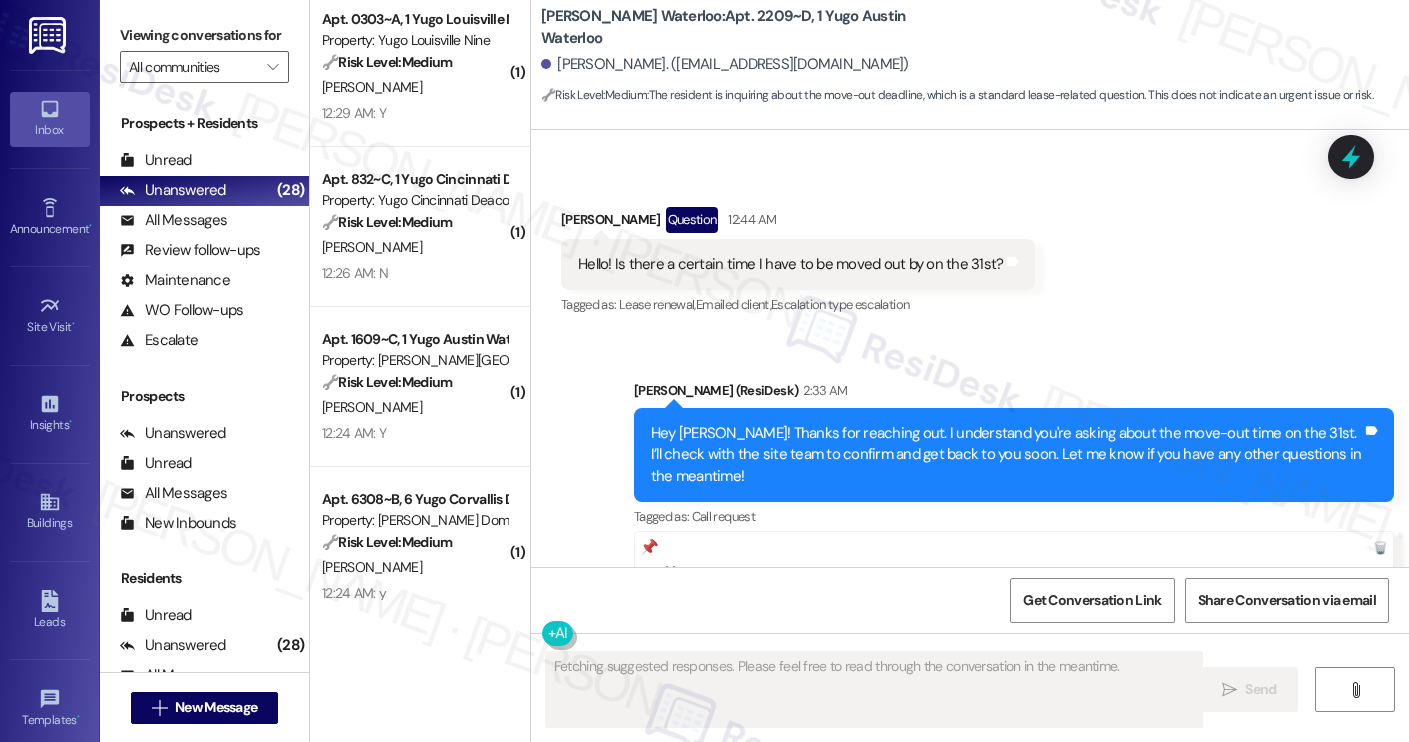 scroll, scrollTop: 1841, scrollLeft: 0, axis: vertical 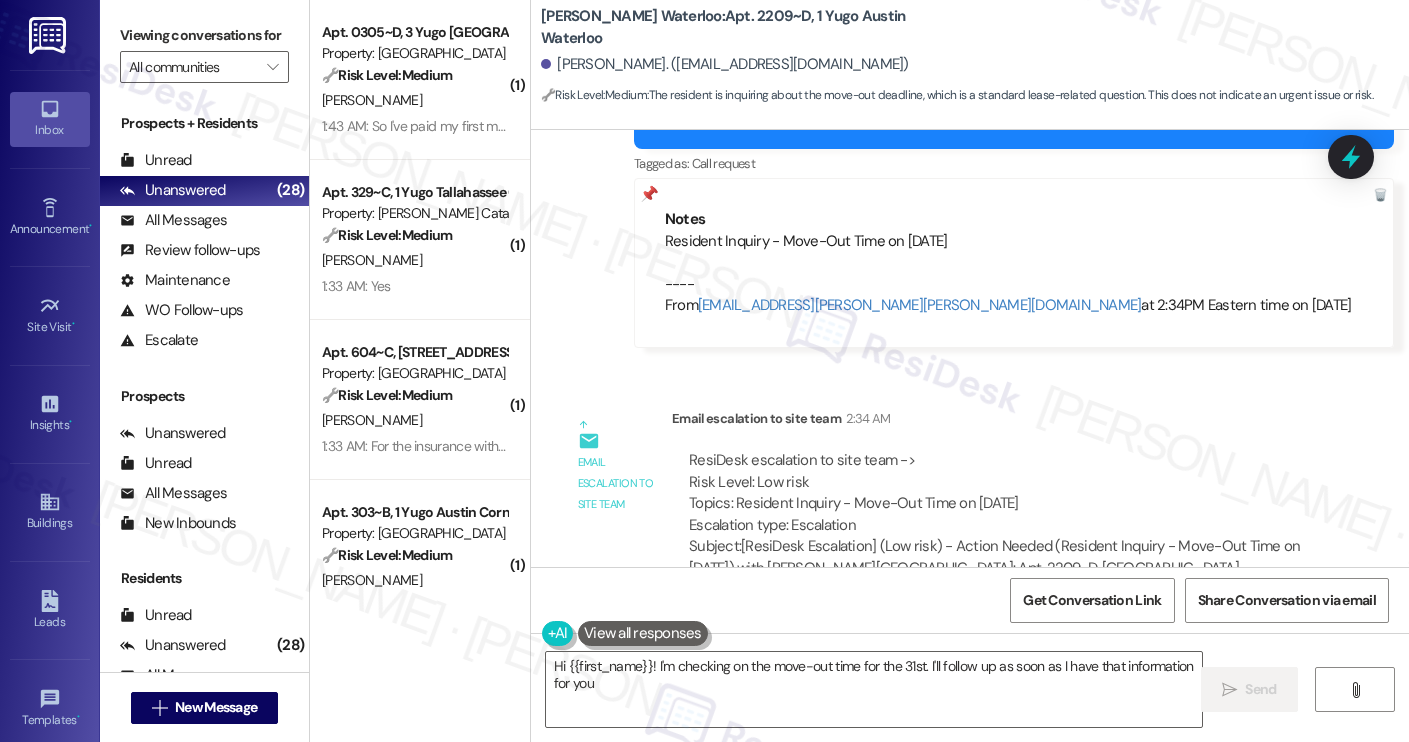 type on "Hi {{first_name}}! I'm checking on the move-out time for the 31st. I'll follow up as soon as I have that information for you!" 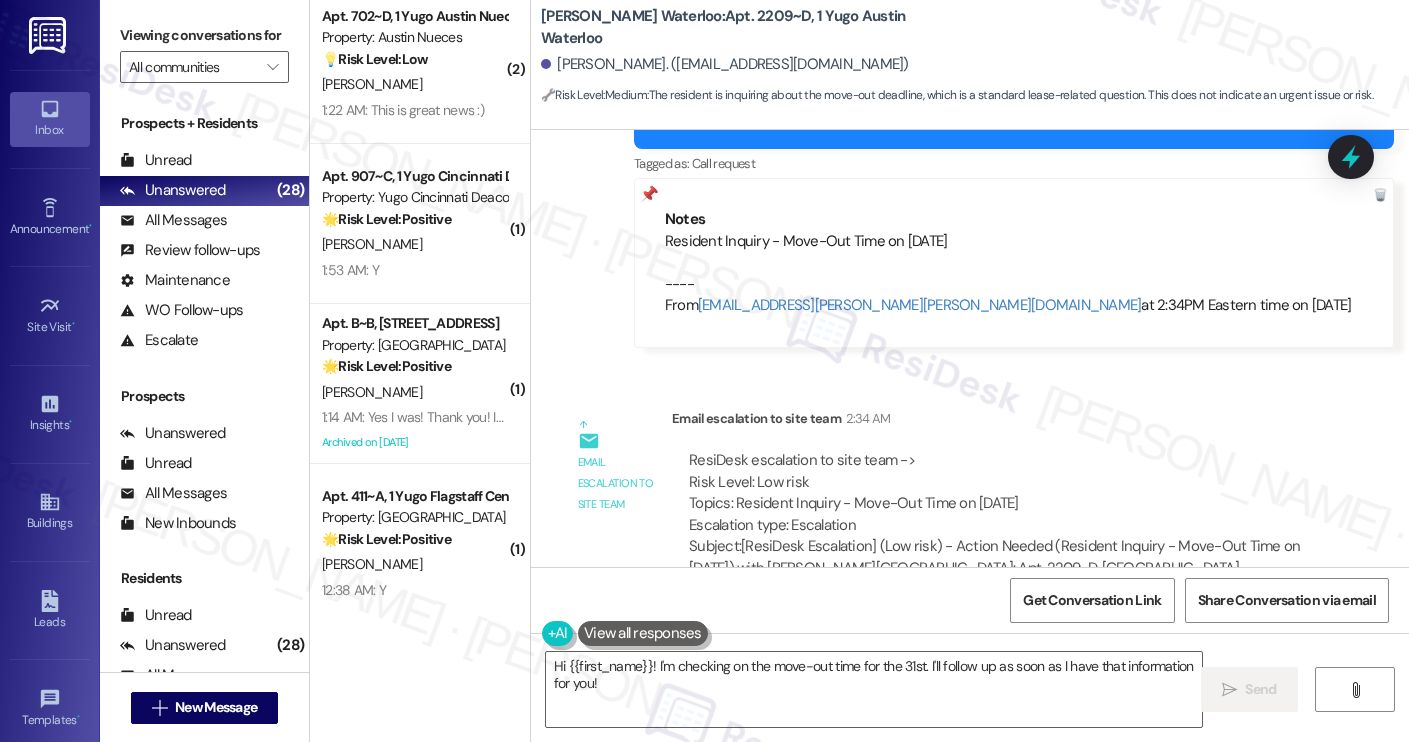 scroll, scrollTop: 4840, scrollLeft: 0, axis: vertical 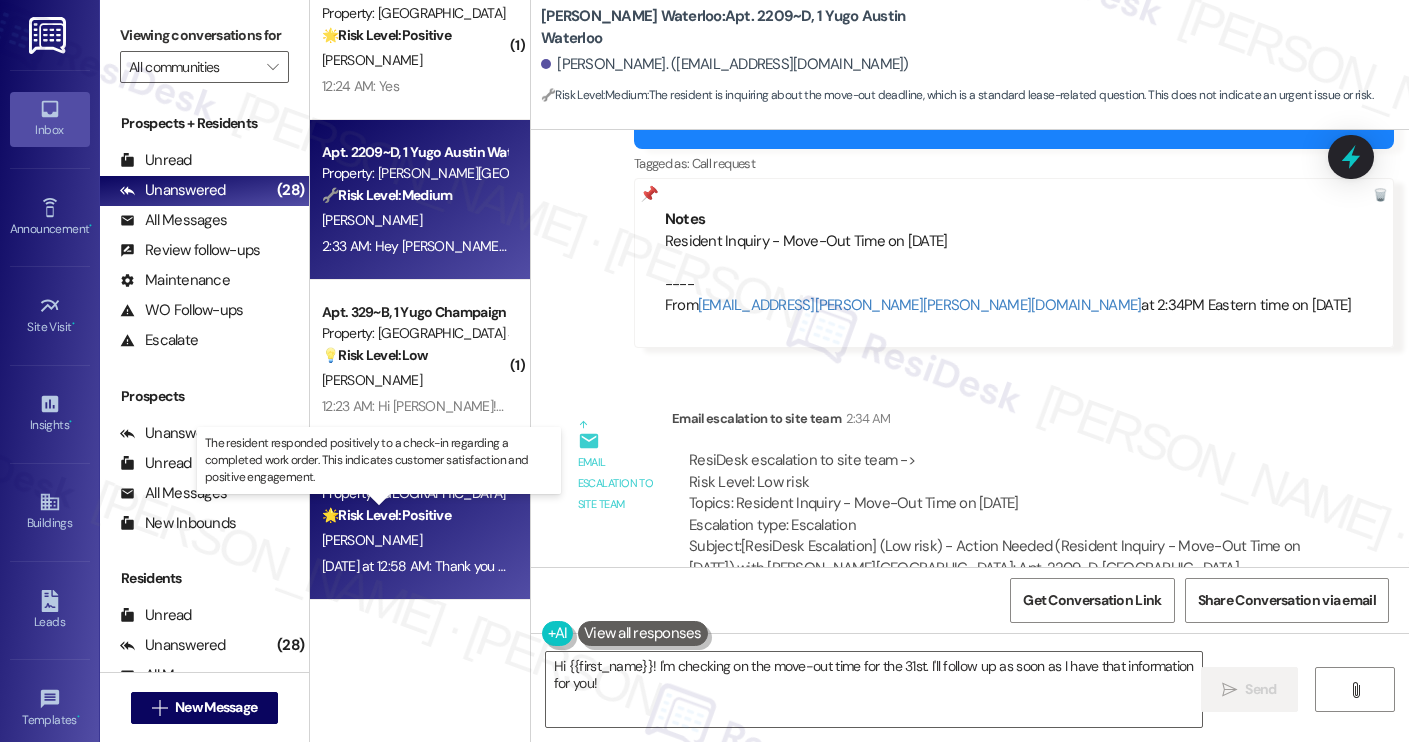 click on "🌟  Risk Level:  Positive" at bounding box center [386, 515] 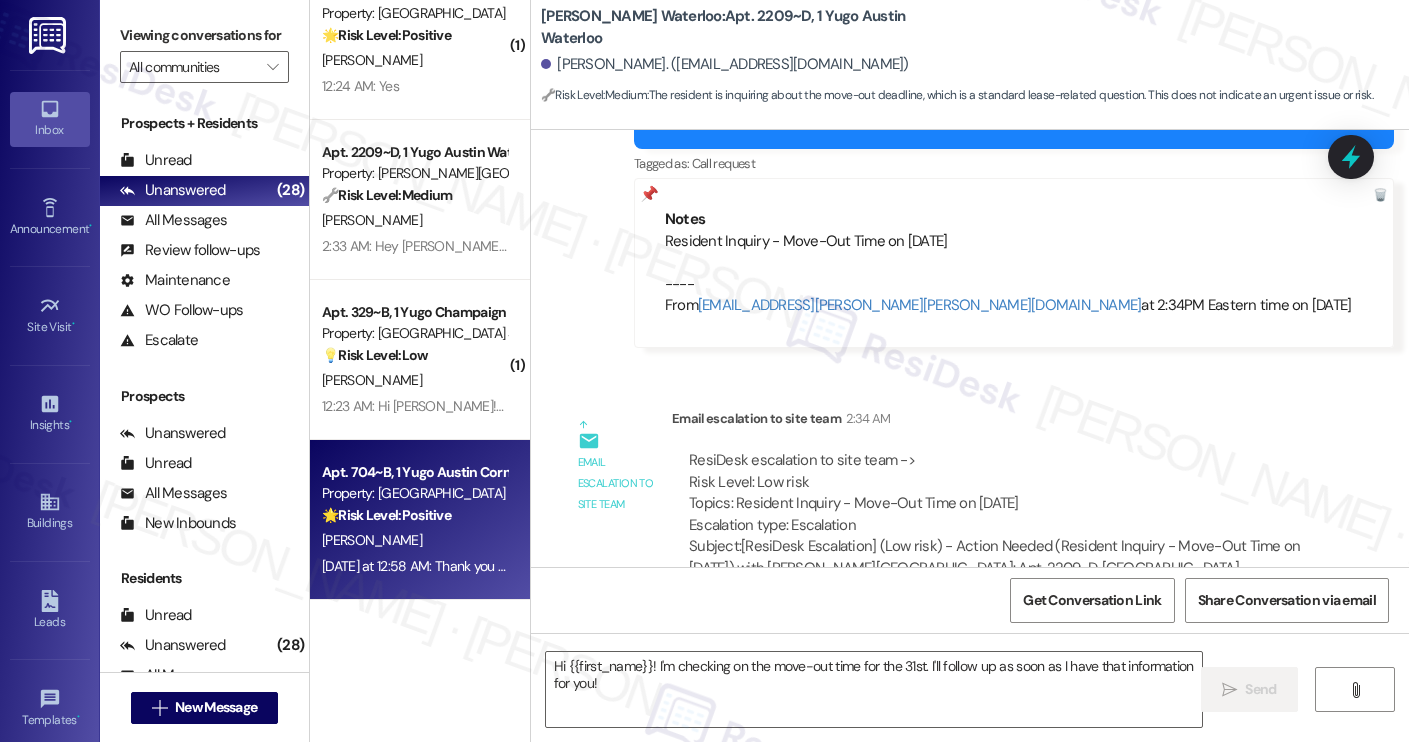 type on "Fetching suggested responses. Please feel free to read through the conversation in the meantime." 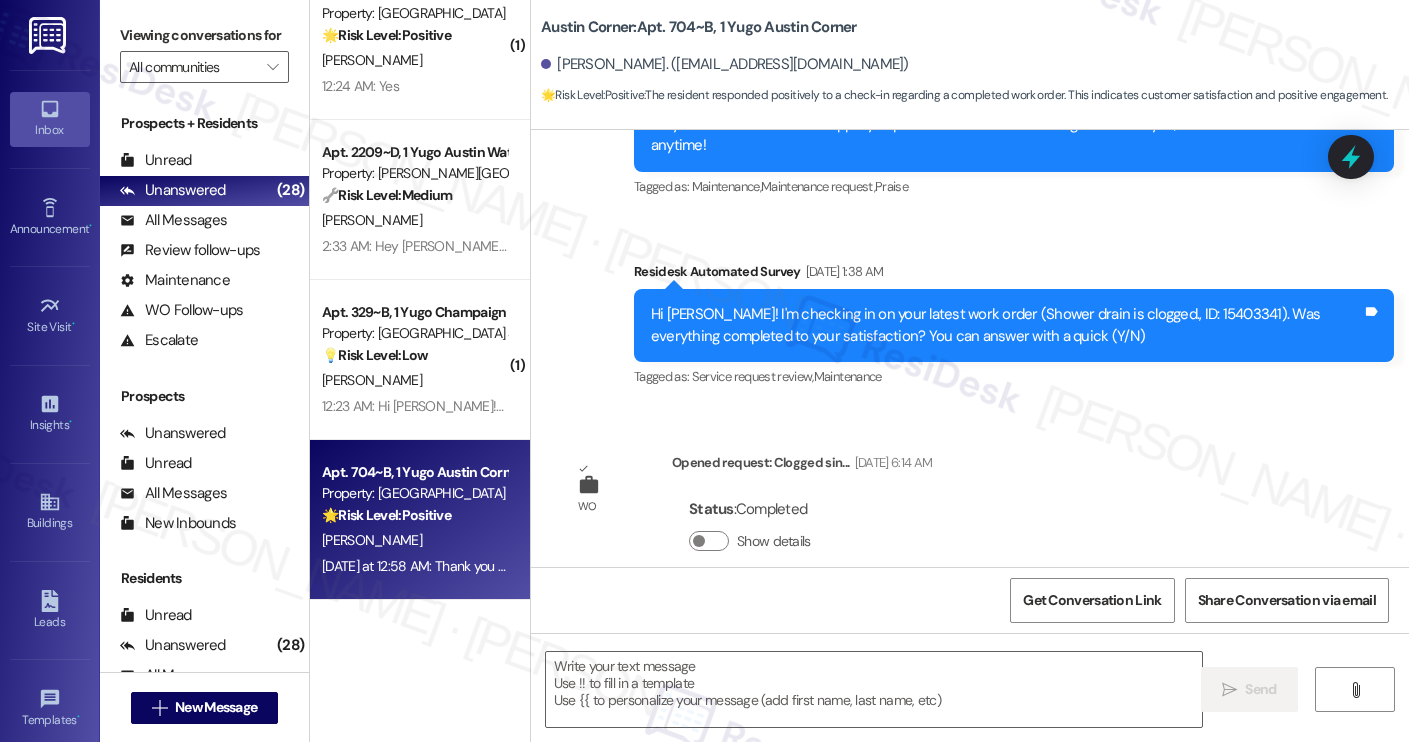 type on "Fetching suggested responses. Please feel free to read through the conversation in the meantime." 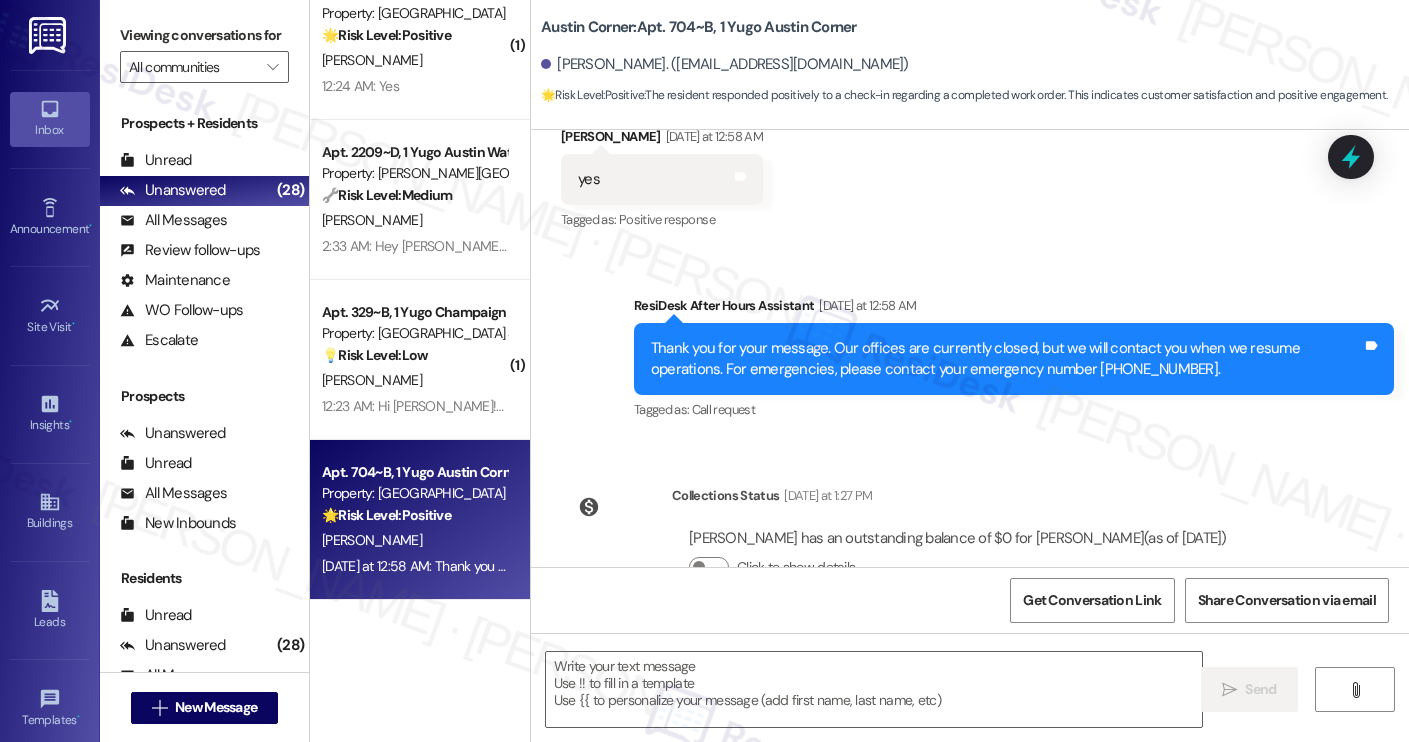 scroll, scrollTop: 2626, scrollLeft: 0, axis: vertical 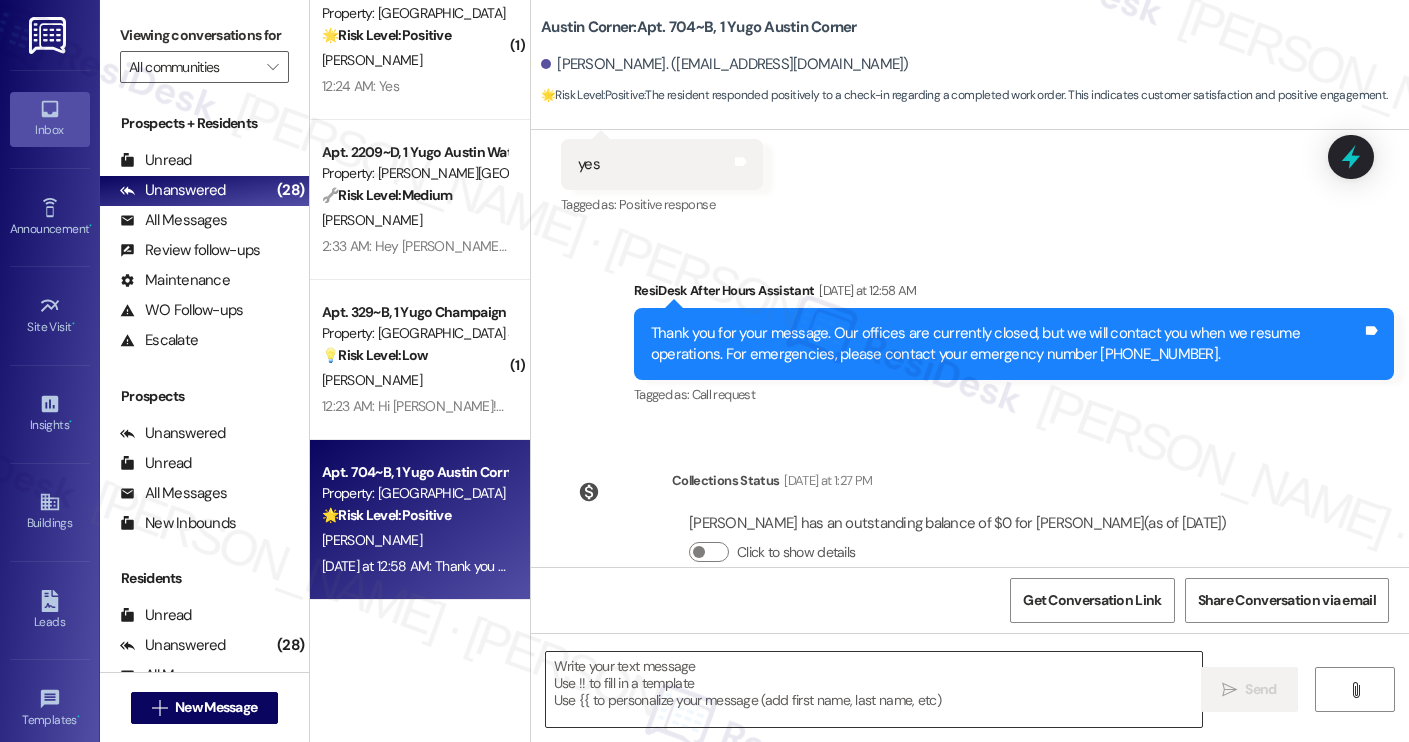 click at bounding box center (874, 689) 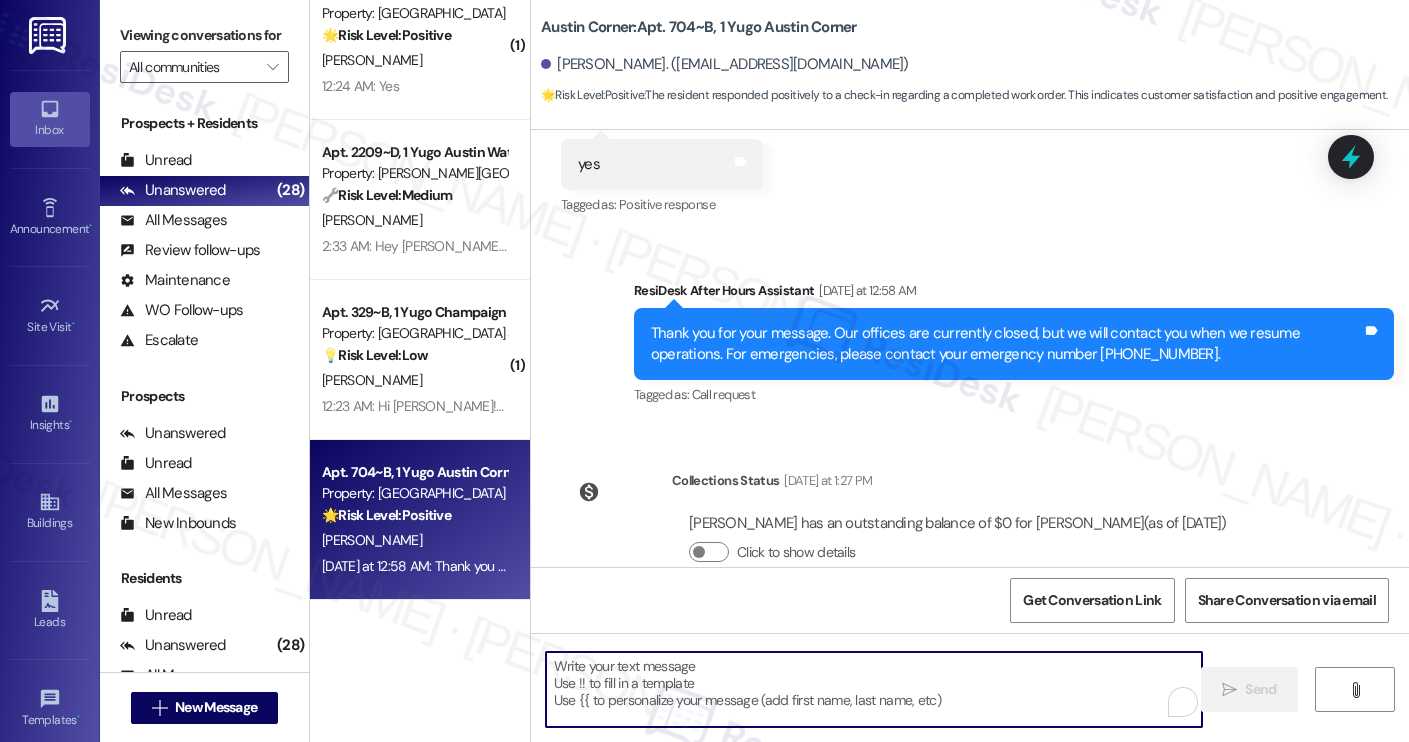 click at bounding box center (874, 689) 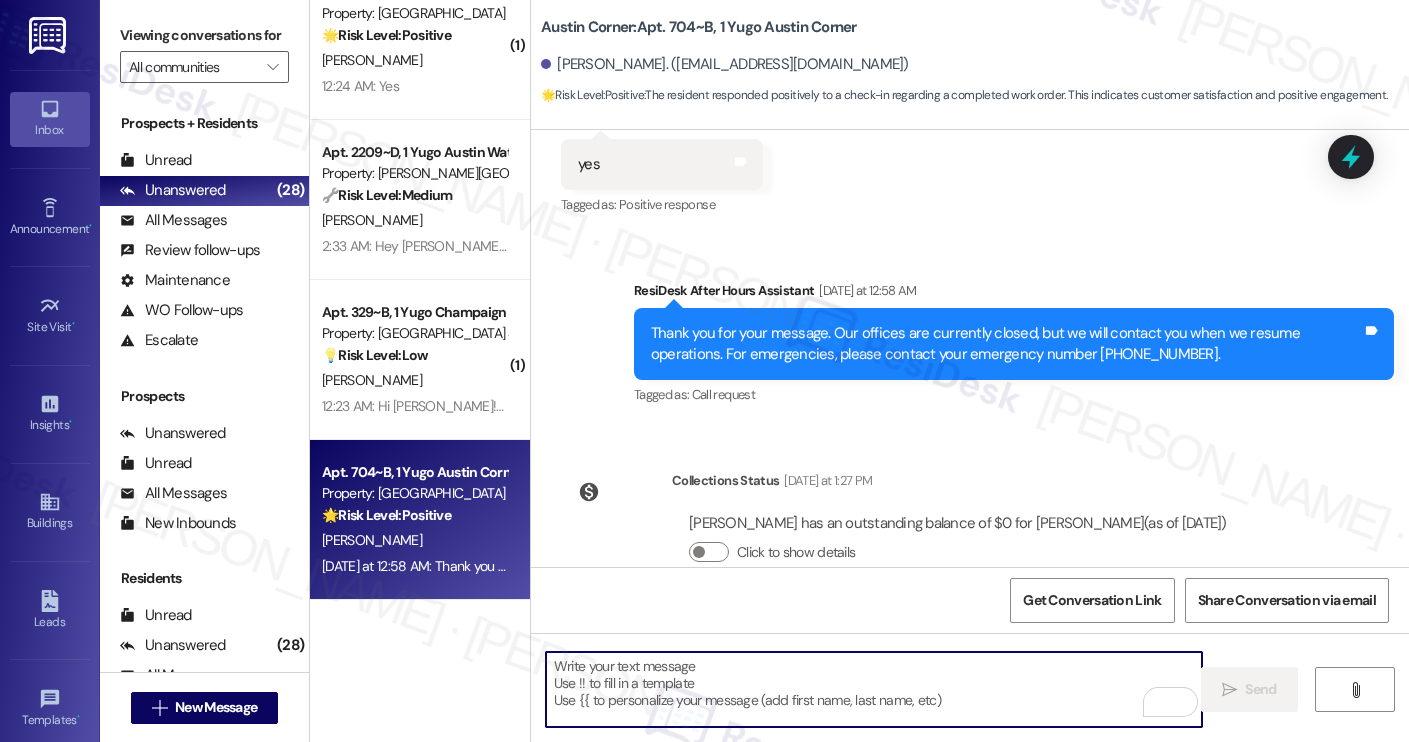 paste on "Thanks for your response, [PERSON_NAME]! Great to hear that your work order was completed to your satisfaction. Could I also take this chance to ask if [PERSON_NAME] has lived up to your expectations?" 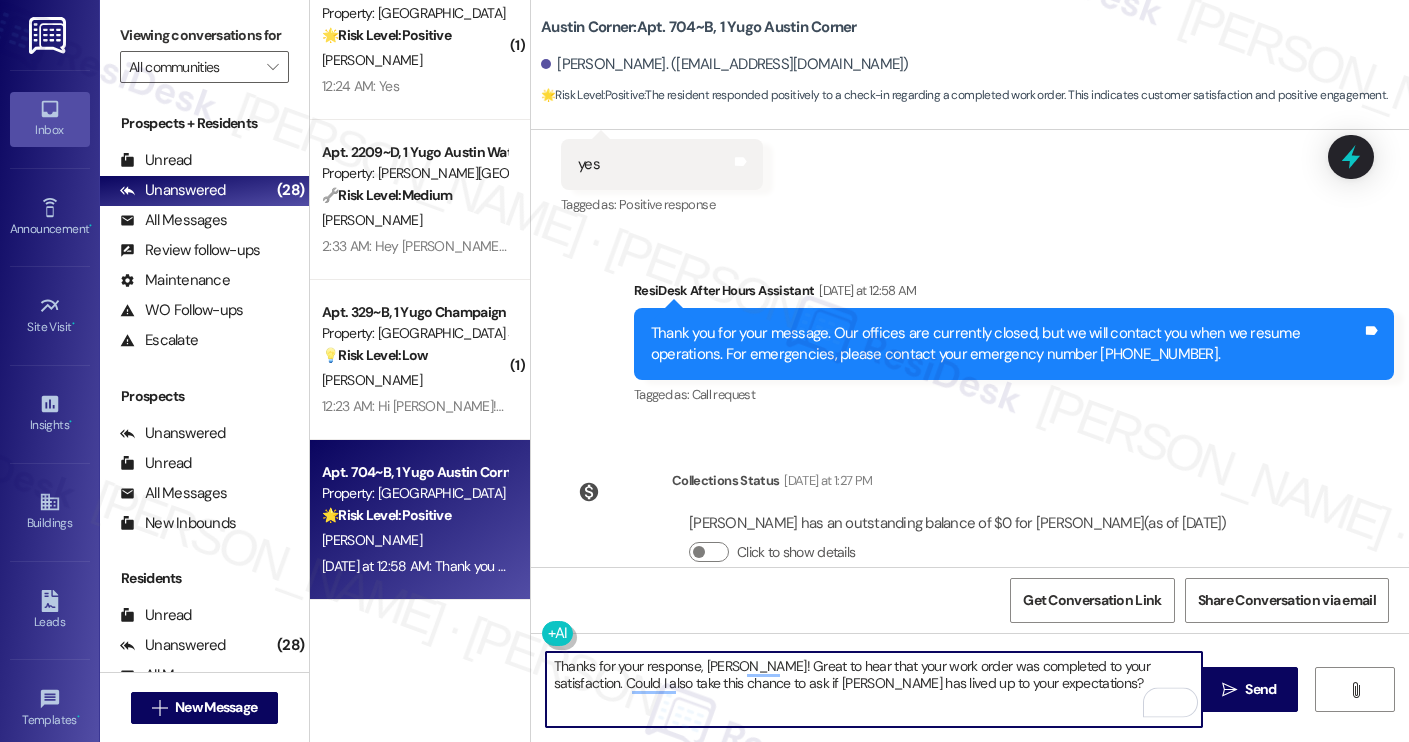 click on "Lauren Garcia. (laurenng04@icloud.com)" at bounding box center [725, 64] 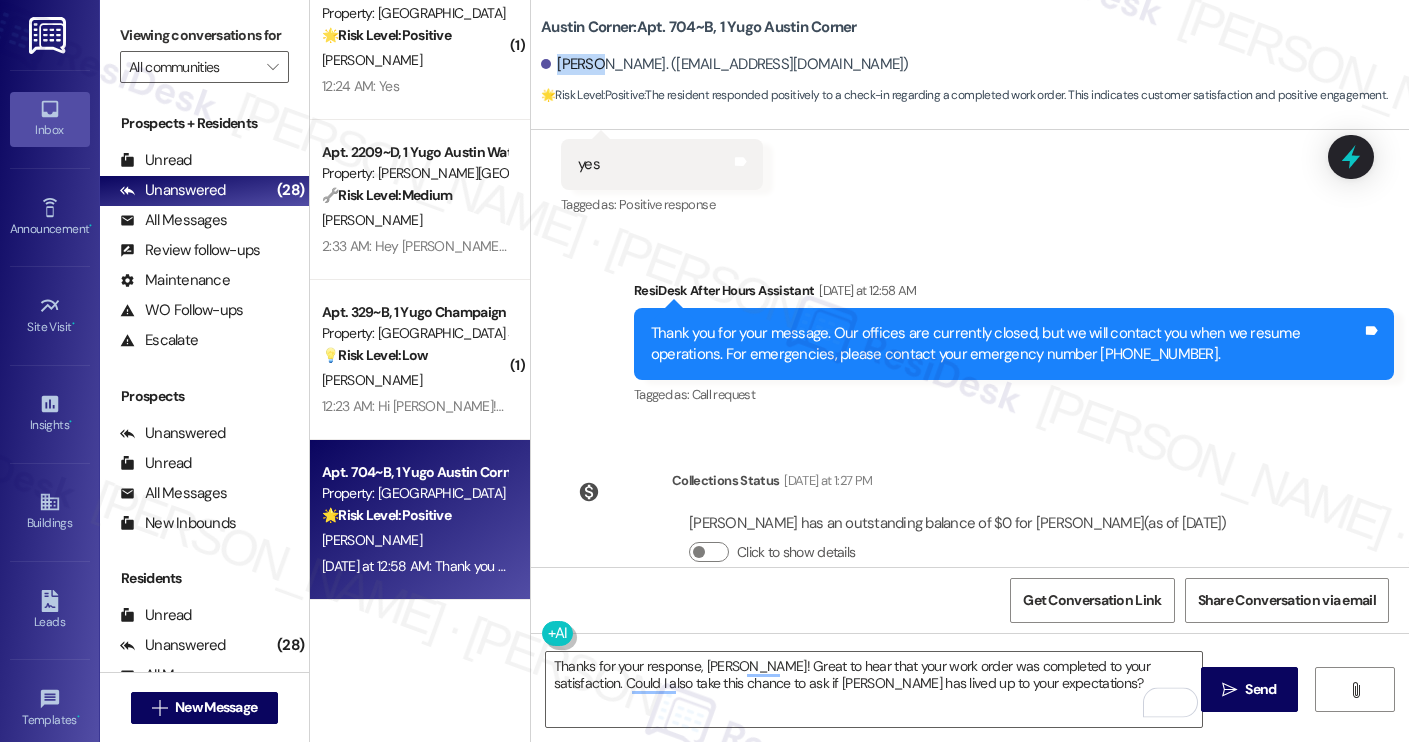 copy on "Lauren" 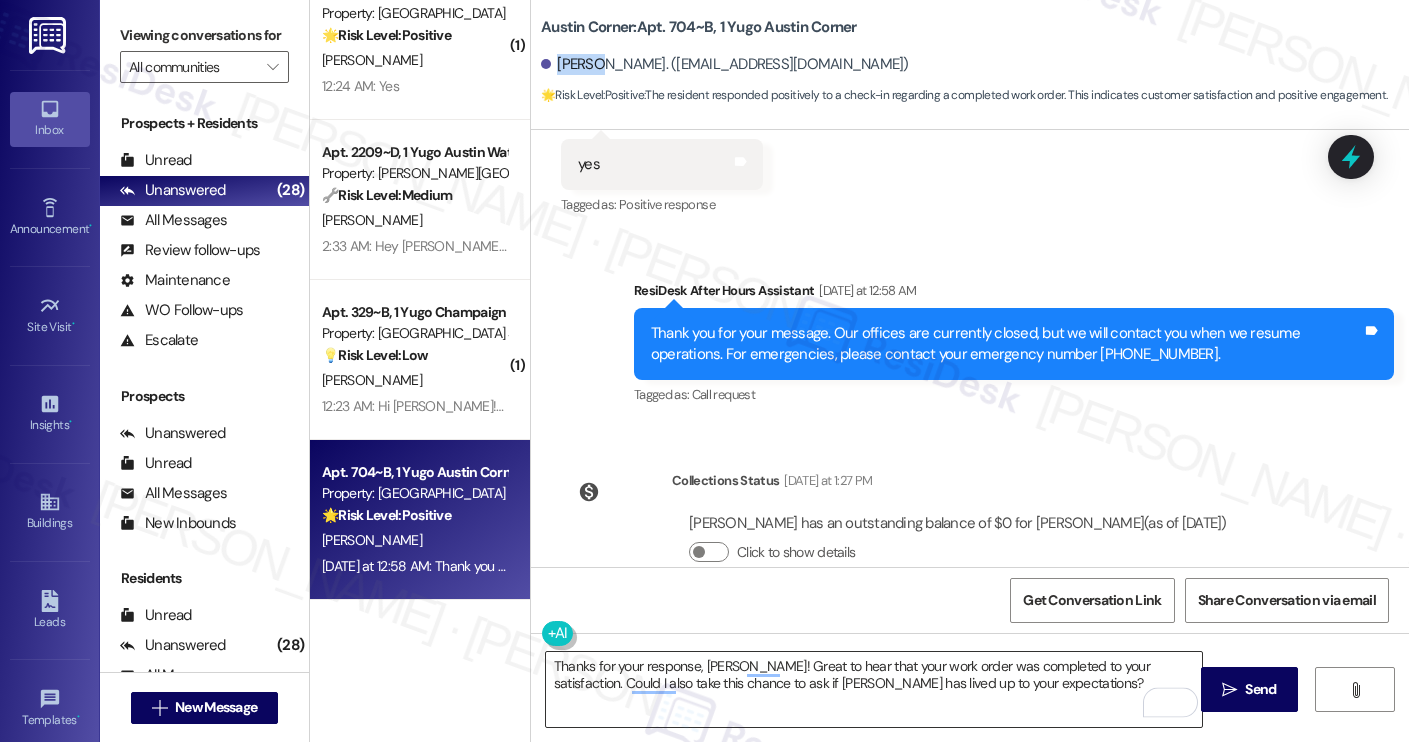click on "Thanks for your response, [PERSON_NAME]! Great to hear that your work order was completed to your satisfaction. Could I also take this chance to ask if [PERSON_NAME] has lived up to your expectations?" at bounding box center [874, 689] 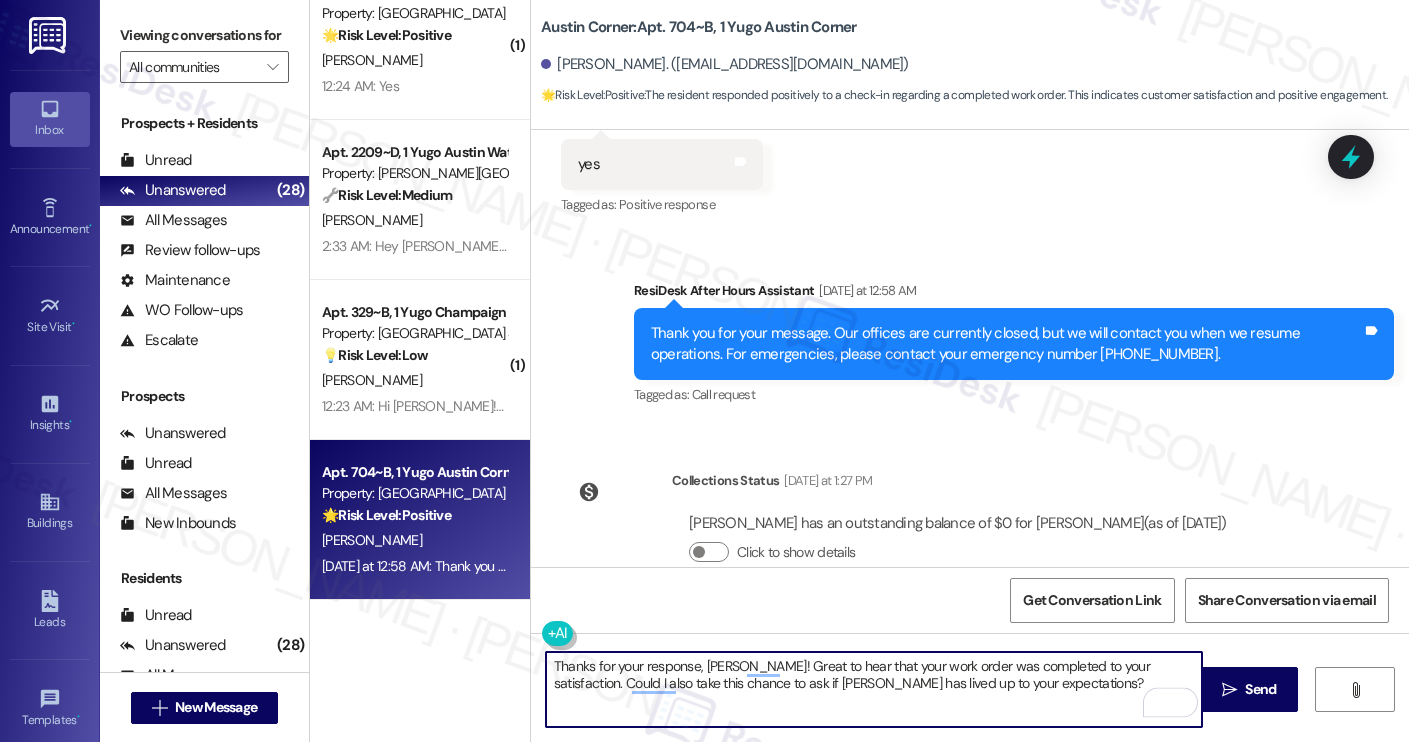 click on "Thanks for your response, [PERSON_NAME]! Great to hear that your work order was completed to your satisfaction. Could I also take this chance to ask if [PERSON_NAME] has lived up to your expectations?" at bounding box center [874, 689] 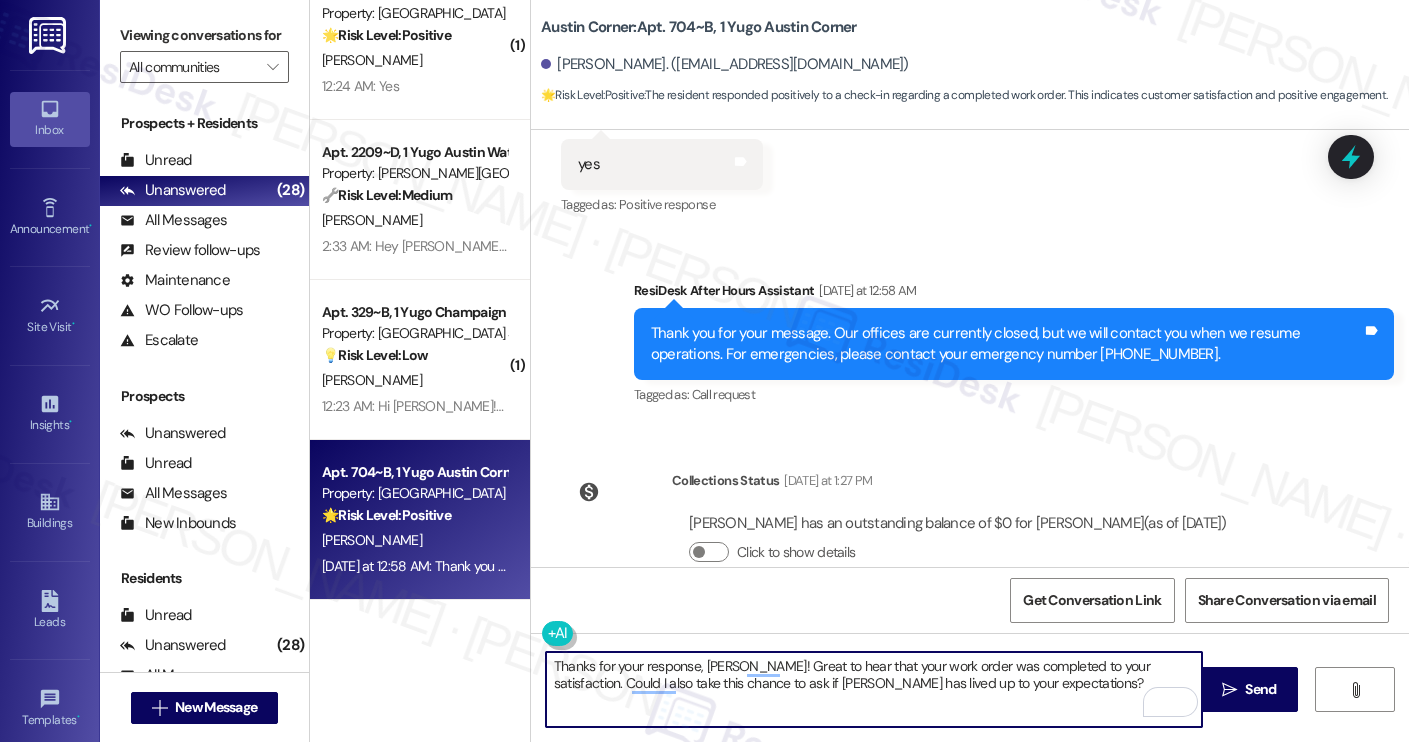paste on "Lauren" 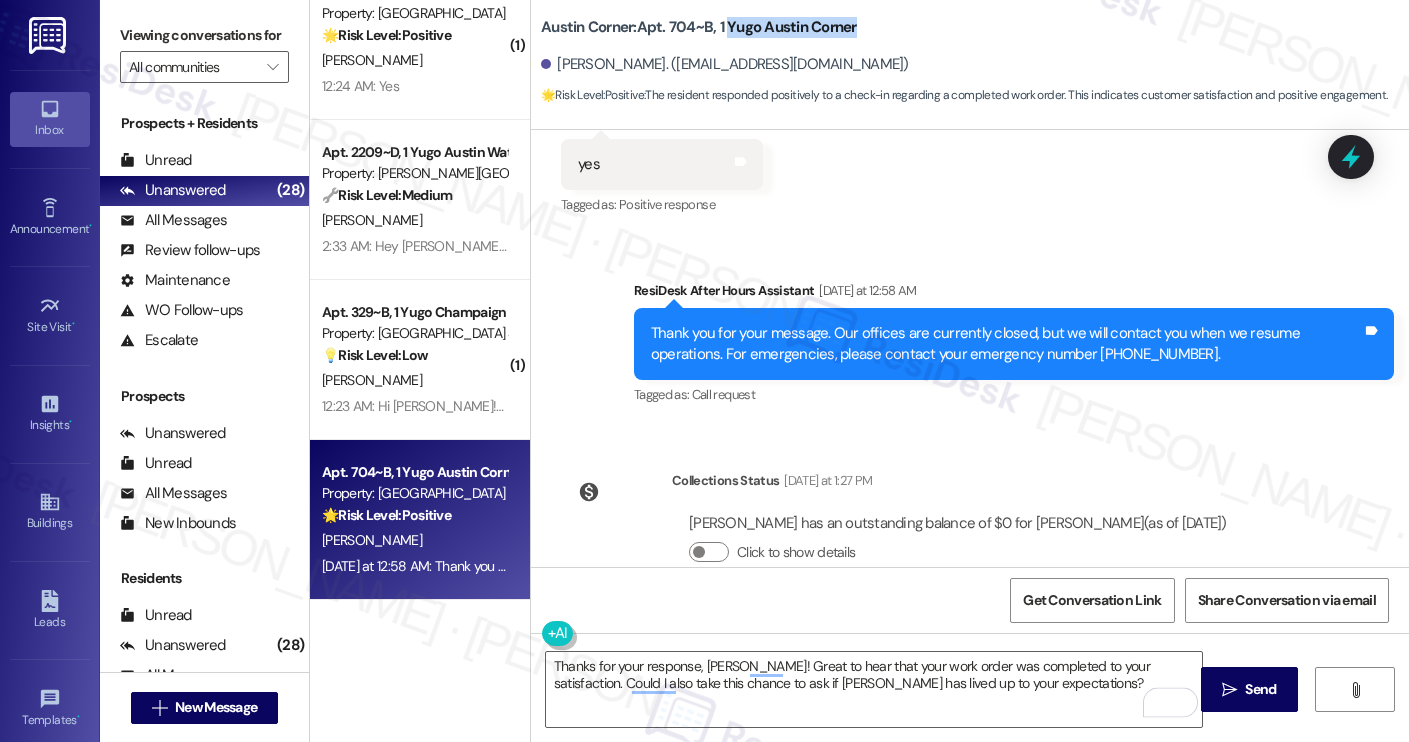 drag, startPoint x: 717, startPoint y: 27, endPoint x: 844, endPoint y: 35, distance: 127.25172 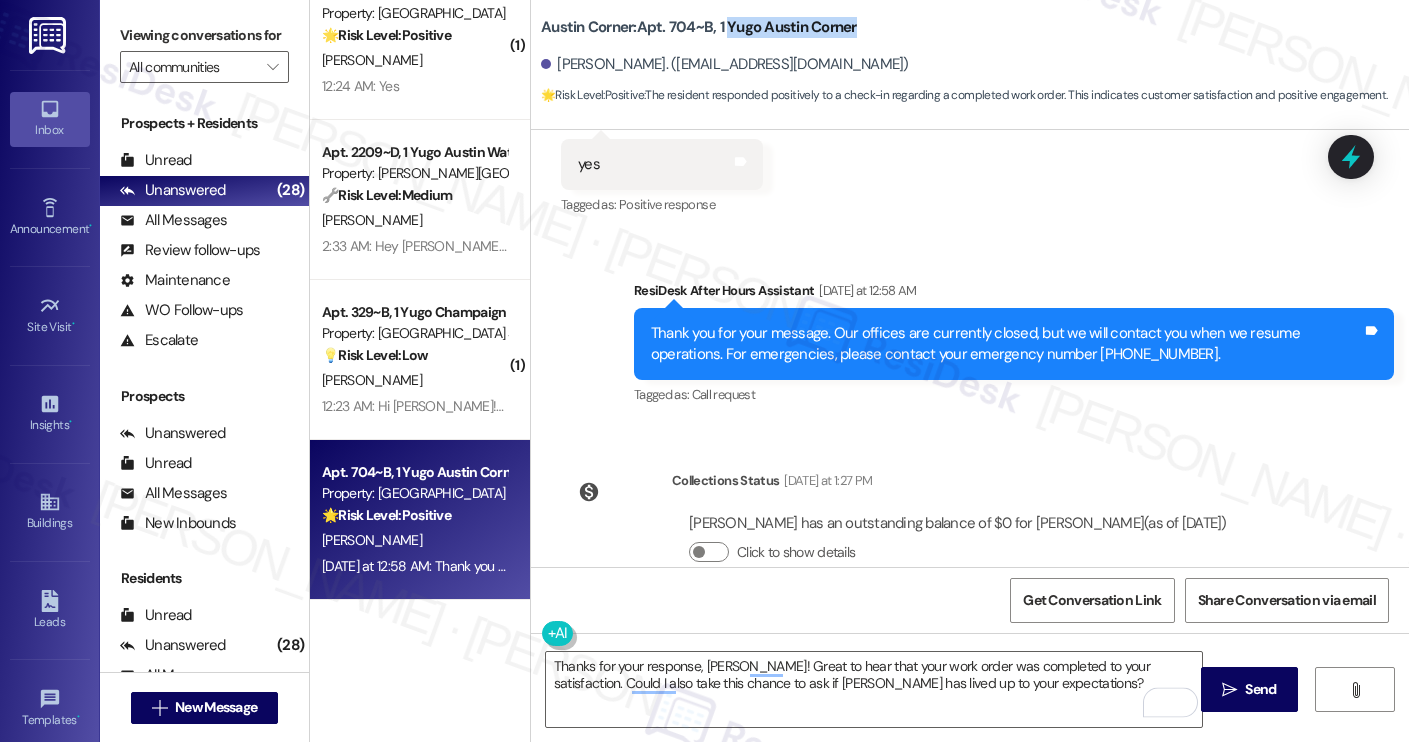 click on "Austin Corner:  Apt. 704~B, 1 Yugo Austin Corner" at bounding box center [741, 27] 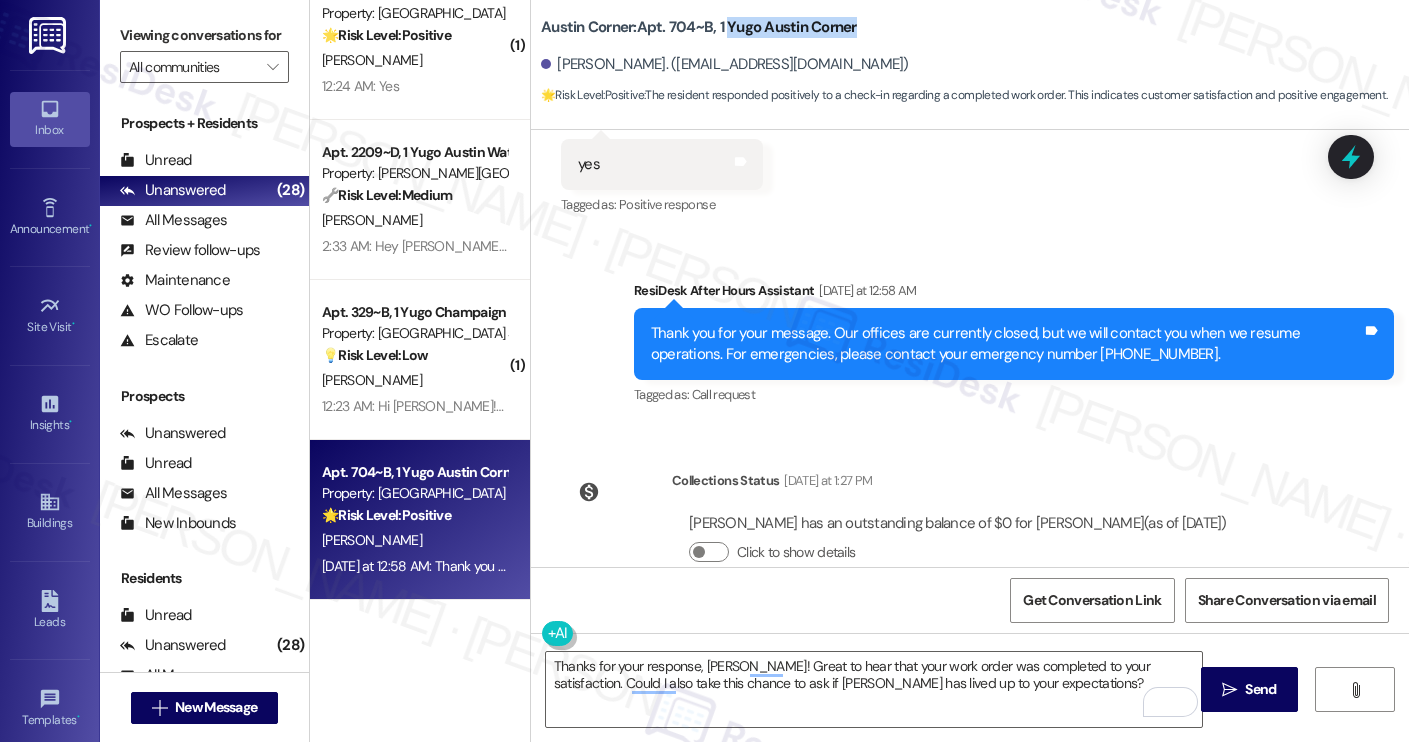 copy on "Yugo Austin Corner" 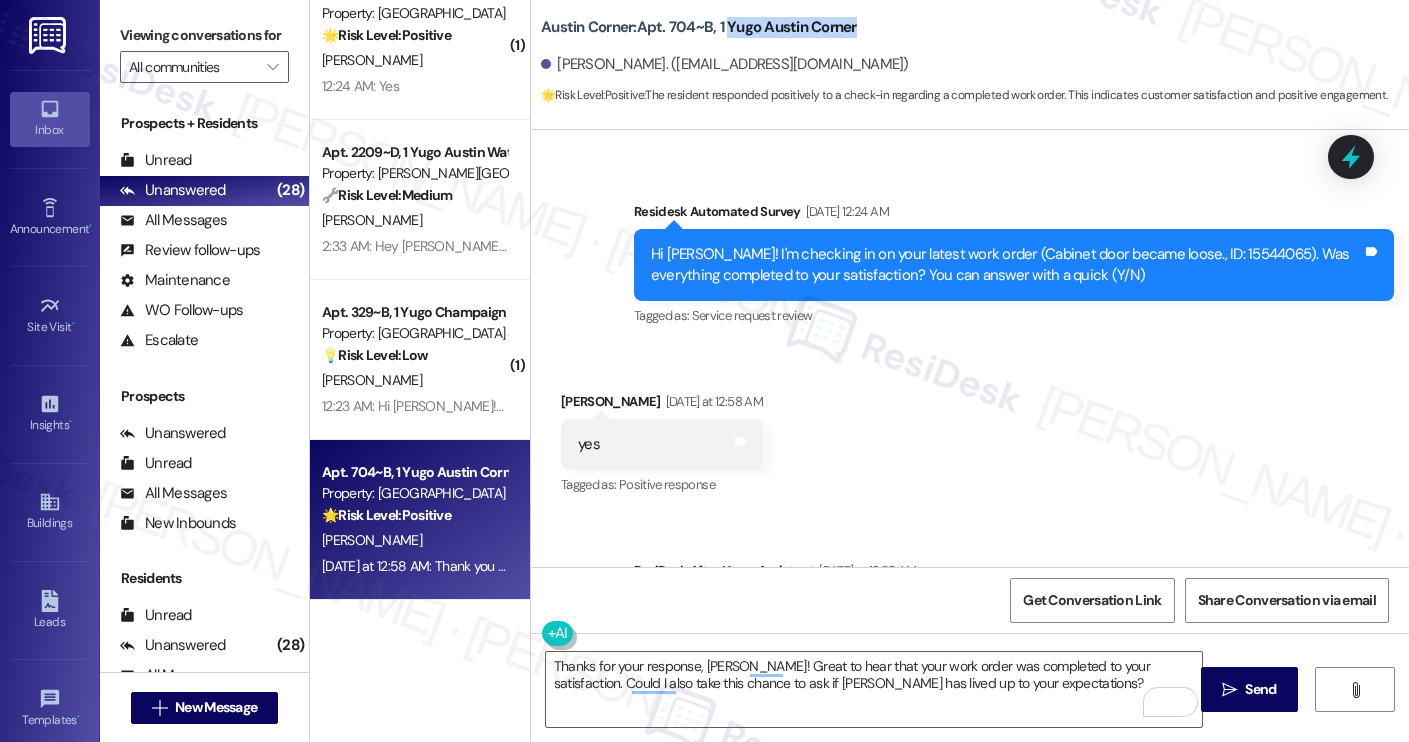 scroll, scrollTop: 2626, scrollLeft: 0, axis: vertical 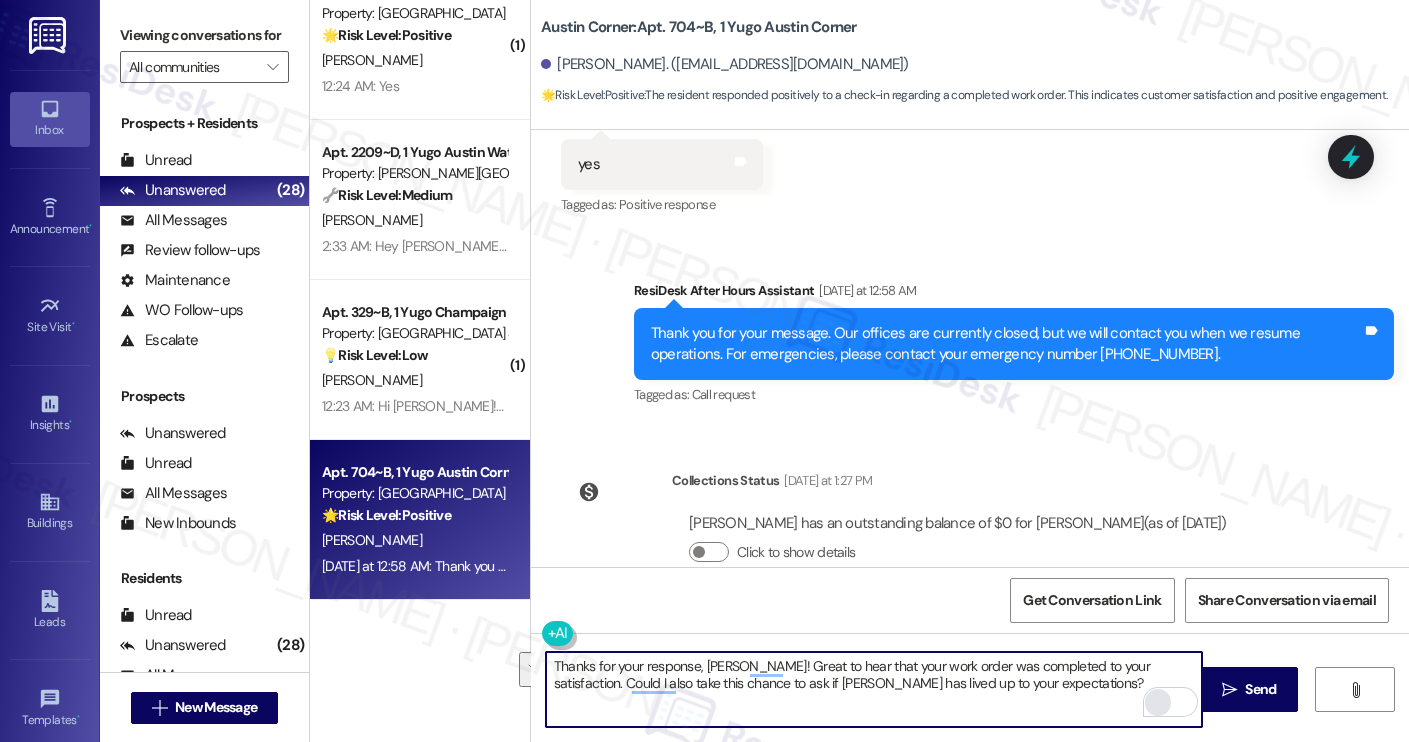 drag, startPoint x: 1155, startPoint y: 667, endPoint x: 1148, endPoint y: 694, distance: 27.89265 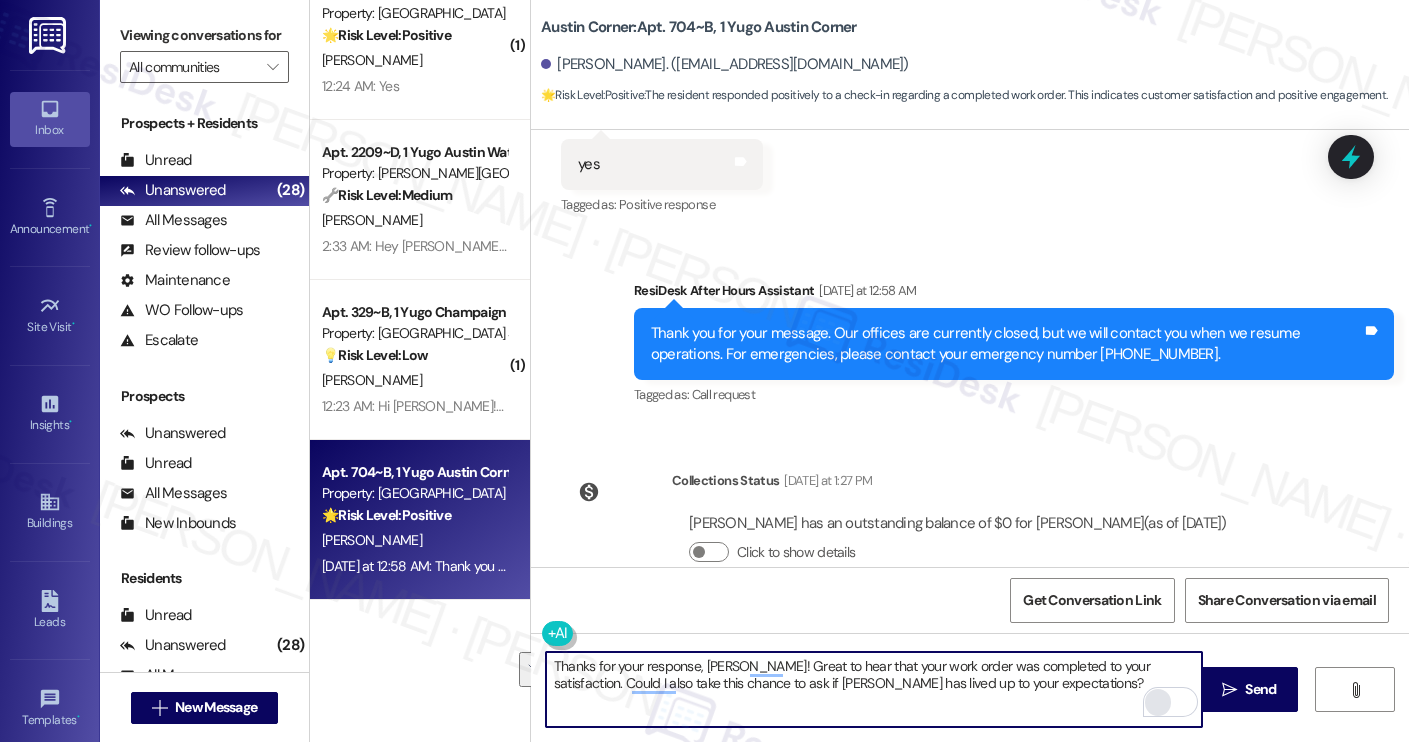 click on "Thanks for your response, Lauren! Great to hear that your work order was completed to your satisfaction. Could I also take this chance to ask if Yugo Austin Waterloo has lived up to your expectations?" at bounding box center [874, 689] 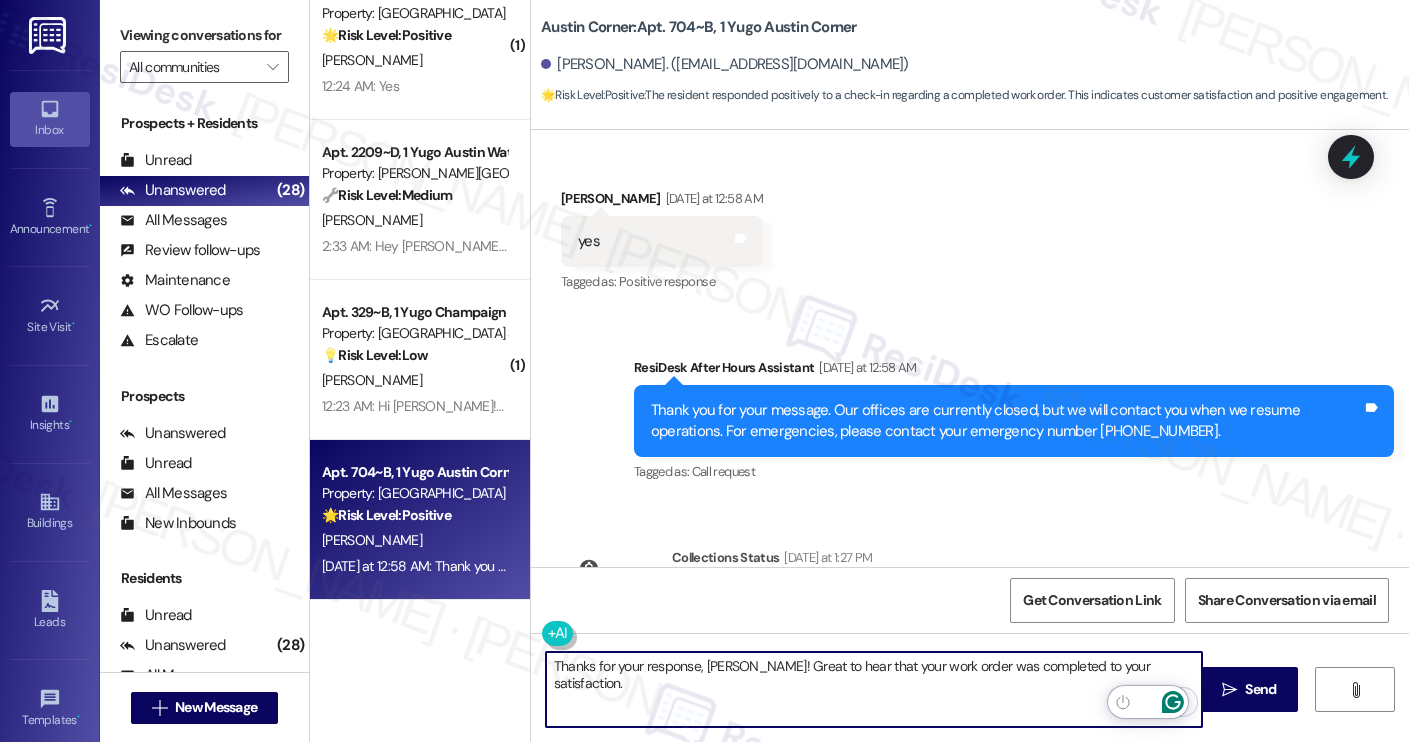 scroll, scrollTop: 2626, scrollLeft: 0, axis: vertical 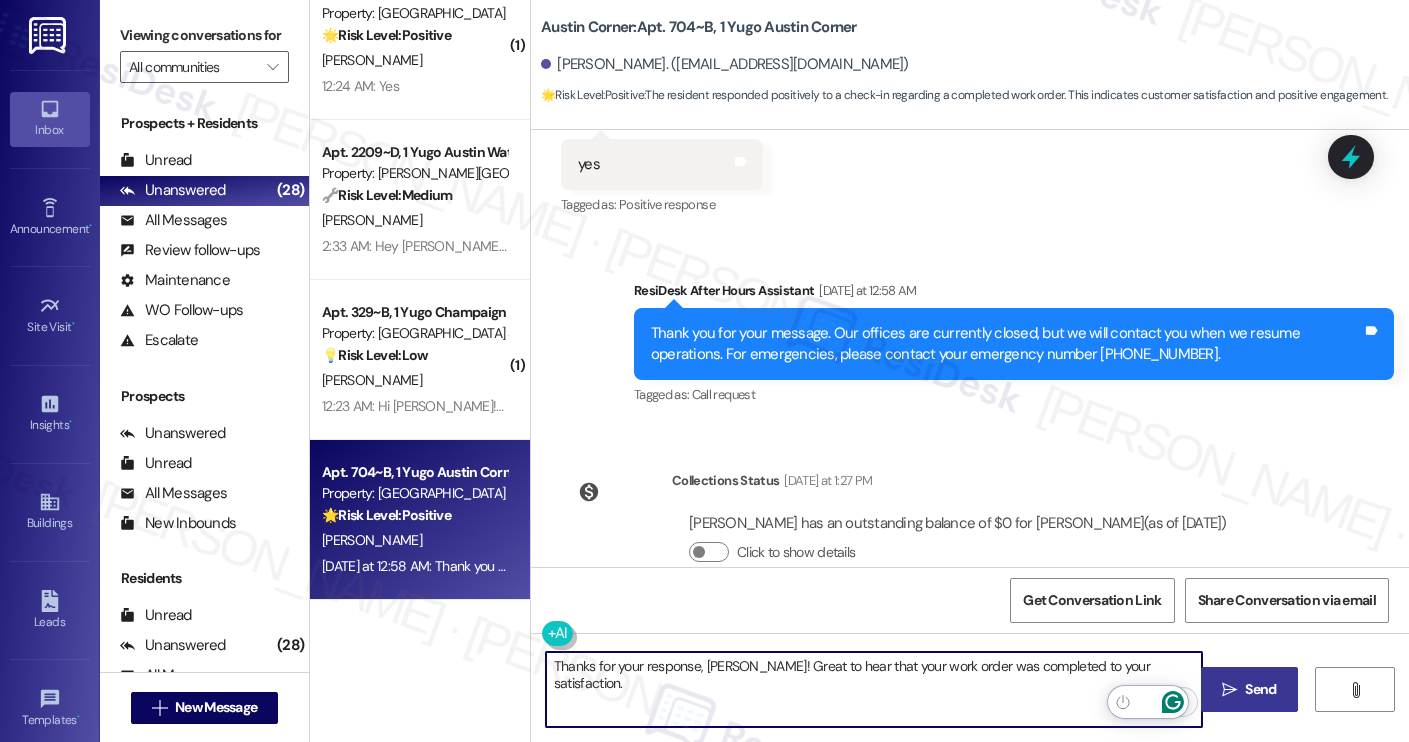 type on "Thanks for your response, Lauren! Great to hear that your work order was completed to your satisfaction." 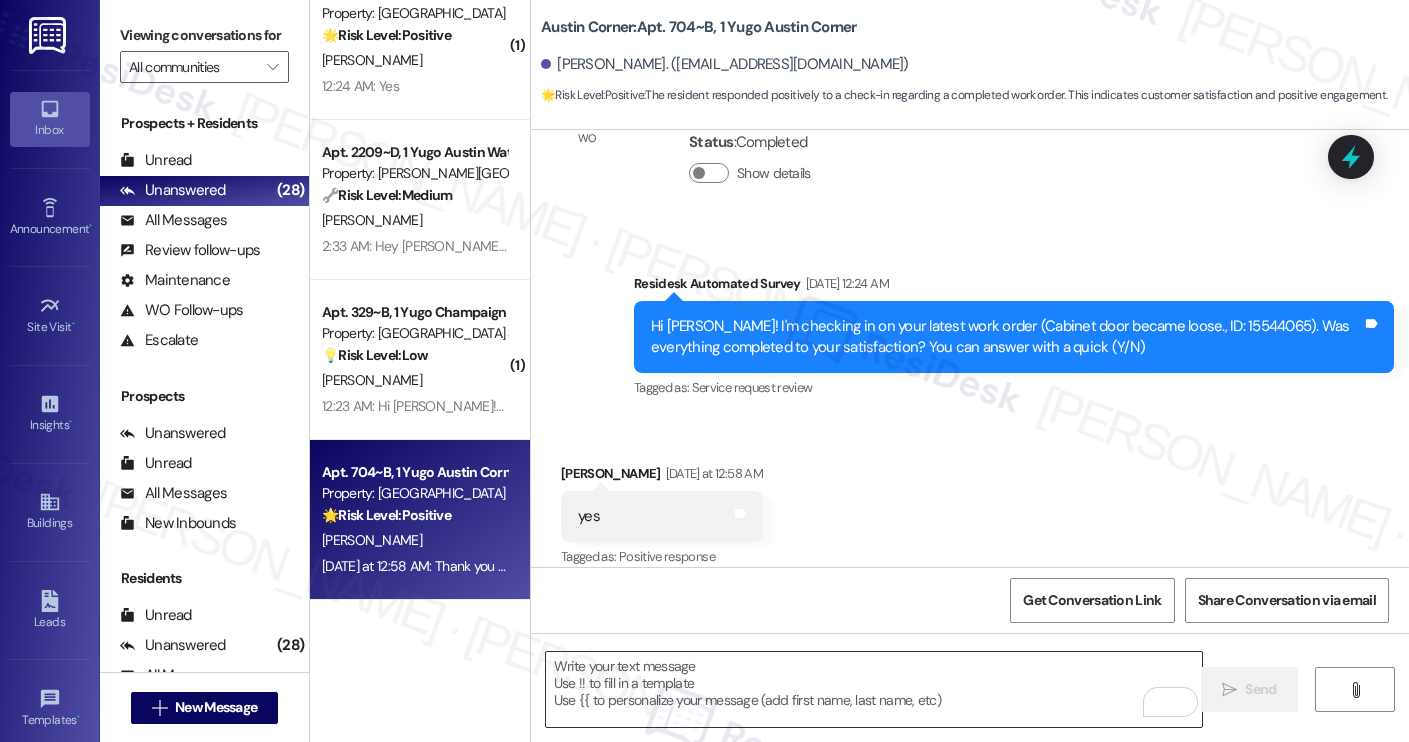 scroll, scrollTop: 2251, scrollLeft: 0, axis: vertical 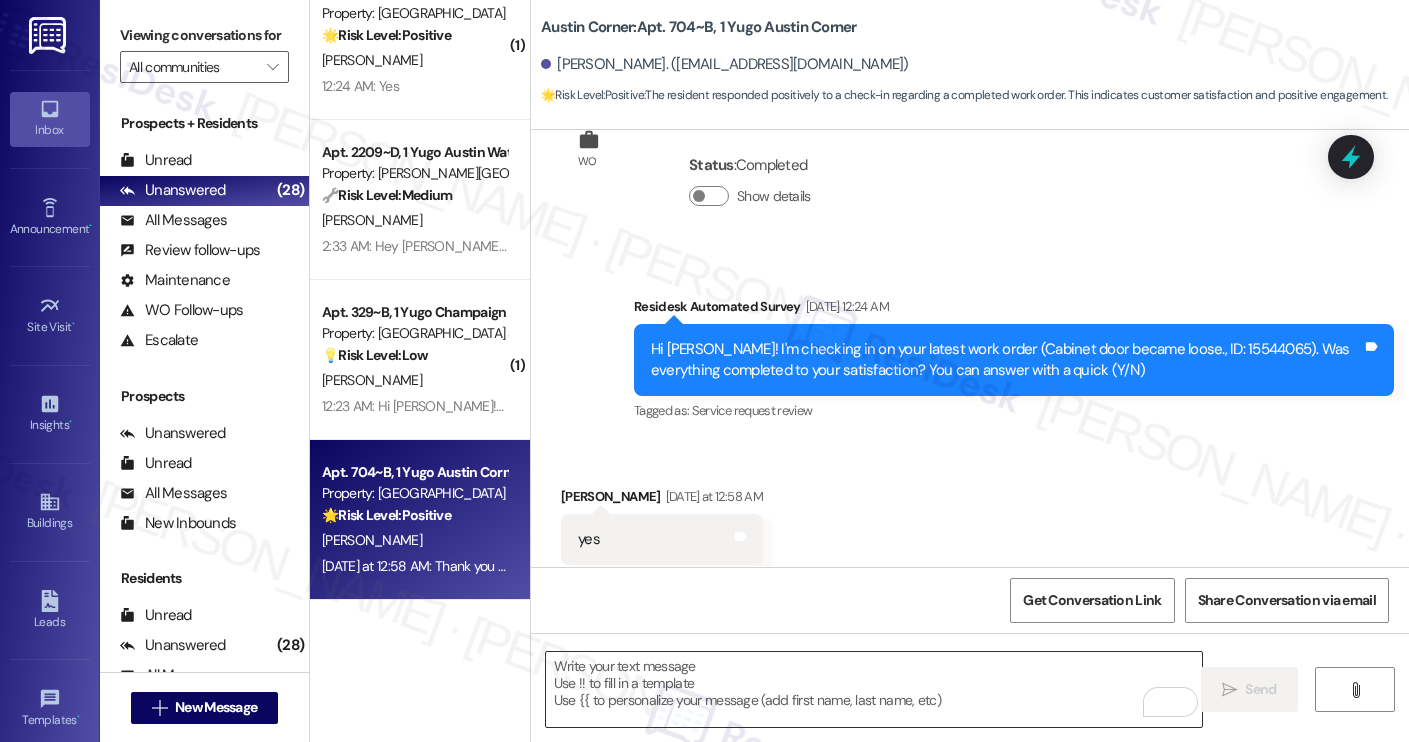 click at bounding box center [874, 689] 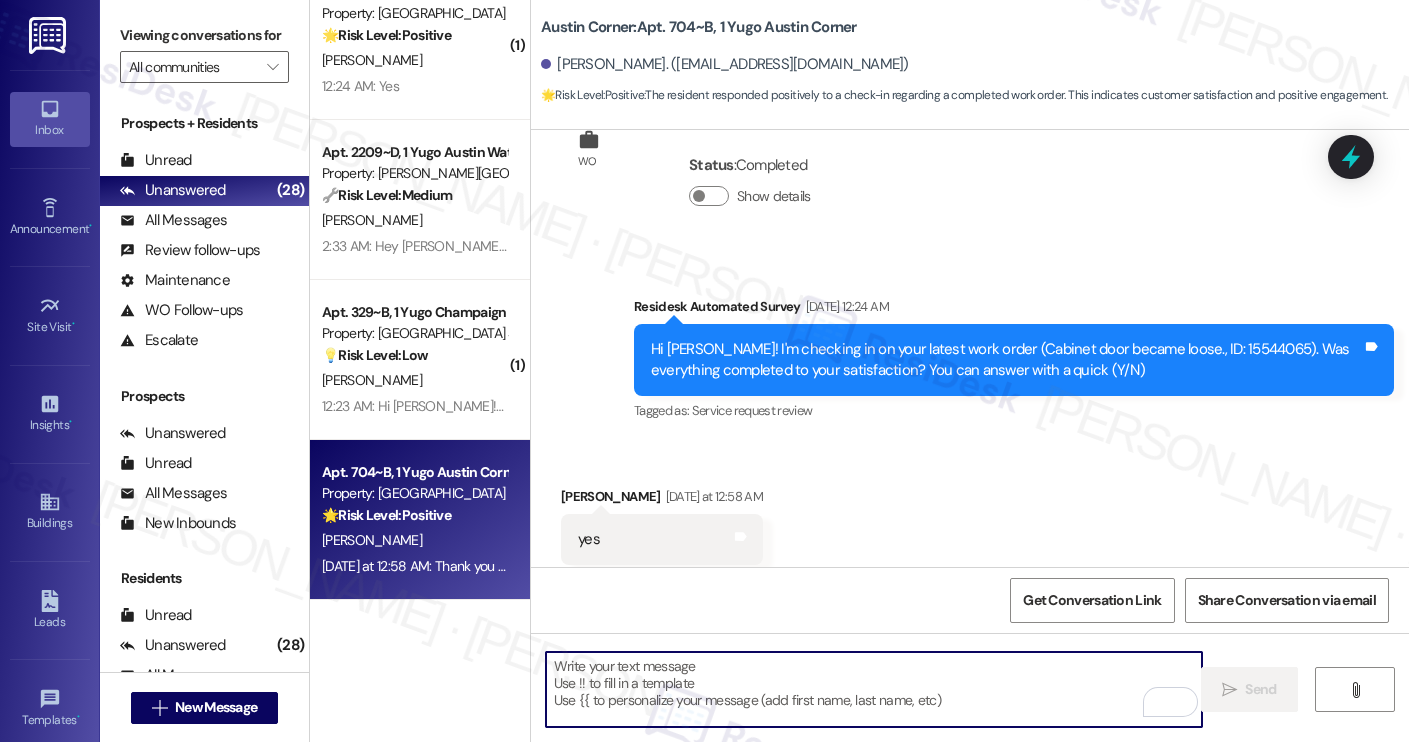 paste on "Could I also take this chance to ask if Yugo Austin Waterloo has lived up to your expectations?" 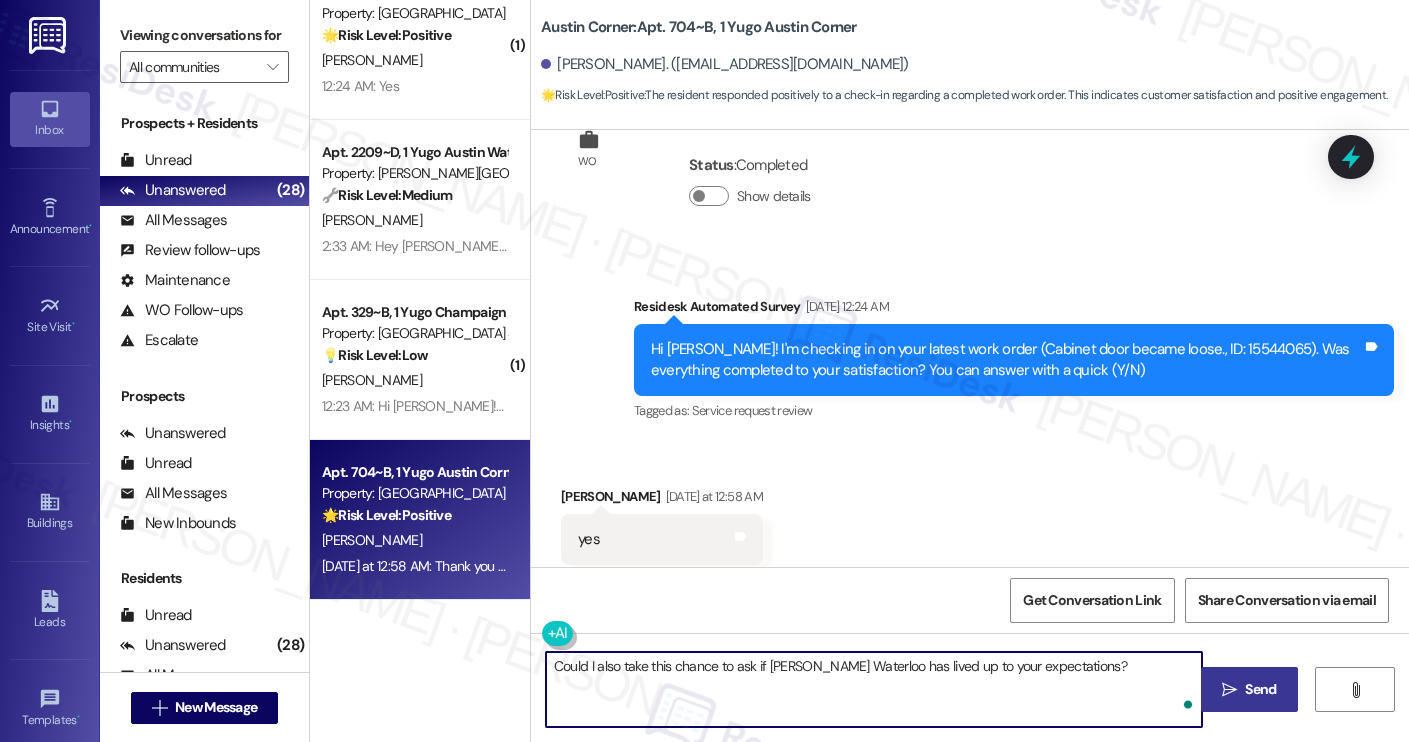 scroll, scrollTop: 4680, scrollLeft: 0, axis: vertical 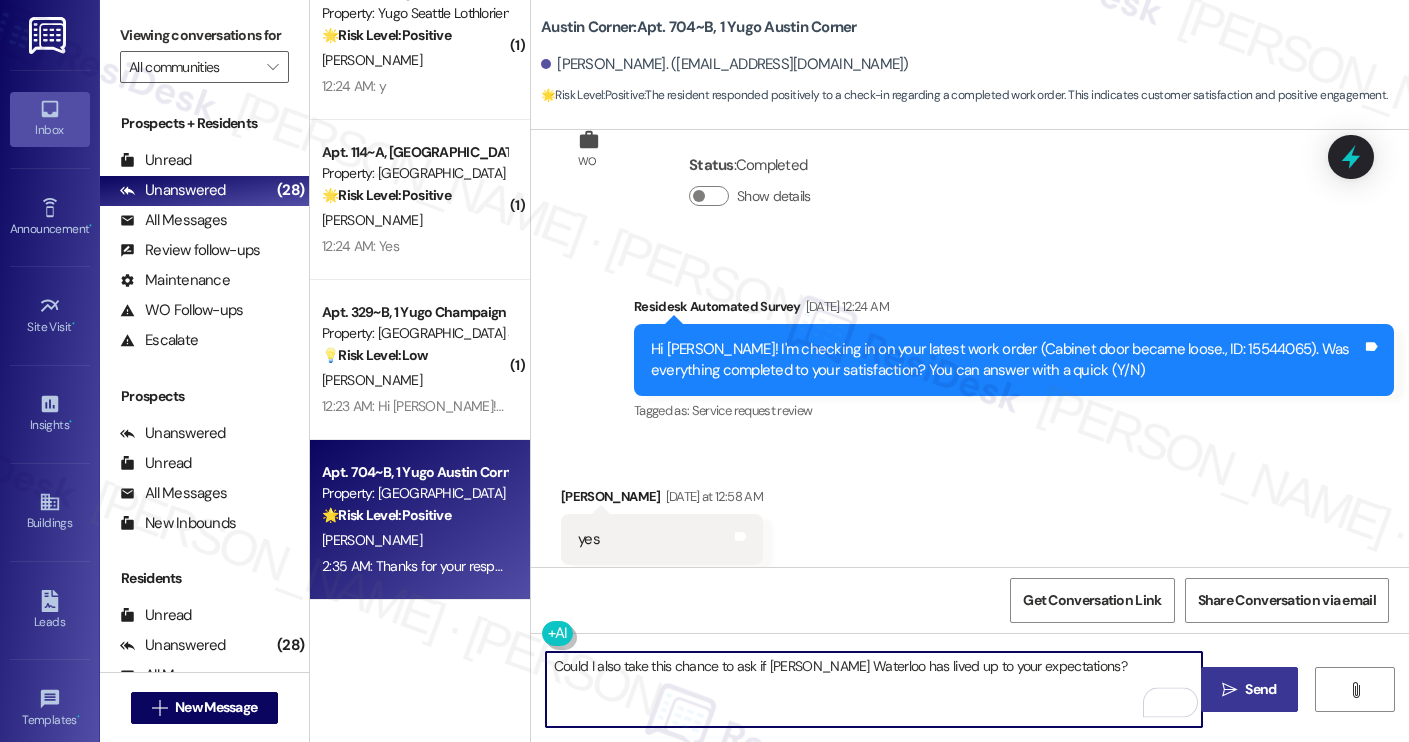 type on "Could I also take this chance to ask if Yugo Austin Waterloo has lived up to your expectations?" 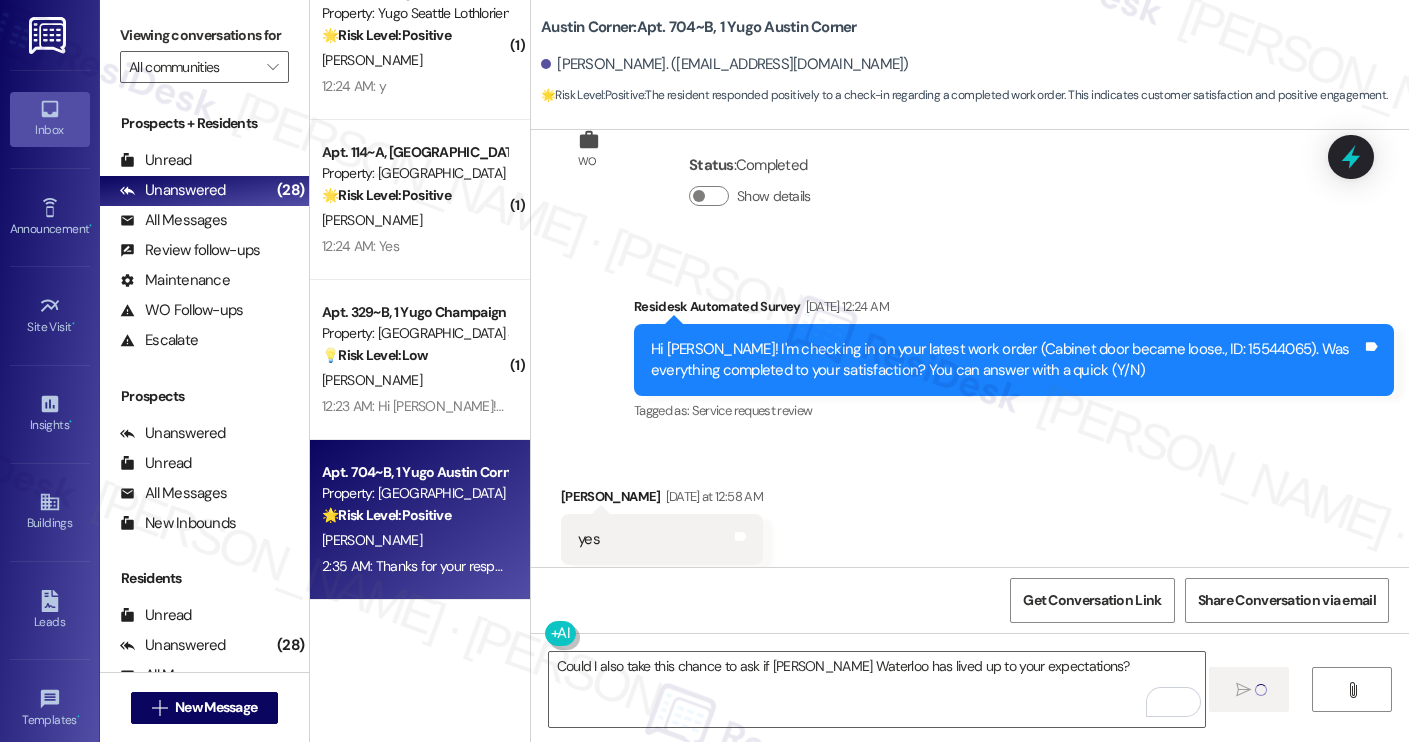 type 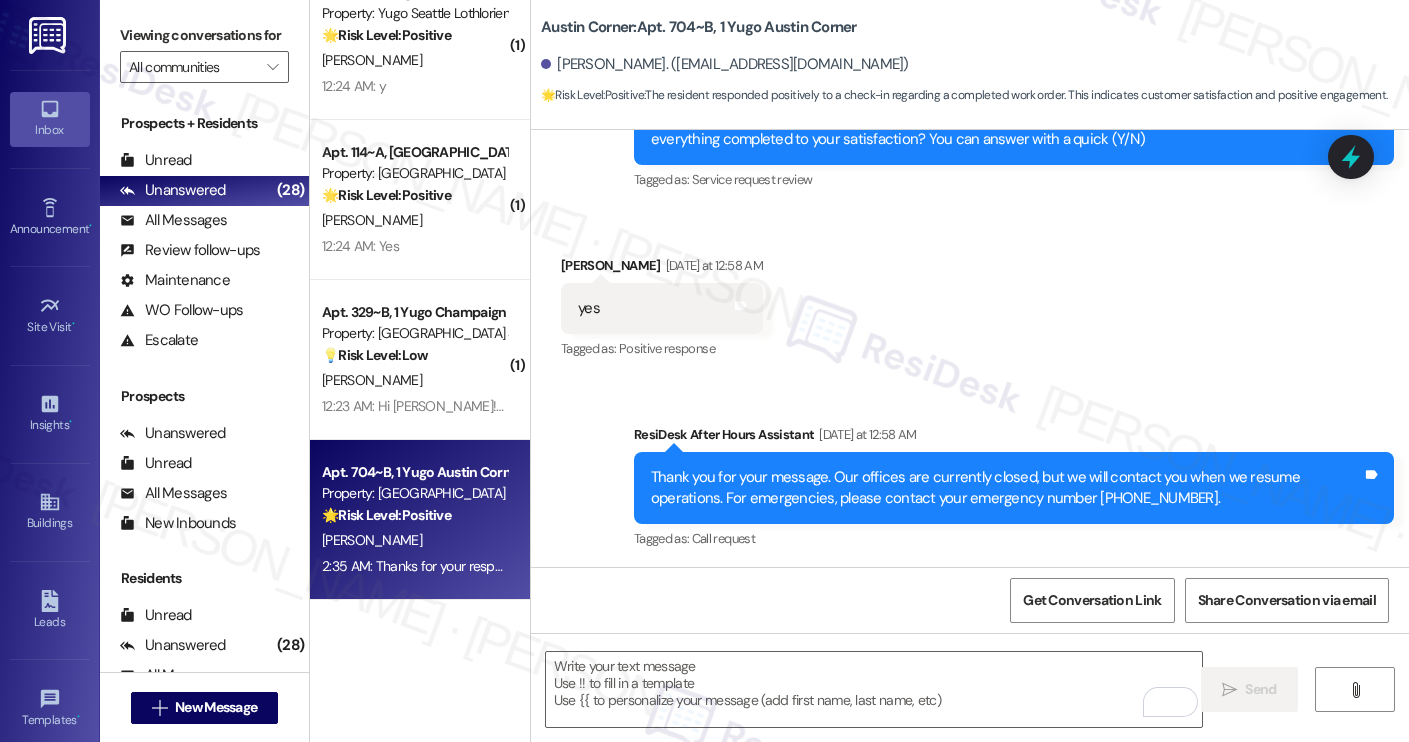 scroll, scrollTop: 2904, scrollLeft: 0, axis: vertical 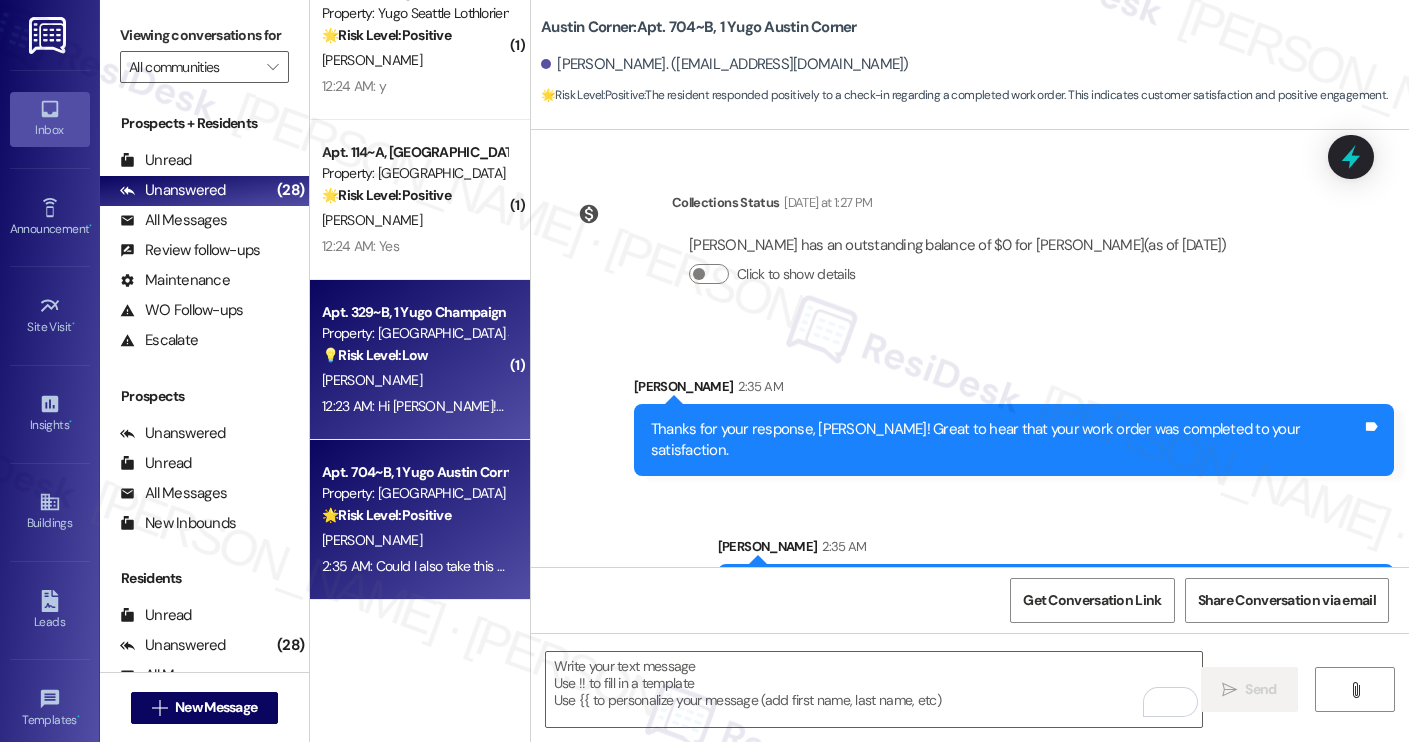 click on "C. Retsinas" at bounding box center (414, 380) 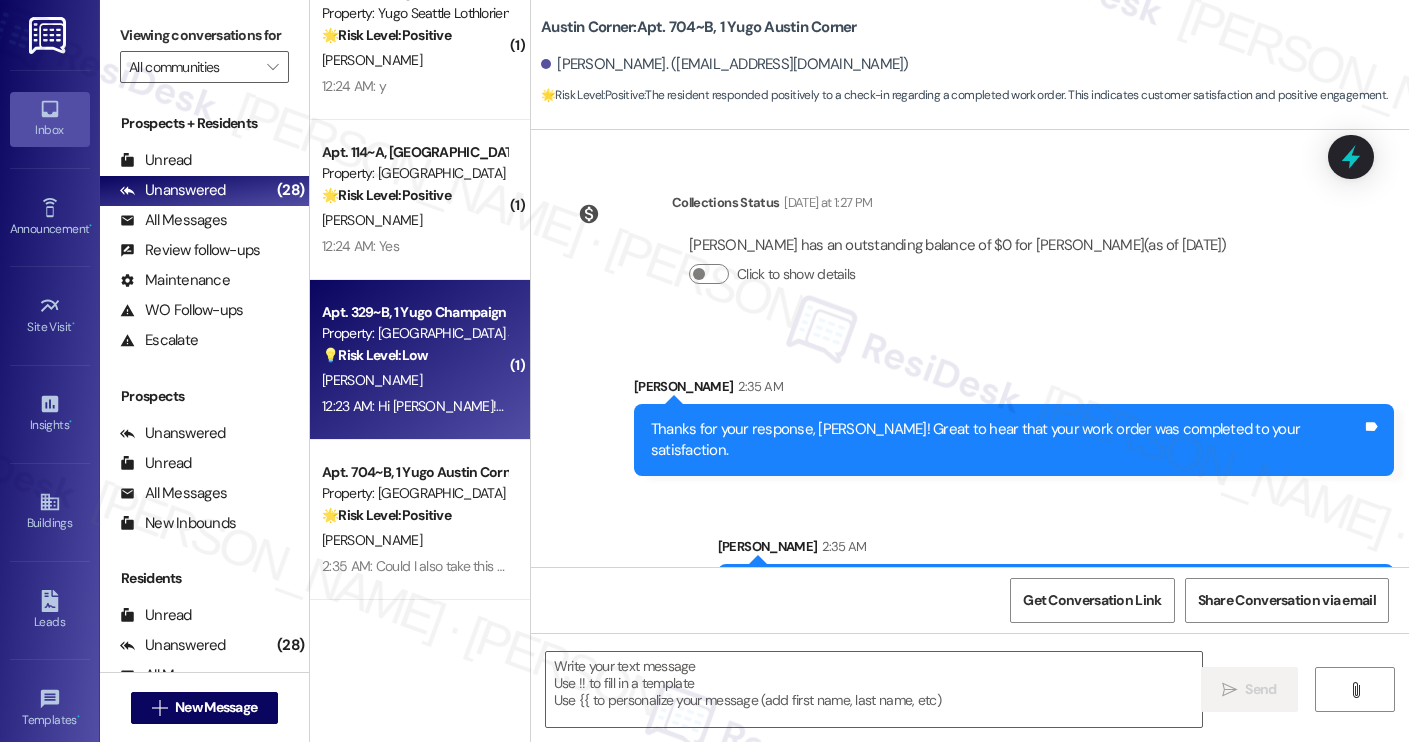 type on "Fetching suggested responses. Please feel free to read through the conversation in the meantime." 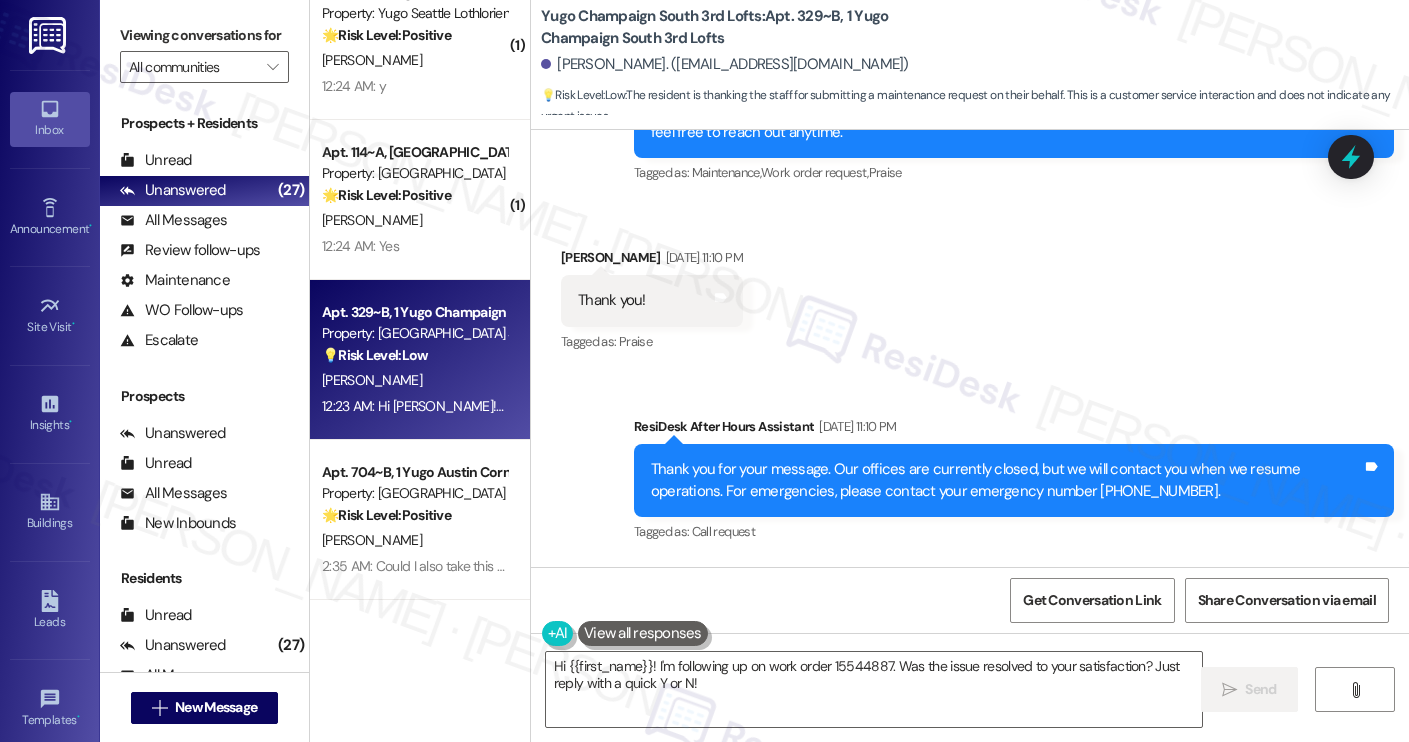scroll, scrollTop: 9225, scrollLeft: 0, axis: vertical 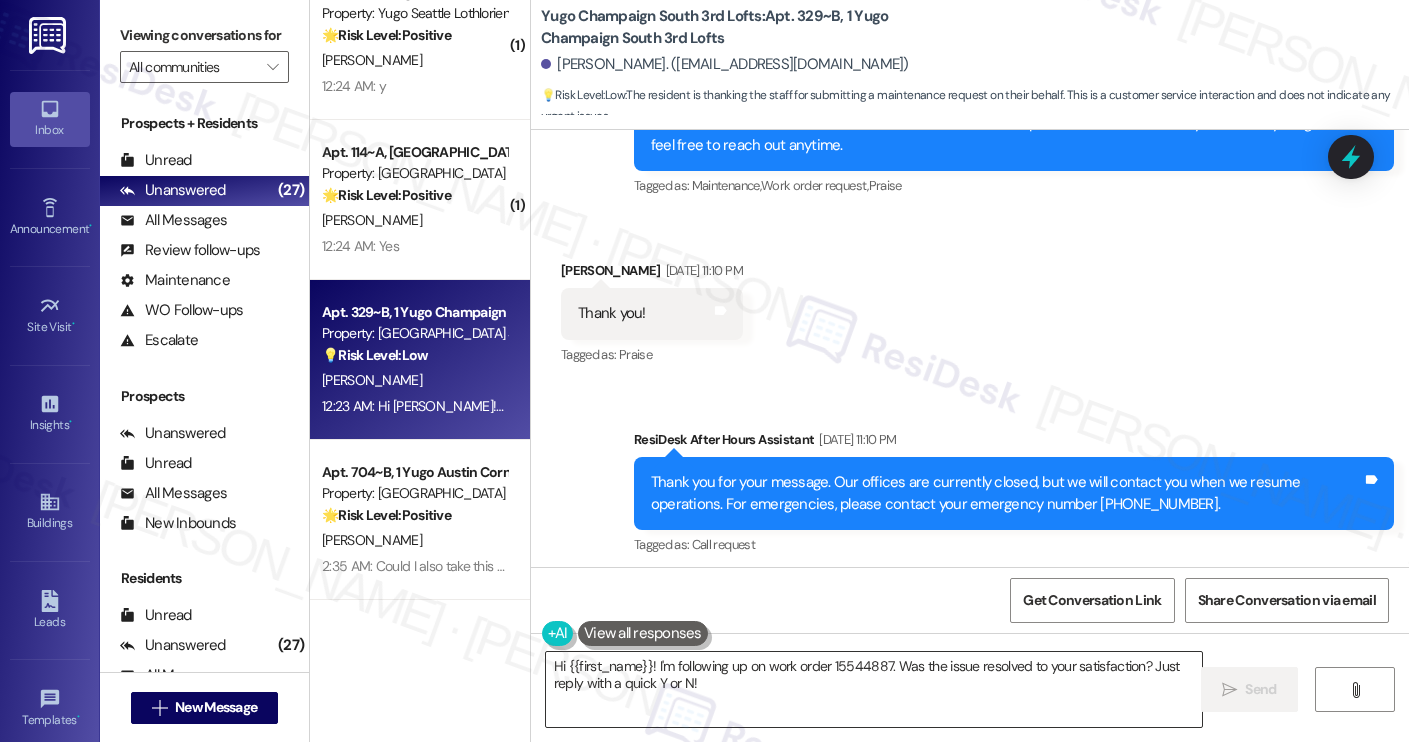 click on "Hi {{first_name}}! I'm following up on work order 15544887. Was the issue resolved to your satisfaction? Just reply with a quick Y or N!" at bounding box center [874, 689] 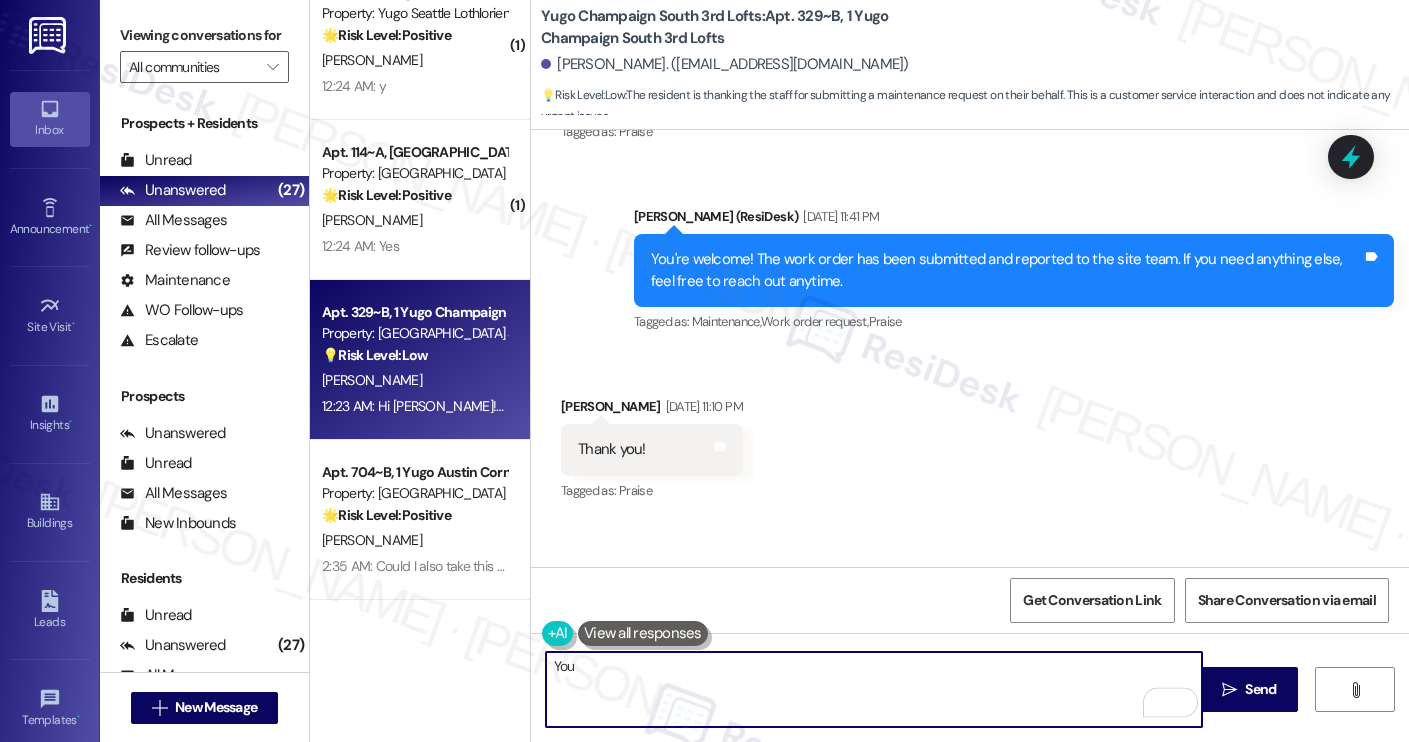 scroll, scrollTop: 9067, scrollLeft: 0, axis: vertical 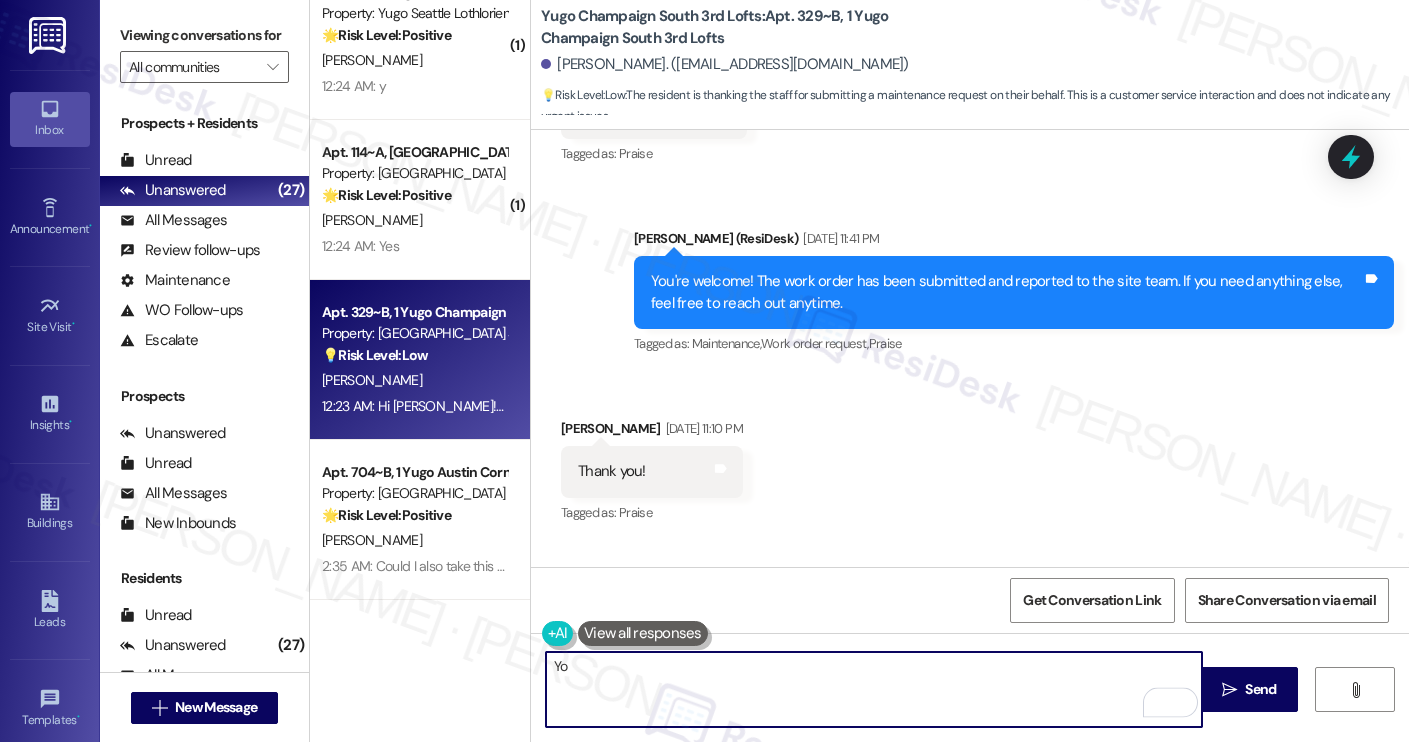 type on "Y" 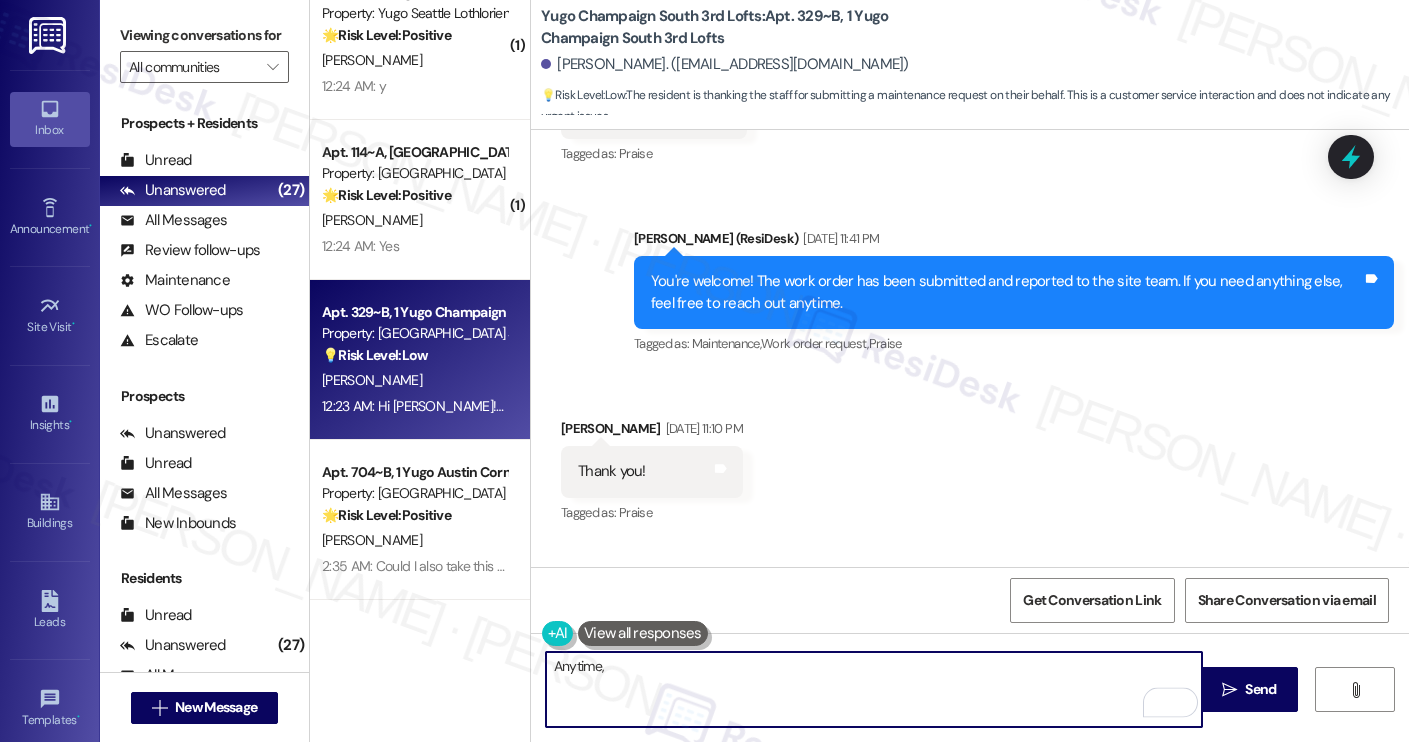 type on "Anytime," 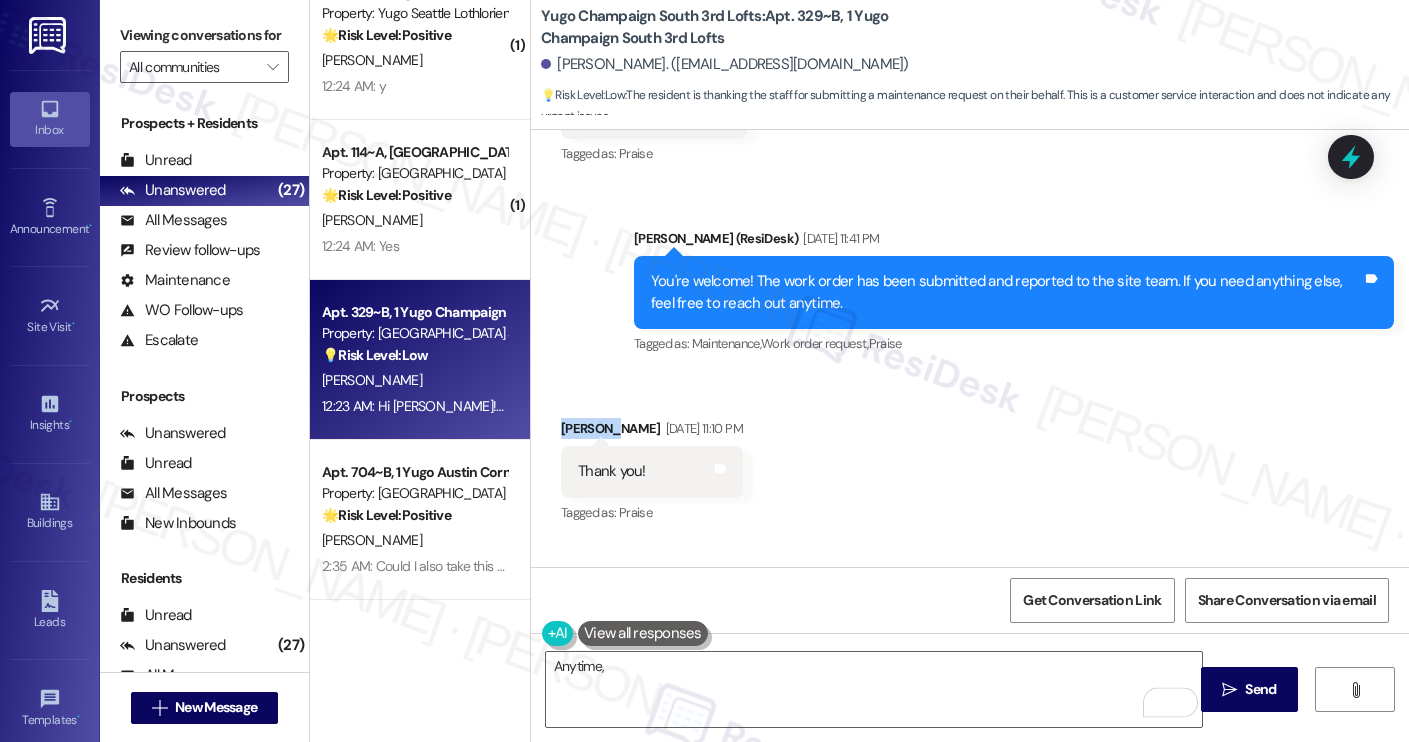copy on "Christos" 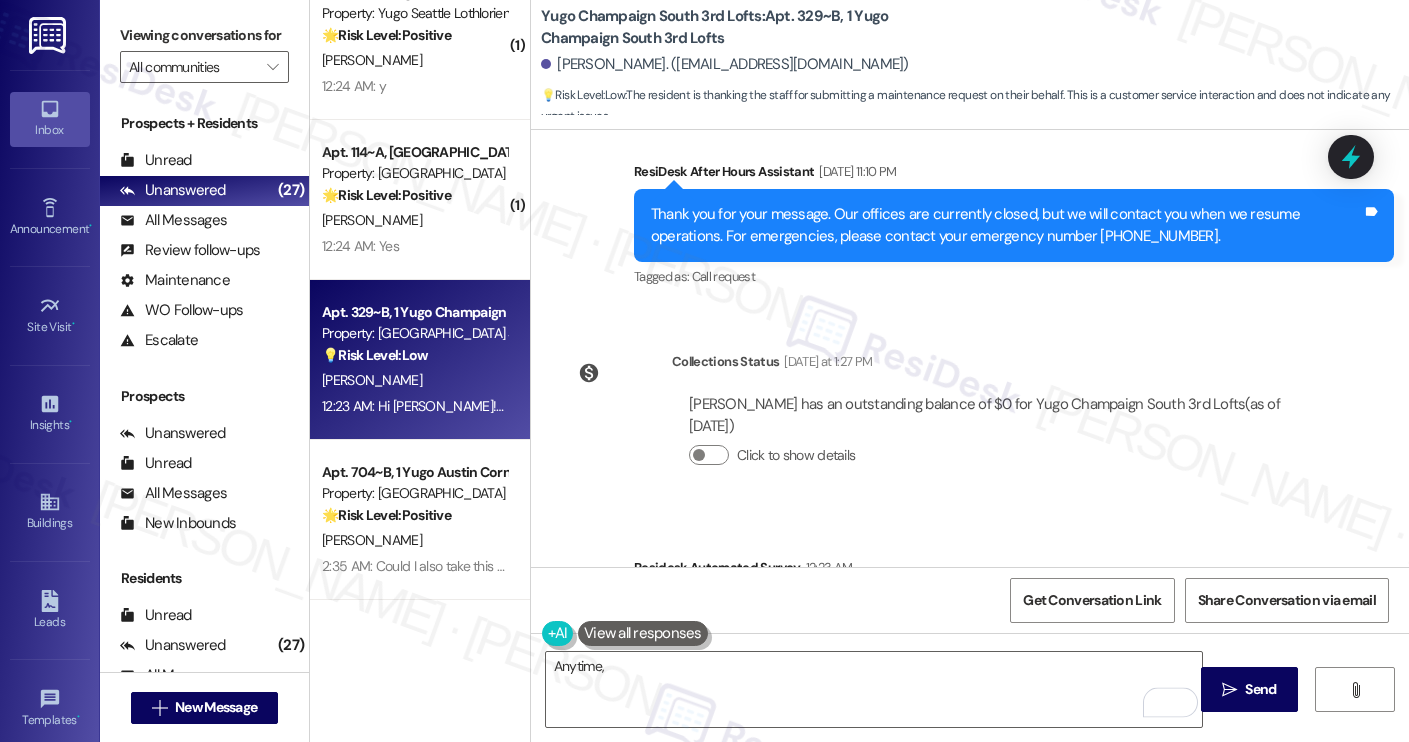 scroll, scrollTop: 9565, scrollLeft: 0, axis: vertical 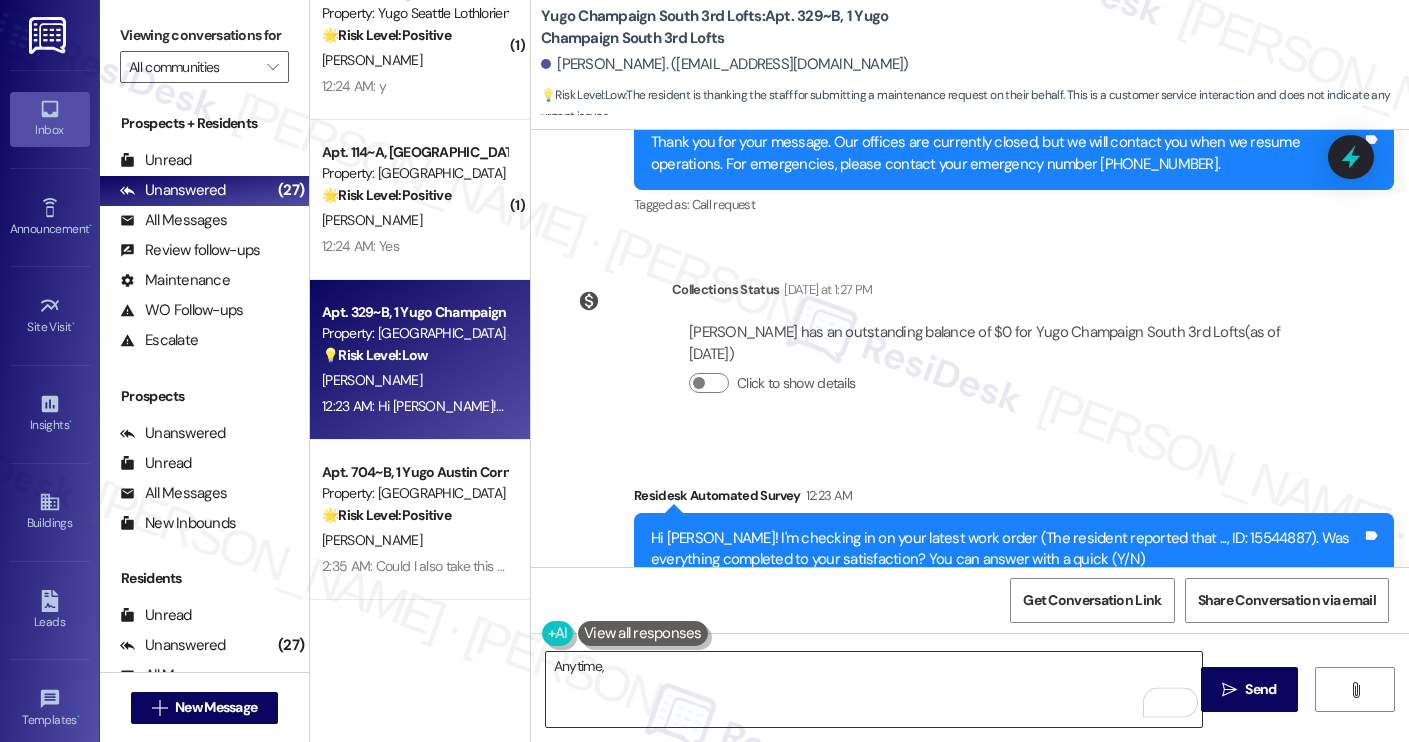 click on "Anytime," at bounding box center [874, 689] 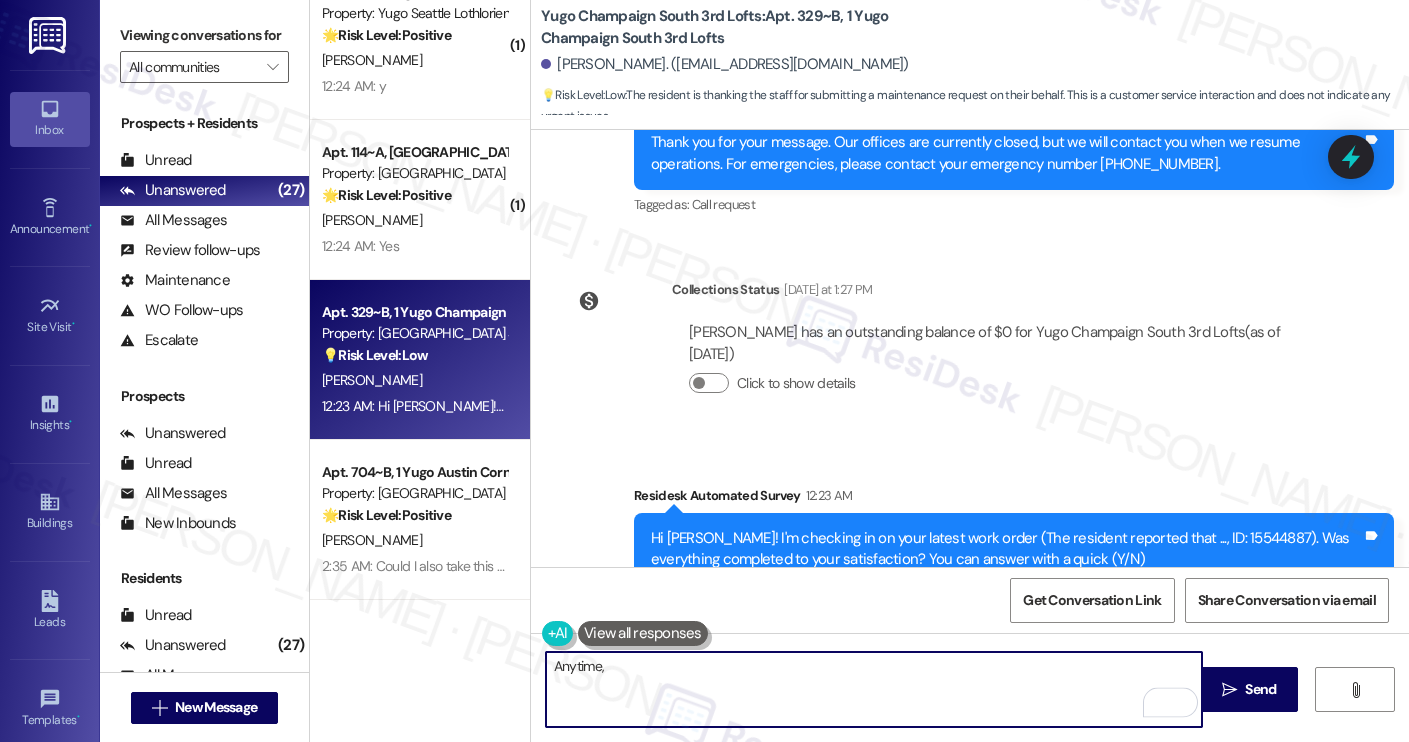 type 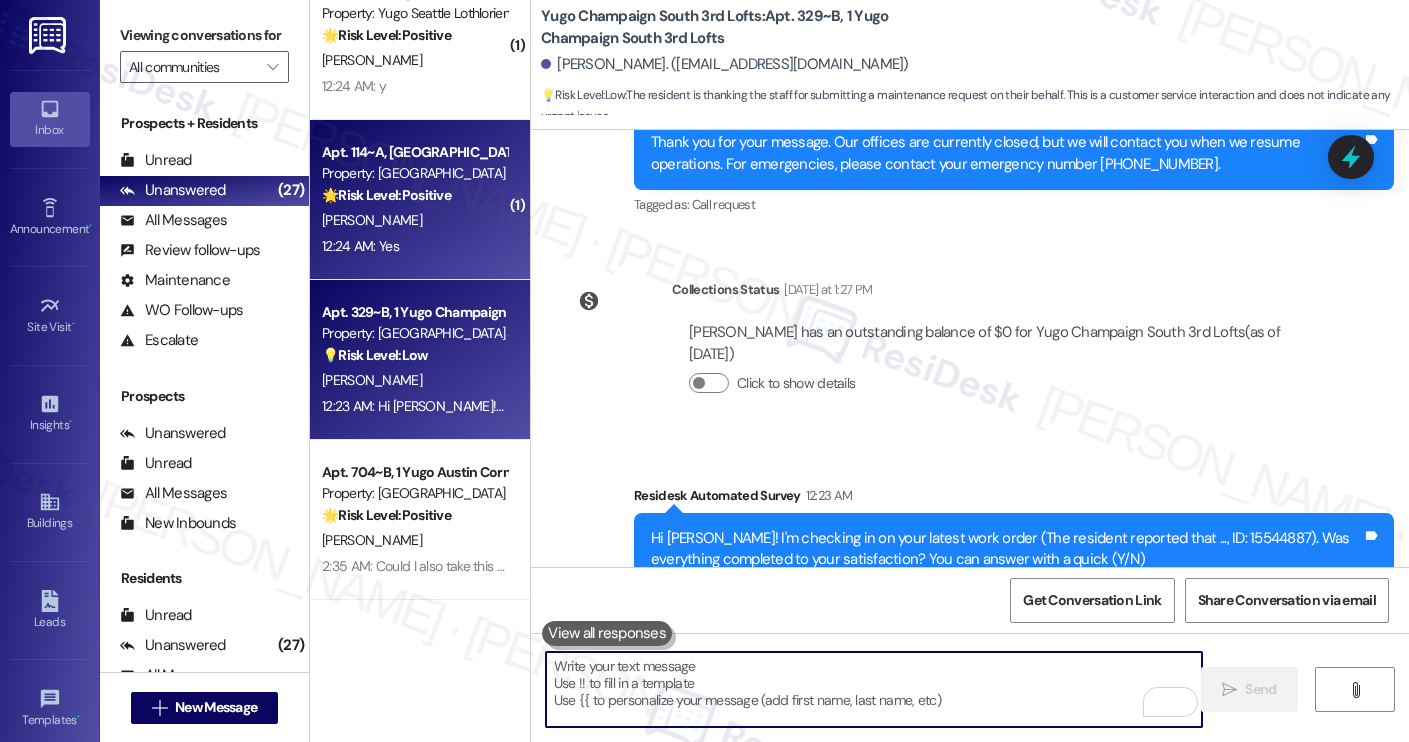 click on "Apt. 114~A, TH Yugo Starkville Campus Common Property: Yugo Starkville Campus Common 🌟  Risk Level:  Positive The resident responded positively to a check-in regarding a completed work order. This indicates satisfaction and positive engagement." at bounding box center [414, 174] 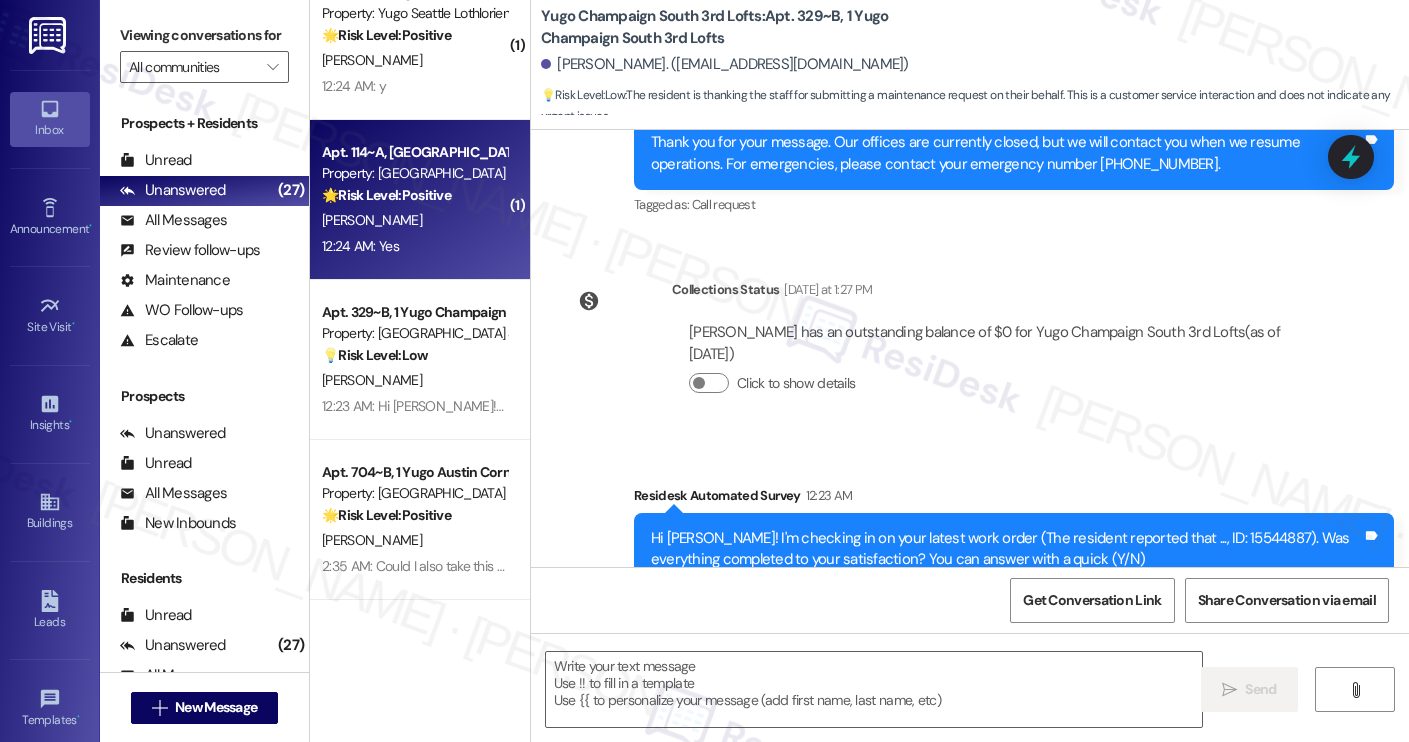 type on "Fetching suggested responses. Please feel free to read through the conversation in the meantime." 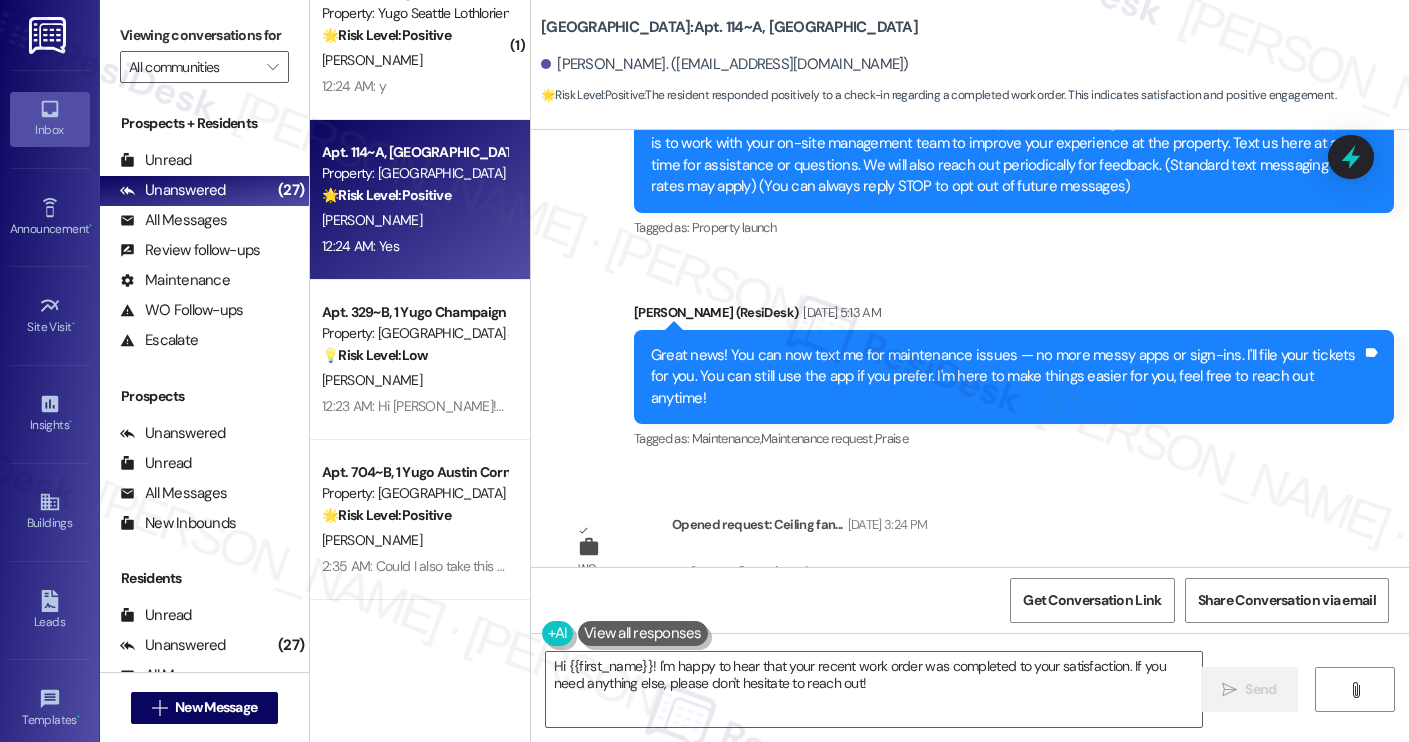 scroll, scrollTop: 0, scrollLeft: 0, axis: both 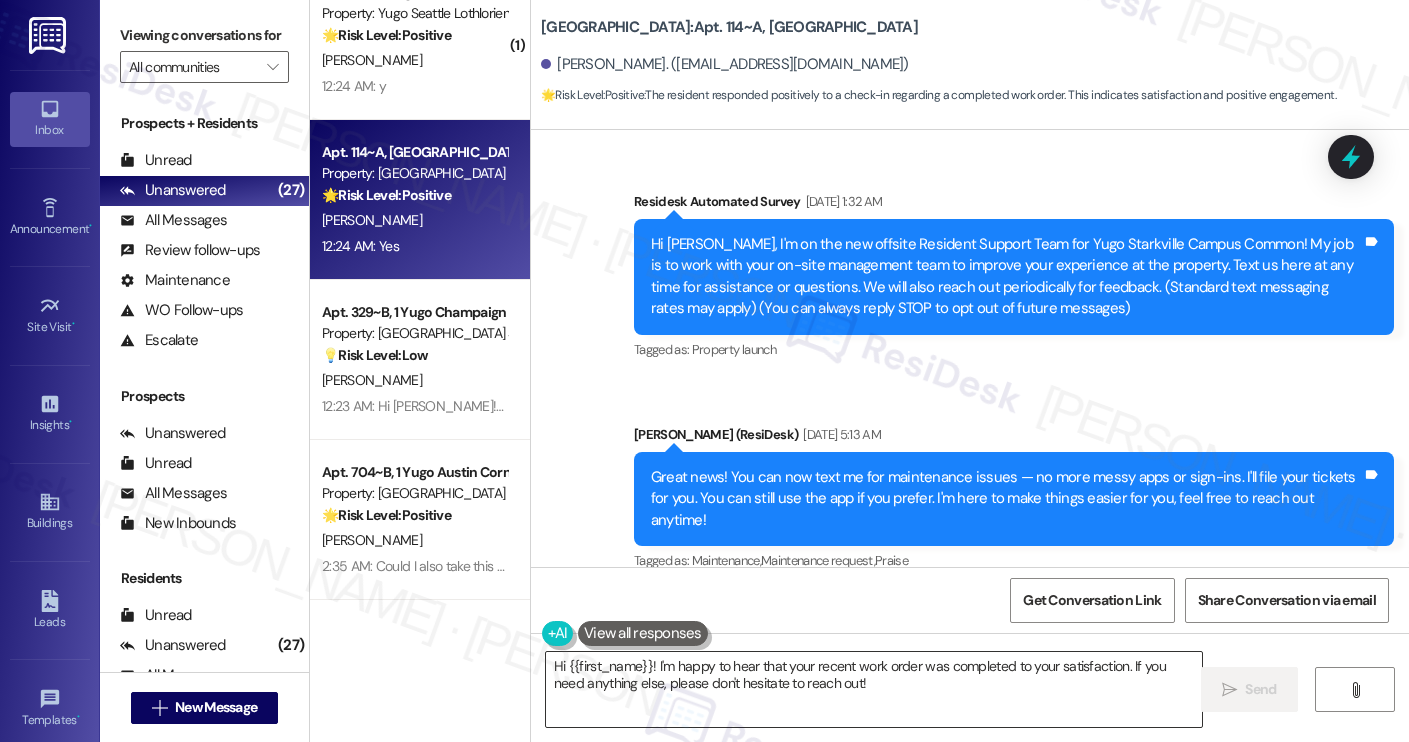 click on "Hi {{first_name}}! I'm happy to hear that your recent work order was completed to your satisfaction. If you need anything else, please don't hesitate to reach out!" at bounding box center [874, 689] 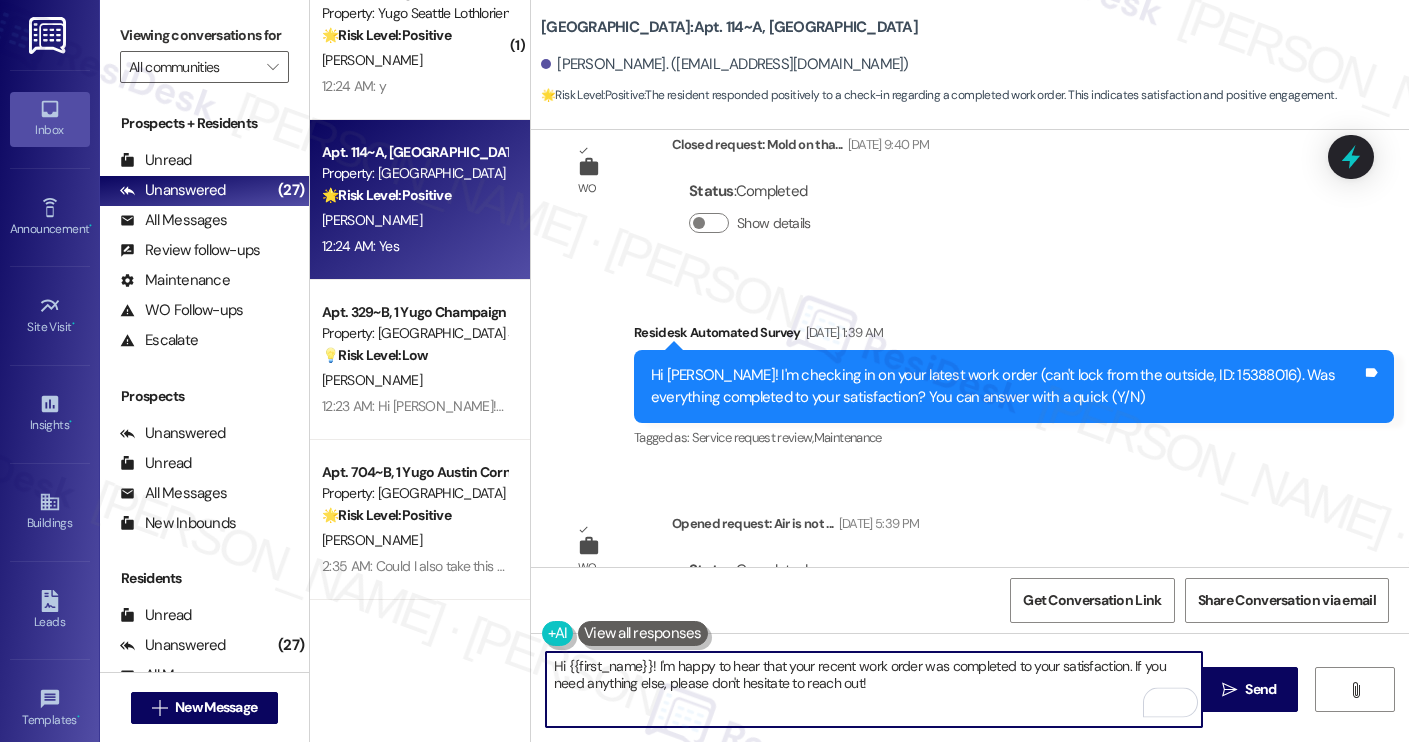 scroll, scrollTop: 1806, scrollLeft: 0, axis: vertical 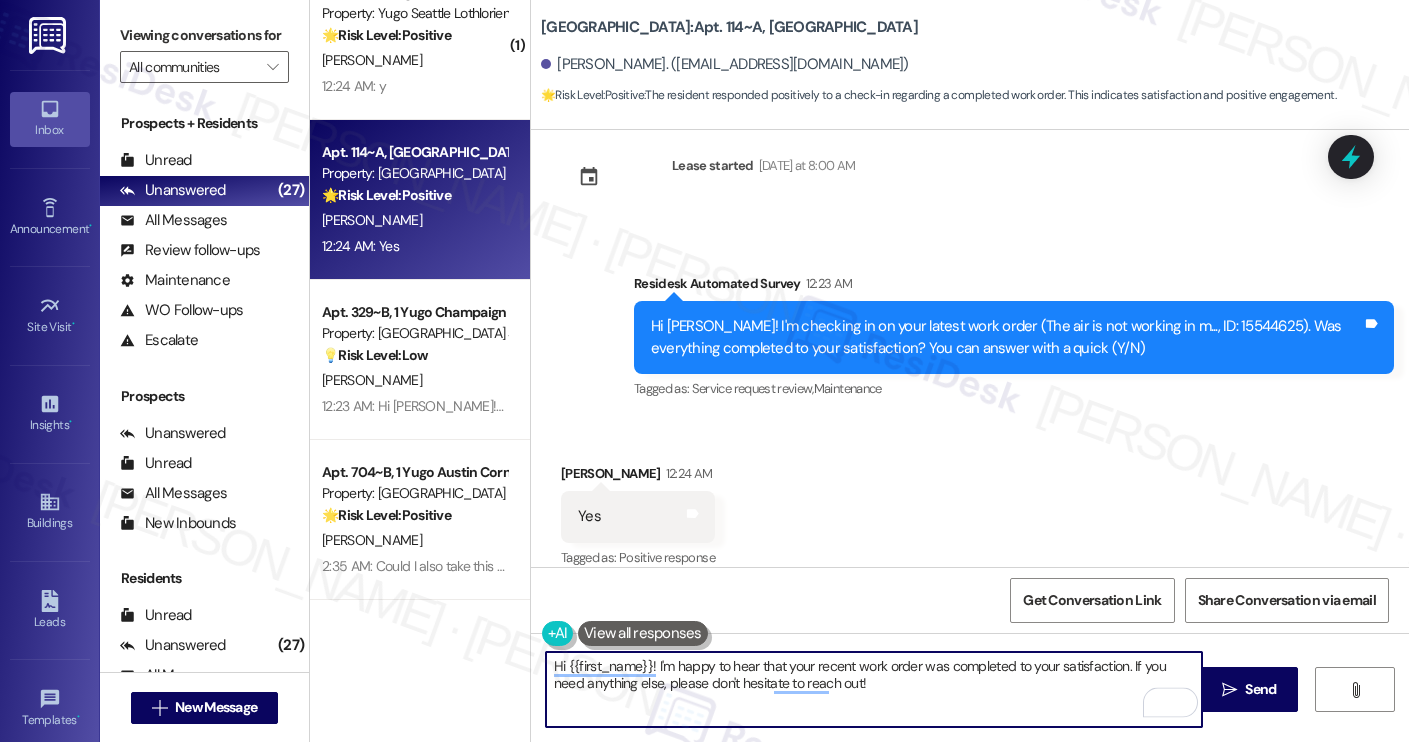 click on "Hi {{first_name}}! I'm happy to hear that your recent work order was completed to your satisfaction. If you need anything else, please don't hesitate to reach out!" at bounding box center [874, 689] 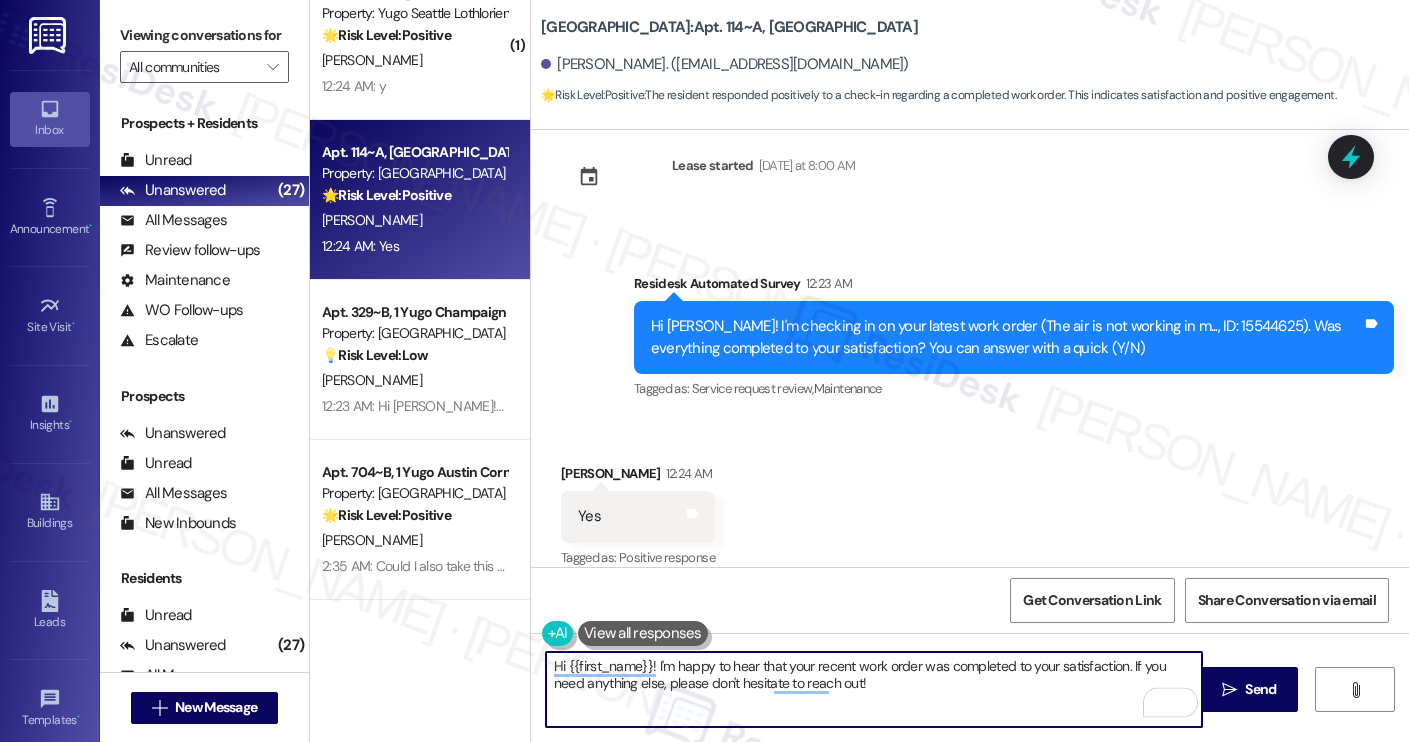 paste on "Thanks for your response, [PERSON_NAME]! Great to hear that your work order was completed to your satisfaction. Could I also take this chance to ask if [PERSON_NAME] has lived up to your expectations?" 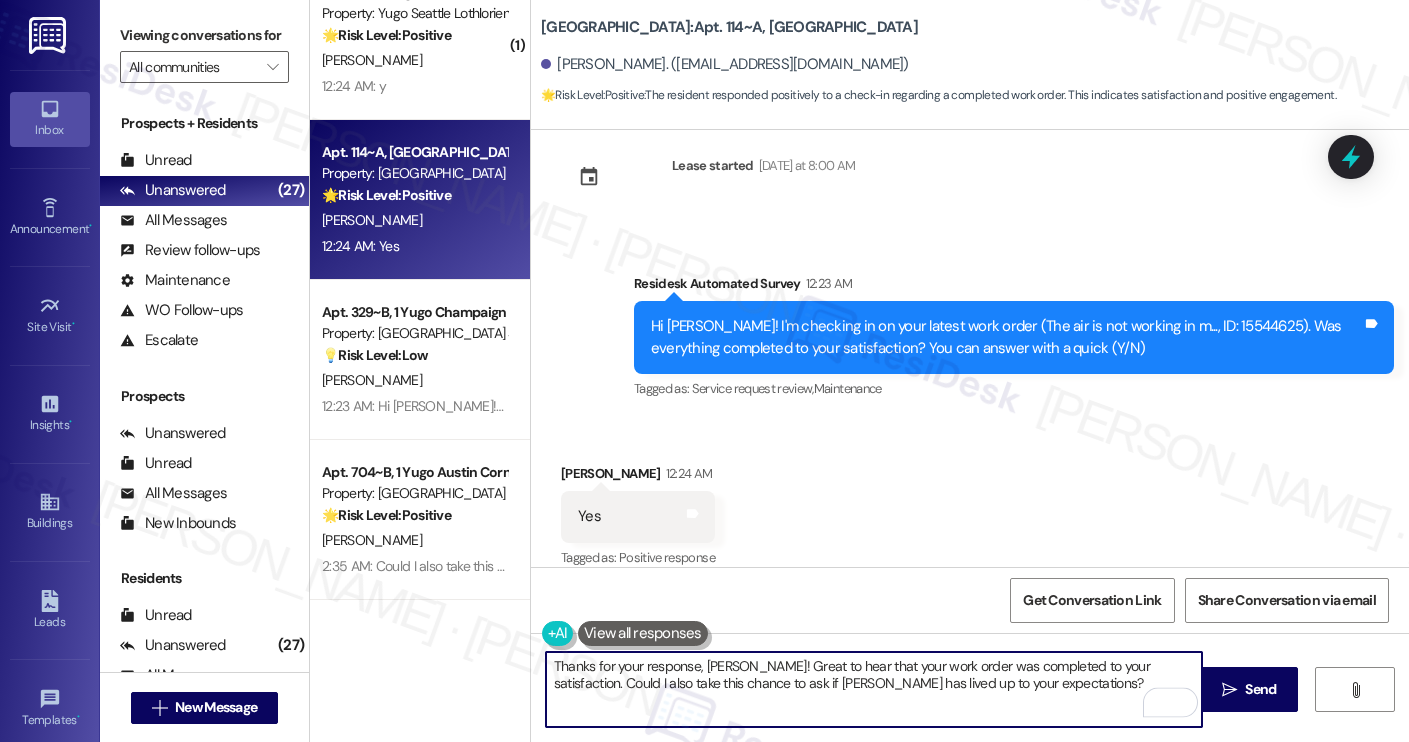 click on "Rickea Atkins 12:24 AM" at bounding box center [638, 477] 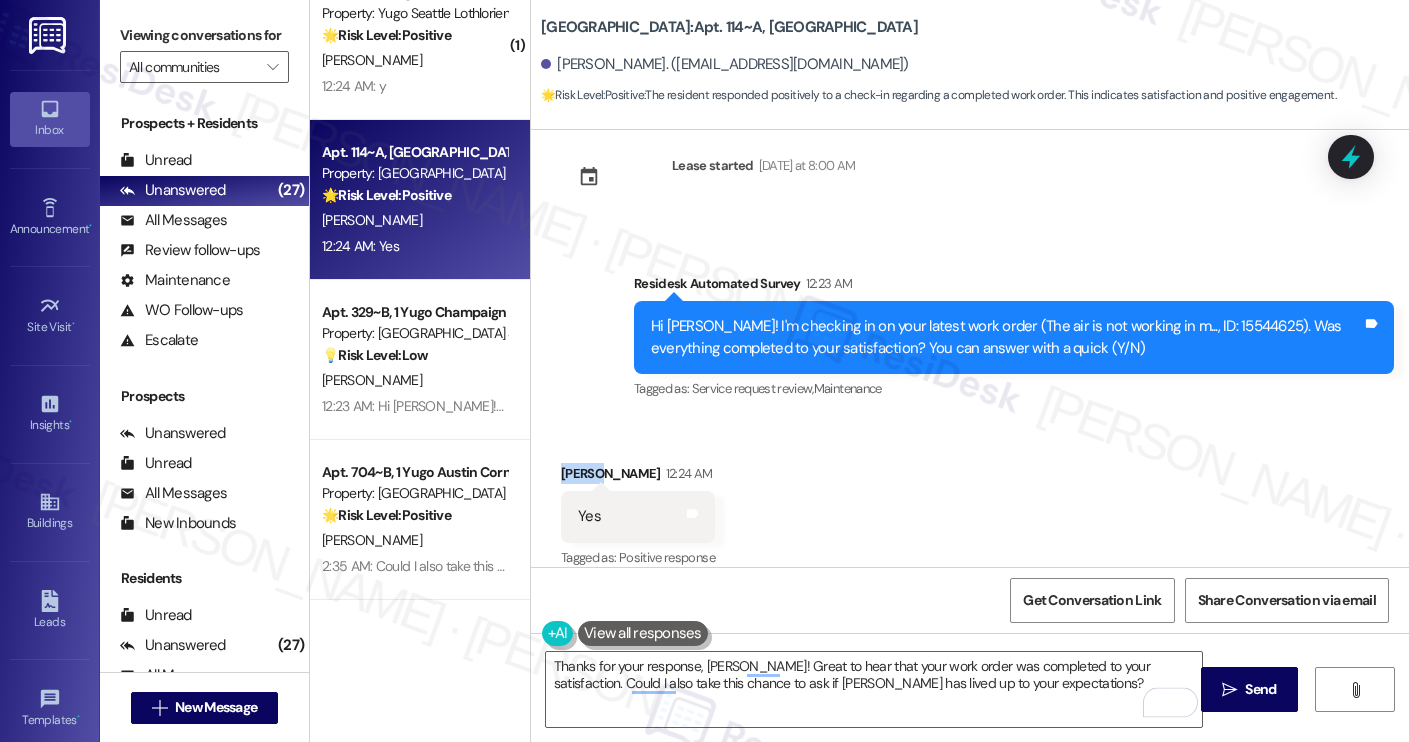 copy on "Rickea" 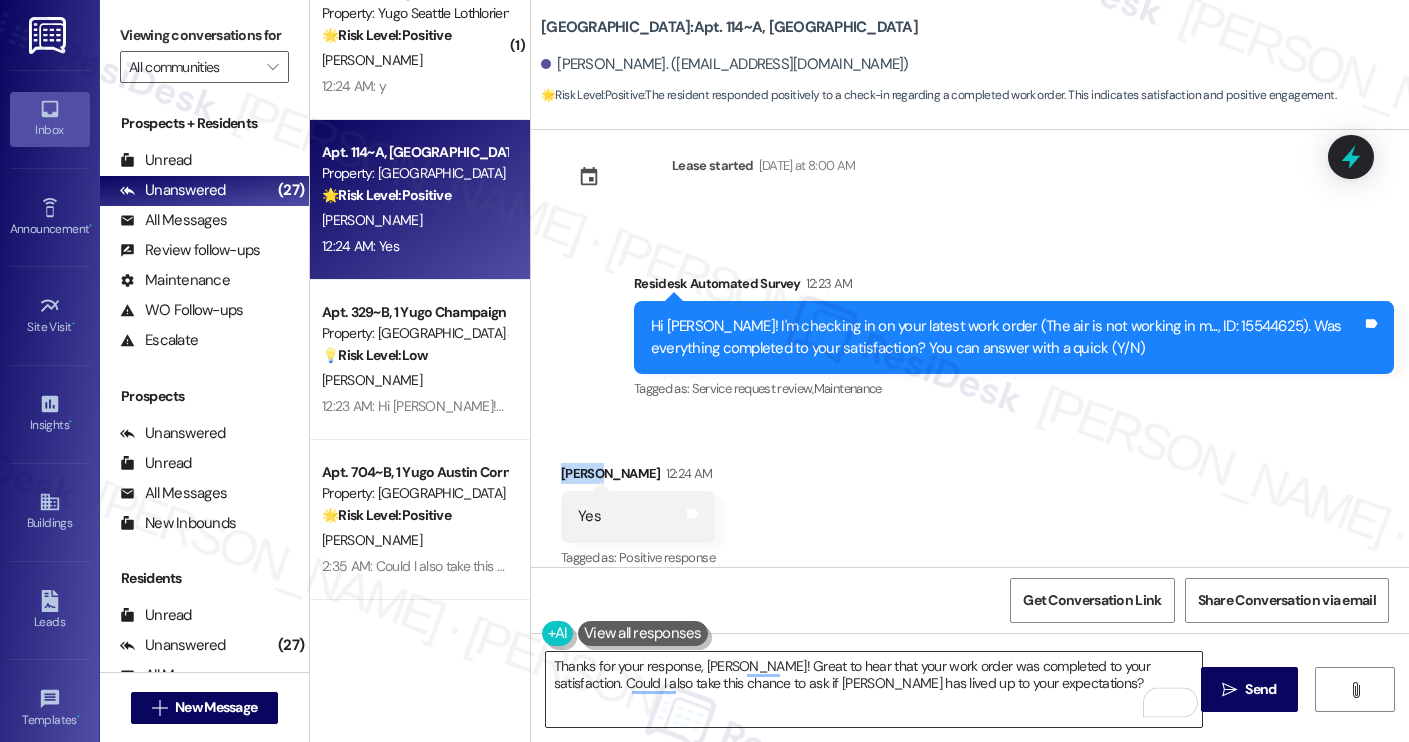 click on "Thanks for your response, [PERSON_NAME]! Great to hear that your work order was completed to your satisfaction. Could I also take this chance to ask if [PERSON_NAME] has lived up to your expectations?" at bounding box center (874, 689) 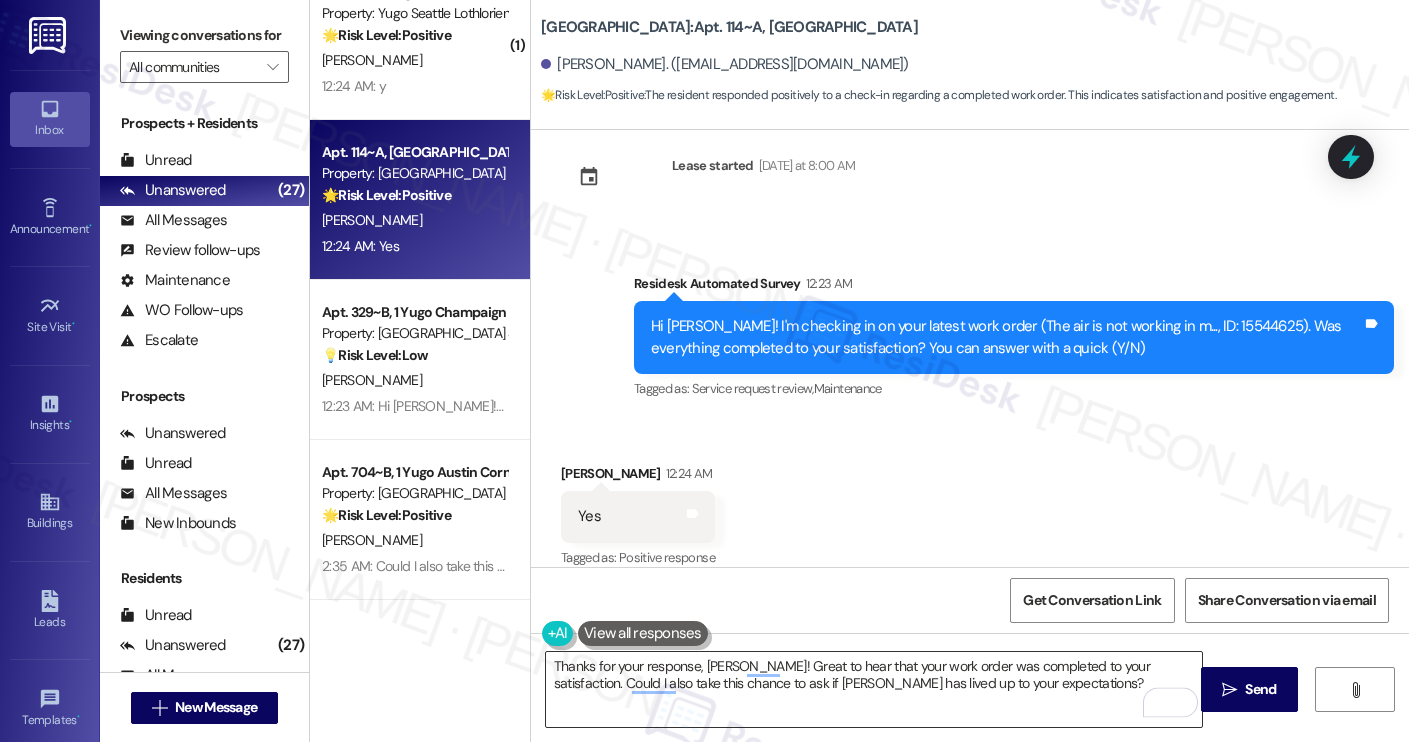 click on "Thanks for your response, [PERSON_NAME]! Great to hear that your work order was completed to your satisfaction. Could I also take this chance to ask if [PERSON_NAME] has lived up to your expectations?" at bounding box center [874, 689] 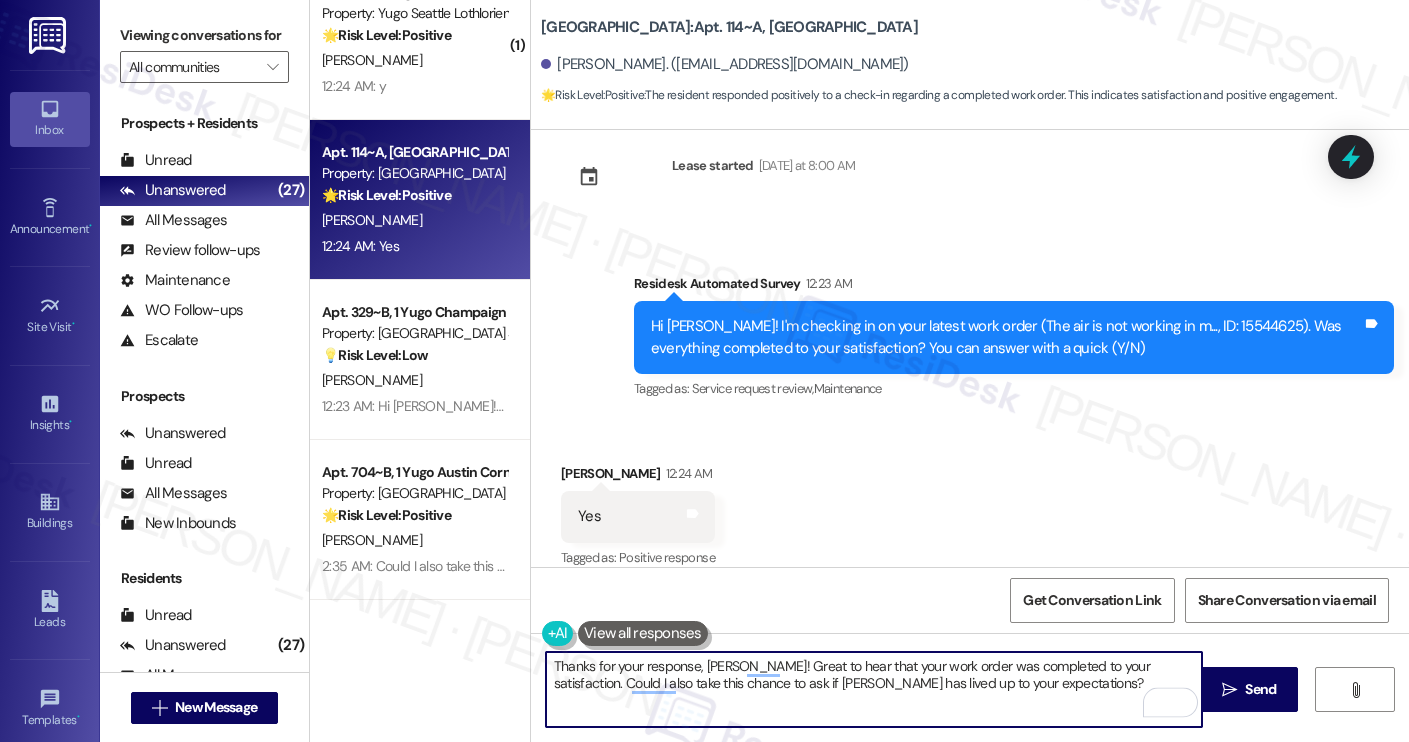 paste on "Rickea" 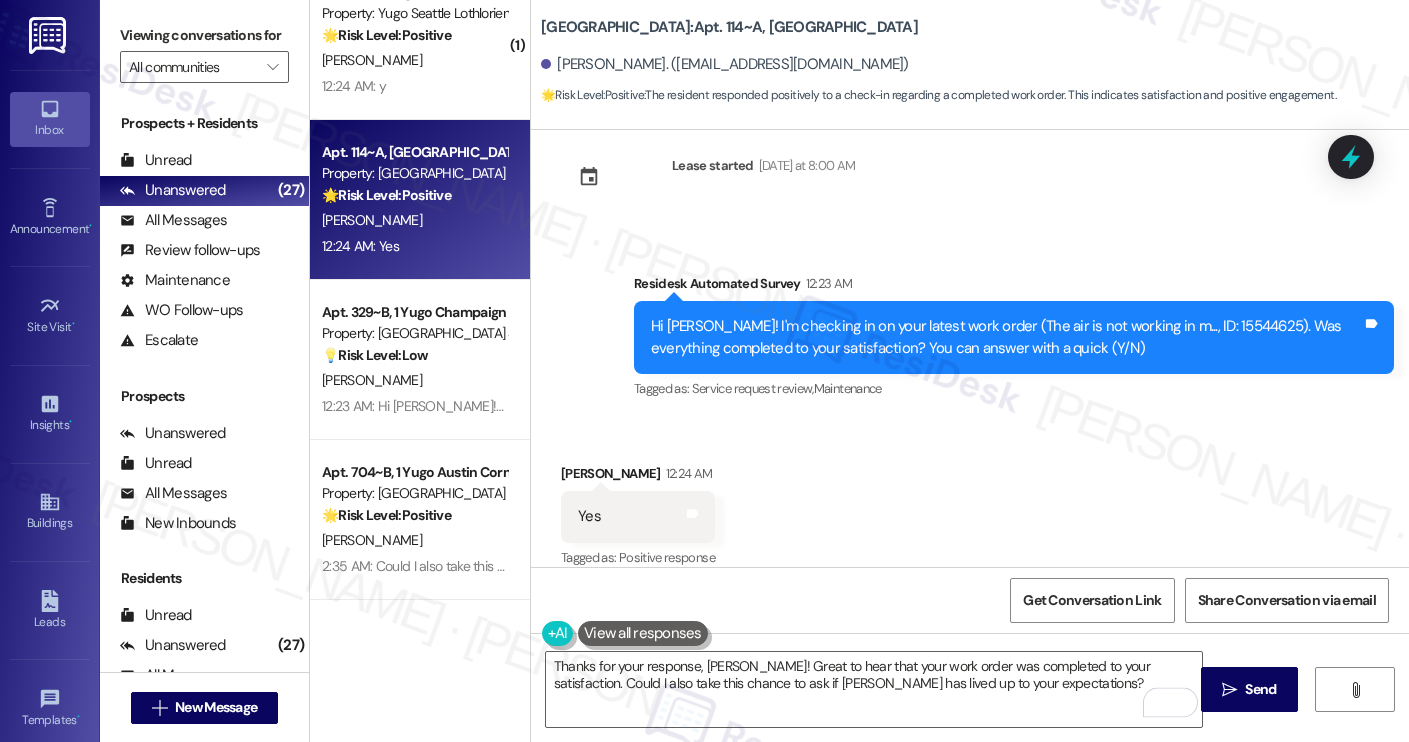 drag, startPoint x: 531, startPoint y: 15, endPoint x: 751, endPoint y: 26, distance: 220.27483 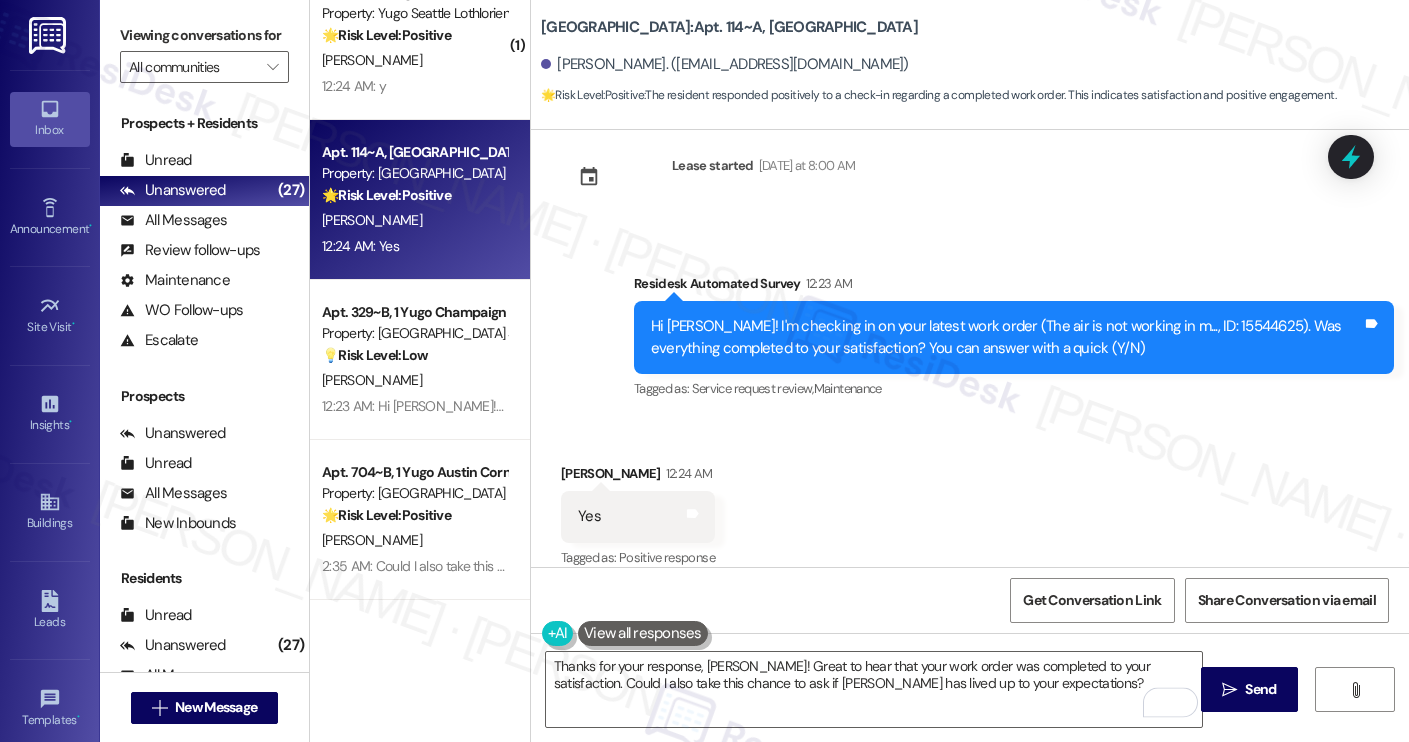 click on "Yugo Starkville Campus Common:  Apt. 114~A, TH Yugo Starkville Campus Common" at bounding box center (729, 27) 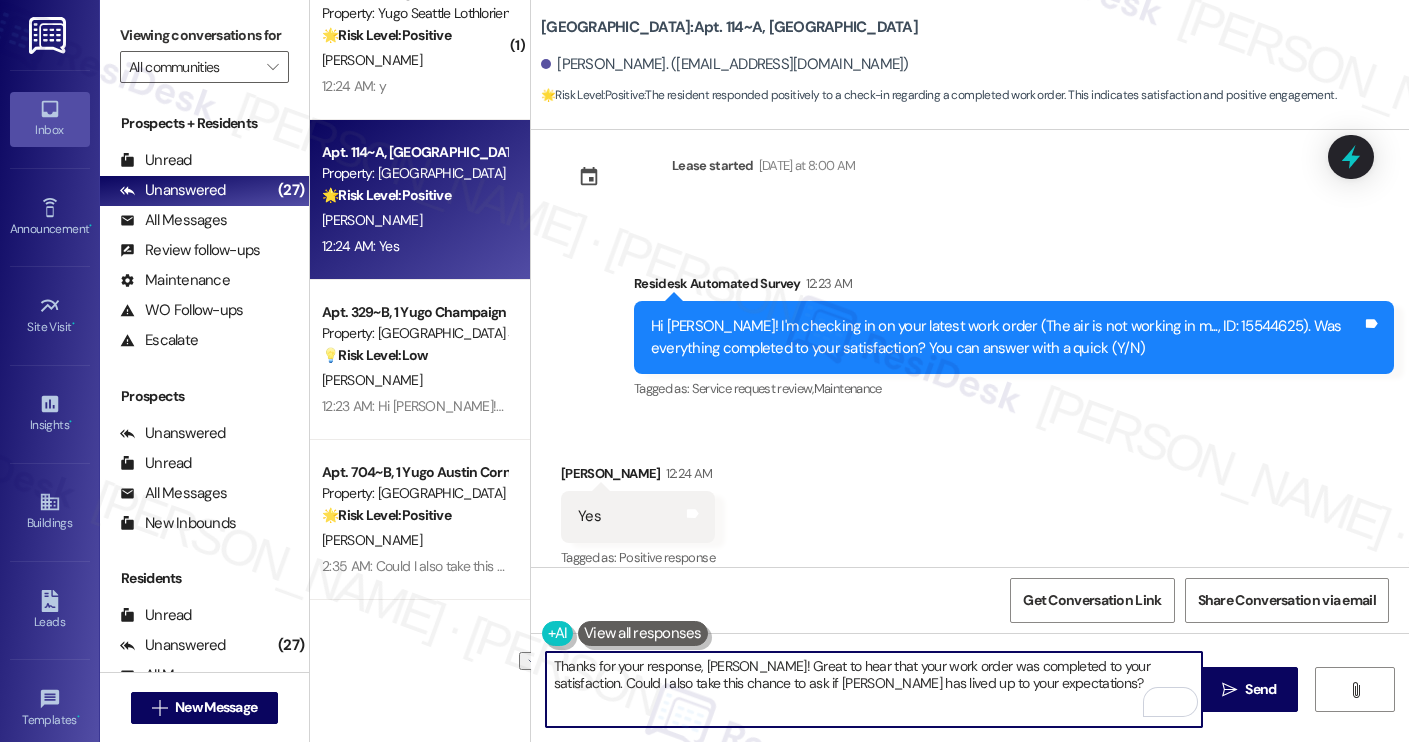 drag, startPoint x: 716, startPoint y: 685, endPoint x: 840, endPoint y: 689, distance: 124.0645 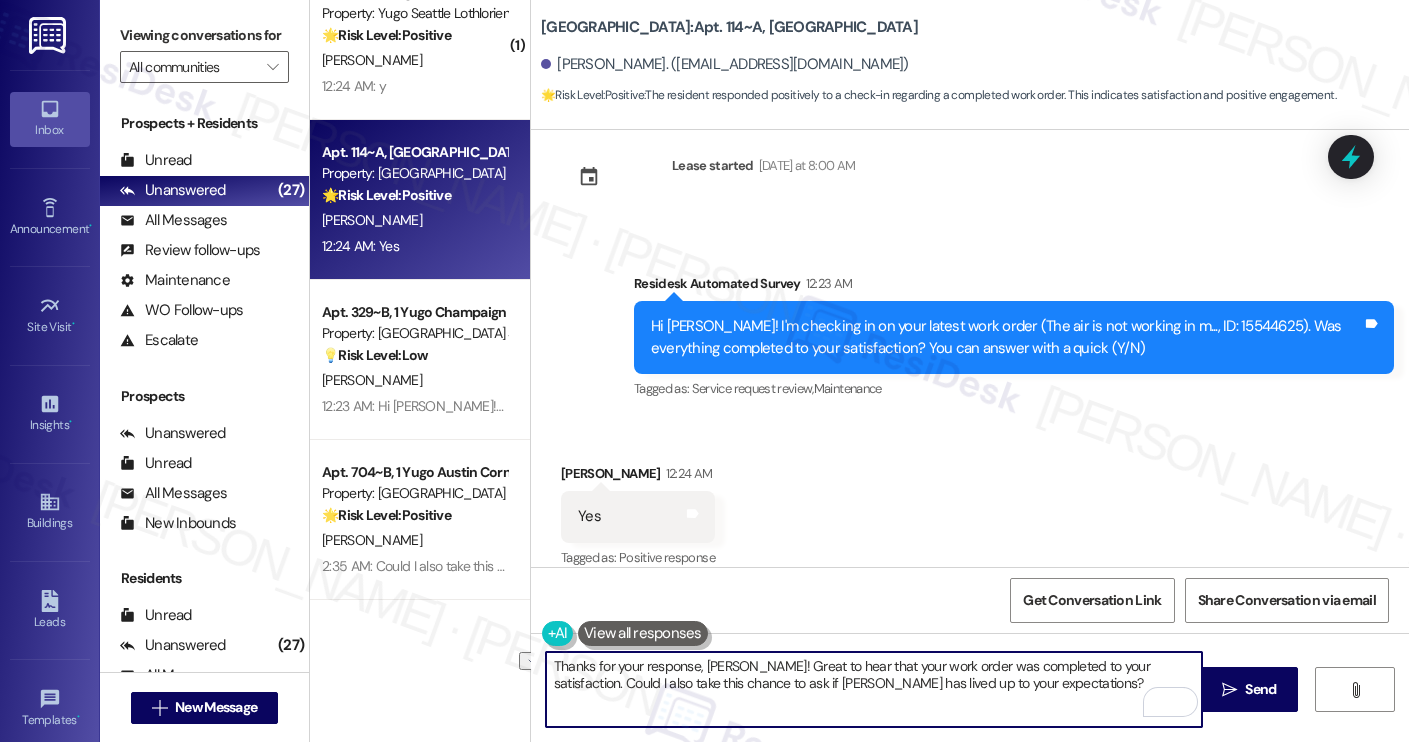 click on "Thanks for your response, Rickea! Great to hear that your work order was completed to your satisfaction. Could I also take this chance to ask if Yugo Austin Waterloo has lived up to your expectations?" at bounding box center (874, 689) 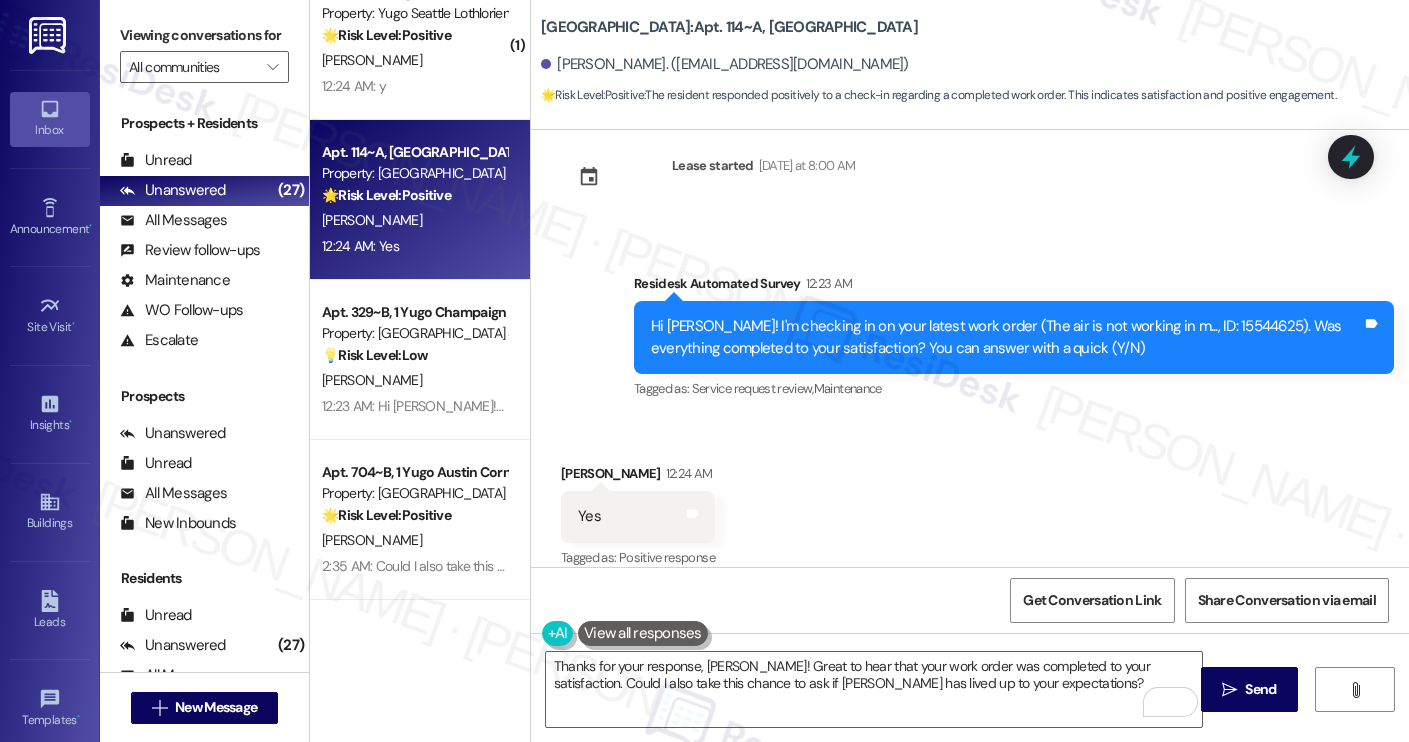 drag, startPoint x: 529, startPoint y: 11, endPoint x: 748, endPoint y: 25, distance: 219.44704 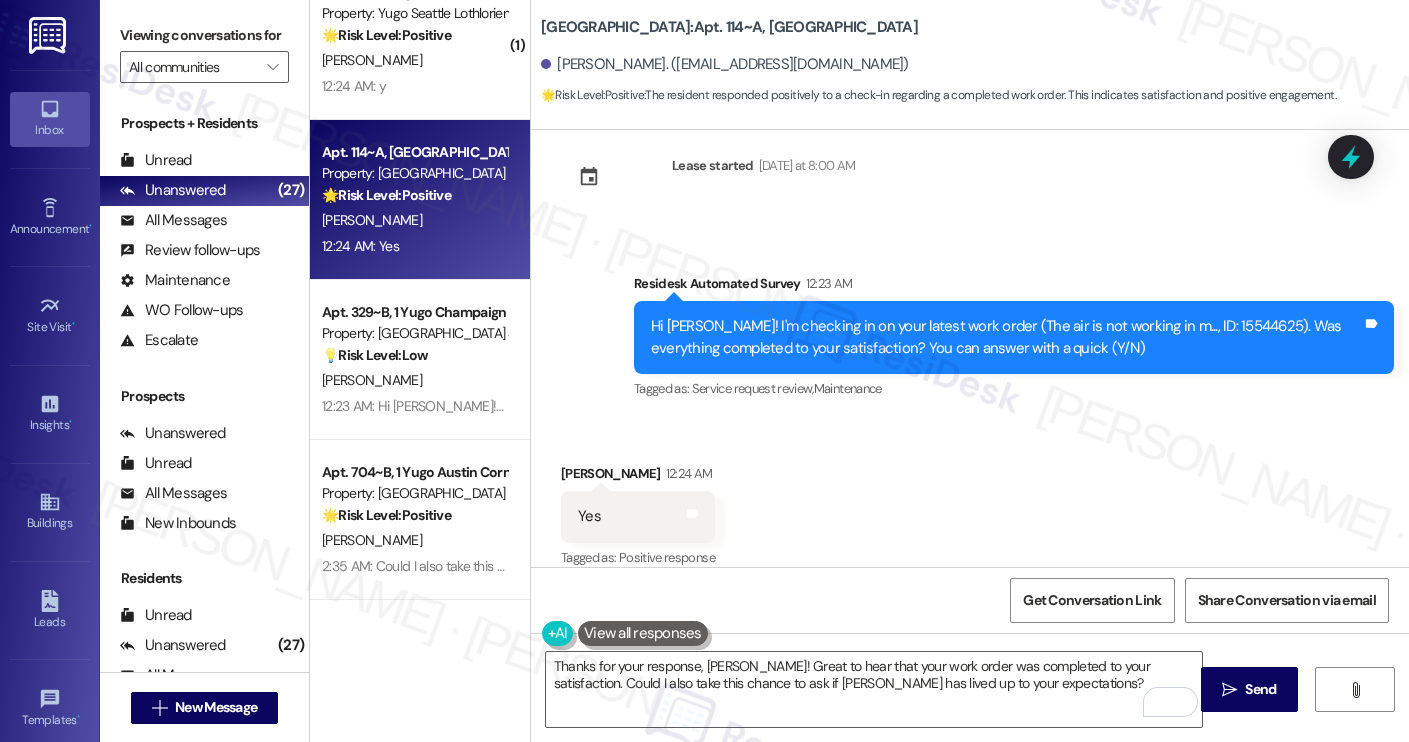 click on "Yugo Starkville Campus Common:  Apt. 114~A, TH Yugo Starkville Campus Common       Rickea Atkins. (rickeaatkins@gmail.com)   🌟  Risk Level:  Positive :  The resident responded positively to a check-in regarding a completed work order. This indicates satisfaction and positive engagement." at bounding box center (970, 55) 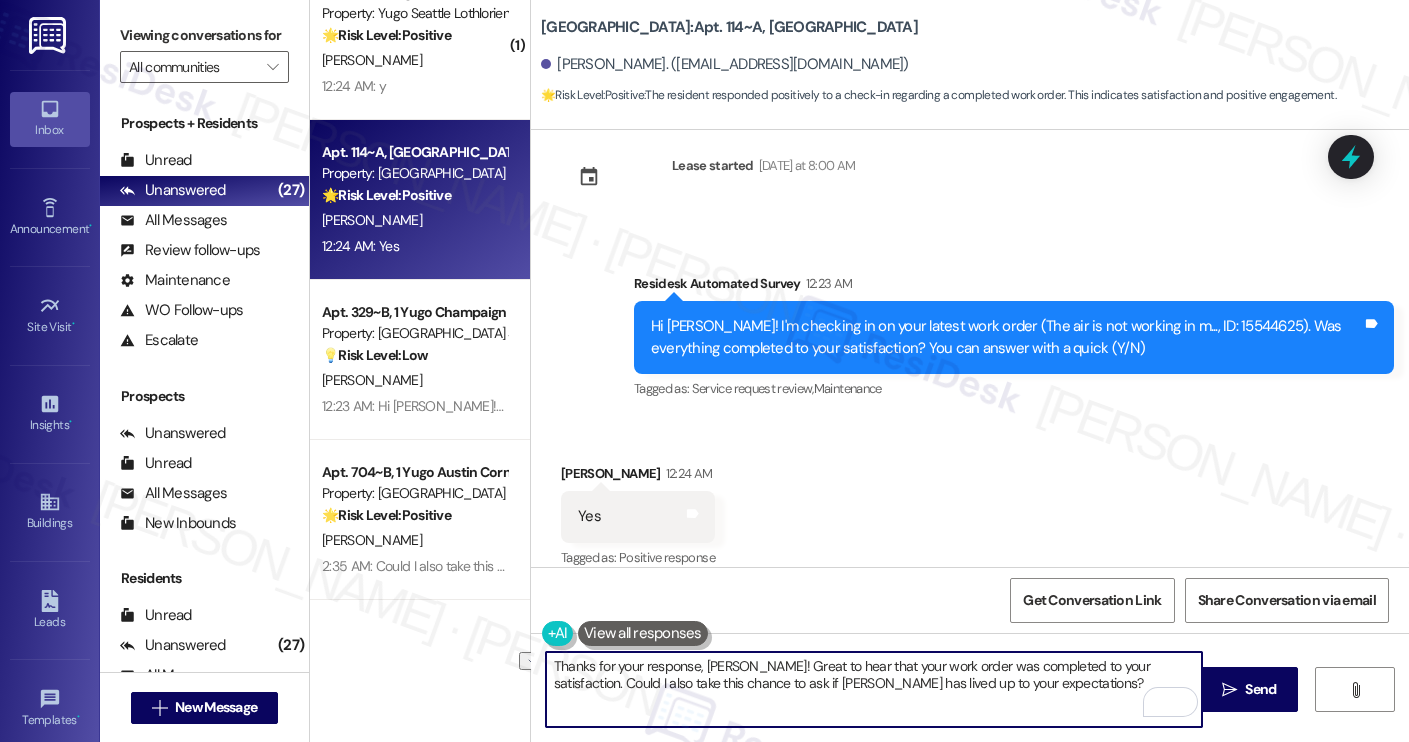 drag, startPoint x: 717, startPoint y: 682, endPoint x: 842, endPoint y: 683, distance: 125.004 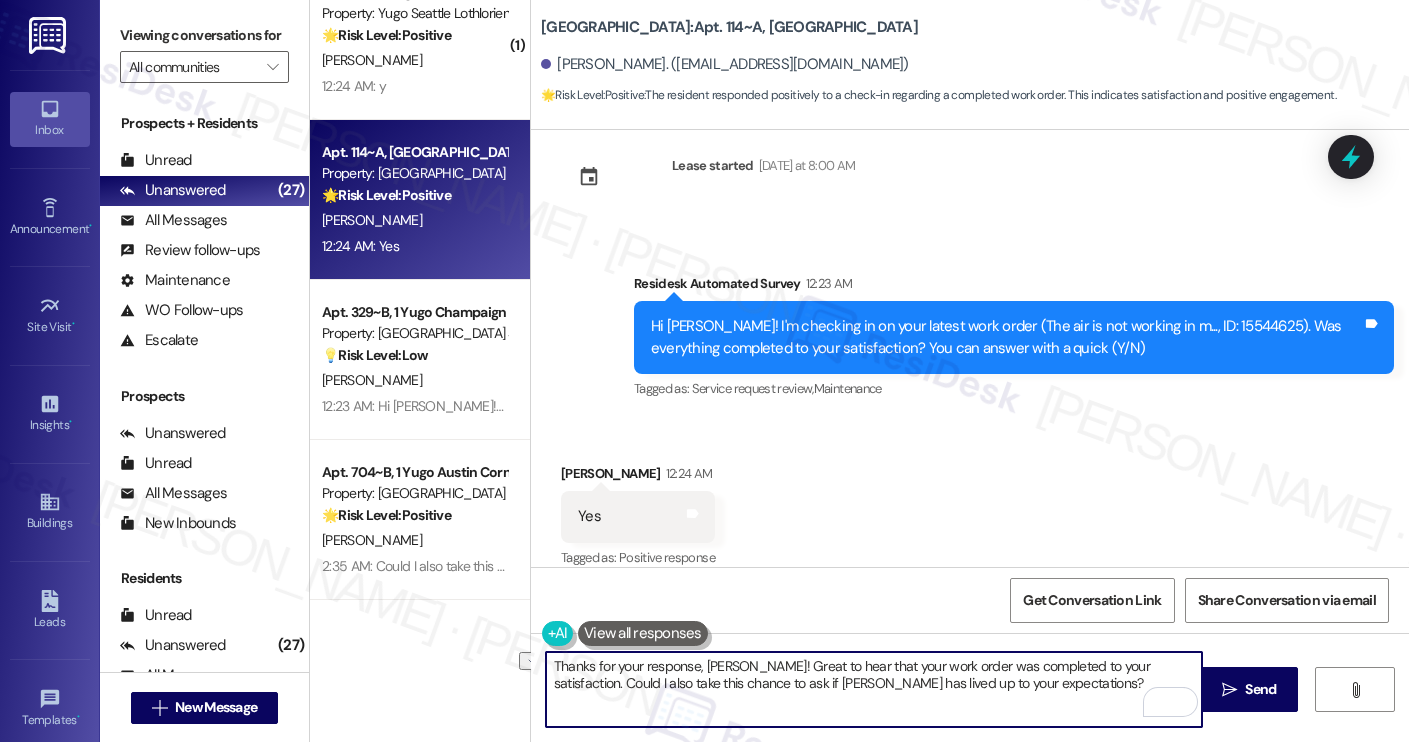 click on "Thanks for your response, Rickea! Great to hear that your work order was completed to your satisfaction. Could I also take this chance to ask if Yugo Austin Waterloo has lived up to your expectations?" at bounding box center (874, 689) 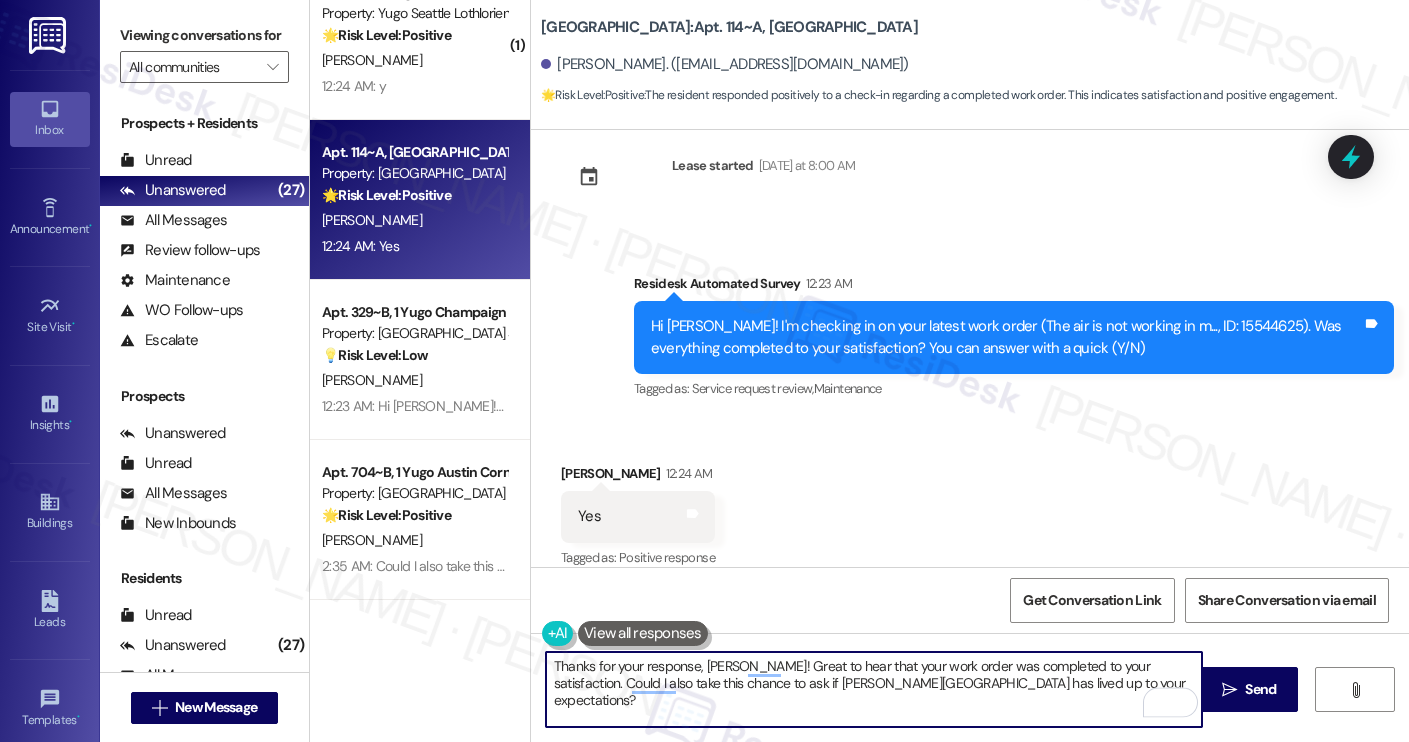 click on "Thanks for your response, Rickea! Great to hear that your work order was completed to your satisfaction. Could I also take this chance to ask if Yugo Starkville Campus Common has lived up to your expectations?" at bounding box center (874, 689) 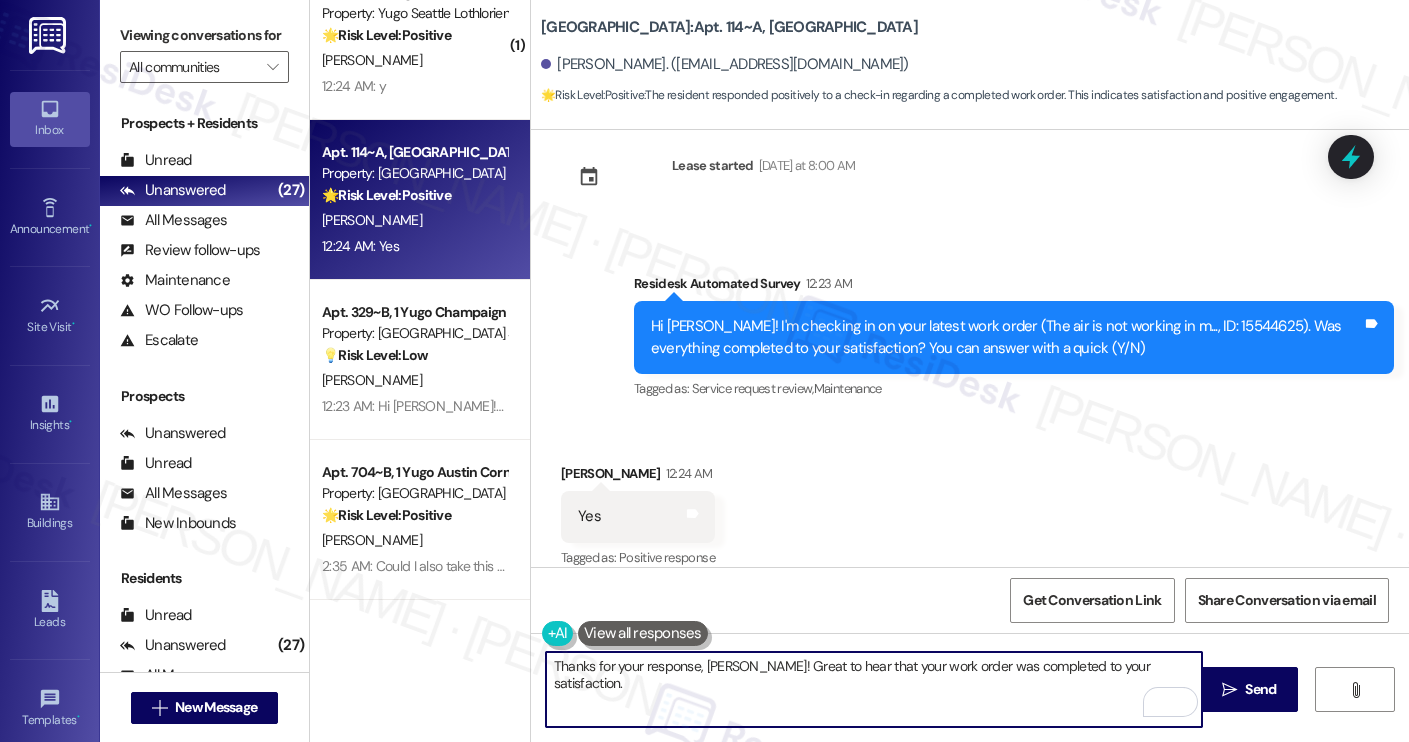 click on "Thanks for your response, Rickea! Great to hear that your work order was completed to your satisfaction." at bounding box center (874, 689) 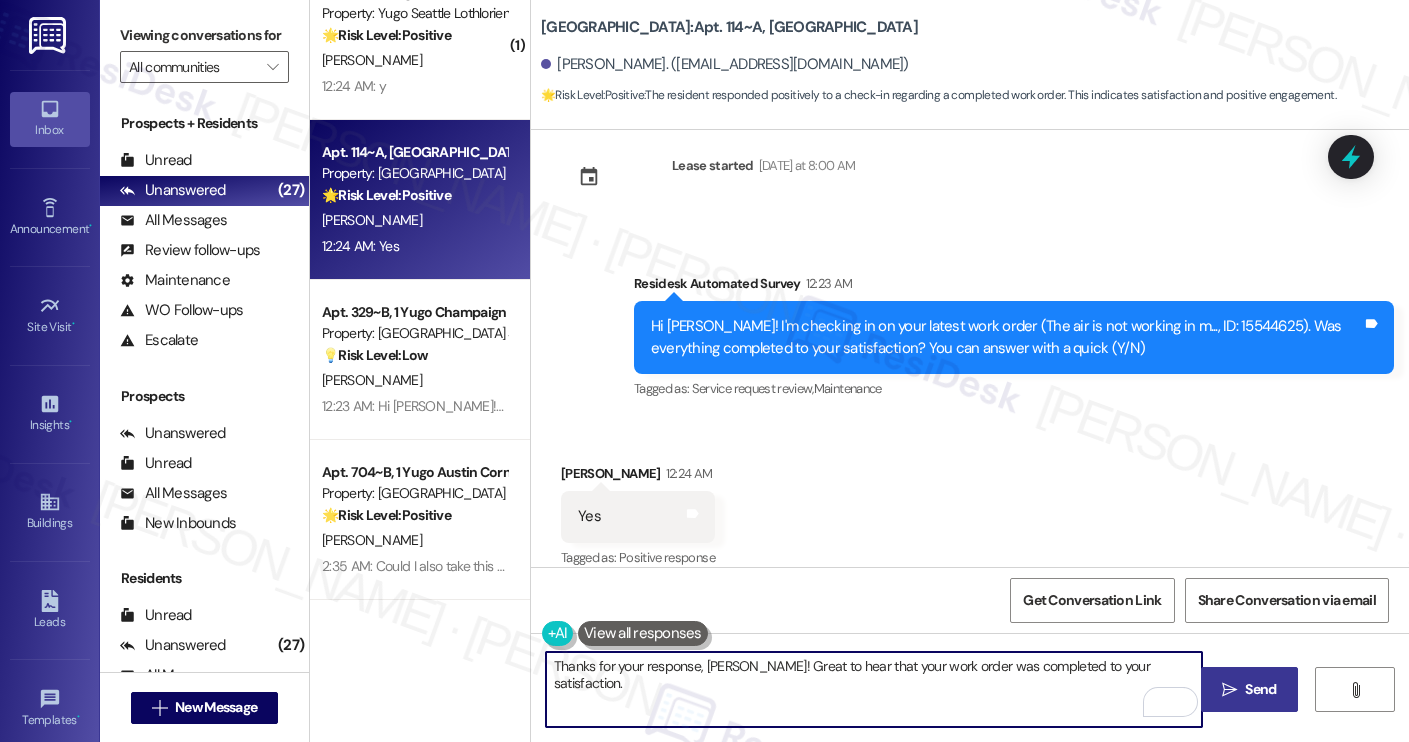 type on "Thanks for your response, Rickea! Great to hear that your work order was completed to your satisfaction." 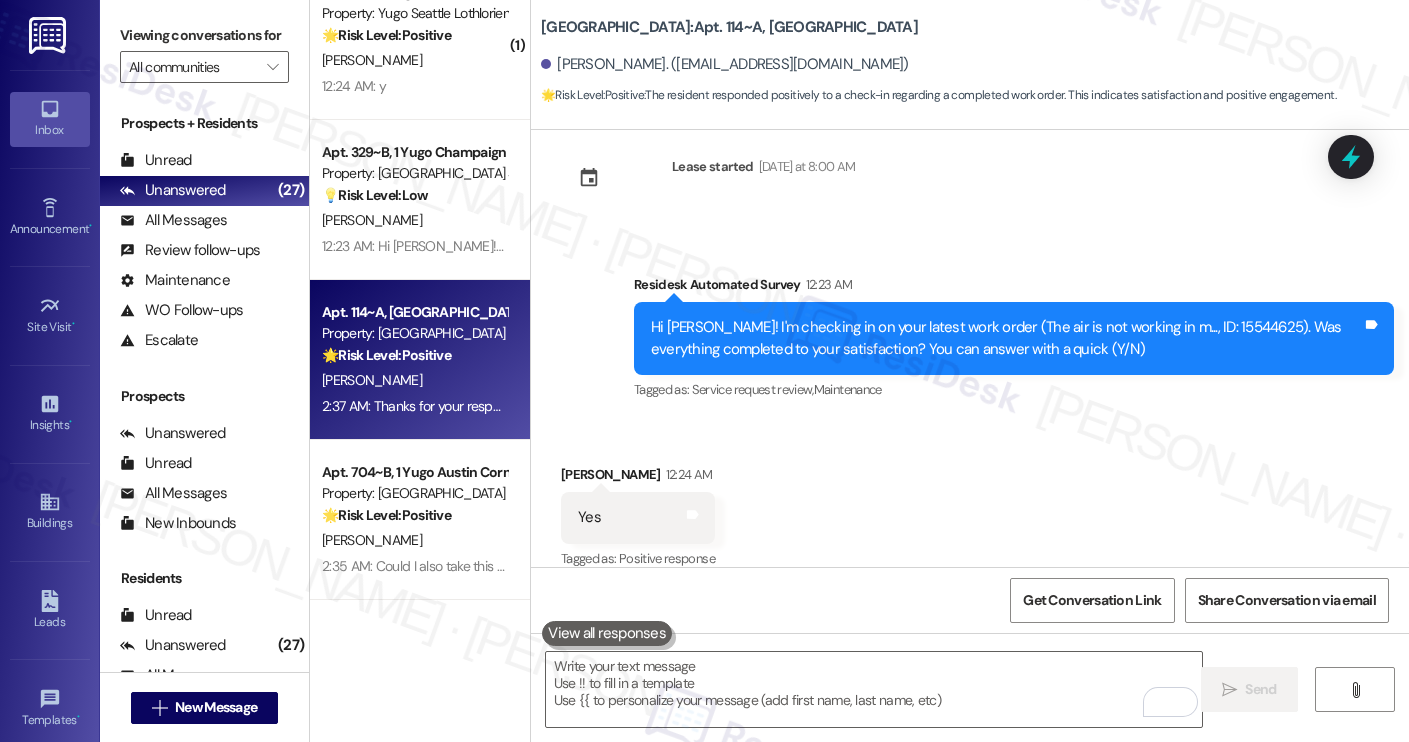 scroll, scrollTop: 1945, scrollLeft: 0, axis: vertical 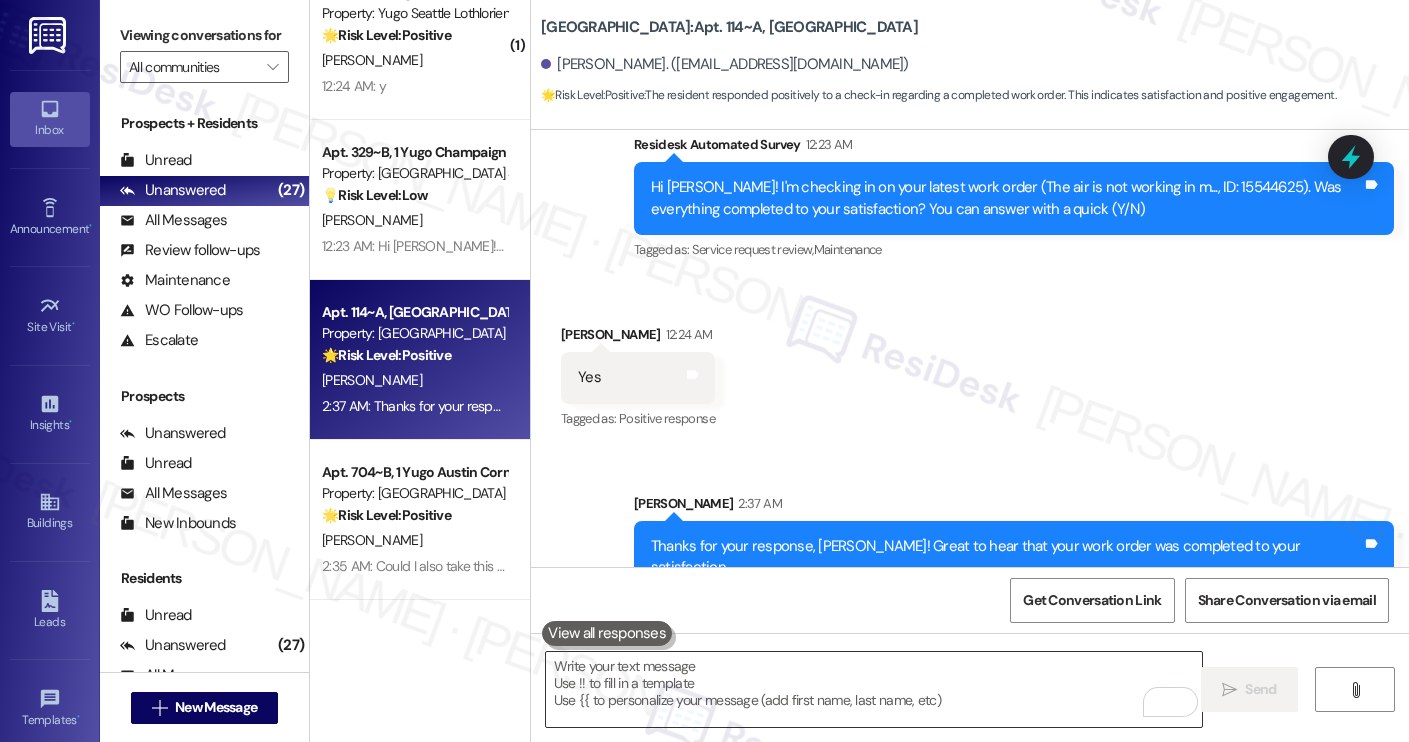 click at bounding box center [874, 689] 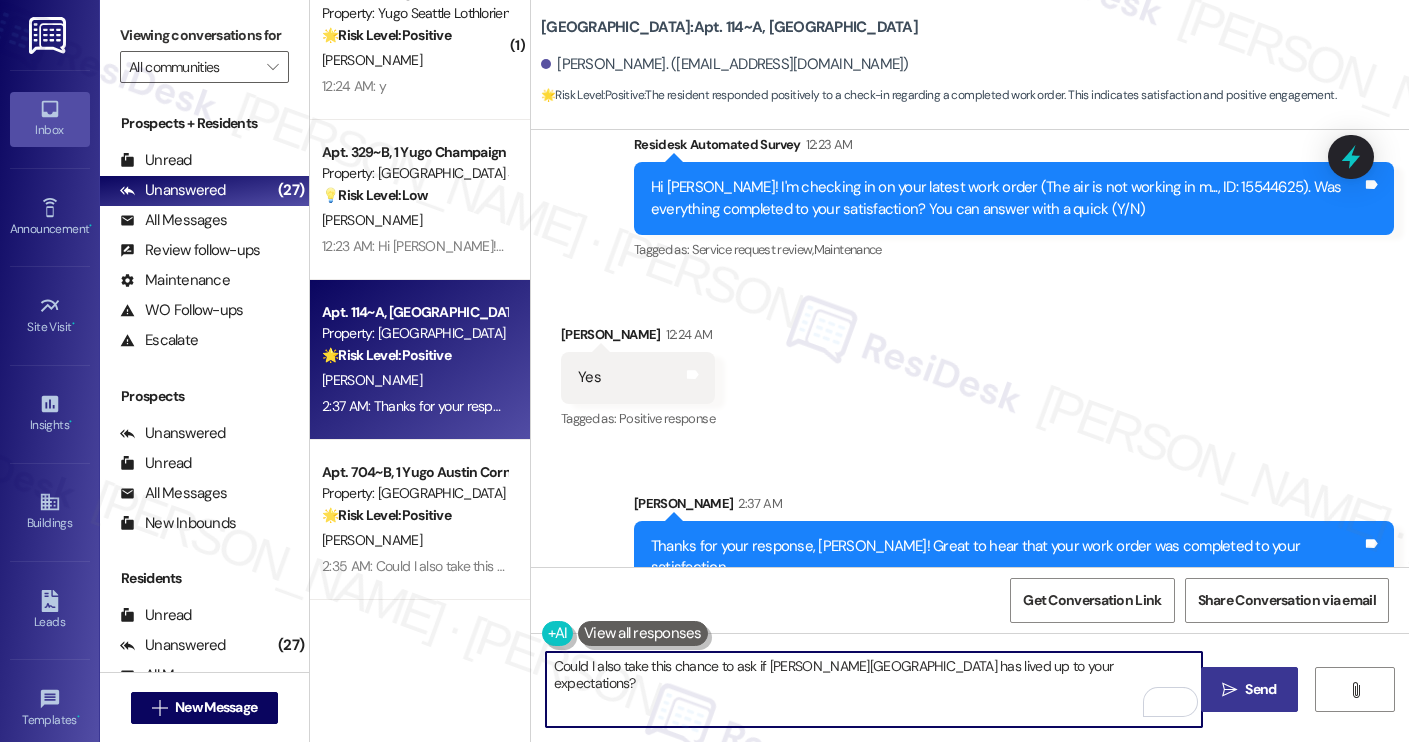 type on "Could I also take this chance to ask if Yugo Starkville Campus Common has lived up to your expectations?" 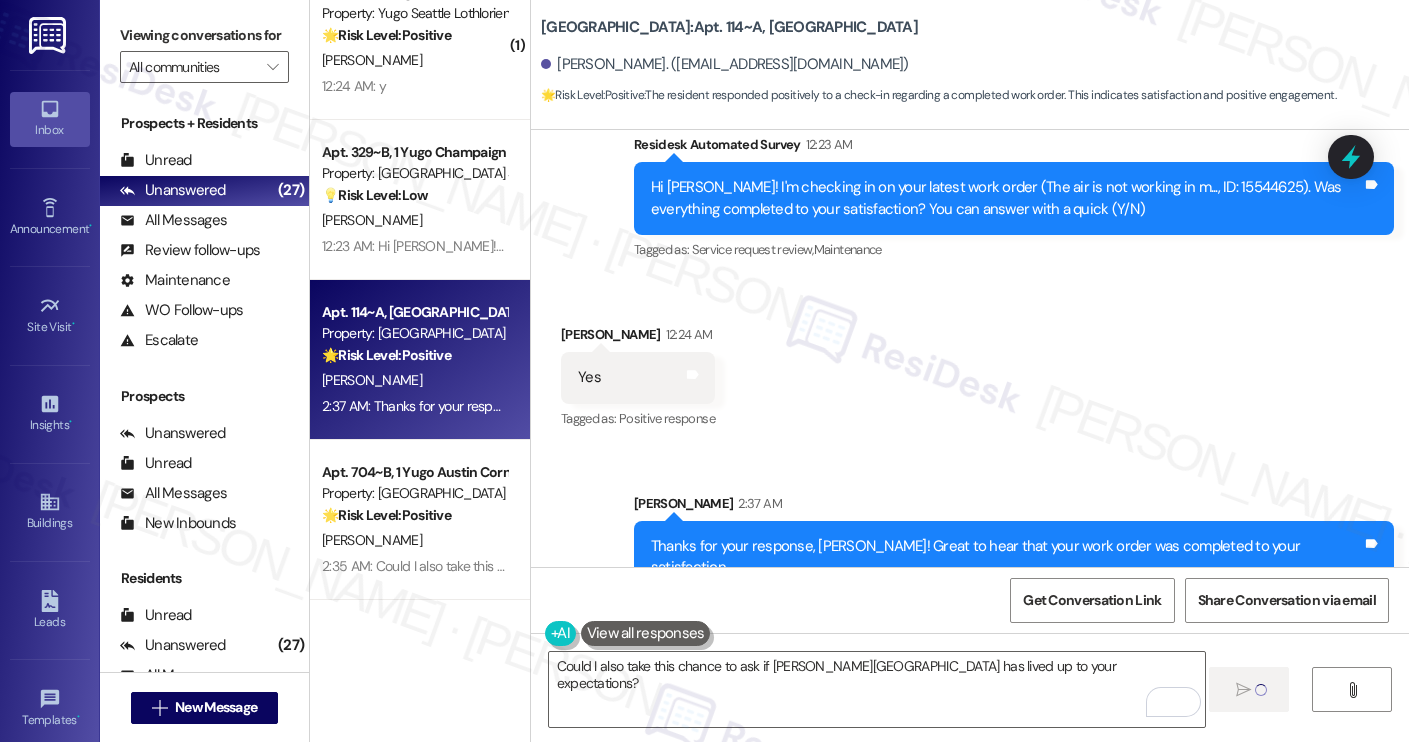 type 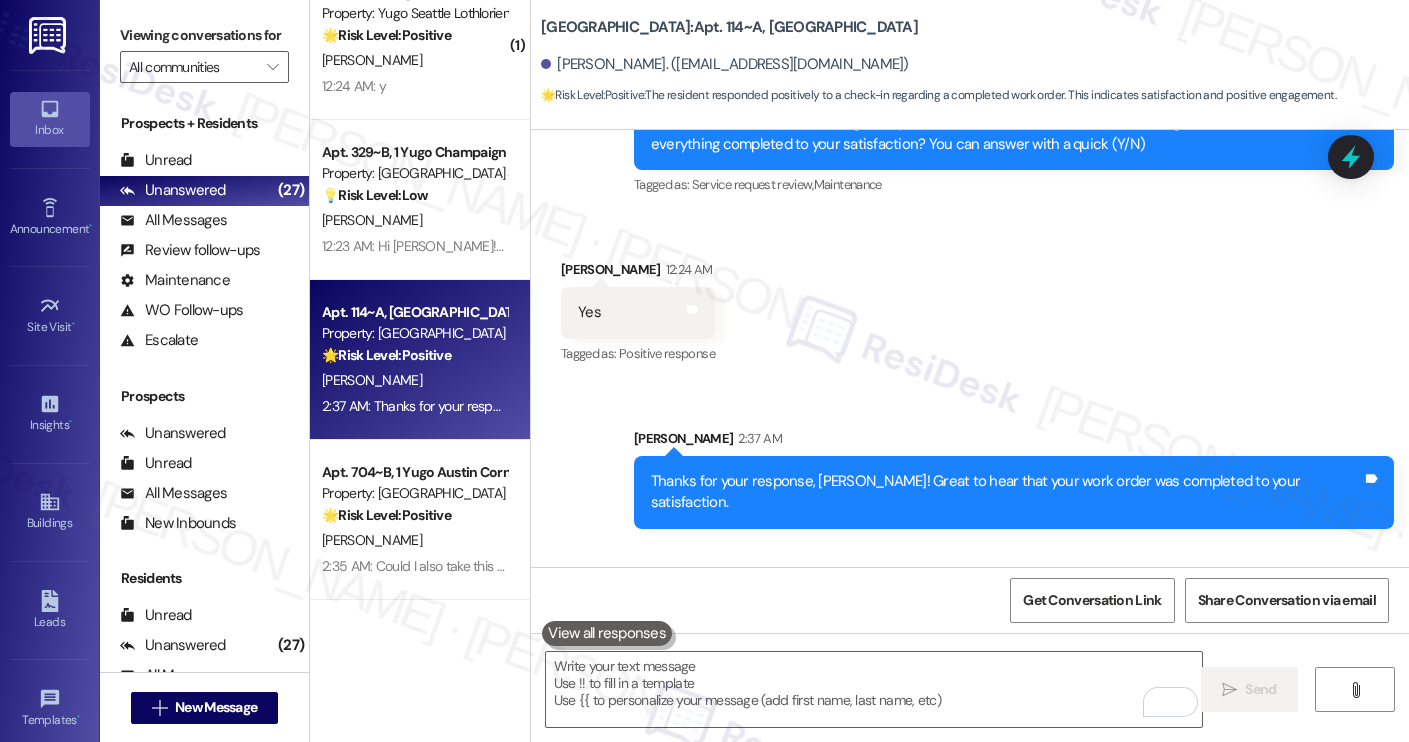 scroll, scrollTop: 2084, scrollLeft: 0, axis: vertical 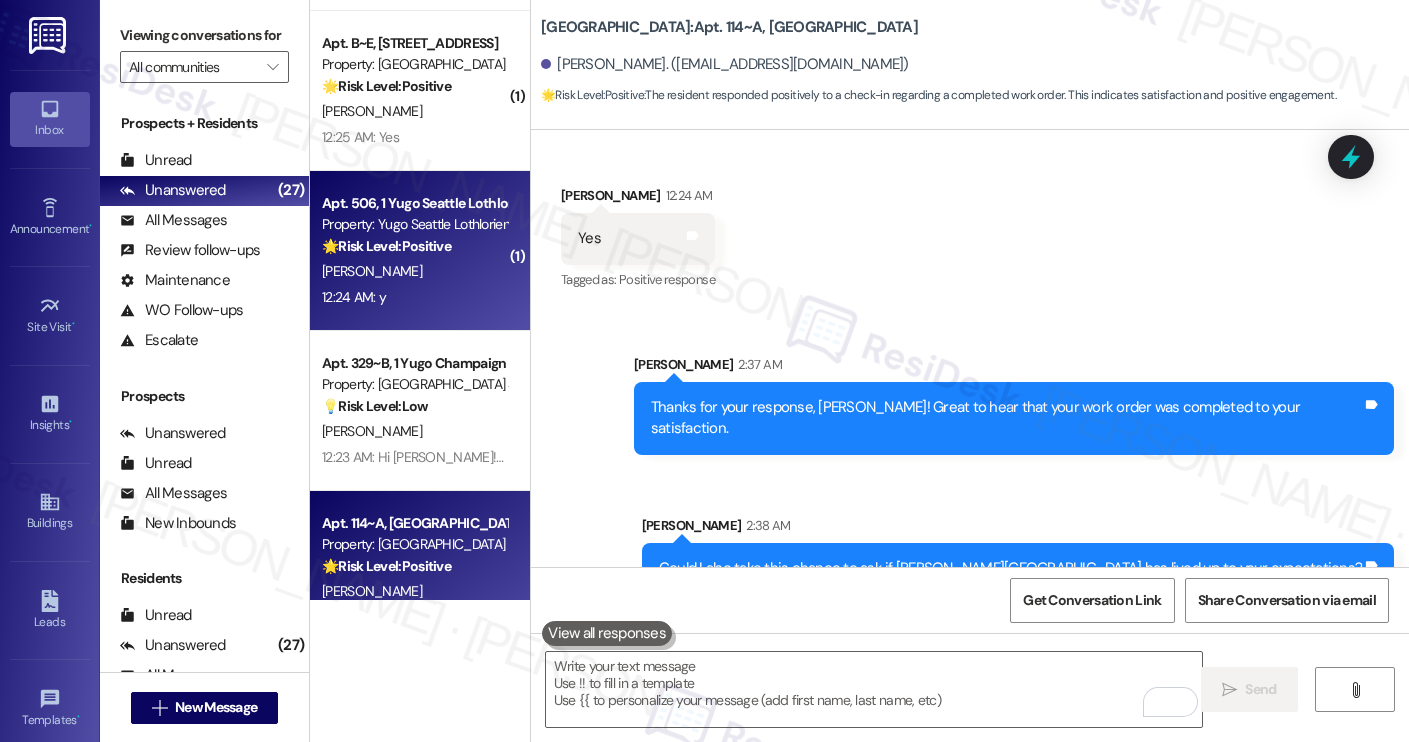 click on "12:24 AM: y 12:24 AM: y" at bounding box center [414, 297] 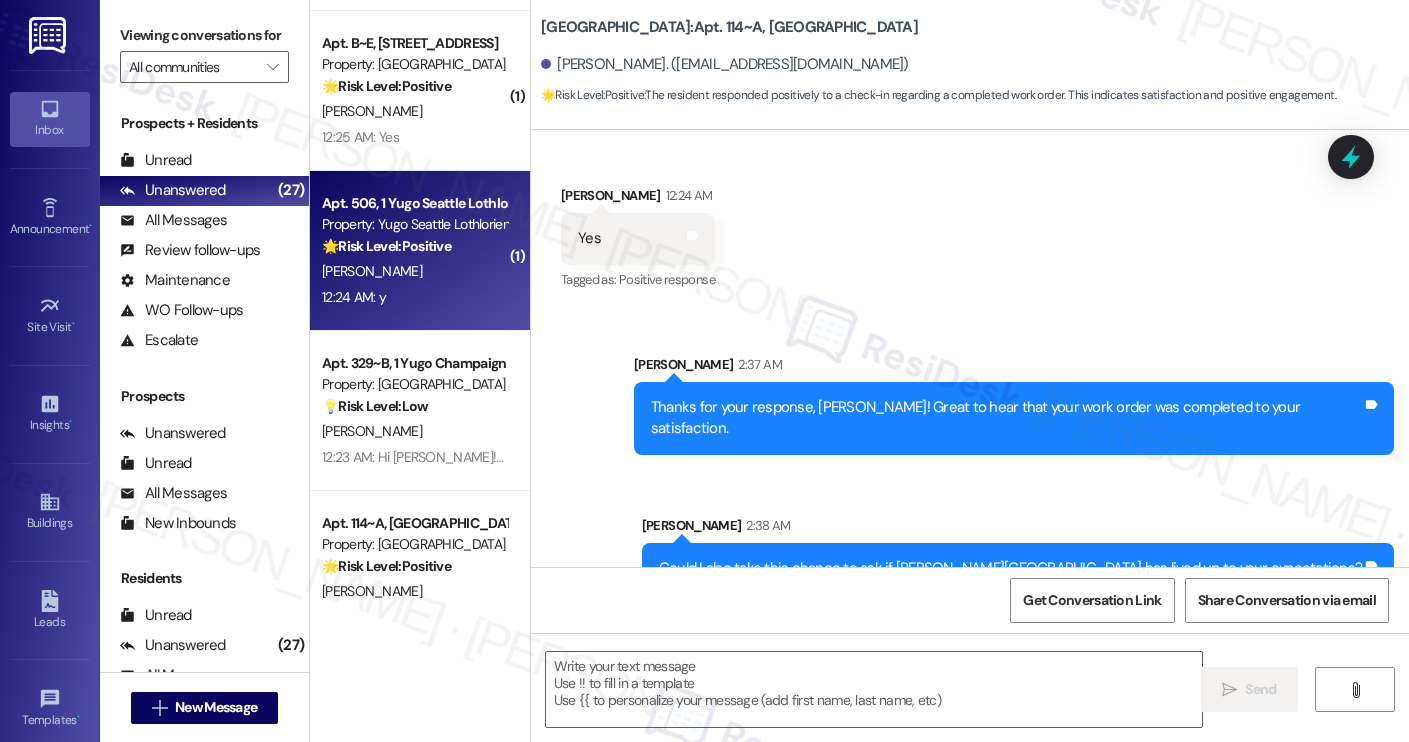type on "Fetching suggested responses. Please feel free to read through the conversation in the meantime." 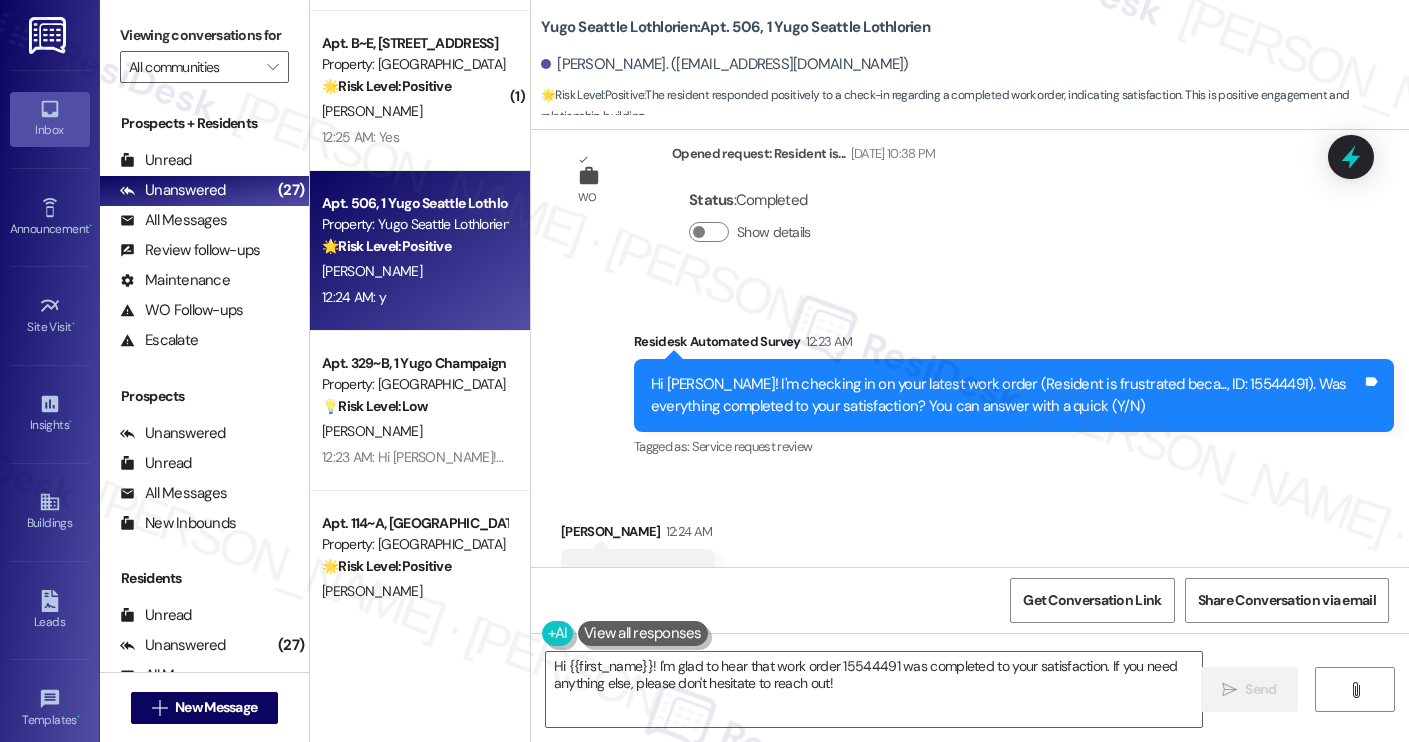 scroll, scrollTop: 457, scrollLeft: 0, axis: vertical 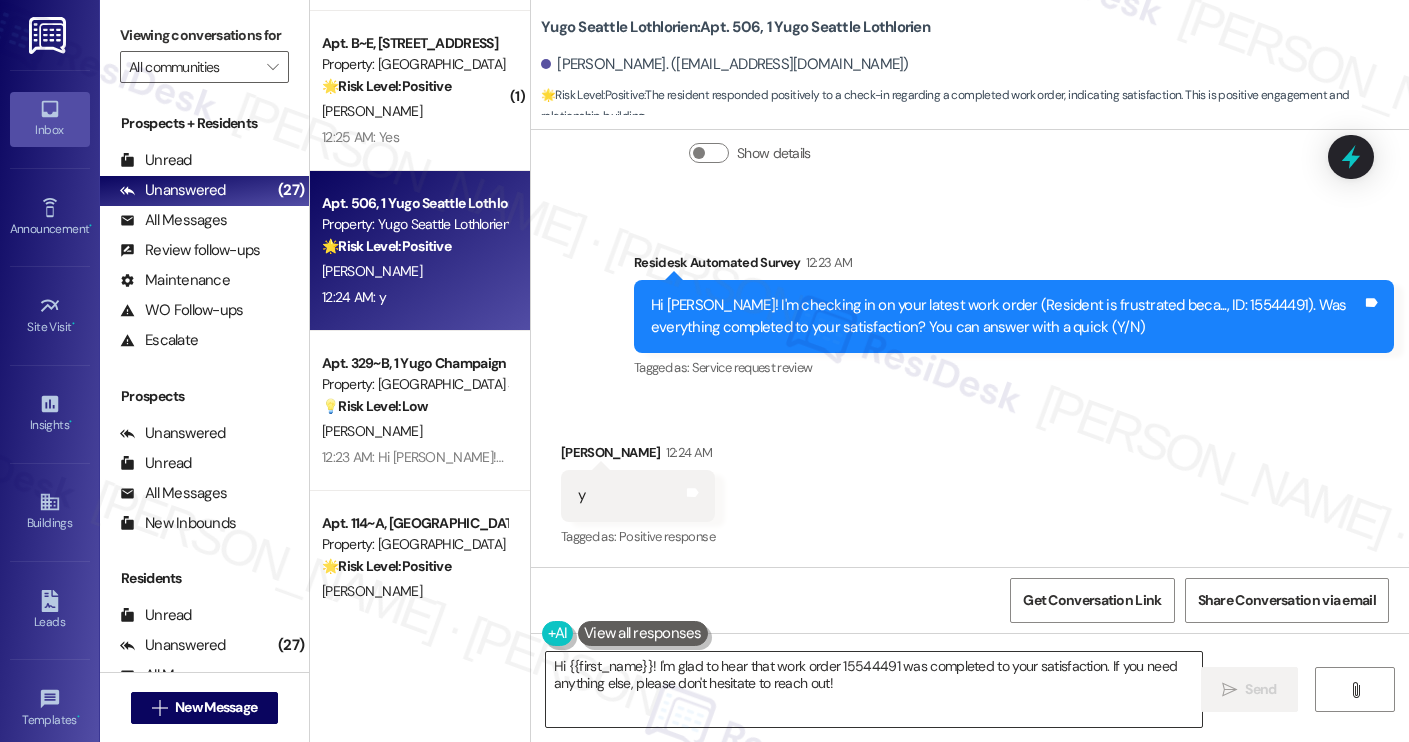 click on "Hi {{first_name}}! I'm glad to hear that work order 15544491 was completed to your satisfaction. If you need anything else, please don't hesitate to reach out!" at bounding box center (874, 689) 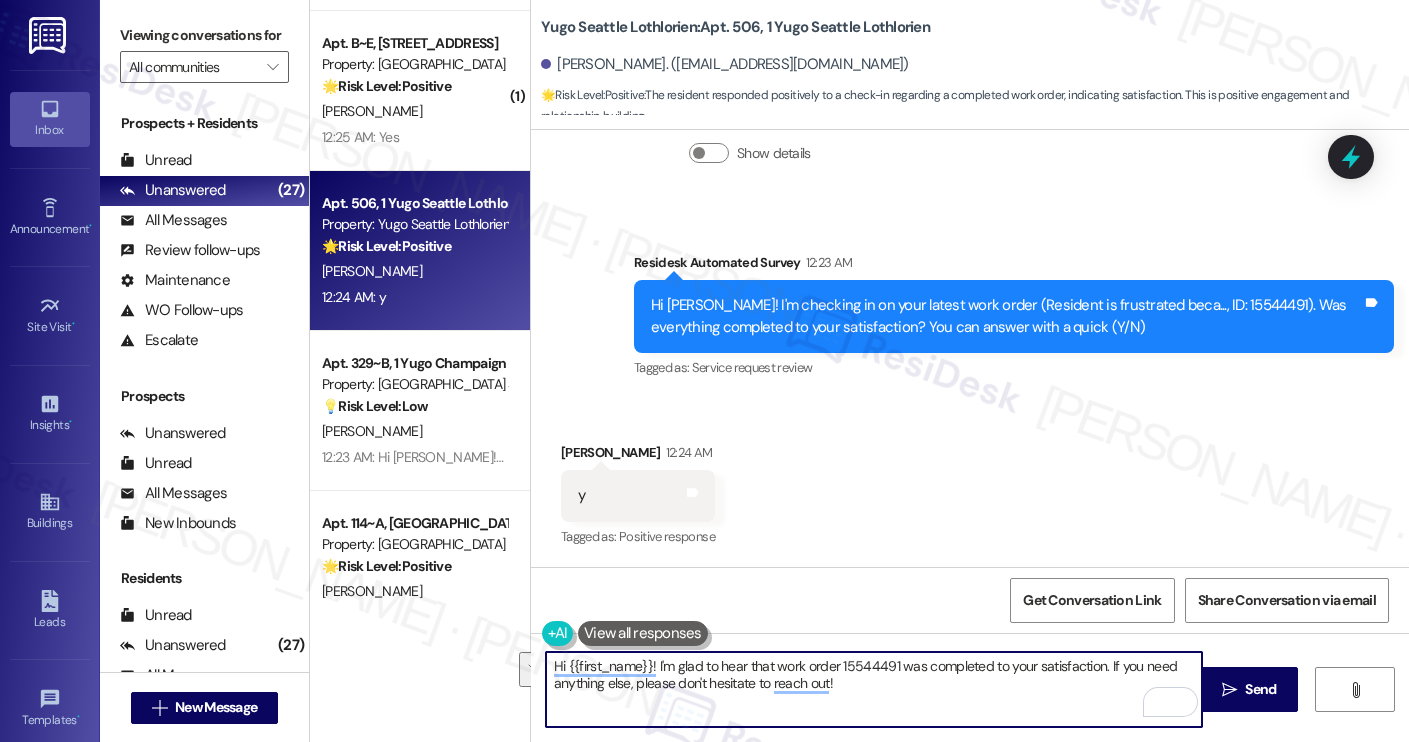 paste on "Thanks for your response, Harish! Great to hear that your work order was completed to your satisfaction. Could I also take this chance to ask if Yugo Austin Waterloo has lived up to your expectations?" 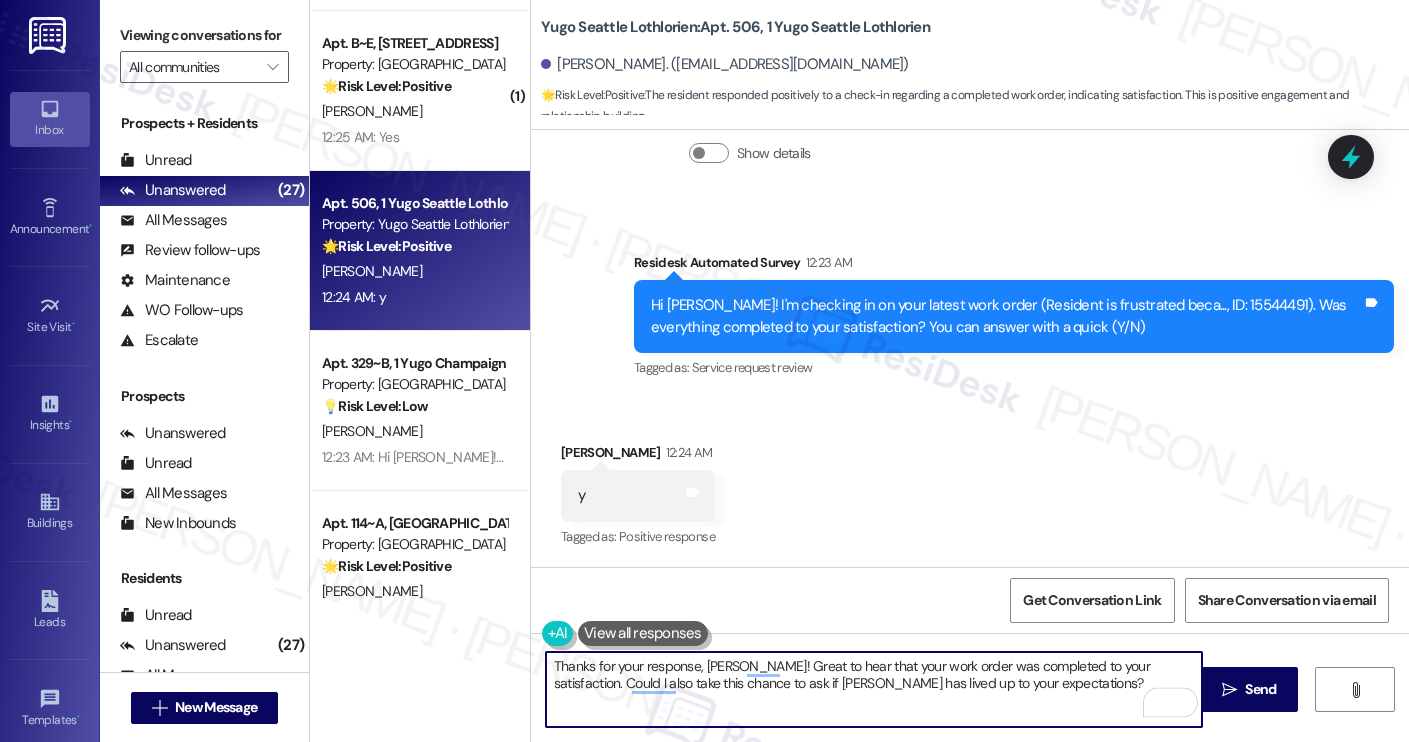 click on "Jinghe Zhang 12:24 AM" at bounding box center [638, 456] 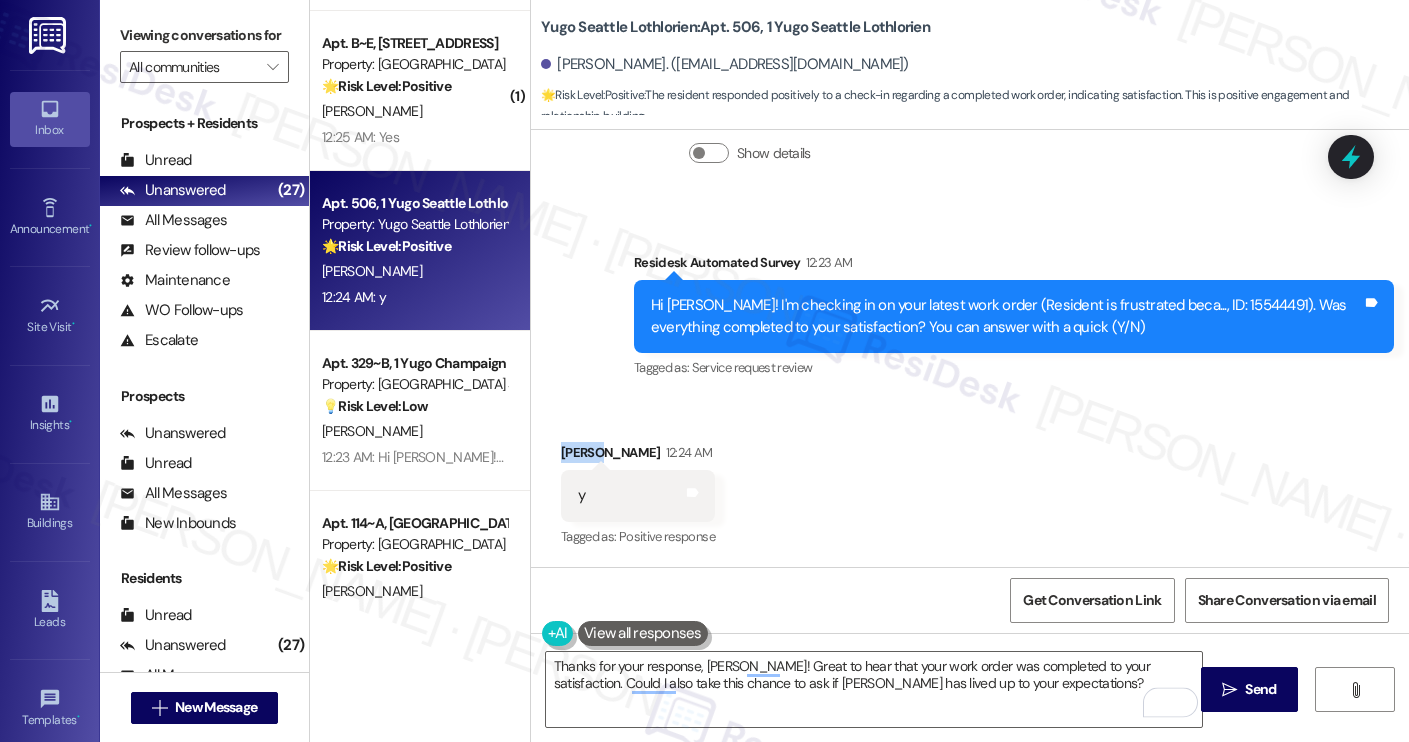 copy on "Jinghe" 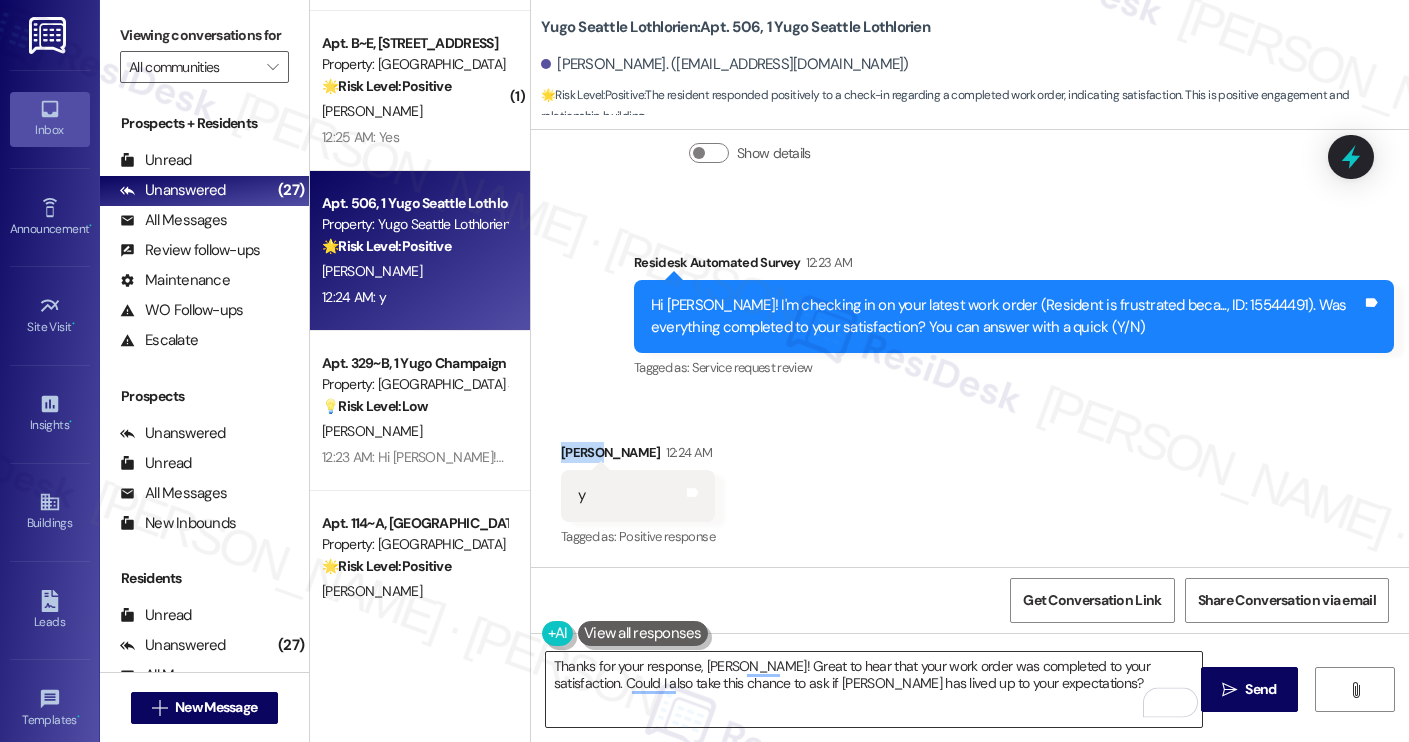 click on "Thanks for your response, Harish! Great to hear that your work order was completed to your satisfaction. Could I also take this chance to ask if Yugo Austin Waterloo has lived up to your expectations?" at bounding box center [874, 689] 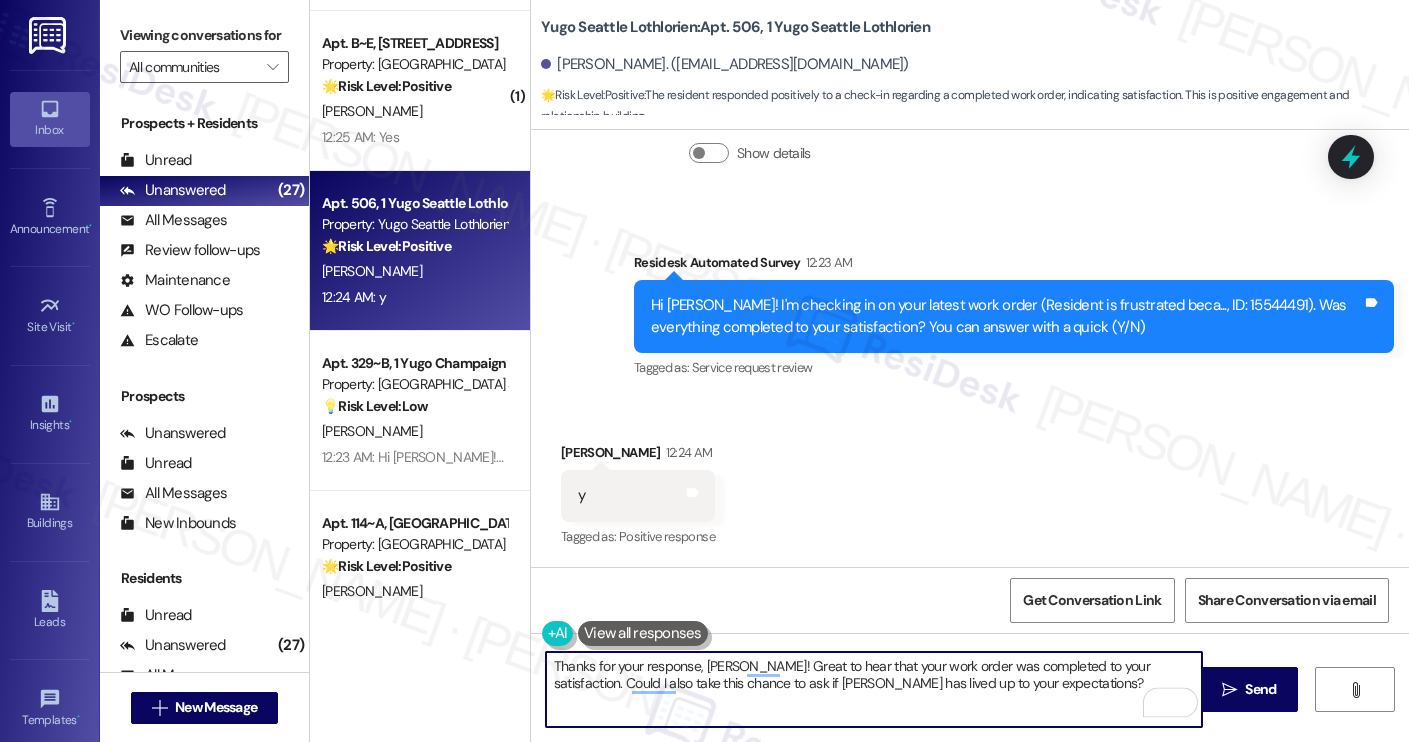click on "Thanks for your response, Harish! Great to hear that your work order was completed to your satisfaction. Could I also take this chance to ask if Yugo Austin Waterloo has lived up to your expectations?" at bounding box center [874, 689] 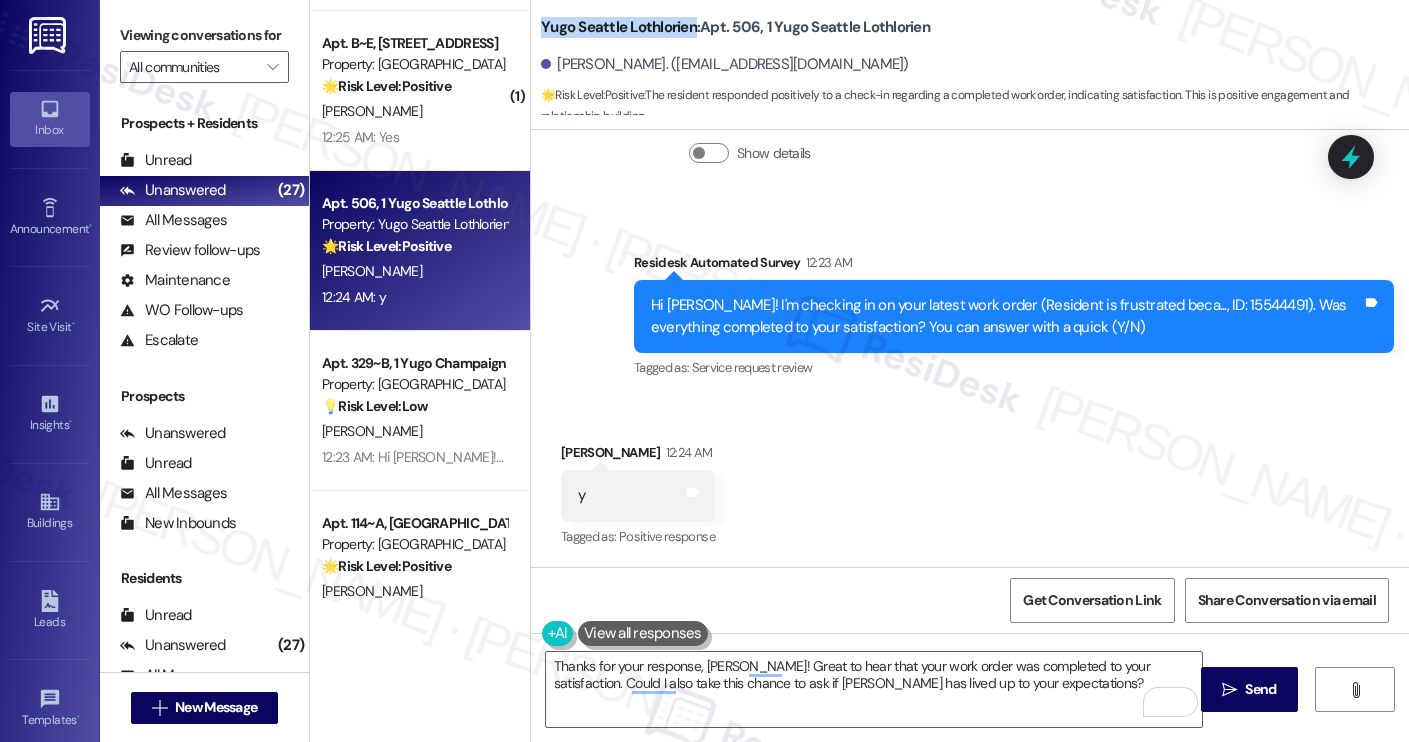 drag, startPoint x: 530, startPoint y: 21, endPoint x: 682, endPoint y: 34, distance: 152.5549 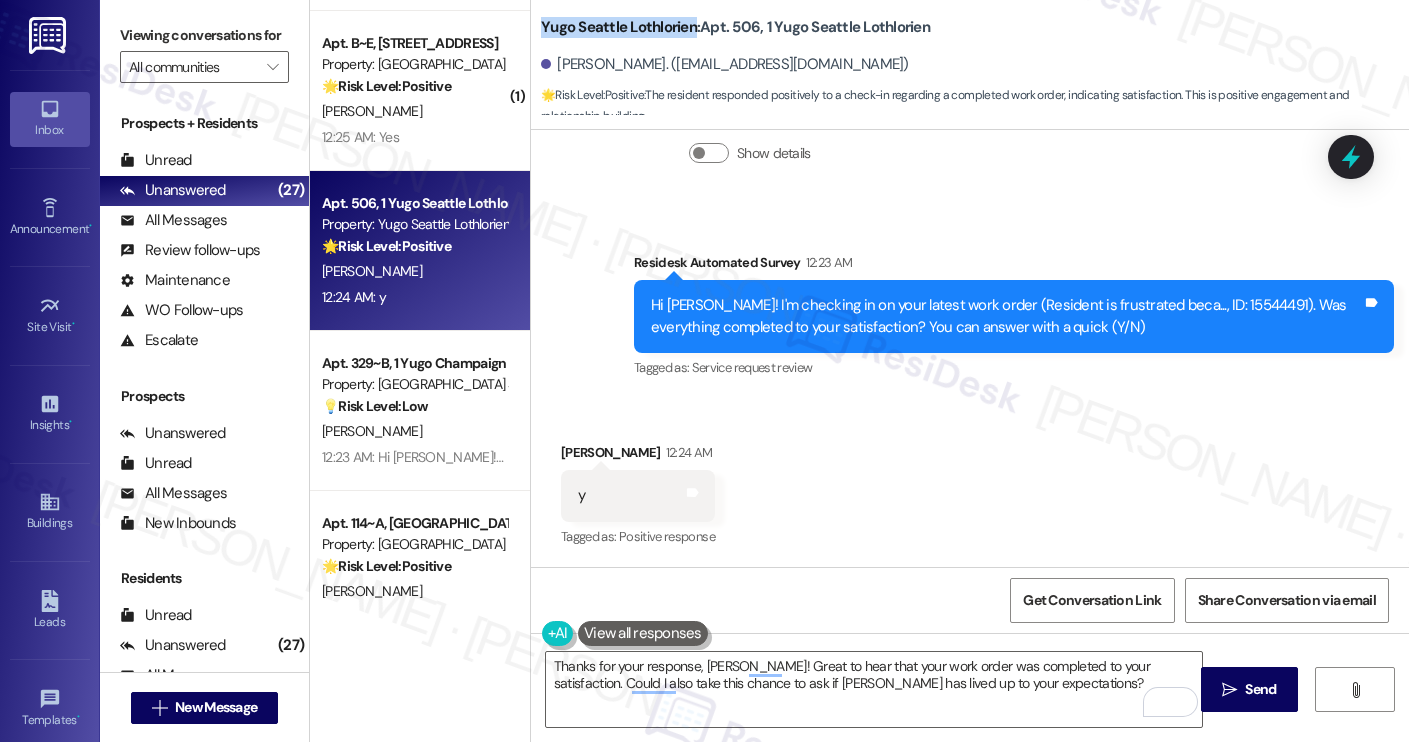click on "Yugo Seattle Lothlorien:  Apt. 506, 1 Yugo Seattle Lothlorien" at bounding box center (735, 27) 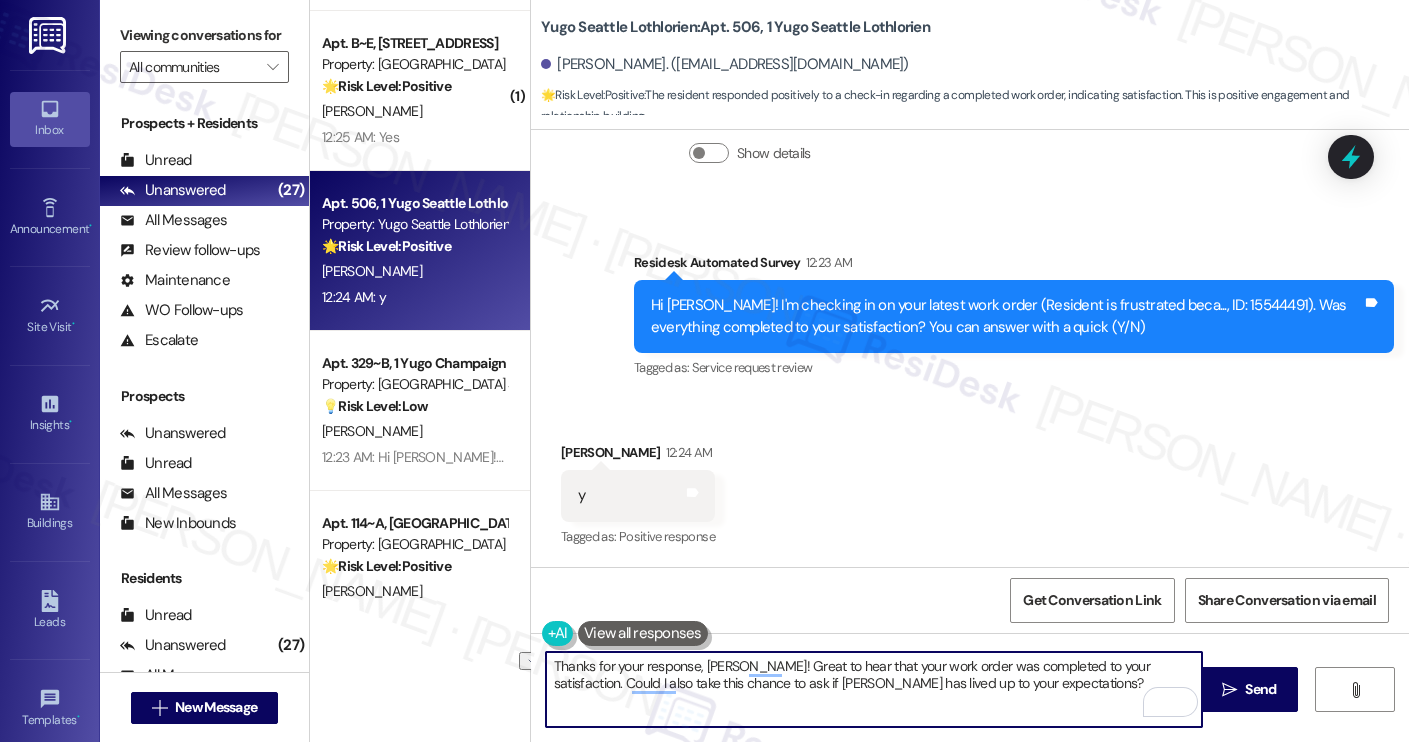 drag, startPoint x: 717, startPoint y: 686, endPoint x: 839, endPoint y: 690, distance: 122.06556 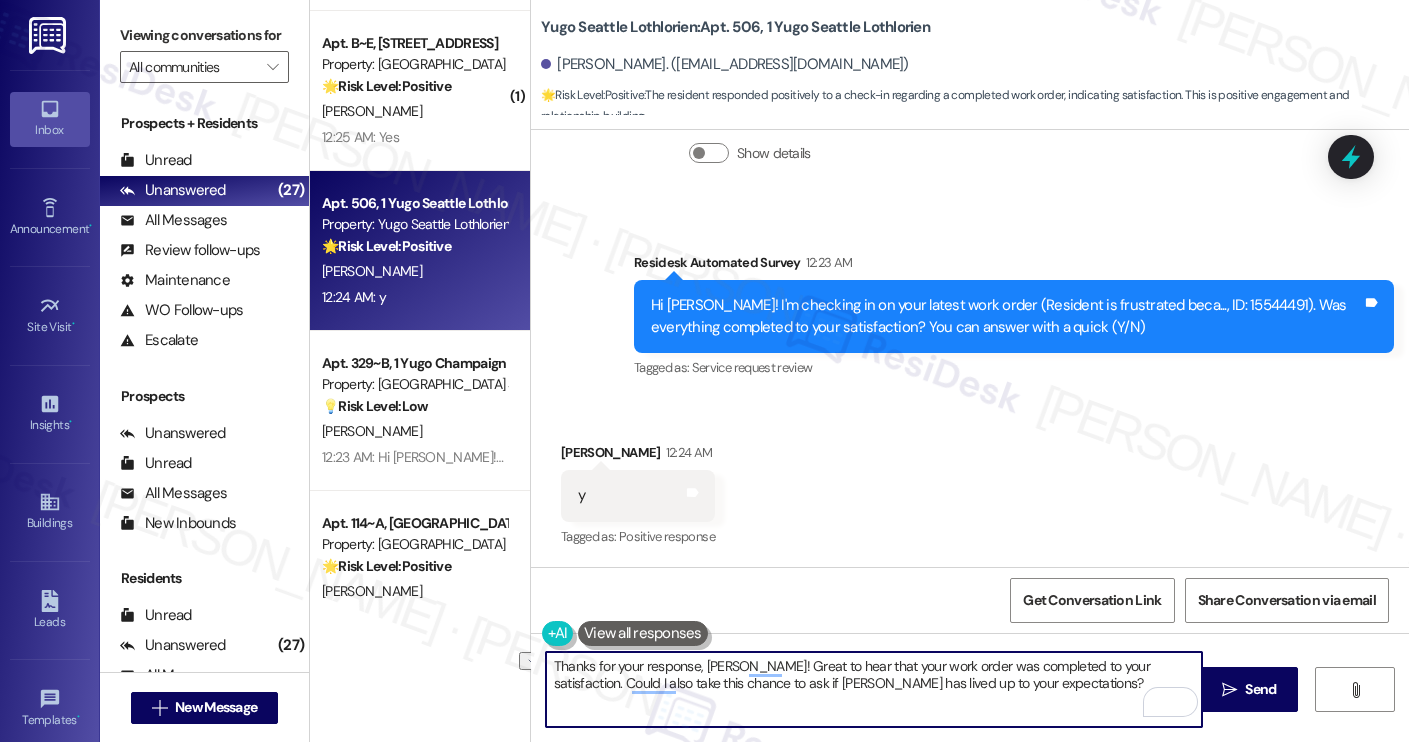 click on "Thanks for your response, Jinghe! Great to hear that your work order was completed to your satisfaction. Could I also take this chance to ask if Yugo Austin Waterloo has lived up to your expectations?" at bounding box center (874, 689) 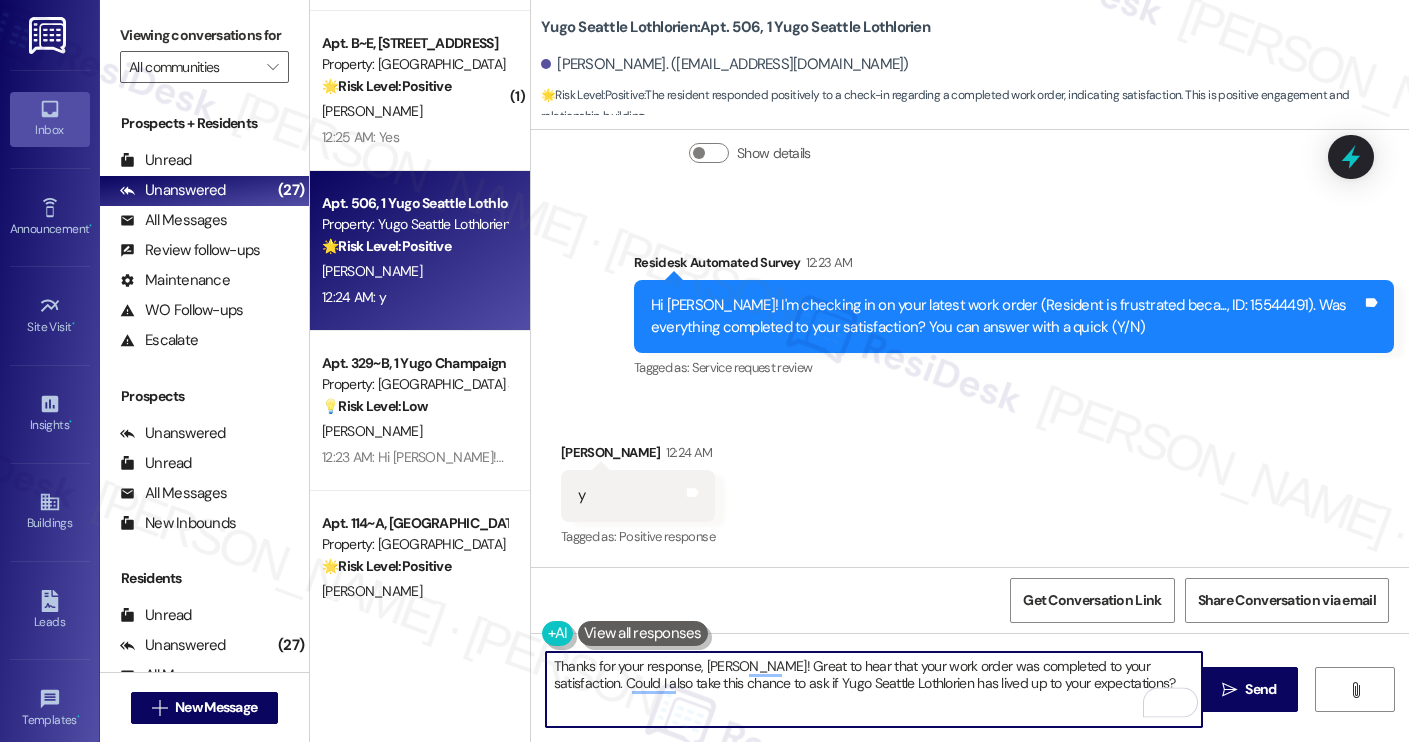 click on "Thanks for your response, Jinghe! Great to hear that your work order was completed to your satisfaction. Could I also take this chance to ask if Yugo Seattle Lothlorien has lived up to your expectations?" at bounding box center [874, 689] 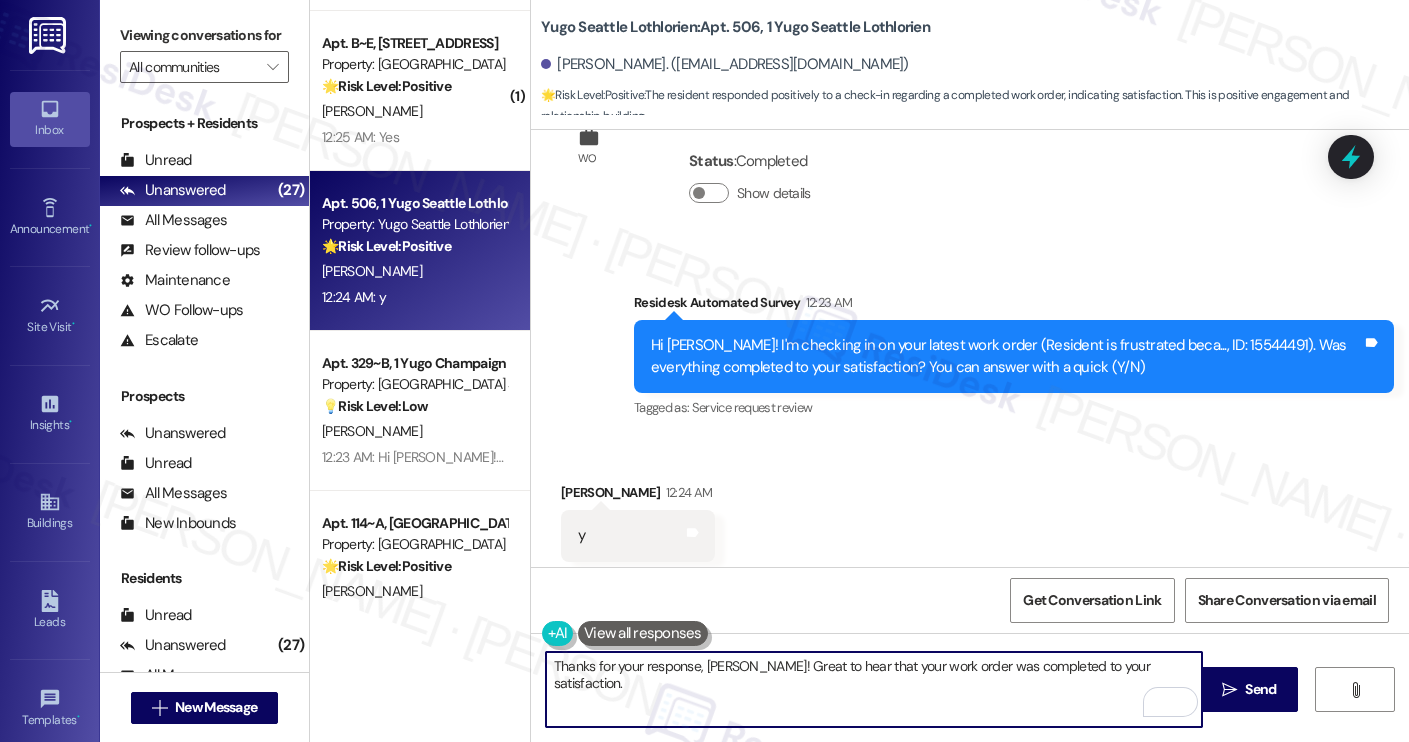 scroll, scrollTop: 457, scrollLeft: 0, axis: vertical 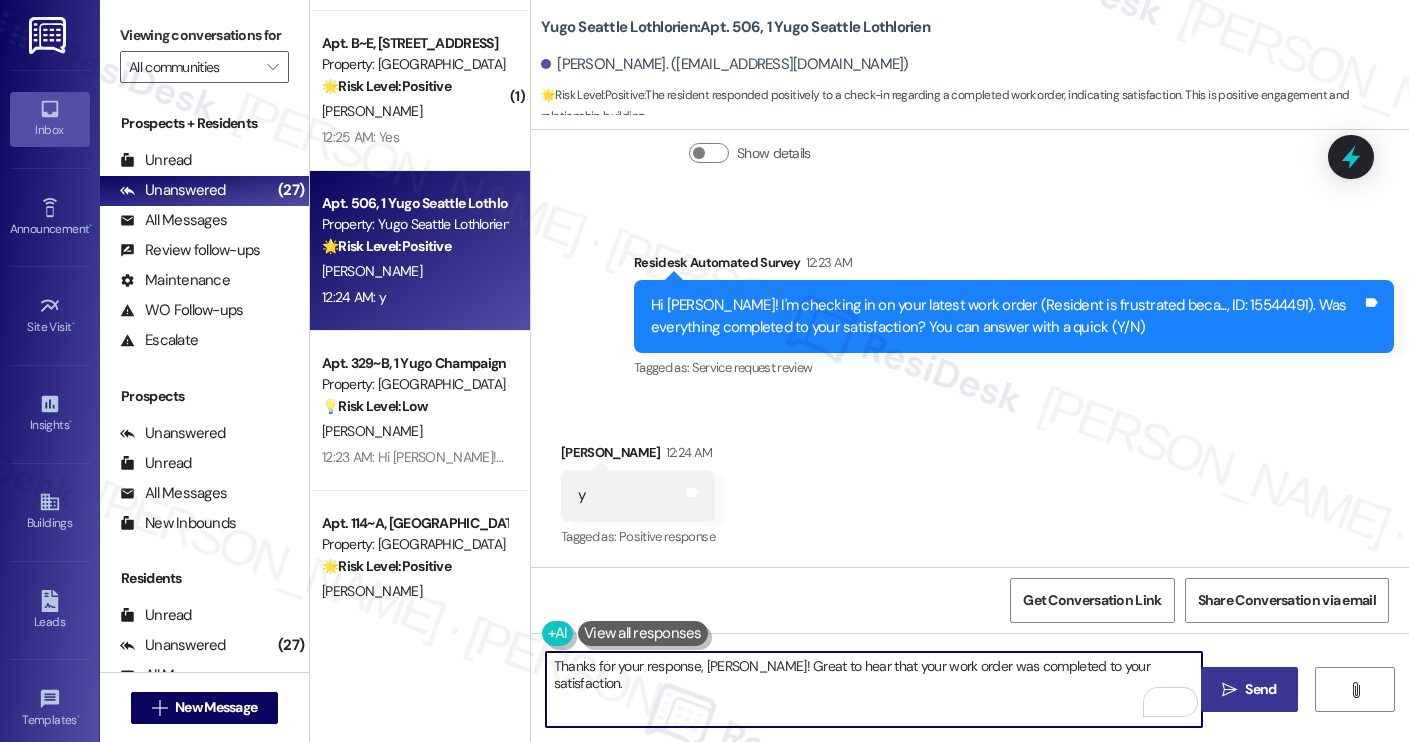 type on "Thanks for your response, Jinghe! Great to hear that your work order was completed to your satisfaction." 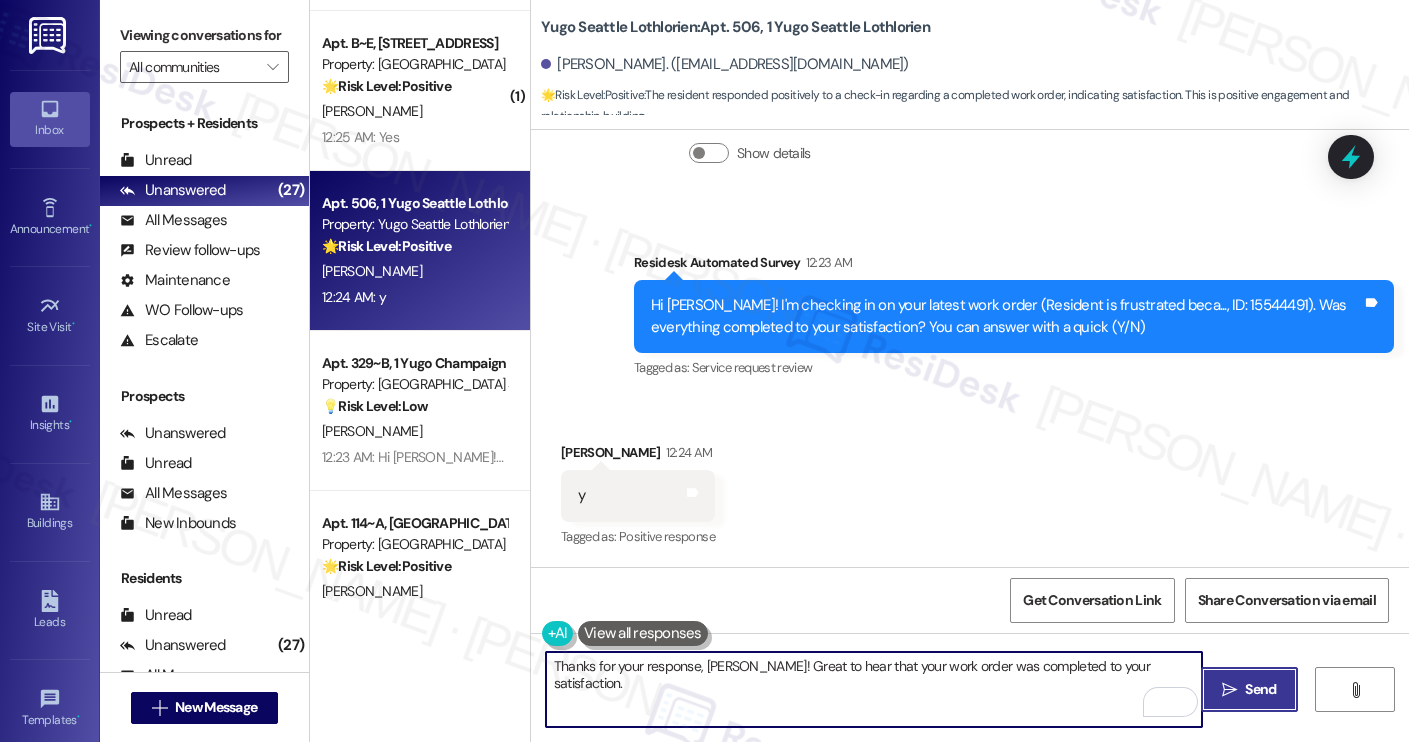 click on "" at bounding box center [1229, 690] 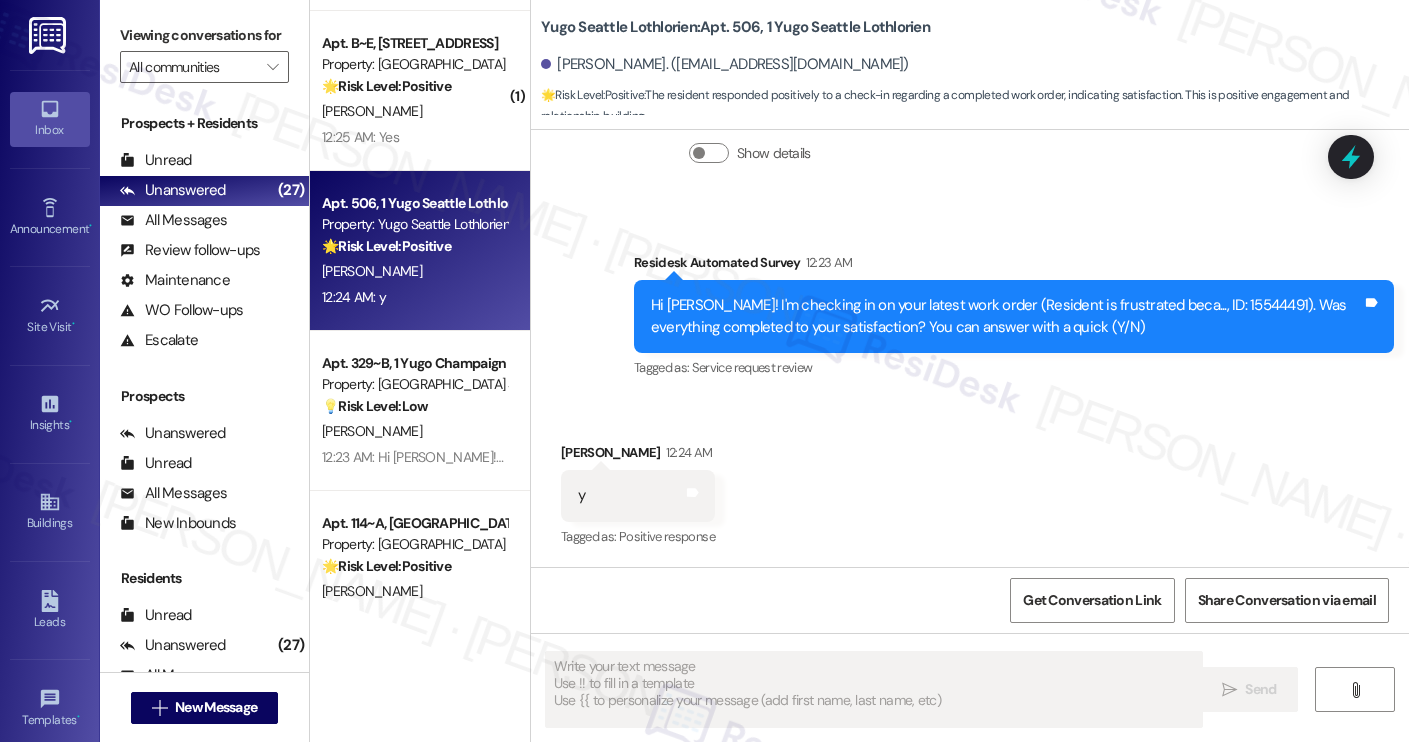 scroll, scrollTop: 456, scrollLeft: 0, axis: vertical 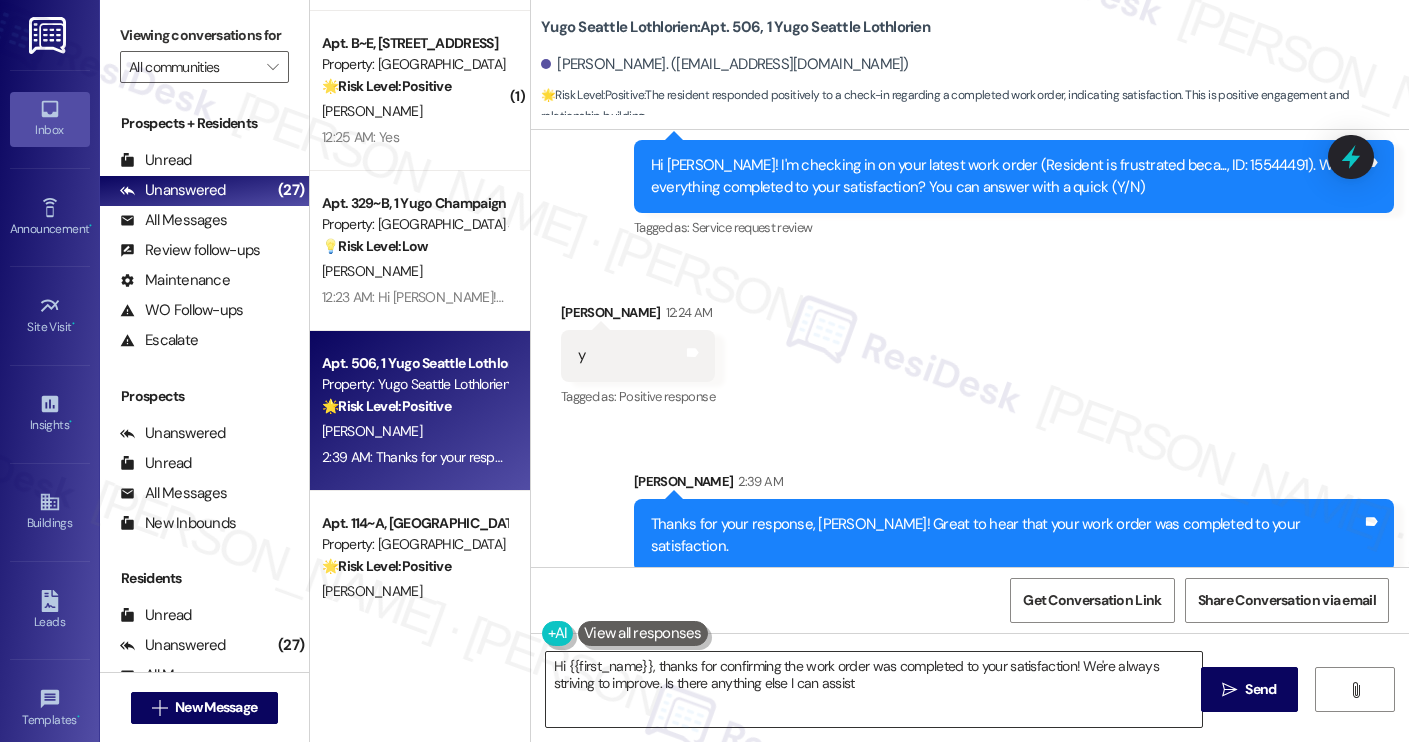 click on "Hi {{first_name}}, thanks for confirming the work order was completed to your satisfaction! We're always striving to improve" at bounding box center [874, 689] 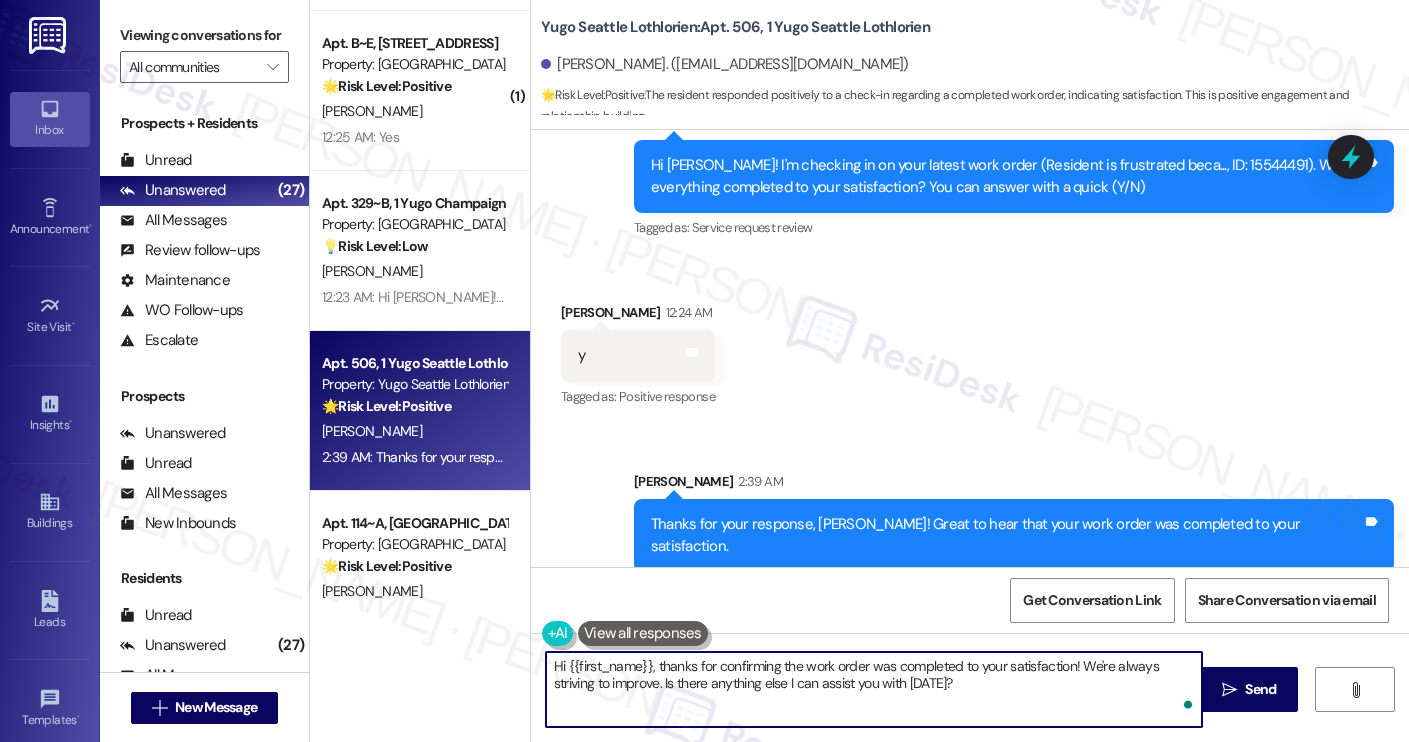 click on "Hi {{first_name}}, thanks for confirming the work order was completed to your satisfaction! We're always striving to improve. Is there anything else I can assist you with today?" at bounding box center (874, 689) 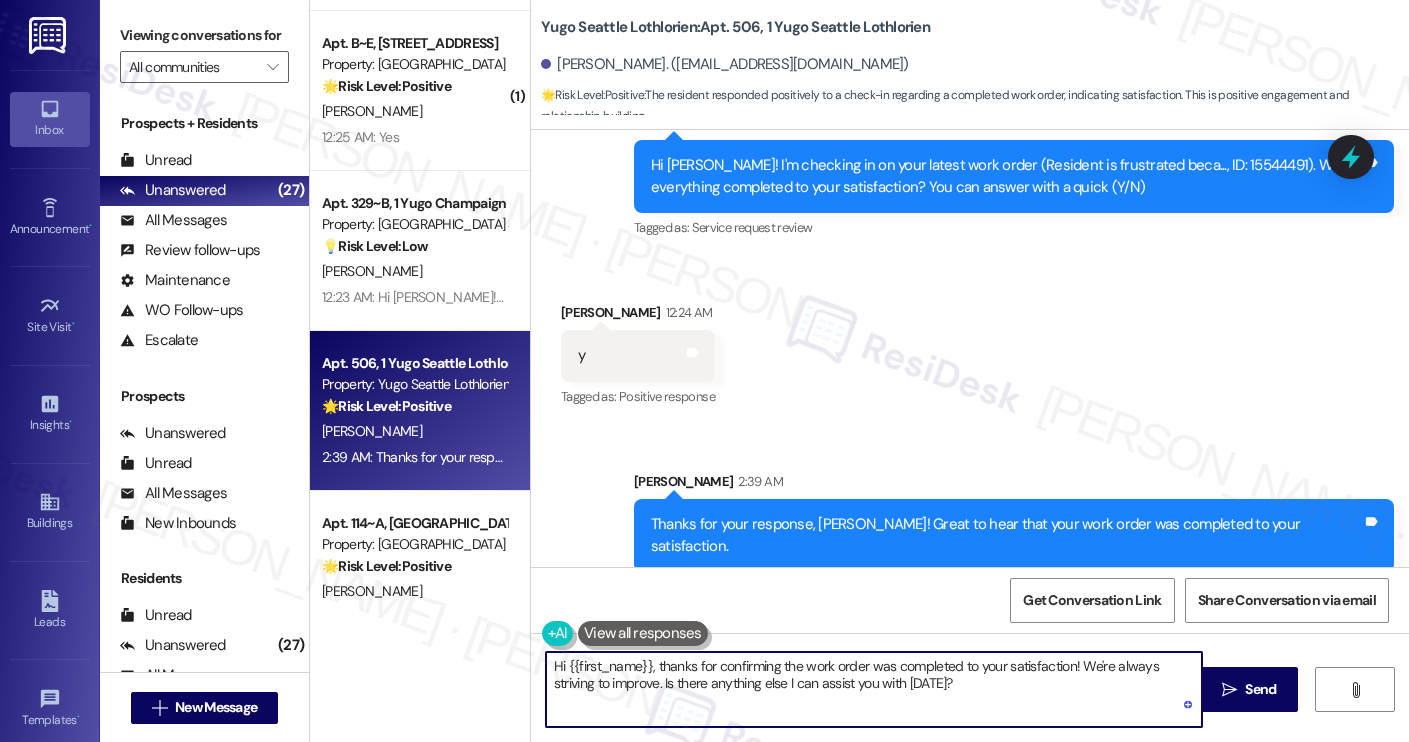 paste on "Could I also take this chance to ask if Yugo Seattle Lothlorien has lived up to your expectations" 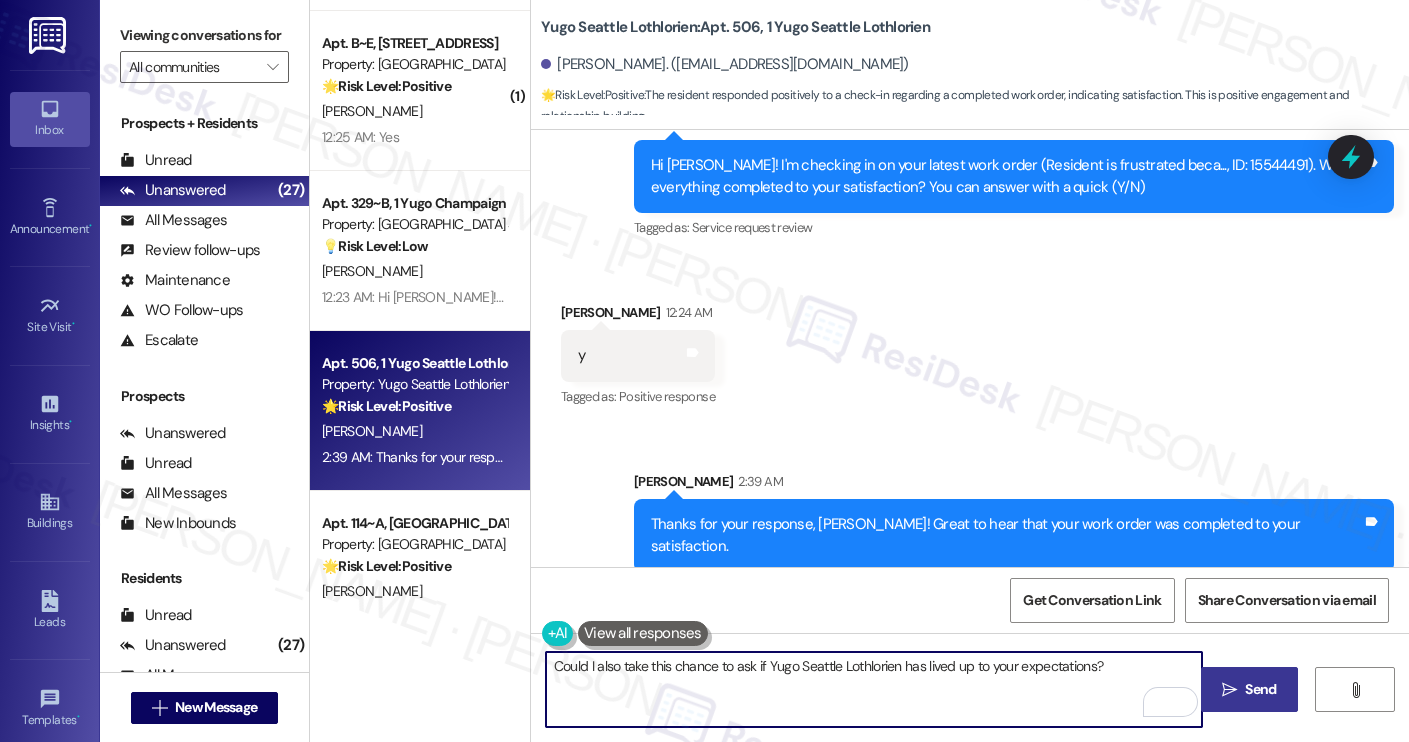 type on "Could I also take this chance to ask if Yugo Seattle Lothlorien has lived up to your expectations?" 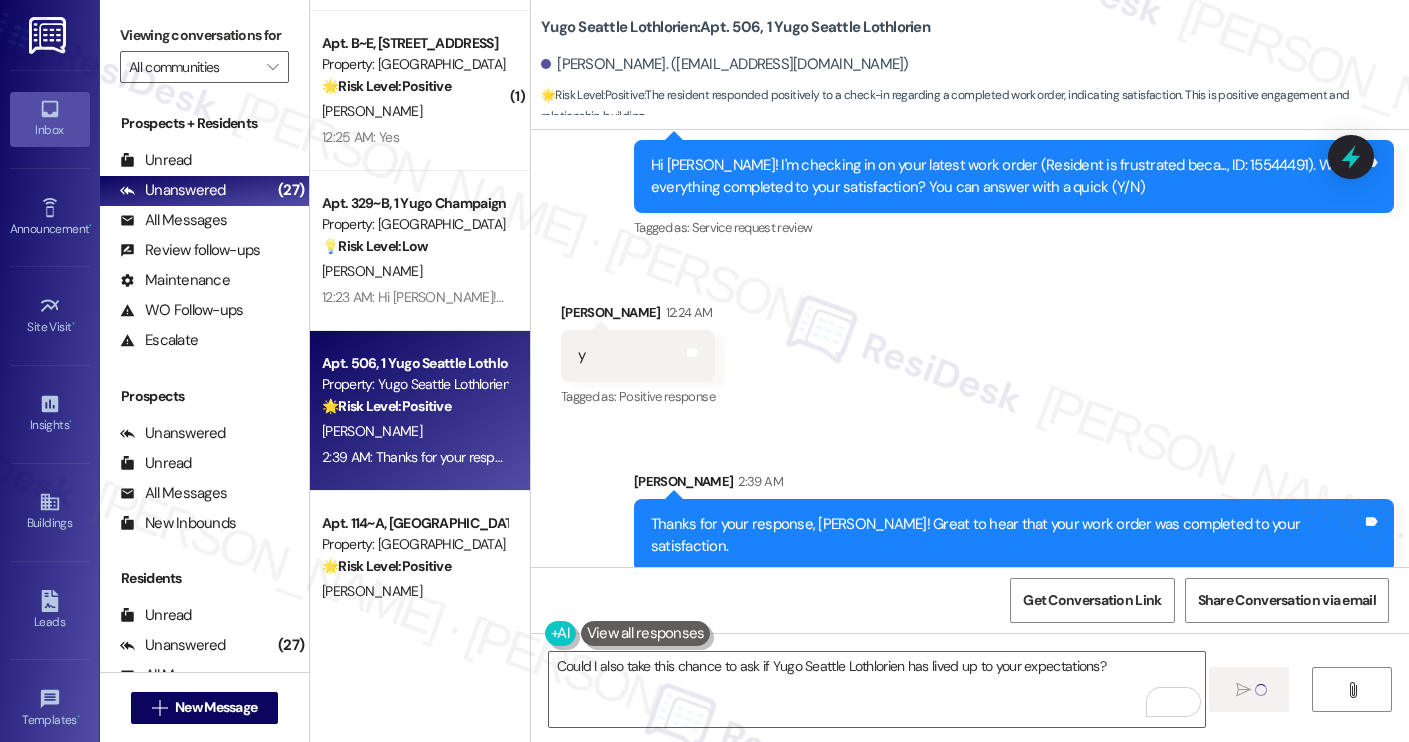type 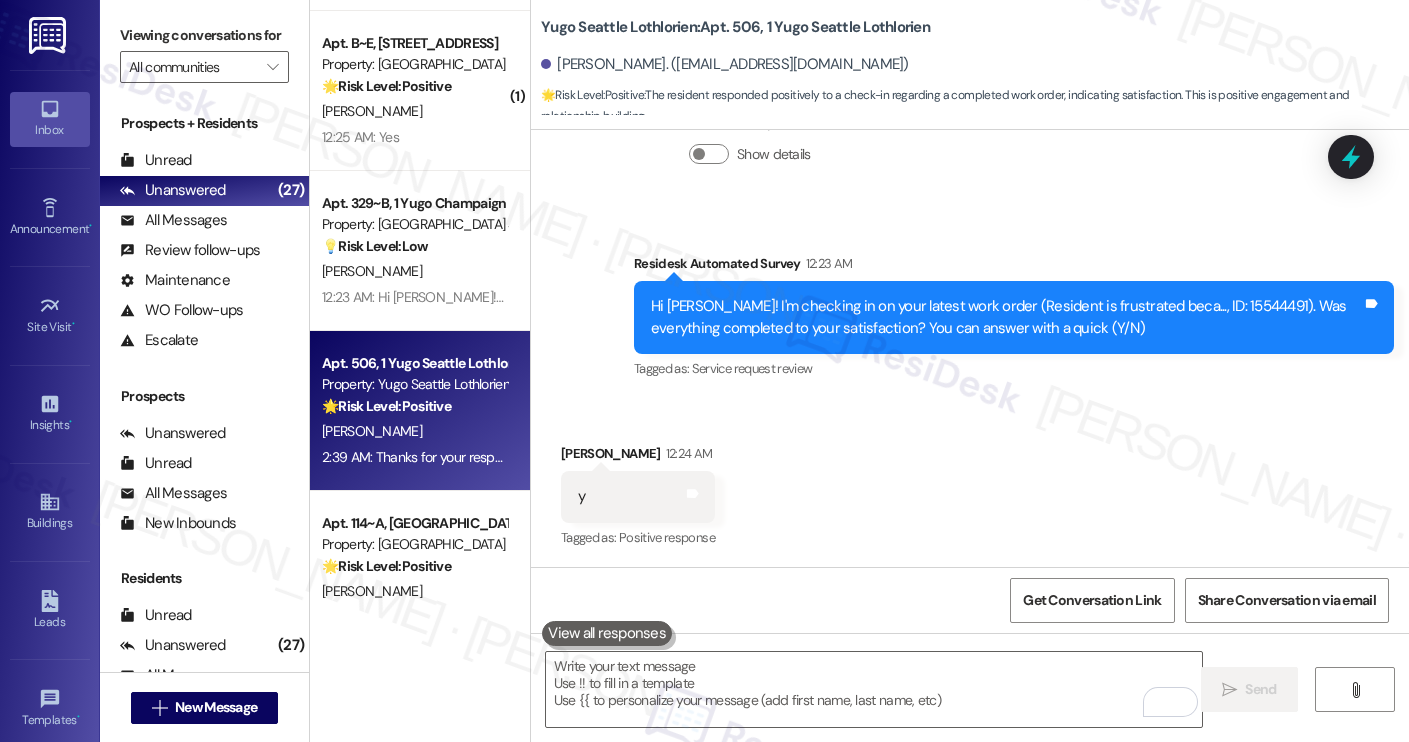 scroll, scrollTop: 736, scrollLeft: 0, axis: vertical 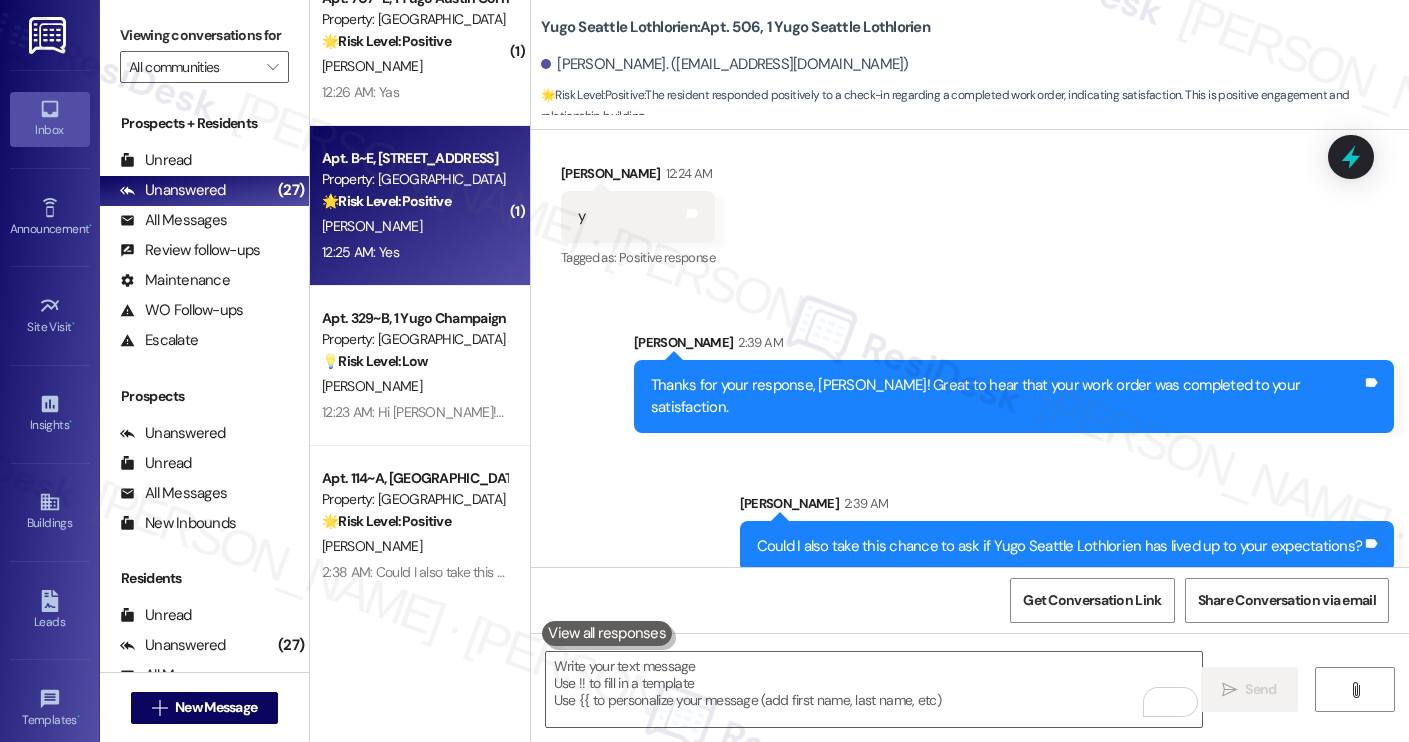 click on "Property: [GEOGRAPHIC_DATA]" at bounding box center [414, 179] 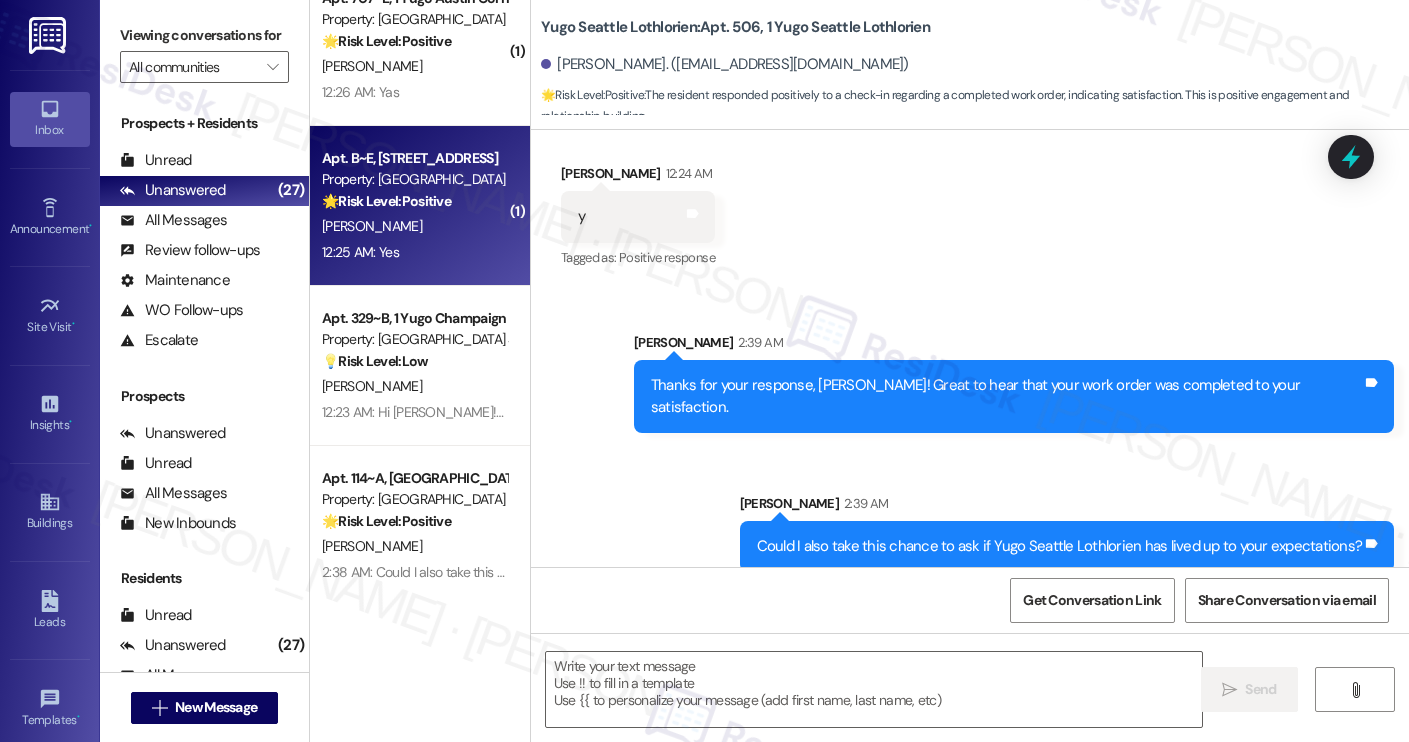 type on "Fetching suggested responses. Please feel free to read through the conversation in the meantime." 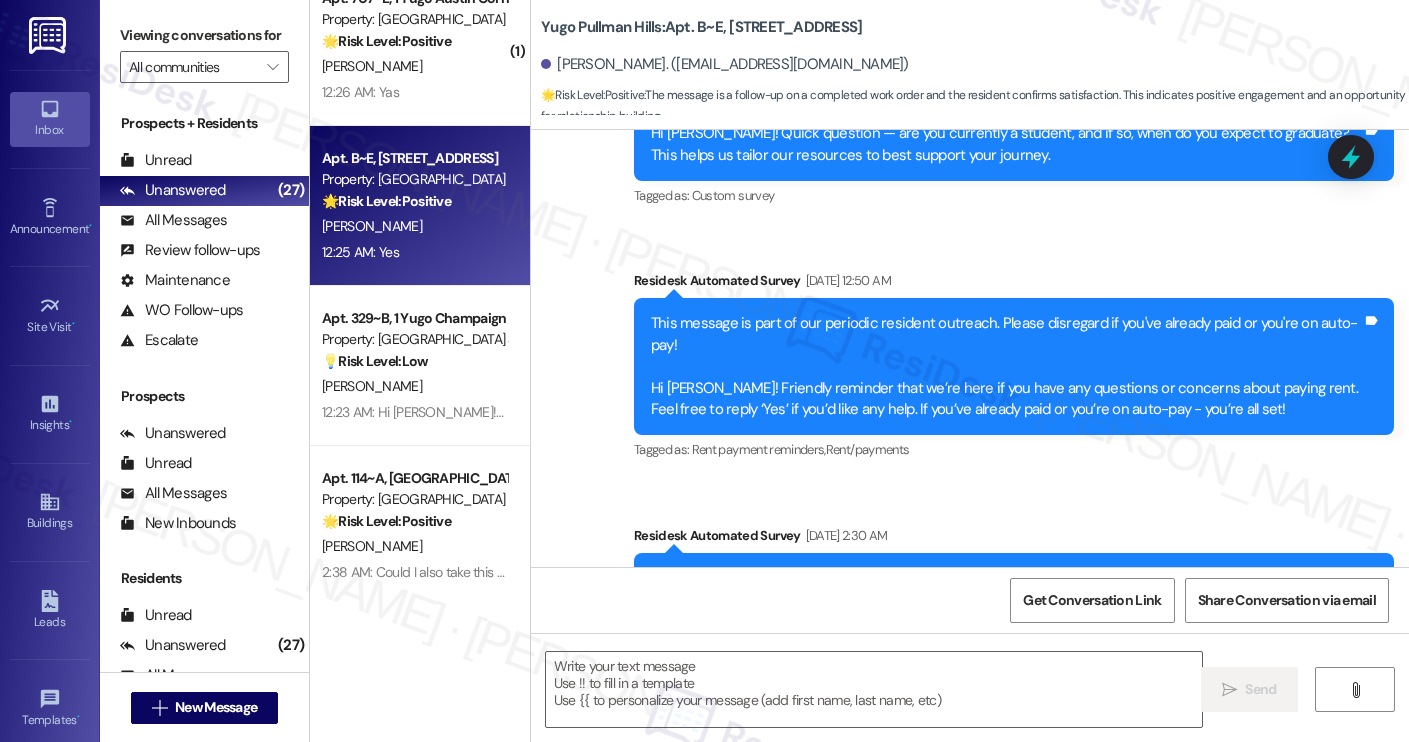 scroll, scrollTop: 2003, scrollLeft: 0, axis: vertical 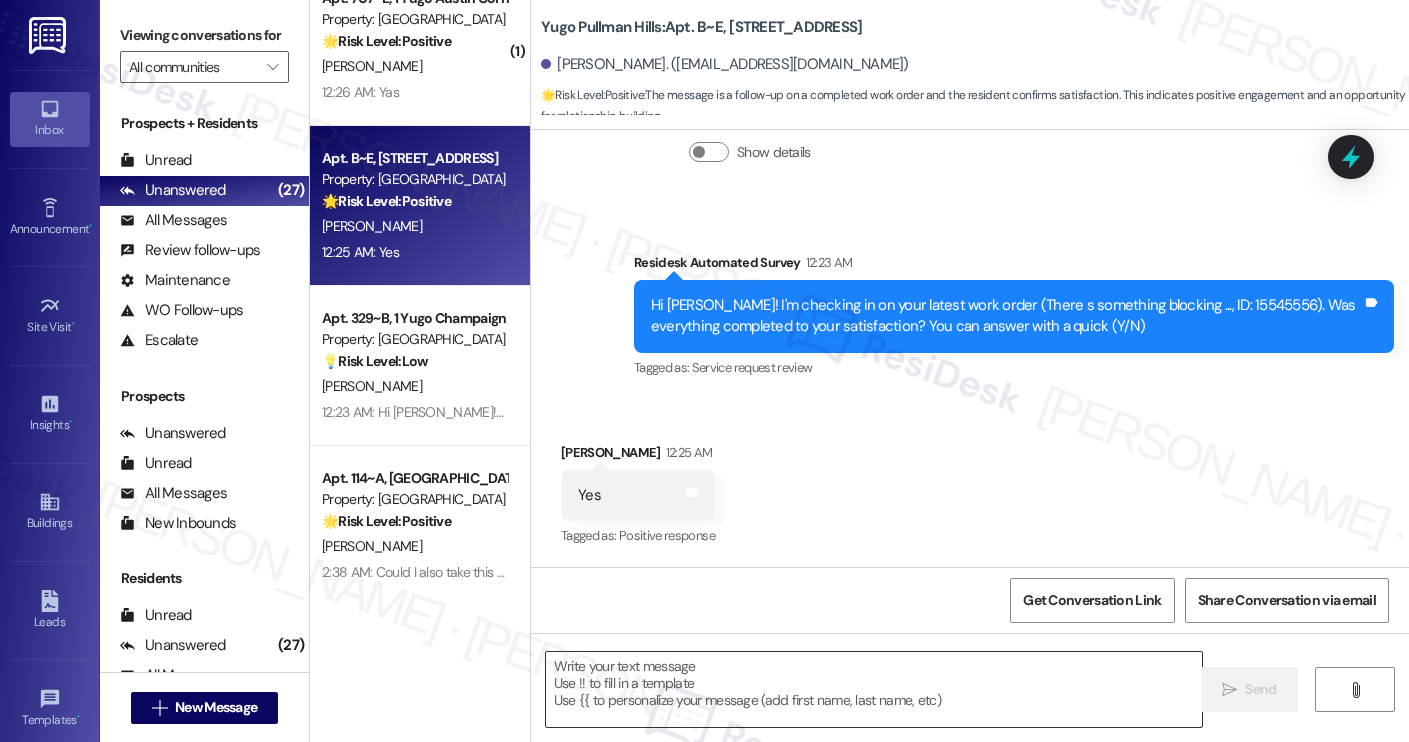 click at bounding box center (874, 689) 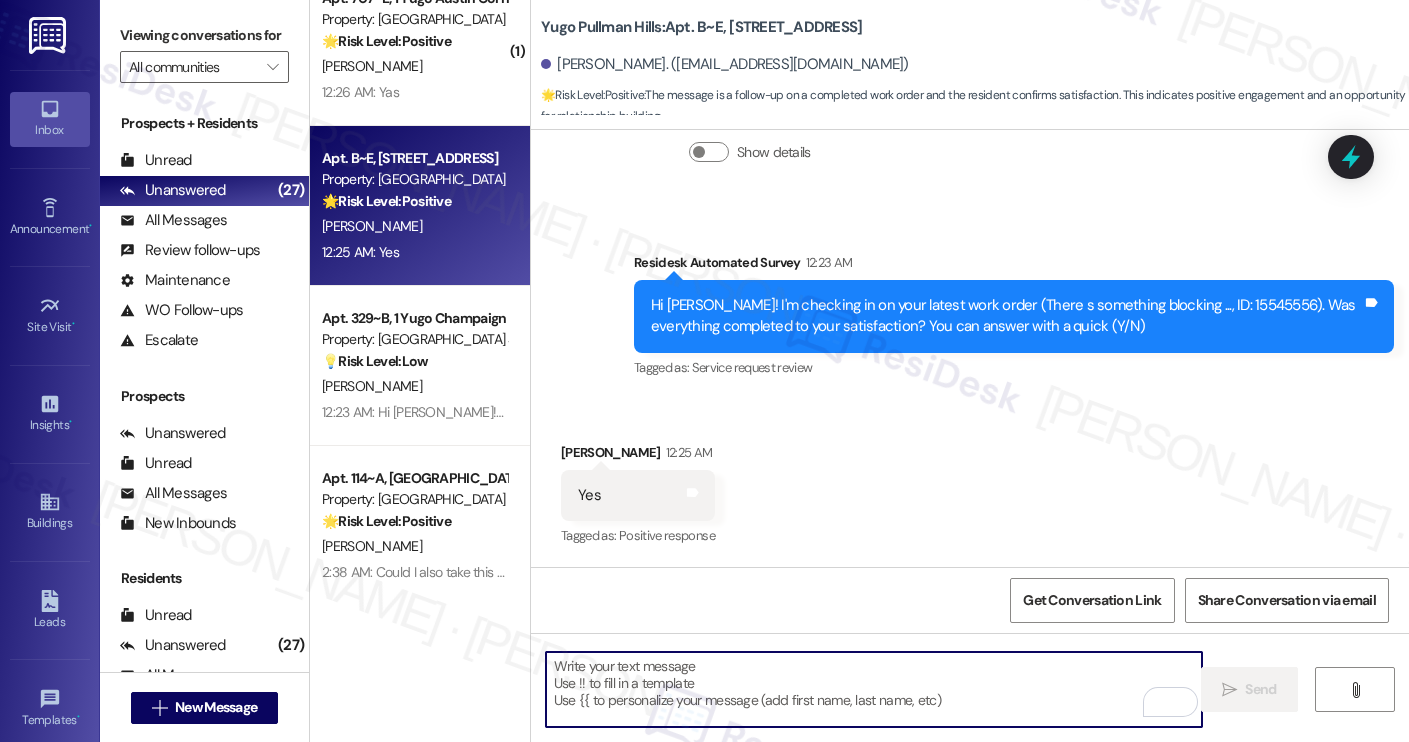 paste on "Thanks for your response, Harish! Great to hear that your work order was completed to your satisfaction. Could I also take this chance to ask if Yugo Austin Waterloo has lived up to your expectations?" 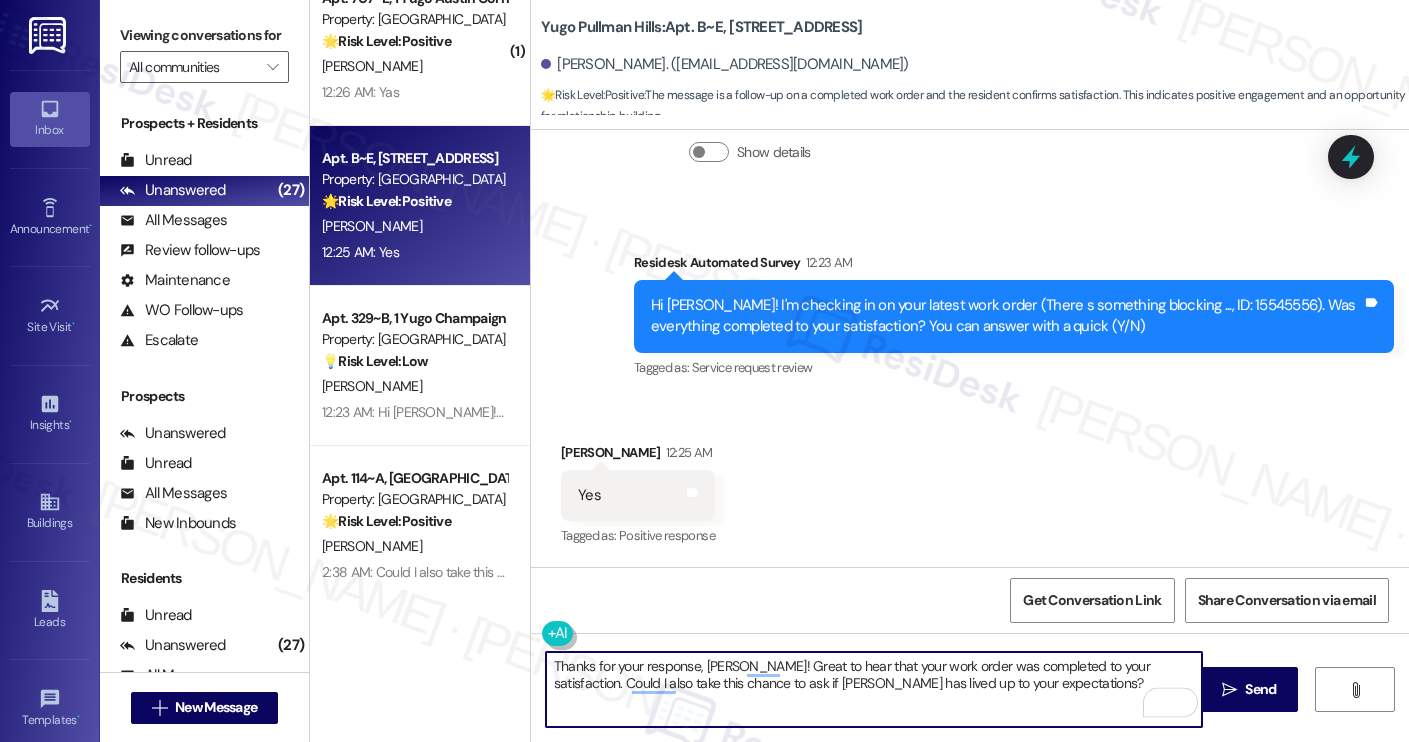 type on "Thanks for your response, Harish! Great to hear that your work order was completed to your satisfaction. Could I also take this chance to ask if Yugo Austin Waterloo has lived up to your expectations?" 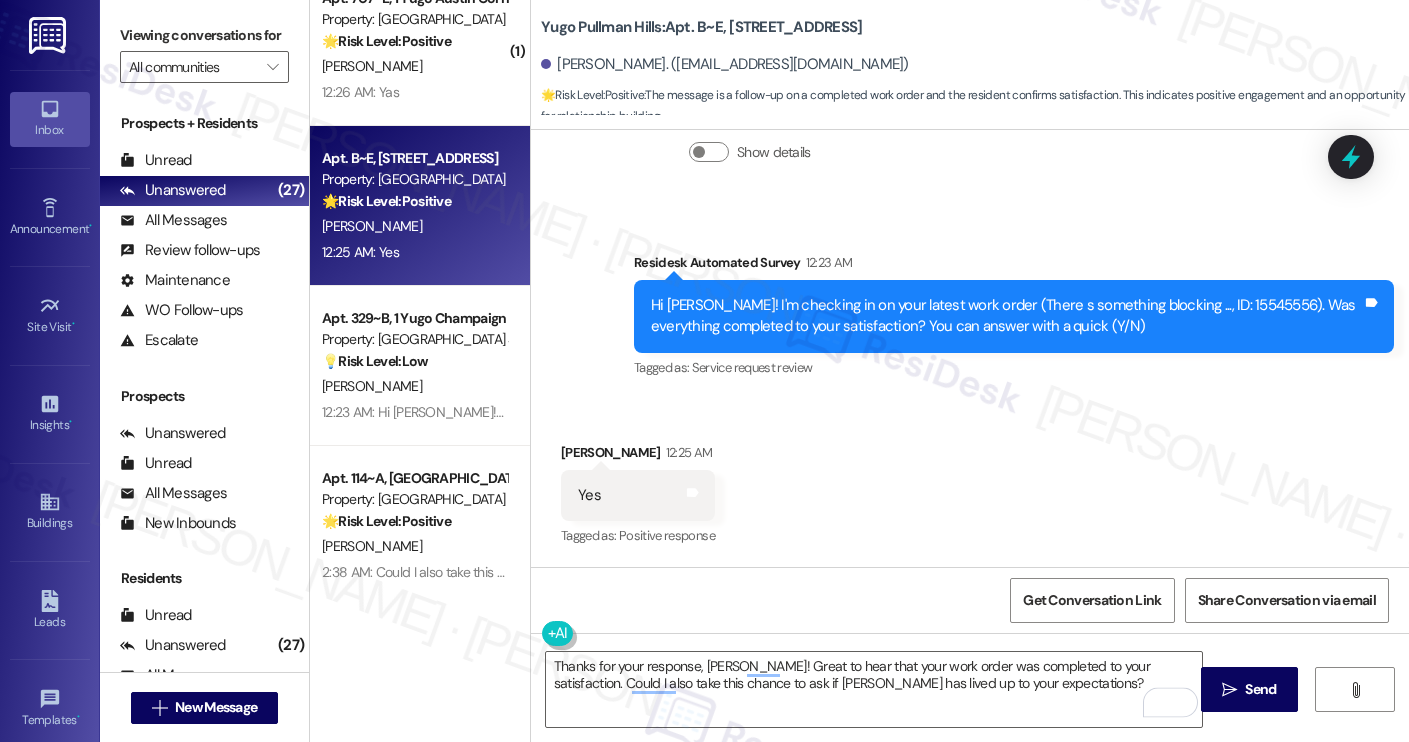 click on "Dylan Haag 12:25 AM" at bounding box center (638, 456) 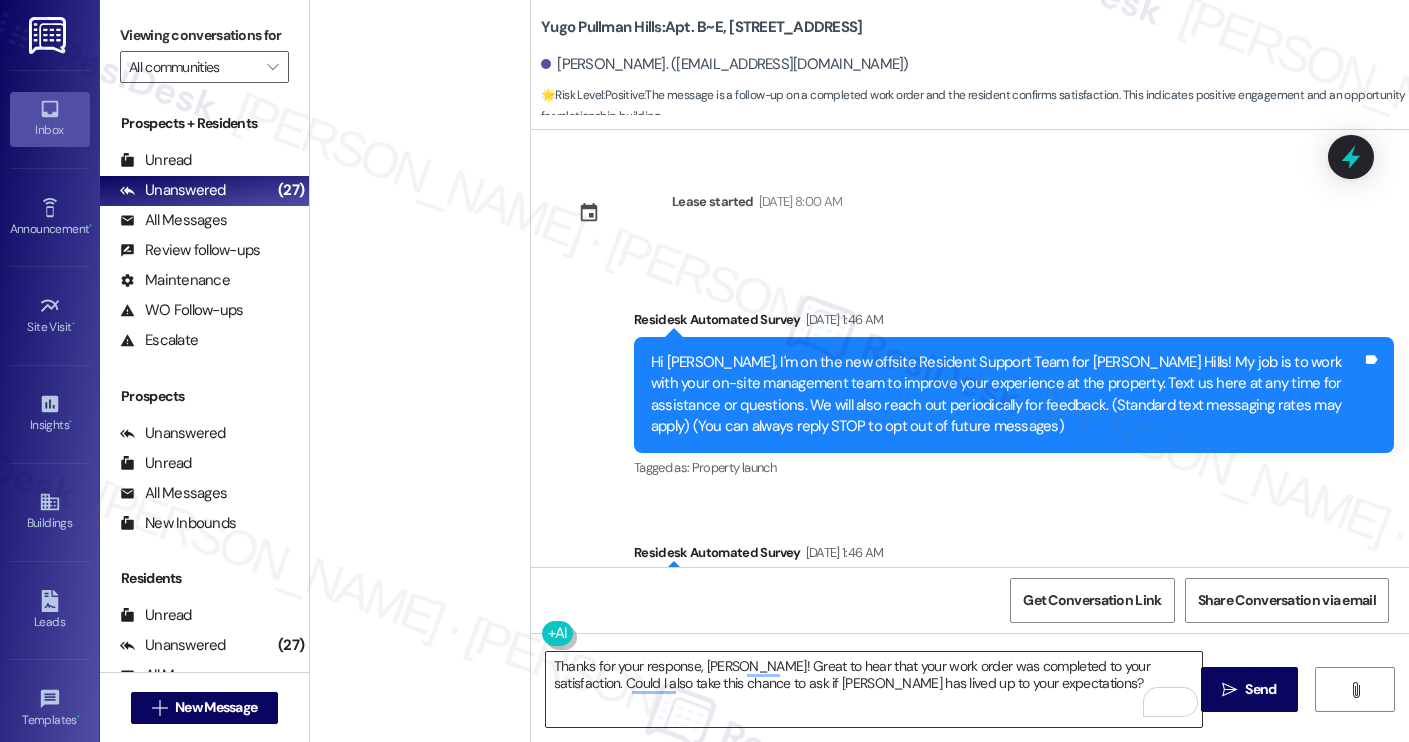 scroll, scrollTop: 0, scrollLeft: 0, axis: both 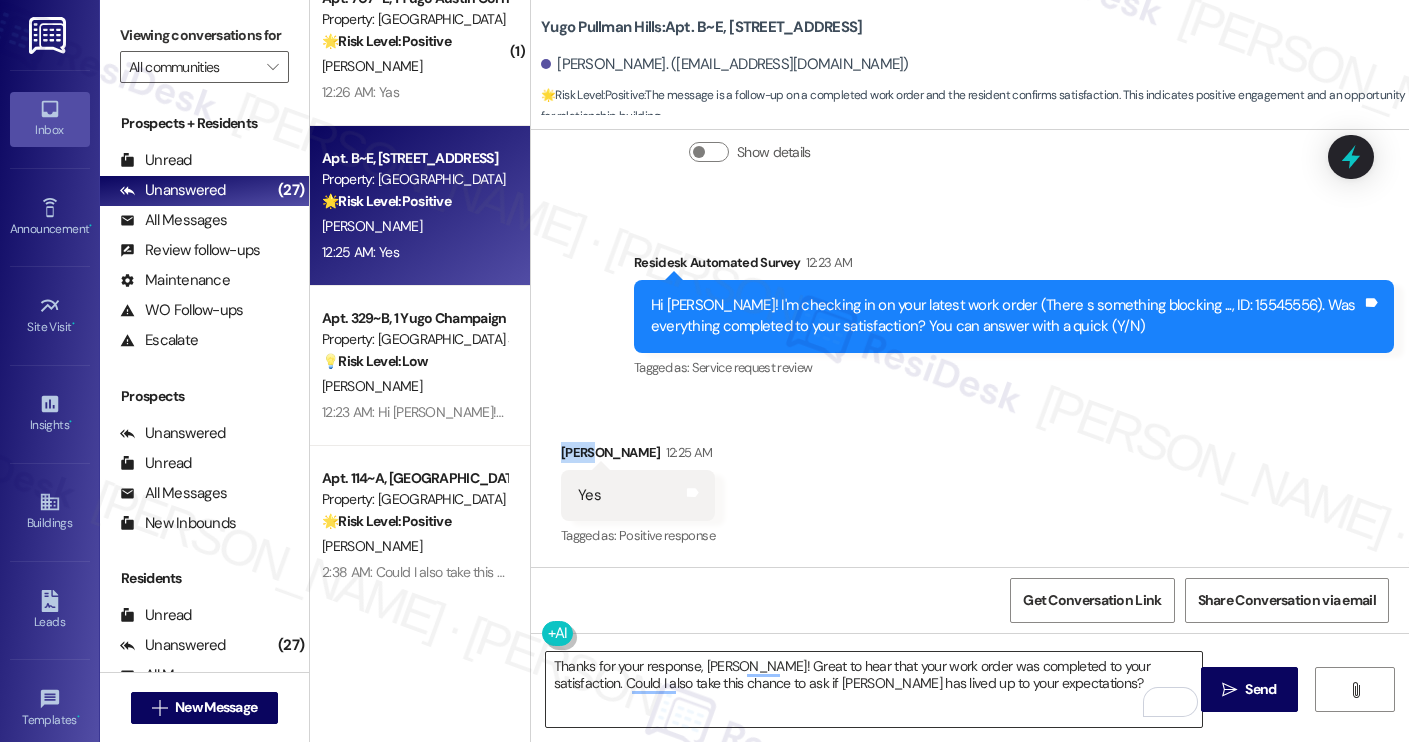 click on "Thanks for your response, [PERSON_NAME]! Great to hear that your work order was completed to your satisfaction. Could I also take this chance to ask if [PERSON_NAME] has lived up to your expectations?" at bounding box center (874, 689) 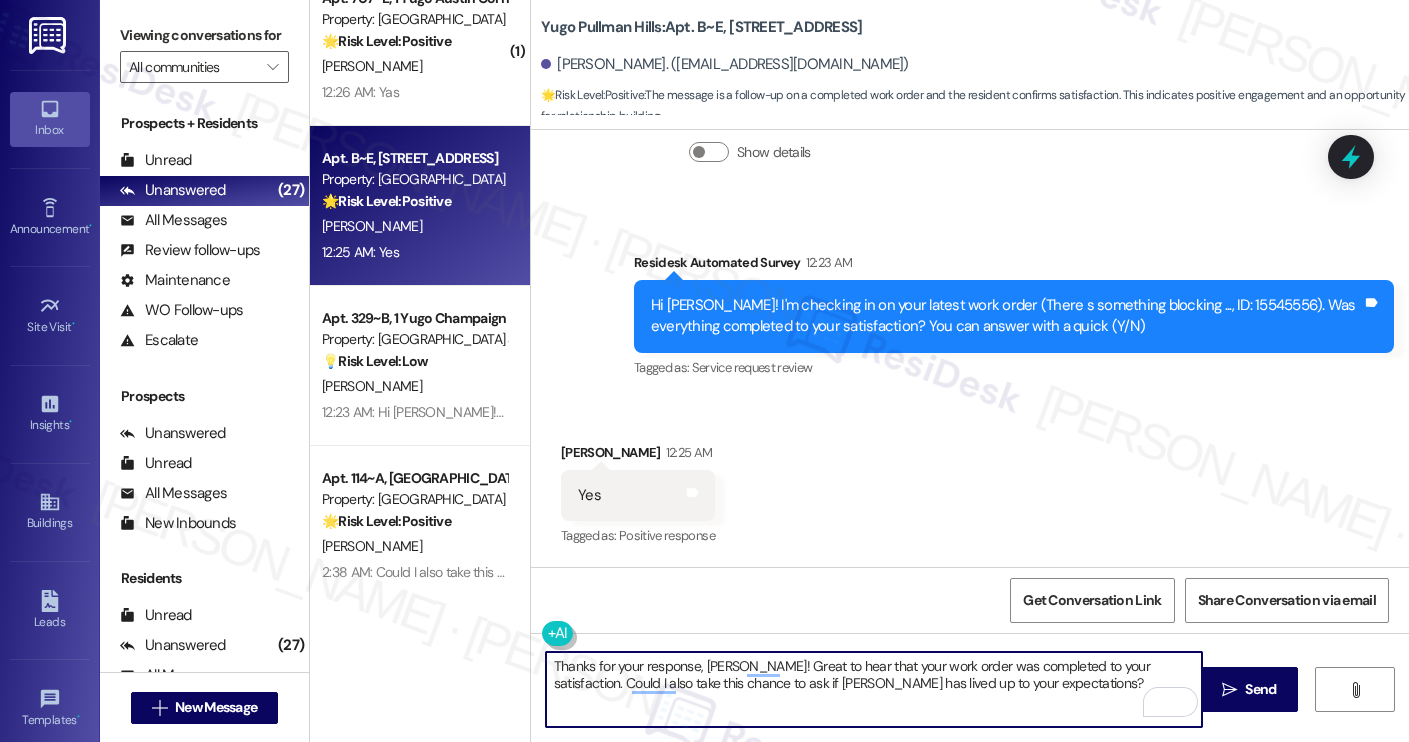 click on "Thanks for your response, [PERSON_NAME]! Great to hear that your work order was completed to your satisfaction. Could I also take this chance to ask if [PERSON_NAME] has lived up to your expectations?" at bounding box center [874, 689] 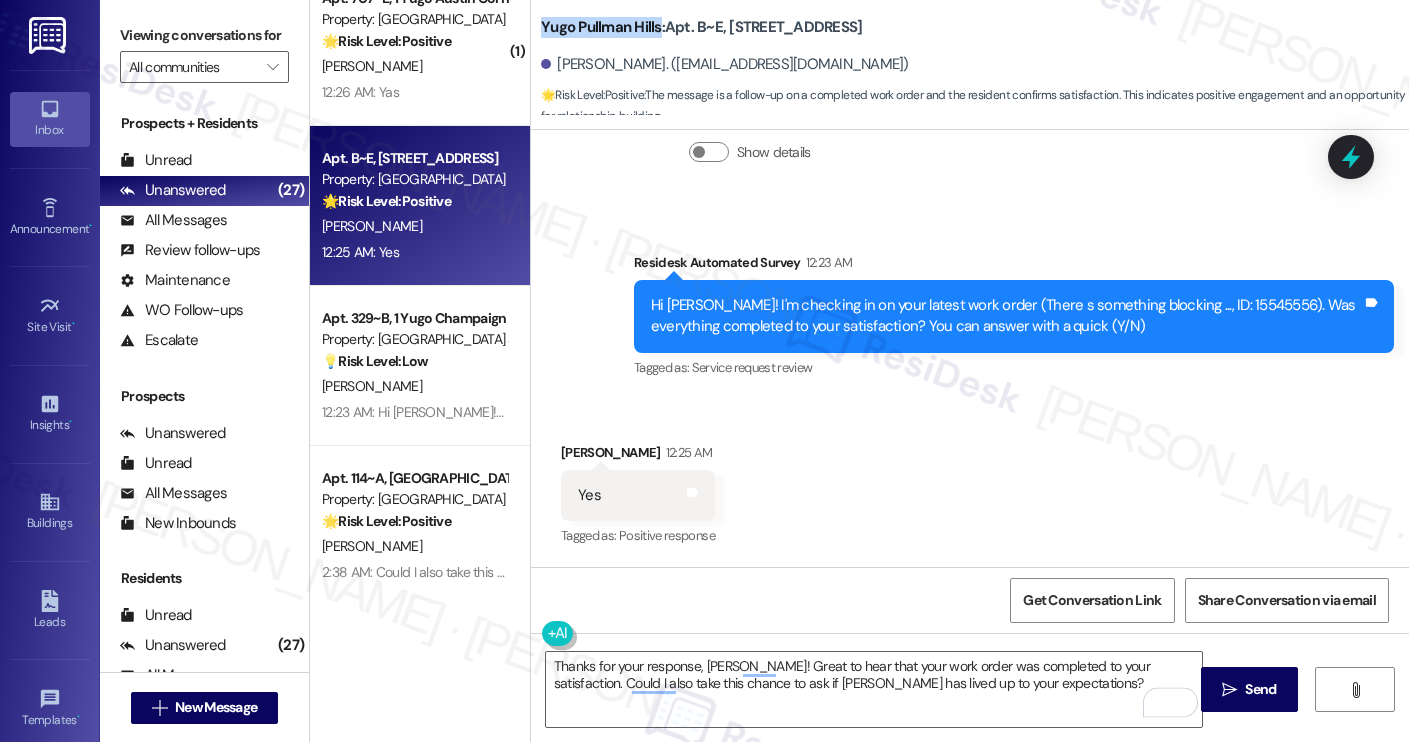 drag, startPoint x: 532, startPoint y: 25, endPoint x: 646, endPoint y: 31, distance: 114.15778 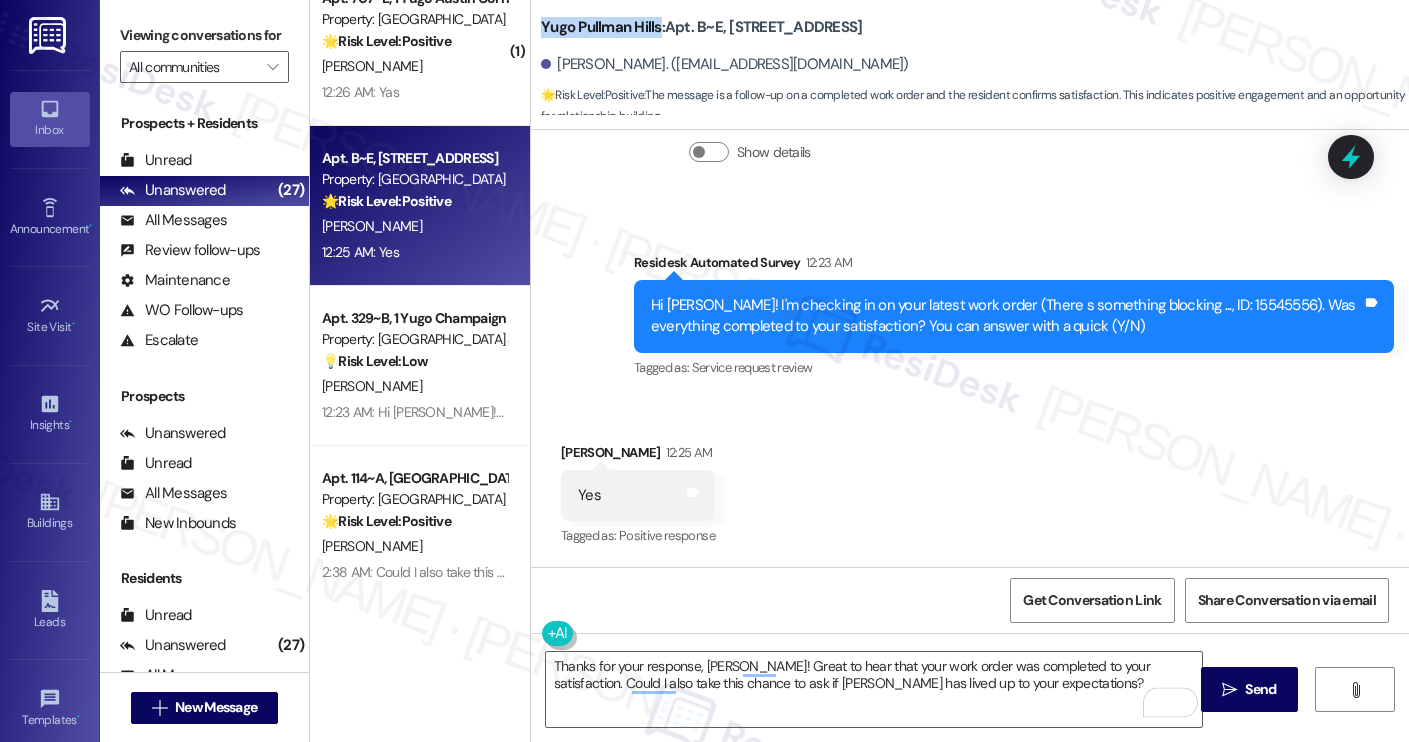 click on "Yugo Pullman Hills:  Apt. B~E, 615 Yugo Pullman Hills" at bounding box center (701, 27) 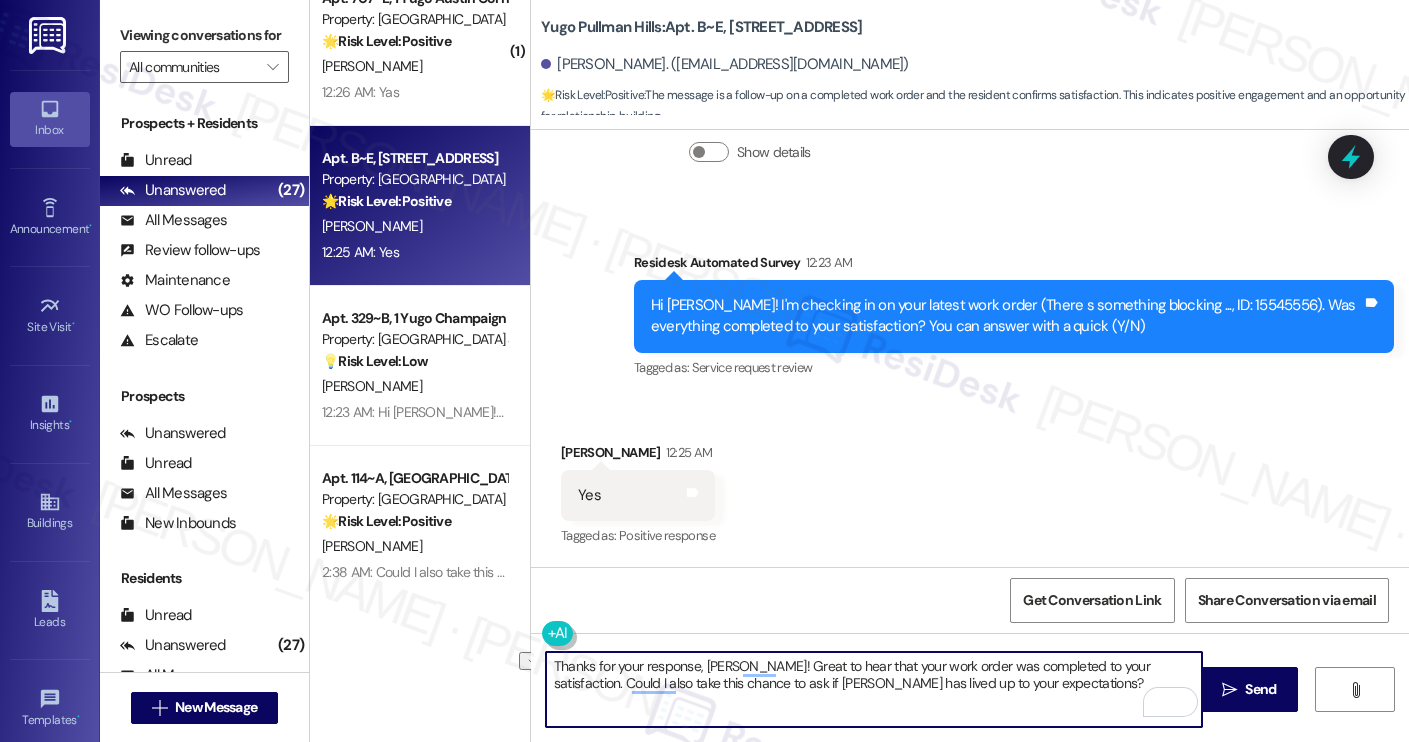 drag, startPoint x: 718, startPoint y: 684, endPoint x: 839, endPoint y: 689, distance: 121.103264 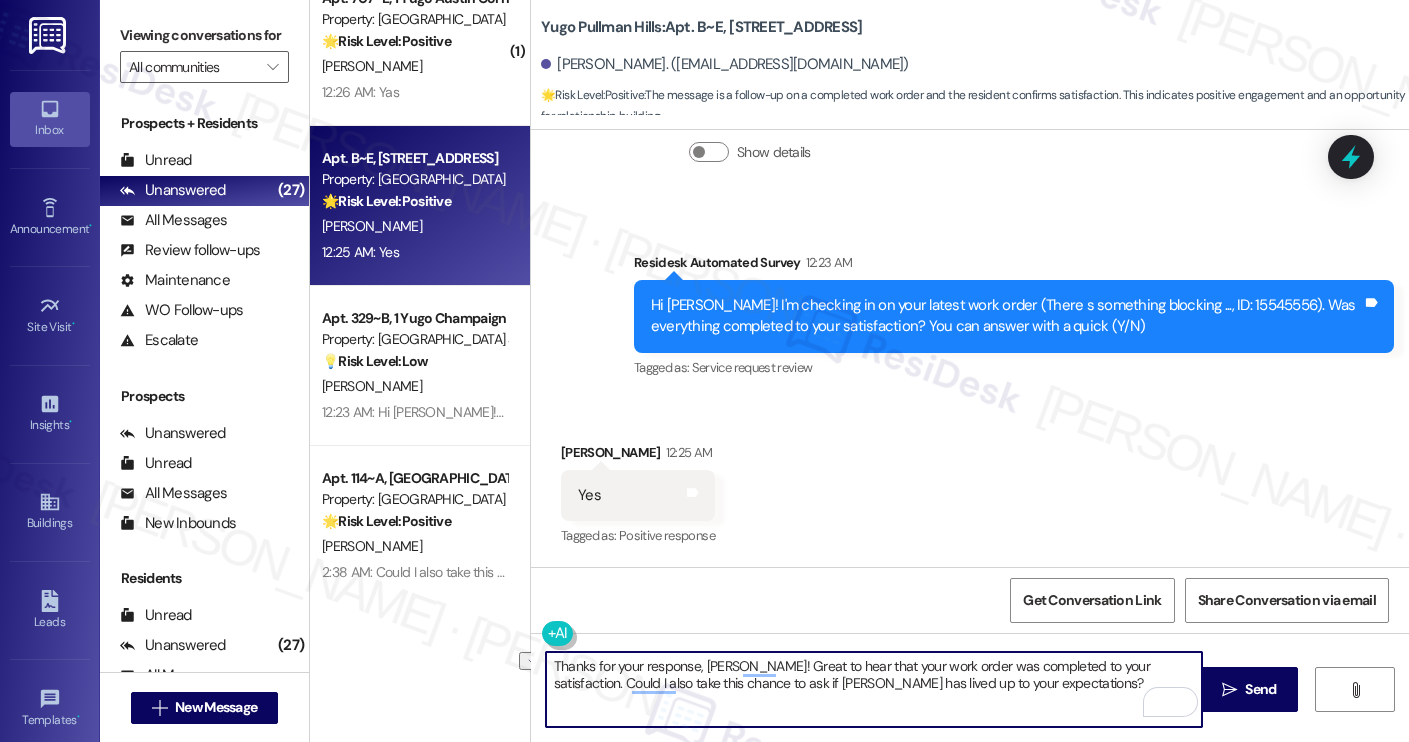 click on "Thanks for your response, Dylan! Great to hear that your work order was completed to your satisfaction. Could I also take this chance to ask if Yugo Austin Waterloo has lived up to your expectations?" at bounding box center (874, 689) 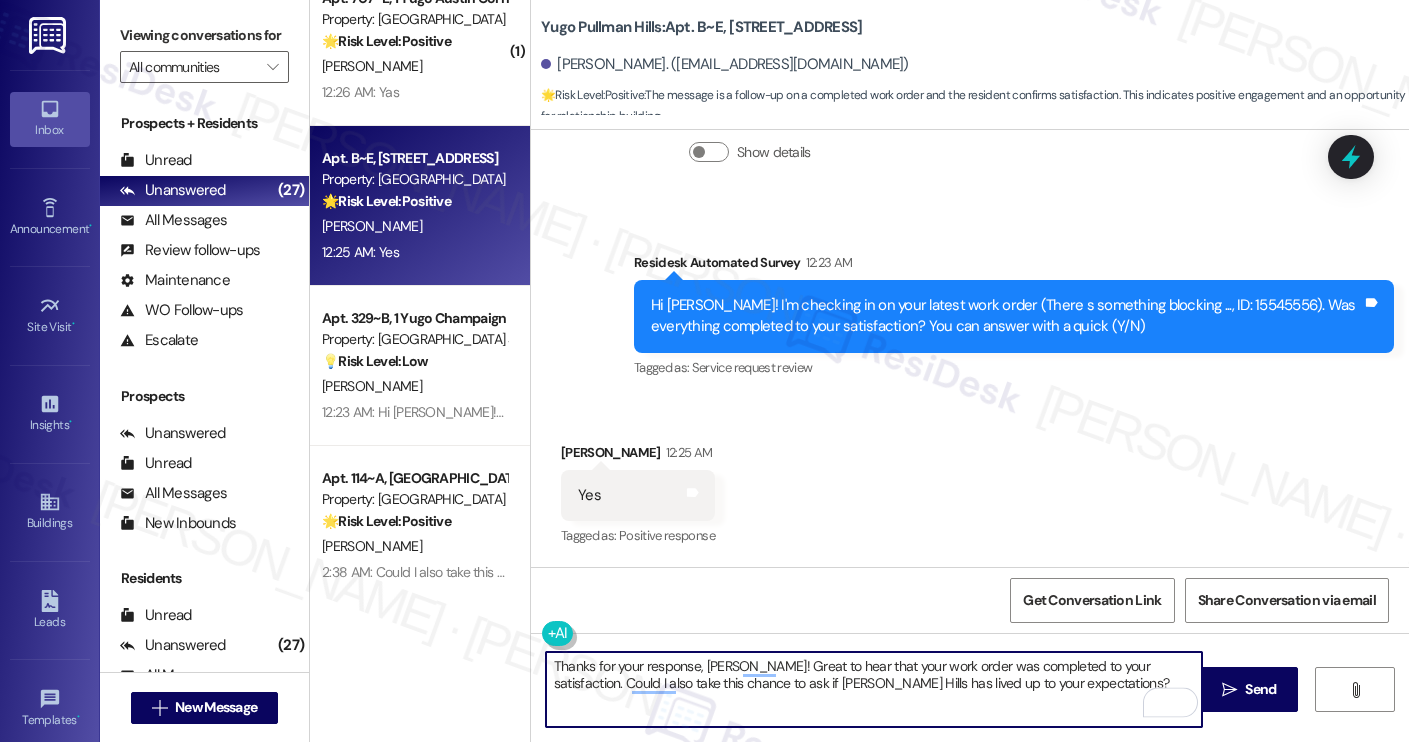 click on "Thanks for your response, Dylan! Great to hear that your work order was completed to your satisfaction. Could I also take this chance to ask if Yugo Pullman Hills has lived up to your expectations?" at bounding box center (874, 689) 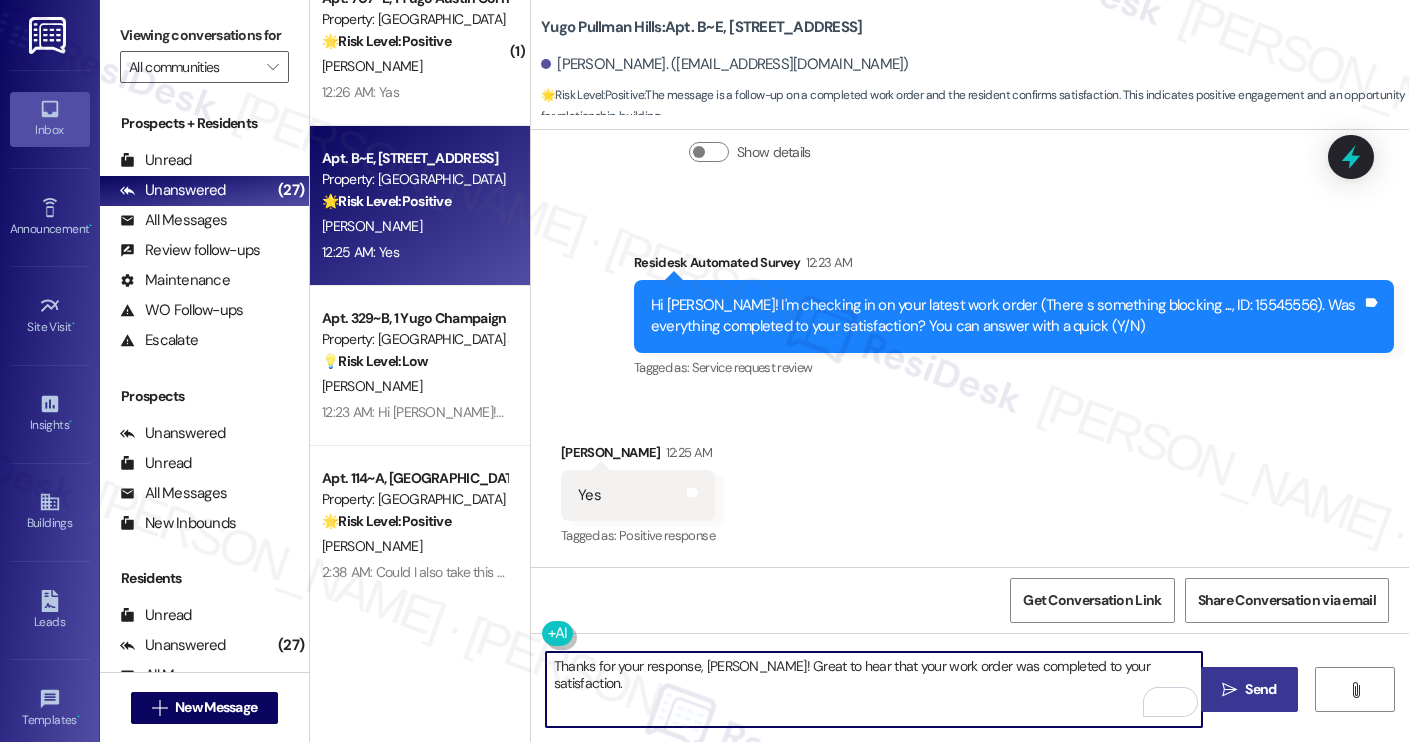 type on "Thanks for your response, Dylan! Great to hear that your work order was completed to your satisfaction." 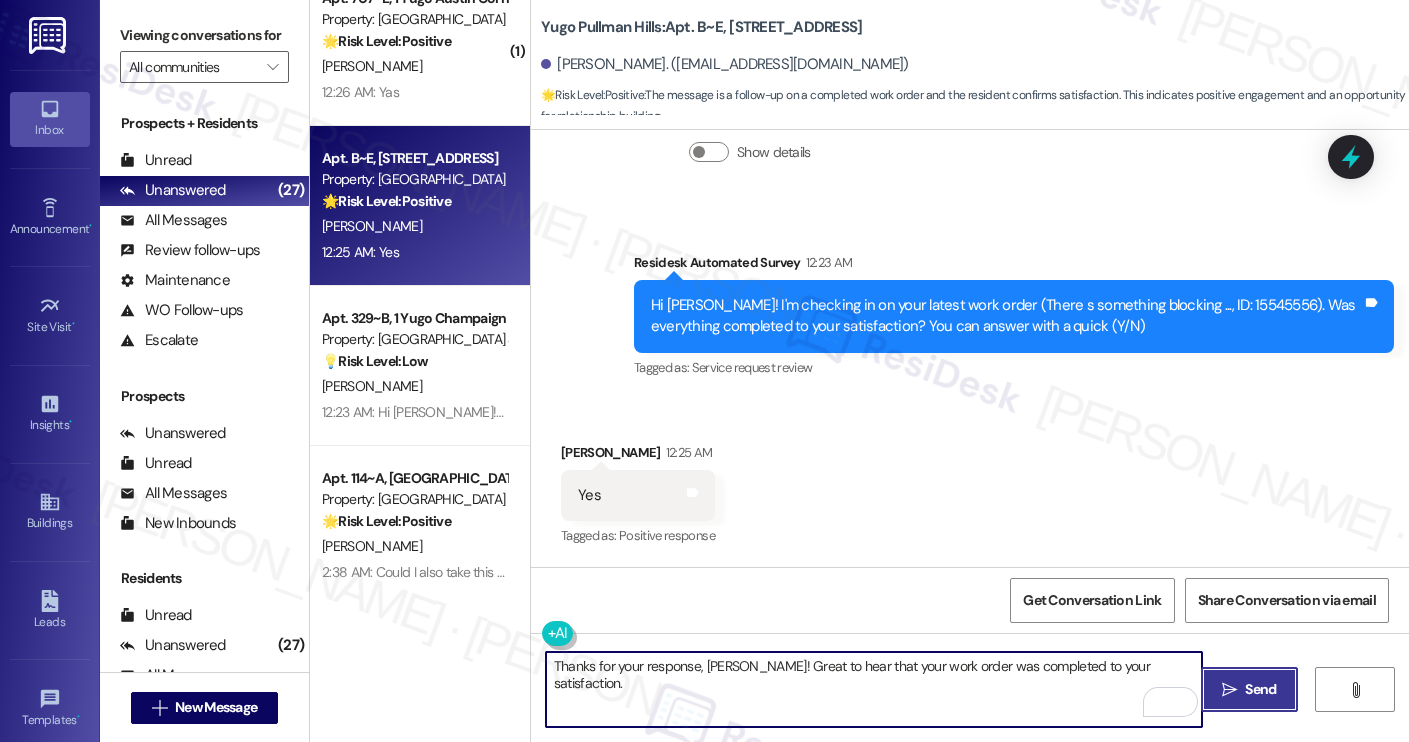 click on " Send" at bounding box center (1249, 689) 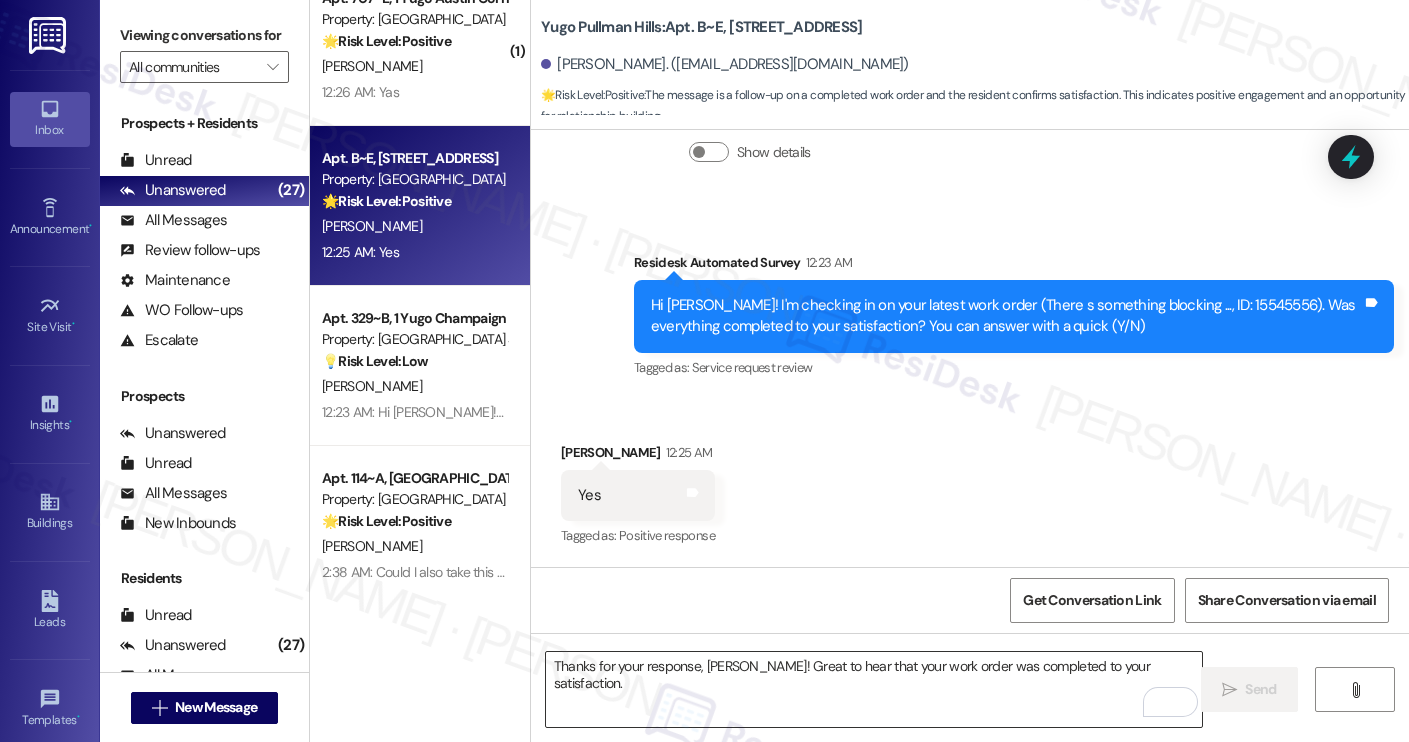 scroll, scrollTop: 2002, scrollLeft: 0, axis: vertical 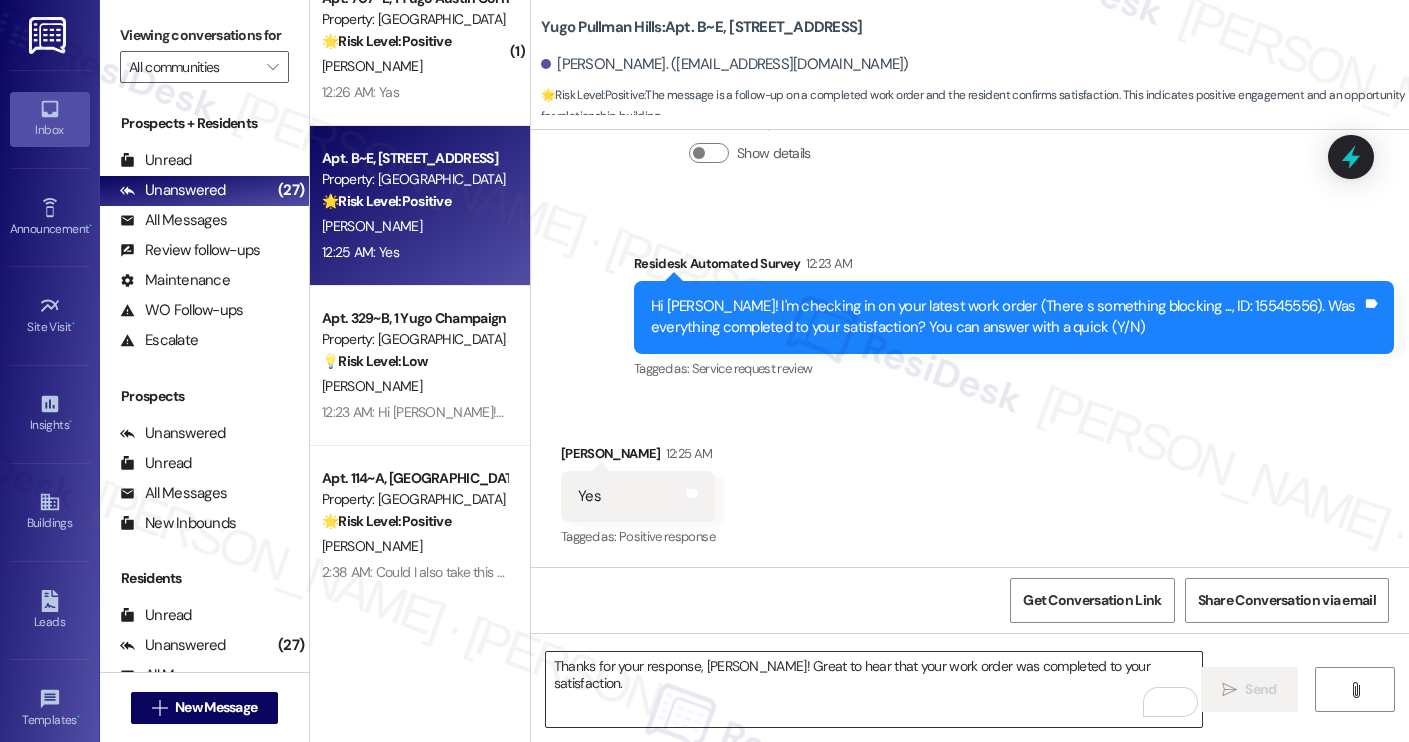 click on "Thanks for your response, Dylan! Great to hear that your work order was completed to your satisfaction." at bounding box center (874, 689) 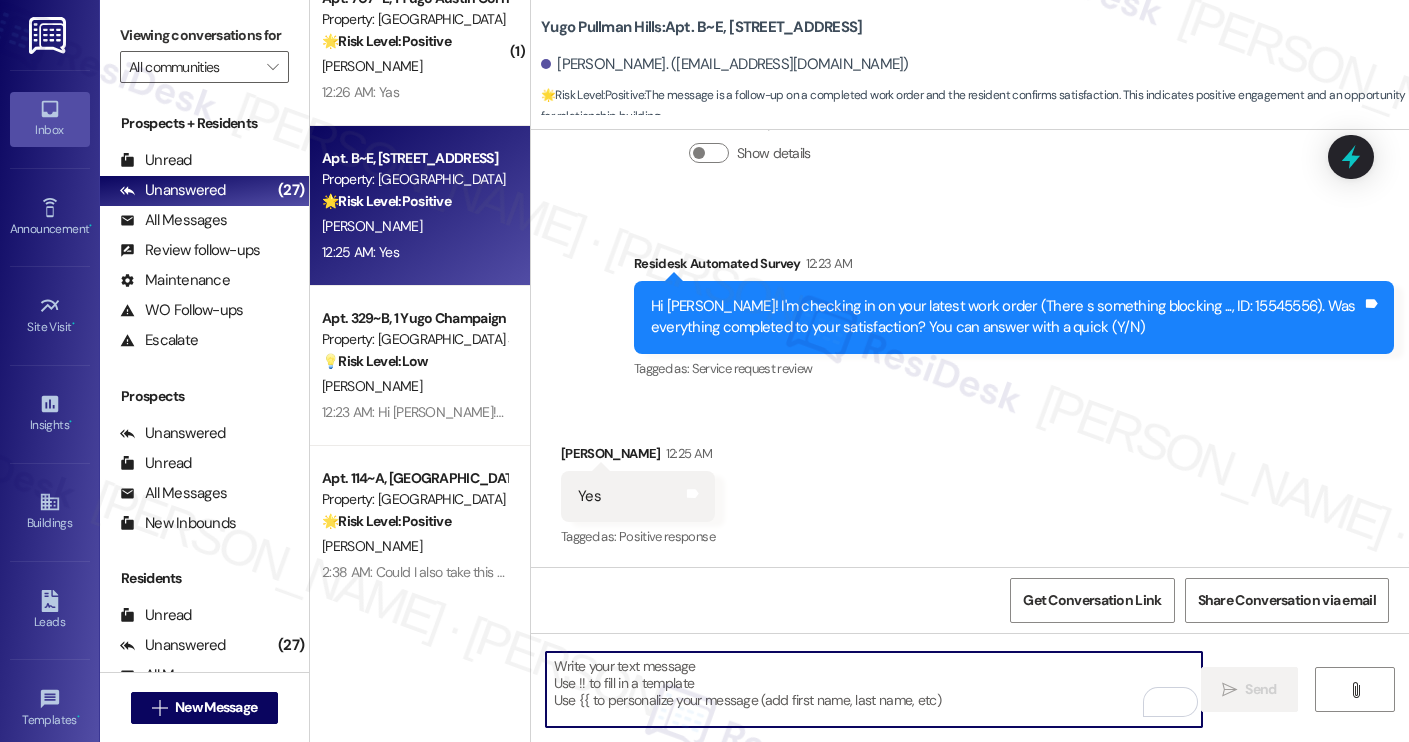 paste on "Could I also take this chance to ask if Yugo Pullman Hills has lived up to your expectations?" 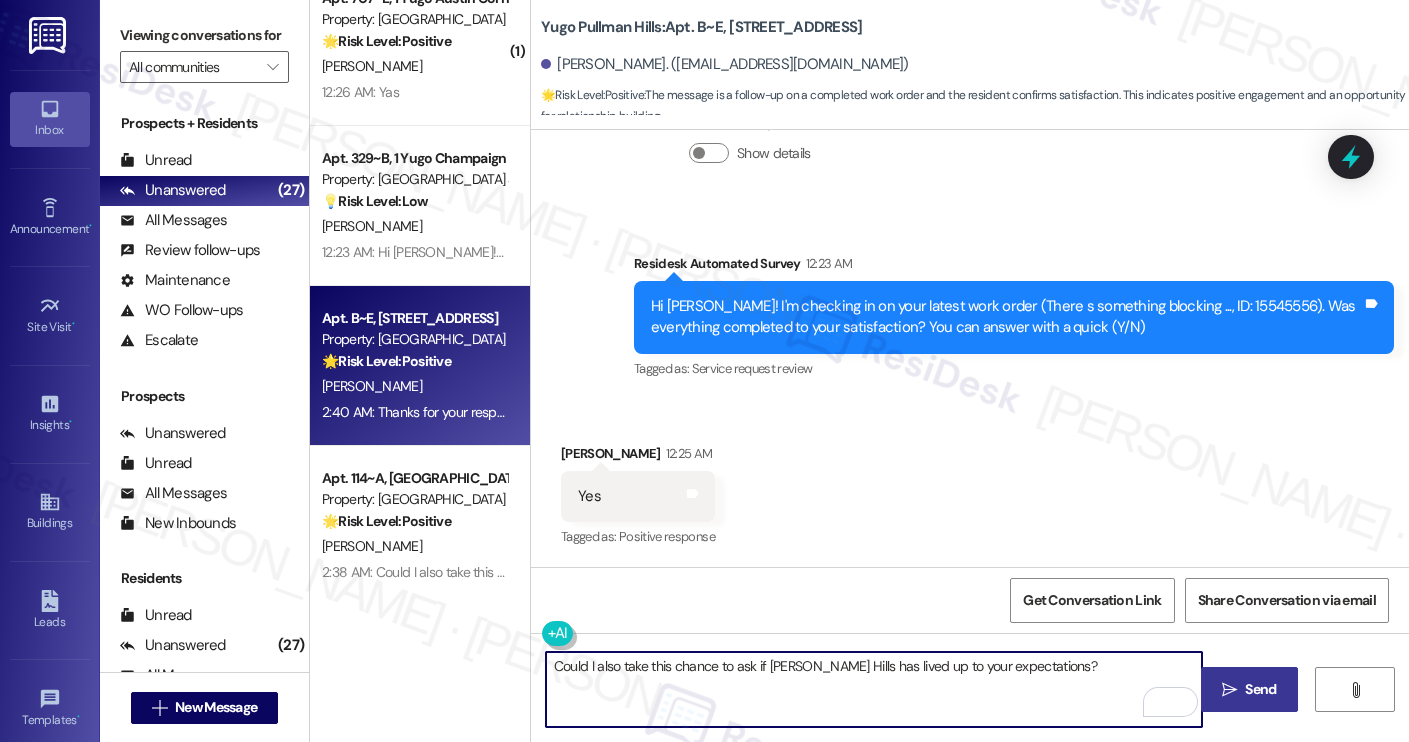 type on "Could I also take this chance to ask if Yugo Pullman Hills has lived up to your expectations?" 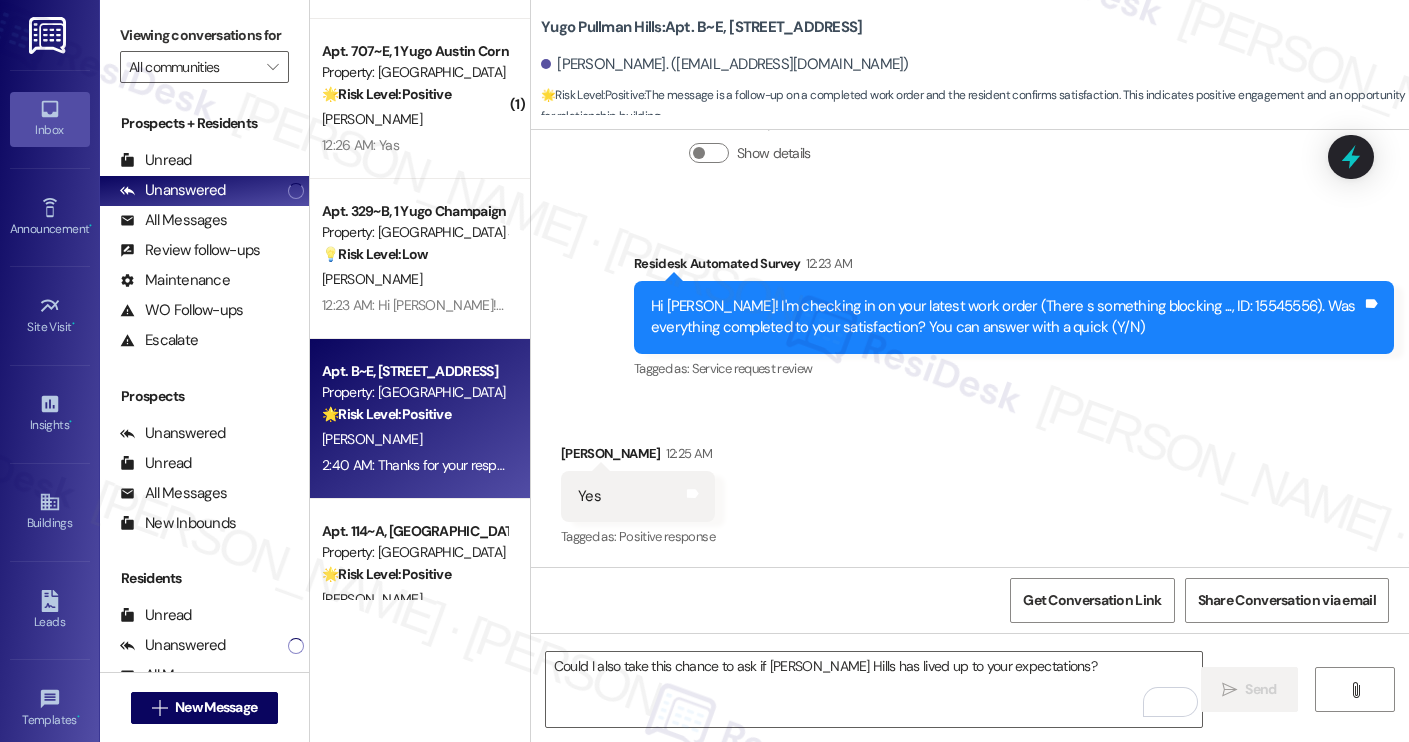scroll, scrollTop: 4285, scrollLeft: 0, axis: vertical 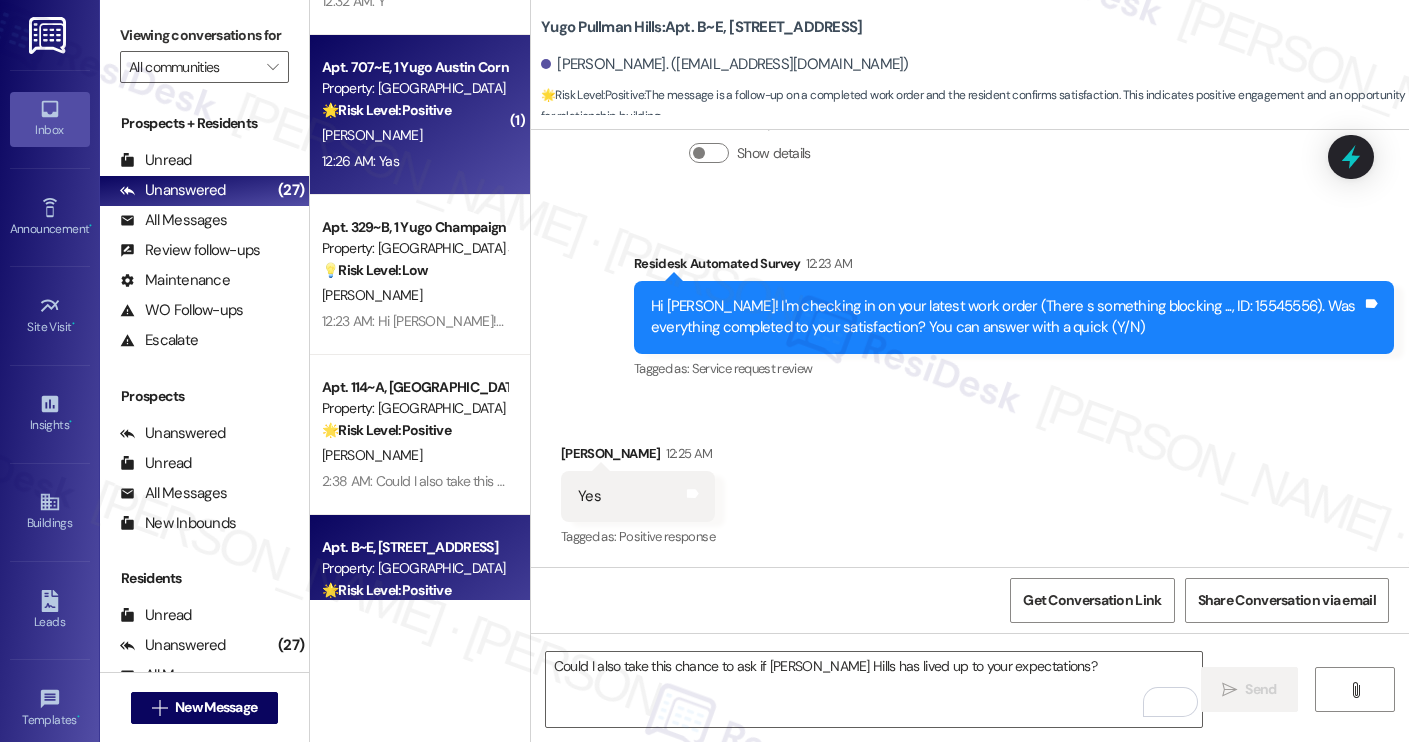 click on "12:26 AM: Yas  12:26 AM: Yas" at bounding box center (414, 161) 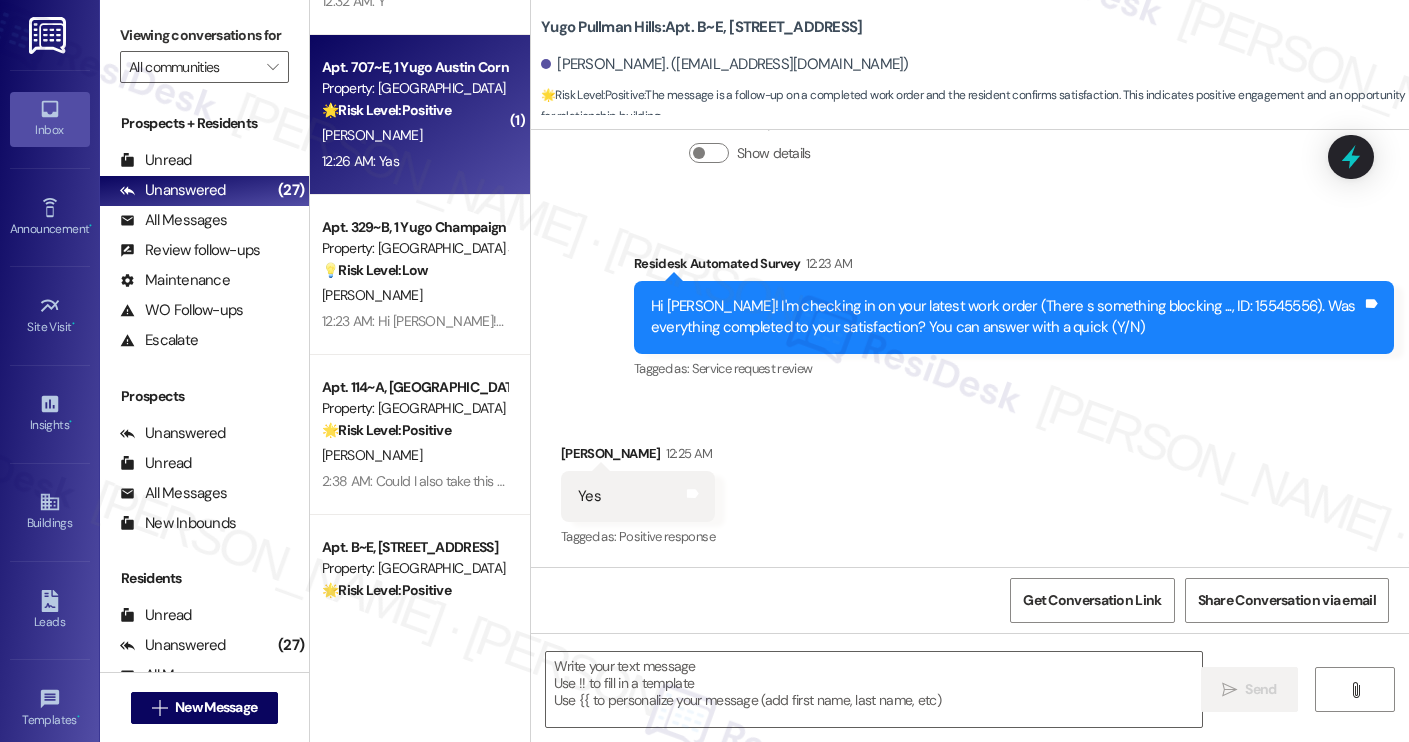 type on "Fetching suggested responses. Please feel free to read through the conversation in the meantime." 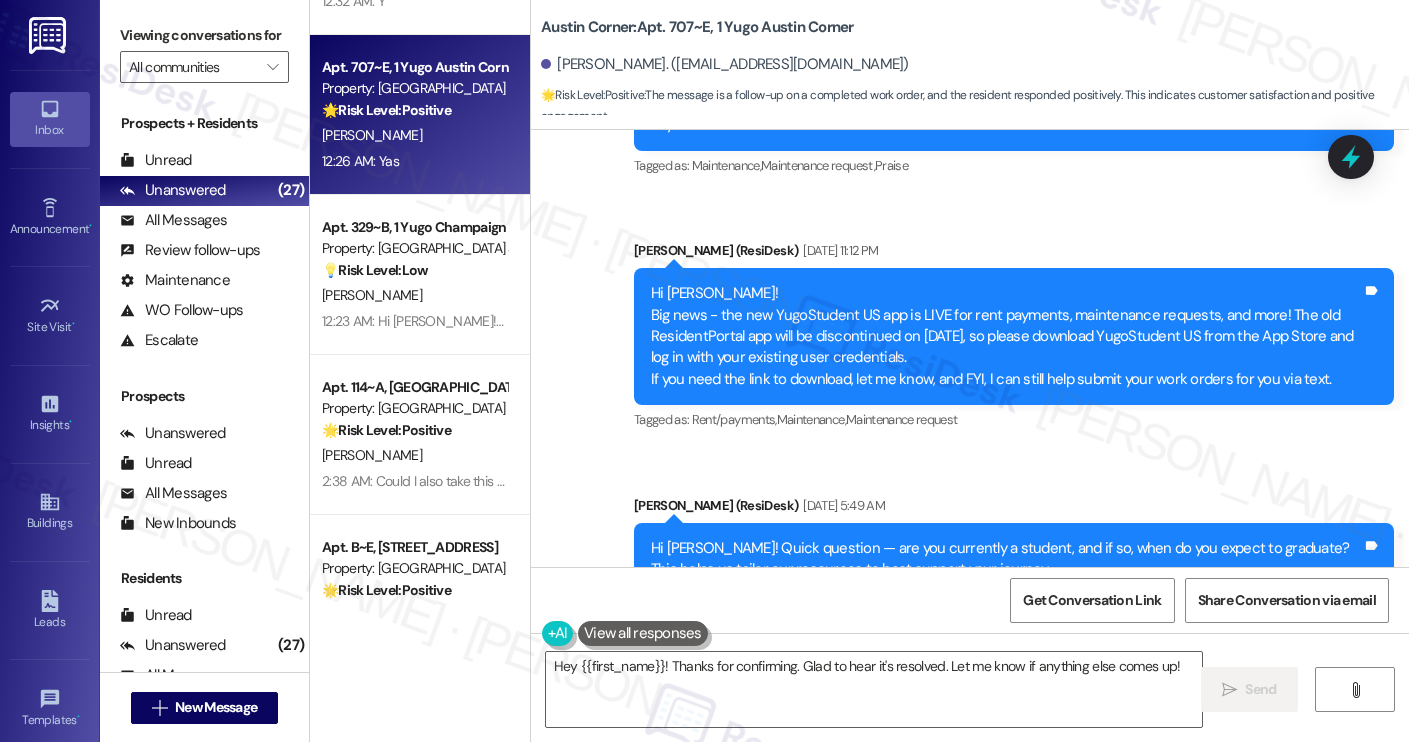 scroll, scrollTop: 1873, scrollLeft: 0, axis: vertical 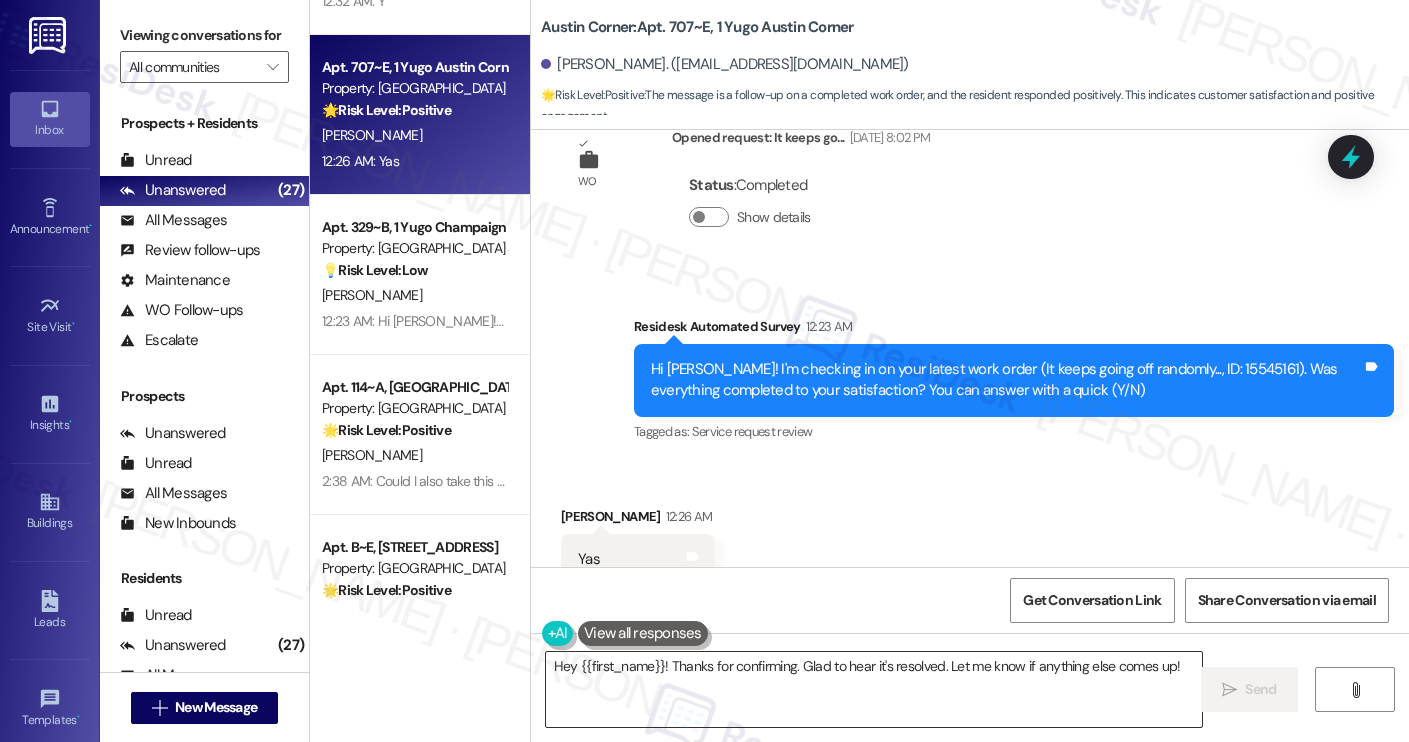 click on "Hey {{first_name}}! Thanks for confirming. Glad to hear it's resolved. Let me know if anything else comes up!" at bounding box center (874, 689) 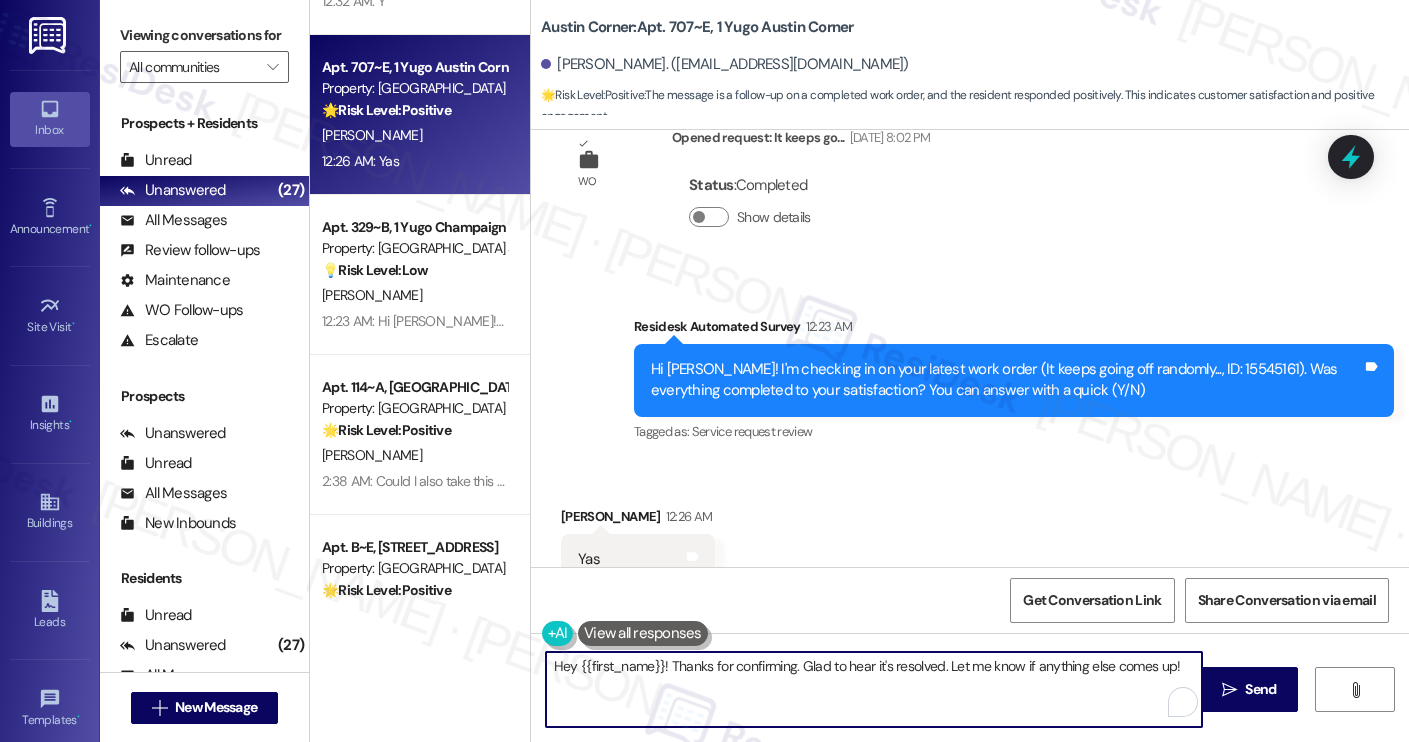 paste on "Thanks for your response, [PERSON_NAME]! Great to hear that your work order was completed to your satisfaction. Could I also take this chance to ask if [PERSON_NAME] has lived up to your expectations?" 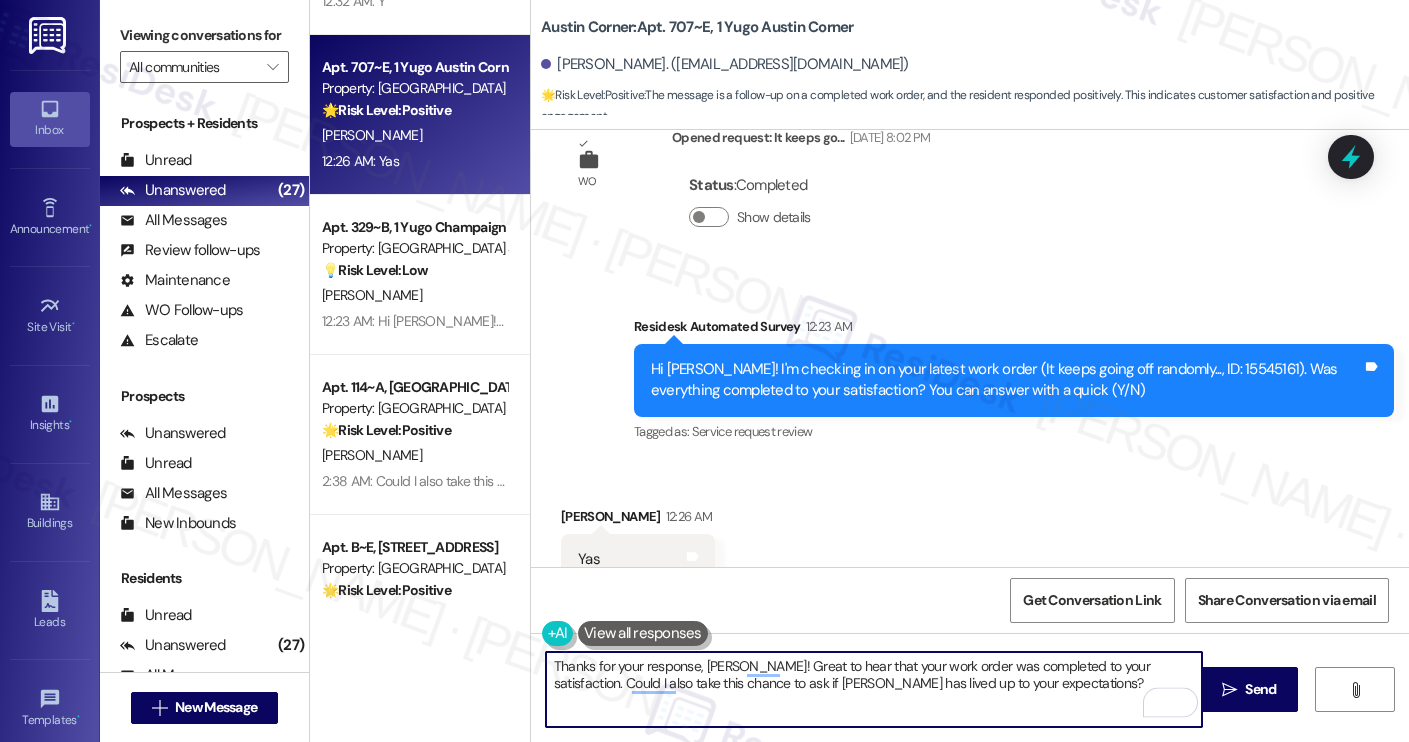 click on "Samantha Ramirez 12:26 AM" at bounding box center (638, 520) 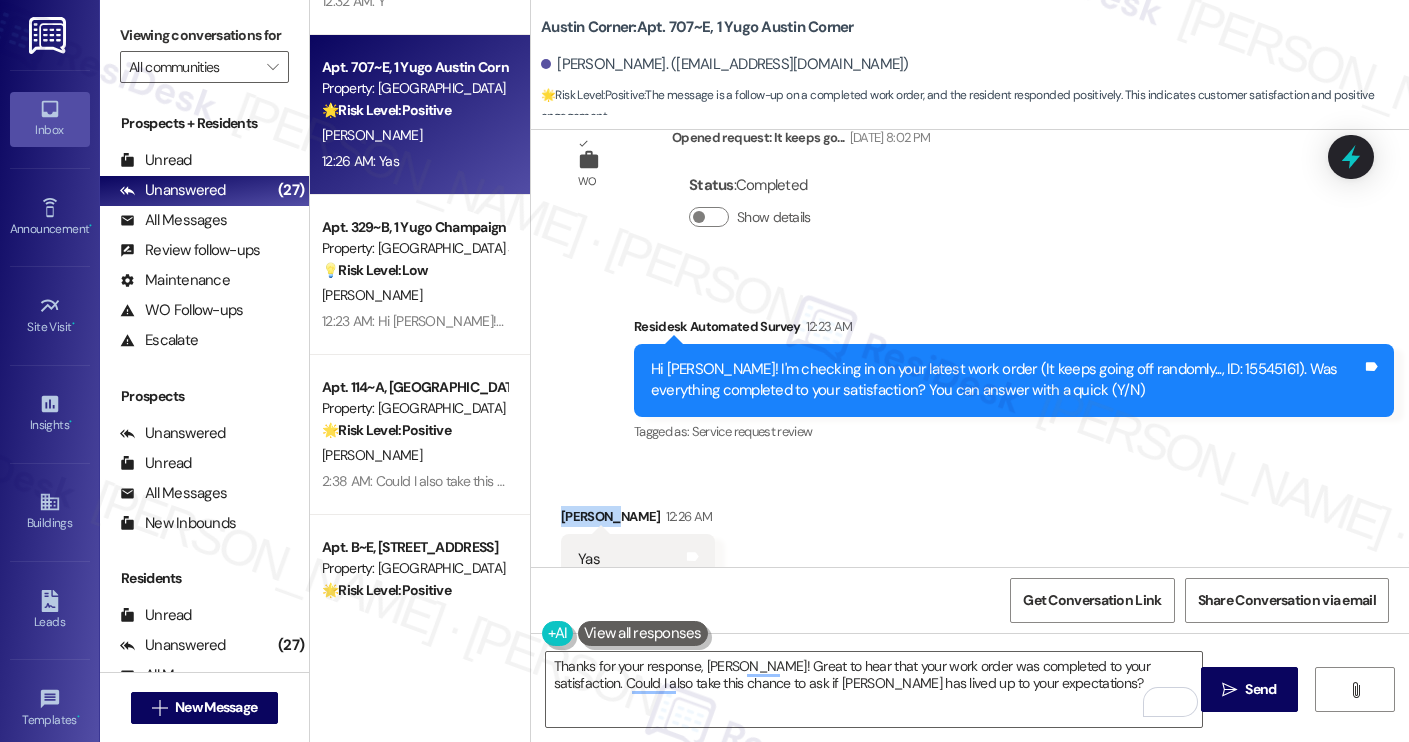 copy on "Samantha" 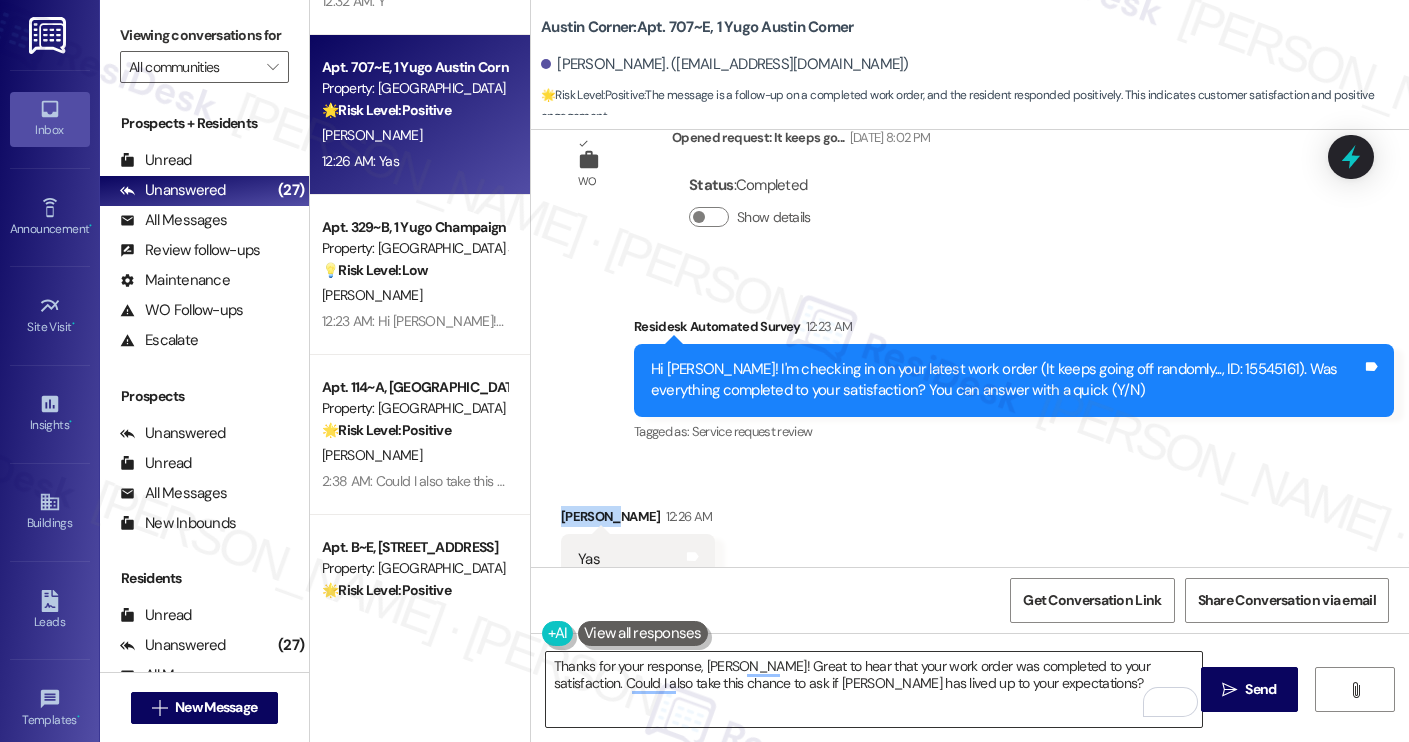 click on "Thanks for your response, [PERSON_NAME]! Great to hear that your work order was completed to your satisfaction. Could I also take this chance to ask if [PERSON_NAME] has lived up to your expectations?" at bounding box center [874, 689] 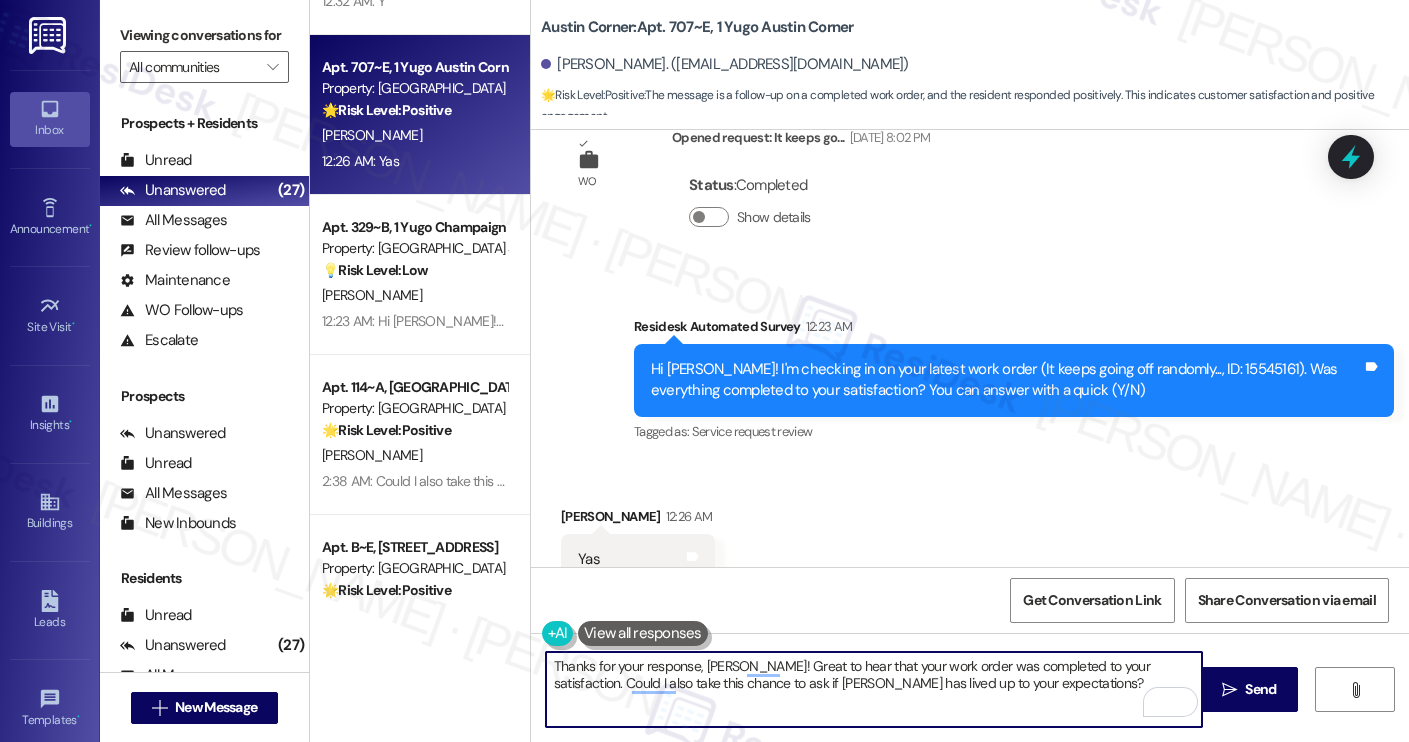 click on "Thanks for your response, [PERSON_NAME]! Great to hear that your work order was completed to your satisfaction. Could I also take this chance to ask if [PERSON_NAME] has lived up to your expectations?" at bounding box center (874, 689) 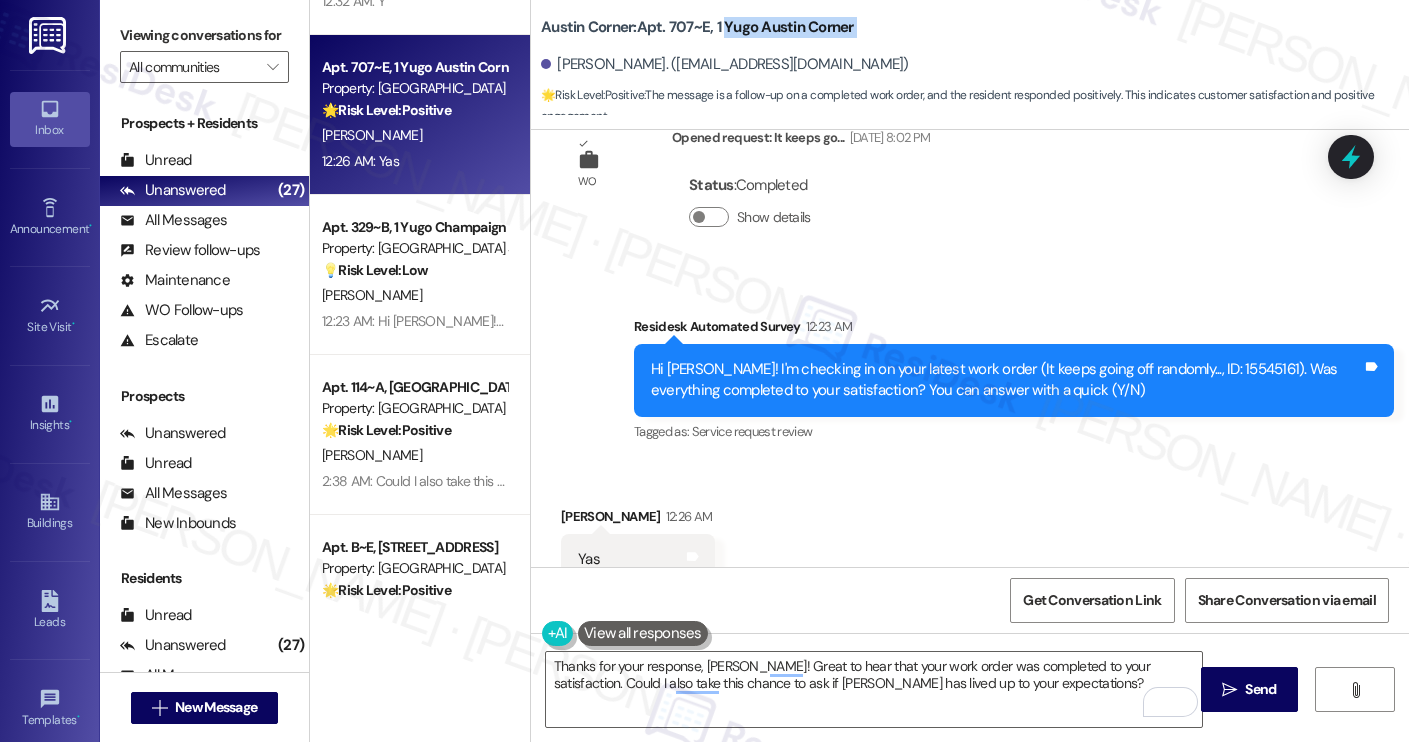 drag, startPoint x: 714, startPoint y: 27, endPoint x: 849, endPoint y: 40, distance: 135.62448 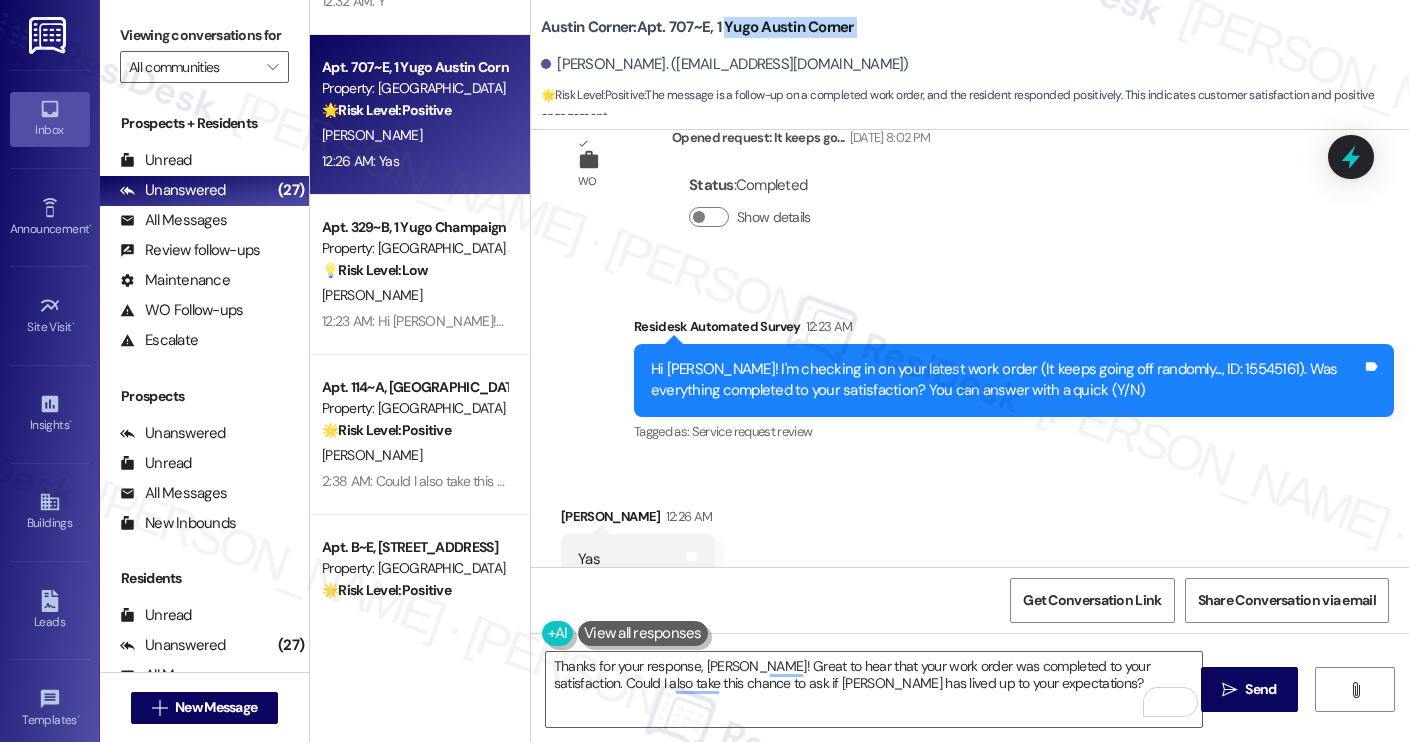click on "Austin Corner:  Apt. 707~E, 1 Yugo Austin Corner       Samantha Ramirez. (sammr1803@gmail.com)   🌟  Risk Level:  Positive :  The message is a follow-up on a completed work order, and the resident responded positively. This indicates customer satisfaction and positive engagement." at bounding box center (975, 60) 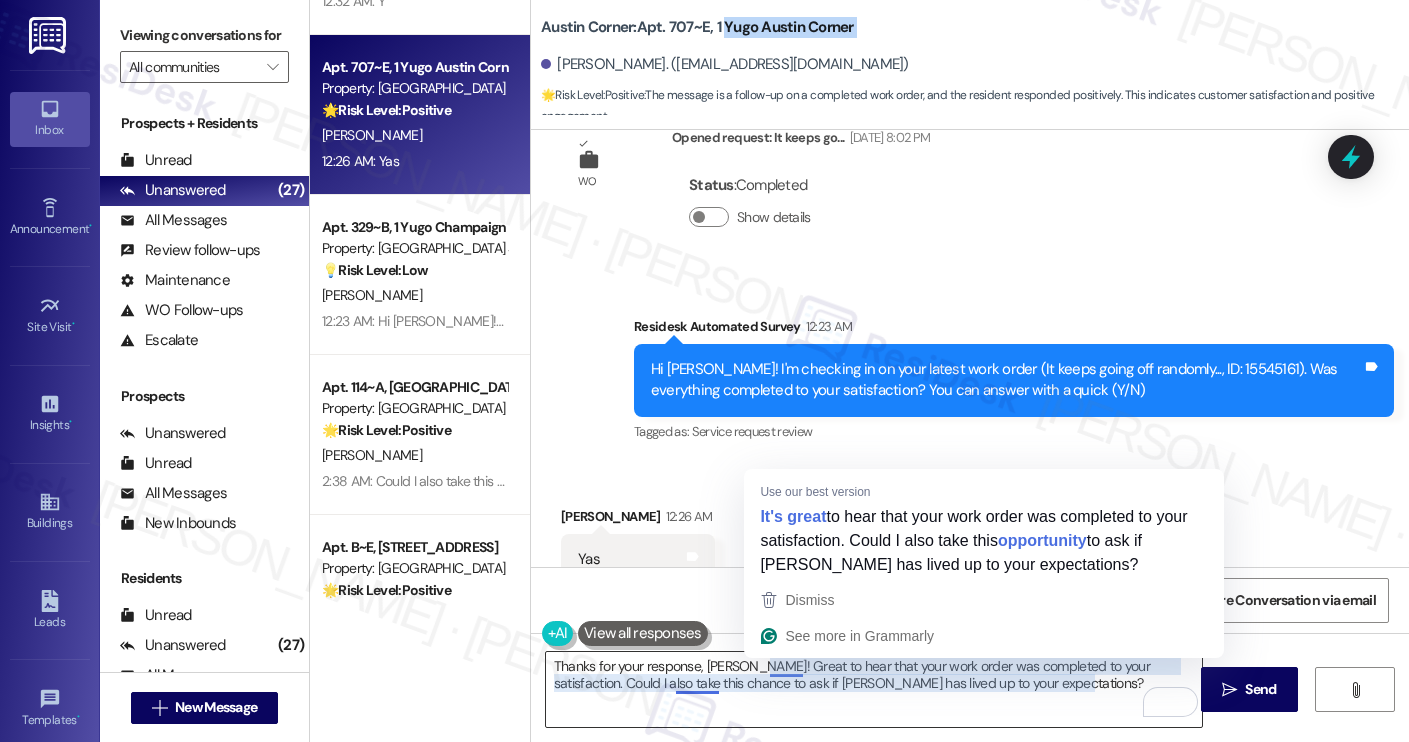 click on "Thanks for your response, Samantha! Great to hear that your work order was completed to your satisfaction. Could I also take this chance to ask if Yugo Austin Waterloo has lived up to your expectations?" at bounding box center [874, 689] 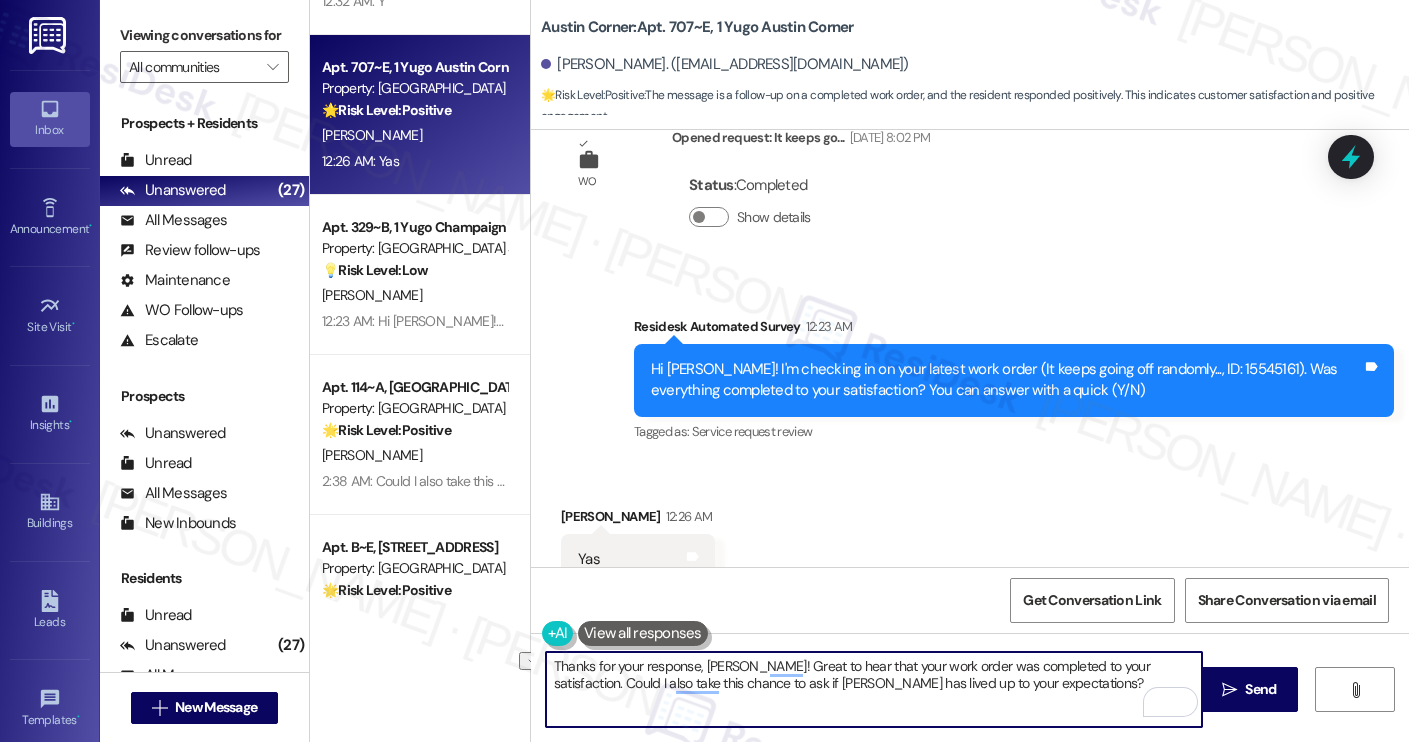 paste on "Corner" 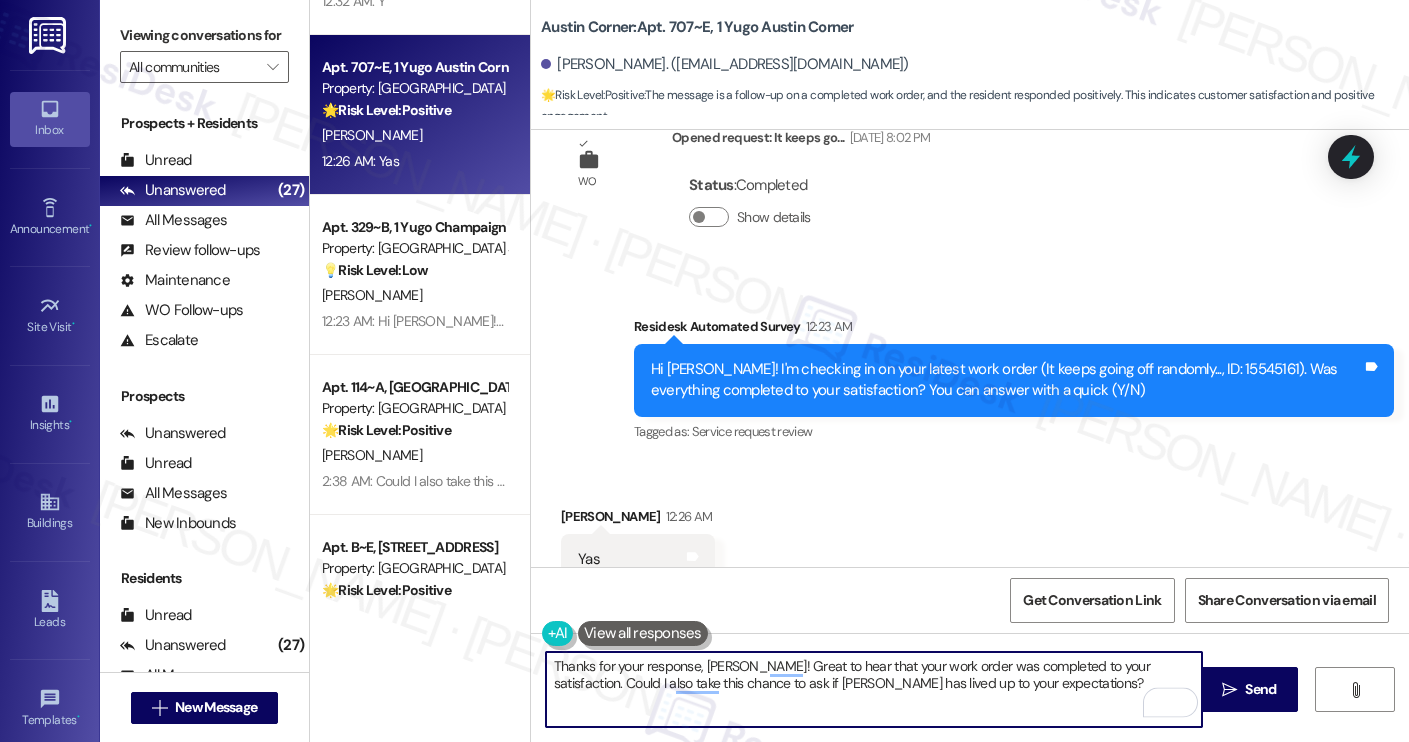 click on "Thanks for your response, Samantha! Great to hear that your work order was completed to your satisfaction. Could I also take this chance to ask if Yugo Austin Corner has lived up to your expectations?" at bounding box center [874, 689] 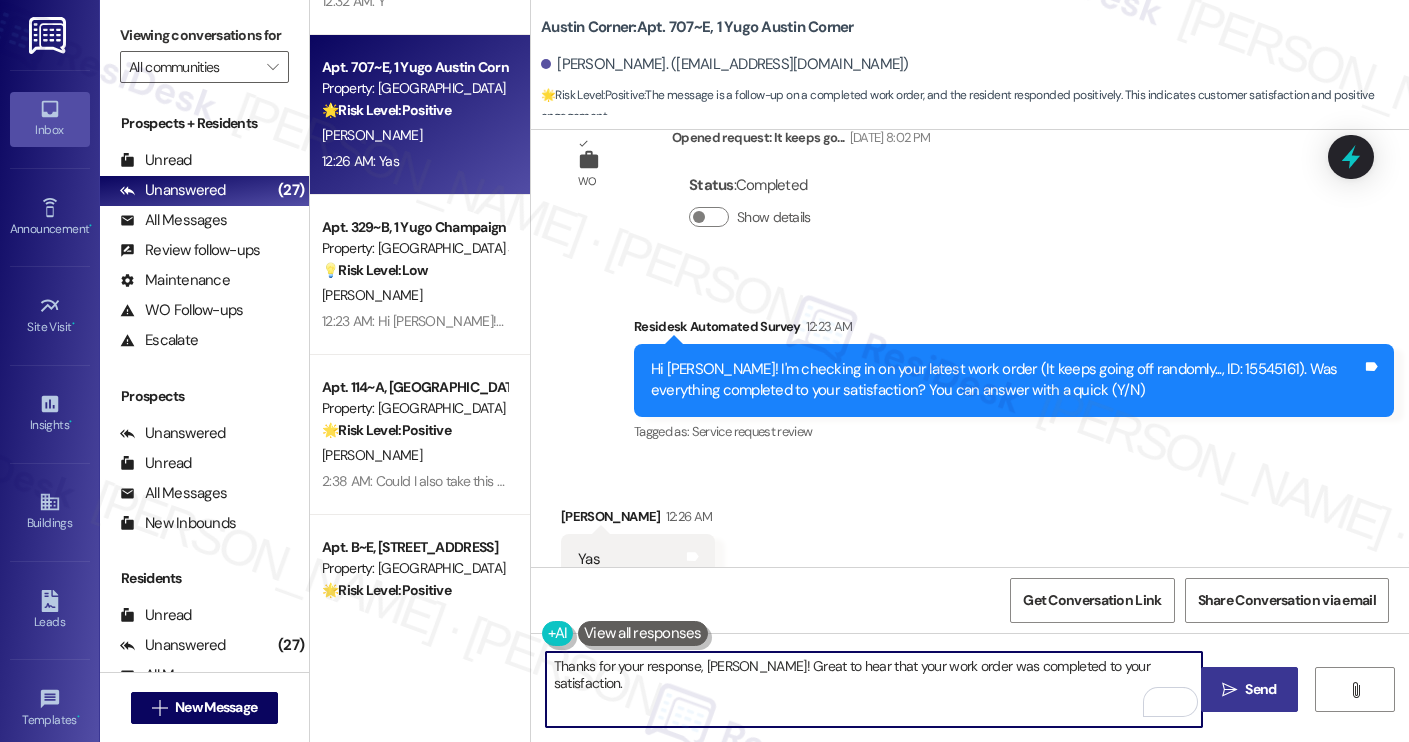type on "Thanks for your response, Samantha! Great to hear that your work order was completed to your satisfaction." 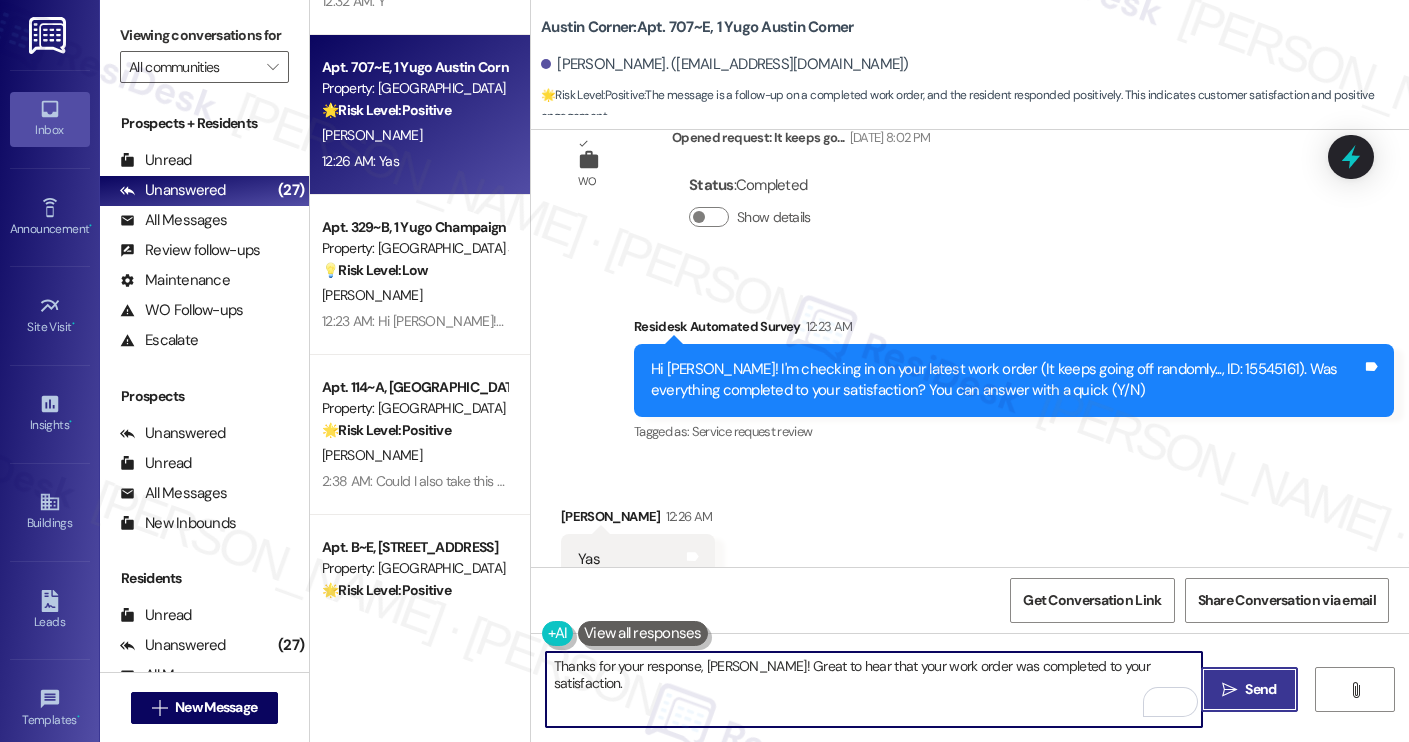click on " Send" at bounding box center [1249, 689] 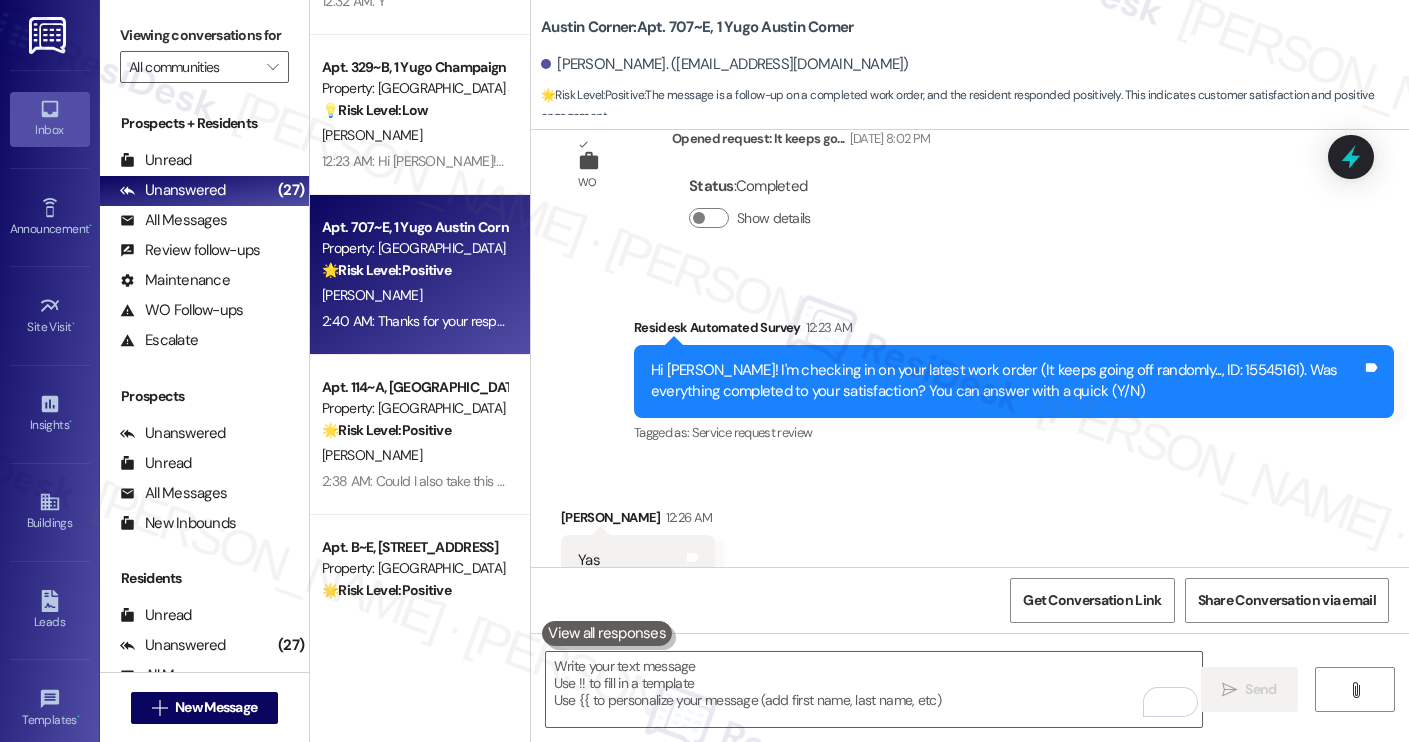 scroll, scrollTop: 2012, scrollLeft: 0, axis: vertical 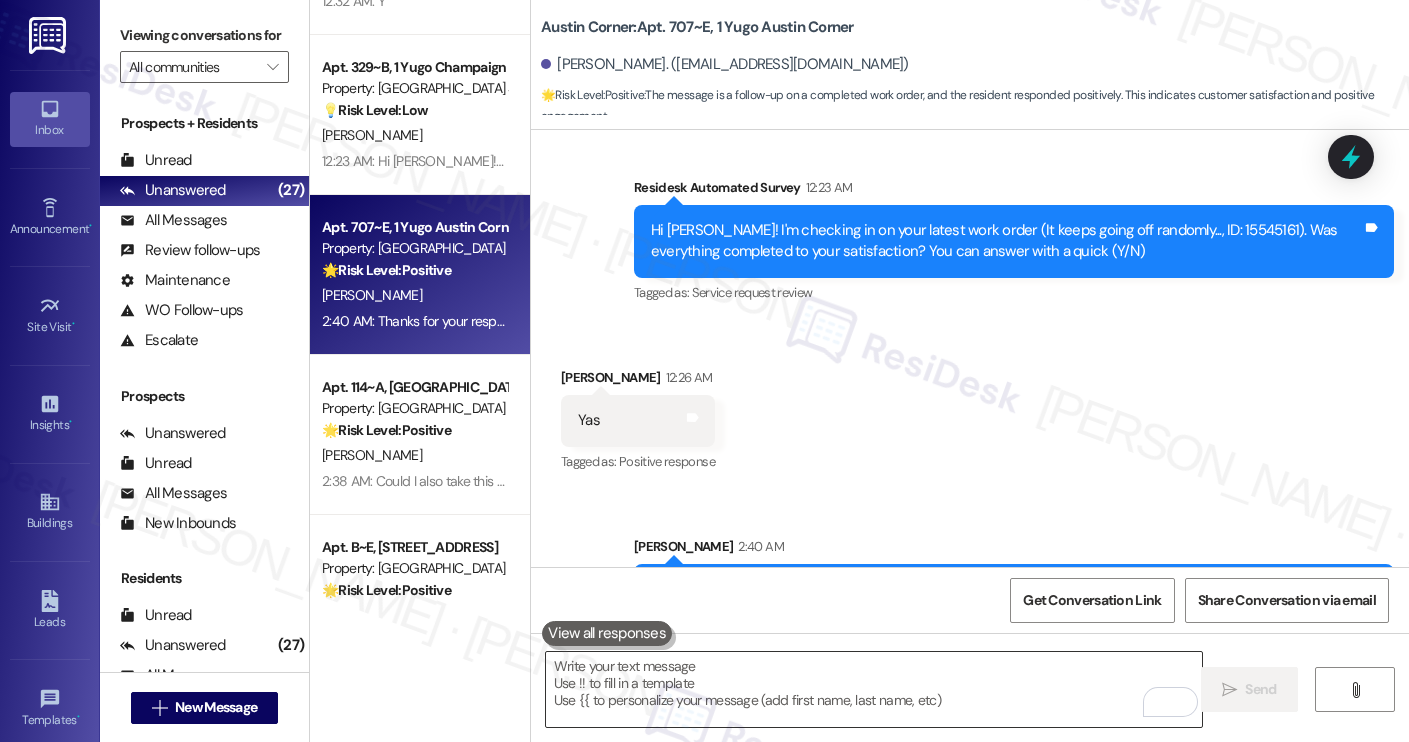 click at bounding box center (874, 689) 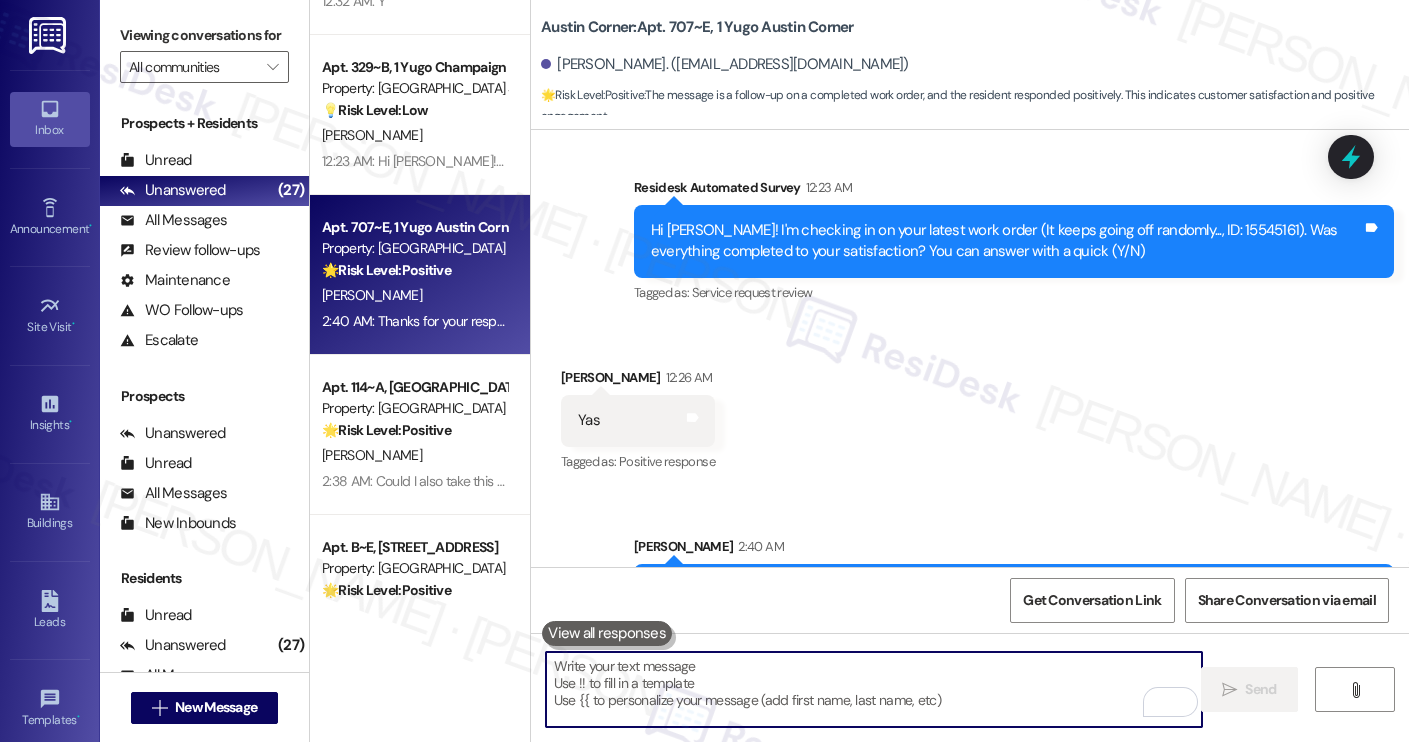 paste on "Could I also take this chance to ask if Yugo Austin Corner has lived up to your expectations?" 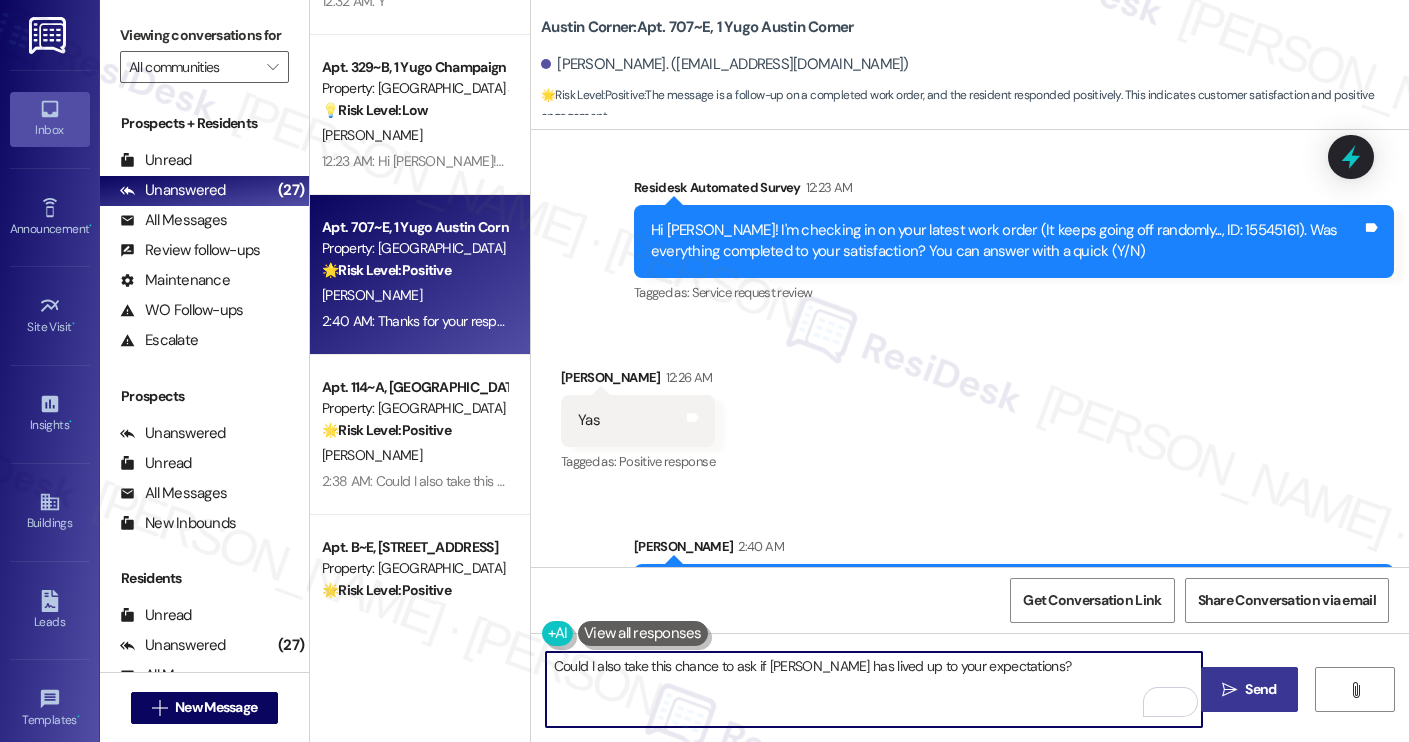 type on "Could I also take this chance to ask if Yugo Austin Corner has lived up to your expectations?" 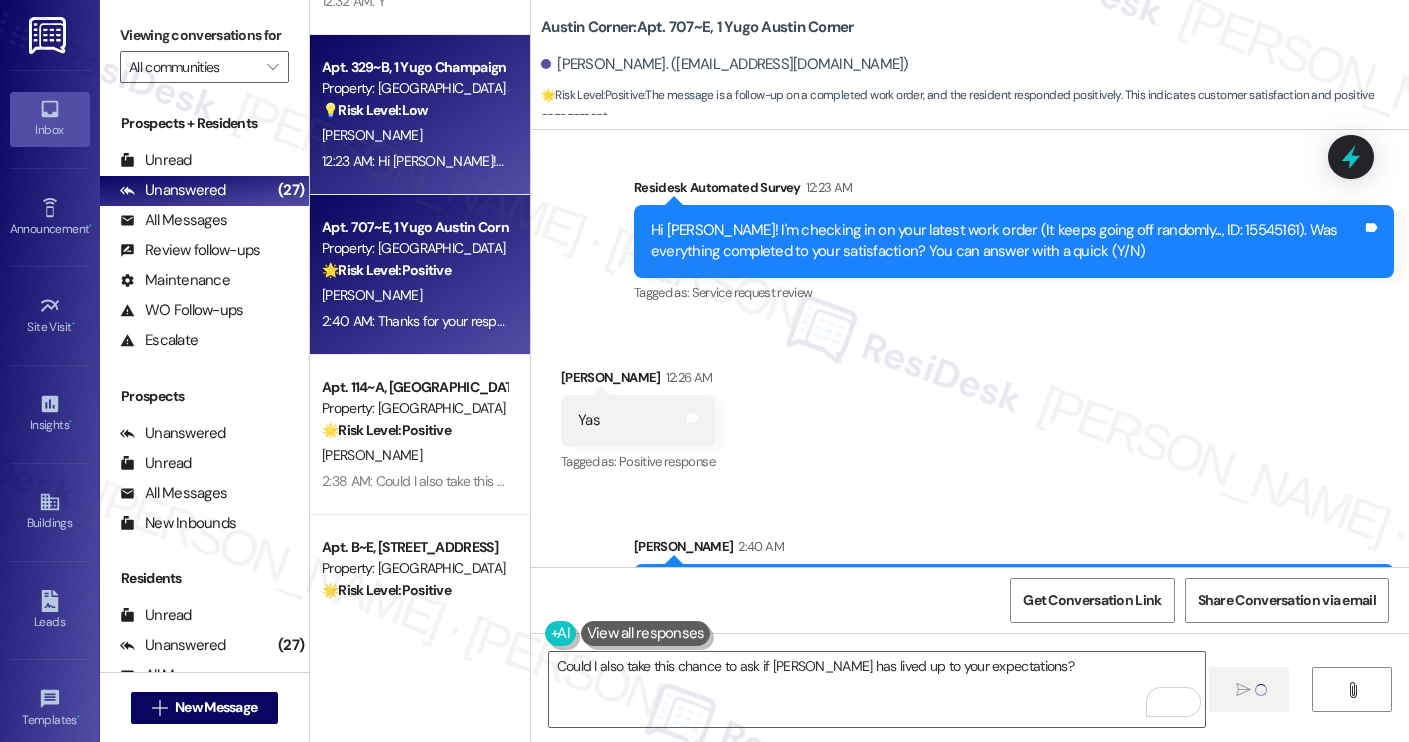 type 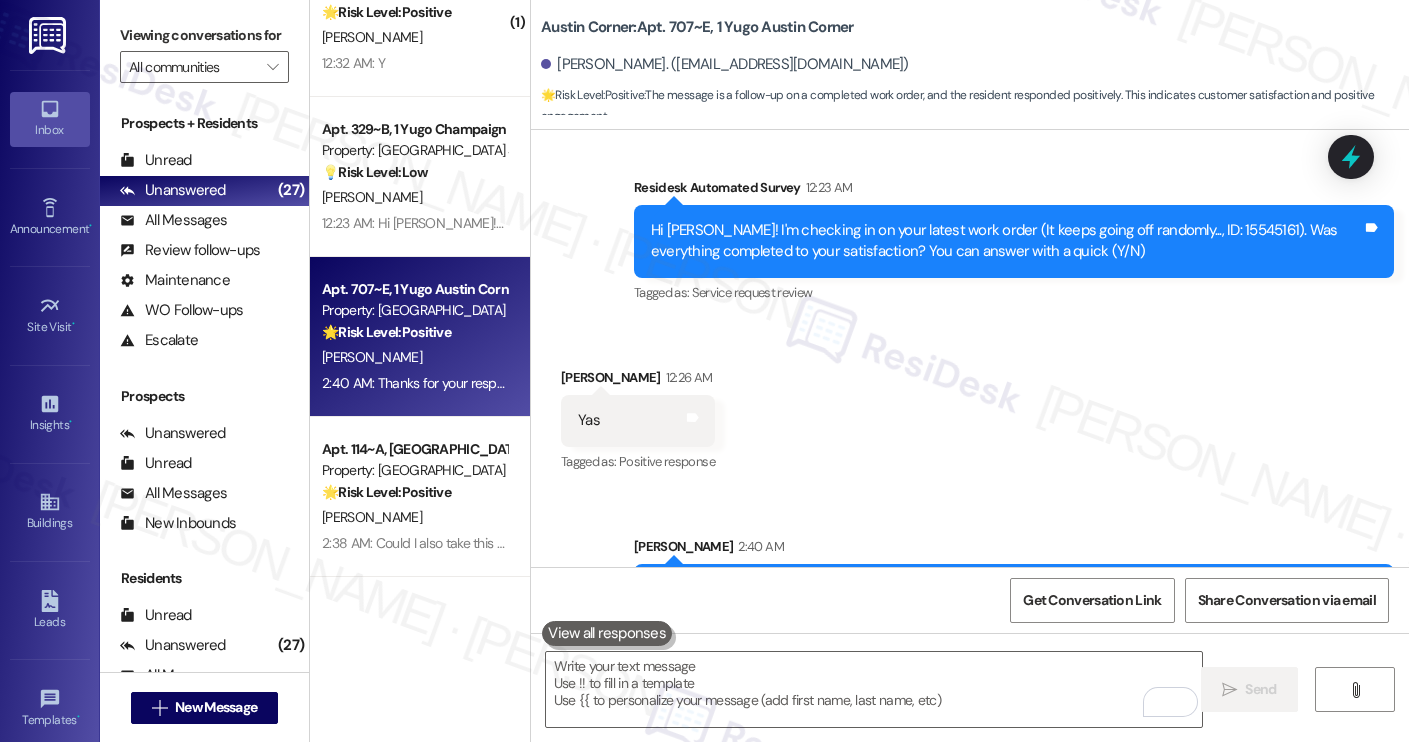 scroll, scrollTop: 4126, scrollLeft: 0, axis: vertical 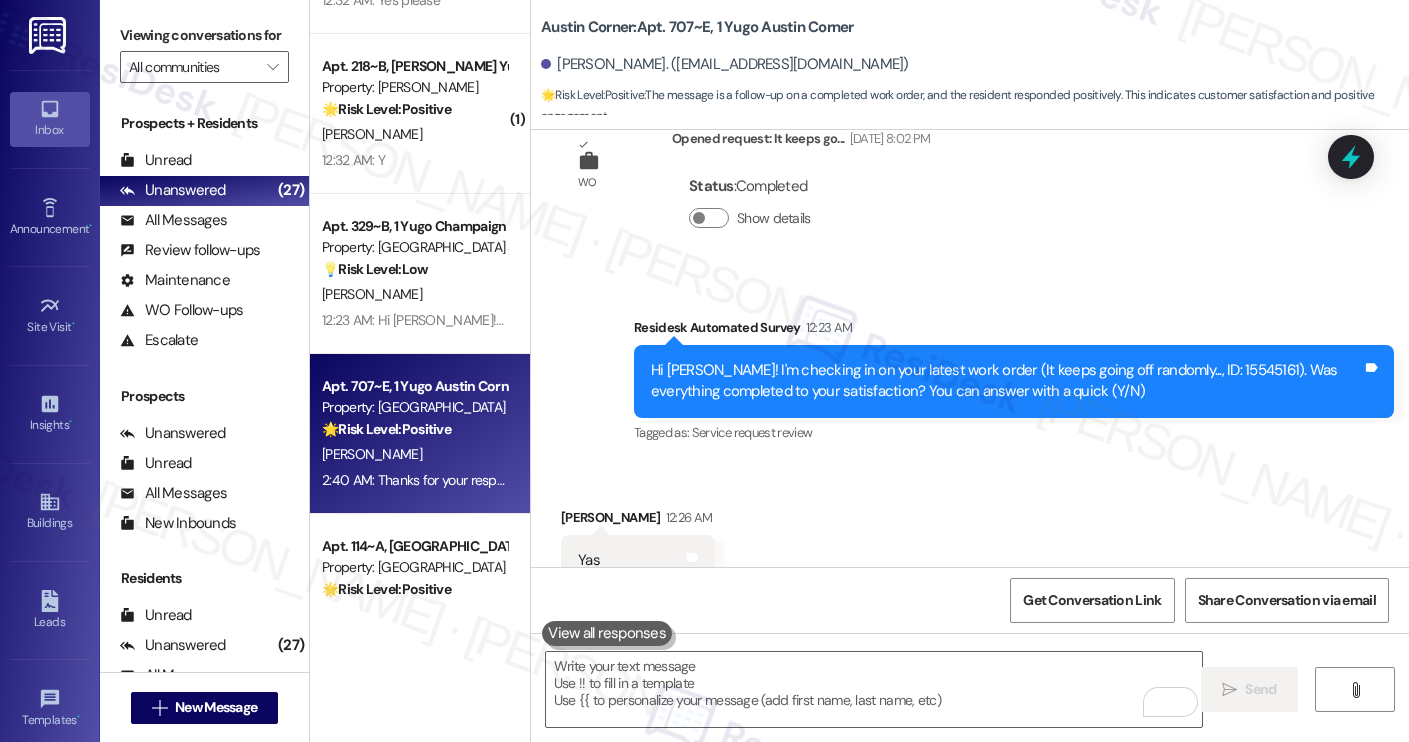 click on "12:32 AM: Y 12:32 AM: Y" at bounding box center (414, 160) 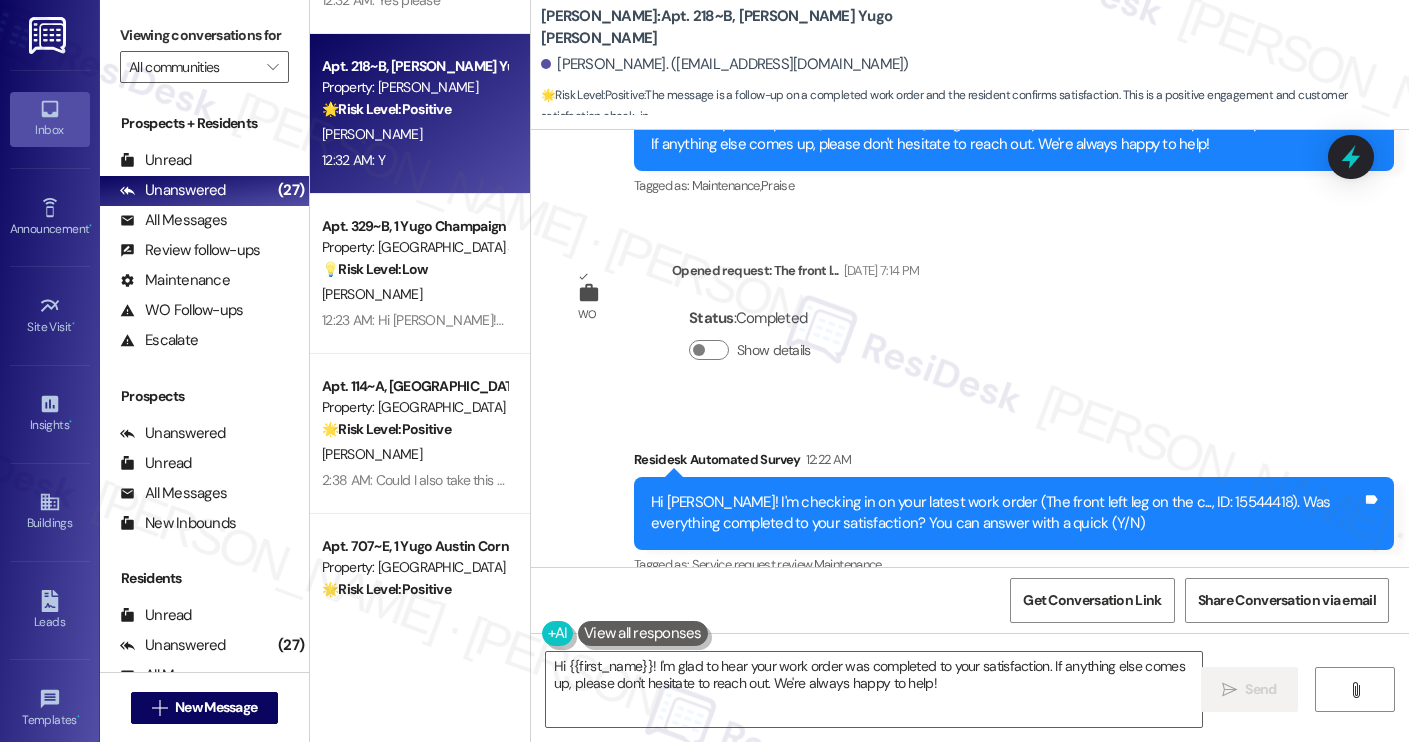 scroll, scrollTop: 3524, scrollLeft: 0, axis: vertical 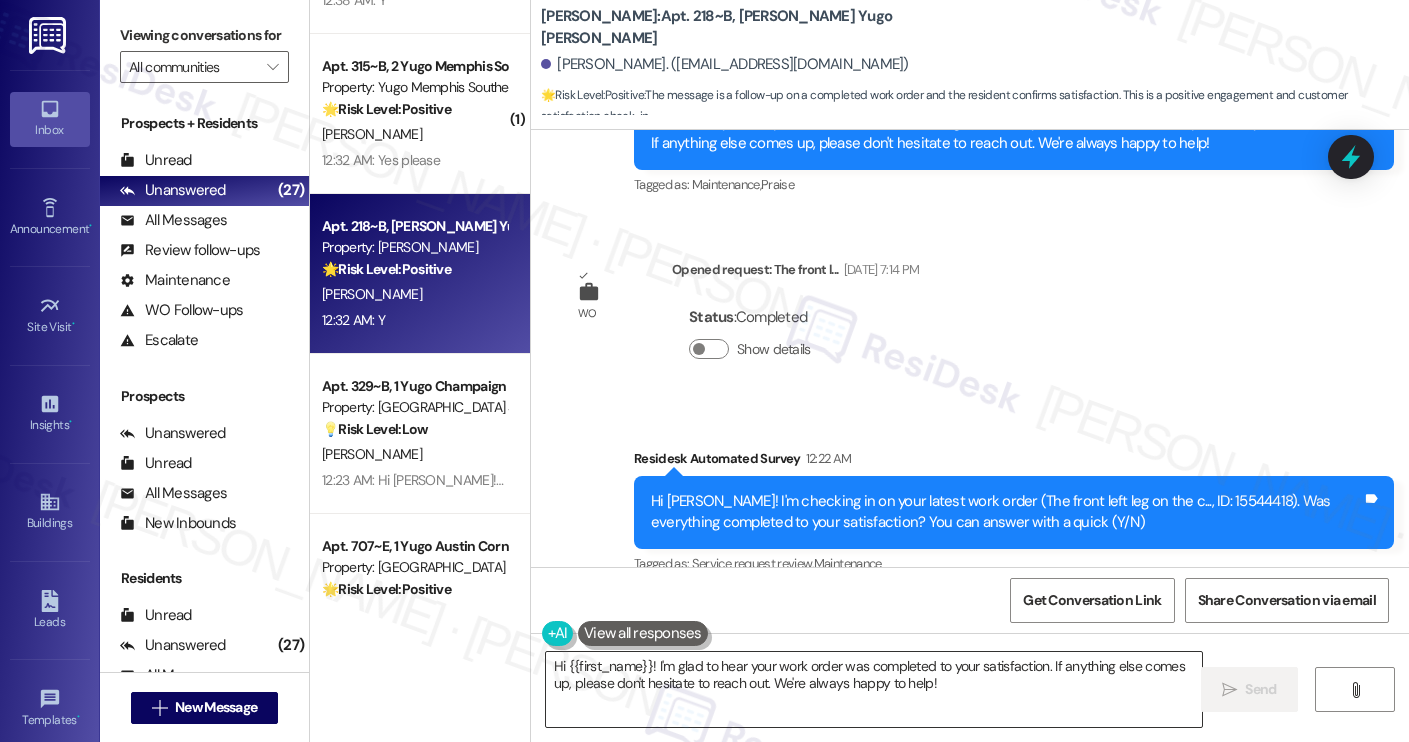 click on "Hi {{first_name}}! I'm glad to hear your work order was completed to your satisfaction. If anything else comes up, please don't hesitate to reach out. We're always happy to help!" at bounding box center (874, 689) 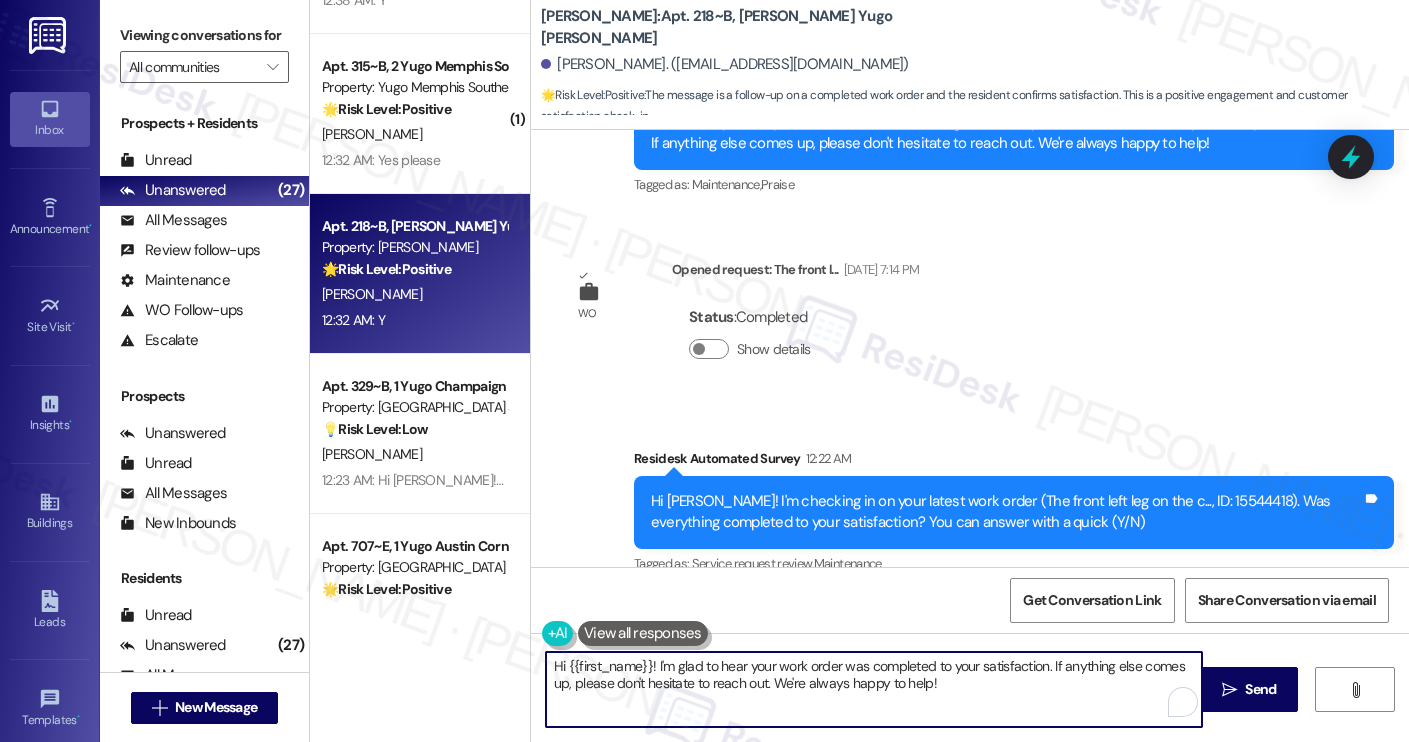 paste on "Thanks so much for confirming that the work order has been completed to your satisfaction." 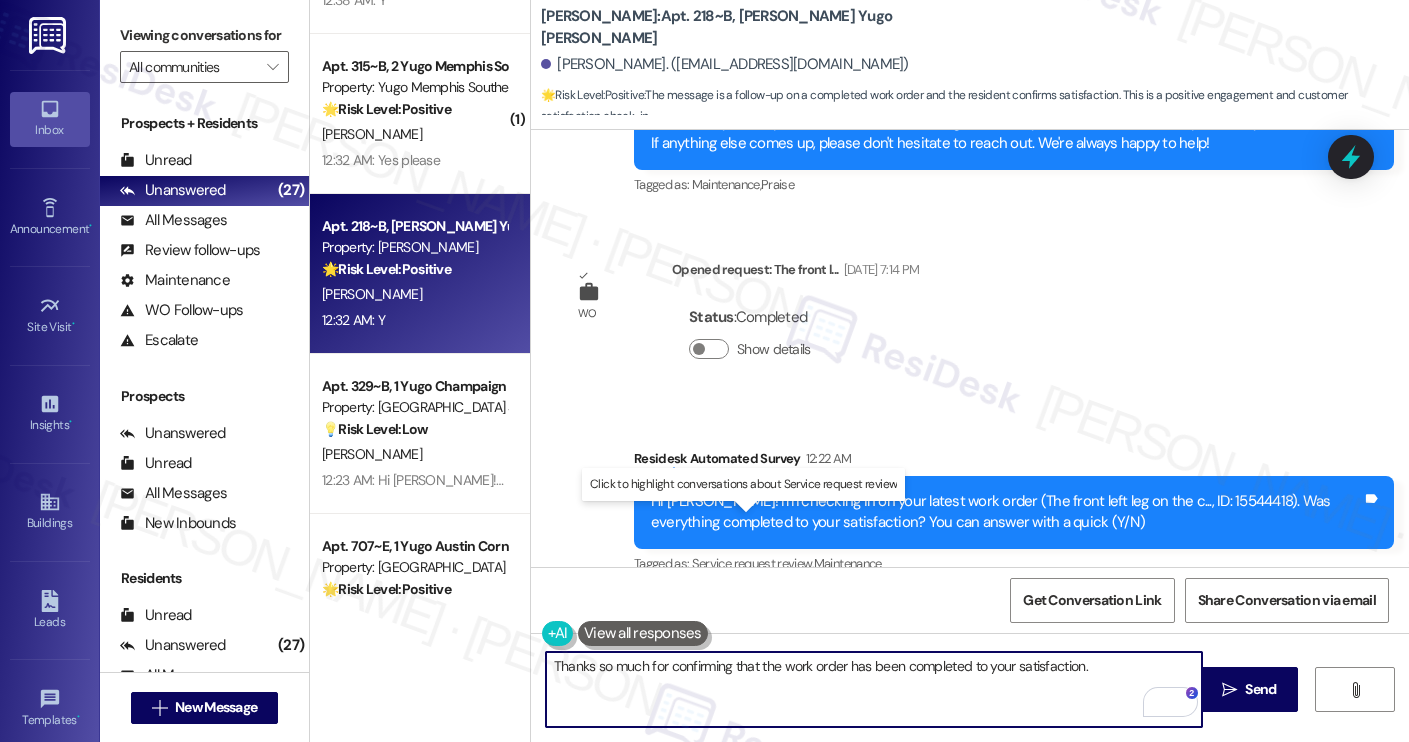 paste on "Feel free to reach out if anything else comes up." 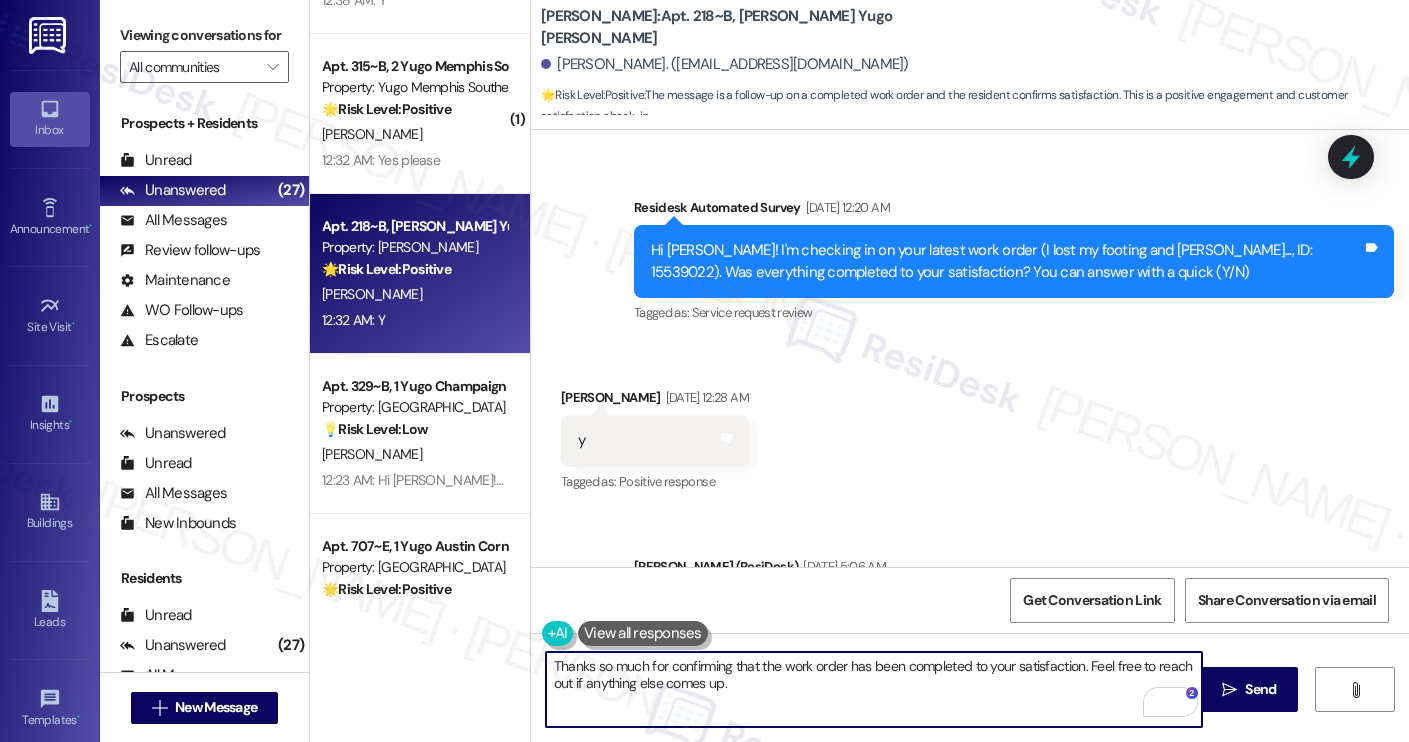 scroll, scrollTop: 3677, scrollLeft: 0, axis: vertical 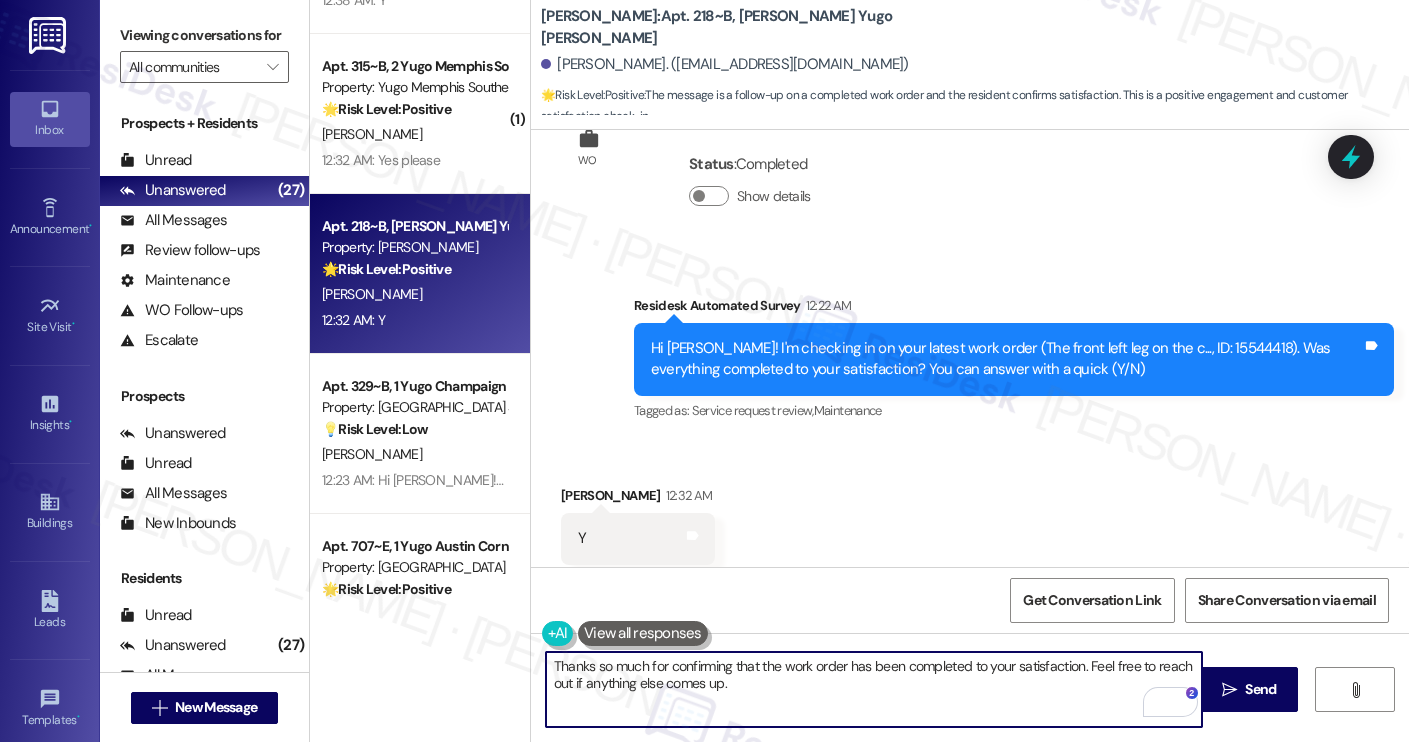 click on "Thanks so much for confirming that the work order has been completed to your satisfaction. Feel free to reach out if anything else comes up." at bounding box center (874, 689) 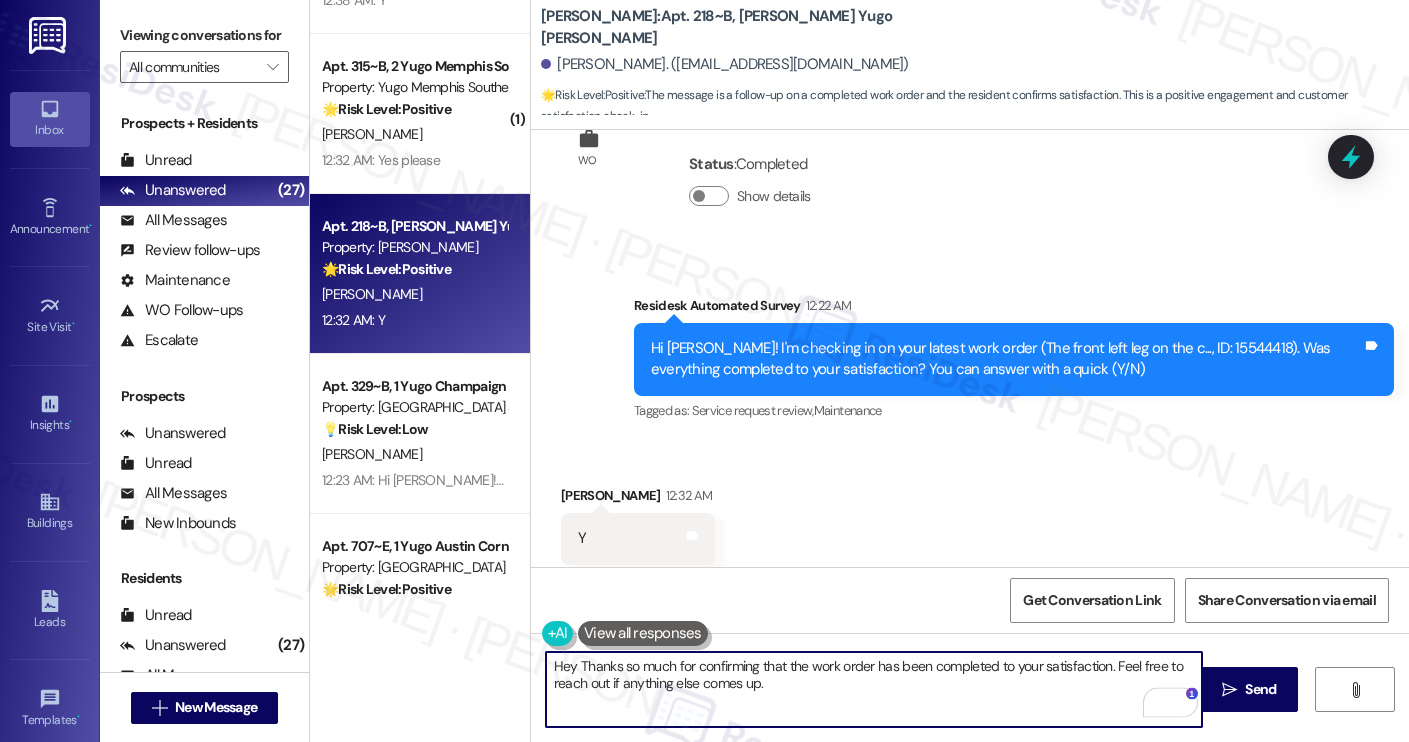 click on "Kirsten Cedrone-Stokes. (kirstenelizabethcs@gmail.com)" at bounding box center [725, 64] 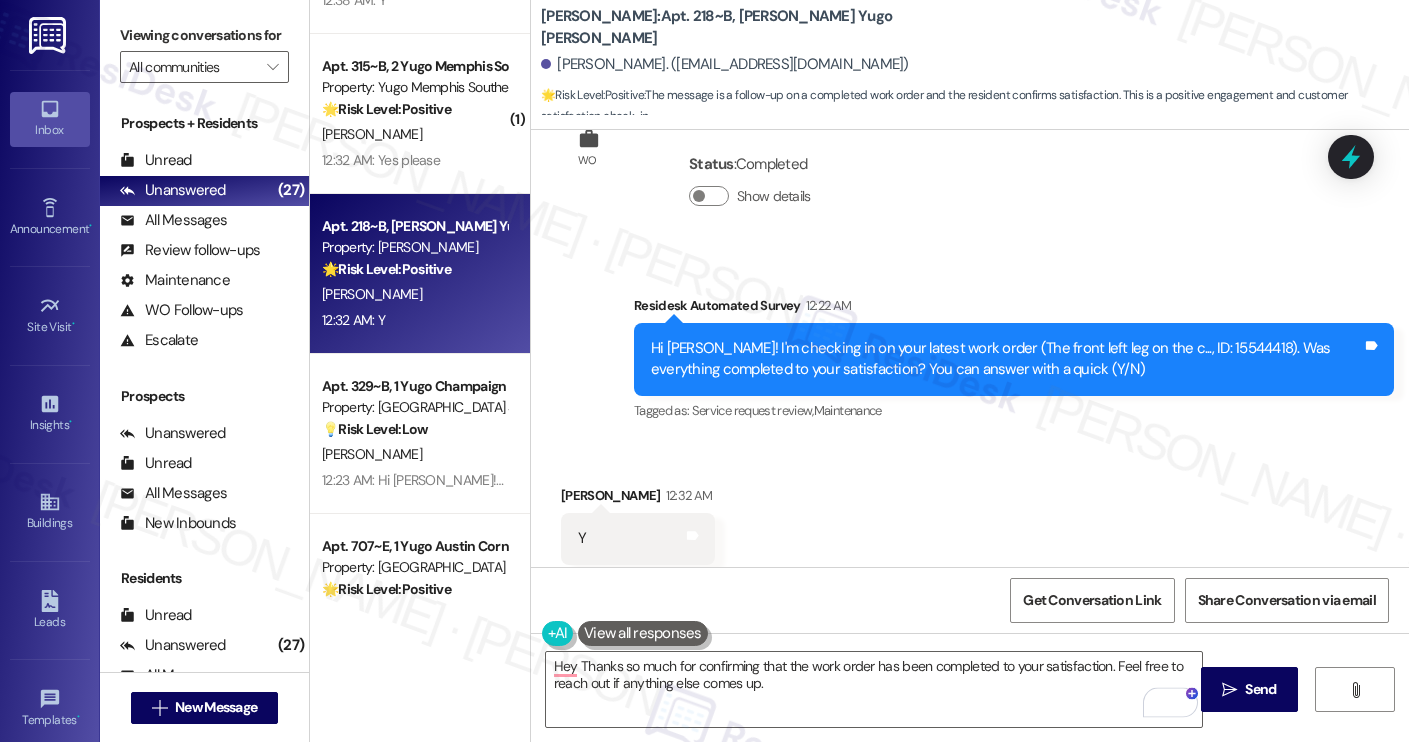 click on "Kirsten Cedrone-Stokes. (kirstenelizabethcs@gmail.com)" at bounding box center (725, 64) 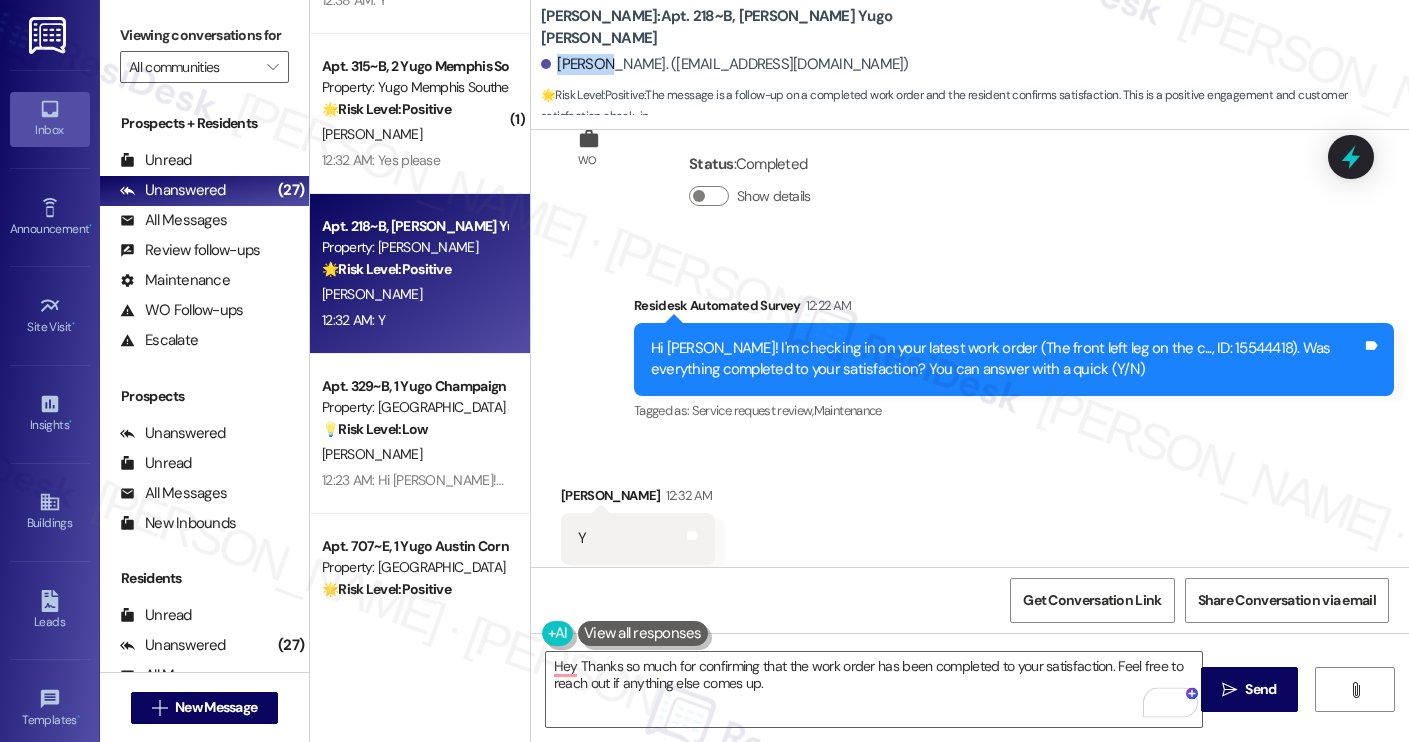 copy on "Kirsten" 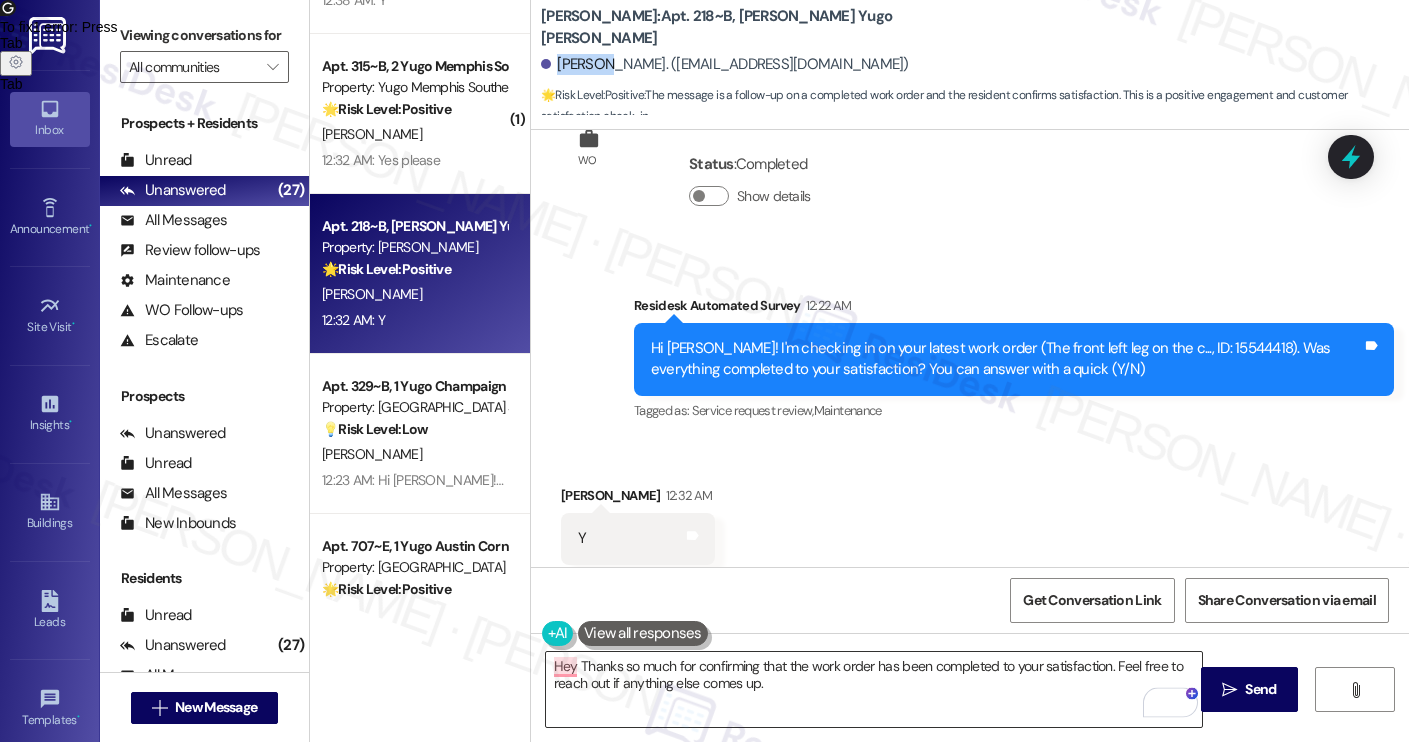click on "Hey Thanks so much for confirming that the work order has been completed to your satisfaction. Feel free to reach out if anything else comes up." at bounding box center (874, 689) 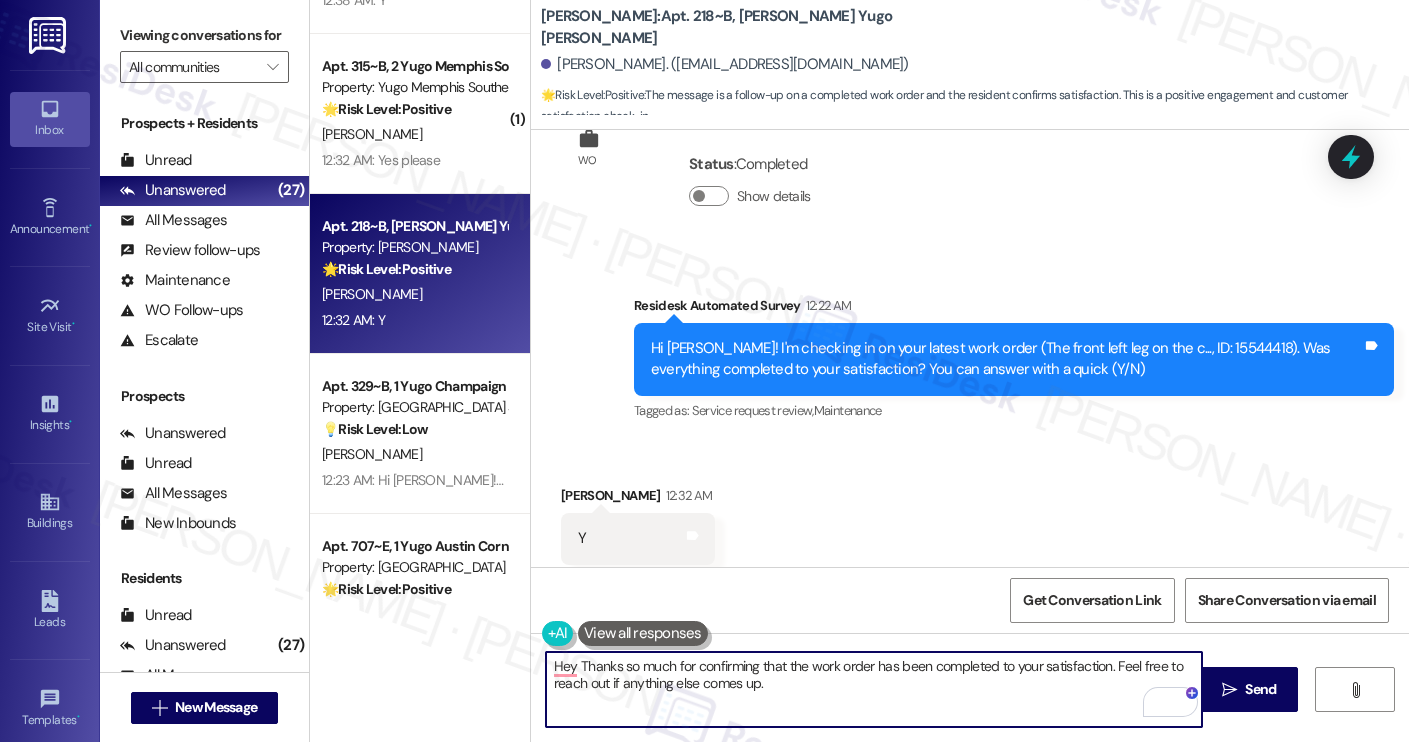 paste on "Kirsten" 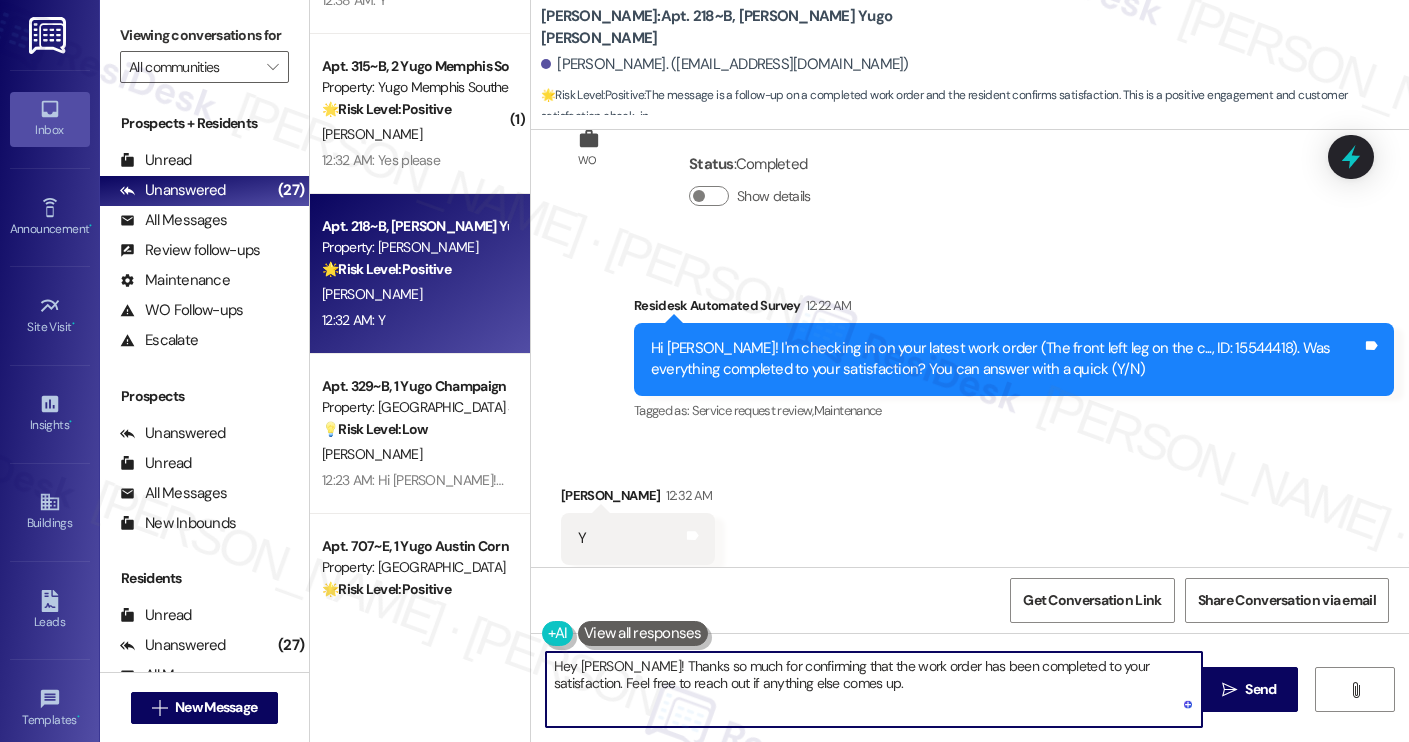 click on "Hey Kirsten! Thanks so much for confirming that the work order has been completed to your satisfaction. Feel free to reach out if anything else comes up." at bounding box center (874, 689) 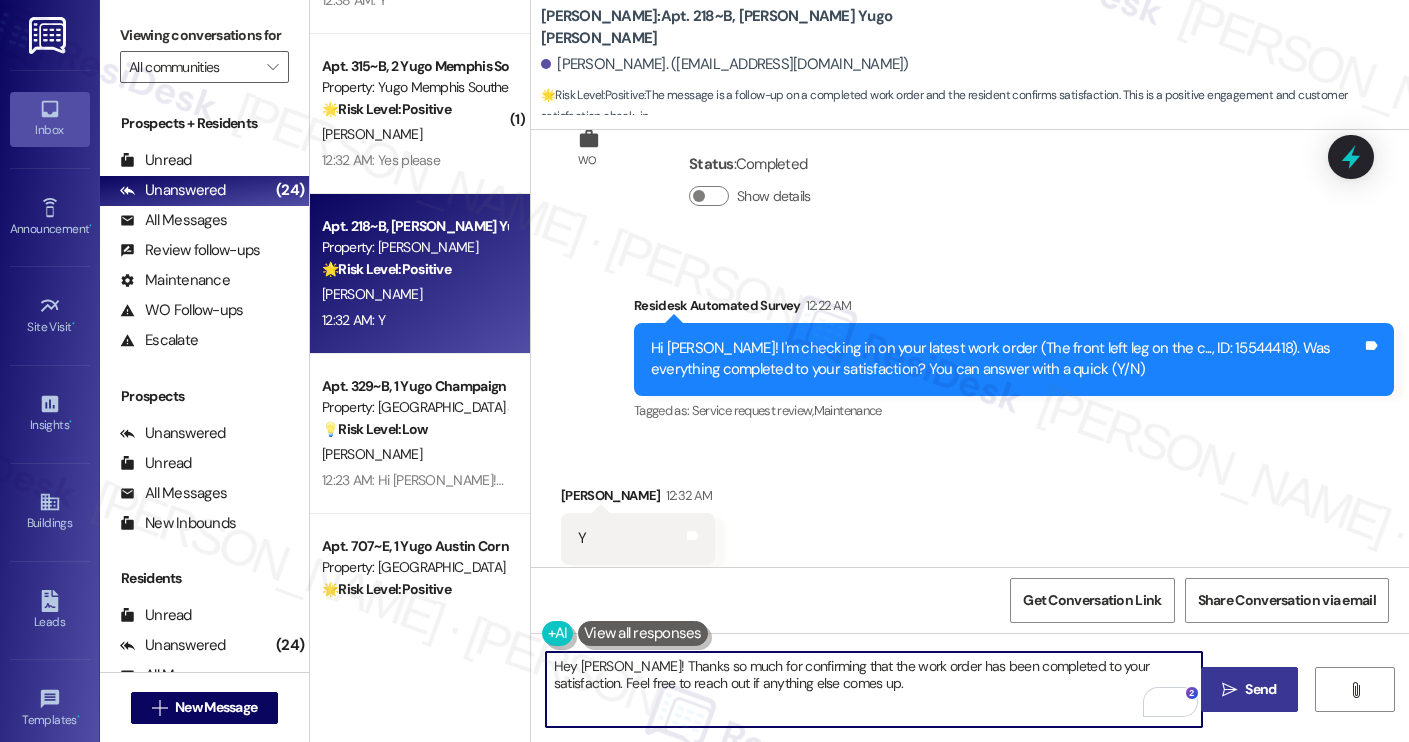 type on "Hey Kirsten! Thanks so much for confirming that the work order has been completed to your satisfaction. Feel free to reach out if anything else comes up." 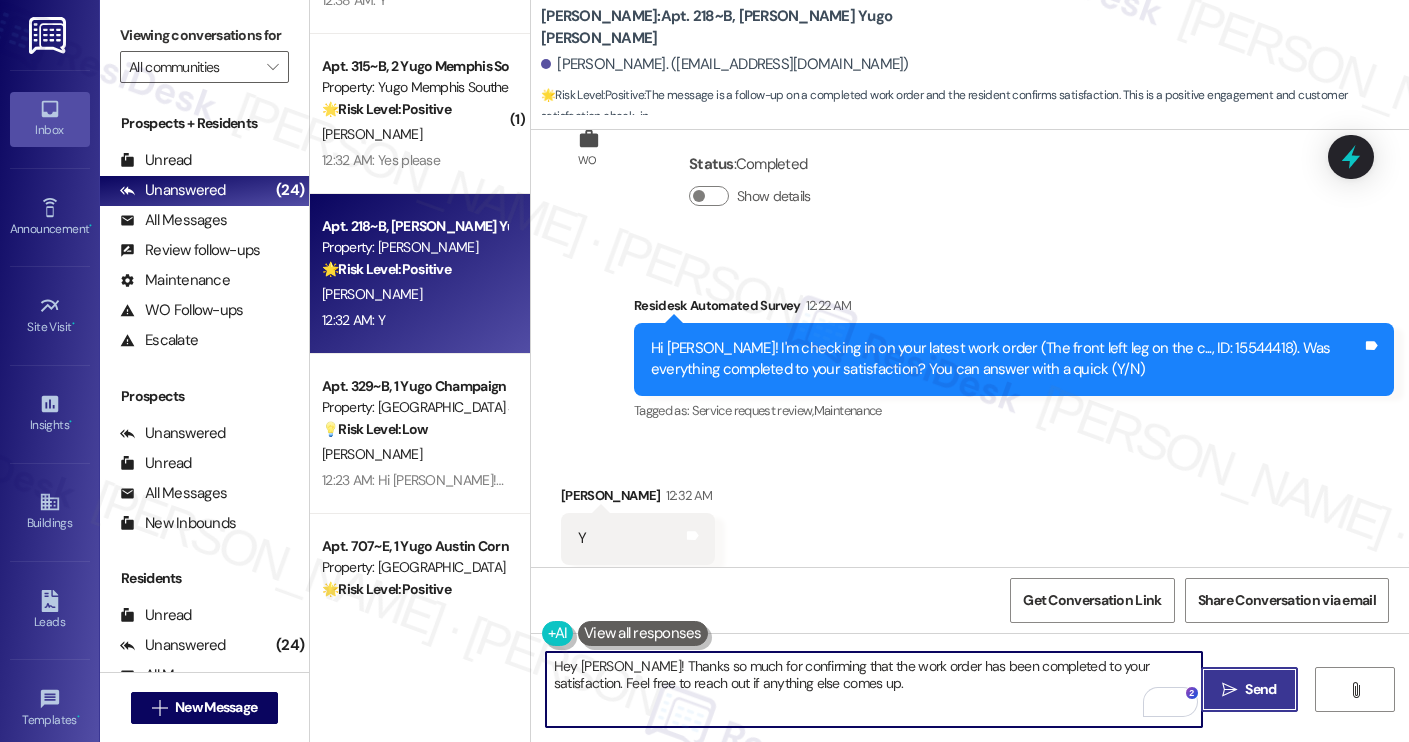 click on " Send" at bounding box center [1249, 689] 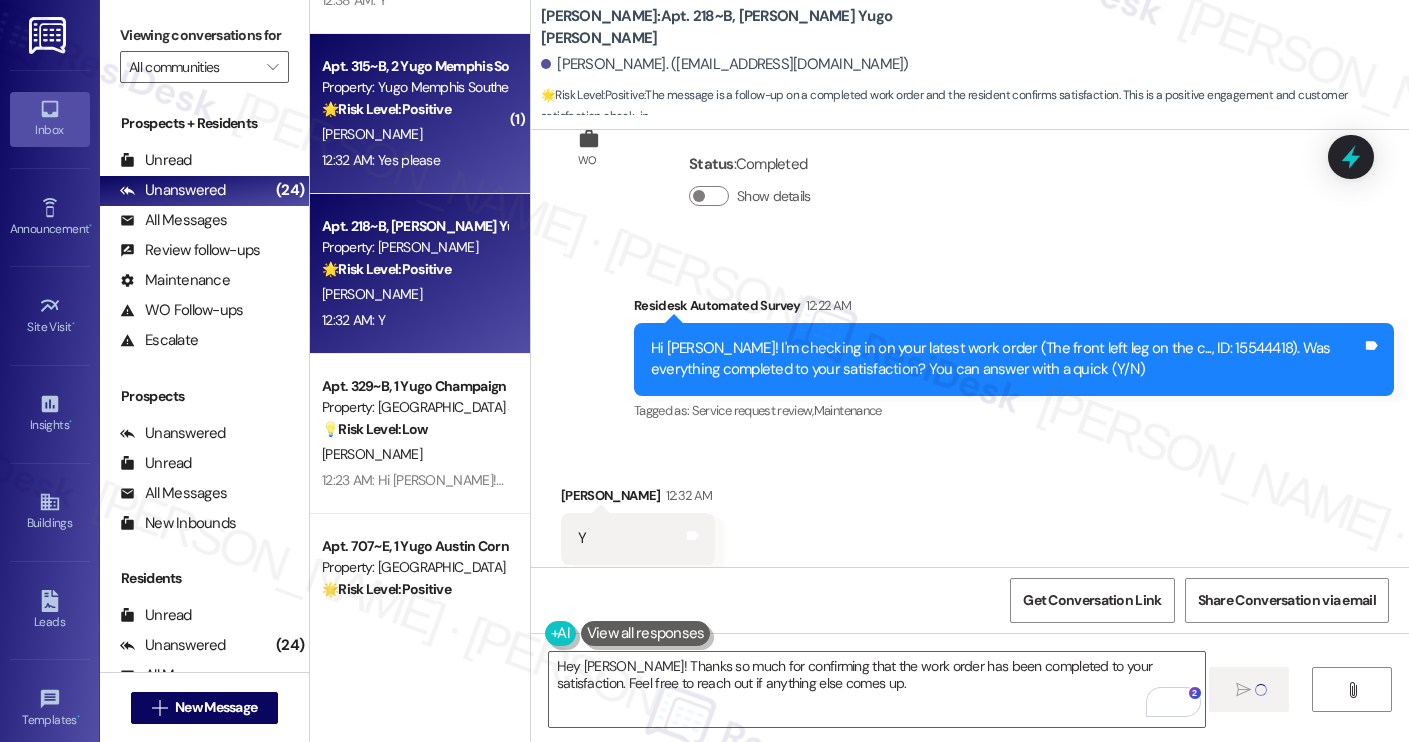 type 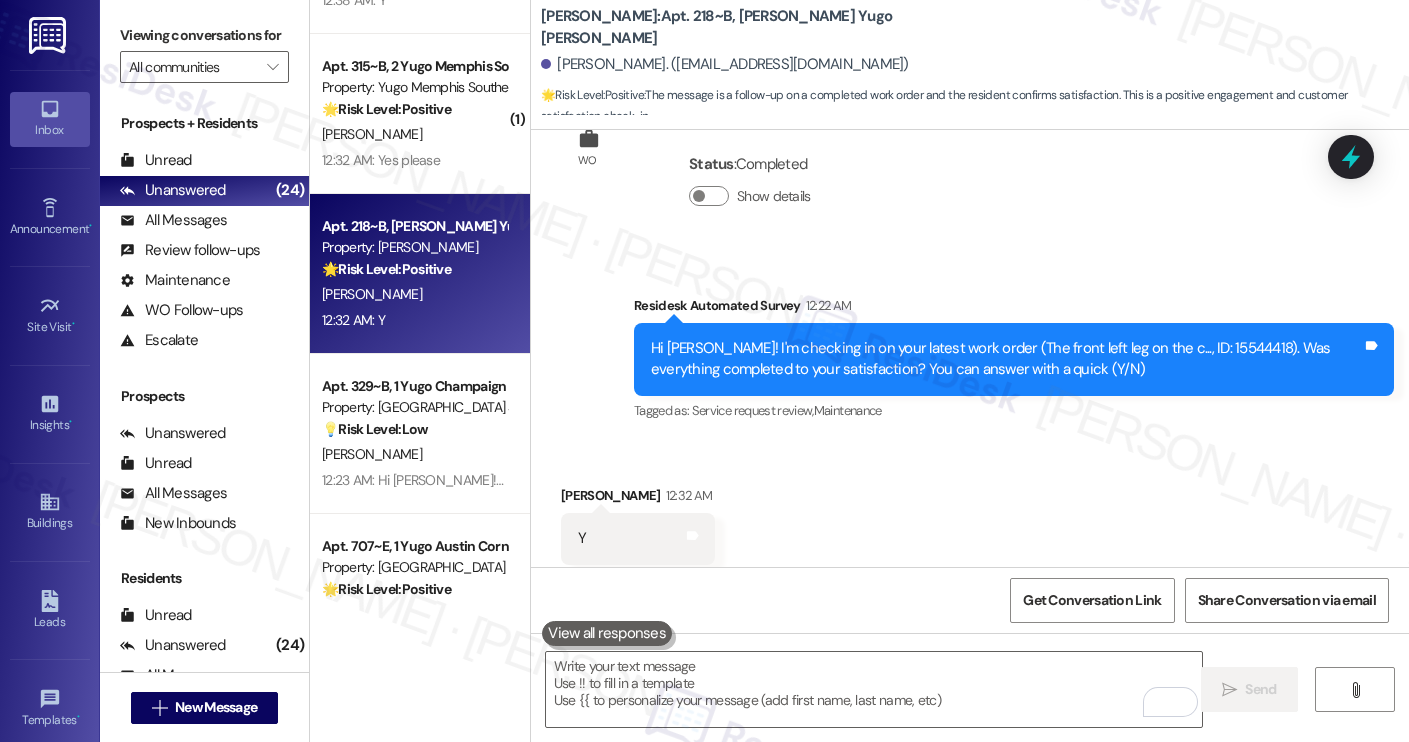 scroll, scrollTop: 3676, scrollLeft: 0, axis: vertical 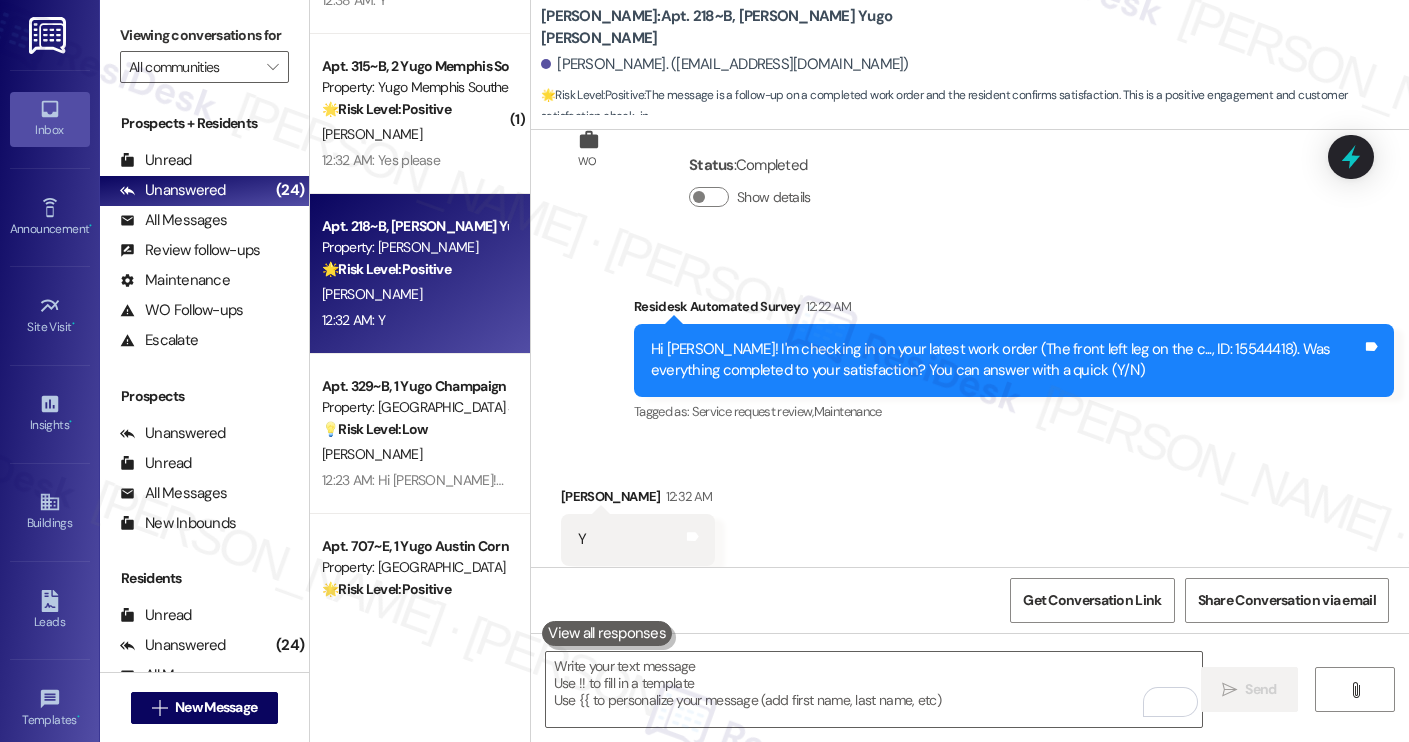 click on "Apt. 315~B, 2 Yugo Memphis Southern" at bounding box center [414, 66] 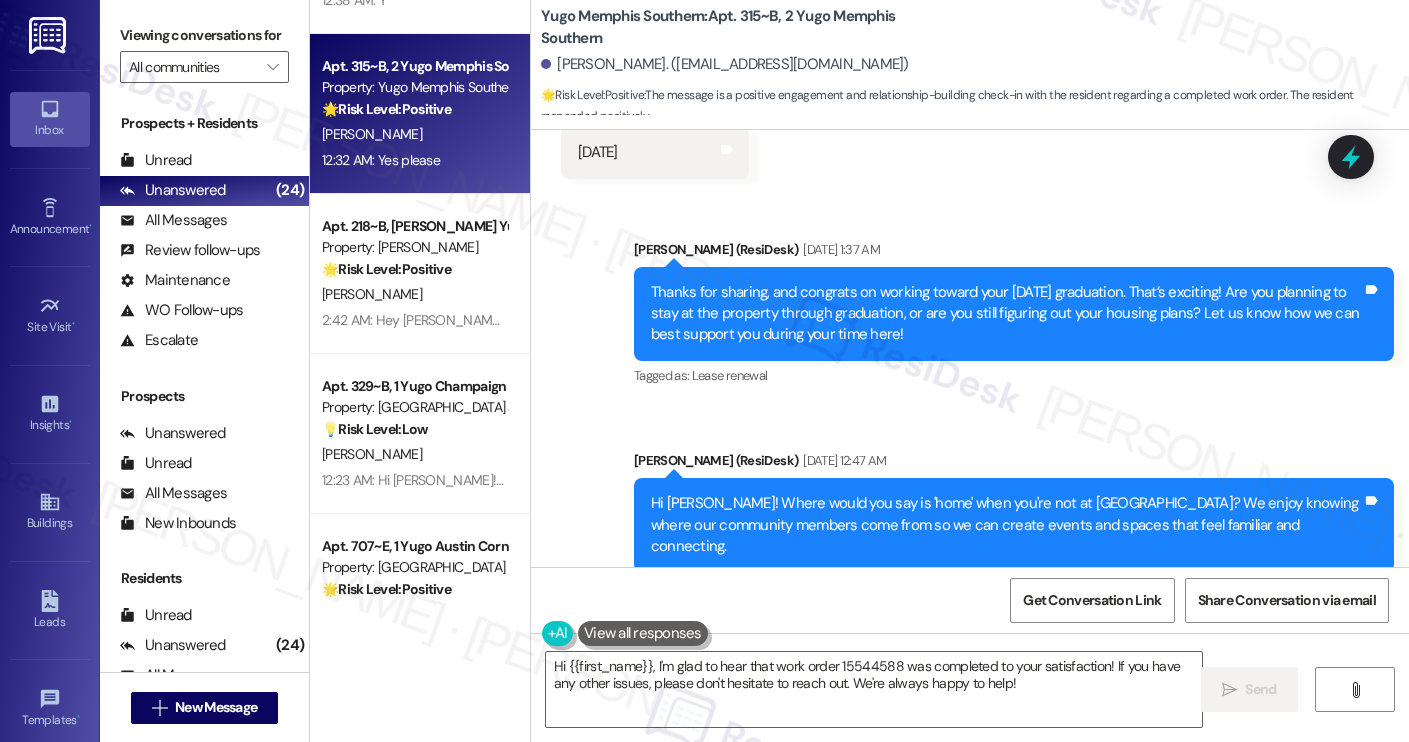 scroll, scrollTop: 5660, scrollLeft: 0, axis: vertical 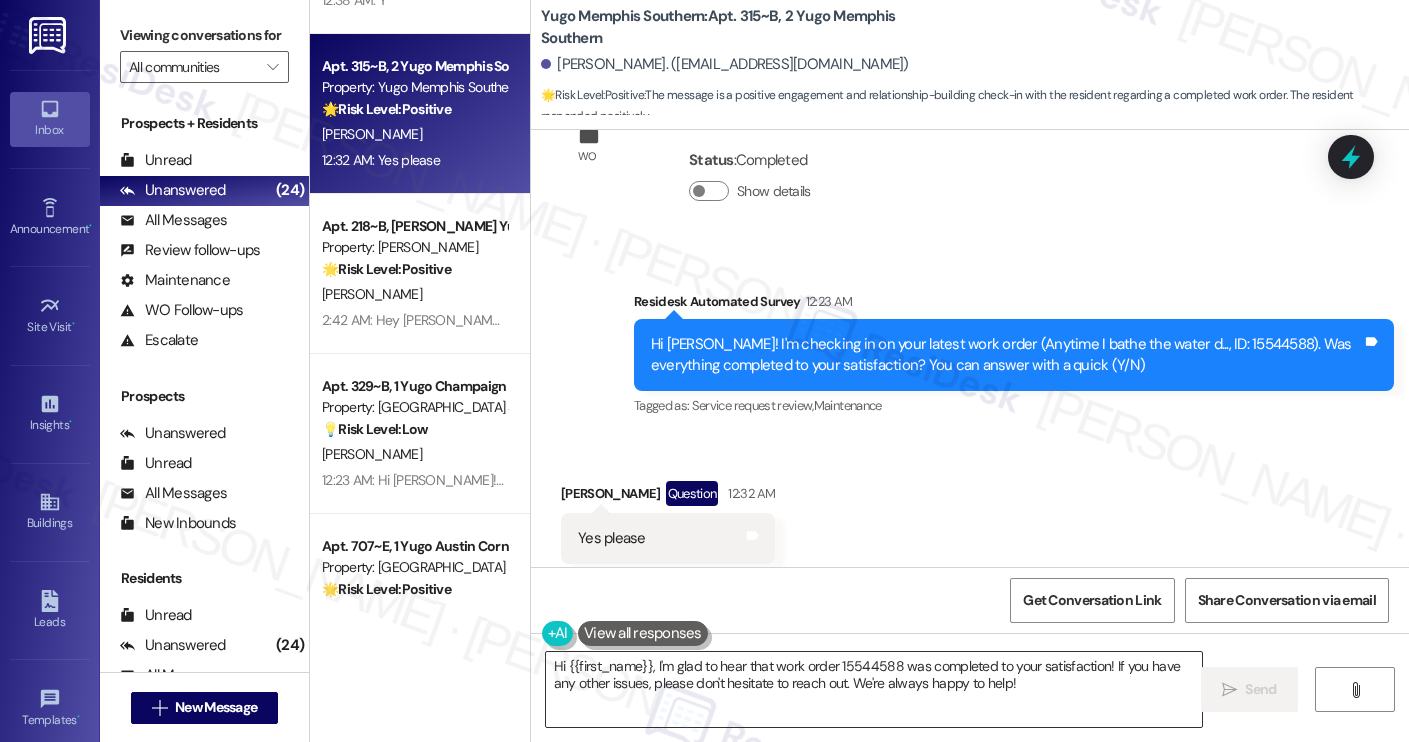 click on "Hi {{first_name}}, I'm glad to hear that work order 15544588 was completed to your satisfaction! If you have any other issues, please don't hesitate to reach out. We're always happy to help!" at bounding box center [874, 689] 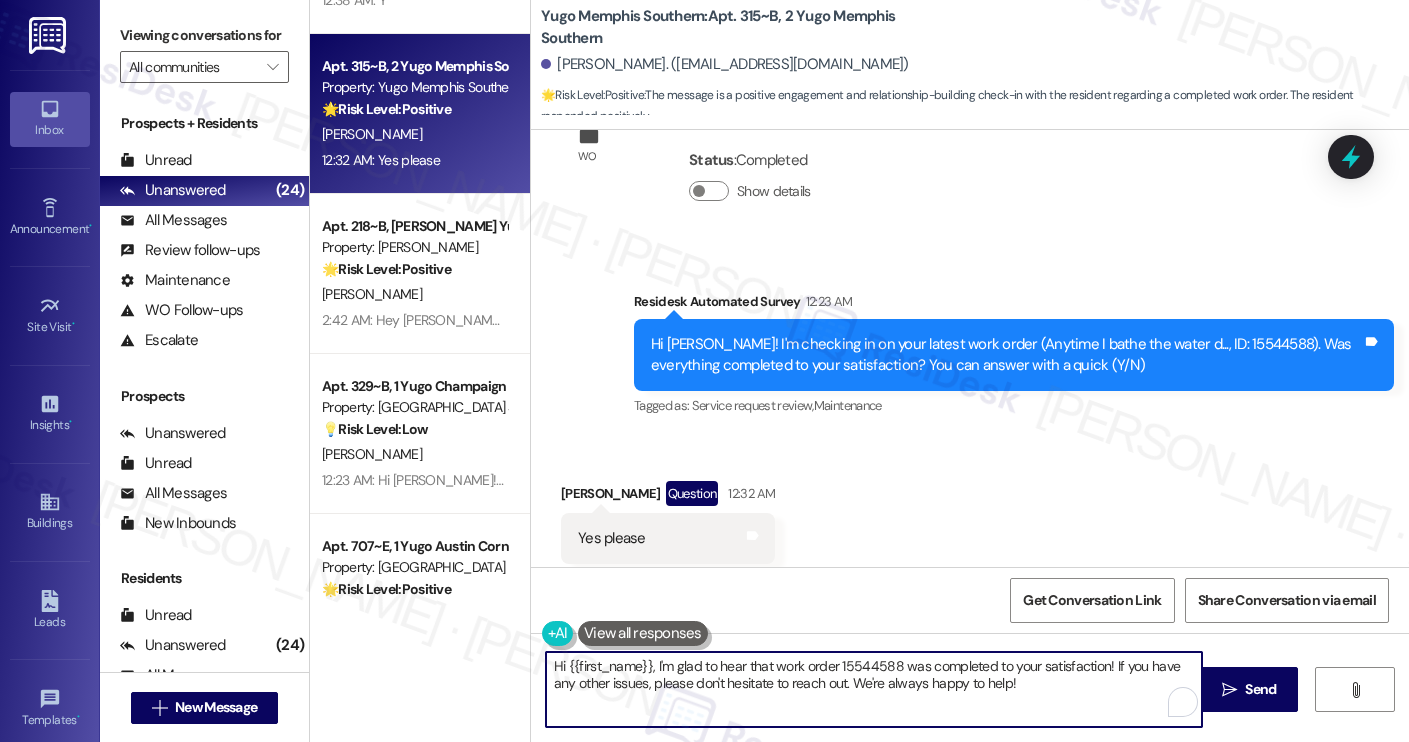 paste on "Thanks for your response, [PERSON_NAME]! Great to hear that your work order was completed to your satisfaction. Could I also take this chance to ask if [PERSON_NAME] has lived up to your expectations?" 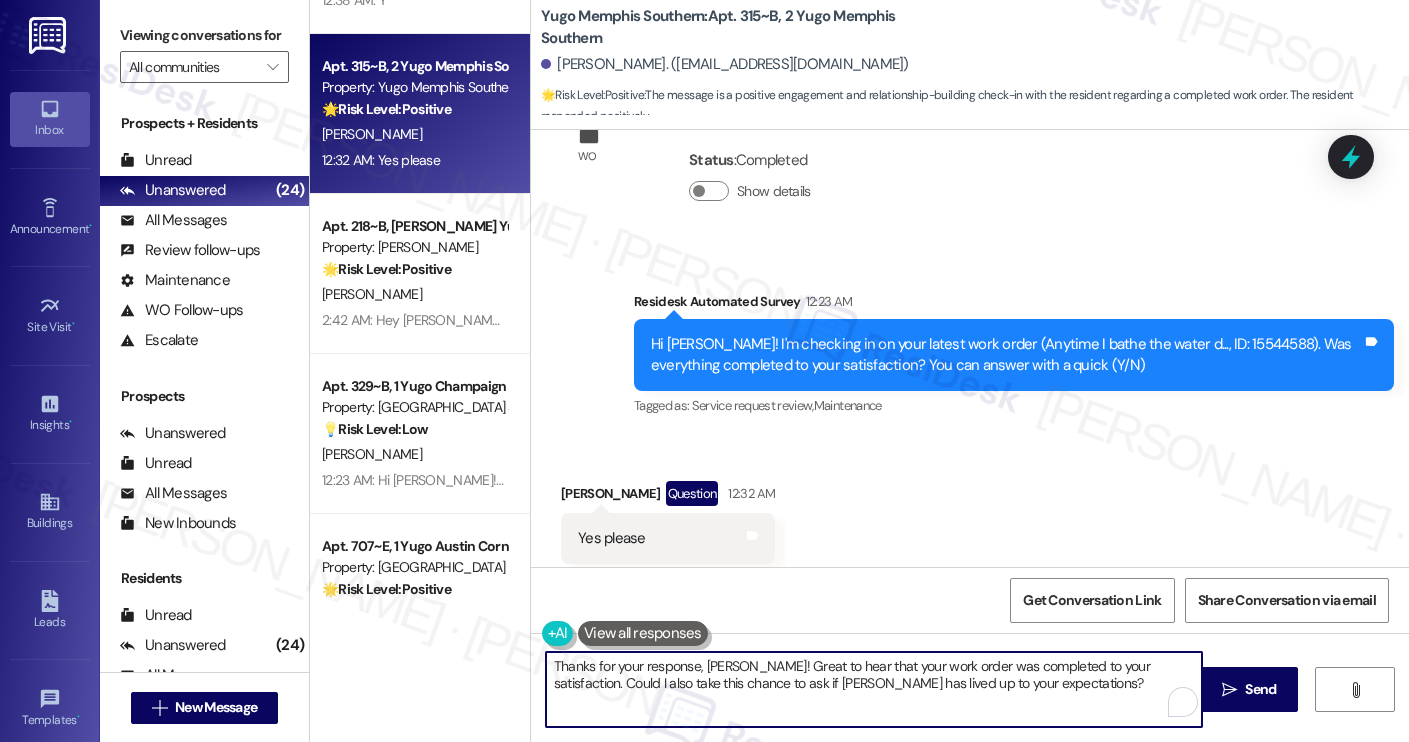 click on "Gabriel Agyapong Question 12:32 AM" at bounding box center (668, 497) 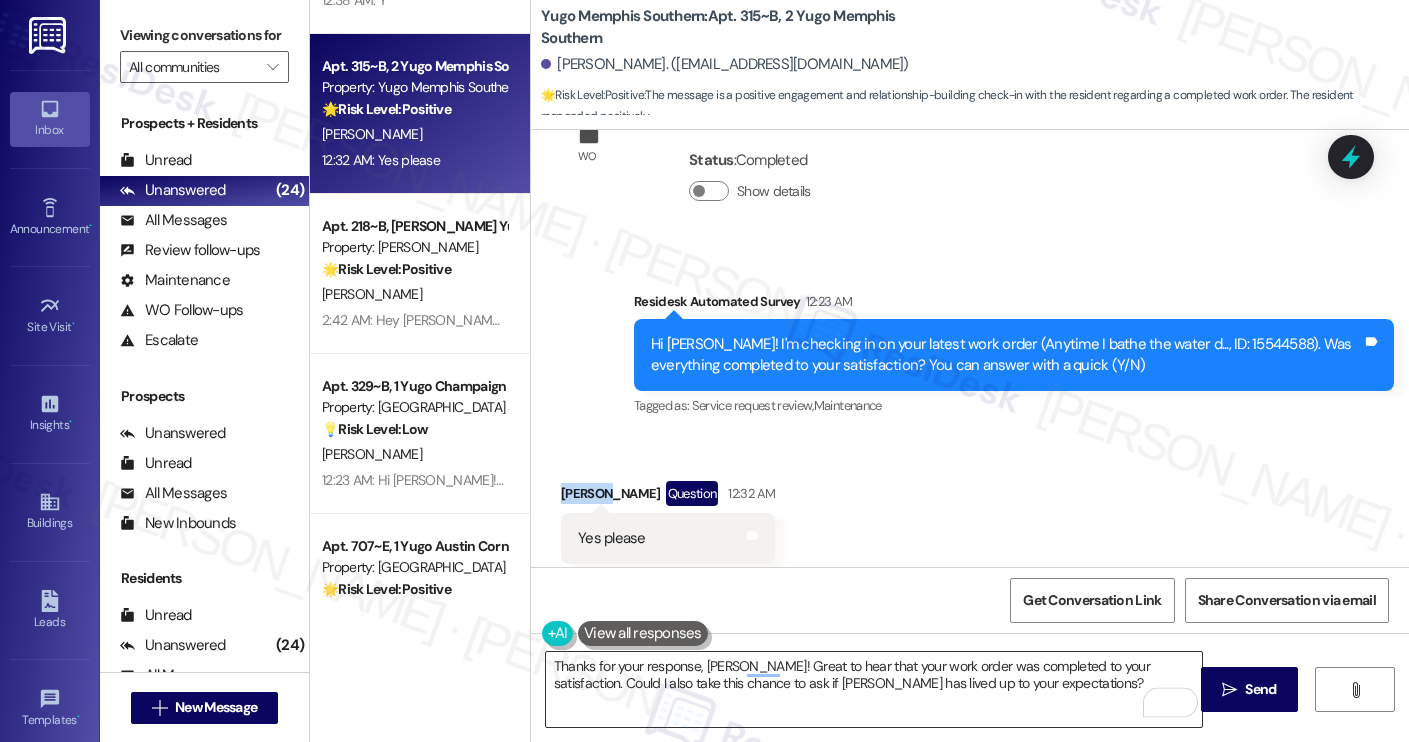 copy on "Gabriel" 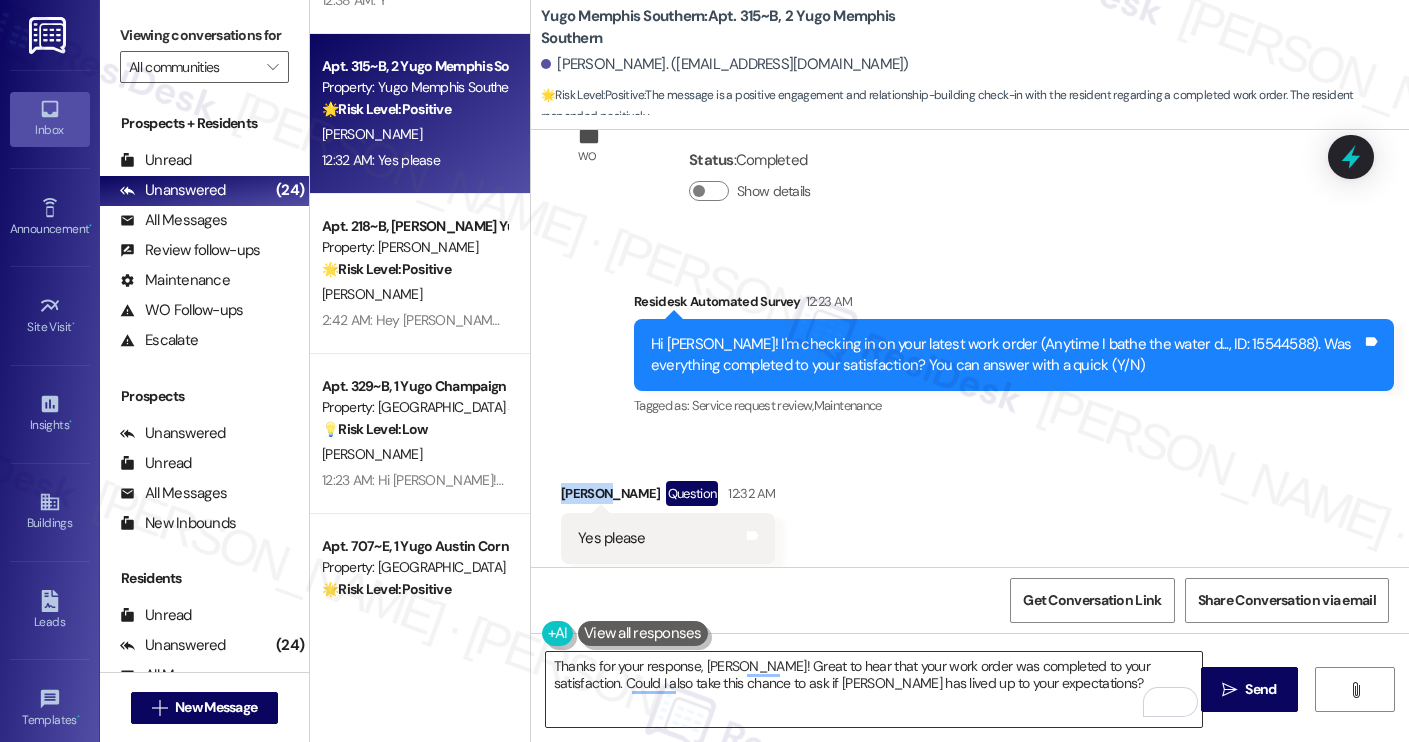 click on "Thanks for your response, [PERSON_NAME]! Great to hear that your work order was completed to your satisfaction. Could I also take this chance to ask if [PERSON_NAME] has lived up to your expectations?" at bounding box center (874, 689) 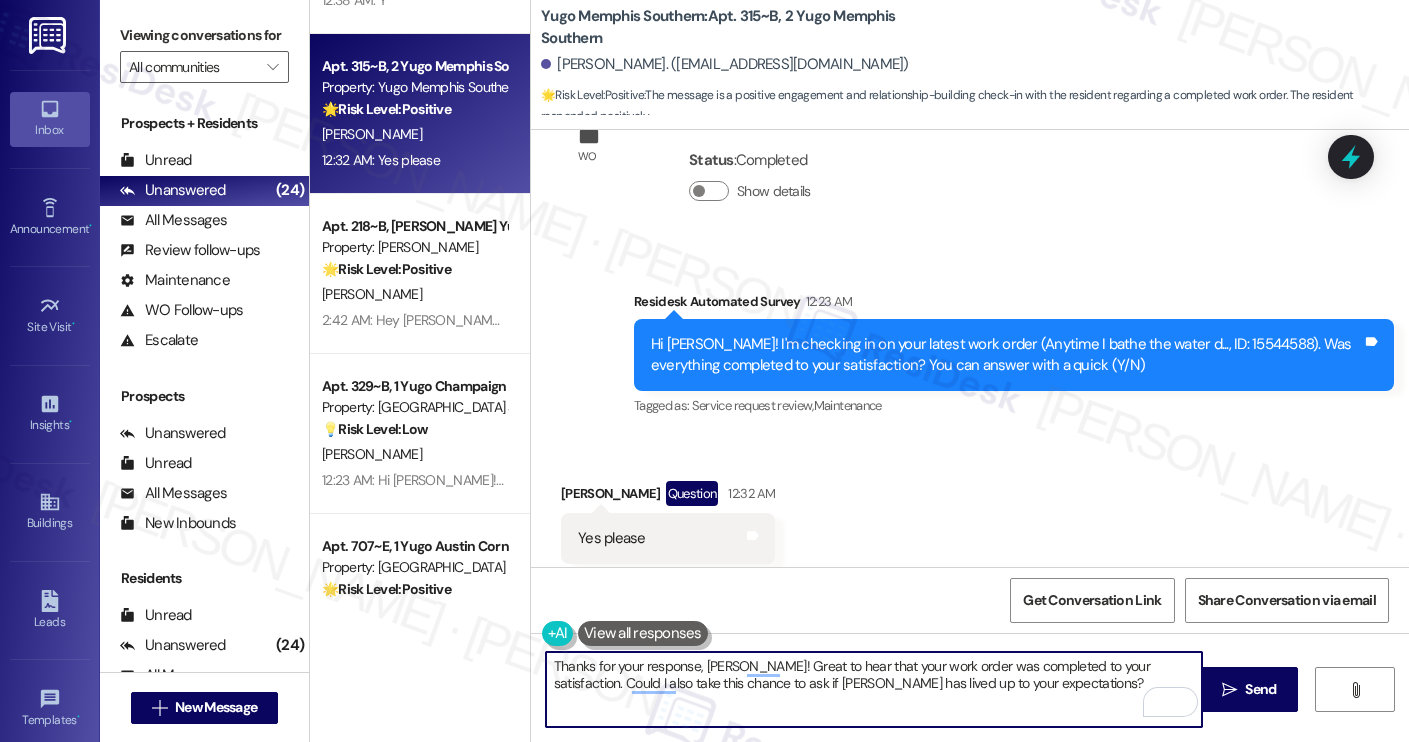 click on "Thanks for your response, [PERSON_NAME]! Great to hear that your work order was completed to your satisfaction. Could I also take this chance to ask if [PERSON_NAME] has lived up to your expectations?" at bounding box center (874, 689) 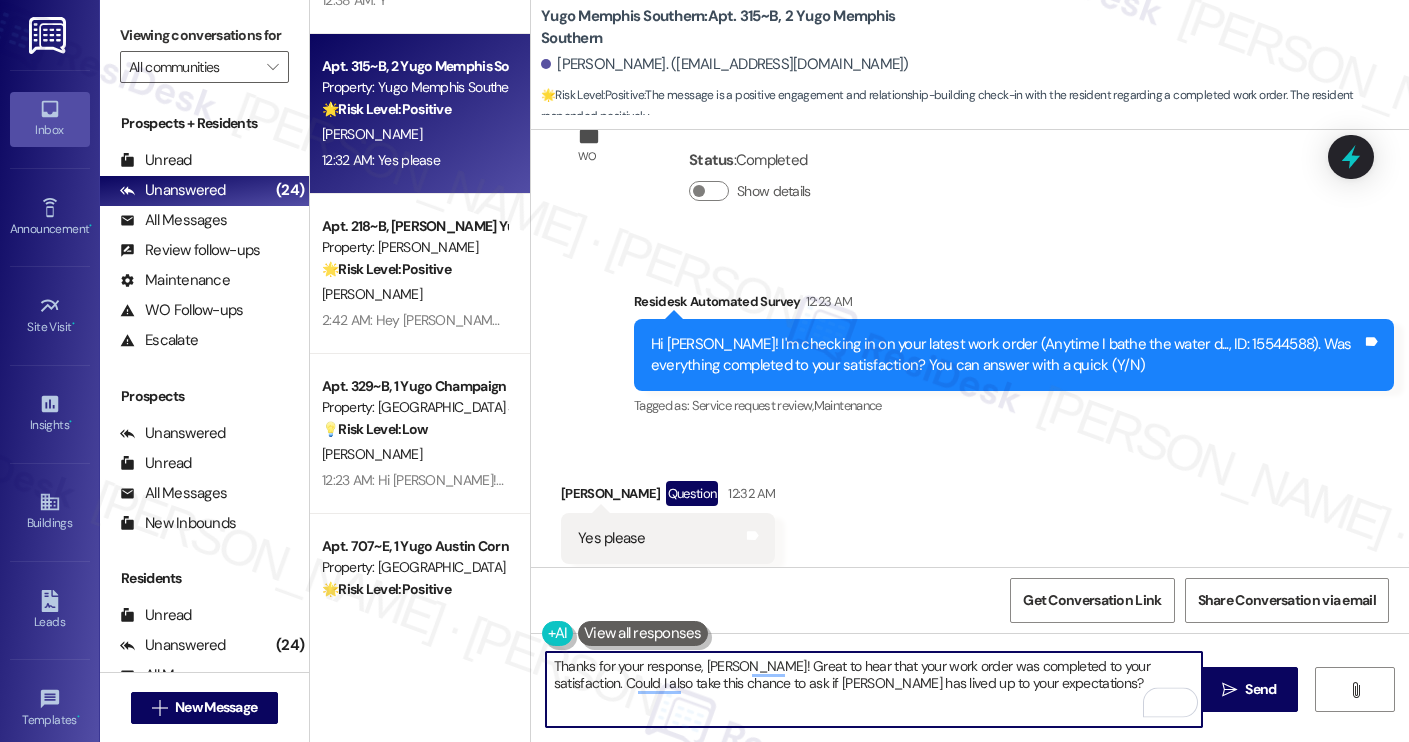 type on "Thanks for your response, Gabriel! Great to hear that your work order was completed to your satisfaction. Could I also take this chance to ask if Yugo Austin Waterloo has lived up to your expectations?" 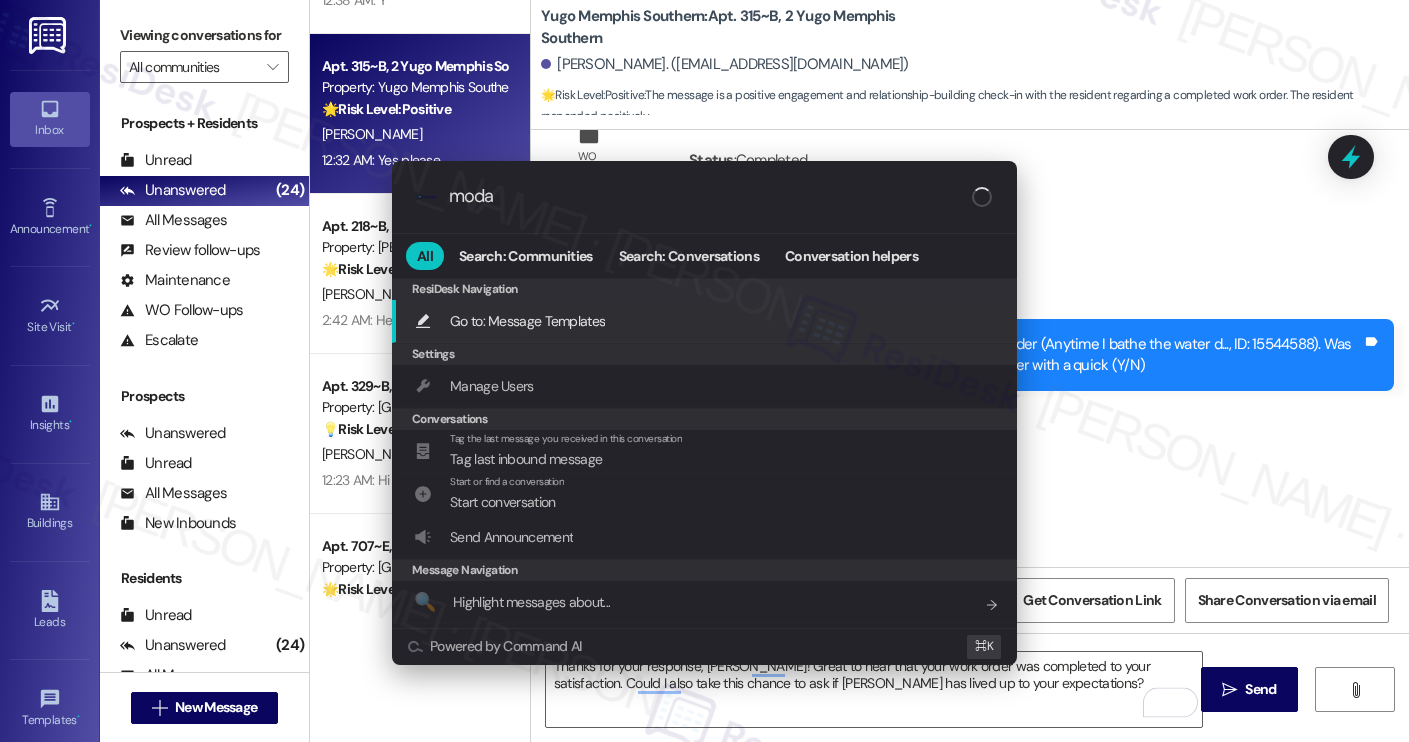 type on "modal" 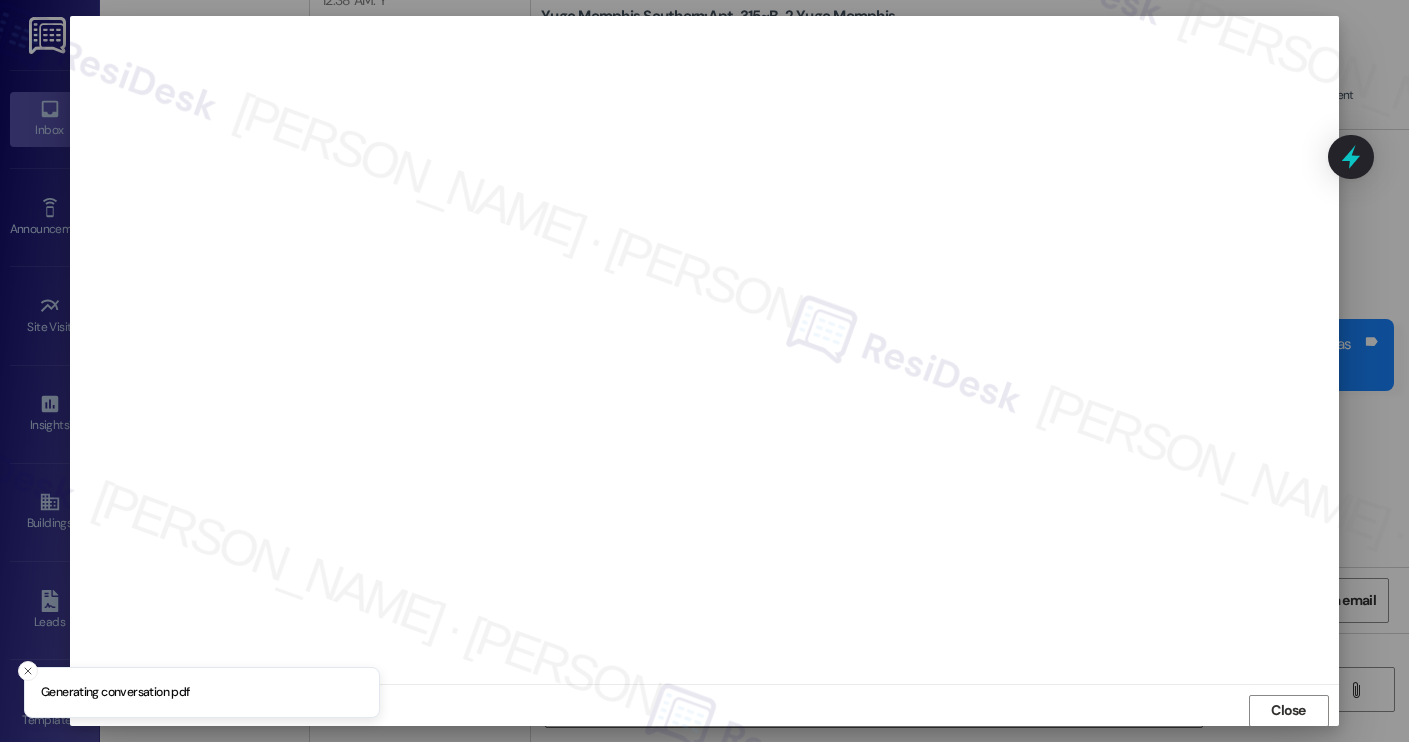 scroll, scrollTop: 1, scrollLeft: 0, axis: vertical 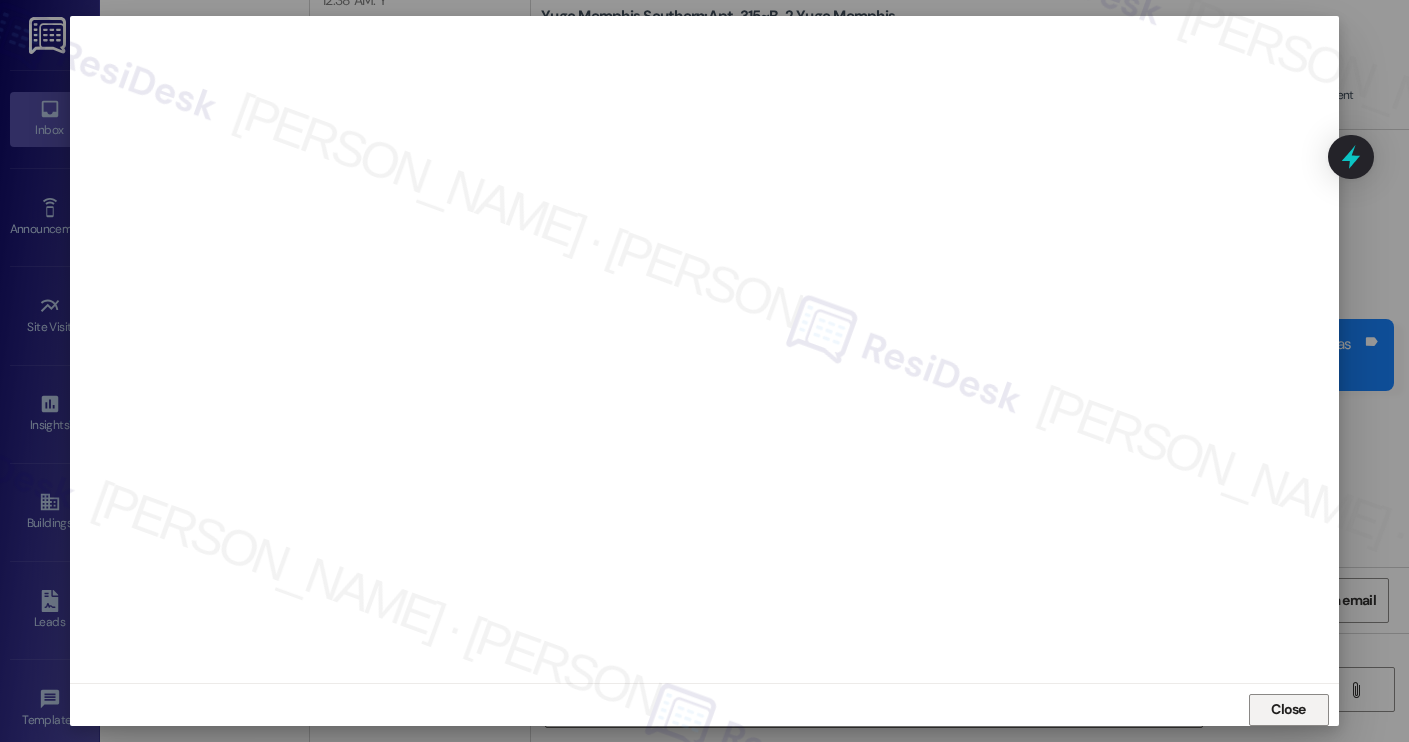click on "Close" at bounding box center [1288, 709] 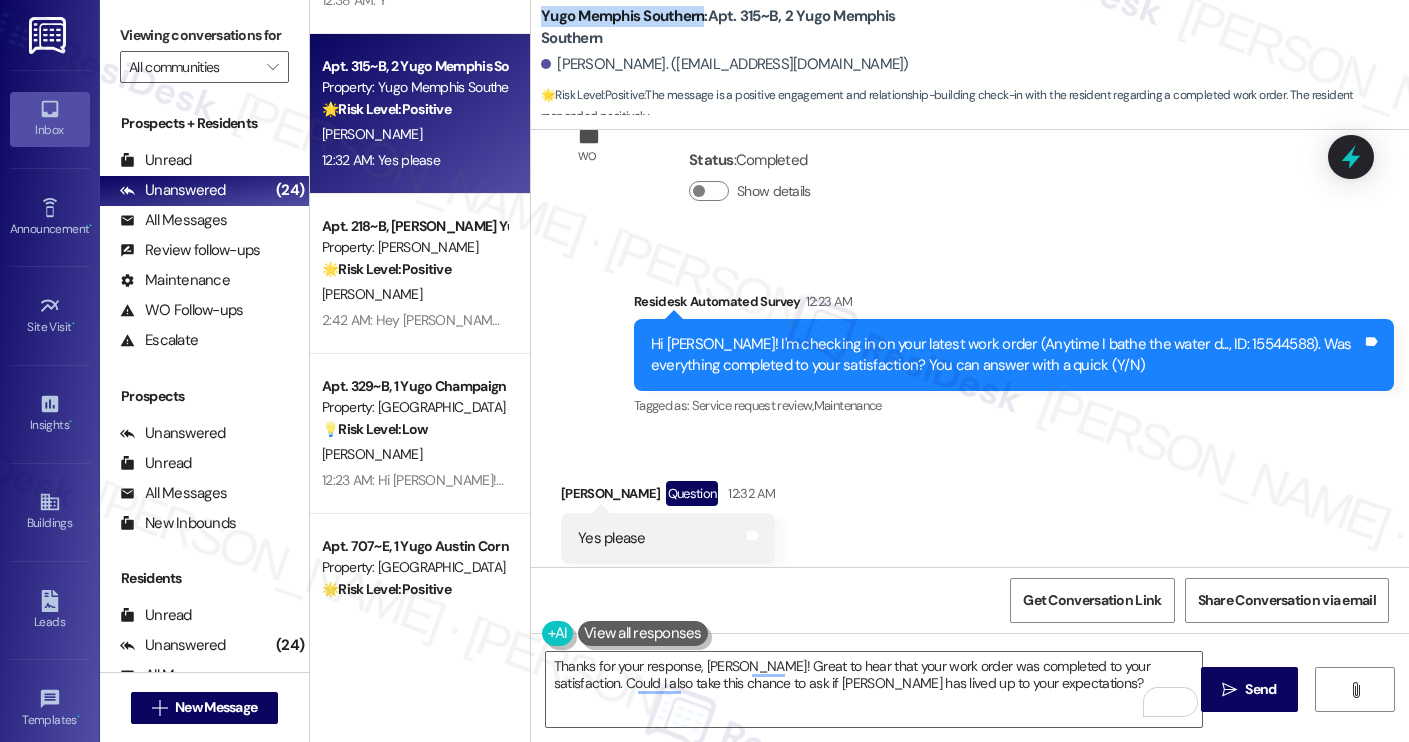 drag, startPoint x: 532, startPoint y: 13, endPoint x: 691, endPoint y: 25, distance: 159.4522 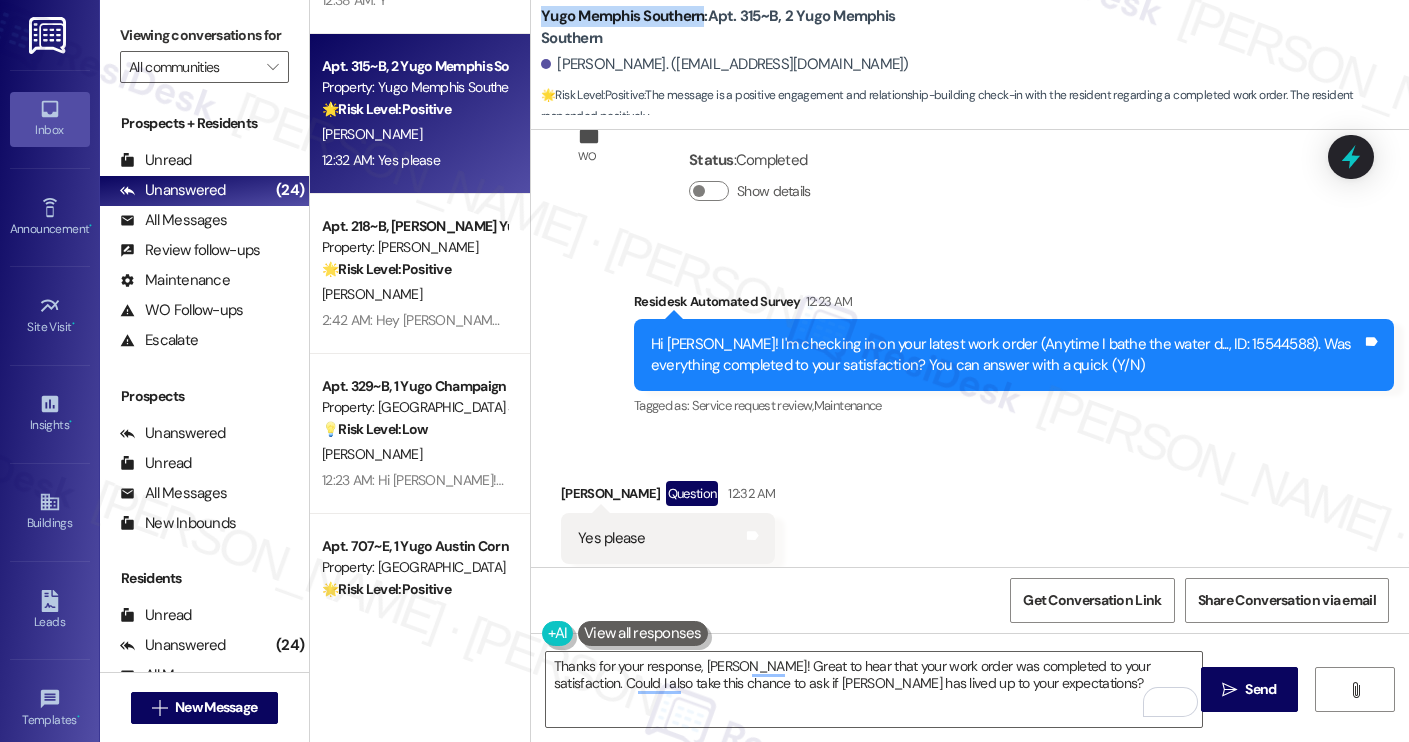 click on "Yugo Memphis Southern:  Apt. 315~B, 2 Yugo Memphis Southern" at bounding box center (741, 27) 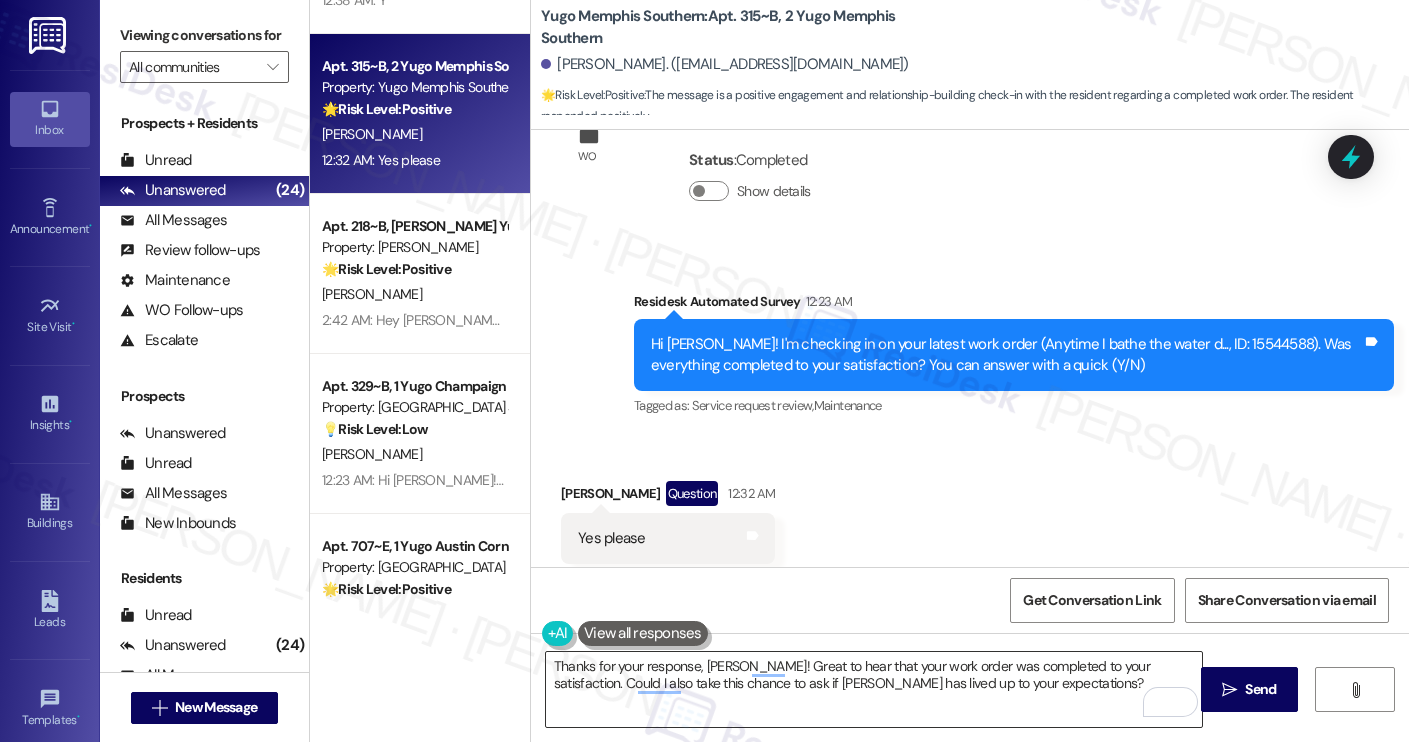 click on "Thanks for your response, Gabriel! Great to hear that your work order was completed to your satisfaction. Could I also take this chance to ask if Yugo Austin Waterloo has lived up to your expectations?" at bounding box center [874, 689] 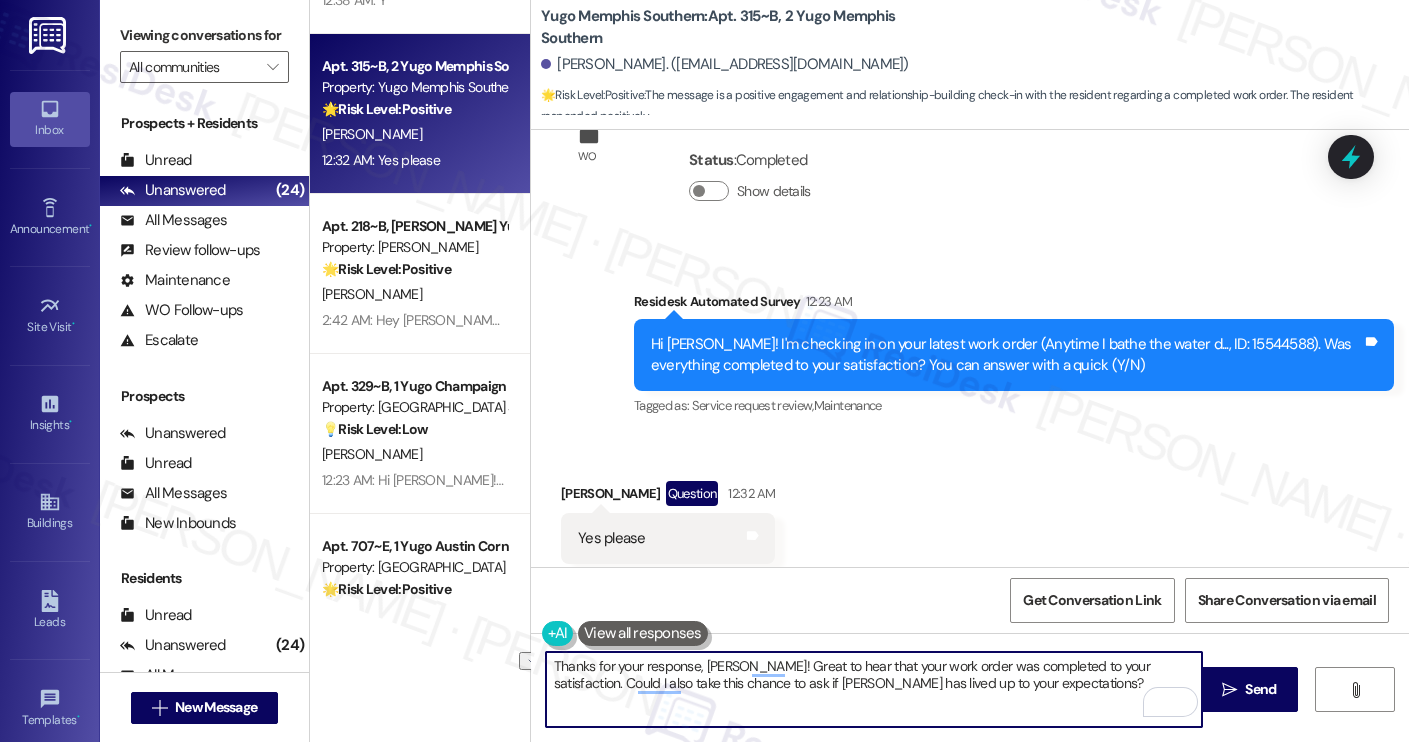 paste on "Memphis Southern" 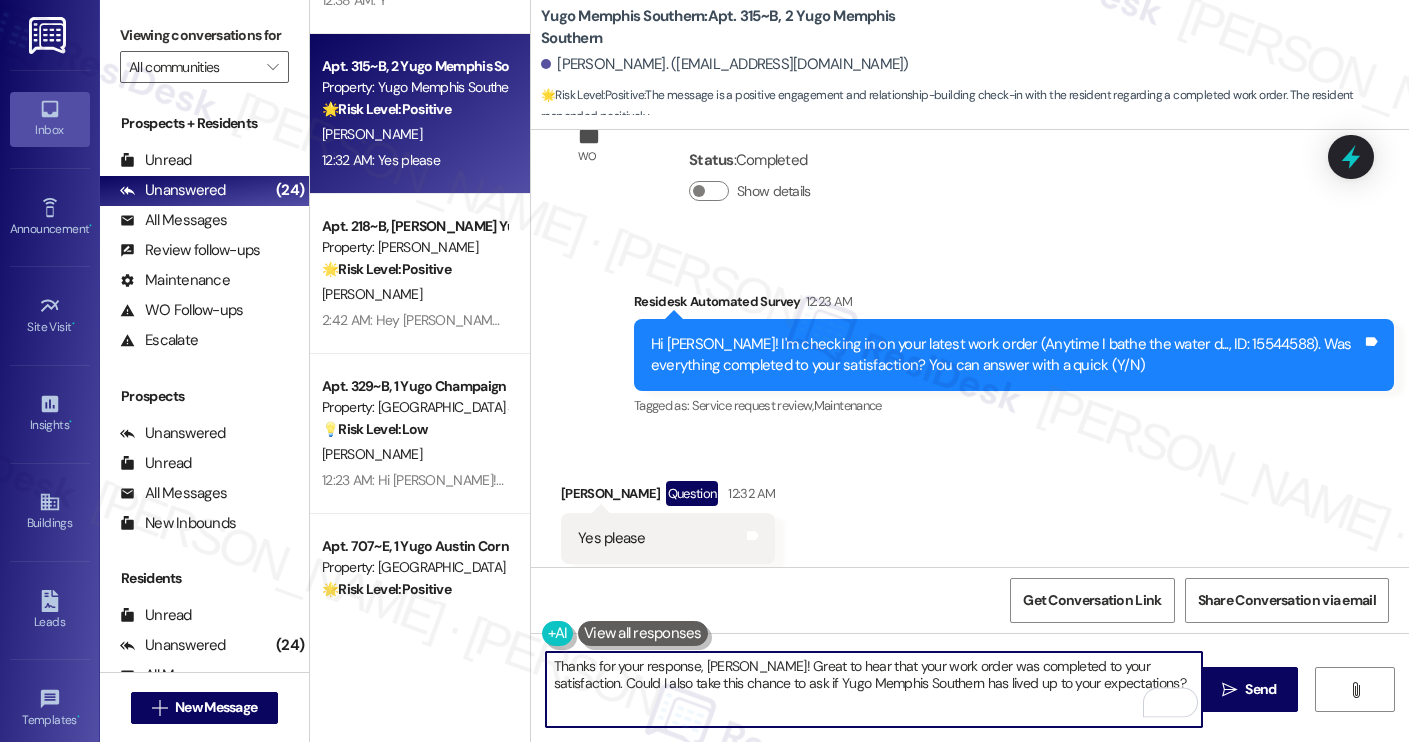 click on "Thanks for your response, Gabriel! Great to hear that your work order was completed to your satisfaction. Could I also take this chance to ask if Yugo Memphis Southern has lived up to your expectations?" at bounding box center (874, 689) 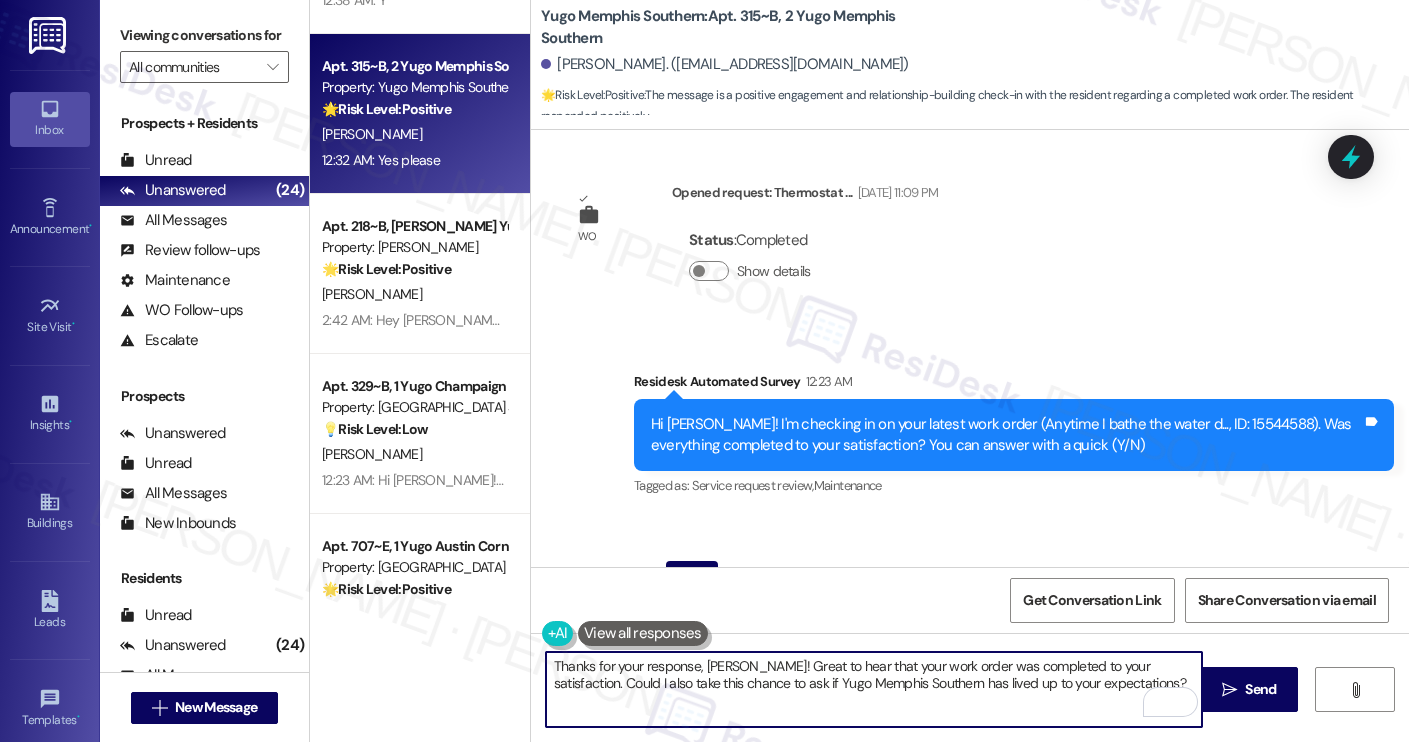 scroll, scrollTop: 5660, scrollLeft: 0, axis: vertical 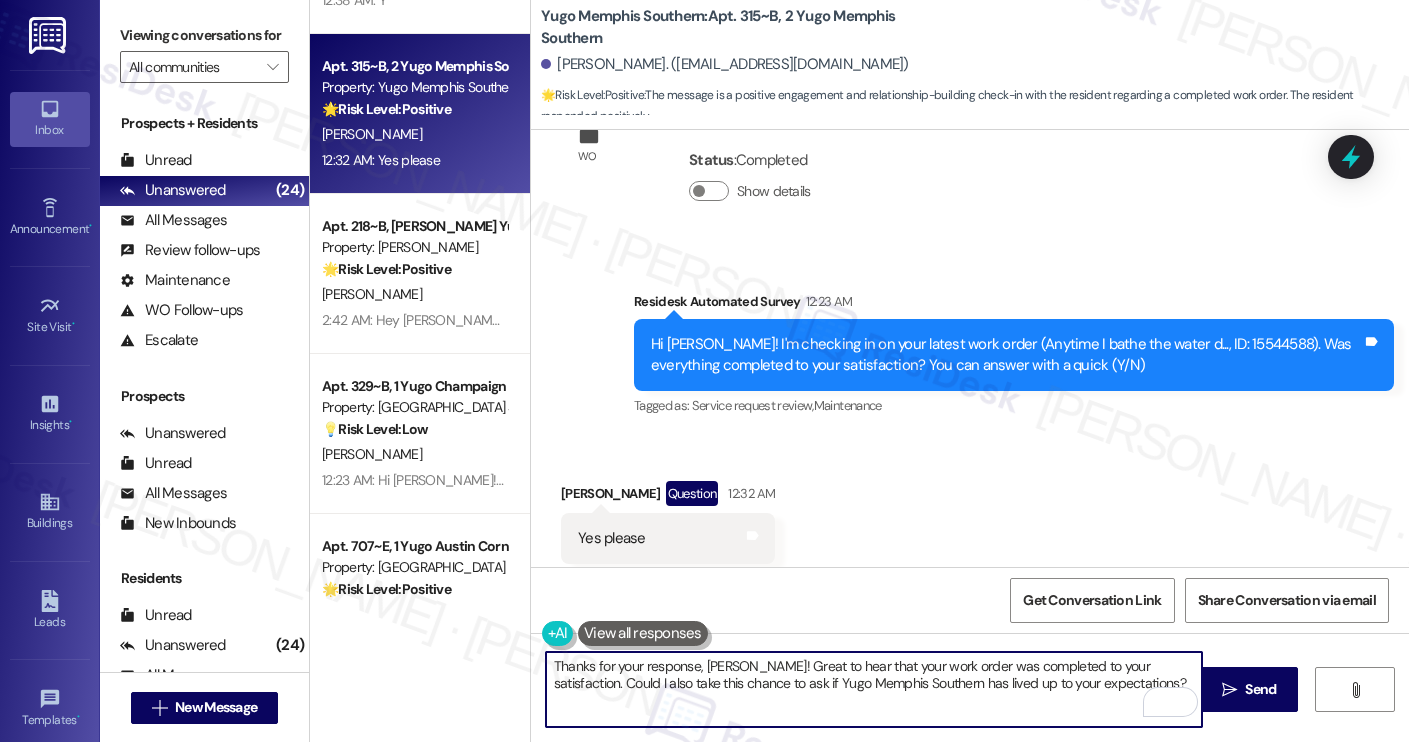 click on "Thanks for your response, Gabriel! Great to hear that your work order was completed to your satisfaction. Could I also take this chance to ask if Yugo Memphis Southern has lived up to your expectations?" at bounding box center [874, 689] 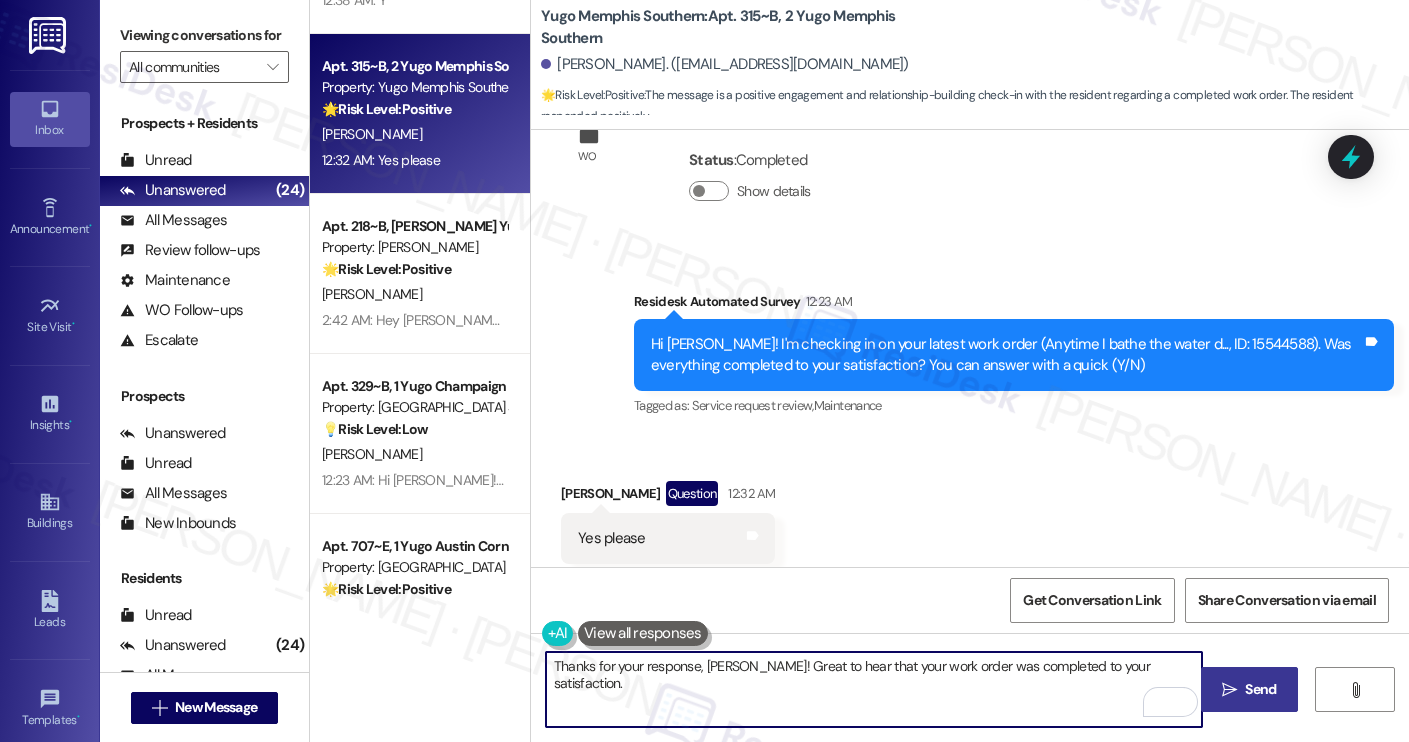 type on "Thanks for your response, Gabriel! Great to hear that your work order was completed to your satisfaction." 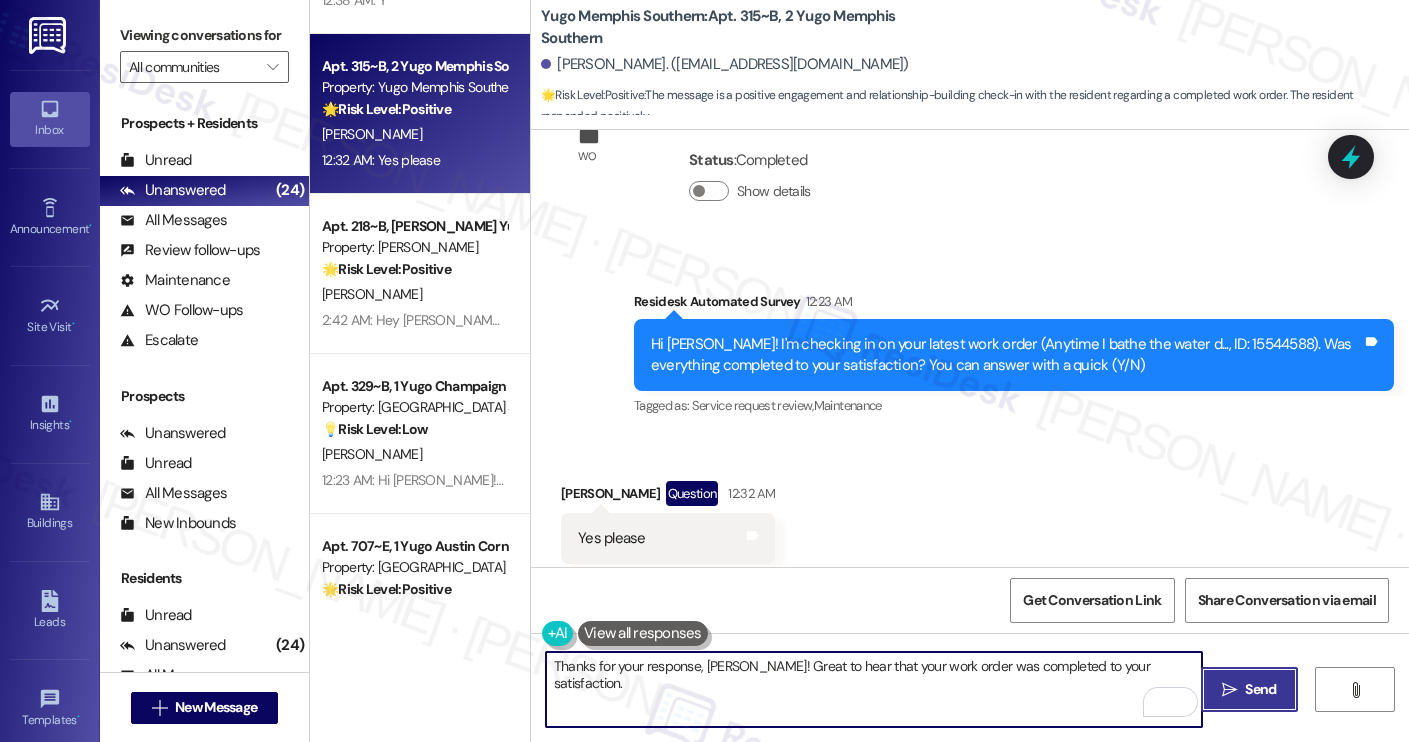 click on " Send" at bounding box center [1249, 689] 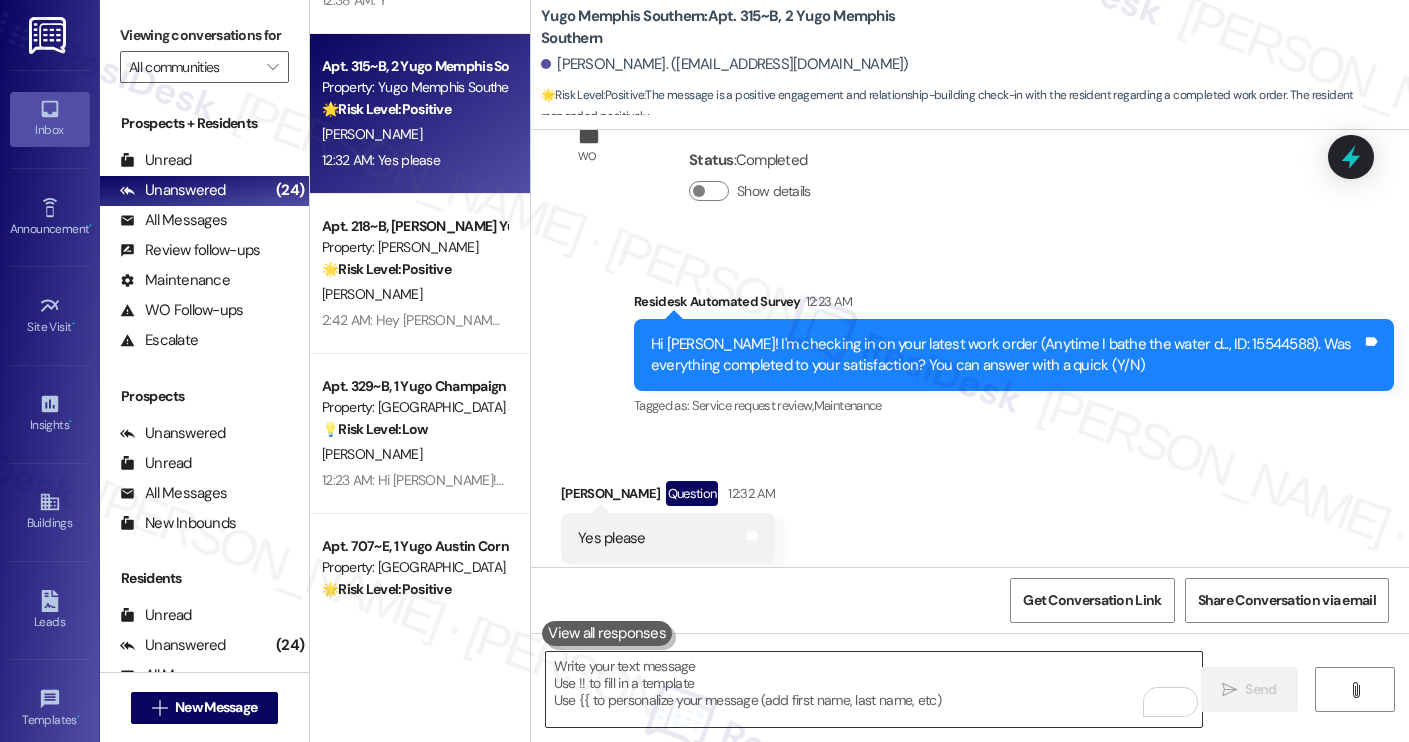 scroll, scrollTop: 5659, scrollLeft: 0, axis: vertical 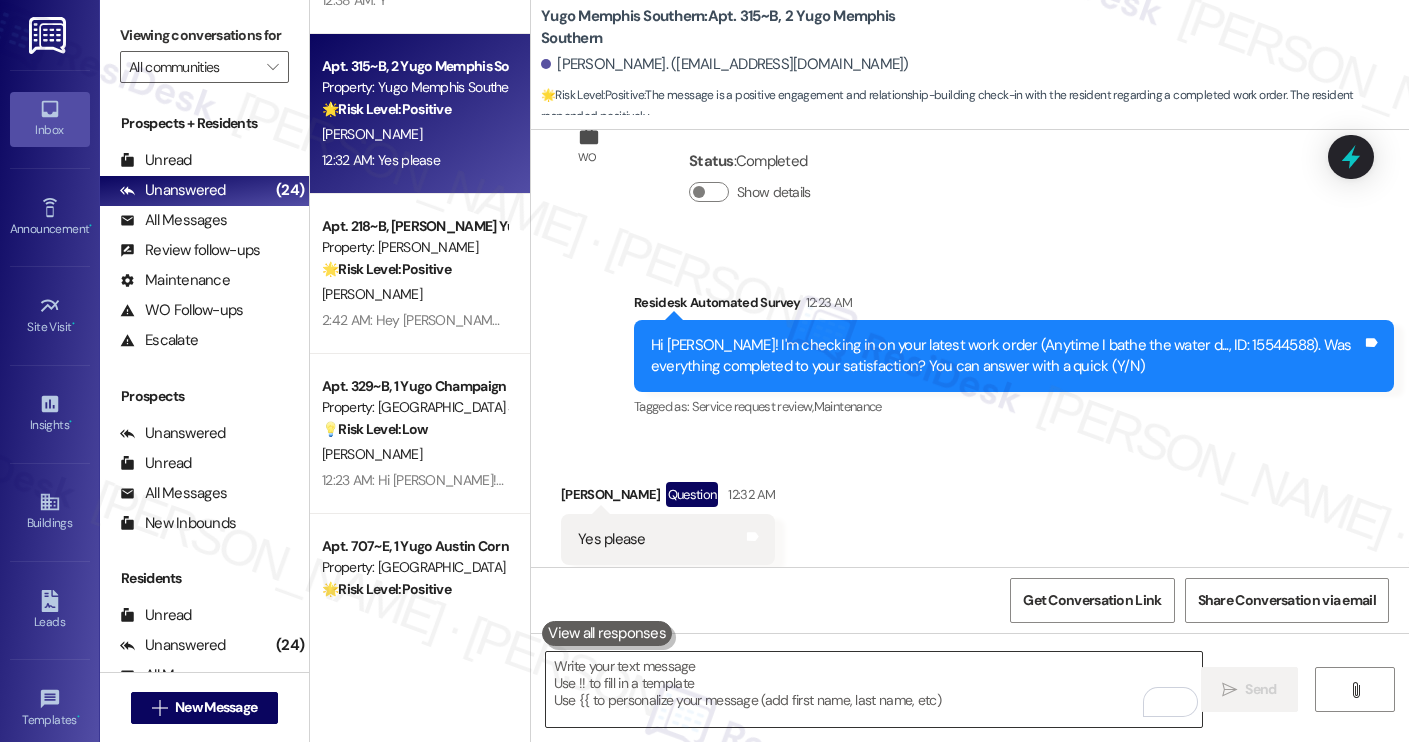 click at bounding box center (874, 689) 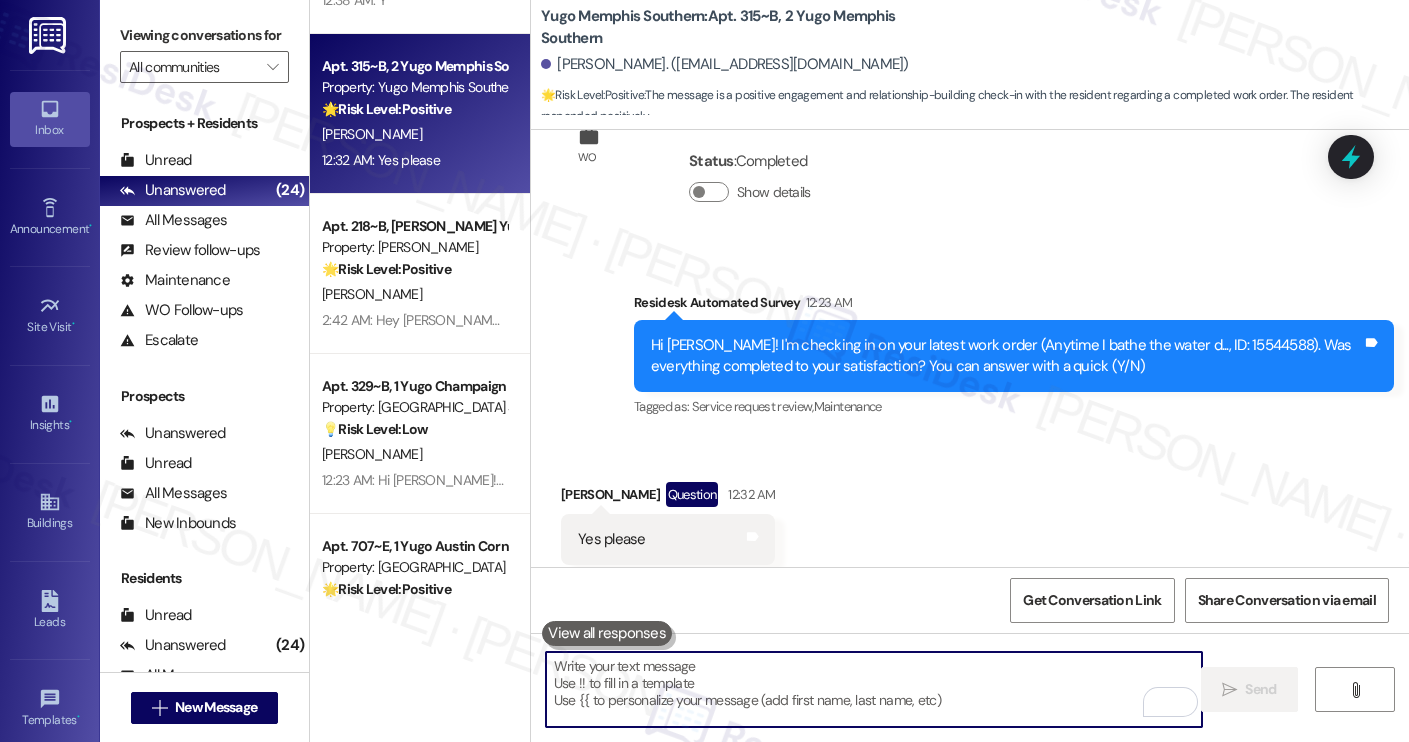 paste on "Could I also take this chance to ask if Yugo Memphis Southern has lived up to your expectations?" 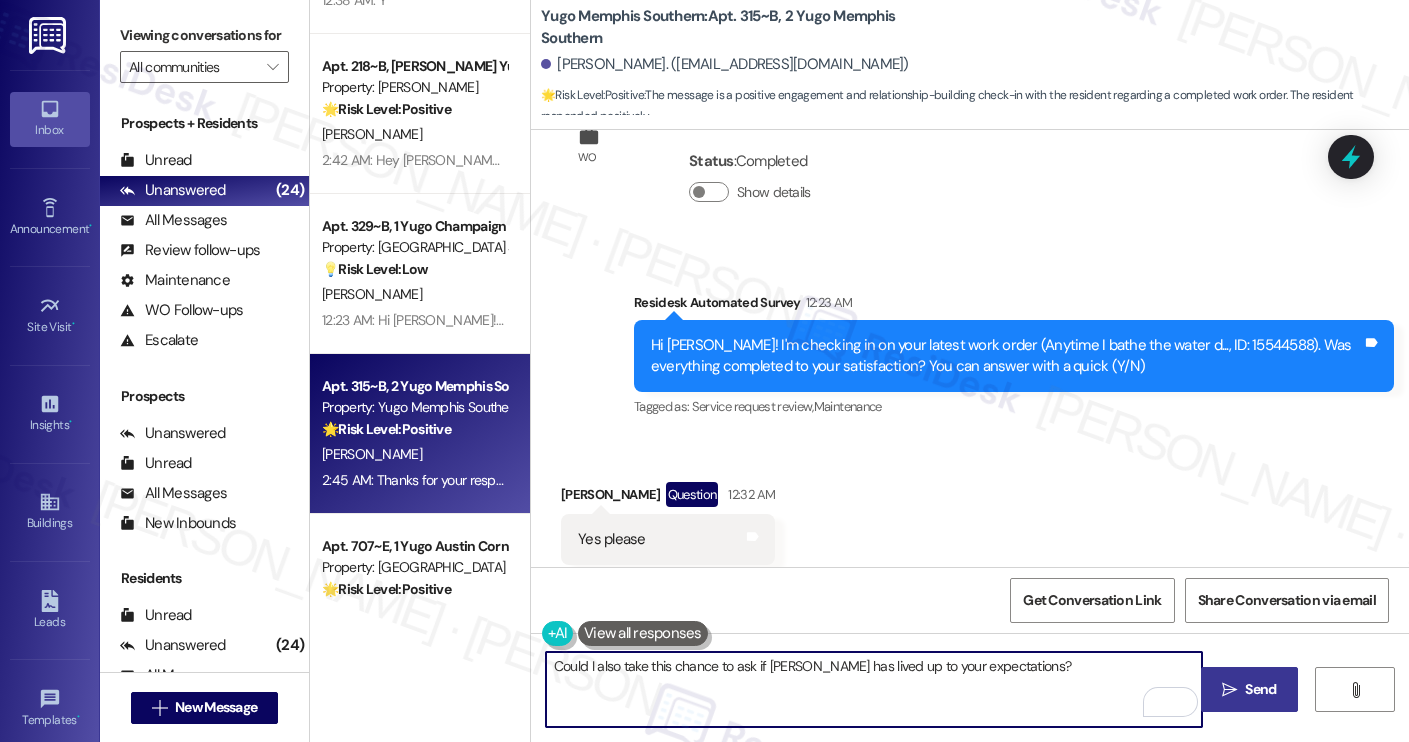 type on "Could I also take this chance to ask if Yugo Memphis Southern has lived up to your expectations?" 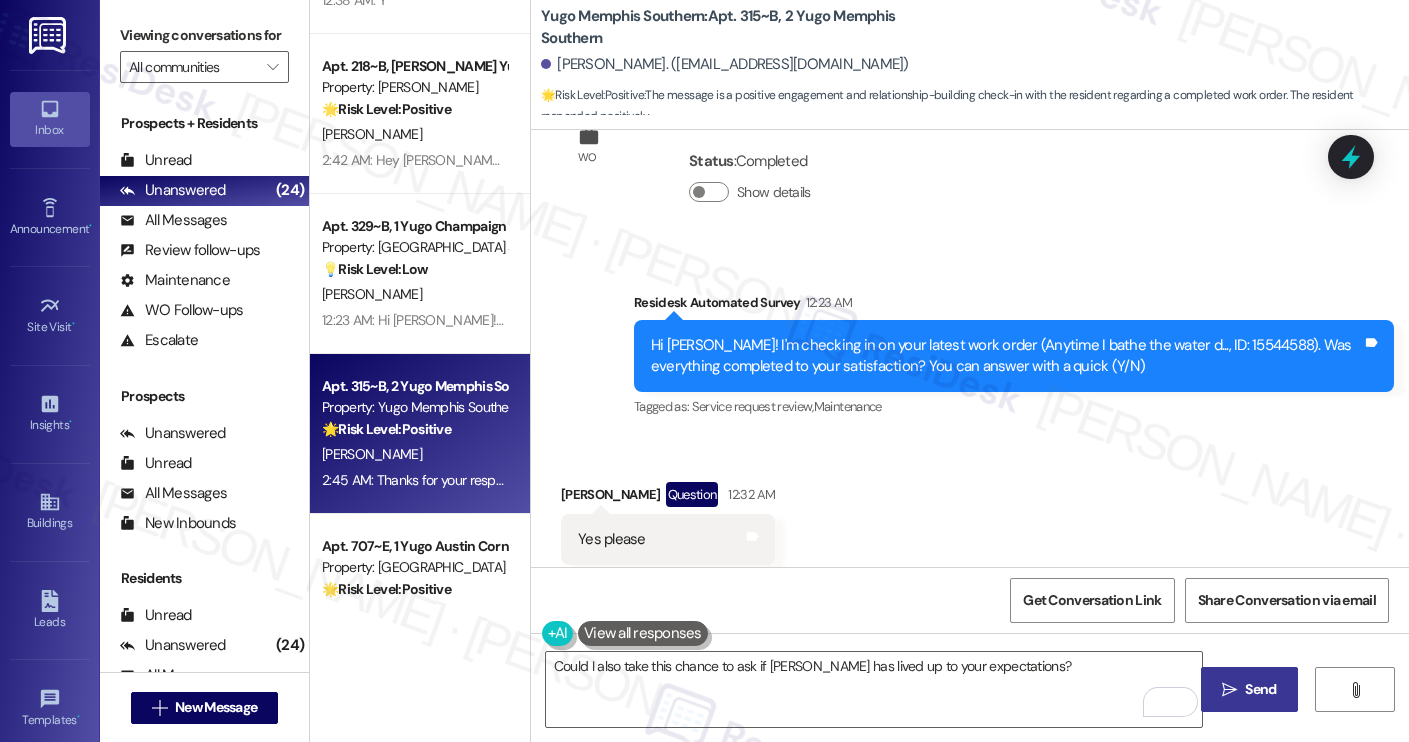 click on " Send" at bounding box center [1249, 689] 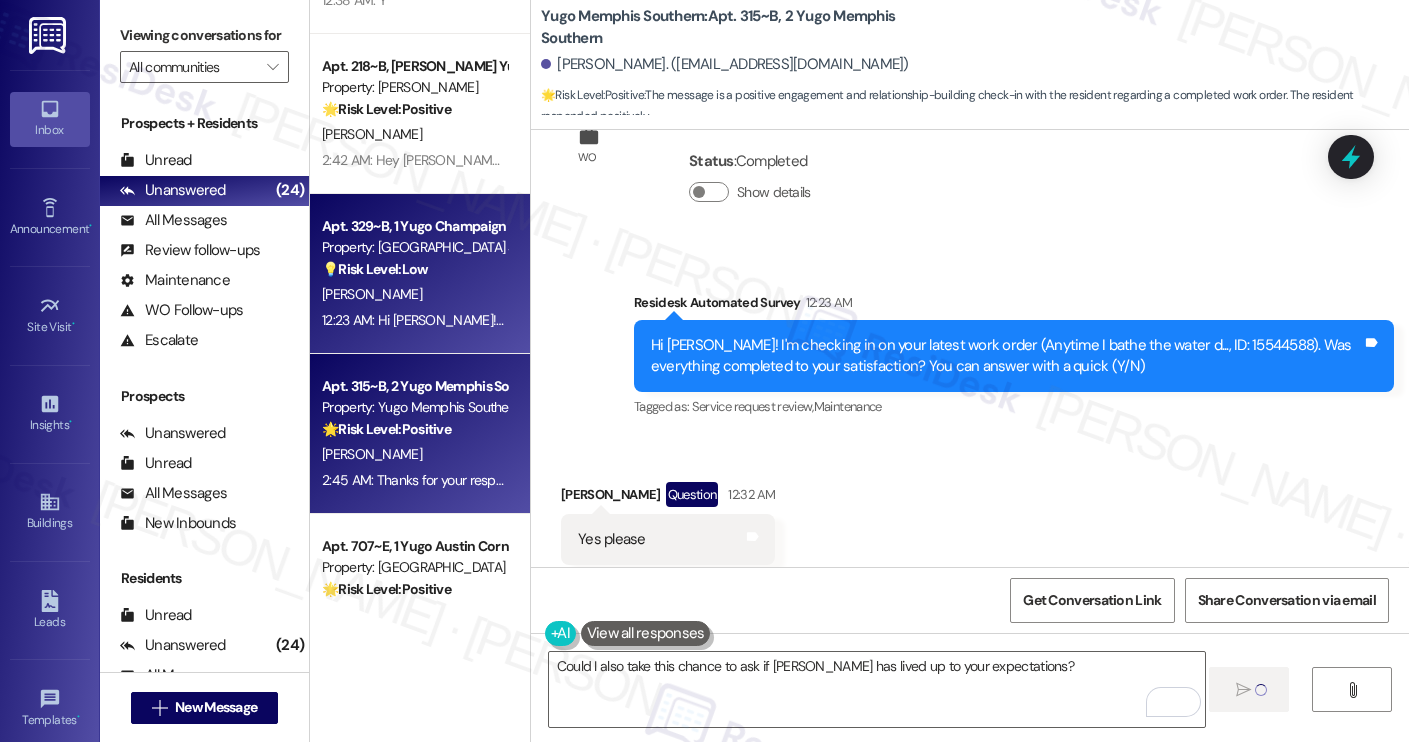 type 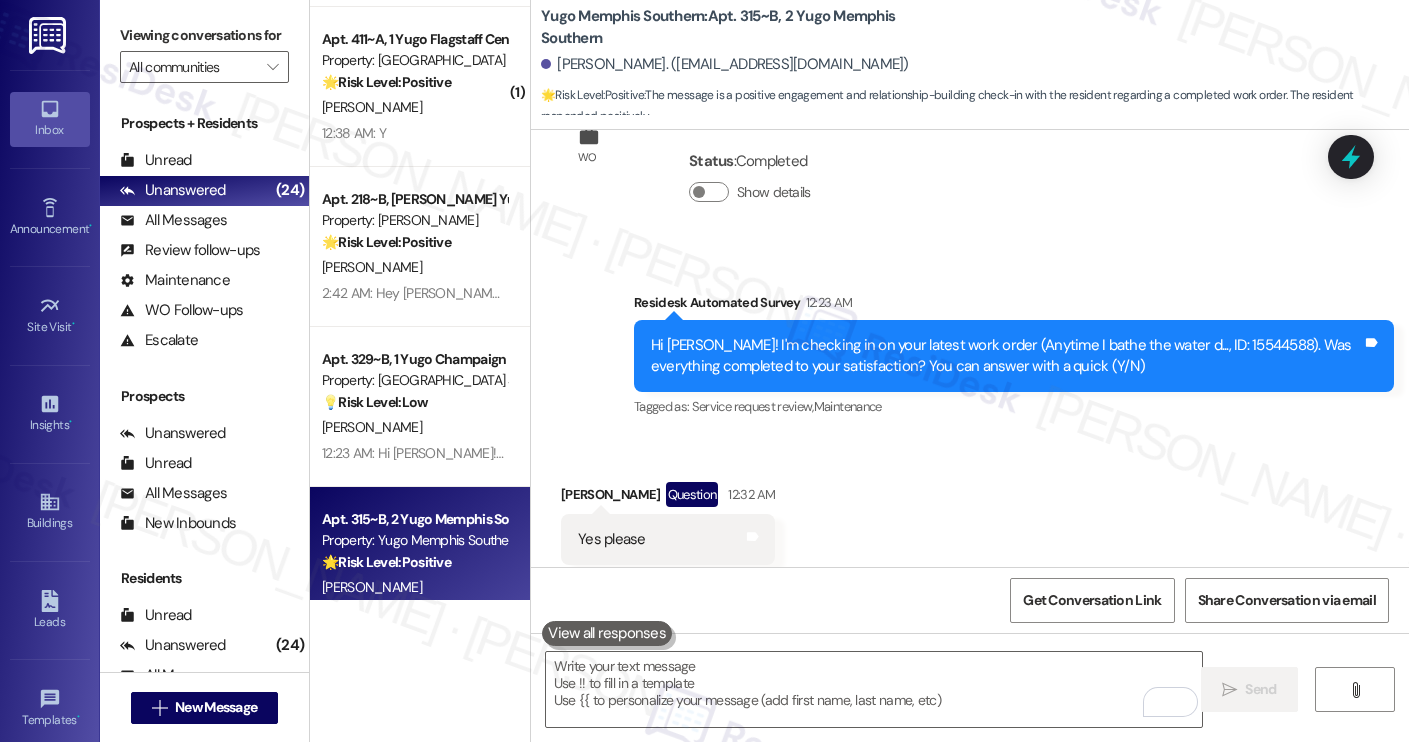 scroll, scrollTop: 3913, scrollLeft: 0, axis: vertical 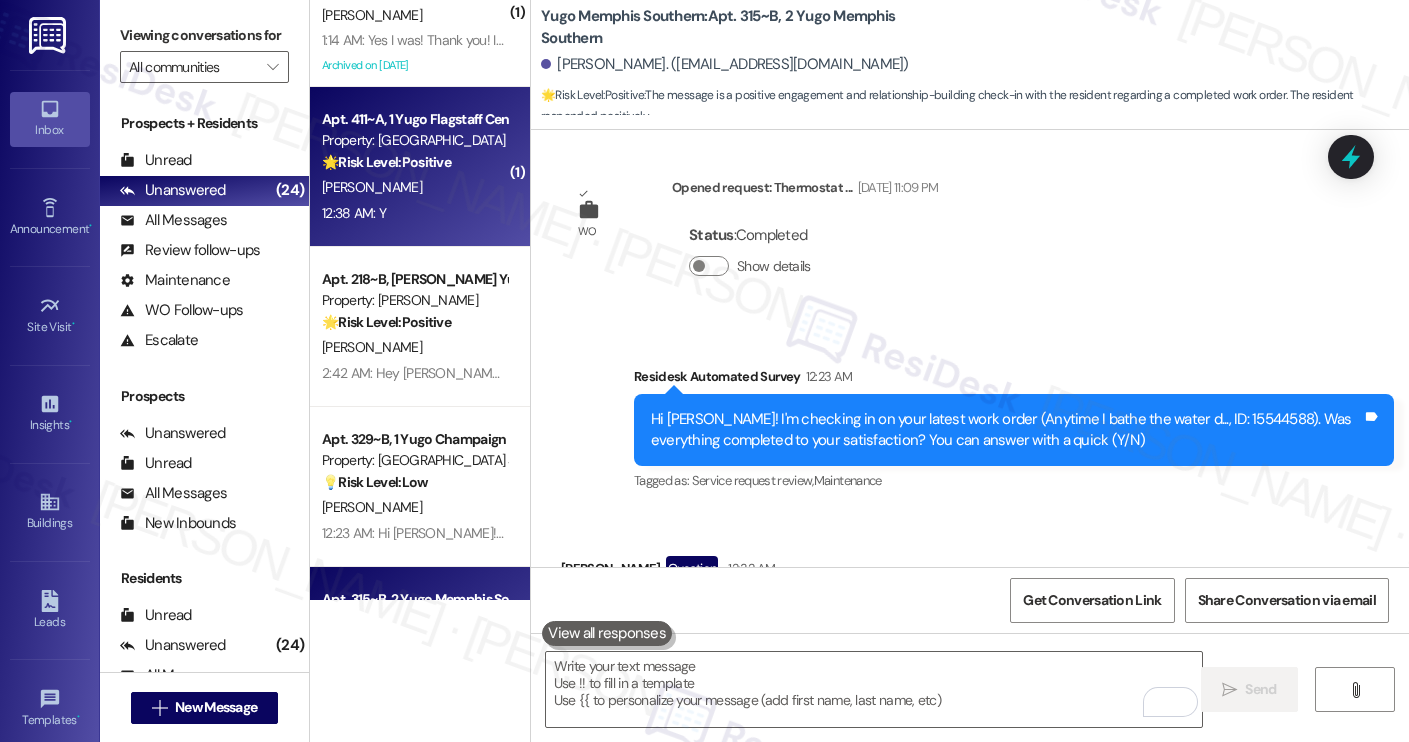click on "M. Ashmore" at bounding box center (414, 187) 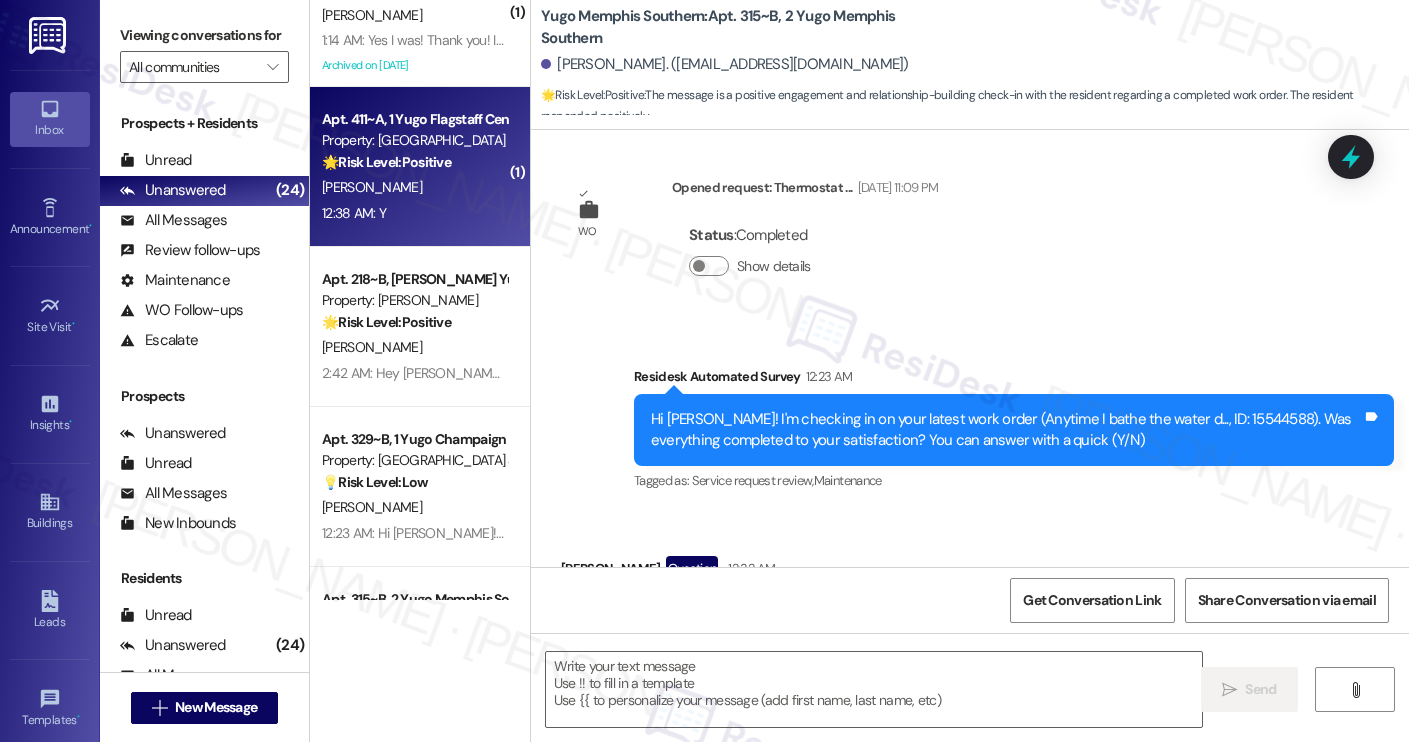 type on "Fetching suggested responses. Please feel free to read through the conversation in the meantime." 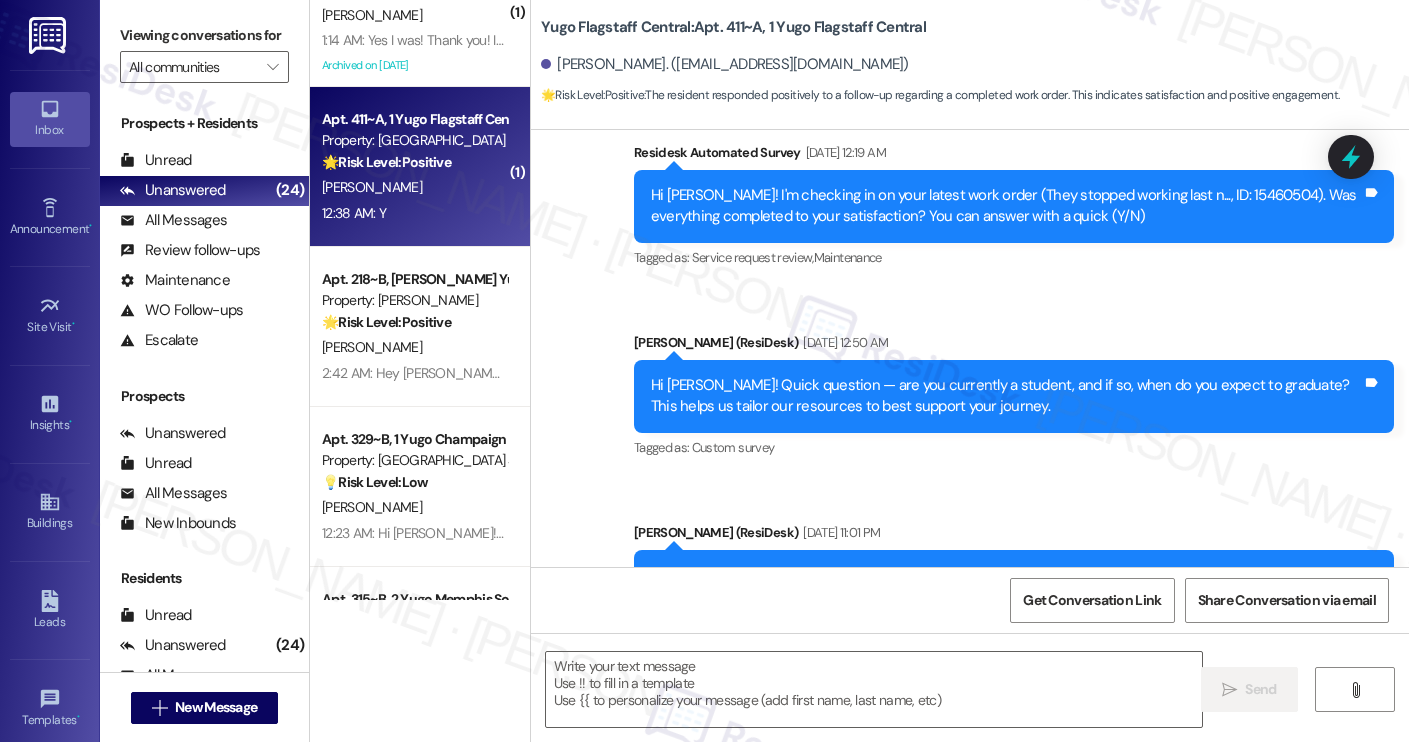 type on "Fetching suggested responses. Please feel free to read through the conversation in the meantime." 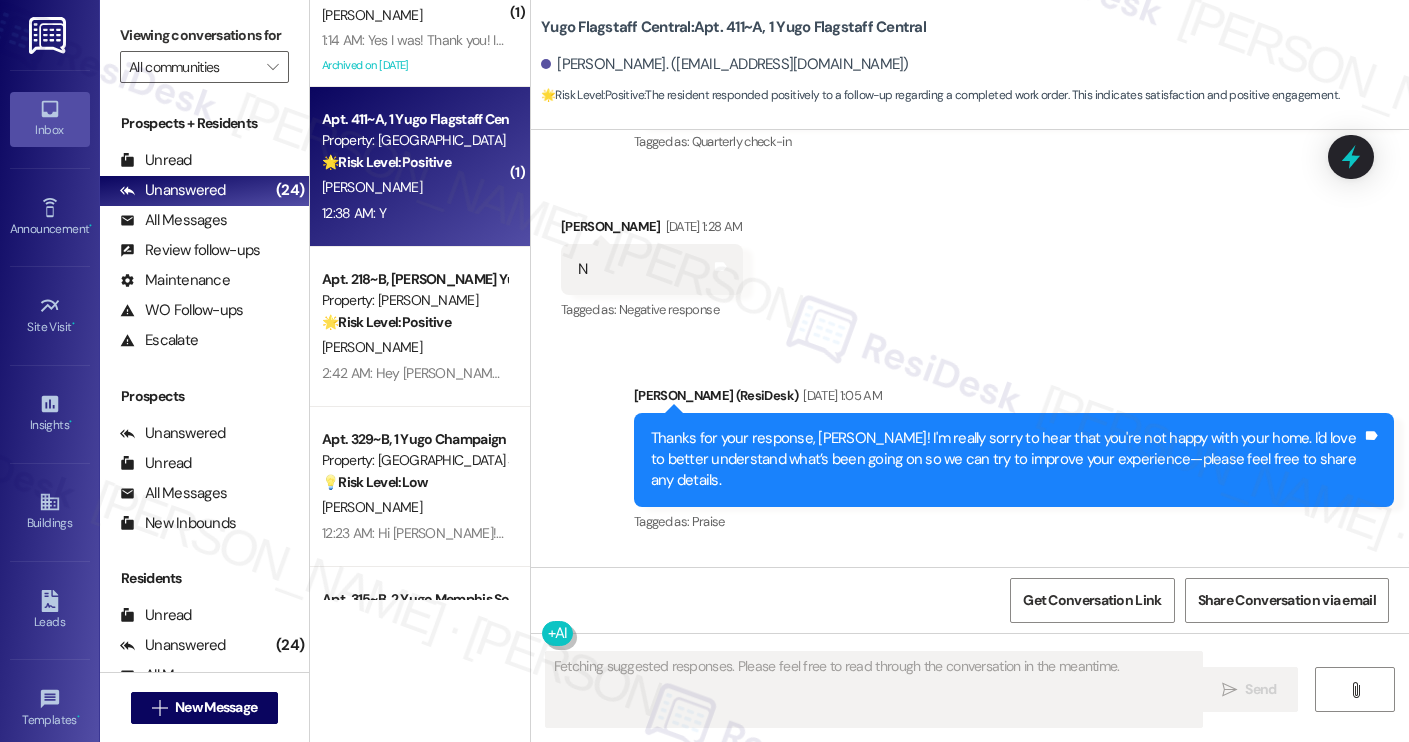scroll, scrollTop: 2016, scrollLeft: 0, axis: vertical 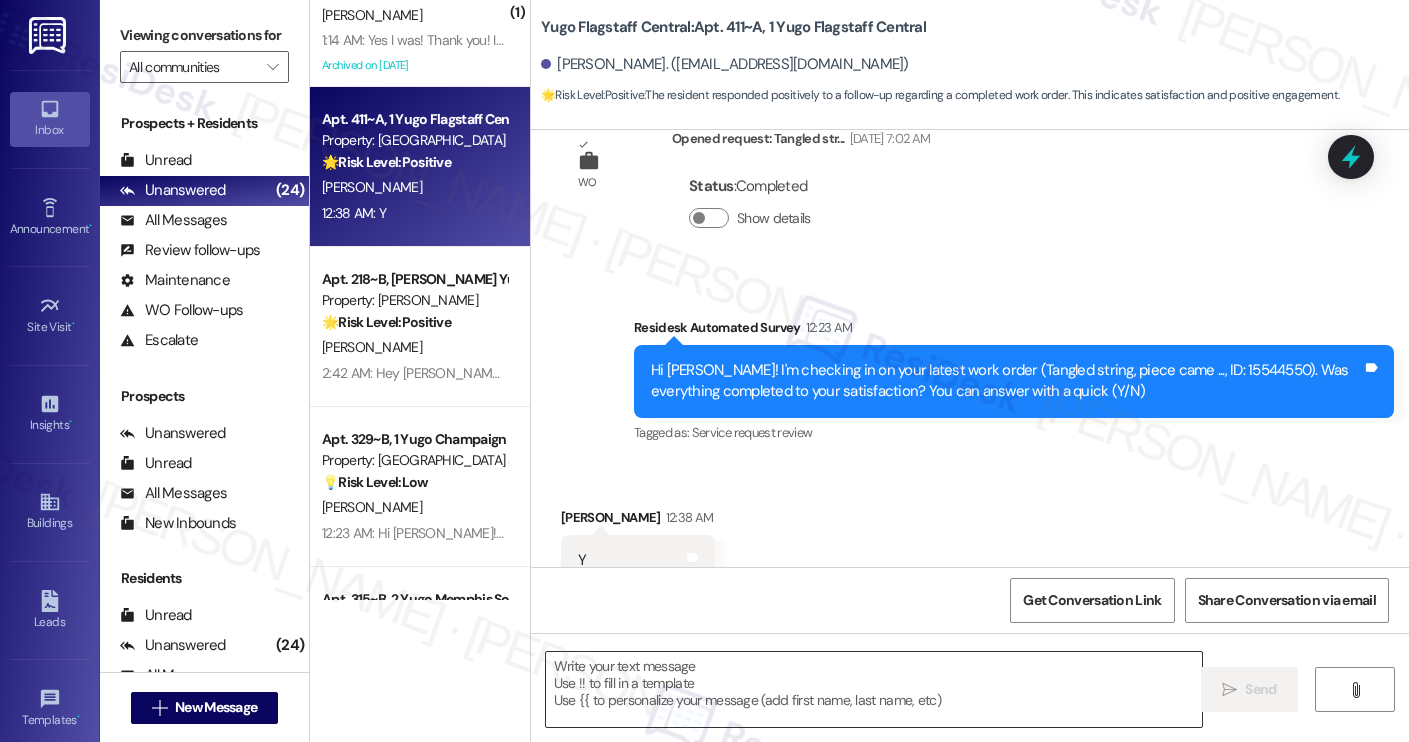 click at bounding box center [874, 689] 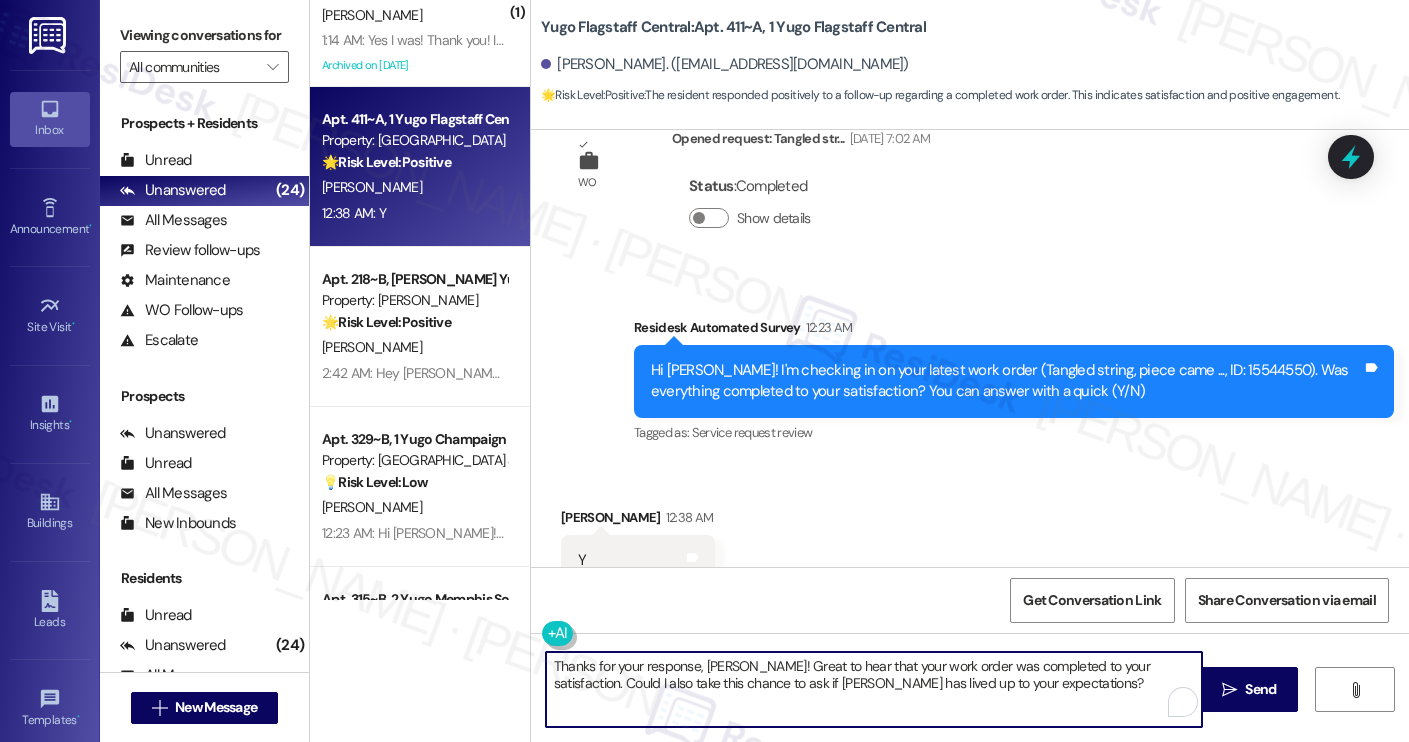 click on "Madison Ashmore 12:38 AM" at bounding box center (638, 521) 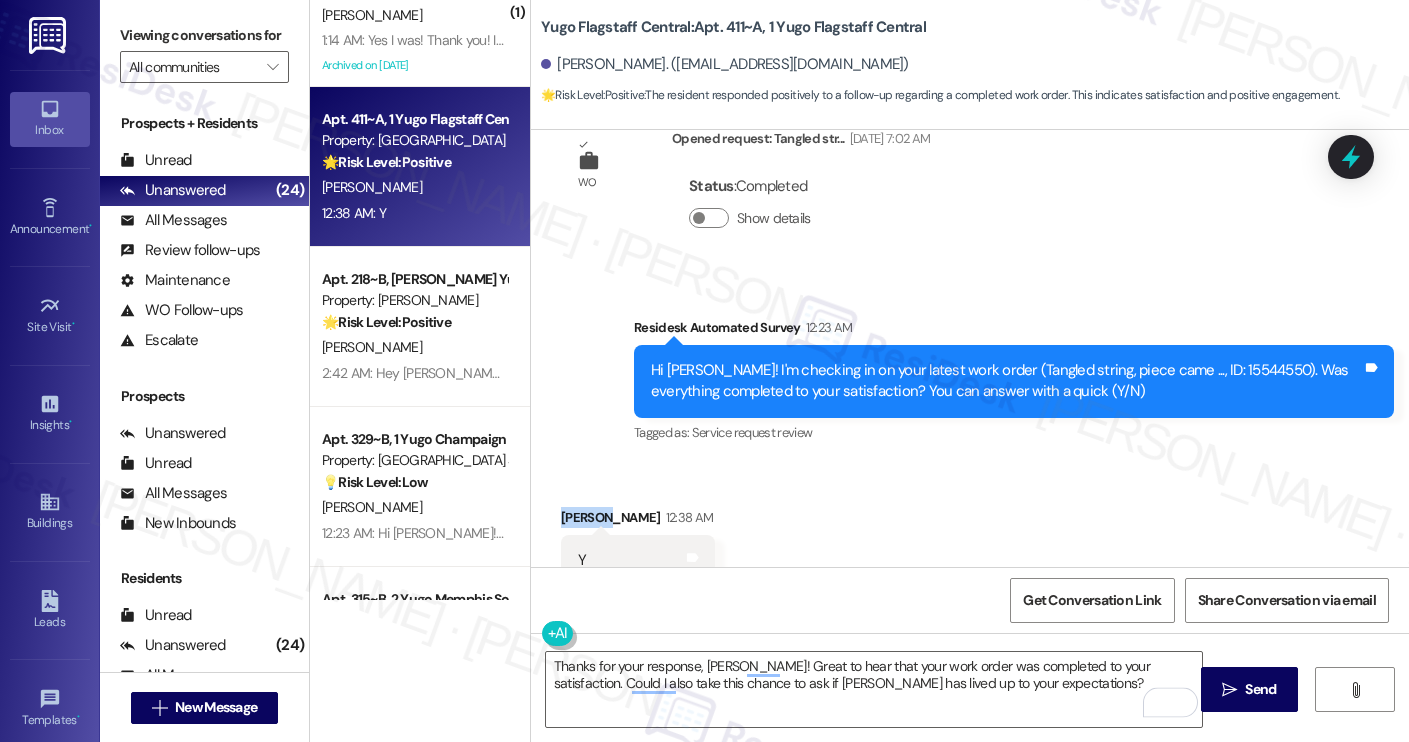 copy on "Madison" 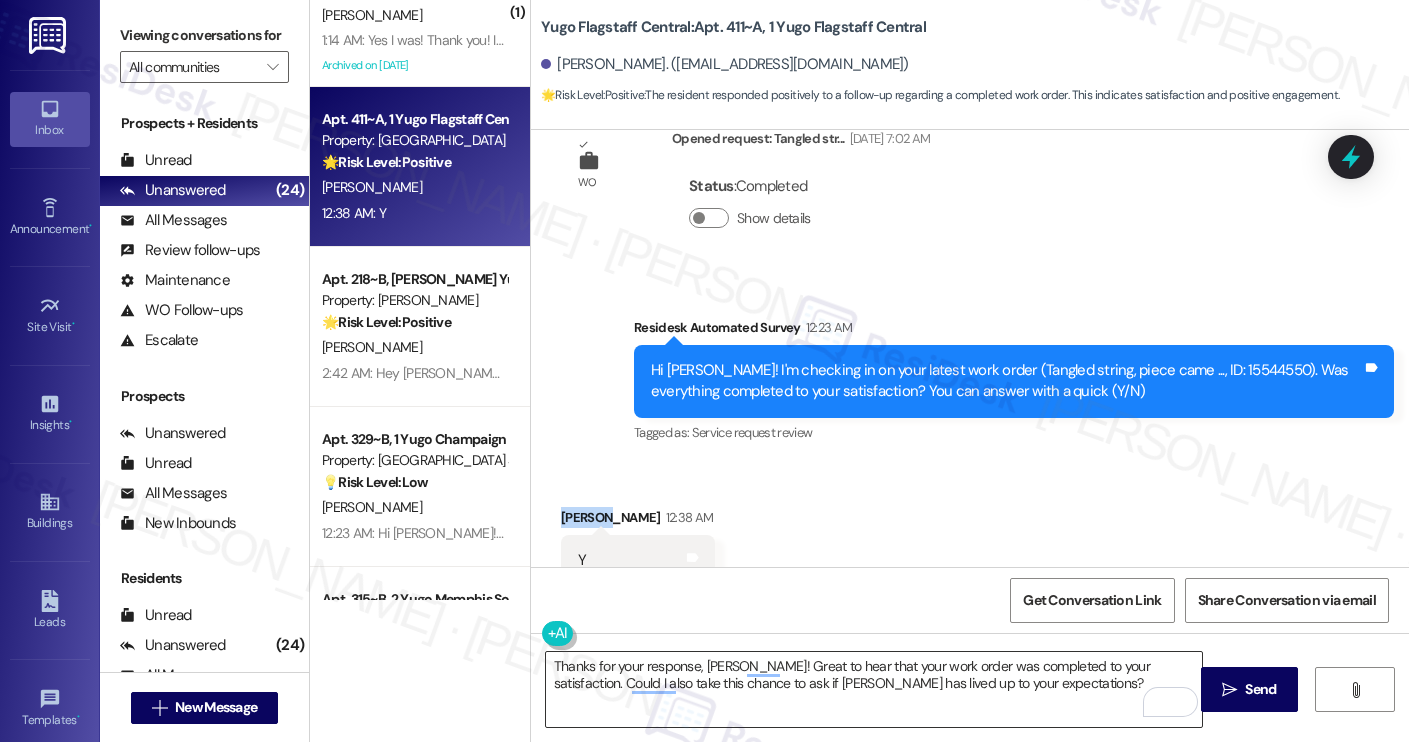 click on "Thanks for your response, [PERSON_NAME]! Great to hear that your work order was completed to your satisfaction. Could I also take this chance to ask if [PERSON_NAME] has lived up to your expectations?" at bounding box center [874, 689] 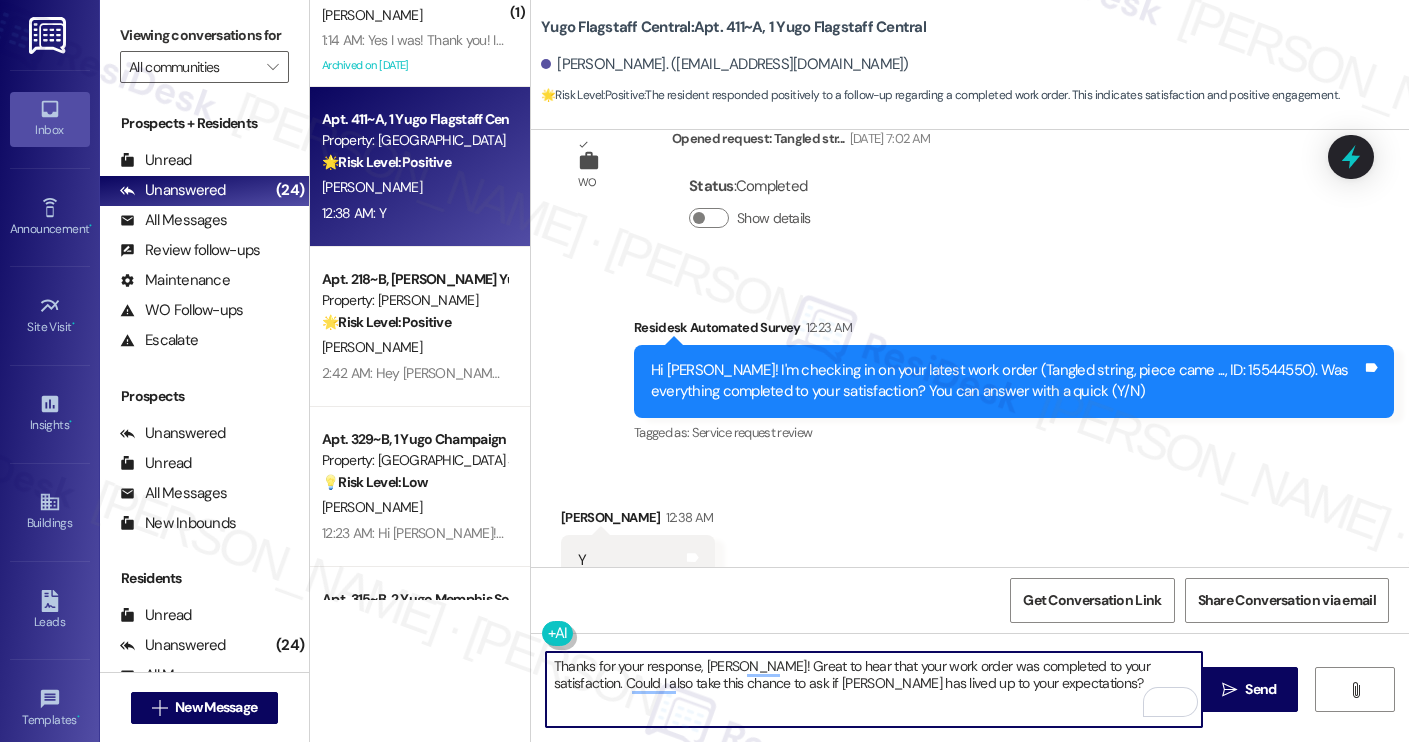 click on "Thanks for your response, [PERSON_NAME]! Great to hear that your work order was completed to your satisfaction. Could I also take this chance to ask if [PERSON_NAME] has lived up to your expectations?" at bounding box center [874, 689] 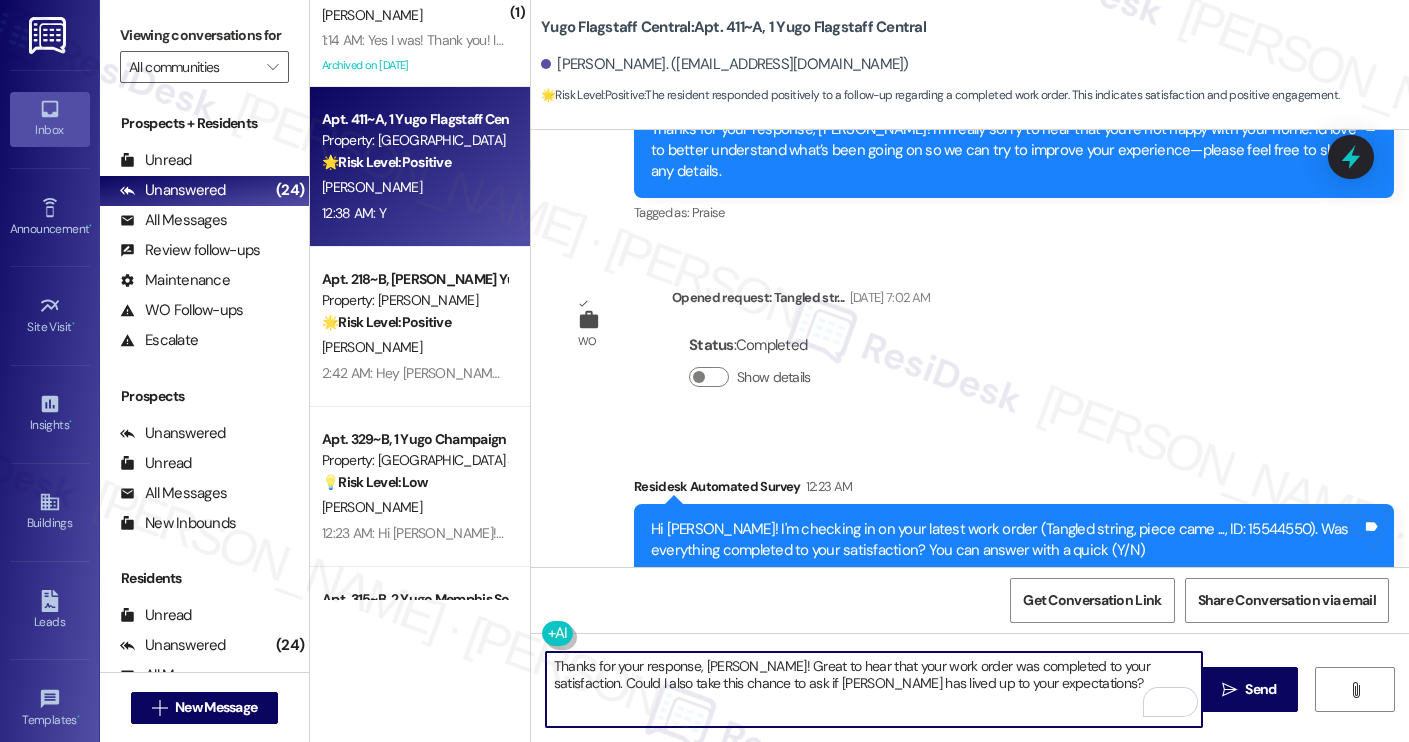 scroll, scrollTop: 2017, scrollLeft: 0, axis: vertical 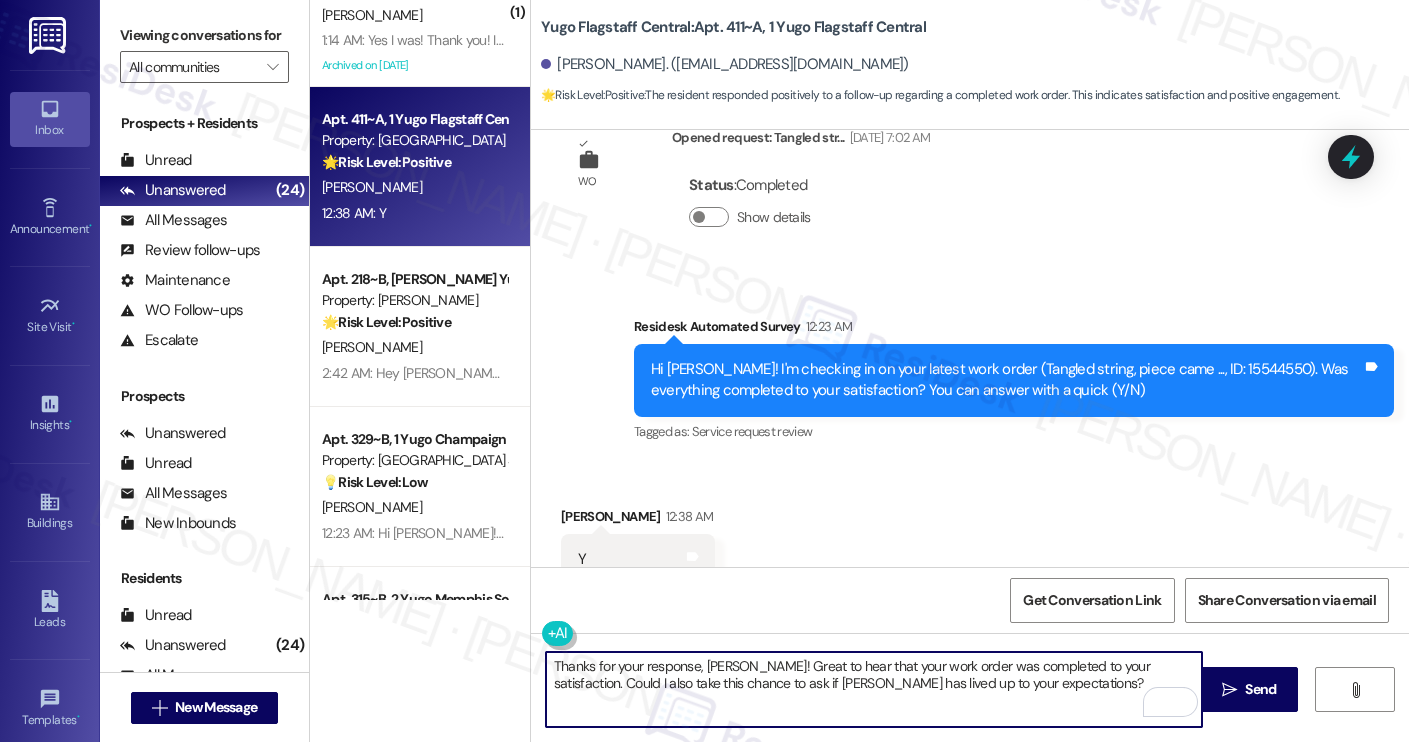 click on "Thanks for your response, Madison! Great to hear that your work order was completed to your satisfaction. Could I also take this chance to ask if Yugo Austin Waterloo has lived up to your expectations?" at bounding box center (874, 689) 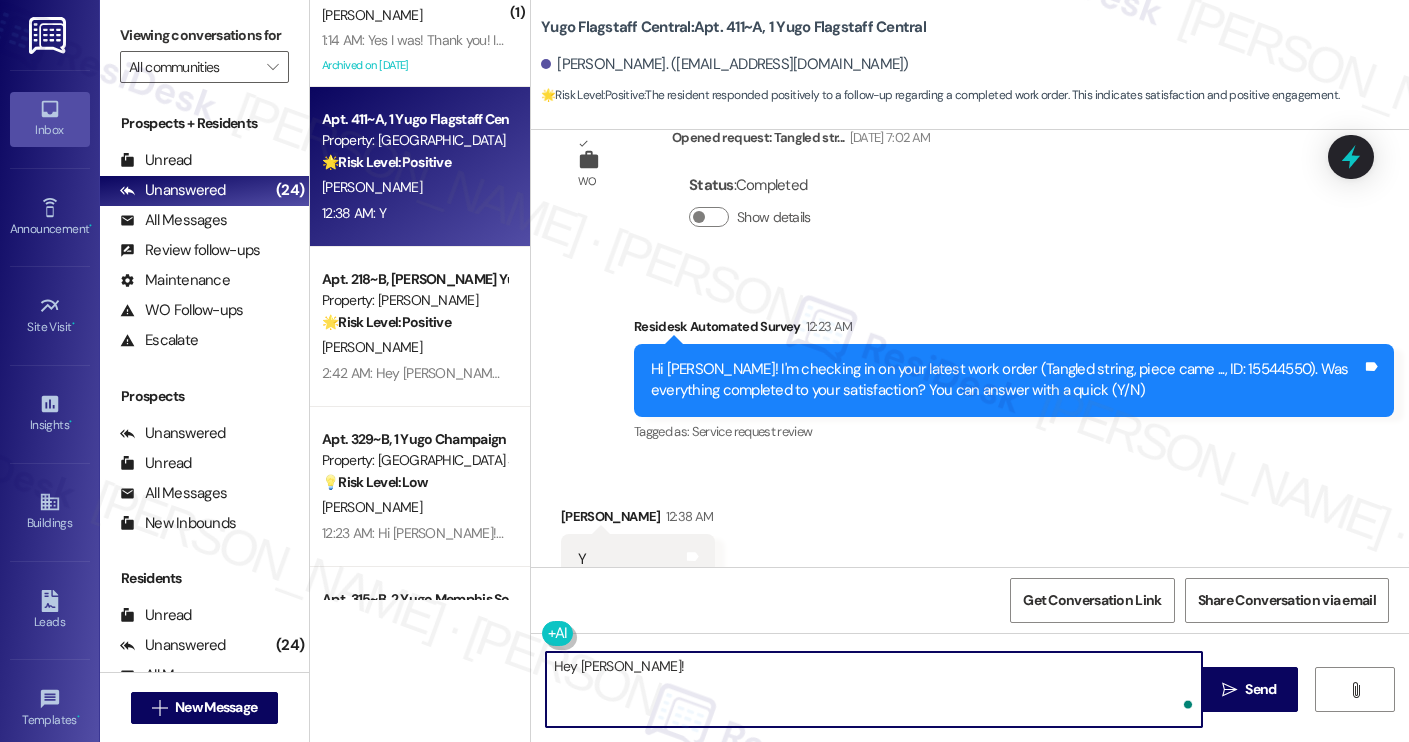 paste on "Thanks so much for confirming that the work order has been completed to your satisfaction" 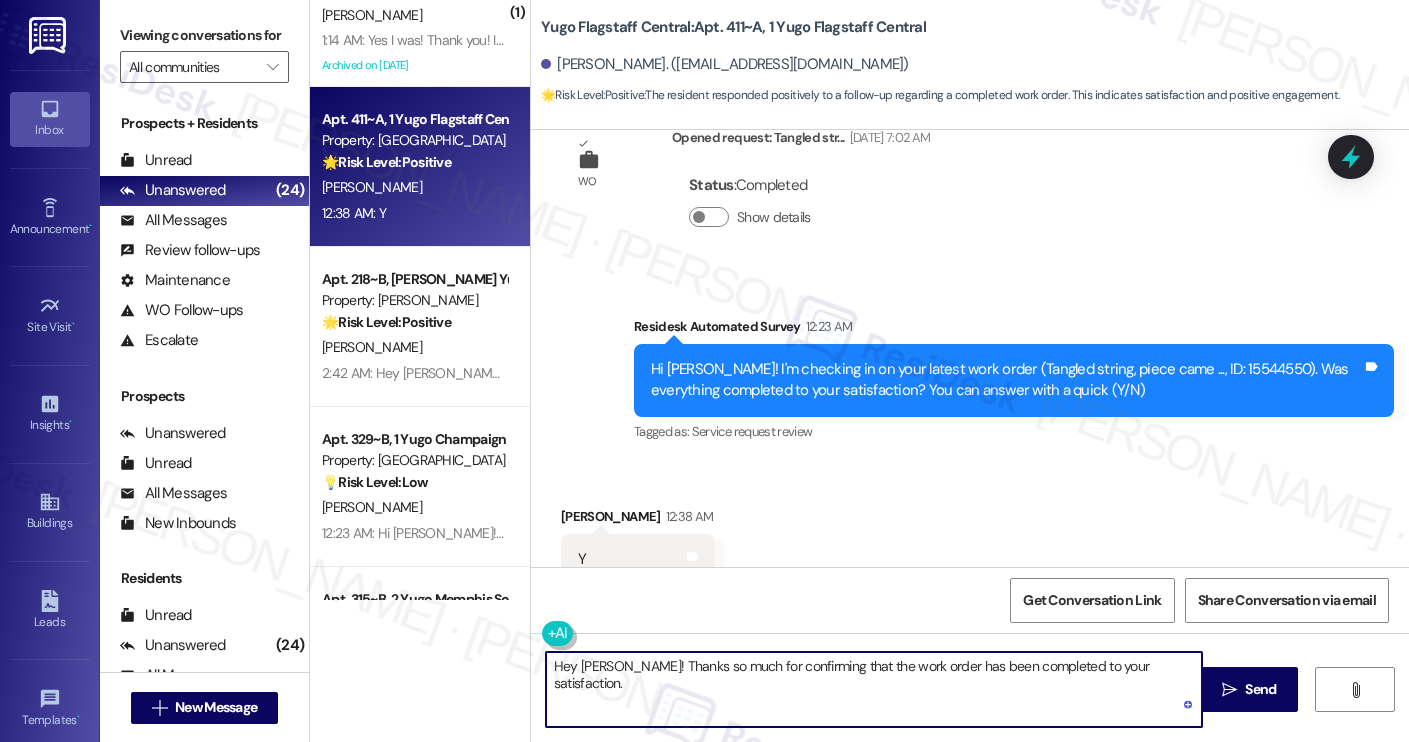 paste on "Feel free to reach out if anything else comes up." 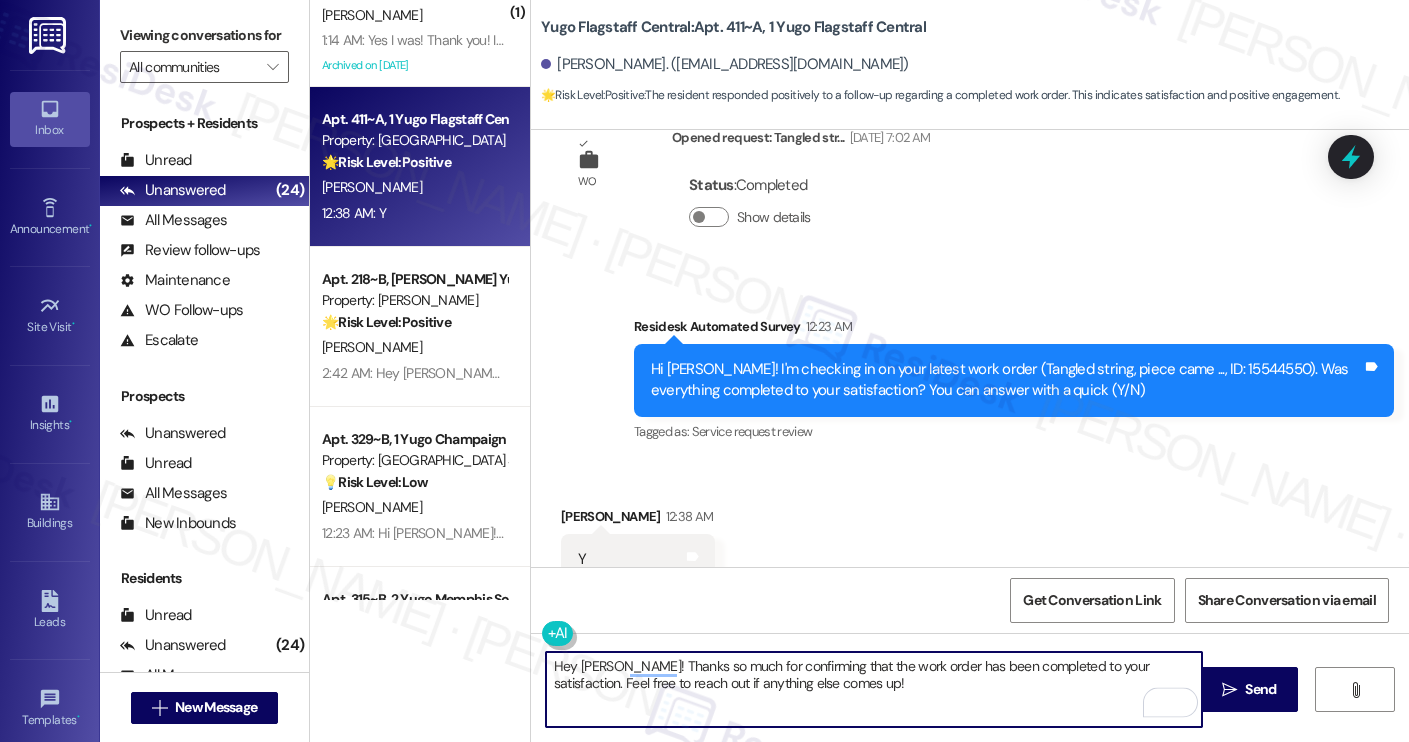 click on "Hey Madison! Thanks so much for confirming that the work order has been completed to your satisfaction. Feel free to reach out if anything else comes up!" at bounding box center [874, 689] 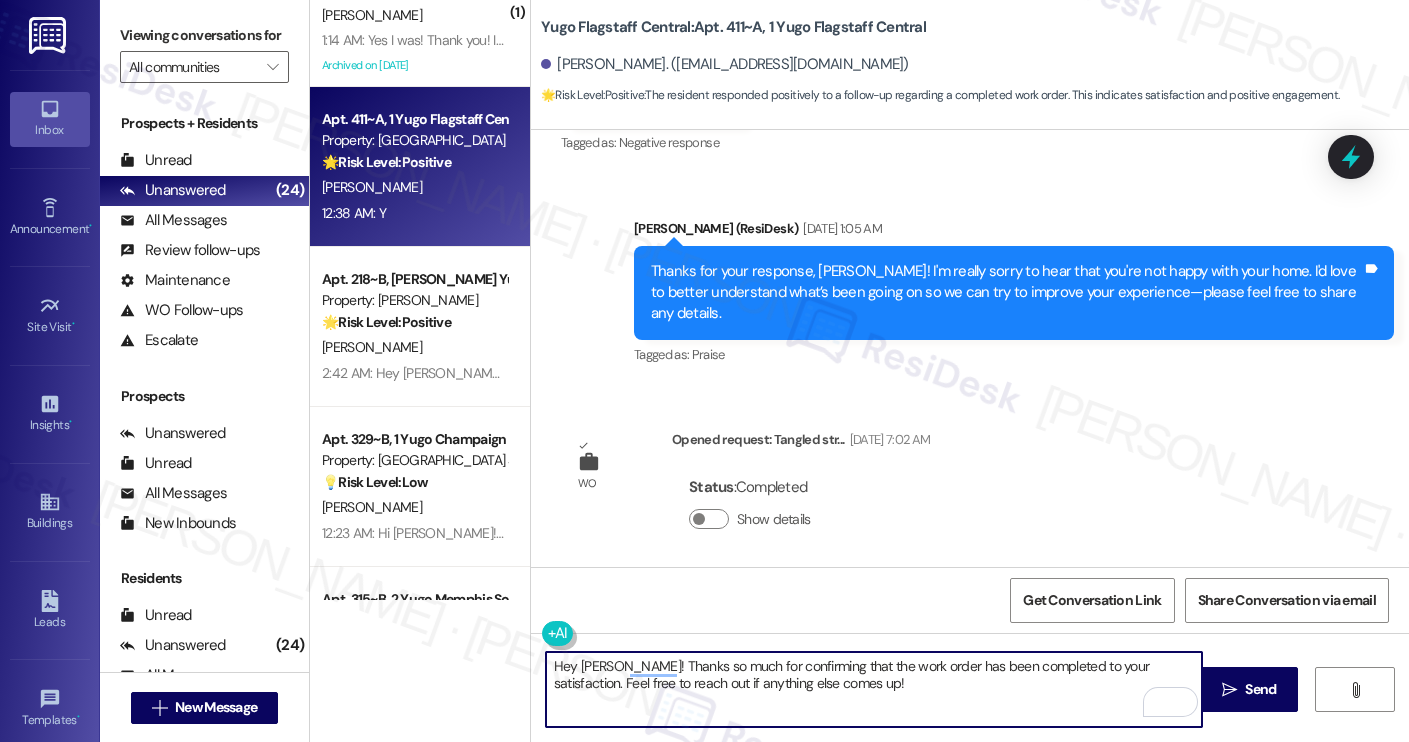 scroll, scrollTop: 2017, scrollLeft: 0, axis: vertical 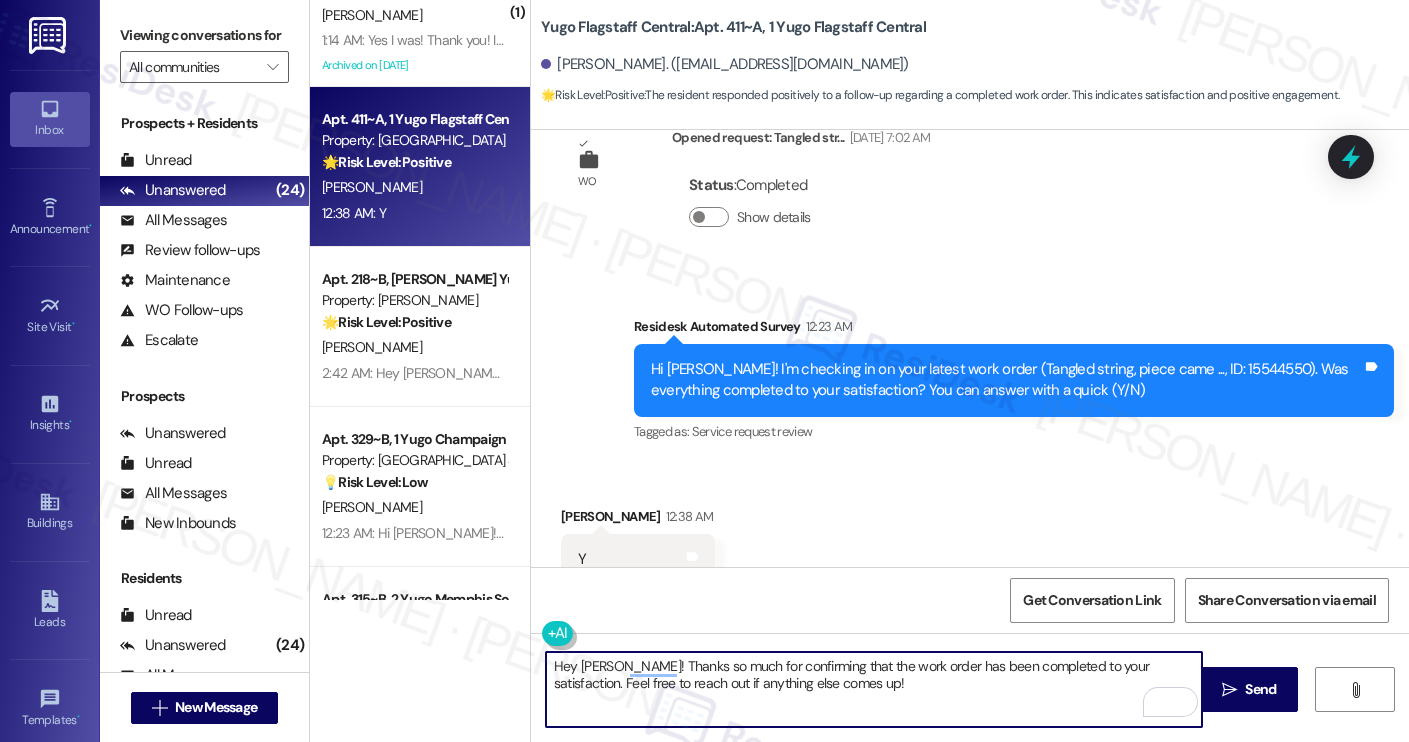 click on "Hey Madison! Thanks so much for confirming that the work order has been completed to your satisfaction. Feel free to reach out if anything else comes up!" at bounding box center [874, 689] 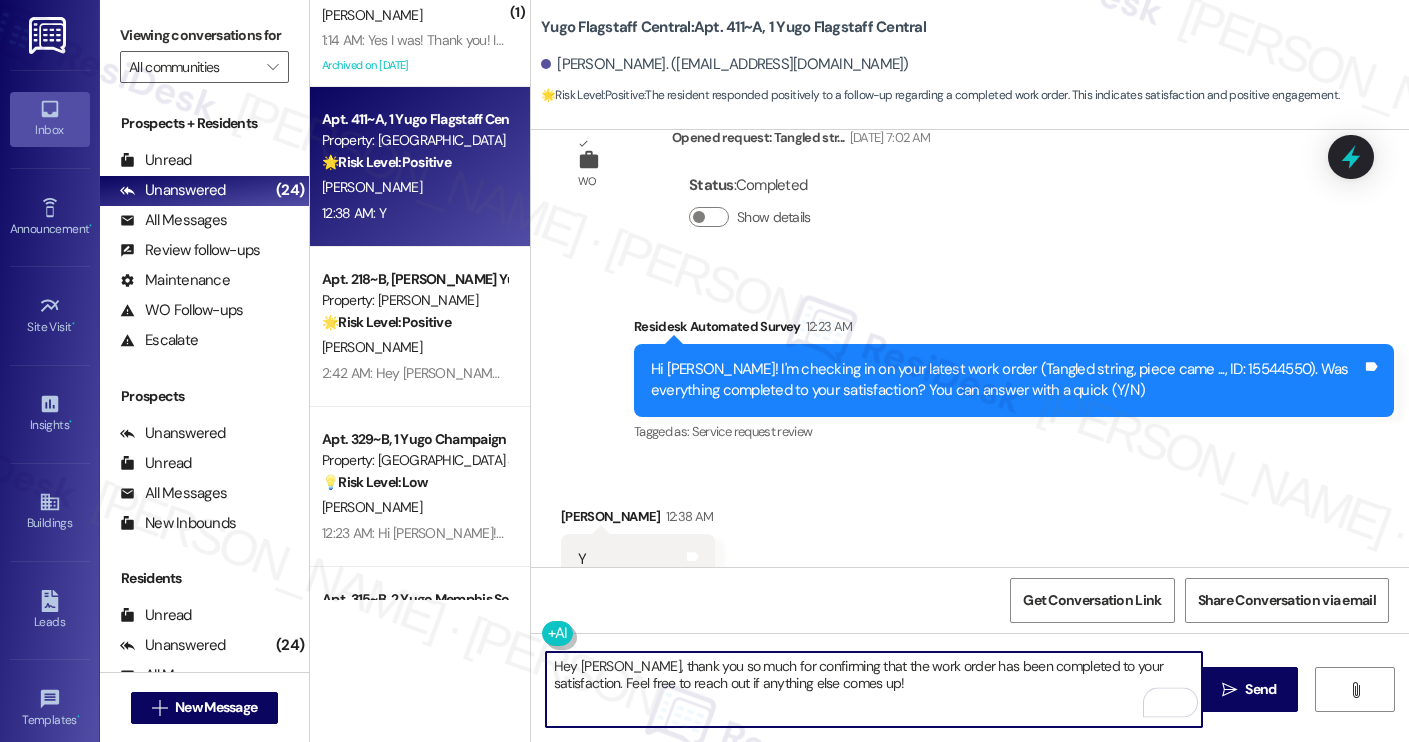 click on "Hey Madison, thank you so much for confirming that the work order has been completed to your satisfaction. Feel free to reach out if anything else comes up!" at bounding box center [874, 689] 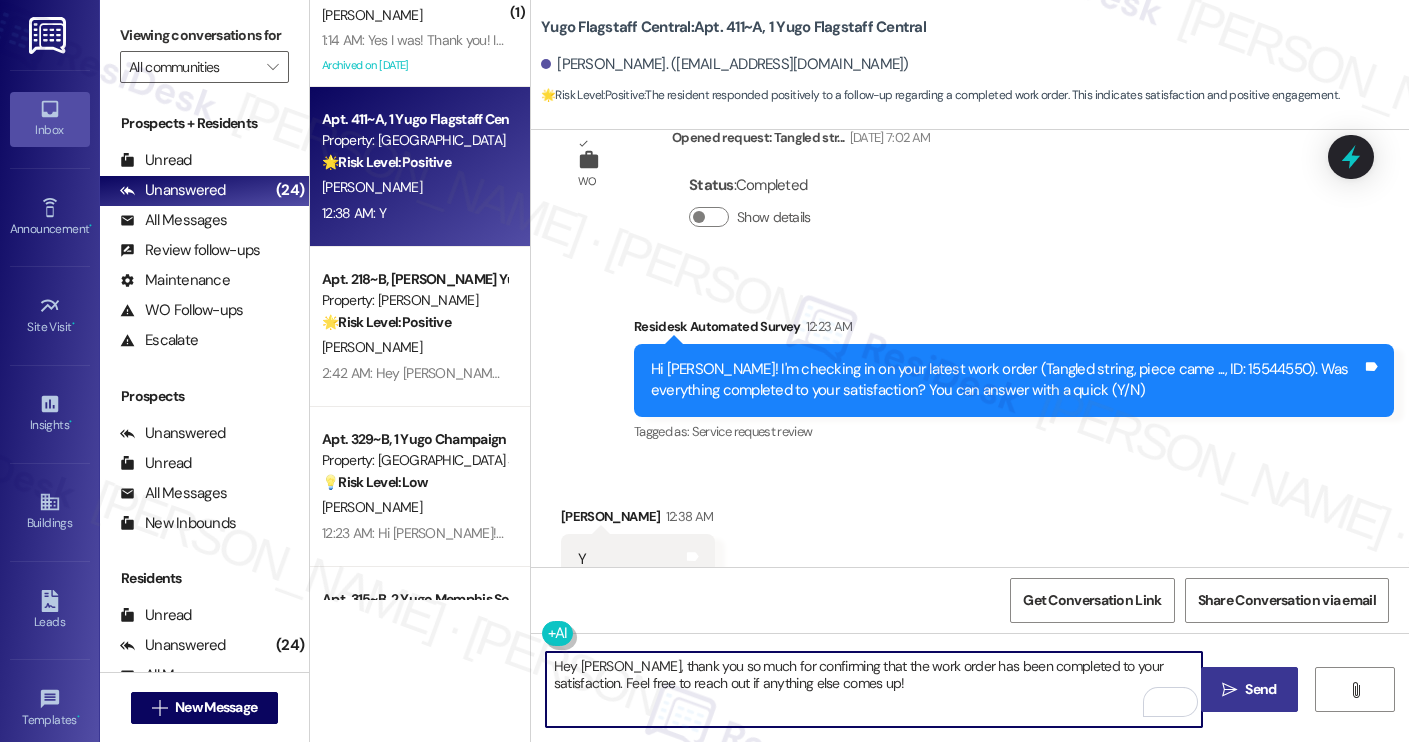 type on "Hey Madison, thank you so much for confirming that the work order has been completed to your satisfaction. Feel free to reach out if anything else comes up!" 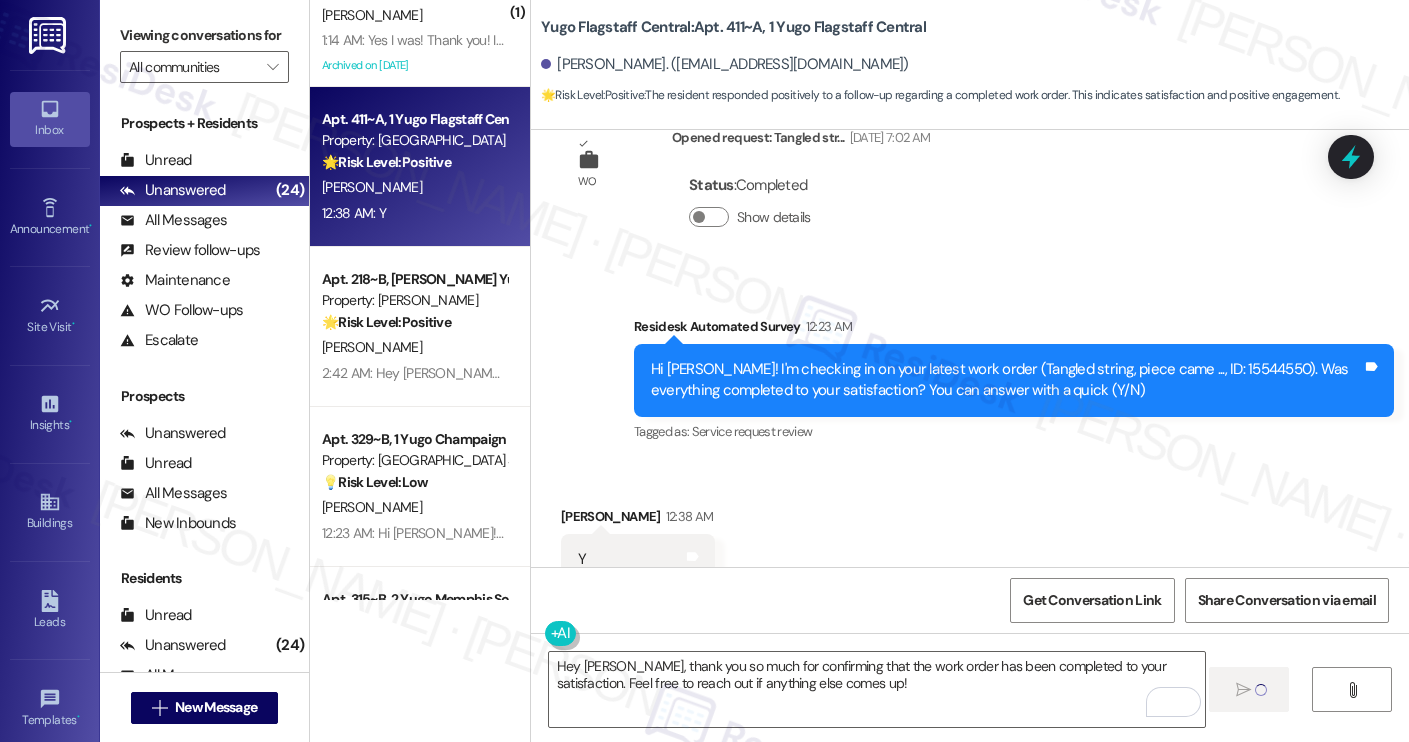 type 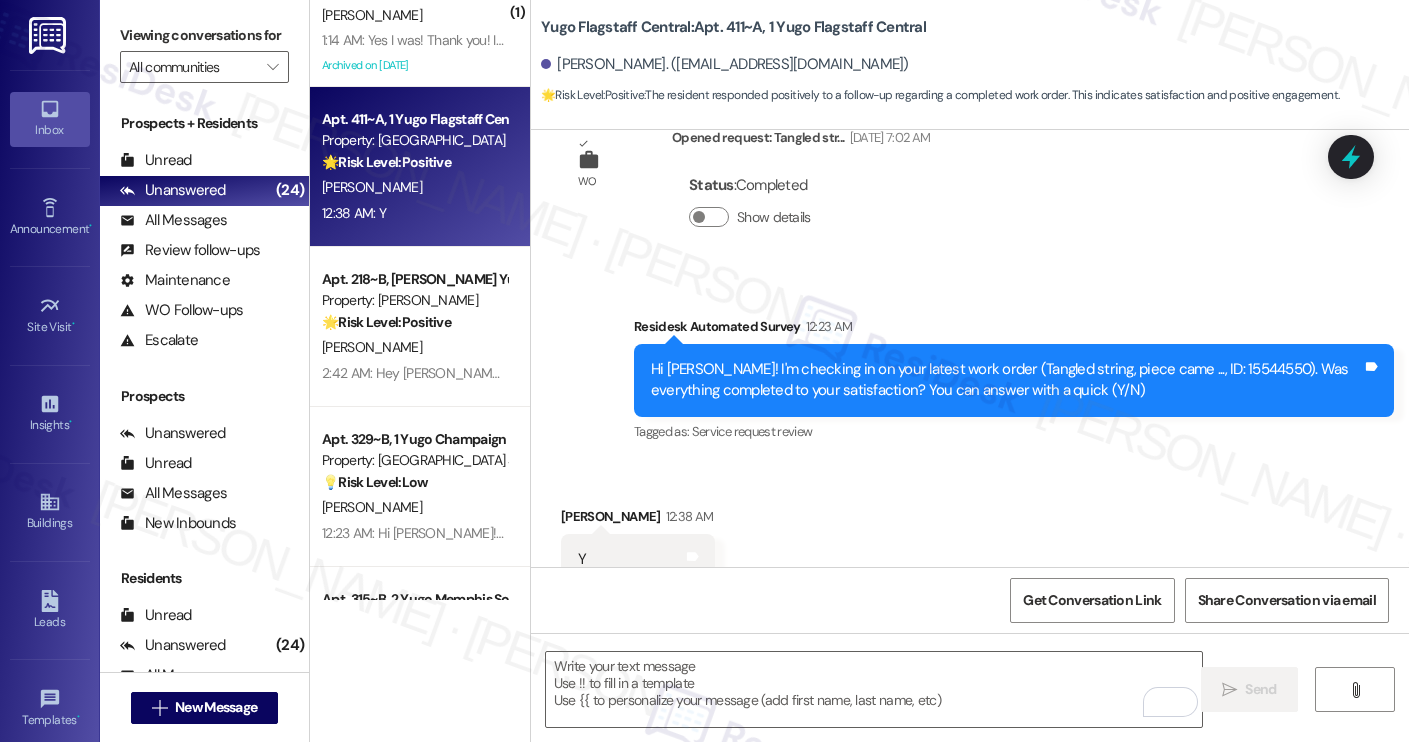 scroll, scrollTop: 3711, scrollLeft: 0, axis: vertical 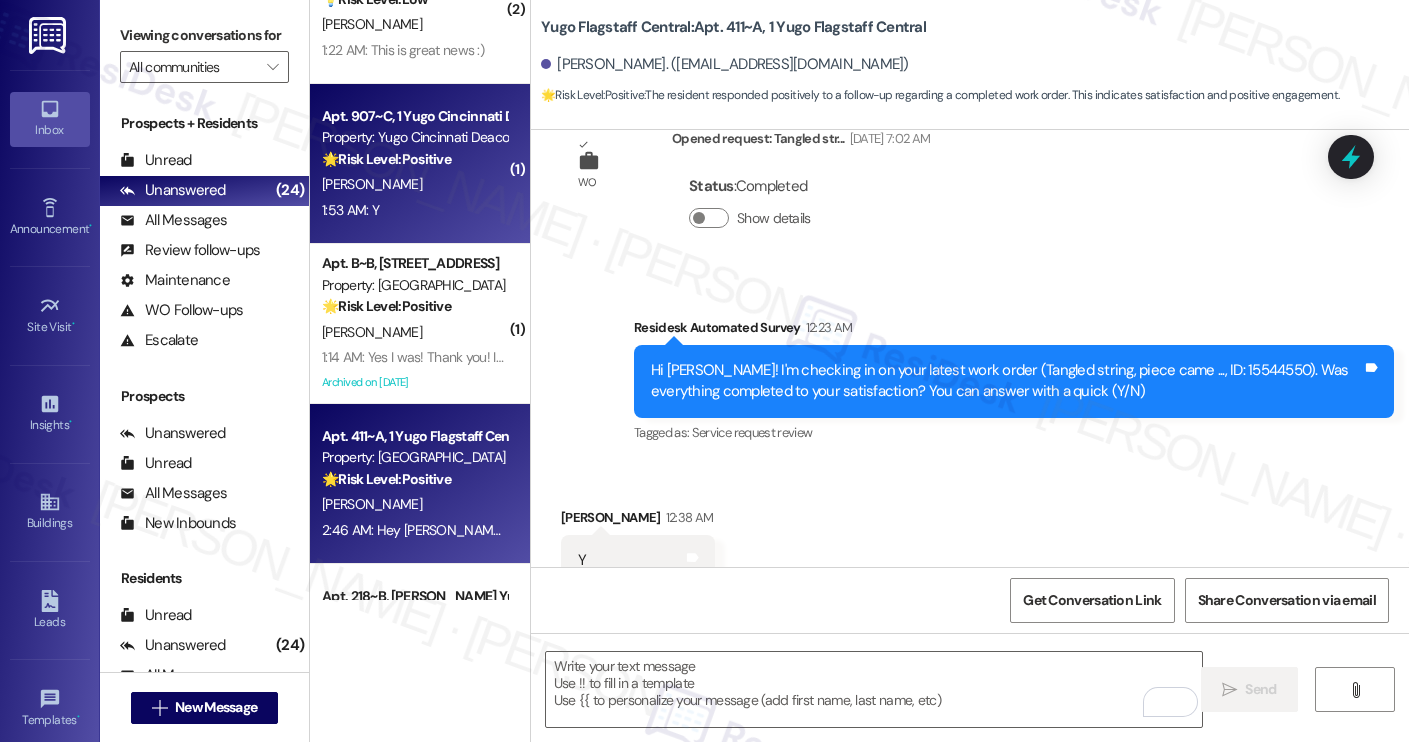 click on "N. Siebert" at bounding box center [414, 184] 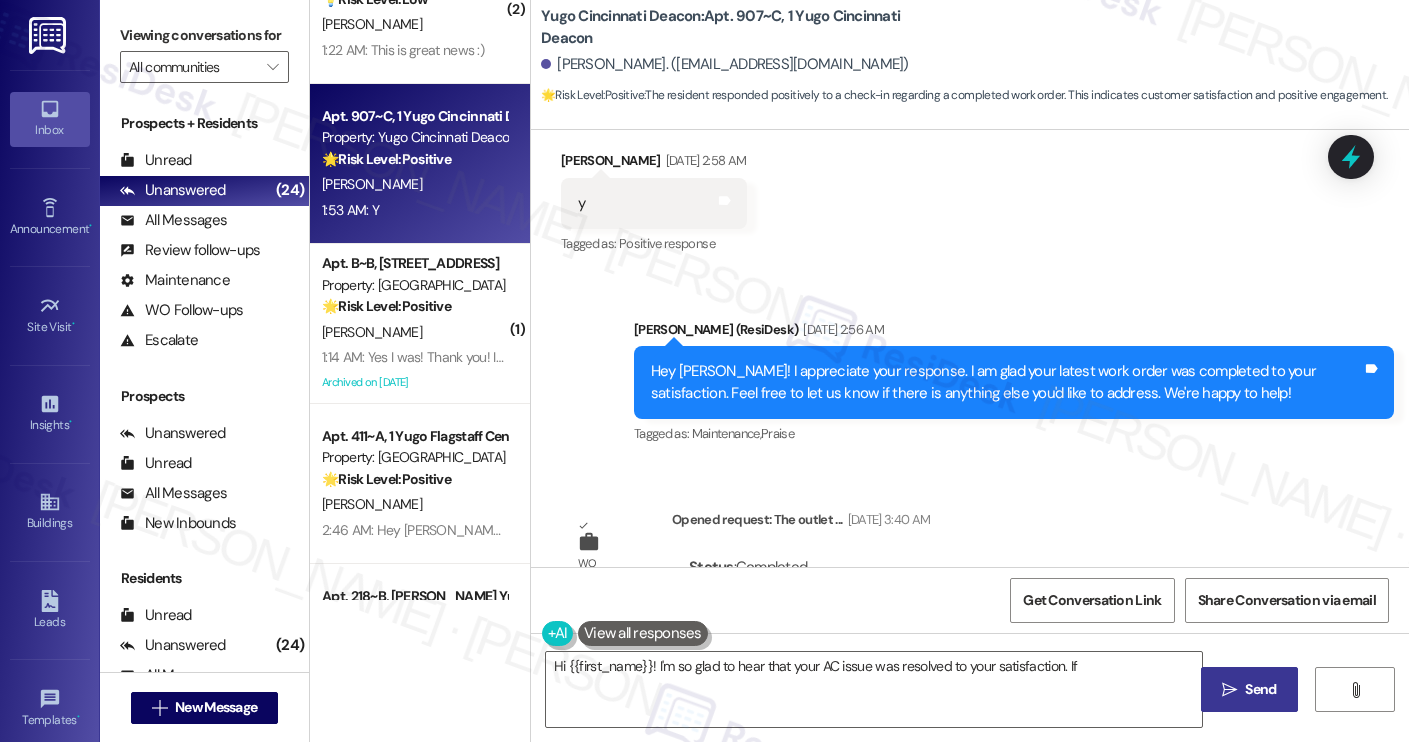 scroll, scrollTop: 938, scrollLeft: 0, axis: vertical 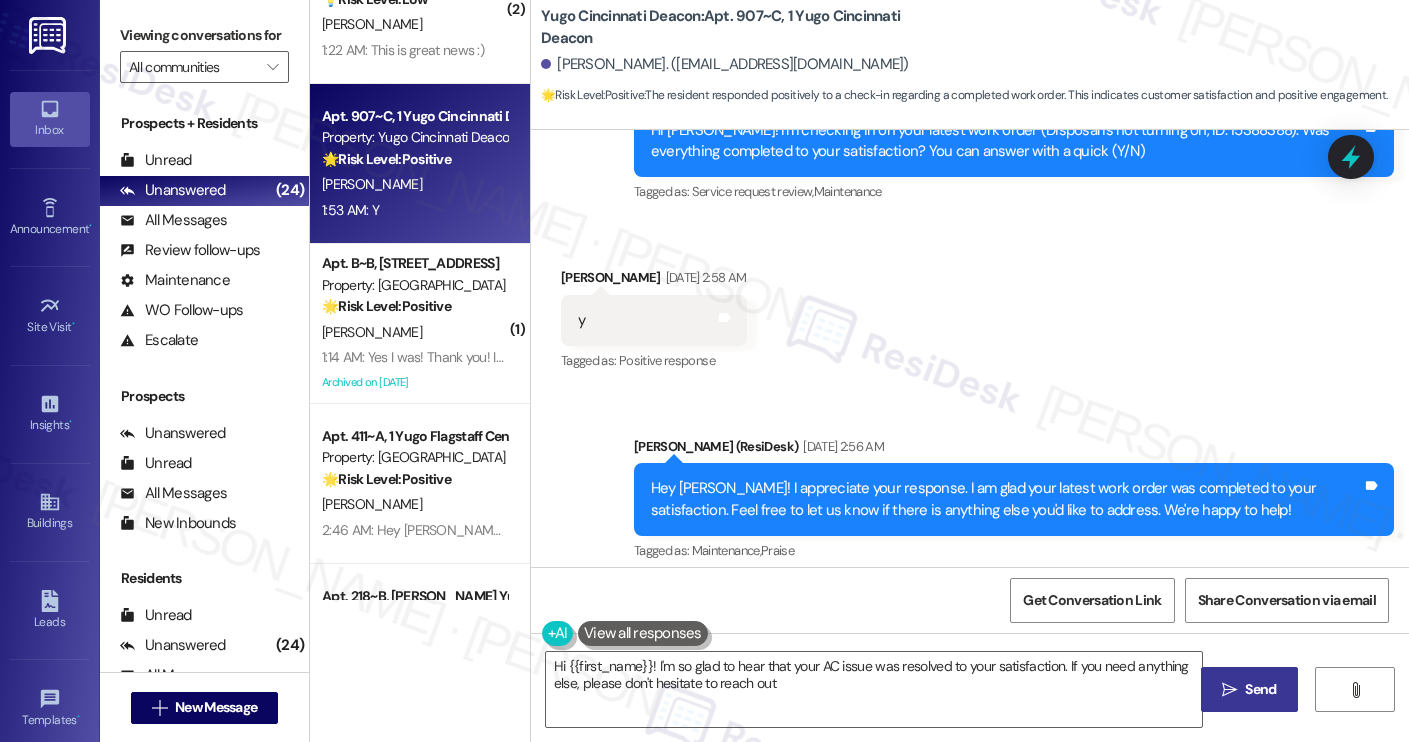 type on "Hi {{first_name}}! I'm so glad to hear that your AC issue was resolved to your satisfaction. If you need anything else, please don't hesitate to reach out!" 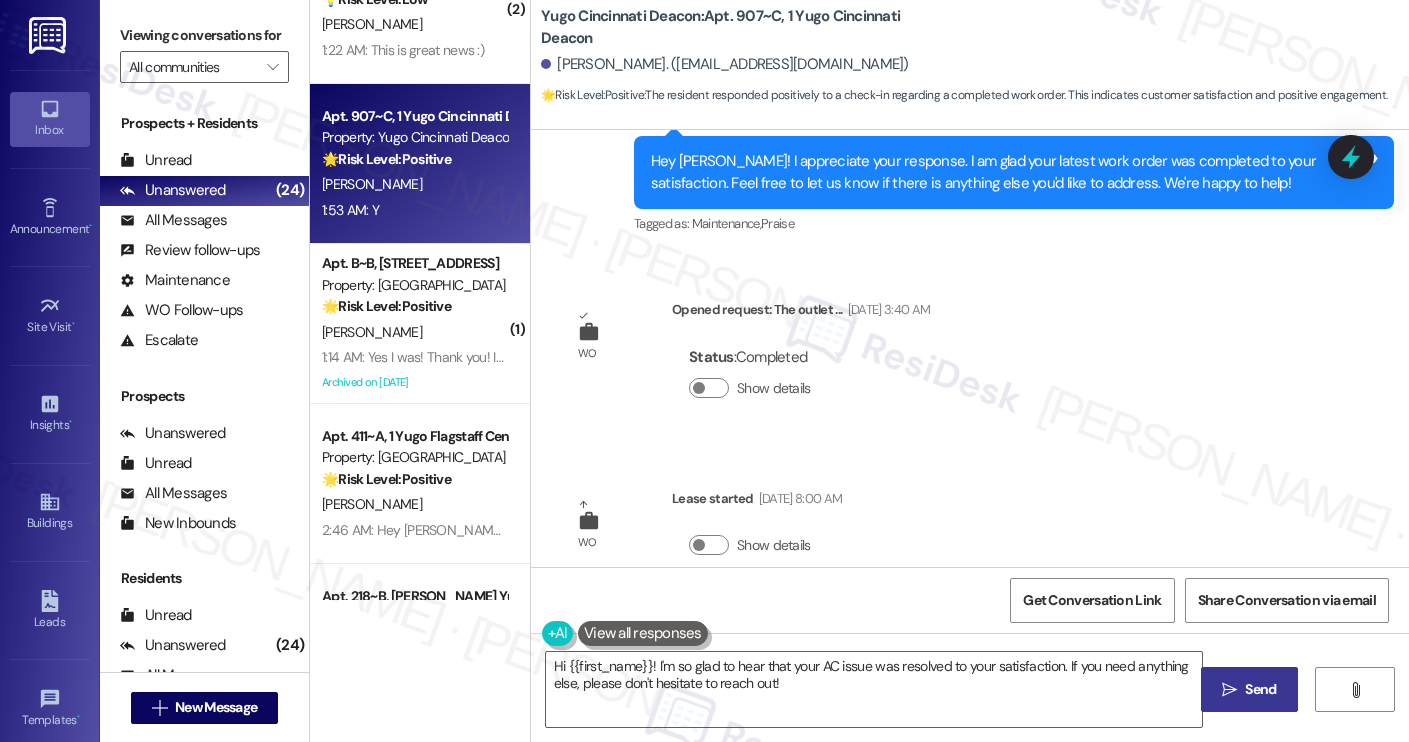 scroll, scrollTop: 1636, scrollLeft: 0, axis: vertical 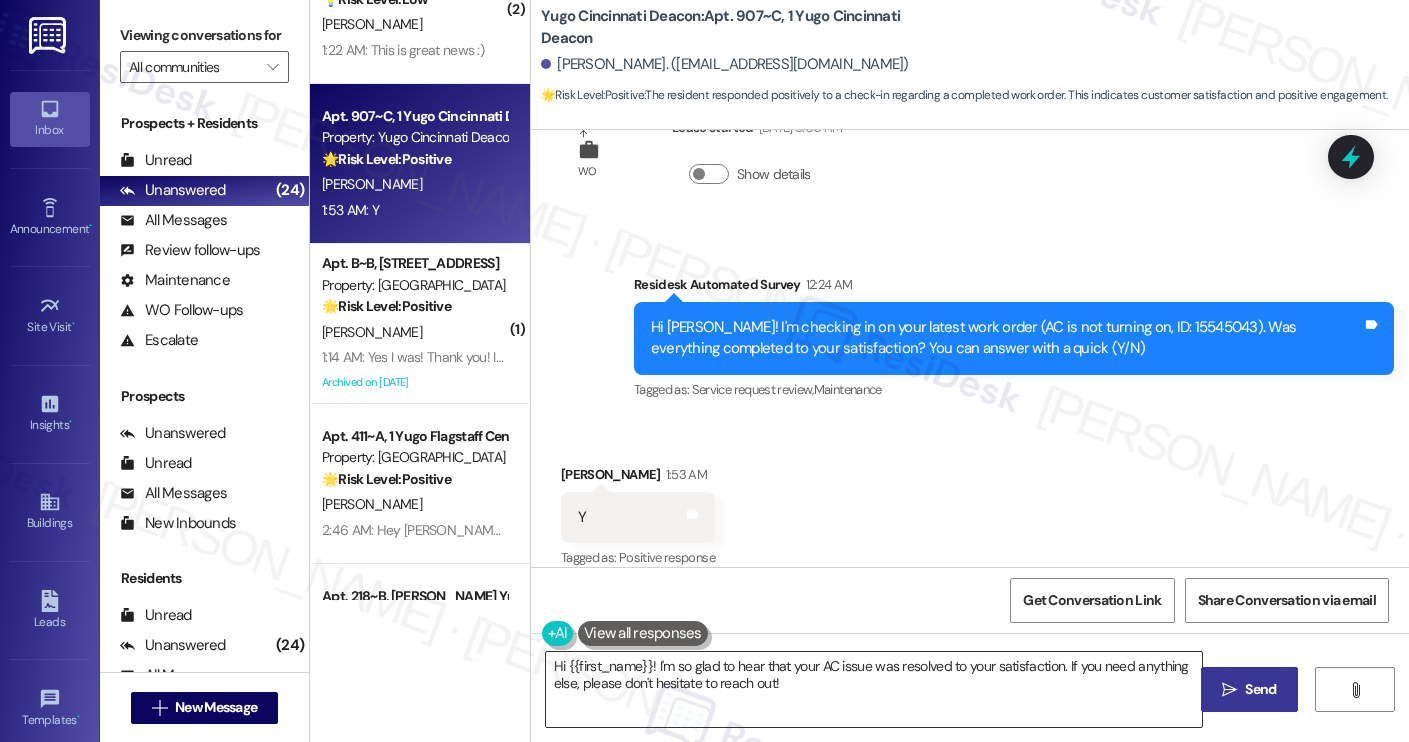 click on "Hi {{first_name}}! I'm so glad to hear that your AC issue was resolved to your satisfaction. If you need anything else, please don't hesitate to reach out!" at bounding box center [874, 689] 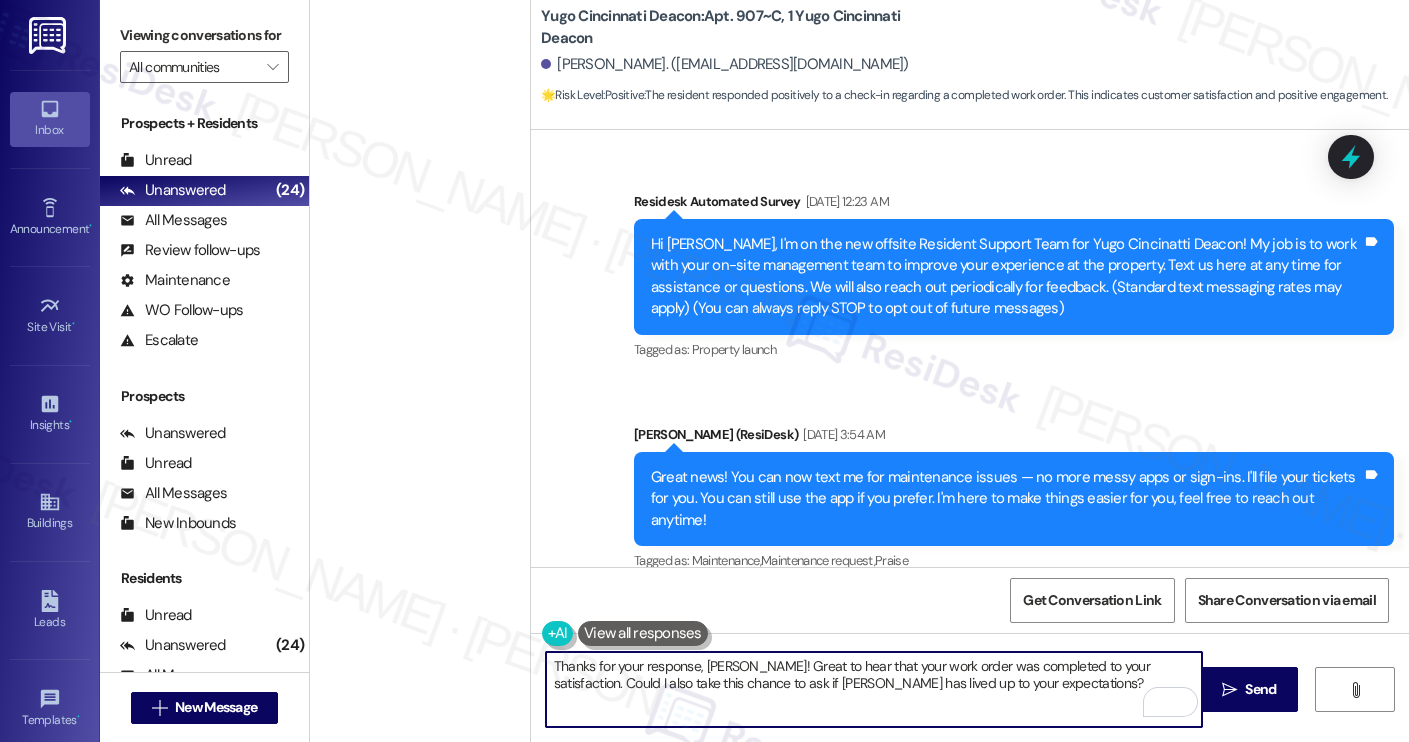 scroll, scrollTop: 0, scrollLeft: 0, axis: both 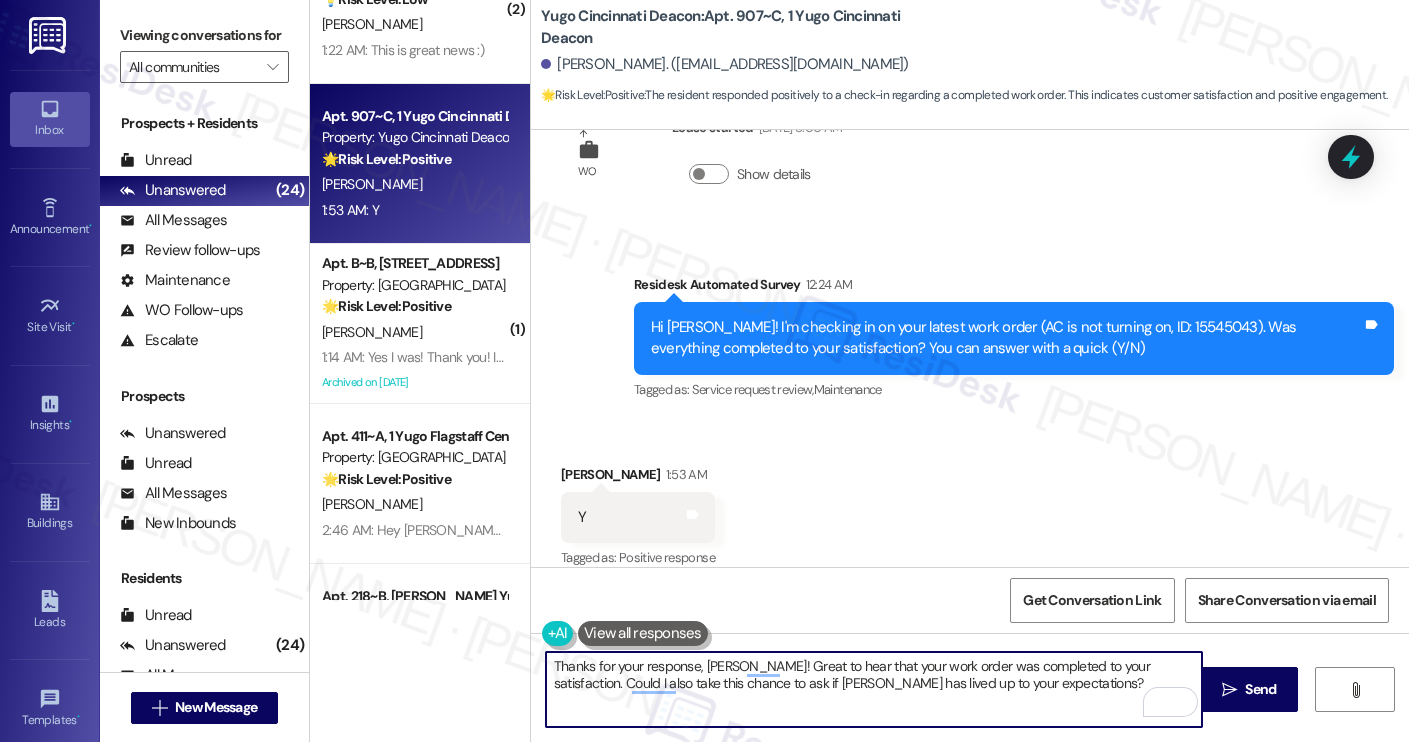 click on "Nichole Siebert 1:53 AM" at bounding box center (638, 478) 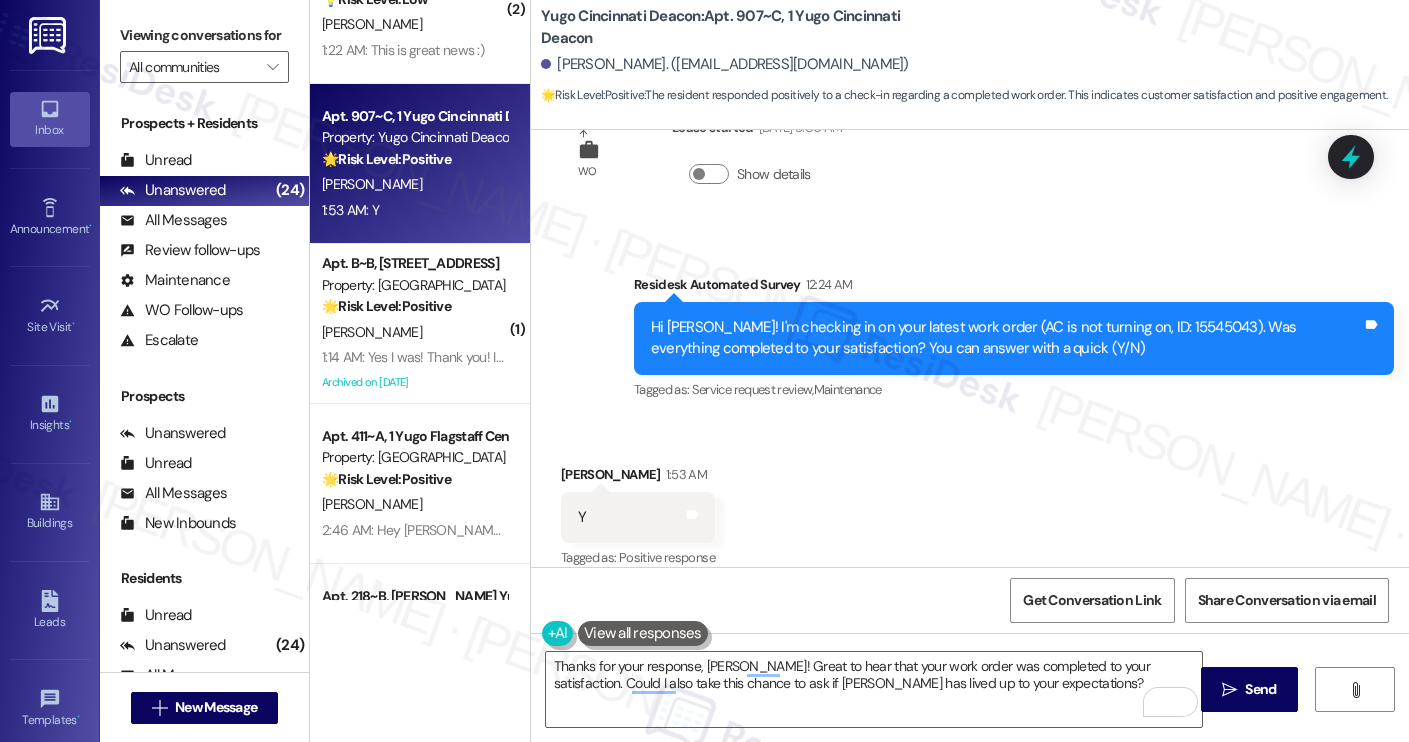 click on "Nichole Siebert 1:53 AM" at bounding box center (638, 478) 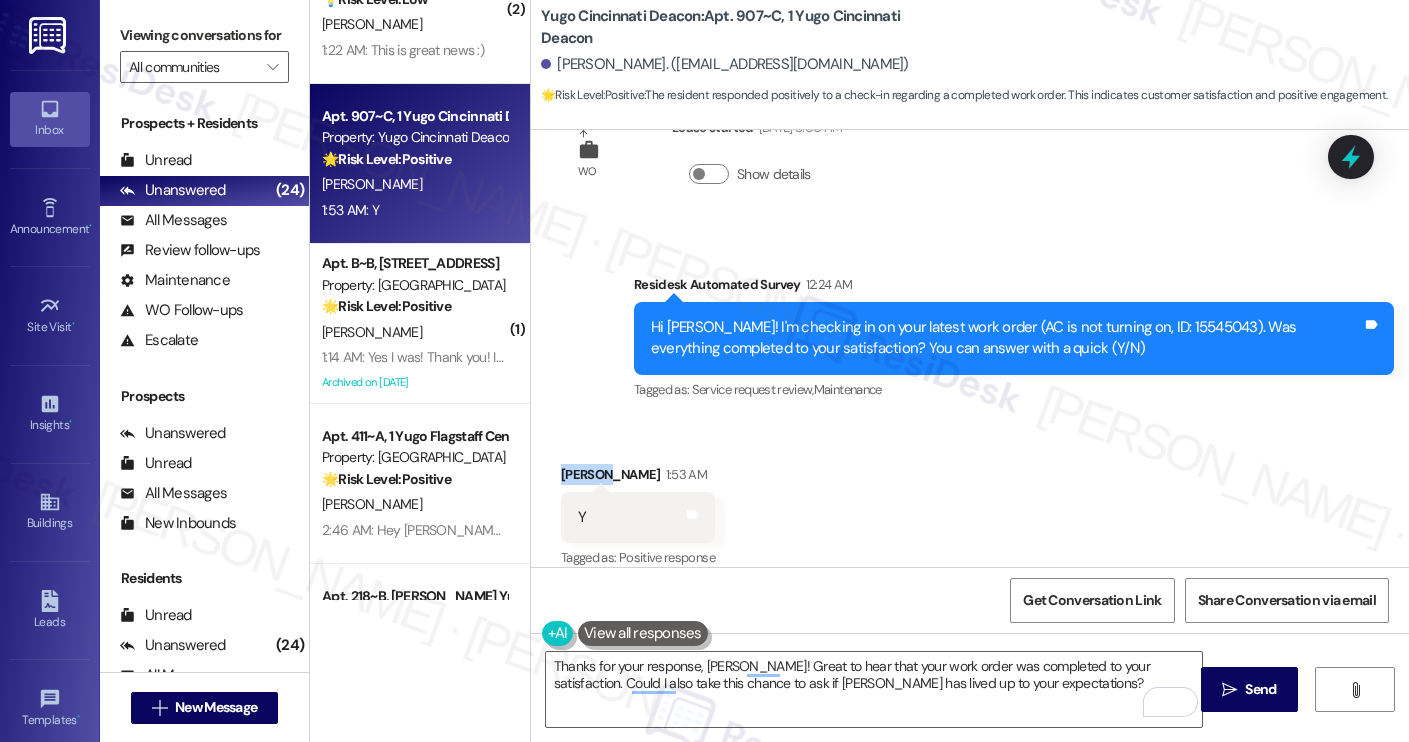 copy on "Nichole" 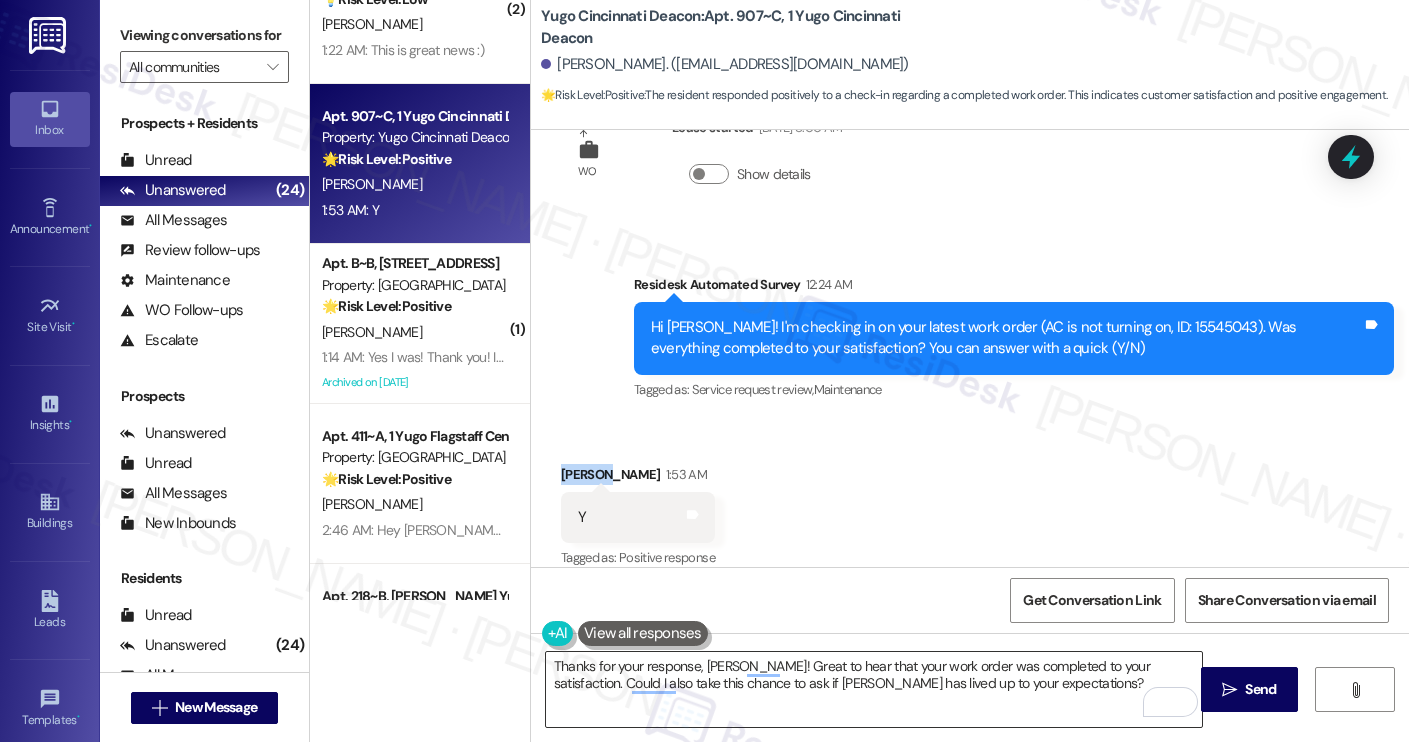 click on "Thanks for your response, [PERSON_NAME]! Great to hear that your work order was completed to your satisfaction. Could I also take this chance to ask if [PERSON_NAME] has lived up to your expectations?" at bounding box center [874, 689] 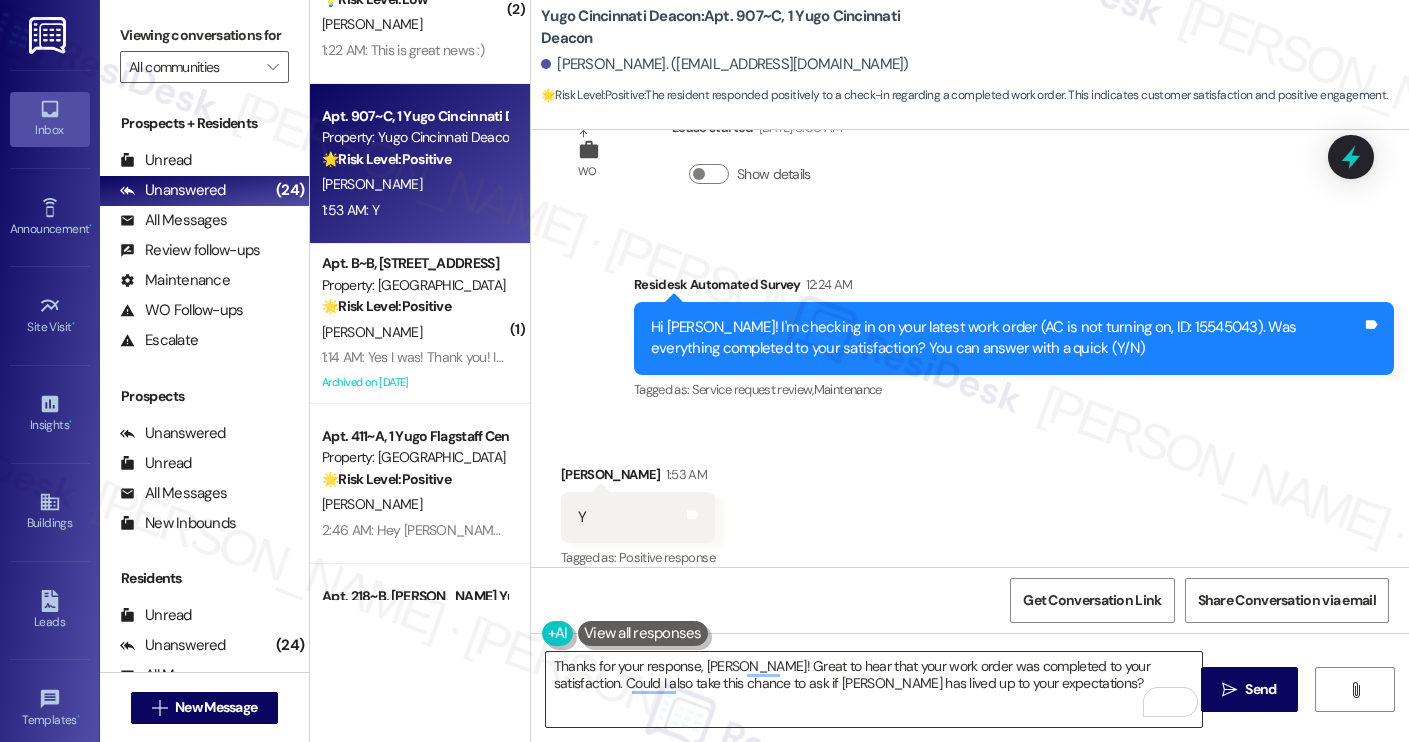 click on "Thanks for your response, [PERSON_NAME]! Great to hear that your work order was completed to your satisfaction. Could I also take this chance to ask if [PERSON_NAME] has lived up to your expectations?" at bounding box center [874, 689] 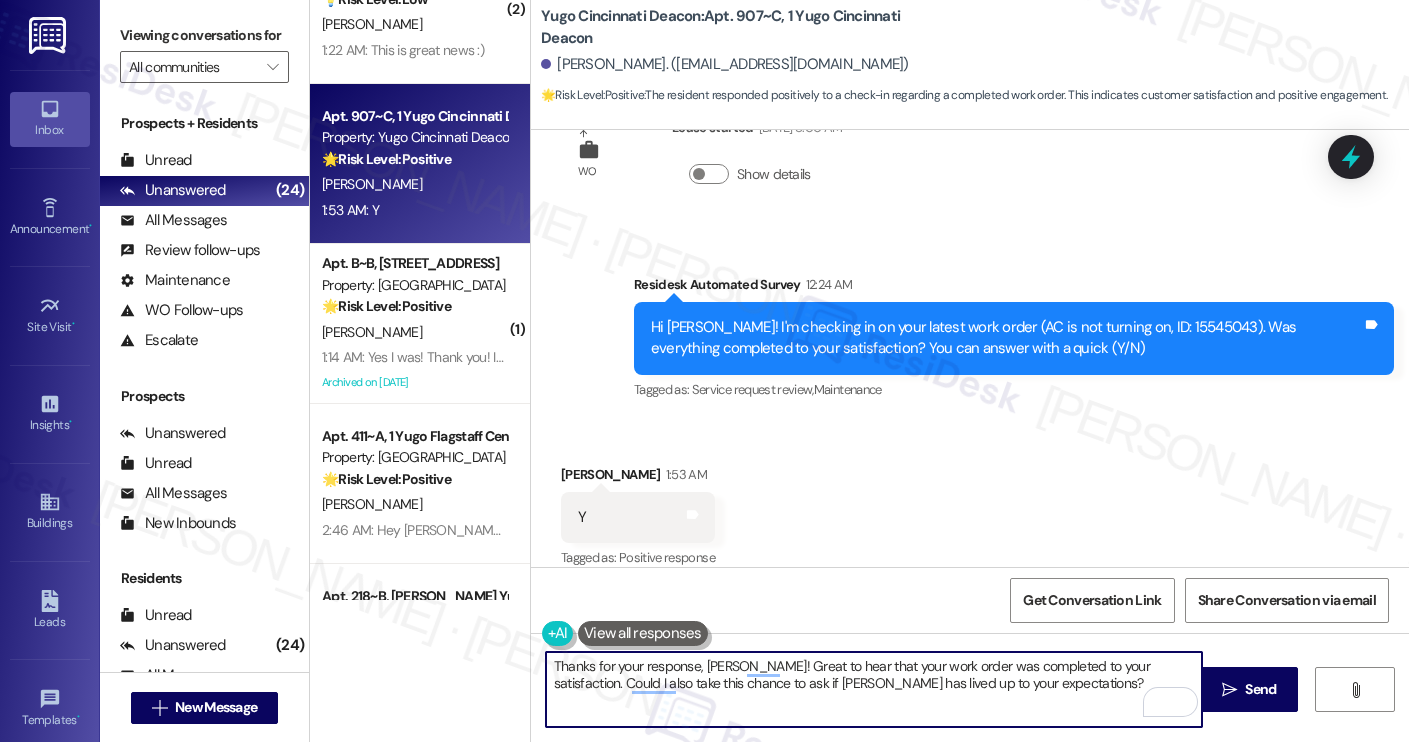 paste on "Nichole" 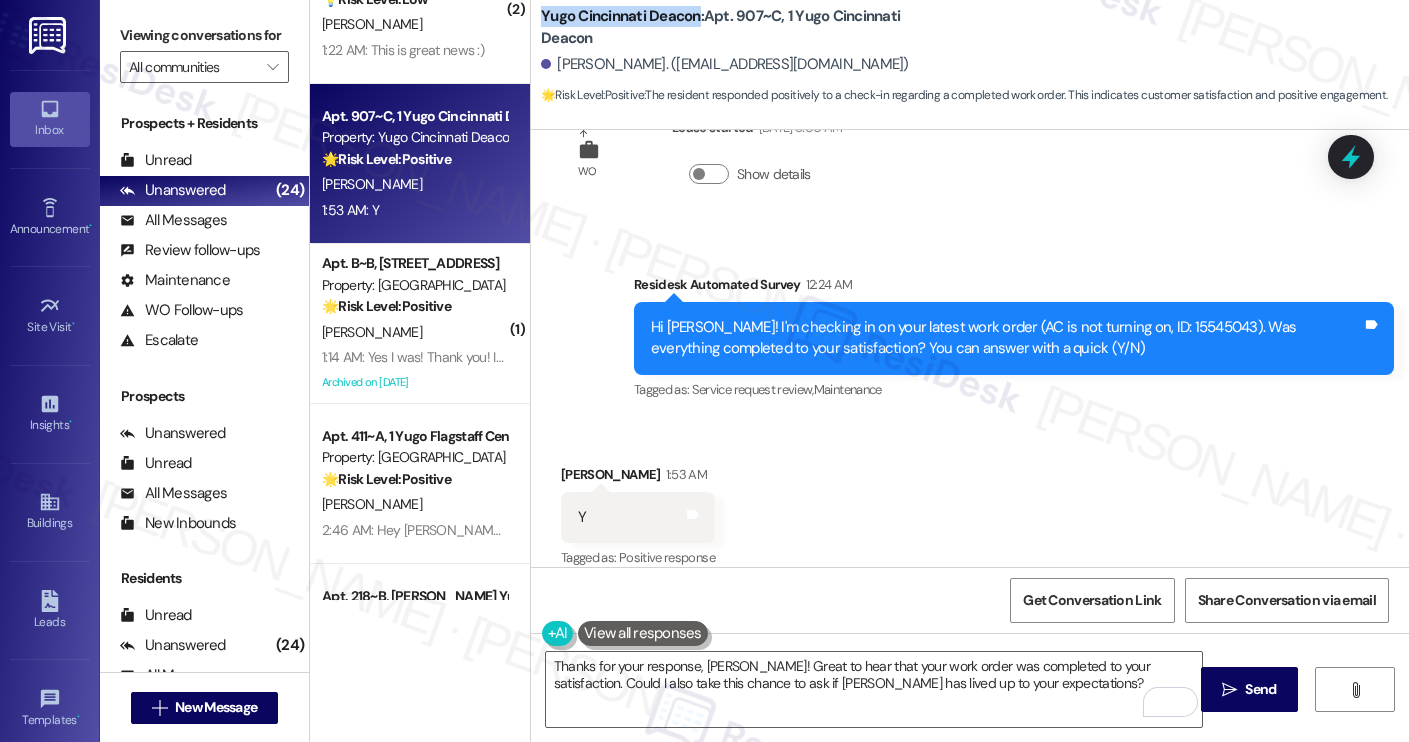 drag, startPoint x: 531, startPoint y: 14, endPoint x: 686, endPoint y: 19, distance: 155.08063 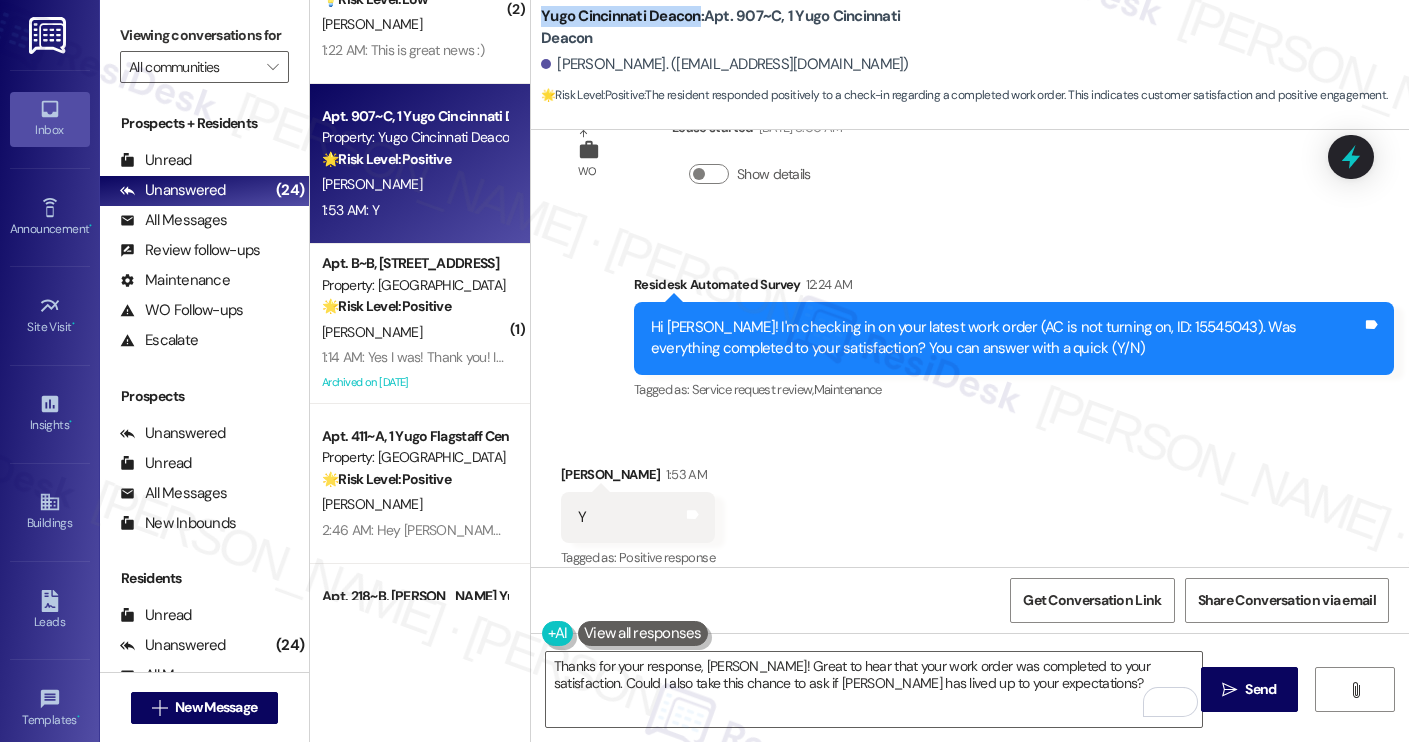 click on "Yugo Cincinnati Deacon:  Apt. 907~C, 1 Yugo Cincinnati Deacon" at bounding box center (741, 27) 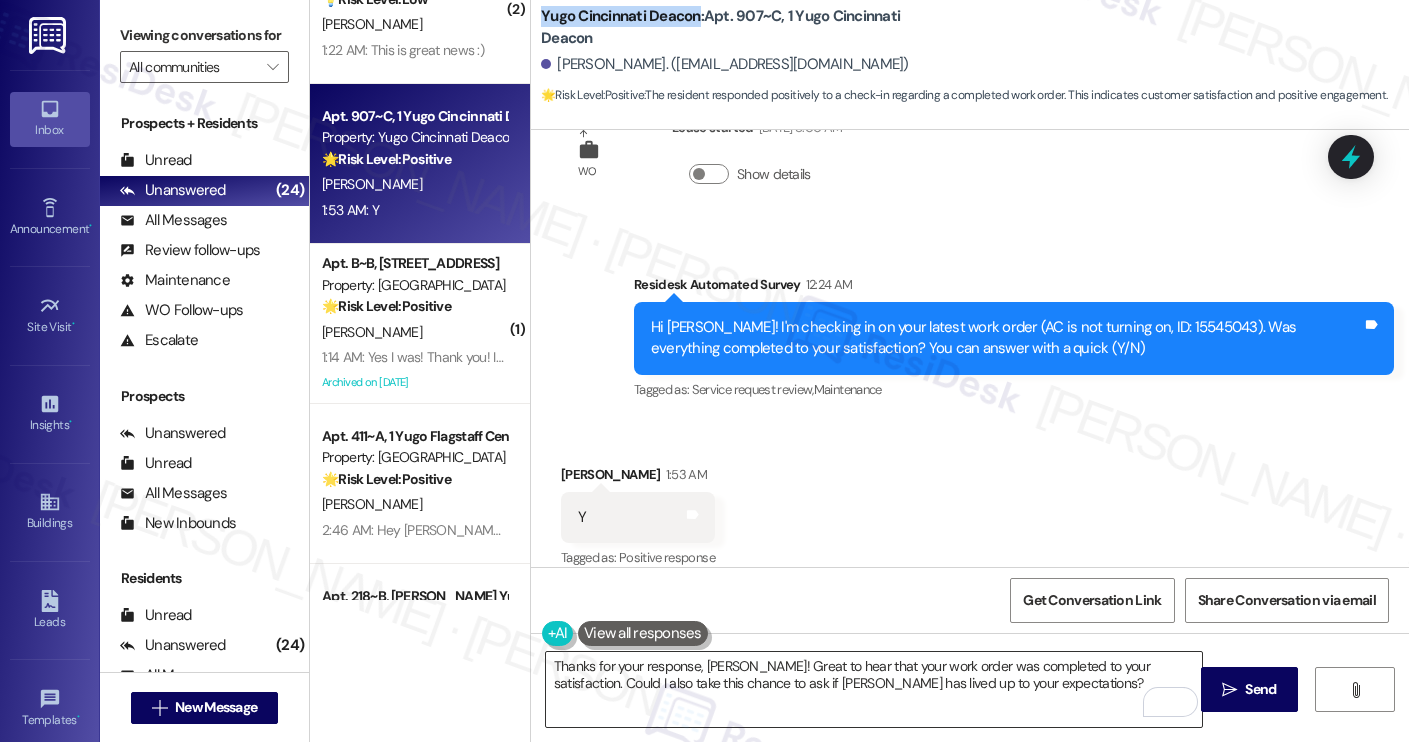 click on "Thanks for your response, Nichole! Great to hear that your work order was completed to your satisfaction. Could I also take this chance to ask if Yugo Austin Waterloo has lived up to your expectations?" at bounding box center [874, 689] 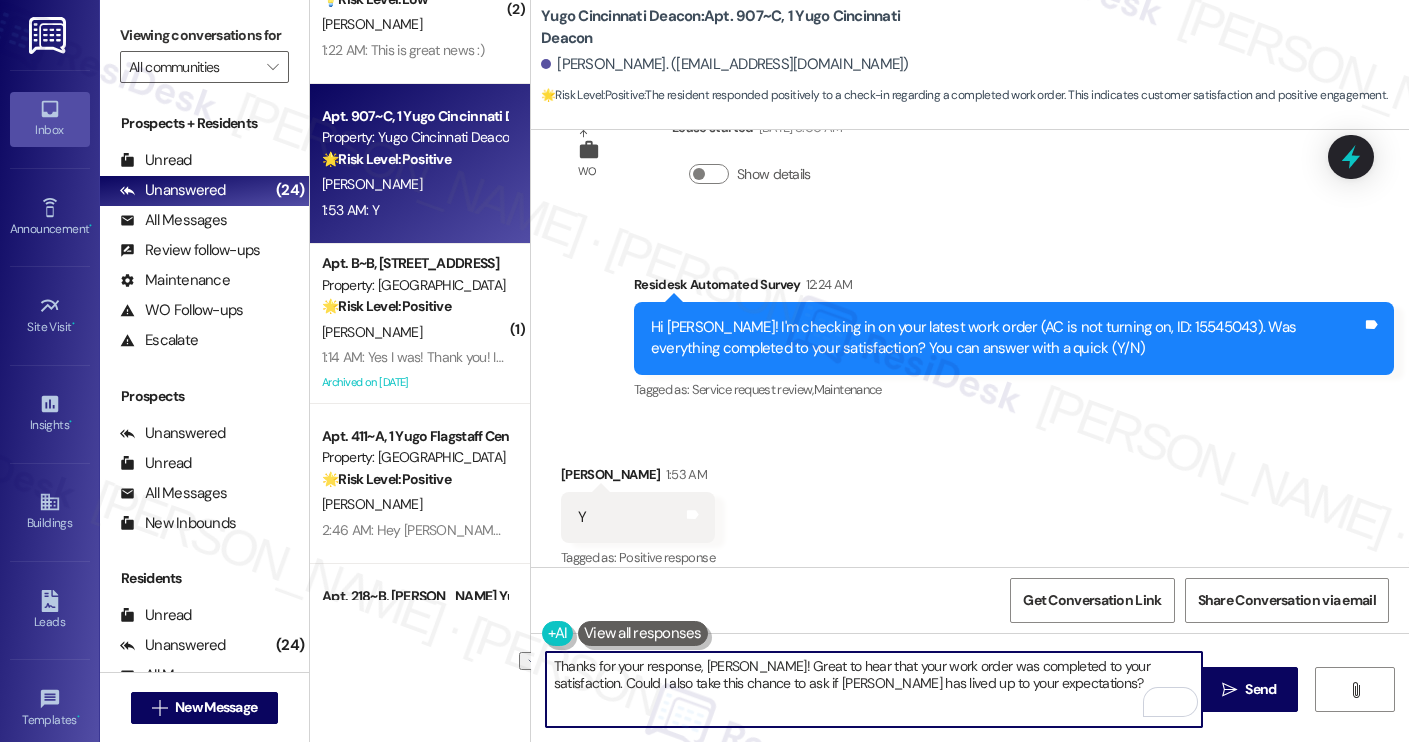 paste on "Cincinnati Deacon" 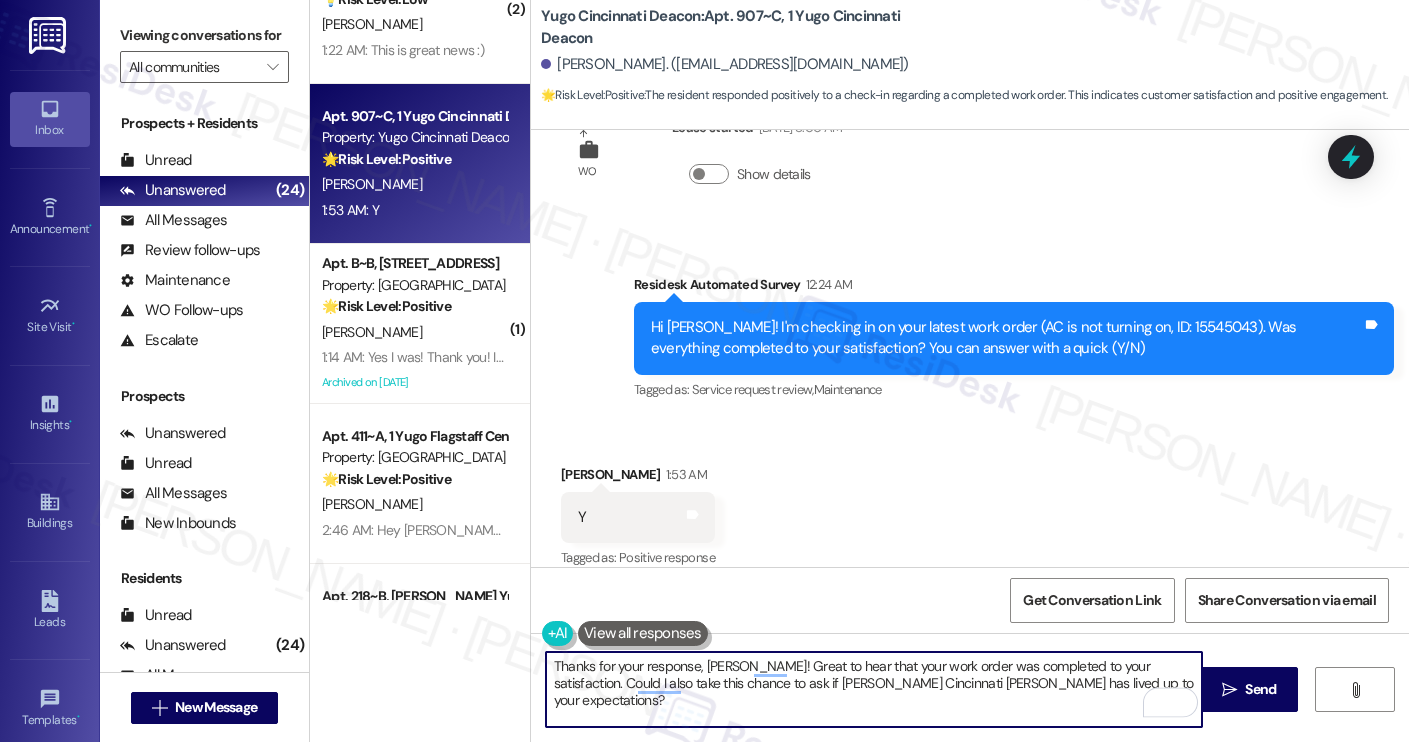 click on "Thanks for your response, Nichole! Great to hear that your work order was completed to your satisfaction. Could I also take this chance to ask if Yugo Cincinnati Deacon has lived up to your expectations?" at bounding box center [874, 689] 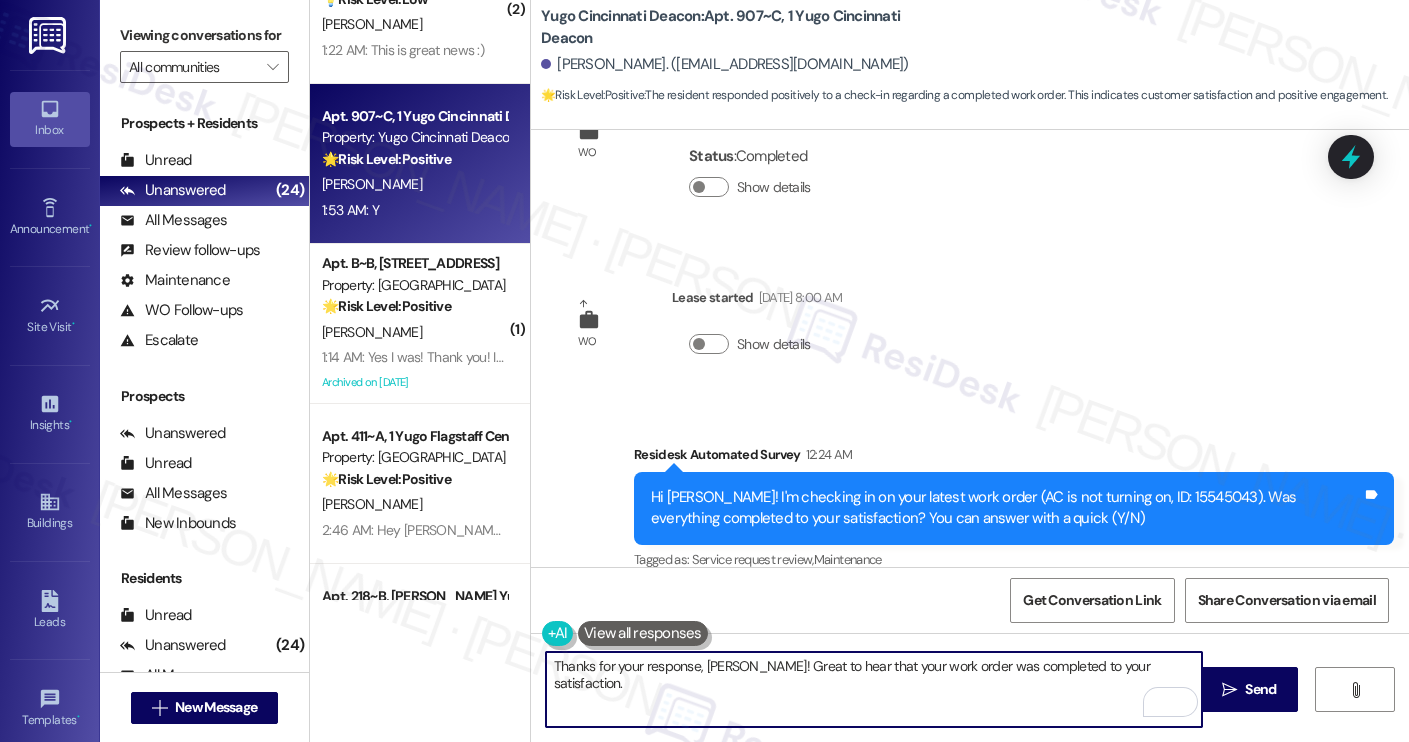 scroll, scrollTop: 1636, scrollLeft: 0, axis: vertical 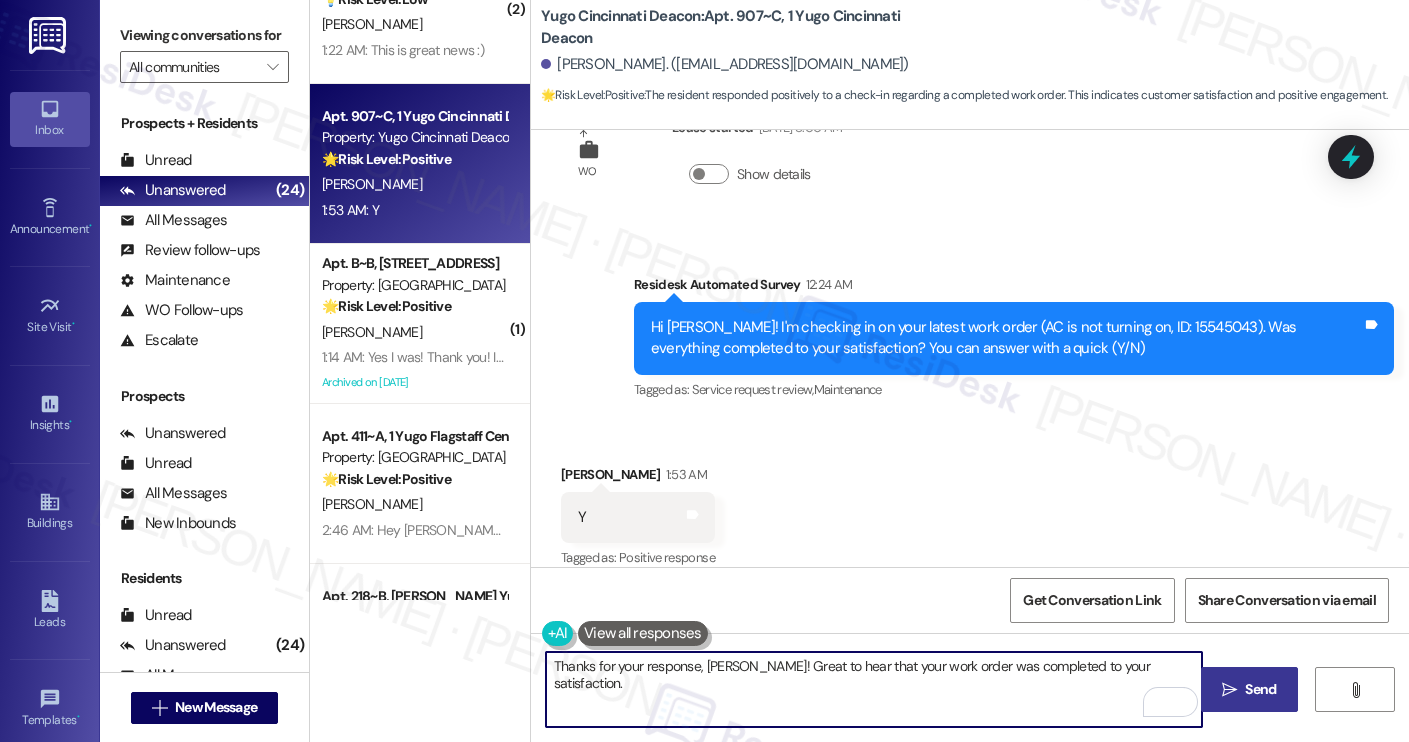 type on "Thanks for your response, Nichole! Great to hear that your work order was completed to your satisfaction." 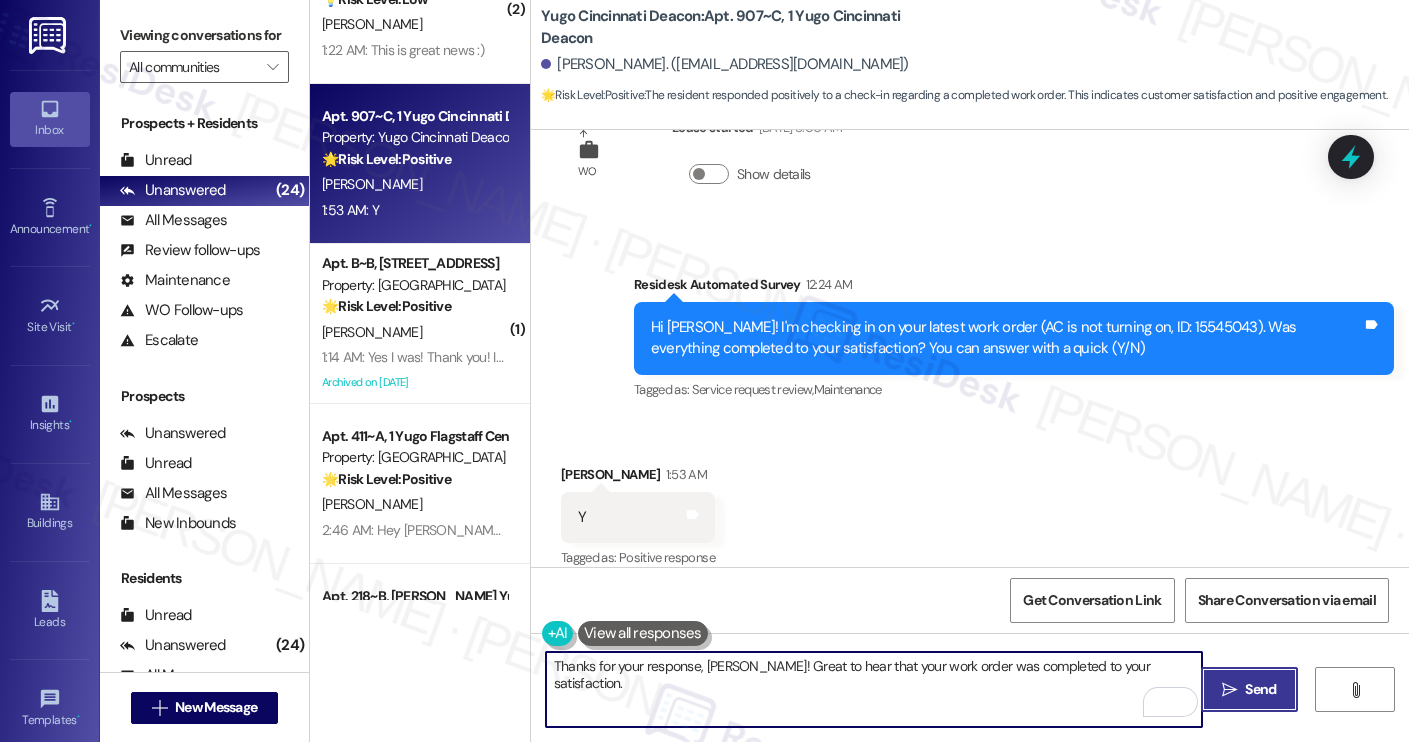 click on "Send" at bounding box center [1260, 689] 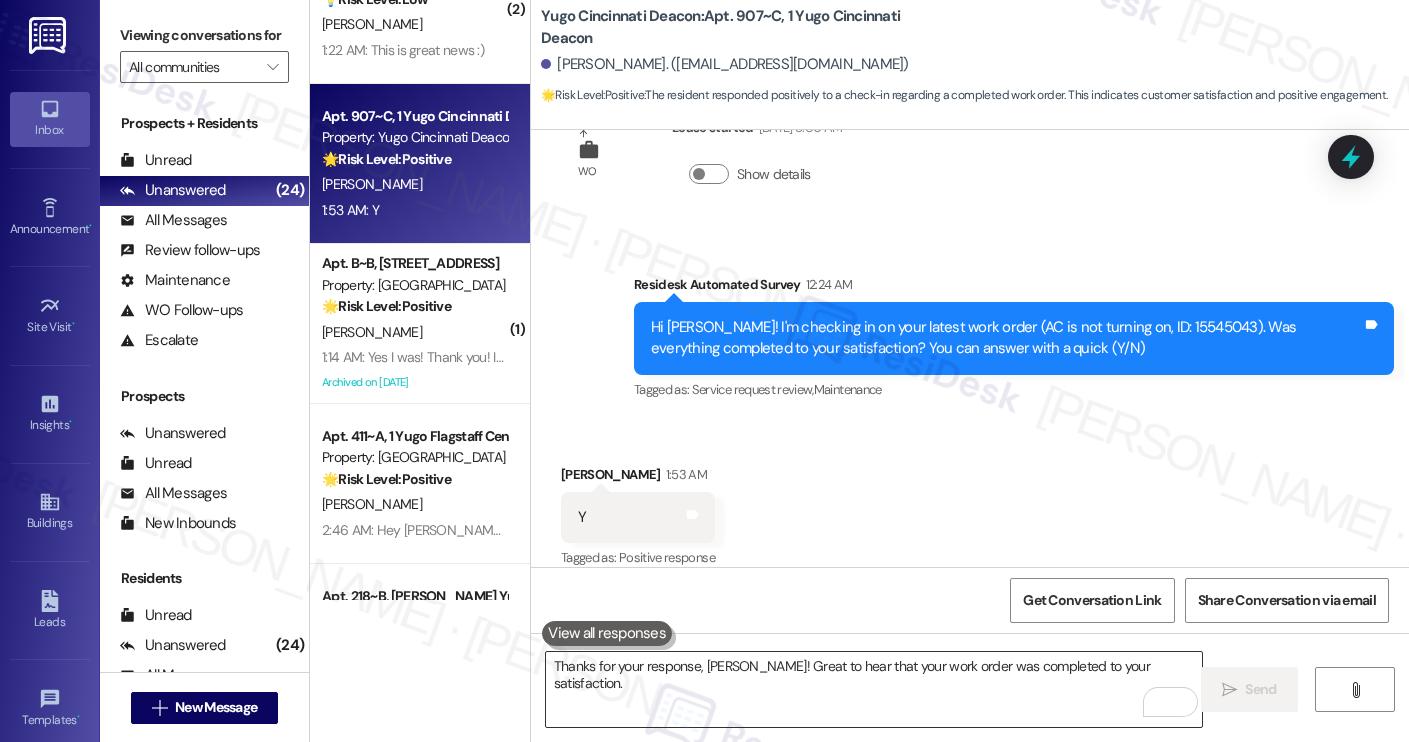click on "Thanks for your response, Nichole! Great to hear that your work order was completed to your satisfaction." at bounding box center (874, 689) 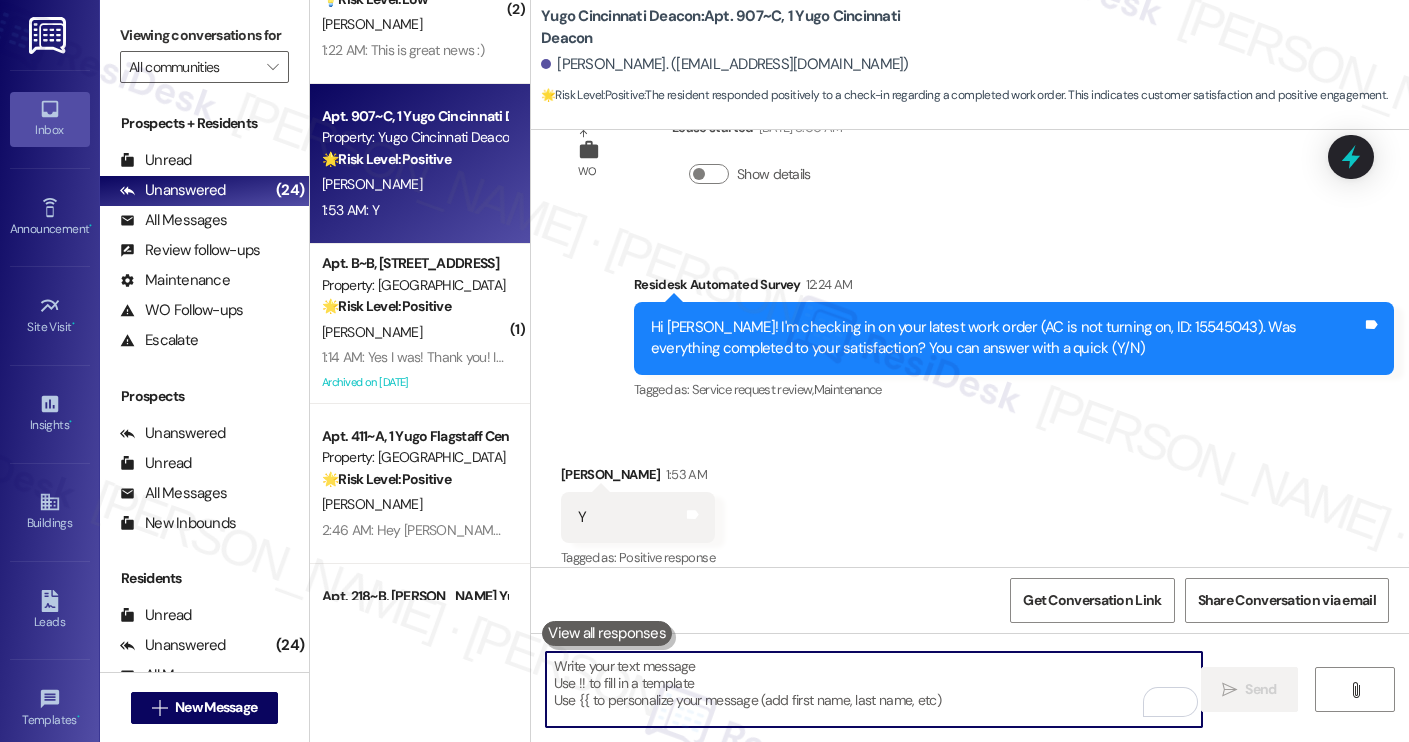 scroll, scrollTop: 1635, scrollLeft: 0, axis: vertical 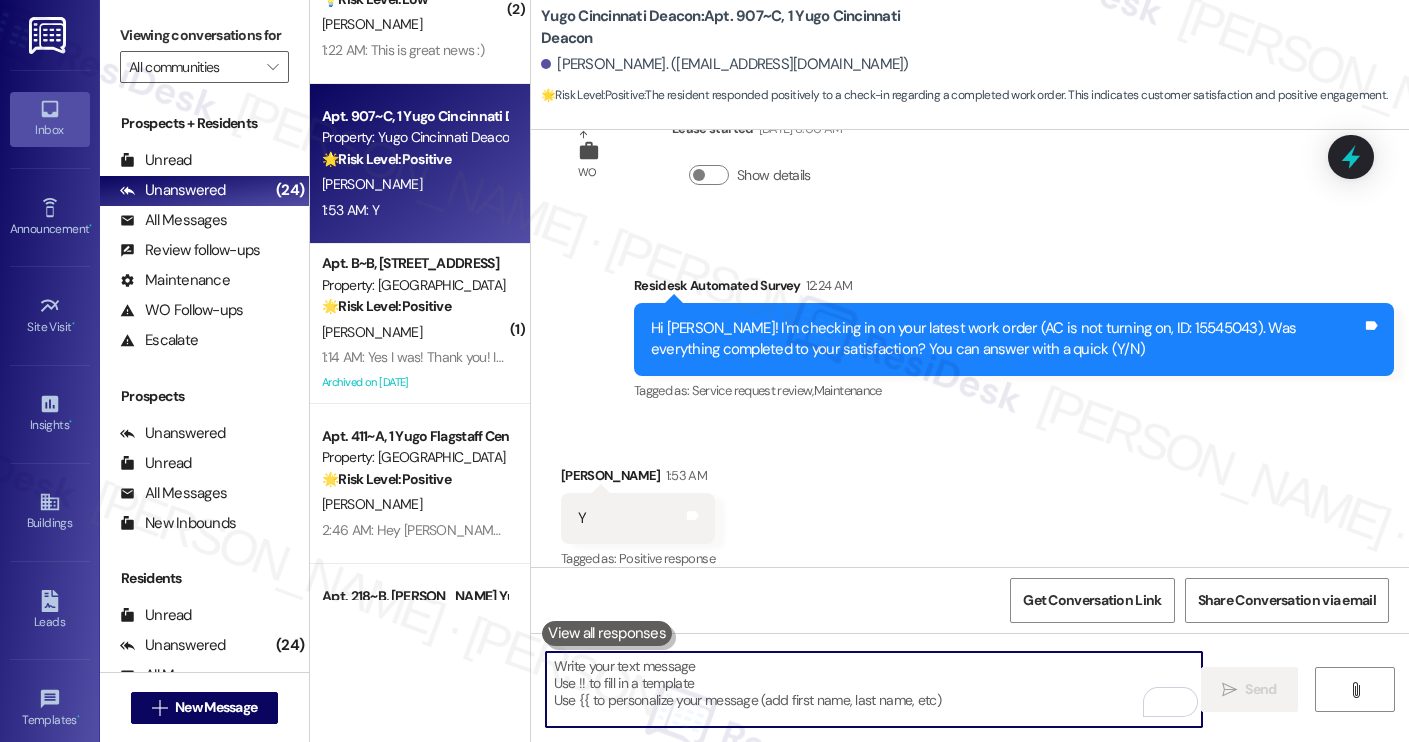 paste on "Could I also take this chance to ask if Yugo Cincinnati Deacon has lived up to your expectations?" 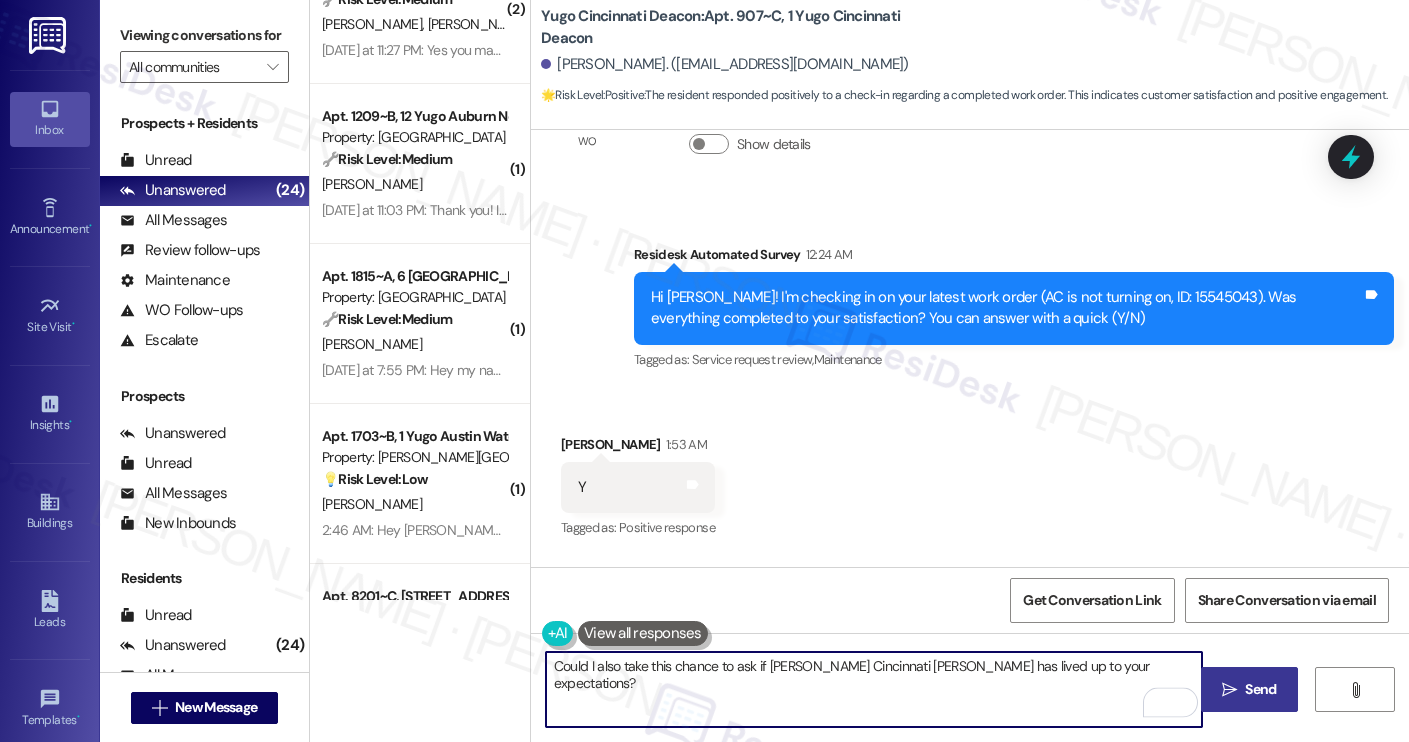 scroll, scrollTop: 1668, scrollLeft: 0, axis: vertical 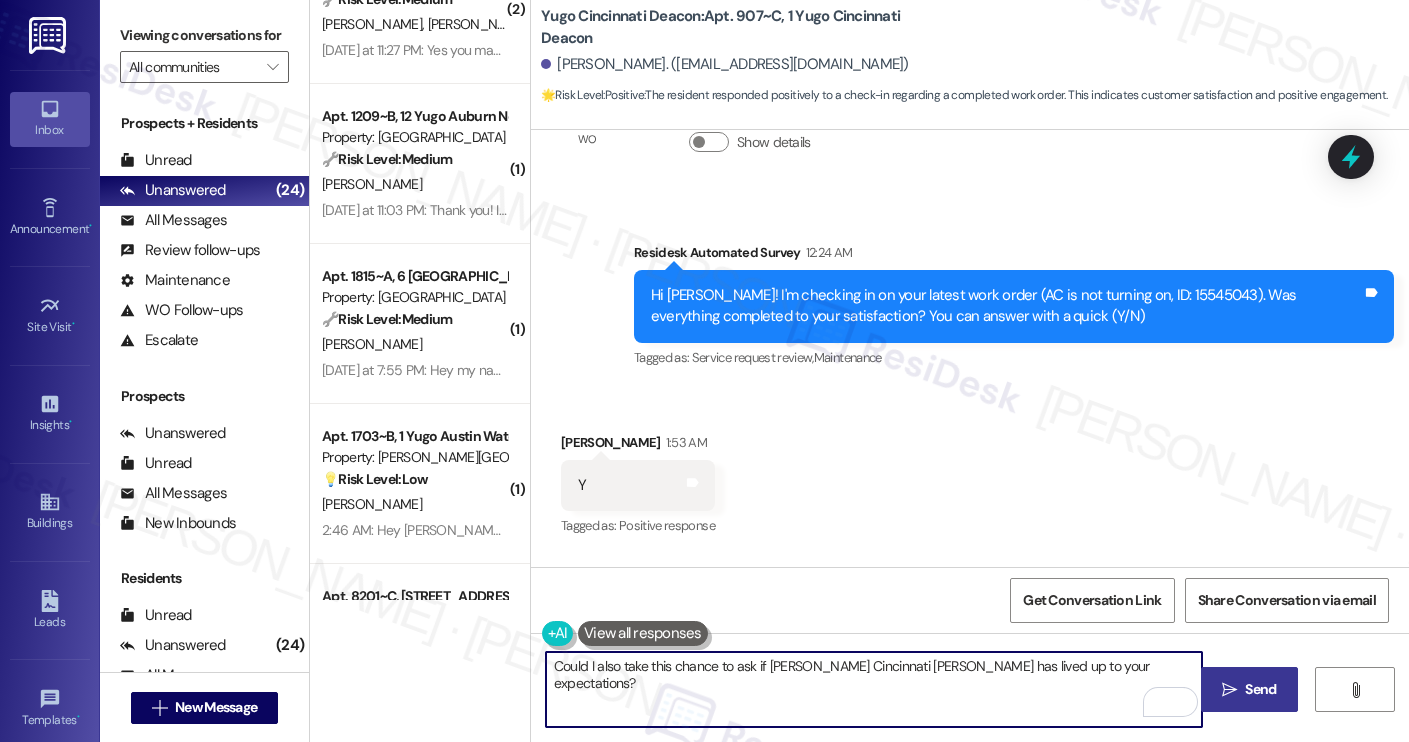 type on "Could I also take this chance to ask if Yugo Cincinnati Deacon has lived up to your expectations?" 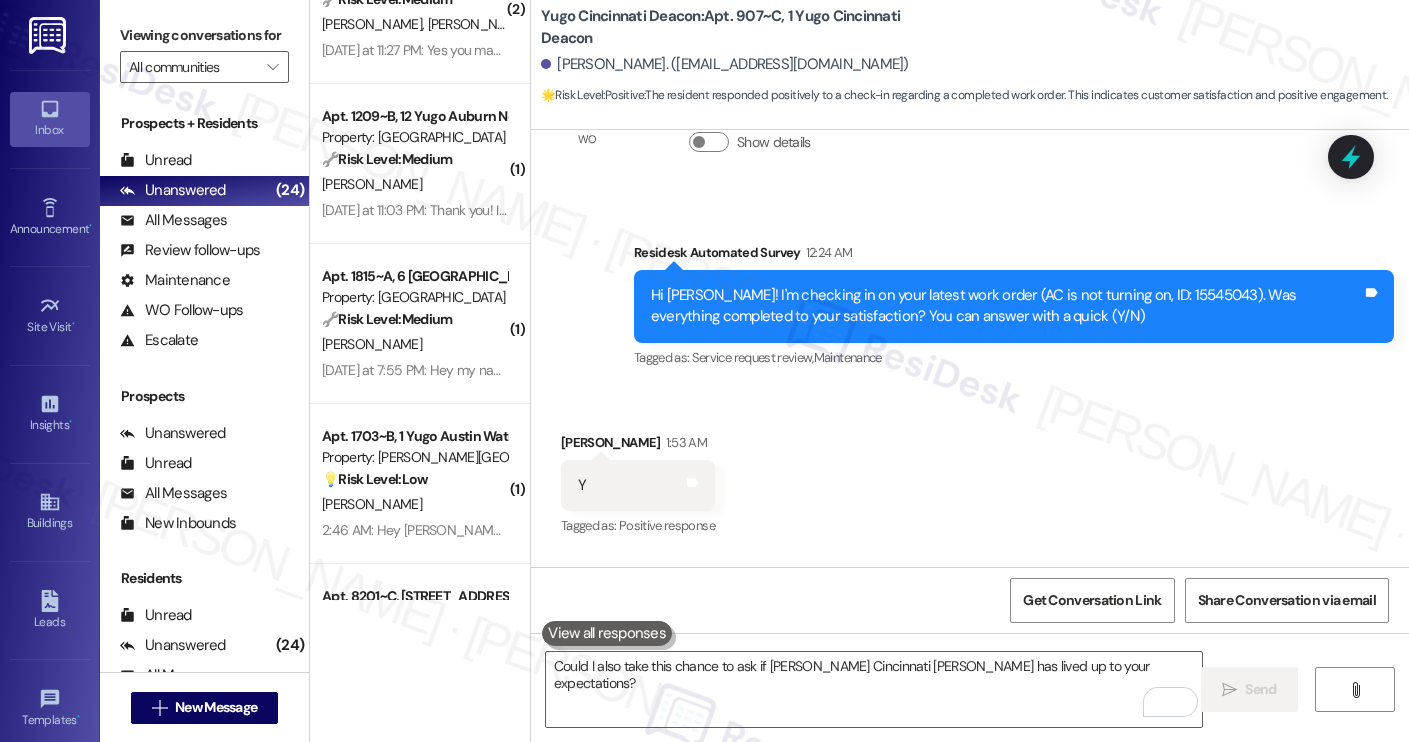 scroll, scrollTop: 4077, scrollLeft: 0, axis: vertical 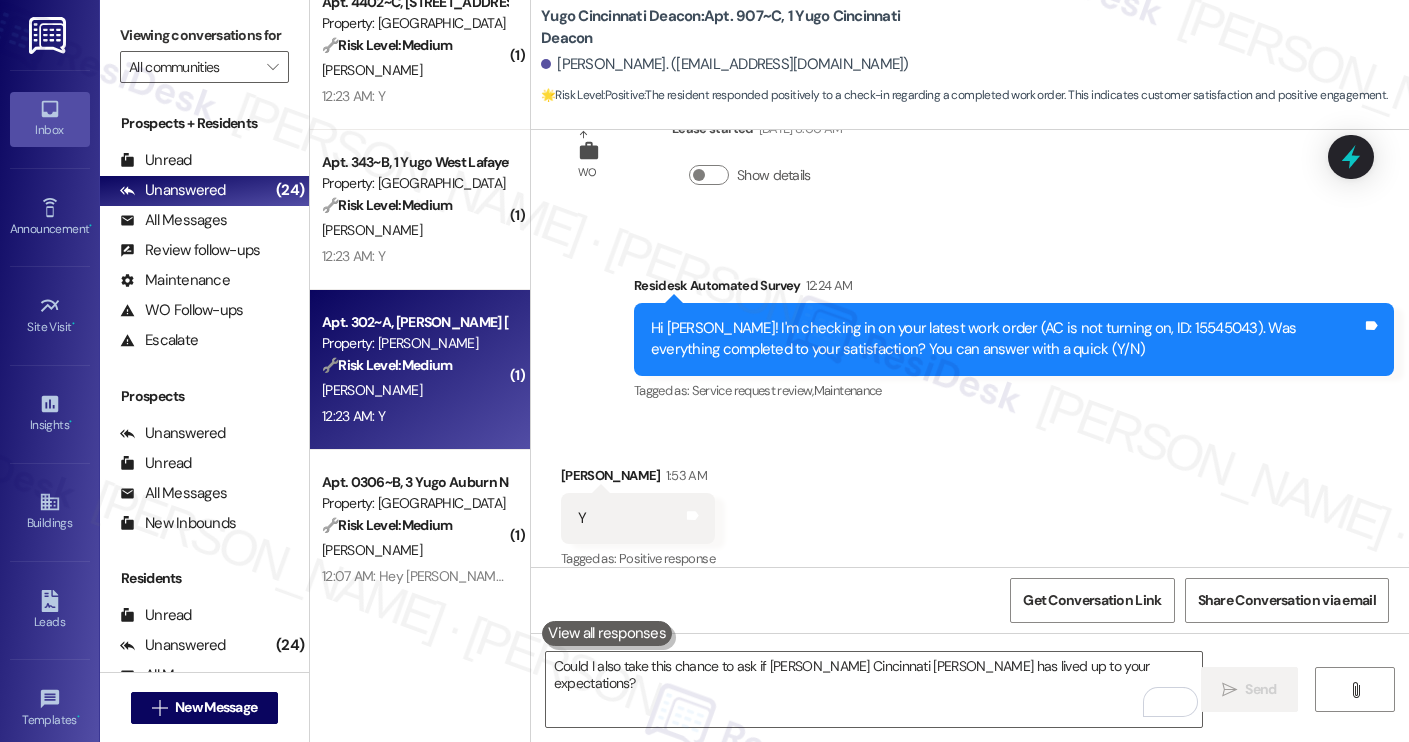 click on "Apt. 302~A, Chamberlain Yugo Raleigh Logan Property: Yugo Raleigh Logan 🔧  Risk Level:  Medium The resident responded 'Y' confirming the work order was completed to their satisfaction. This indicates a successful resolution of a maintenance issue and no further action is required." at bounding box center (414, 344) 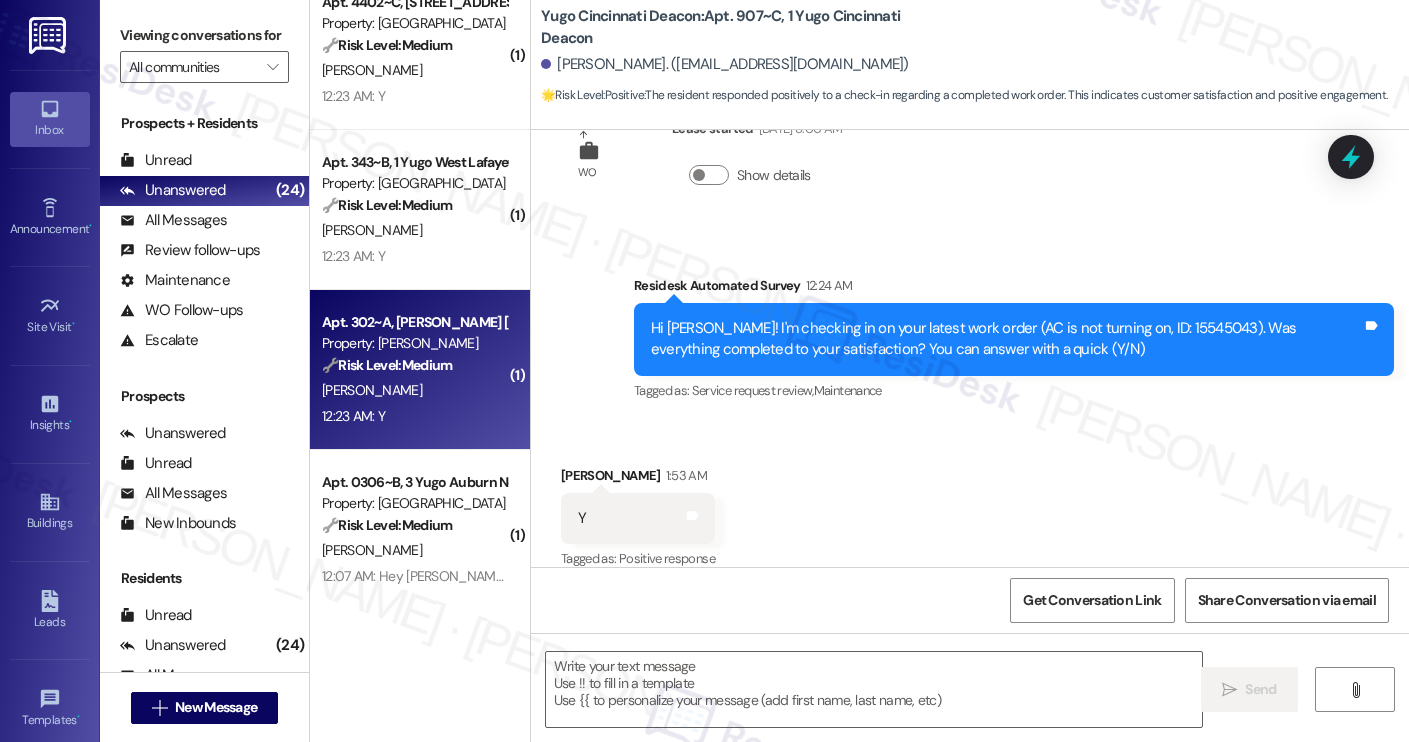 type on "Fetching suggested responses. Please feel free to read through the conversation in the meantime." 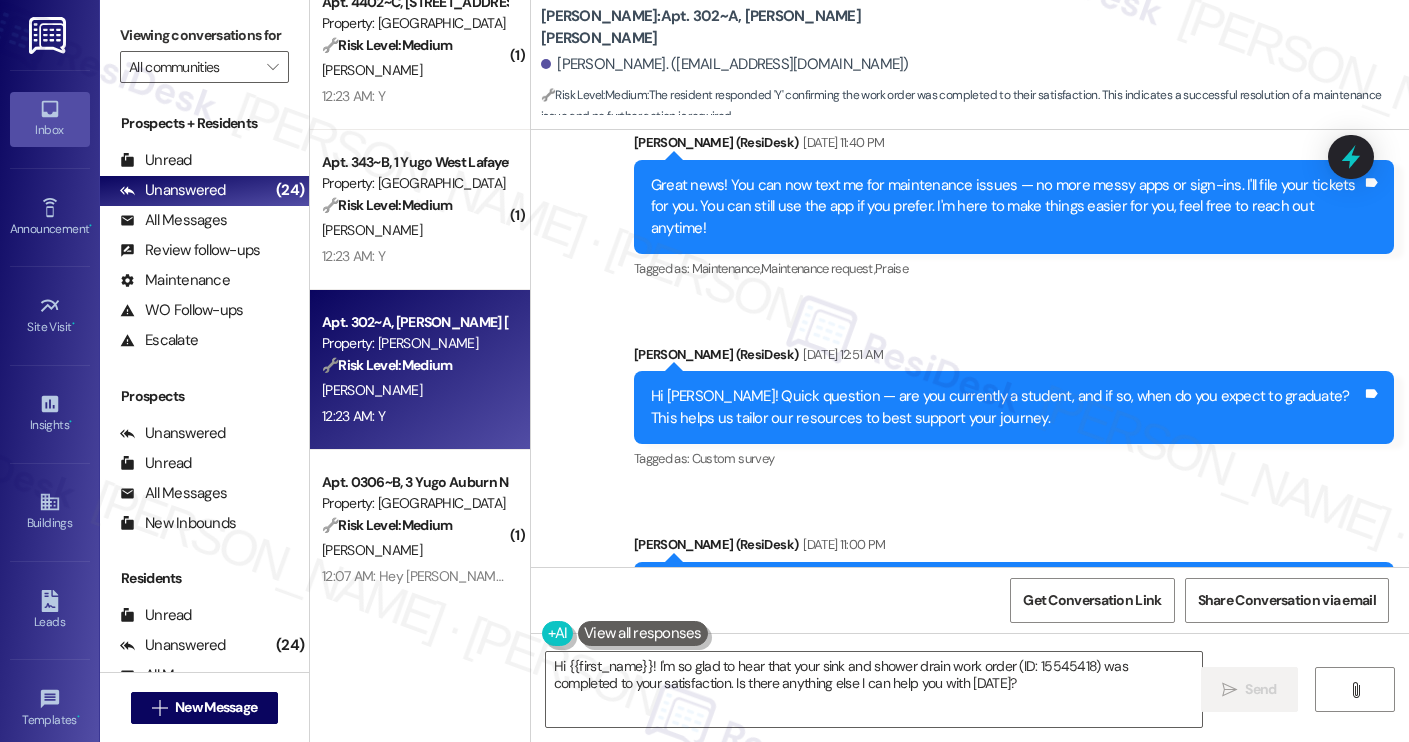 scroll, scrollTop: 1239, scrollLeft: 0, axis: vertical 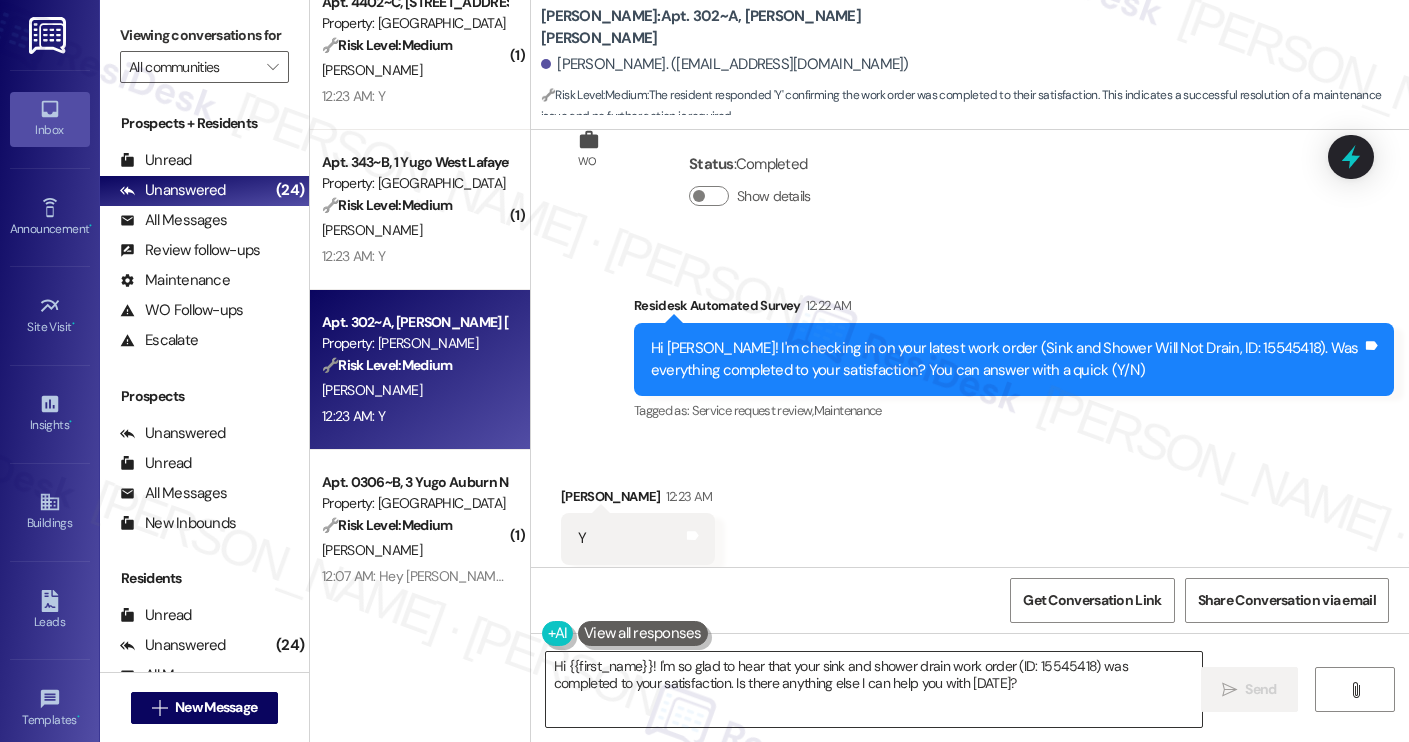 click on "Hi {{first_name}}! I'm so glad to hear that your sink and shower drain work order (ID: 15545418) was completed to your satisfaction. Is there anything else I can help you with today?" at bounding box center [874, 689] 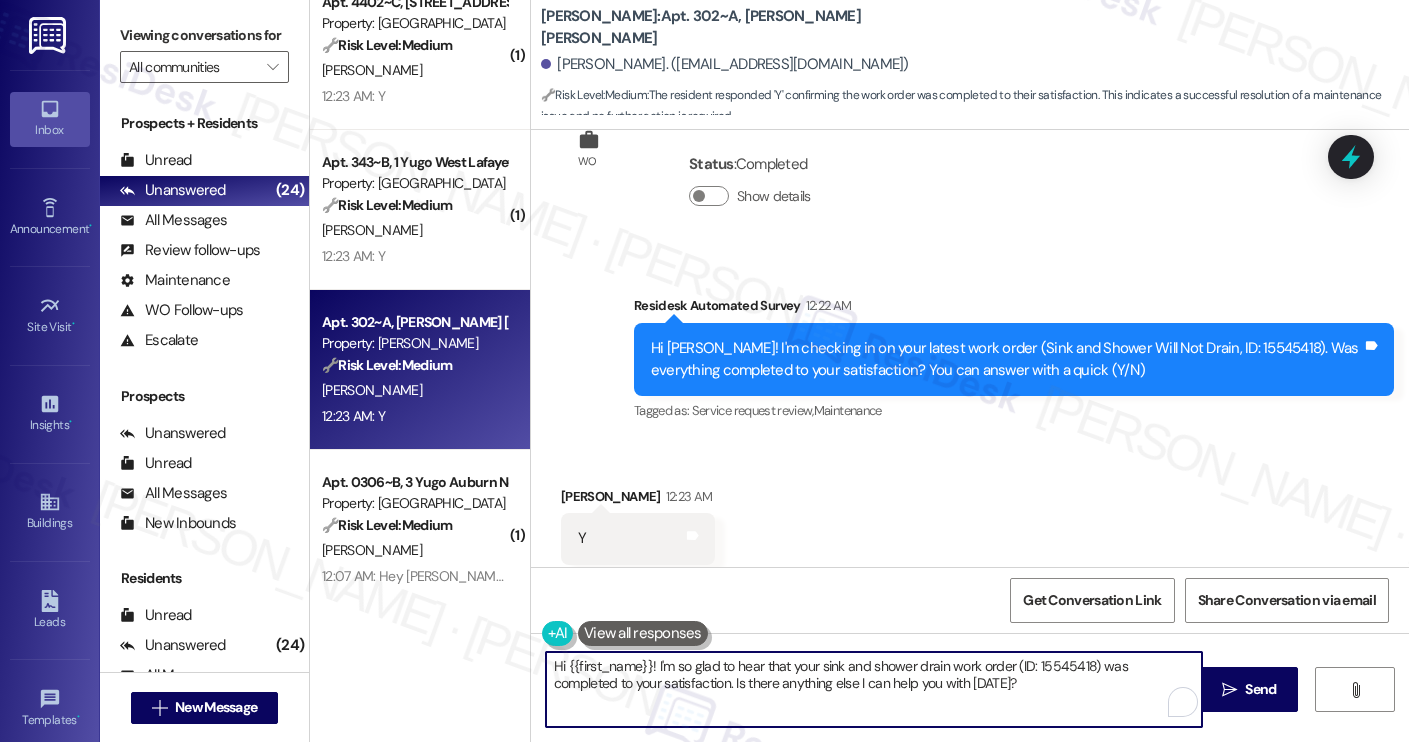 paste on "Thanks for your response, Harish! Great to hear that your work order was completed to your satisfaction. Could I also take this chance to ask if Yugo Austin Waterloo has lived up to your expectations" 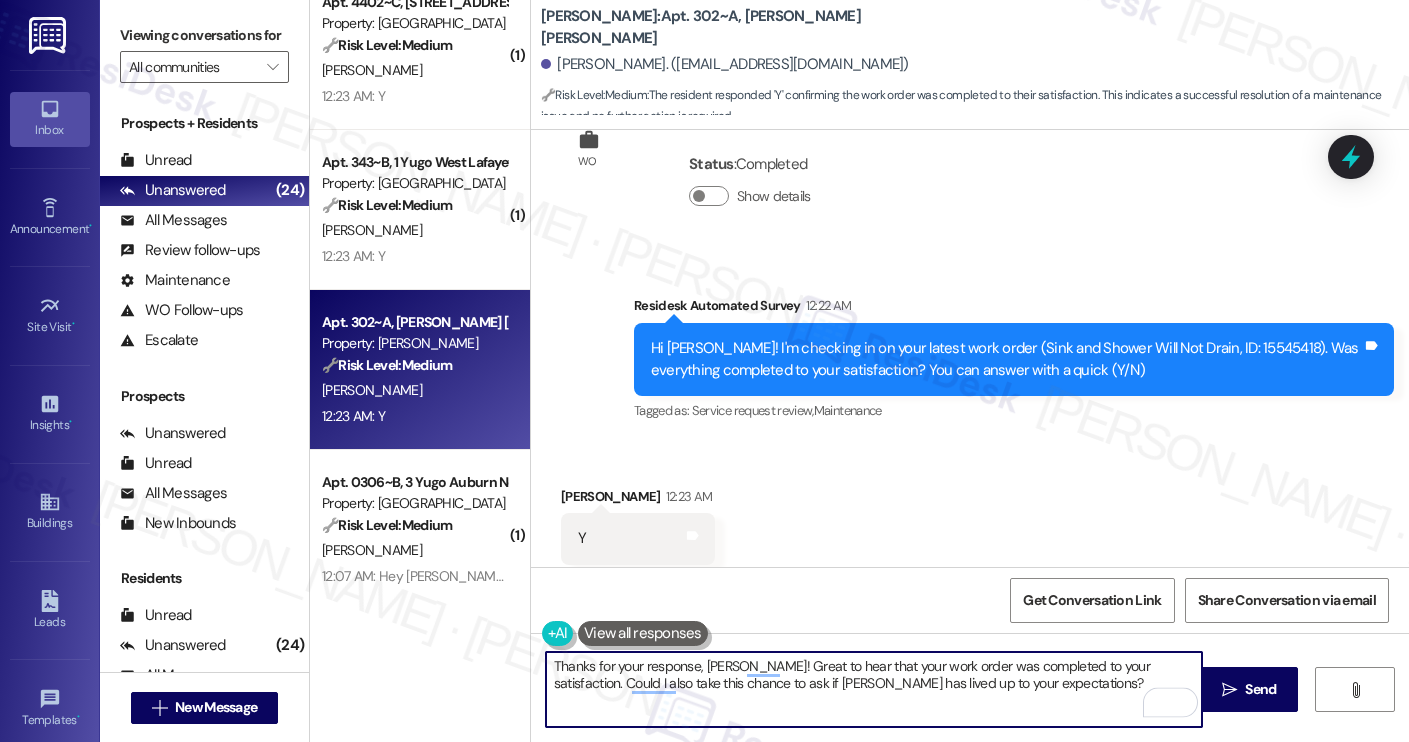 click on "Kelsey Cole 12:23 AM" at bounding box center (638, 500) 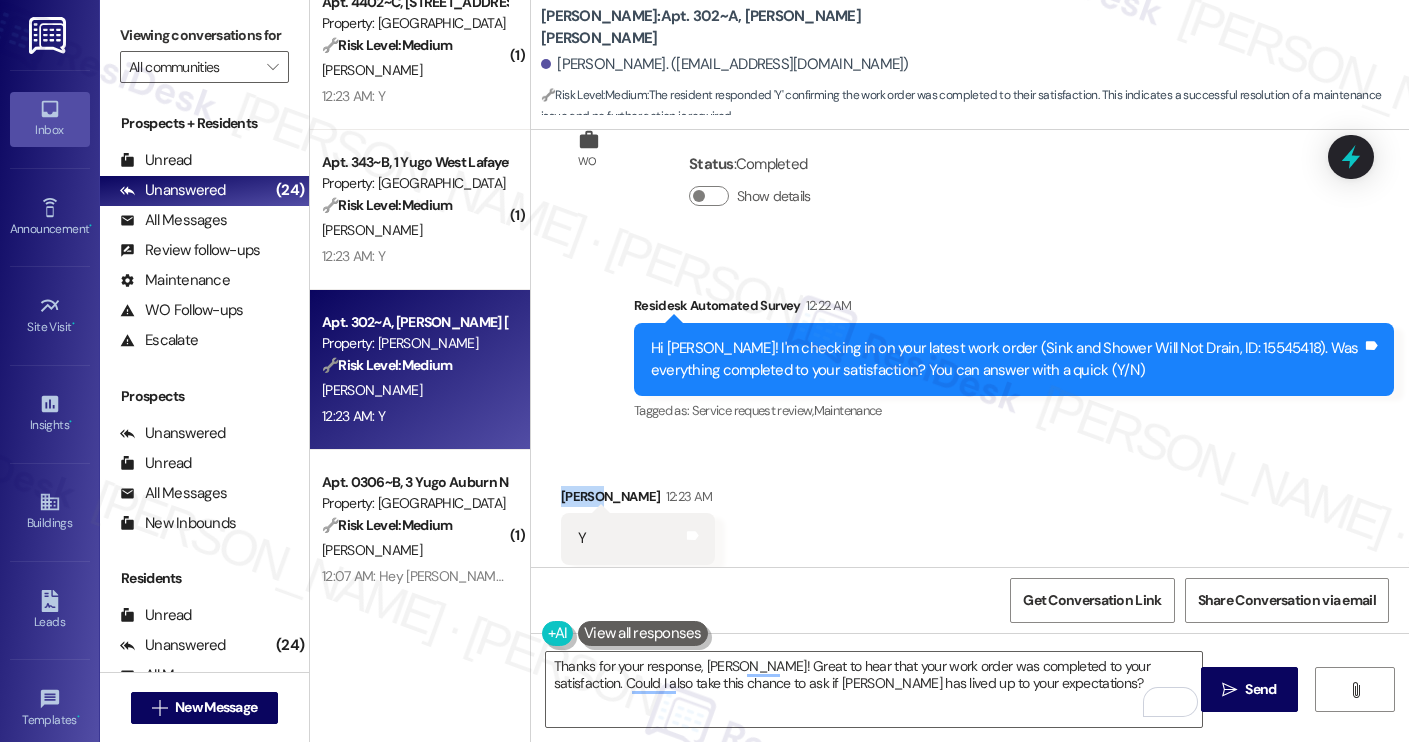 copy on "Kelsey" 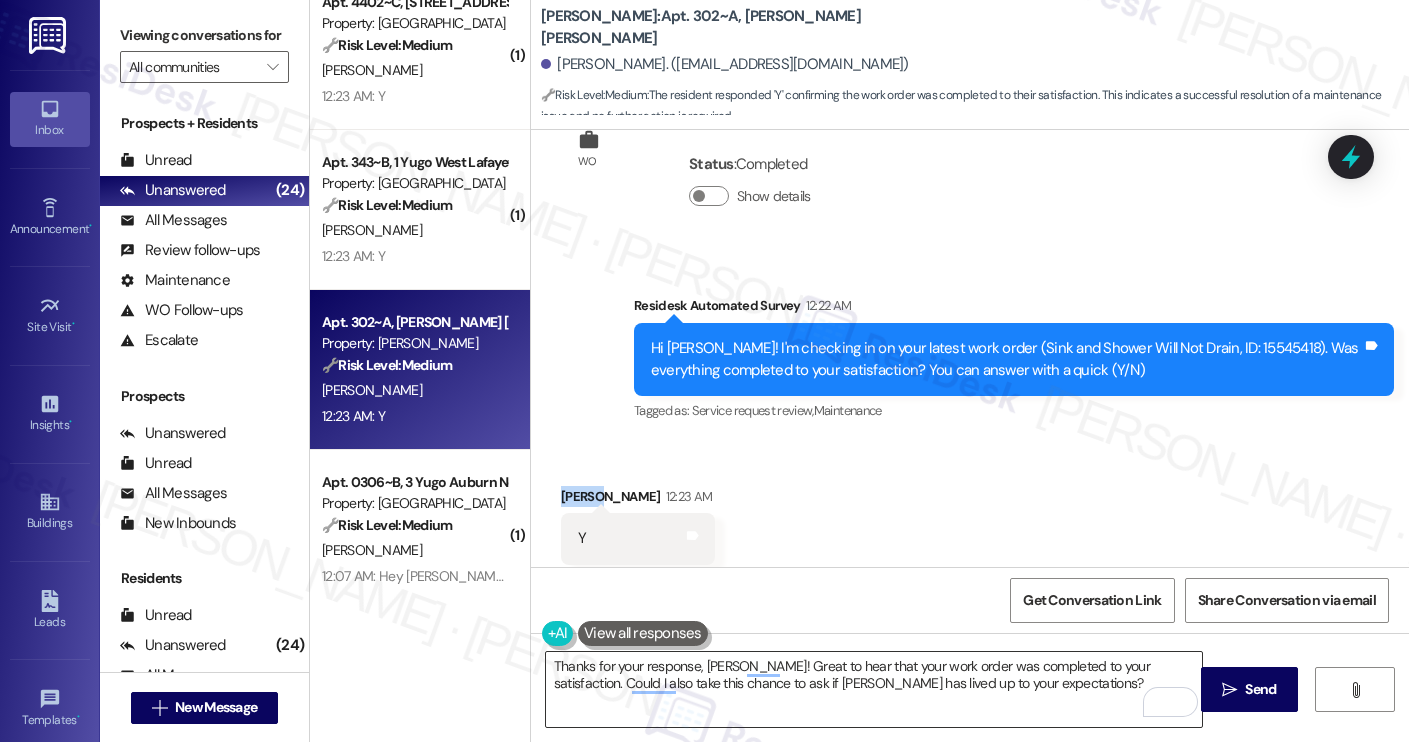 click on "Thanks for your response, [PERSON_NAME]! Great to hear that your work order was completed to your satisfaction. Could I also take this chance to ask if [PERSON_NAME] has lived up to your expectations?" at bounding box center [874, 689] 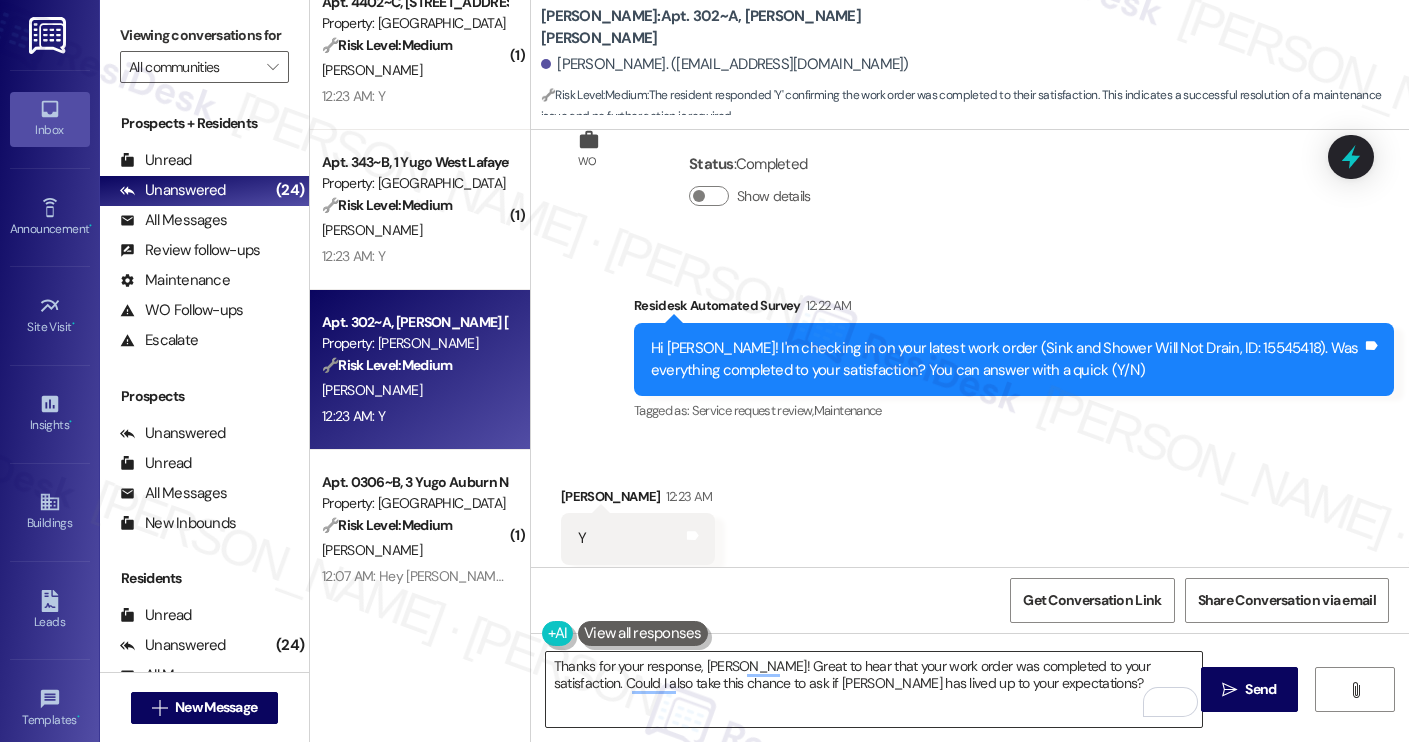 click on "Thanks for your response, [PERSON_NAME]! Great to hear that your work order was completed to your satisfaction. Could I also take this chance to ask if [PERSON_NAME] has lived up to your expectations?" at bounding box center (874, 689) 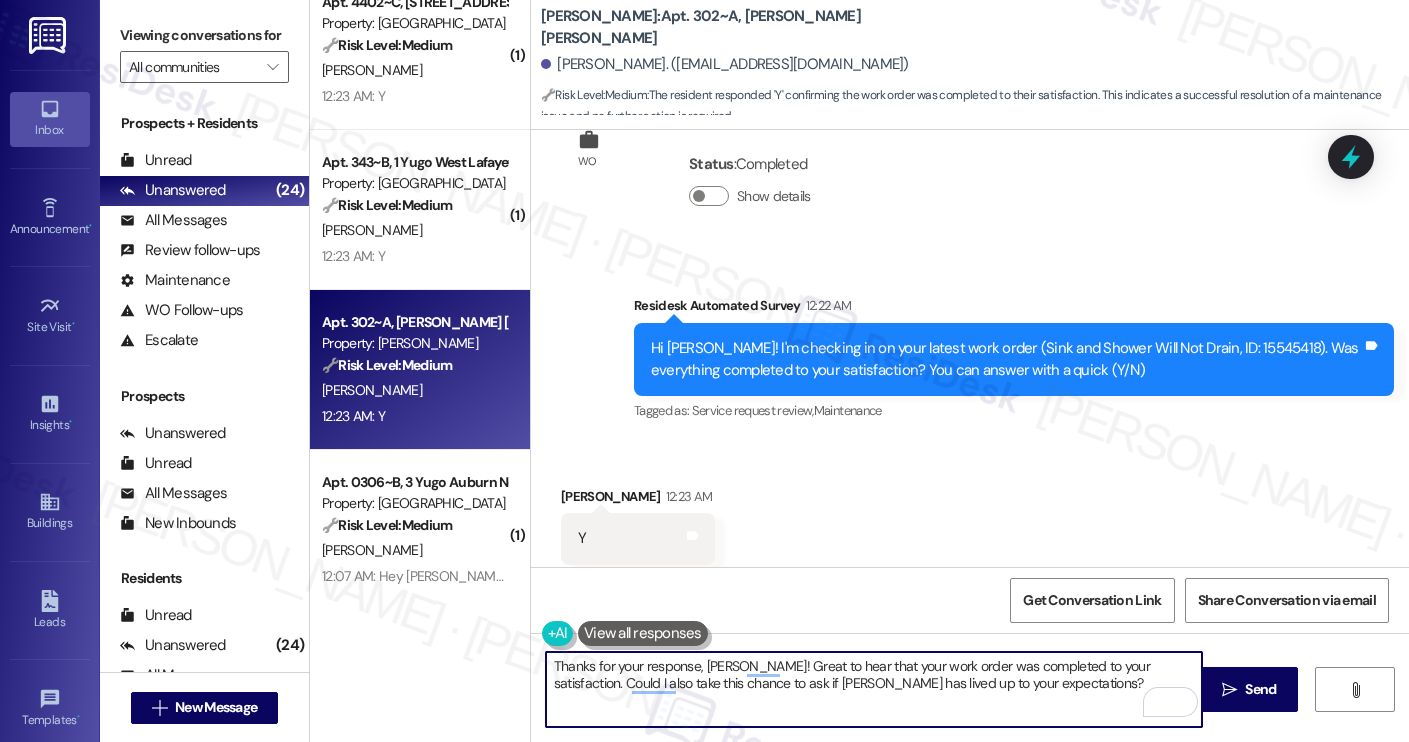 paste on "Kelsey" 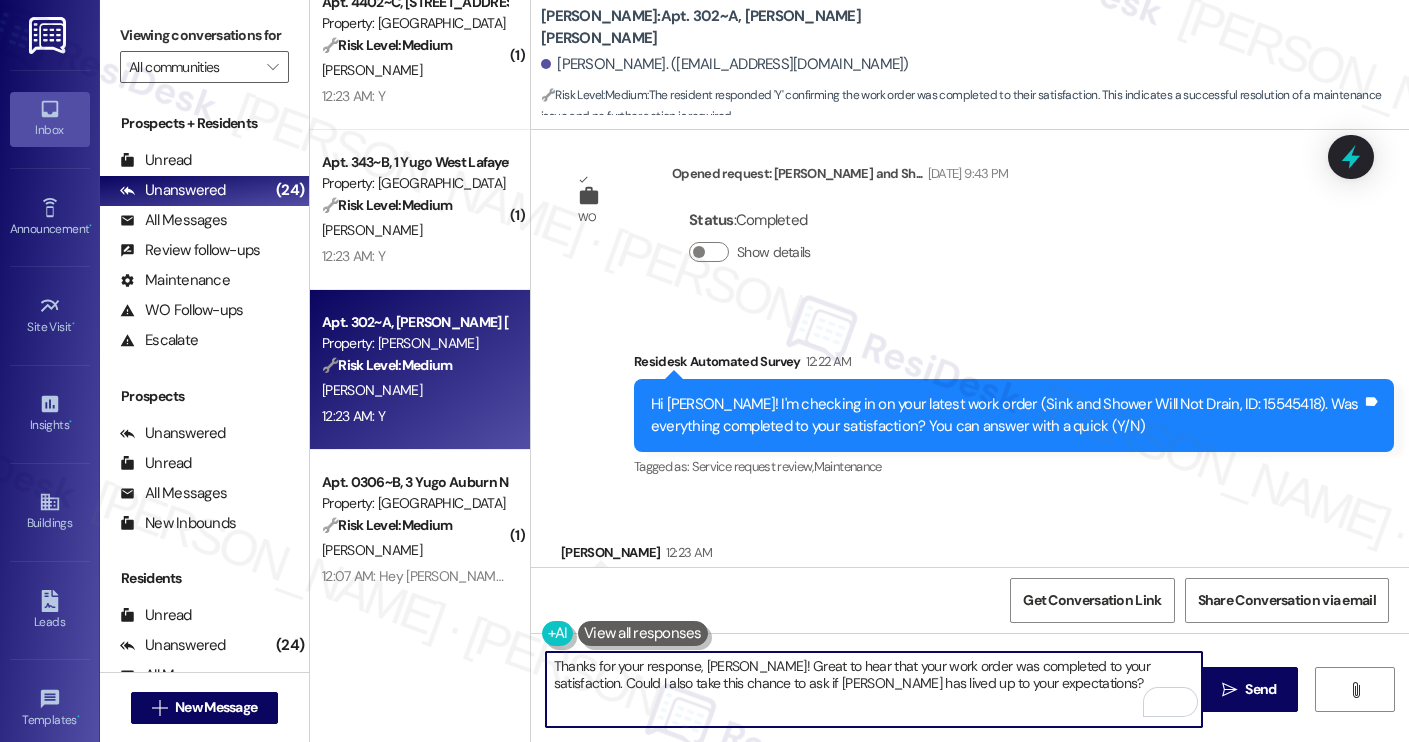 scroll, scrollTop: 1239, scrollLeft: 0, axis: vertical 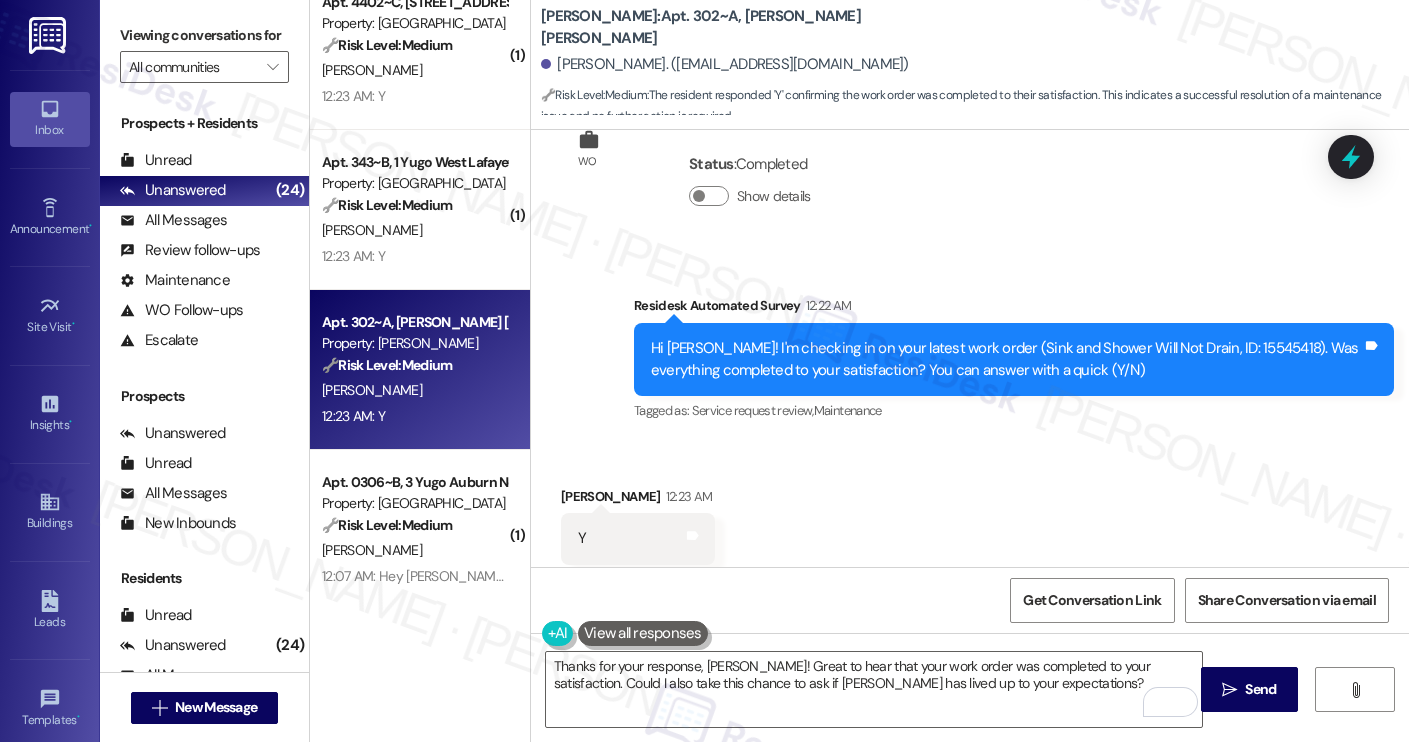 drag, startPoint x: 531, startPoint y: 16, endPoint x: 657, endPoint y: 24, distance: 126.253716 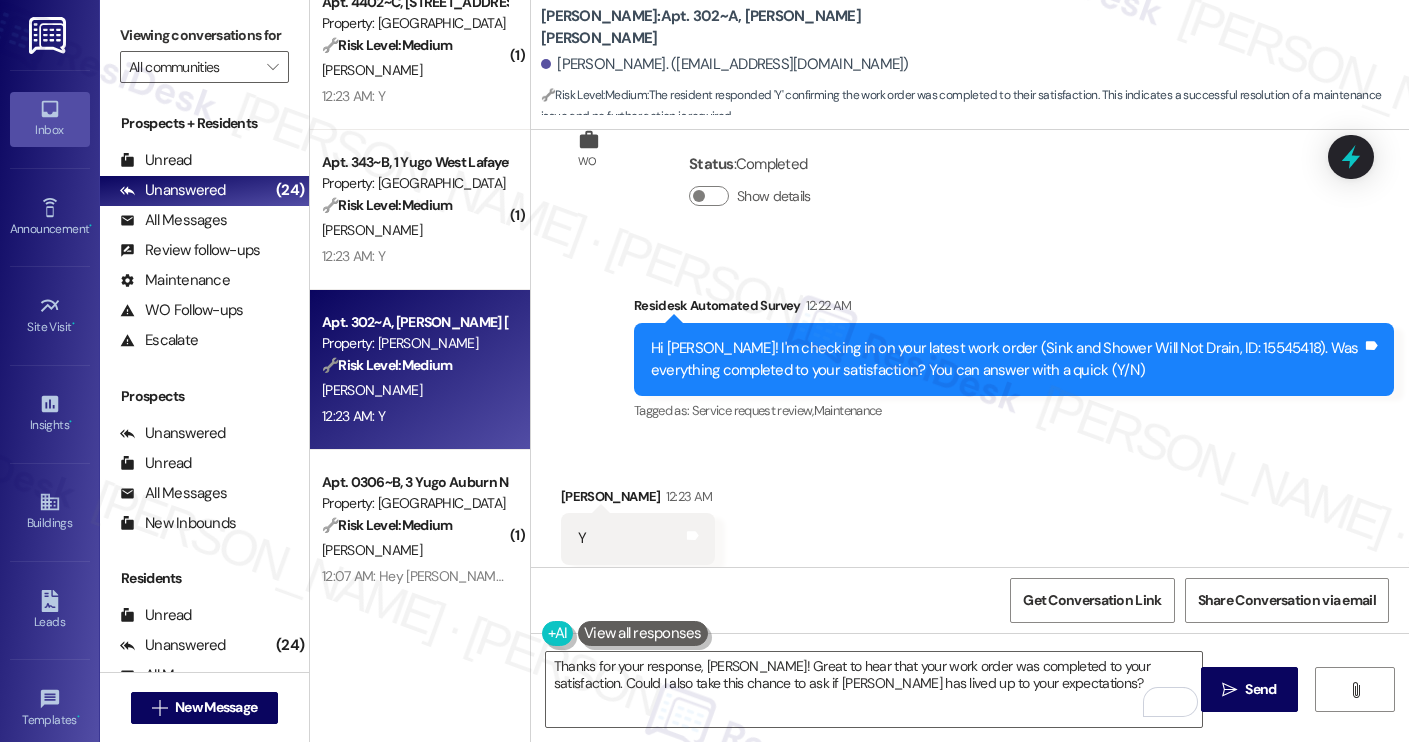 click on "Yugo Raleigh Logan:  Apt. 302~A, Chamberlain Yugo Raleigh Logan" at bounding box center (741, 27) 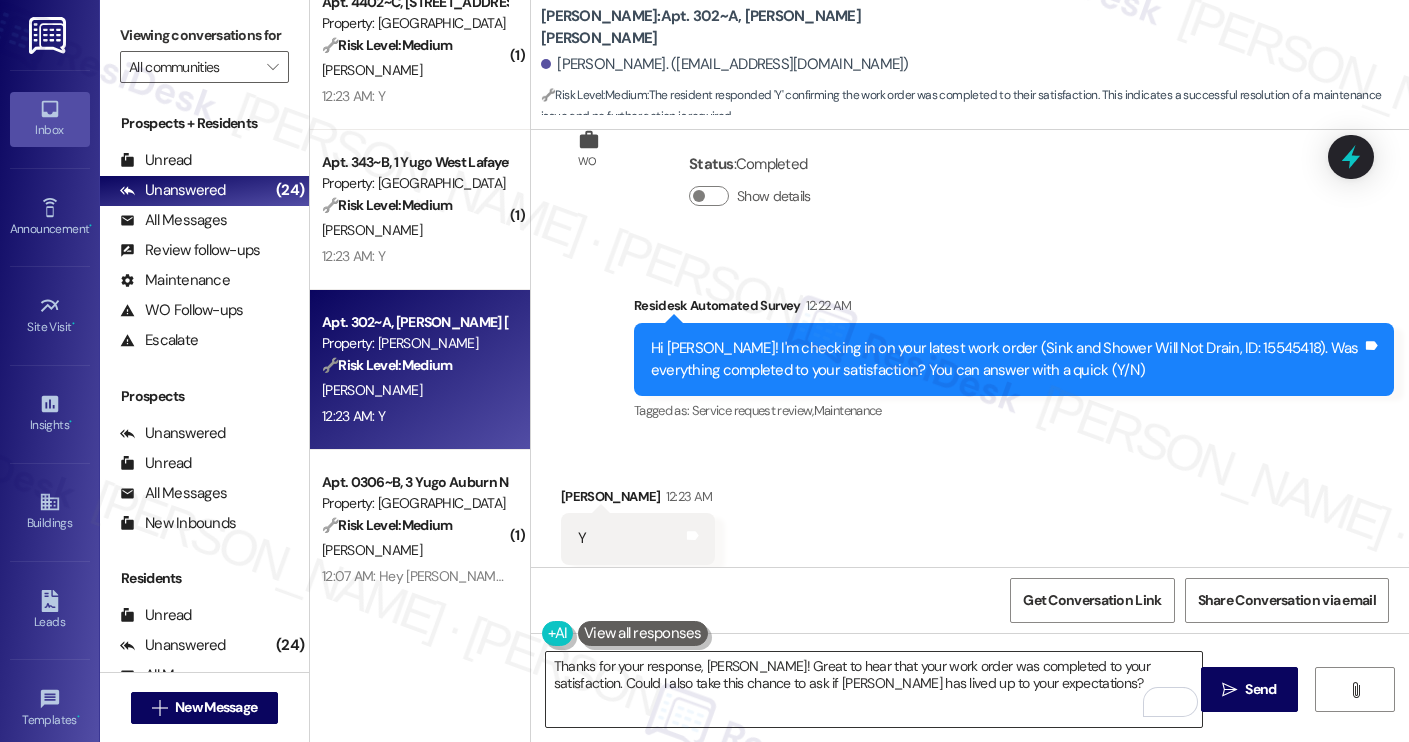 click on "Thanks for your response, Kelsey! Great to hear that your work order was completed to your satisfaction. Could I also take this chance to ask if Yugo Austin Waterloo has lived up to your expectations?" at bounding box center (874, 689) 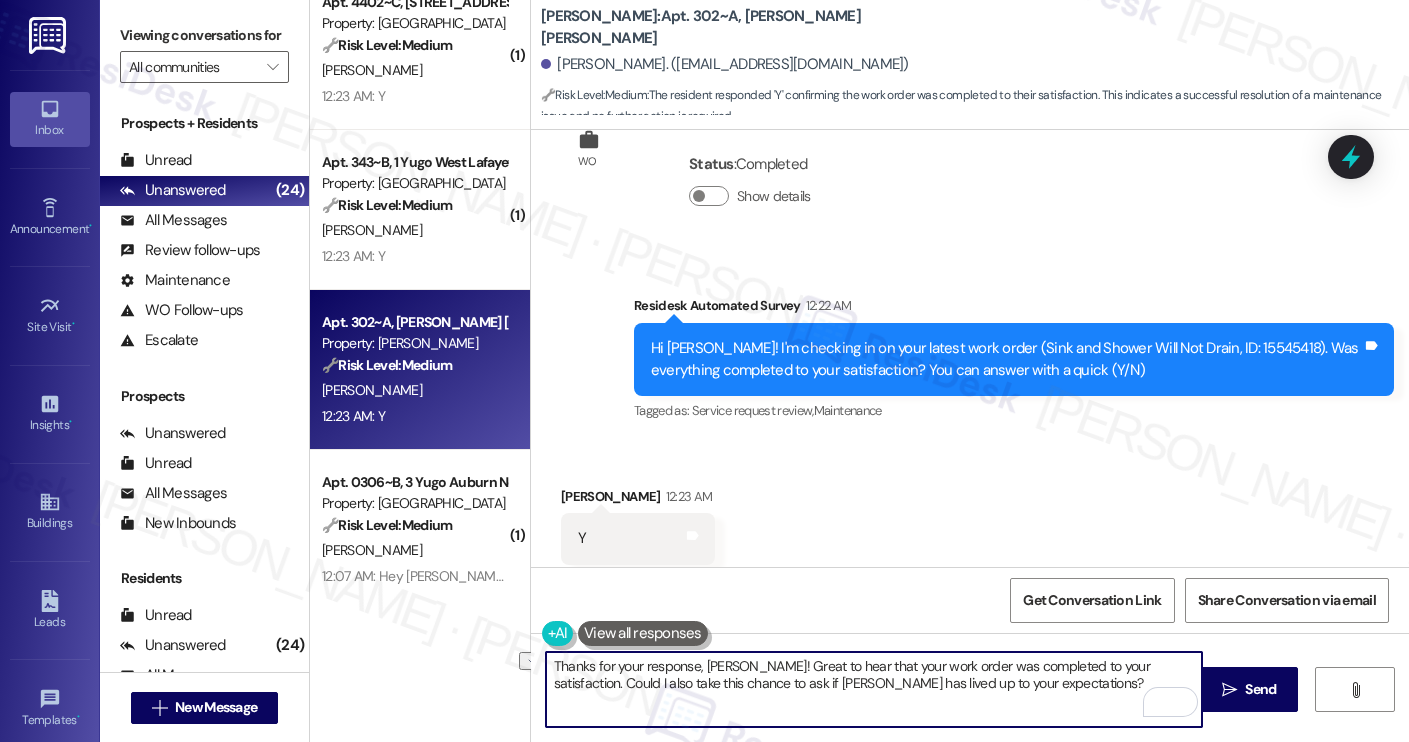 paste on "Raleigh Logan" 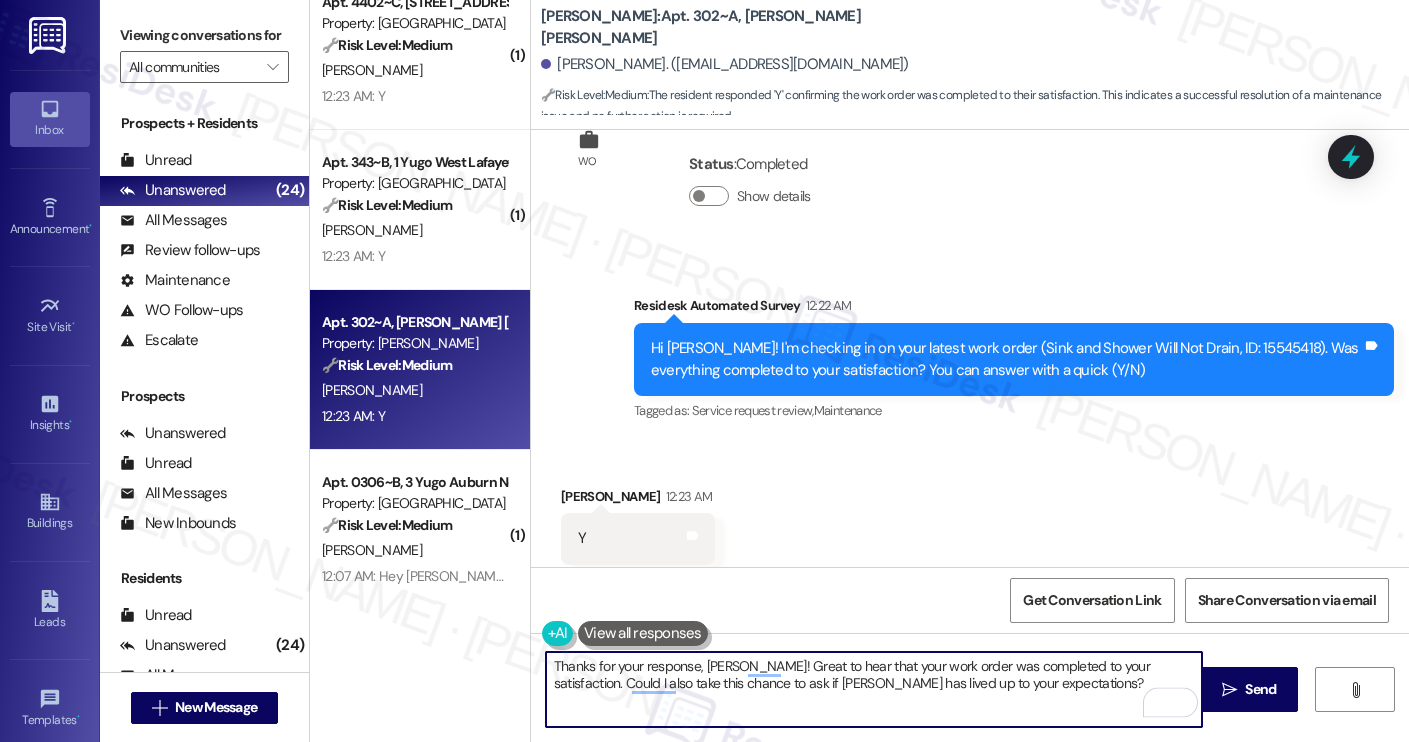 click on "Thanks for your response, Kelsey! Great to hear that your work order was completed to your satisfaction. Could I also take this chance to ask if Yugo Raleigh Logan has lived up to your expectations?" at bounding box center [874, 689] 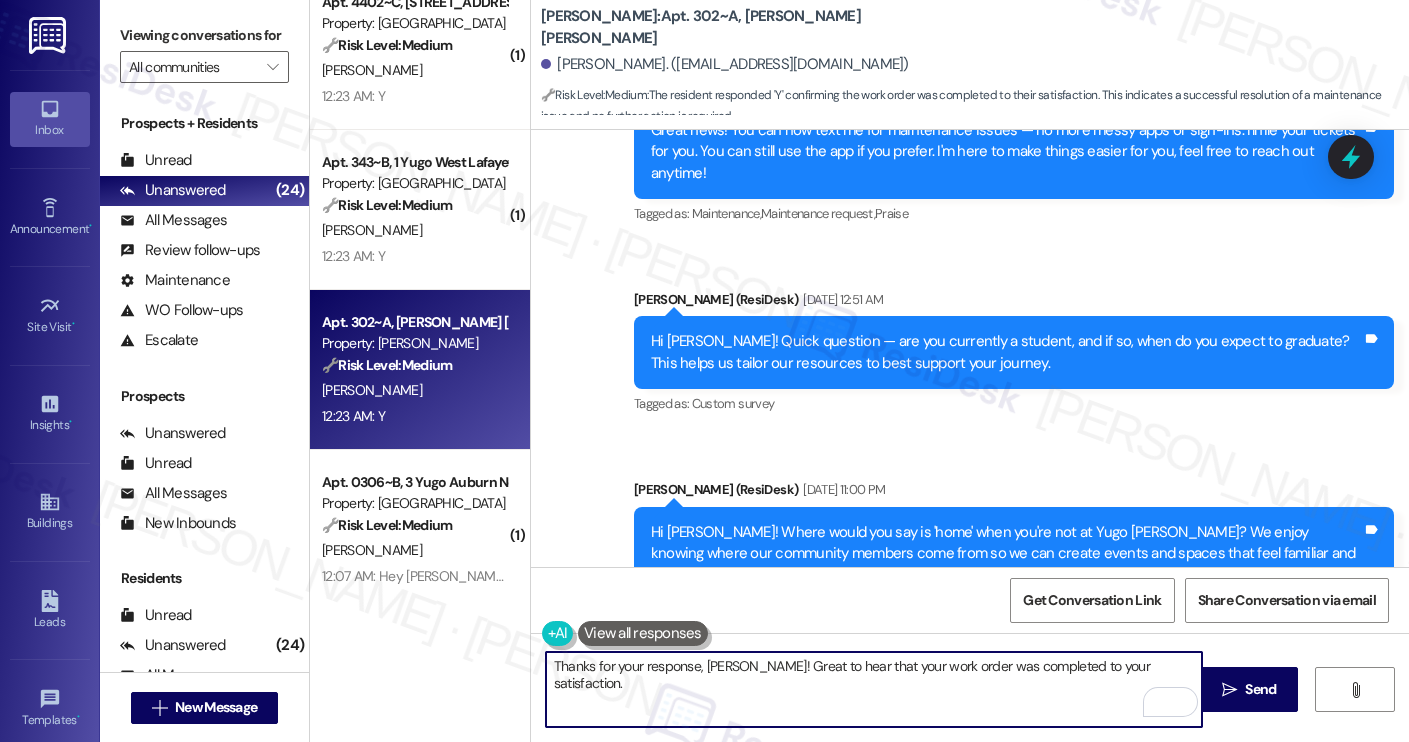 scroll, scrollTop: 1239, scrollLeft: 0, axis: vertical 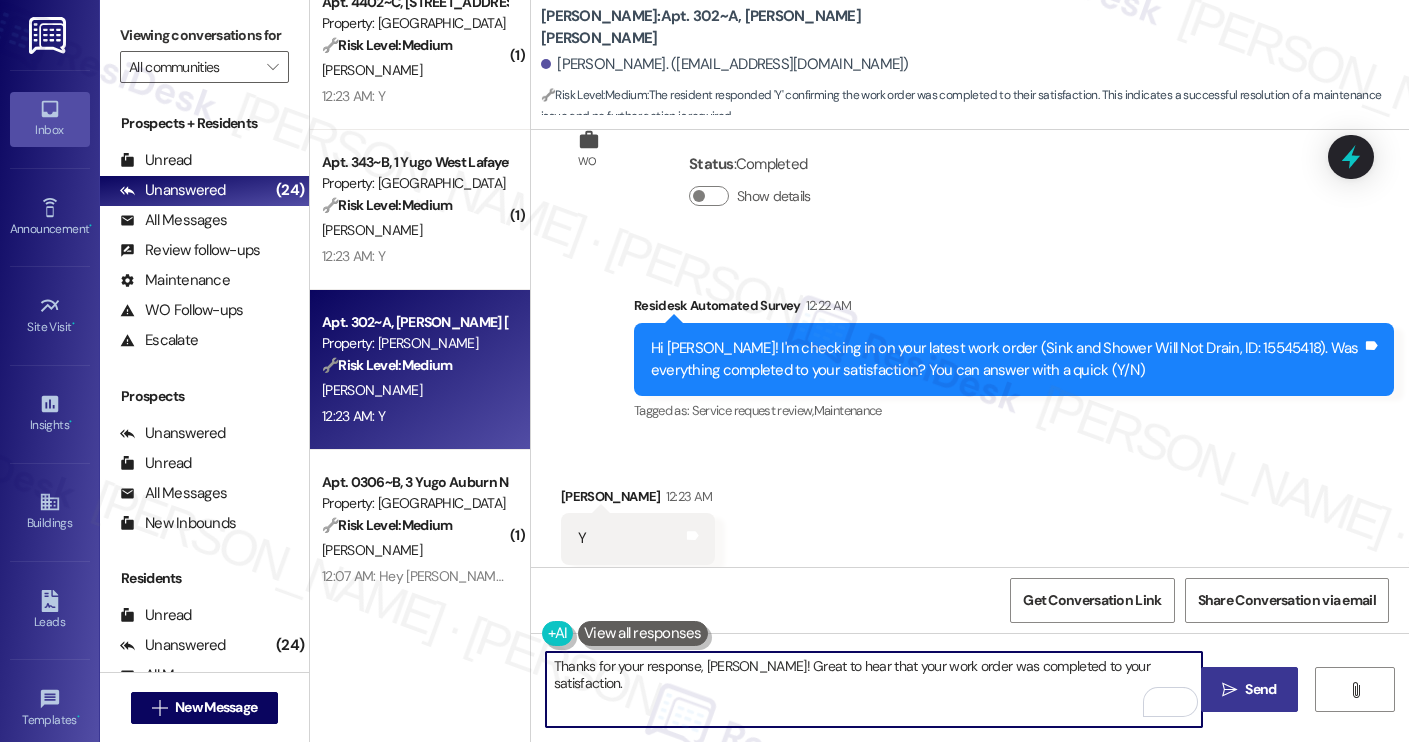 type on "Thanks for your response, Kelsey! Great to hear that your work order was completed to your satisfaction." 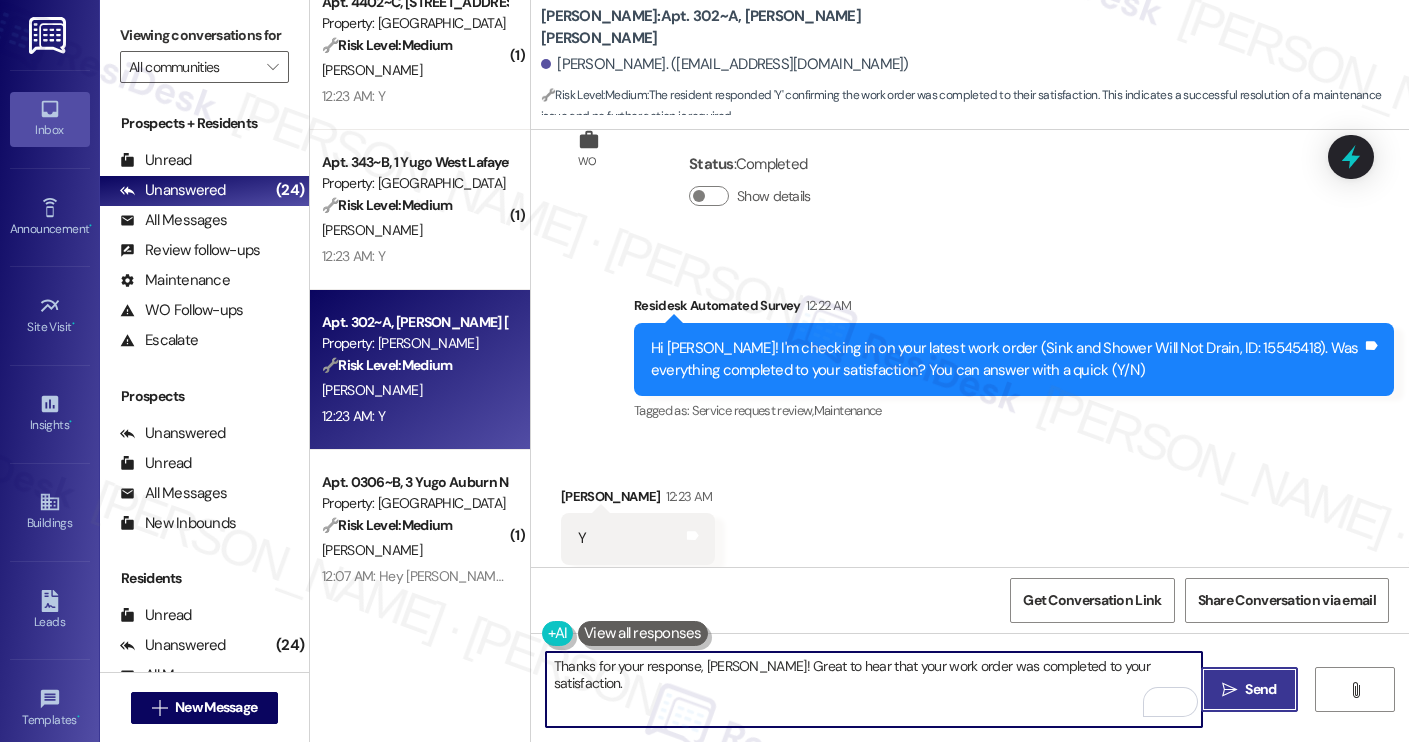 click on " Send" at bounding box center (1249, 689) 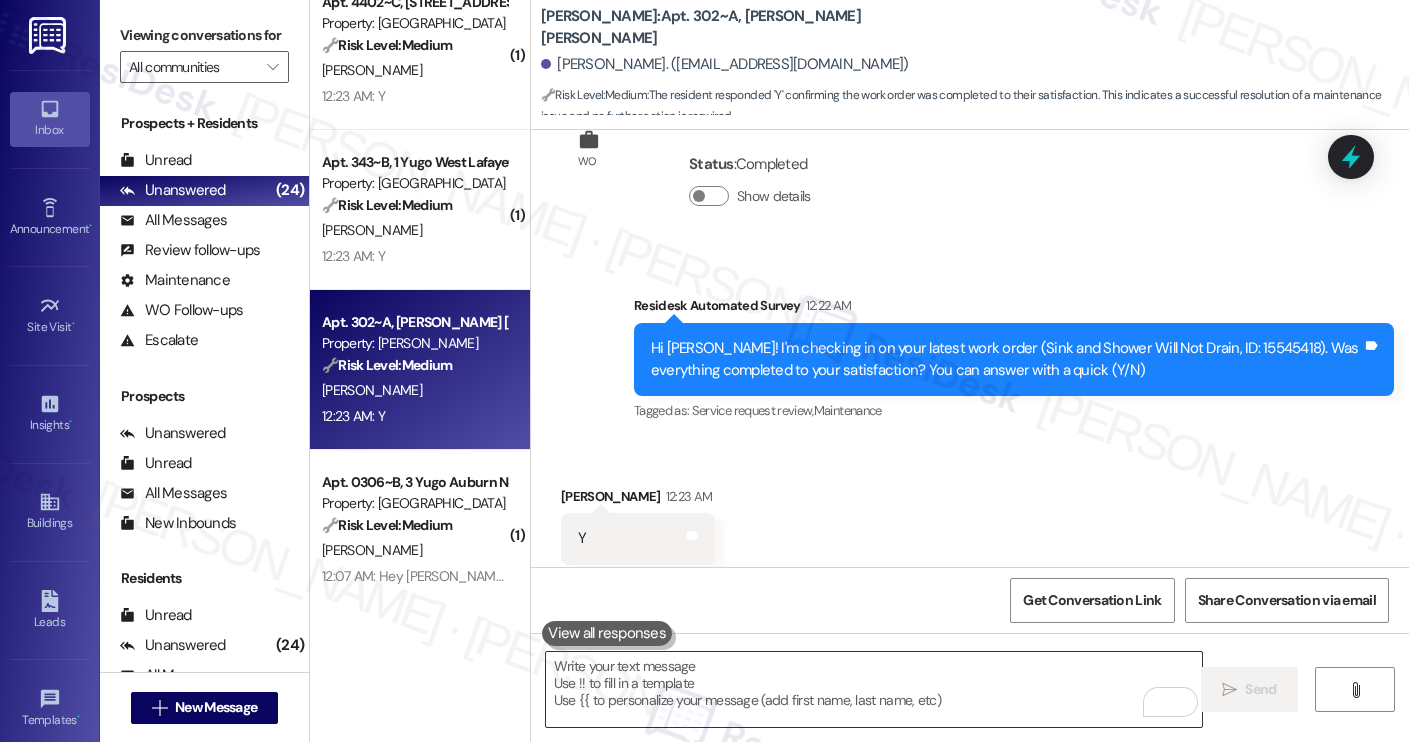 scroll, scrollTop: 1238, scrollLeft: 0, axis: vertical 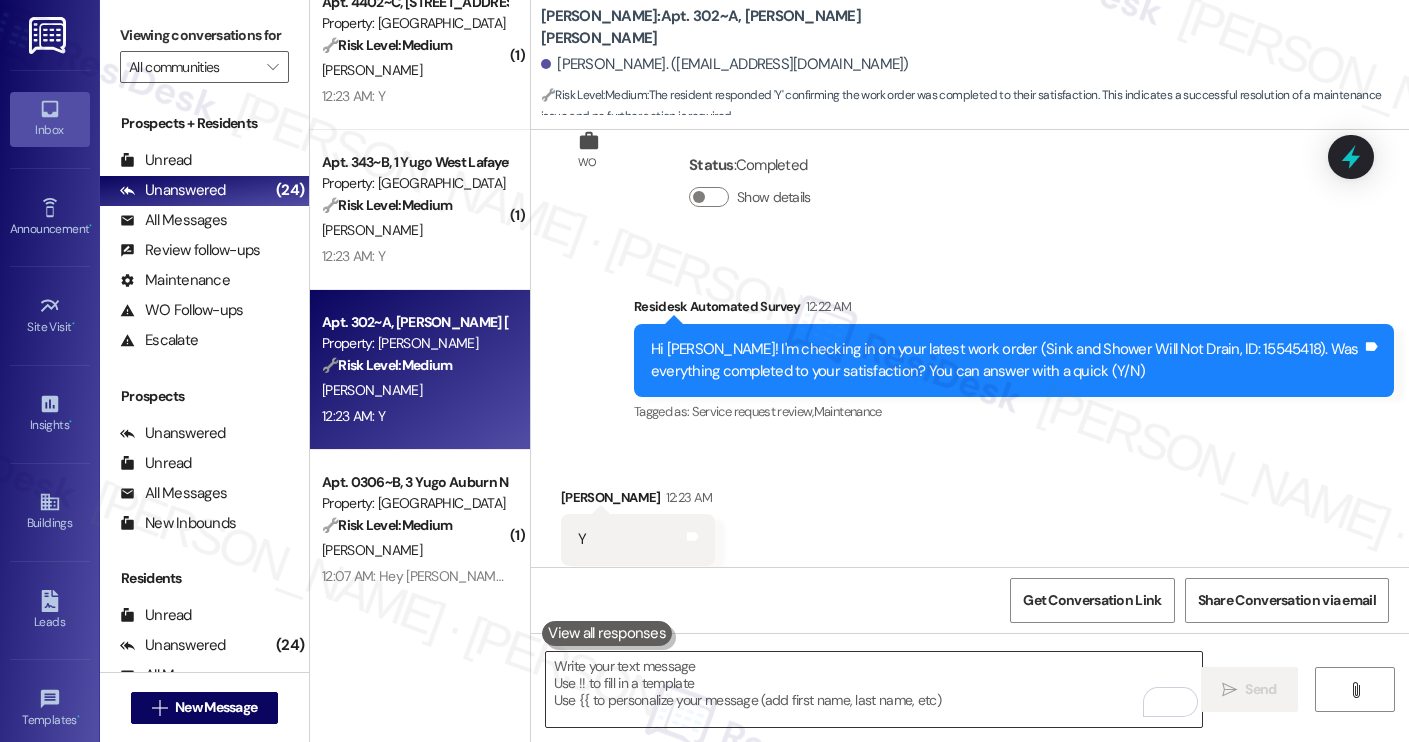 click at bounding box center (874, 689) 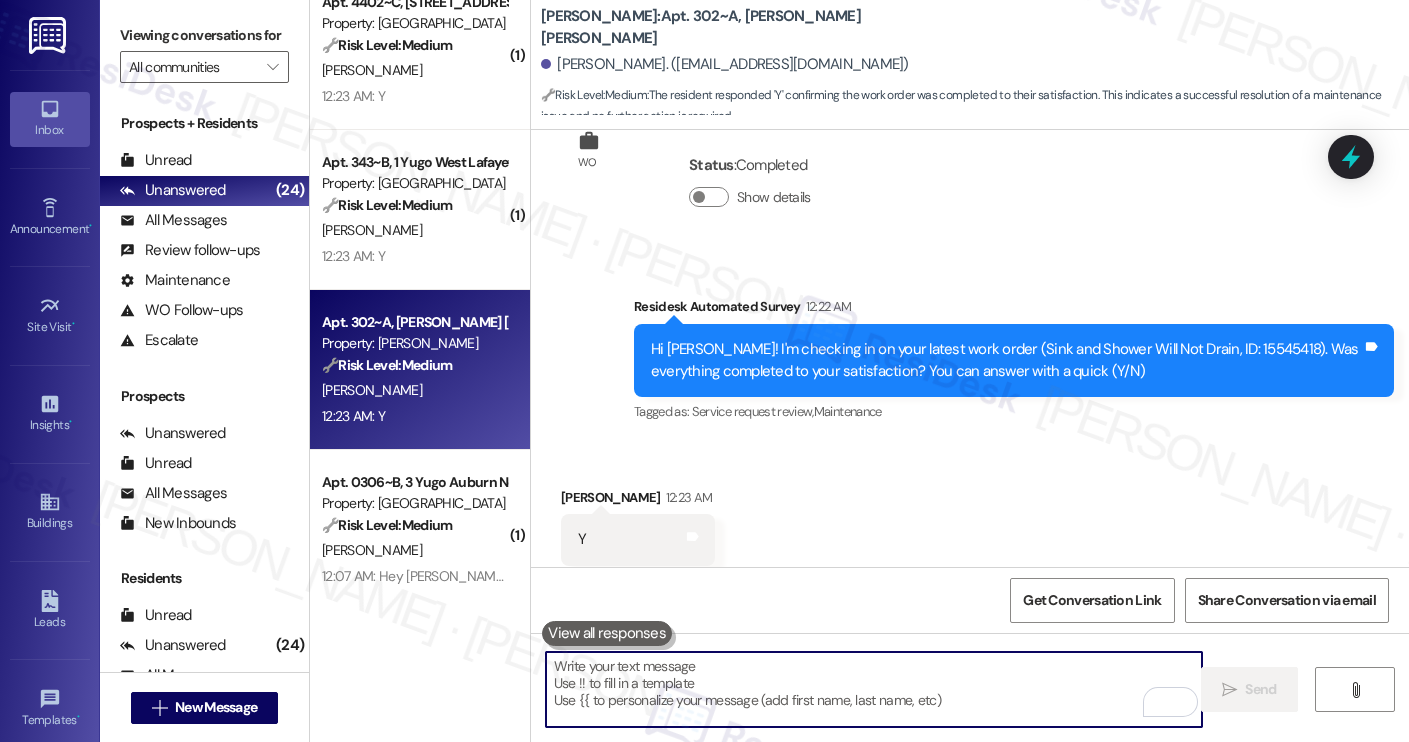 paste on "Could I also take this chance to ask if Yugo Raleigh Logan has lived up to your expectations?" 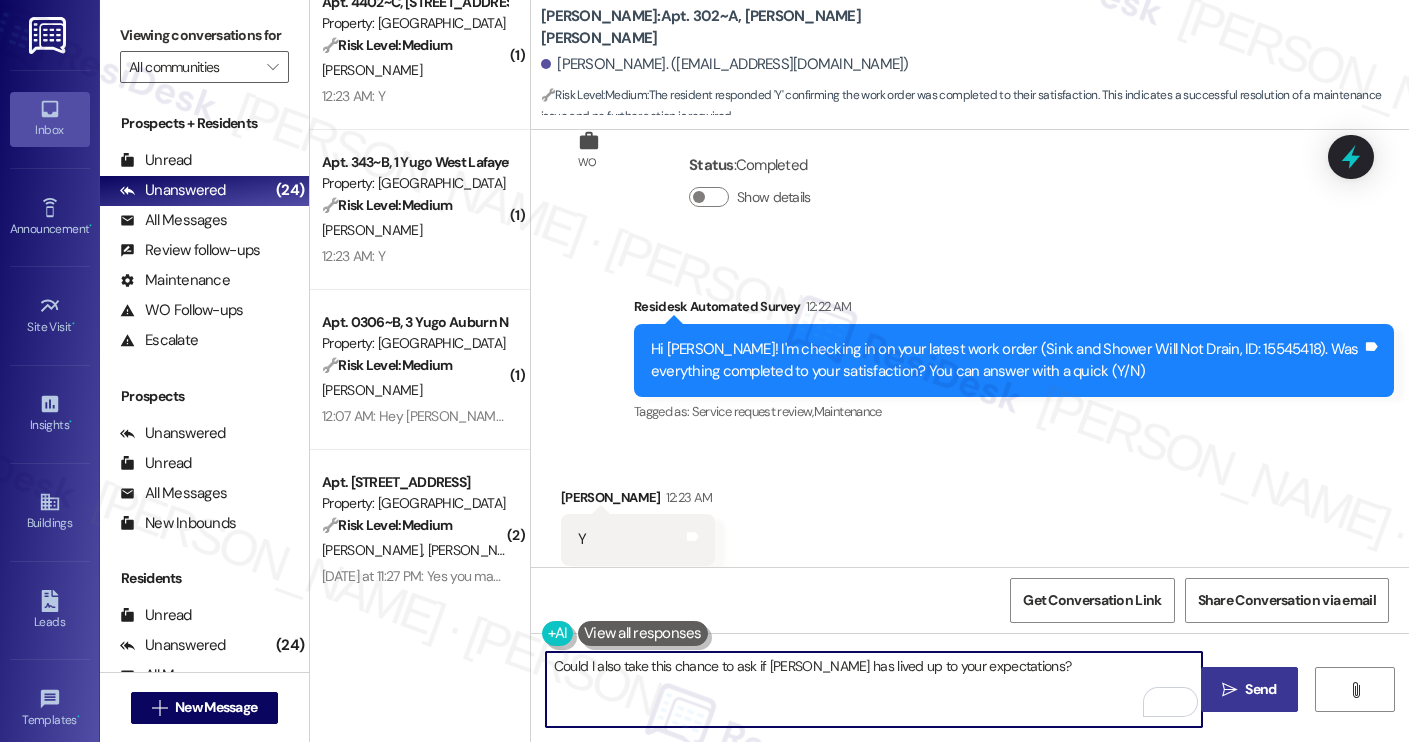 type on "Could I also take this chance to ask if Yugo Raleigh Logan has lived up to your expectations?" 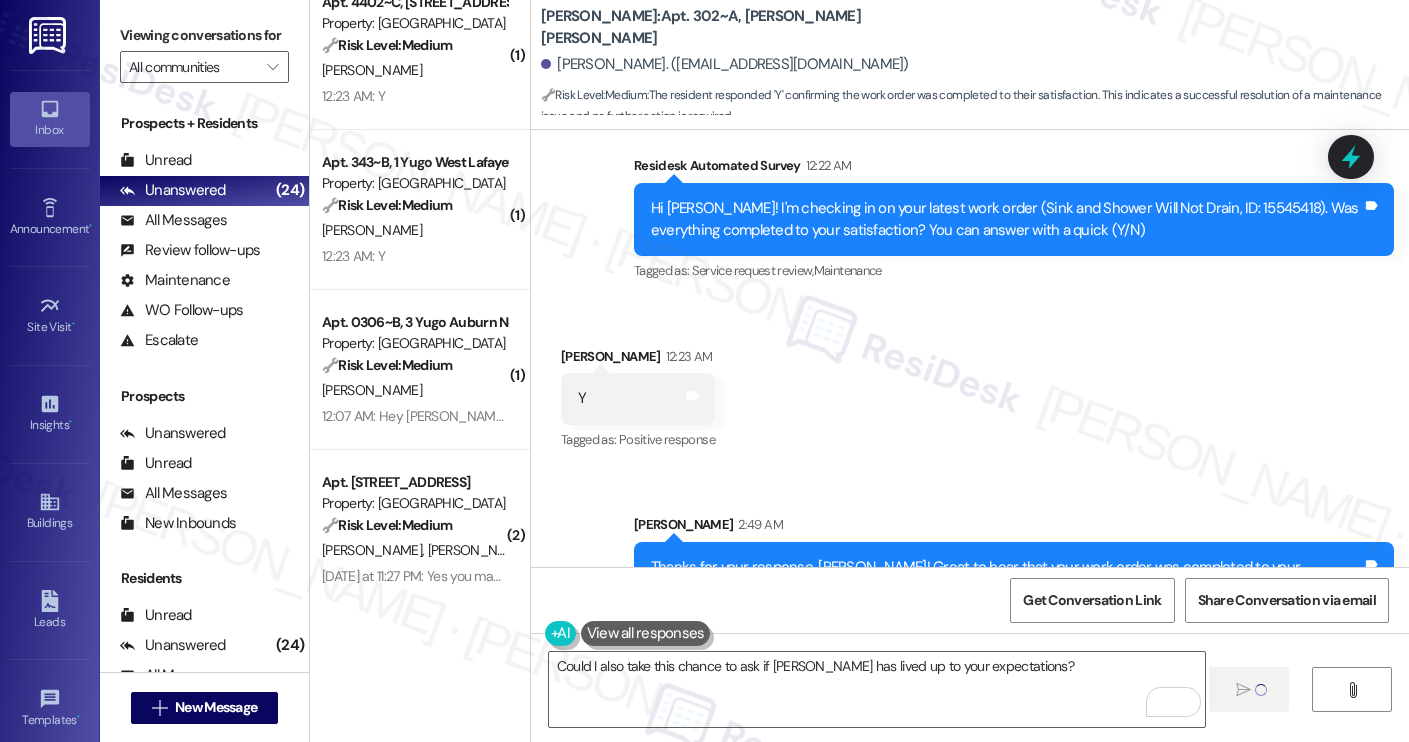 type 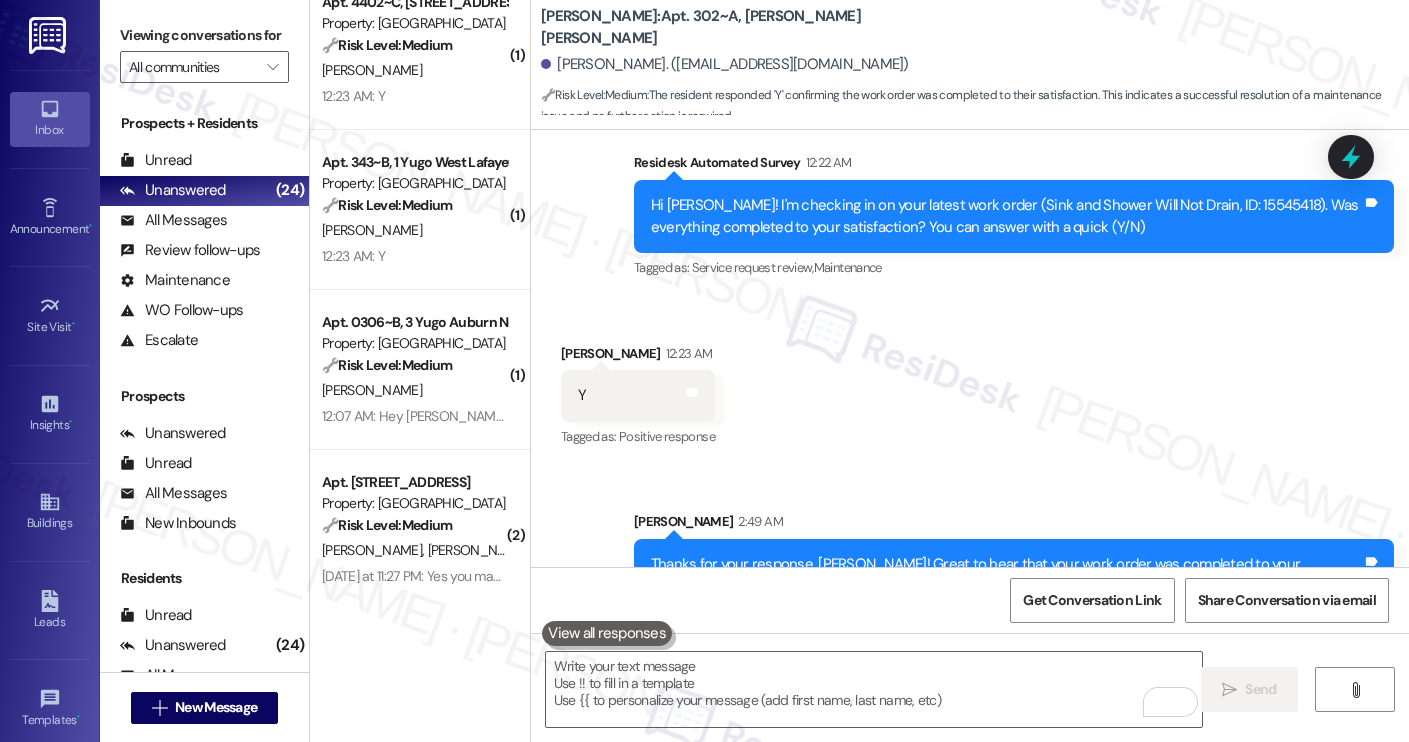 scroll, scrollTop: 1518, scrollLeft: 0, axis: vertical 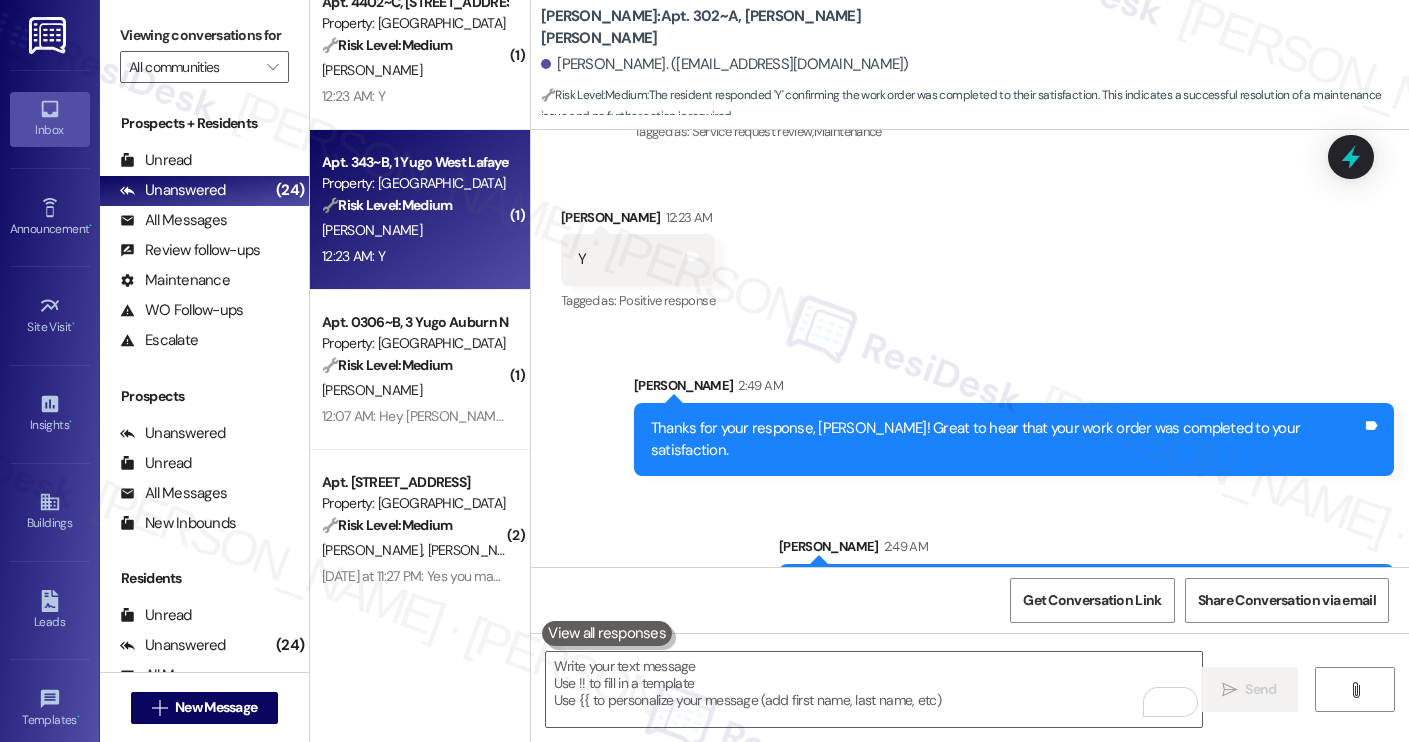 click on "M. Saxena" at bounding box center [414, 230] 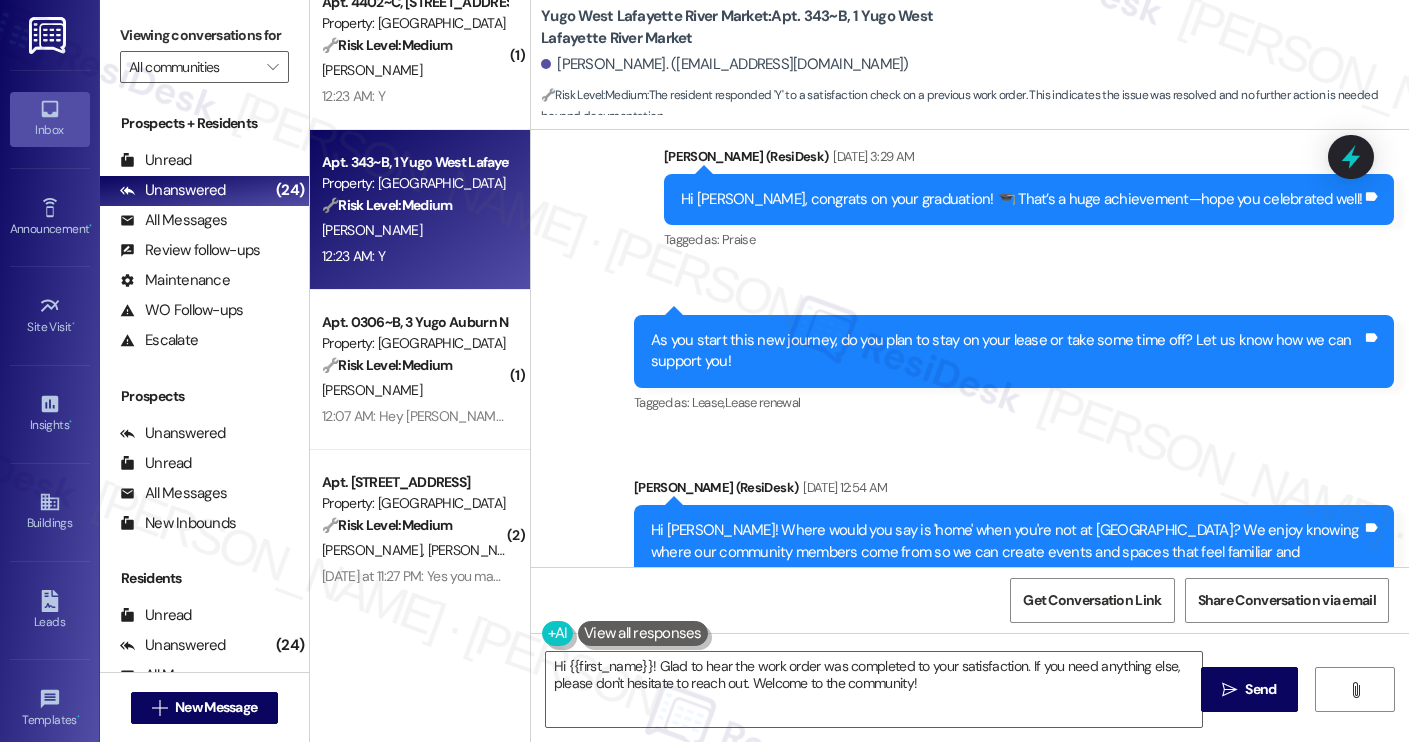 scroll, scrollTop: 1745, scrollLeft: 0, axis: vertical 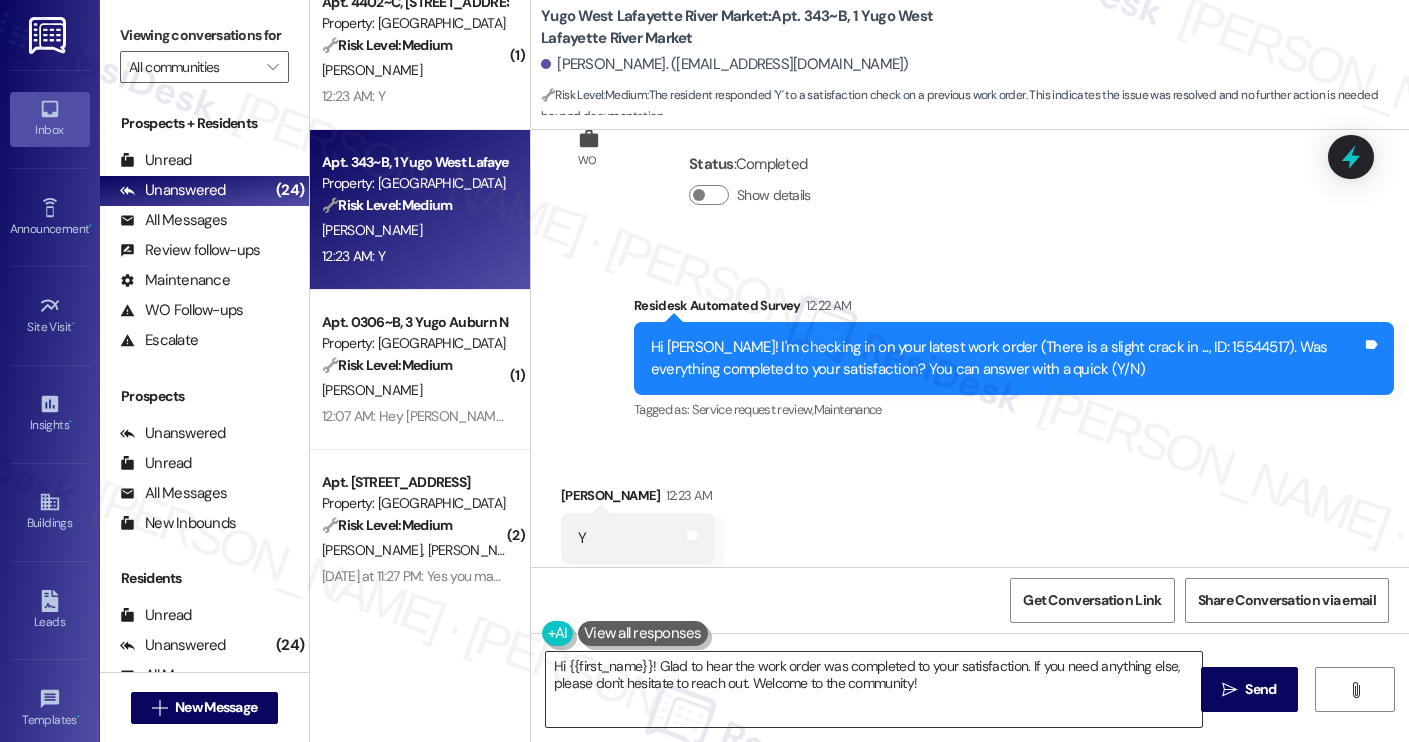 click on "Hi {{first_name}}! Glad to hear the work order was completed to your satisfaction. If you need anything else, please don't hesitate to reach out. Welcome to the community!" at bounding box center (874, 689) 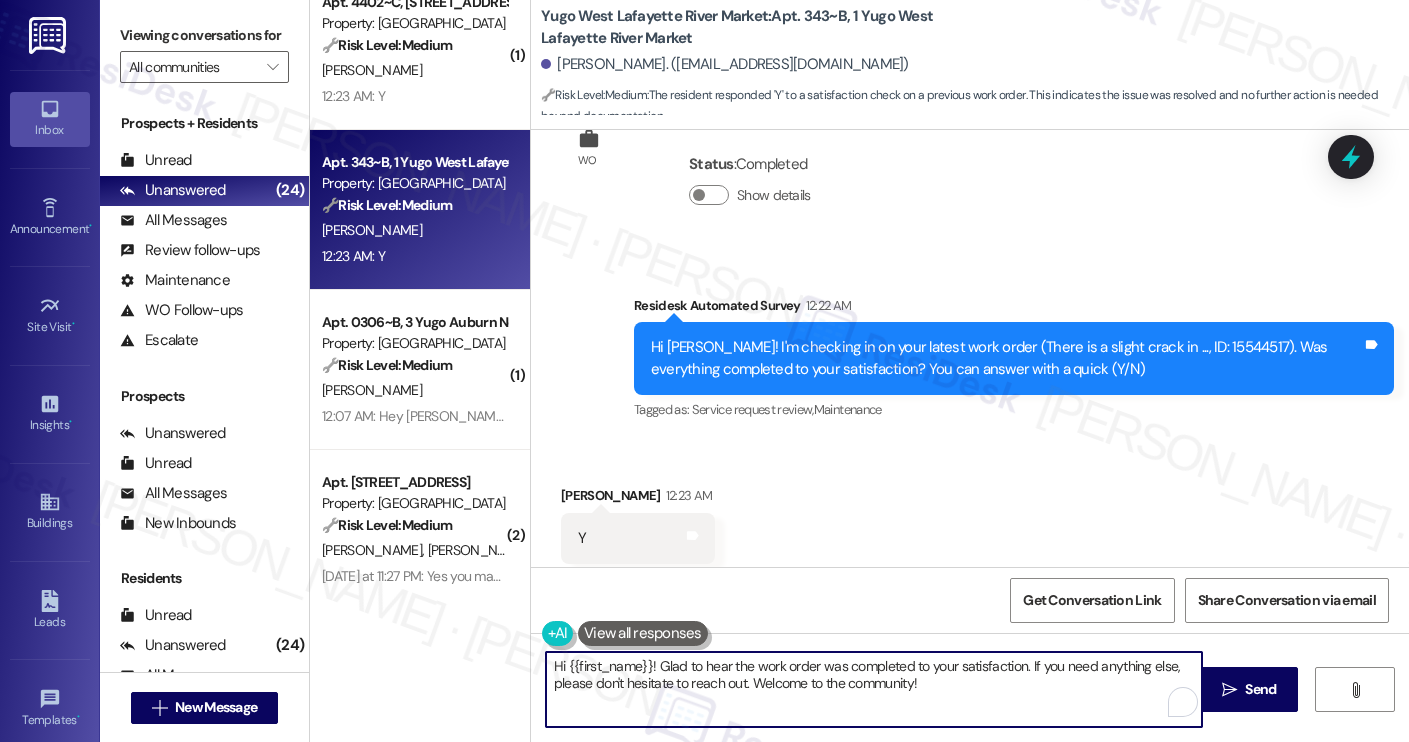 paste on "Thanks for your response, [PERSON_NAME]! Great to hear that your work order was completed to your satisfaction. Could I also take this chance to ask if [PERSON_NAME] has lived up to your expectations?" 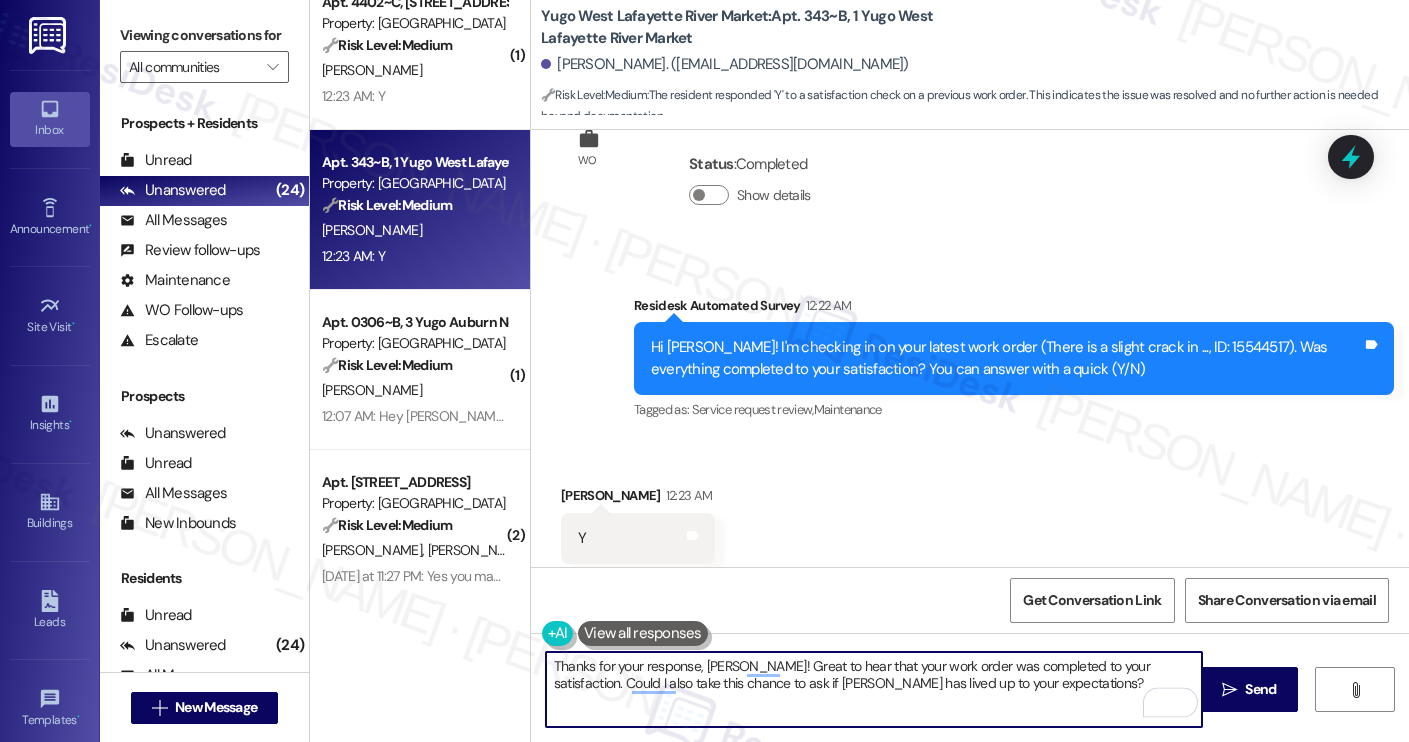 click on "Mihika Saxena. (mihikasaxena@gmail.com)" at bounding box center [725, 64] 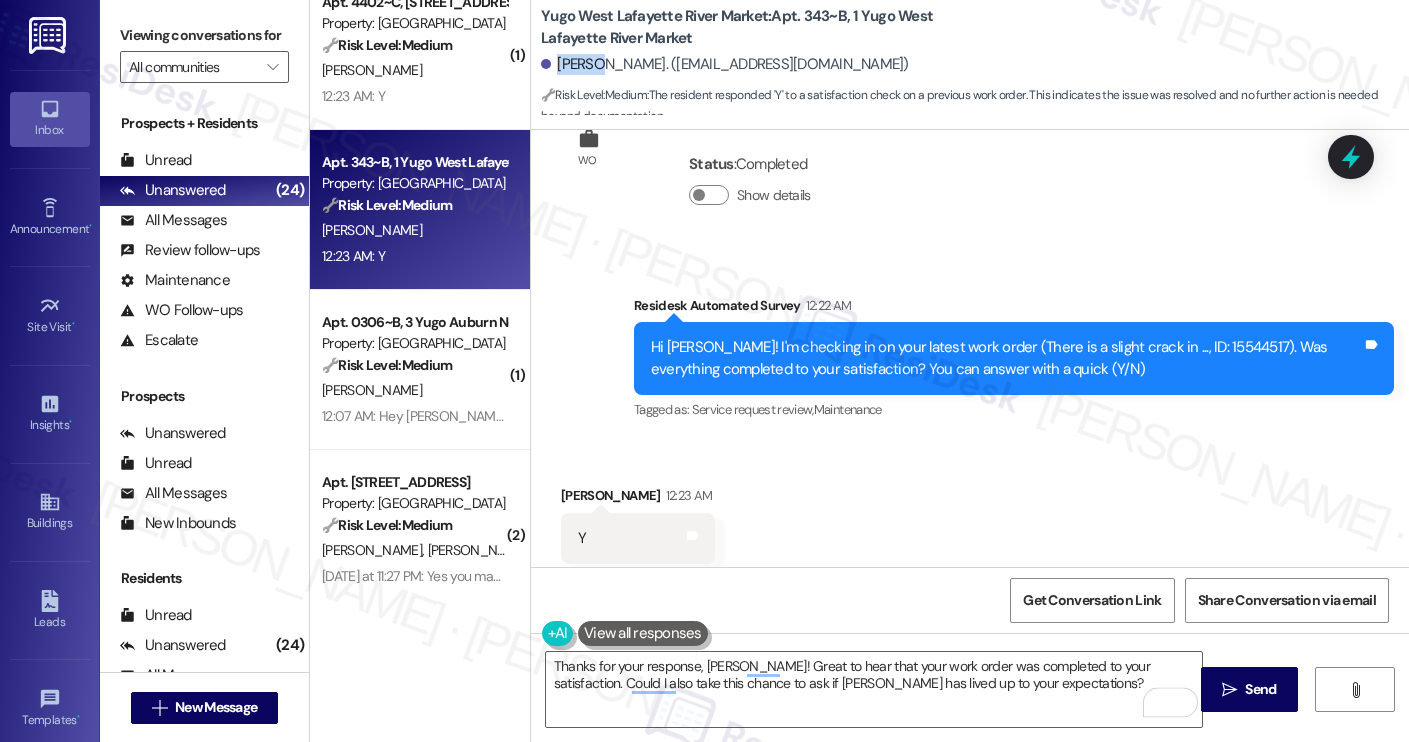 copy on "Mihika" 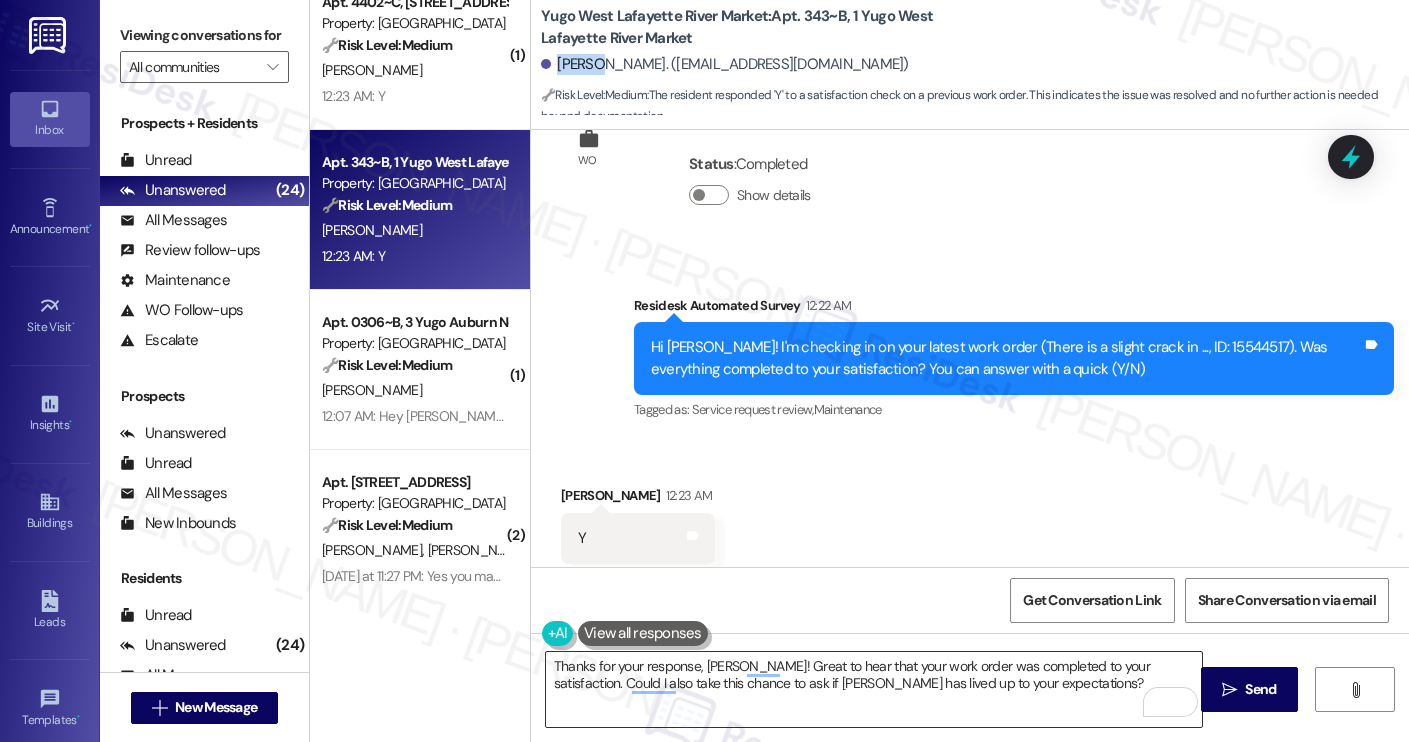 click on "Thanks for your response, [PERSON_NAME]! Great to hear that your work order was completed to your satisfaction. Could I also take this chance to ask if [PERSON_NAME] has lived up to your expectations?" at bounding box center (874, 689) 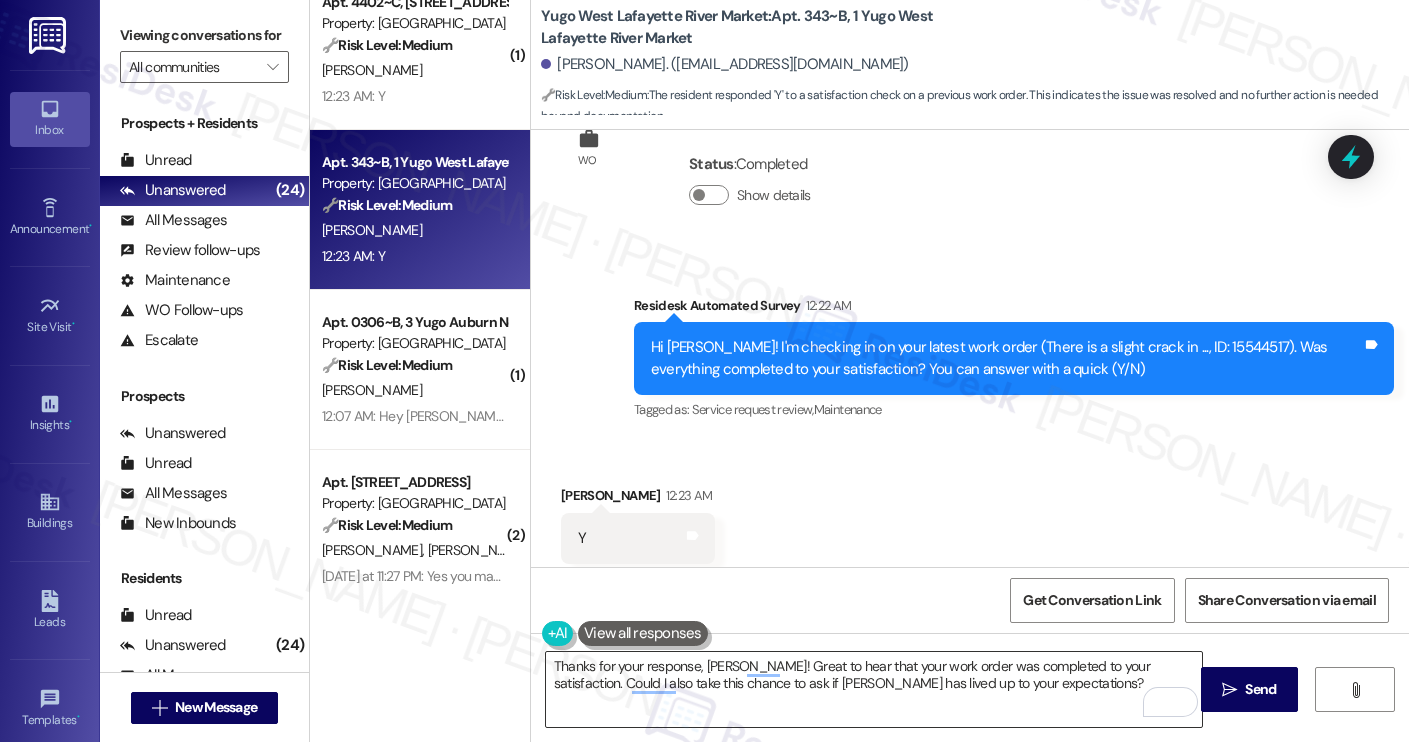 click on "Thanks for your response, [PERSON_NAME]! Great to hear that your work order was completed to your satisfaction. Could I also take this chance to ask if [PERSON_NAME] has lived up to your expectations?" at bounding box center [874, 689] 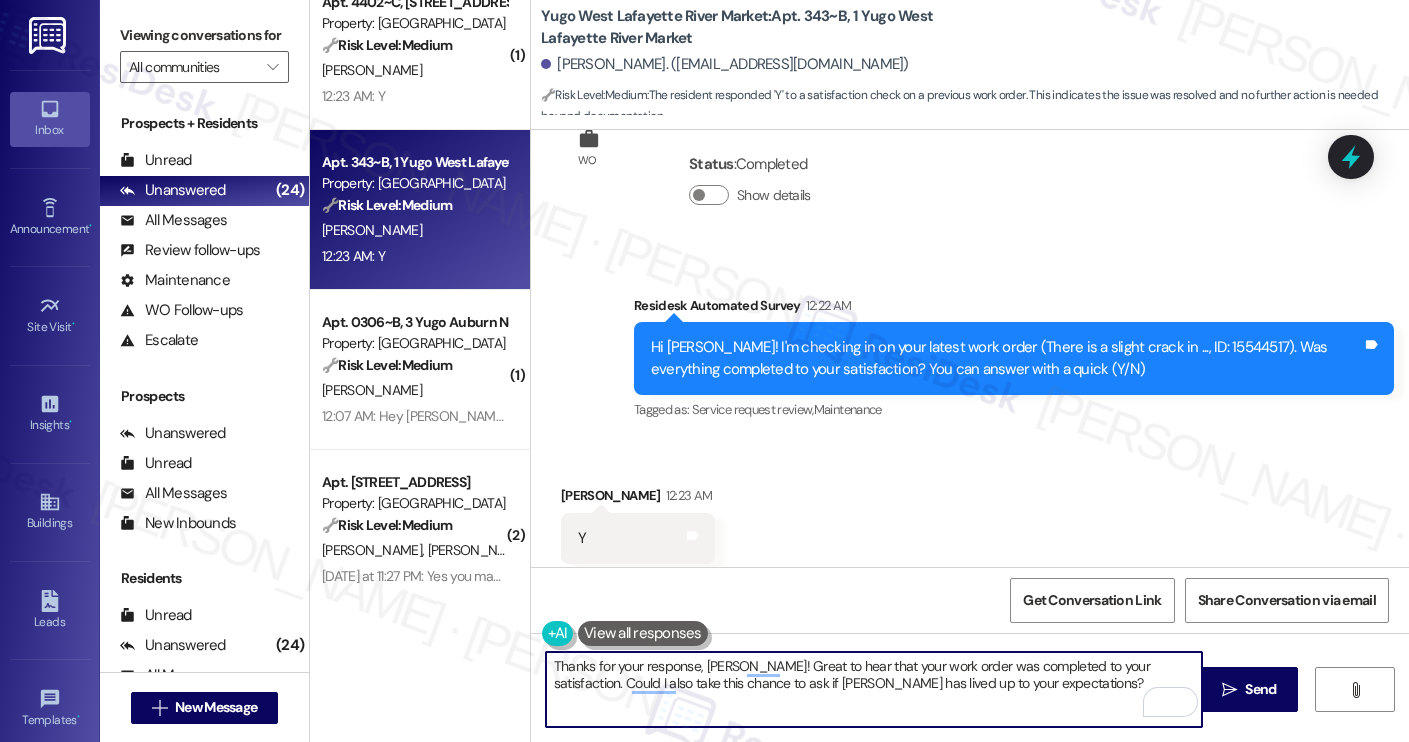 paste on "Mihika" 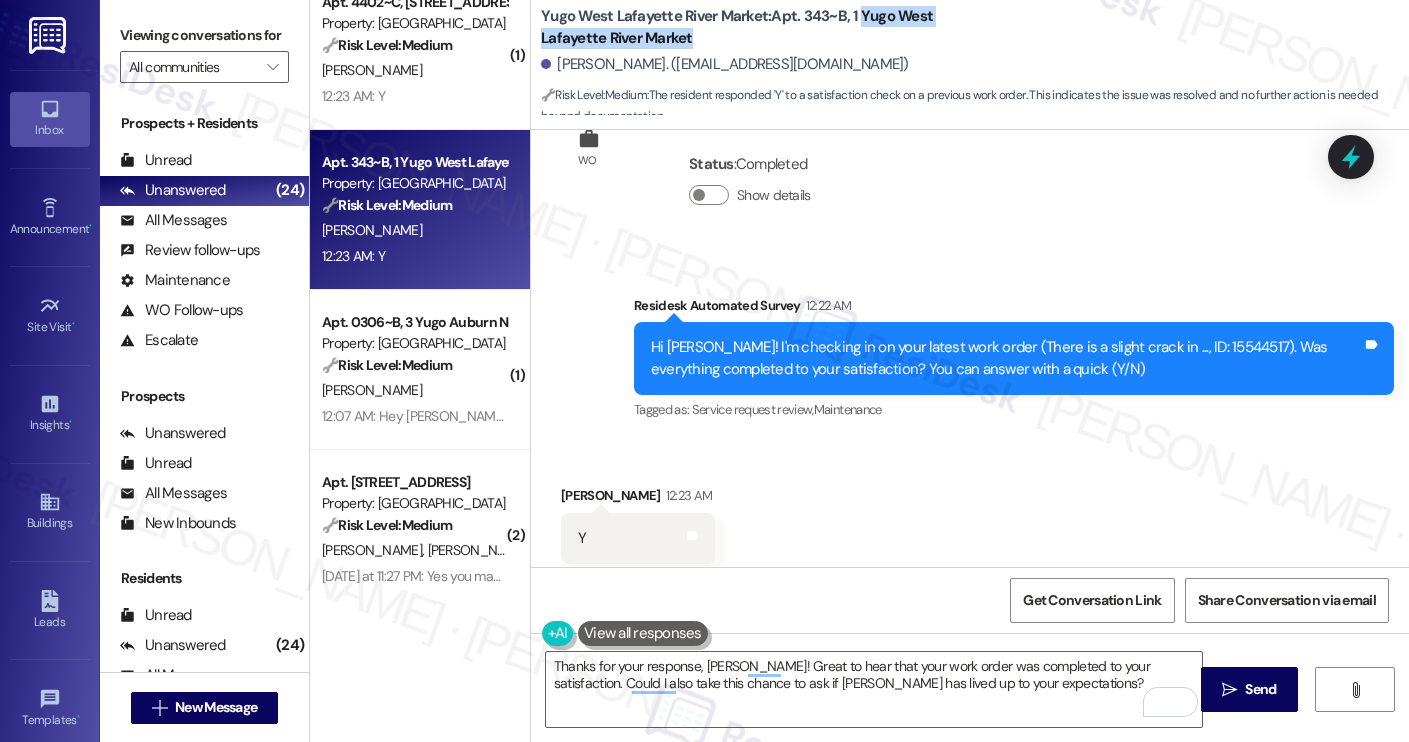 drag, startPoint x: 846, startPoint y: 15, endPoint x: 839, endPoint y: 29, distance: 15.652476 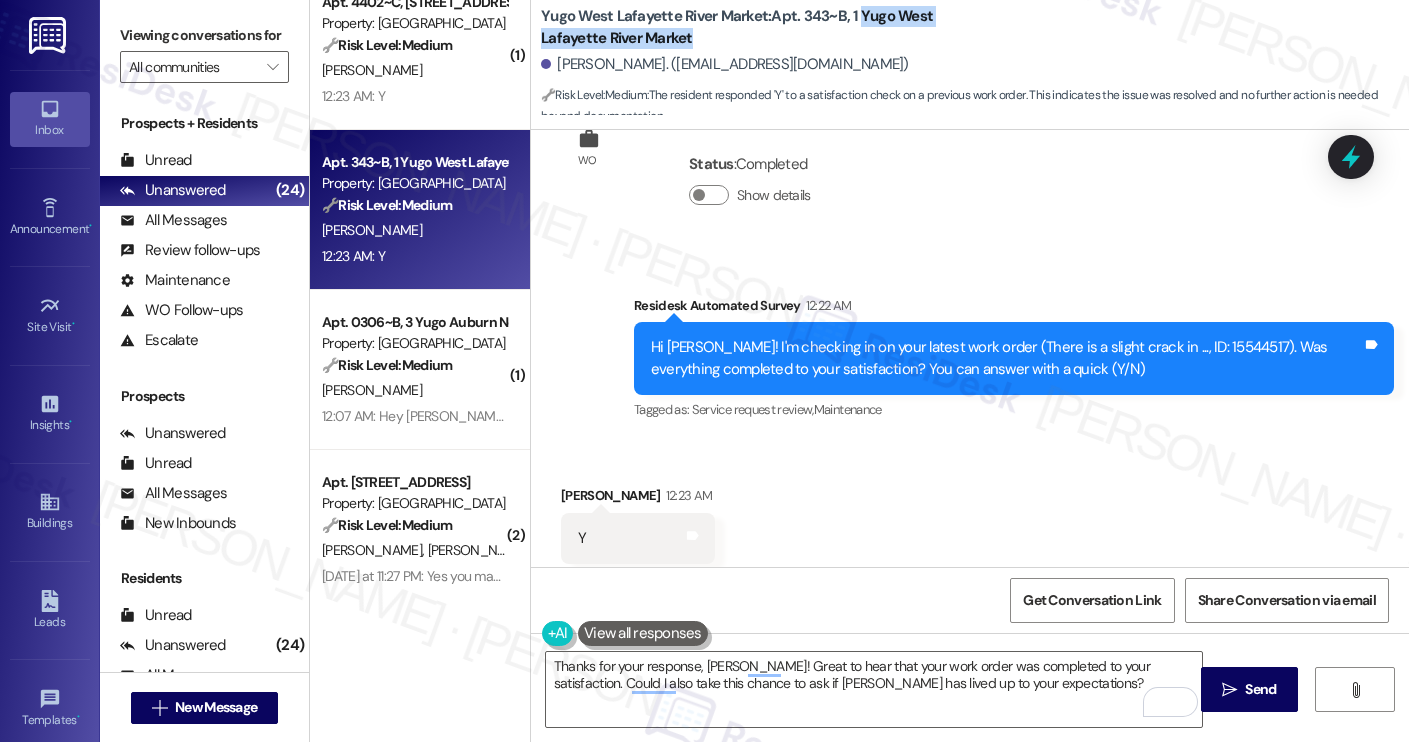 click on "Yugo West Lafayette River Market:  Apt. 343~B, 1 Yugo West Lafayette River Market" at bounding box center [741, 27] 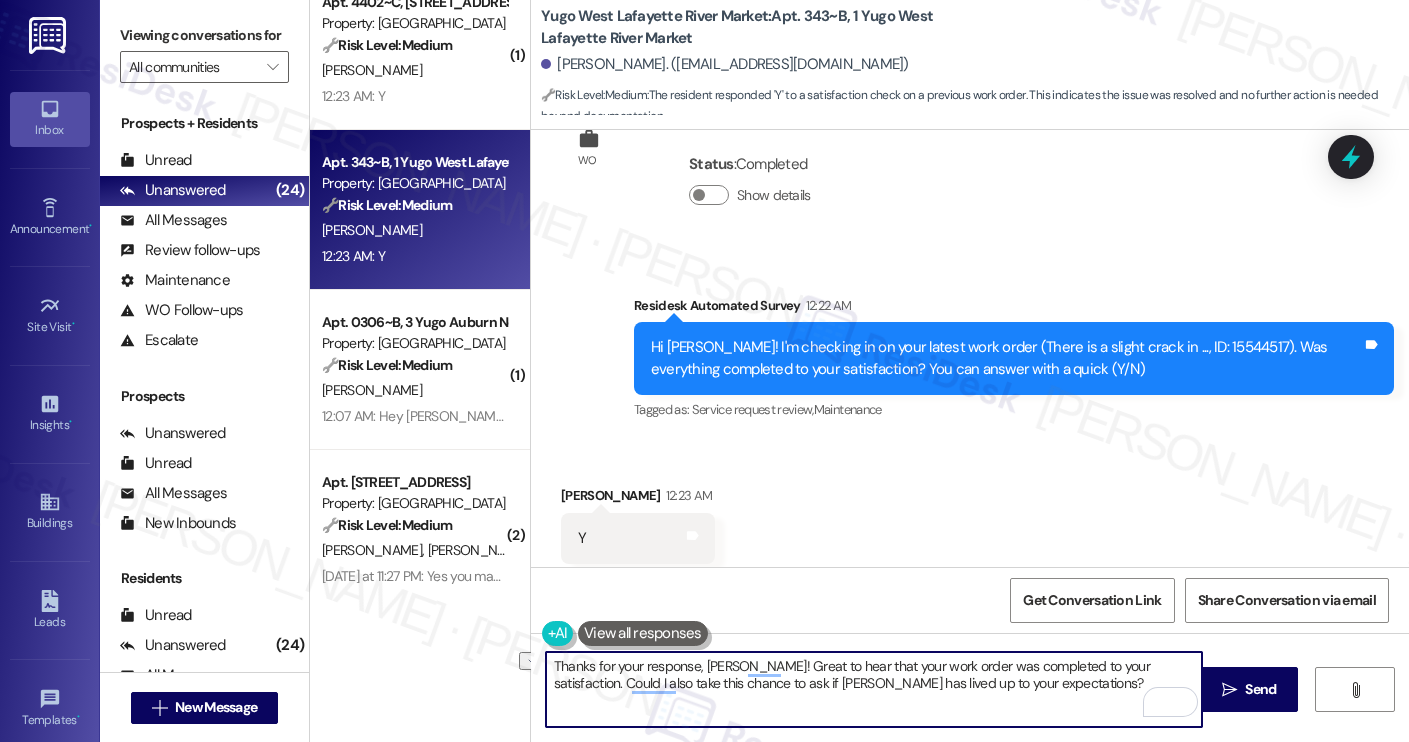 drag, startPoint x: 718, startPoint y: 684, endPoint x: 837, endPoint y: 688, distance: 119.06721 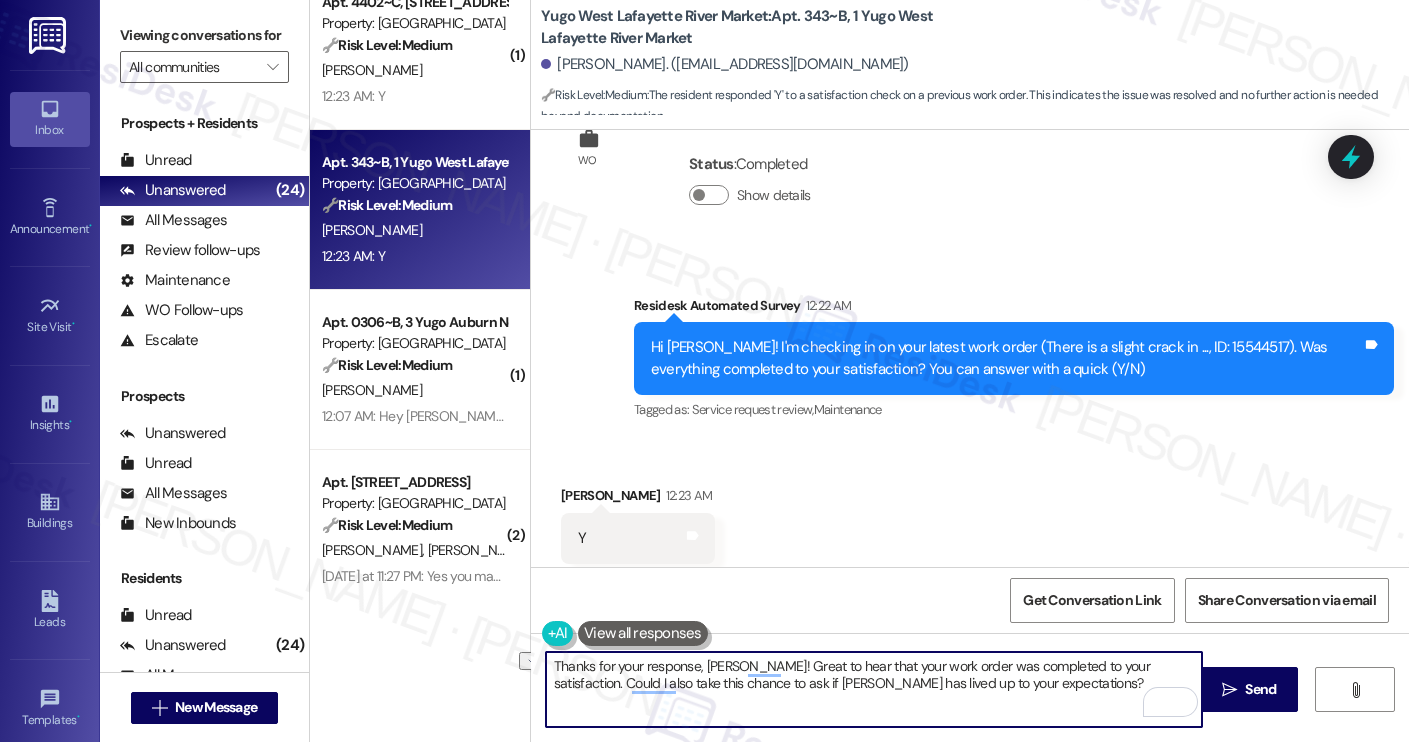 click on "Thanks for your response, Mihika! Great to hear that your work order was completed to your satisfaction. Could I also take this chance to ask if Yugo Austin Waterloo has lived up to your expectations?" at bounding box center [874, 689] 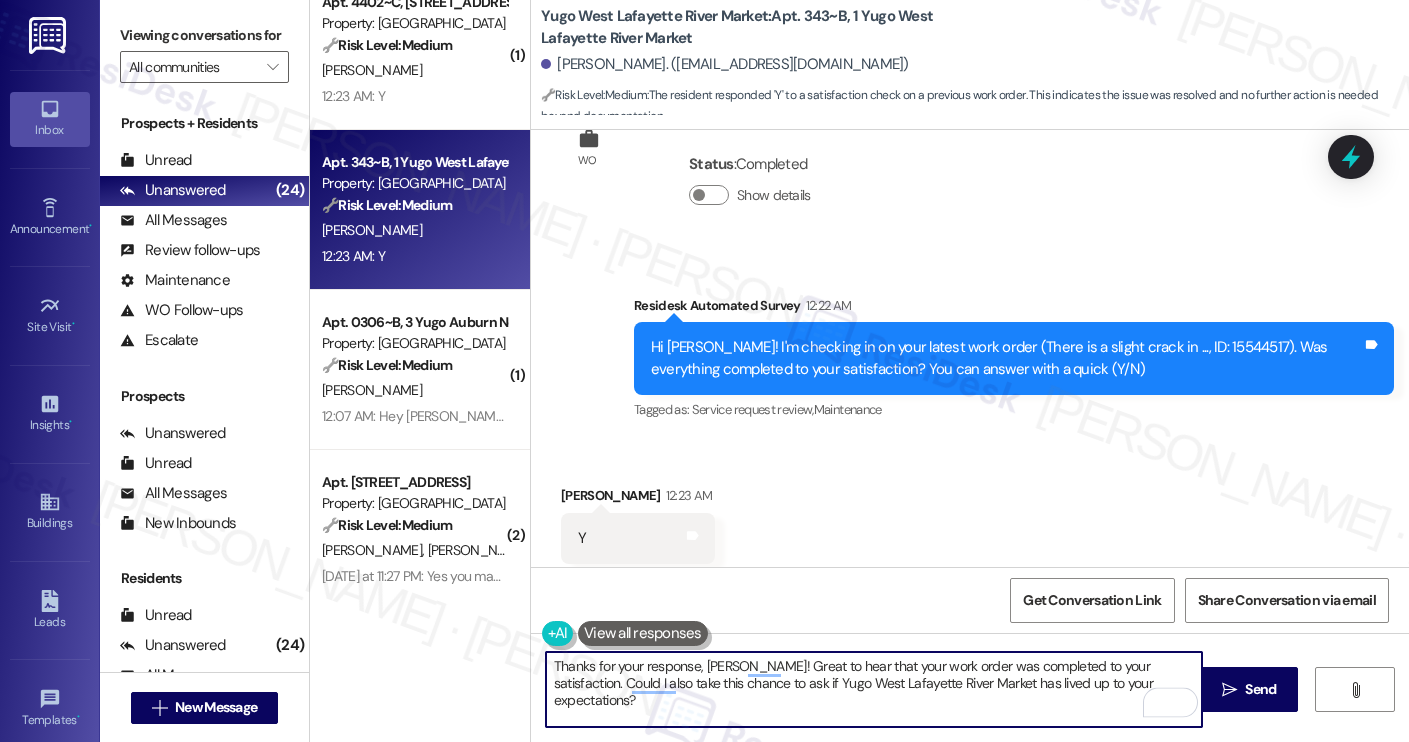 click on "Thanks for your response, Mihika! Great to hear that your work order was completed to your satisfaction. Could I also take this chance to ask if Yugo West Lafayette River Market has lived up to your expectations?" at bounding box center (874, 689) 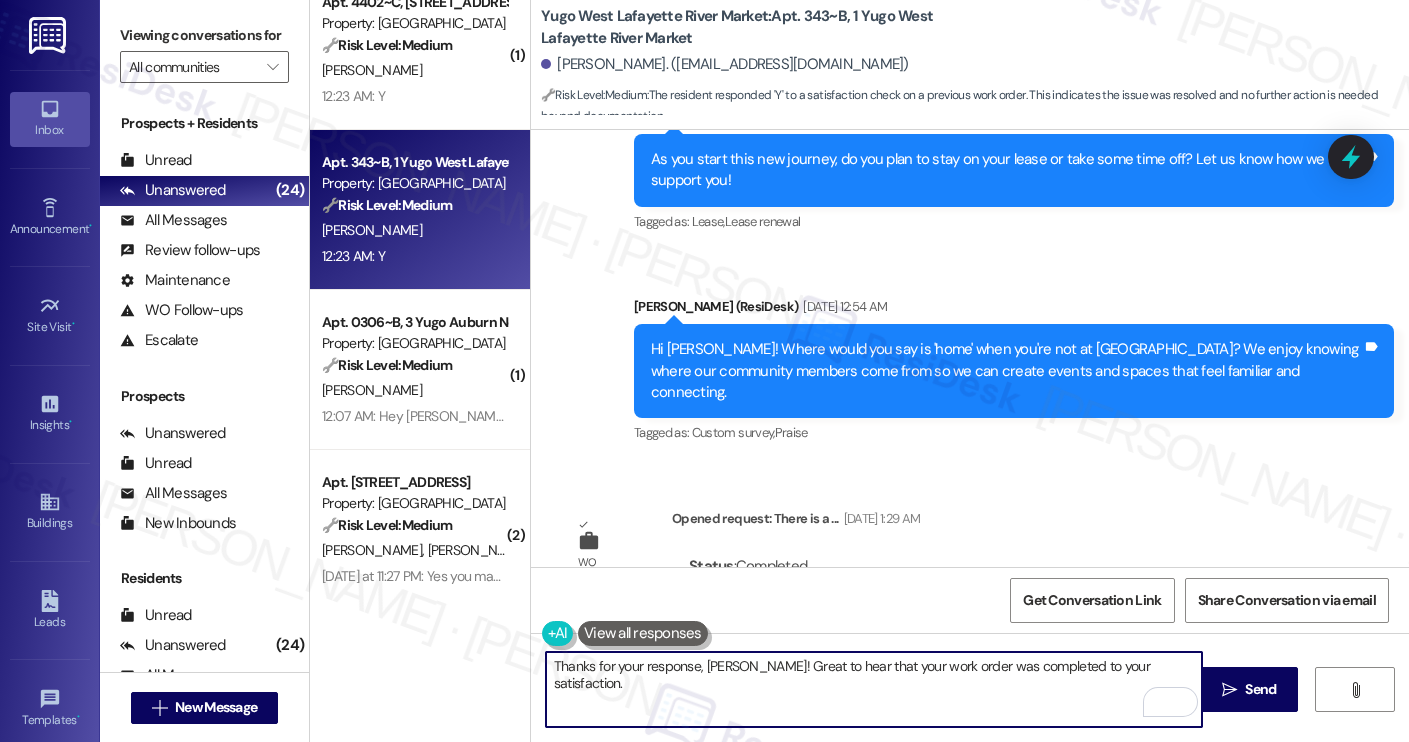 scroll, scrollTop: 1745, scrollLeft: 0, axis: vertical 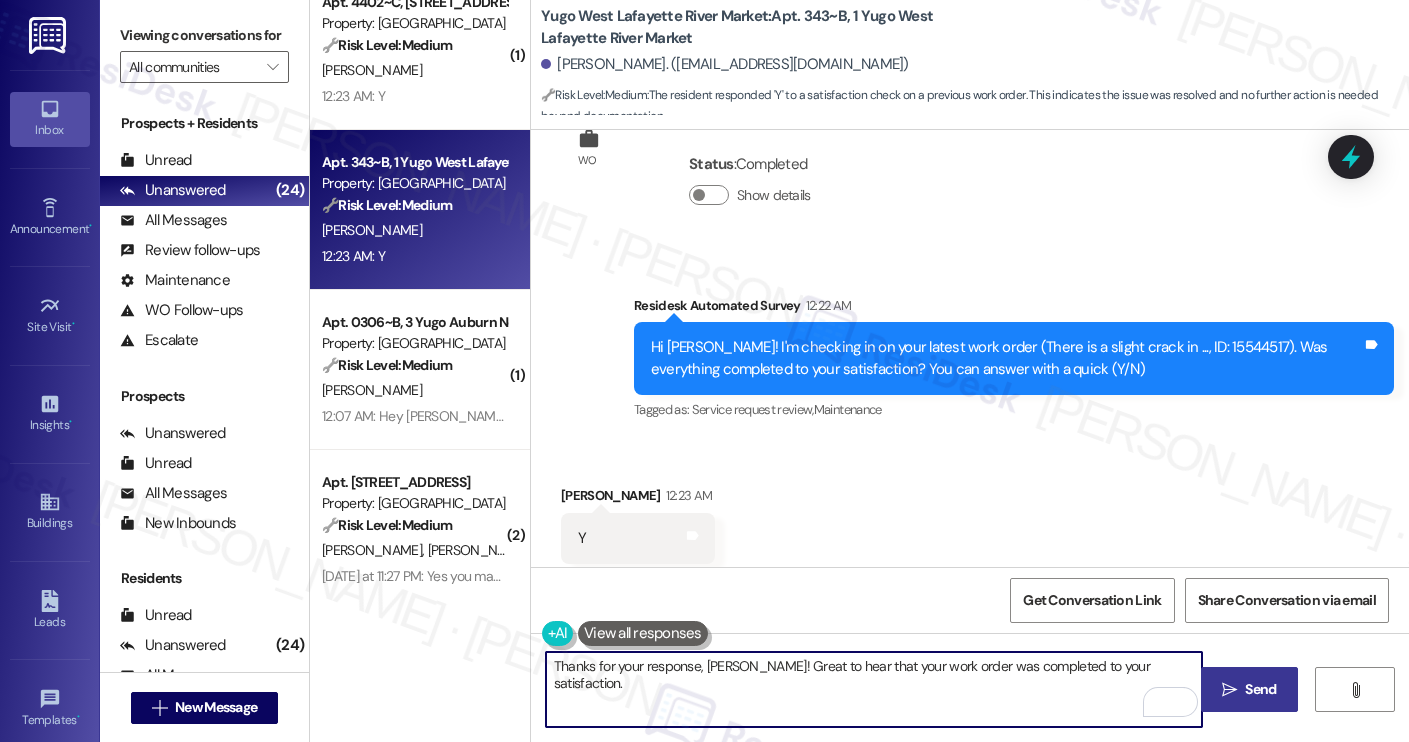 type on "Thanks for your response, Mihika! Great to hear that your work order was completed to your satisfaction." 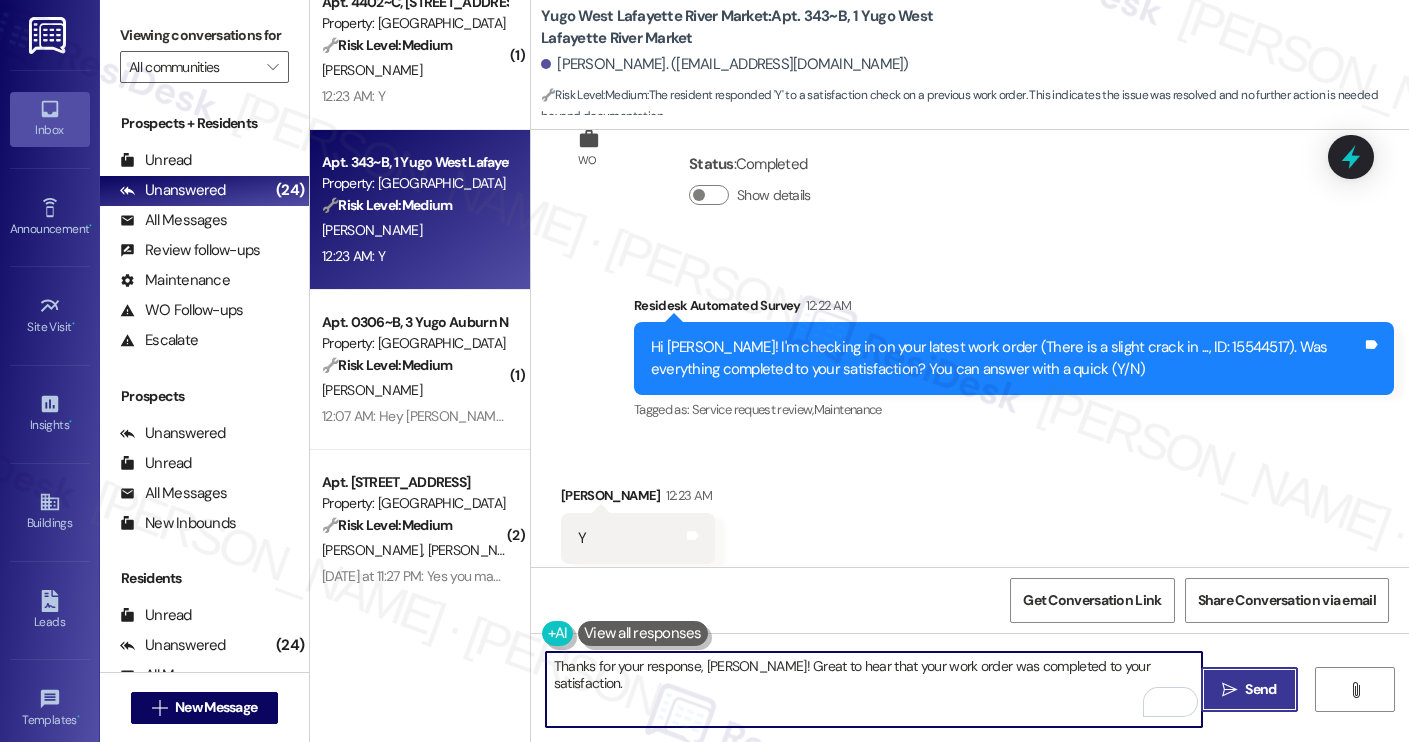 click on "" at bounding box center (1229, 690) 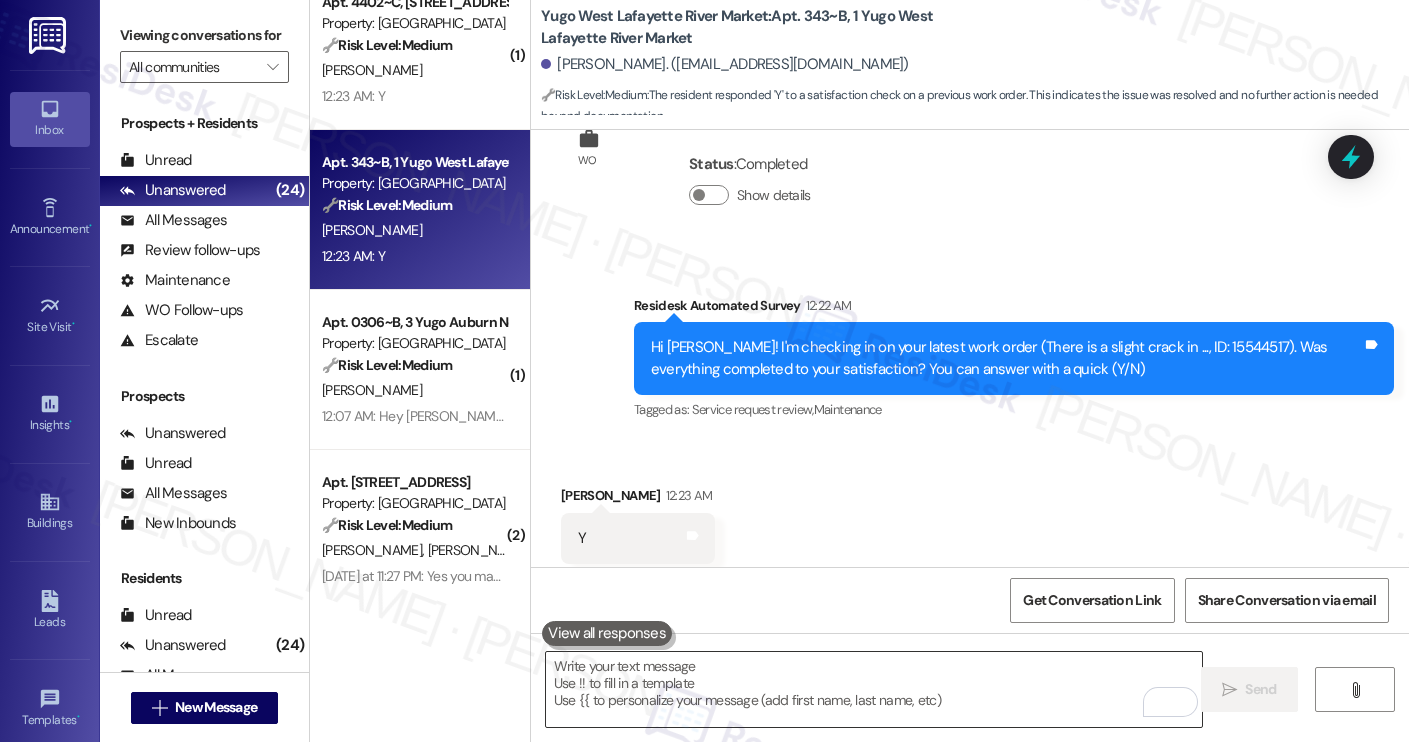 scroll, scrollTop: 1744, scrollLeft: 0, axis: vertical 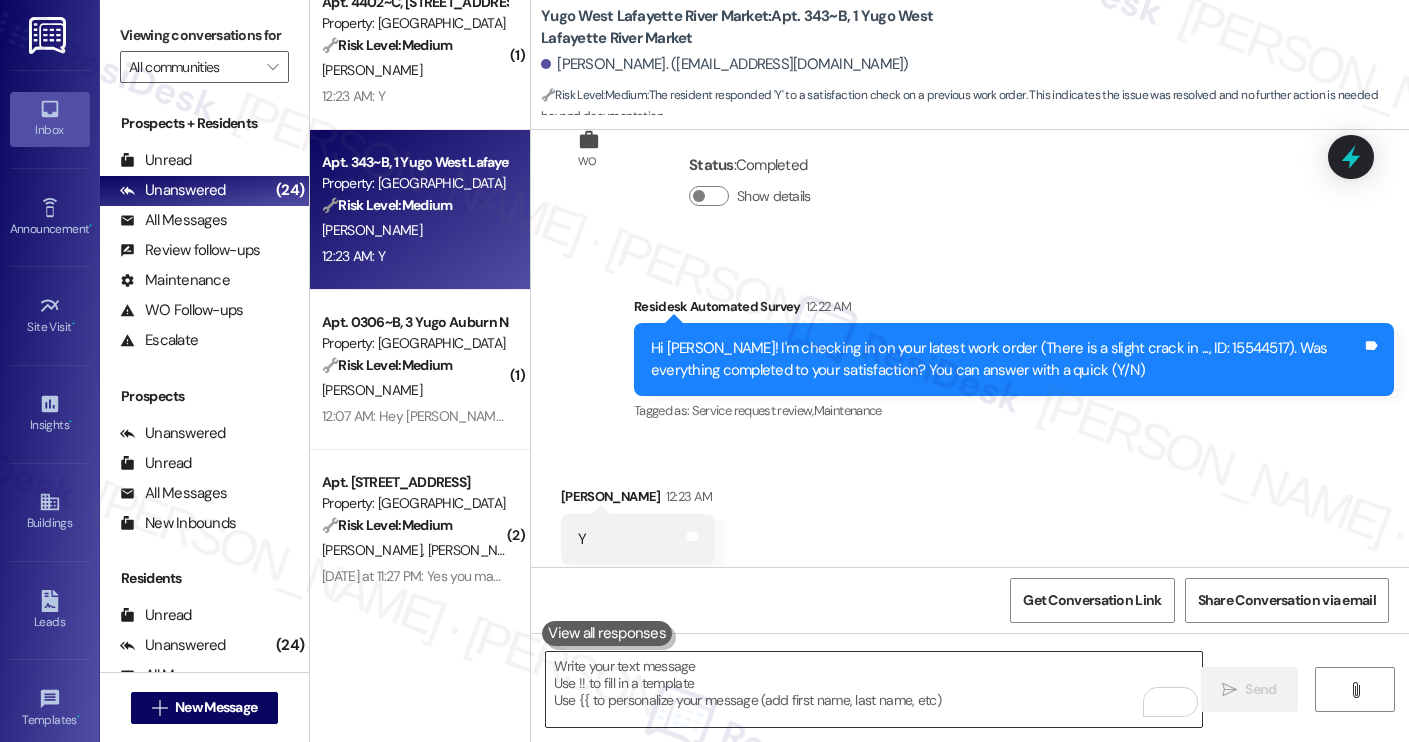 click at bounding box center [874, 689] 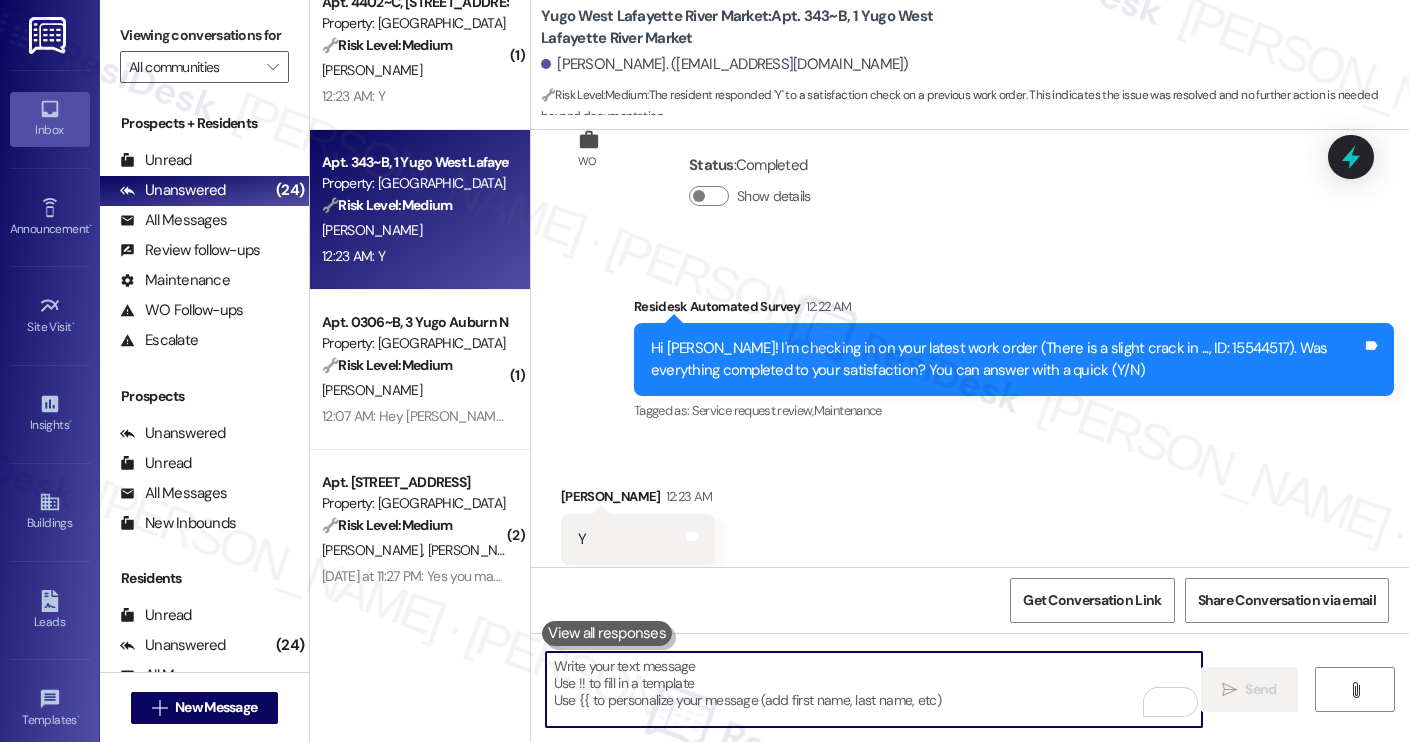 paste on "Could I also take this chance to ask if Yugo West Lafayette River Market has lived up to your expectations?" 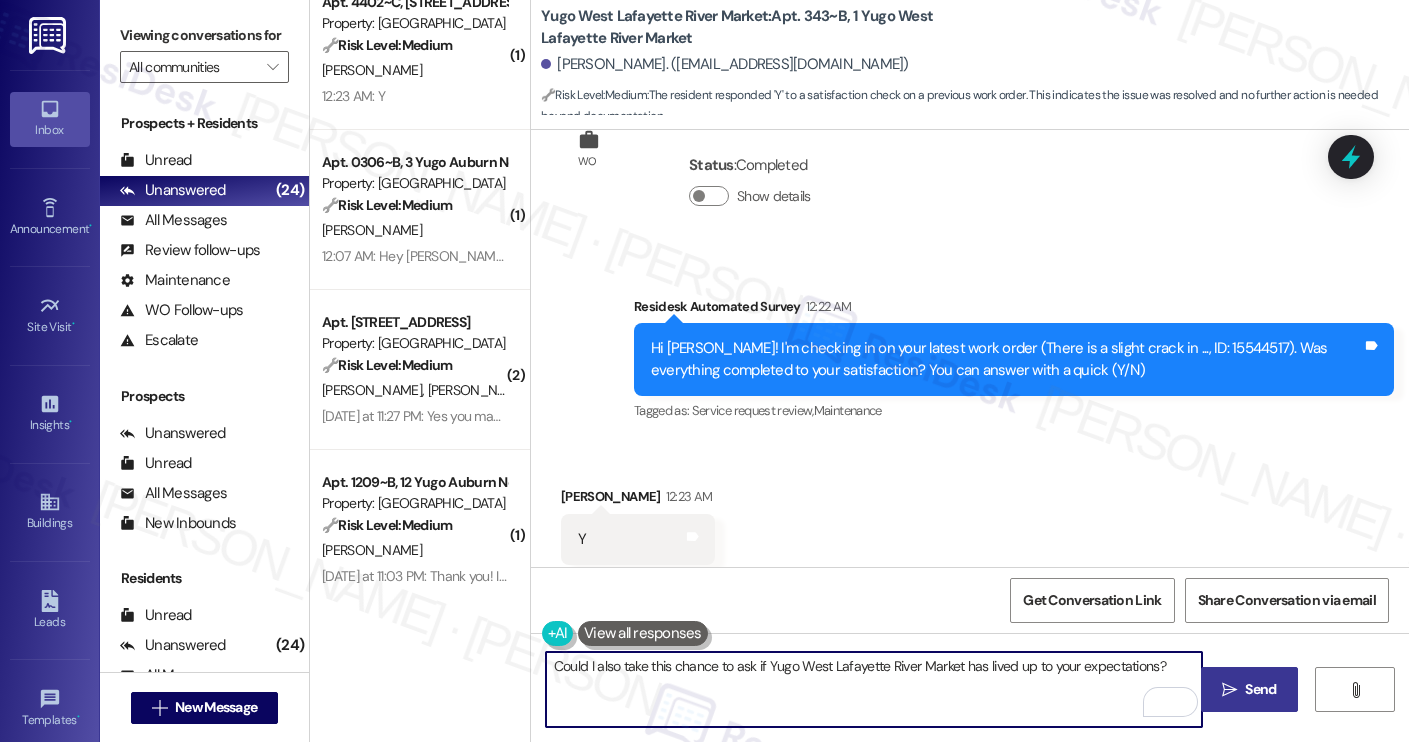type on "Could I also take this chance to ask if Yugo West Lafayette River Market has lived up to your expectations?" 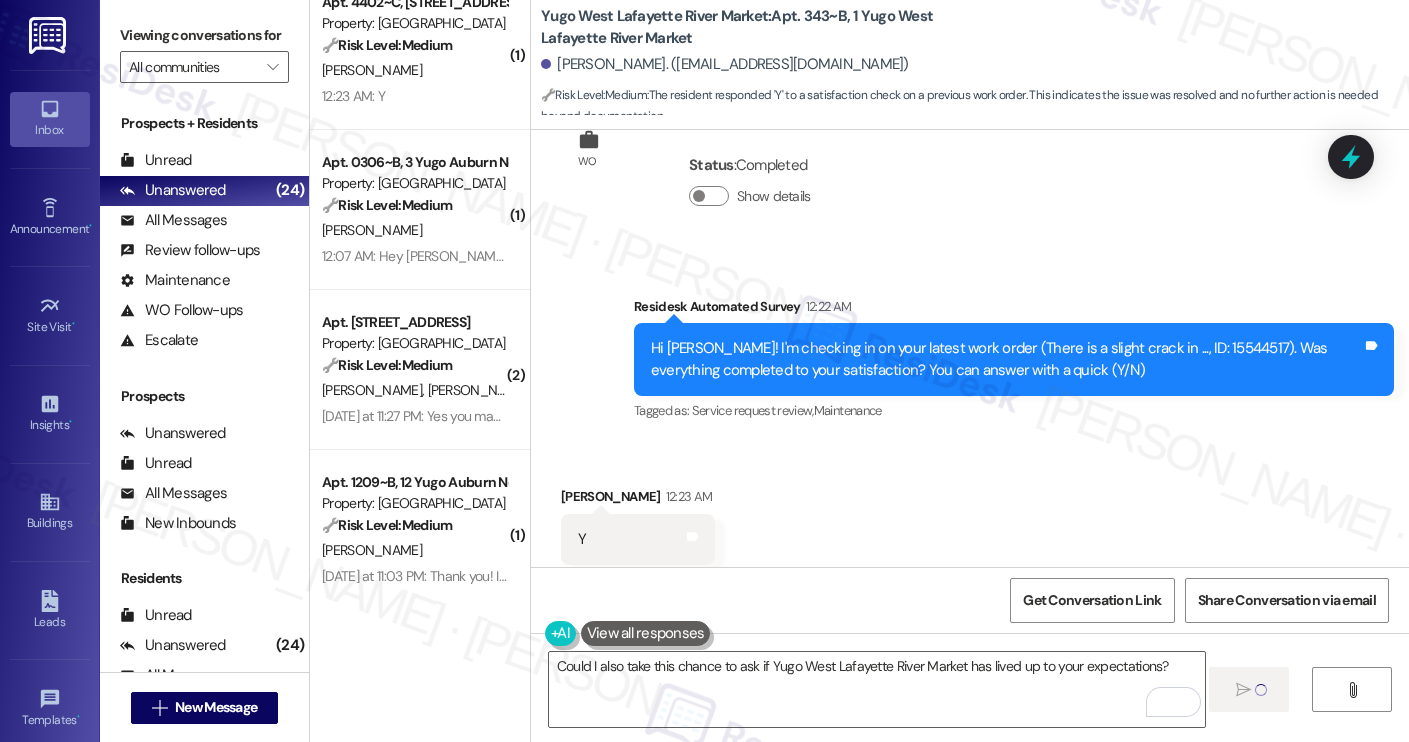 type 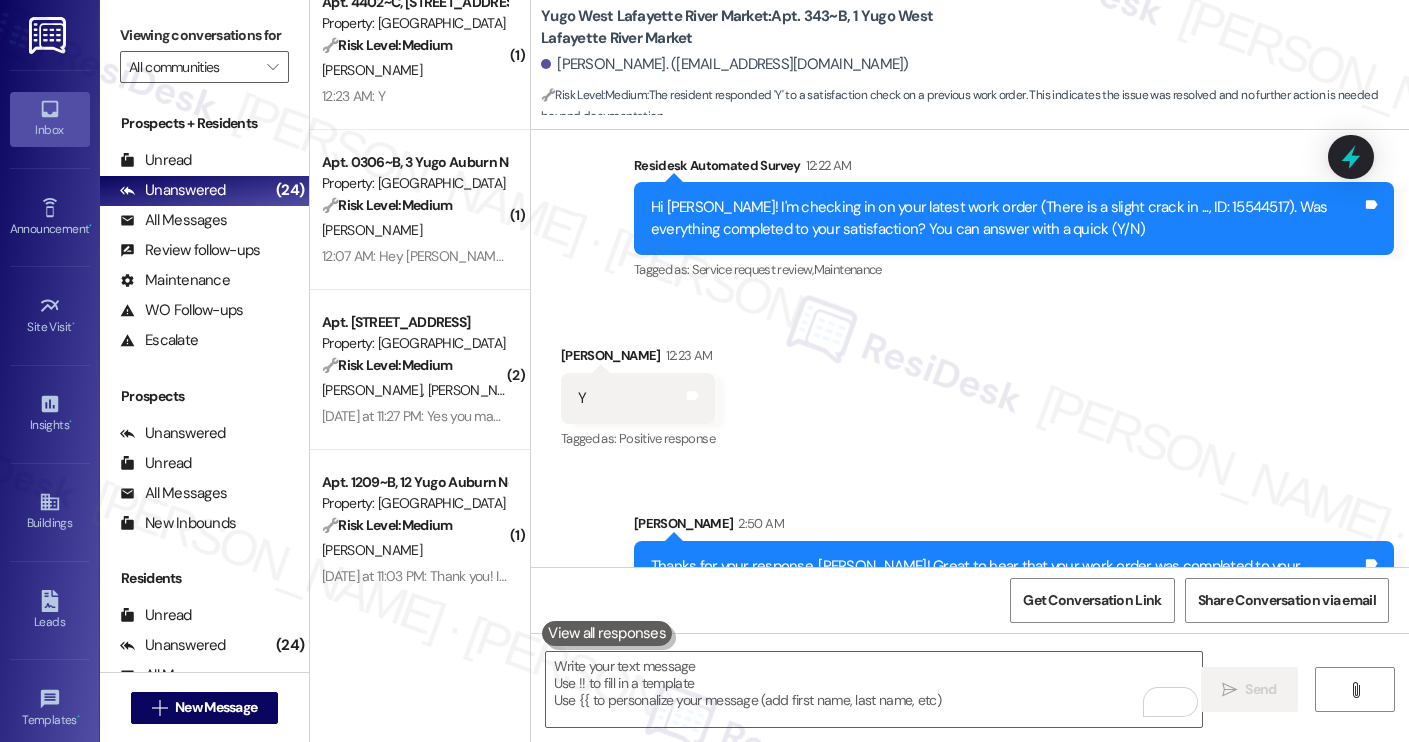 scroll, scrollTop: 2023, scrollLeft: 0, axis: vertical 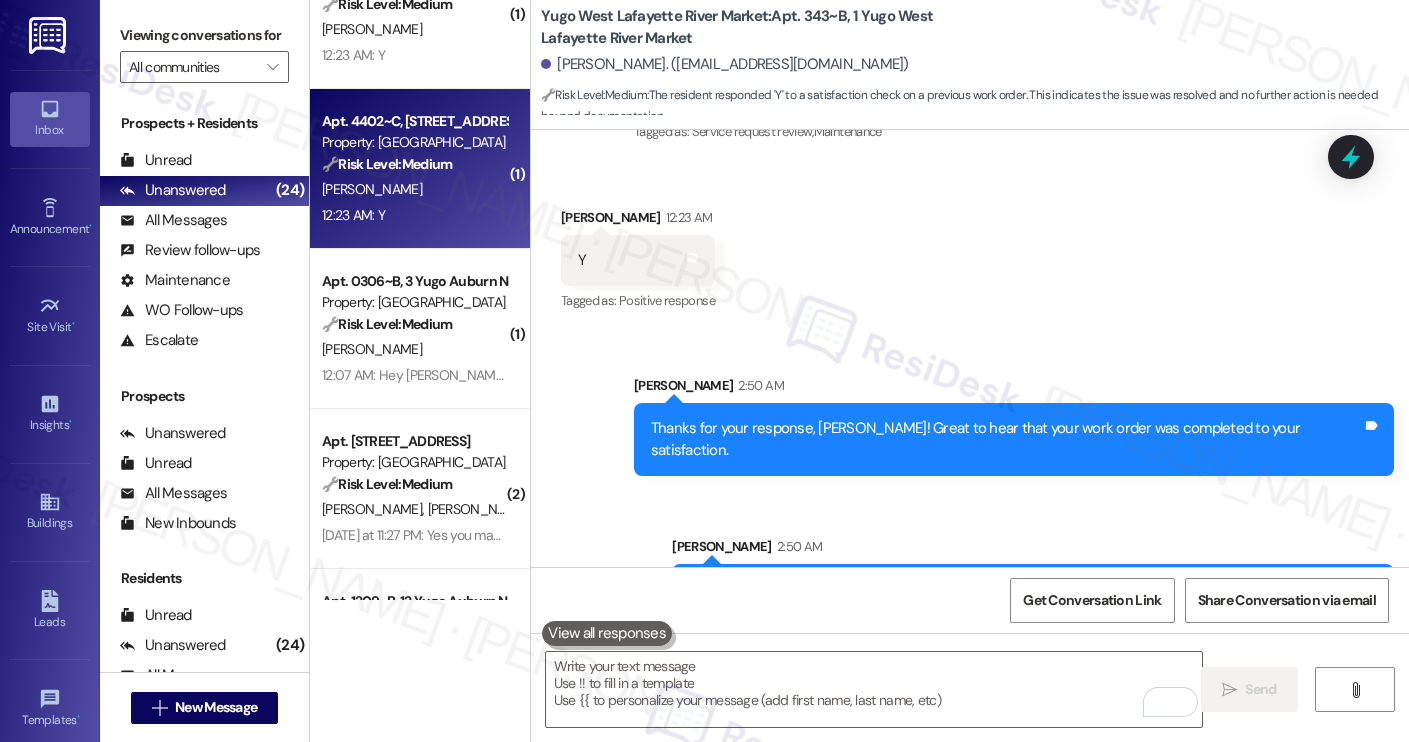 click on "L. Groce" at bounding box center (414, 189) 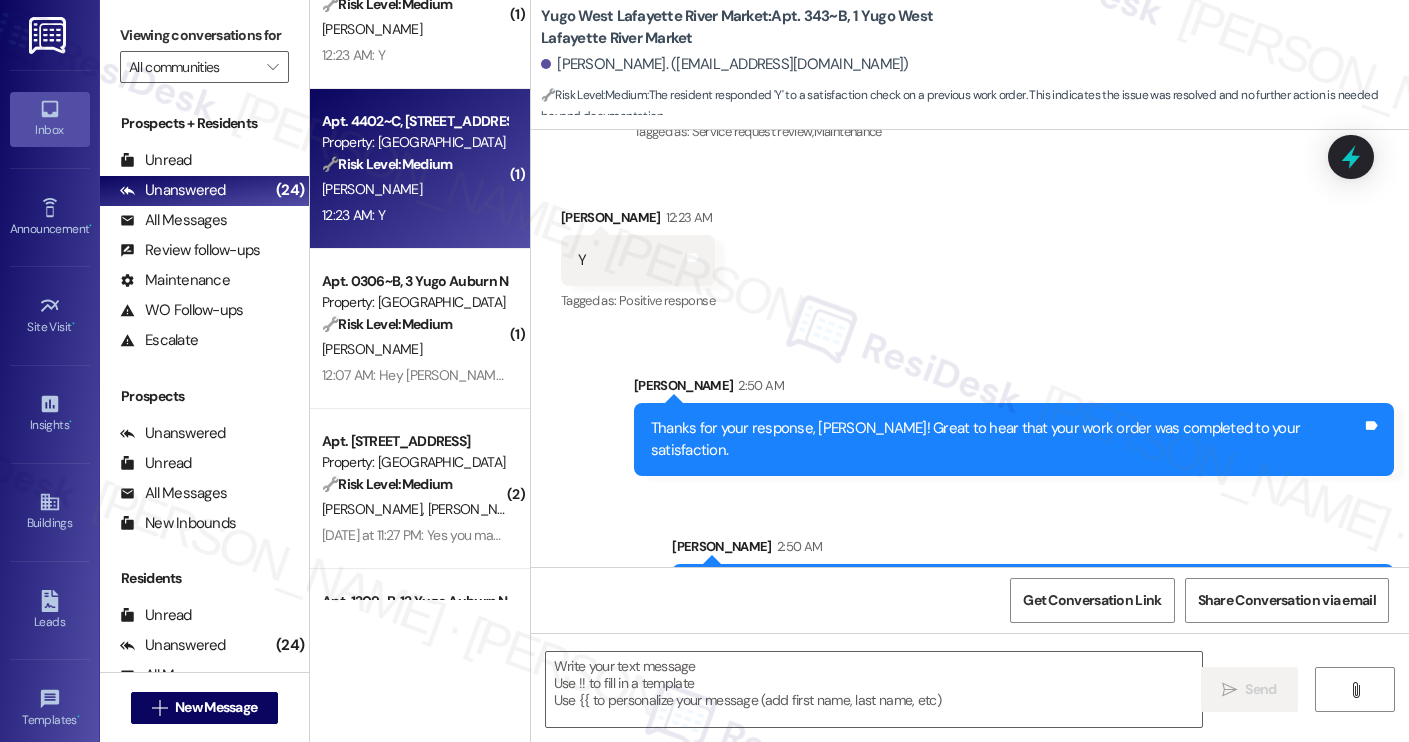 type on "Fetching suggested responses. Please feel free to read through the conversation in the meantime." 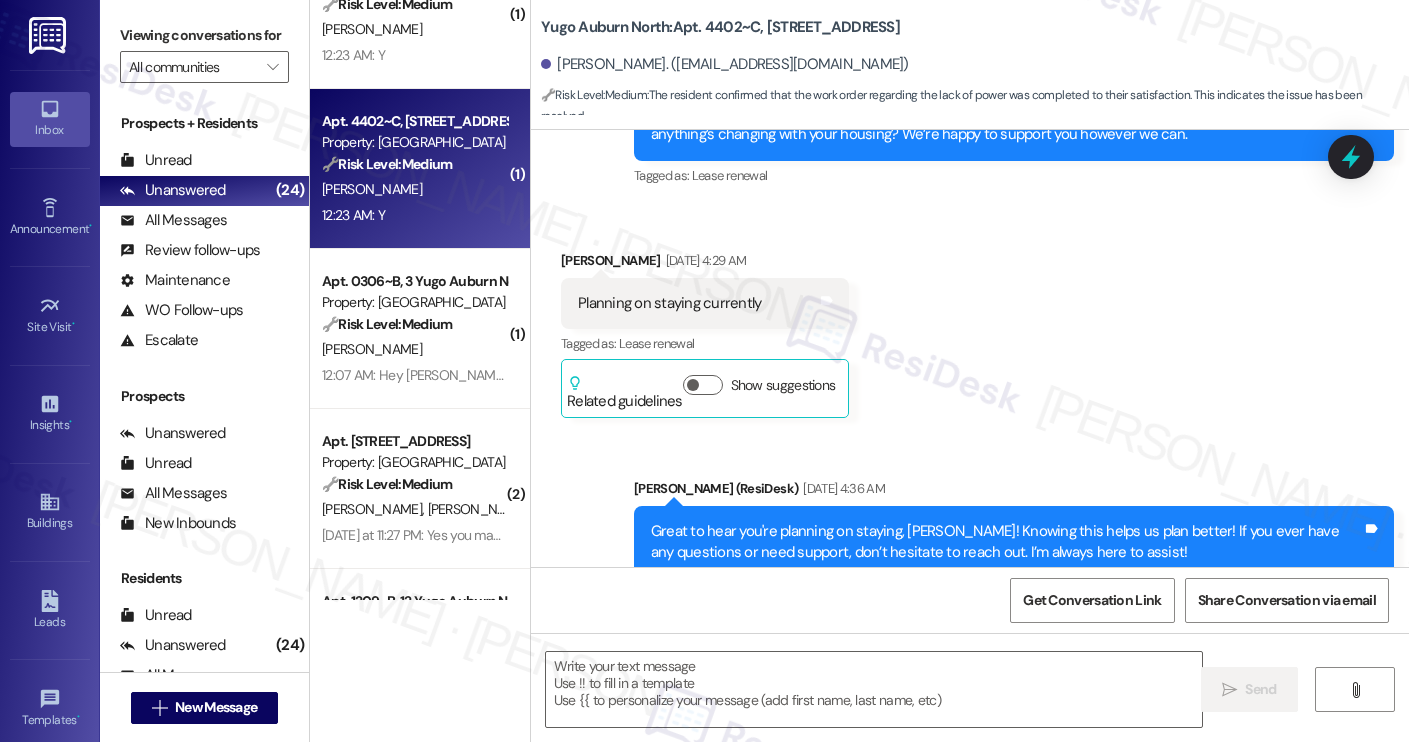 type on "Fetching suggested responses. Please feel free to read through the conversation in the meantime." 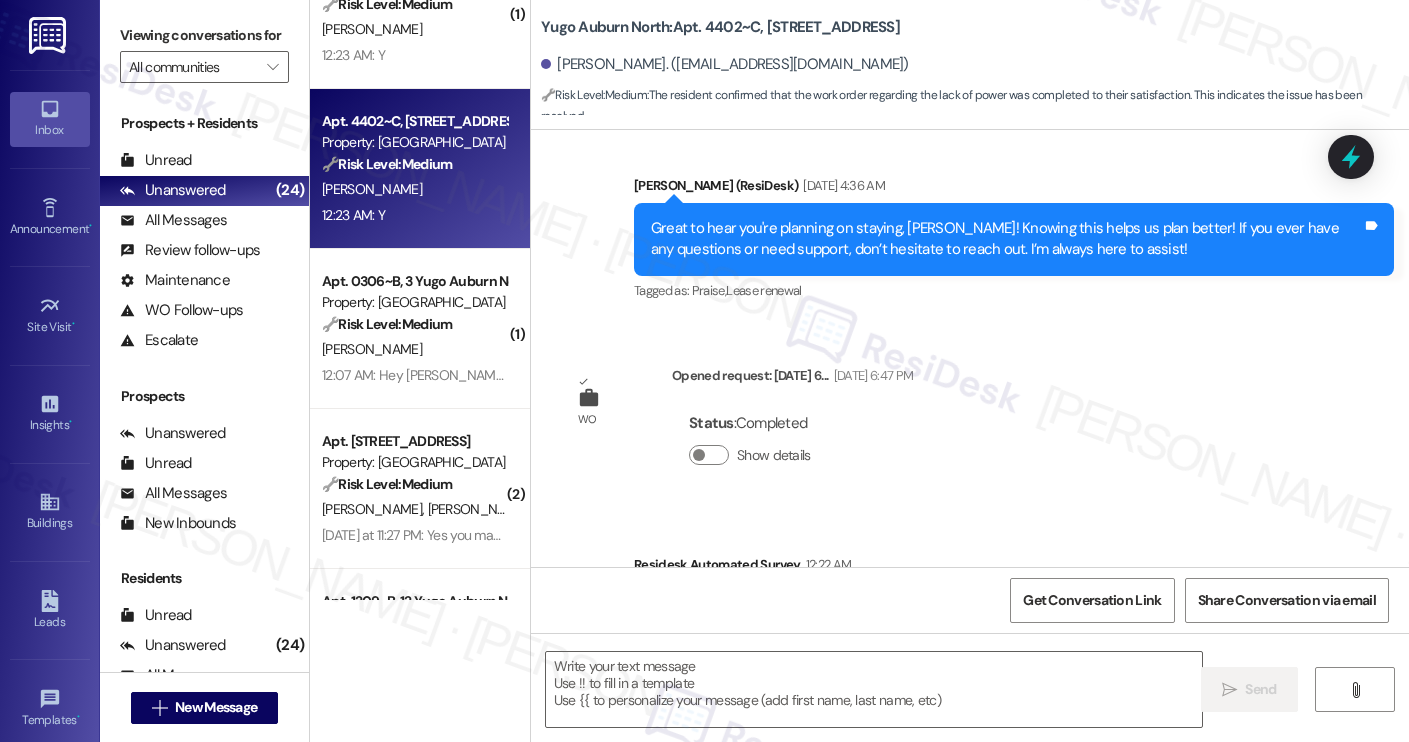 scroll, scrollTop: 1481, scrollLeft: 0, axis: vertical 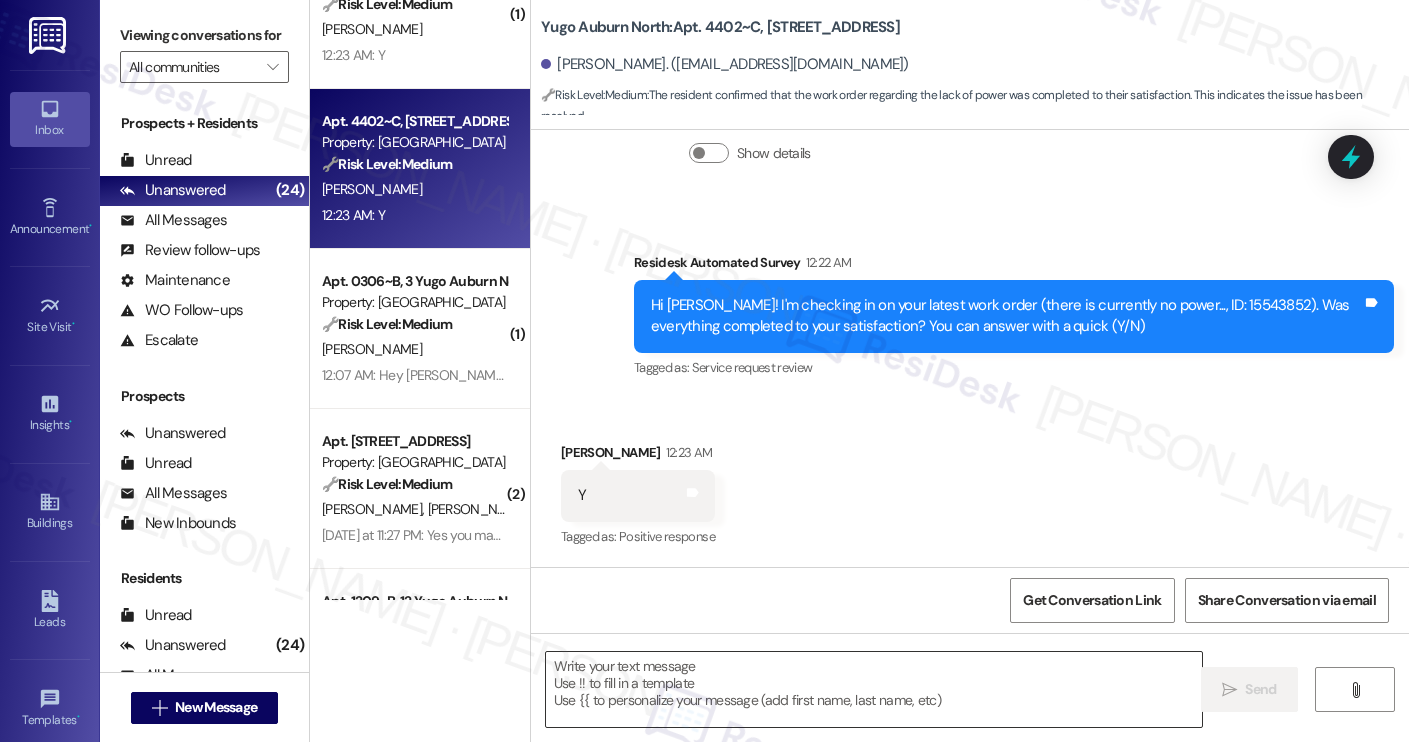 click at bounding box center [874, 689] 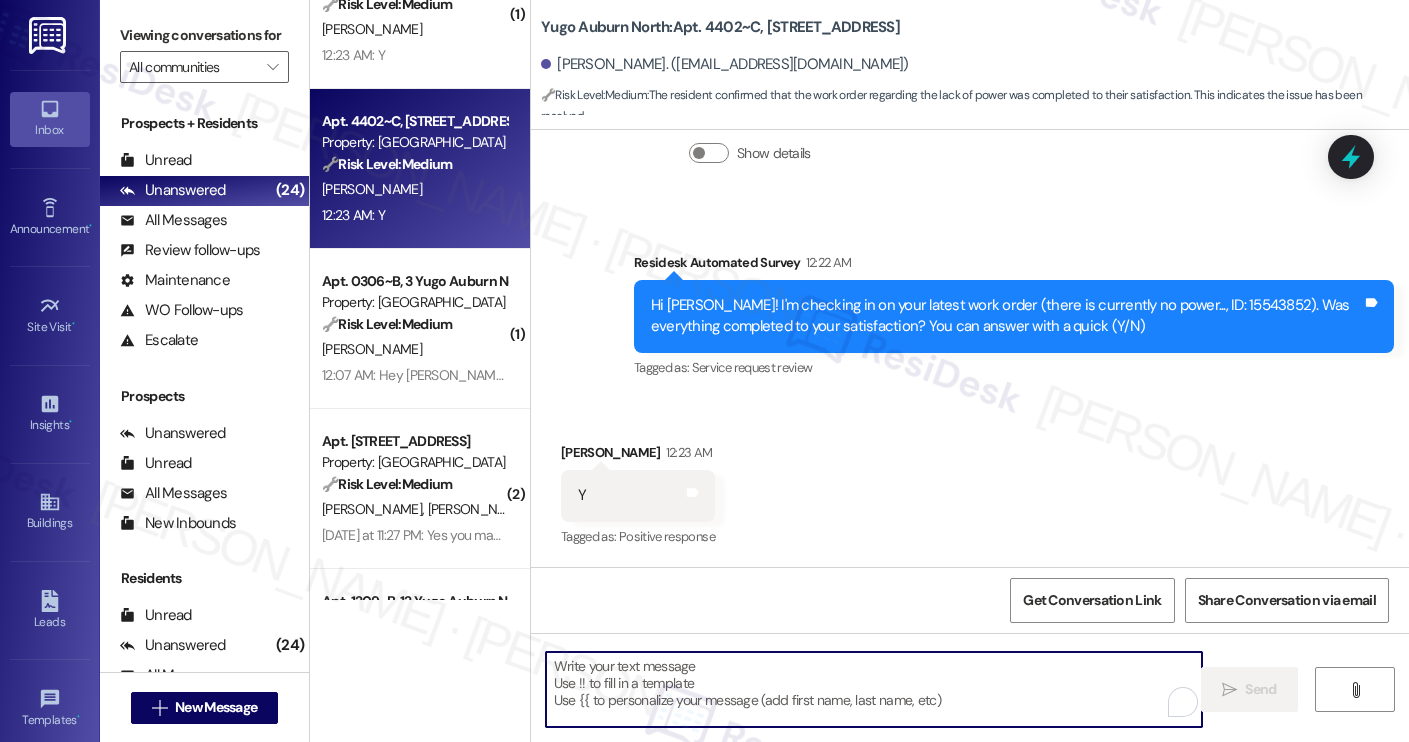 paste on "Thanks for your response, [PERSON_NAME]! Great to hear that your work order was completed to your satisfaction. Could I also take this chance to ask if [PERSON_NAME] has lived up to your expectations?" 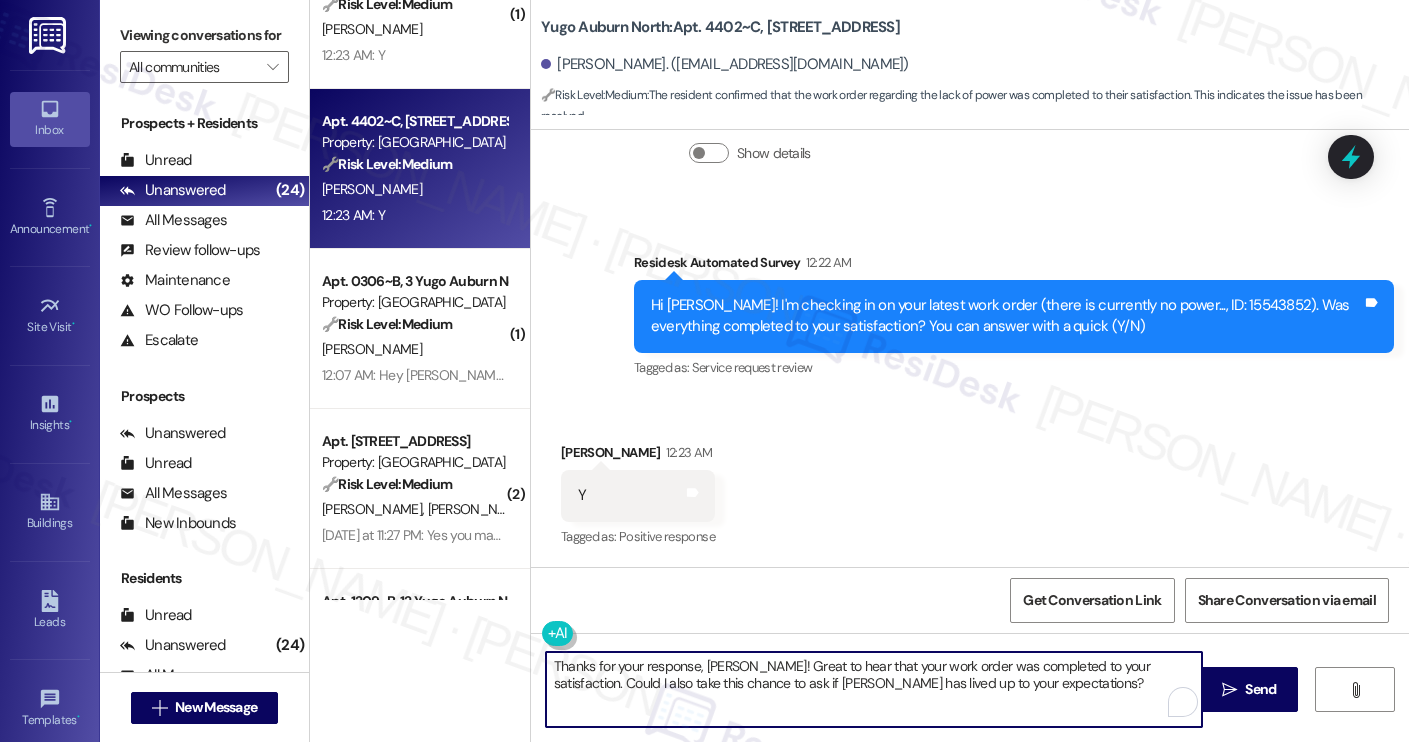 click on "Loren Groce 12:23 AM" at bounding box center [638, 456] 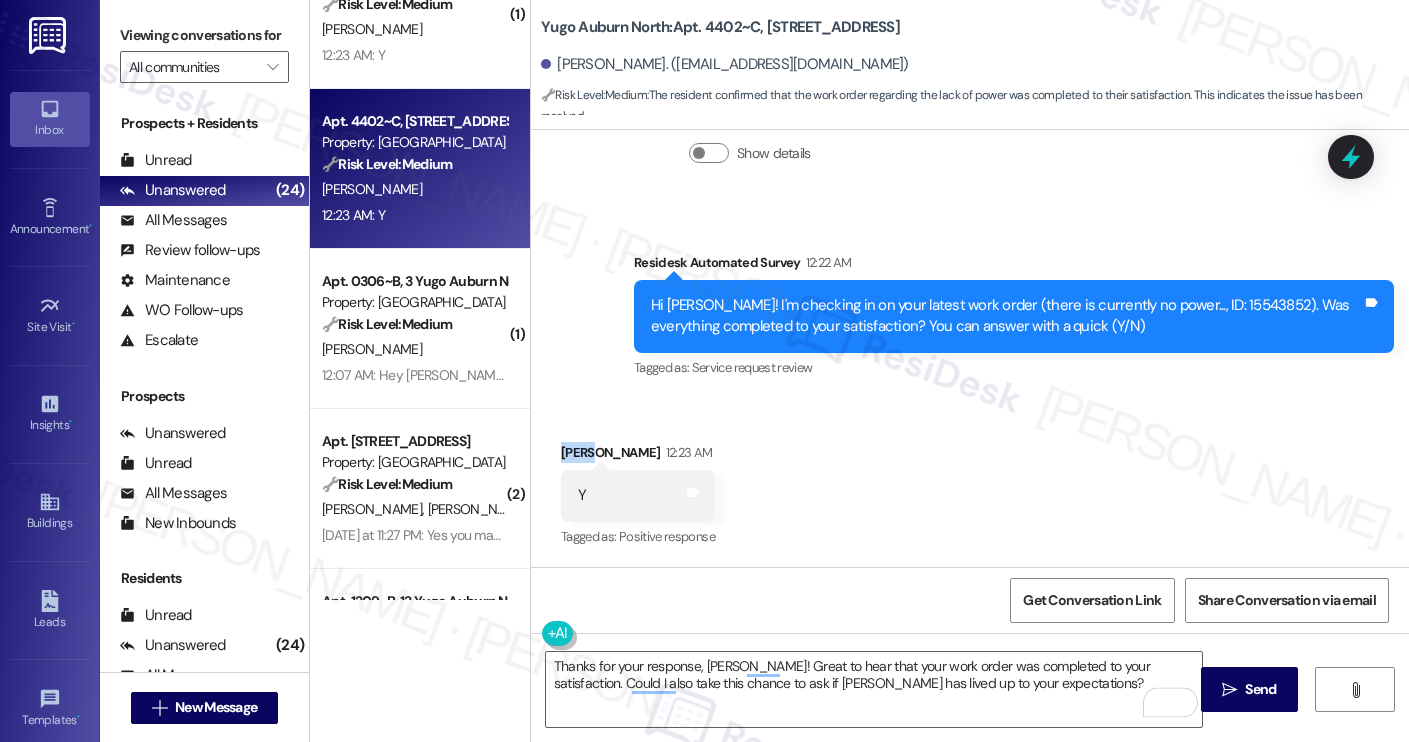 copy on "Loren" 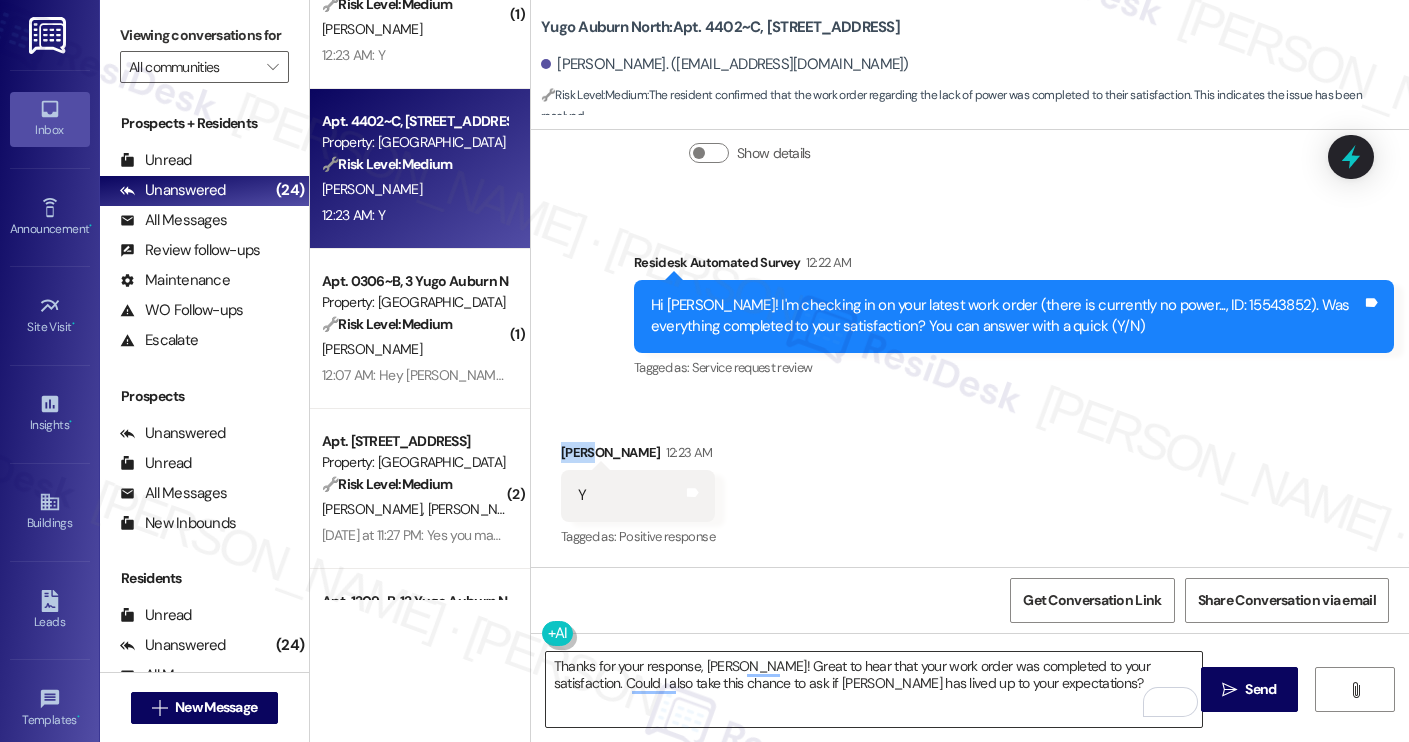 click on "Thanks for your response, [PERSON_NAME]! Great to hear that your work order was completed to your satisfaction. Could I also take this chance to ask if [PERSON_NAME] has lived up to your expectations?" at bounding box center (874, 689) 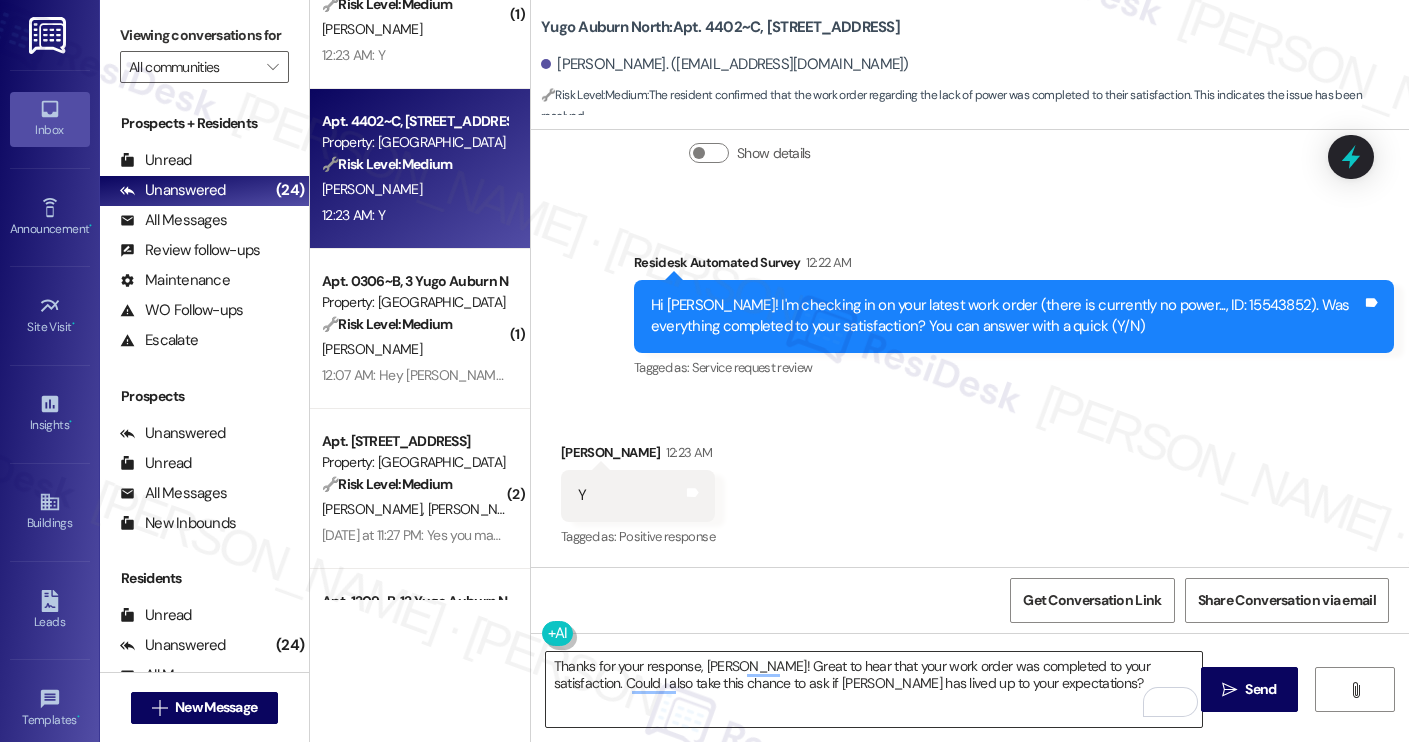 click on "Thanks for your response, [PERSON_NAME]! Great to hear that your work order was completed to your satisfaction. Could I also take this chance to ask if [PERSON_NAME] has lived up to your expectations?" at bounding box center [874, 689] 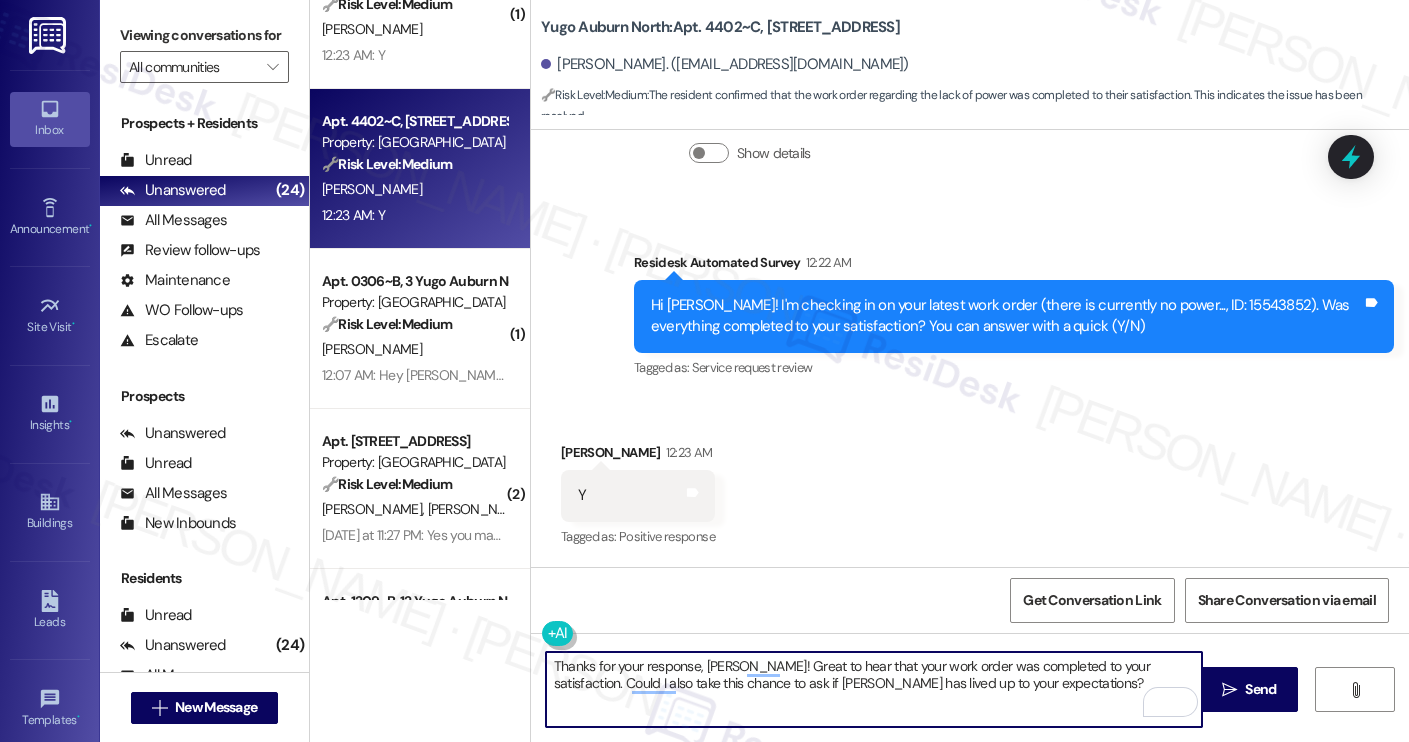 paste on "Loren" 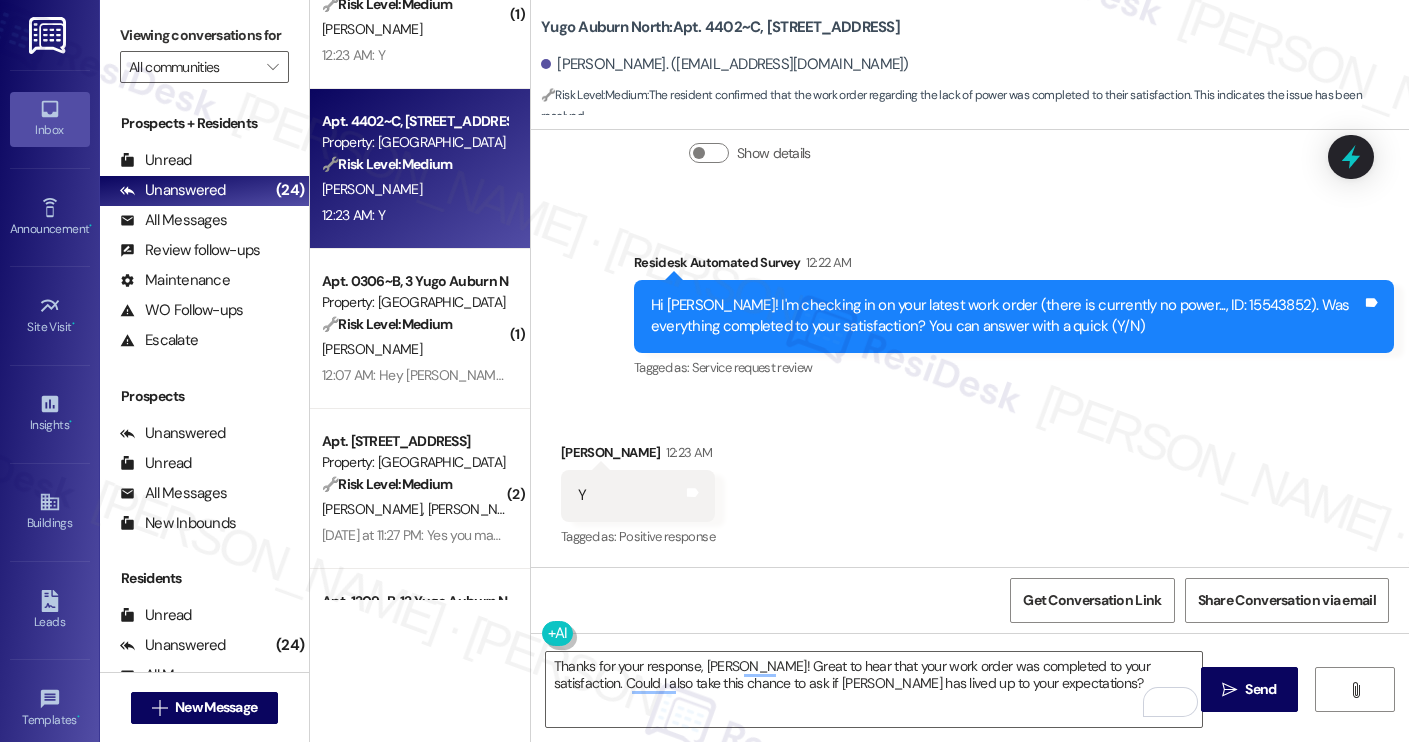 drag, startPoint x: 777, startPoint y: 26, endPoint x: 912, endPoint y: 28, distance: 135.01482 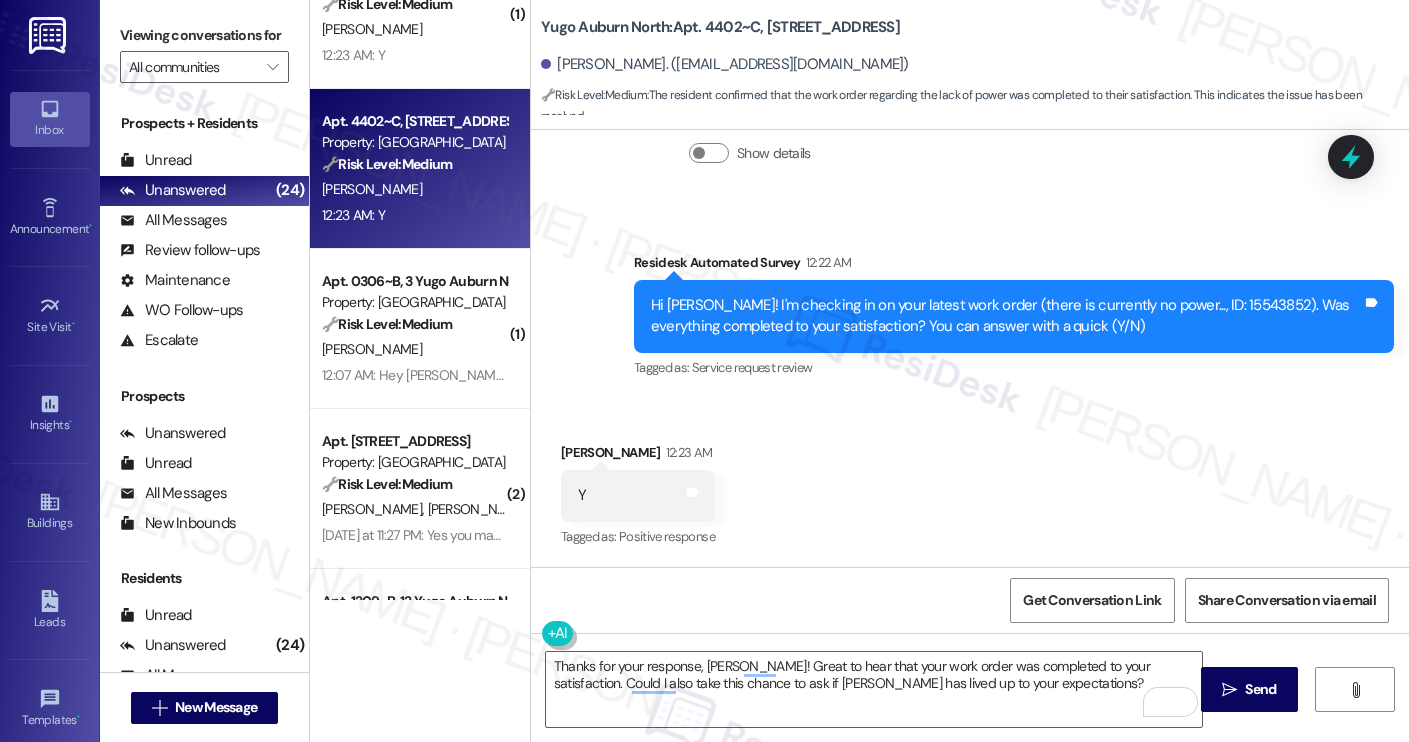 click on "Yugo Auburn North:  Apt. 4402~C, 44 Yugo Auburn North" at bounding box center [741, 27] 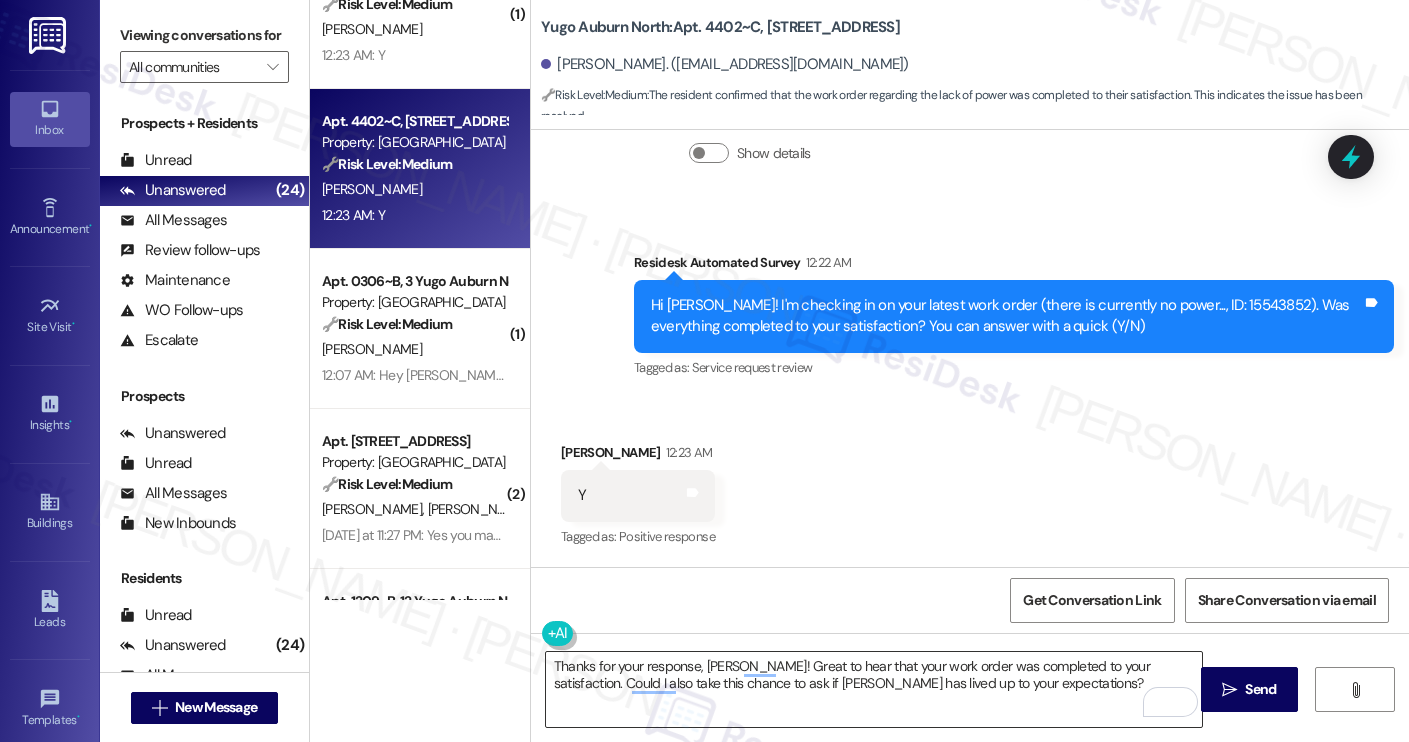 click on "Thanks for your response, Loren! Great to hear that your work order was completed to your satisfaction. Could I also take this chance to ask if Yugo Austin Waterloo has lived up to your expectations?" at bounding box center [874, 689] 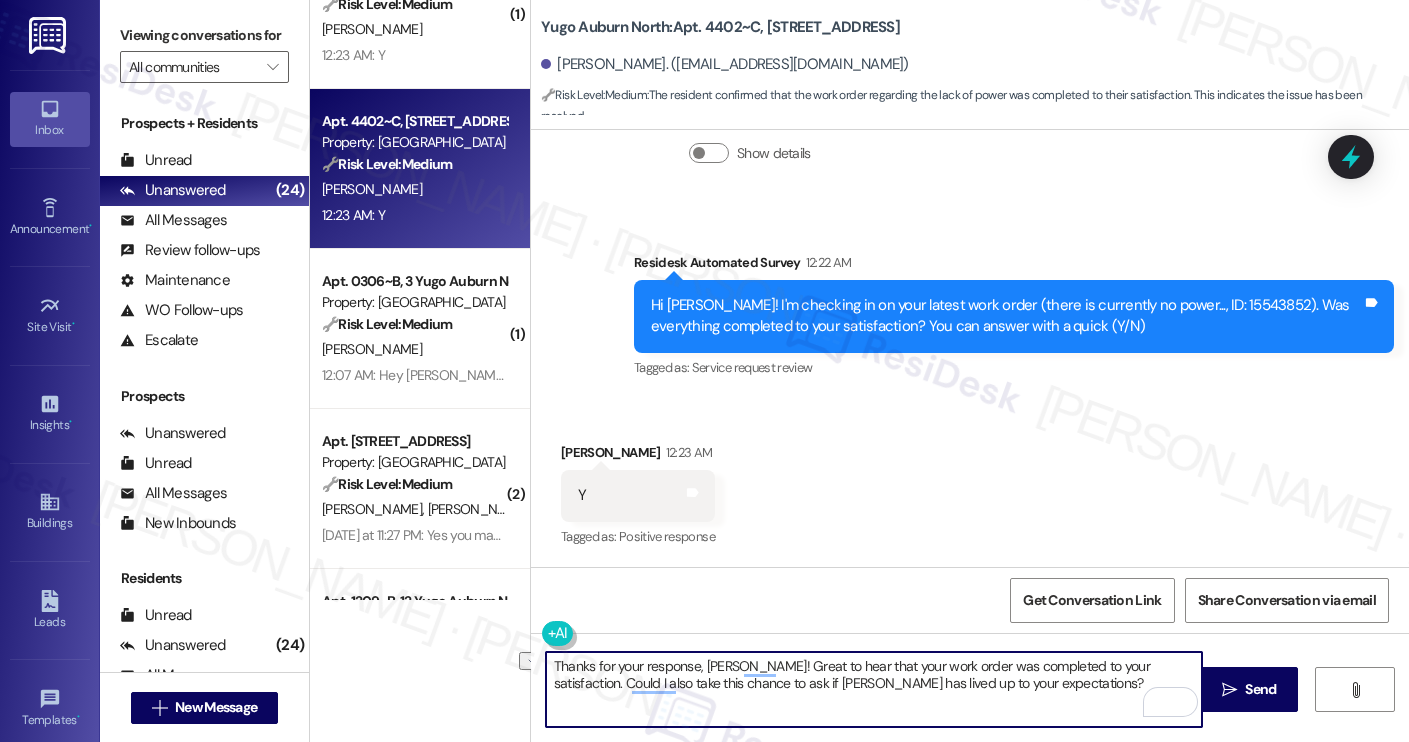 paste on "burn North" 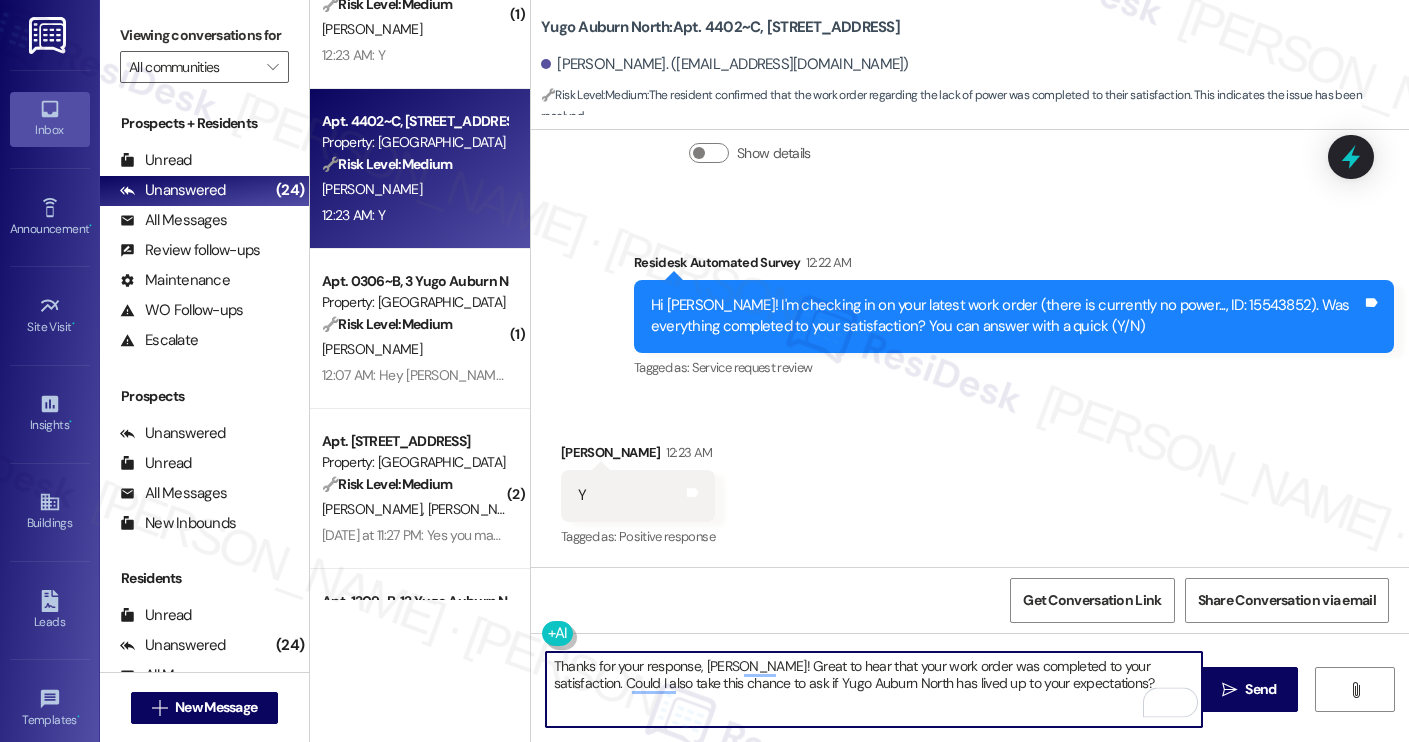 click on "Thanks for your response, Loren! Great to hear that your work order was completed to your satisfaction. Could I also take this chance to ask if Yugo Auburn North has lived up to your expectations?" at bounding box center (874, 689) 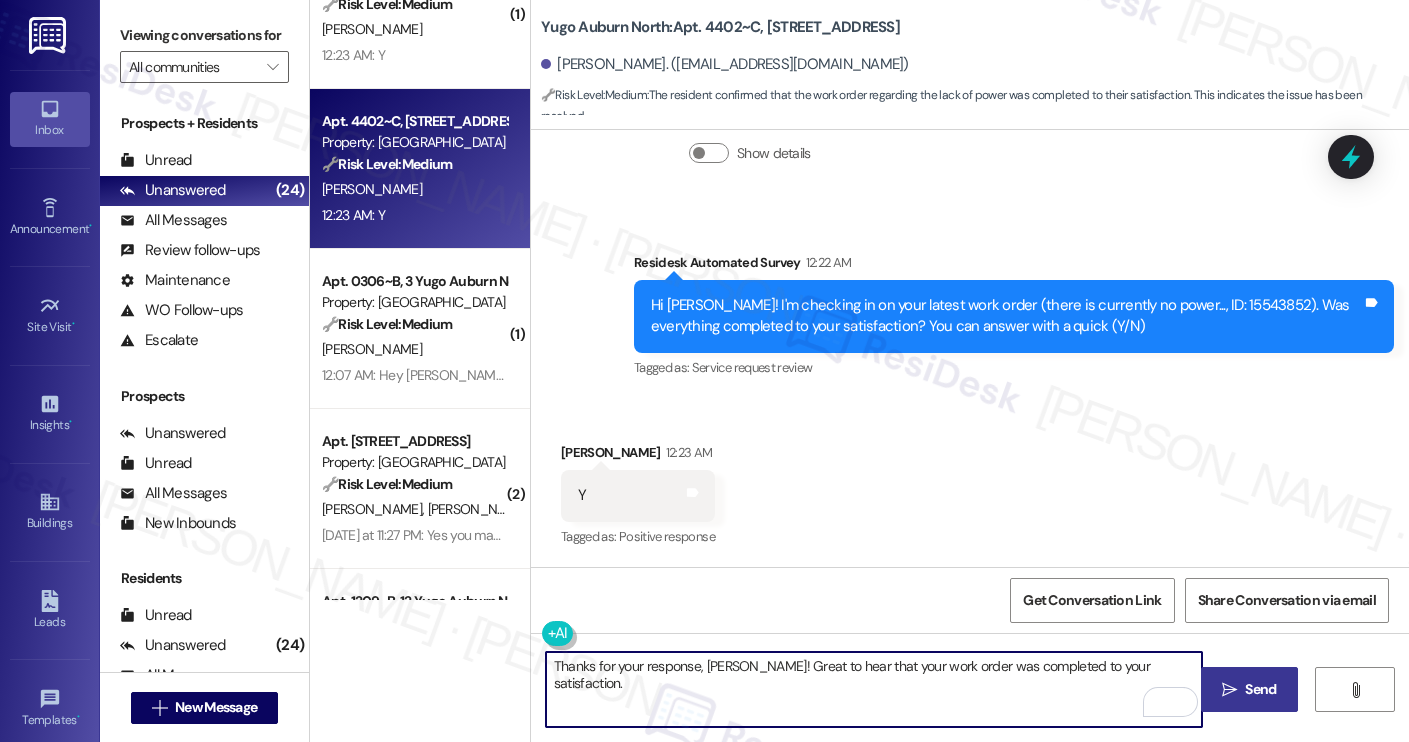 type on "Thanks for your response, Loren! Great to hear that your work order was completed to your satisfaction." 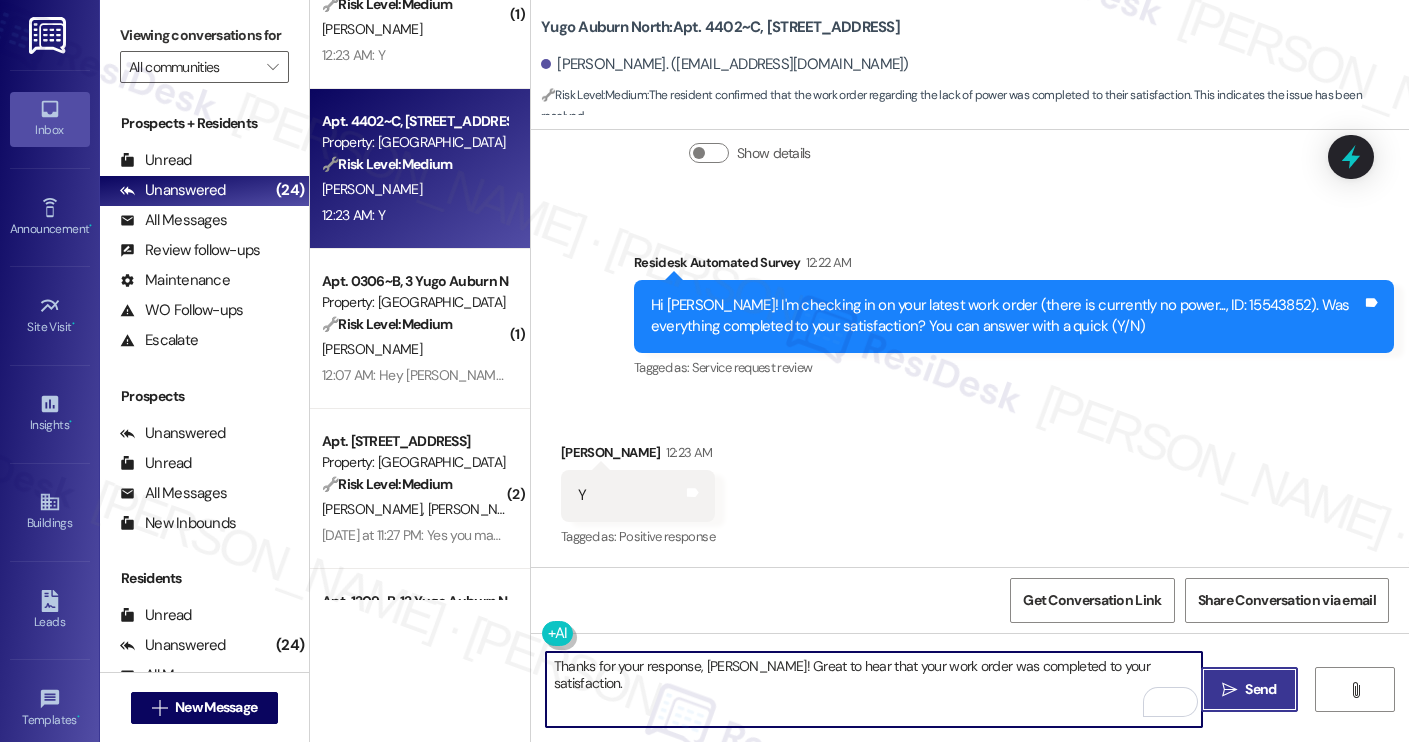 click on " Send" at bounding box center [1249, 689] 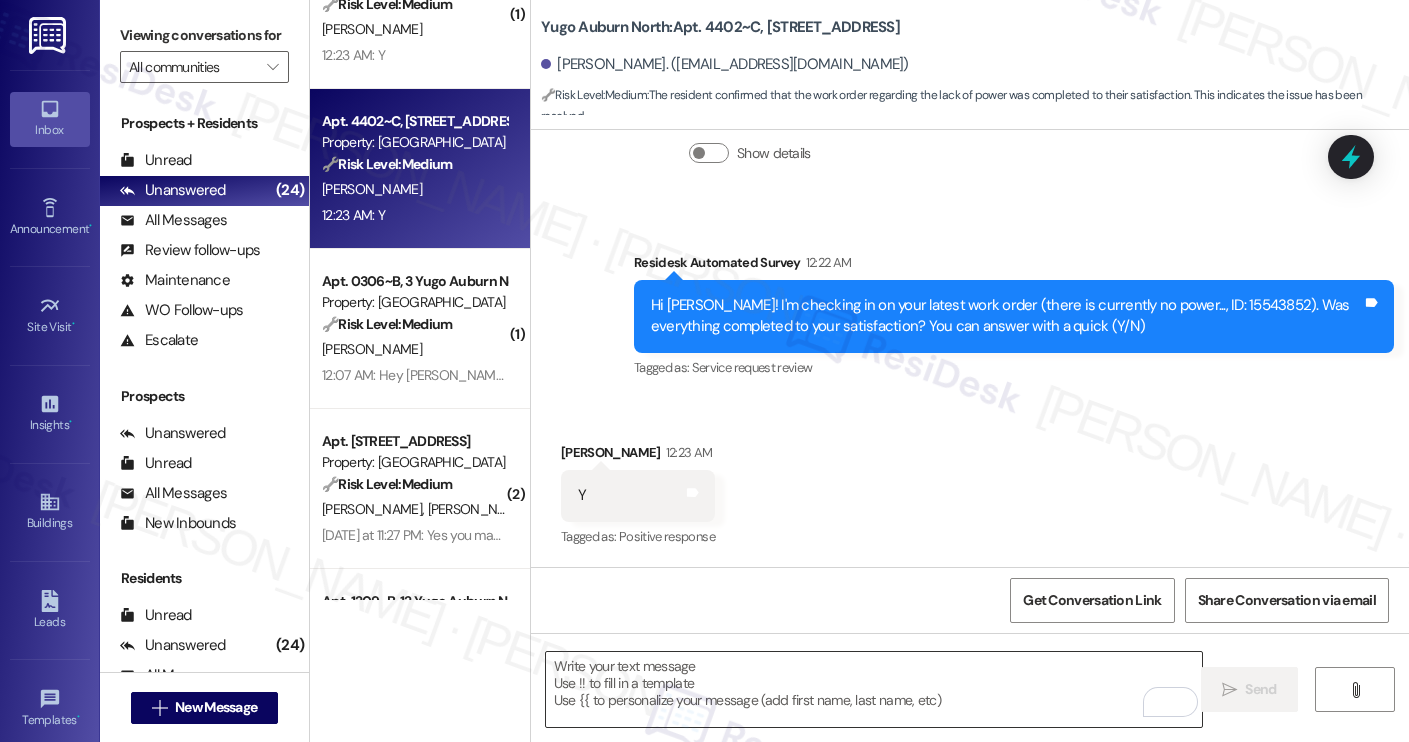 scroll, scrollTop: 1480, scrollLeft: 0, axis: vertical 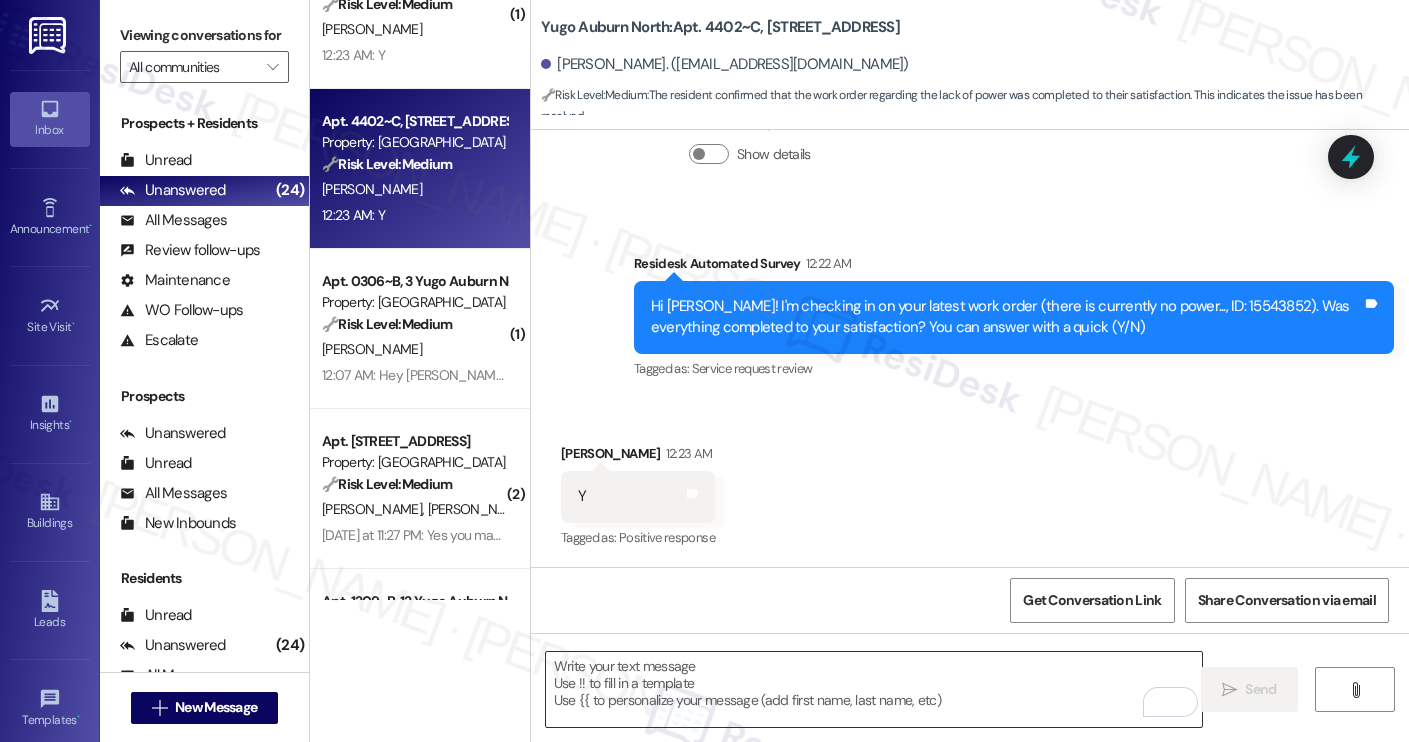 click at bounding box center (874, 689) 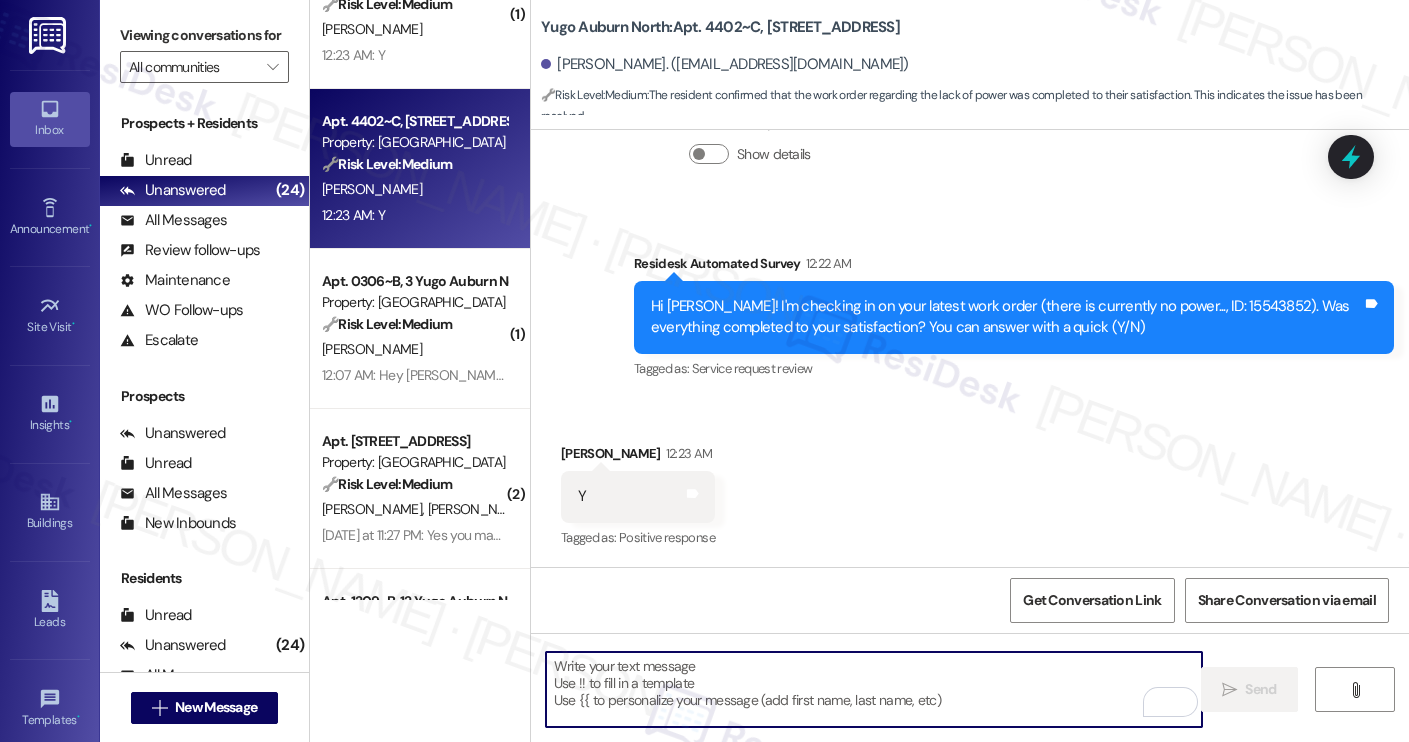paste on "Could I also take this chance to ask if Yugo Auburn North has lived up to your expectations?" 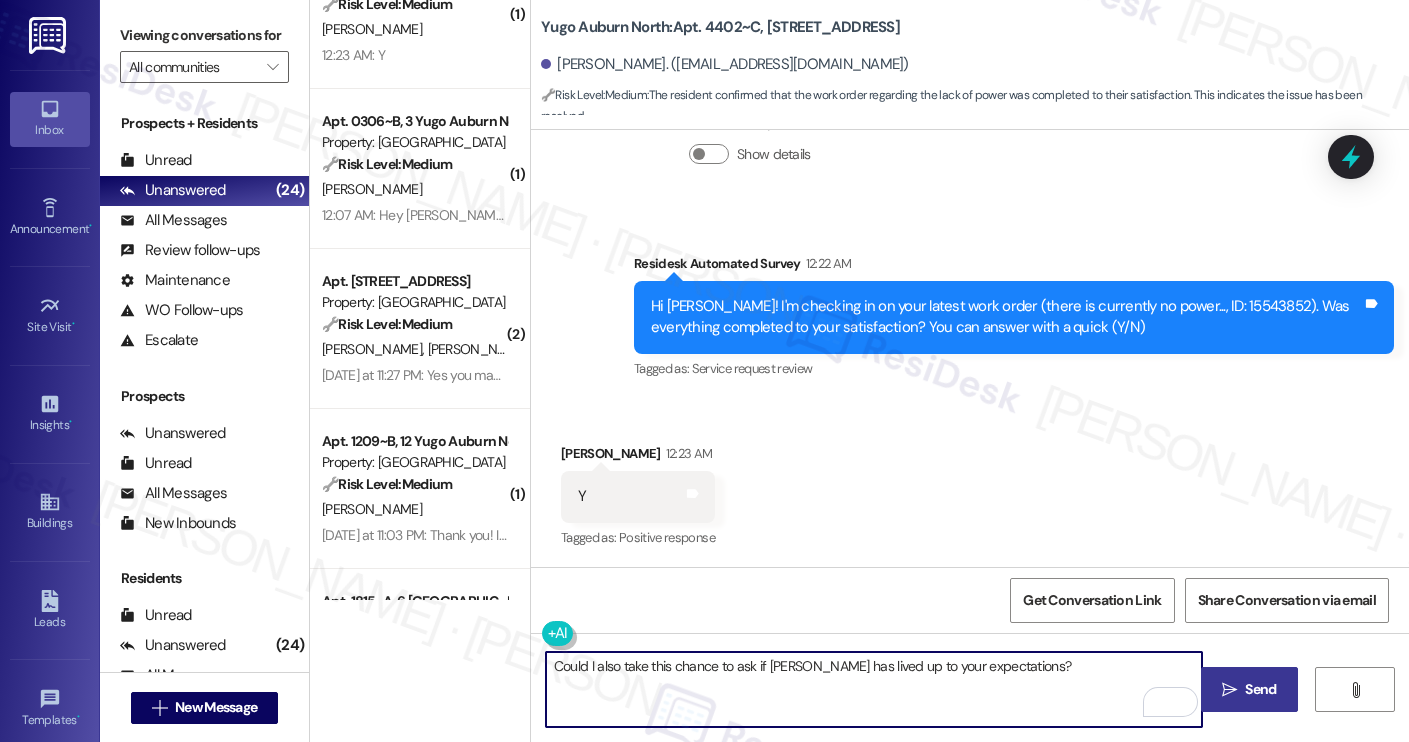 type on "Could I also take this chance to ask if Yugo Auburn North has lived up to your expectations?" 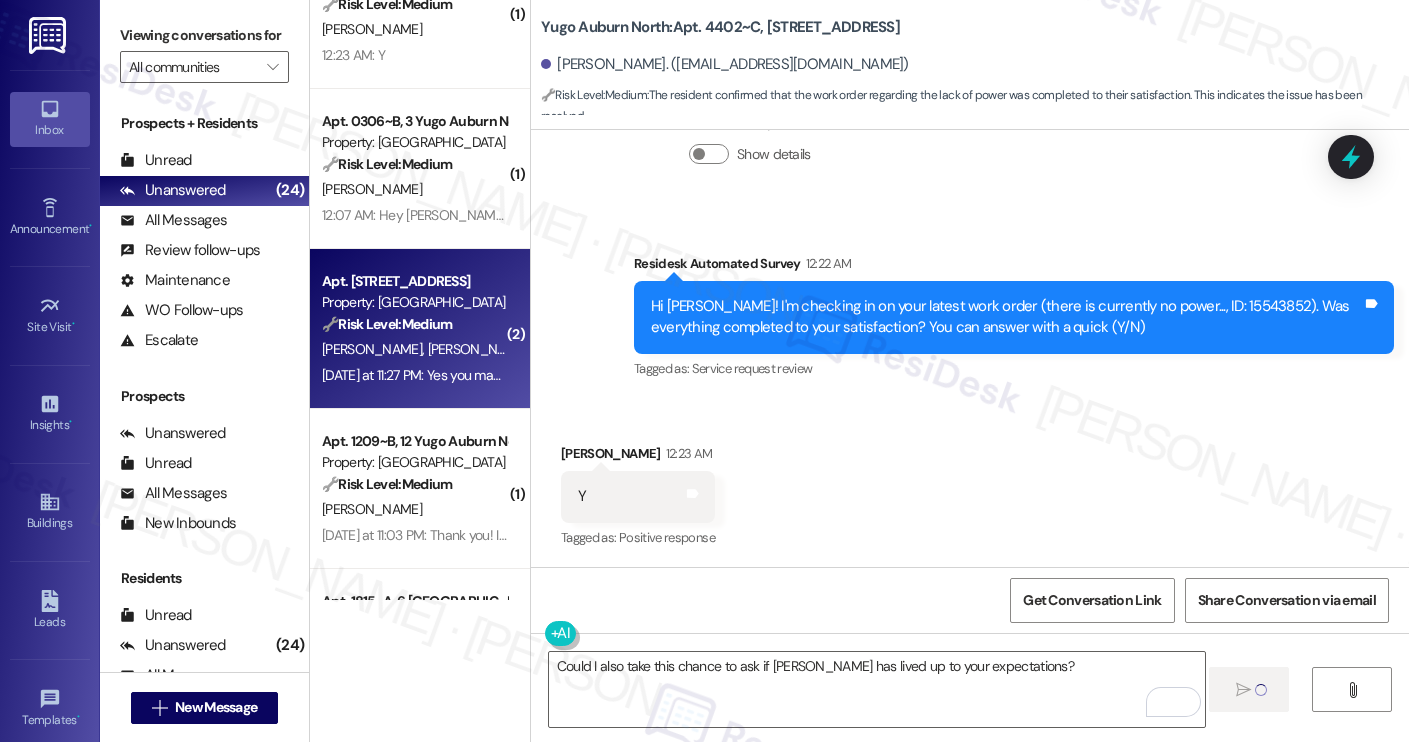 type 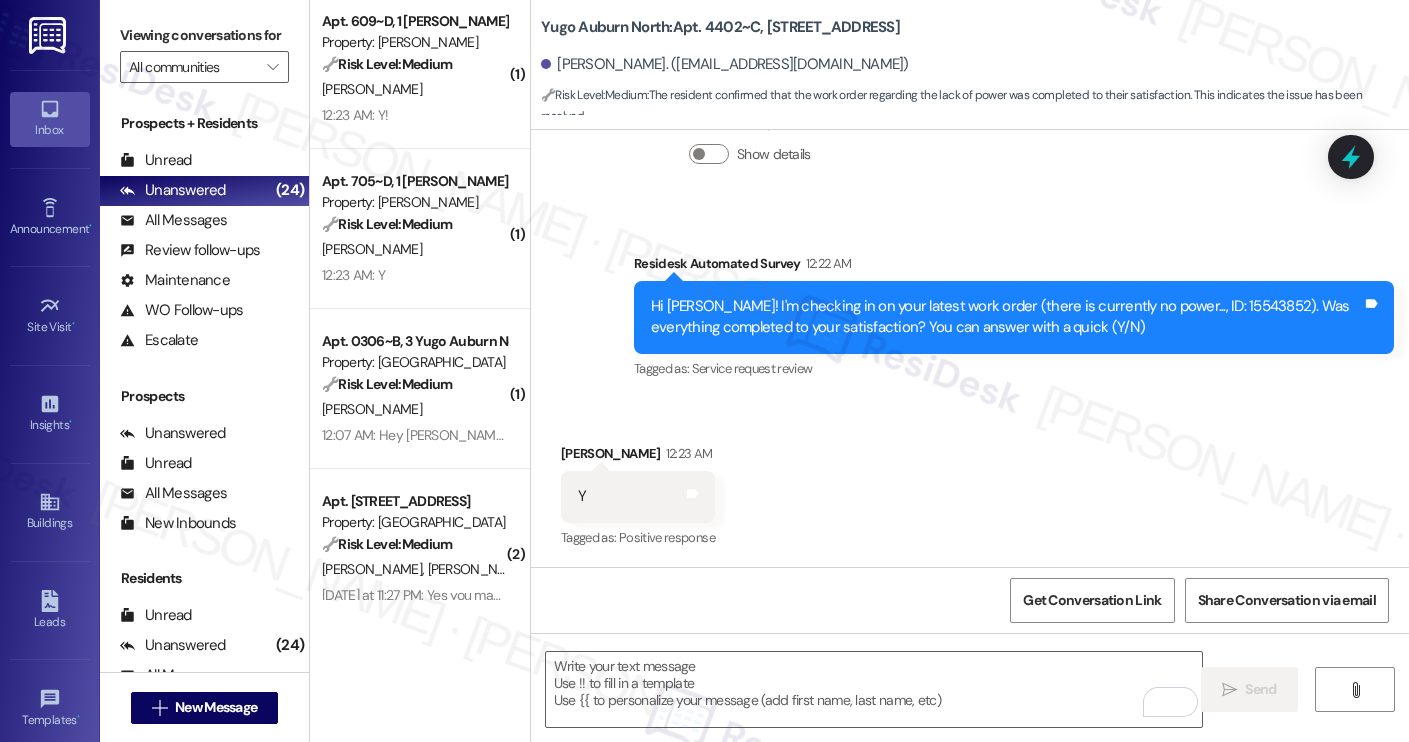 scroll, scrollTop: 2570, scrollLeft: 0, axis: vertical 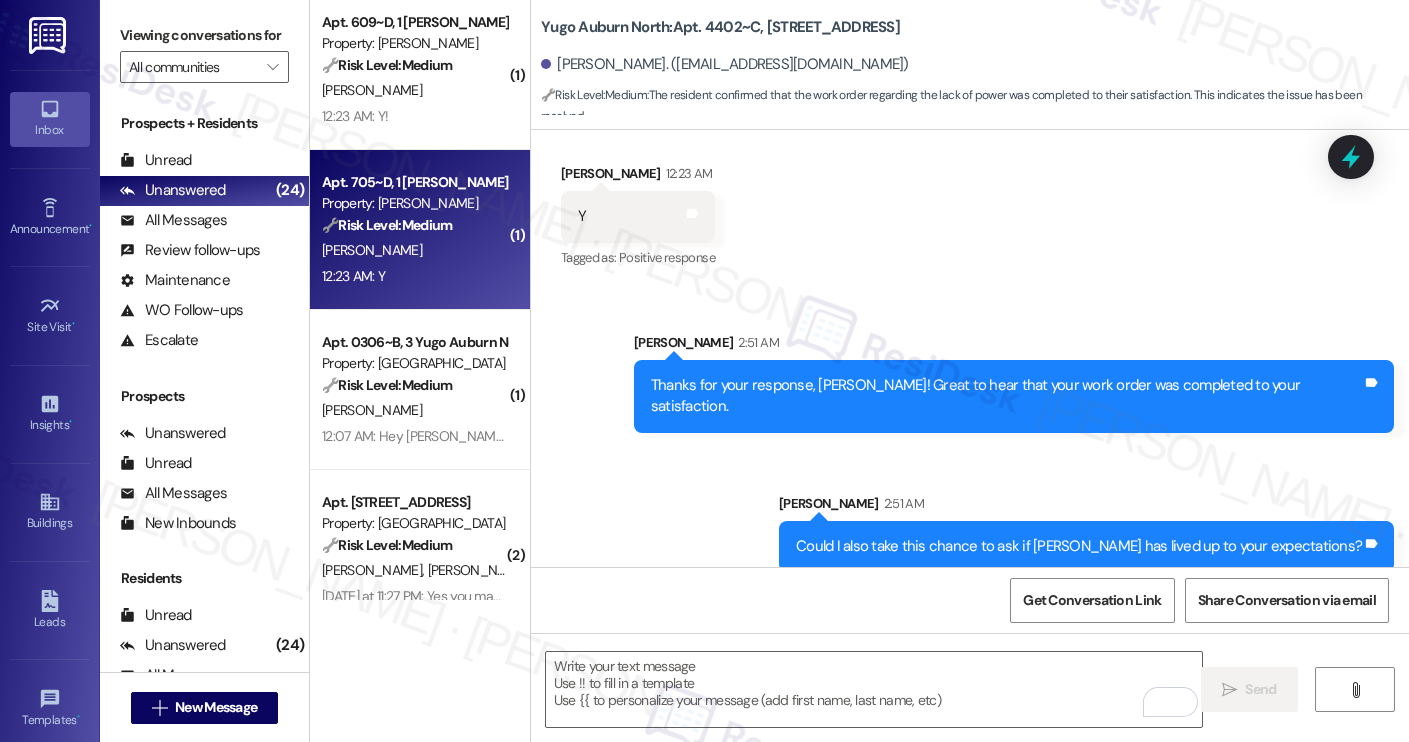 click on "Property: Austin Rio" at bounding box center [414, 203] 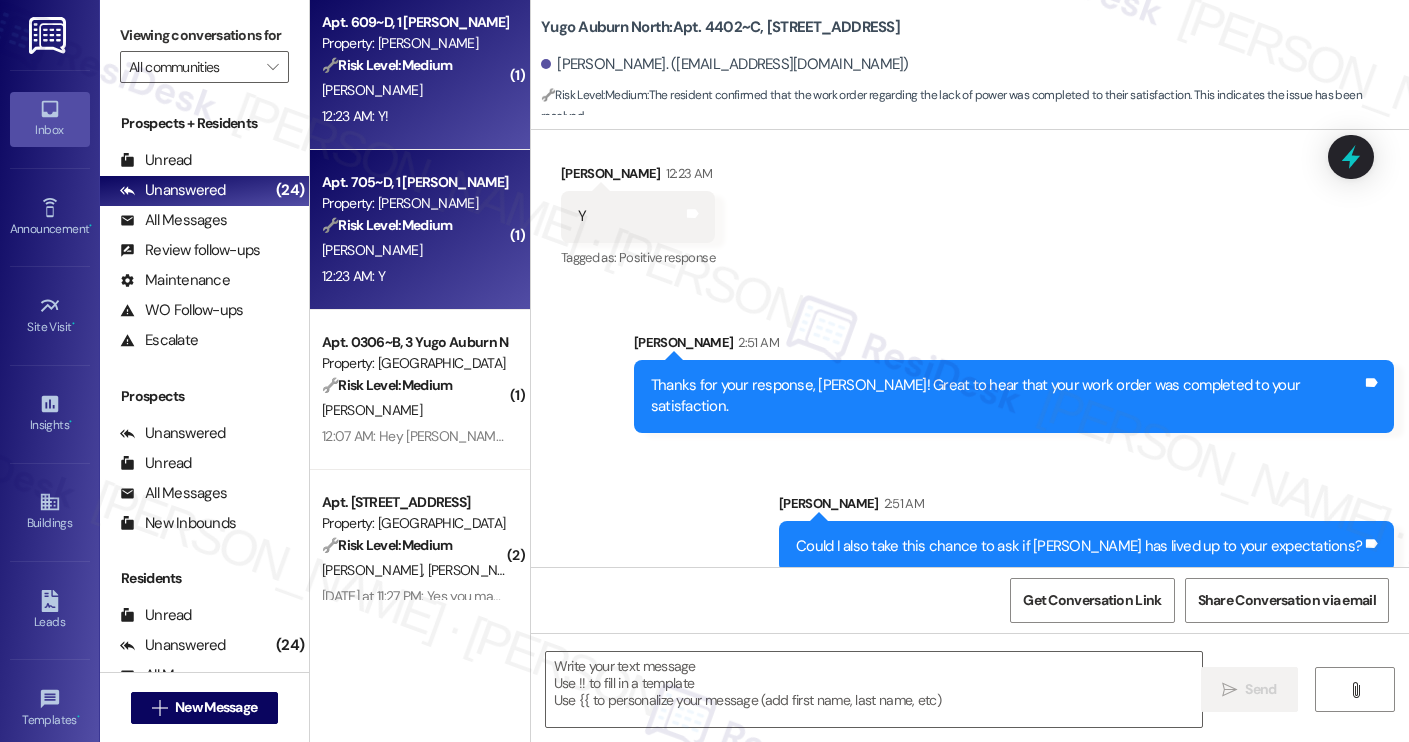 type on "Fetching suggested responses. Please feel free to read through the conversation in the meantime." 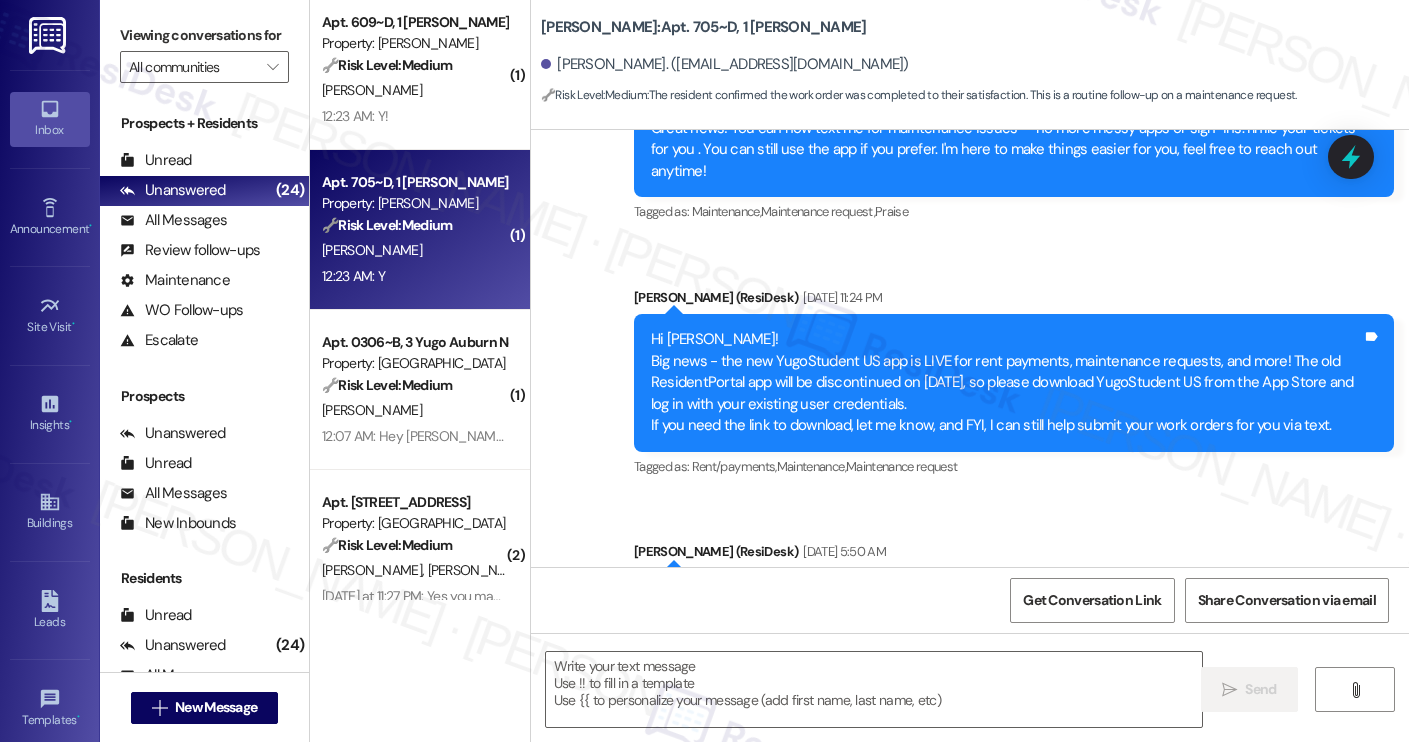 type on "Fetching suggested responses. Please feel free to read through the conversation in the meantime." 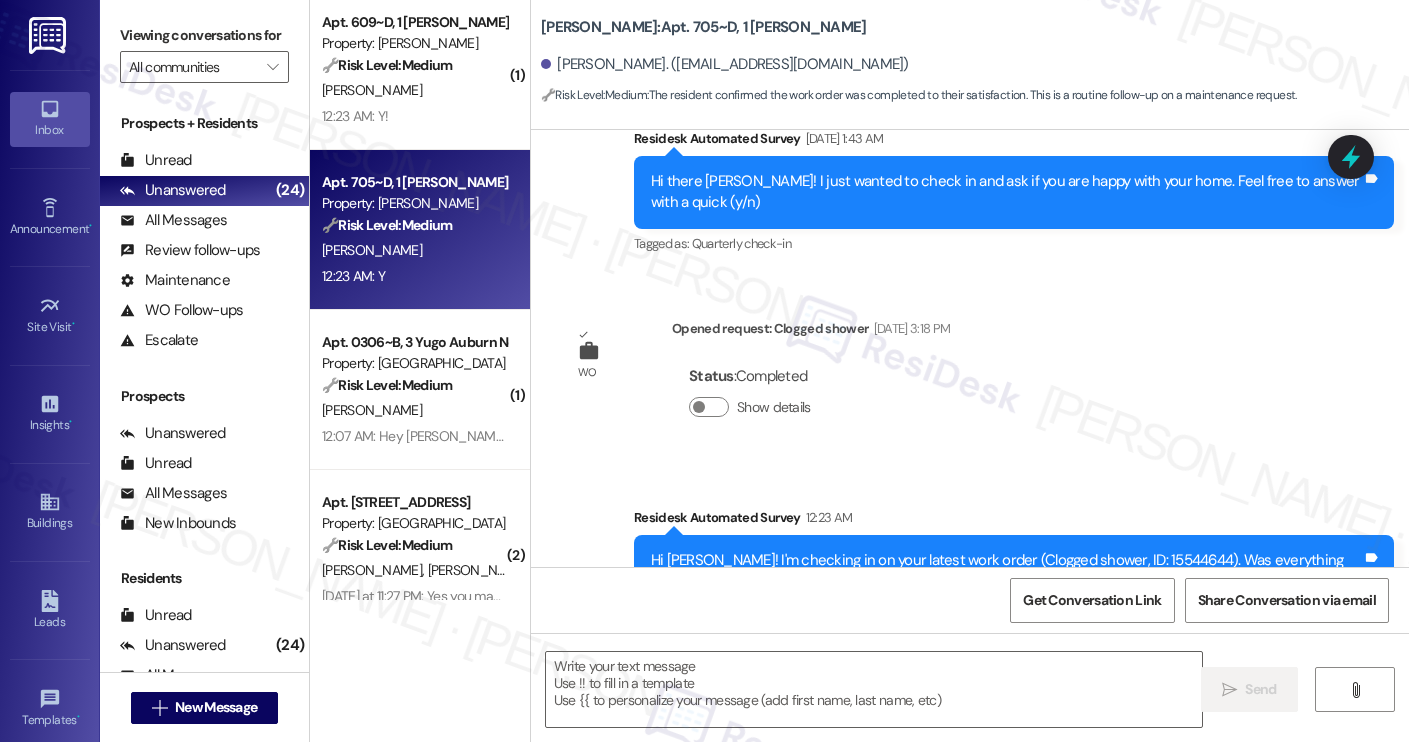 scroll, scrollTop: 1494, scrollLeft: 0, axis: vertical 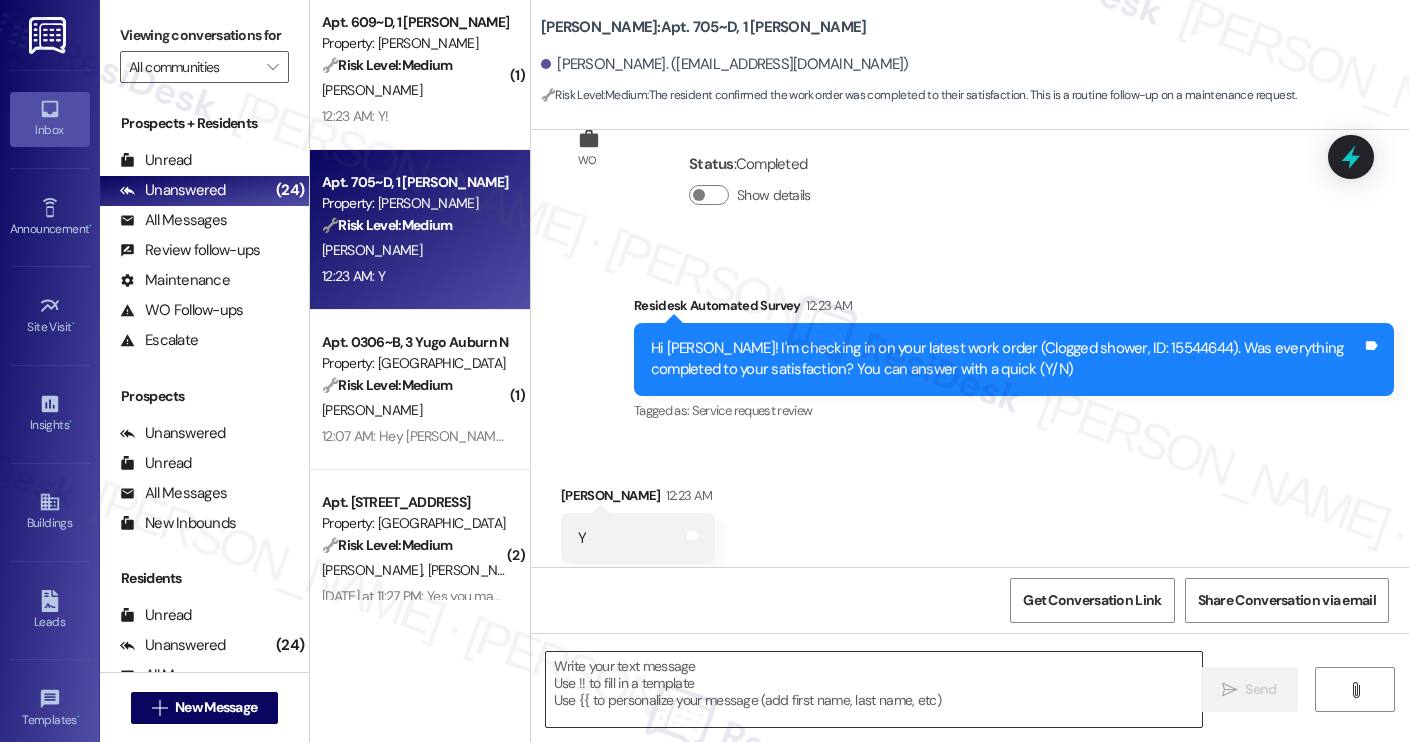 click at bounding box center [874, 689] 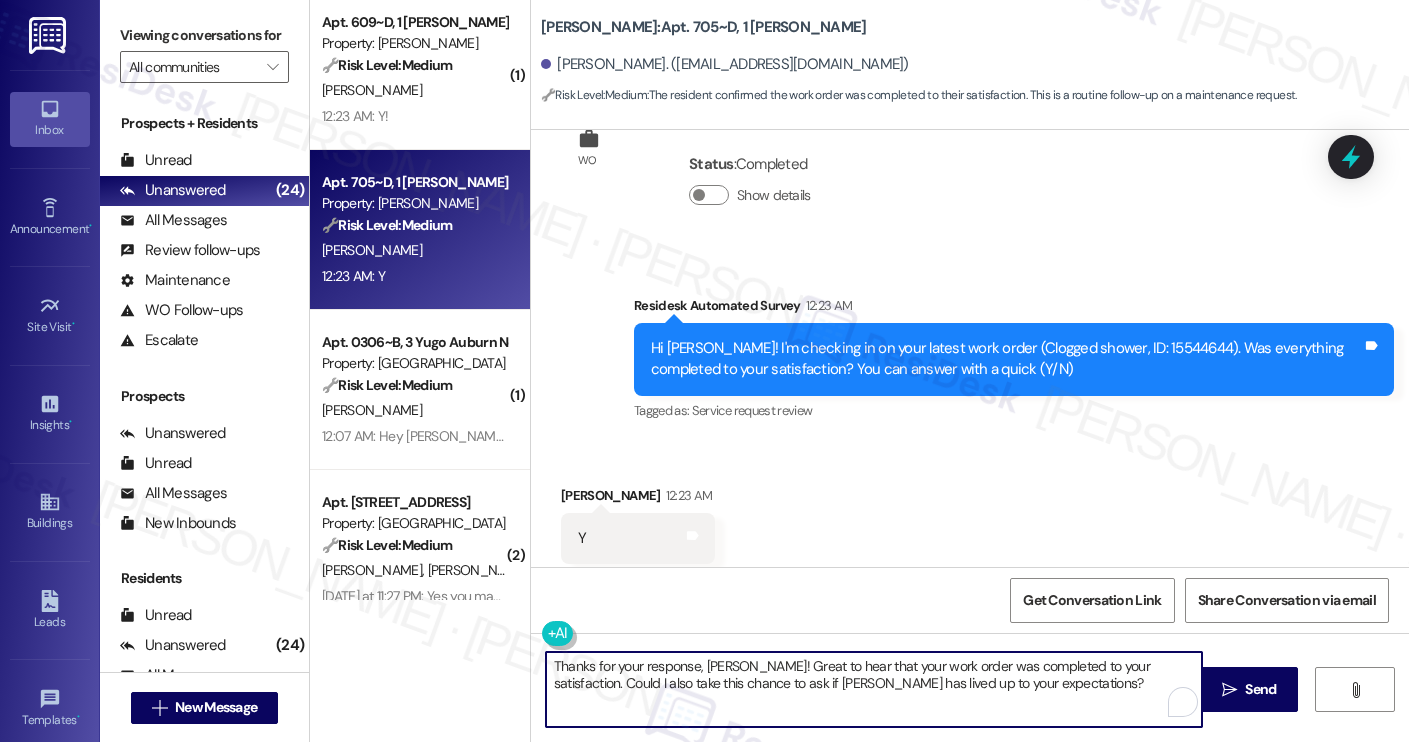 click on "Samantha Jaramillo 12:23 AM" at bounding box center (638, 499) 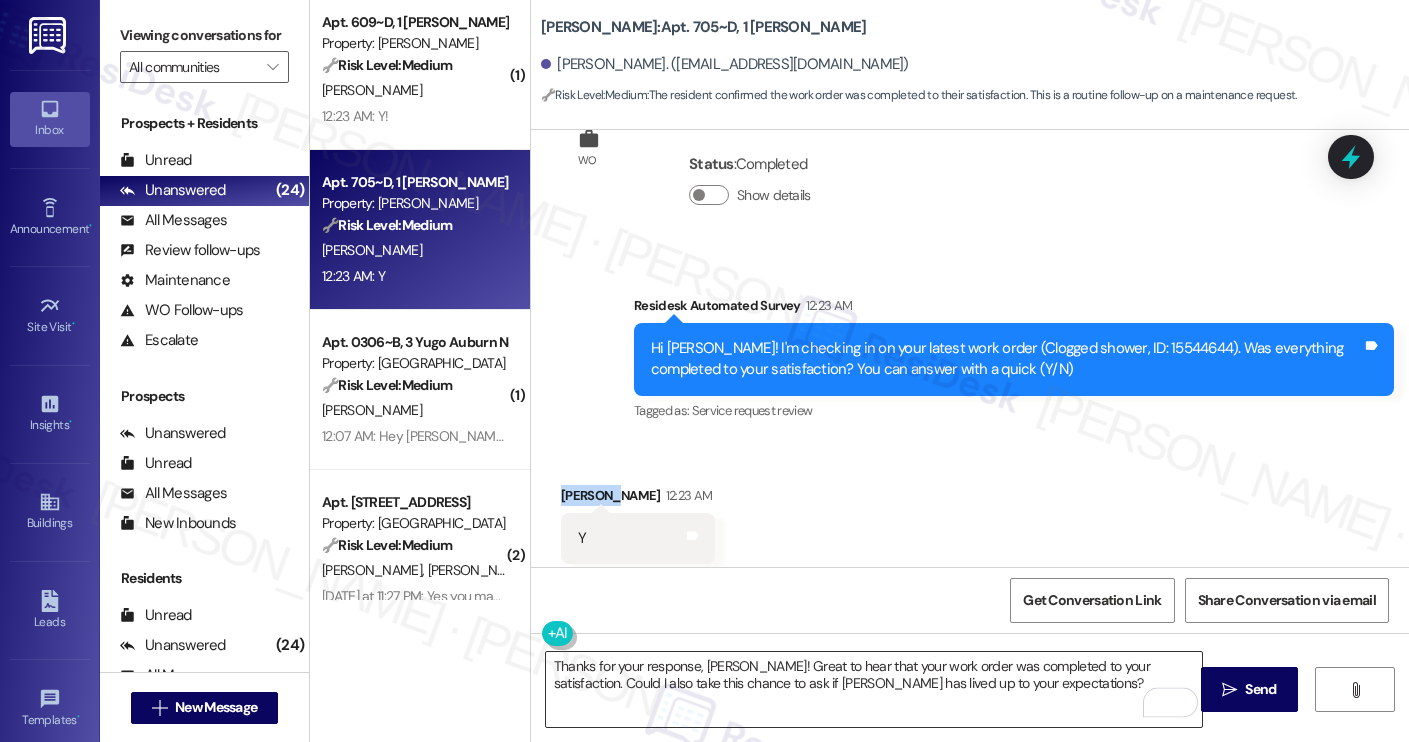 copy on "Samantha" 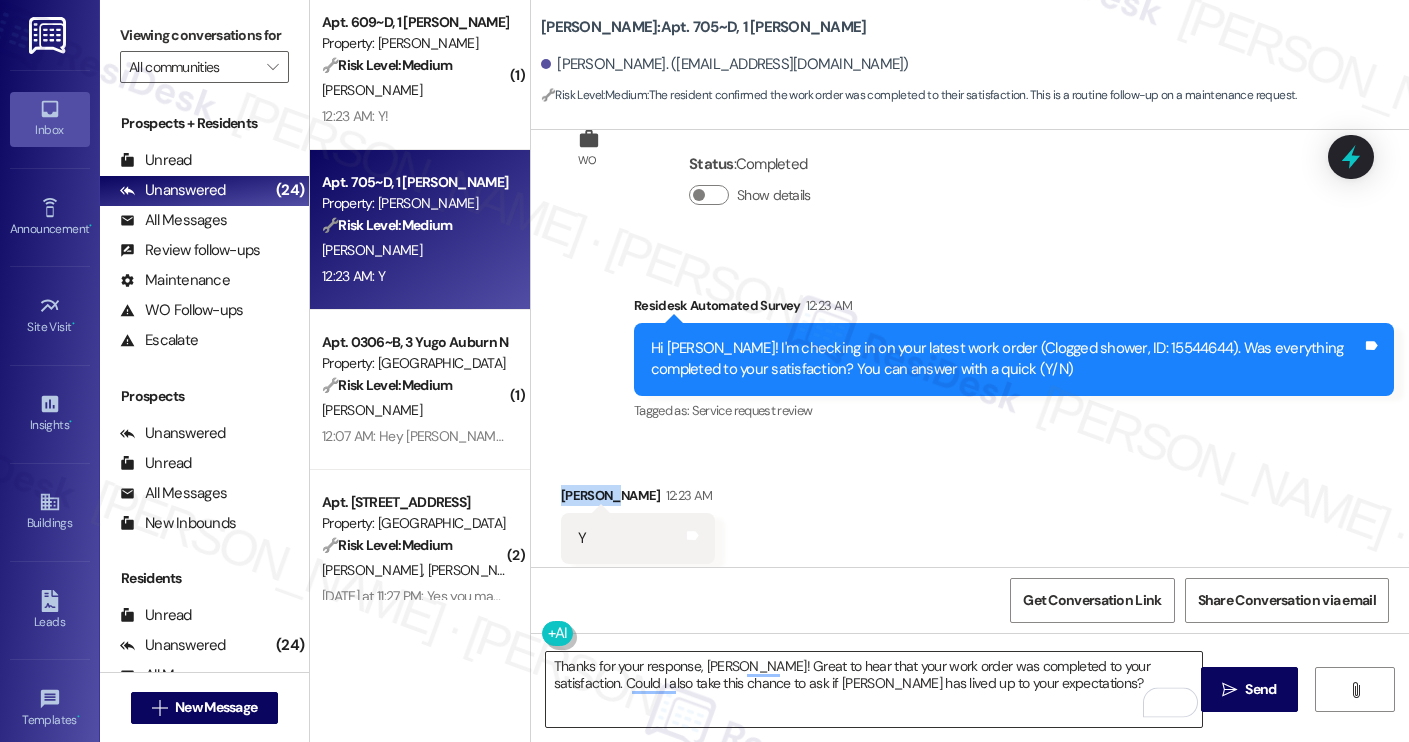 click on "Thanks for your response, [PERSON_NAME]! Great to hear that your work order was completed to your satisfaction. Could I also take this chance to ask if [PERSON_NAME] has lived up to your expectations?" at bounding box center [874, 689] 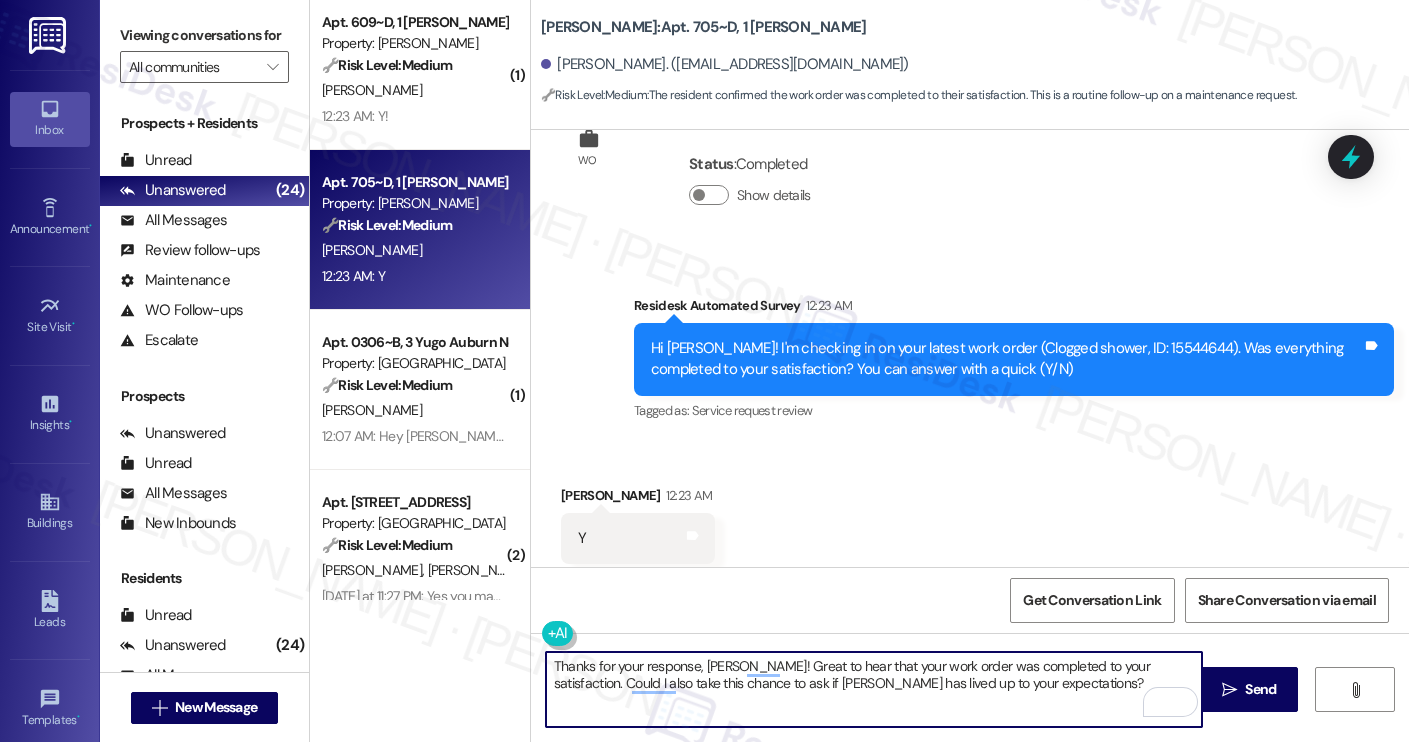 click on "Thanks for your response, [PERSON_NAME]! Great to hear that your work order was completed to your satisfaction. Could I also take this chance to ask if [PERSON_NAME] has lived up to your expectations?" at bounding box center (874, 689) 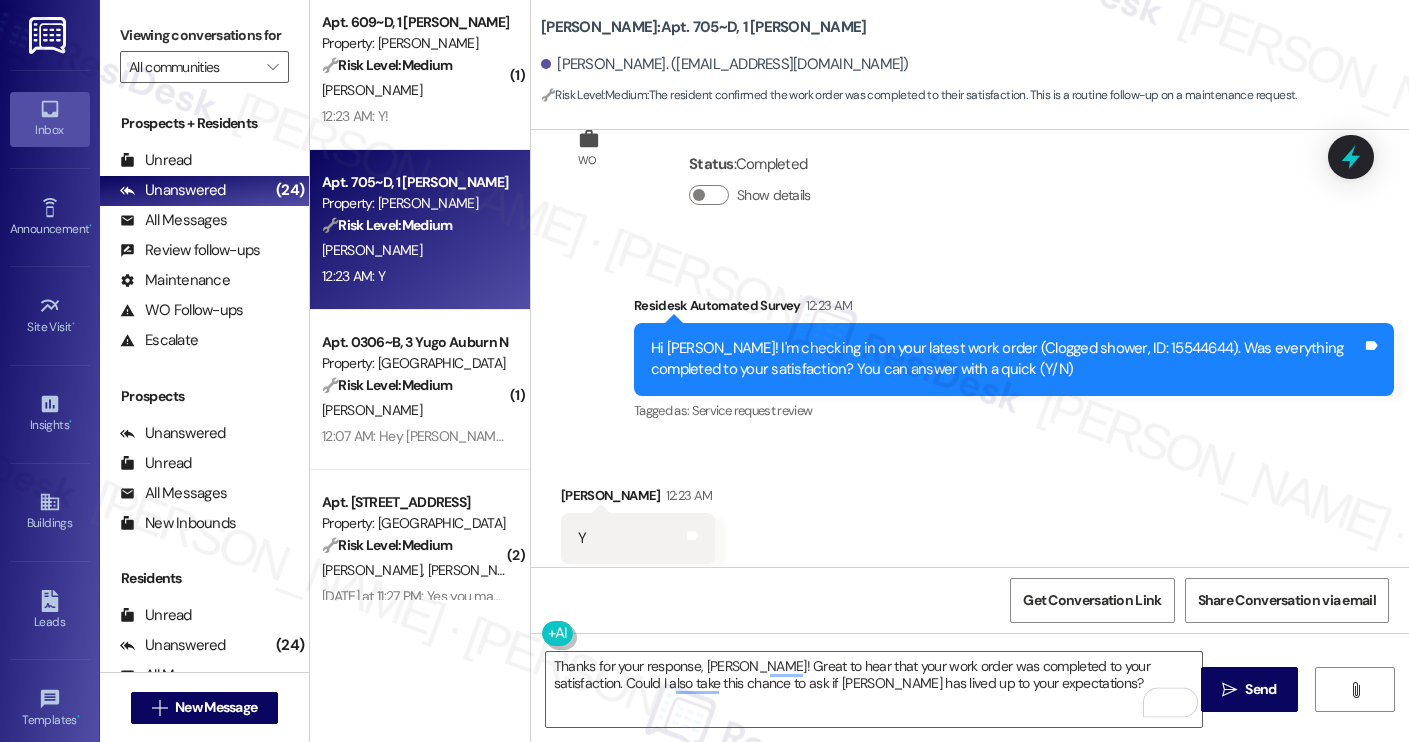 drag, startPoint x: 690, startPoint y: 28, endPoint x: 809, endPoint y: 32, distance: 119.06721 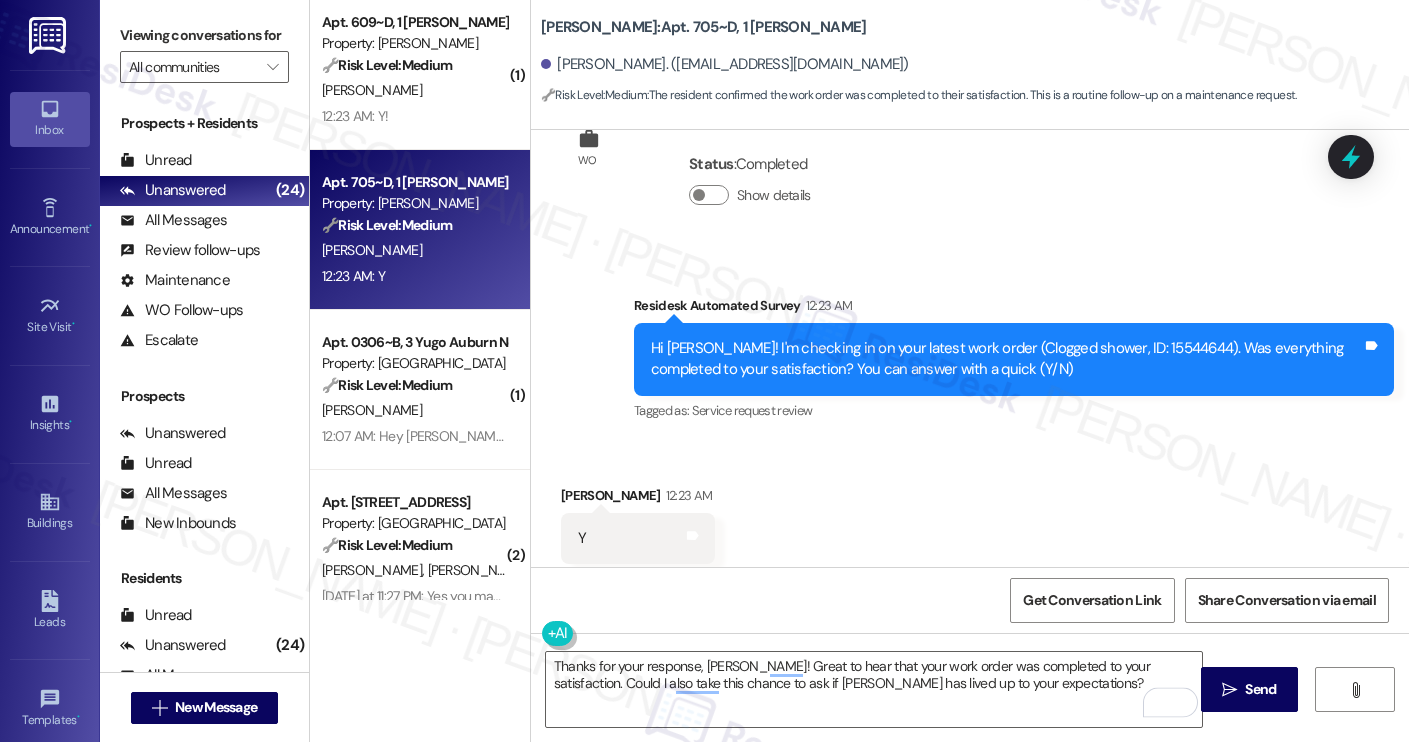 click on "Austin Rio:  Apt. 705~D, 1 Yugo Austin Rio" at bounding box center (741, 27) 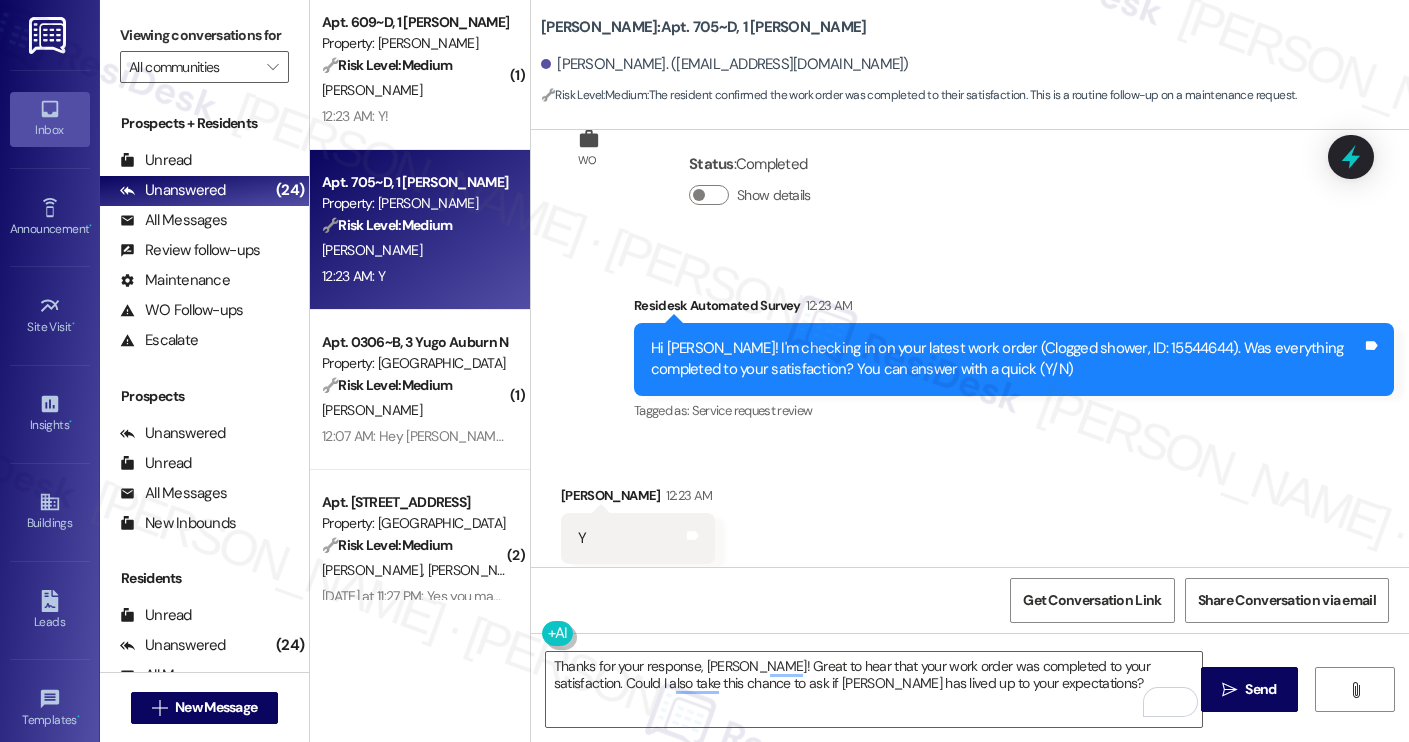 copy on "Yugo Austin Rio" 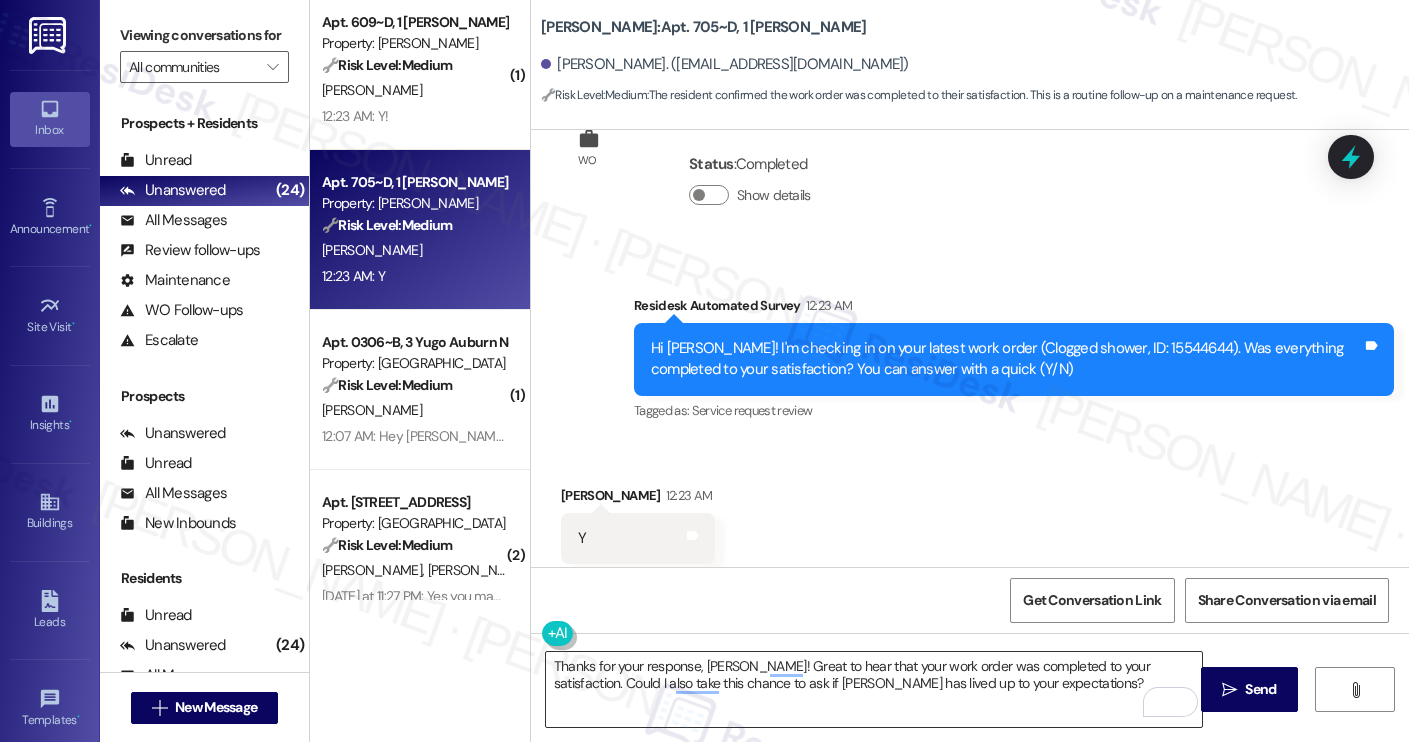 click on "Thanks for your response, Samantha! Great to hear that your work order was completed to your satisfaction. Could I also take this chance to ask if Yugo Austin Waterloo has lived up to your expectations?" at bounding box center (874, 689) 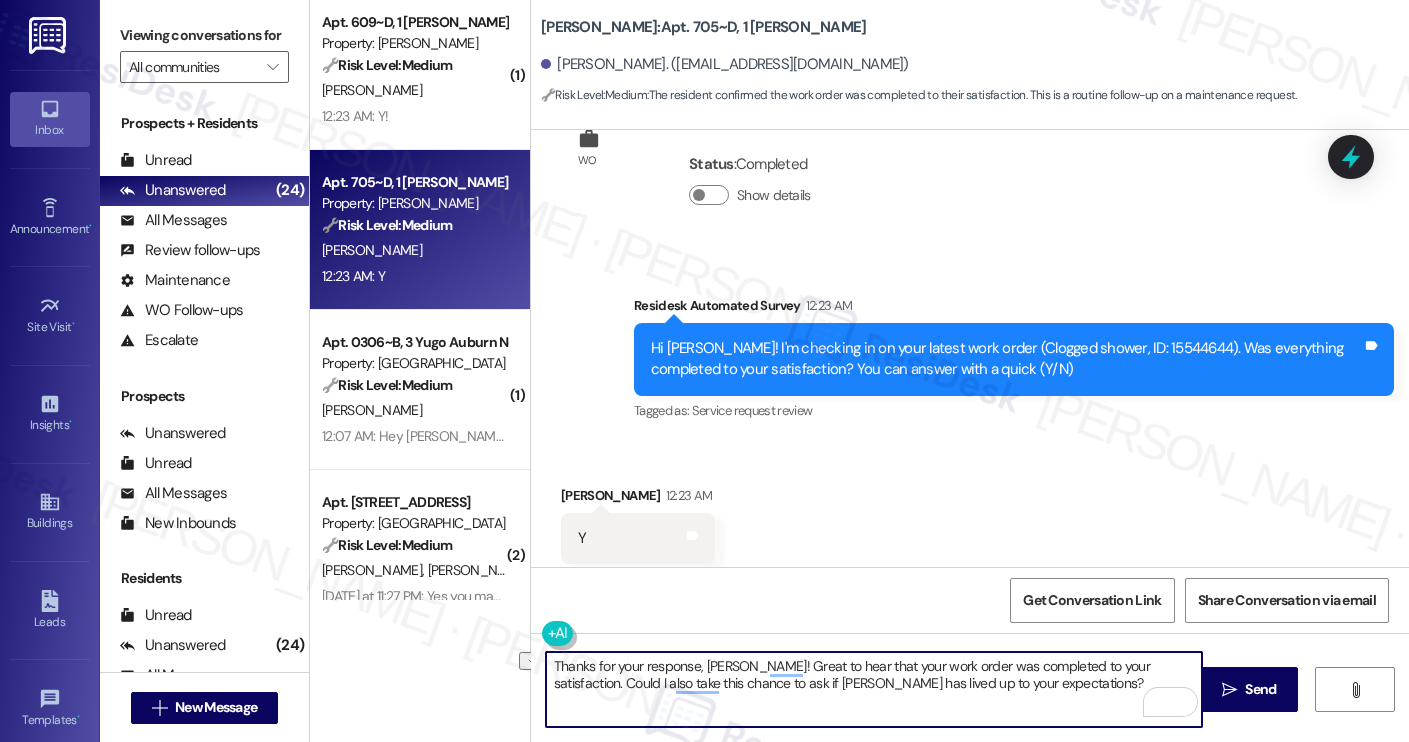paste on "Ri" 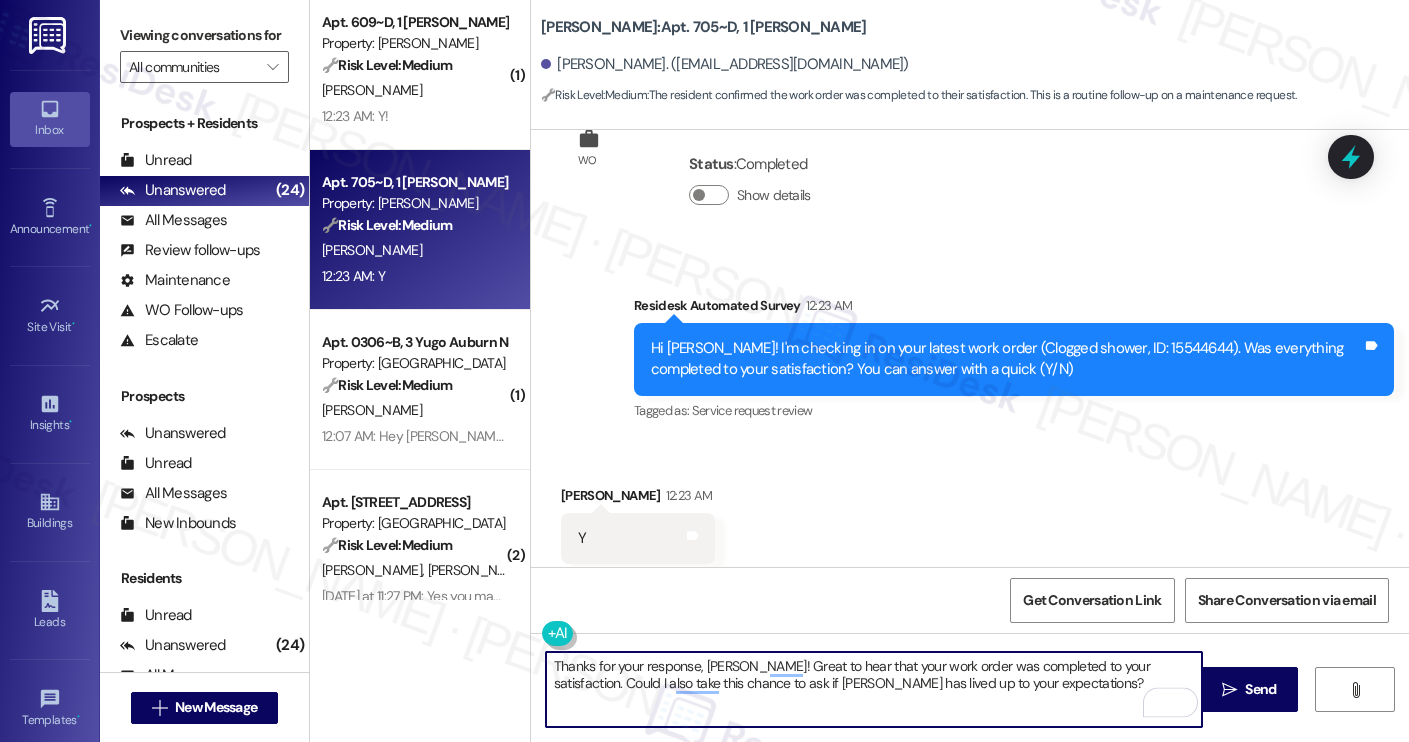 click on "Thanks for your response, Samantha! Great to hear that your work order was completed to your satisfaction. Could I also take this chance to ask if Yugo Austin Rio has lived up to your expectations?" at bounding box center (874, 689) 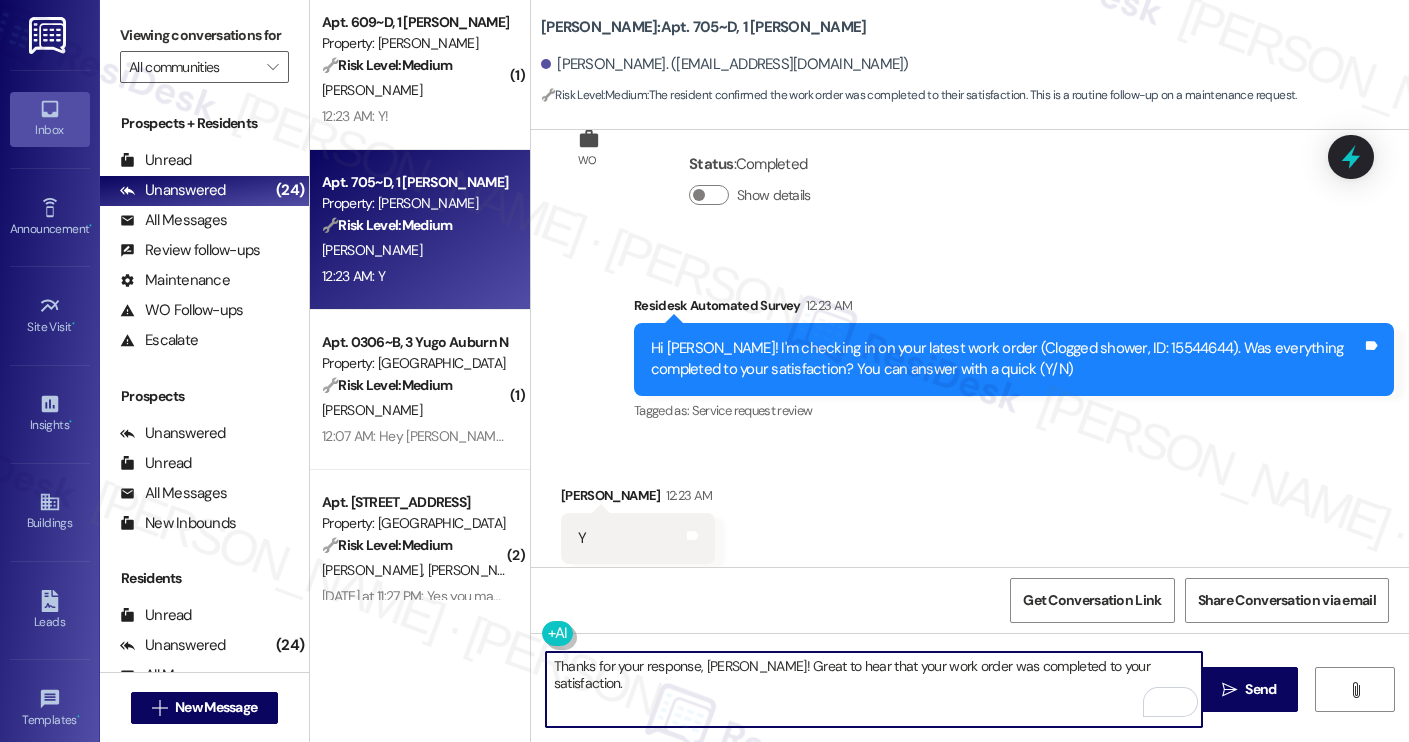 scroll, scrollTop: 1385, scrollLeft: 0, axis: vertical 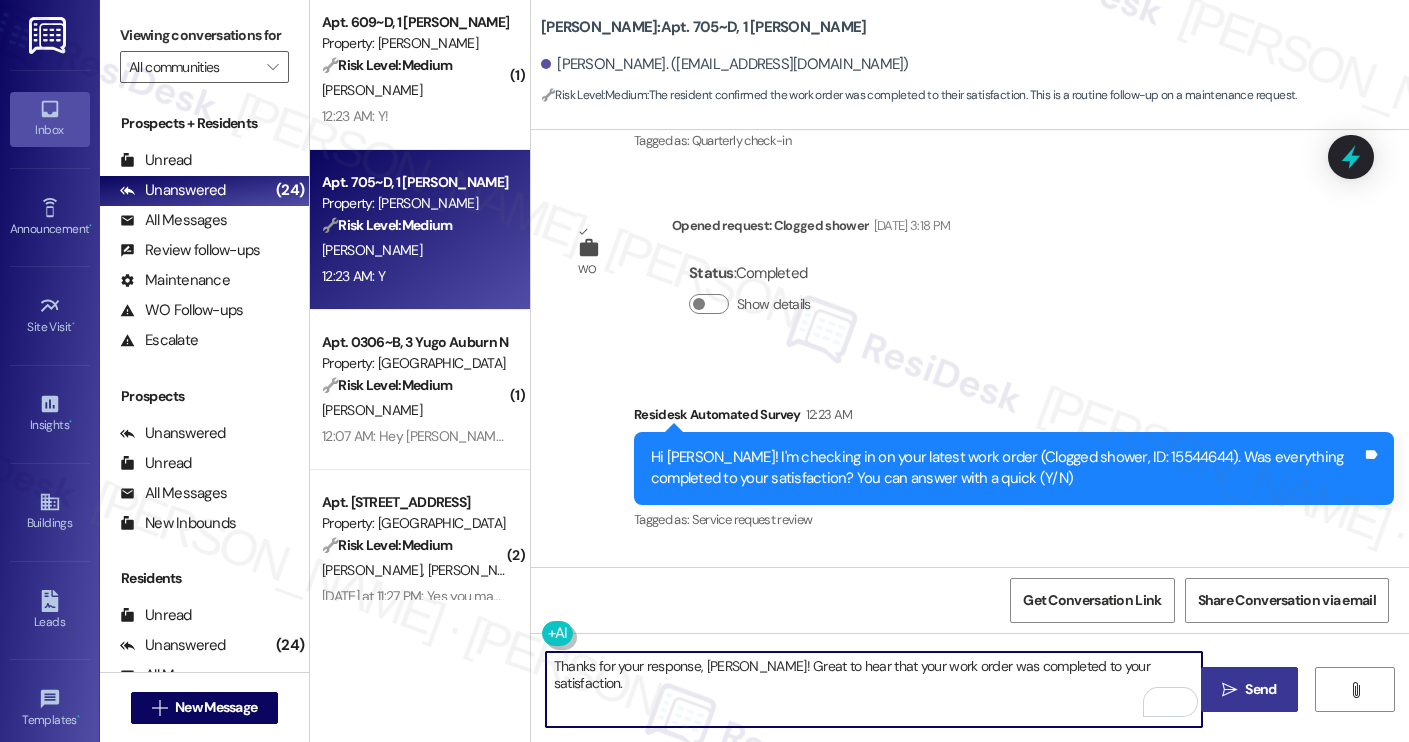 type on "Thanks for your response, Samantha! Great to hear that your work order was completed to your satisfaction." 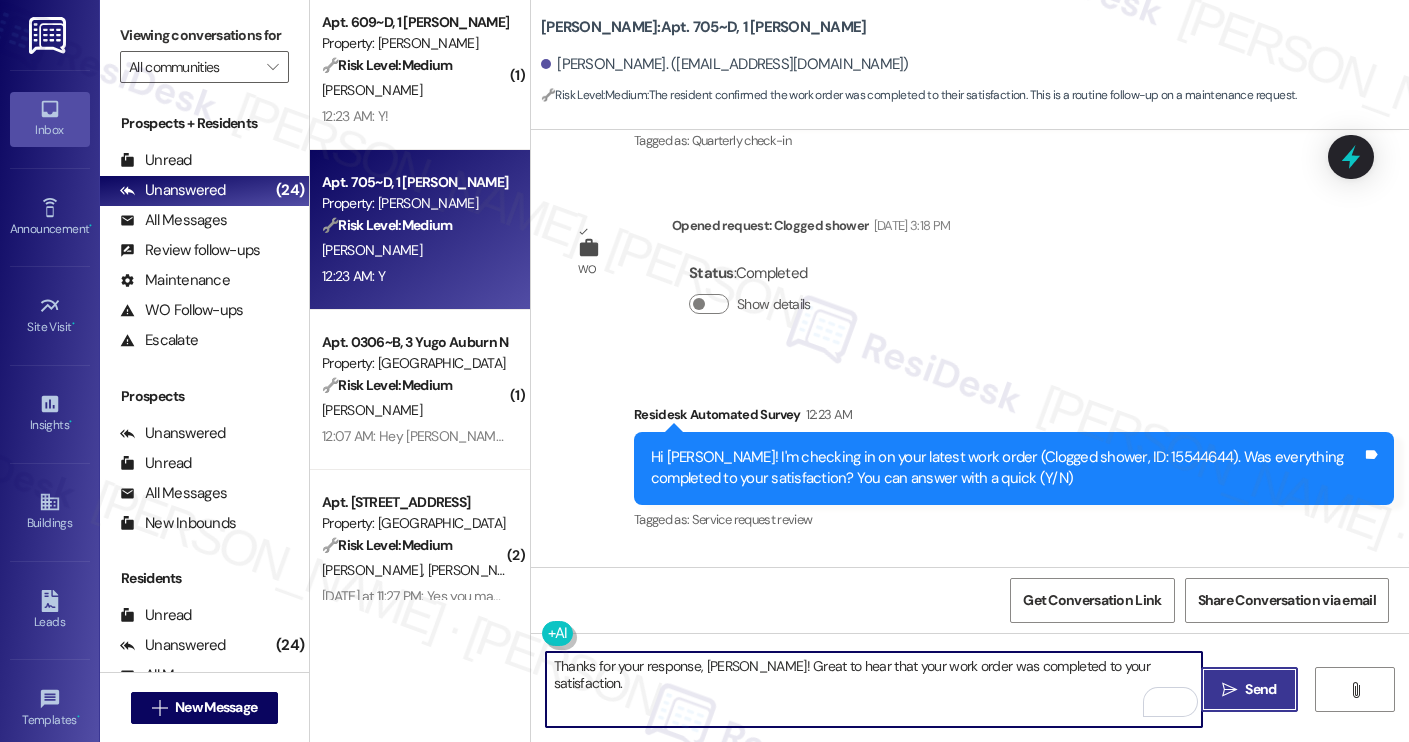 click on " Send" at bounding box center [1249, 689] 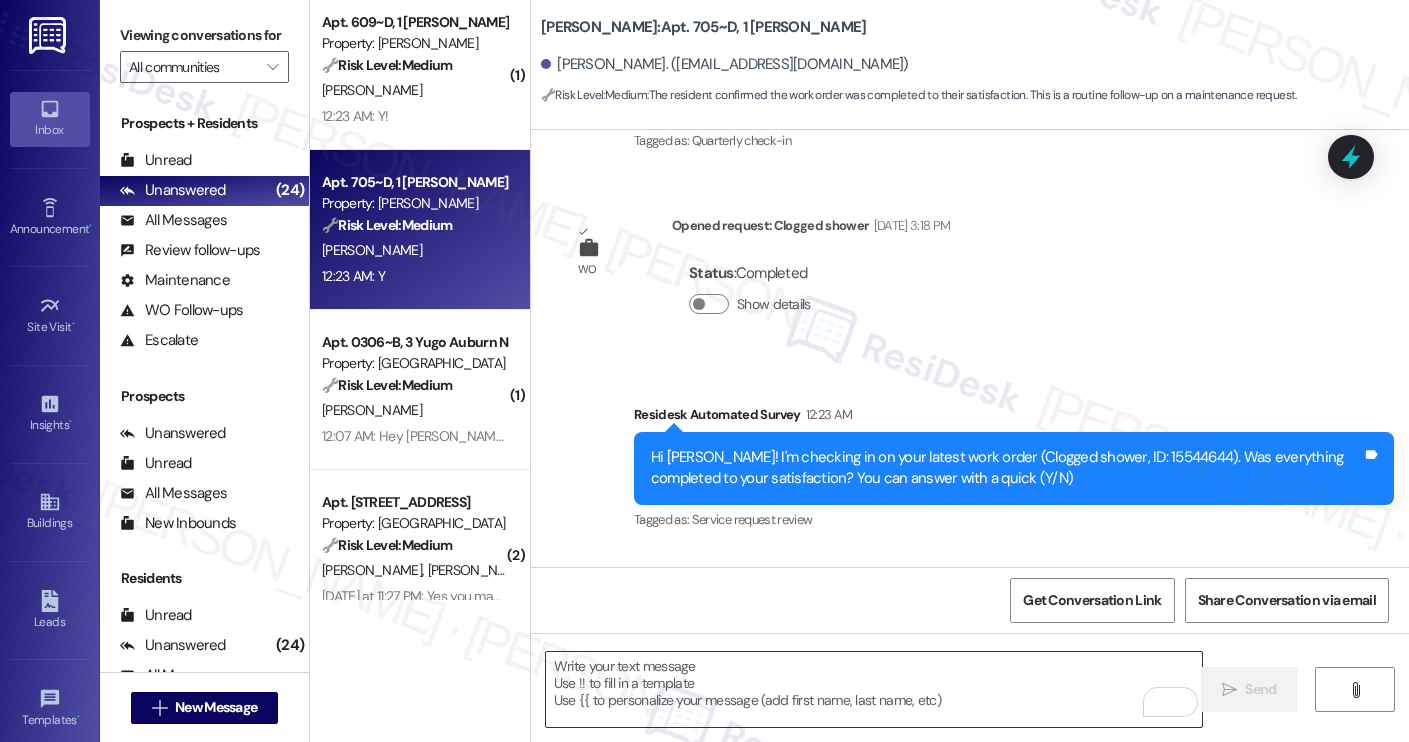 scroll, scrollTop: 1493, scrollLeft: 0, axis: vertical 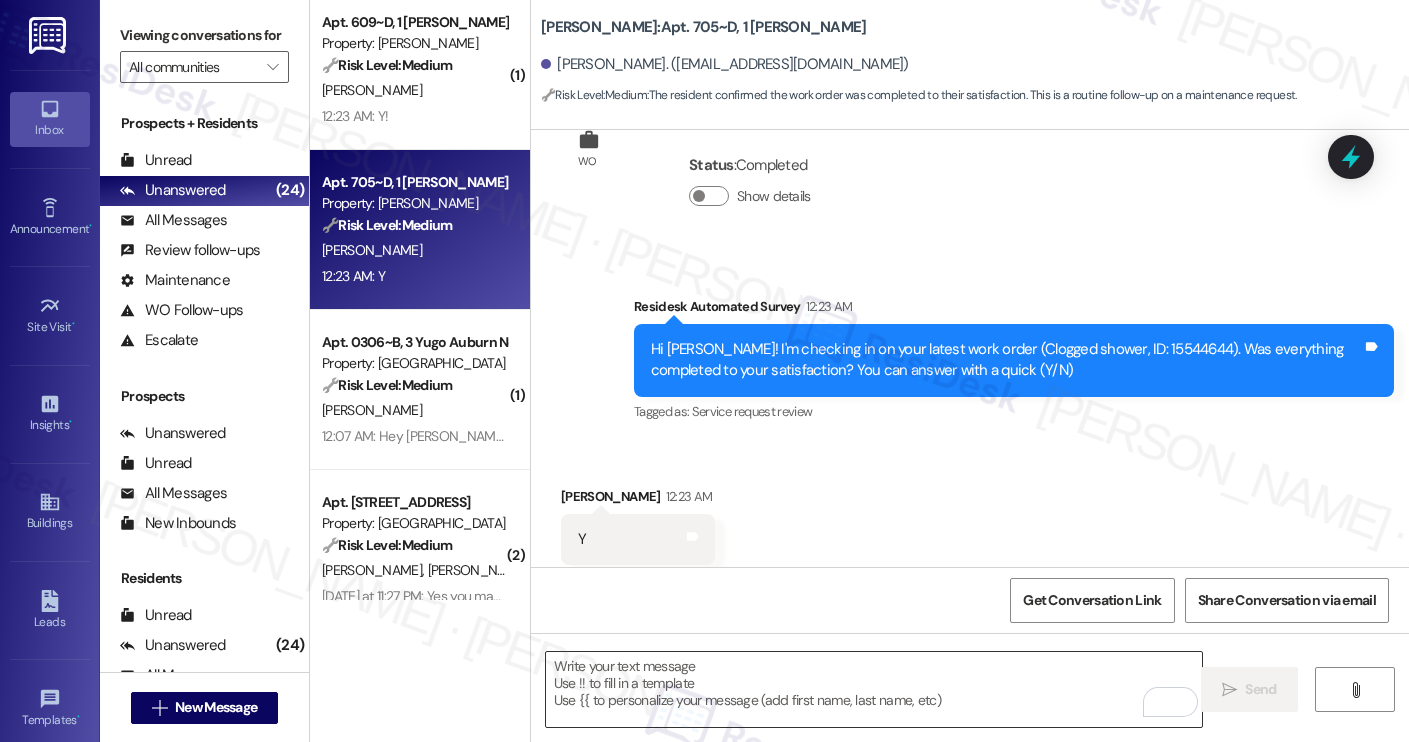 click at bounding box center [874, 689] 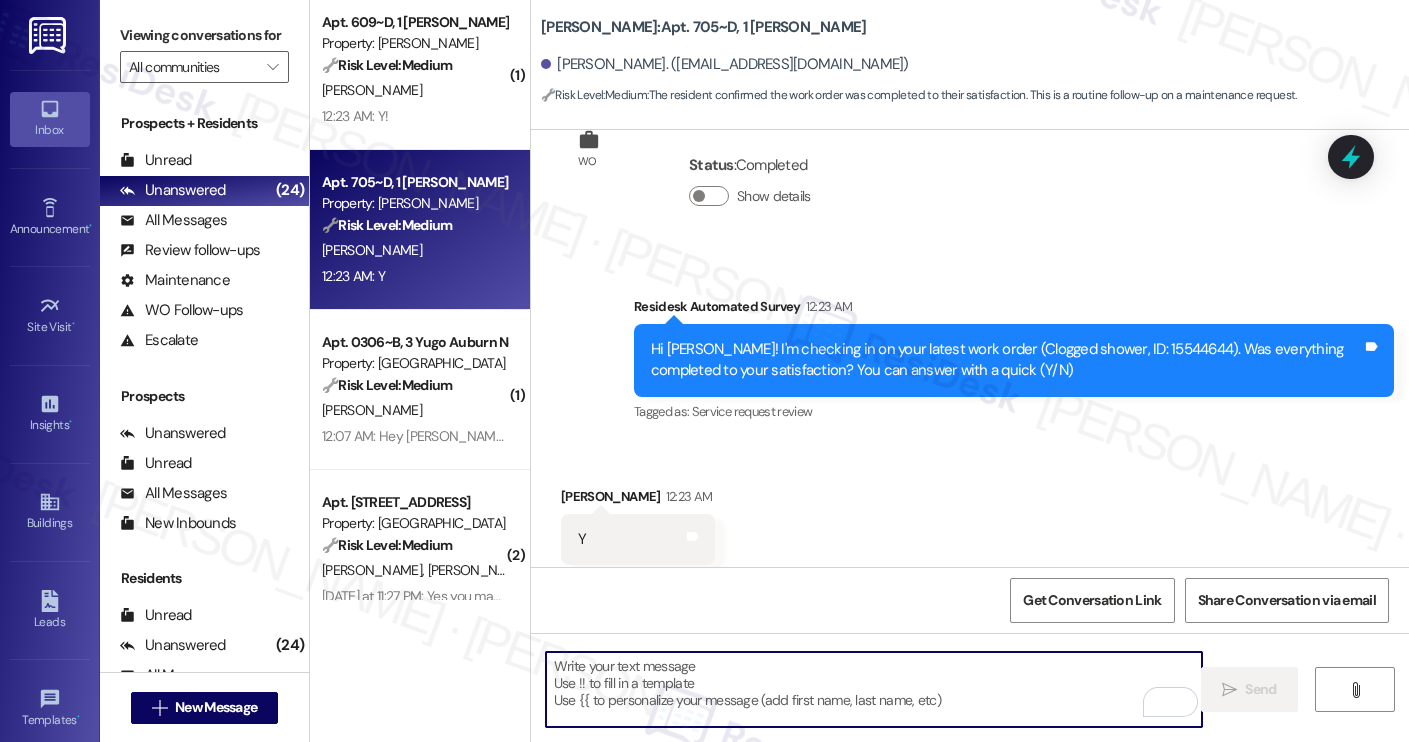 paste on "Could I also take this chance to ask if Yugo Austin Rio has lived up to your expectations?" 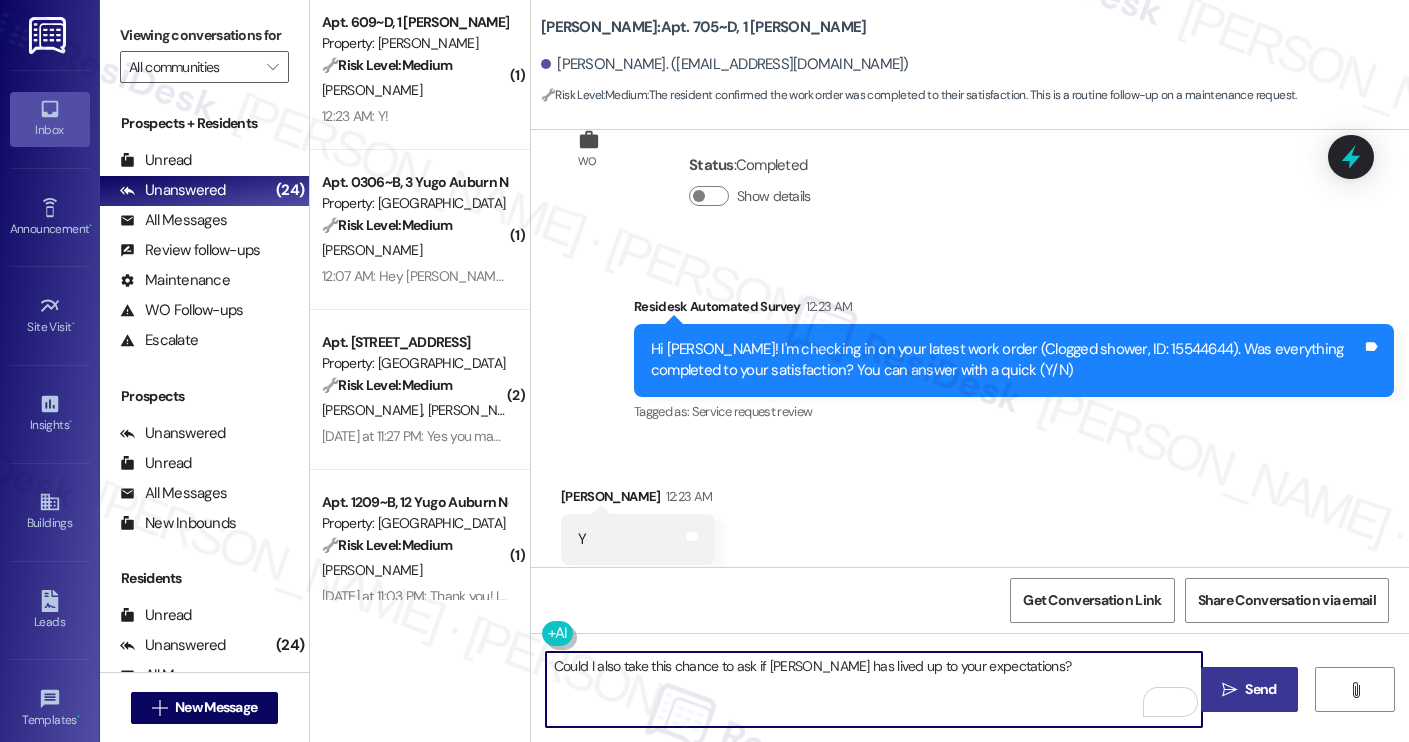 type on "Could I also take this chance to ask if Yugo Austin Rio has lived up to your expectations?" 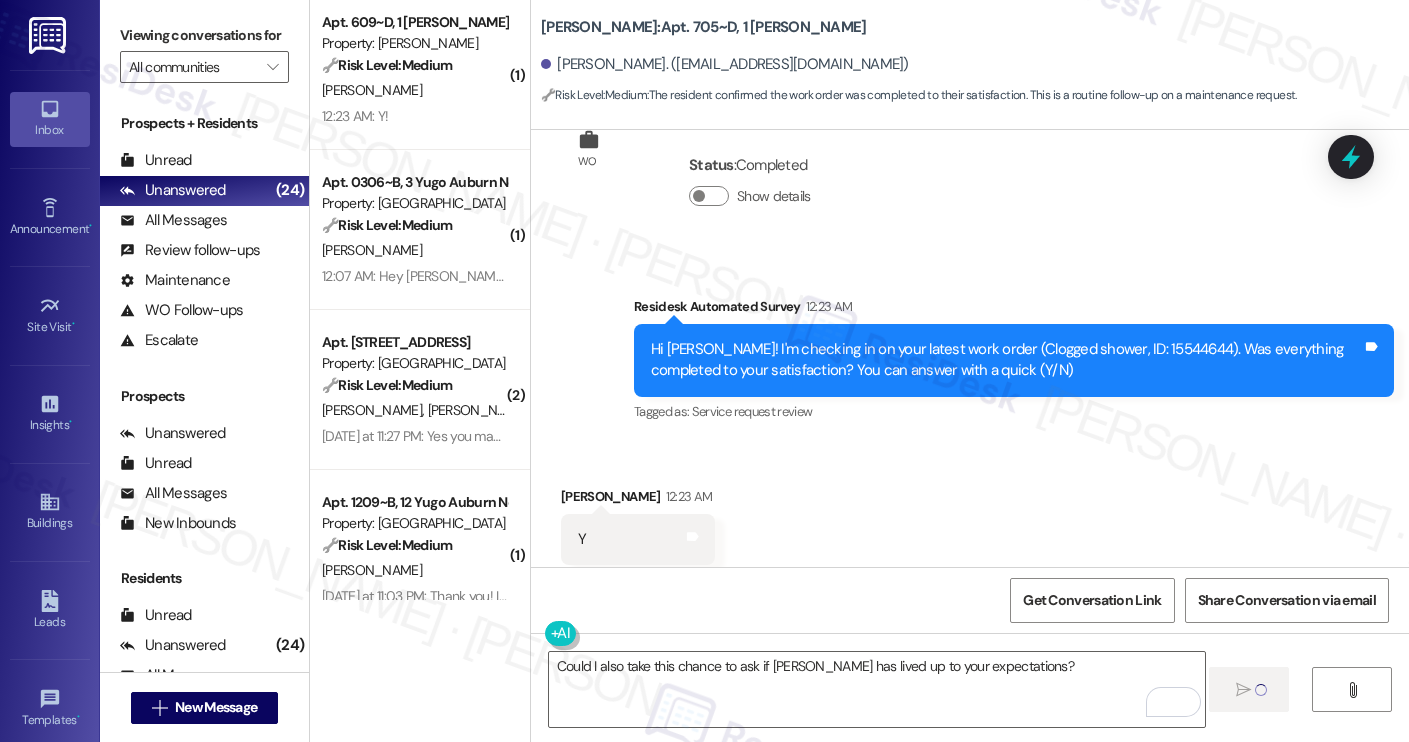 type 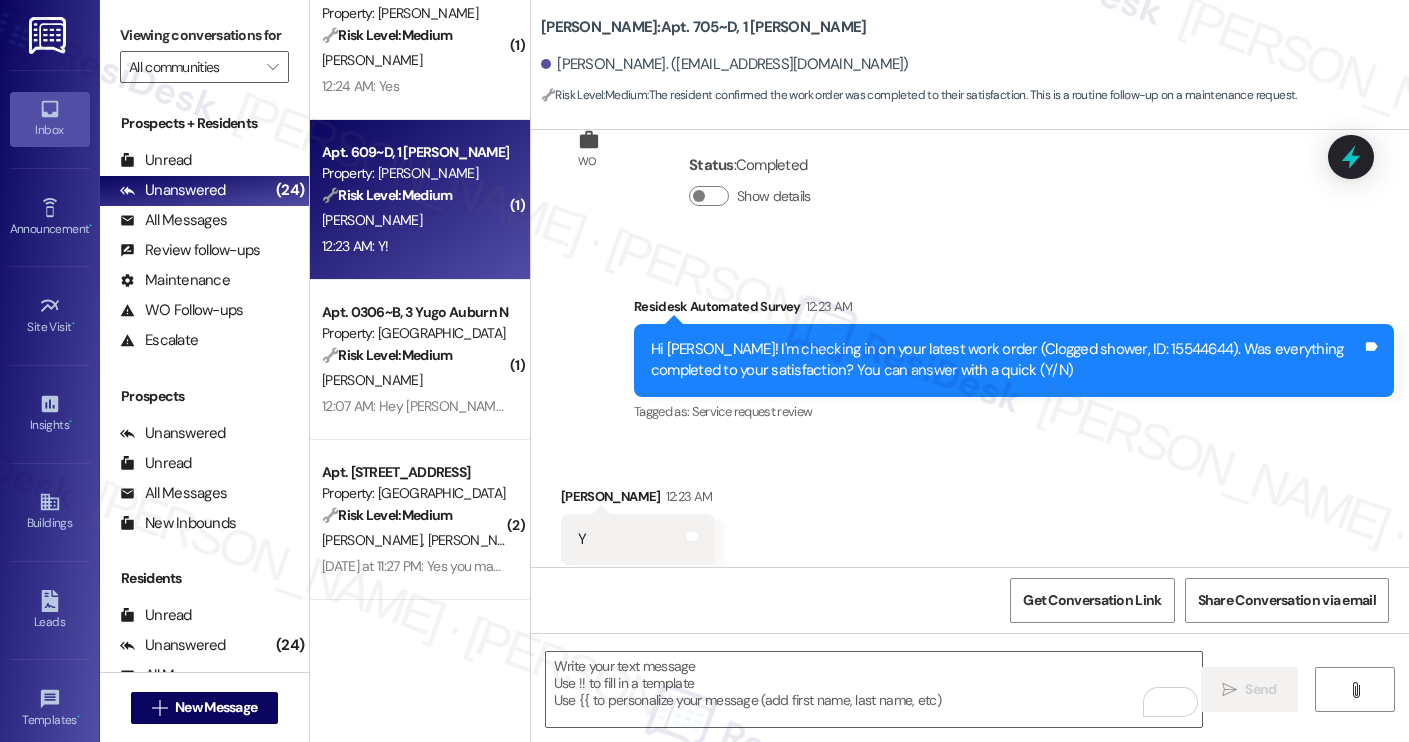 scroll, scrollTop: 2443, scrollLeft: 0, axis: vertical 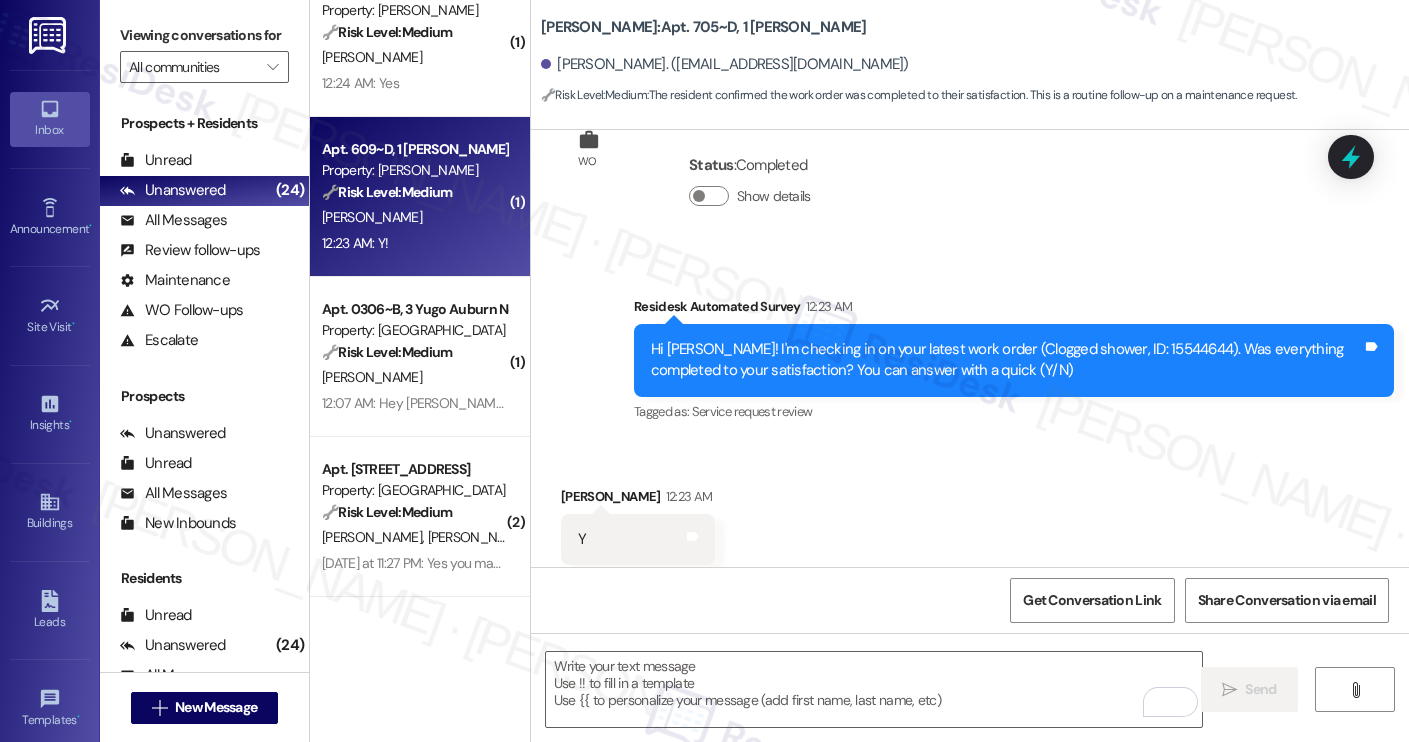 click on "[PERSON_NAME]" at bounding box center (414, 217) 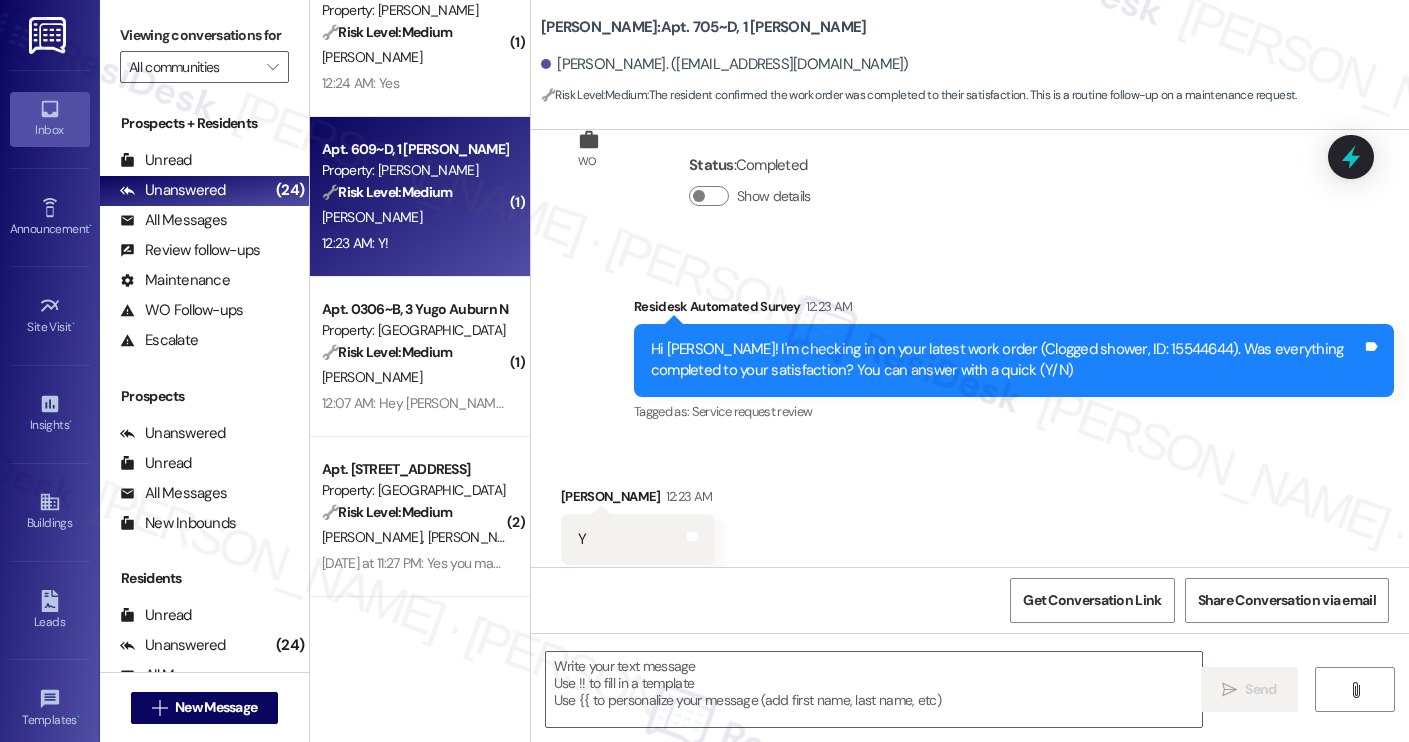 type on "Fetching suggested responses. Please feel free to read through the conversation in the meantime." 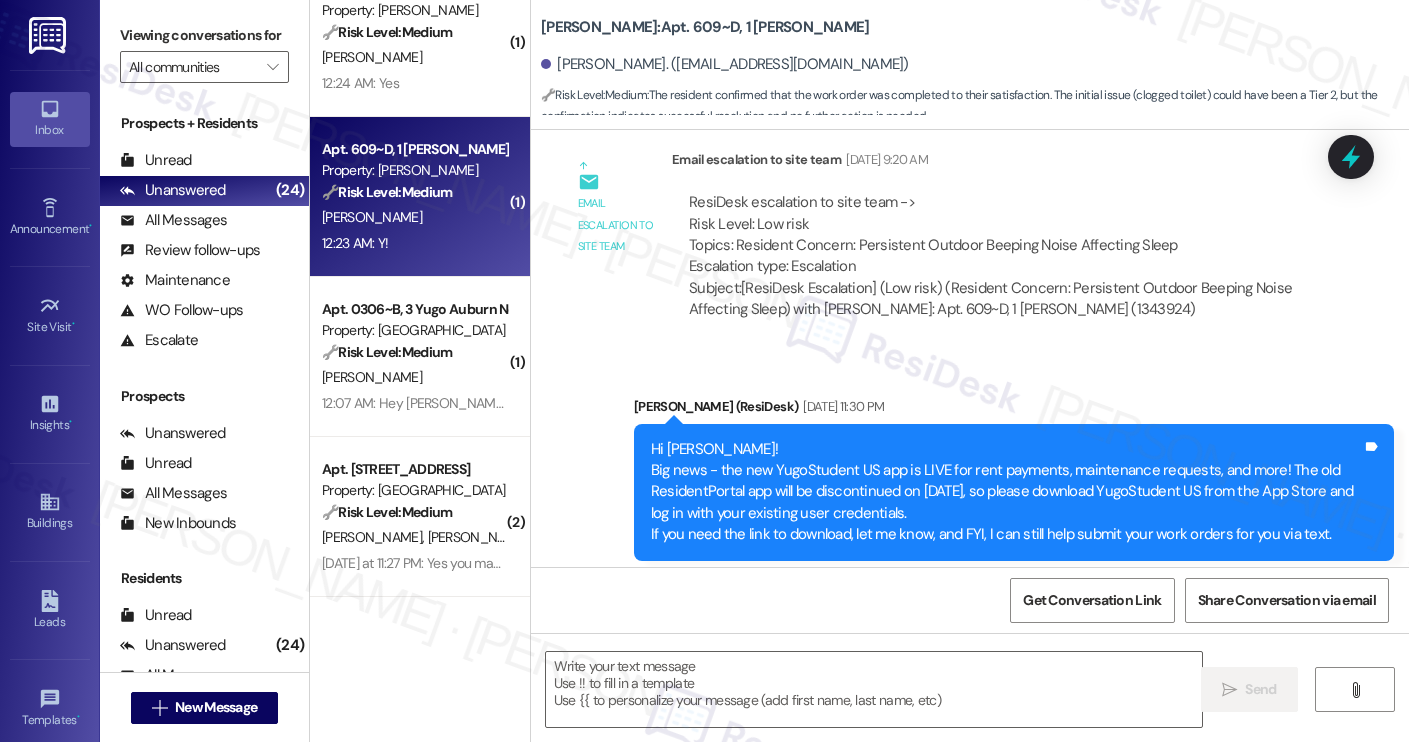 type on "Fetching suggested responses. Please feel free to read through the conversation in the meantime." 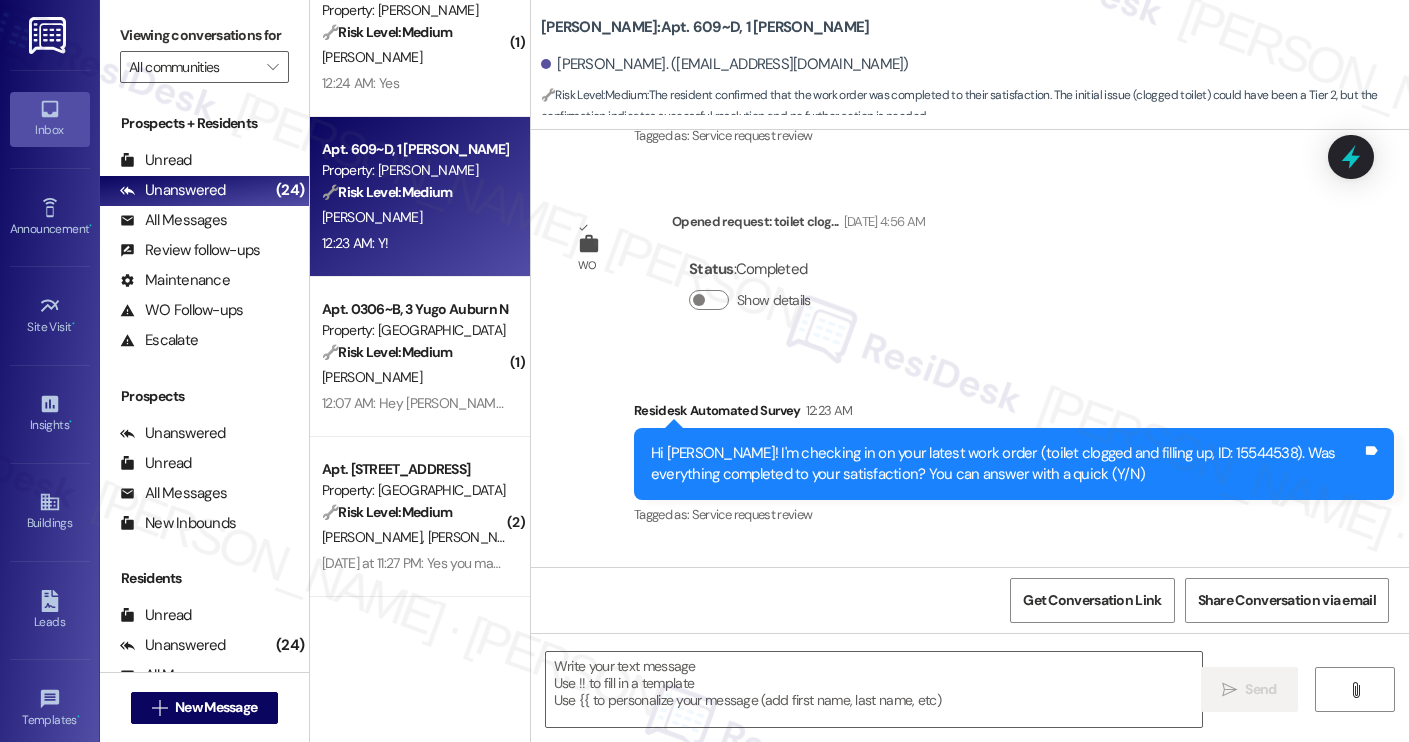 scroll, scrollTop: 2624, scrollLeft: 0, axis: vertical 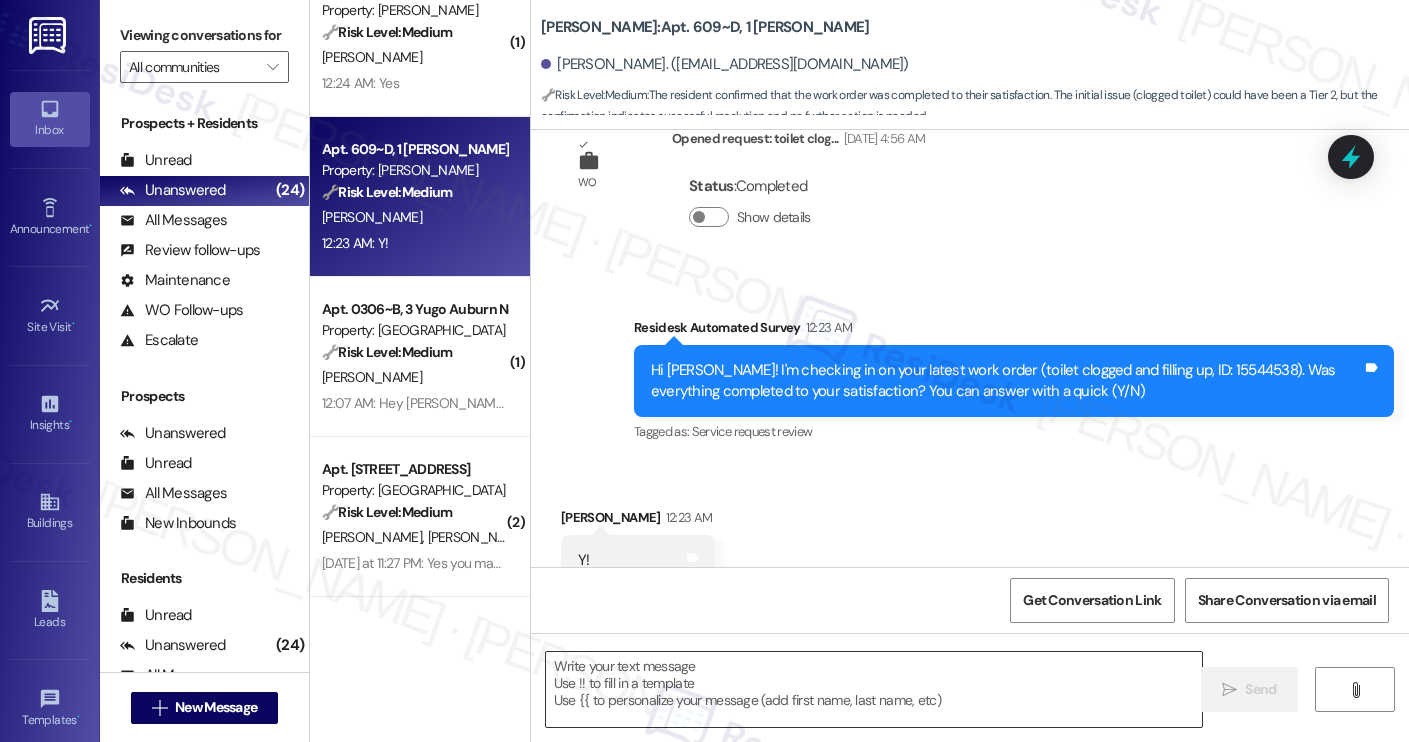 click at bounding box center [874, 689] 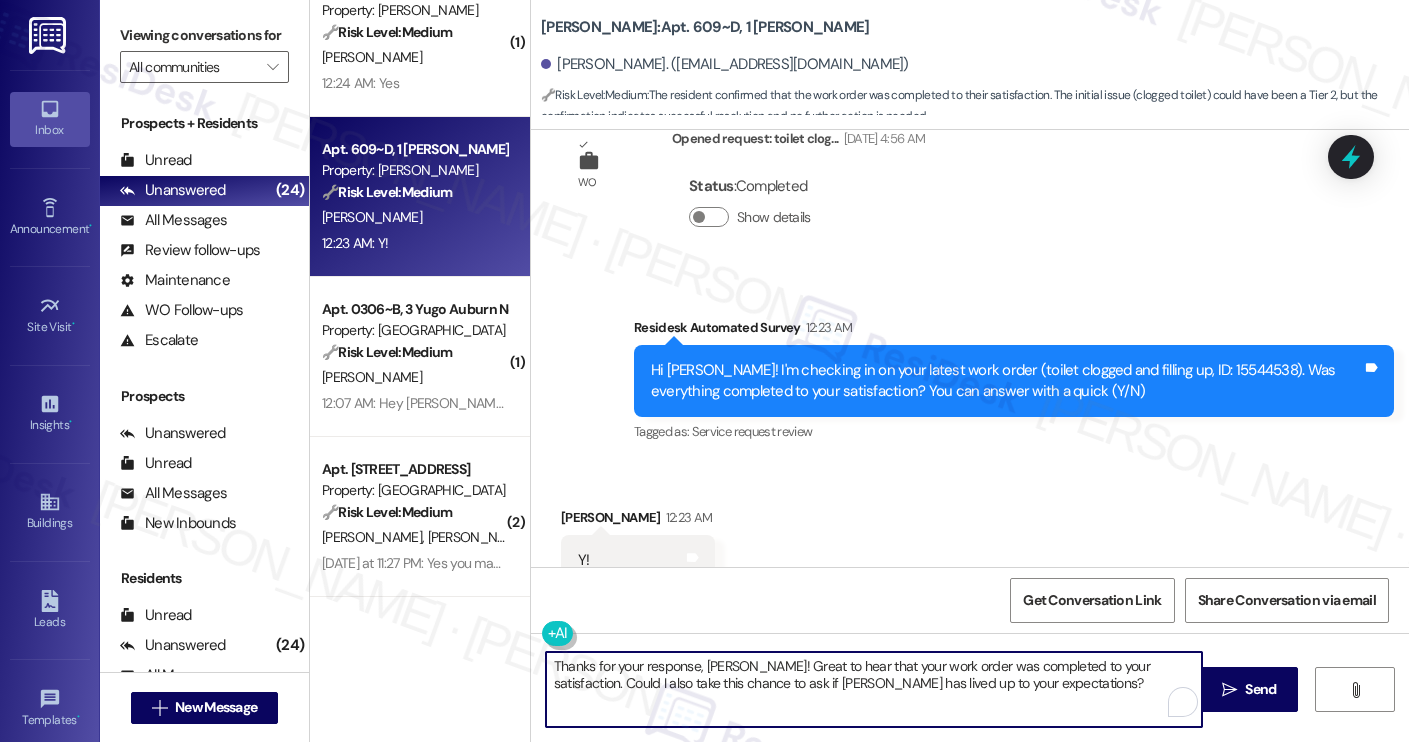 click on "Hannah Tooley 12:23 AM" at bounding box center (638, 521) 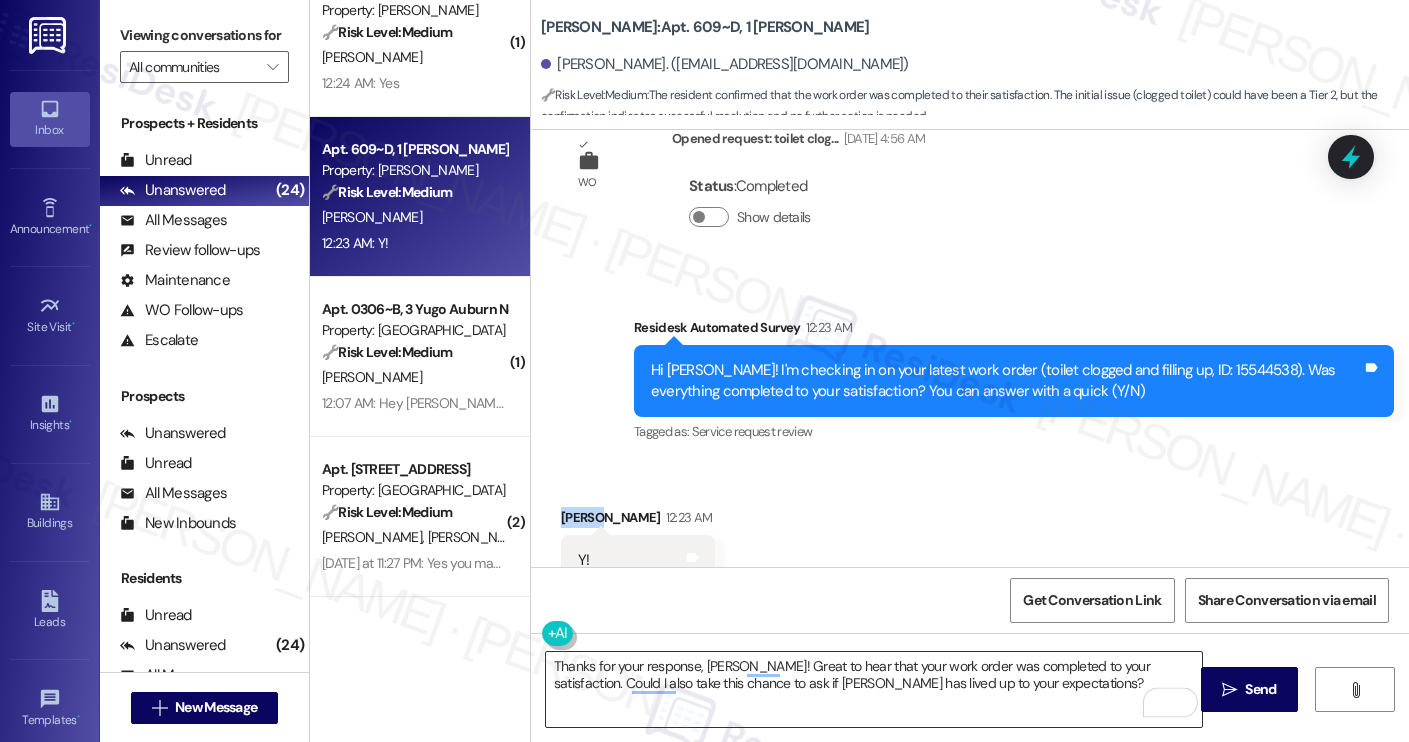 click on "Thanks for your response, Harish! Great to hear that your work order was completed to your satisfaction. Could I also take this chance to ask if Yugo Austin Waterloo has lived up to your expectations?" at bounding box center [874, 689] 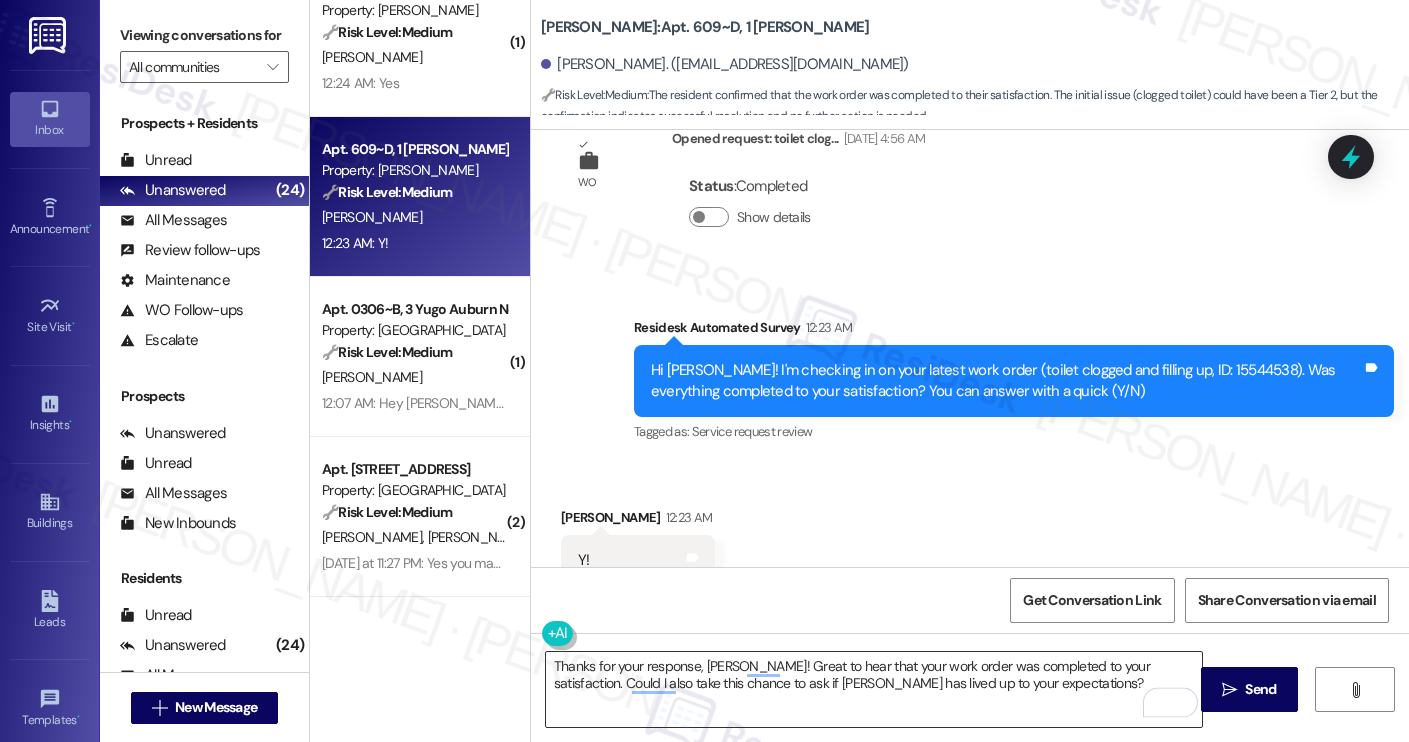 click on "Thanks for your response, Harish! Great to hear that your work order was completed to your satisfaction. Could I also take this chance to ask if Yugo Austin Waterloo has lived up to your expectations?" at bounding box center (874, 689) 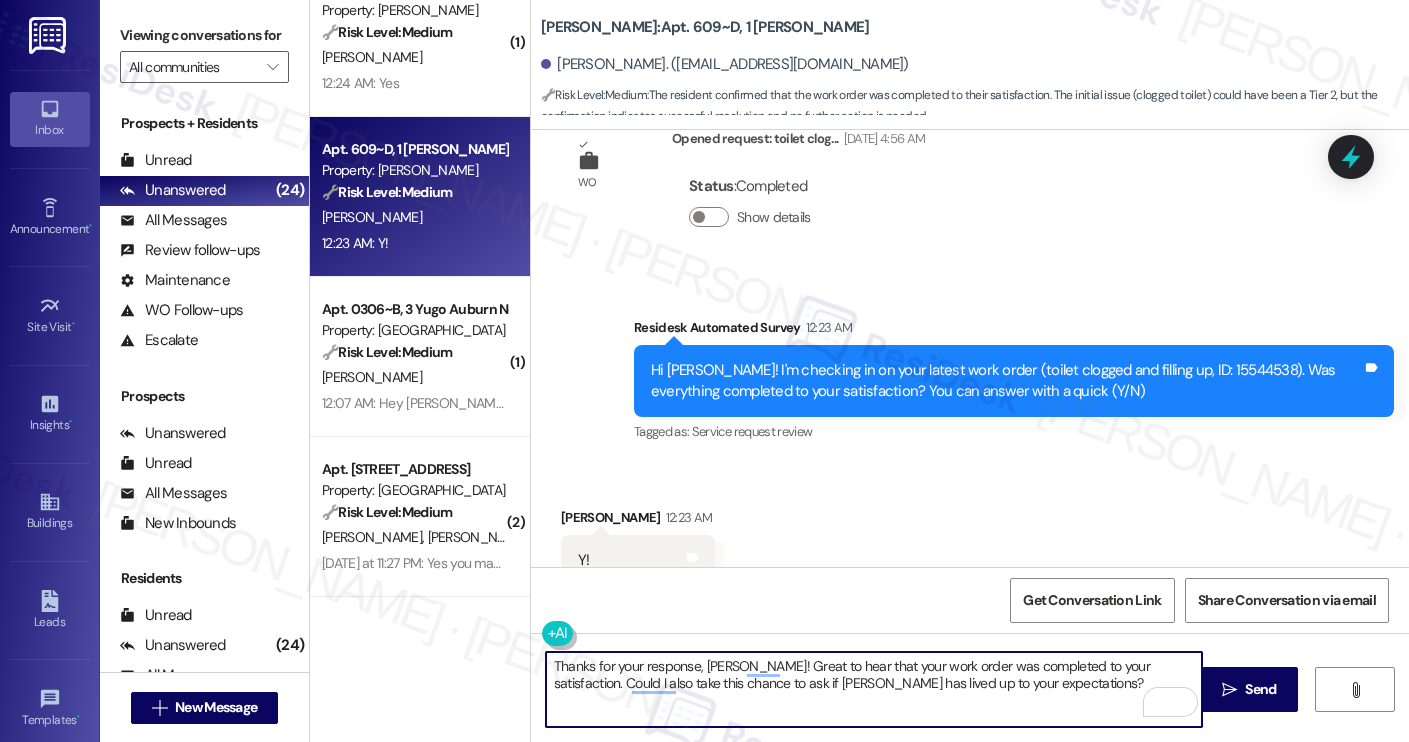 paste on "nna" 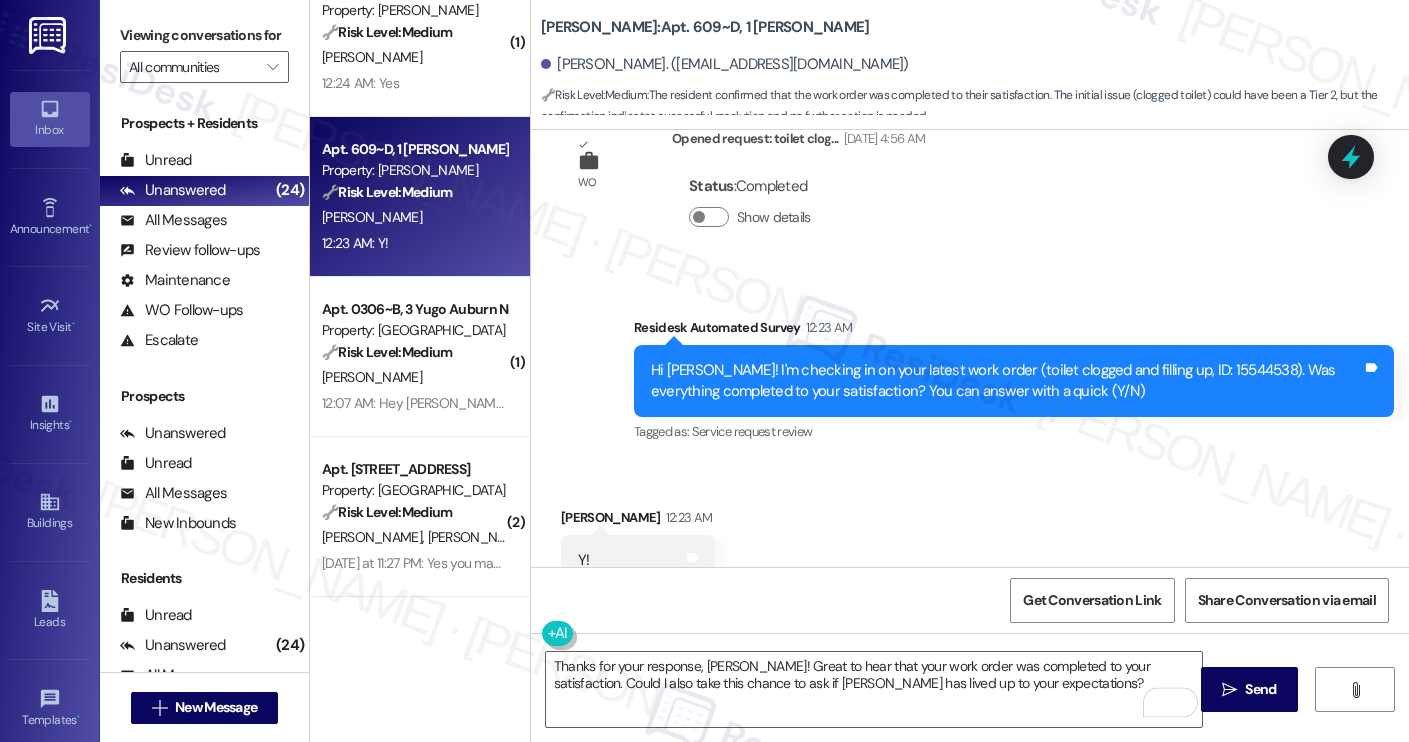 drag, startPoint x: 693, startPoint y: 30, endPoint x: 809, endPoint y: 26, distance: 116.06895 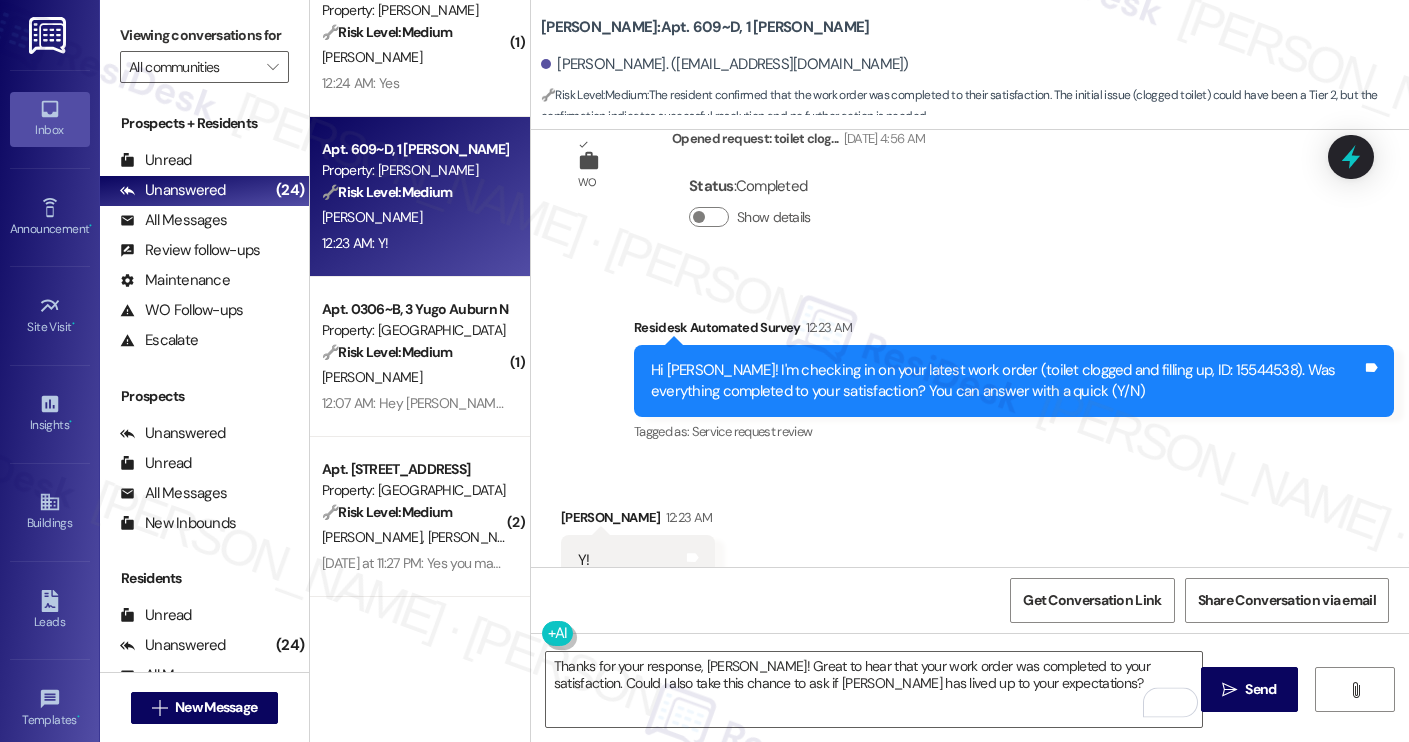 click on "Austin Rio:  Apt. 609~D, 1 Yugo Austin Rio" at bounding box center (741, 27) 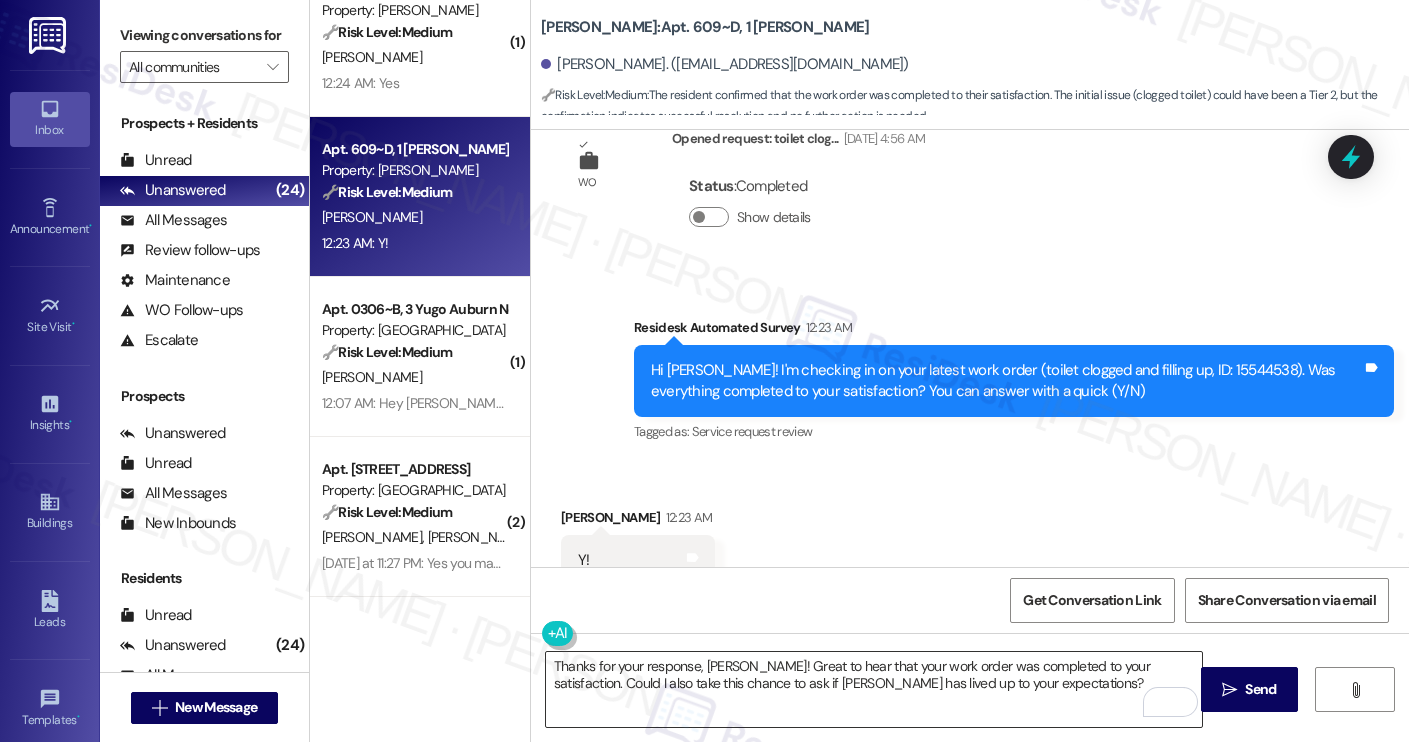 click on "Thanks for your response, Hannah! Great to hear that your work order was completed to your satisfaction. Could I also take this chance to ask if Yugo Austin Waterloo has lived up to your expectations?" at bounding box center [874, 689] 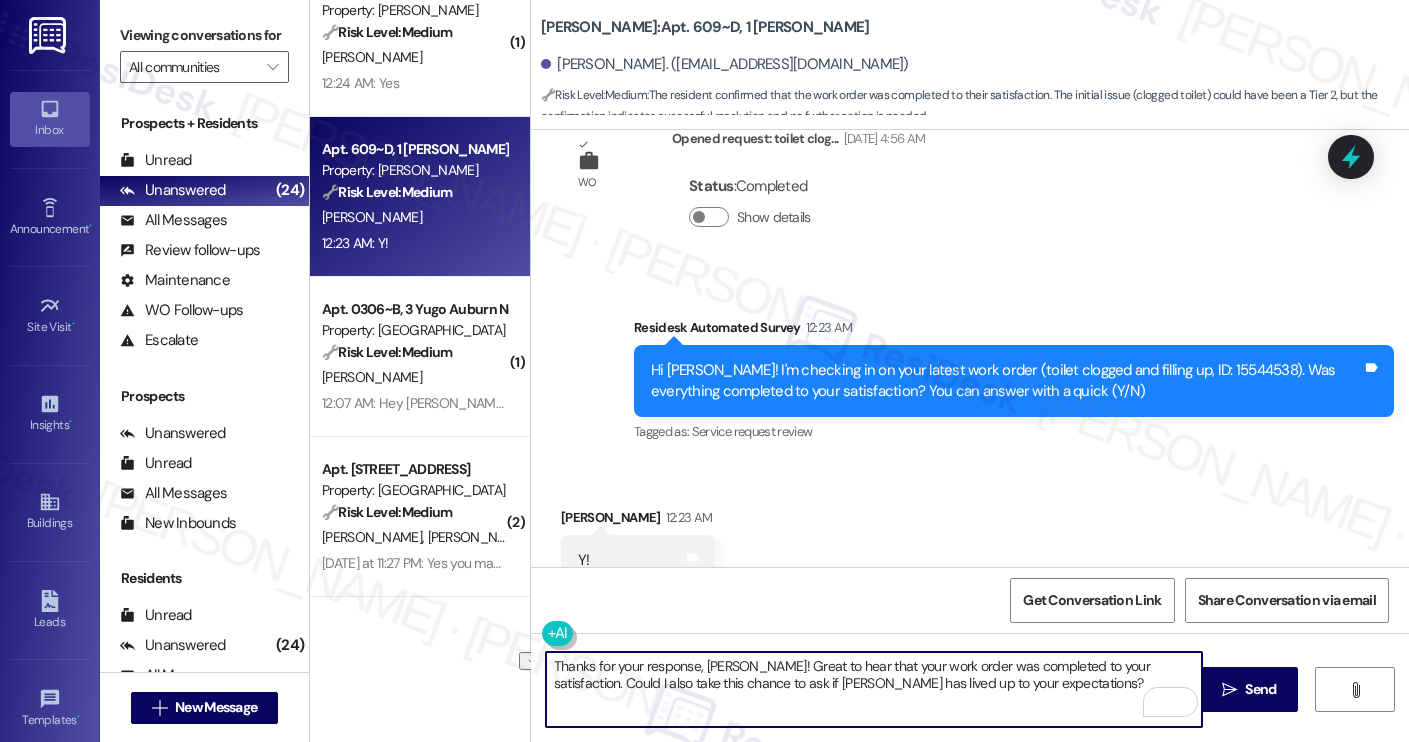 paste on "Ri" 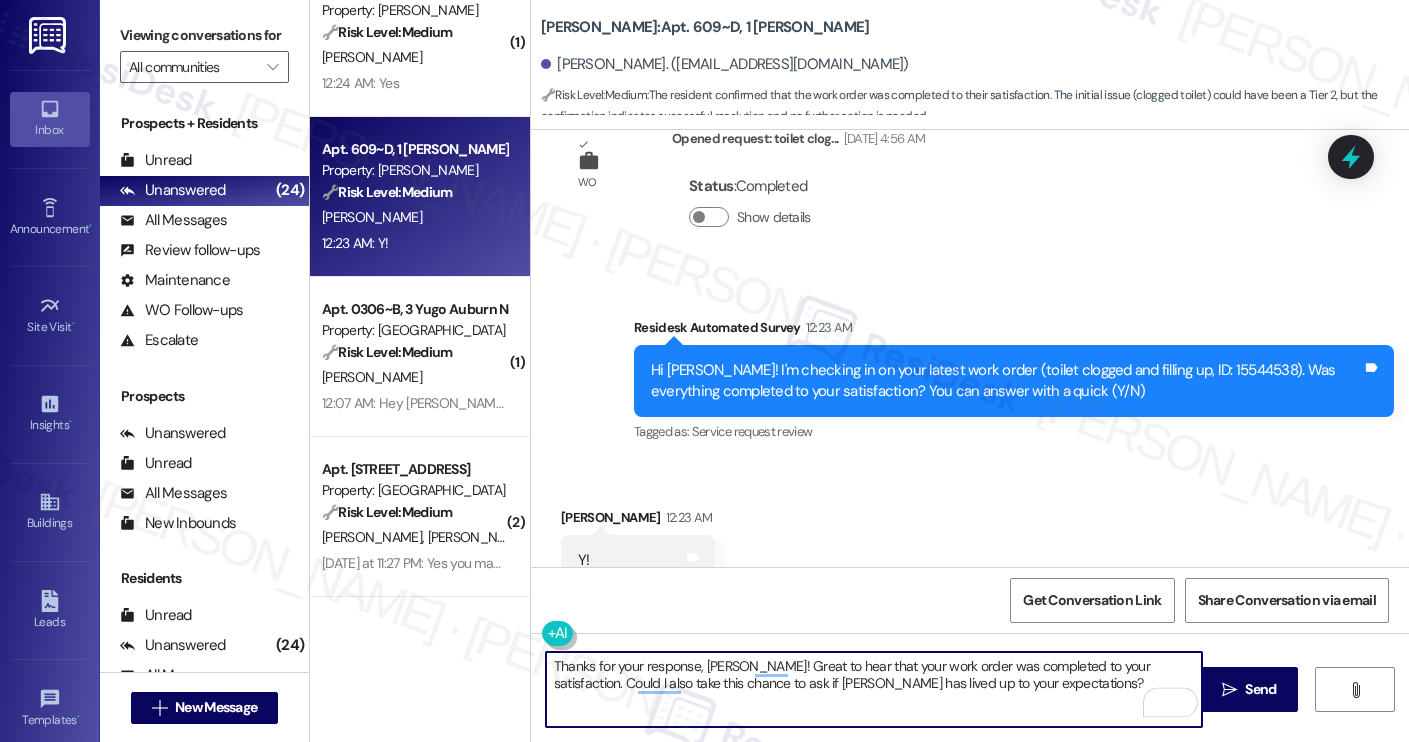 click on "Thanks for your response, Hannah! Great to hear that your work order was completed to your satisfaction. Could I also take this chance to ask if Yugo Austin Rio has lived up to your expectations?" at bounding box center (874, 689) 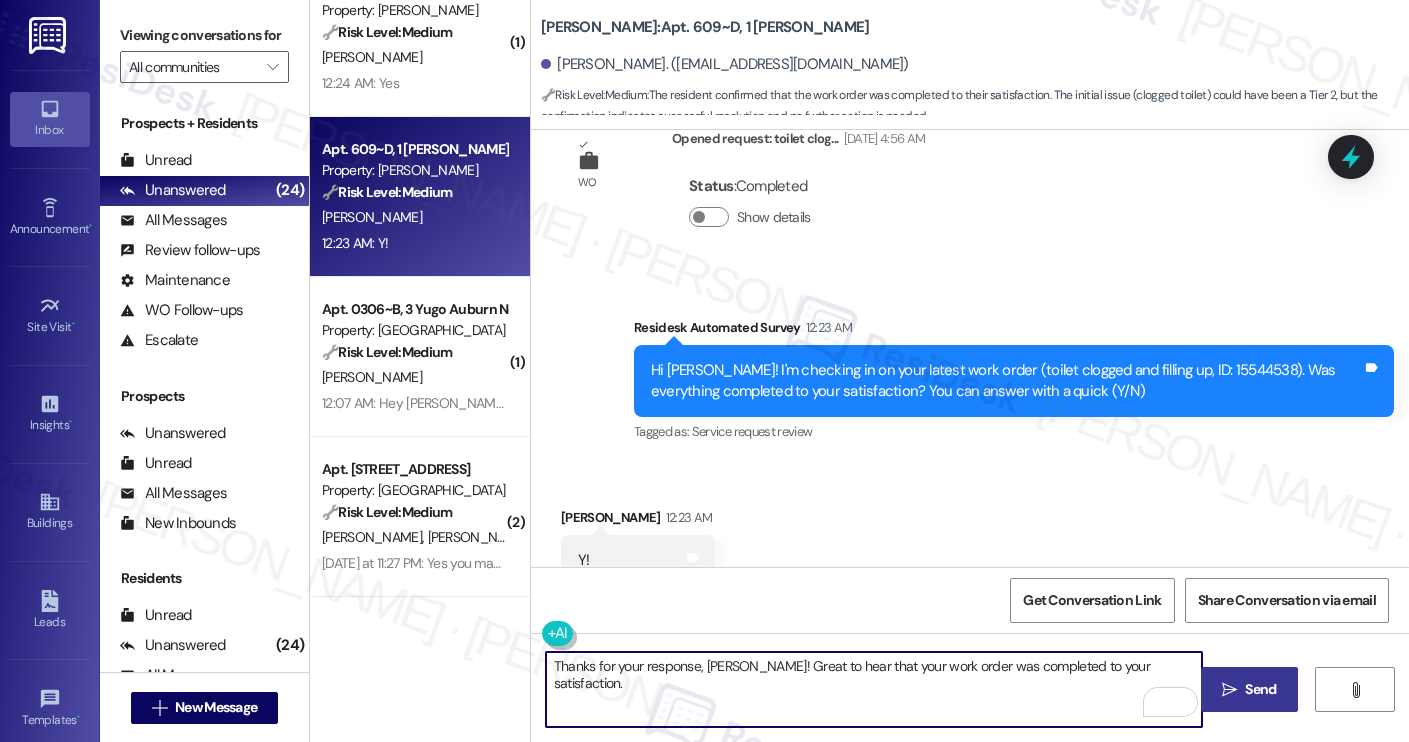 type on "Thanks for your response, Hannah! Great to hear that your work order was completed to your satisfaction." 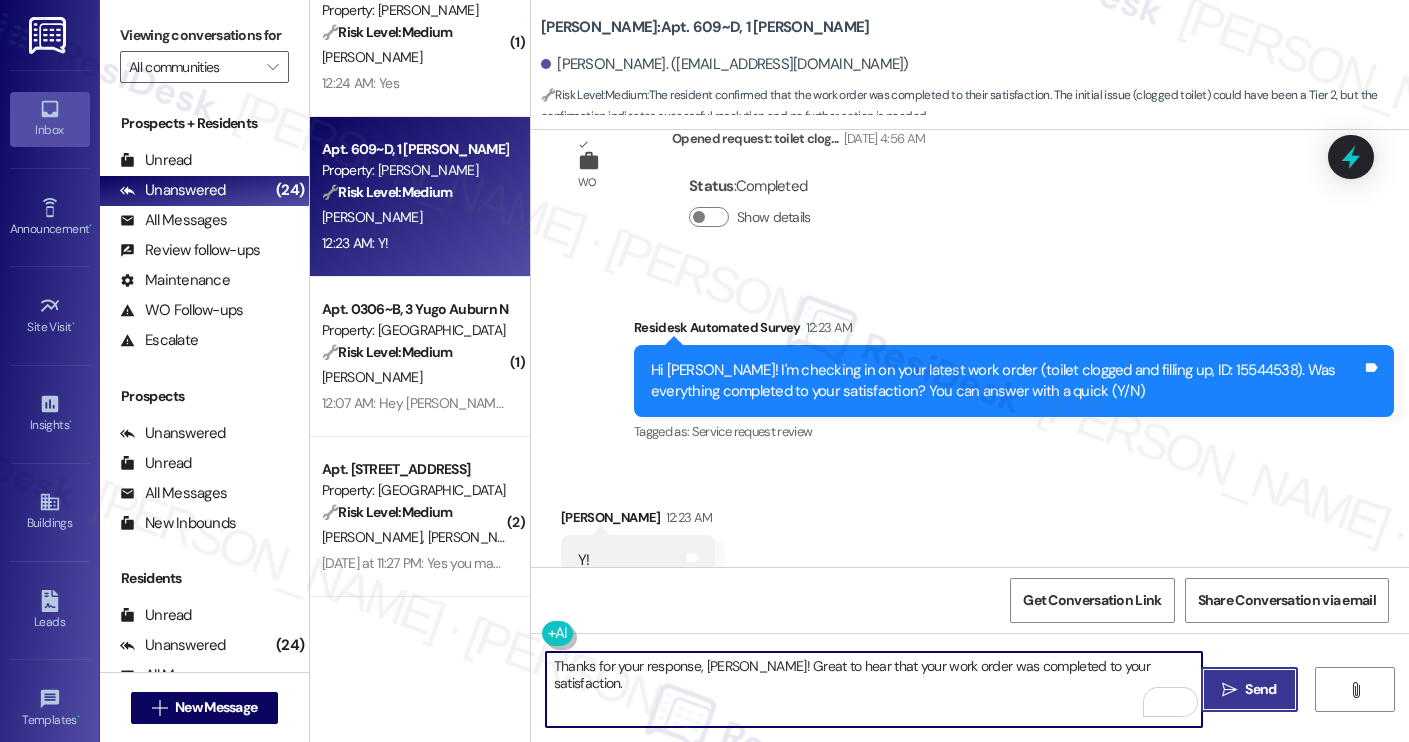 click on " Send" at bounding box center [1249, 689] 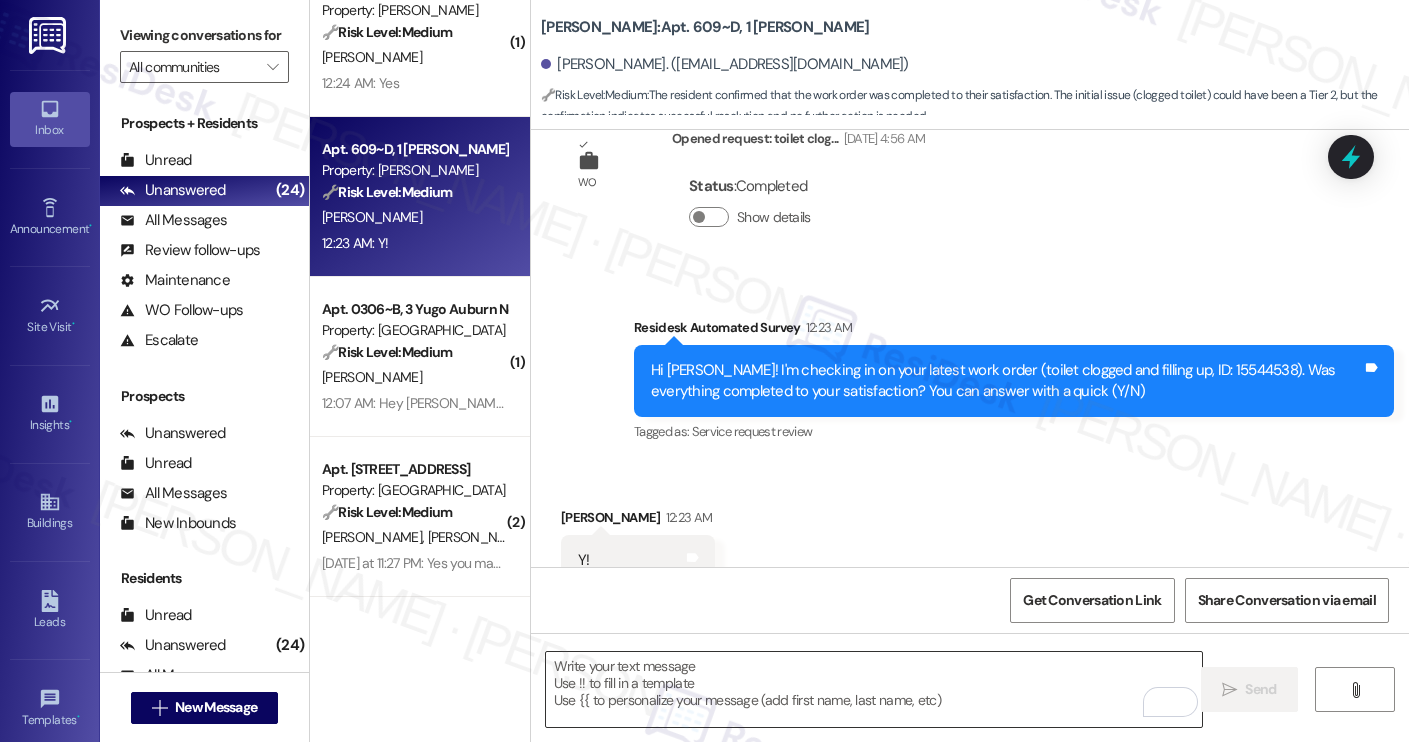 scroll, scrollTop: 2623, scrollLeft: 0, axis: vertical 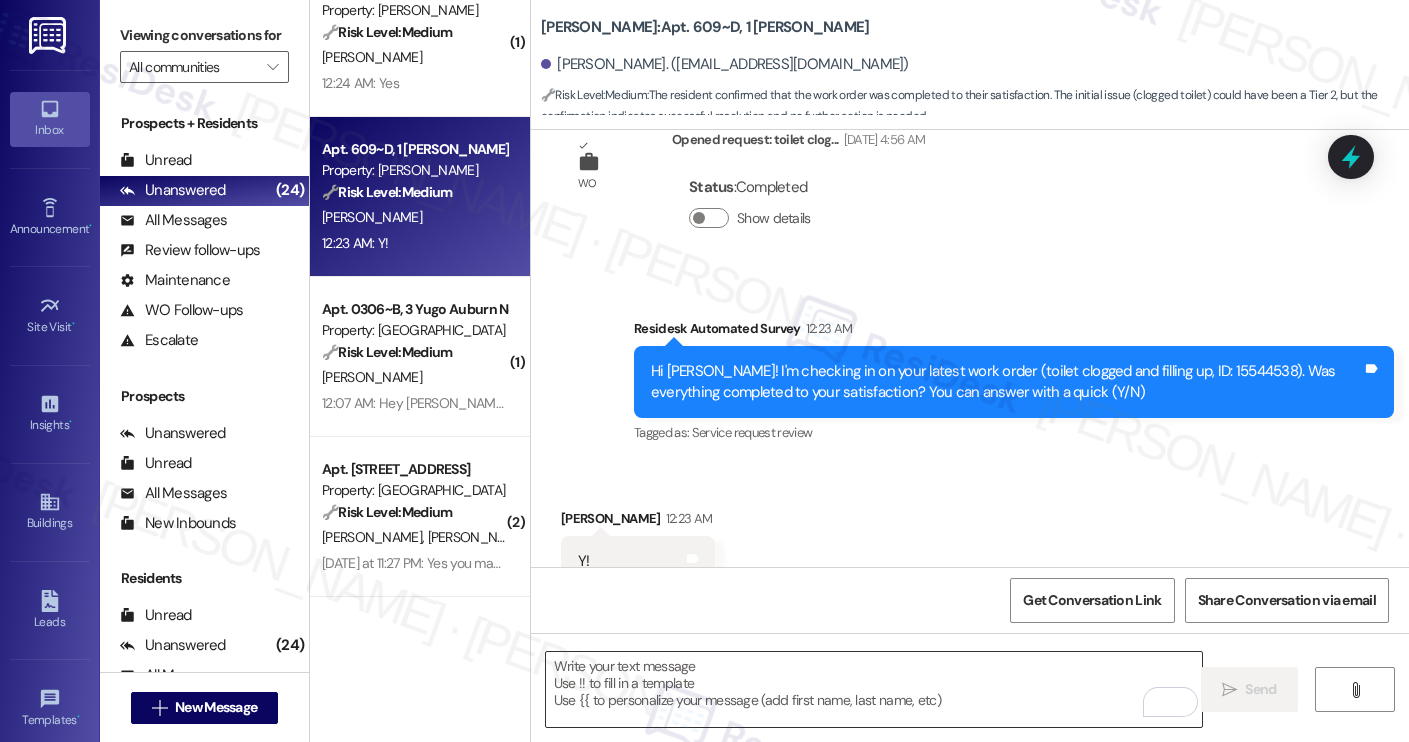 click at bounding box center (874, 689) 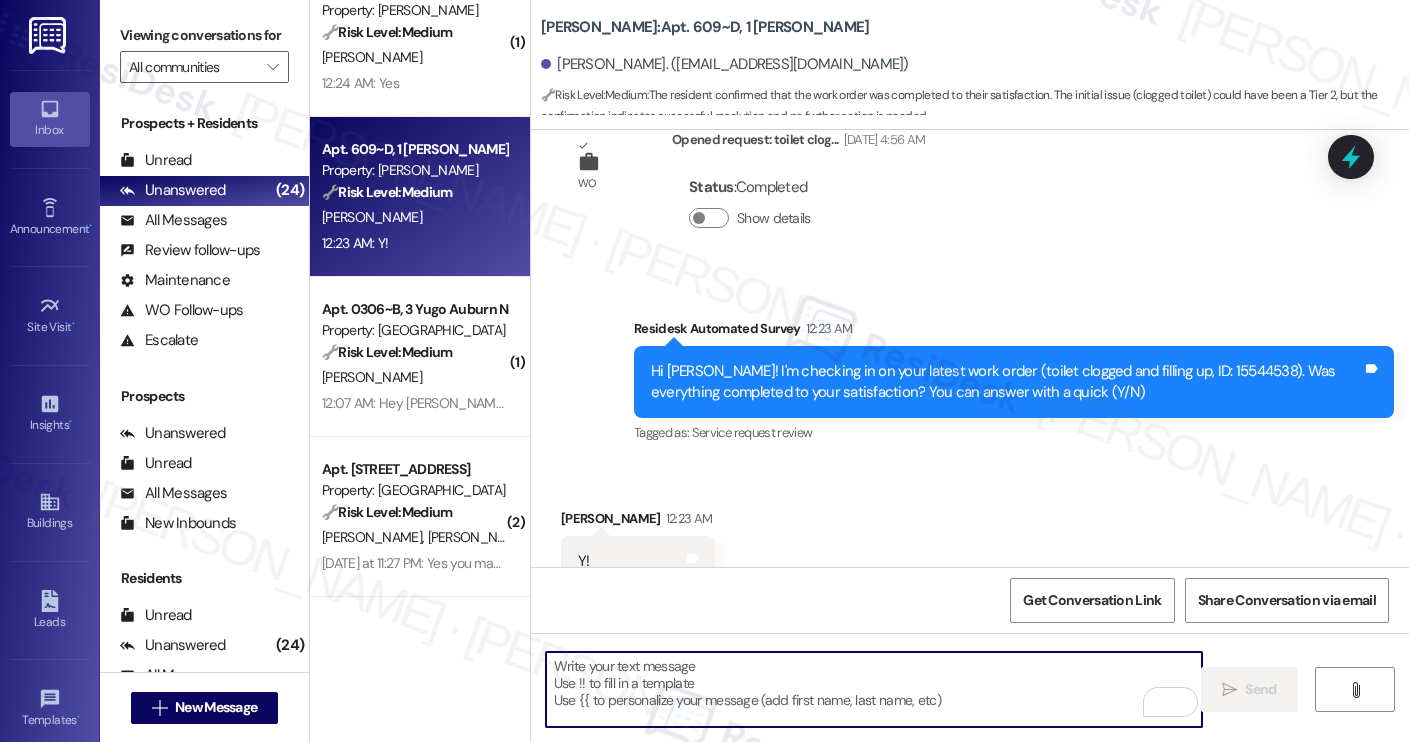 paste on "Could I also take this chance to ask if Yugo Austin Rio has lived up to your expectations?" 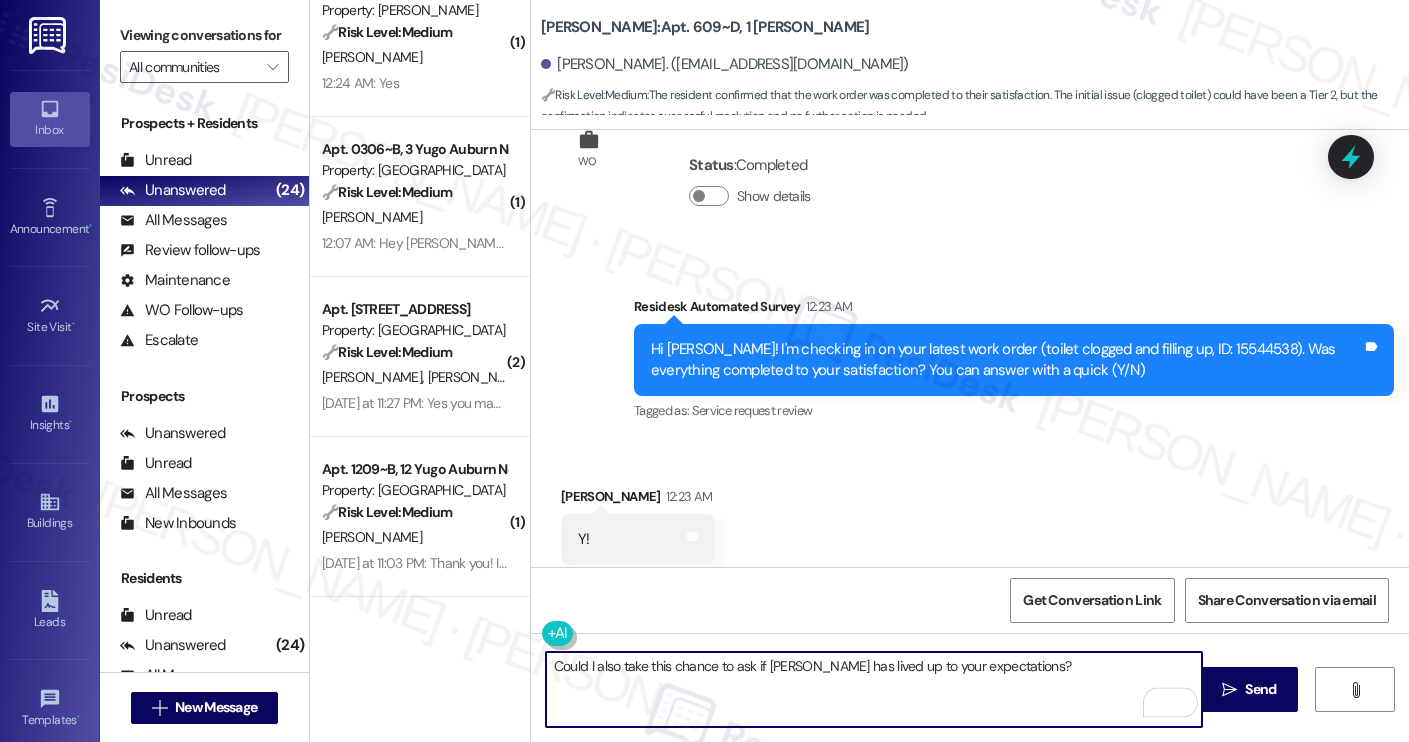 scroll, scrollTop: 2648, scrollLeft: 0, axis: vertical 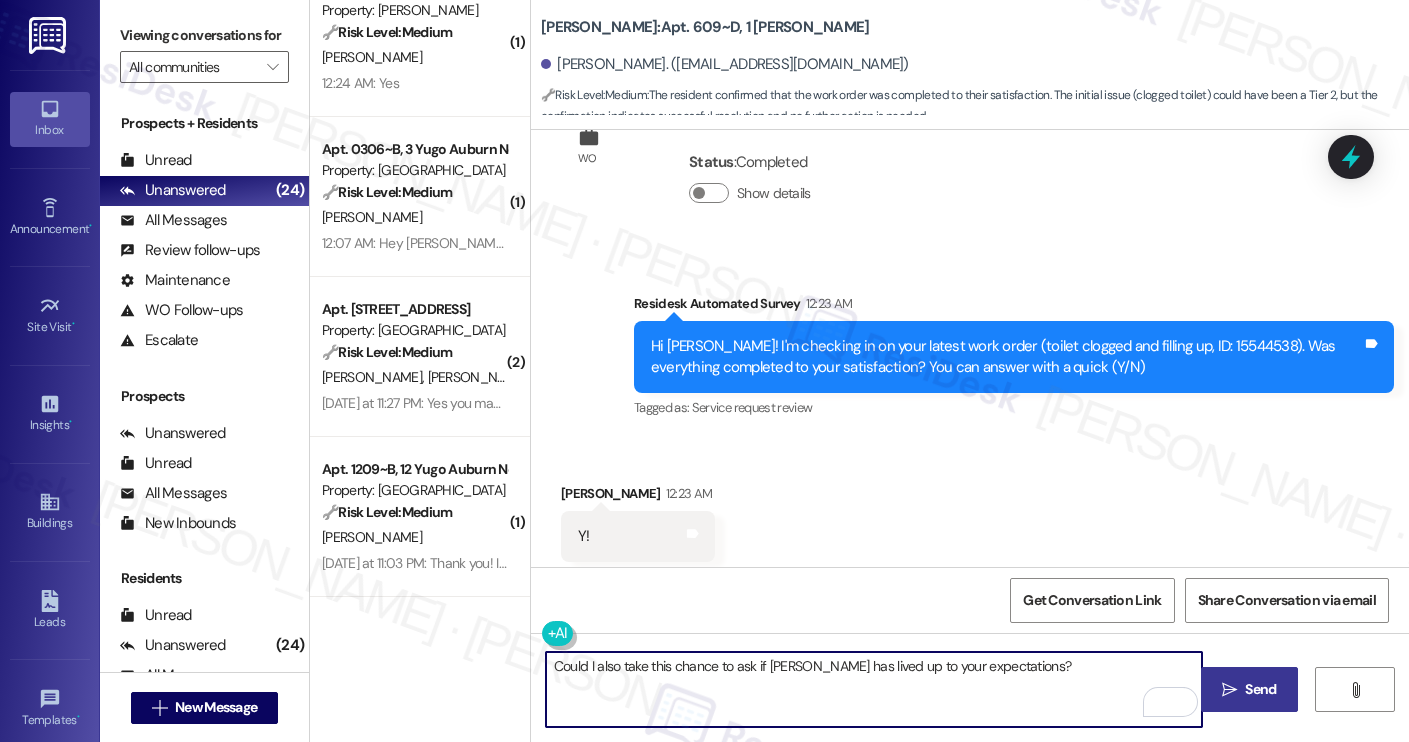 type on "Could I also take this chance to ask if Yugo Austin Rio has lived up to your expectations?" 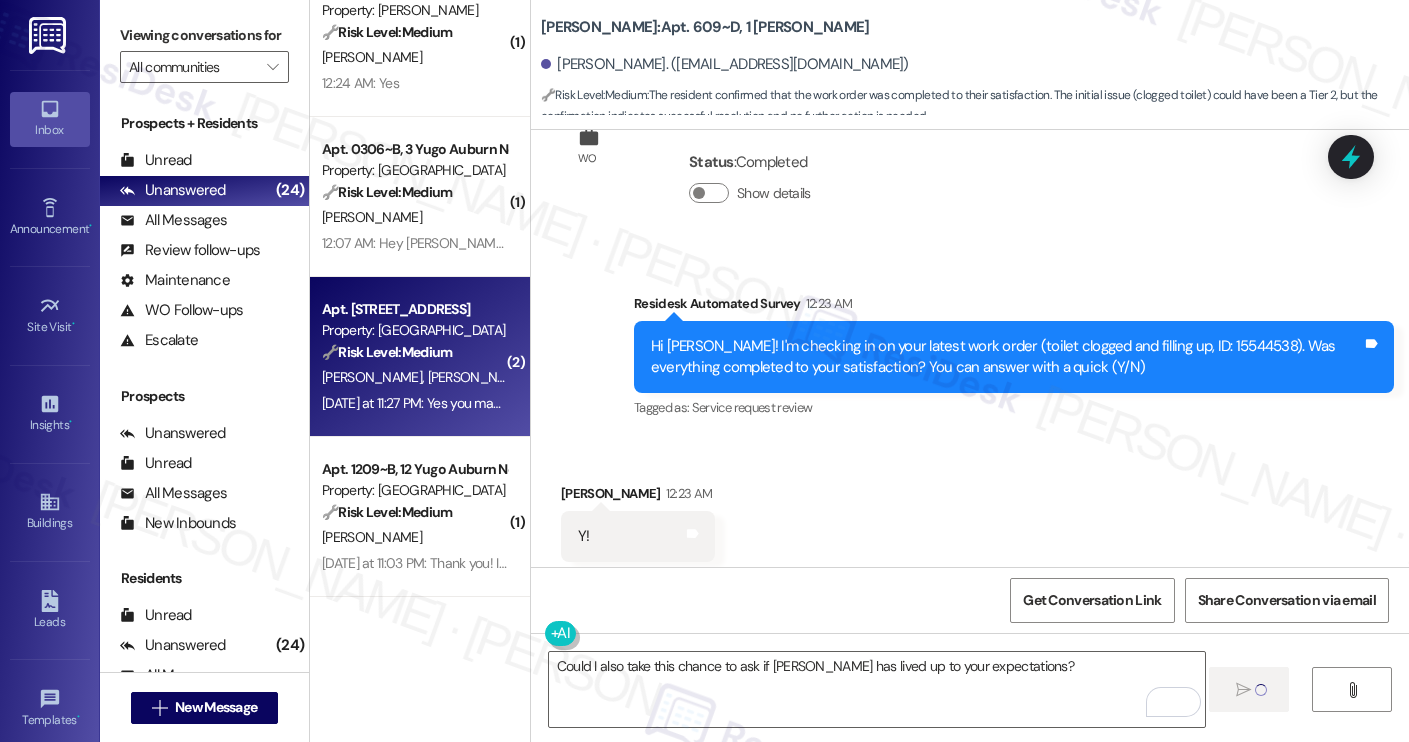 type 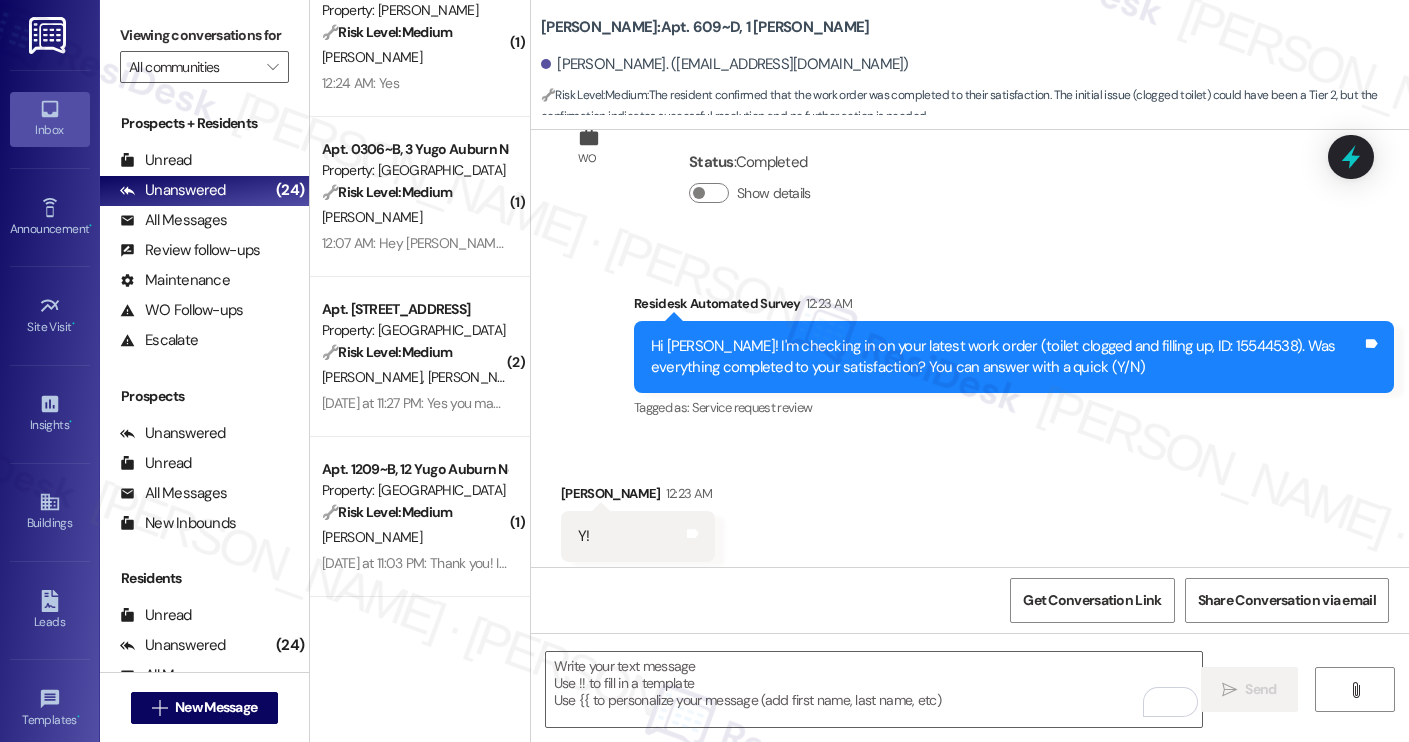 scroll, scrollTop: 2623, scrollLeft: 0, axis: vertical 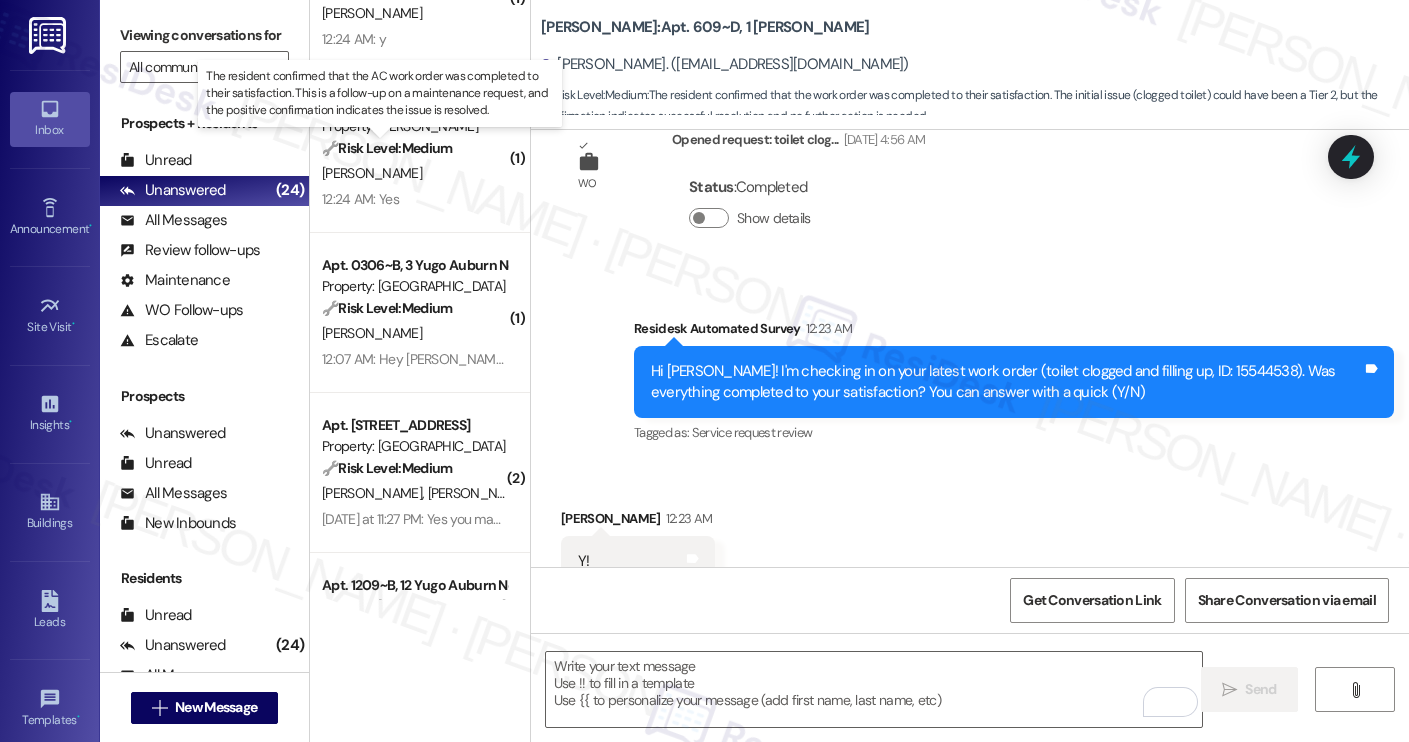 click on "🔧  Risk Level:  Medium" at bounding box center (387, 148) 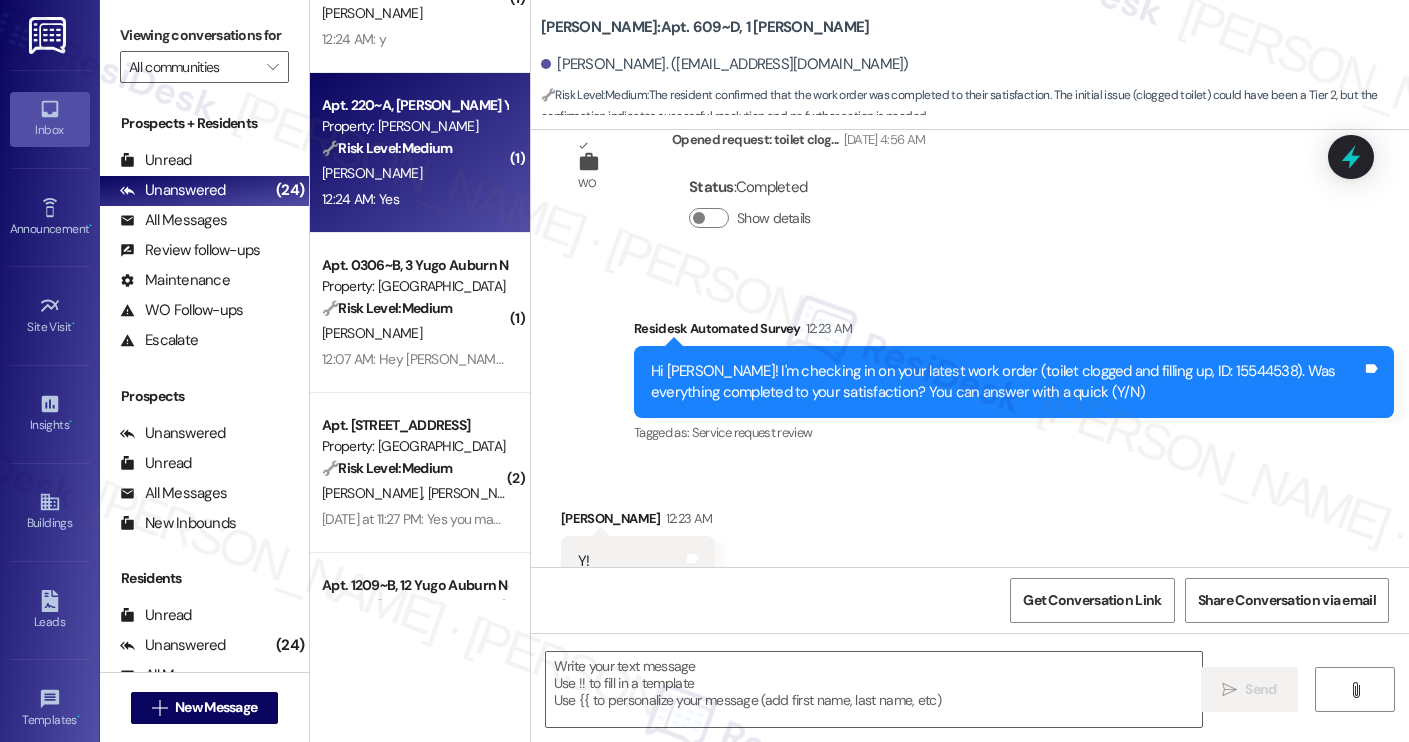 type on "Fetching suggested responses. Please feel free to read through the conversation in the meantime." 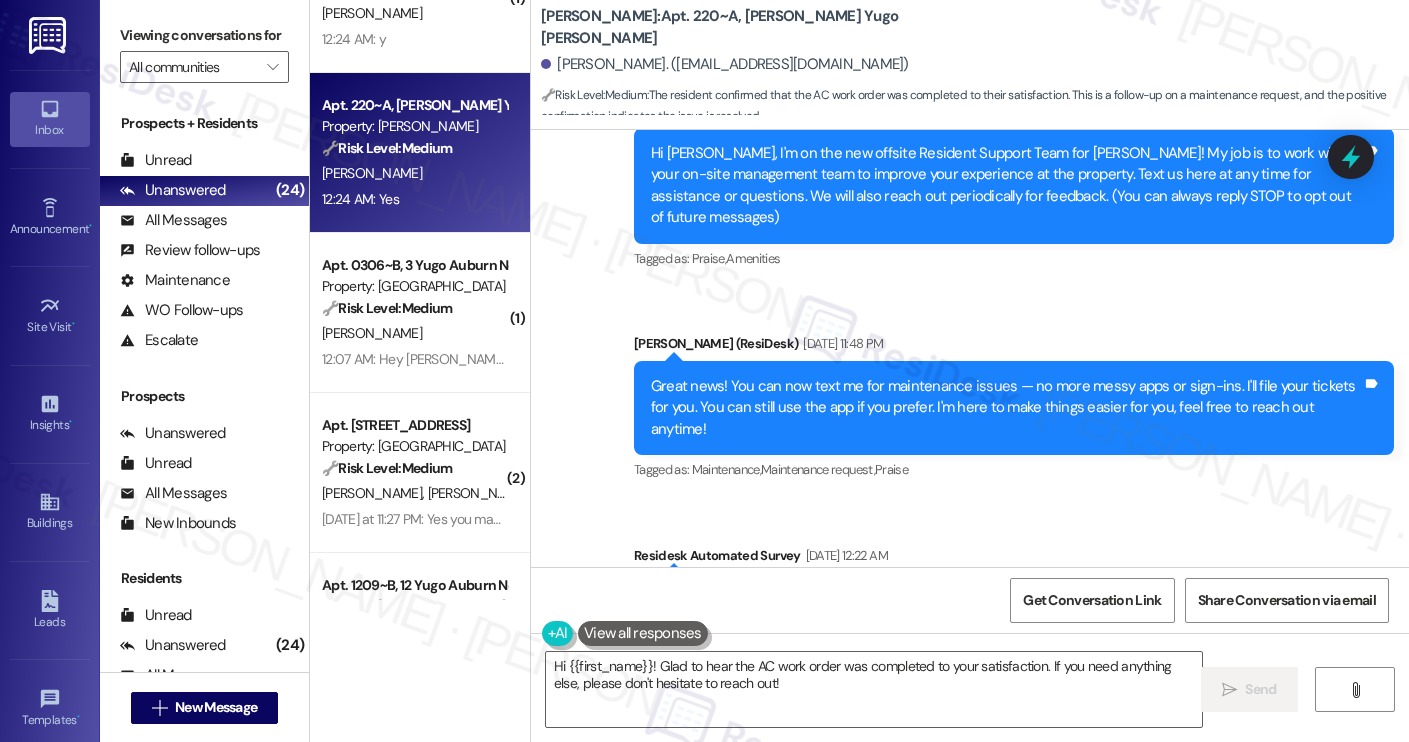scroll, scrollTop: 2380, scrollLeft: 0, axis: vertical 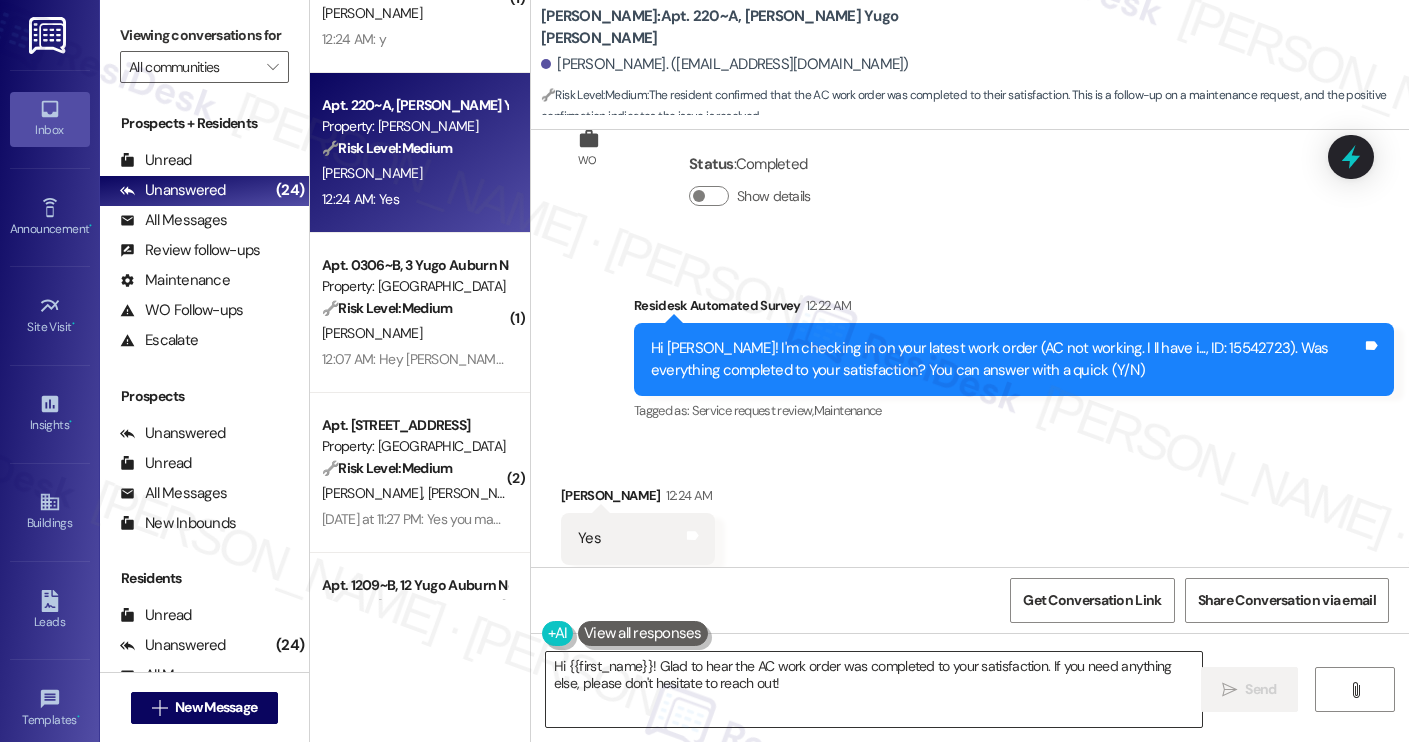 click on "Hi {{first_name}}! Glad to hear the AC work order was completed to your satisfaction. If you need anything else, please don't hesitate to reach out!" at bounding box center (874, 689) 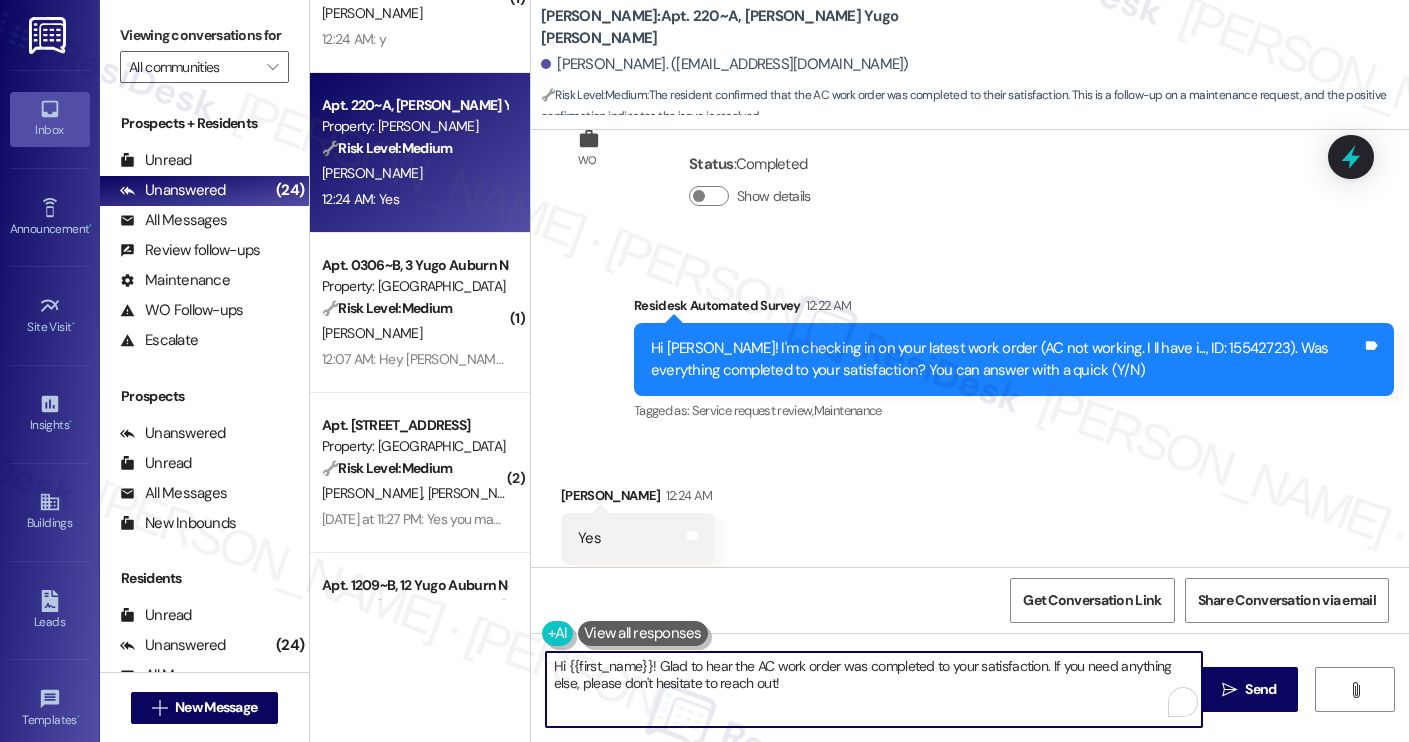 paste on "Thanks for your response, Harish! Great to hear that your work order was completed to your satisfaction. Could I also take this chance to ask if Yugo Austin Waterloo has lived up to your expectations?" 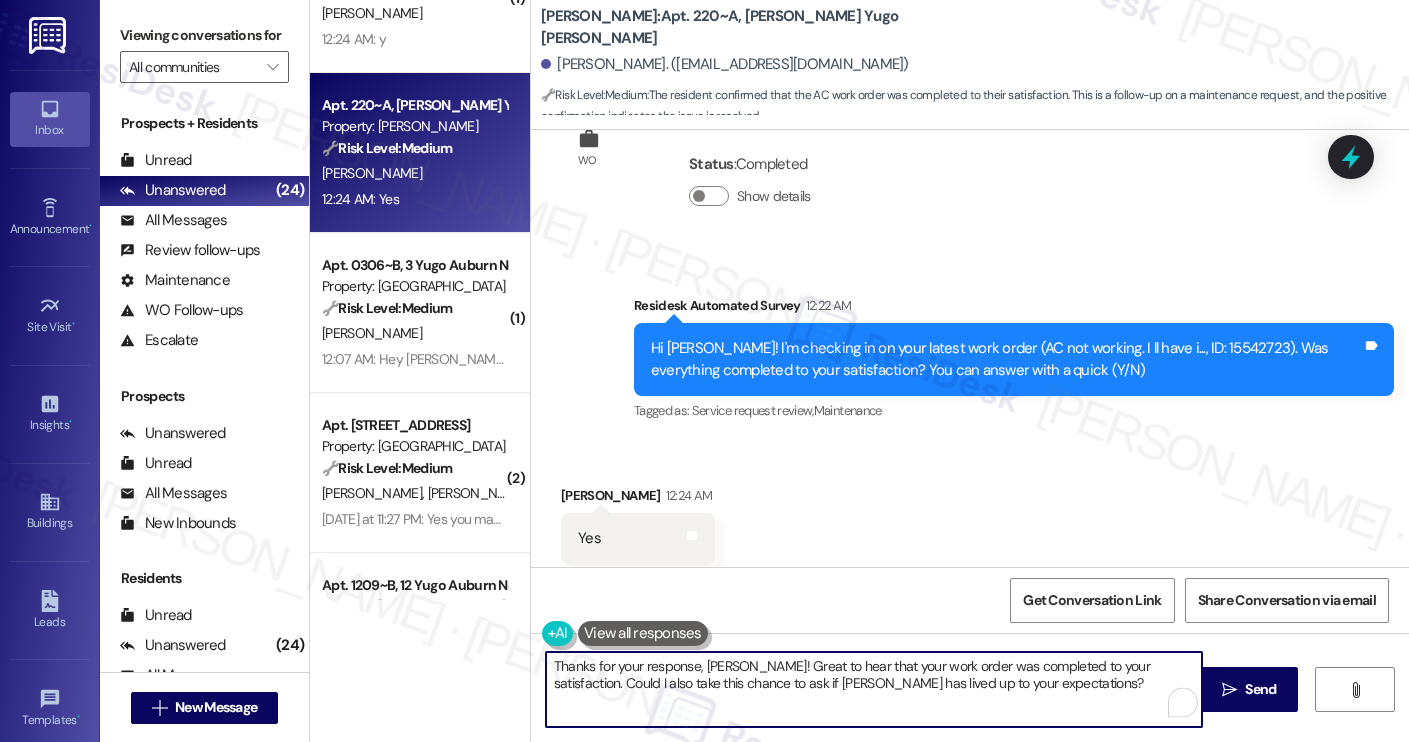 click on "Ellen Sobieski 12:24 AM" at bounding box center [638, 499] 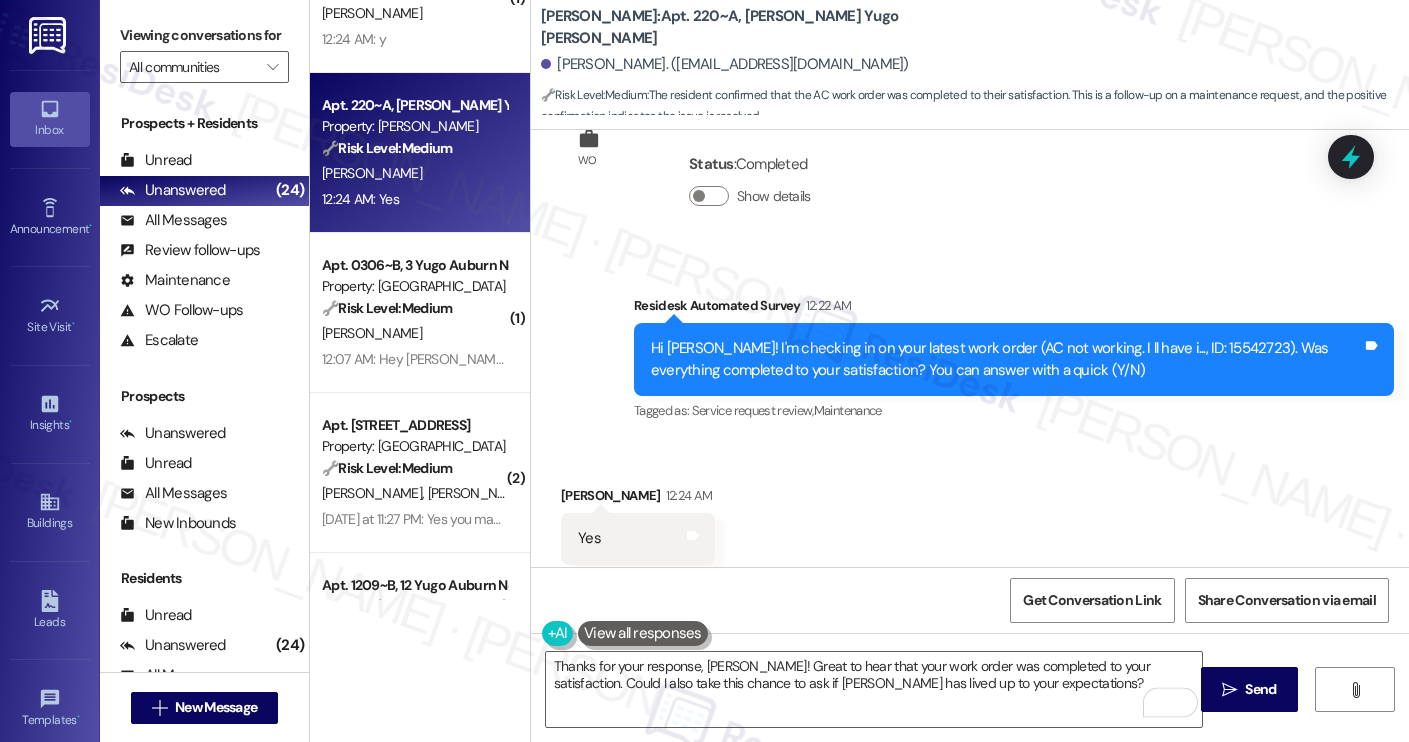click on "Ellen Sobieski 12:24 AM" at bounding box center [638, 499] 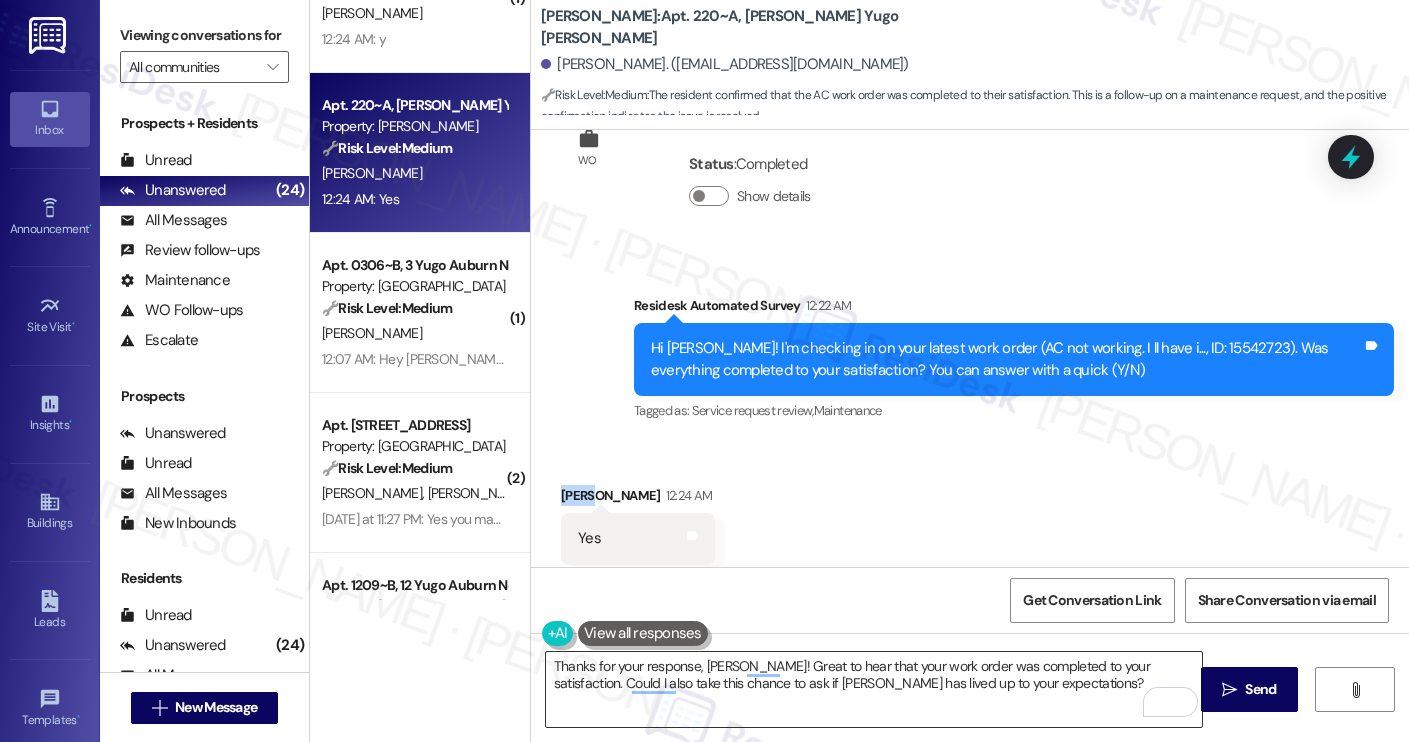 click on "Thanks for your response, Harish! Great to hear that your work order was completed to your satisfaction. Could I also take this chance to ask if Yugo Austin Waterloo has lived up to your expectations?" at bounding box center (874, 689) 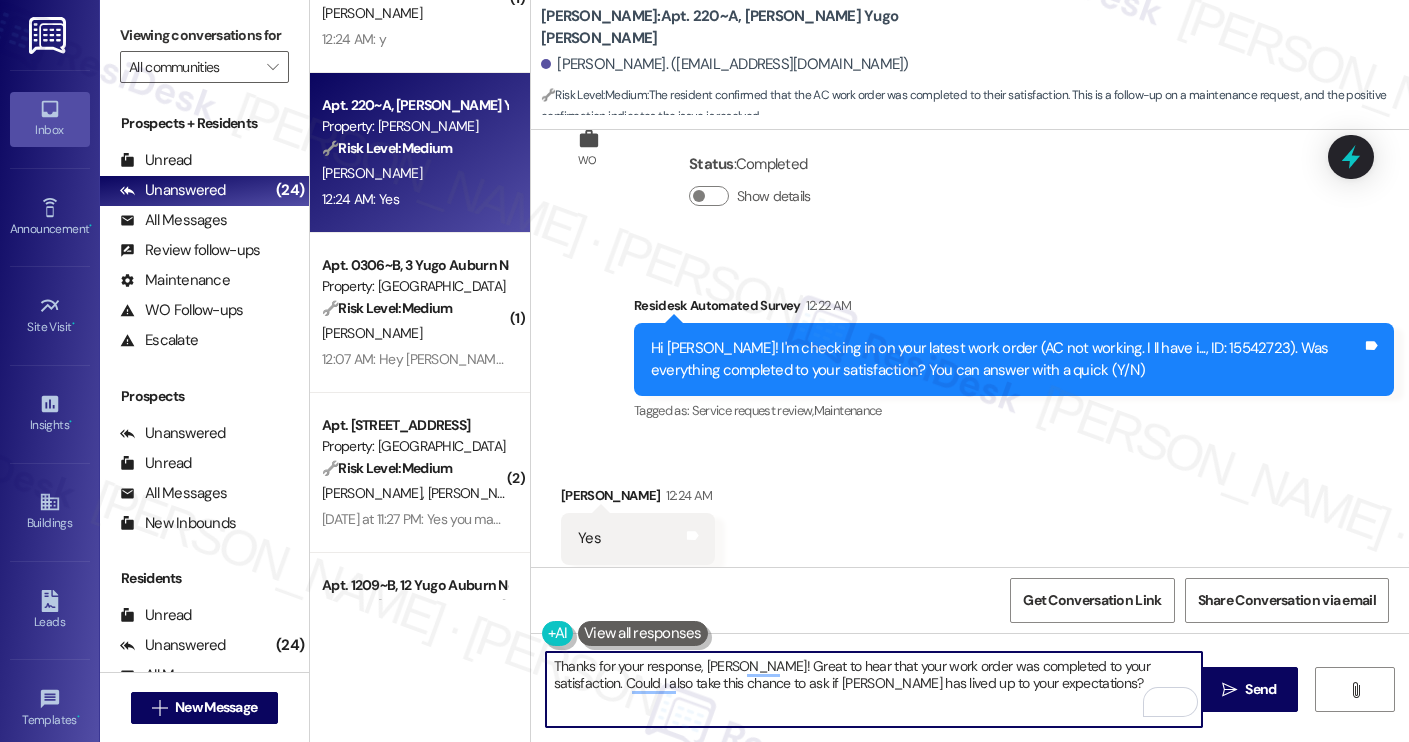 click on "Thanks for your response, Harish! Great to hear that your work order was completed to your satisfaction. Could I also take this chance to ask if Yugo Austin Waterloo has lived up to your expectations?" at bounding box center (874, 689) 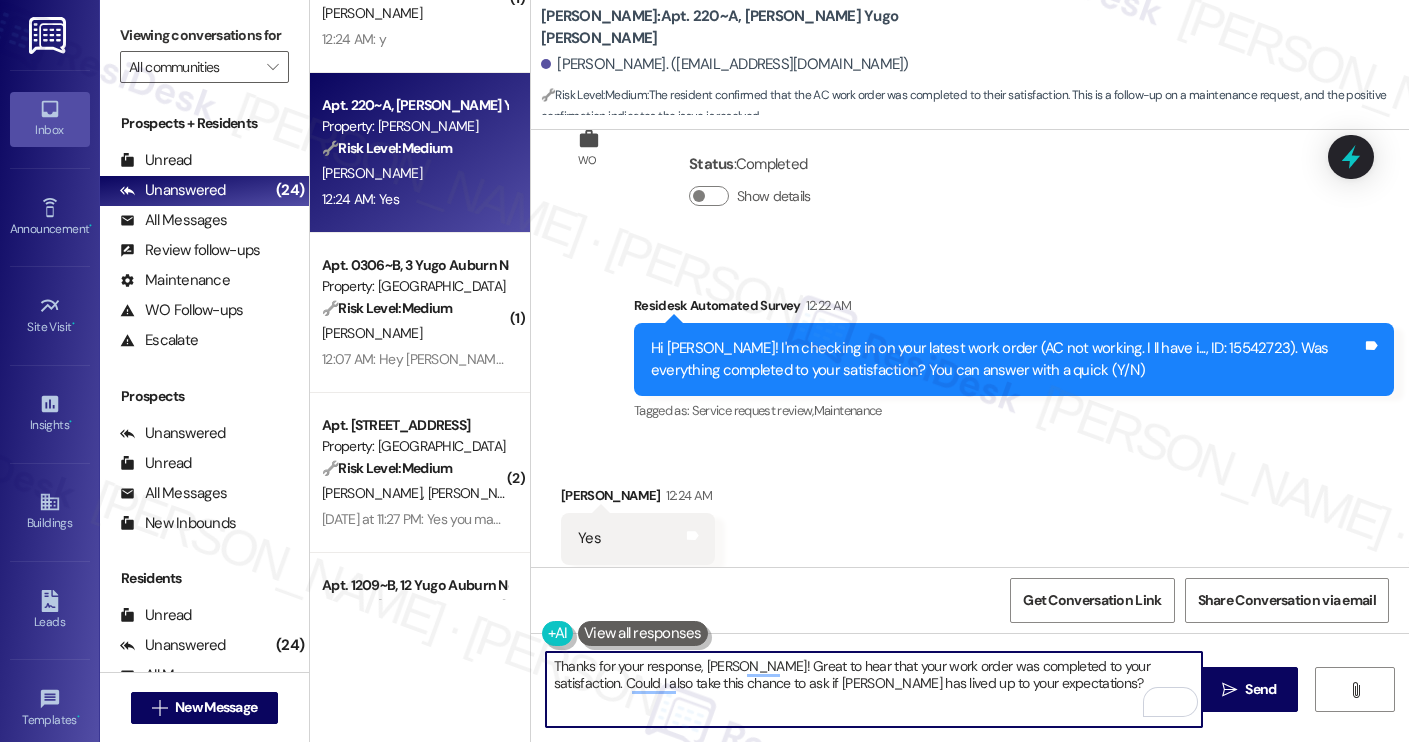 paste on "Ellen" 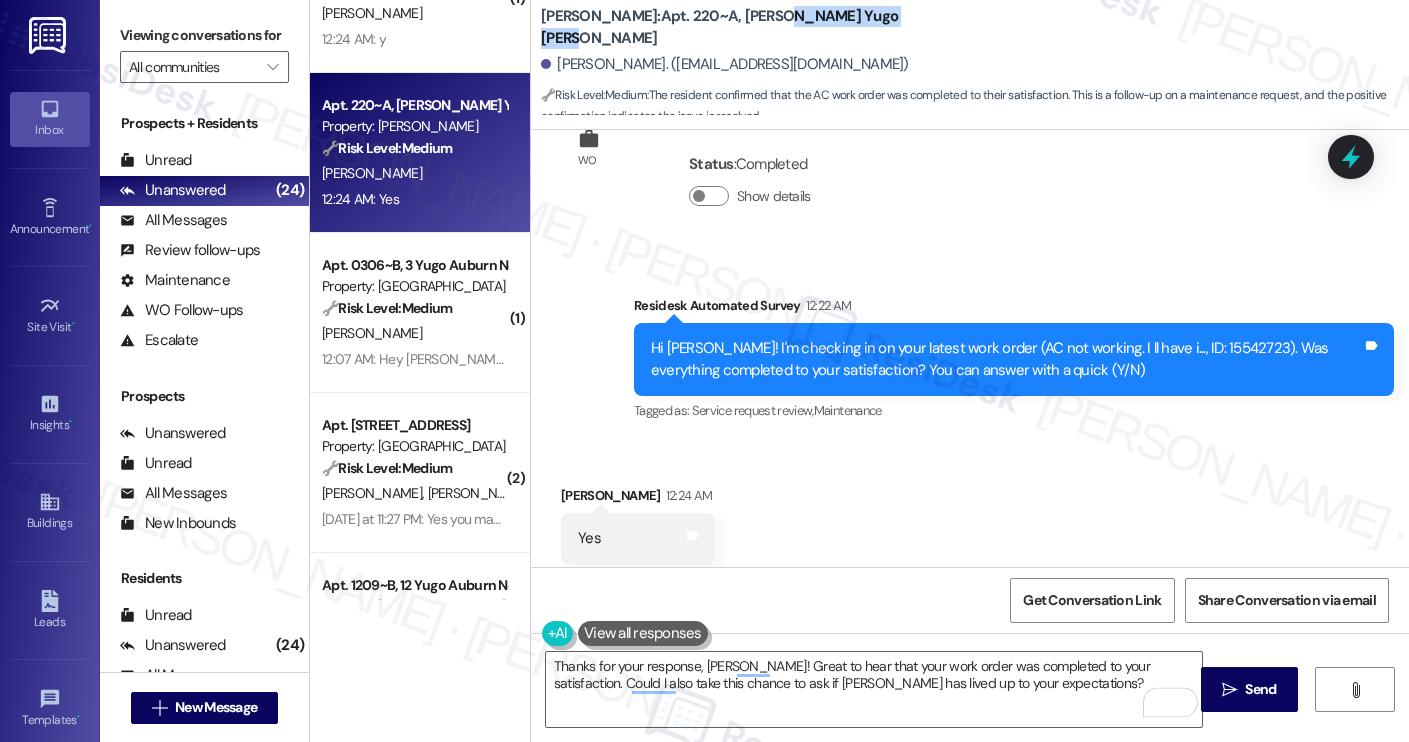 drag, startPoint x: 788, startPoint y: 26, endPoint x: 945, endPoint y: 27, distance: 157.00319 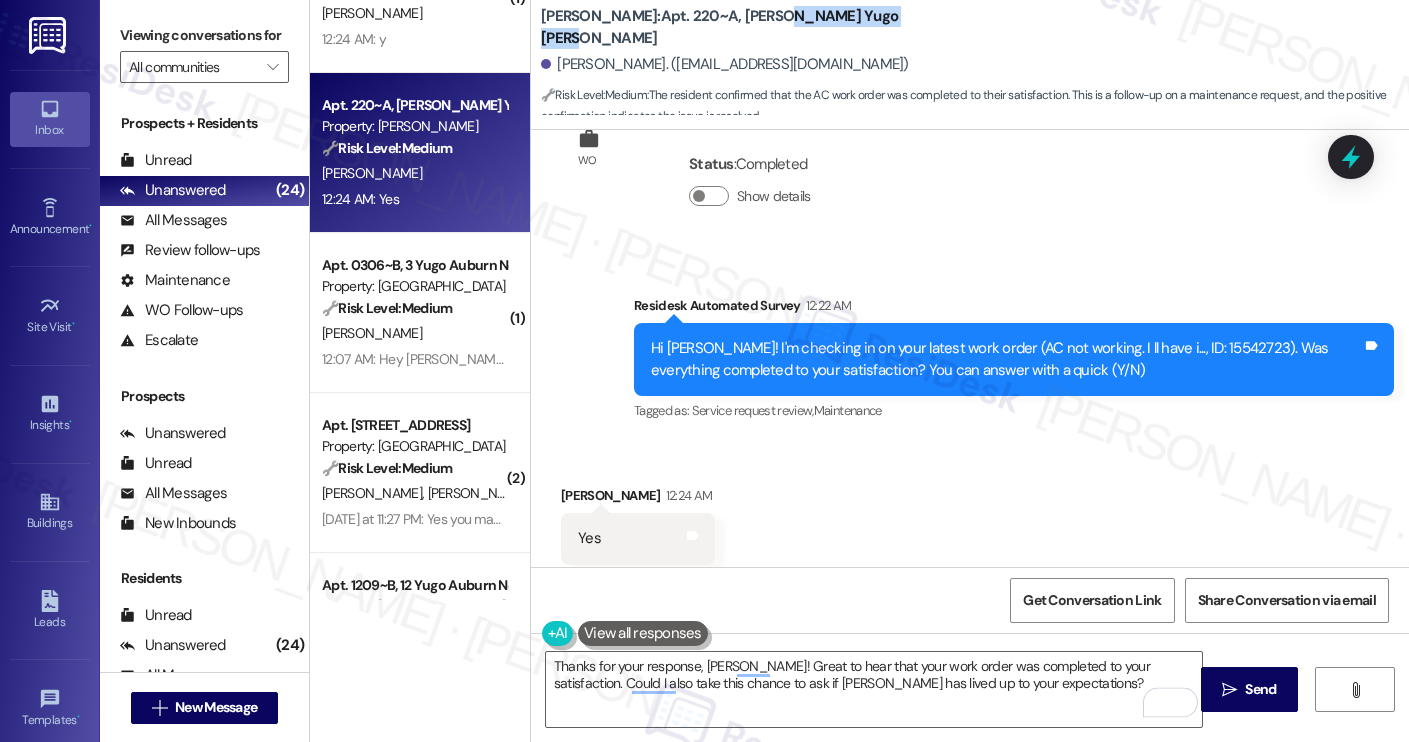 click on "Yugo Raleigh Logan:  Apt. 220~A, Logan Yugo Raleigh Logan       Ellen Sobieski. (esobie35@gmail.com)   🔧  Risk Level:  Medium :  The resident confirmed that the AC work order was completed to their satisfaction. This is a follow-up on a maintenance request, and the positive confirmation indicates the issue is resolved." at bounding box center (975, 60) 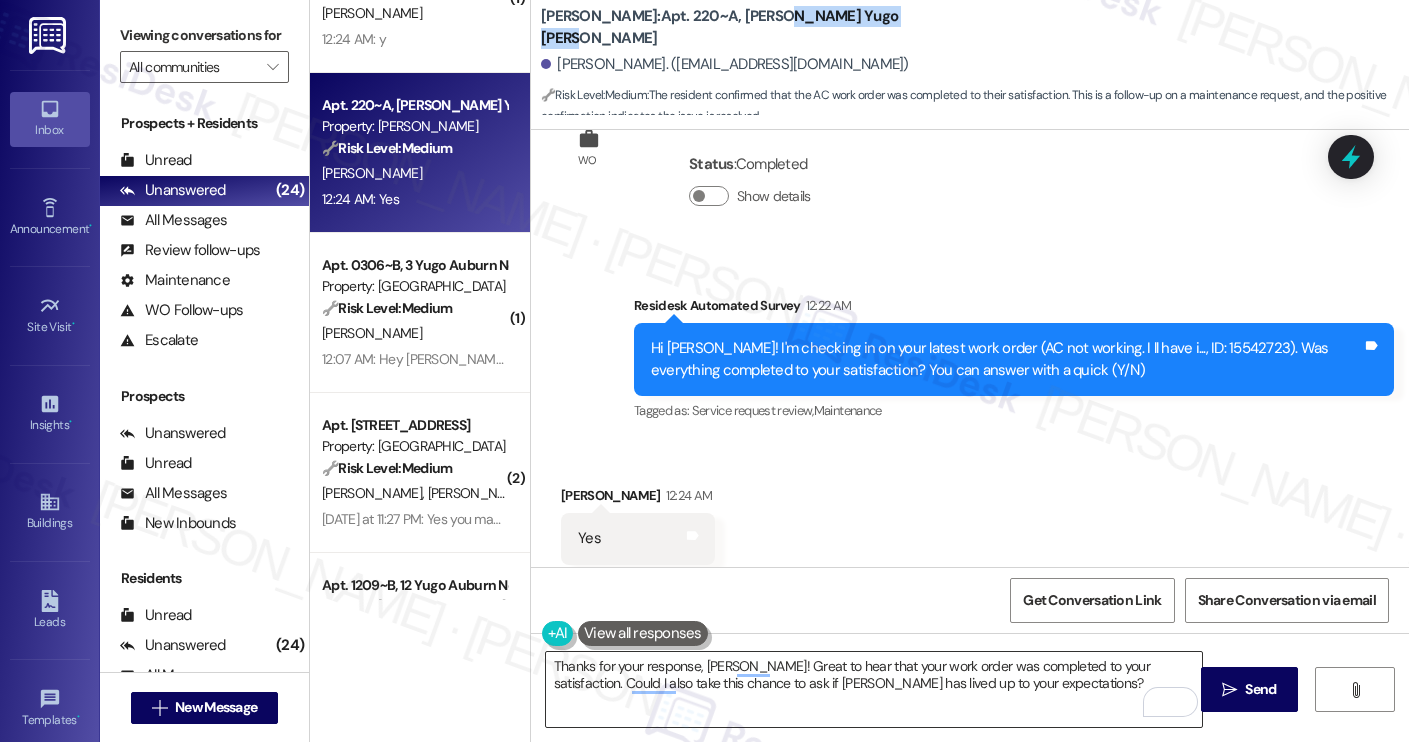 click on "Thanks for your response, Ellen! Great to hear that your work order was completed to your satisfaction. Could I also take this chance to ask if Yugo Austin Waterloo has lived up to your expectations?" at bounding box center [874, 689] 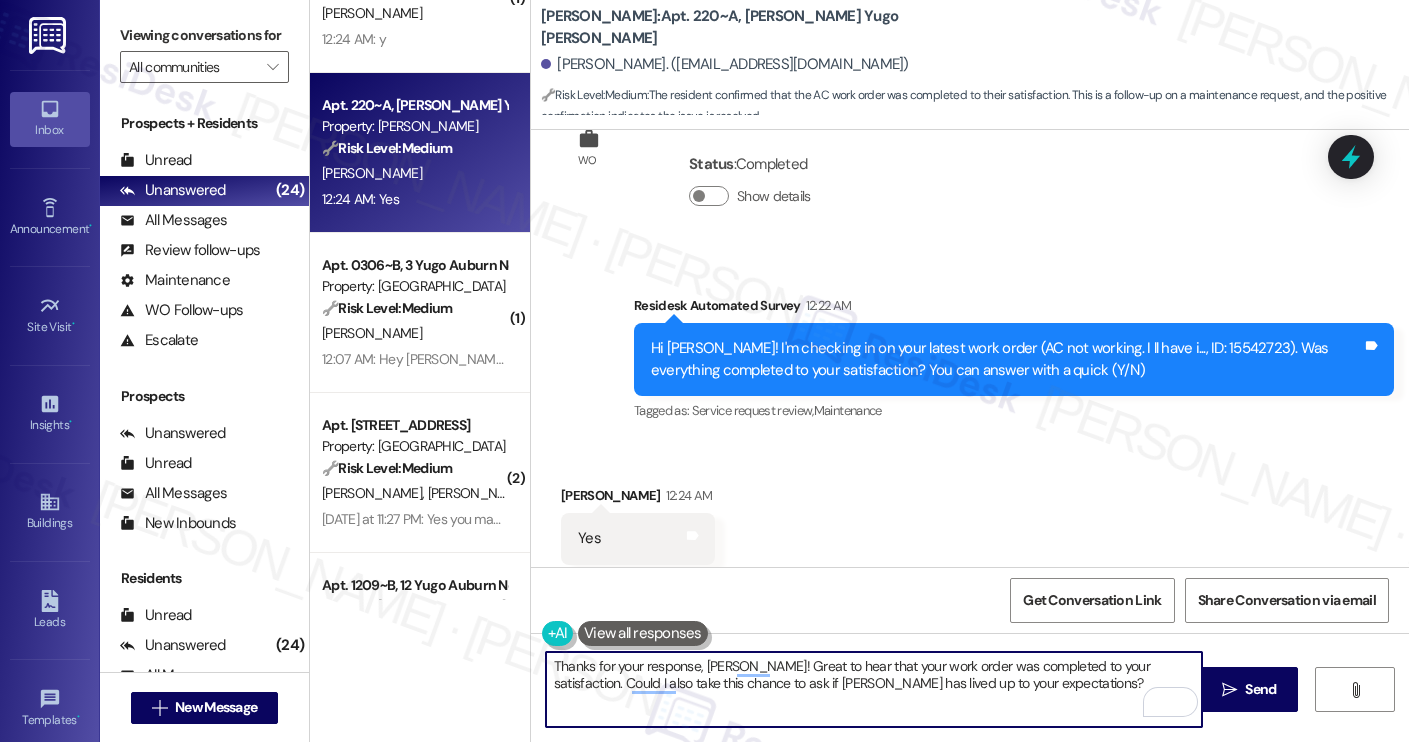 click on "Thanks for your response, Ellen! Great to hear that your work order was completed to your satisfaction. Could I also take this chance to ask if Yugo Austin Waterloo has lived up to your expectations?" at bounding box center [874, 689] 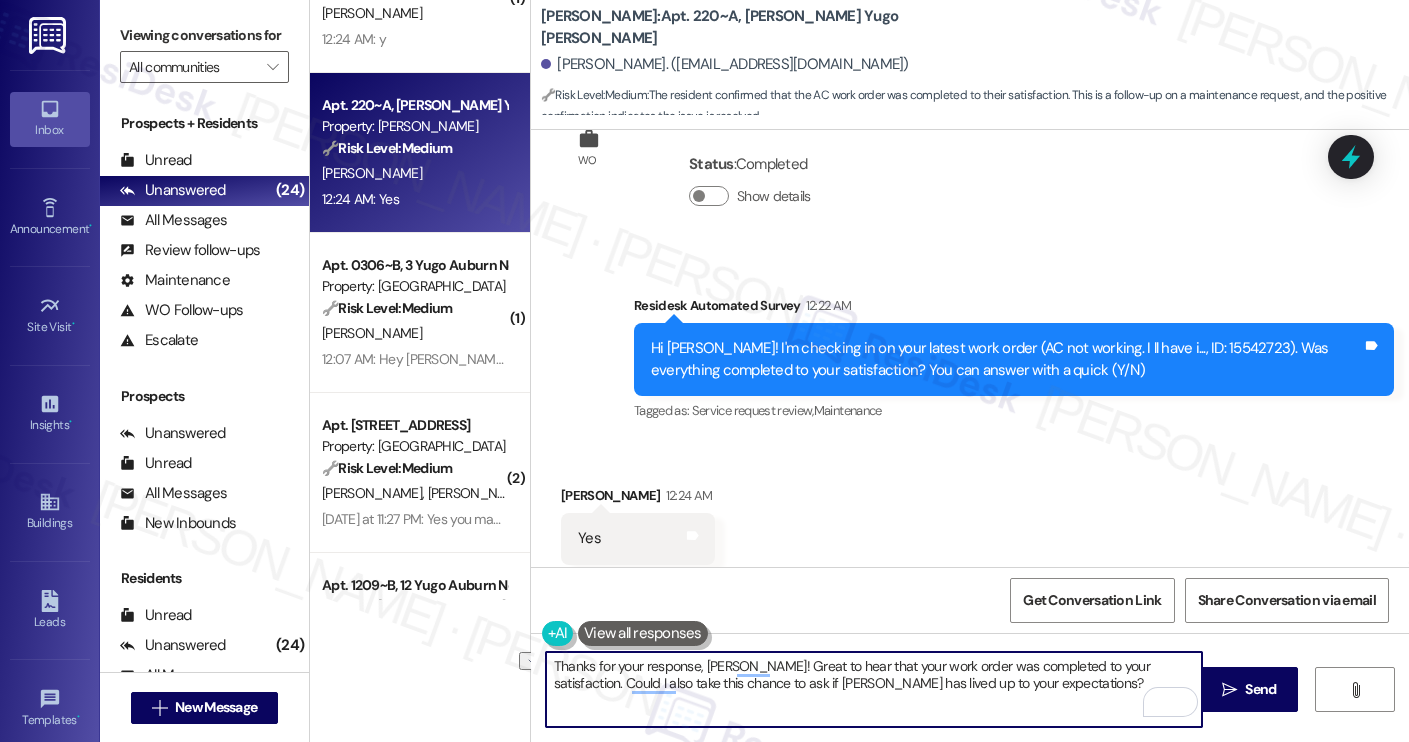 paste on "Raleigh Logan" 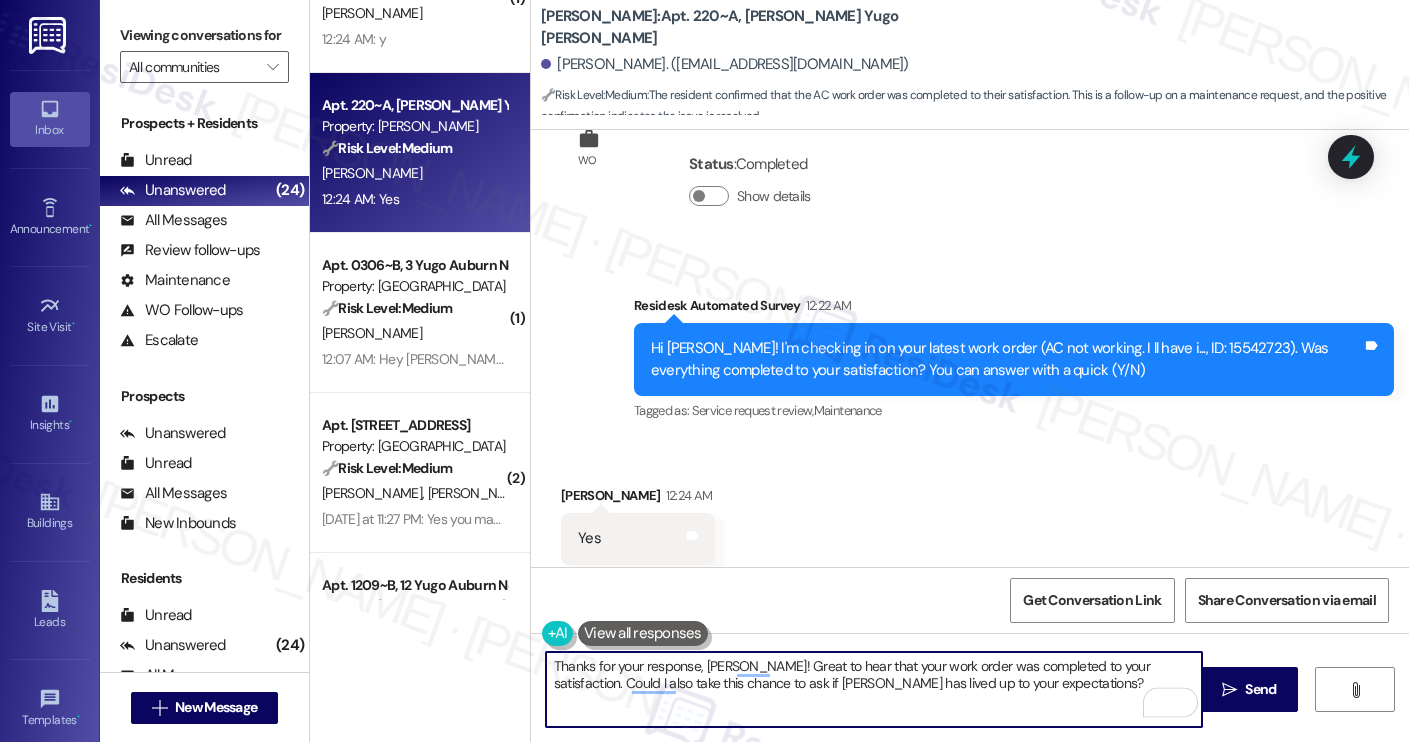 click on "Thanks for your response, Ellen! Great to hear that your work order was completed to your satisfaction. Could I also take this chance to ask if Yugo Raleigh Logan has lived up to your expectations?" at bounding box center (874, 689) 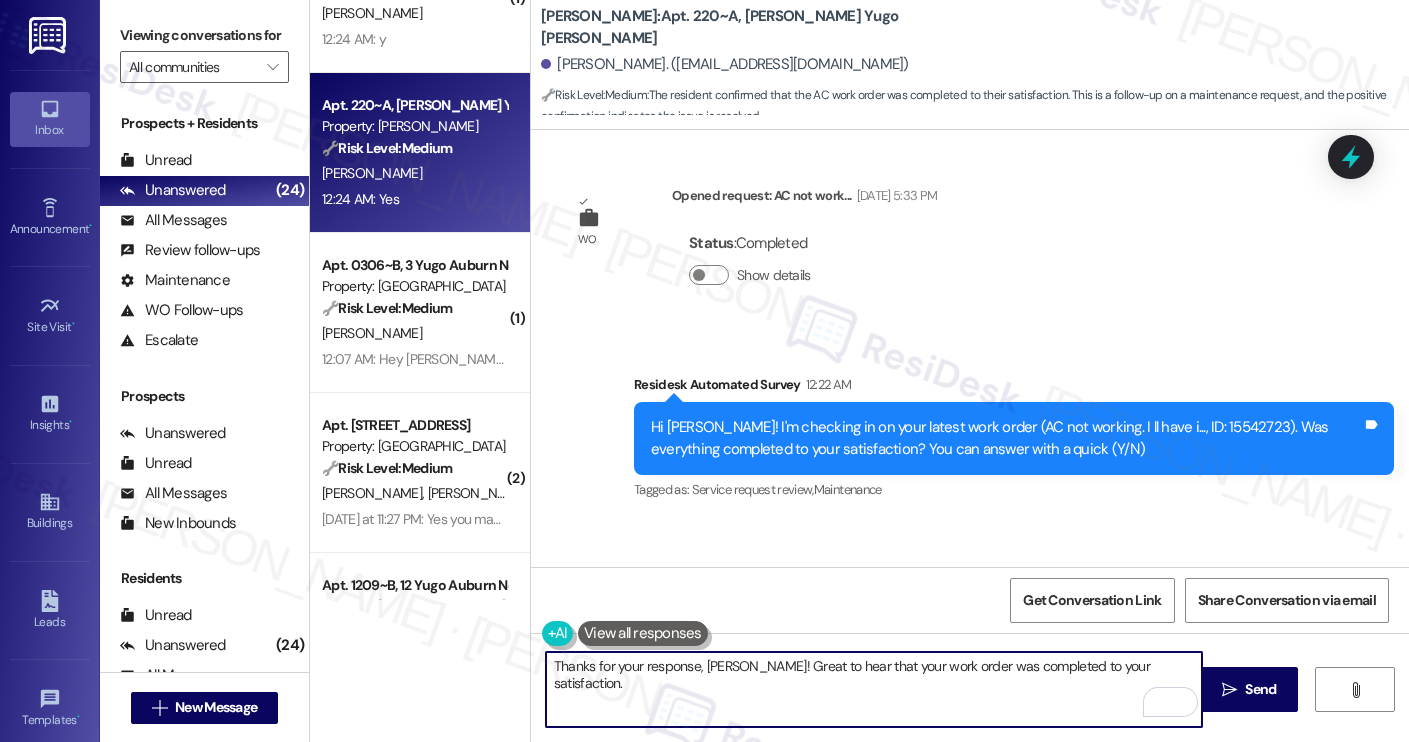 scroll, scrollTop: 2380, scrollLeft: 0, axis: vertical 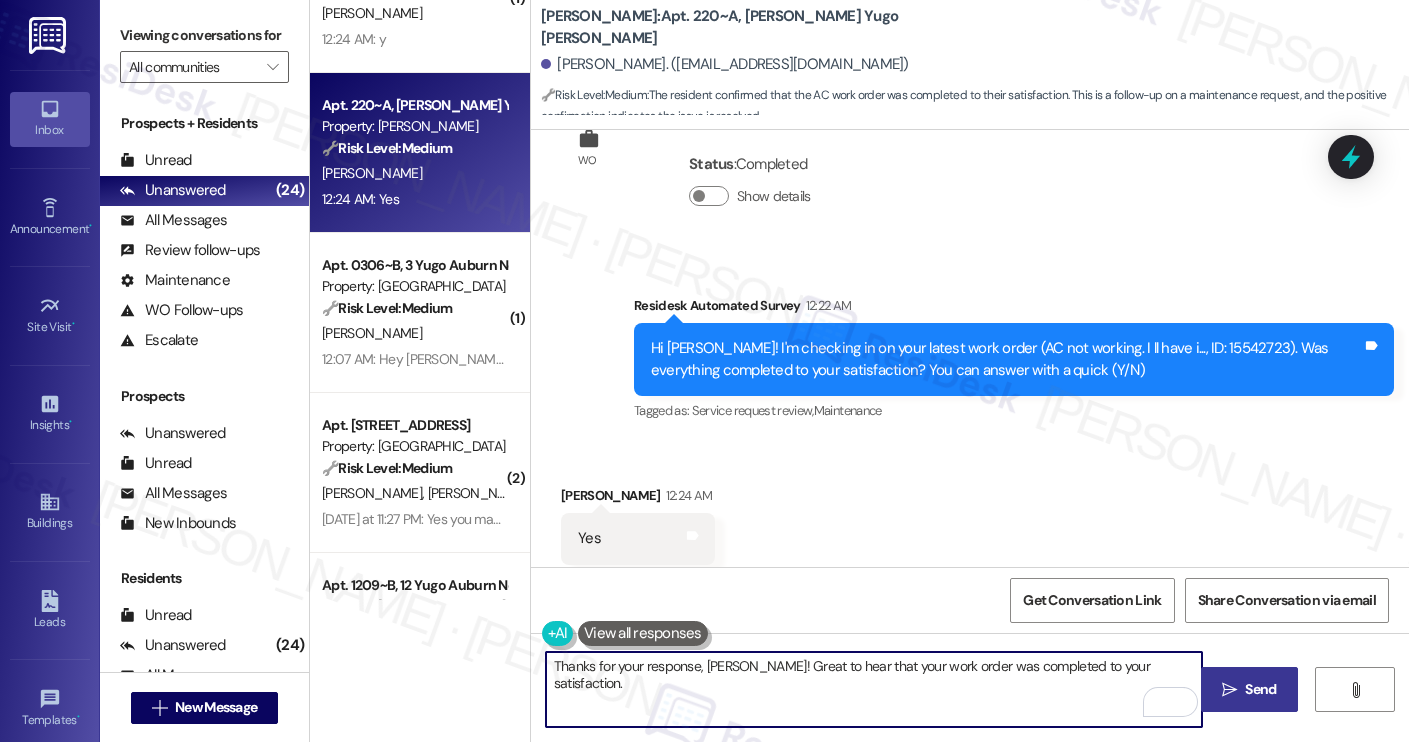 type on "Thanks for your response, Ellen! Great to hear that your work order was completed to your satisfaction." 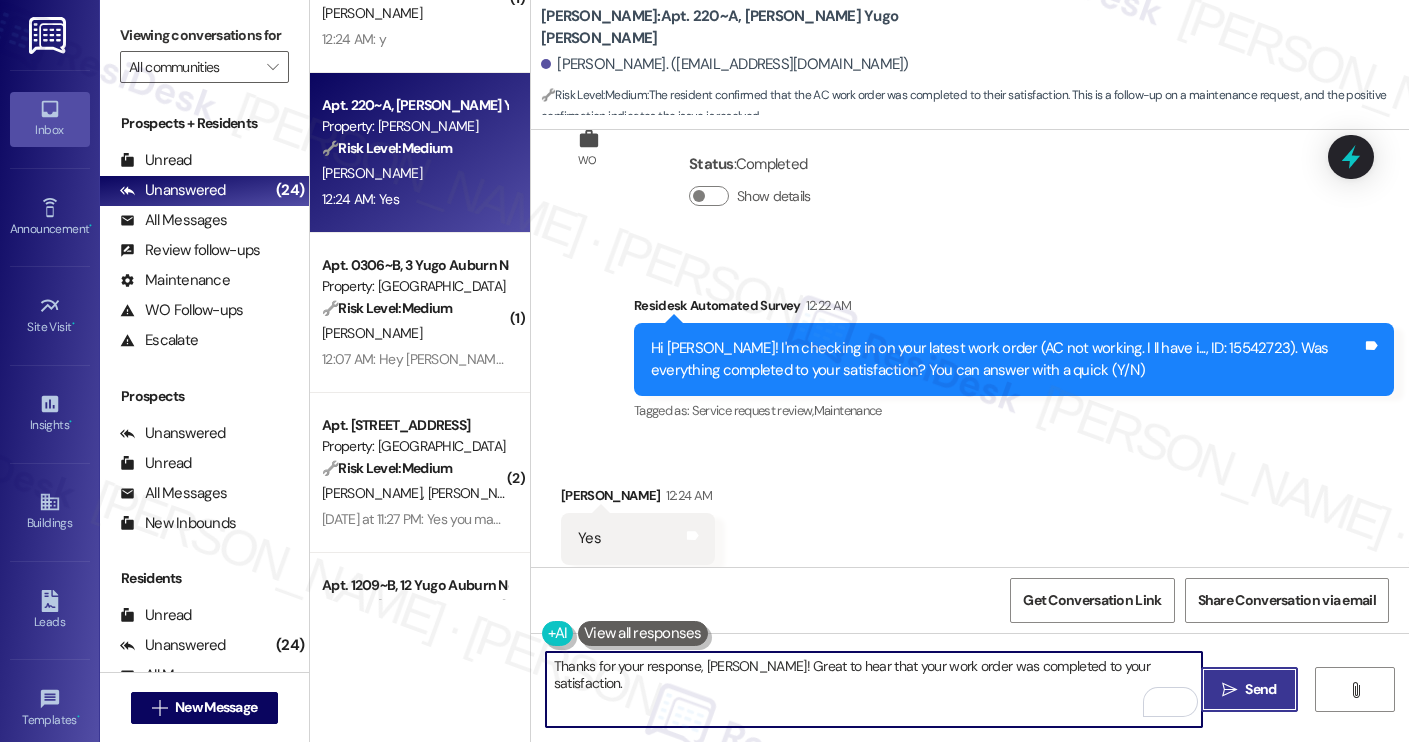 click on "" at bounding box center (1229, 690) 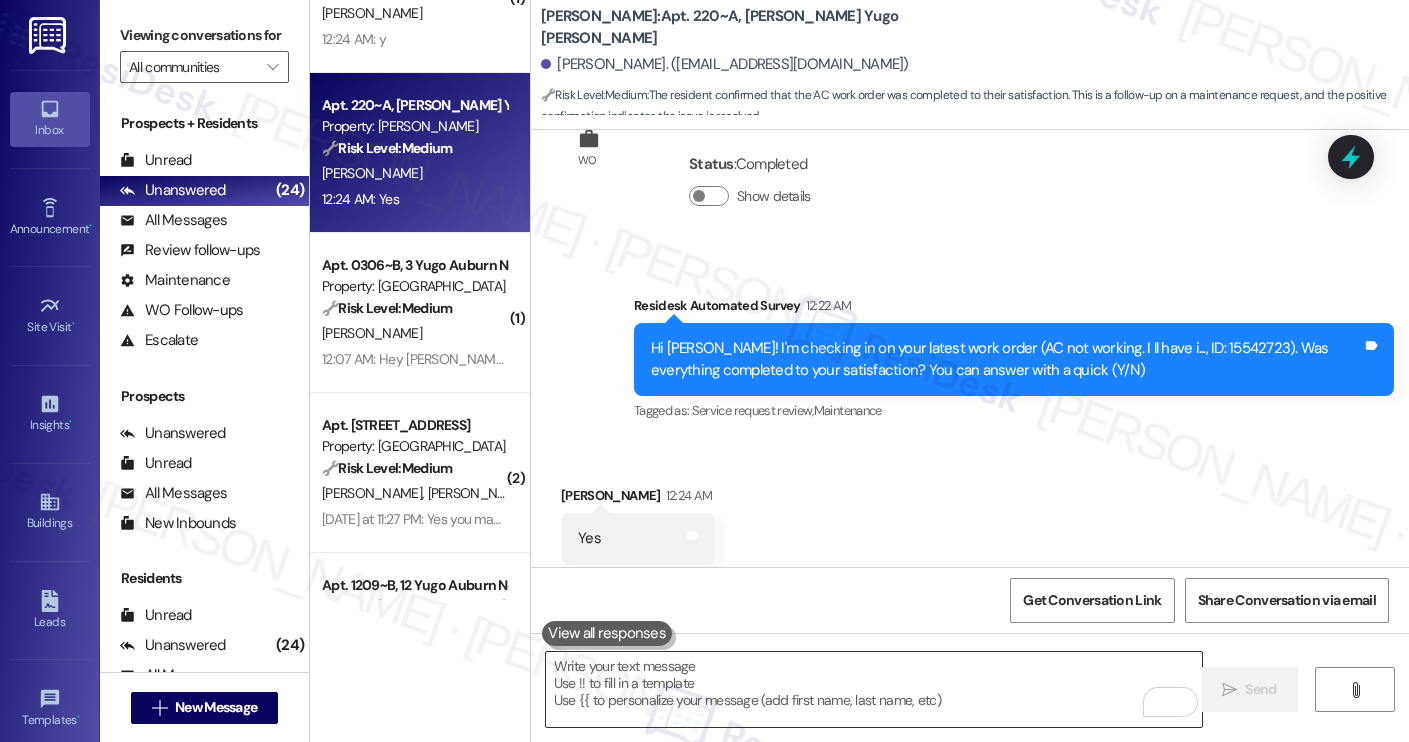 scroll, scrollTop: 2379, scrollLeft: 0, axis: vertical 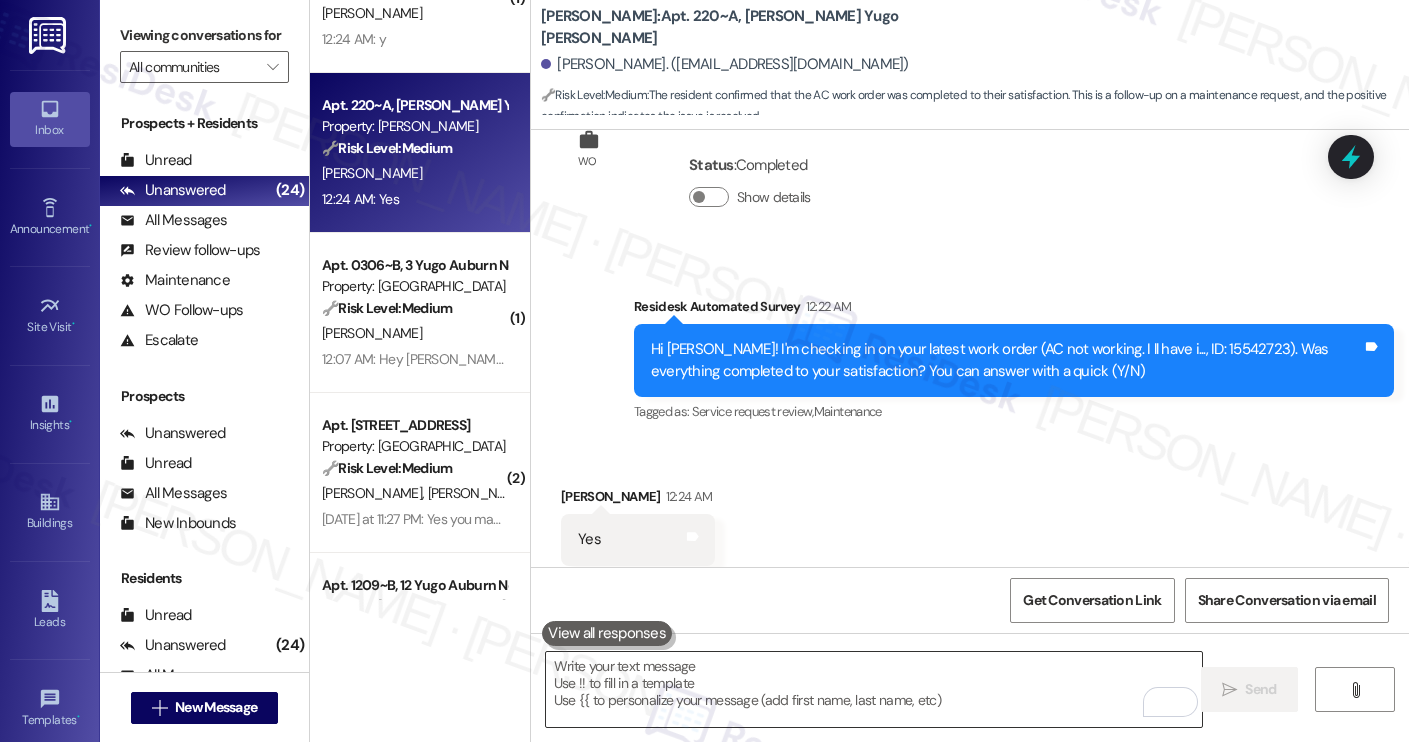 click at bounding box center (874, 689) 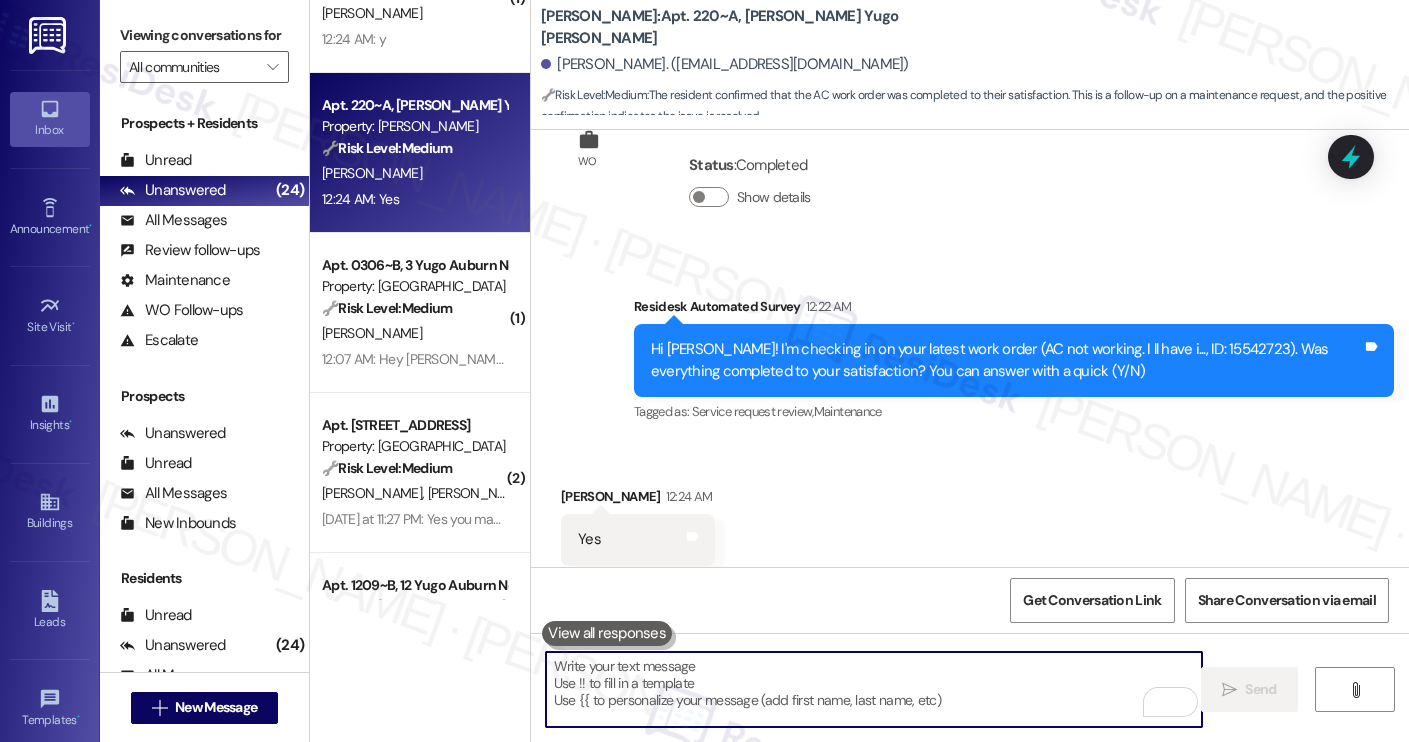 paste on "Could I also take this chance to ask if Yugo Raleigh Logan has lived up to your expectations?" 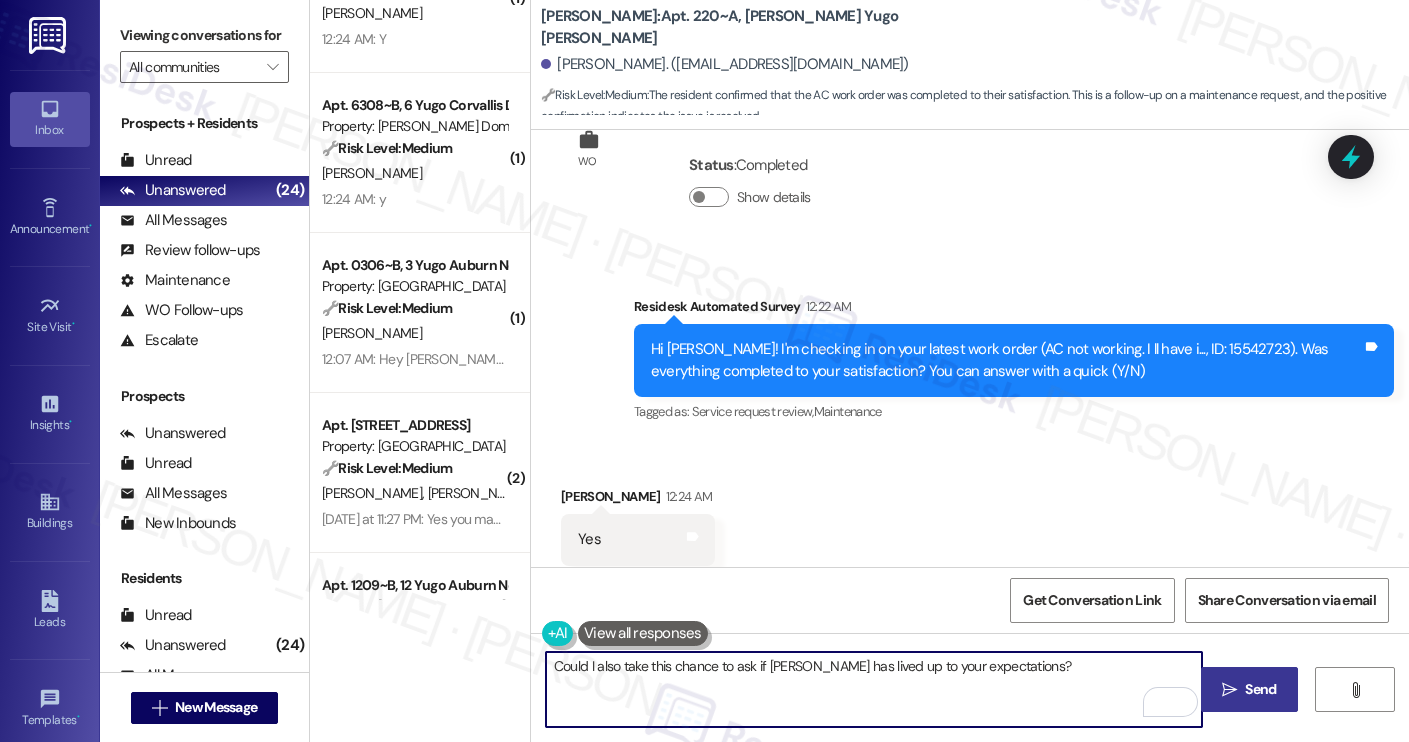 type on "Could I also take this chance to ask if Yugo Raleigh Logan has lived up to your expectations?" 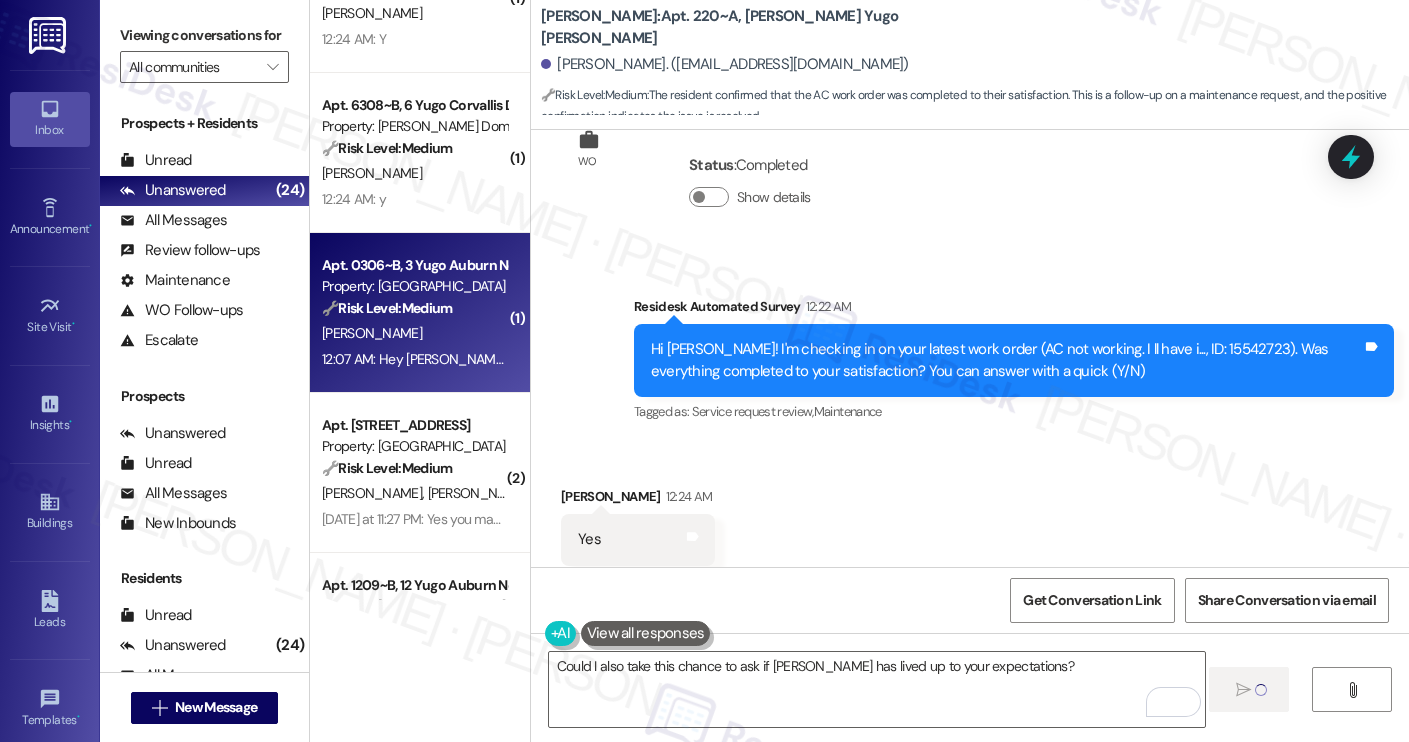 type 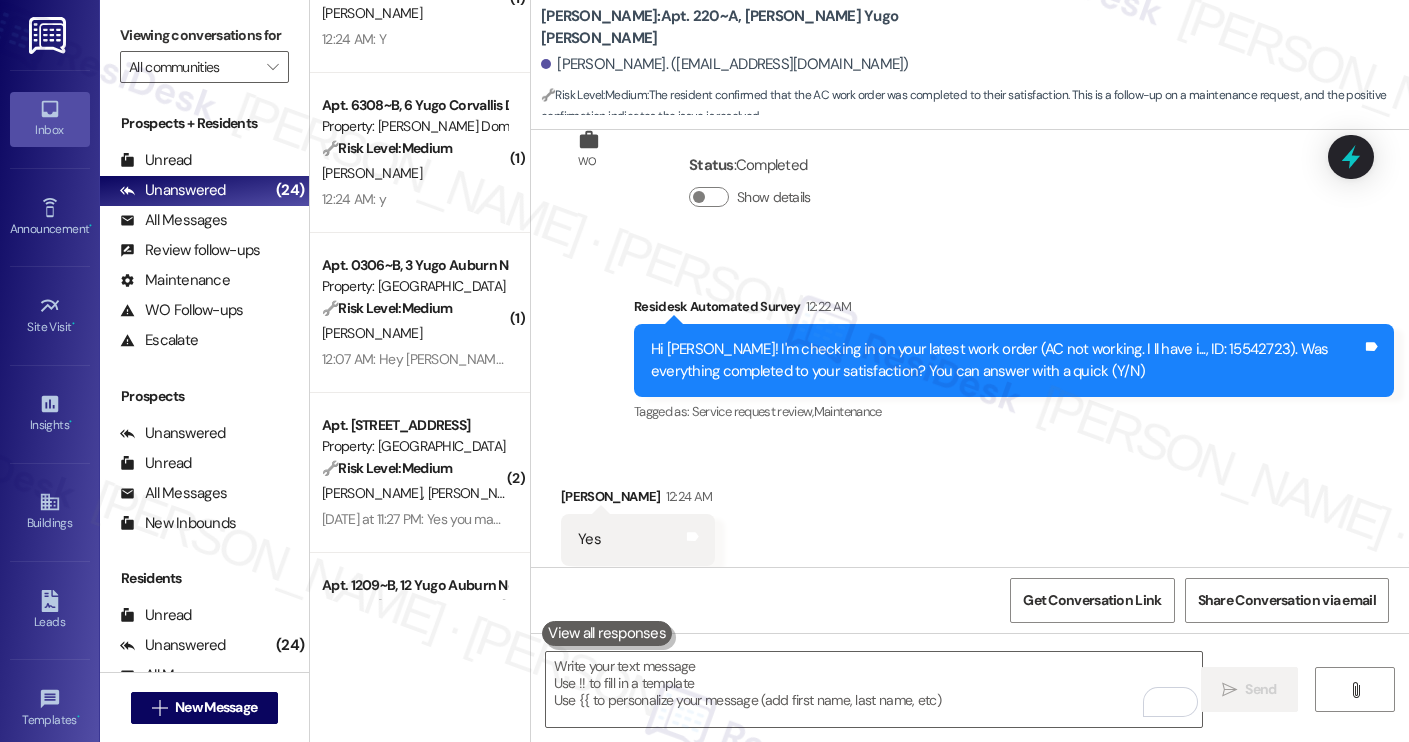 scroll, scrollTop: 2659, scrollLeft: 0, axis: vertical 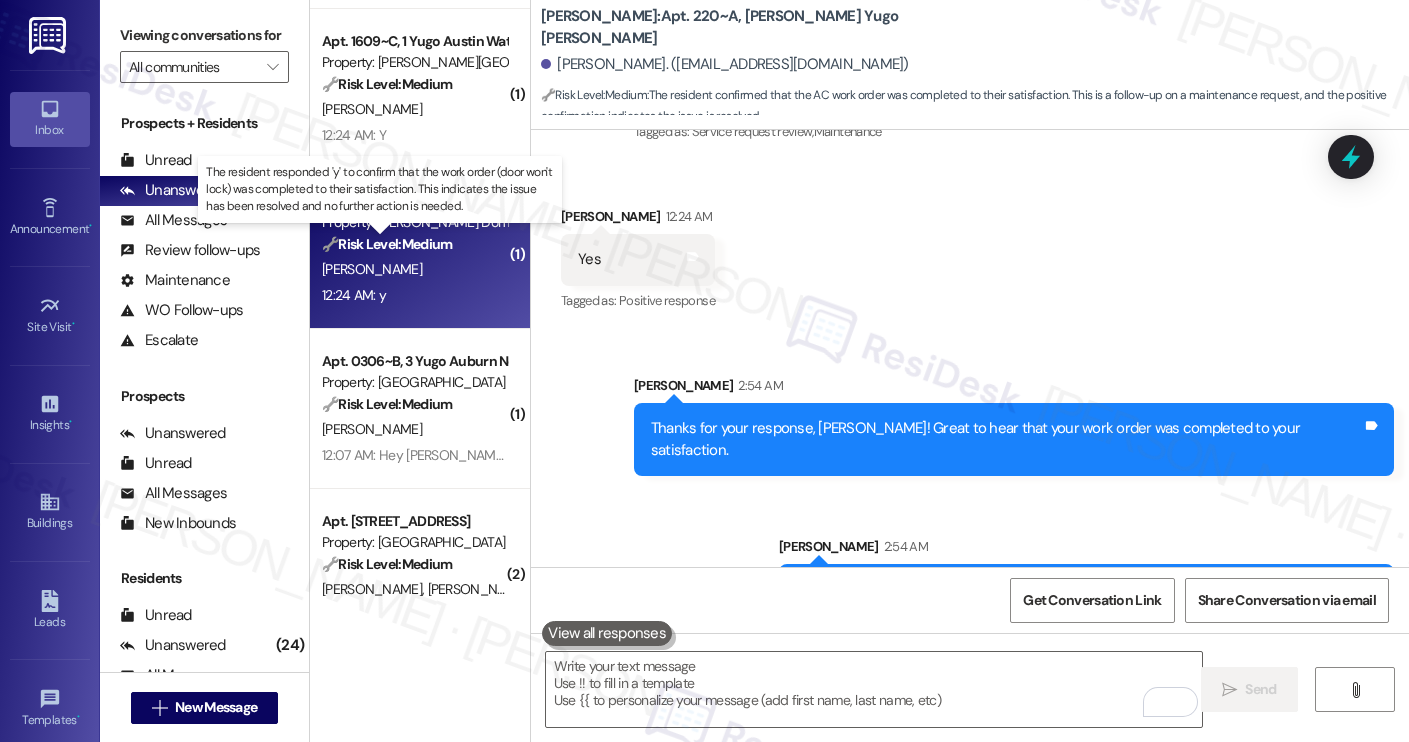 click on "🔧  Risk Level:  Medium" at bounding box center (387, 244) 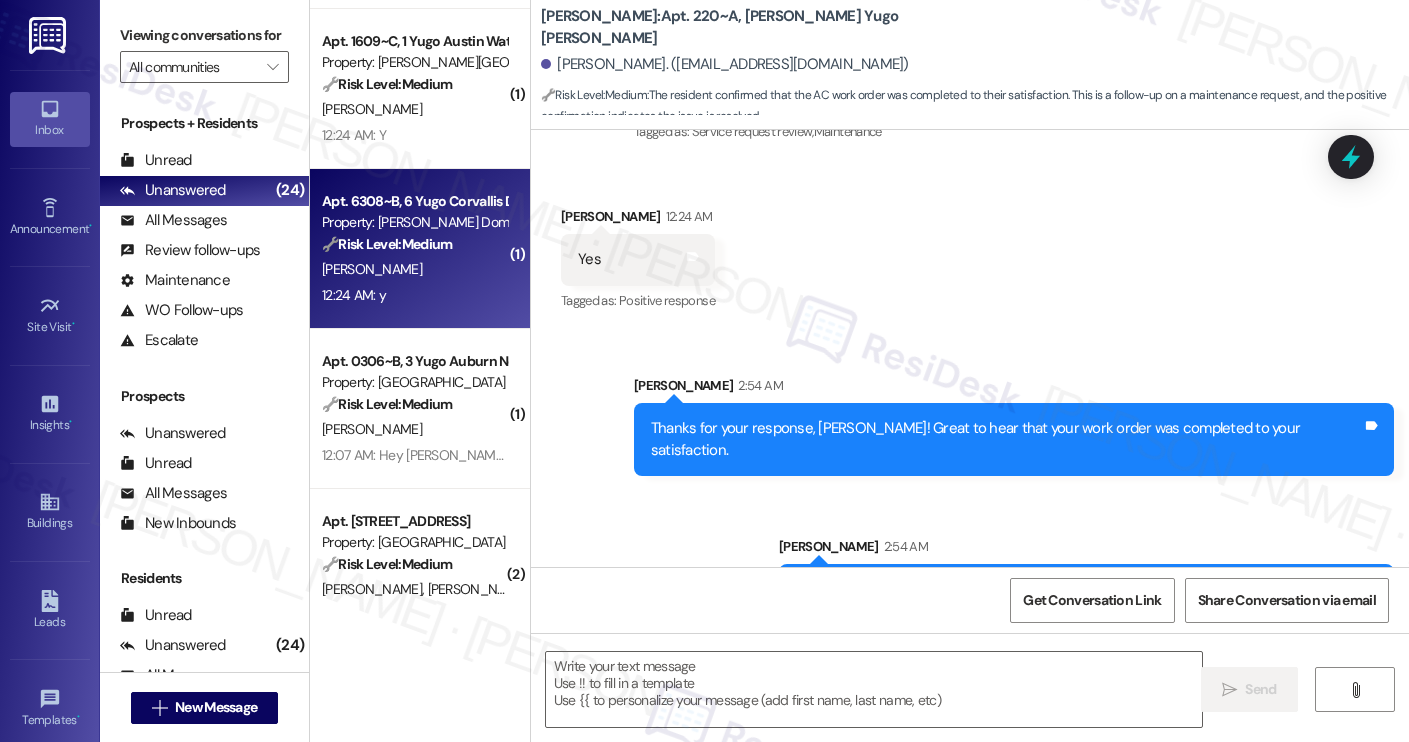 type on "Fetching suggested responses. Please feel free to read through the conversation in the meantime." 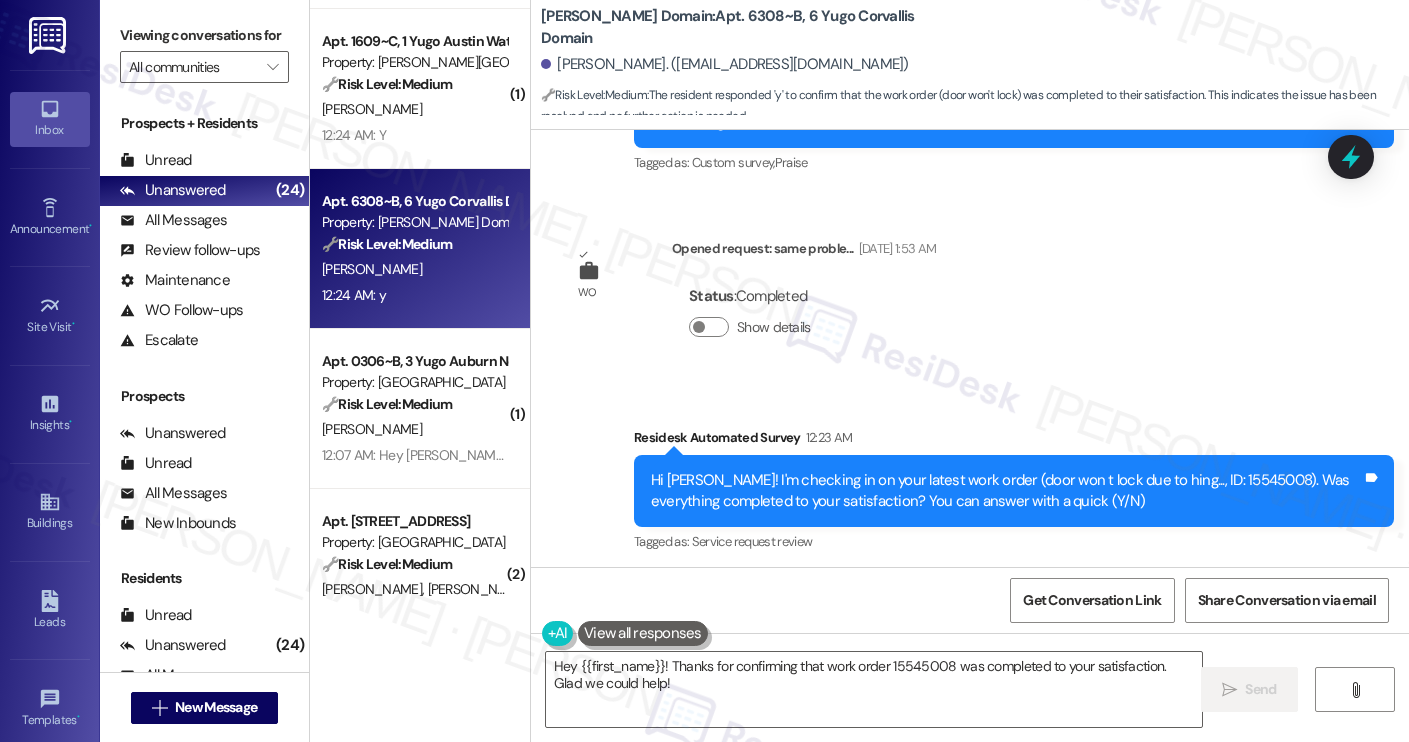 scroll, scrollTop: 3647, scrollLeft: 0, axis: vertical 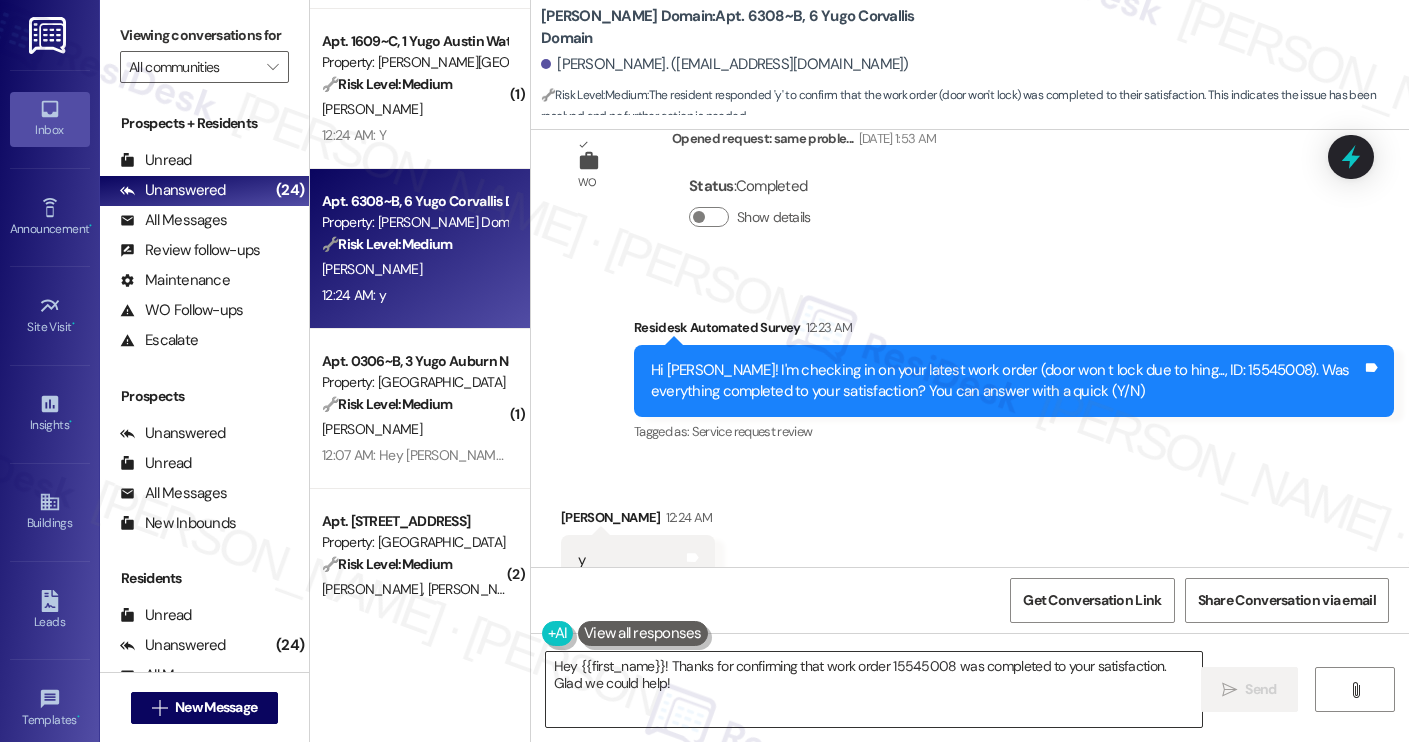 click on "Hey {{first_name}}! Thanks for confirming that work order 15545008 was completed to your satisfaction. Glad we could help!" at bounding box center (874, 689) 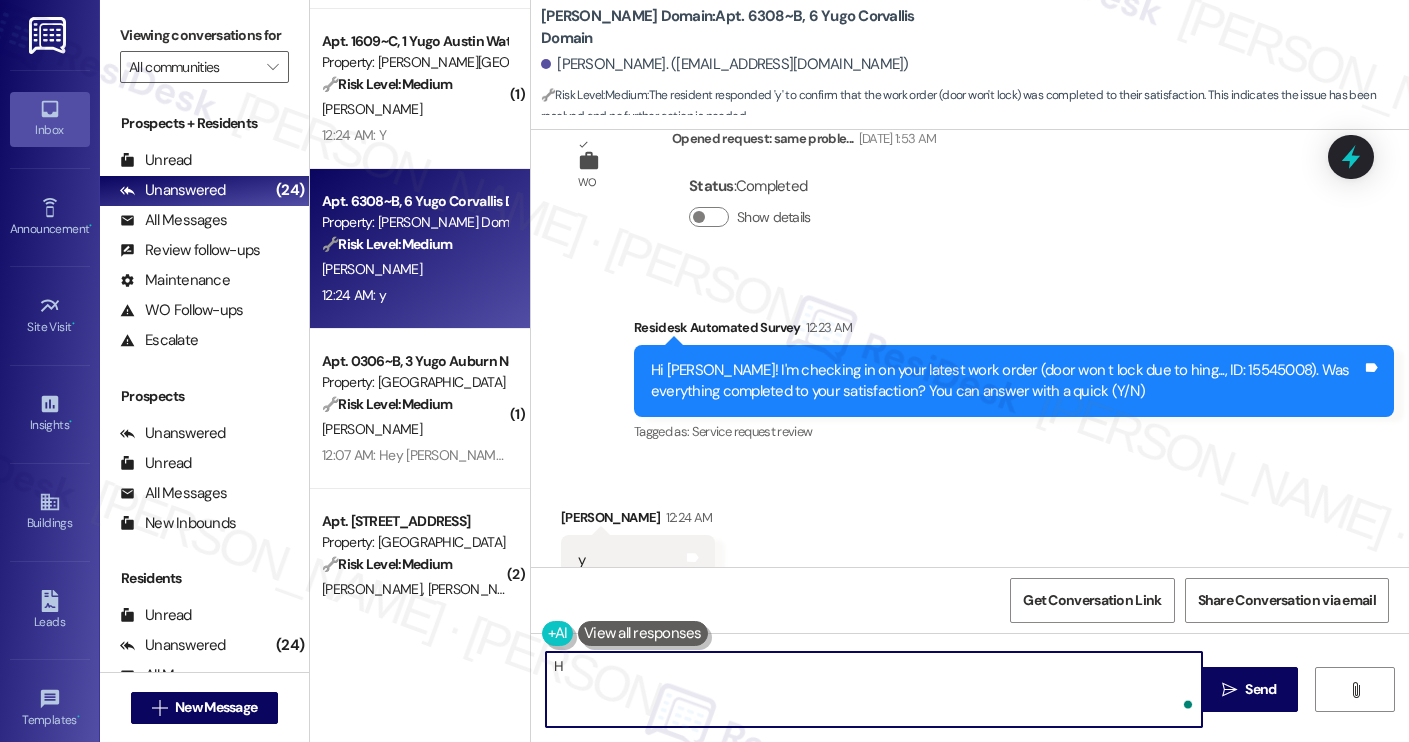 type on "He" 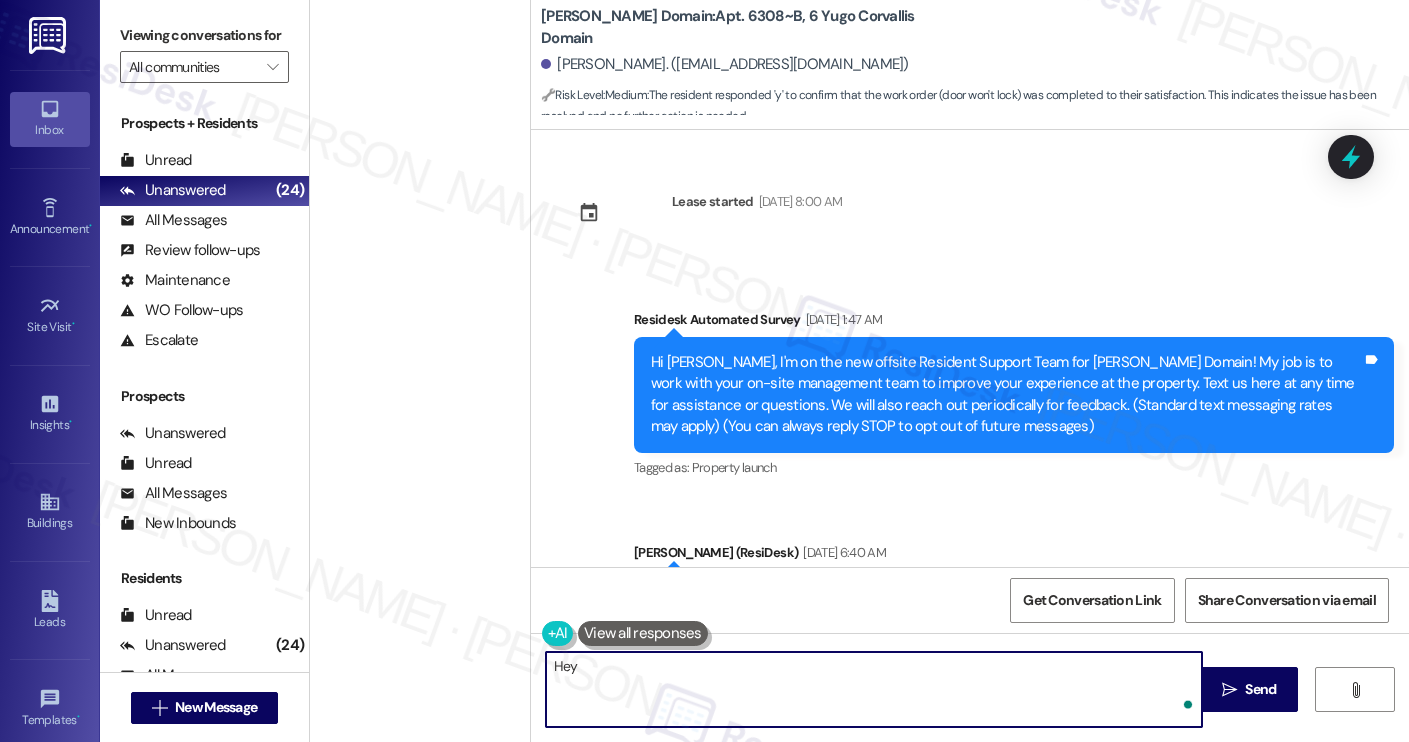 scroll, scrollTop: 0, scrollLeft: 0, axis: both 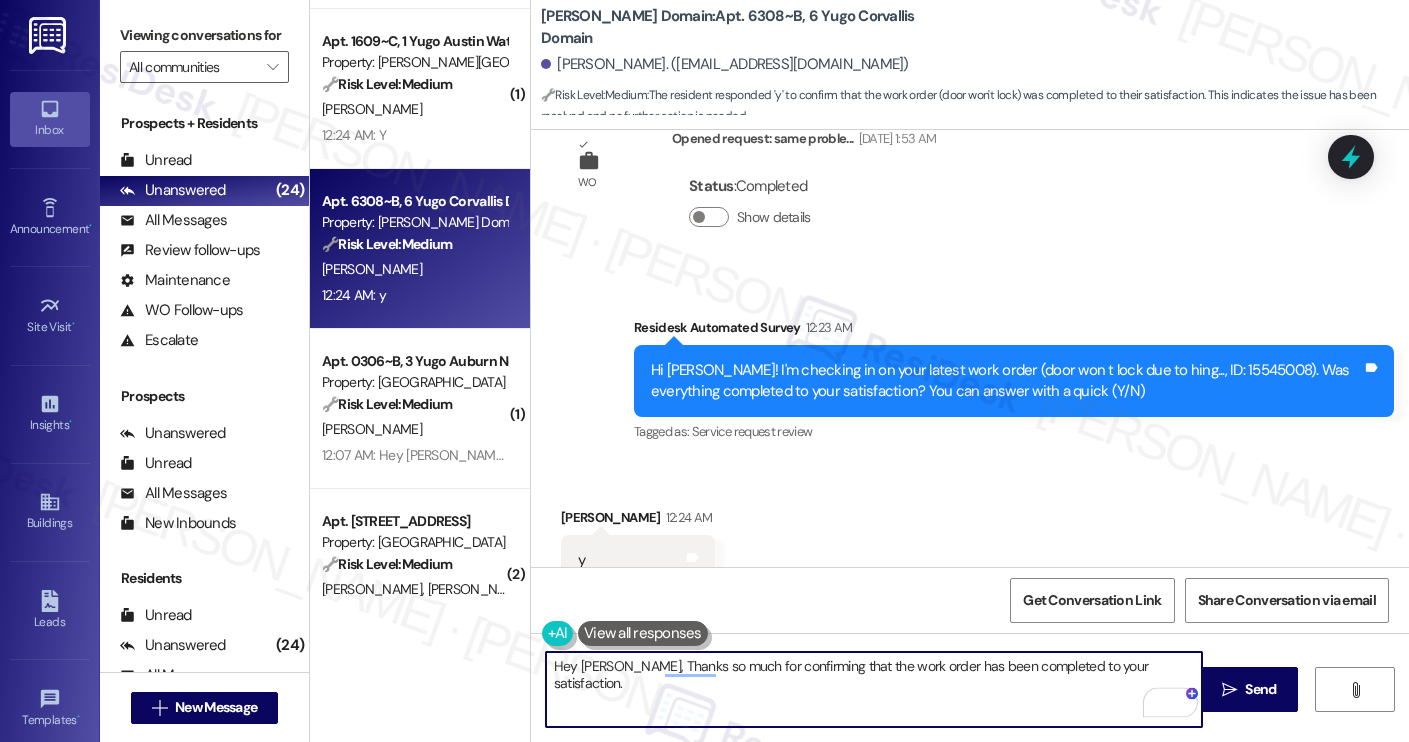 click on "Hey [PERSON_NAME], Thanks so much for confirming that the work order has been completed to your satisfaction." at bounding box center (874, 689) 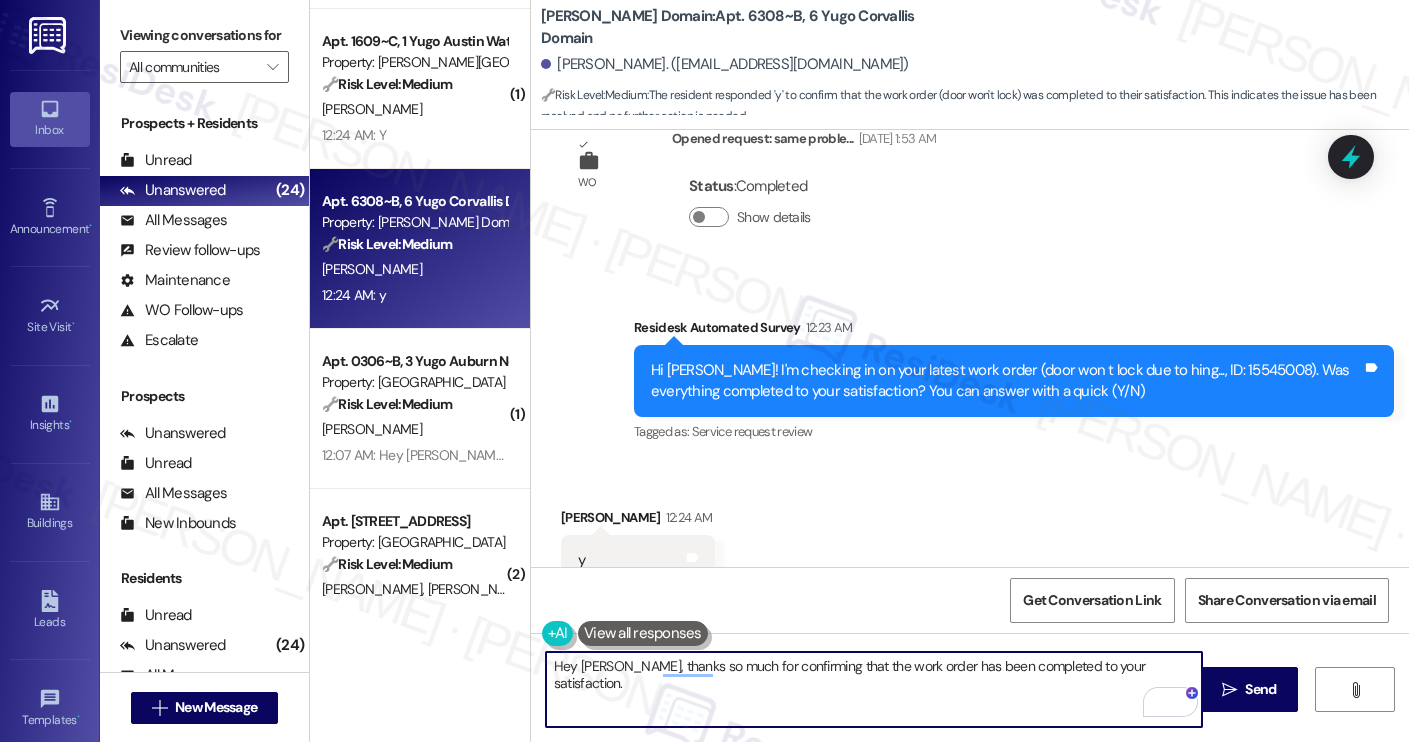 click on "Hey [PERSON_NAME], thanks so much for confirming that the work order has been completed to your satisfaction." at bounding box center [874, 689] 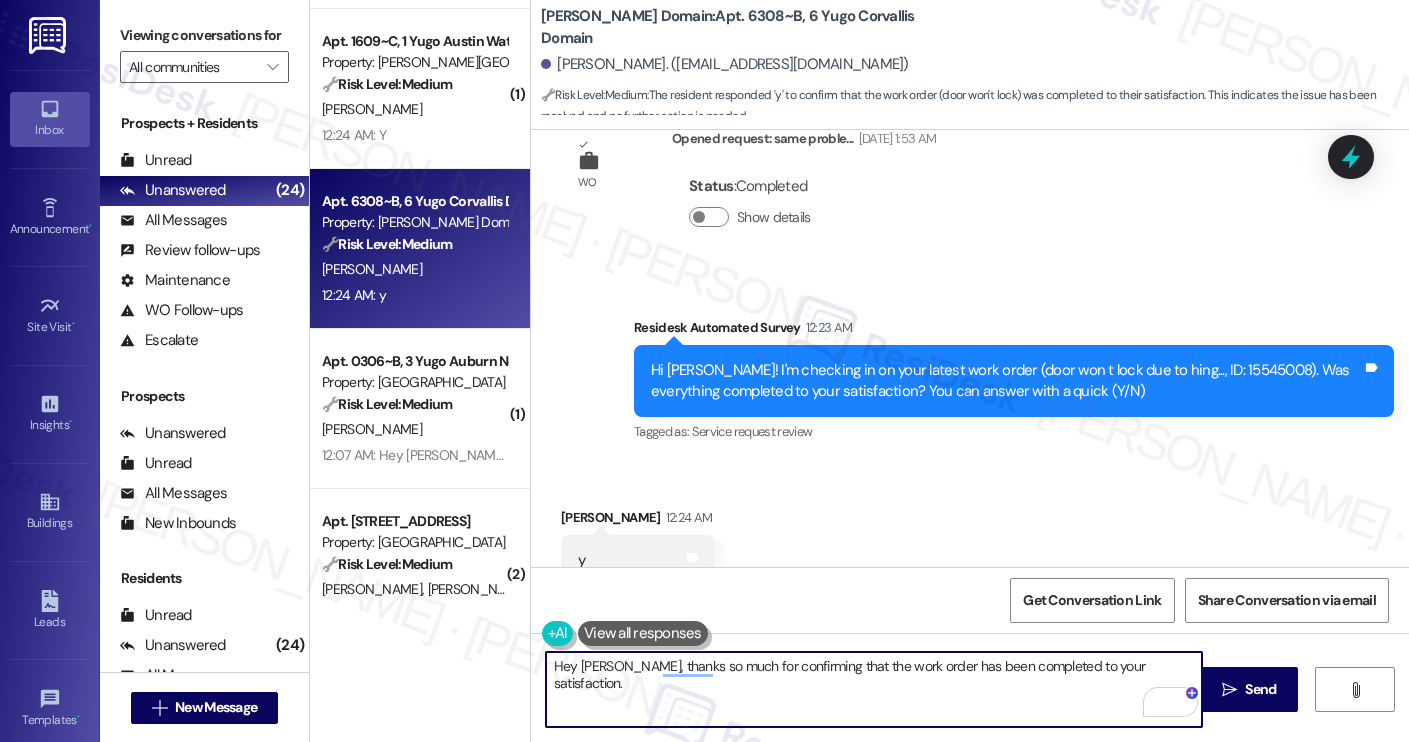 paste on "Feel free to reach out if anything else comes up." 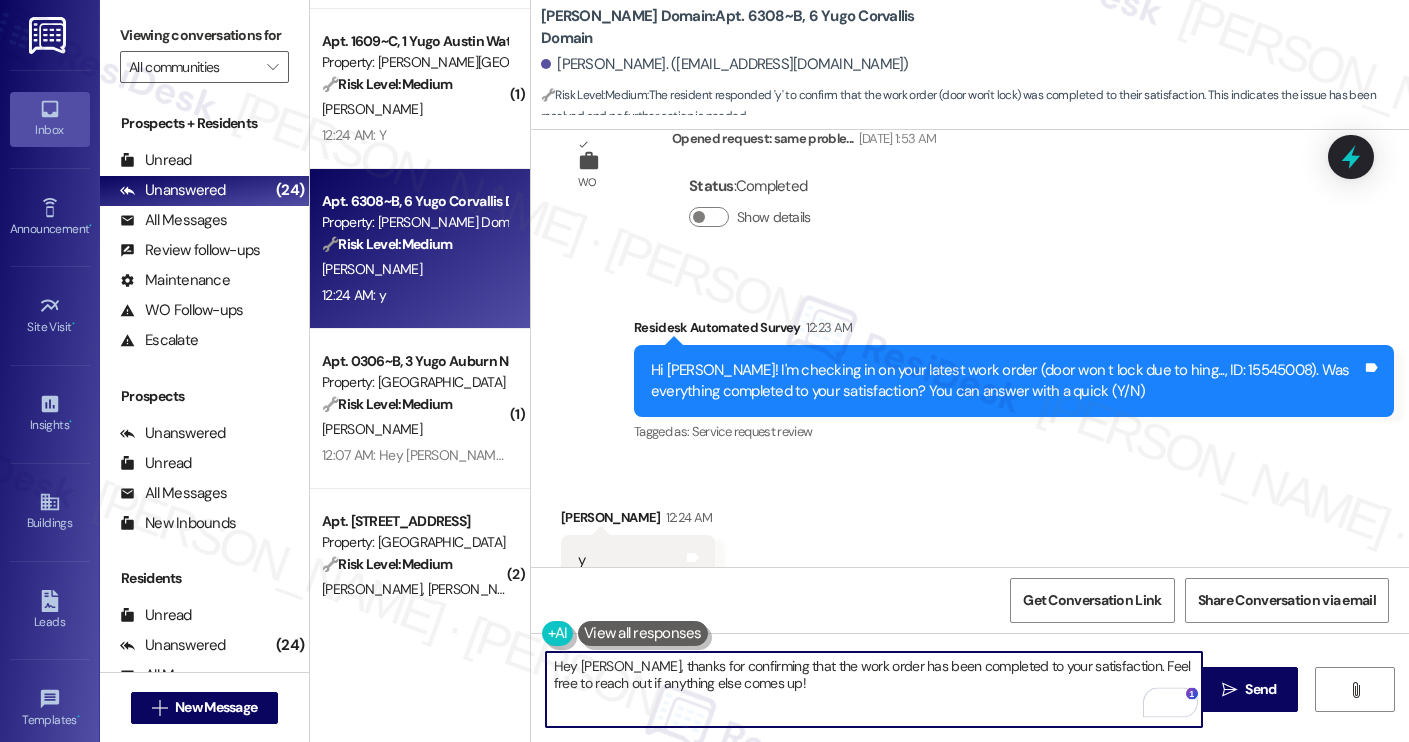 click on "Hey [PERSON_NAME], thanks for confirming that the work order has been completed to your satisfaction. Feel free to reach out if anything else comes up!" at bounding box center [874, 689] 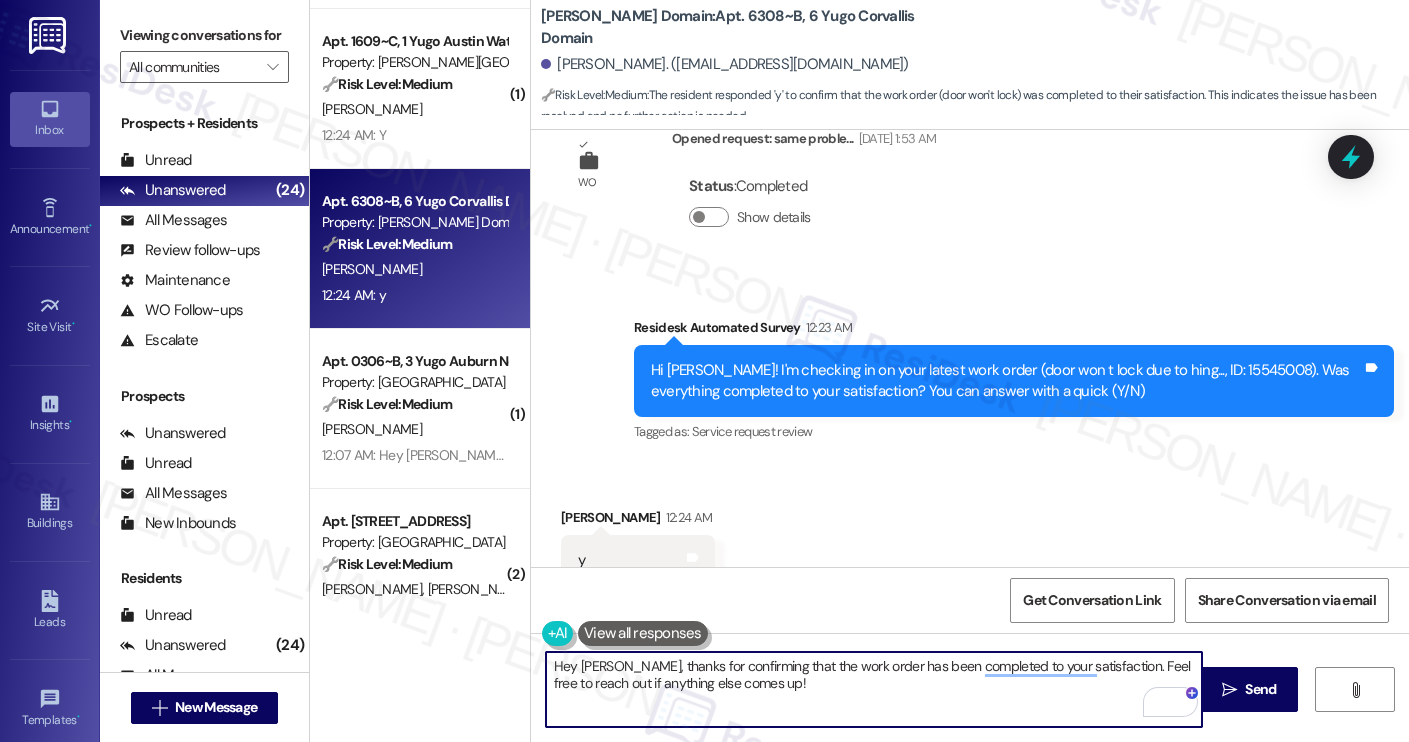 click on "Hey [PERSON_NAME], thanks for confirming that the work order has been completed to your satisfaction. Feel free to reach out if anything else comes up!" at bounding box center (874, 689) 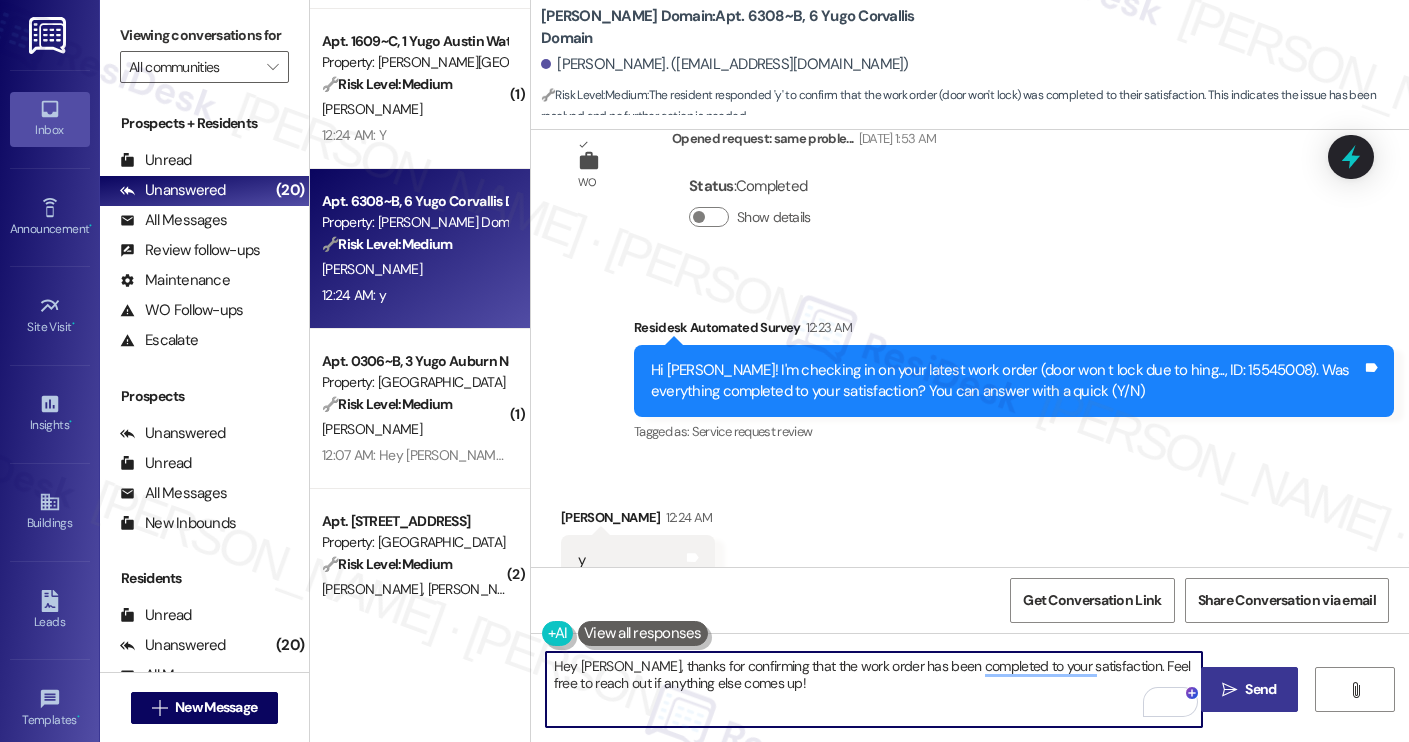 type on "Hey [PERSON_NAME], thanks for confirming that the work order has been completed to your satisfaction. Feel free to reach out if anything else comes up!" 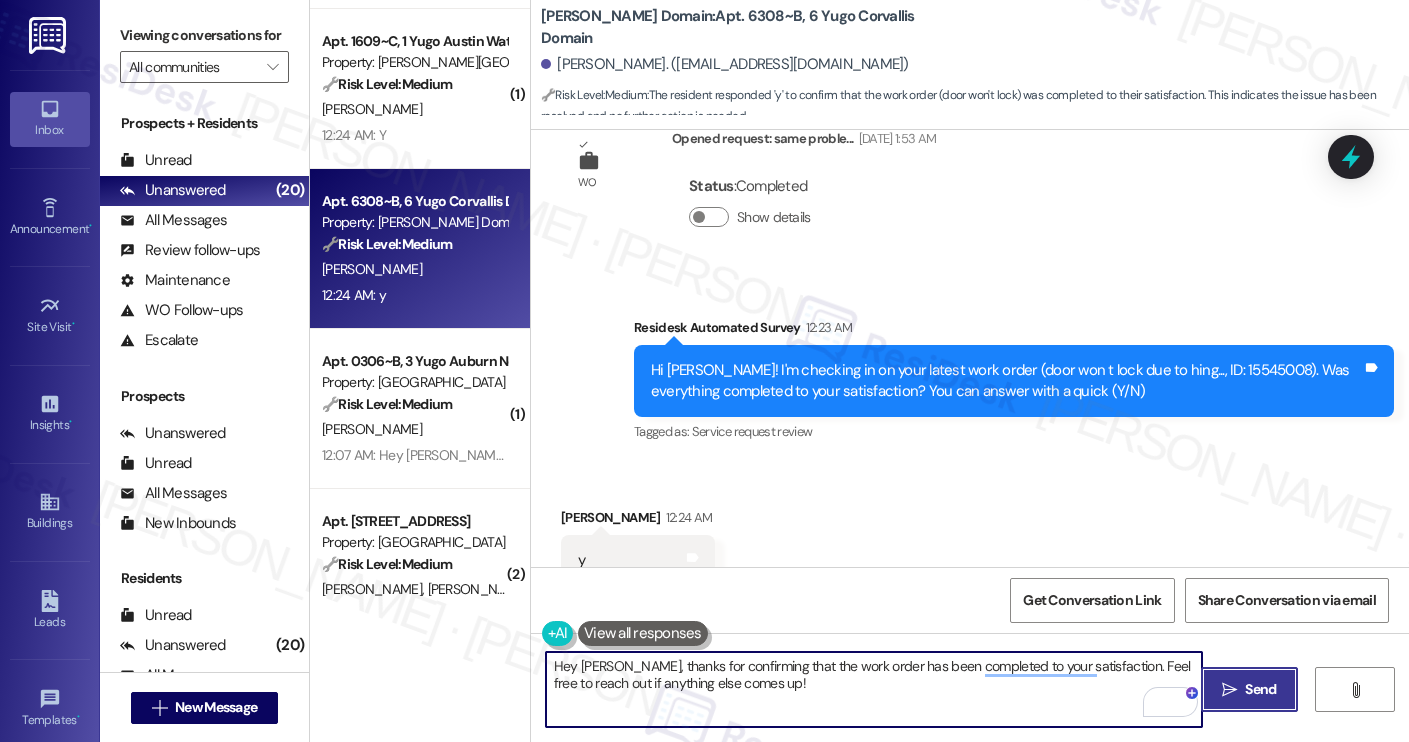 click on "" at bounding box center (1229, 690) 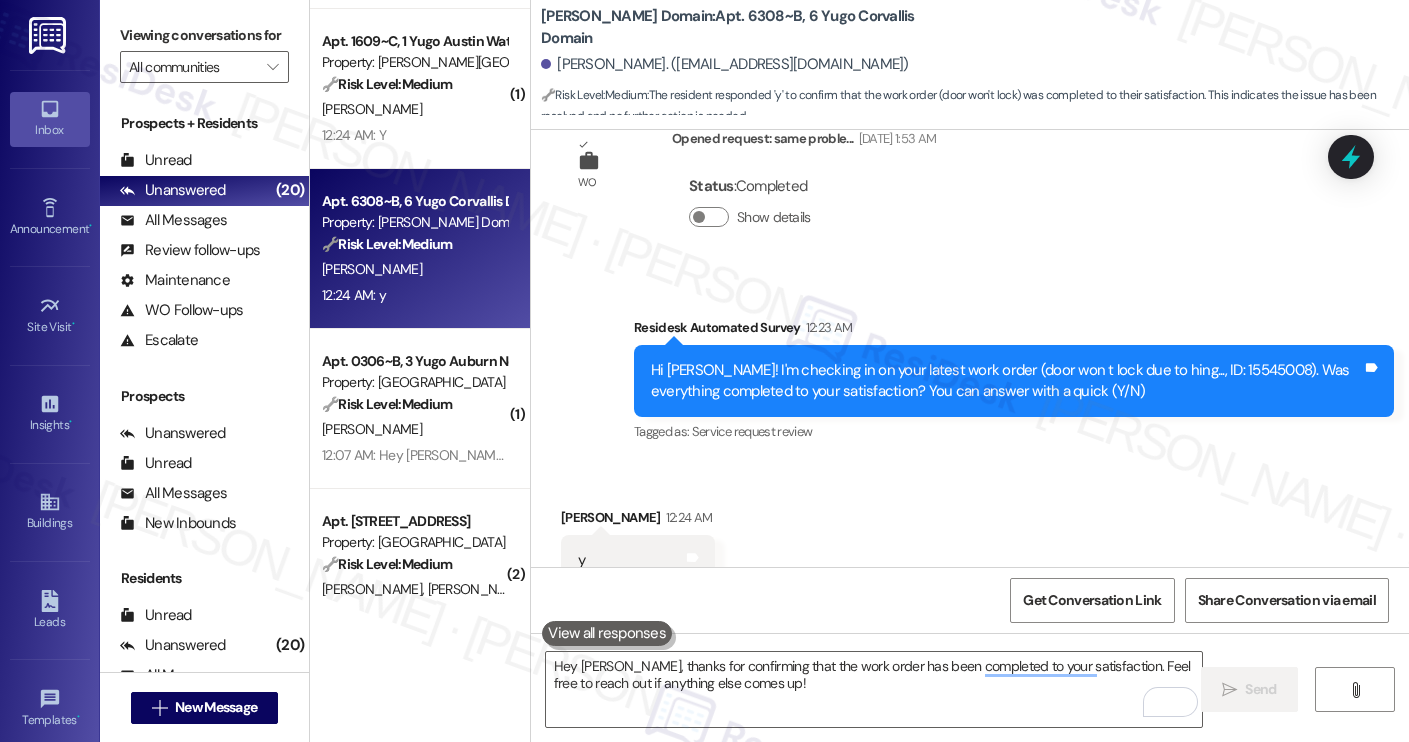 scroll, scrollTop: 3646, scrollLeft: 0, axis: vertical 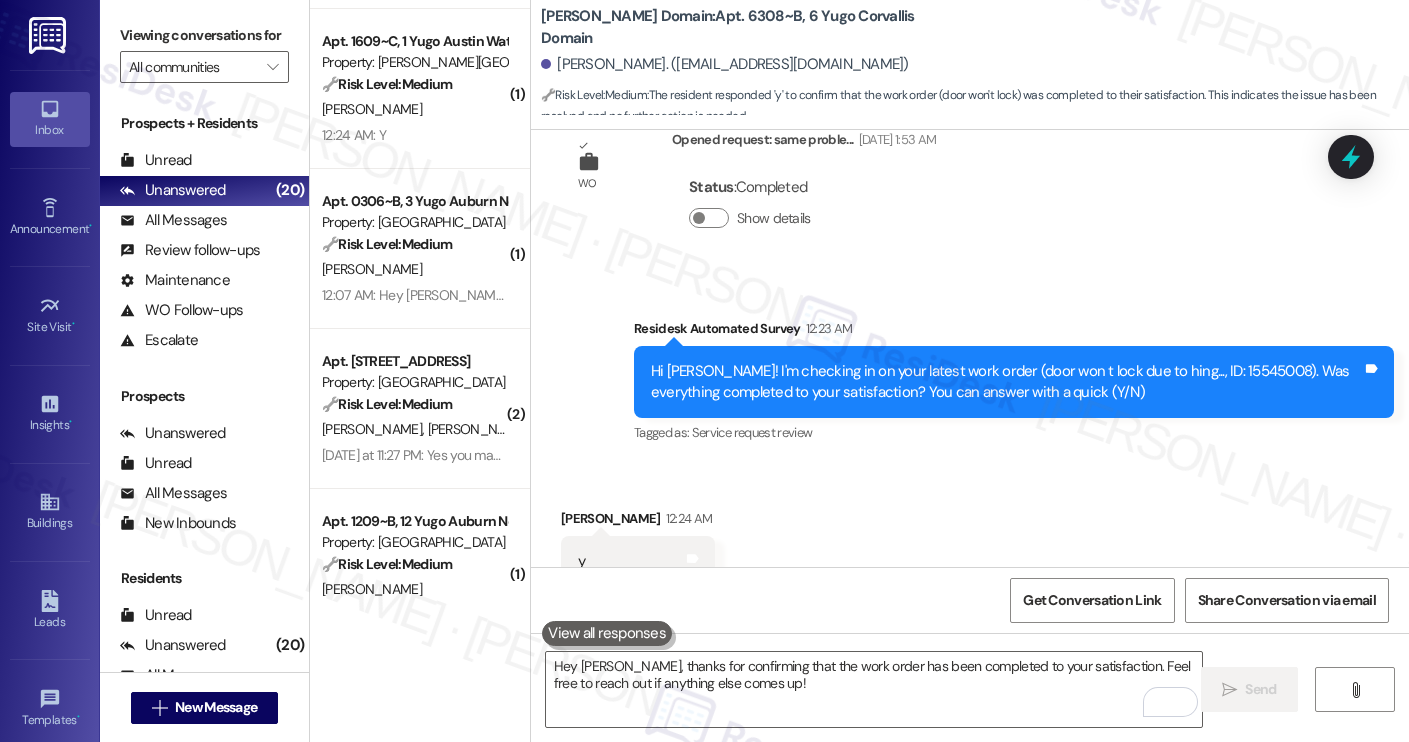 click on "[PERSON_NAME]" at bounding box center [372, 109] 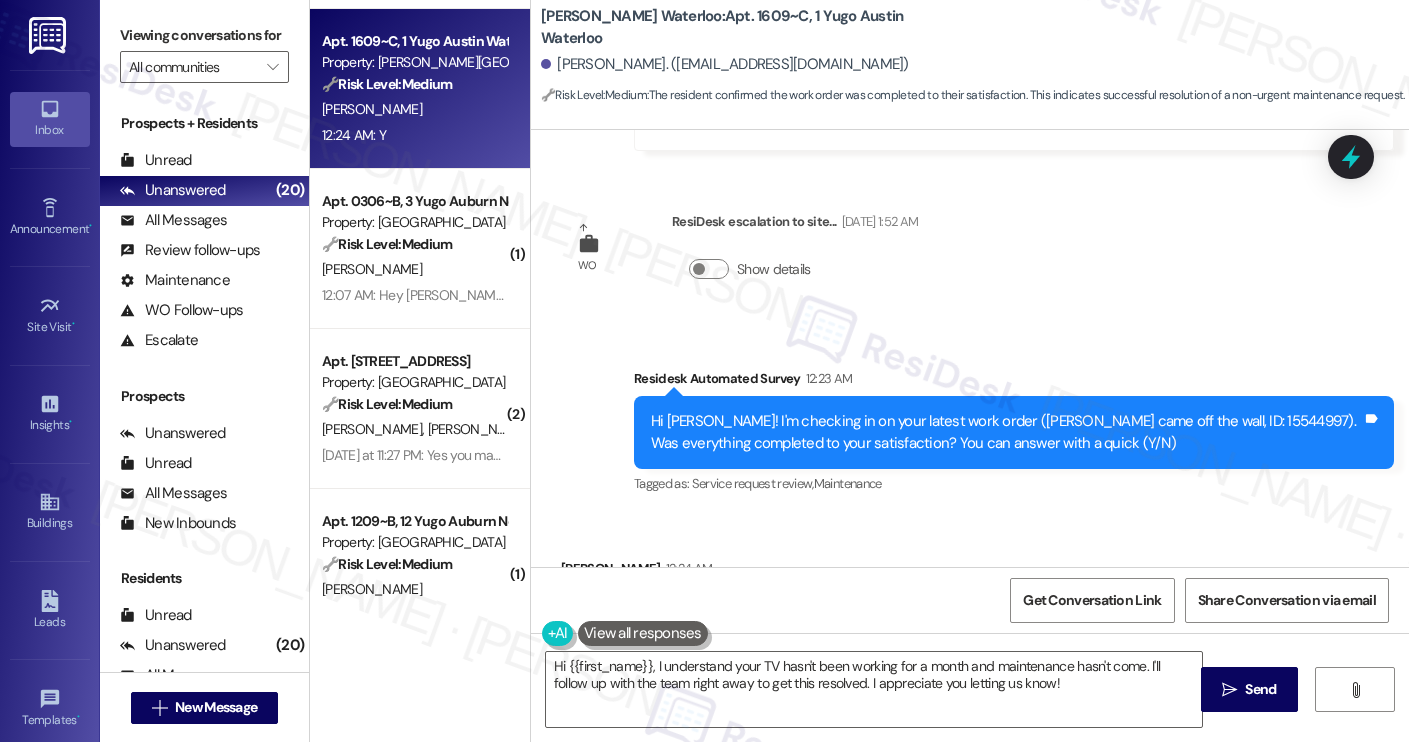 scroll, scrollTop: 5116, scrollLeft: 0, axis: vertical 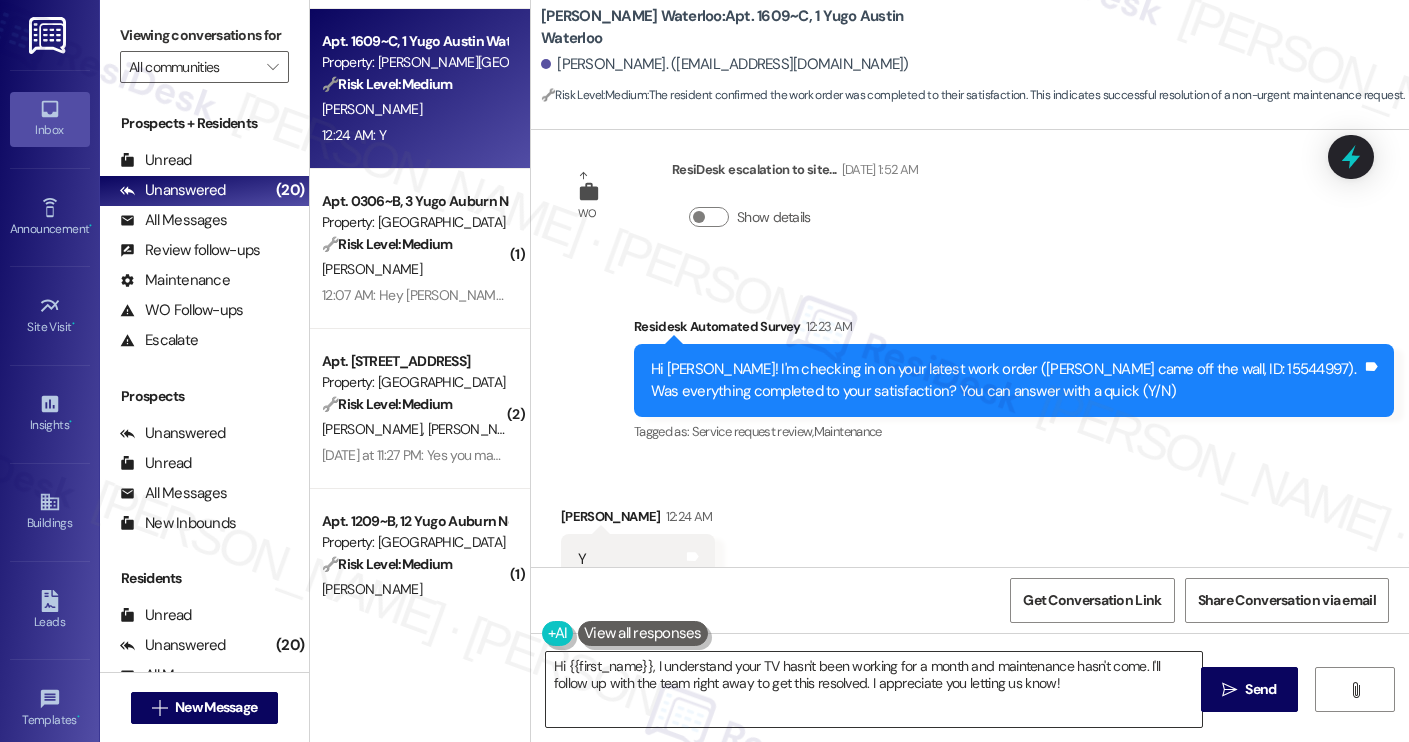 click on "Hi {{first_name}}, I understand your TV hasn't been working for a month and maintenance hasn't come. I'll follow up with the team right away to get this resolved. I appreciate you letting us know!" at bounding box center [874, 689] 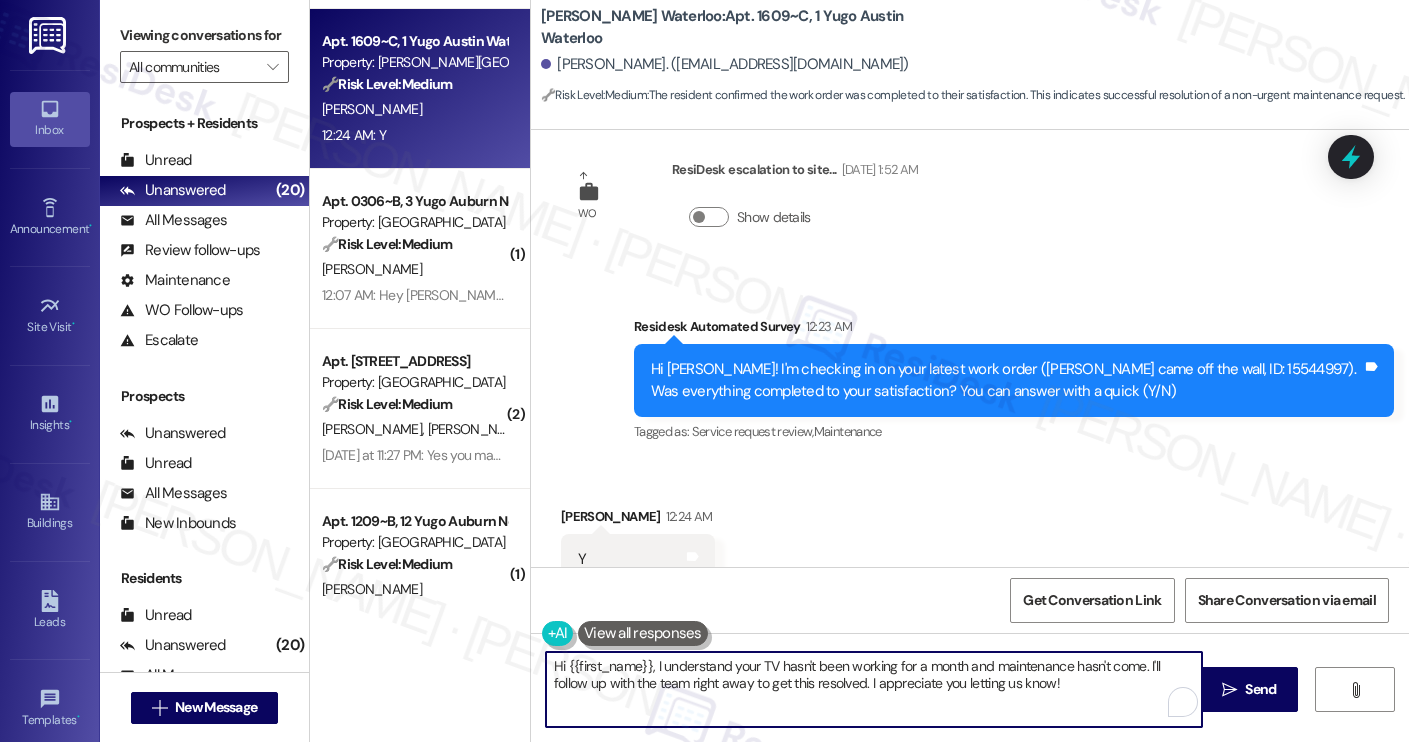 paste on "Thanks for your response, [PERSON_NAME]! I'm happy to hear the work order was completed to your satisfaction. If anything else comes up or you need support with anything, feel free to reach out." 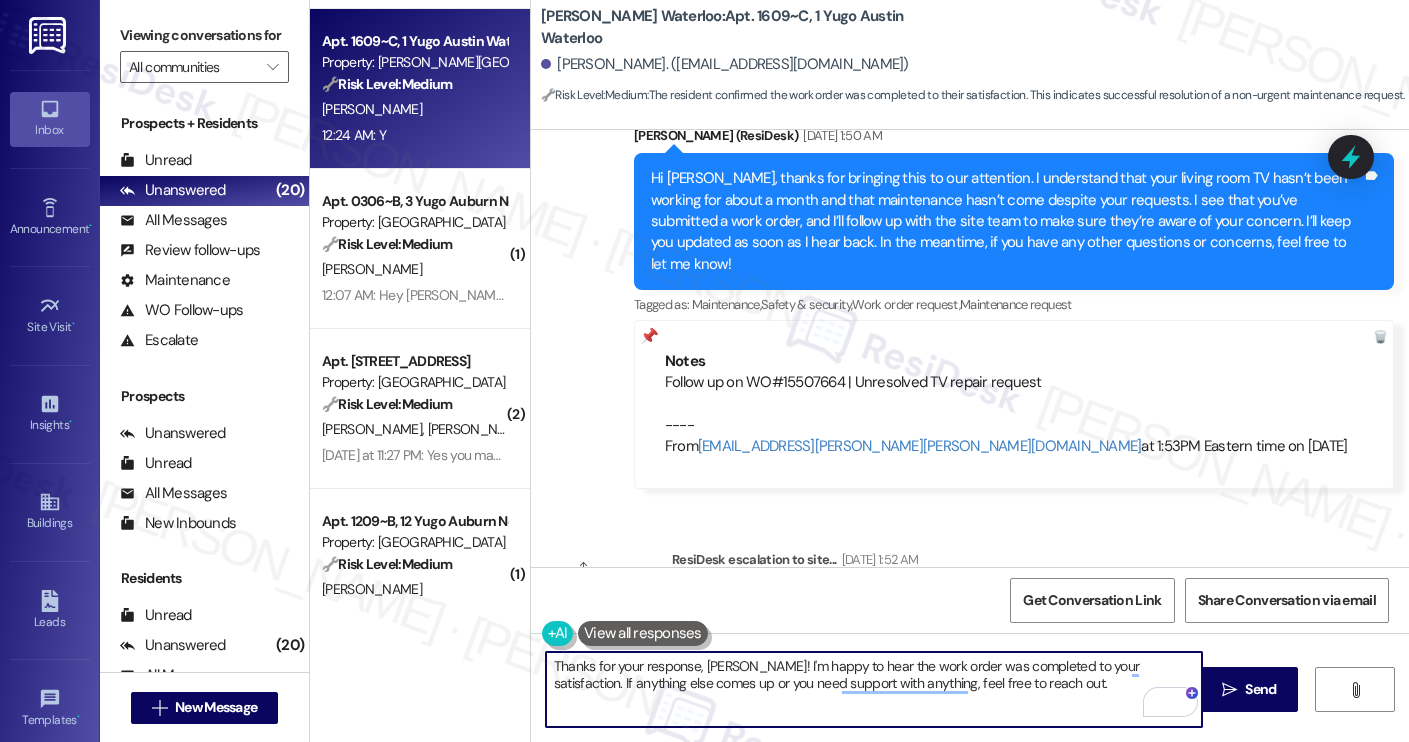 scroll, scrollTop: 5116, scrollLeft: 0, axis: vertical 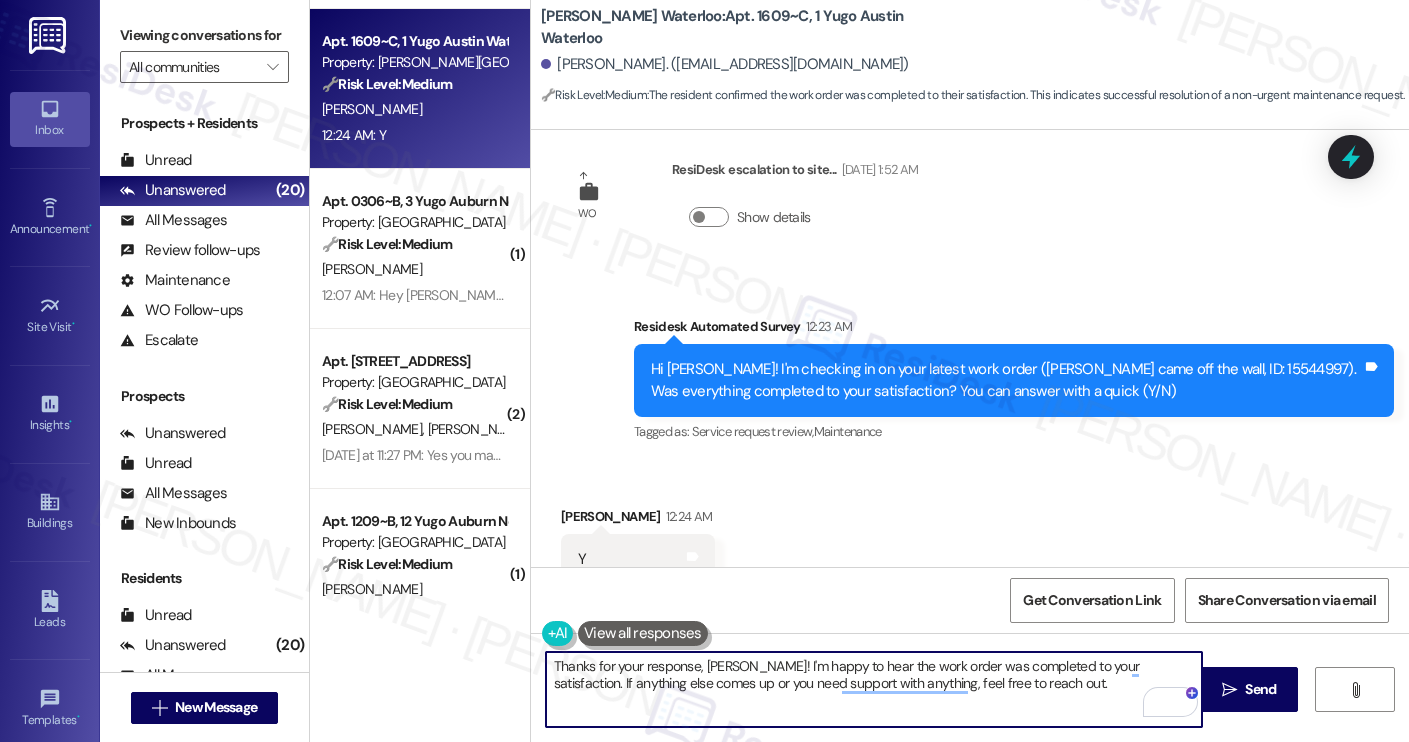 click on "[PERSON_NAME]. ([EMAIL_ADDRESS][DOMAIN_NAME])" at bounding box center [725, 64] 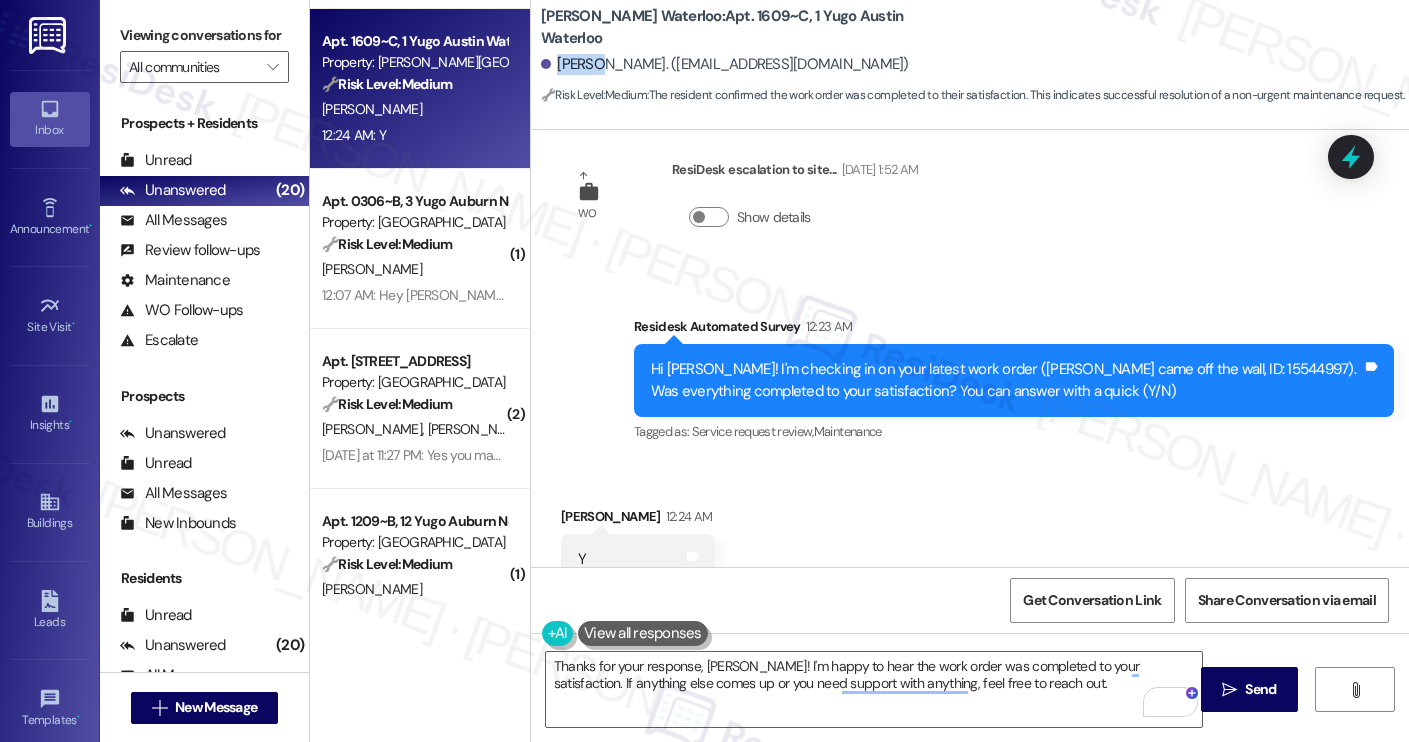 copy on "[PERSON_NAME]" 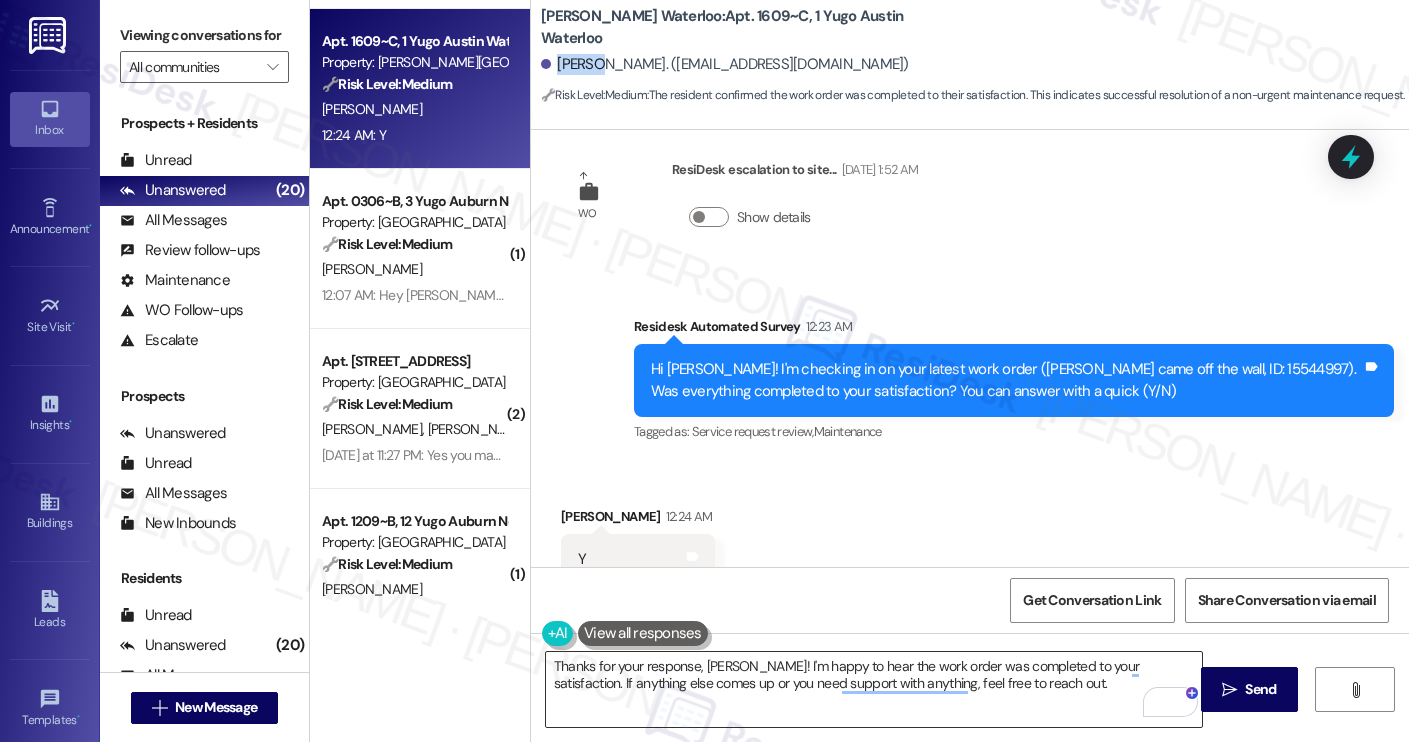 click on "Thanks for your response, [PERSON_NAME]! I'm happy to hear the work order was completed to your satisfaction. If anything else comes up or you need support with anything, feel free to reach out." at bounding box center [874, 689] 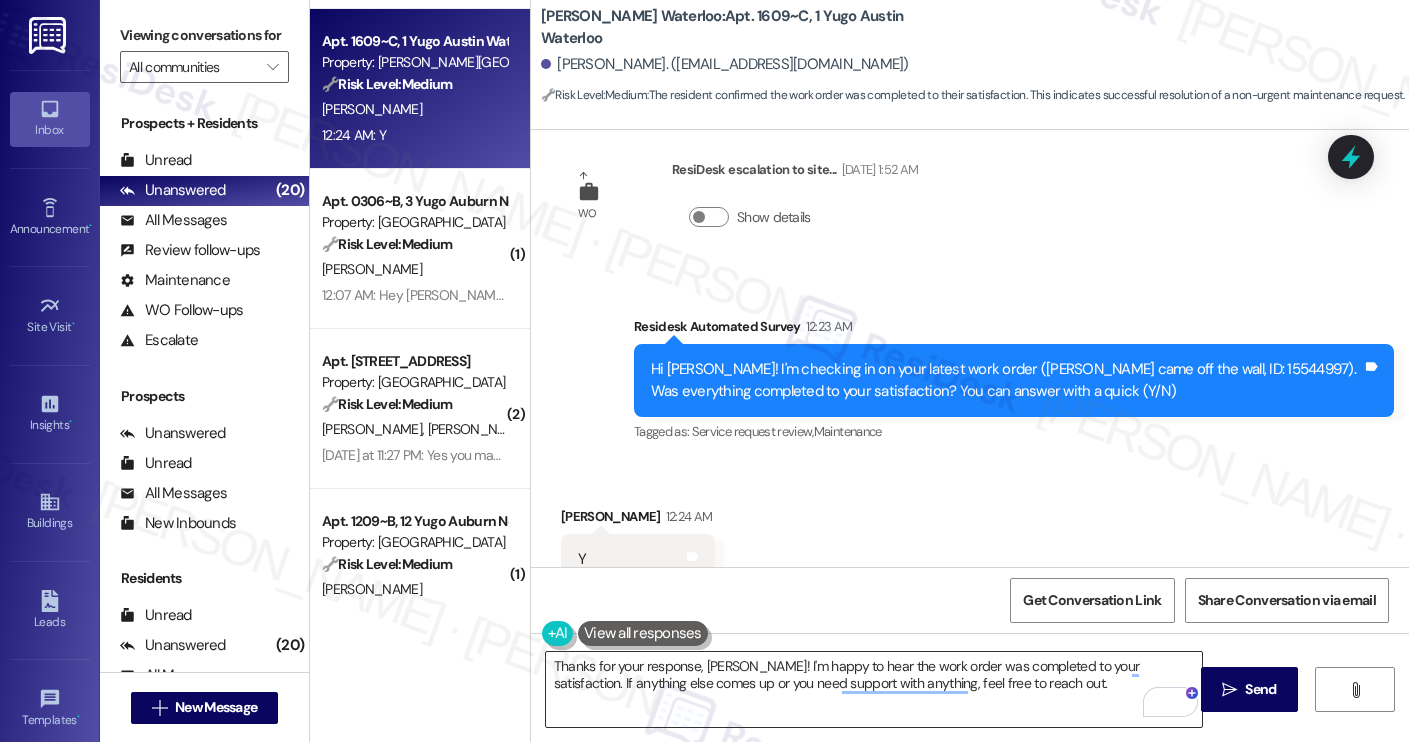 click on "Thanks for your response, [PERSON_NAME]! I'm happy to hear the work order was completed to your satisfaction. If anything else comes up or you need support with anything, feel free to reach out." at bounding box center (874, 689) 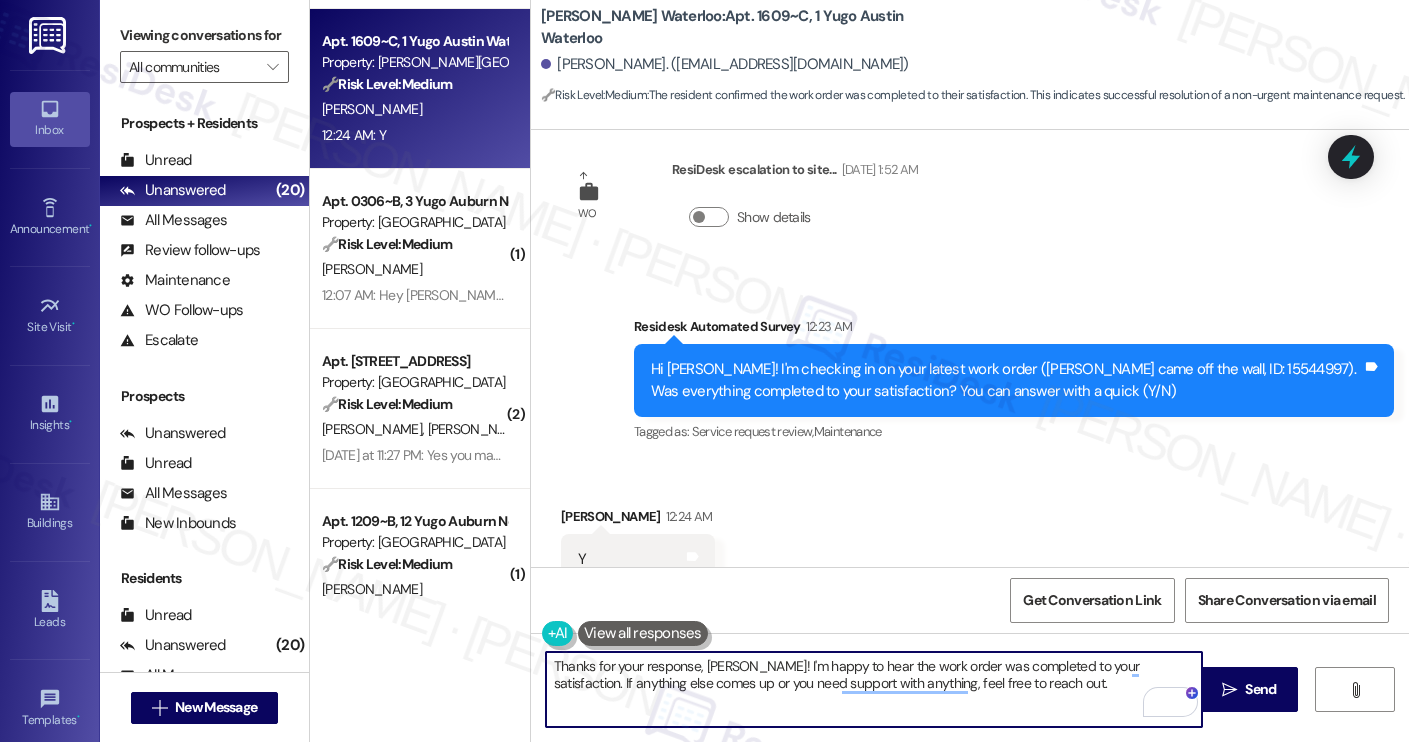 paste on "[PERSON_NAME]" 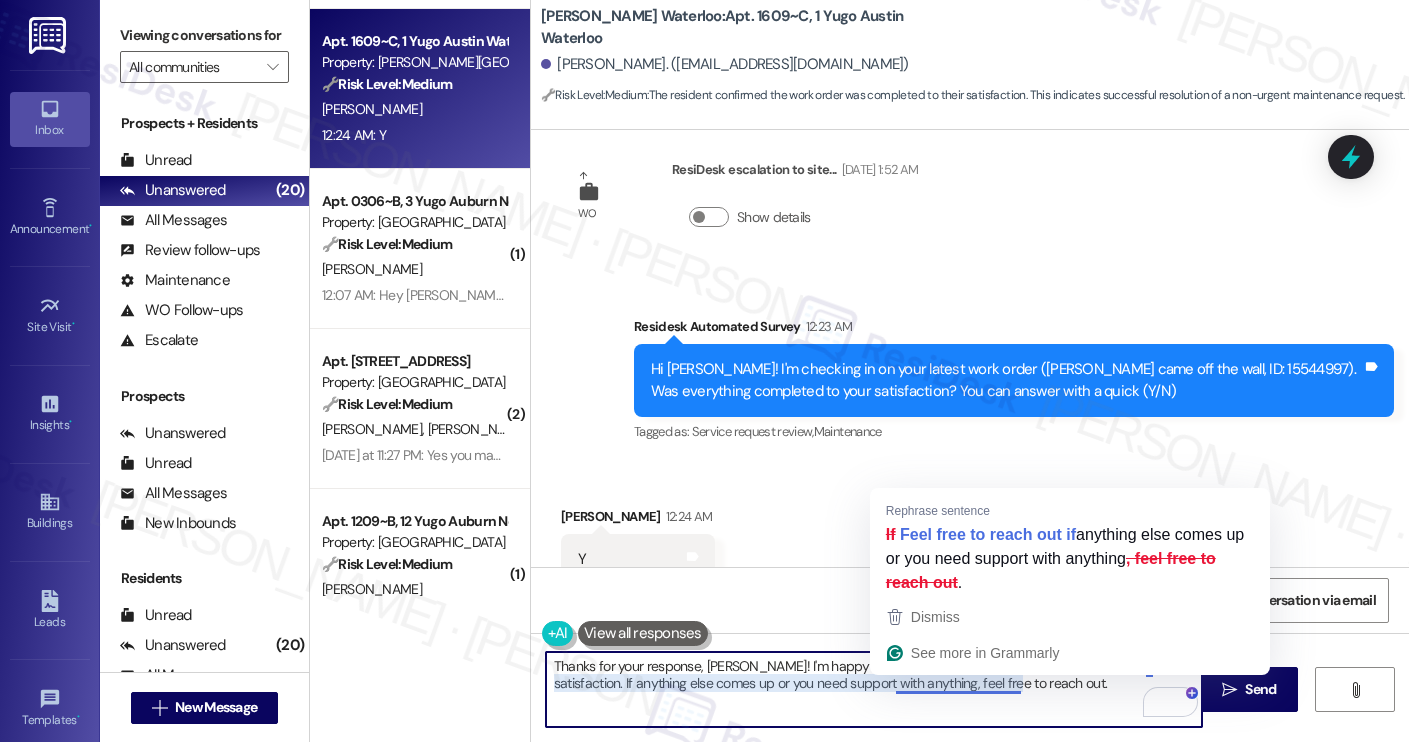 click on "Thanks for your response, [PERSON_NAME]! I'm happy to hear the work order was completed to your satisfaction. If anything else comes up or you need support with anything, feel free to reach out." at bounding box center (874, 689) 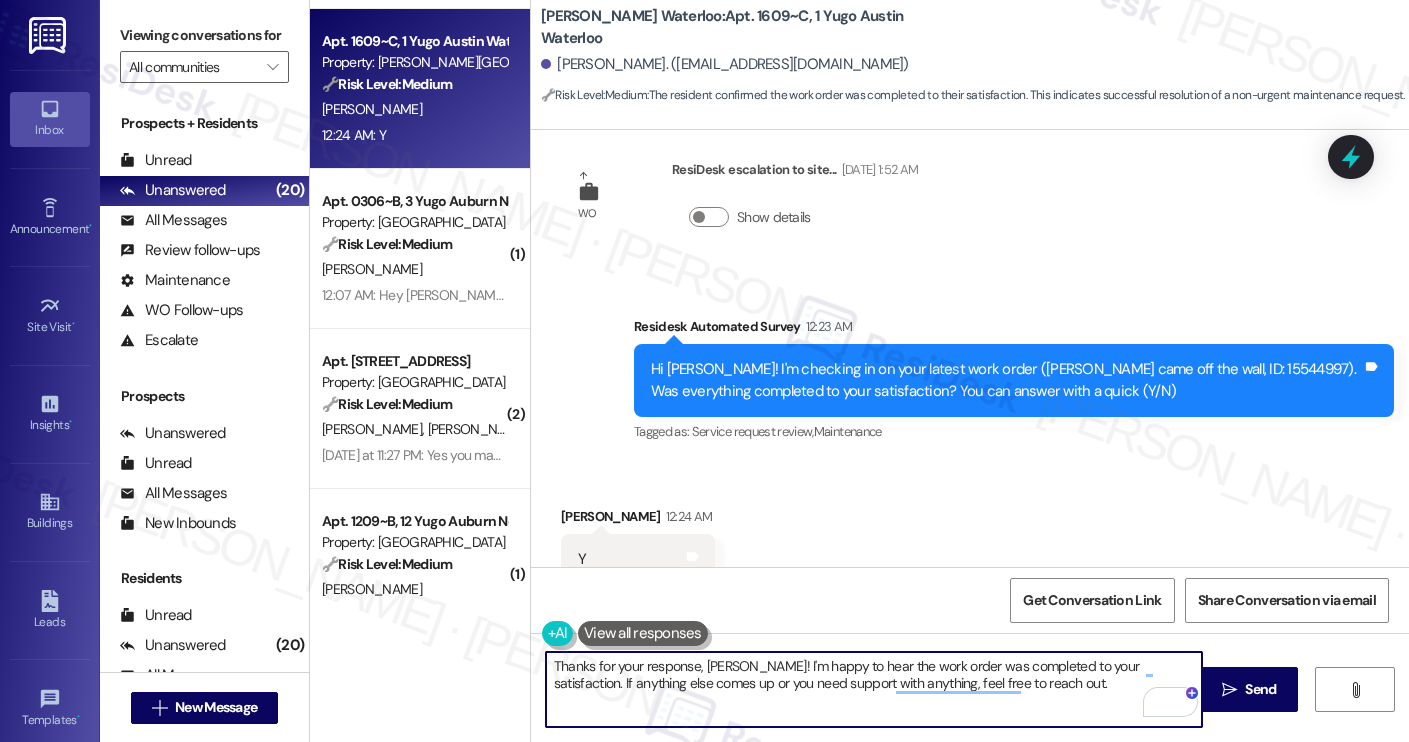 click on "Thanks for your response, [PERSON_NAME]! I'm happy to hear the work order was completed to your satisfaction. If anything else comes up or you need support with anything, feel free to reach out." at bounding box center (874, 689) 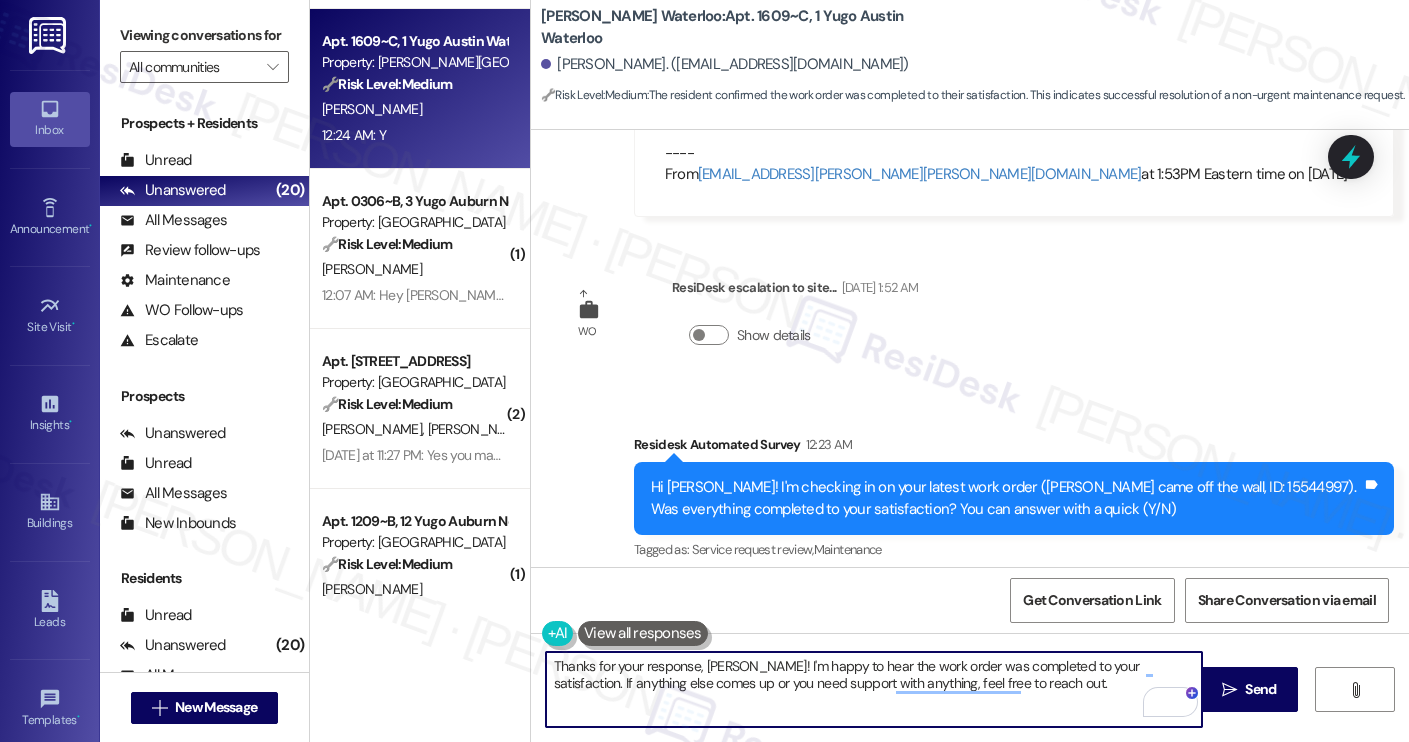 scroll, scrollTop: 5116, scrollLeft: 0, axis: vertical 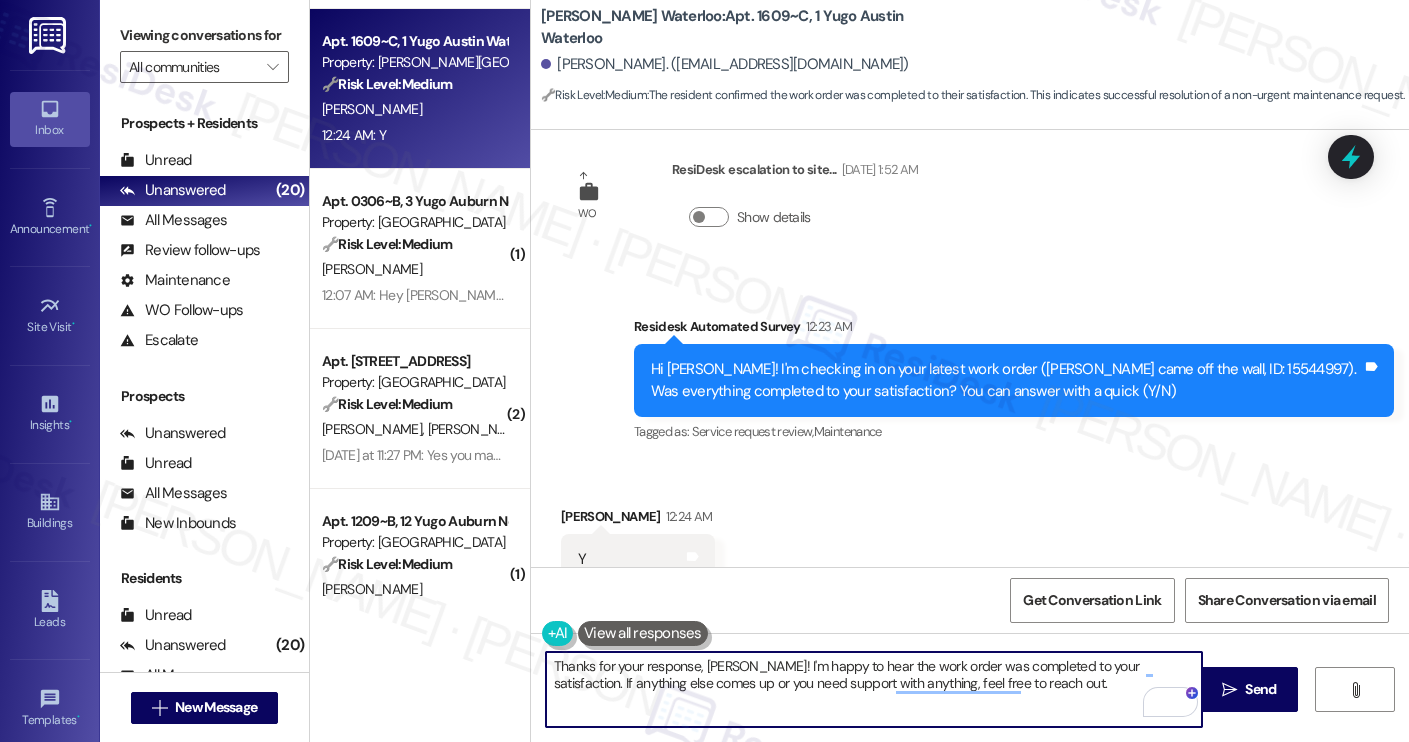 click on "Thanks for your response, [PERSON_NAME]! I'm happy to hear the work order was completed to your satisfaction. If anything else comes up or you need support with anything, feel free to reach out." at bounding box center [874, 689] 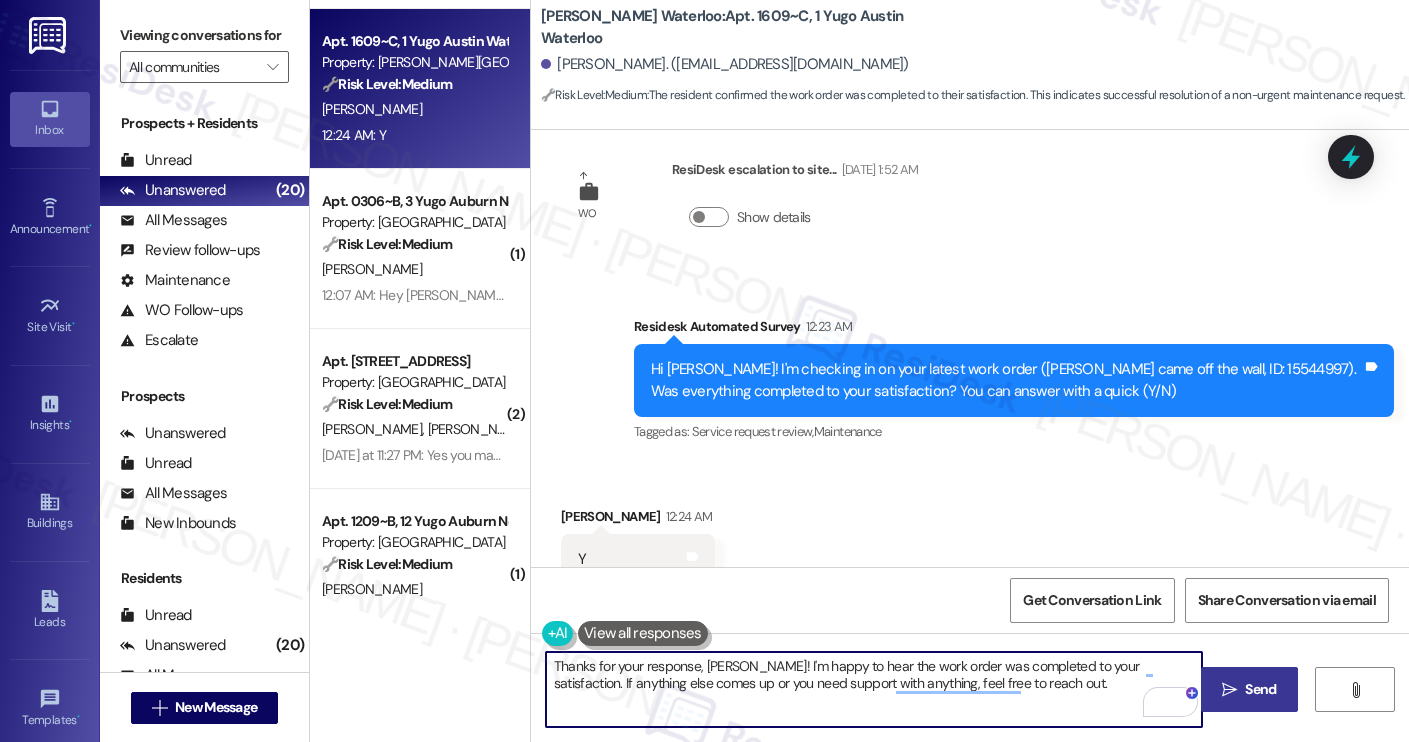 type on "Thanks for your response, [PERSON_NAME]! I'm happy to hear the work order was completed to your satisfaction. If anything else comes up or you need support with anything, feel free to reach out." 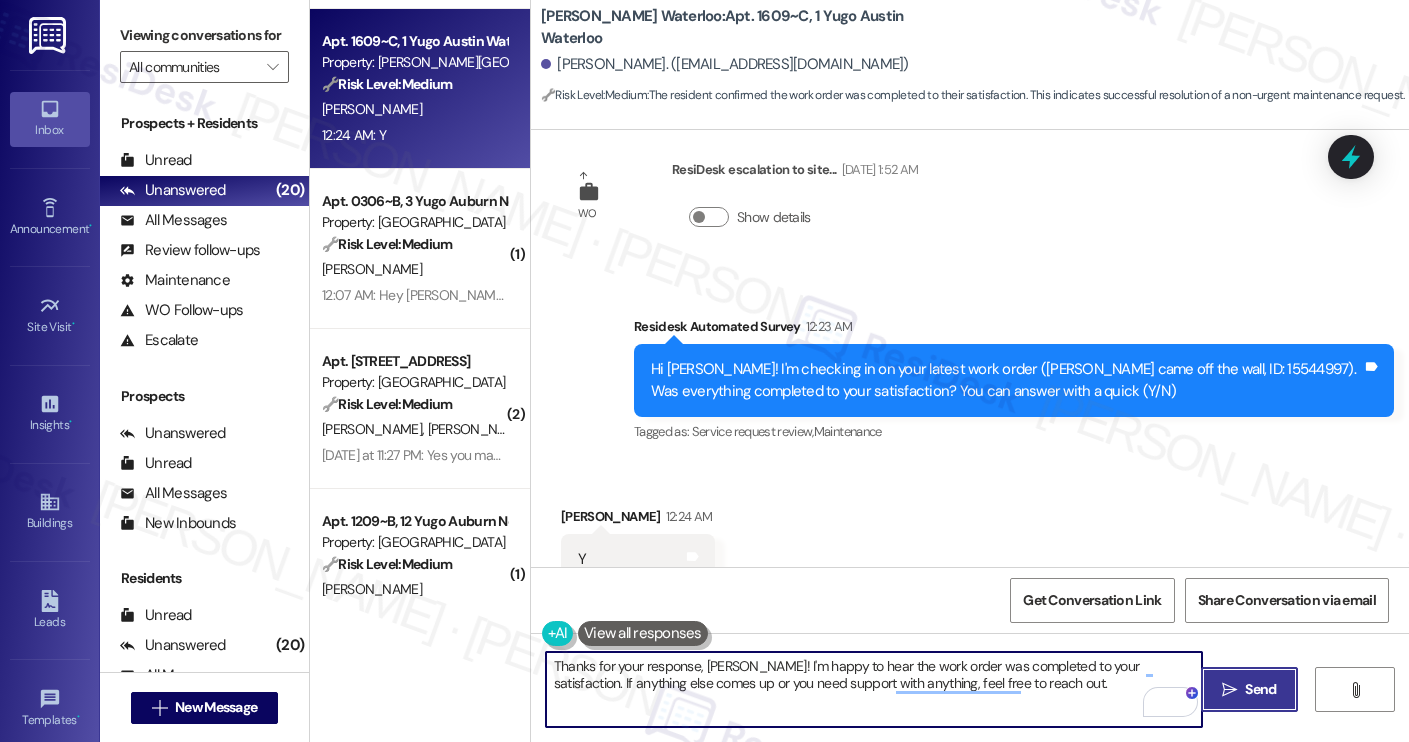click on "Send" at bounding box center (1260, 689) 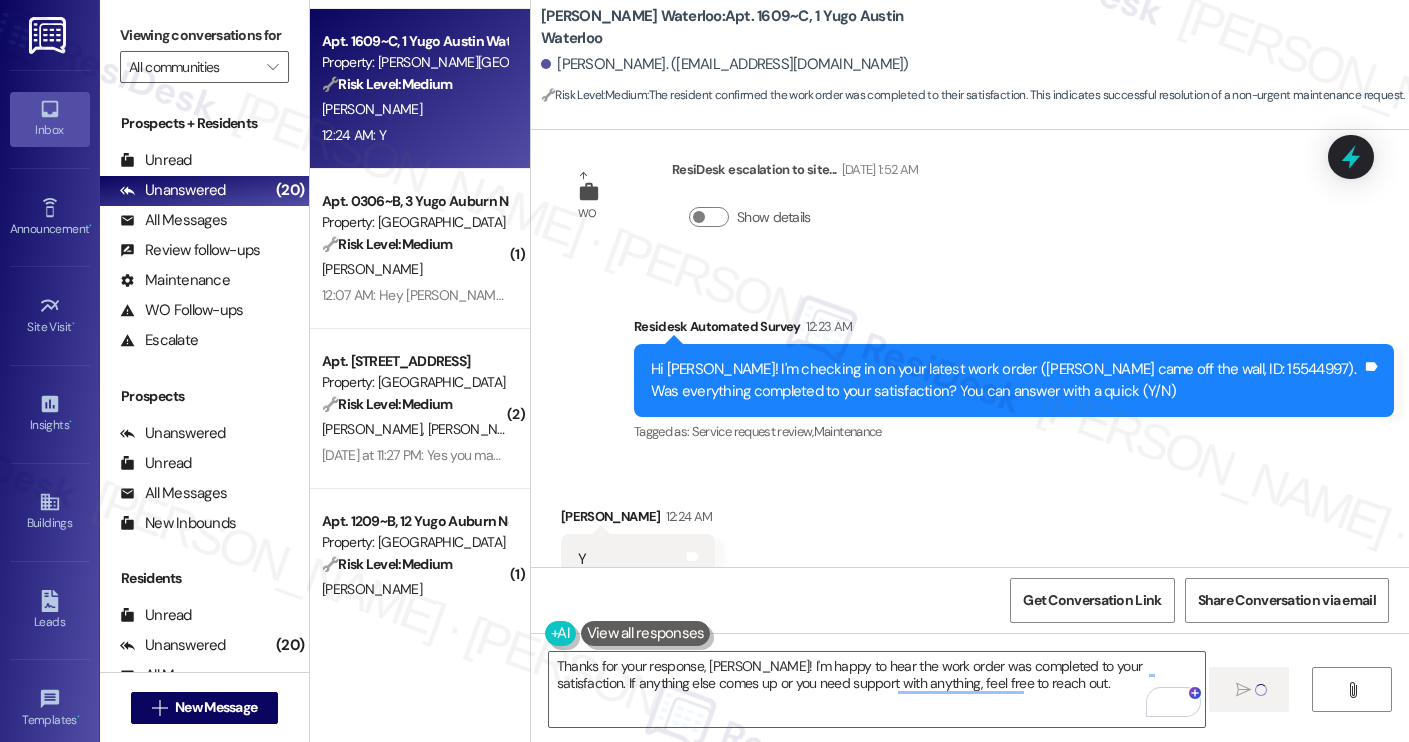 type 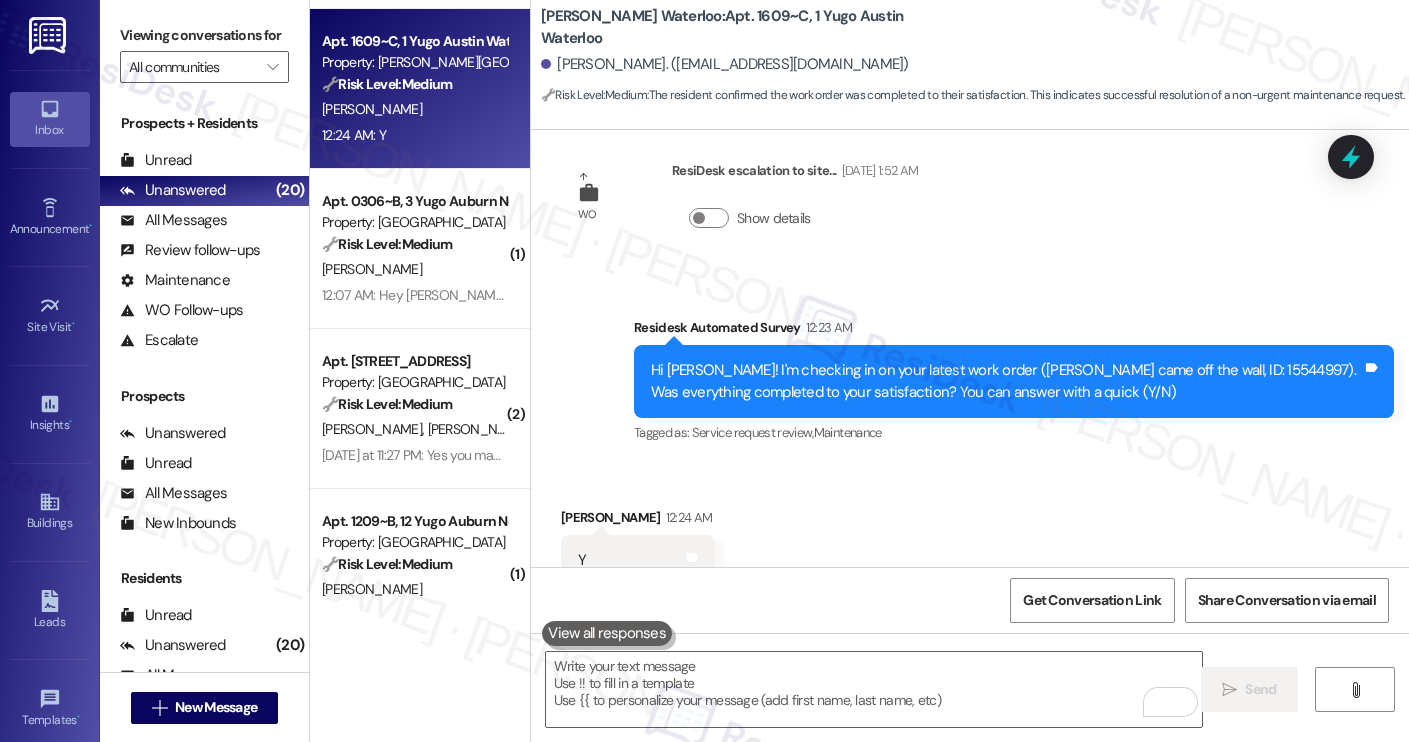 scroll, scrollTop: 5157, scrollLeft: 0, axis: vertical 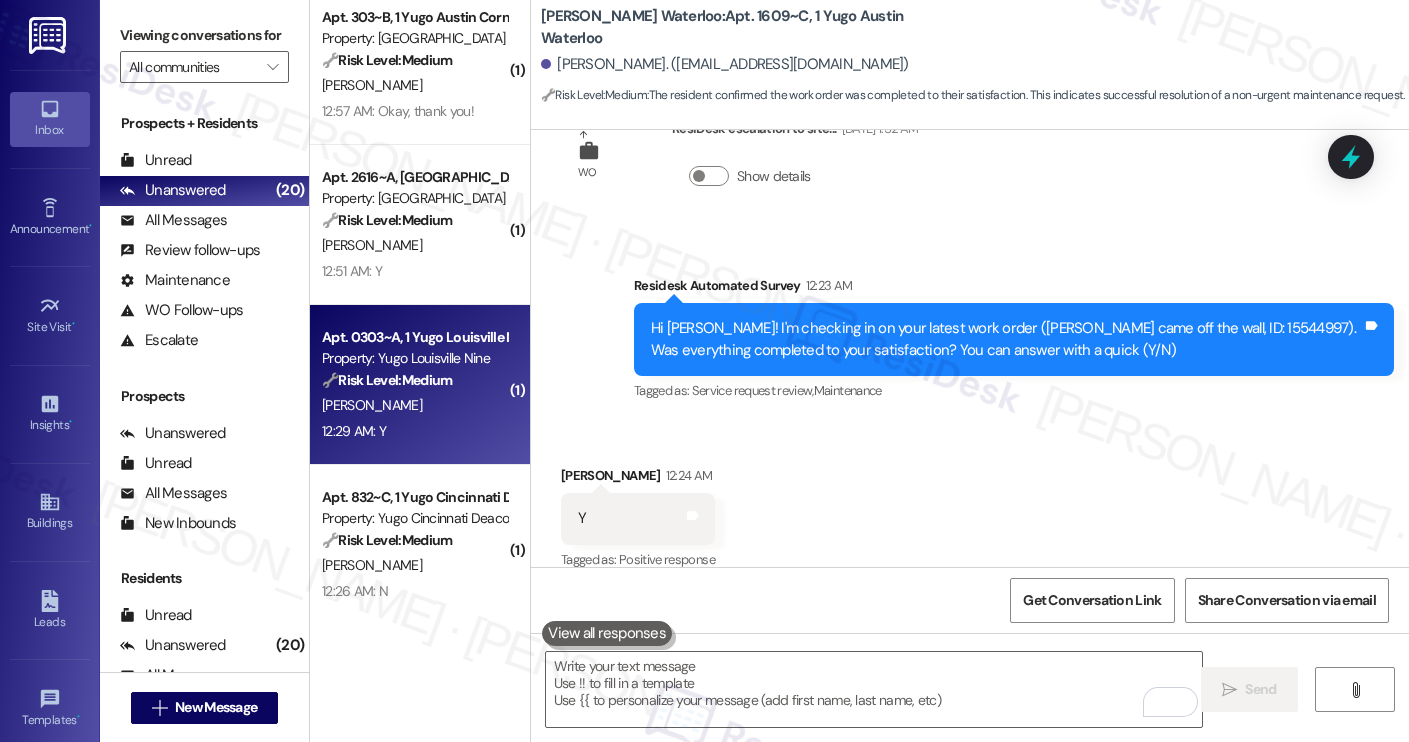 click on "🔧  Risk Level:  Medium" at bounding box center [387, 380] 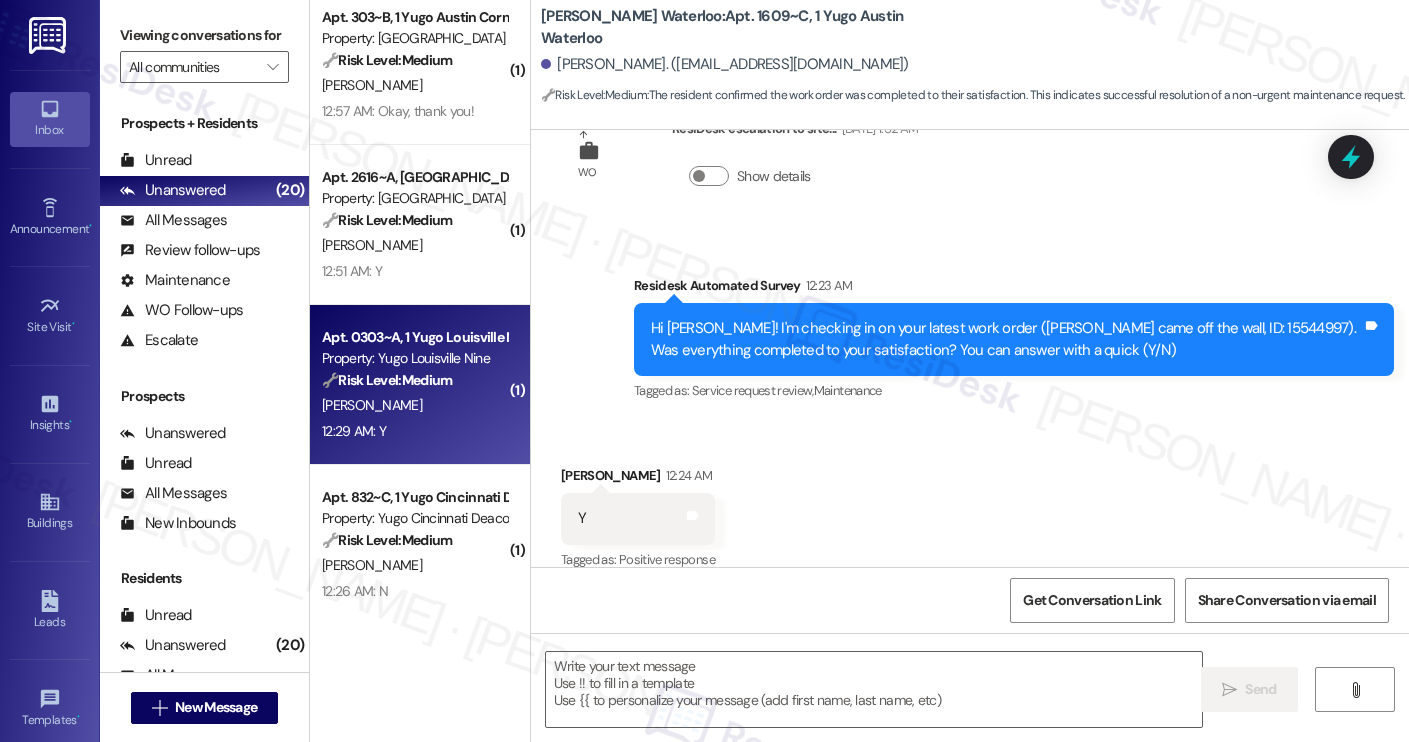 type on "Fetching suggested responses. Please feel free to read through the conversation in the meantime." 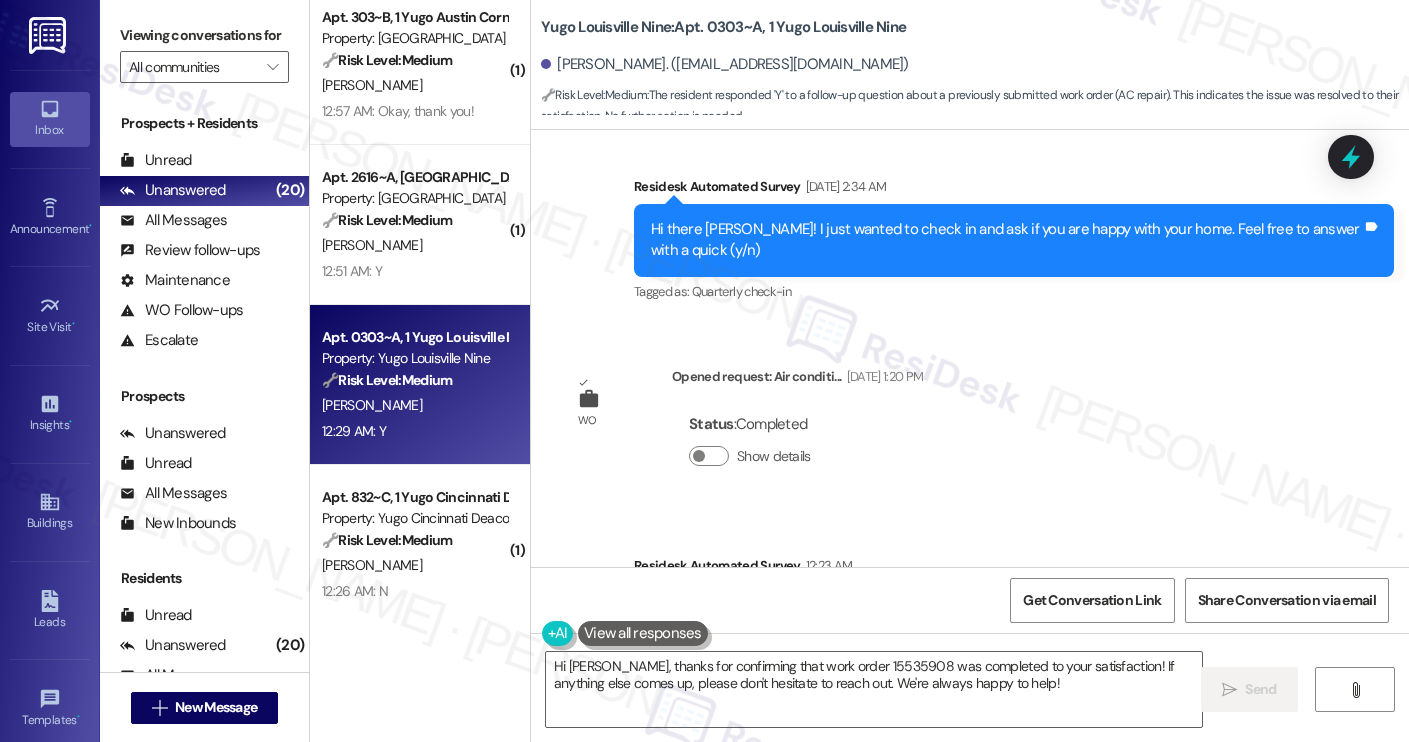 scroll, scrollTop: 2547, scrollLeft: 0, axis: vertical 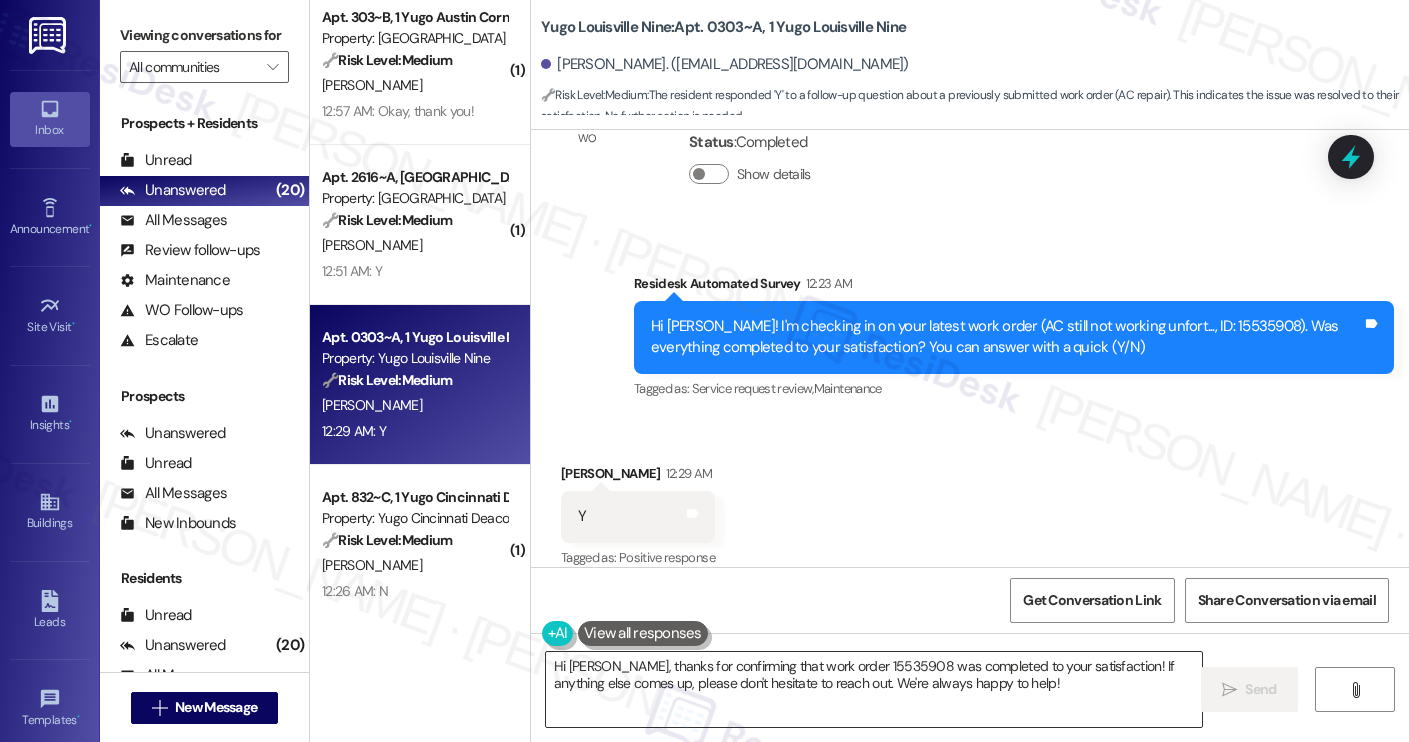 click on "Hi [PERSON_NAME], thanks for confirming that work order 15535908 was completed to your satisfaction! If anything else comes up, please don't hesitate to reach out. We're always happy to help!" at bounding box center [874, 689] 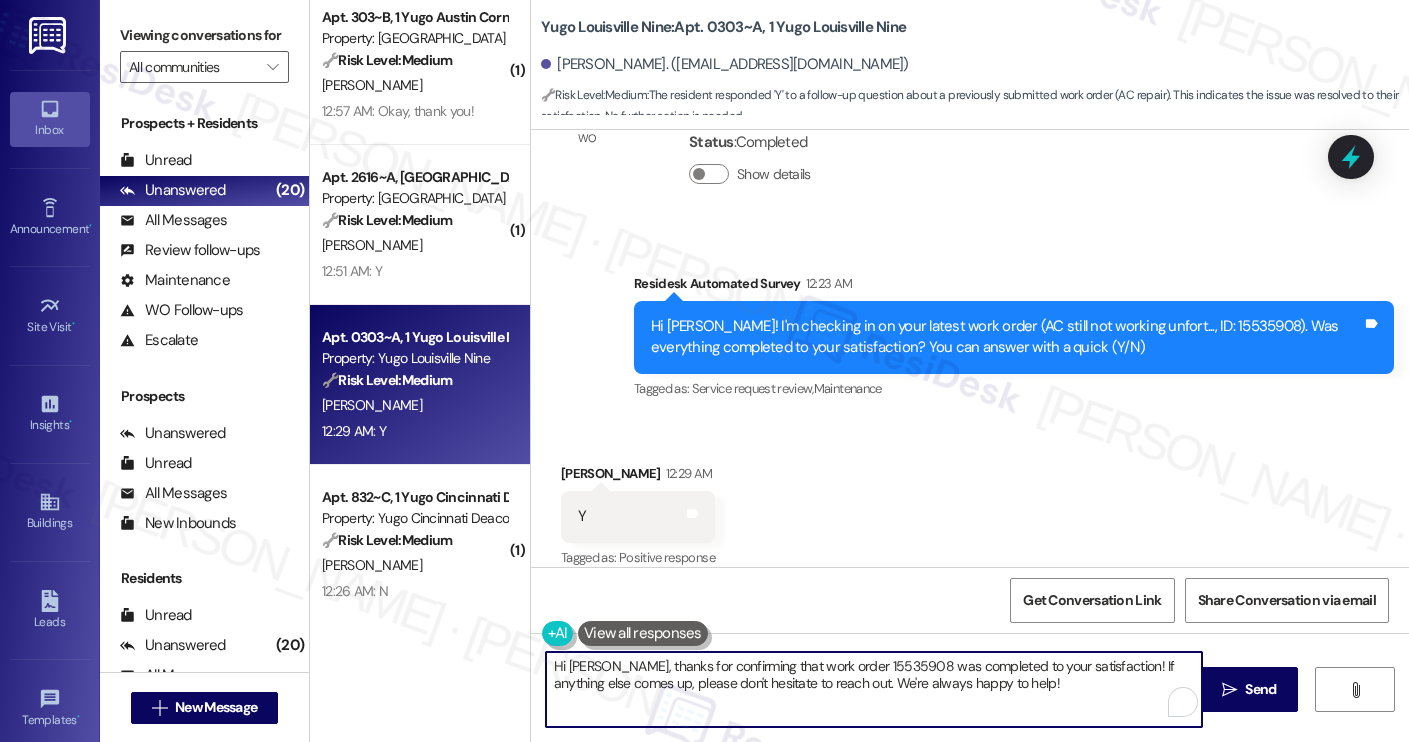 paste on "Thanks for your response, [PERSON_NAME]! Great to hear that your work order was completed to your satisfaction. Could I also take this chance to ask if [PERSON_NAME] has lived up to your expectations?" 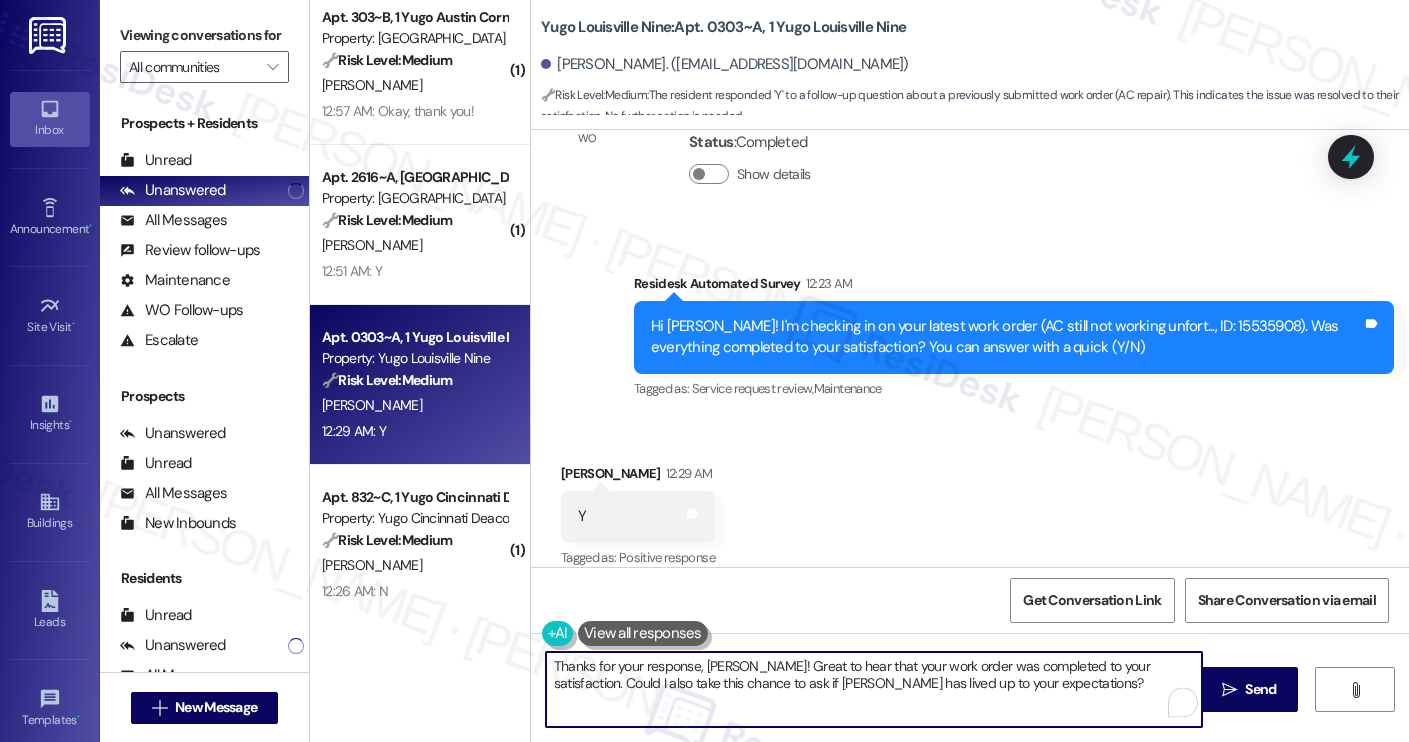 click on "[PERSON_NAME] 12:29 AM" at bounding box center [638, 477] 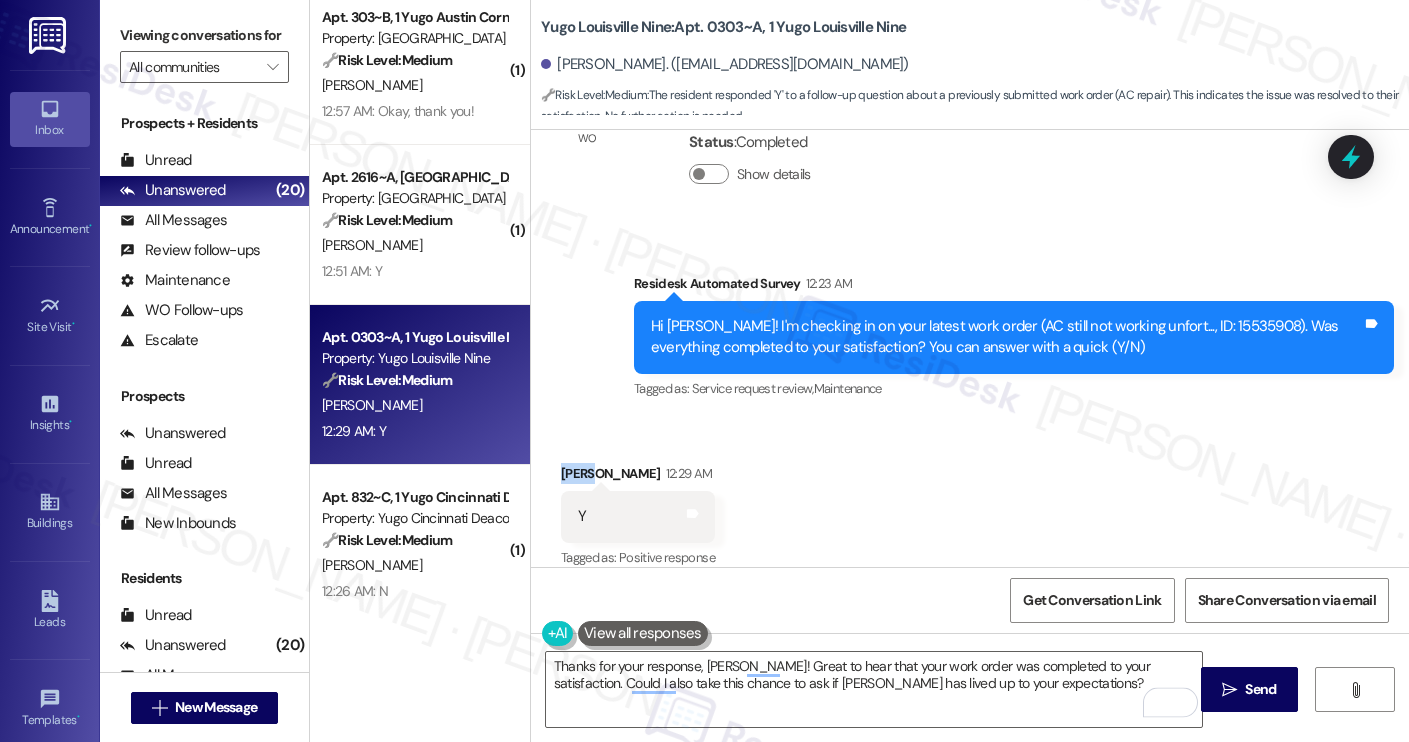 copy on "[PERSON_NAME]" 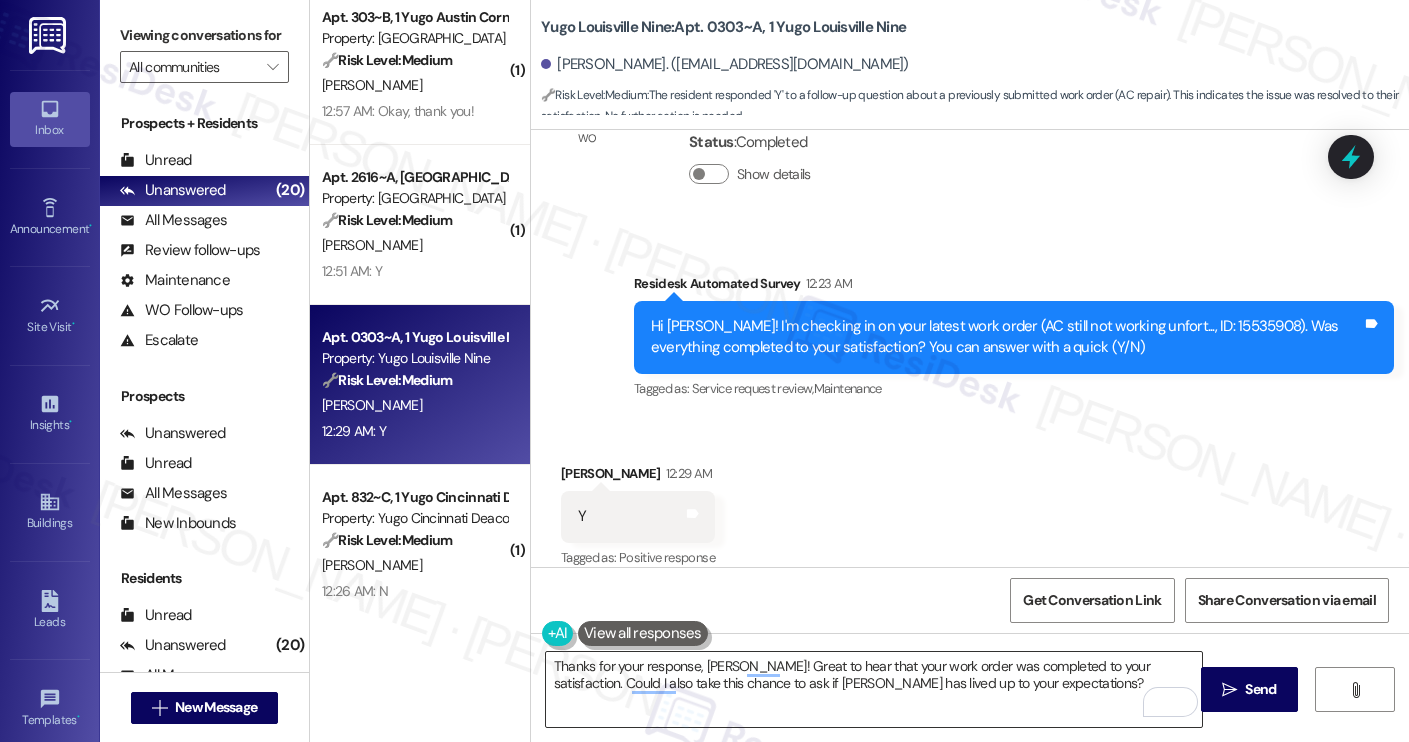 click on "Thanks for your response, [PERSON_NAME]! Great to hear that your work order was completed to your satisfaction. Could I also take this chance to ask if [PERSON_NAME] has lived up to your expectations?" at bounding box center [874, 689] 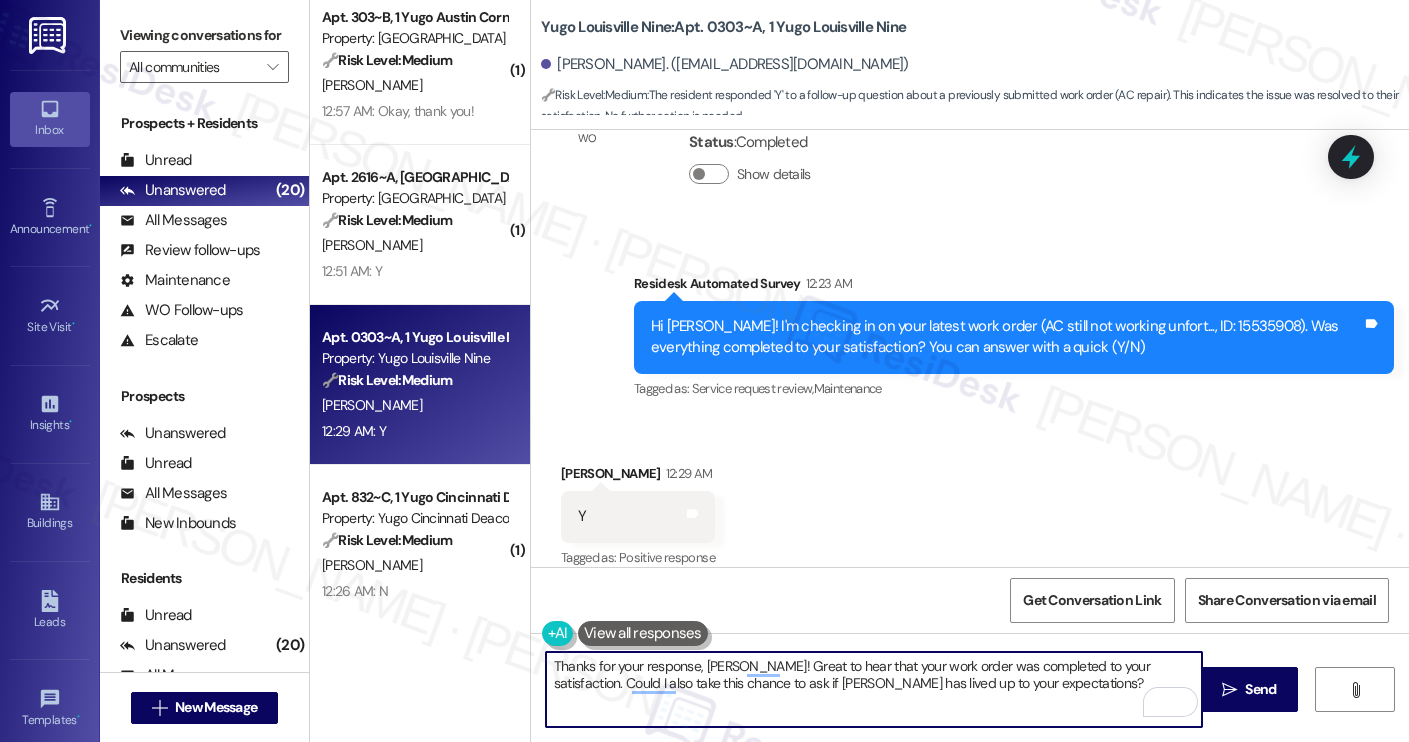 paste on "[PERSON_NAME]" 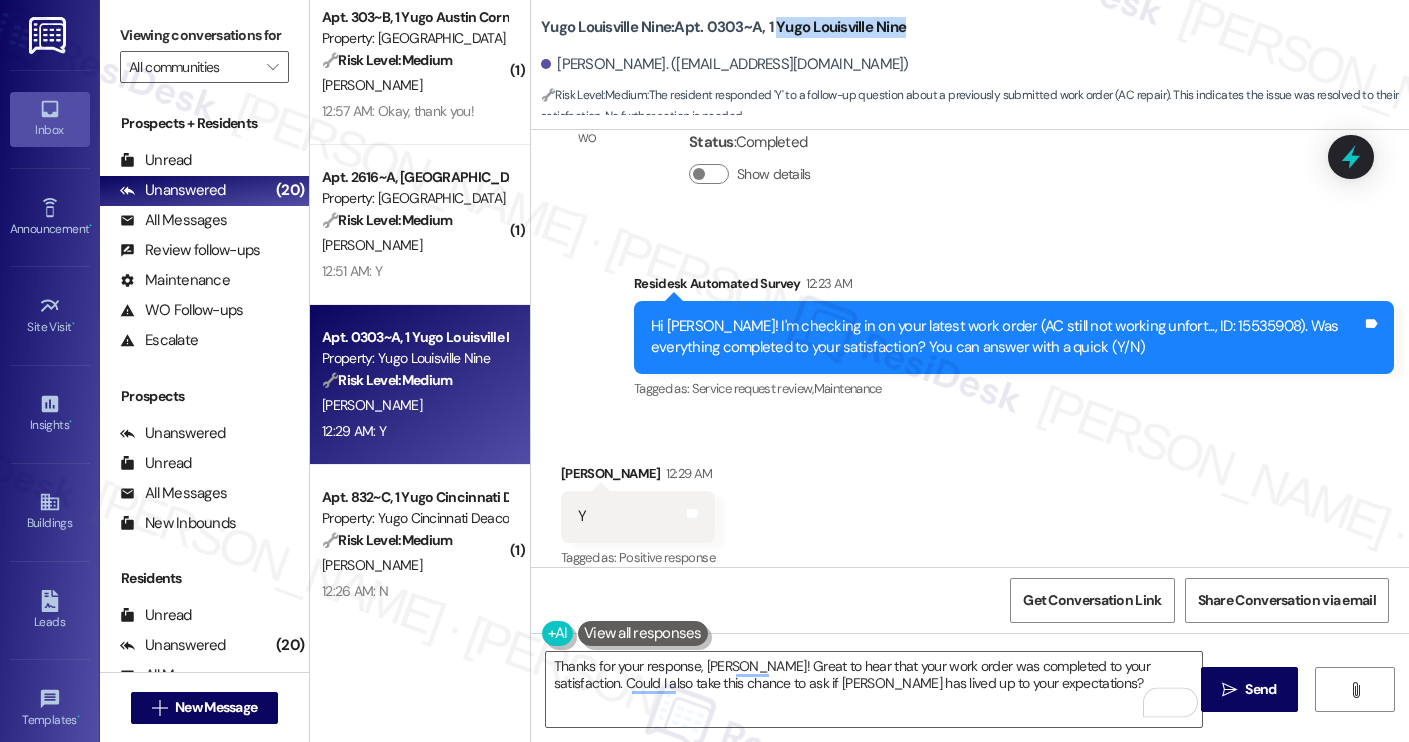 drag, startPoint x: 765, startPoint y: 24, endPoint x: 894, endPoint y: 25, distance: 129.00388 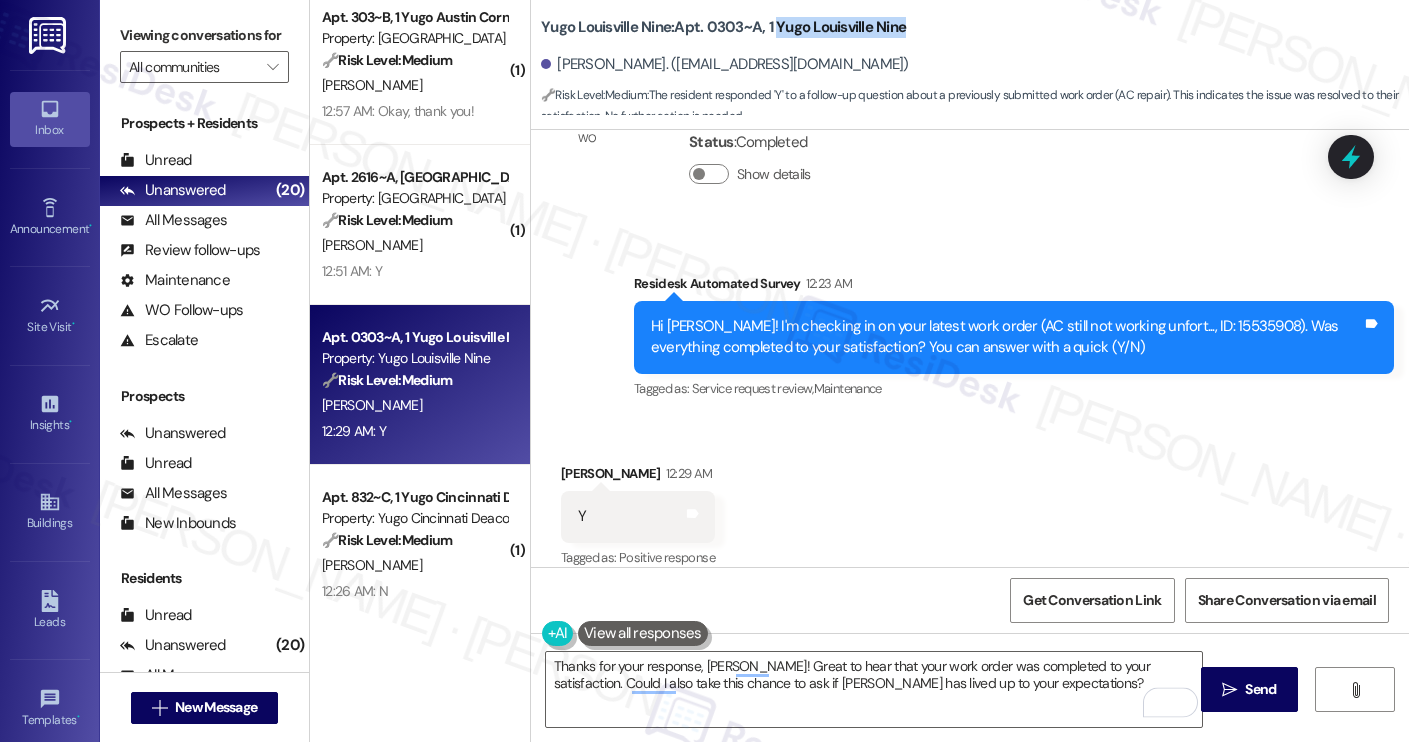 click on "Yugo Louisville Nine:  Apt. 0303~A, 1 Yugo Louisville Nine" at bounding box center [741, 27] 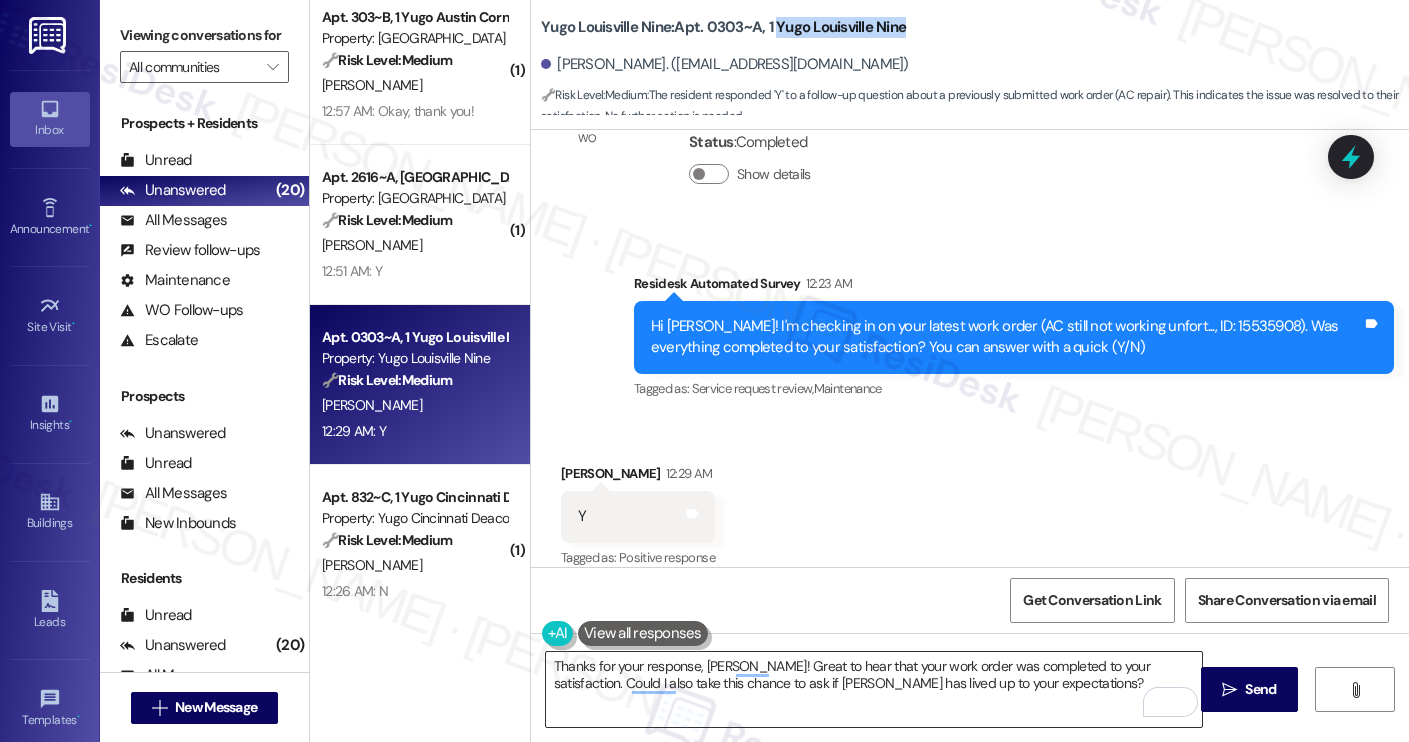 click on "Thanks for your response, [PERSON_NAME]! Great to hear that your work order was completed to your satisfaction. Could I also take this chance to ask if [PERSON_NAME] has lived up to your expectations?" at bounding box center (874, 689) 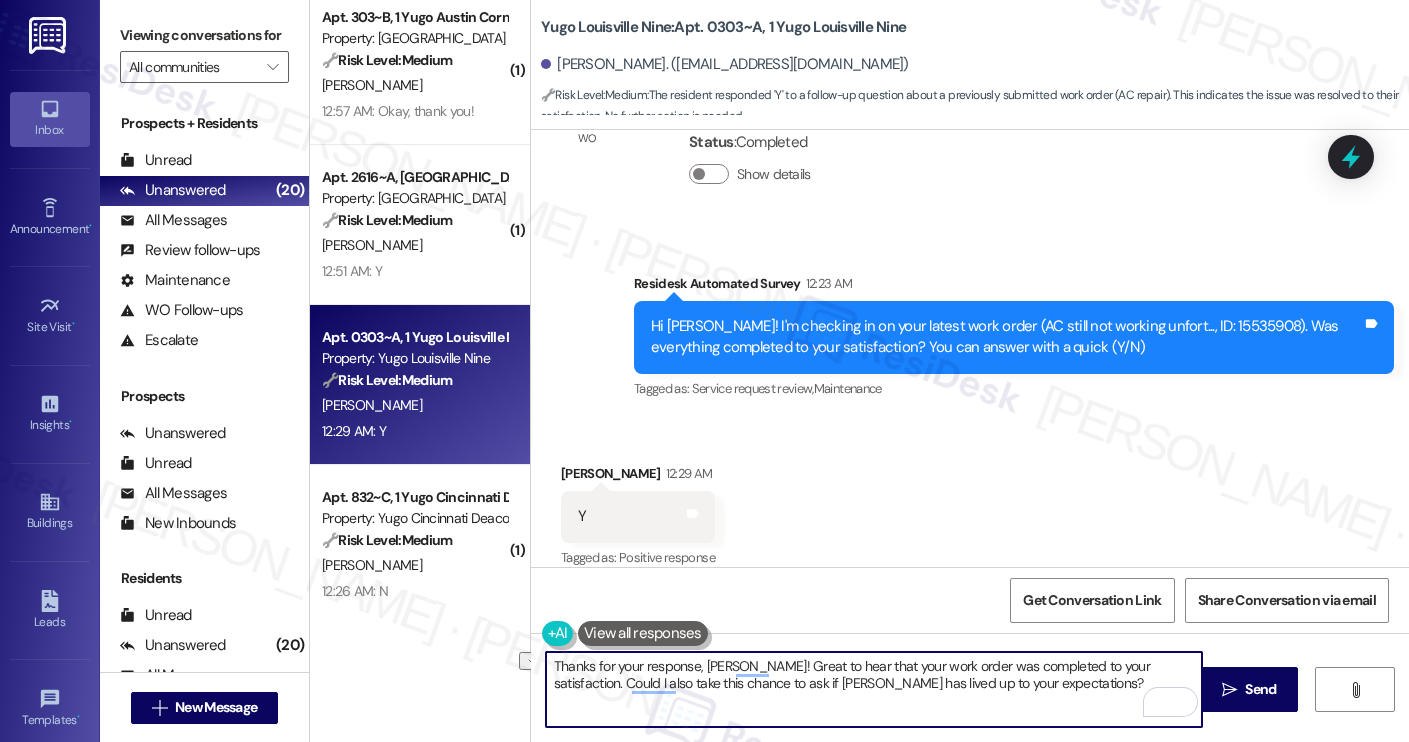 paste on "Louisville Nine" 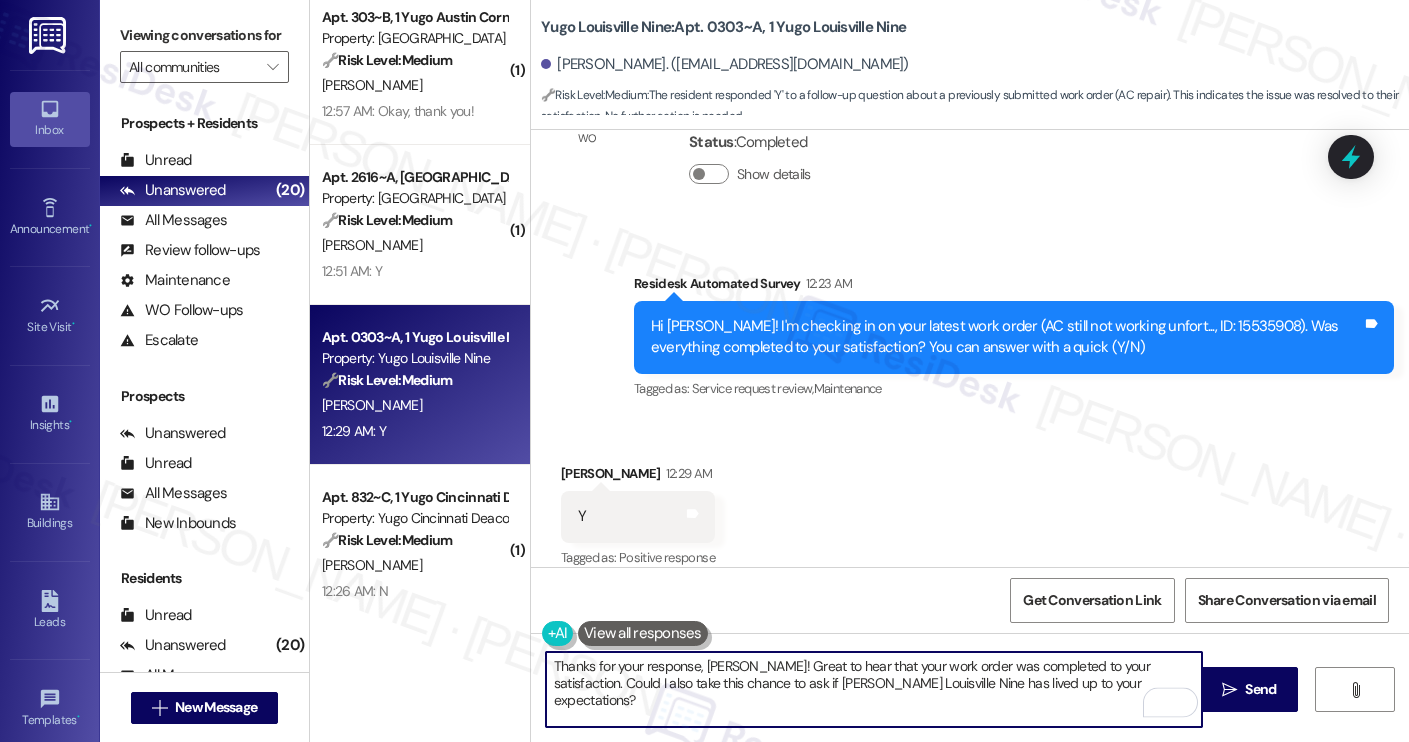 click on "Thanks for your response, [PERSON_NAME]! Great to hear that your work order was completed to your satisfaction. Could I also take this chance to ask if [PERSON_NAME] Louisville Nine has lived up to your expectations?" at bounding box center [874, 689] 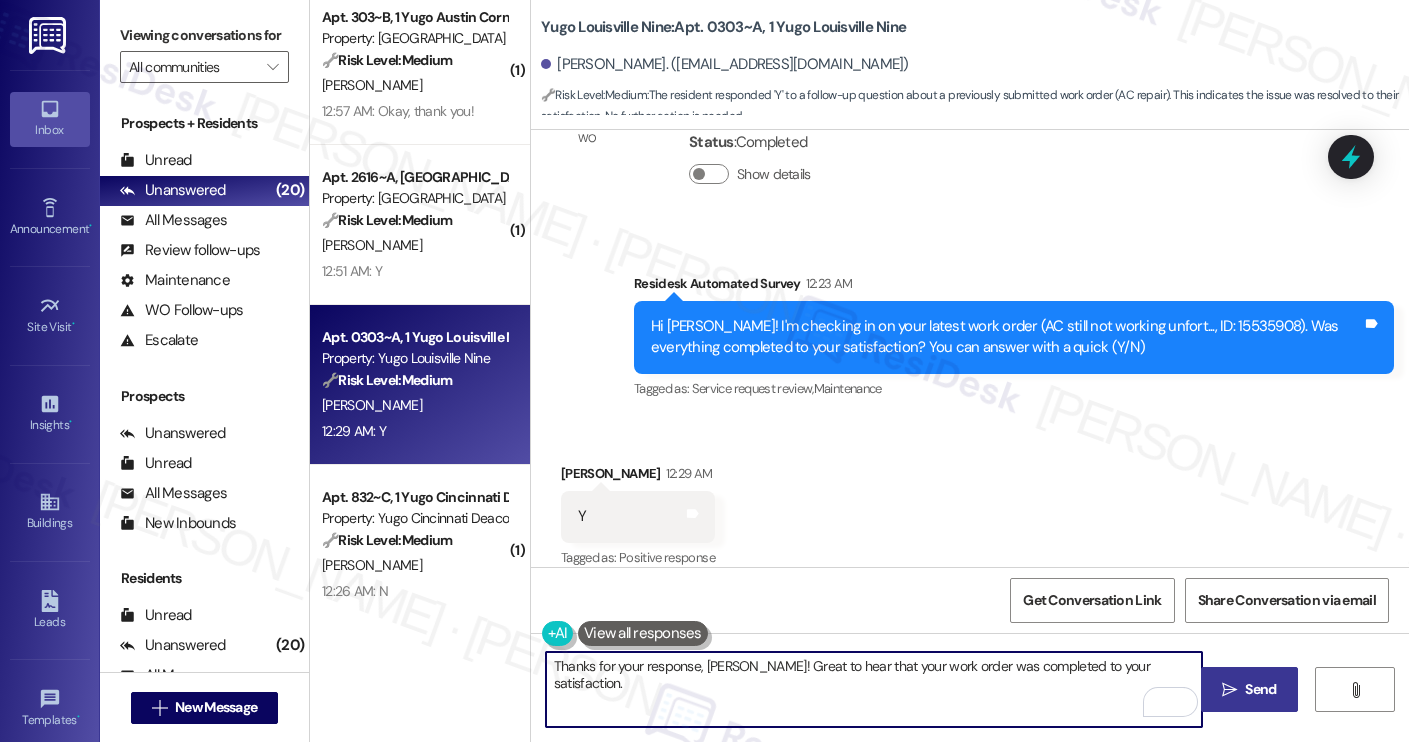 type on "Thanks for your response, [PERSON_NAME]! Great to hear that your work order was completed to your satisfaction." 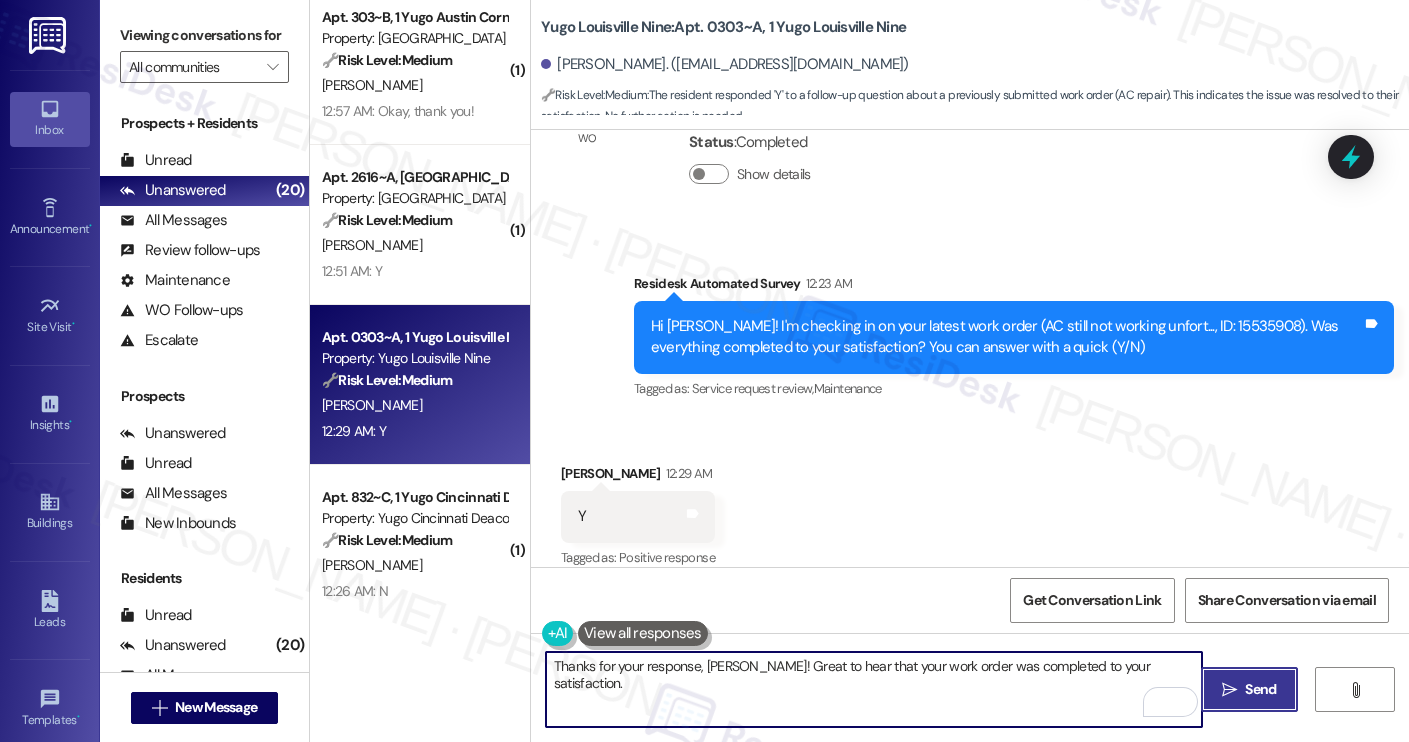 click on " Send" at bounding box center (1249, 689) 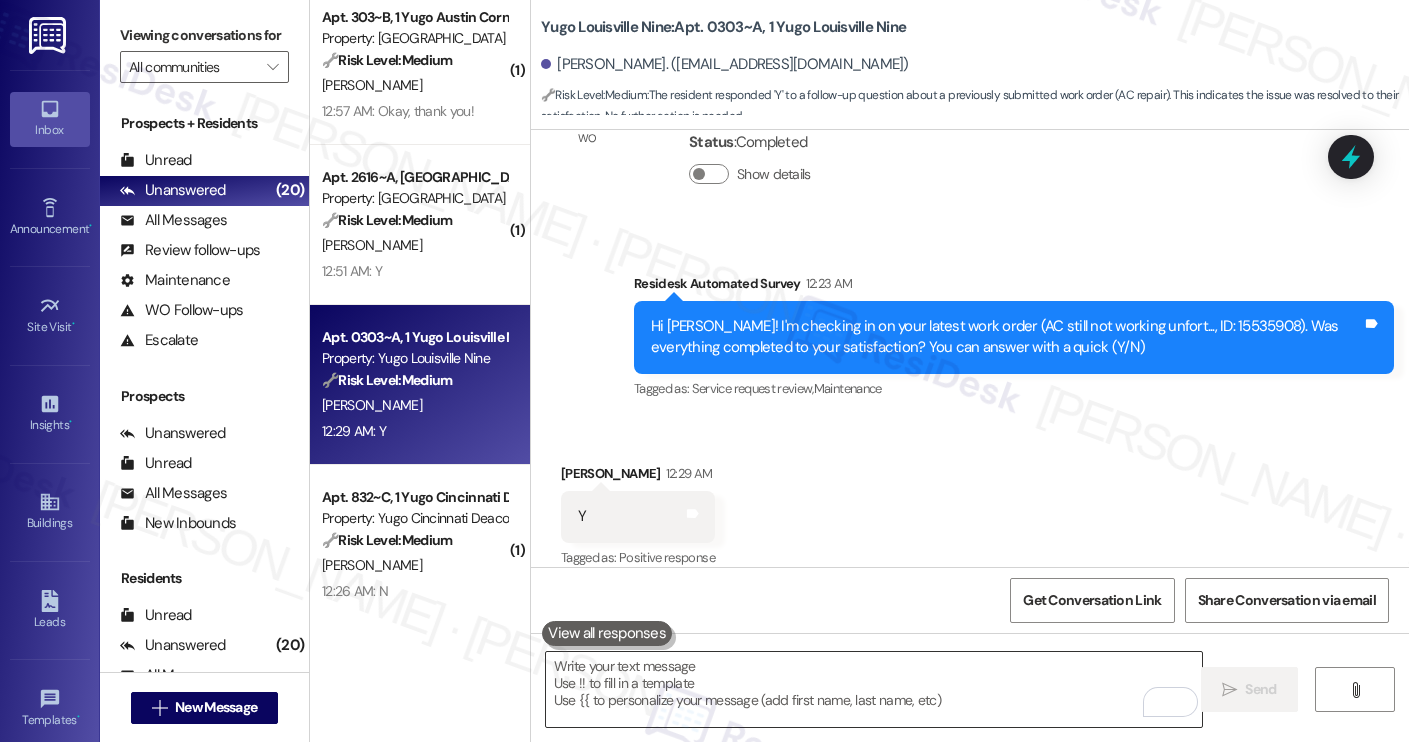 click at bounding box center [874, 689] 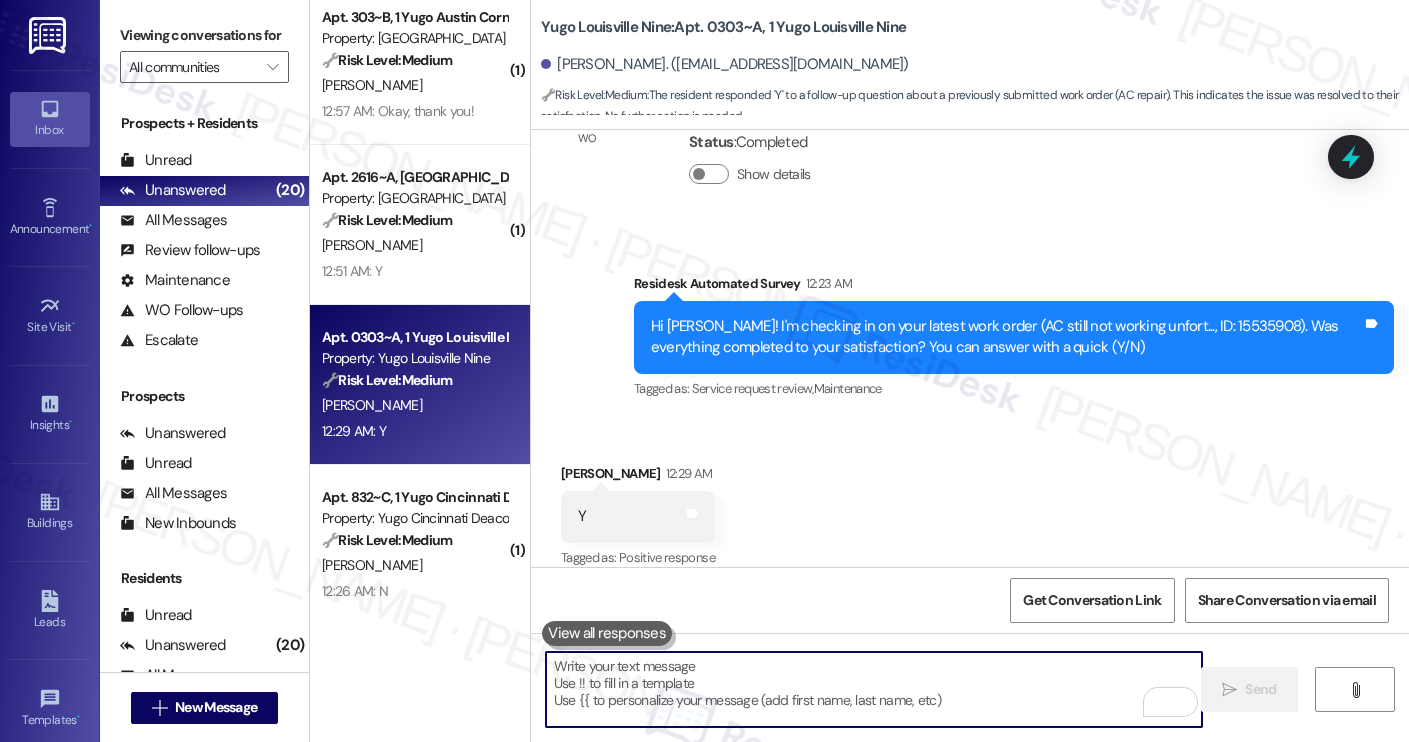 scroll, scrollTop: 2546, scrollLeft: 0, axis: vertical 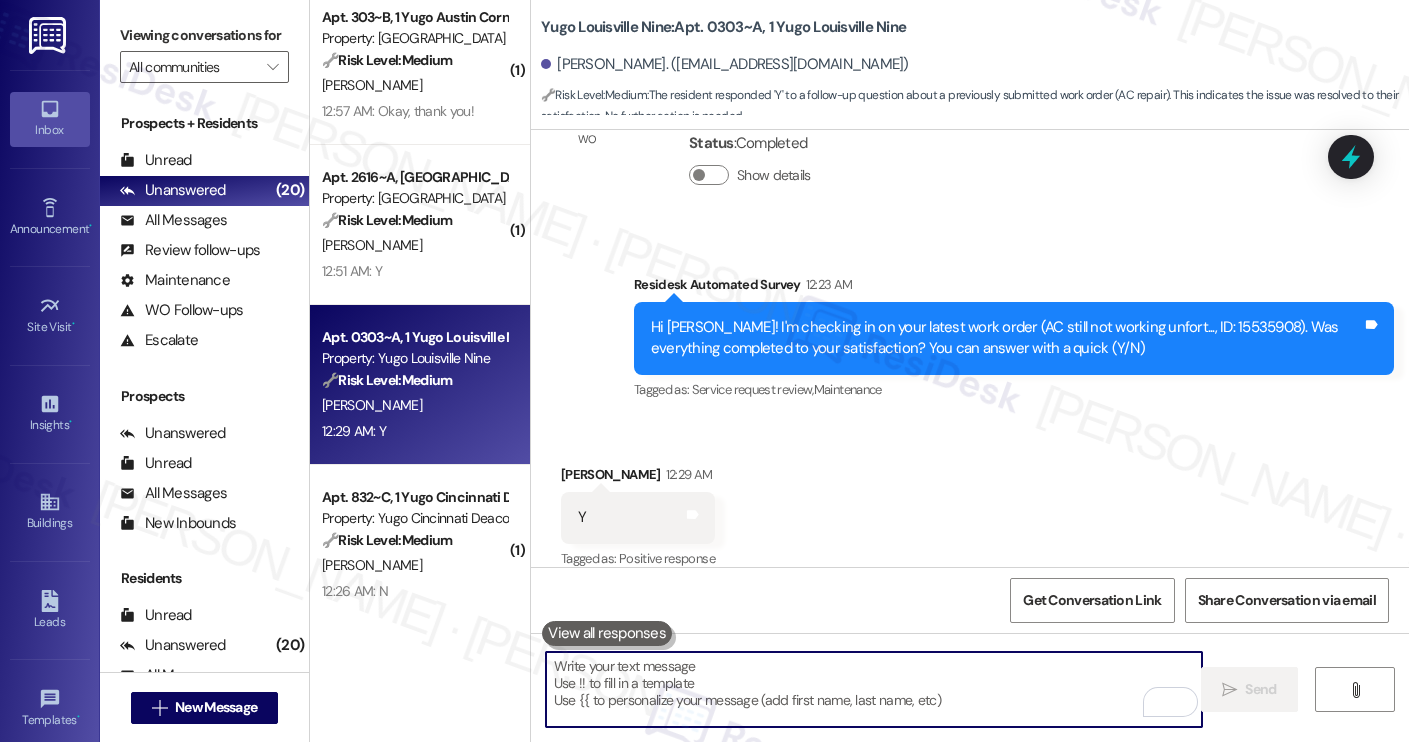 paste on "Could I also take this chance to ask if Yugo Louisville Nine has lived up to your expectations?" 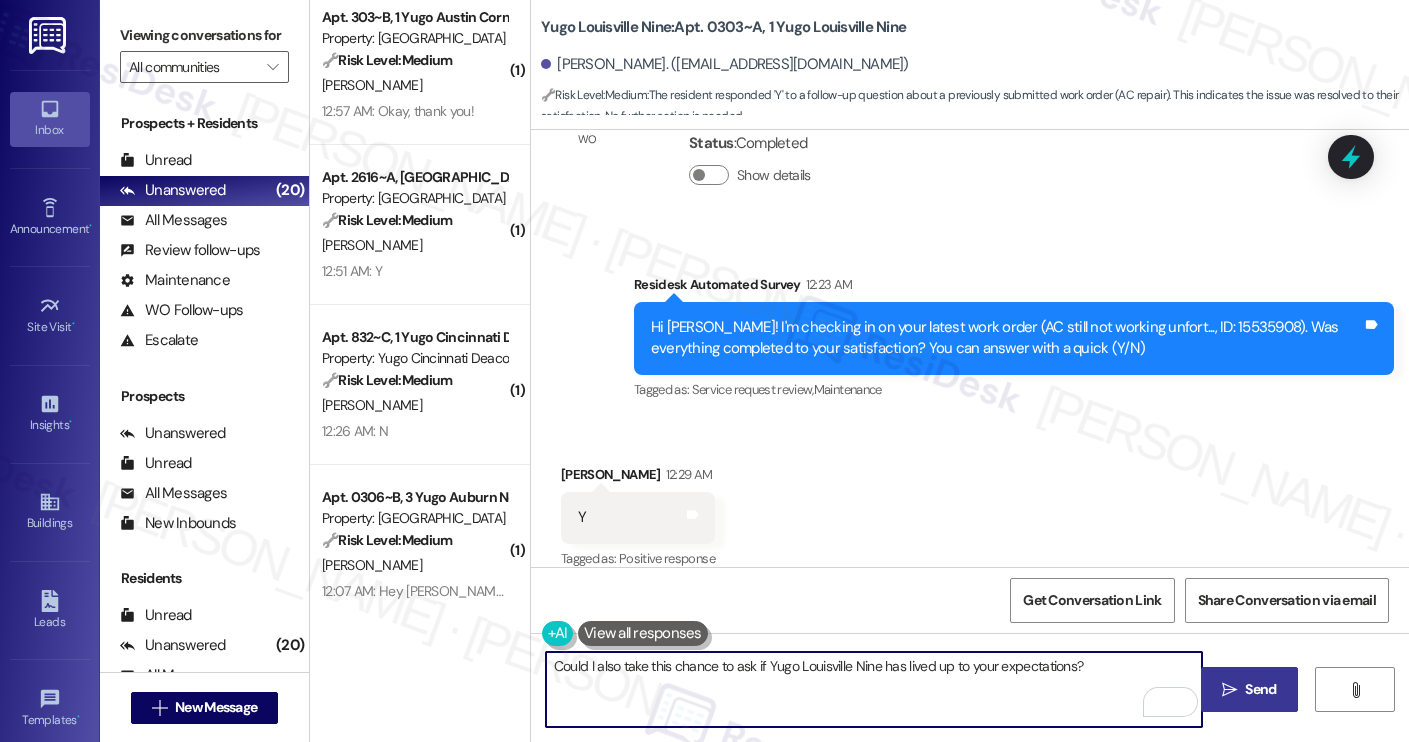 type on "Could I also take this chance to ask if Yugo Louisville Nine has lived up to your expectations?" 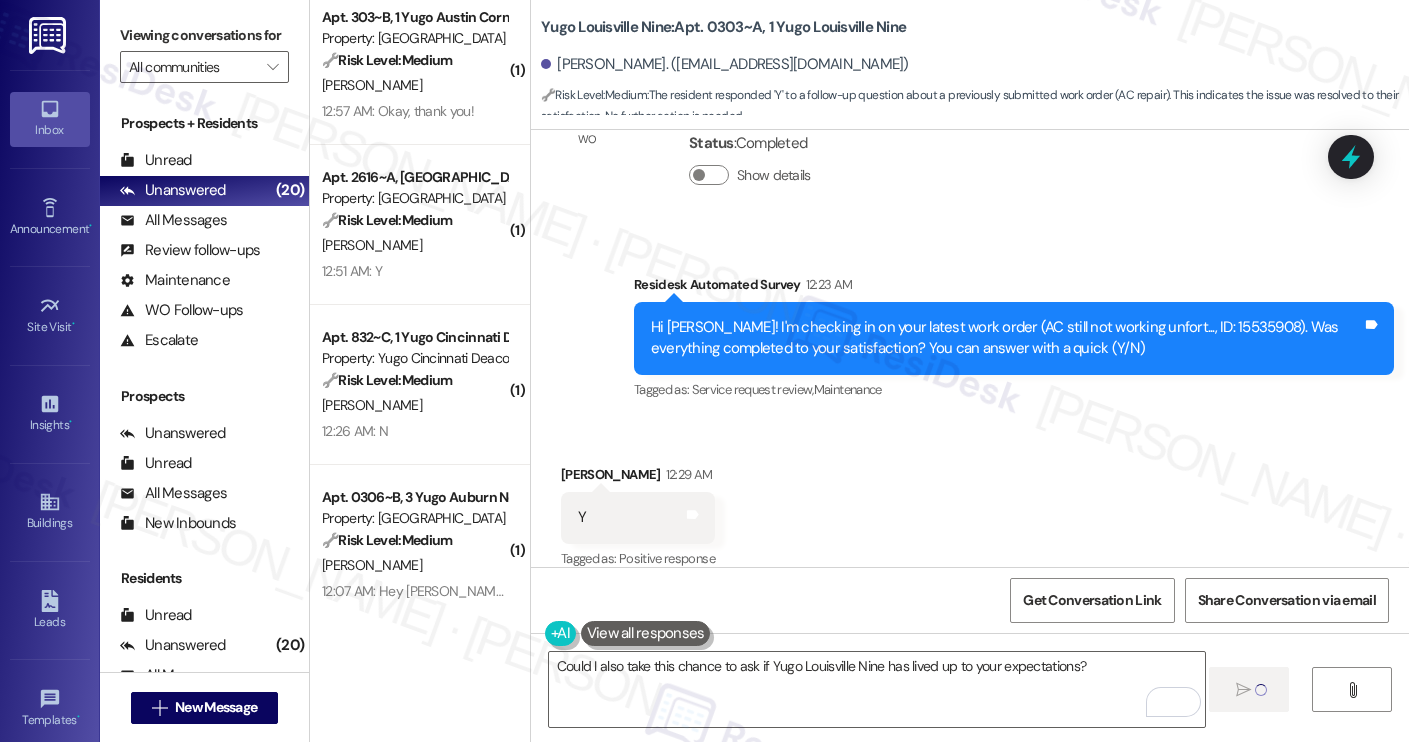 type 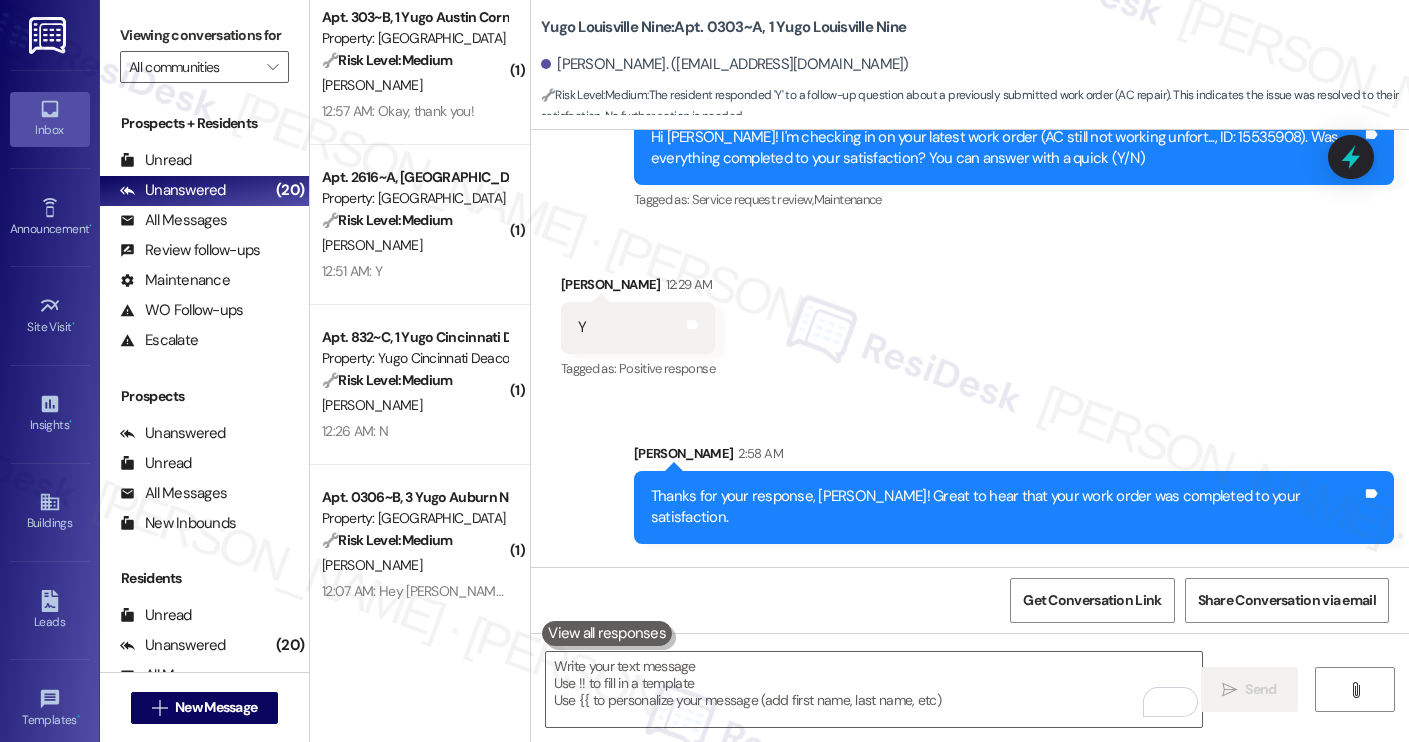 scroll, scrollTop: 2737, scrollLeft: 0, axis: vertical 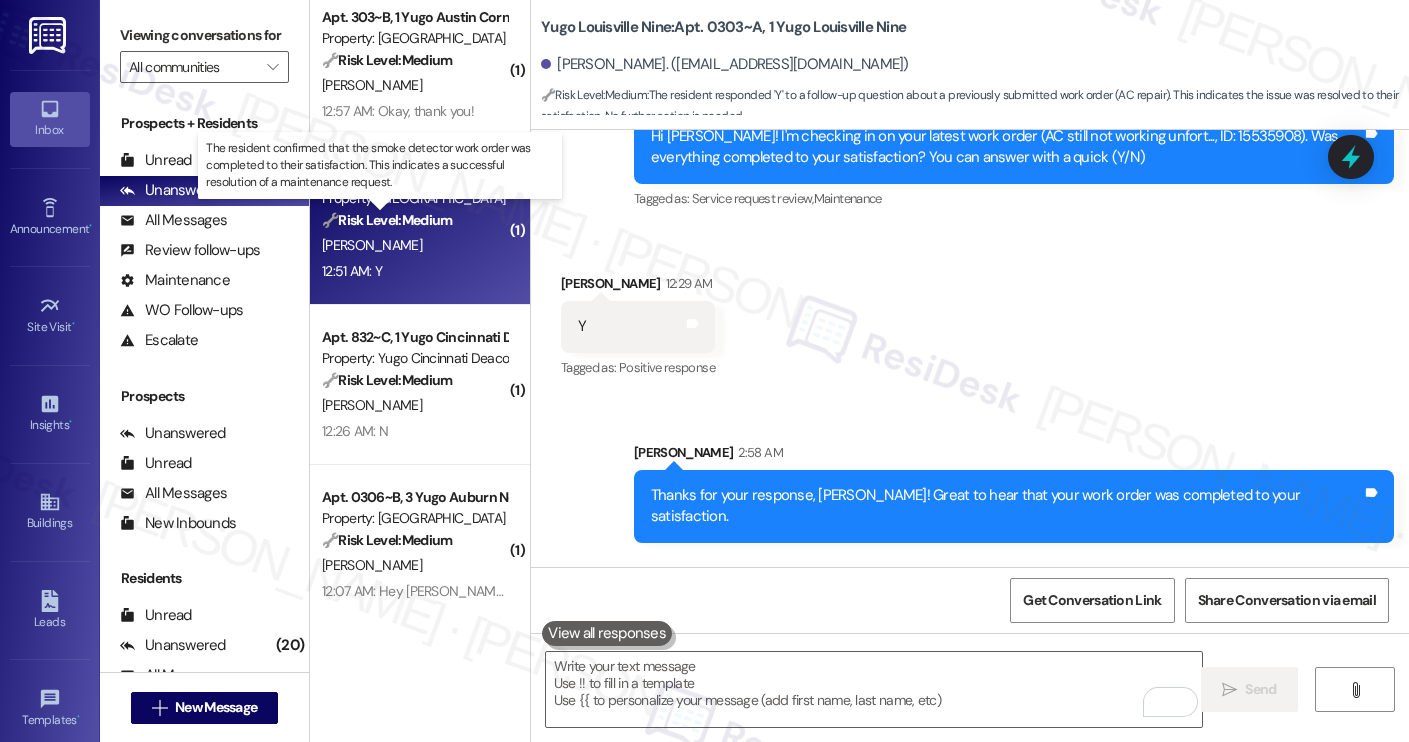click on "🔧  Risk Level:  Medium" at bounding box center [387, 220] 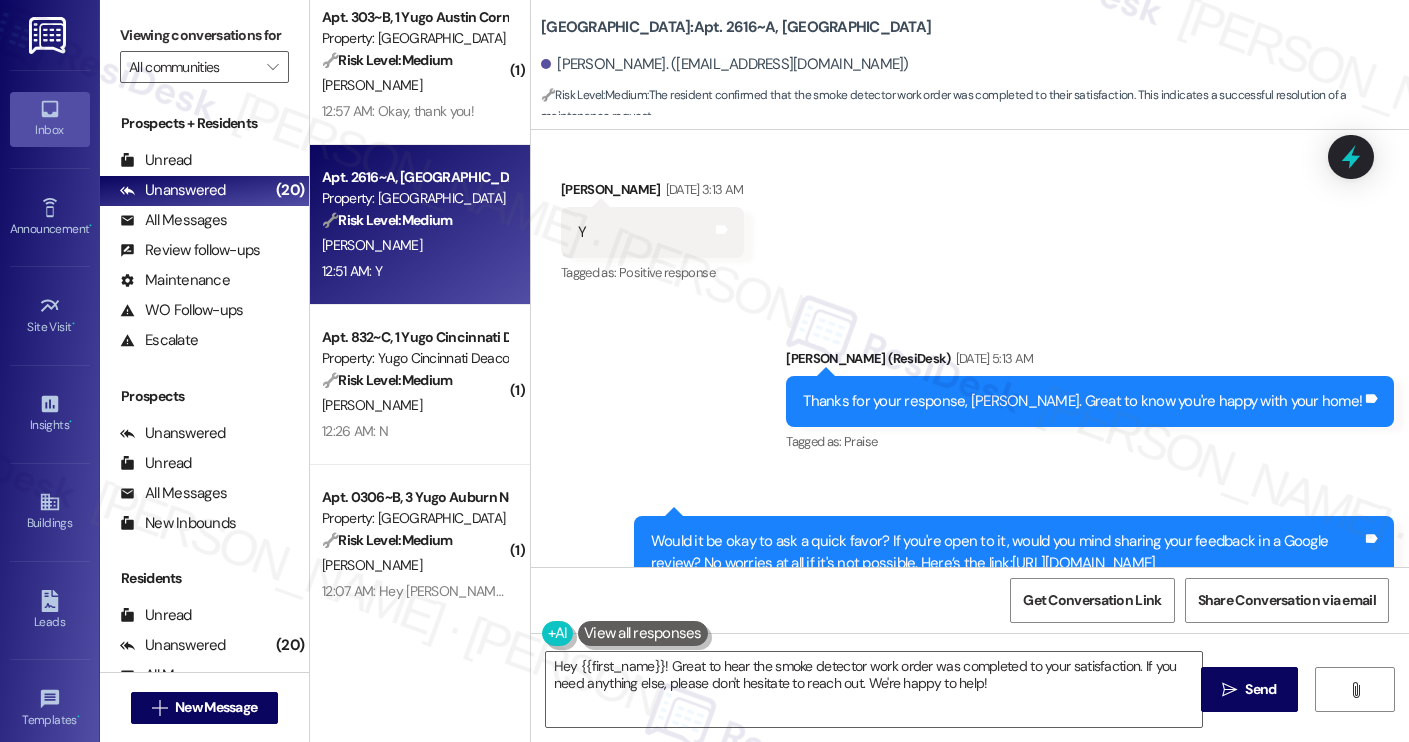 scroll, scrollTop: 4948, scrollLeft: 0, axis: vertical 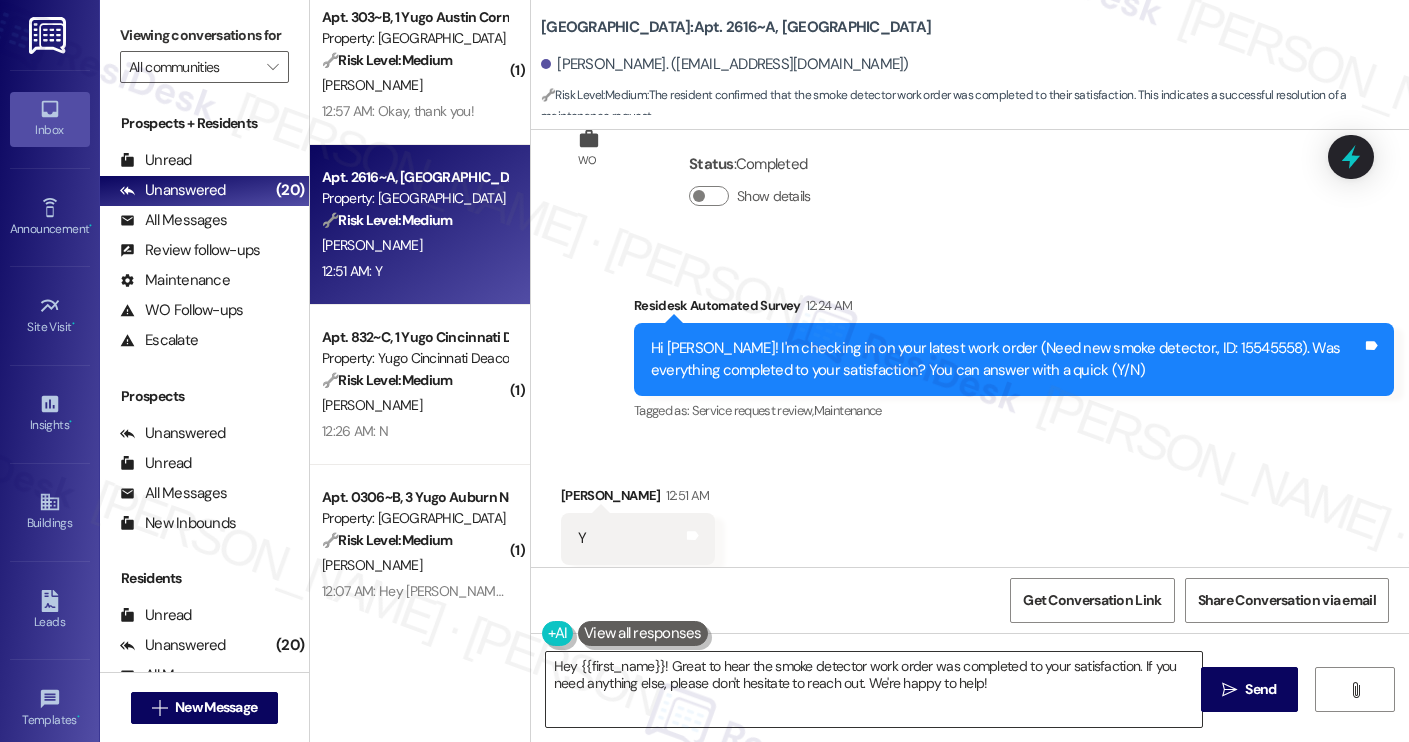 click on "Hey {{first_name}}! Great to hear the smoke detector work order was completed to your satisfaction. If you need anything else, please don't hesitate to reach out. We're happy to help!" at bounding box center (874, 689) 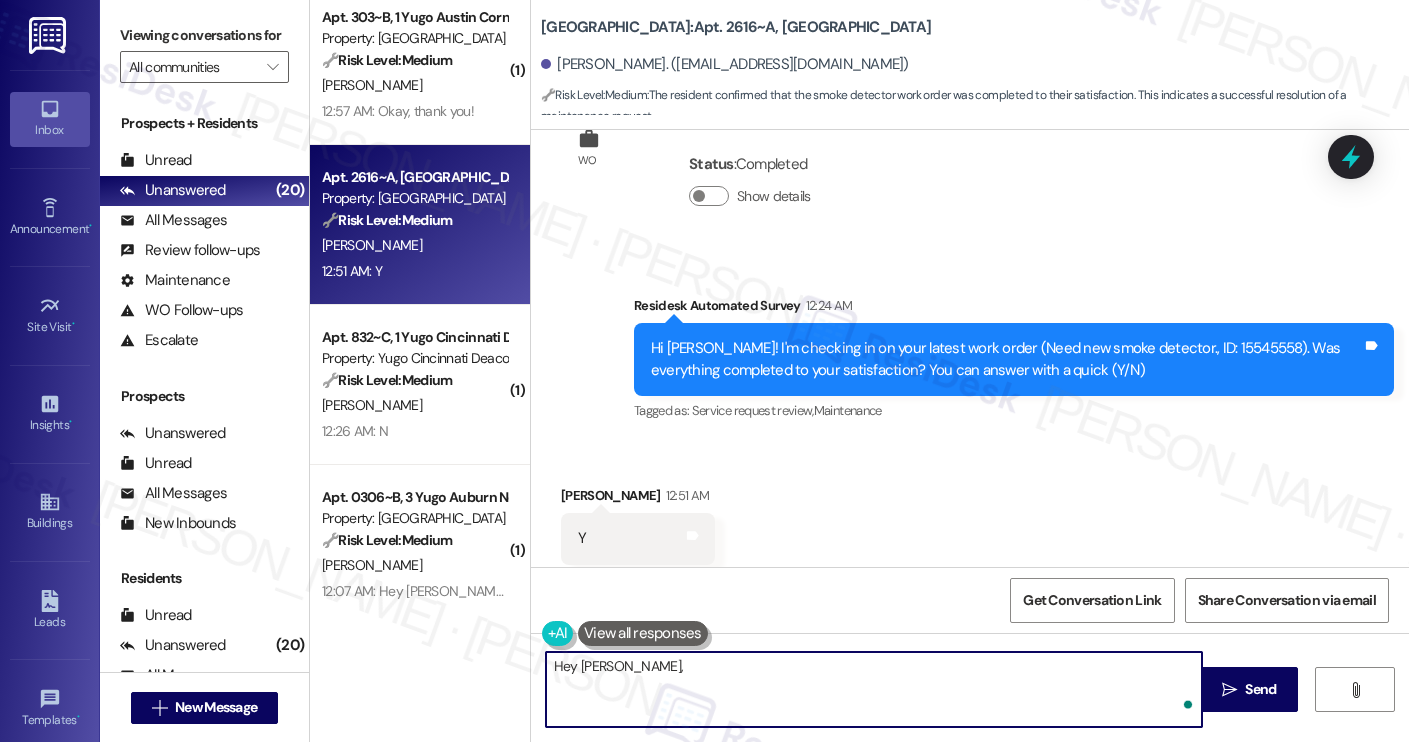 paste on "Thanks so much for confirming that the work order has been completed to your satisfaction" 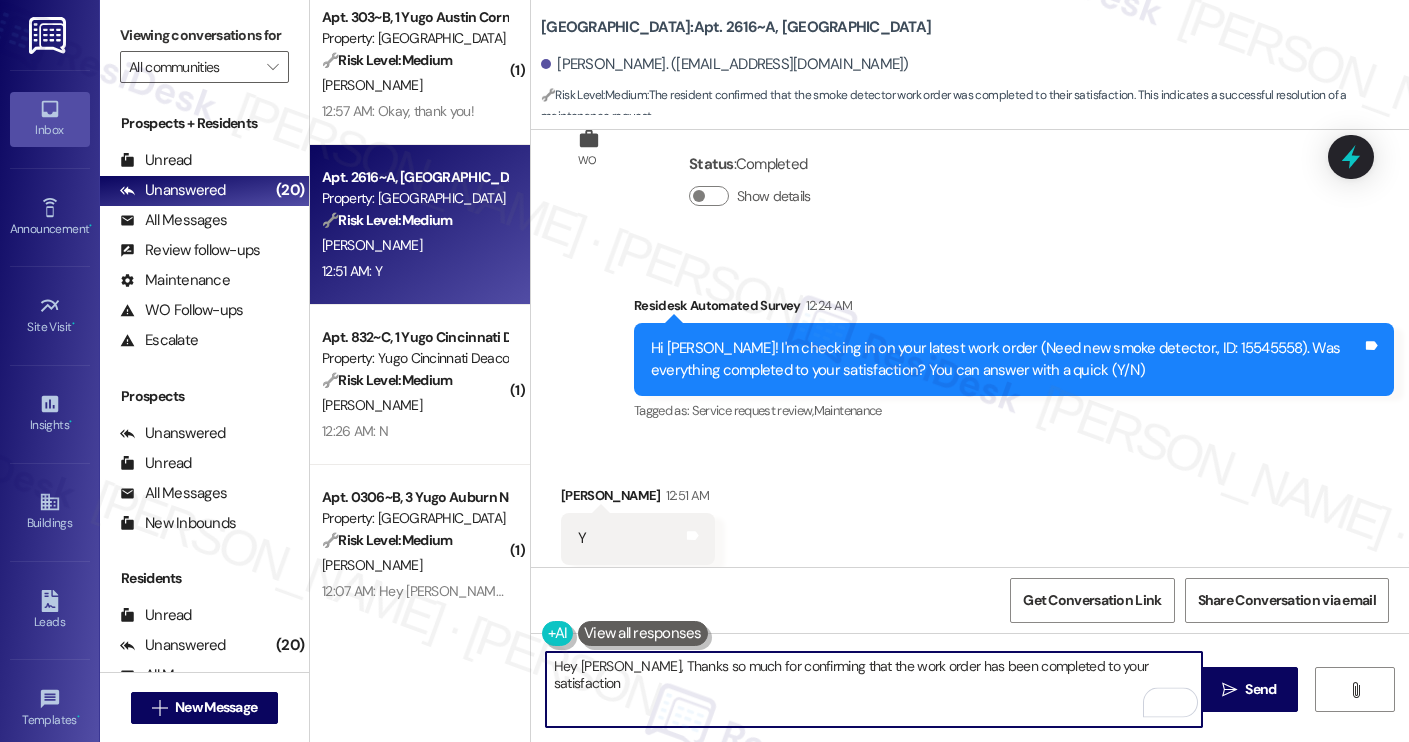 click on "Hey Madyson, Thanks so much for confirming that the work order has been completed to your satisfaction" at bounding box center [874, 689] 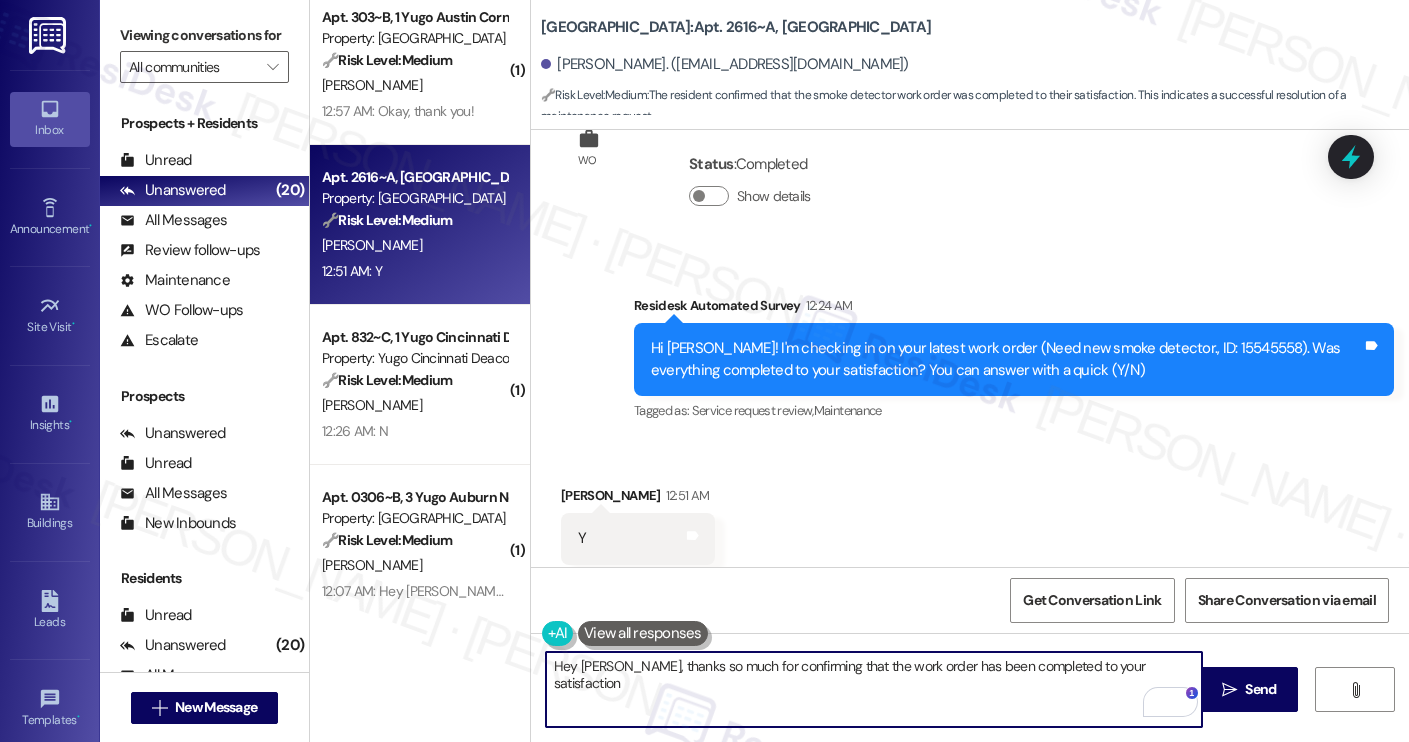 click on "Hey Madyson, thanks so much for confirming that the work order has been completed to your satisfaction" at bounding box center (874, 689) 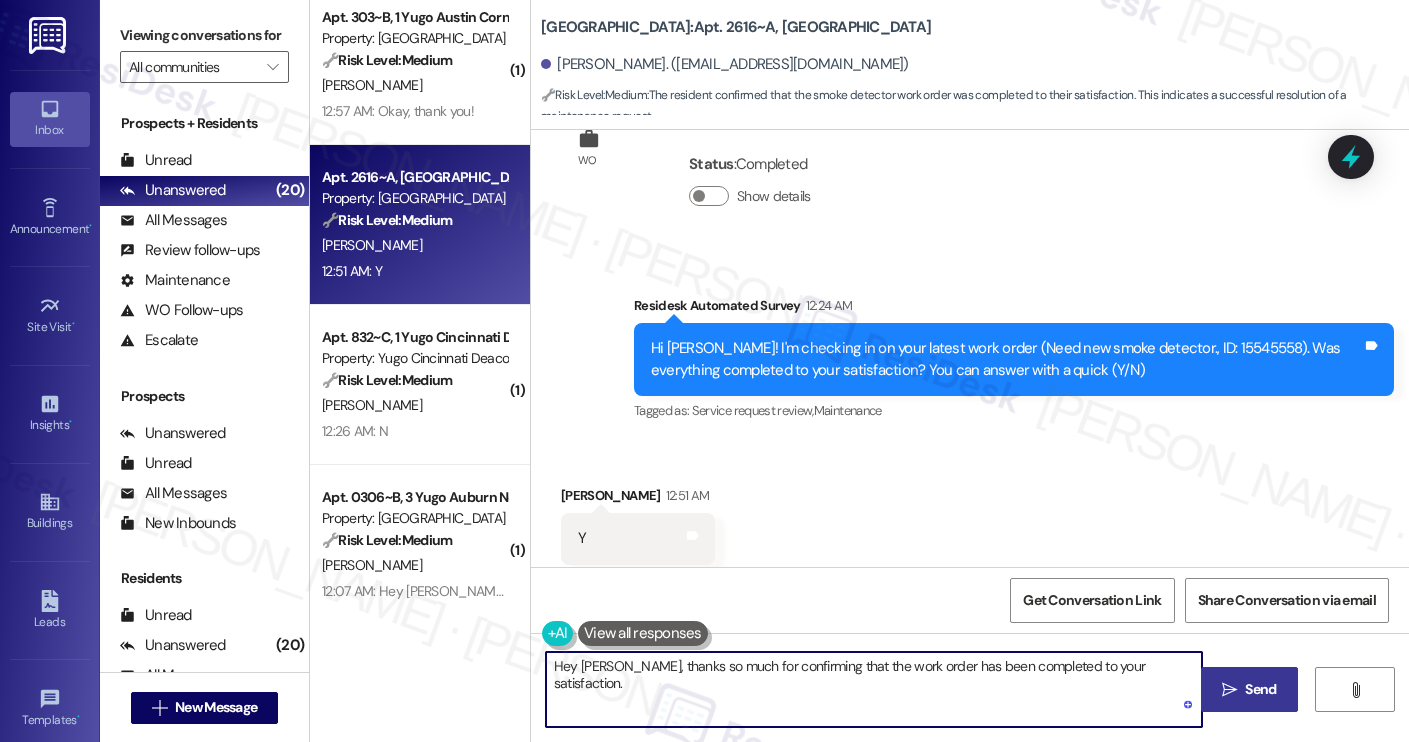 paste on "Feel free to reach out if anything else comes up." 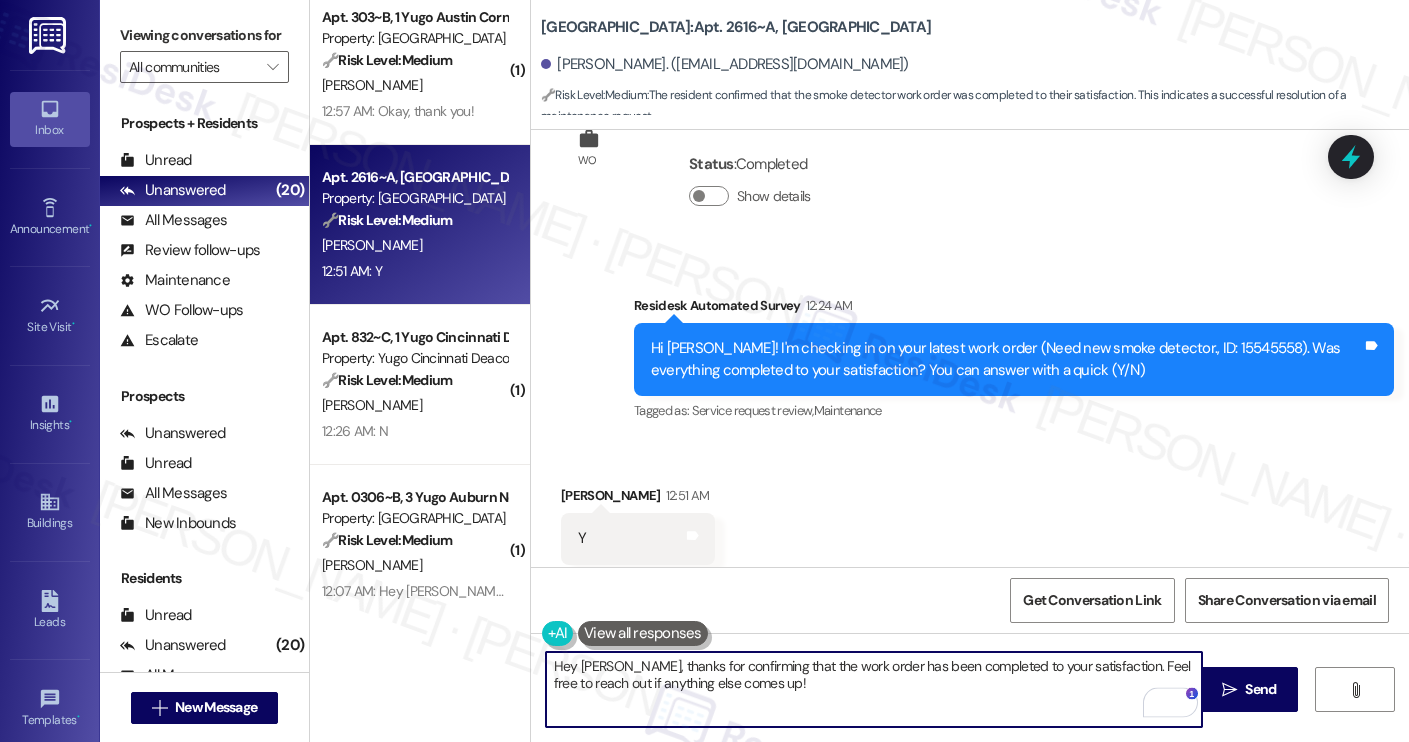 click on "Hey Madyson, thanks for confirming that the work order has been completed to your satisfaction. Feel free to reach out if anything else comes up!" at bounding box center (874, 689) 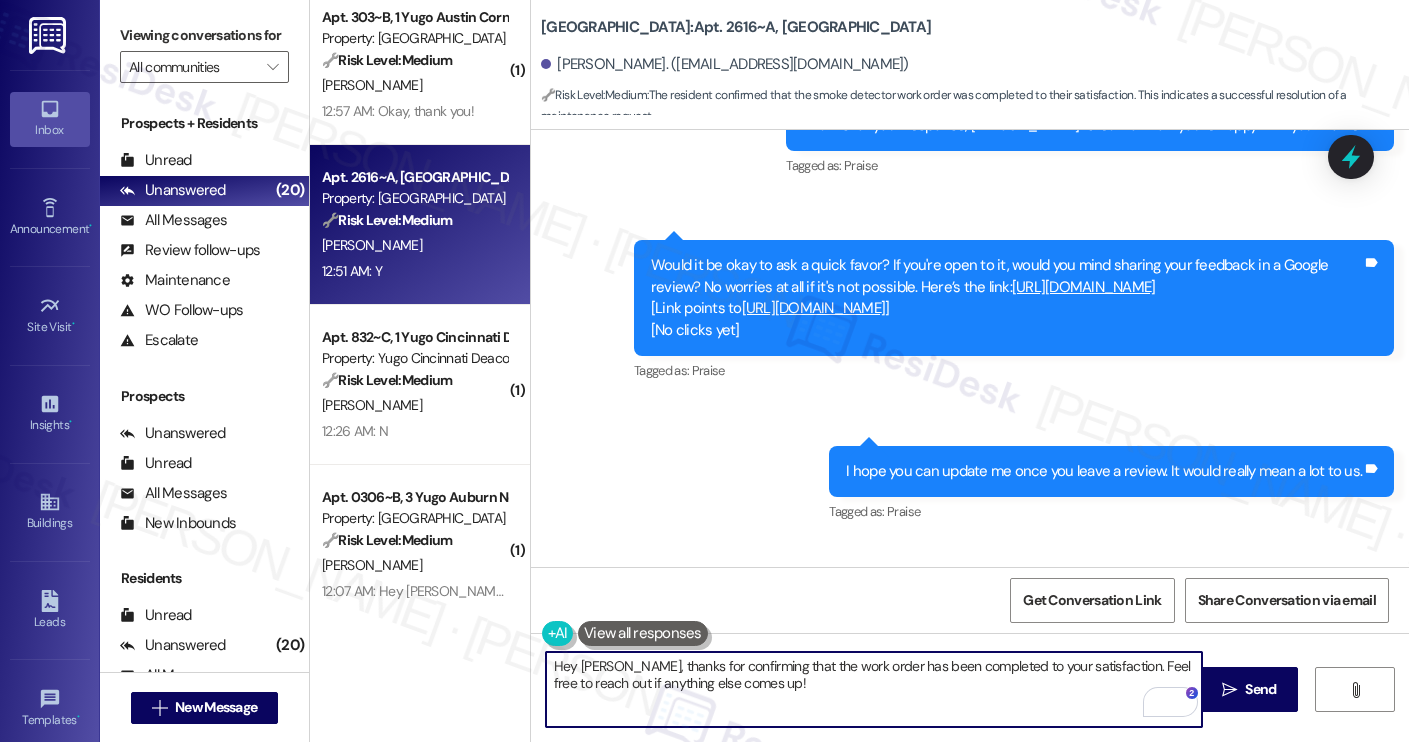 scroll, scrollTop: 4948, scrollLeft: 0, axis: vertical 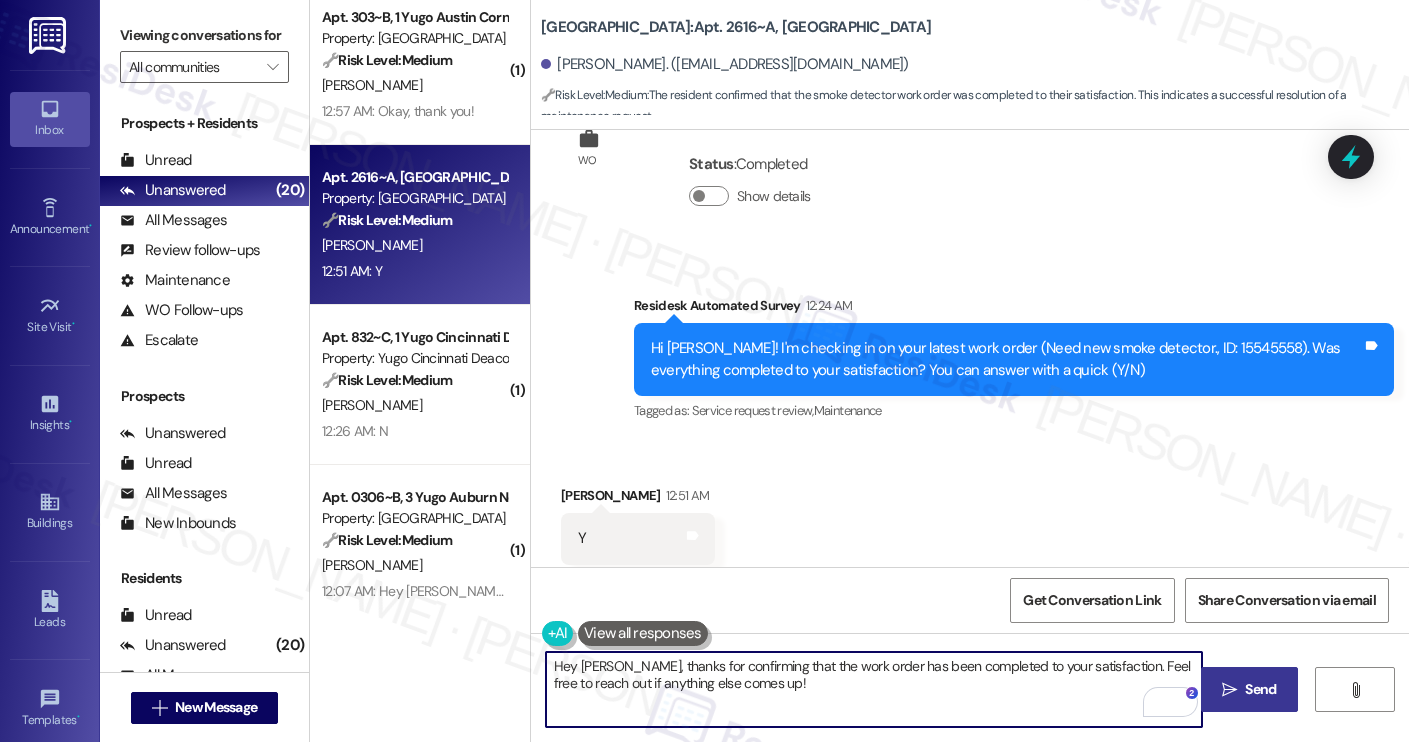 type on "Hey Madyson, thanks for confirming that the work order has been completed to your satisfaction. Feel free to reach out if anything else comes up!" 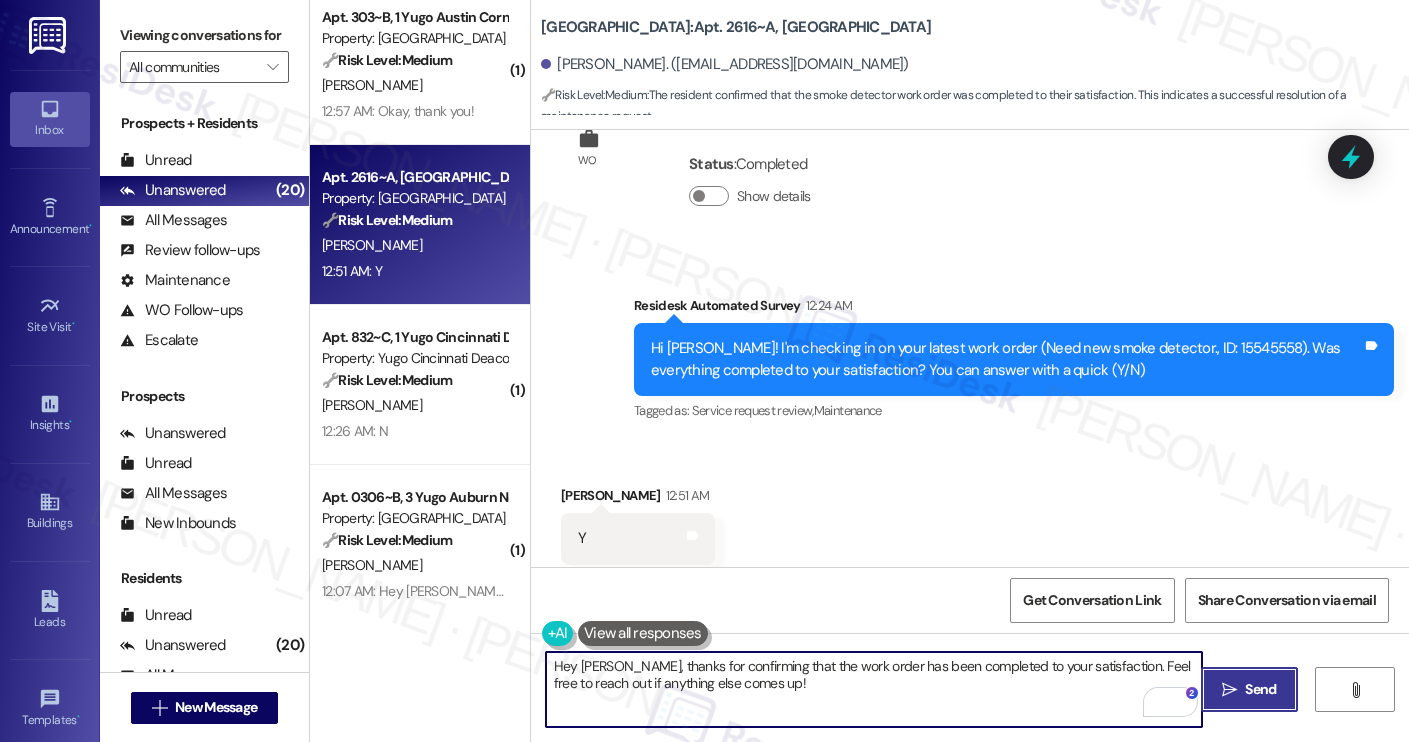 click on " Send" 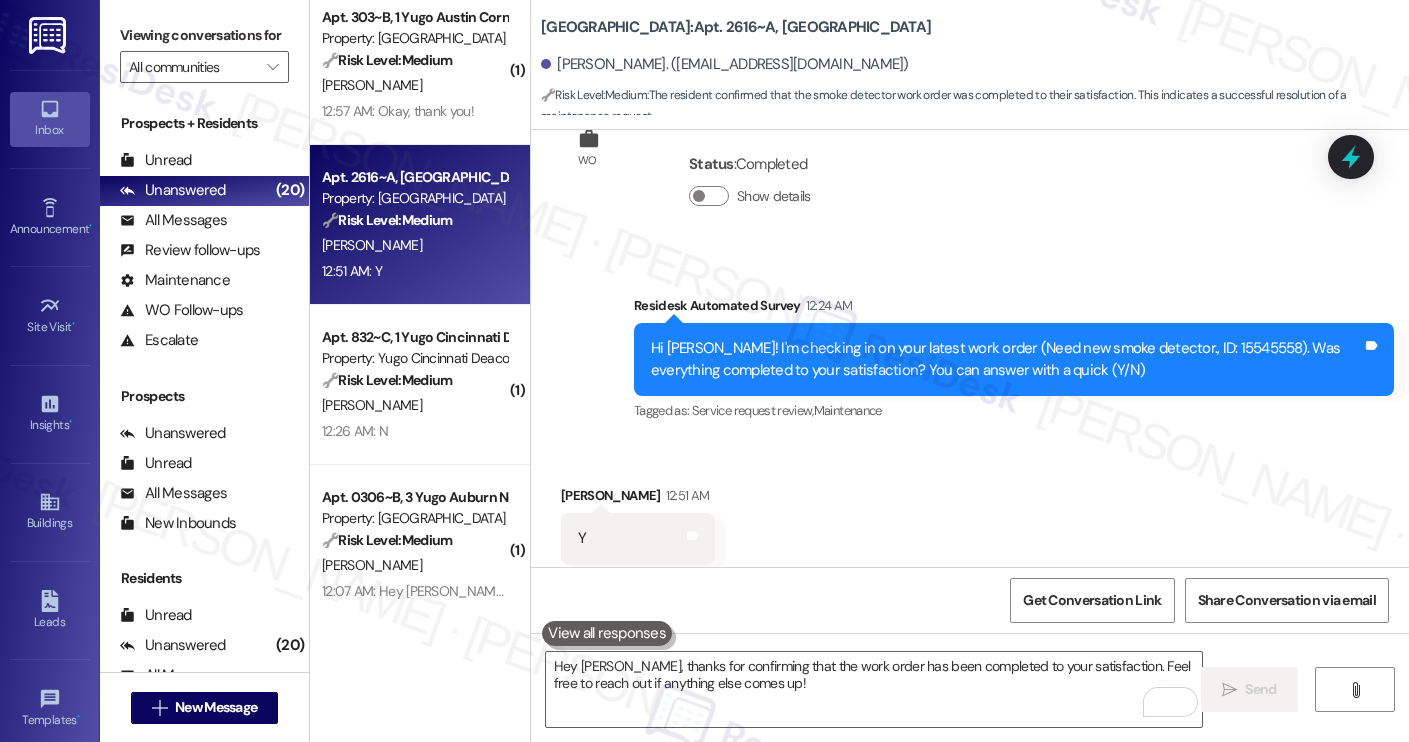 type 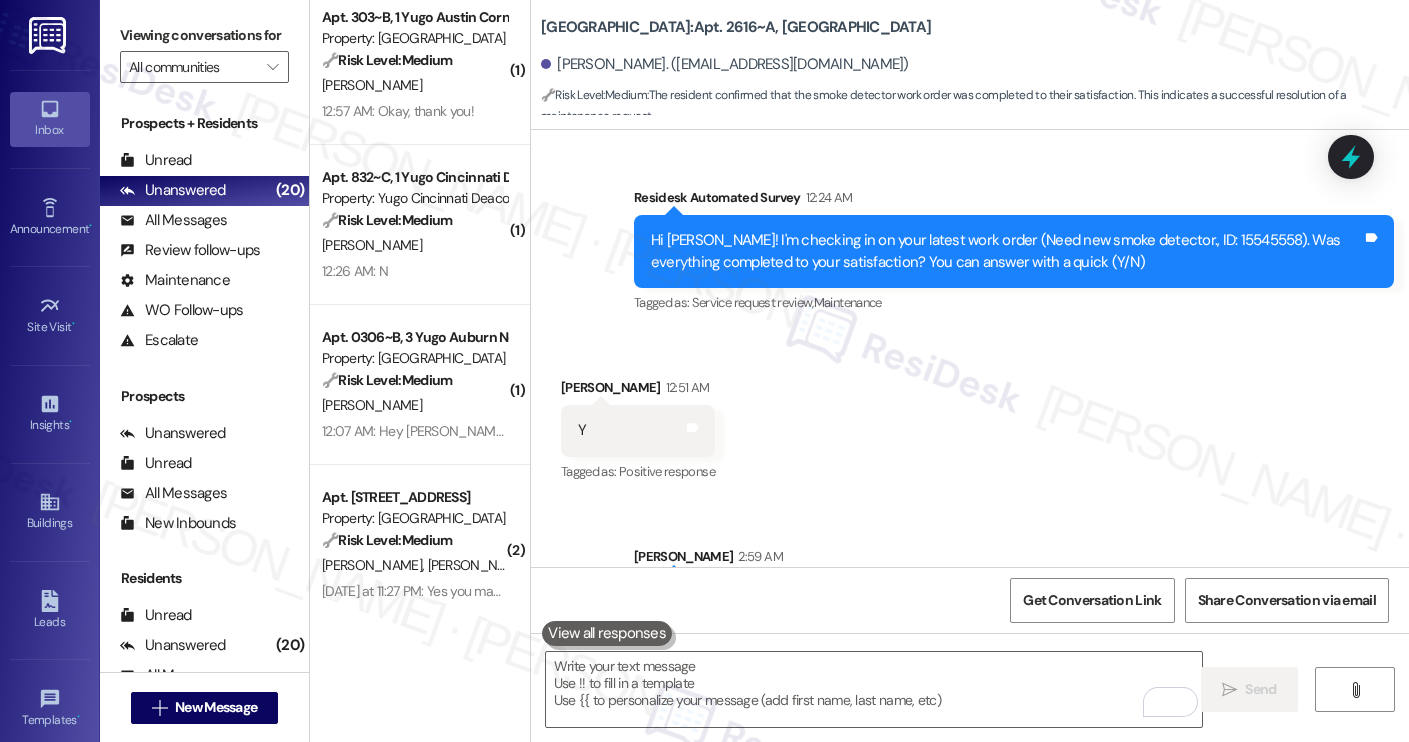 scroll, scrollTop: 5109, scrollLeft: 0, axis: vertical 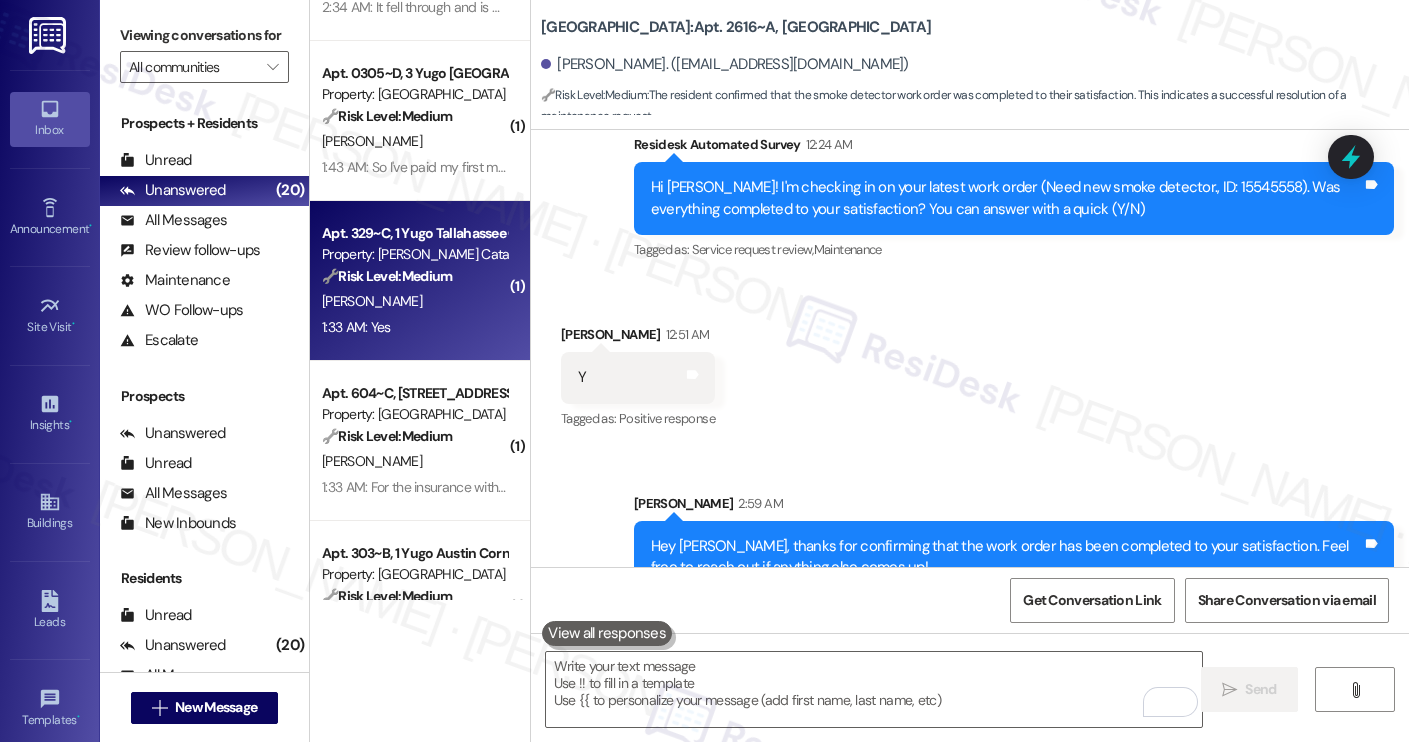 click on "N. Verma" 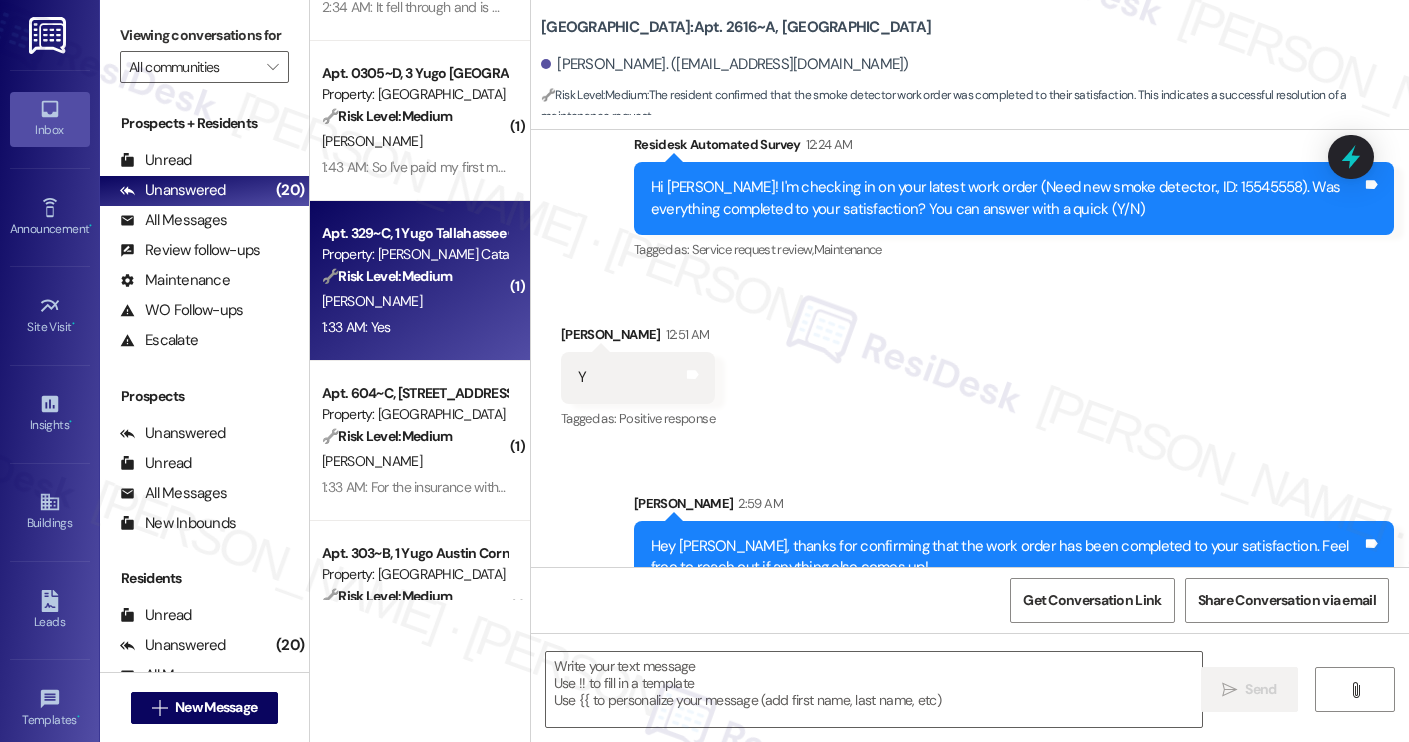 type on "Fetching suggested responses. Please feel free to read through the conversation in the meantime." 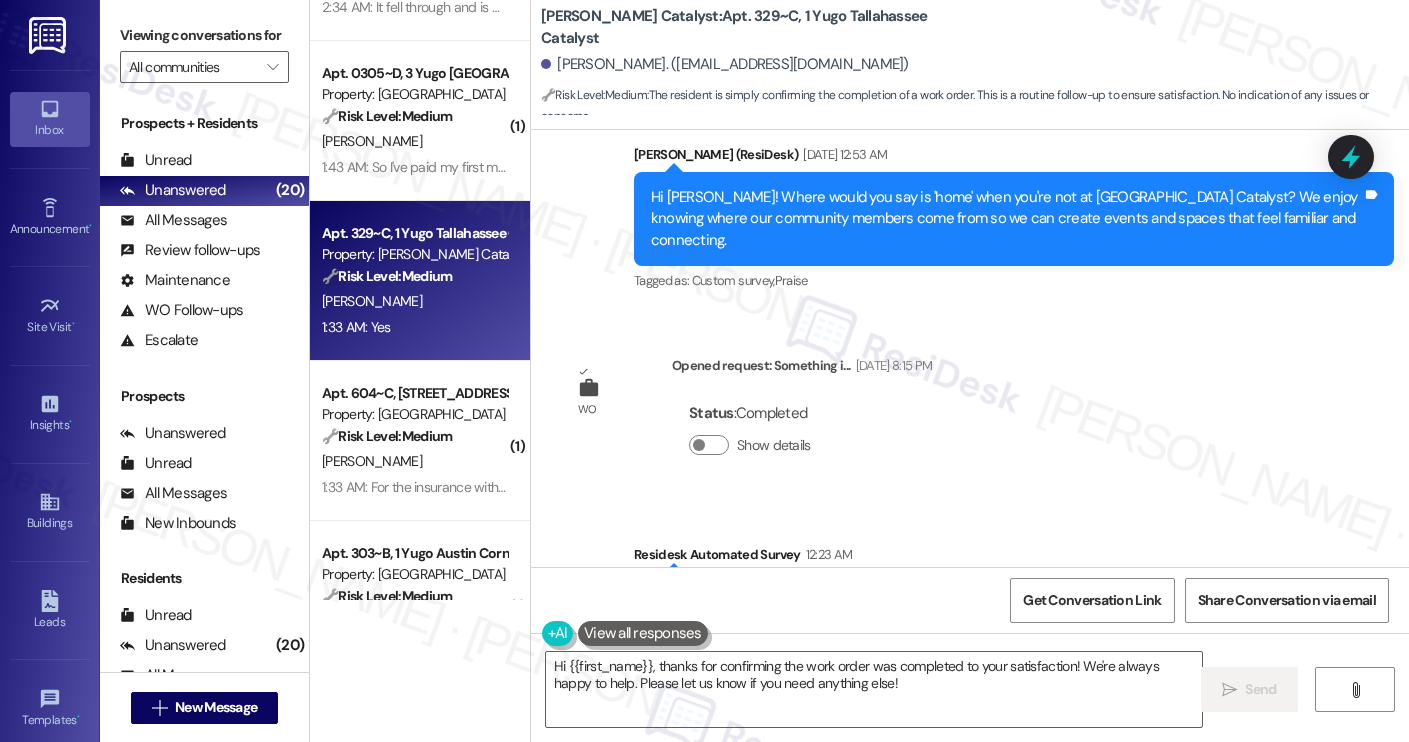 scroll, scrollTop: 4468, scrollLeft: 0, axis: vertical 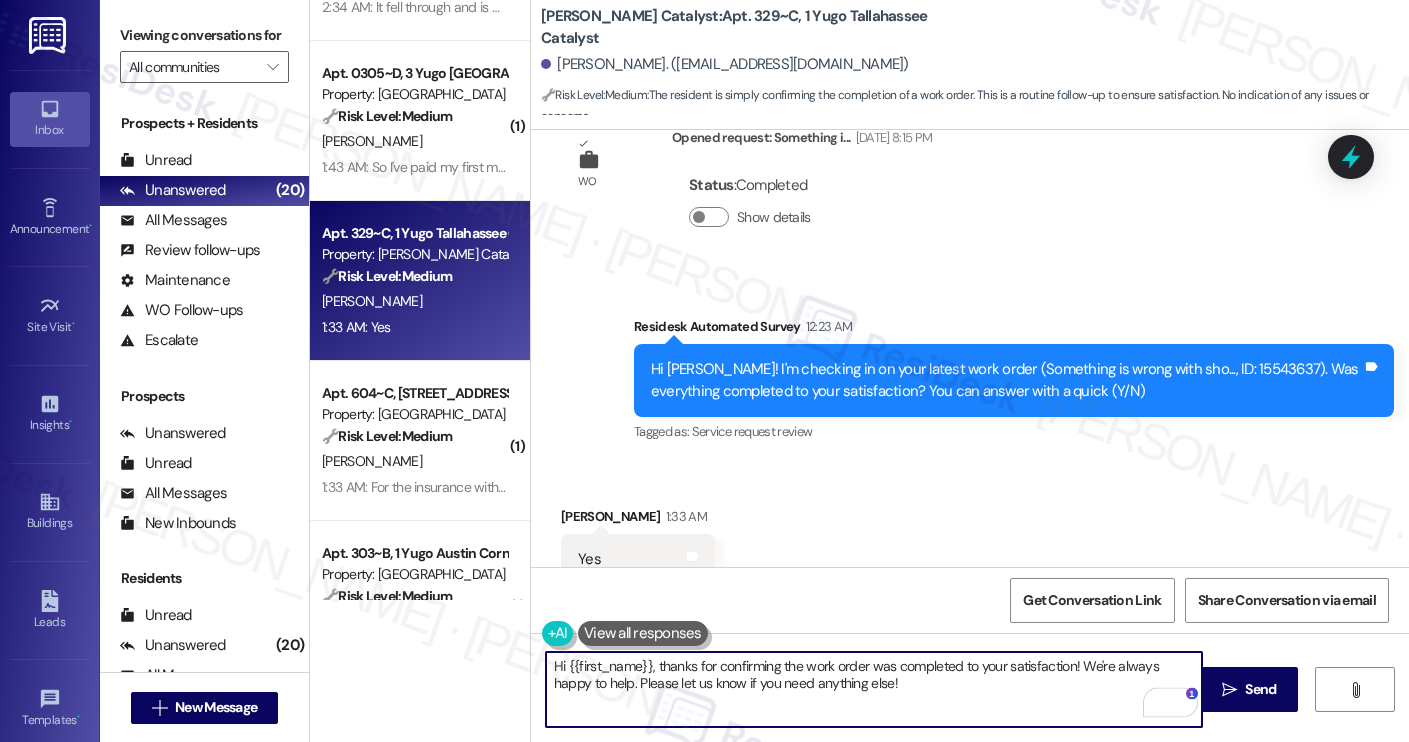 drag, startPoint x: 652, startPoint y: 668, endPoint x: 526, endPoint y: 655, distance: 126.66886 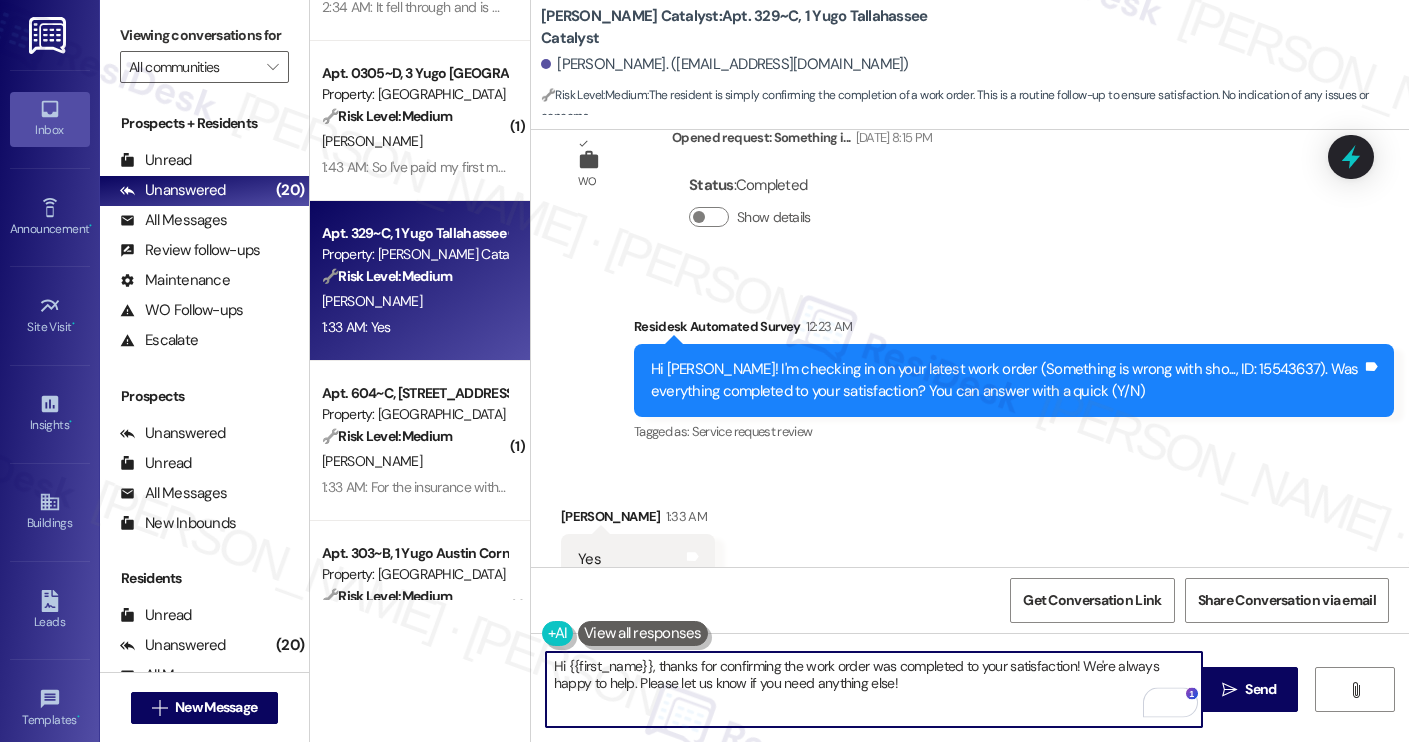 click on "Hi {{first_name}}, thanks for confirming the work order was completed to your satisfaction! We're always happy to help. Please let us know if you need anything else!" 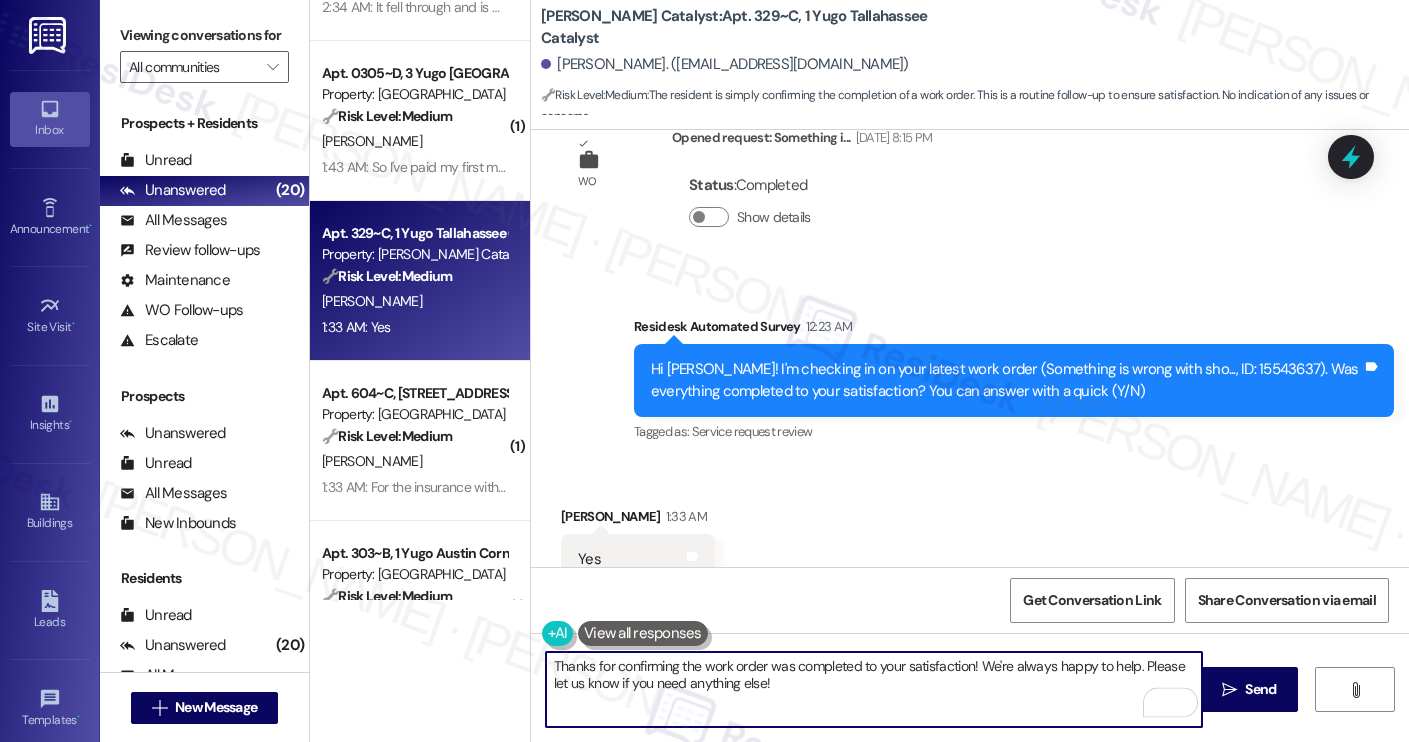 click on "Thanks for confirming the work order was completed to your satisfaction! We're always happy to help. Please let us know if you need anything else!" 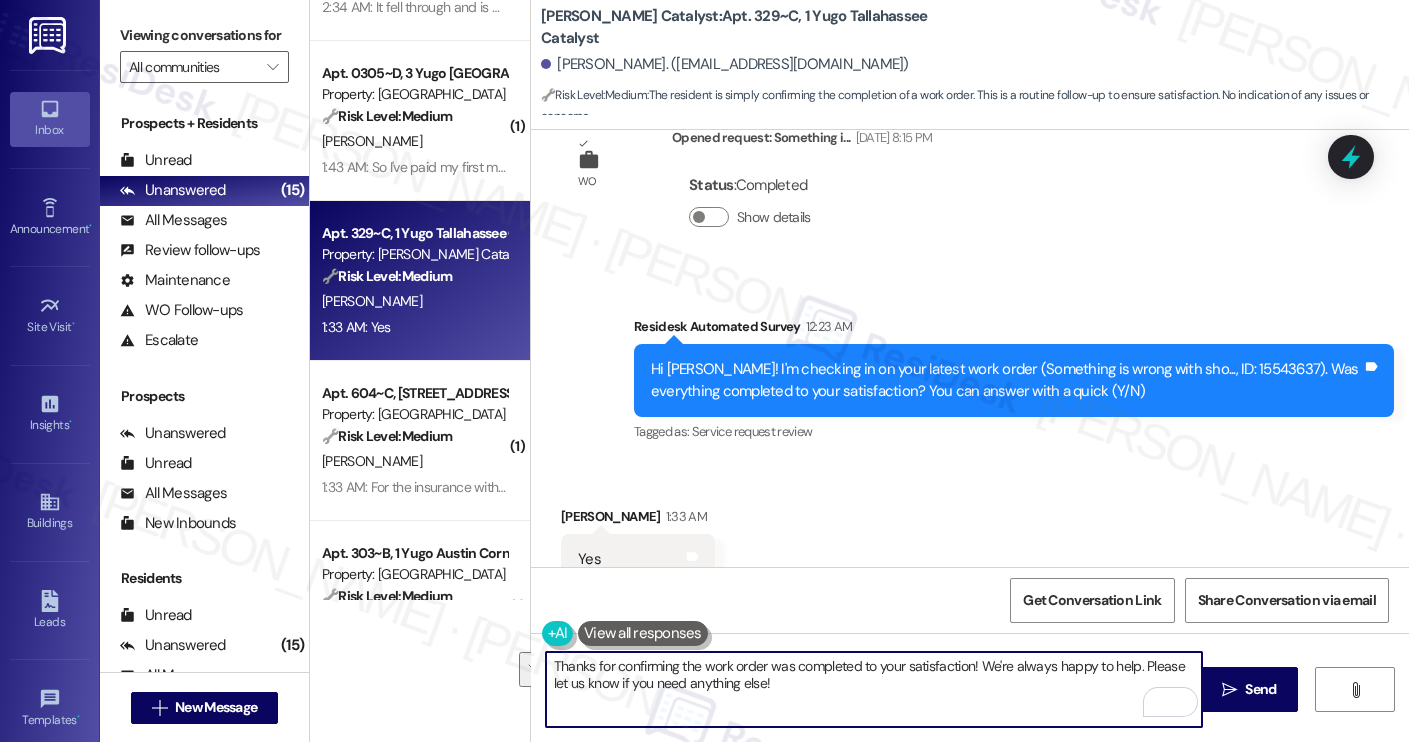 drag, startPoint x: 1048, startPoint y: 693, endPoint x: 1134, endPoint y: 673, distance: 88.29496 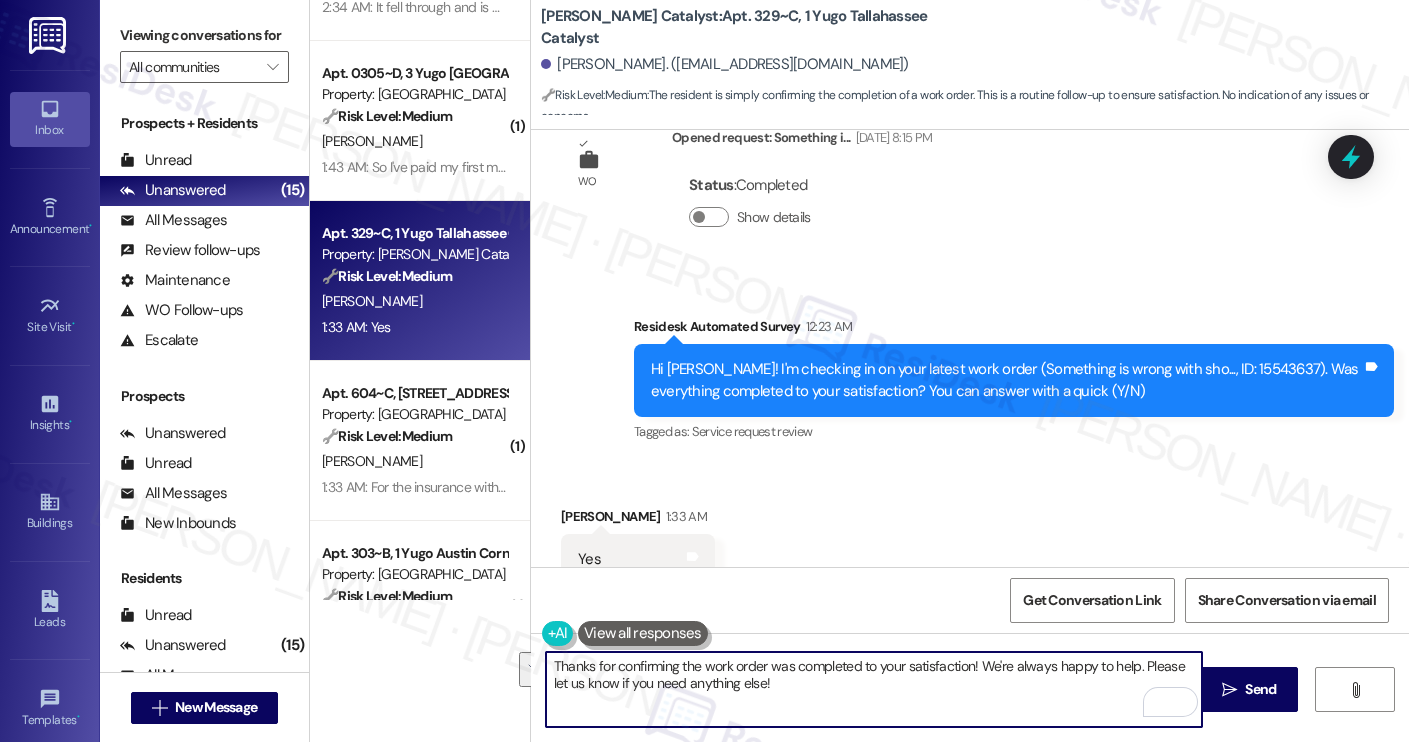 click on "Thanks for confirming the work order was completed to your satisfaction! We're always happy to help. Please let us know if you need anything else!" 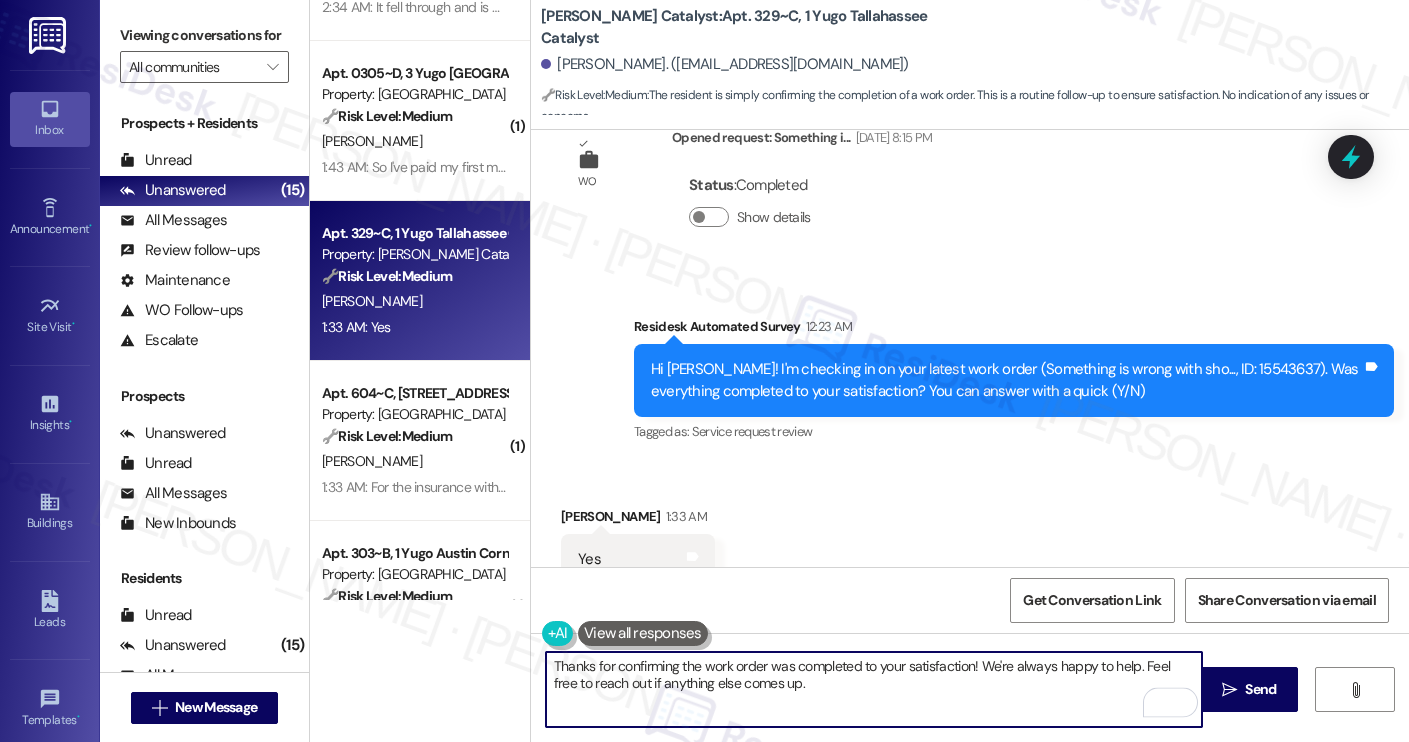 click on "Thanks for confirming the work order was completed to your satisfaction! We're always happy to help. Feel free to reach out if anything else comes up." 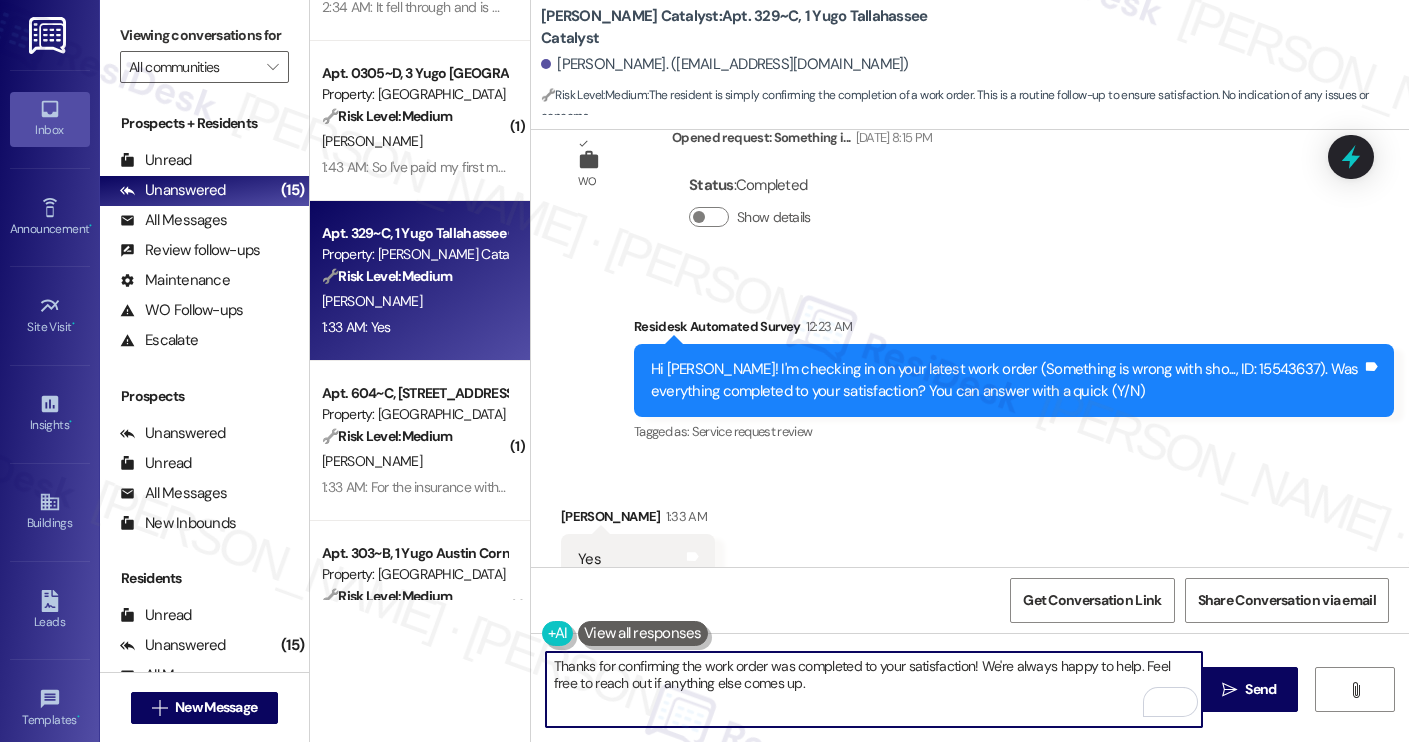 click on "Thanks for confirming the work order was completed to your satisfaction! We're always happy to help. Feel free to reach out if anything else comes up." 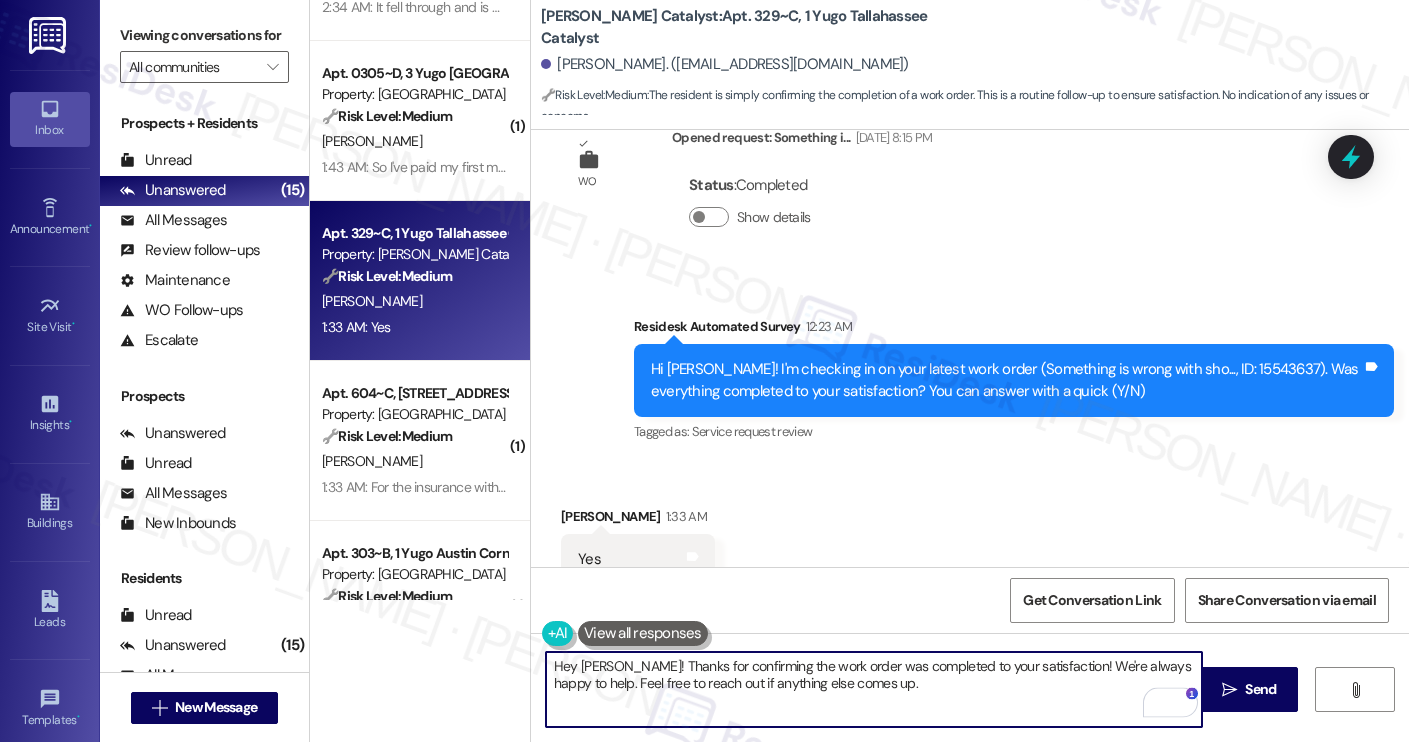 click on "Hey Neal! Thanks for confirming the work order was completed to your satisfaction! We're always happy to help. Feel free to reach out if anything else comes up." 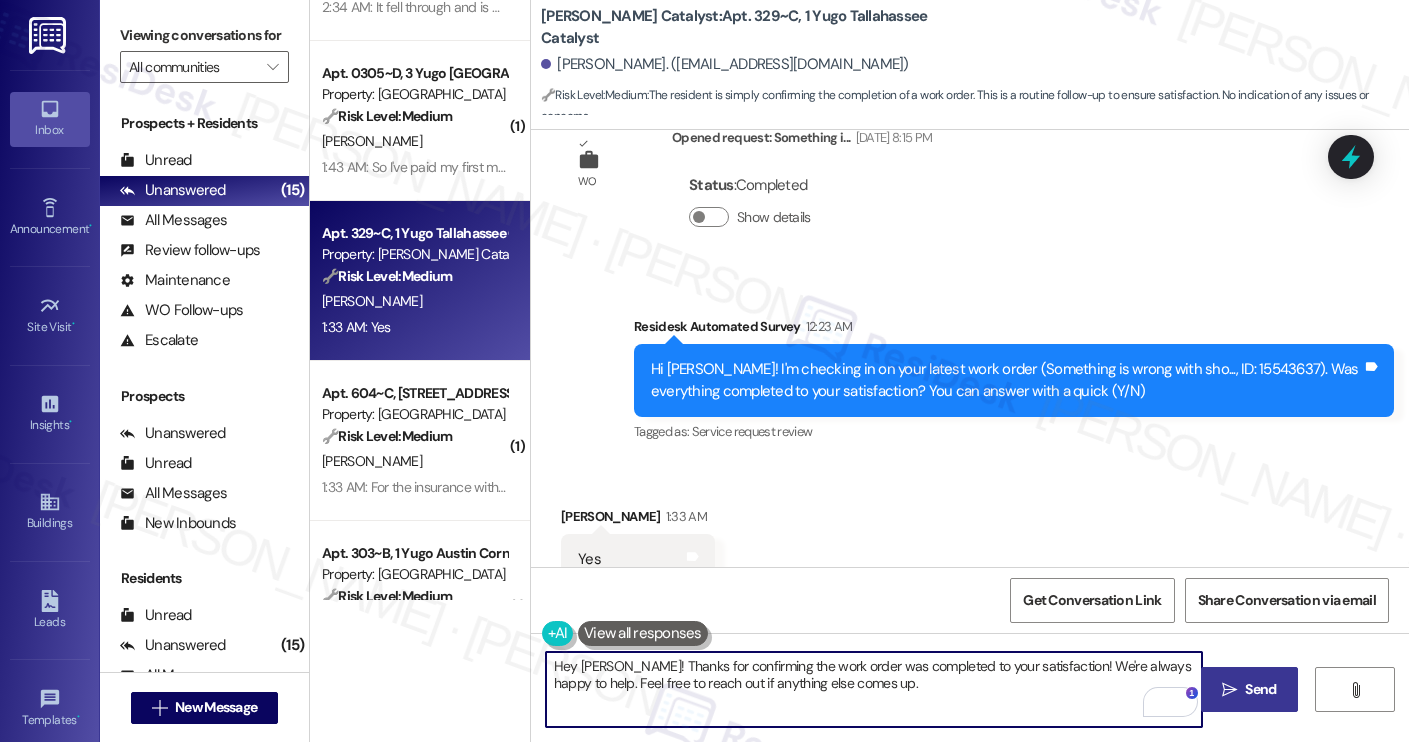 type on "Hey Neal! Thanks for confirming the work order was completed to your satisfaction! We're always happy to help. Feel free to reach out if anything else comes up." 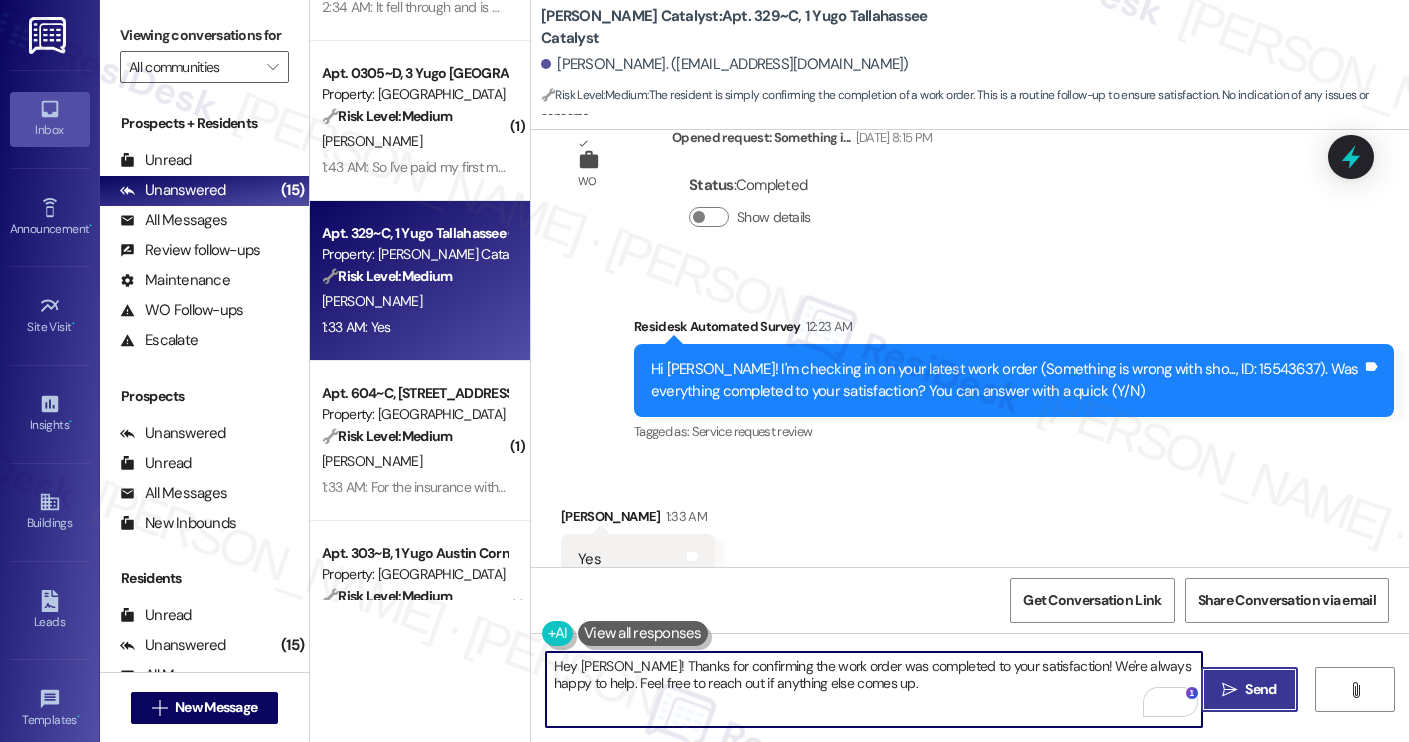 click on "" 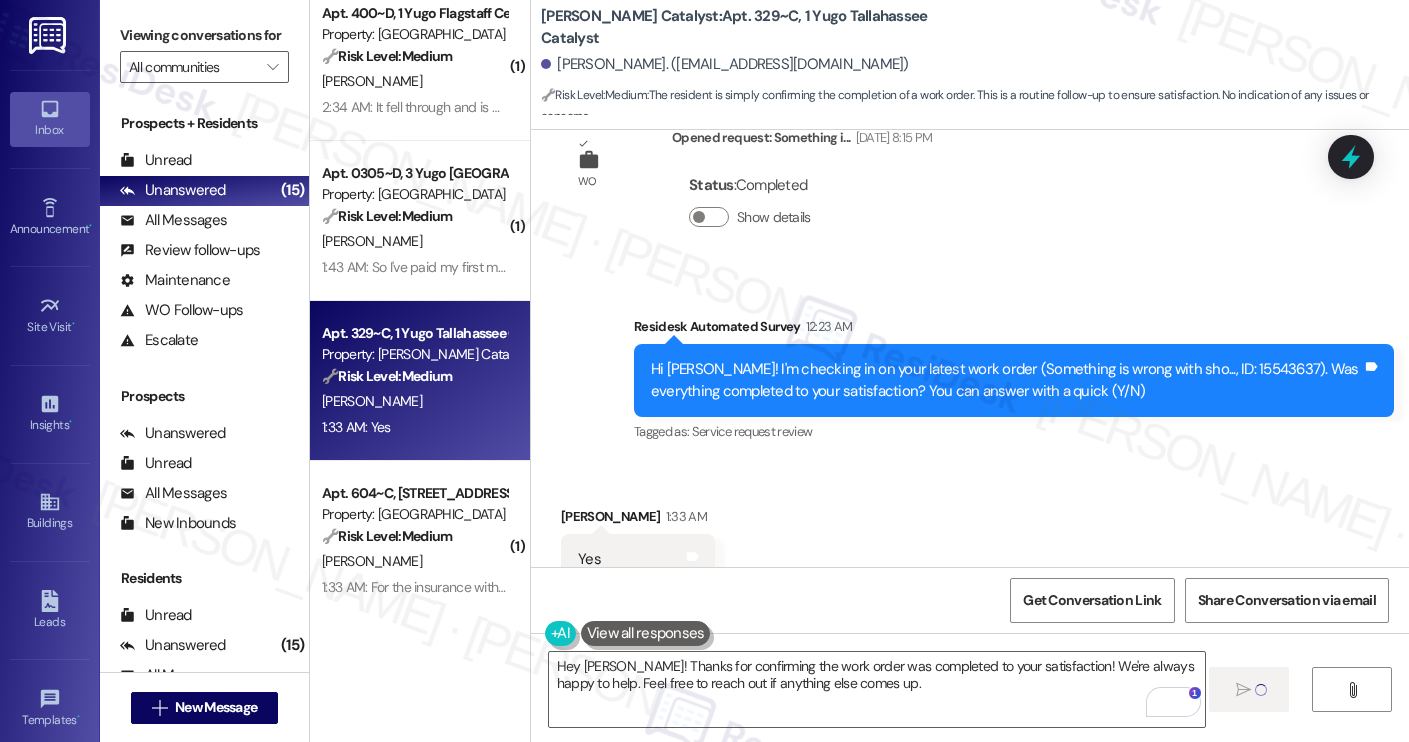 type 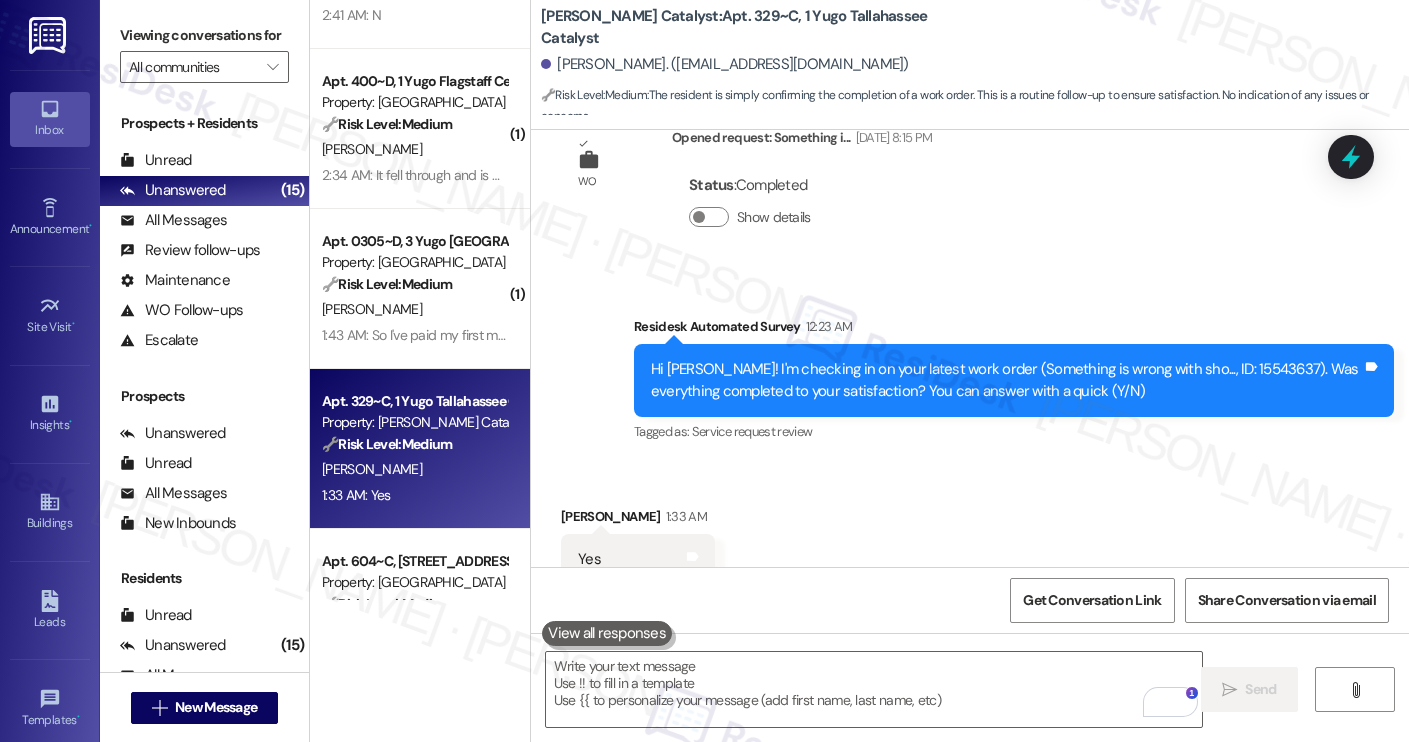 scroll, scrollTop: 821, scrollLeft: 0, axis: vertical 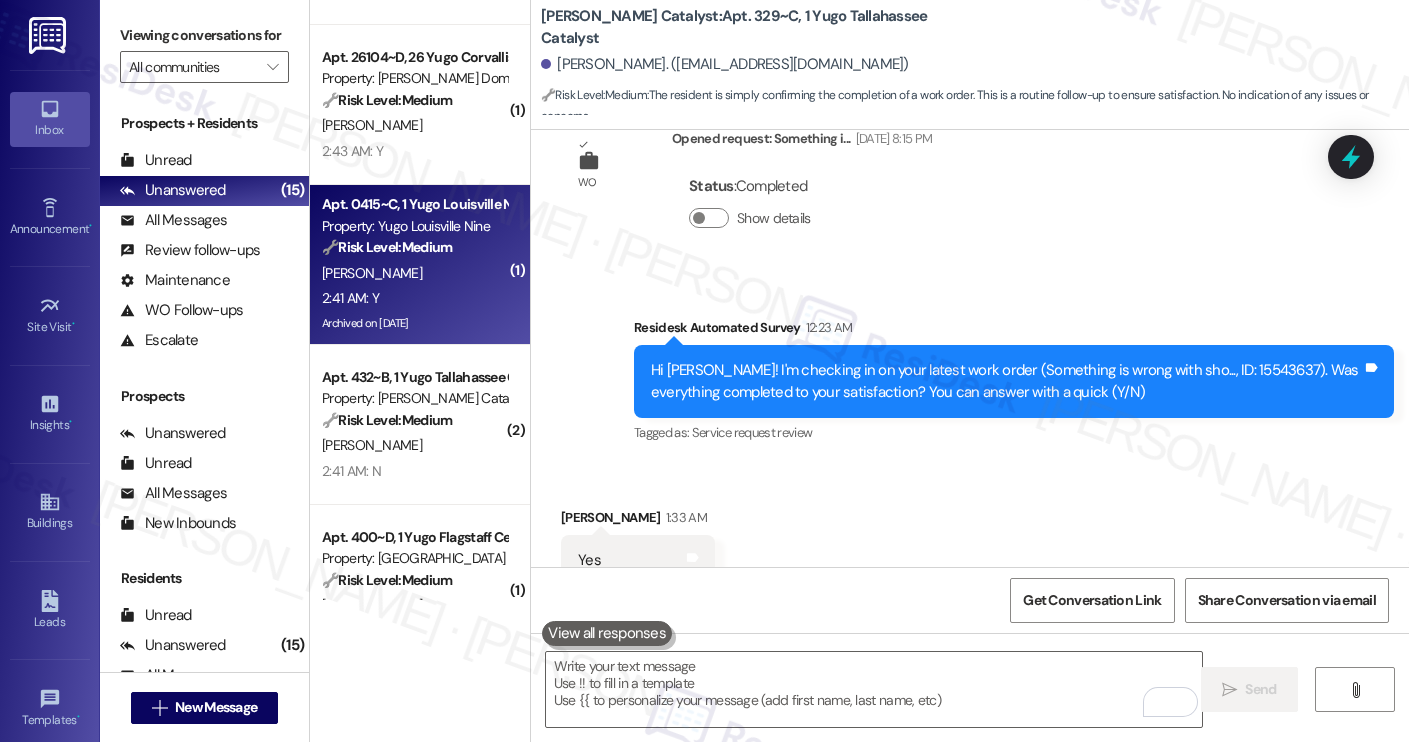 click on "2:41 AM: Y  2:41 AM: Y" 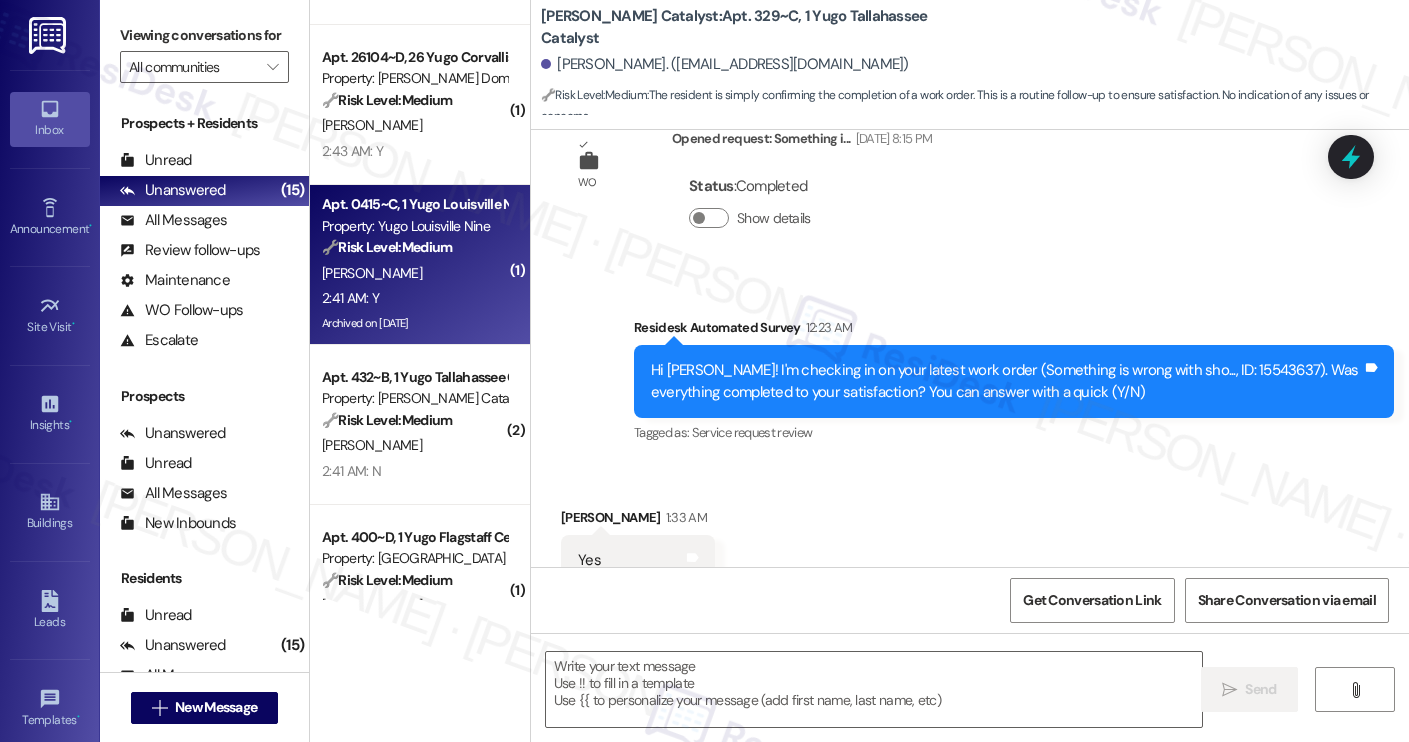 type on "Fetching suggested responses. Please feel free to read through the conversation in the meantime." 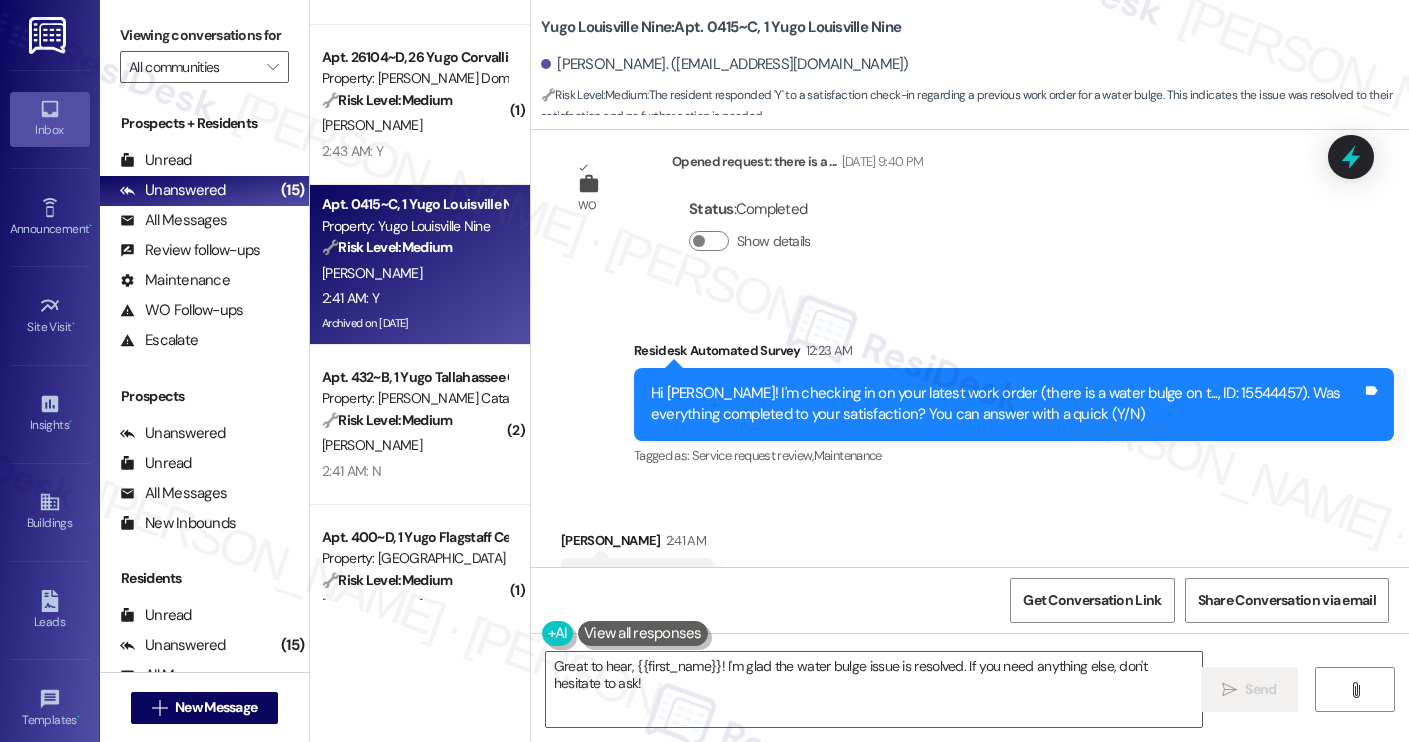 scroll, scrollTop: 14337, scrollLeft: 0, axis: vertical 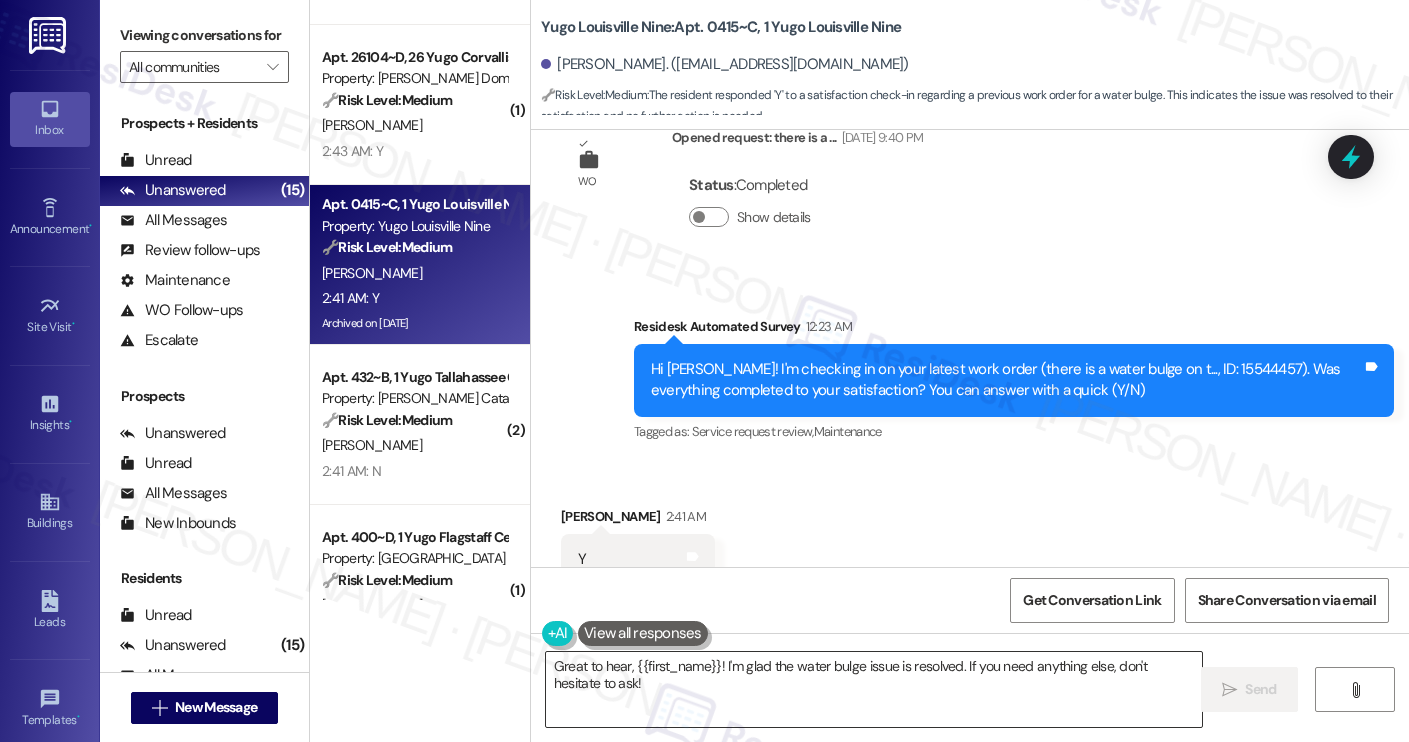 click on "Great to hear, {{first_name}}! I'm glad the water bulge issue is resolved. If you need anything else, don't hesitate to ask!" 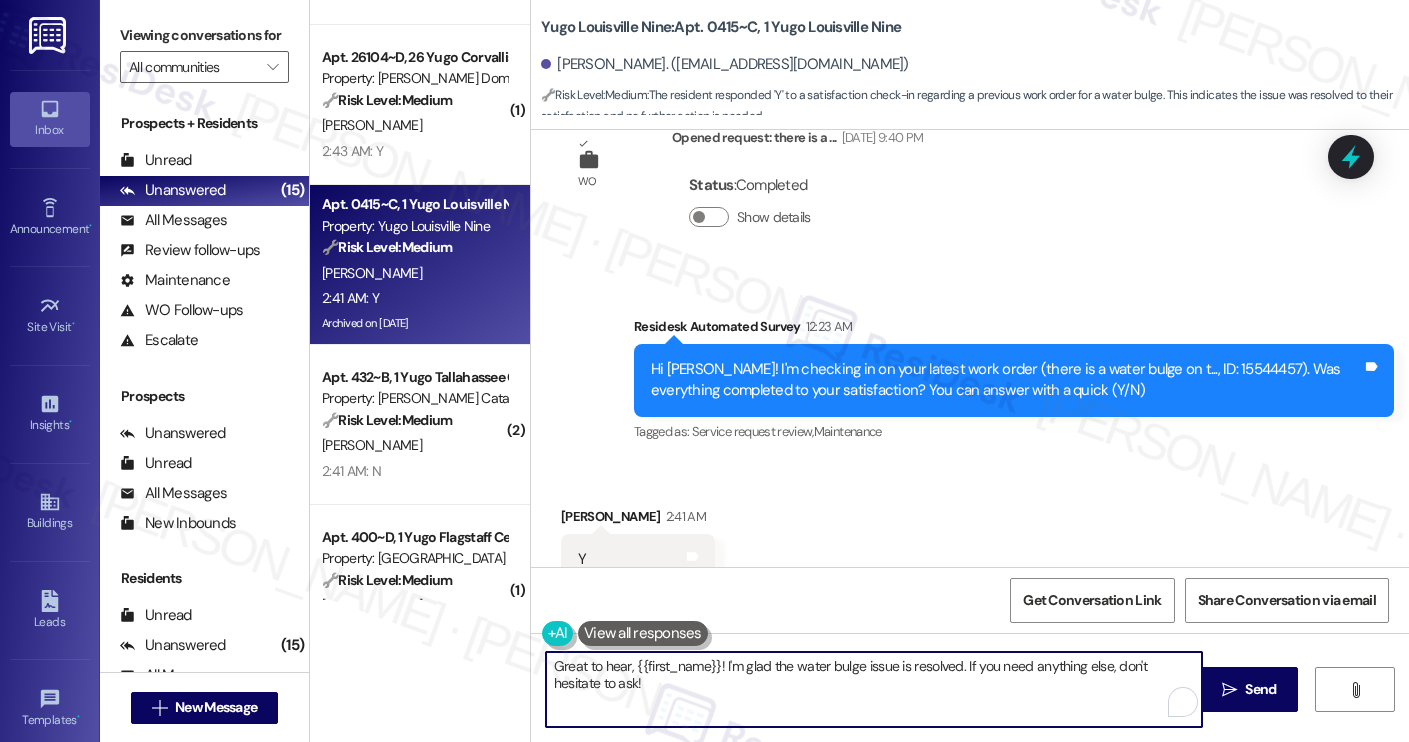 paste on "Thanks for your response, [PERSON_NAME]! Great to hear that your work order was completed to your satisfaction. Could I also take this chance to ask if [PERSON_NAME] has lived up to your expectations?" 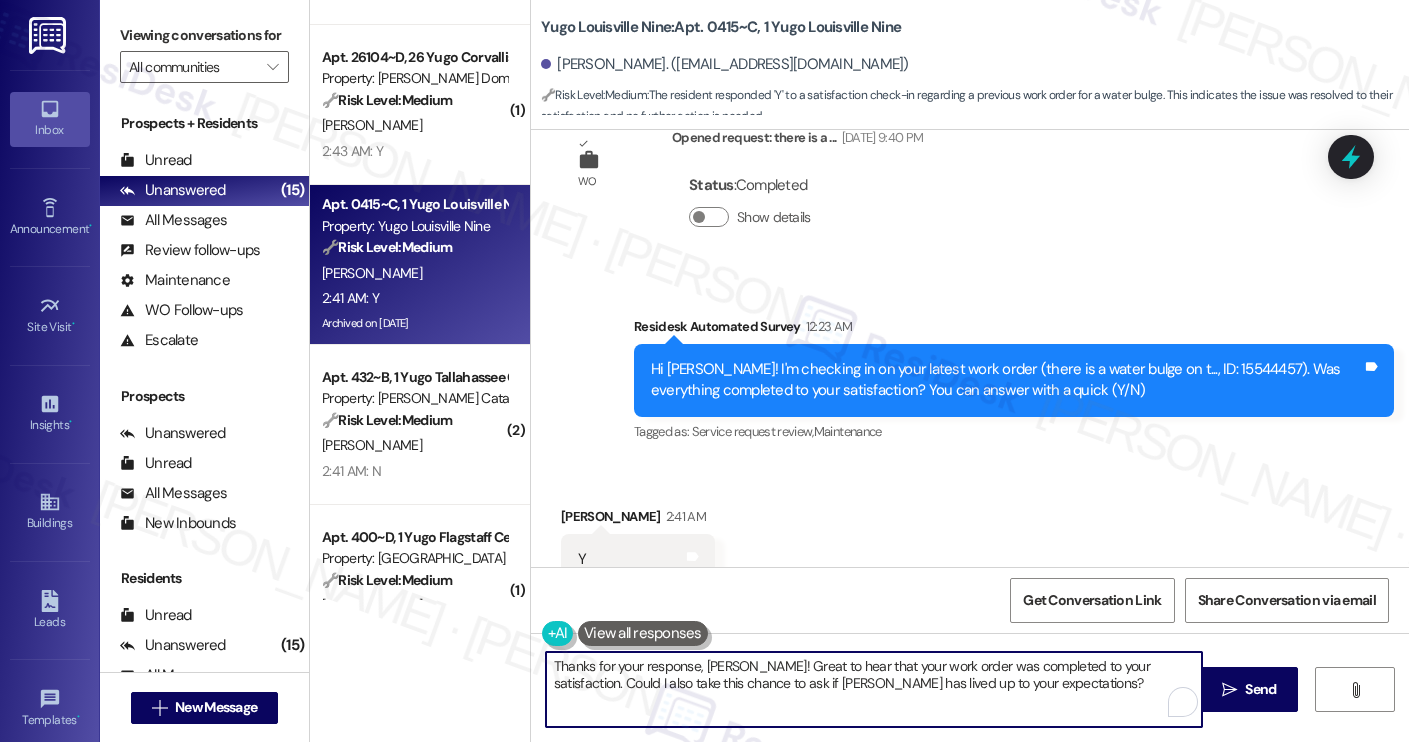 click on "Digvijay Rongala 2:41 AM" 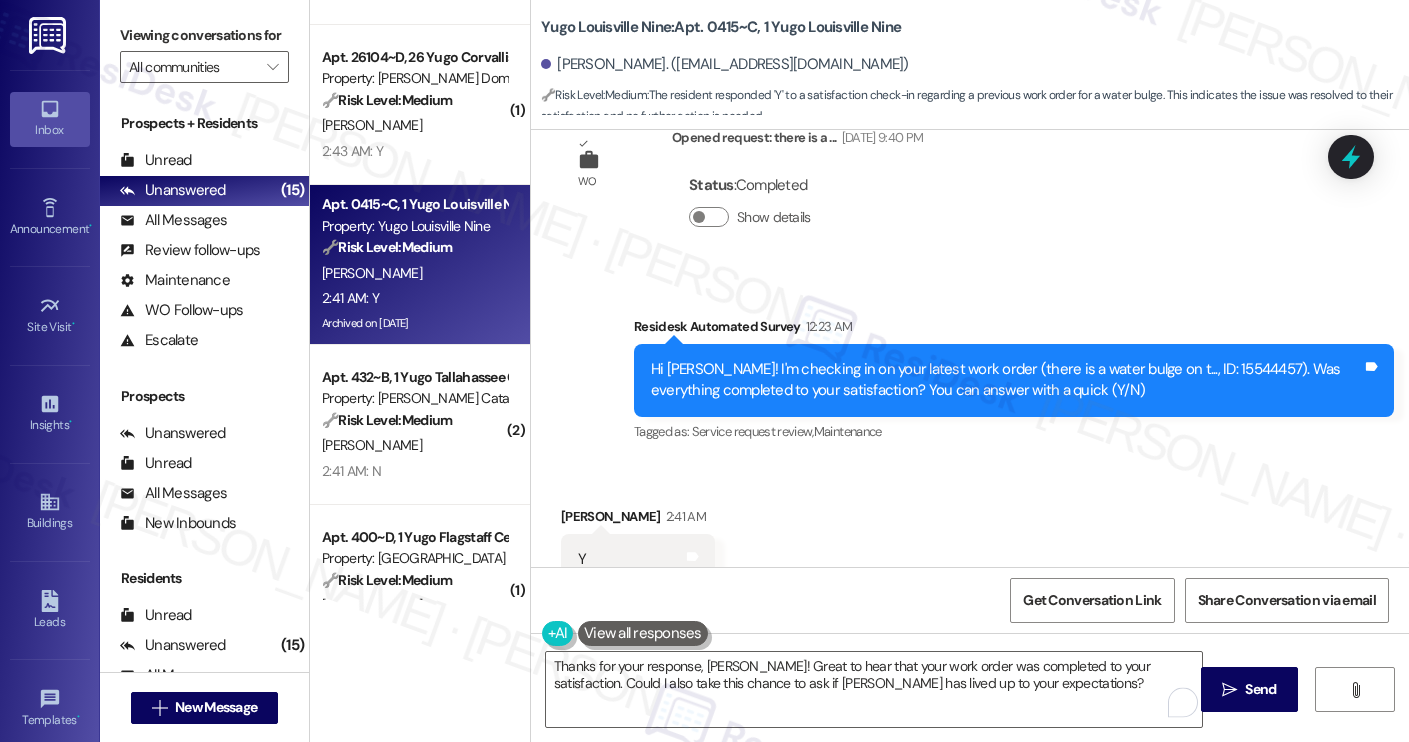 click on "Digvijay Rongala 2:41 AM" 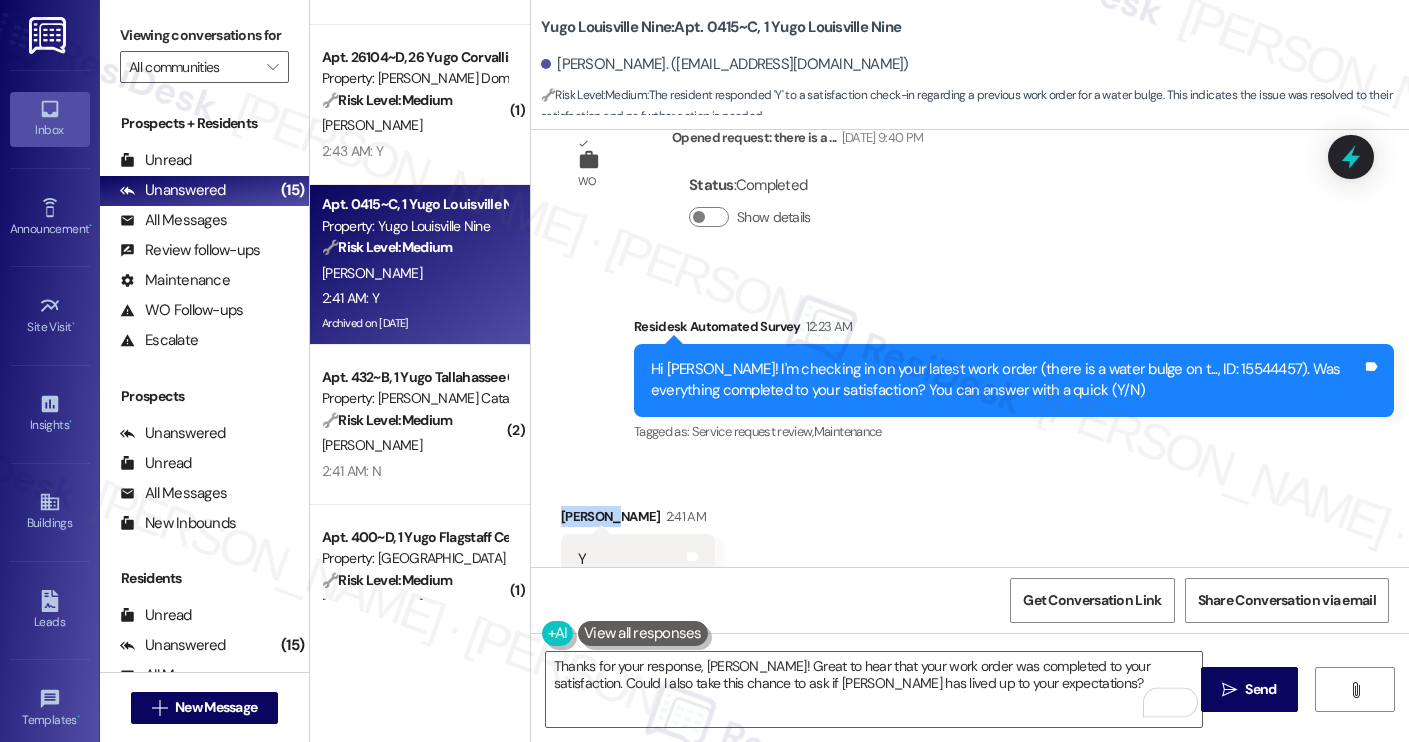 copy on "Digvijay" 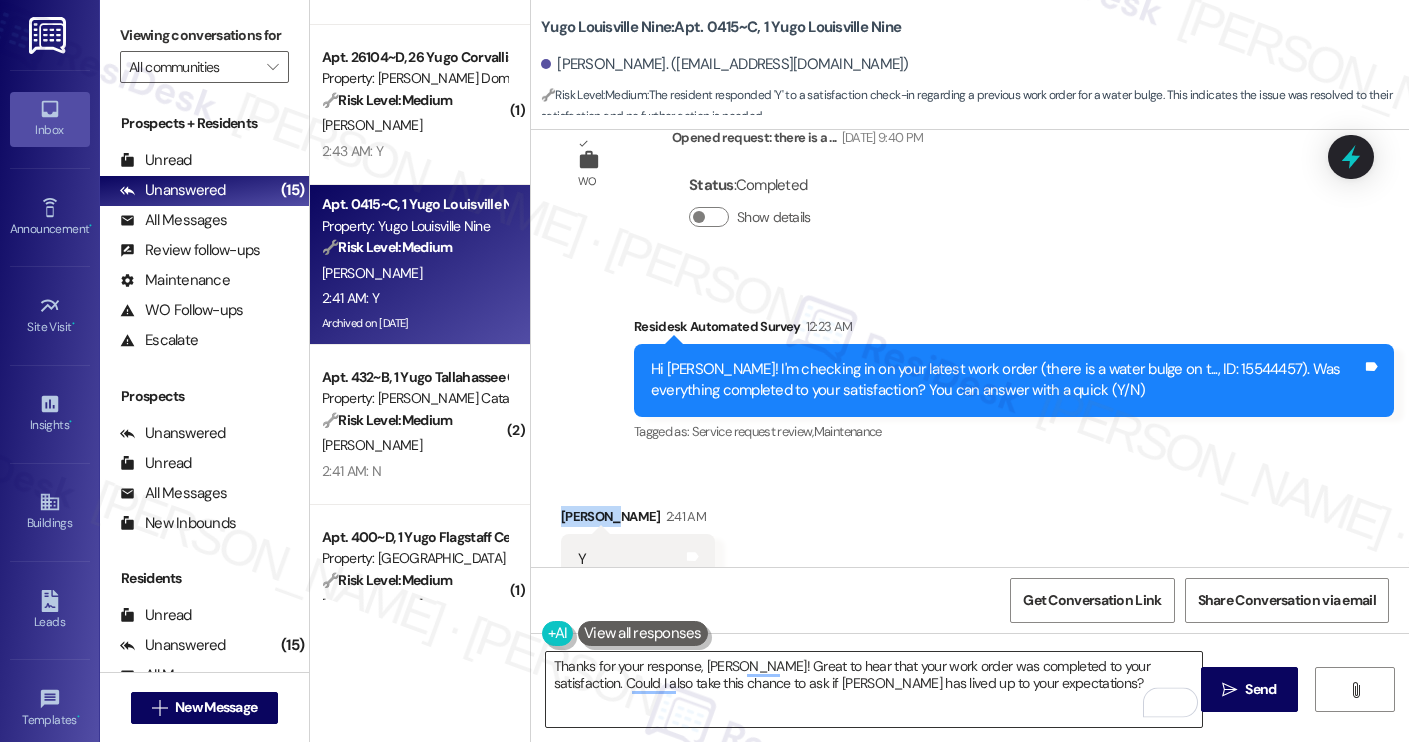 click on "Thanks for your response, [PERSON_NAME]! Great to hear that your work order was completed to your satisfaction. Could I also take this chance to ask if [PERSON_NAME] has lived up to your expectations?" 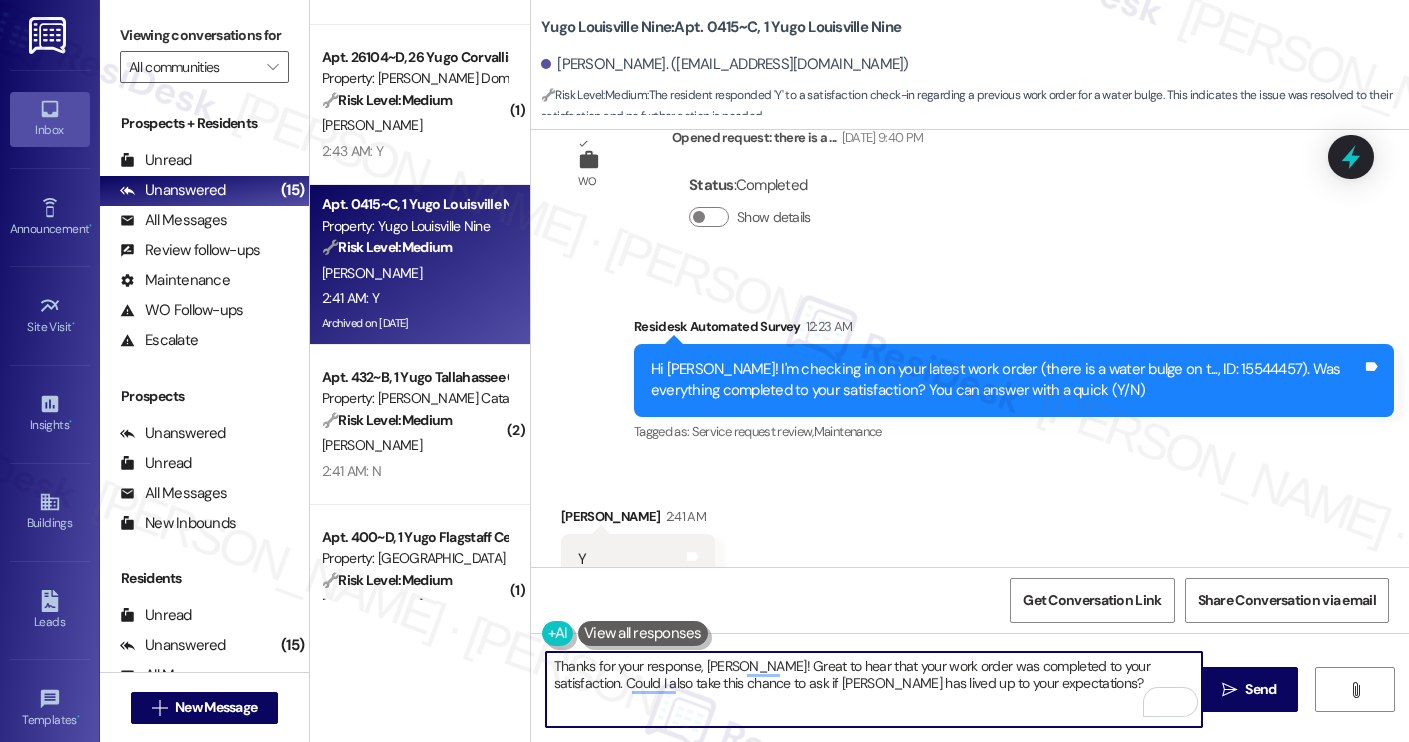 click on "Thanks for your response, [PERSON_NAME]! Great to hear that your work order was completed to your satisfaction. Could I also take this chance to ask if [PERSON_NAME] has lived up to your expectations?" 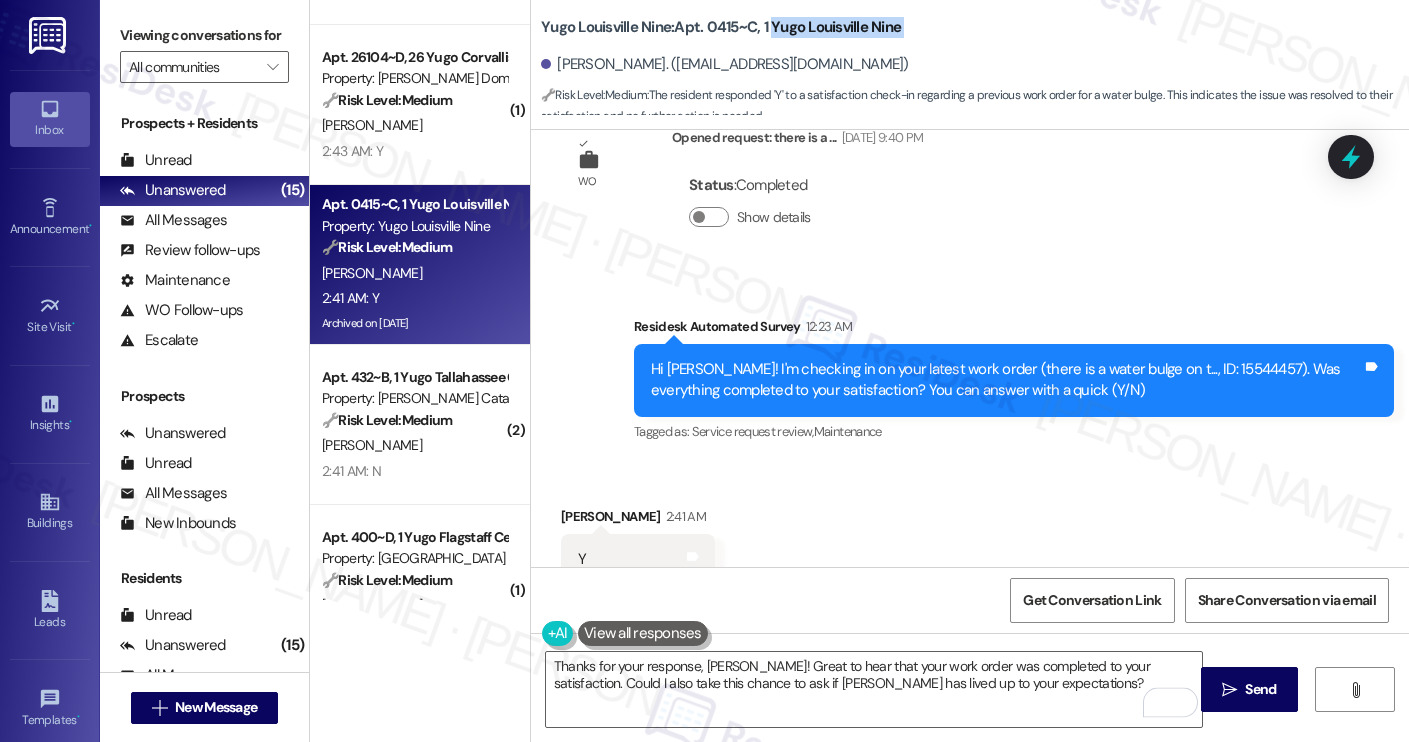 drag, startPoint x: 760, startPoint y: 22, endPoint x: 945, endPoint y: 44, distance: 186.30351 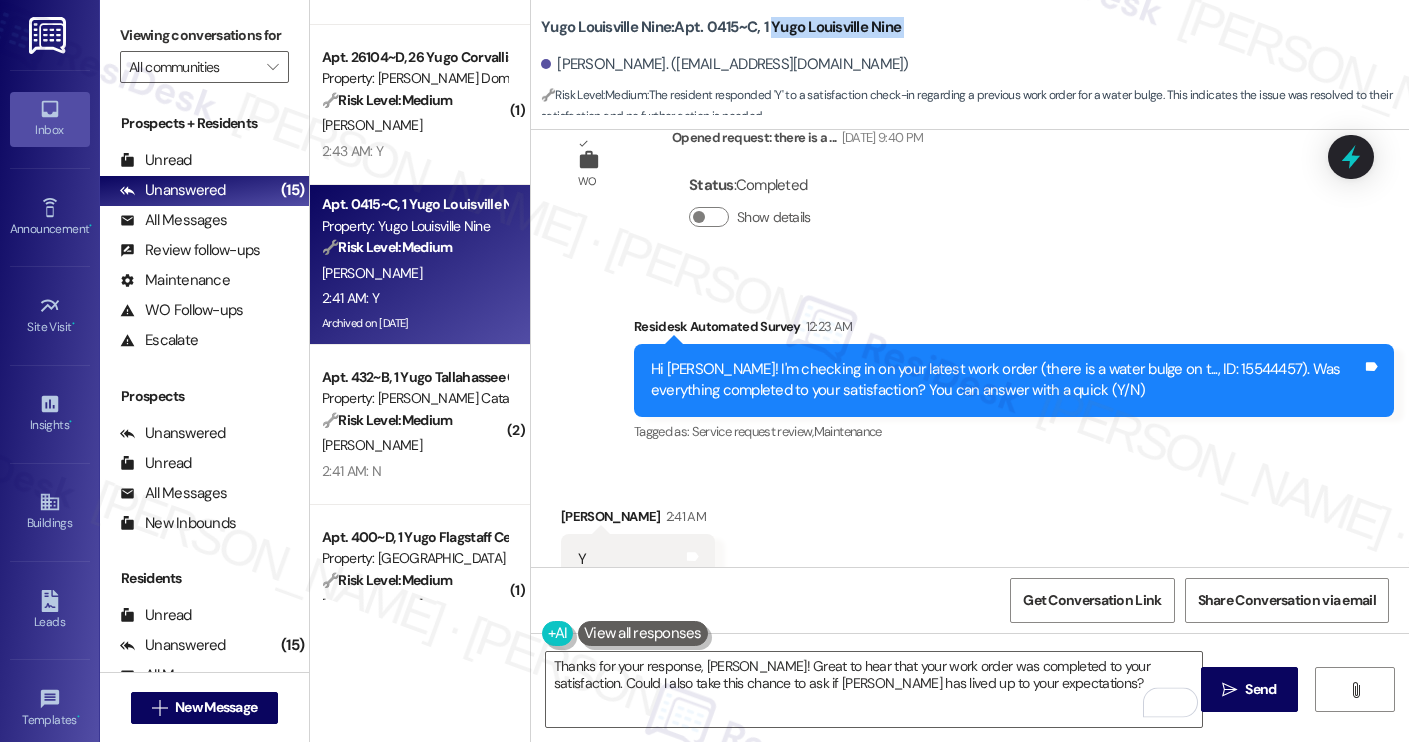 click on "Yugo Louisville Nine:  Apt. 0415~C, 1 Yugo Louisville Nine       Digvijay Rongala. (d0rong01@louisville.edu)   🔧  Risk Level:  Medium :  The resident responded 'Y' to a satisfaction check-in regarding a previous work order for a water bulge. This indicates the issue was resolved to their satisfaction and no further action is needed." 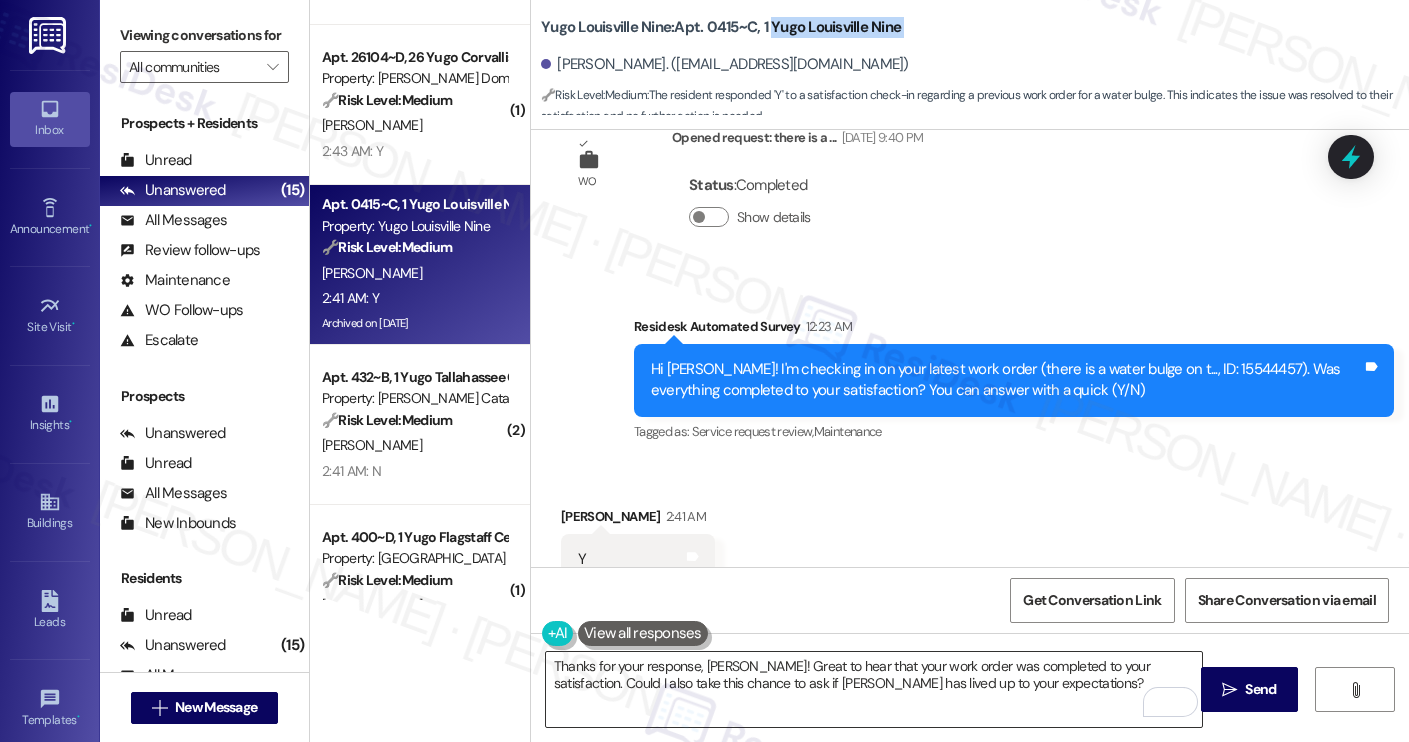 click on "Thanks for your response, Digvijay! Great to hear that your work order was completed to your satisfaction. Could I also take this chance to ask if Yugo Austin Waterloo has lived up to your expectations?" 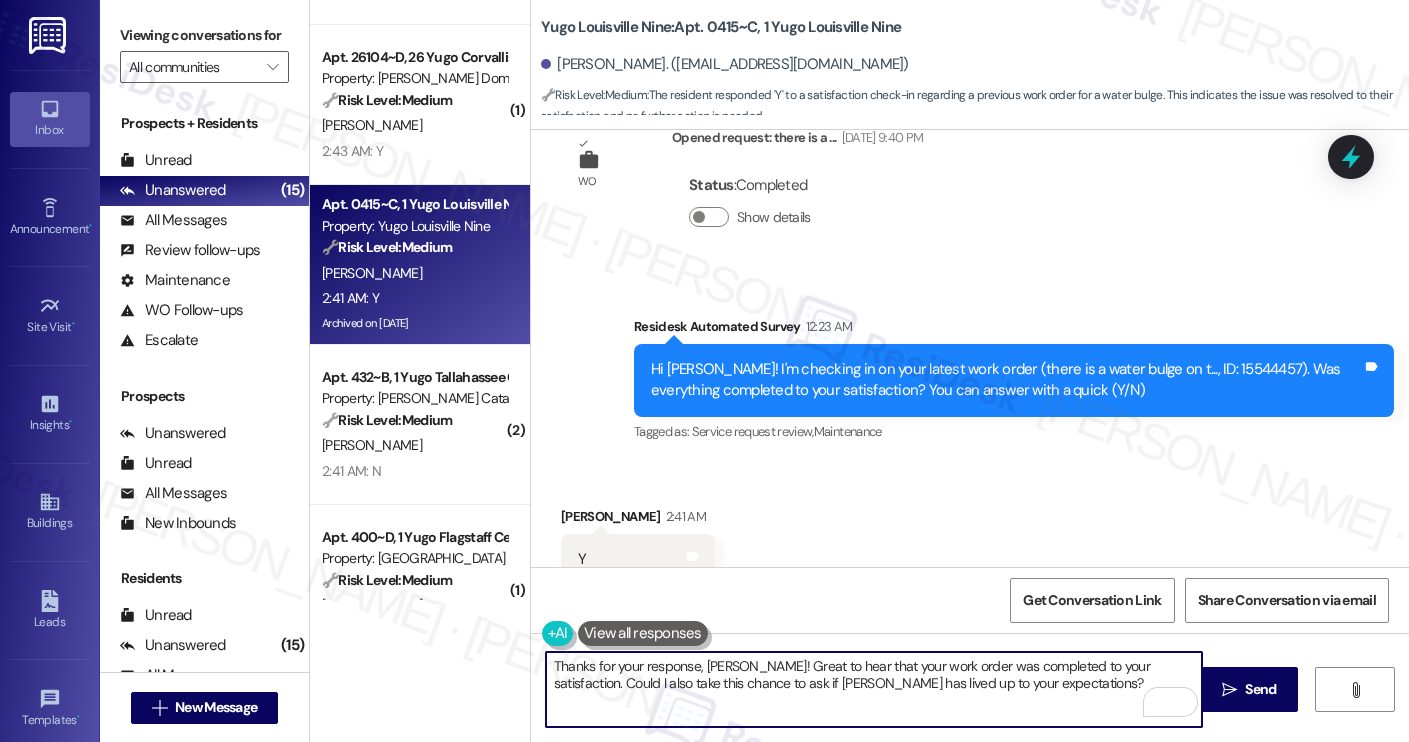 click on "Thanks for your response, Digvijay! Great to hear that your work order was completed to your satisfaction. Could I also take this chance to ask if Yugo Austin Waterloo has lived up to your expectations?" 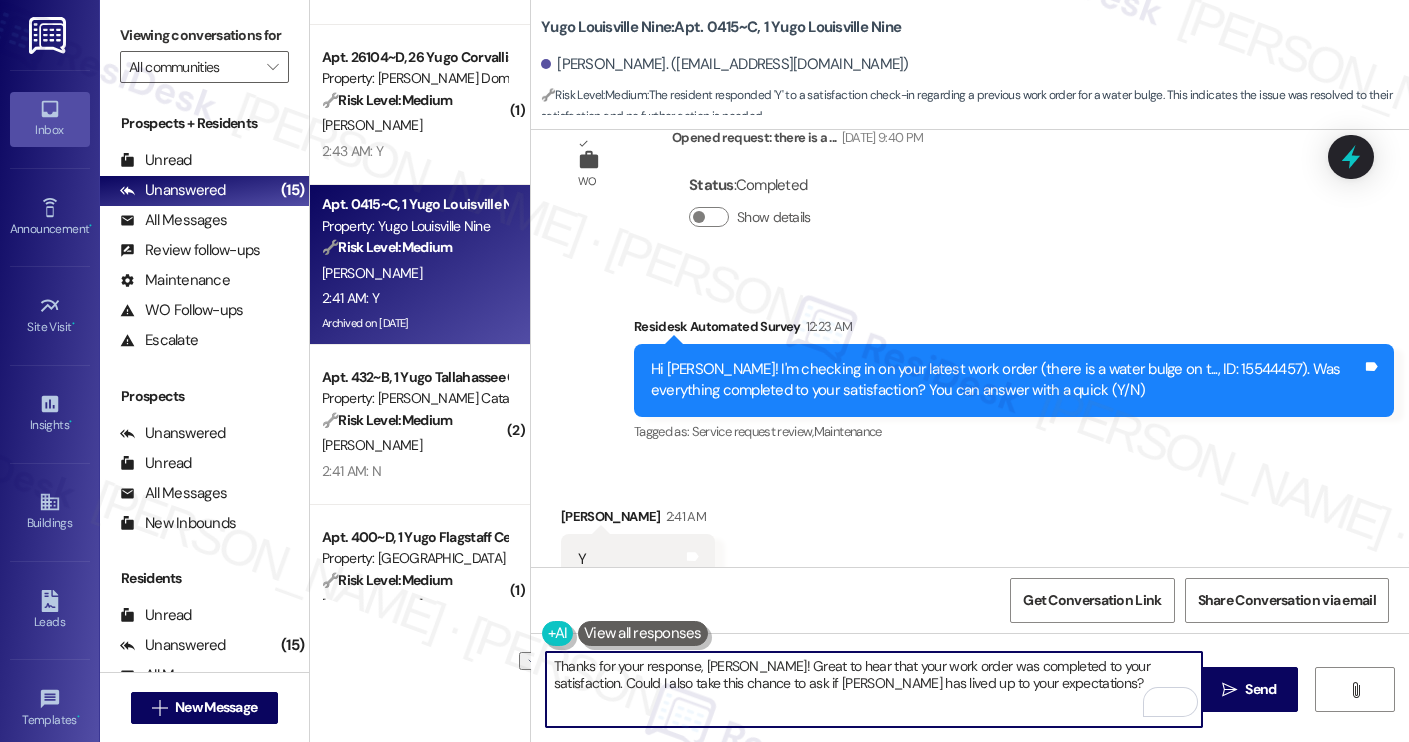 paste on "Louisville Nine" 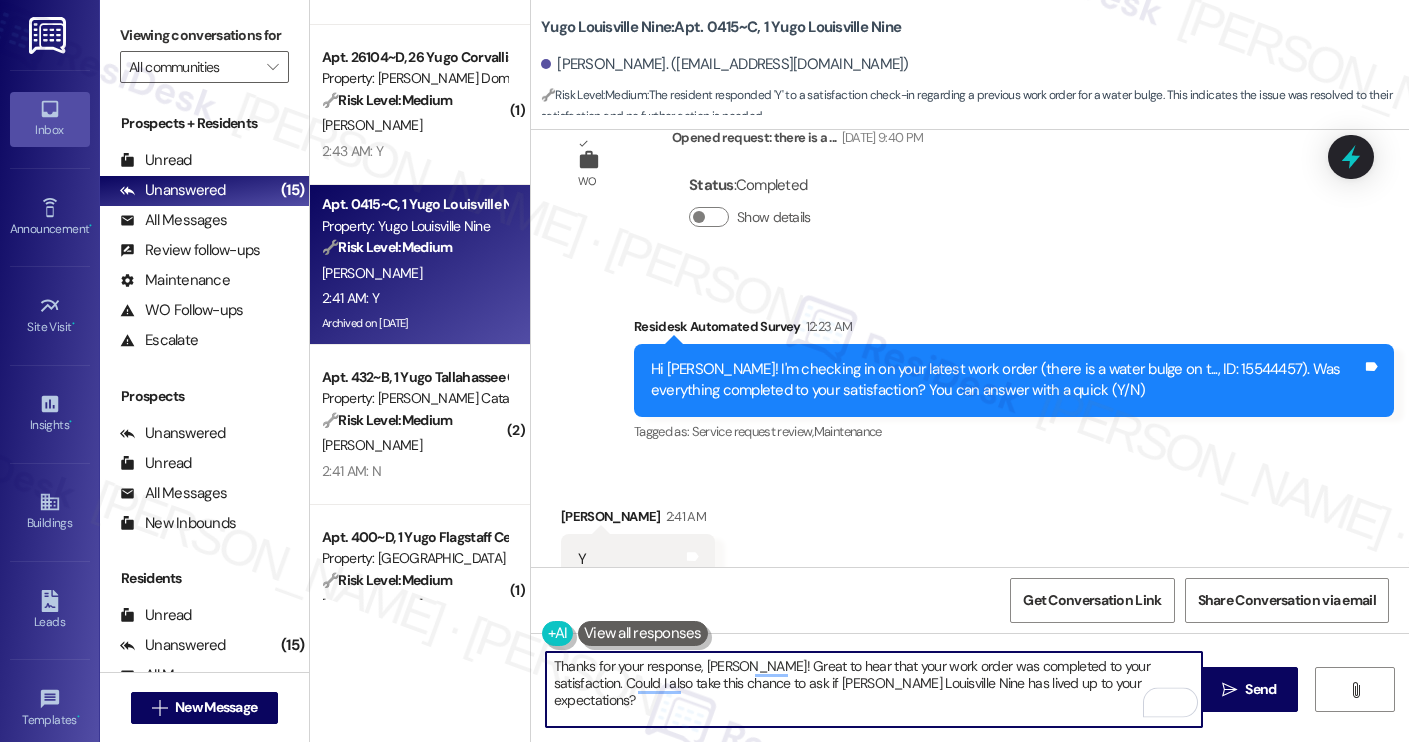 click on "Thanks for your response, Digvijay! Great to hear that your work order was completed to your satisfaction. Could I also take this chance to ask if Yugo Louisville Nine has lived up to your expectations?" 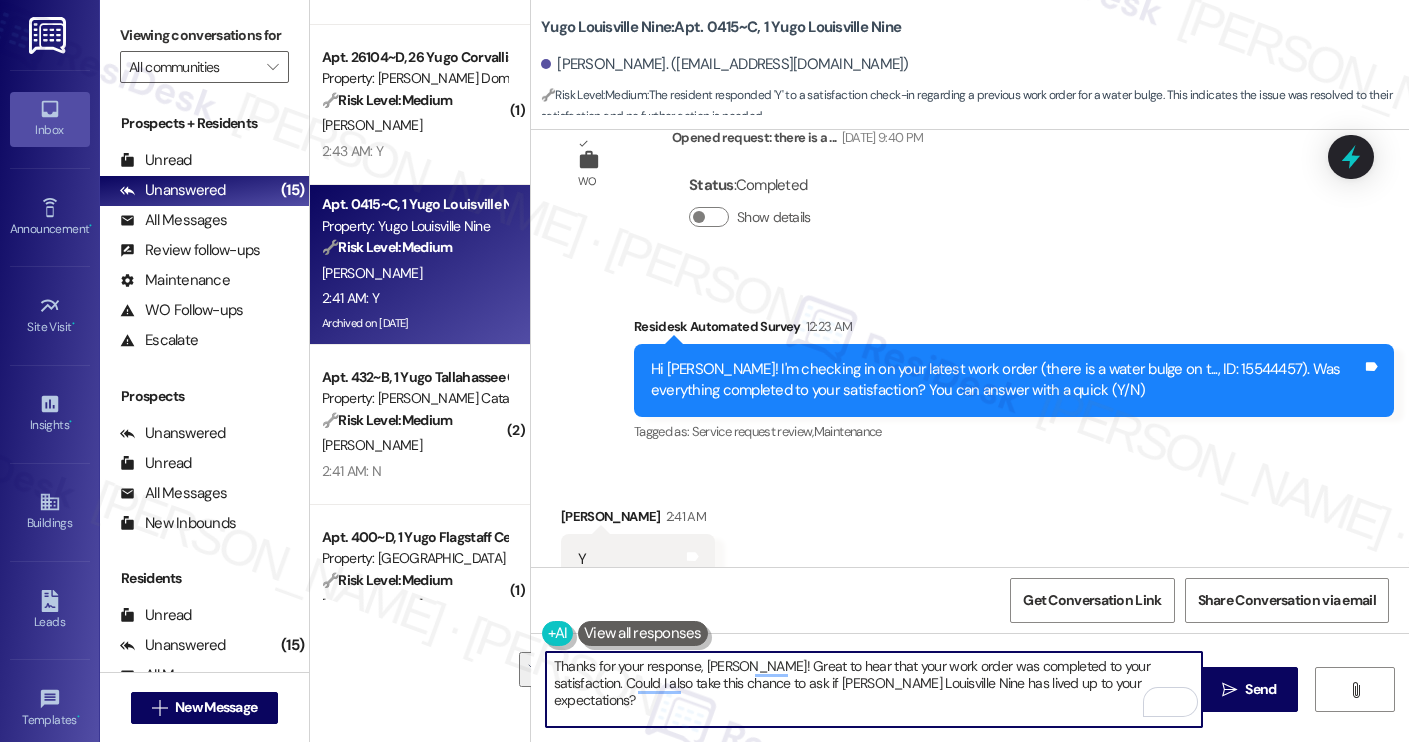 type on "Thanks for your response, [PERSON_NAME]! Great to hear that your work order was completed to your satisfaction." 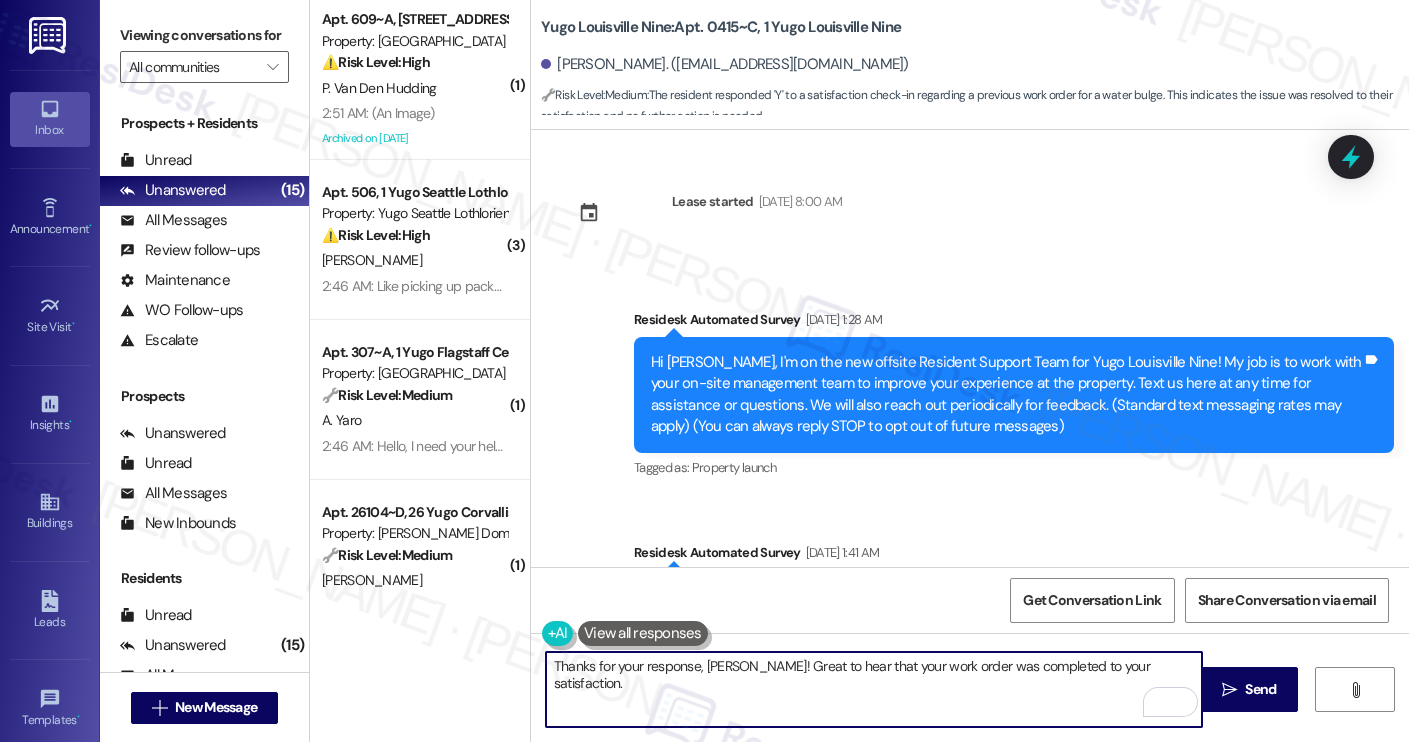 type on "Thanks for your response, [PERSON_NAME]! Great to hear that your work order was completed to your satisfaction." 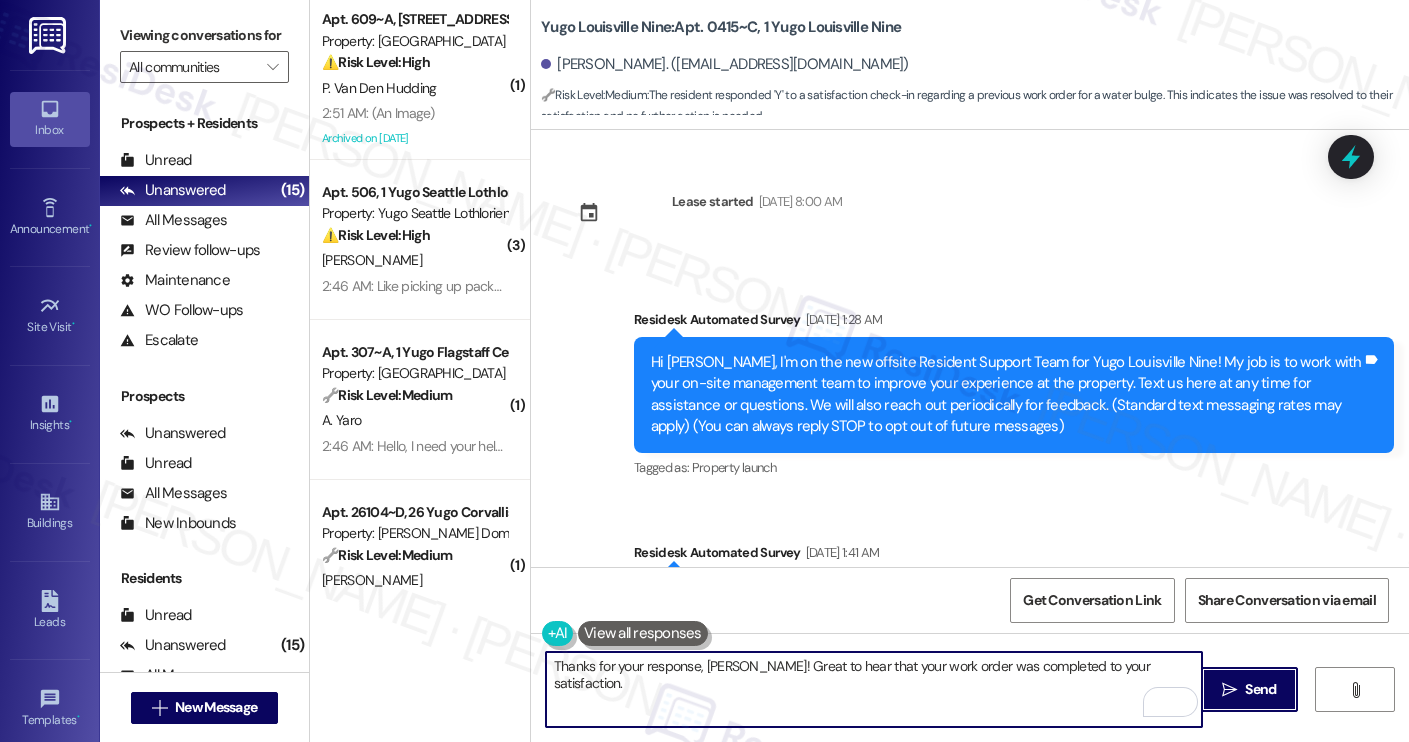 click on " Send" at bounding box center [1249, 689] 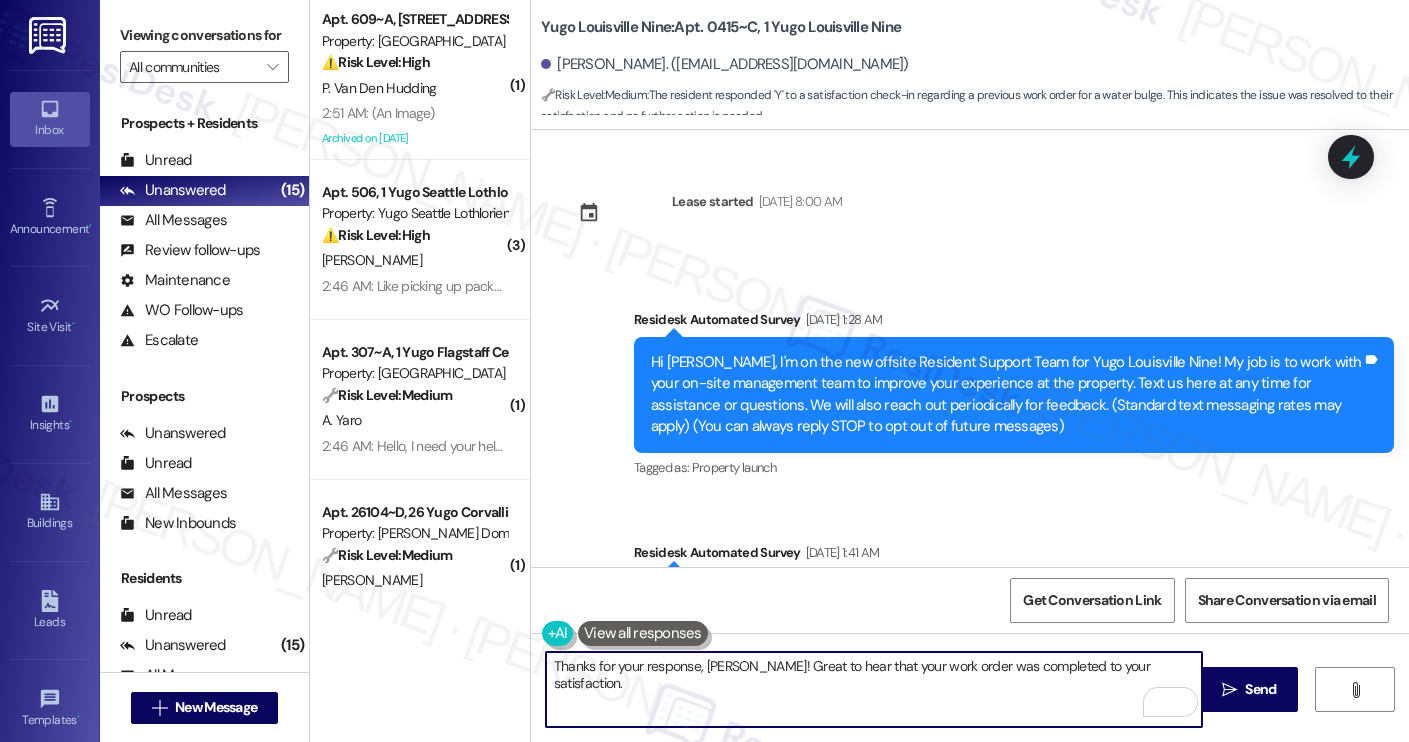 scroll, scrollTop: 0, scrollLeft: 0, axis: both 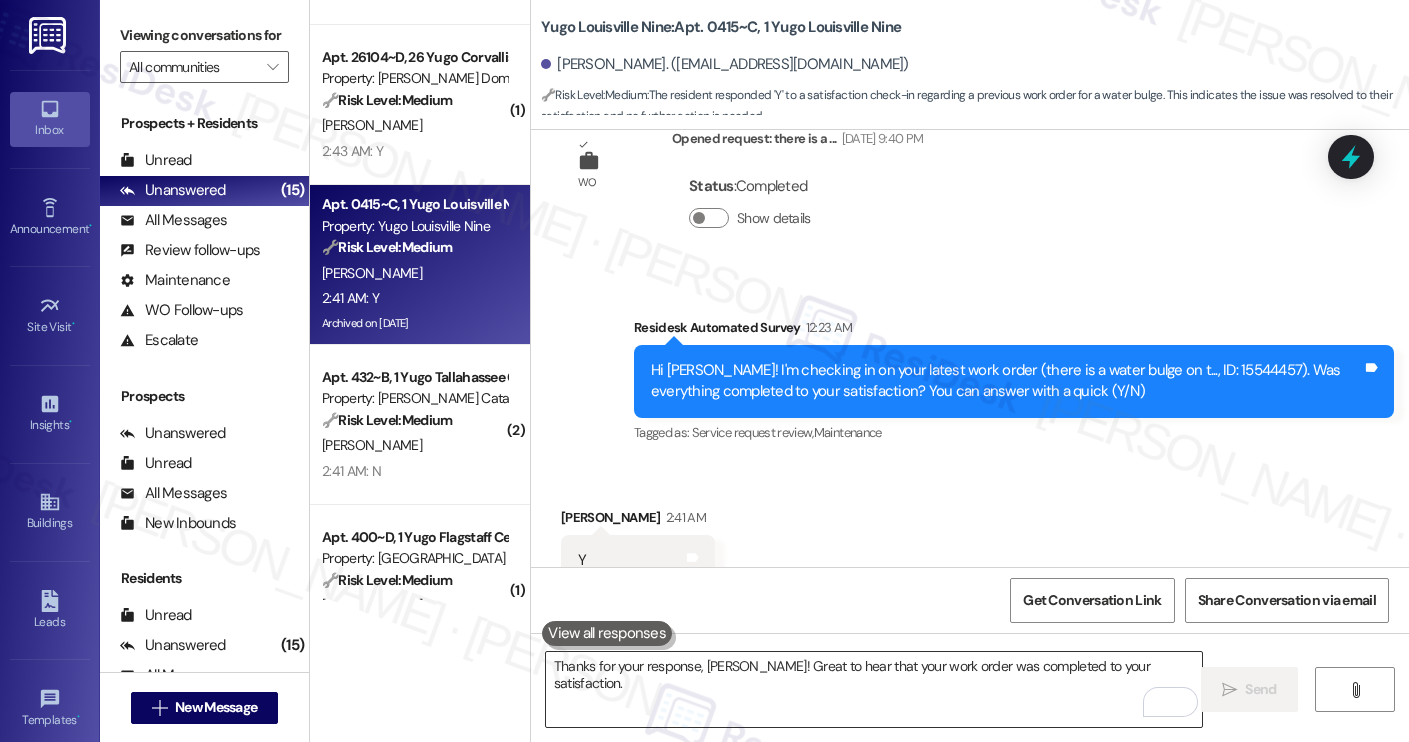 click on "Thanks for your response, [PERSON_NAME]! Great to hear that your work order was completed to your satisfaction." at bounding box center (874, 689) 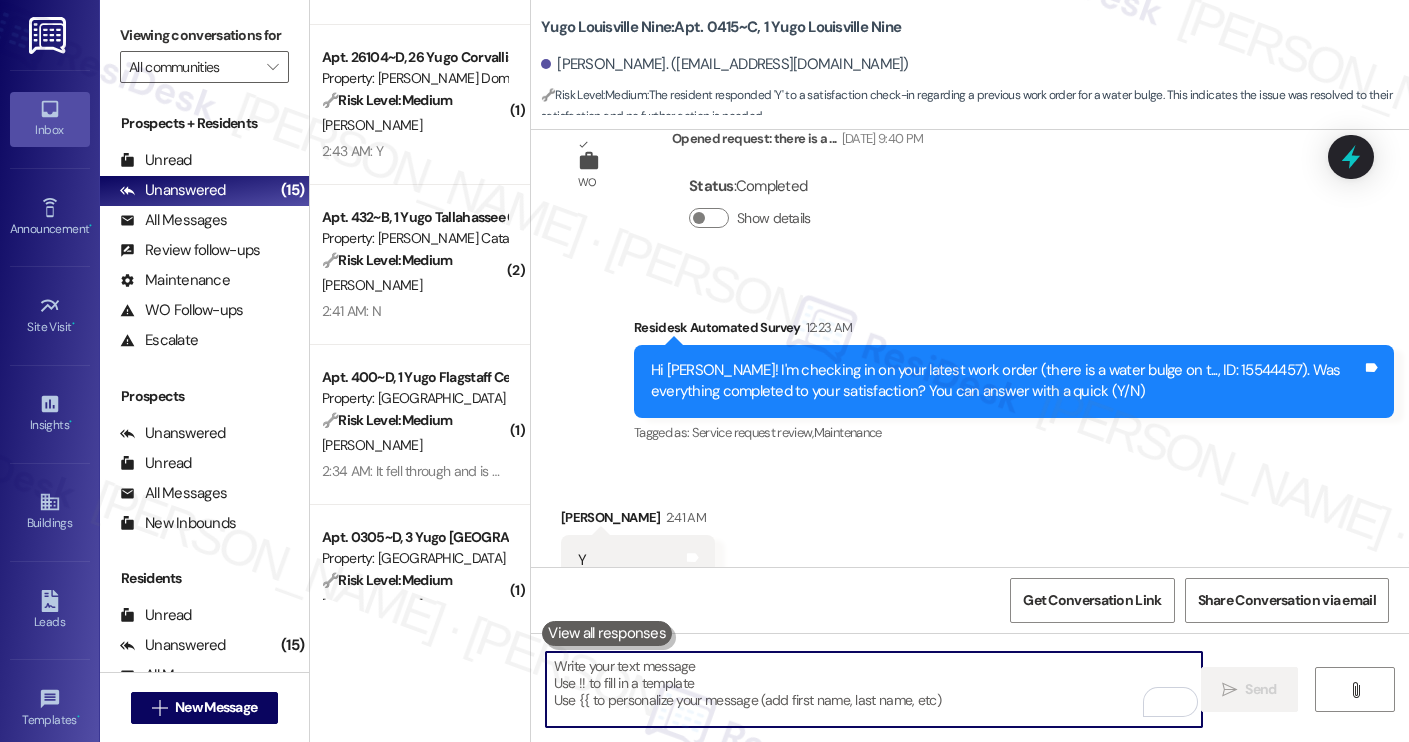 paste on "Could I also take this chance to ask if Yugo Louisville Nine has lived up to your expectations?" 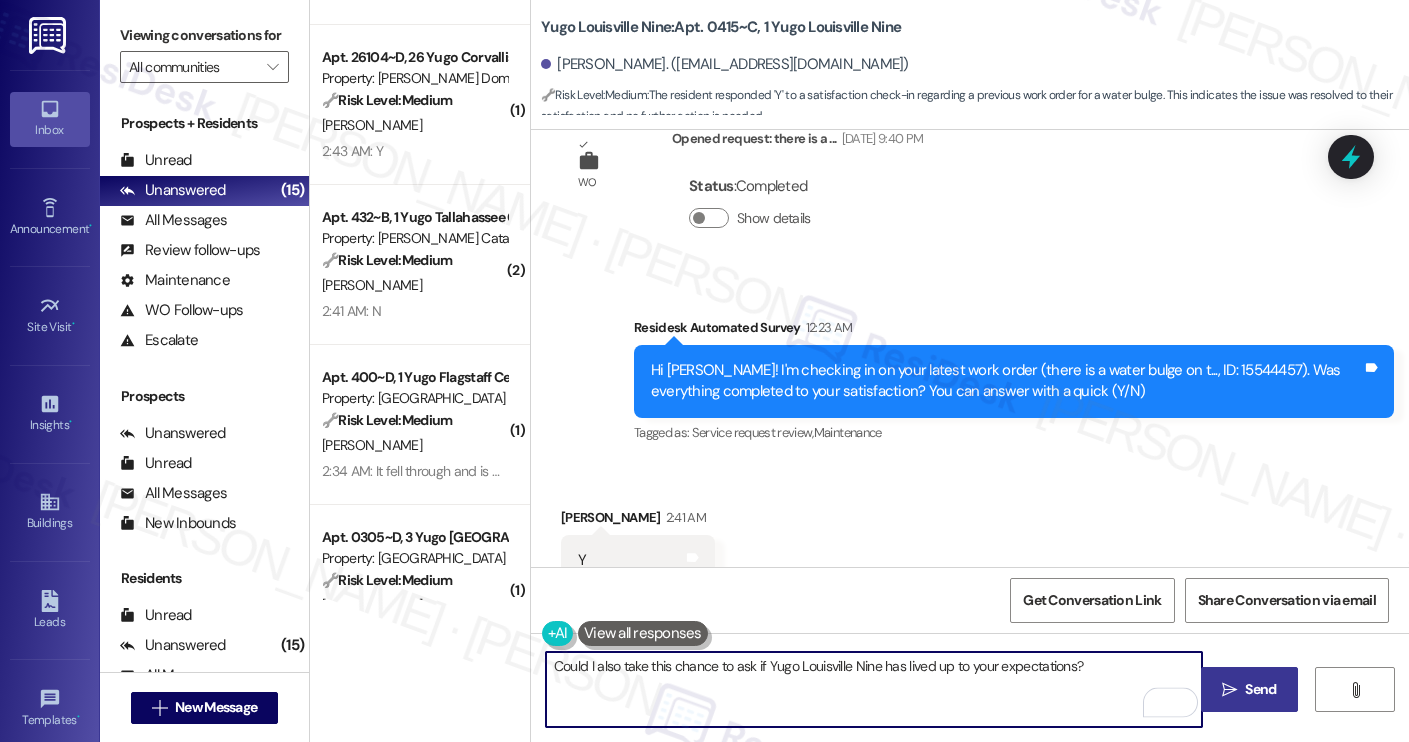 type on "Could I also take this chance to ask if Yugo Louisville Nine has lived up to your expectations?" 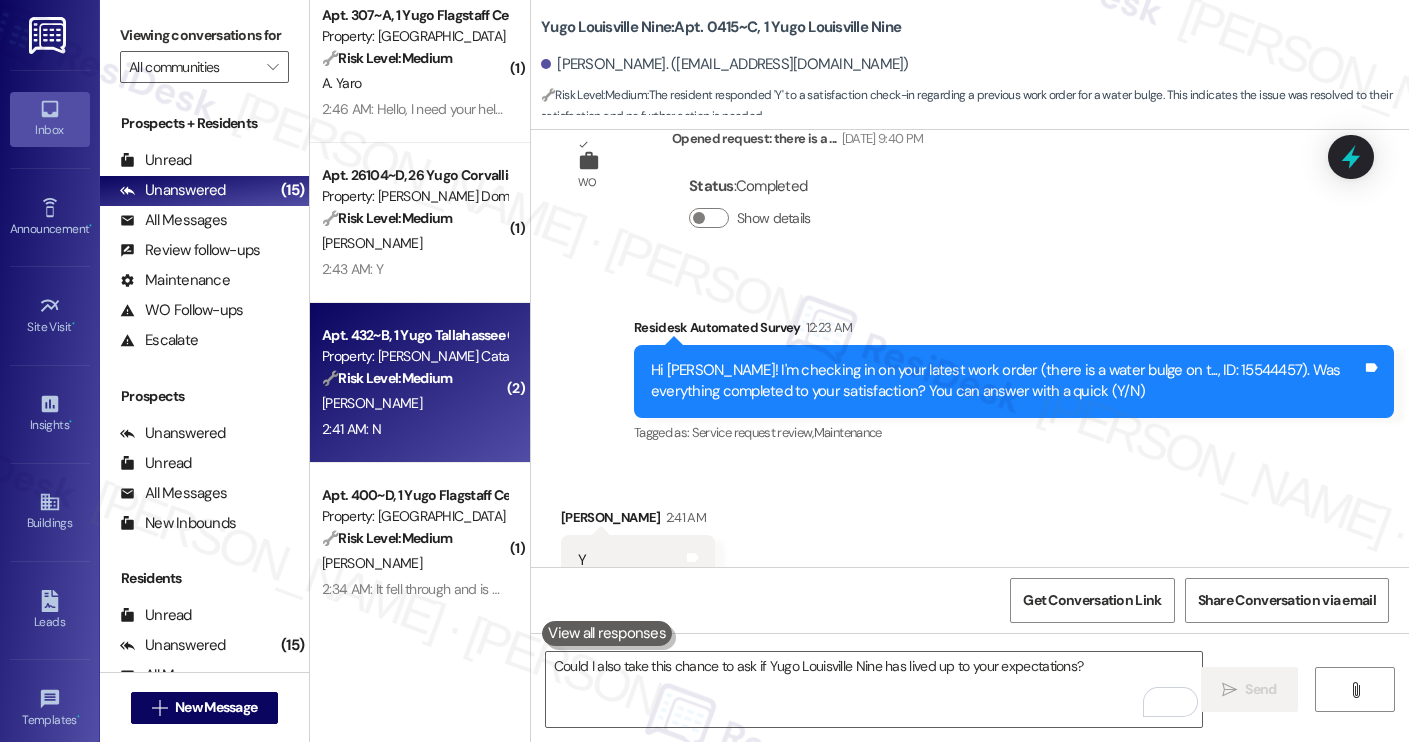 scroll, scrollTop: 335, scrollLeft: 0, axis: vertical 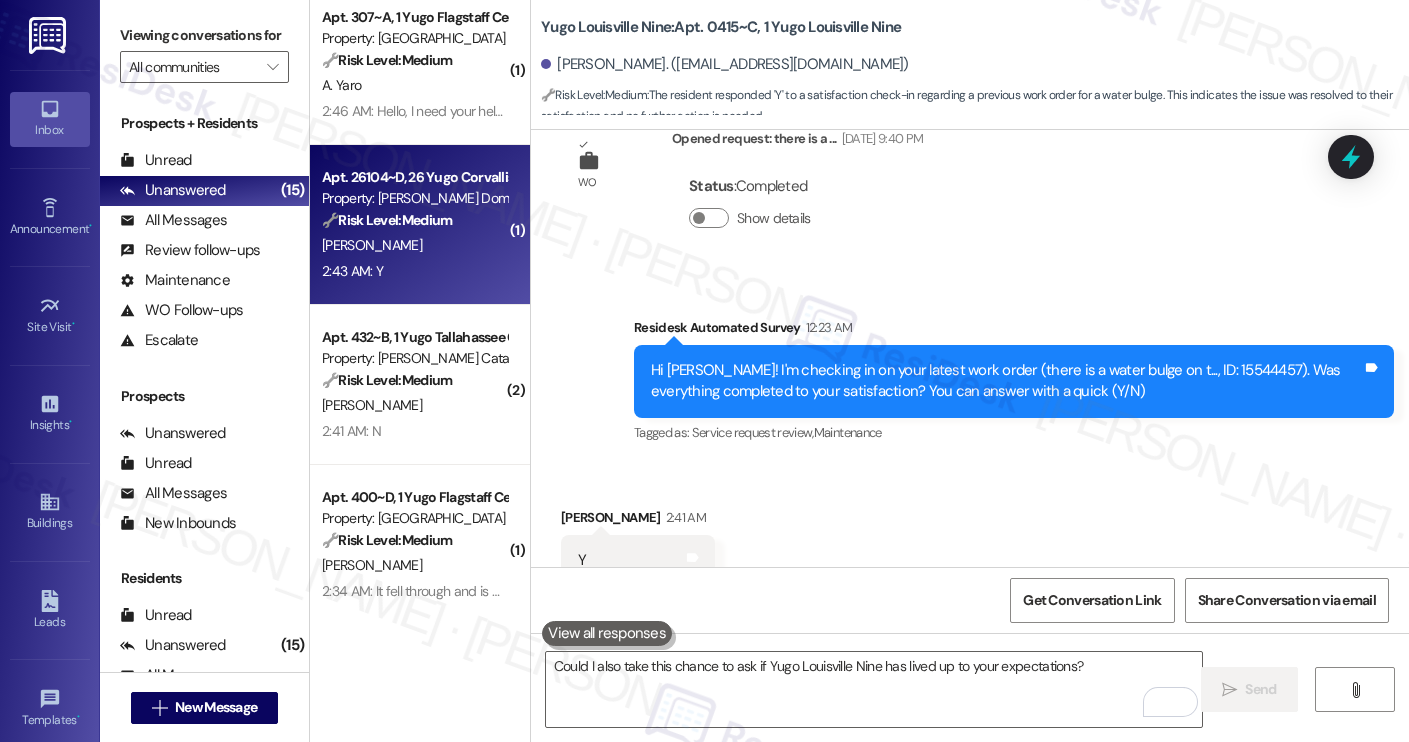 click on "[PERSON_NAME]" at bounding box center [372, 245] 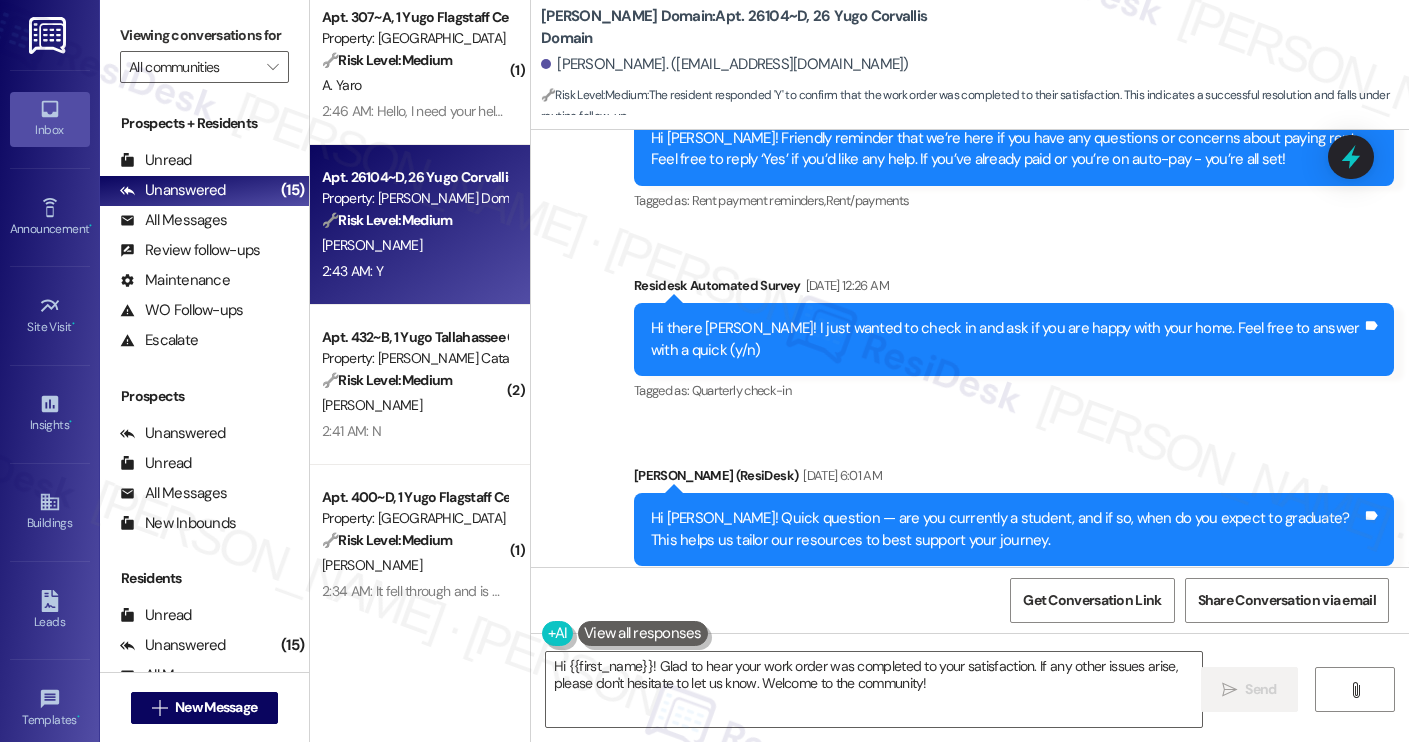 scroll, scrollTop: 2064, scrollLeft: 0, axis: vertical 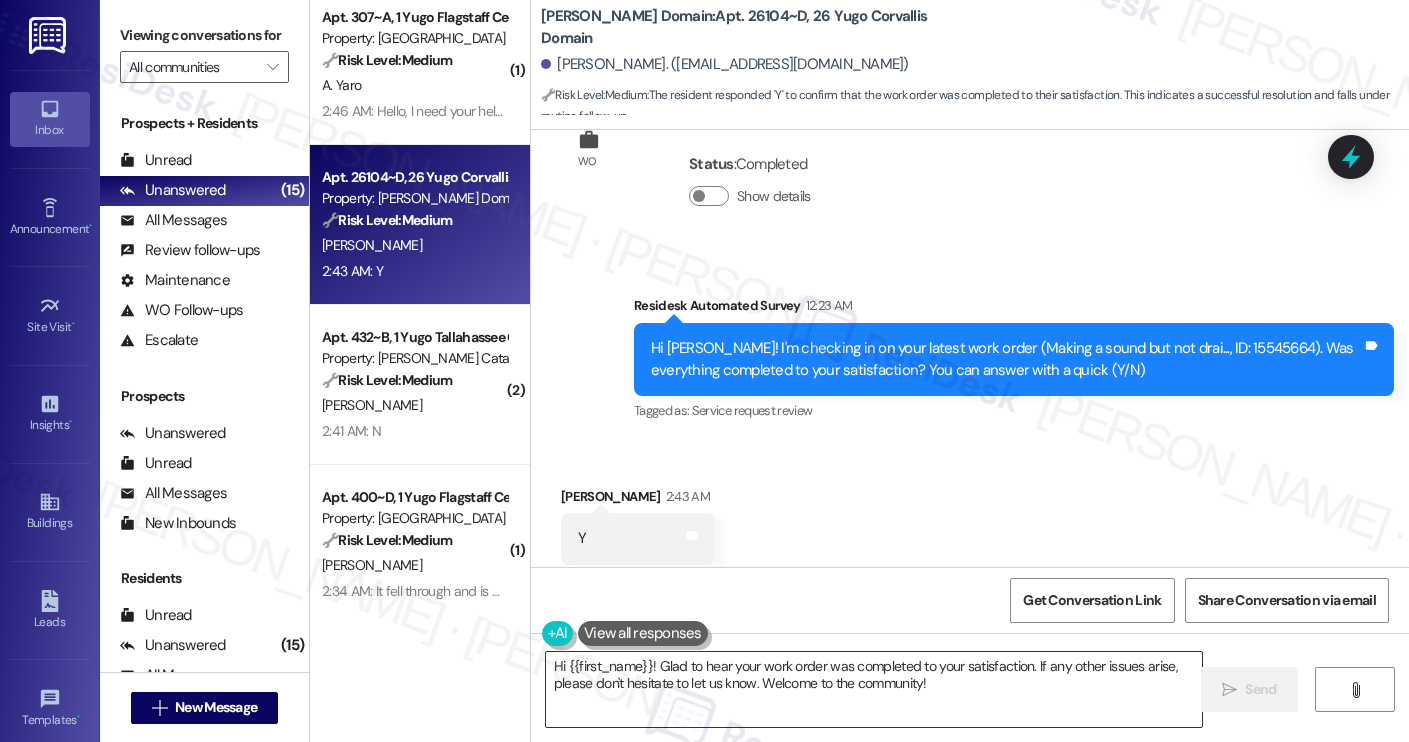 click on "Hi {{first_name}}! Glad to hear your work order was completed to your satisfaction. If any other issues arise, please don't hesitate to let us know. Welcome to the community!" at bounding box center [874, 689] 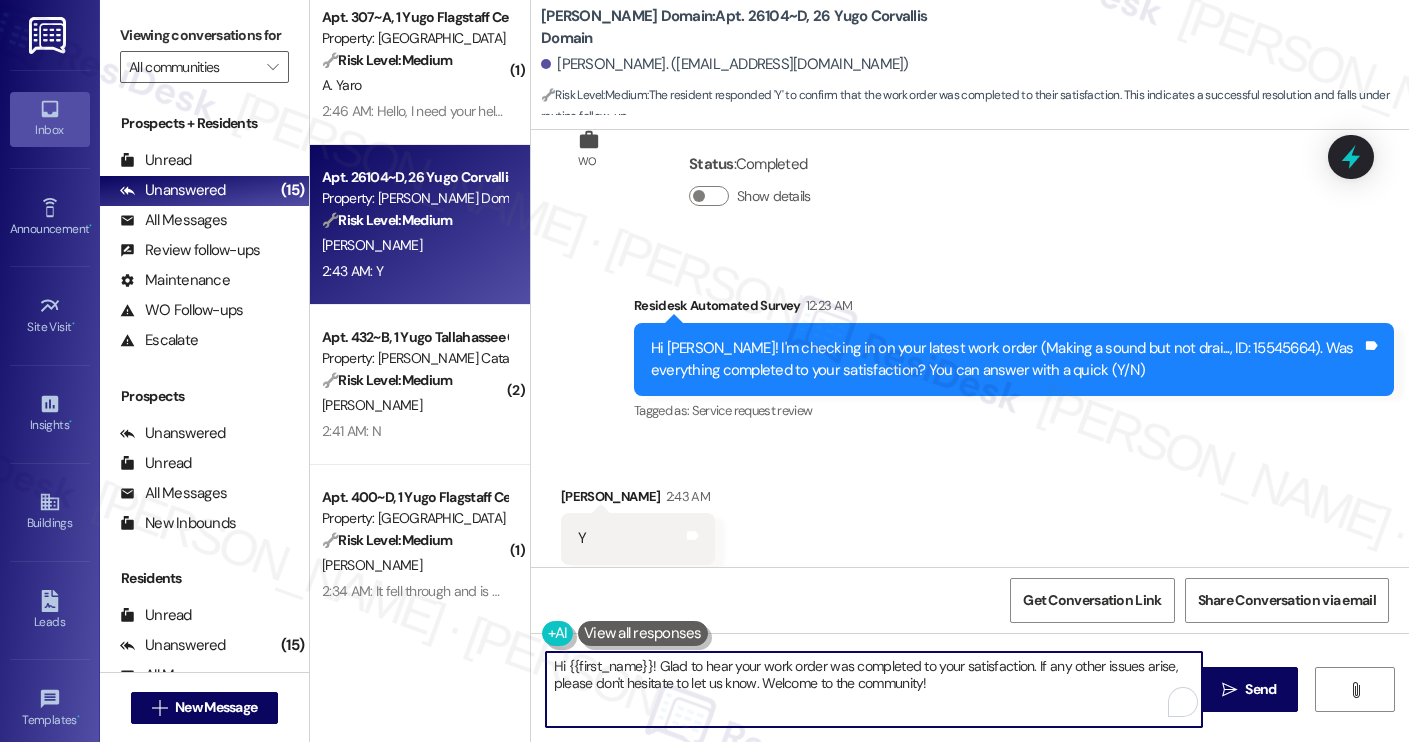 paste on "Thanks for your response, Harish! Great to hear that your work order was completed to your satisfaction. Could I also take this chance to ask if Yugo Austin Waterloo has lived up to your expectations?" 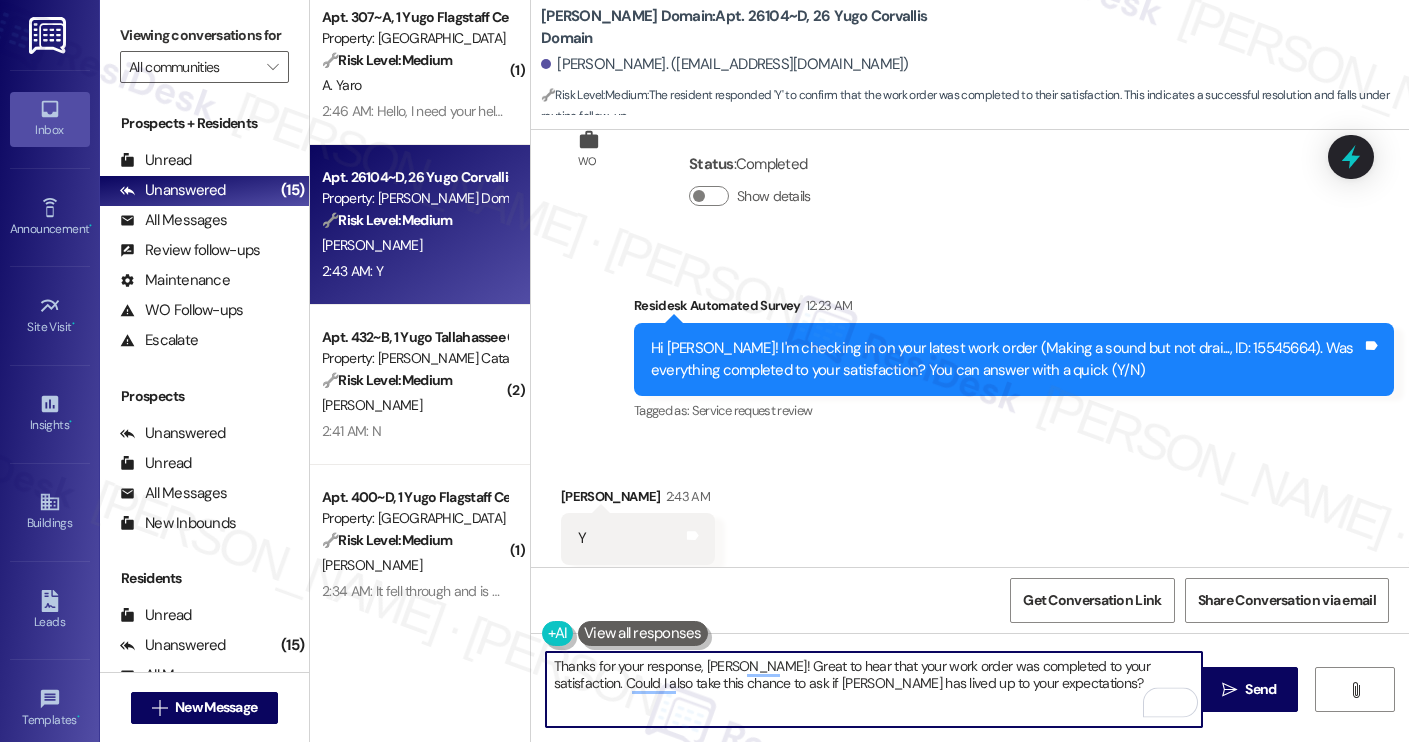 click on "Braedon Maxwell-Worley 2:43 AM" at bounding box center [638, 500] 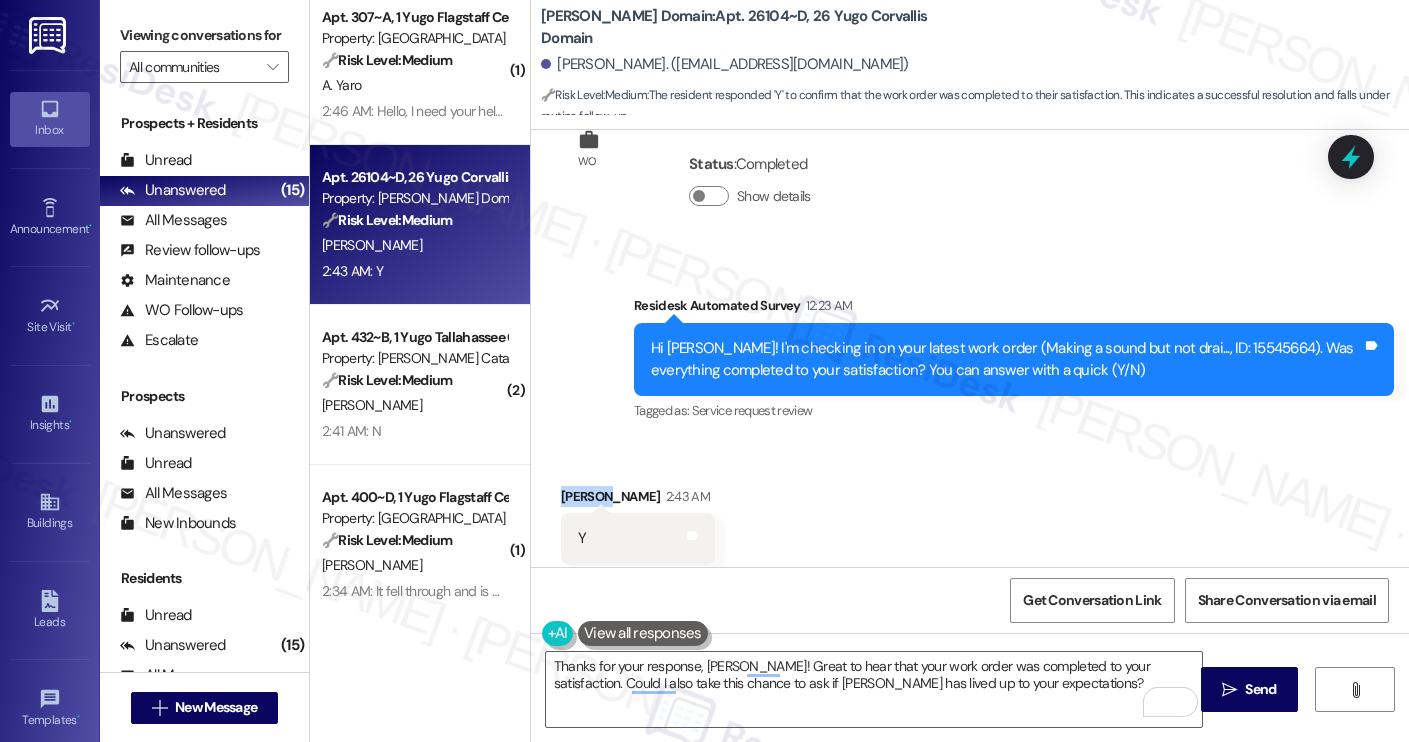 copy on "Braedon" 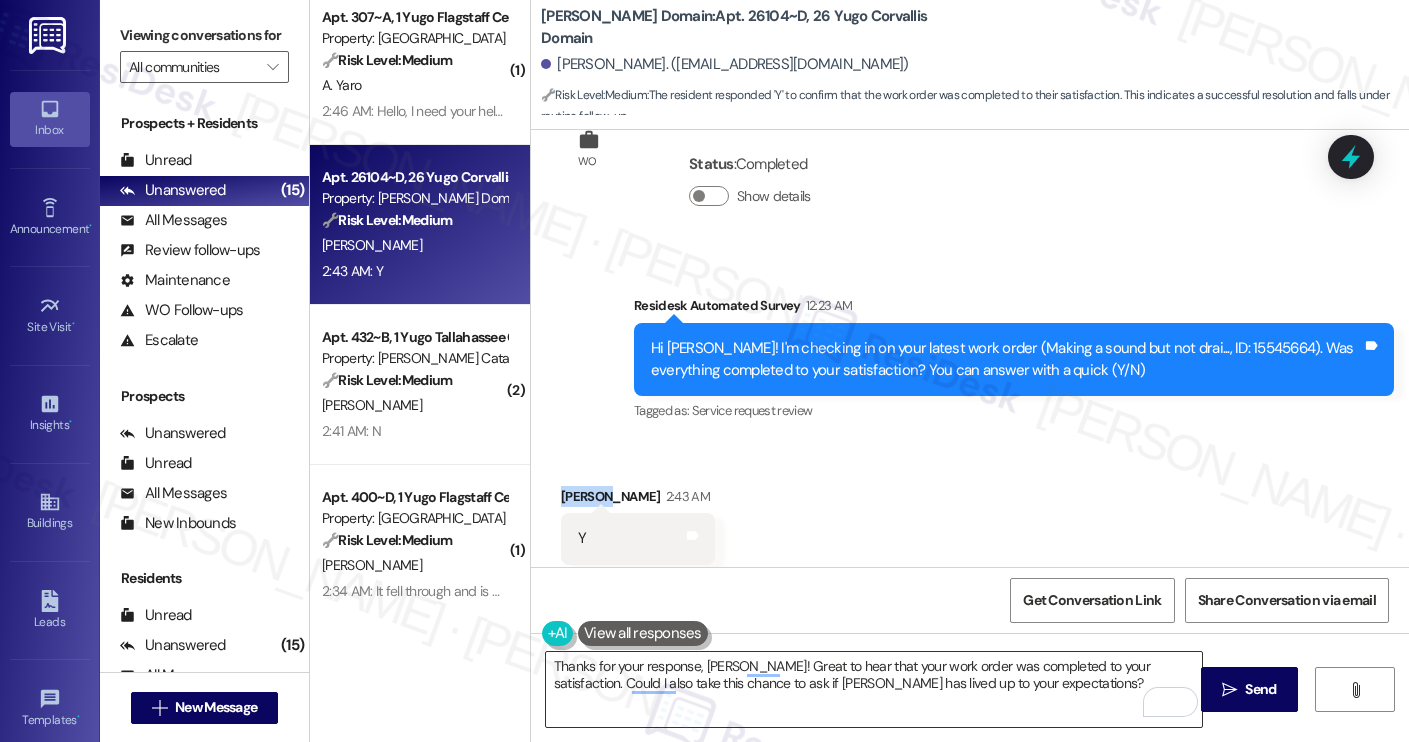 click on "Thanks for your response, Harish! Great to hear that your work order was completed to your satisfaction. Could I also take this chance to ask if Yugo Austin Waterloo has lived up to your expectations?" at bounding box center [874, 689] 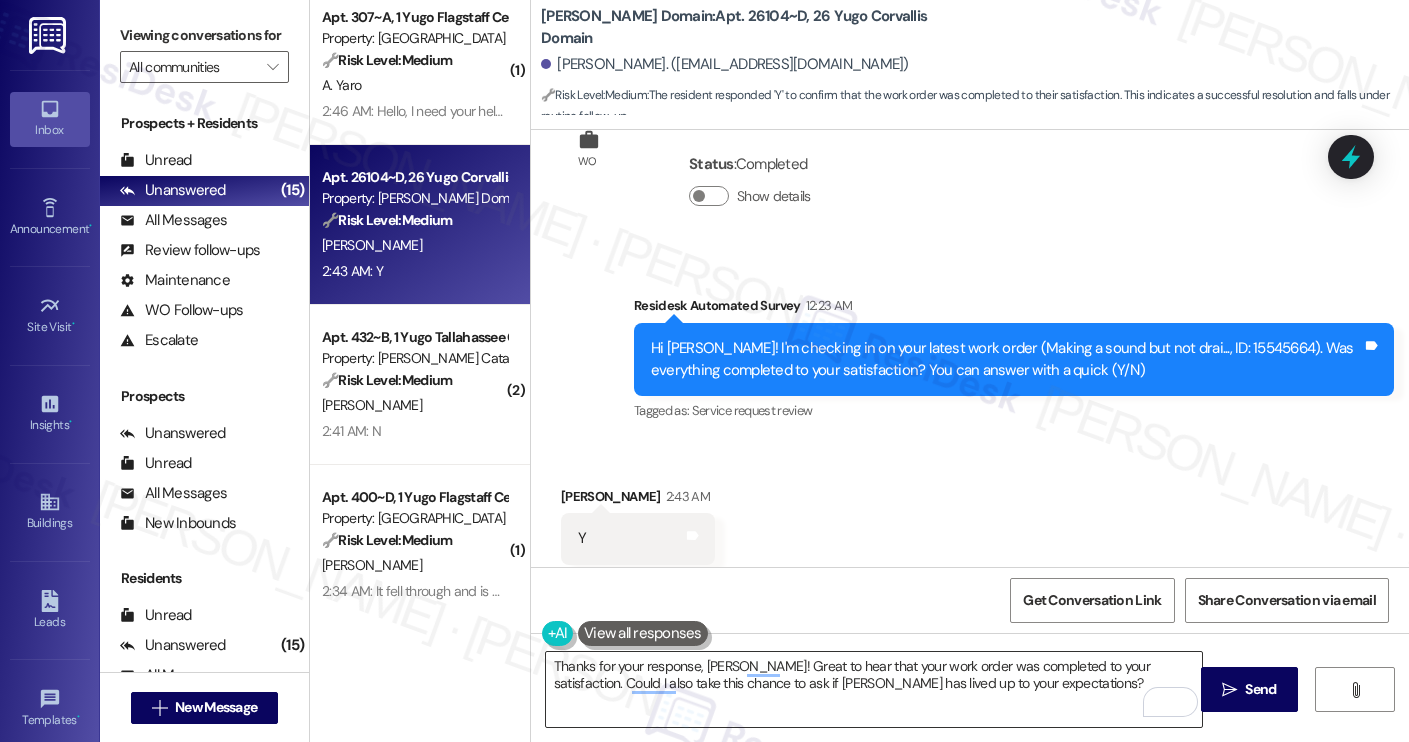 click on "Thanks for your response, Harish! Great to hear that your work order was completed to your satisfaction. Could I also take this chance to ask if Yugo Austin Waterloo has lived up to your expectations?" at bounding box center (874, 689) 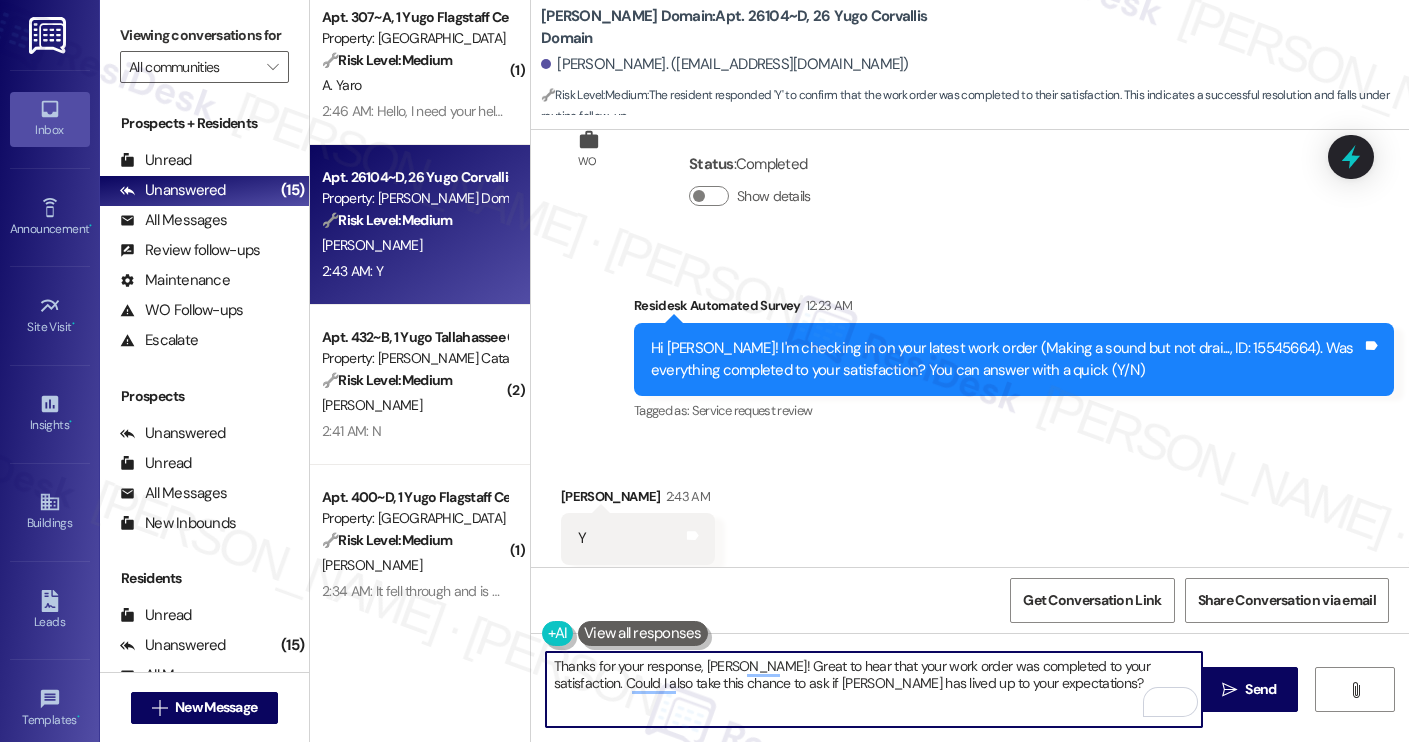 paste on "Braedon" 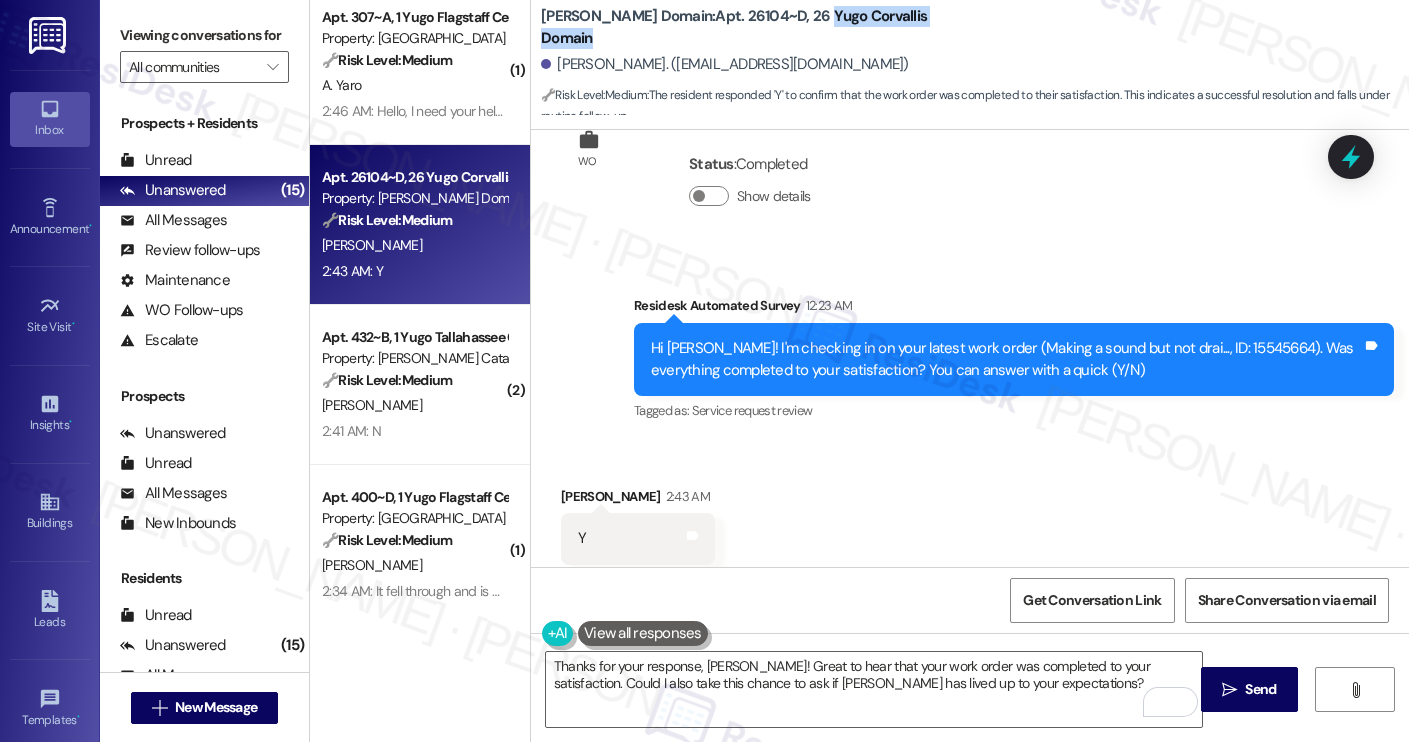 drag, startPoint x: 796, startPoint y: 8, endPoint x: 849, endPoint y: 30, distance: 57.384666 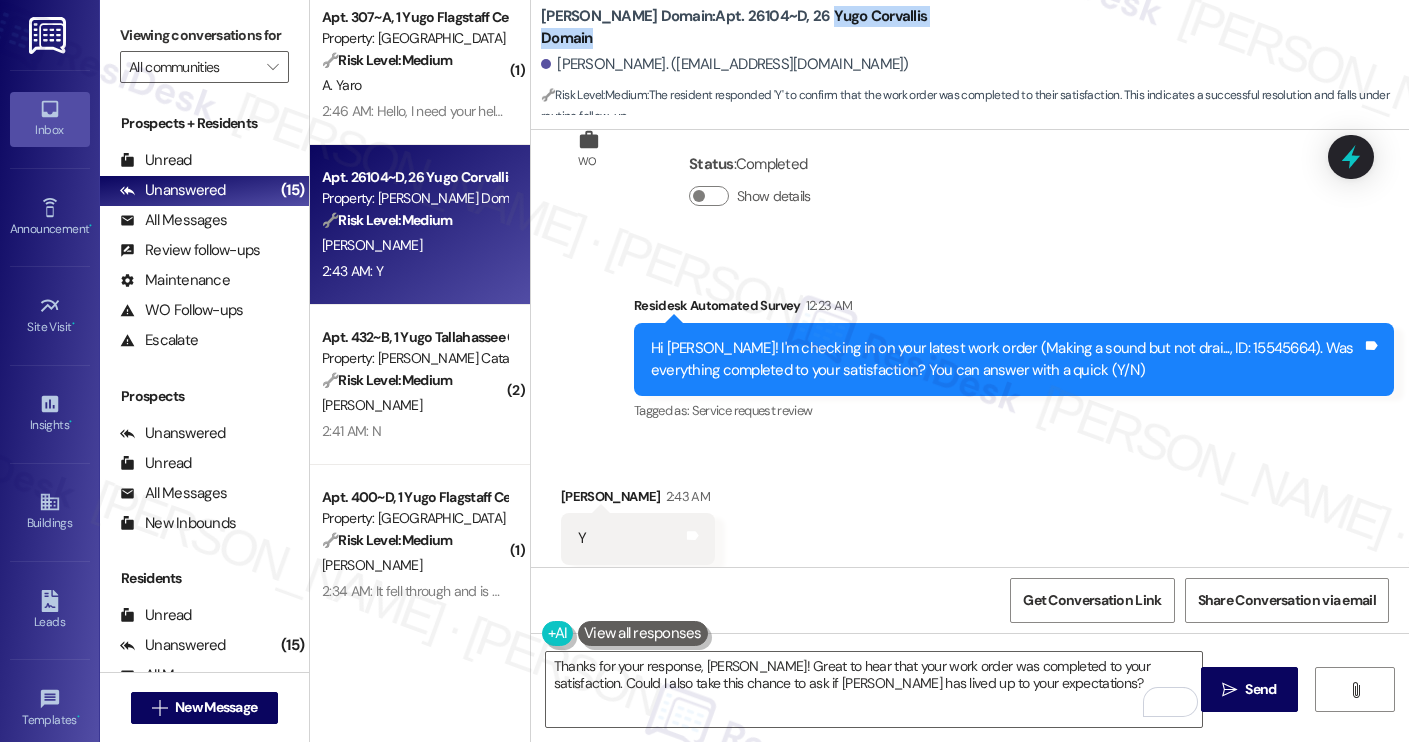 click on "Yugo Corvallis Domain:  Apt. 26104~D, 26 Yugo Corvallis Domain" at bounding box center (741, 27) 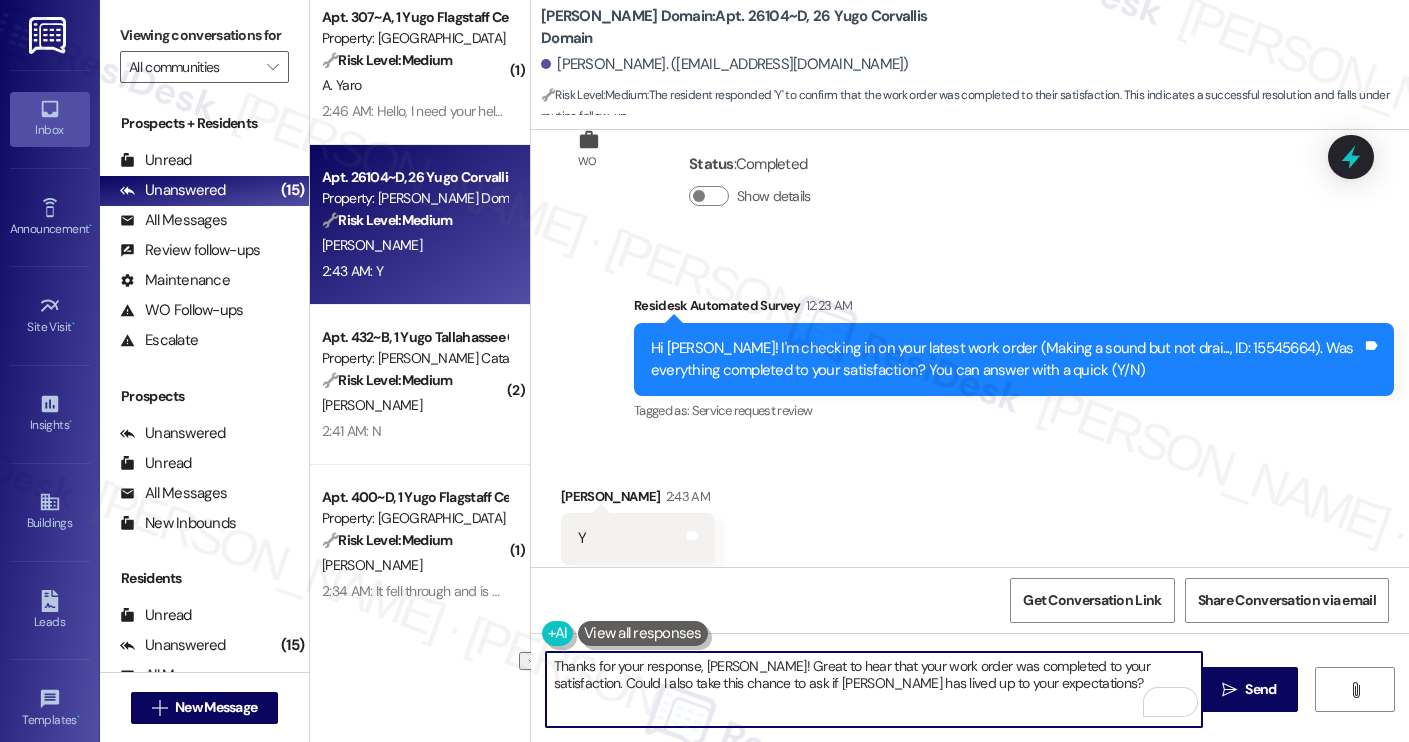 drag, startPoint x: 759, startPoint y: 682, endPoint x: 882, endPoint y: 690, distance: 123.25989 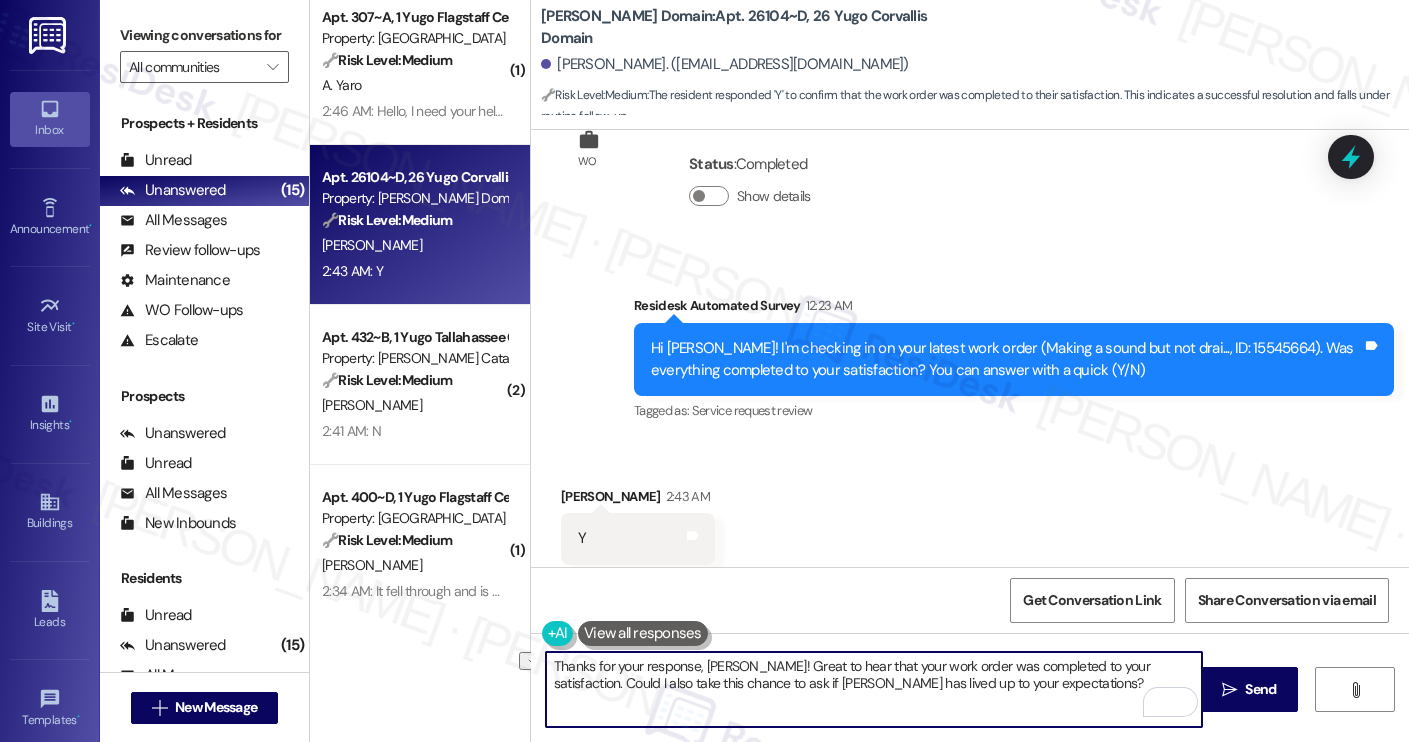 click on "Thanks for your response, Braedon! Great to hear that your work order was completed to your satisfaction. Could I also take this chance to ask if Yugo Austin Waterloo has lived up to your expectations?" at bounding box center [874, 689] 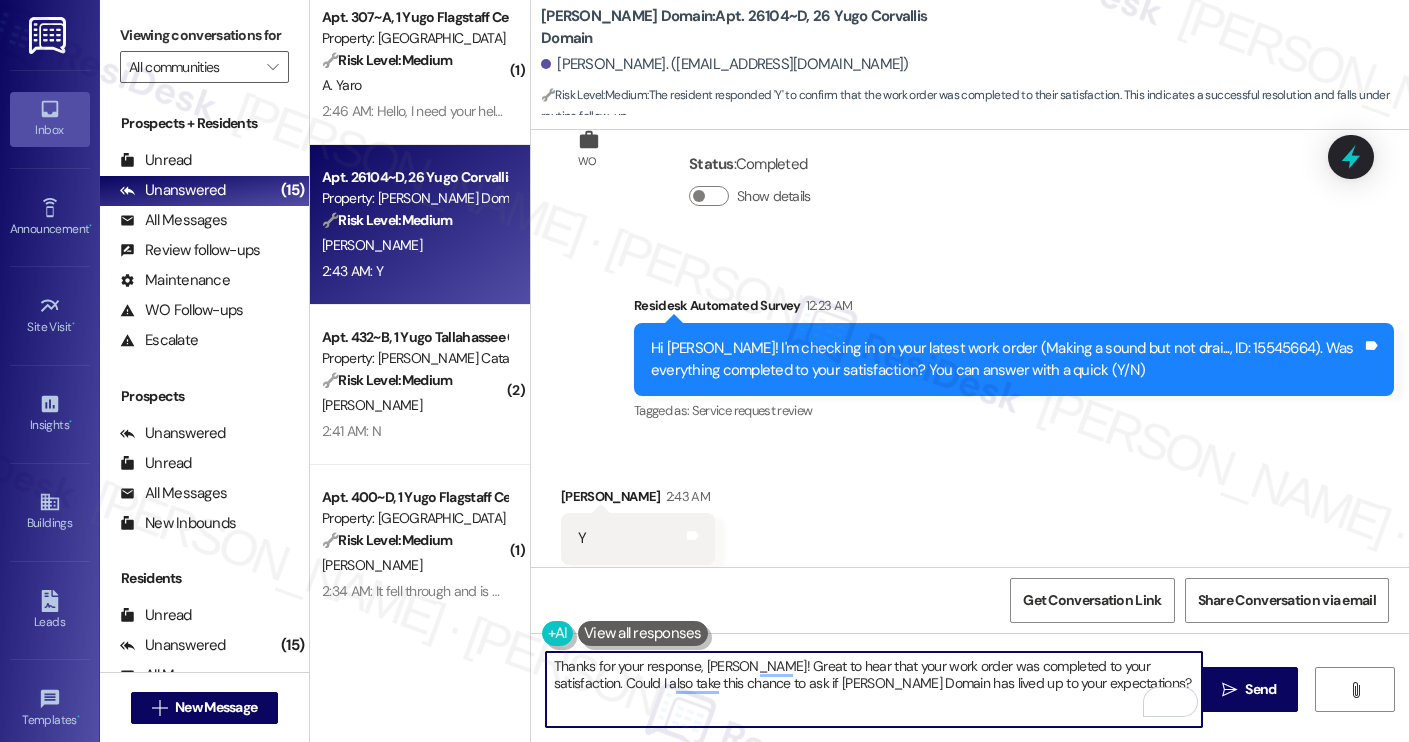 click on "Thanks for your response, Braedon! Great to hear that your work order was completed to your satisfaction. Could I also take this chance to ask if Yugo Corvallis Domain has lived up to your expectations?" at bounding box center [874, 689] 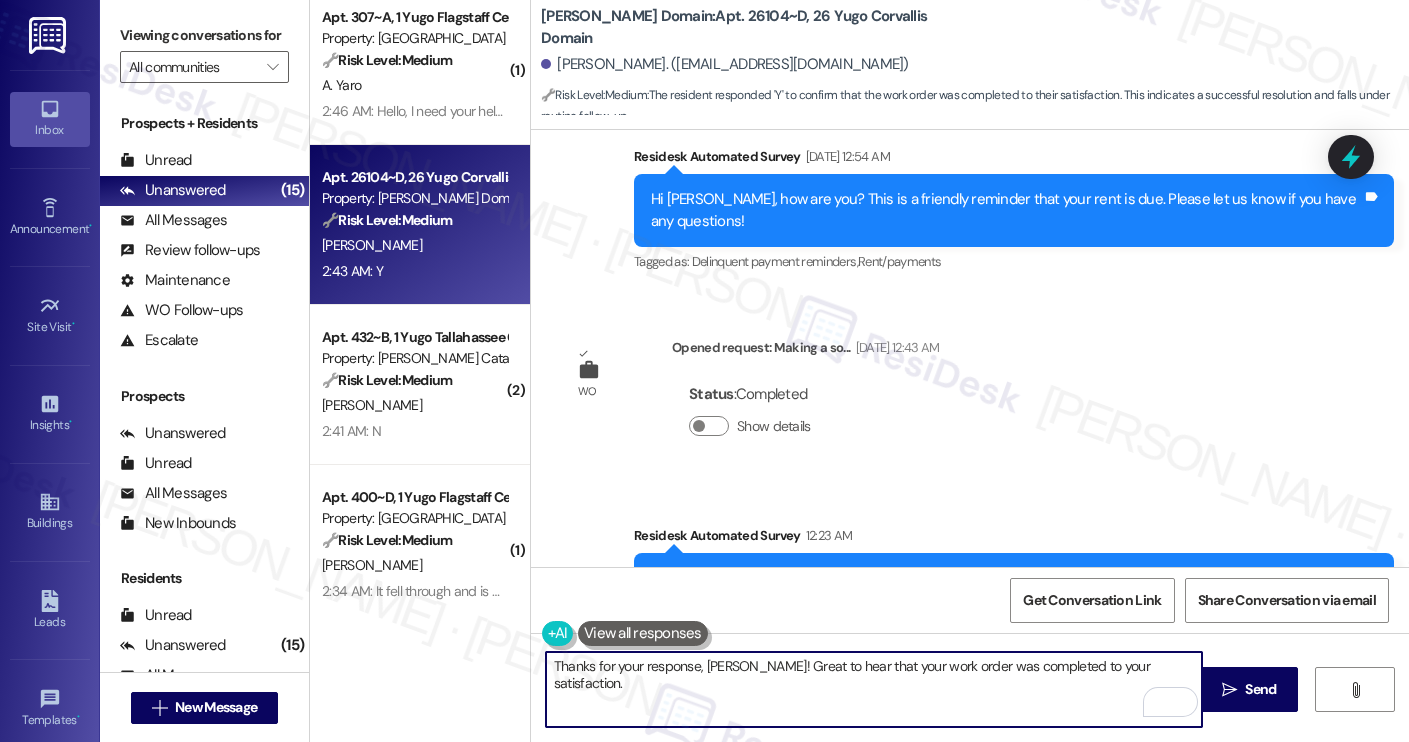scroll, scrollTop: 2064, scrollLeft: 0, axis: vertical 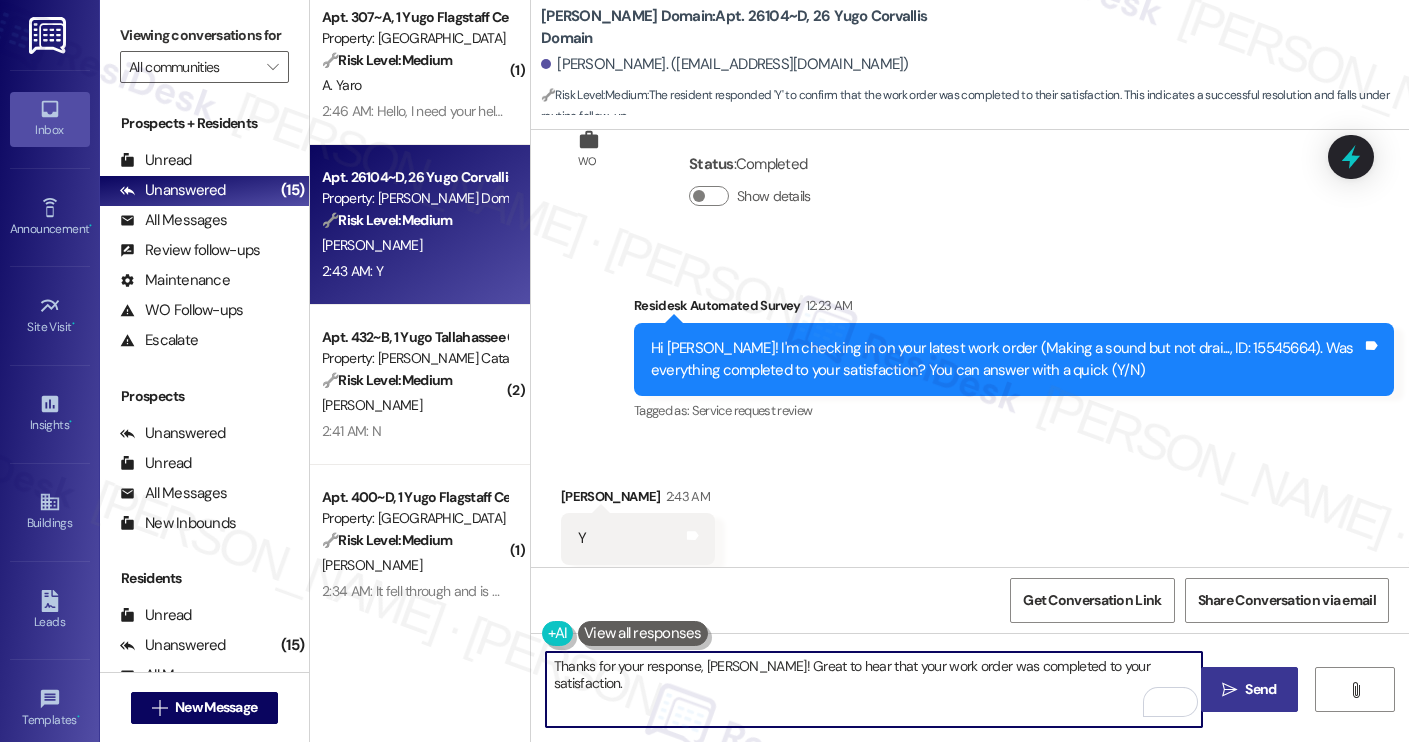 type on "Thanks for your response, Braedon! Great to hear that your work order was completed to your satisfaction." 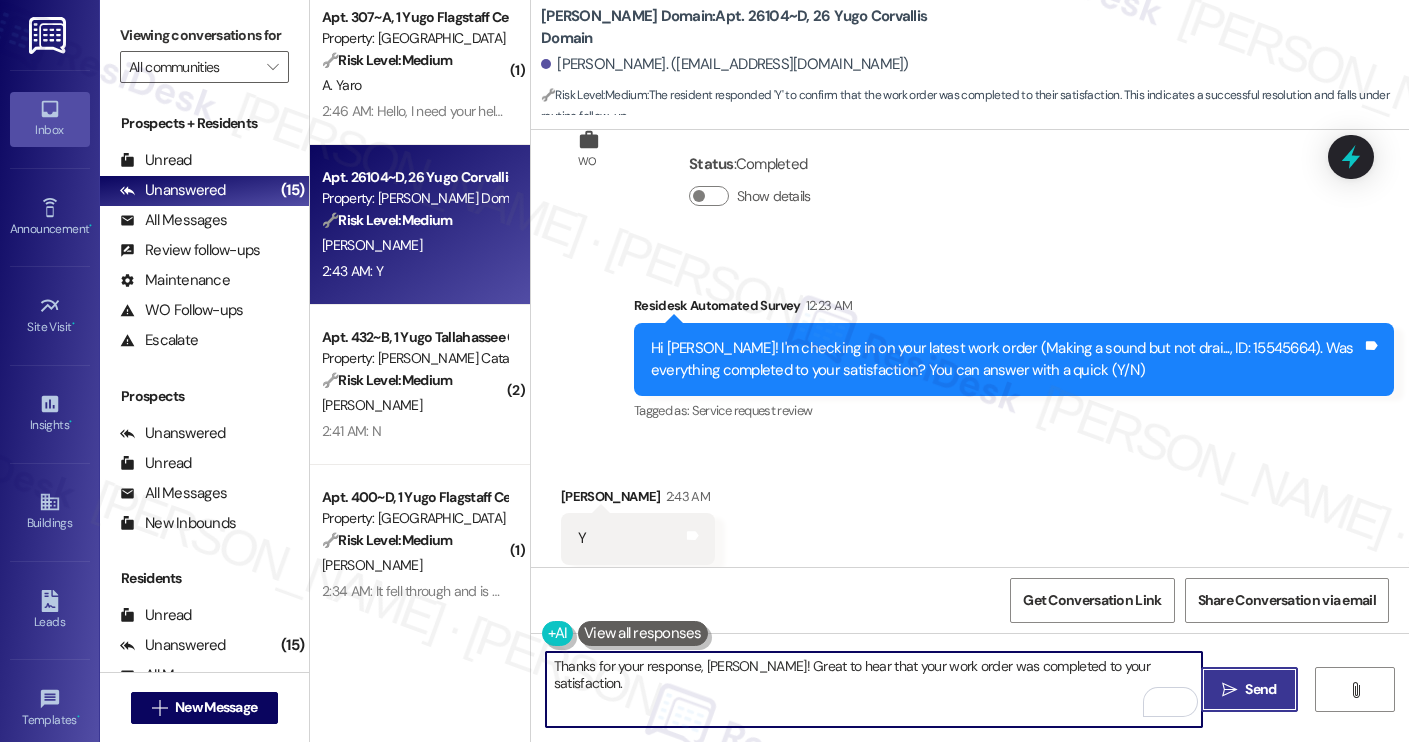 click on " Send" at bounding box center [1249, 689] 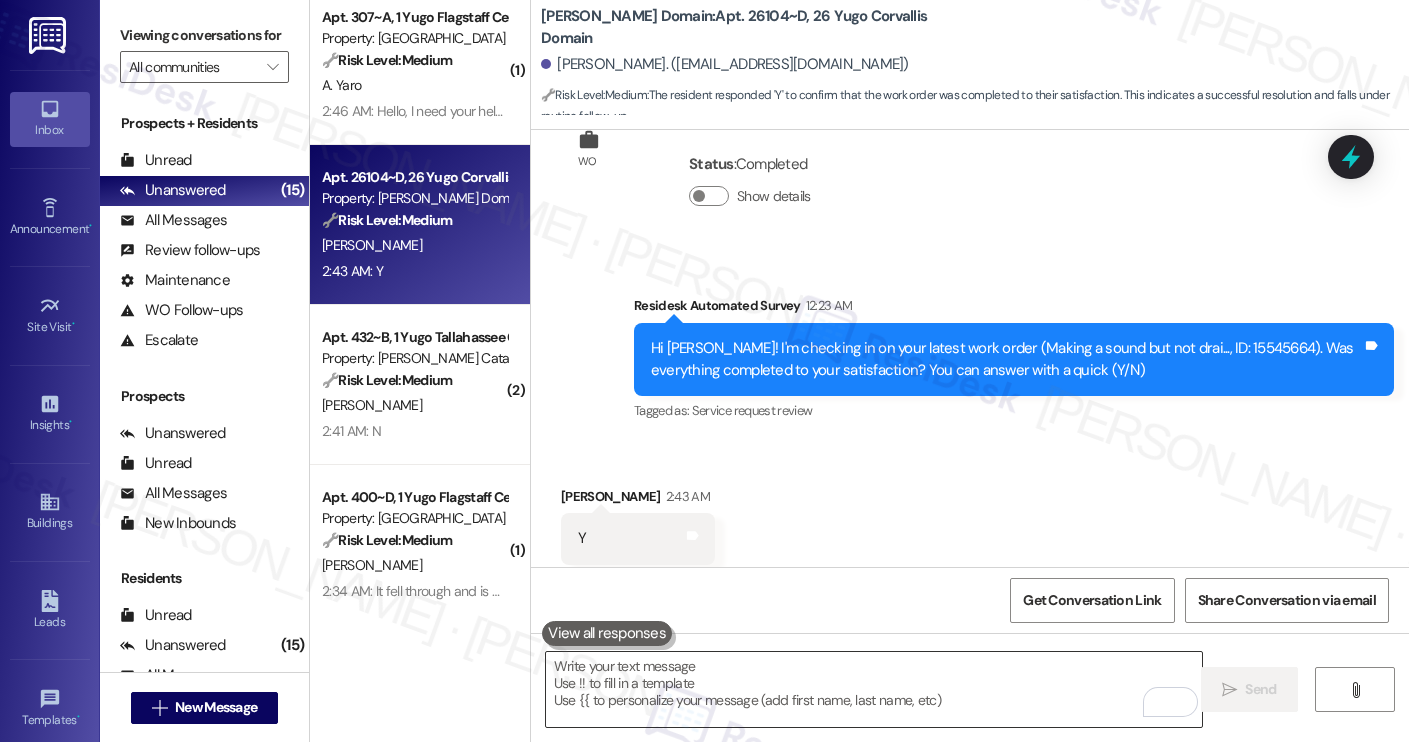 scroll, scrollTop: 2063, scrollLeft: 0, axis: vertical 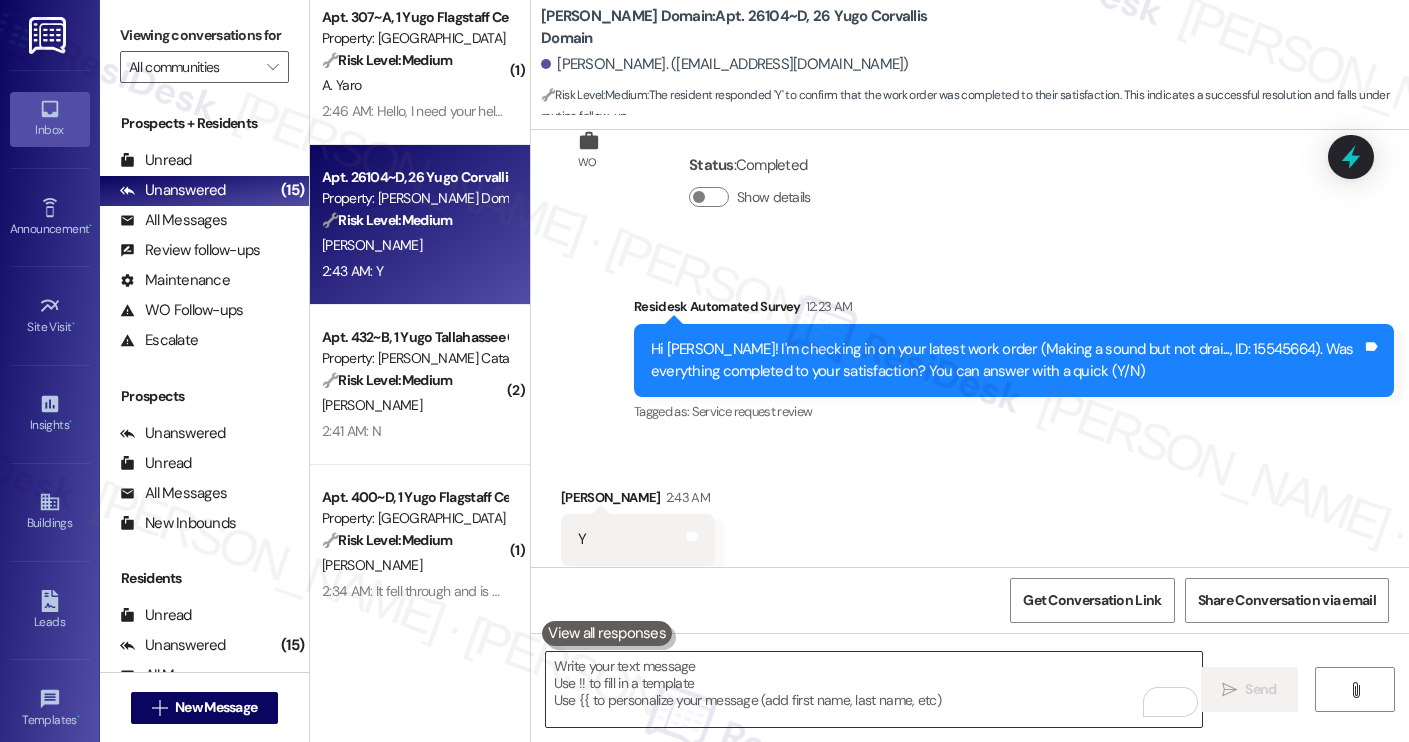 click at bounding box center [874, 689] 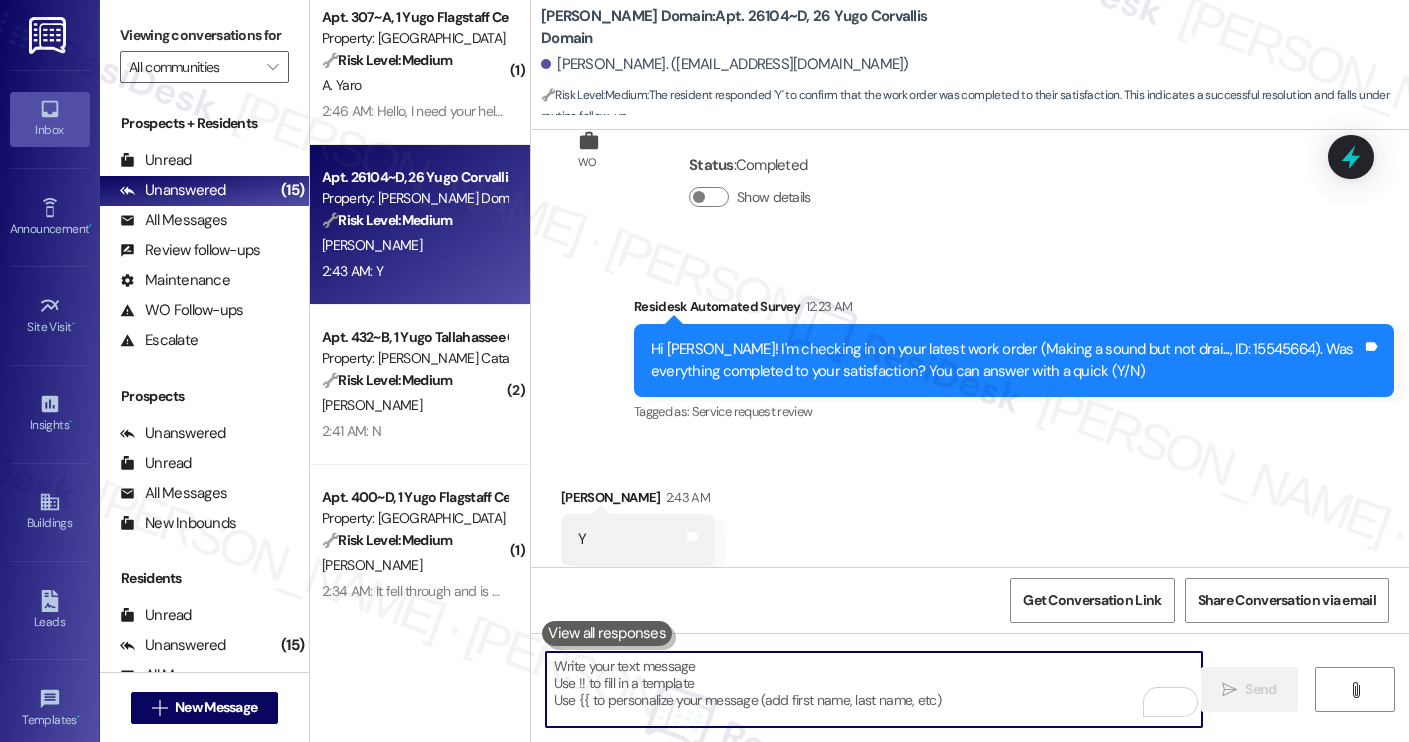 paste on "Could I also take this chance to ask if Yugo Corvallis Domain has lived up to your expectations?" 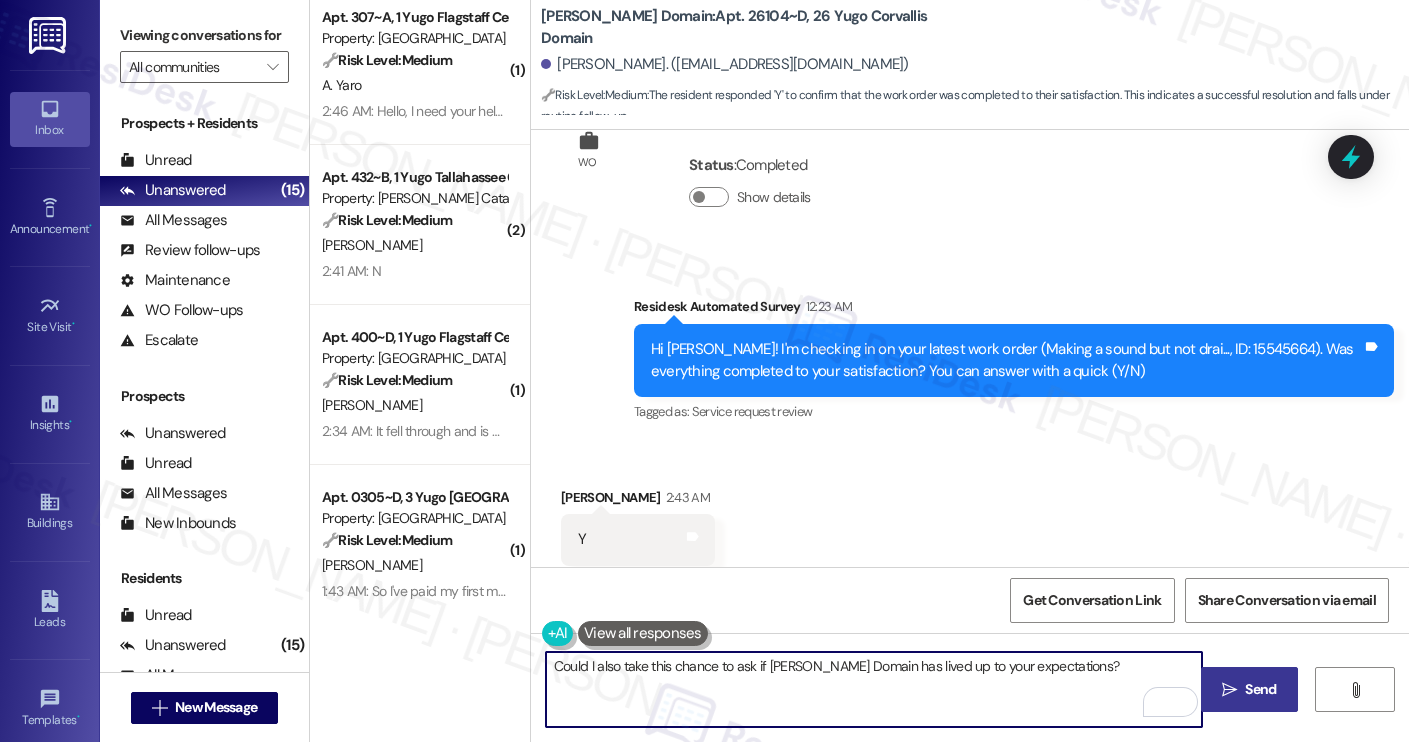 type on "Could I also take this chance to ask if Yugo Corvallis Domain has lived up to your expectations?" 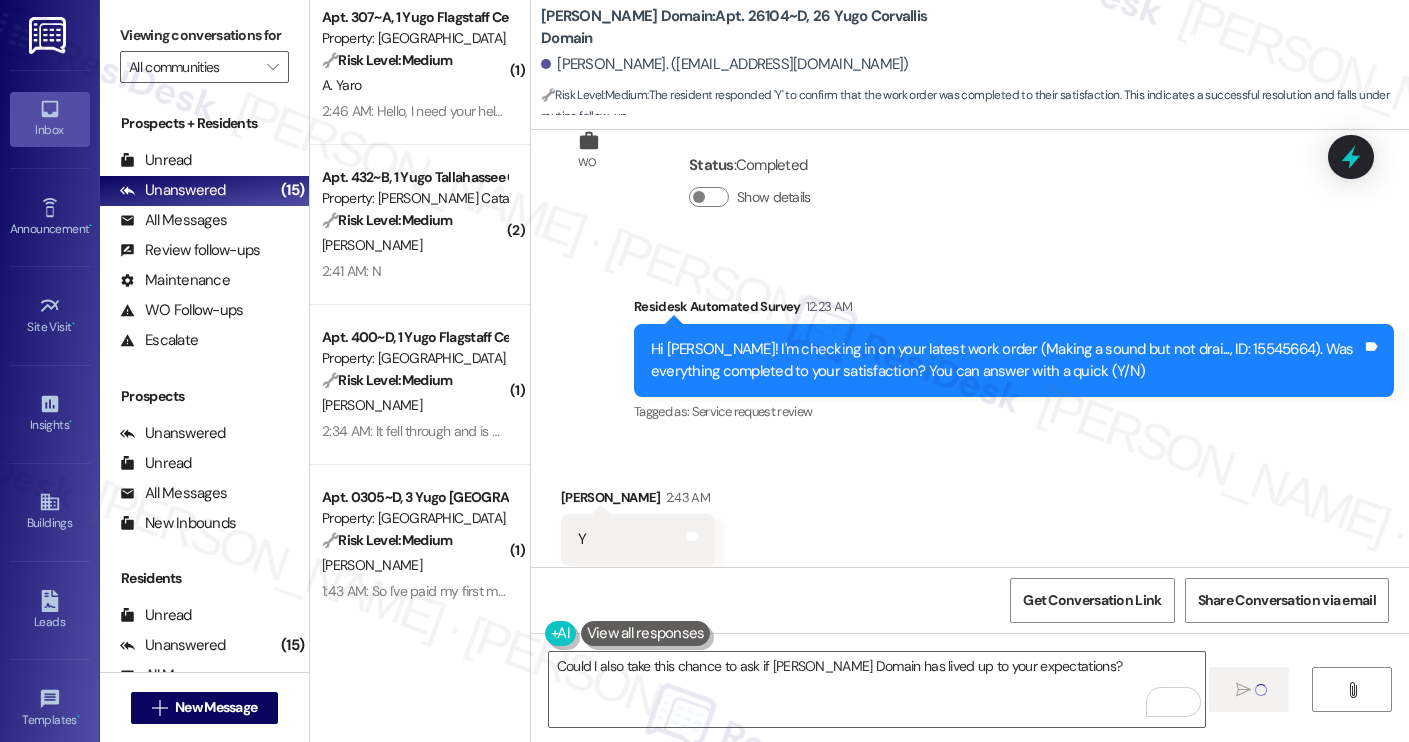 type 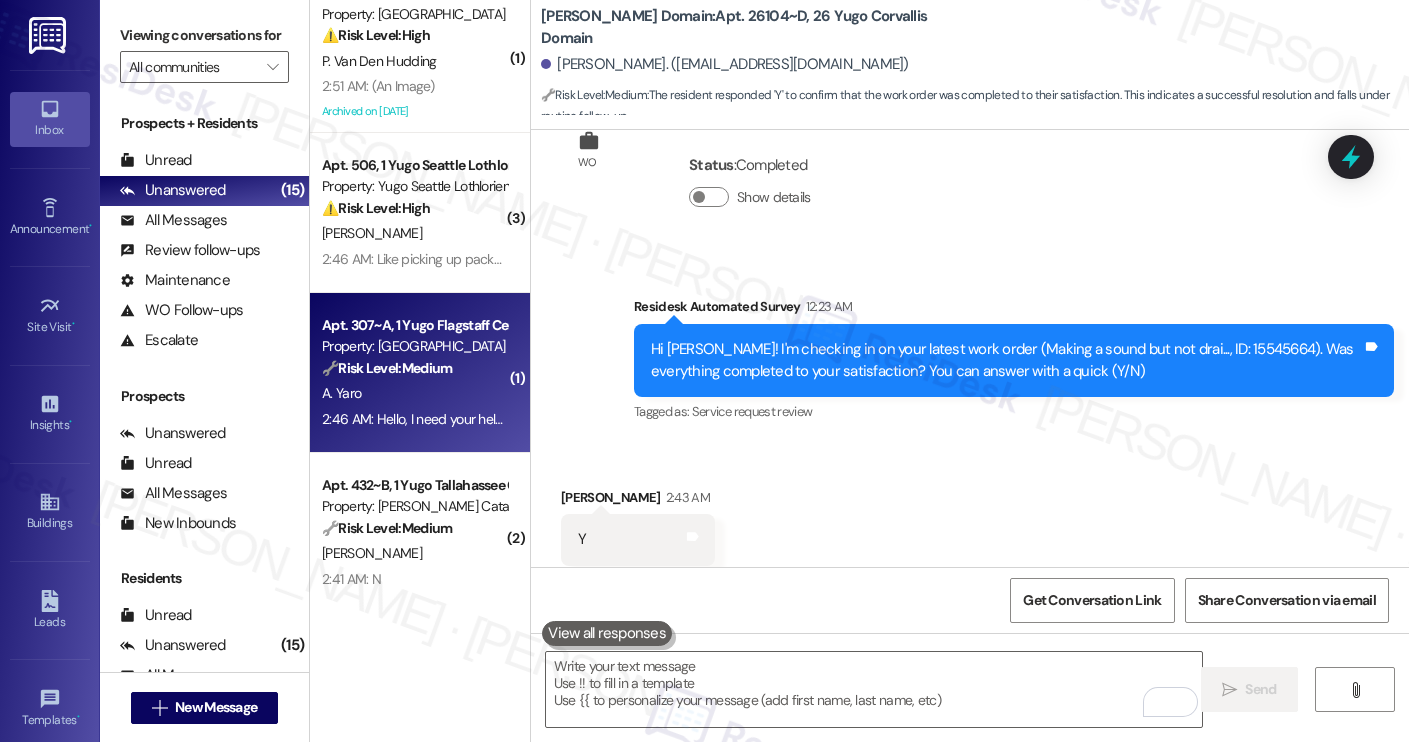 scroll, scrollTop: 0, scrollLeft: 0, axis: both 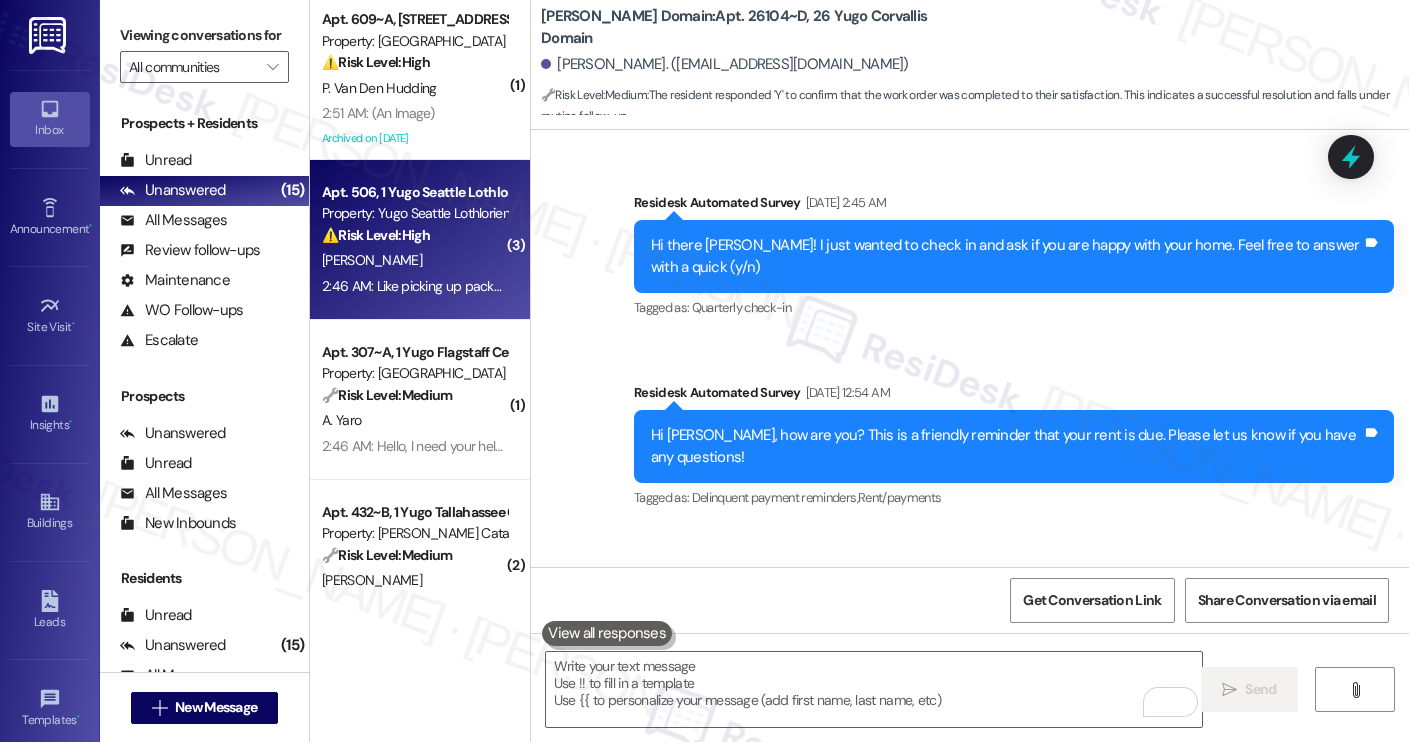 click on "J. Zhang" at bounding box center [414, 260] 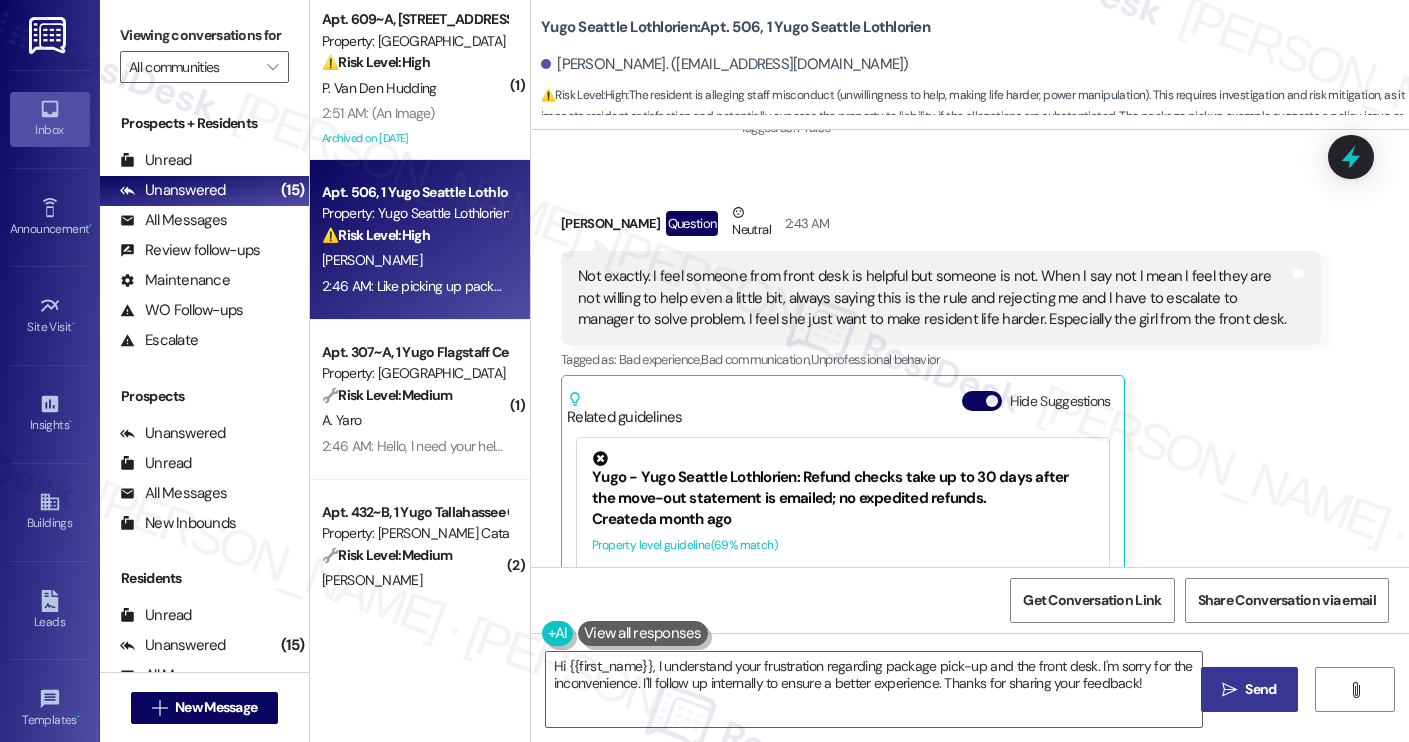 scroll, scrollTop: 1062, scrollLeft: 0, axis: vertical 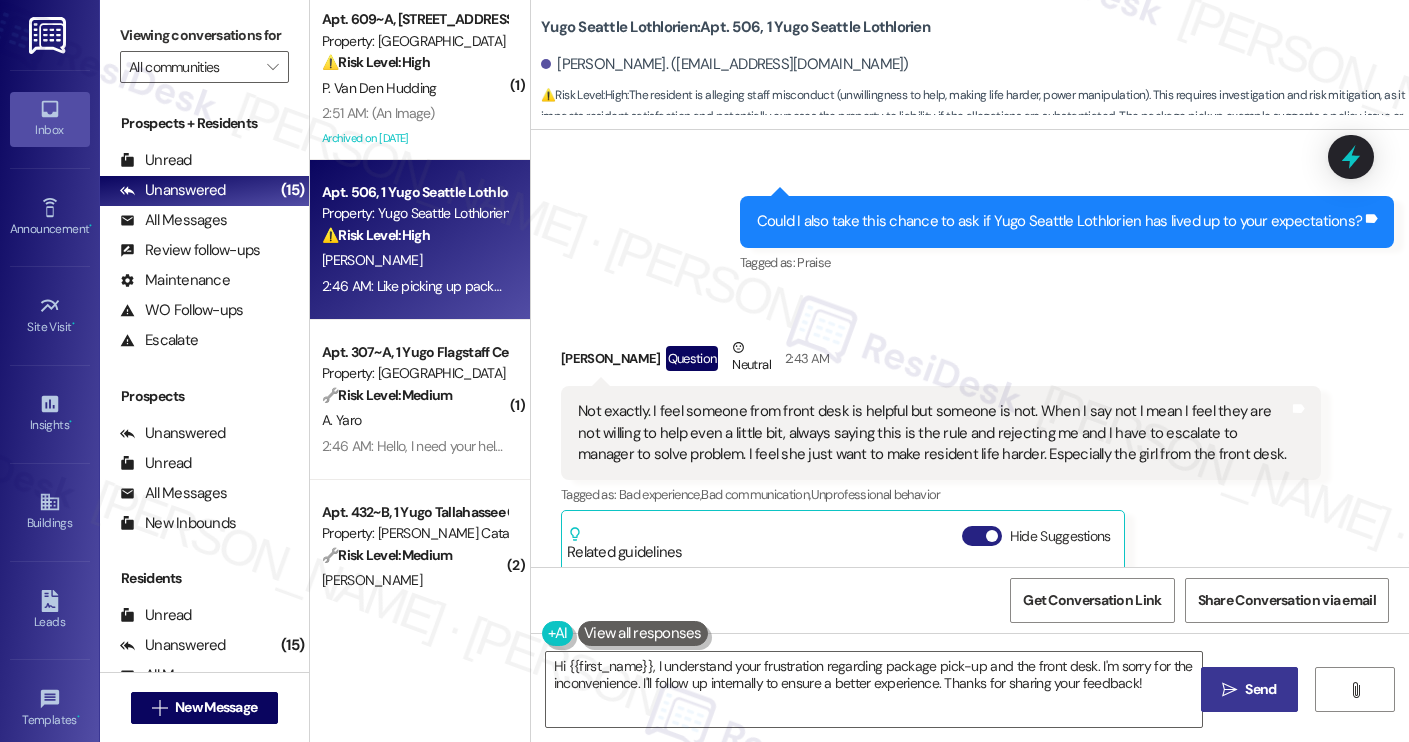 click on "Hide Suggestions" at bounding box center (982, 536) 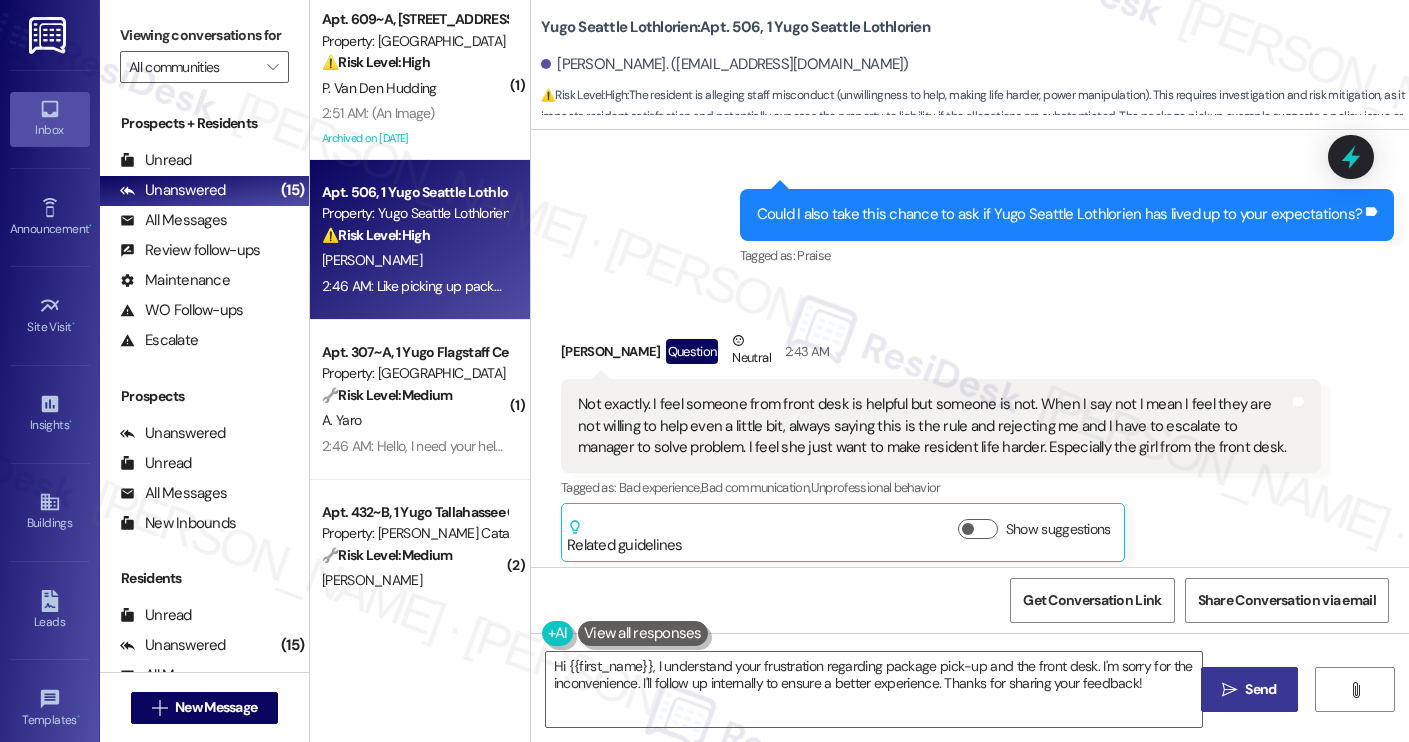scroll, scrollTop: 1067, scrollLeft: 0, axis: vertical 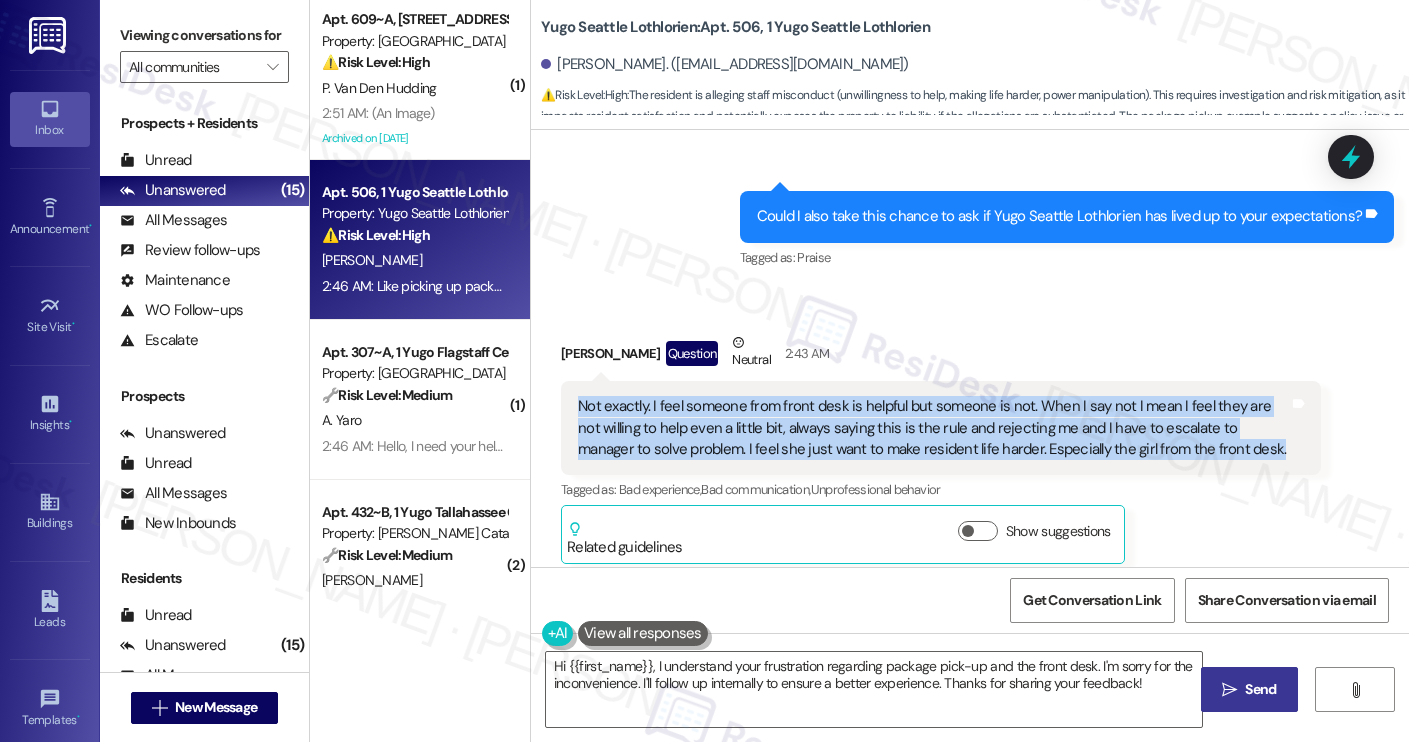 drag, startPoint x: 1209, startPoint y: 425, endPoint x: 569, endPoint y: 385, distance: 641.2488 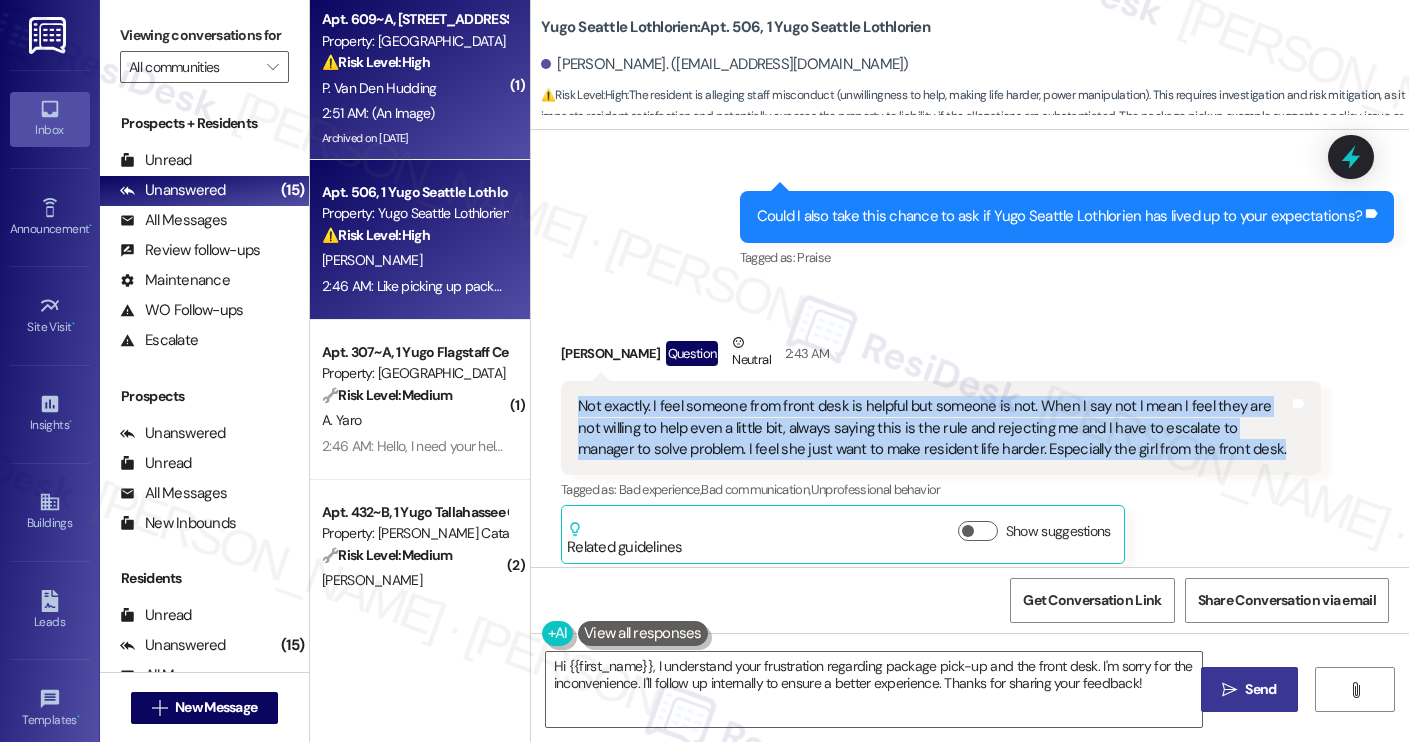 copy on "Not exactly. I feel someone from front desk is helpful but someone is not. When I say not I mean I feel they are not willing to help even a little bit, always saying this is the rule and rejecting me and I have to escalate to manager to solve problem. I feel she just want to make resident life harder. Especially the girl from the front desk." 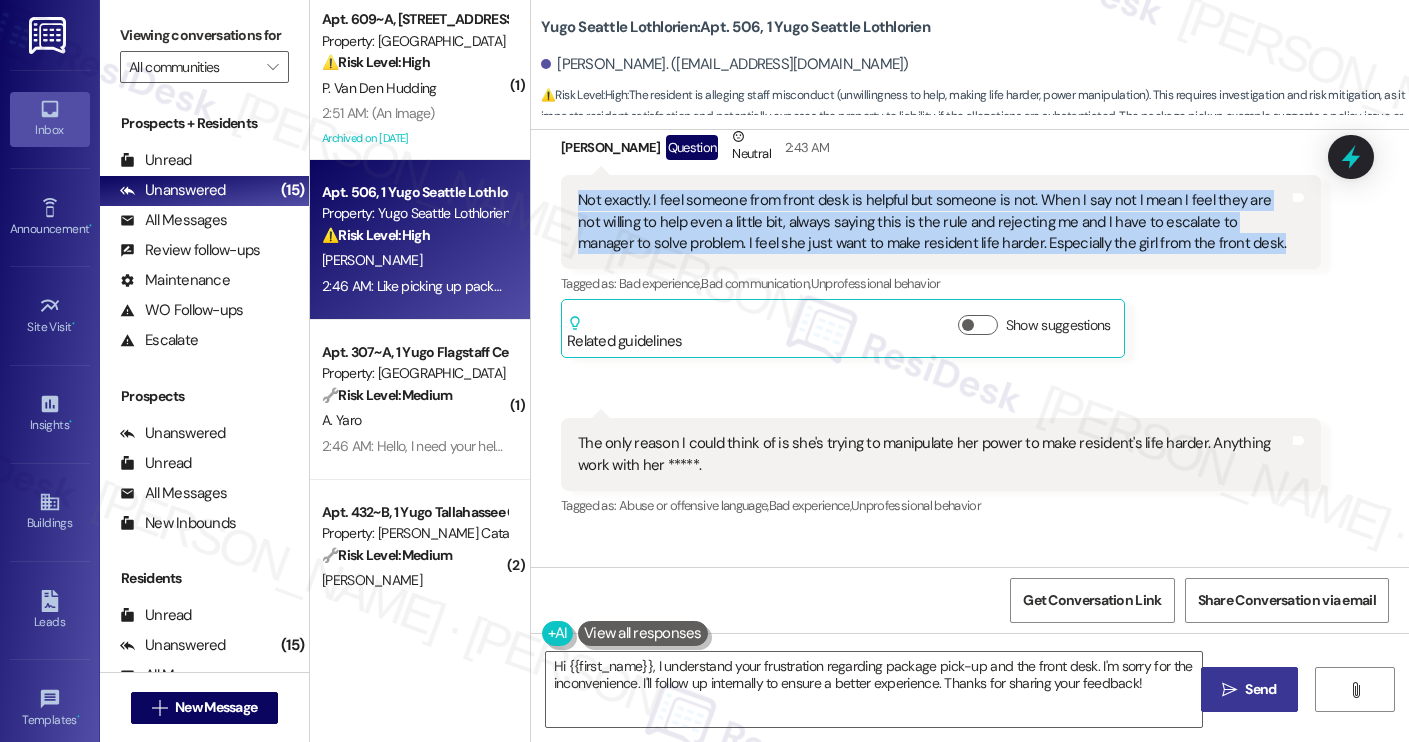 scroll, scrollTop: 1300, scrollLeft: 0, axis: vertical 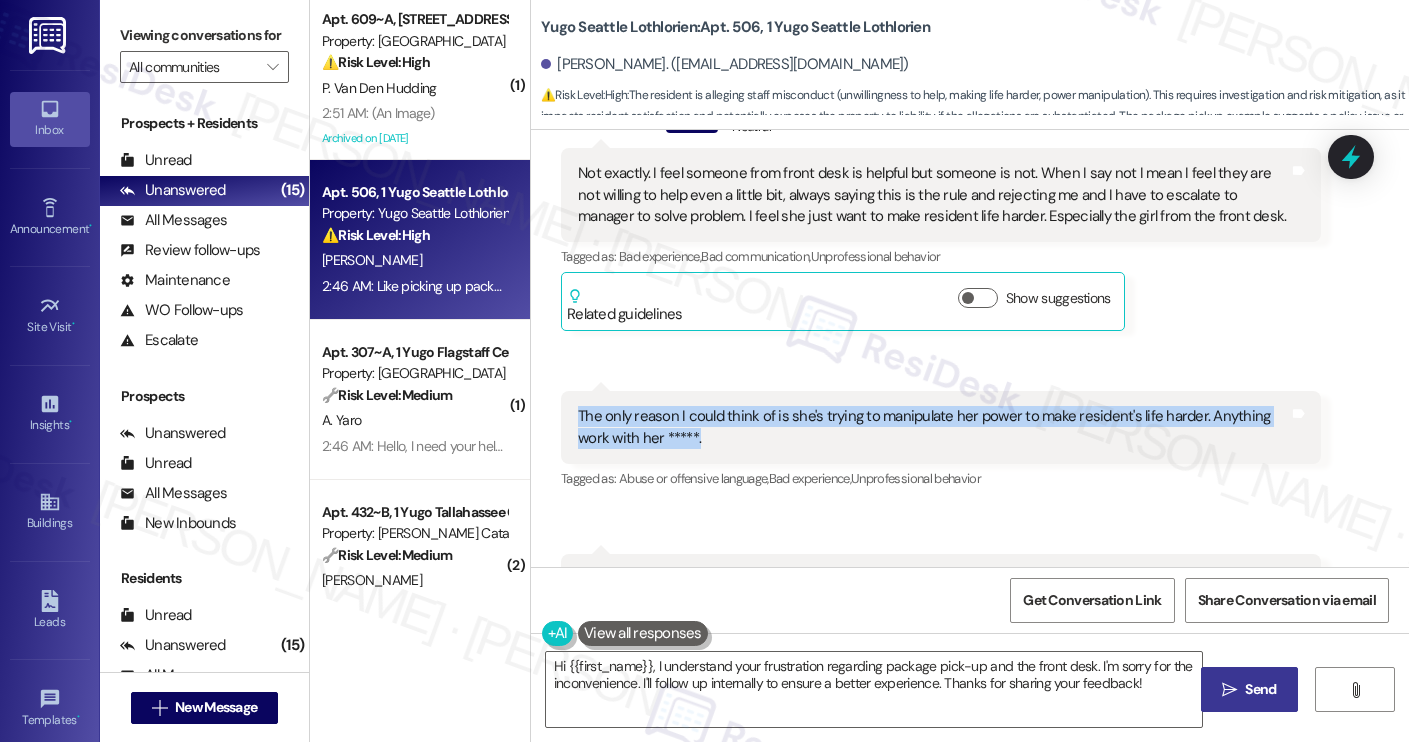 drag, startPoint x: 677, startPoint y: 417, endPoint x: 561, endPoint y: 392, distance: 118.66339 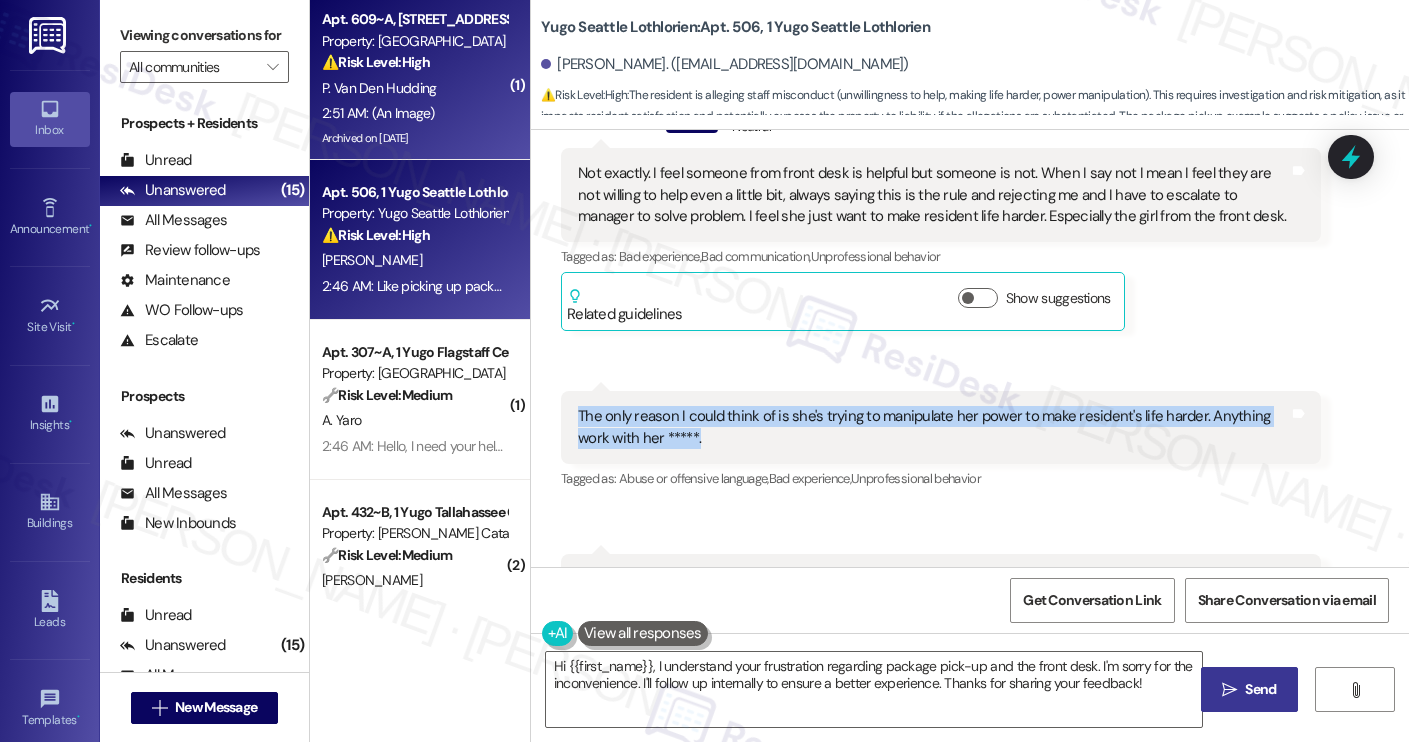copy on "The only reason I could think of is she's trying to manipulate her power to make resident's life harder. Anything work with her *****." 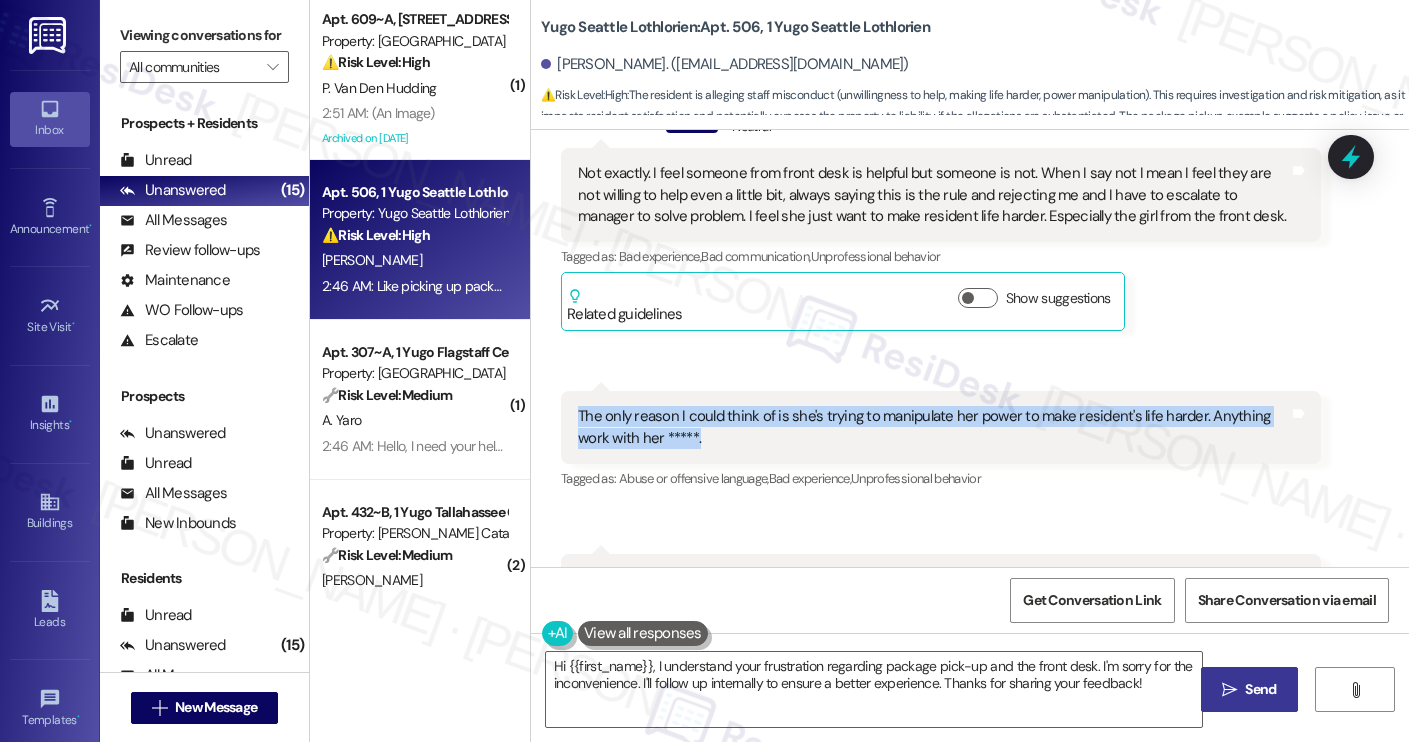 scroll, scrollTop: 1486, scrollLeft: 0, axis: vertical 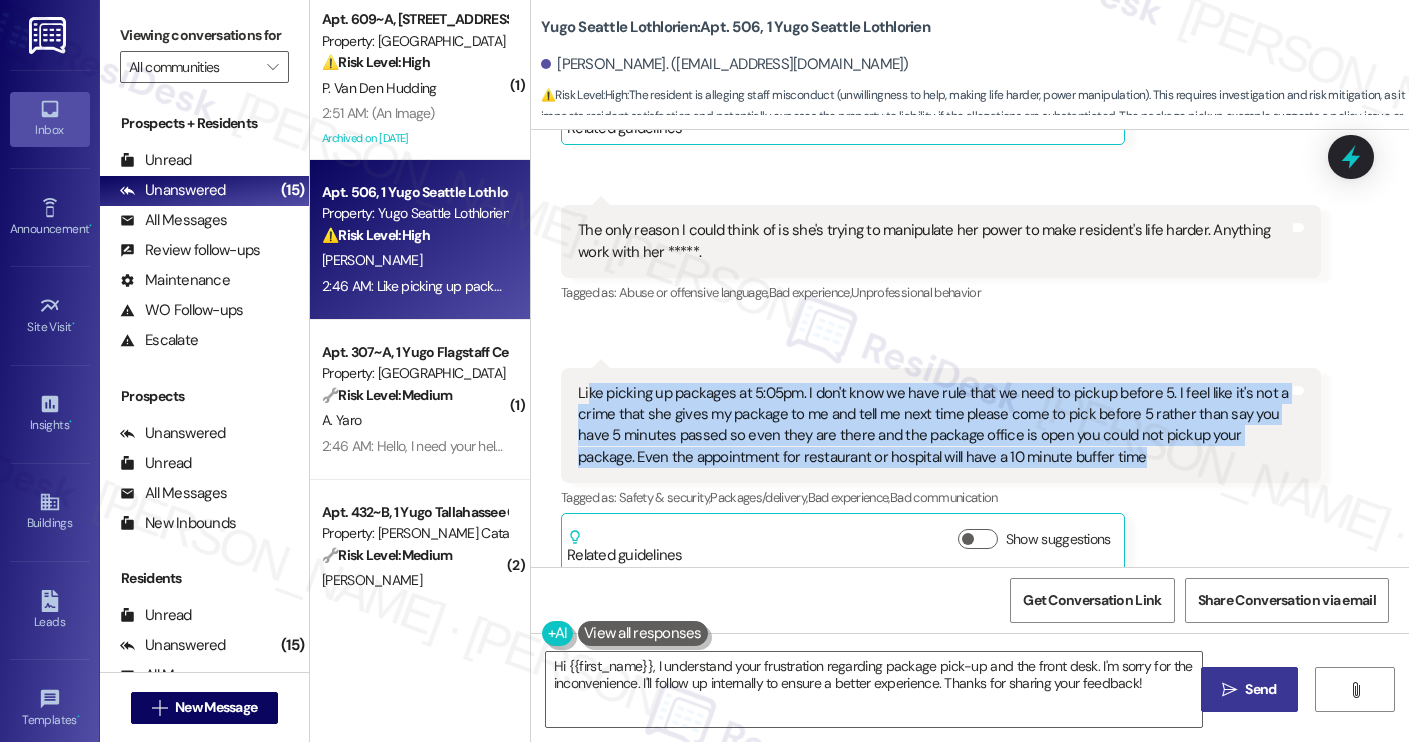 drag, startPoint x: 1077, startPoint y: 433, endPoint x: 579, endPoint y: 374, distance: 501.4828 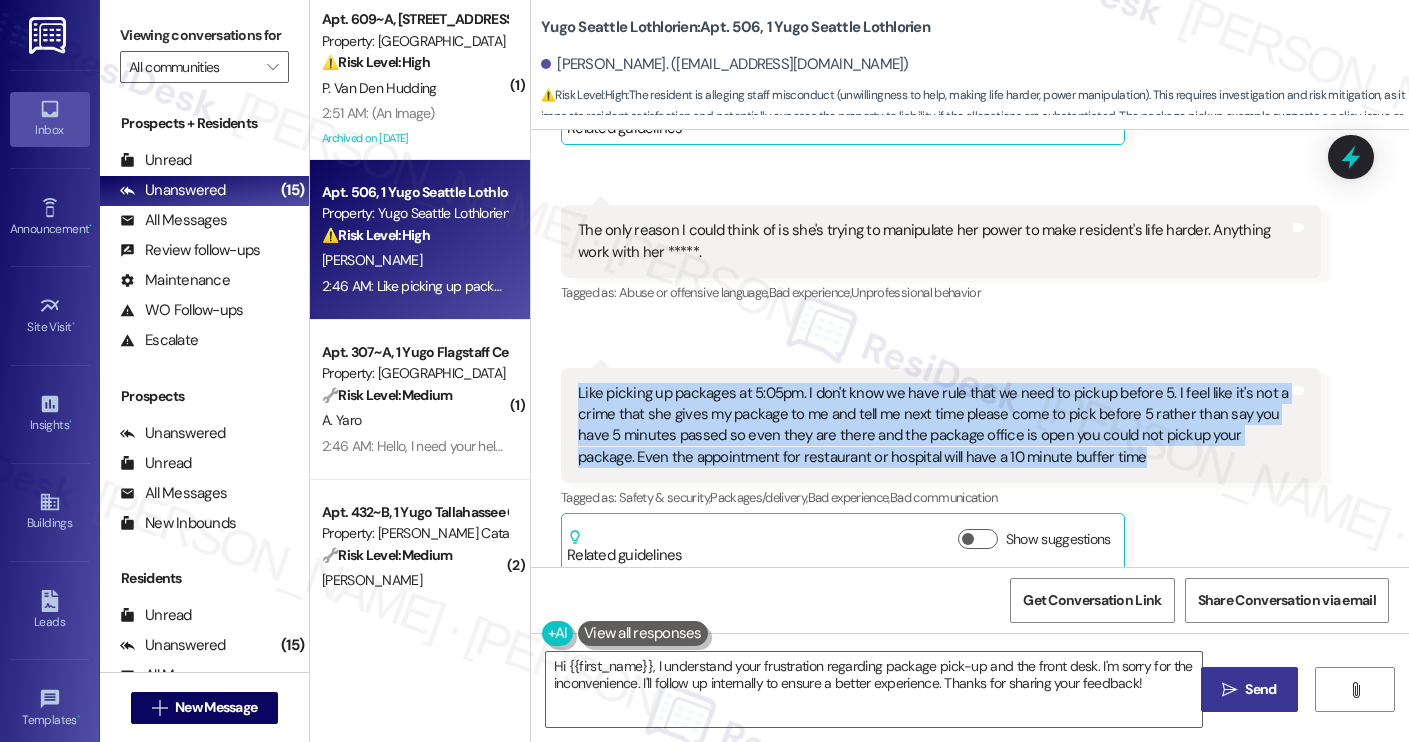 copy on "Like picking up packages at 5:05pm. I don't know we have rule that we need to pickup before 5. I feel like it's not a crime that she gives my package to me and tell me next time please come to pick before 5 rather than say you have 5 minutes passed so even they are there and the package office is open you could not pickup your package. Even the appointment for restaurant or hospital will have a 10 minute buffer time" 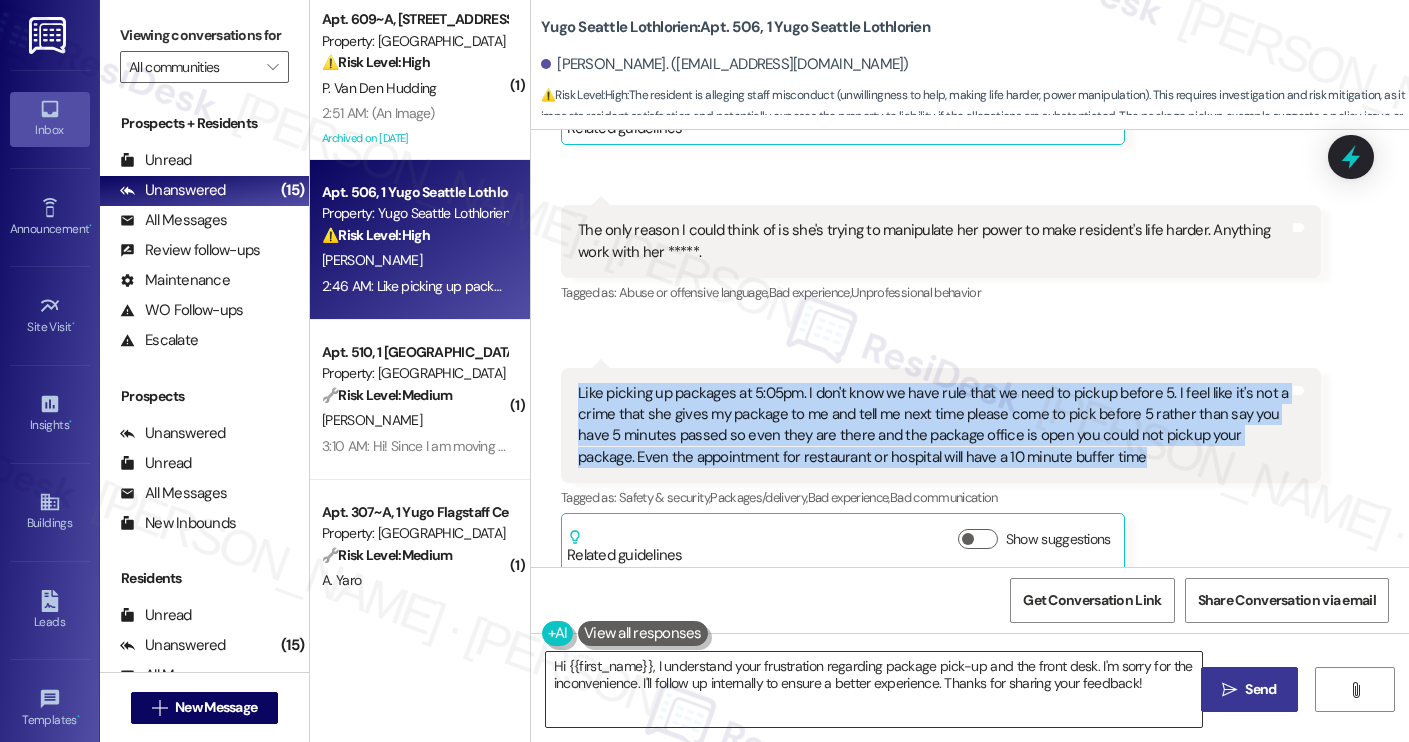 click on "Hi {{first_name}}, I understand your frustration regarding package pick-up and the front desk. I'm sorry for the inconvenience. I'll follow up internally to ensure a better experience. Thanks for sharing your feedback!" at bounding box center [874, 689] 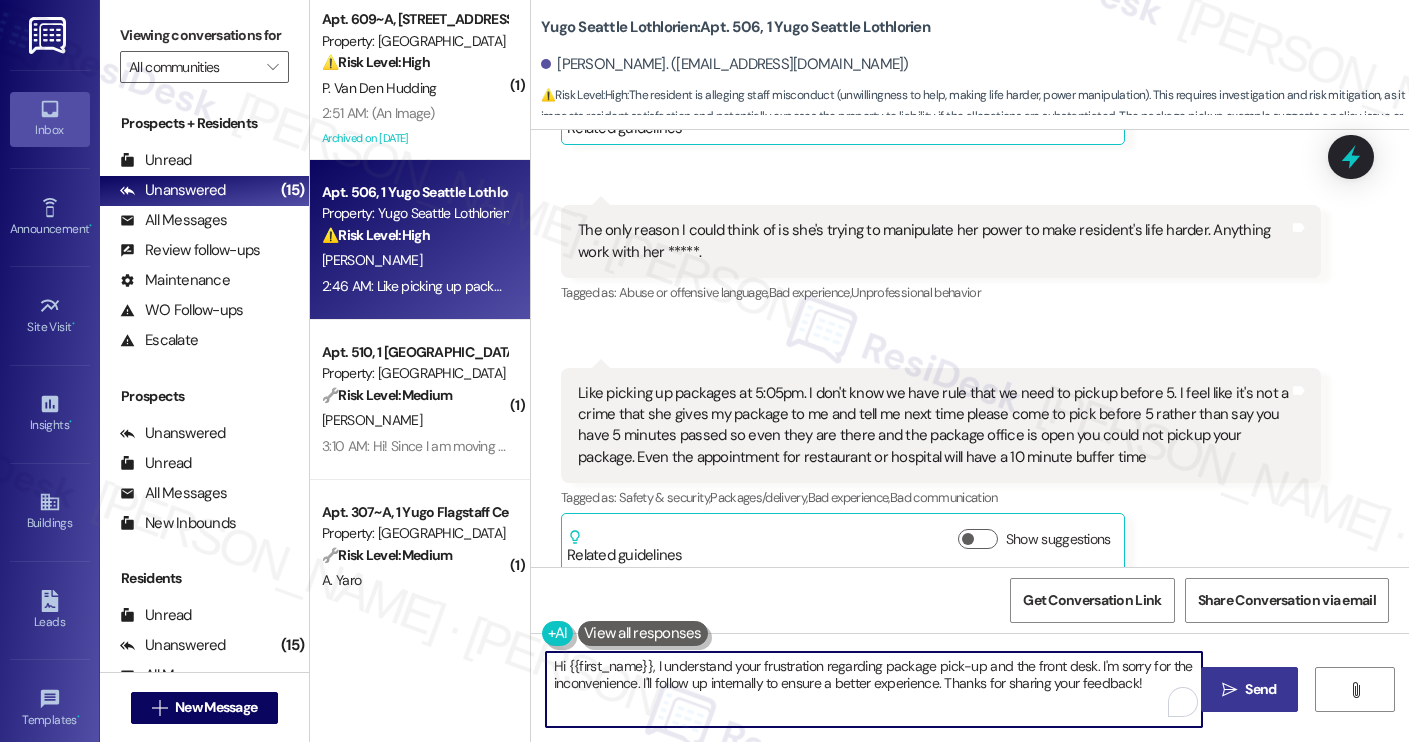 paste on "Thanks for sharing your feedback. I’m sorry to hear about your recent experience at the front desk. I really appreciate you taking the time to let us know how you felt, and I’ve made note of your concern. I’ll be sure to pass your comments along so the site team is aware. We’re always working to ensure every resident has a positive experience, and feedback like this is helpful. If there’s anything I can do to assist you in the meantime, feel free to reach out" 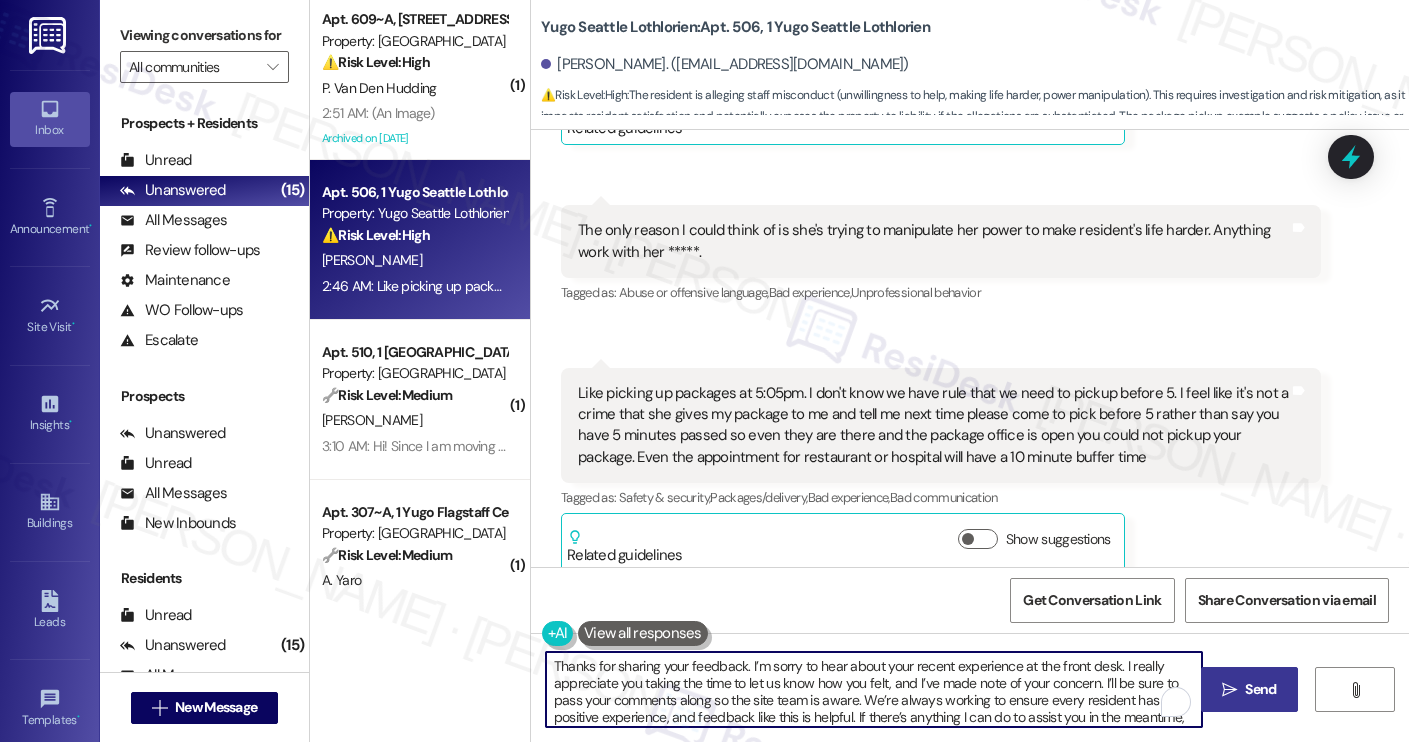 scroll, scrollTop: 17, scrollLeft: 0, axis: vertical 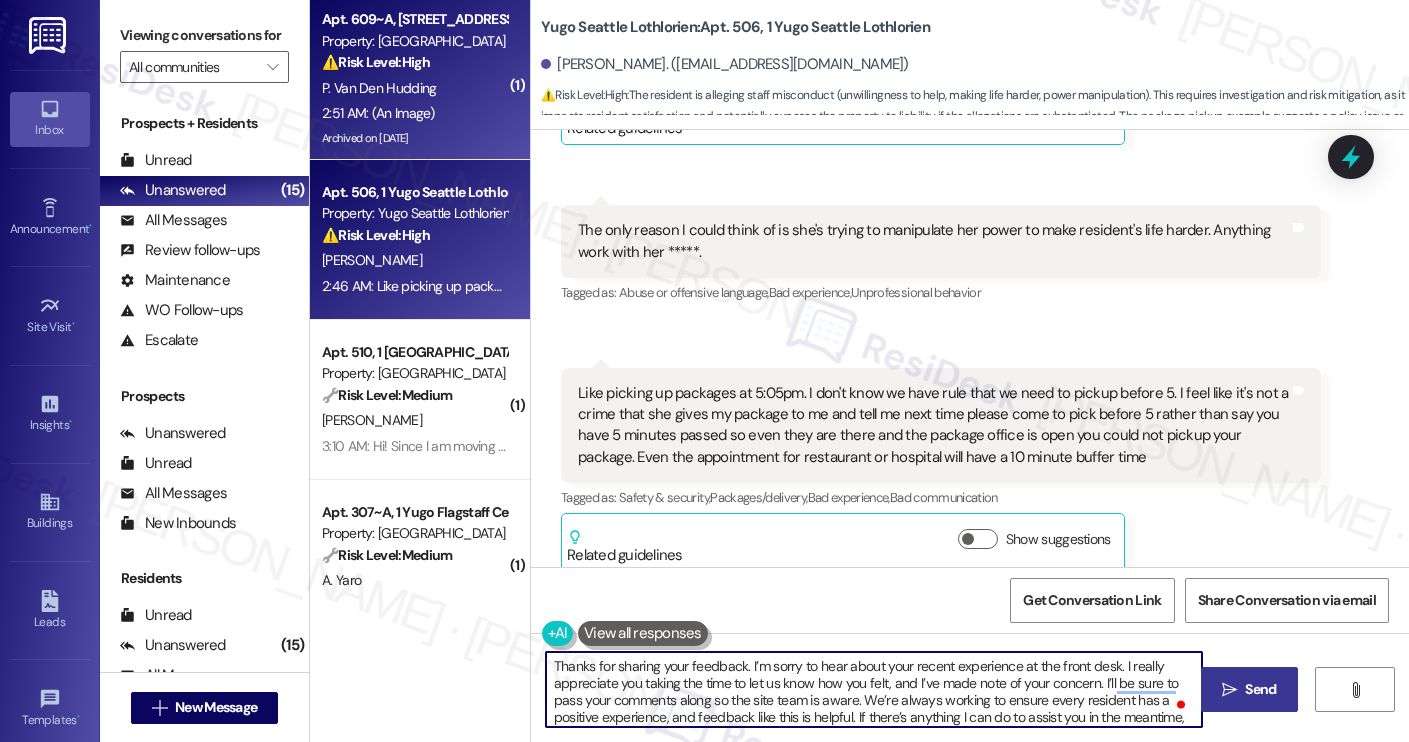 type on "Thanks for sharing your feedback. I’m sorry to hear about your recent experience at the front desk. I really appreciate you taking the time to let us know how you felt, and I’ve made note of your concern. I’ll be sure to pass your comments along so the site team is aware. We’re always working to ensure every resident has a positive experience, and feedback like this is helpful. If there’s anything I can do to assist you in the meantime, feel free to reach out!" 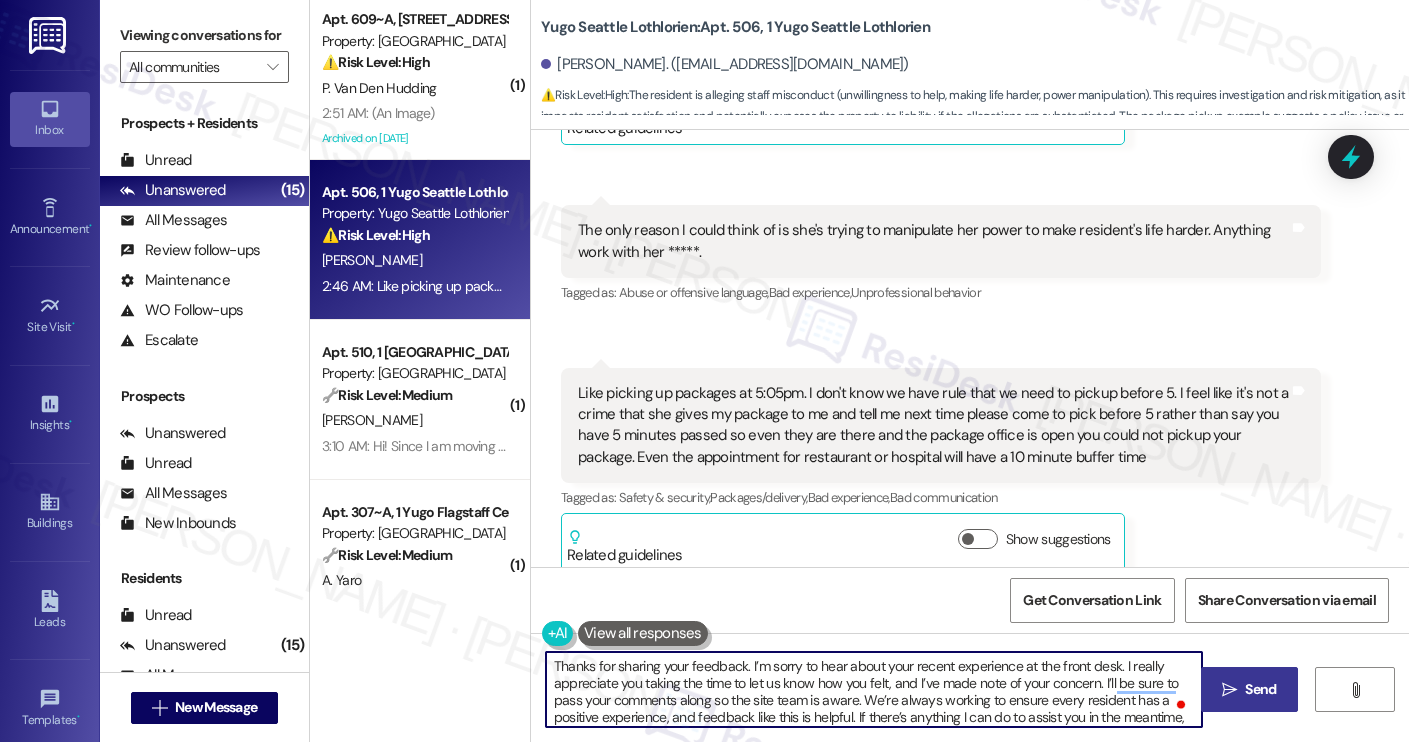 click on "Thanks for sharing your feedback. I’m sorry to hear about your recent experience at the front desk. I really appreciate you taking the time to let us know how you felt, and I’ve made note of your concern. I’ll be sure to pass your comments along so the site team is aware. We’re always working to ensure every resident has a positive experience, and feedback like this is helpful. If there’s anything I can do to assist you in the meantime, feel free to reach out!" at bounding box center [874, 689] 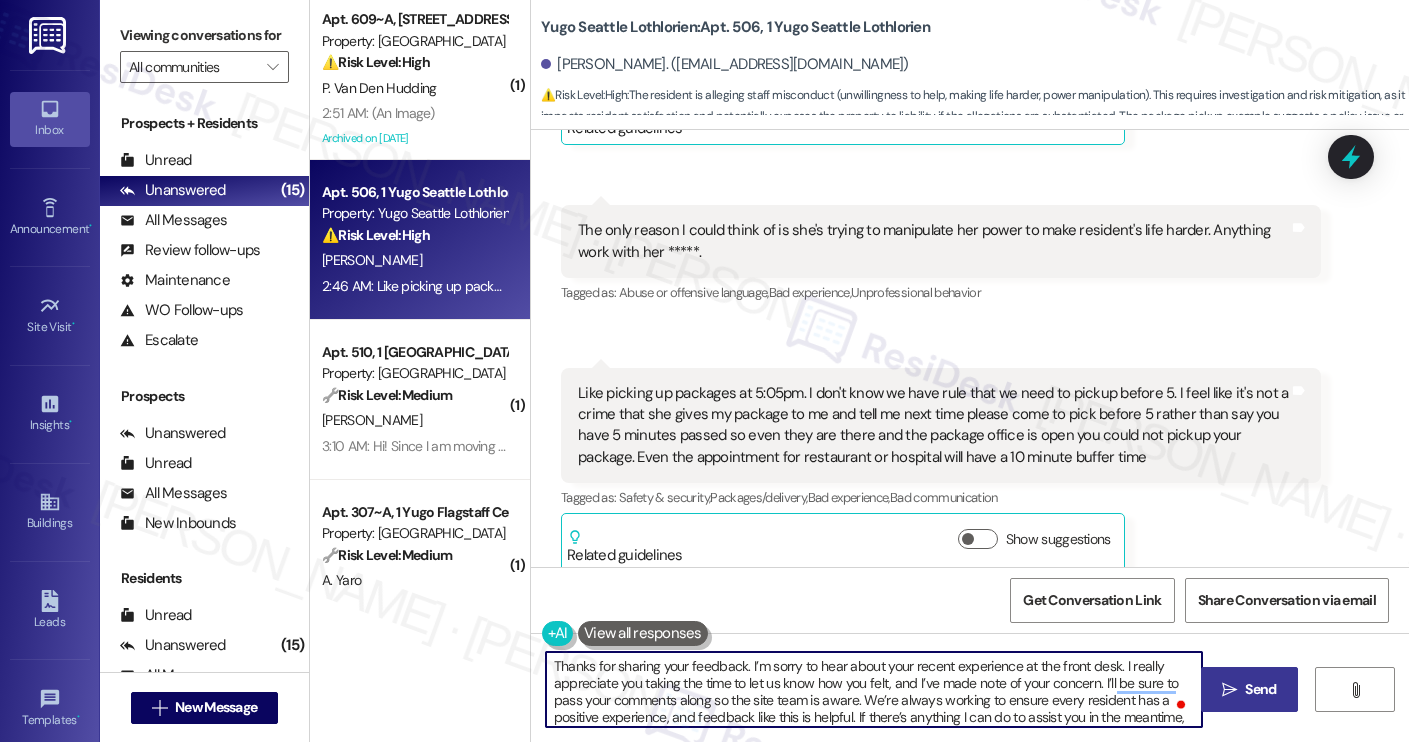 scroll, scrollTop: 17, scrollLeft: 0, axis: vertical 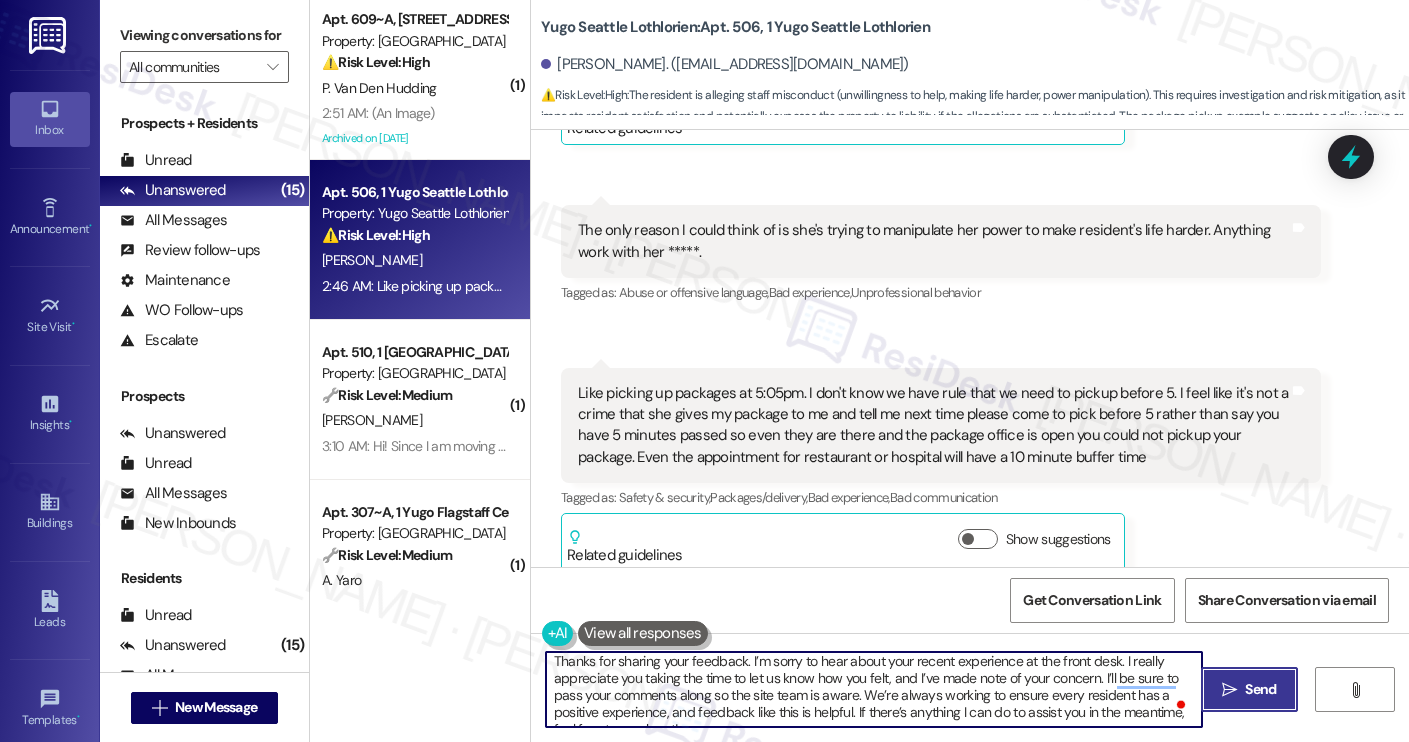 click on "Send" at bounding box center (1260, 689) 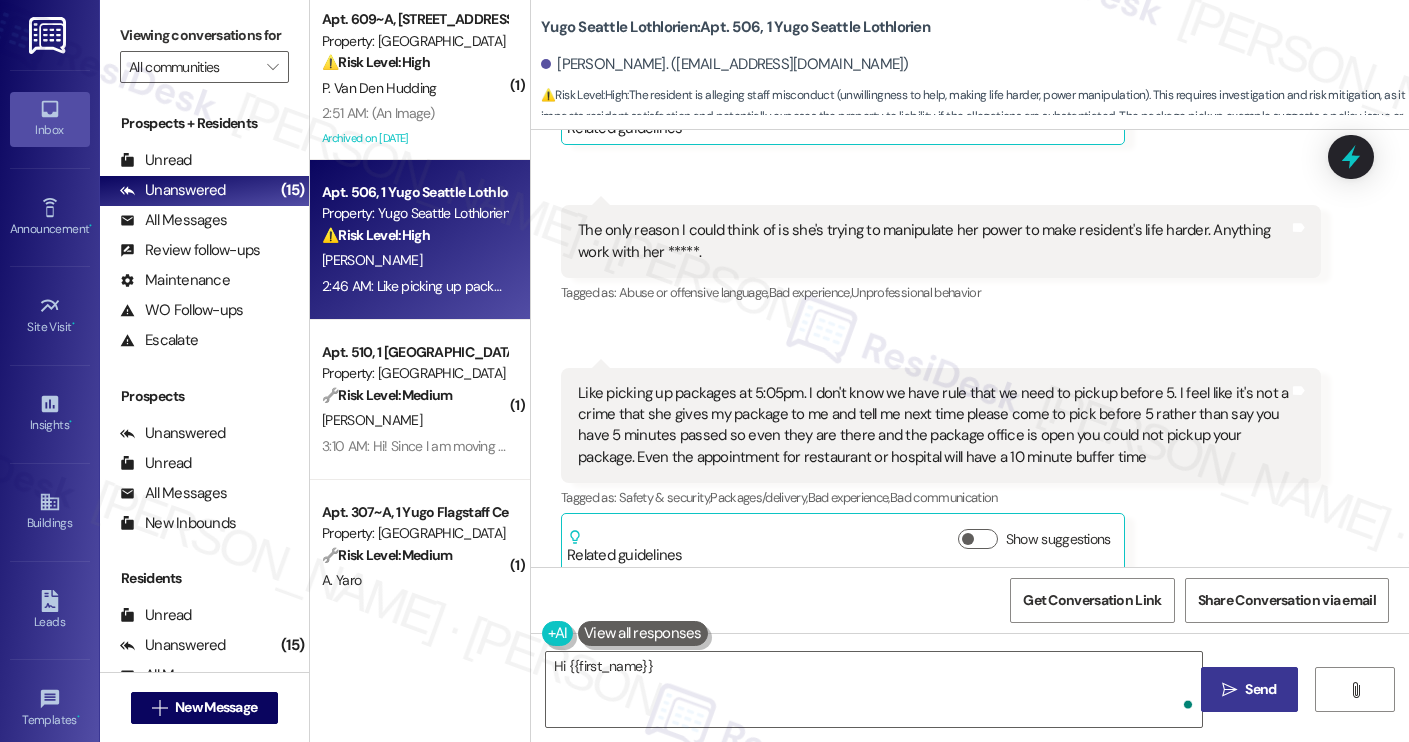 scroll, scrollTop: 0, scrollLeft: 0, axis: both 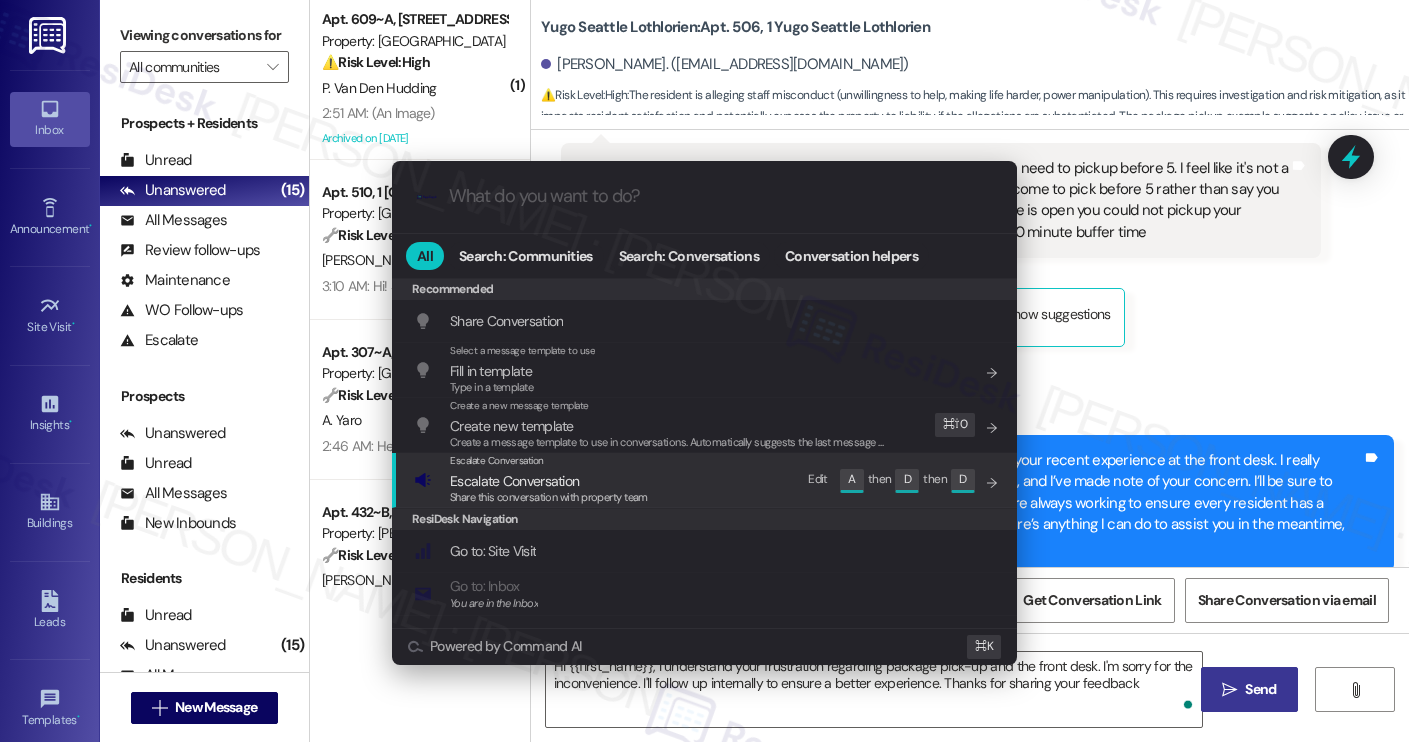 type on "Hi {{first_name}}, I understand your frustration regarding package pick-up and the front desk. I'm sorry for the inconvenience. I'll follow up internally to ensure a better experience. Thanks for sharing your feedback!" 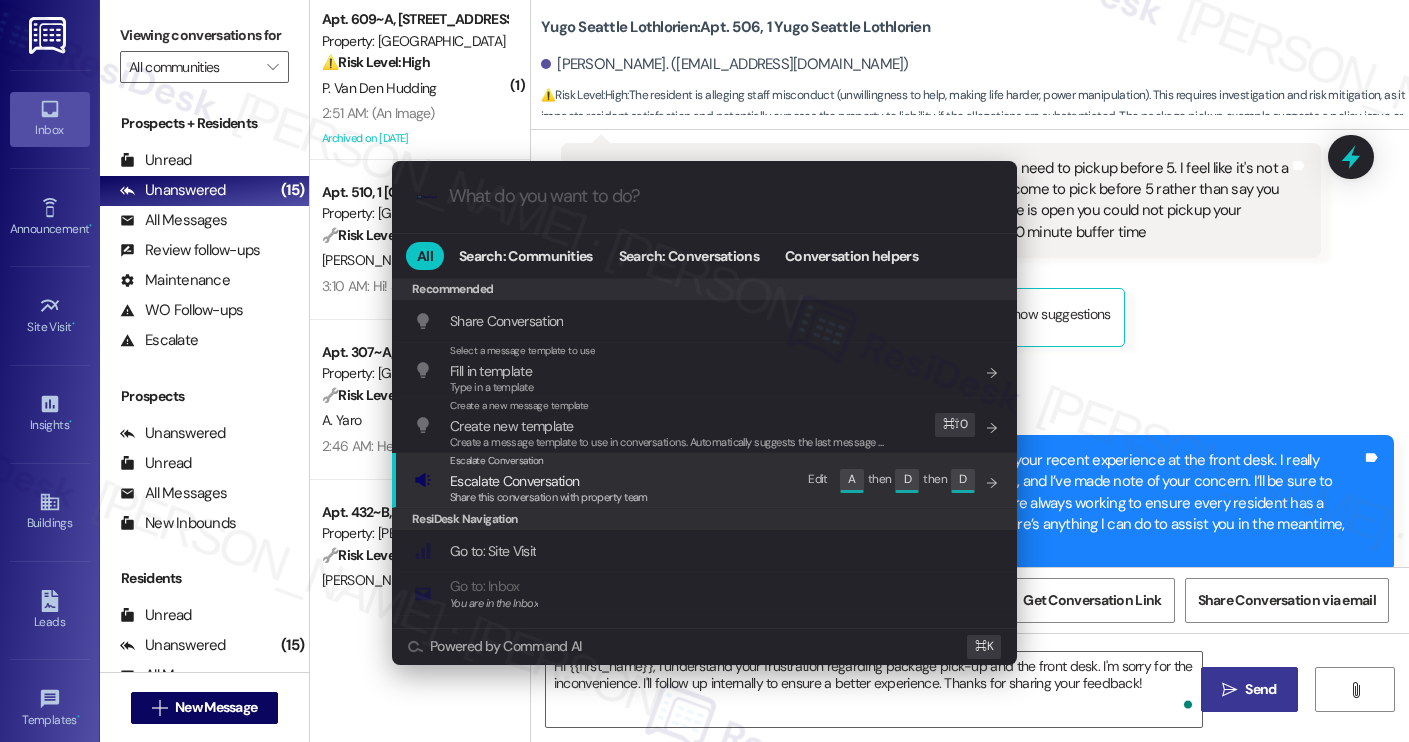 click on "Escalate Conversation Escalate Conversation Share this conversation with property team Edit A then D then D" at bounding box center [706, 480] 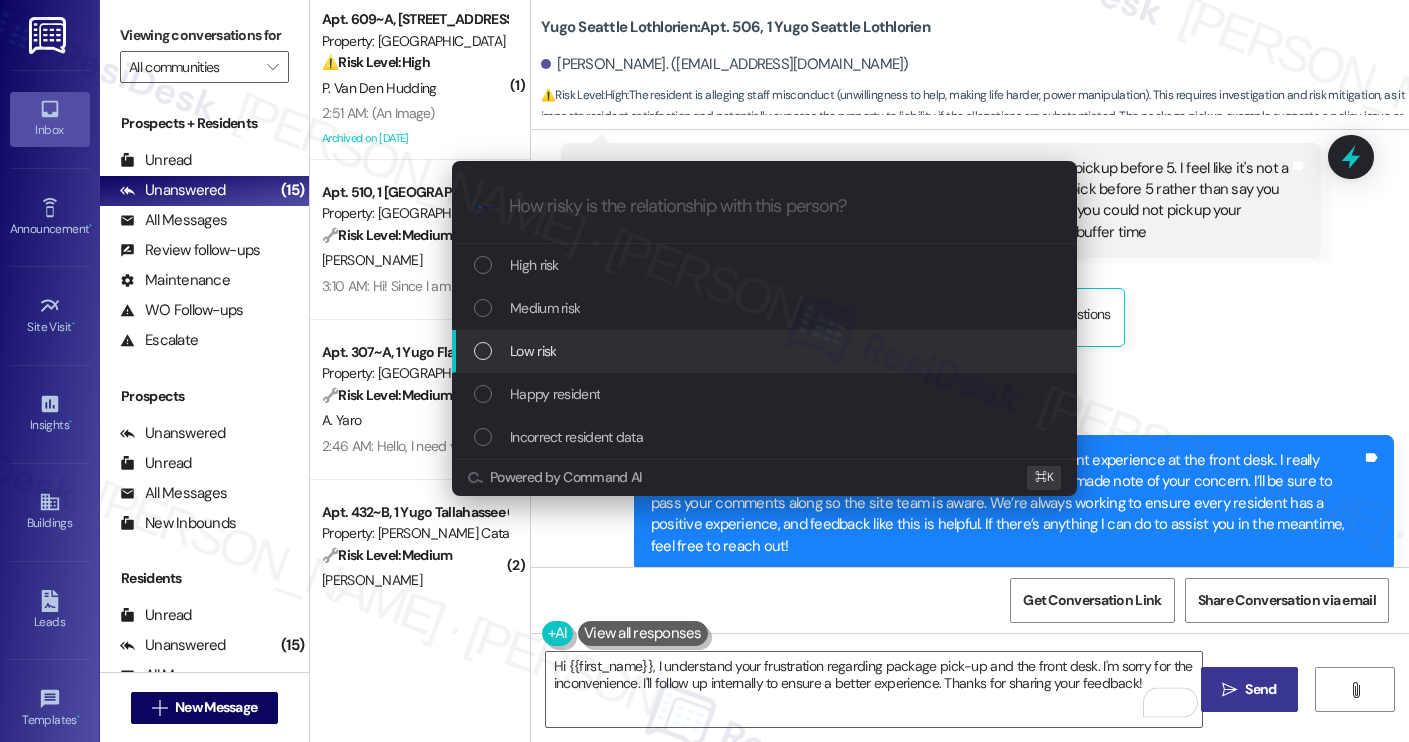 click on "Low risk" at bounding box center [766, 351] 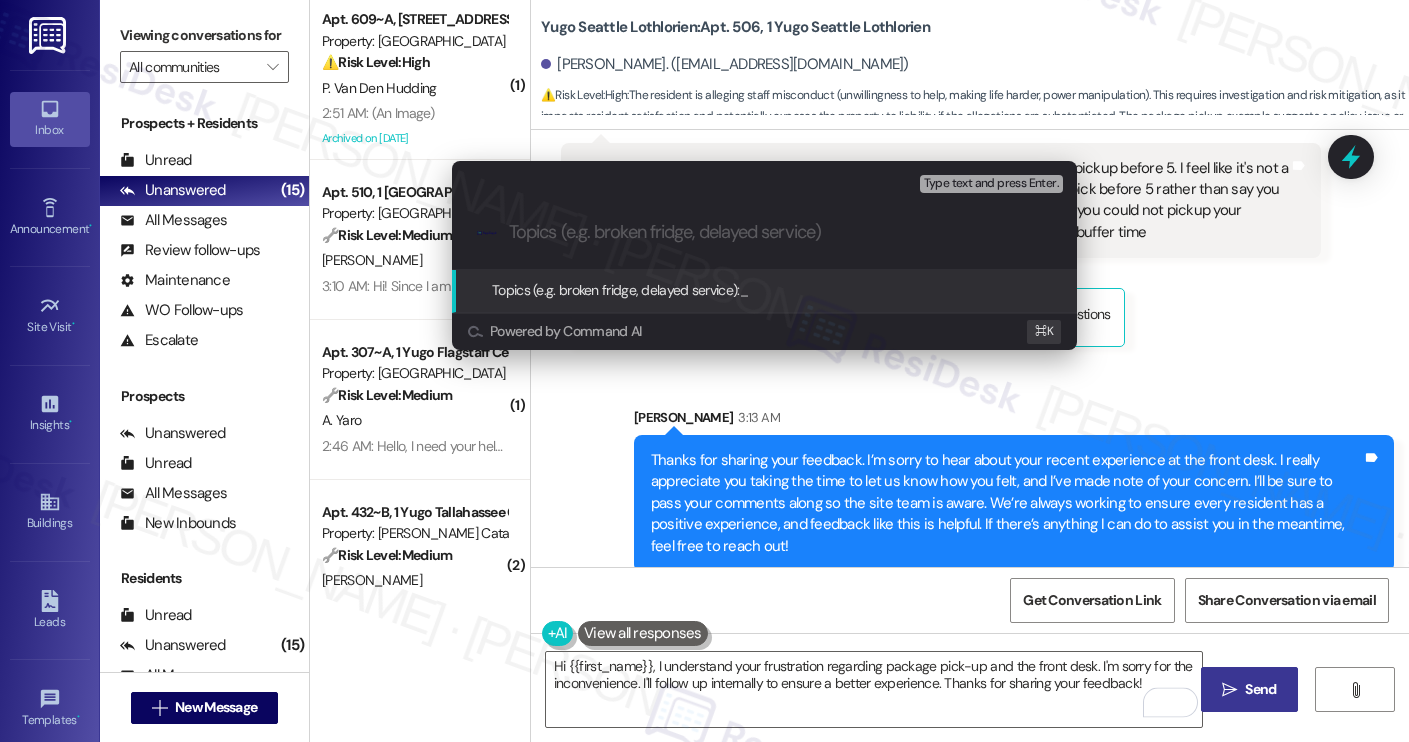 paste on "Resident Feedback - Package Pickup and Staff Interaction" 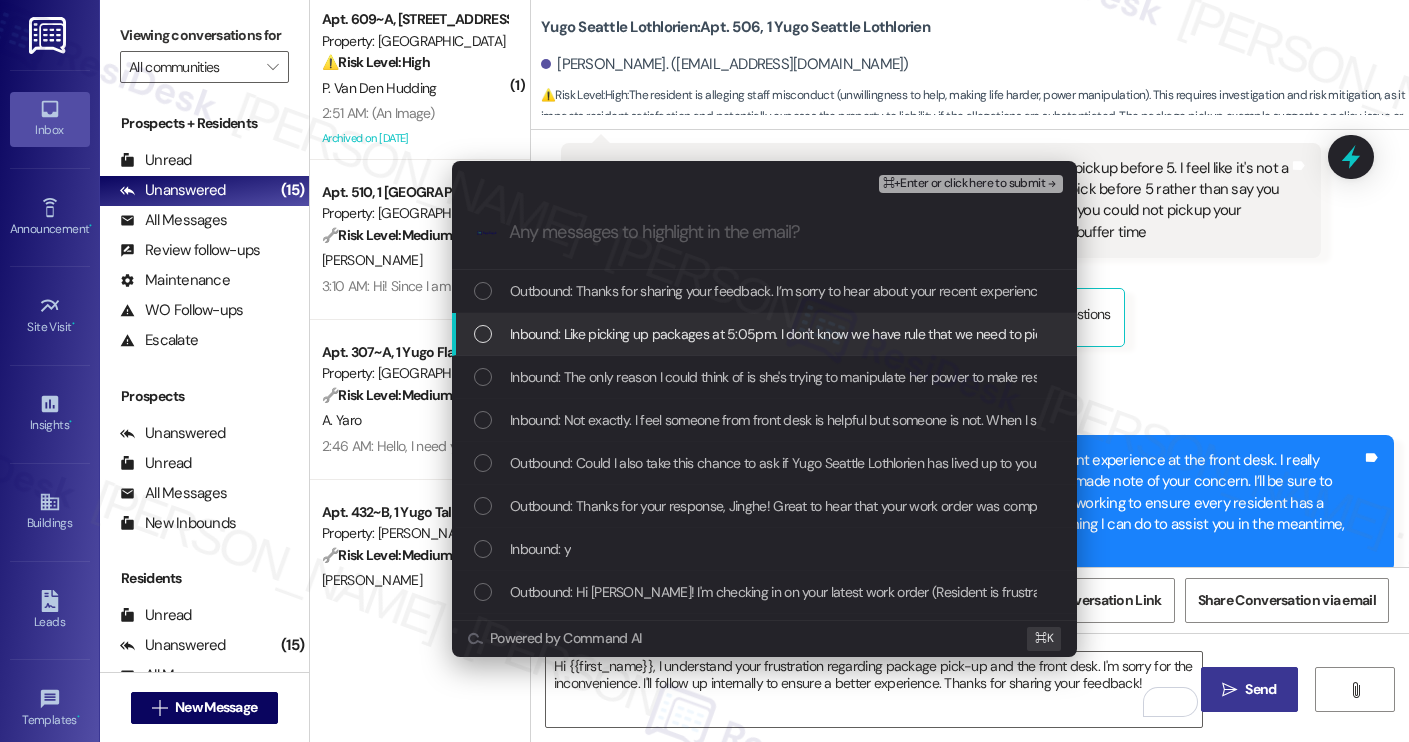click on "Inbound: Like picking up packages at 5:05pm. I don't know we have rule that we need to pickup before 5. I feel like it's not a crime that she gives my package to me and tell me next time please come to pick before 5 rather than say you have 5 minutes passed so even they are there and the package office is open you could not pickup your package. Even the appointment for restaurant or hospital will have a 10 minute buffer time" at bounding box center [1757, 334] 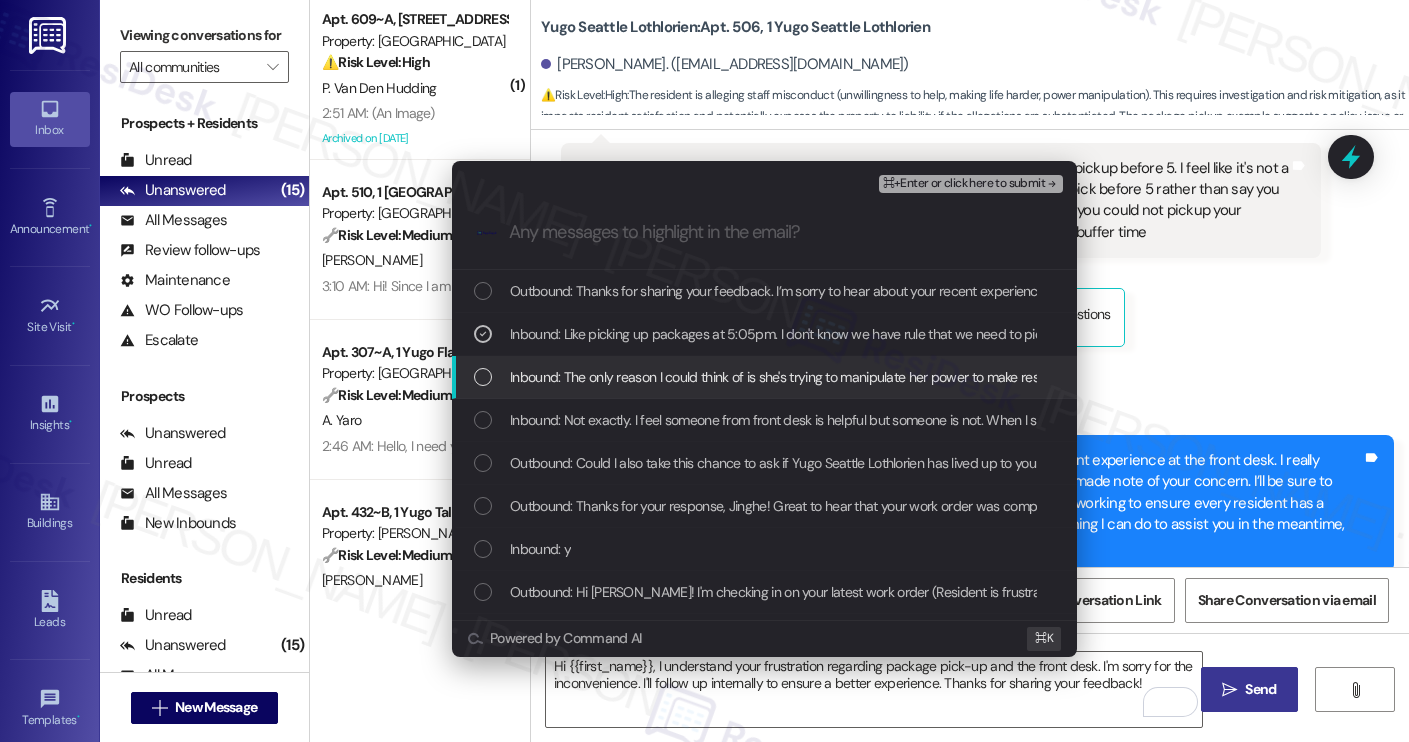 click on "Inbound: The only reason I could think of is she's trying to manipulate her power to make resident's life harder. Anything work with her sucks." at bounding box center (912, 377) 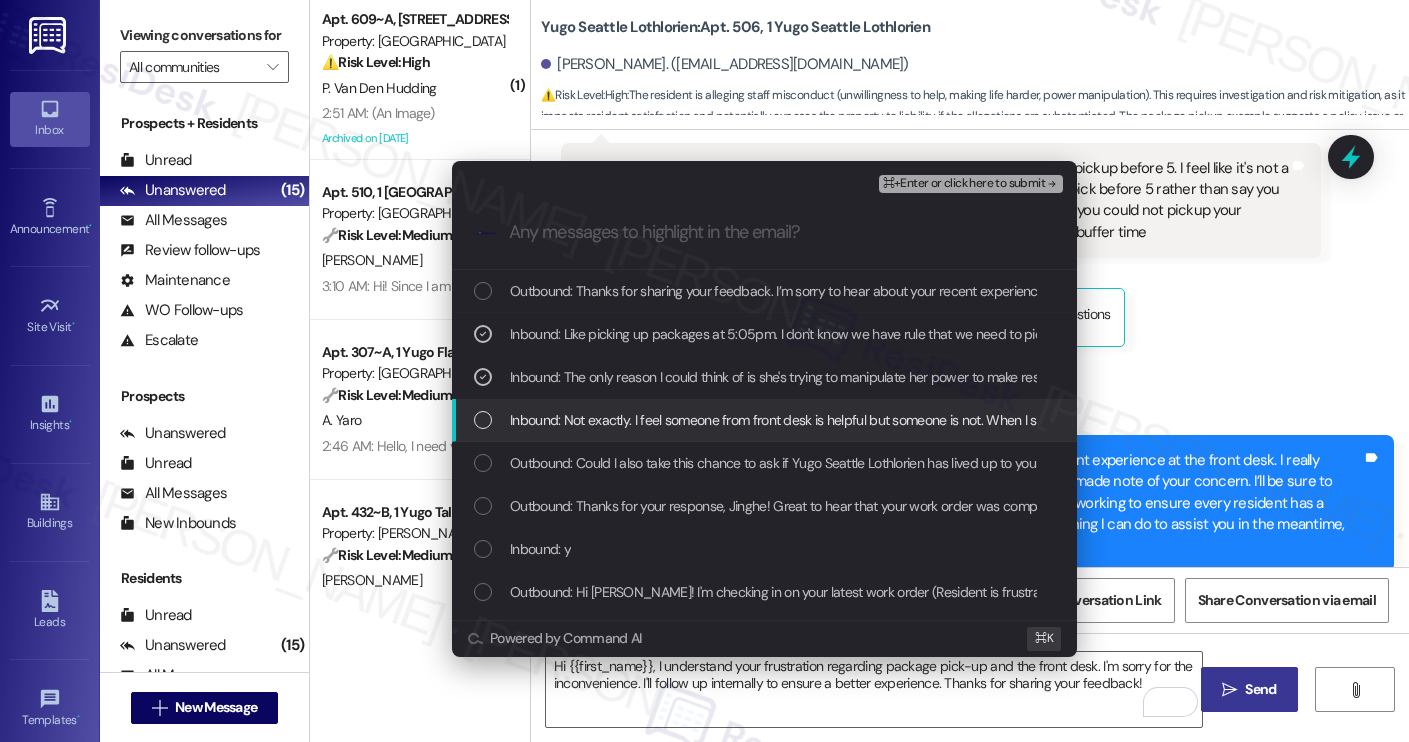 click on "Inbound: Not exactly. I feel someone from front desk is helpful but someone is not. When I say not I mean I feel they are not willing to help even a little bit, always saying this is the rule and rejecting me and I have to escalate to manager to solve problem. I feel she just want to make resident life harder. Especially the girl from the front desk." at bounding box center [1483, 420] 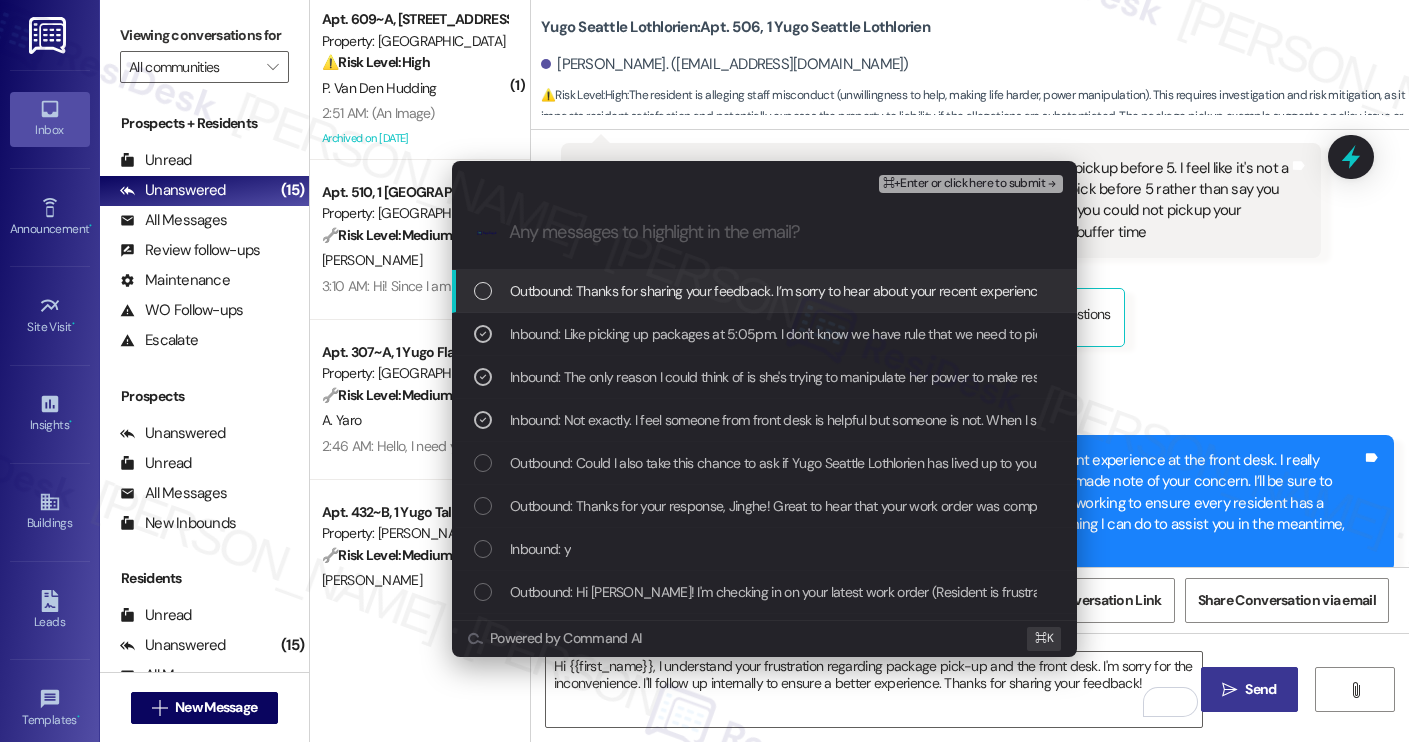 click on "⌘+Enter or click here to submit" at bounding box center [964, 184] 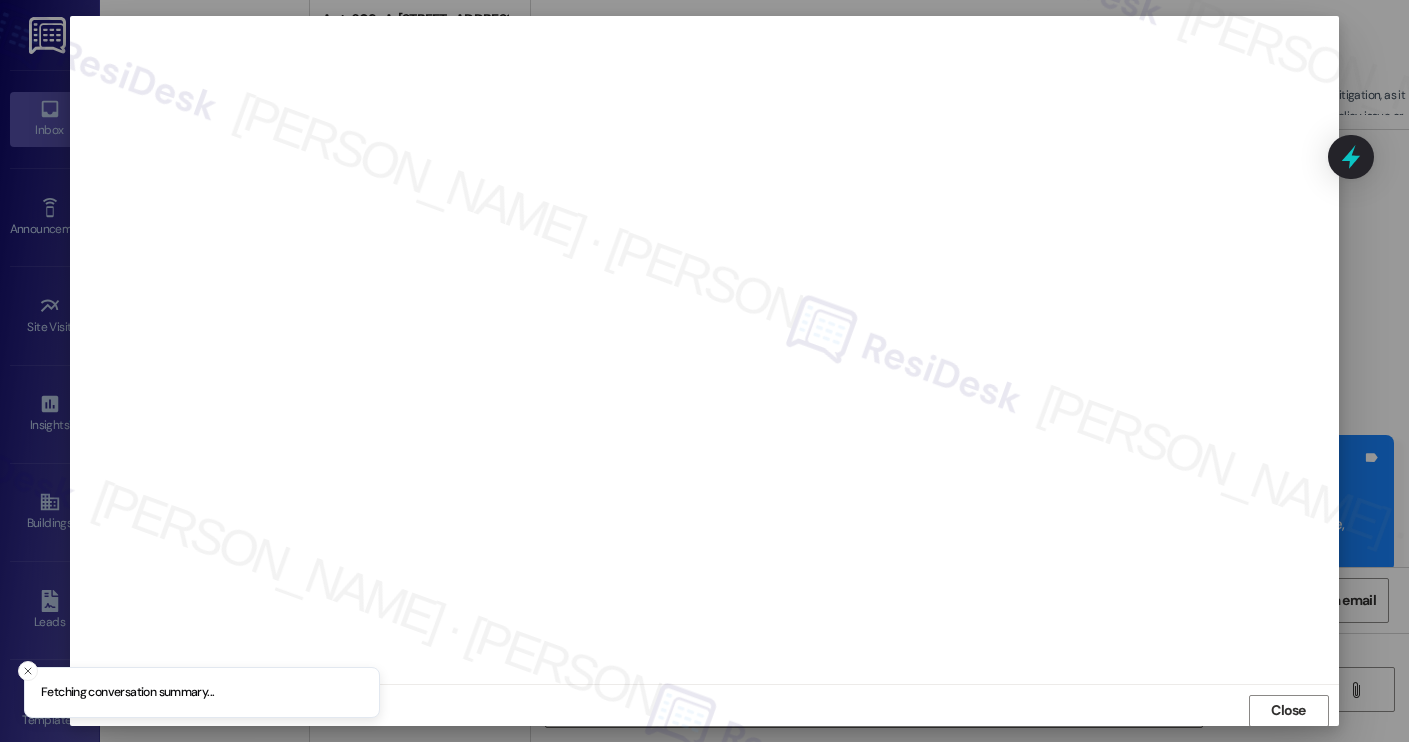 scroll, scrollTop: 1, scrollLeft: 0, axis: vertical 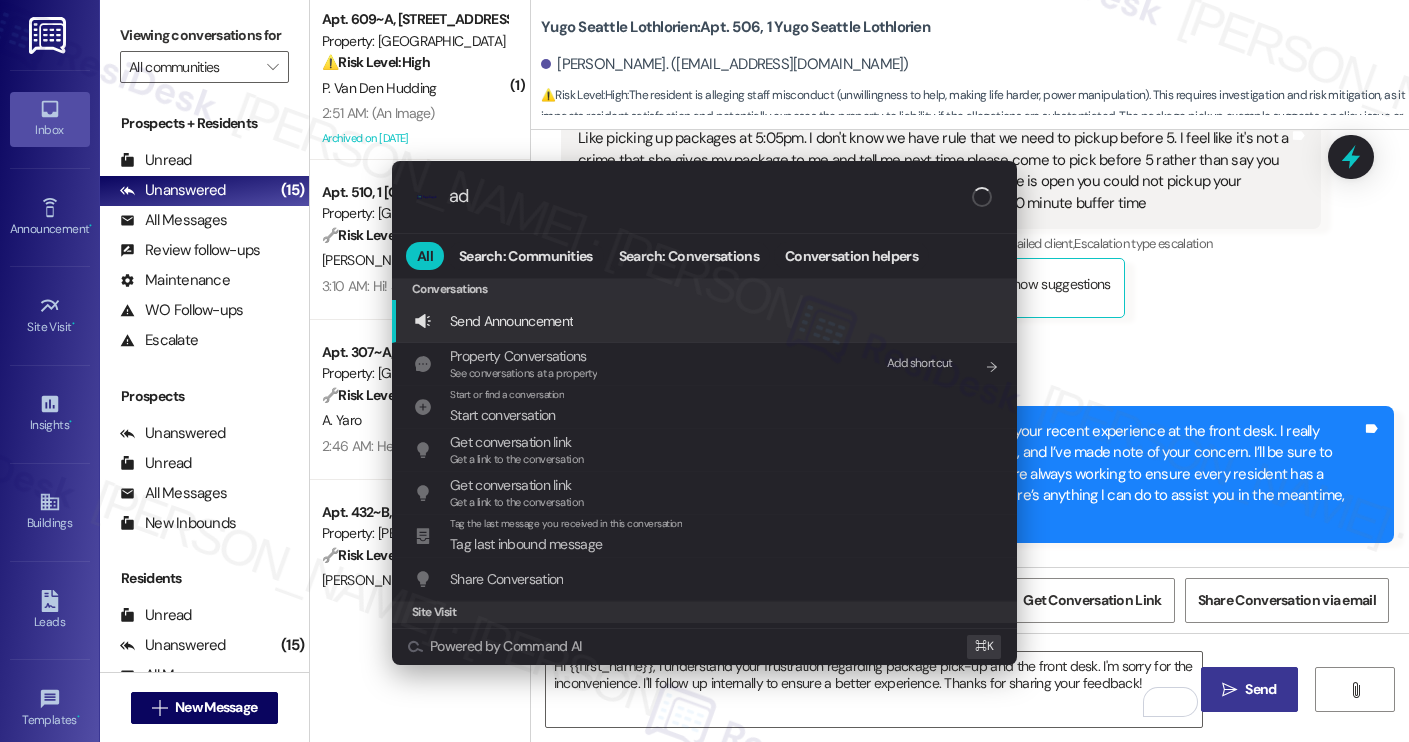 type on "add" 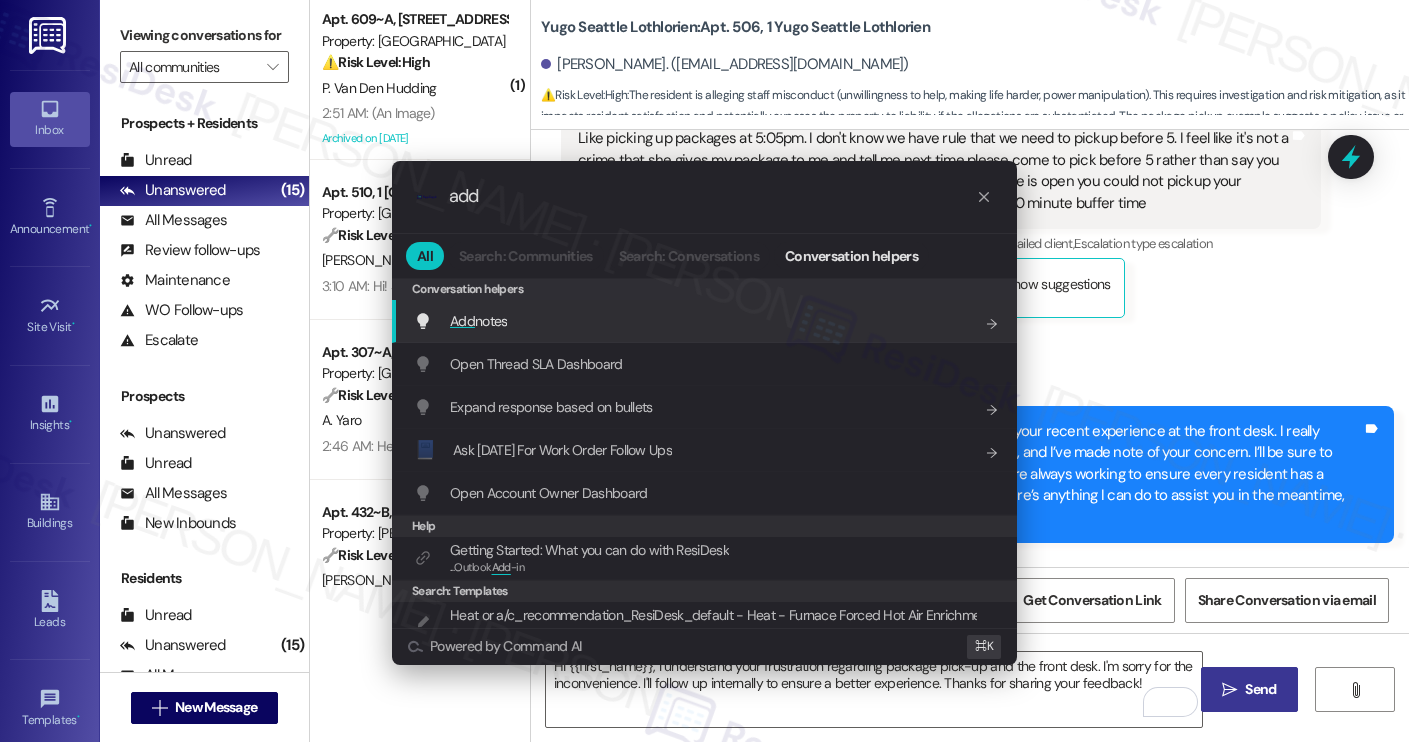 click on "Add  notes Add shortcut" at bounding box center (706, 321) 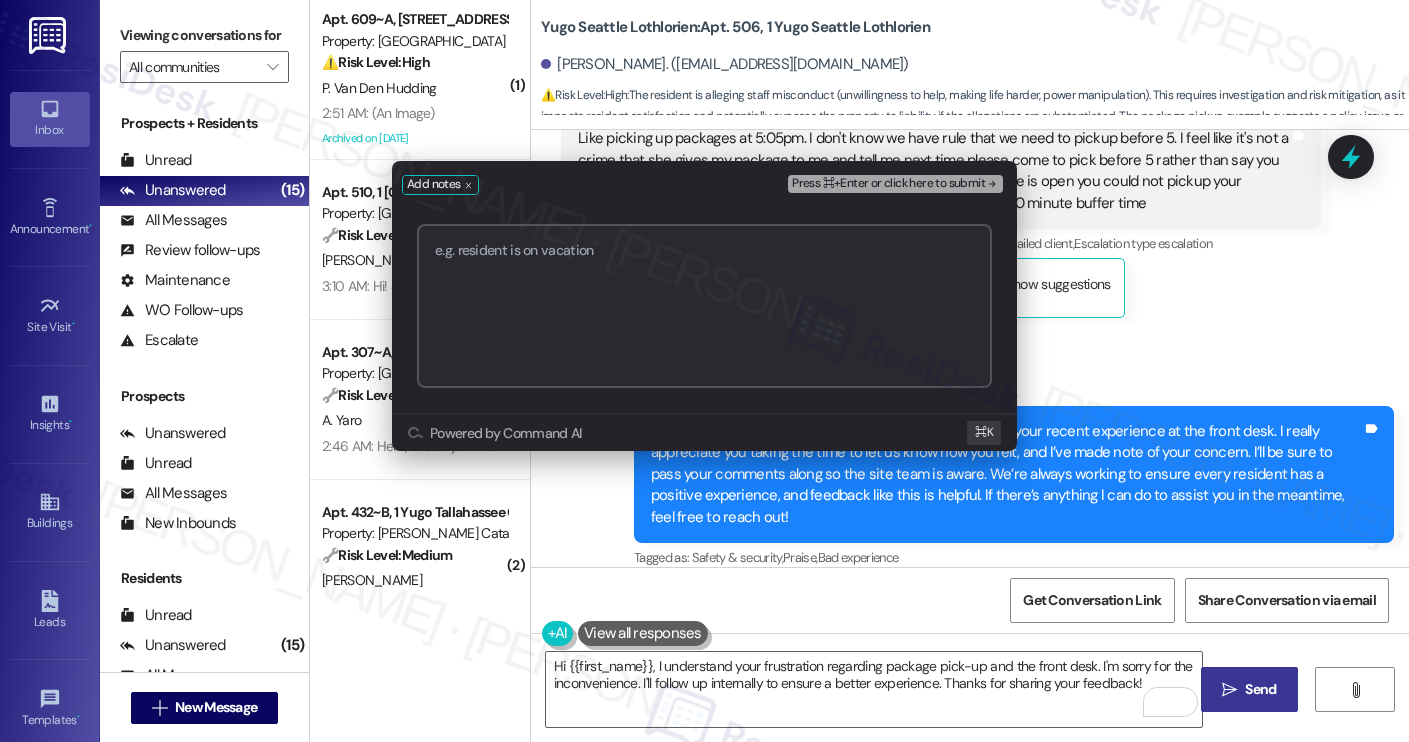 paste on "Resident Feedback - Package Pickup and Staff Interaction" 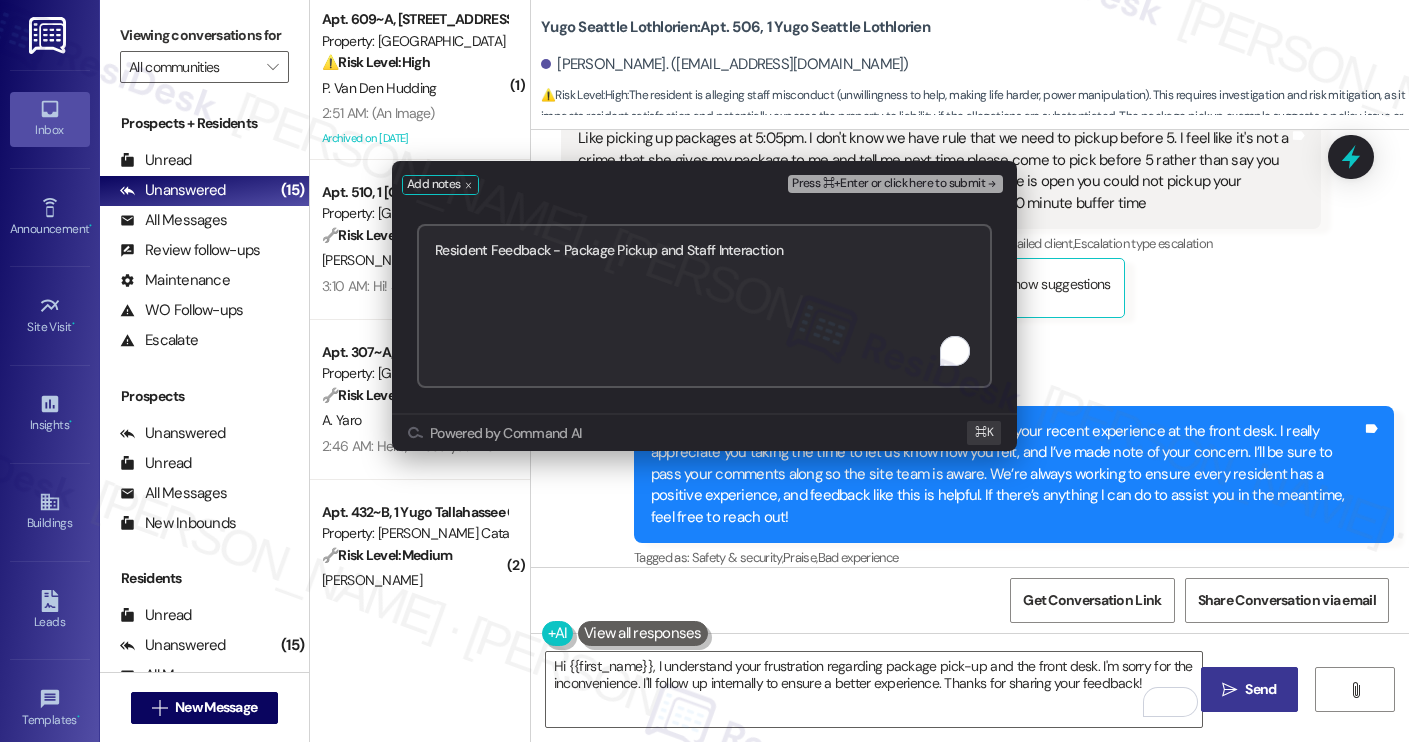 type on "Resident Feedback - Package Pickup and Staff Interaction" 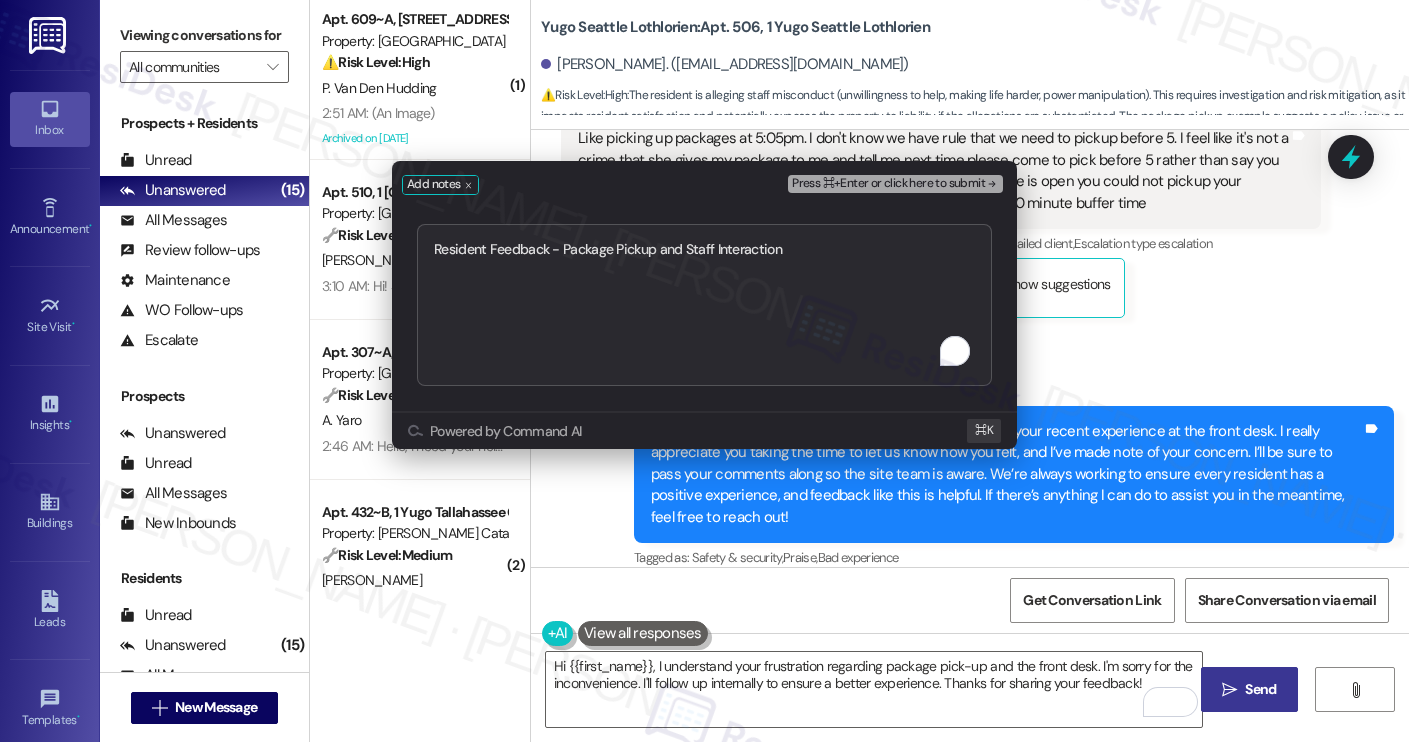 click on "Press ⌘+Enter or click here to submit" at bounding box center [888, 184] 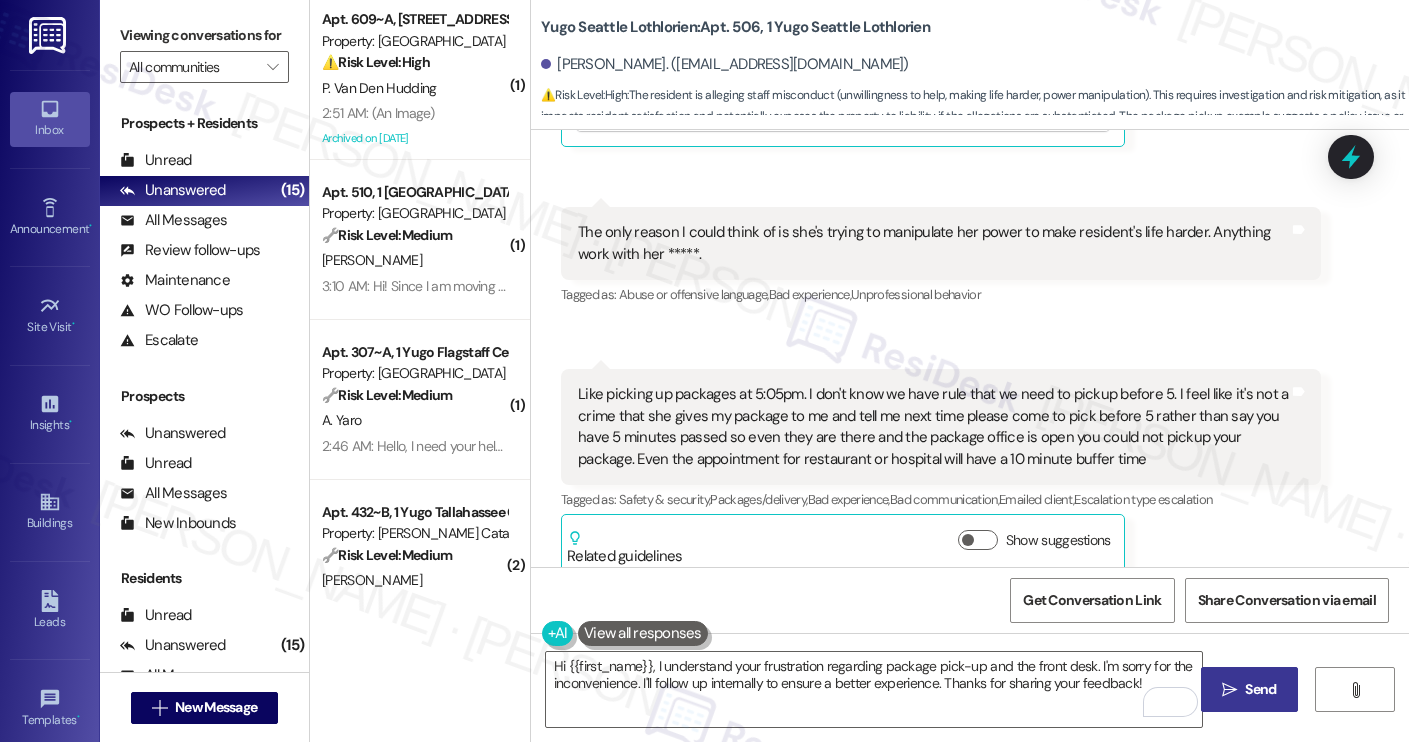 scroll, scrollTop: 2453, scrollLeft: 0, axis: vertical 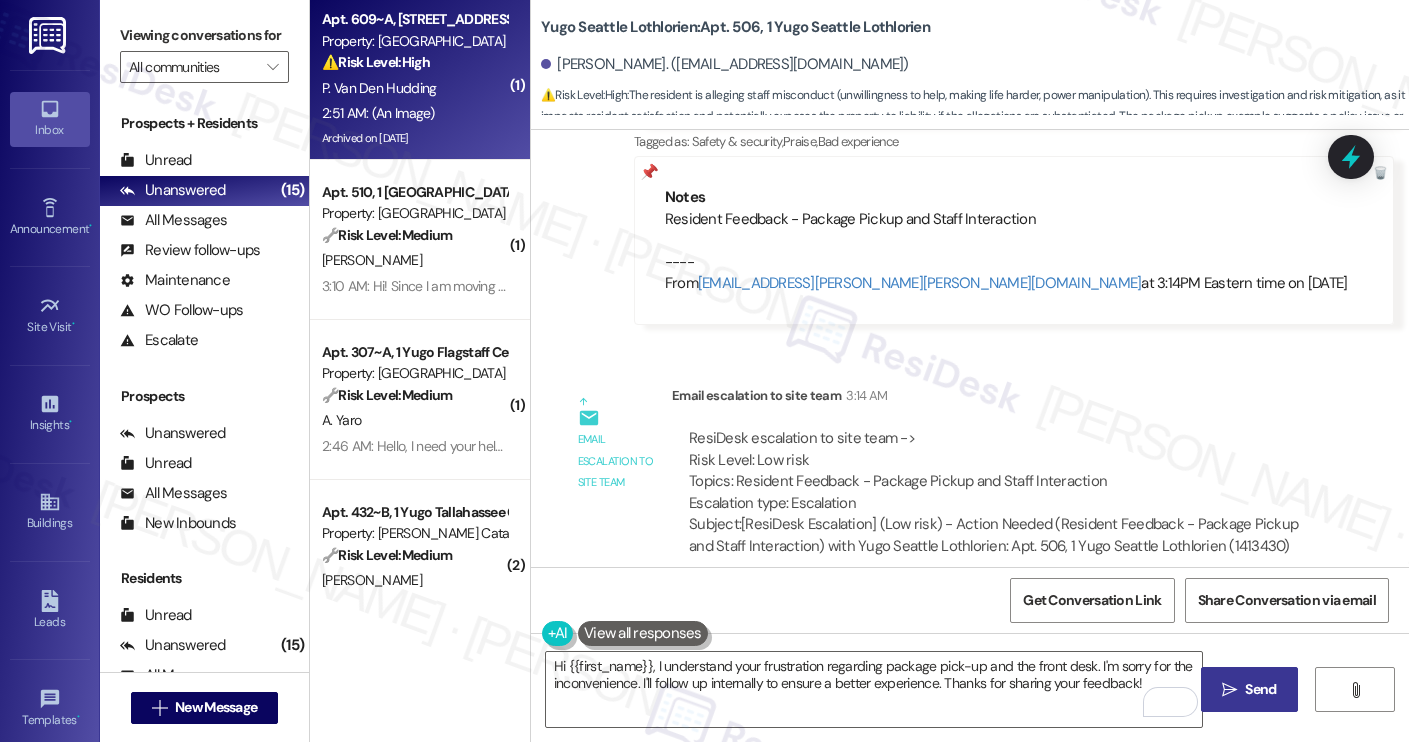 click on "Archived on 04/22/2025" at bounding box center [414, 138] 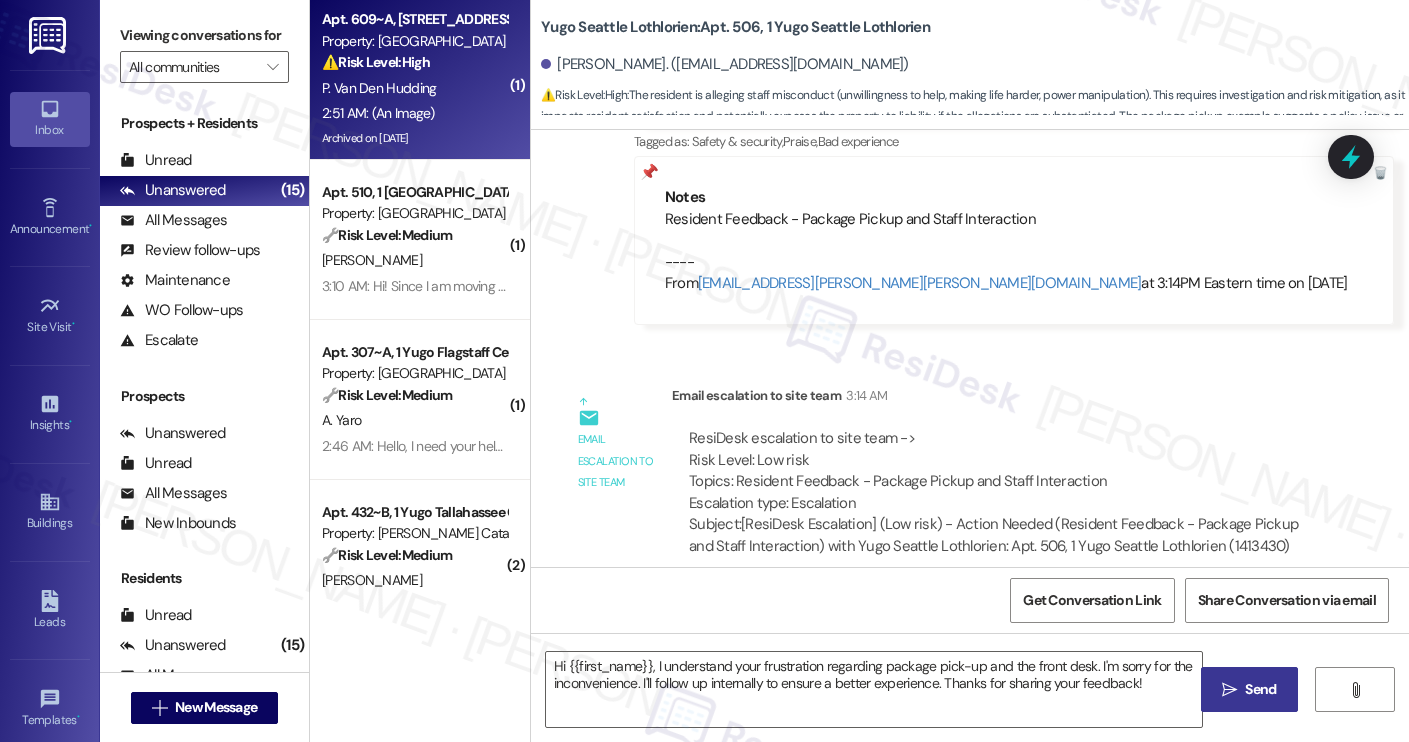 type on "Fetching suggested responses. Please feel free to read through the conversation in the meantime." 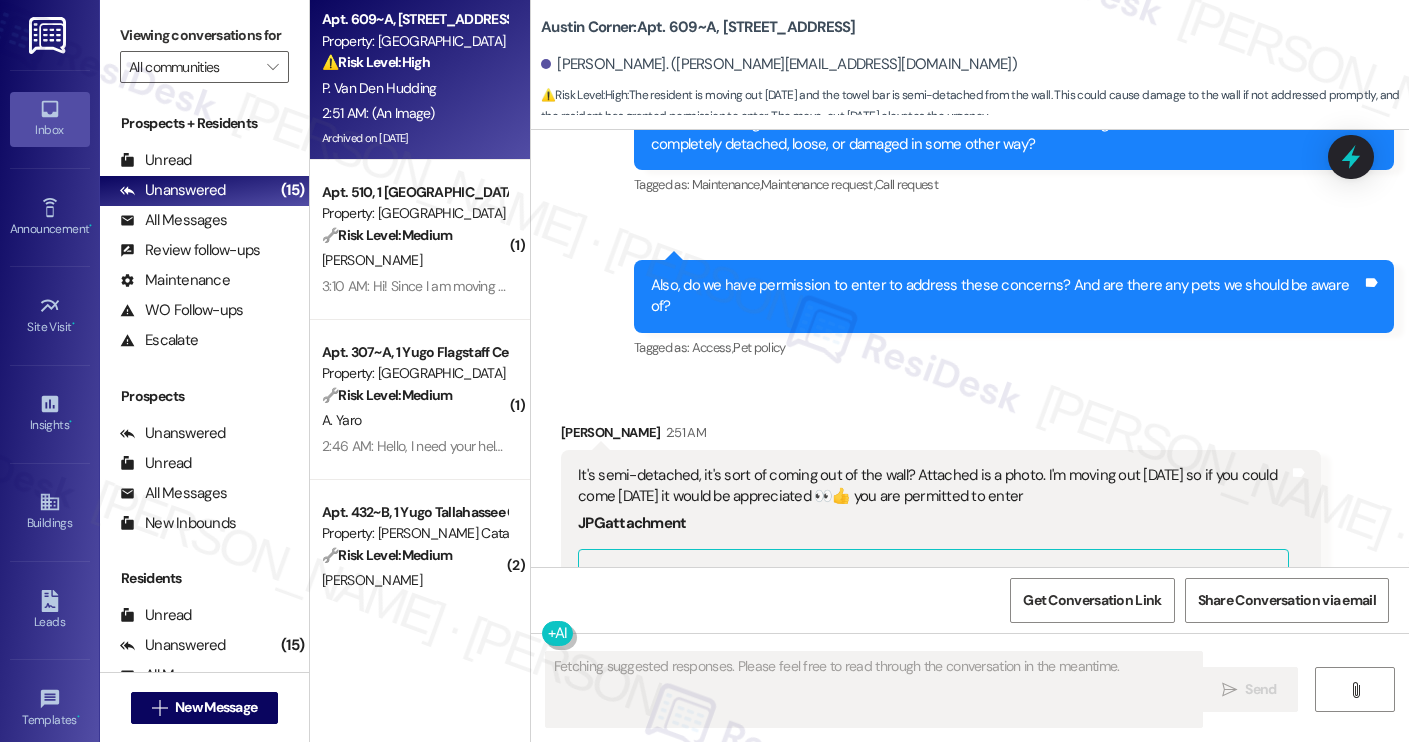 scroll, scrollTop: 9850, scrollLeft: 0, axis: vertical 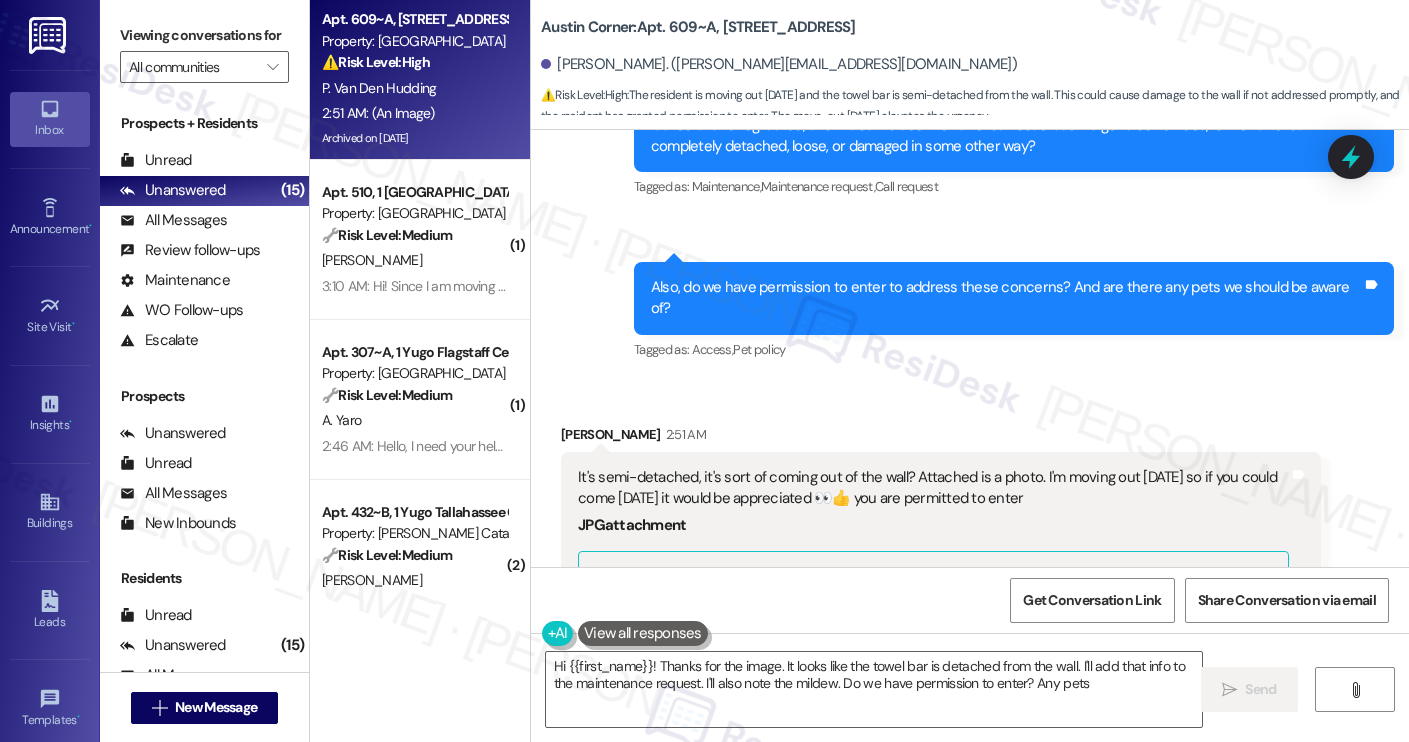 type on "Hi {{first_name}}! Thanks for the image. It looks like the towel bar is detached from the wall. I'll add that info to the maintenance request. I'll also note the mildew. Do we have permission to enter? Any pets?" 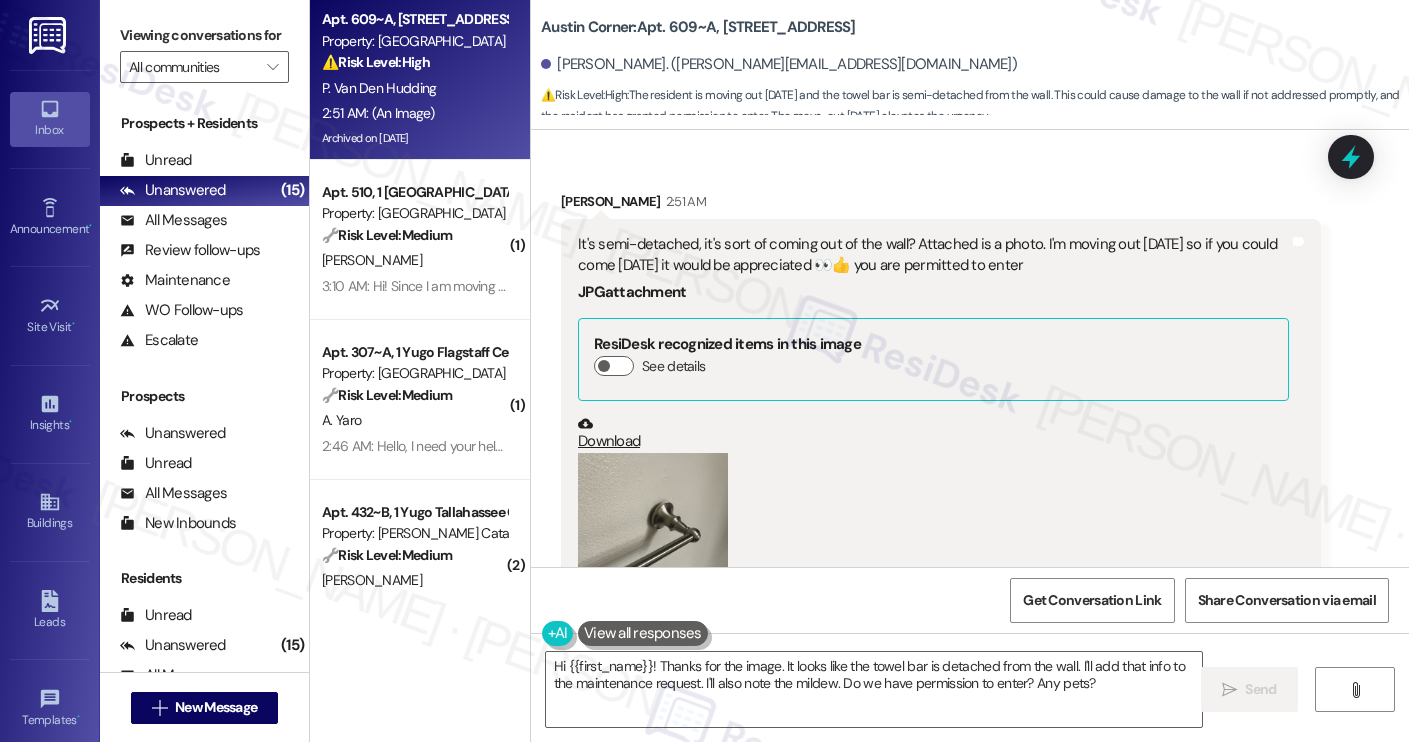 scroll, scrollTop: 10101, scrollLeft: 0, axis: vertical 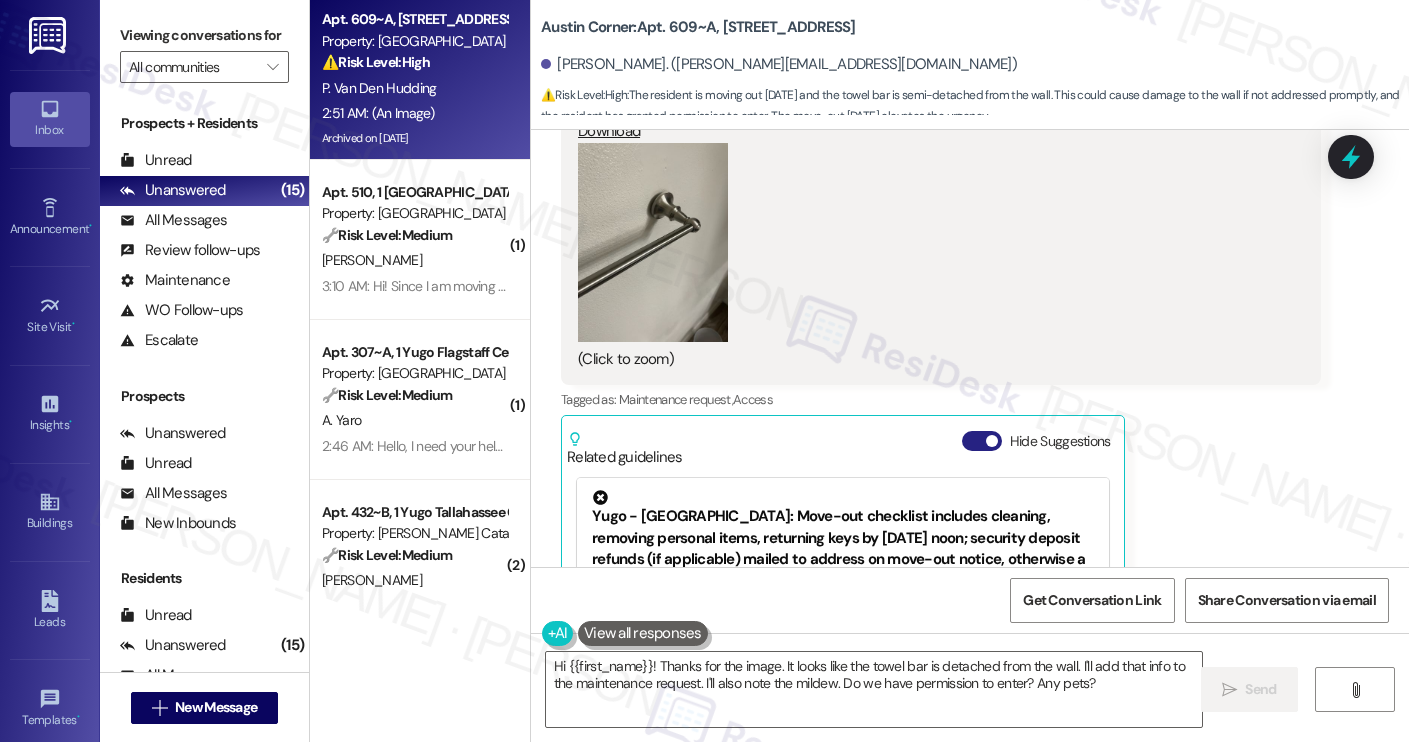 click on "Hide Suggestions" at bounding box center (982, 441) 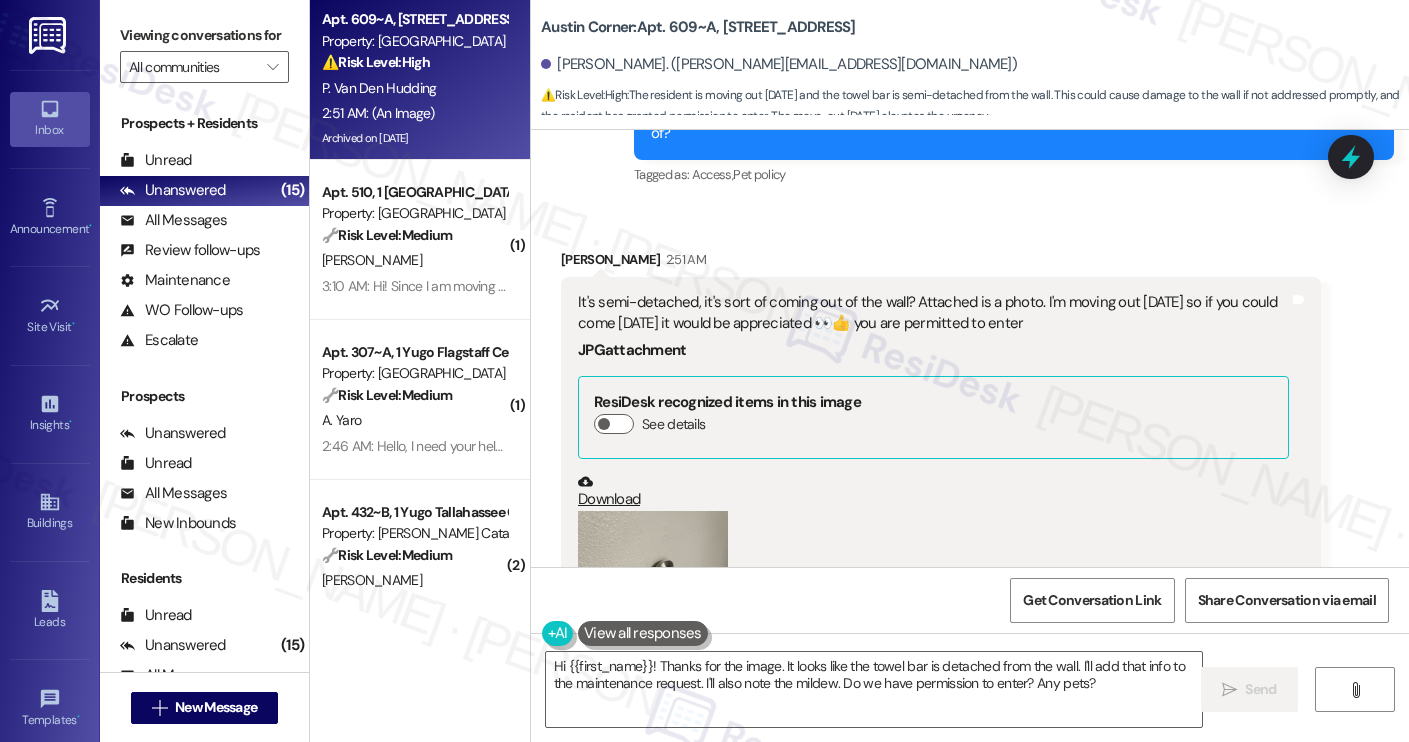 scroll, scrollTop: 10029, scrollLeft: 0, axis: vertical 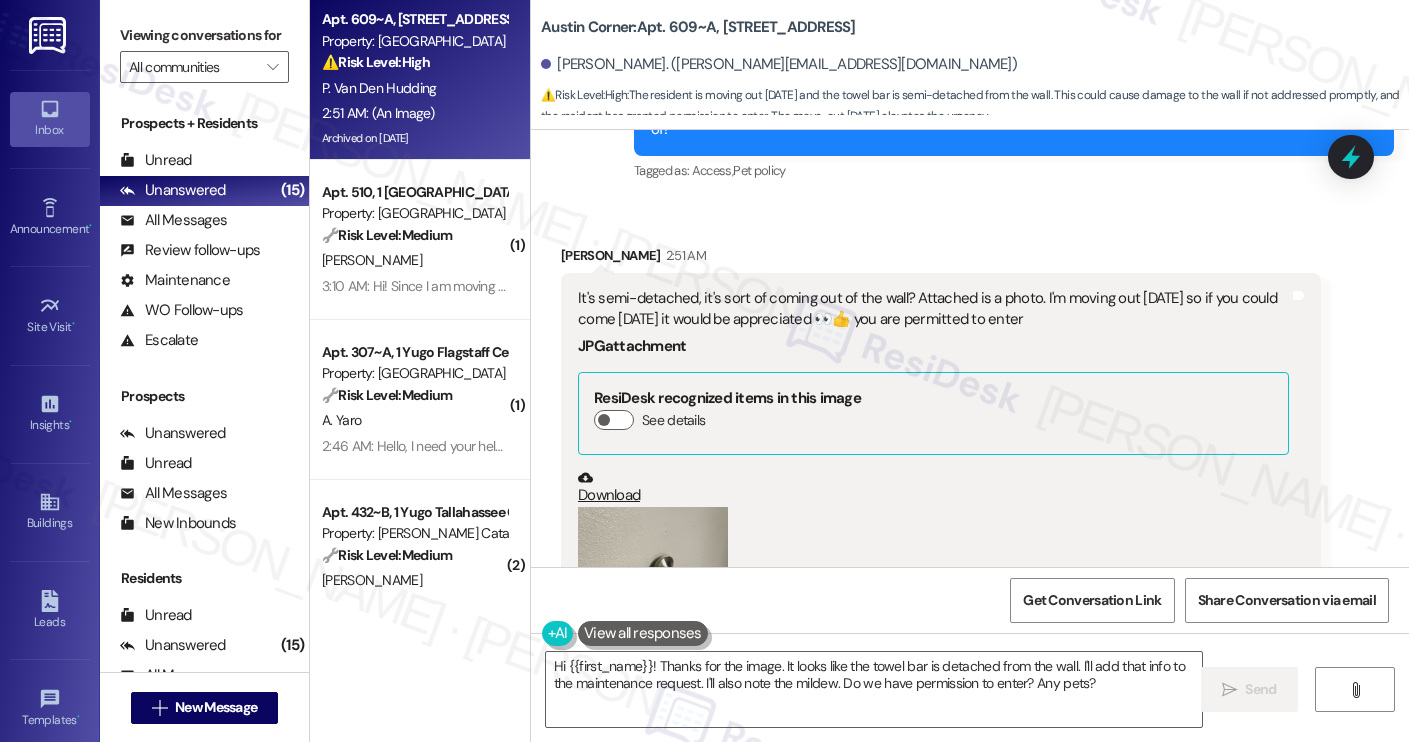 drag, startPoint x: 1050, startPoint y: 231, endPoint x: 553, endPoint y: 204, distance: 497.73285 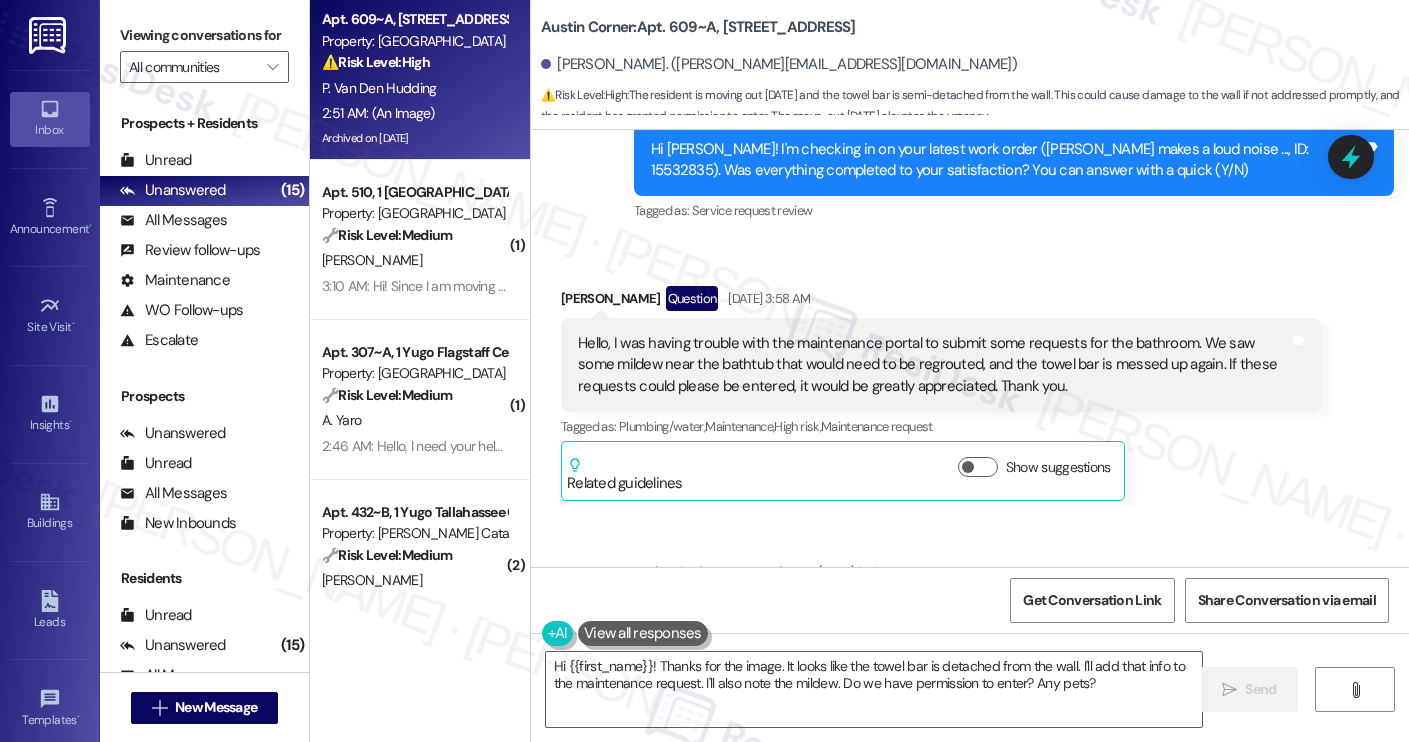 scroll, scrollTop: 8939, scrollLeft: 0, axis: vertical 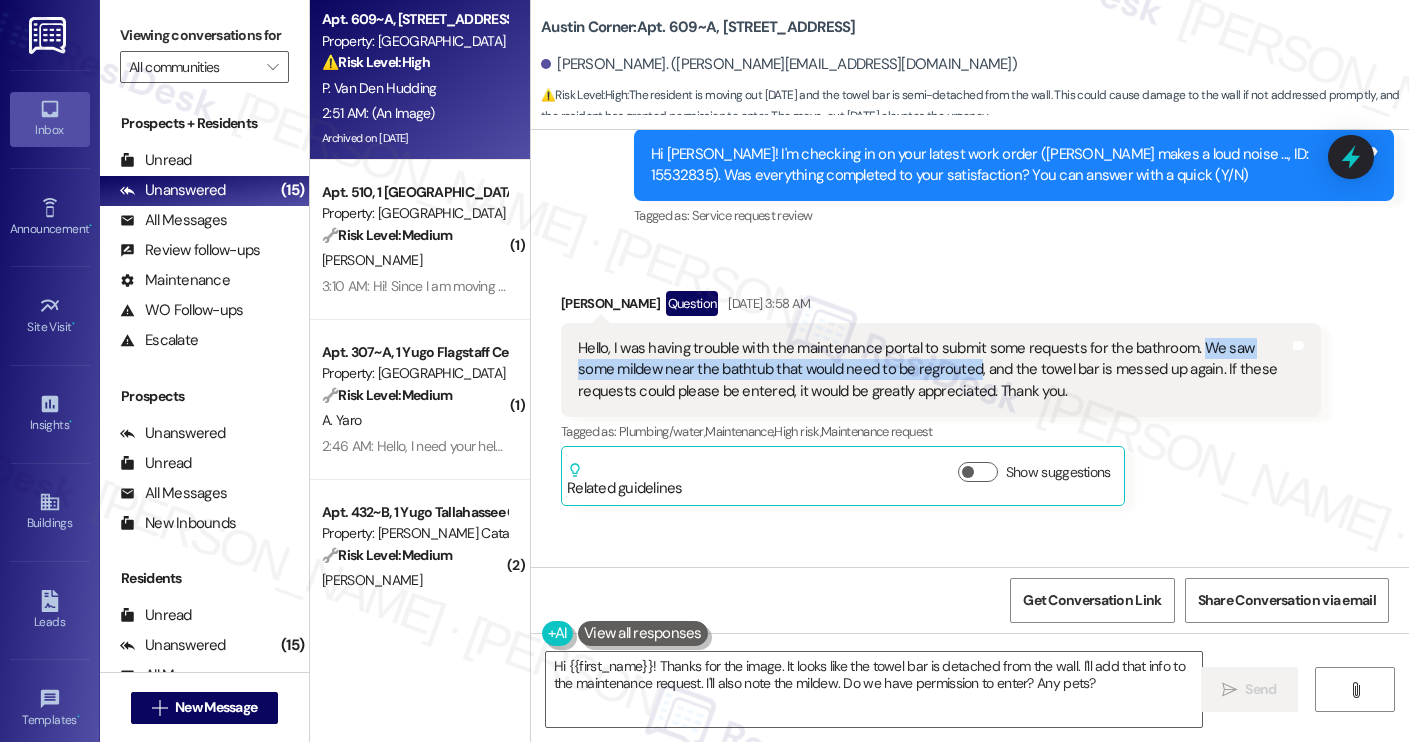 drag, startPoint x: 1181, startPoint y: 278, endPoint x: 927, endPoint y: 302, distance: 255.13133 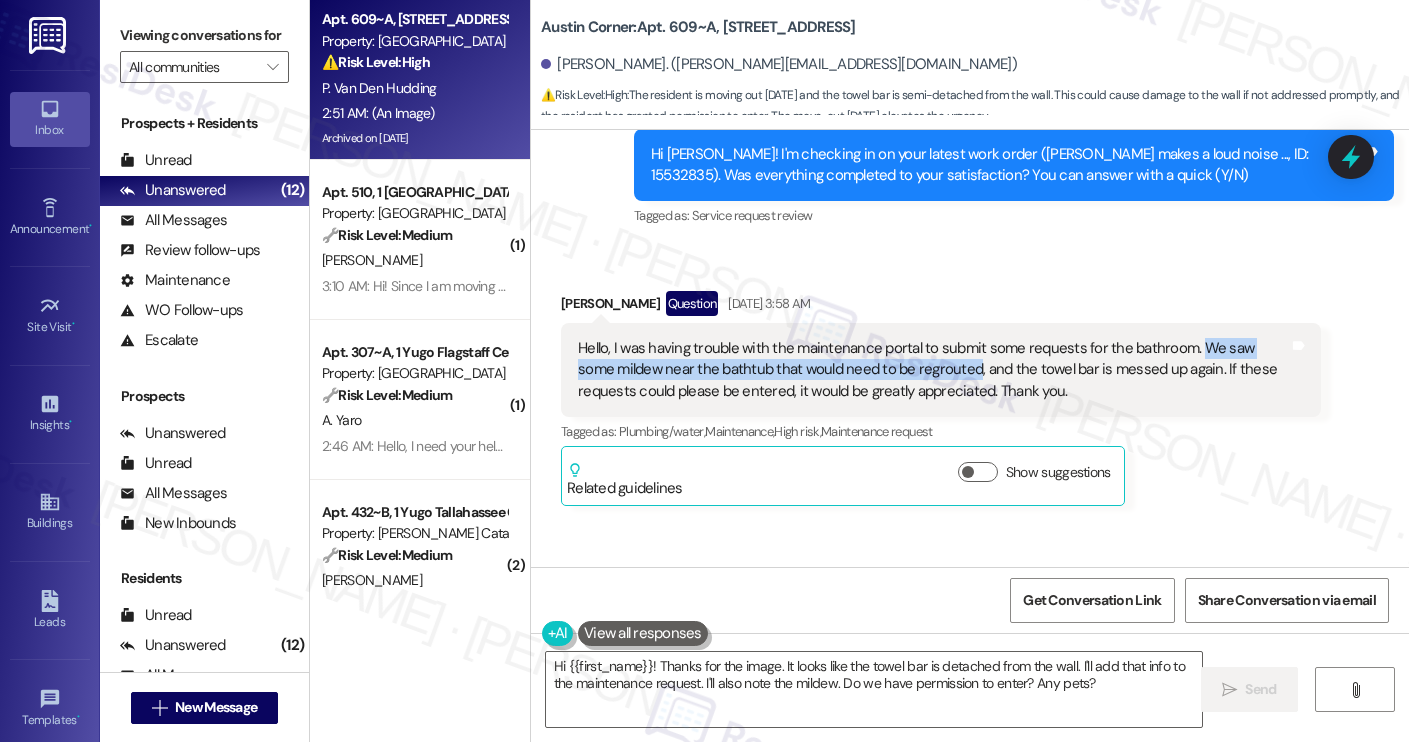click on "Sent via SMS ResiDesk After Hours Assistant Jul 27, 2025 at 3:58 AM Thank you for your message. Our offices are currently closed, but we will contact you when we resume operations. For emergencies, please contact your emergency number (512) 322-5278. Tags and notes Tagged as:   Call request Click to highlight conversations about Call request" at bounding box center [1014, 631] 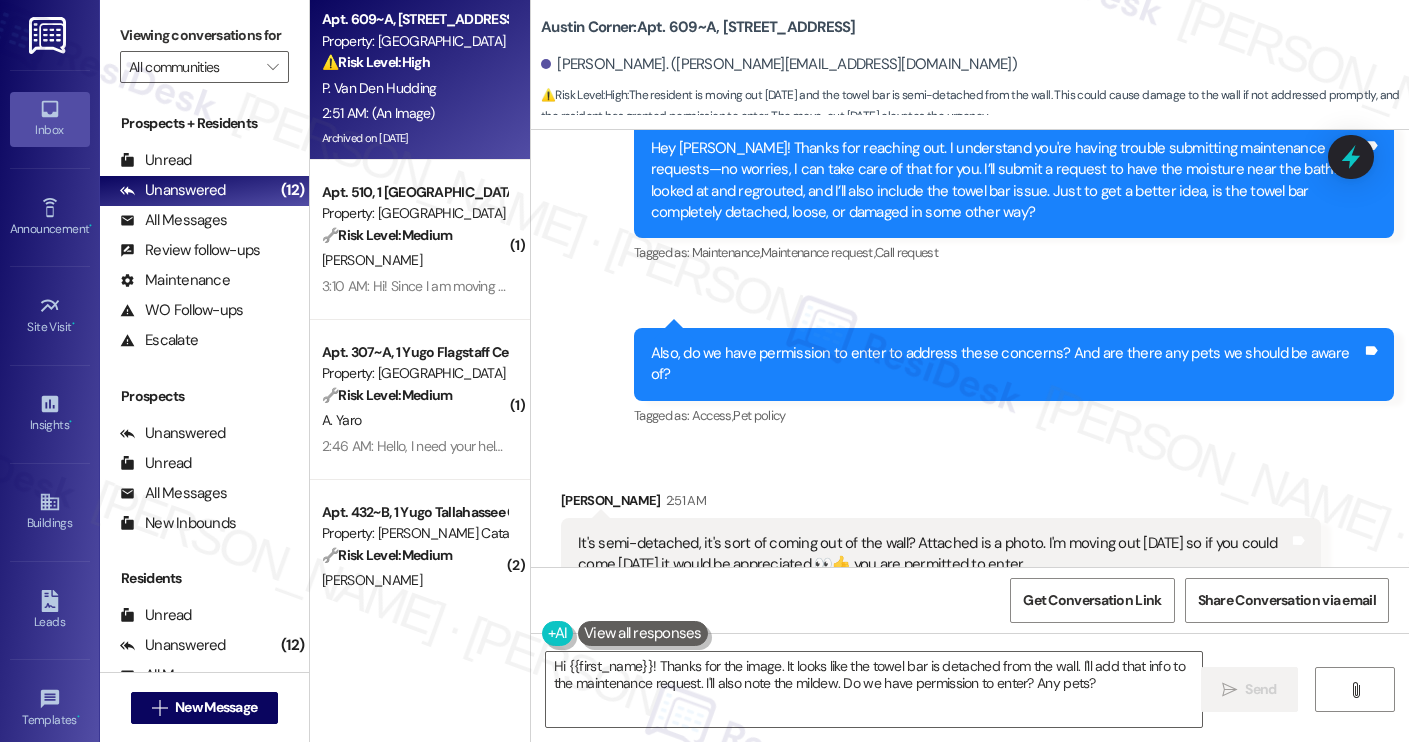 scroll, scrollTop: 9818, scrollLeft: 0, axis: vertical 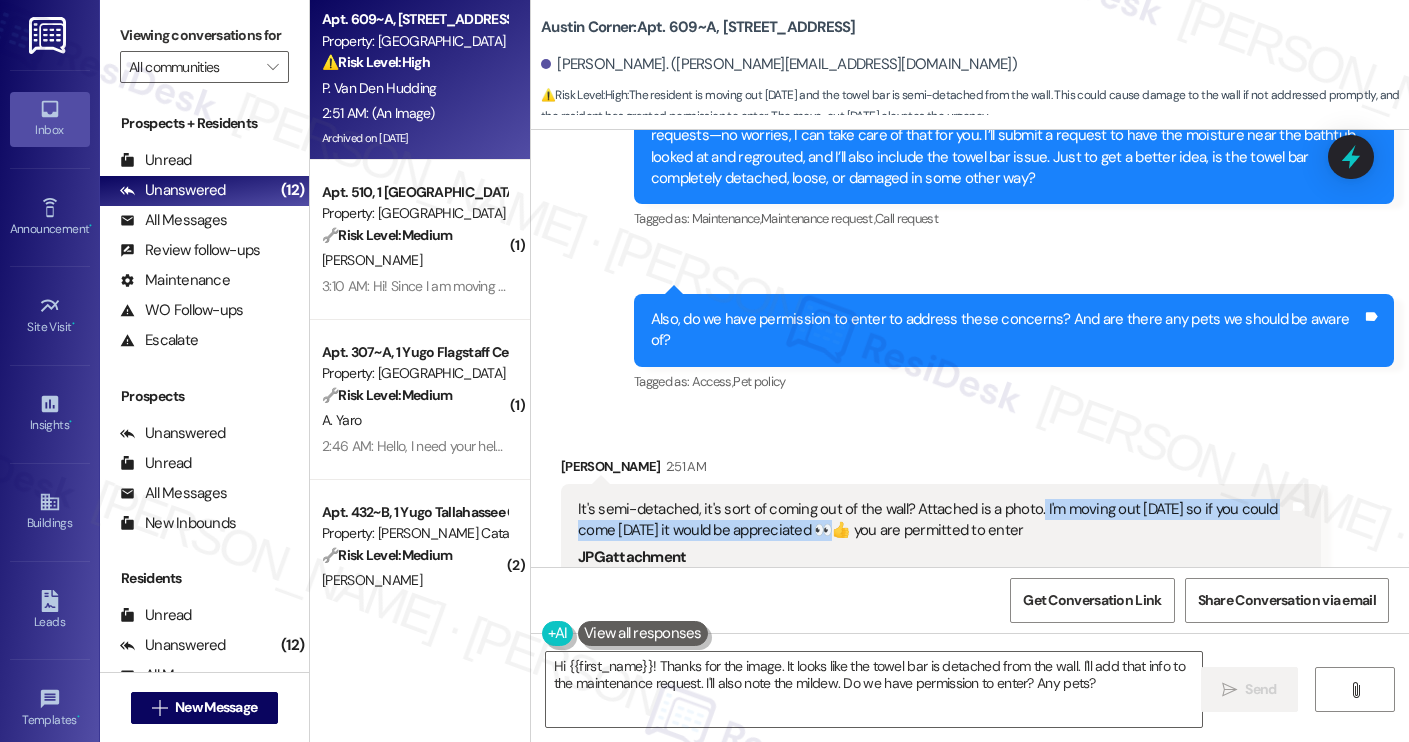 drag, startPoint x: 1028, startPoint y: 423, endPoint x: 823, endPoint y: 446, distance: 206.28621 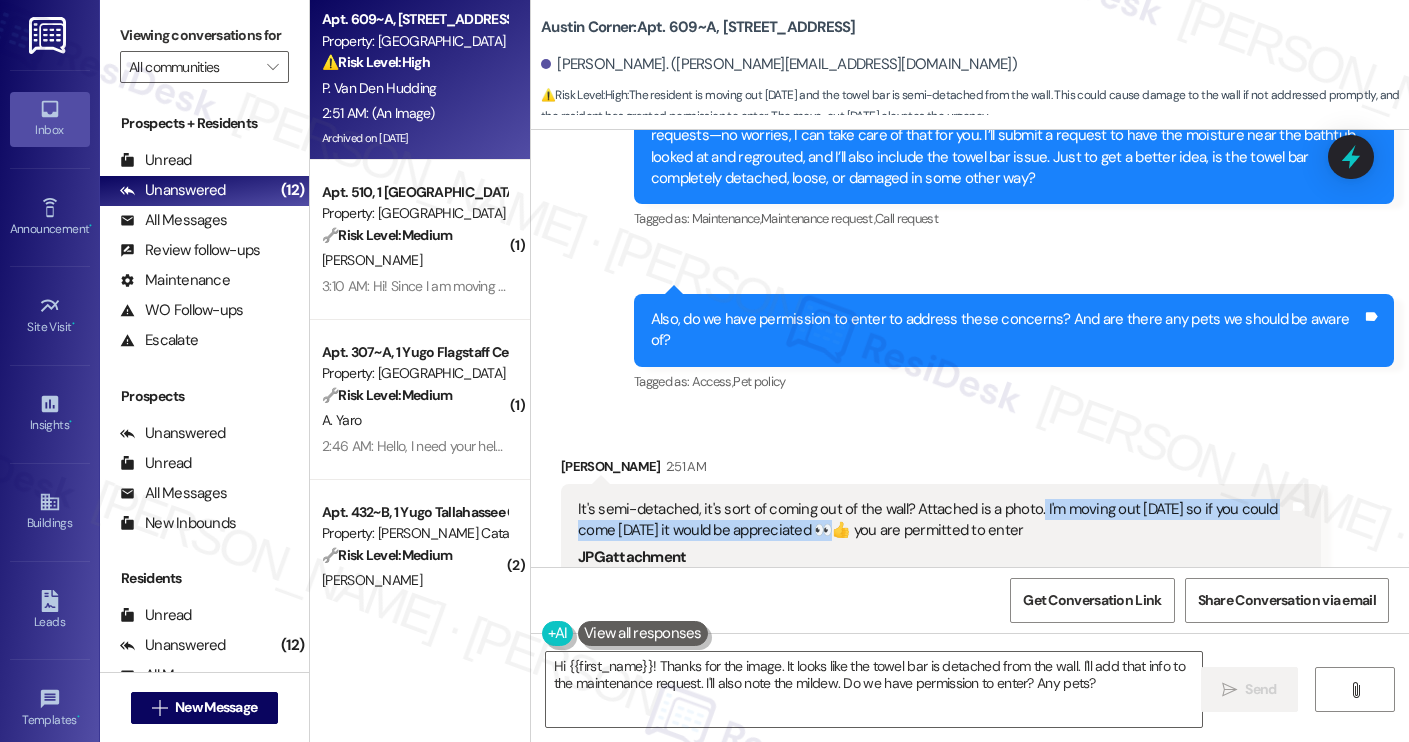 copy on "I'm moving out today so if you could come tomorrow it would be appreciated" 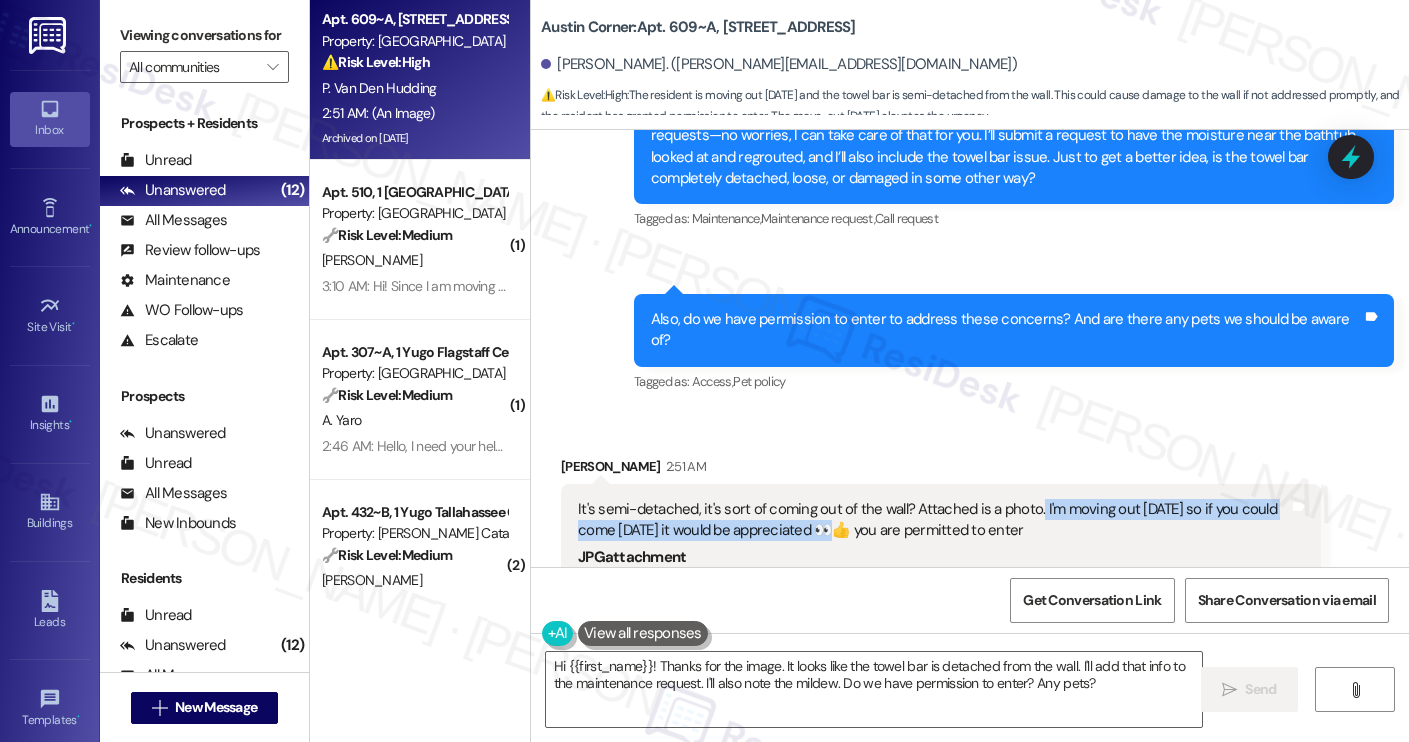 drag, startPoint x: 719, startPoint y: 28, endPoint x: 896, endPoint y: 31, distance: 177.02542 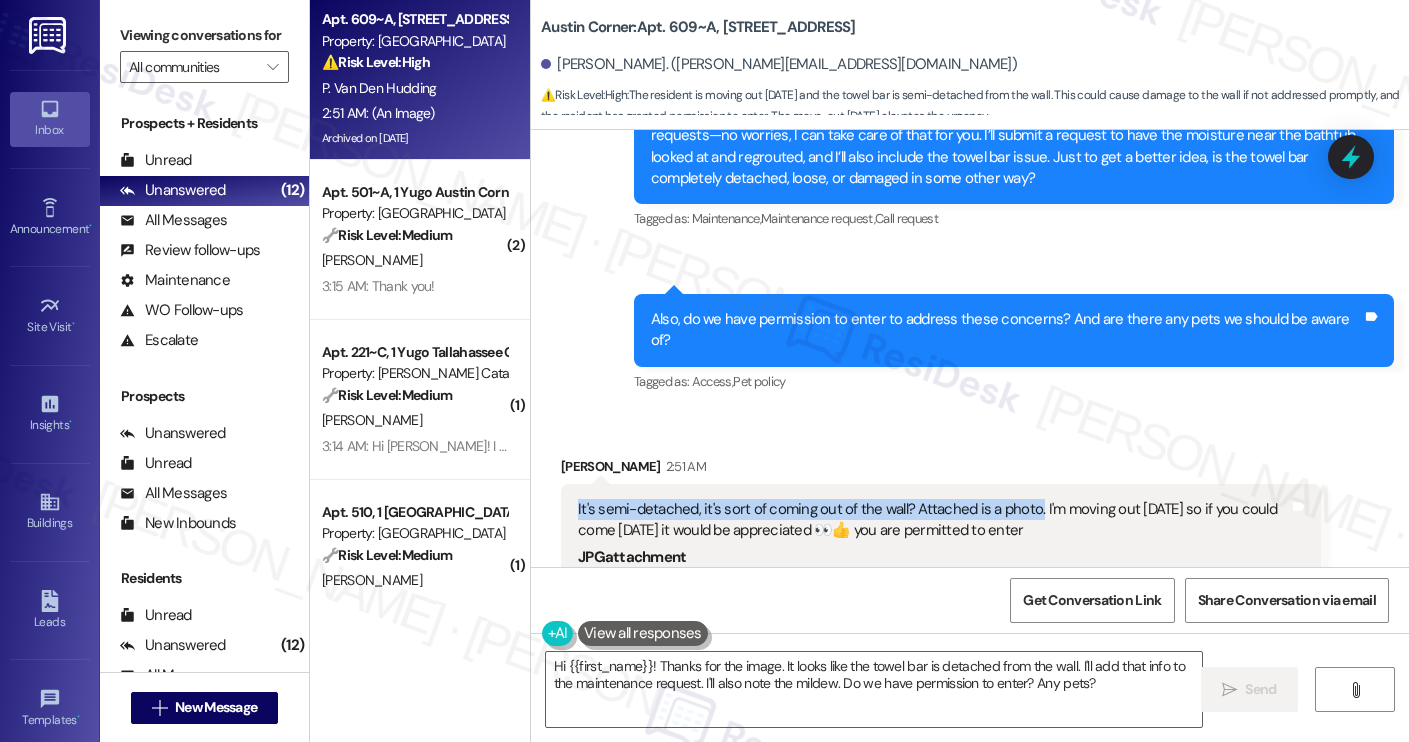 drag, startPoint x: 564, startPoint y: 424, endPoint x: 1027, endPoint y: 424, distance: 463 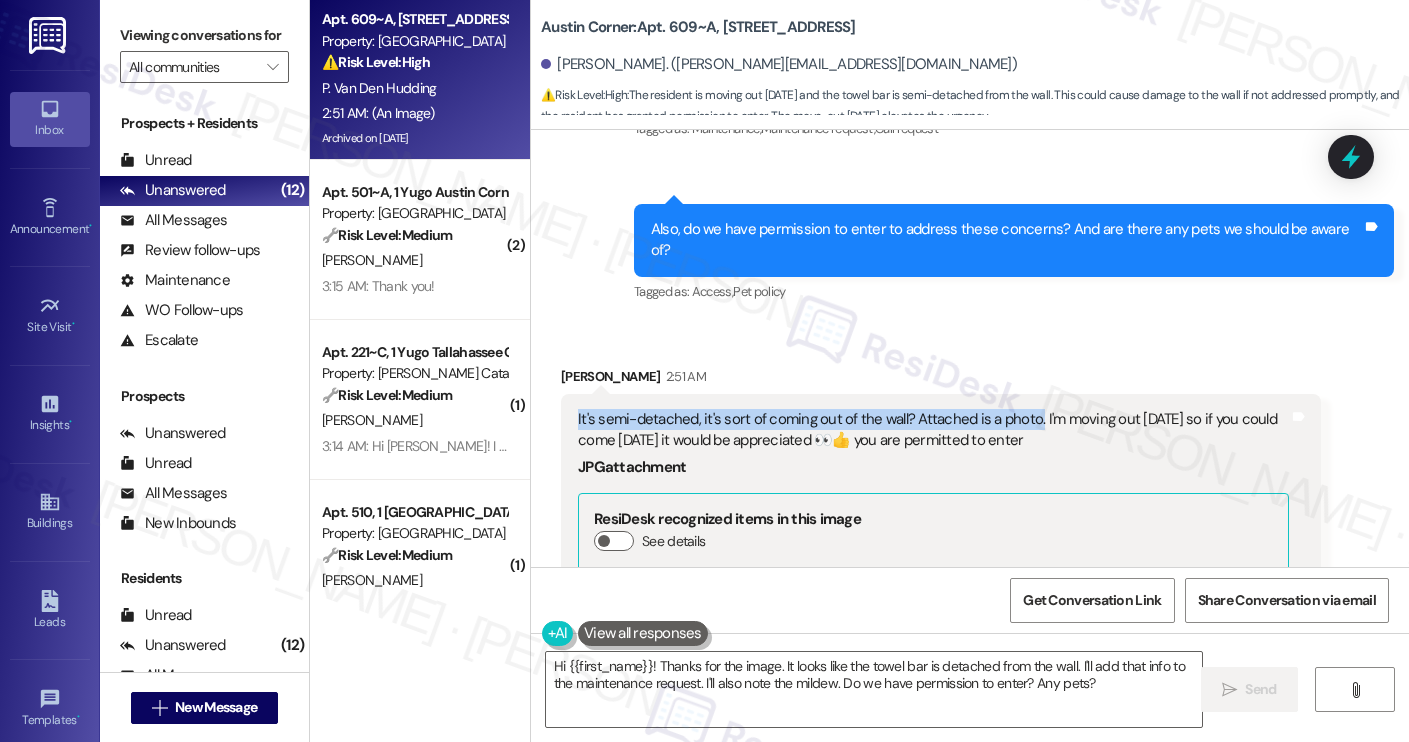 scroll, scrollTop: 9889, scrollLeft: 0, axis: vertical 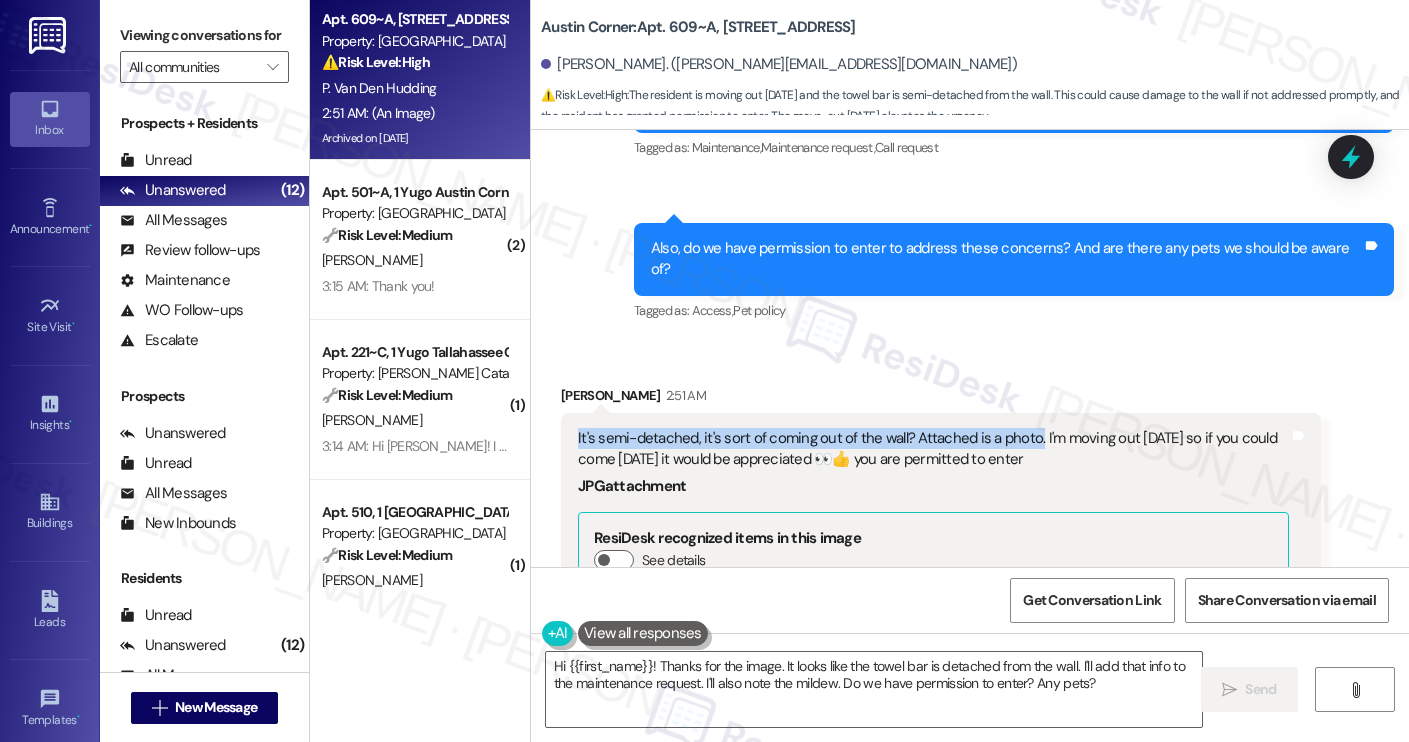 copy on "It's semi-detached, it's sort of coming out of the wall? Attached is a photo." 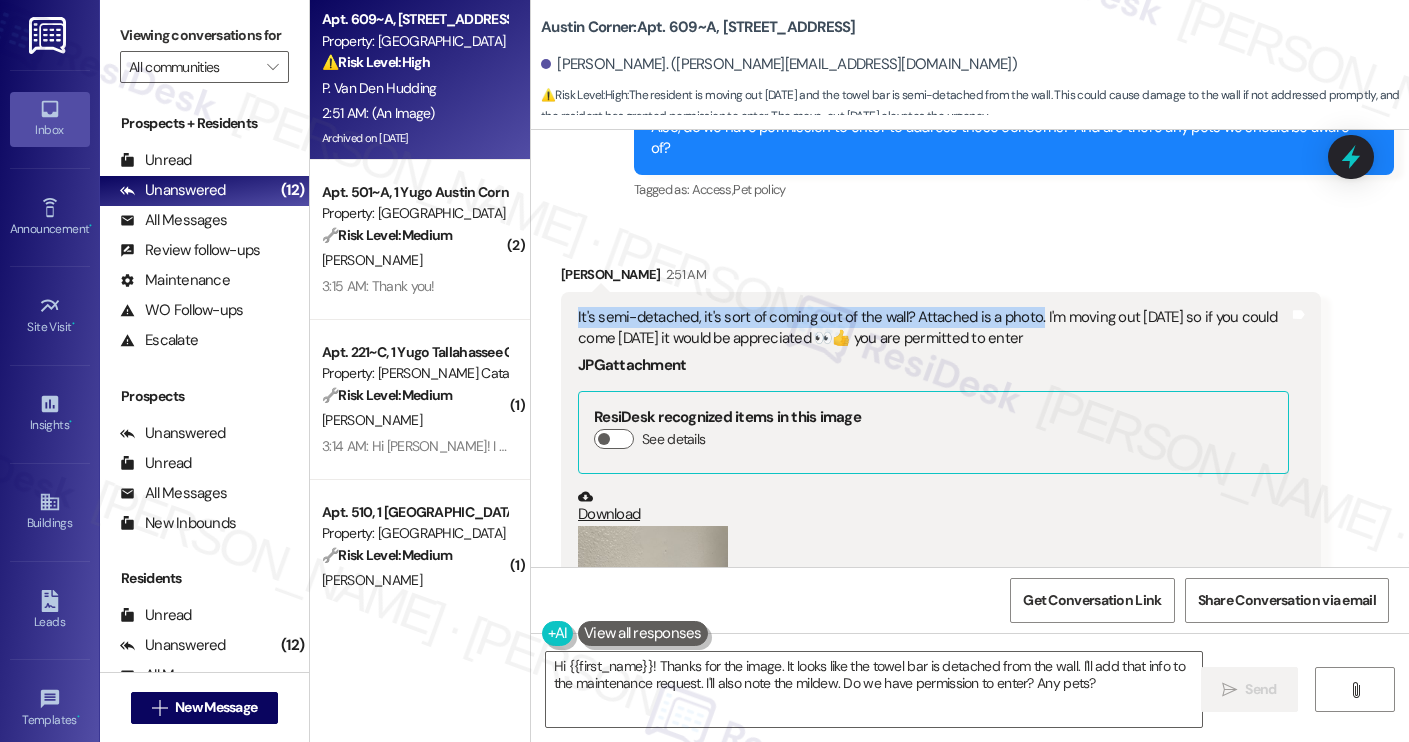 scroll, scrollTop: 10018, scrollLeft: 0, axis: vertical 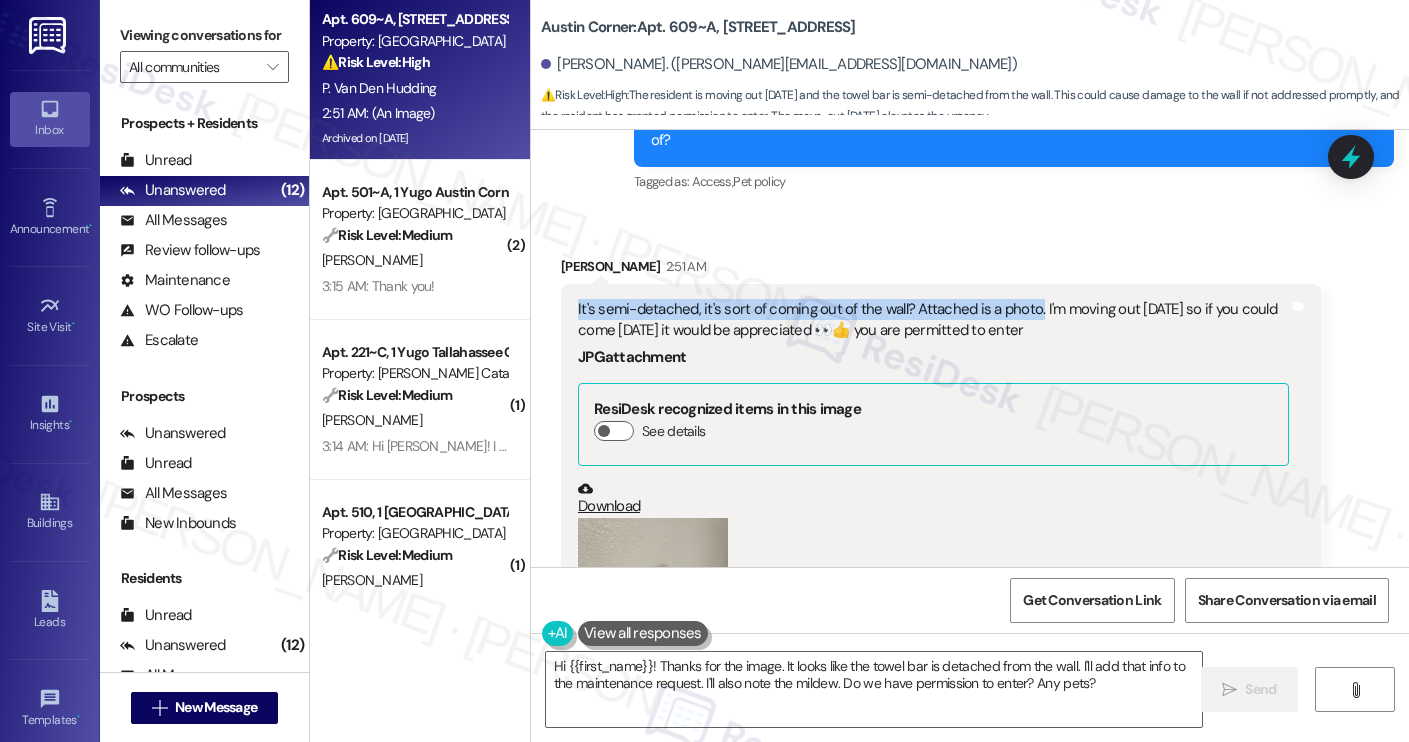 click on "Download" at bounding box center [933, 498] 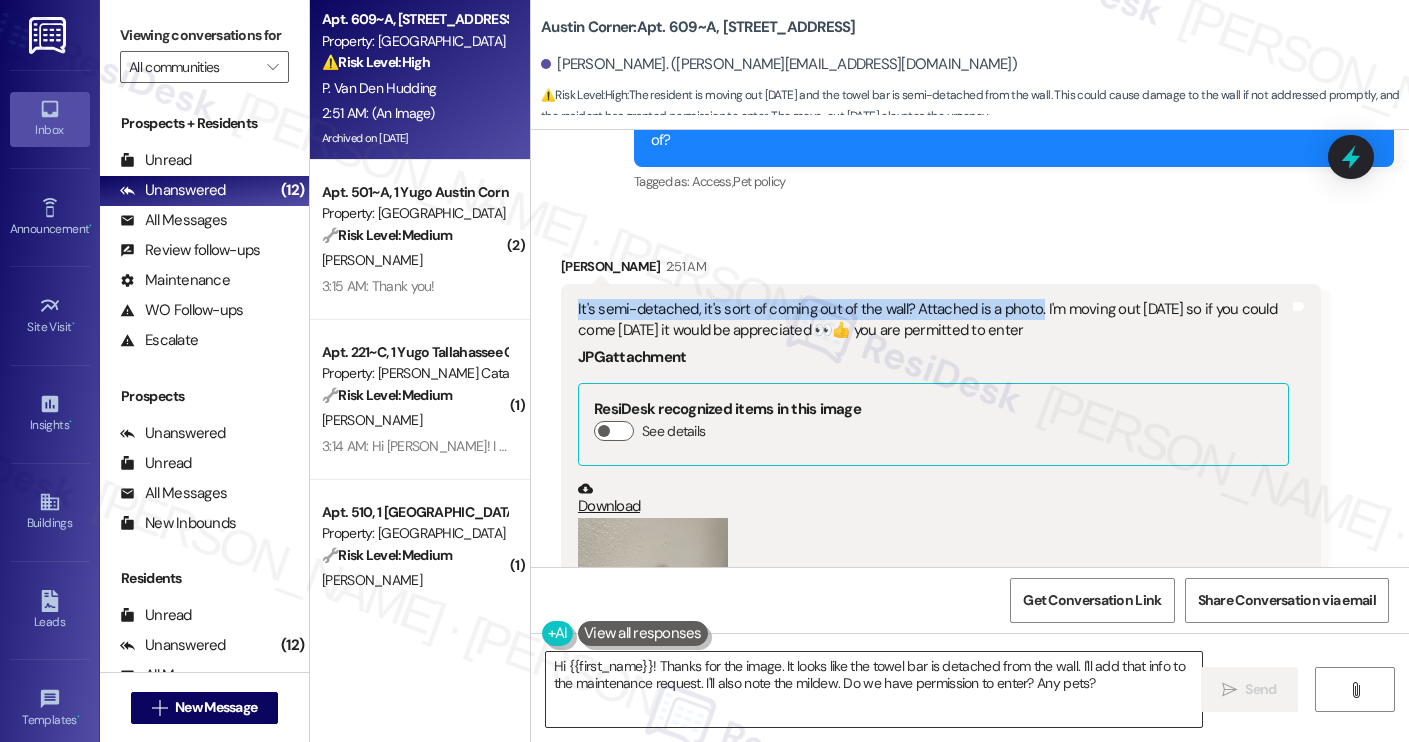 click on "Hi {{first_name}}! Thanks for the image. It looks like the towel bar is detached from the wall. I'll add that info to the maintenance request. I'll also note the mildew. Do we have permission to enter? Any pets?" at bounding box center (874, 689) 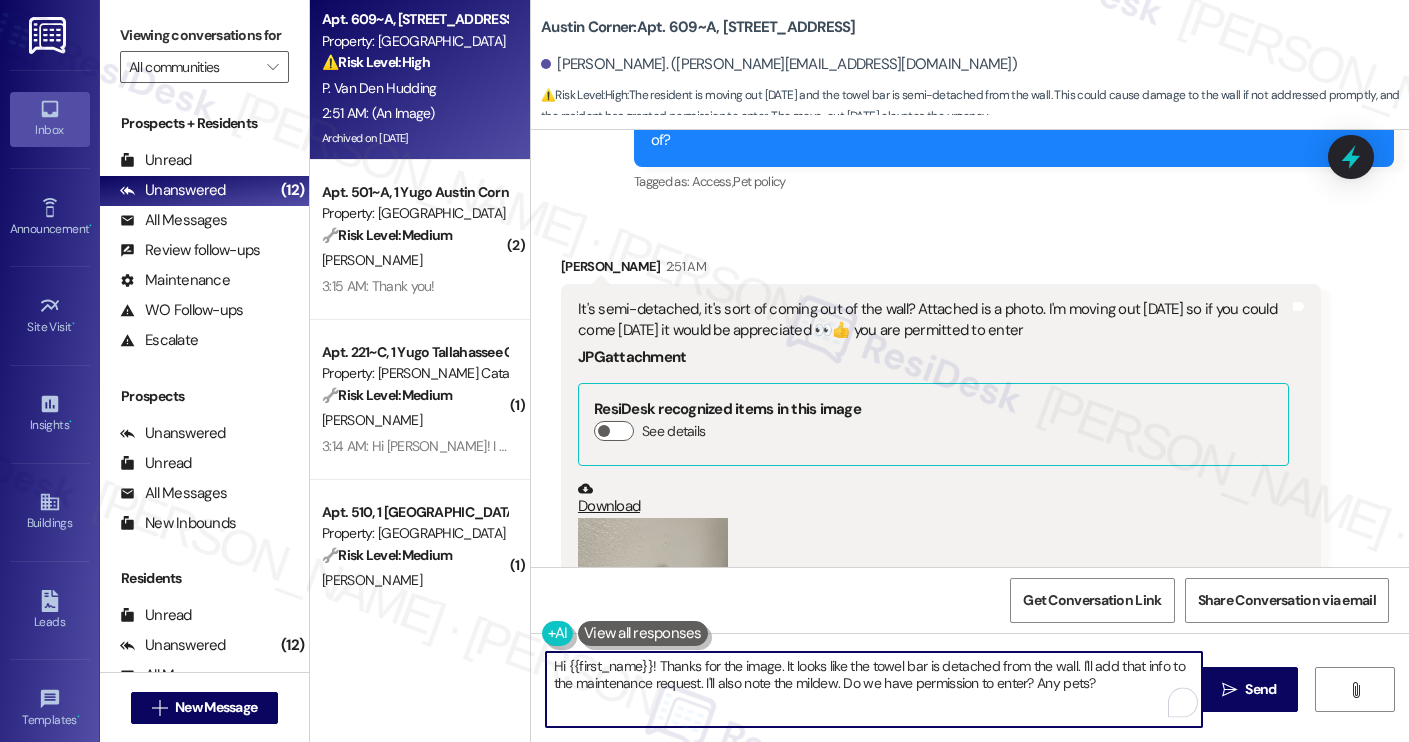 scroll, scrollTop: 10041, scrollLeft: 0, axis: vertical 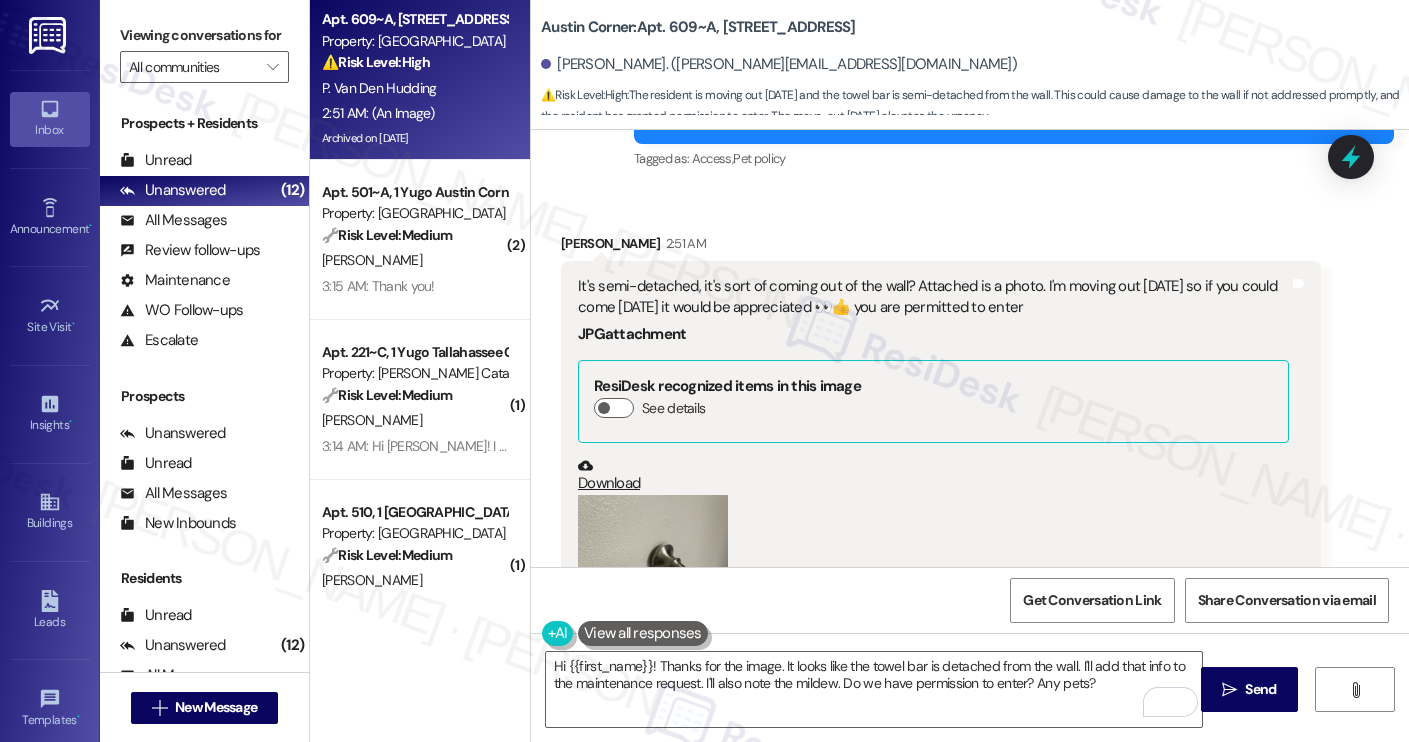 drag, startPoint x: 1062, startPoint y: 220, endPoint x: 1031, endPoint y: 198, distance: 38.013157 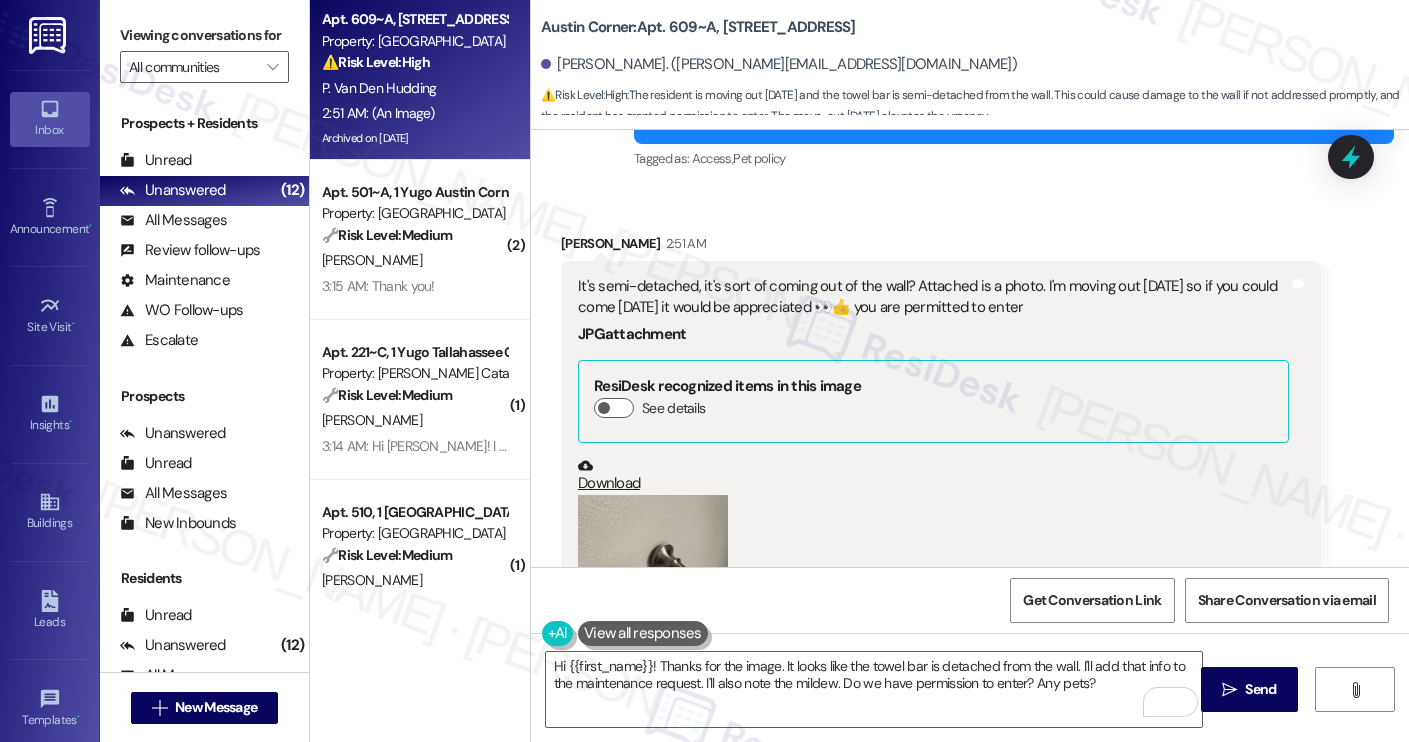 click on "It's semi-detached, it's sort of coming out of the wall? Attached is a photo. I'm moving out today so if you could come tomorrow it would be appreciated 👀👍 you are permitted to enter" at bounding box center [933, 297] 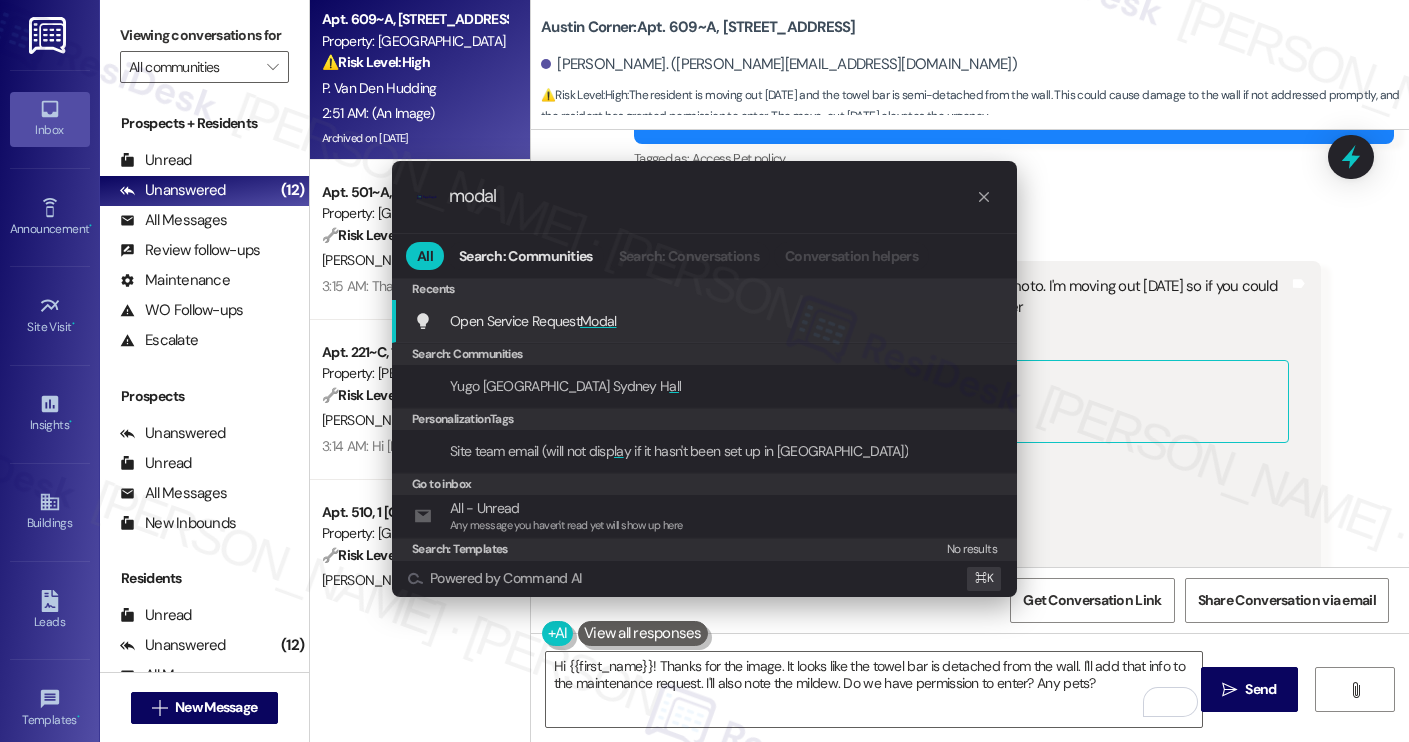 click on "Open Service Request  Modal Add shortcut" at bounding box center [706, 321] 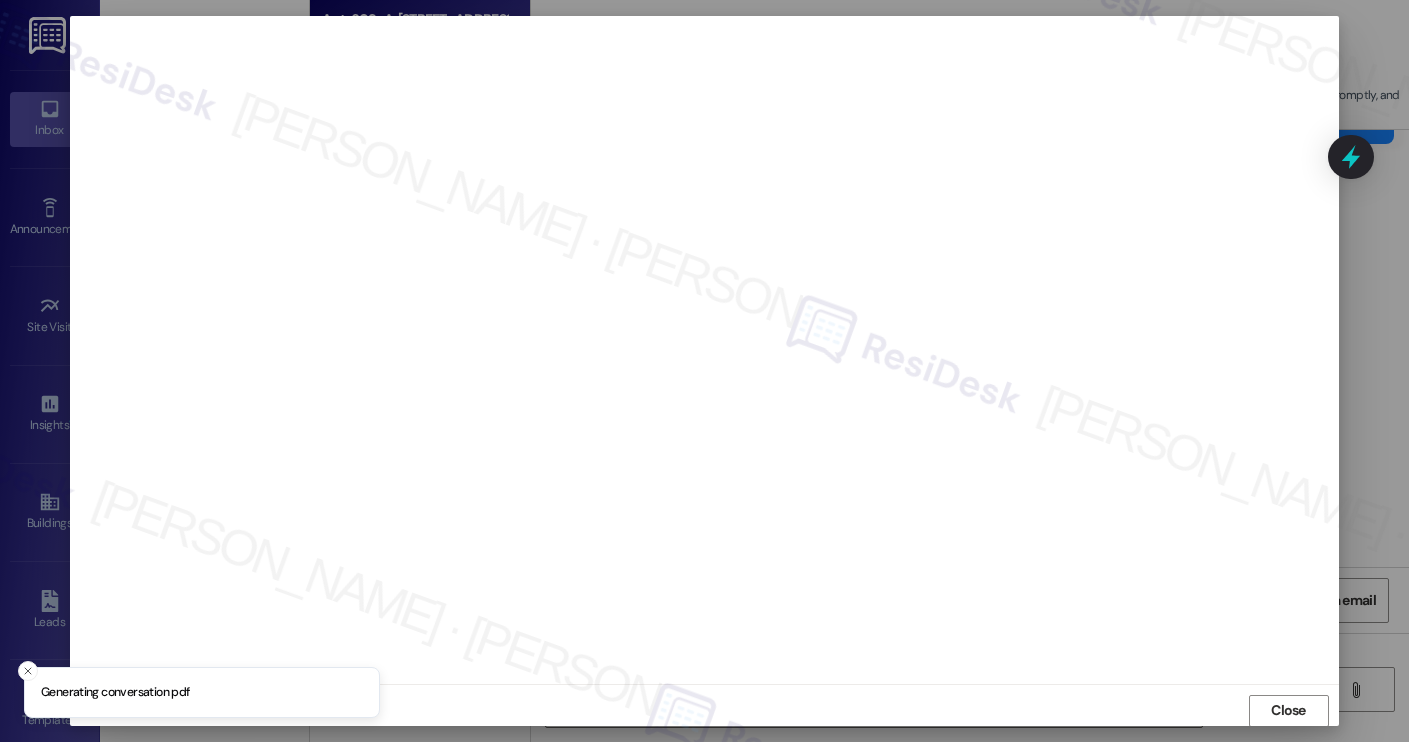 scroll, scrollTop: 1, scrollLeft: 0, axis: vertical 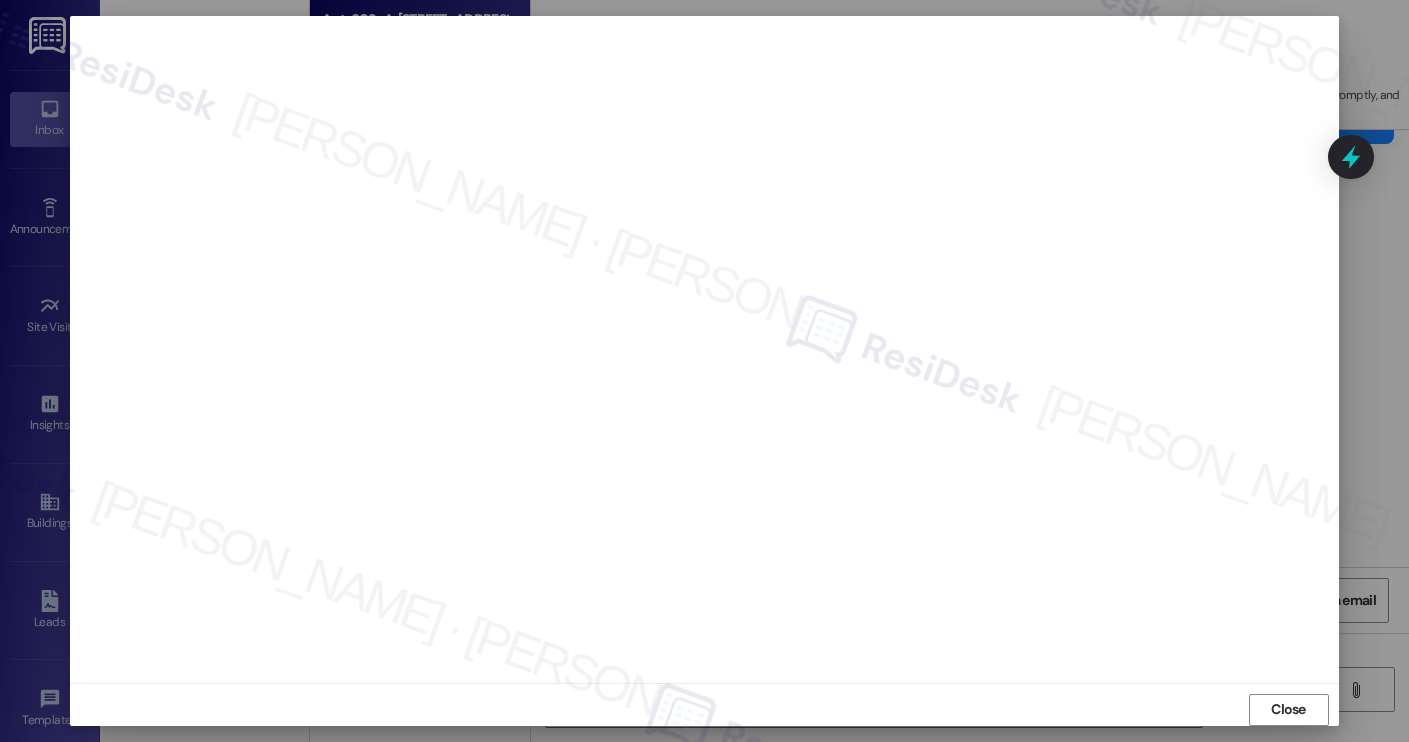 click on "Close" at bounding box center [704, 709] 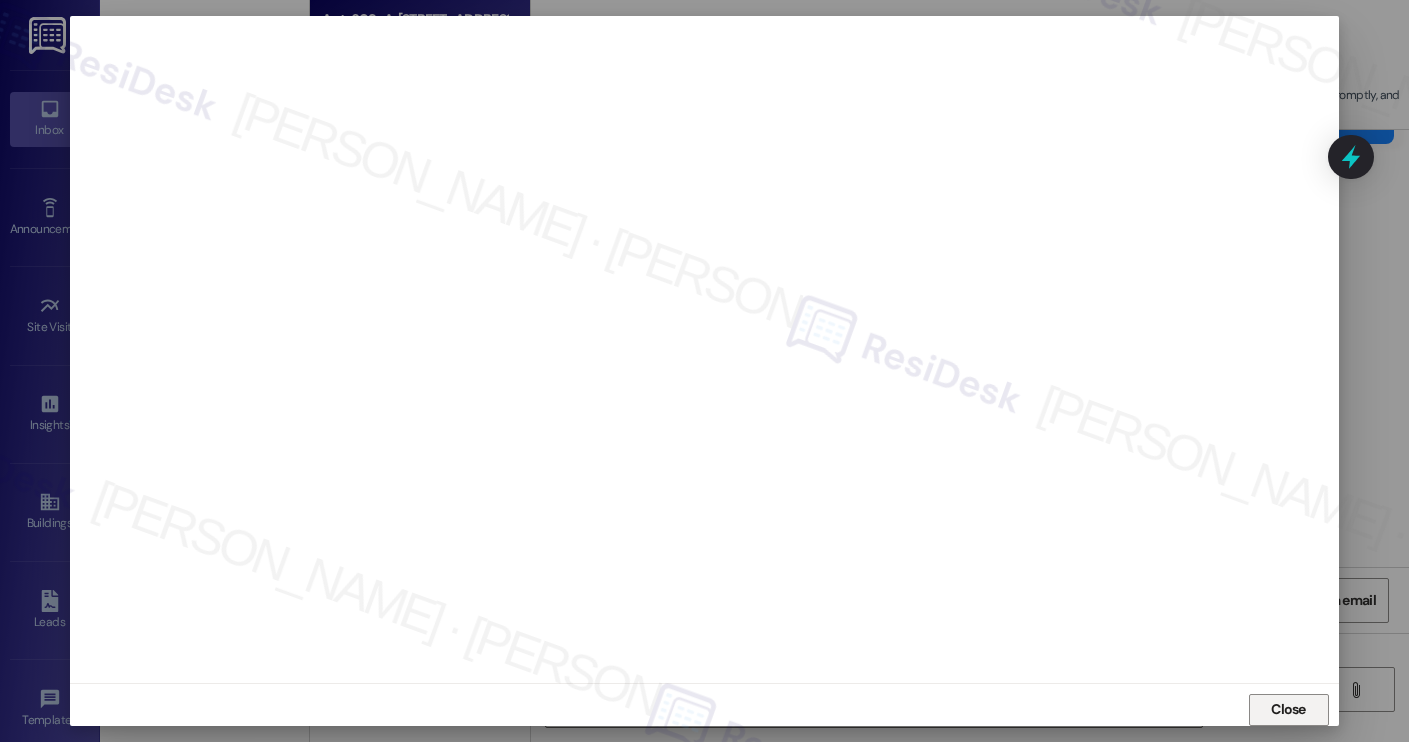 click on "Close" at bounding box center [1289, 710] 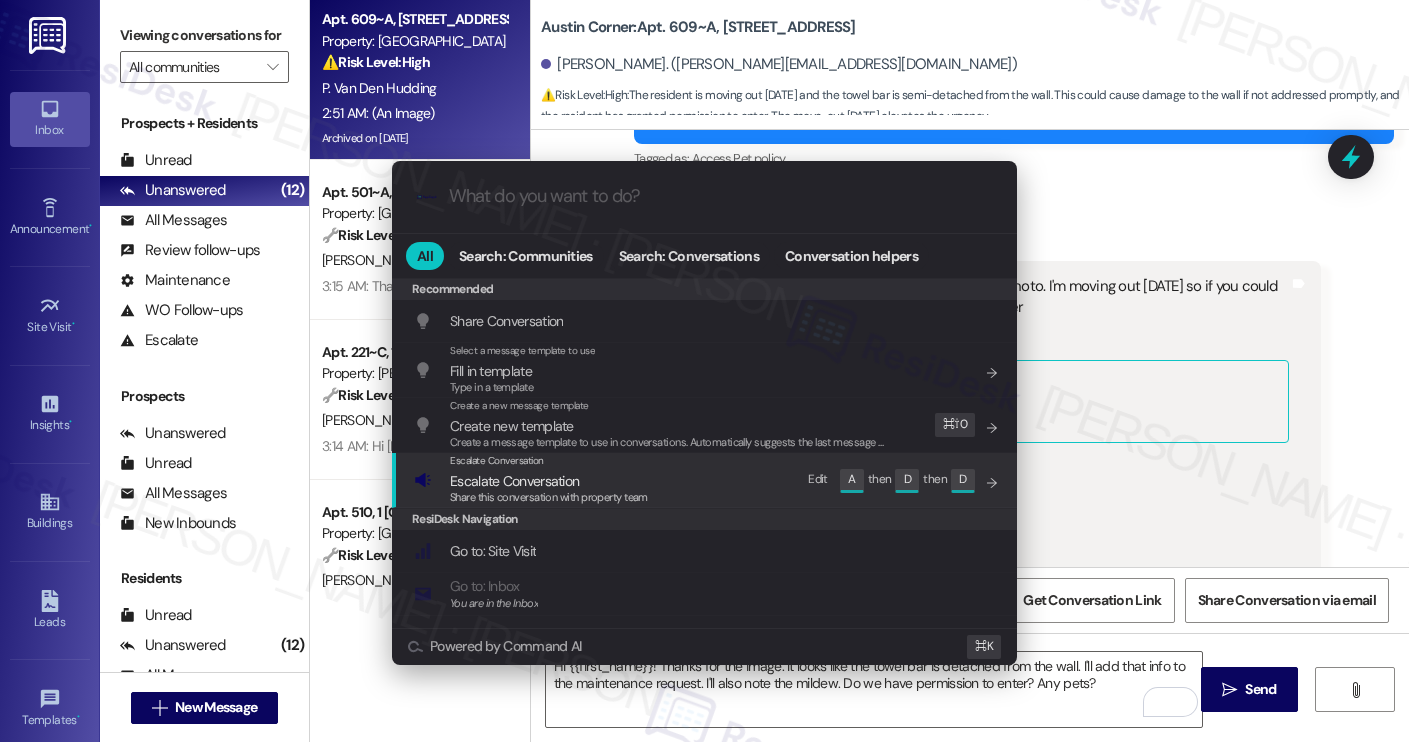 click on "Escalate Conversation Escalate Conversation Share this conversation with property team Edit A then D then D" at bounding box center [706, 480] 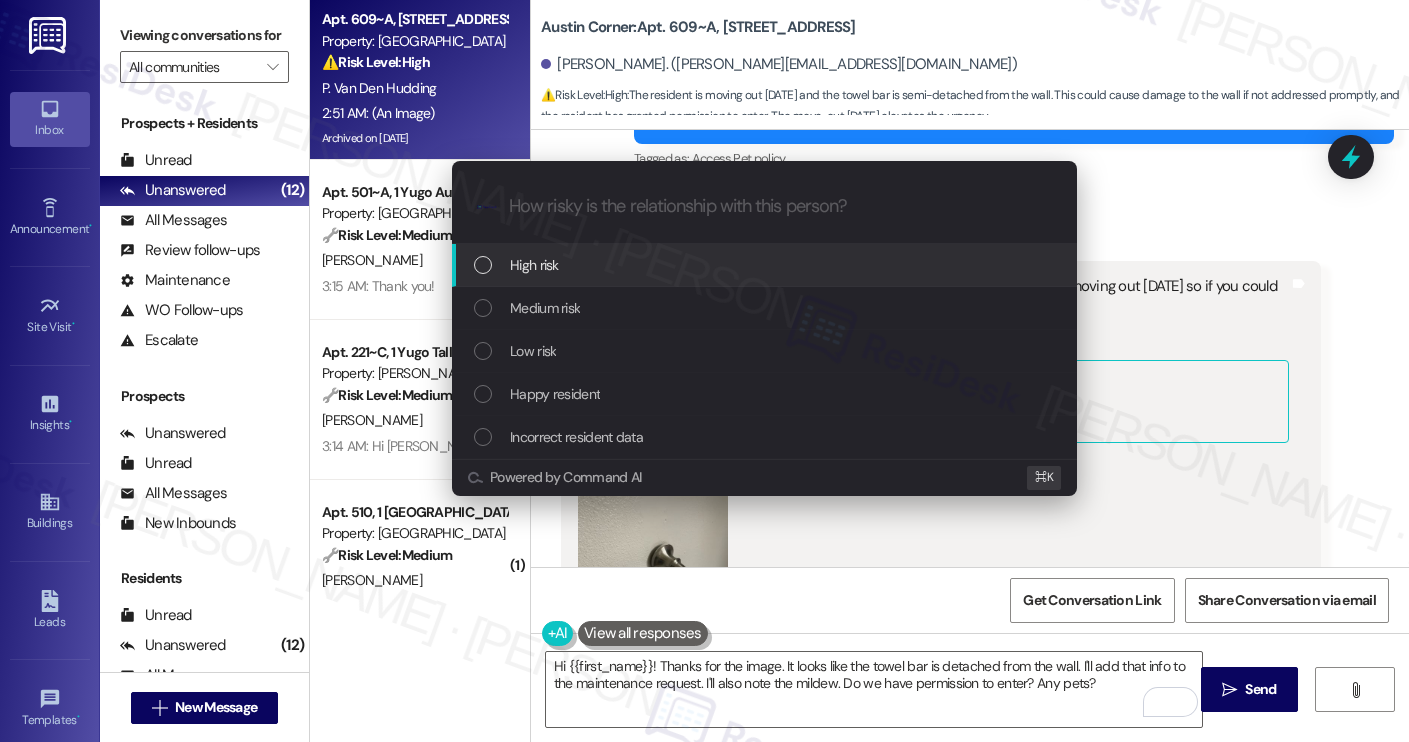 click on "Escalate Conversation How risky is the relationship with this person? Topics (e.g. broken fridge, delayed service) Any messages to highlight in the email? .cls-1{fill:#0a055f;}.cls-2{fill:#0cc4c4;} resideskLogoBlueOrange High risk Medium risk Low risk Happy resident Incorrect resident data Powered by Command AI ⌘ K" at bounding box center (704, 371) 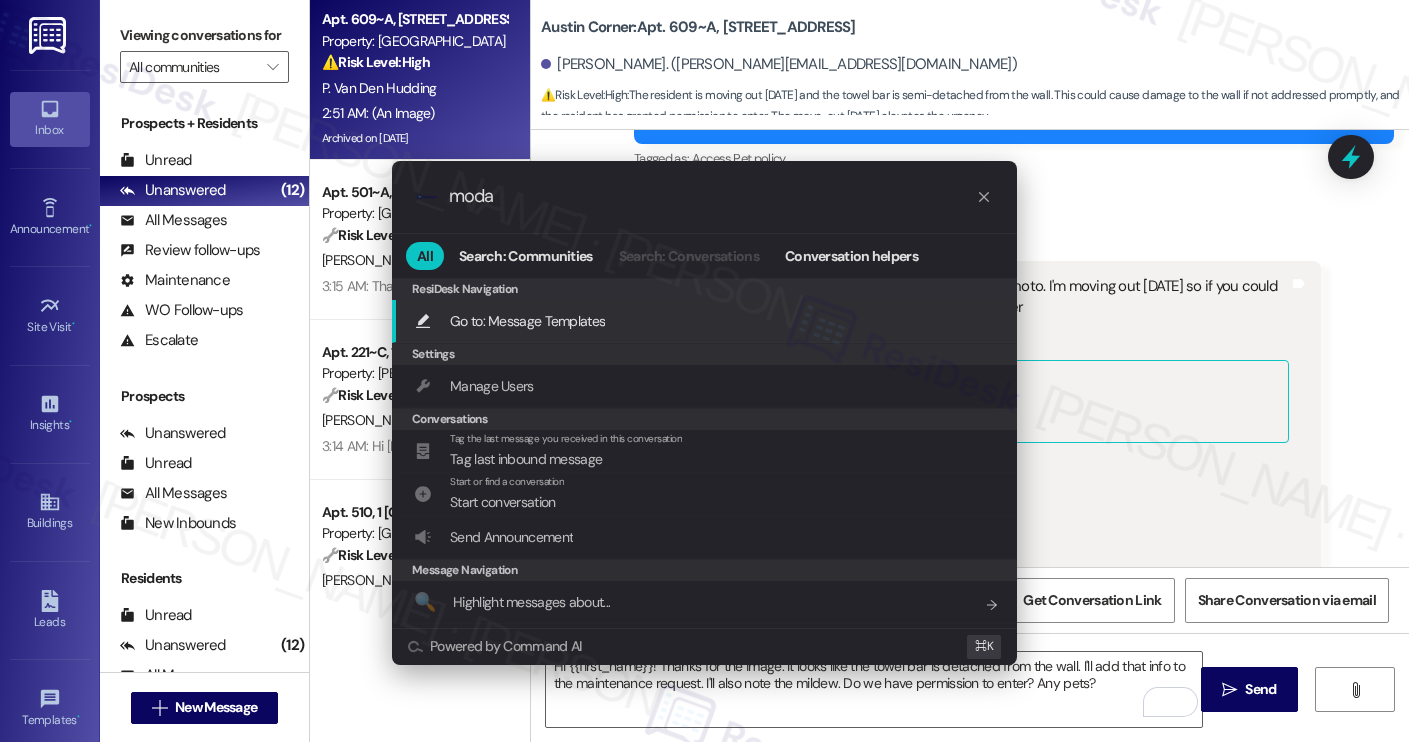 type on "modal" 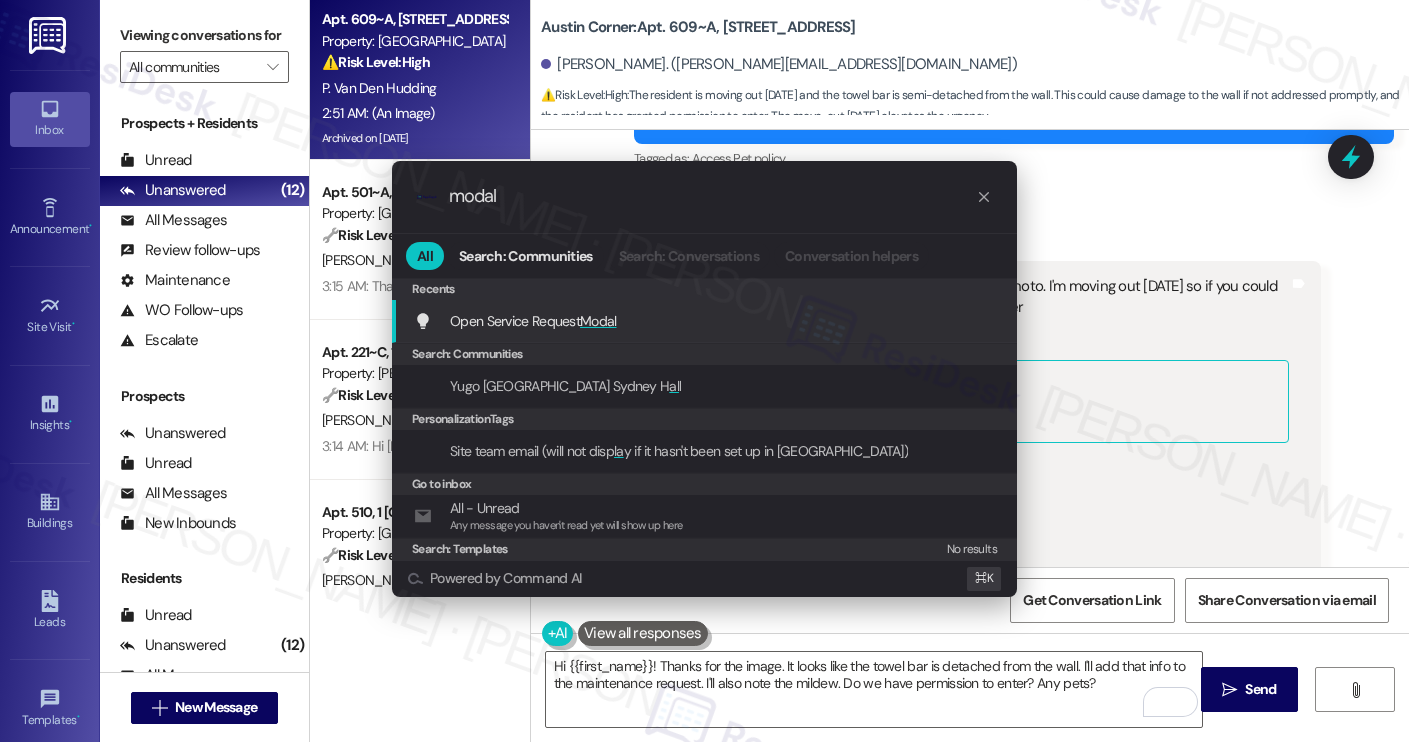click on "Open Service Request  Modal Add shortcut" at bounding box center [706, 321] 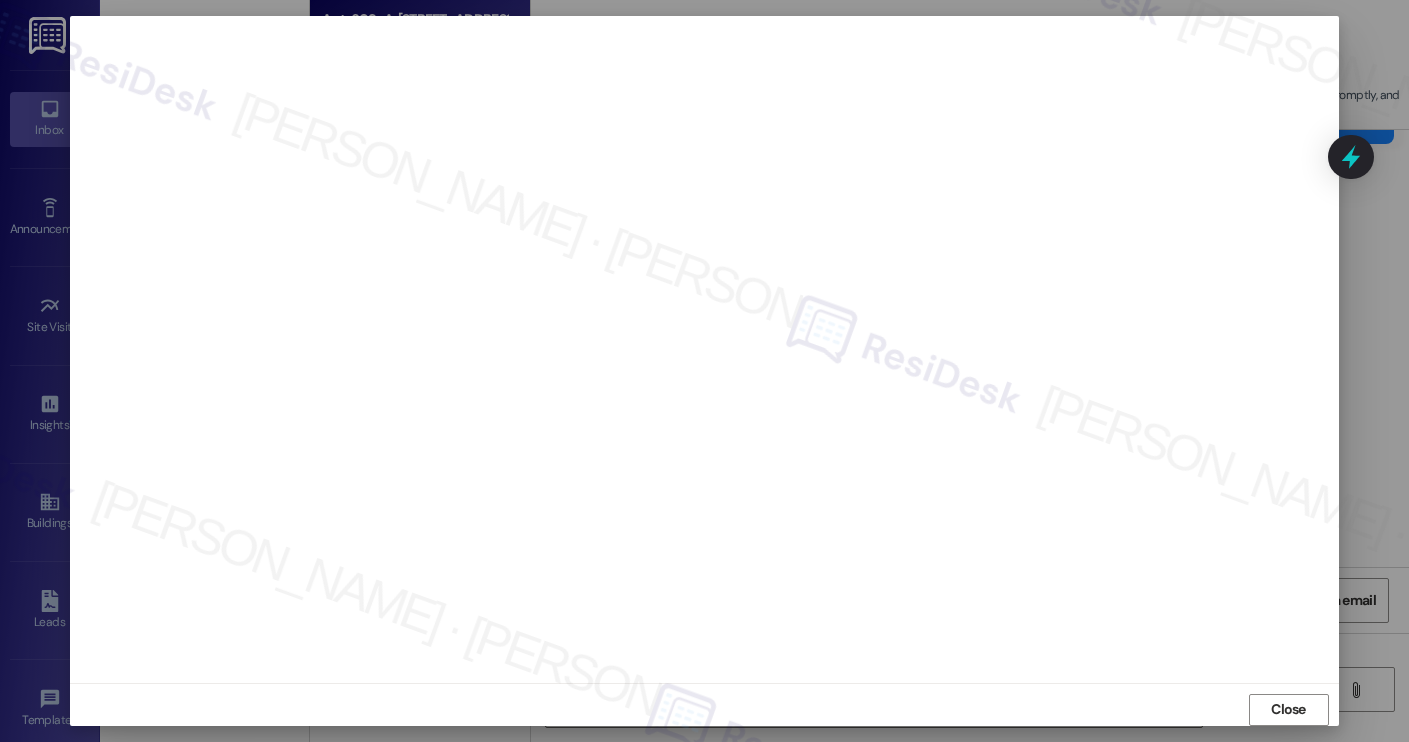 scroll, scrollTop: 11, scrollLeft: 0, axis: vertical 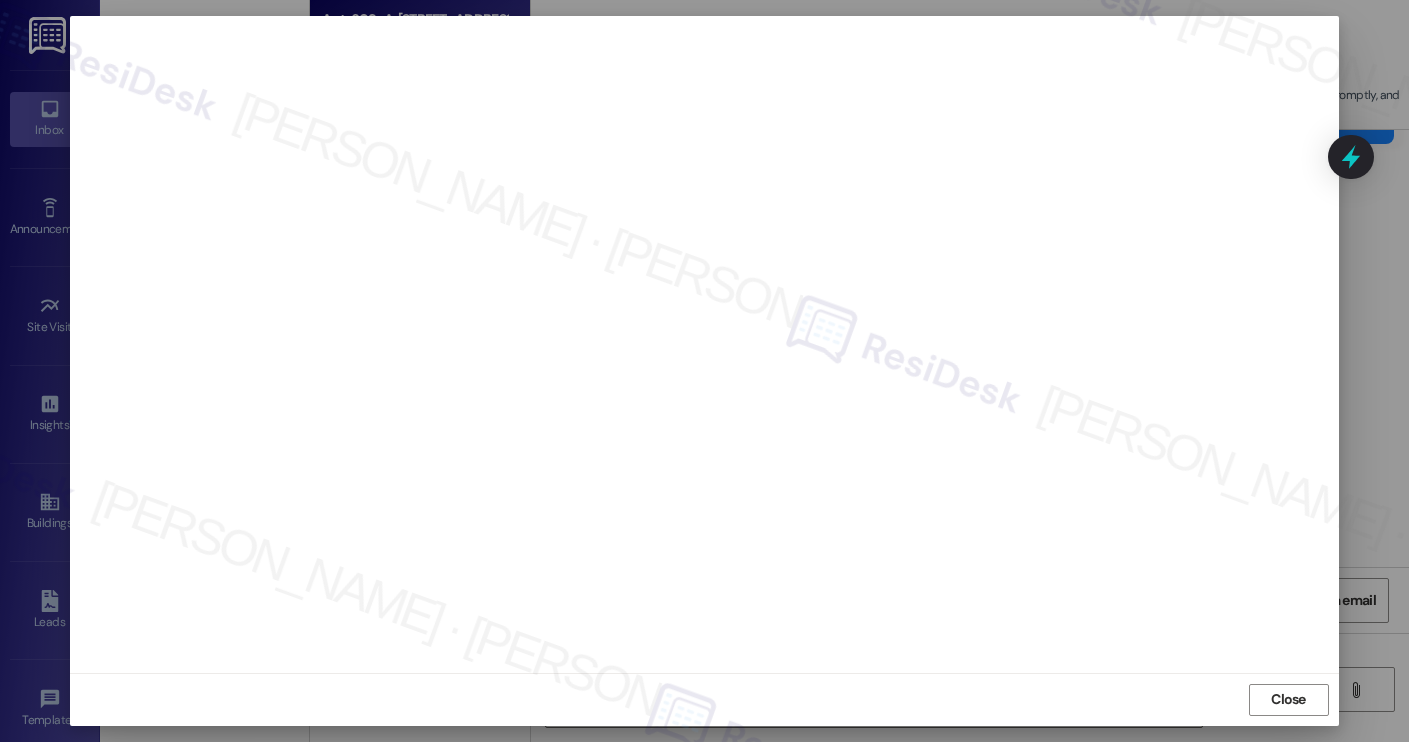 click on "Close" at bounding box center [704, 699] 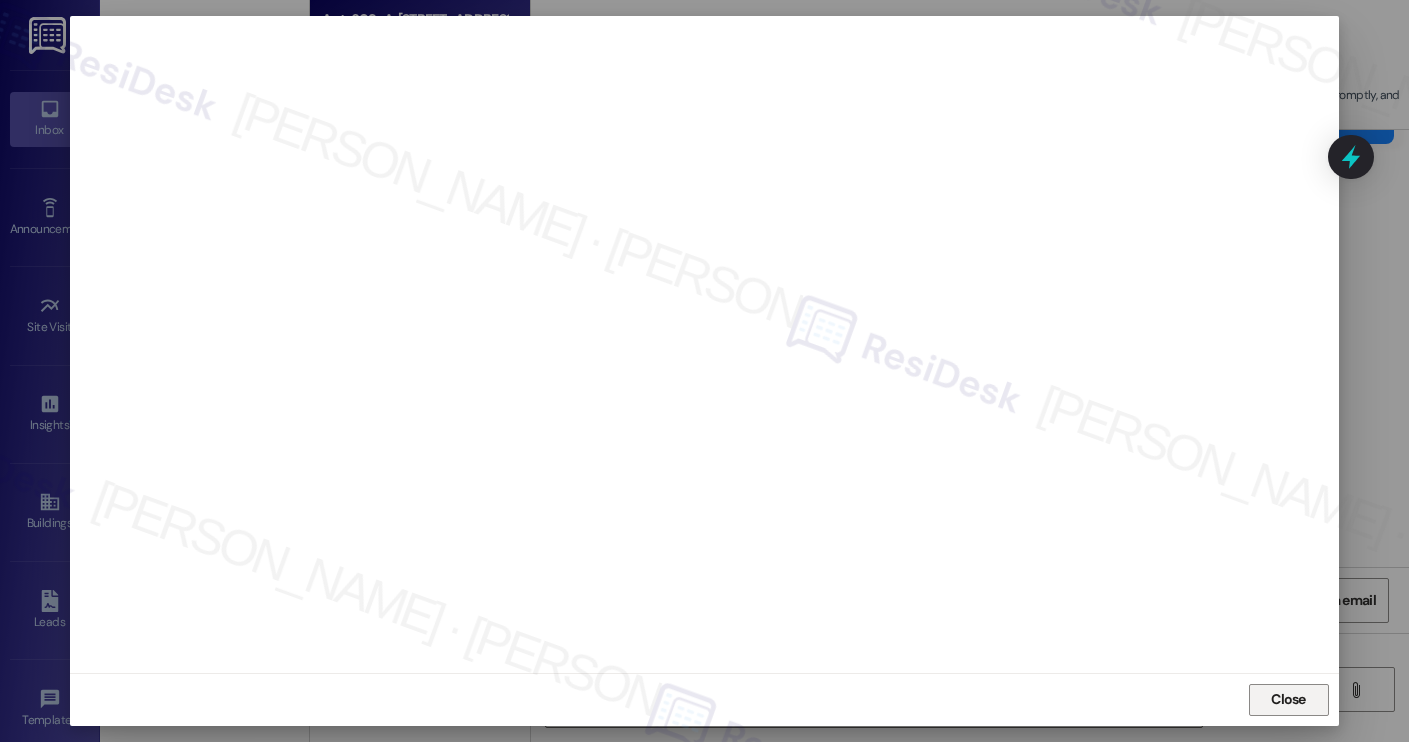 click on "Close" at bounding box center (1288, 699) 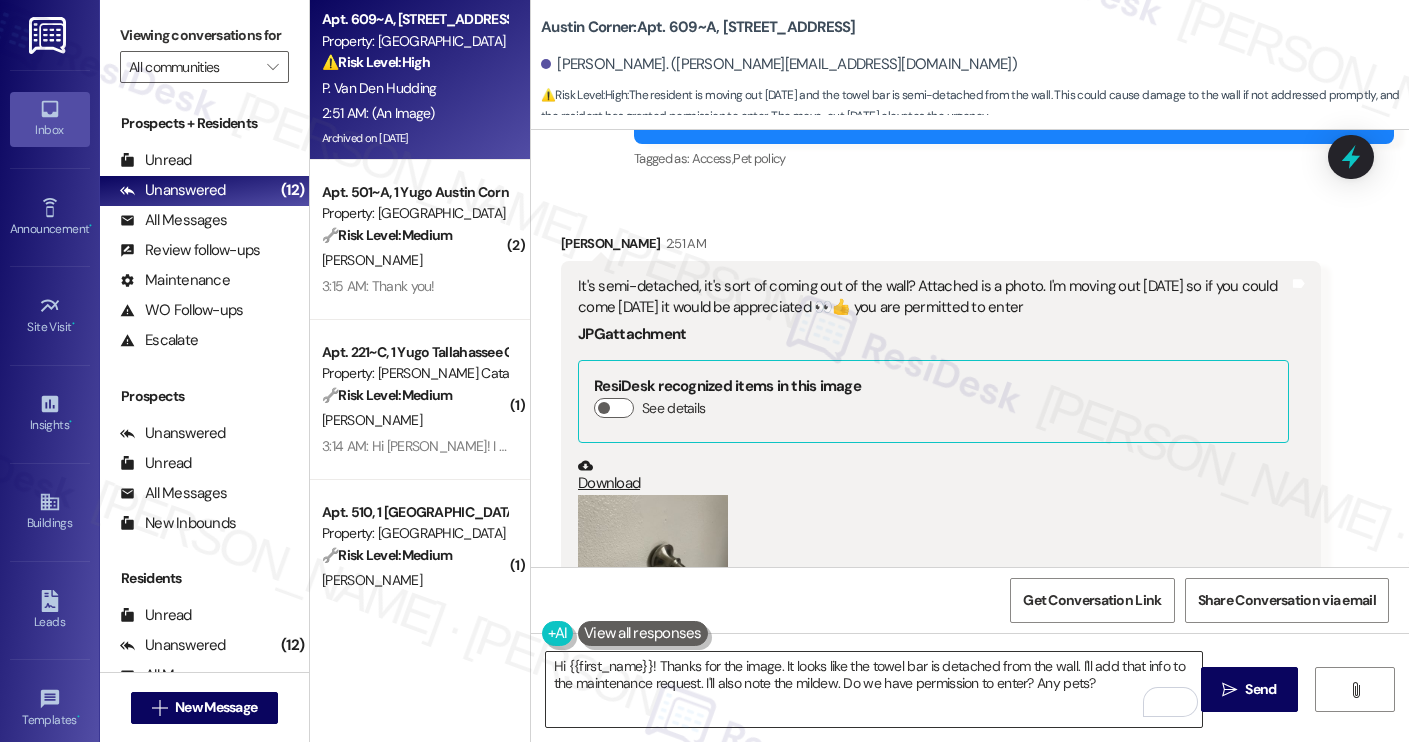 click on "Hi {{first_name}}! Thanks for the image. It looks like the towel bar is detached from the wall. I'll add that info to the maintenance request. I'll also note the mildew. Do we have permission to enter? Any pets?" at bounding box center [874, 689] 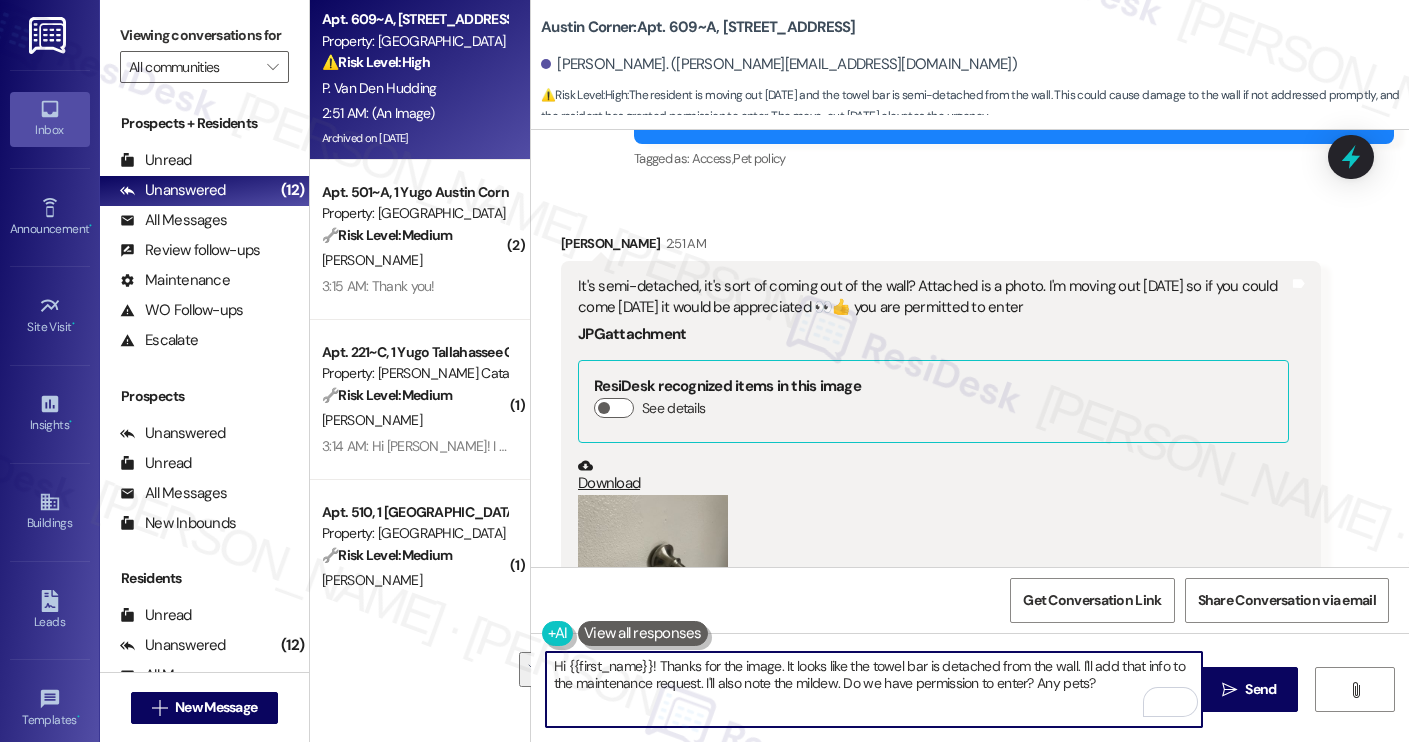 paste on "Thanks for confirming permission to enter! I’ve submitted both work orders and reported them to the site team. Just a quick reminder that work orders are completed in the order they’re received, so if your requests aren’t considered emergencies, the team will reach out once they’re next in line. While I can’t guarantee they’ll be able to stop by tomorrow, I’ve passed your note along to the site team. If you need anything else, feel free to reach out!" 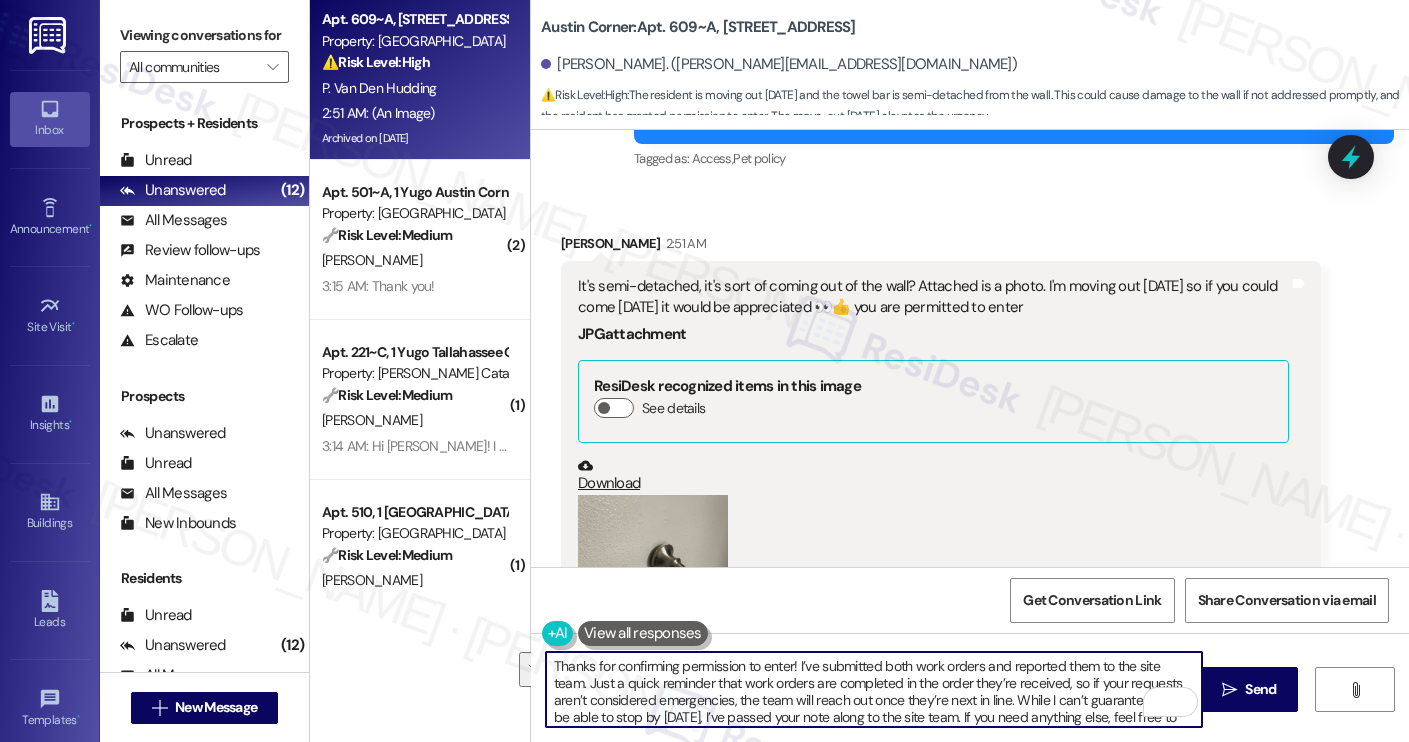 scroll, scrollTop: 17, scrollLeft: 0, axis: vertical 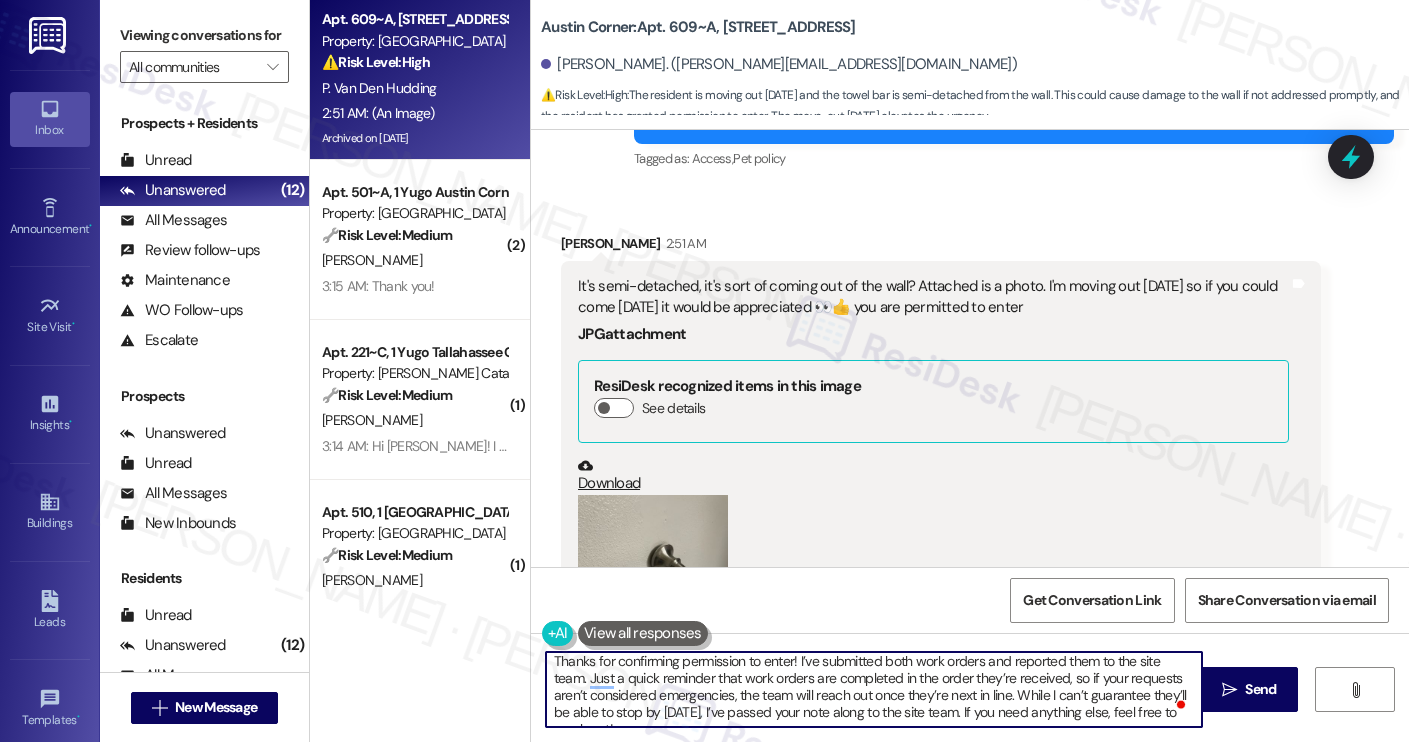 type on "Thanks for confirming permission to enter! I’ve submitted both work orders and reported them to the site team. Just a quick reminder that work orders are completed in the order they’re received, so if your requests aren’t considered emergencies, the team will reach out once they’re next in line. While I can’t guarantee they’ll be able to stop by tomorrow, I’ve passed your note along to the site team. If you need anything else, feel free to reach out!" 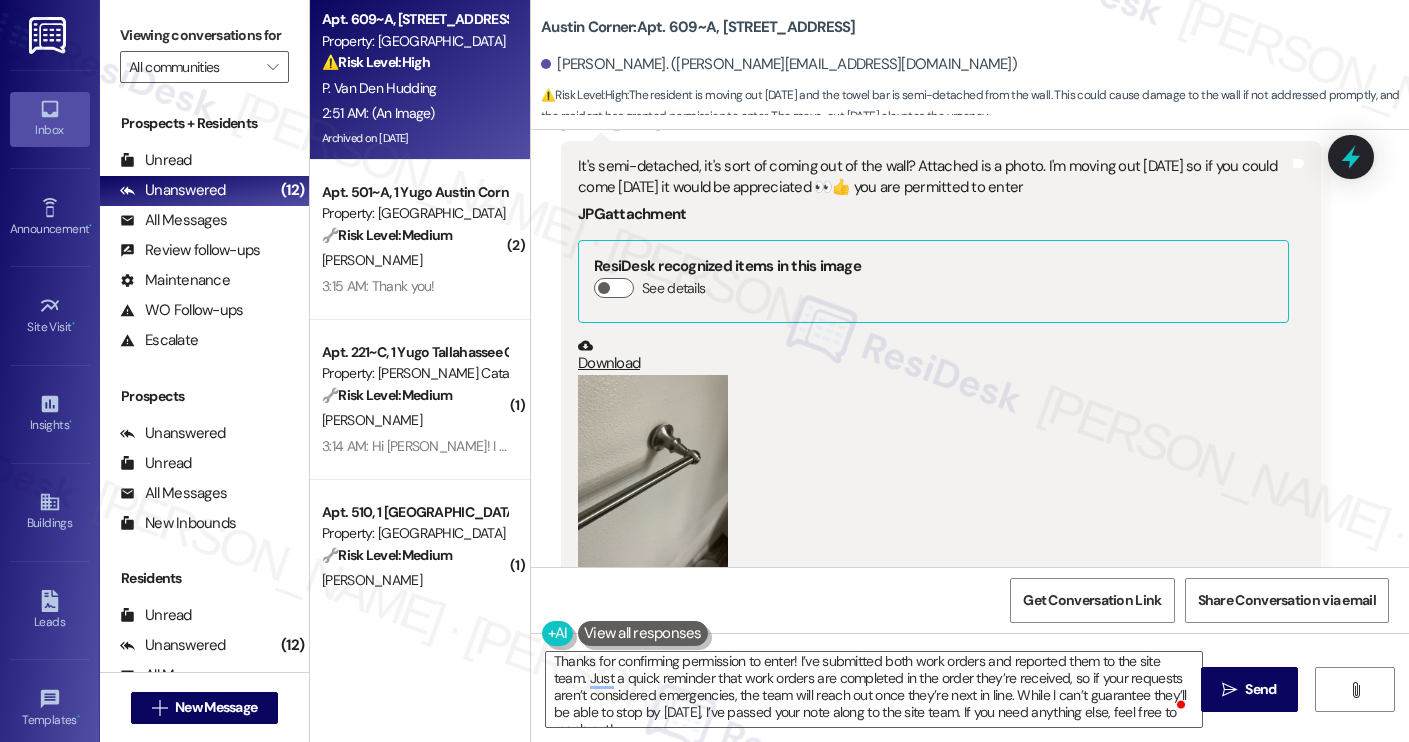 scroll, scrollTop: 10225, scrollLeft: 0, axis: vertical 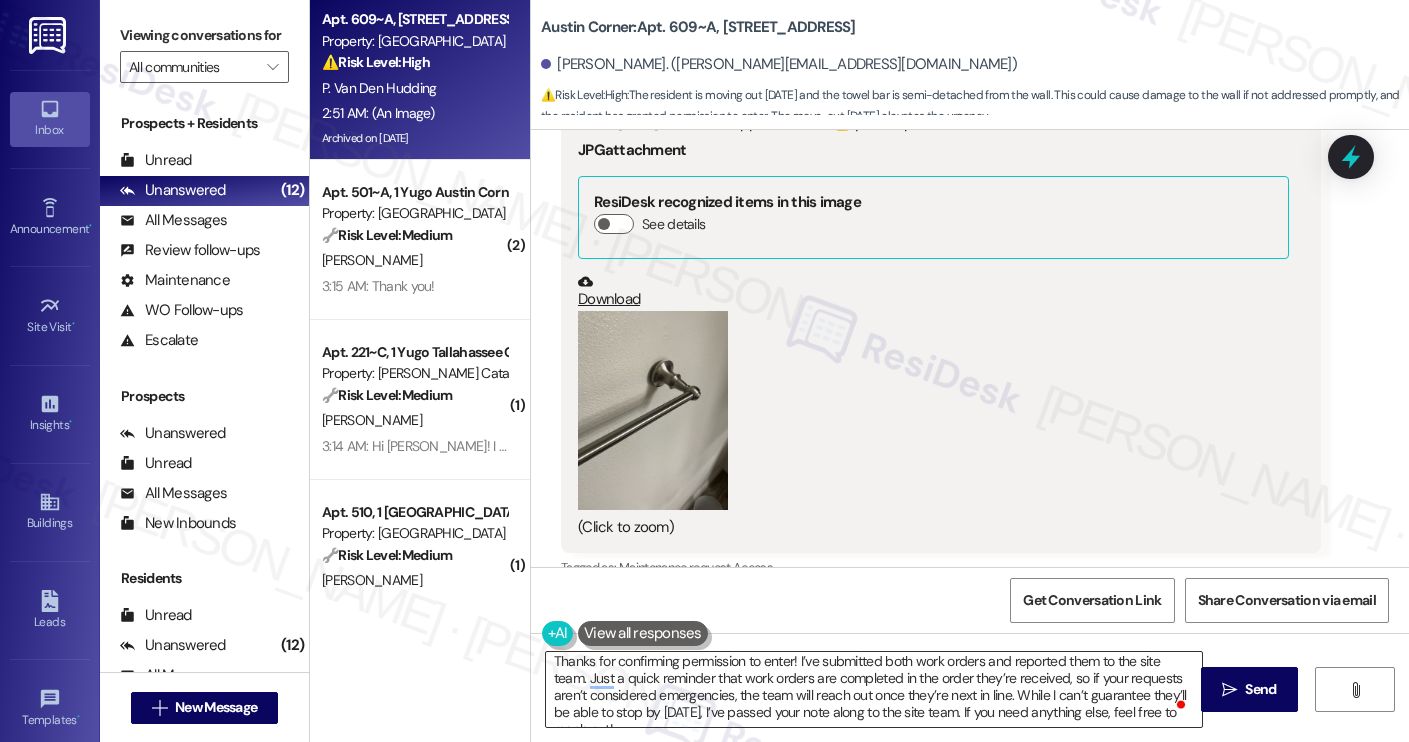 click on "Thanks for confirming permission to enter! I’ve submitted both work orders and reported them to the site team. Just a quick reminder that work orders are completed in the order they’re received, so if your requests aren’t considered emergencies, the team will reach out once they’re next in line. While I can’t guarantee they’ll be able to stop by tomorrow, I’ve passed your note along to the site team. If you need anything else, feel free to reach out!" at bounding box center [874, 689] 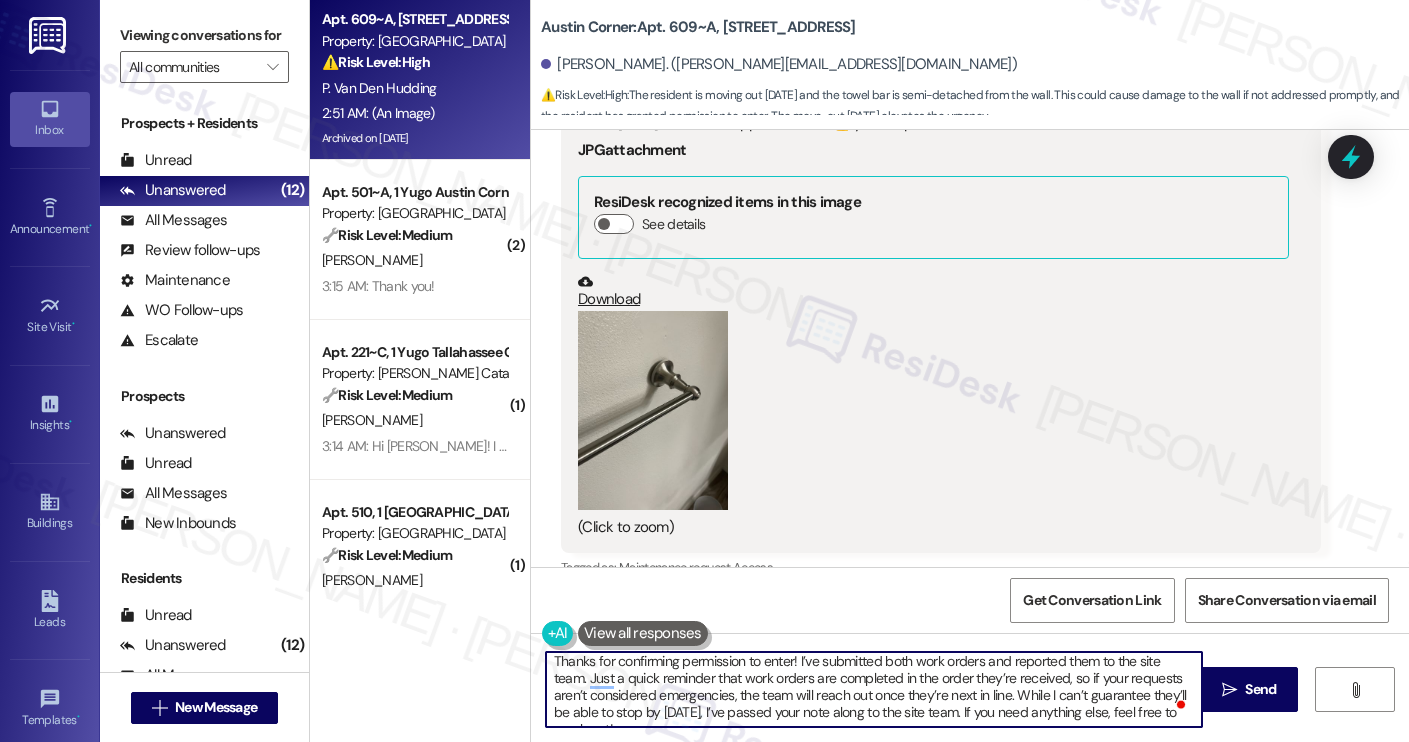 scroll, scrollTop: 17, scrollLeft: 0, axis: vertical 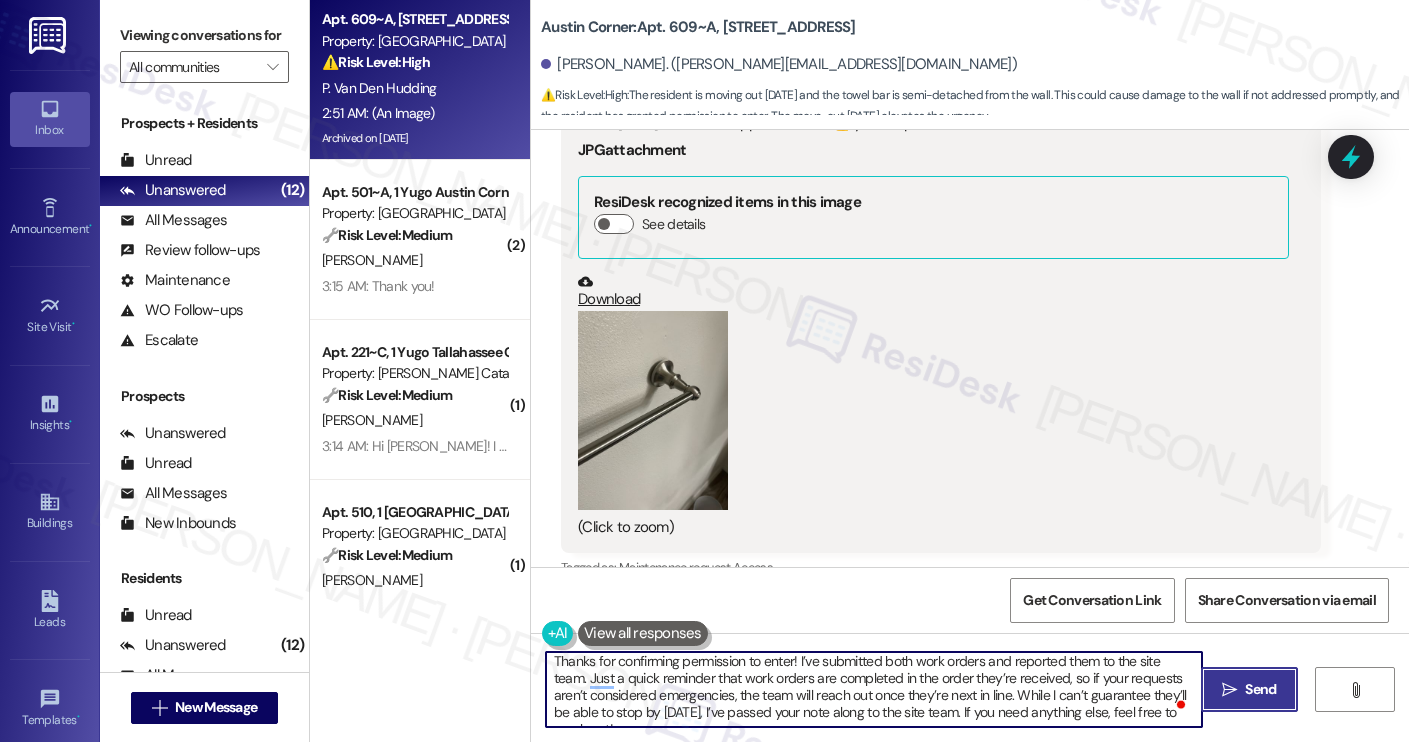 click on " Send" 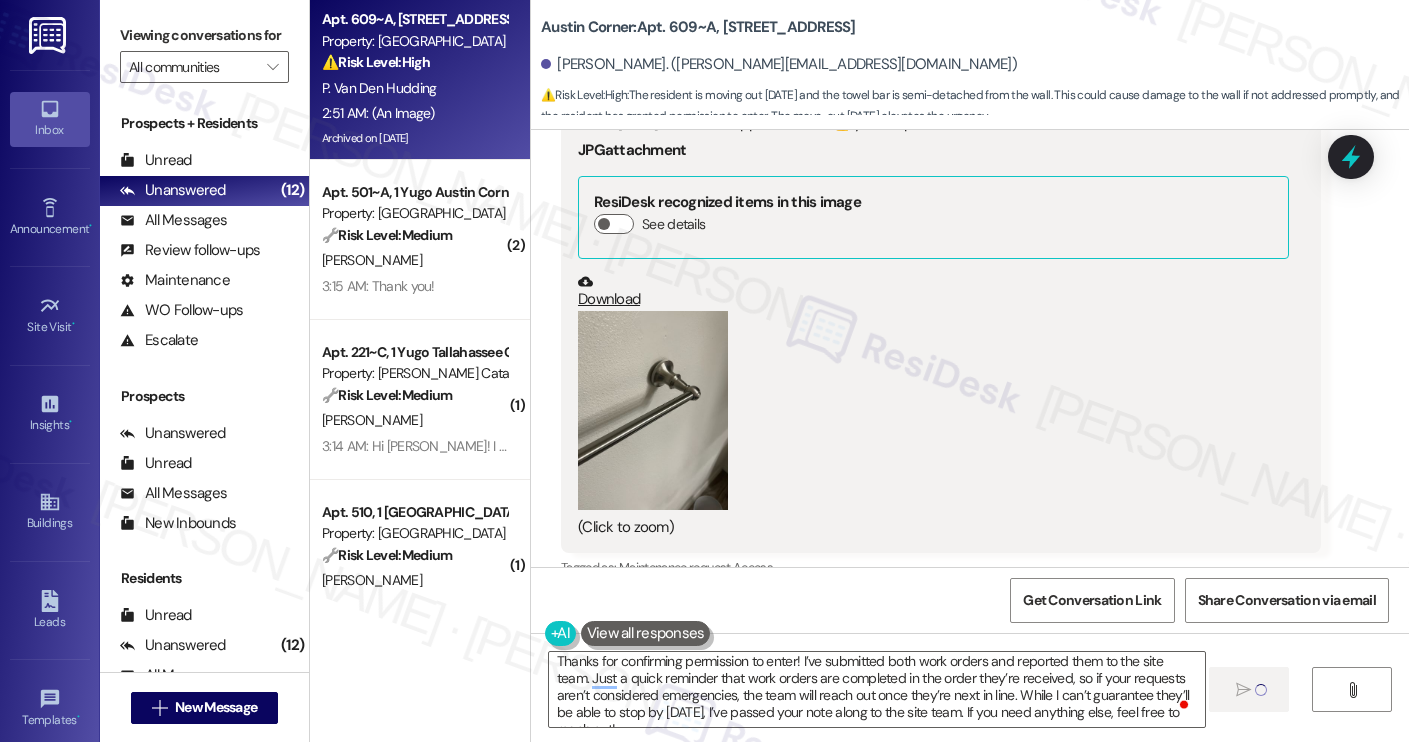 type 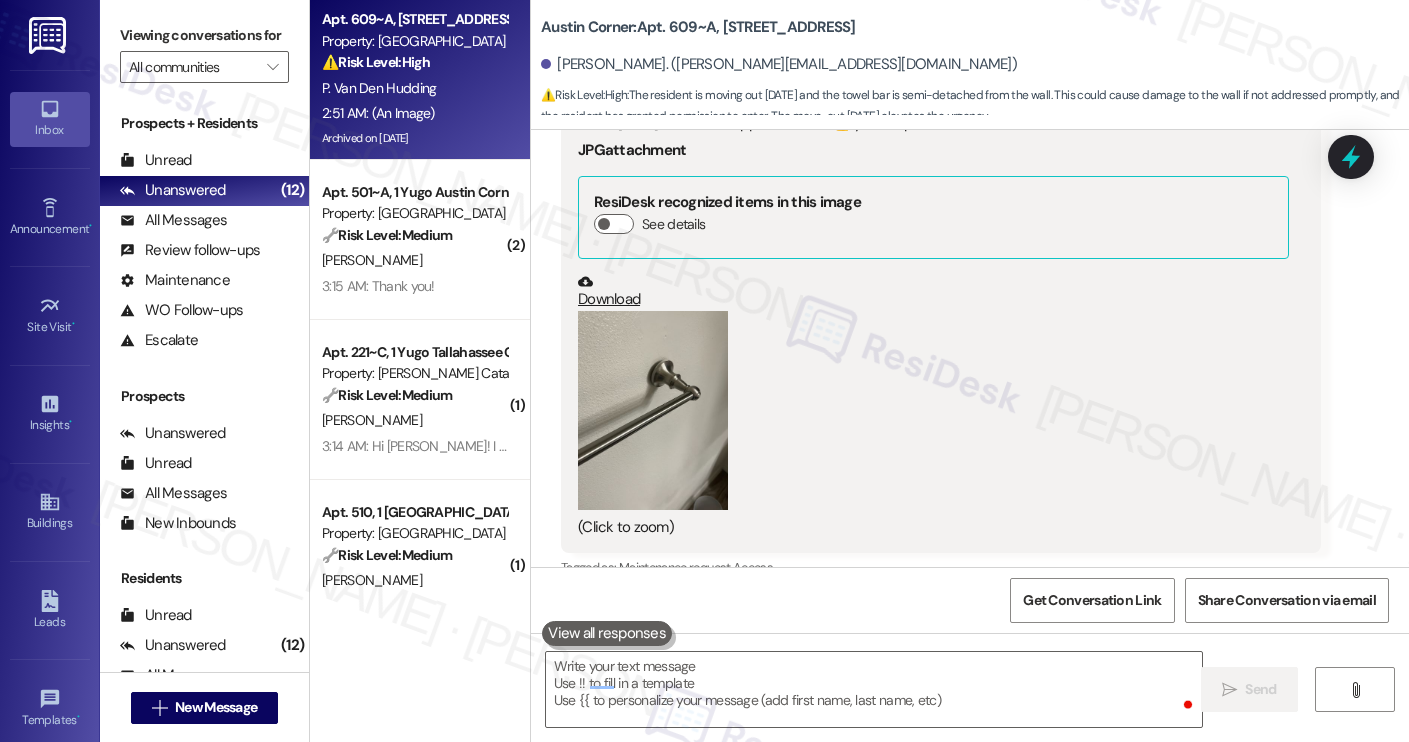 scroll, scrollTop: 0, scrollLeft: 0, axis: both 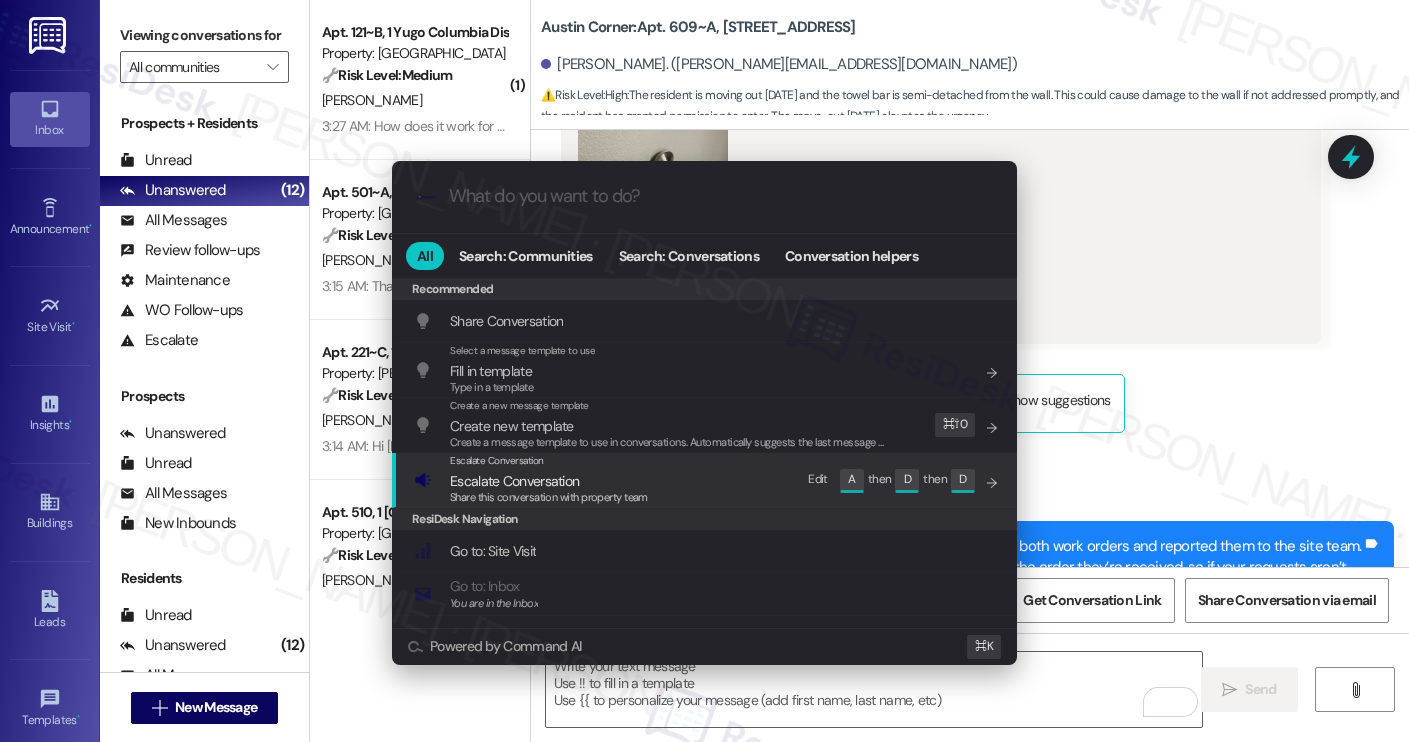 click on "Escalate Conversation Escalate Conversation Share this conversation with property team Edit A then D then D" 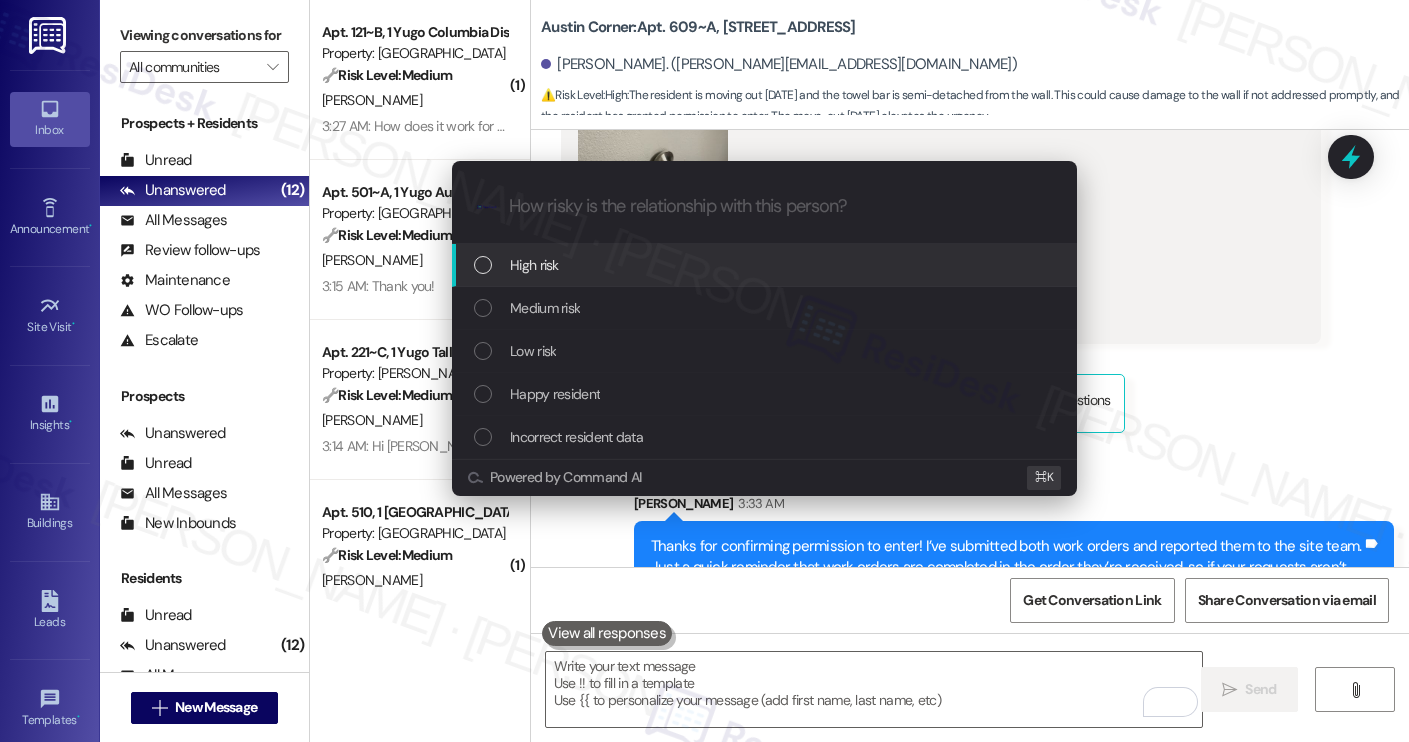 click on "High risk" 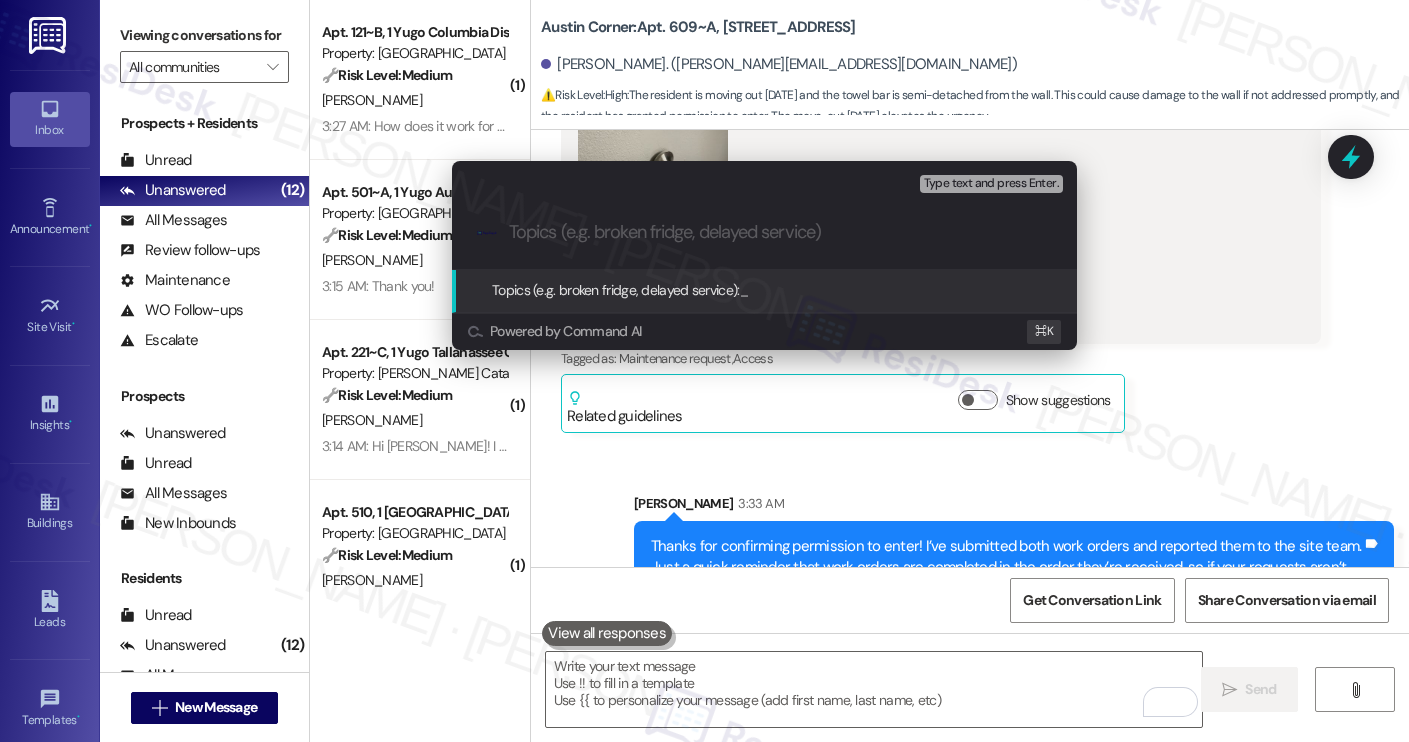 paste on "Work order filed by ResiDesk #15546333 | Moisture Concern Near Bathtub & #15546337 | Loose Towel Bar" 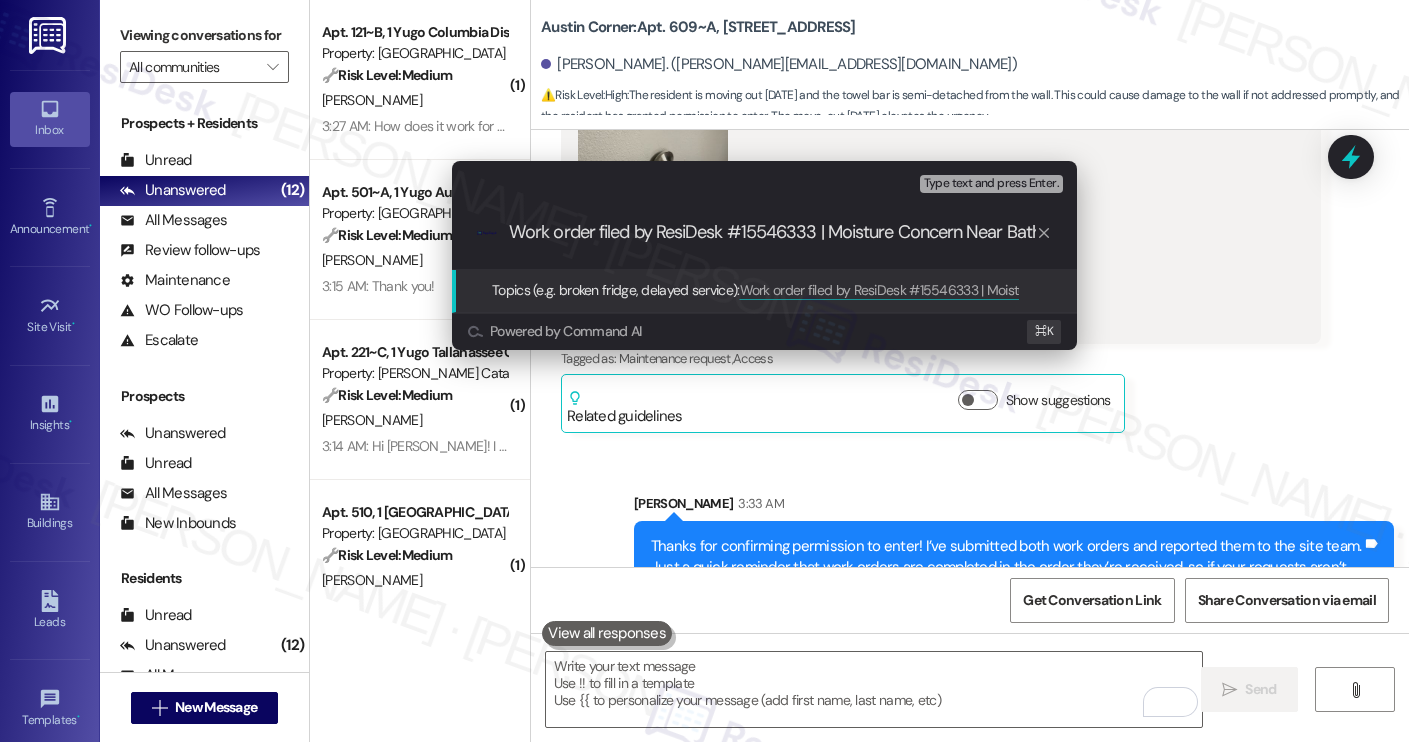 scroll 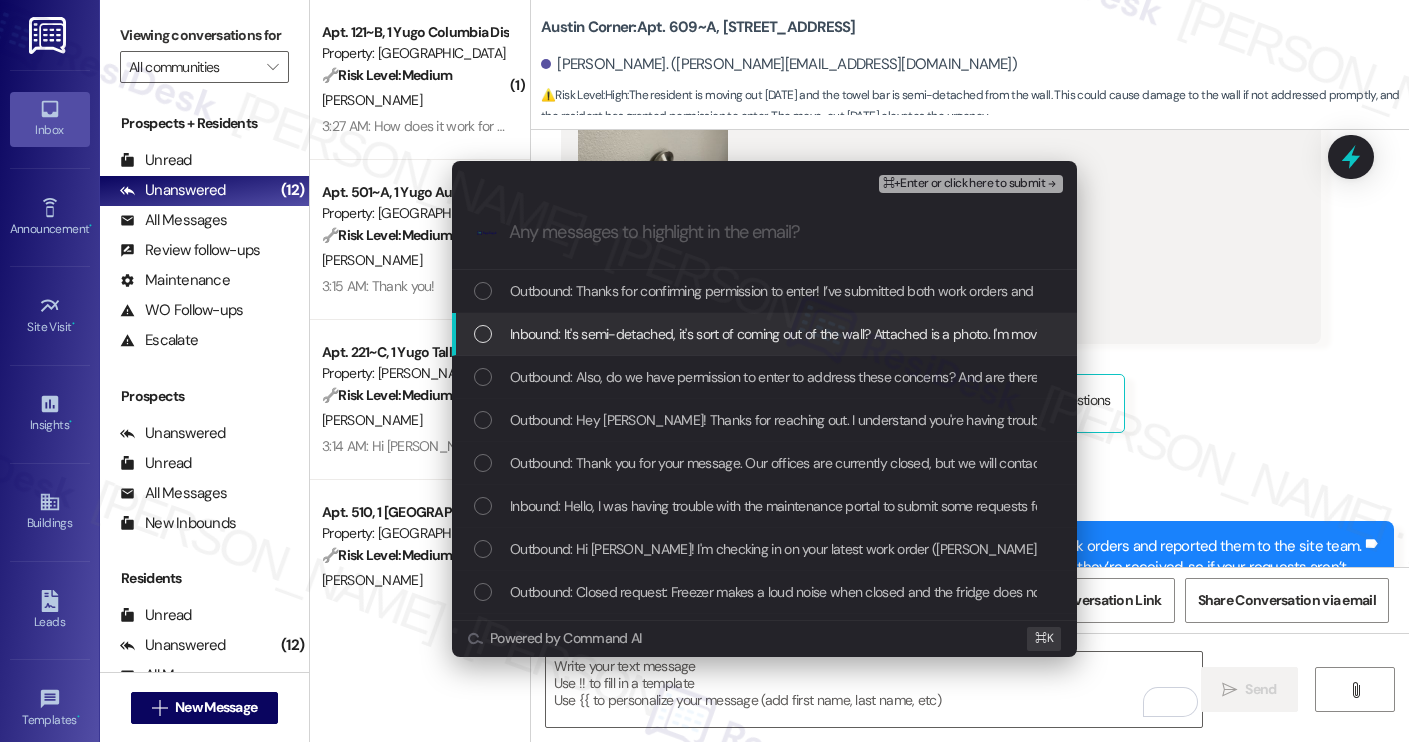 click on "Inbound: It's semi-detached, it's sort of coming out of the wall? Attached is a photo. I'm moving out today so if you could come tomorrow it would be appreciated 👀👍 you are permitted to enter" 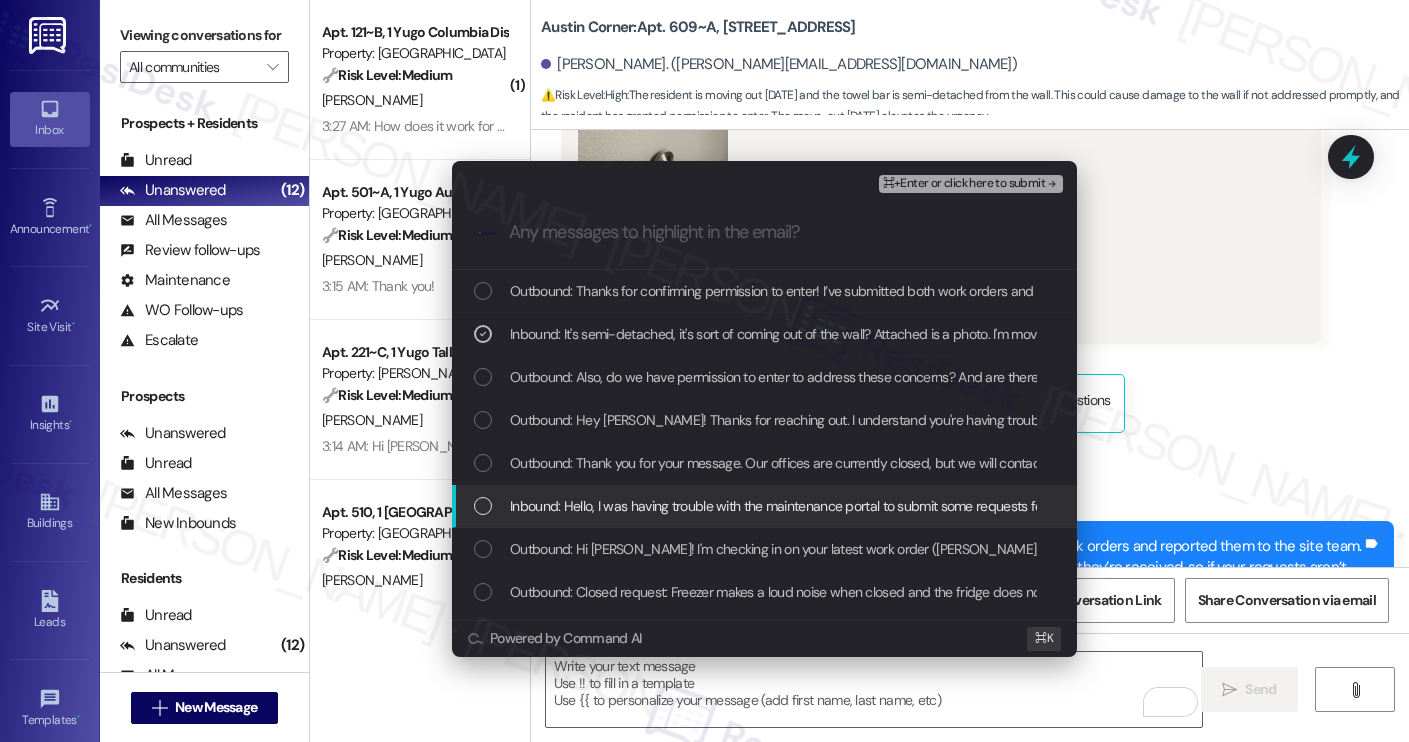 click on "Inbound: Hello, I was having trouble with the maintenance portal to submit some requests for the bathroom. We saw some mildew near the bathtub that would need to be regrouted, and the towel bar is messed up again. If these requests could please be entered, it would be greatly appreciated. Thank you." 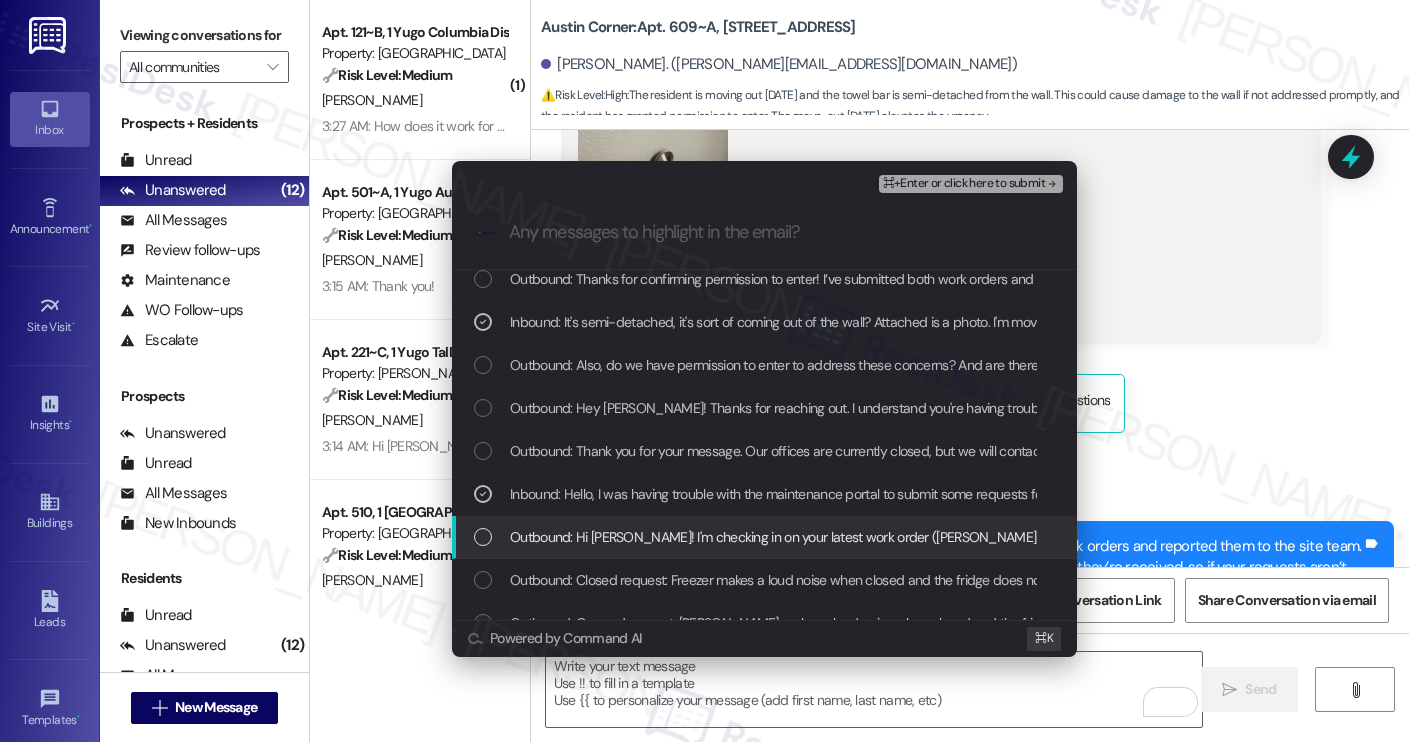 scroll, scrollTop: 0, scrollLeft: 0, axis: both 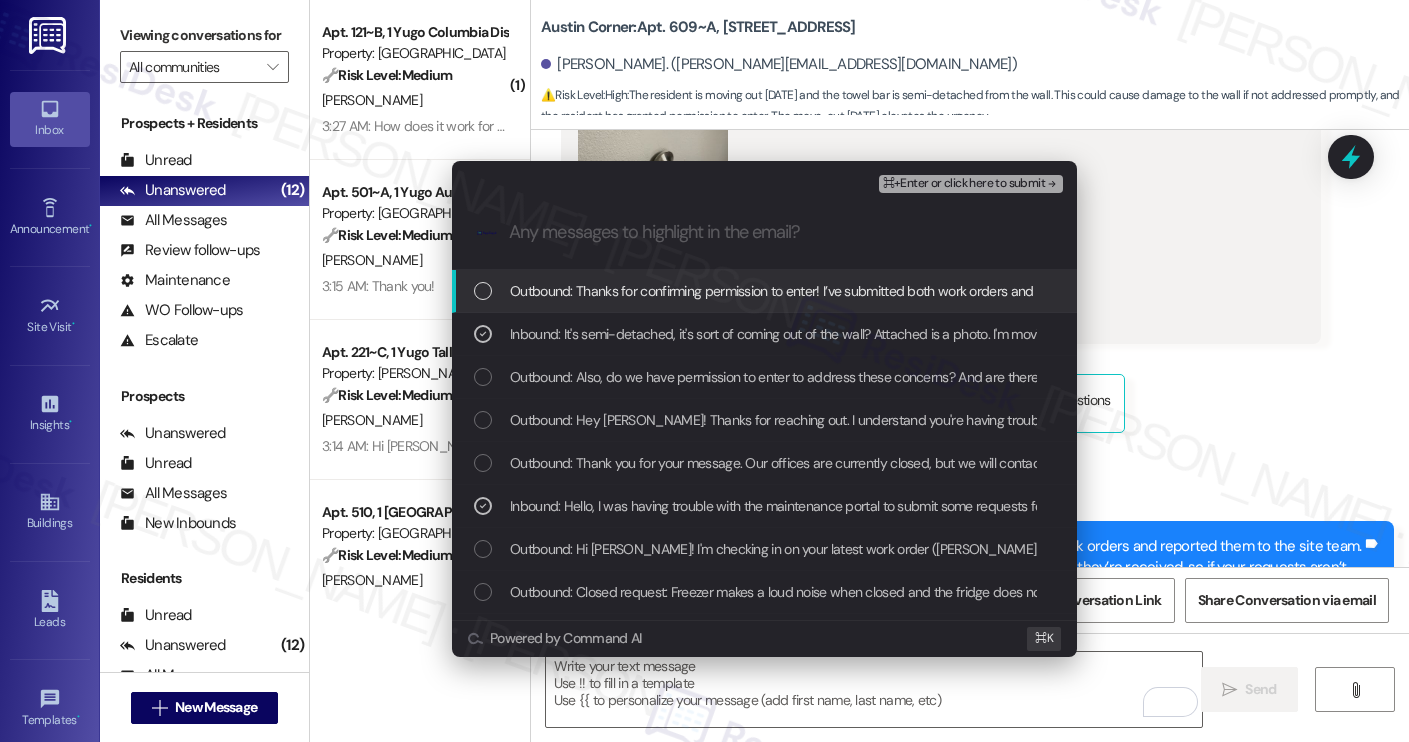click on "⌘+Enter or click here to submit" 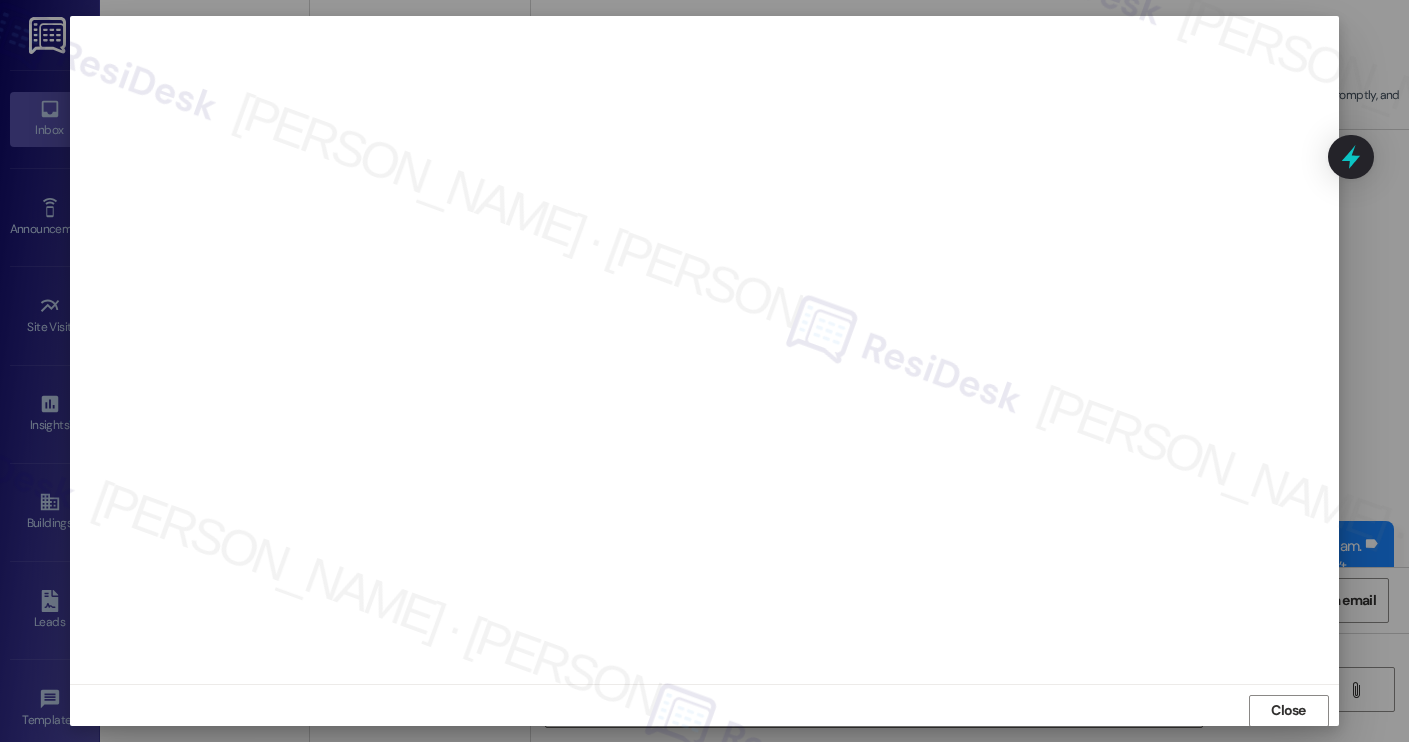 scroll, scrollTop: 1, scrollLeft: 0, axis: vertical 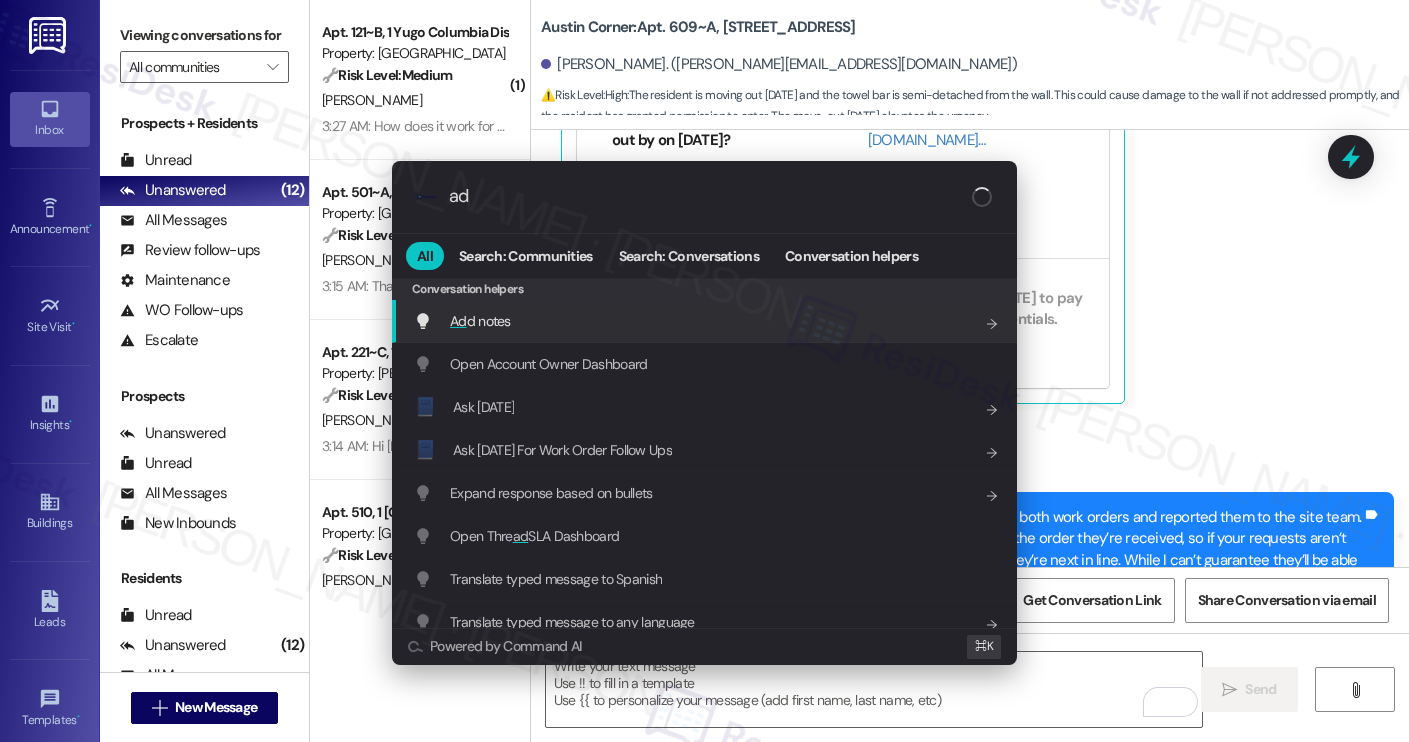 type on "add" 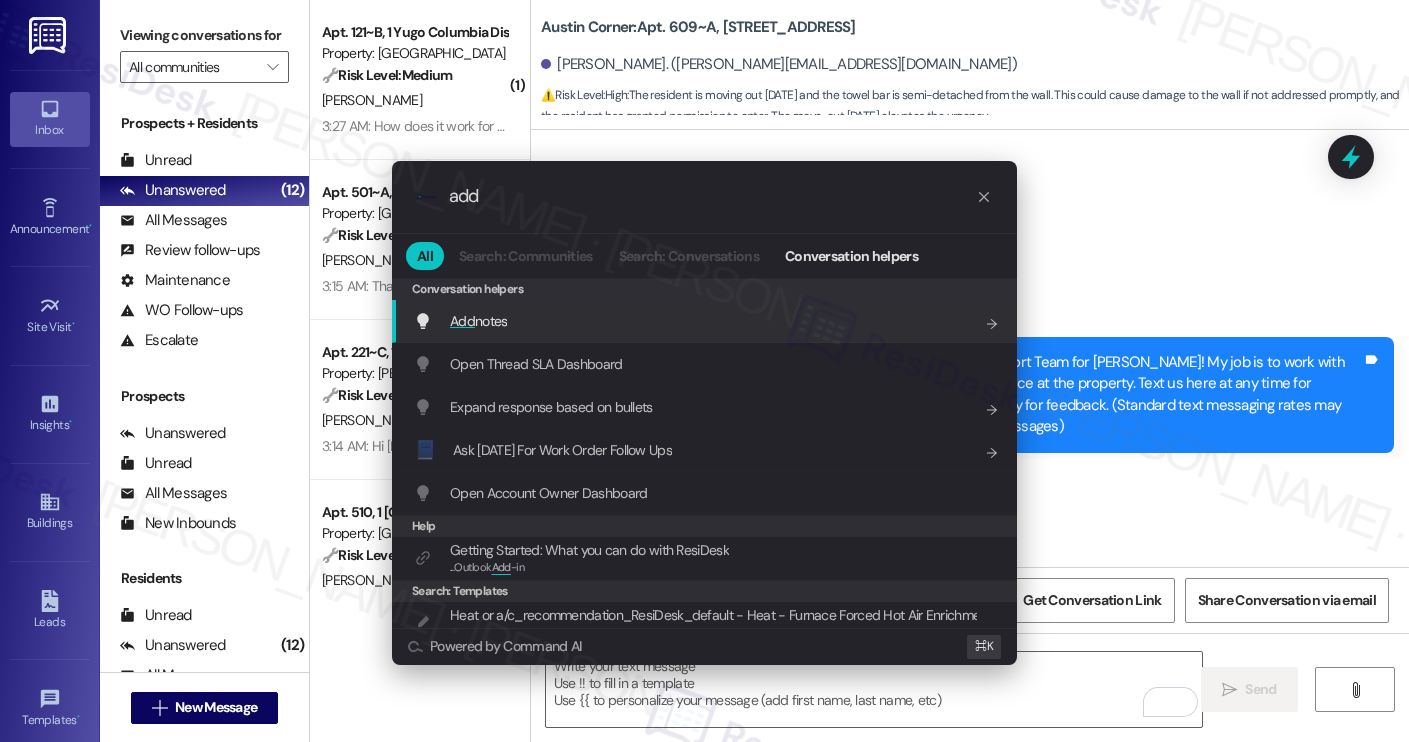 click on "Add  notes Add shortcut" at bounding box center (706, 321) 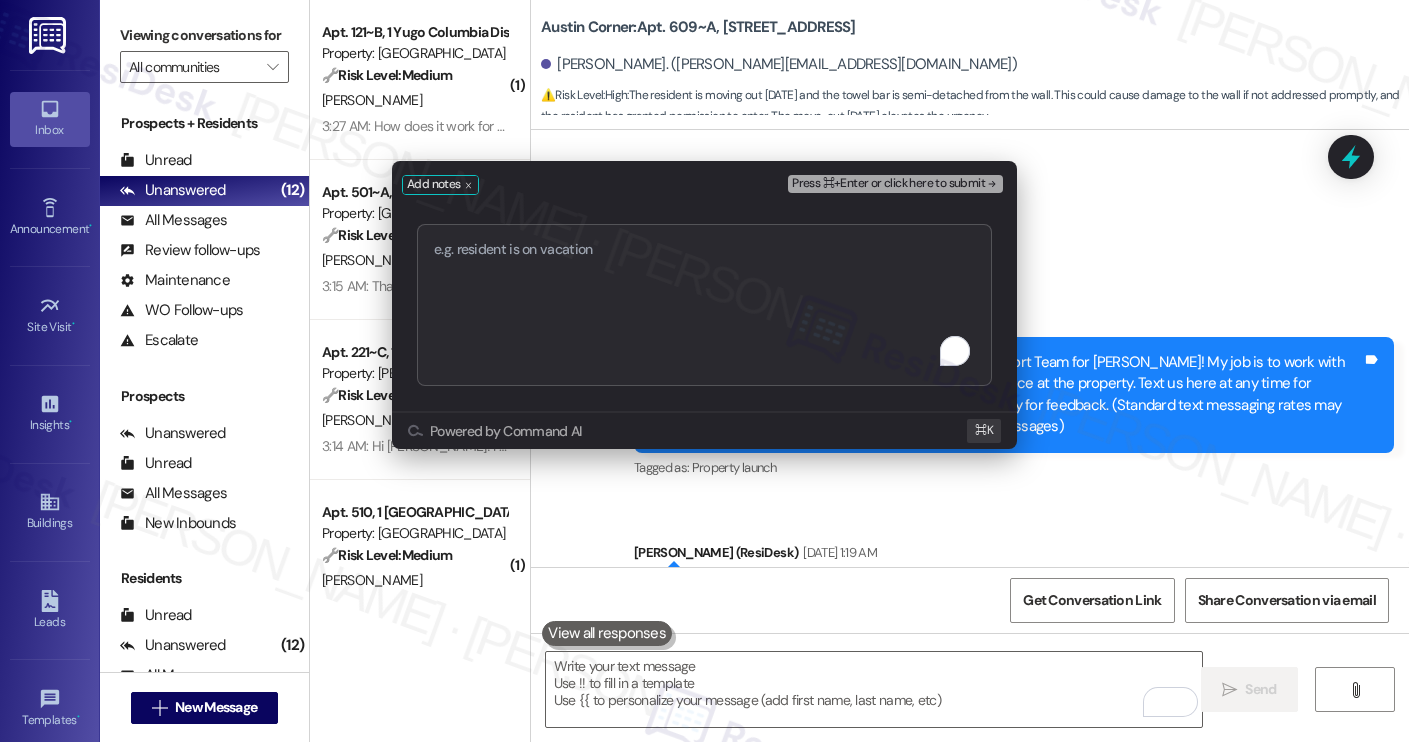 scroll, scrollTop: 0, scrollLeft: 0, axis: both 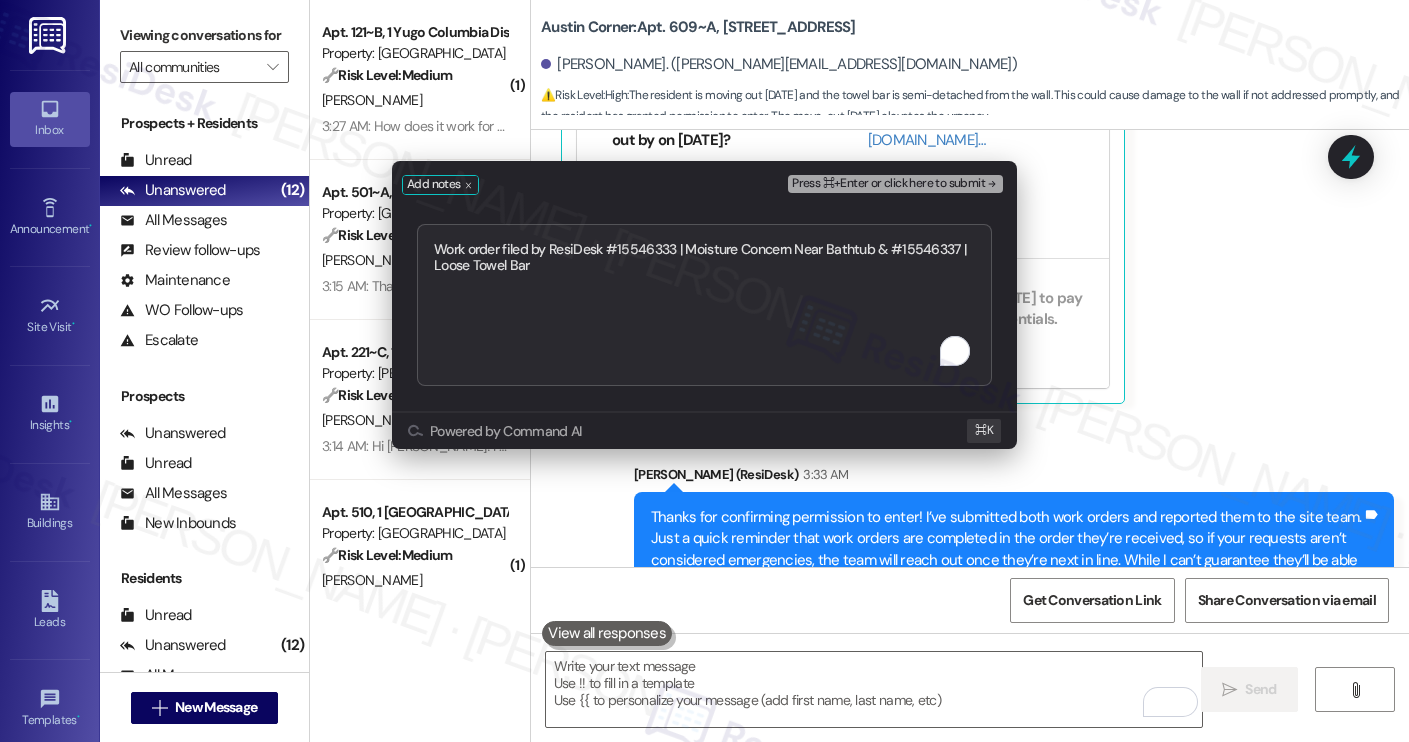 click on "Press ⌘+Enter or click here to submit" at bounding box center [888, 184] 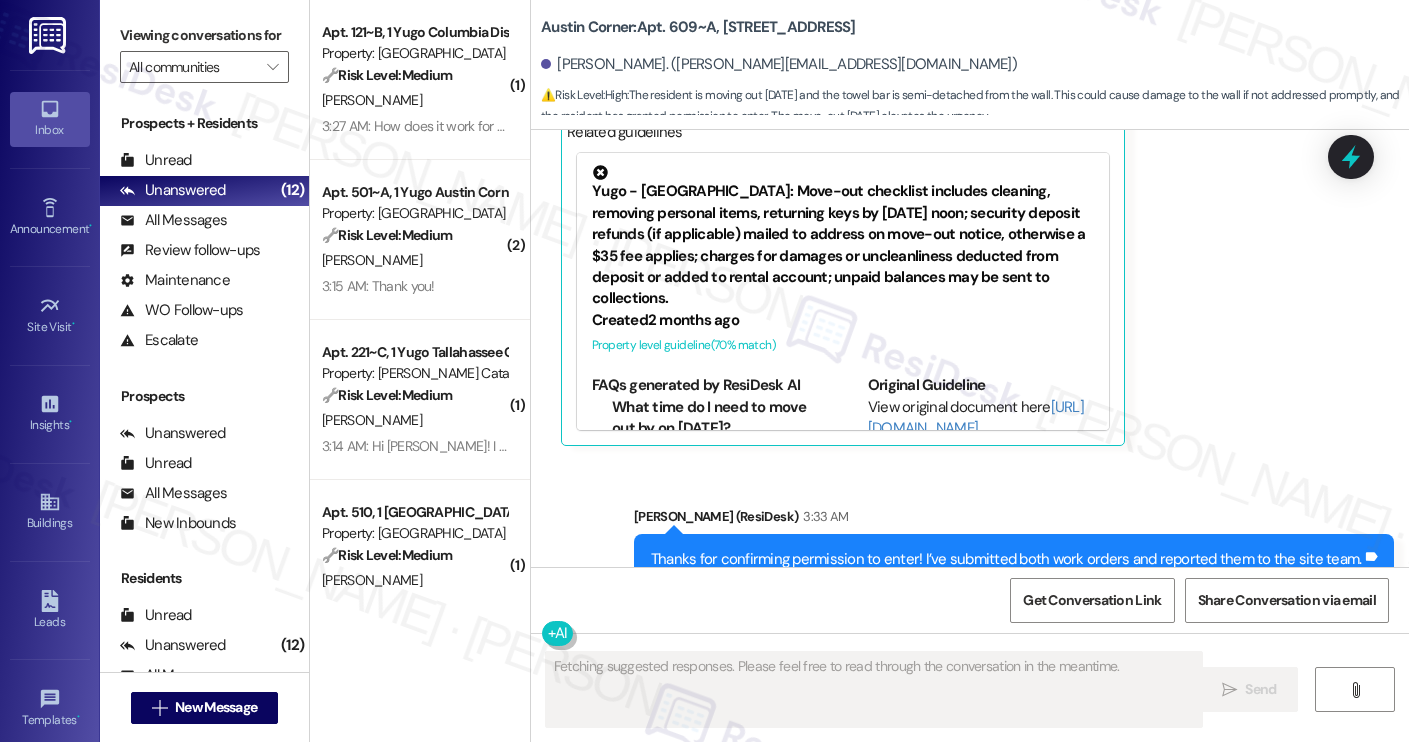 scroll, scrollTop: 11219, scrollLeft: 0, axis: vertical 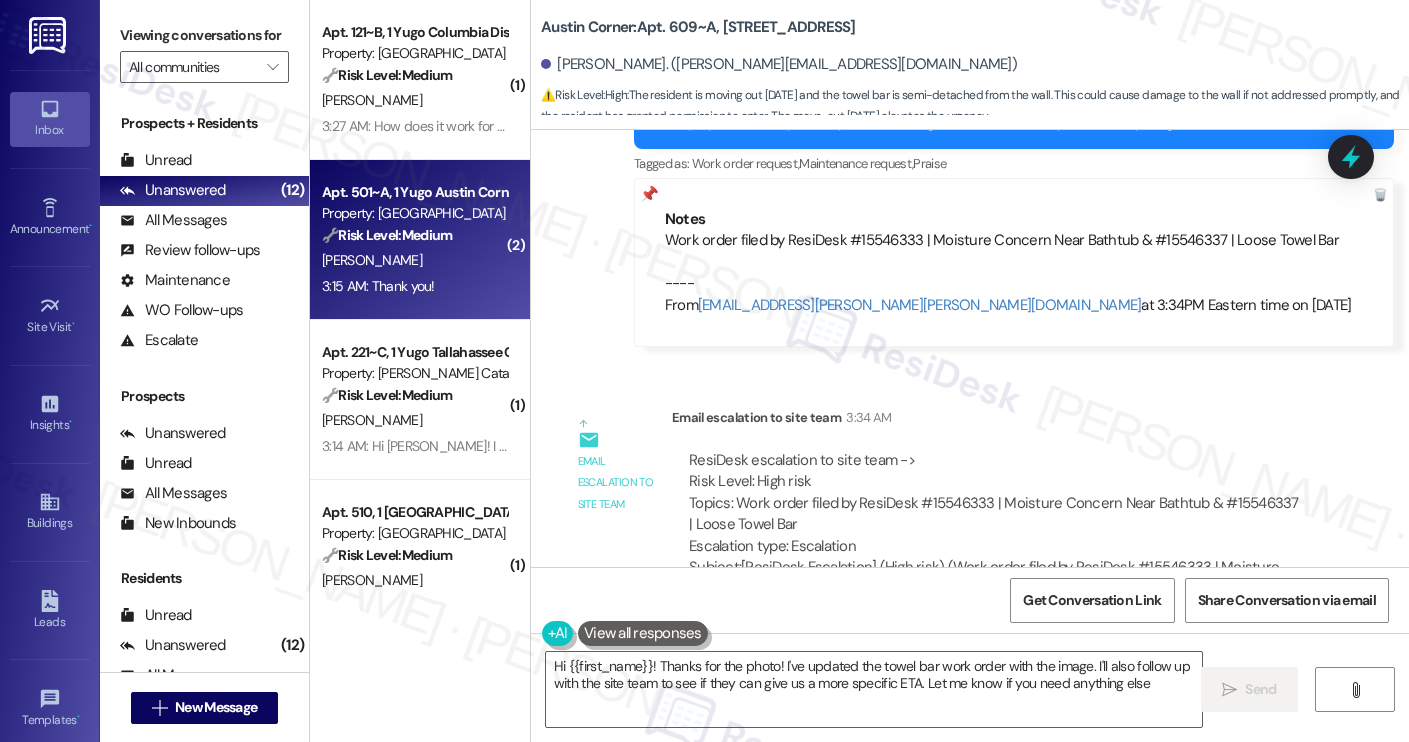 type on "Hi {{first_name}}! Thanks for the photo! I've updated the towel bar work order with the image. I'll also follow up with the site team to see if they can give us a more specific ETA. Let me know if you need anything else!" 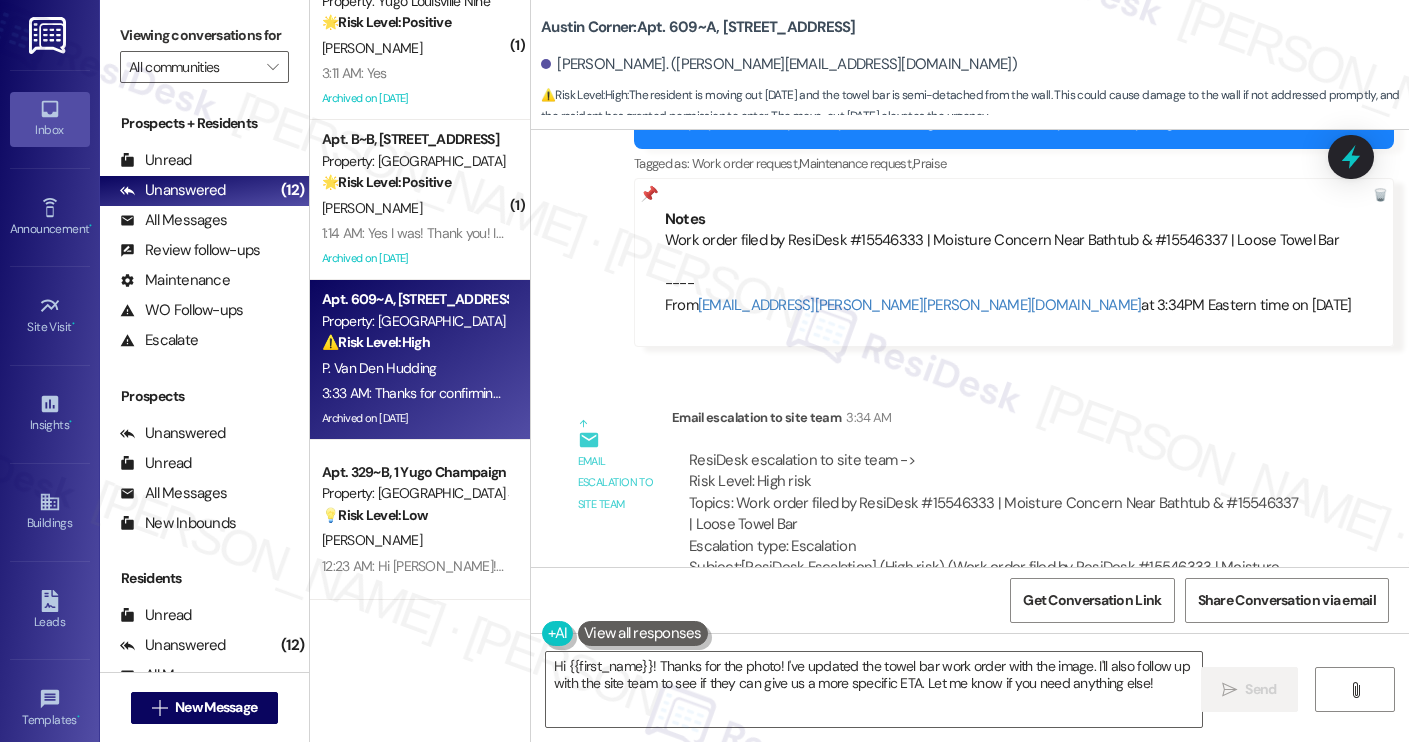 scroll, scrollTop: 3203, scrollLeft: 0, axis: vertical 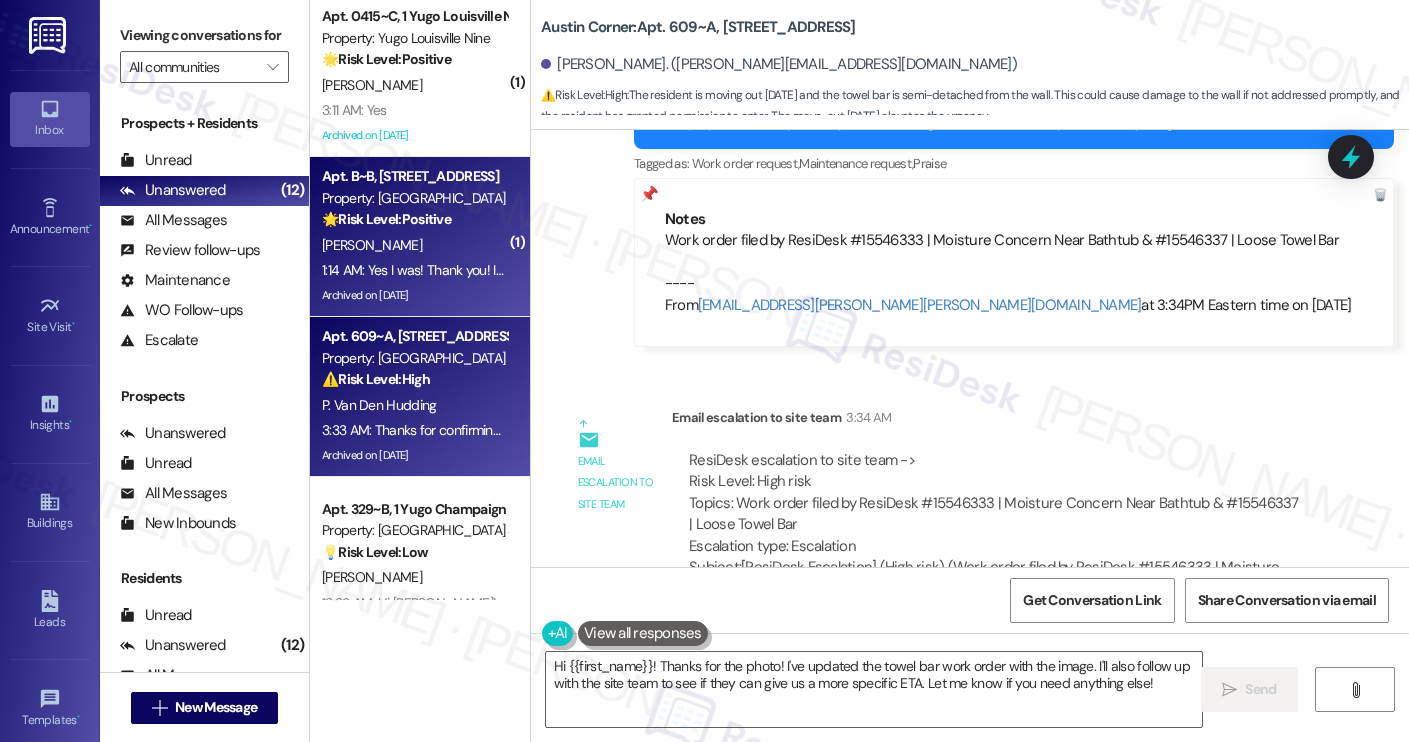 click on "Archived on [DATE]" at bounding box center (414, 295) 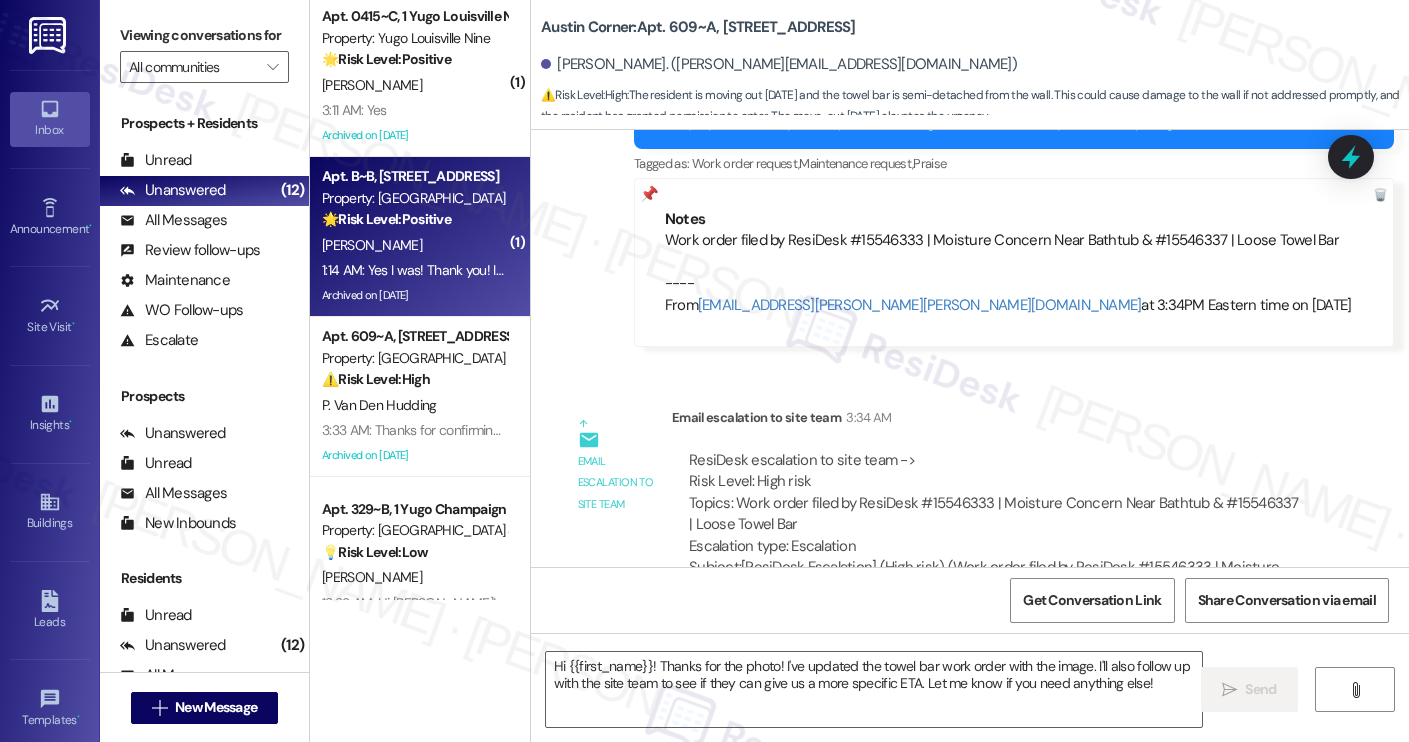 type on "Fetching suggested responses. Please feel free to read through the conversation in the meantime." 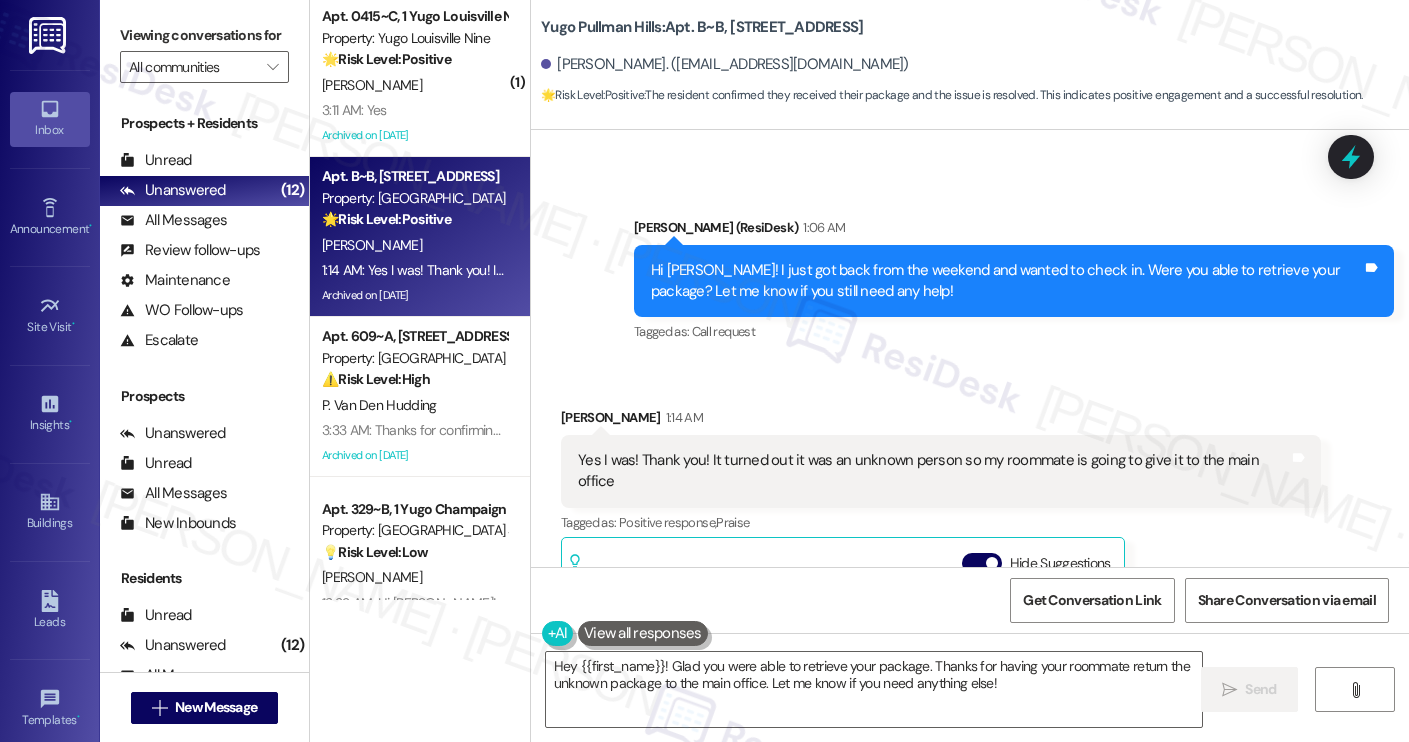 scroll, scrollTop: 16401, scrollLeft: 0, axis: vertical 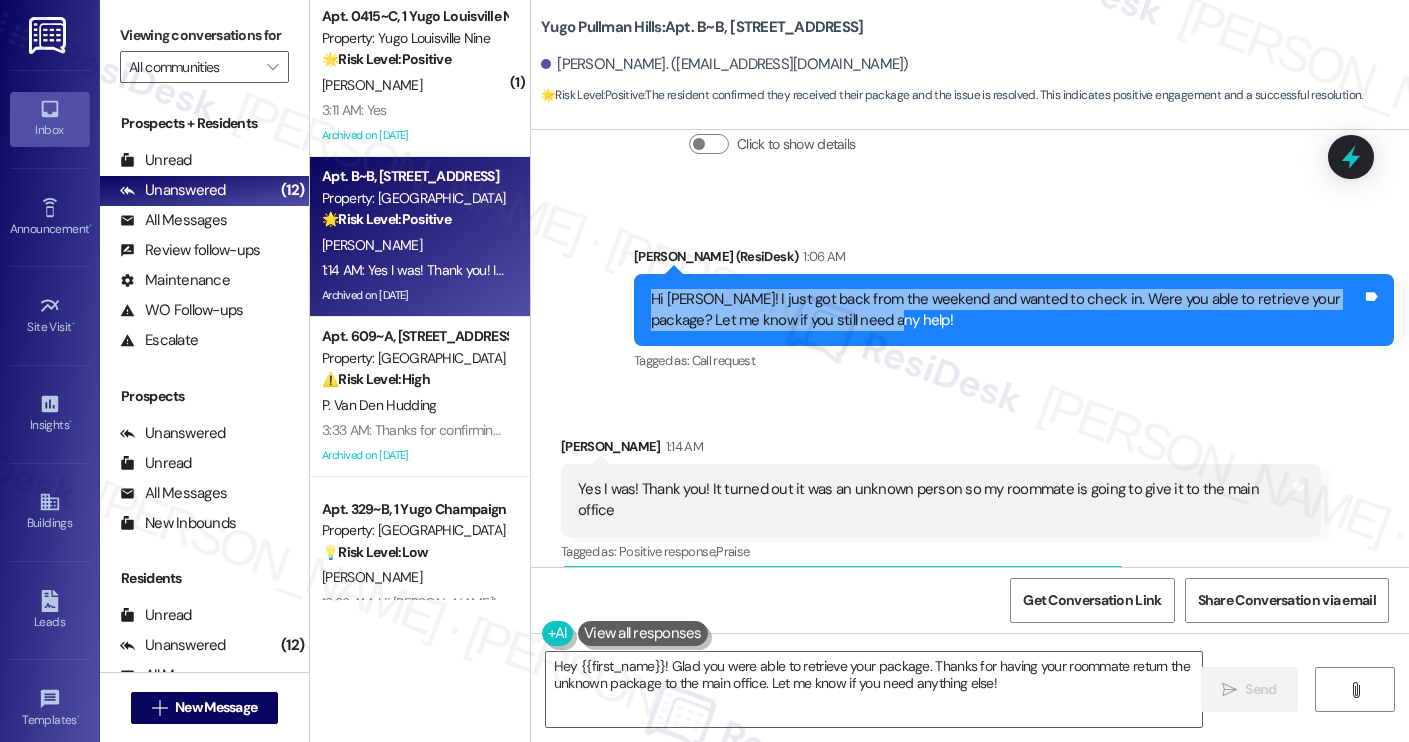 drag, startPoint x: 846, startPoint y: 240, endPoint x: 640, endPoint y: 217, distance: 207.28 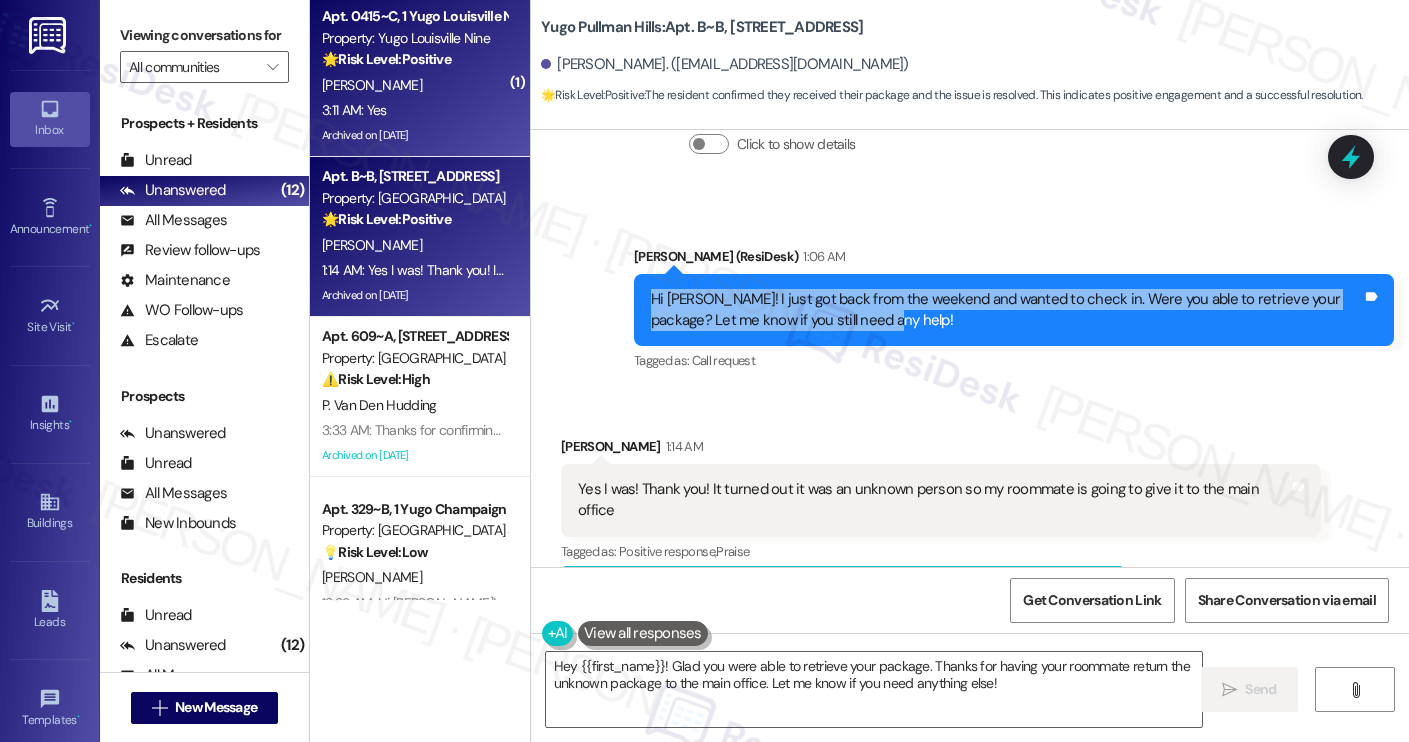 copy on "Hi [PERSON_NAME]! I just got back from the weekend and wanted to check in. Were you able to retrieve your package? Let me know if you still need any help!" 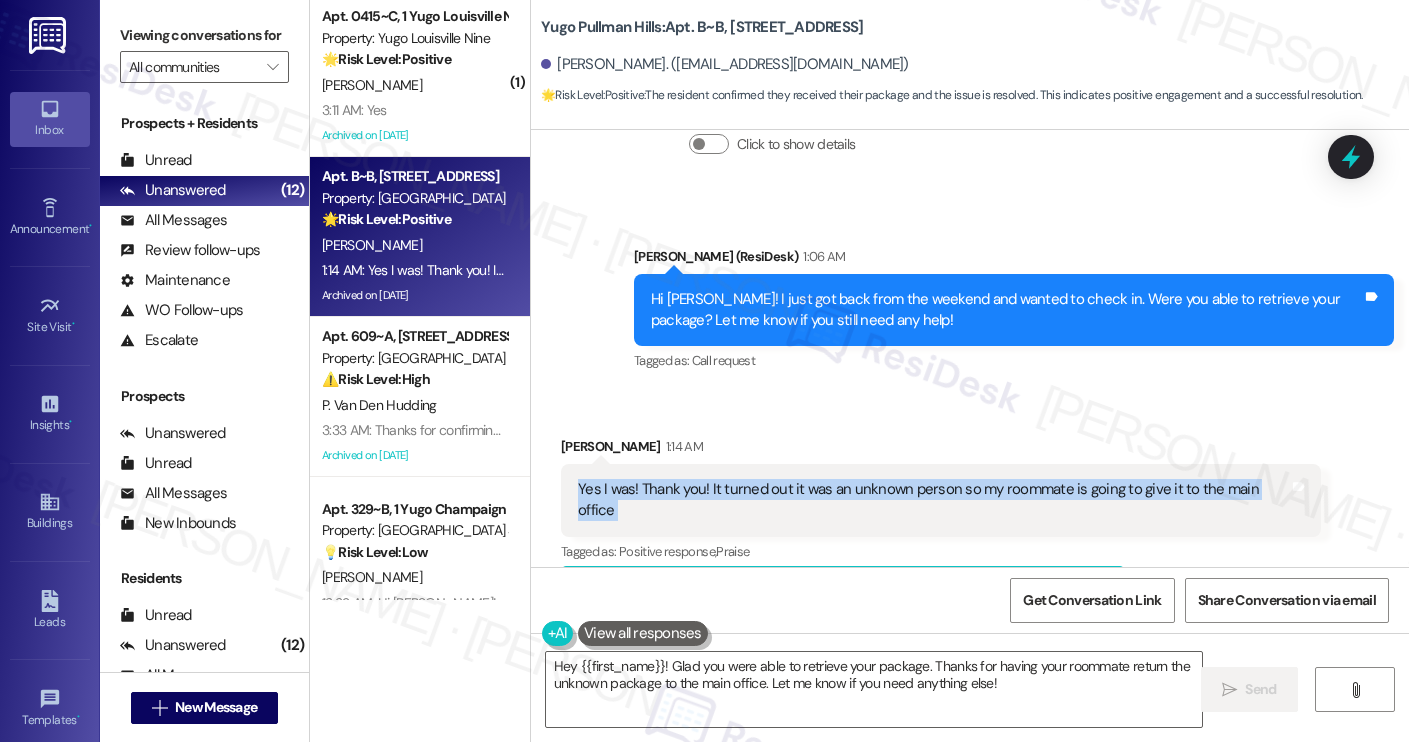 drag, startPoint x: 561, startPoint y: 405, endPoint x: 1313, endPoint y: 414, distance: 752.05383 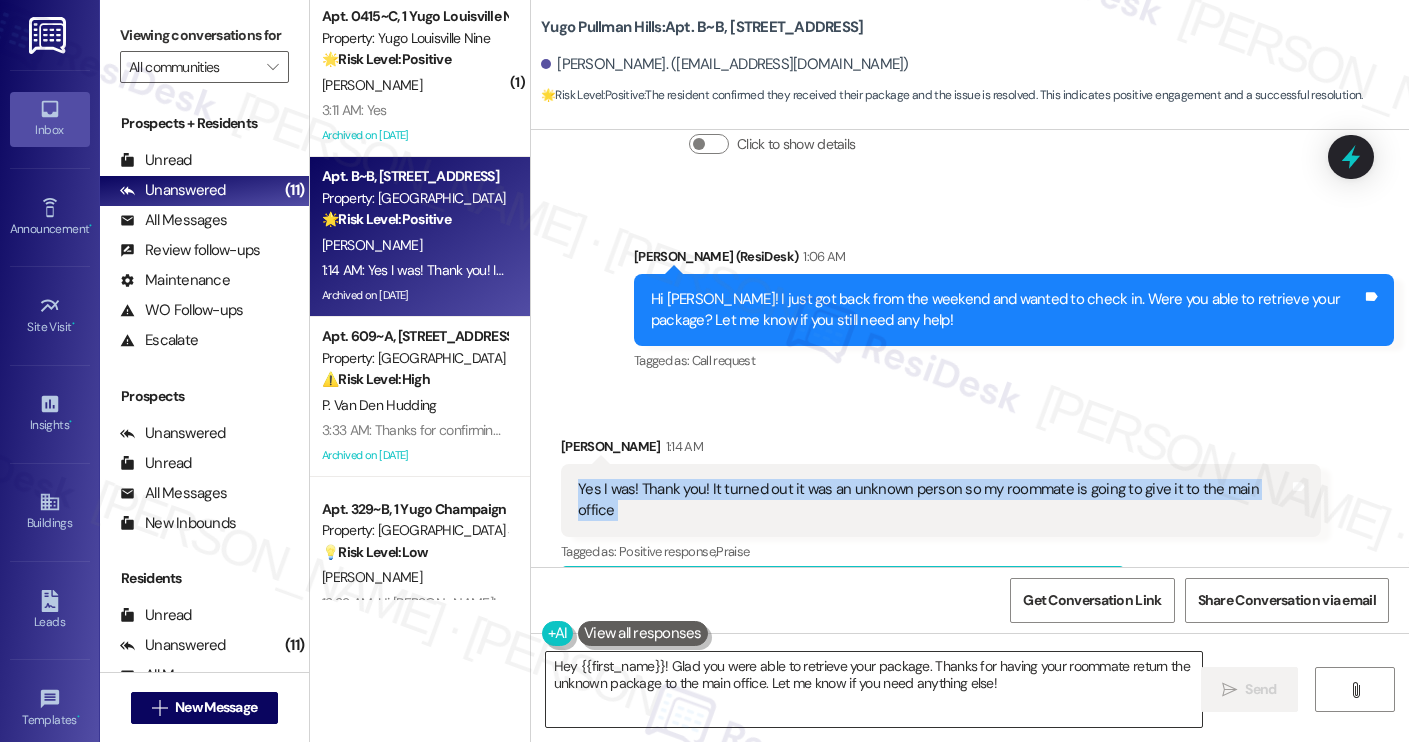 click on "Hey {{first_name}}! Glad you were able to retrieve your package. Thanks for having your roommate return the unknown package to the main office. Let me know if you need anything else!" at bounding box center [874, 689] 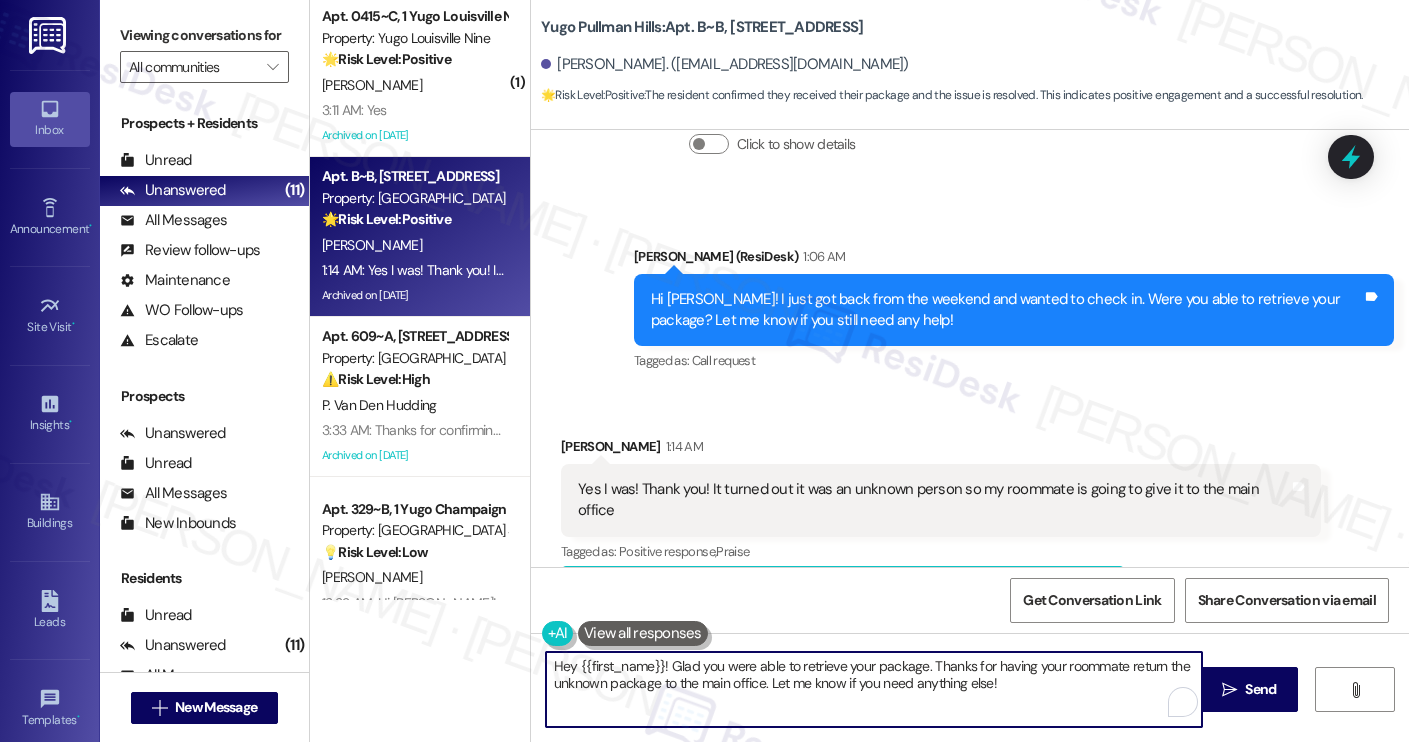 paste on "Got it, thanks for the update, [PERSON_NAME]! I’m glad you were able to track it down. Feel free to reach out if anything else comes up." 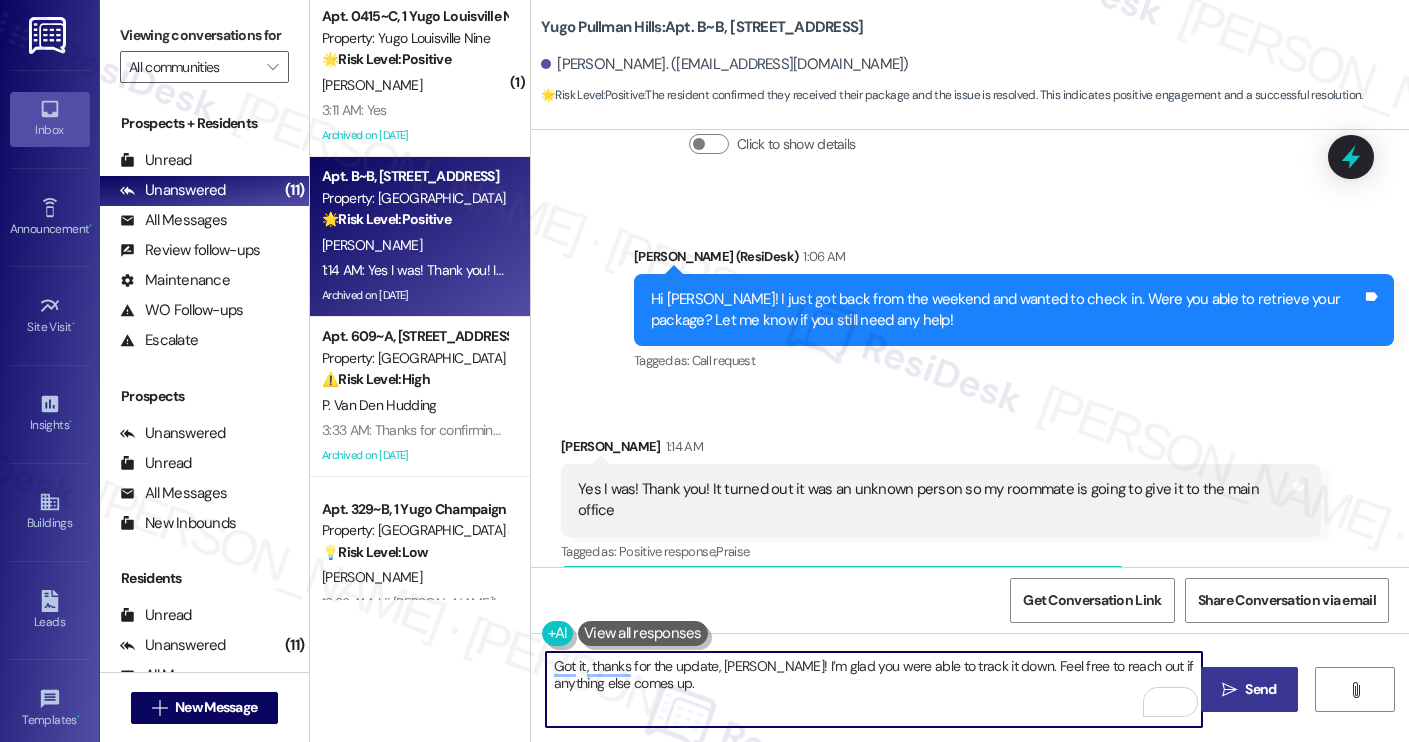 type on "Got it, thanks for the update, [PERSON_NAME]! I’m glad you were able to track it down. Feel free to reach out if anything else comes up." 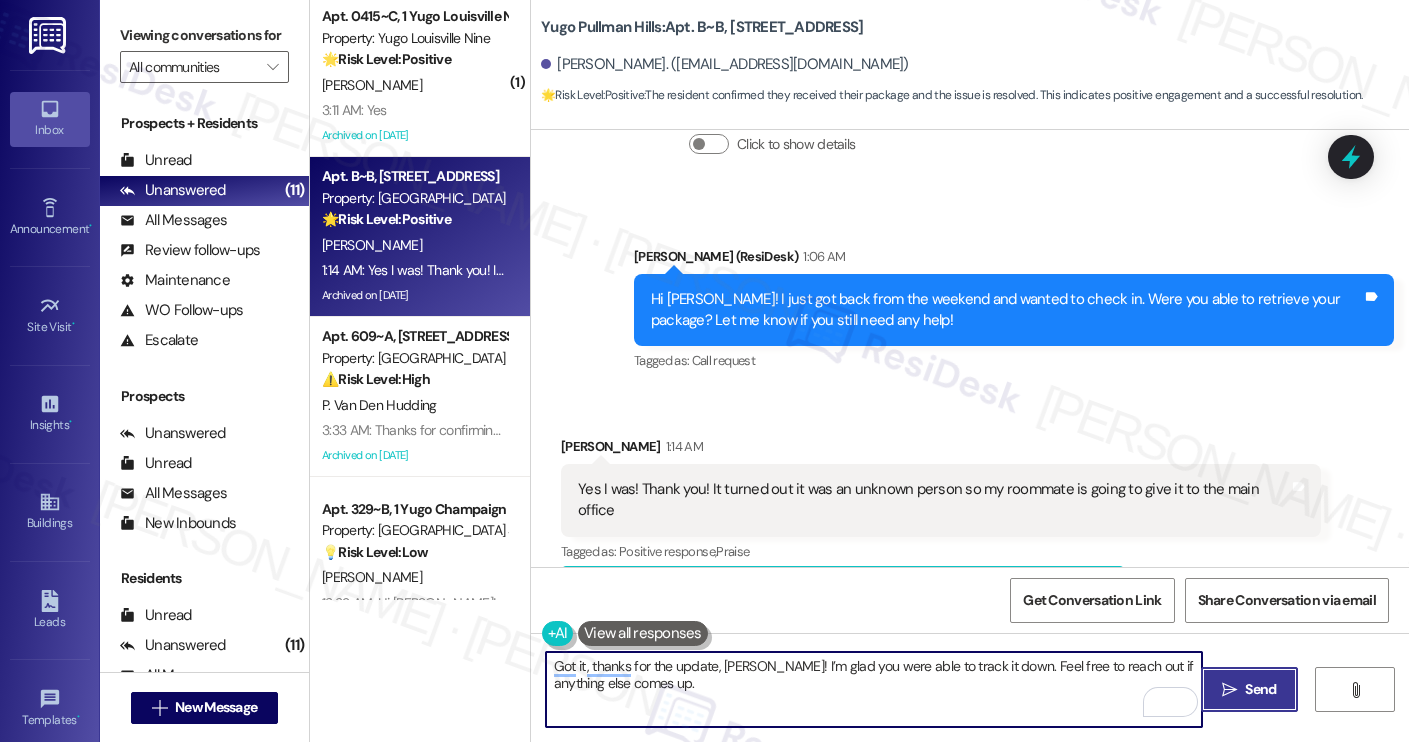 click on "" at bounding box center (1229, 690) 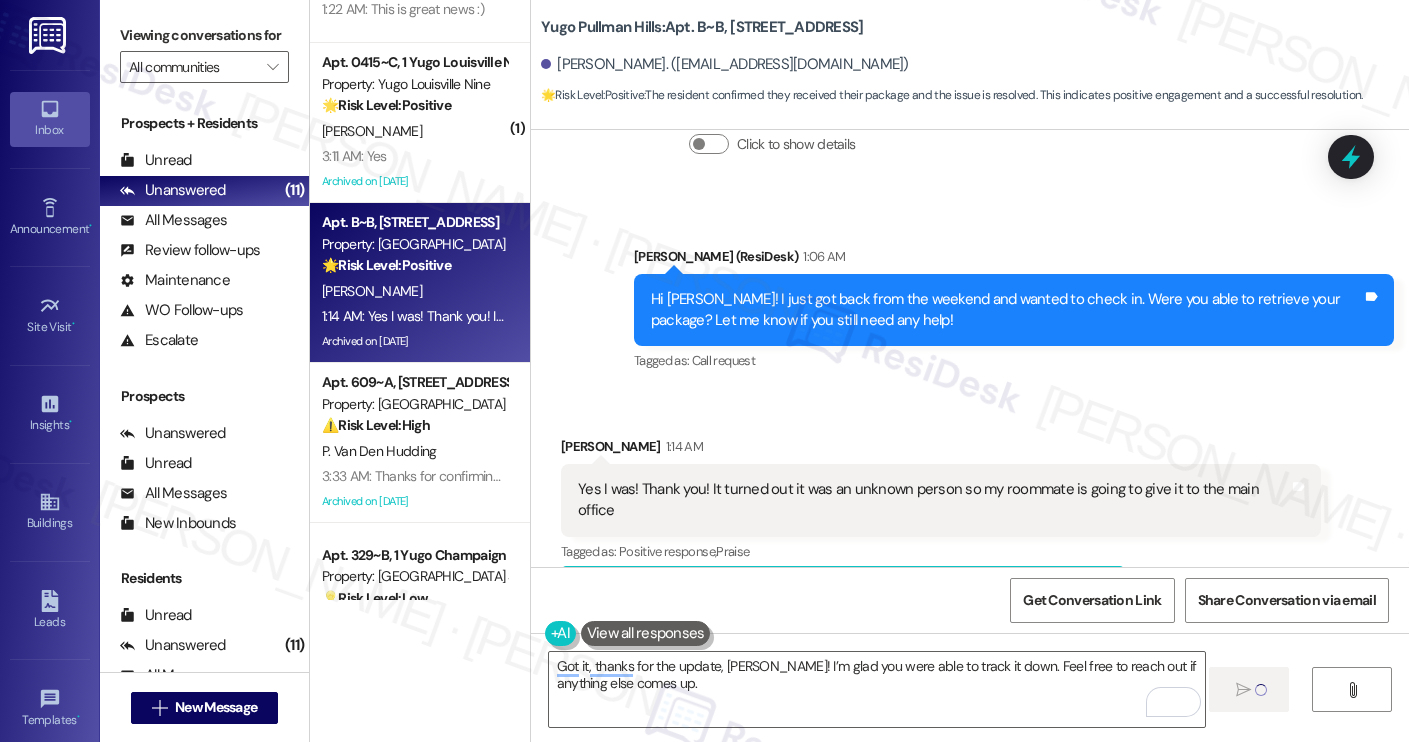 scroll, scrollTop: 3150, scrollLeft: 0, axis: vertical 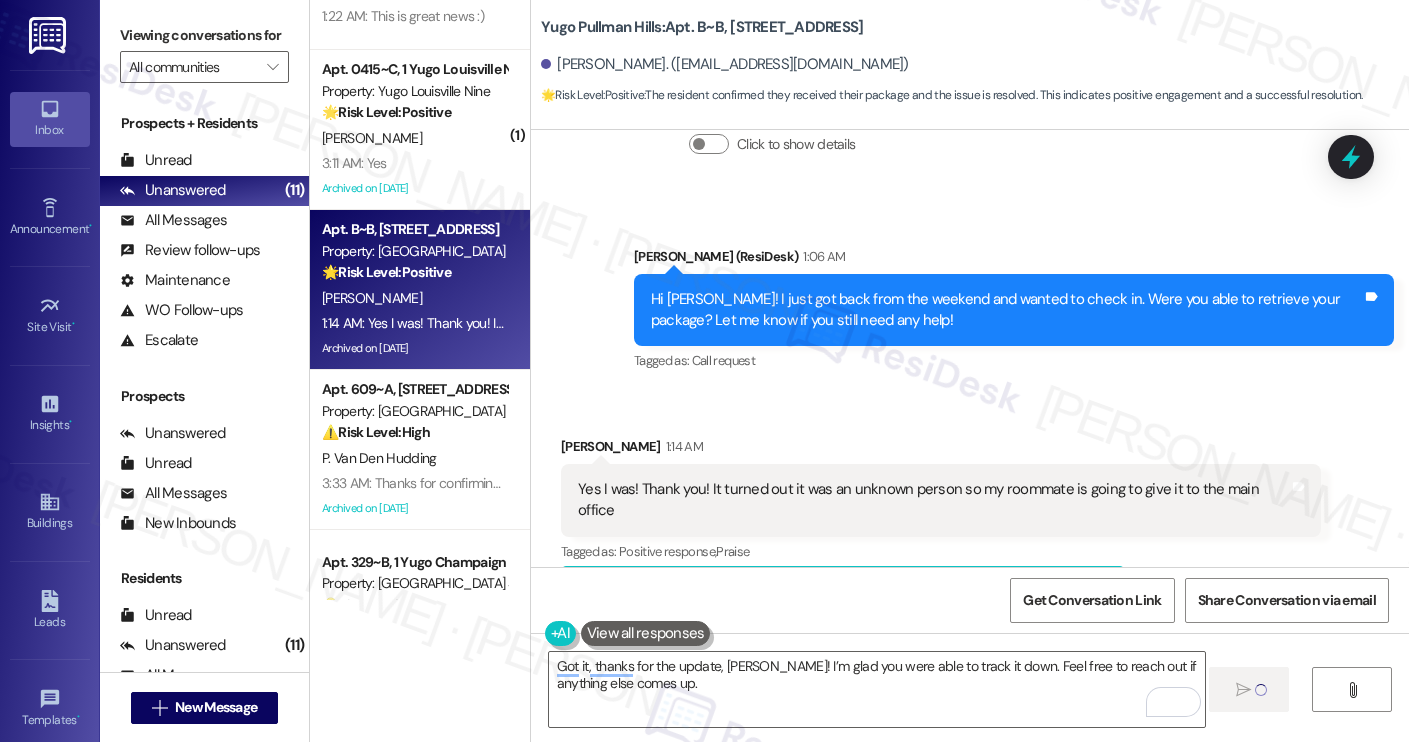 type 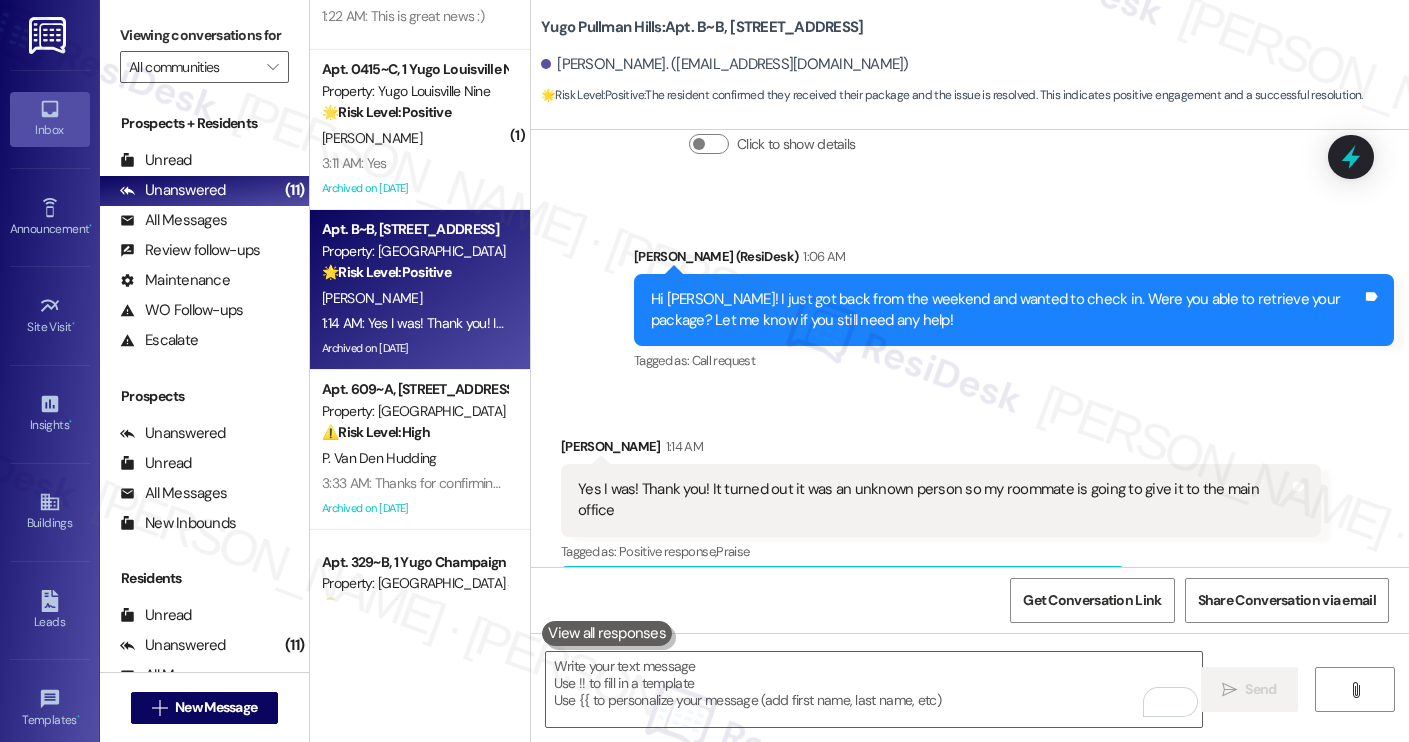 scroll, scrollTop: 16664, scrollLeft: 0, axis: vertical 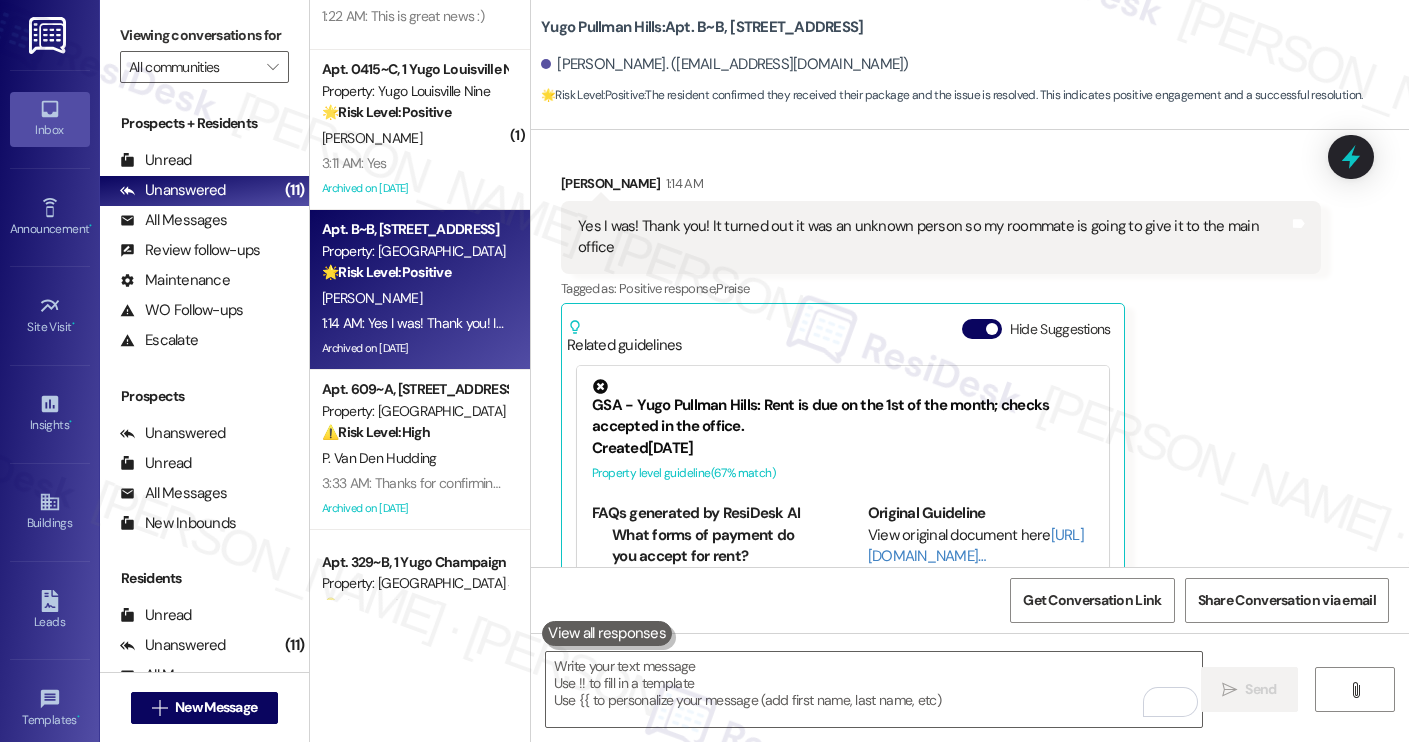 click on "Archived on [DATE]" at bounding box center (414, 188) 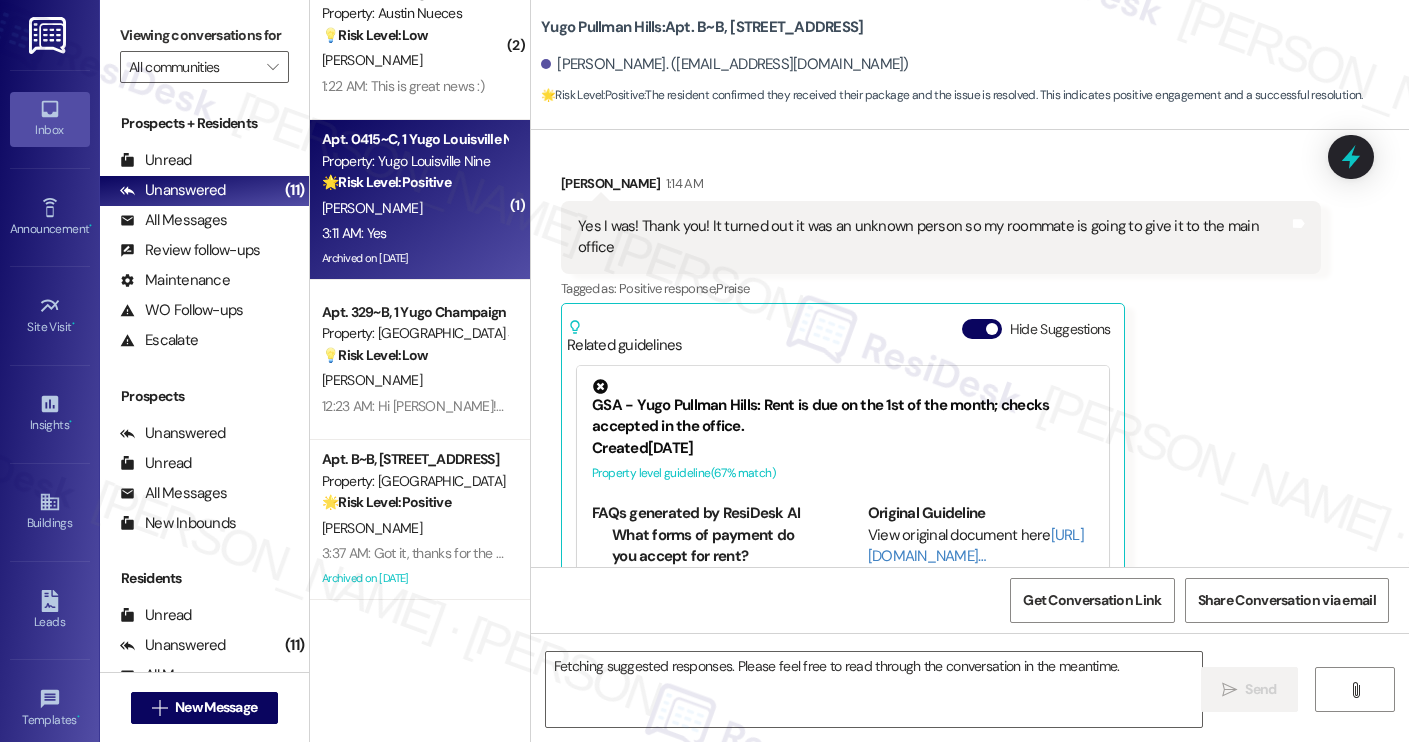 scroll, scrollTop: 3080, scrollLeft: 0, axis: vertical 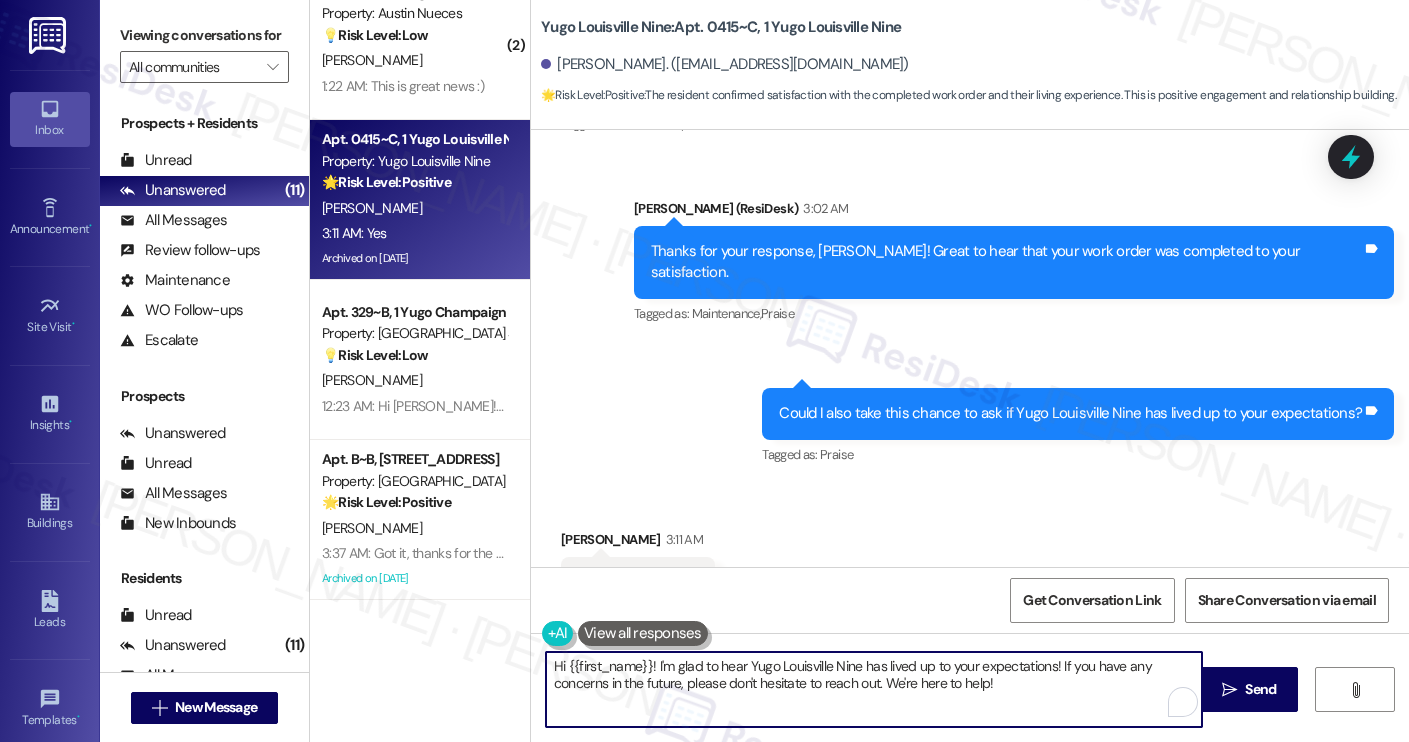 drag, startPoint x: 647, startPoint y: 667, endPoint x: 530, endPoint y: 663, distance: 117.06836 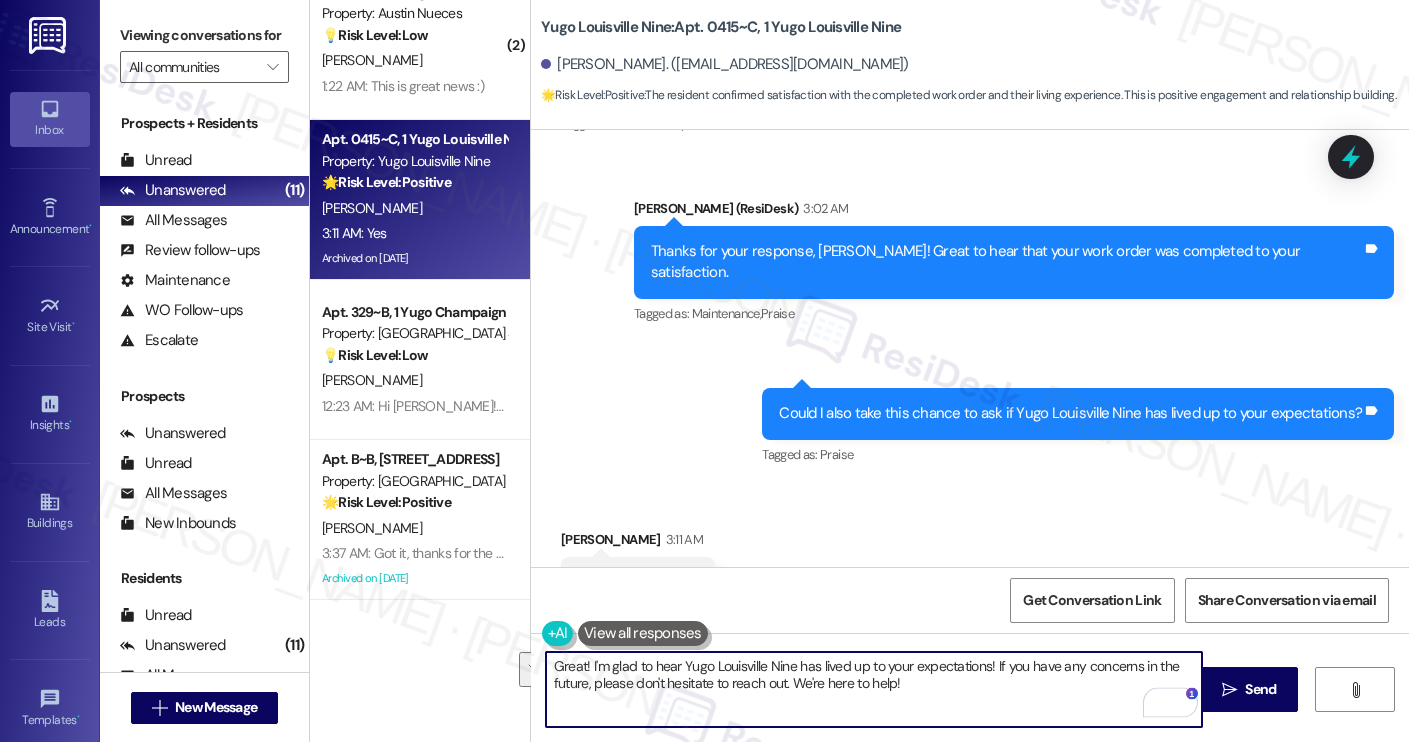drag, startPoint x: 987, startPoint y: 668, endPoint x: 993, endPoint y: 680, distance: 13.416408 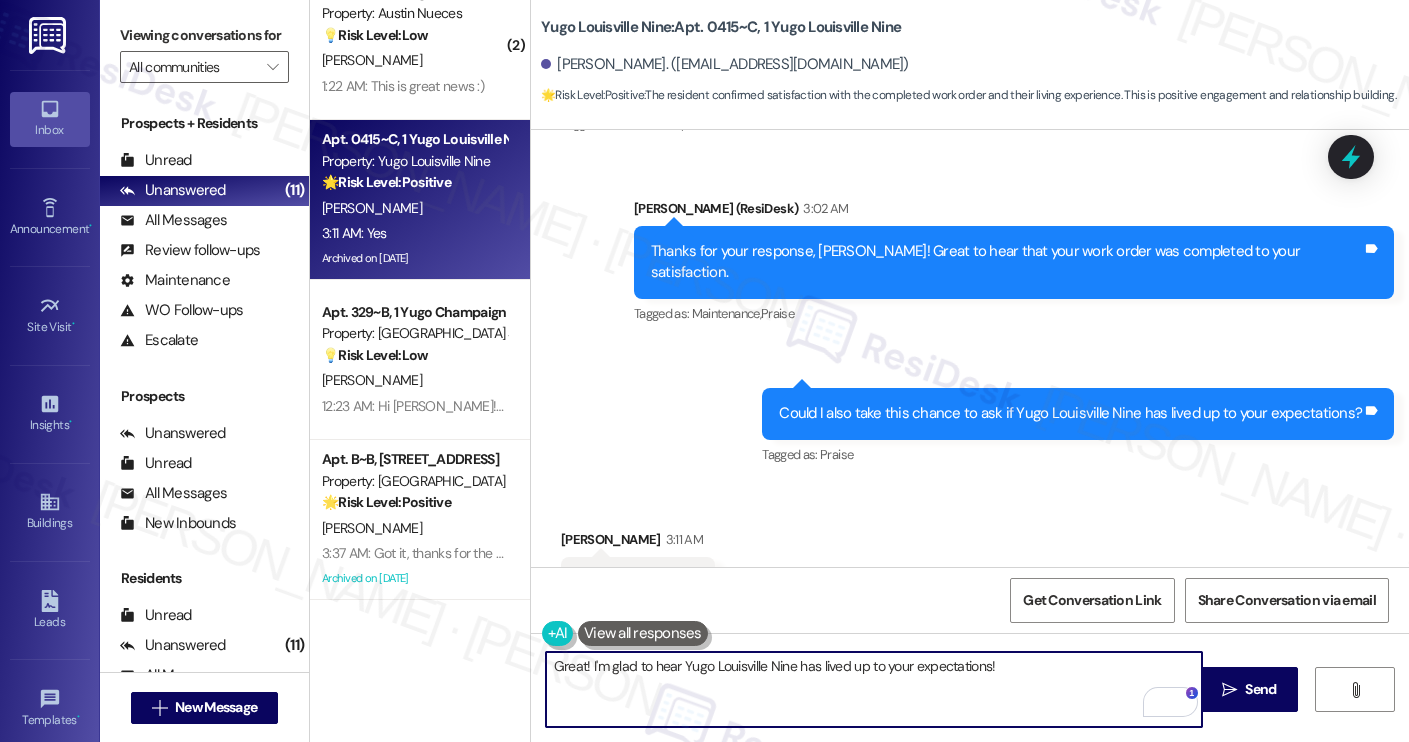 paste on "Would it be okay to ask a quick favor? Would you mind sharing your feedback in a Google review if you're open to it? No worries at all if it's not possible. Here’s the link:
I hope you can update me once you leave a review. It would really mean a lot to us." 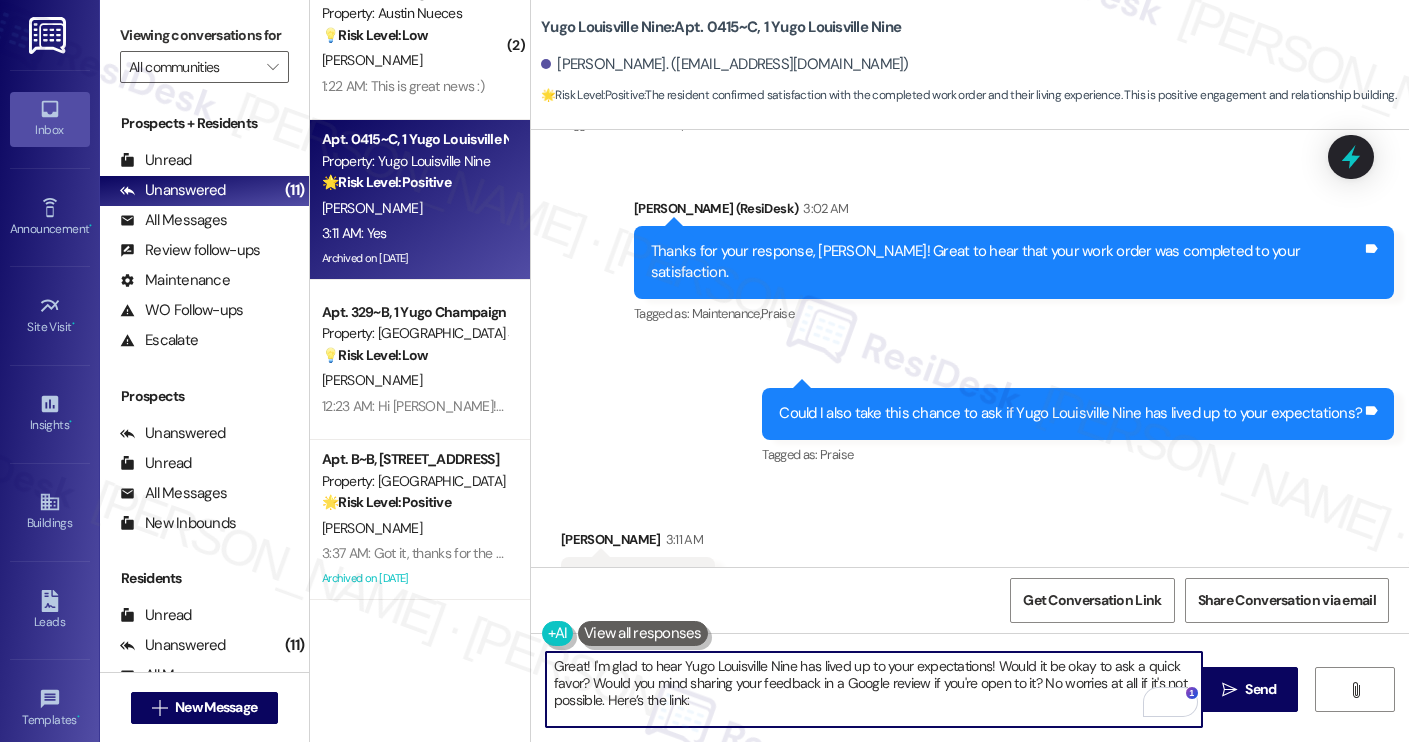 scroll, scrollTop: 34, scrollLeft: 0, axis: vertical 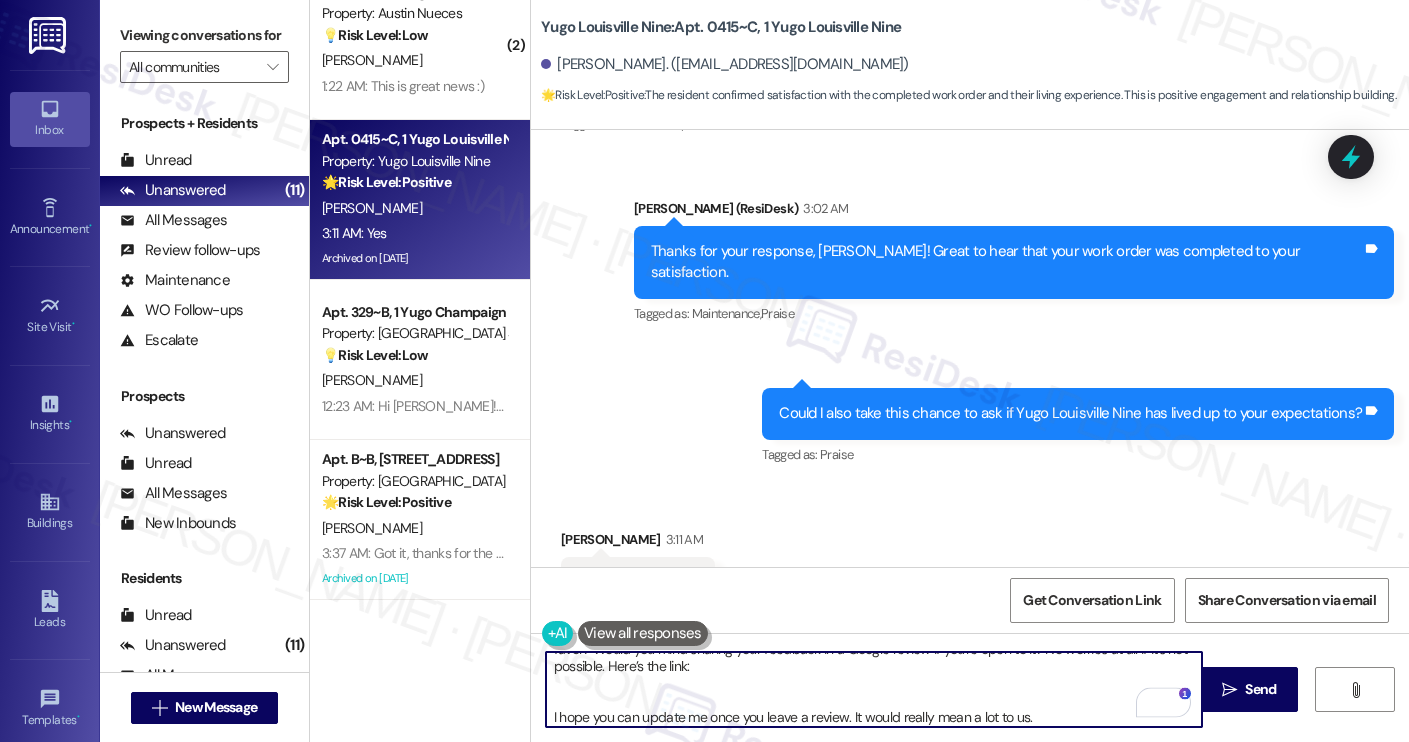 click on "Great! I'm glad to hear Yugo Louisville Nine has lived up to your expectations! Would it be okay to ask a quick favor? Would you mind sharing your feedback in a Google review if you're open to it? No worries at all if it's not possible. Here’s the link:
I hope you can update me once you leave a review. It would really mean a lot to us." at bounding box center (874, 689) 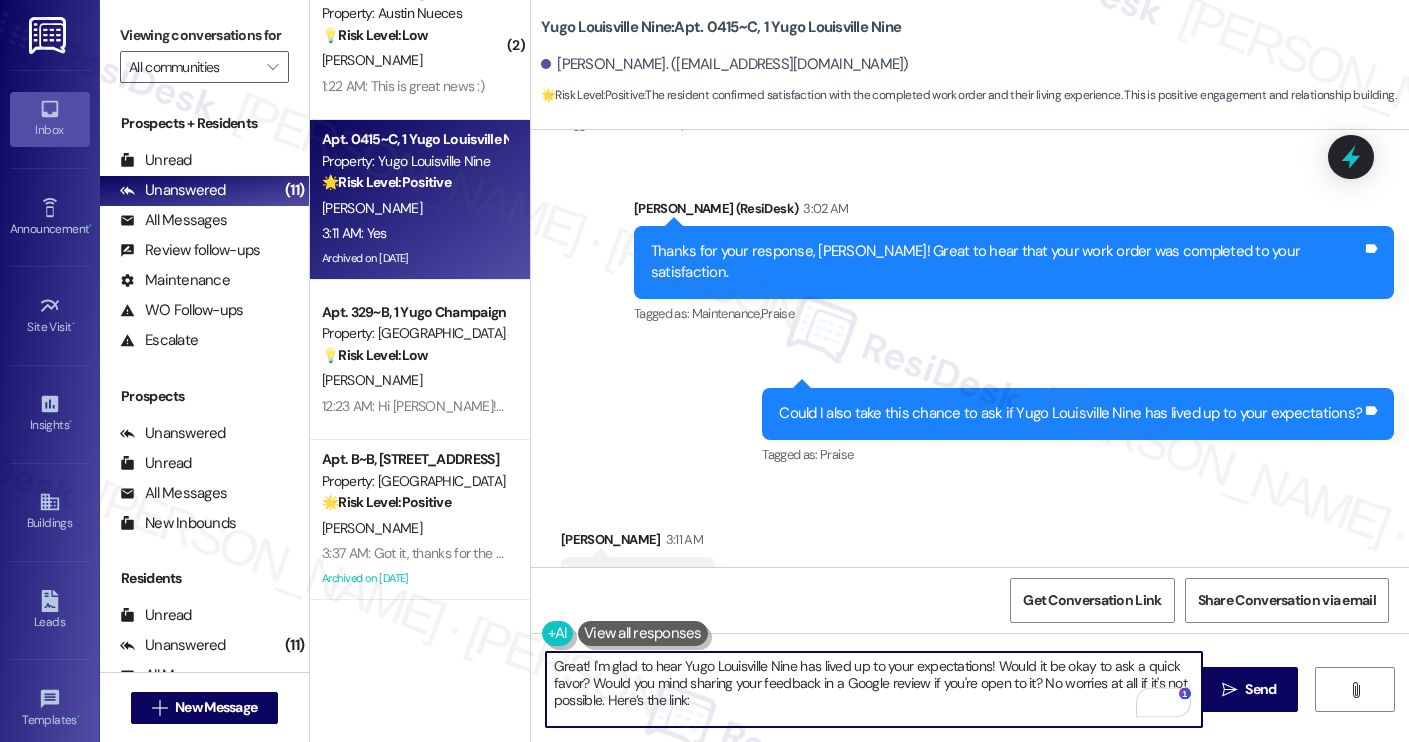 scroll, scrollTop: 22, scrollLeft: 0, axis: vertical 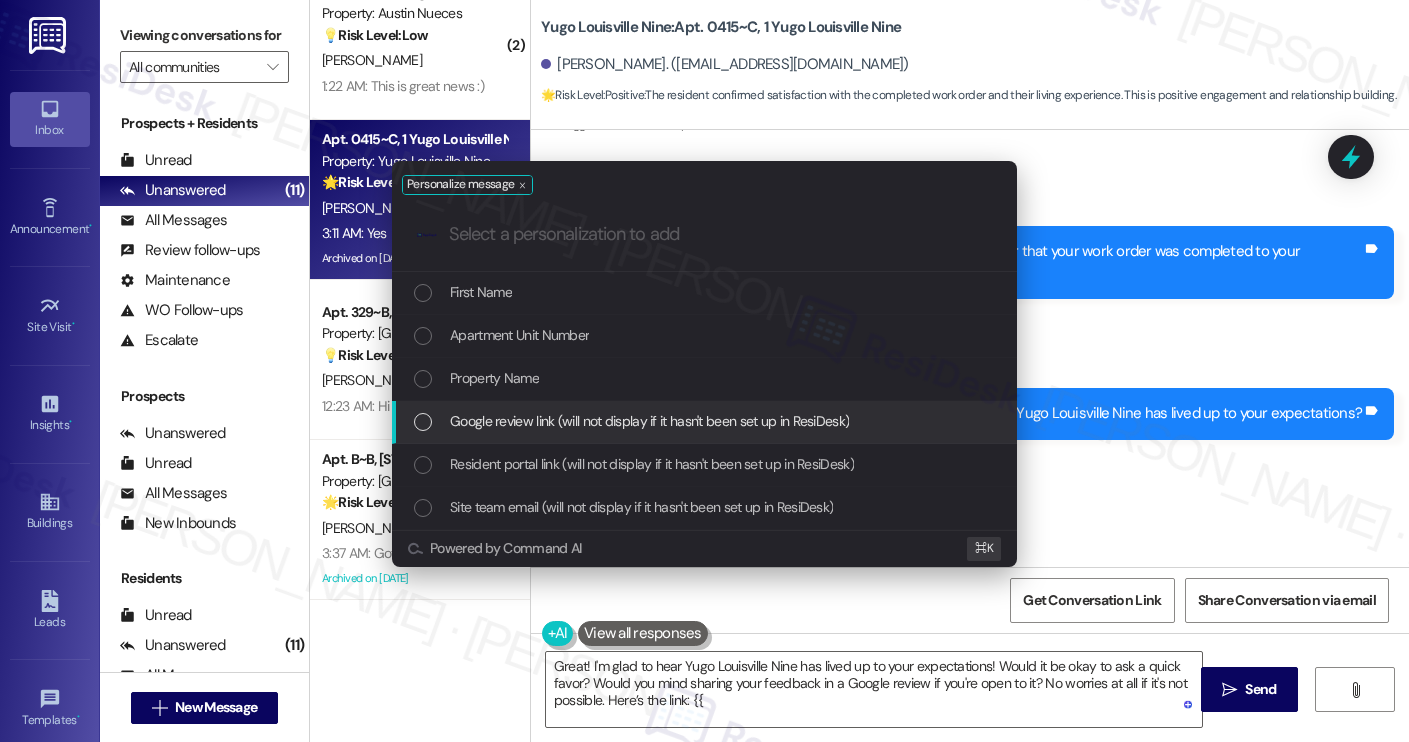 click on "Google review link (will not display if it hasn't been set up in ResiDesk)" at bounding box center (649, 421) 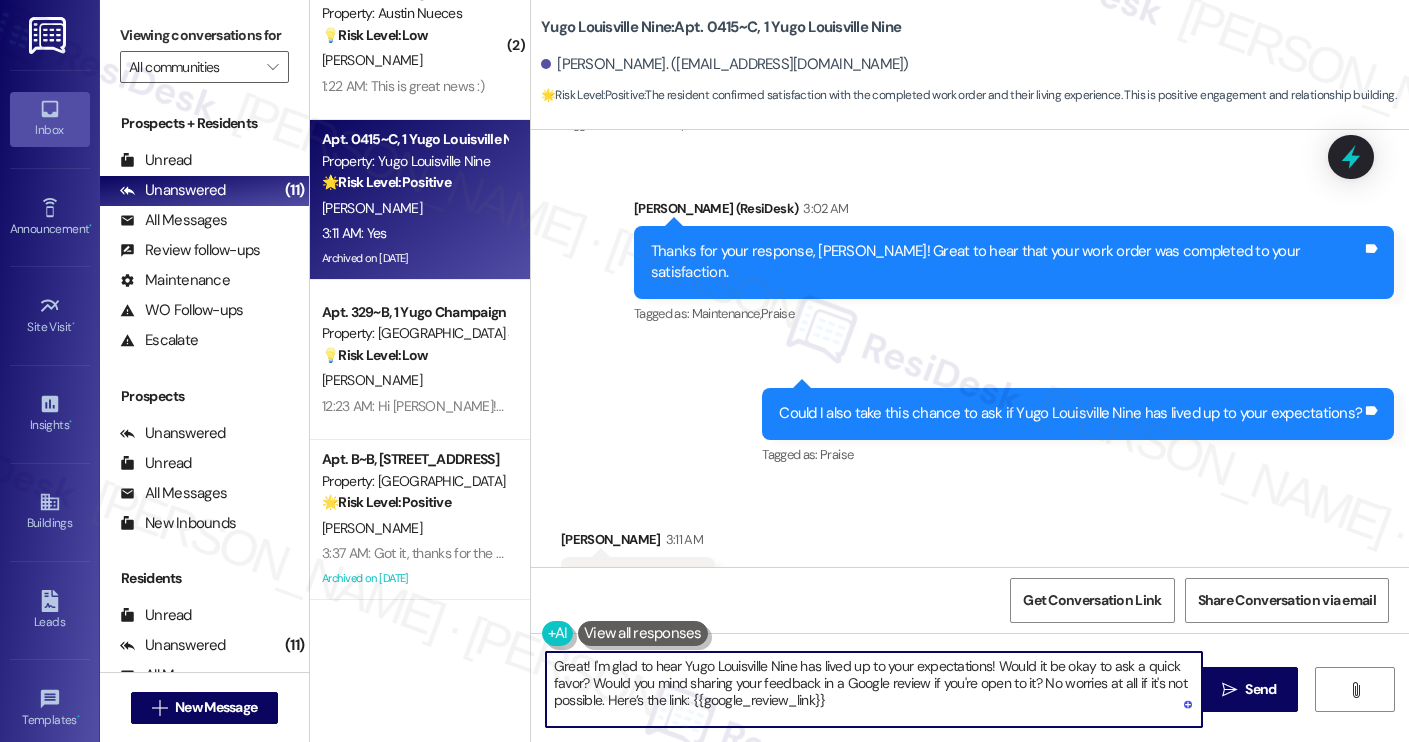 click on "Great! I'm glad to hear Yugo Louisville Nine has lived up to your expectations! Would it be okay to ask a quick favor? Would you mind sharing your feedback in a Google review if you're open to it? No worries at all if it's not possible. Here’s the link: {{google_review_link}}" at bounding box center [874, 689] 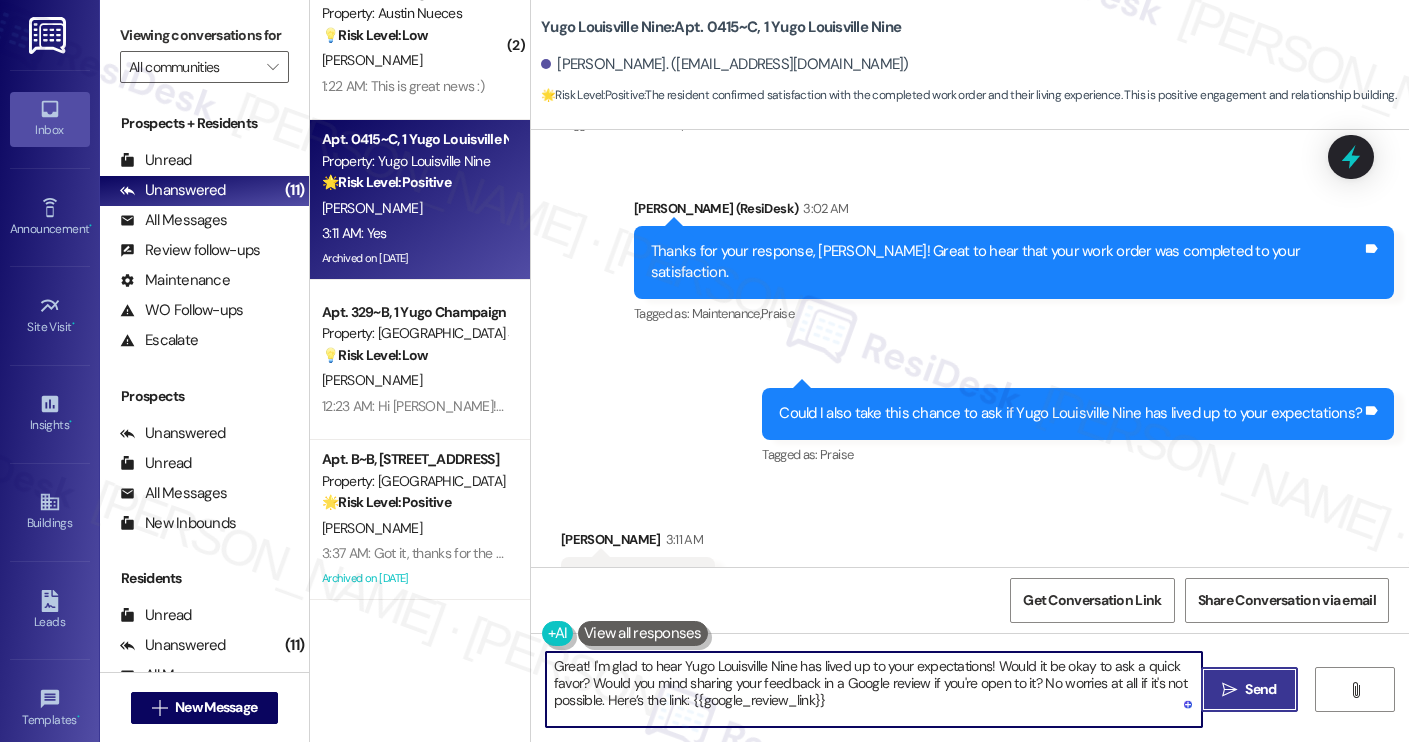 click on "" at bounding box center (1229, 690) 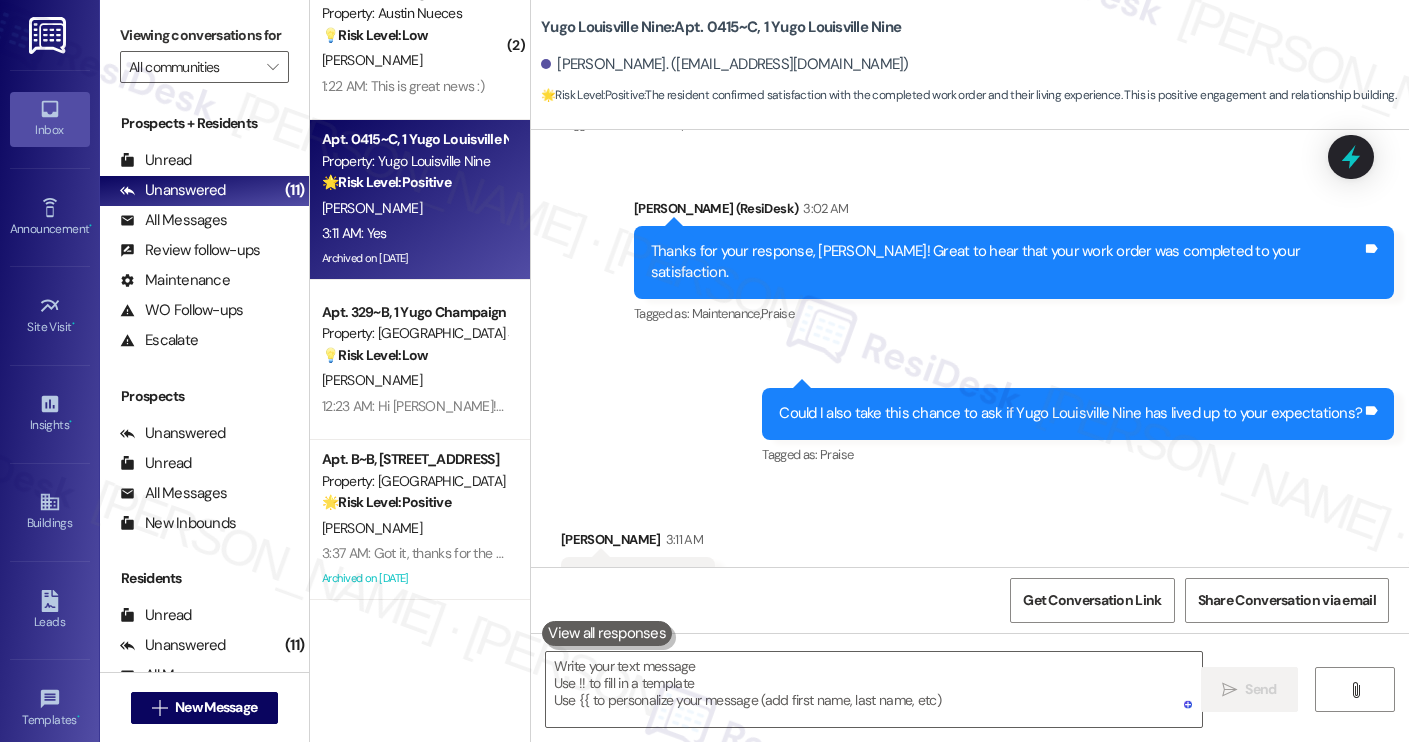 scroll, scrollTop: 14997, scrollLeft: 0, axis: vertical 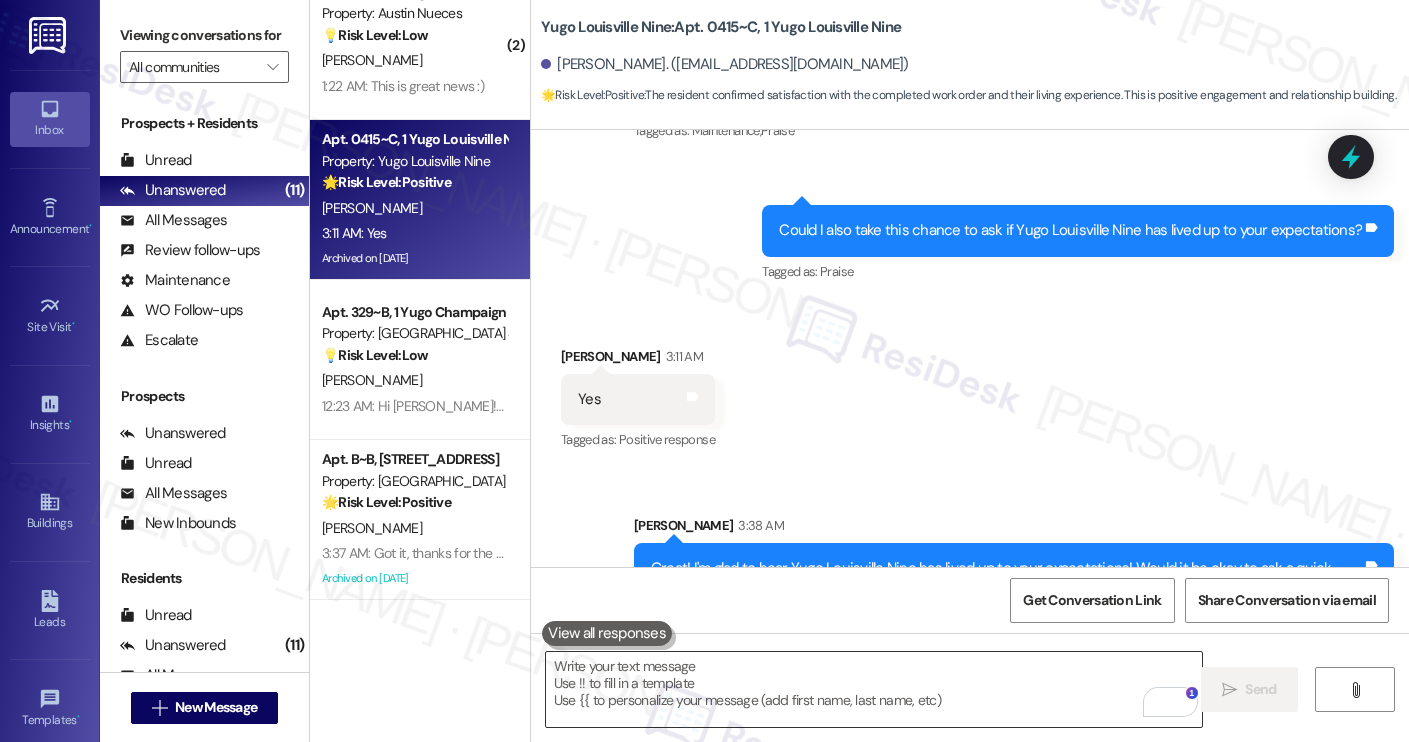 click at bounding box center (874, 689) 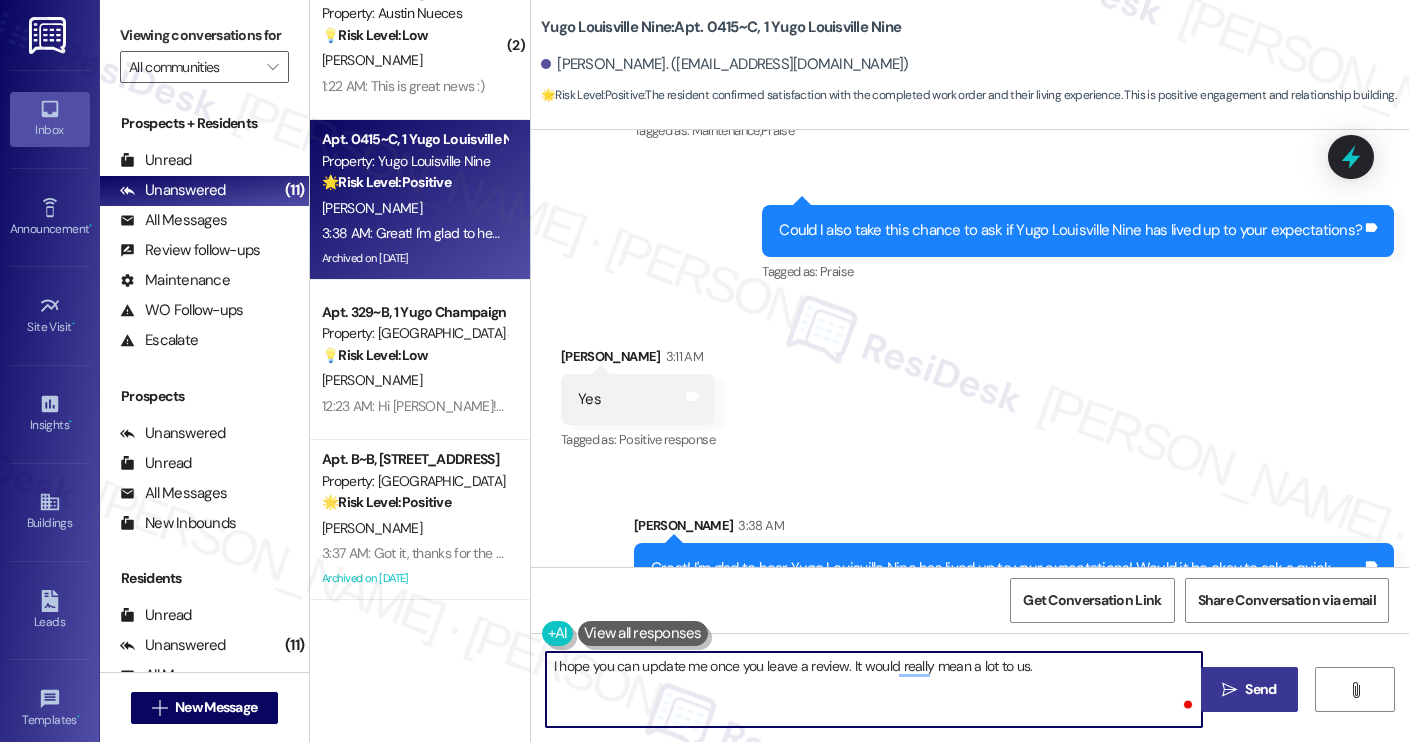 type on "I hope you can update me once you leave a review. It would really mean a lot to us." 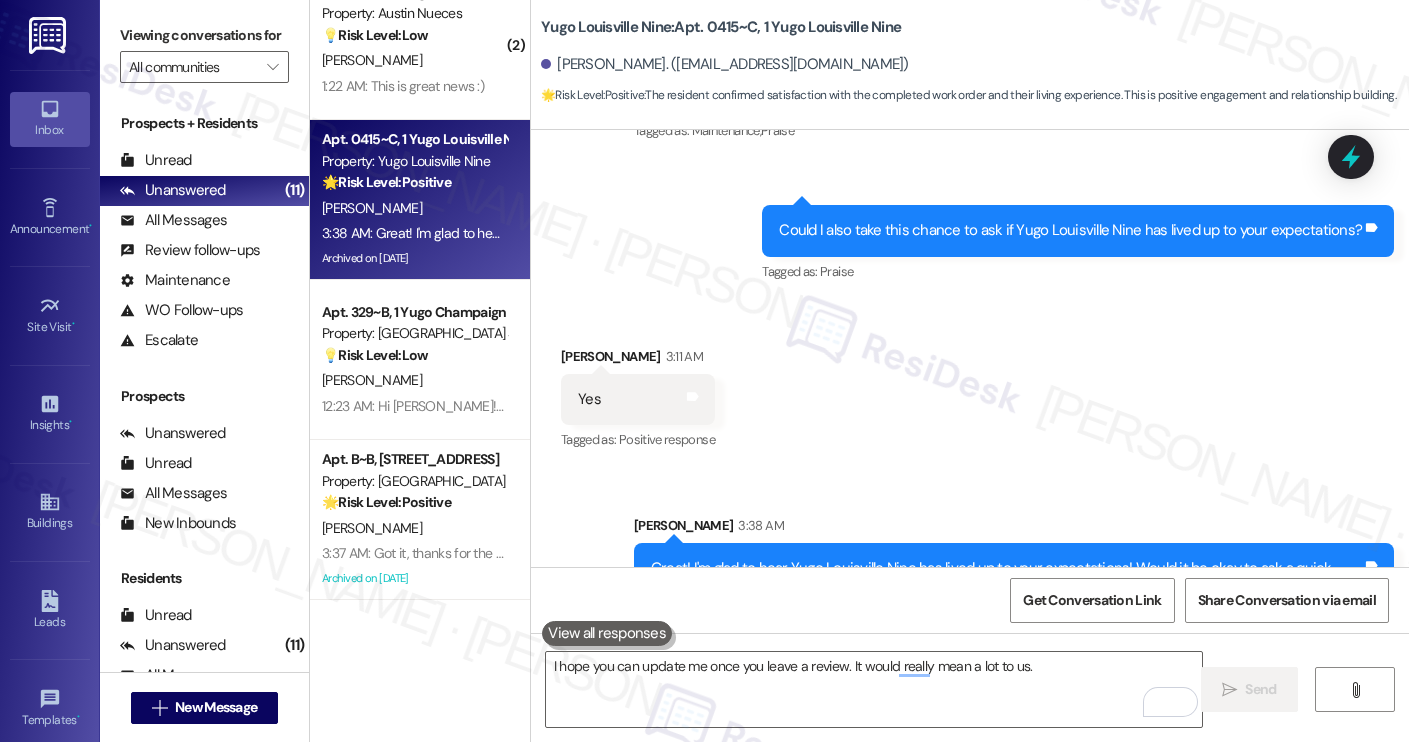 type 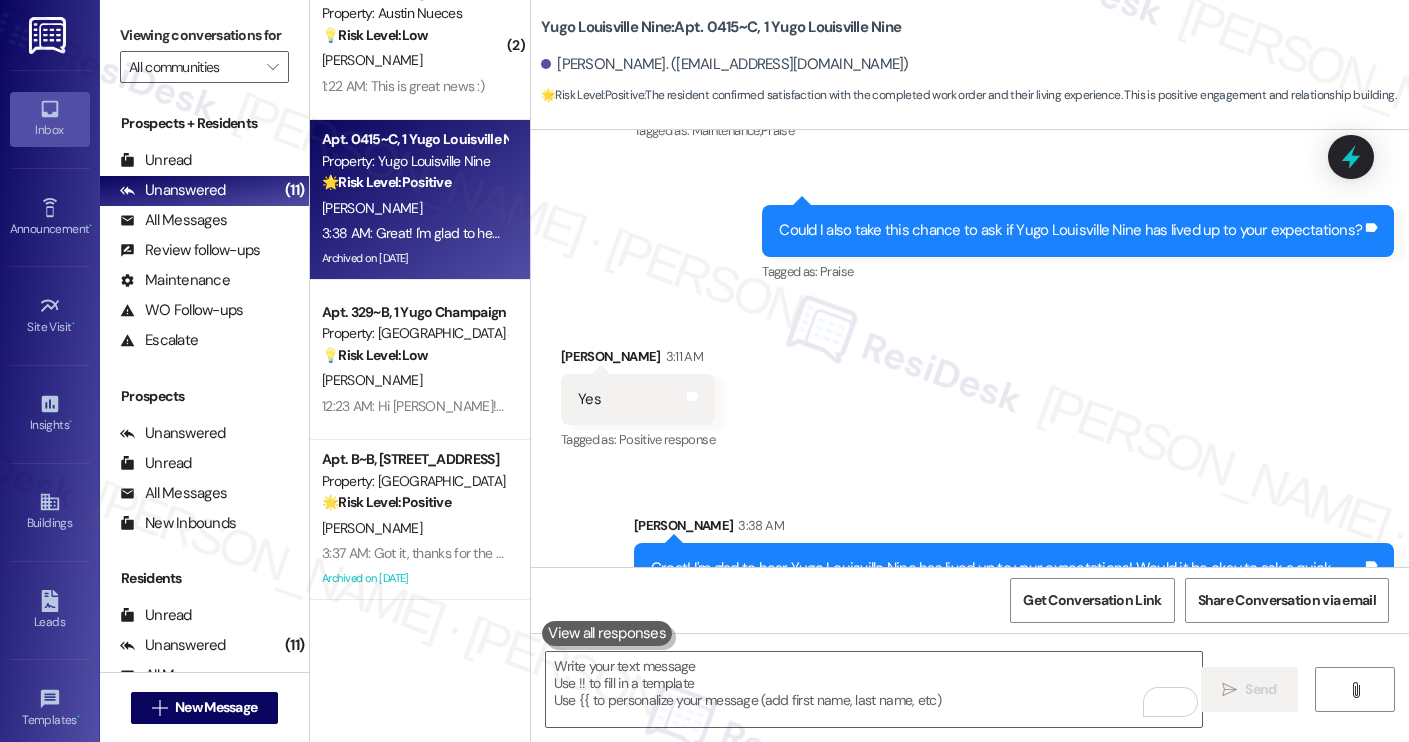 scroll, scrollTop: 2954, scrollLeft: 0, axis: vertical 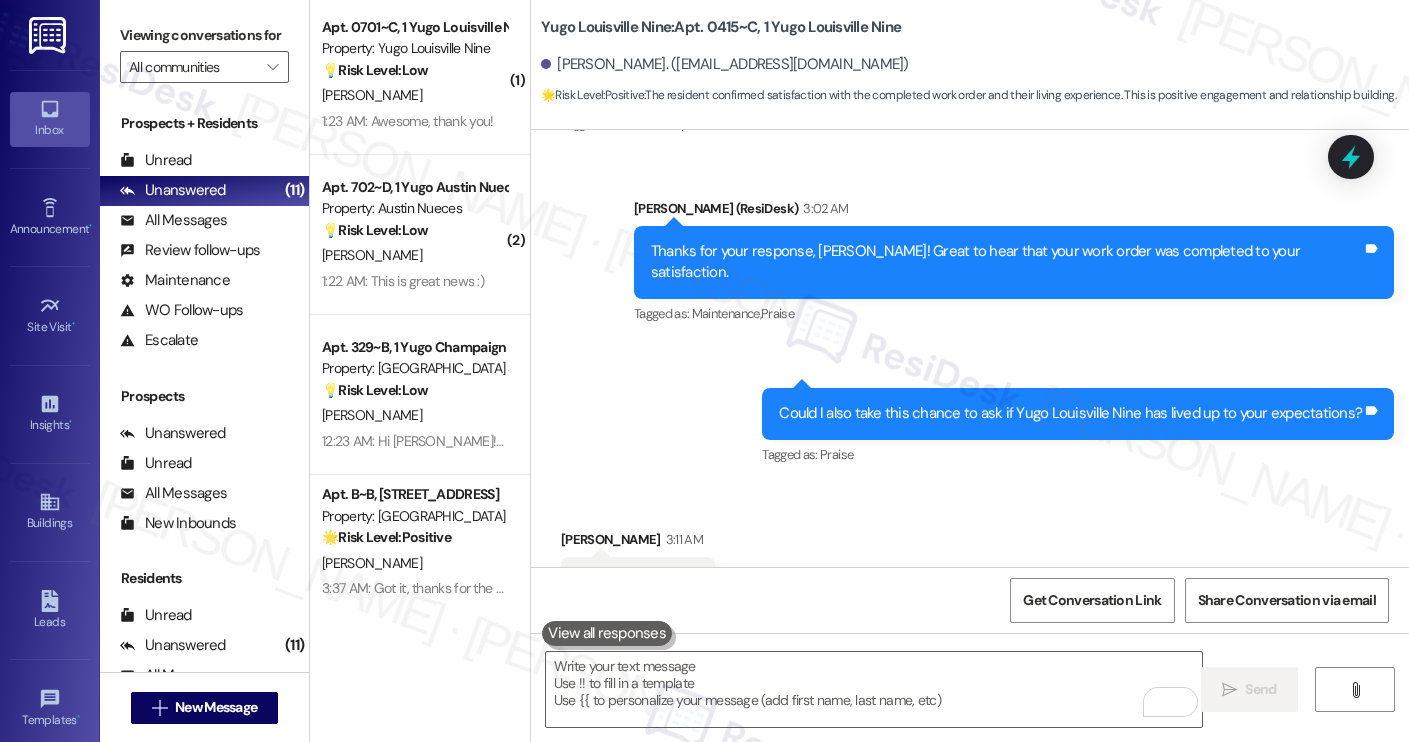 click on "A. Schilling" at bounding box center [414, 255] 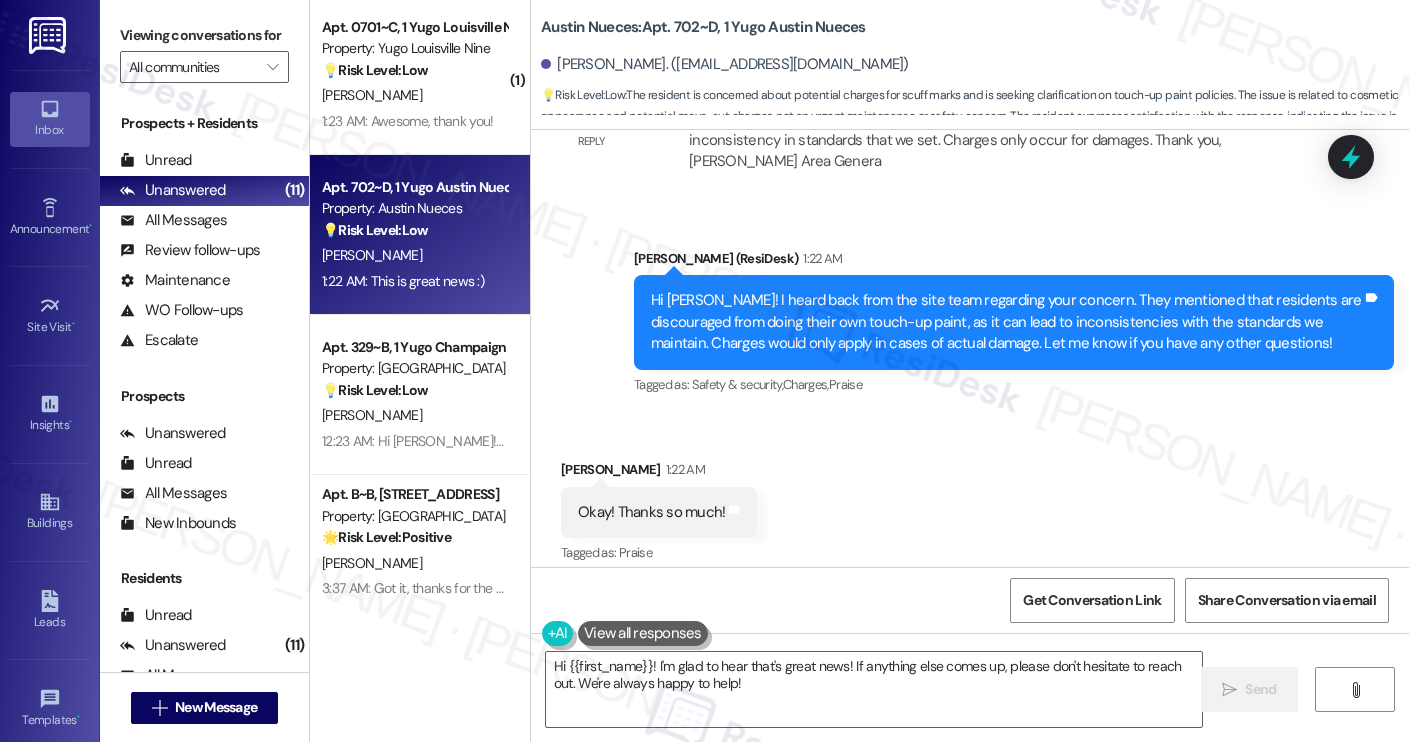 scroll, scrollTop: 6583, scrollLeft: 0, axis: vertical 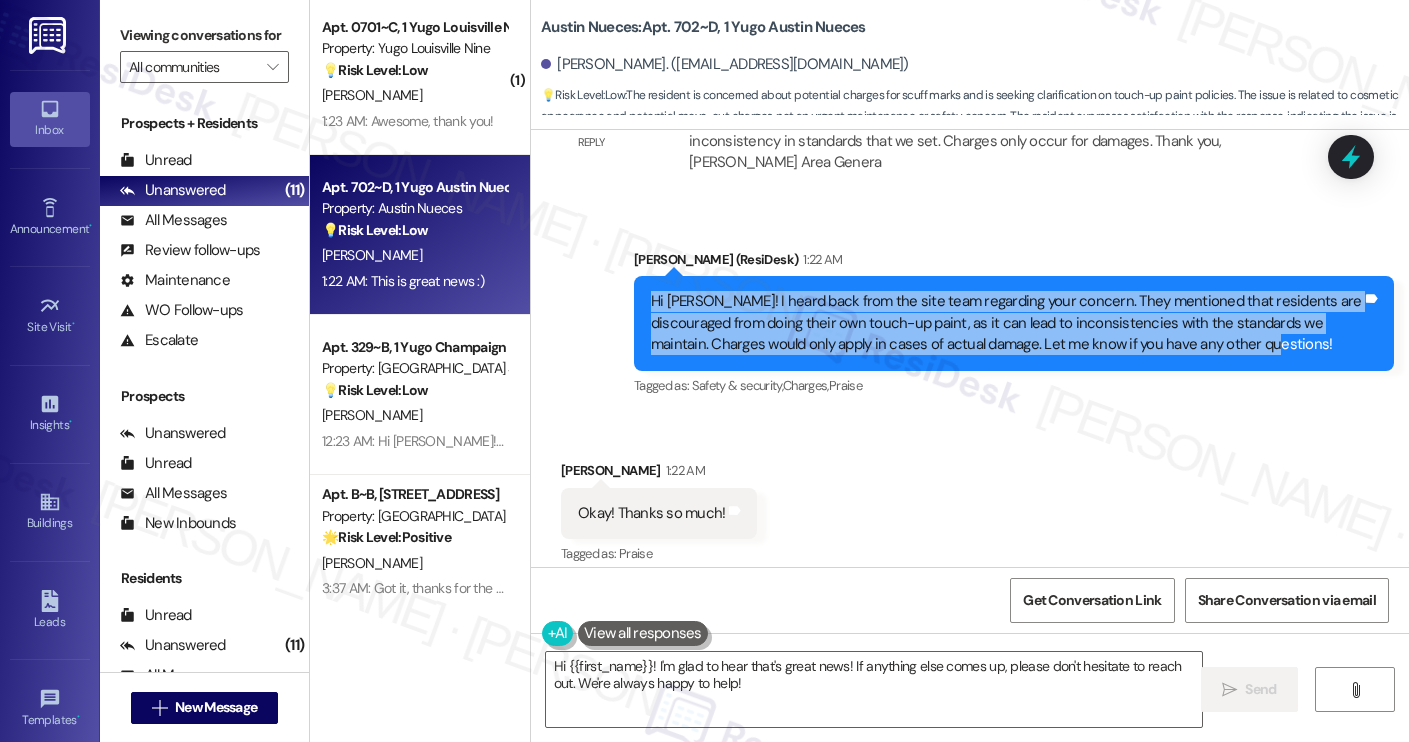 drag, startPoint x: 1214, startPoint y: 266, endPoint x: 644, endPoint y: 220, distance: 571.85315 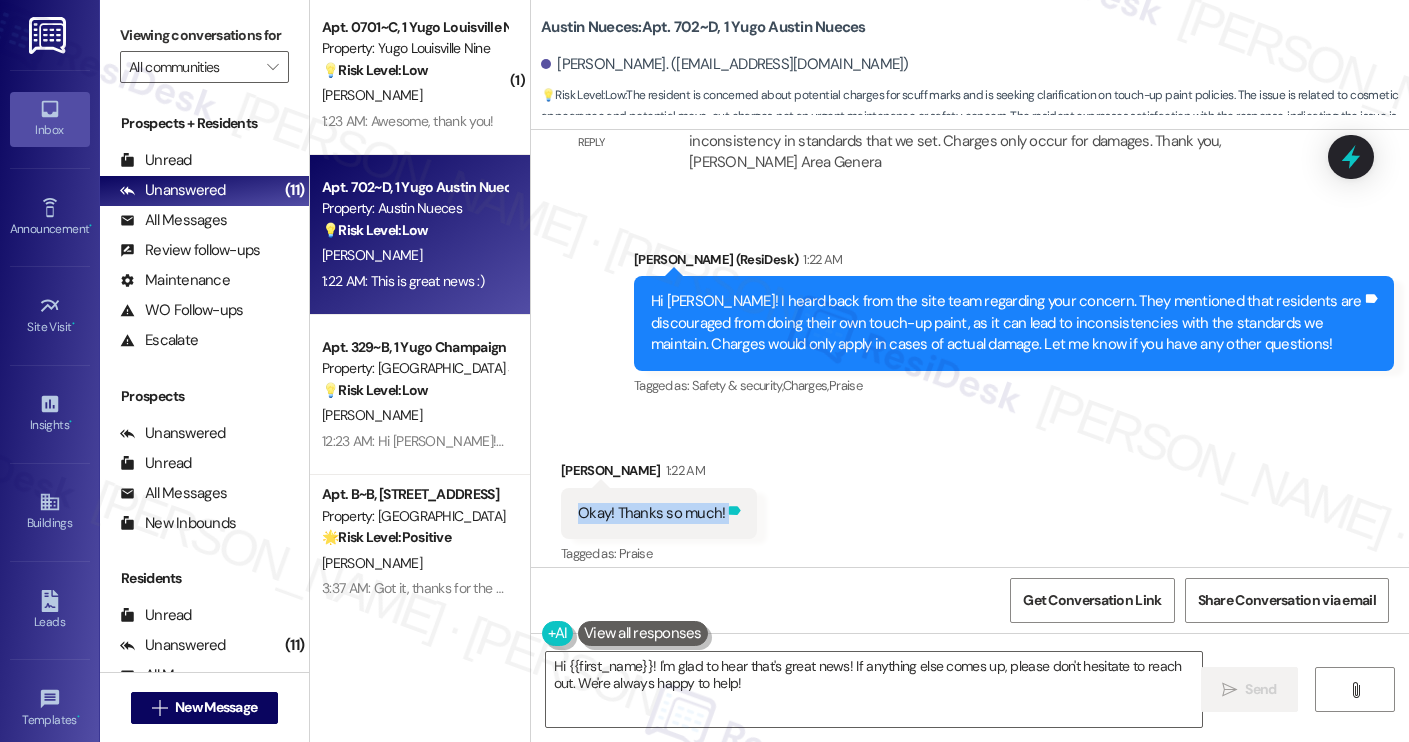 drag, startPoint x: 565, startPoint y: 429, endPoint x: 722, endPoint y: 435, distance: 157.11461 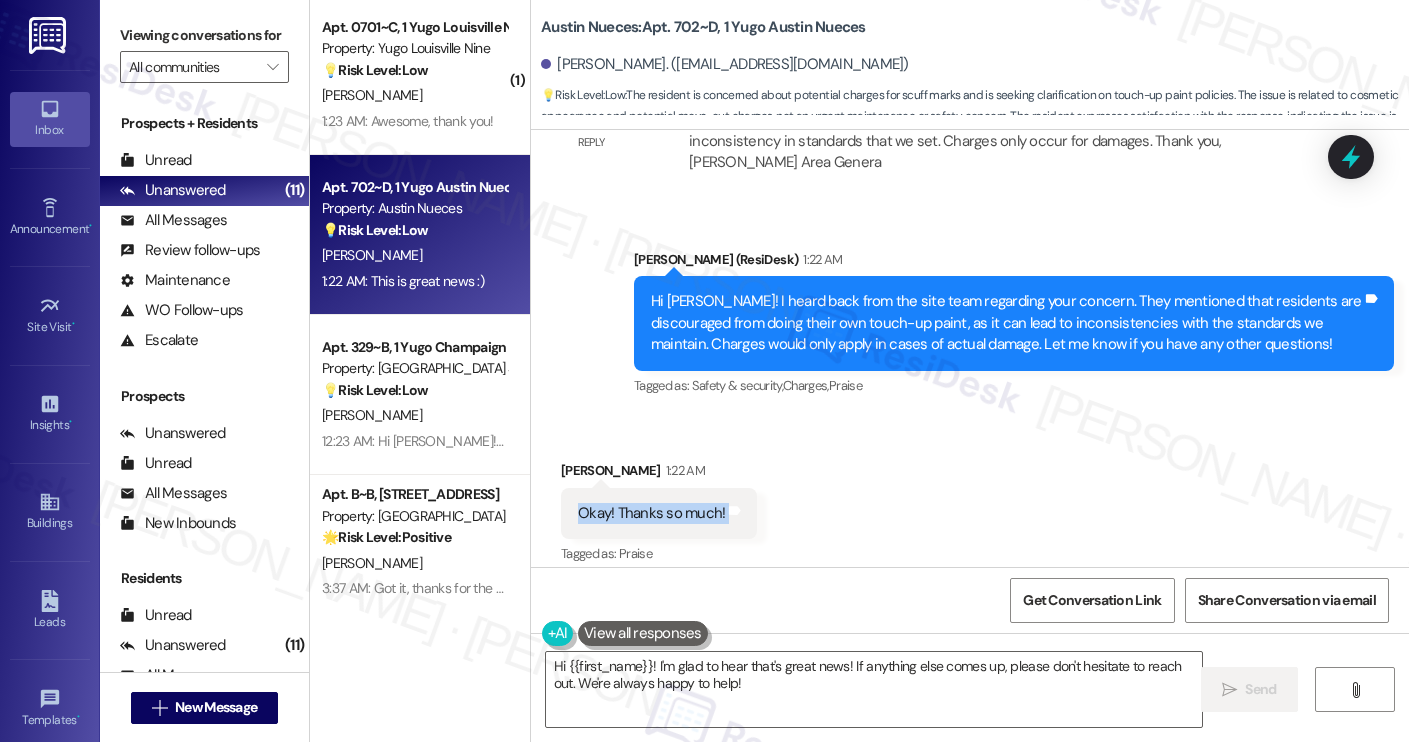 copy on "Okay! Thanks so much! Tags and notes" 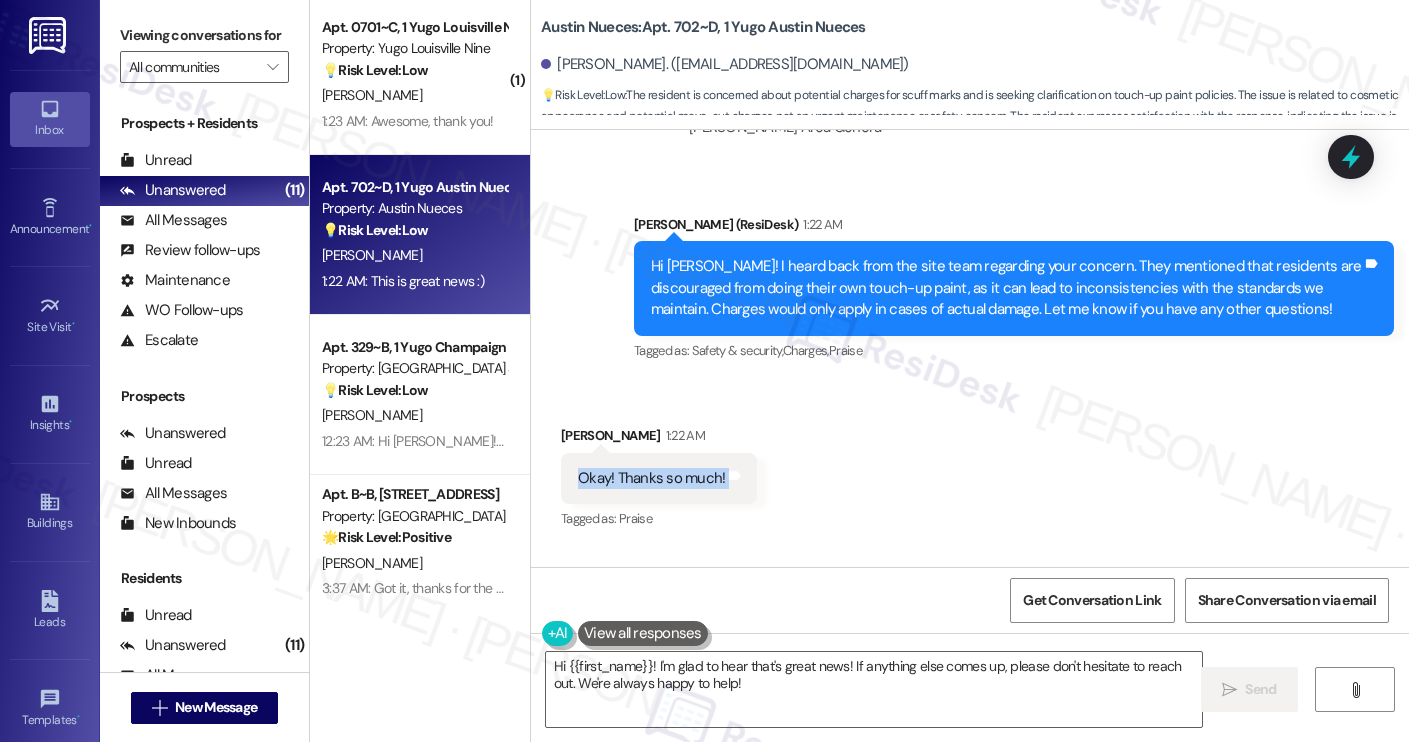 scroll, scrollTop: 6656, scrollLeft: 0, axis: vertical 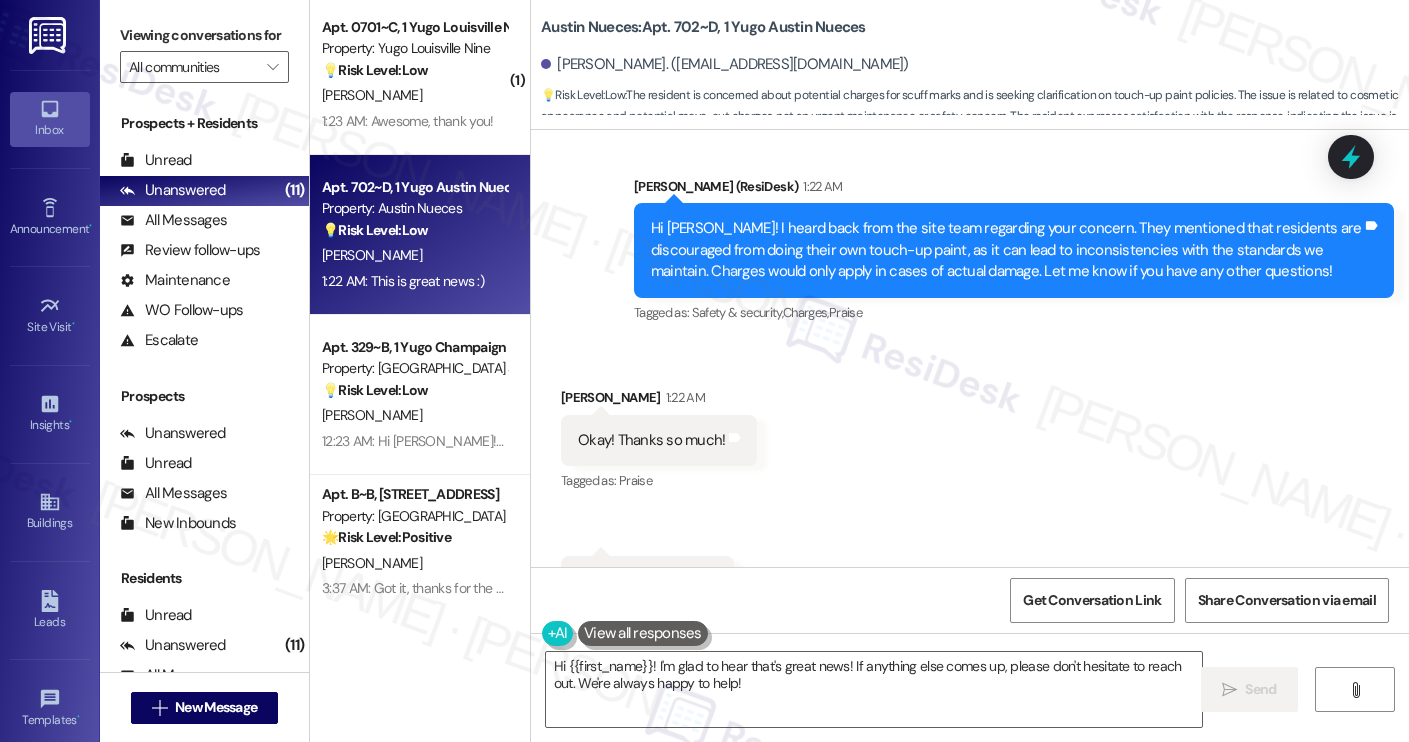 drag, startPoint x: 568, startPoint y: 501, endPoint x: 706, endPoint y: 504, distance: 138.03261 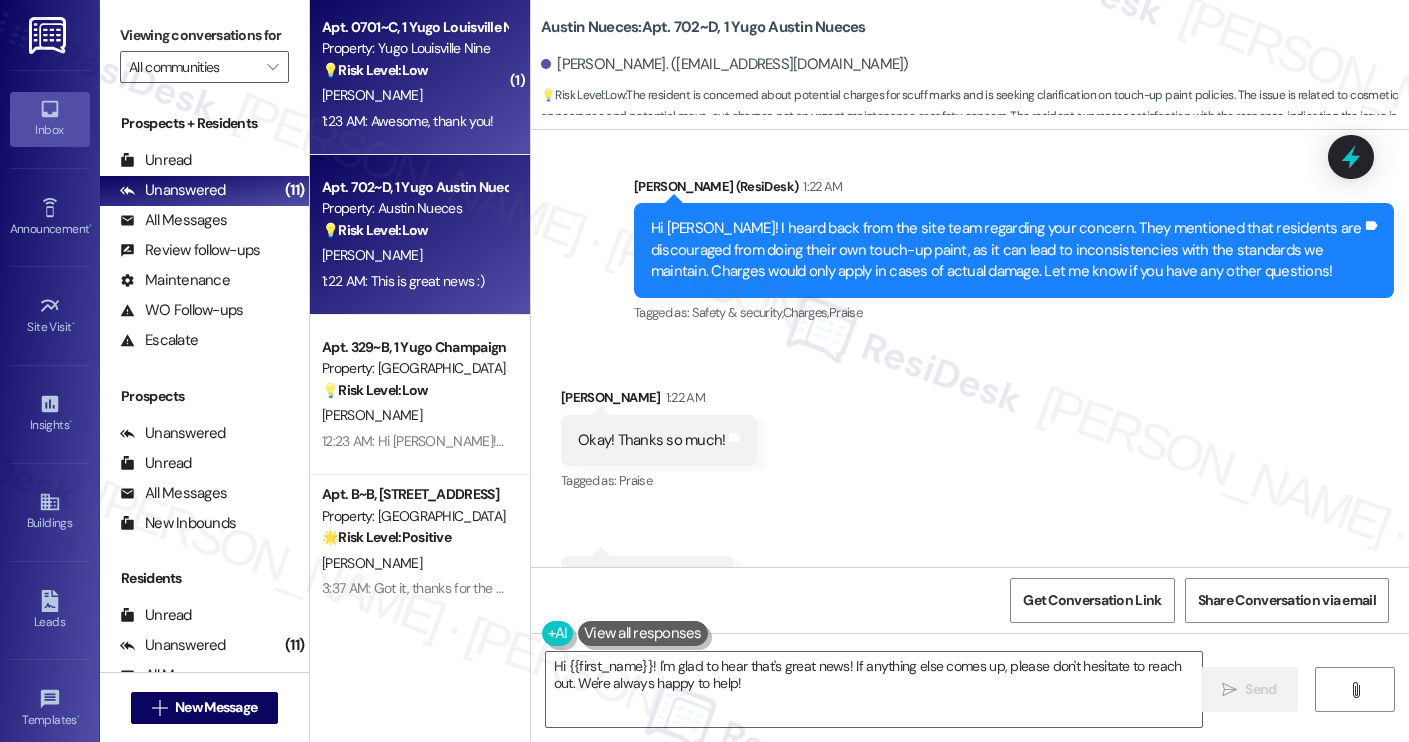 copy on "This is great news :) Tags and notes" 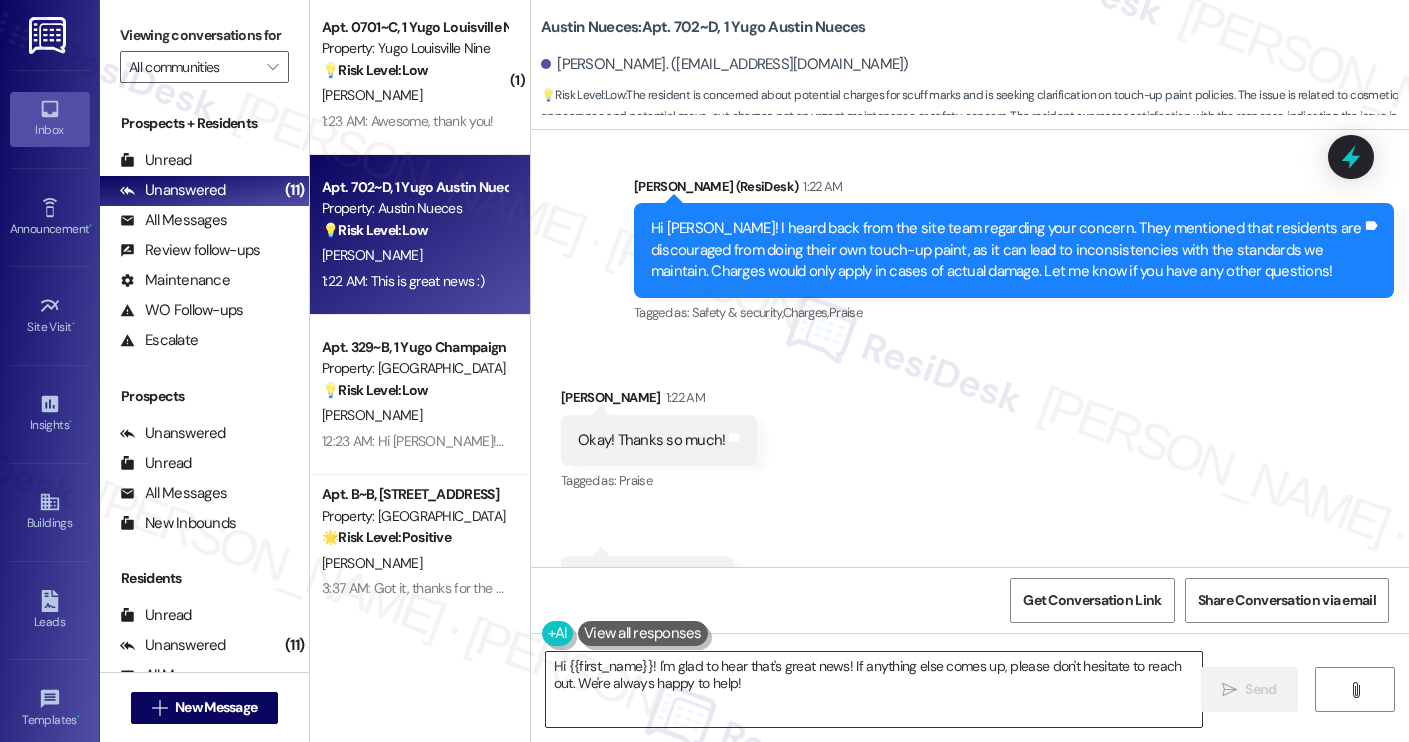 click on "Hi {{first_name}}! I'm glad to hear that's great news! If anything else comes up, please don't hesitate to reach out. We're always happy to help!" at bounding box center (874, 689) 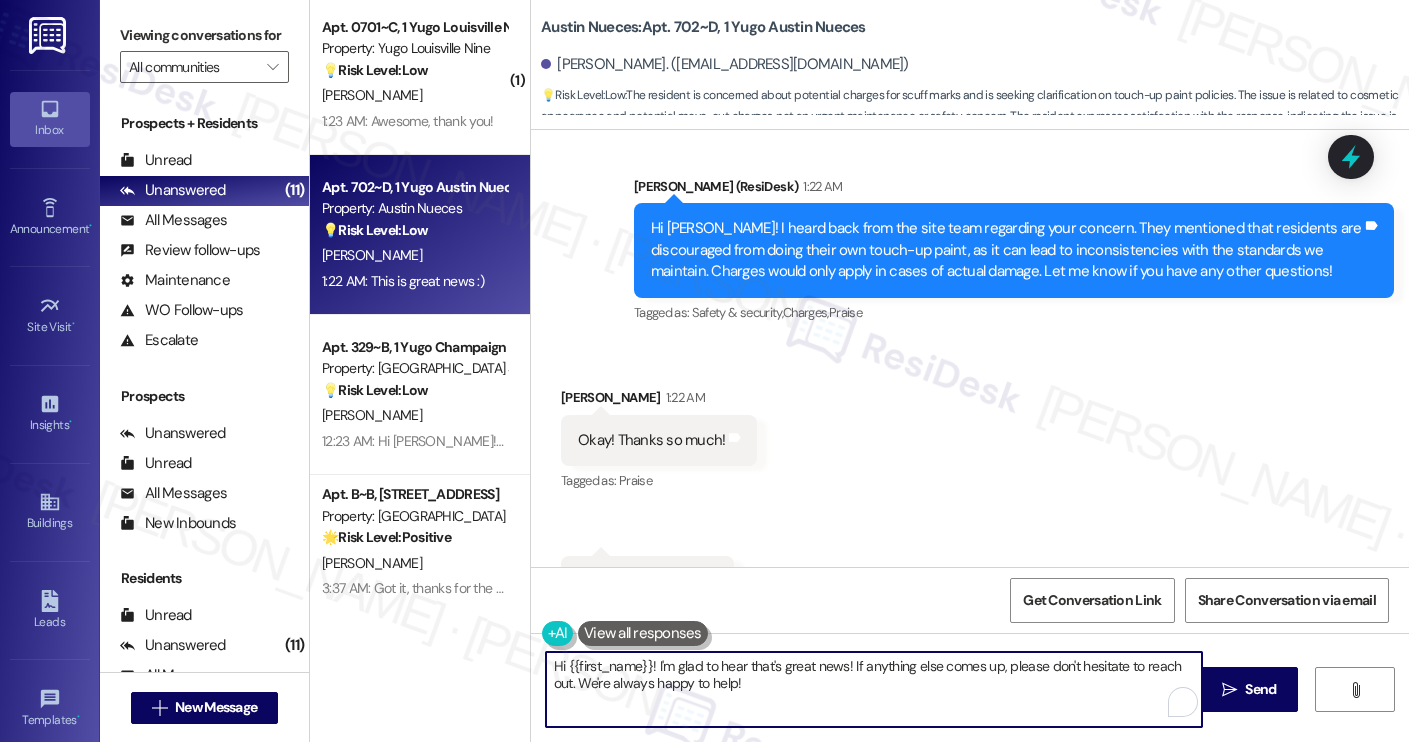 paste on "You’re very welcome, Avery! I’m glad I could help—feel free to reach out anytime if anything else comes u" 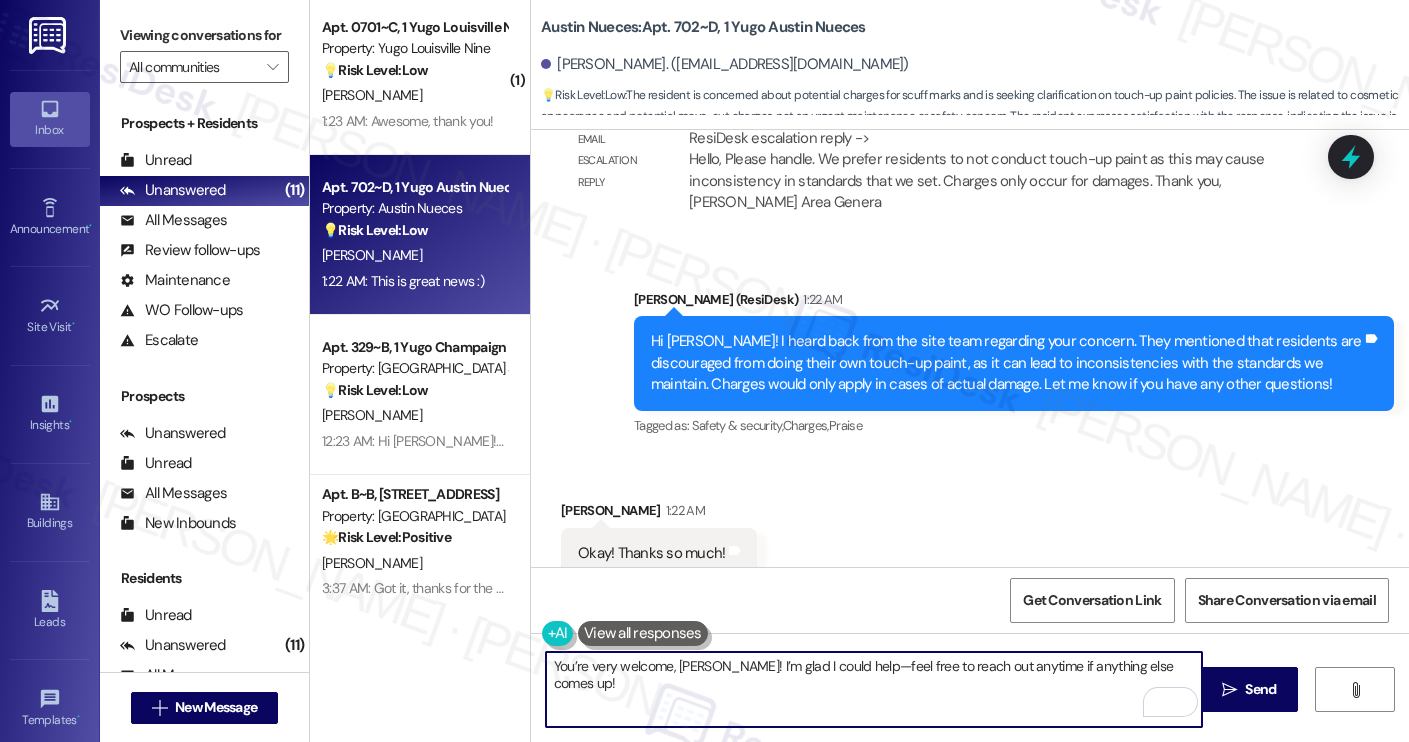 scroll, scrollTop: 6656, scrollLeft: 0, axis: vertical 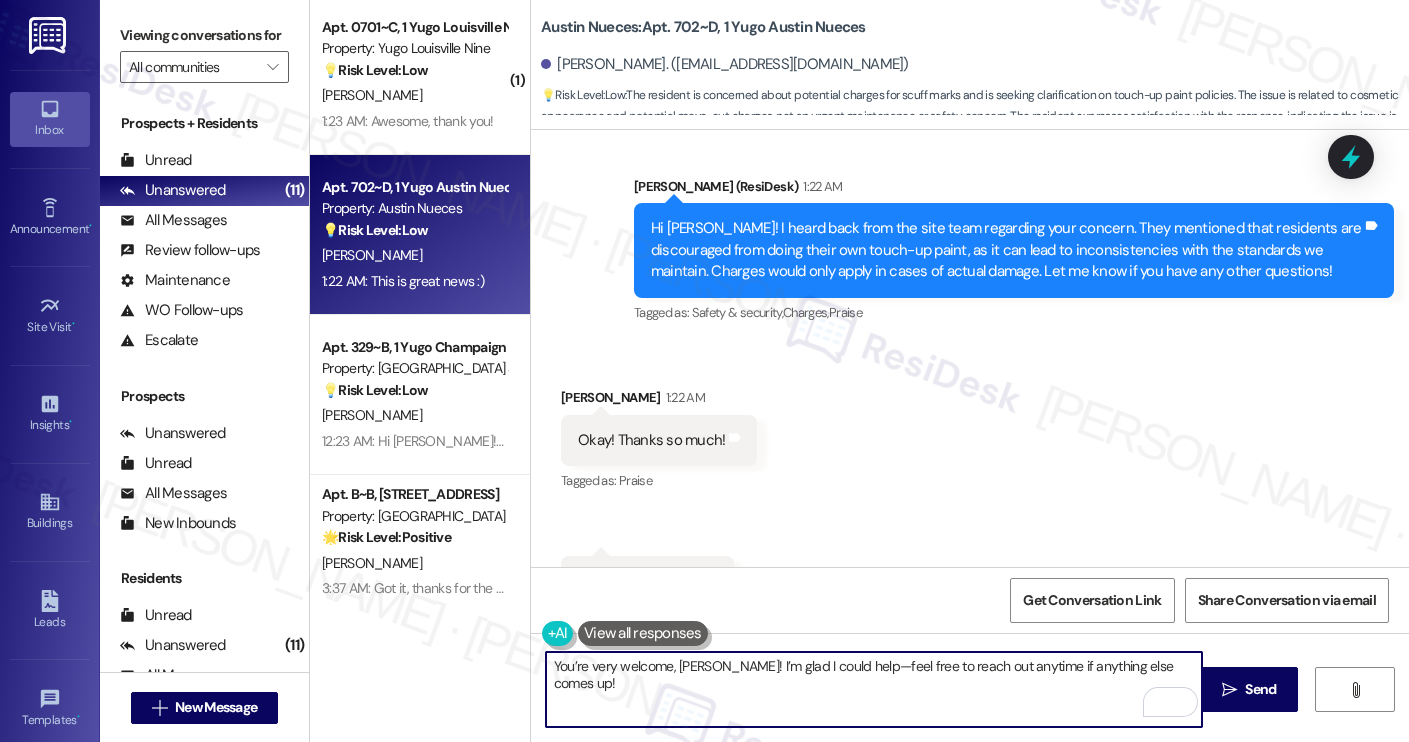click on "You’re very welcome, Avery! I’m glad I could help—feel free to reach out anytime if anything else comes up!" at bounding box center (874, 689) 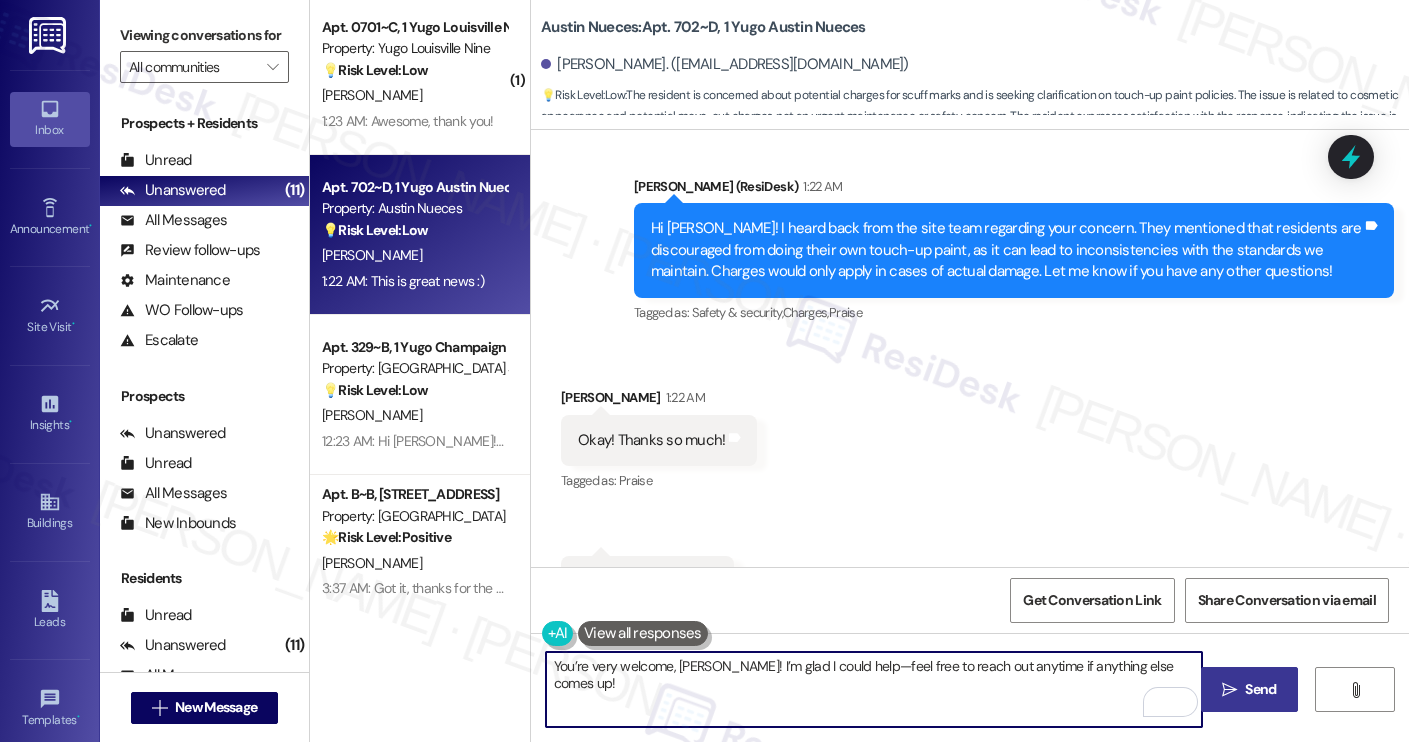 type on "You’re very welcome, Avery! I’m glad I could help—feel free to reach out anytime if anything else comes up!" 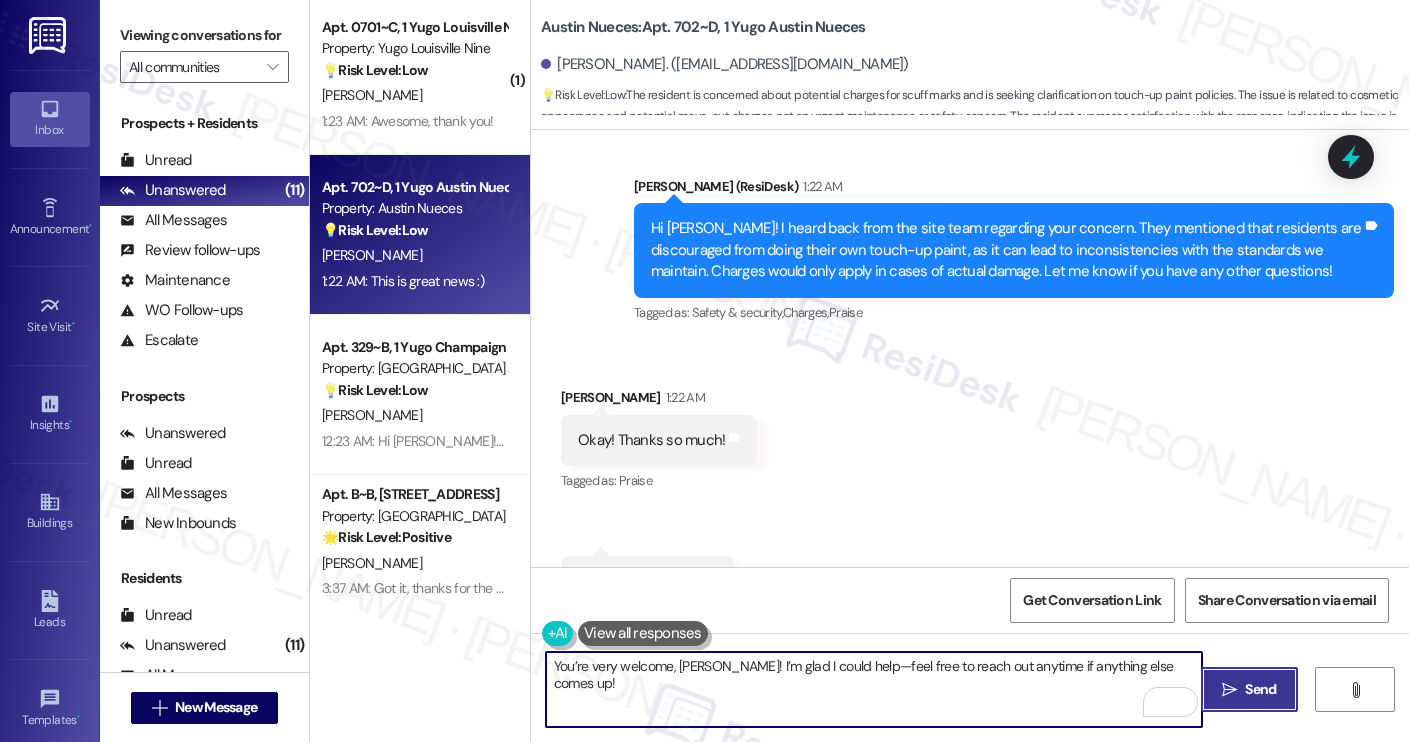 click on " Send" at bounding box center (1249, 689) 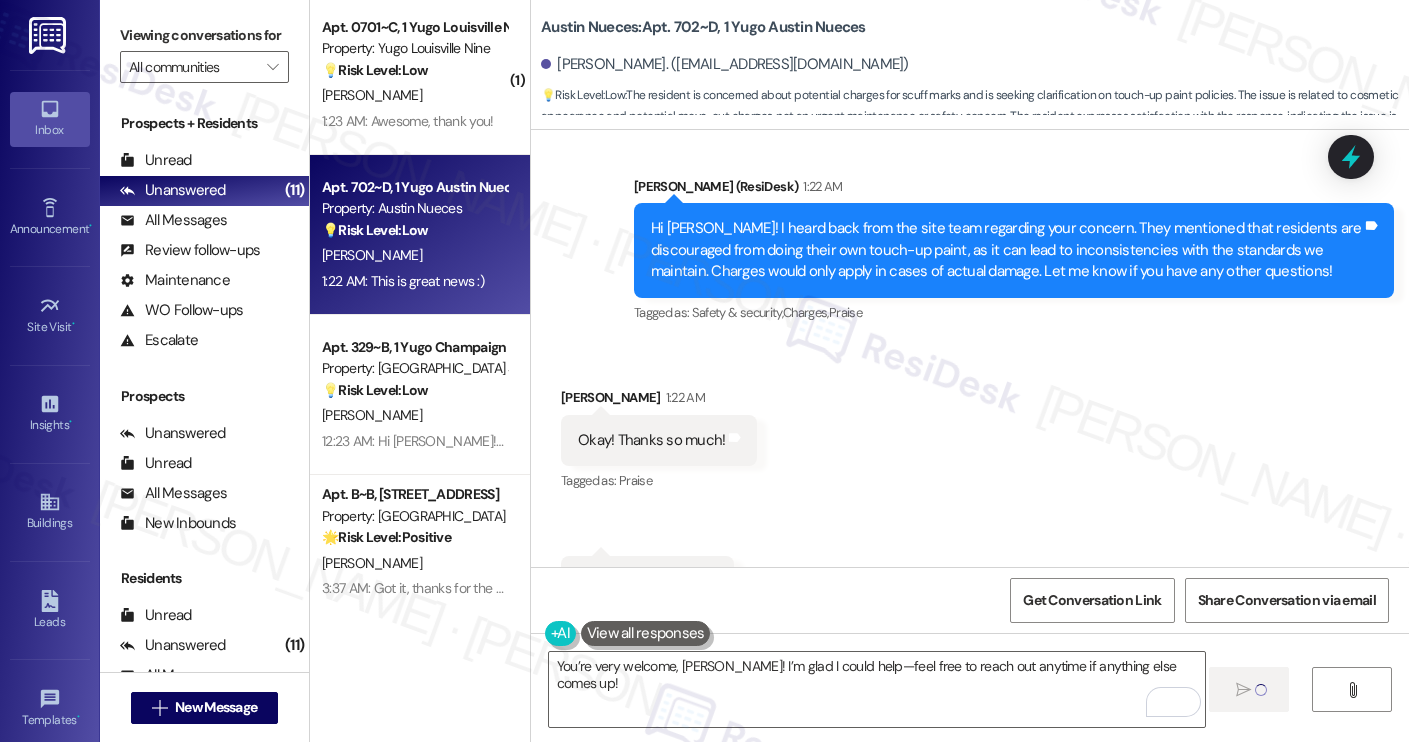 type 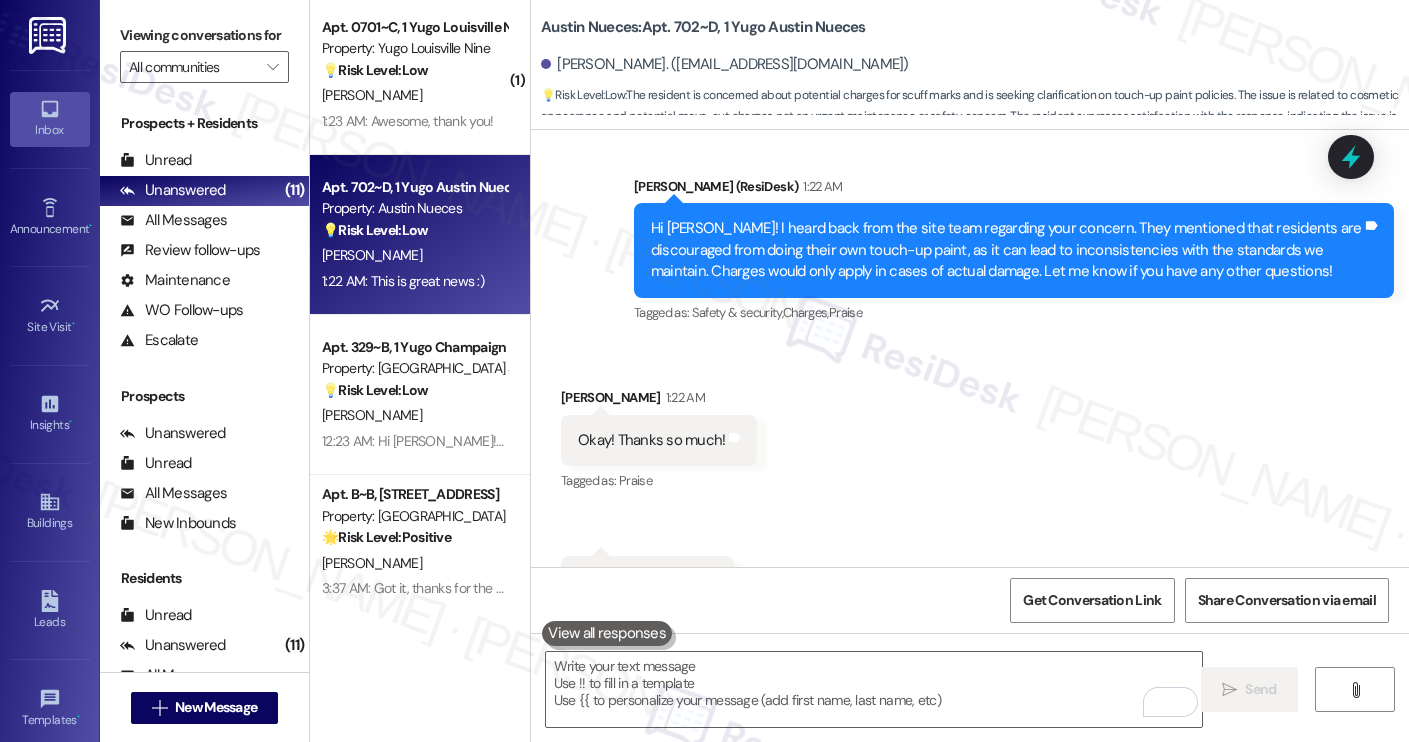 scroll, scrollTop: 2782, scrollLeft: 0, axis: vertical 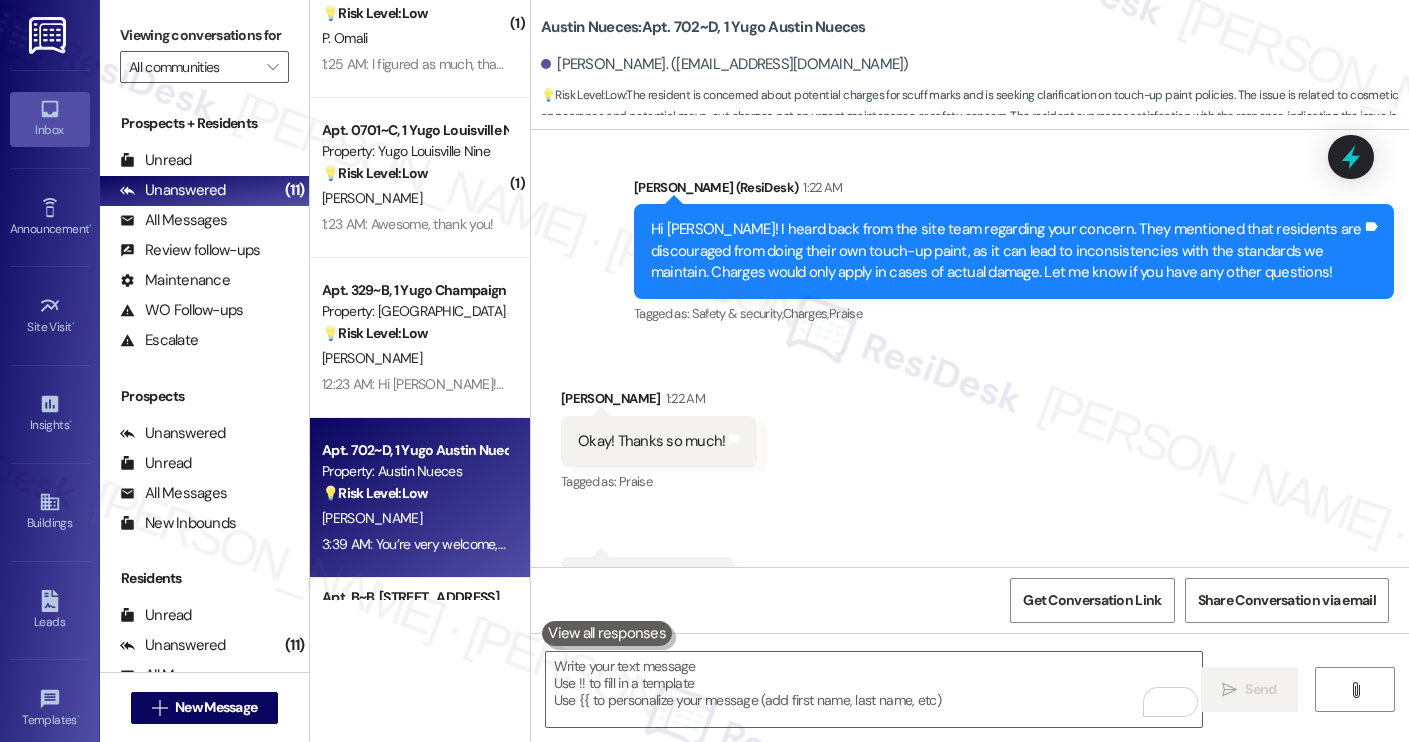 click on "Apt. 0701~C, 1 Yugo Louisville Nine Property: Yugo Louisville Nine 💡  Risk Level:  Low The resident is requesting balcony measurements, which is a non-essential request and falls under customer satisfaction. The site team is already handling the request. J. Johnson 1:23 AM: Awesome, thank you! 1:23 AM: Awesome, thank you!" at bounding box center (420, 178) 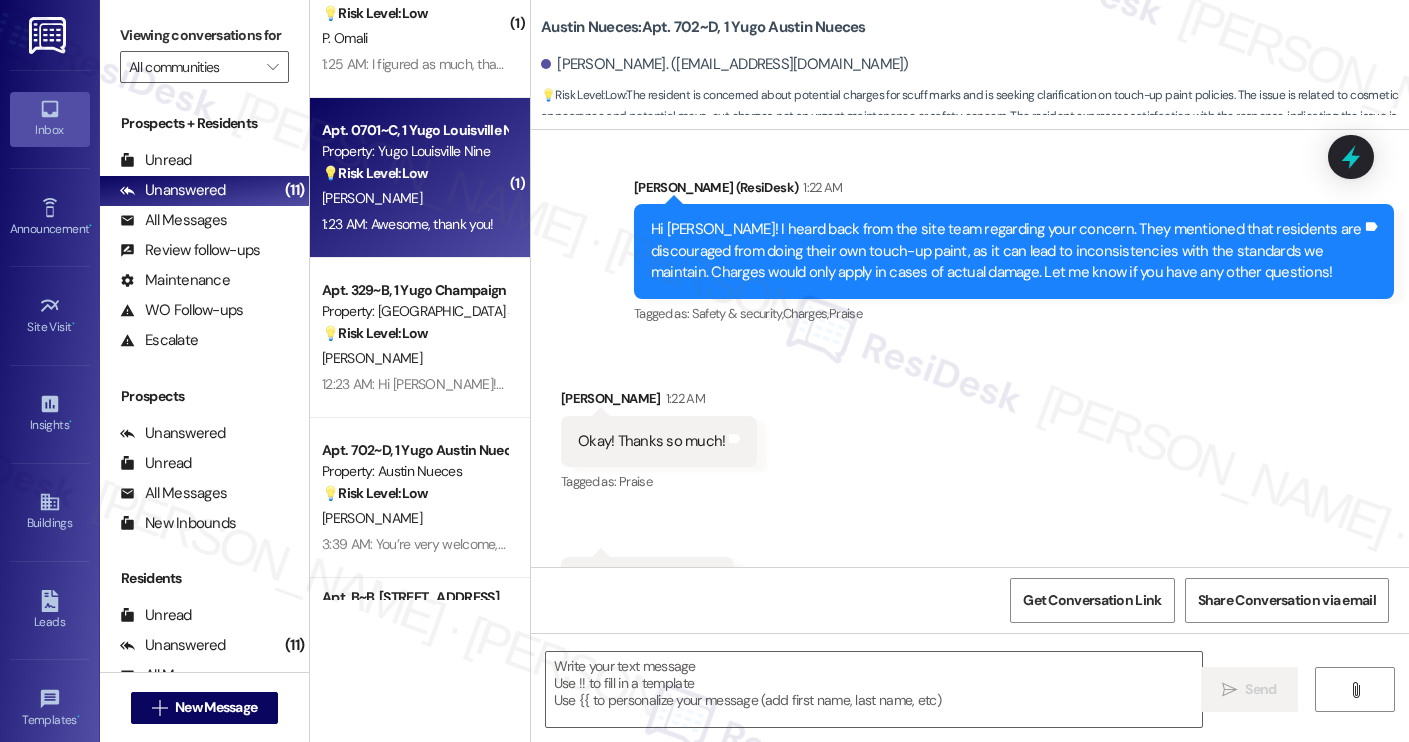 type on "Fetching suggested responses. Please feel free to read through the conversation in the meantime." 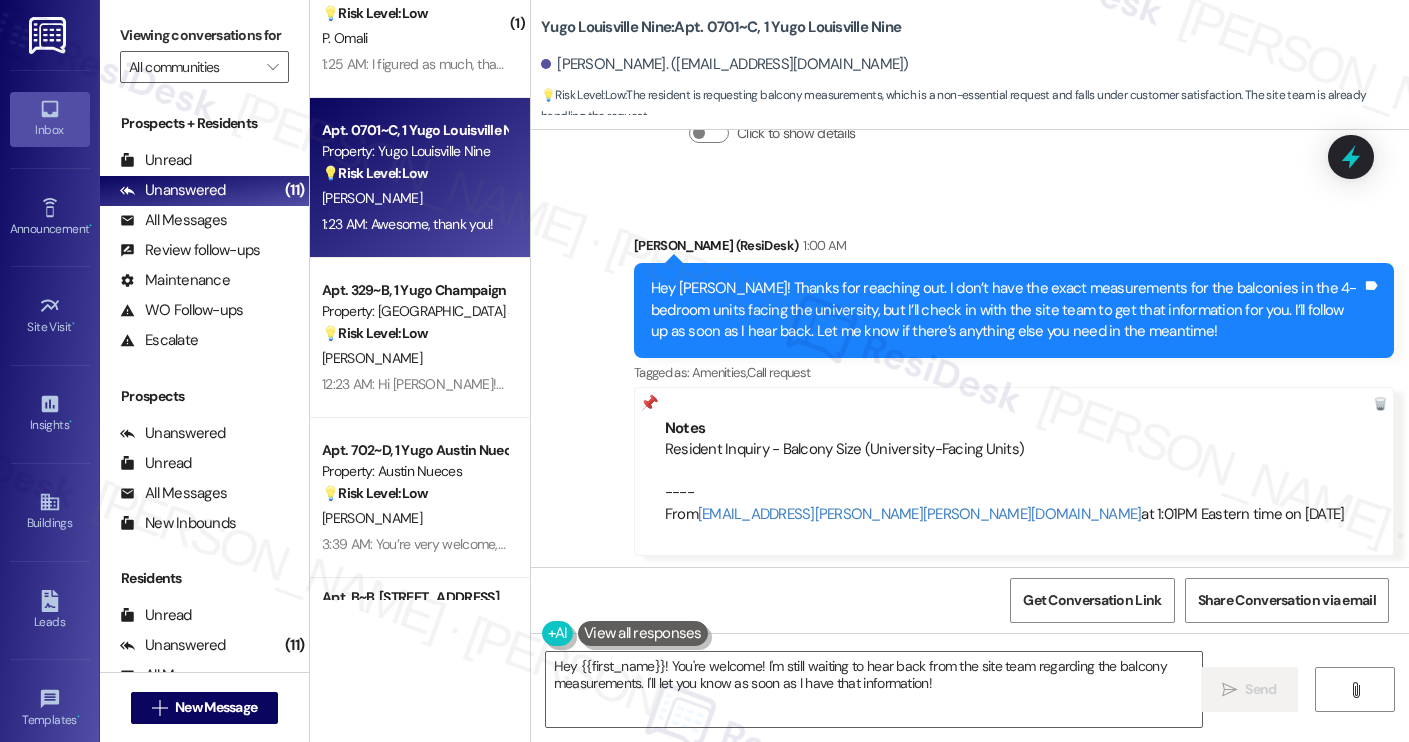 scroll, scrollTop: 6192, scrollLeft: 0, axis: vertical 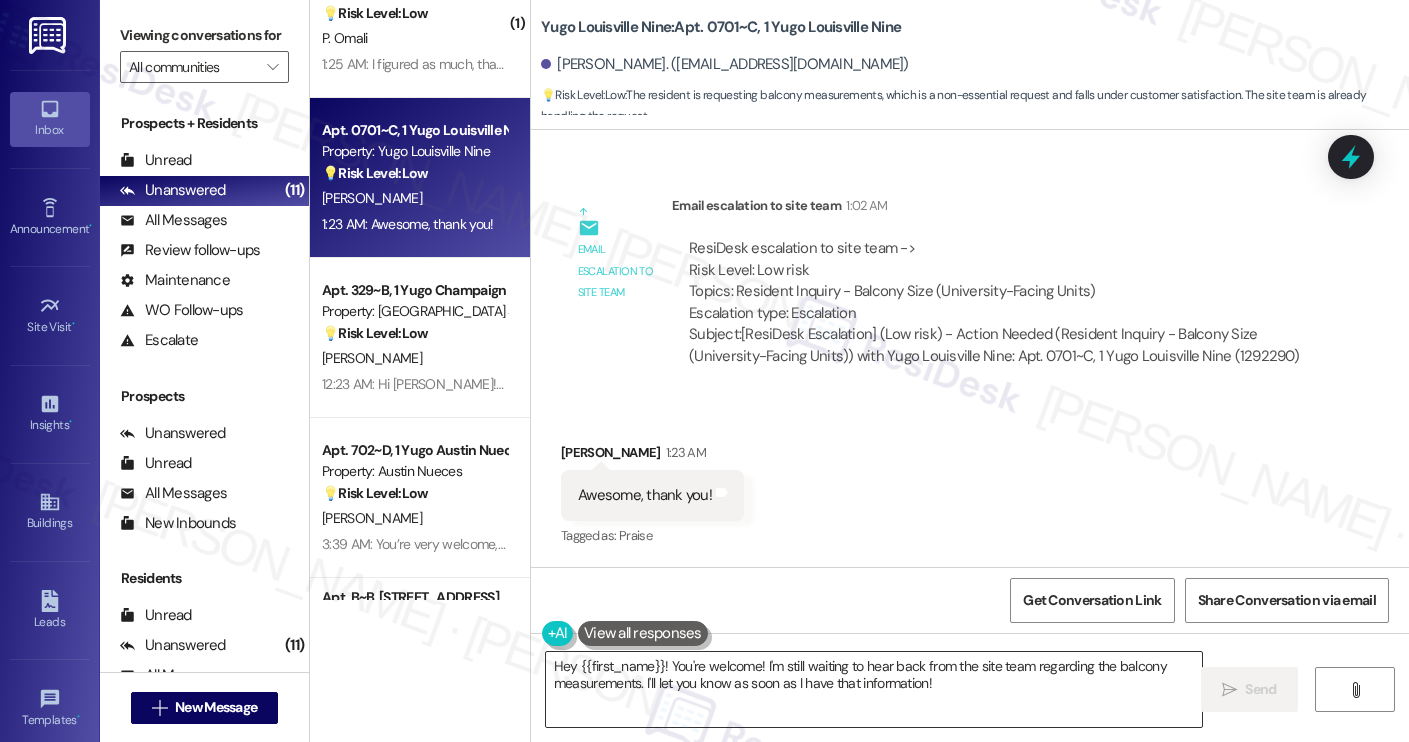 click on "Hey {{first_name}}! You're welcome! I'm still waiting to hear back from the site team regarding the balcony measurements. I'll let you know as soon as I have that information!" at bounding box center (874, 689) 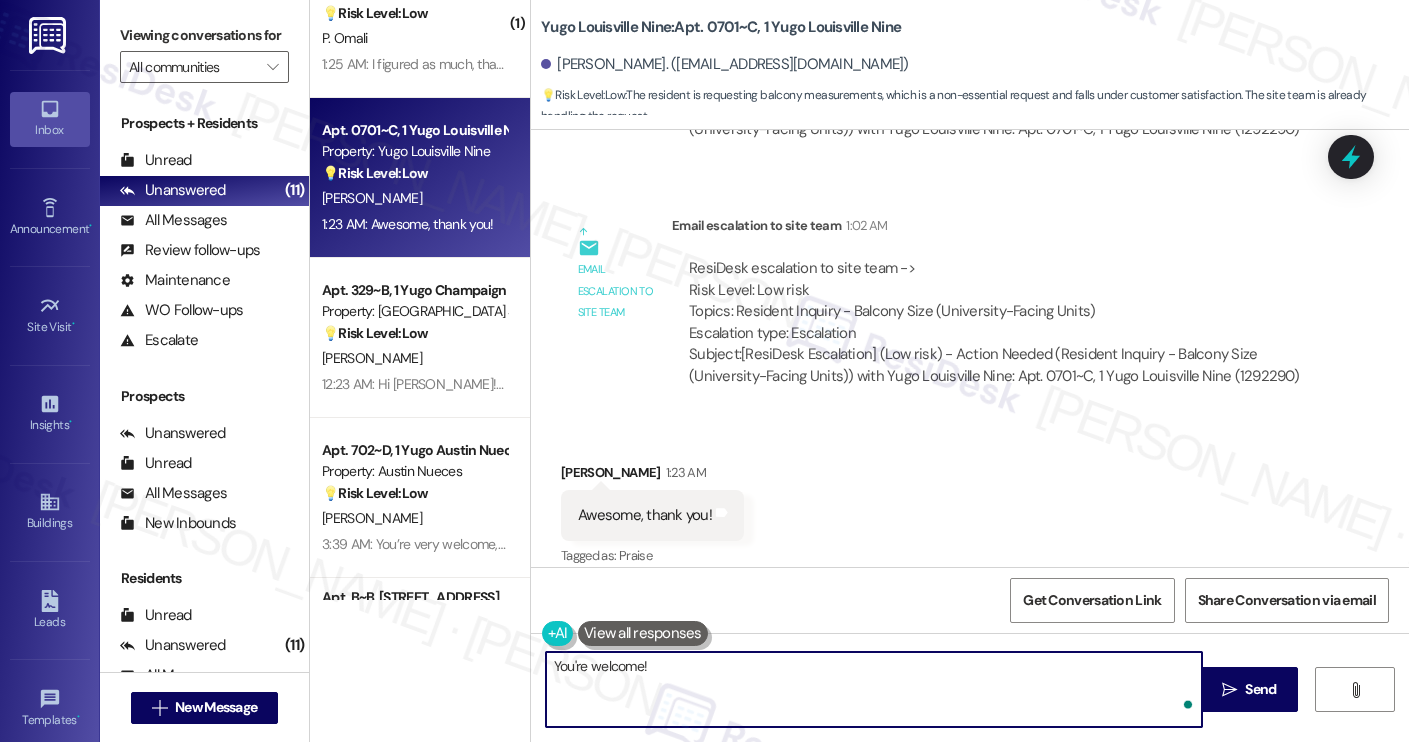 scroll, scrollTop: 6192, scrollLeft: 0, axis: vertical 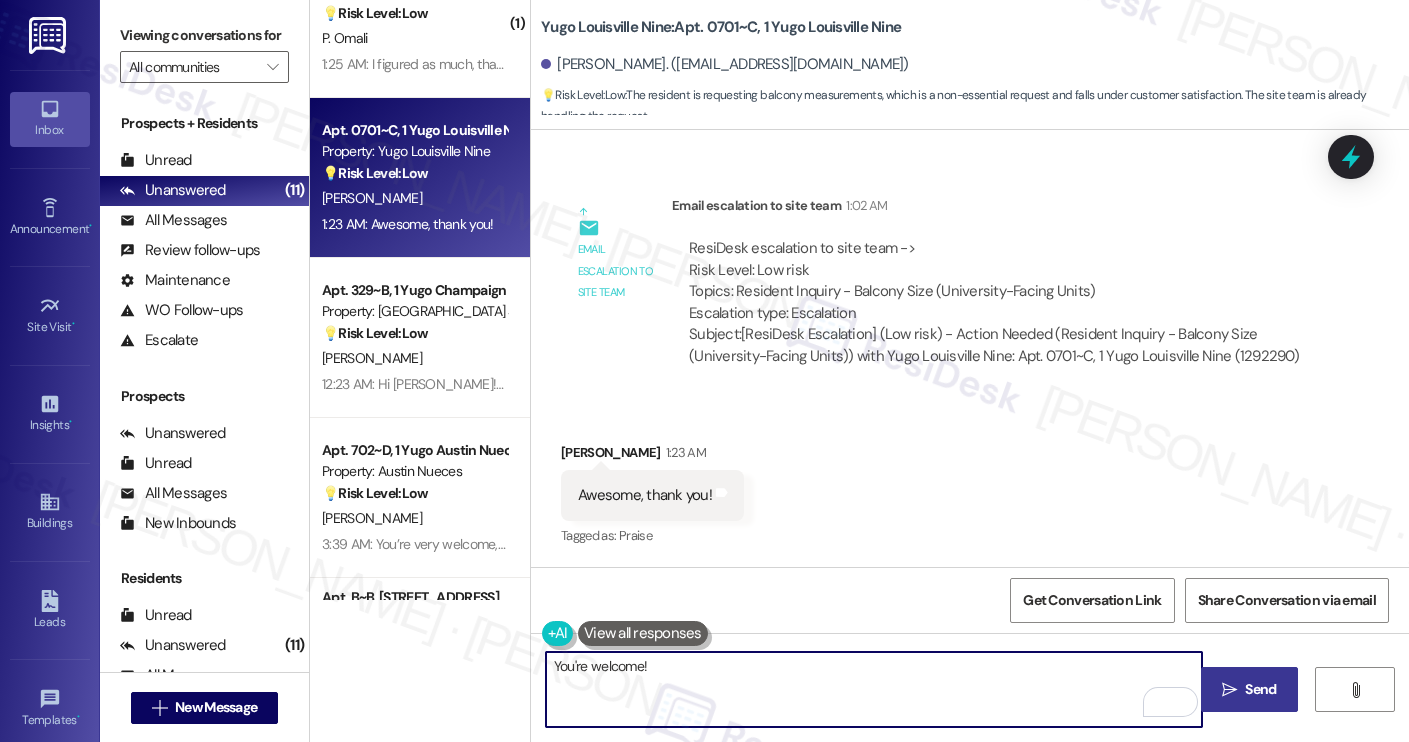 type on "You're welcome!" 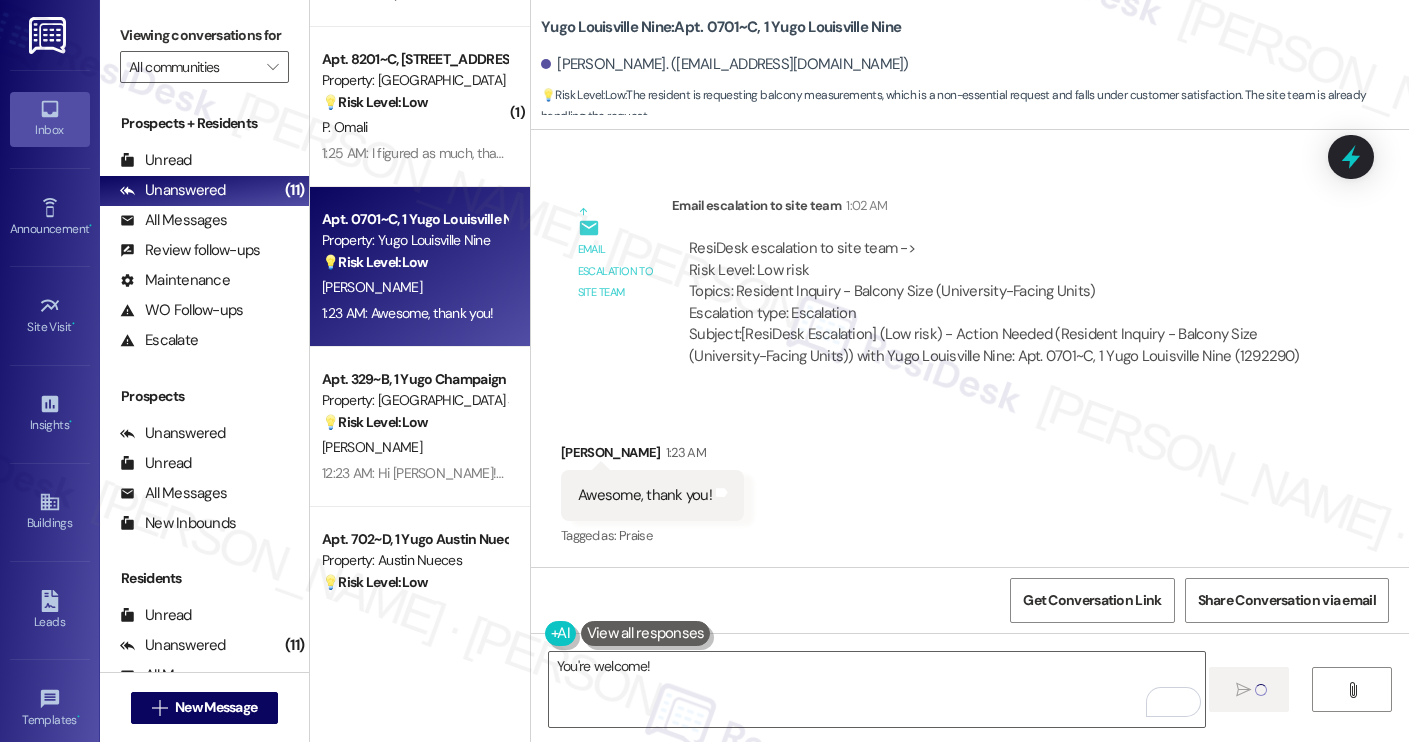 scroll, scrollTop: 2691, scrollLeft: 0, axis: vertical 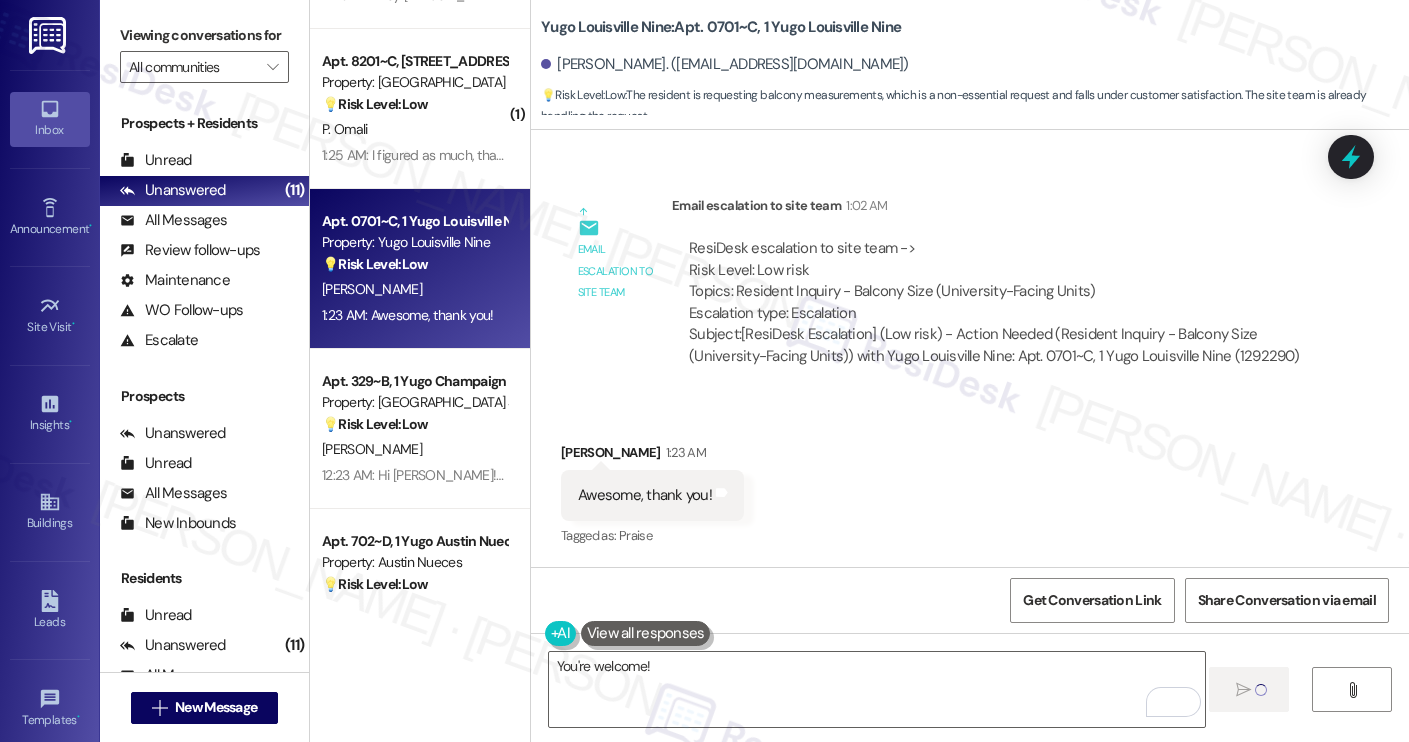 type 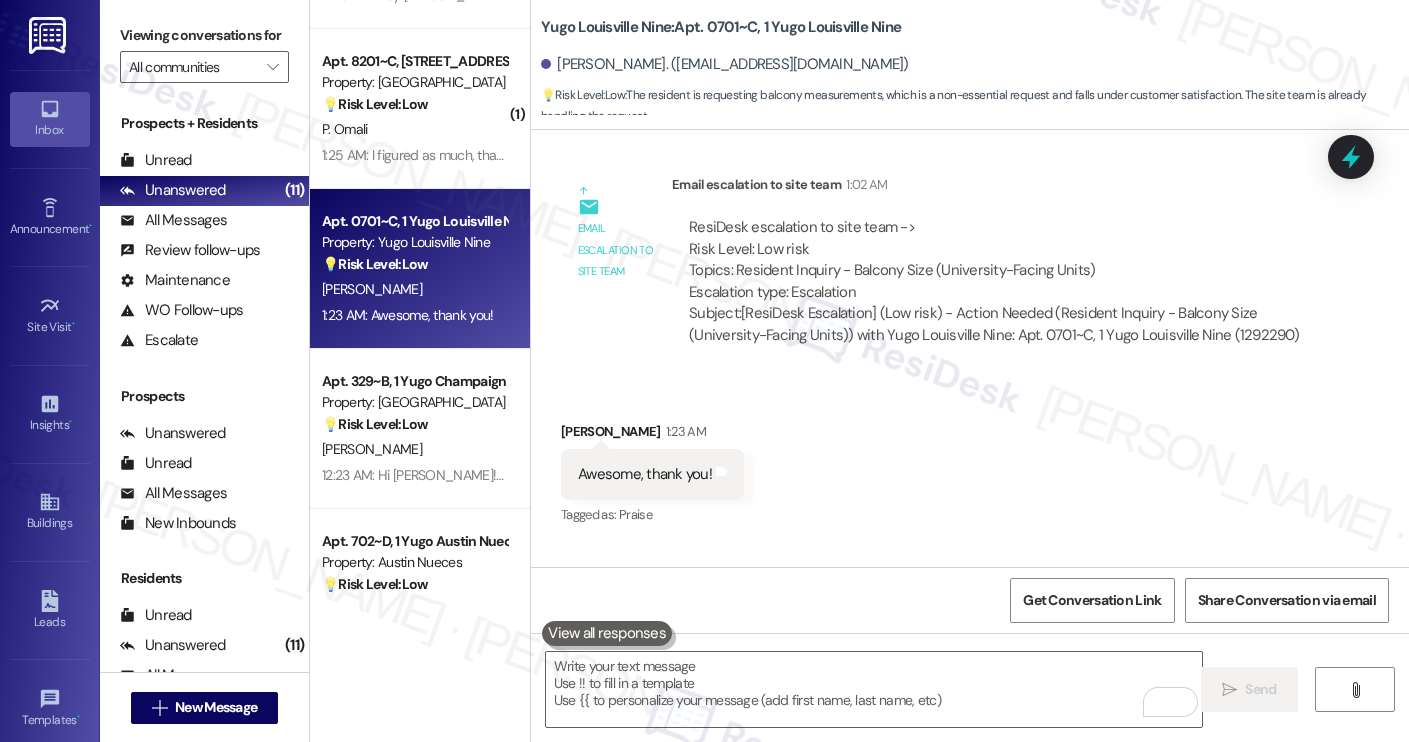 scroll, scrollTop: 6191, scrollLeft: 0, axis: vertical 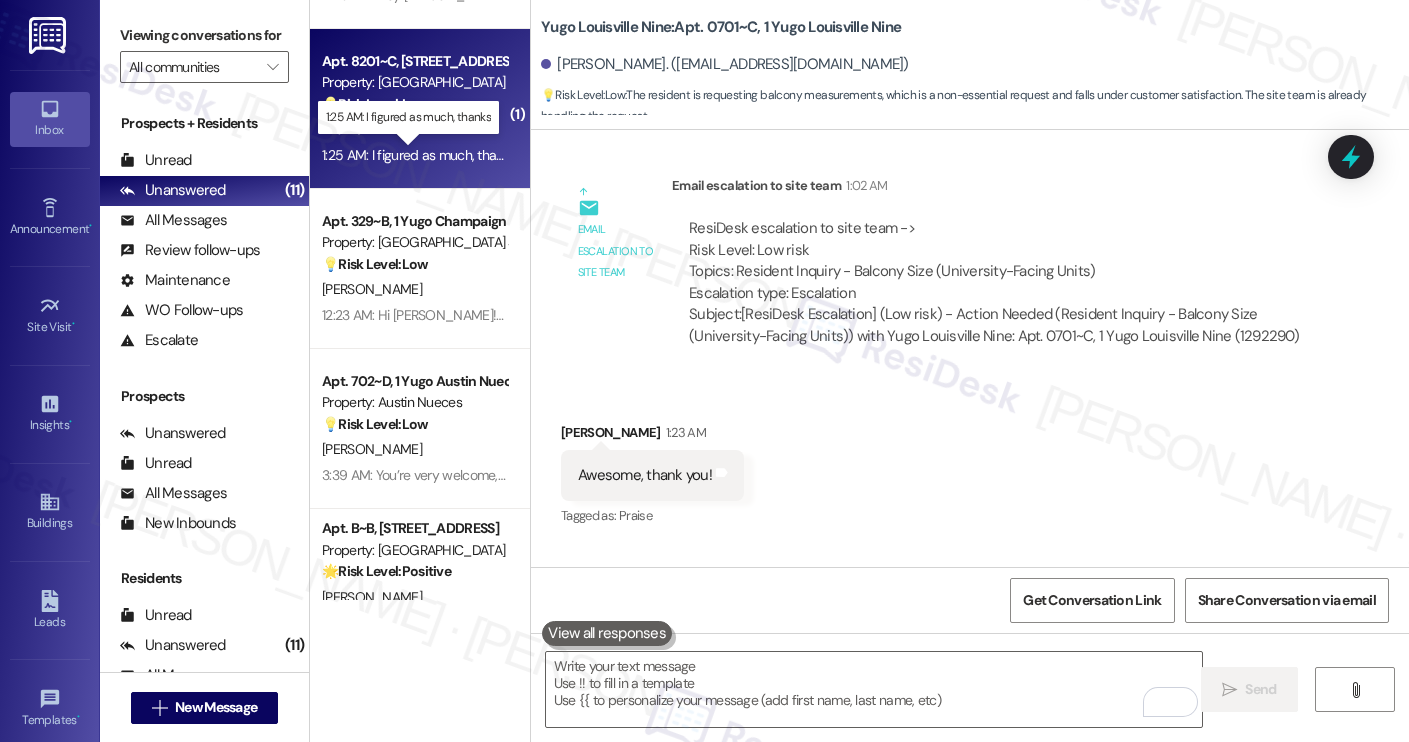 click on "1:25 AM: I figured as much, thanks 1:25 AM: I figured as much, thanks" at bounding box center (419, 155) 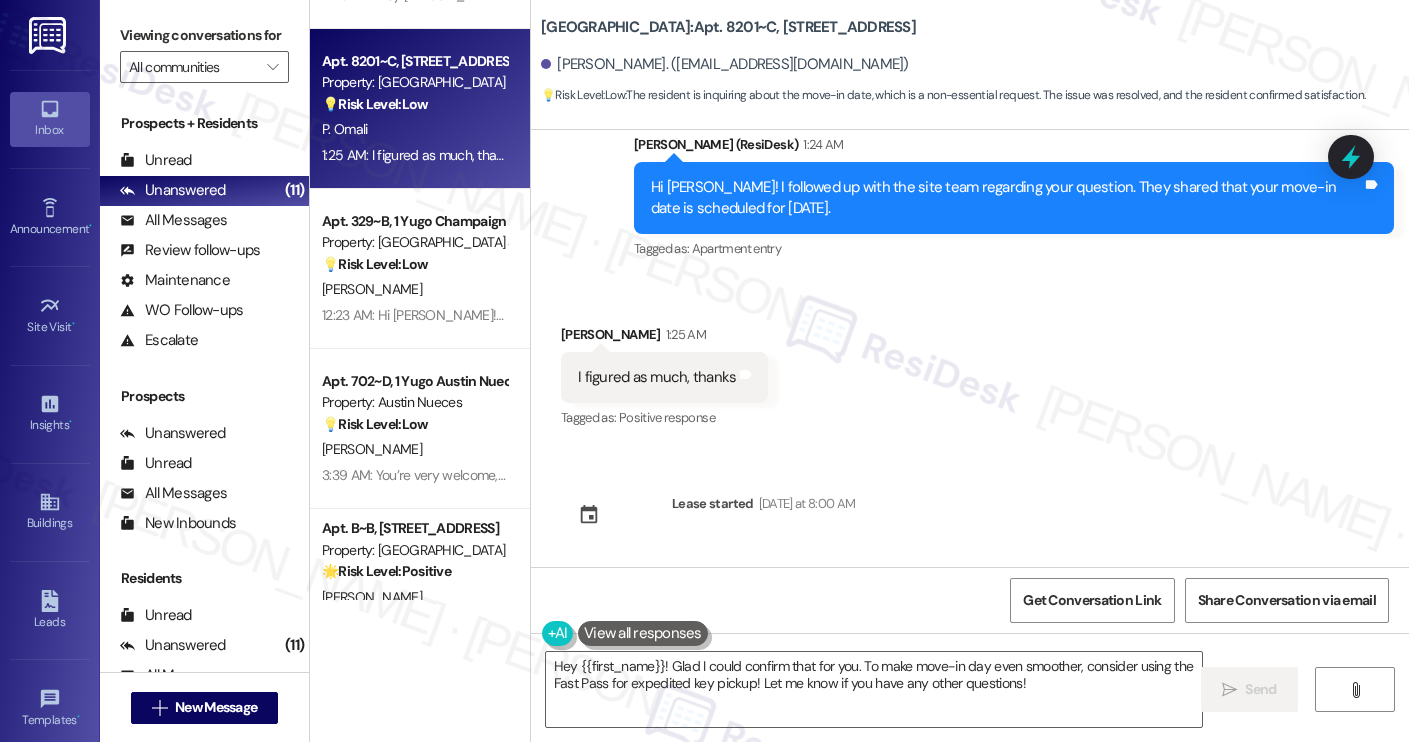 scroll, scrollTop: 9156, scrollLeft: 0, axis: vertical 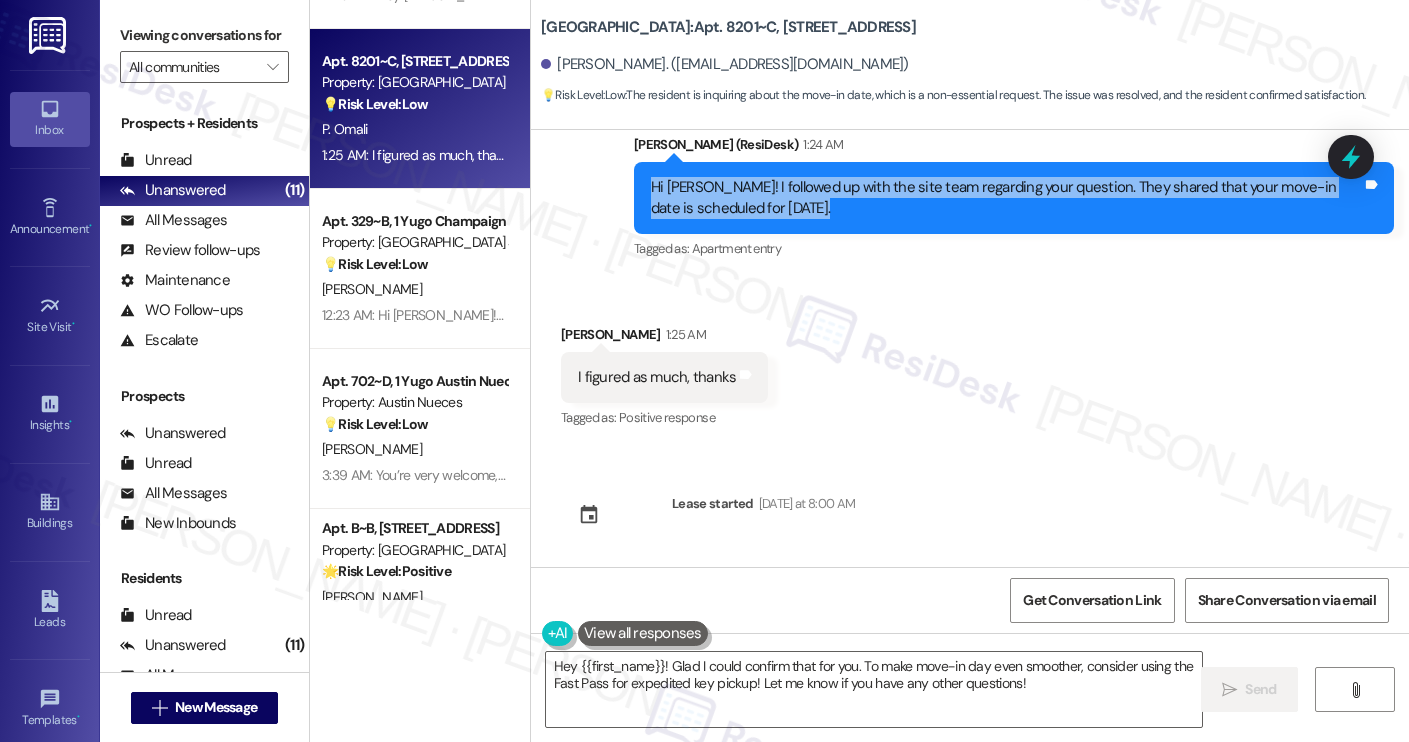 drag, startPoint x: 769, startPoint y: 234, endPoint x: 637, endPoint y: 197, distance: 137.08757 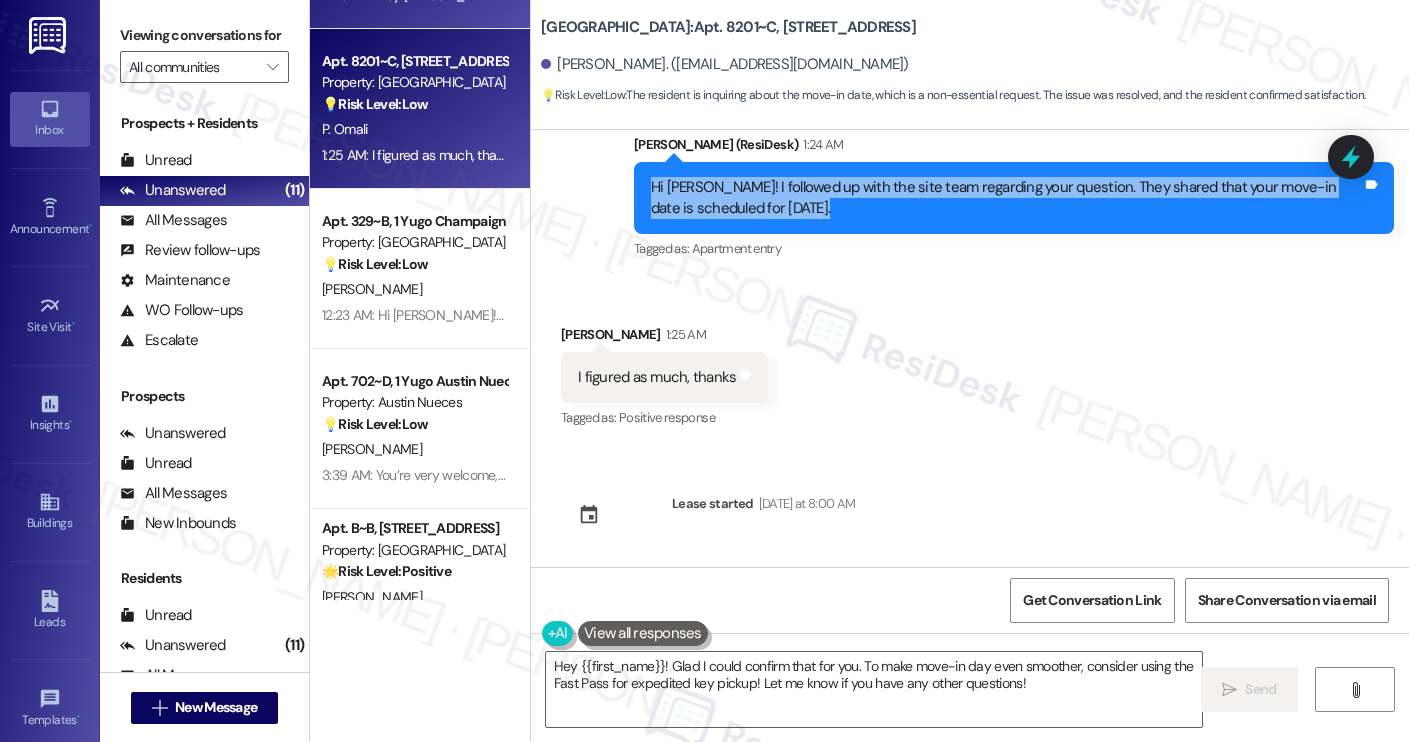 copy on "Hi Peter! I followed up with the site team regarding your question. They shared that your move-in date is scheduled for August 1, 2025." 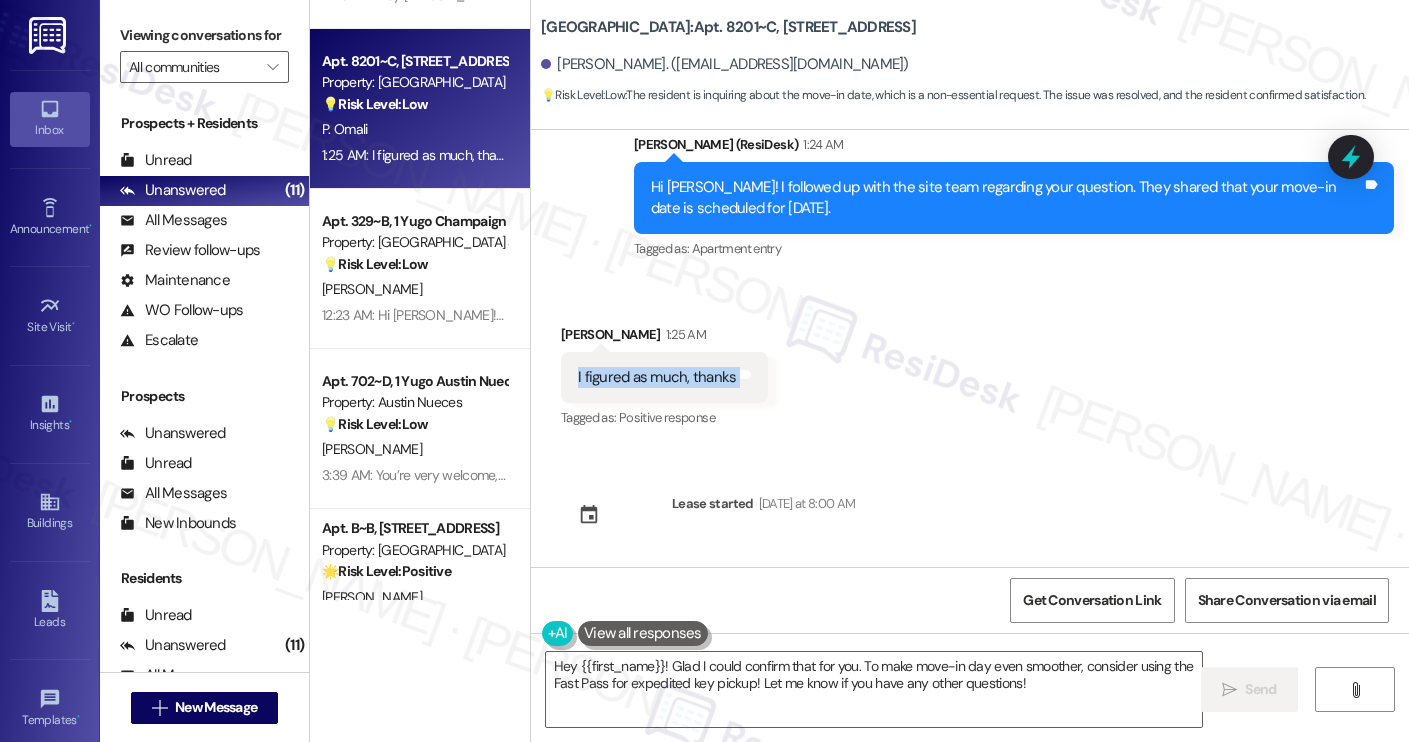 drag, startPoint x: 724, startPoint y: 415, endPoint x: 562, endPoint y: 407, distance: 162.19742 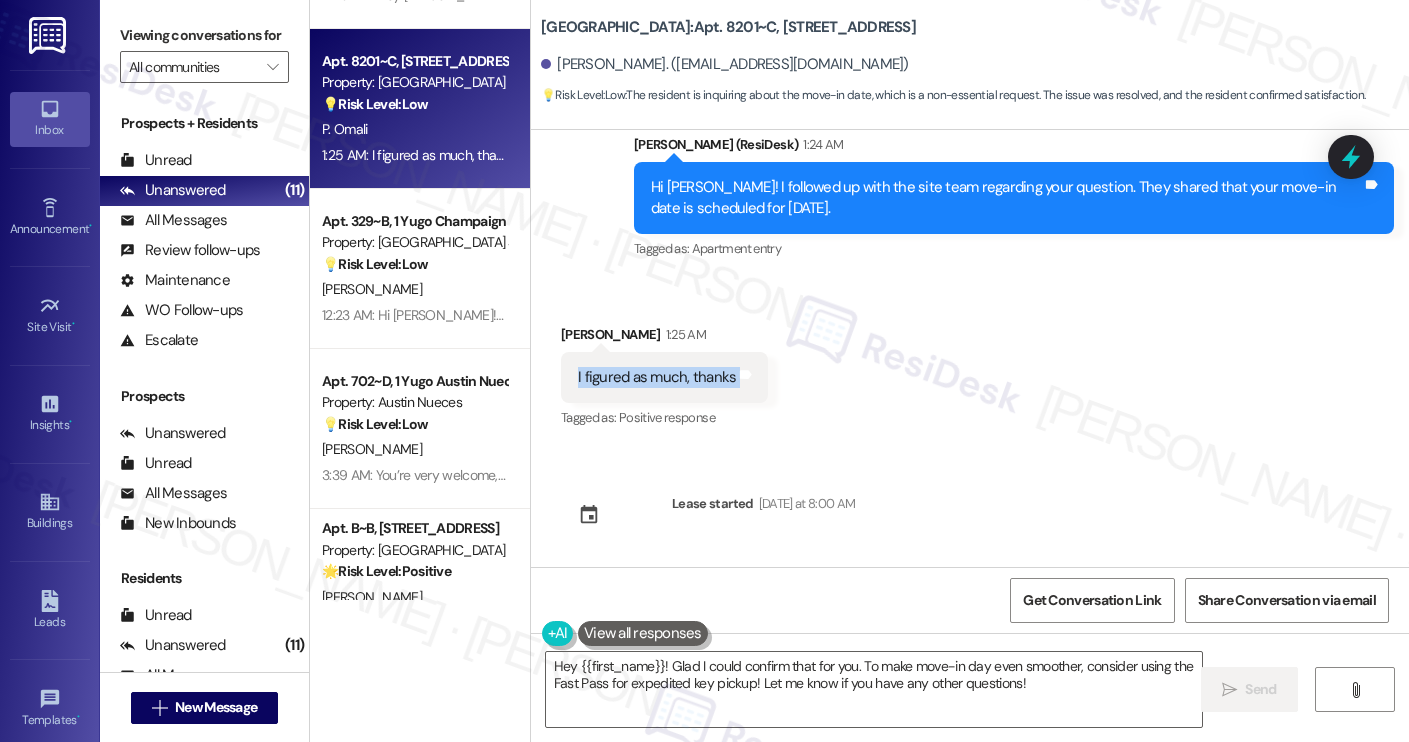 copy on "I figured as much, thanks Tags and notes" 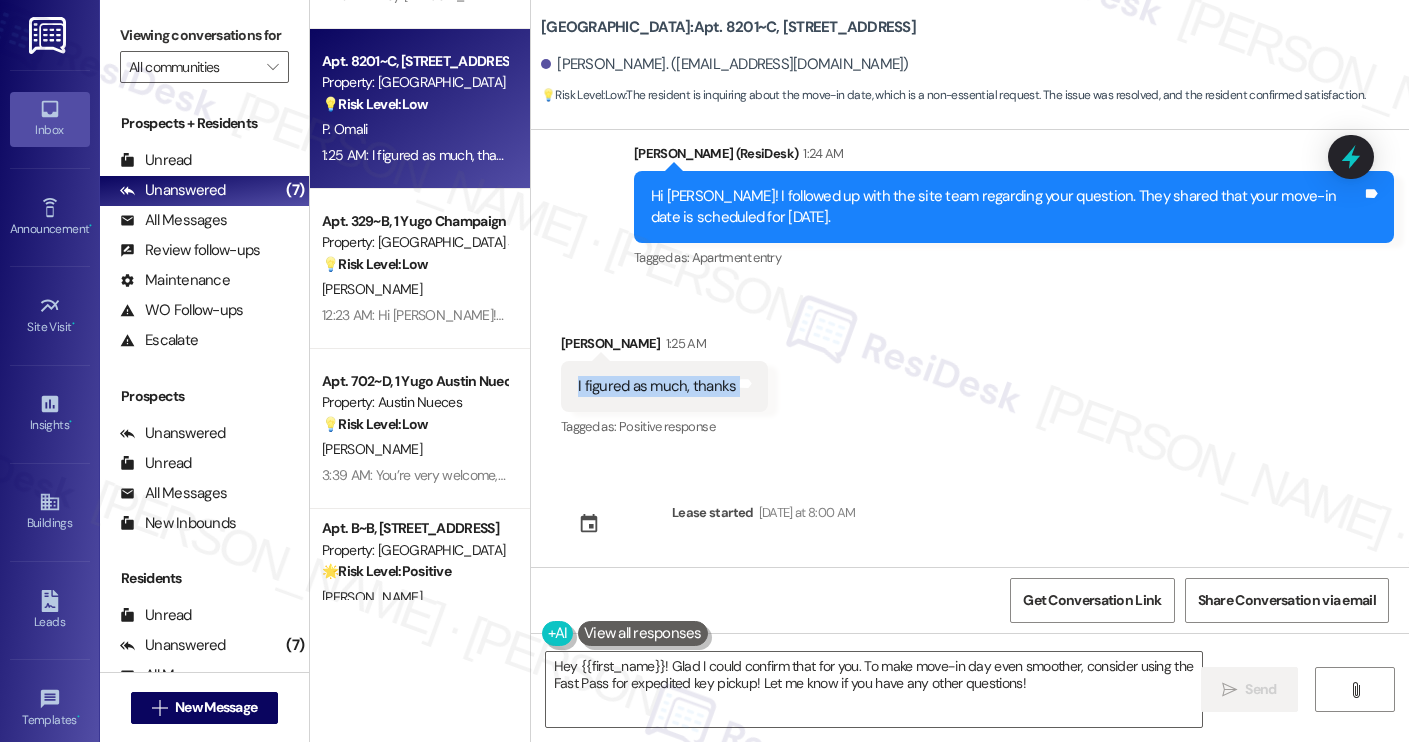 scroll, scrollTop: 9181, scrollLeft: 0, axis: vertical 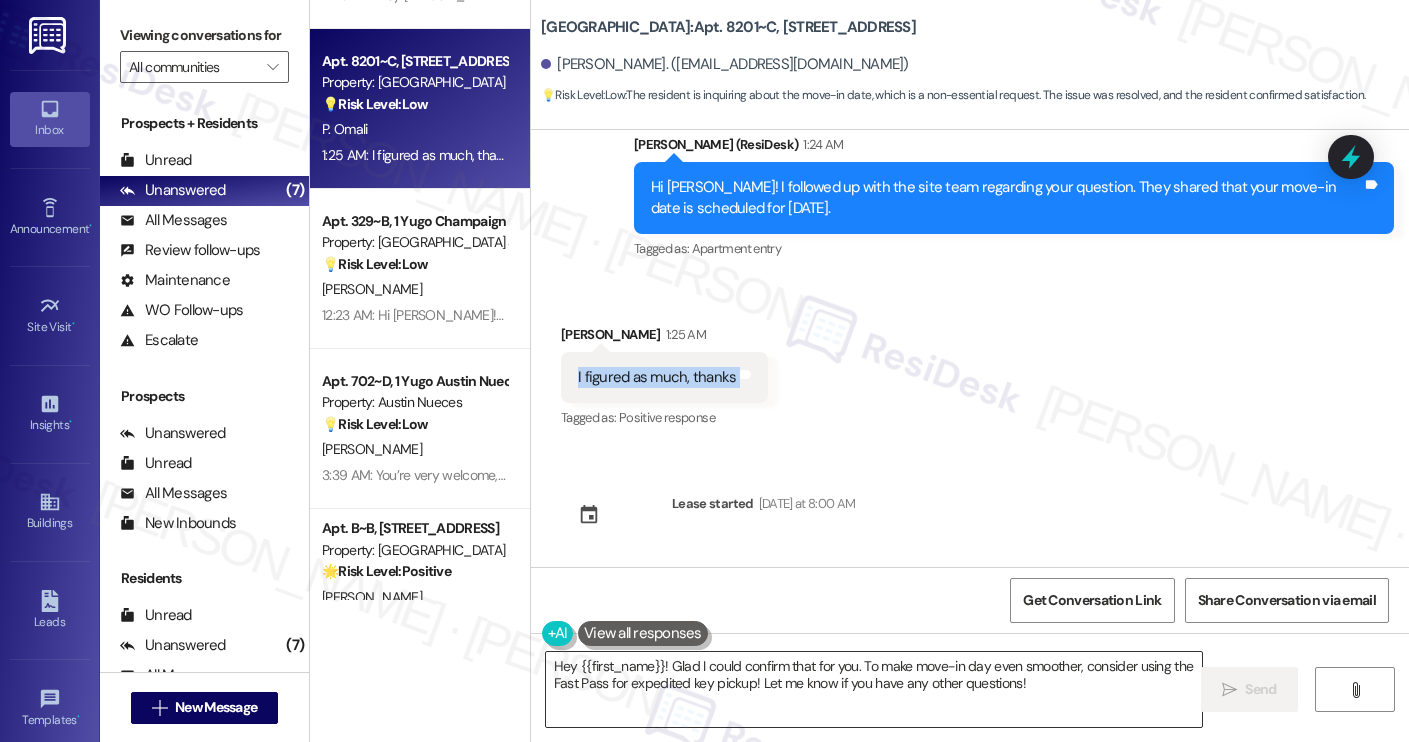 click on "Hey {{first_name}}! Glad I could confirm that for you. To make move-in day even smoother, consider using the Fast Pass for expedited key pickup! Let me know if you have any other questions!" at bounding box center (874, 689) 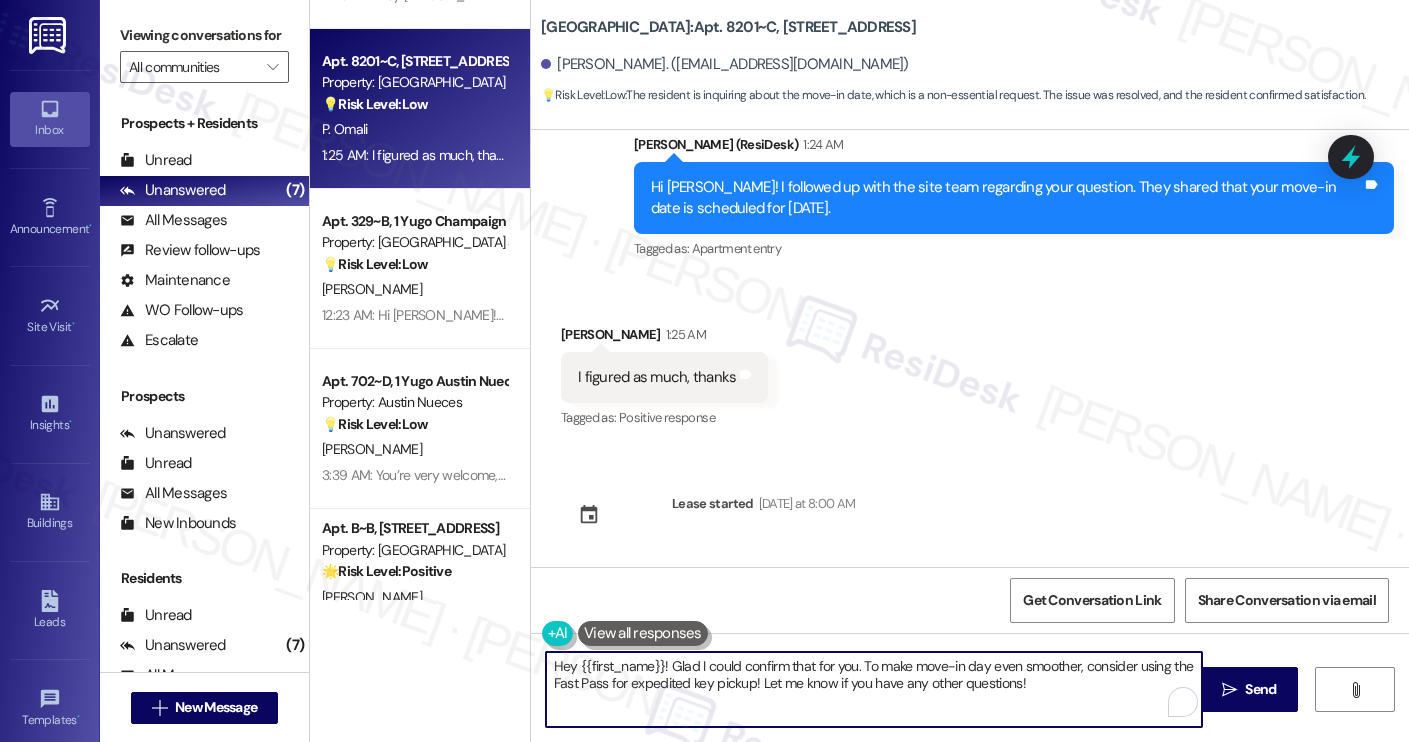 paste on "Anytime, Peter! Feel free to reach out if anything else comes up." 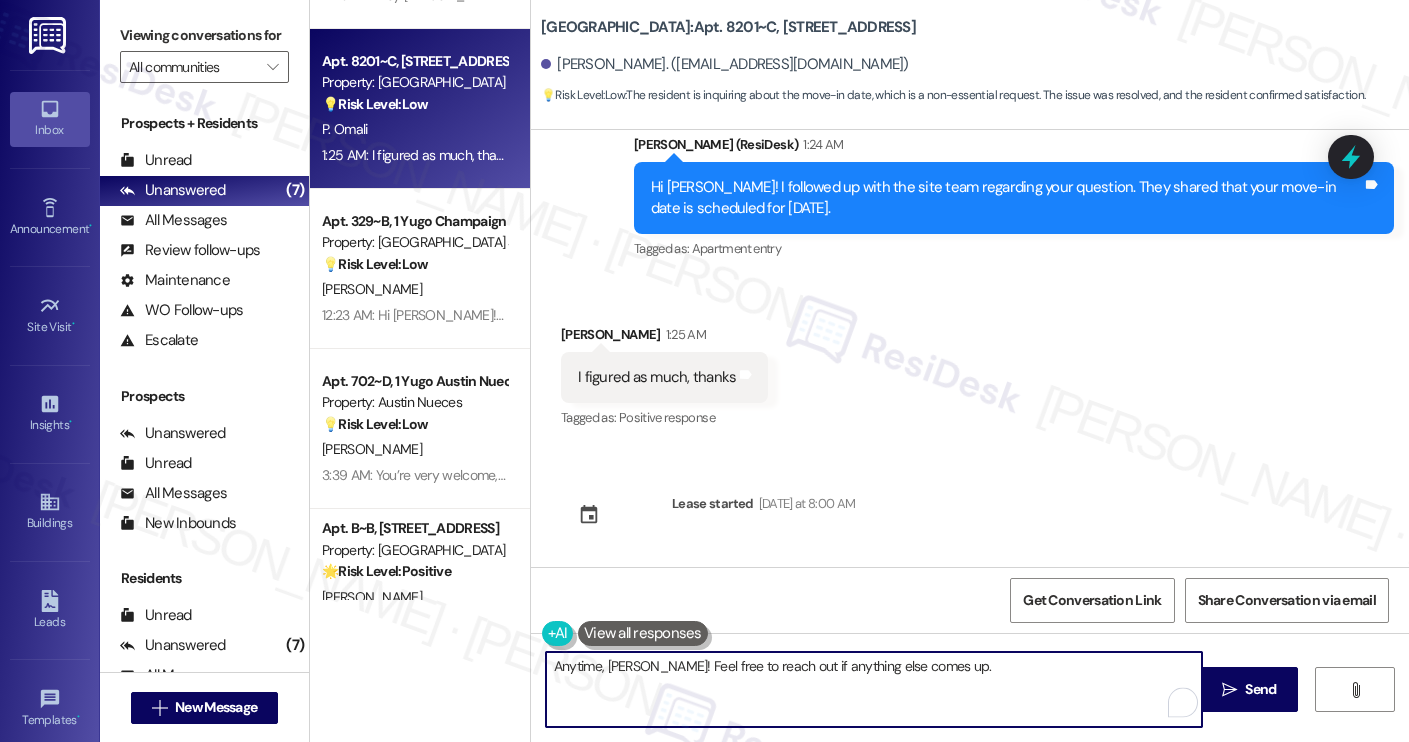 click on "Anytime, Peter! Feel free to reach out if anything else comes up." at bounding box center [874, 689] 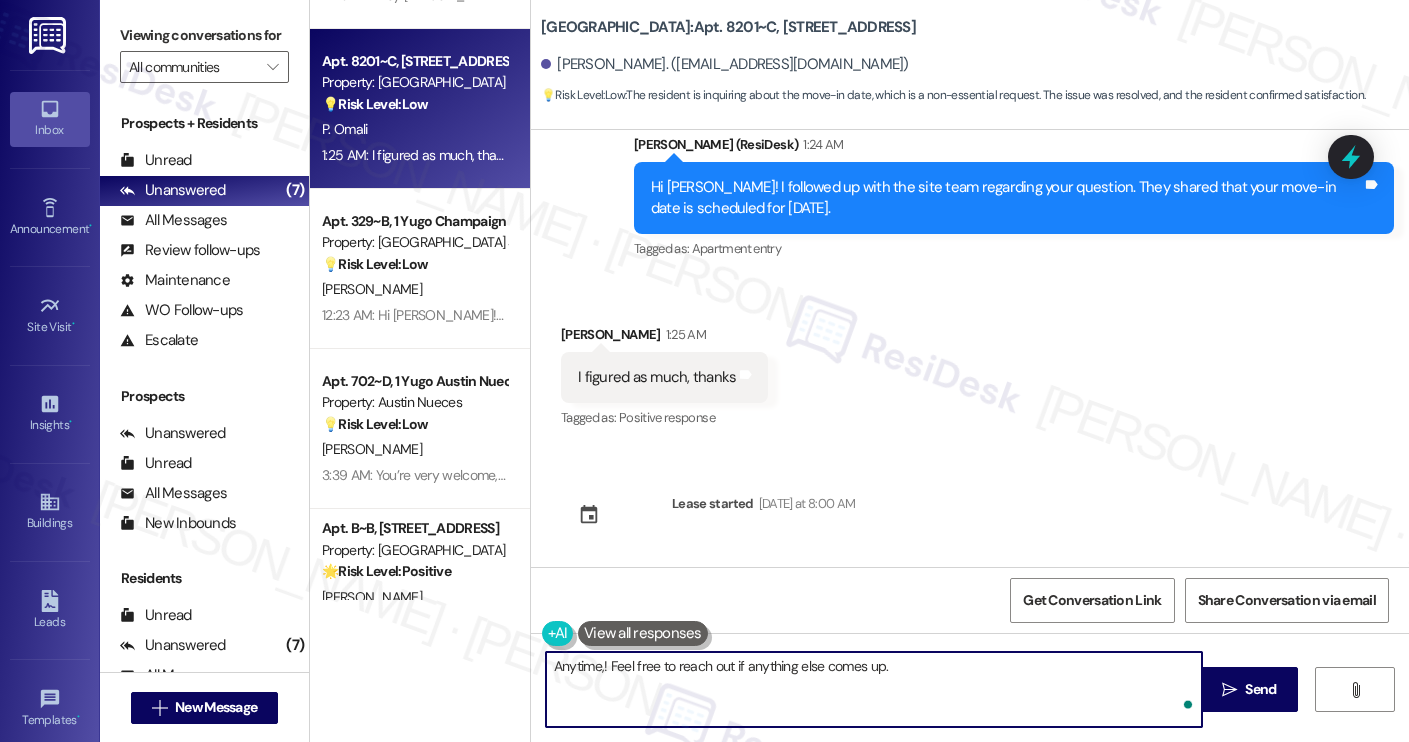 type on "Anytime! Feel free to reach out if anything else comes up." 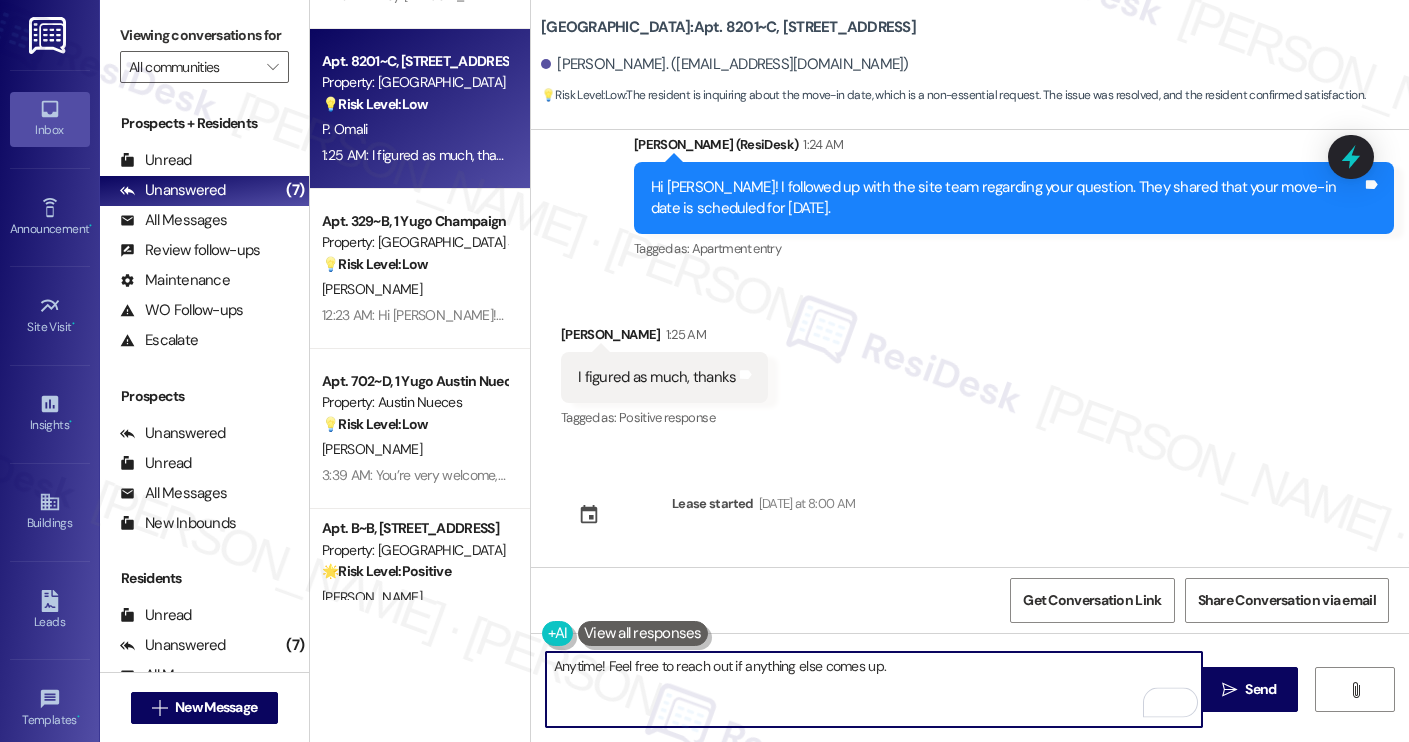 click on "Anytime! Feel free to reach out if anything else comes up." at bounding box center (874, 689) 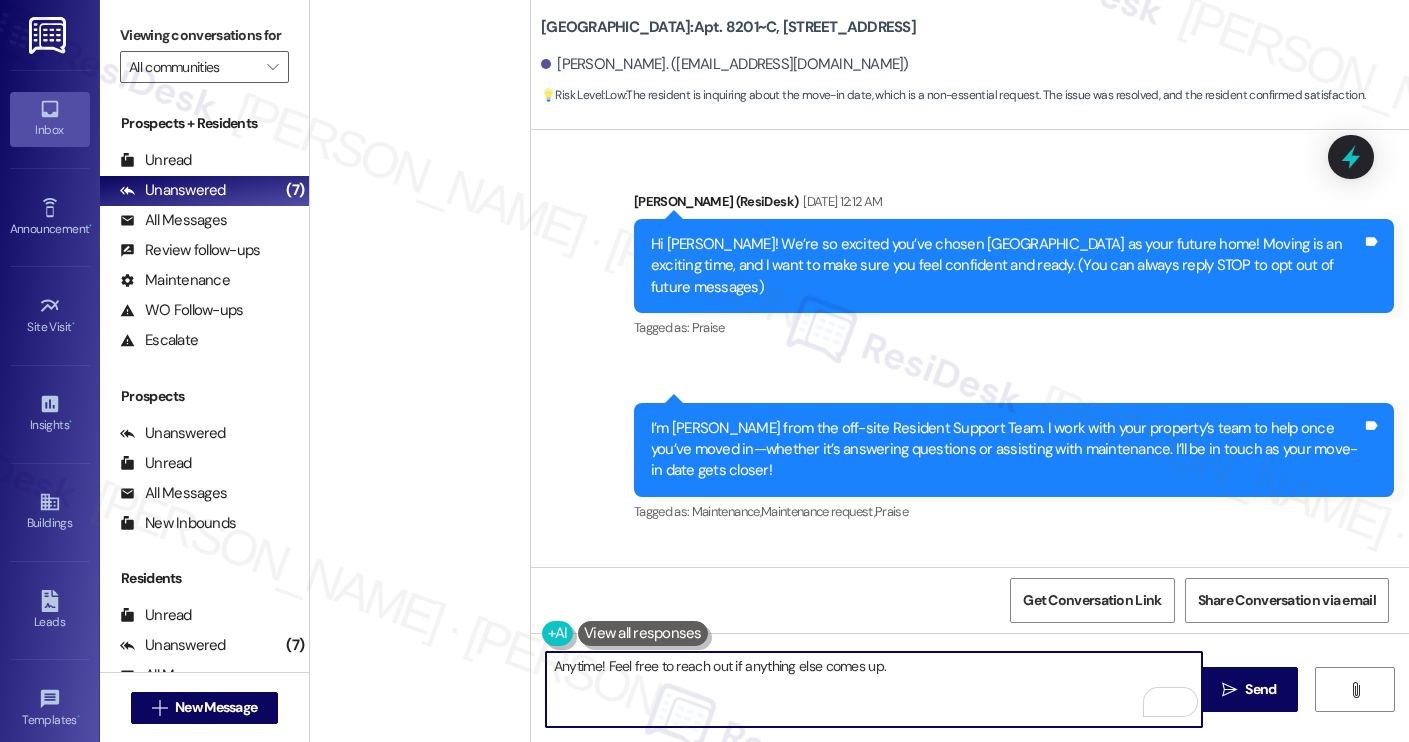 scroll, scrollTop: 0, scrollLeft: 0, axis: both 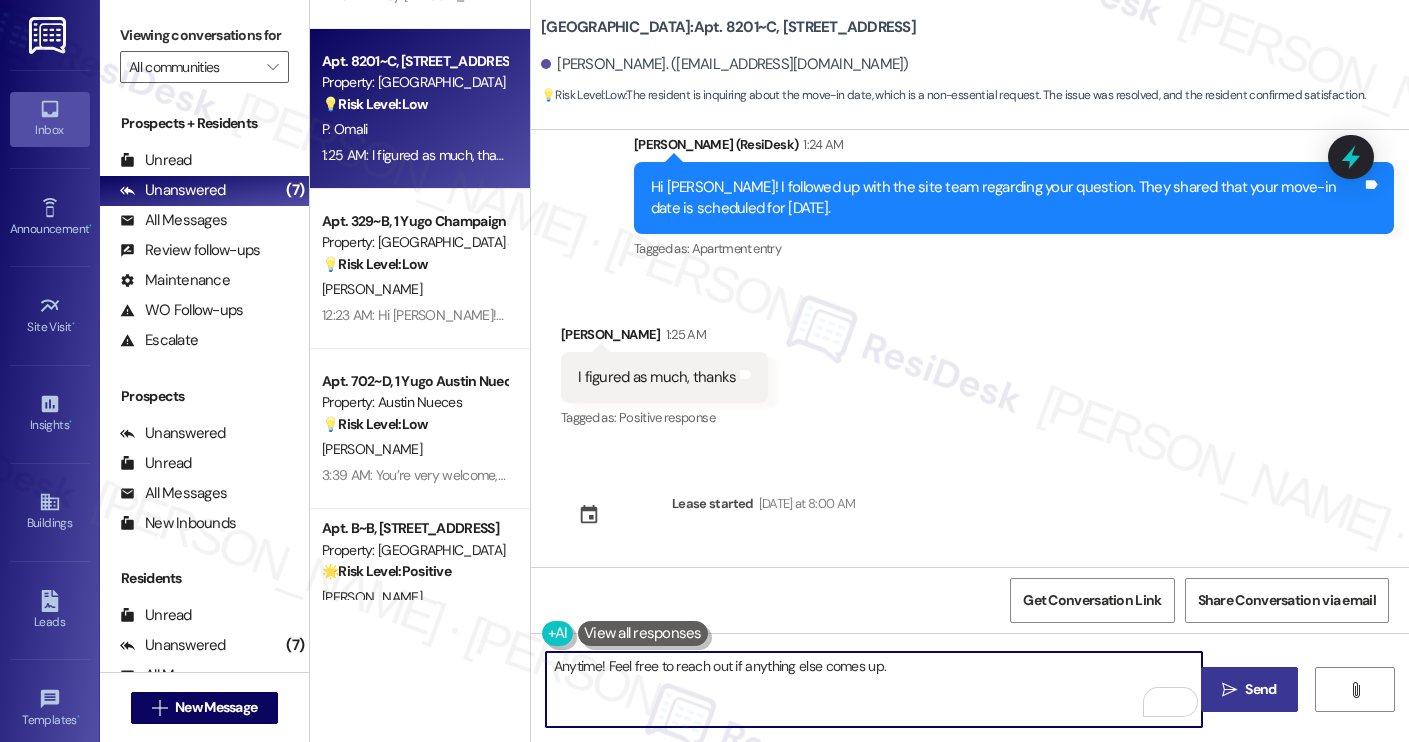 type on "Anytime! Feel free to reach out if anything else comes up." 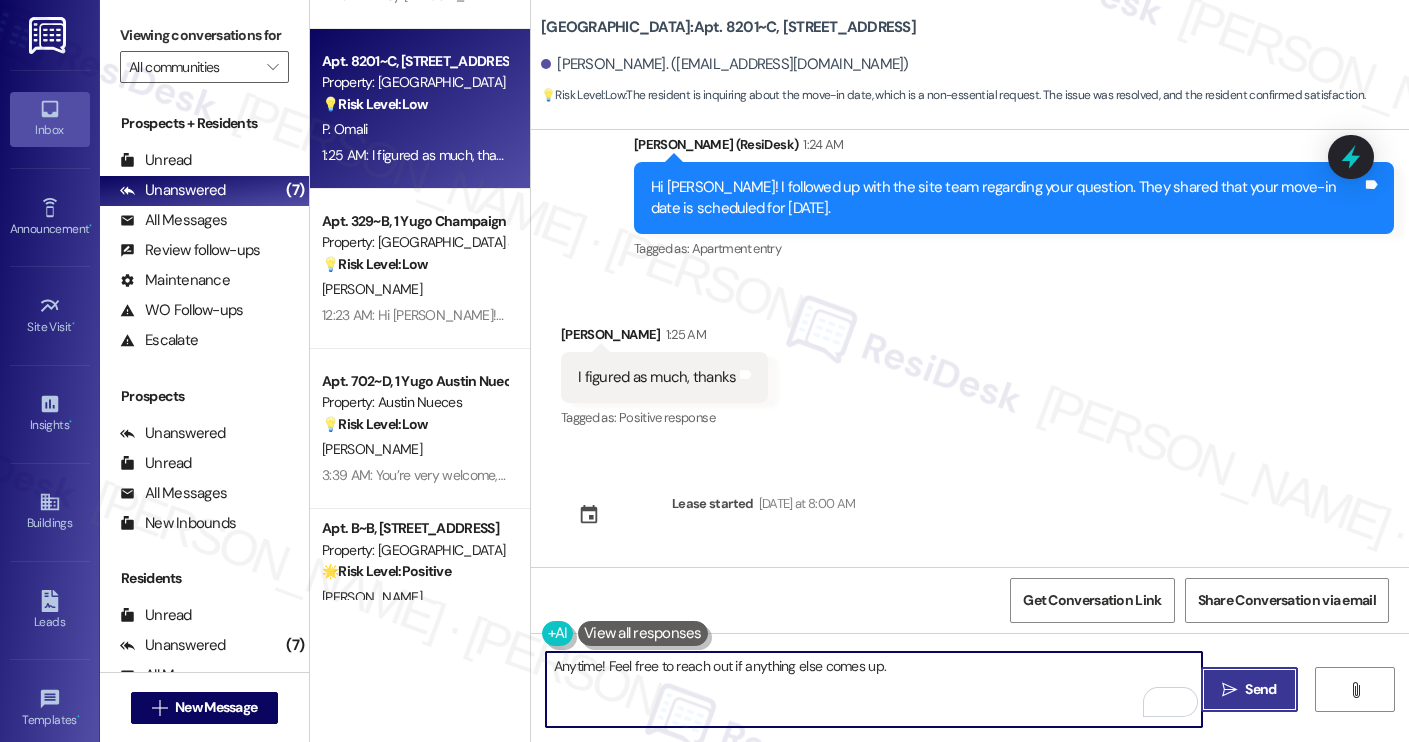 click on " Send" at bounding box center [1249, 689] 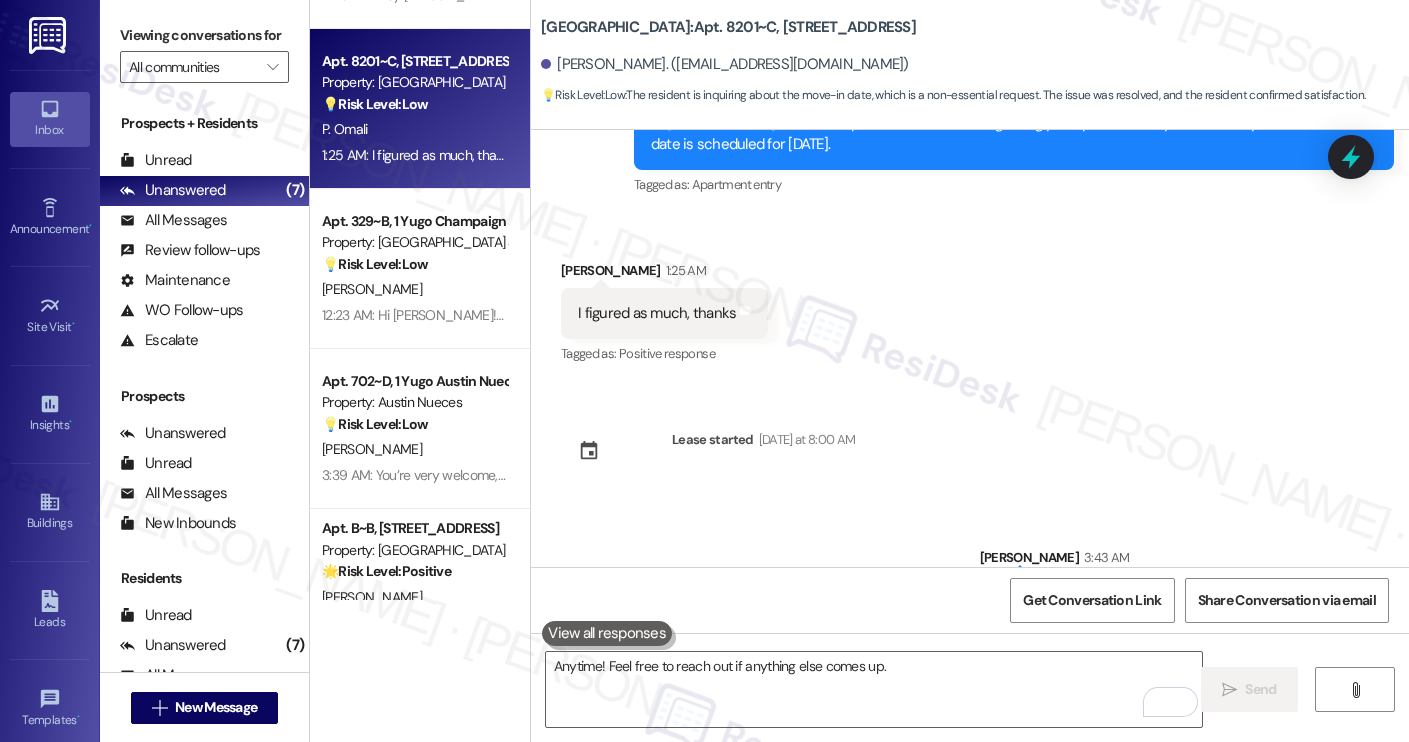 scroll, scrollTop: 9062, scrollLeft: 0, axis: vertical 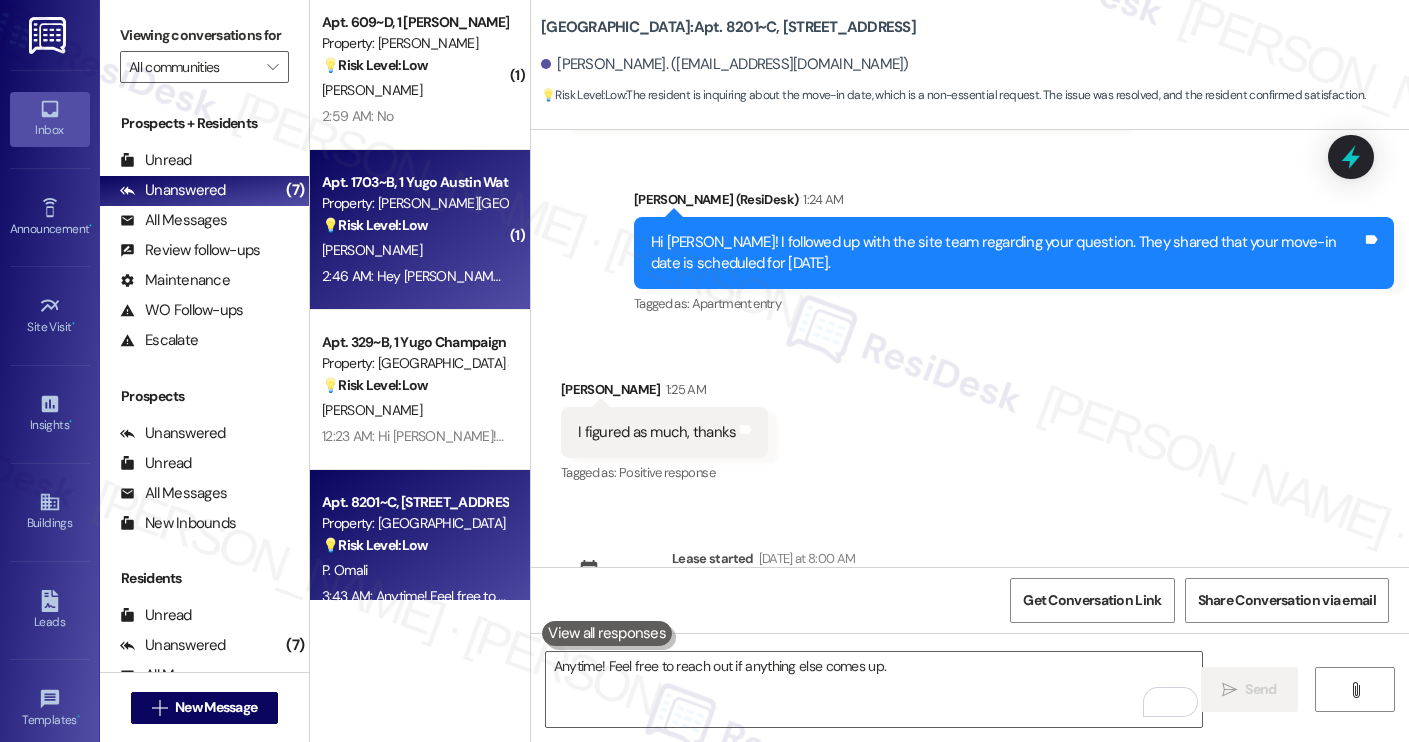 click on "2:46 AM: Hey [PERSON_NAME]. I had a quick question, how much is parking per month at [GEOGRAPHIC_DATA] and what are the parking options? 2:46 AM: Hey [PERSON_NAME]. I had a quick question, how much is parking per month at [GEOGRAPHIC_DATA] and what are the parking options?" at bounding box center (748, 276) 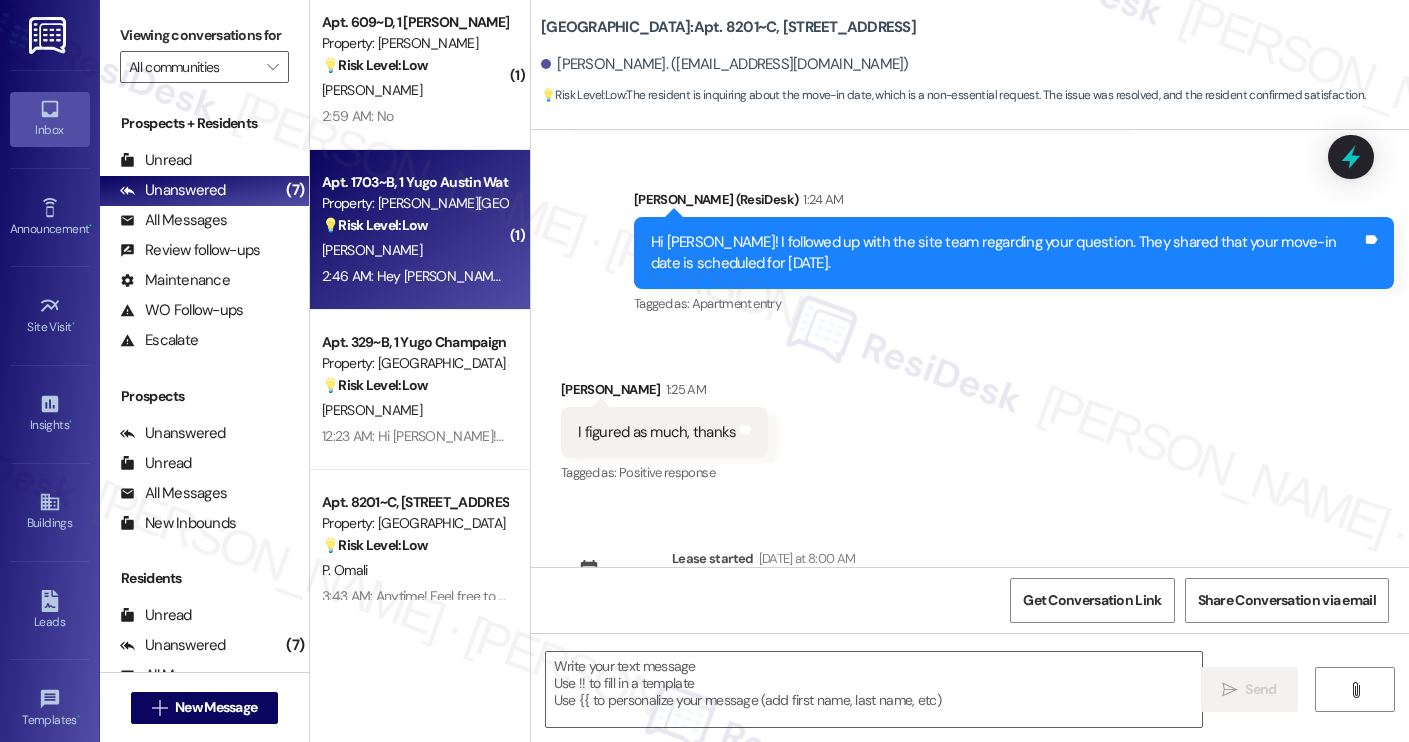 type on "Fetching suggested responses. Please feel free to read through the conversation in the meantime." 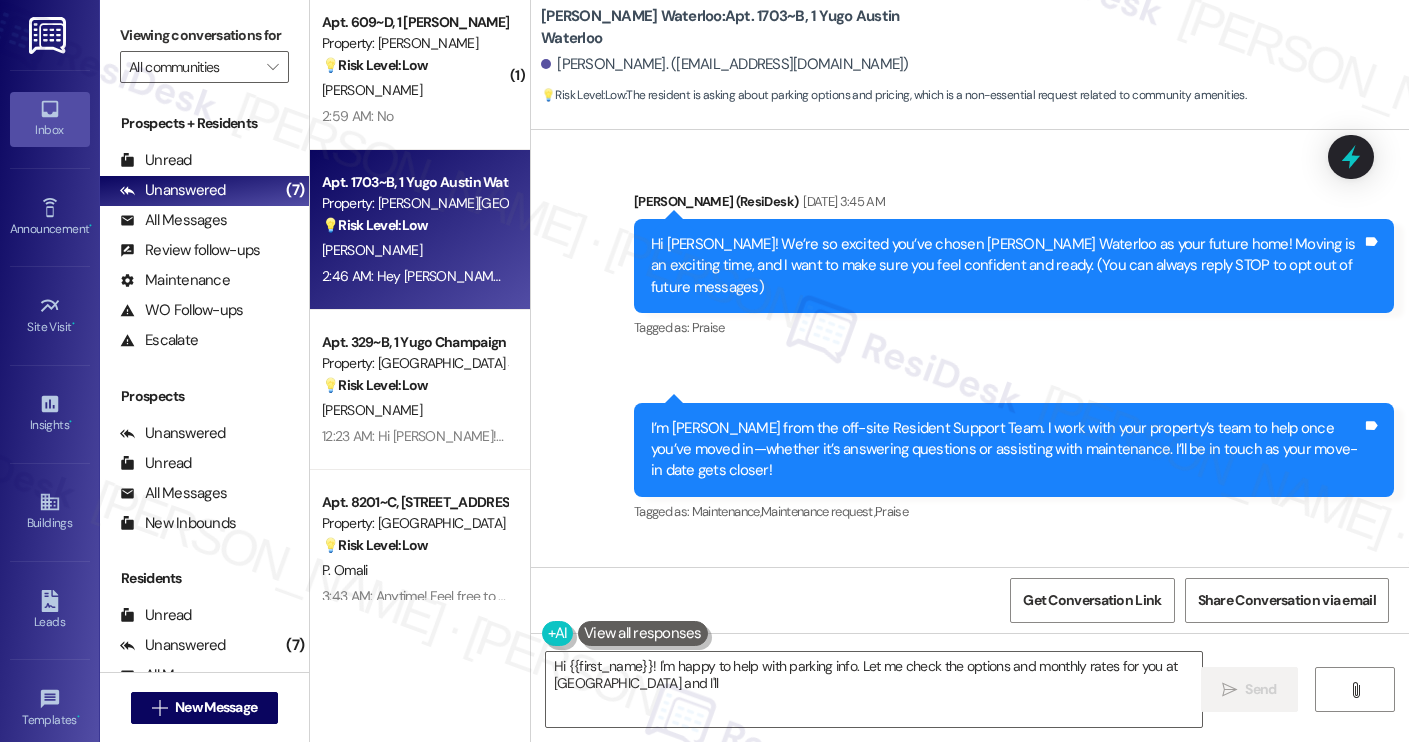 scroll, scrollTop: 705, scrollLeft: 0, axis: vertical 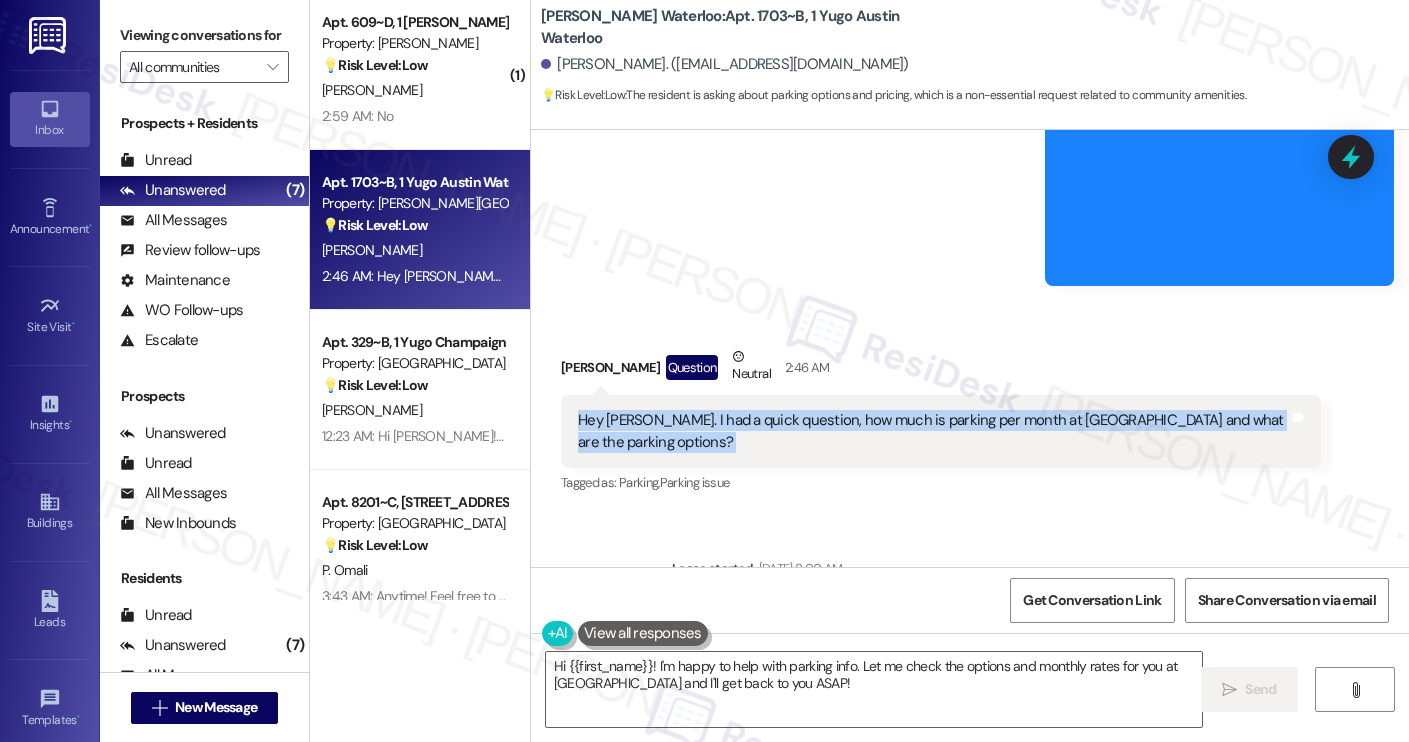 drag, startPoint x: 564, startPoint y: 377, endPoint x: 1210, endPoint y: 406, distance: 646.6506 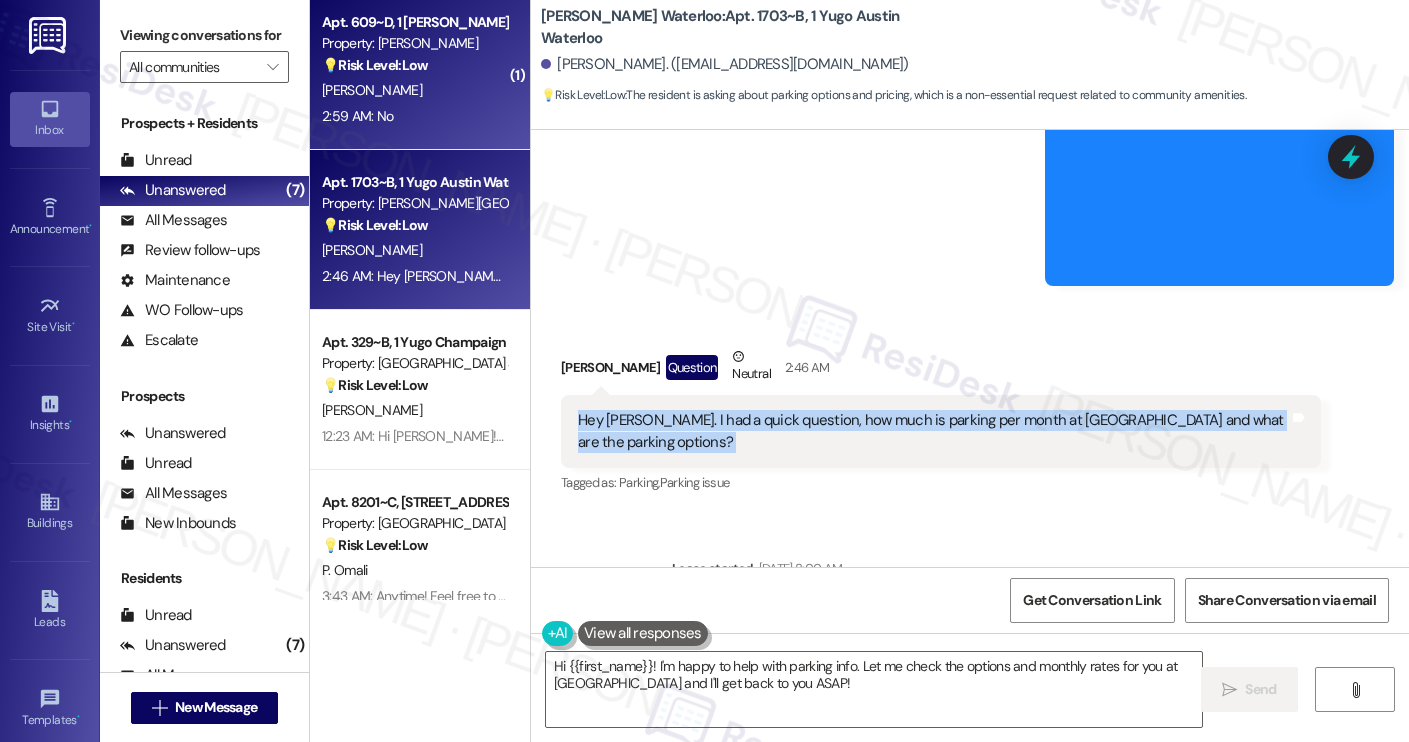 copy on "Hey [PERSON_NAME]. I had a quick question, how much is parking per month at [GEOGRAPHIC_DATA] and what are the parking options? Tags and notes" 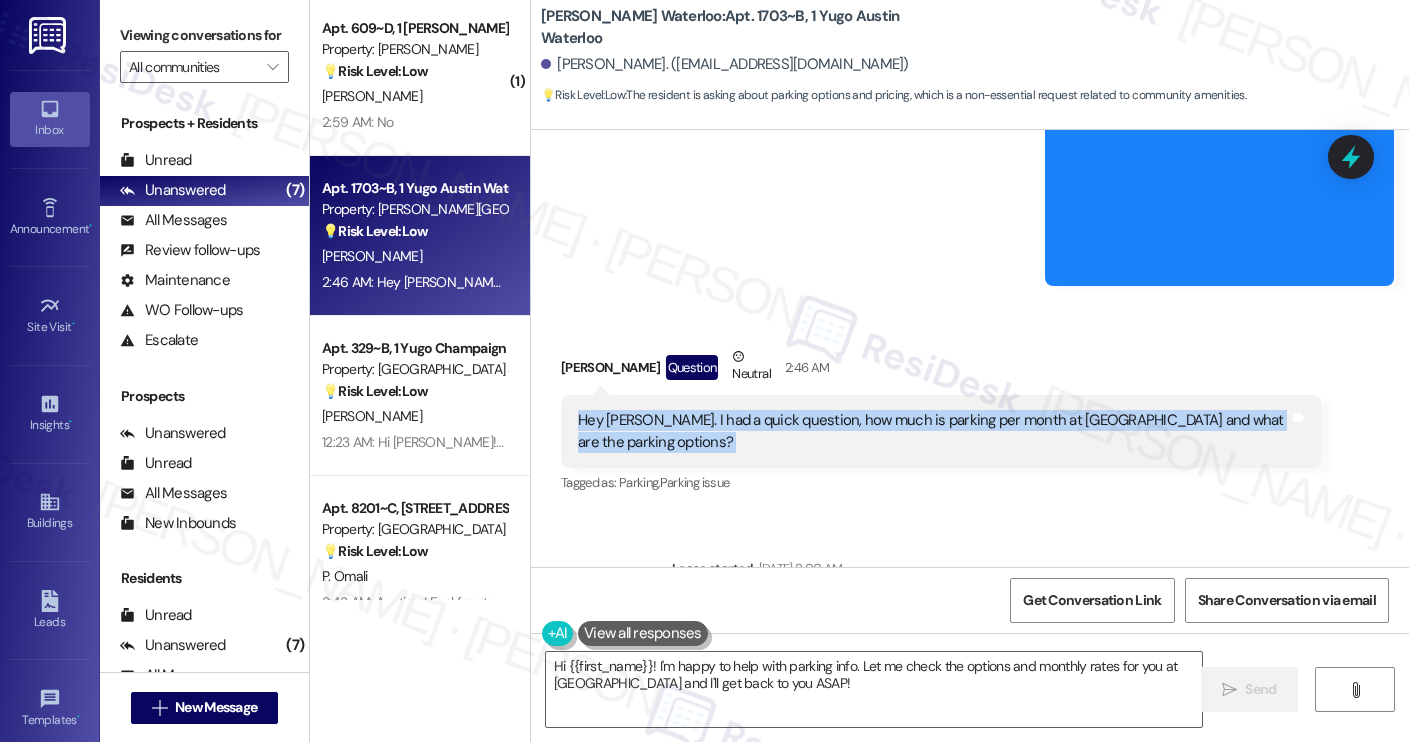 scroll, scrollTop: 2440, scrollLeft: 0, axis: vertical 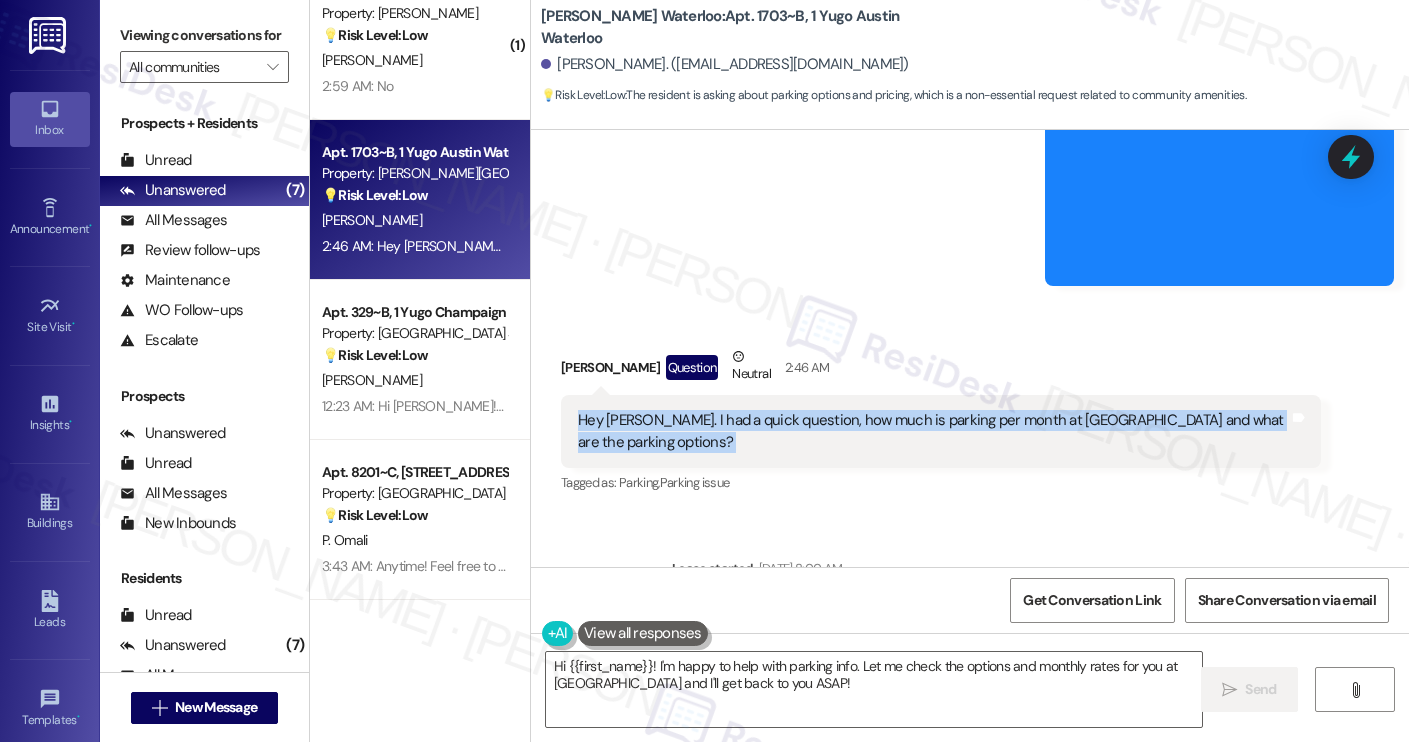click on "[PERSON_NAME]. ([EMAIL_ADDRESS][DOMAIN_NAME])" at bounding box center [725, 64] 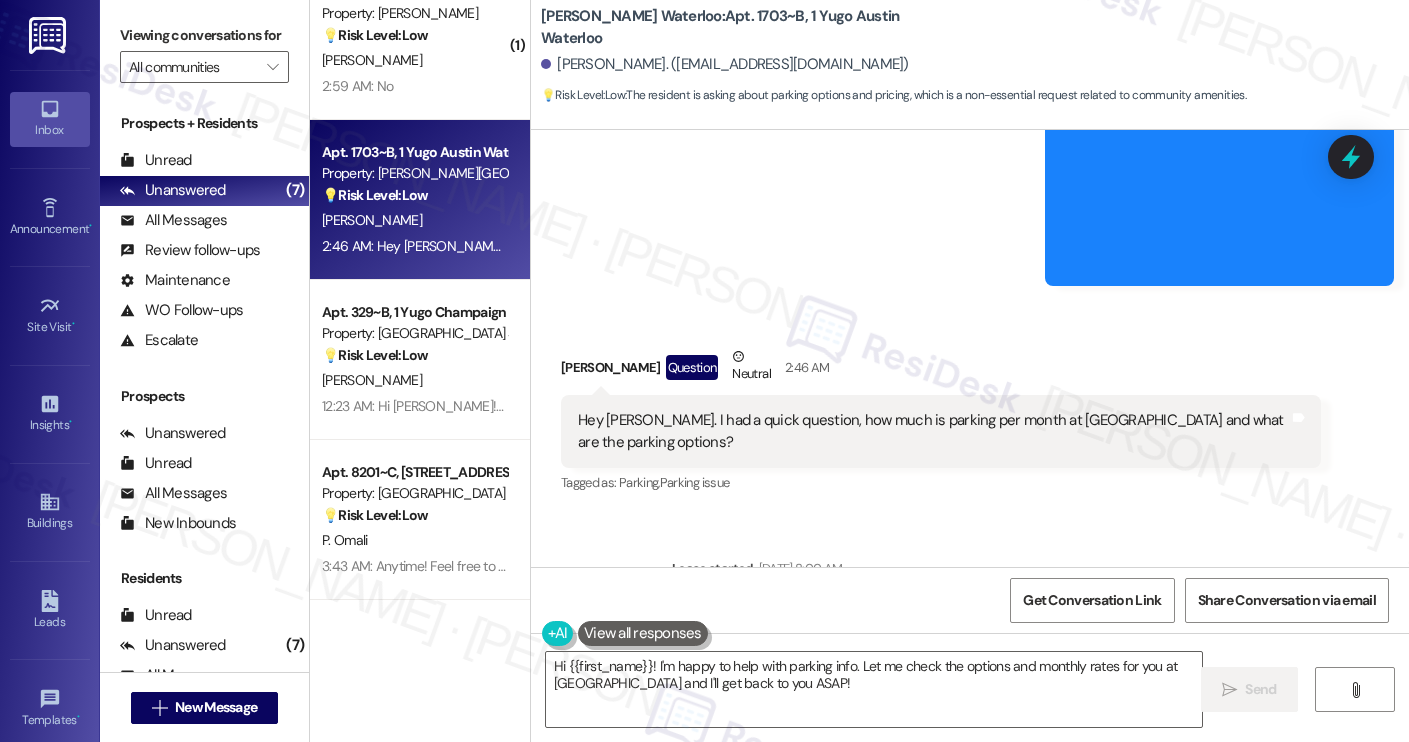 click on "[PERSON_NAME]. ([EMAIL_ADDRESS][DOMAIN_NAME])" at bounding box center (725, 64) 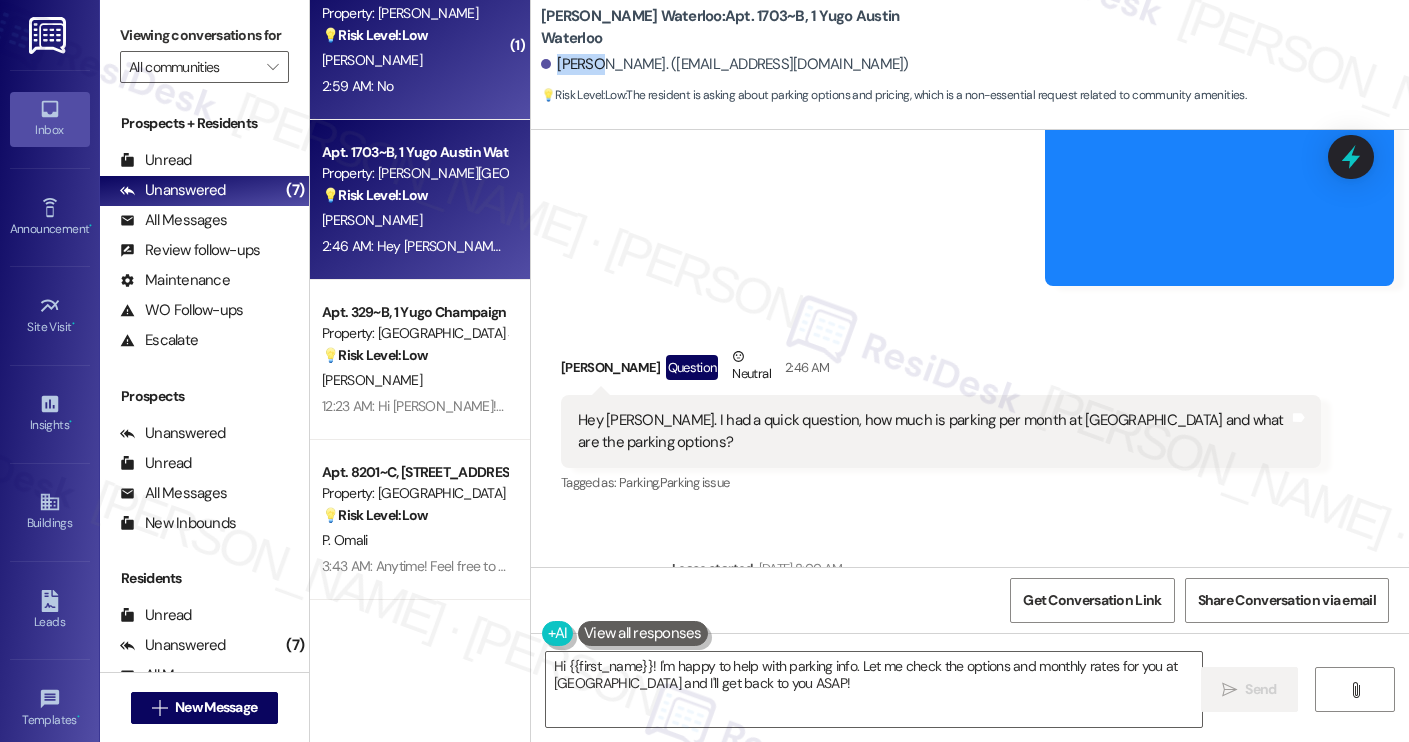 copy on "[PERSON_NAME]" 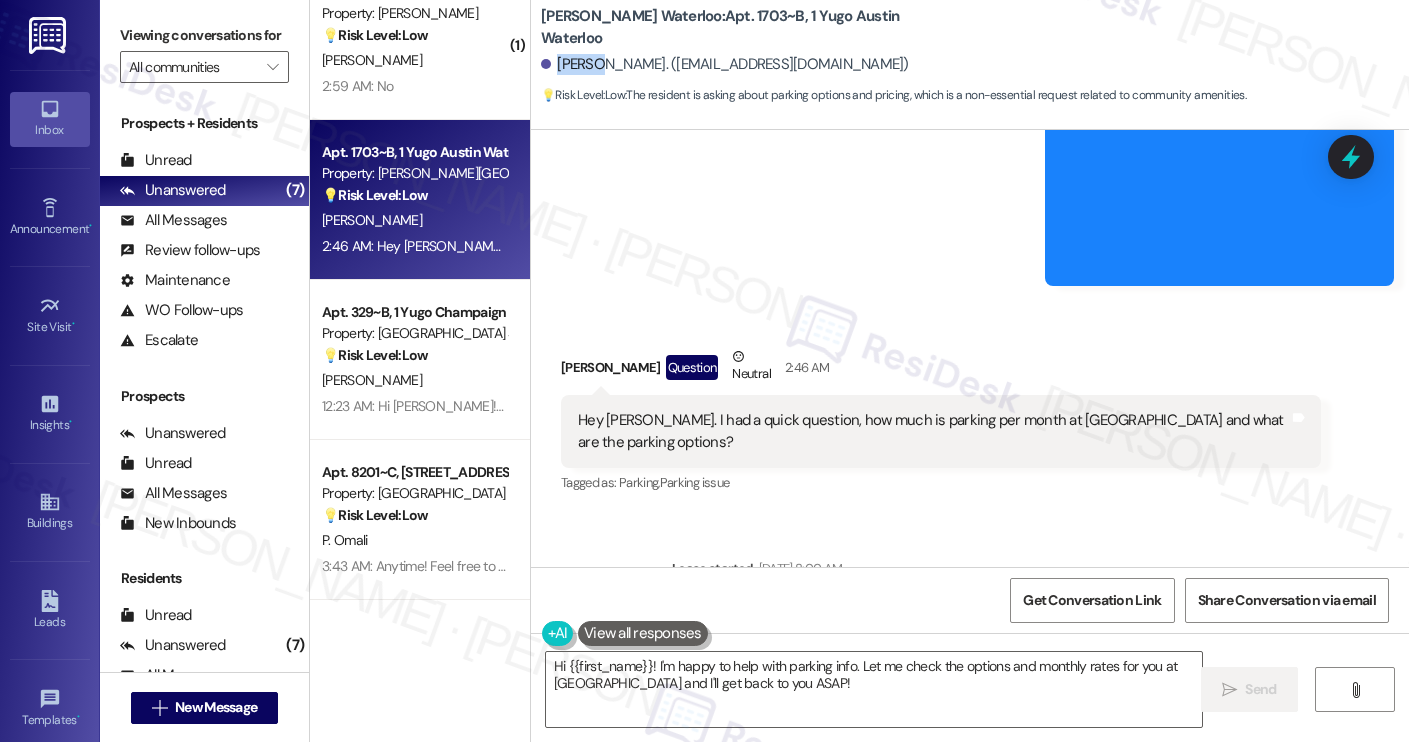 click at bounding box center (643, 633) 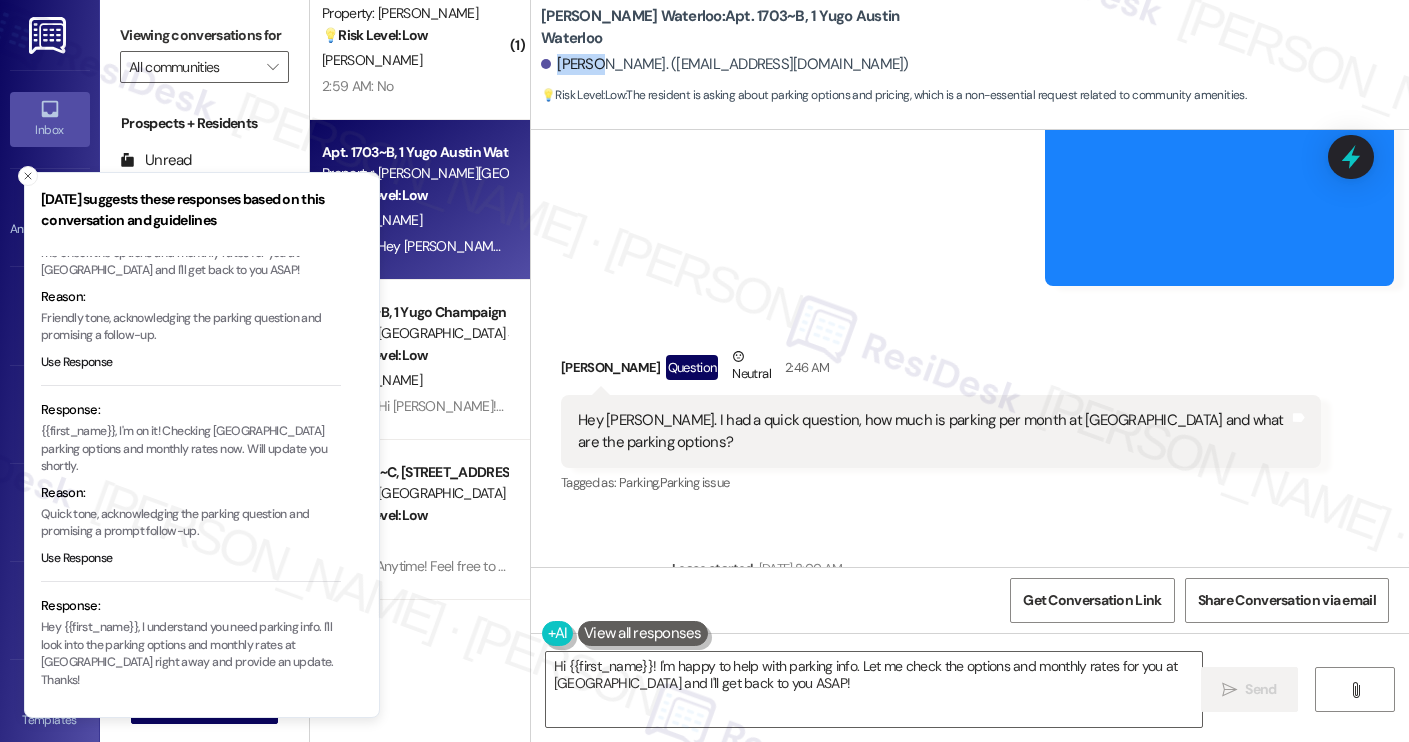 scroll, scrollTop: 80, scrollLeft: 0, axis: vertical 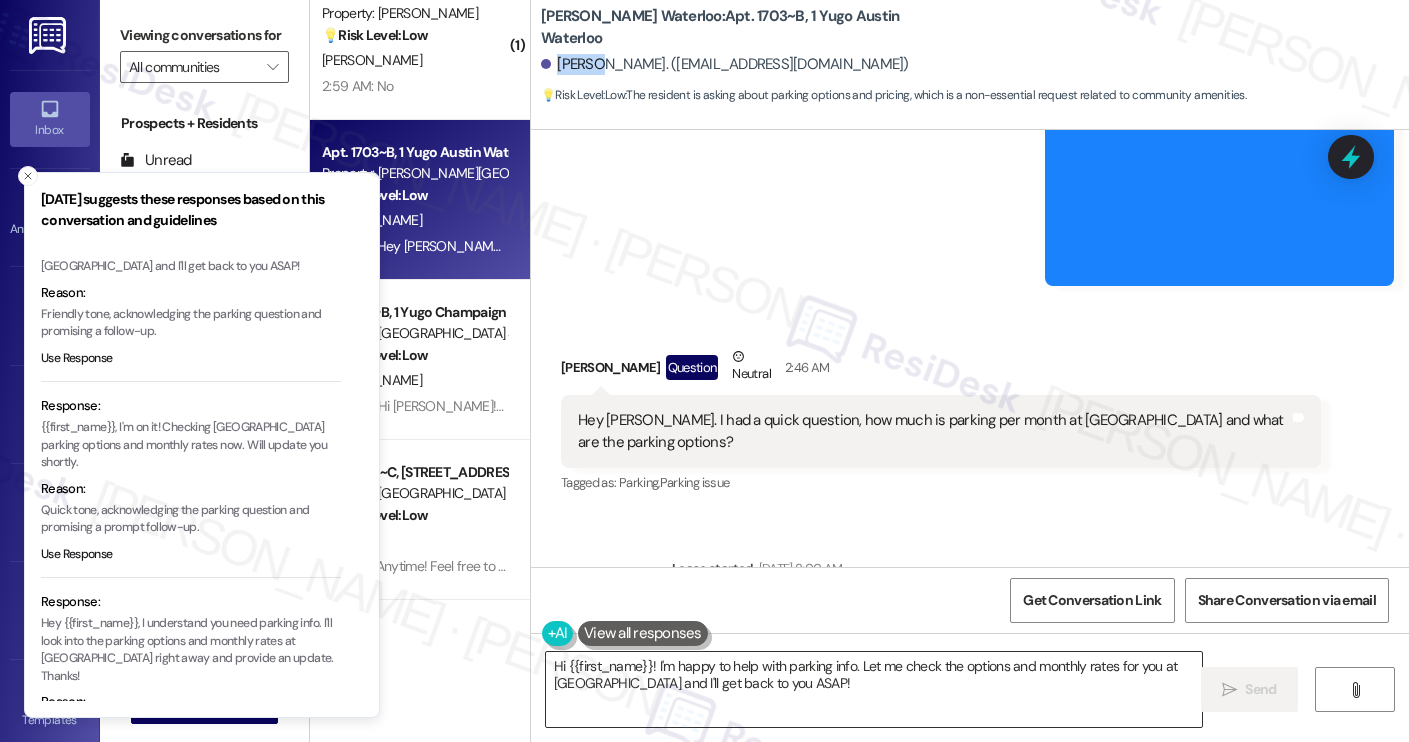 click on "Hi {{first_name}}! I'm happy to help with parking info. Let me check the options and monthly rates for you at Waterloo and I'll get back to you ASAP!" at bounding box center (874, 689) 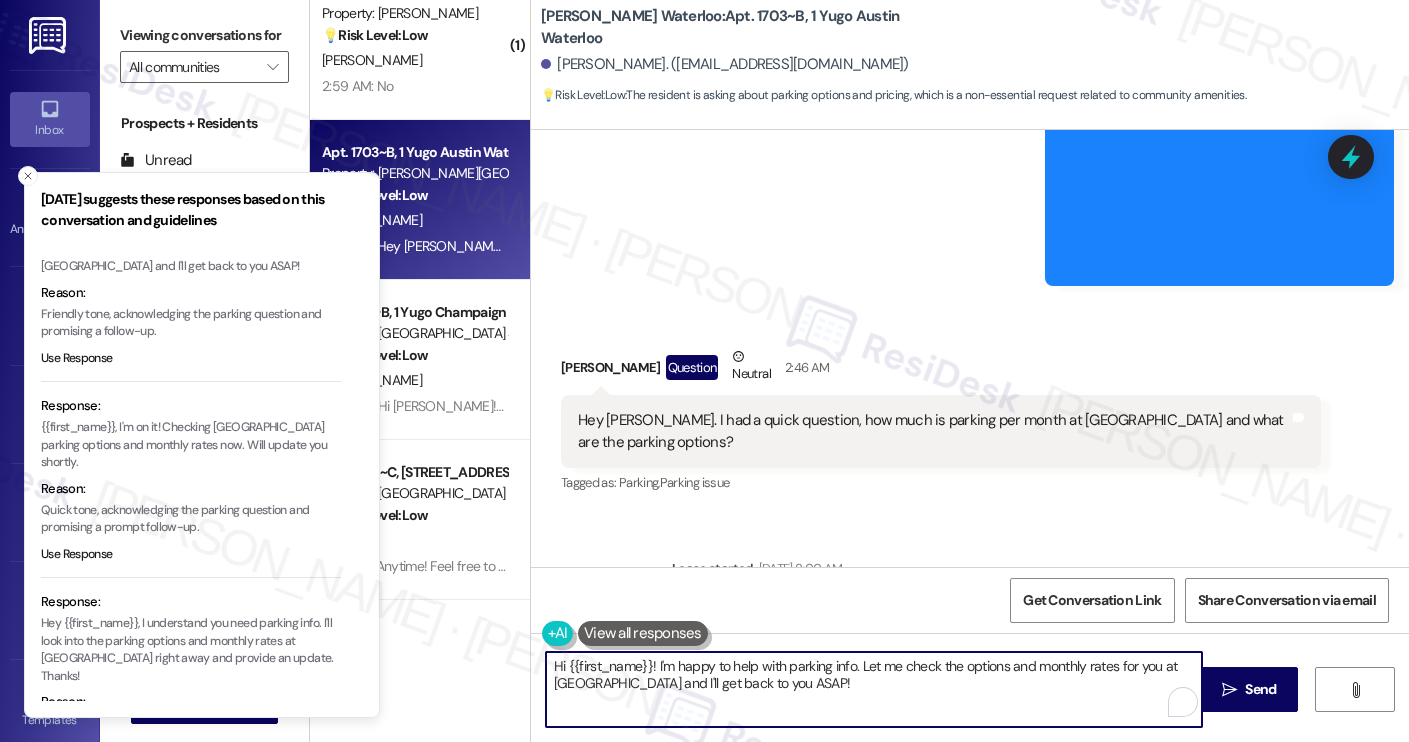 paste on "Carson! Thanks for reaching out. I’ll check with the site team to confirm the monthly parking rate and what parking options are currently available. I’ll follow up as soon as I hear back! Let me know if you have any other questions in the meantime." 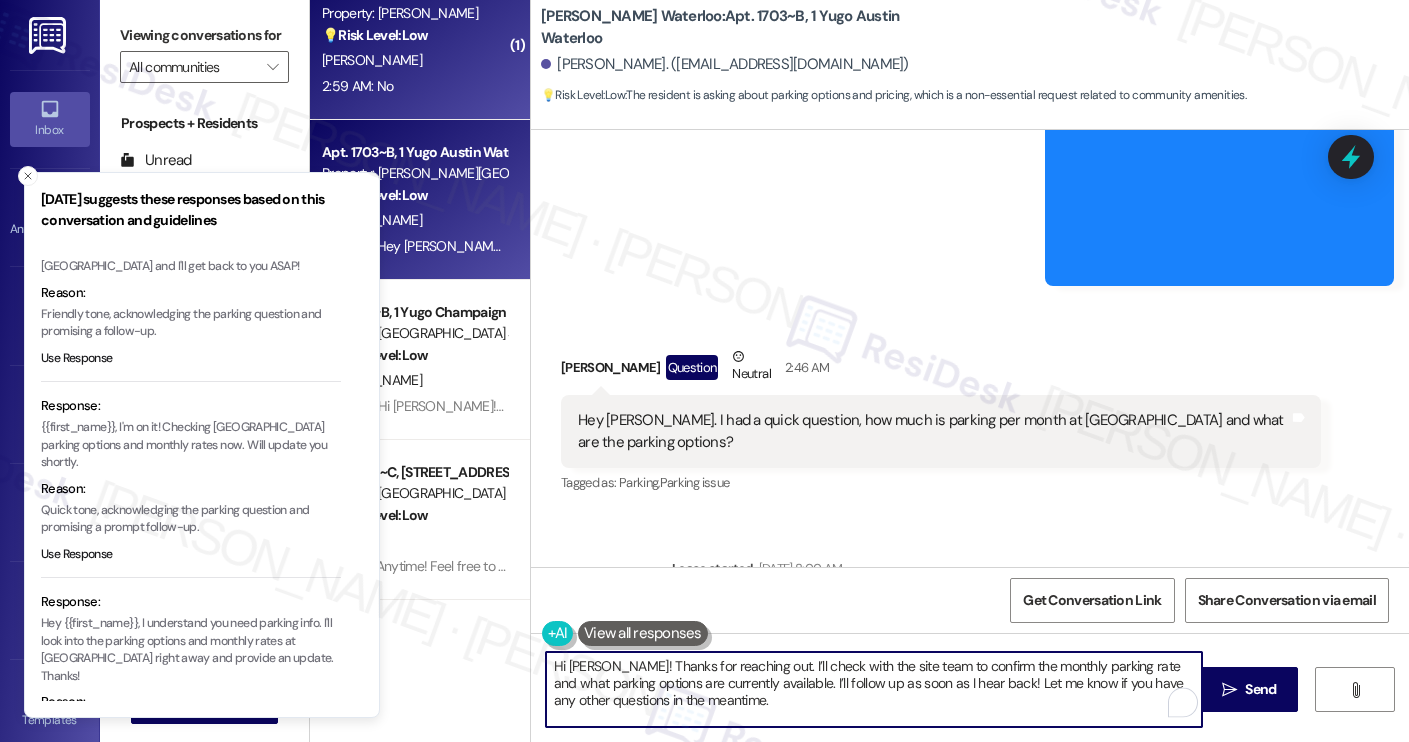 type on "Hi Carson! Thanks for reaching out. I’ll check with the site team to confirm the monthly parking rate and what parking options are currently available. I’ll follow up as soon as I hear back! Let me know if you have any other questions in the meantime." 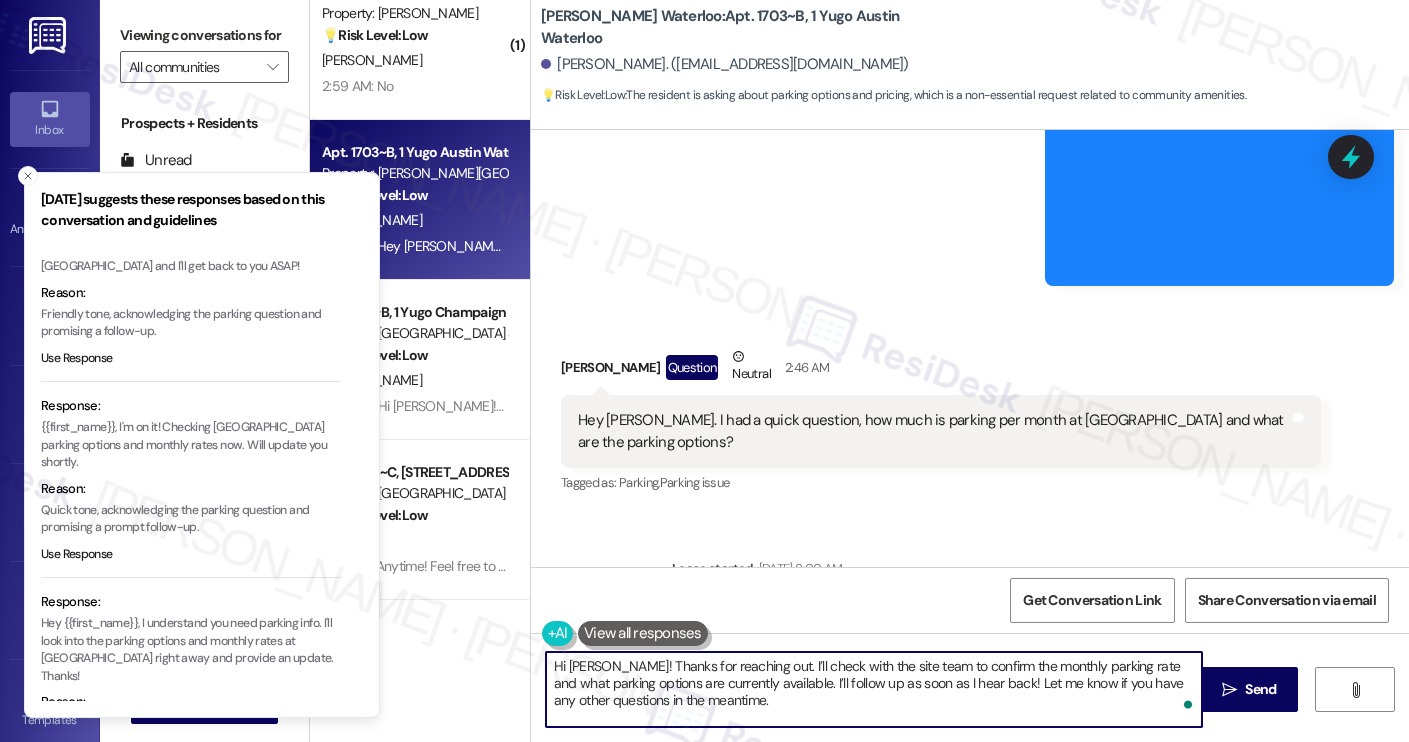 click on "Hi Carson! Thanks for reaching out. I’ll check with the site team to confirm the monthly parking rate and what parking options are currently available. I’ll follow up as soon as I hear back! Let me know if you have any other questions in the meantime." at bounding box center (874, 689) 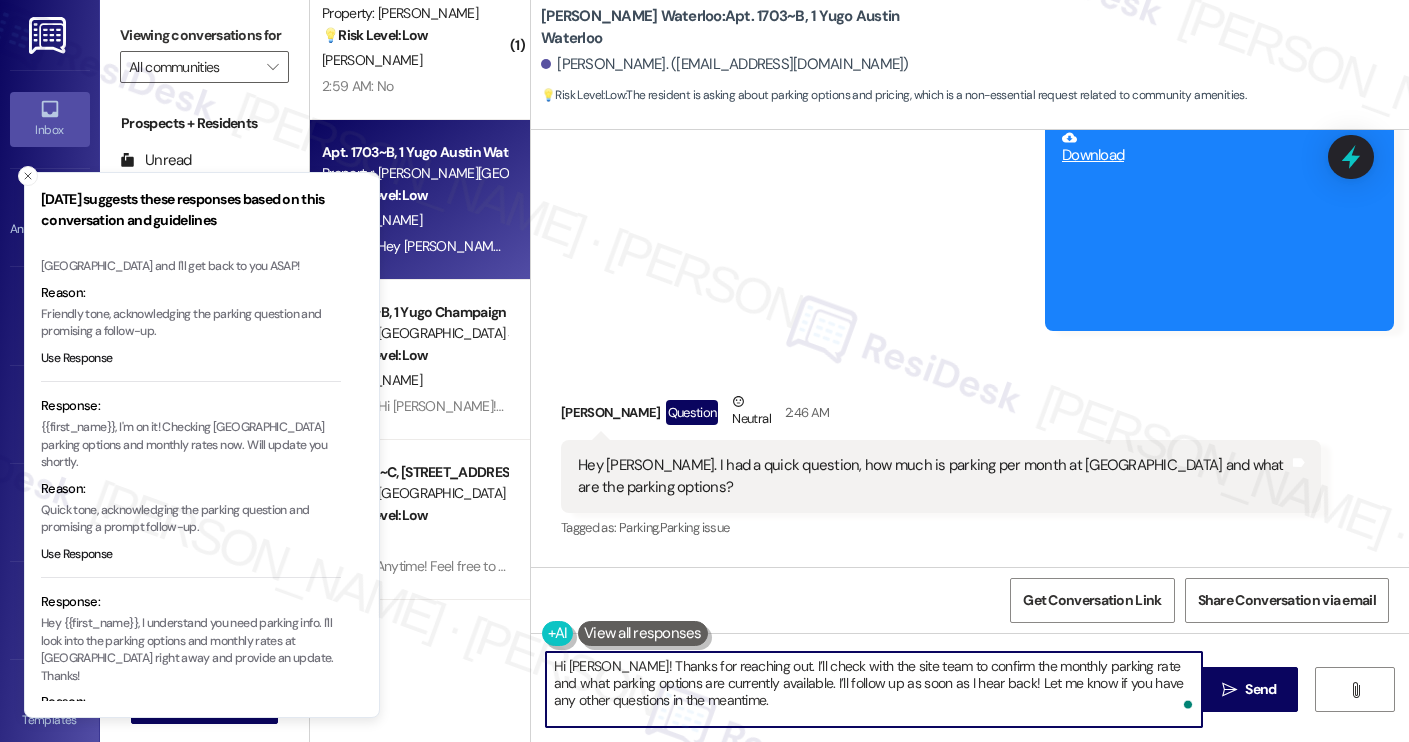 scroll, scrollTop: 705, scrollLeft: 0, axis: vertical 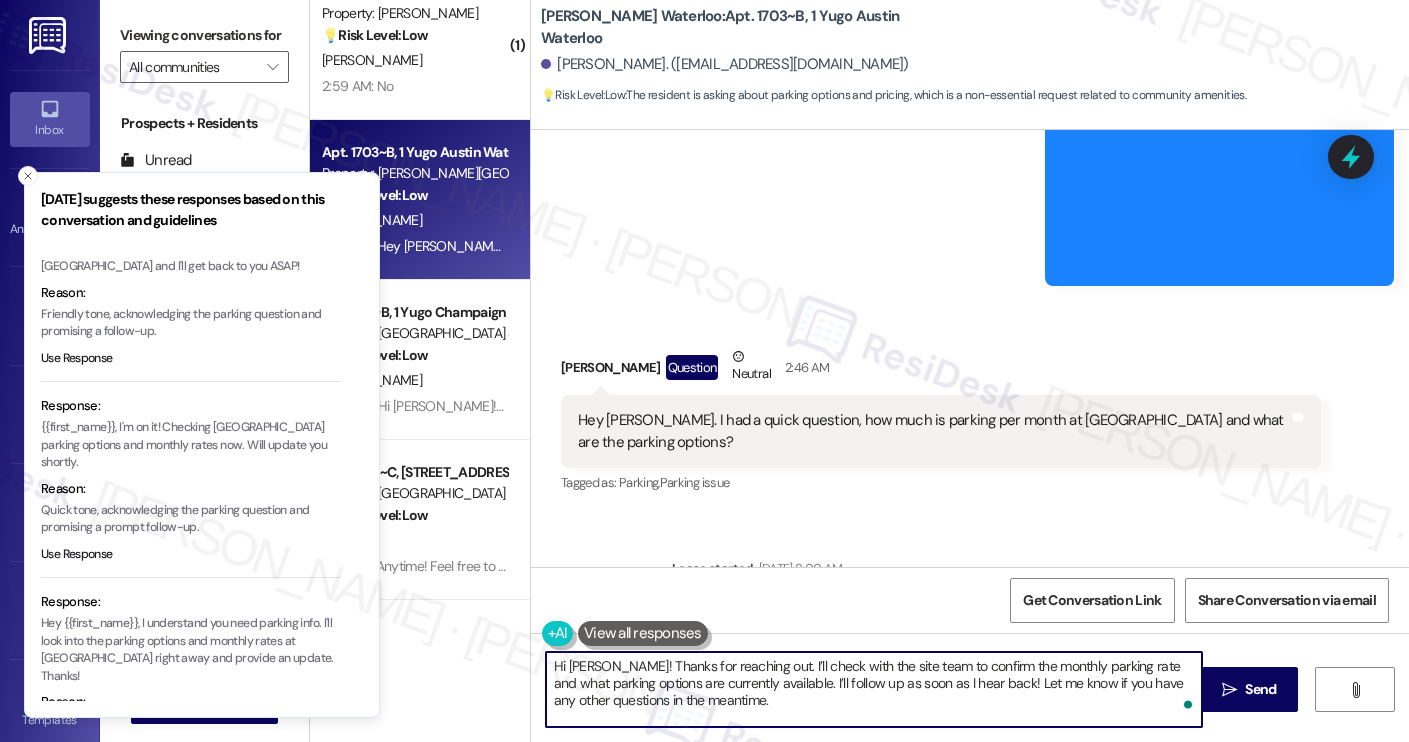 click on "Hi Carson! Thanks for reaching out. I’ll check with the site team to confirm the monthly parking rate and what parking options are currently available. I’ll follow up as soon as I hear back! Let me know if you have any other questions in the meantime." at bounding box center [874, 689] 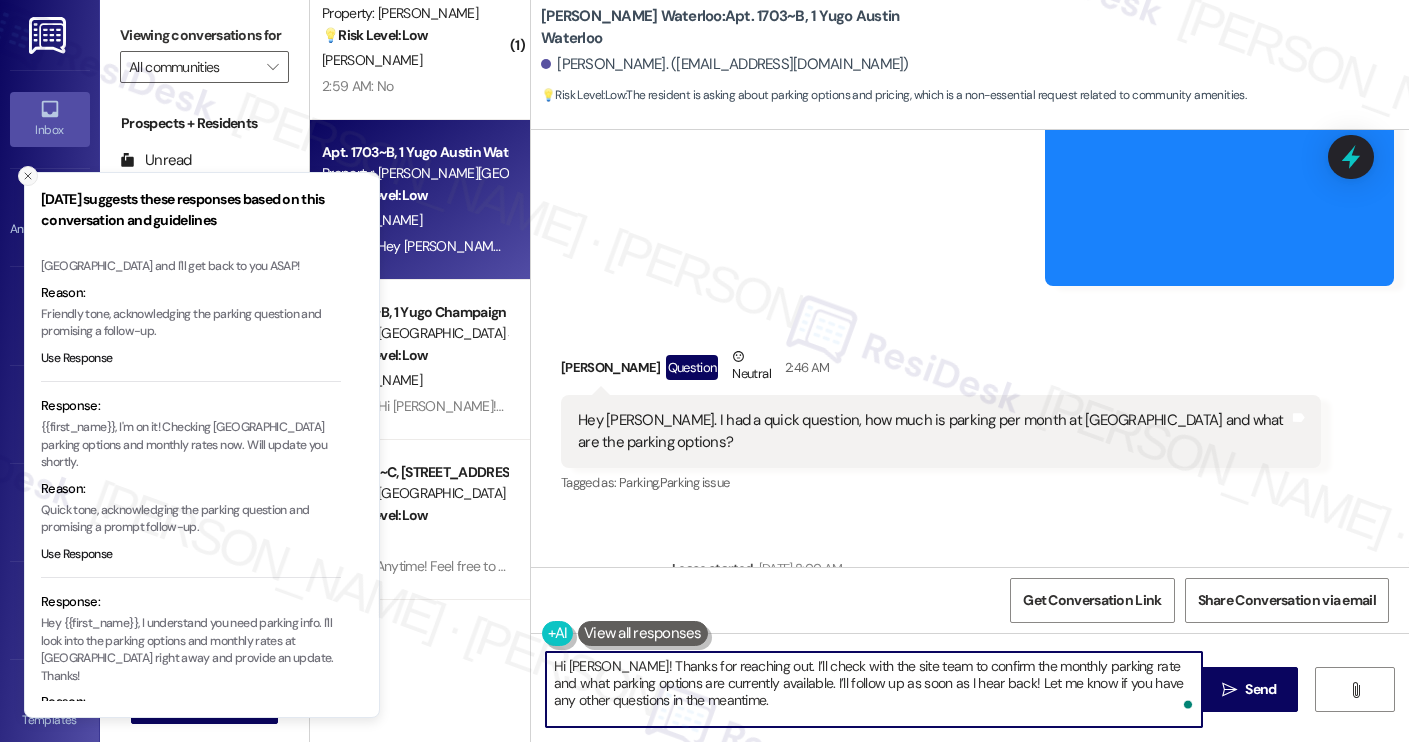 click 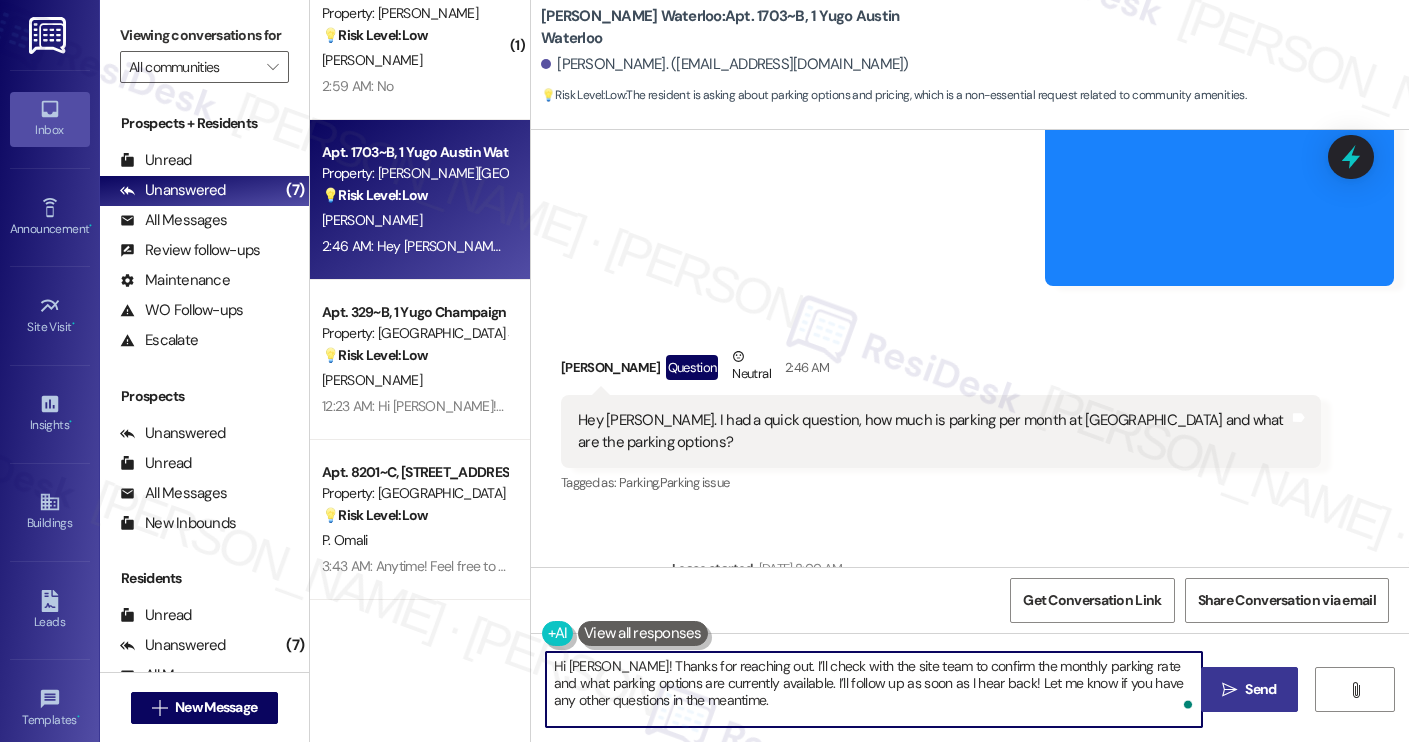 click on " Send" at bounding box center [1249, 689] 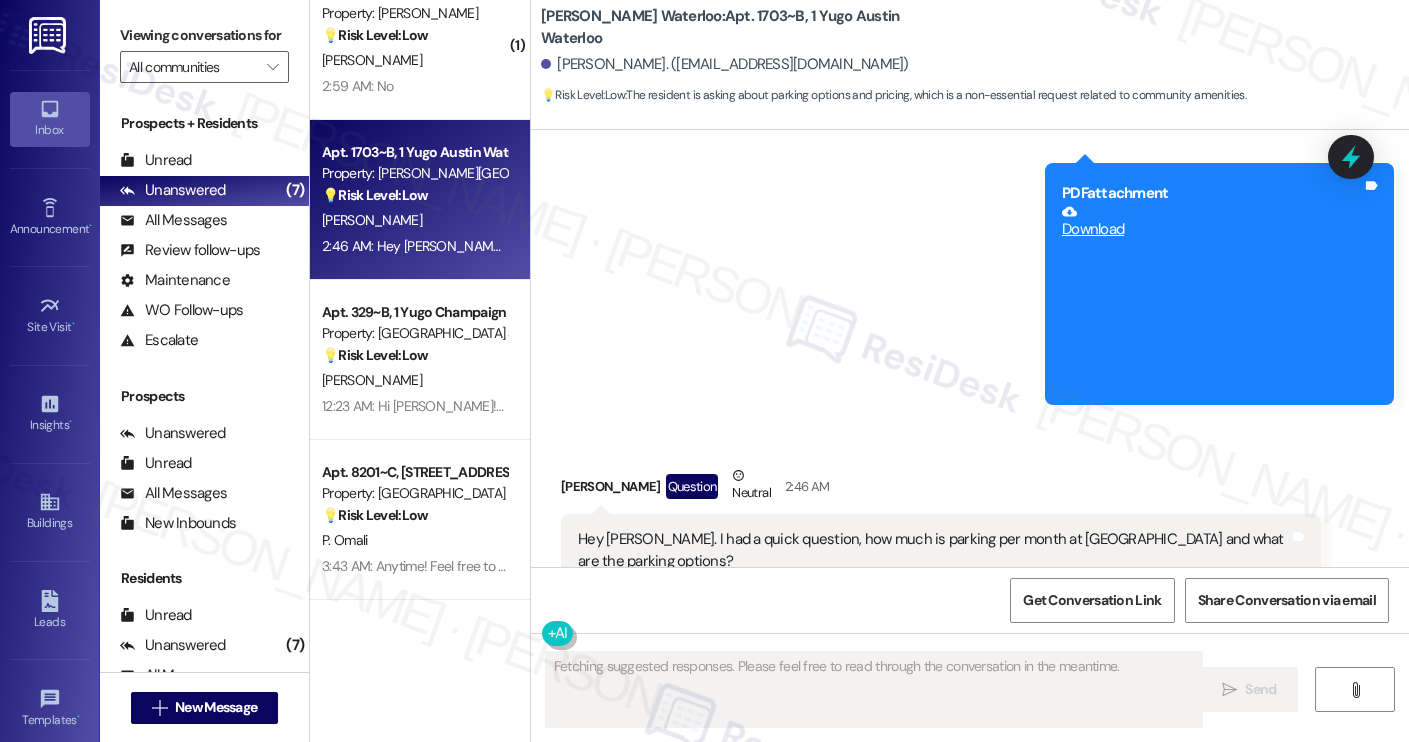 scroll, scrollTop: 887, scrollLeft: 0, axis: vertical 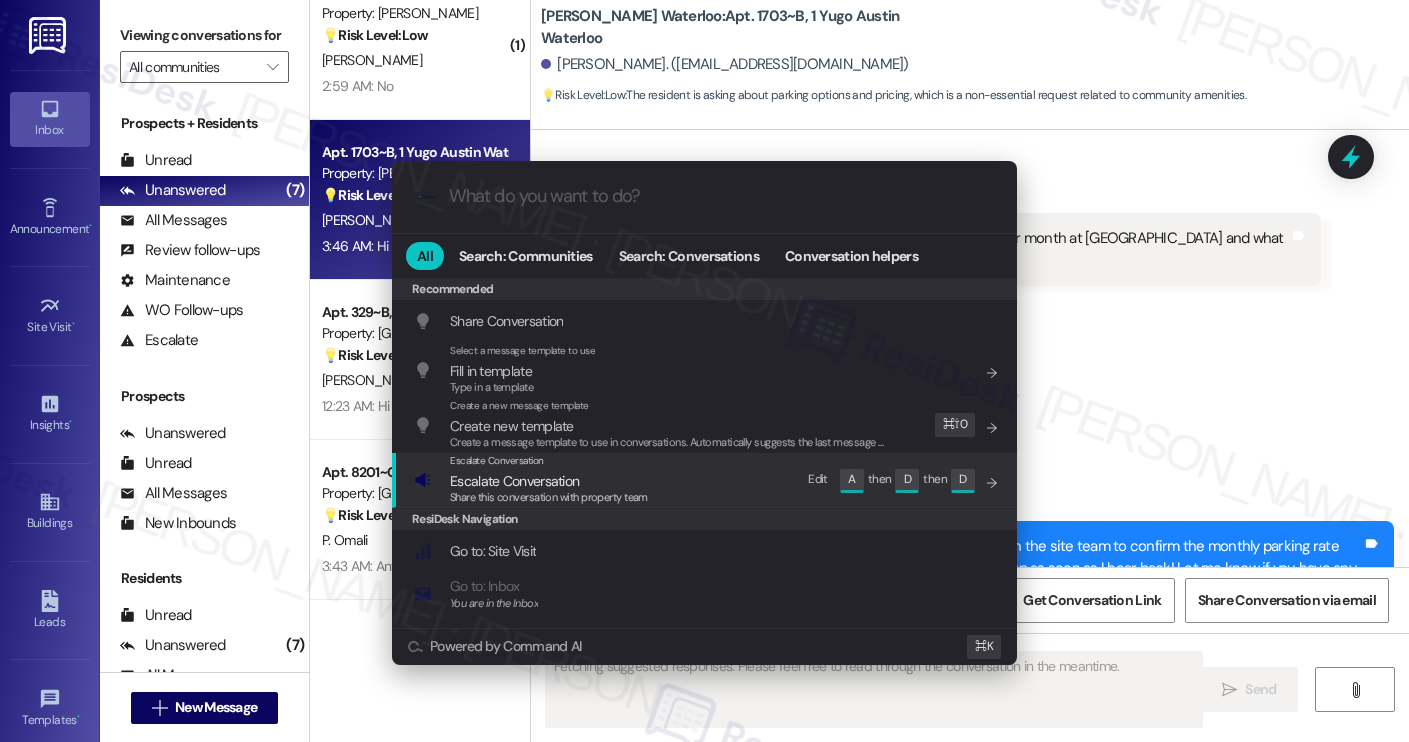 click on "Escalate Conversation Escalate Conversation Share this conversation with property team Edit A then D then D" at bounding box center [706, 480] 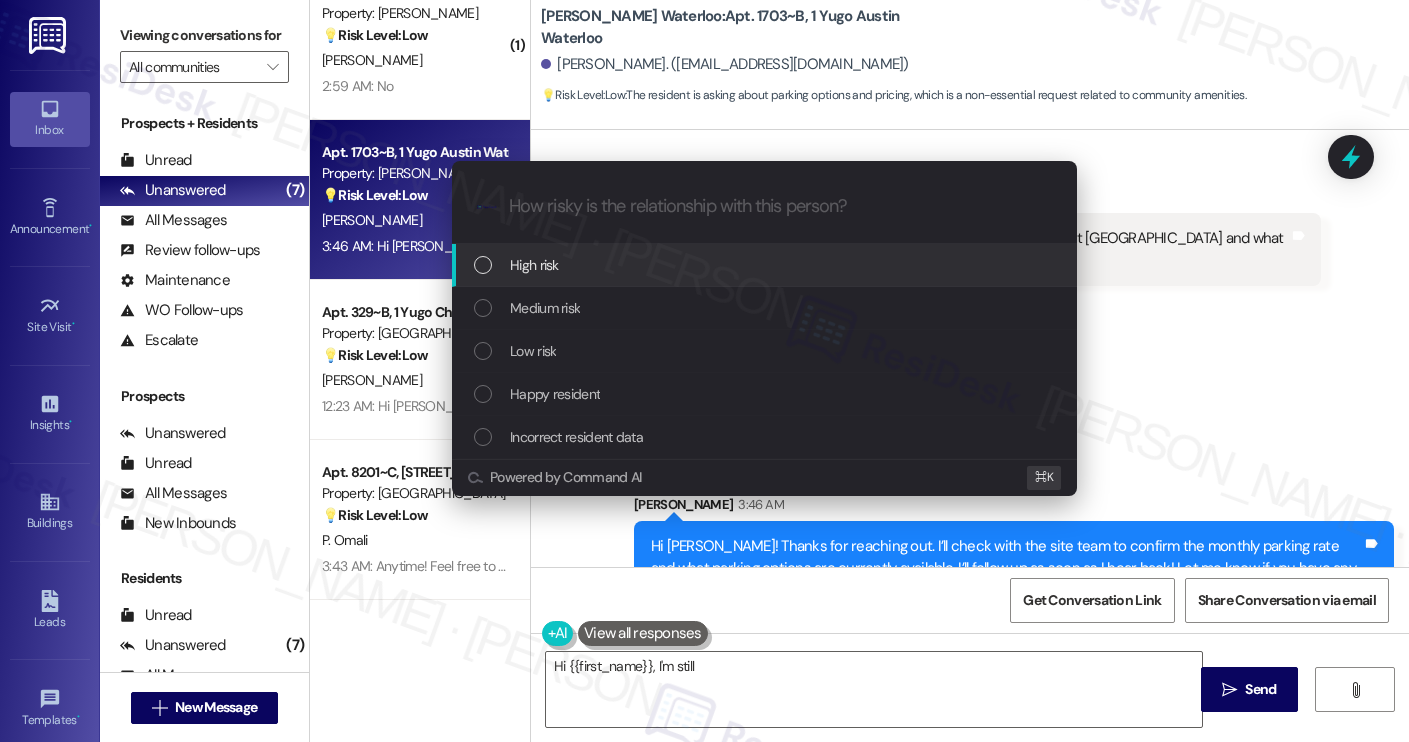 click on "Low risk" at bounding box center [766, 351] 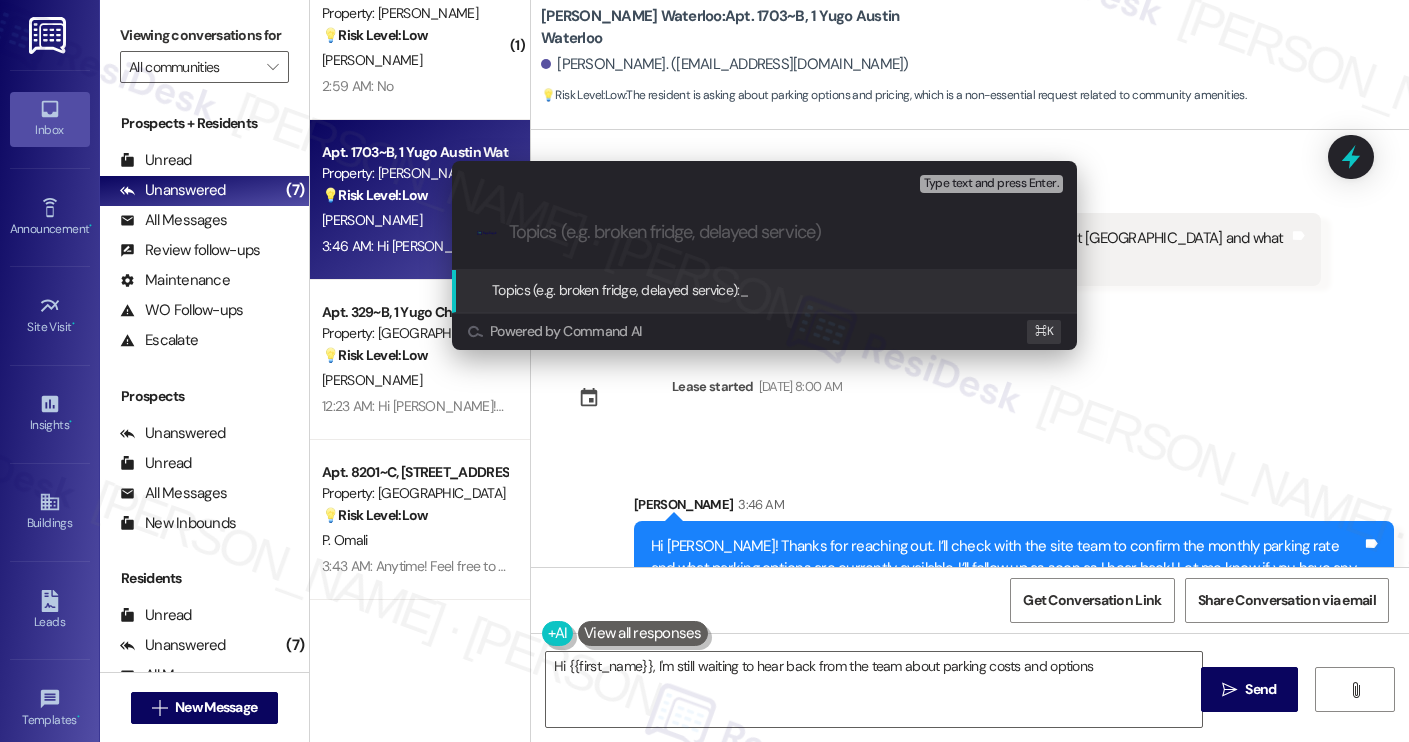 type on "Hi {{first_name}}, I'm still waiting to hear back from the team about parking costs and options." 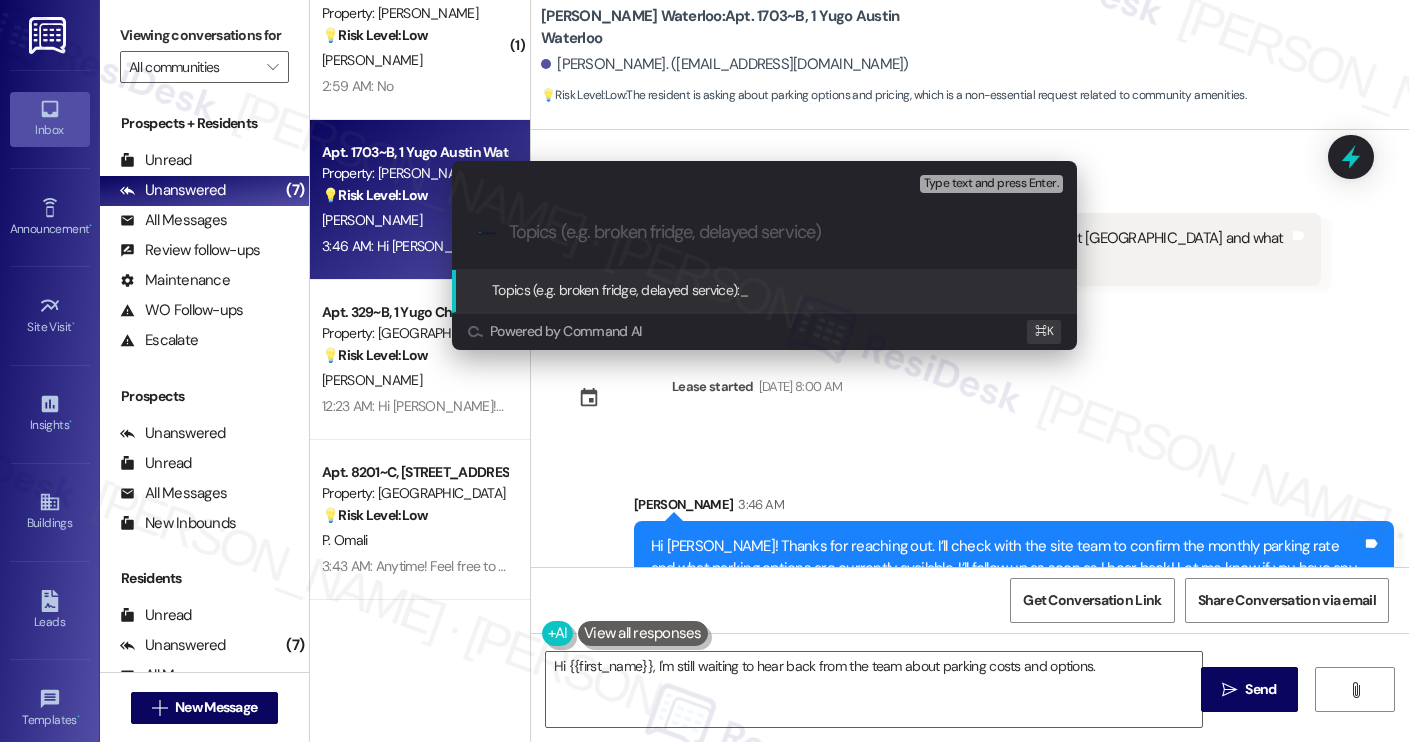 paste on "Resident Inquiry - Parking Options and Monthly Rates" 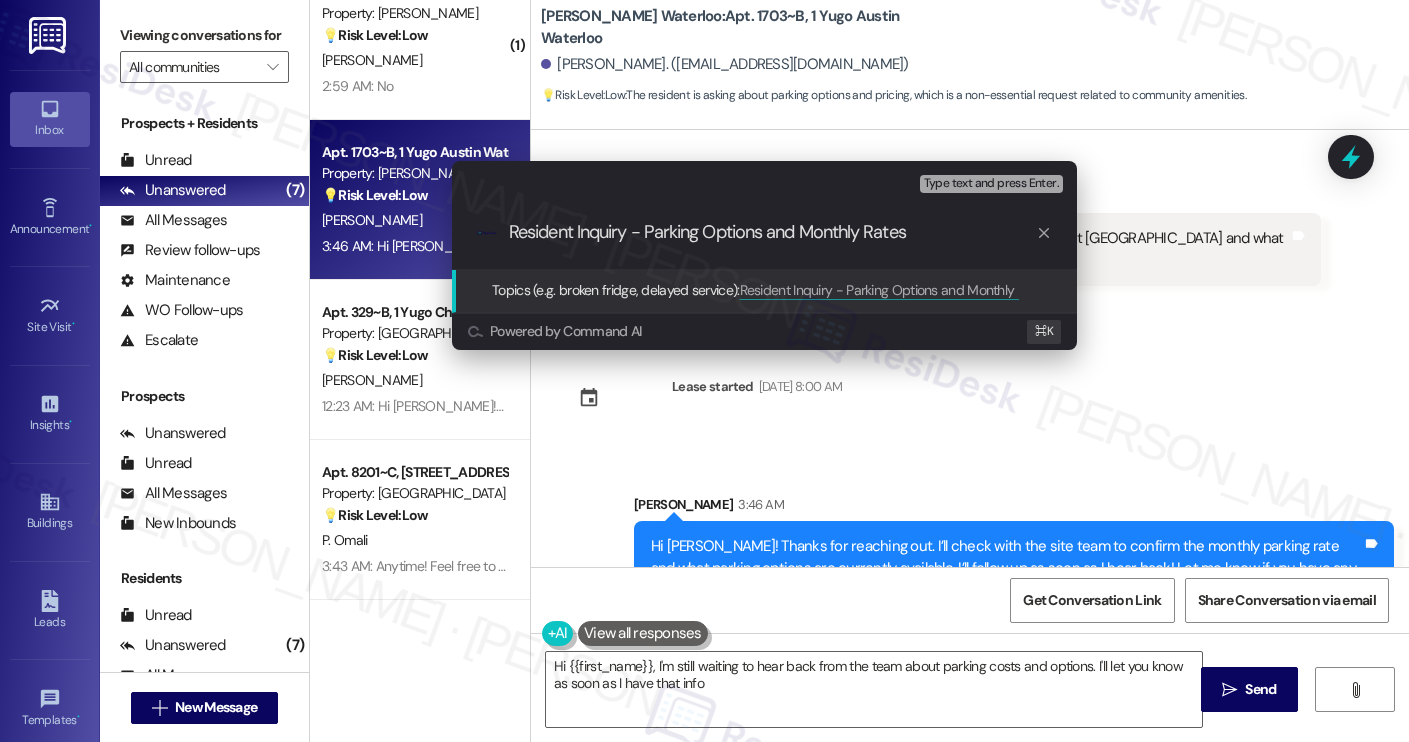 type on "Hi {{first_name}}, I'm still waiting to hear back from the team about parking costs and options. I'll let you know as soon as I have that info!" 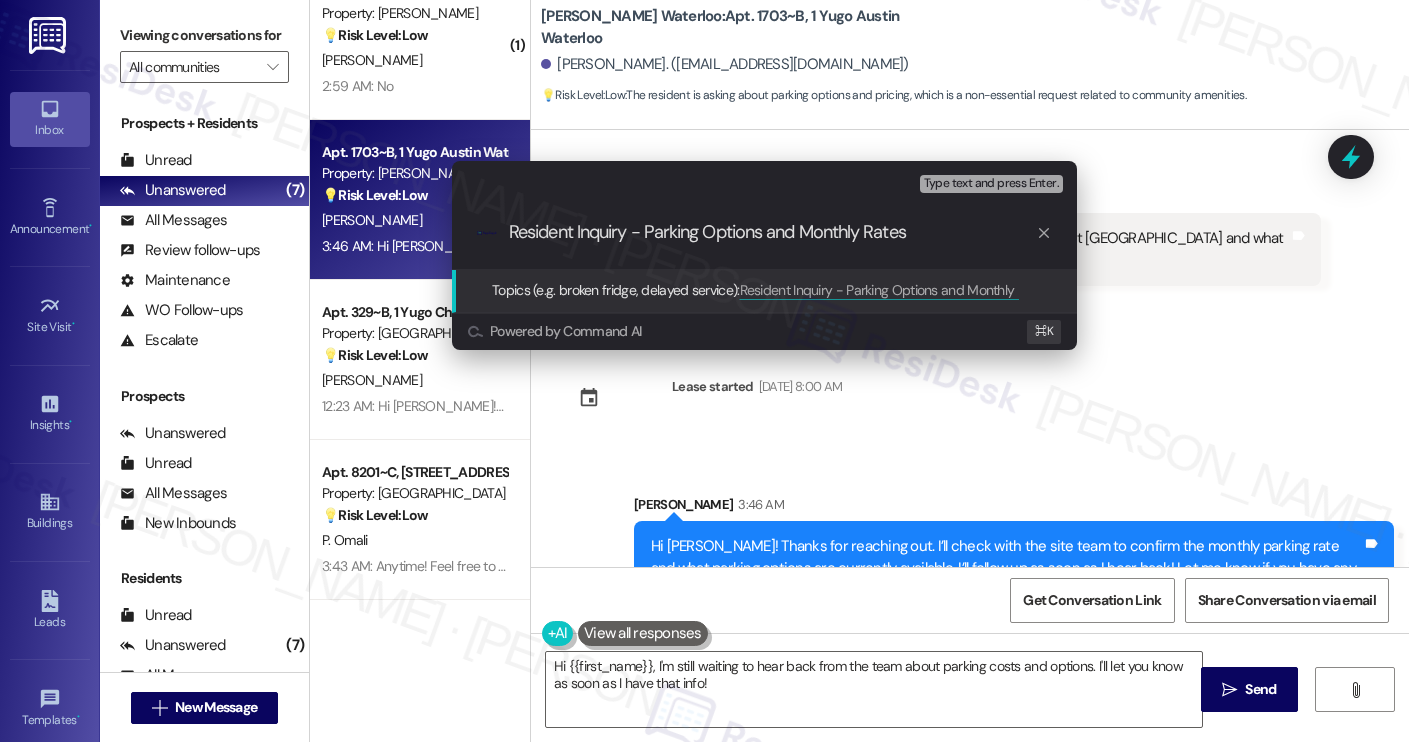 type 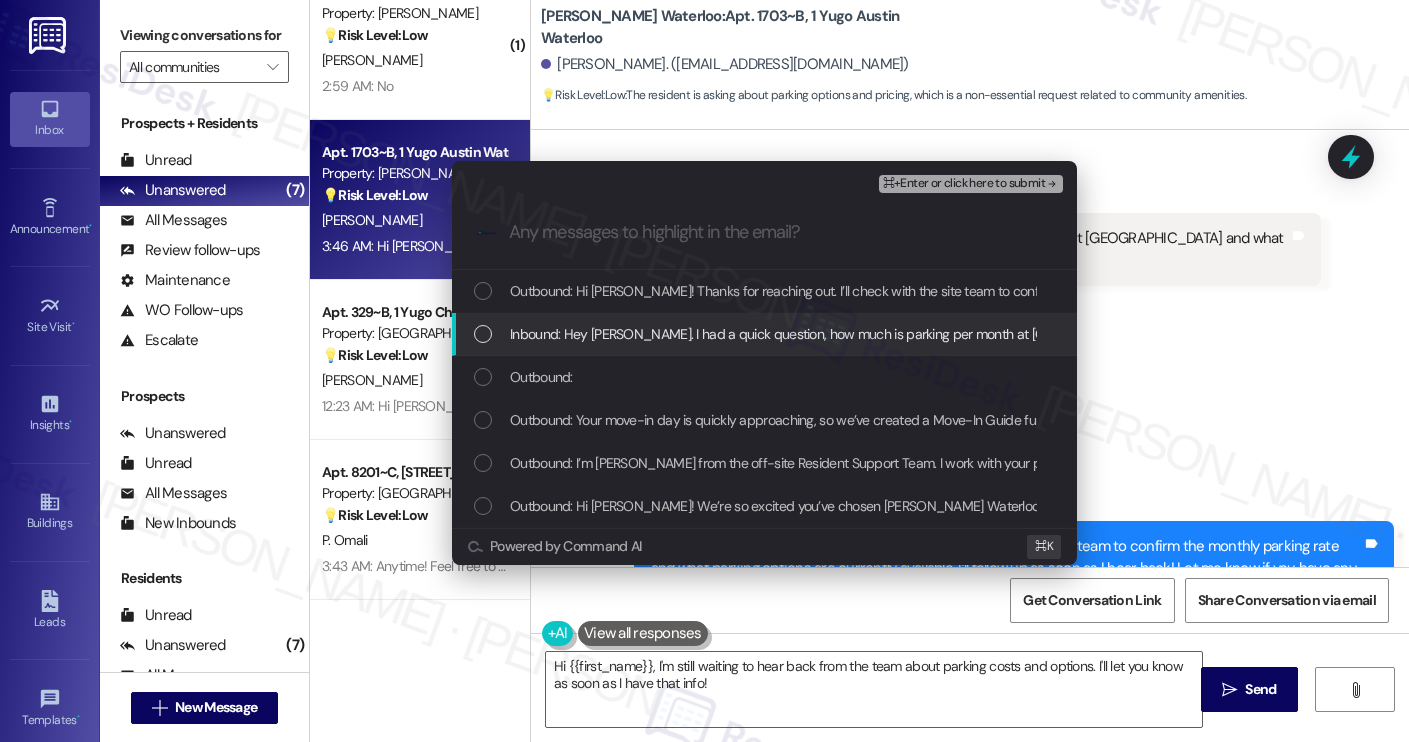 click on "Inbound: Hey Sarah. I had a quick question, how much is parking per month at Waterloo and what are the parking options?" at bounding box center (935, 334) 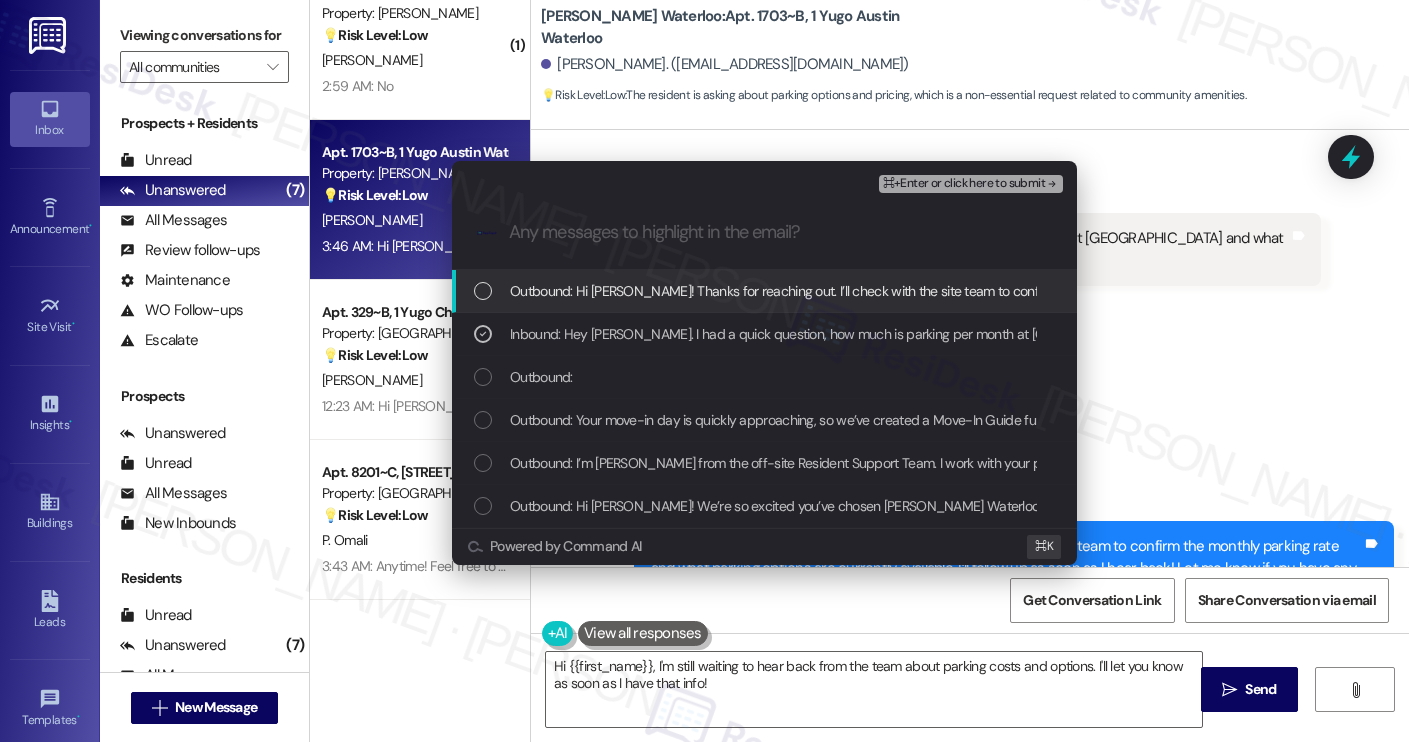 click on "⌘+Enter or click here to submit" at bounding box center (964, 184) 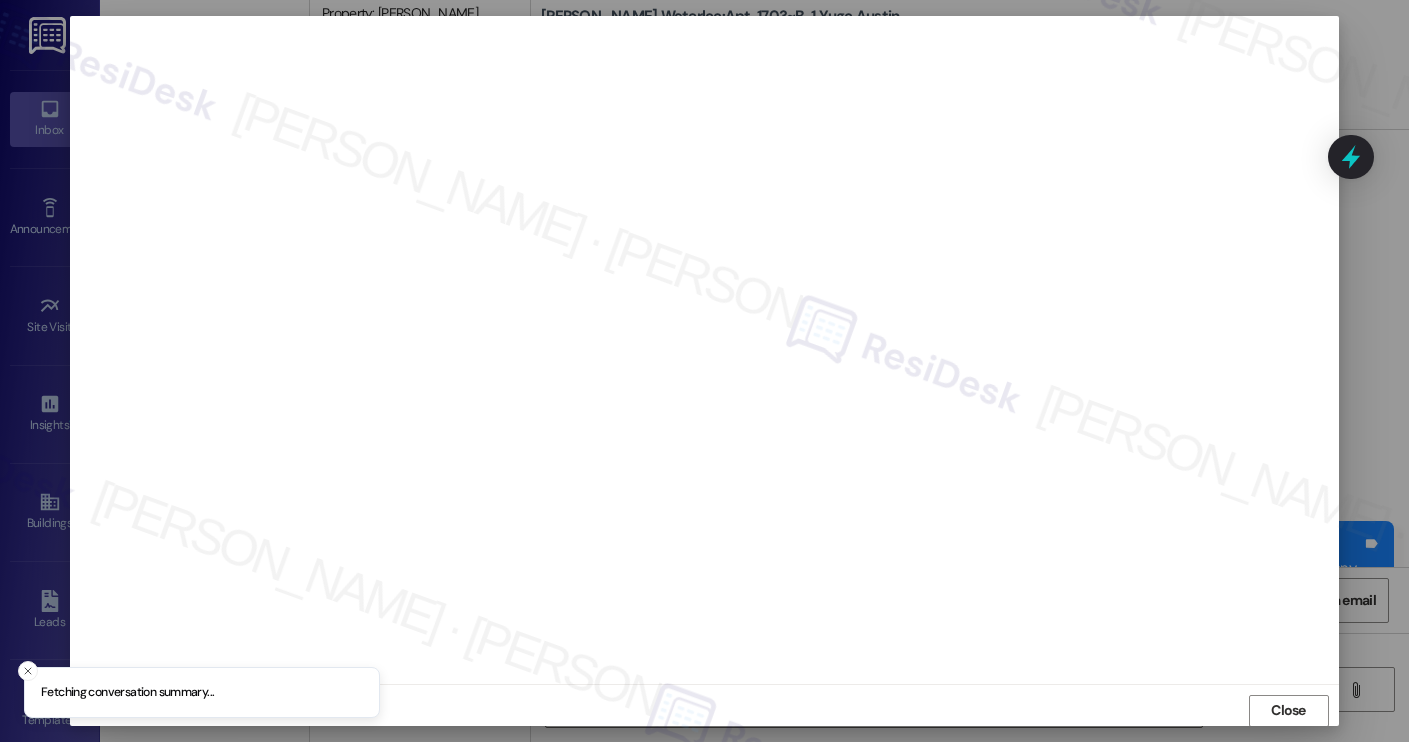 scroll, scrollTop: 1, scrollLeft: 0, axis: vertical 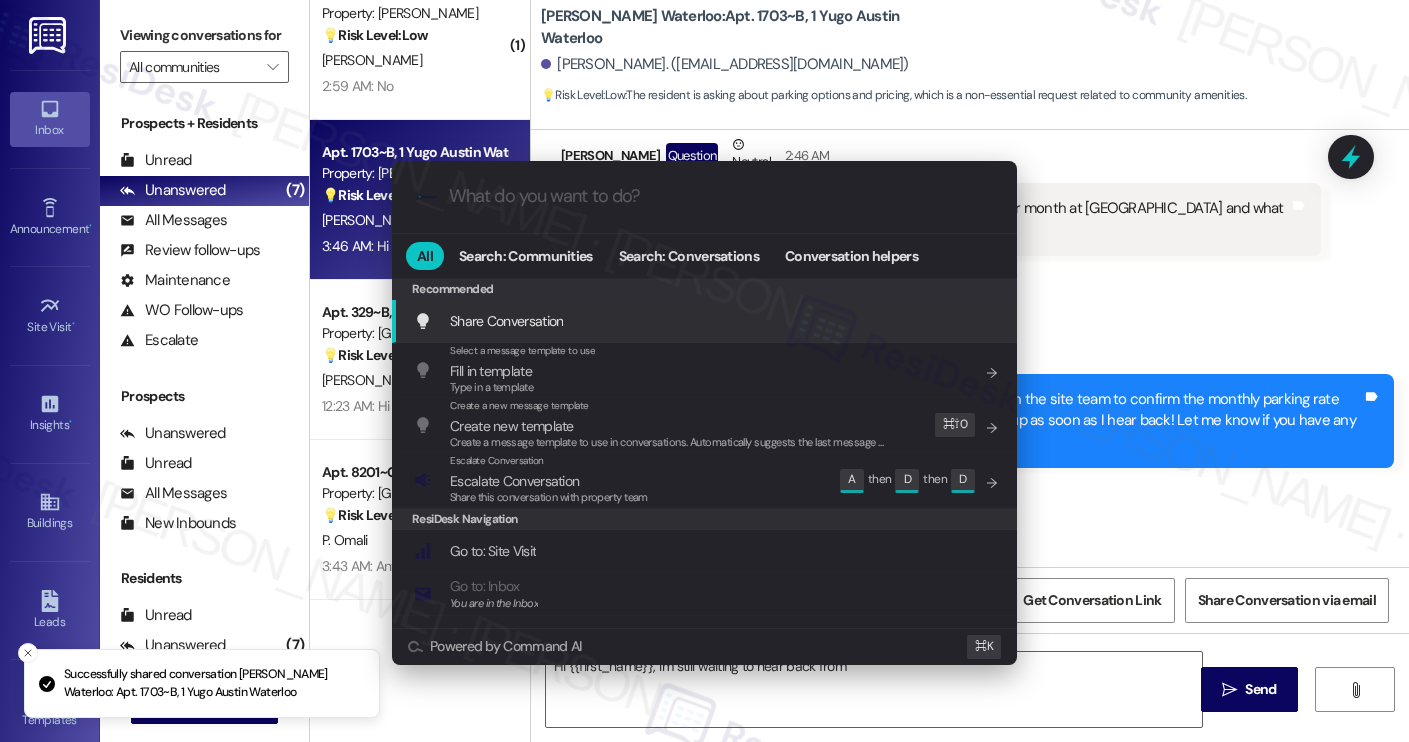 type on "Hi {{first_name}}, I'm still waiting to hear back from the" 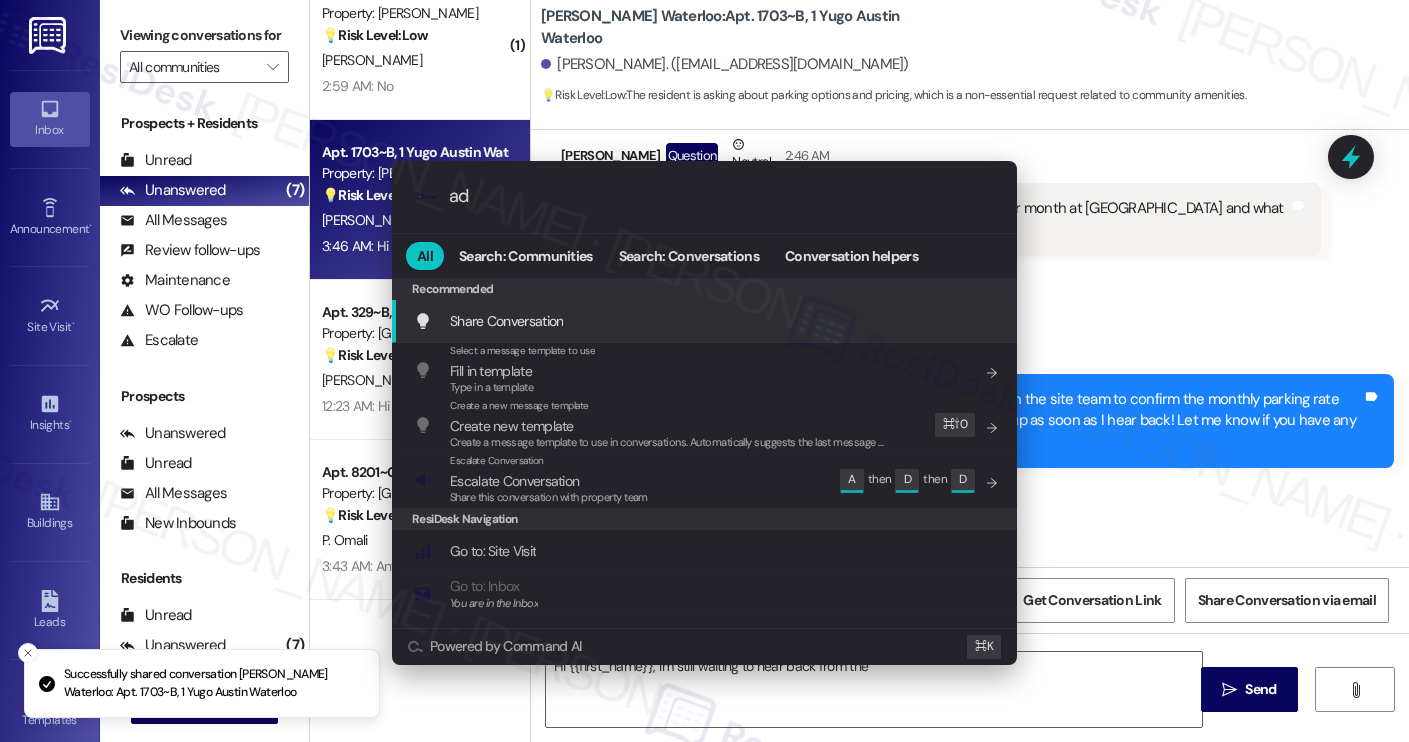 type on "add" 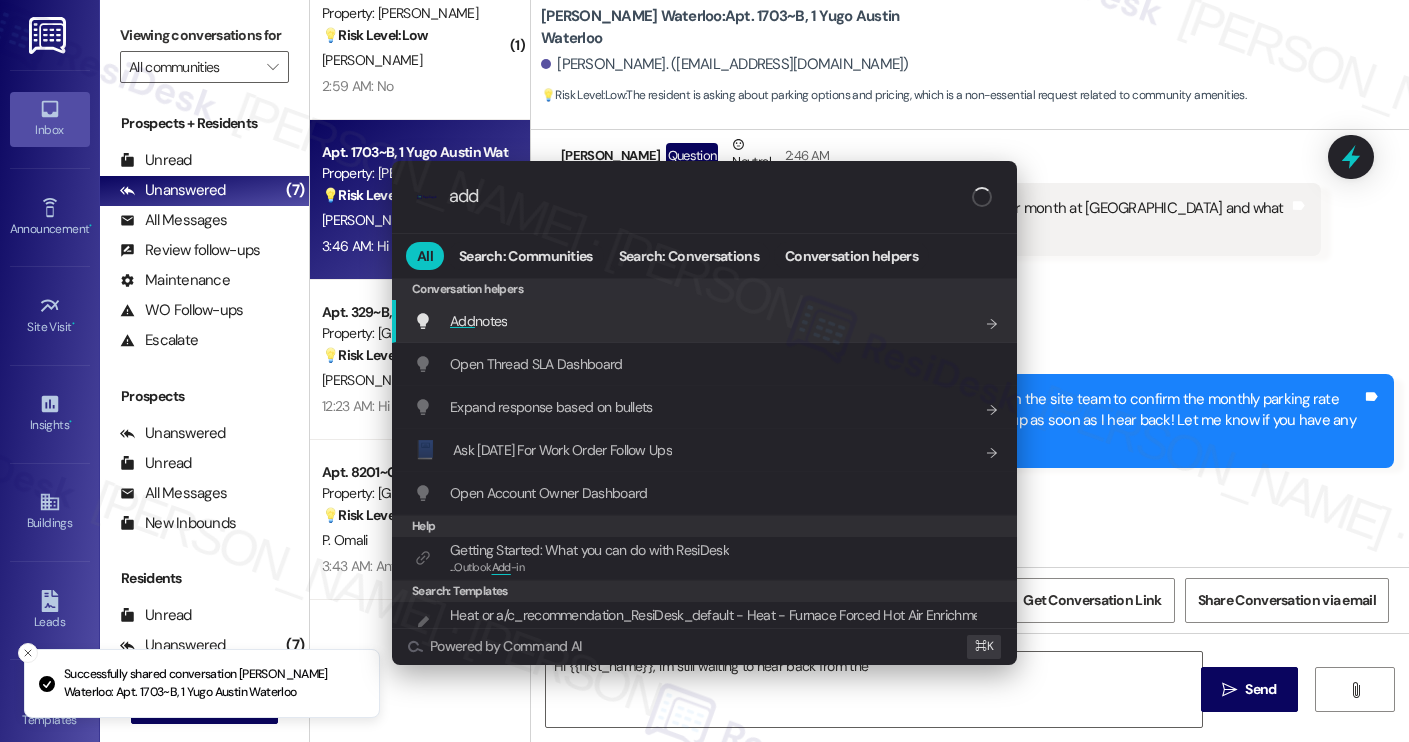 click on "Add  notes Add shortcut" at bounding box center [704, 321] 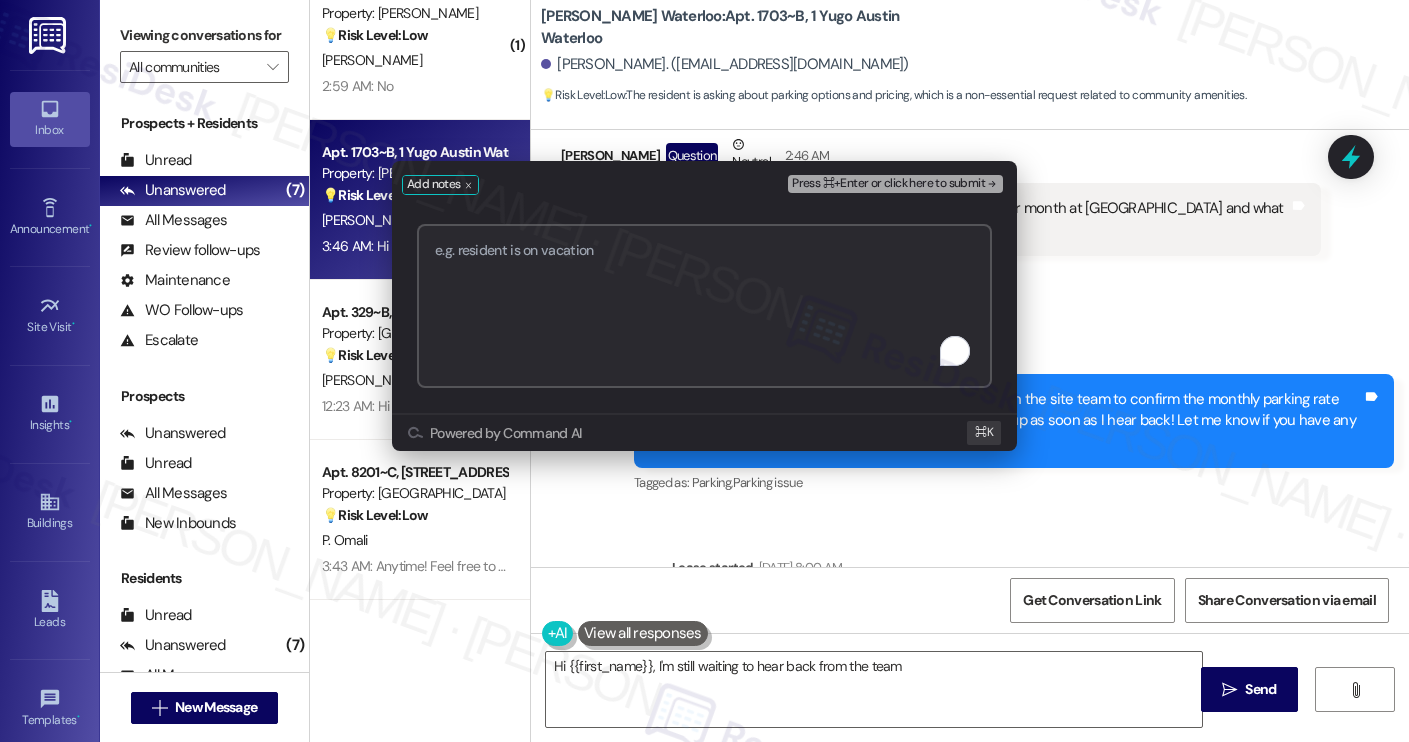 click at bounding box center (704, 306) 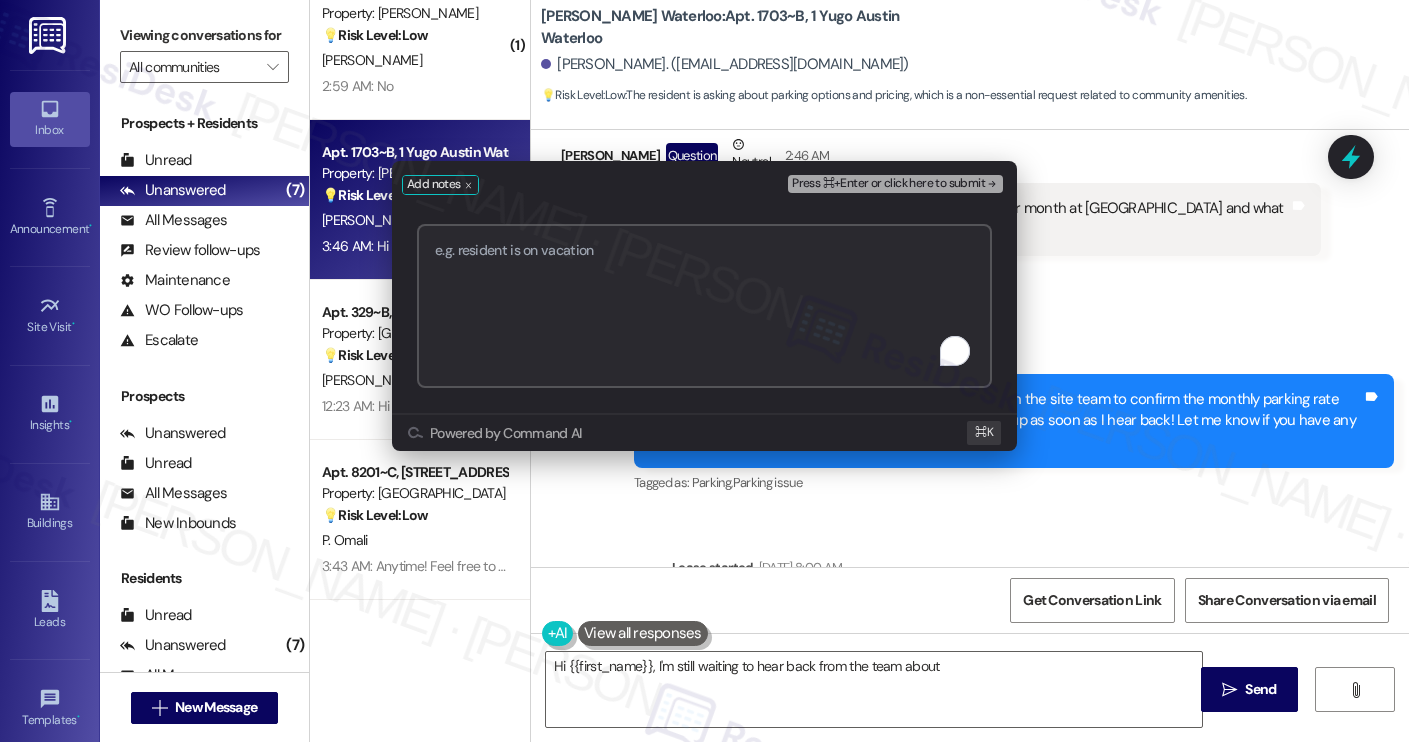 paste on "Resident Inquiry - Parking Options and Monthly Rates" 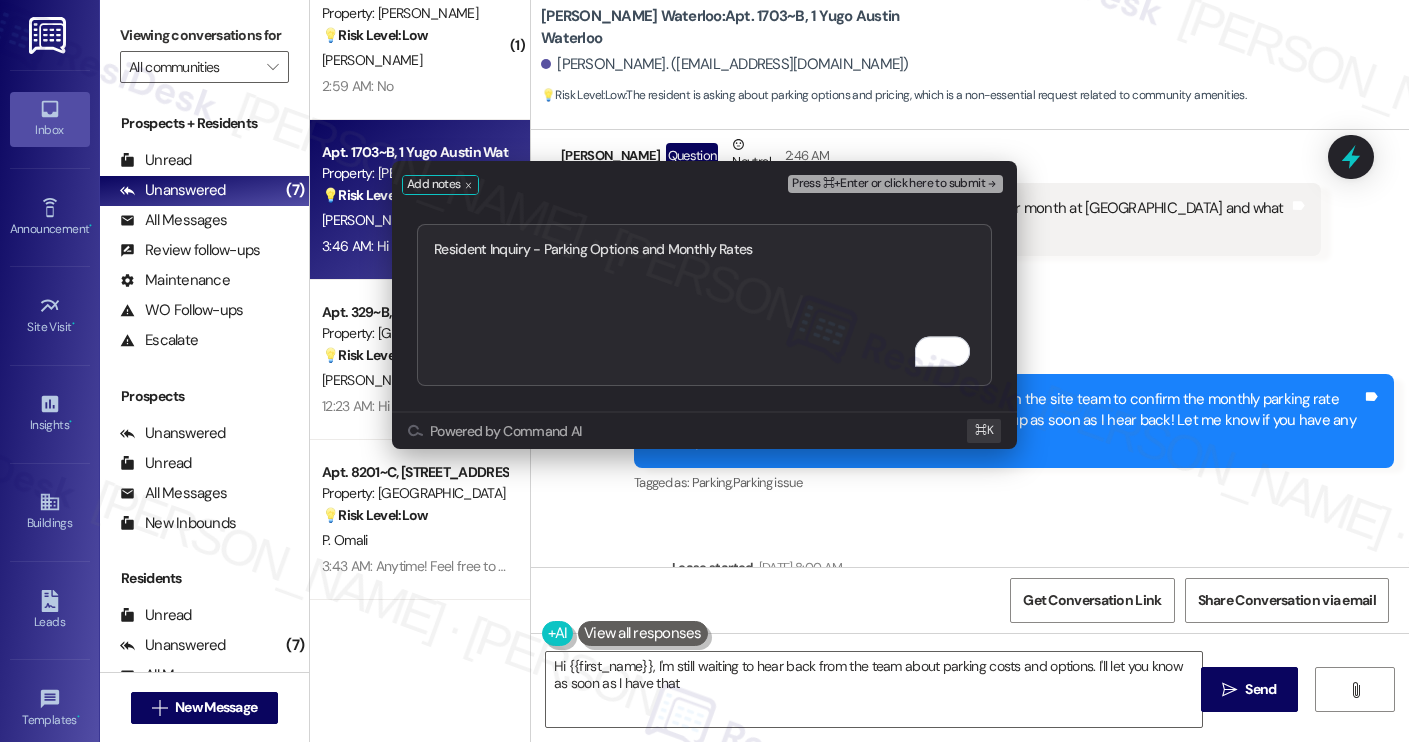 click on "Press ⌘+Enter or click here to submit" at bounding box center (888, 184) 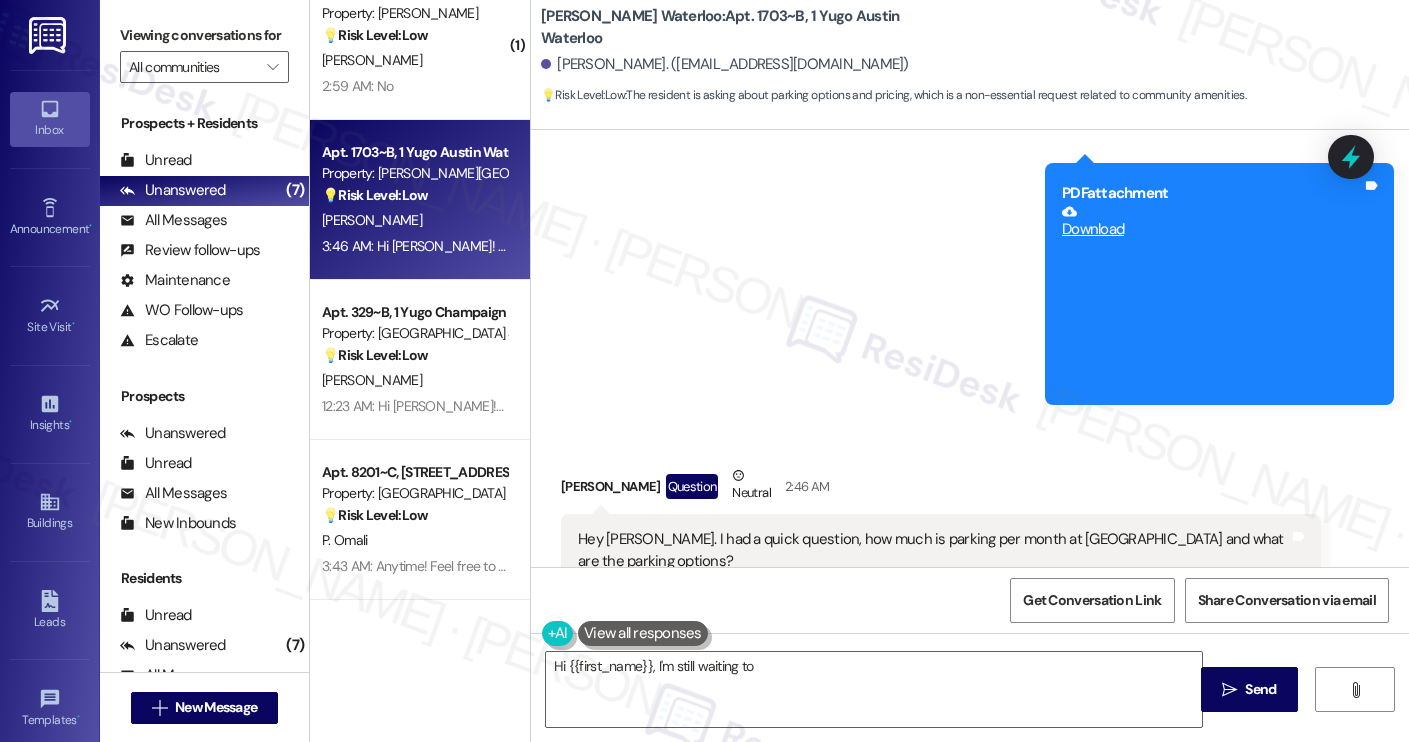 scroll, scrollTop: 1332, scrollLeft: 0, axis: vertical 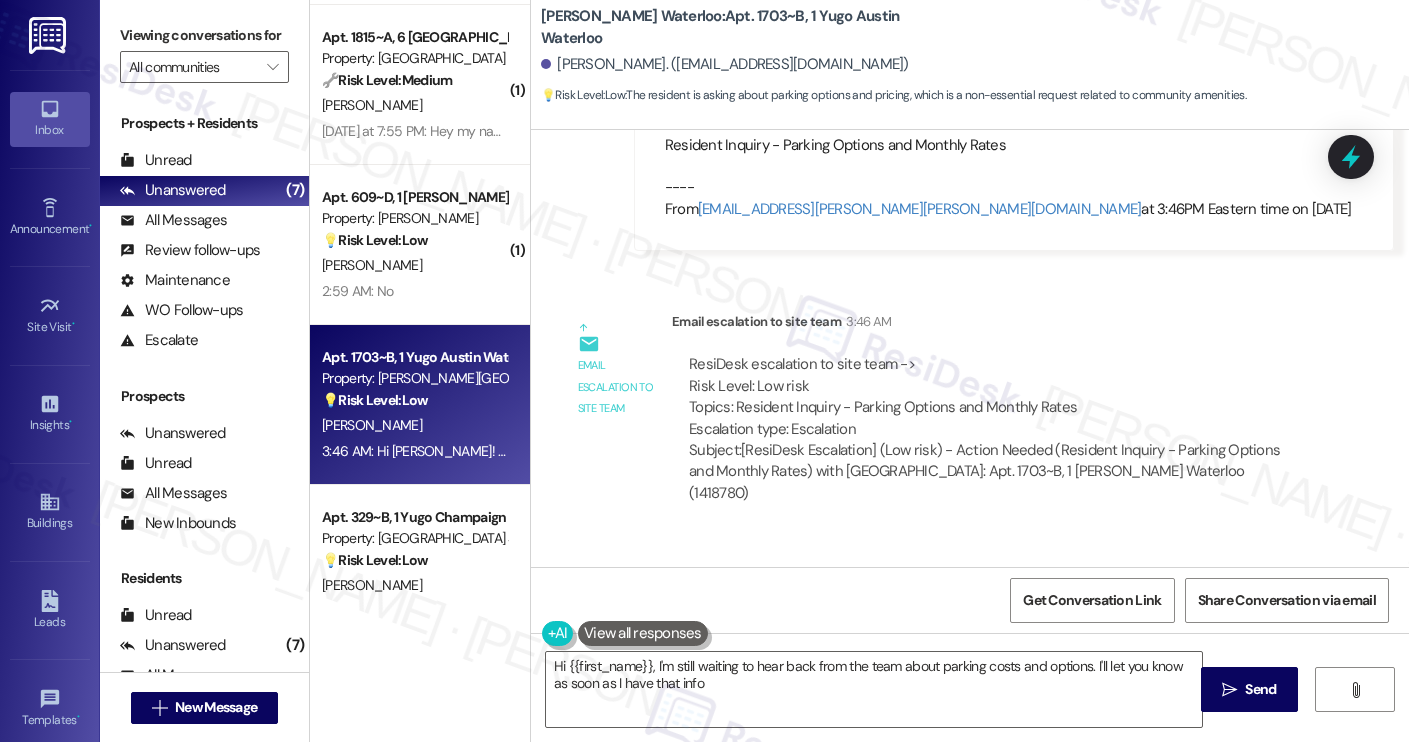 type on "Hi {{first_name}}, I'm still waiting to hear back from the team about parking costs and options. I'll let you know as soon as I have that info!" 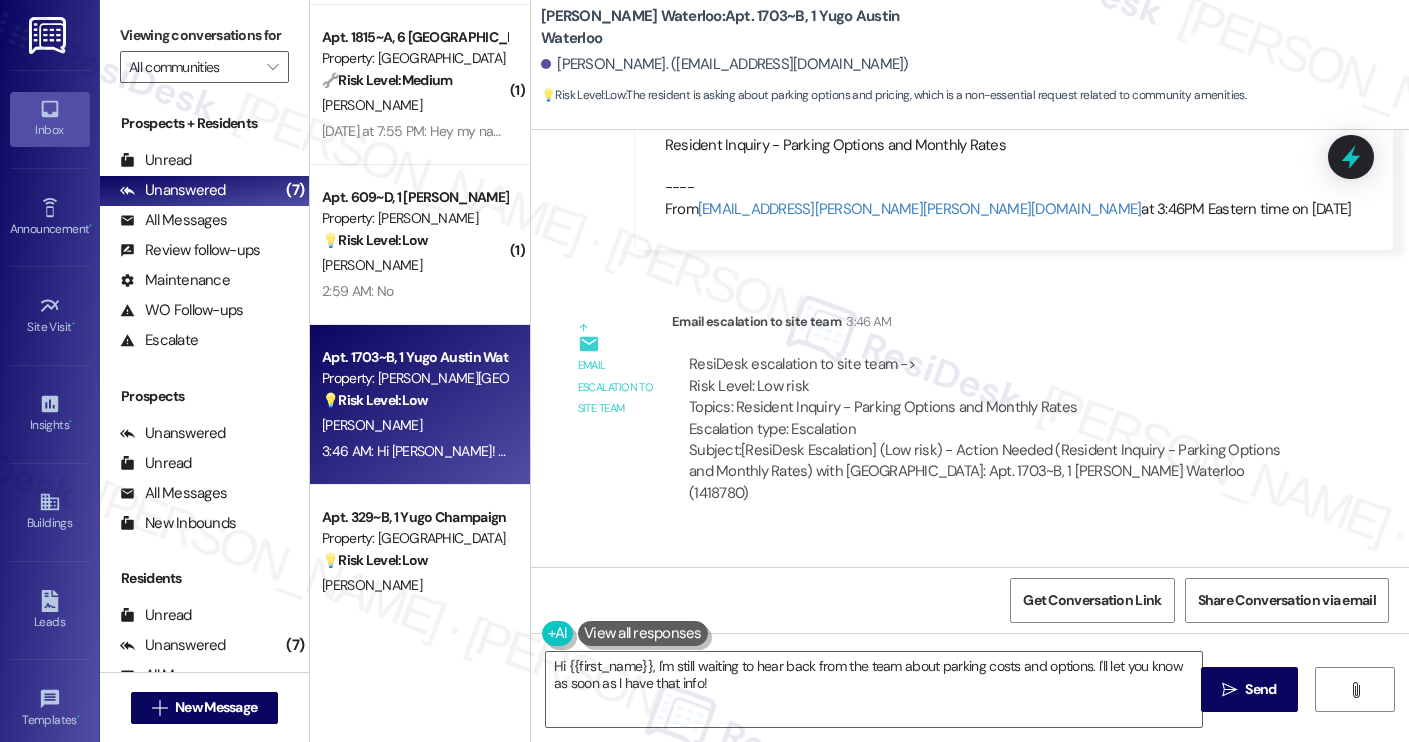scroll, scrollTop: 2134, scrollLeft: 0, axis: vertical 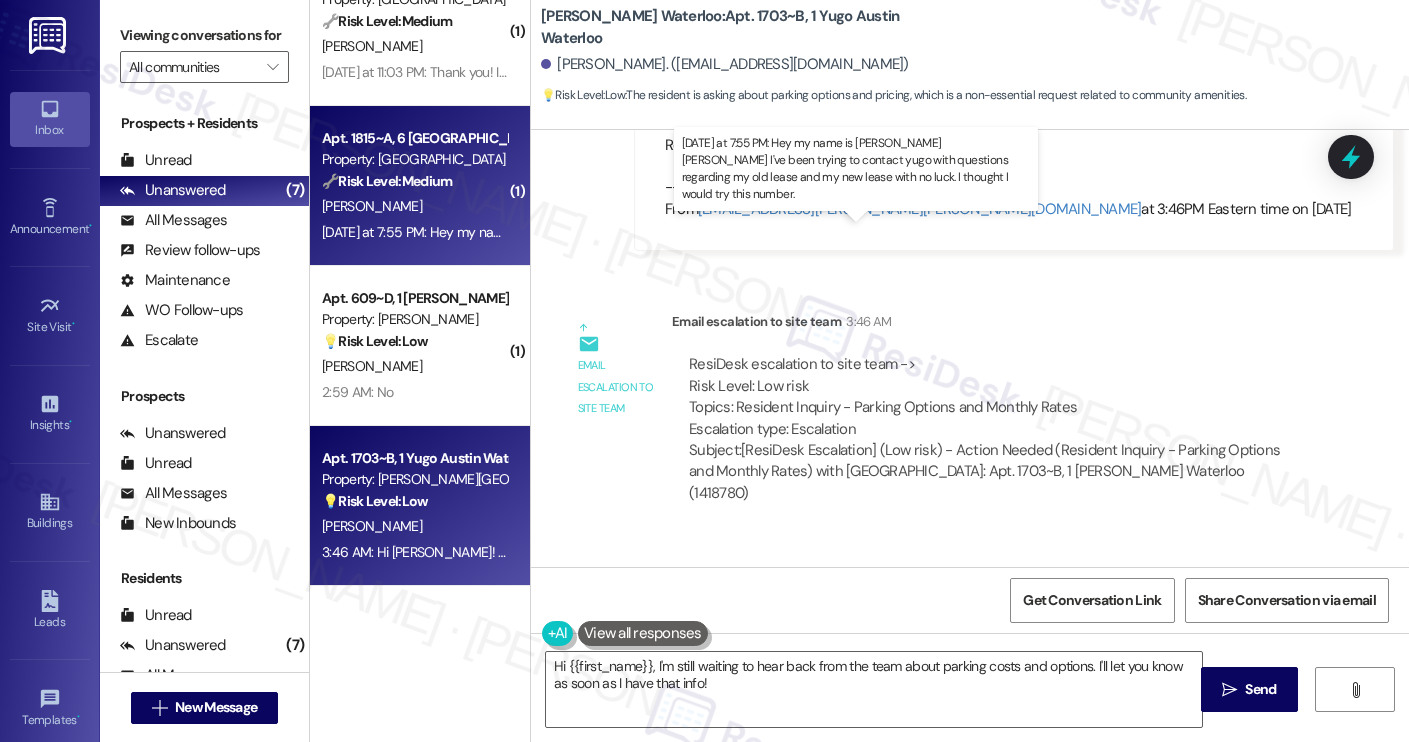click on "Yesterday at 7:55 PM: Hey my name  is Sullivan Crider I've been trying to contact yugo with questions regarding my old lease and my new lease with no luck. I thought I would try this number. Yesterday at 7:55 PM: Hey my name  is Sullivan Crider I've been trying to contact yugo with questions regarding my old lease and my new lease with no luck. I thought I would try this number." at bounding box center (918, 232) 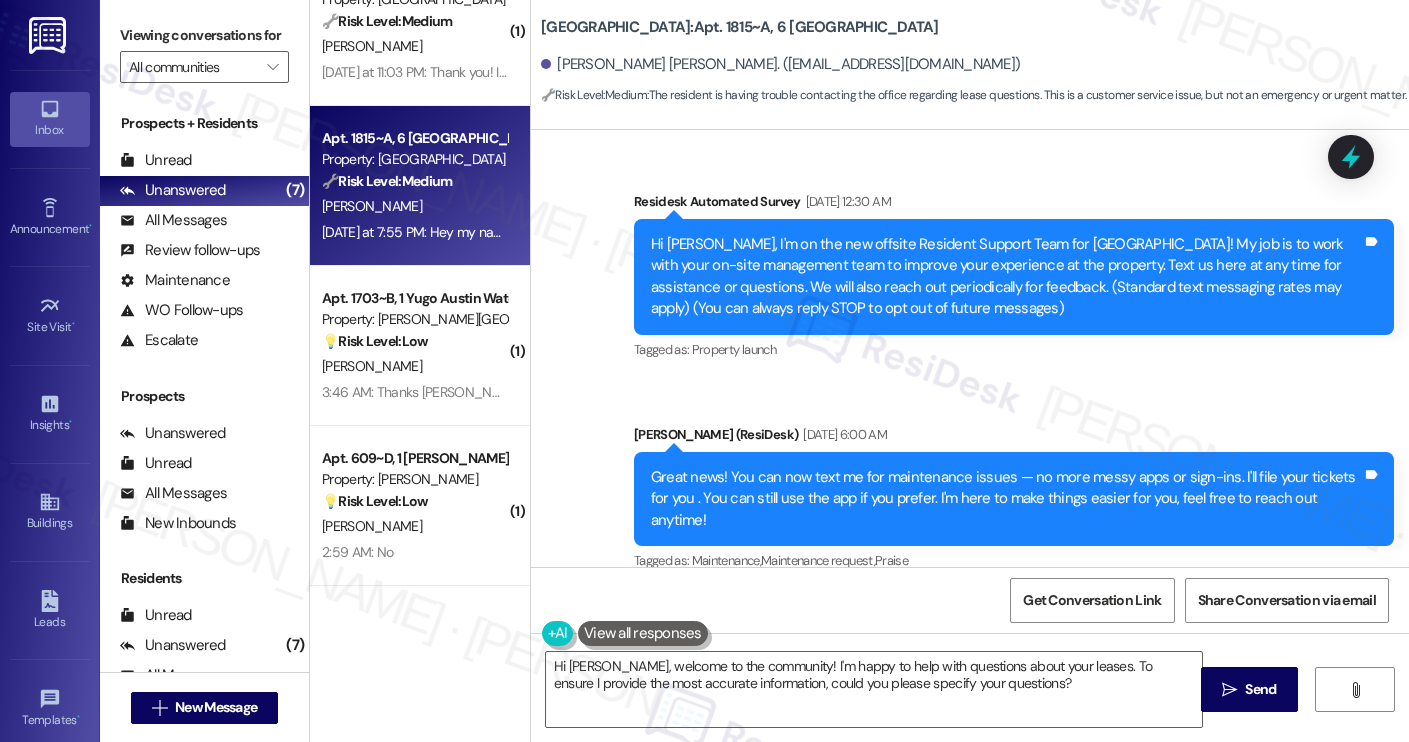 scroll, scrollTop: 1379, scrollLeft: 0, axis: vertical 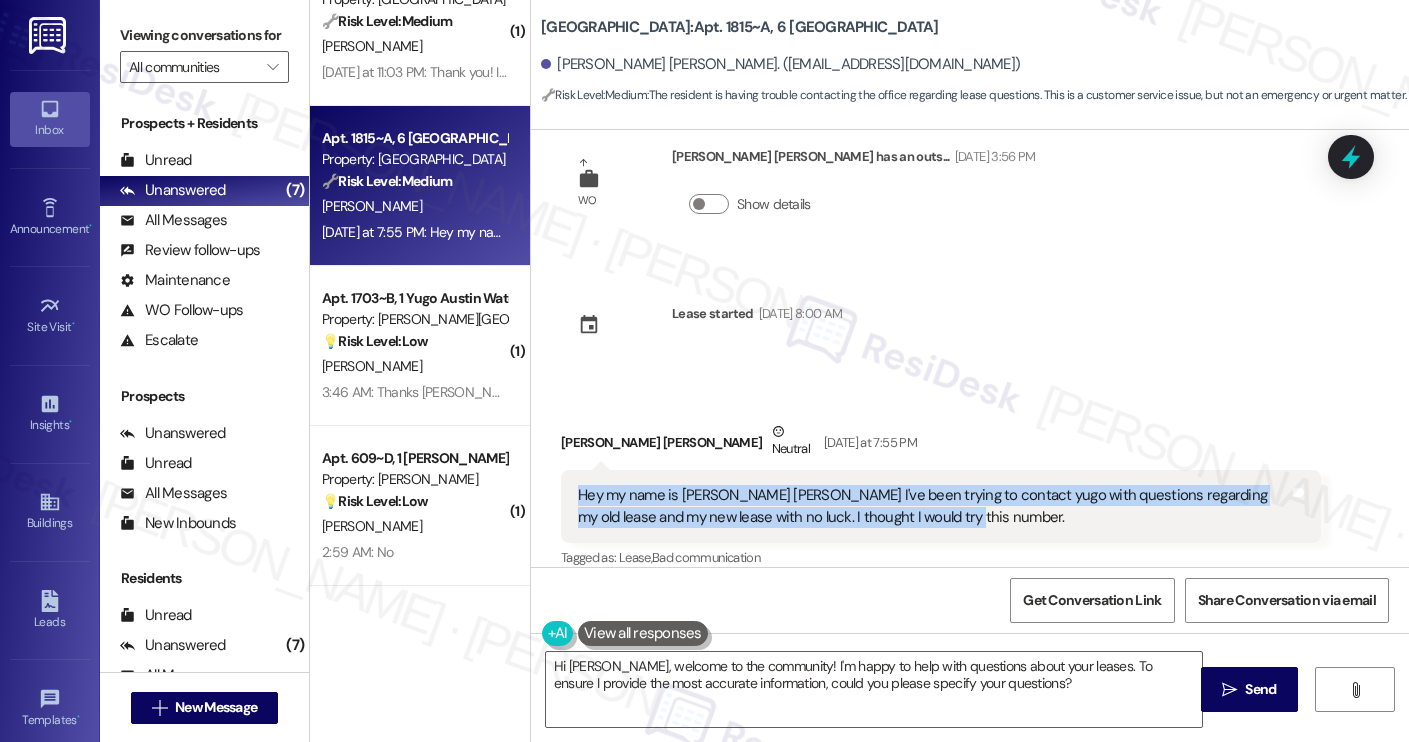 drag, startPoint x: 895, startPoint y: 498, endPoint x: 537, endPoint y: 468, distance: 359.2548 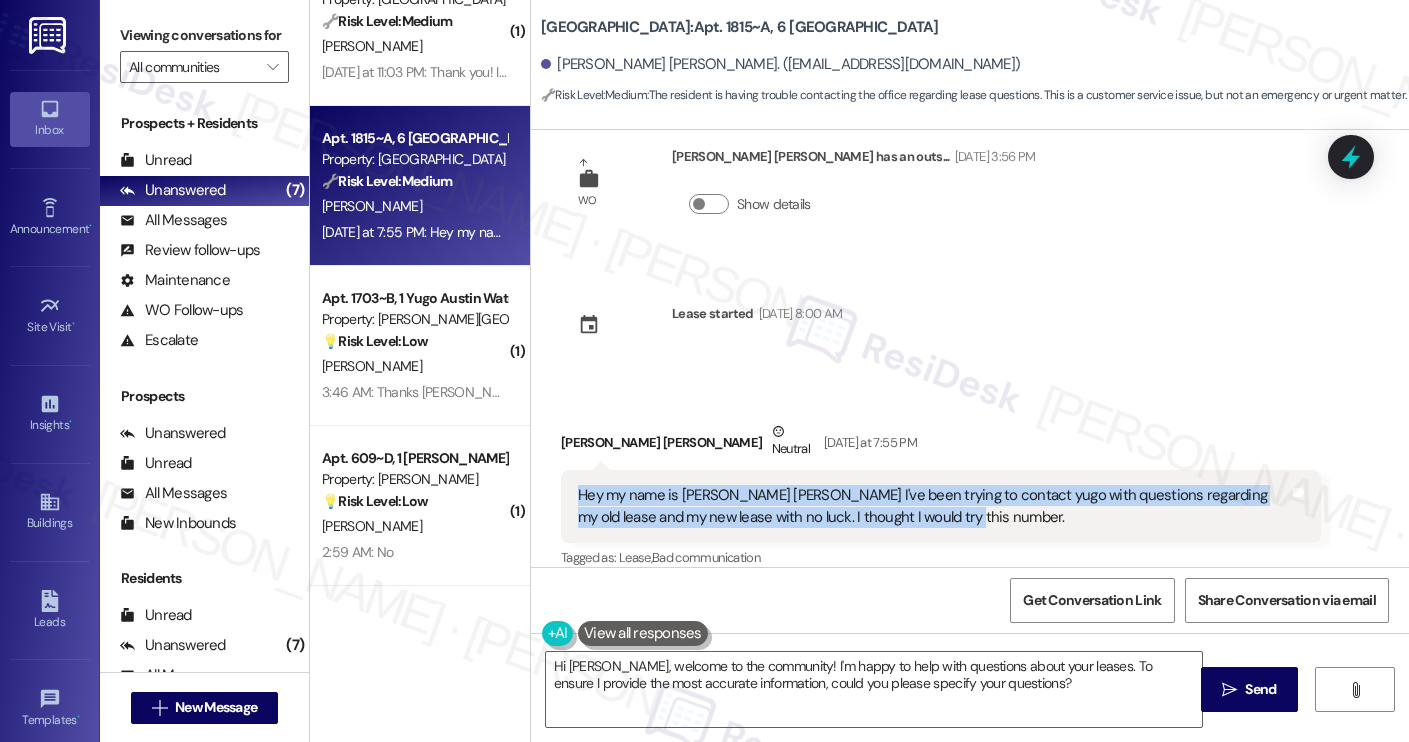copy on "Hey my name  is Sullivan Crider I've been trying to contact yugo with questions regarding my old lease and my new lease with no luck. I thought I would try this number." 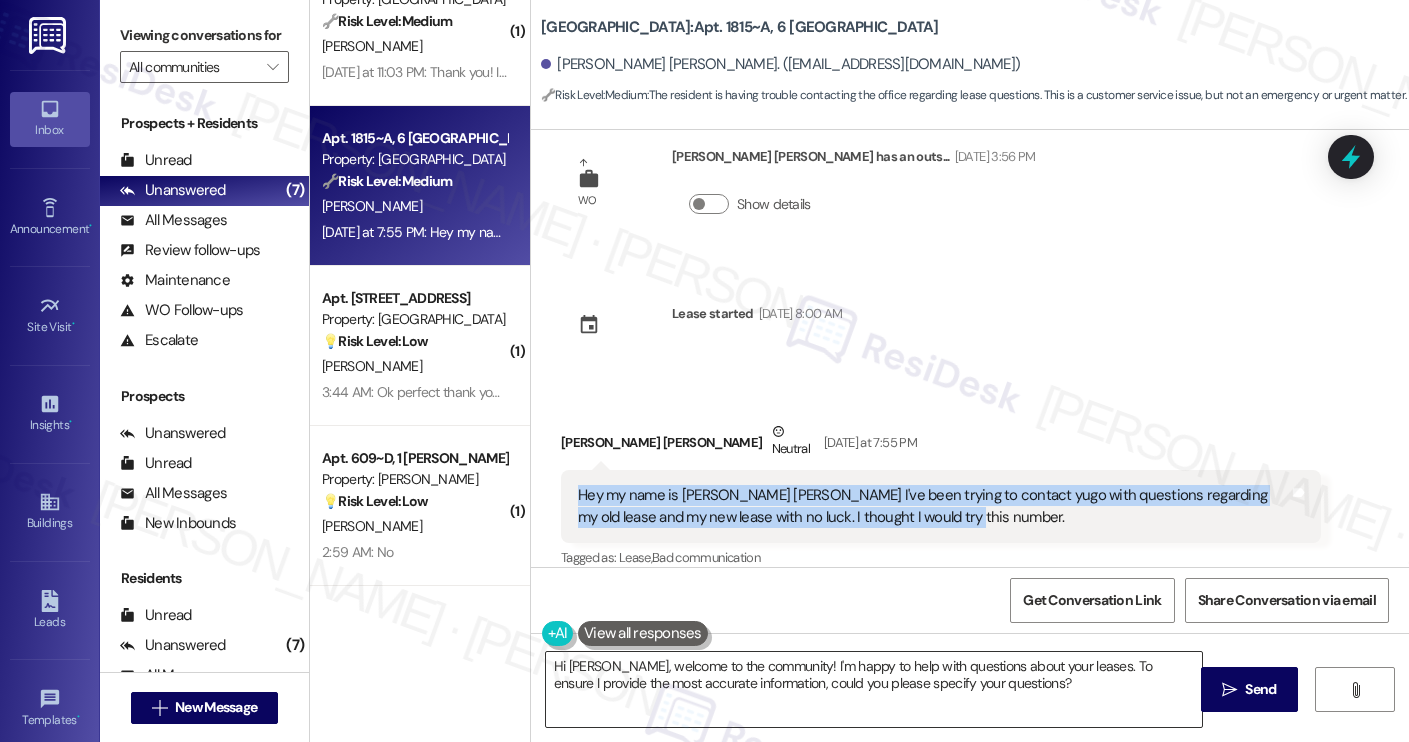 click on "Hi Sullivan, welcome to the community! I'm happy to help with questions about your leases. To ensure I provide the most accurate information, could you please specify your questions?" at bounding box center (874, 689) 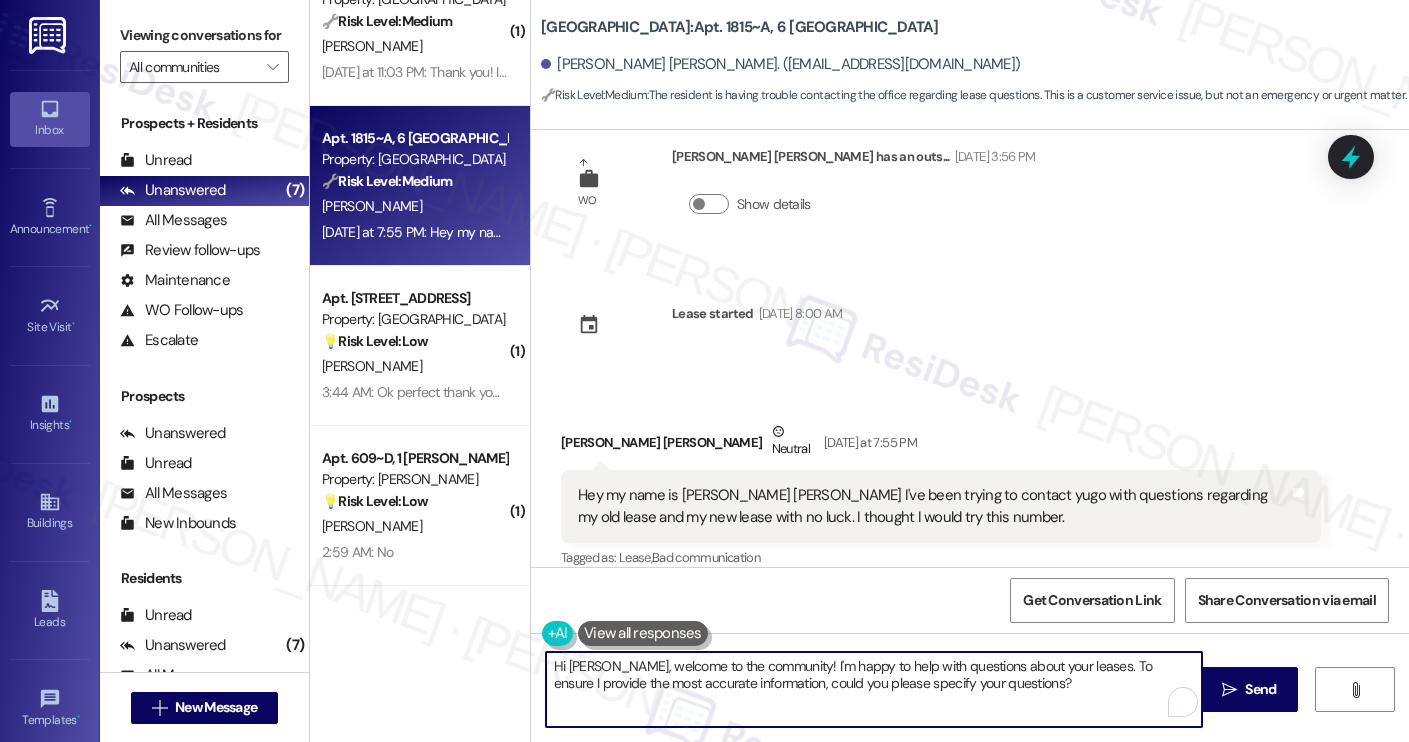 paste on "! Thanks for reaching out. Can you let me know more about your questions regarding your old and new lease? I’m happy to pass it along to the site team for you." 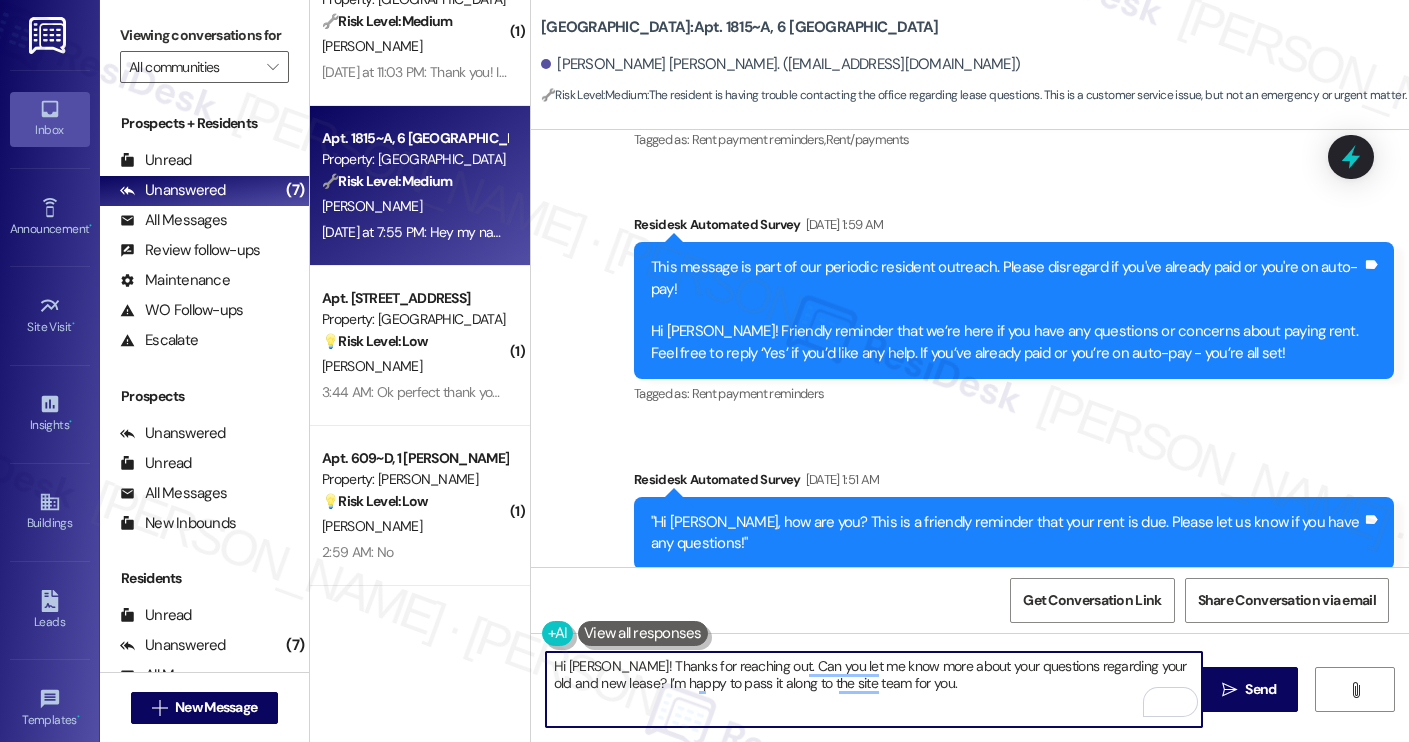 scroll, scrollTop: 1379, scrollLeft: 0, axis: vertical 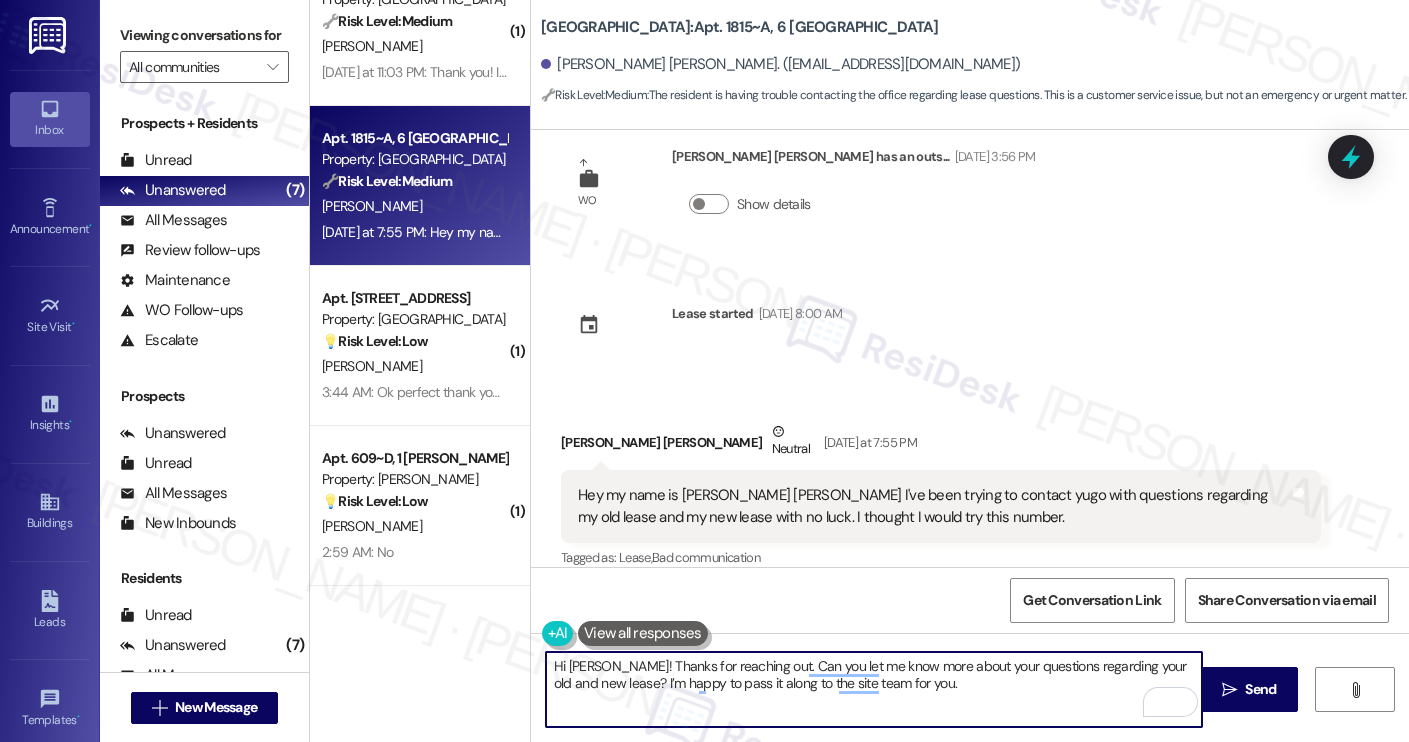 click on "Hi Sullivan! Thanks for reaching out. Can you let me know more about your questions regarding your old and new lease? I’m happy to pass it along to the site team for you." at bounding box center (874, 689) 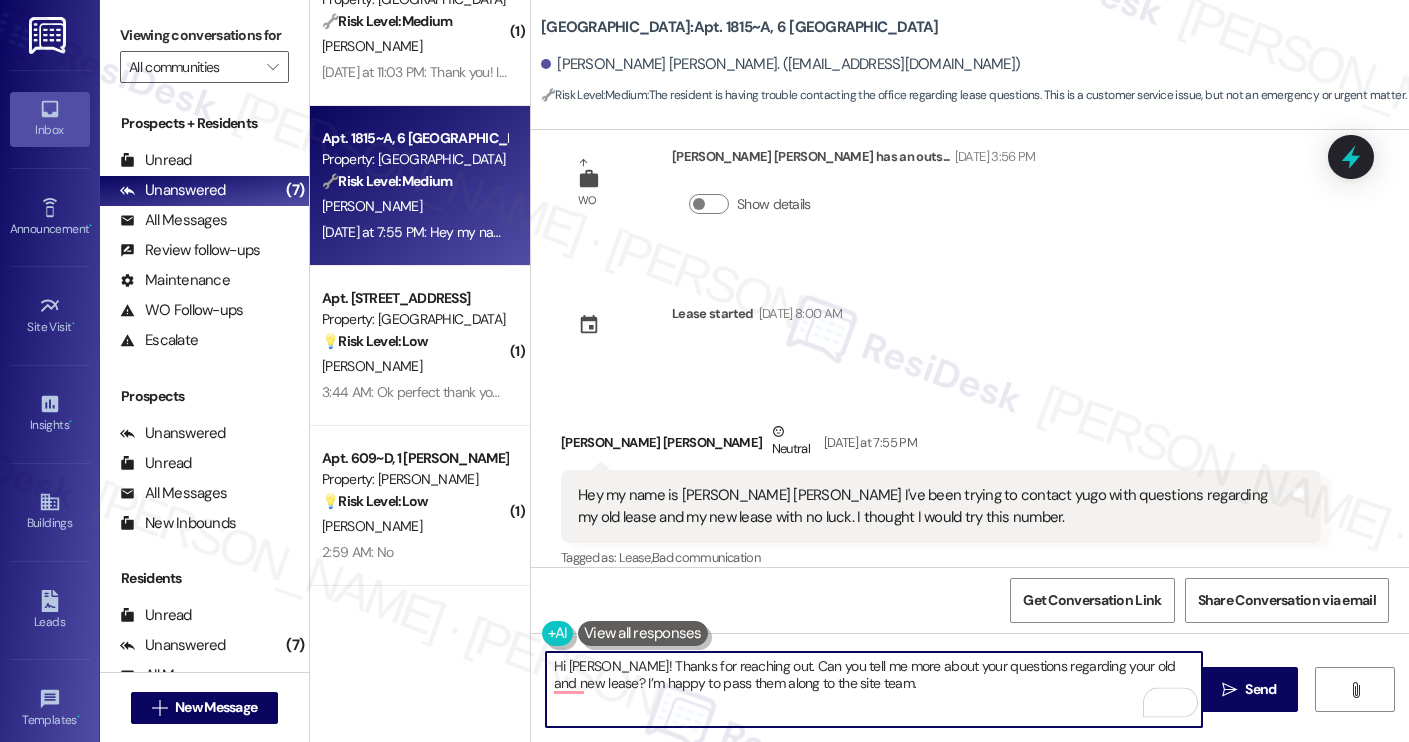 click on "Hi Sullivan! Thanks for reaching out. Can you tell me more about your questions regarding your old and new lease? I’m happy to pass them along to the site team." at bounding box center [874, 689] 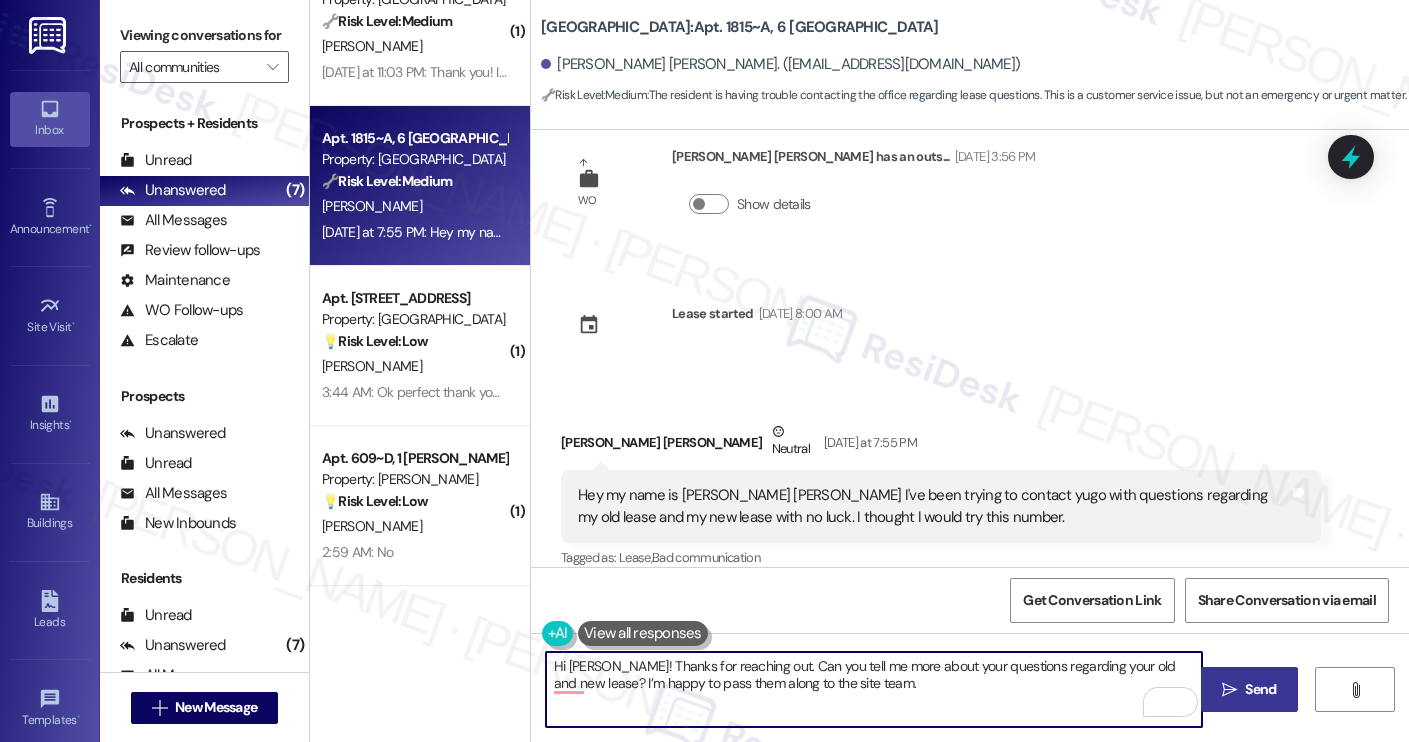 type on "Hi Sullivan! Thanks for reaching out. Can you tell me more about your questions regarding your old and new lease? I’m happy to pass them along to the site team." 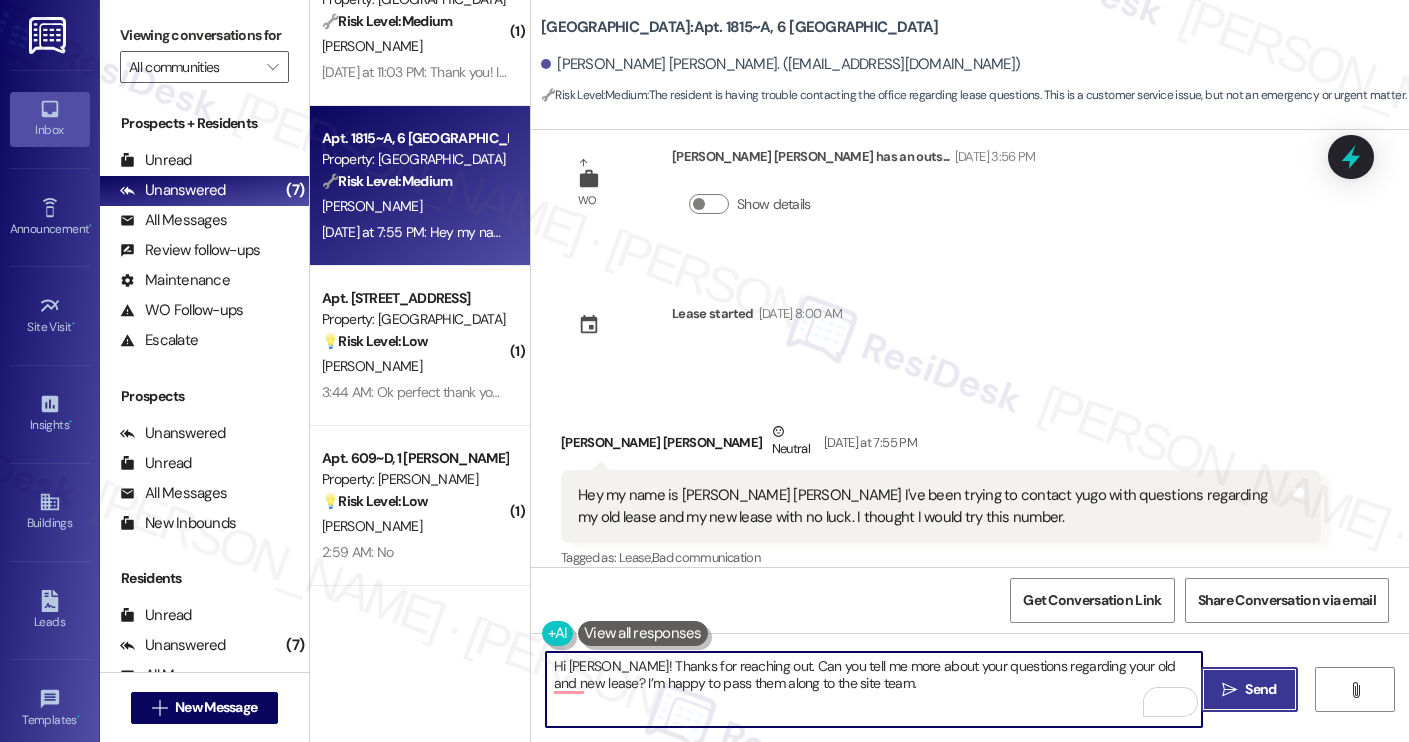 click on "Send" at bounding box center [1260, 689] 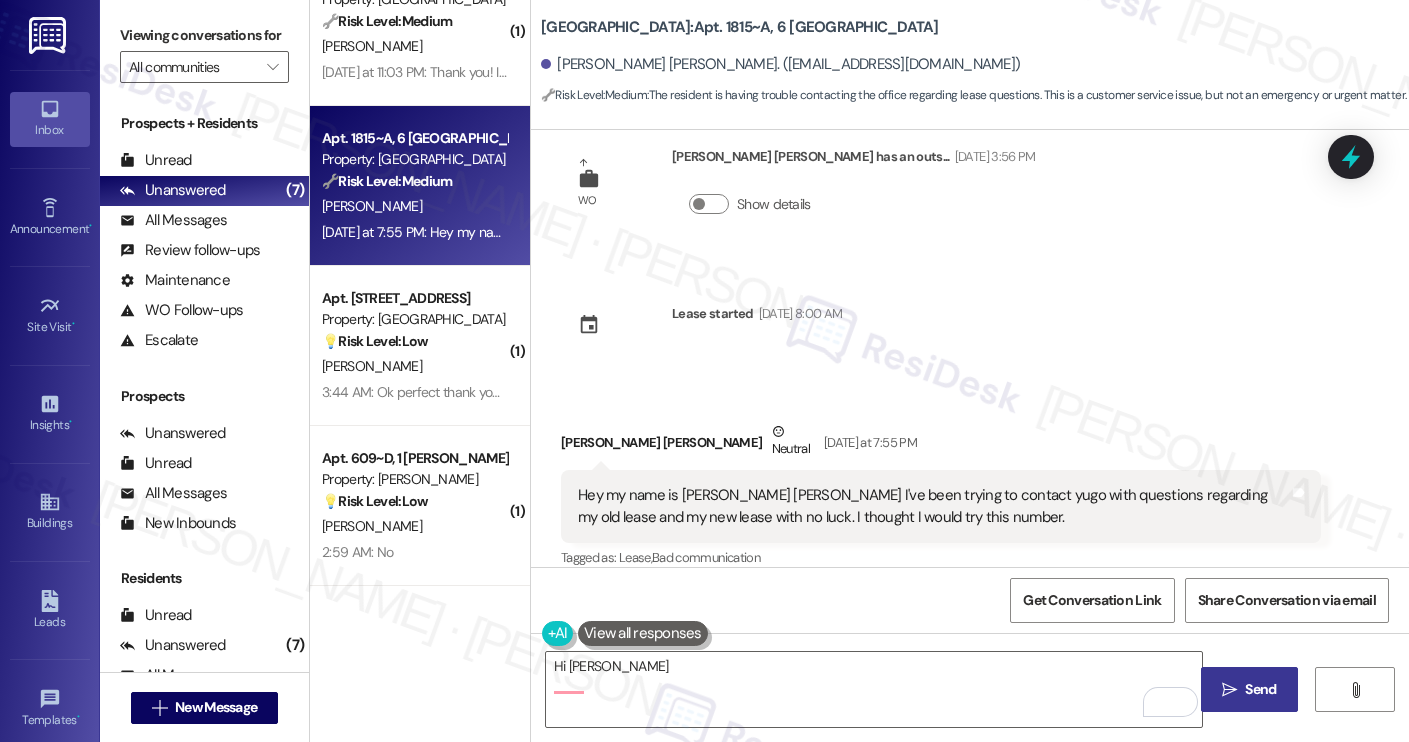 scroll, scrollTop: 1378, scrollLeft: 0, axis: vertical 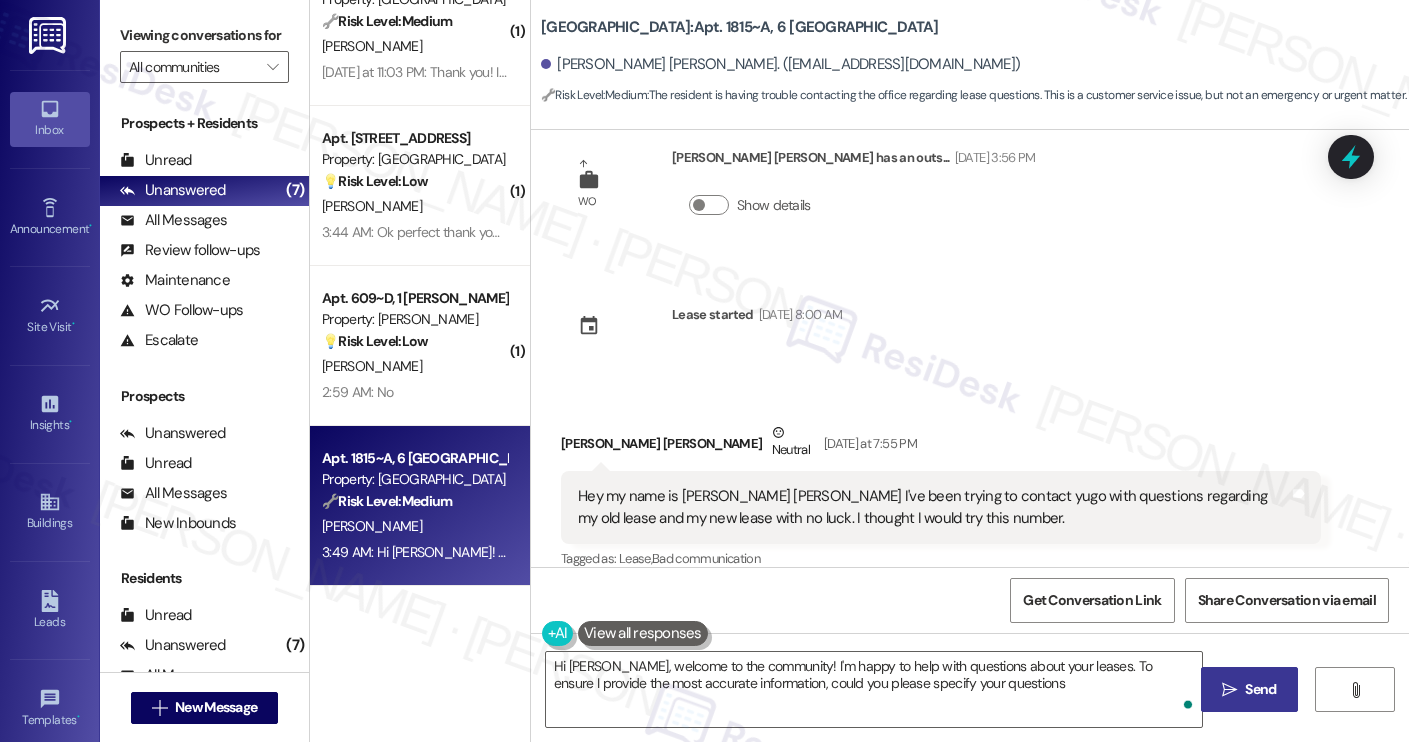 type on "Hi Sullivan, welcome to the community! I'm happy to help with questions about your leases. To ensure I provide the most accurate information, could you please specify your questions?" 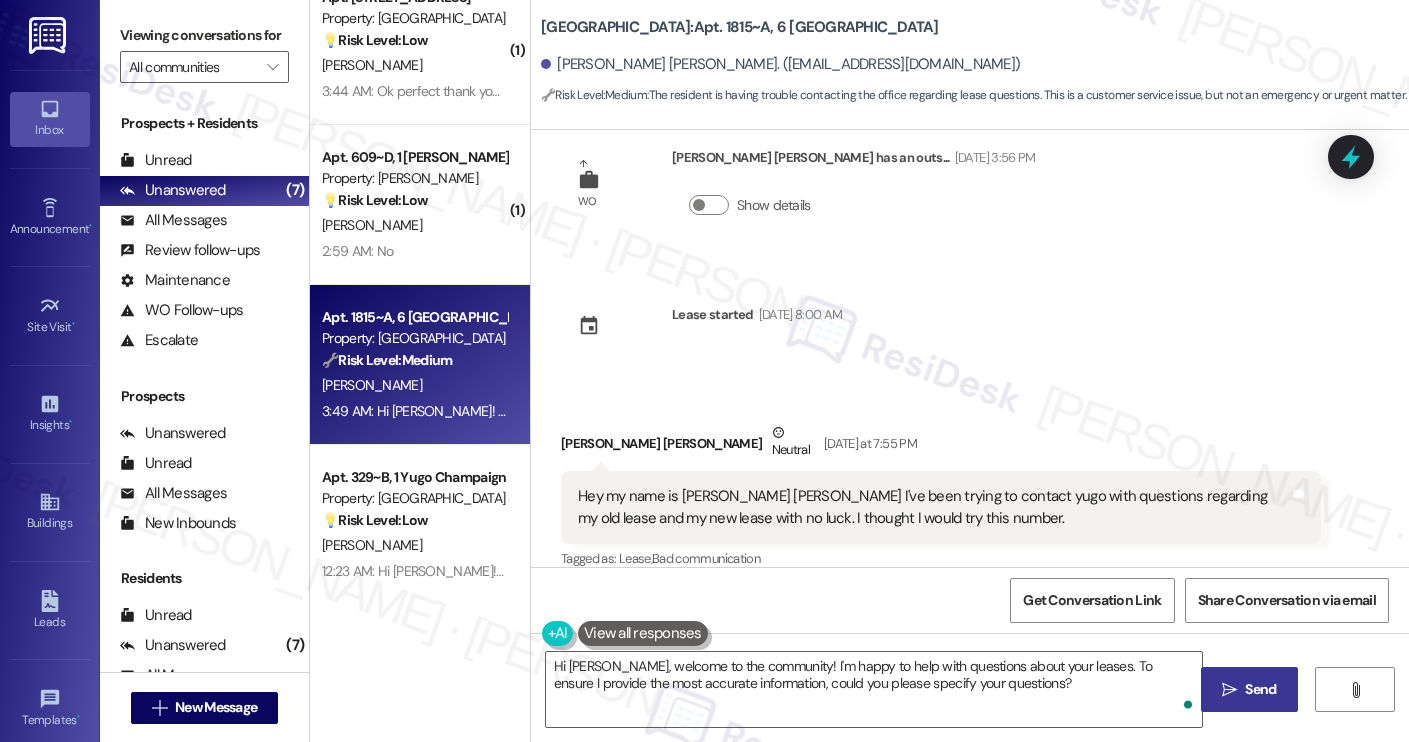 scroll, scrollTop: 2280, scrollLeft: 0, axis: vertical 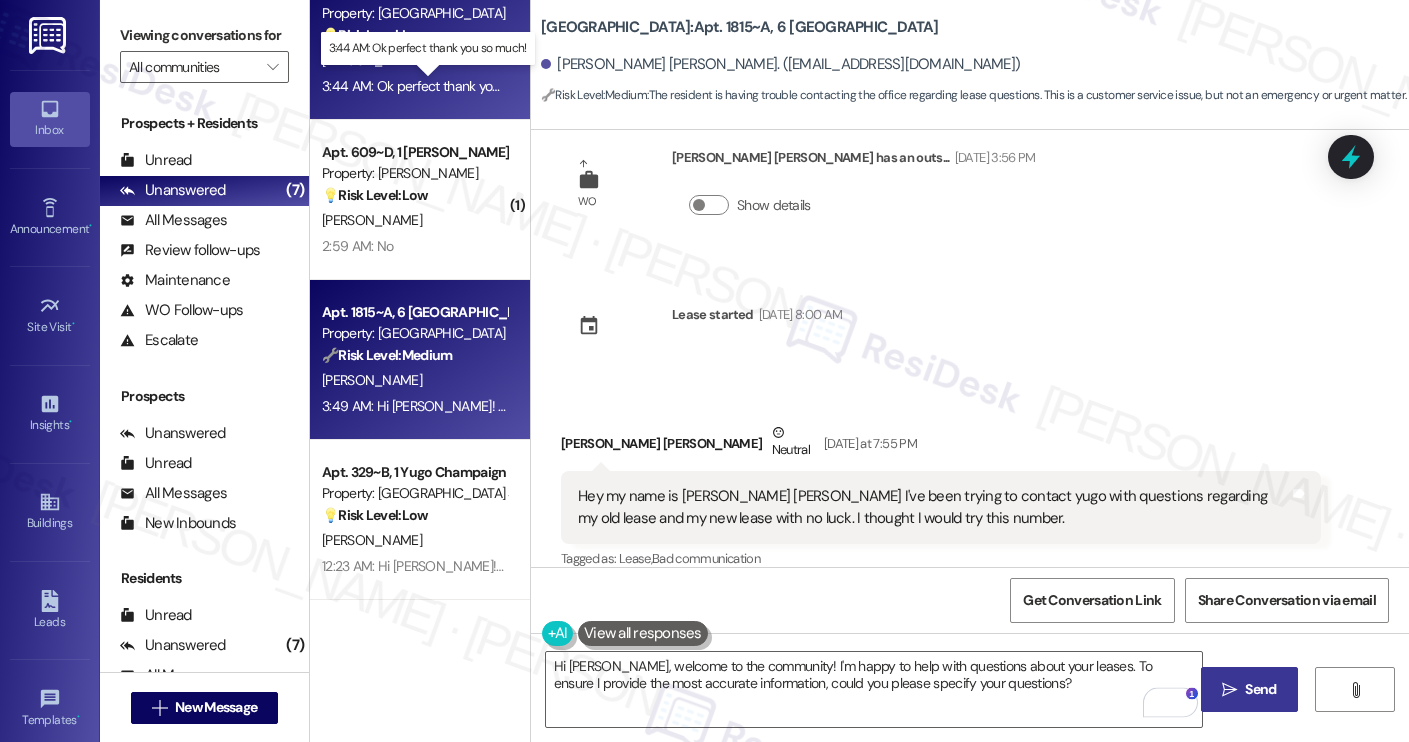 click on "3:44 AM: Ok perfect thank you so much! 3:44 AM: Ok perfect thank you so much!" at bounding box center [439, 86] 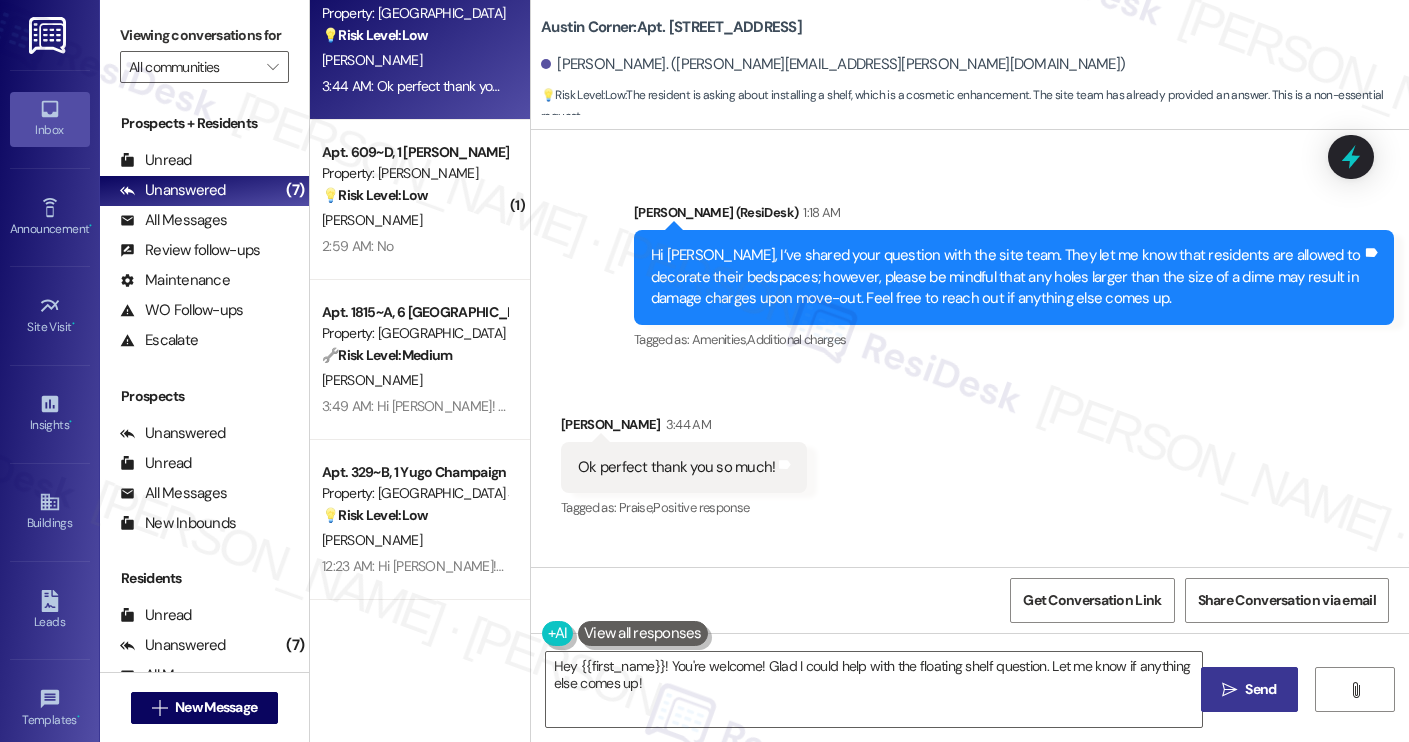 scroll, scrollTop: 3647, scrollLeft: 0, axis: vertical 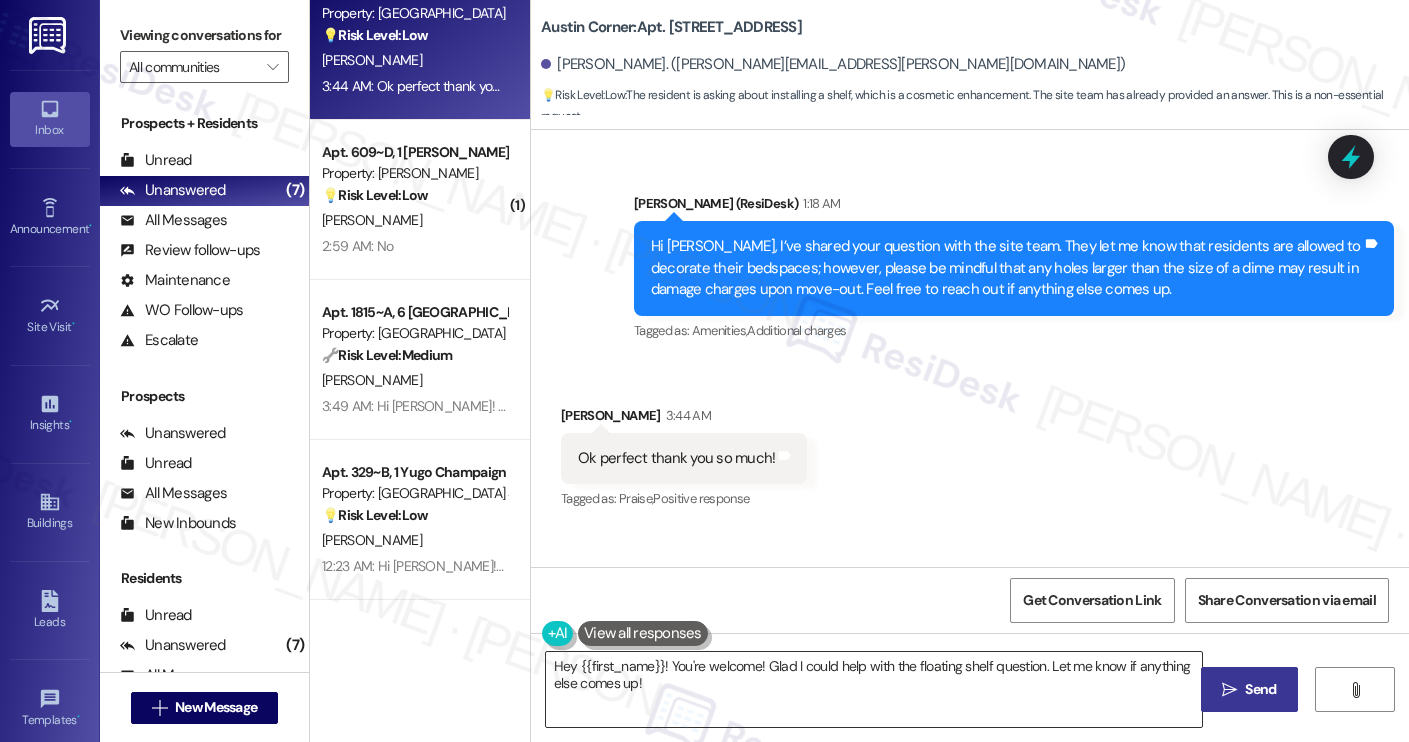 click on "Hey {{first_name}}! You're welcome! Glad I could help with the floating shelf question. Let me know if anything else comes up!" at bounding box center [874, 689] 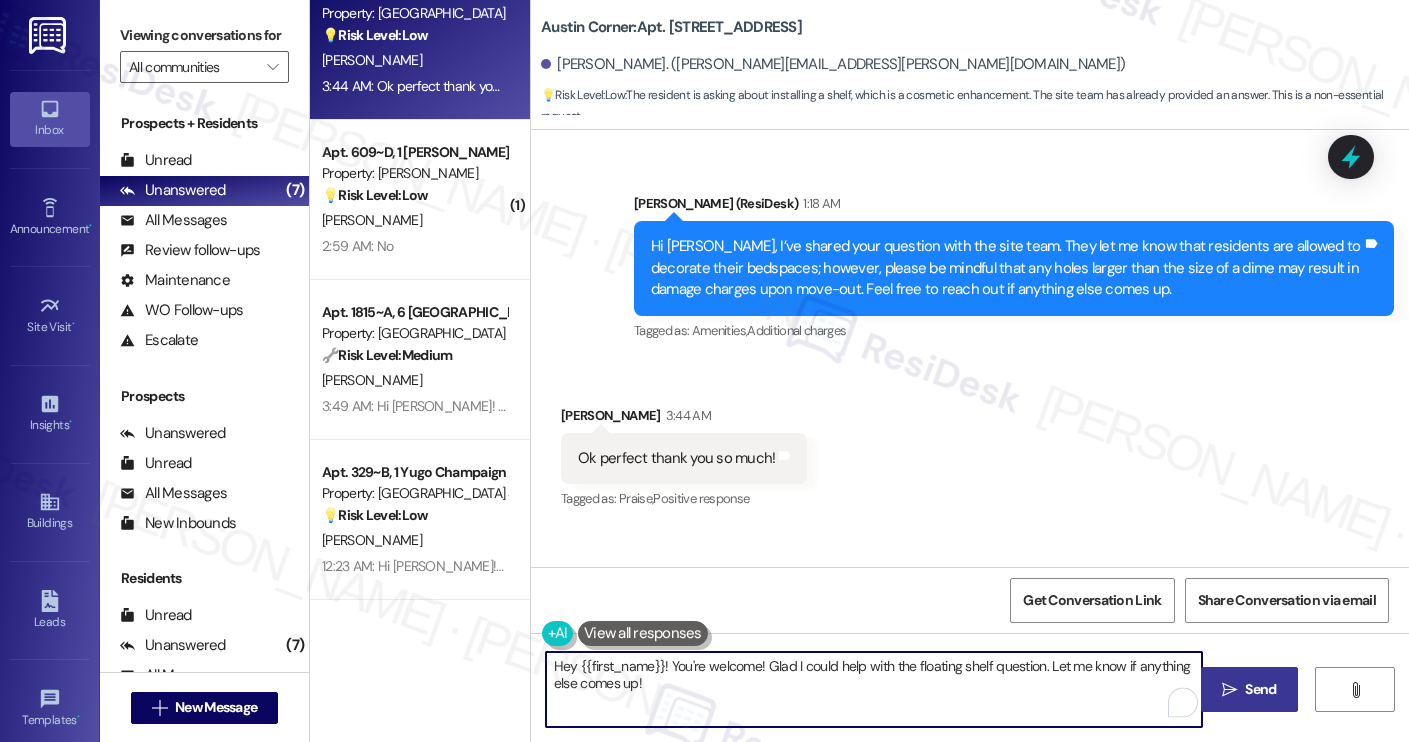 drag, startPoint x: 730, startPoint y: 696, endPoint x: 544, endPoint y: 650, distance: 191.60376 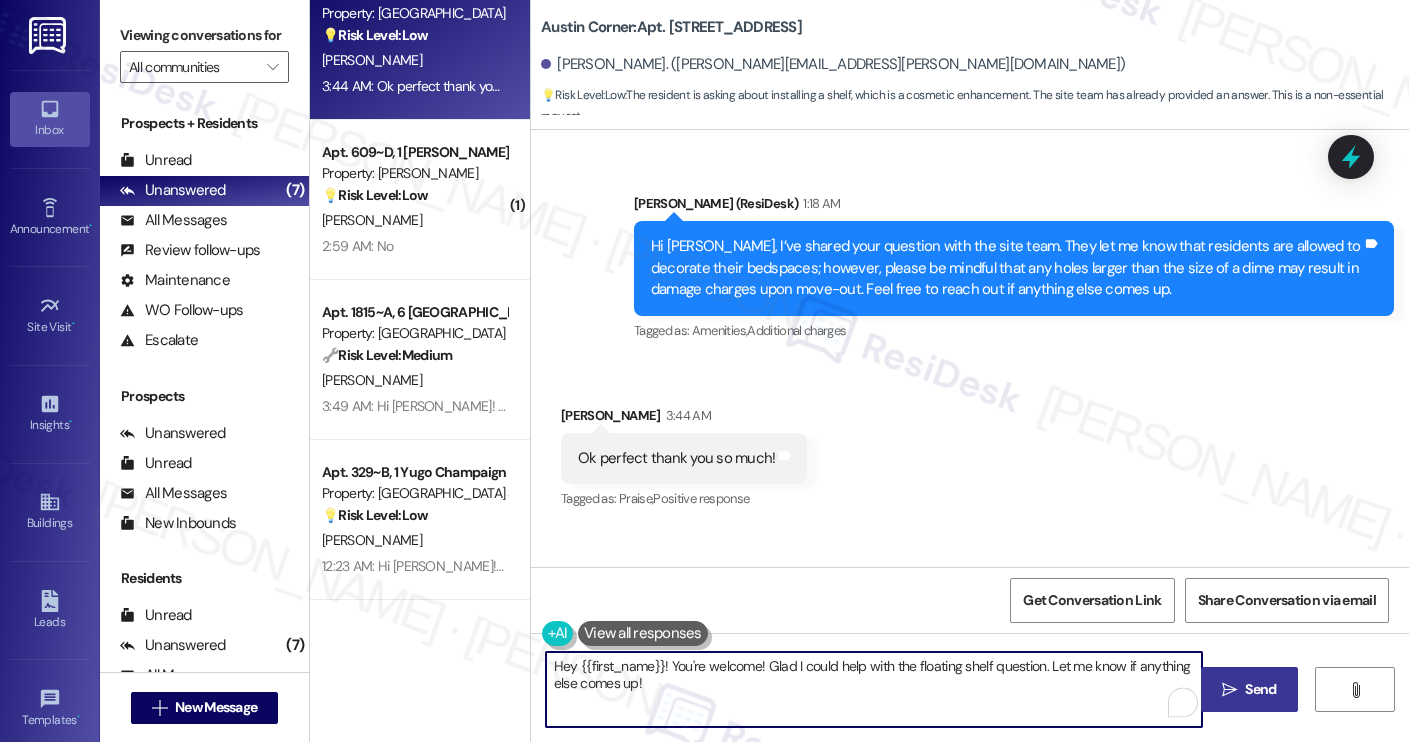 click on "Hey {{first_name}}! You're welcome! Glad I could help with the floating shelf question. Let me know if anything else comes up!" at bounding box center (874, 689) 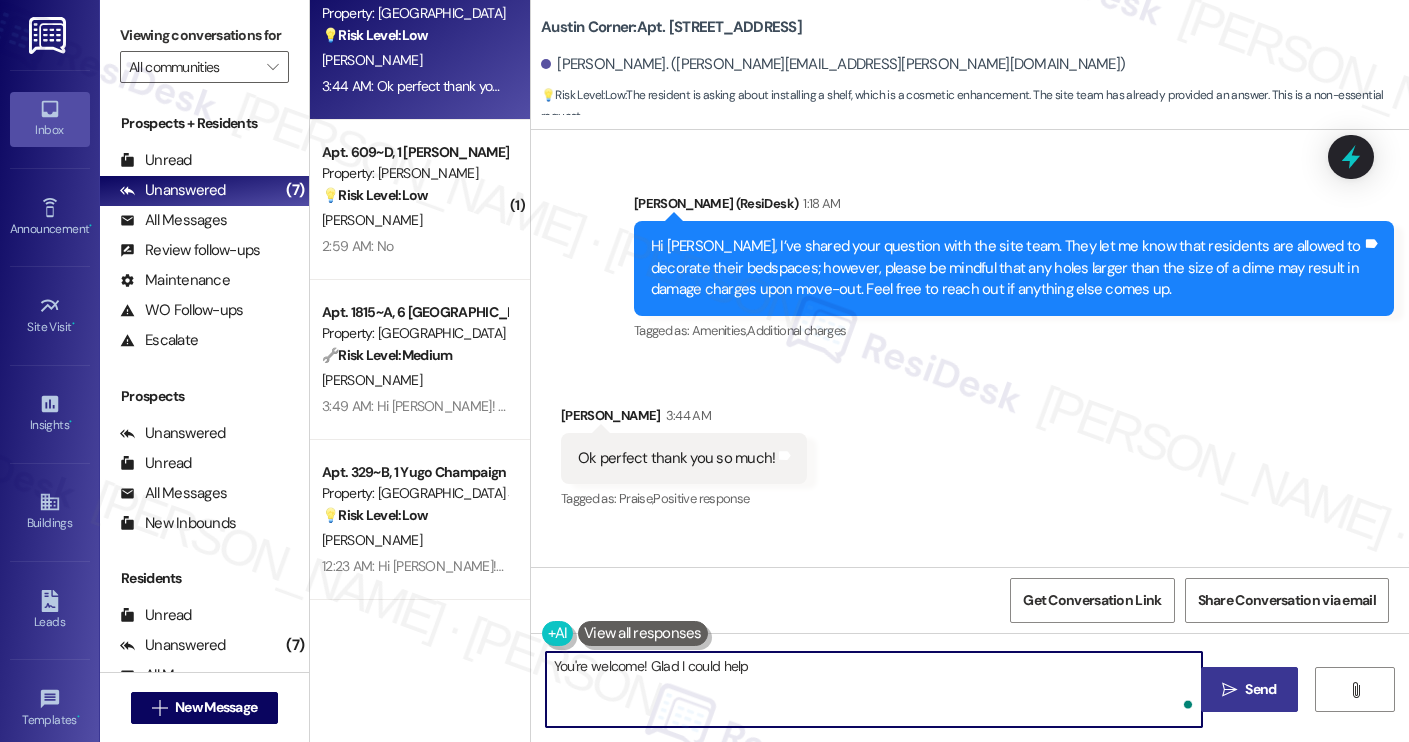 type on "You're welcome! Glad I could help." 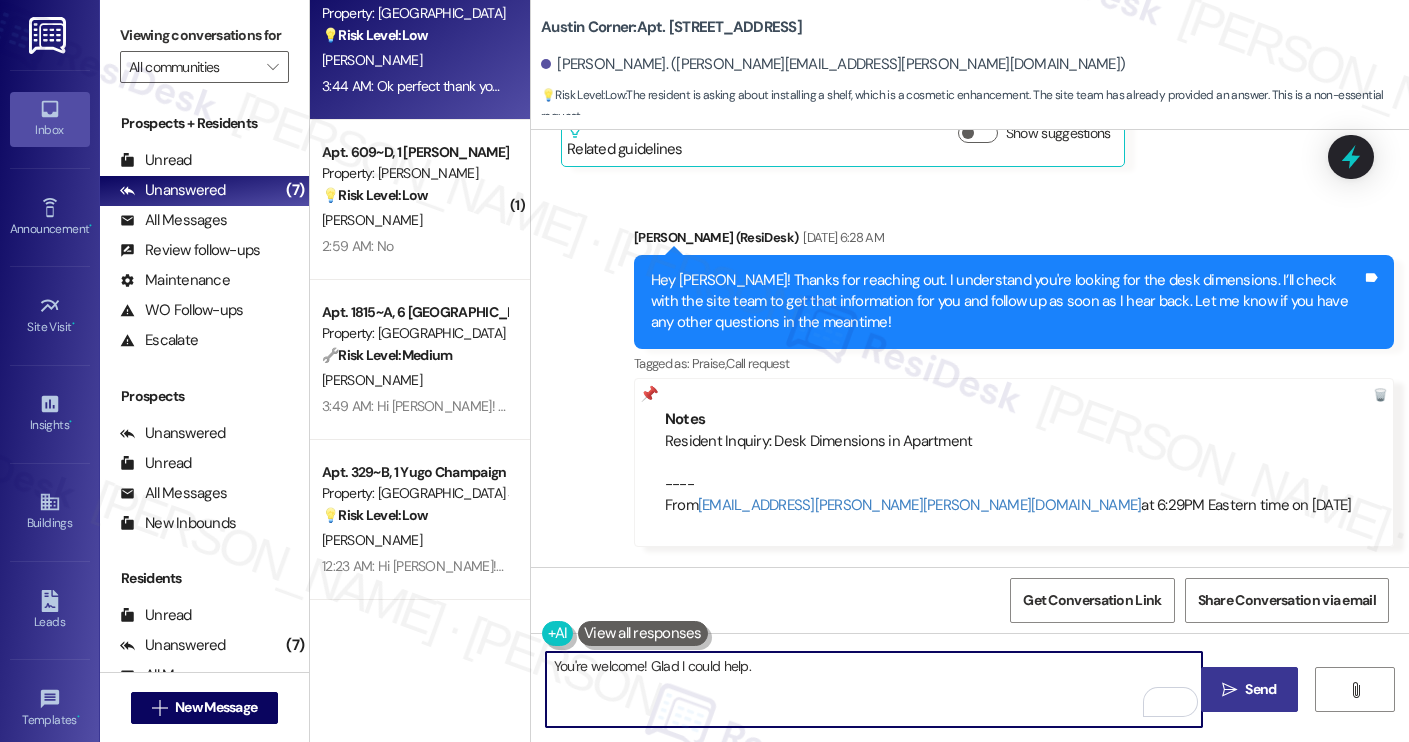 scroll, scrollTop: 1202, scrollLeft: 0, axis: vertical 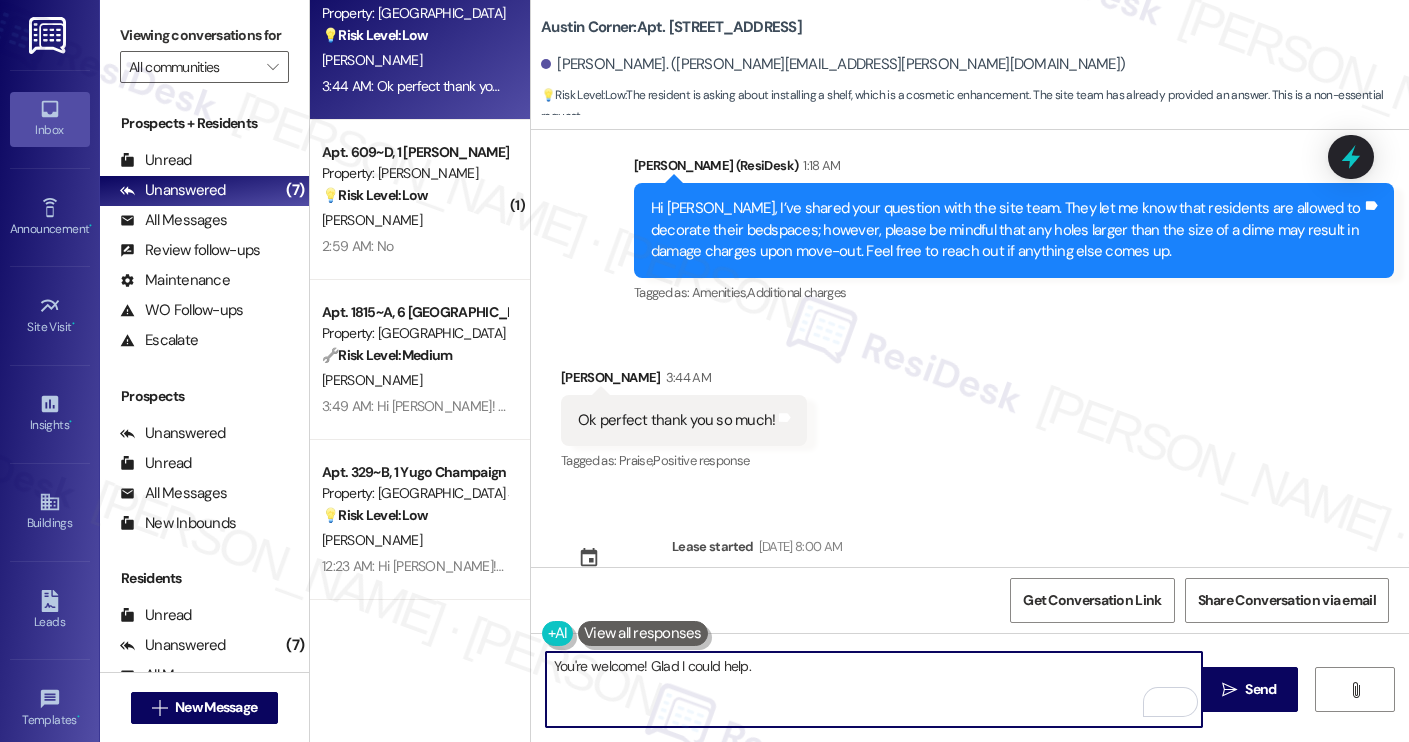 drag, startPoint x: 634, startPoint y: 668, endPoint x: 509, endPoint y: 650, distance: 126.28935 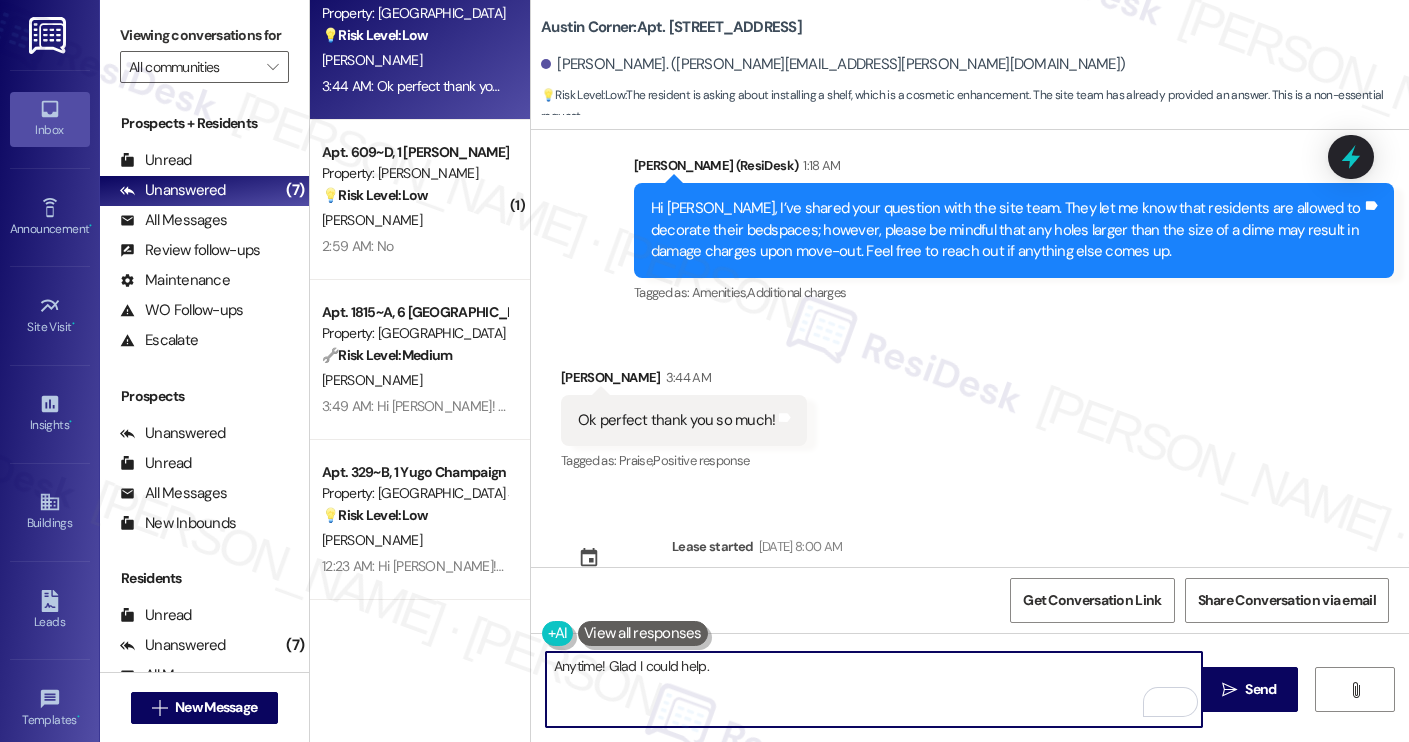 click on "Anytime! Glad I could help." at bounding box center (874, 689) 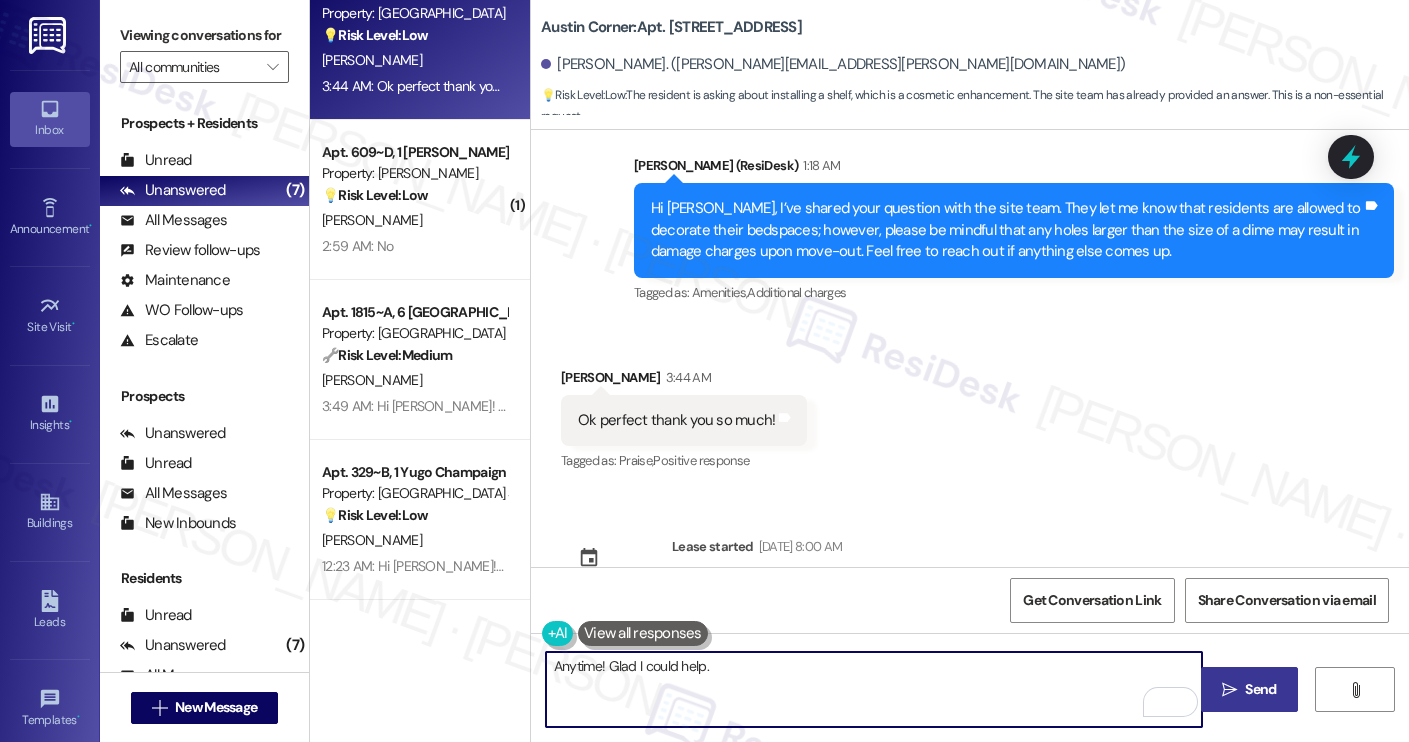 type on "Anytime! Glad I could help." 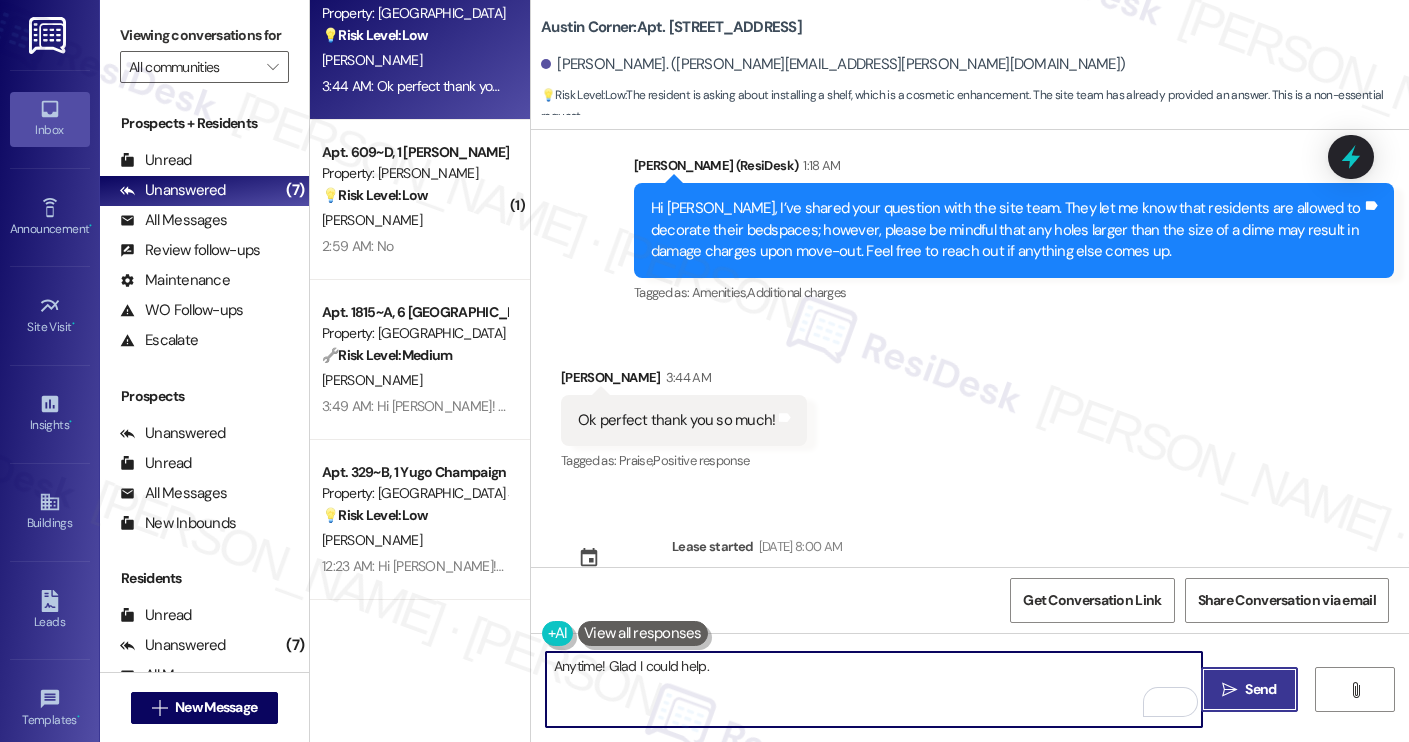 click on " Send" at bounding box center (1249, 689) 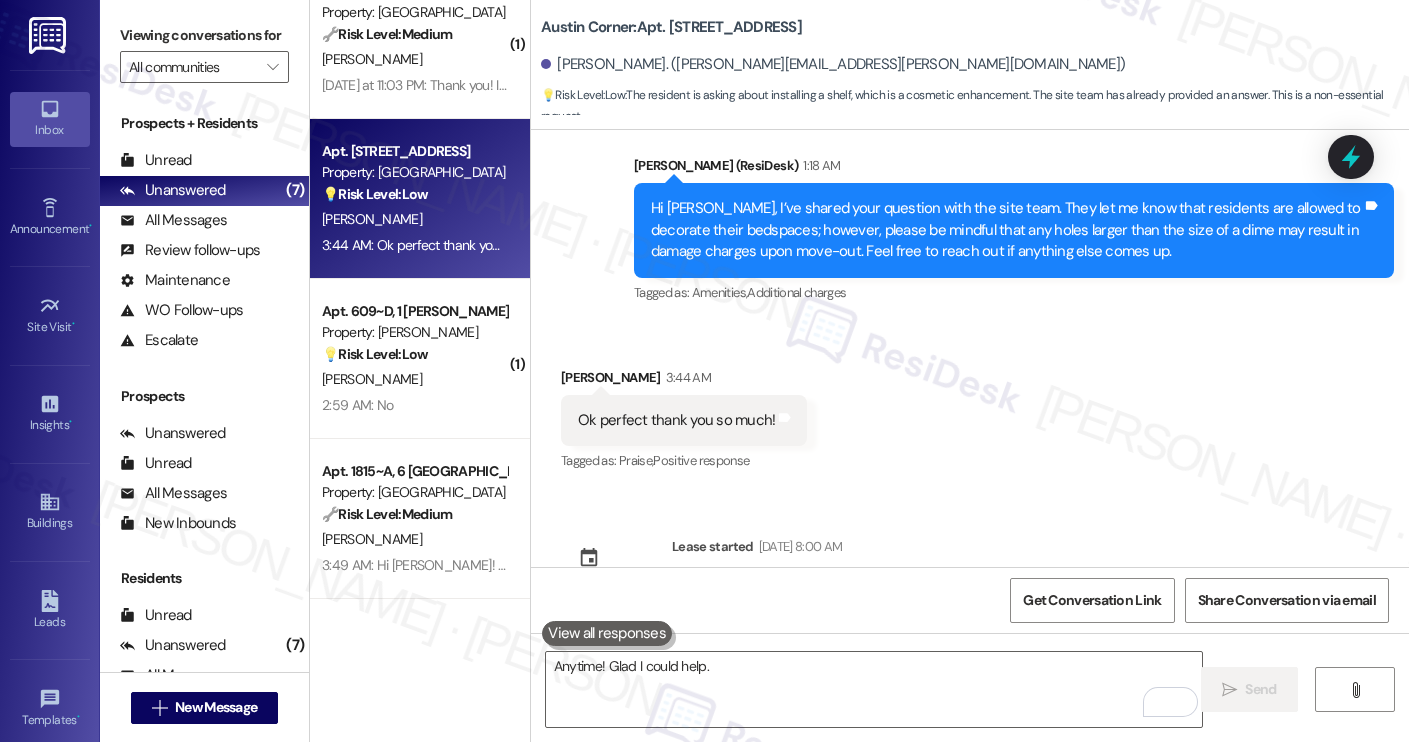 scroll, scrollTop: 1907, scrollLeft: 0, axis: vertical 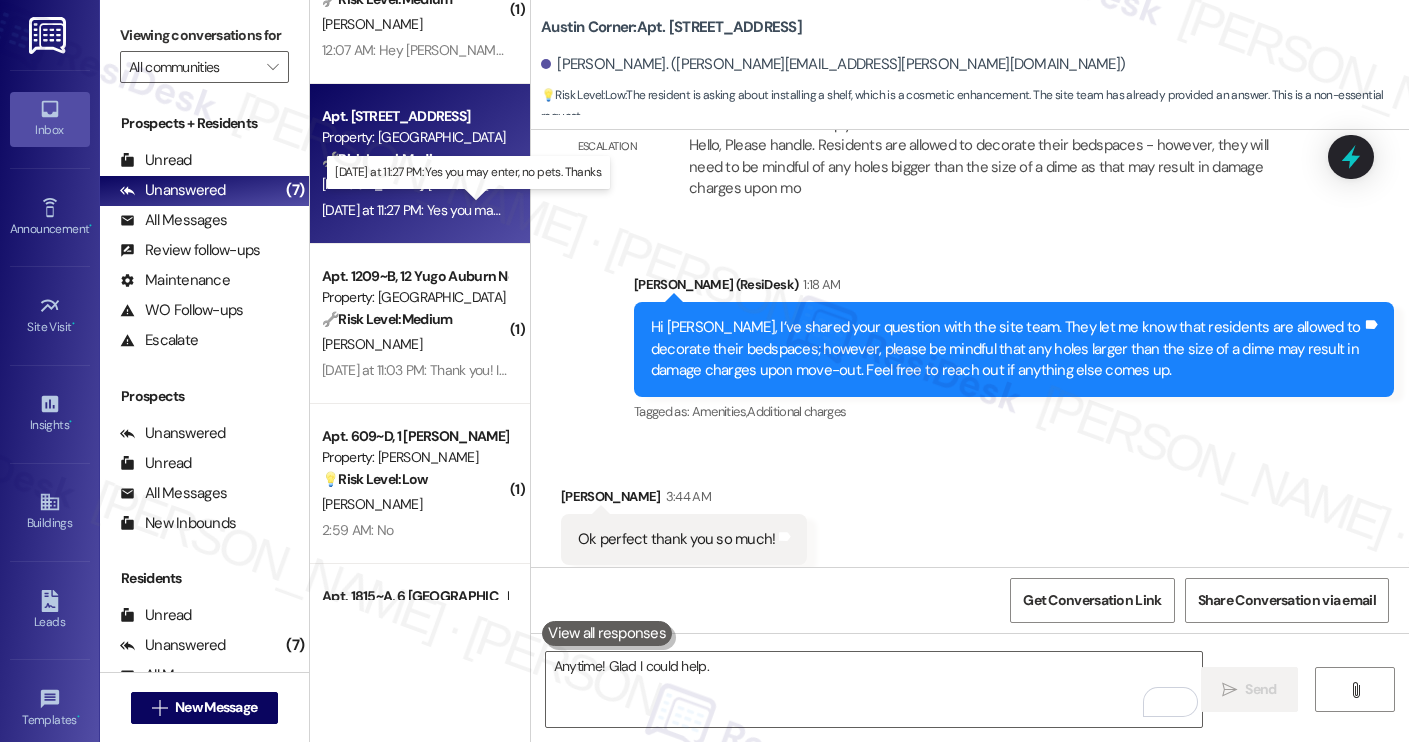 click on "[DATE] at 11:27 PM: Yes you may enter, no pets. Thanks. [DATE] at 11:27 PM: Yes you may enter, no pets. Thanks." at bounding box center (478, 210) 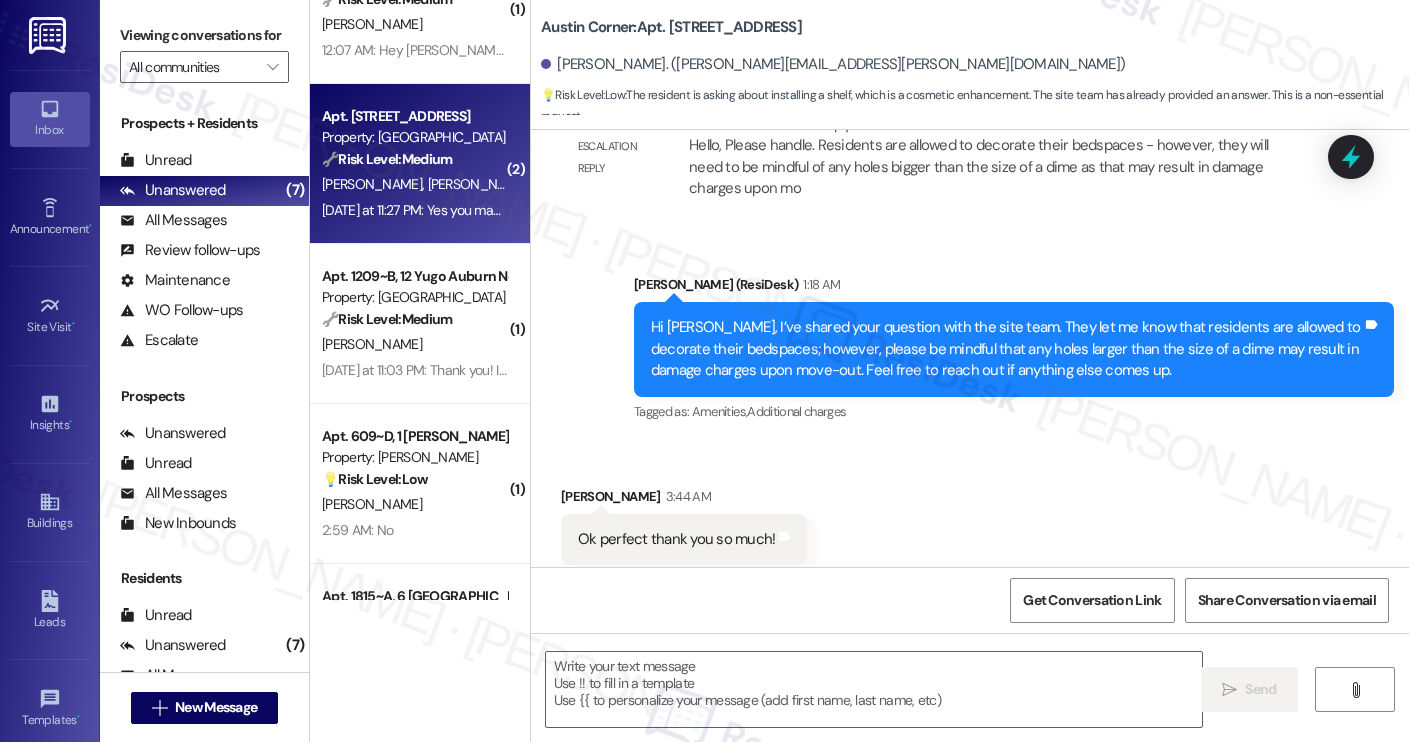 type on "Fetching suggested responses. Please feel free to read through the conversation in the meantime." 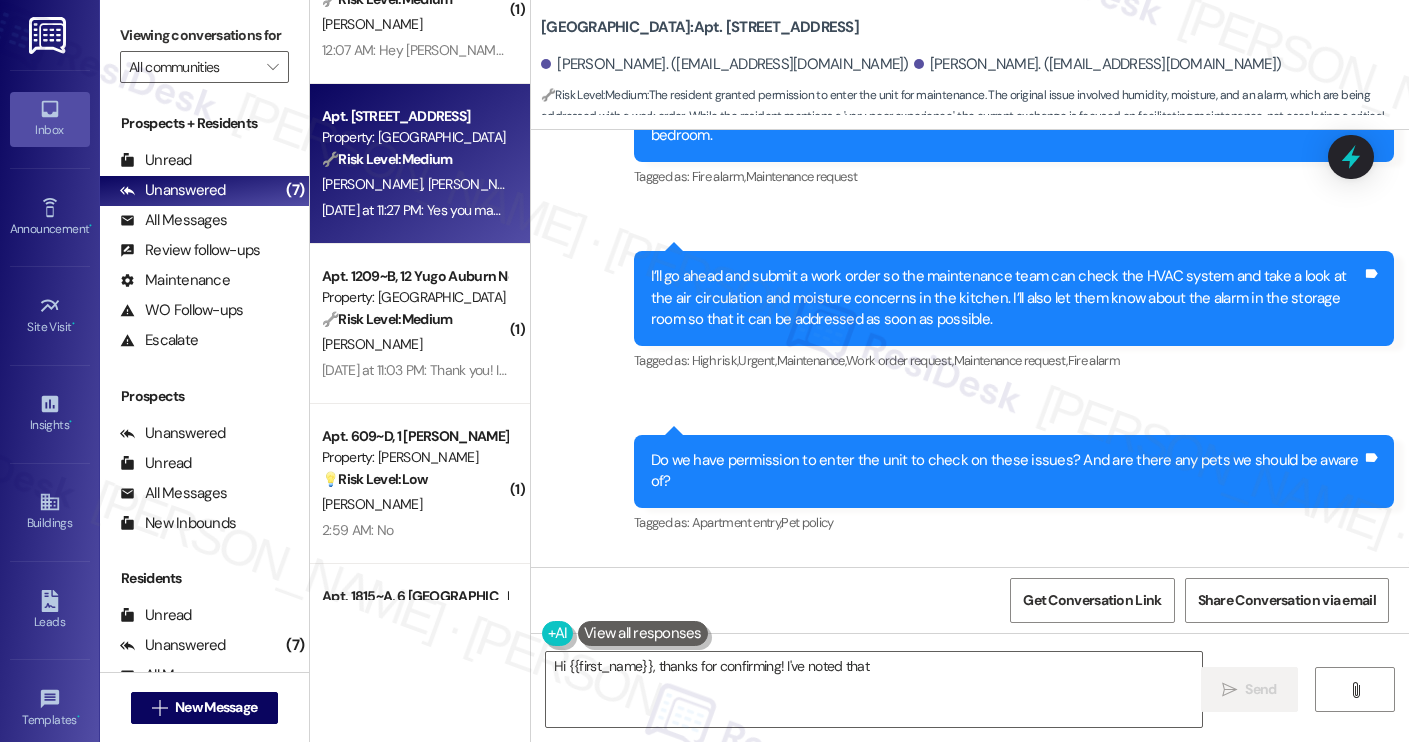 scroll, scrollTop: 6076, scrollLeft: 0, axis: vertical 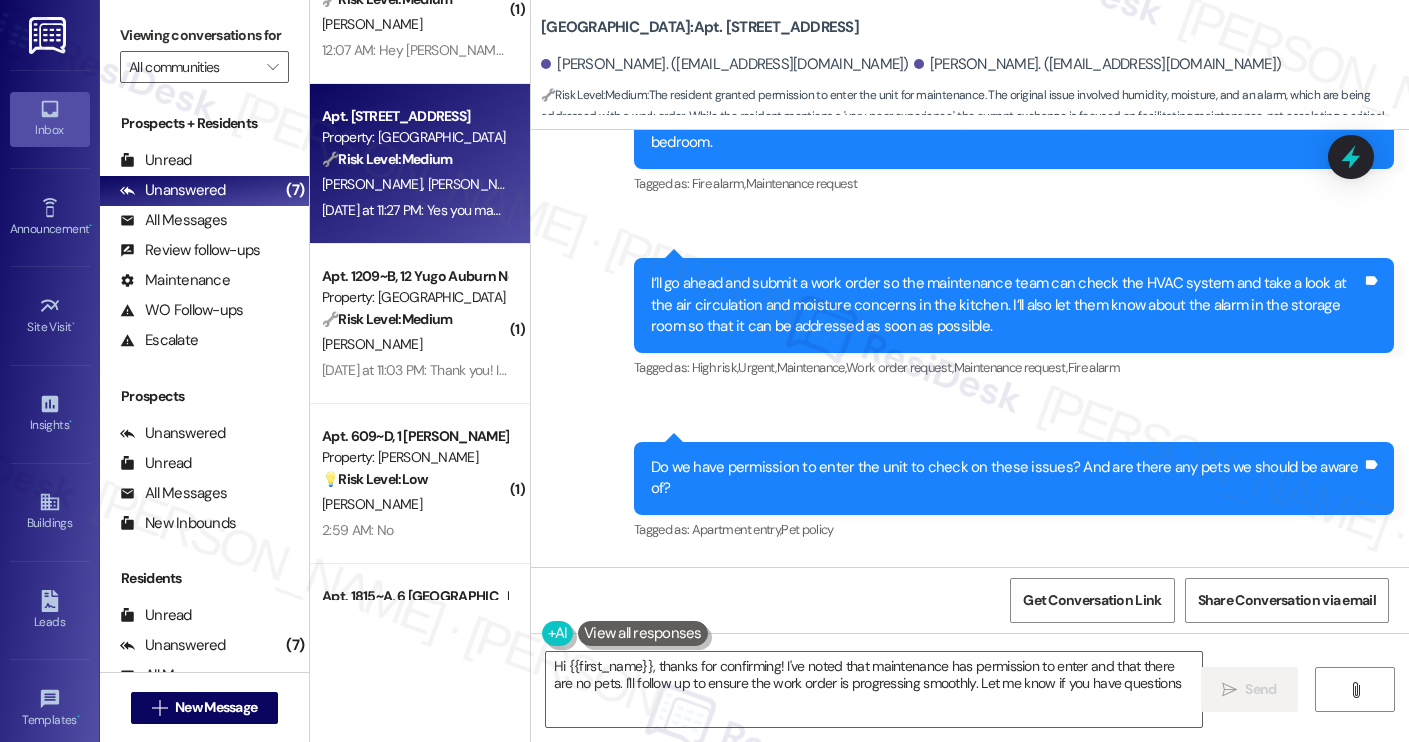 type on "Hi {{first_name}}, thanks for confirming! I've noted that maintenance has permission to enter and that there are no pets. I'll follow up to ensure the work order is progressing smoothly. Let me know if you have questions!" 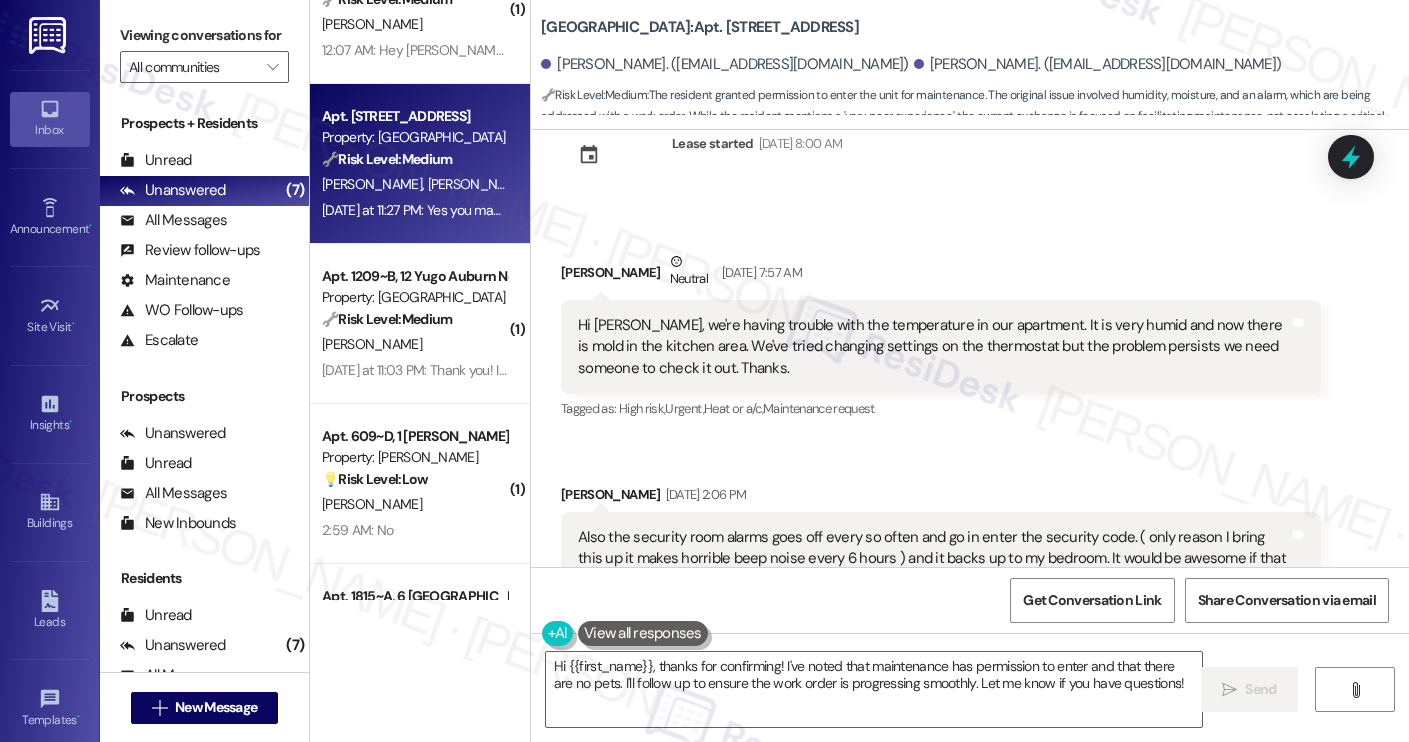 scroll, scrollTop: 4670, scrollLeft: 0, axis: vertical 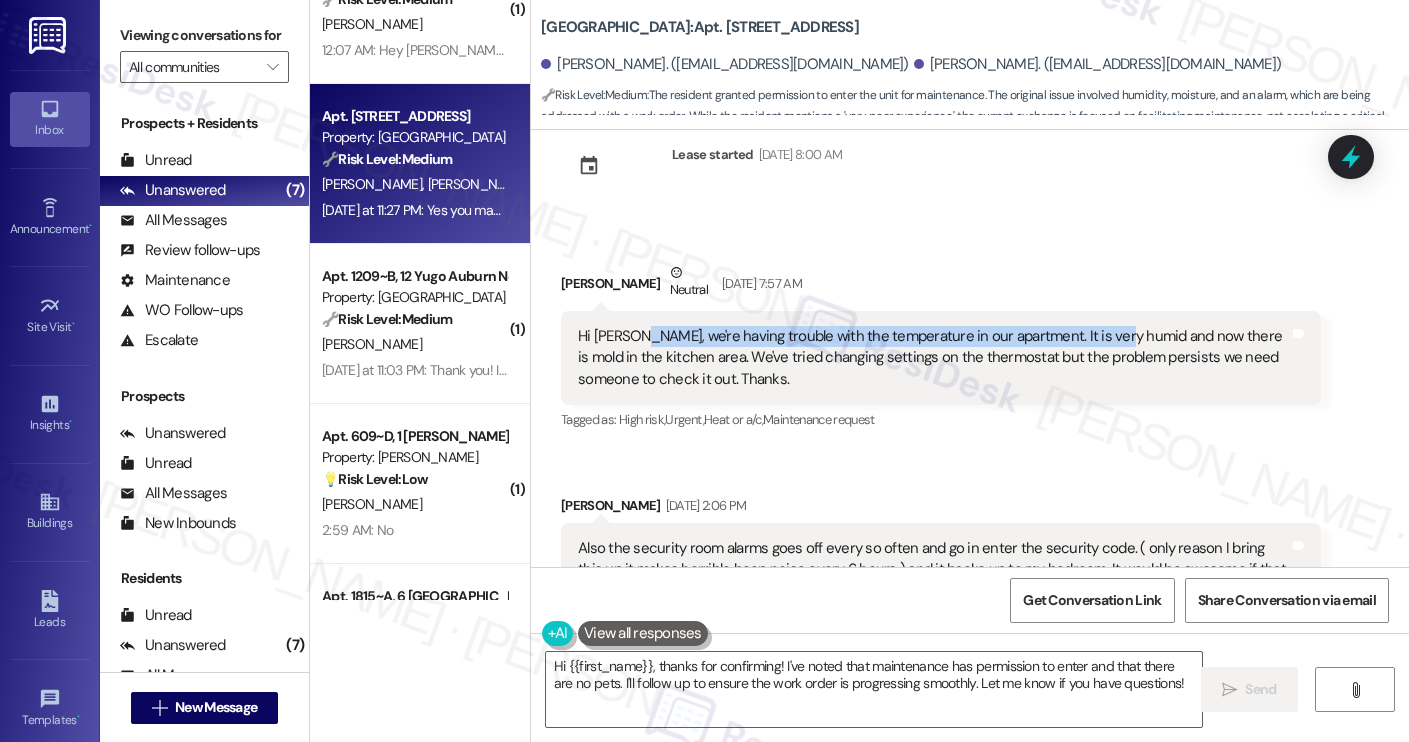 drag, startPoint x: 625, startPoint y: 267, endPoint x: 1093, endPoint y: 274, distance: 468.05234 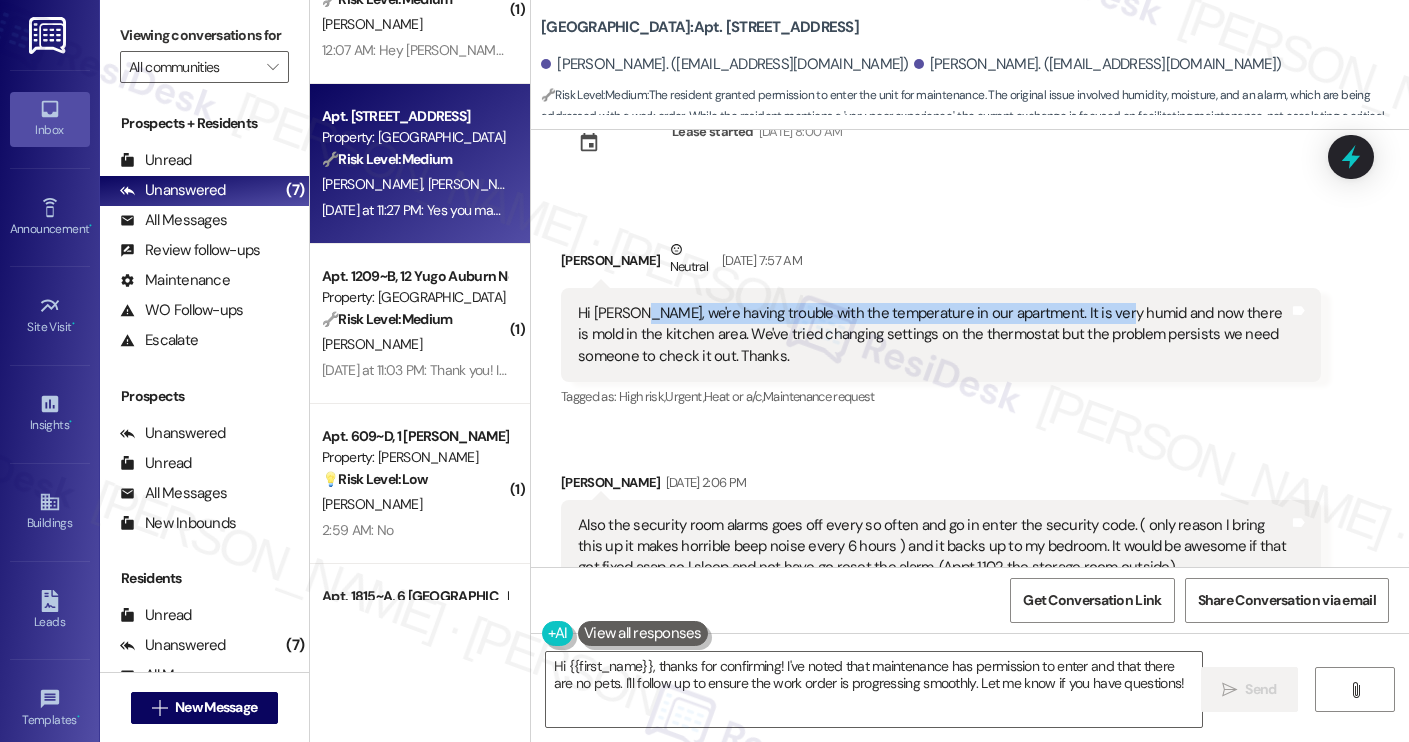 click on "Tagged as:   High risk ,  Click to highlight conversations about High risk Urgent ,  Click to highlight conversations about Urgent Heat or a/c ,  Click to highlight conversations about Heat or a/c Maintenance request Click to highlight conversations about Maintenance request" at bounding box center (941, 396) 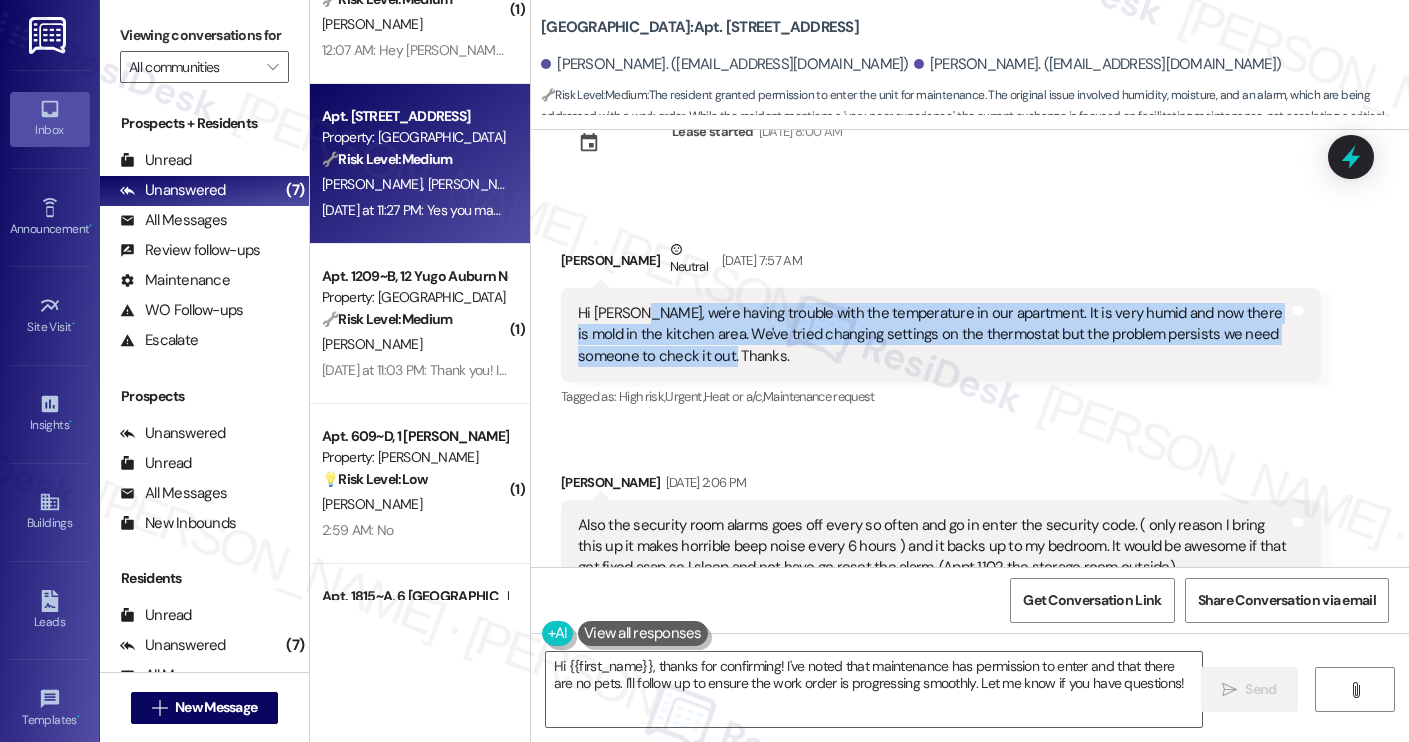 drag, startPoint x: 625, startPoint y: 249, endPoint x: 752, endPoint y: 285, distance: 132.00378 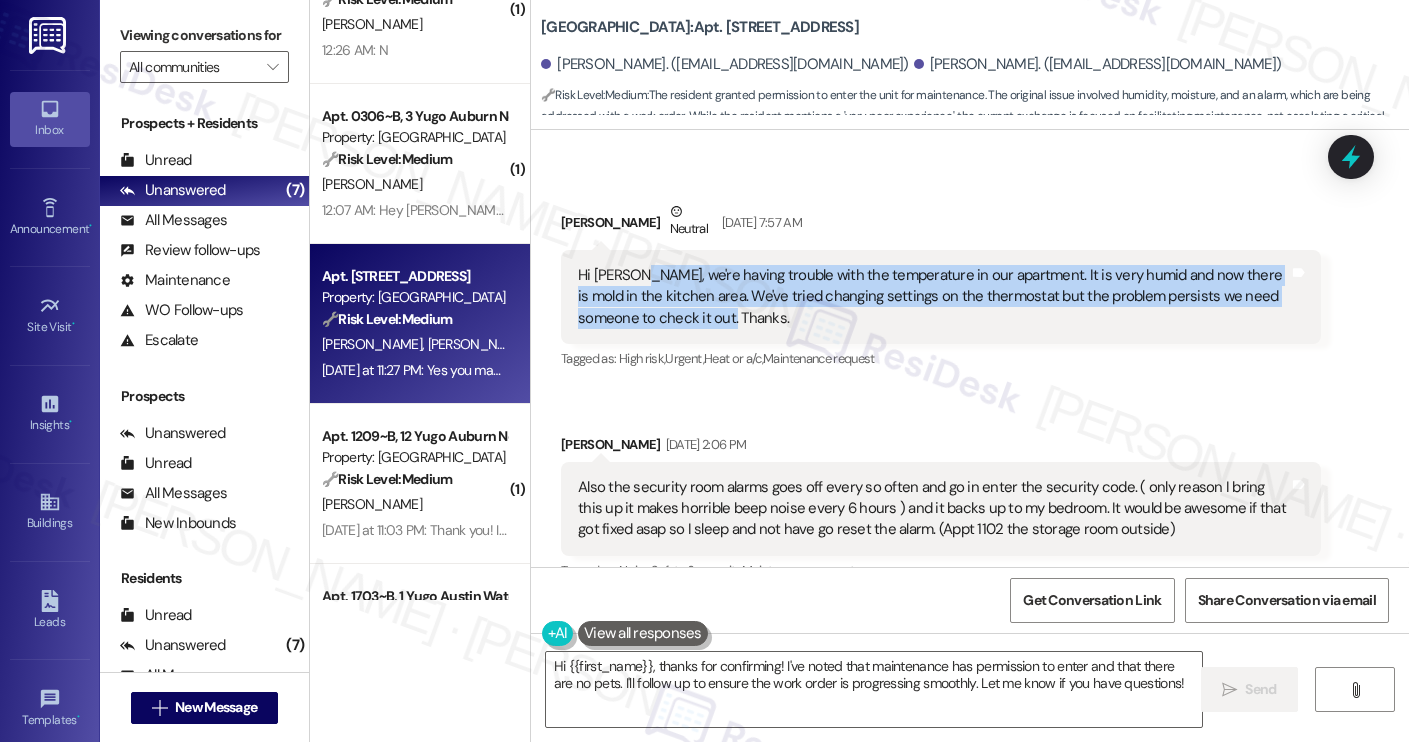 scroll, scrollTop: 4729, scrollLeft: 0, axis: vertical 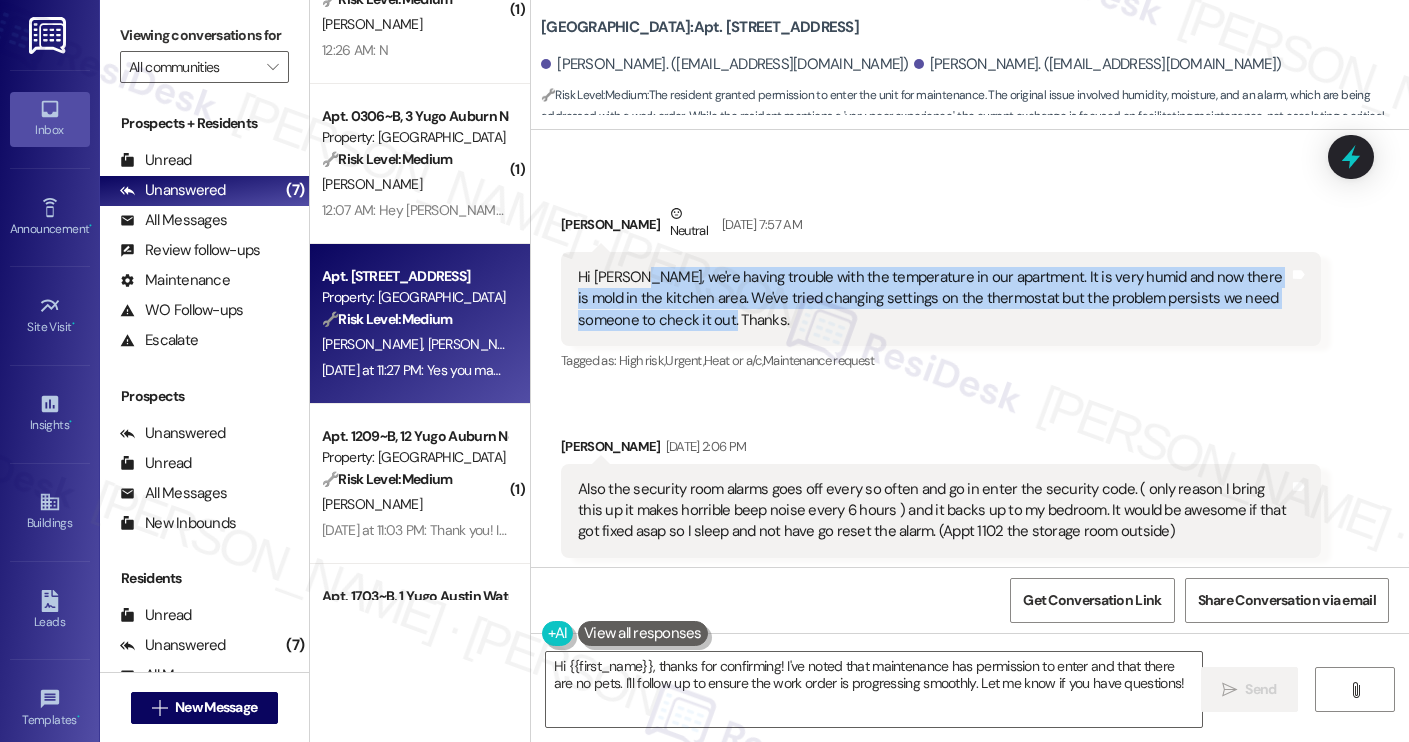 click on "Received via SMS [PERSON_NAME]   Neutral [DATE] 7:57 AM Hi [PERSON_NAME], we're having trouble with the temperature in our apartment. It is very humid and now there is mold in the kitchen area. We've tried changing  settings on the thermostat but the problem persists we need someone to check it out. Thanks. Tags and notes Tagged as:   High risk ,  Click to highlight conversations about High risk Urgent ,  Click to highlight conversations about Urgent Heat or a/c ,  Click to highlight conversations about Heat or a/c Maintenance request Click to highlight conversations about Maintenance request Received via SMS [PERSON_NAME] [DATE] 2:06 PM Also the security room alarms goes off every so often and go in enter the security code. ( only reason I bring this up it makes horrible beep noise every 6 hours ) and it backs up to my bedroom. It would be awesome if that got fixed asap so I sleep and not have go reset the alarm. (Appt 1102 the storage room outside) Tags and notes Tagged as:   Noise ,  ," at bounding box center (970, 650) 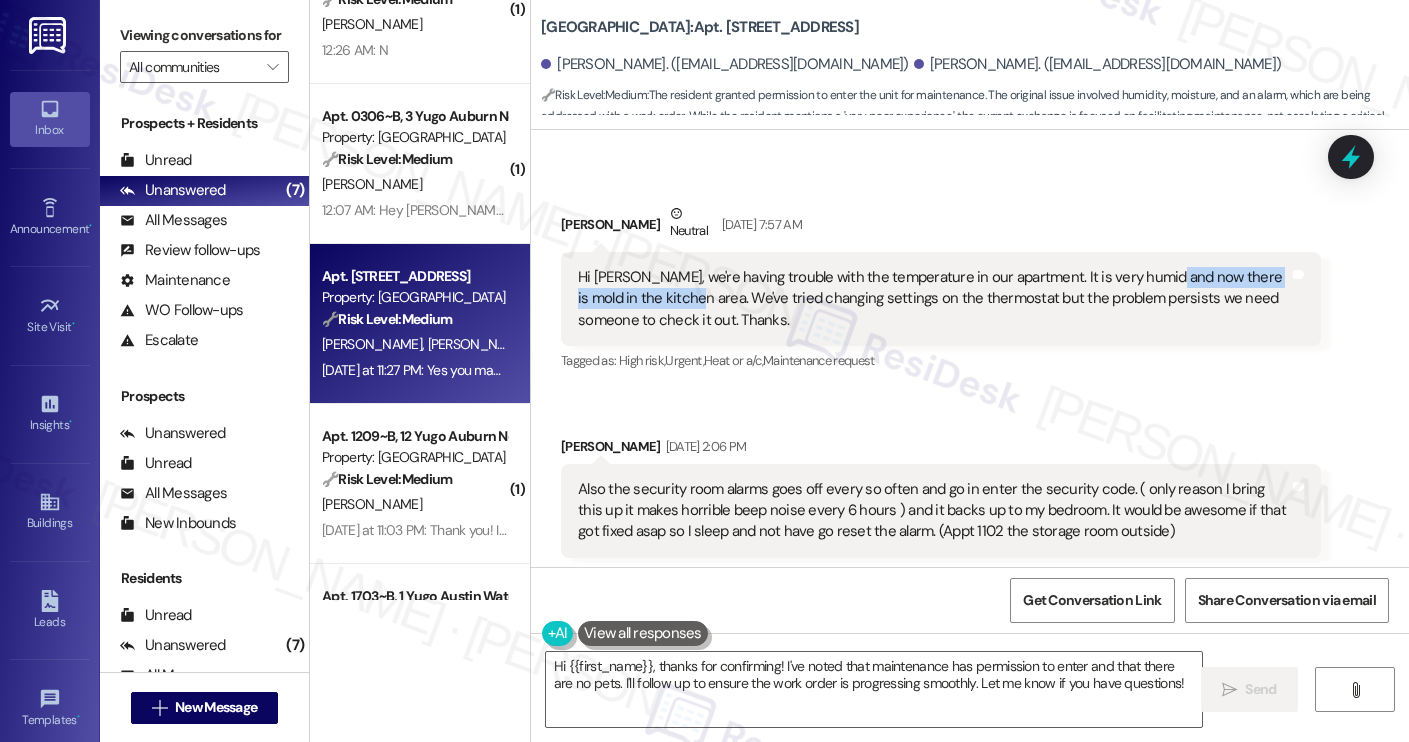 drag, startPoint x: 1148, startPoint y: 211, endPoint x: 651, endPoint y: 230, distance: 497.36304 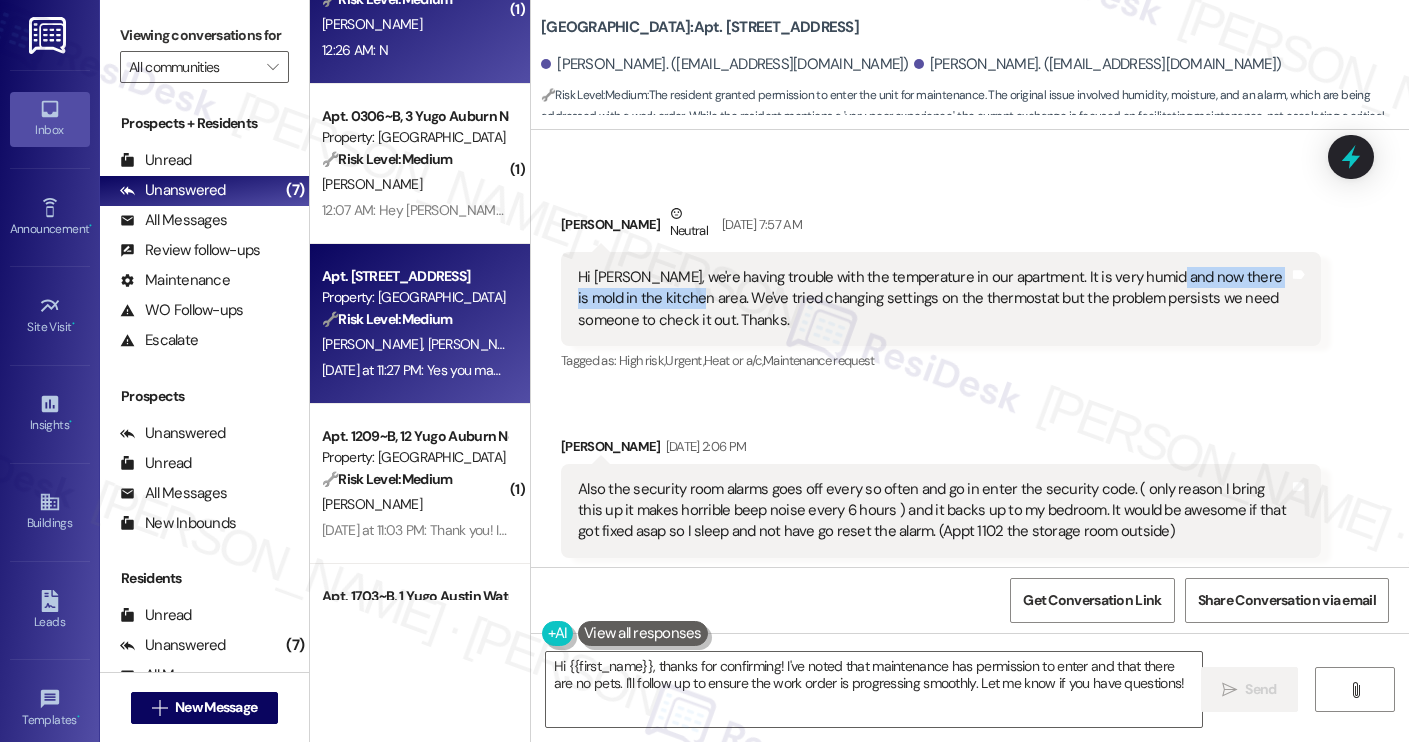 copy on "there is mold in the kitchen area." 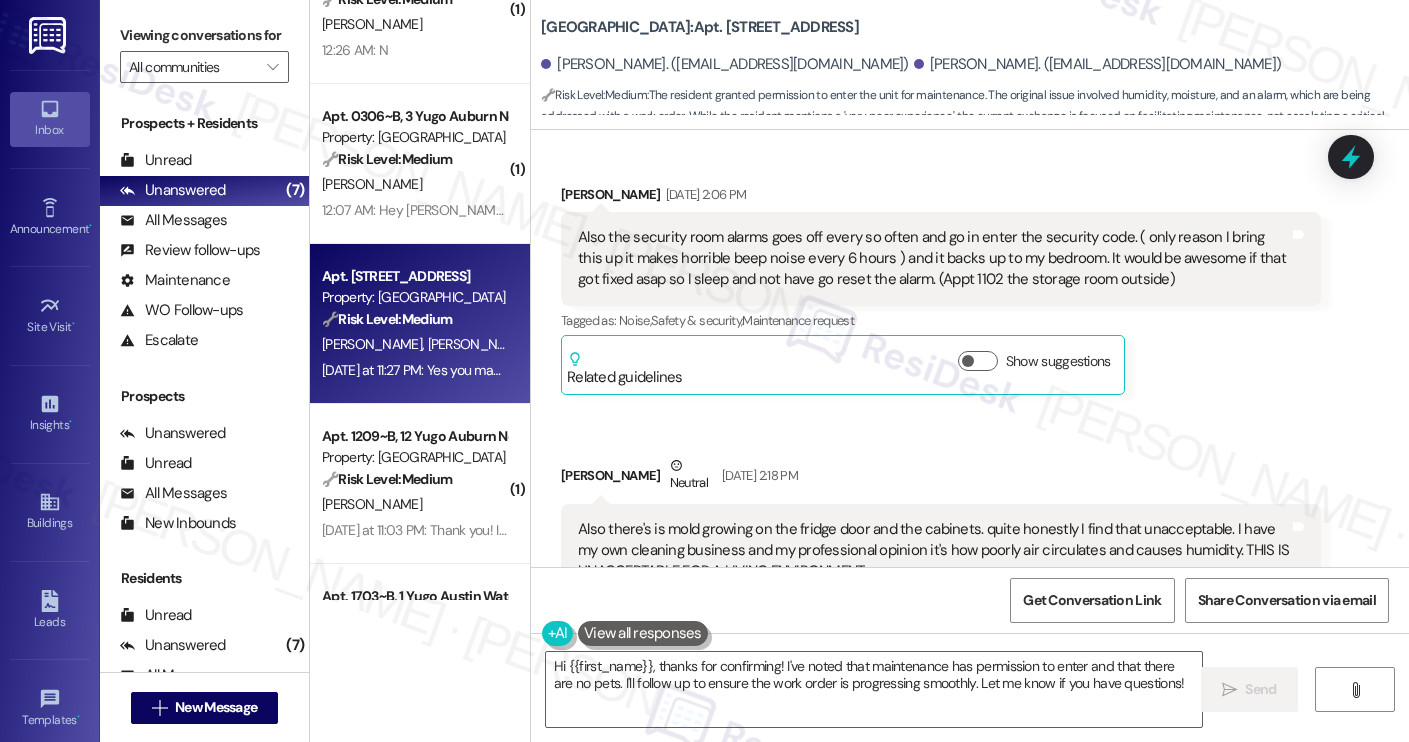 scroll, scrollTop: 4986, scrollLeft: 0, axis: vertical 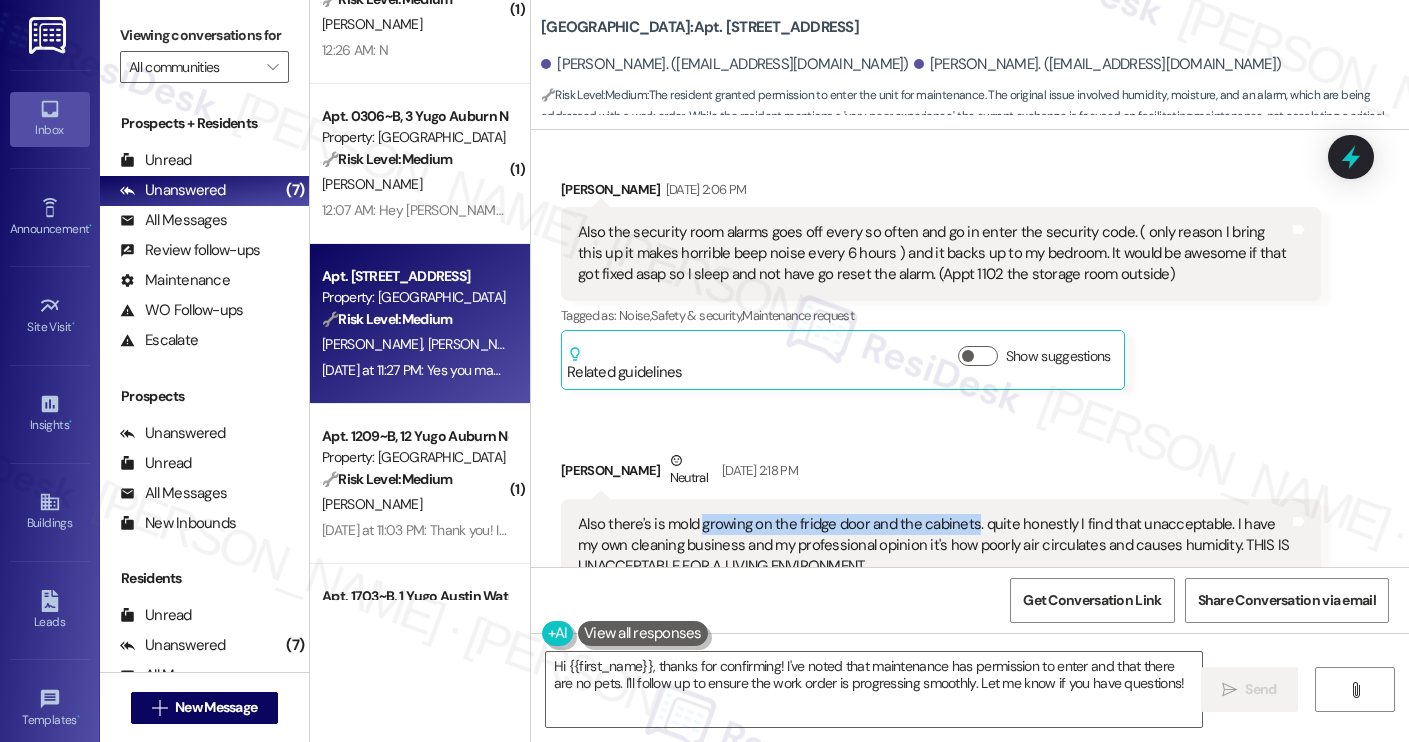 drag, startPoint x: 690, startPoint y: 461, endPoint x: 961, endPoint y: 464, distance: 271.0166 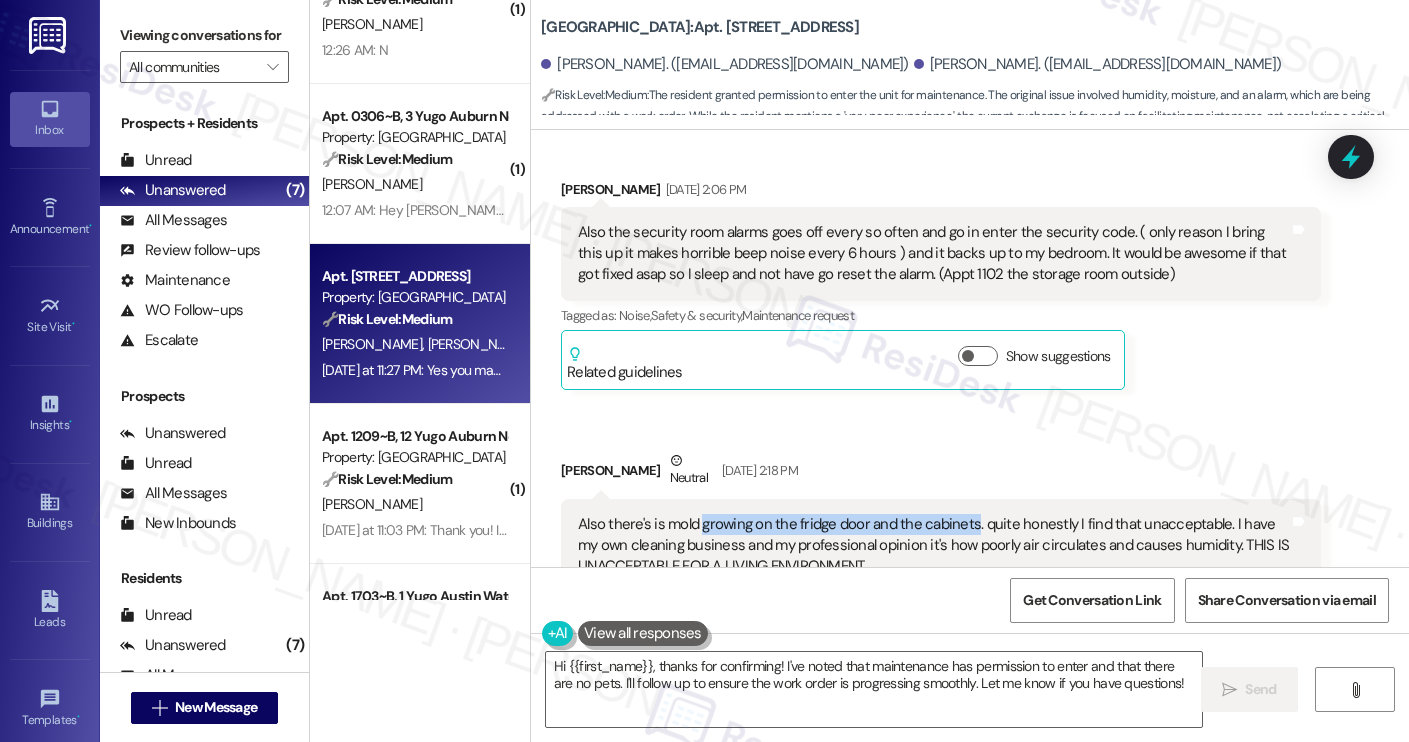 copy on "growing on the fridge door and the cabinets" 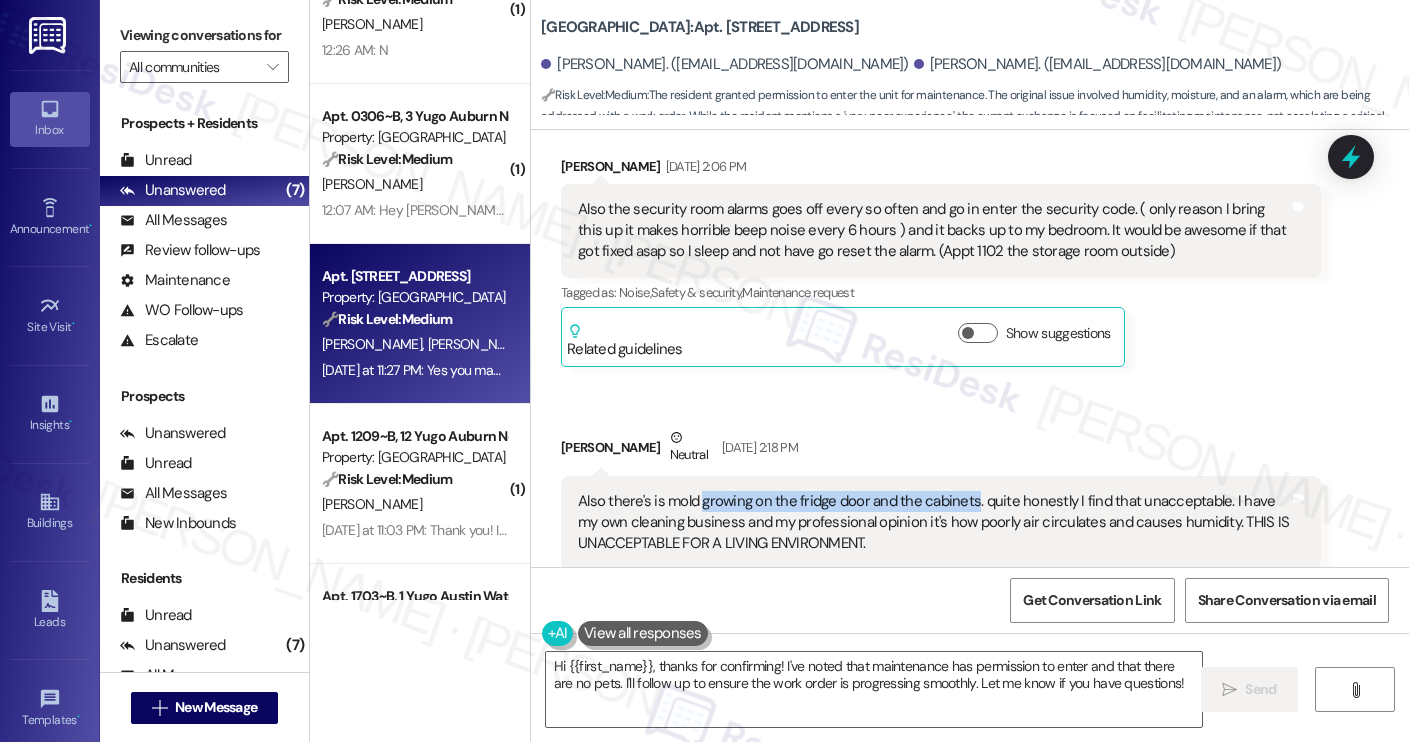 scroll, scrollTop: 5016, scrollLeft: 0, axis: vertical 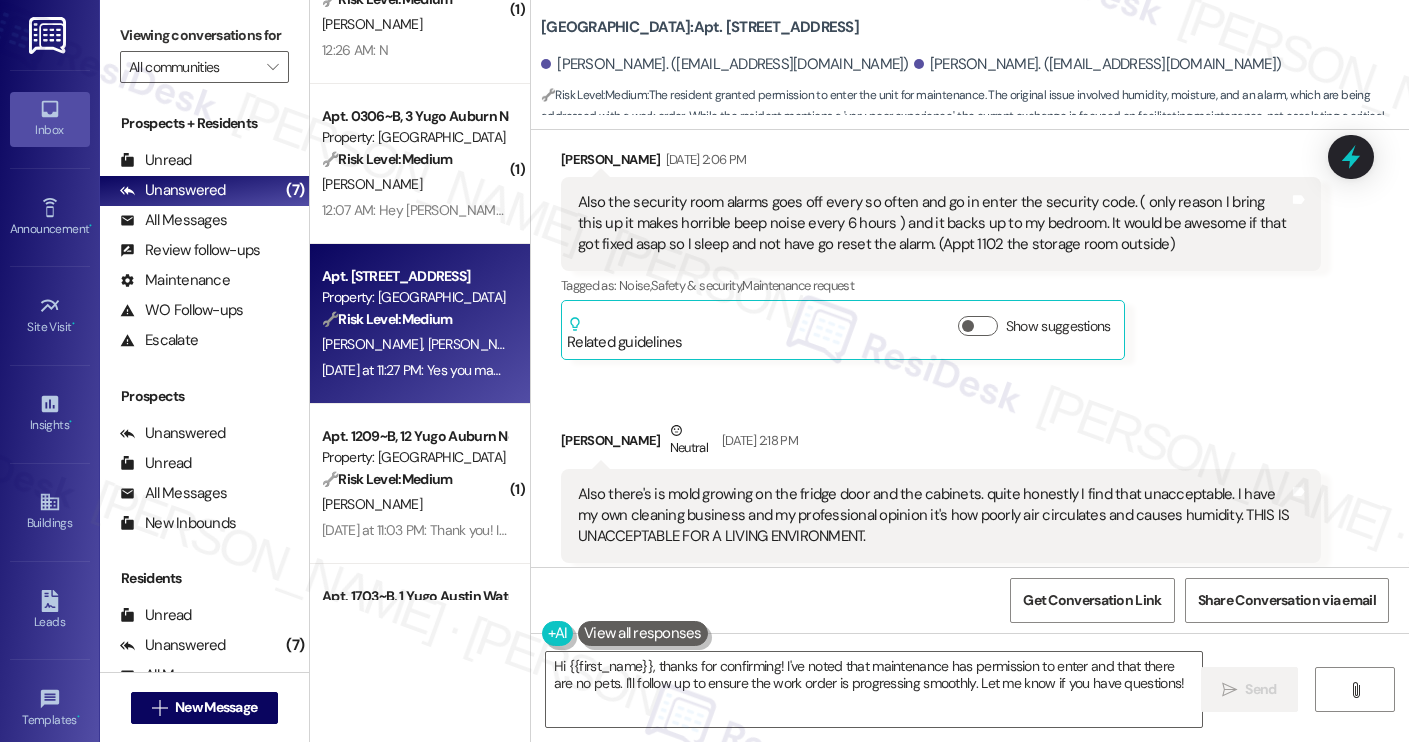 click on "Also there's is mold growing on the fridge door and the cabinets. quite honestly I find that unacceptable. I have my own cleaning business and my professional opinion it's how poorly air circulates and causes humidity. THIS IS UNACCEPTABLE FOR A LIVING ENVIRONMENT." at bounding box center (933, 516) 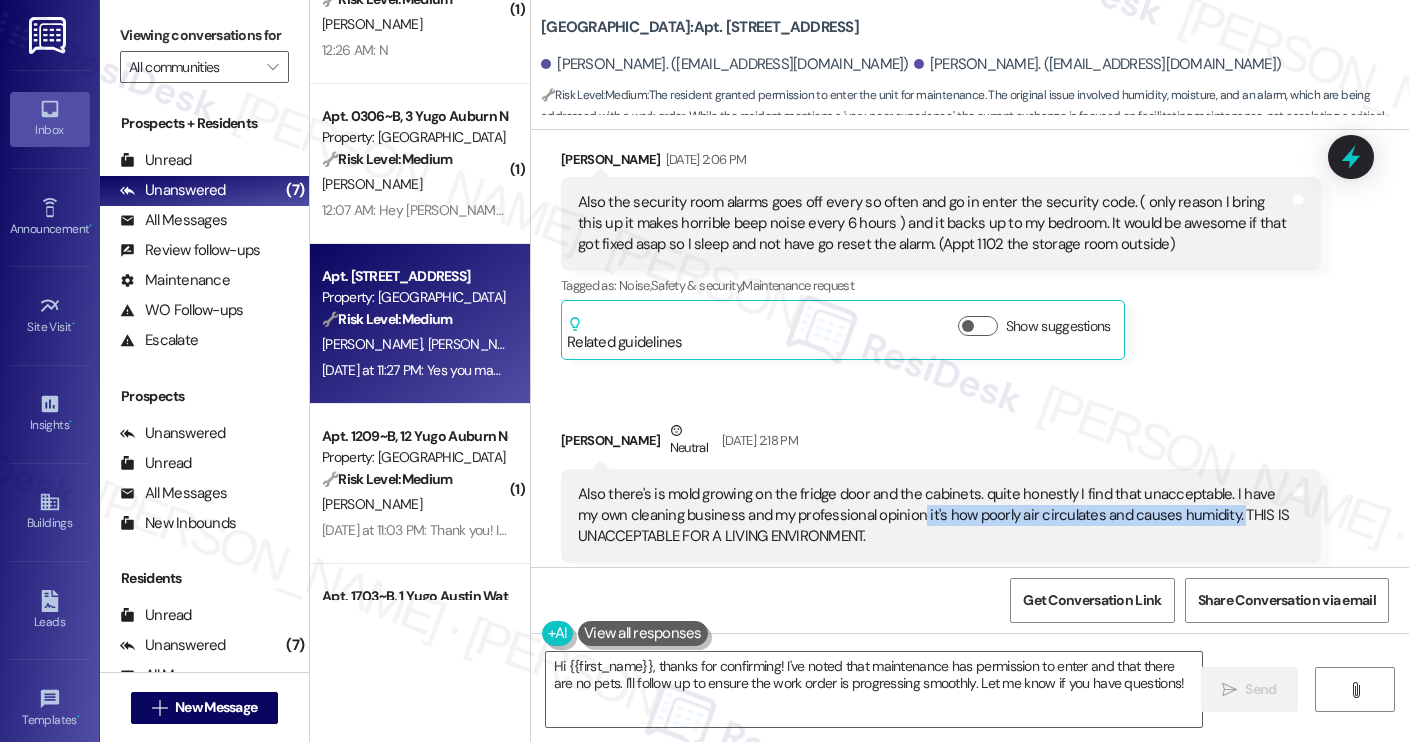 drag, startPoint x: 1199, startPoint y: 453, endPoint x: 888, endPoint y: 455, distance: 311.00644 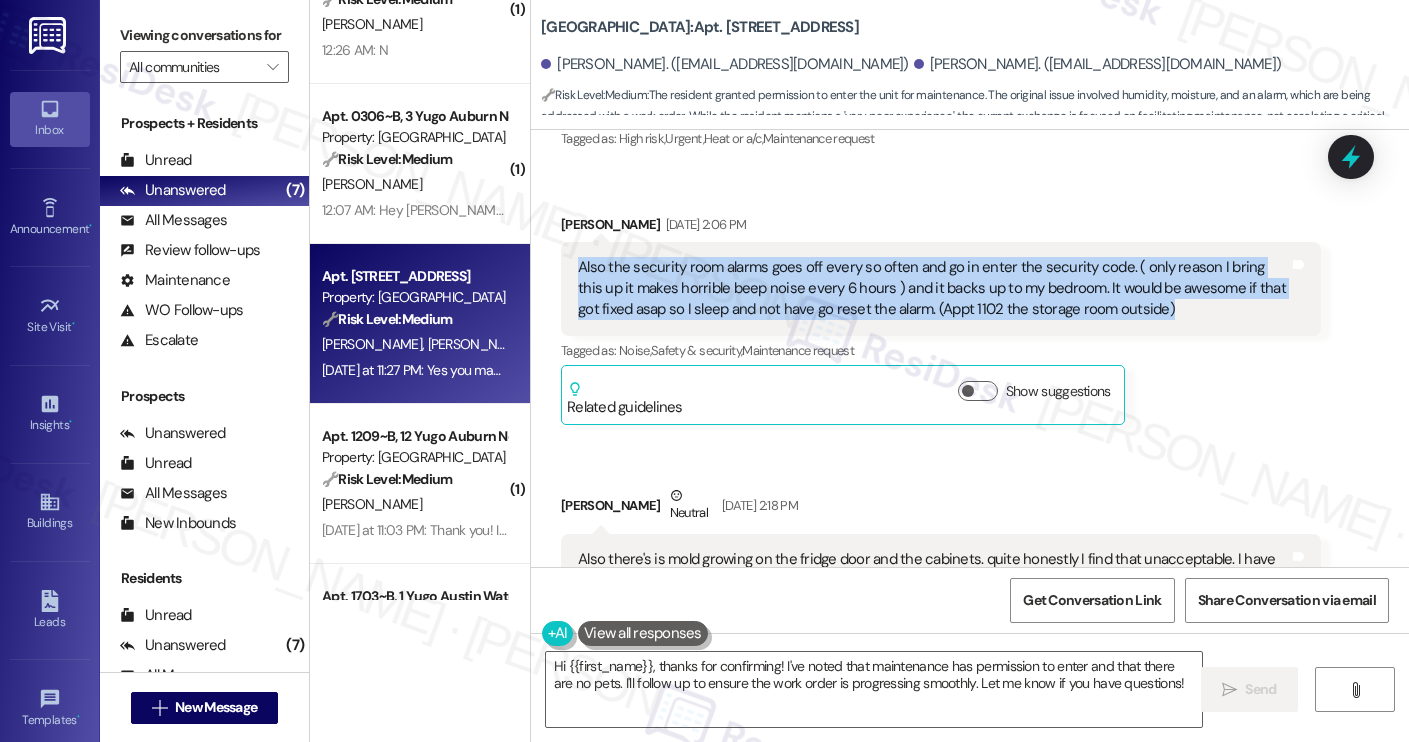 drag, startPoint x: 1107, startPoint y: 243, endPoint x: 571, endPoint y: 208, distance: 537.1415 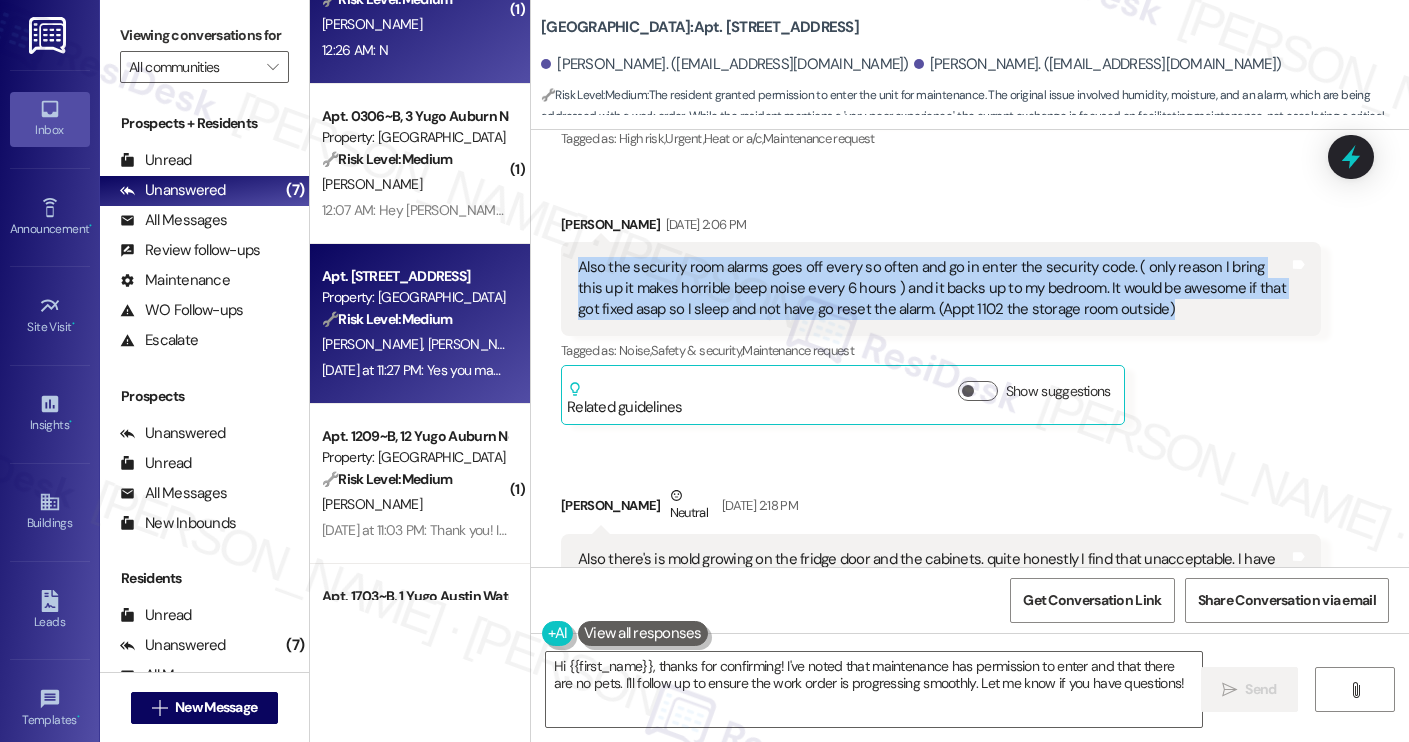 copy on "Also the security room alarms goes off every so often and go in enter the security code. ( only reason I bring this up it makes horrible beep noise every 6 hours ) and it backs up to my bedroom. It would be awesome if that got fixed asap so I sleep and not have go reset the alarm. (Appt 1102 the storage room outside)" 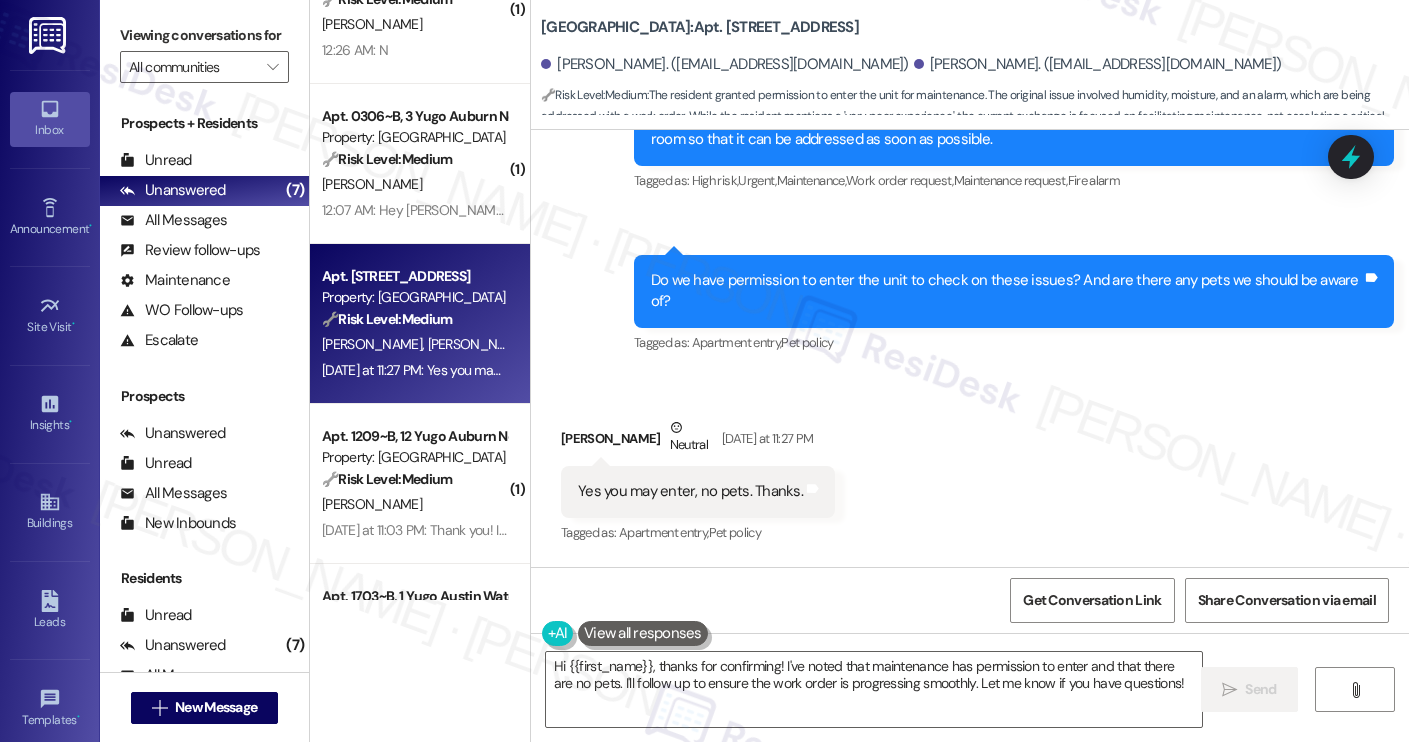 scroll, scrollTop: 6293, scrollLeft: 0, axis: vertical 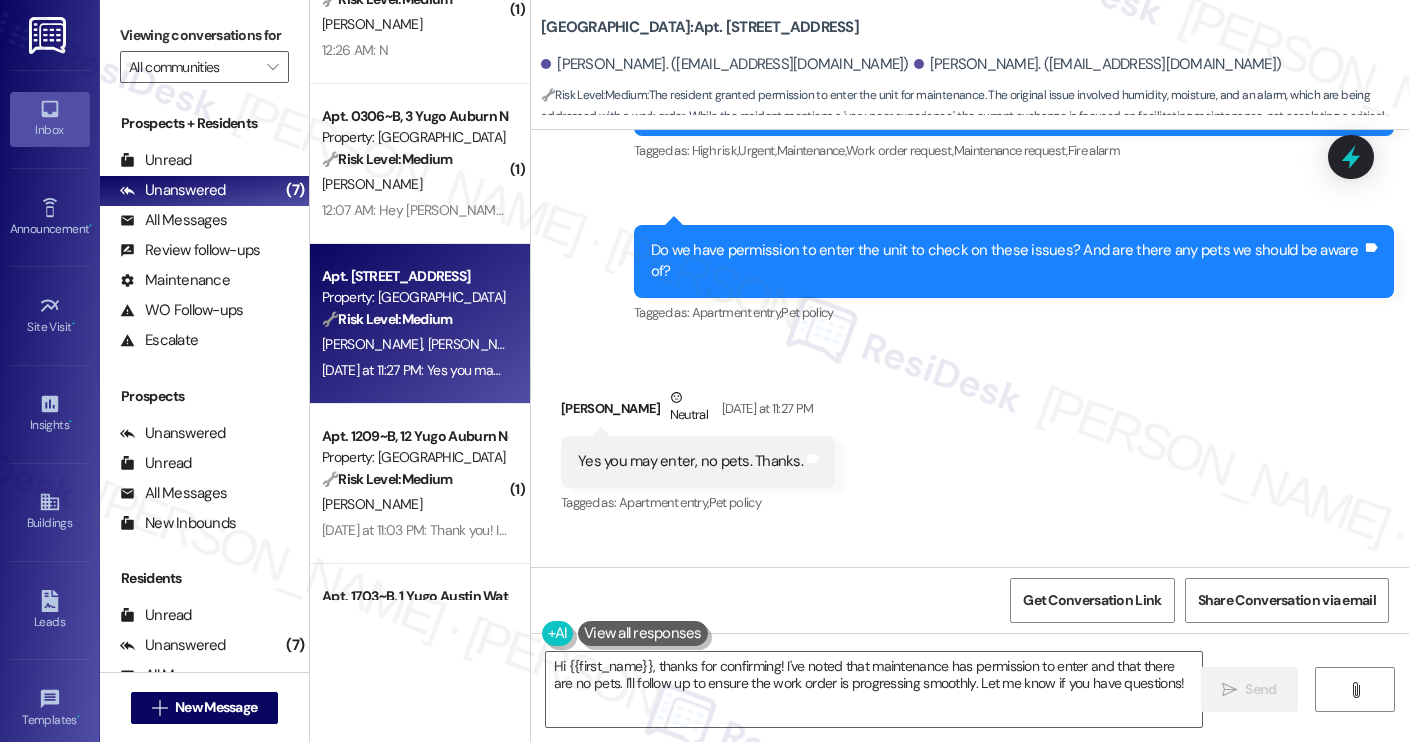 click on "Received via SMS Lis Cardenas Hernandez   Neutral Yesterday at 11:27 PM Yes you may enter, no pets. Thanks. Tags and notes Tagged as:   Apartment entry ,  Click to highlight conversations about Apartment entry Pet policy Click to highlight conversations about Pet policy Received via SMS 11:27 PM Lis Cardenas Hernandez   Neutral Yesterday at 11:27 PM Yes you may enter, no pets. Thanks. Tags and notes Tagged as:   Apartment entry ,  Click to highlight conversations about Apartment entry Pet policy Click to highlight conversations about Pet policy" at bounding box center [970, 507] 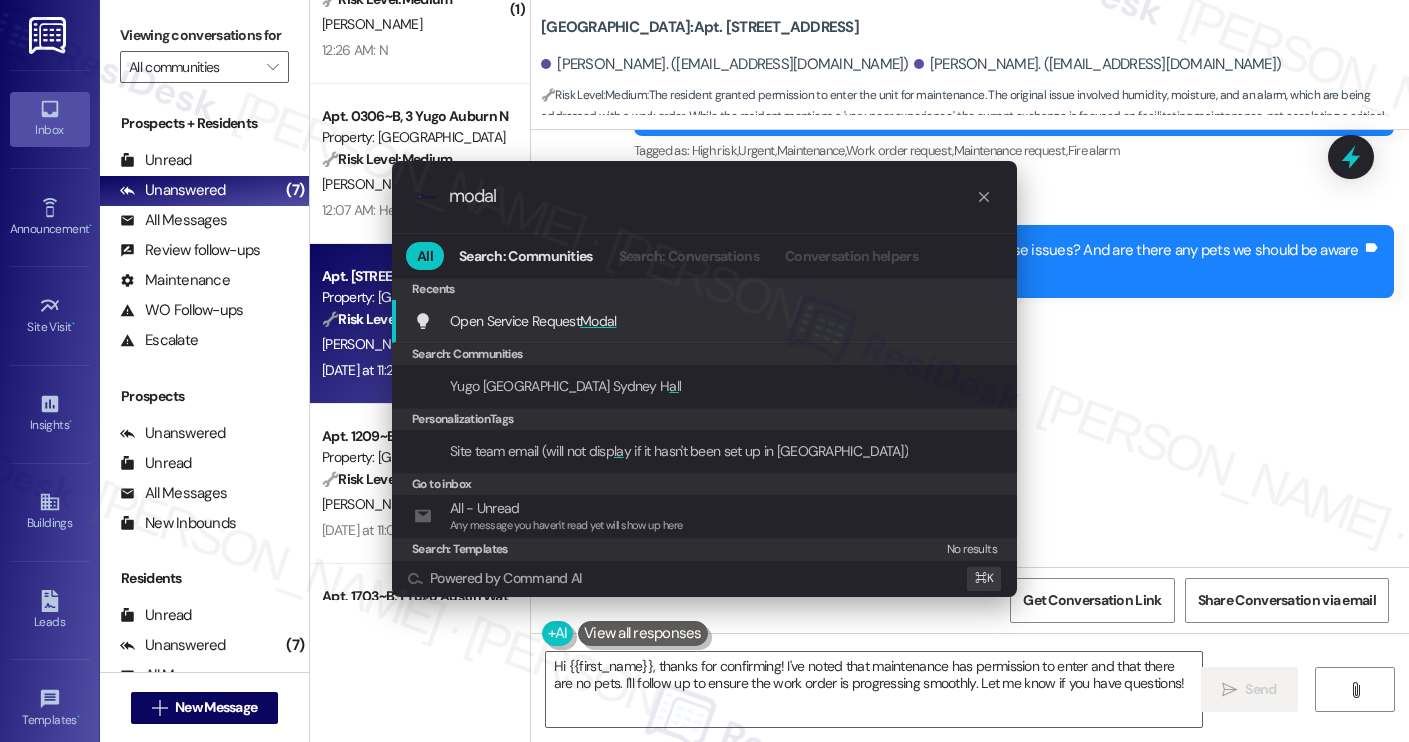 click on "Open Service Request  Modal Add shortcut" at bounding box center (706, 321) 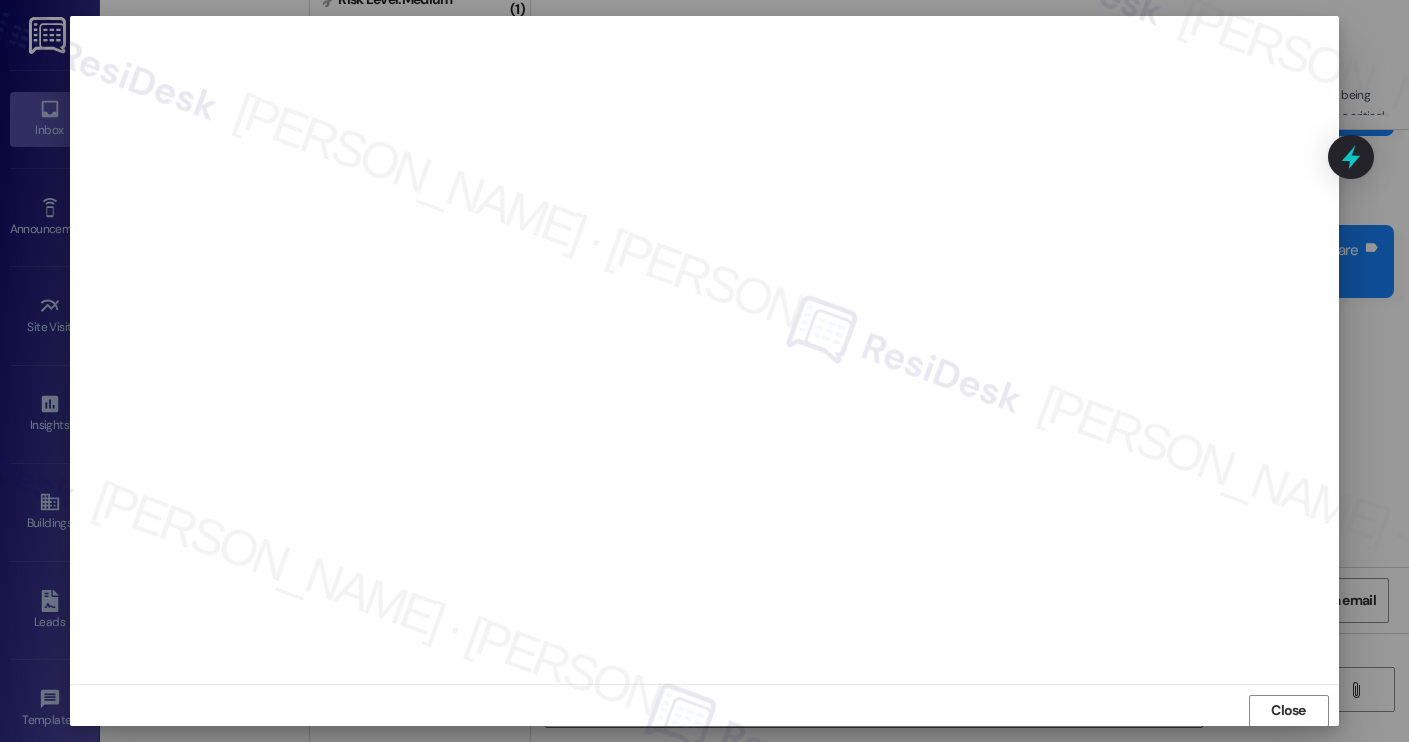 scroll, scrollTop: 1, scrollLeft: 0, axis: vertical 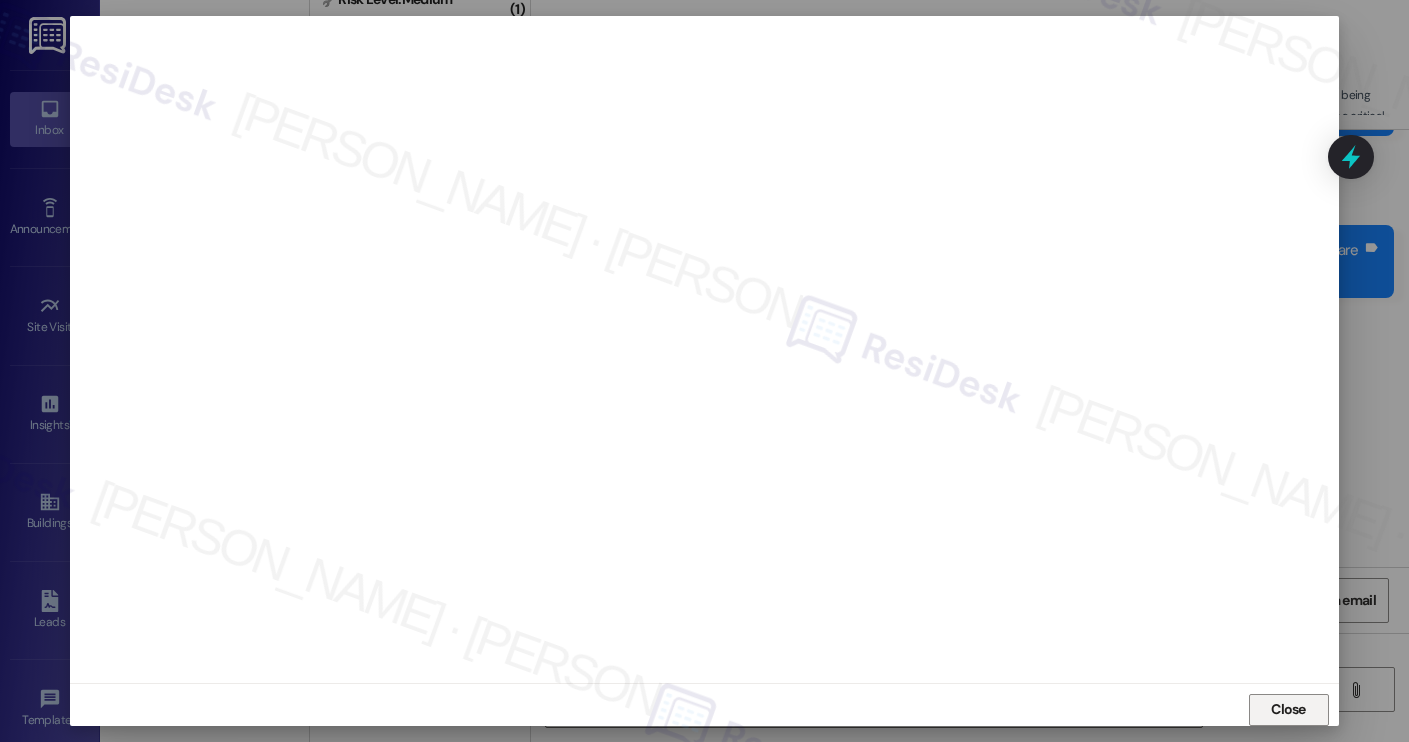 click on "Close" at bounding box center [1289, 710] 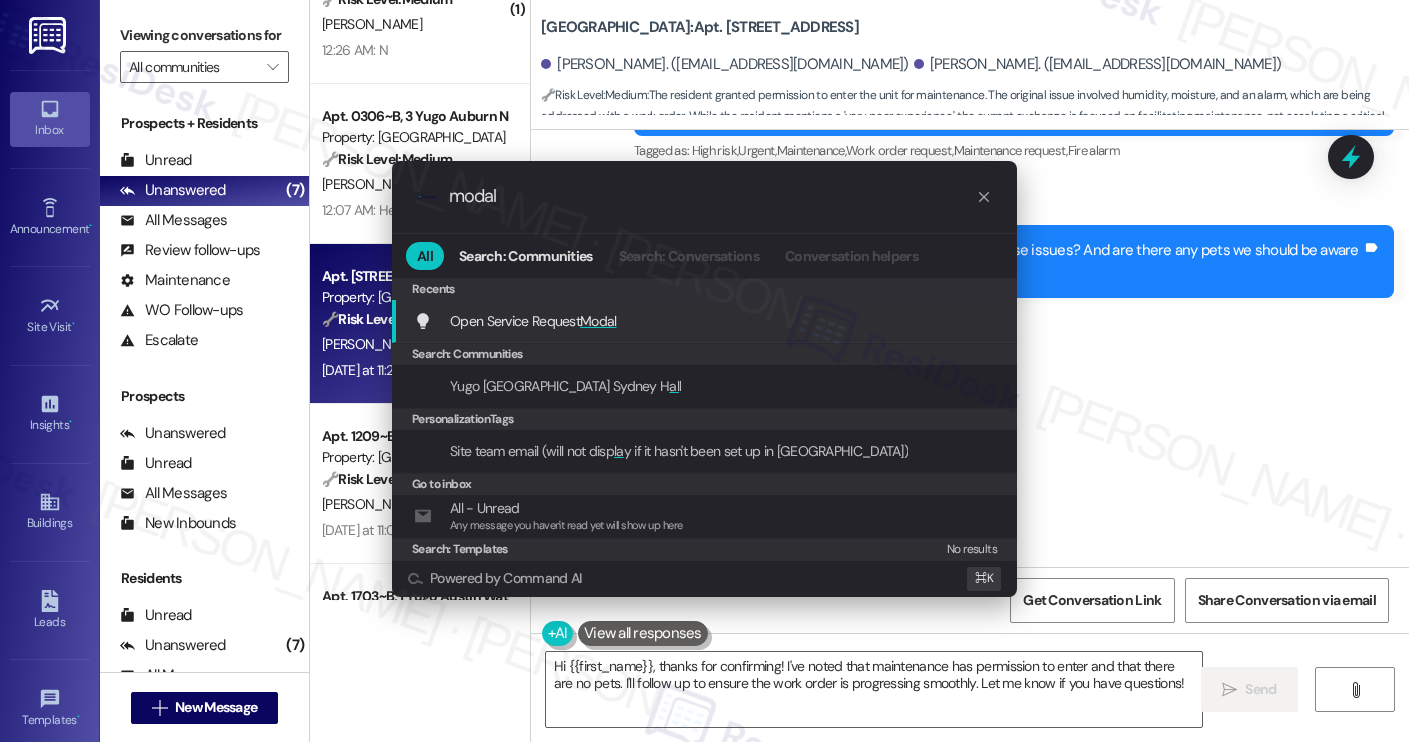 click on "Open Service Request  Modal Add shortcut" at bounding box center [706, 321] 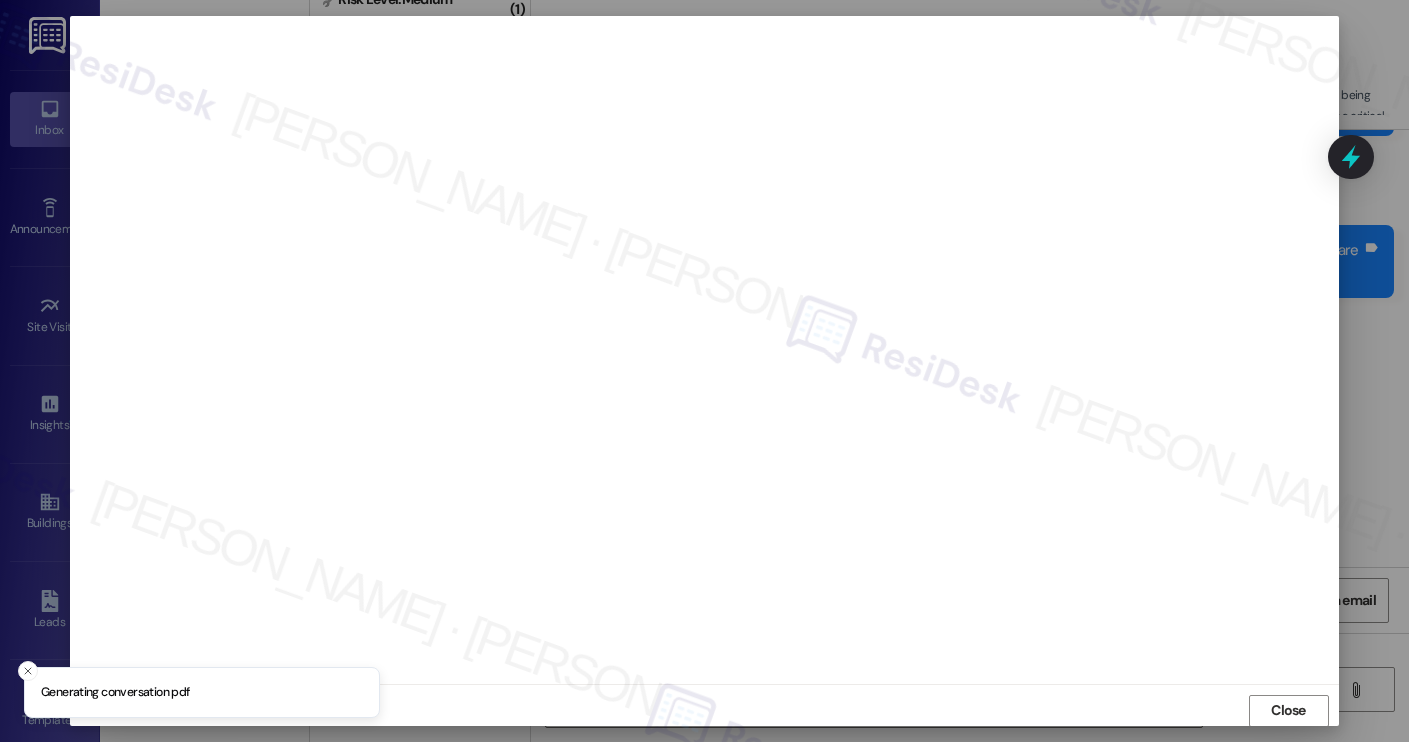 scroll, scrollTop: 1, scrollLeft: 0, axis: vertical 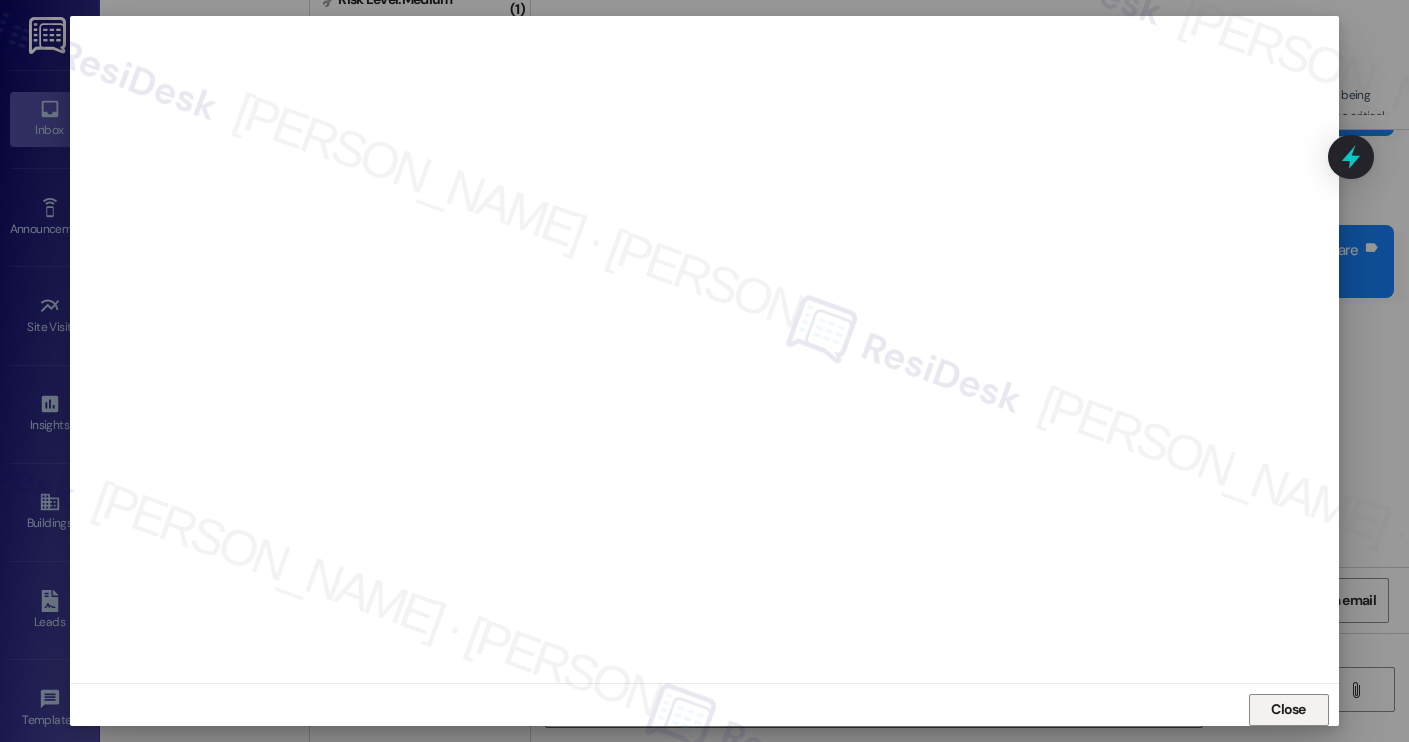 click on "Close" at bounding box center (1289, 710) 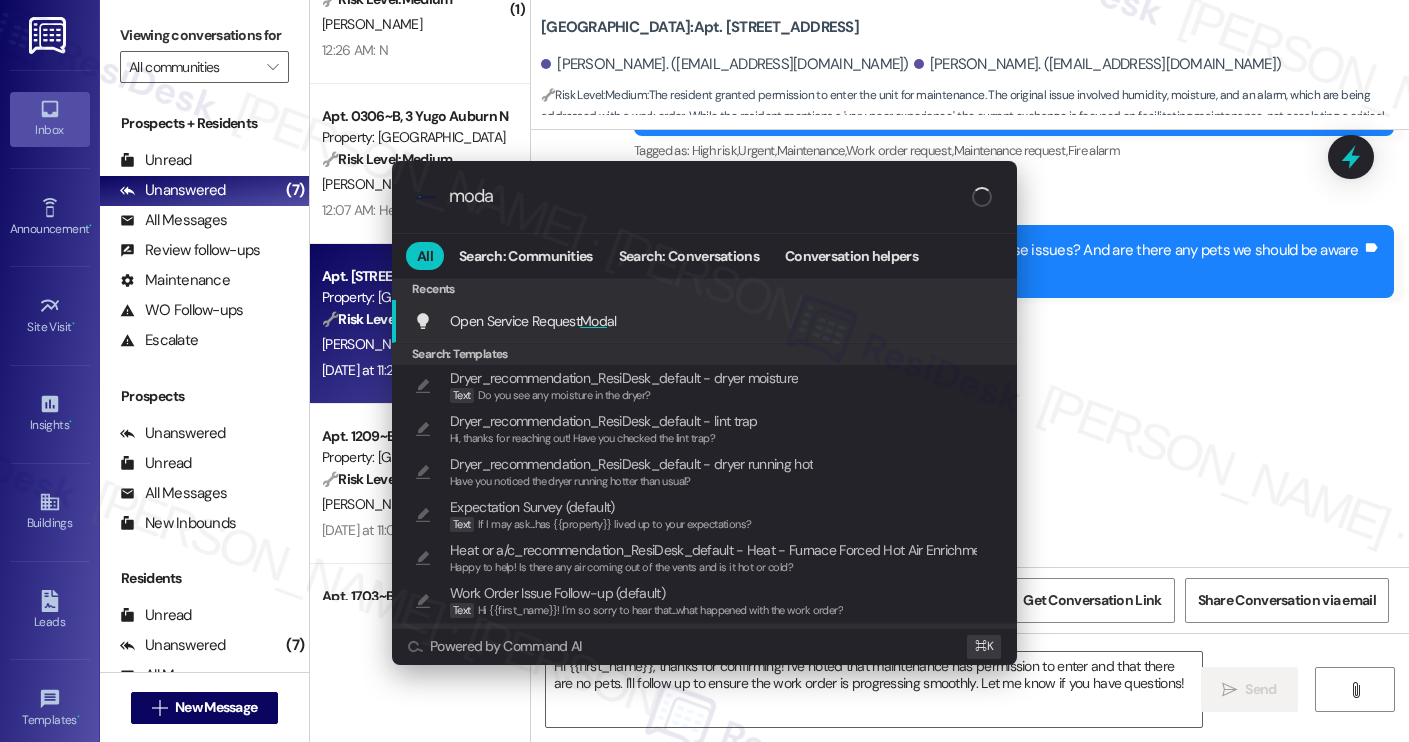 type on "modal" 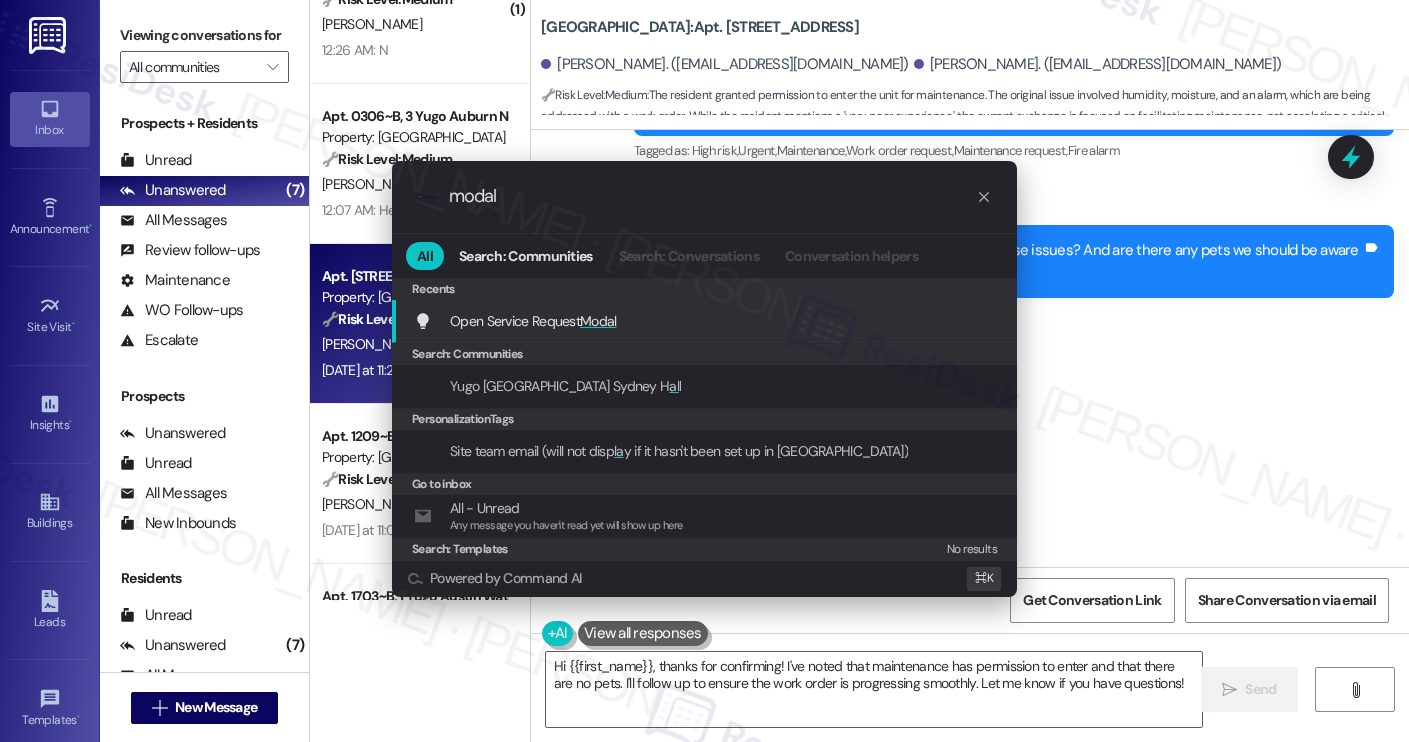 click on "Open Service Request  Modal Add shortcut" at bounding box center (706, 321) 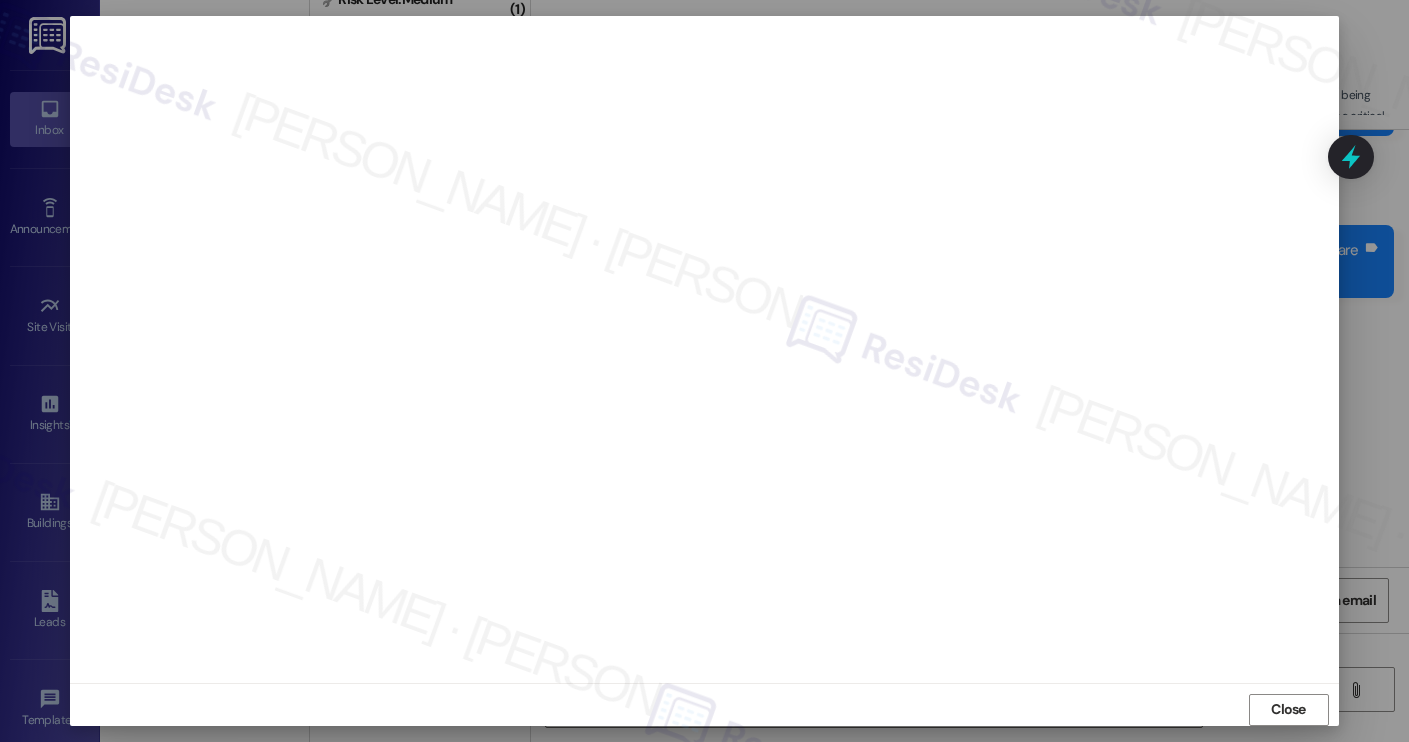 scroll, scrollTop: 11, scrollLeft: 0, axis: vertical 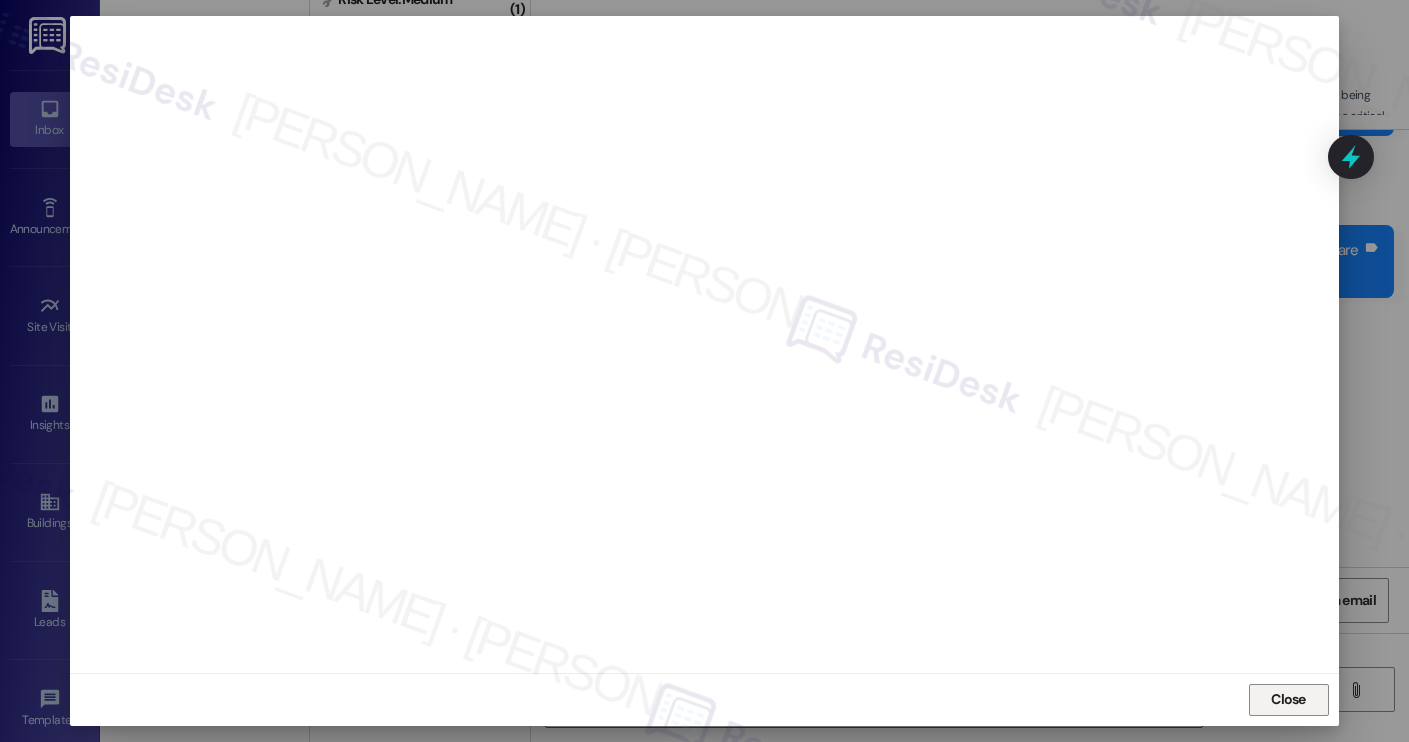 click on "Close" at bounding box center (1289, 700) 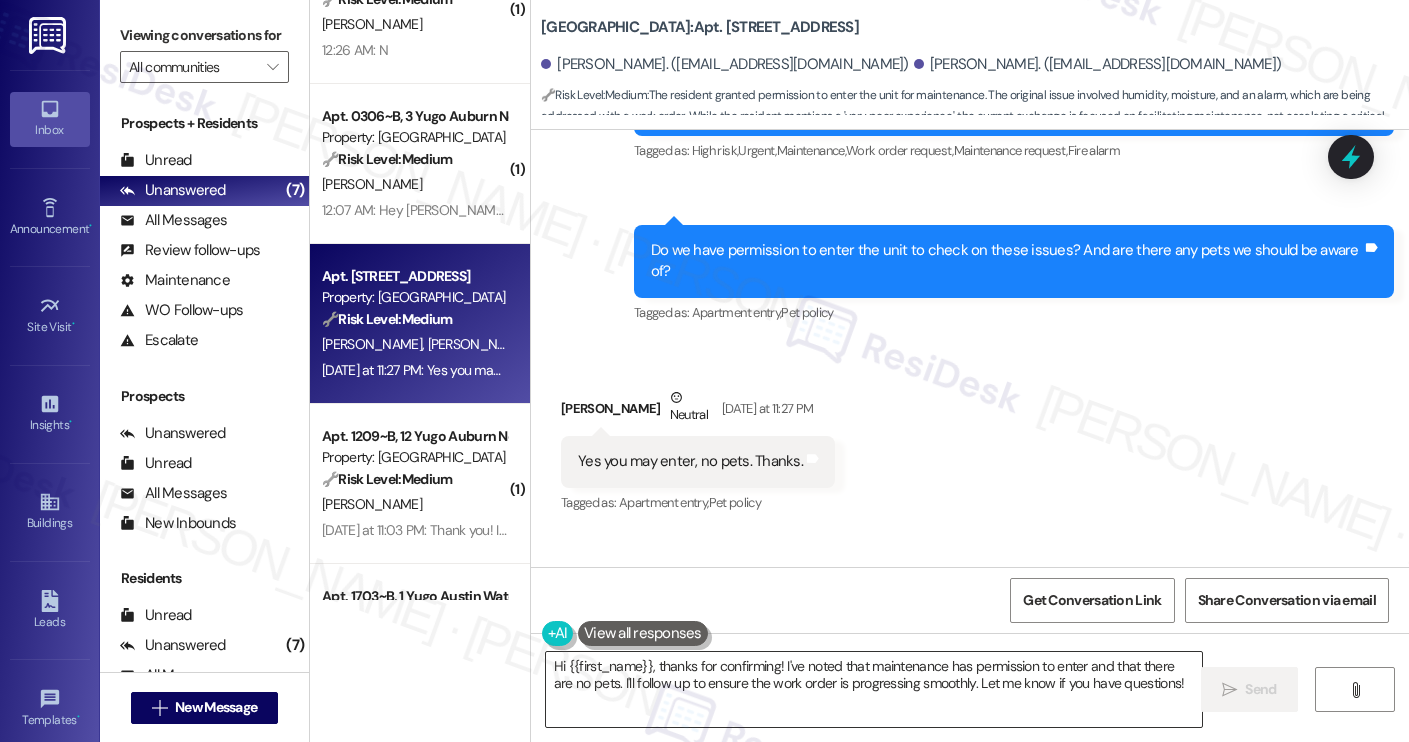 click on "Hi {{first_name}}, thanks for confirming! I've noted that maintenance has permission to enter and that there are no pets. I'll follow up to ensure the work order is progressing smoothly. Let me know if you have questions!" at bounding box center (874, 689) 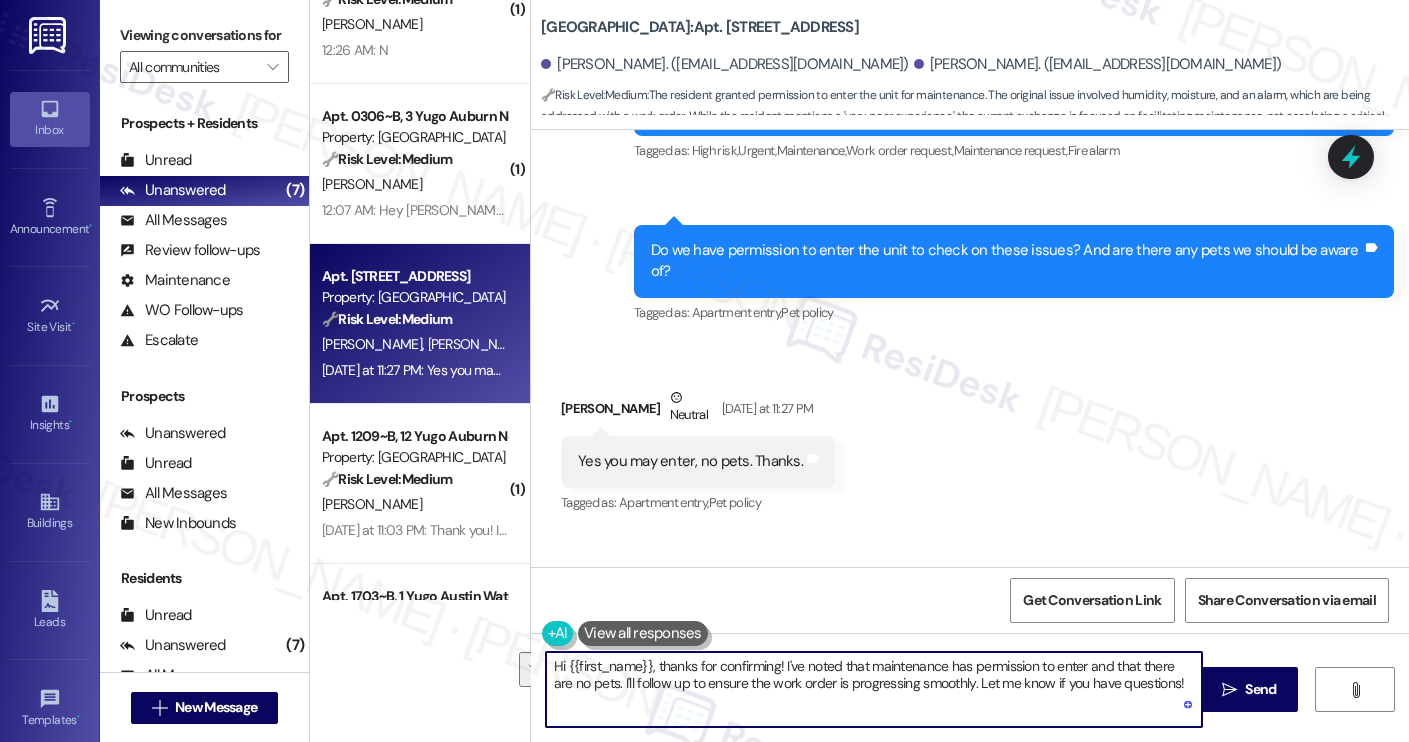 paste on "Thank you for confirming permission to enter. I’ve submitted the work orders and reported them to the site team. If you need anything else, feel free to reach out anytime." 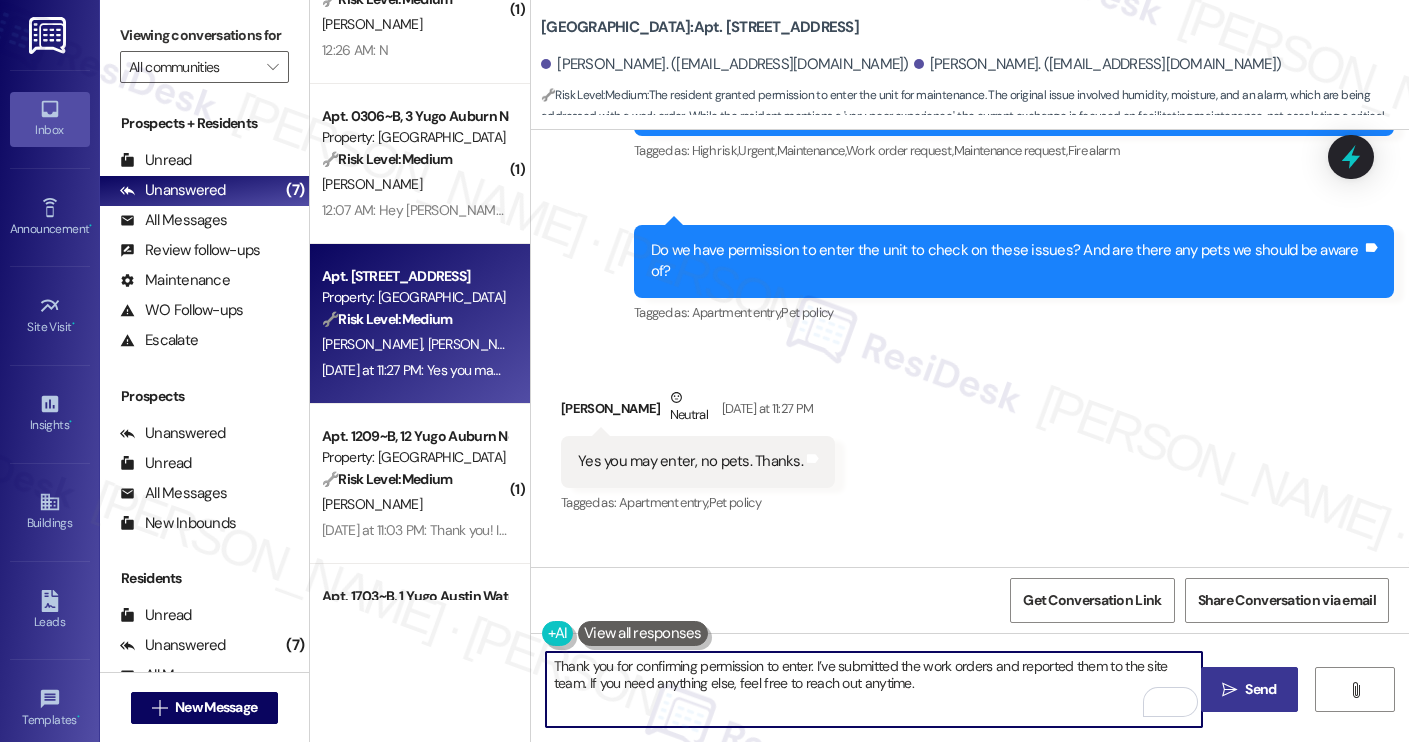 type on "Thank you for confirming permission to enter. I’ve submitted the work orders and reported them to the site team. If you need anything else, feel free to reach out anytime." 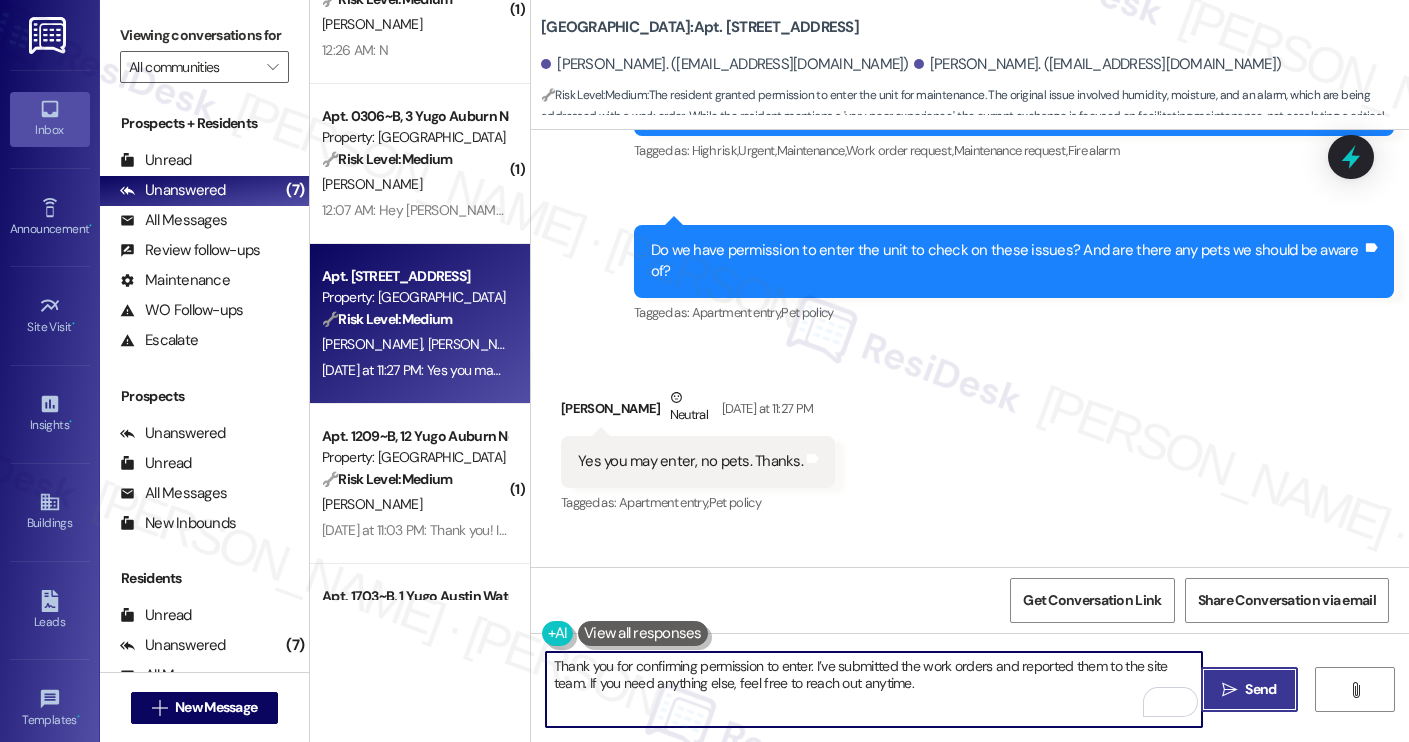 click on "" at bounding box center [1229, 690] 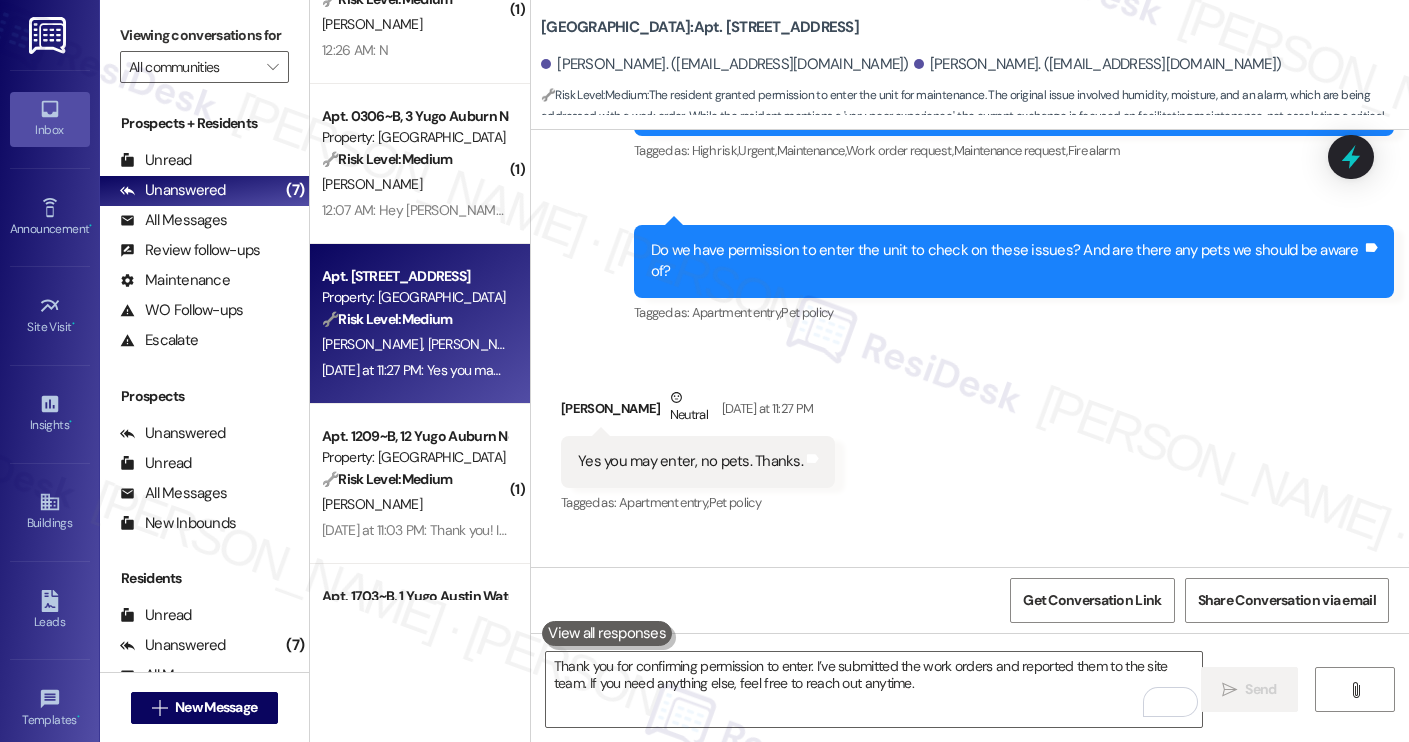 type 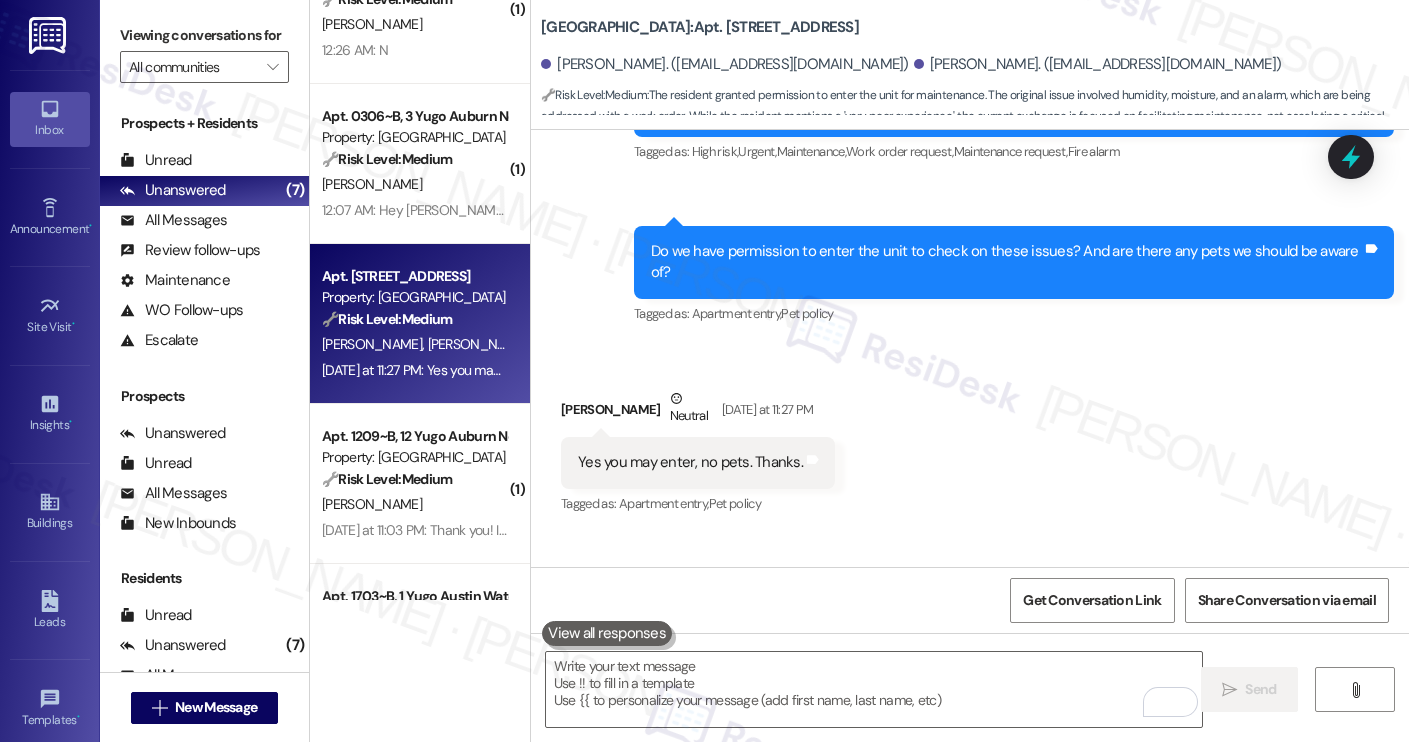 scroll, scrollTop: 6453, scrollLeft: 0, axis: vertical 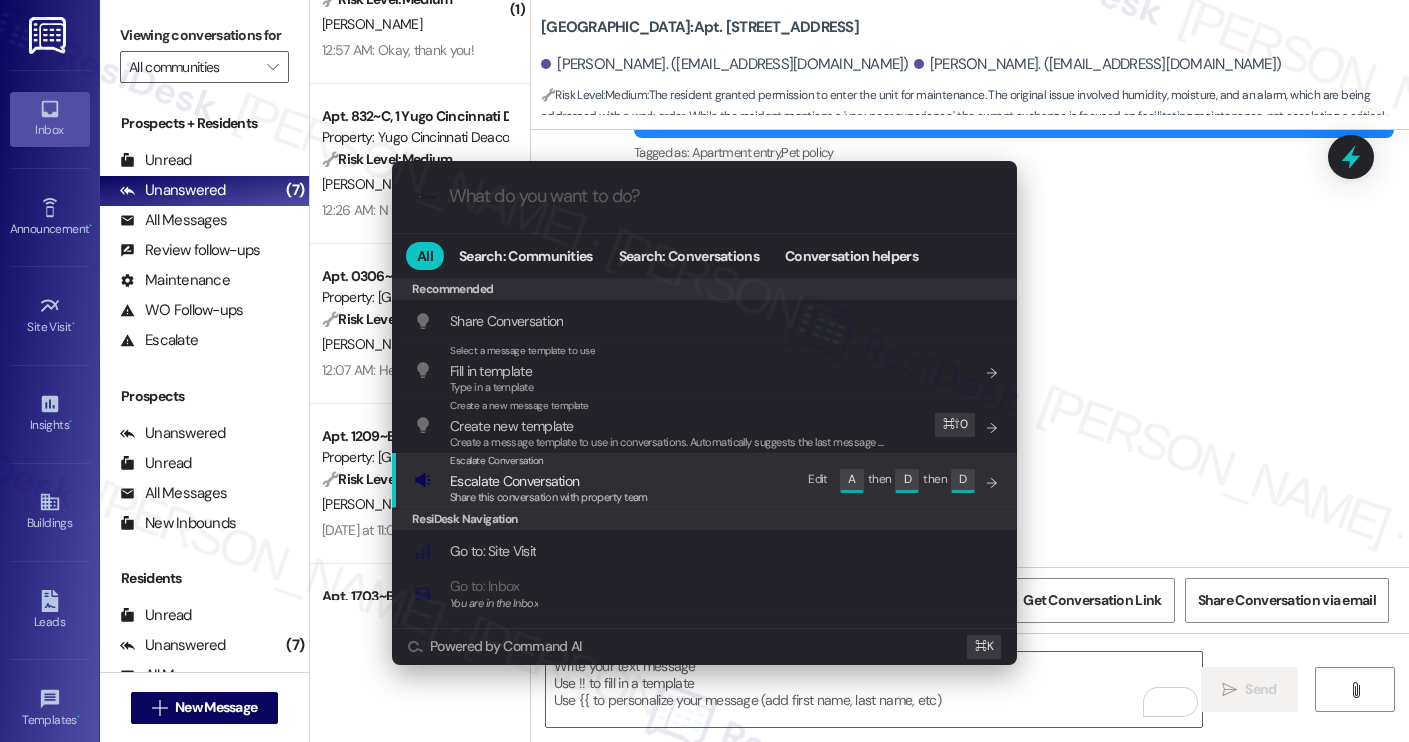 click on "Escalate Conversation Escalate Conversation Share this conversation with property team Edit A then D then D" at bounding box center (706, 480) 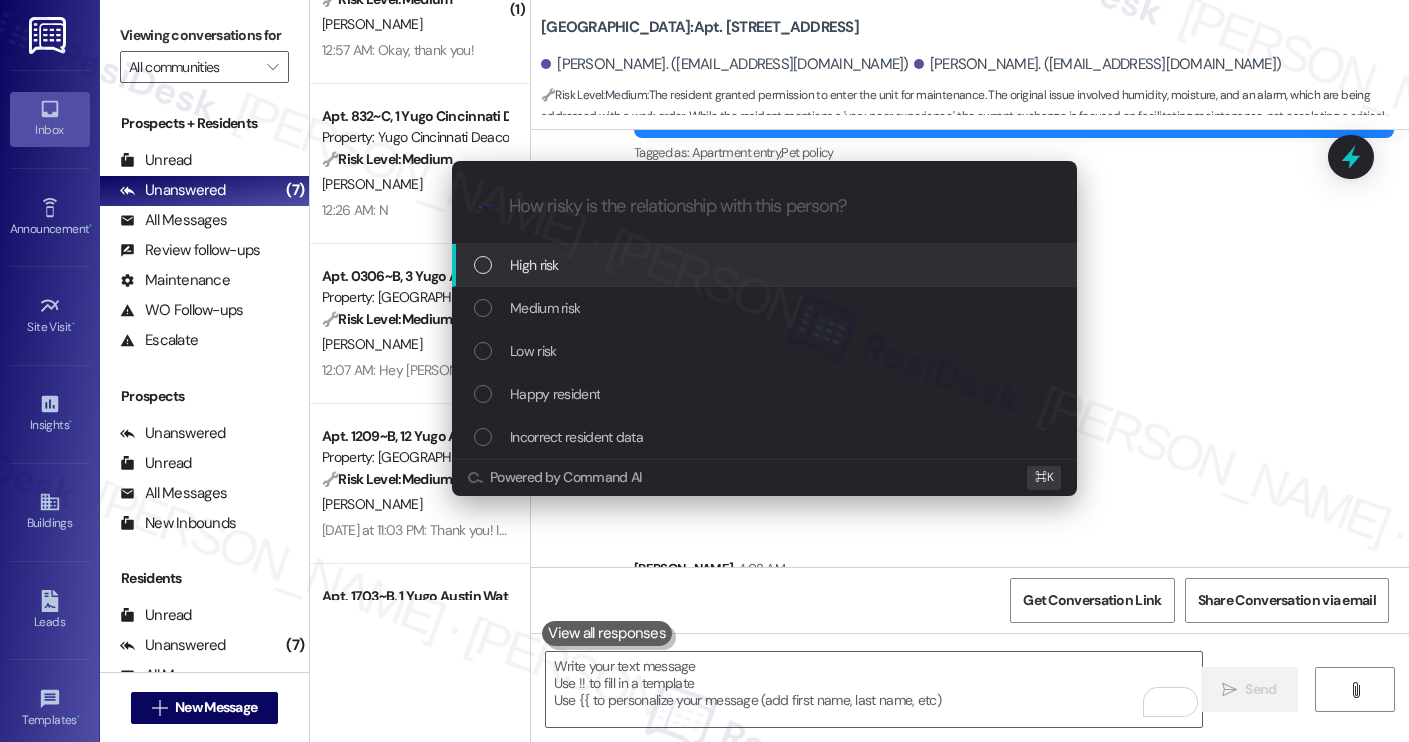 click on "High risk" at bounding box center (766, 265) 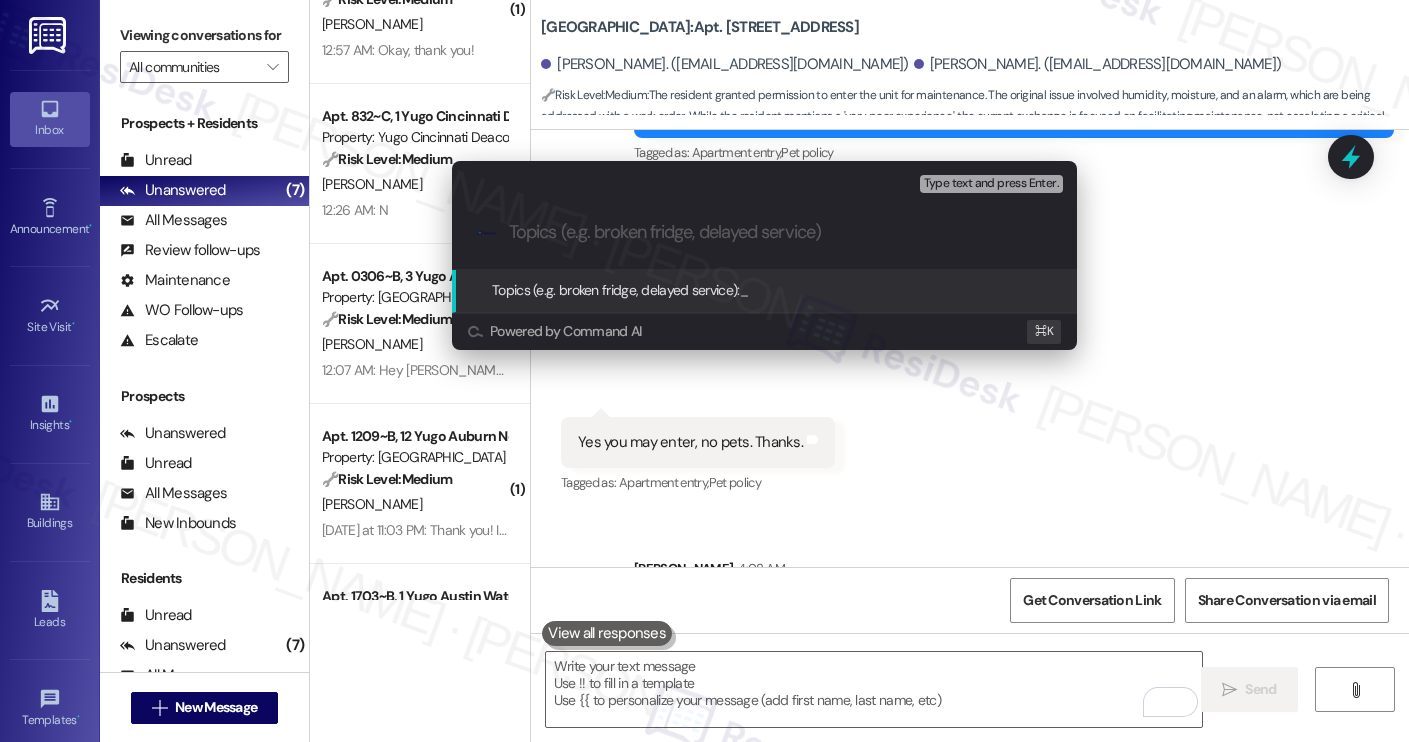 paste on "Work order filed by ResiDesk #15546363 | HVAC System & #15546364 | Moisture Growth in the Kitchen &  #15546382 | Recurring Alarm Noise from Security Room" 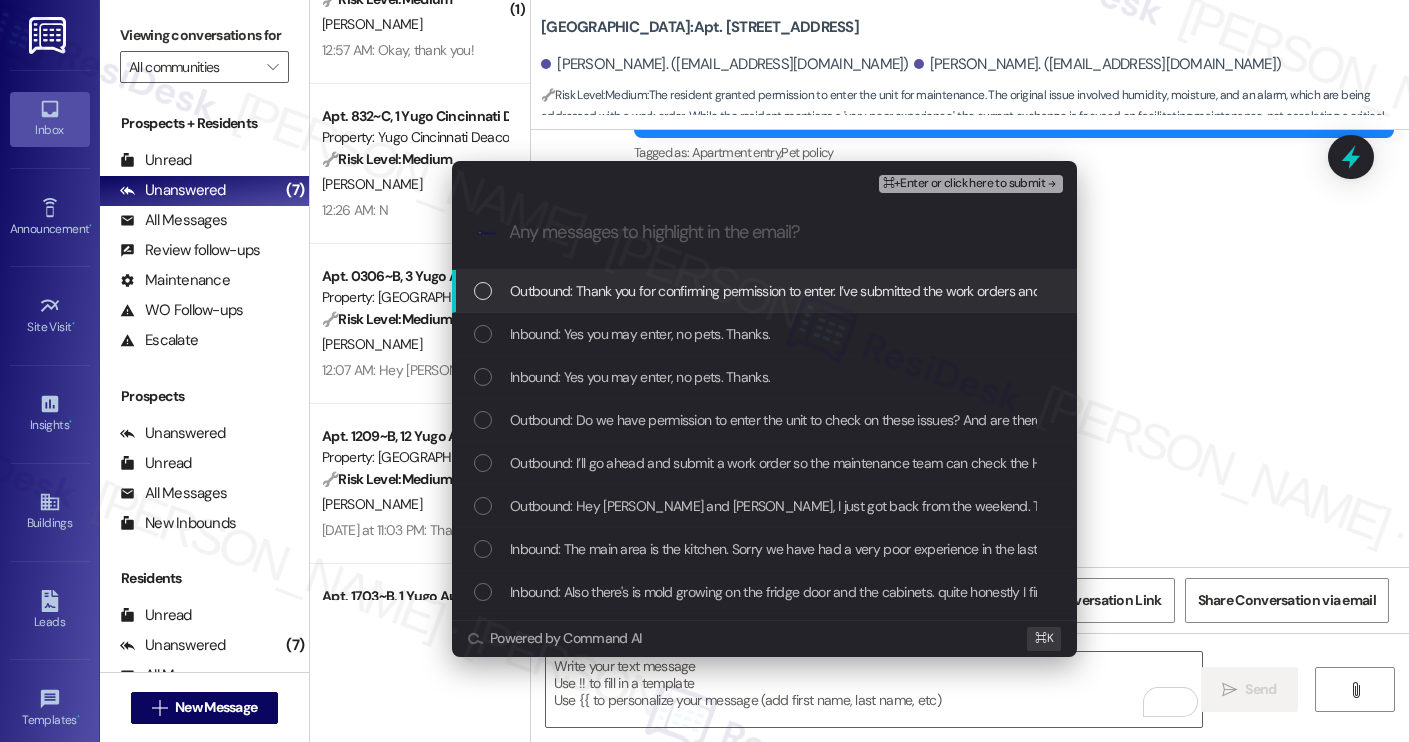 scroll, scrollTop: 0, scrollLeft: 0, axis: both 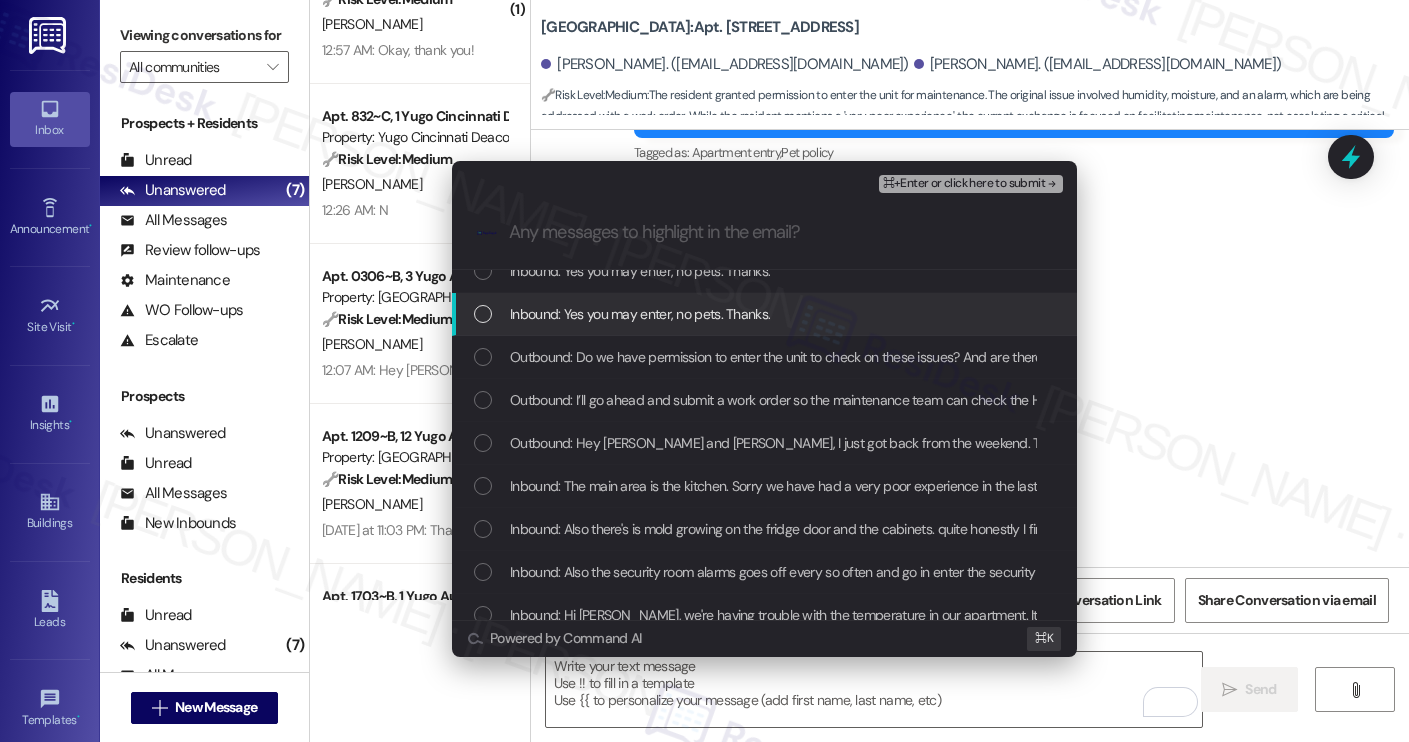 click on "Inbound: Yes you may enter, no pets. Thanks." at bounding box center (764, 314) 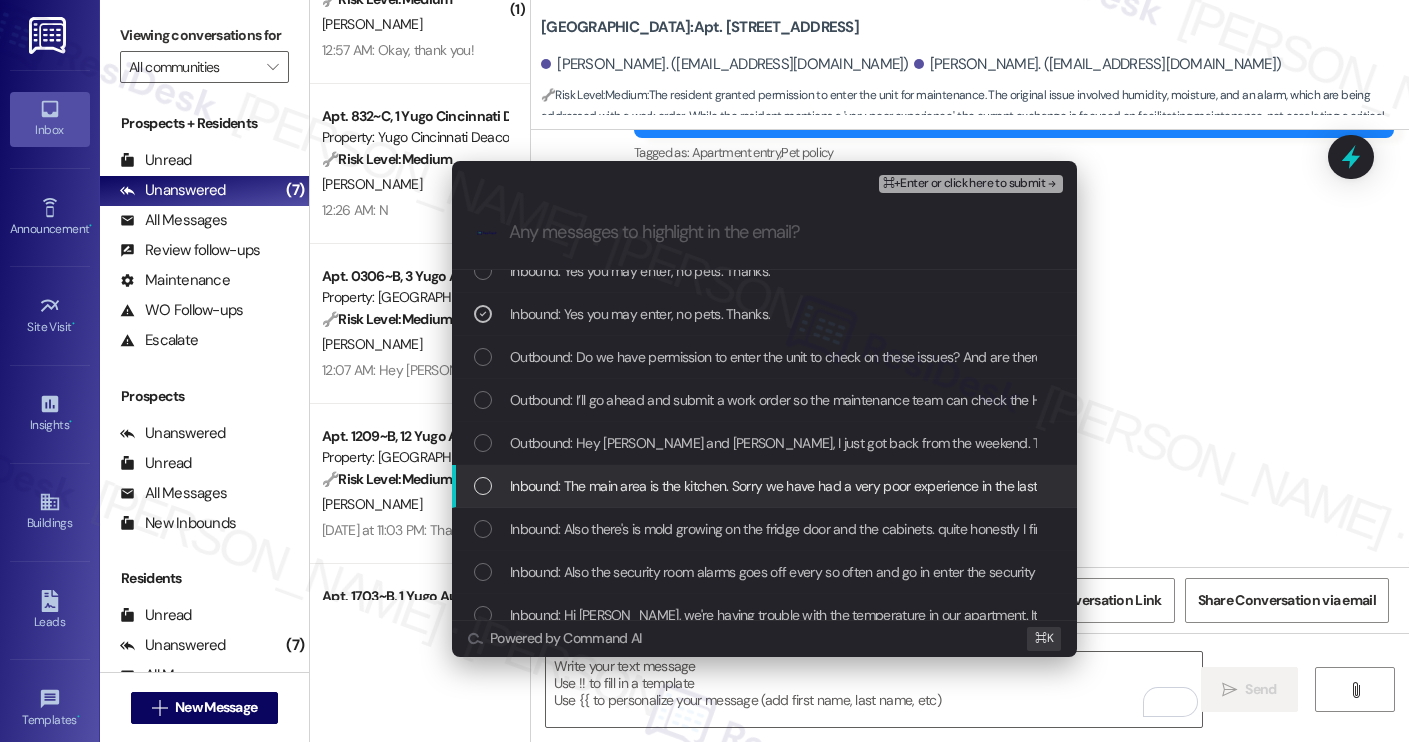 click on "Inbound: The main area is the kitchen. Sorry we have had a very poor experience in the last 2 months" at bounding box center [802, 486] 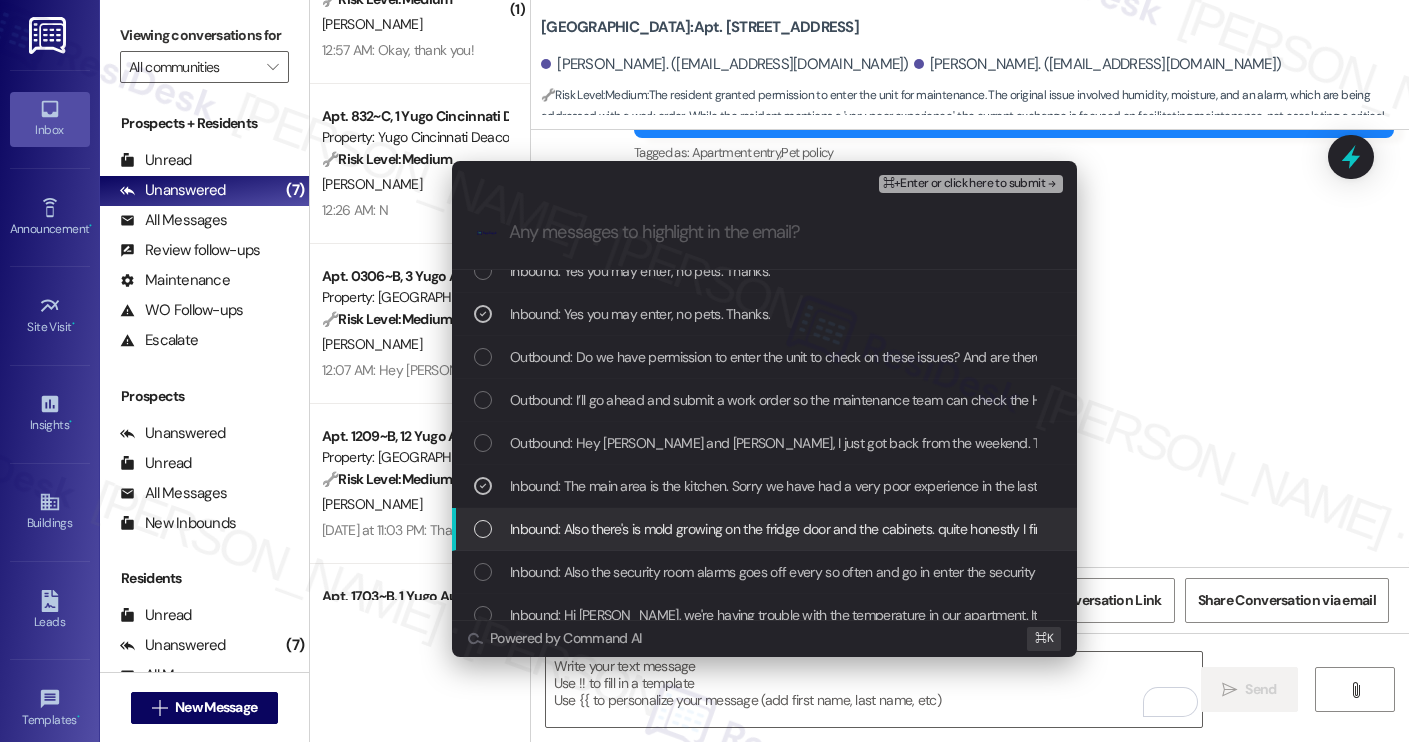 click on "Inbound: Also there's is mold growing on the fridge door and the cabinets. quite honestly I find that unacceptable. I have my own cleaning business and my professional opinion it's how poorly air circulates and causes humidity. THIS IS UNACCEPTABLE FOR A LIVING ENVIRONMENT." at bounding box center [1319, 529] 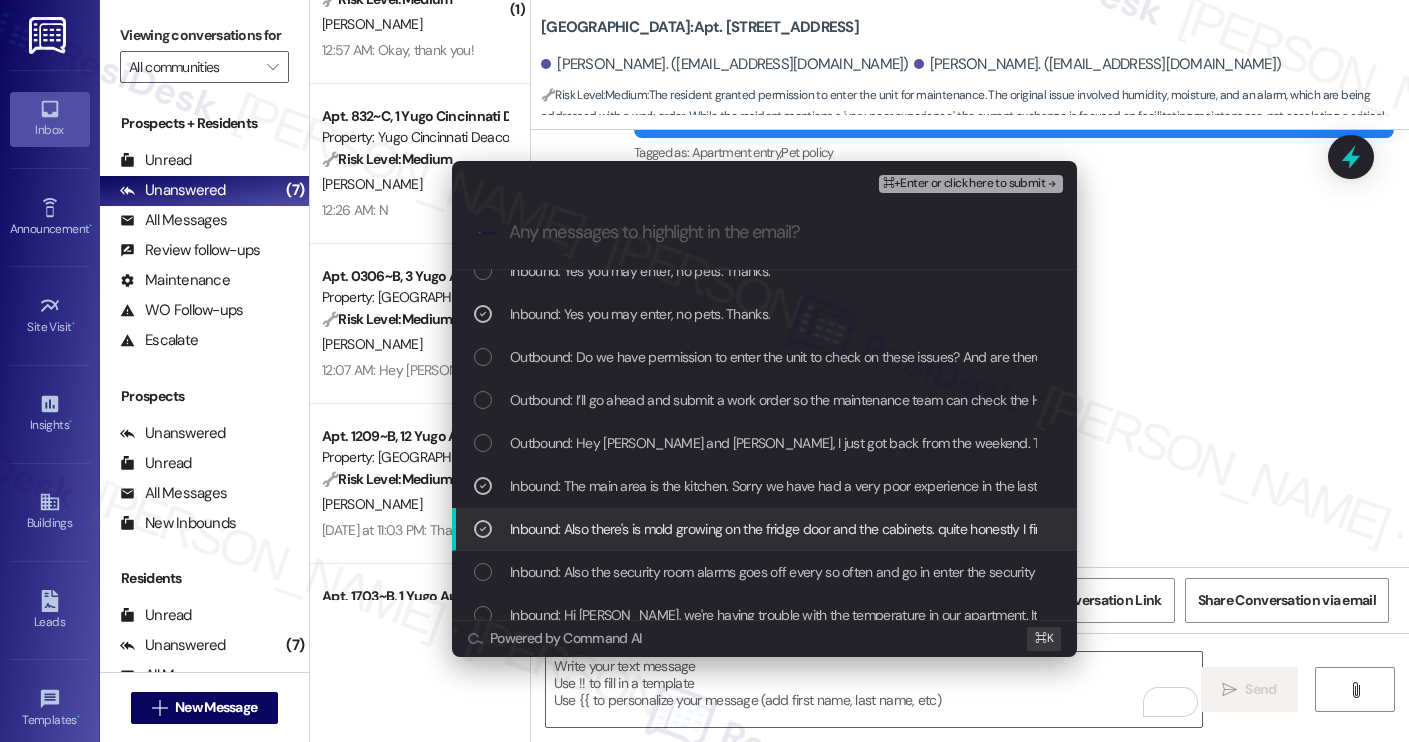 scroll, scrollTop: 89, scrollLeft: 0, axis: vertical 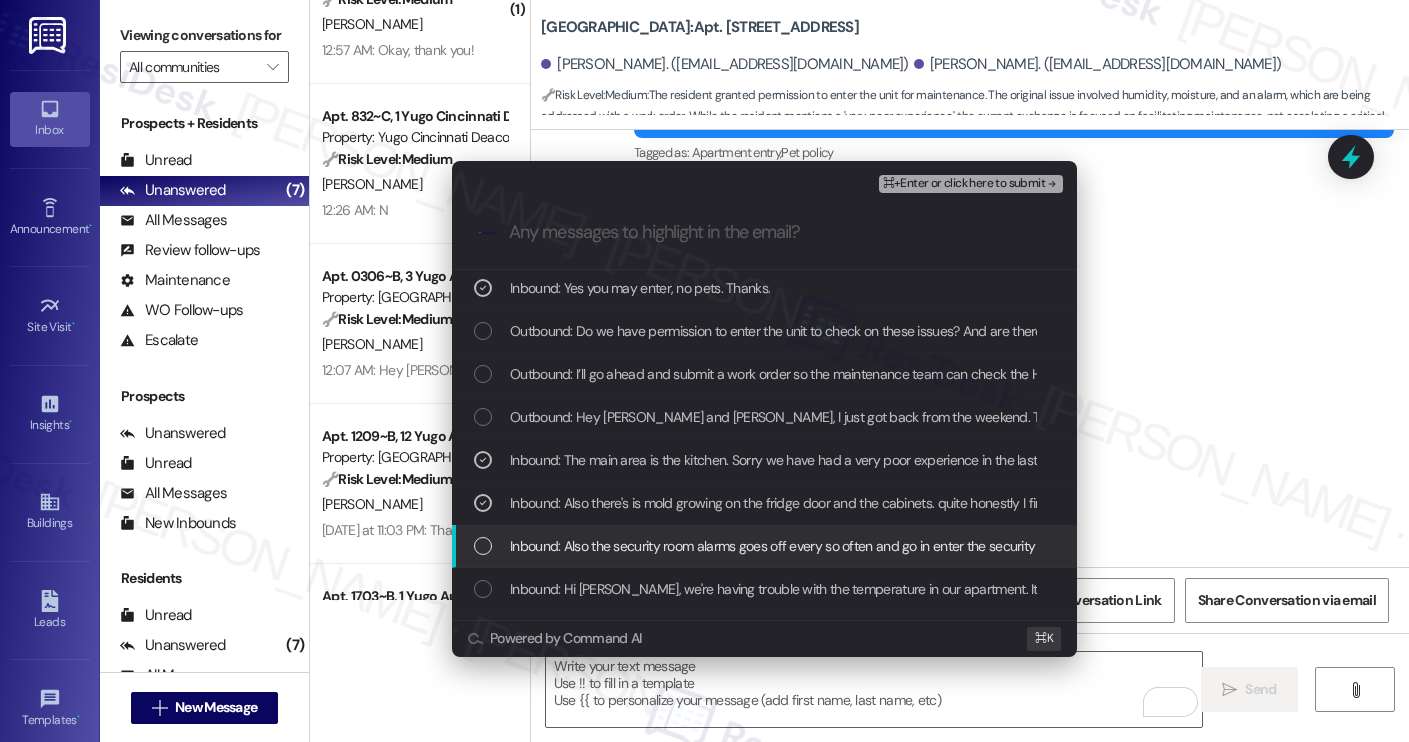 click on "Inbound: Also the security room alarms goes off every so often and go in enter the security code. ( only reason I bring this up it makes horrible beep noise every 6 hours ) and it backs up to my bedroom. It would be awesome if that got fixed asap so I sleep and not have go reset the alarm. (Appt 1102 the storage room outside)" at bounding box center [1451, 546] 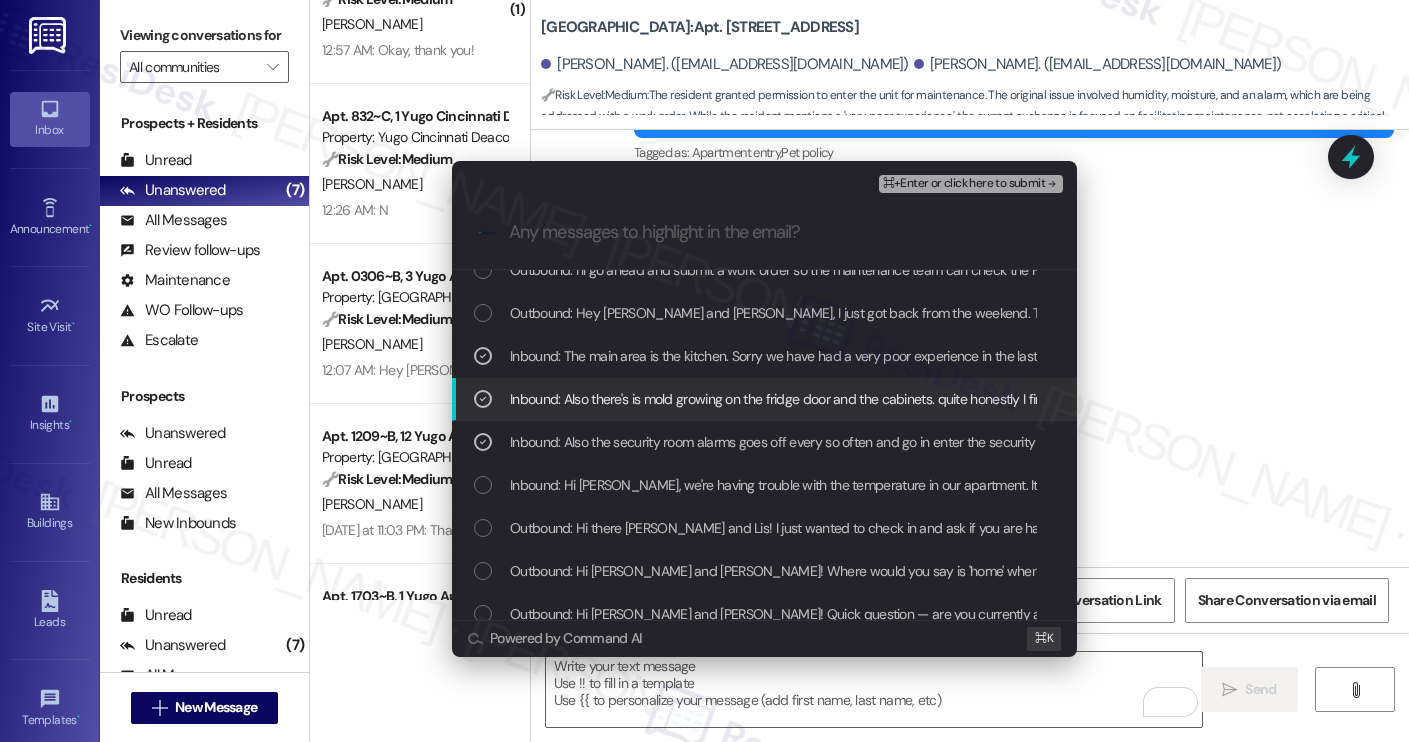 scroll, scrollTop: 225, scrollLeft: 0, axis: vertical 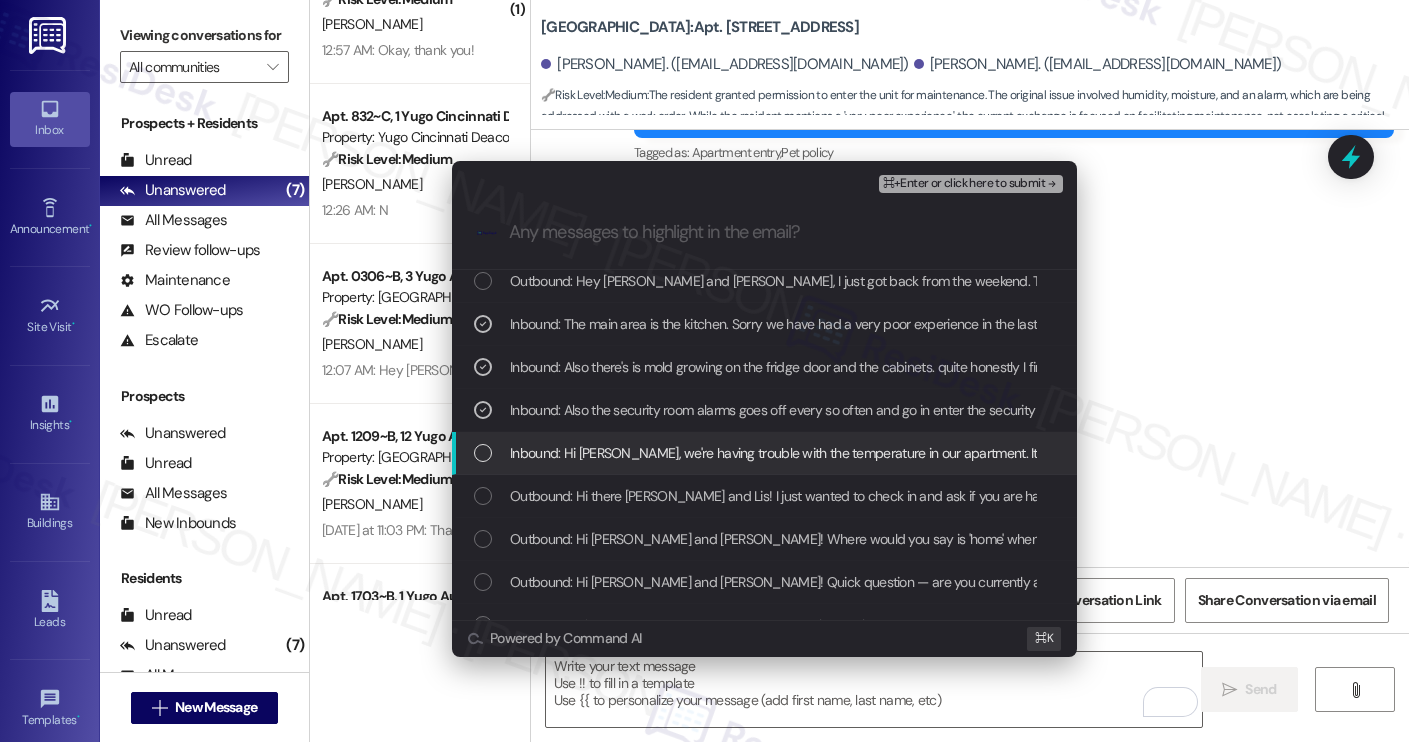 click on "Inbound: Hi Sarah, we're having trouble with the temperature in our apartment. It is very humid and now there is mold in the kitchen area. We've tried changing  settings on the thermostat but the problem persists we need someone to check it out. Thanks." at bounding box center [764, 453] 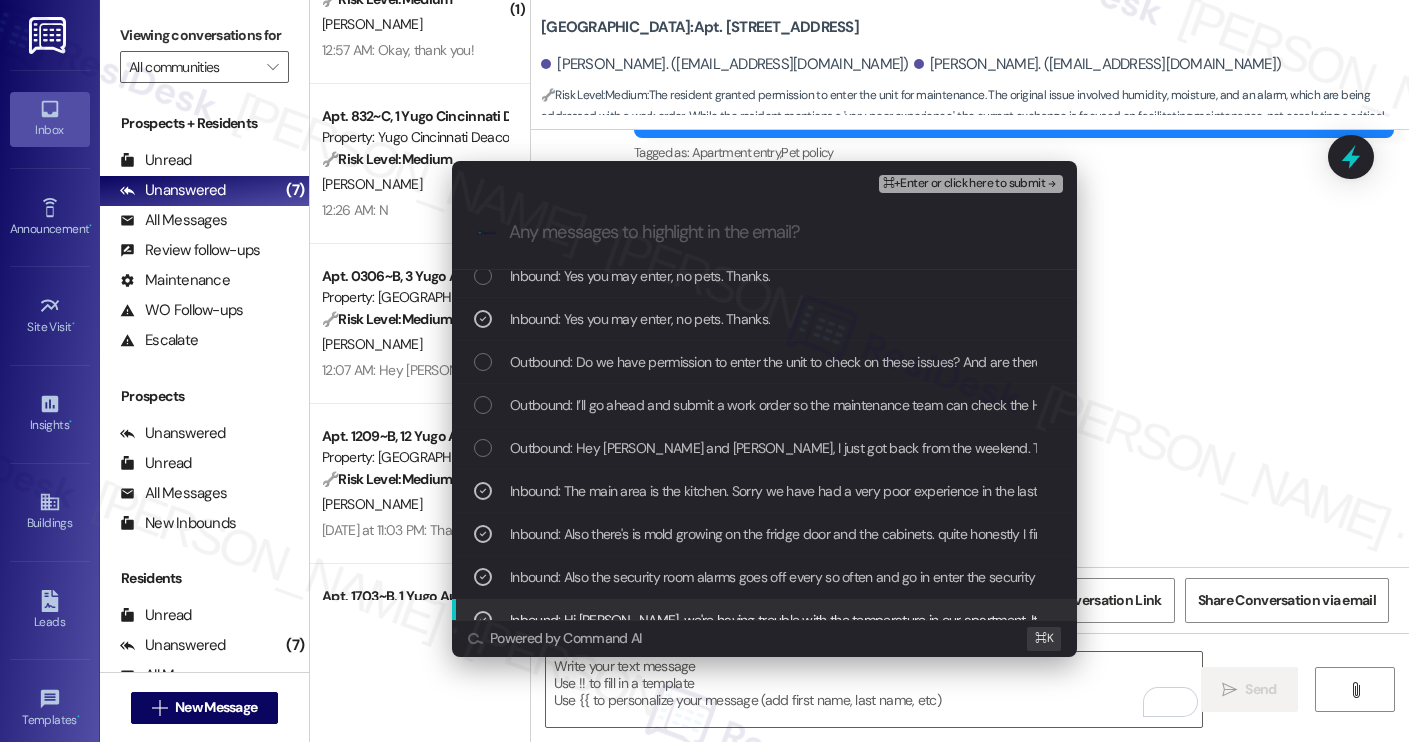 scroll, scrollTop: 0, scrollLeft: 0, axis: both 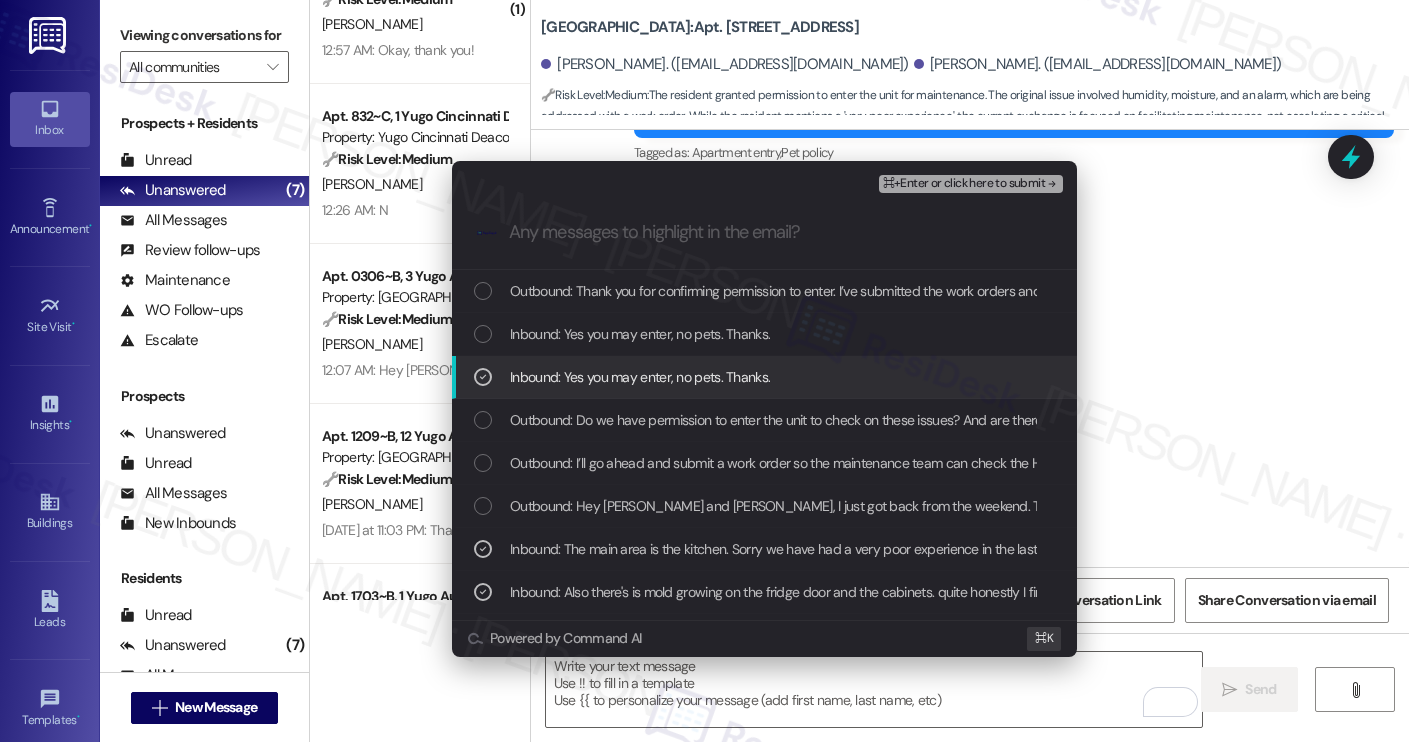 click on "⌘+Enter or click here to submit" at bounding box center [964, 184] 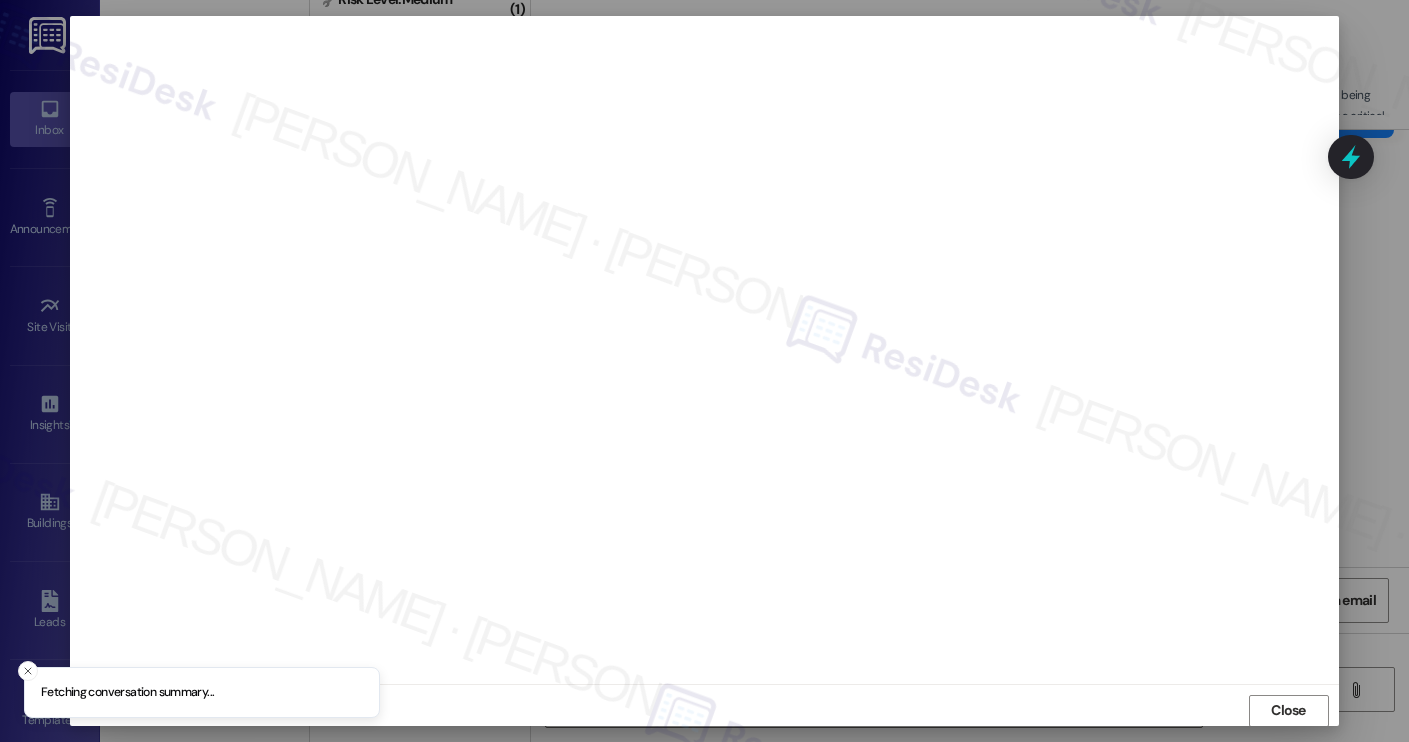 scroll, scrollTop: 1, scrollLeft: 0, axis: vertical 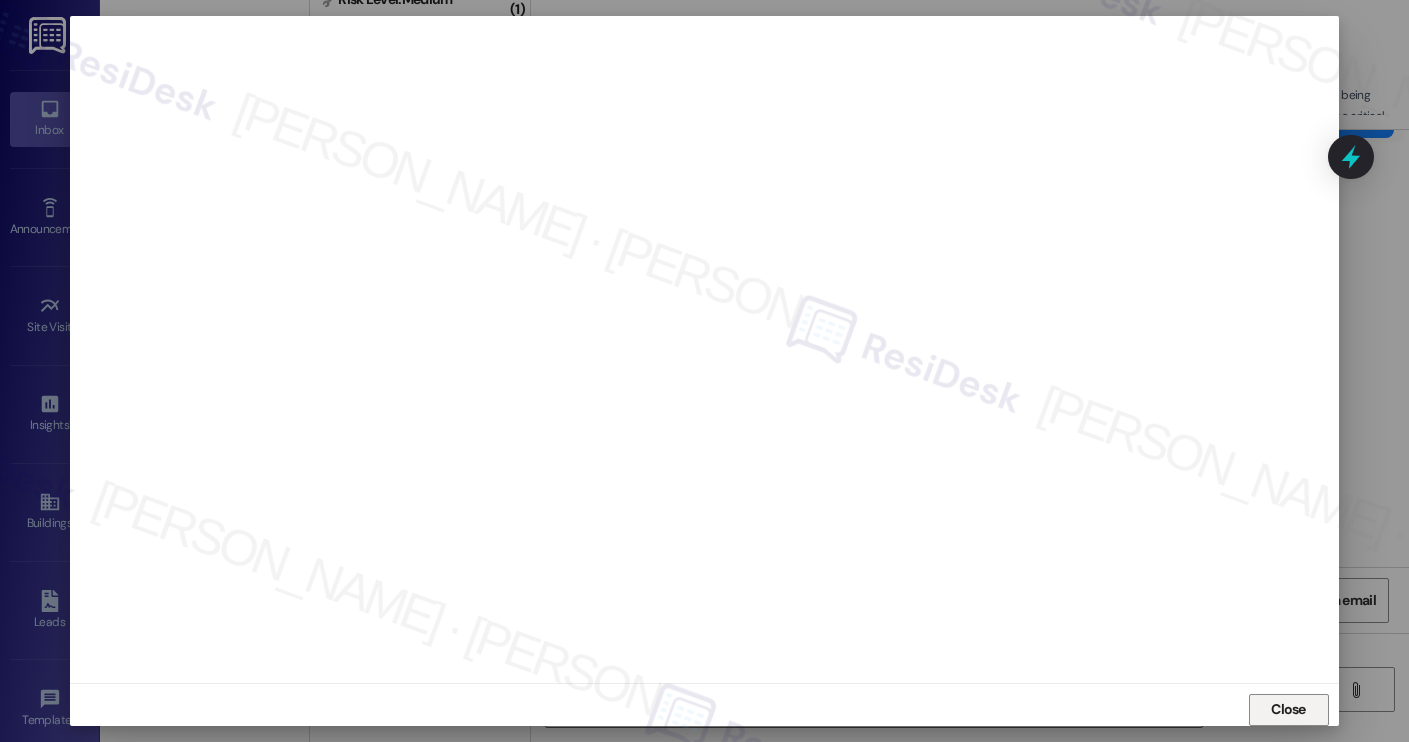 click on "Close" at bounding box center [1288, 709] 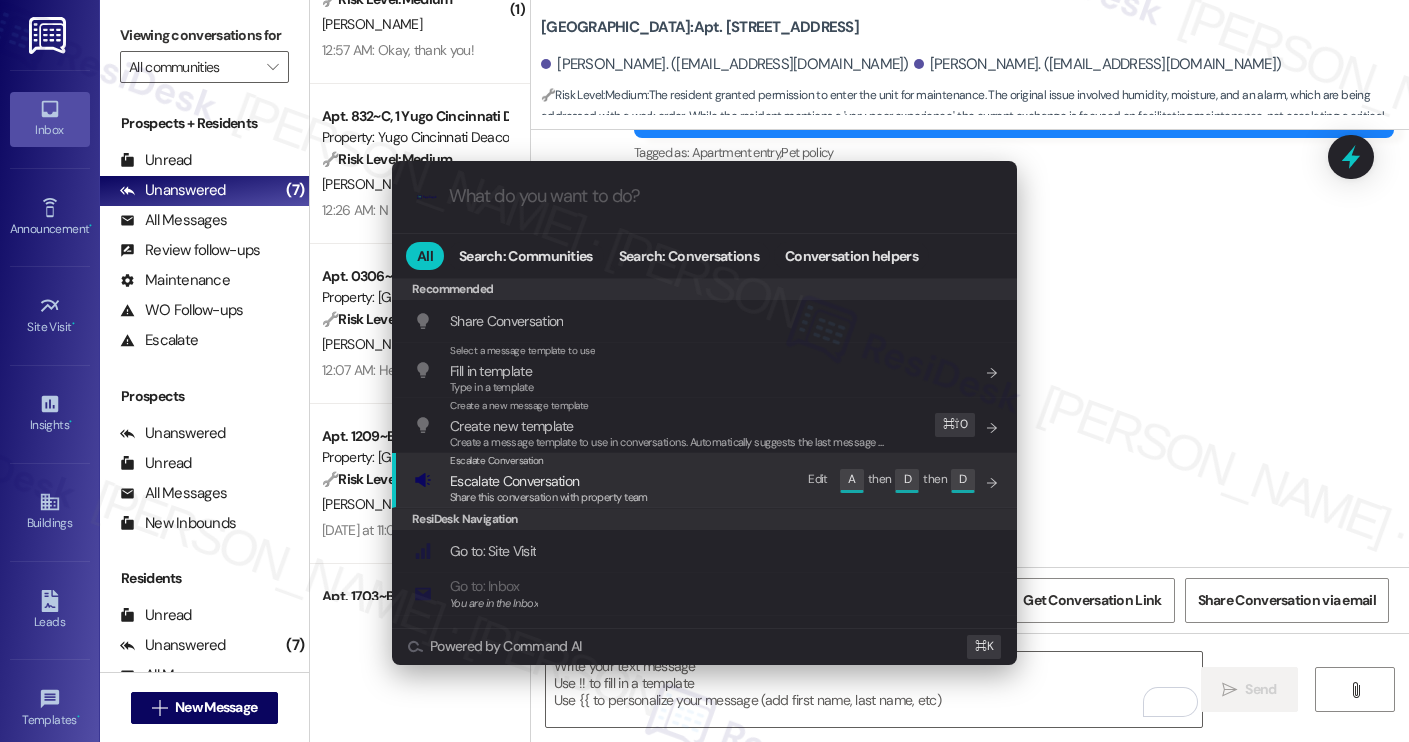 click on "Escalate Conversation Escalate Conversation Share this conversation with property team Edit A then D then D" at bounding box center [706, 480] 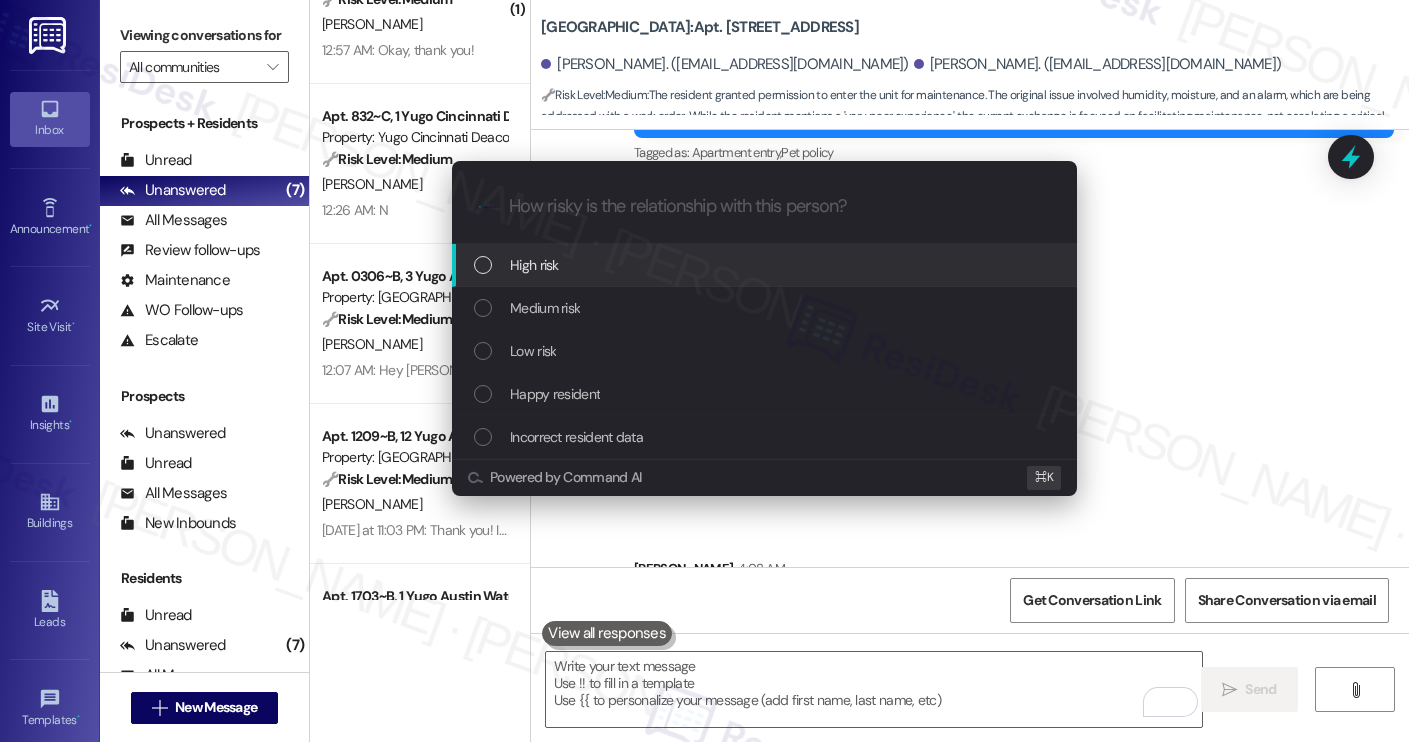click on "High risk" at bounding box center (766, 265) 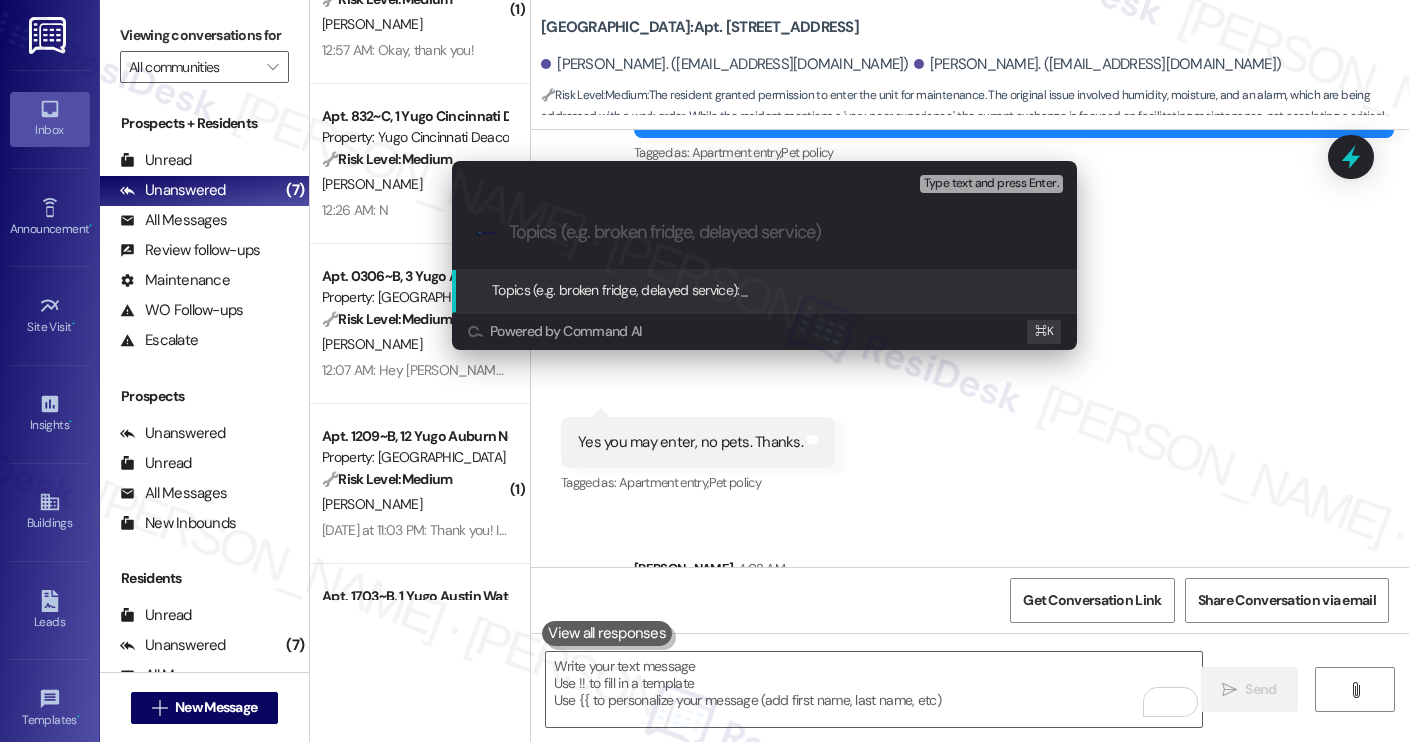 paste on "Work order filed by ResiDesk #15546363 | HVAC System & #15546364 | Moisture Growth in the Kitchen &  #15546382 | Recurring Alarm Noise from Security Room" 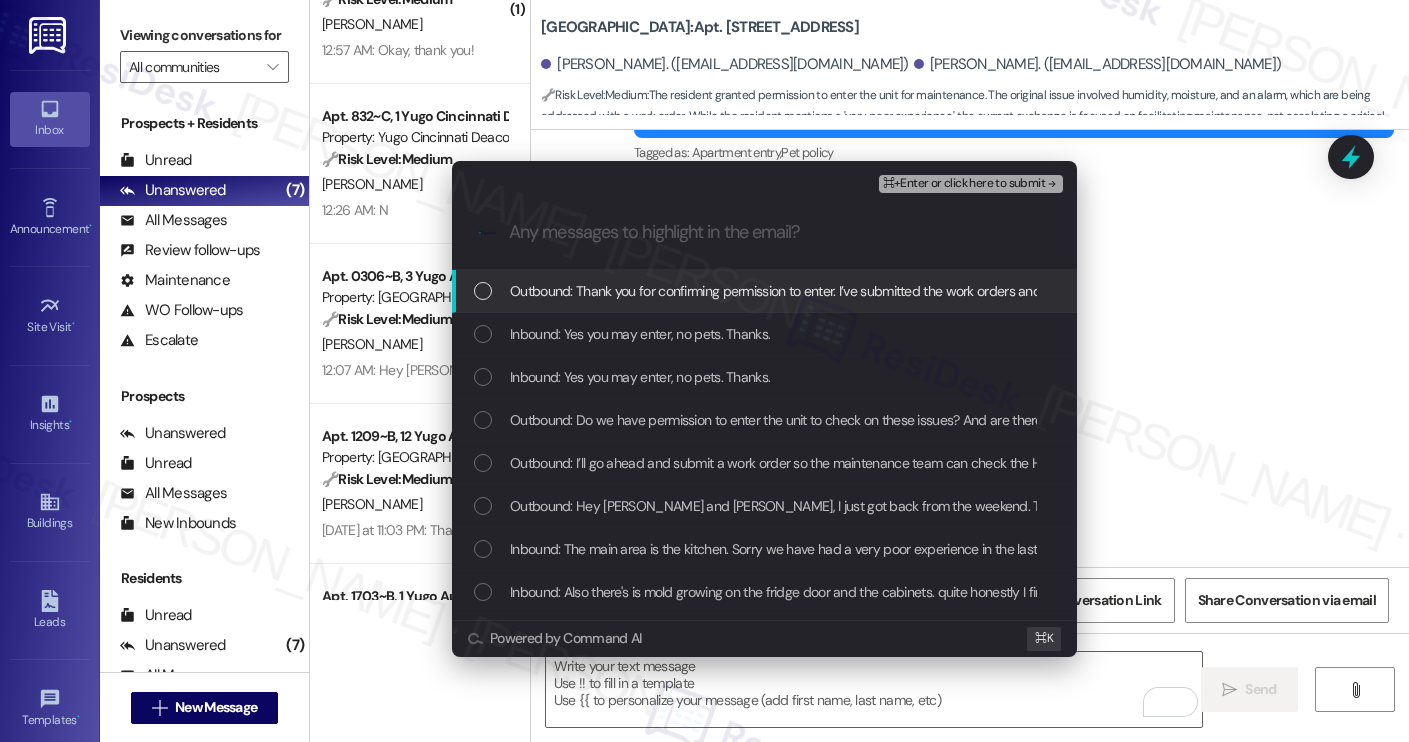 scroll, scrollTop: 0, scrollLeft: 0, axis: both 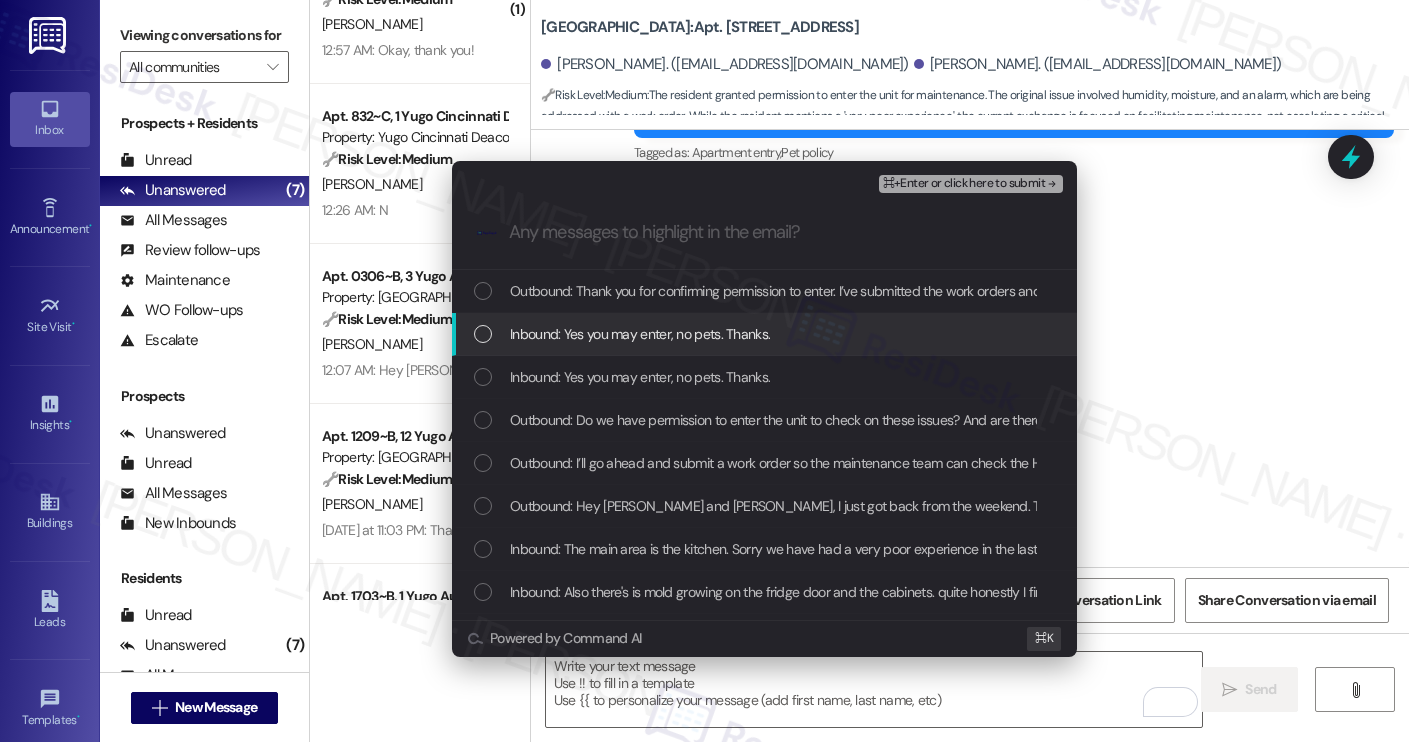 click on "Inbound: Yes you may enter, no pets. Thanks." at bounding box center (640, 334) 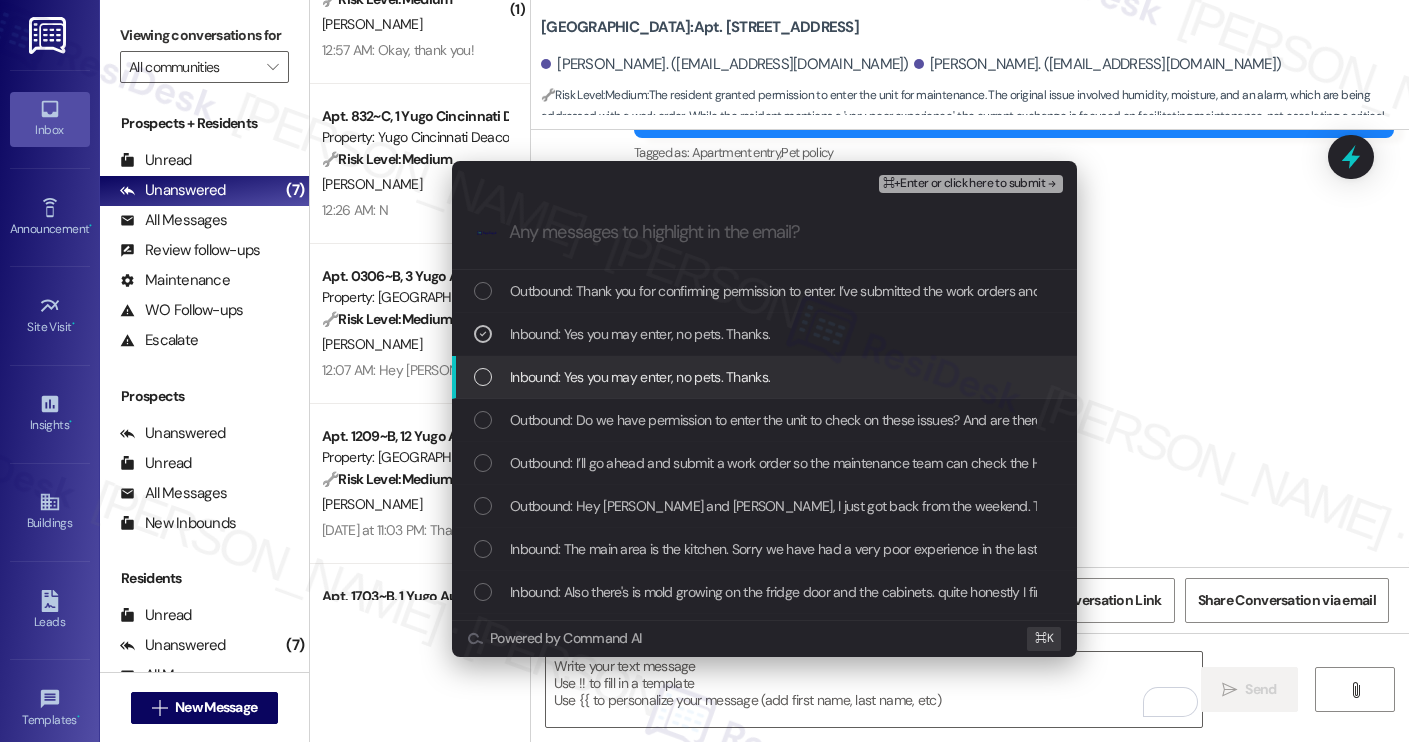 scroll, scrollTop: 58, scrollLeft: 0, axis: vertical 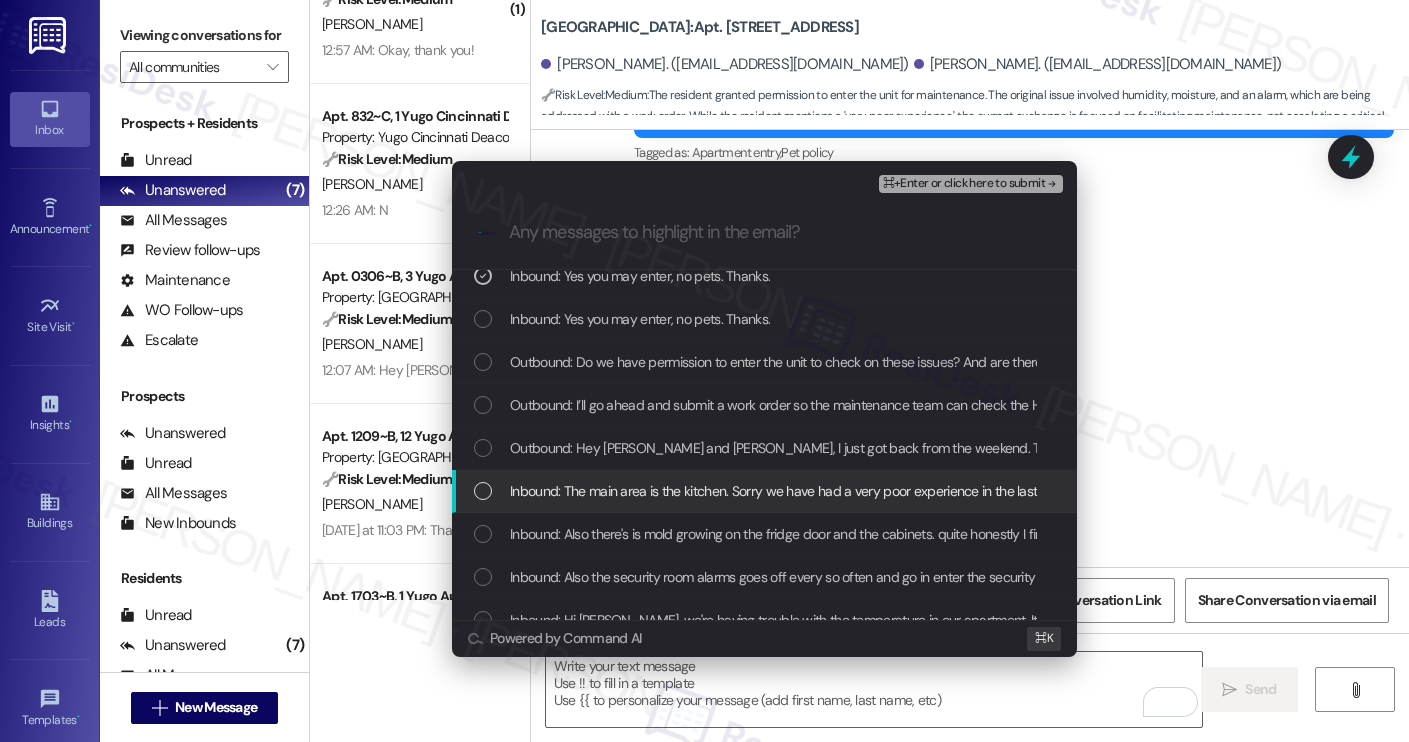 click on "Inbound: The main area is the kitchen. Sorry we have had a very poor experience in the last 2 months" at bounding box center [802, 491] 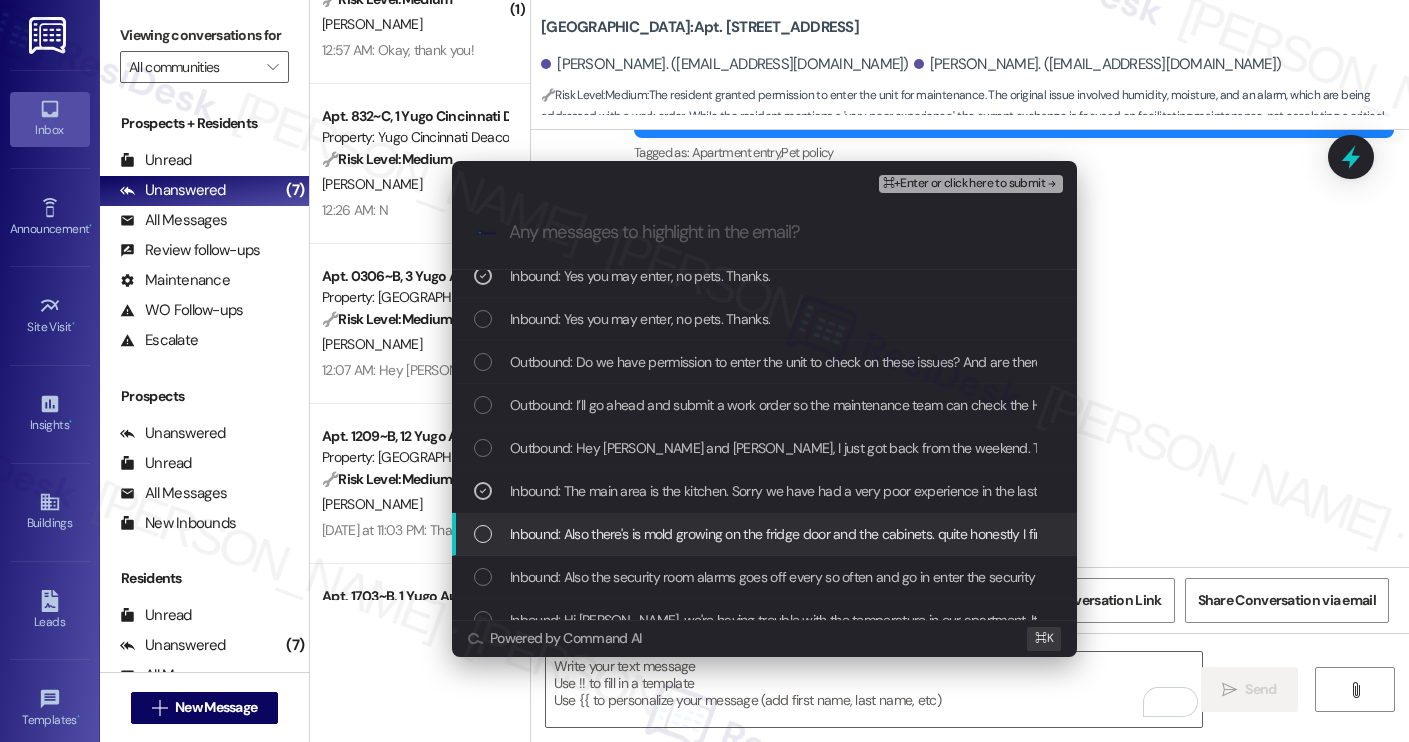 click on "Inbound: Also there's is mold growing on the fridge door and the cabinets. quite honestly I find that unacceptable. I have my own cleaning business and my professional opinion it's how poorly air circulates and causes humidity. THIS IS UNACCEPTABLE FOR A LIVING ENVIRONMENT." at bounding box center (1319, 534) 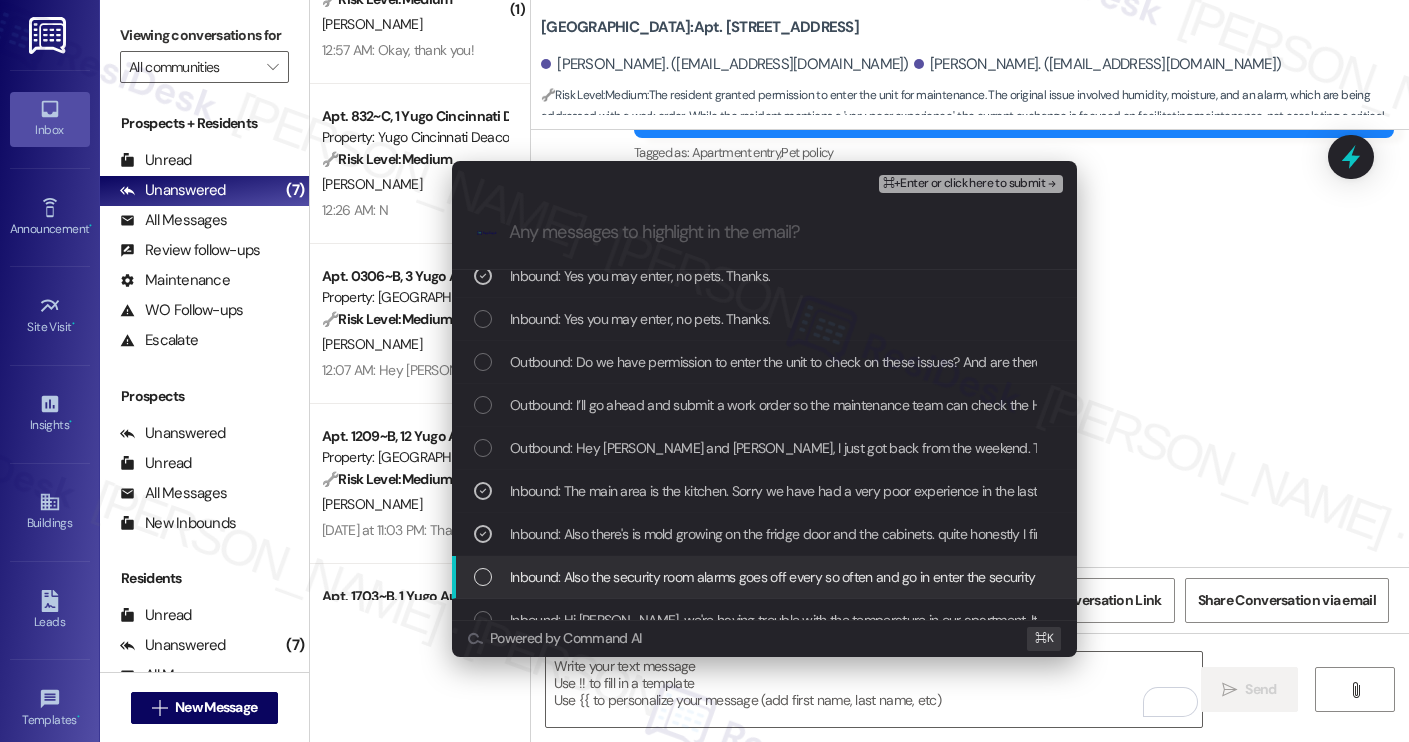 click on "Inbound: Also the security room alarms goes off every so often and go in enter the security code. ( only reason I bring this up it makes horrible beep noise every 6 hours ) and it backs up to my bedroom. It would be awesome if that got fixed asap so I sleep and not have go reset the alarm. (Appt 1102 the storage room outside)" at bounding box center (1451, 577) 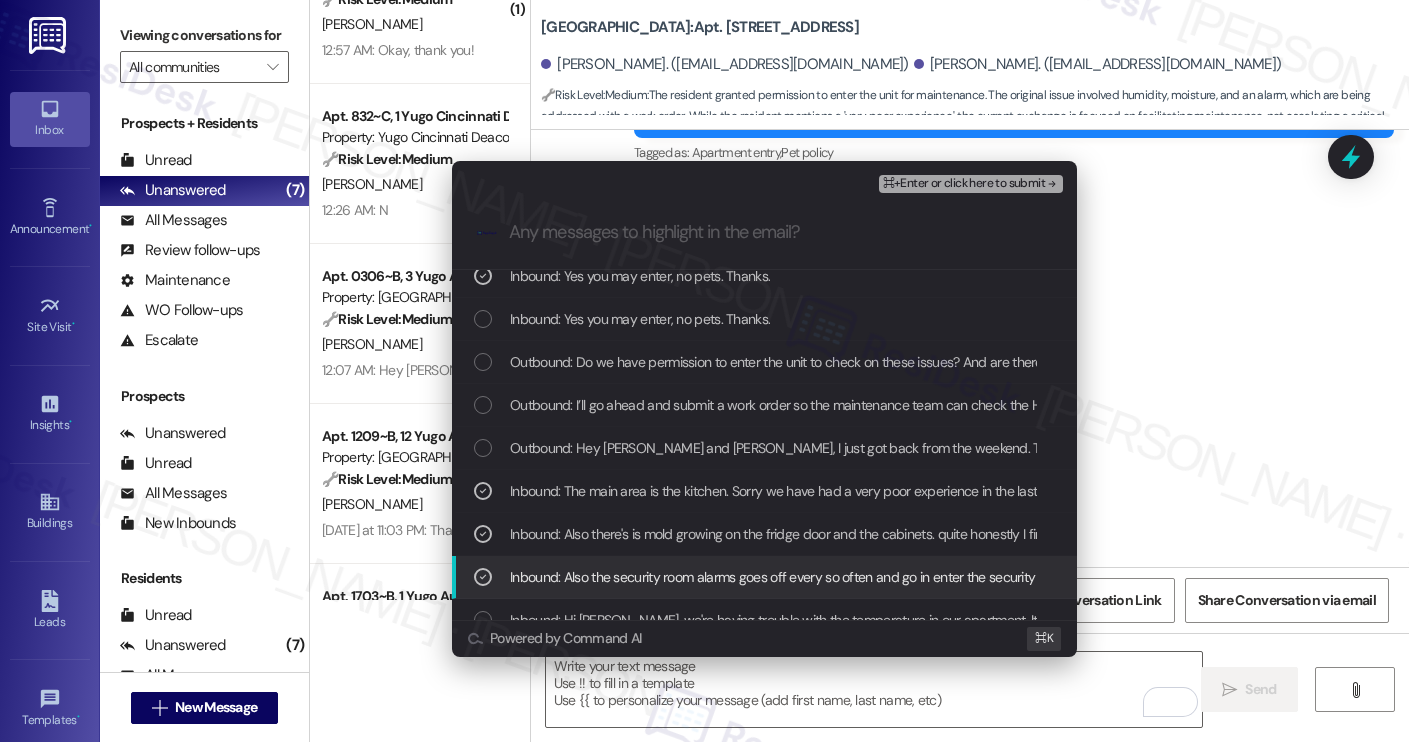 scroll, scrollTop: 83, scrollLeft: 0, axis: vertical 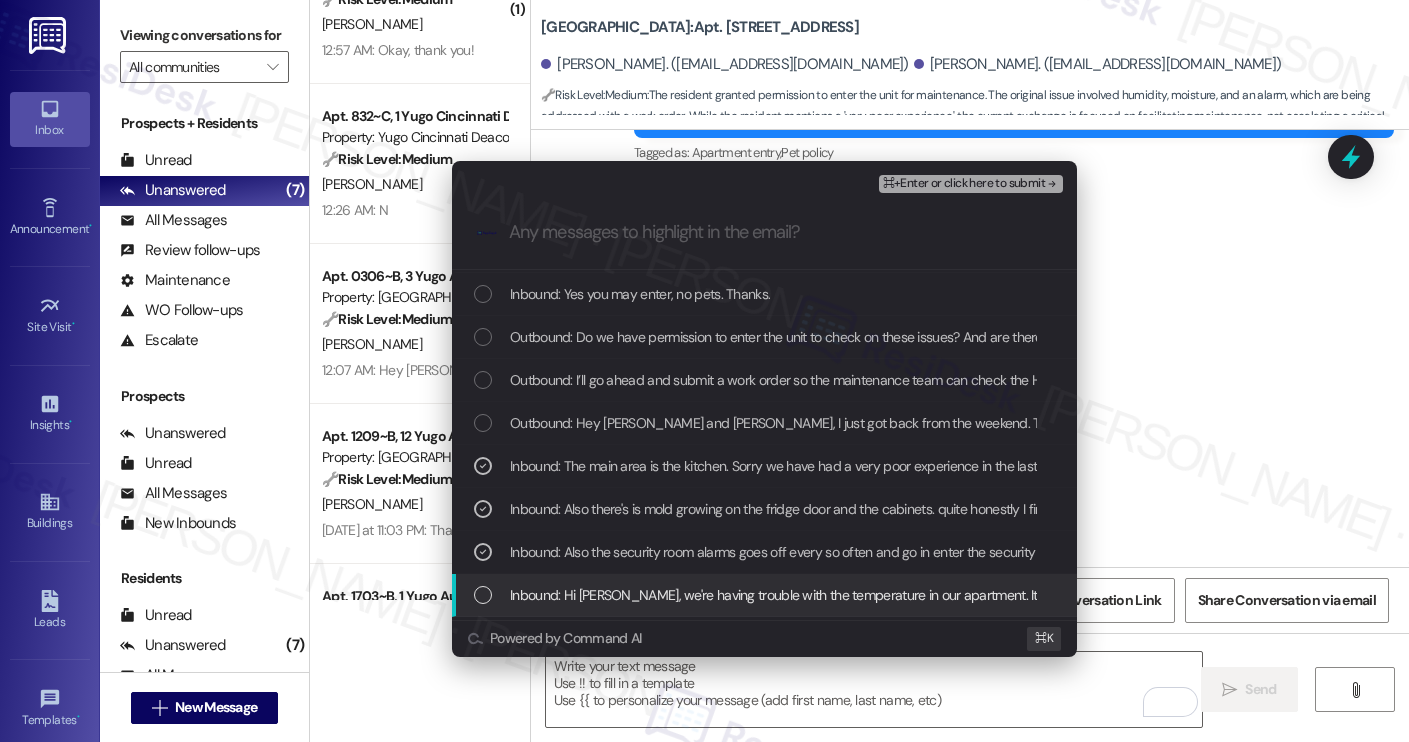 click on "Inbound: Hi Sarah, we're having trouble with the temperature in our apartment. It is very humid and now there is mold in the kitchen area. We've tried changing  settings on the thermostat but the problem persists we need someone to check it out. Thanks." at bounding box center [1273, 595] 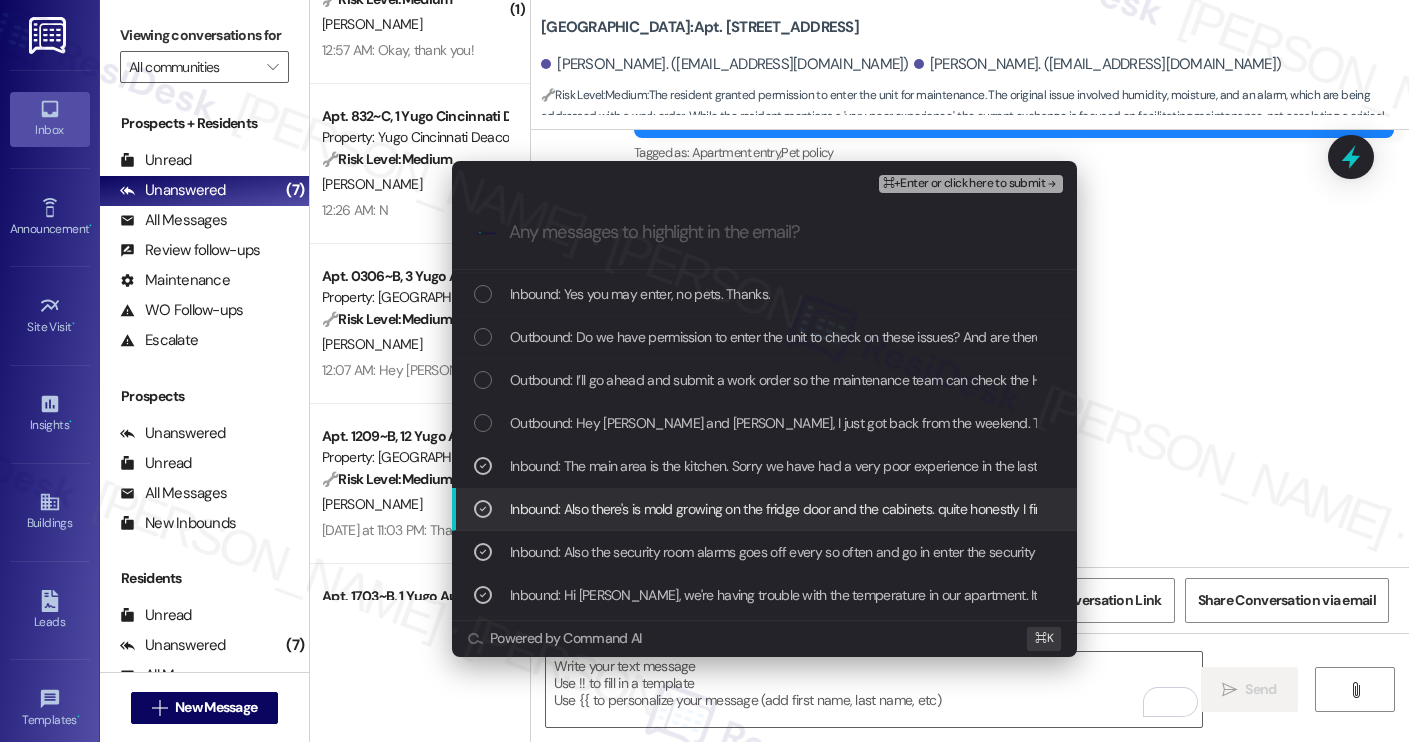 scroll, scrollTop: 187, scrollLeft: 0, axis: vertical 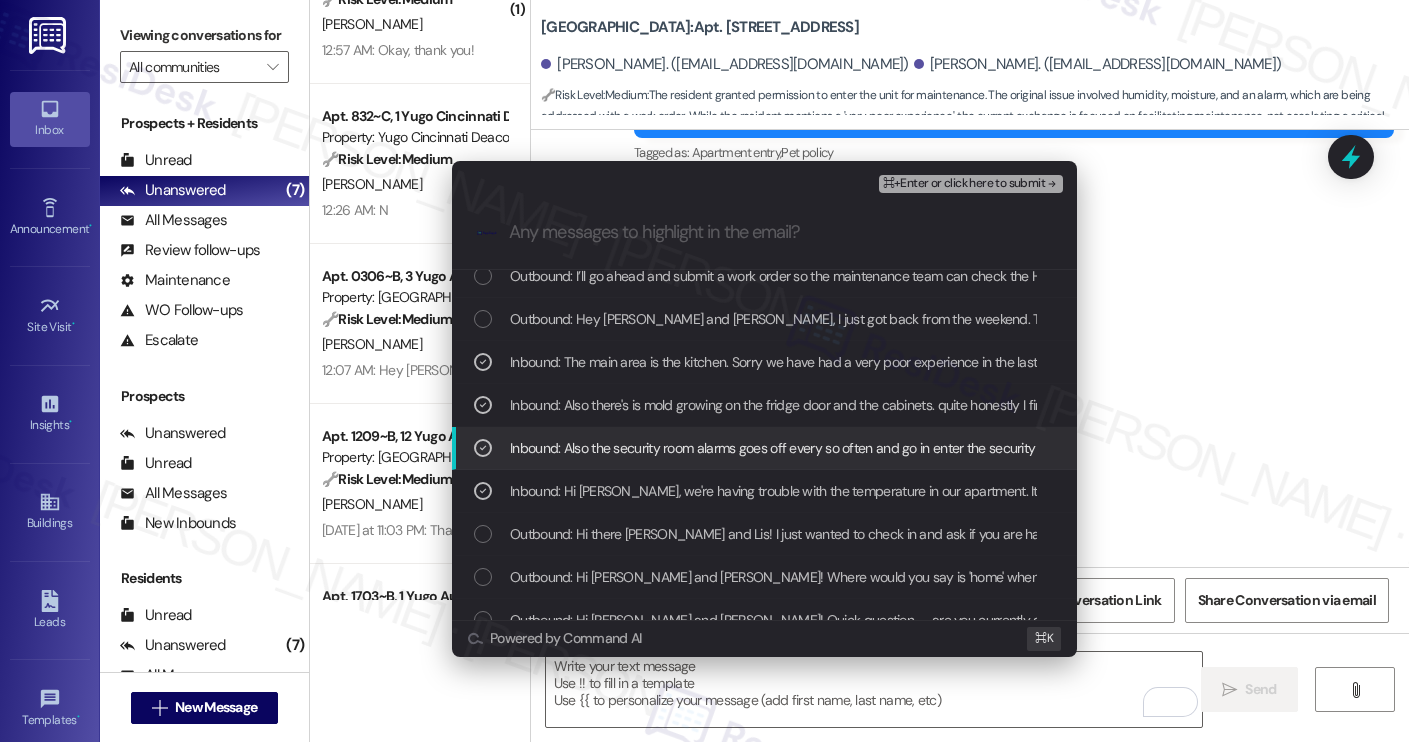 click on "⌘+Enter or click here to submit" at bounding box center [964, 184] 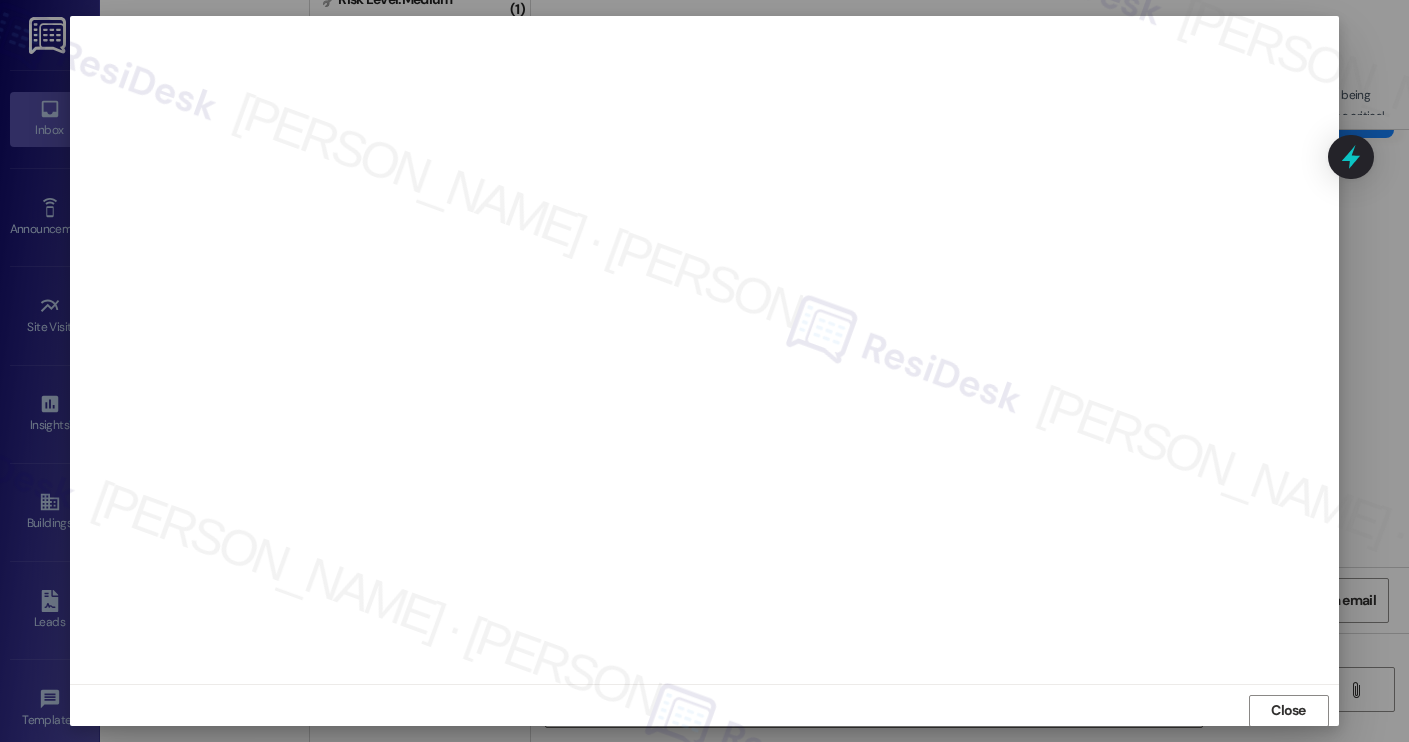 scroll, scrollTop: 1, scrollLeft: 0, axis: vertical 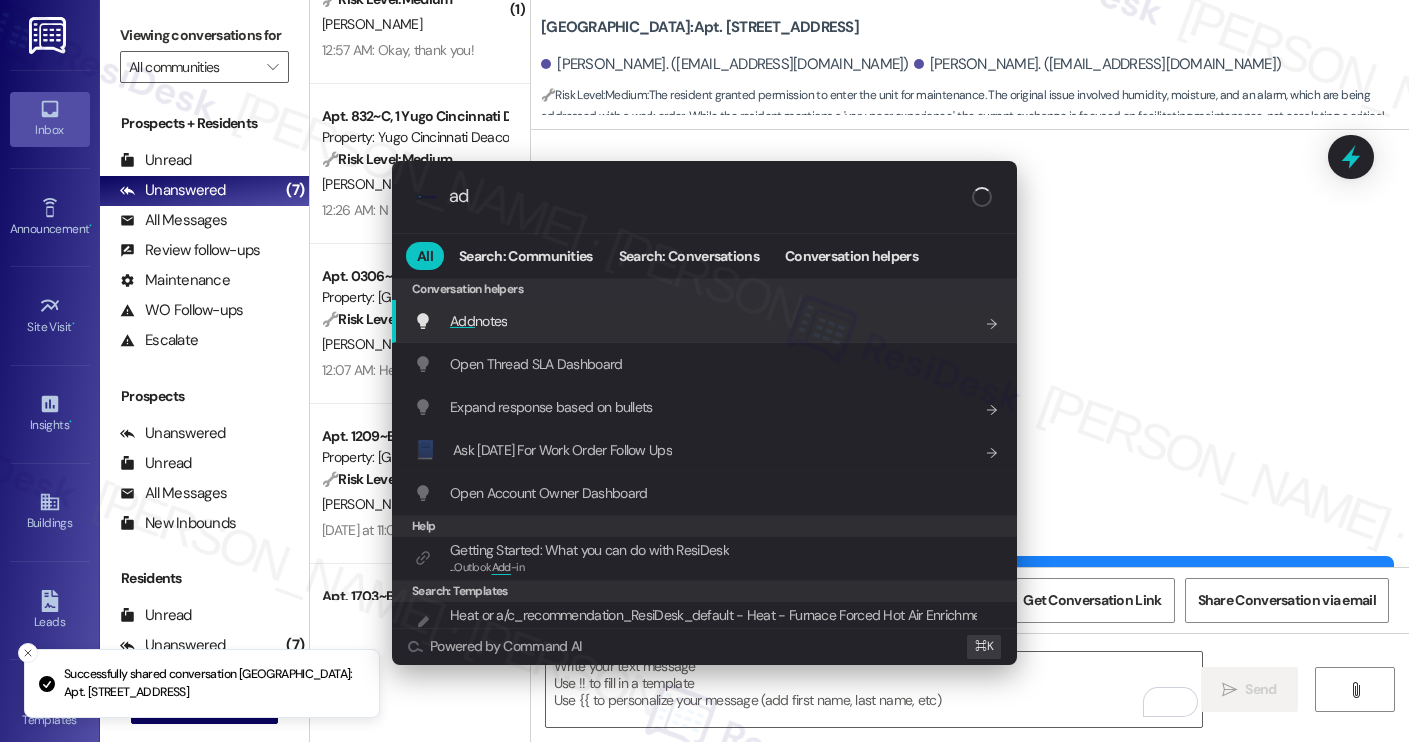 type on "add" 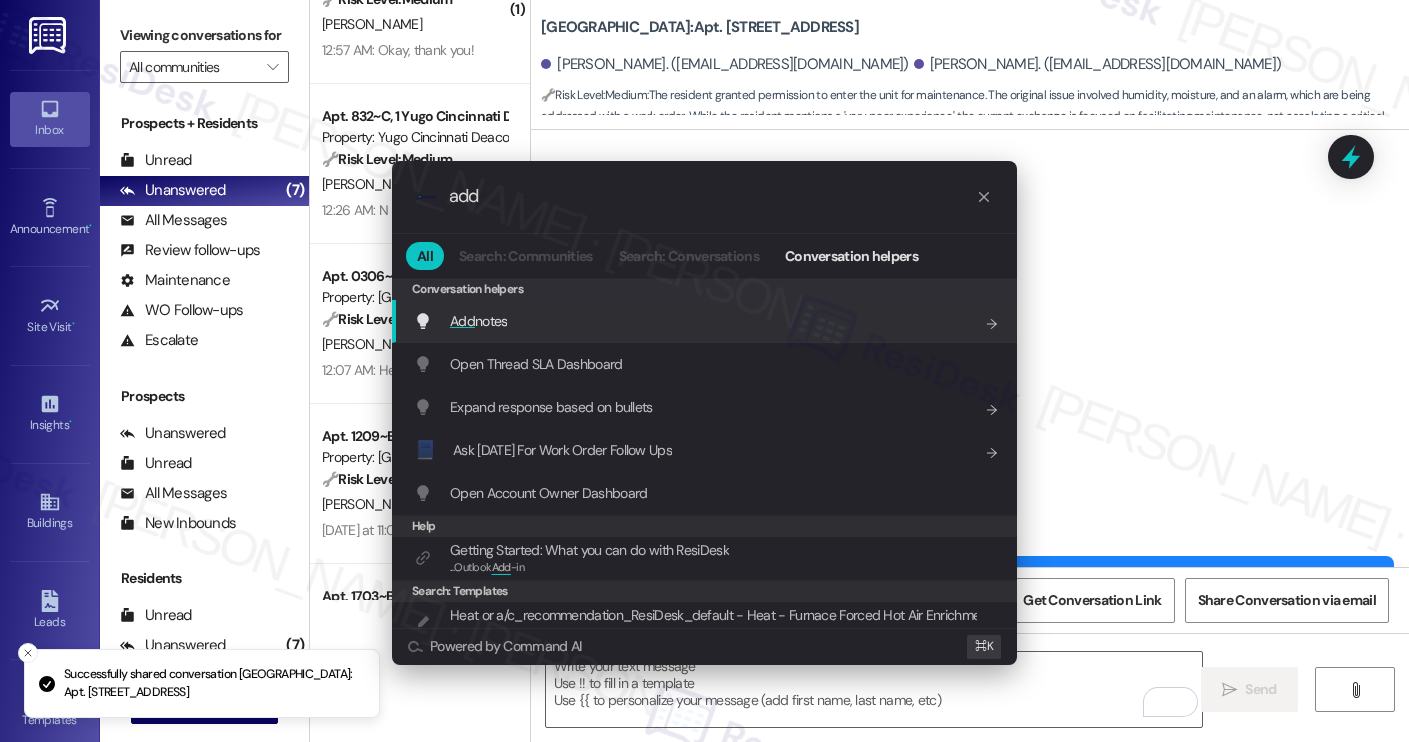click on "Add  notes Add shortcut" at bounding box center [706, 321] 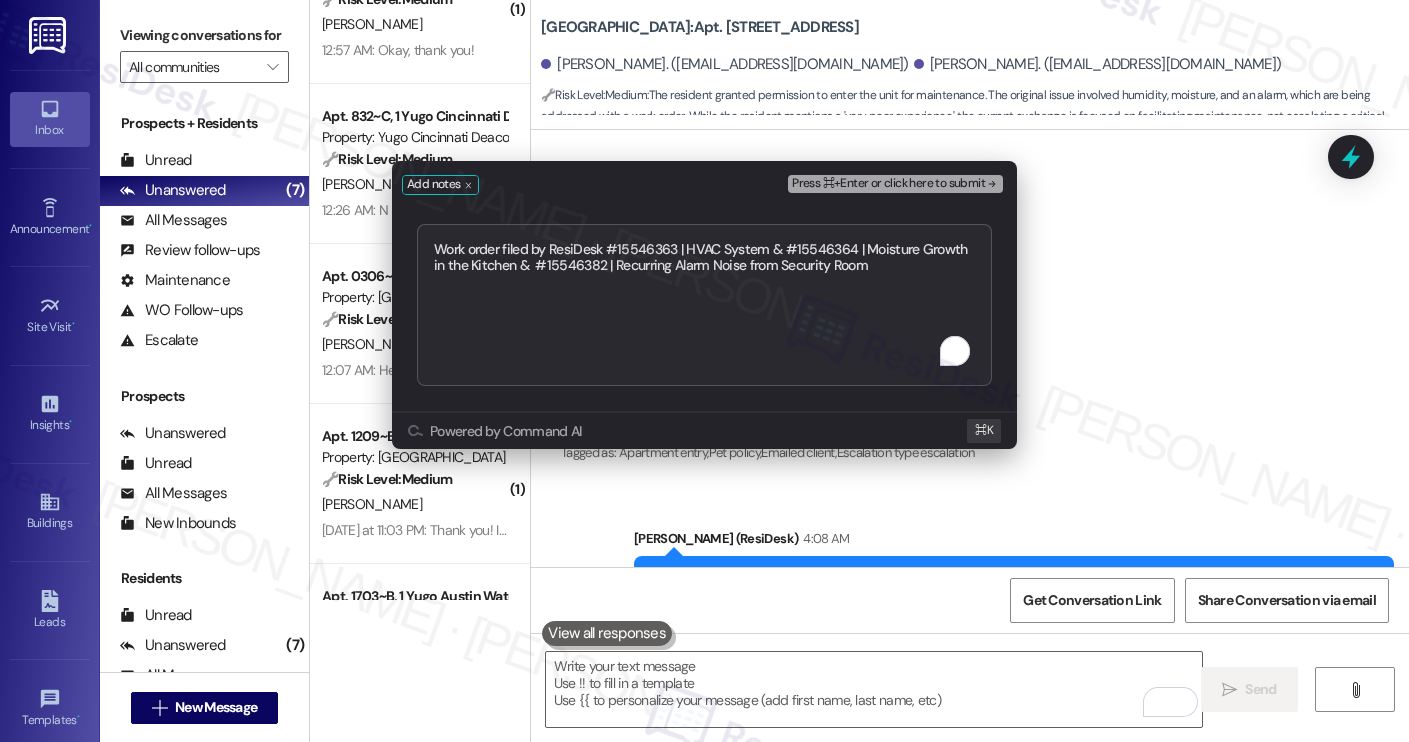 click on "Press ⌘+Enter or click here to submit" at bounding box center (888, 184) 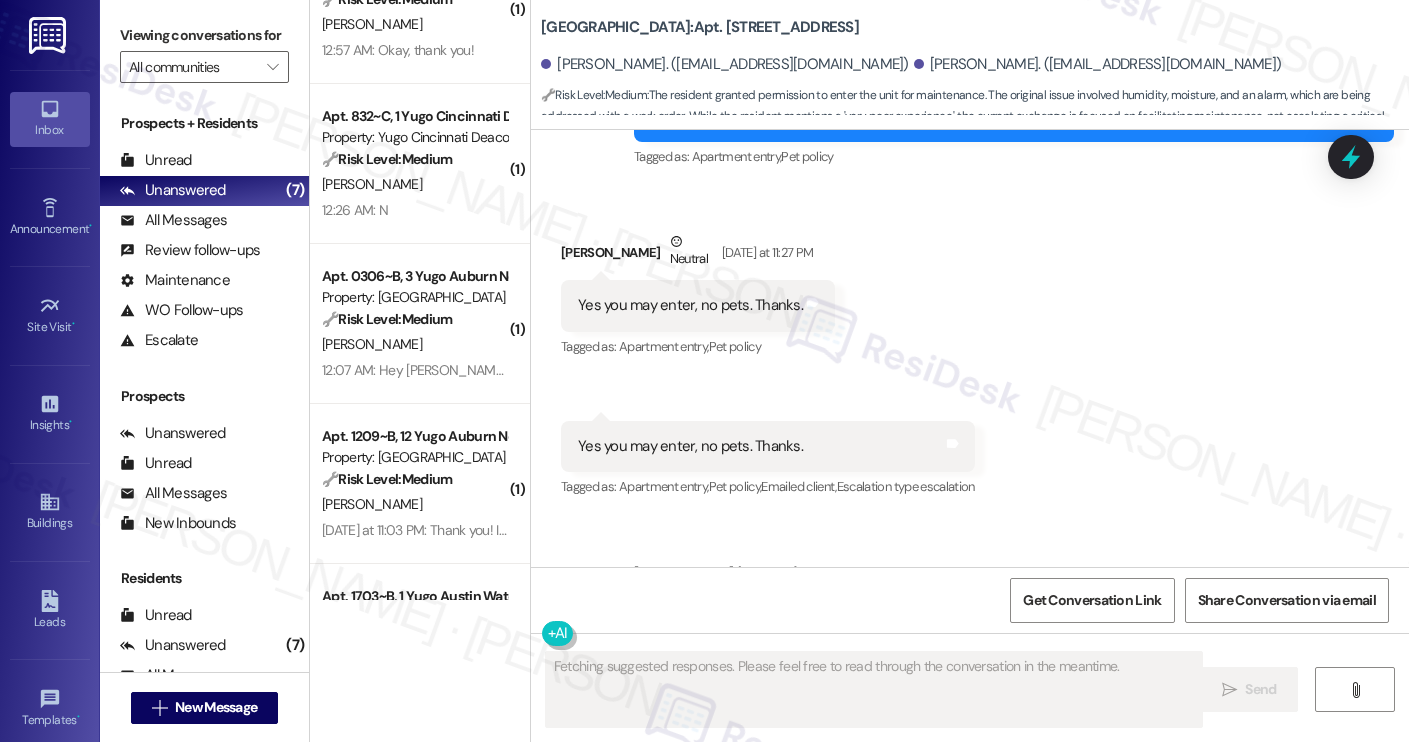 scroll, scrollTop: 6673, scrollLeft: 0, axis: vertical 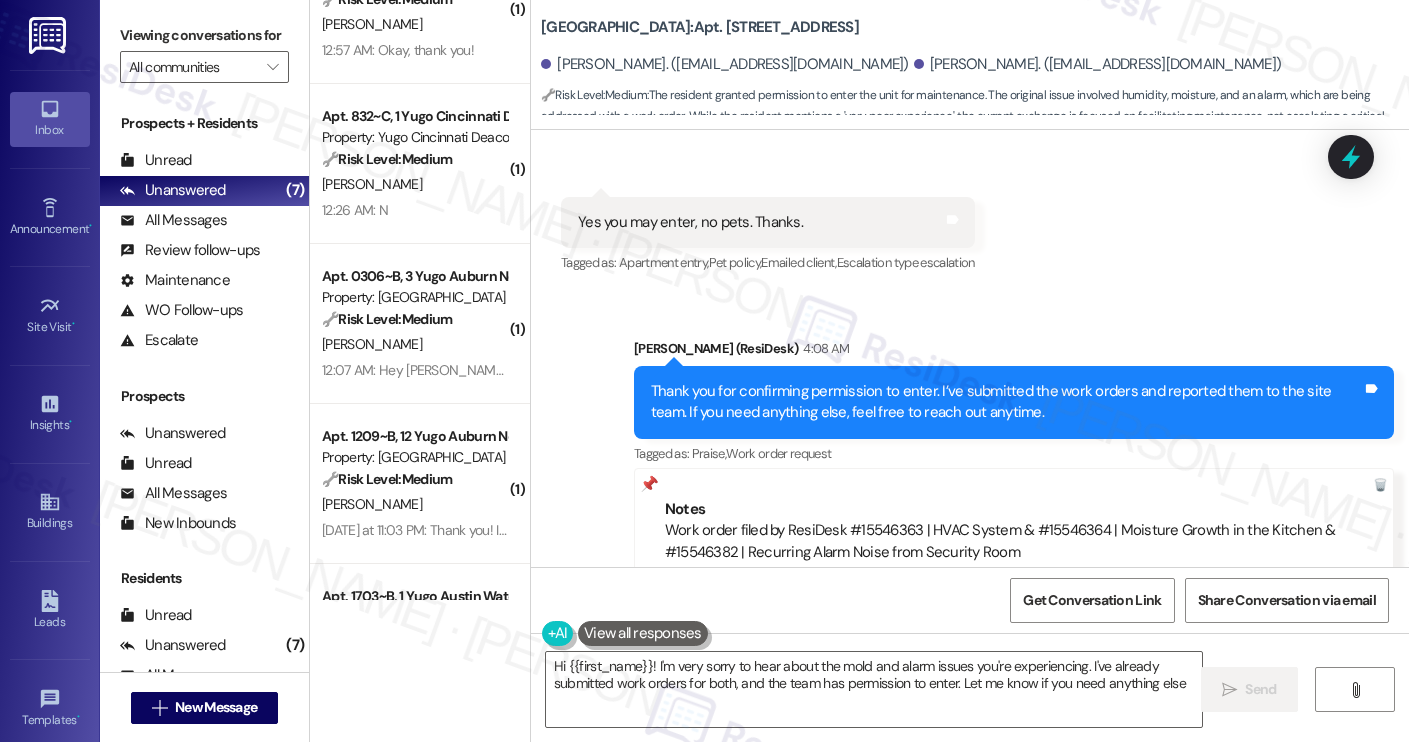 type on "Hi {{first_name}}! I'm very sorry to hear about the mold and alarm issues you're experiencing. I've already submitted work orders for both, and the team has permission to enter. Let me know if you need anything else!" 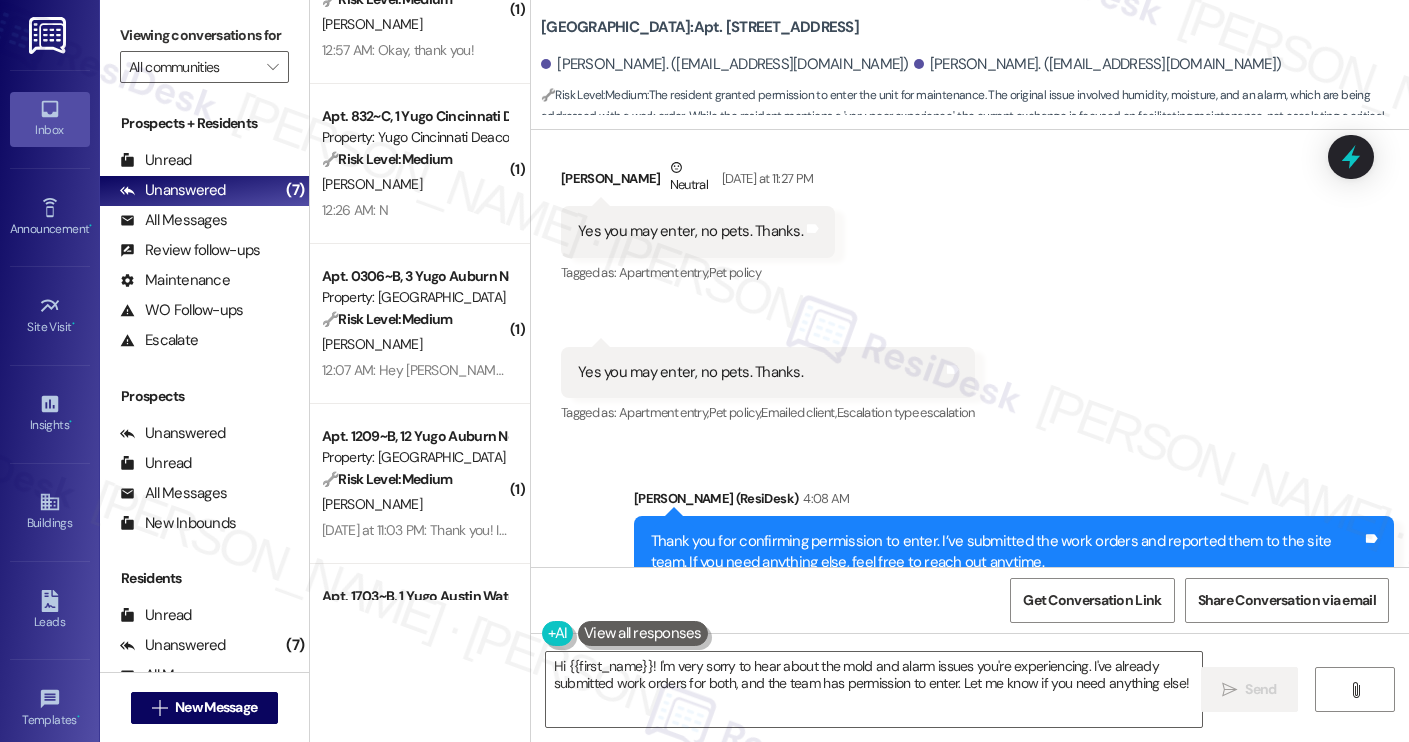 scroll, scrollTop: 6673, scrollLeft: 0, axis: vertical 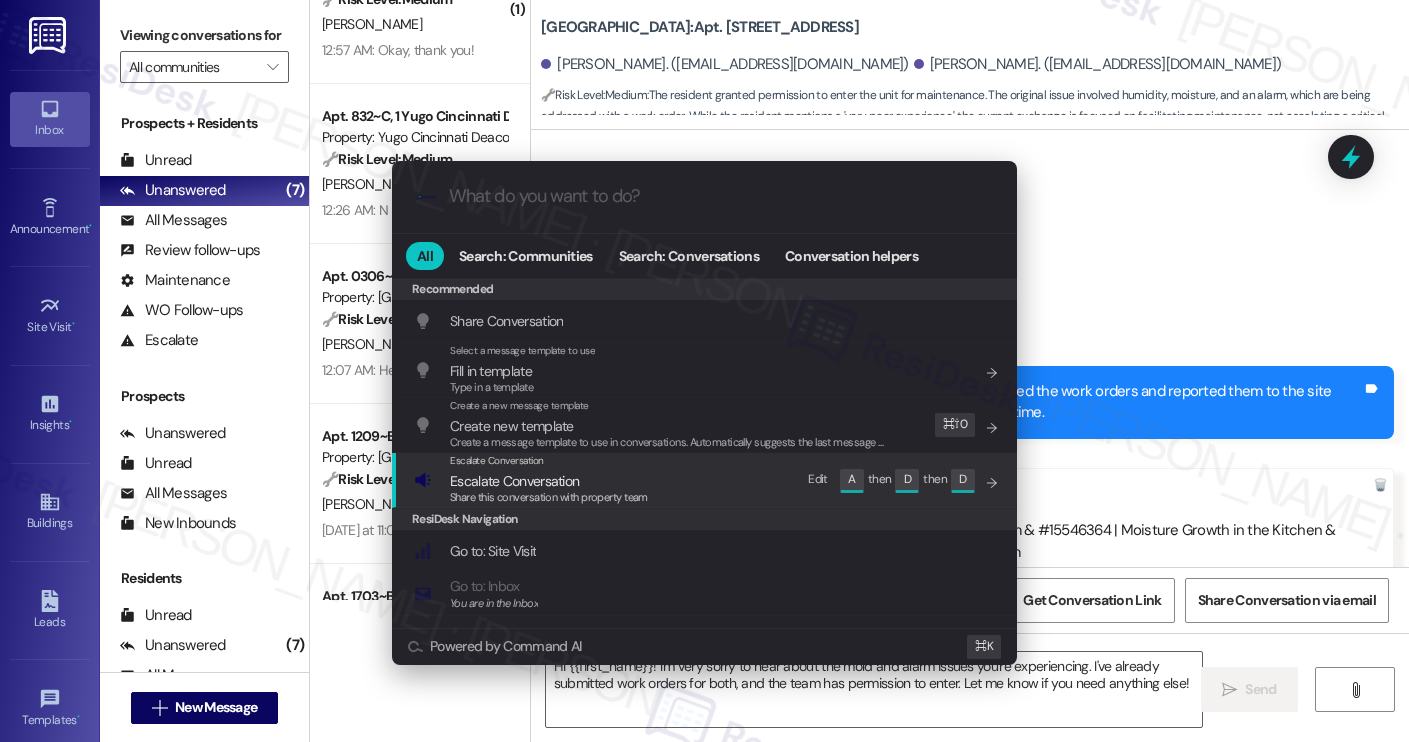 click on "Escalate Conversation Escalate Conversation Share this conversation with property team Edit A then D then D" at bounding box center (706, 480) 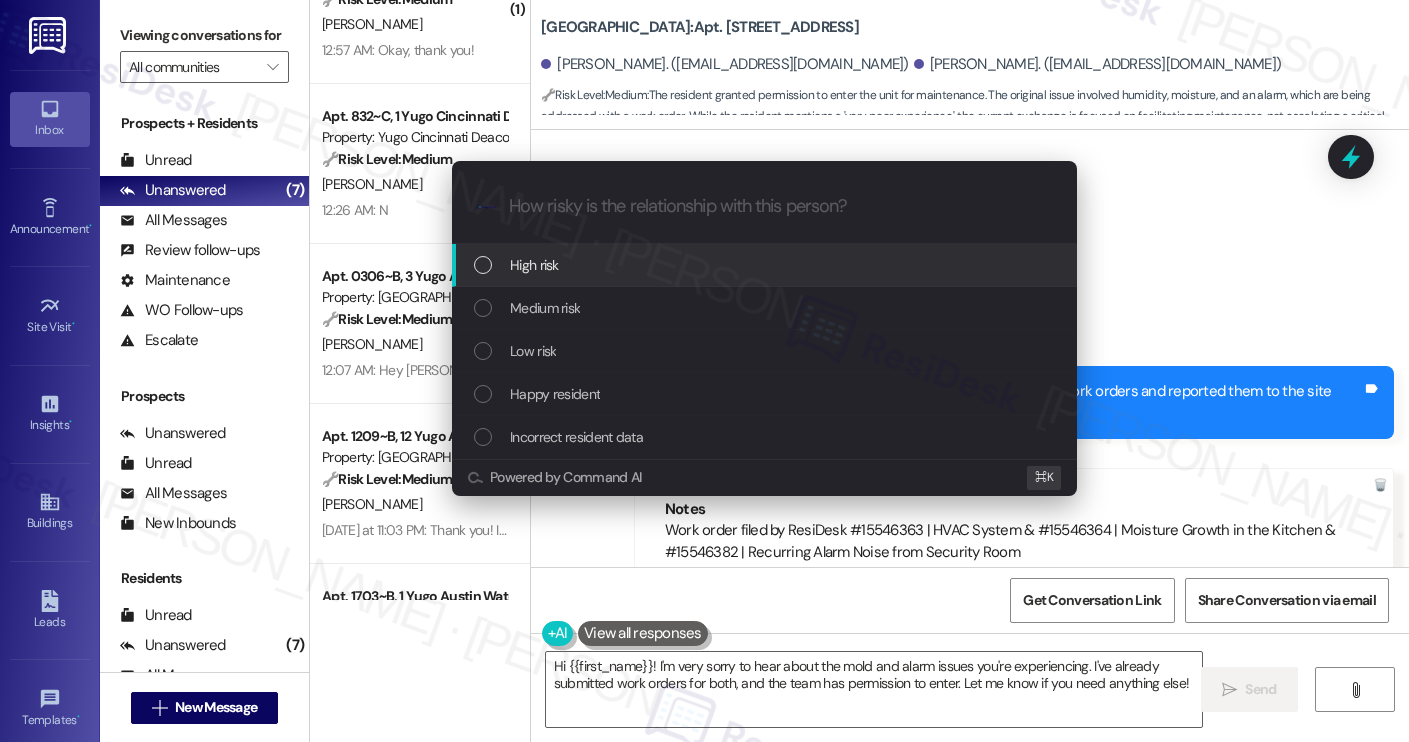 click on "High risk" at bounding box center (764, 265) 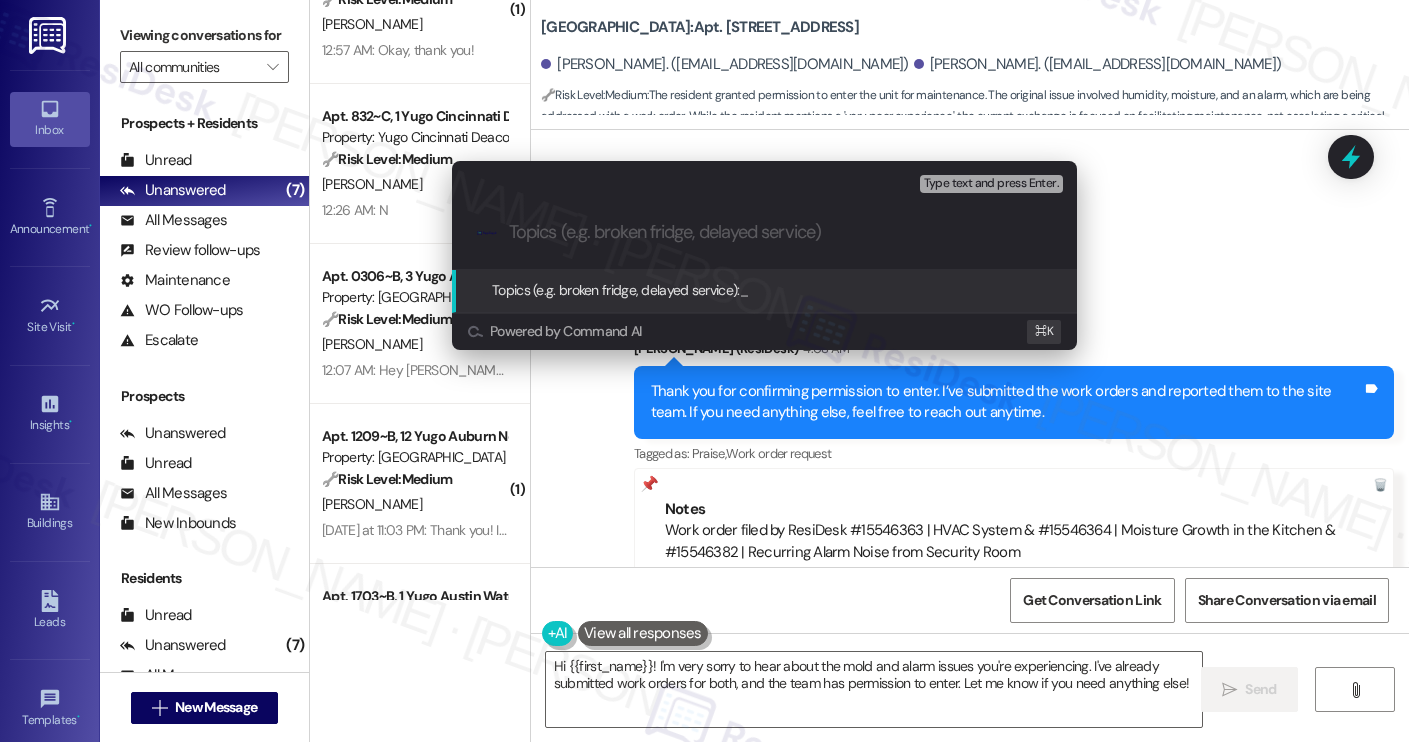 paste on "Work order filed by ResiDesk #15546363 | HVAC System & #15546364 | Moisture Growth in the Kitchen &  #15546382 | Recurring Alarm Noise from Security Room" 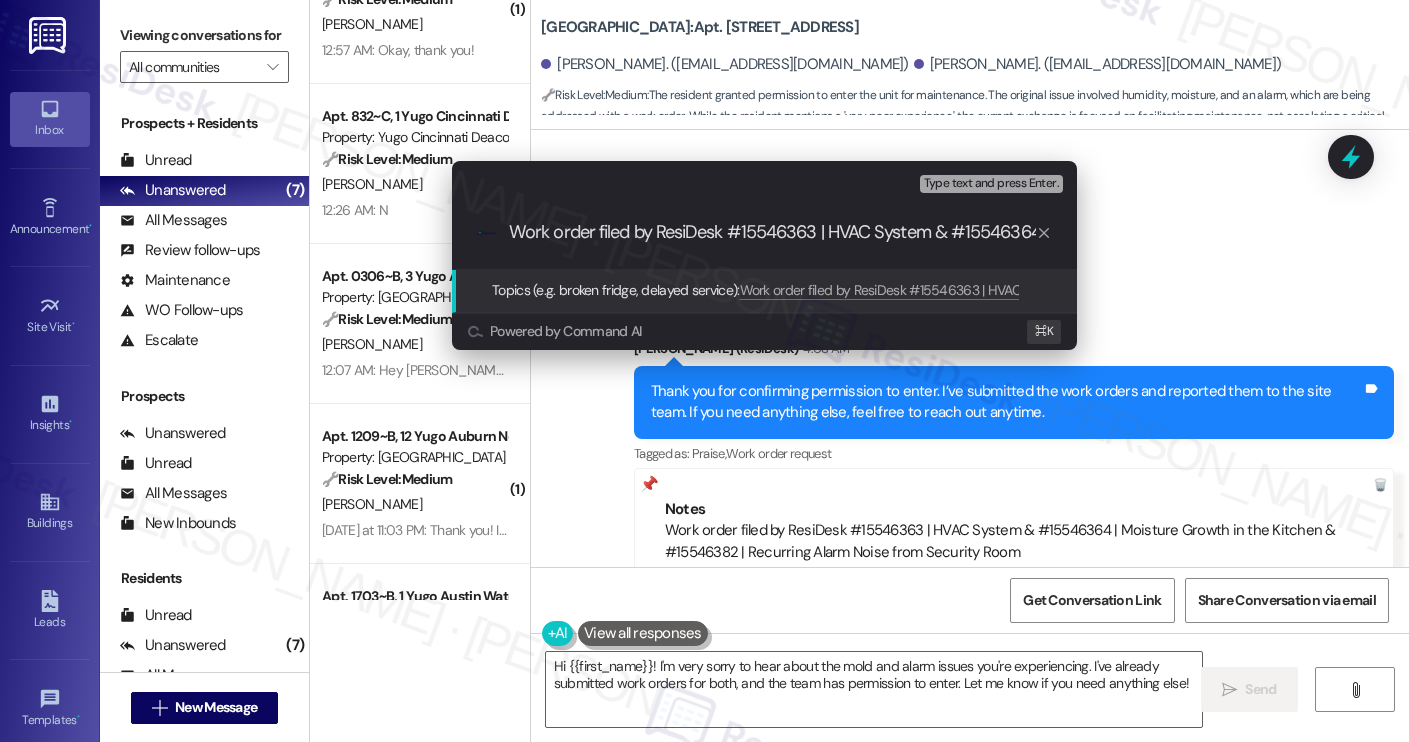 scroll, scrollTop: 0, scrollLeft: 699, axis: horizontal 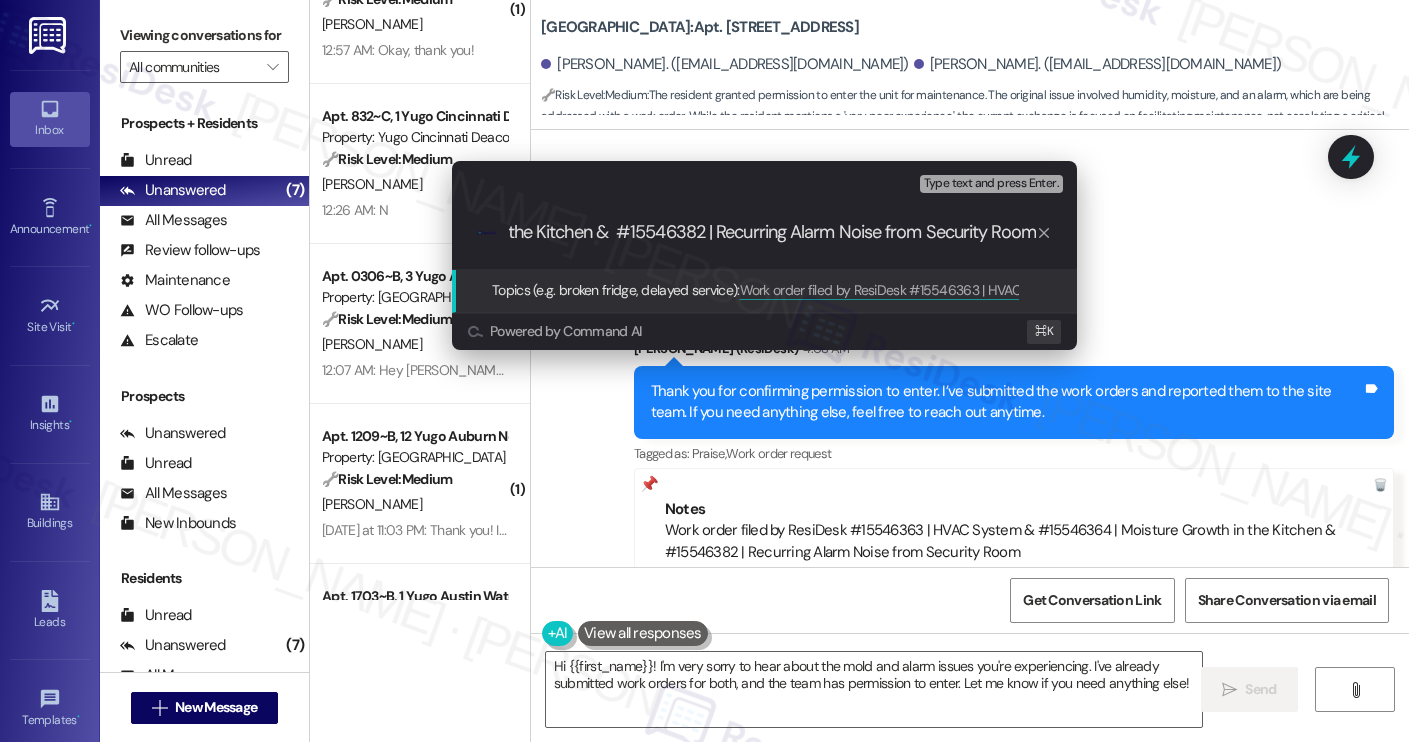 type 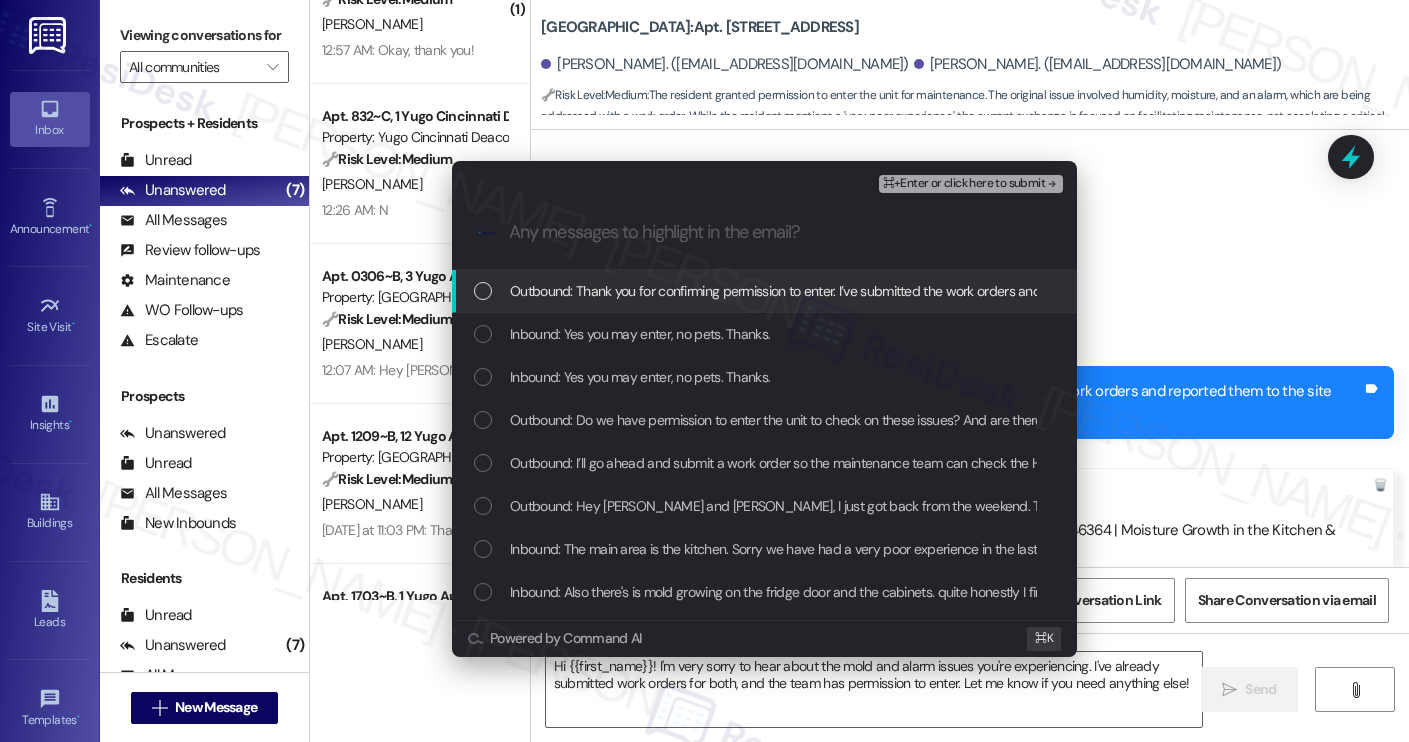 scroll, scrollTop: 0, scrollLeft: 0, axis: both 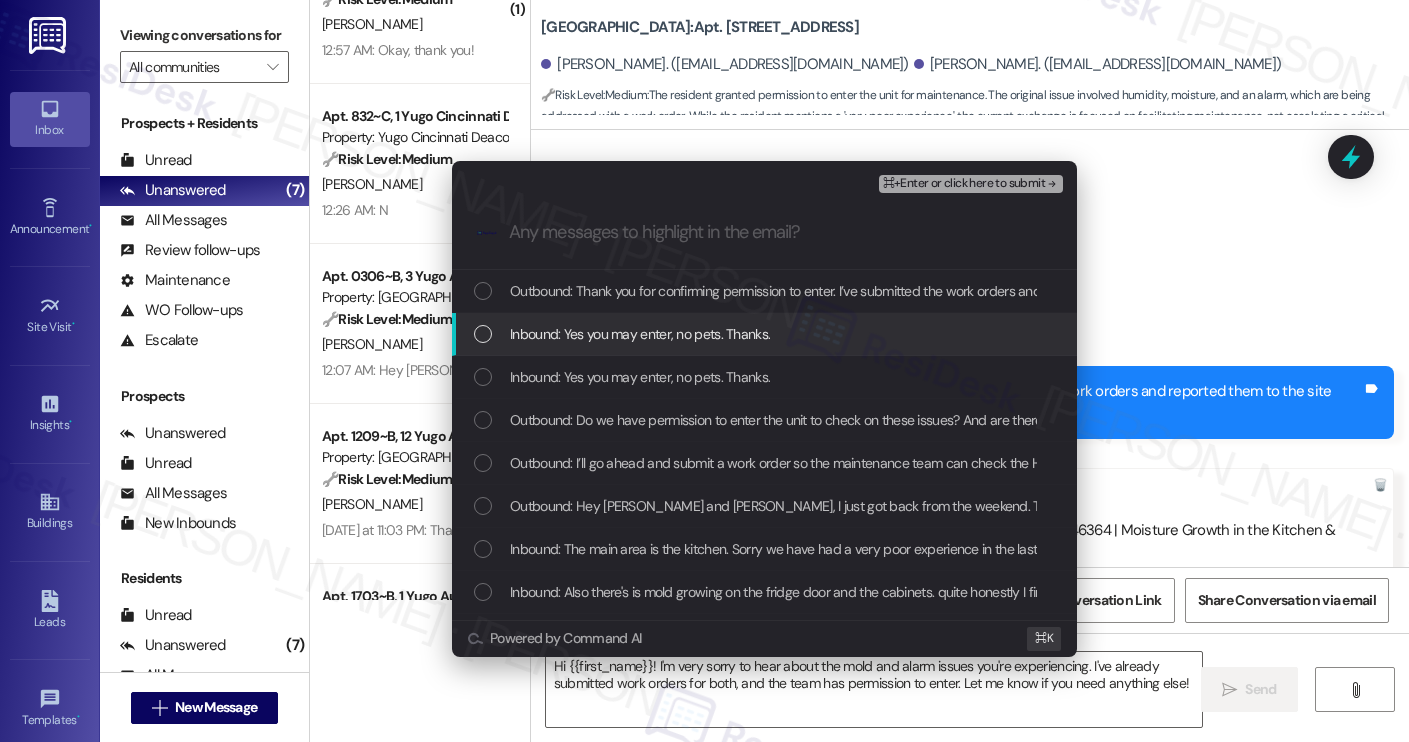 click on "Inbound: Yes you may enter, no pets. Thanks." at bounding box center [766, 334] 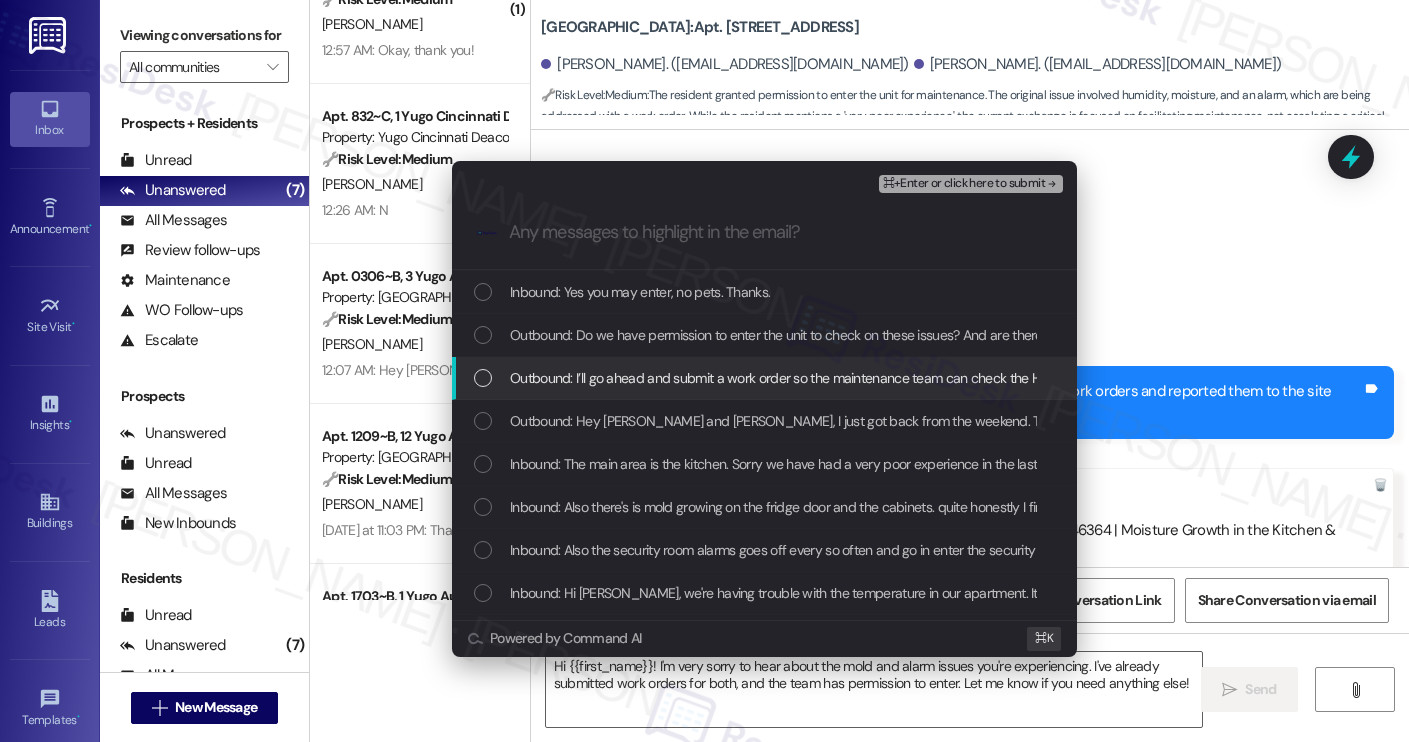 scroll, scrollTop: 97, scrollLeft: 0, axis: vertical 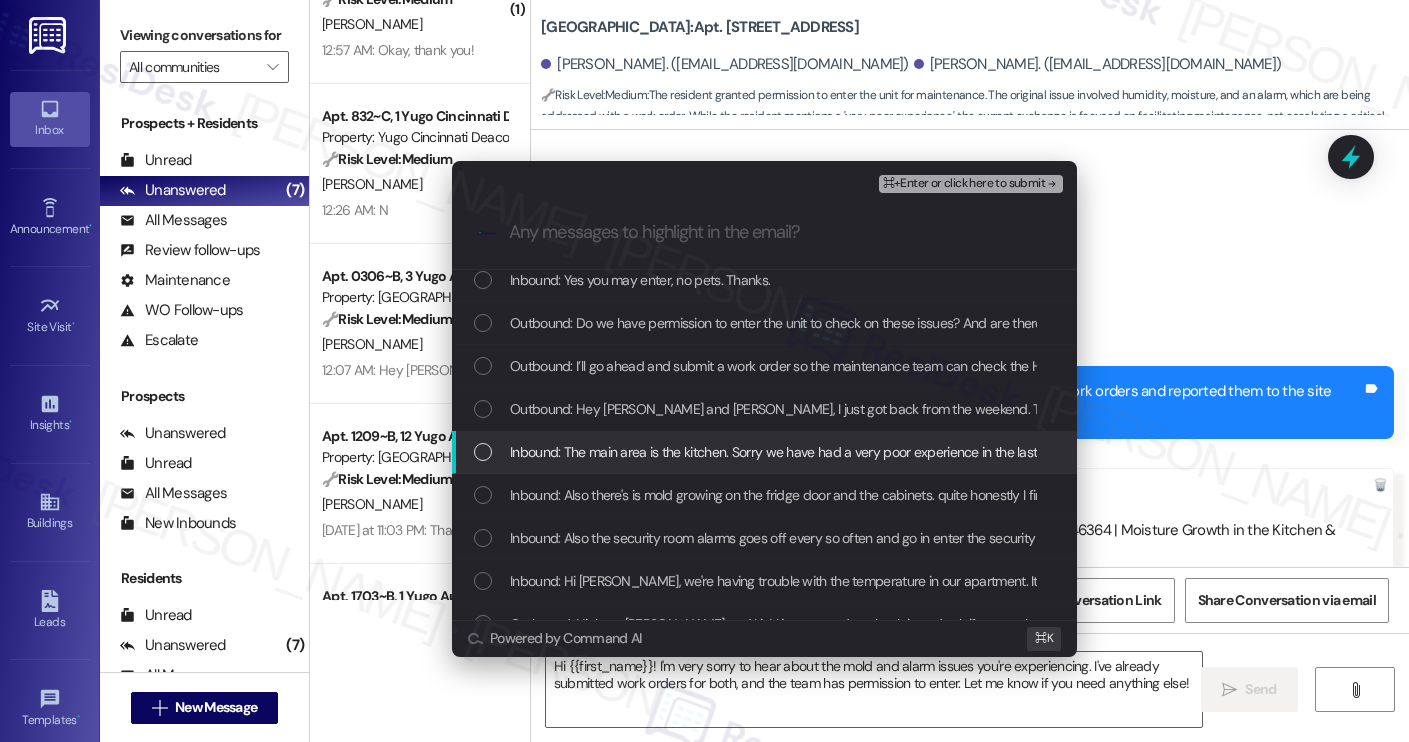 click on "Inbound: The main area is the kitchen. Sorry we have had a very poor experience in the last 2 months" at bounding box center (764, 452) 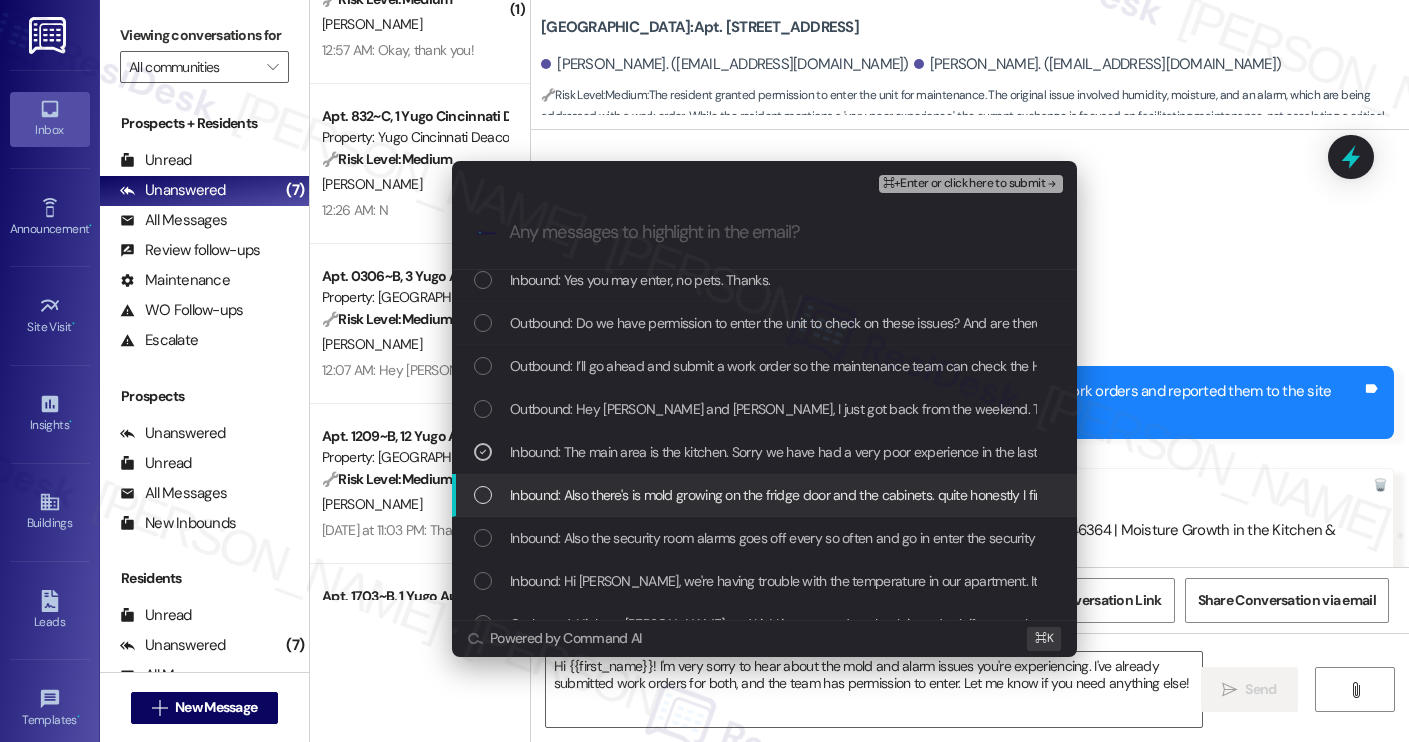 click on "Inbound: Also there's is mold growing on the fridge door and the cabinets. quite honestly I find that unacceptable. I have my own cleaning business and my professional opinion it's how poorly air circulates and causes humidity. THIS IS UNACCEPTABLE FOR A LIVING ENVIRONMENT." at bounding box center [1319, 495] 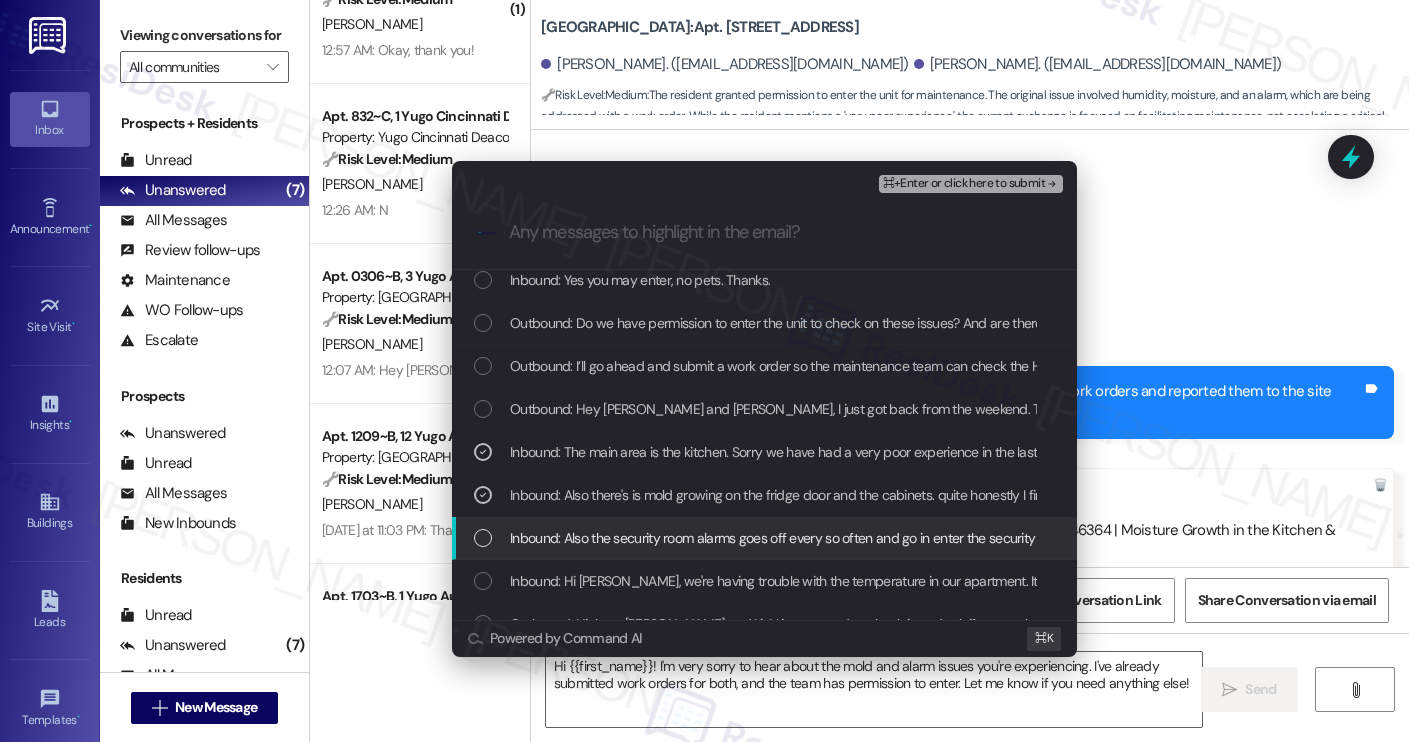 click on "Inbound: Also the security room alarms goes off every so often and go in enter the security code. ( only reason I bring this up it makes horrible beep noise every 6 hours ) and it backs up to my bedroom. It would be awesome if that got fixed asap so I sleep and not have go reset the alarm. (Appt 1102 the storage room outside)" at bounding box center (1451, 538) 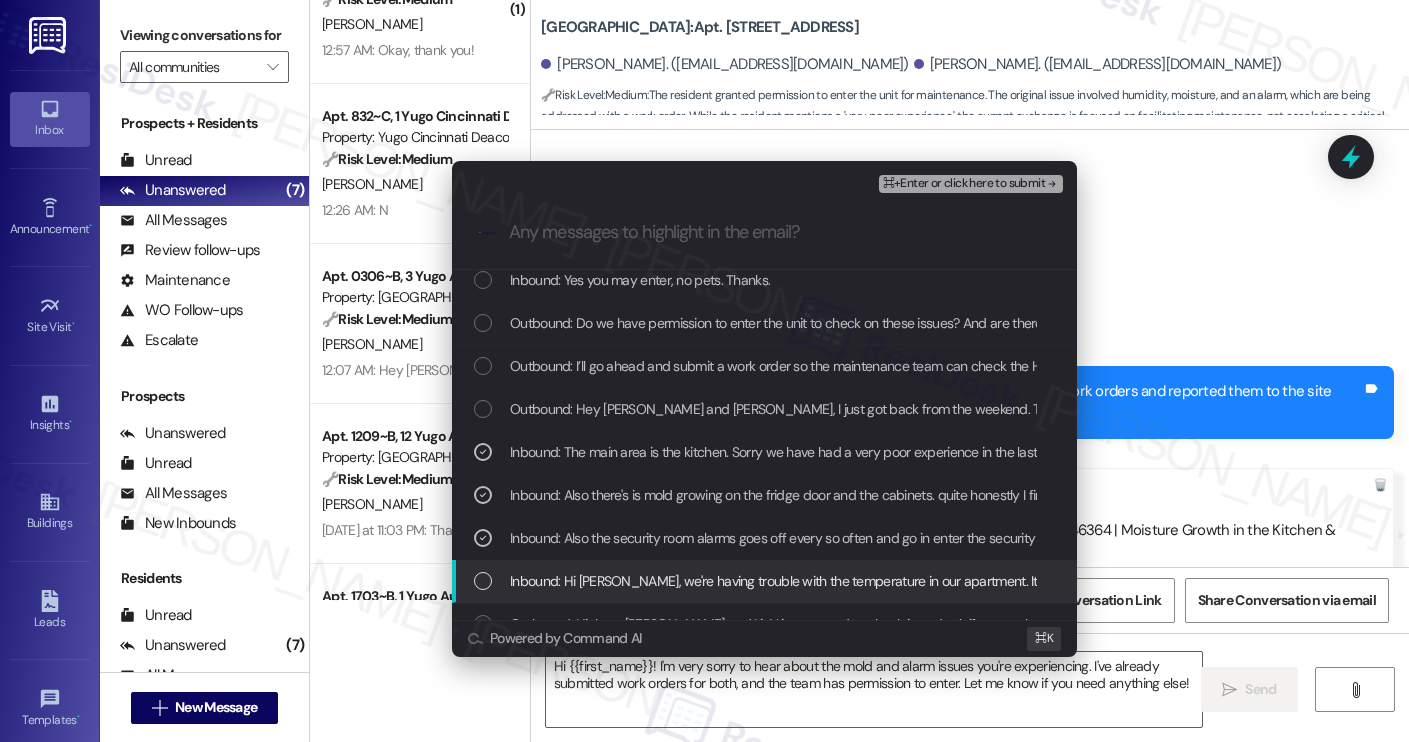 click on "Inbound: Hi Sarah, we're having trouble with the temperature in our apartment. It is very humid and now there is mold in the kitchen area. We've tried changing  settings on the thermostat but the problem persists we need someone to check it out. Thanks." at bounding box center [1273, 581] 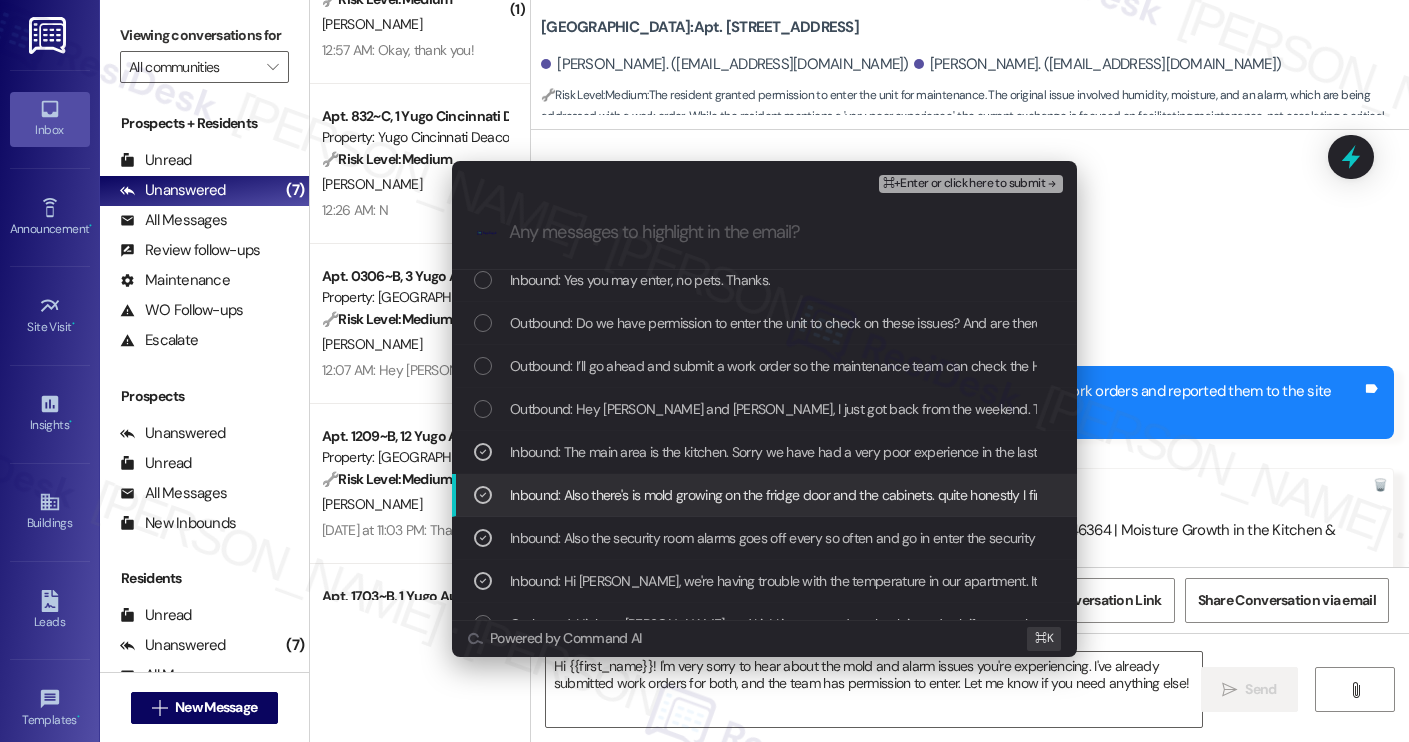 scroll, scrollTop: 178, scrollLeft: 0, axis: vertical 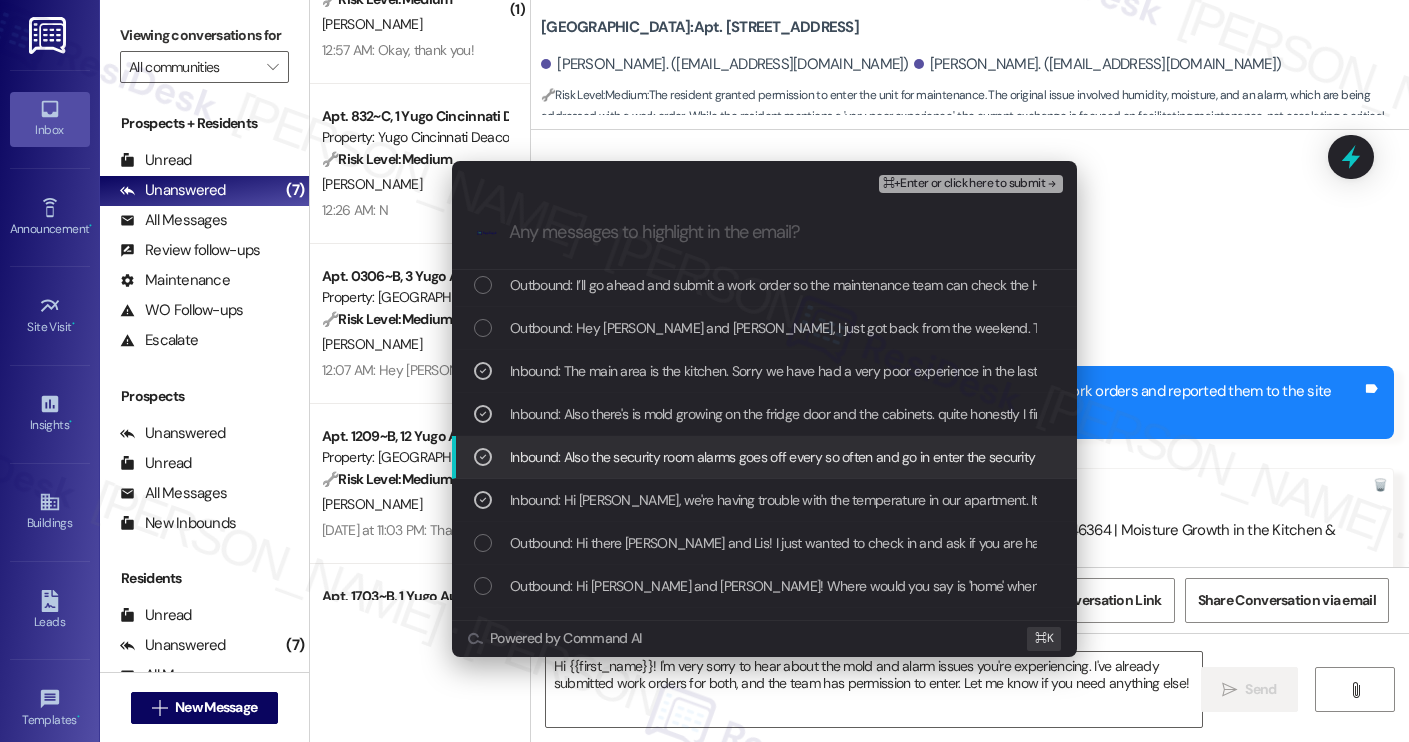click on "⌘+Enter or click here to submit" at bounding box center [964, 184] 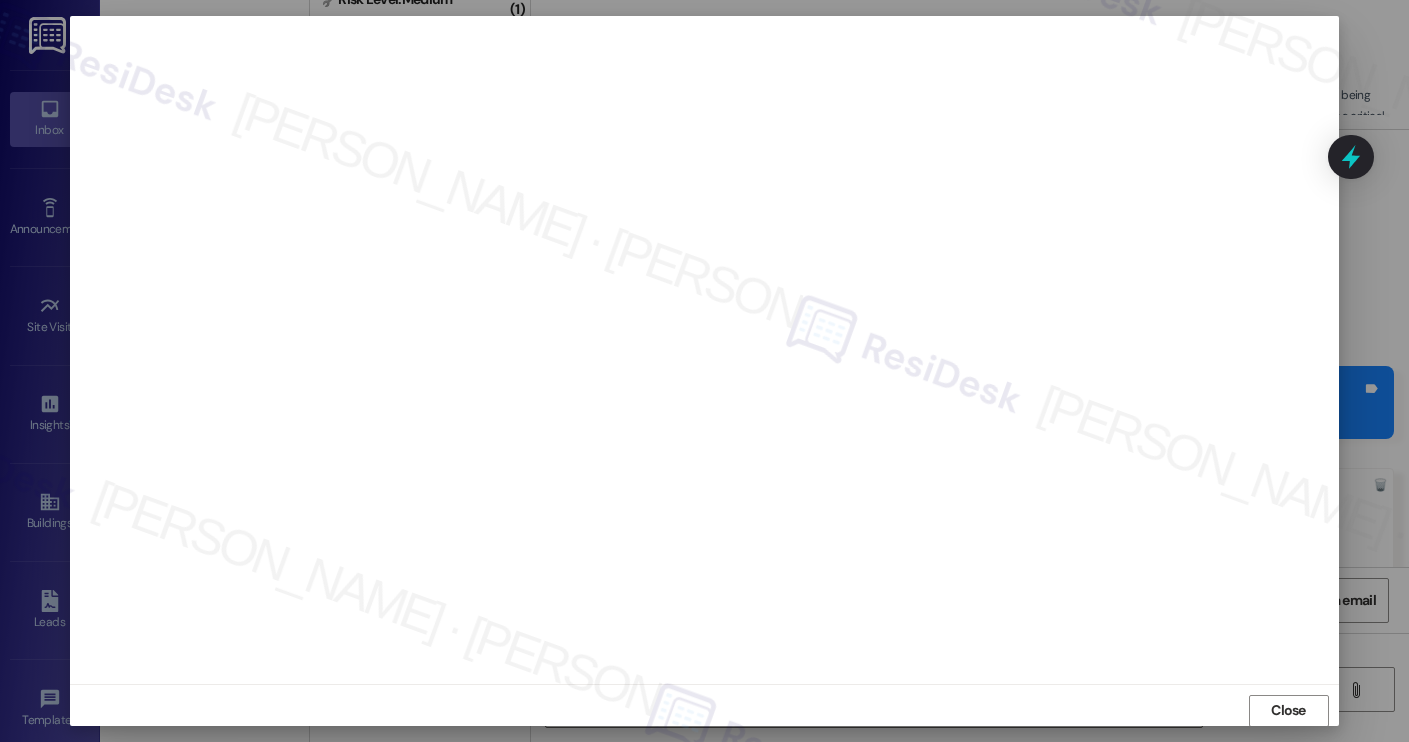 scroll, scrollTop: 1, scrollLeft: 0, axis: vertical 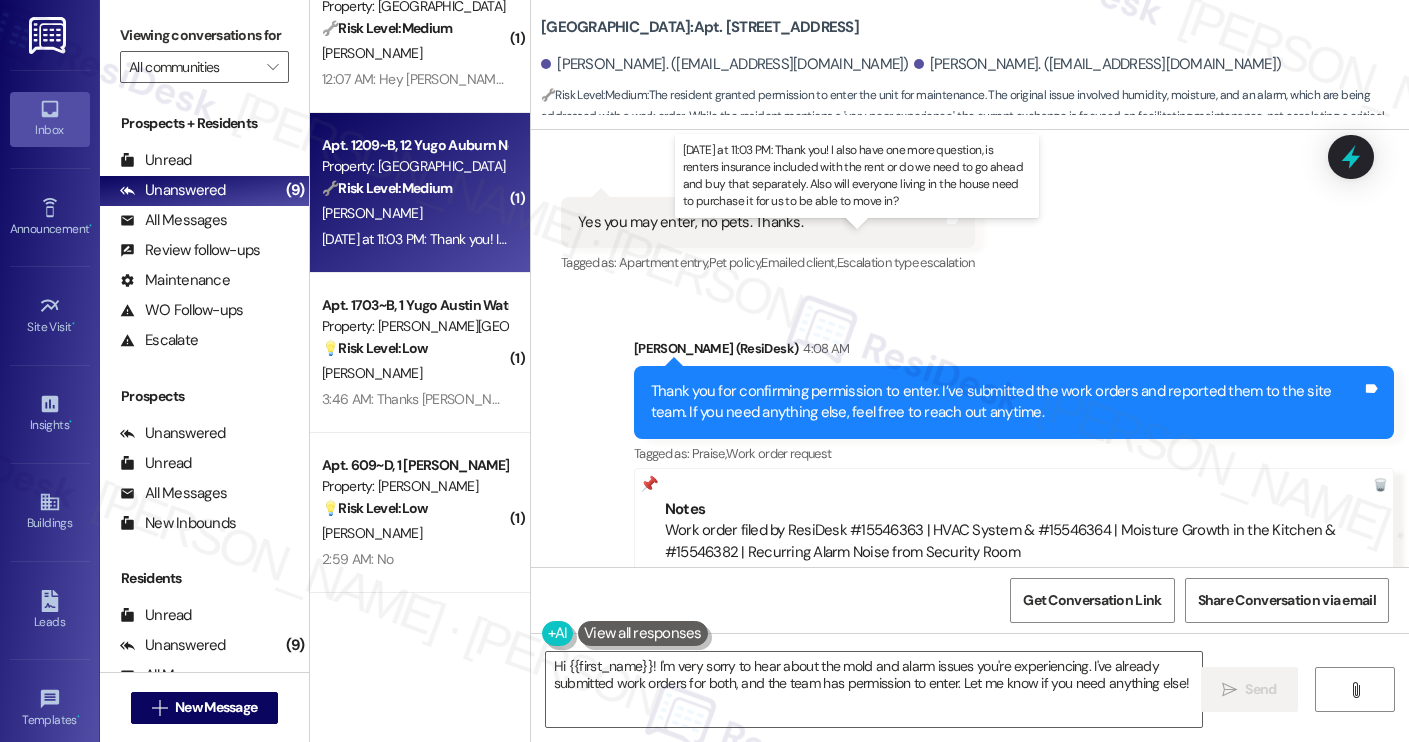 click on "Yesterday at 11:03 PM: Thank you! I also have one more question, is renters insurance included with the rent or do we need to go ahead and buy that separately. Also will everyone living in the house need to purchase it for us to be able to move in?  Yesterday at 11:03 PM: Thank you! I also have one more question, is renters insurance included with the rent or do we need to go ahead and buy that separately. Also will everyone living in the house need to purchase it for us to be able to move in?" at bounding box center [1021, 239] 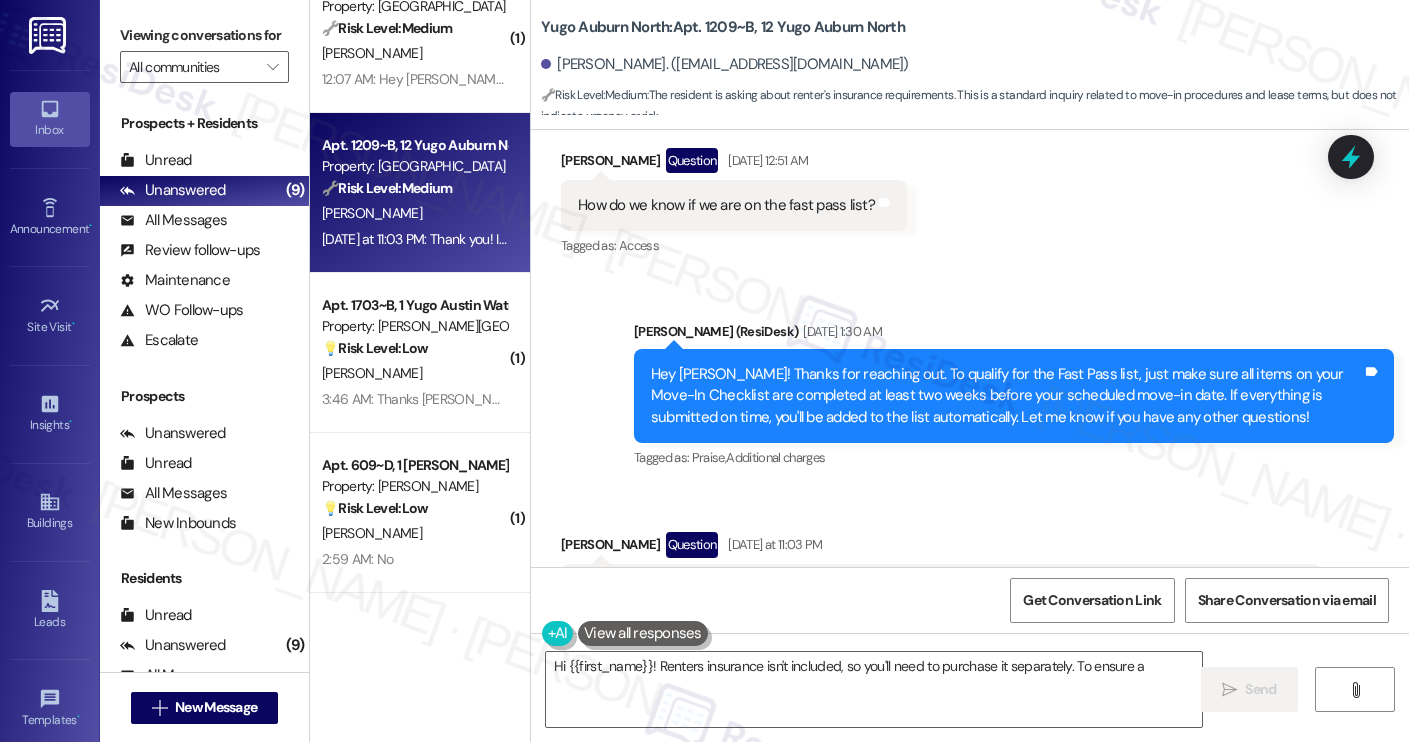 scroll, scrollTop: 620, scrollLeft: 0, axis: vertical 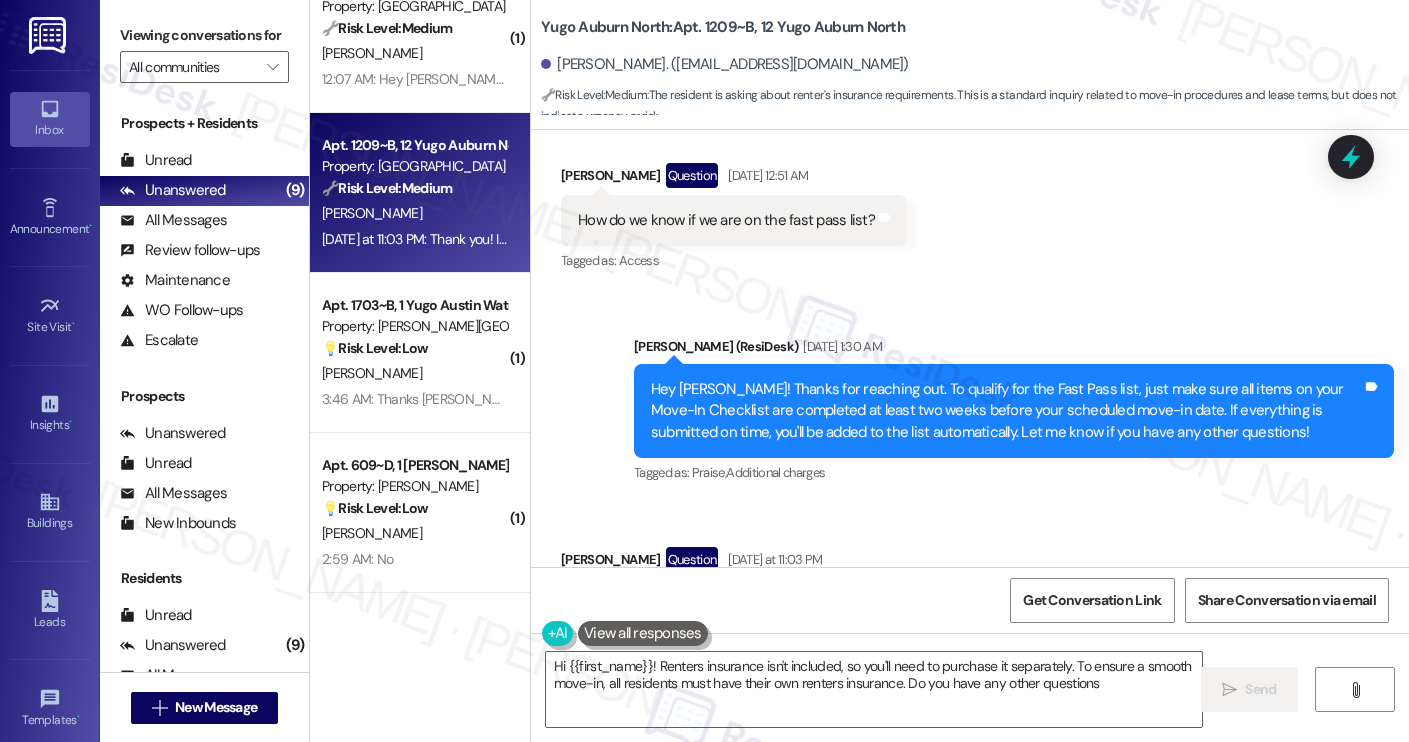 type on "Hi {{first_name}}! Renters insurance isn't included, so you'll need to purchase it separately. To ensure a smooth move-in, all residents must have their own renters insurance. Do you have any other questions?" 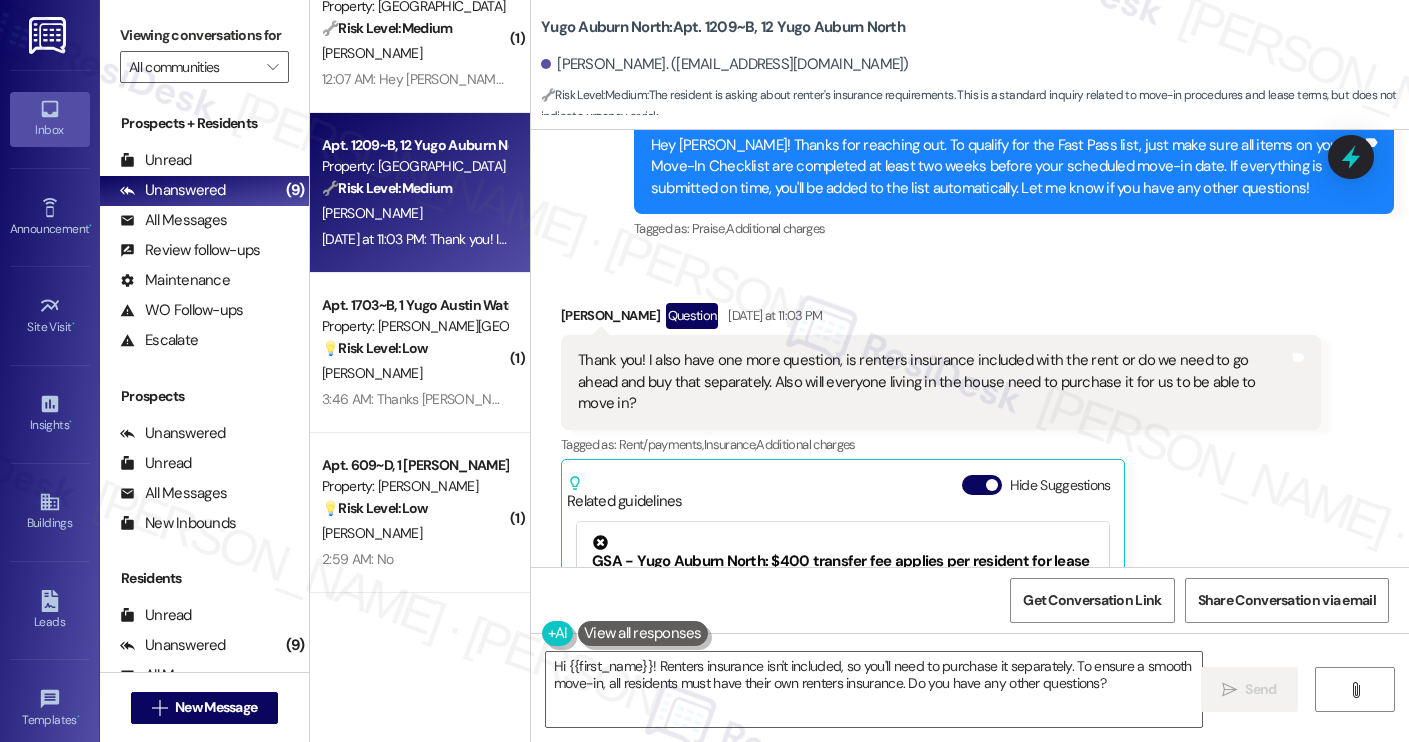 scroll, scrollTop: 861, scrollLeft: 0, axis: vertical 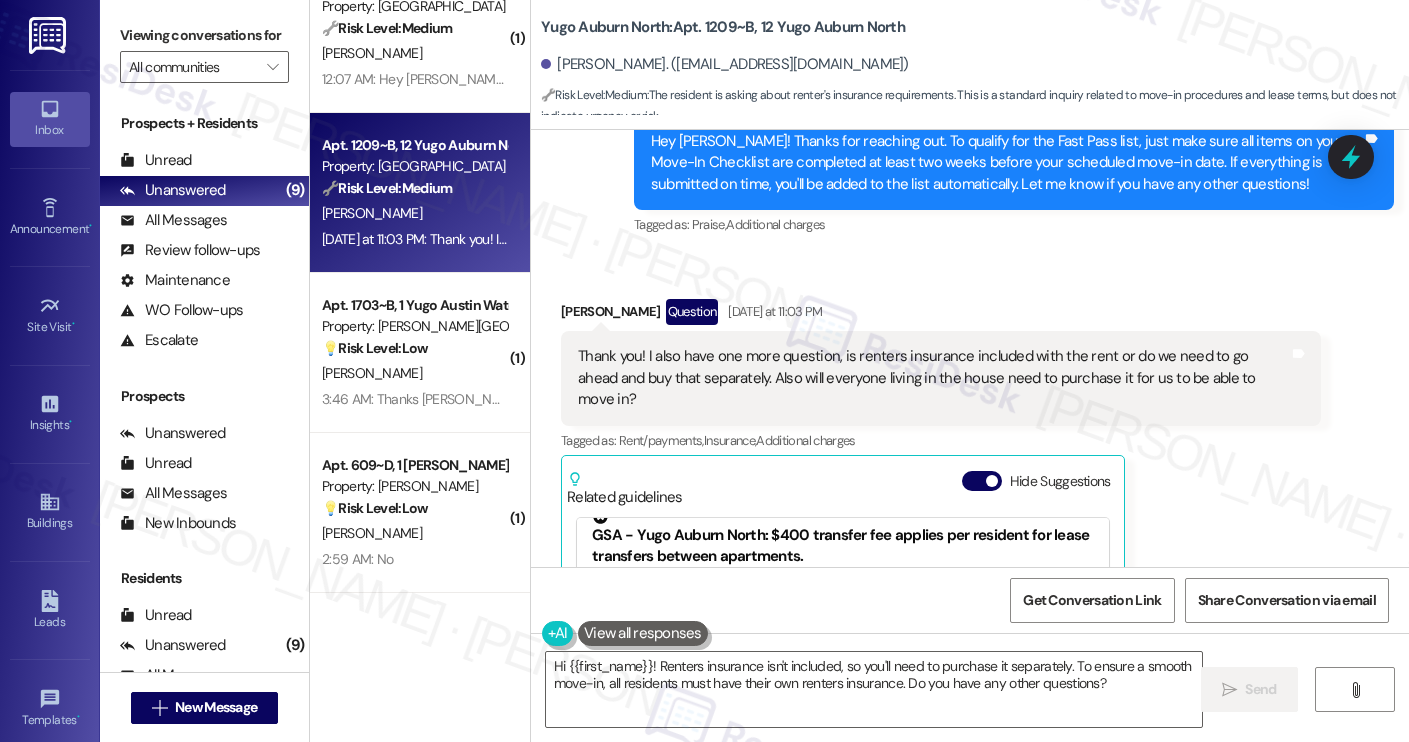 click at bounding box center [643, 633] 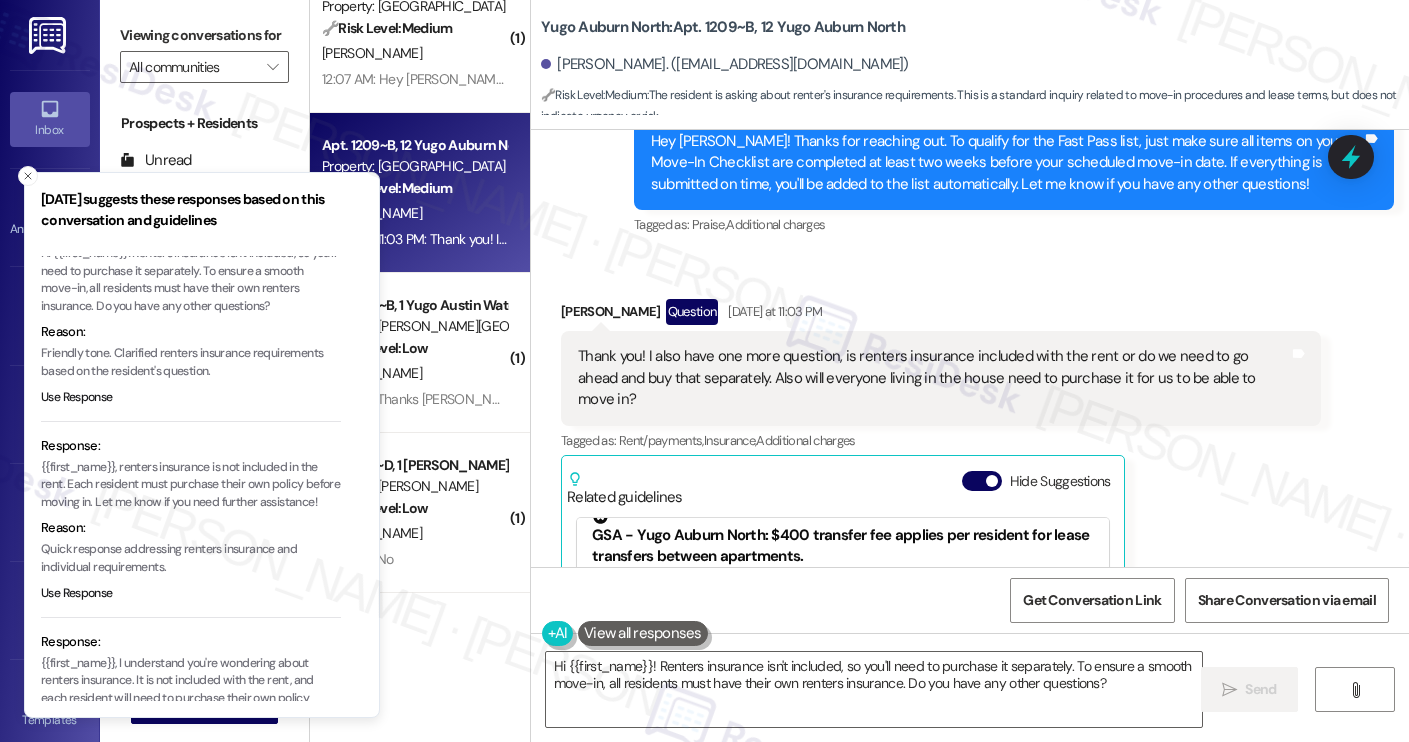 scroll, scrollTop: 65, scrollLeft: 0, axis: vertical 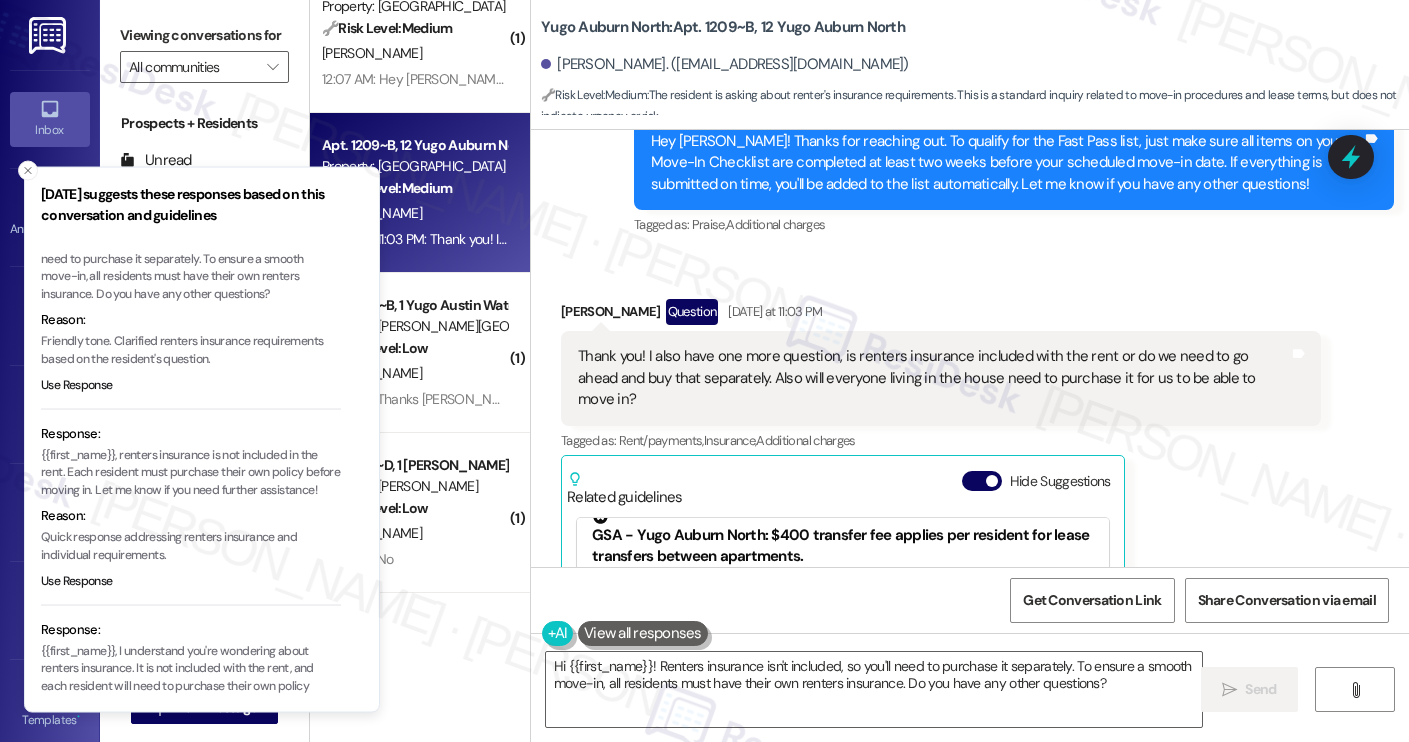 drag, startPoint x: 131, startPoint y: 515, endPoint x: 134, endPoint y: 504, distance: 11.401754 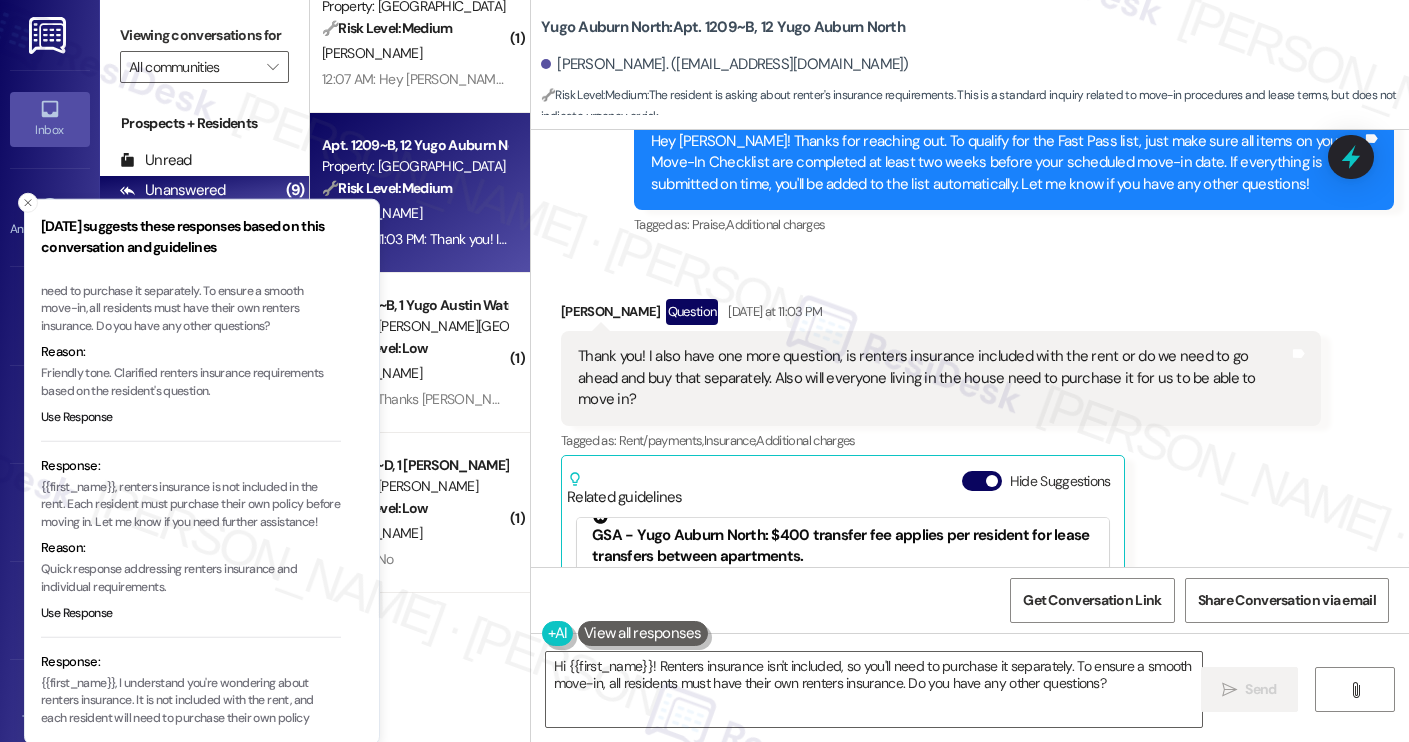 drag, startPoint x: 122, startPoint y: 462, endPoint x: 142, endPoint y: 489, distance: 33.600594 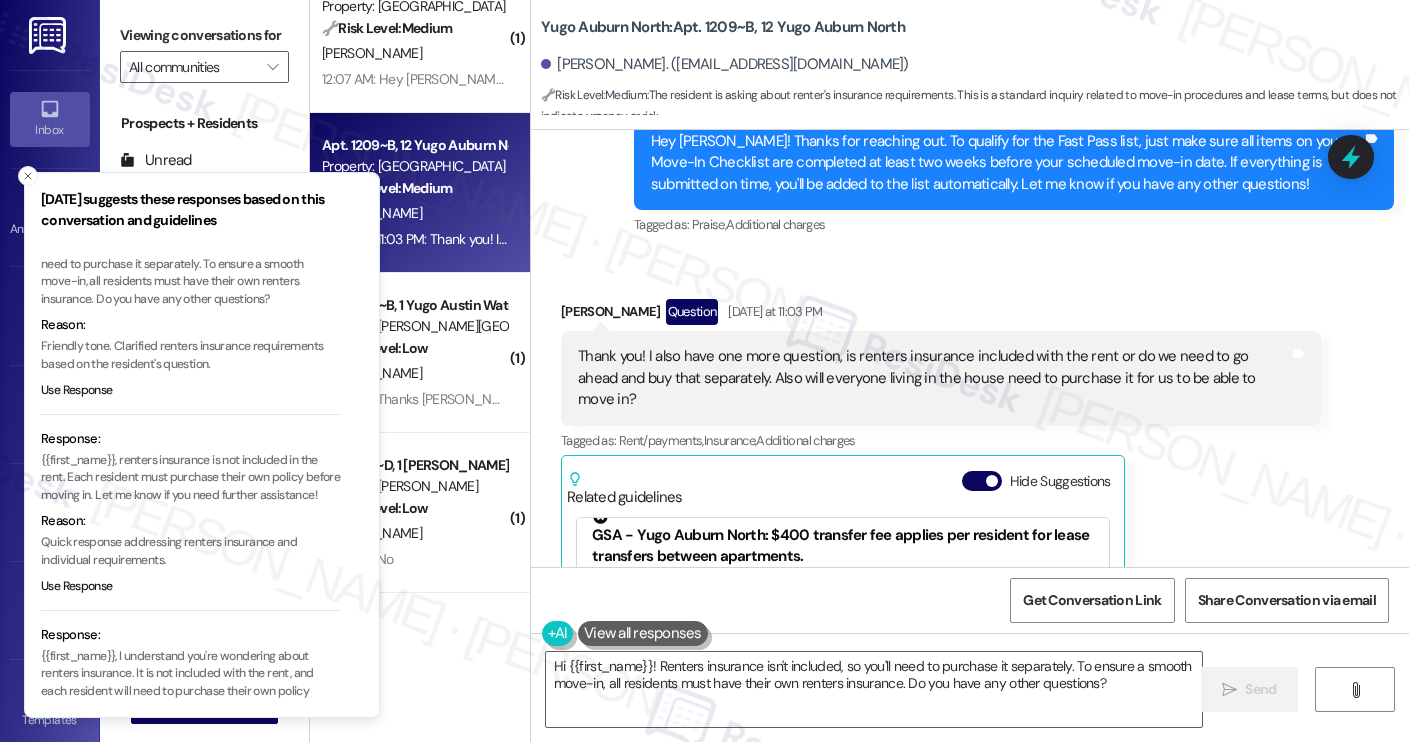 type 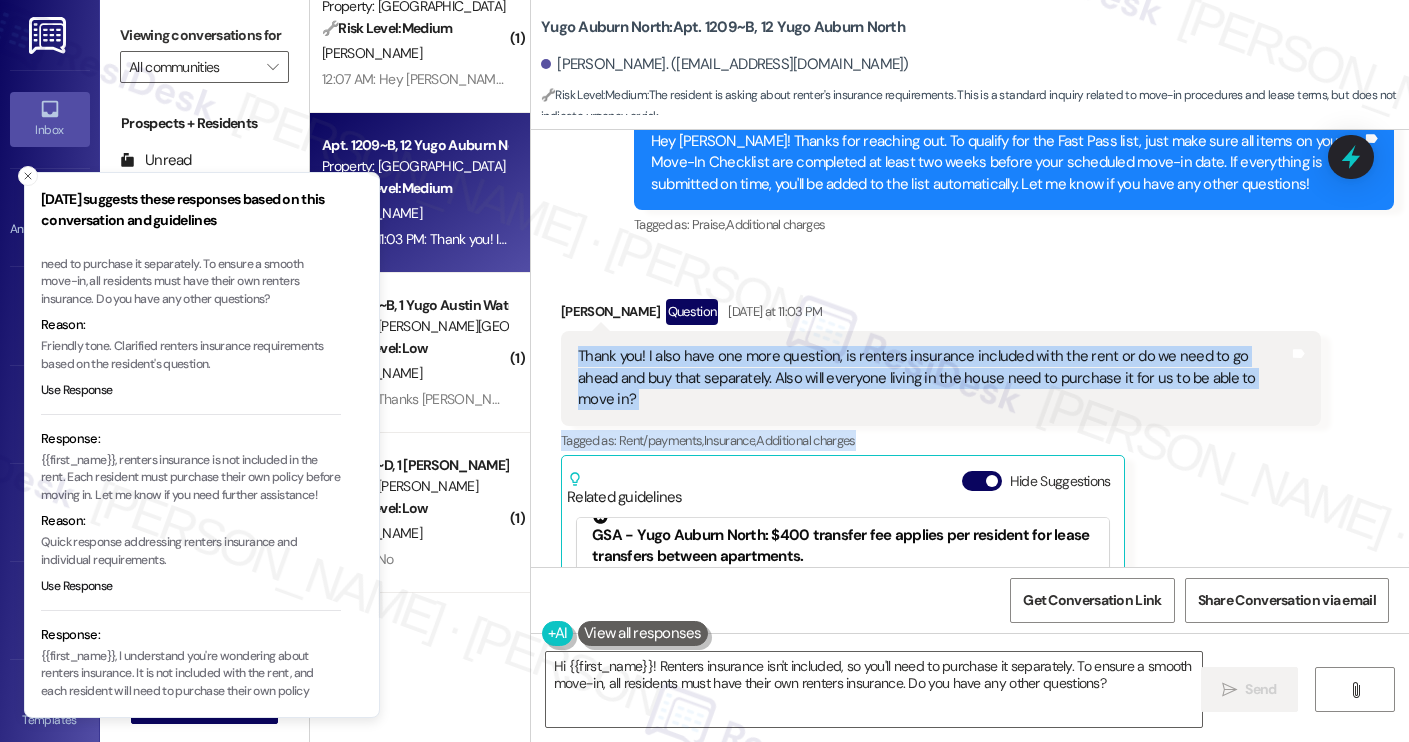 drag, startPoint x: 568, startPoint y: 306, endPoint x: 1224, endPoint y: 368, distance: 658.92334 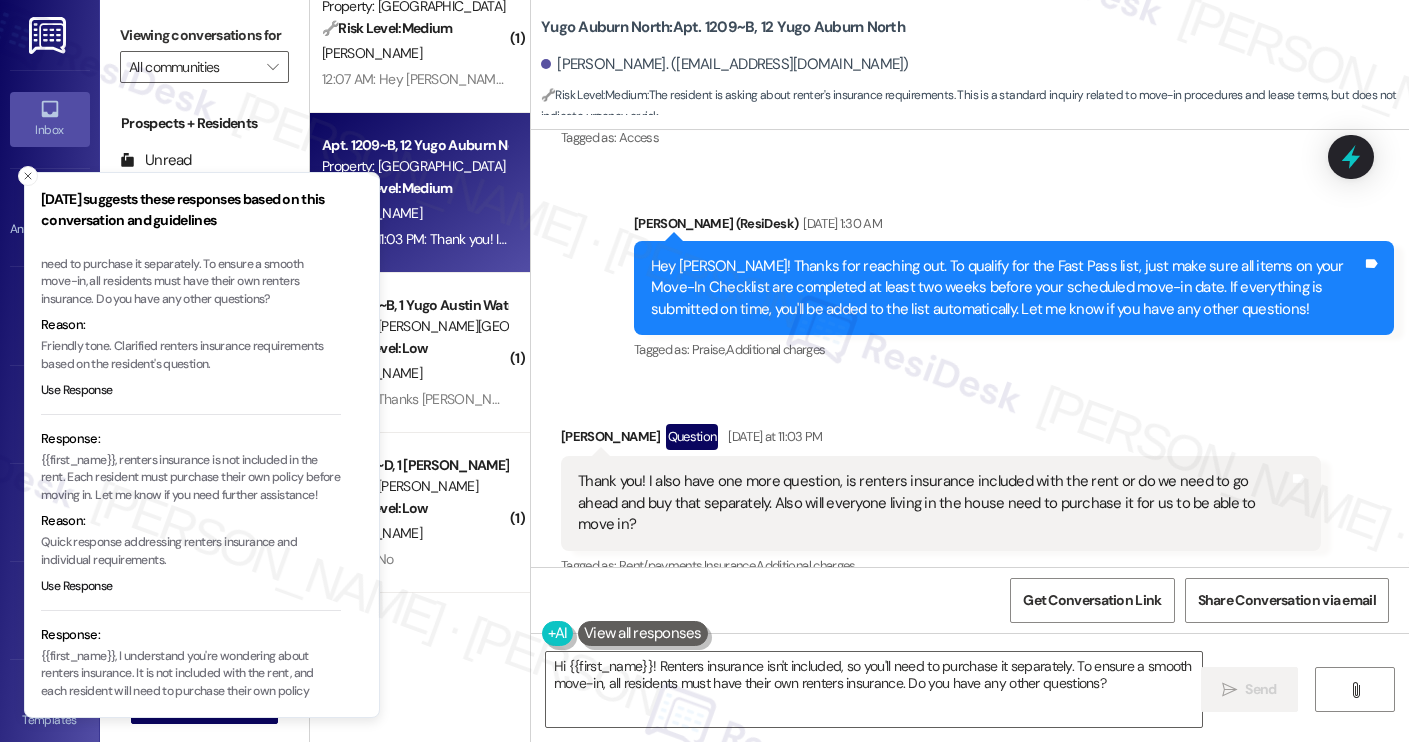 scroll, scrollTop: 725, scrollLeft: 0, axis: vertical 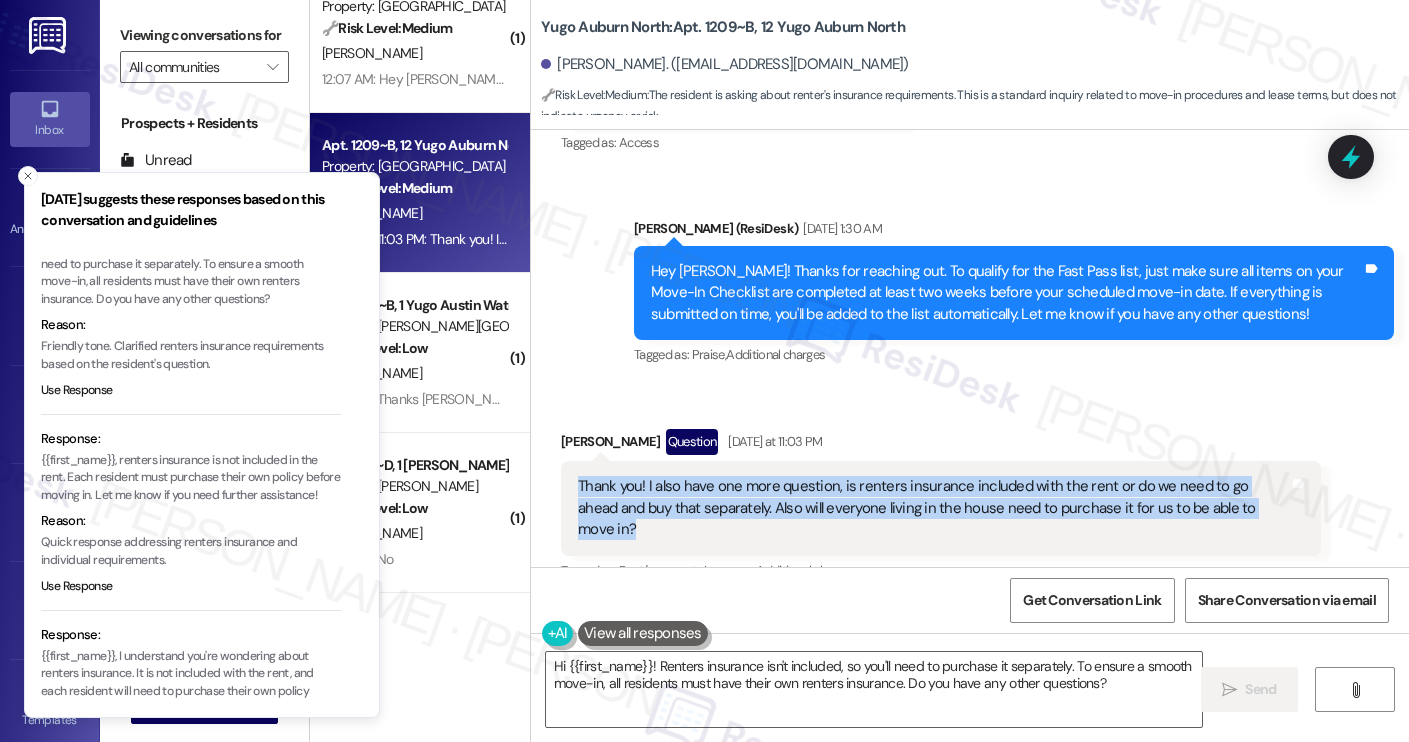 drag, startPoint x: 566, startPoint y: 445, endPoint x: 1258, endPoint y: 462, distance: 692.2088 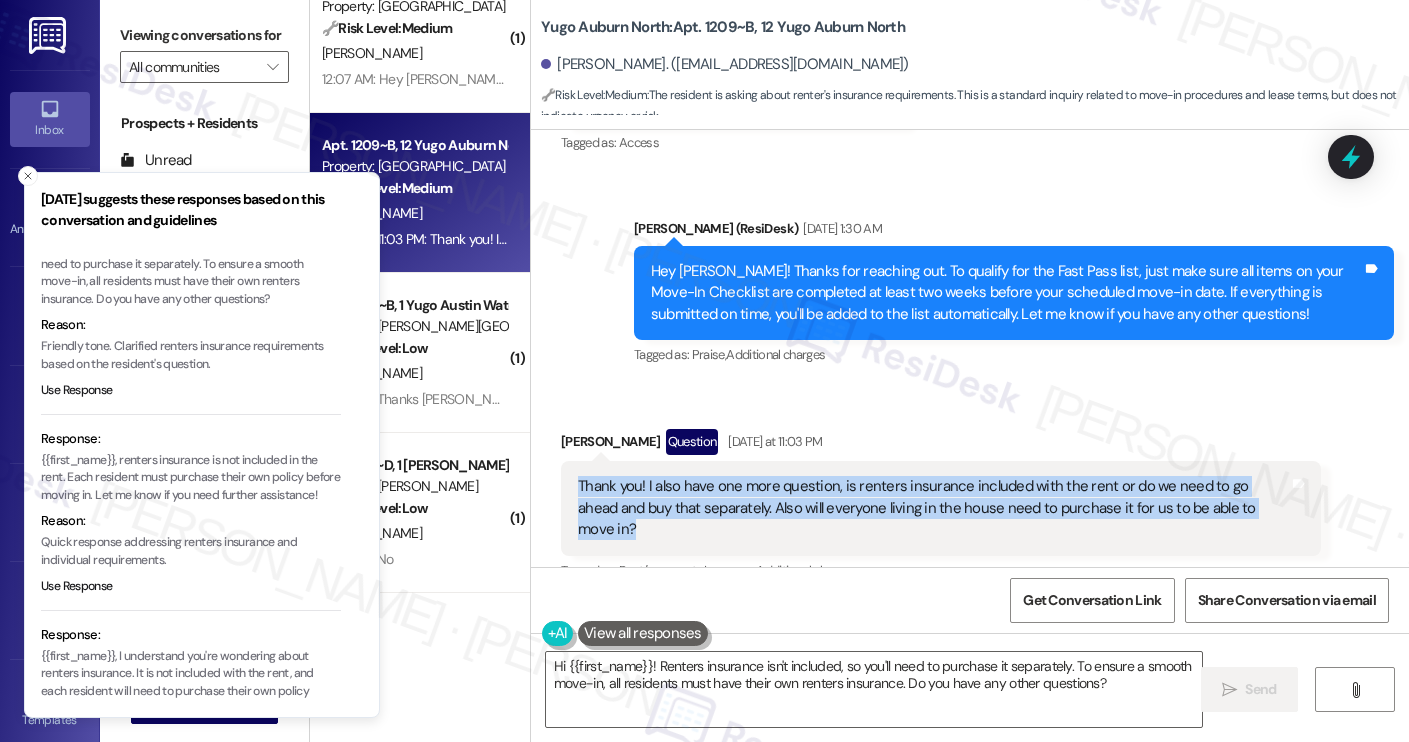 copy on "Thank you! I also have one more question, is renters insurance included with the rent or do we need to go ahead and buy that separately. Also will everyone living in the house need to purchase it for us to be able to move in?" 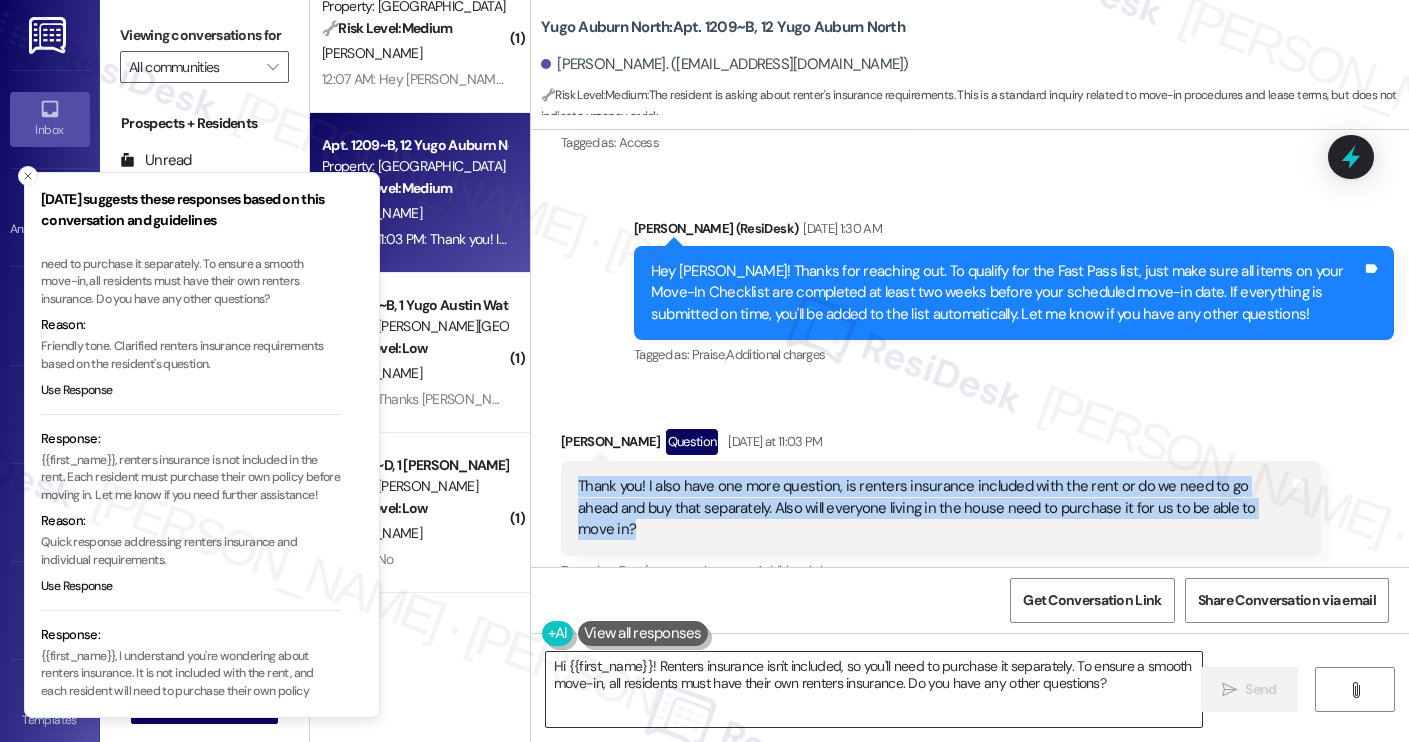 click on "Hi {{first_name}}! Renters insurance isn't included, so you'll need to purchase it separately. To ensure a smooth move-in, all residents must have their own renters insurance. Do you have any other questions?" at bounding box center (874, 689) 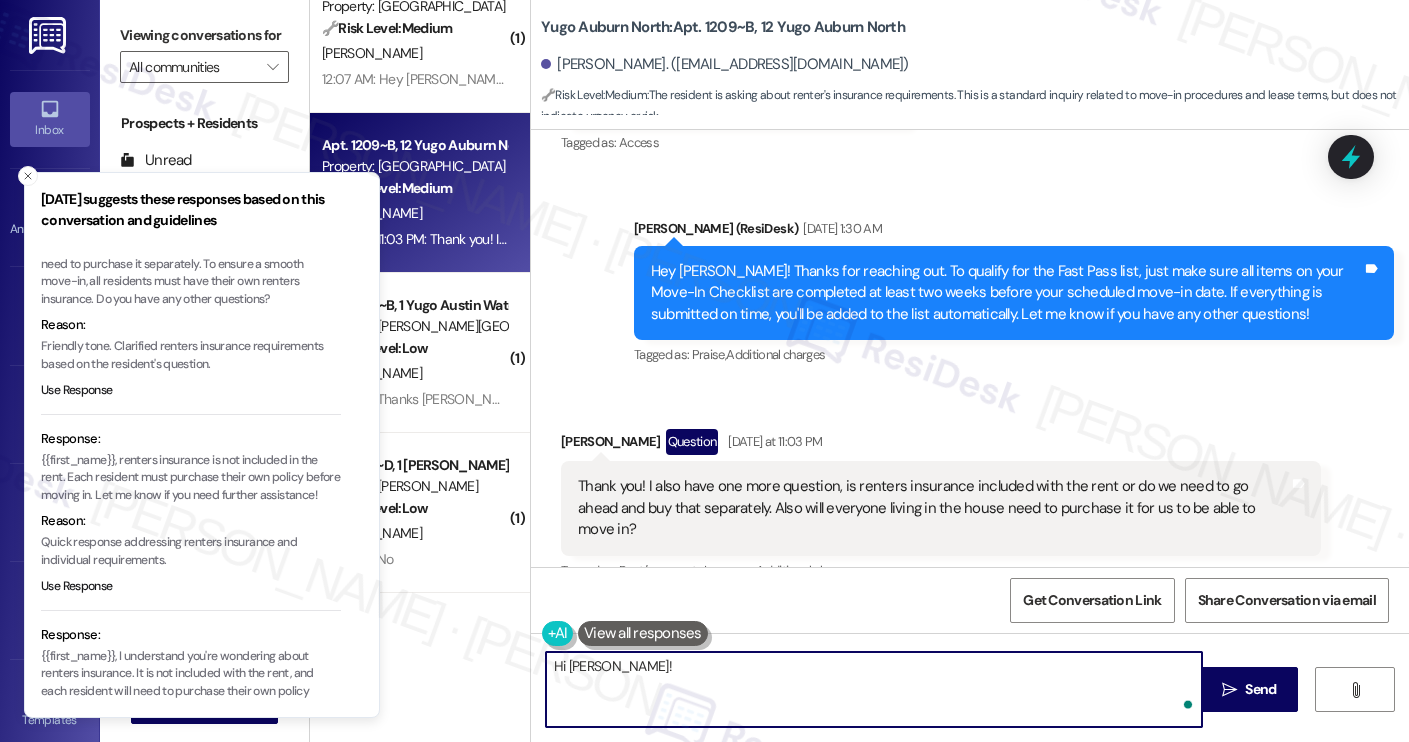 paste on "Renters insurance isn’t included in the rent, so each resident will need to purchase their own policy separately. It’s required before move-in, so everyone on the lease should have coverage in place. Let me know if you have any other questions!" 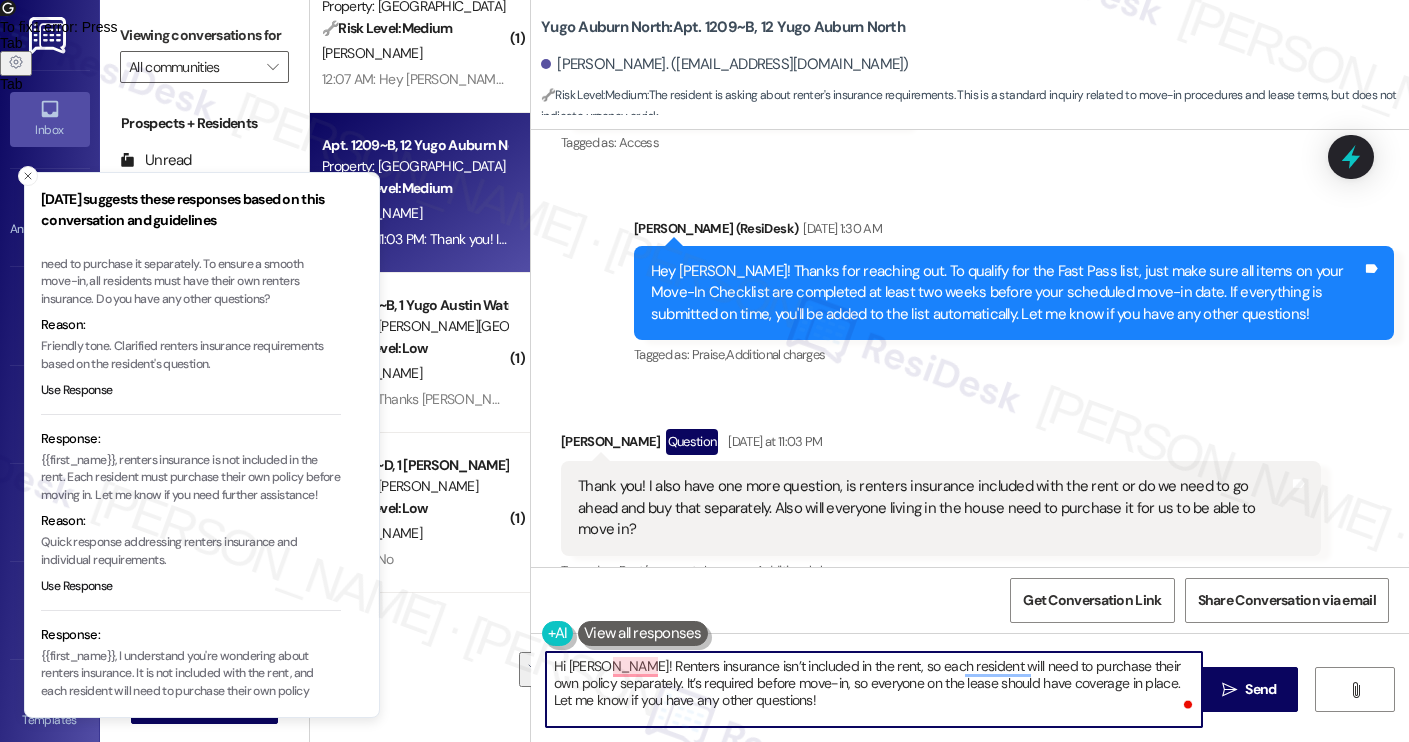 drag, startPoint x: 1033, startPoint y: 701, endPoint x: 1104, endPoint y: 691, distance: 71.70077 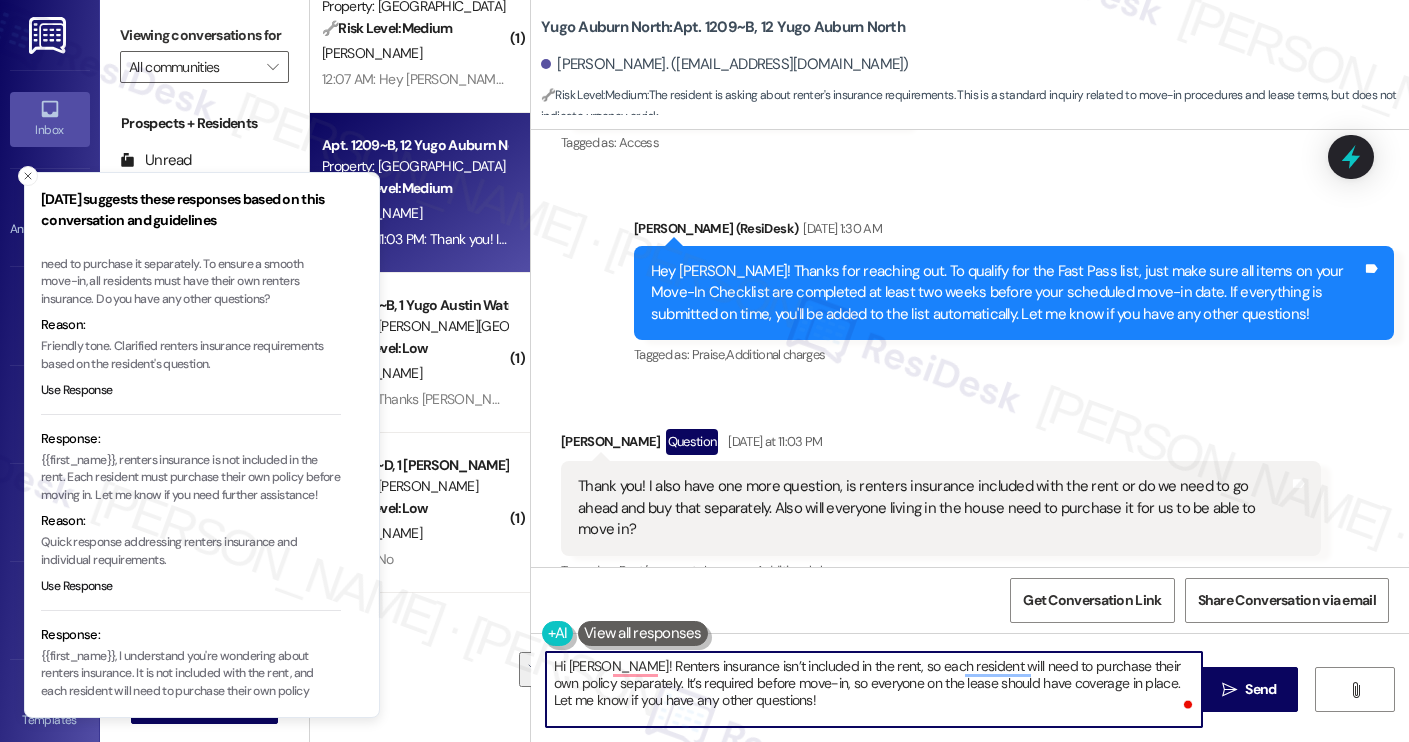 paste on "Don’t hesitate to reach out with any other questions." 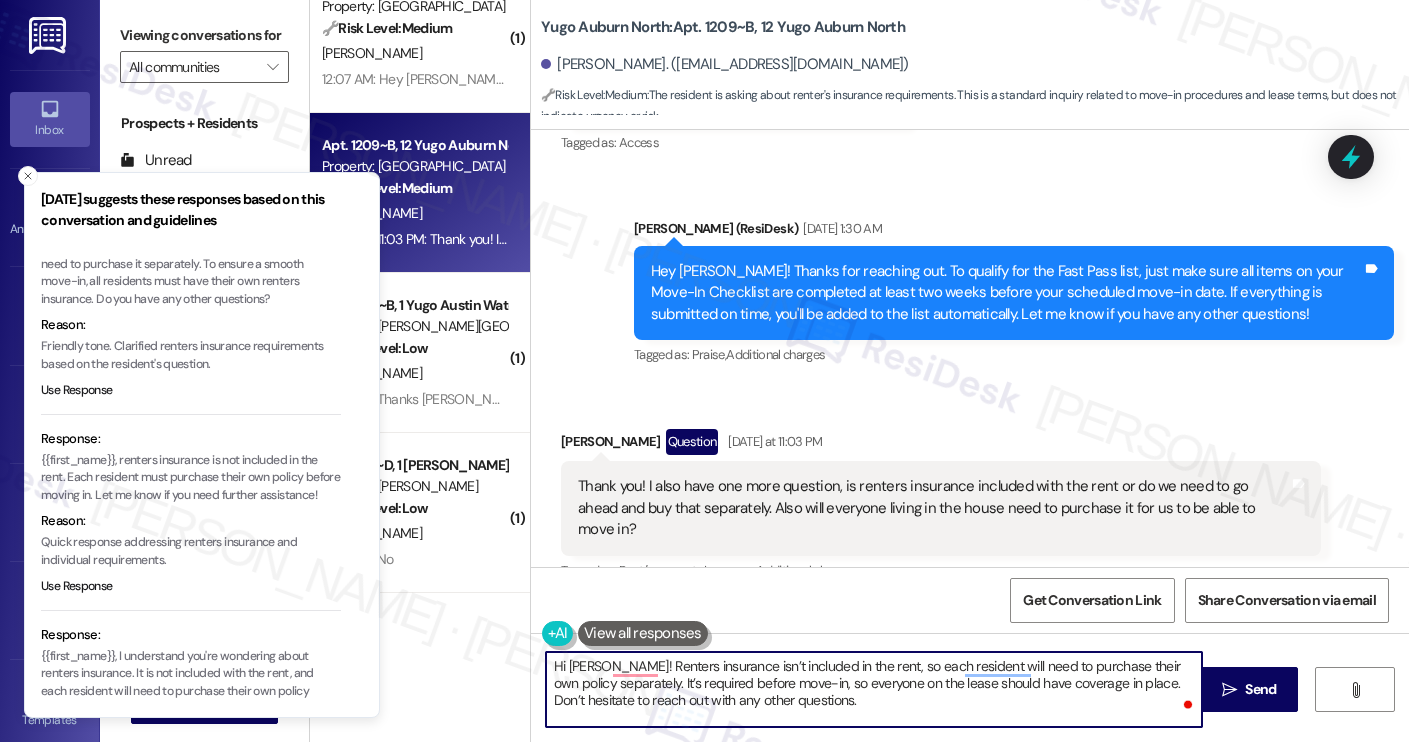 click on "Hi Mason! Renters insurance isn’t included in the rent, so each resident will need to purchase their own policy separately. It’s required before move-in, so everyone on the lease should have coverage in place. Don’t hesitate to reach out with any other questions." at bounding box center [874, 689] 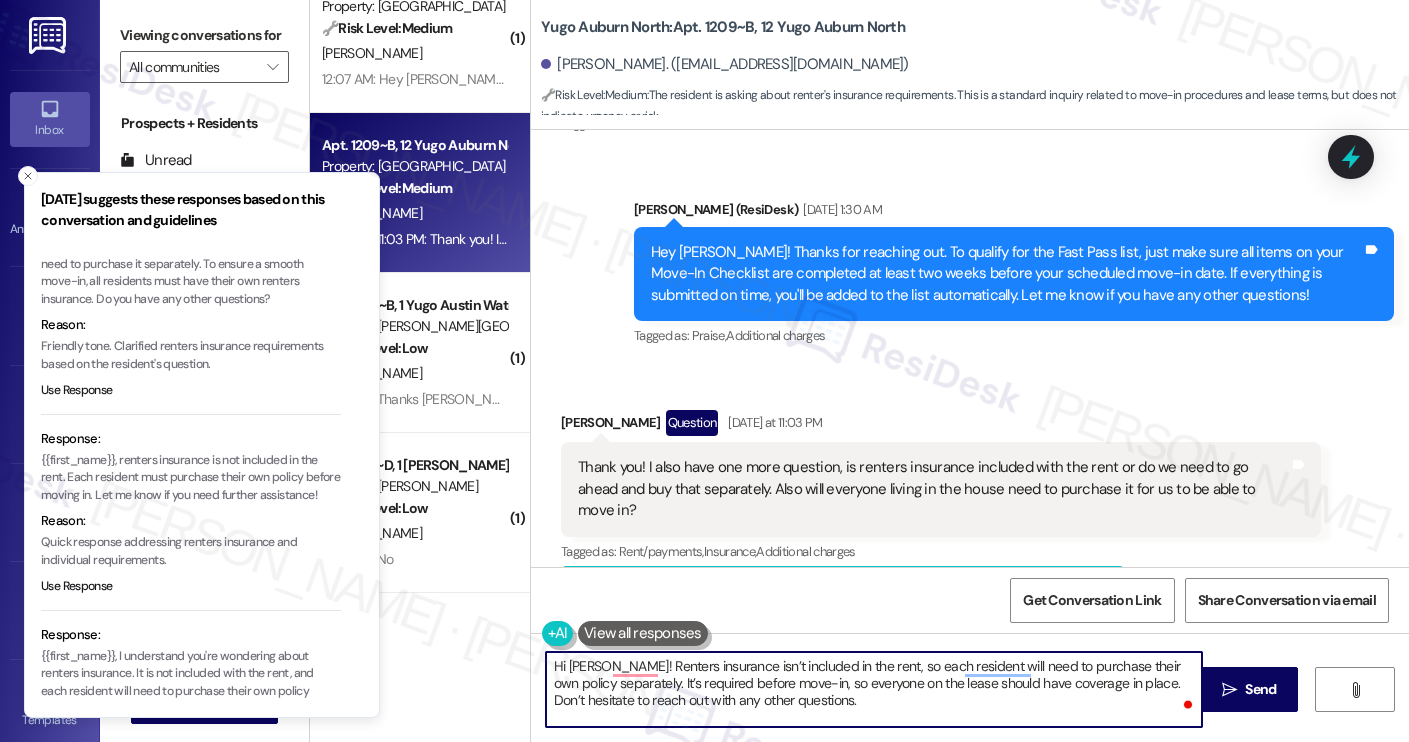 scroll, scrollTop: 1002, scrollLeft: 0, axis: vertical 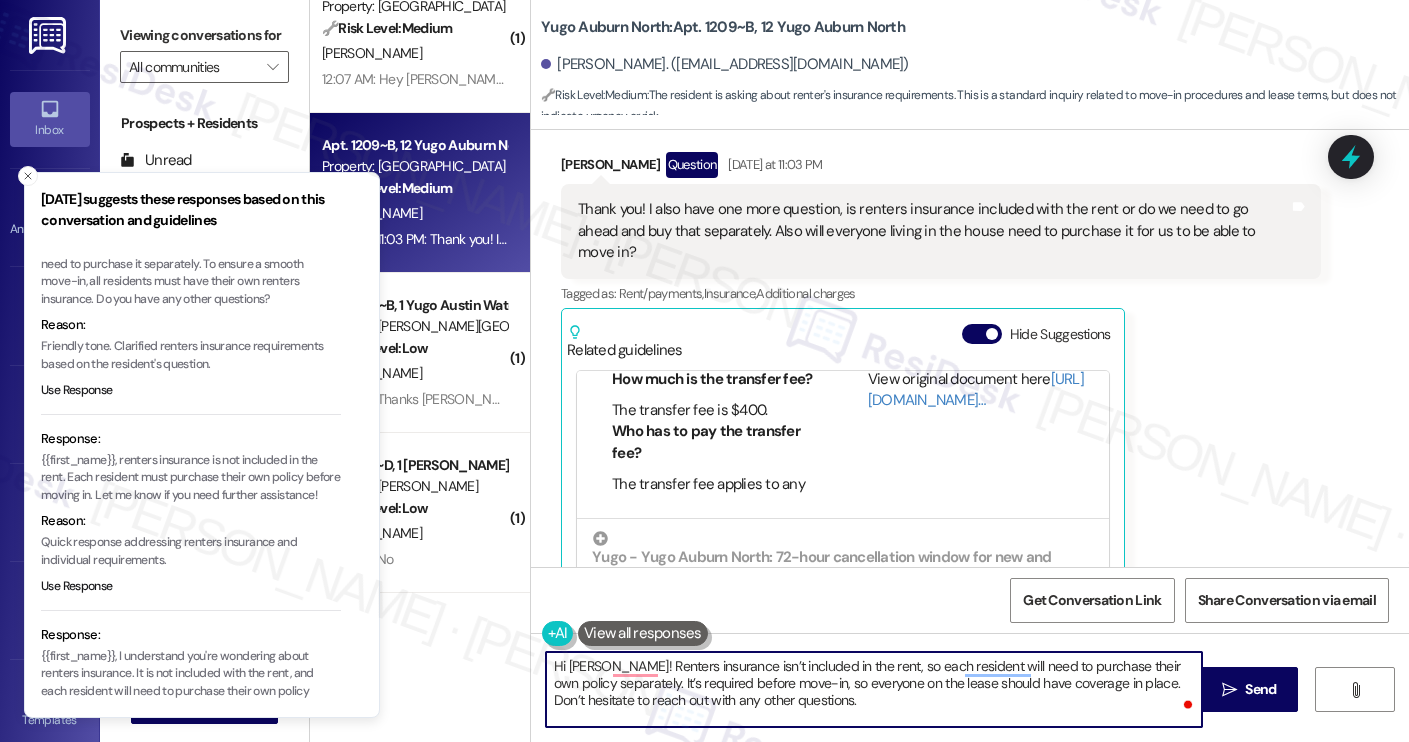 click on "Hi Mason! Renters insurance isn’t included in the rent, so each resident will need to purchase their own policy separately. It’s required before move-in, so everyone on the lease should have coverage in place. Don’t hesitate to reach out with any other questions." at bounding box center [874, 689] 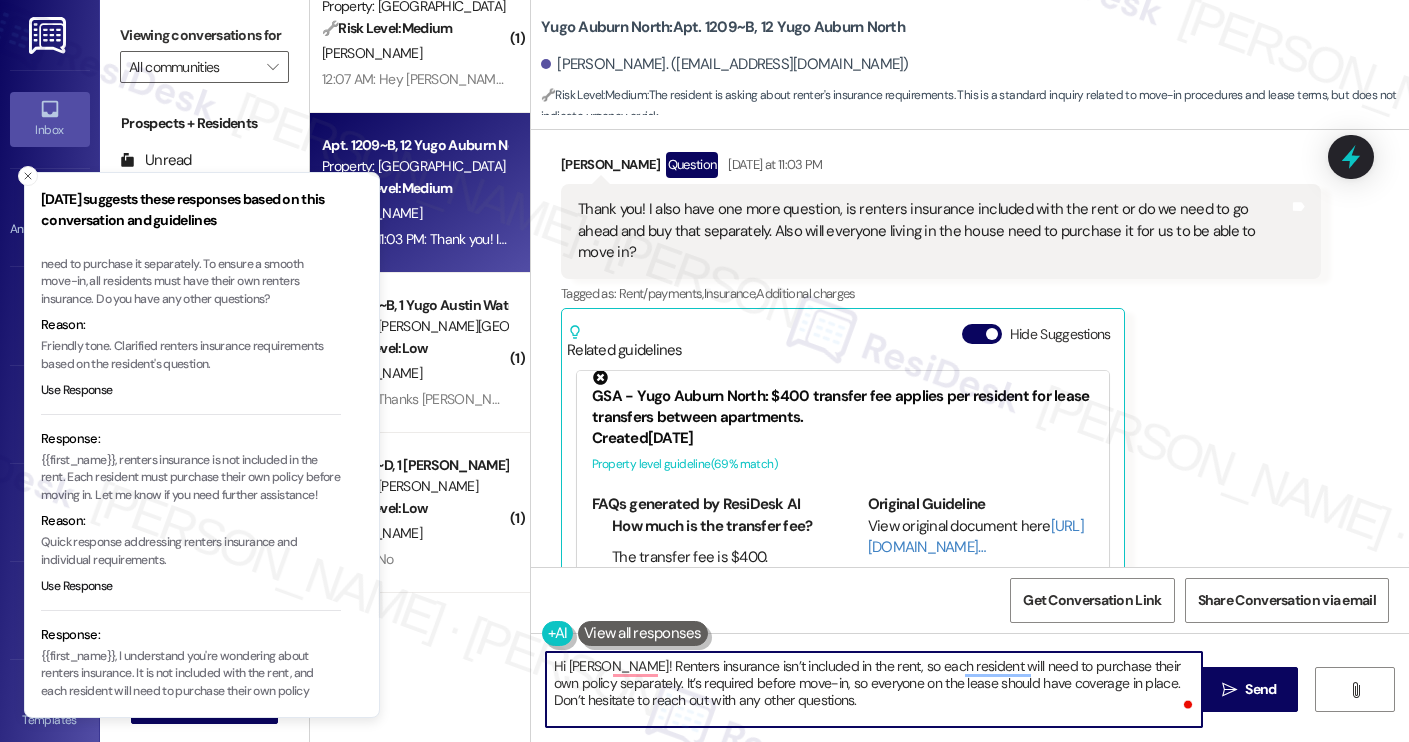 scroll, scrollTop: 0, scrollLeft: 0, axis: both 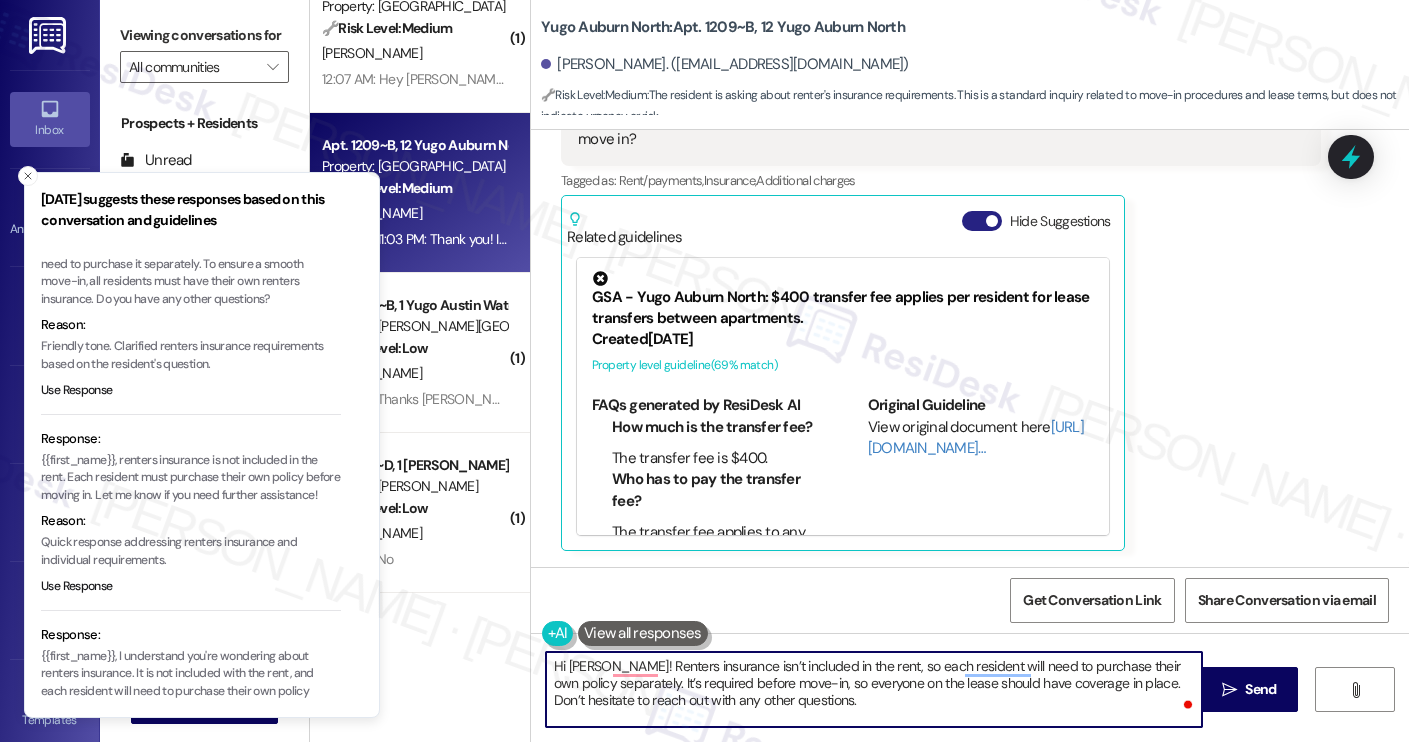 type on "Hi Mason! Renters insurance isn’t included in the rent, so each resident will need to purchase their own policy separately. It’s required before move-in, so everyone on the lease should have coverage in place. Don’t hesitate to reach out with any other questions." 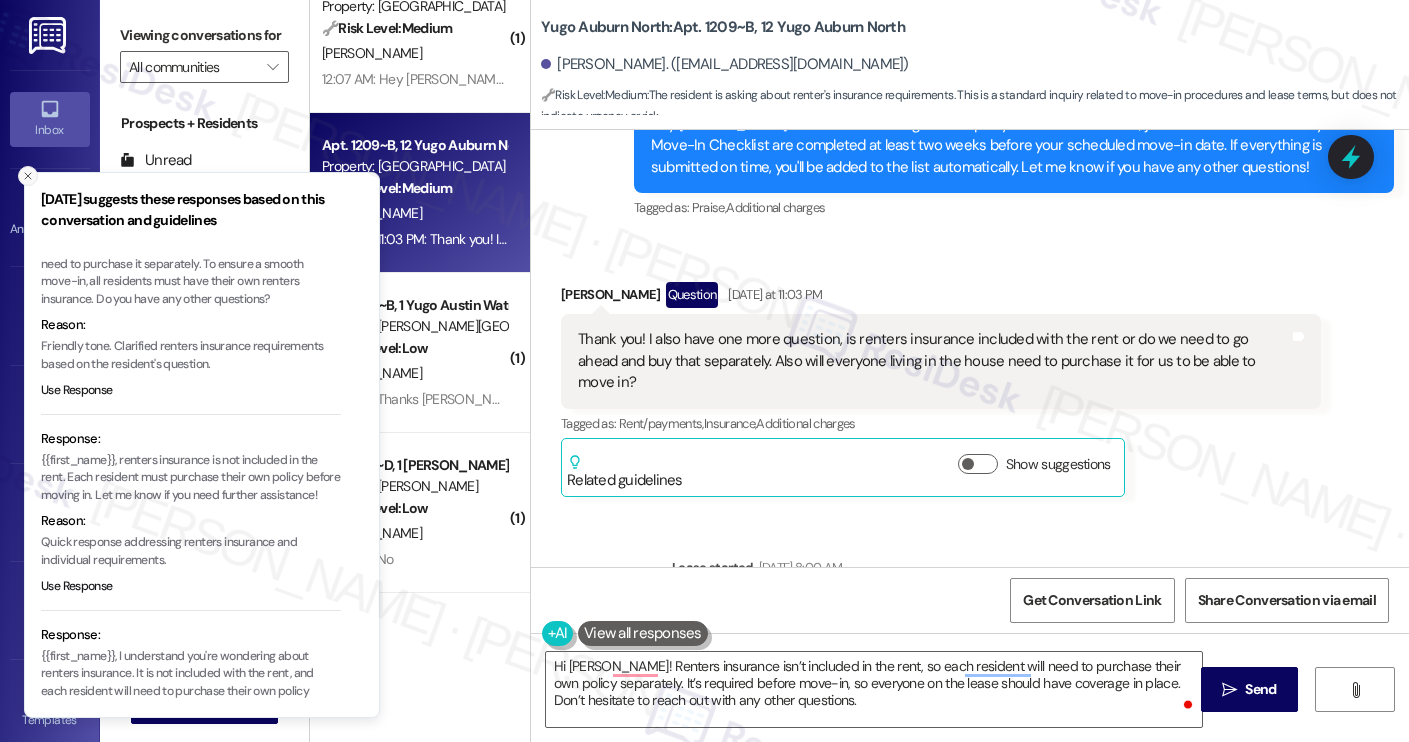 click 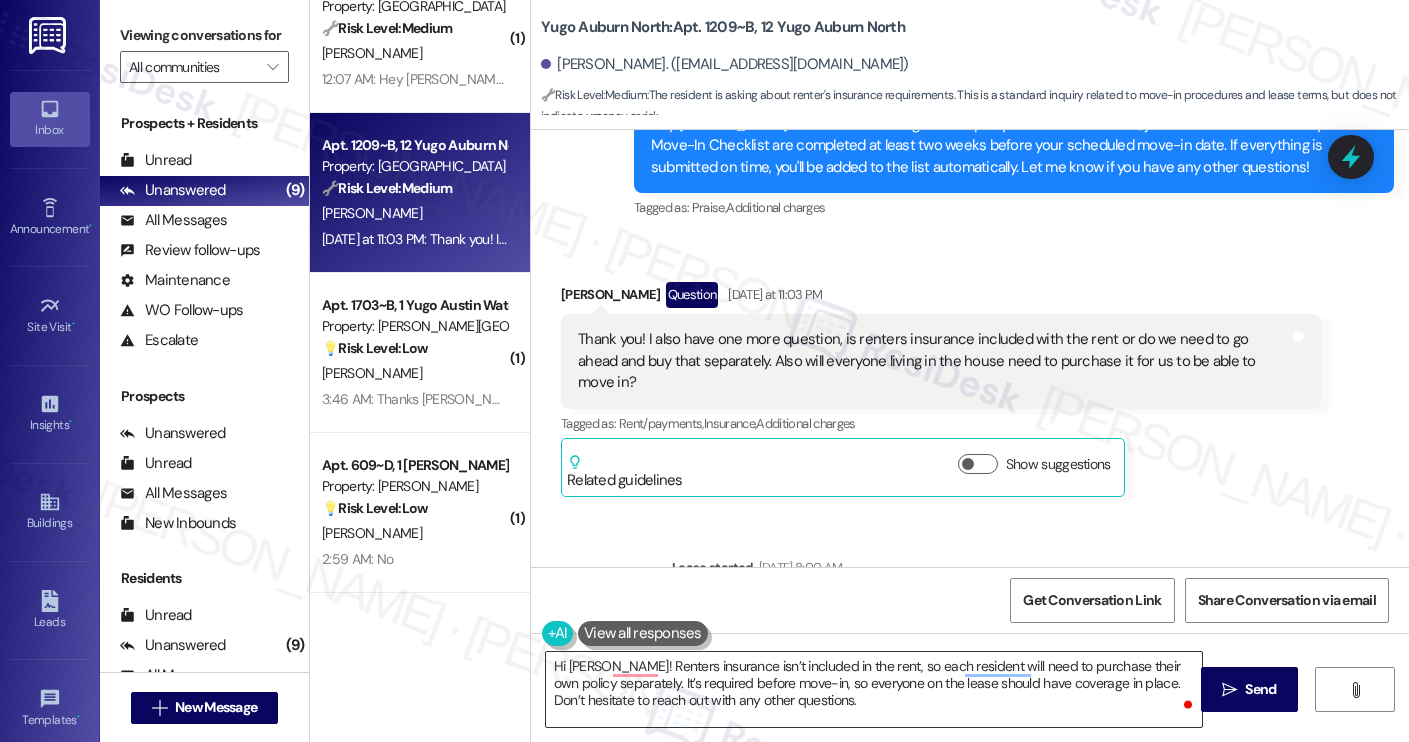 click on "Hi Mason! Renters insurance isn’t included in the rent, so each resident will need to purchase their own policy separately. It’s required before move-in, so everyone on the lease should have coverage in place. Don’t hesitate to reach out with any other questions." at bounding box center (874, 689) 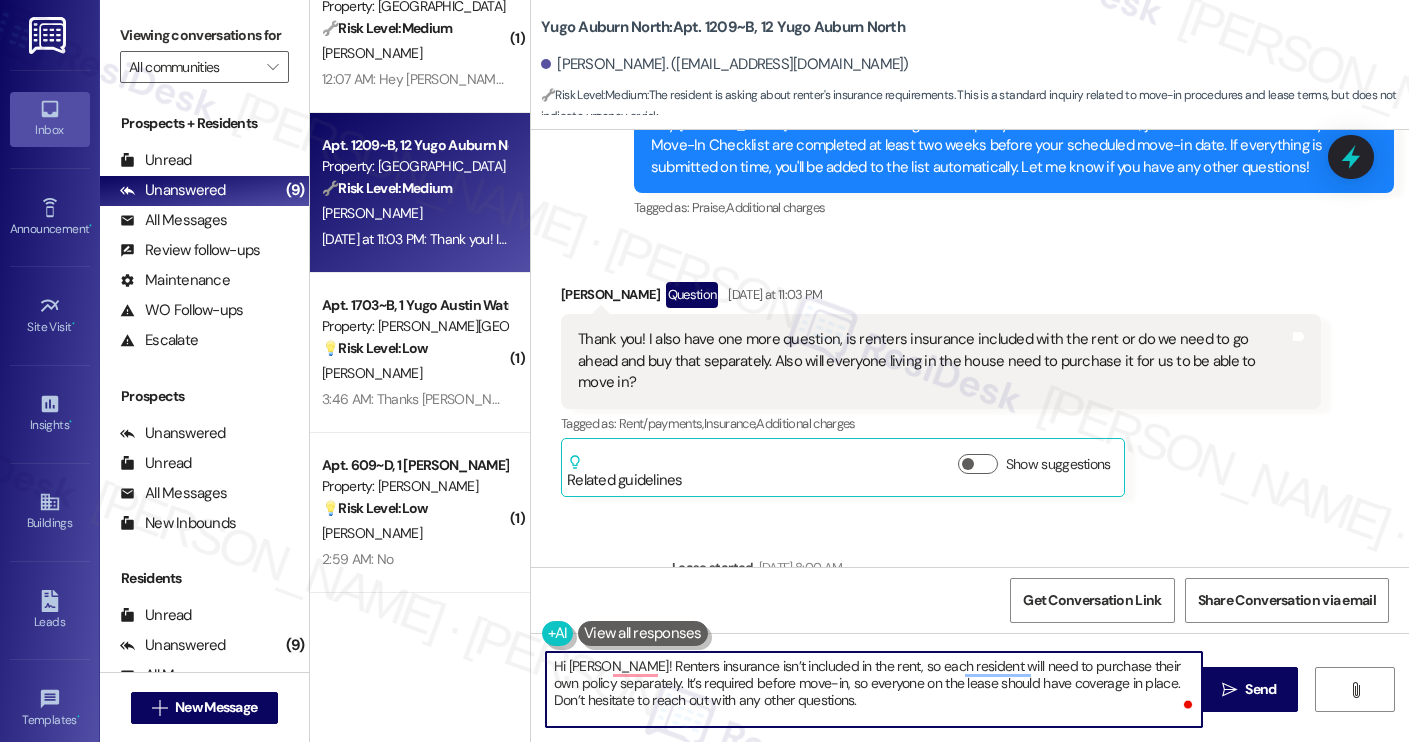 click on "Hi Mason! Renters insurance isn’t included in the rent, so each resident will need to purchase their own policy separately. It’s required before move-in, so everyone on the lease should have coverage in place. Don’t hesitate to reach out with any other questions." at bounding box center [874, 689] 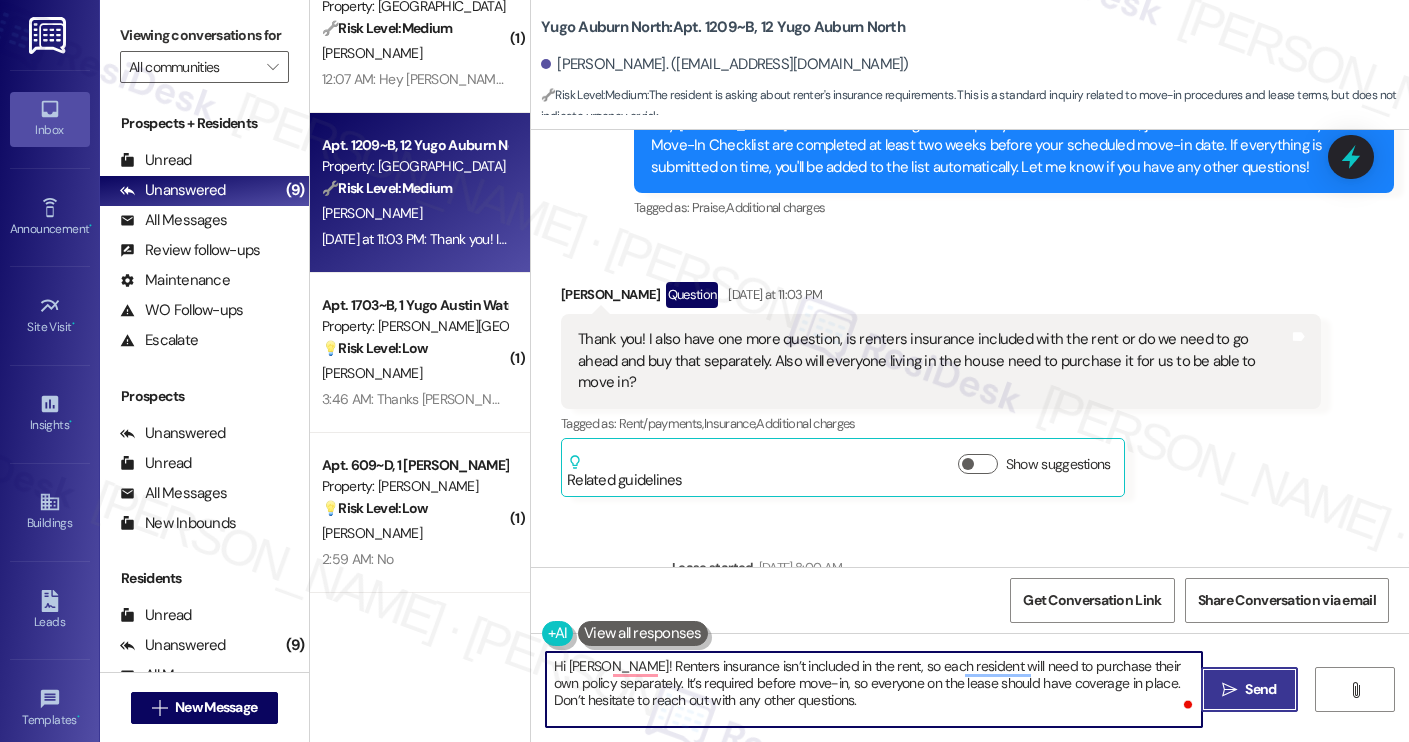 click on " Send" at bounding box center (1249, 689) 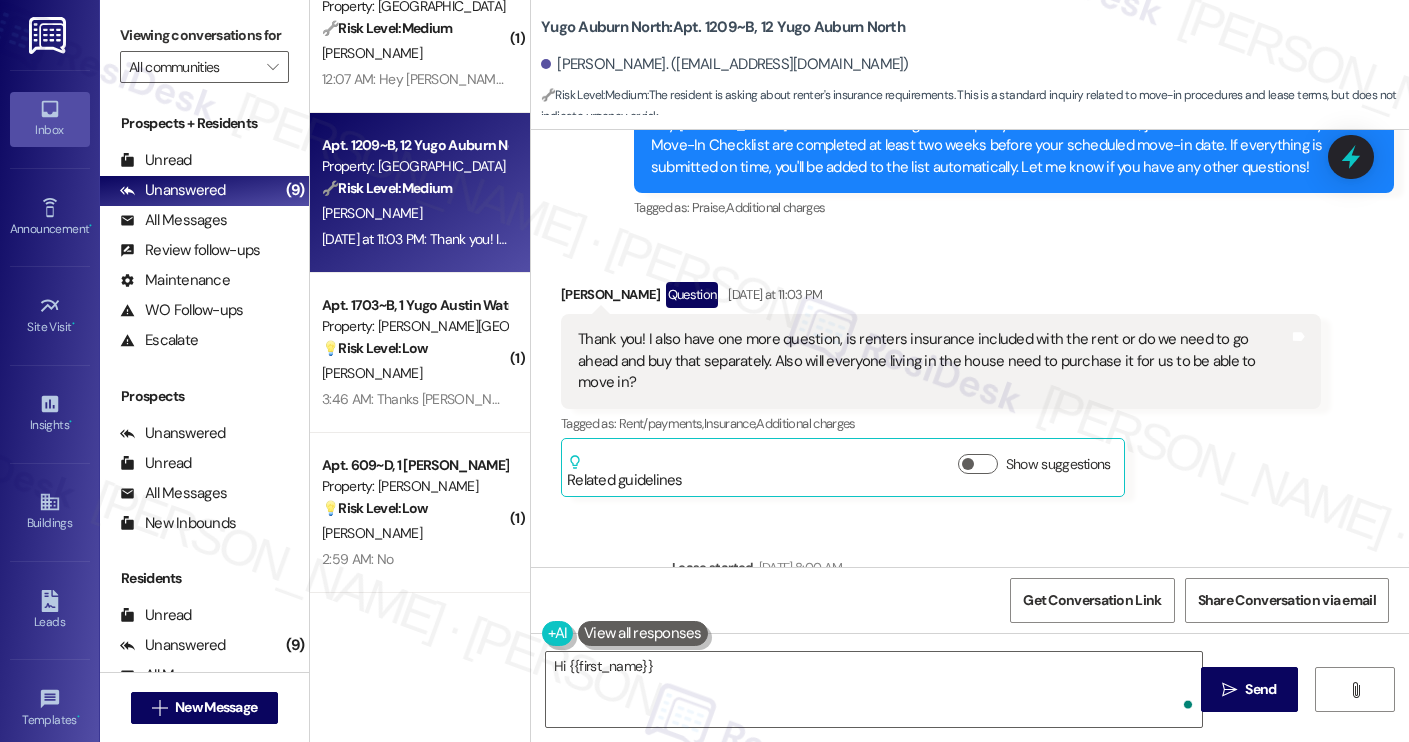 scroll, scrollTop: 2163, scrollLeft: 0, axis: vertical 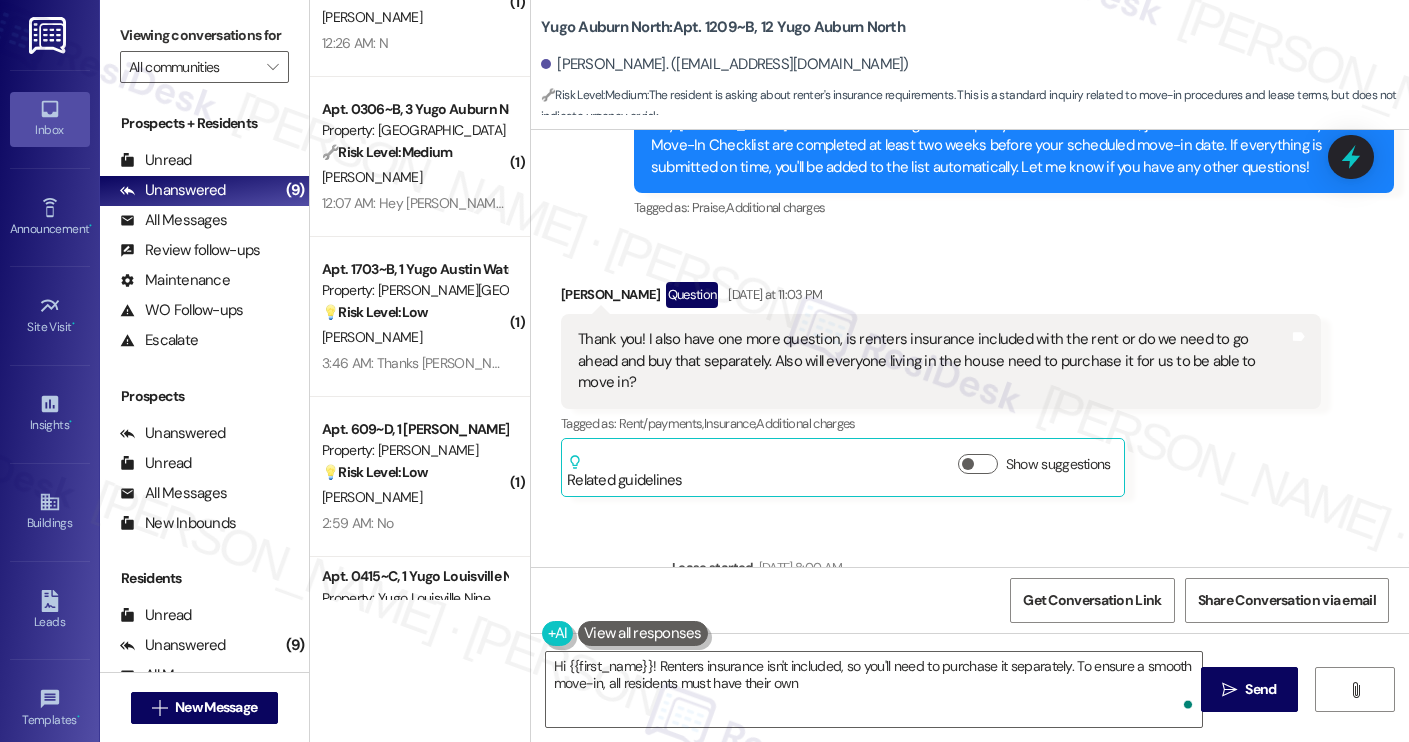 type on "Hi {{first_name}}! Renters insurance isn't included, so you'll need to purchase it separately. To ensure a smooth move-in, all residents must have their own renters" 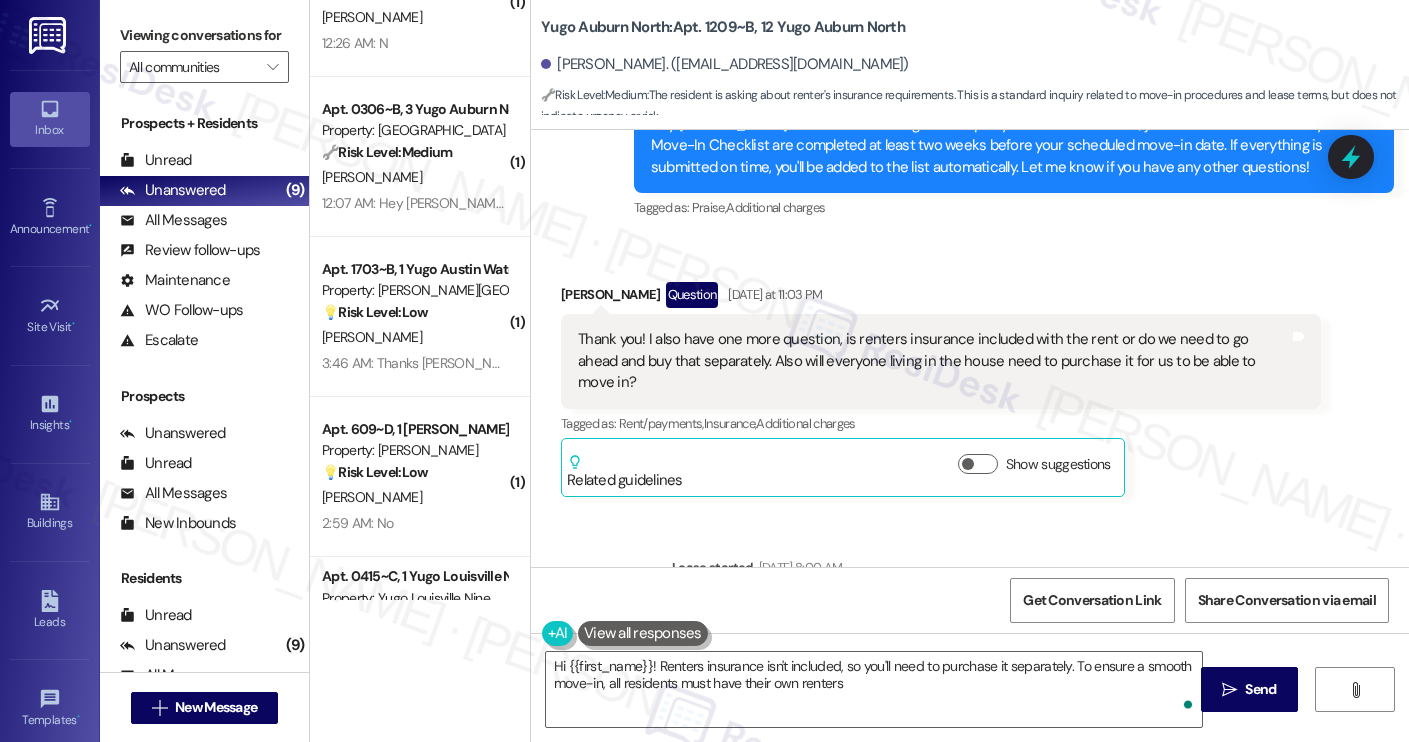 click on "12:07 AM: Hey Sarah quick question I need to have my first months paid by the 1st of august correct? And I also was looking at the other checklist items and it wouldn't let me close them out but we don't have pets and do we need to do the other ones ? 12:07 AM: Hey Sarah quick question I need to have my first months paid by the 1st of august correct? And I also was looking at the other checklist items and it wouldn't let me close them out but we don't have pets and do we need to do the other ones ?" at bounding box center [1047, 203] 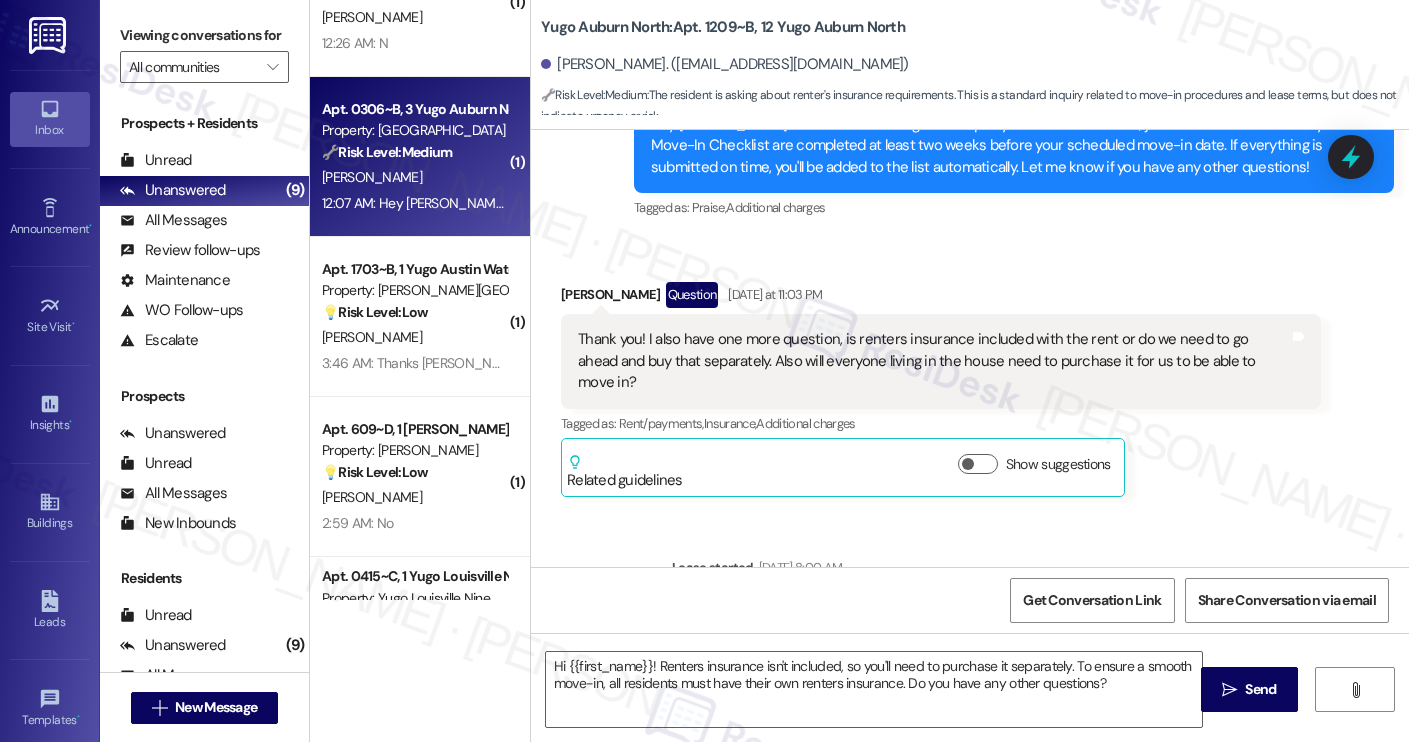 type on "Fetching suggested responses. Please feel free to read through the conversation in the meantime." 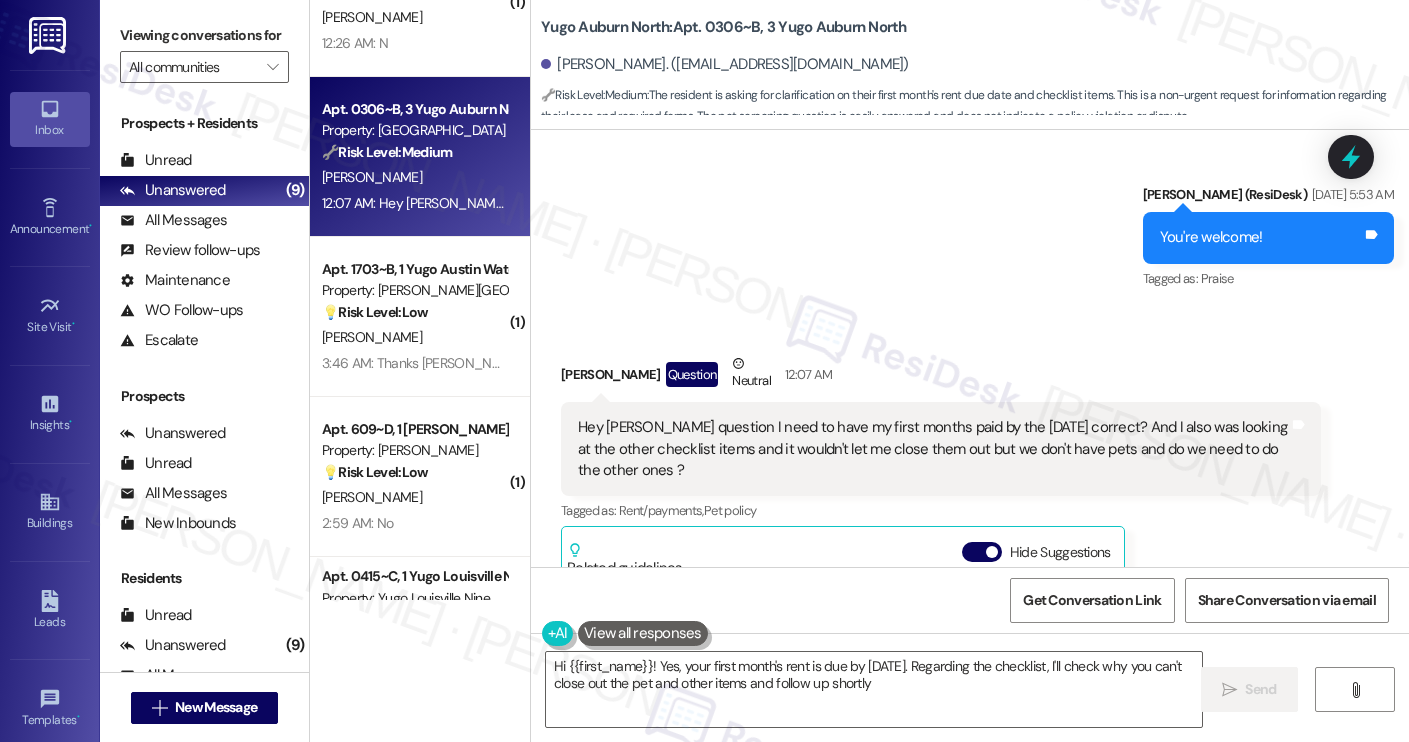 type on "Hi {{first_name}}! Yes, your first month's rent is due by August 1st. Regarding the checklist, I'll check why you can't close out the pet and other items and follow up shortly!" 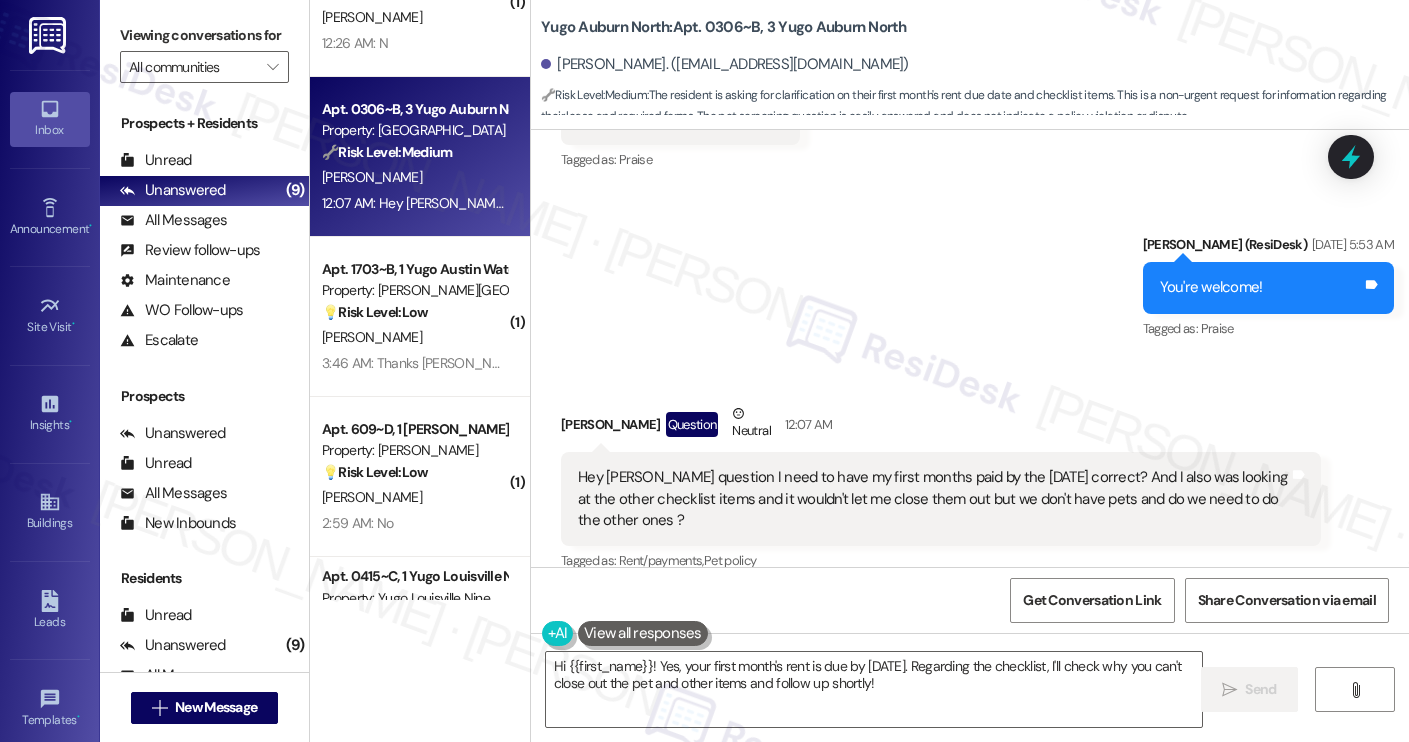 scroll, scrollTop: 1188, scrollLeft: 0, axis: vertical 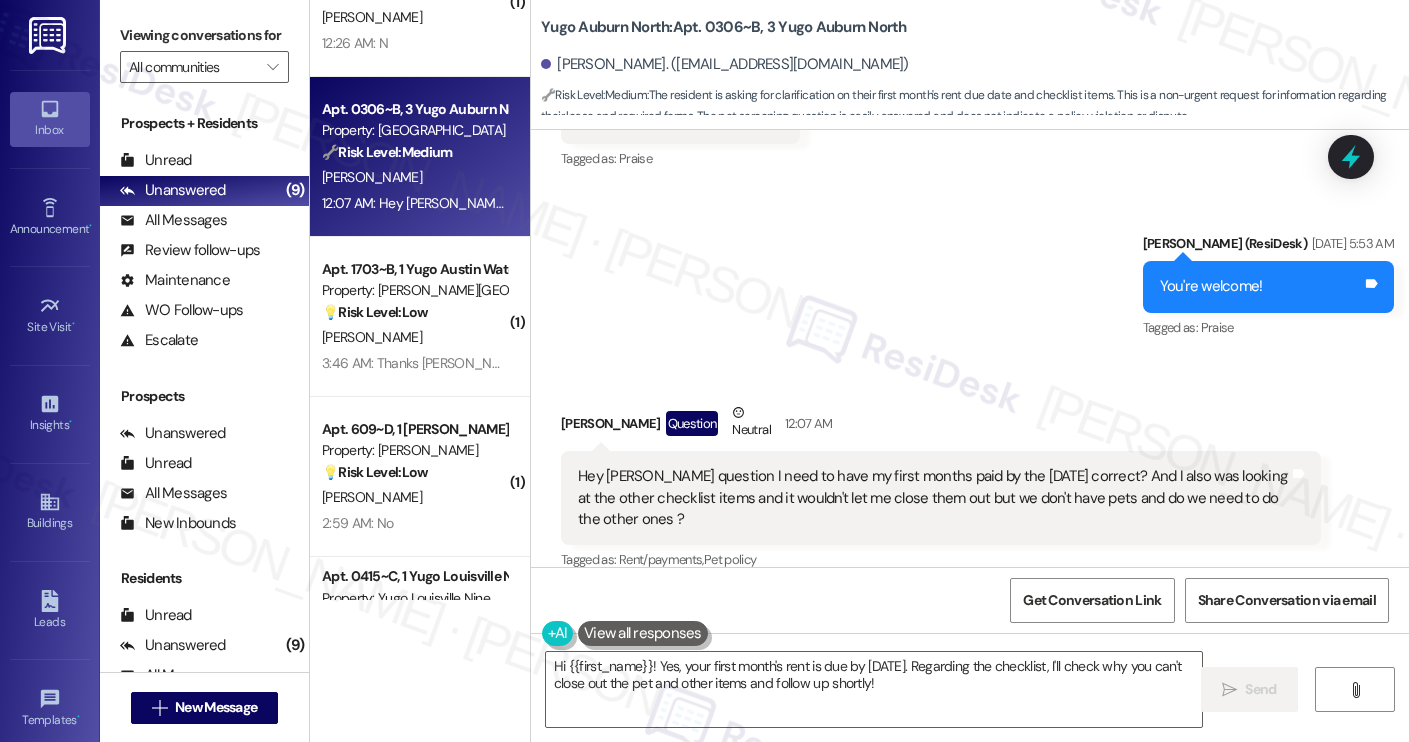 drag, startPoint x: 706, startPoint y: 473, endPoint x: 565, endPoint y: 439, distance: 145.04137 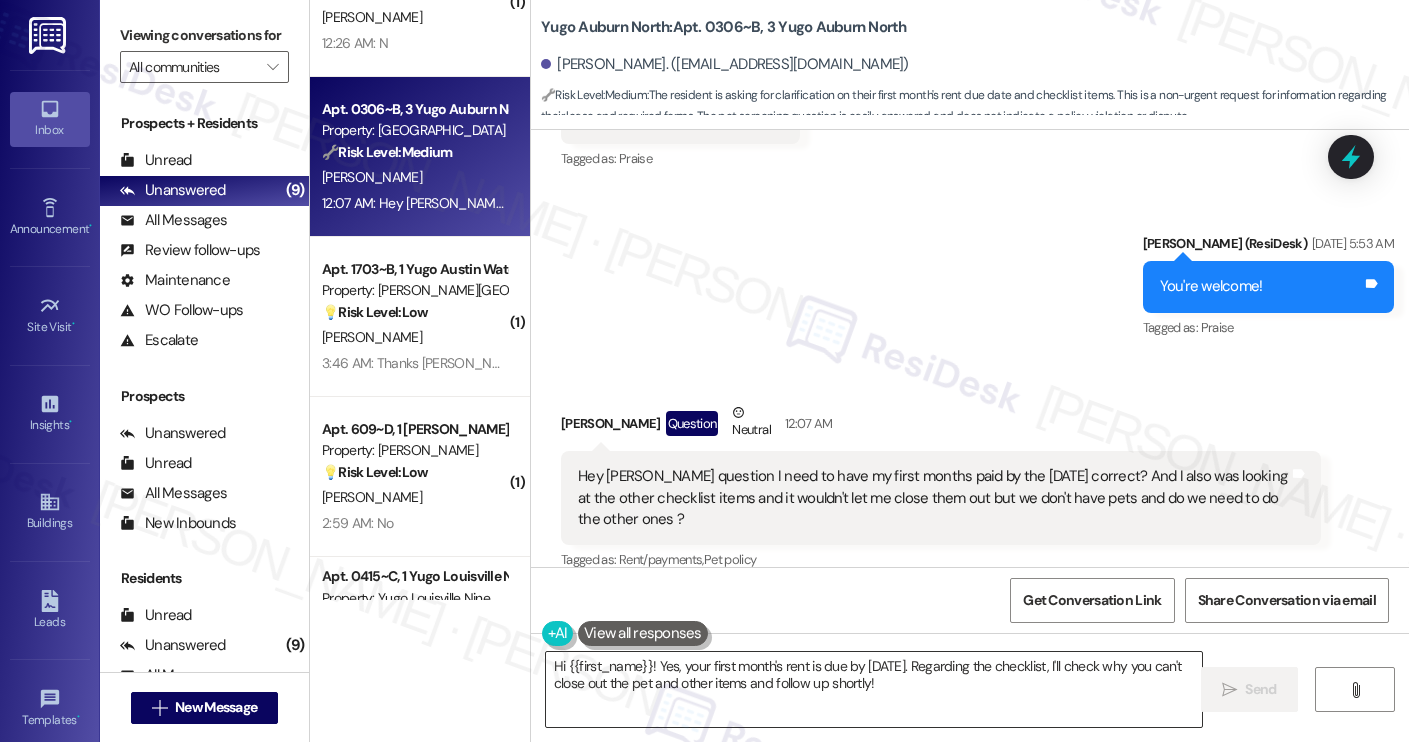 click on "Hi {{first_name}}! Yes, your first month's rent is due by August 1st. Regarding the checklist, I'll check why you can't close out the pet and other items and follow up shortly!" at bounding box center [874, 689] 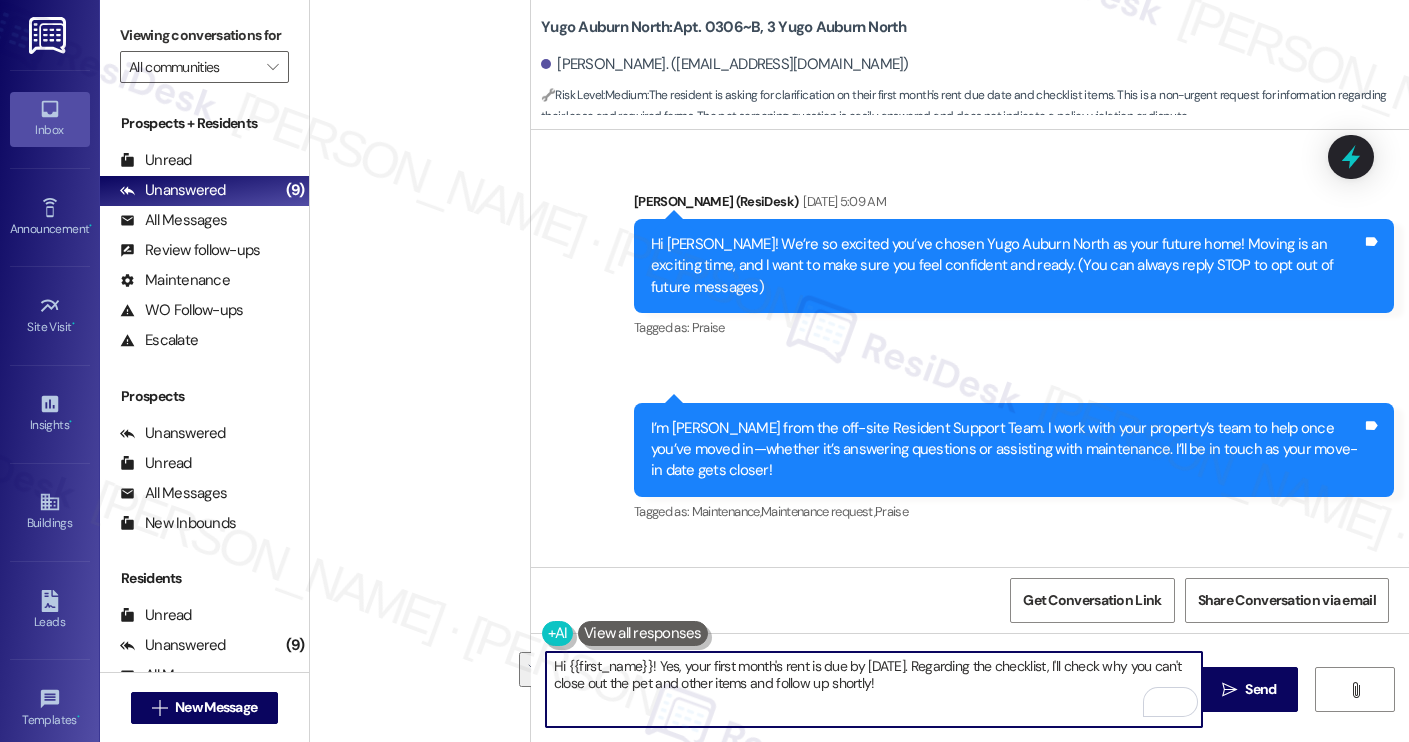 scroll, scrollTop: 0, scrollLeft: 0, axis: both 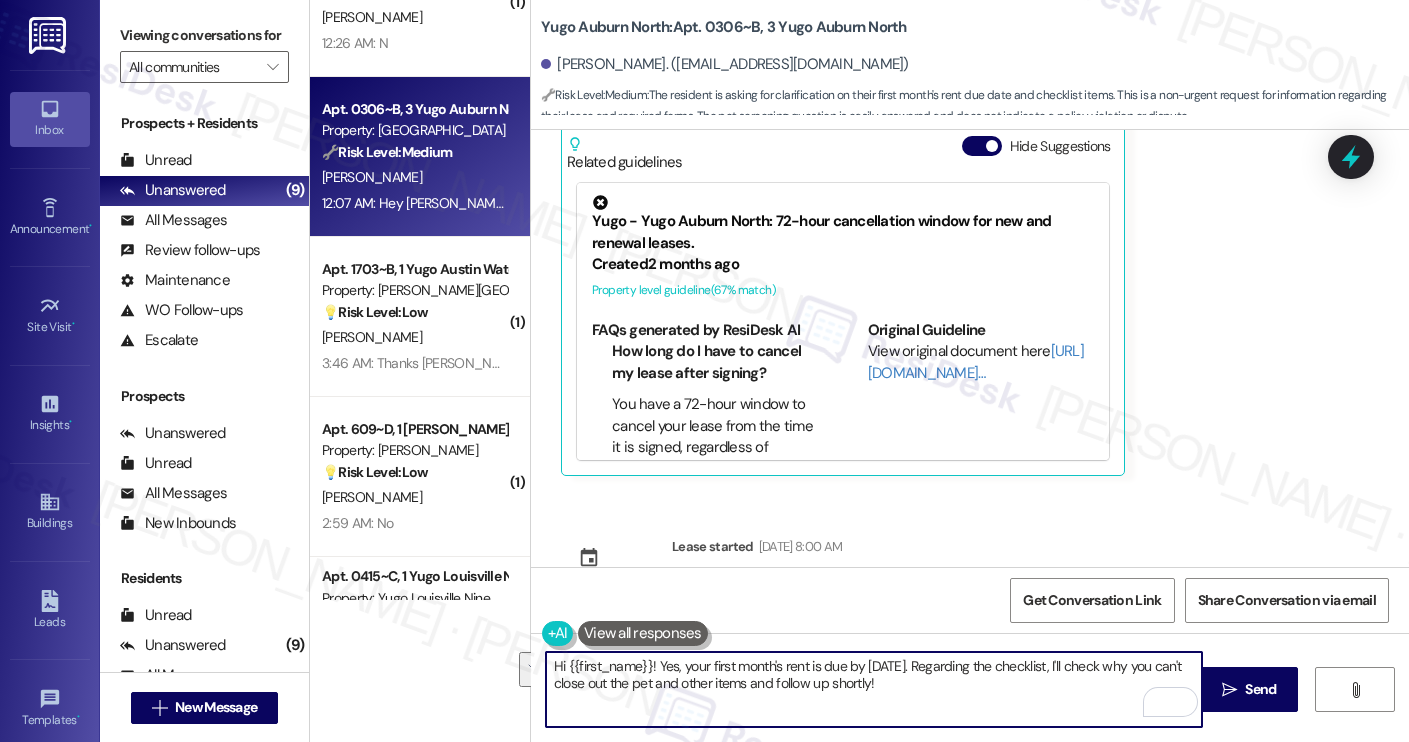 paste on "[PERSON_NAME]! Thanks for reaching out. Yes, your first month’s rent is due by [DATE]. As for the checklist, I’ll look into why you’re unable to close out the pet and other items and follow up with you shortly." 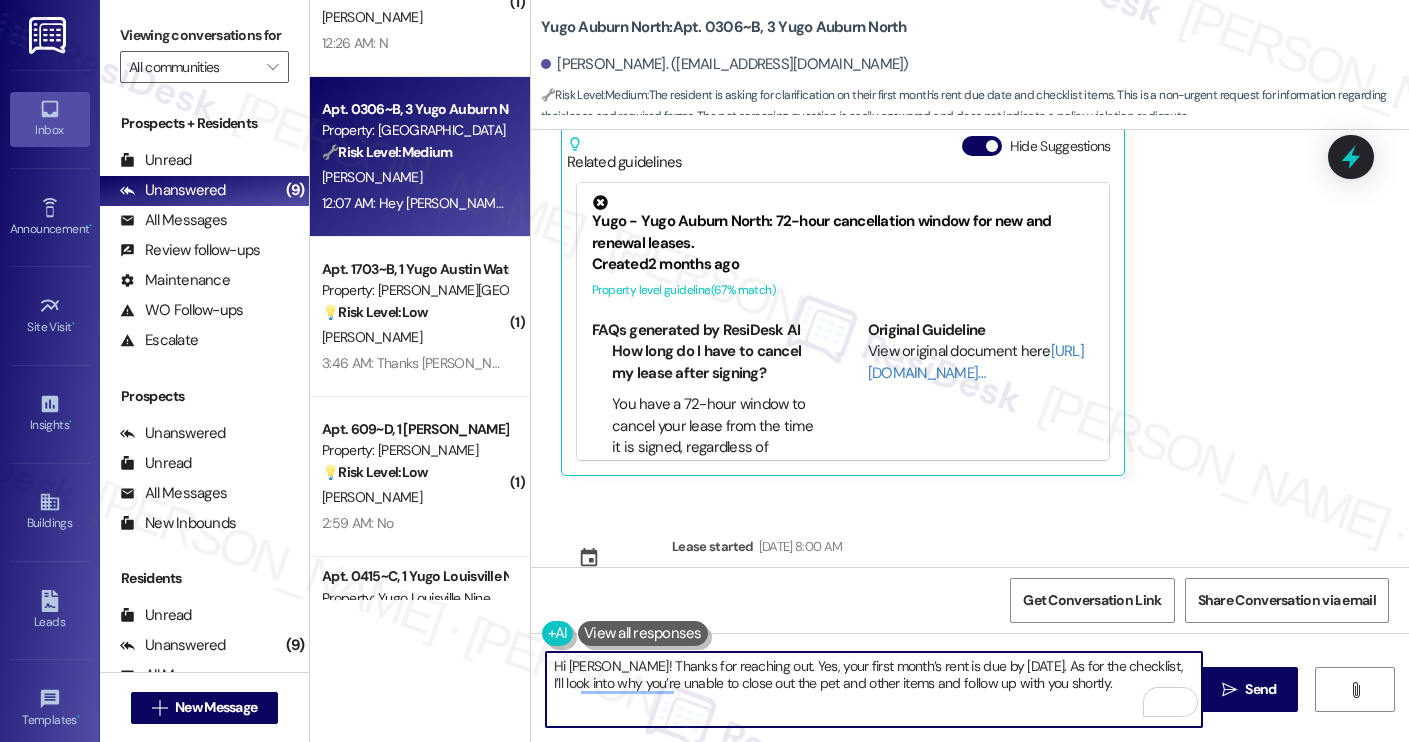 click on "Hi [PERSON_NAME]! Thanks for reaching out. Yes, your first month’s rent is due by [DATE]. As for the checklist, I’ll look into why you’re unable to close out the pet and other items and follow up with you shortly." at bounding box center [874, 689] 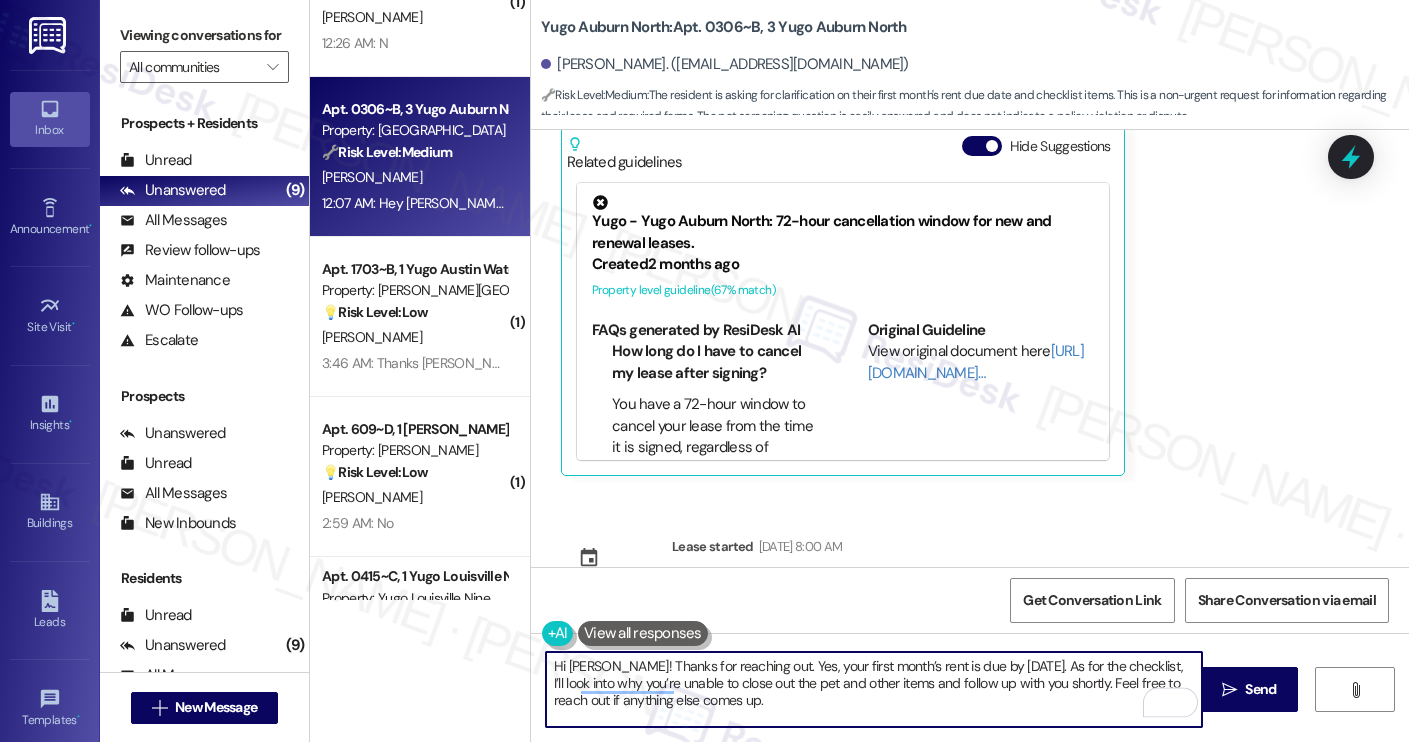 scroll, scrollTop: 1502, scrollLeft: 0, axis: vertical 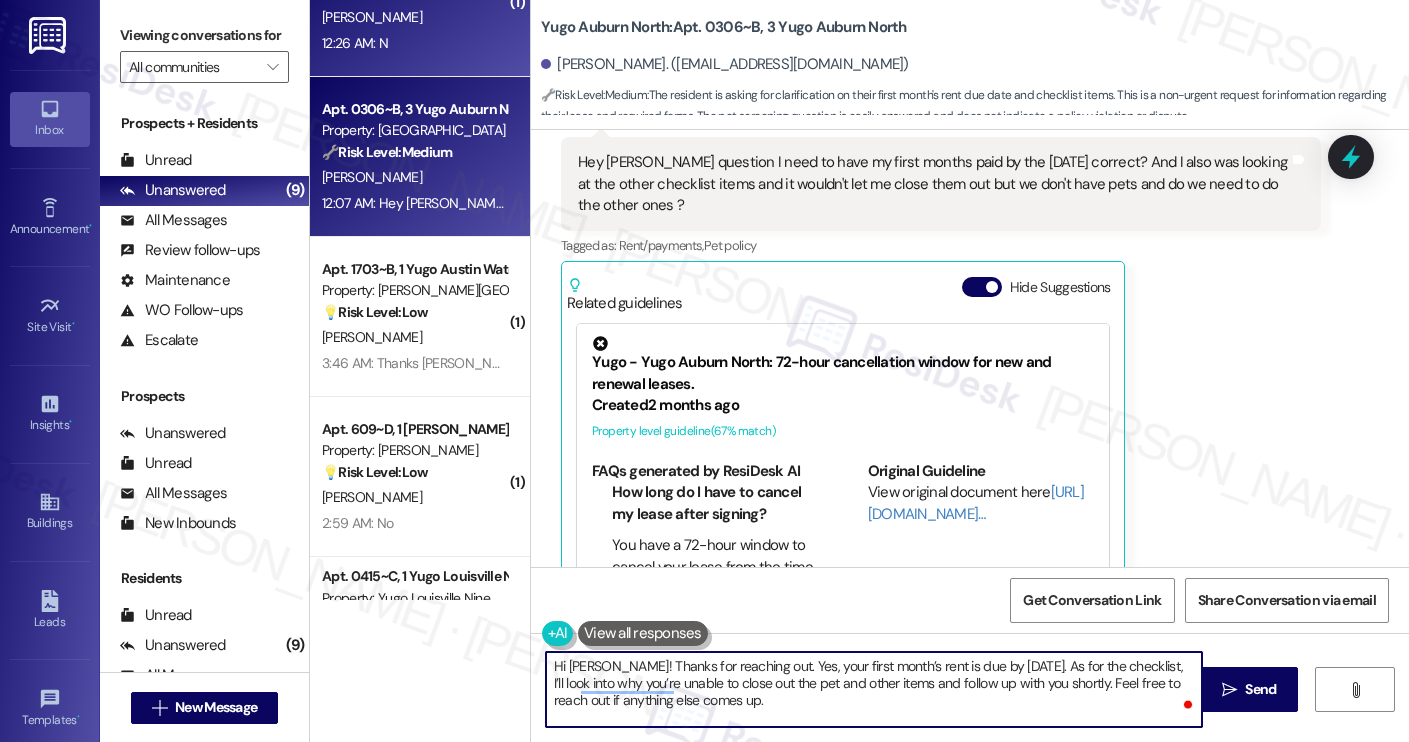 type on "Hi [PERSON_NAME]! Thanks for reaching out. Yes, your first month’s rent is due by [DATE]. As for the checklist, I’ll look into why you’re unable to close out the pet and other items and follow up with you shortly. Feel free to reach out if anything else comes up." 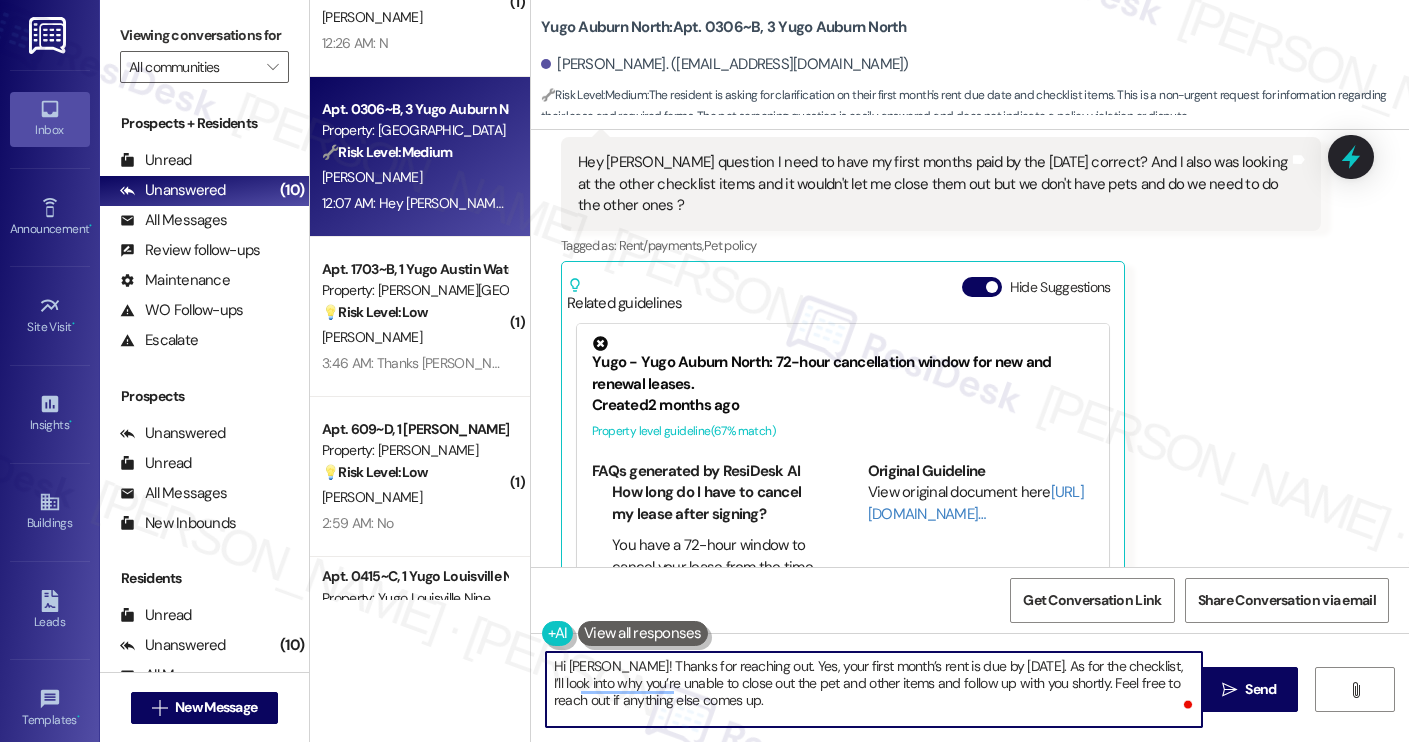 scroll, scrollTop: 27, scrollLeft: 0, axis: vertical 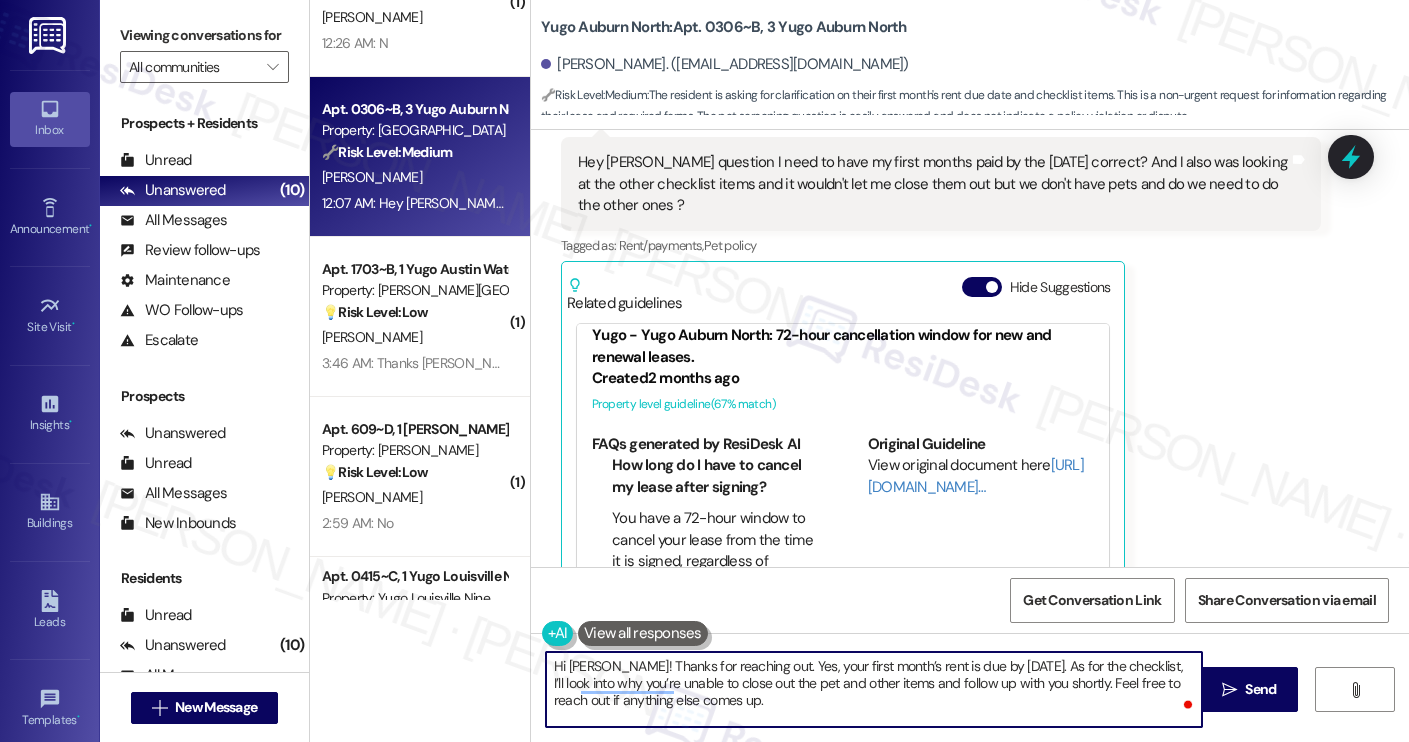 click on "Hi [PERSON_NAME]! Thanks for reaching out. Yes, your first month’s rent is due by [DATE]. As for the checklist, I’ll look into why you’re unable to close out the pet and other items and follow up with you shortly. Feel free to reach out if anything else comes up." at bounding box center (874, 689) 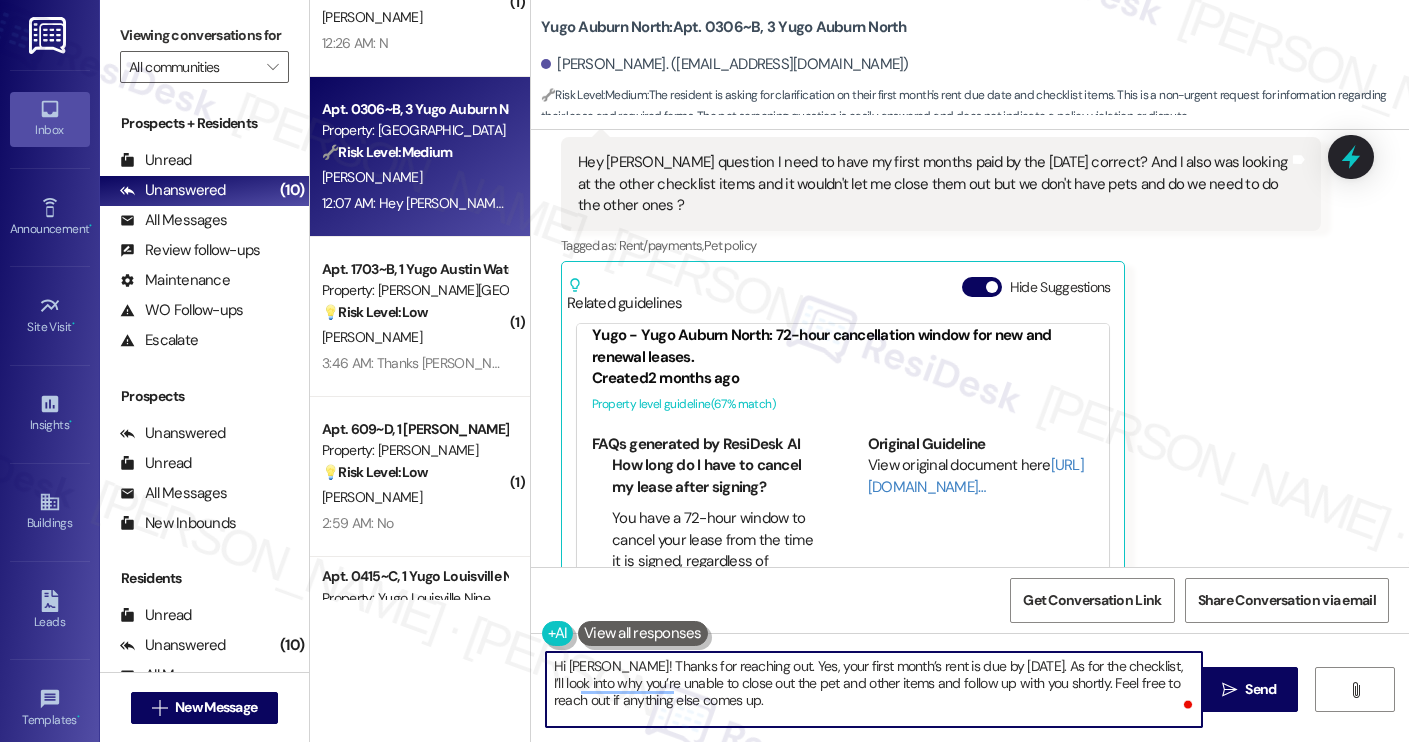 scroll, scrollTop: 1643, scrollLeft: 0, axis: vertical 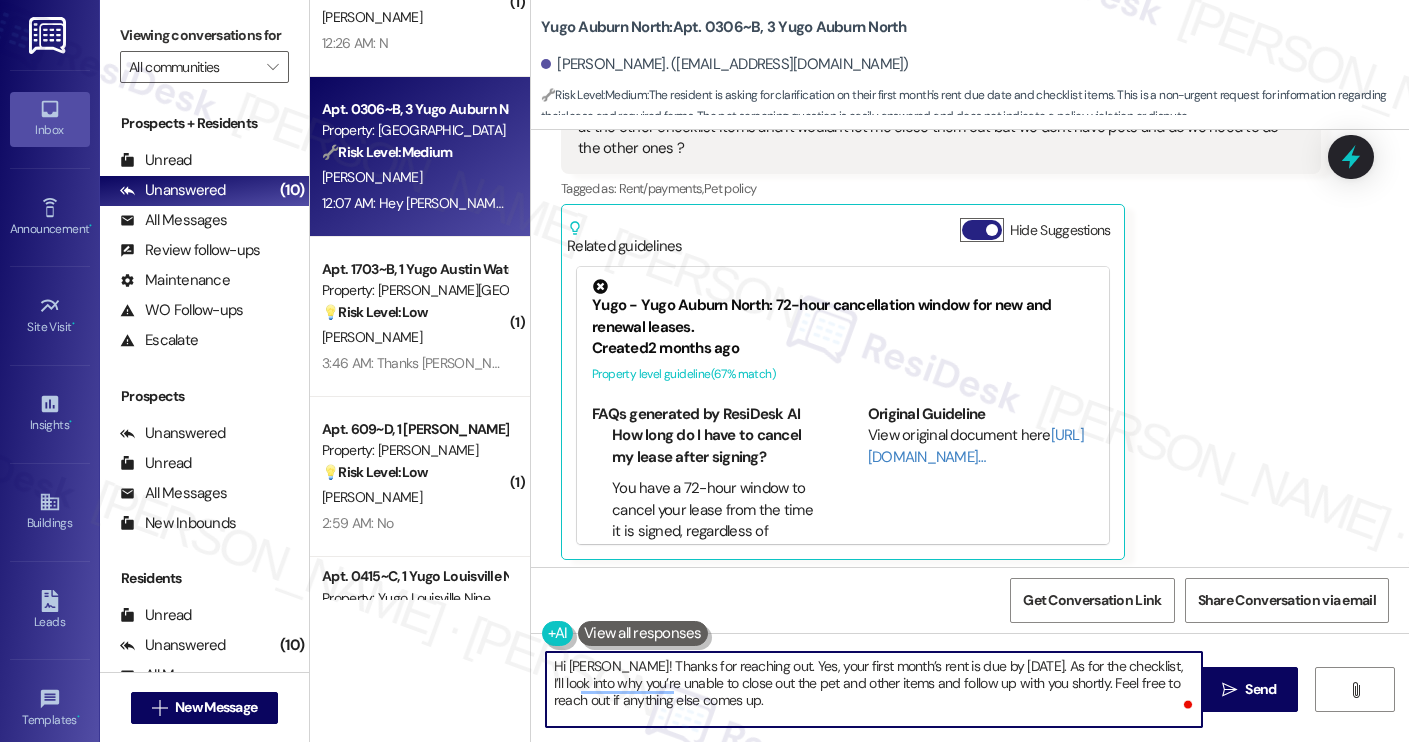 click on "Hide Suggestions" at bounding box center (982, 230) 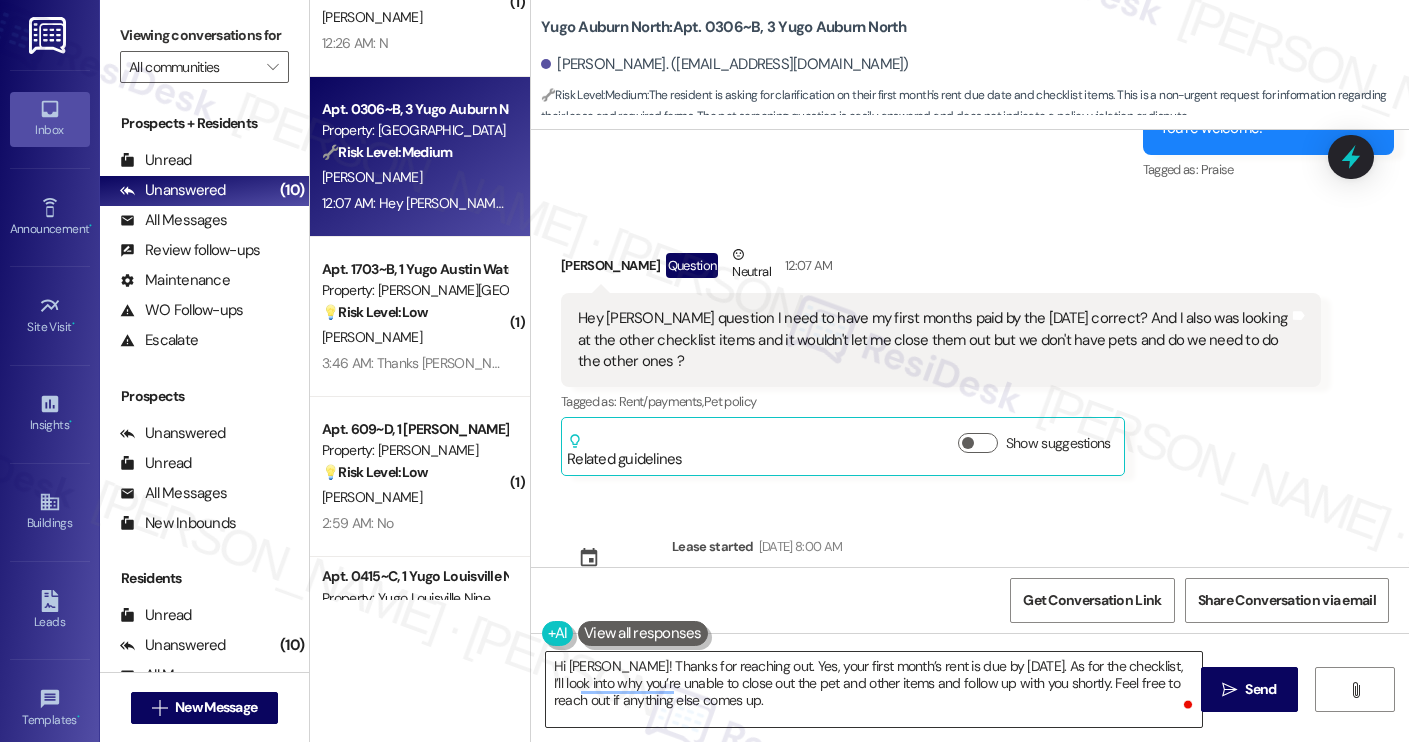 click on "Hi [PERSON_NAME]! Thanks for reaching out. Yes, your first month’s rent is due by [DATE]. As for the checklist, I’ll look into why you’re unable to close out the pet and other items and follow up with you shortly. Feel free to reach out if anything else comes up." at bounding box center (874, 689) 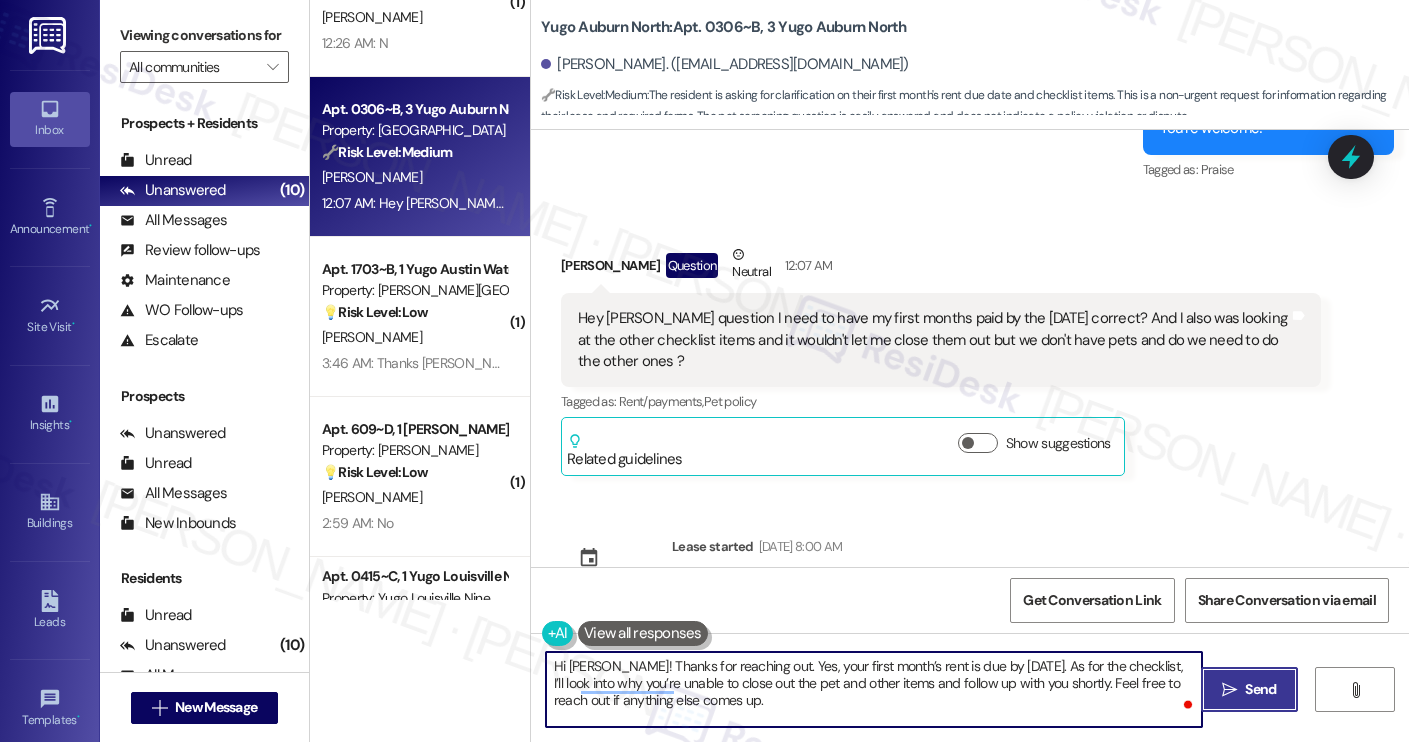 click on " Send" at bounding box center (1249, 689) 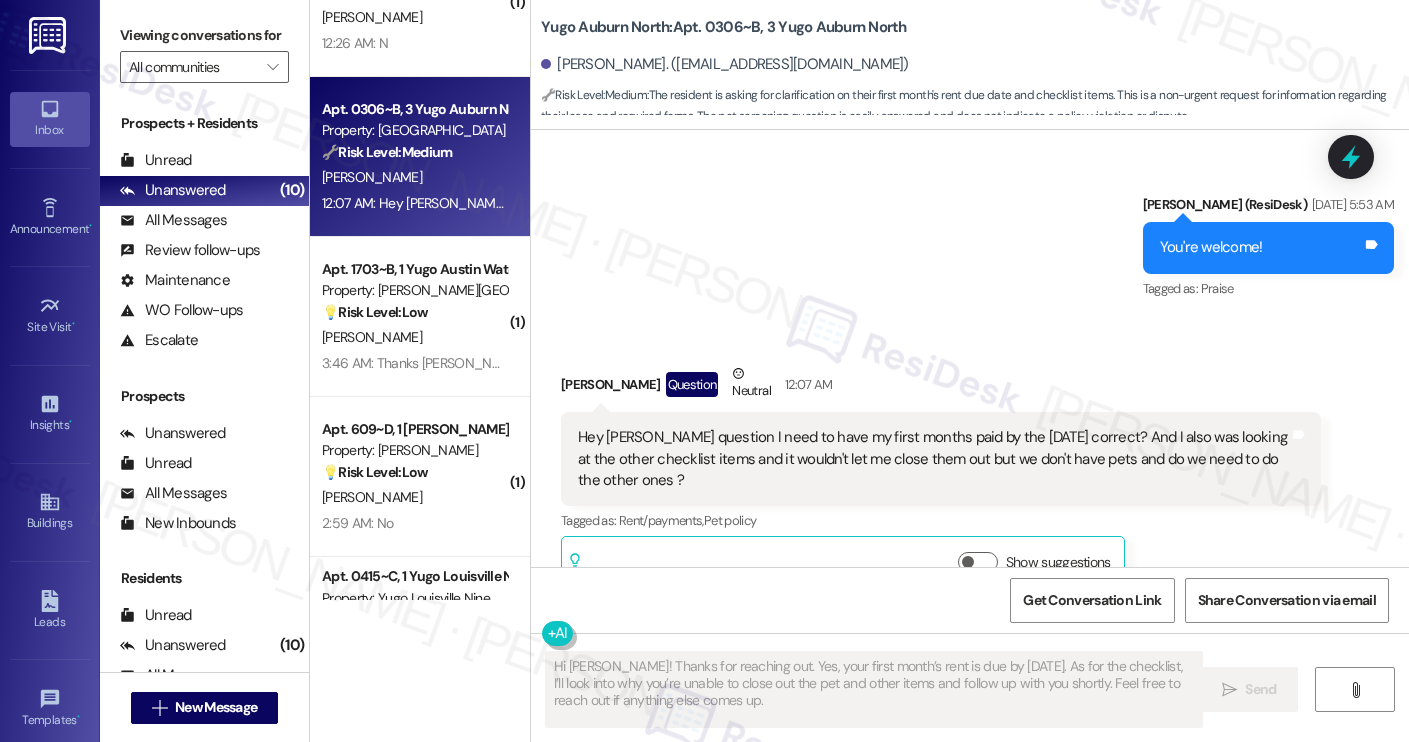 scroll, scrollTop: 1528, scrollLeft: 0, axis: vertical 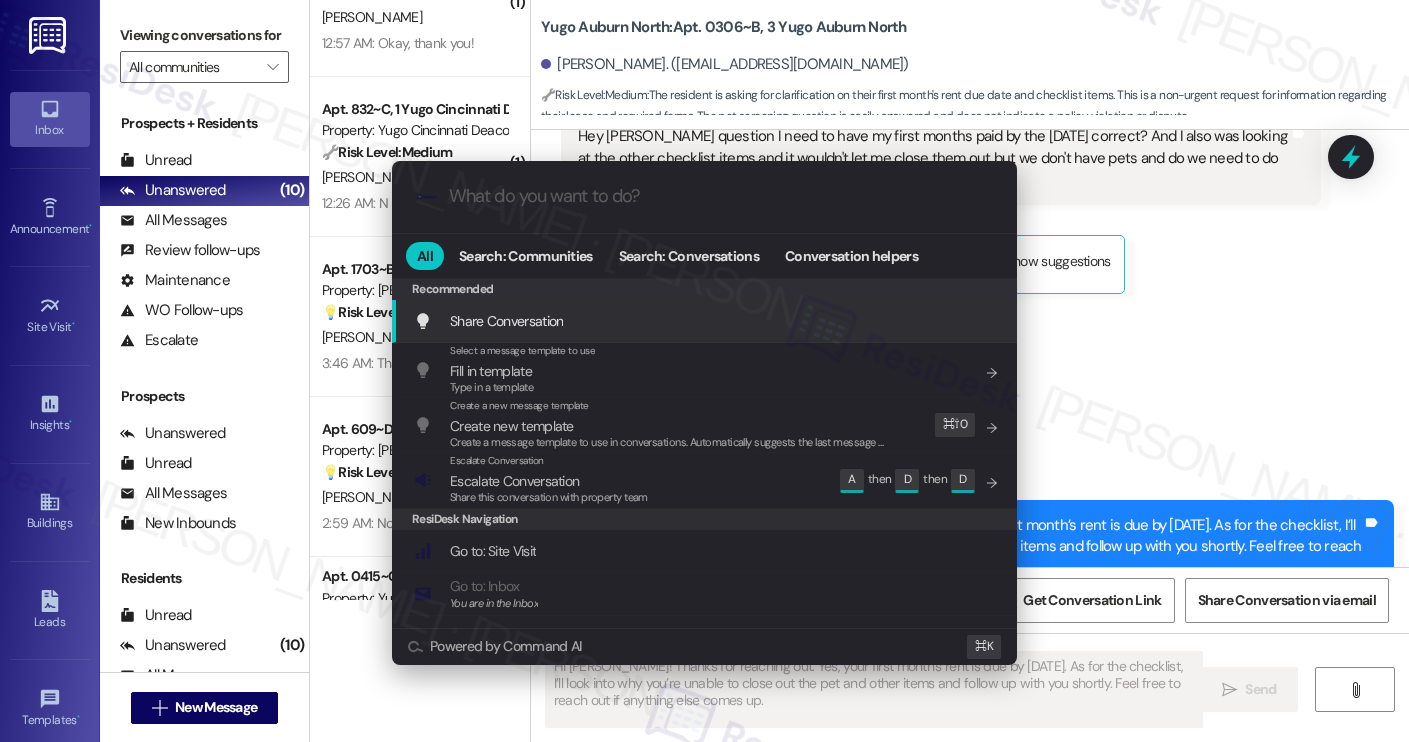 click on "Escalate Conversation Escalate Conversation Share this conversation with property team Edit A then D then D" at bounding box center (706, 480) 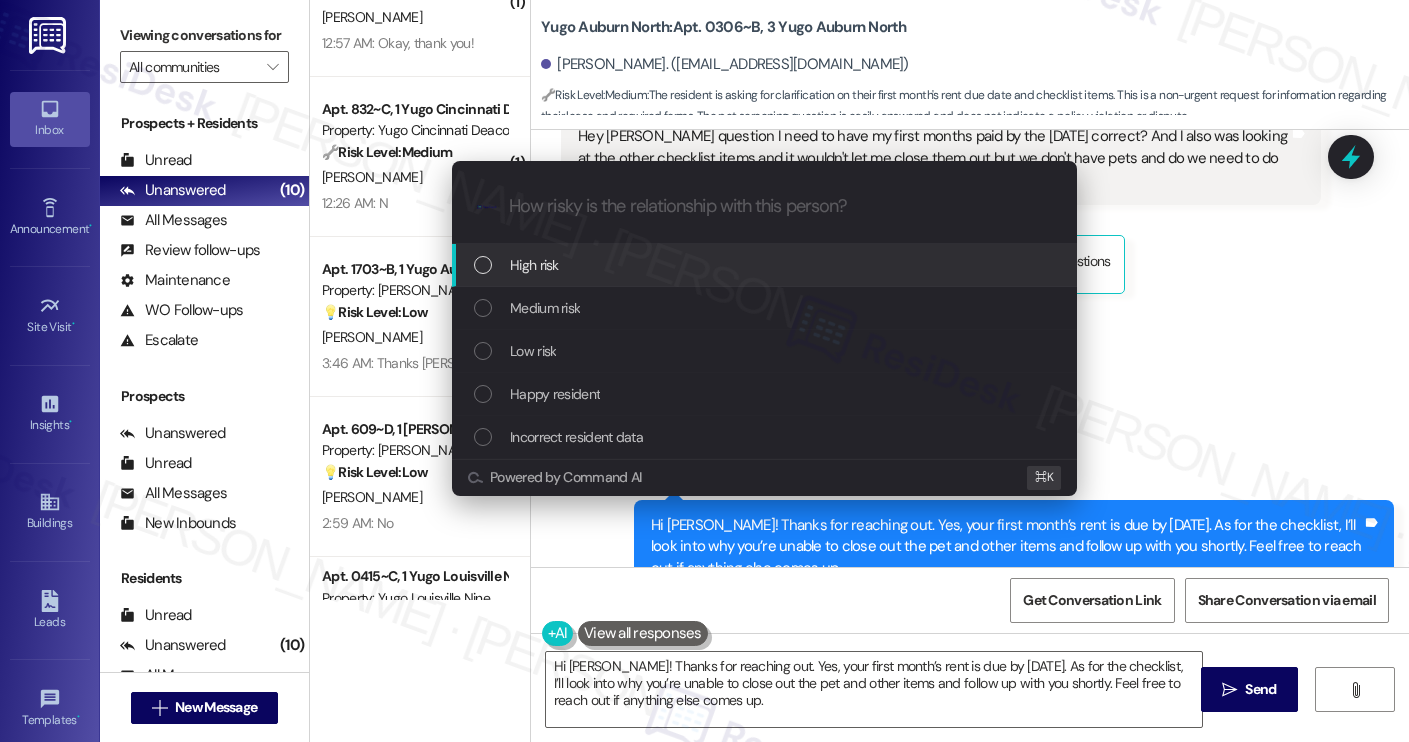 click on "Low risk" at bounding box center [766, 351] 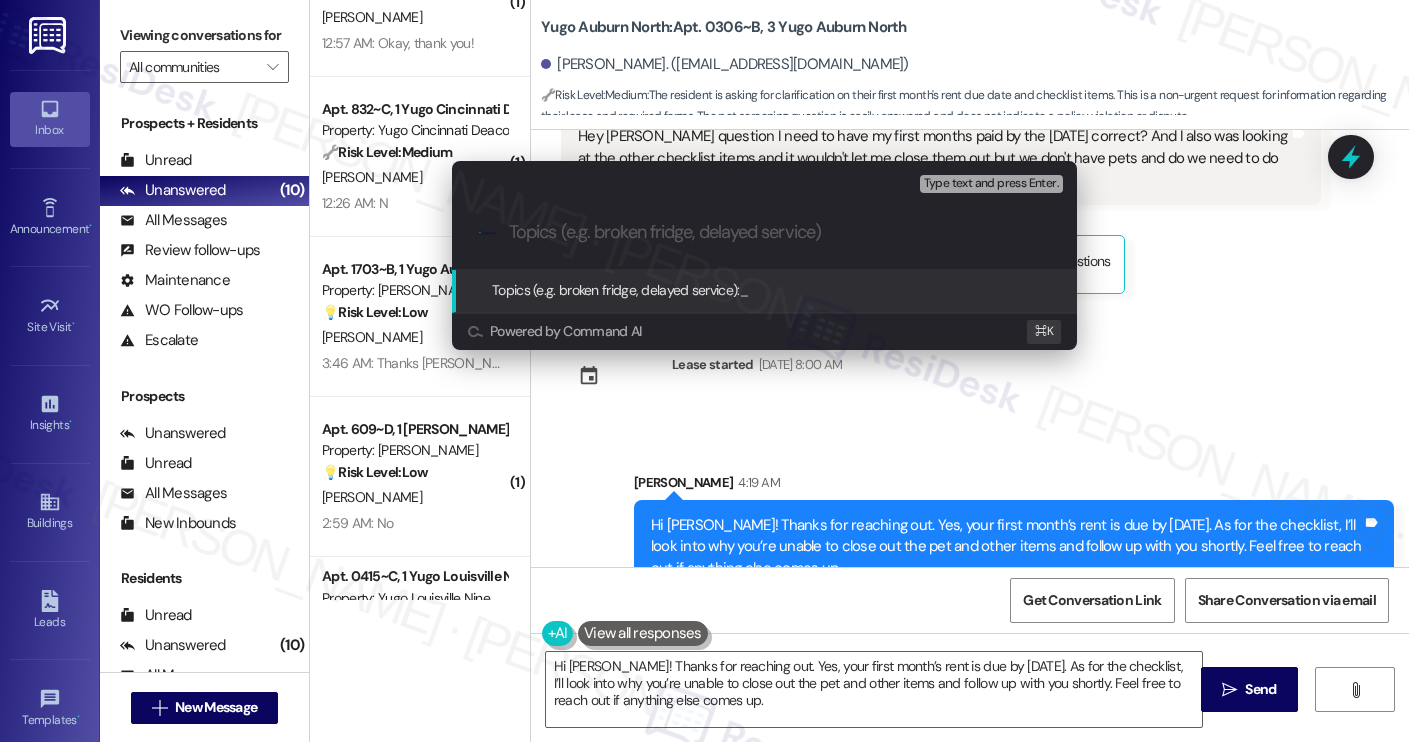 paste on "Checklist Item Completion Issue" 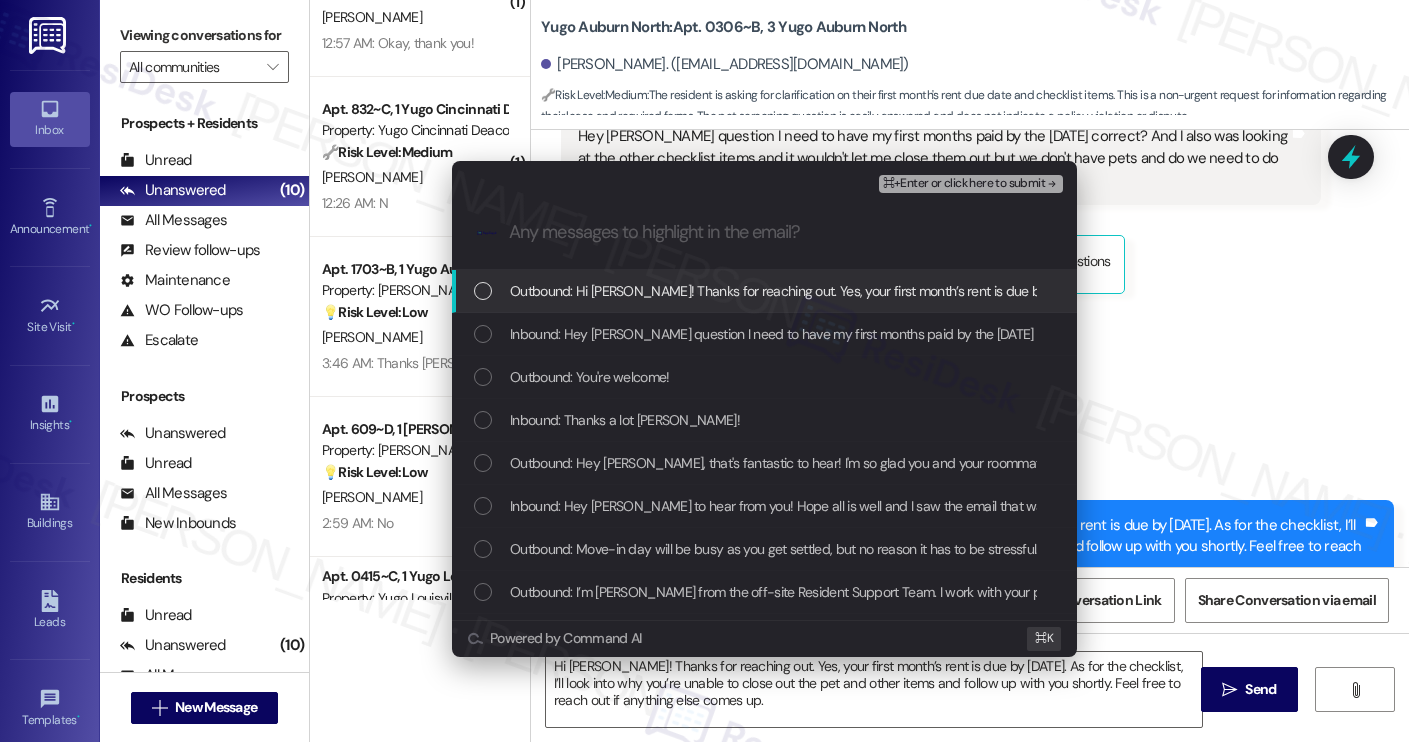 click on "Inbound: Hey [PERSON_NAME] question I need to have my first months paid by the [DATE] correct? And I also was looking at the other checklist items and it wouldn't let me close them out but we don't have pets and do we need to do the other ones ?" at bounding box center [764, 334] 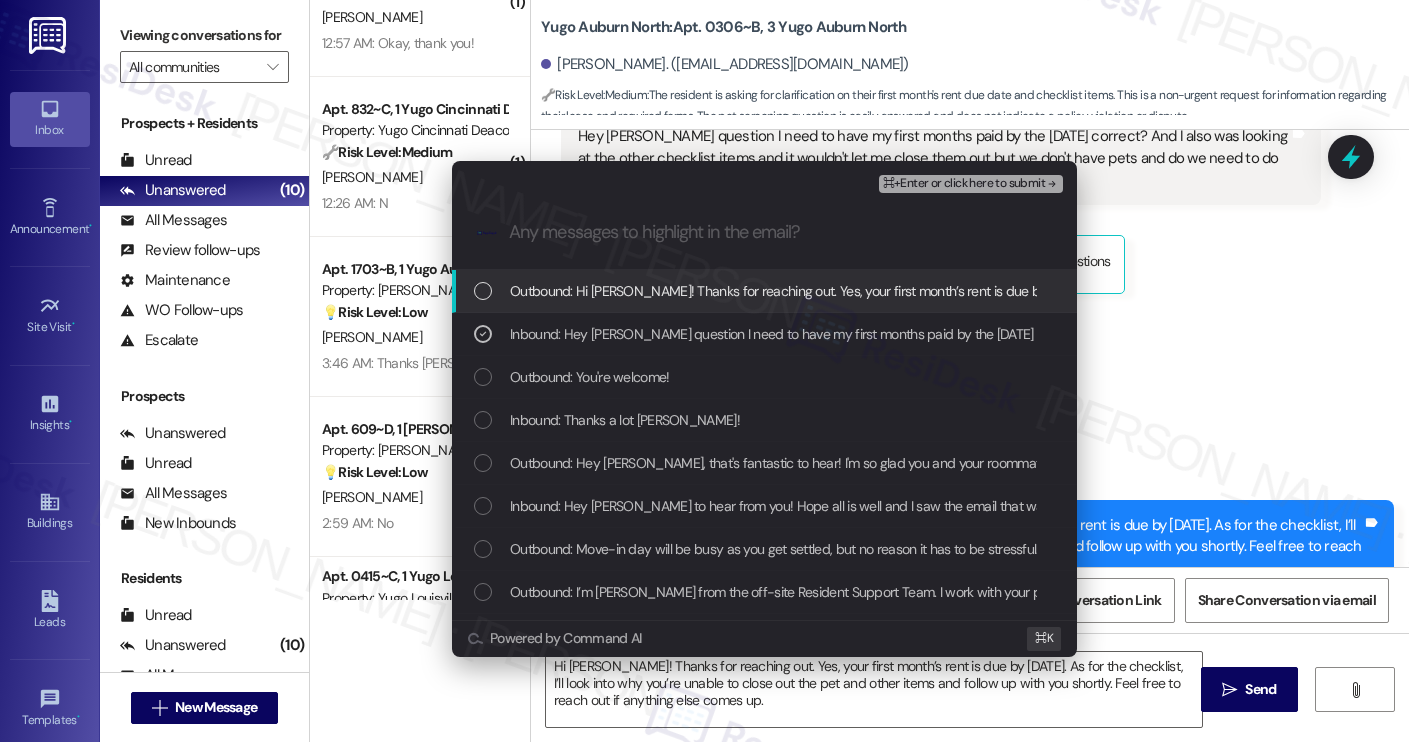 click on "⌘+Enter or click here to submit" at bounding box center (971, 184) 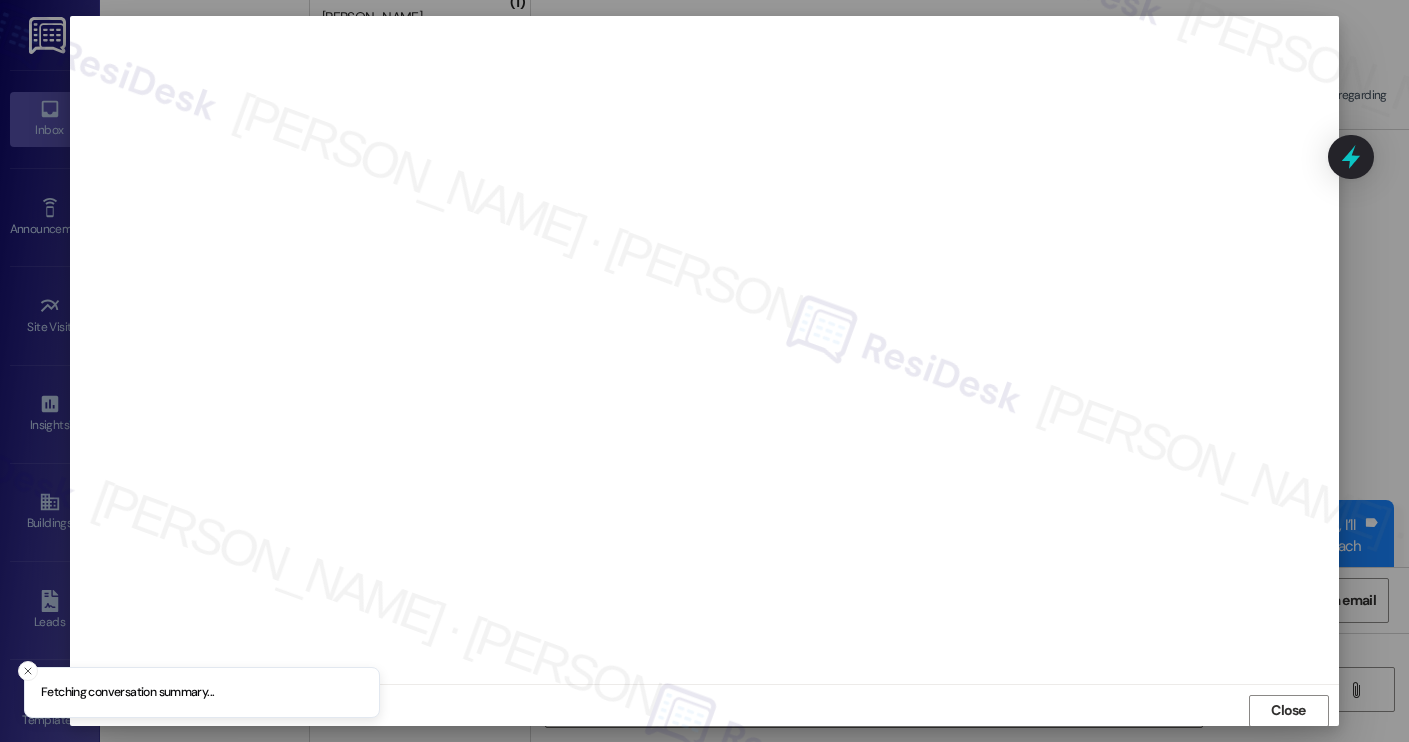 scroll, scrollTop: 1, scrollLeft: 0, axis: vertical 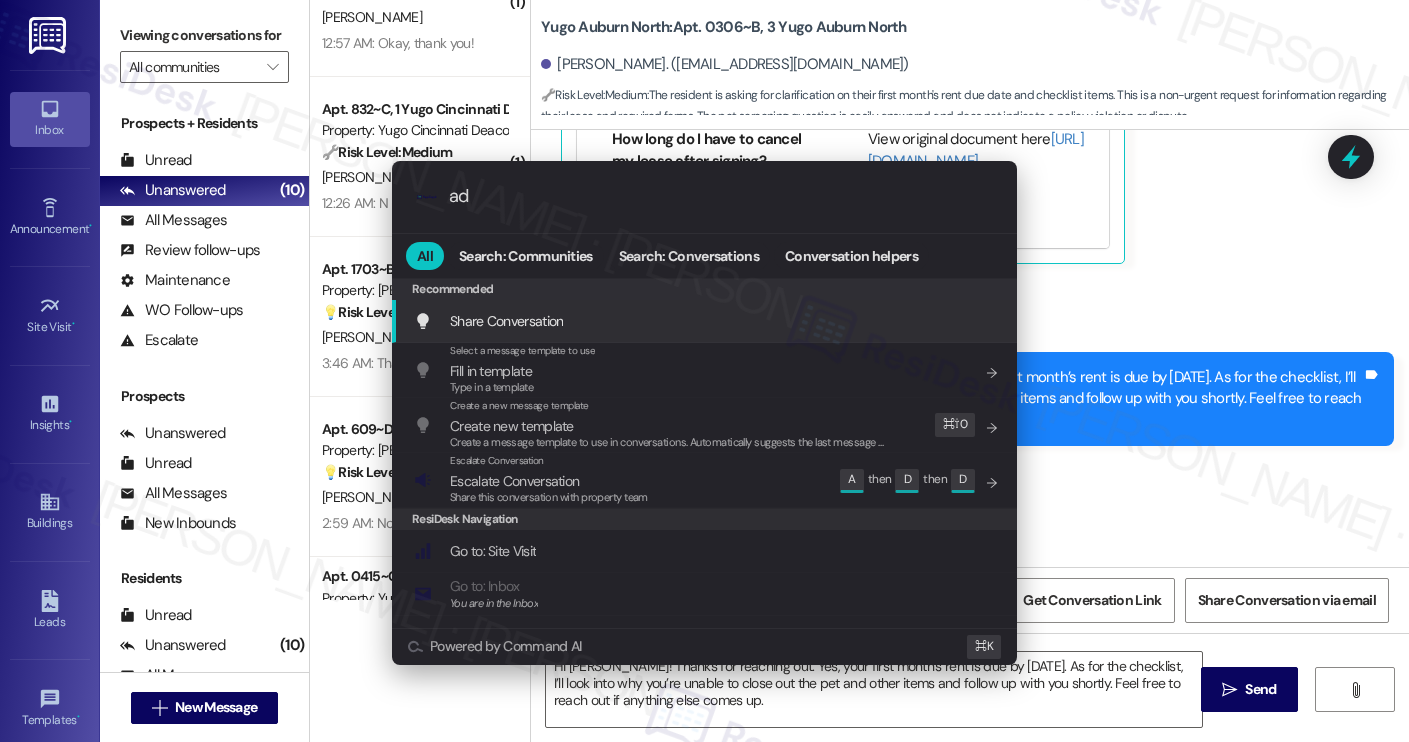 type on "add" 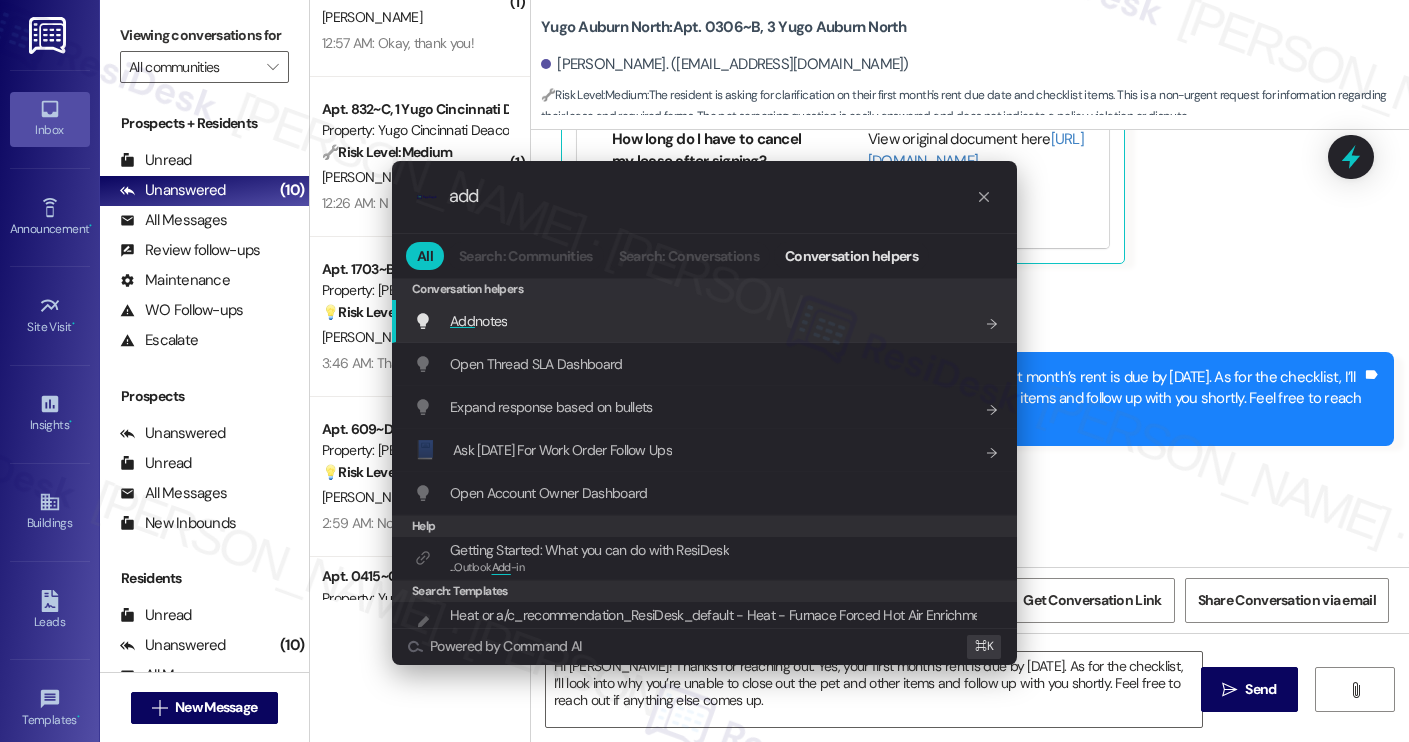 click on "Add  notes Add shortcut" at bounding box center [704, 321] 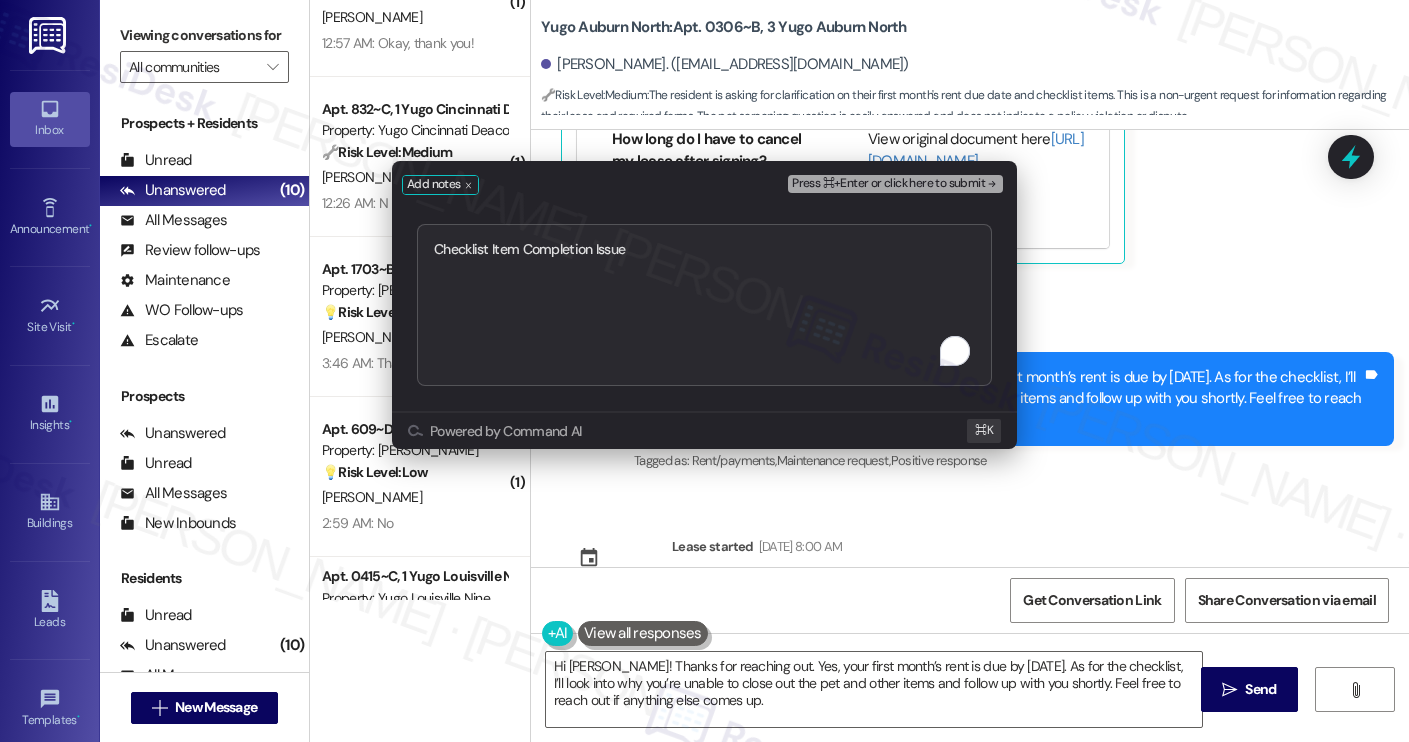 type on "Checklist Item Completion Issue" 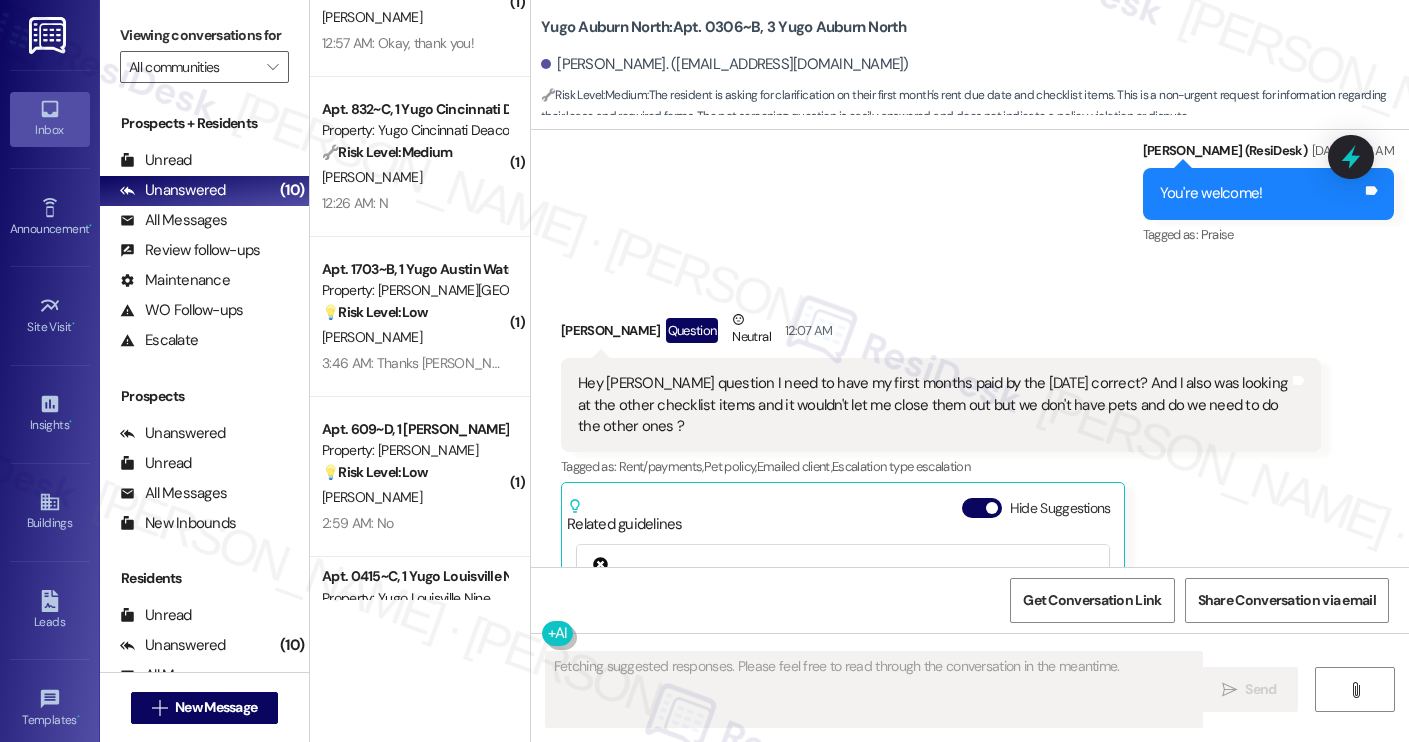 scroll, scrollTop: 1524, scrollLeft: 0, axis: vertical 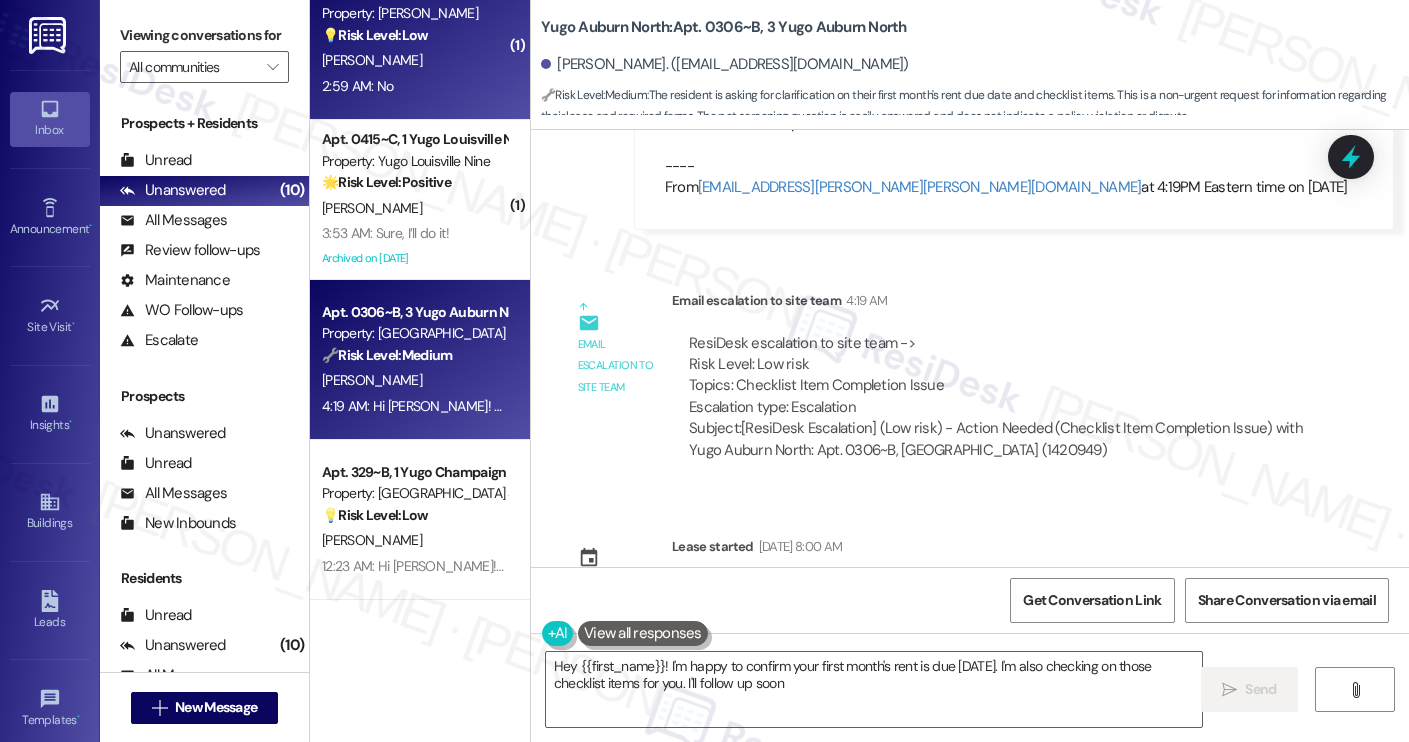 type on "Hey {{first_name}}! I'm happy to confirm your first month's rent is due August 1st. I'm also checking on those checklist items for you. I'll follow up soon!" 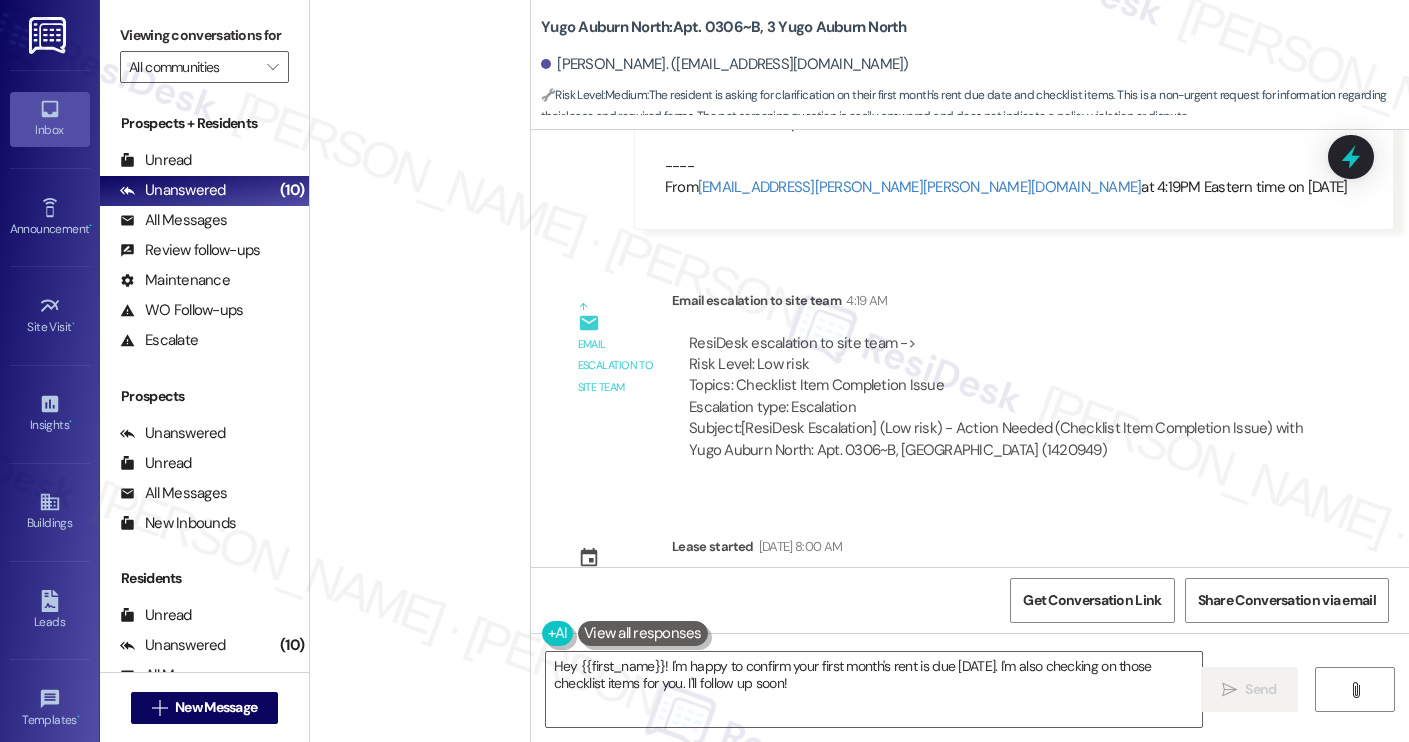 scroll, scrollTop: 0, scrollLeft: 0, axis: both 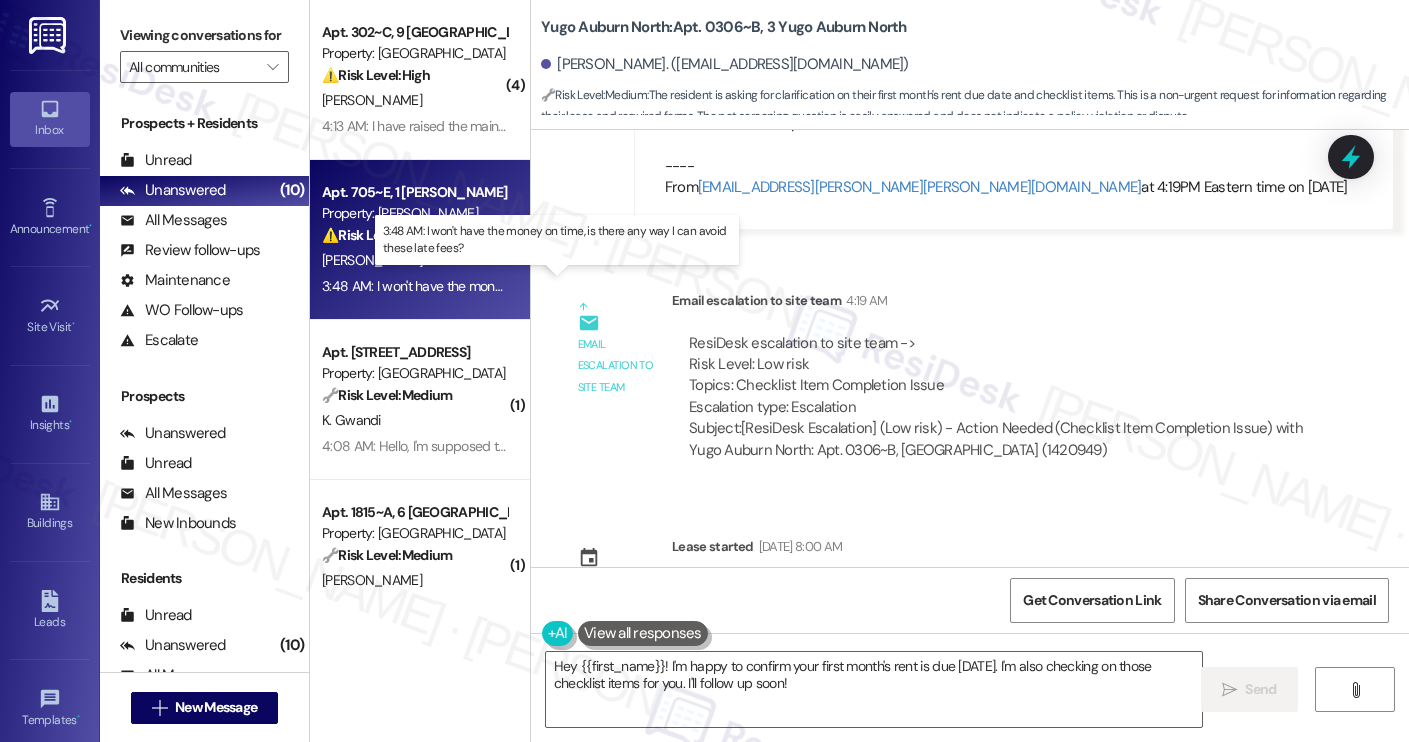 click on "3:48 AM: I won't have the money on time, is there any way I can avoid these late fees?  3:48 AM: I won't have the money on time, is there any way I can avoid these late fees?" at bounding box center (570, 286) 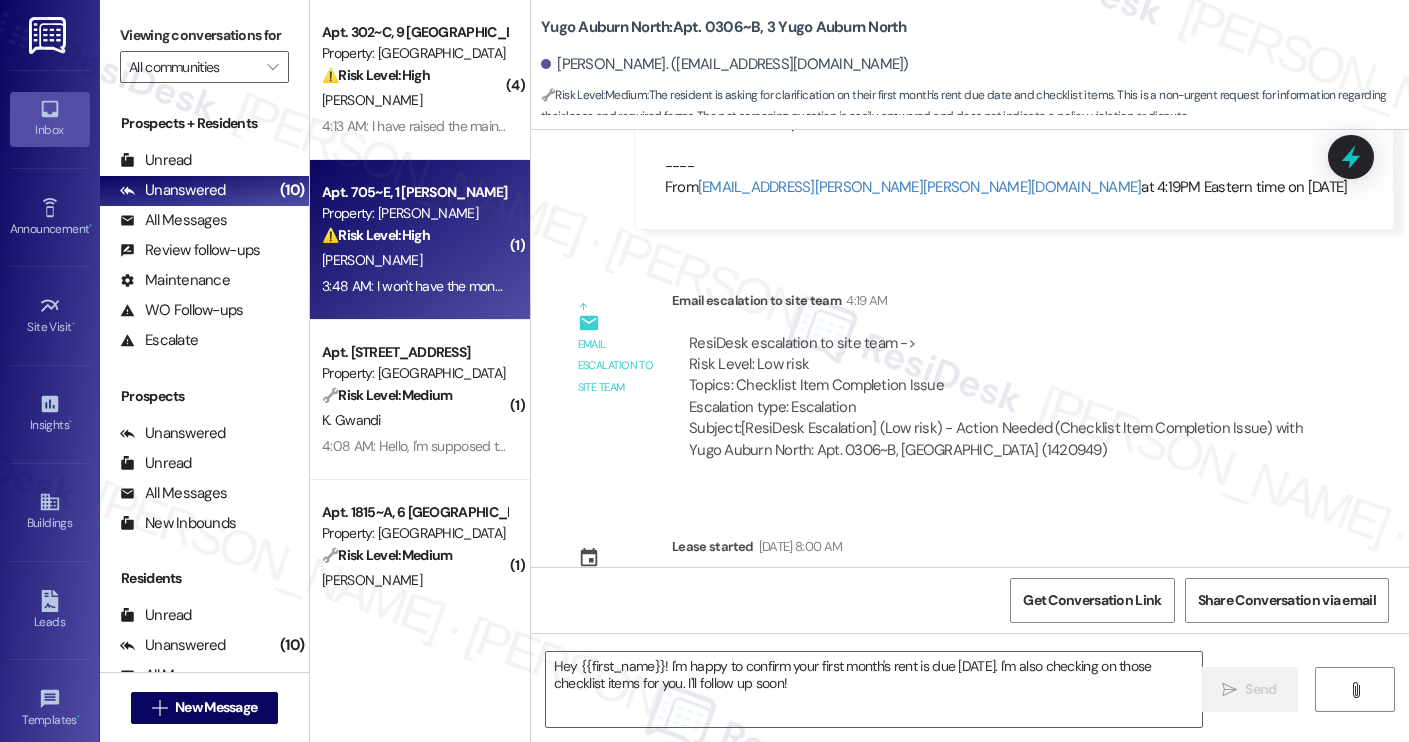 type on "Fetching suggested responses. Please feel free to read through the conversation in the meantime." 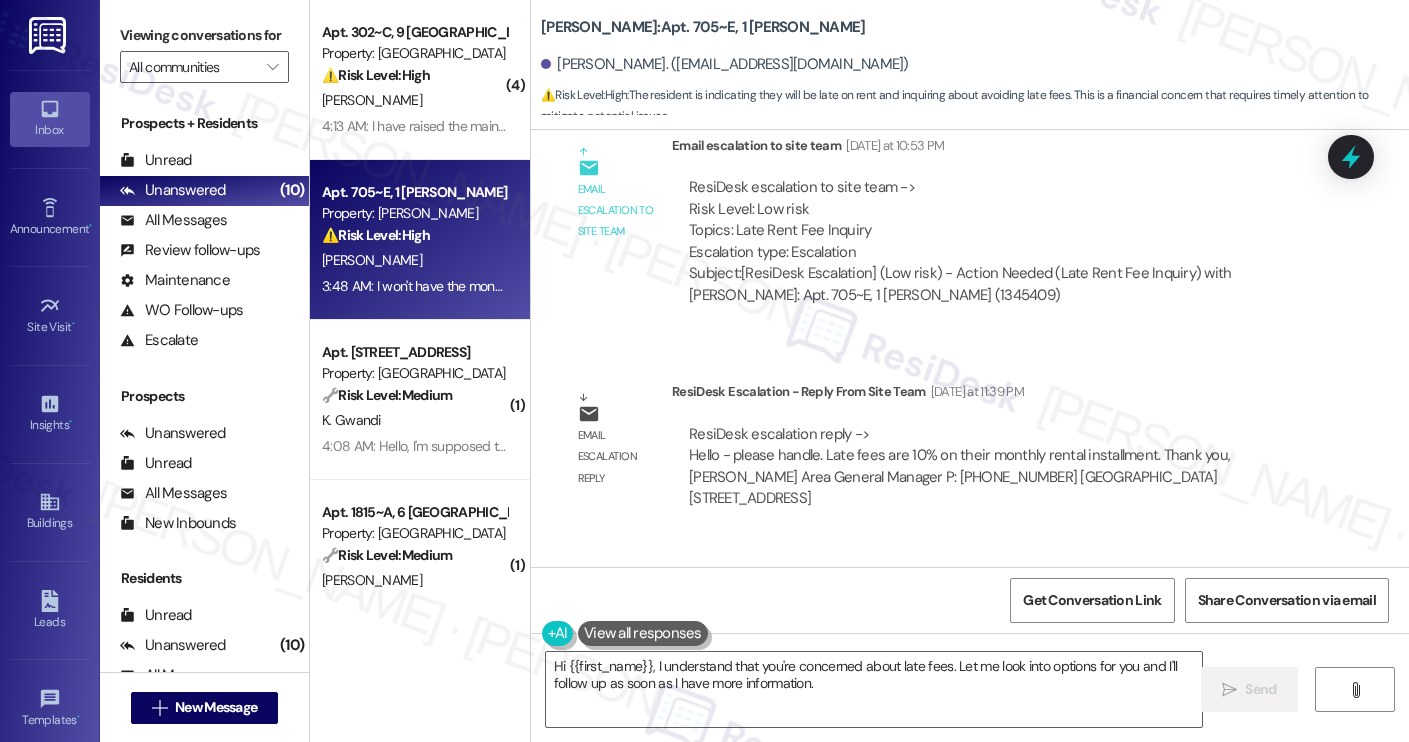 scroll, scrollTop: 5433, scrollLeft: 0, axis: vertical 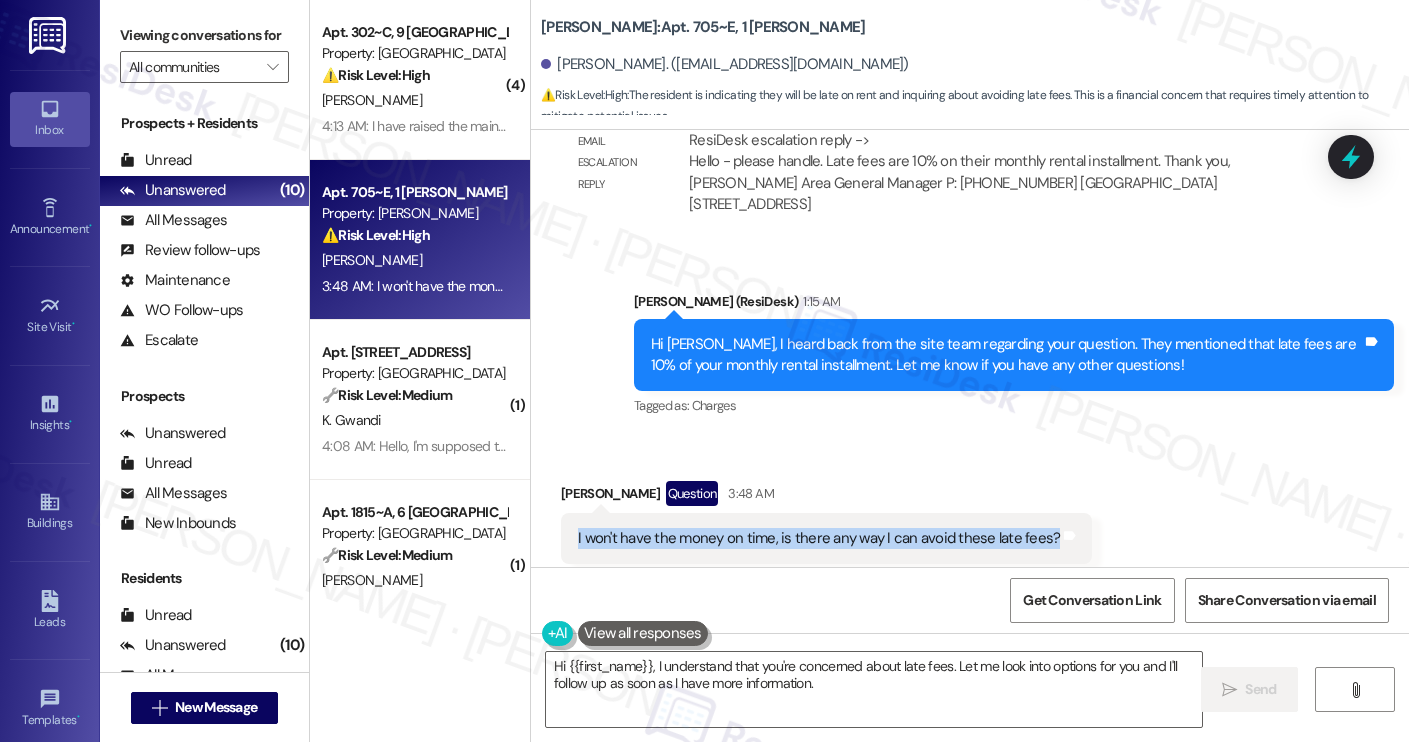 drag, startPoint x: 562, startPoint y: 495, endPoint x: 1034, endPoint y: 511, distance: 472.27112 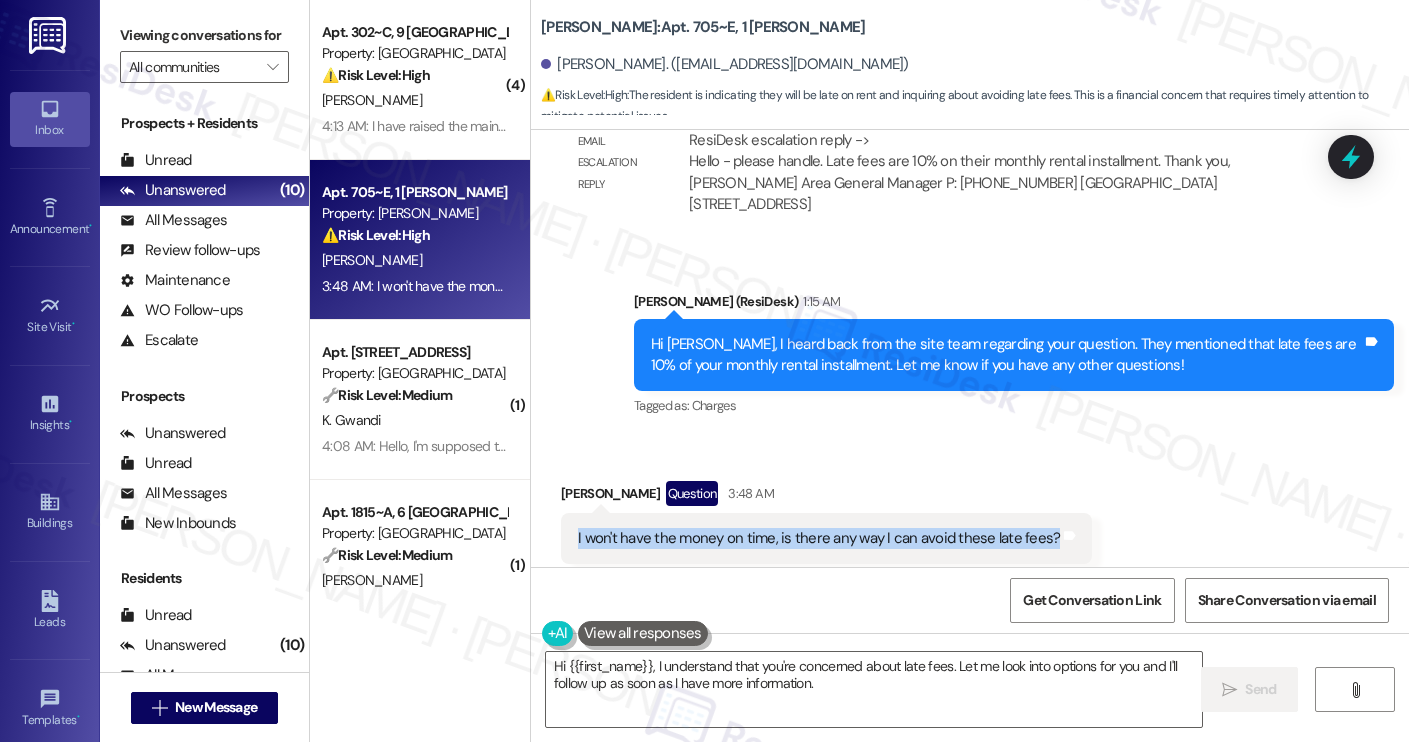 copy on "I won't have the money on time, is there any way I can avoid these late fees?" 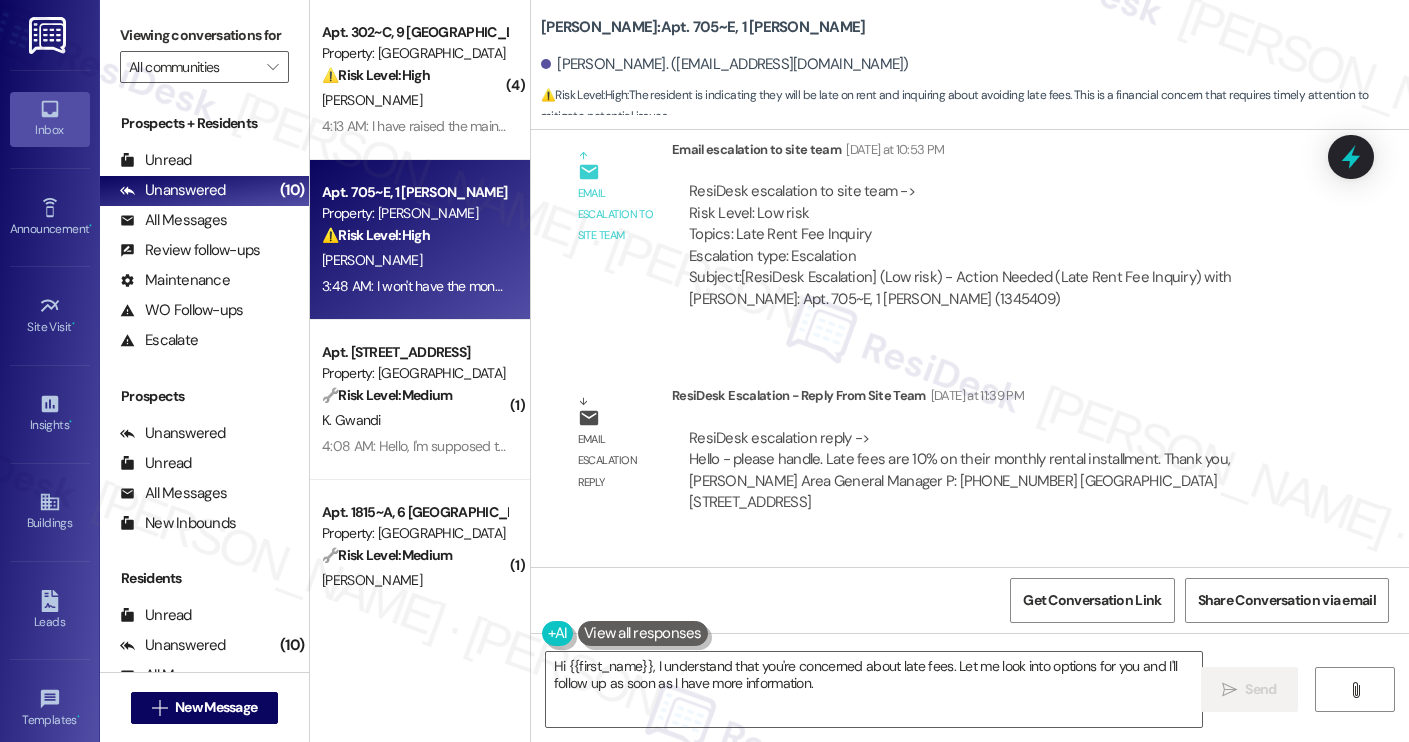 scroll, scrollTop: 5433, scrollLeft: 0, axis: vertical 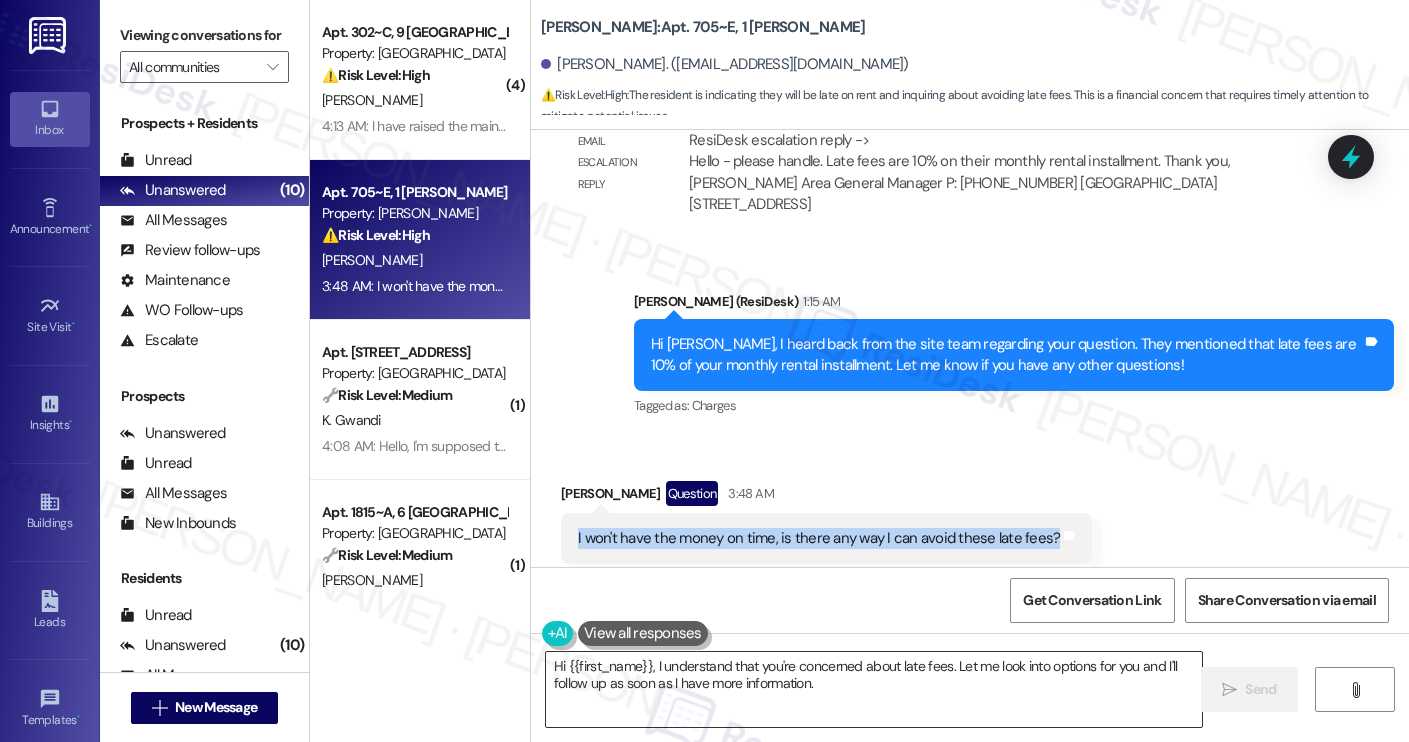 click on "Hi {{first_name}}, I understand that you're concerned about late fees. Let me look into options for you and I'll follow up as soon as I have more information." at bounding box center (874, 689) 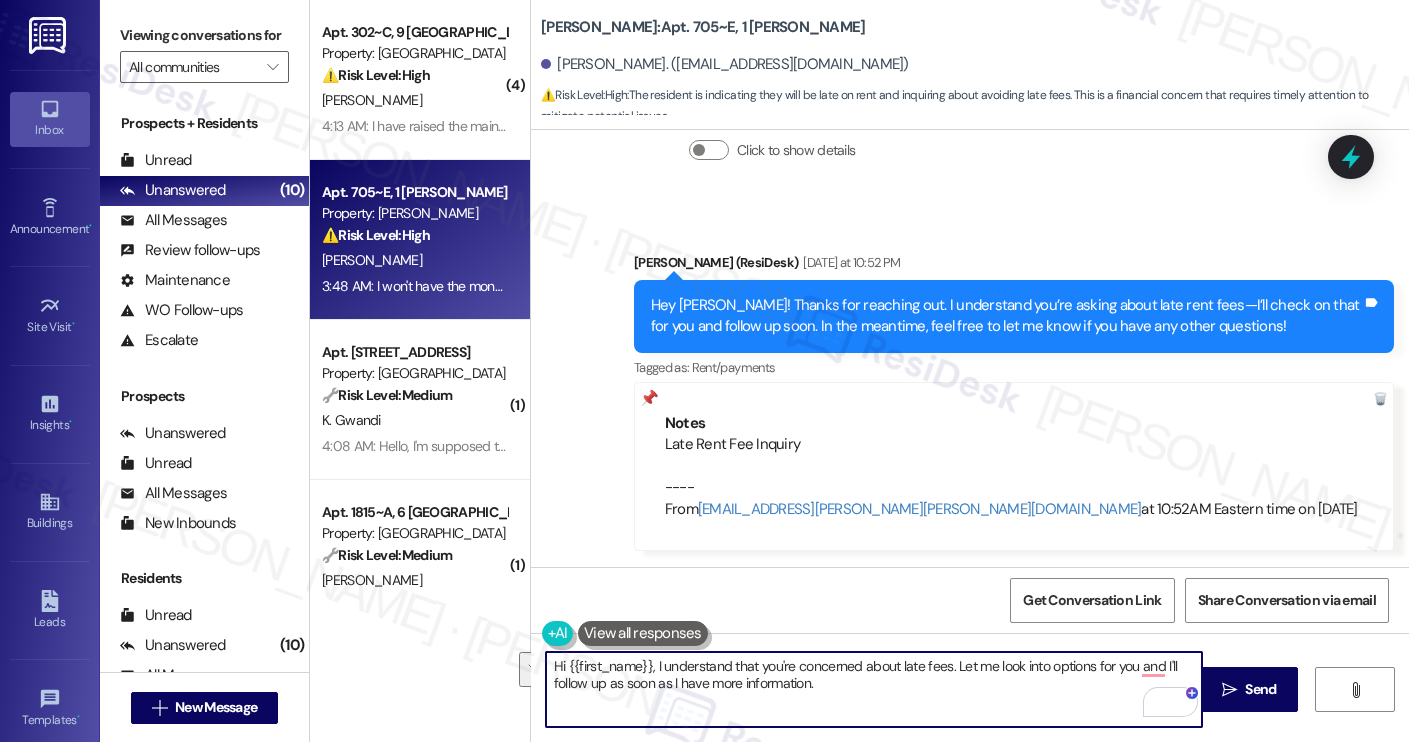 scroll, scrollTop: 4410, scrollLeft: 0, axis: vertical 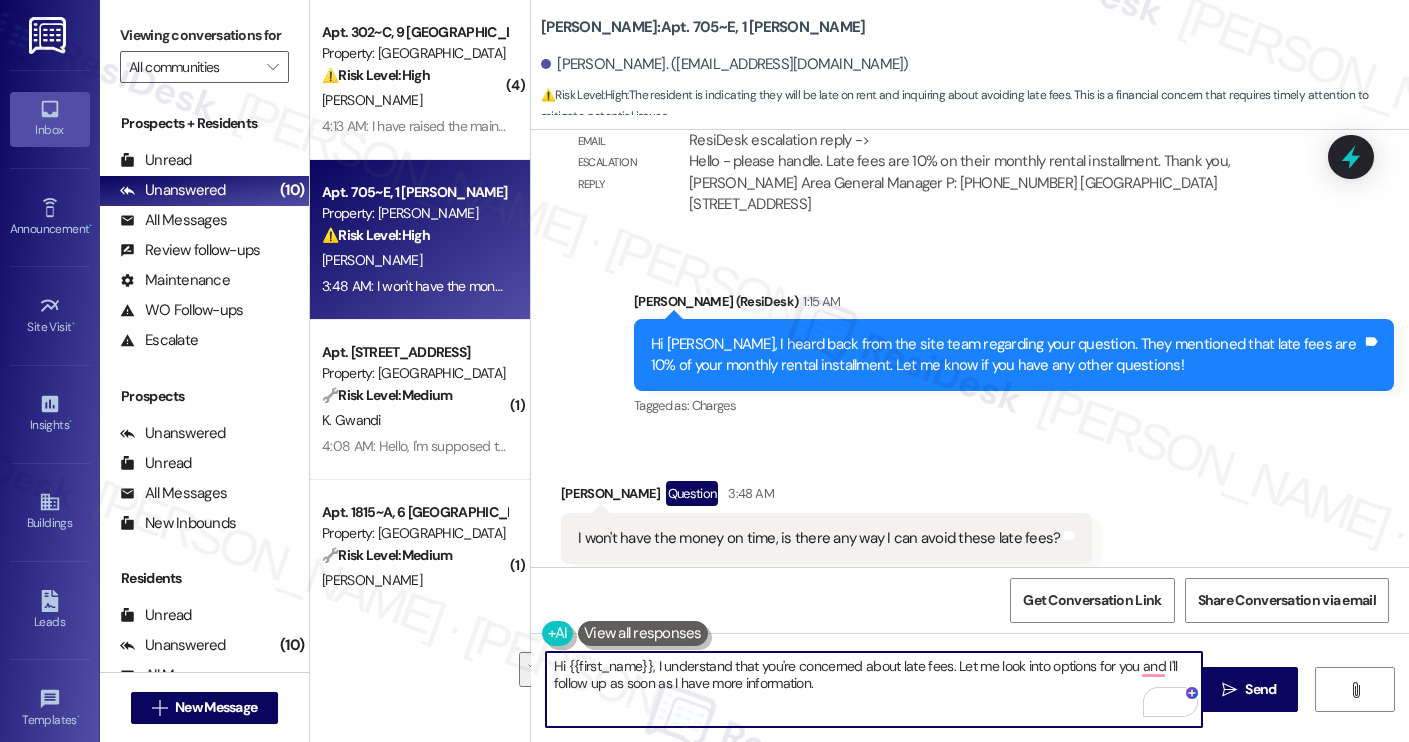 paste on "Thanks for letting me know. I’ll check to see what options might be available and follow up with you as soon as I hear back" 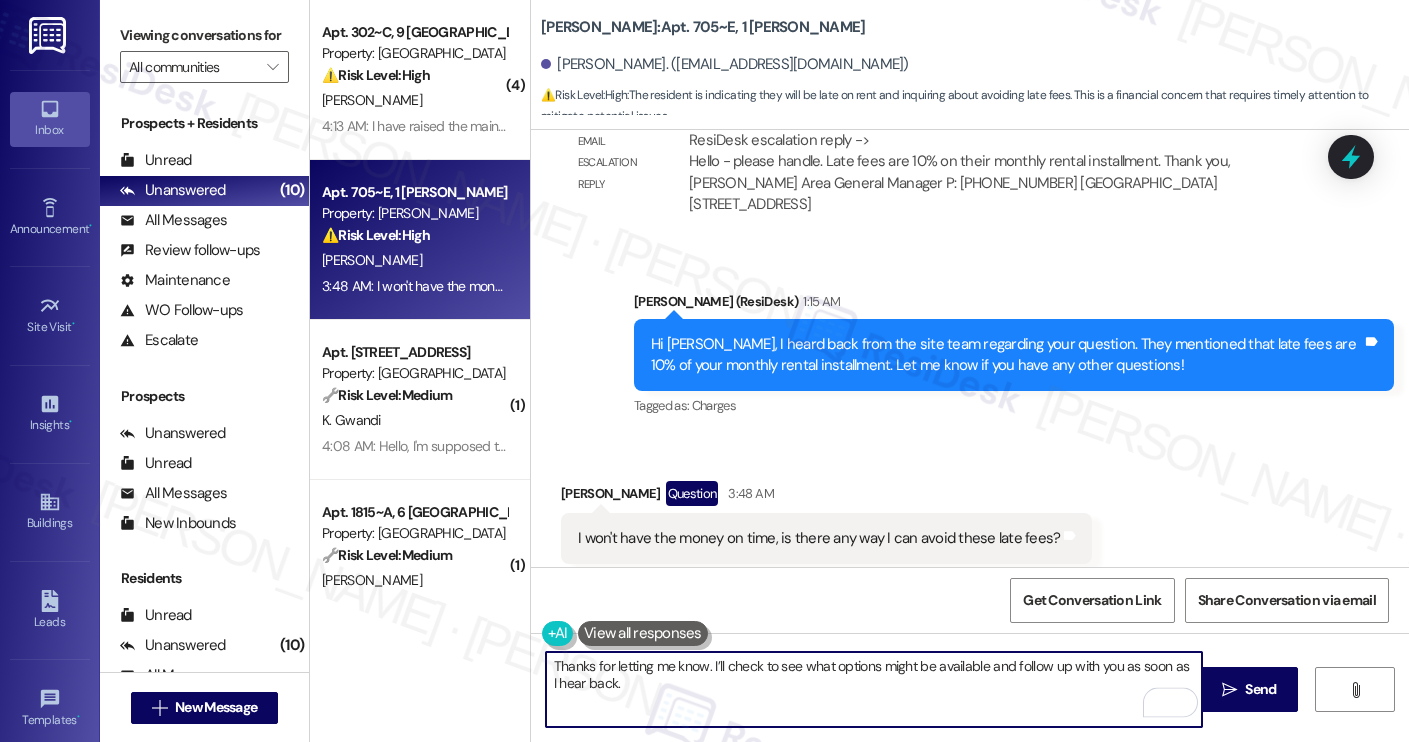 click on "Thanks for letting me know. I’ll check to see what options might be available and follow up with you as soon as I hear back." at bounding box center [874, 689] 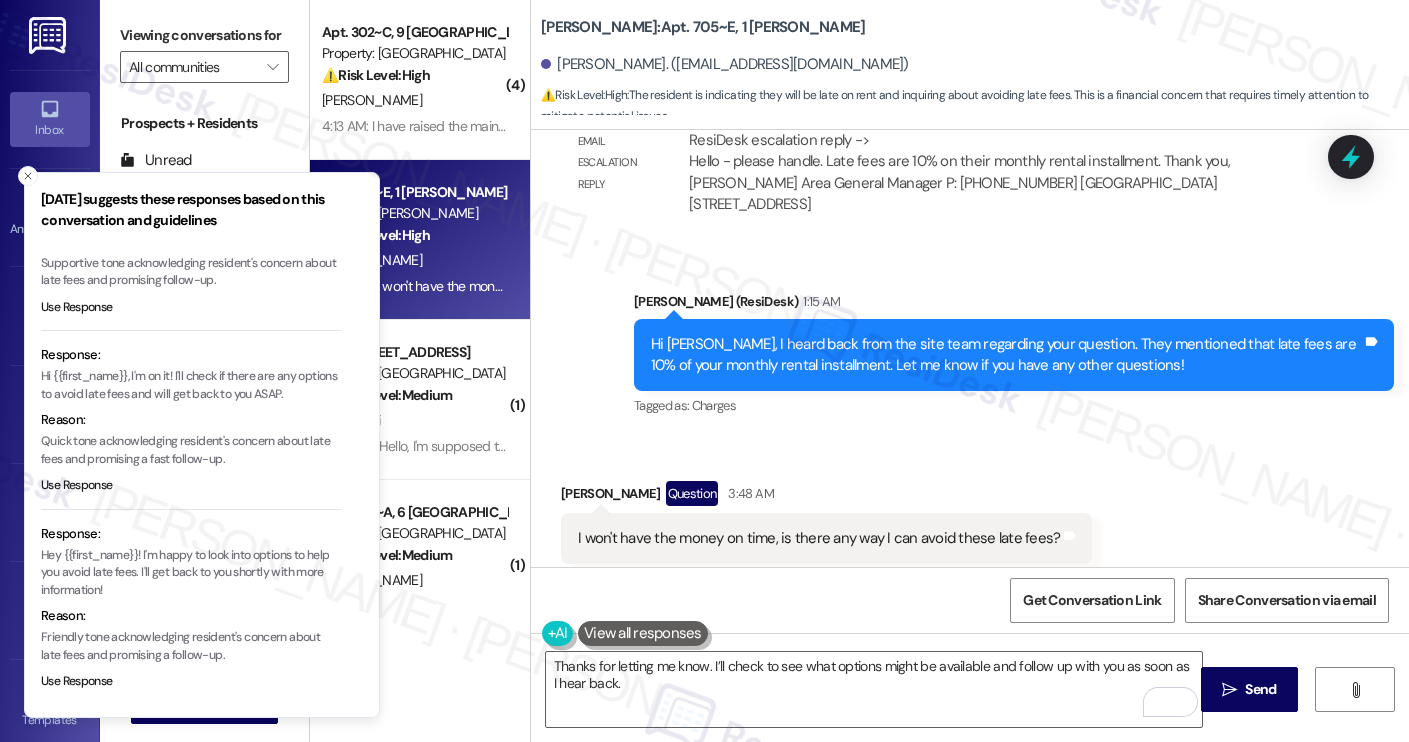 scroll, scrollTop: 135, scrollLeft: 0, axis: vertical 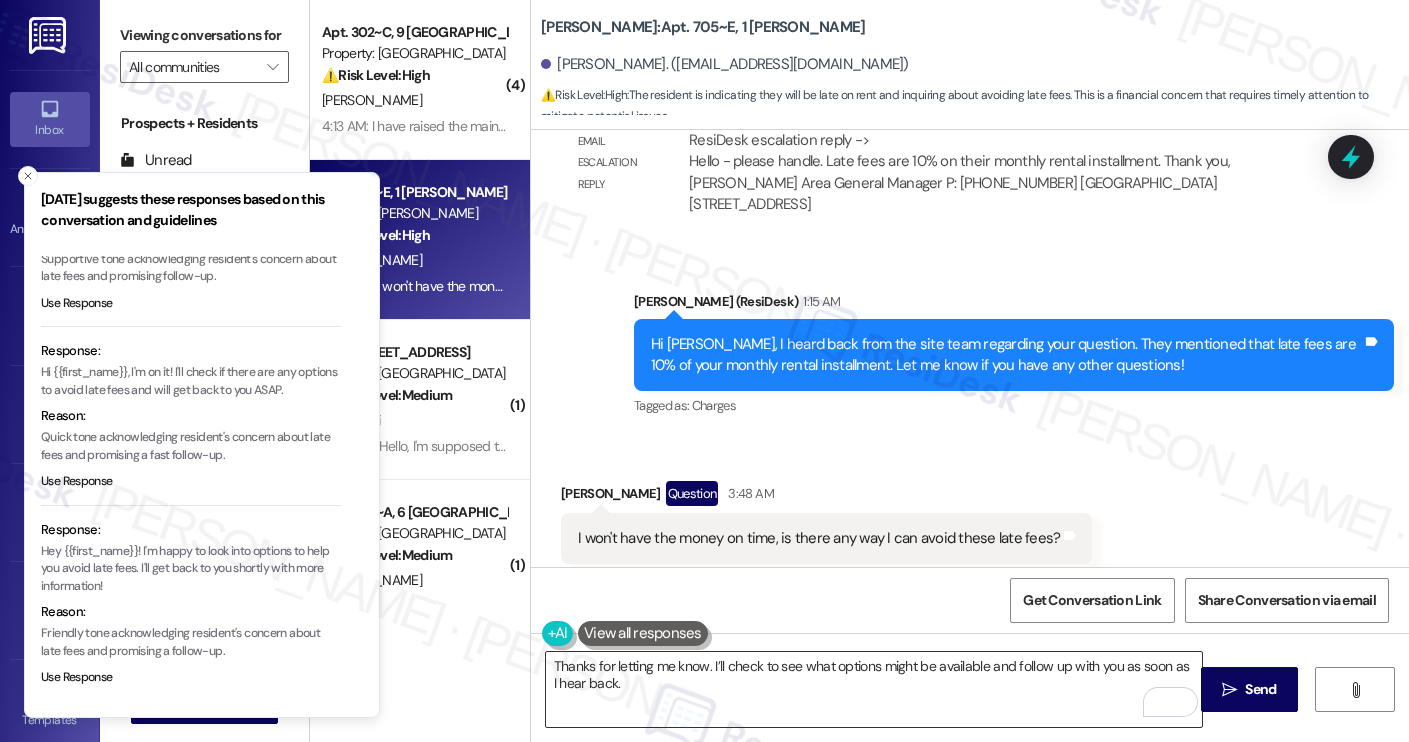 click on "Thanks for letting me know. I’ll check to see what options might be available and follow up with you as soon as I hear back." at bounding box center [874, 689] 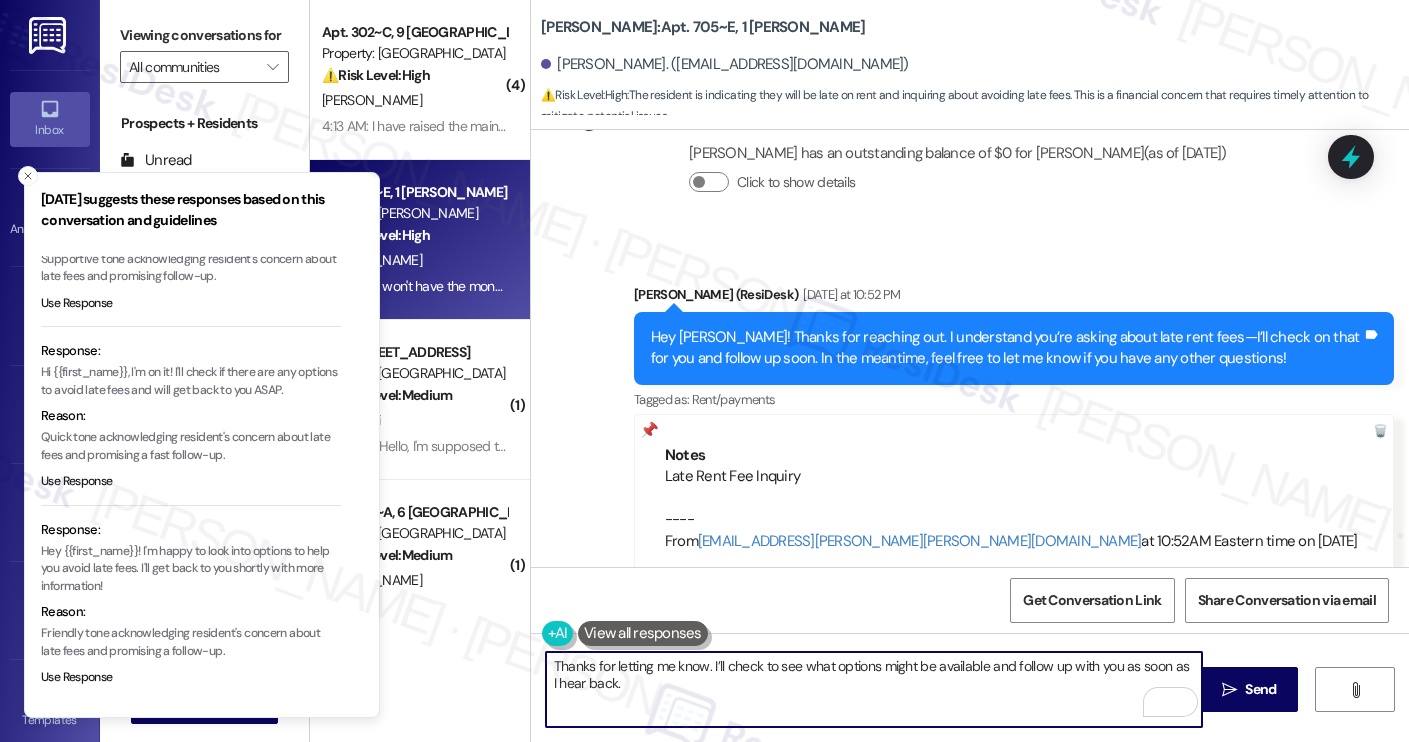 scroll, scrollTop: 4386, scrollLeft: 0, axis: vertical 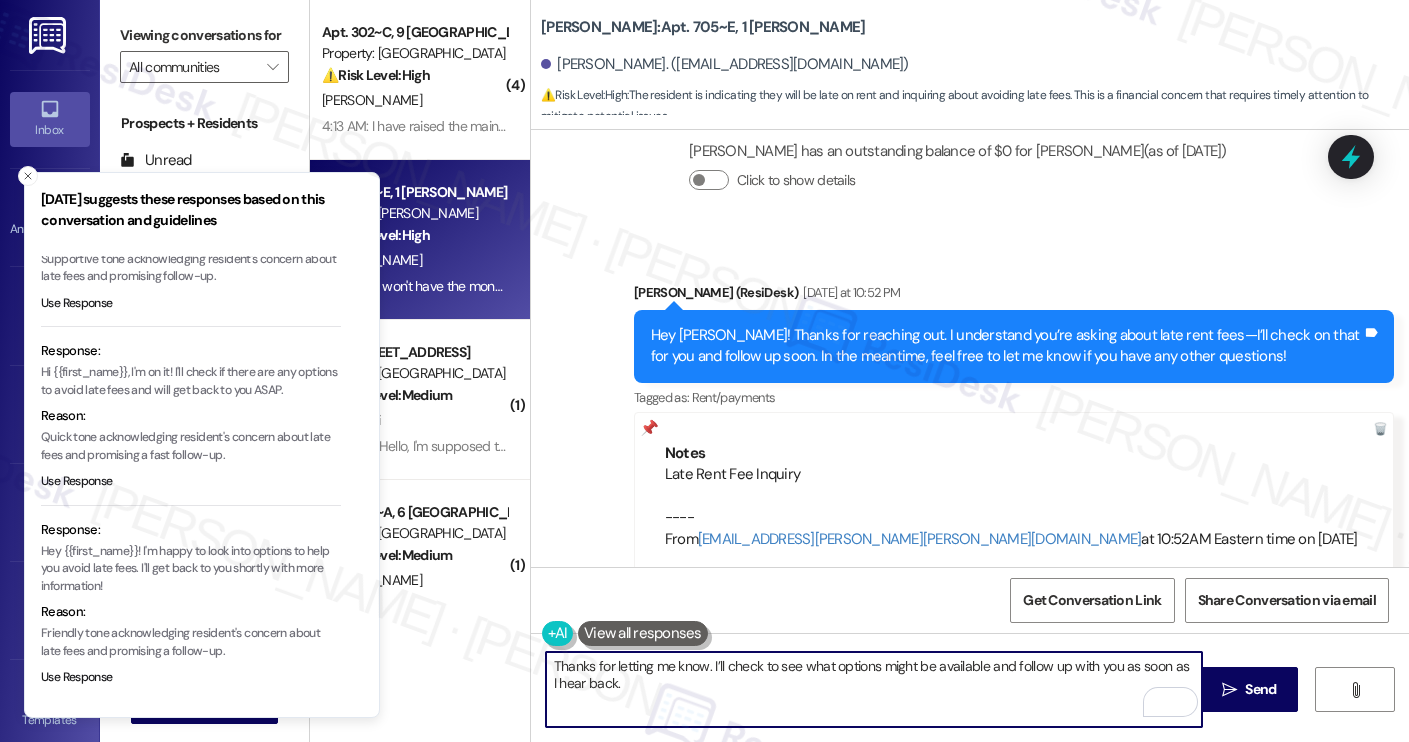 click on "Thanks for letting me know. I’ll check to see what options might be available and follow up with you as soon as I hear back." at bounding box center (874, 689) 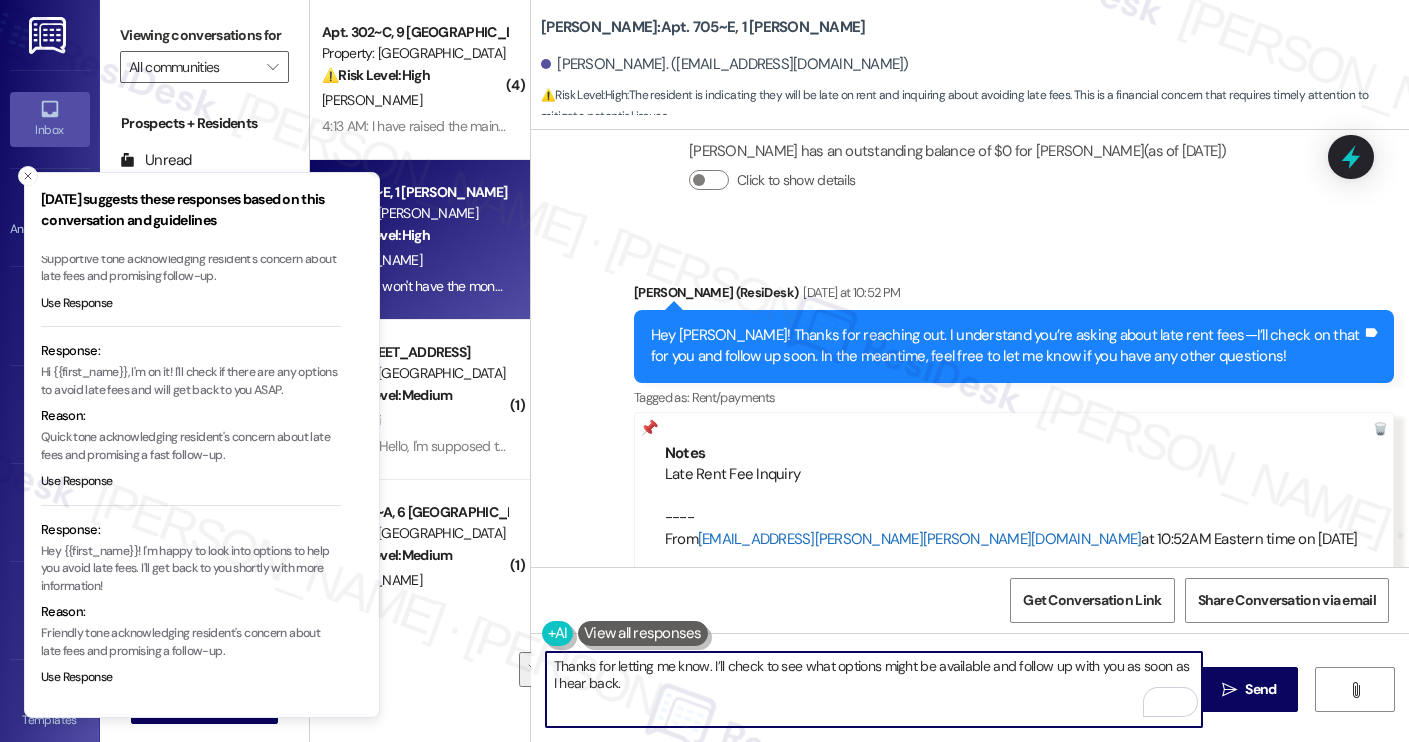 scroll, scrollTop: 4377, scrollLeft: 0, axis: vertical 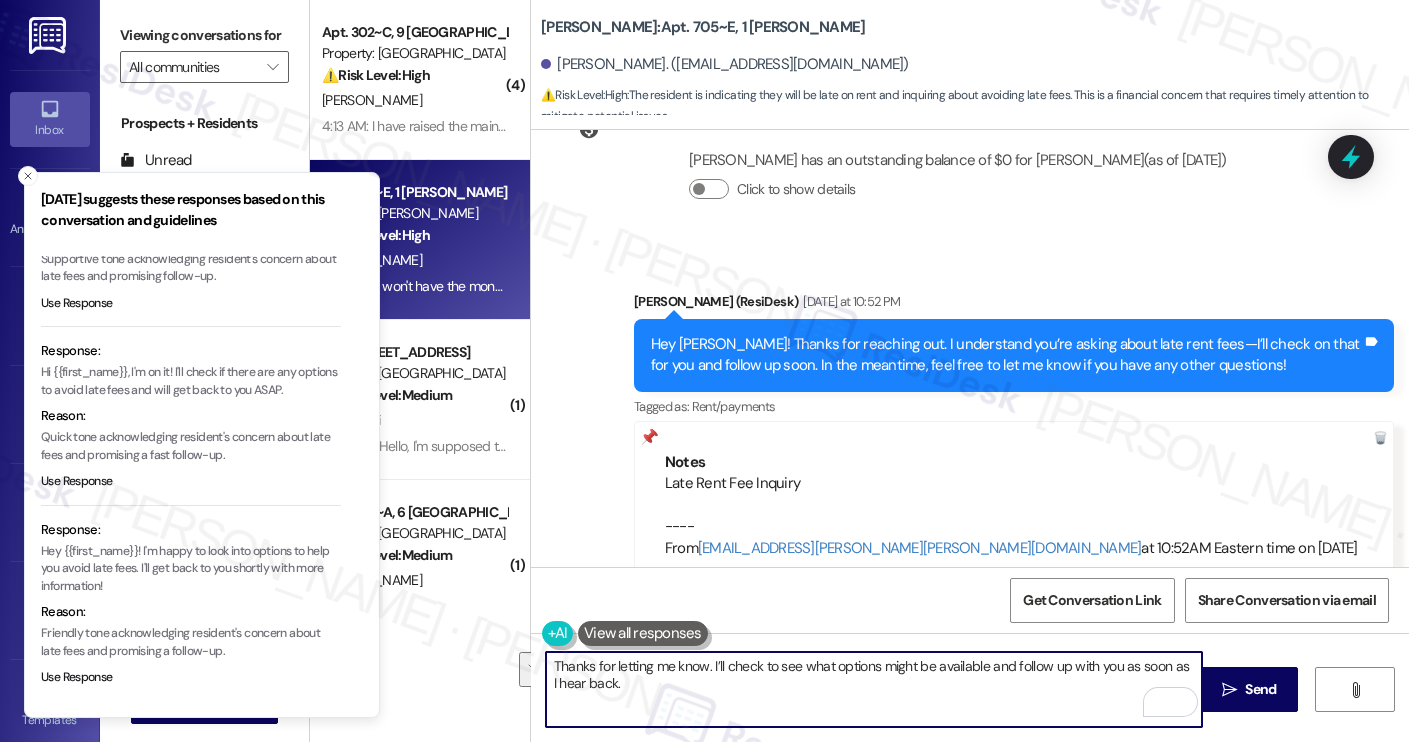 paste on "get back to you as soon as I hear more" 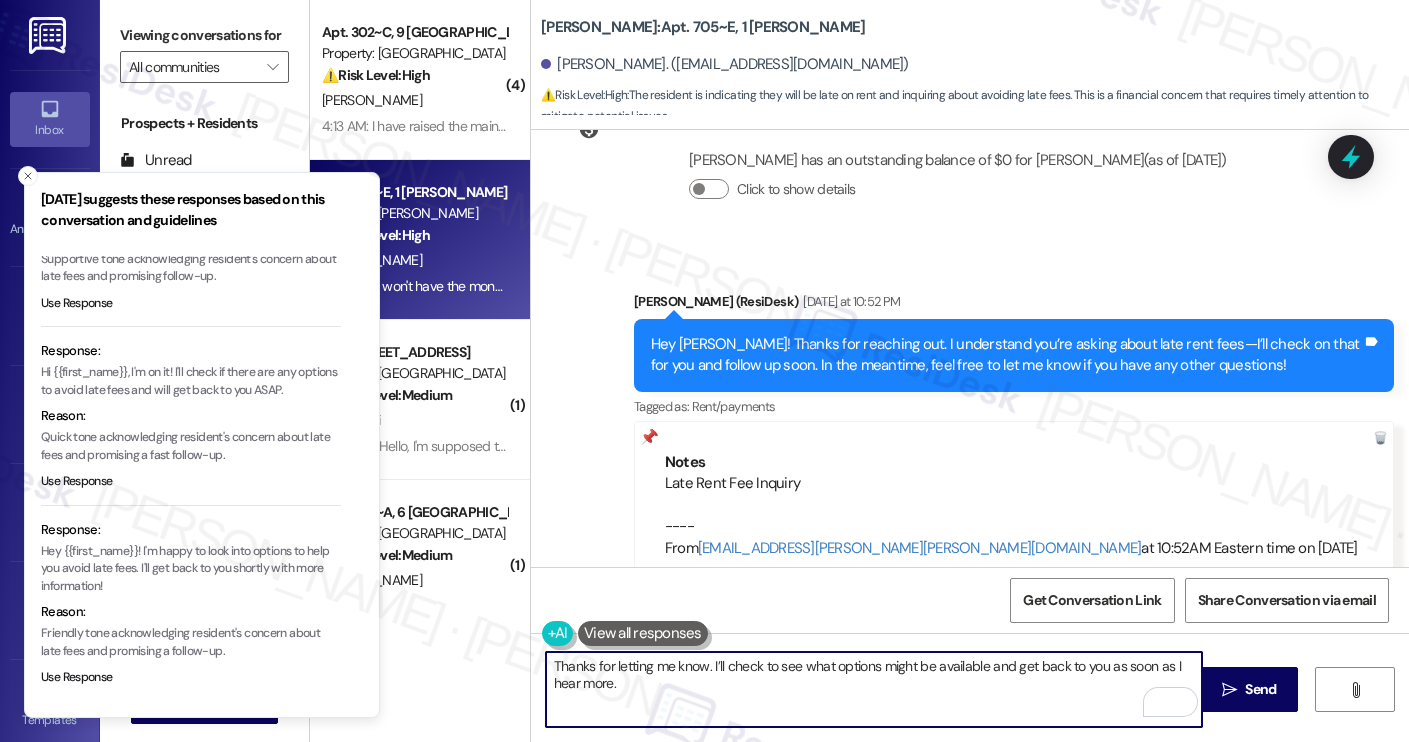 paste on "Feel free to reach out if anything else comes up." 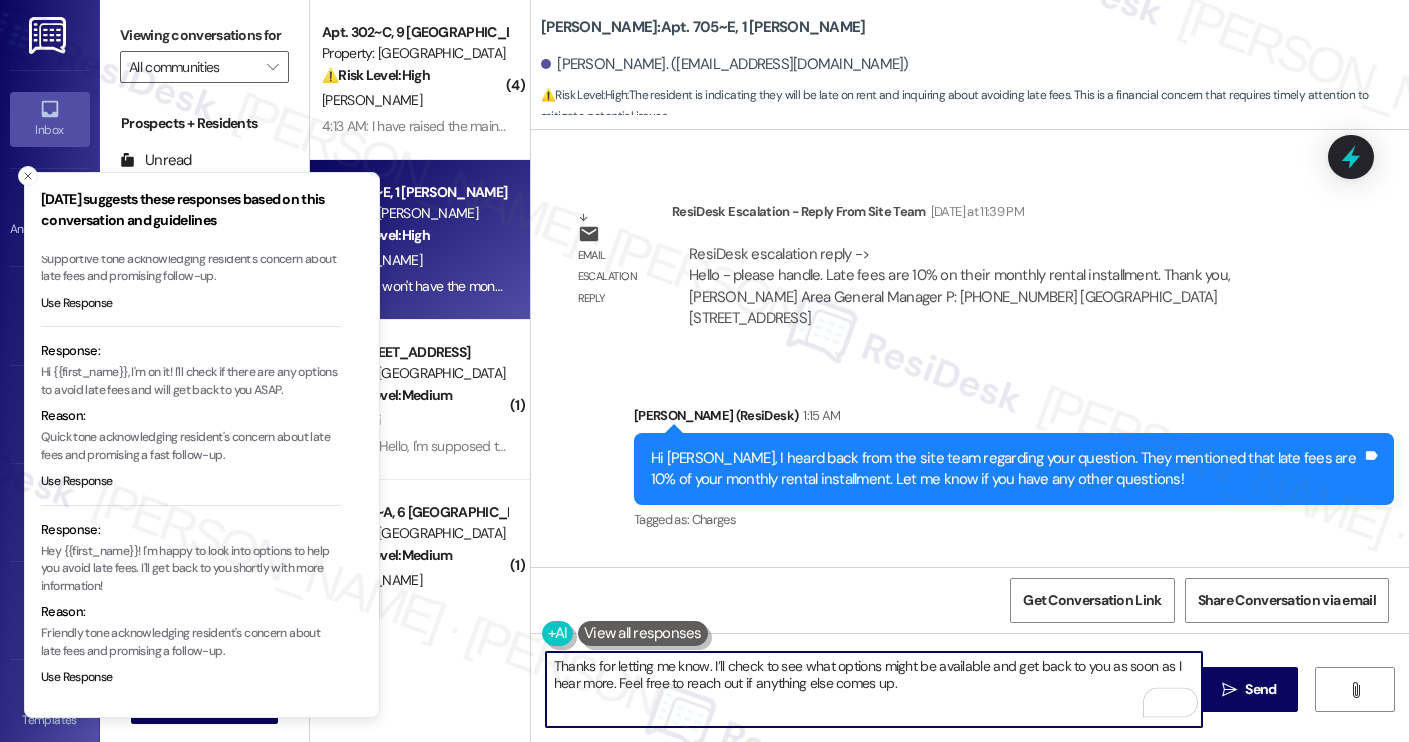 scroll, scrollTop: 5433, scrollLeft: 0, axis: vertical 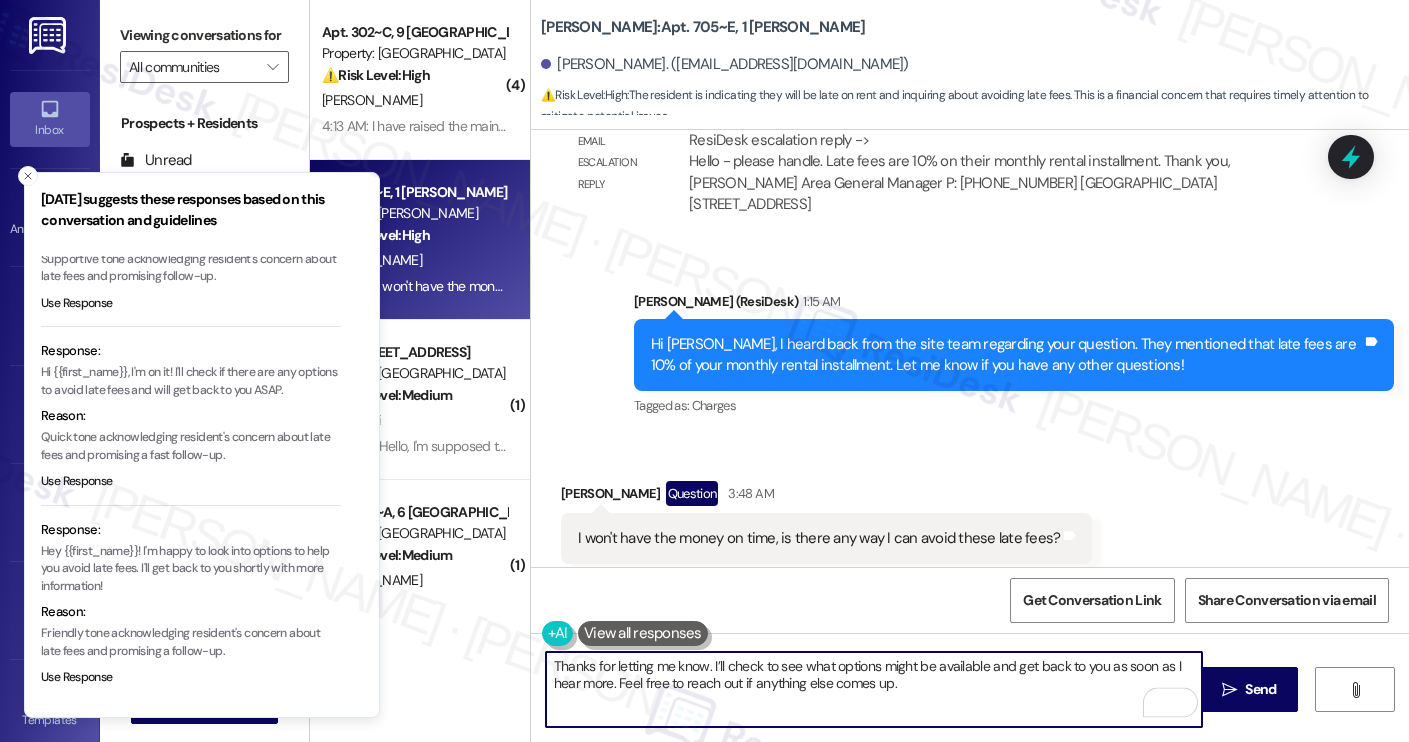 type on "Thanks for letting me know. I’ll check to see what options might be available and get back to you as soon as I hear more. Feel free to reach out if anything else comes up." 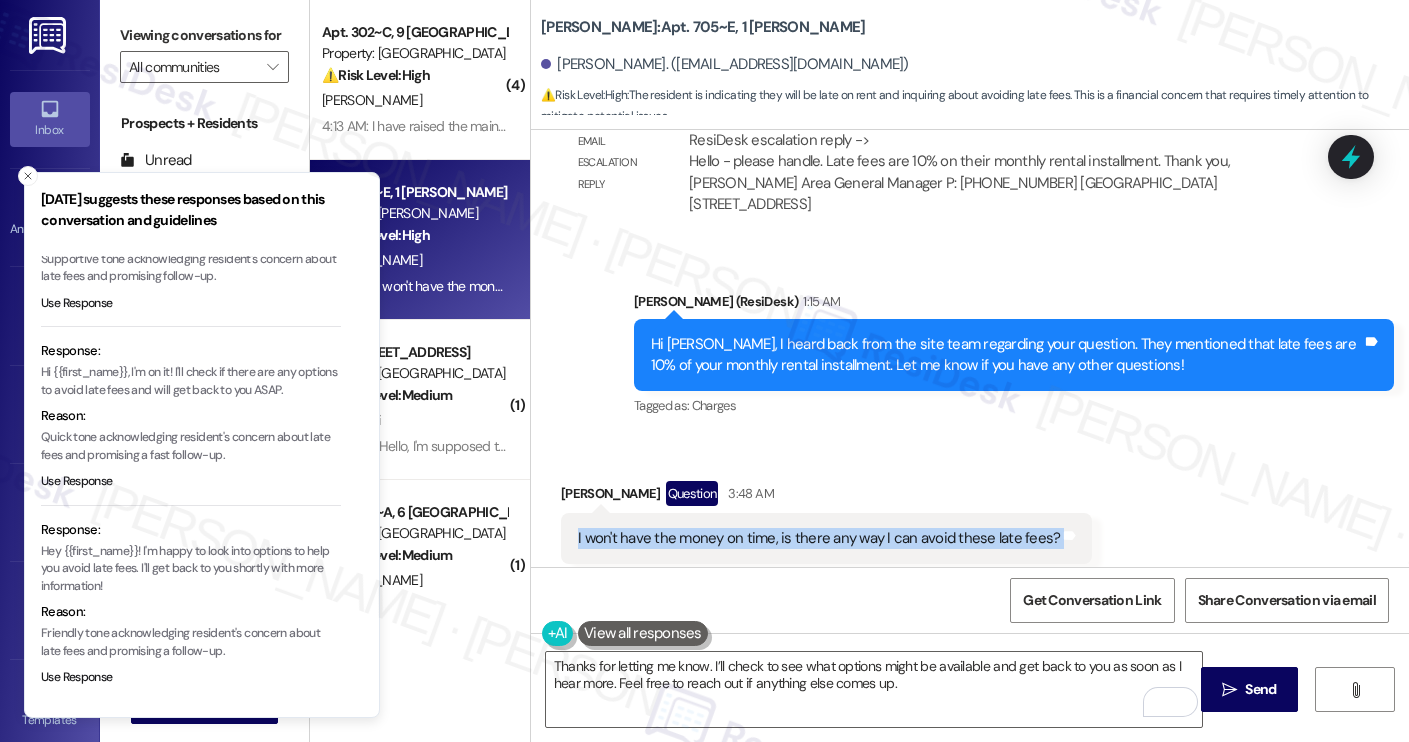 drag, startPoint x: 565, startPoint y: 492, endPoint x: 1084, endPoint y: 490, distance: 519.00385 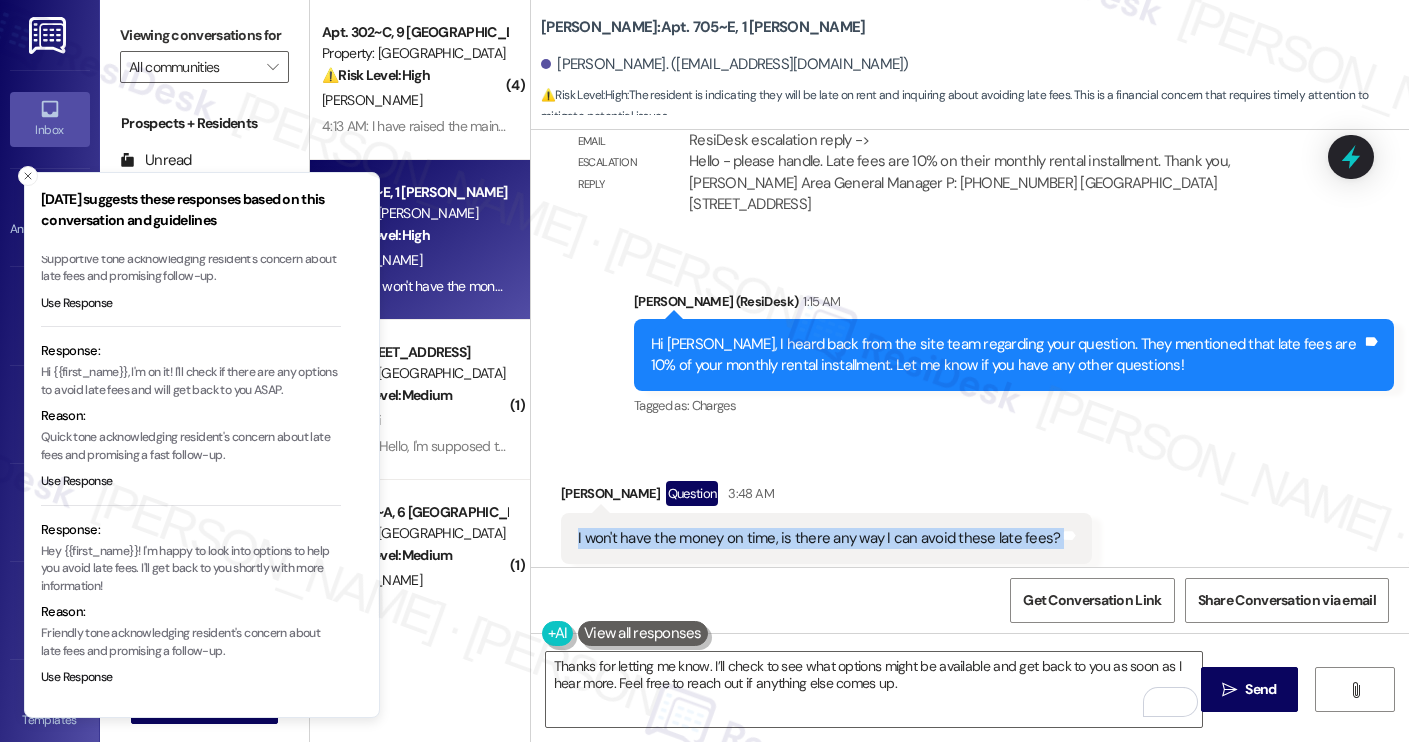 click on "Received via SMS Annaily Jackson Question 3:48 AM I won't have the money on time, is there any way I can avoid these late fees?  Tags and notes Tagged as:   Rent/payments ,  Click to highlight conversations about Rent/payments Additional charges Click to highlight conversations about Additional charges" at bounding box center (970, 522) 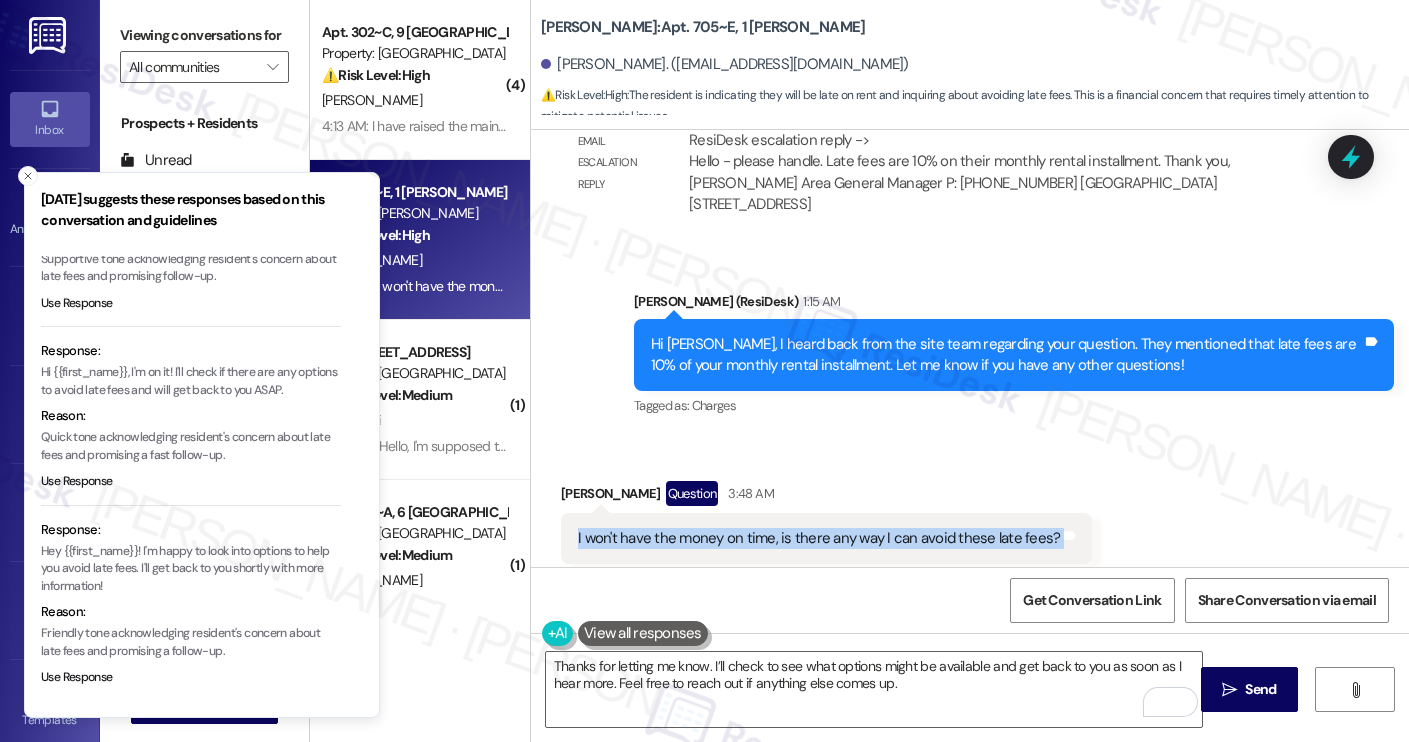 copy on "I won't have the money on time, is there any way I can avoid these late fees?  Tags and notes" 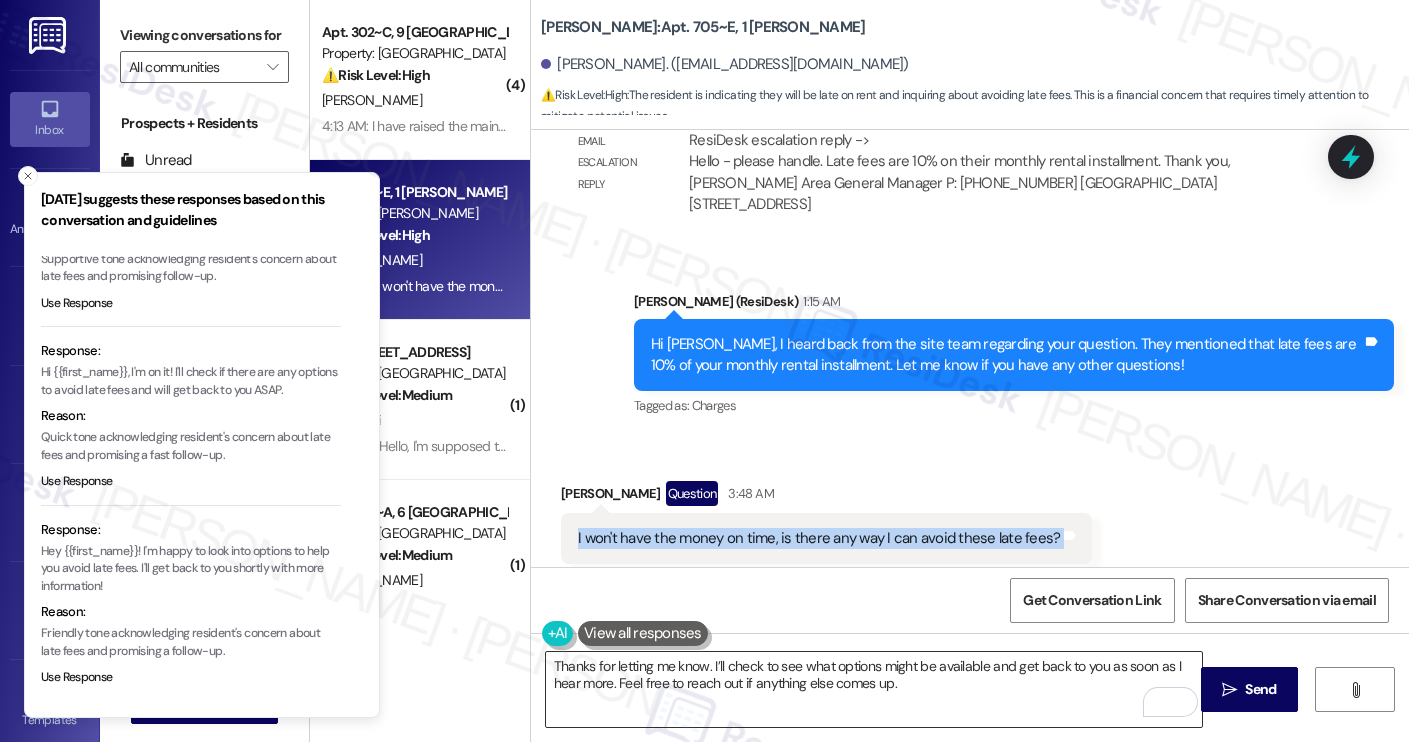 click on "Thanks for letting me know. I’ll check to see what options might be available and get back to you as soon as I hear more. Feel free to reach out if anything else comes up." at bounding box center [874, 689] 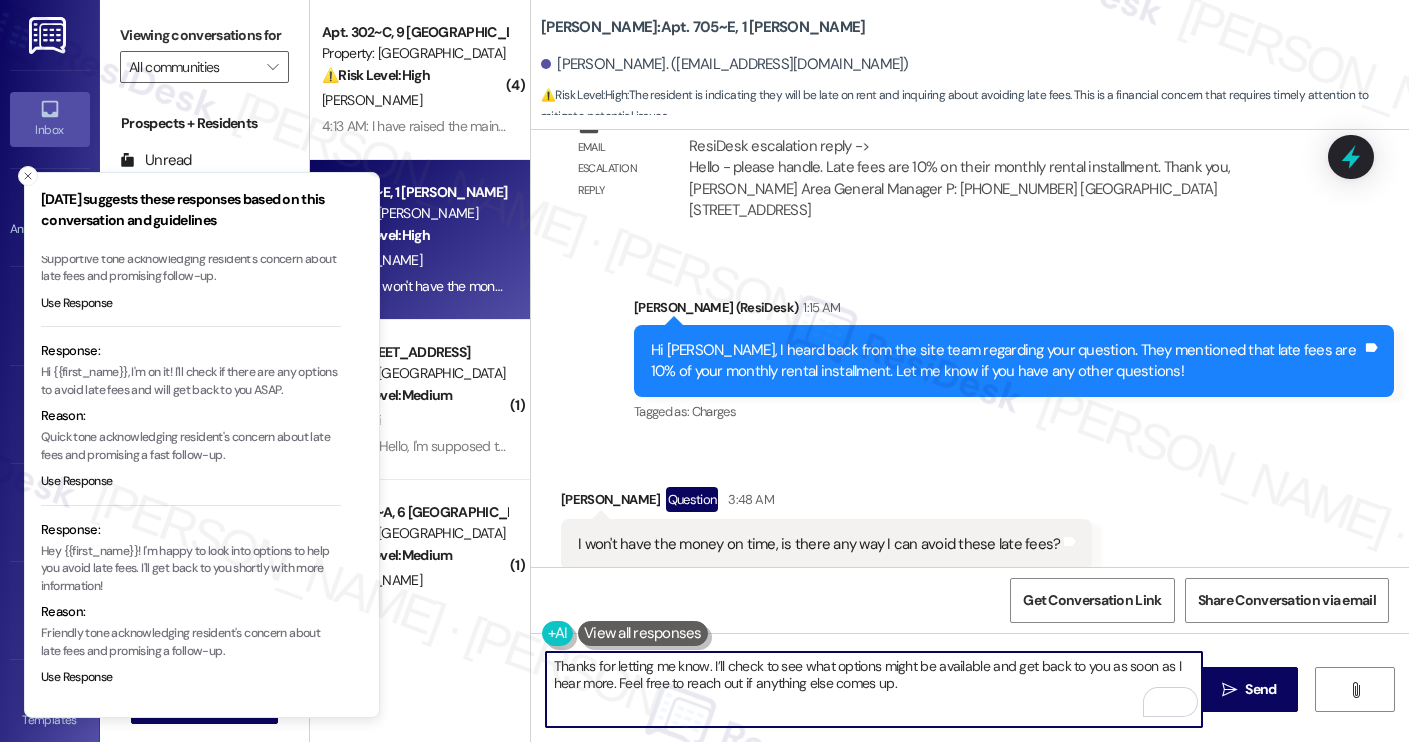 scroll, scrollTop: 5433, scrollLeft: 0, axis: vertical 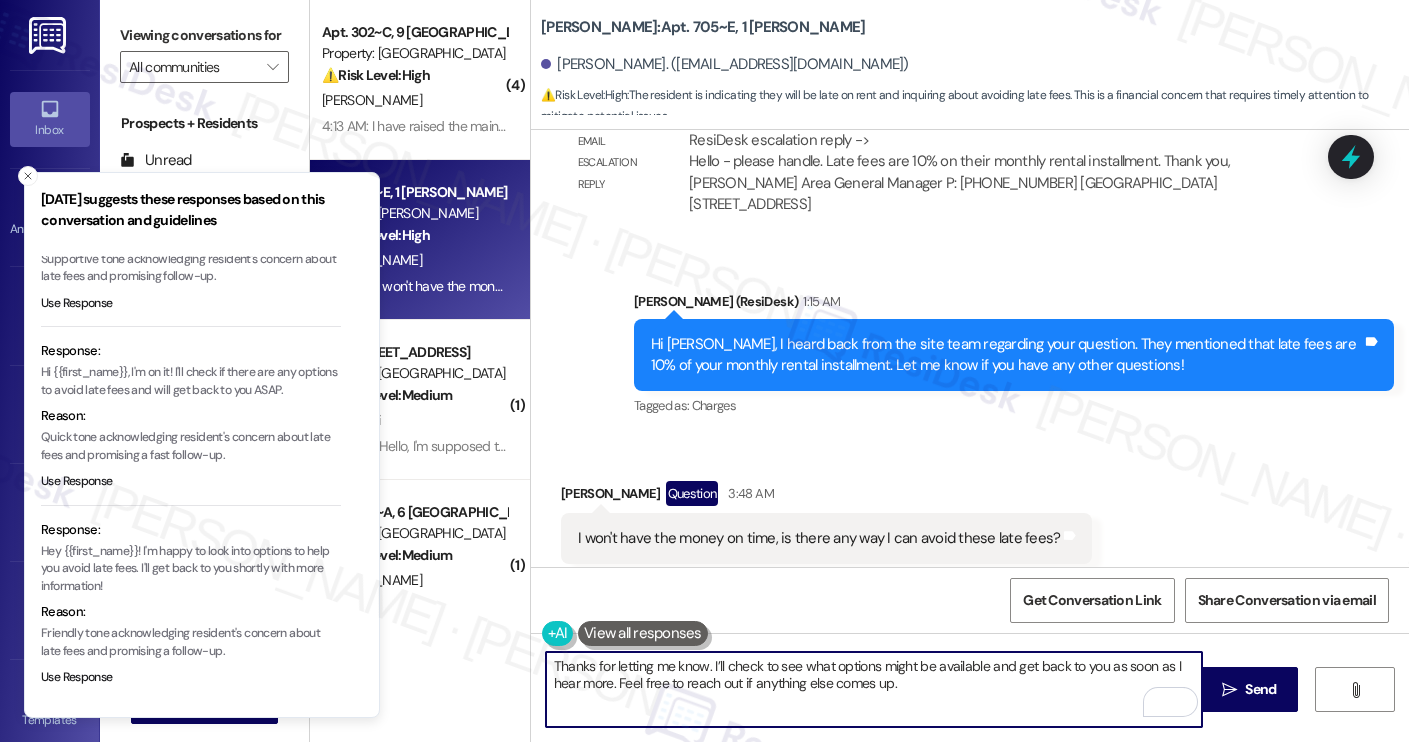 click on "Thanks for letting me know. I’ll check to see what options might be available and get back to you as soon as I hear more. Feel free to reach out if anything else comes up." at bounding box center (874, 689) 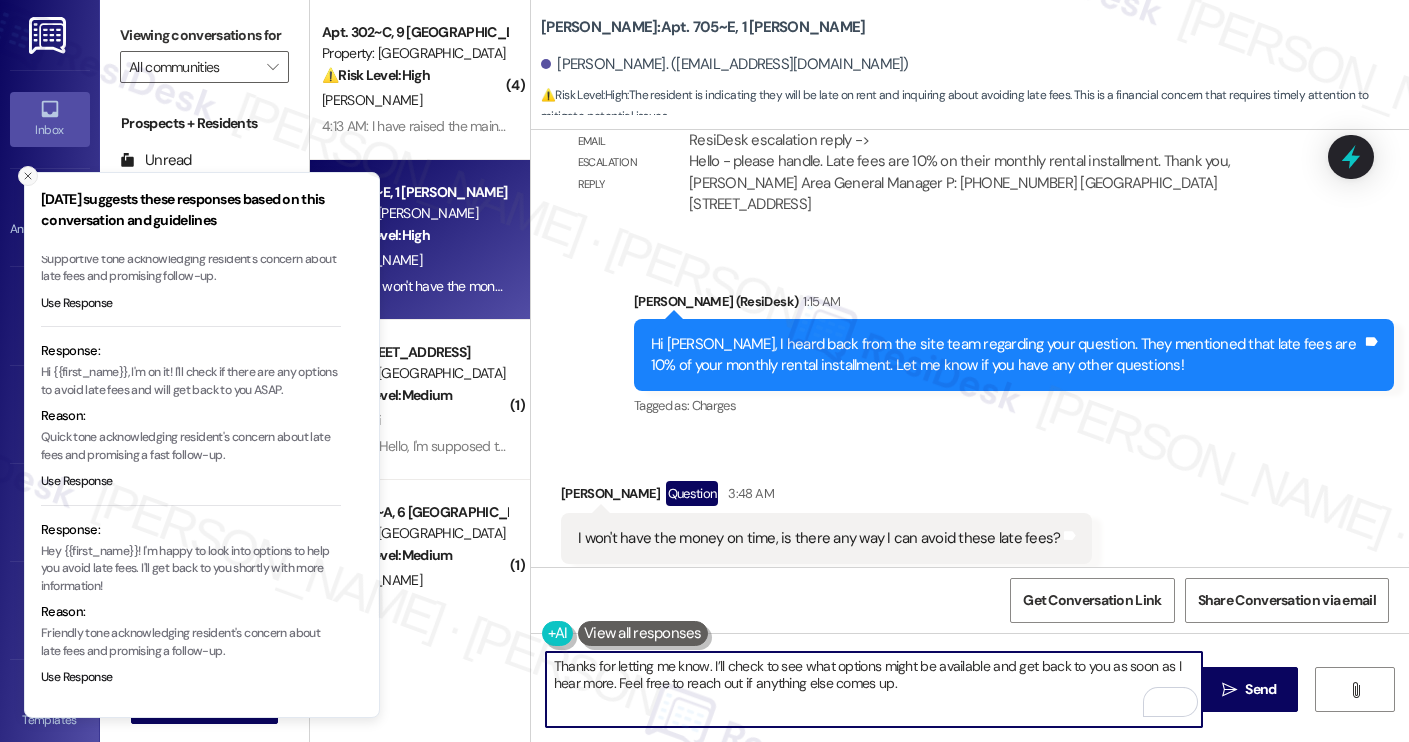click at bounding box center [28, 176] 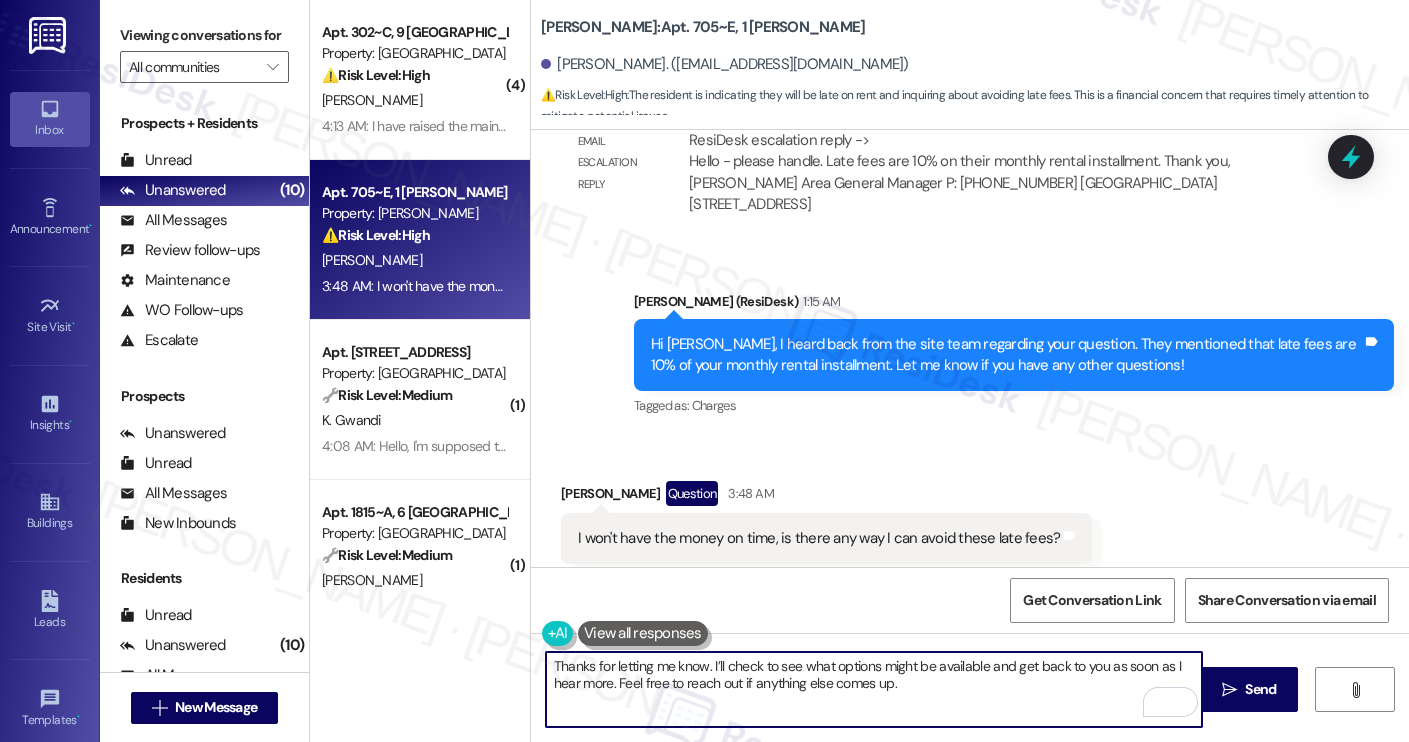 click on "Thanks for letting me know. I’ll check to see what options might be available and get back to you as soon as I hear more. Feel free to reach out if anything else comes up." at bounding box center (874, 689) 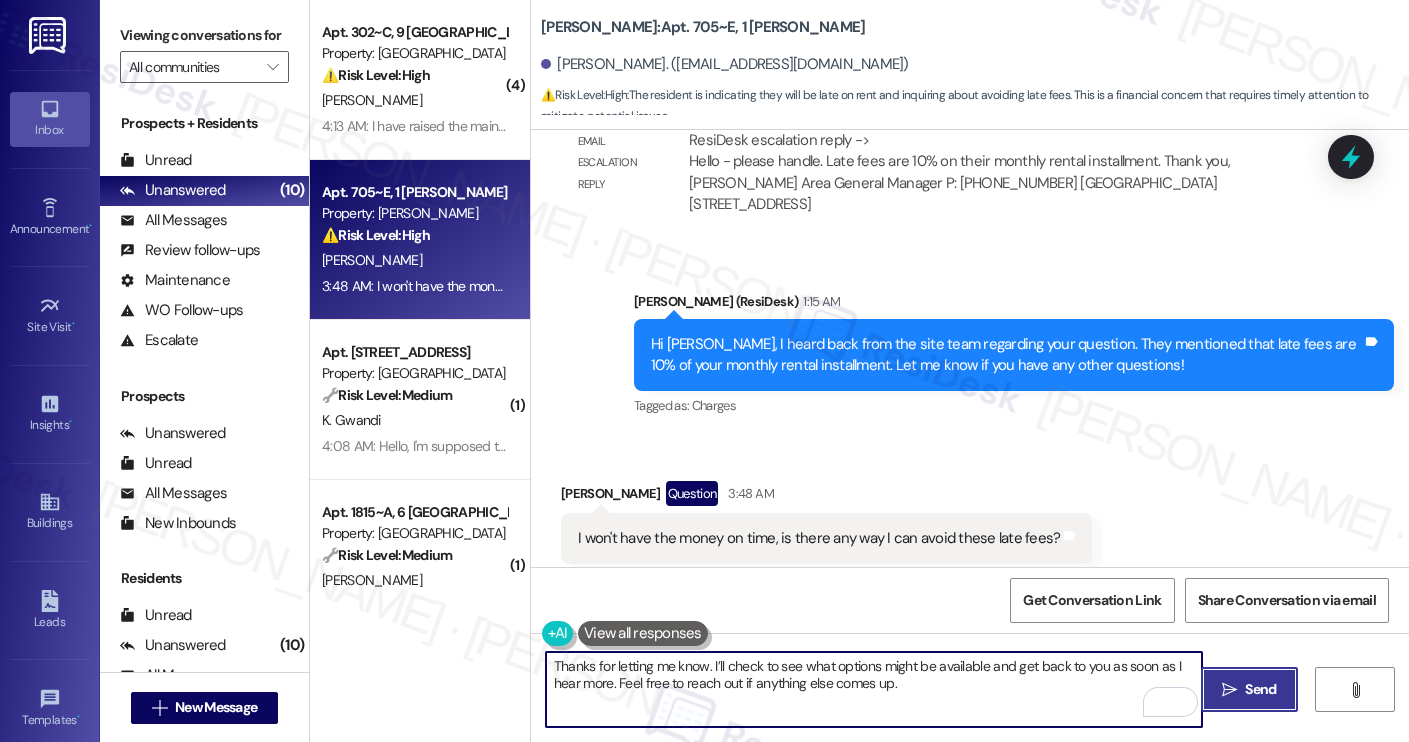 click on "" at bounding box center (1229, 690) 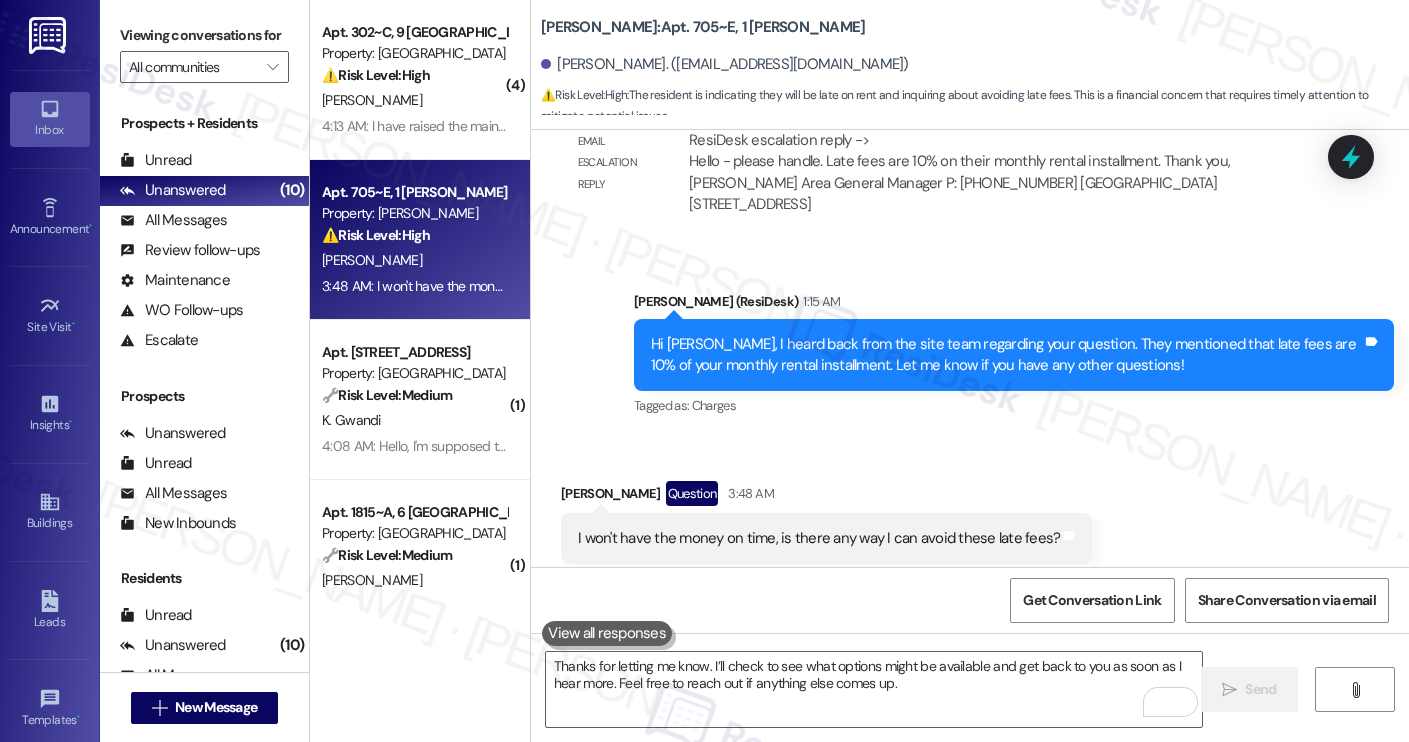 type 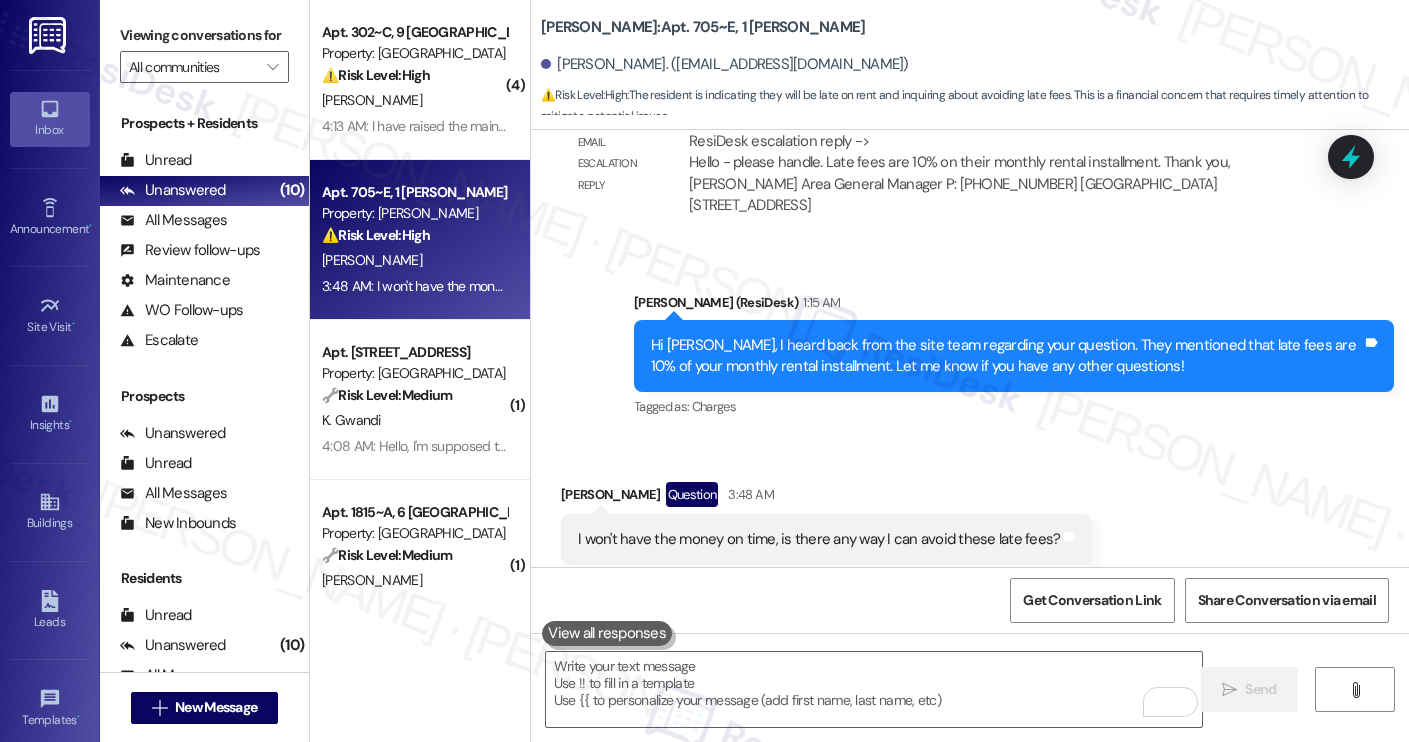 scroll, scrollTop: 5594, scrollLeft: 0, axis: vertical 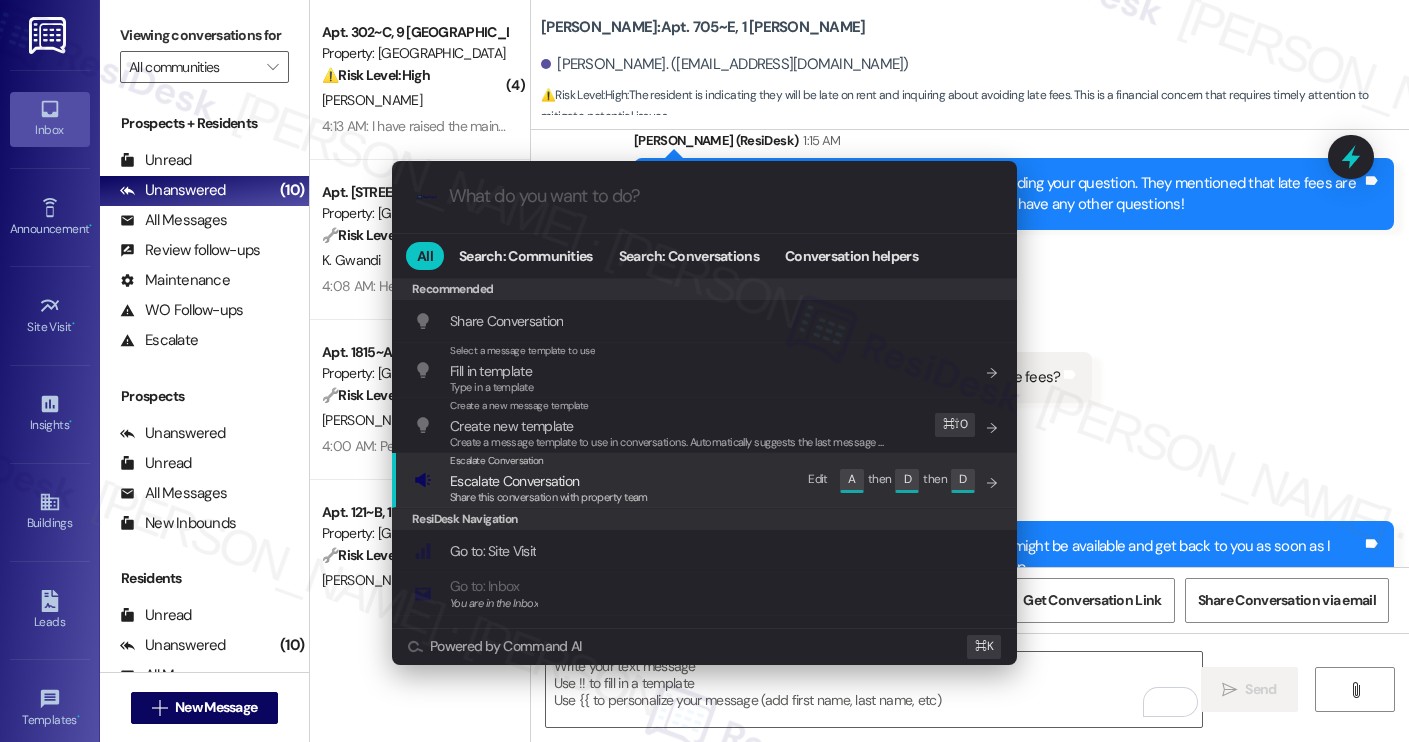 click on "Escalate Conversation Escalate Conversation Share this conversation with property team Edit A then D then D" at bounding box center (706, 480) 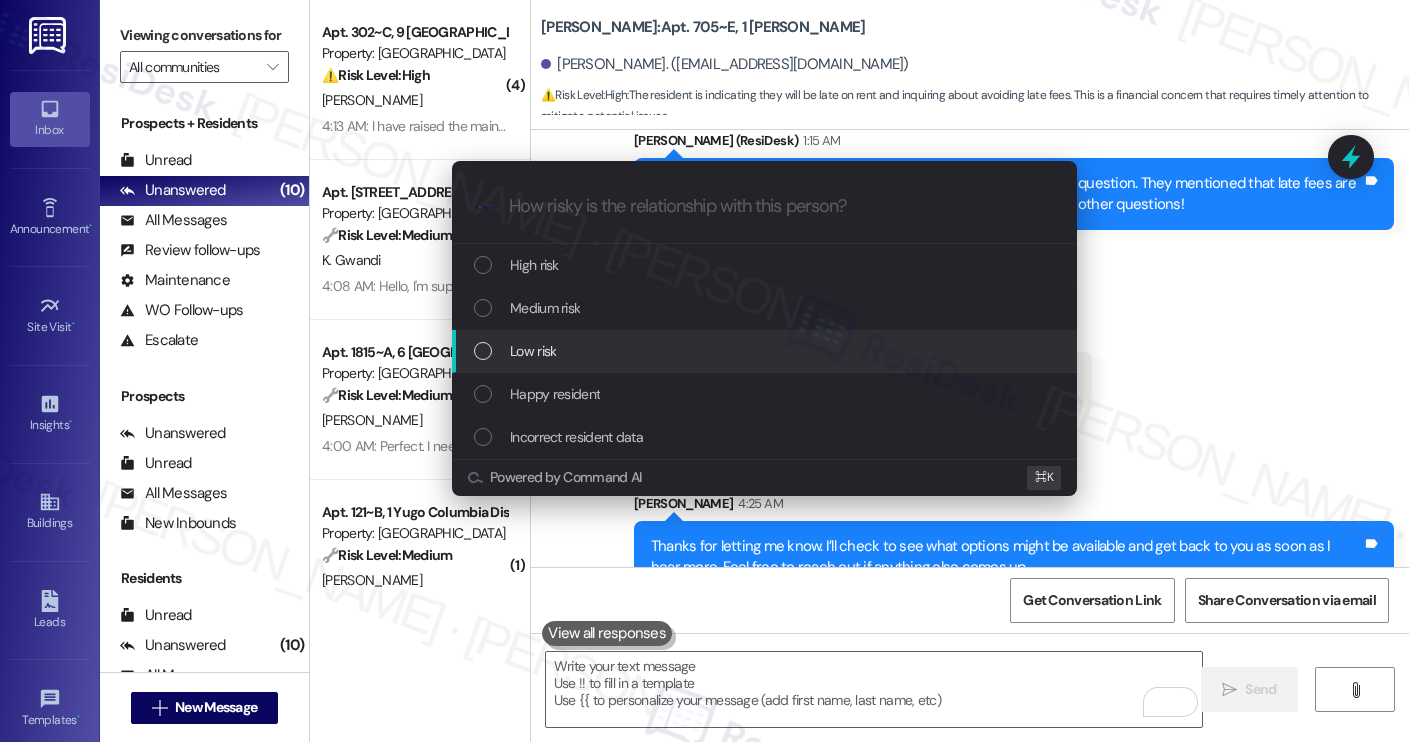 click on "Low risk" at bounding box center (764, 351) 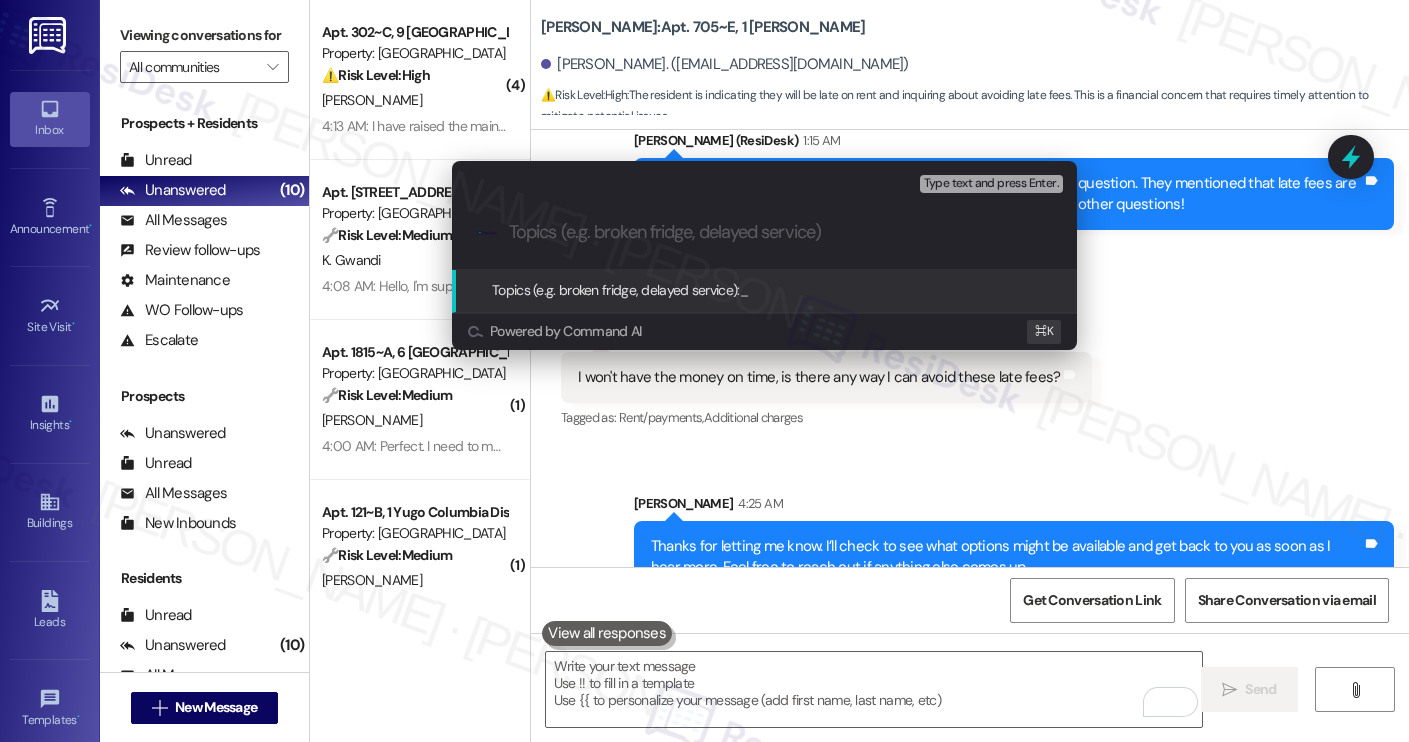 paste on "Concern About Late Fees and Payment Timing" 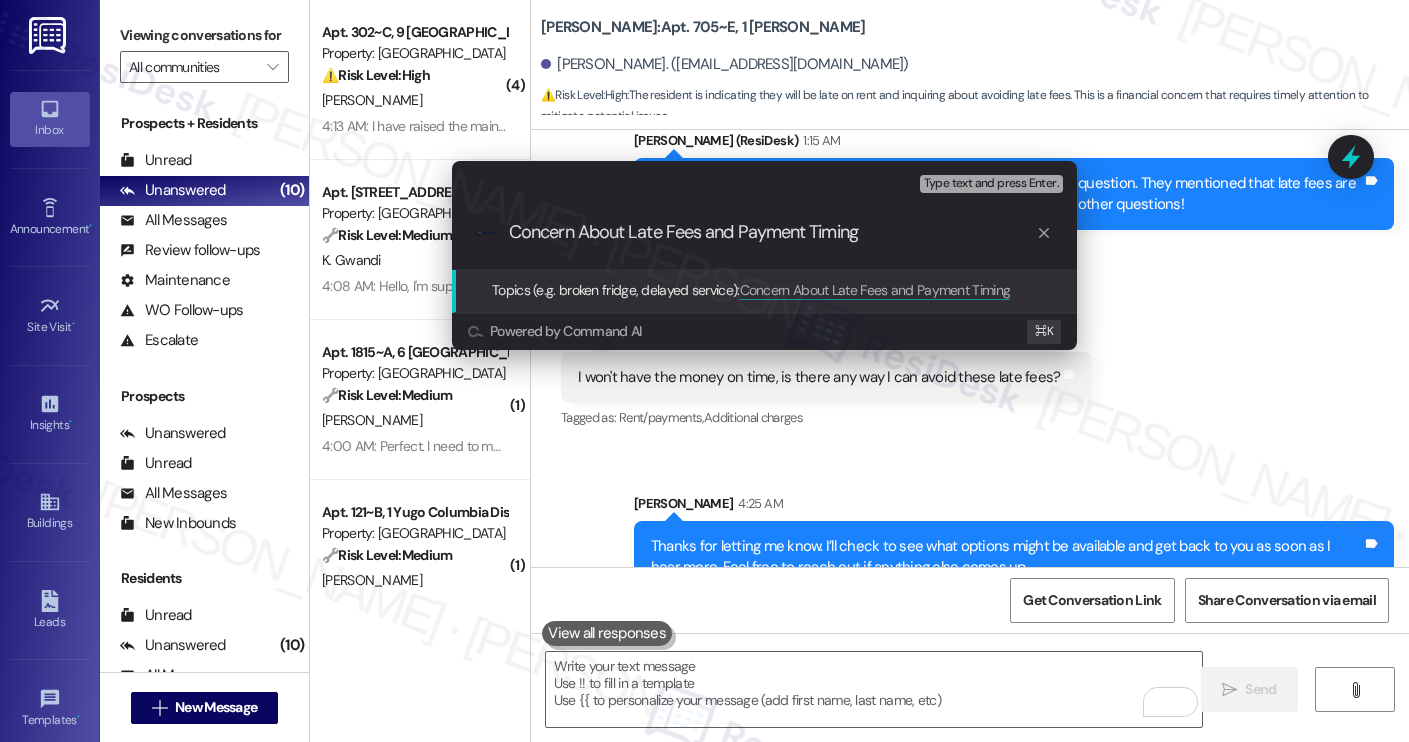 type 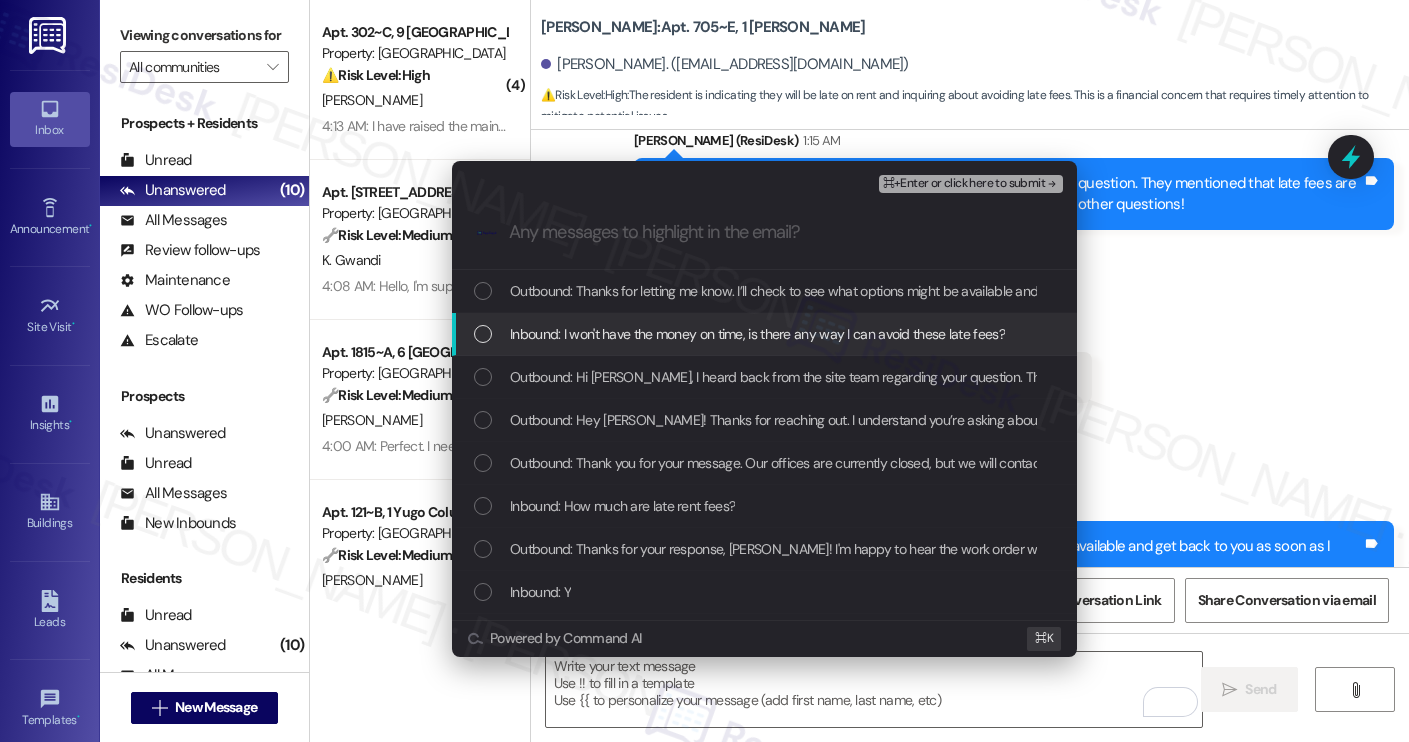 click on "Inbound: I won't have the money on time, is there any way I can avoid these late fees?" at bounding box center [764, 334] 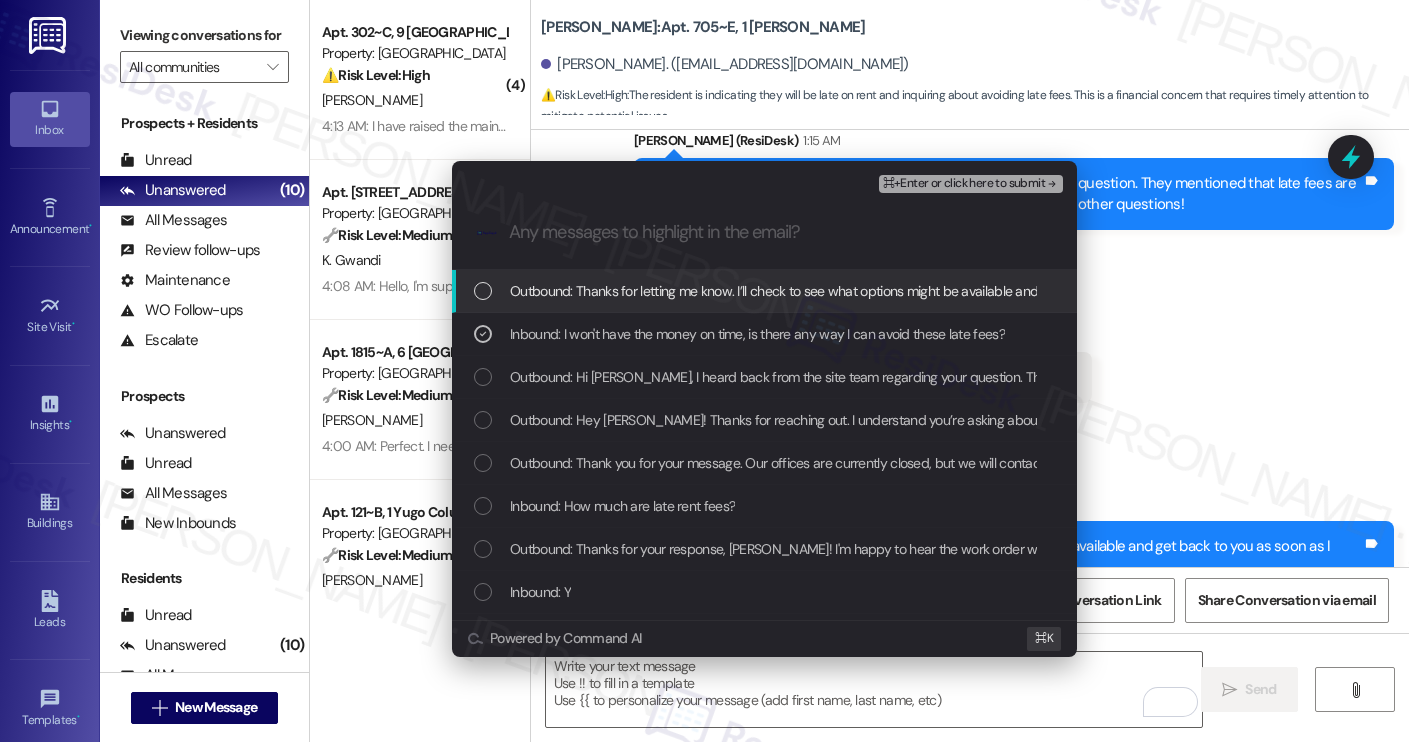 click on "⌘+Enter or click here to submit" at bounding box center (971, 184) 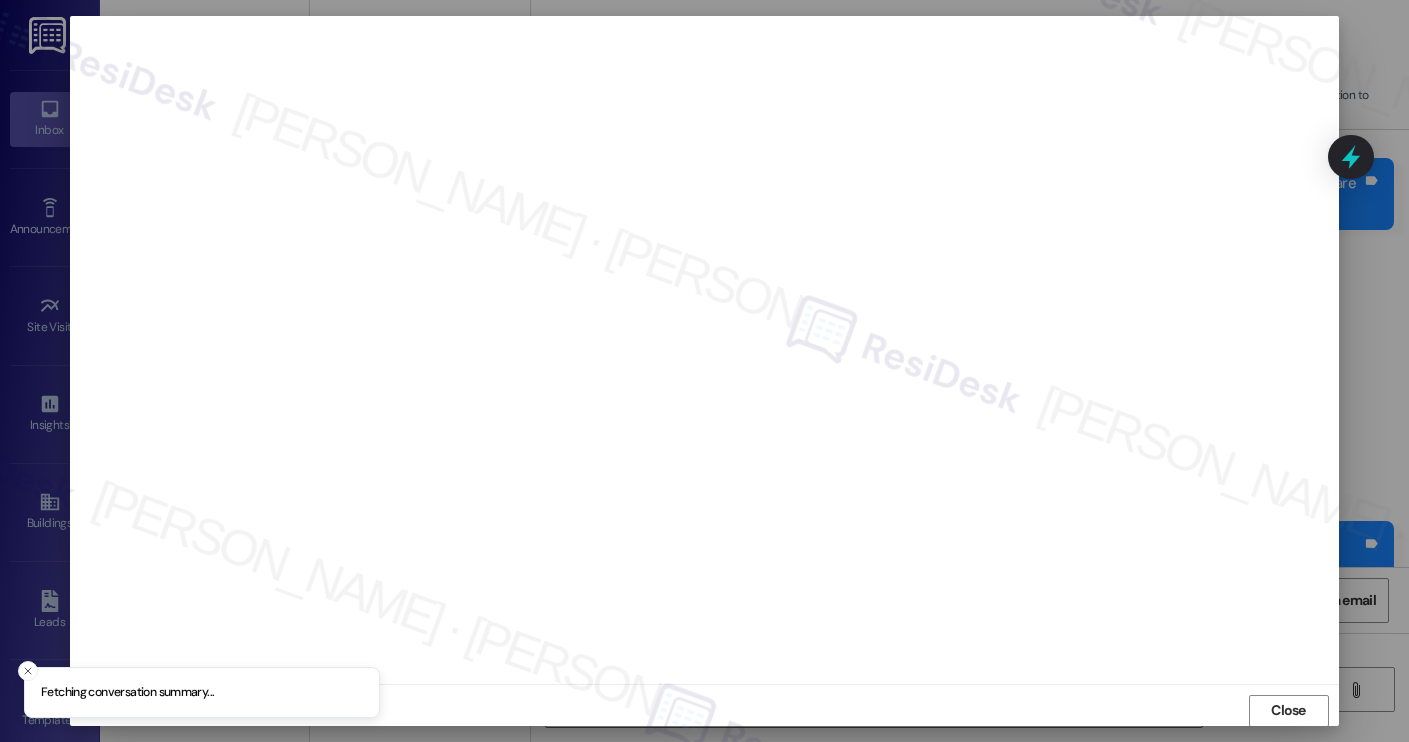 scroll, scrollTop: 1, scrollLeft: 0, axis: vertical 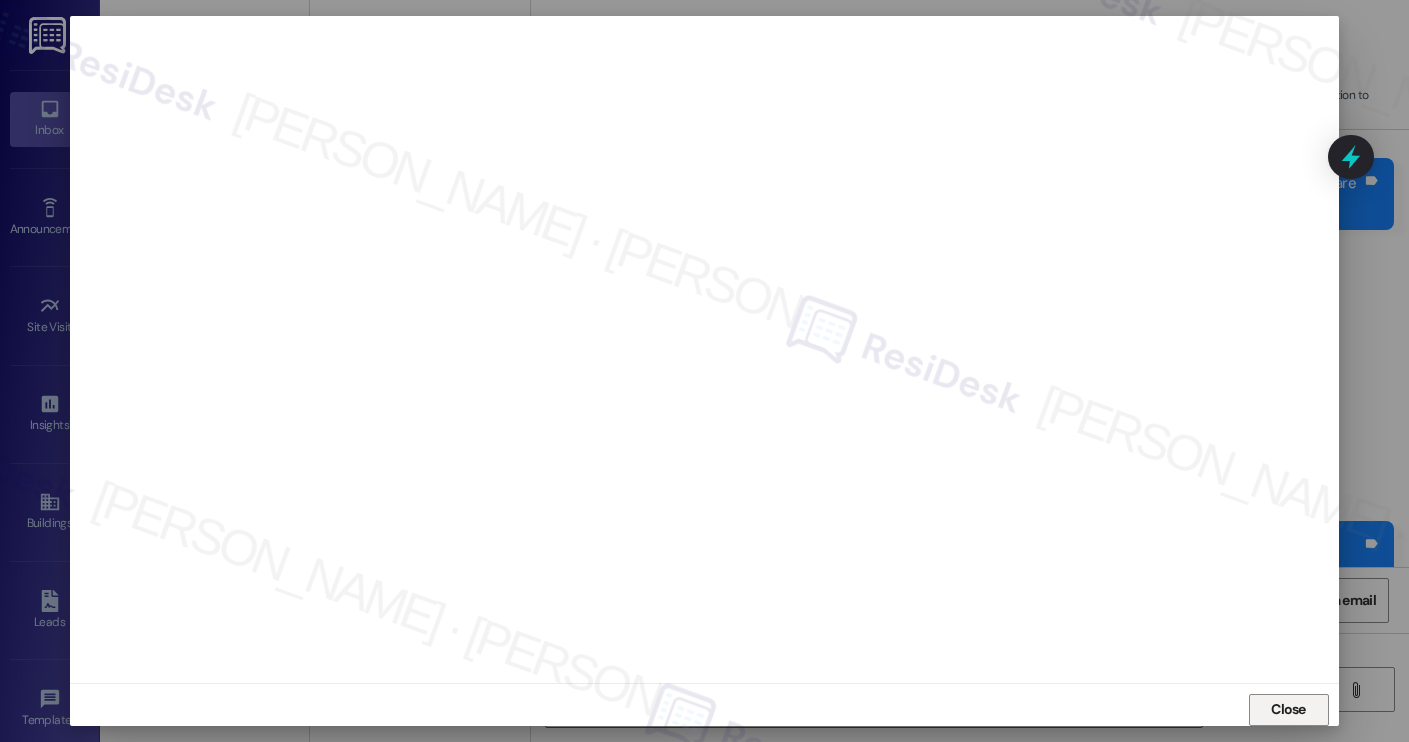 click on "Close" at bounding box center [1288, 709] 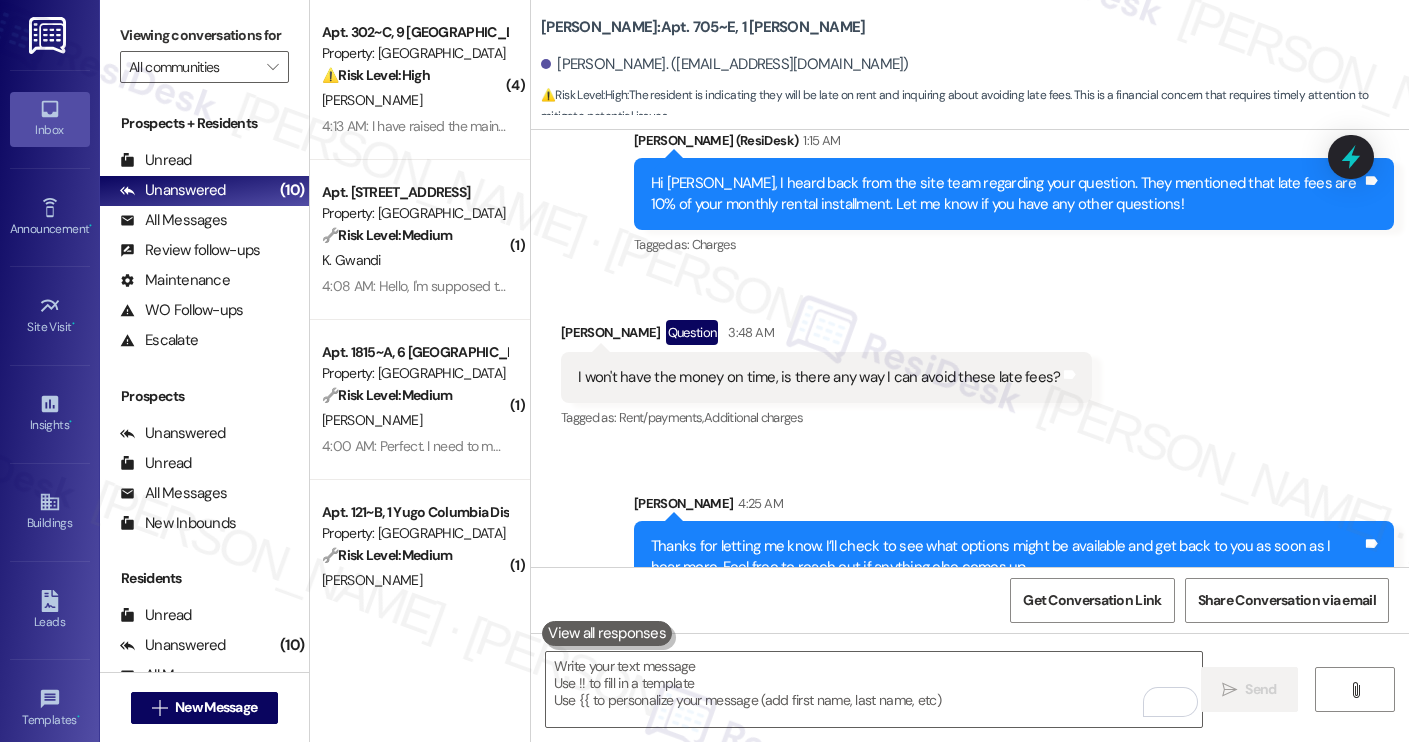 type 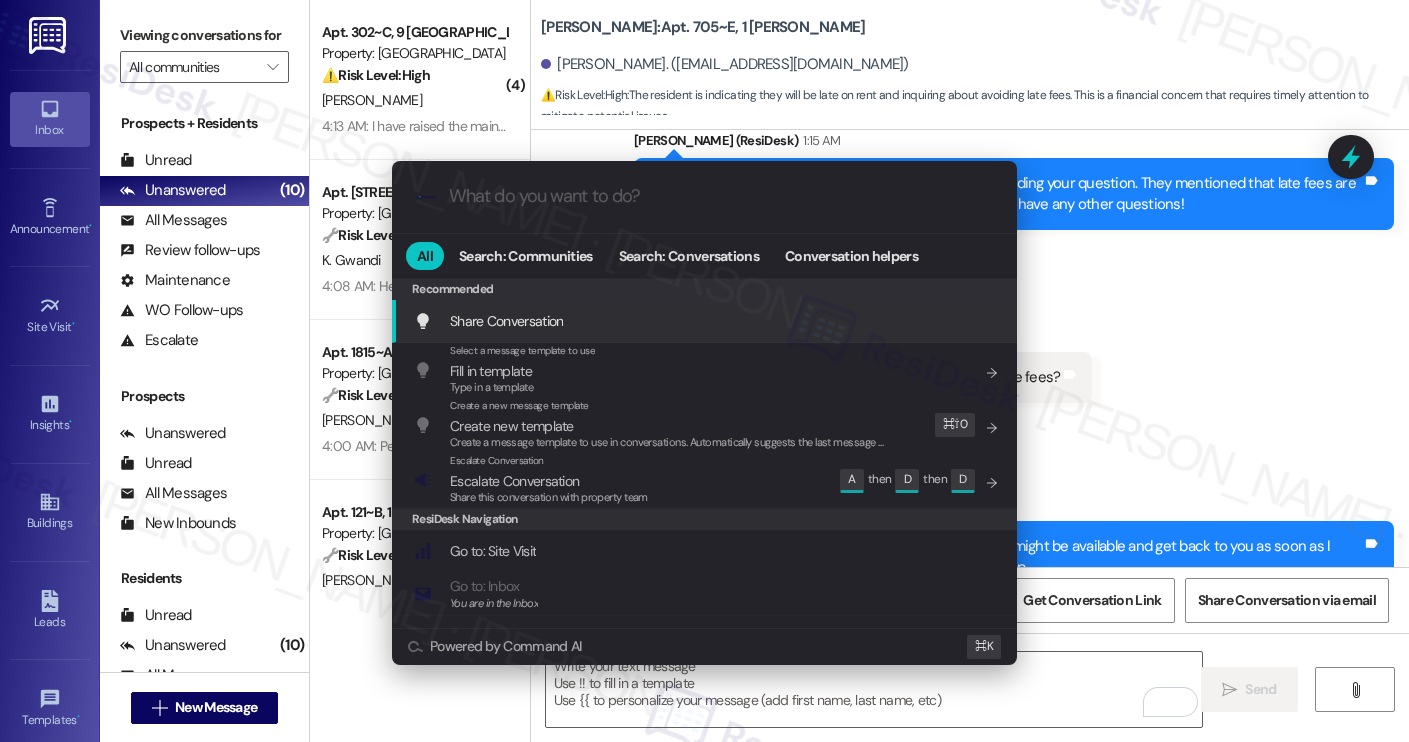 click on "Escalate Conversation Escalate Conversation Share this conversation with property team Edit A then D then D" at bounding box center [706, 480] 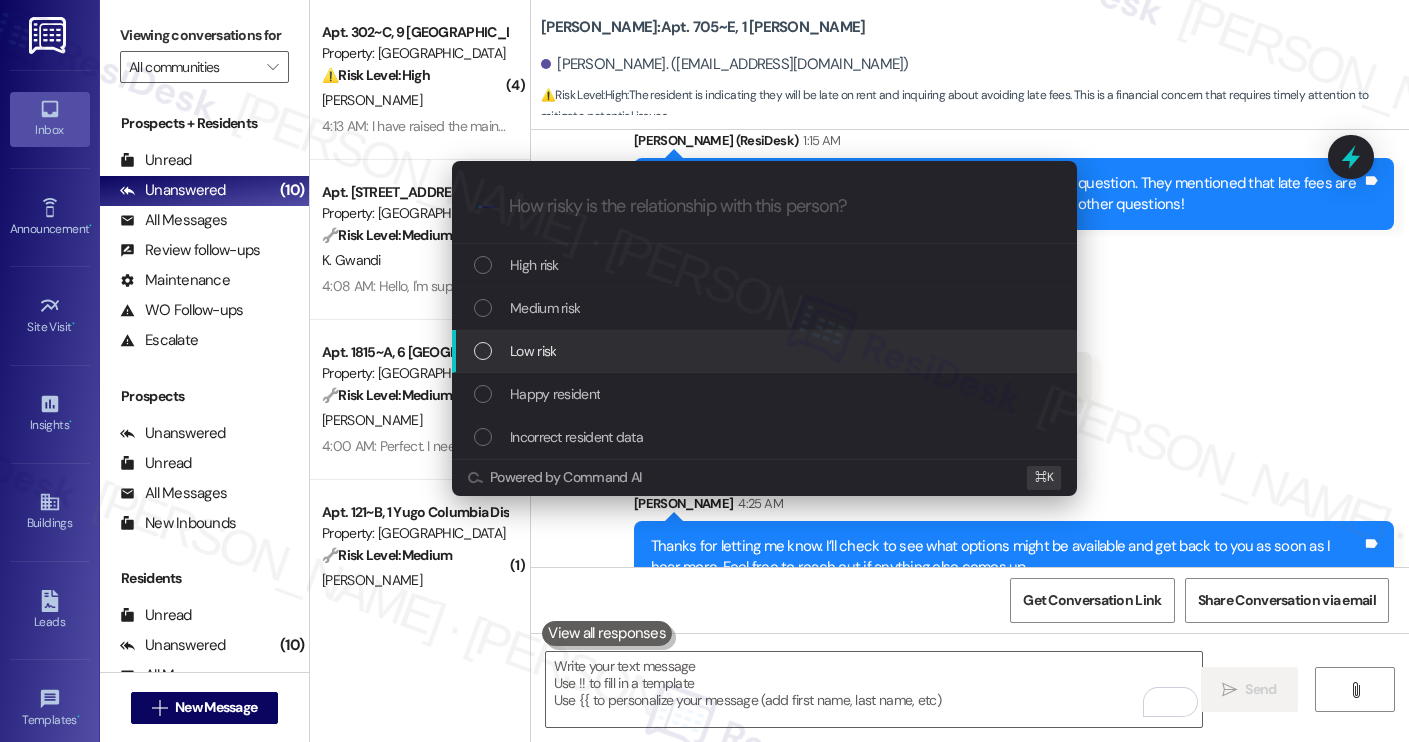 click on "Low risk" at bounding box center (766, 351) 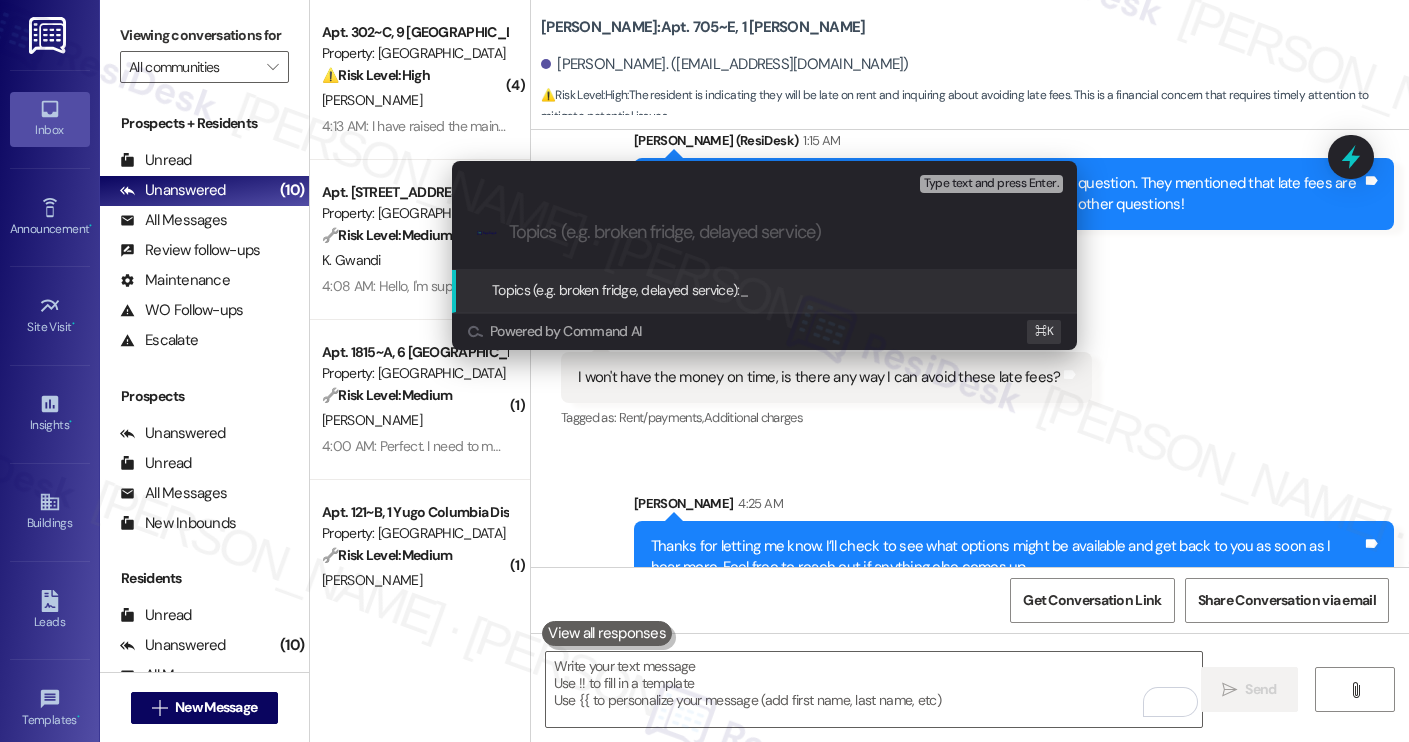 paste on "Concern About Late Fees and Payment Timing" 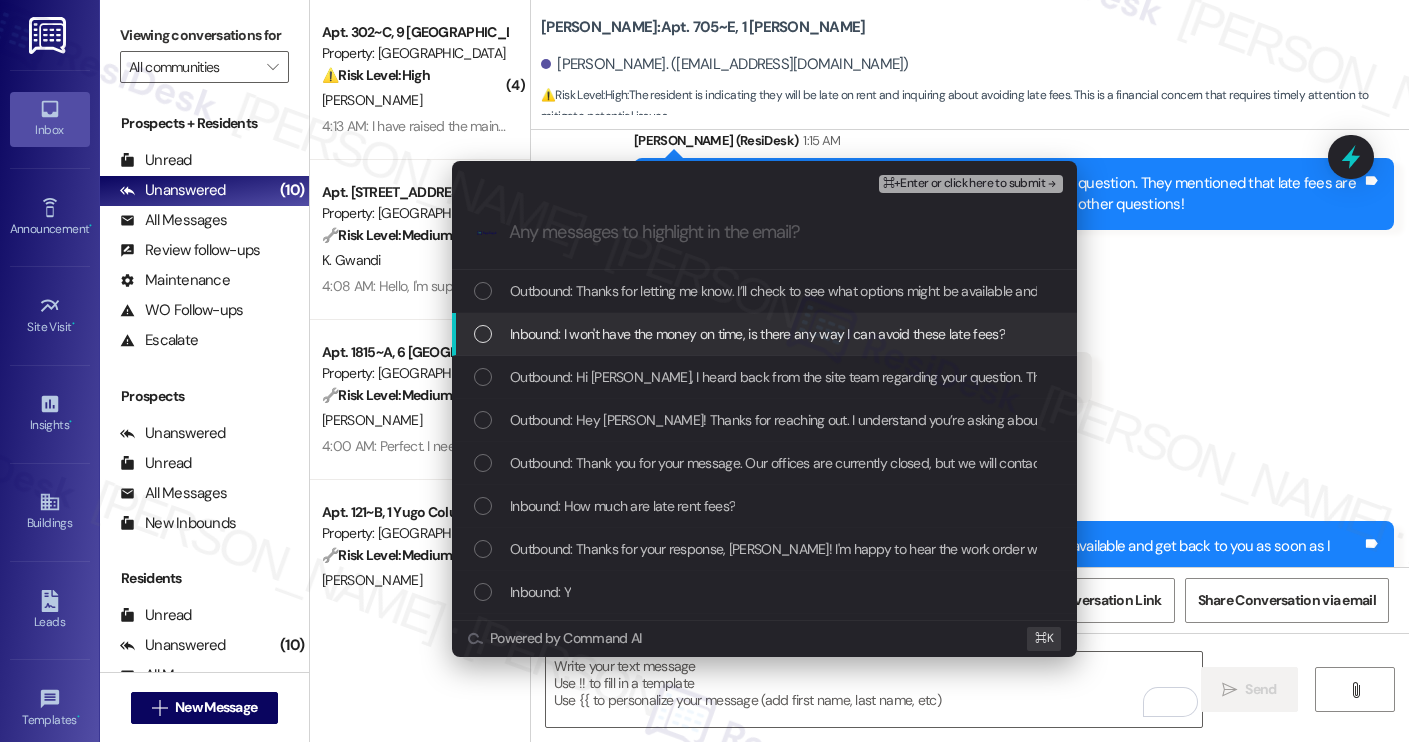 click on "Inbound: I won't have the money on time, is there any way I can avoid these late fees?" at bounding box center [757, 334] 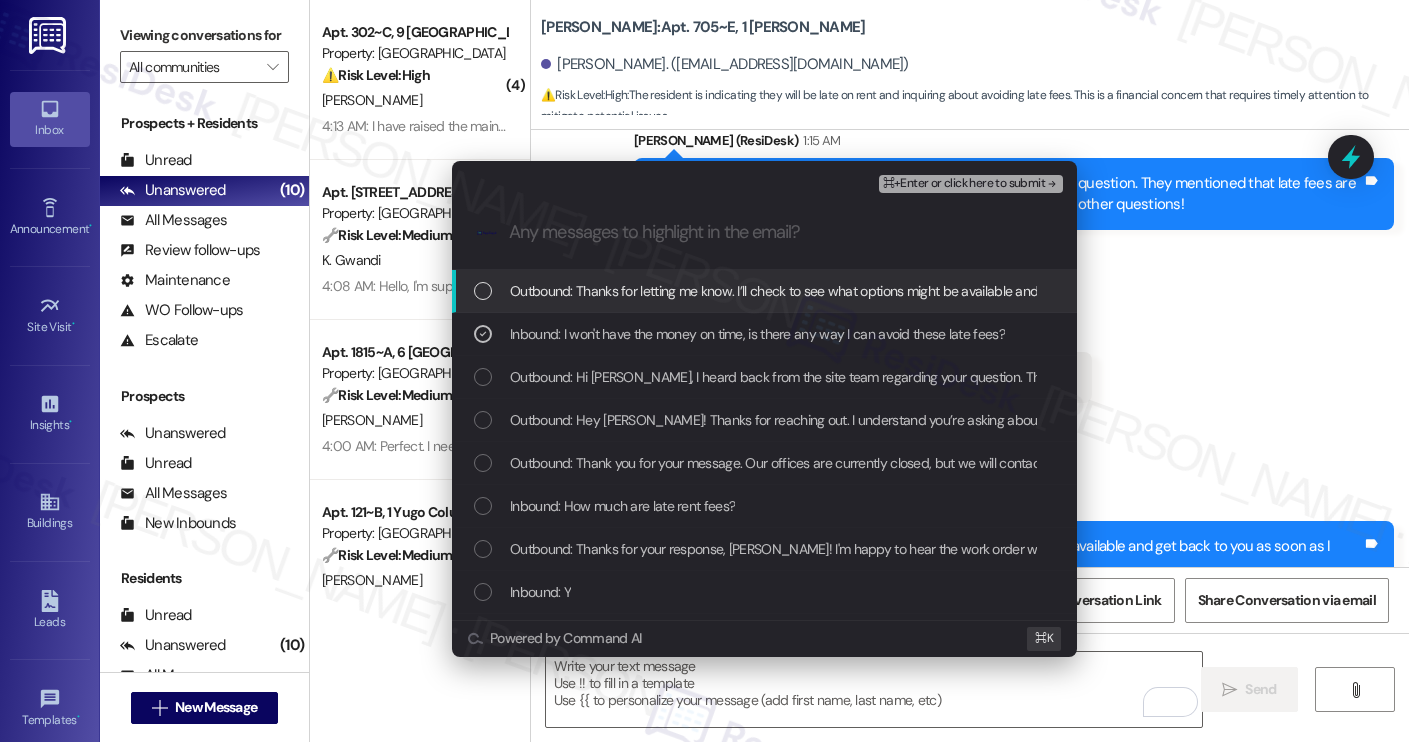 click on "⌘+Enter or click here to submit" at bounding box center (964, 184) 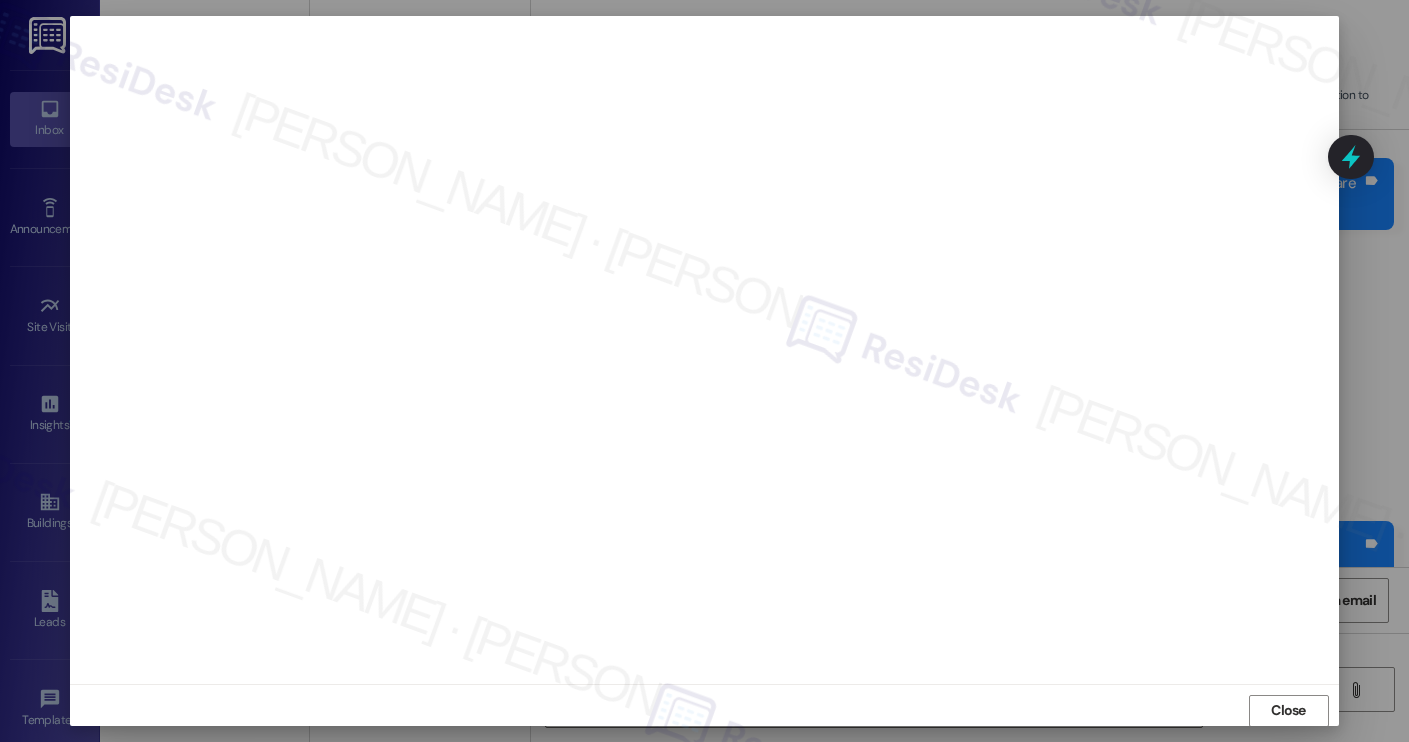 scroll, scrollTop: 1, scrollLeft: 0, axis: vertical 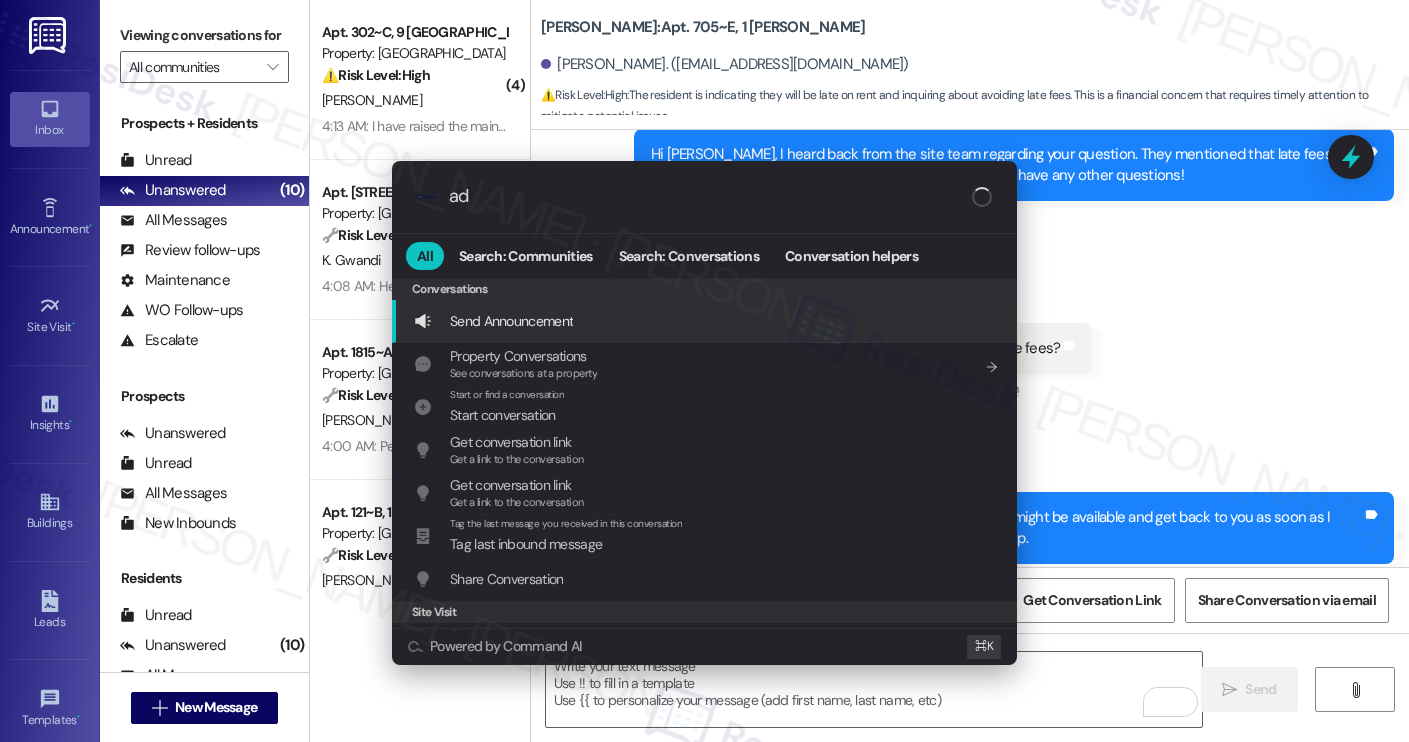 type on "add" 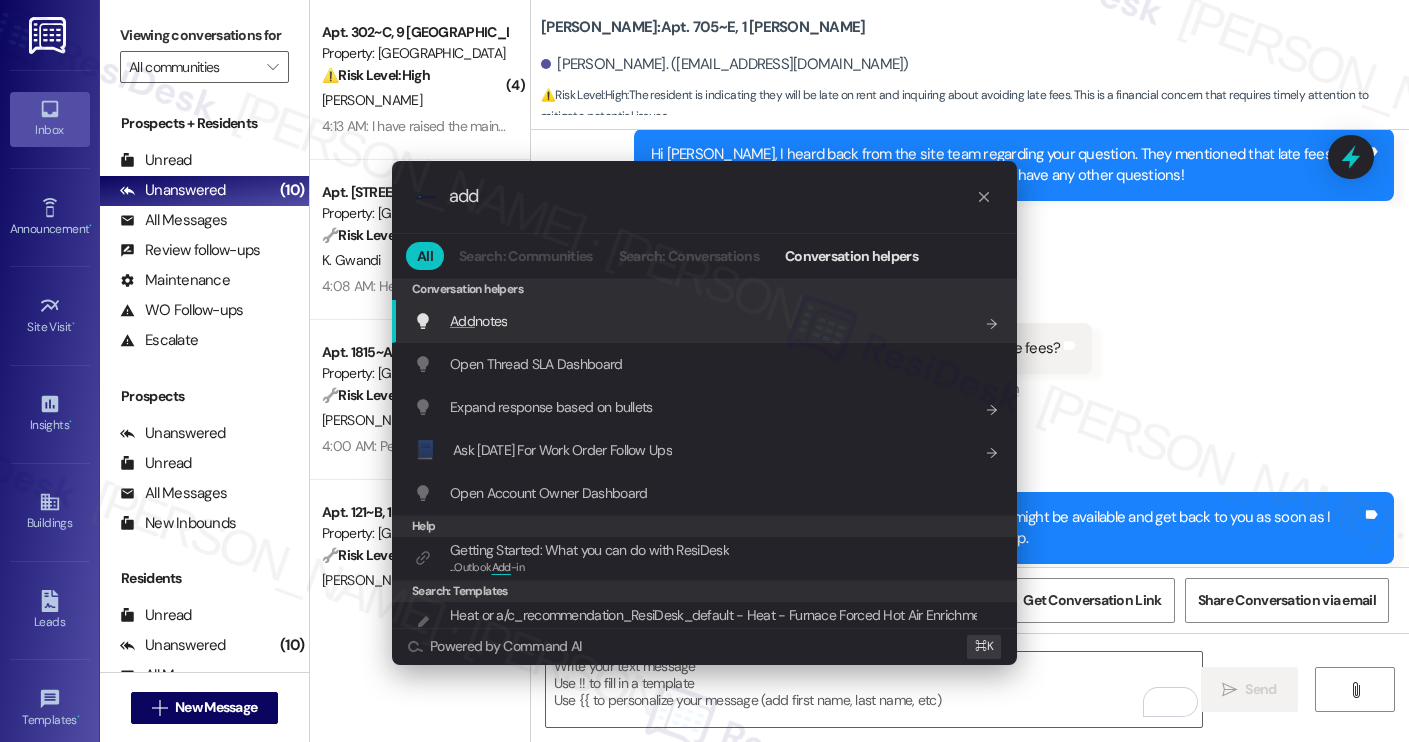 click on "Add  notes Add shortcut" at bounding box center (704, 321) 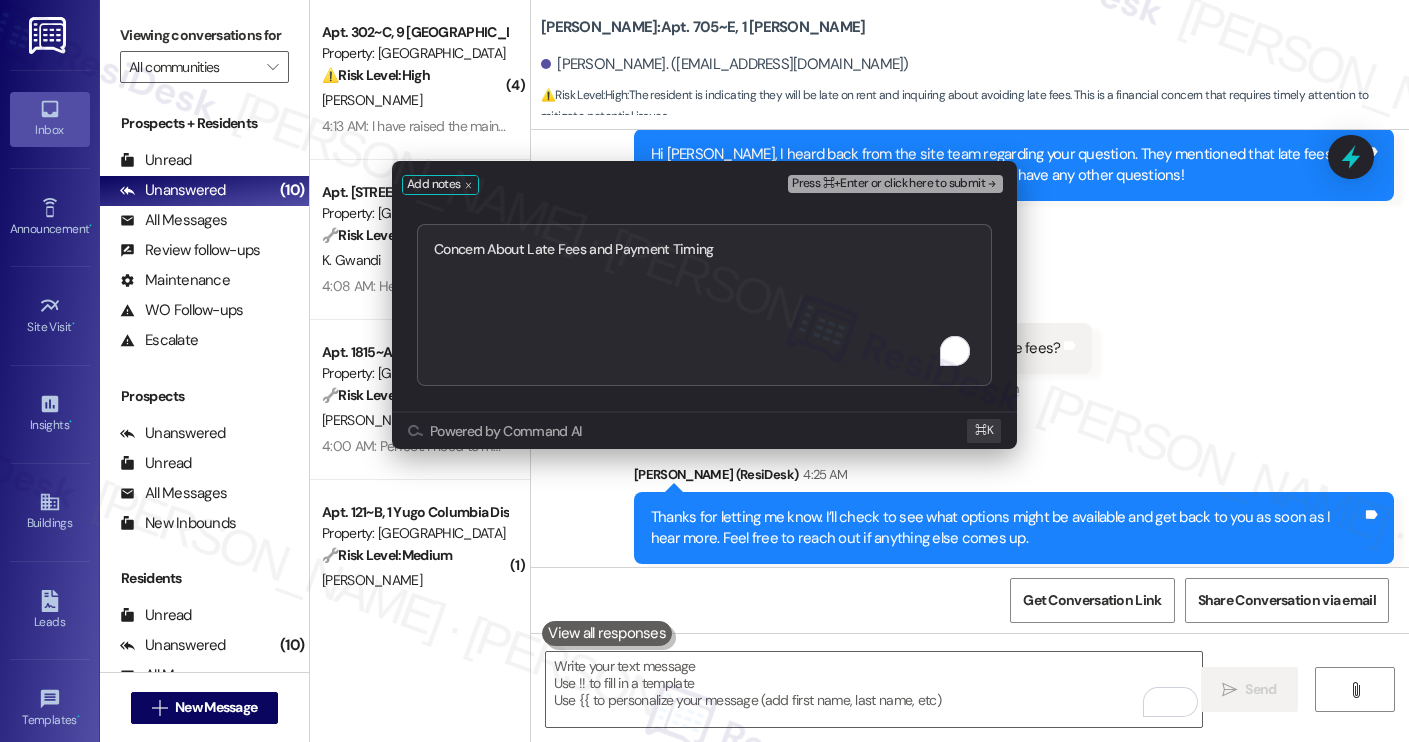 click on "Press ⌘+Enter or click here to submit" at bounding box center [888, 184] 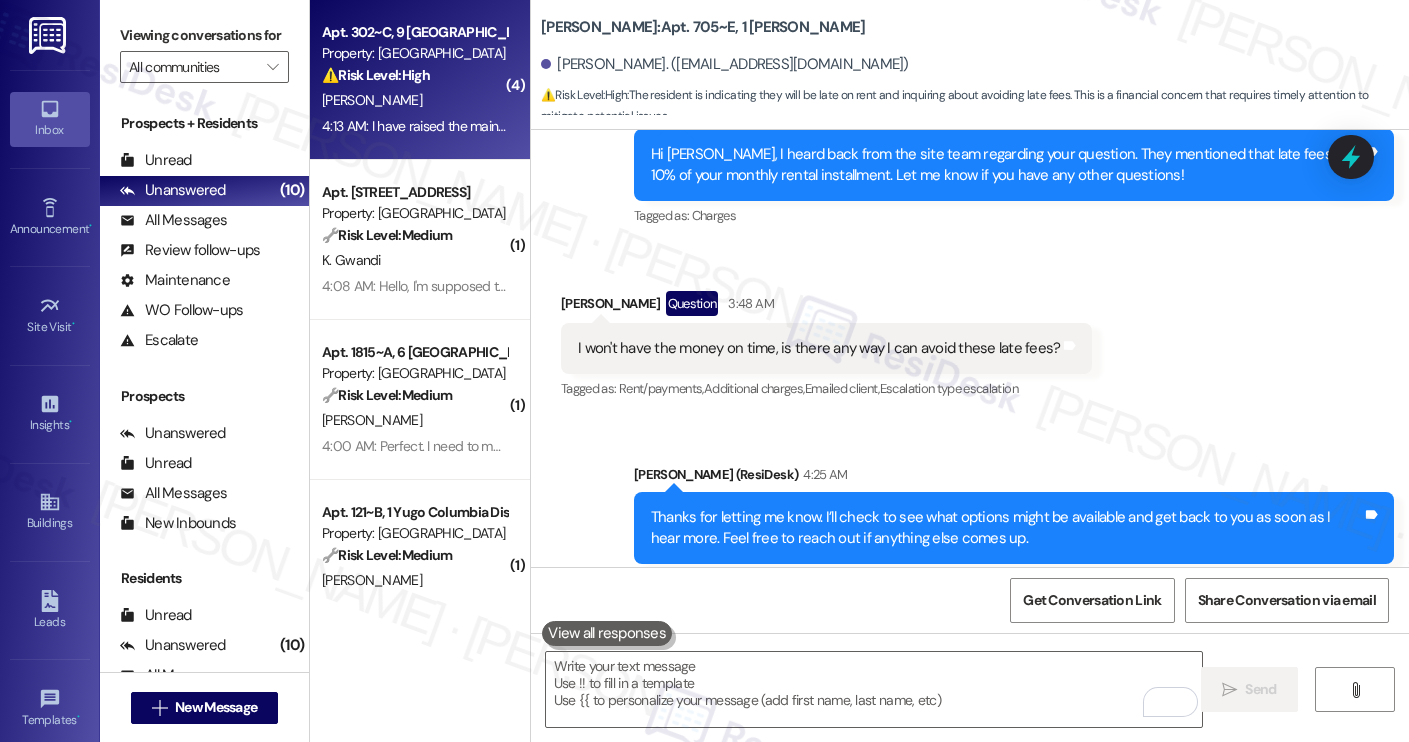 scroll, scrollTop: 5432, scrollLeft: 0, axis: vertical 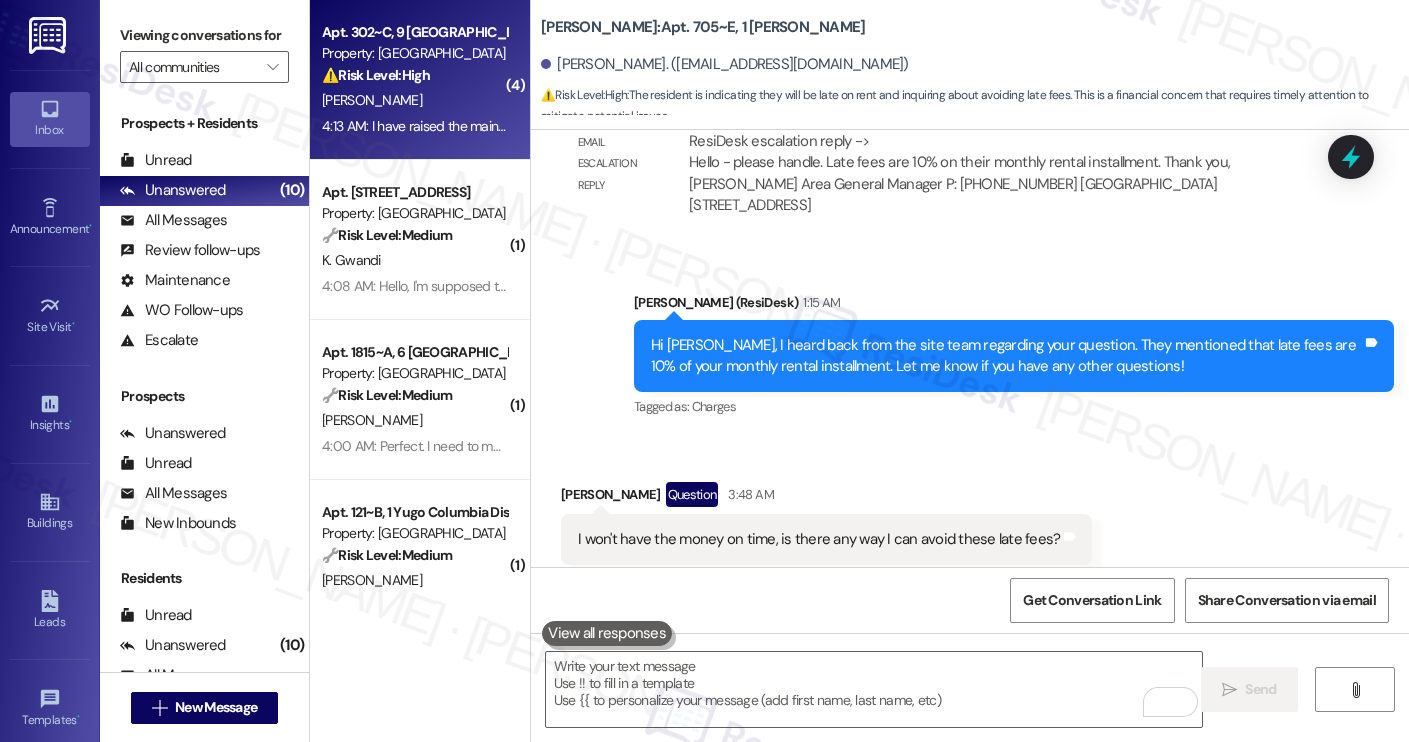 click on "4:13 AM: I have raised the maintenance request as well. 4:13 AM: I have raised the maintenance request as well." at bounding box center (481, 126) 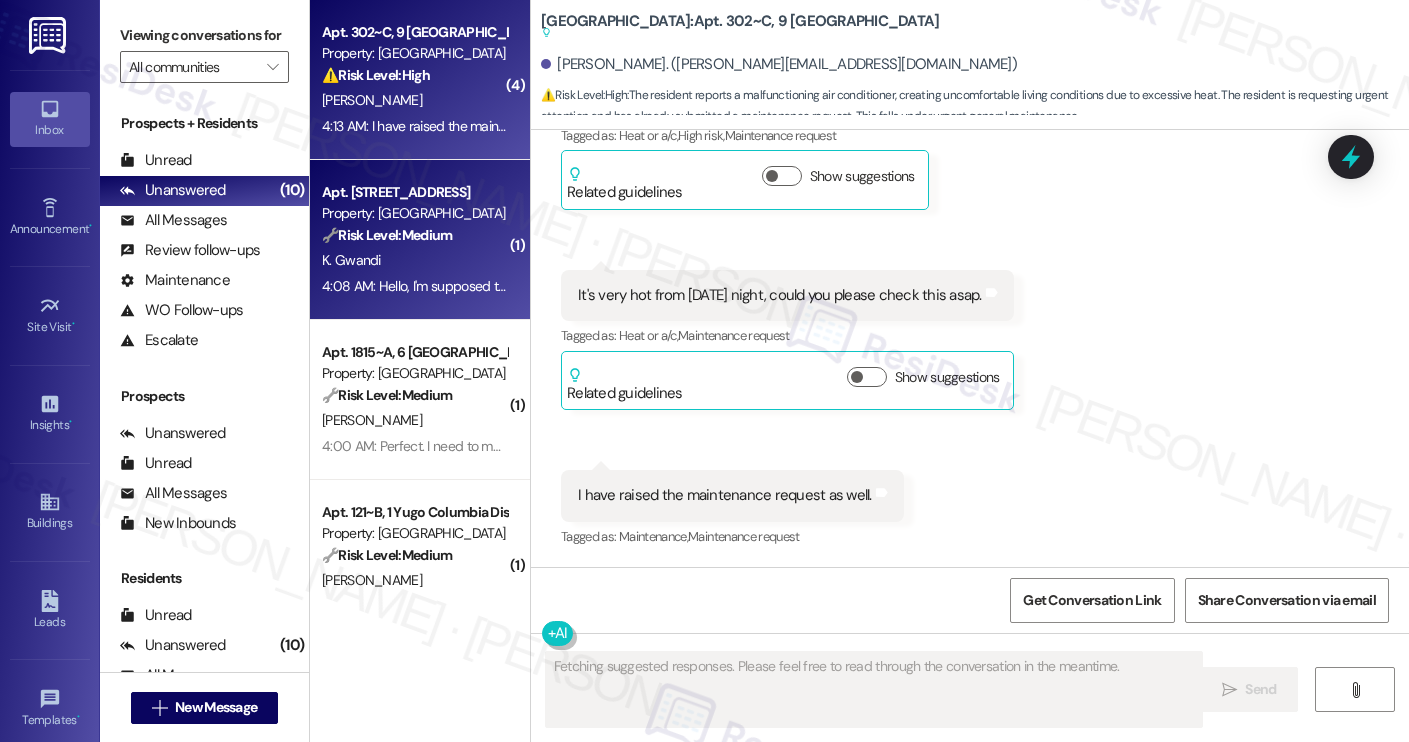 scroll, scrollTop: 3695, scrollLeft: 0, axis: vertical 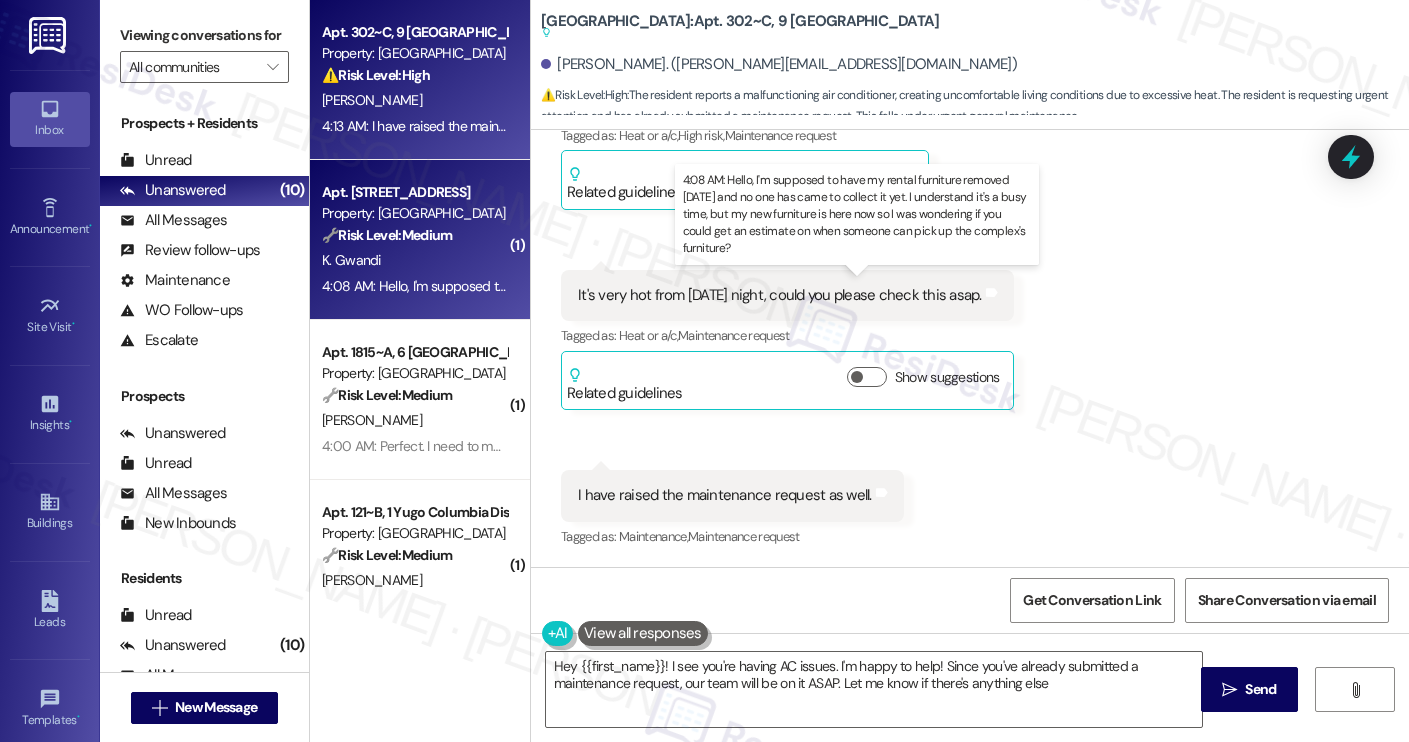 type on "Hey {{first_name}}! I see you're having AC issues. I'm happy to help! Since you've already submitted a maintenance request, our team will be on it ASAP. Let me know if there's anything else!" 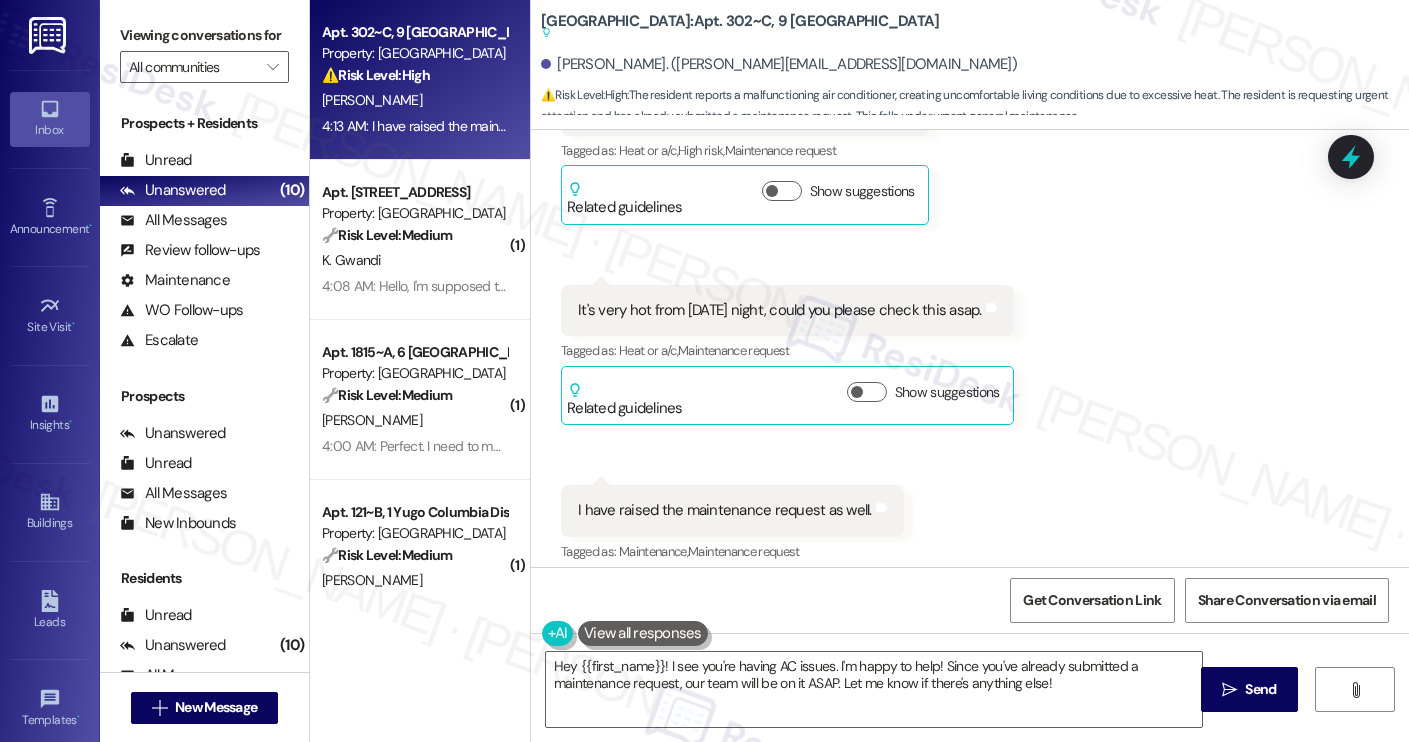 scroll, scrollTop: 3695, scrollLeft: 0, axis: vertical 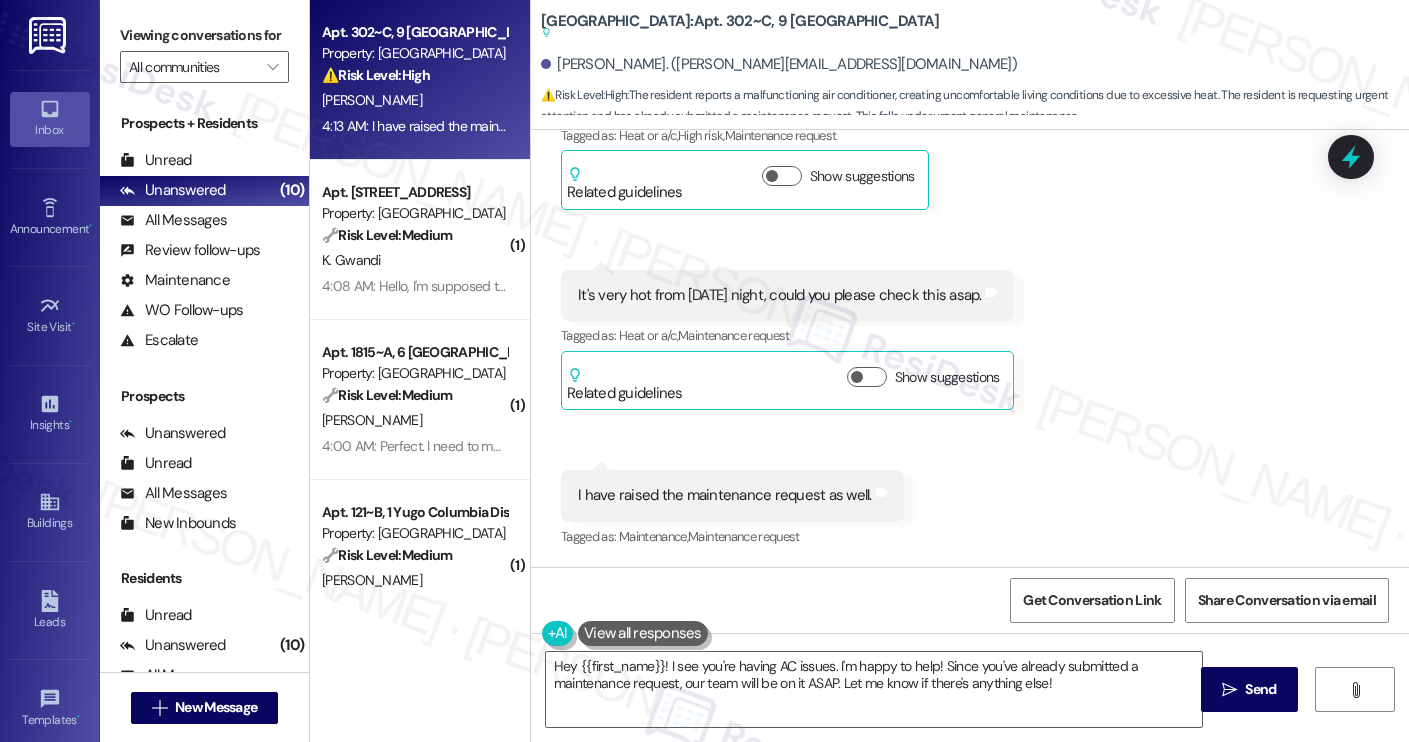 click on "Received via SMS [PERSON_NAME] 4:11 AM Hey [PERSON_NAME]! Tags and notes Received via SMS 4:11 AM [PERSON_NAME] 4:11 AM My air conditioner is not working in the apartment  Tags and notes Tagged as:   Heat or a/c ,  Click to highlight conversations about Heat or a/c High risk ,  Click to highlight conversations about High risk Maintenance request Click to highlight conversations about Maintenance request  Related guidelines Show suggestions Received via SMS 4:12 AM [PERSON_NAME] Question 4:12 AM It's very hot from [DATE] night, could you please check this asap. Tags and notes Tagged as:   Heat or a/c ,  Click to highlight conversations about Heat or a/c Maintenance request Click to highlight conversations about Maintenance request  Related guidelines Show suggestions Received via SMS 4:13 AM [PERSON_NAME] 4:13 AM I have raised the maintenance request as well. Tags and notes Tagged as:   Maintenance ,  Click to highlight conversations about Maintenance Maintenance request" at bounding box center [970, 225] 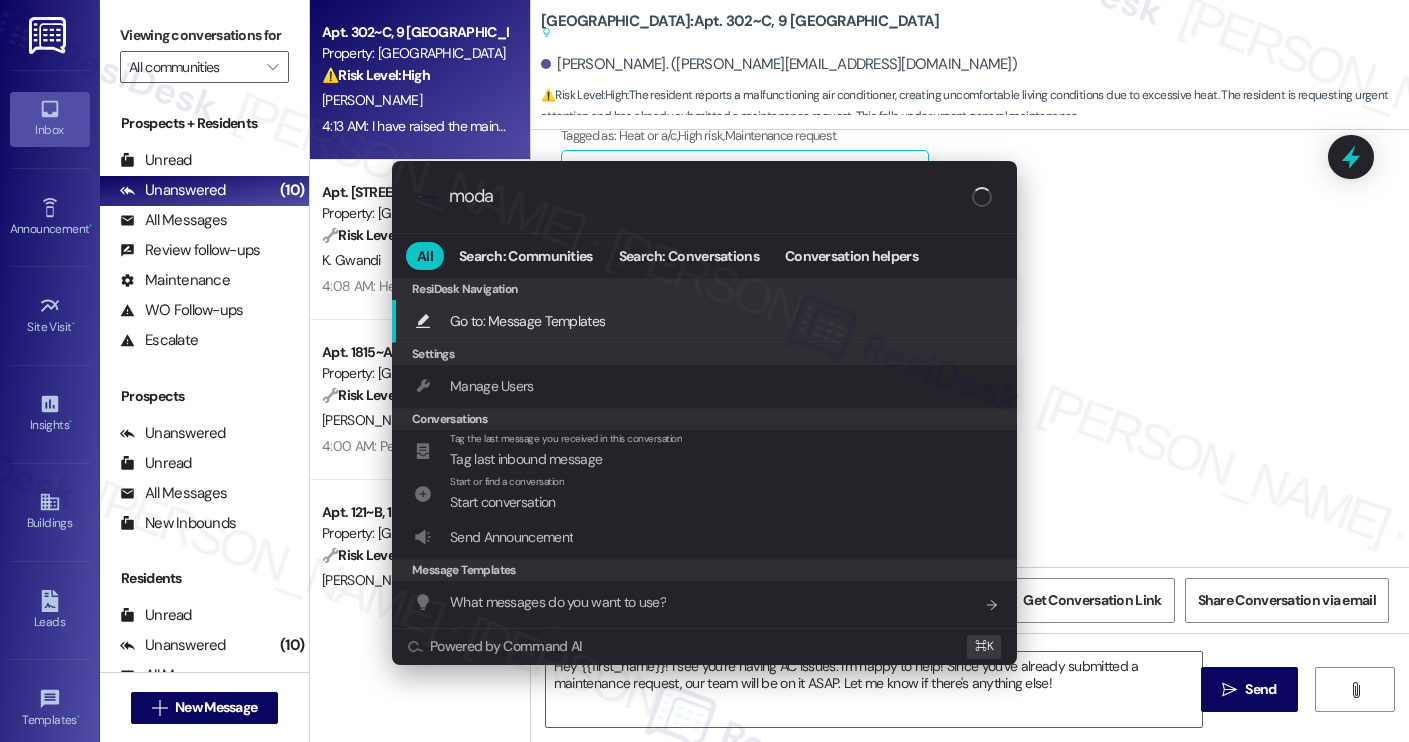 type on "modal" 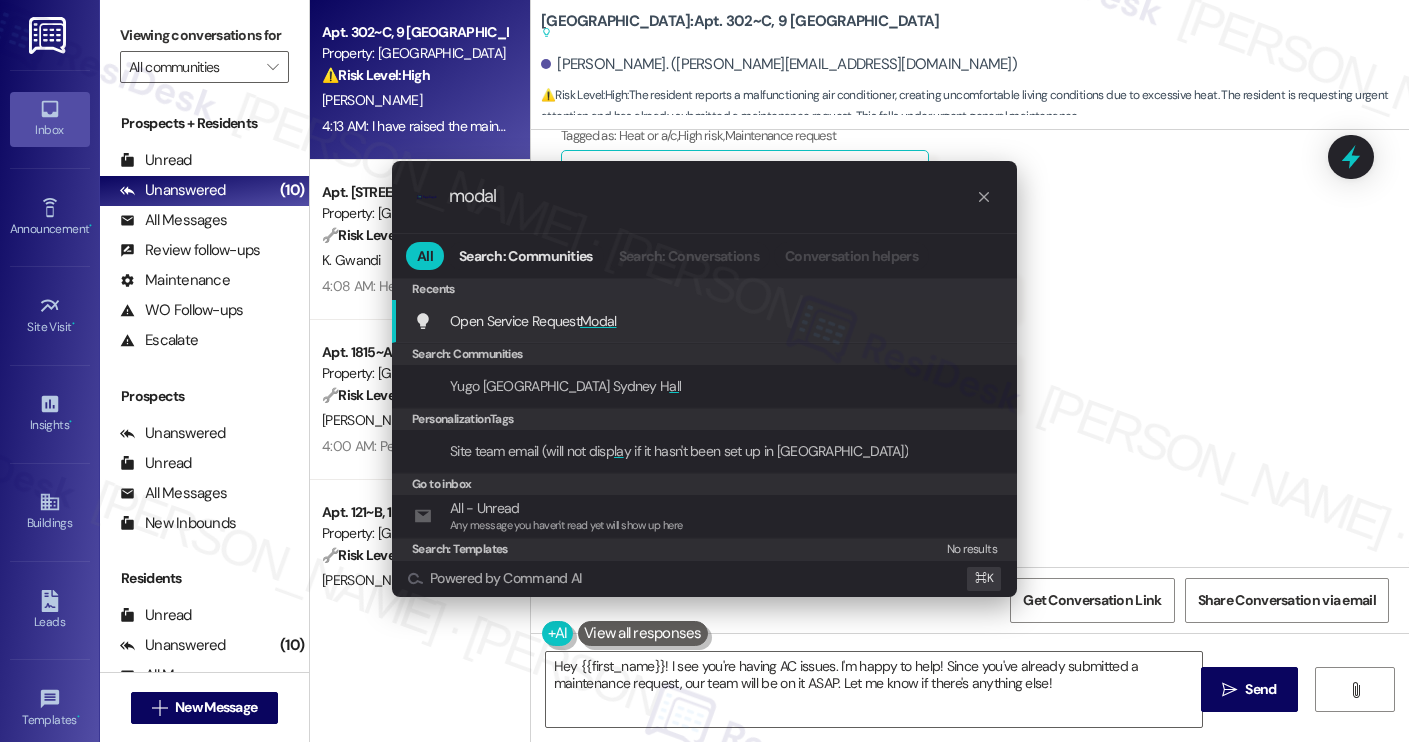 click on "Open Service Request  Modal Add shortcut" at bounding box center (706, 321) 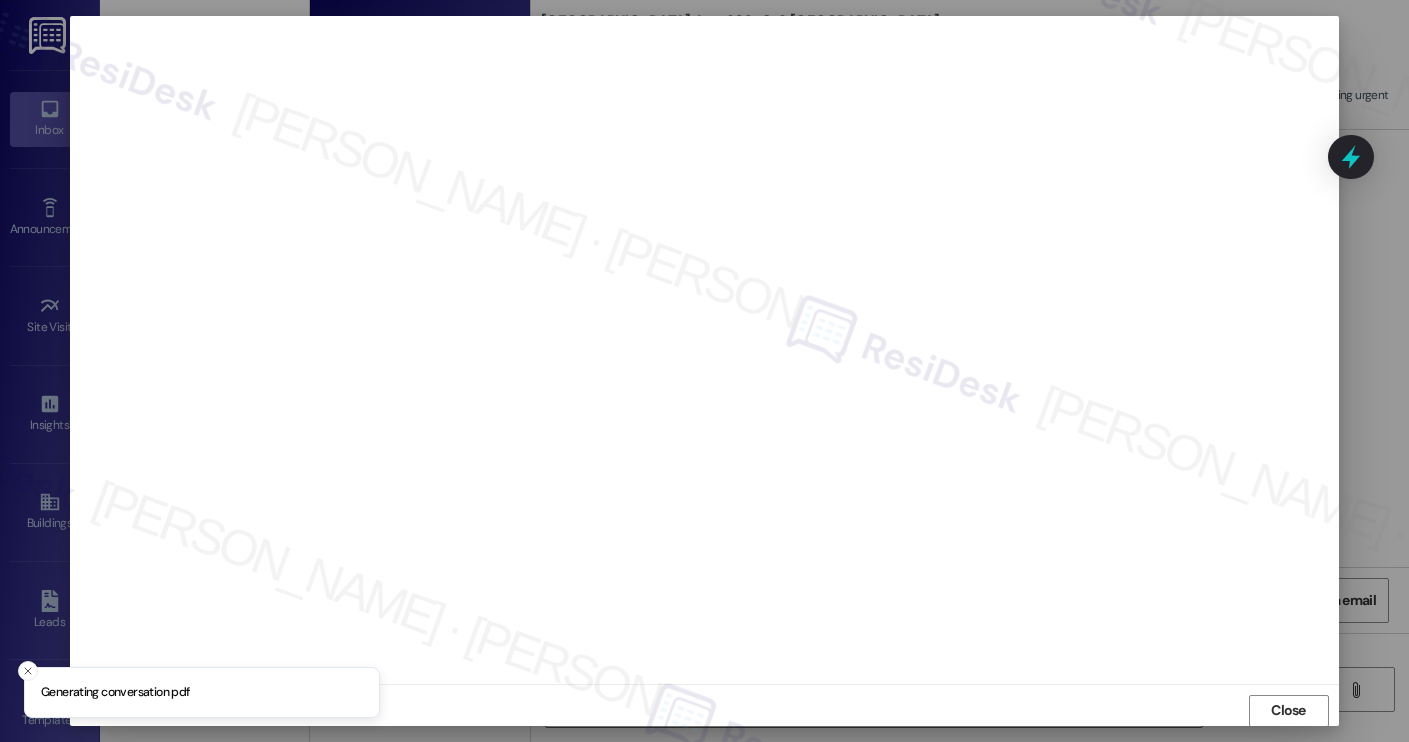 scroll, scrollTop: 1, scrollLeft: 0, axis: vertical 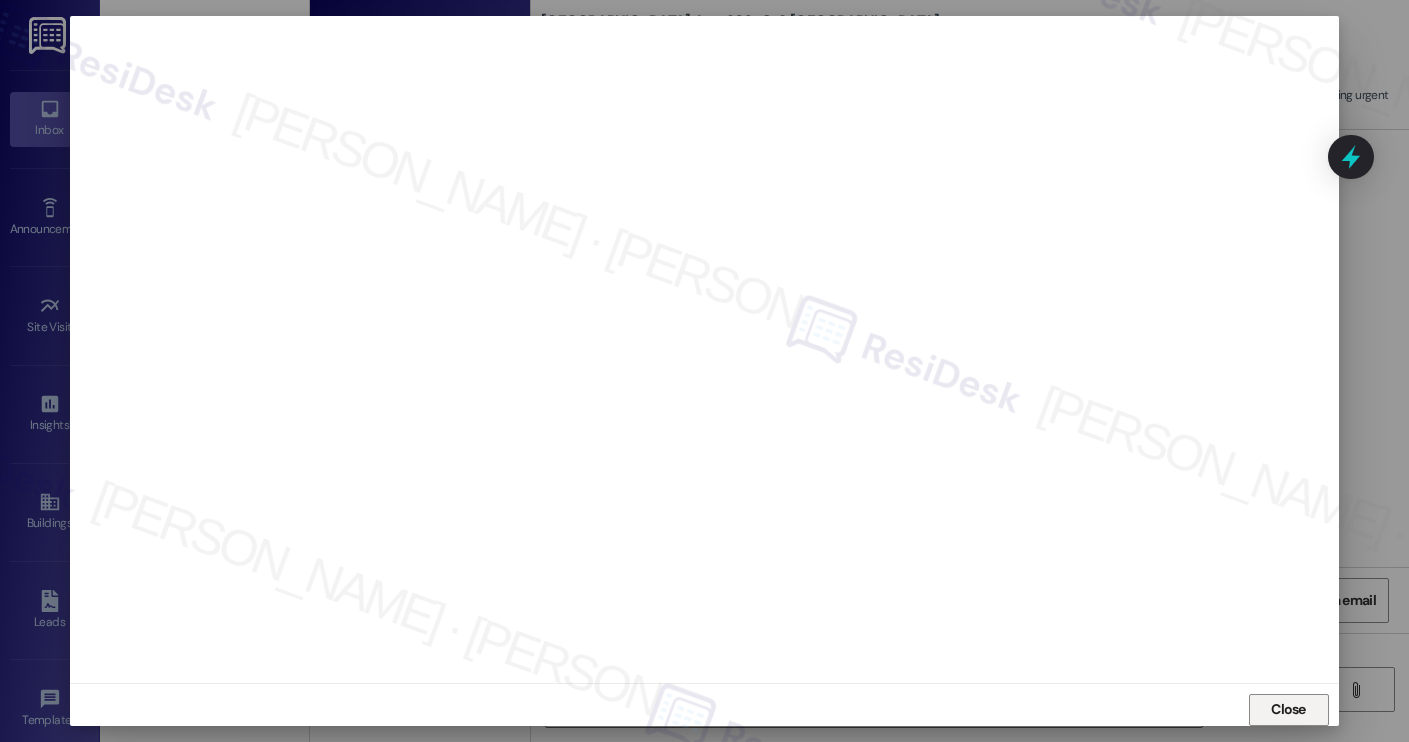 click on "Close" at bounding box center [1288, 709] 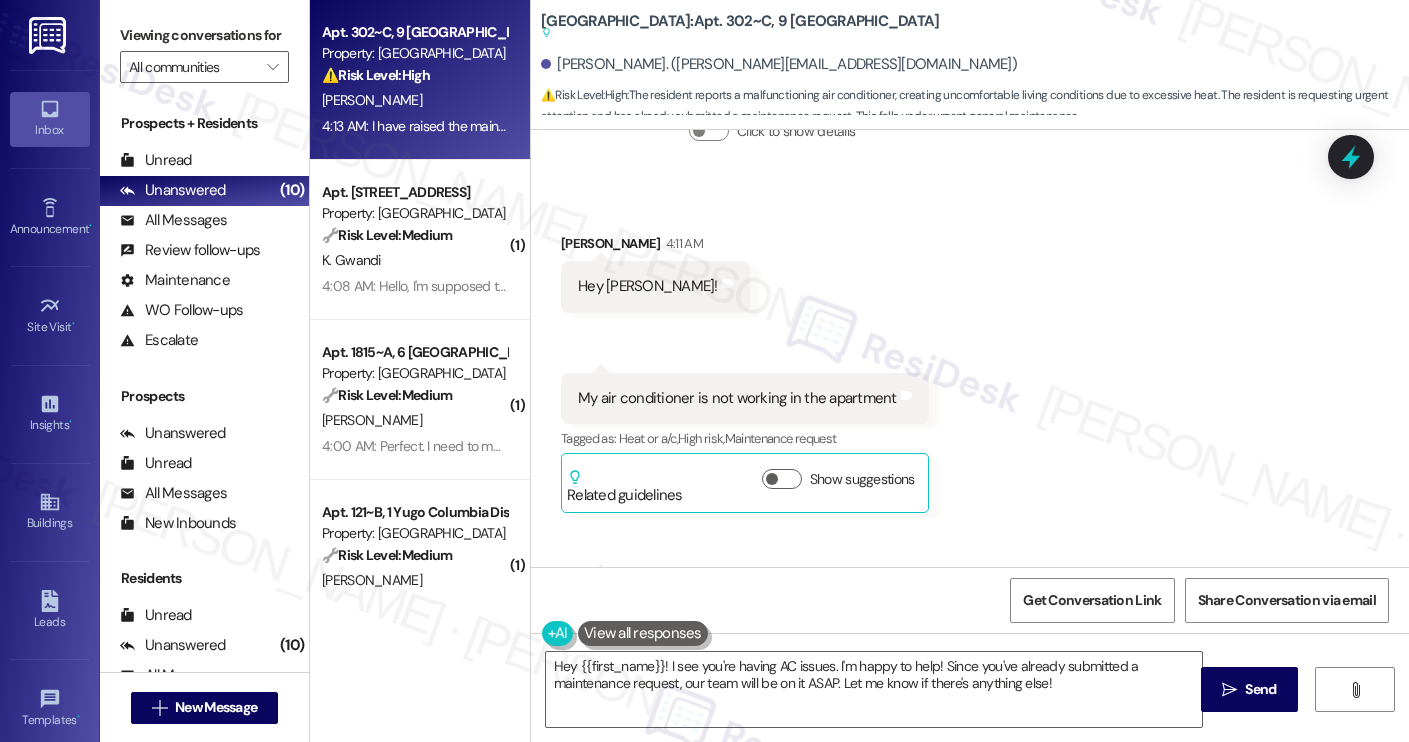 scroll, scrollTop: 3383, scrollLeft: 0, axis: vertical 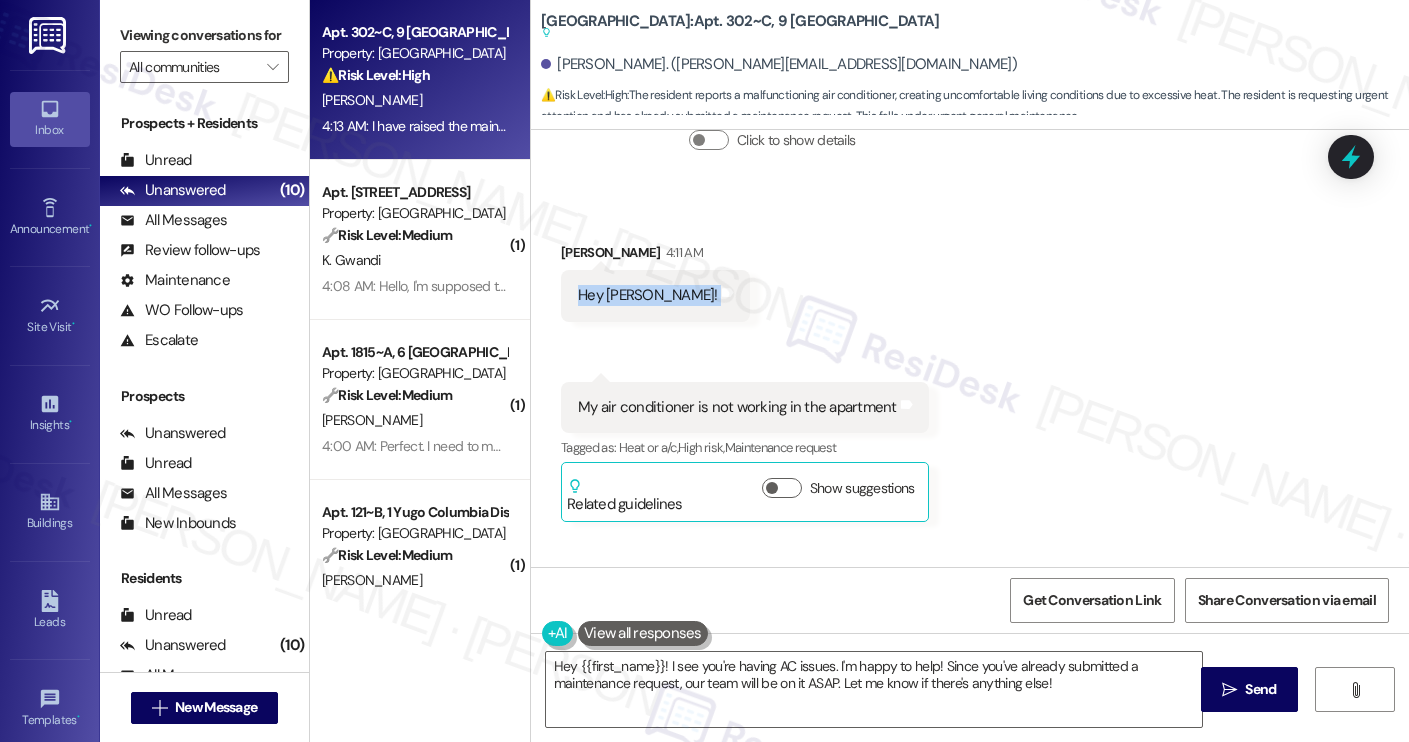 drag, startPoint x: 564, startPoint y: 296, endPoint x: 646, endPoint y: 299, distance: 82.05486 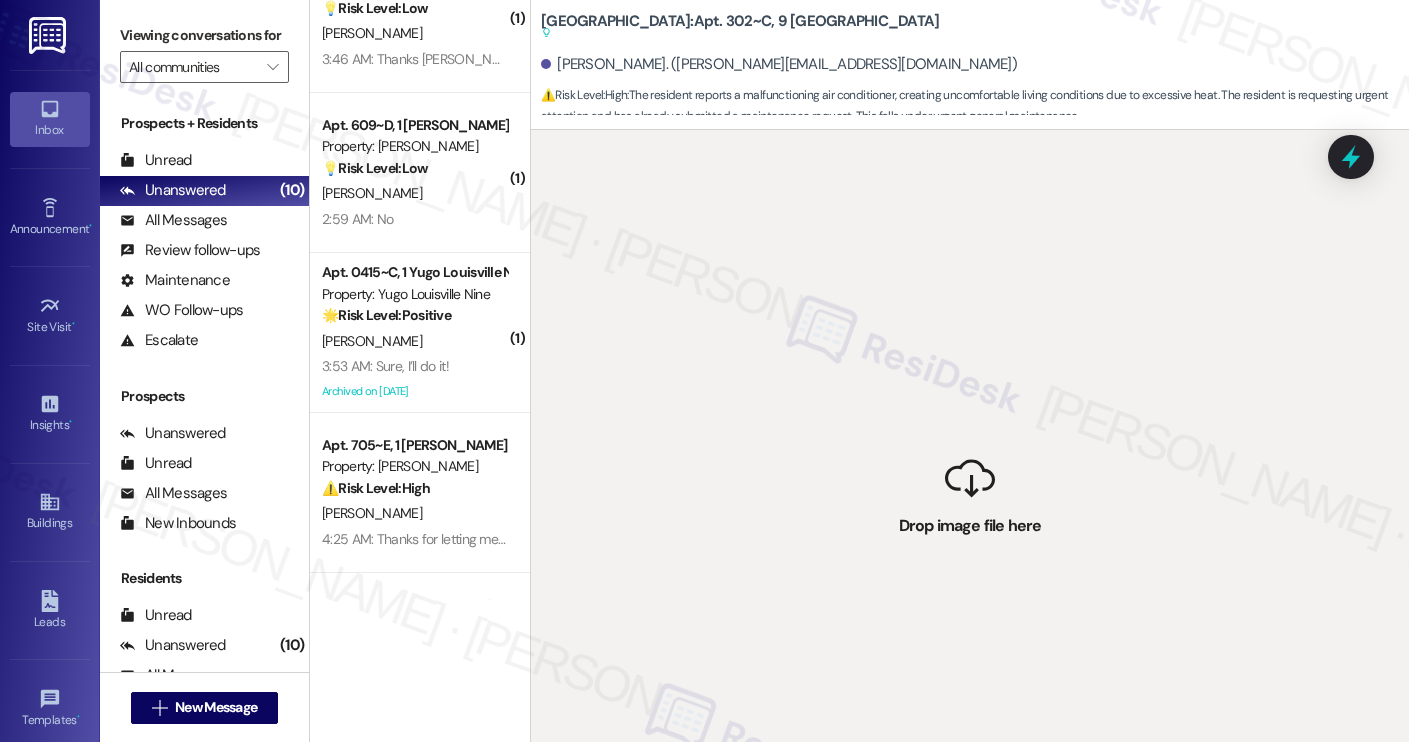 scroll, scrollTop: 2440, scrollLeft: 0, axis: vertical 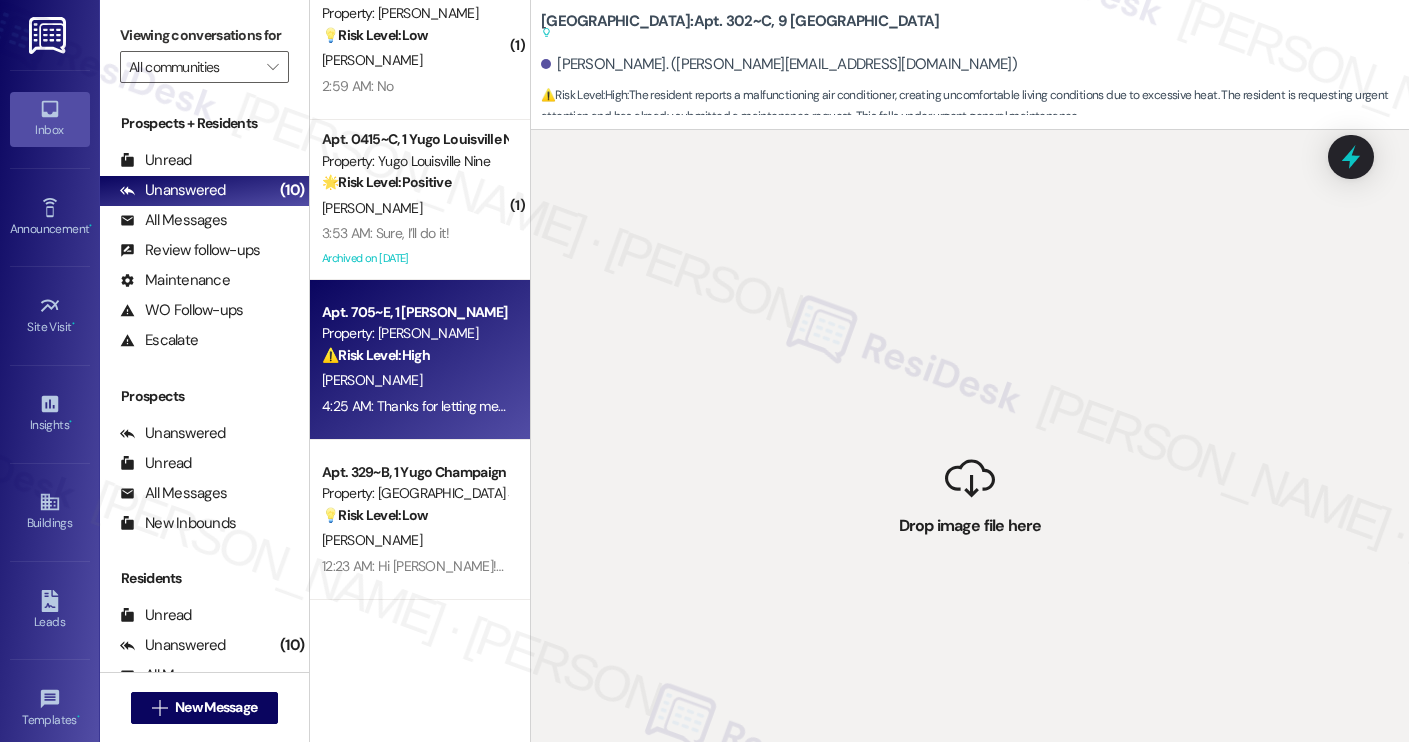 click on "4:25 AM: Thanks for letting me know. I’ll check to see what options might be available and get back to you as soon as I hear more. Feel free to reach out if anything else comes up. 4:25 AM: Thanks for letting me know. I’ll check to see what options might be available and get back to you as soon as I hear more. Feel free to reach out if anything else comes up." at bounding box center [836, 406] 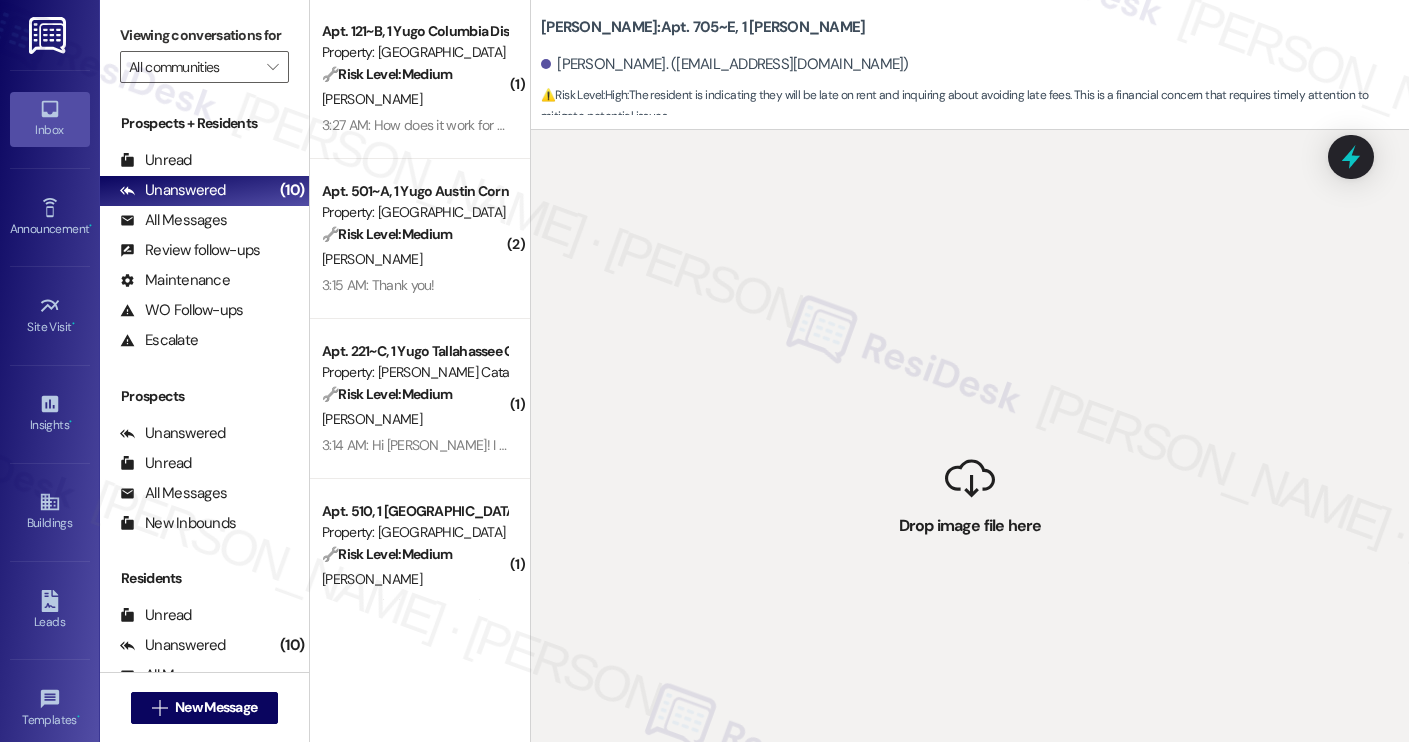 scroll, scrollTop: 0, scrollLeft: 0, axis: both 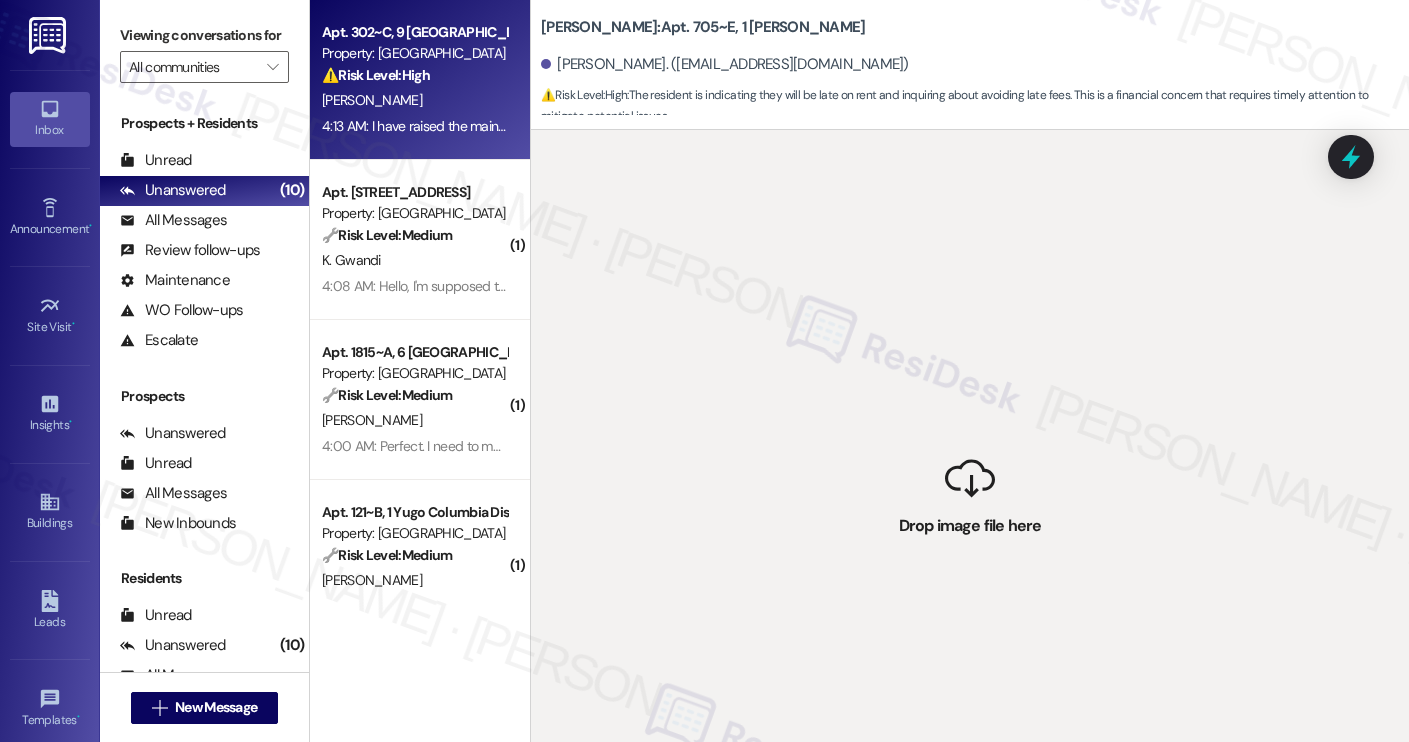click on "Apt. 302~C, 9 [GEOGRAPHIC_DATA]" at bounding box center (414, 32) 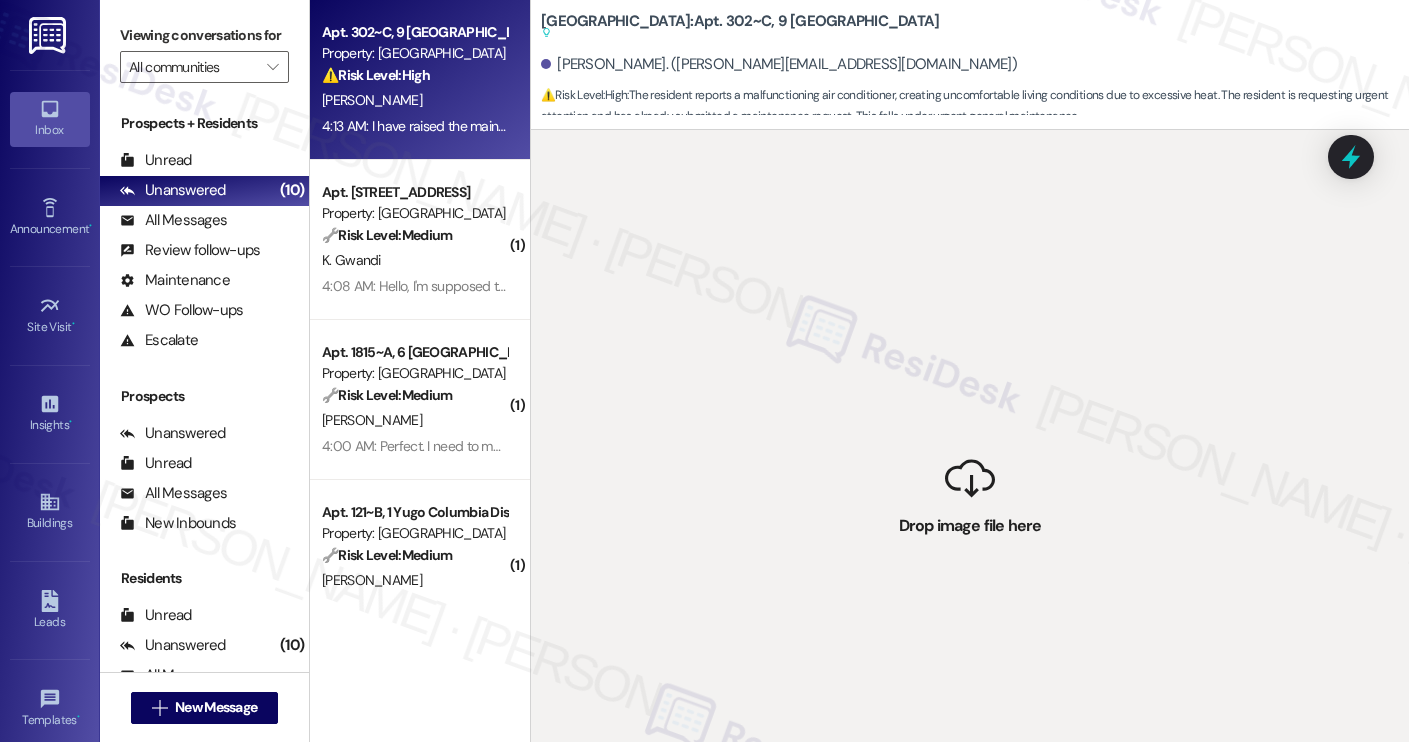 click on "Apt. 302~C, 9 [GEOGRAPHIC_DATA]" at bounding box center [414, 32] 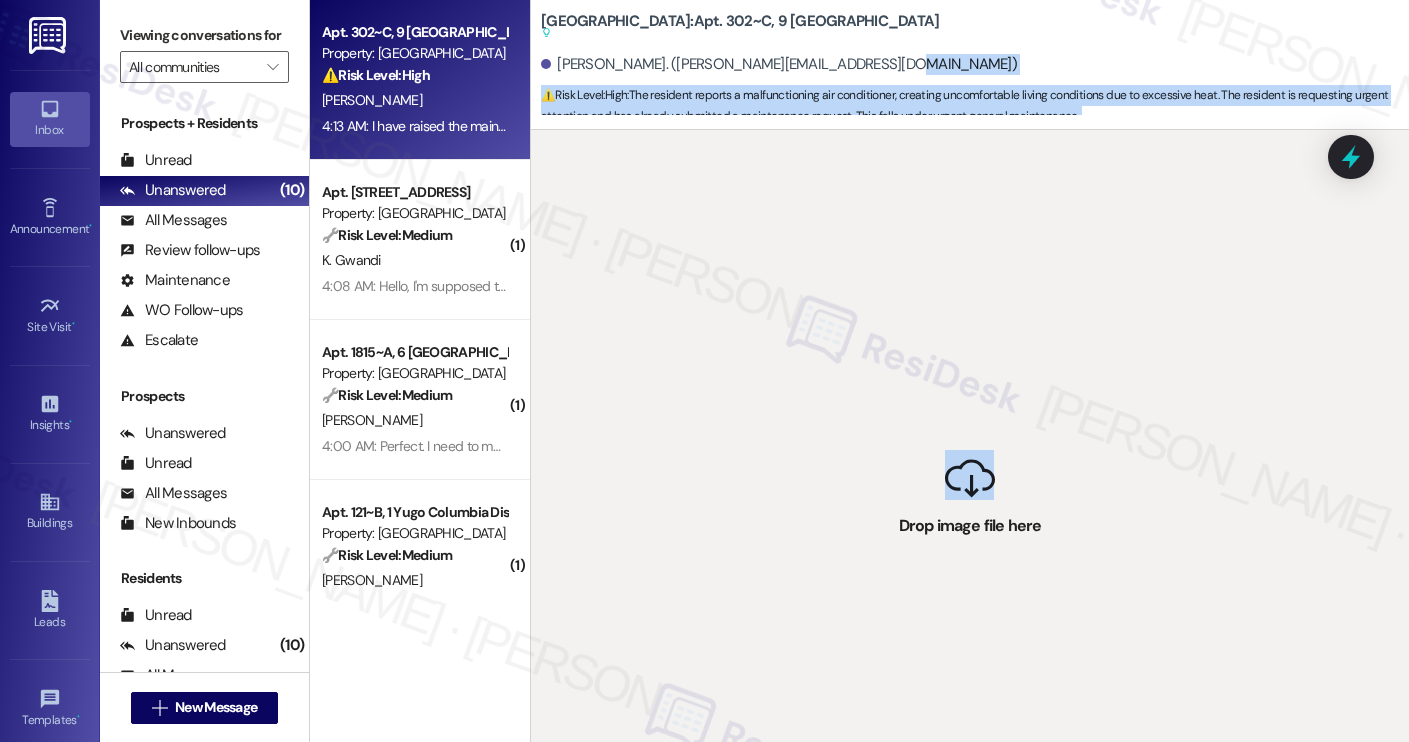 drag, startPoint x: 961, startPoint y: 499, endPoint x: 802, endPoint y: 83, distance: 445.35043 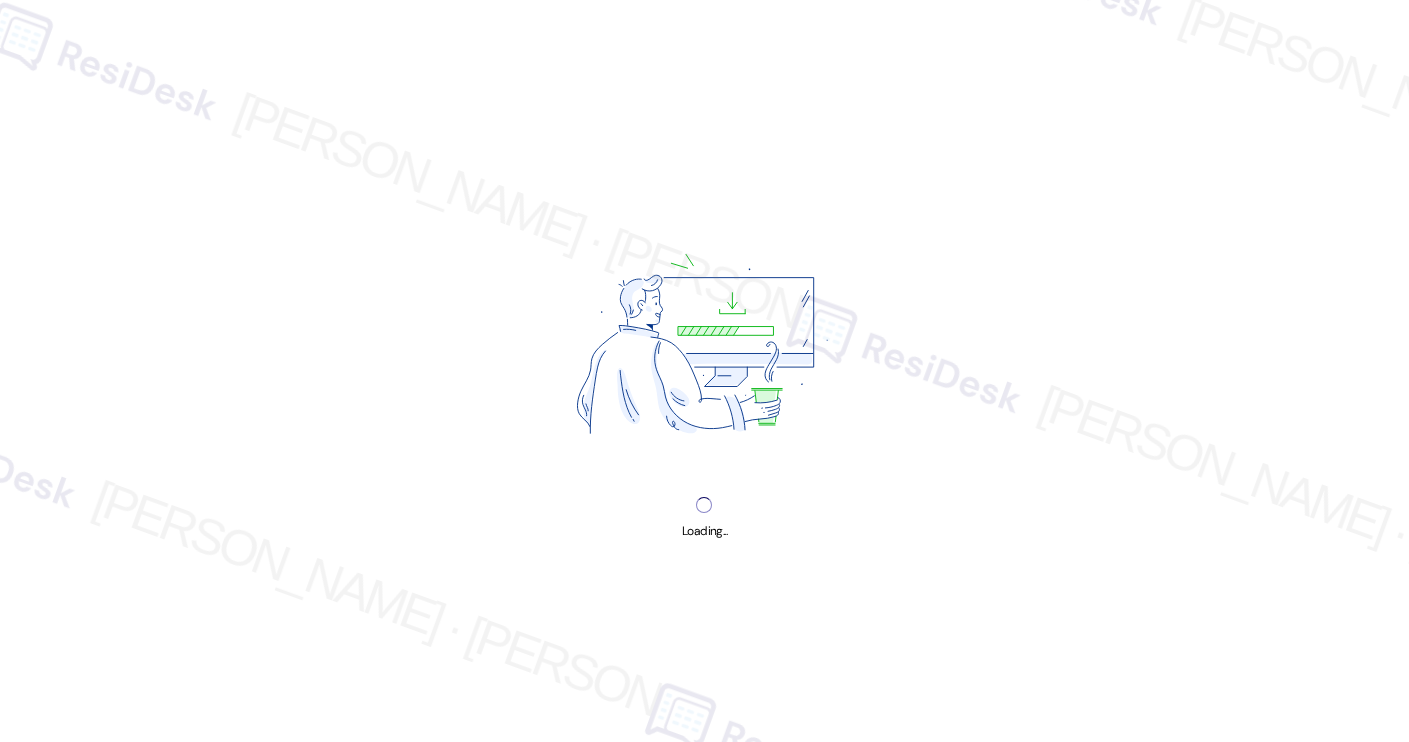 scroll, scrollTop: 0, scrollLeft: 0, axis: both 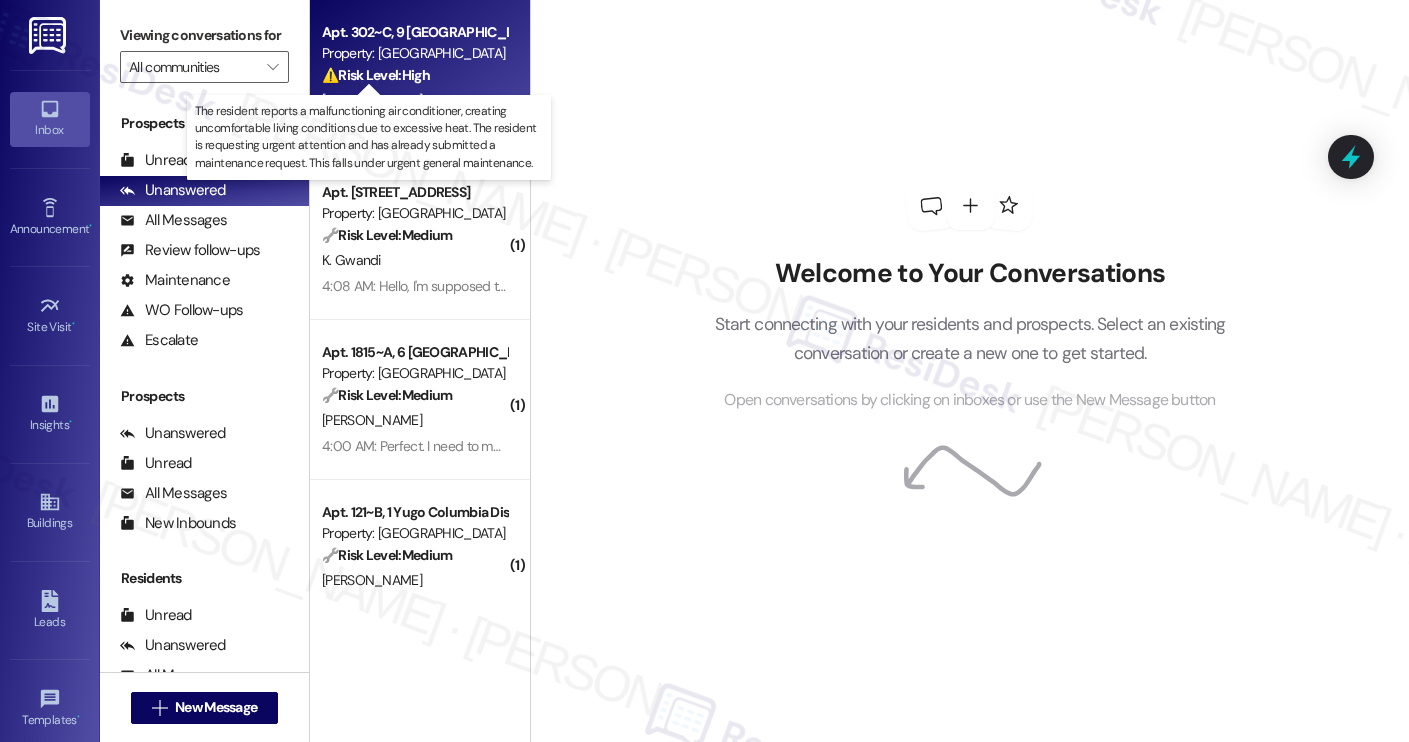 click on "⚠️  Risk Level:  High" at bounding box center [376, 75] 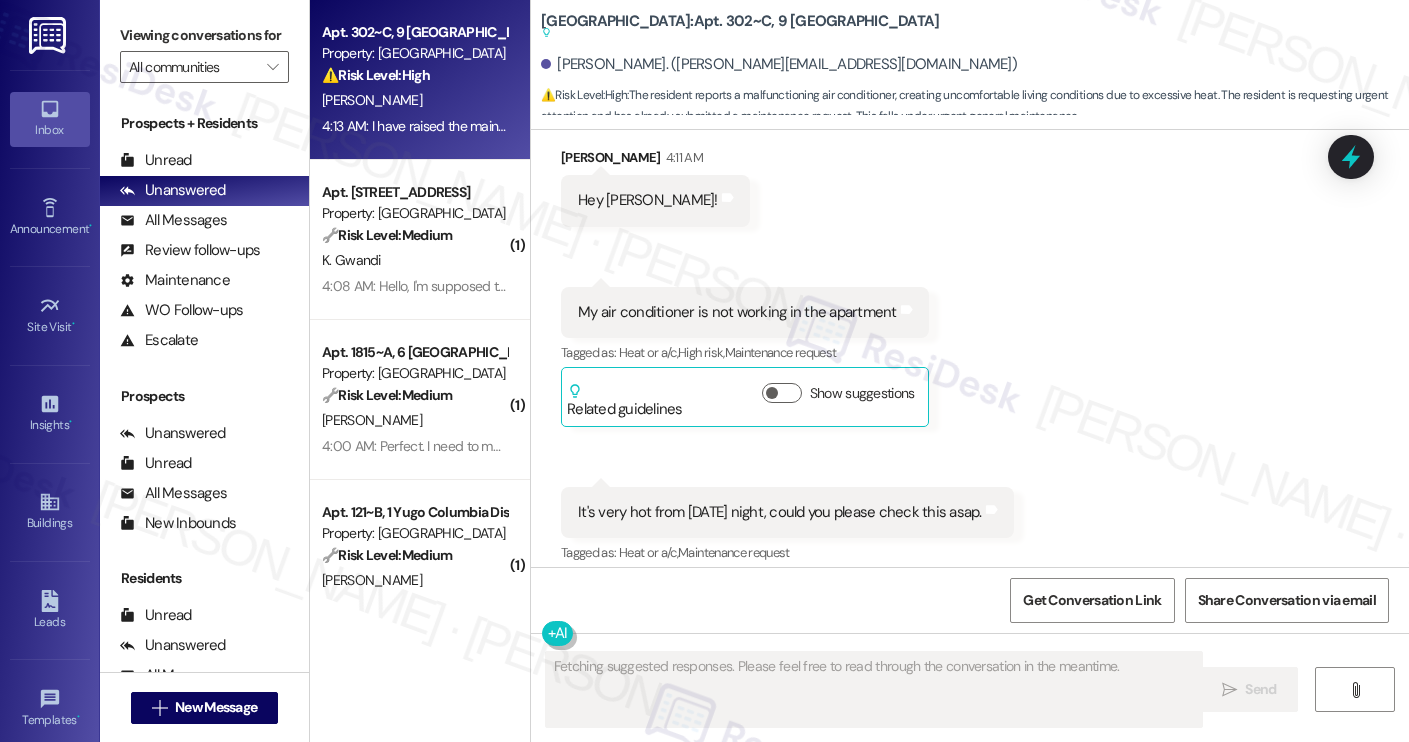 scroll, scrollTop: 3453, scrollLeft: 0, axis: vertical 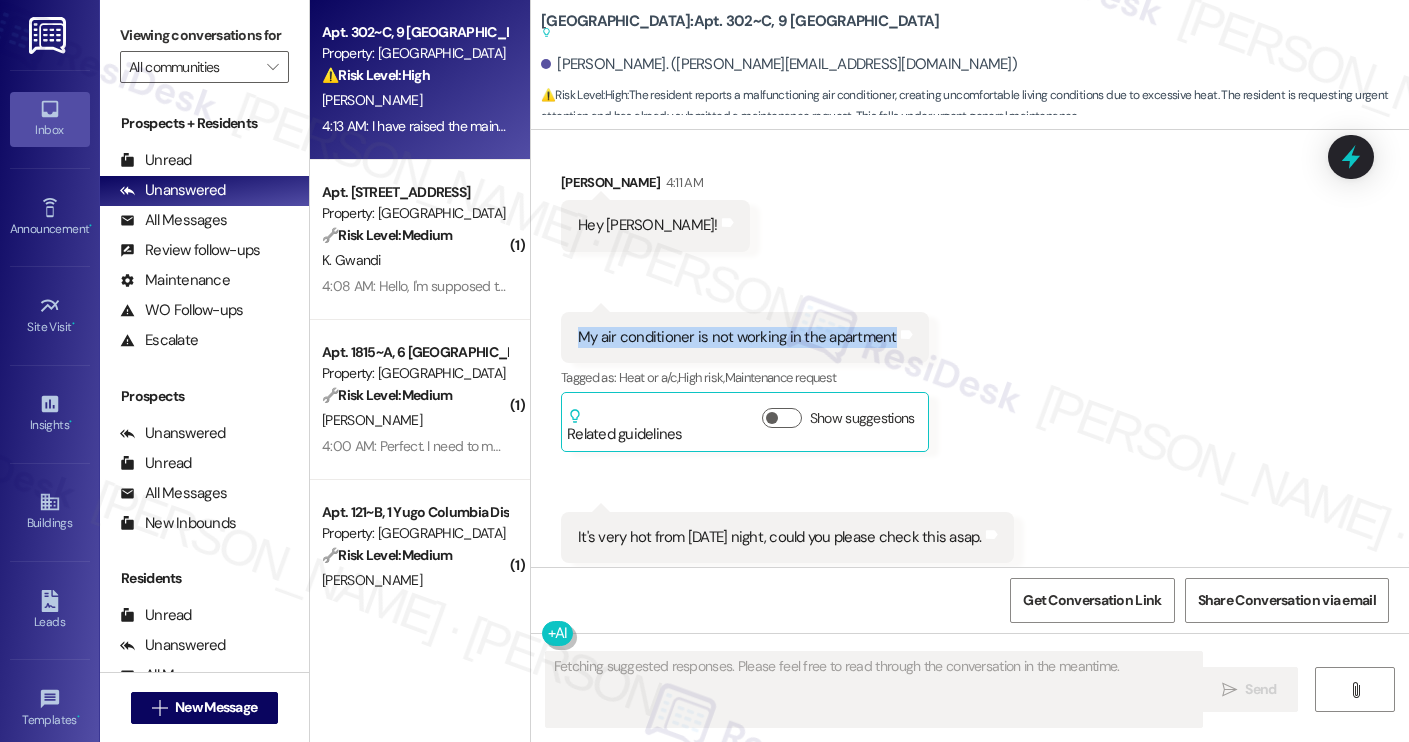 drag, startPoint x: 572, startPoint y: 337, endPoint x: 876, endPoint y: 334, distance: 304.0148 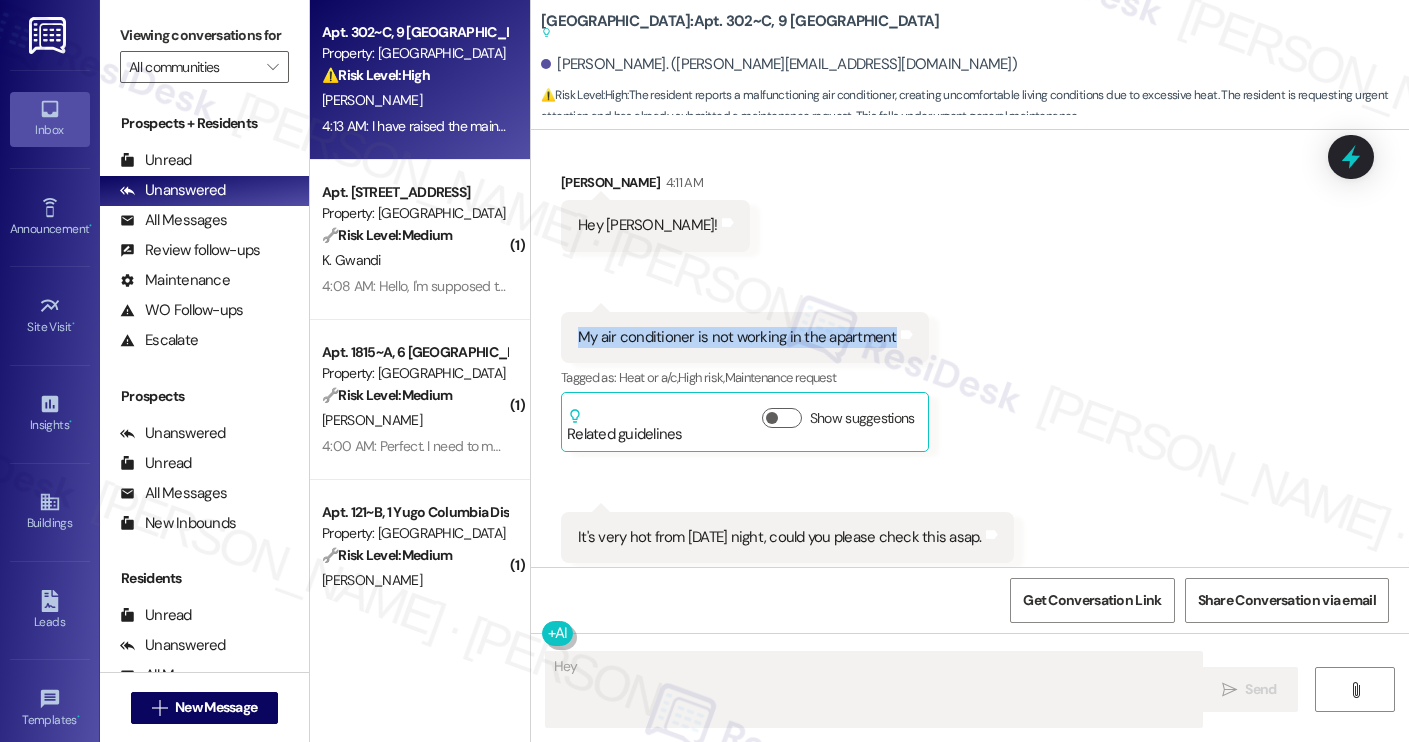 copy on "My air conditioner is not working in the apartment" 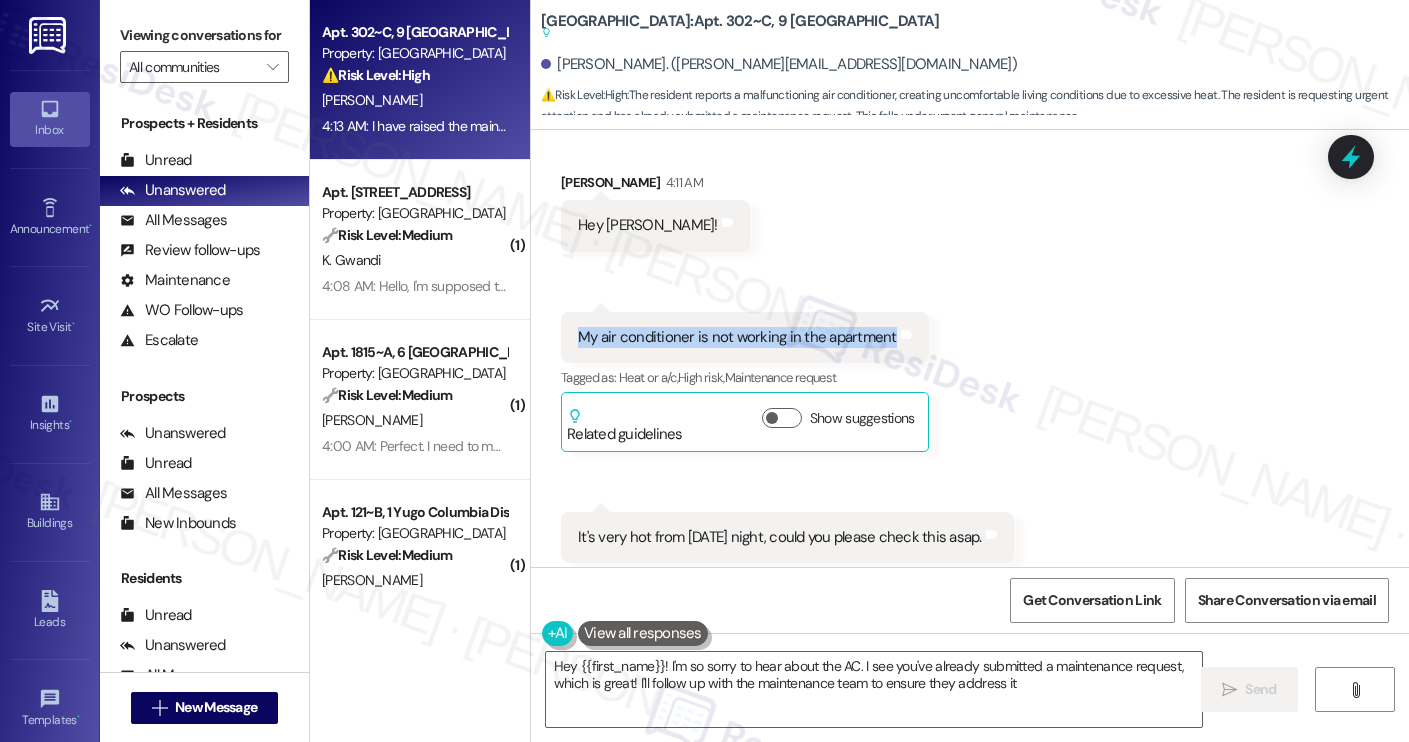 scroll, scrollTop: 3538, scrollLeft: 0, axis: vertical 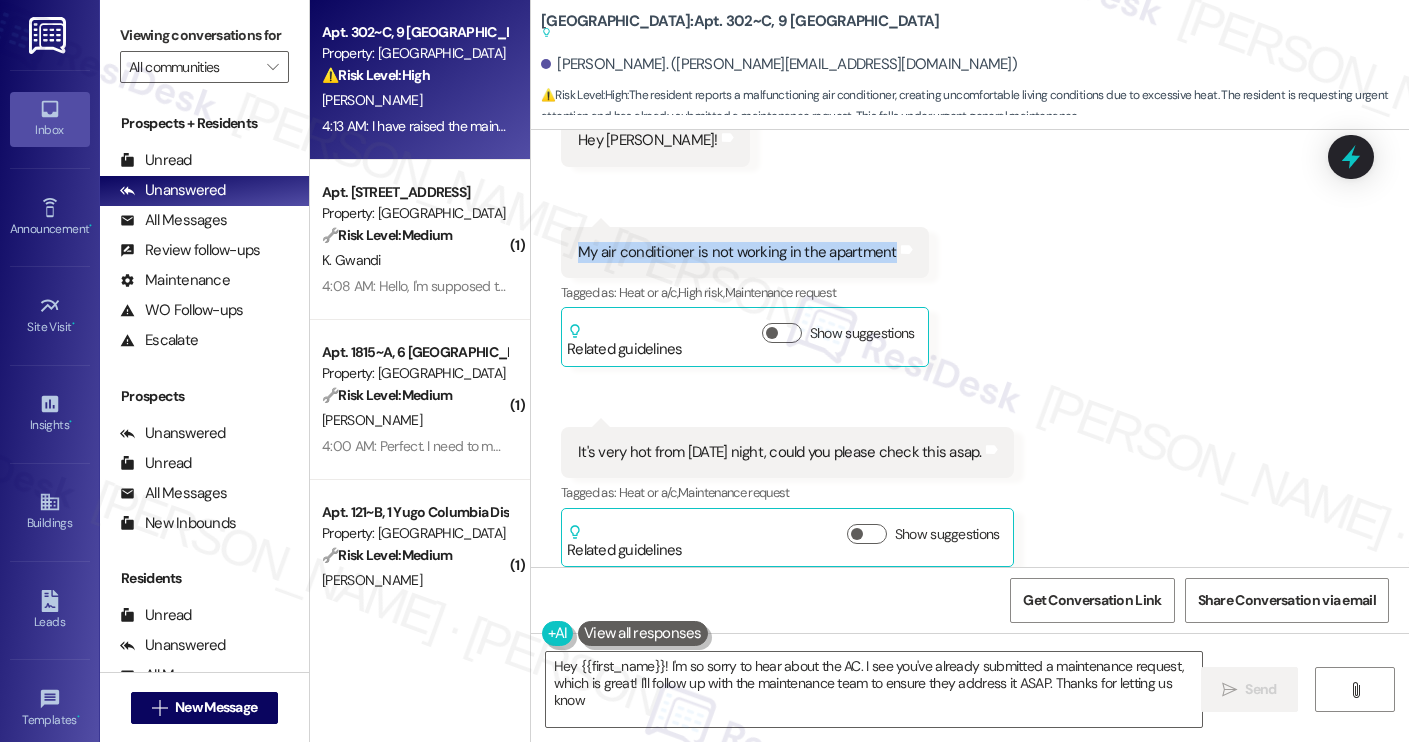 type on "Hey {{first_name}}! I'm so sorry to hear about the AC. I see you've already submitted a maintenance request, which is great! I'll follow up with the maintenance team to ensure they address it ASAP. Thanks for letting us know!" 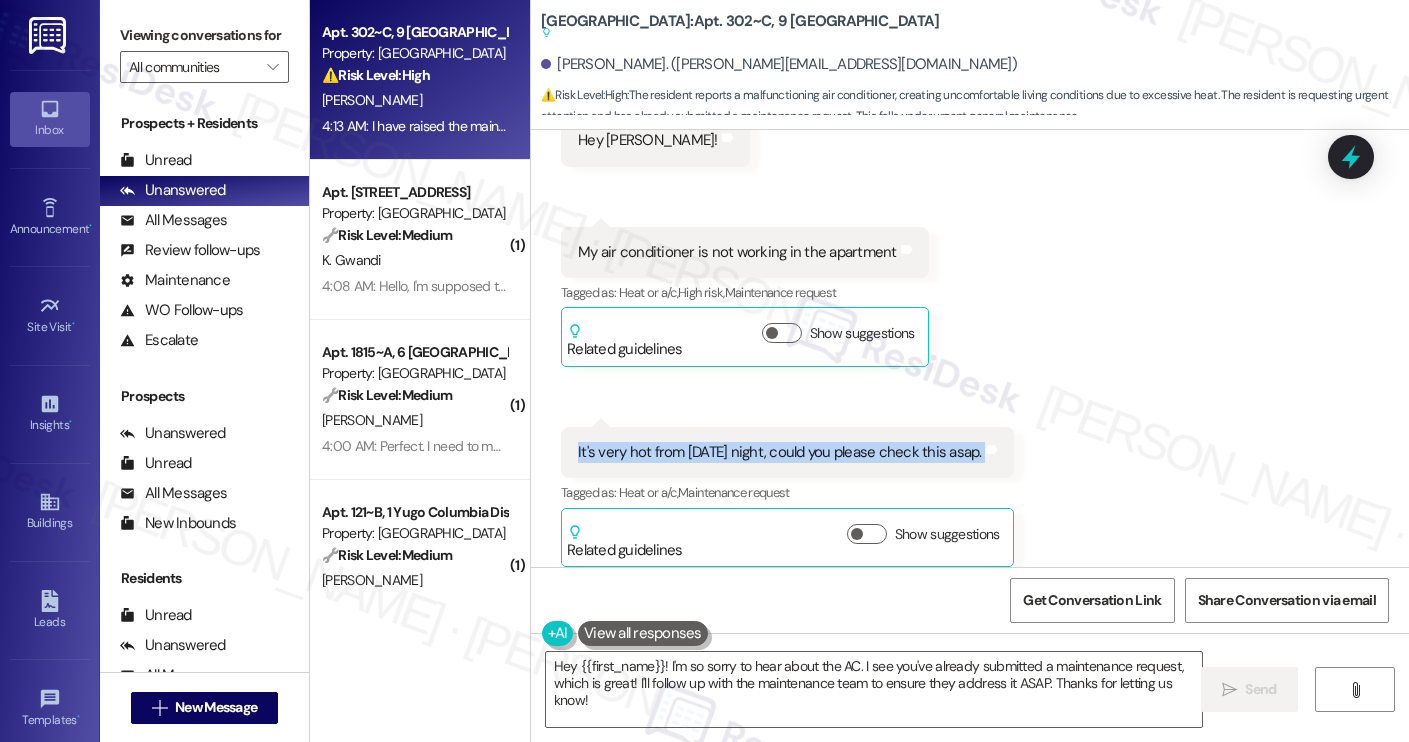 drag, startPoint x: 566, startPoint y: 447, endPoint x: 1017, endPoint y: 474, distance: 451.8075 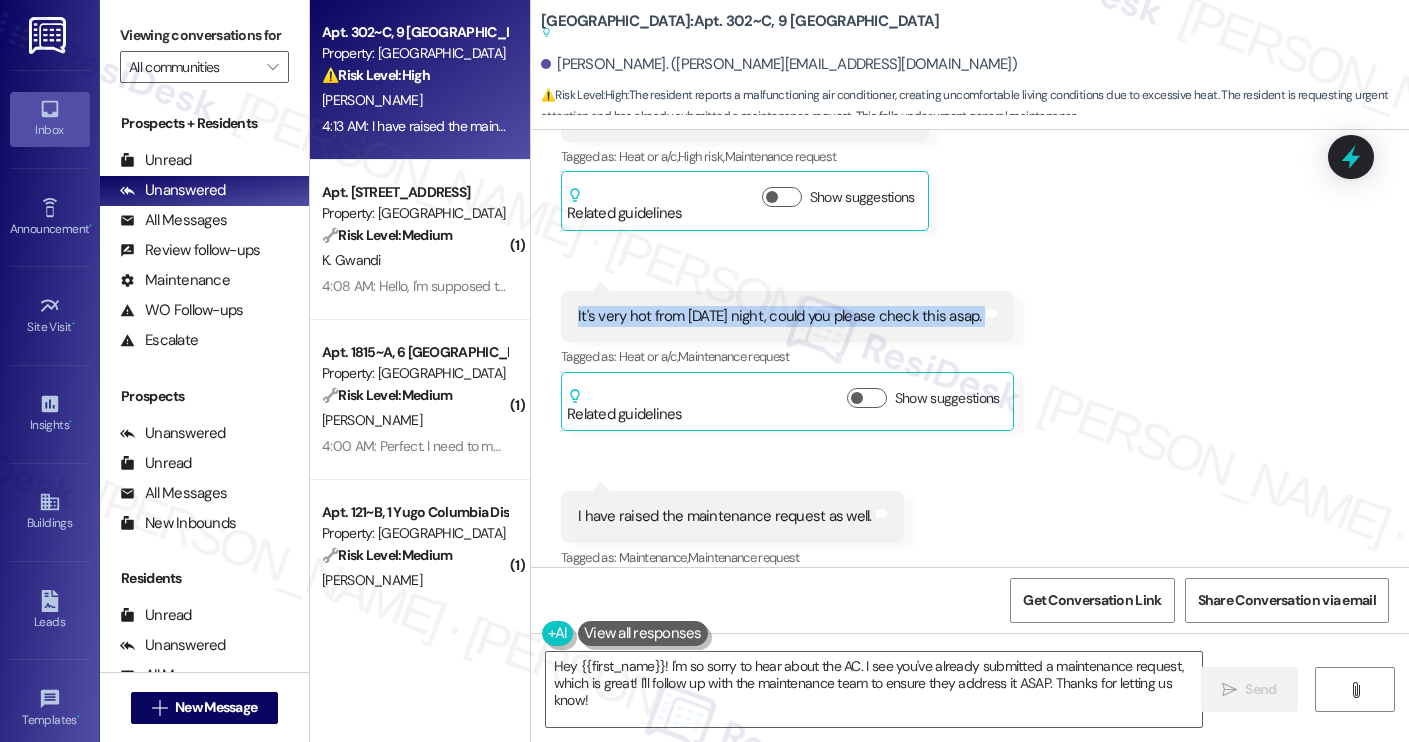 scroll, scrollTop: 3695, scrollLeft: 0, axis: vertical 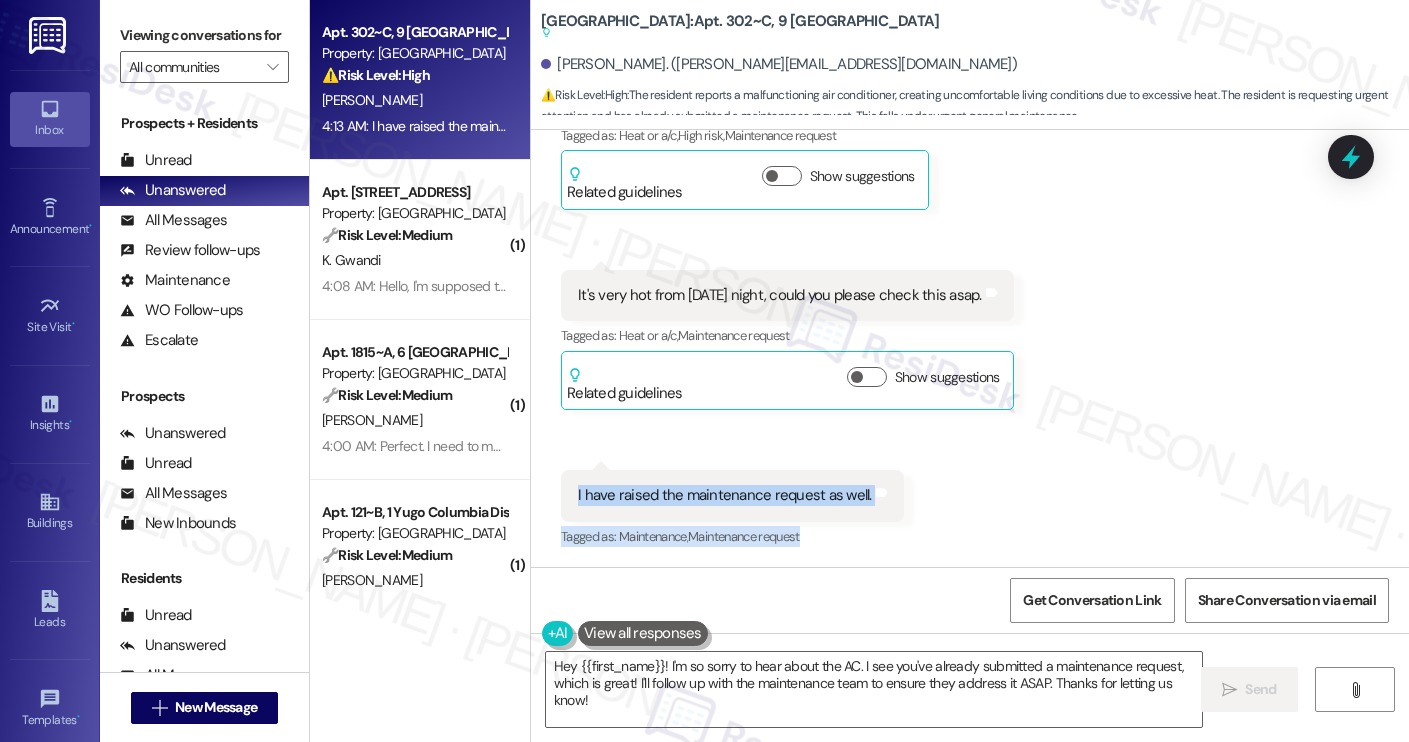 drag, startPoint x: 567, startPoint y: 494, endPoint x: 905, endPoint y: 531, distance: 340.0191 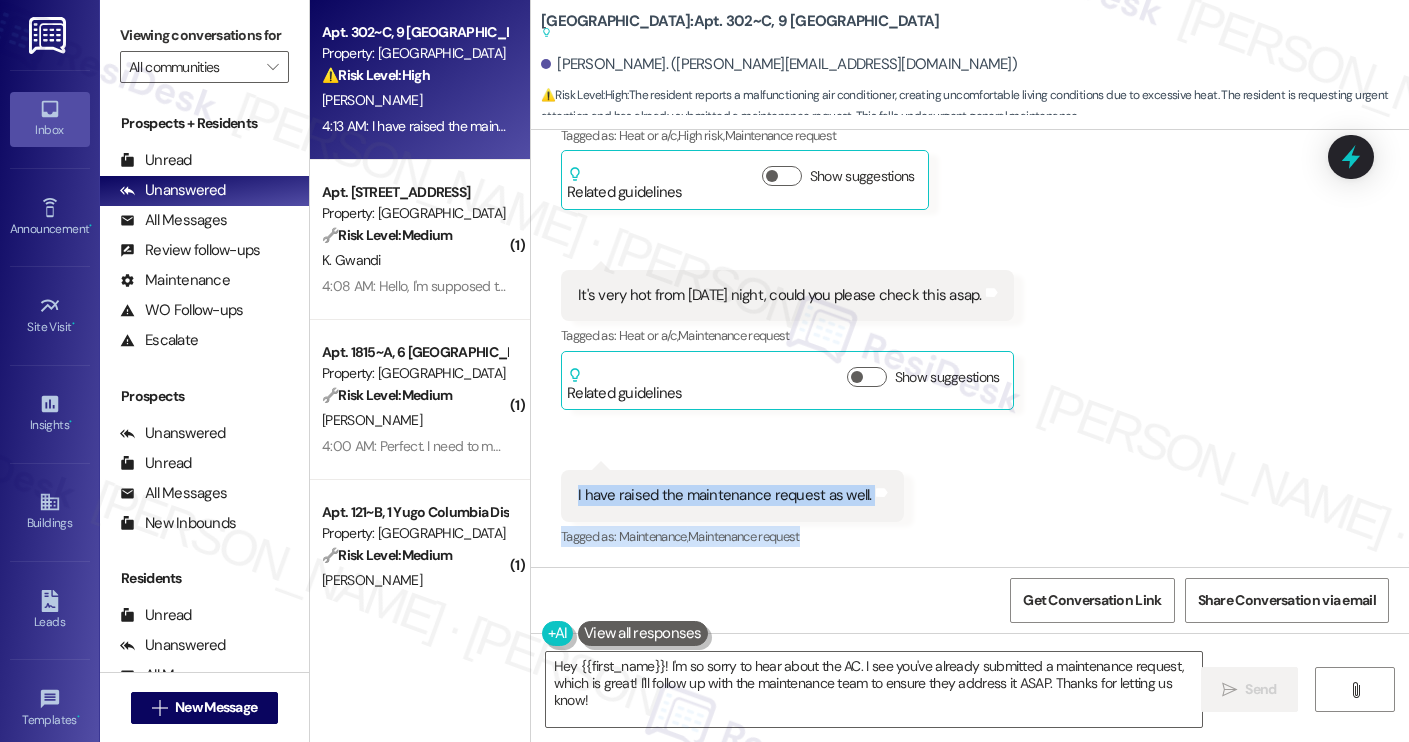 click on "Received via SMS [PERSON_NAME] 4:11 AM Hey [PERSON_NAME]! Tags and notes Received via SMS 4:11 AM [PERSON_NAME] 4:11 AM My air conditioner is not working in the apartment  Tags and notes Tagged as:   Heat or a/c ,  Click to highlight conversations about Heat or a/c High risk ,  Click to highlight conversations about High risk Maintenance request Click to highlight conversations about Maintenance request  Related guidelines Show suggestions Received via SMS 4:12 AM [PERSON_NAME] Question 4:12 AM It's very hot from [DATE] night, could you please check this asap. Tags and notes Tagged as:   Heat or a/c ,  Click to highlight conversations about Heat or a/c Maintenance request Click to highlight conversations about Maintenance request  Related guidelines Show suggestions Received via SMS 4:13 AM [PERSON_NAME] 4:13 AM I have raised the maintenance request as well. Tags and notes Tagged as:   Maintenance ,  Click to highlight conversations about Maintenance Maintenance request" at bounding box center (970, 225) 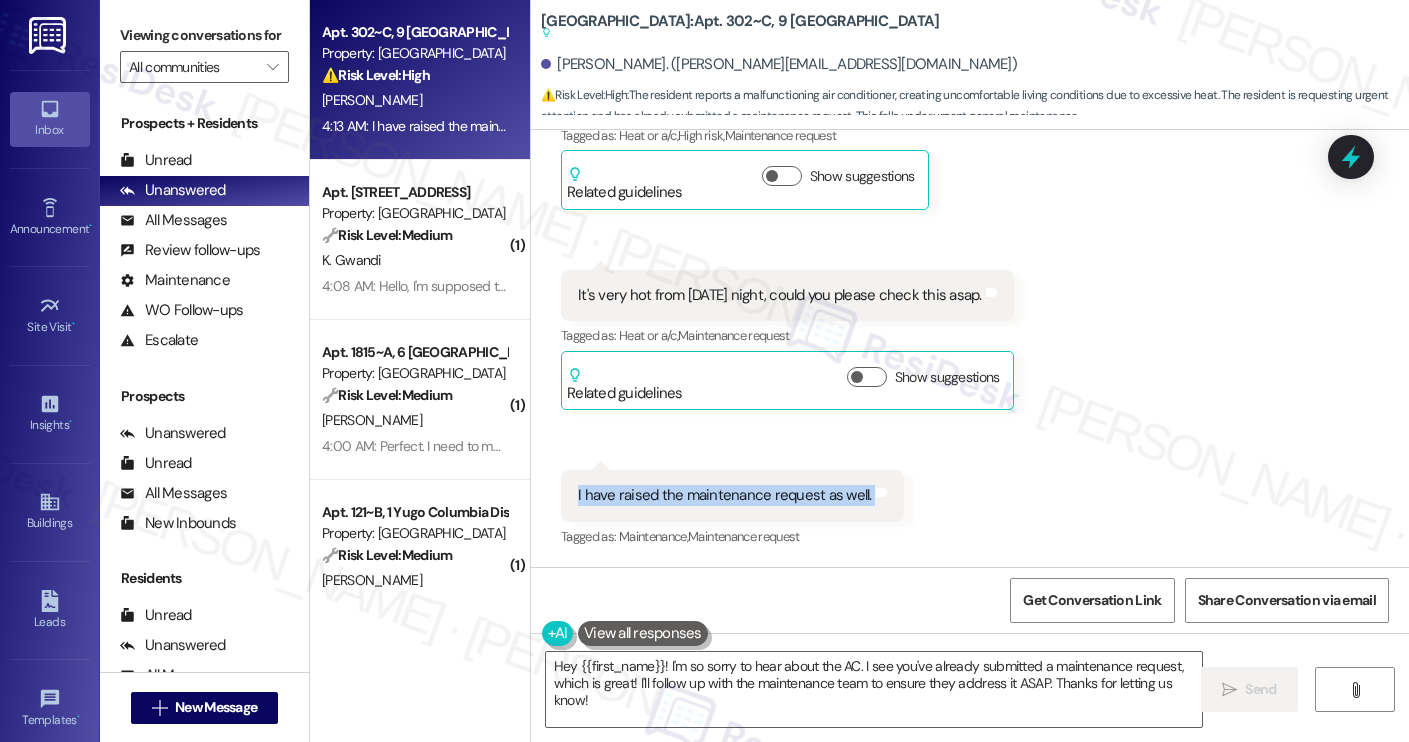 drag, startPoint x: 564, startPoint y: 495, endPoint x: 834, endPoint y: 520, distance: 271.15494 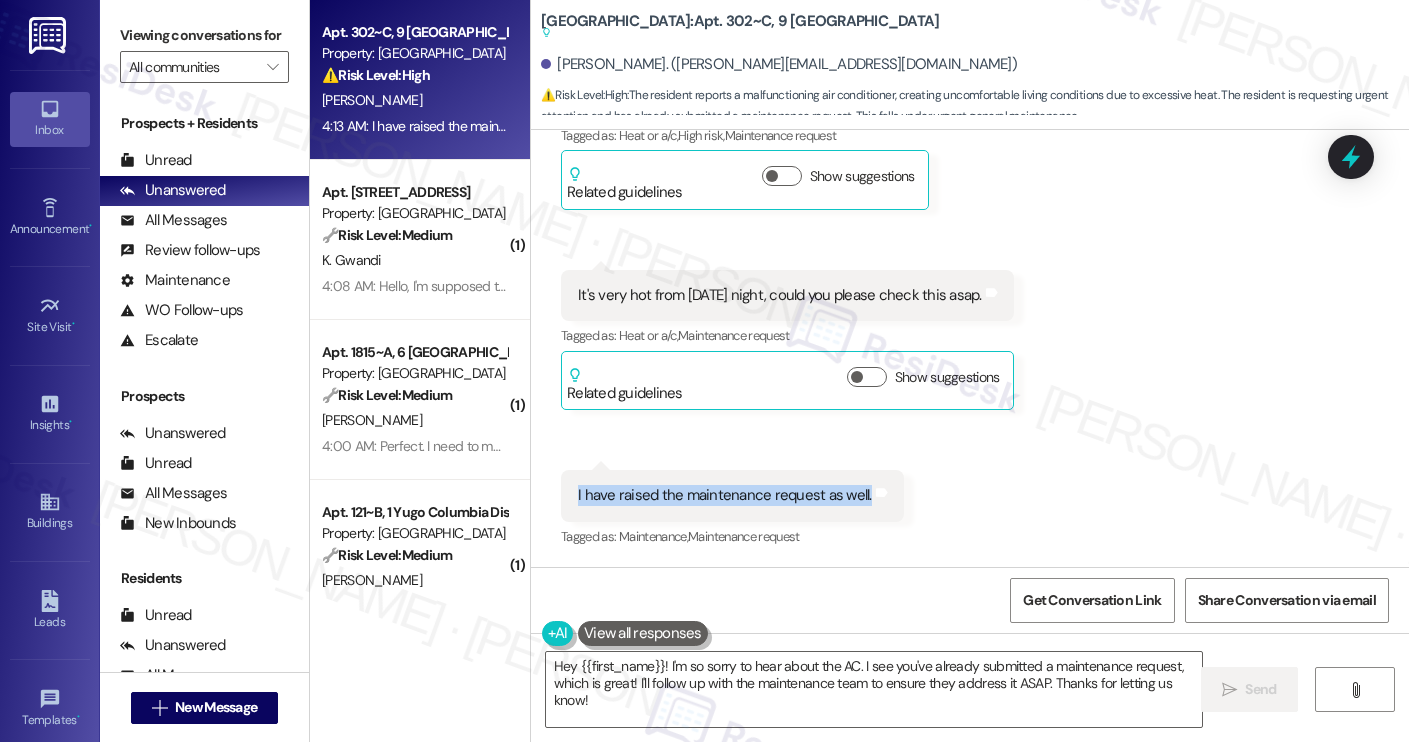 copy on "I have raised the maintenance request as well." 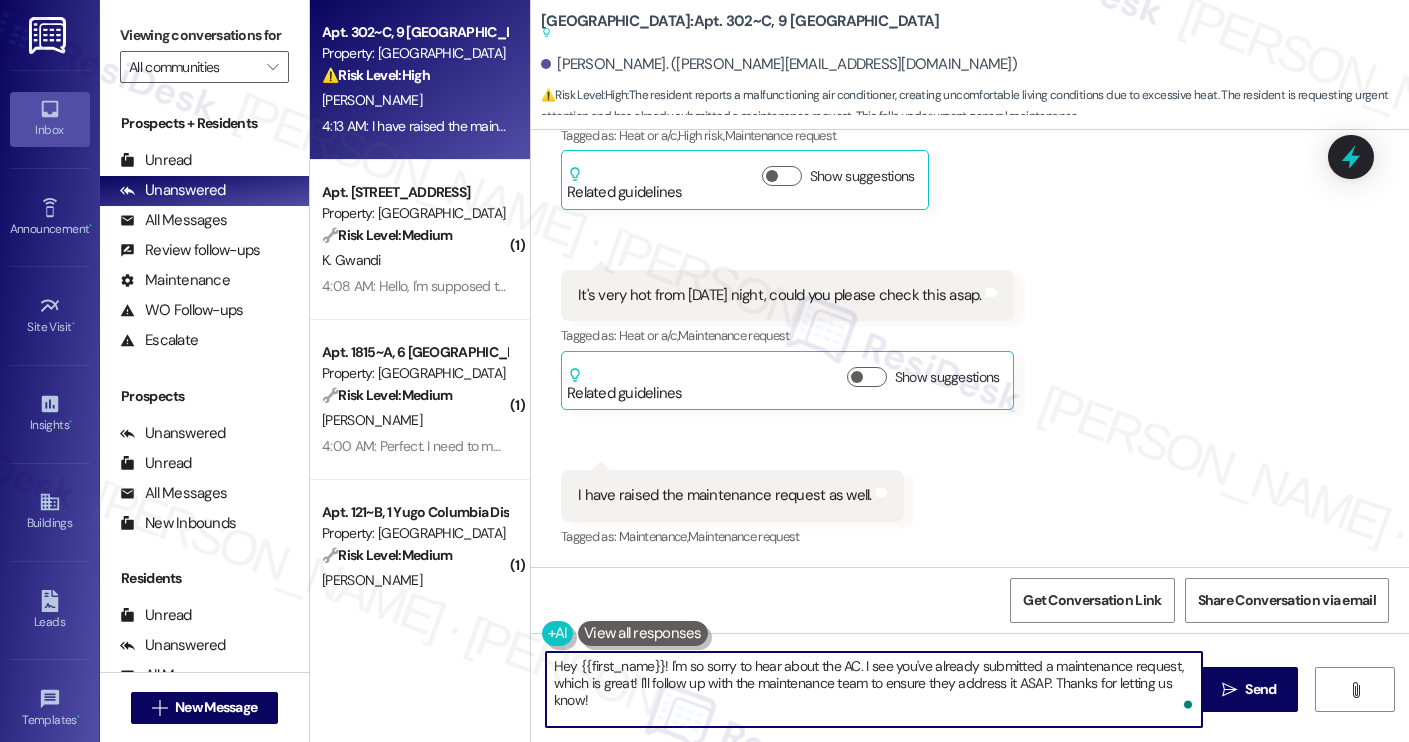 click on "Hey {{first_name}}! I'm so sorry to hear about the AC. I see you've already submitted a maintenance request, which is great! I'll follow up with the maintenance team to ensure they address it ASAP. Thanks for letting us know!" at bounding box center (874, 689) 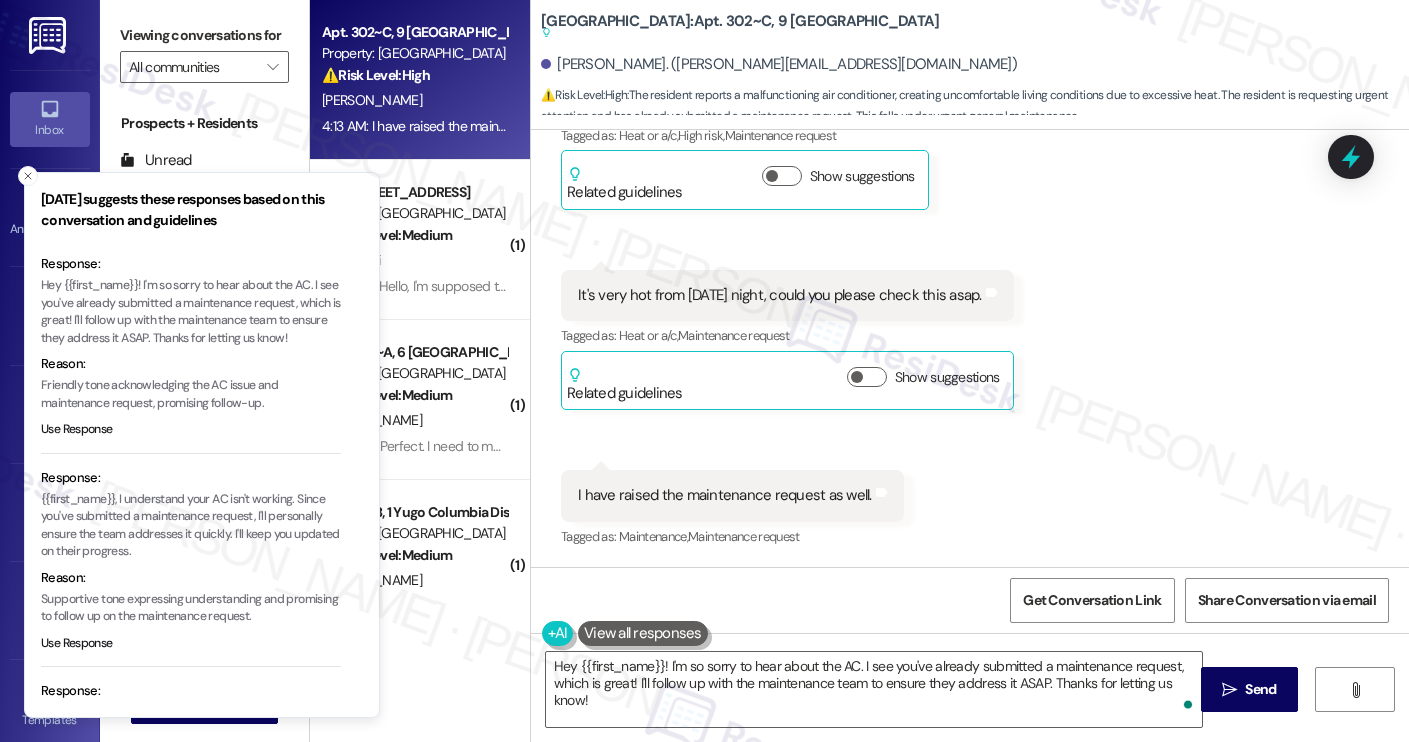 scroll, scrollTop: 31, scrollLeft: 0, axis: vertical 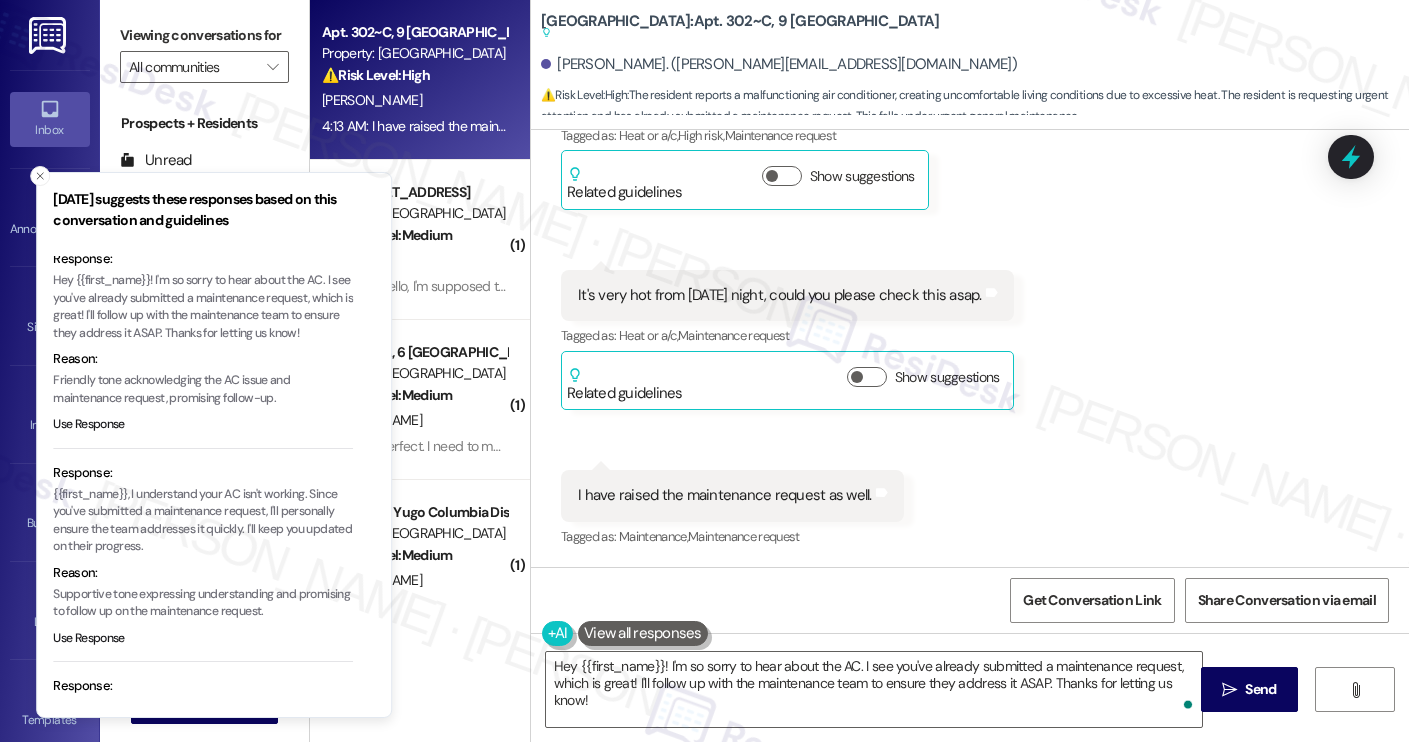 drag, startPoint x: 118, startPoint y: 494, endPoint x: 165, endPoint y: 493, distance: 47.010635 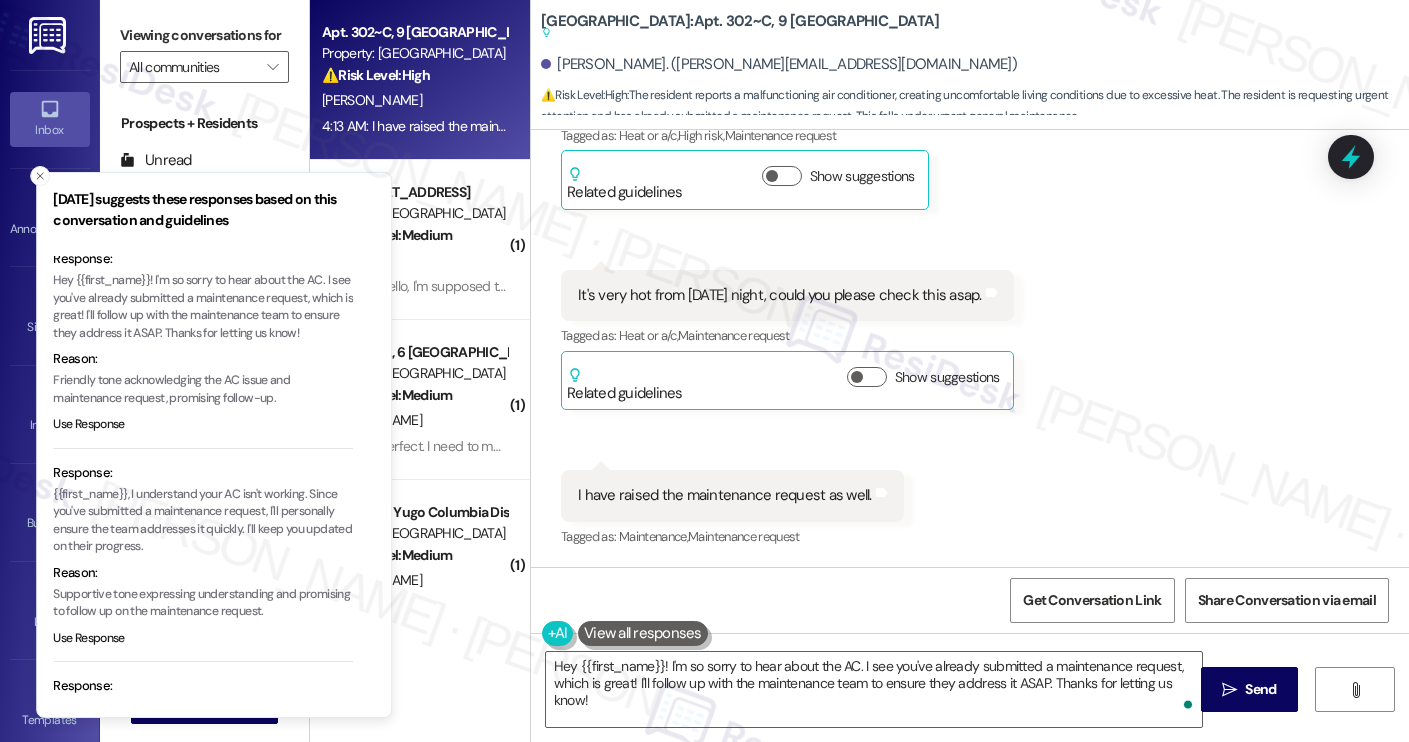 click on "{{first_name}}, I understand your AC isn't working. Since you've submitted a maintenance request, I'll personally ensure the team addresses it quickly. I'll keep you updated on their progress." at bounding box center [203, 521] 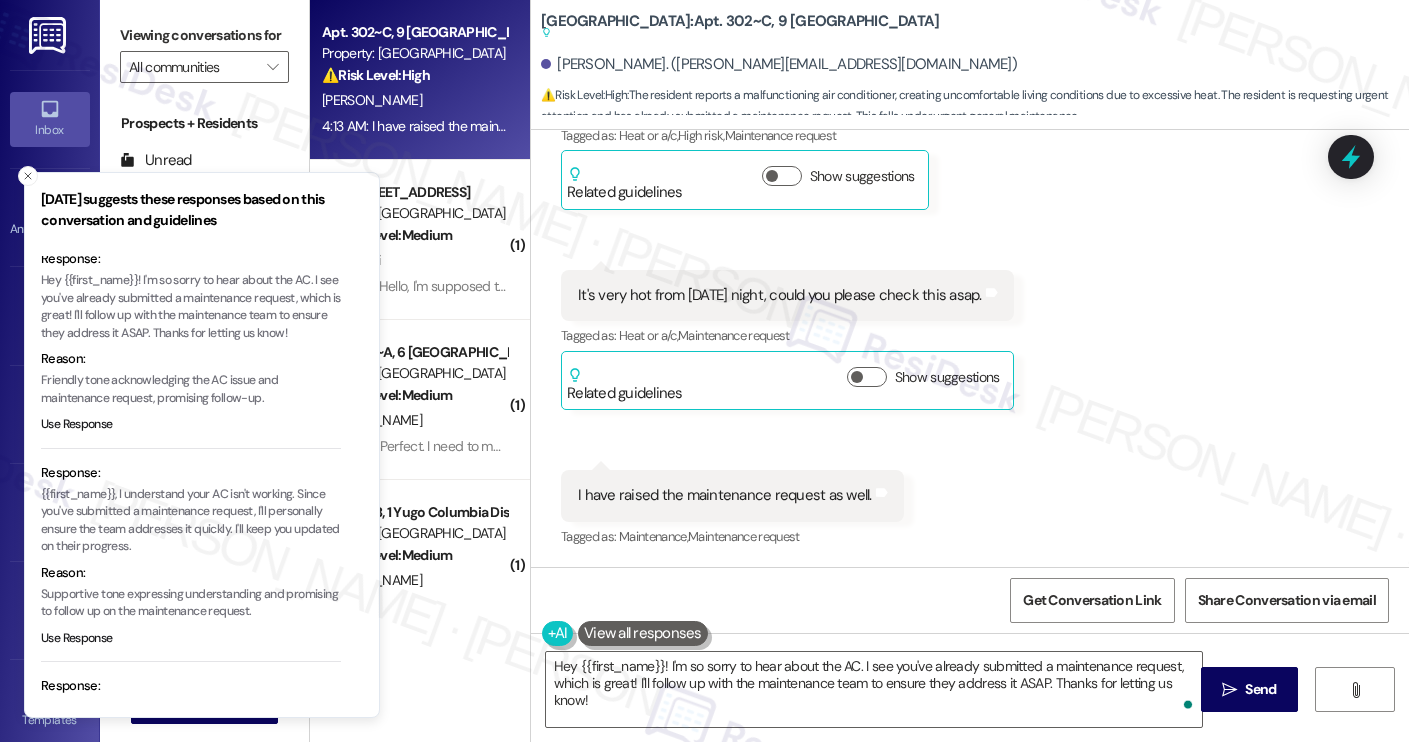 click on "{{first_name}}, I understand your AC isn't working. Since you've submitted a maintenance request, I'll personally ensure the team addresses it quickly. I'll keep you updated on their progress." at bounding box center (191, 521) 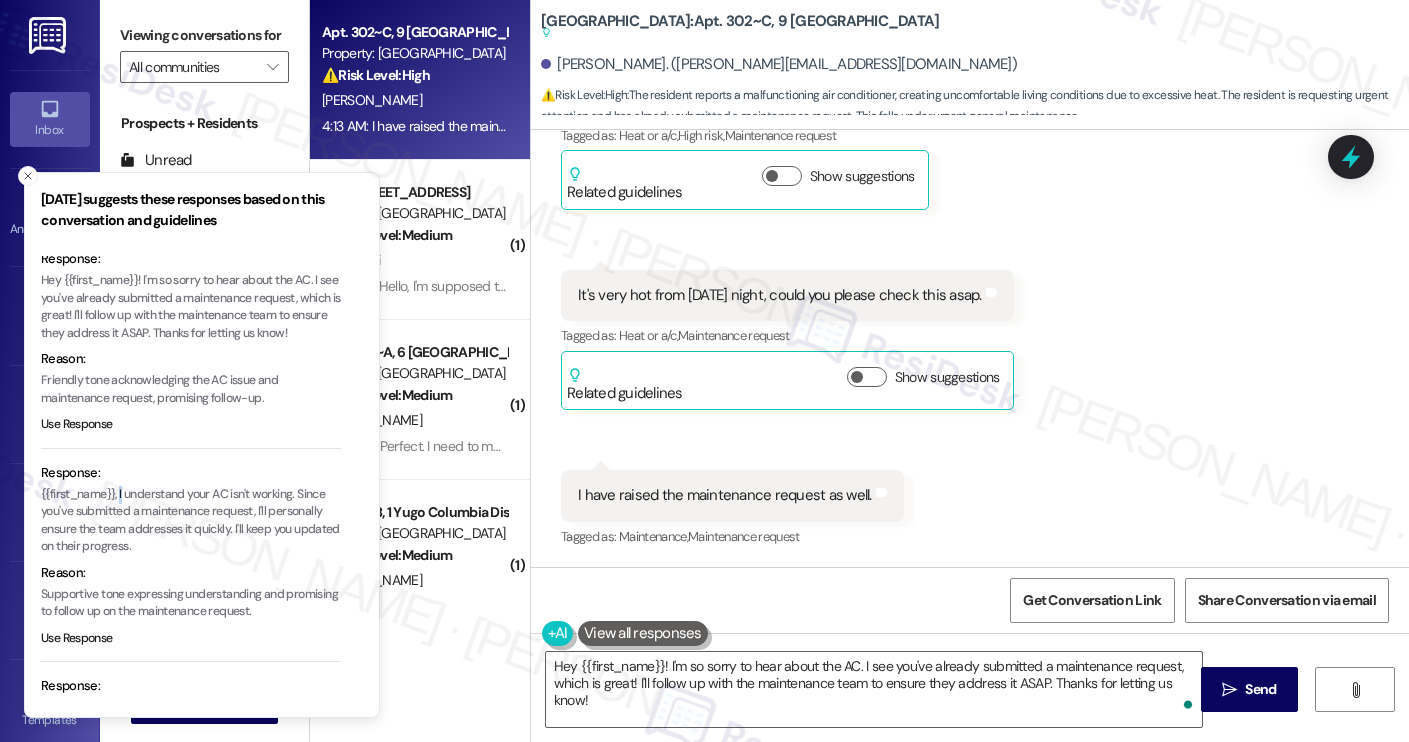 type 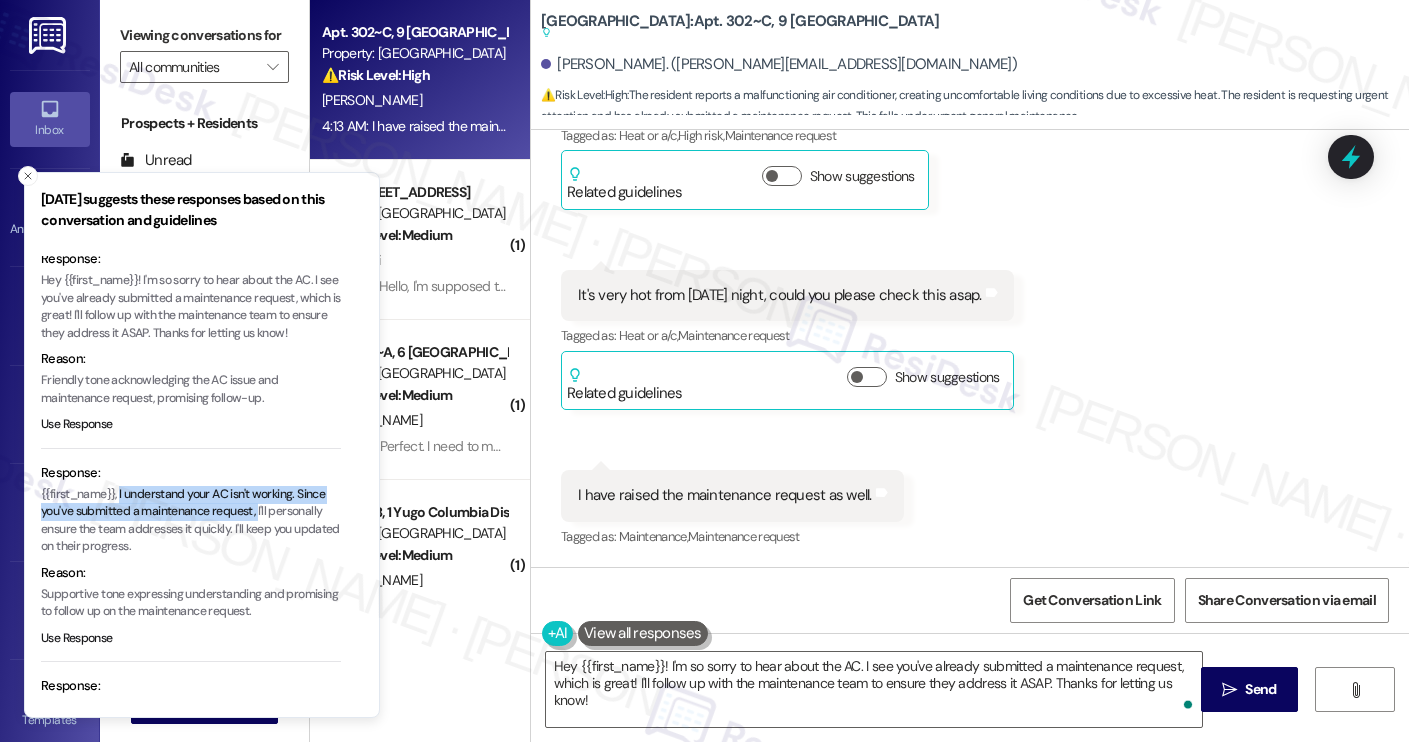 copy on "I understand your AC isn't working. Since you've submitted a maintenance request," 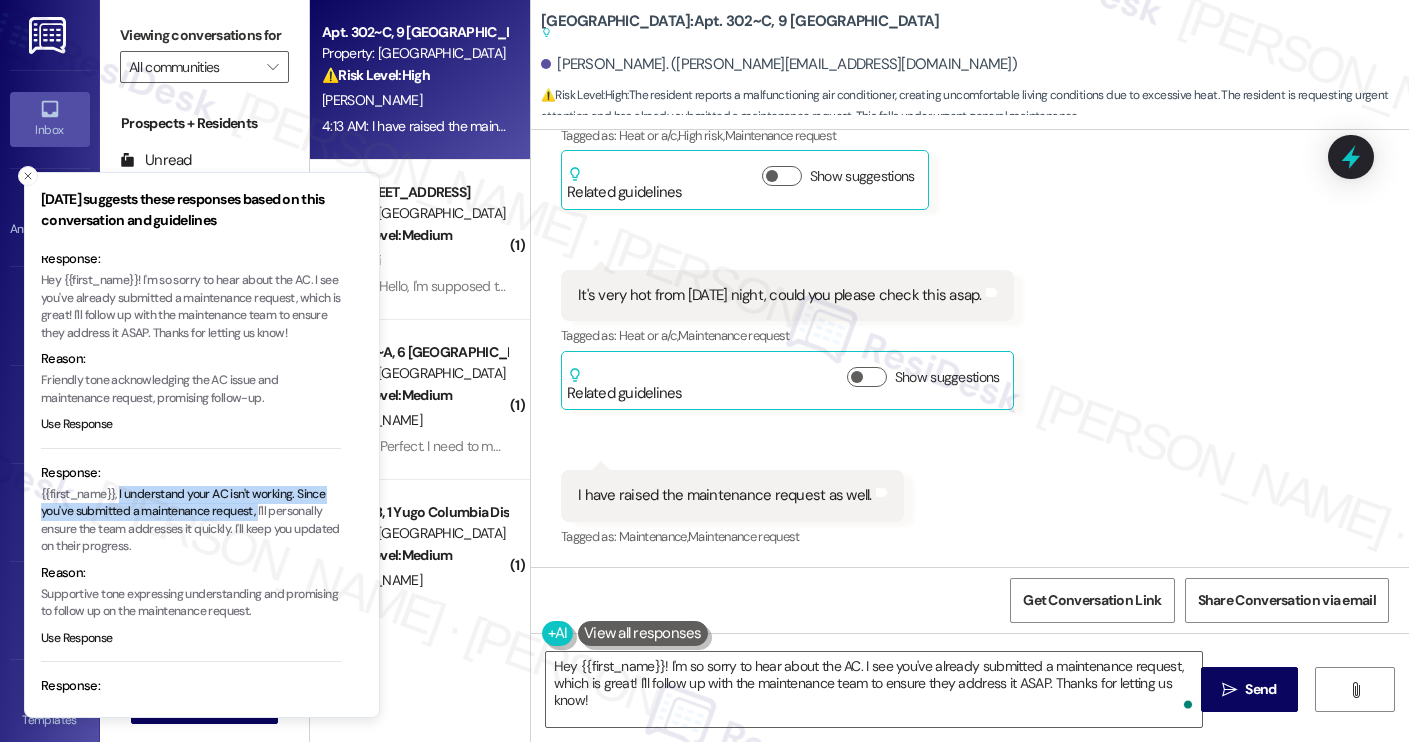 click on "[PERSON_NAME]. ([PERSON_NAME][EMAIL_ADDRESS][DOMAIN_NAME])" at bounding box center [779, 64] 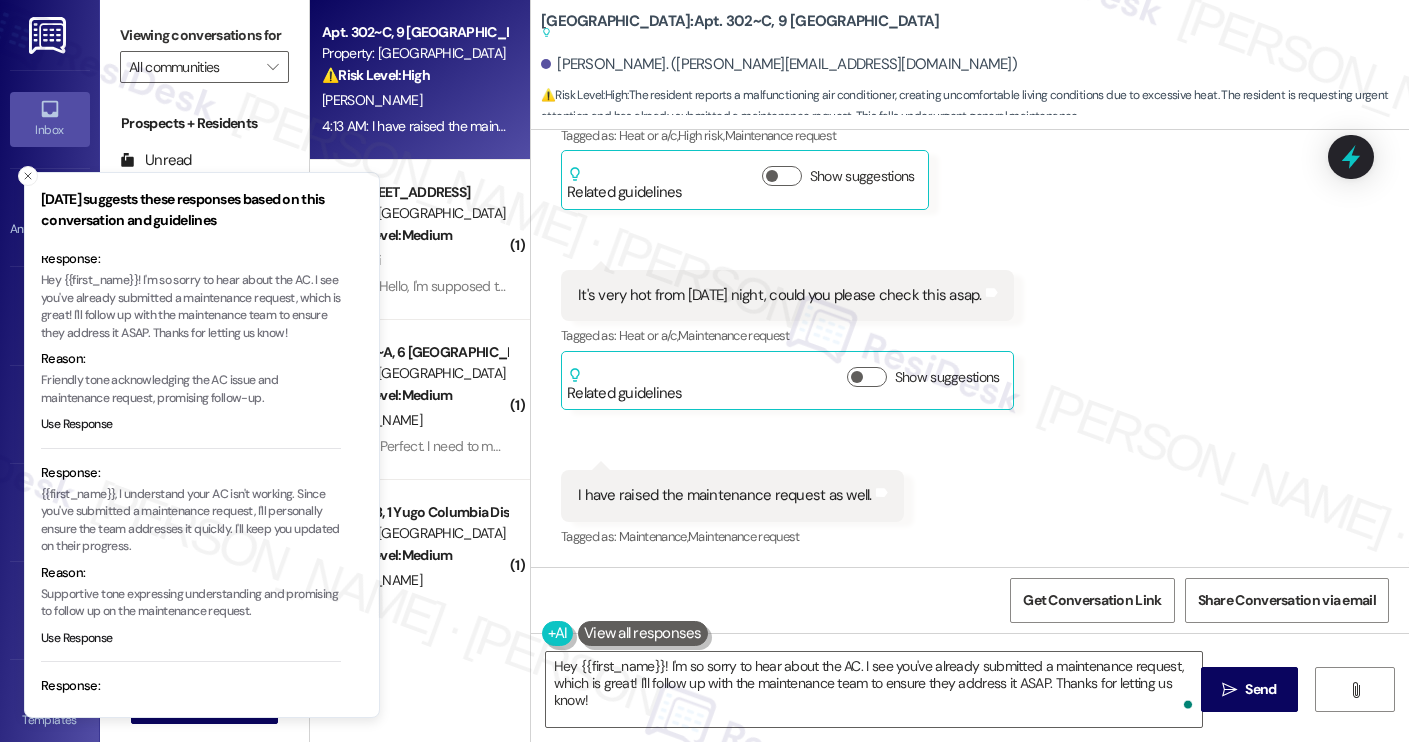 click on "[PERSON_NAME]. ([PERSON_NAME][EMAIL_ADDRESS][DOMAIN_NAME])" at bounding box center [779, 64] 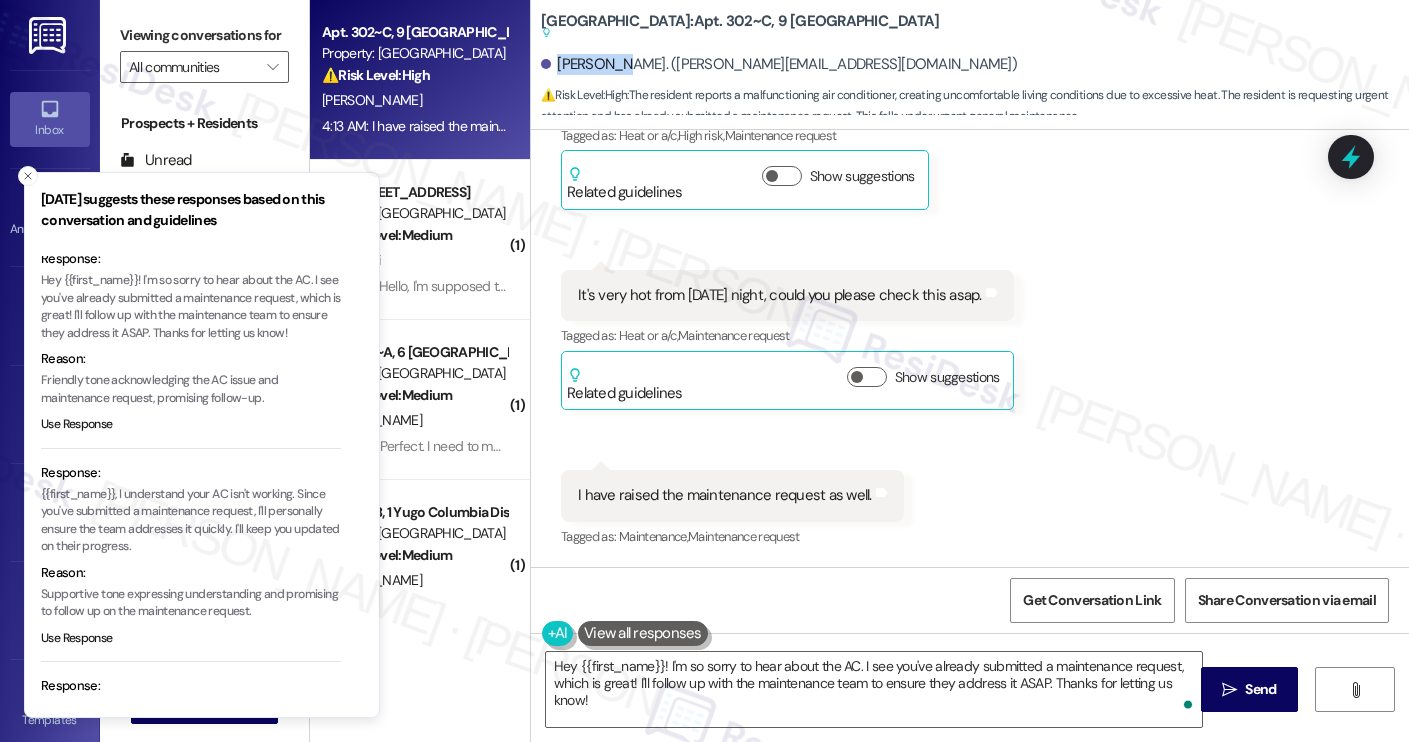 copy on "[PERSON_NAME]" 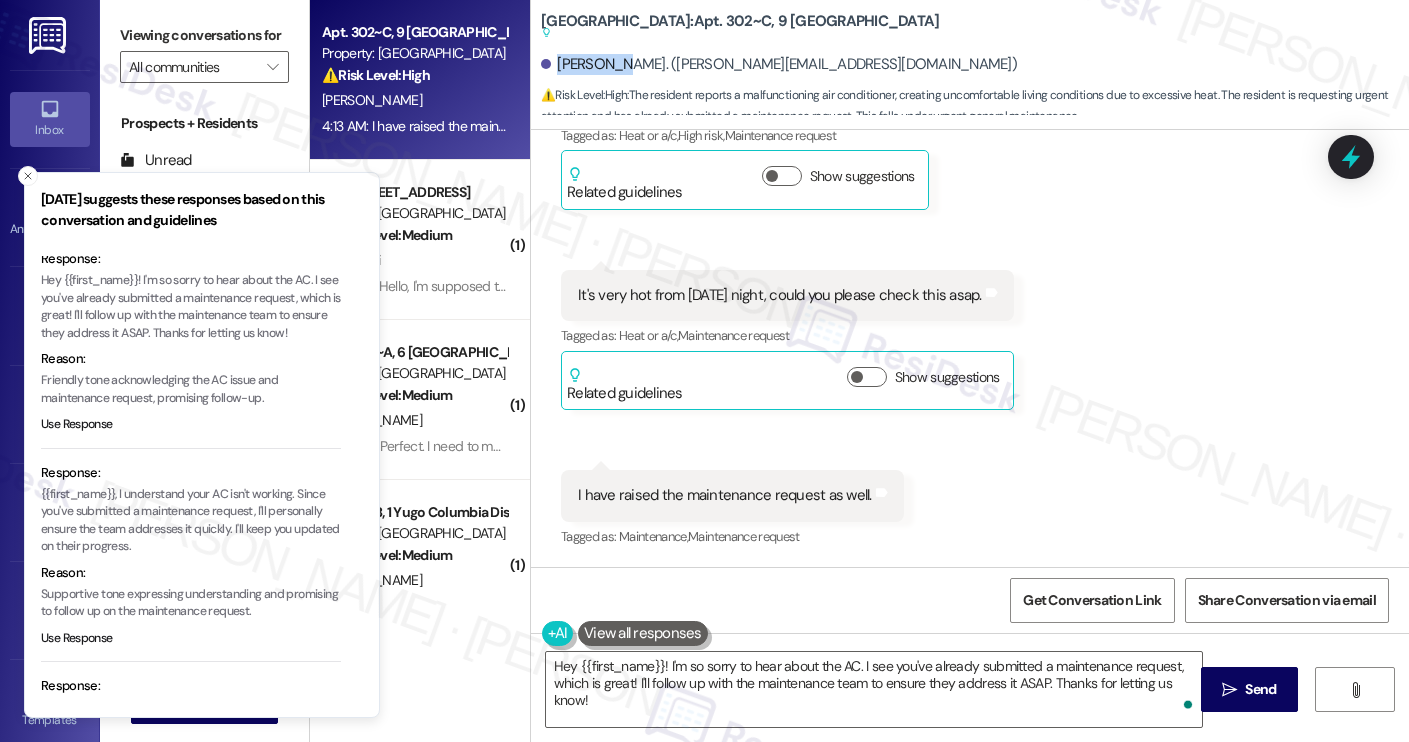 click on "Received via SMS [PERSON_NAME] 4:11 AM Hey [PERSON_NAME]! Tags and notes Received via SMS 4:11 AM [PERSON_NAME] 4:11 AM My air conditioner is not working in the apartment  Tags and notes Tagged as:   Heat or a/c ,  Click to highlight conversations about Heat or a/c High risk ,  Click to highlight conversations about High risk Maintenance request Click to highlight conversations about Maintenance request  Related guidelines Show suggestions Received via SMS 4:12 AM [PERSON_NAME] Question 4:12 AM It's very hot from [DATE] night, could you please check this asap. Tags and notes Tagged as:   Heat or a/c ,  Click to highlight conversations about Heat or a/c Maintenance request Click to highlight conversations about Maintenance request  Related guidelines Show suggestions Received via SMS 4:13 AM [PERSON_NAME] 4:13 AM I have raised the maintenance request as well. Tags and notes Tagged as:   Maintenance ,  Click to highlight conversations about Maintenance Maintenance request" at bounding box center [970, 225] 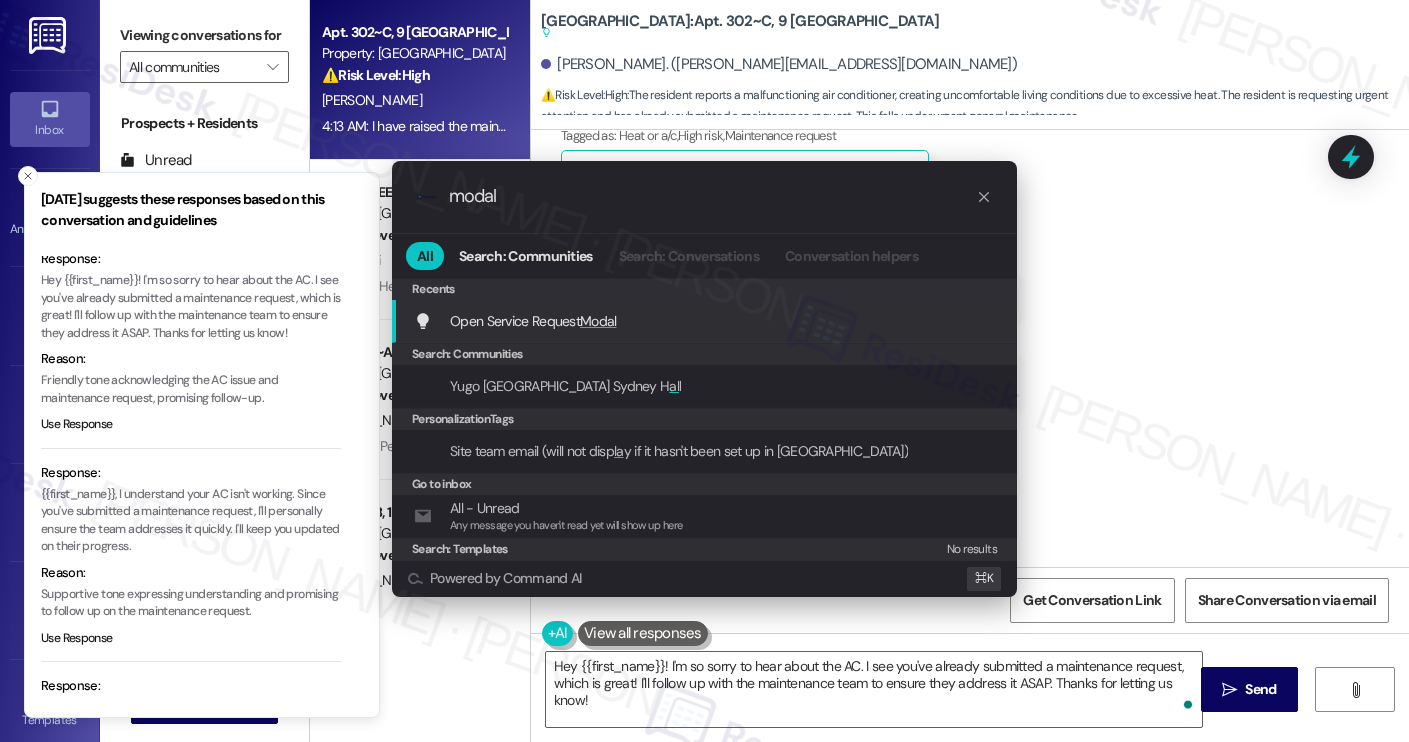 click on "Open Service Request  Modal Add shortcut" at bounding box center (704, 321) 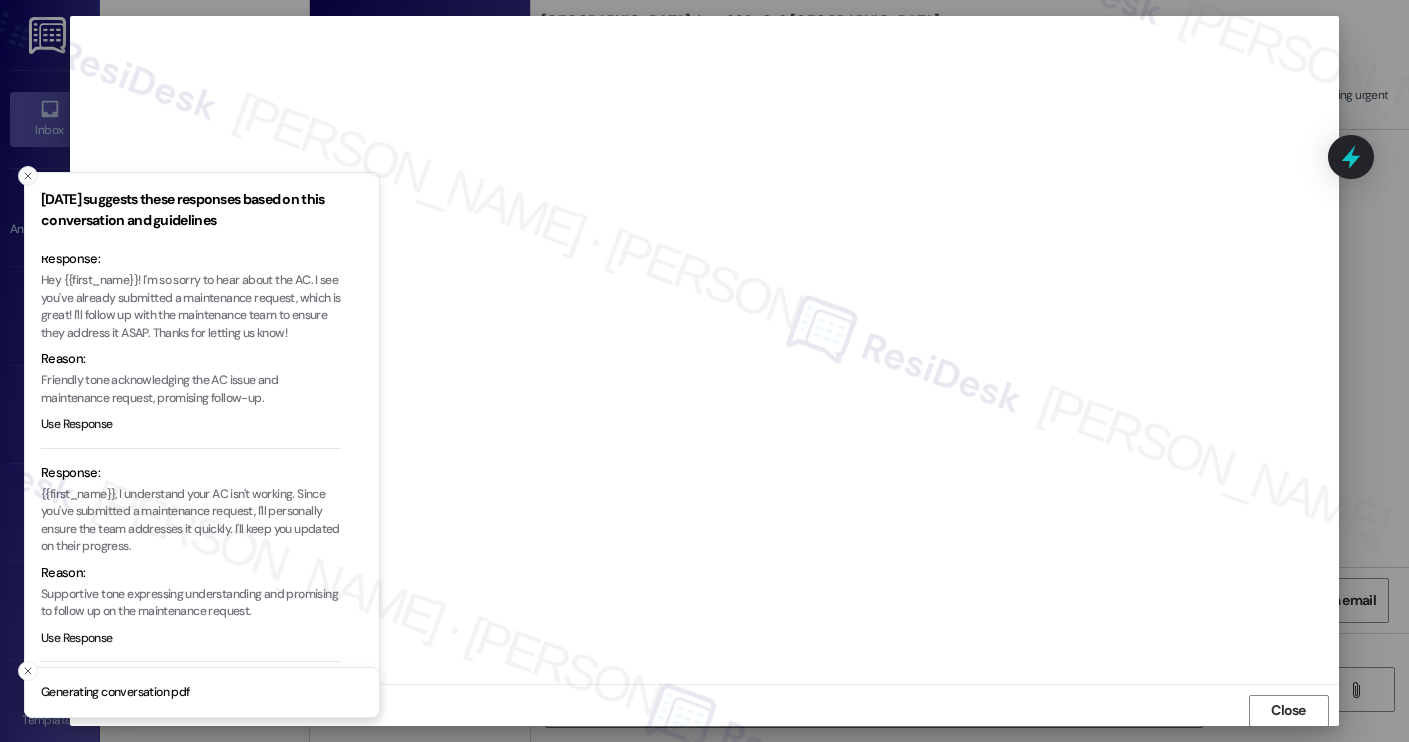 scroll, scrollTop: 1, scrollLeft: 0, axis: vertical 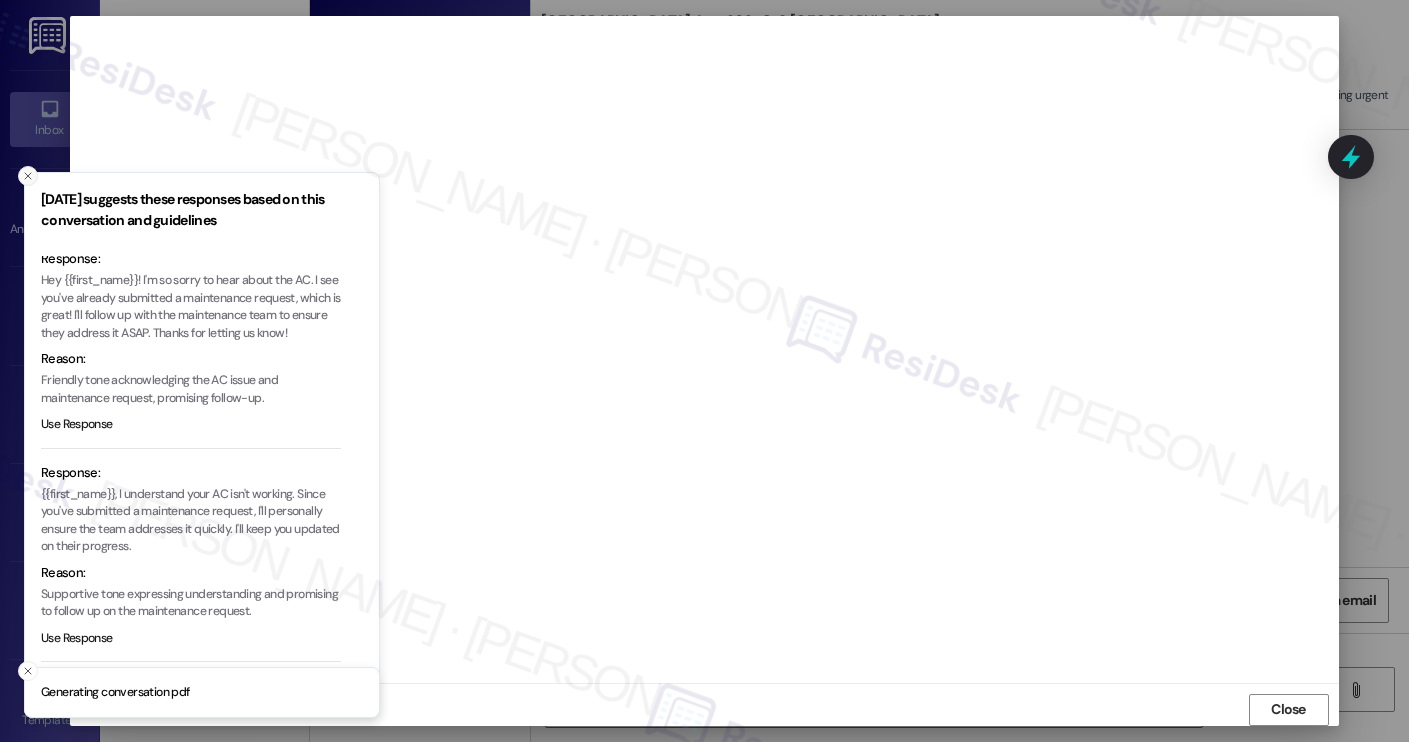 click at bounding box center (28, 176) 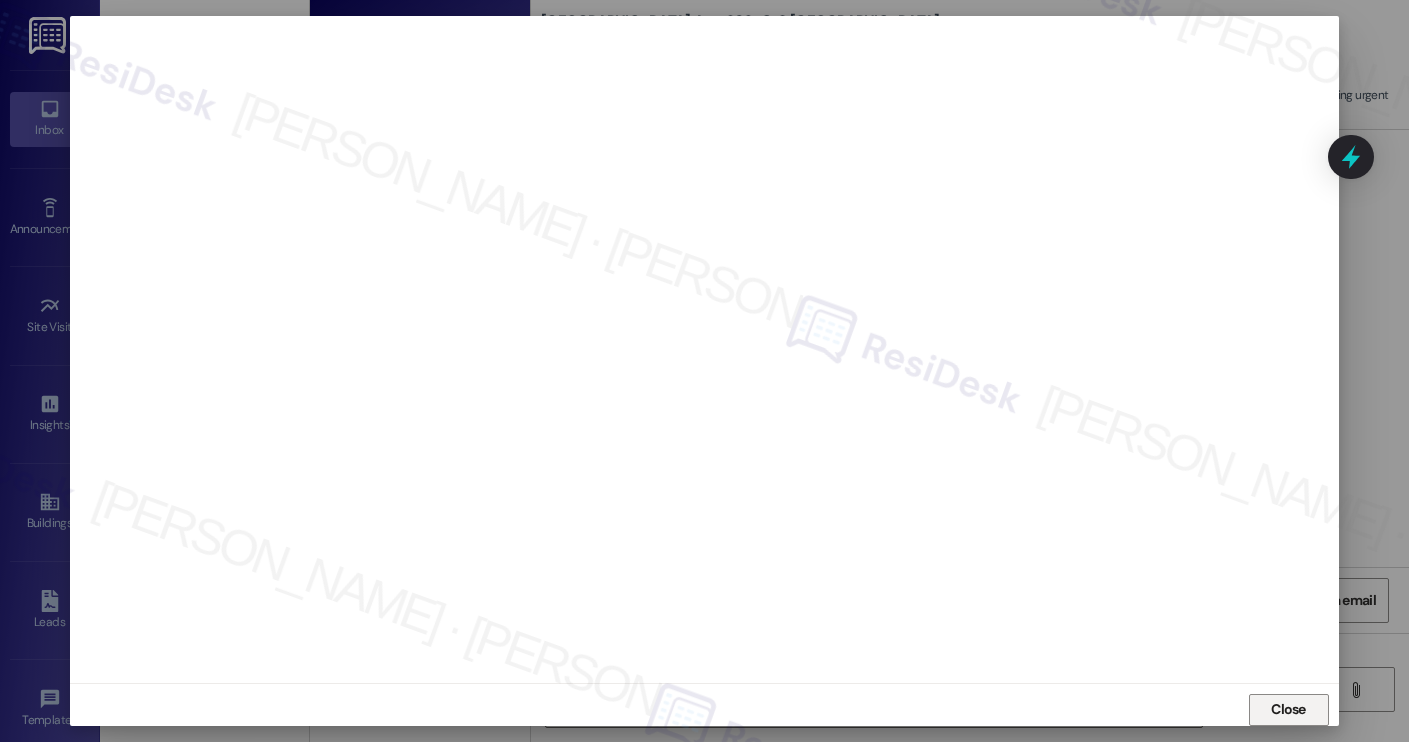 click on "Close" at bounding box center (1288, 709) 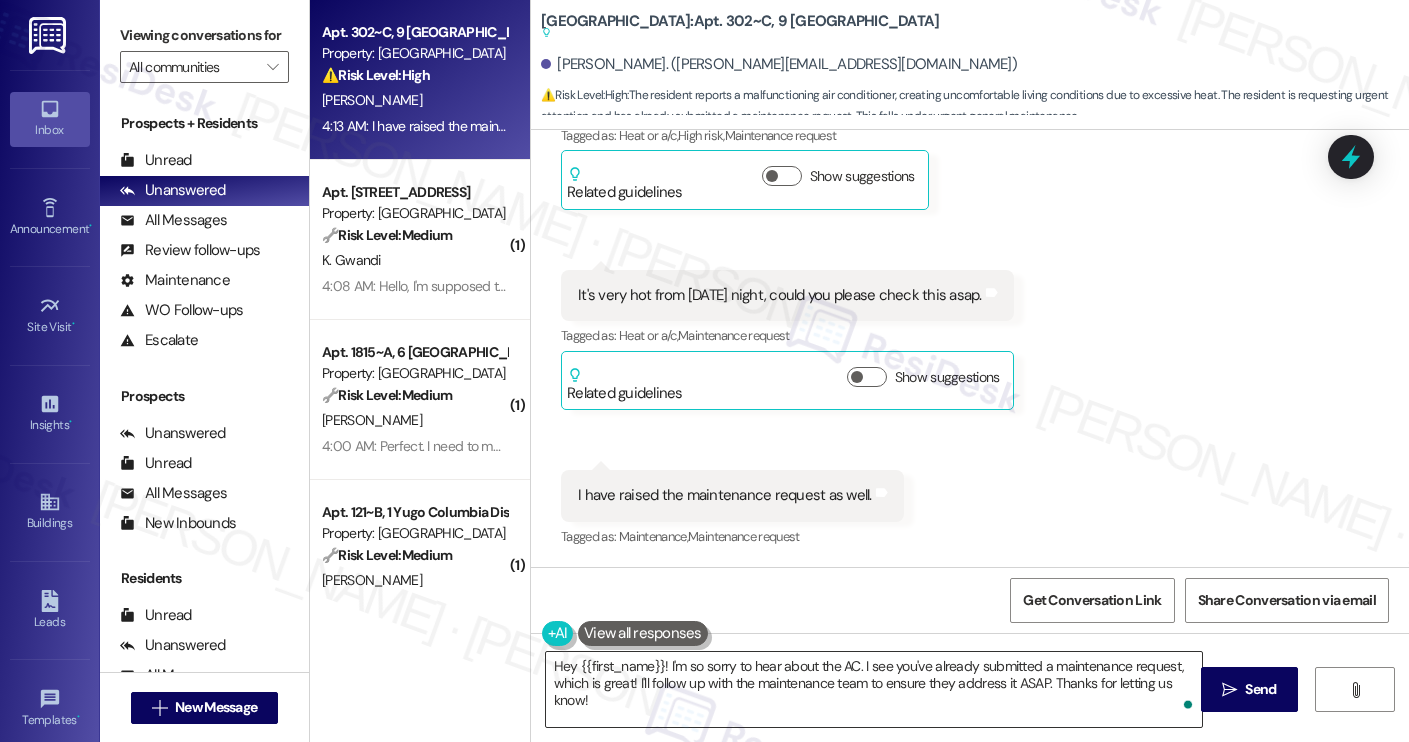 click on "Hey {{first_name}}! I'm so sorry to hear about the AC. I see you've already submitted a maintenance request, which is great! I'll follow up with the maintenance team to ensure they address it ASAP. Thanks for letting us know!" at bounding box center [874, 689] 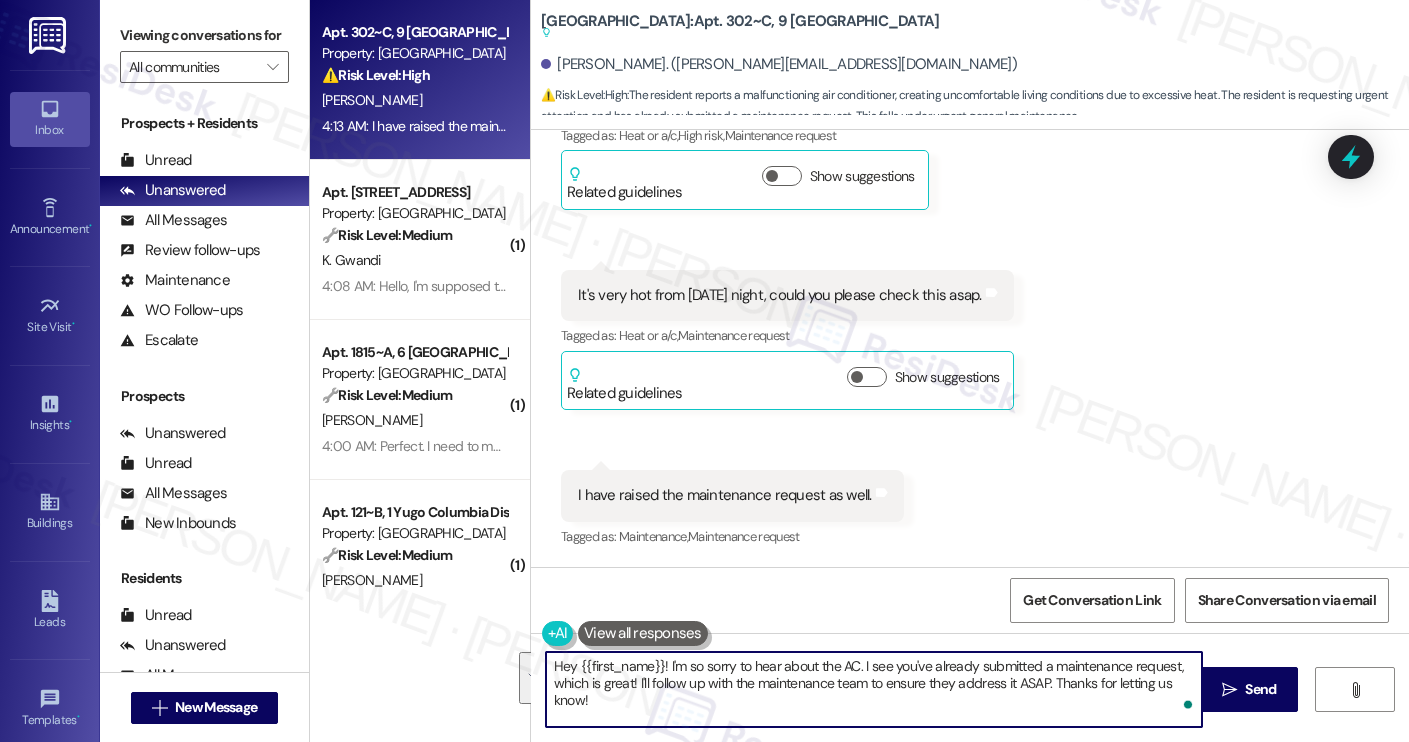 paste on "i [PERSON_NAME]! Thanks for reaching out—I'm sorry to hear about the issue with your AC. Since you've already submitted a maintenance request, could you please share the work order number with me so I can follow up with the site team for you?" 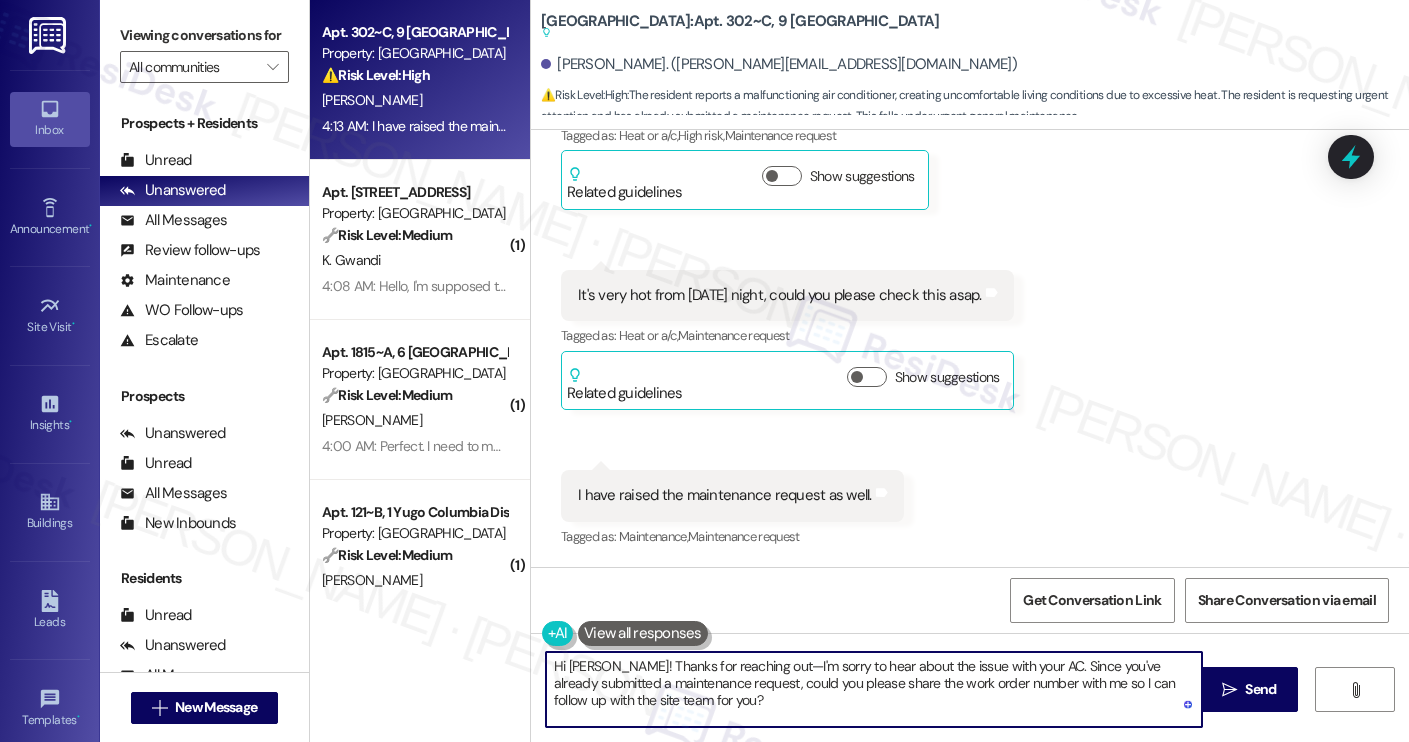 click on "Hi [PERSON_NAME]! Thanks for reaching out—I'm sorry to hear about the issue with your AC. Since you've already submitted a maintenance request, could you please share the work order number with me so I can follow up with the site team for you?" at bounding box center (874, 689) 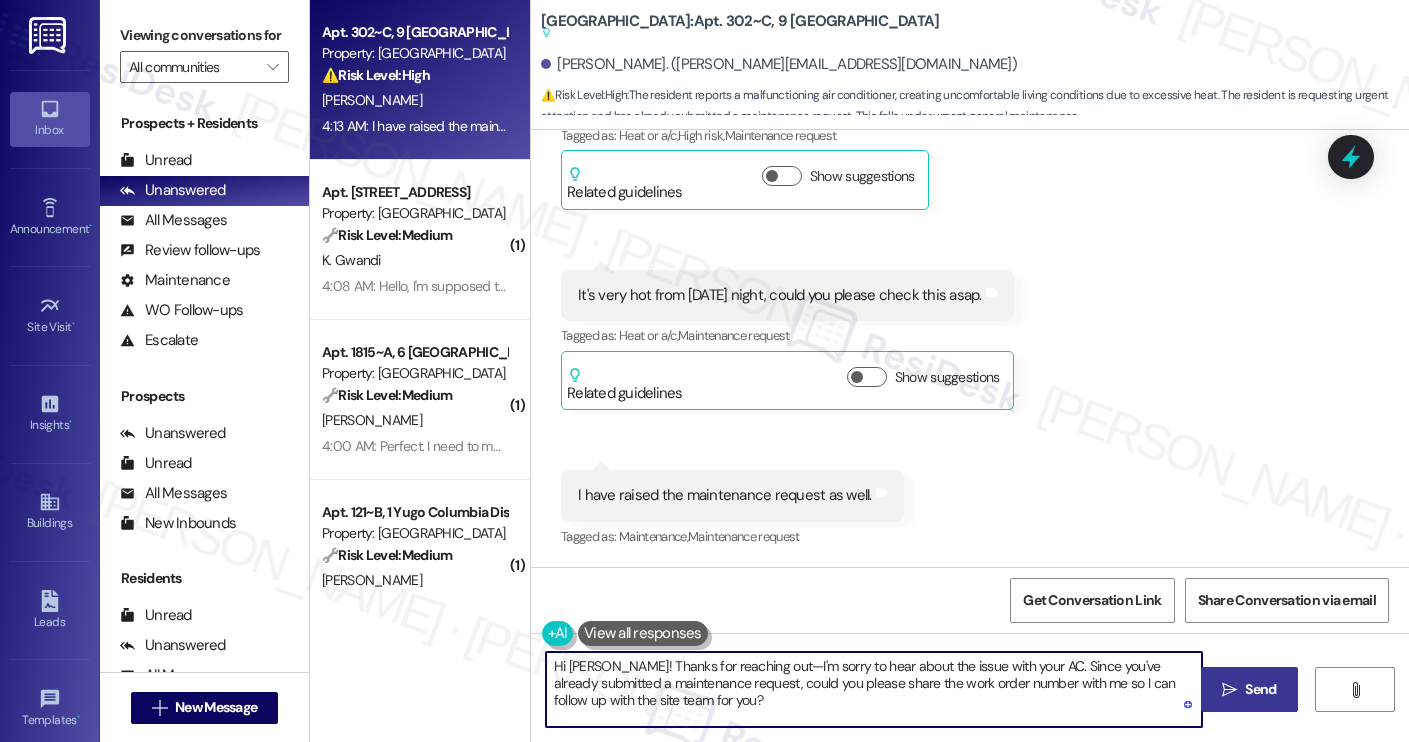 type on "Hi [PERSON_NAME]! Thanks for reaching out—I'm sorry to hear about the issue with your AC. Since you've already submitted a maintenance request, could you please share the work order number with me so I can follow up with the site team for you?" 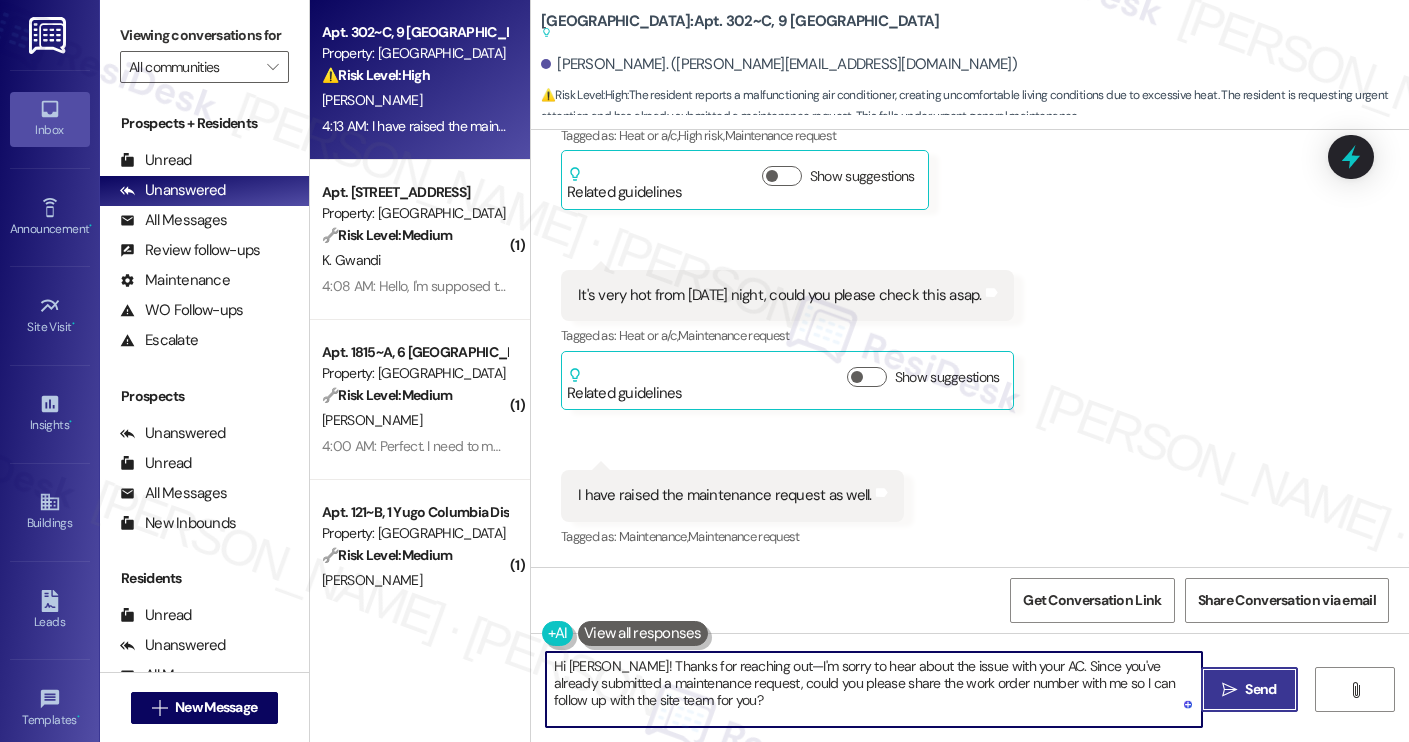 click on " Send" at bounding box center [1249, 689] 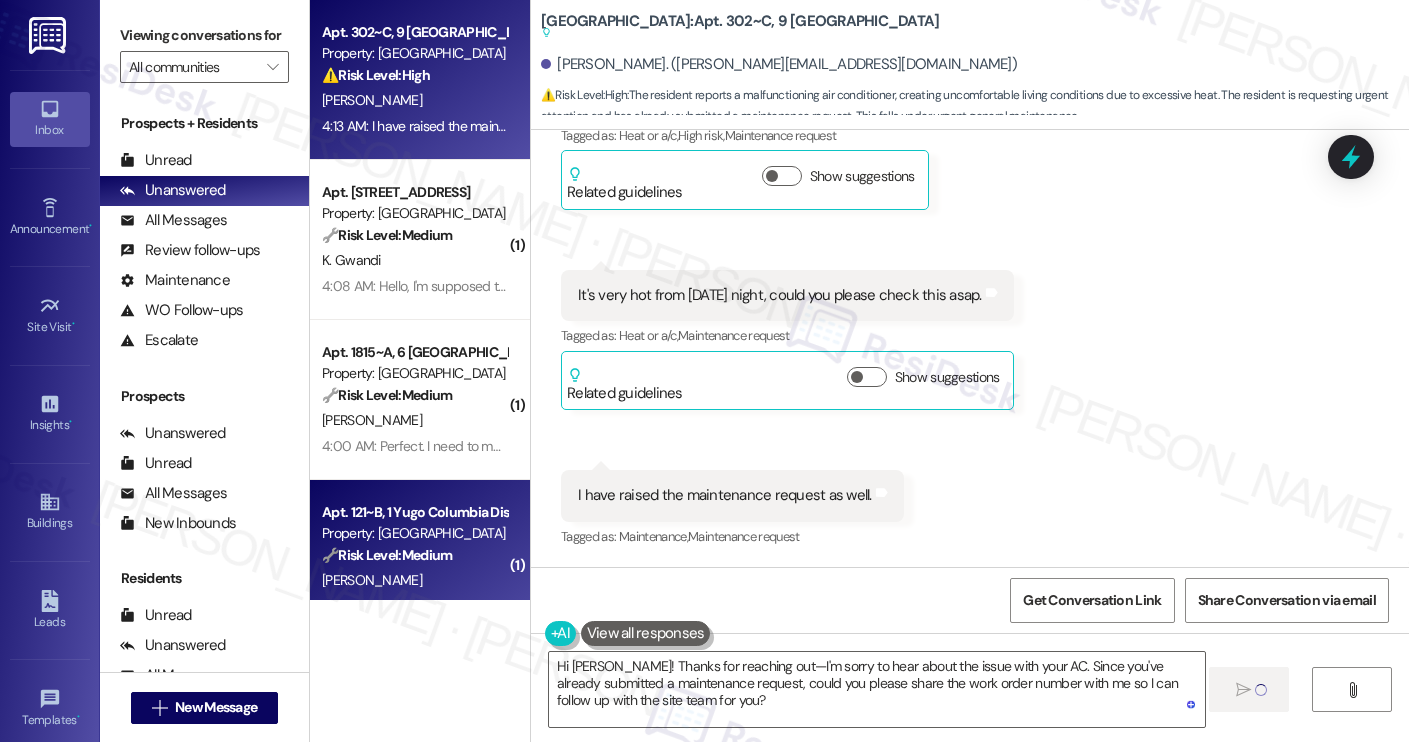 type 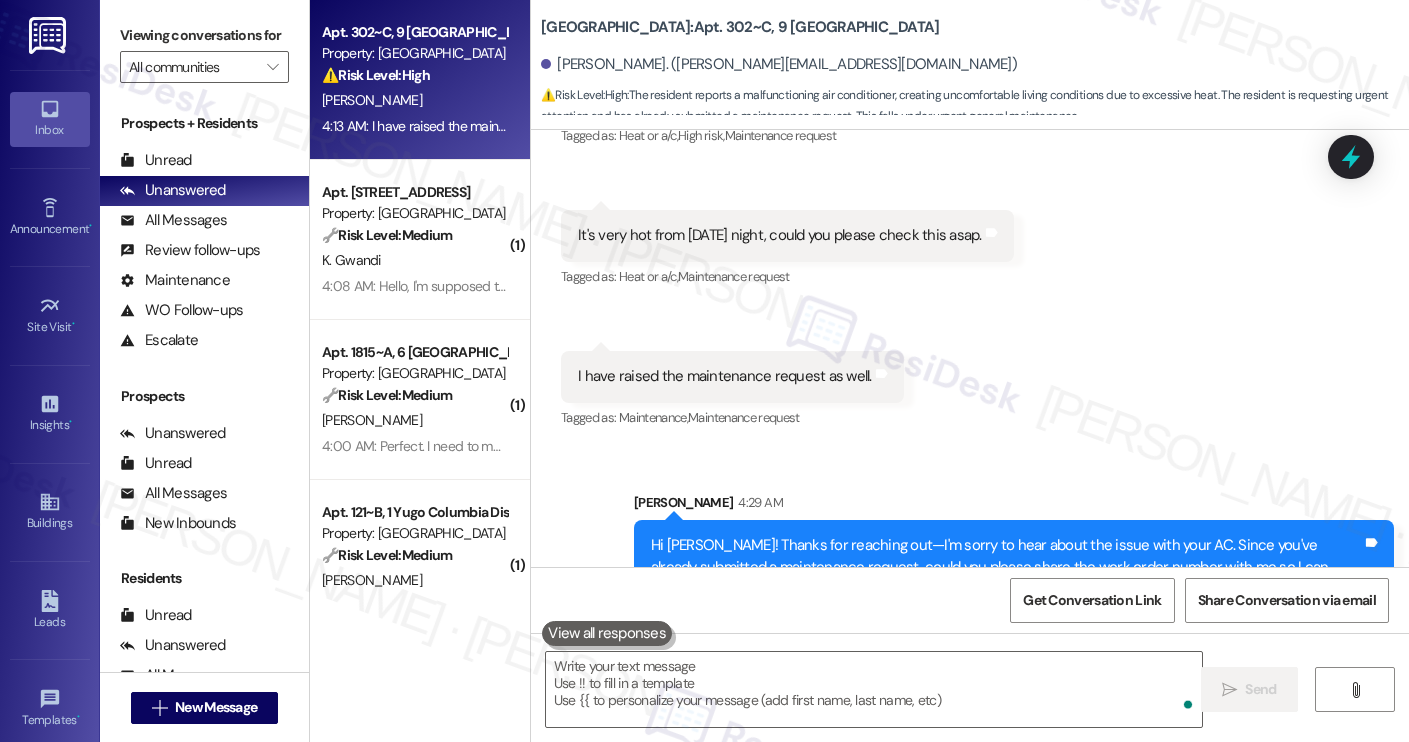 scroll, scrollTop: 66, scrollLeft: 0, axis: vertical 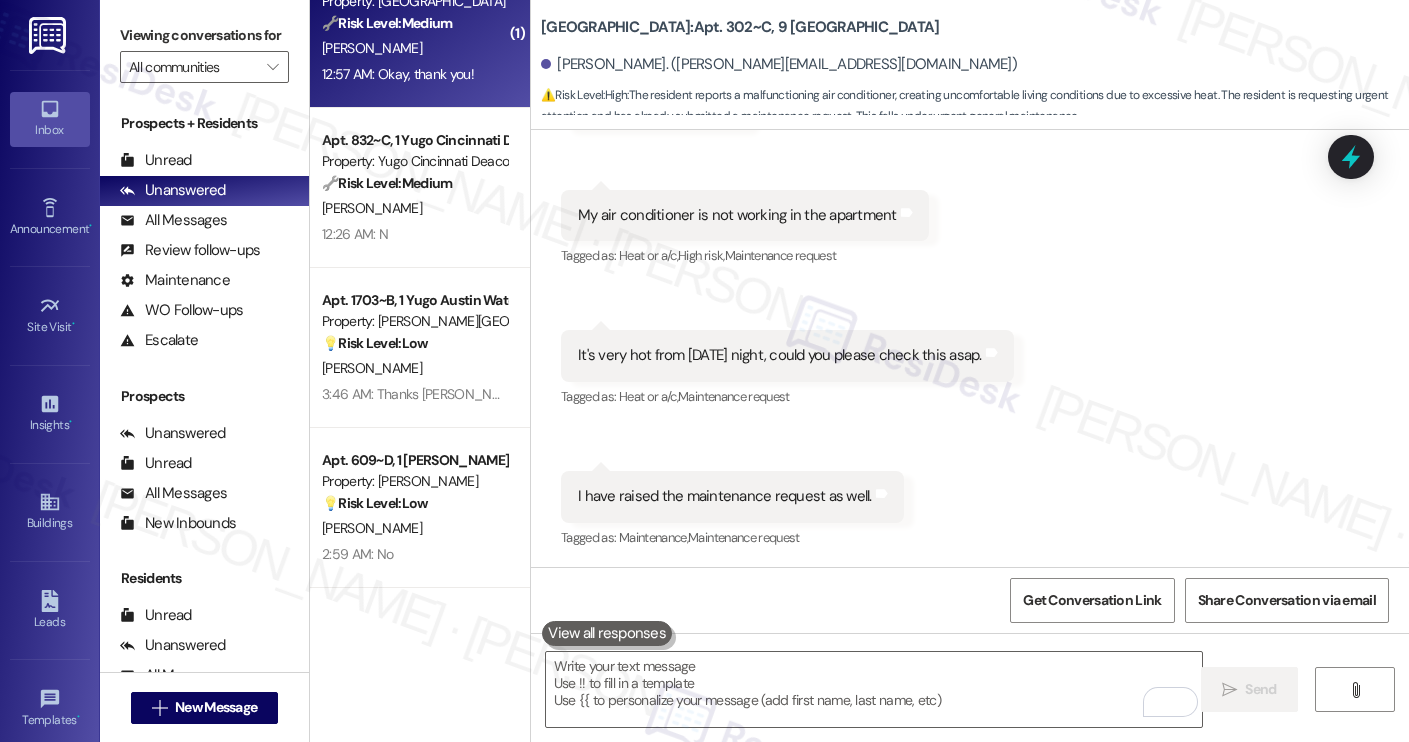 click on "12:57 AM: Okay, thank you!  12:57 AM: Okay, thank you!" at bounding box center [414, 74] 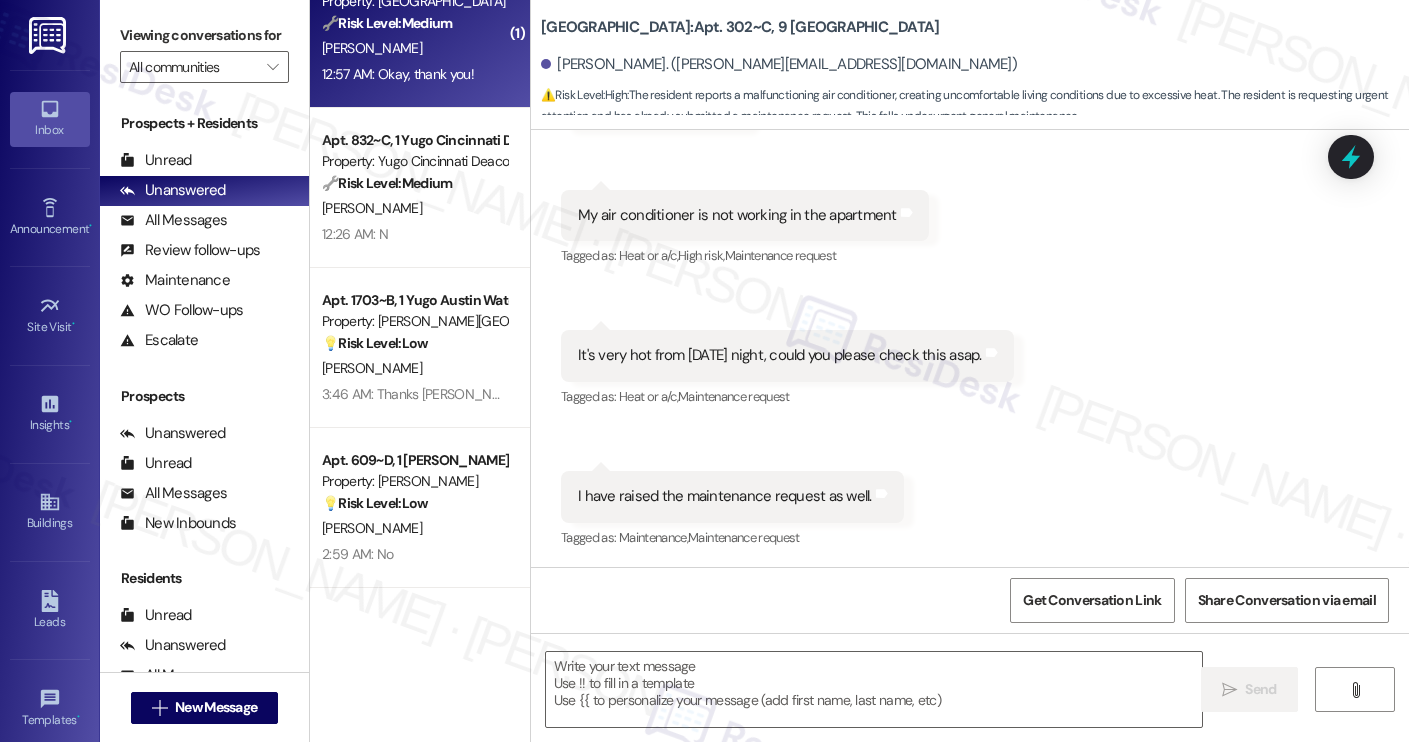 type on "Fetching suggested responses. Please feel free to read through the conversation in the meantime." 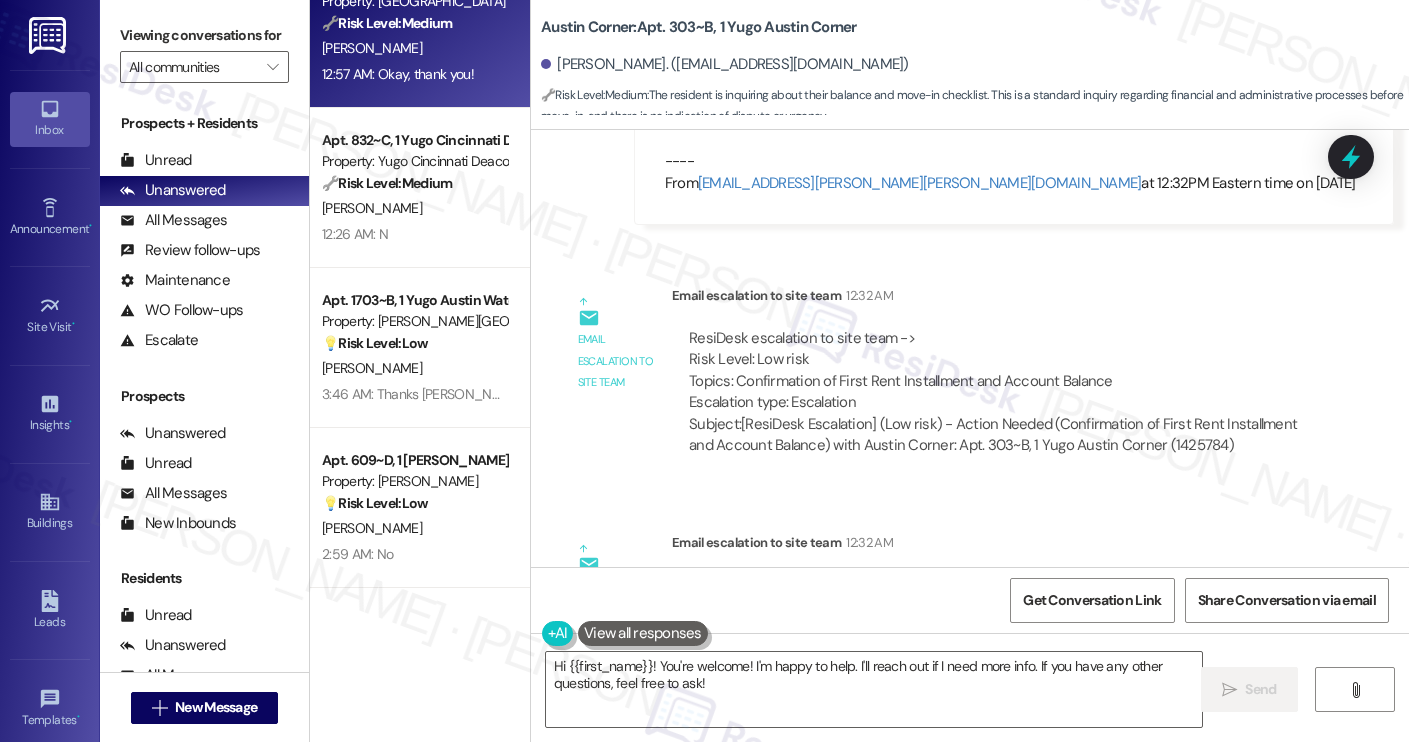scroll, scrollTop: 2866, scrollLeft: 0, axis: vertical 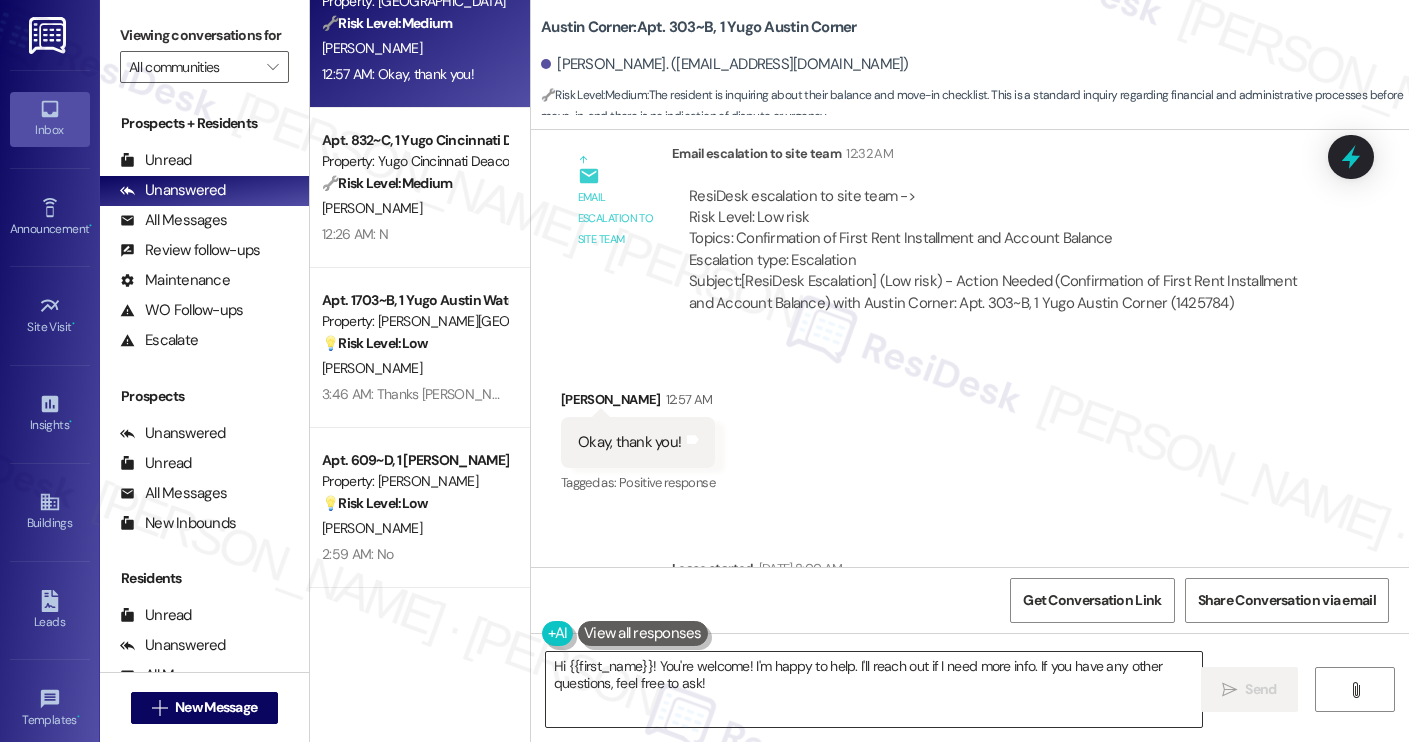 click on "Hi {{first_name}}! You're welcome! I'm happy to help. I'll reach out if I need more info. If you have any other questions, feel free to ask!" at bounding box center (874, 689) 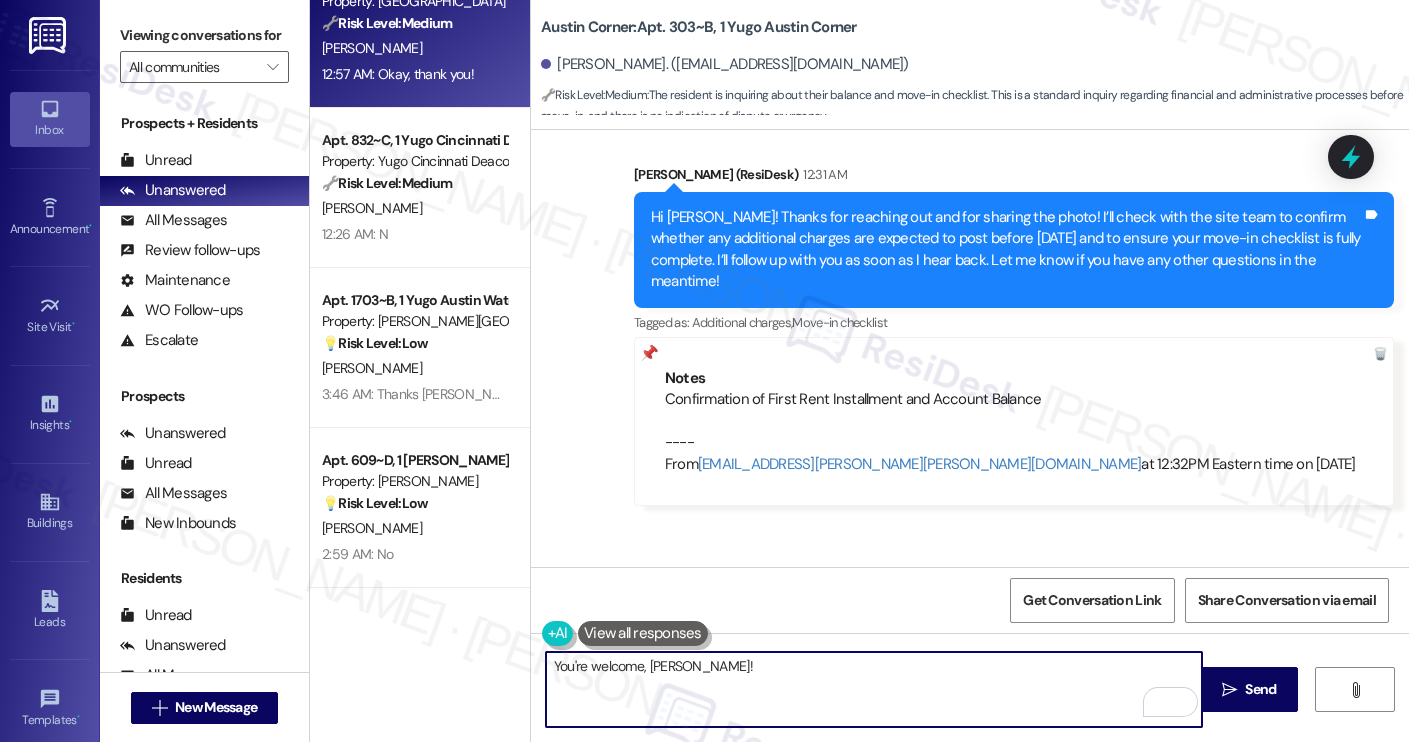 scroll, scrollTop: 2175, scrollLeft: 0, axis: vertical 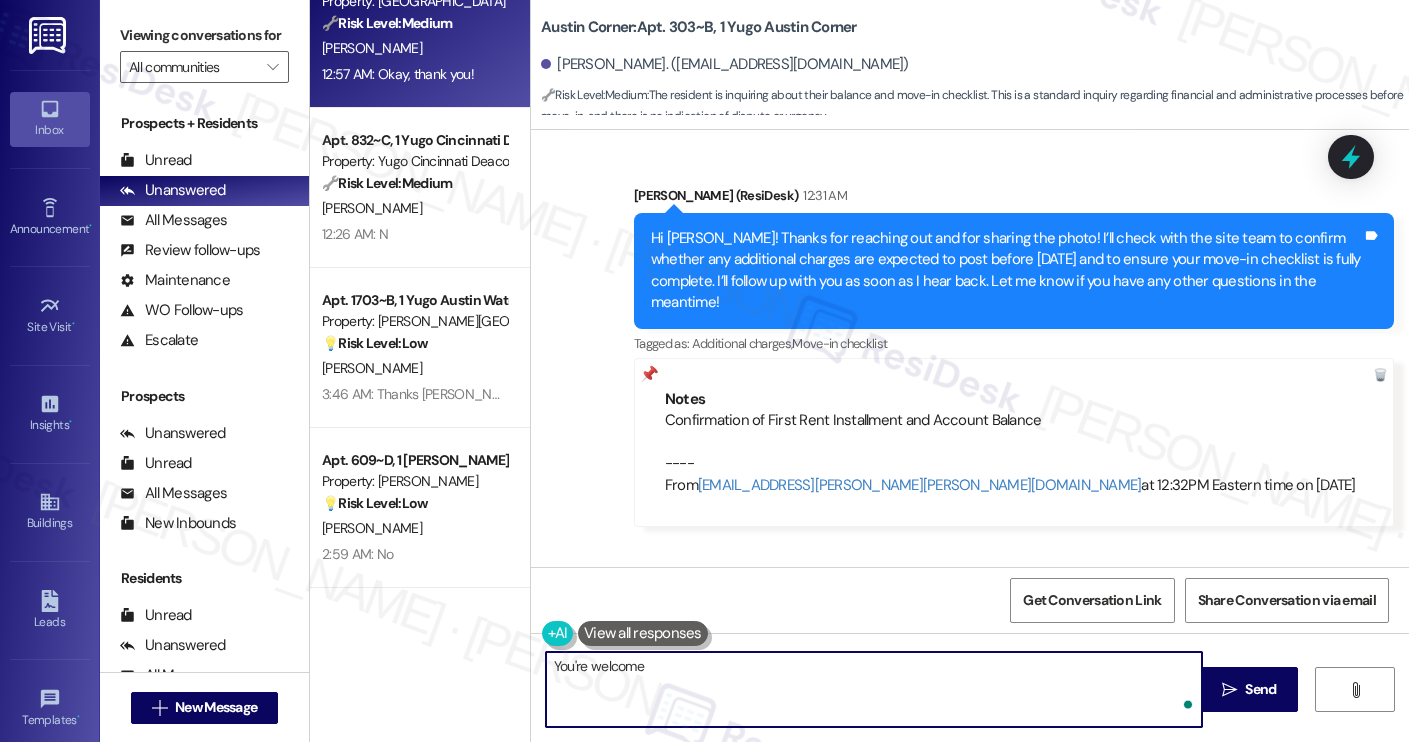 type on "You're welcome!" 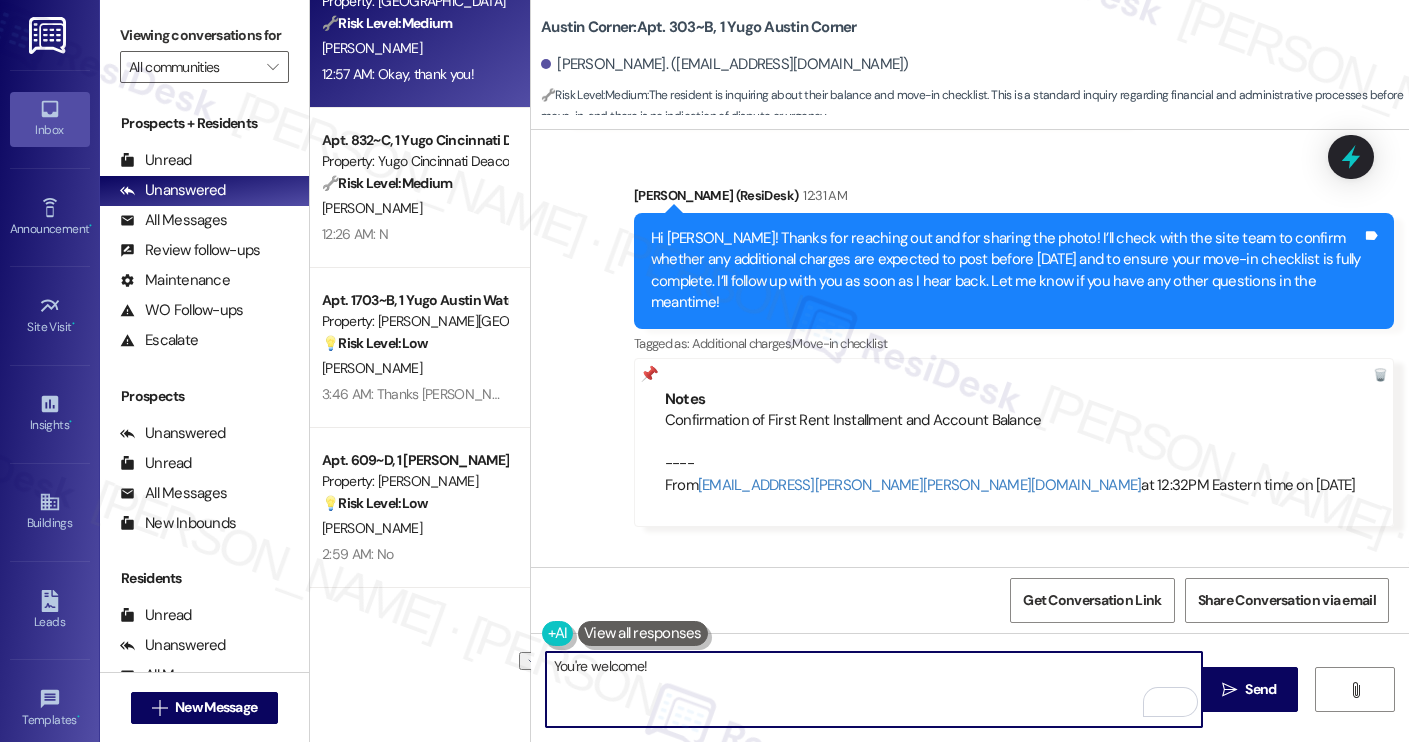 type 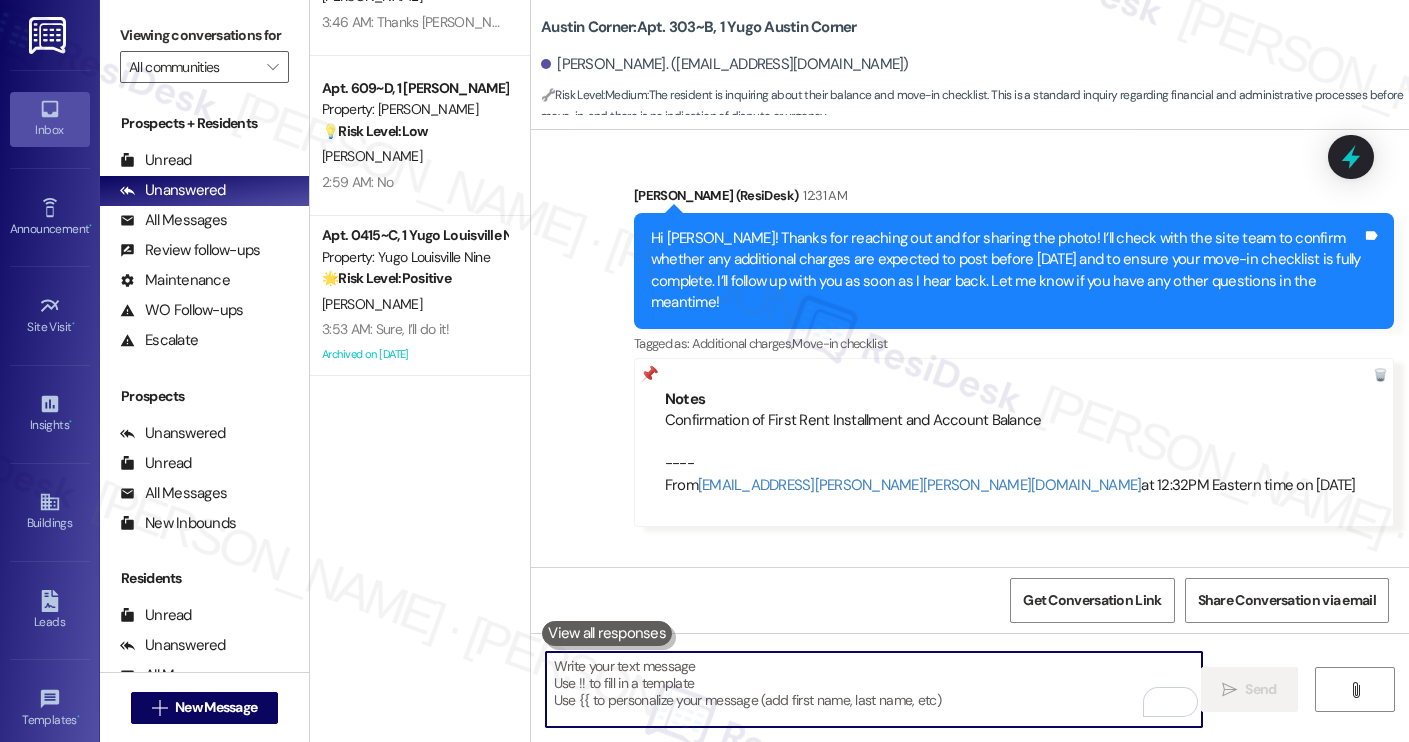 scroll, scrollTop: 2440, scrollLeft: 0, axis: vertical 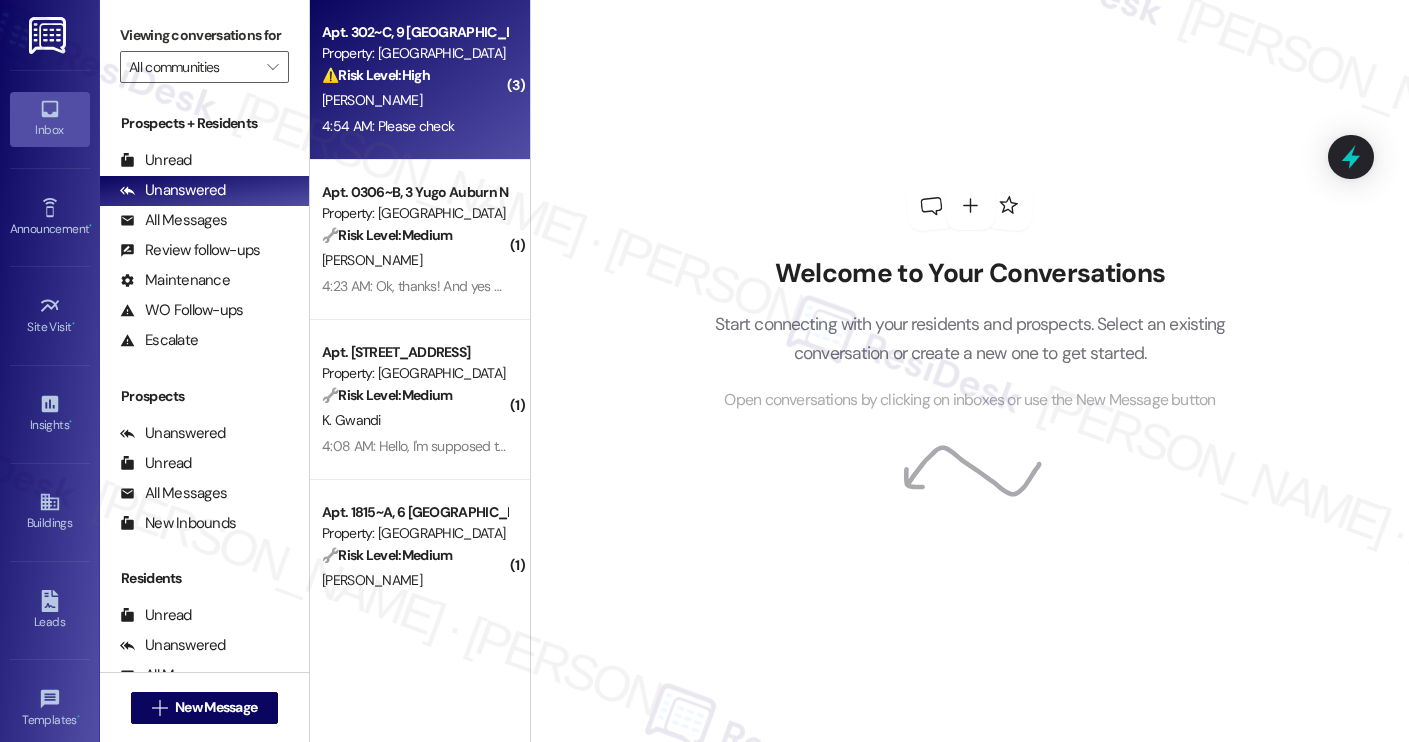 click on "4:54 AM: Please check  4:54 AM: Please check" at bounding box center [388, 126] 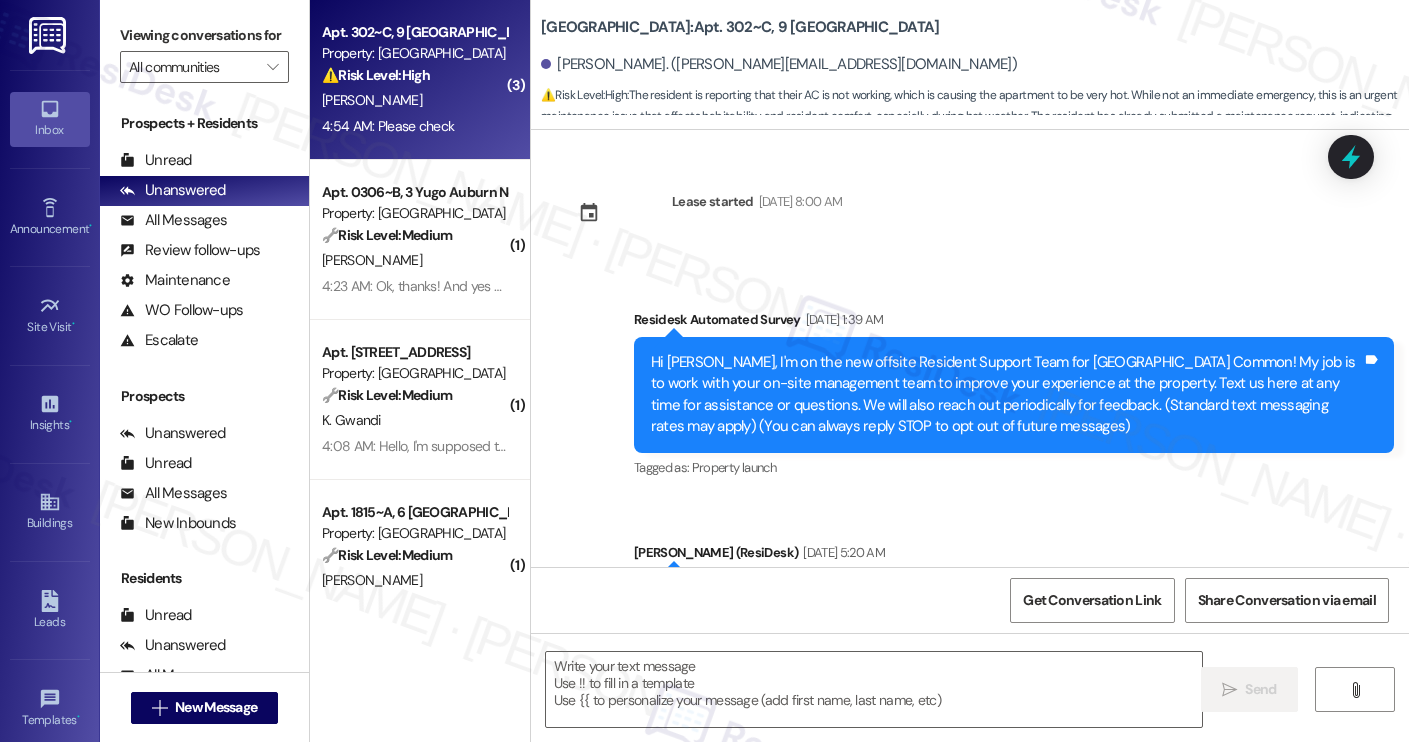 type on "Fetching suggested responses. Please feel free to read through the conversation in the meantime." 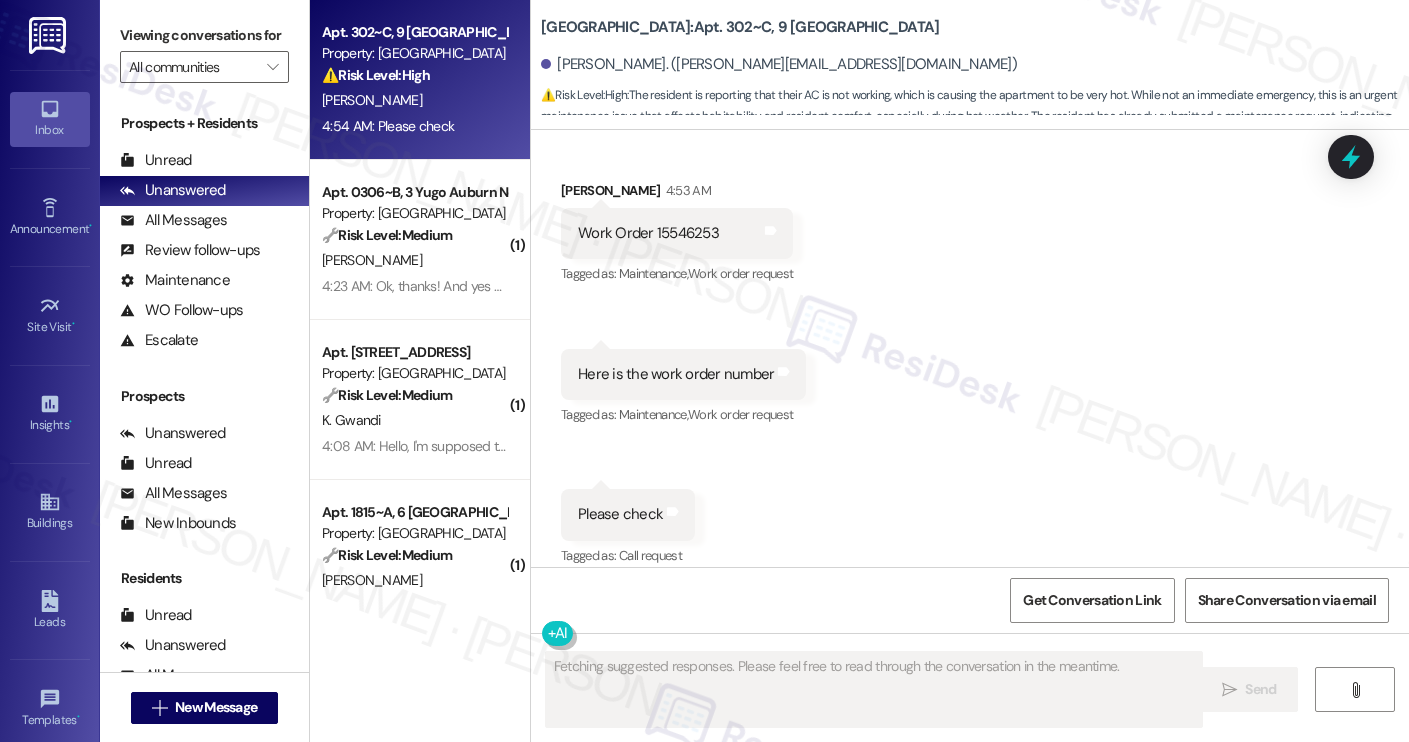 scroll, scrollTop: 4238, scrollLeft: 0, axis: vertical 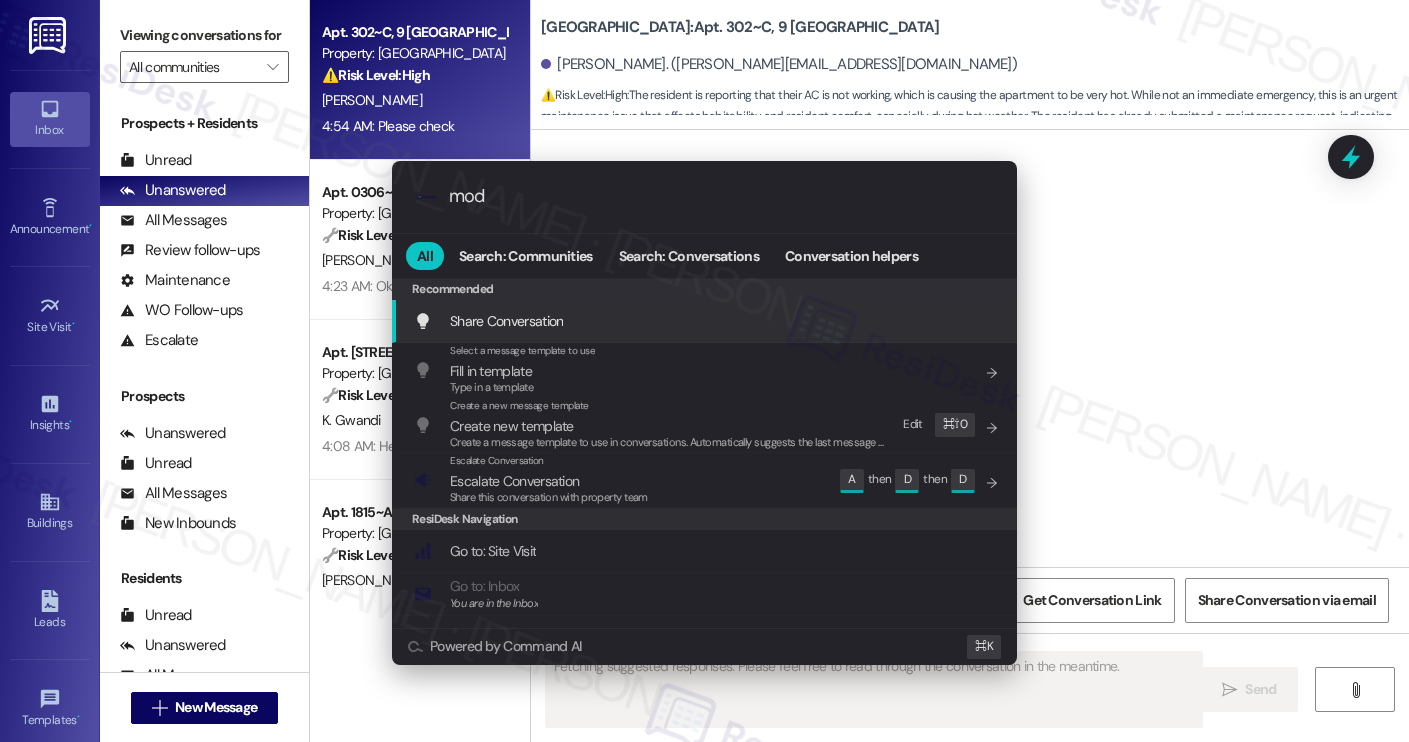 type on "moda" 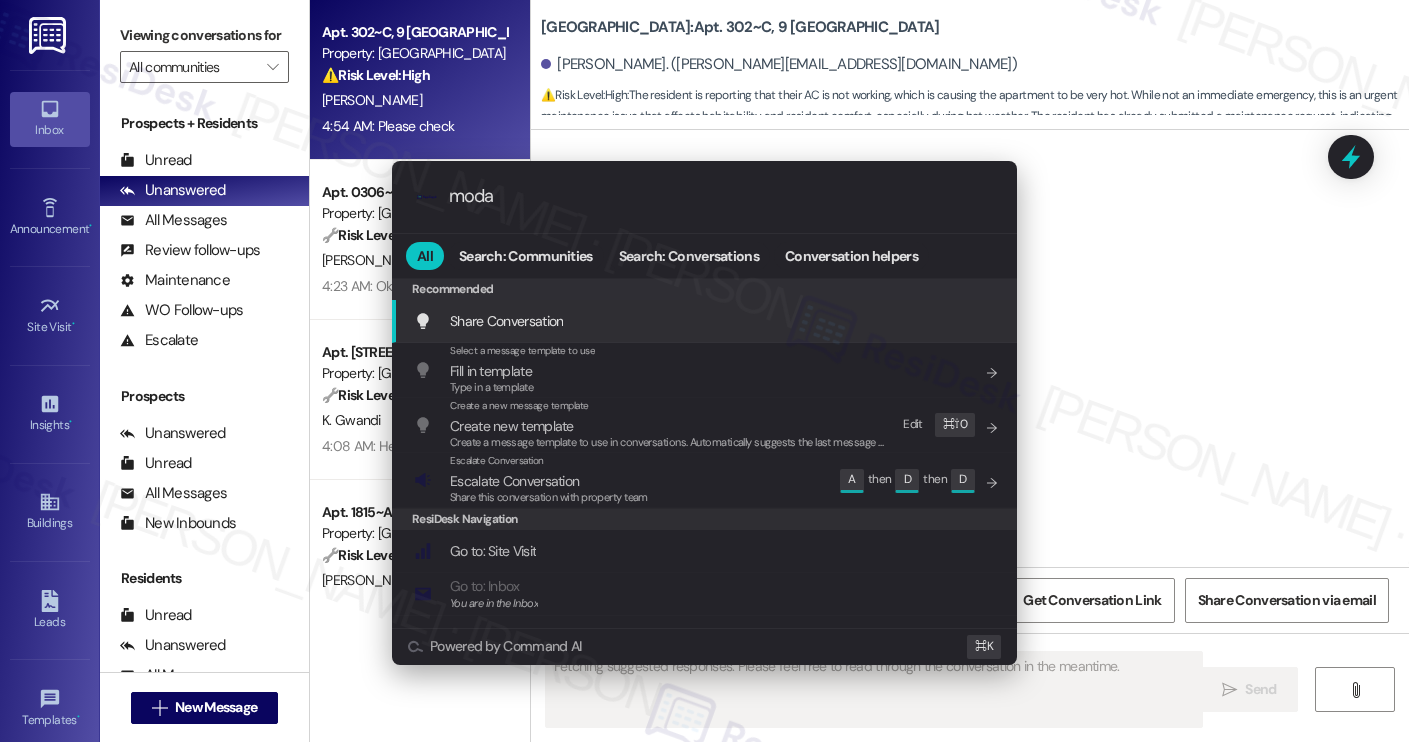 type on "Updating..." 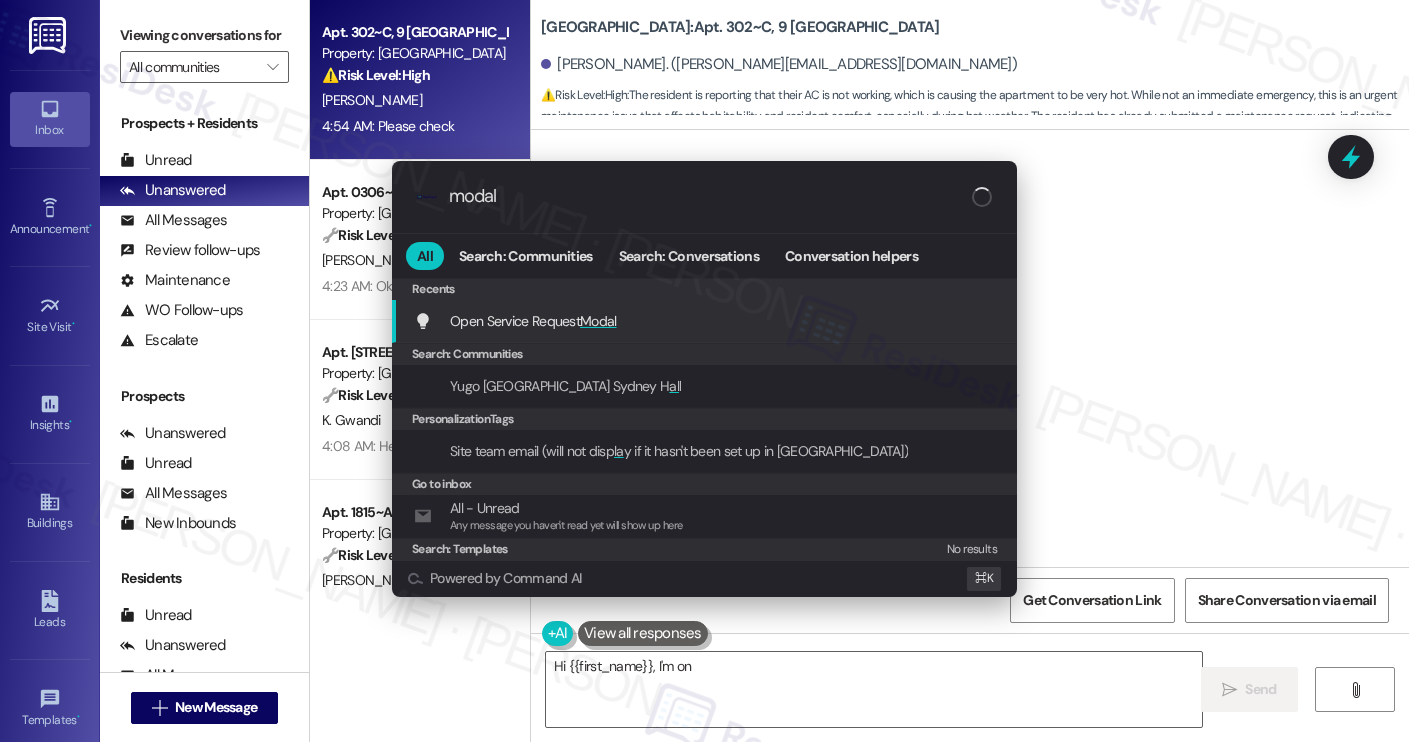click on "Open Service Request  Modal Add shortcut" at bounding box center [704, 321] 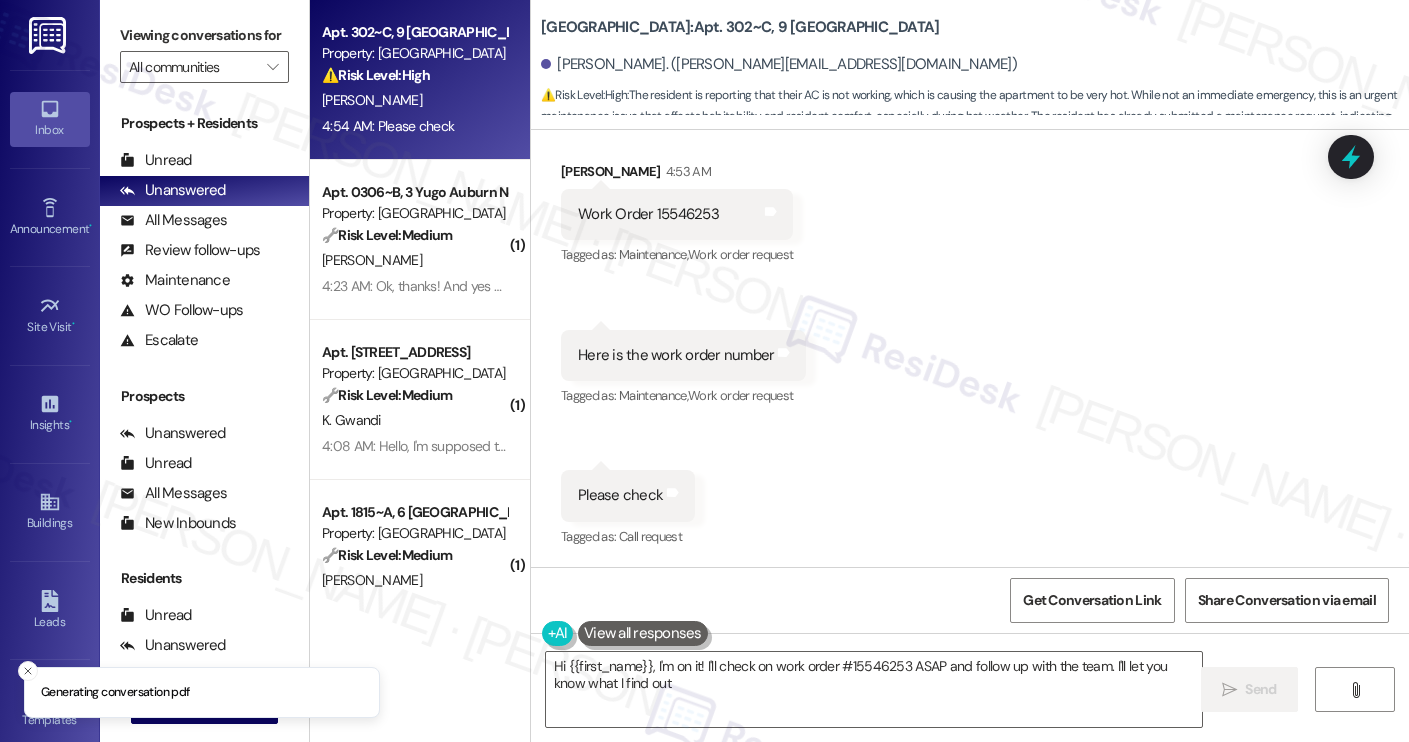 type on "Hi {{first_name}}, I'm on it! I'll check on work order #15546253 ASAP and follow up with the team. I'll let you know what I find out!" 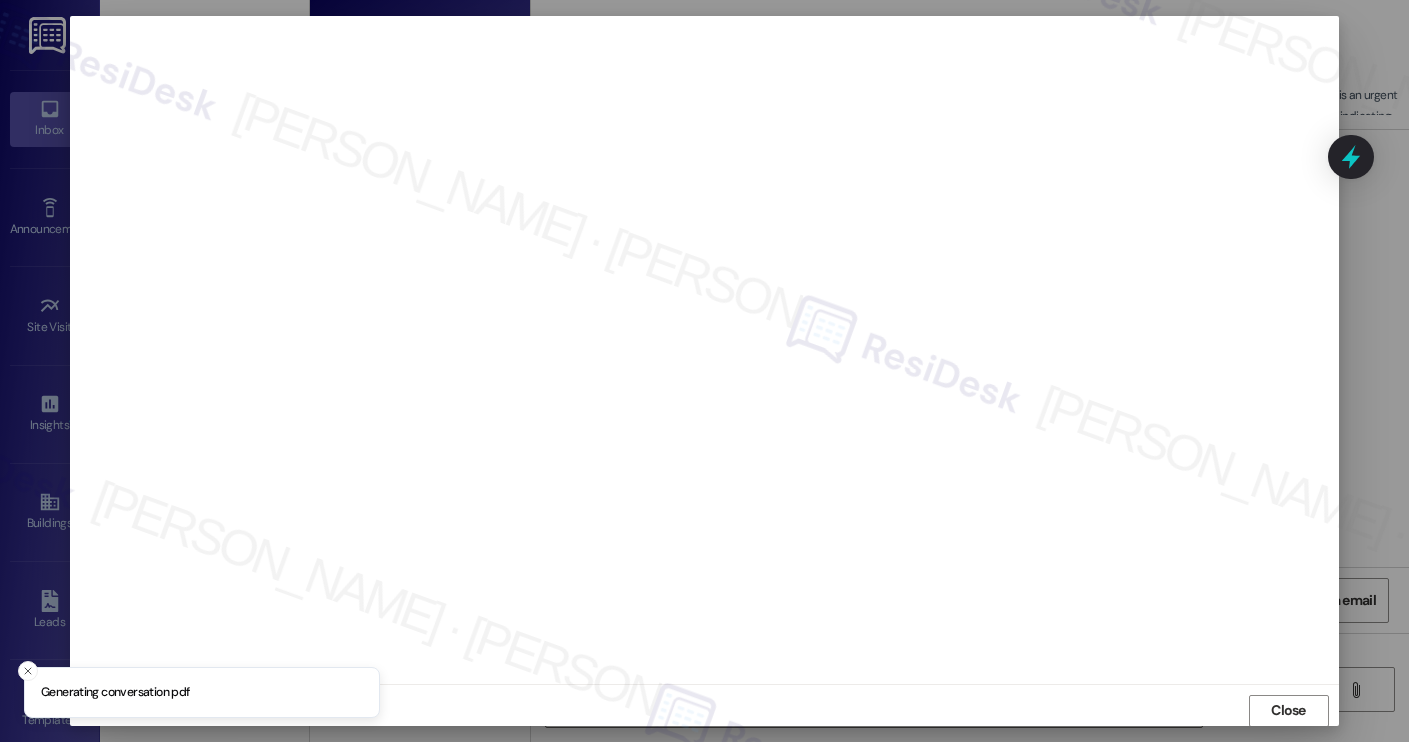 scroll, scrollTop: 1, scrollLeft: 0, axis: vertical 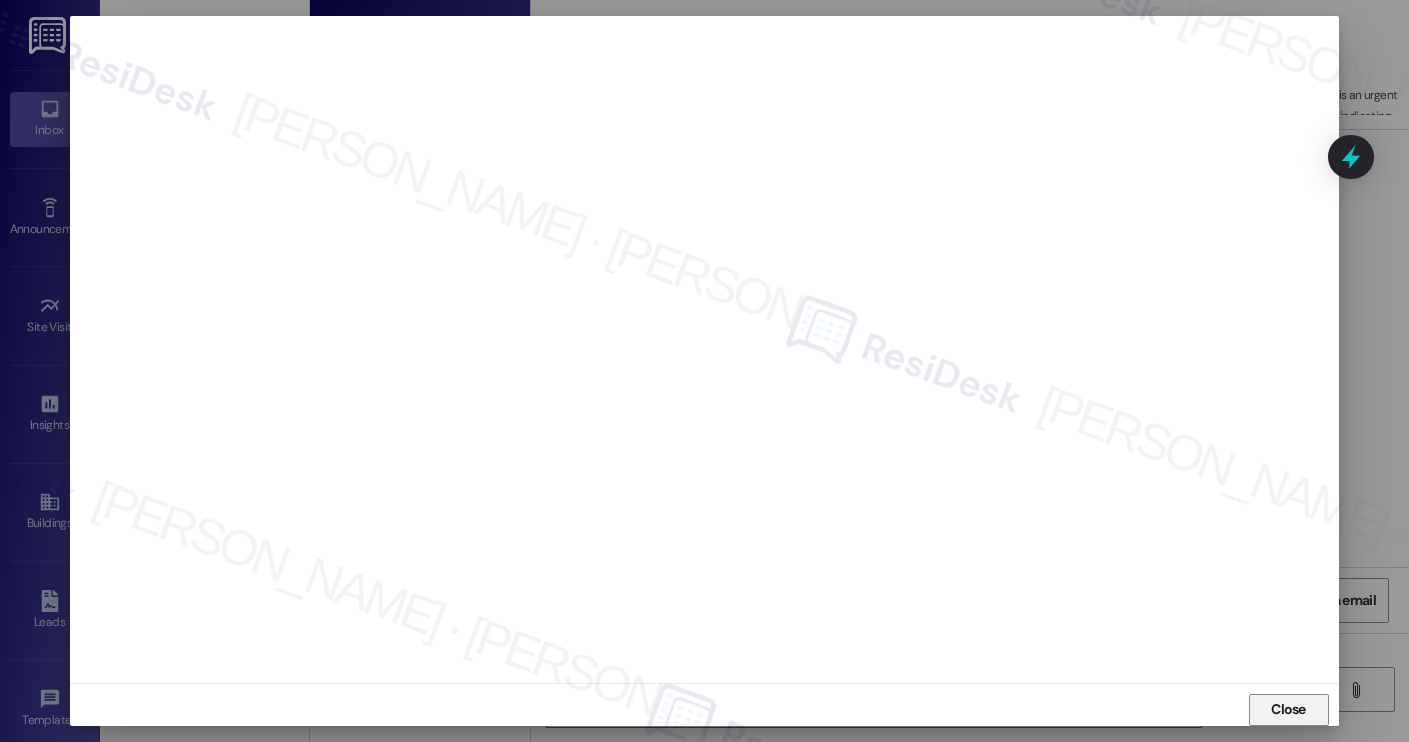 click on "Close" at bounding box center [1288, 709] 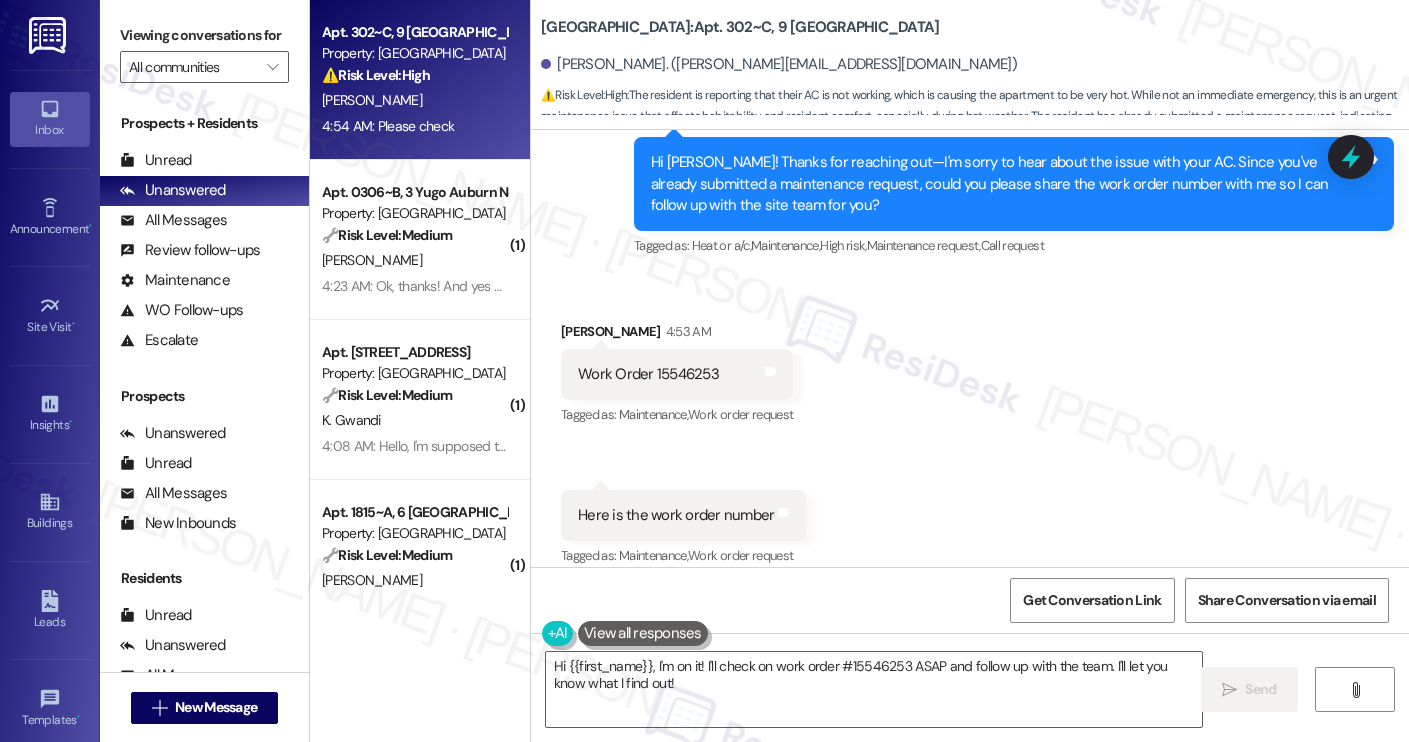 scroll, scrollTop: 4076, scrollLeft: 0, axis: vertical 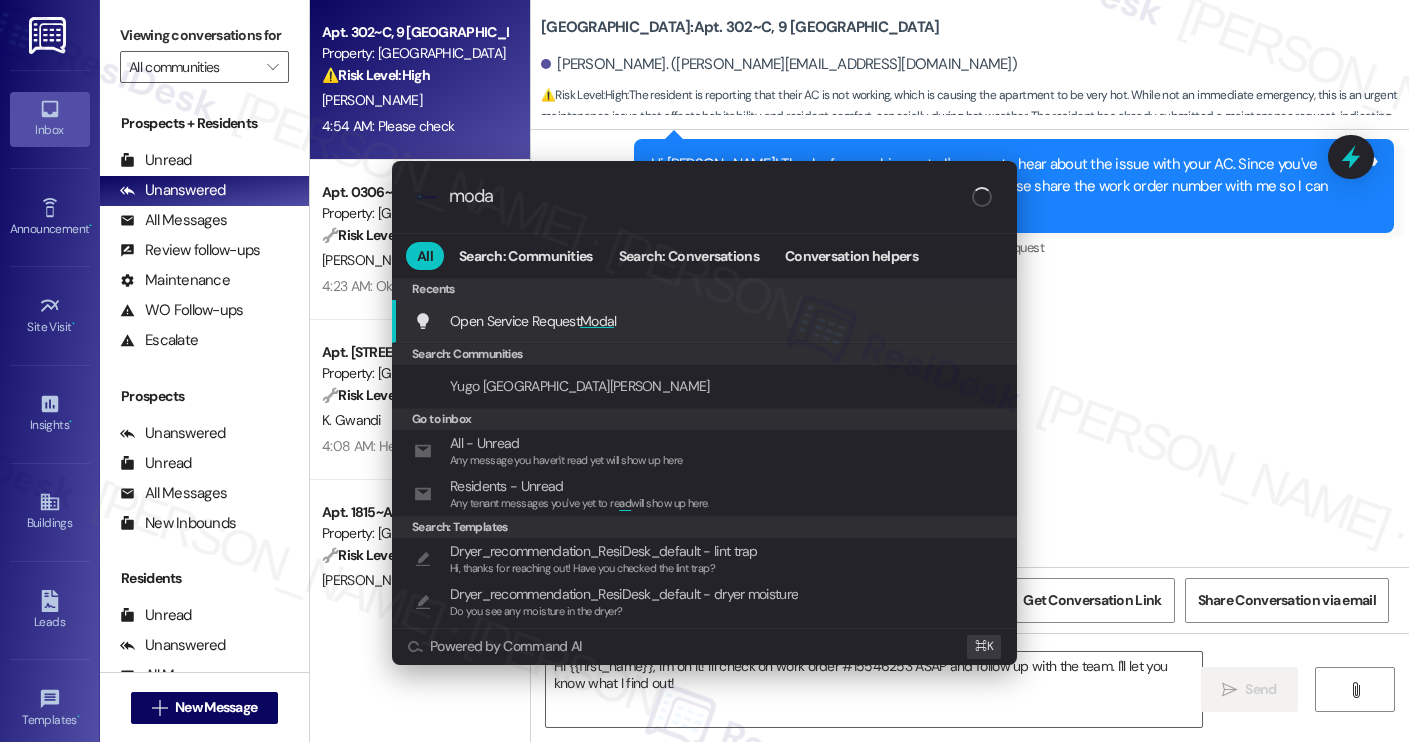 type on "modal" 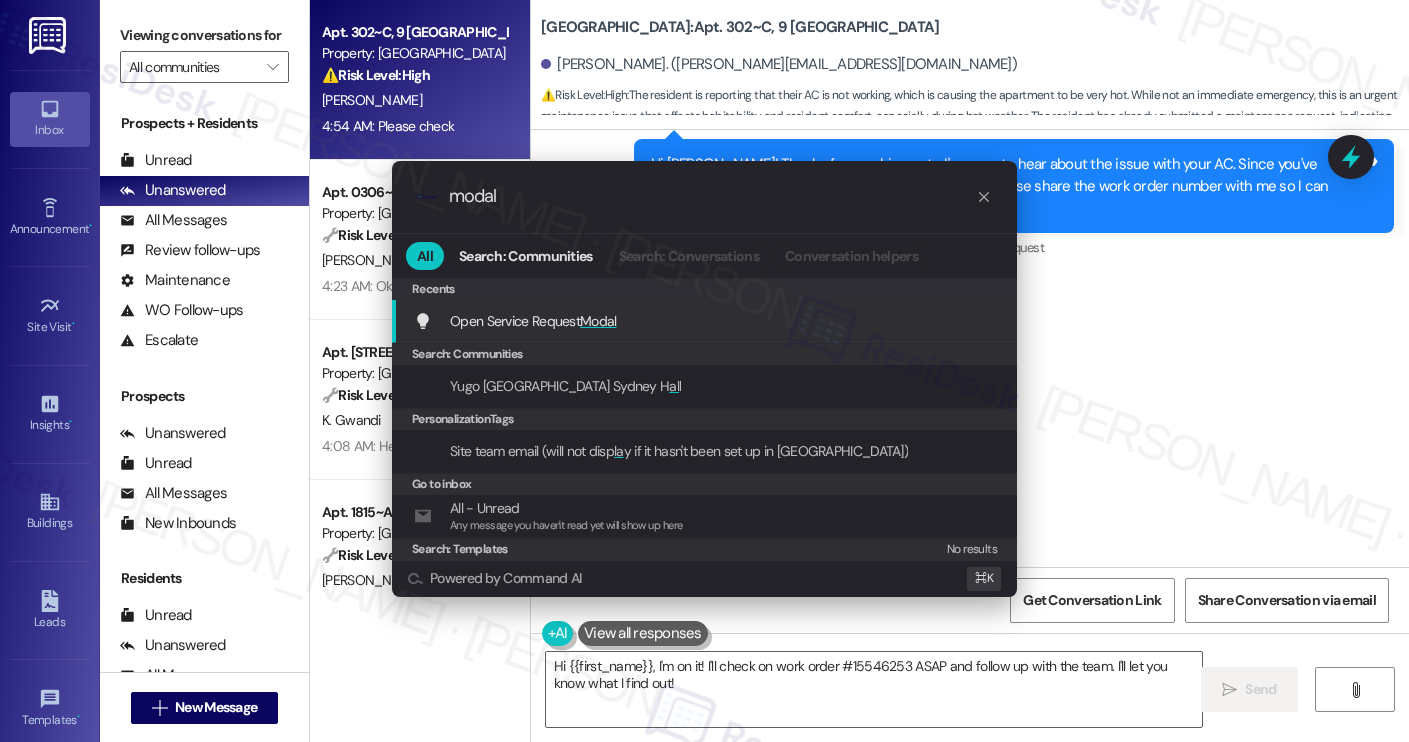 click on "Modal" at bounding box center (598, 321) 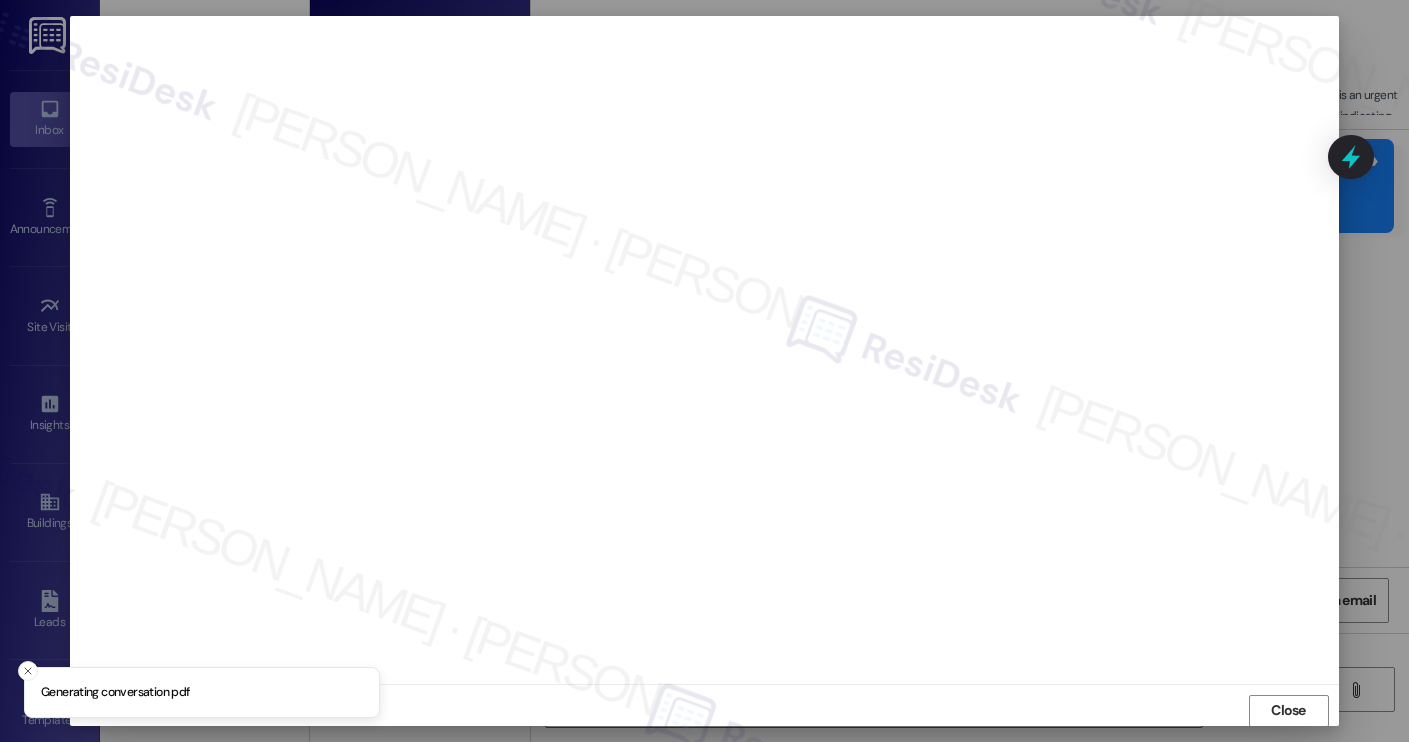 scroll, scrollTop: 1, scrollLeft: 0, axis: vertical 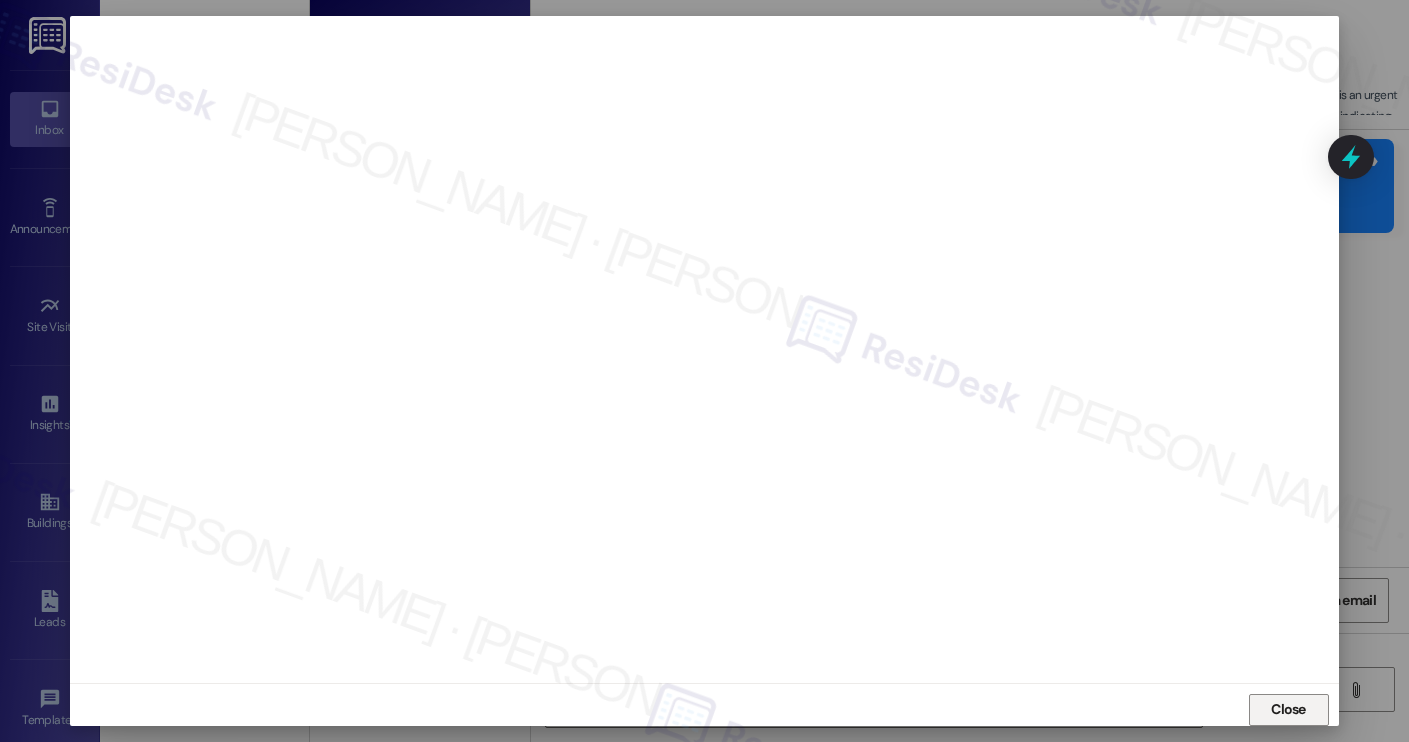 click on "Close" at bounding box center (1289, 710) 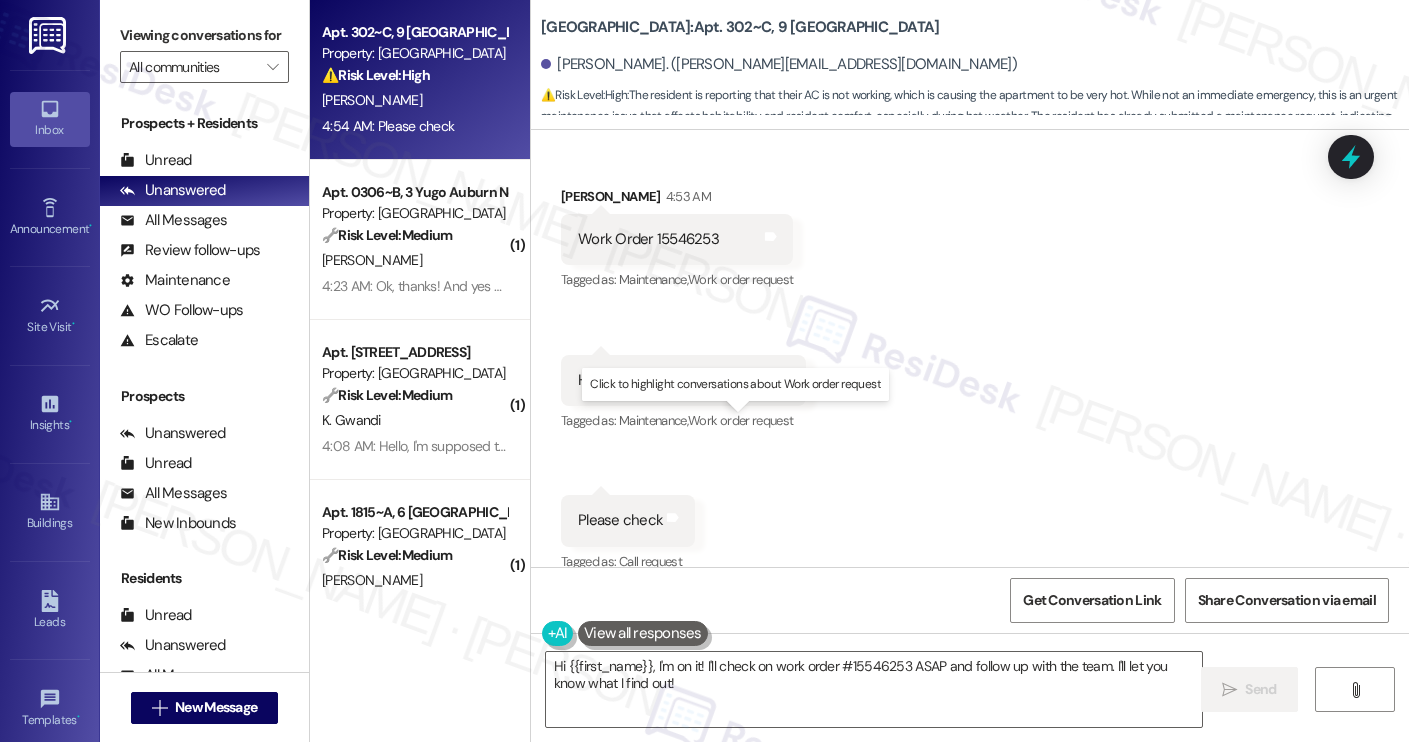scroll, scrollTop: 4238, scrollLeft: 0, axis: vertical 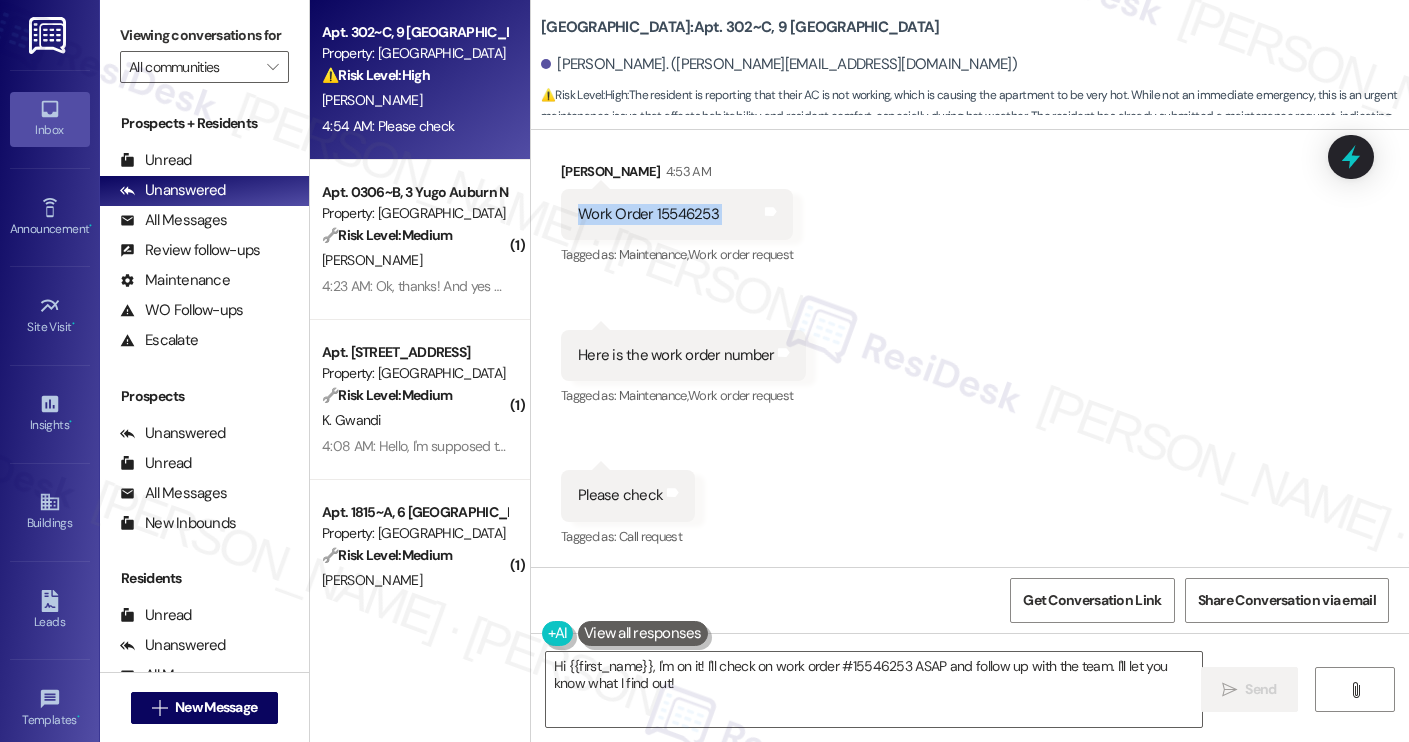 drag, startPoint x: 568, startPoint y: 216, endPoint x: 776, endPoint y: 225, distance: 208.19463 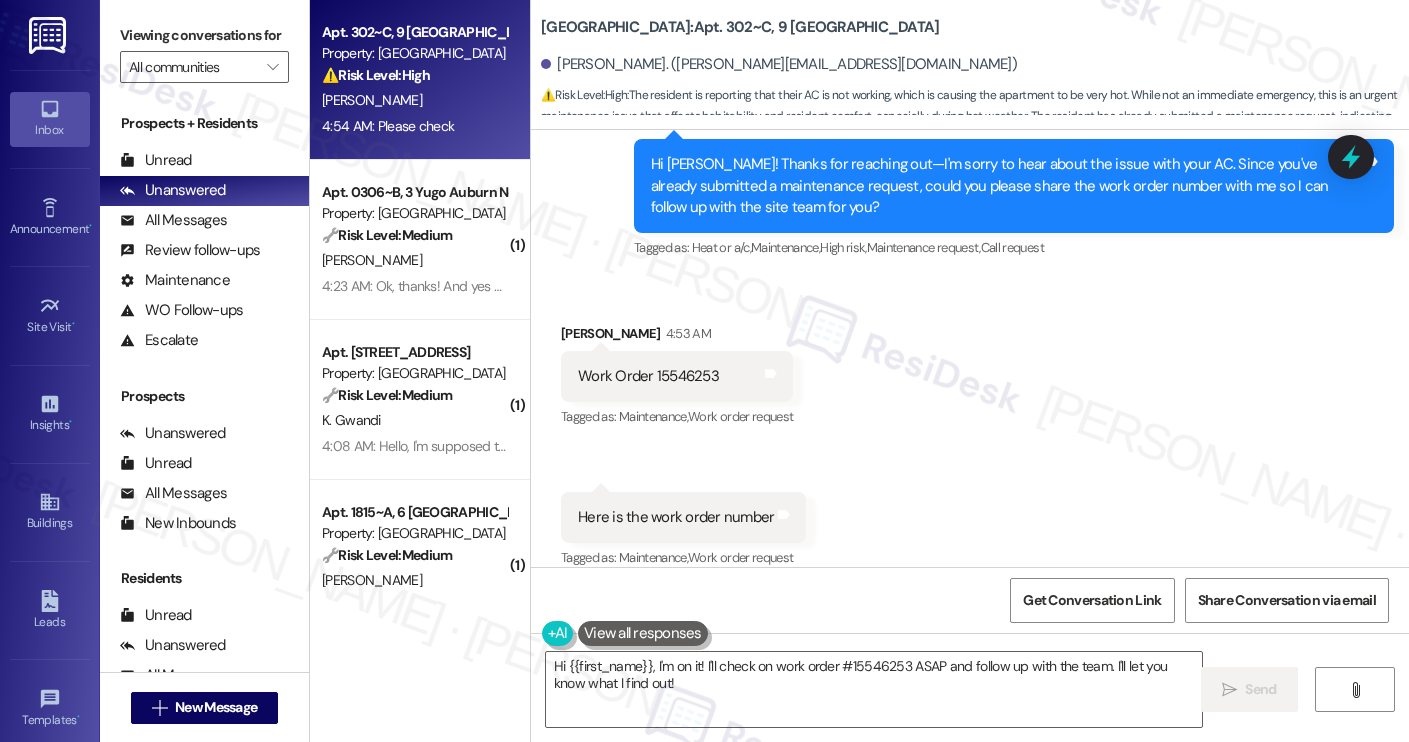 scroll, scrollTop: 4071, scrollLeft: 0, axis: vertical 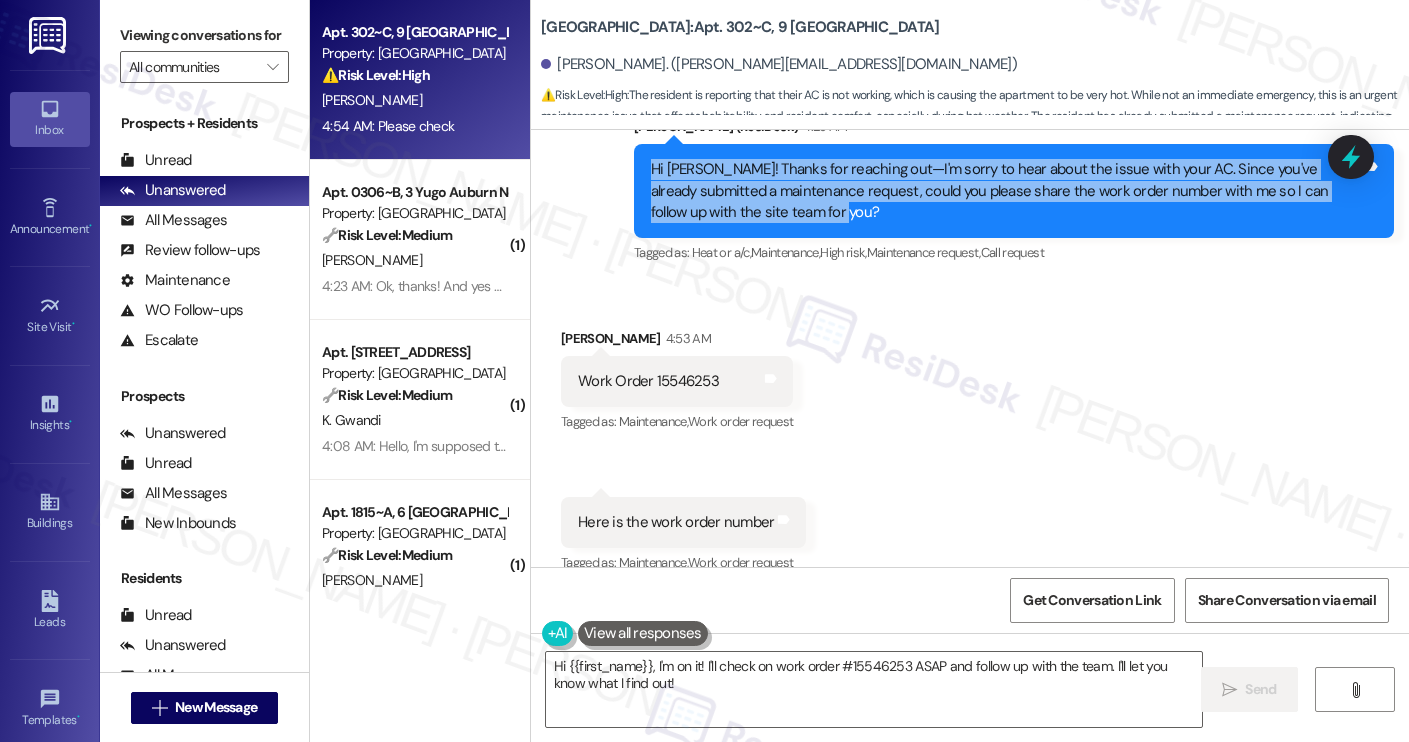 drag, startPoint x: 817, startPoint y: 215, endPoint x: 640, endPoint y: 160, distance: 185.34833 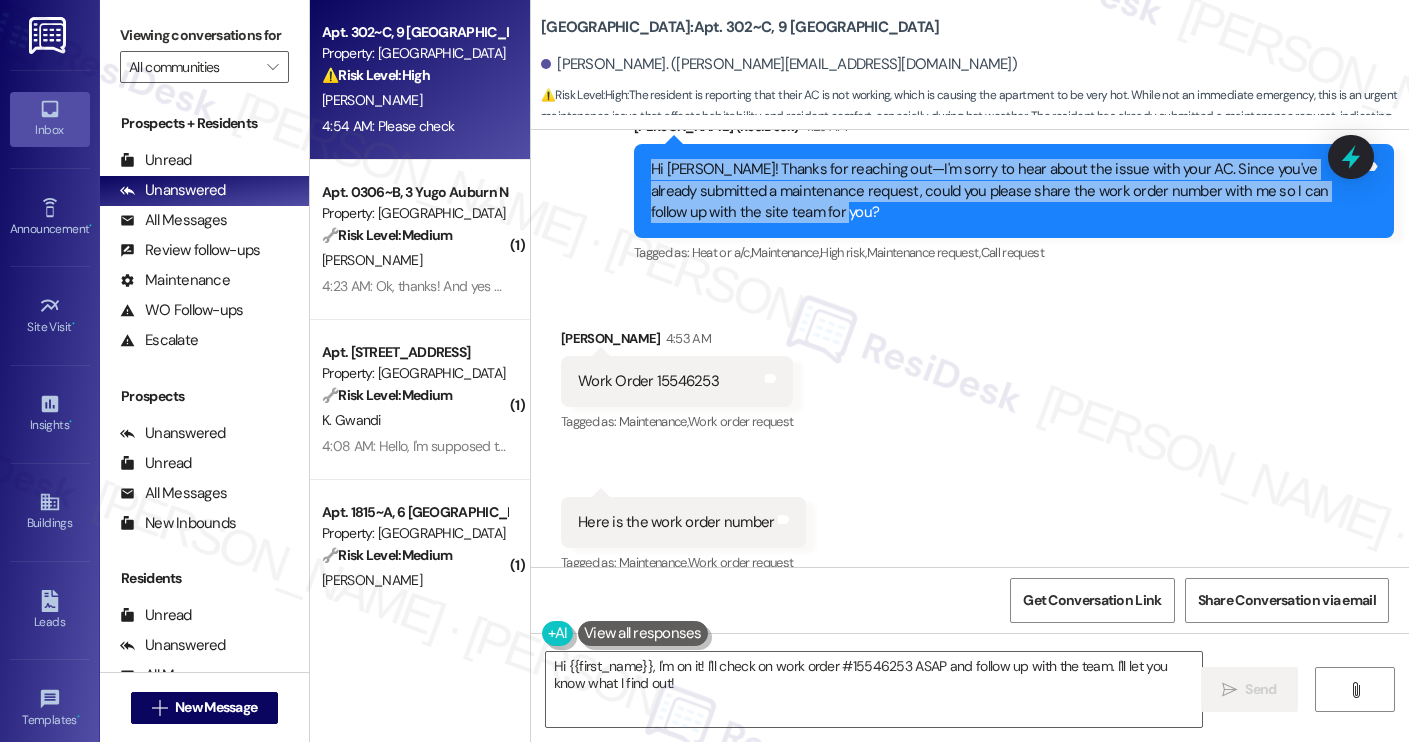 copy on "Hi Manikanta! Thanks for reaching out—I'm sorry to hear about the issue with your AC. Since you've already submitted a maintenance request, could you please share the work order number with me so I can follow up with the site team for you?" 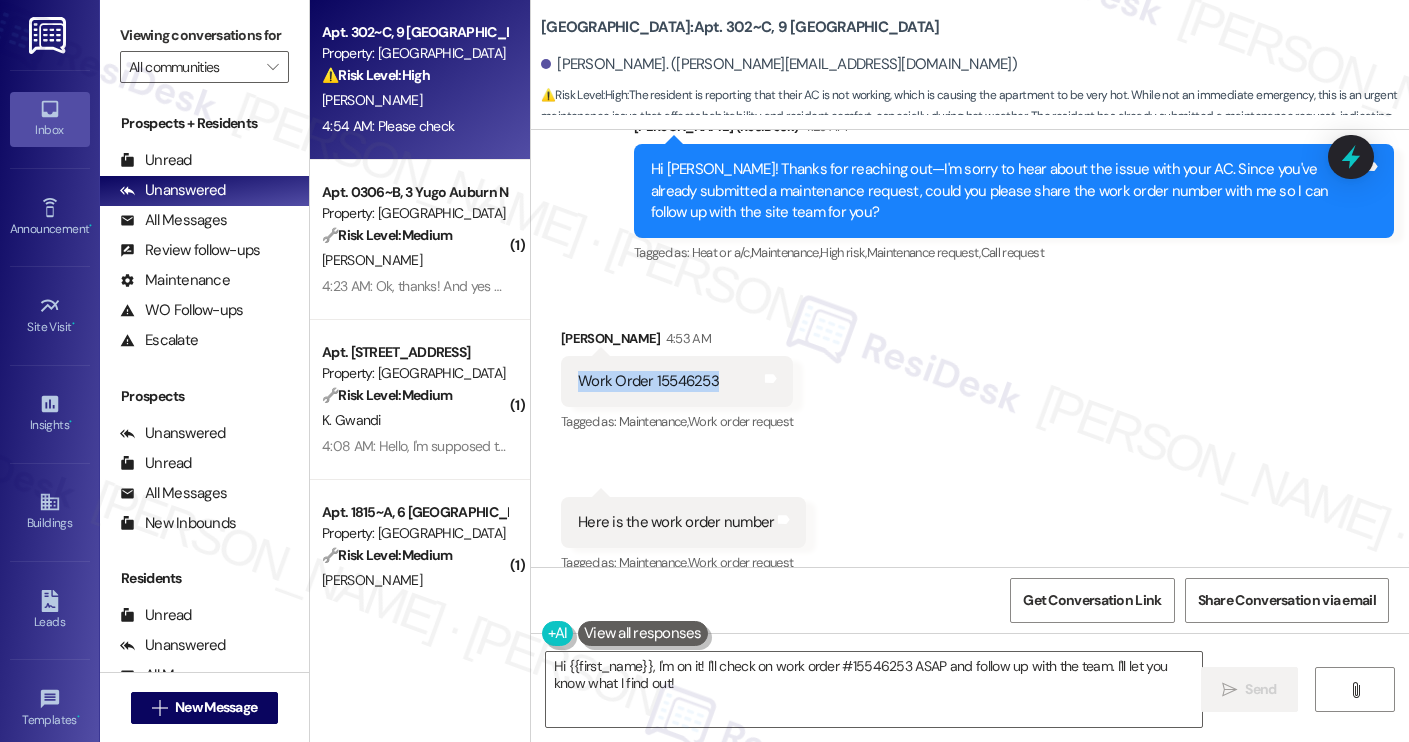 drag, startPoint x: 563, startPoint y: 379, endPoint x: 704, endPoint y: 383, distance: 141.05673 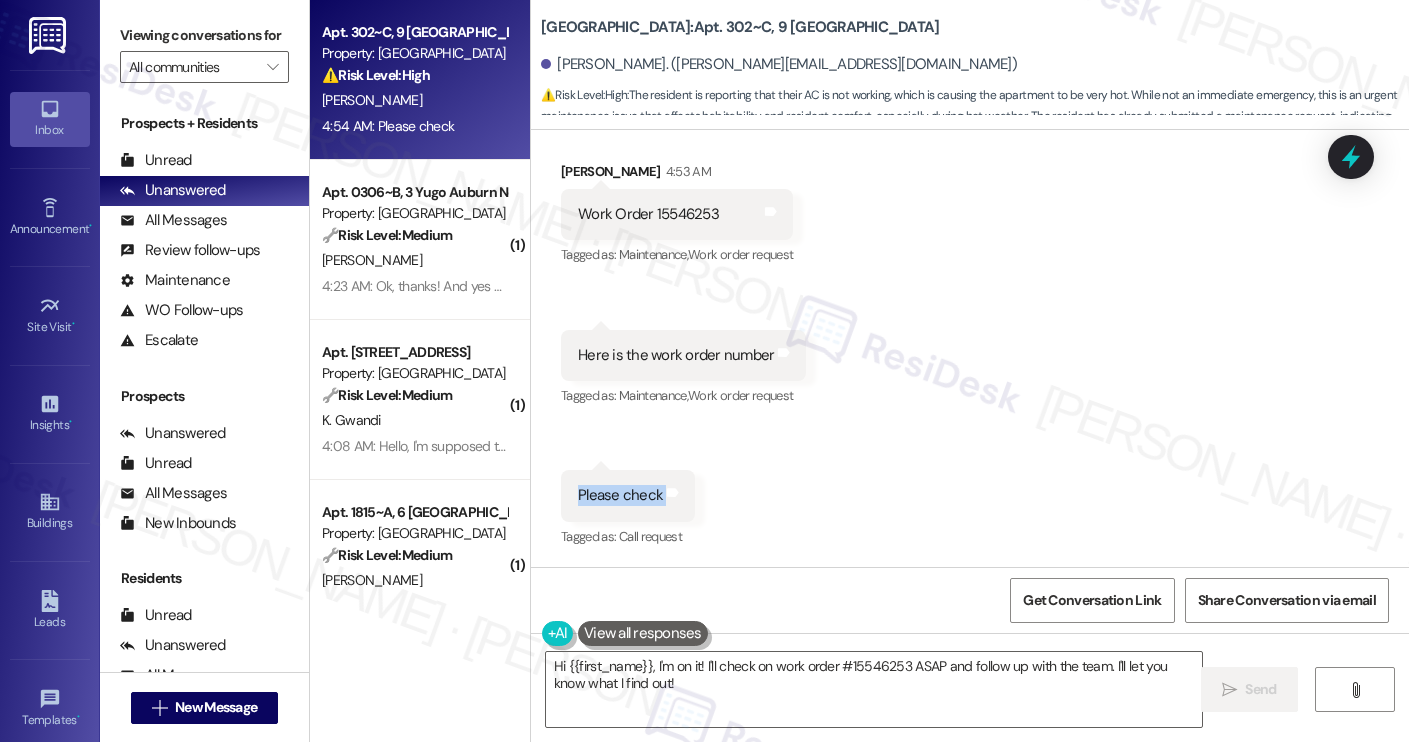 drag, startPoint x: 568, startPoint y: 500, endPoint x: 696, endPoint y: 501, distance: 128.0039 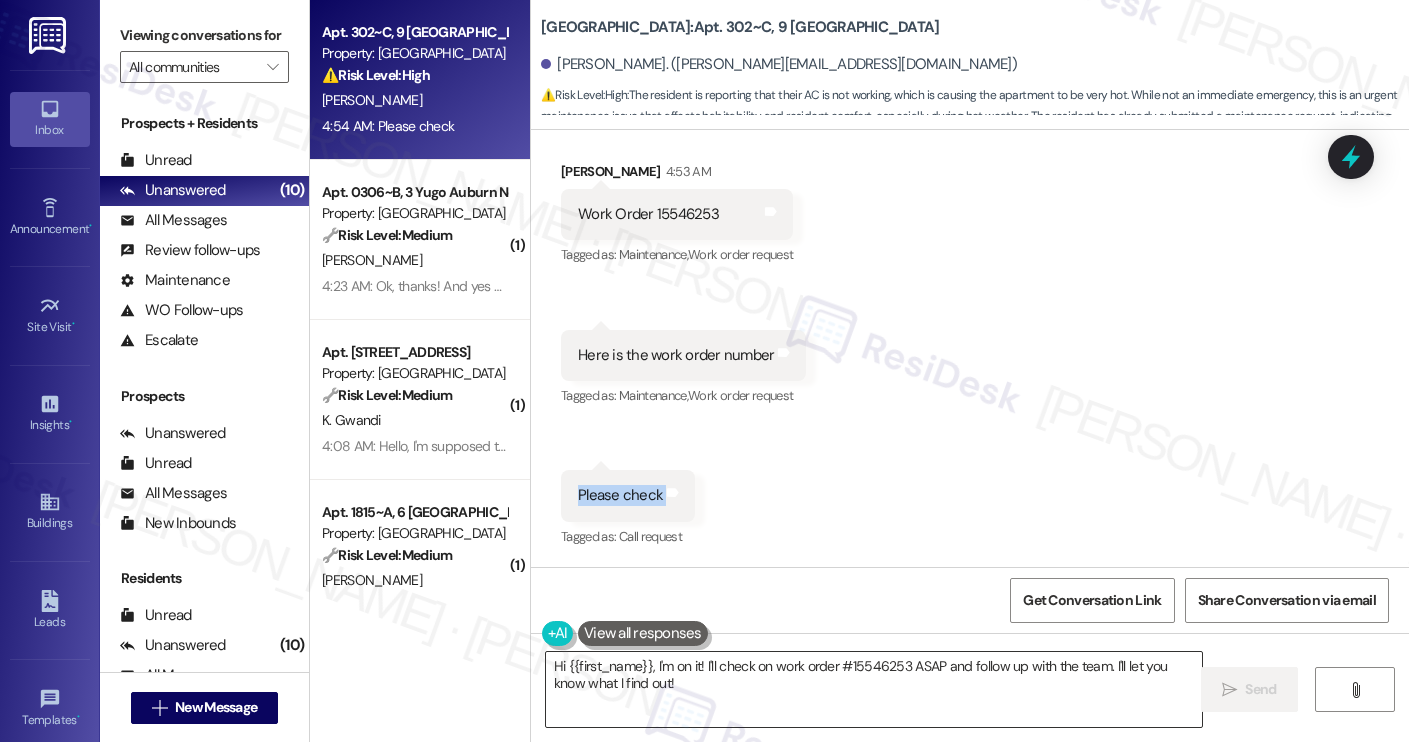 click on "Hi {{first_name}}, I'm on it! I'll check on work order #15546253 ASAP and follow up with the team. I'll let you know what I find out!" at bounding box center (874, 689) 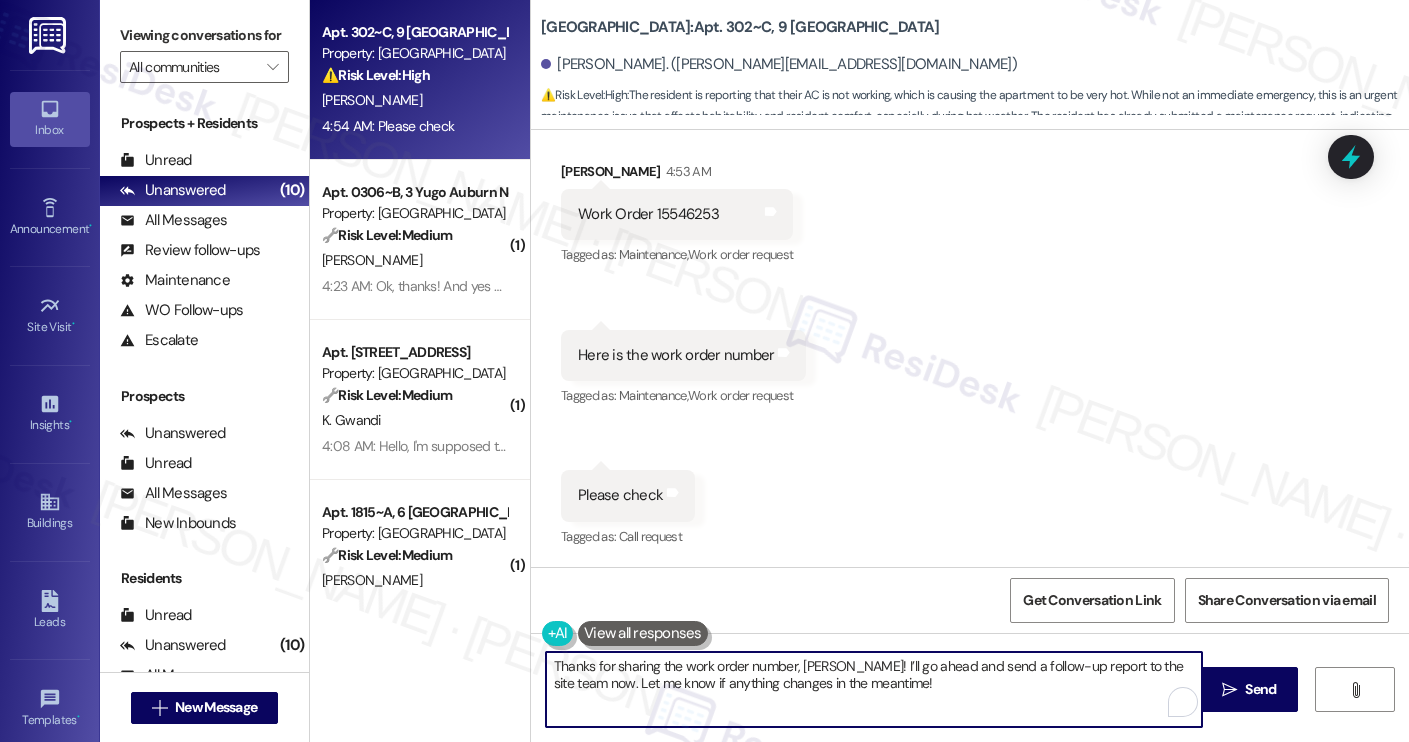 click on "Thanks for sharing the work order number, Manikanta! I’ll go ahead and send a follow-up report to the site team now. Let me know if anything changes in the meantime!" at bounding box center [874, 689] 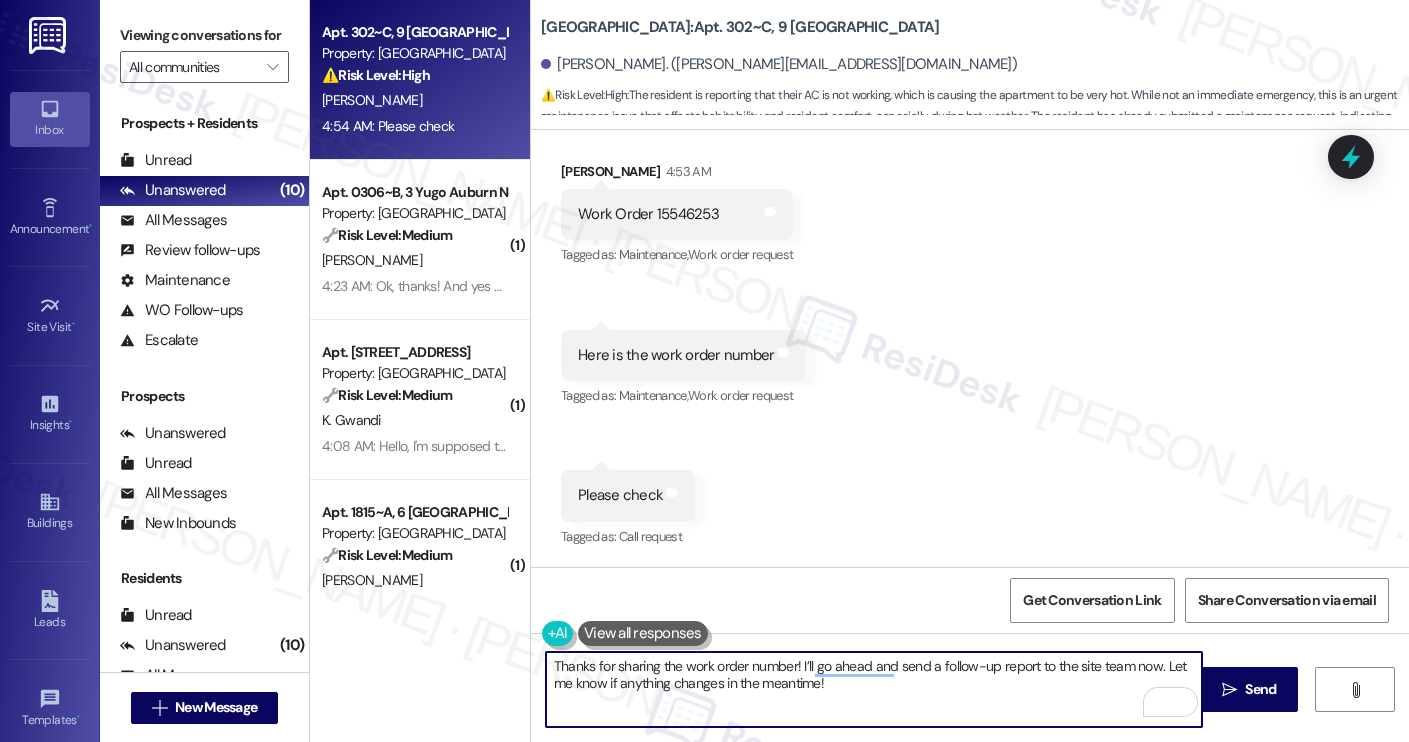 type on "Thanks for sharing the work order number! I’ll go ahead and send a follow-up report to the site team now. Let me know if anything changes in the meantime!" 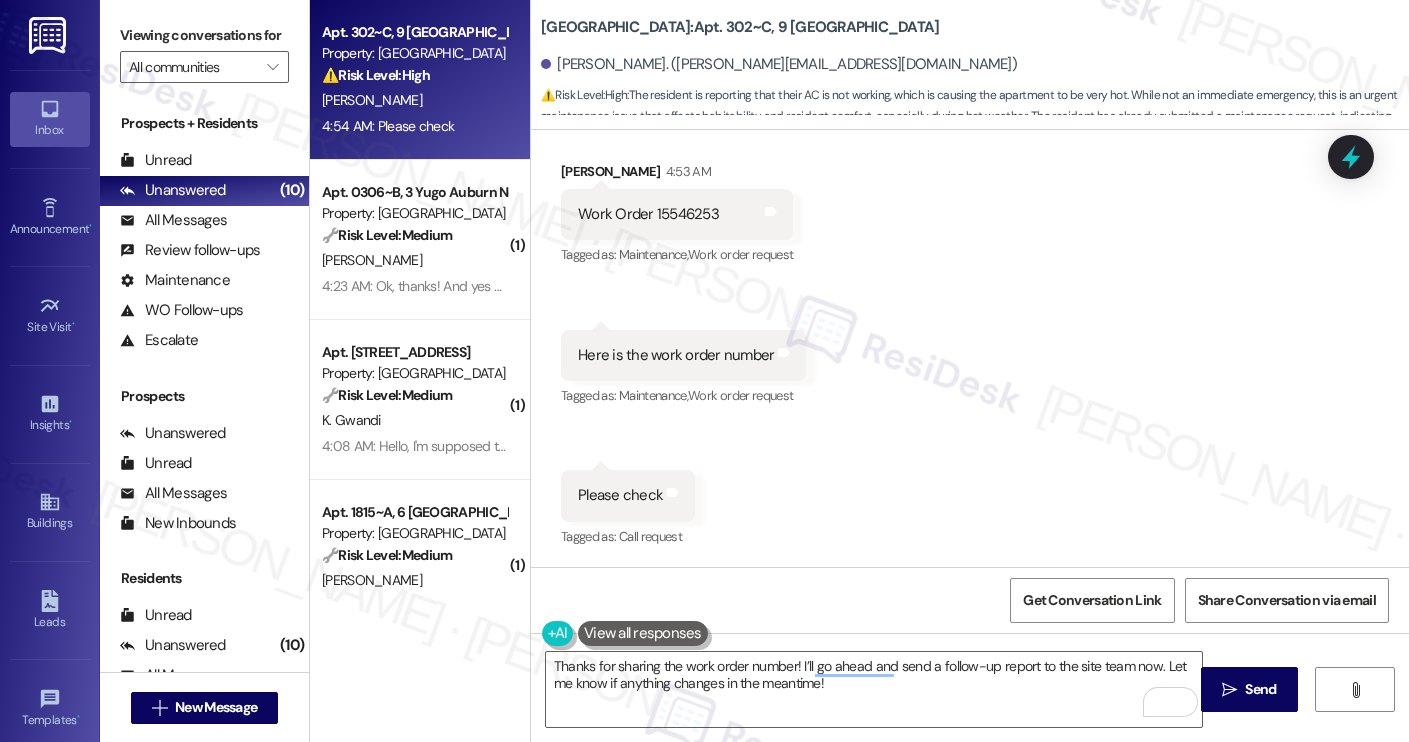 click on "Work Order 15546253" at bounding box center (648, 214) 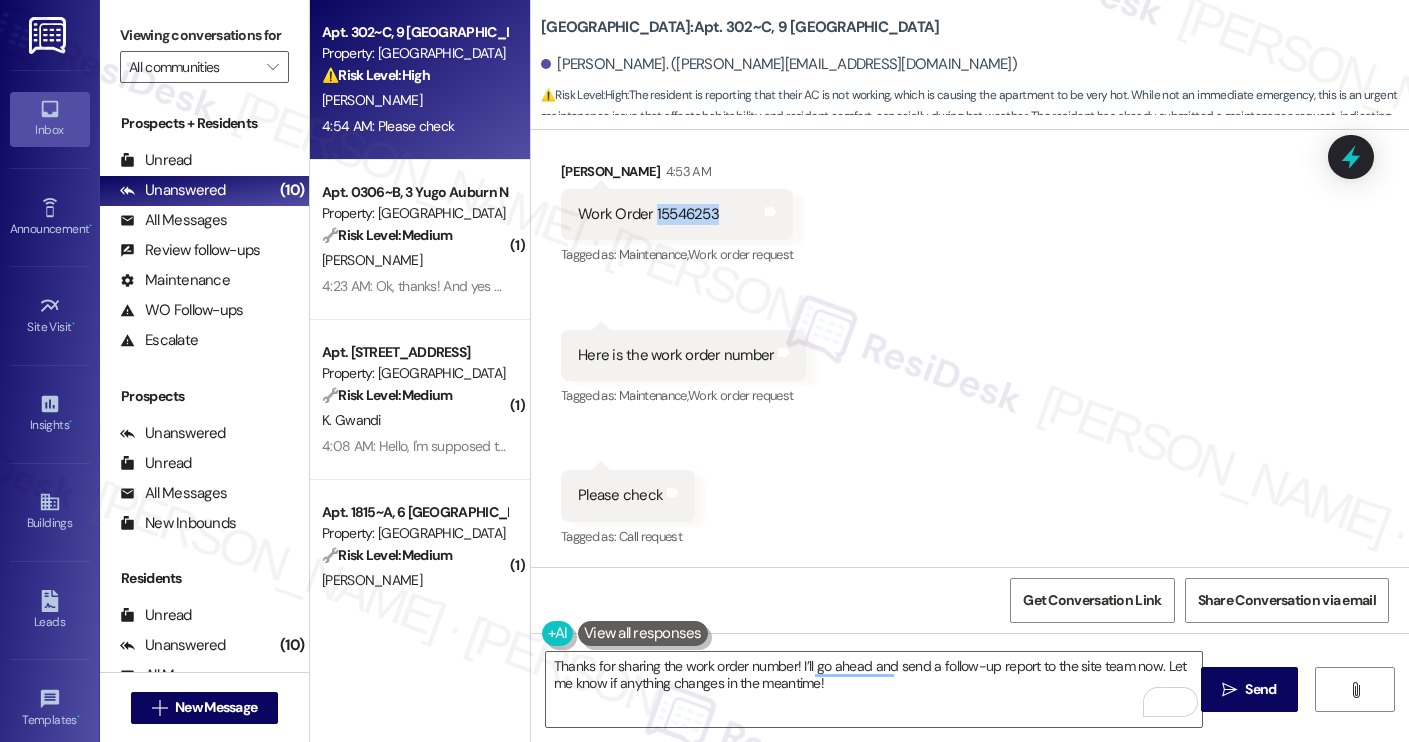 copy on "15546253" 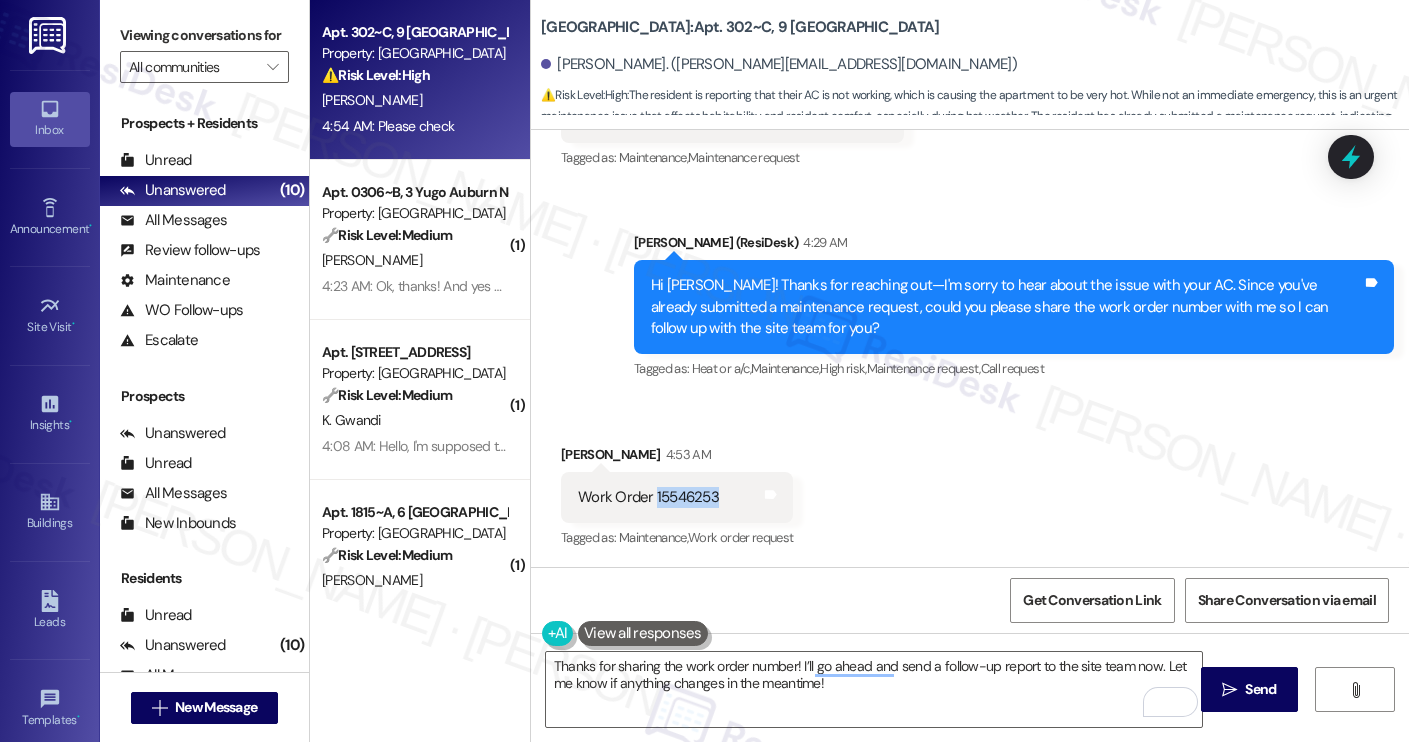 scroll, scrollTop: 3987, scrollLeft: 0, axis: vertical 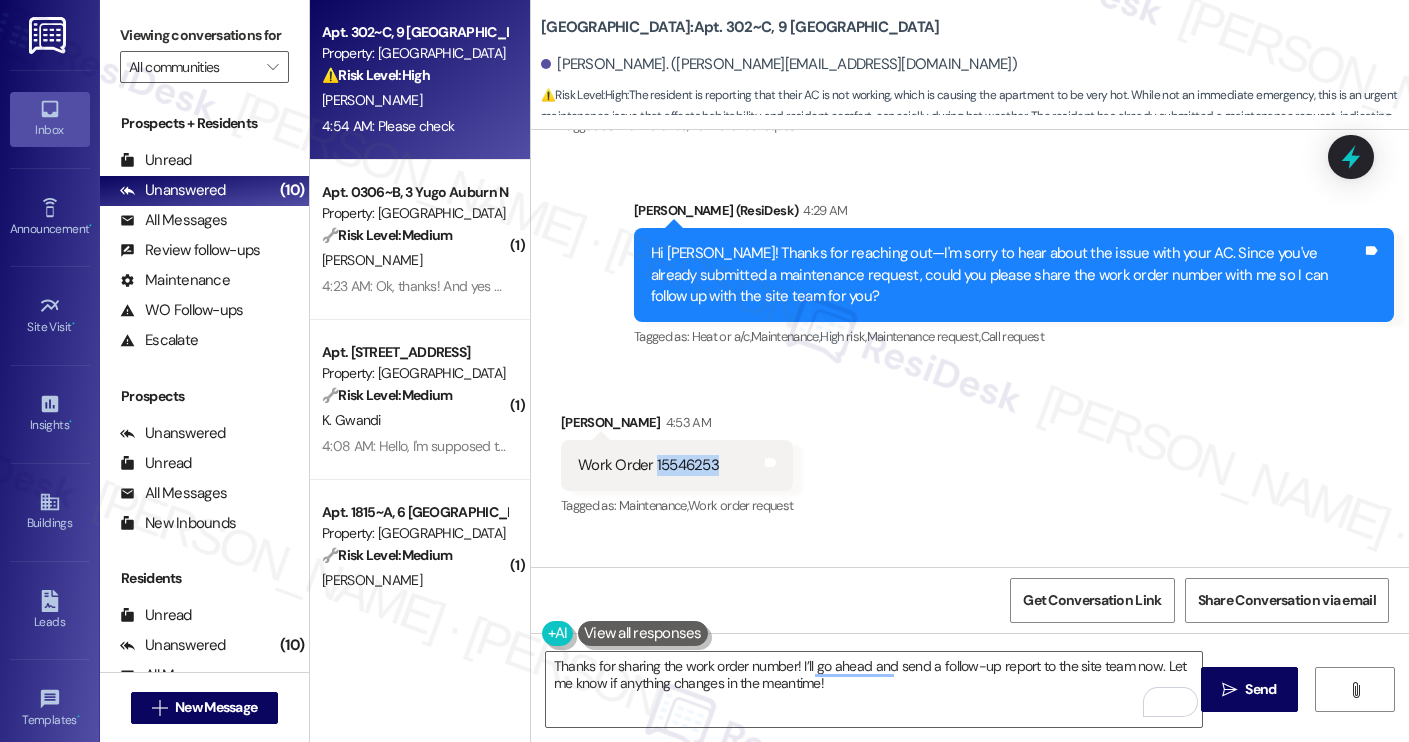 copy on "15546253" 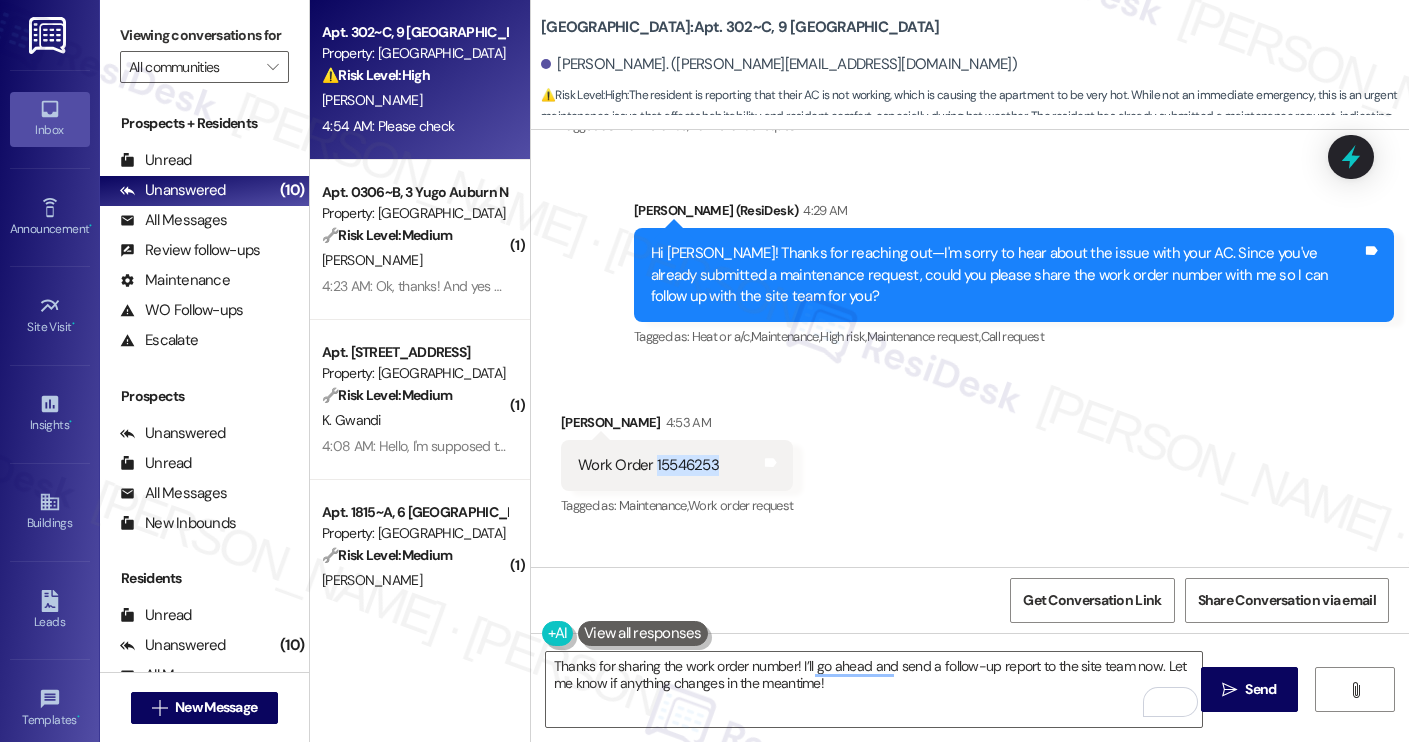 scroll, scrollTop: 4238, scrollLeft: 0, axis: vertical 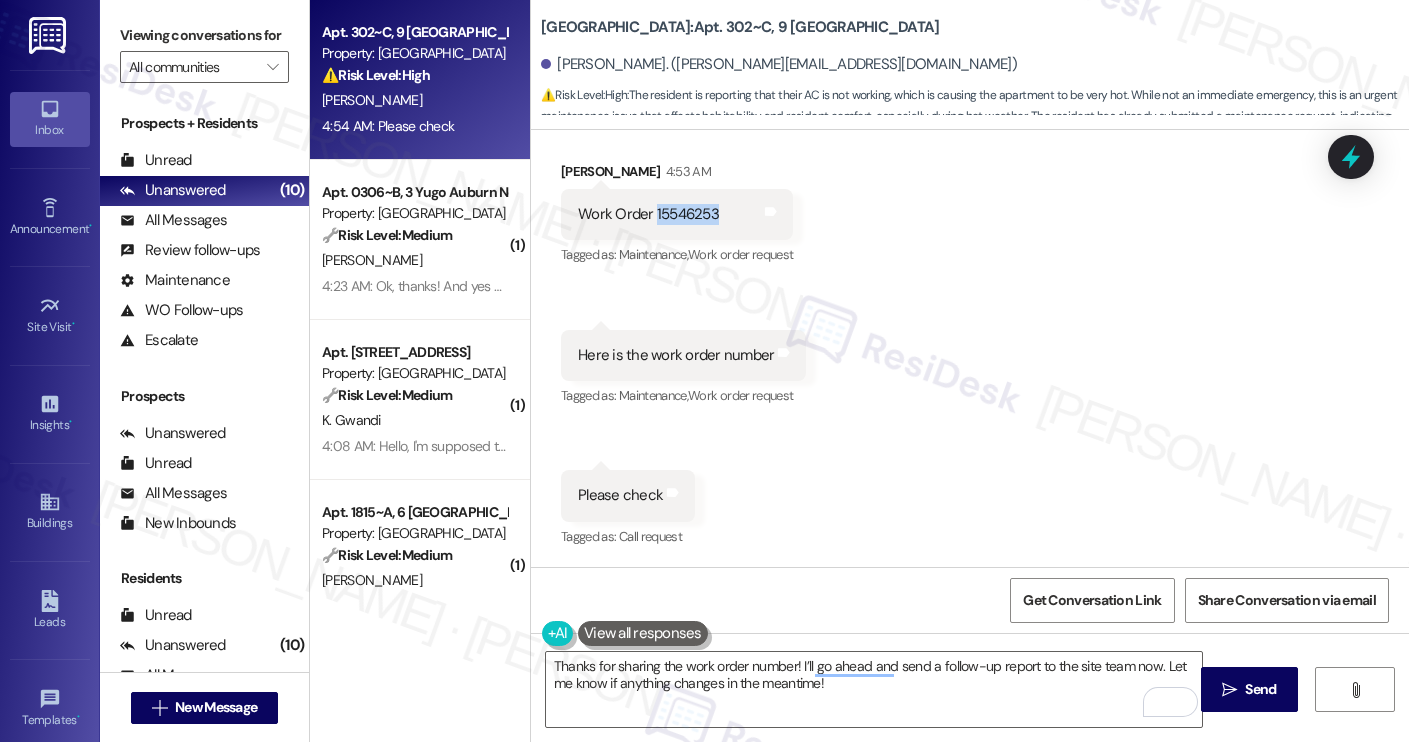 click on "Received via SMS Manikanta Thati 4:53 AM Work Order 15546253  Tags and notes Tagged as:   Maintenance ,  Click to highlight conversations about Maintenance Work order request Click to highlight conversations about Work order request Received via SMS 4:54 AM Manikanta Thati 4:54 AM Here is the work order number  Tags and notes Tagged as:   Maintenance ,  Click to highlight conversations about Maintenance Work order request Click to highlight conversations about Work order request Received via SMS 4:54 AM Manikanta Thati 4:54 AM Please check  Tags and notes Tagged as:   Call request Click to highlight conversations about Call request" at bounding box center [970, 341] 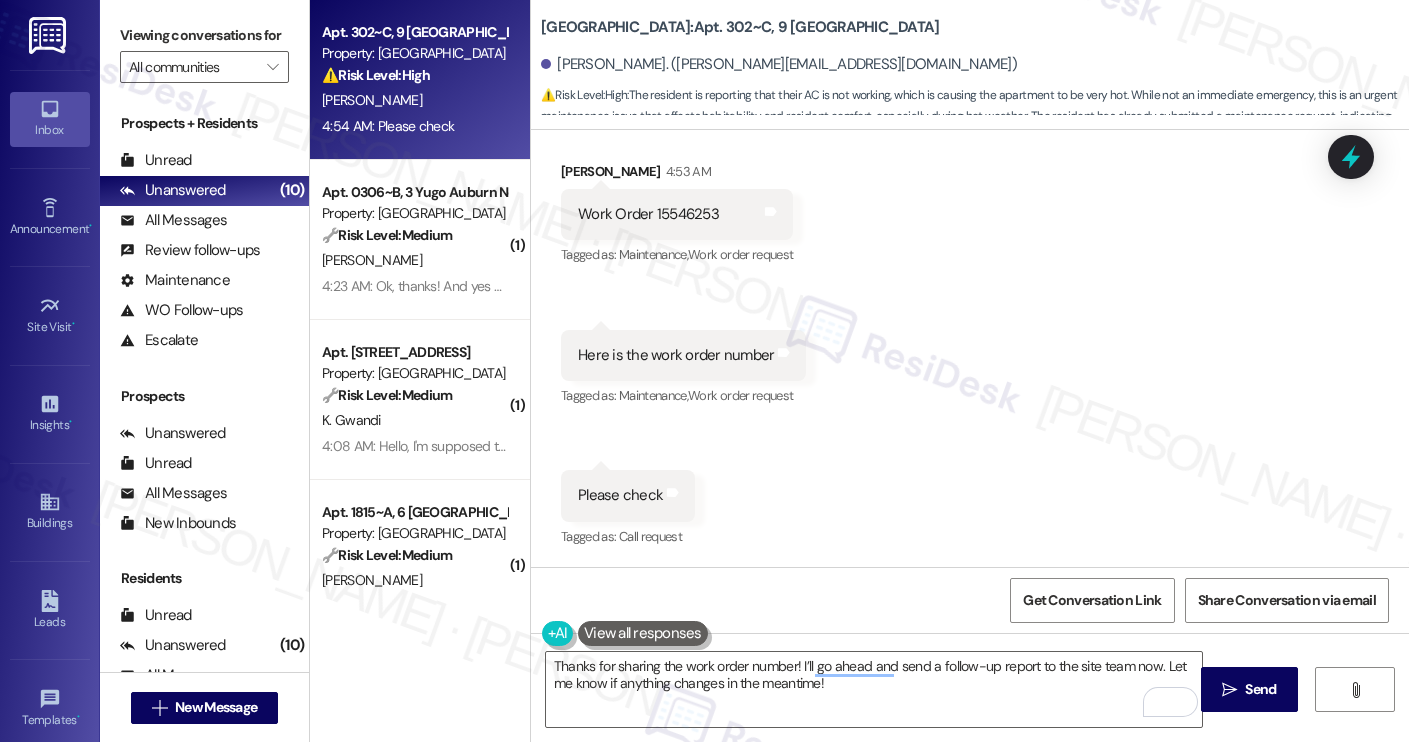 click on "Received via SMS Manikanta Thati 4:53 AM Work Order 15546253  Tags and notes Tagged as:   Maintenance ,  Click to highlight conversations about Maintenance Work order request Click to highlight conversations about Work order request Received via SMS 4:54 AM Manikanta Thati 4:54 AM Here is the work order number  Tags and notes Tagged as:   Maintenance ,  Click to highlight conversations about Maintenance Work order request Click to highlight conversations about Work order request Received via SMS 4:54 AM Manikanta Thati 4:54 AM Please check  Tags and notes Tagged as:   Call request Click to highlight conversations about Call request" at bounding box center [970, 341] 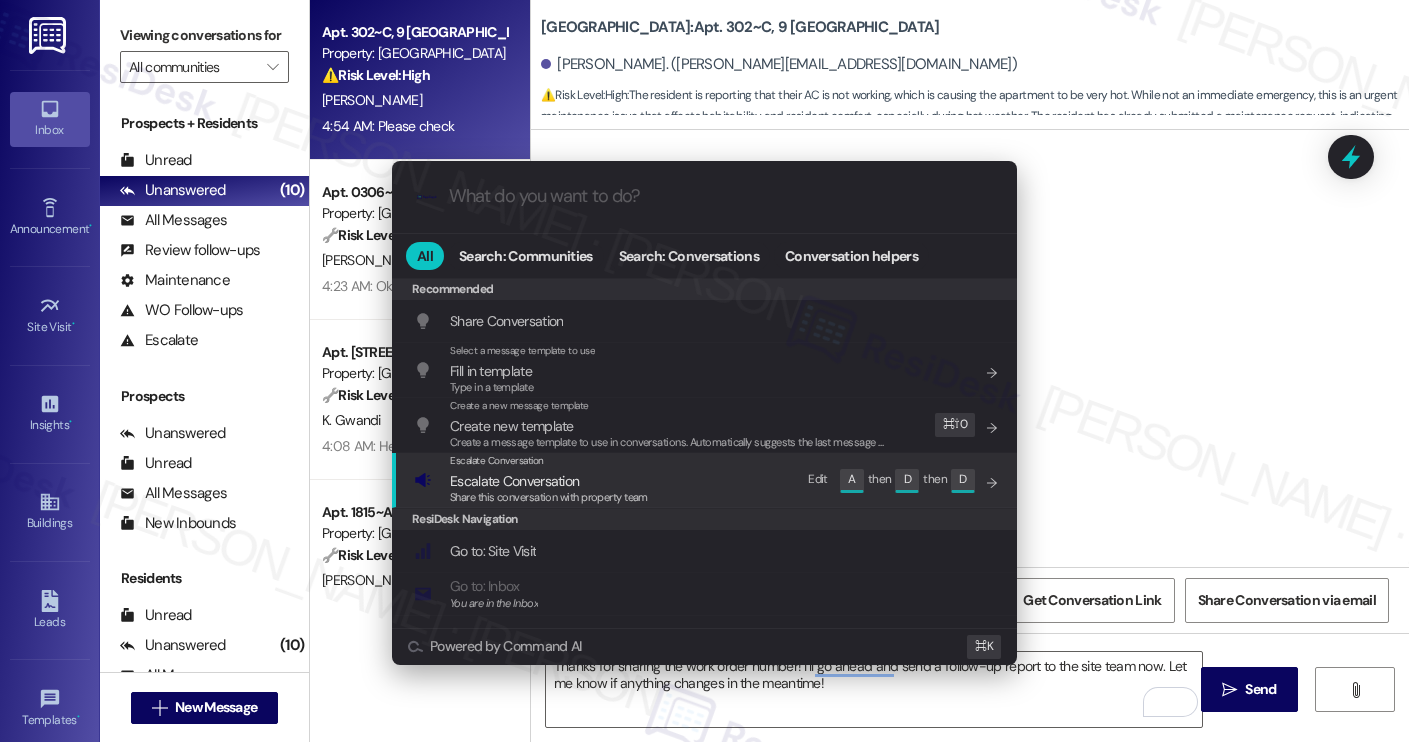 click on "Escalate Conversation Escalate Conversation Share this conversation with property team Edit A then D then D" at bounding box center (706, 480) 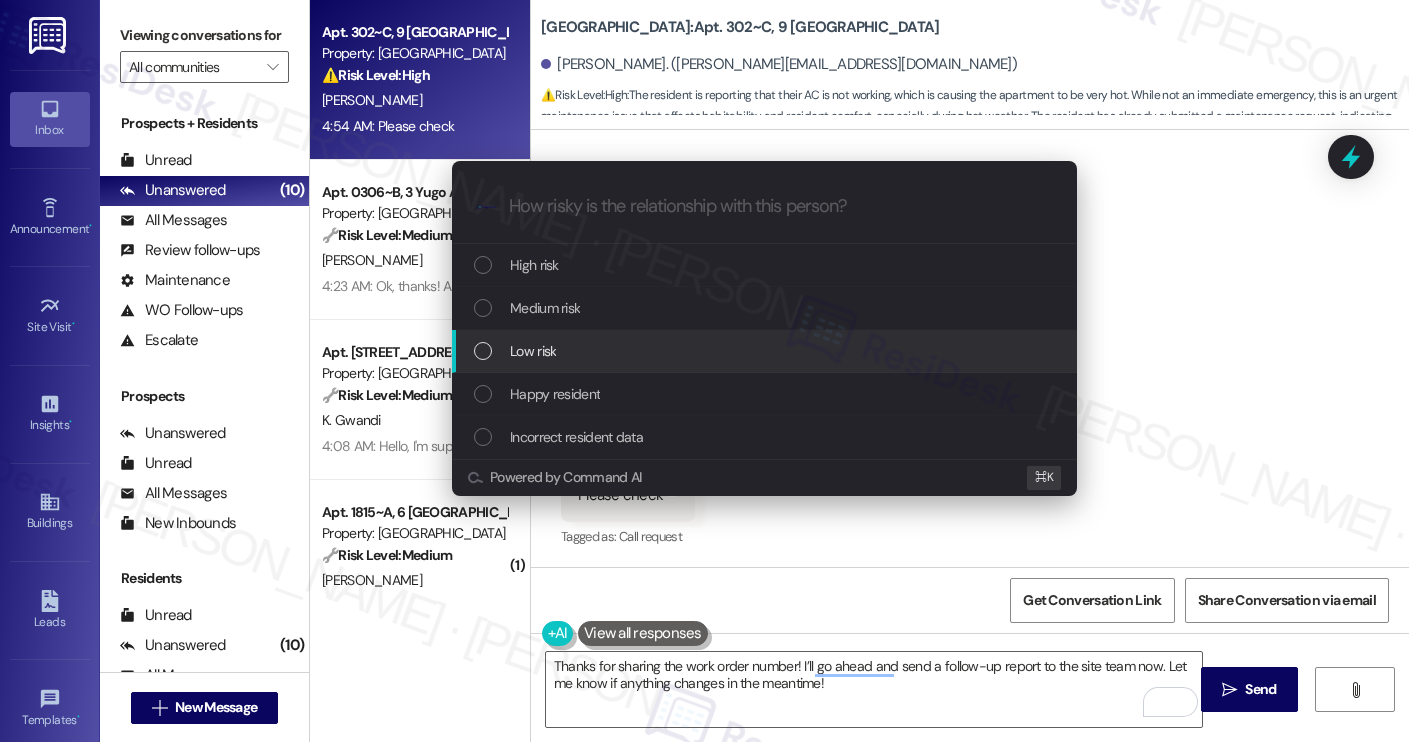 click on "Low risk" at bounding box center (764, 351) 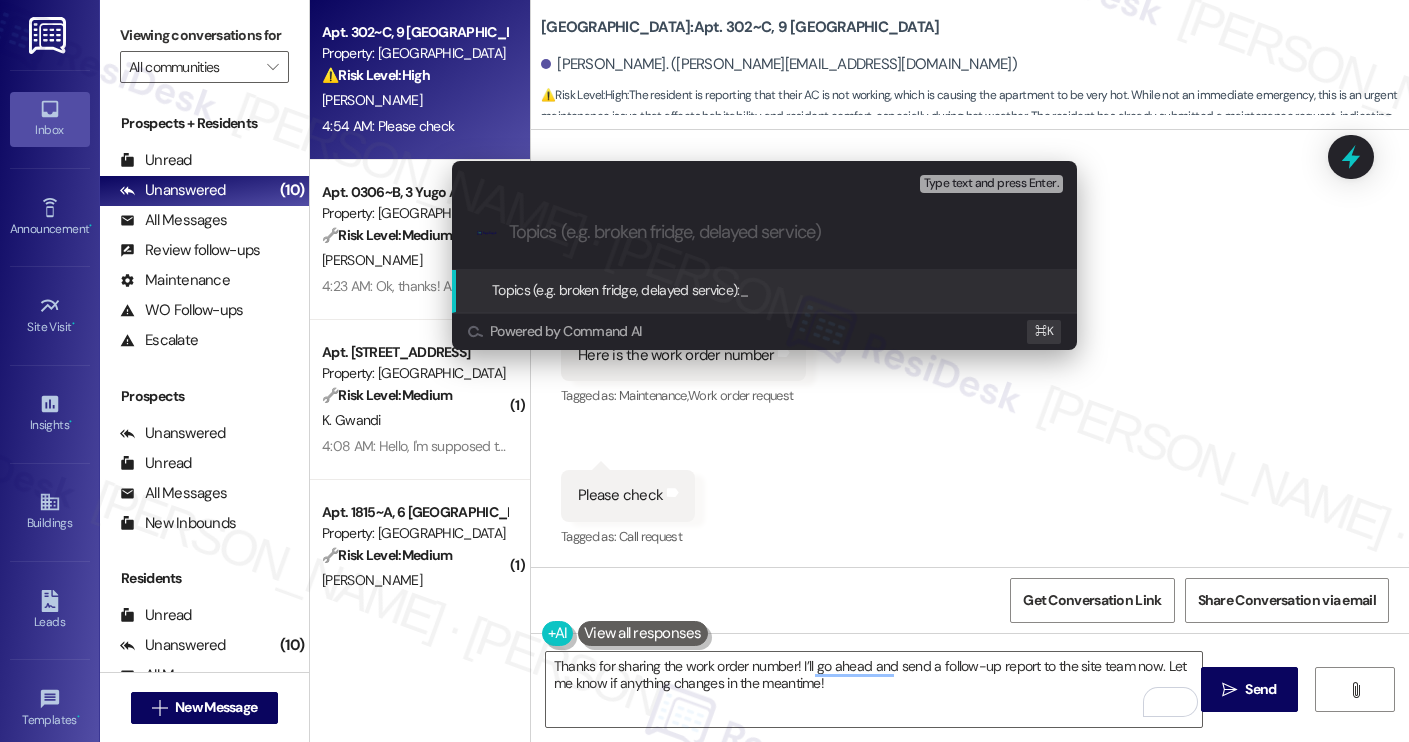 paste on "Follow up on WO #15546253 | AC not working" 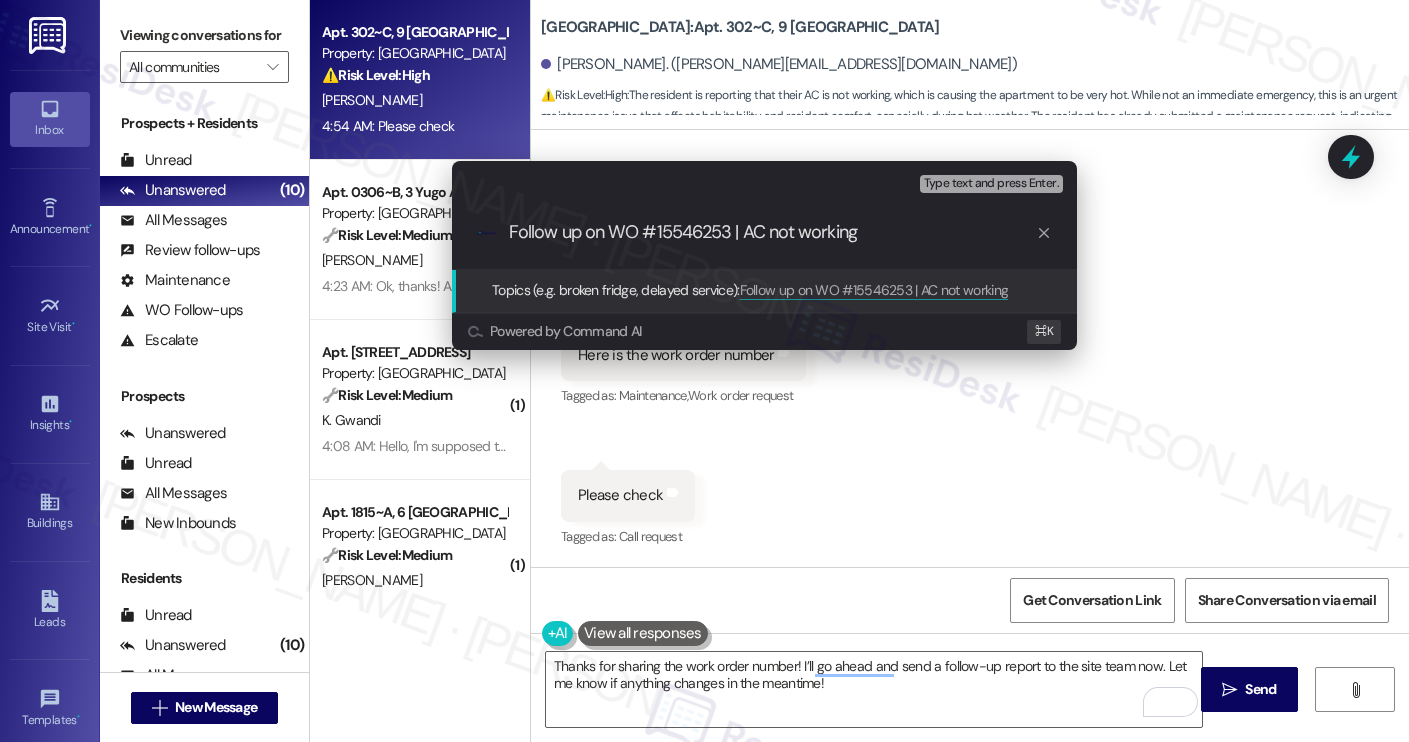 click on "Follow up on WO #15546253 | AC not working" at bounding box center [772, 232] 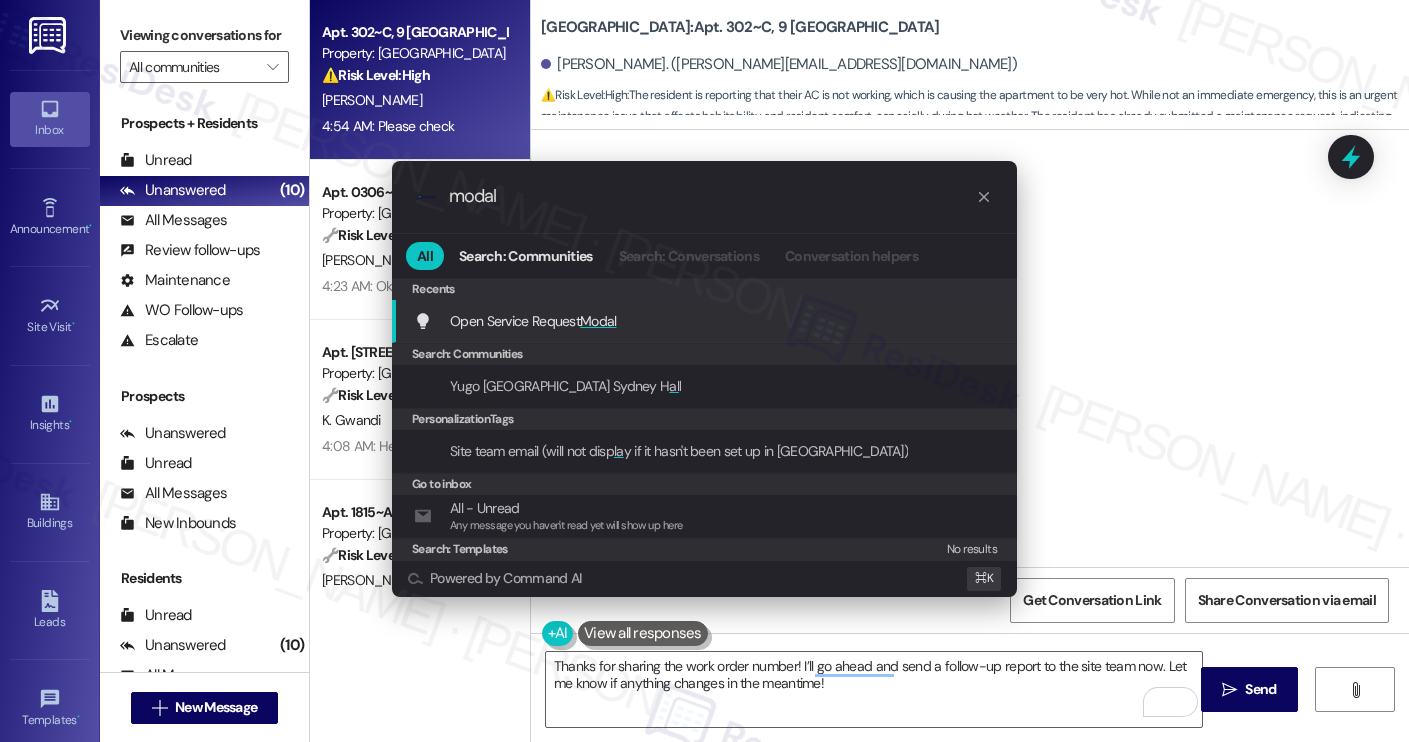 click on "Open Service Request  Modal Add shortcut" at bounding box center [706, 321] 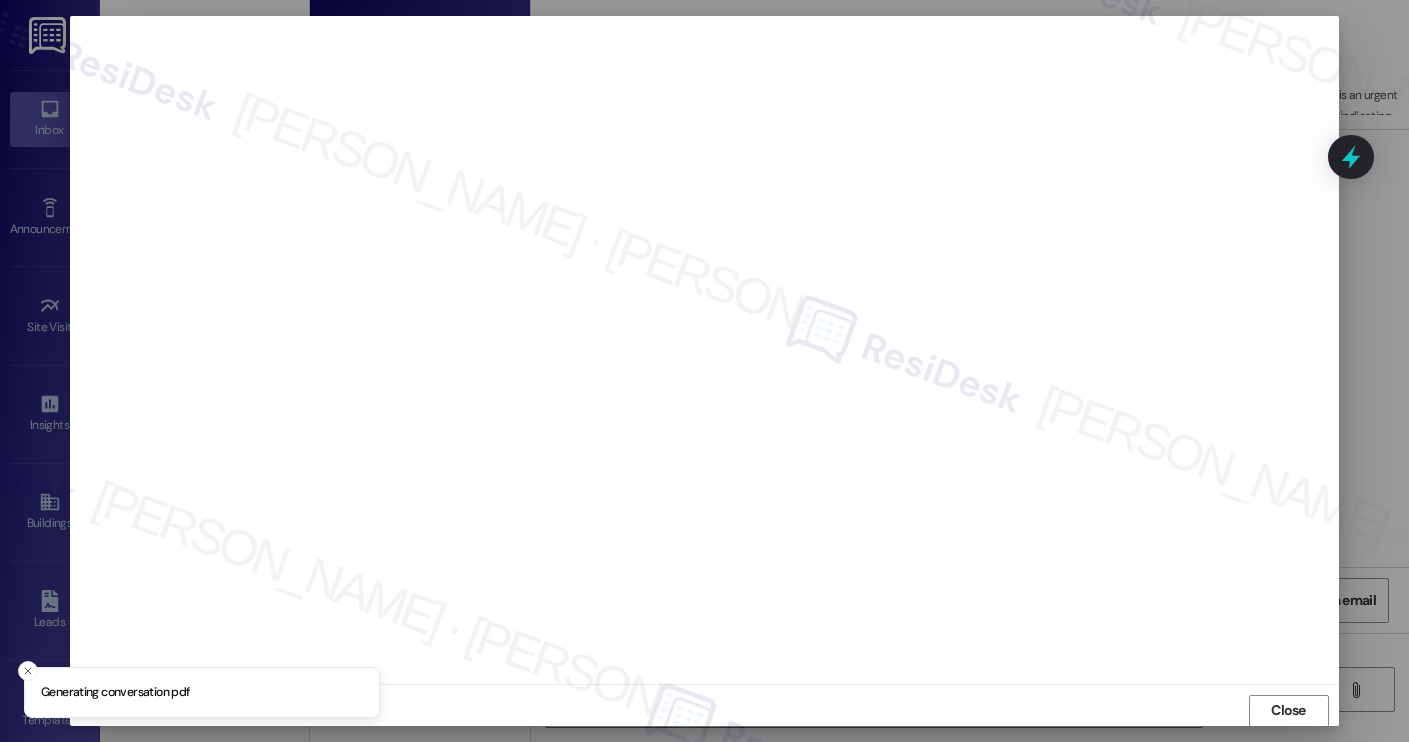 scroll, scrollTop: 1, scrollLeft: 0, axis: vertical 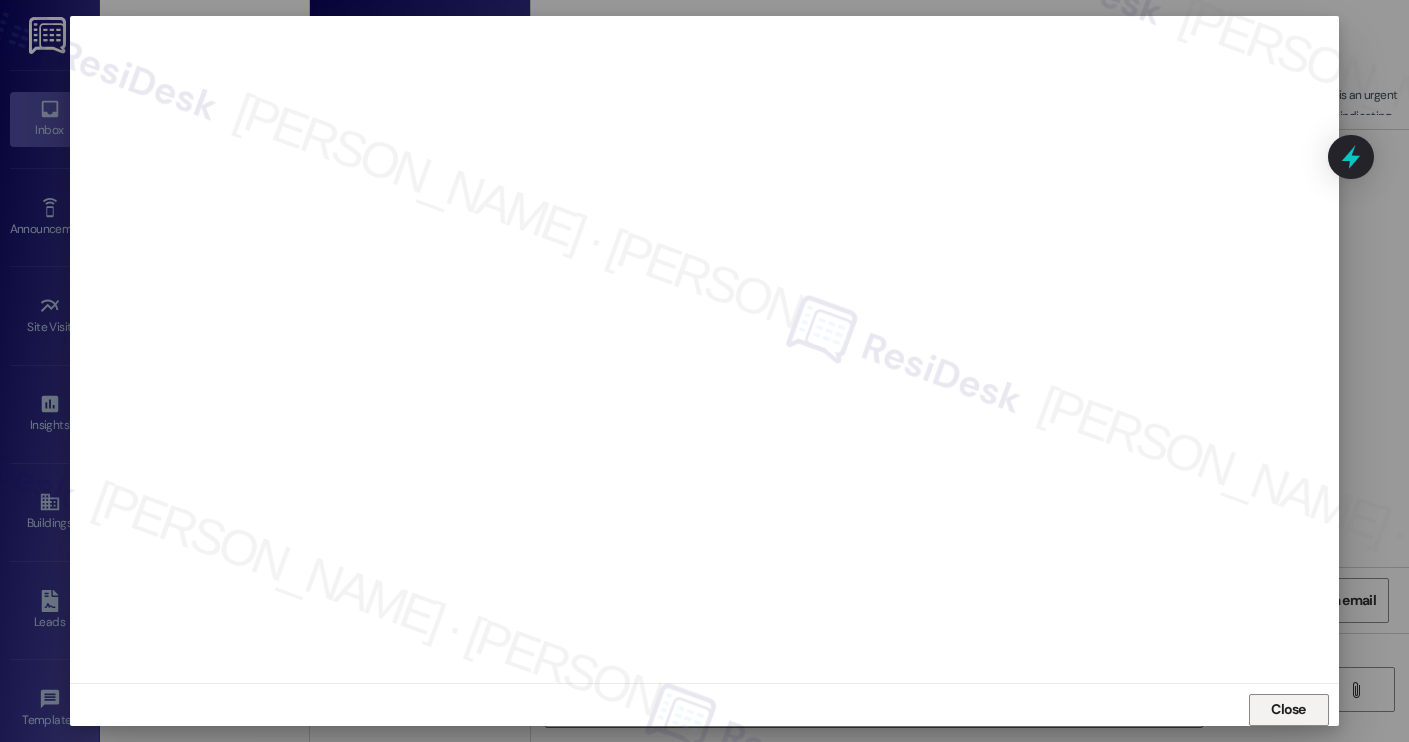 click on "Close" at bounding box center (1288, 709) 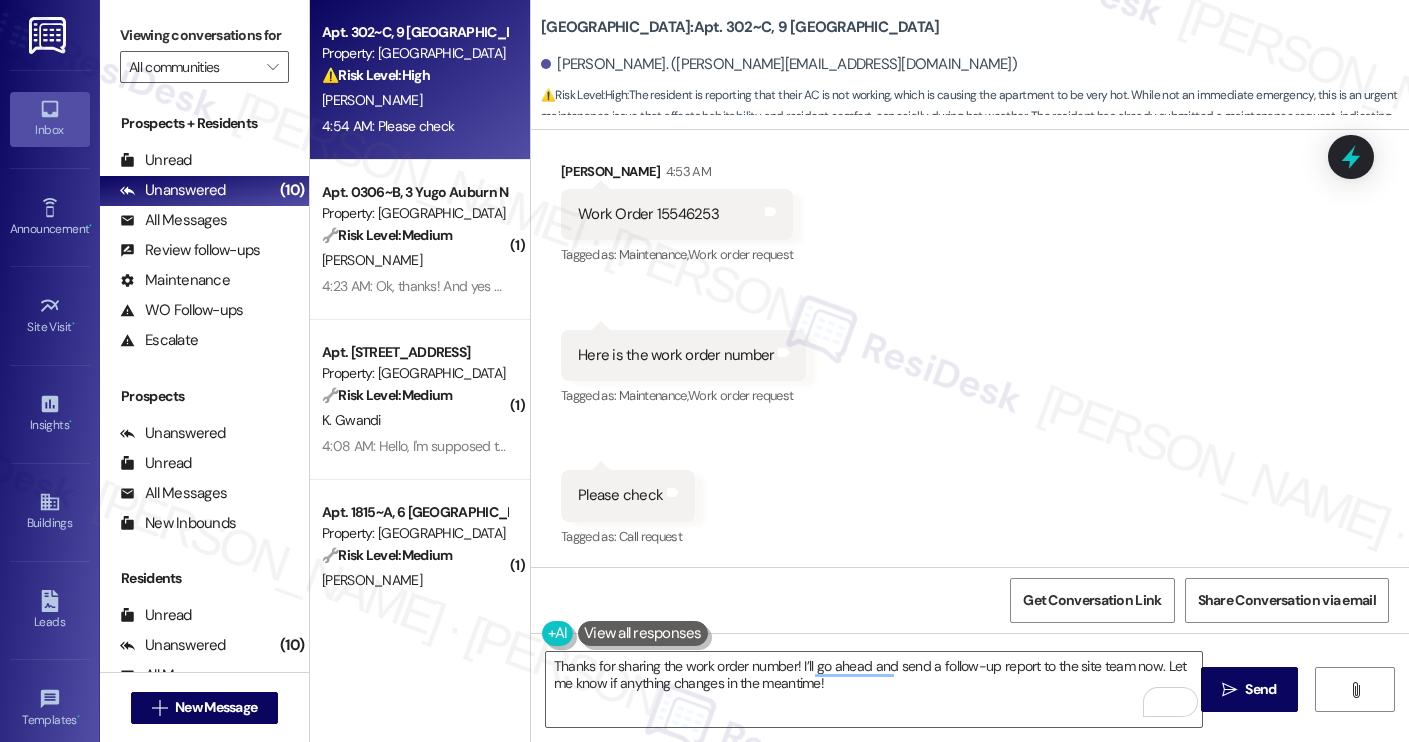 click on "Received via SMS Manikanta Thati 4:53 AM Work Order 15546253  Tags and notes Tagged as:   Maintenance ,  Click to highlight conversations about Maintenance Work order request Click to highlight conversations about Work order request Received via SMS 4:54 AM Manikanta Thati 4:54 AM Here is the work order number  Tags and notes Tagged as:   Maintenance ,  Click to highlight conversations about Maintenance Work order request Click to highlight conversations about Work order request Received via SMS 4:54 AM Manikanta Thati 4:54 AM Please check  Tags and notes Tagged as:   Call request Click to highlight conversations about Call request" at bounding box center [970, 341] 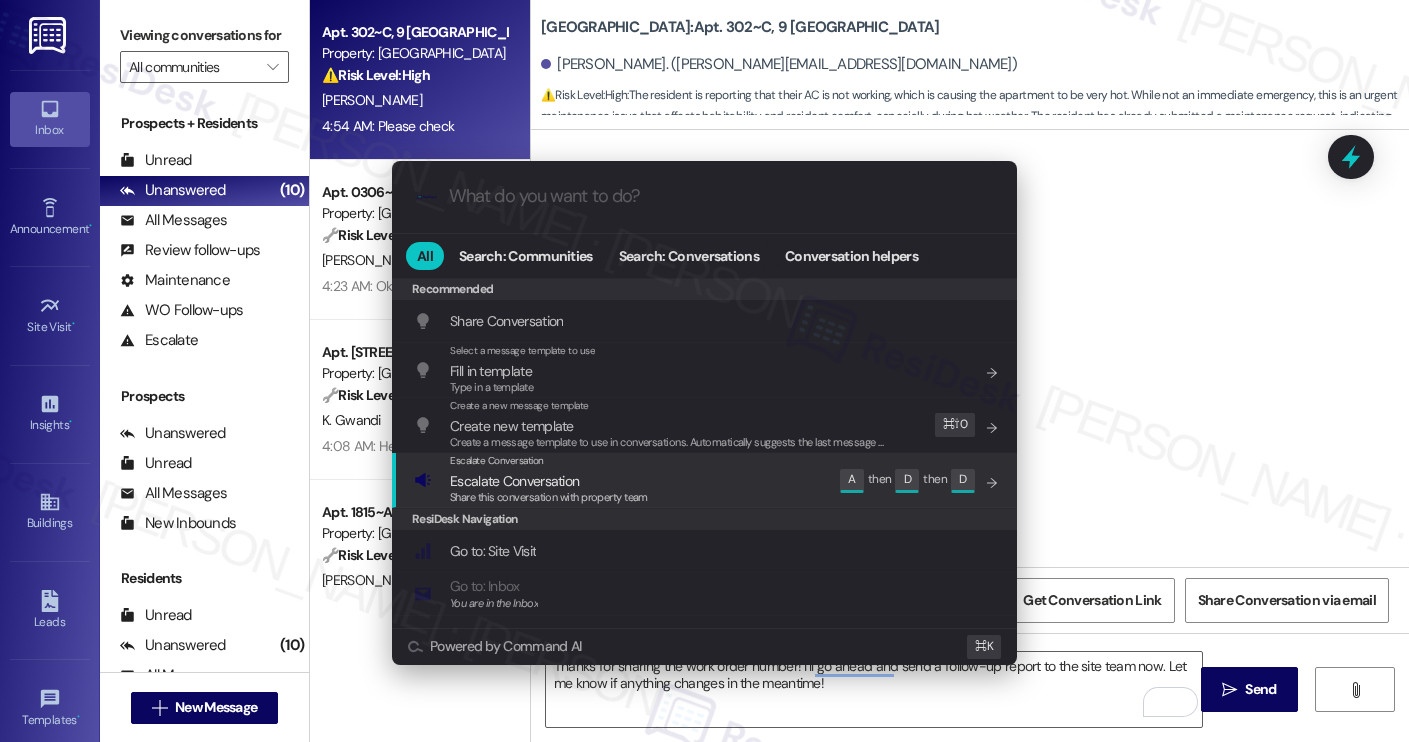 click on "Escalate Conversation Escalate Conversation Share this conversation with property team Edit A then D then D" at bounding box center [706, 480] 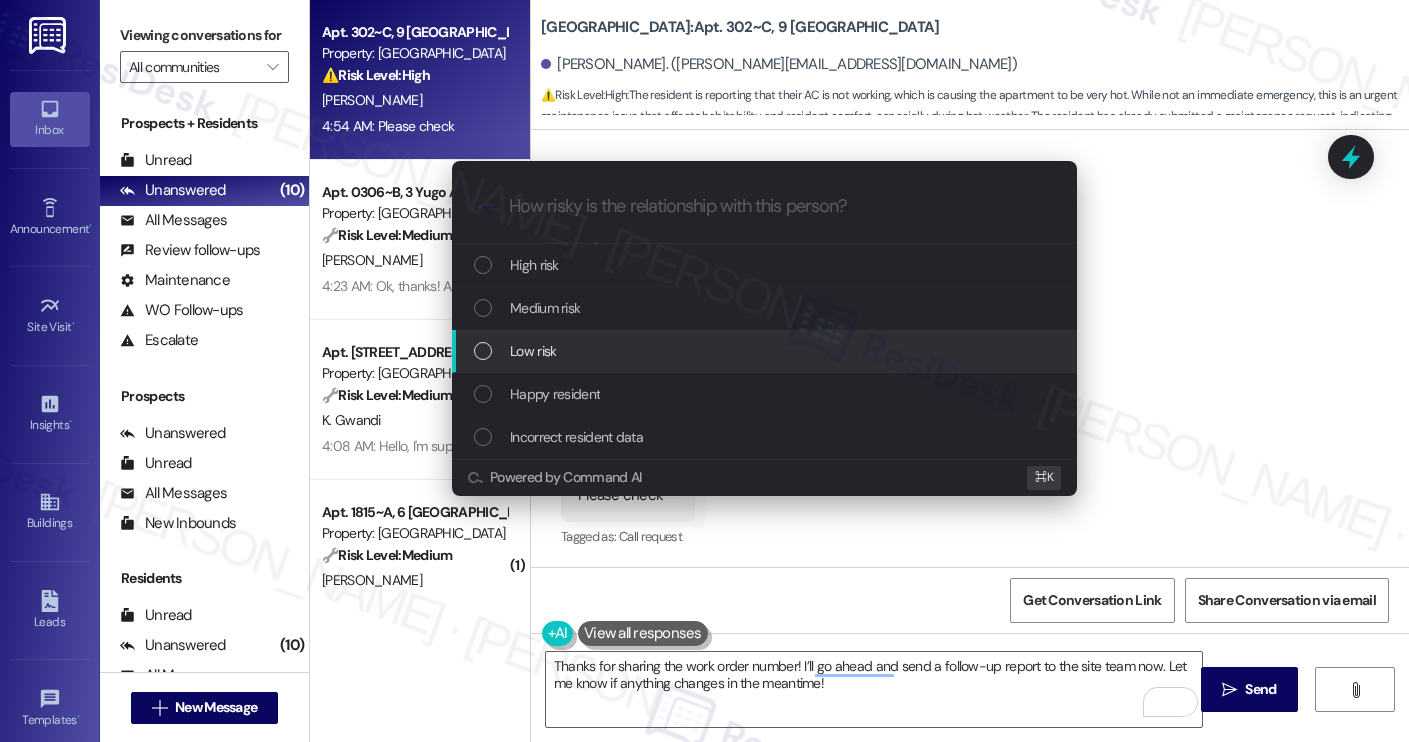 click on "Low risk" at bounding box center [766, 351] 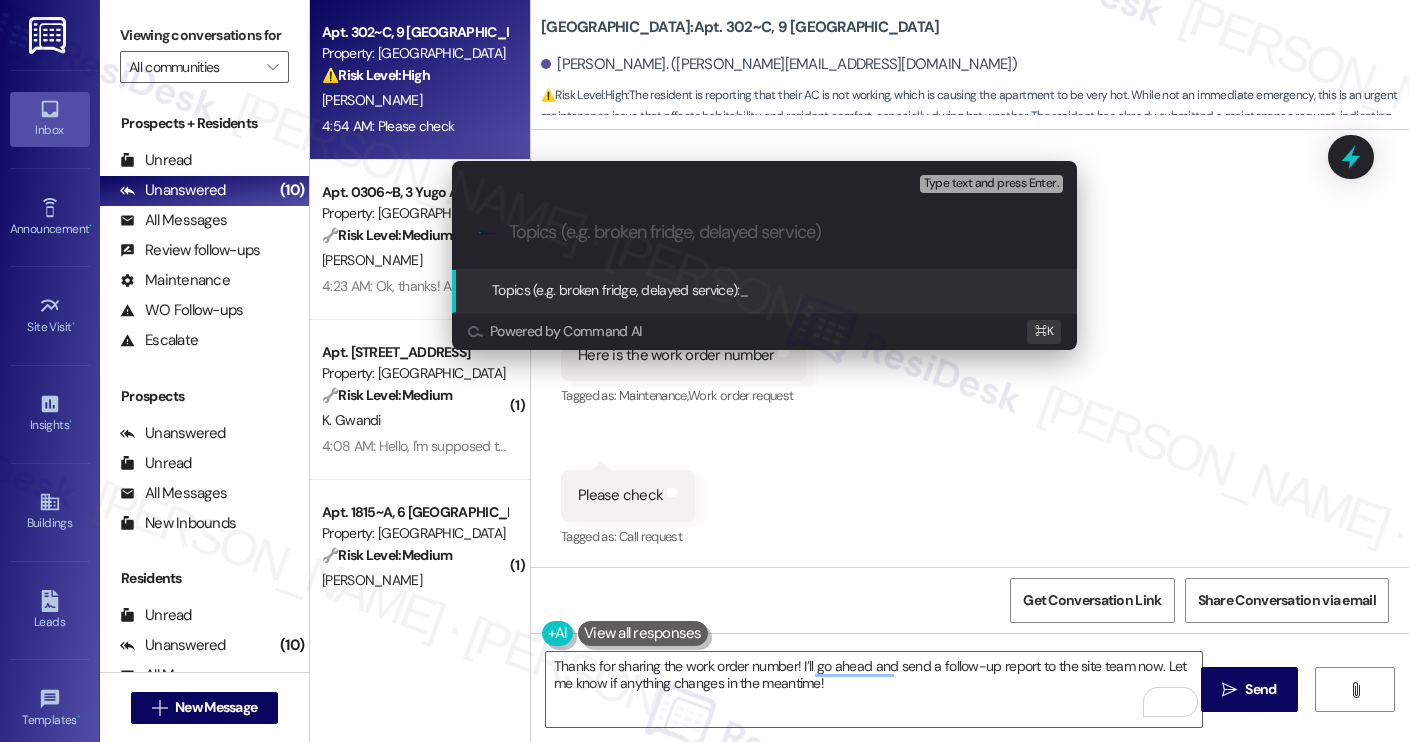paste on "Follow up on WO #15546253 | AC not working" 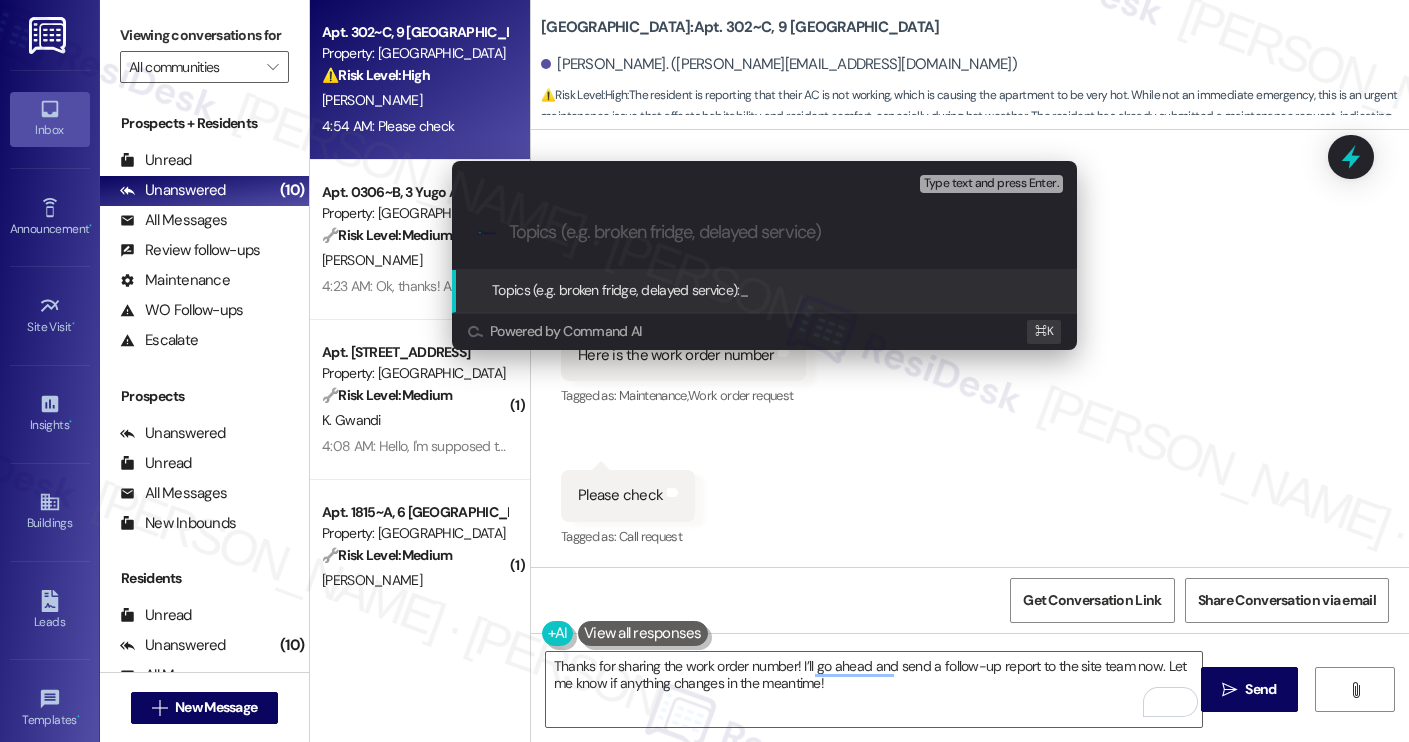type on "Follow up on WO #15546253 | AC not working" 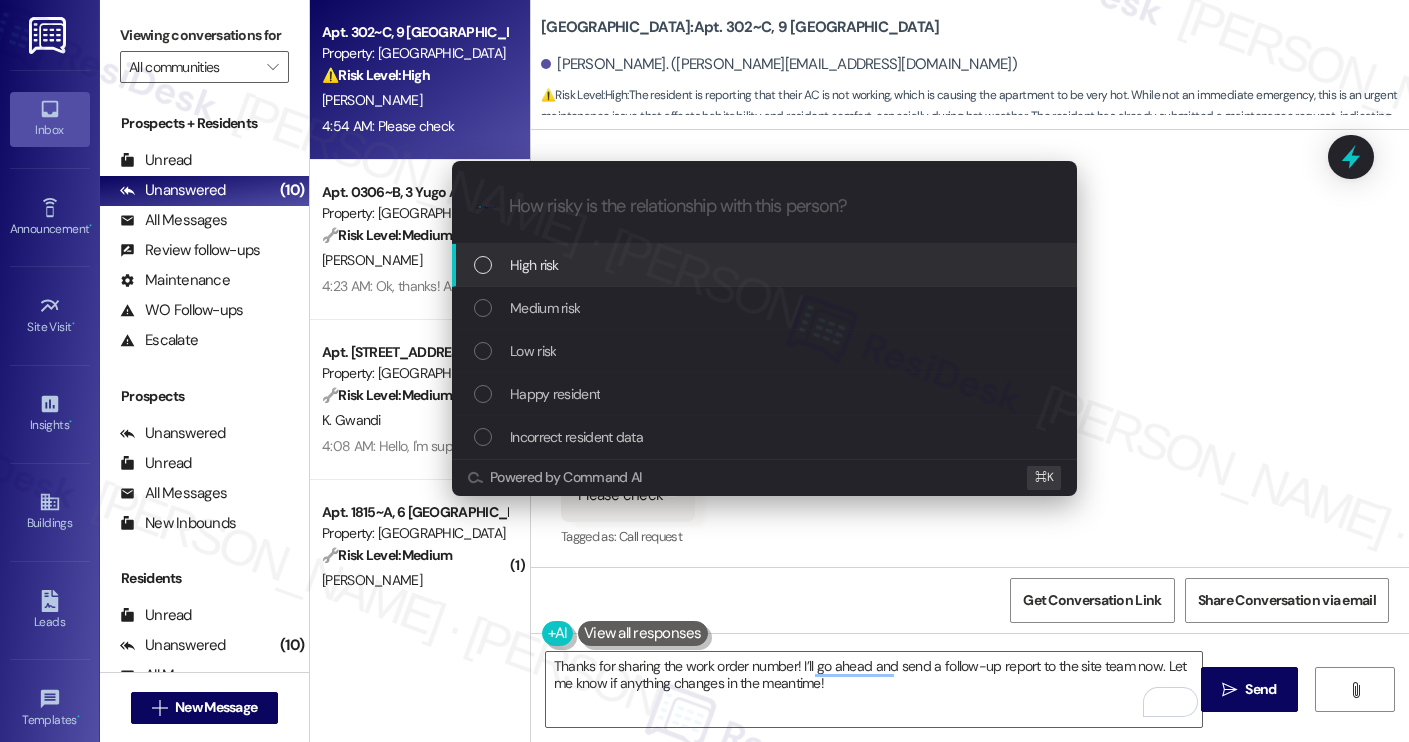 click on "High risk" at bounding box center (766, 265) 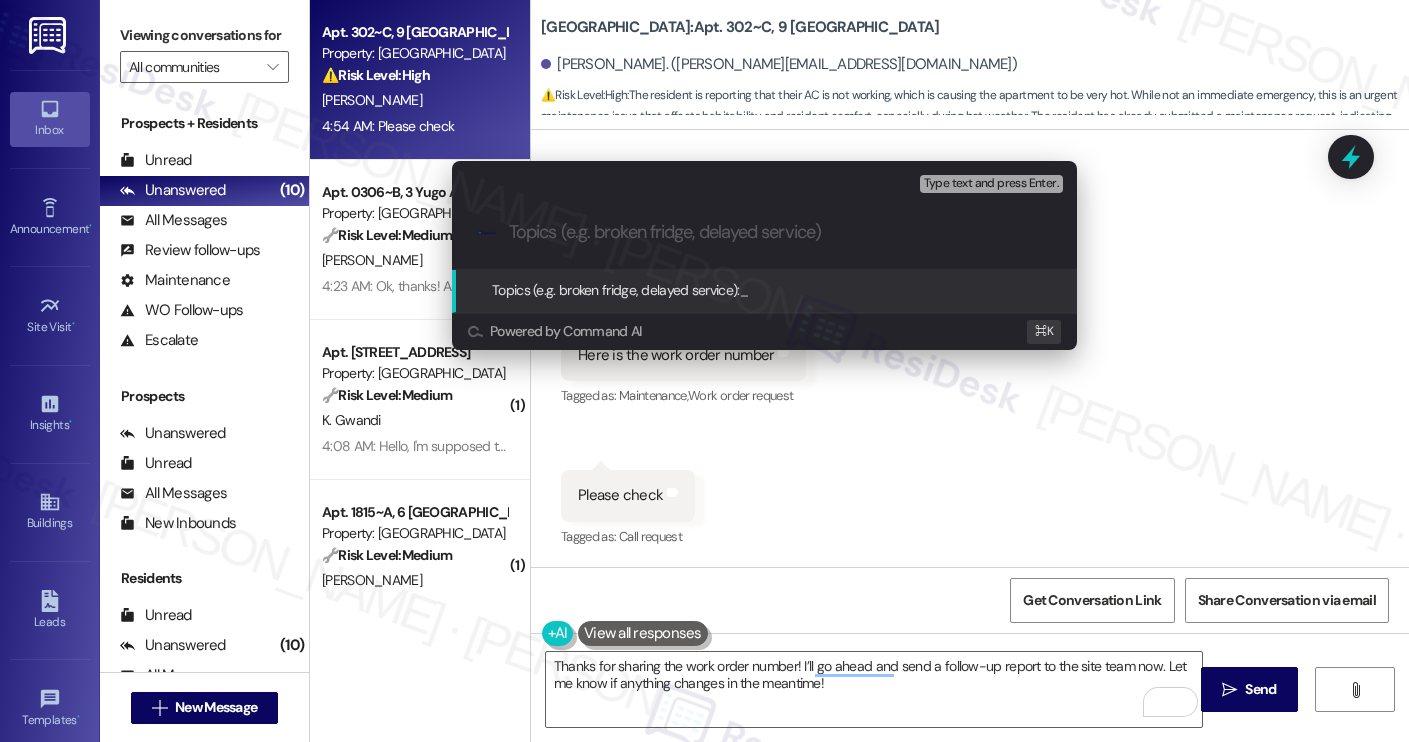 paste on "Follow up on WO #15546253 | AC not working" 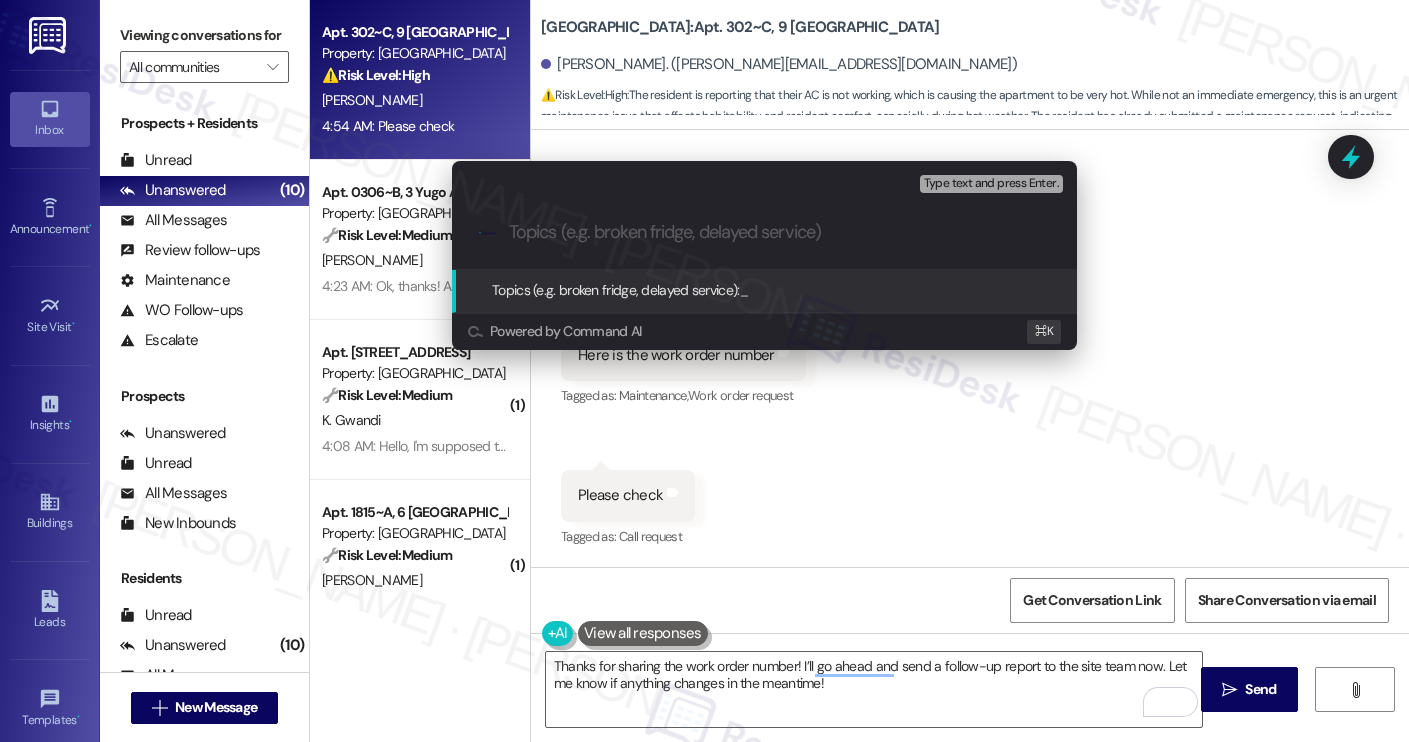 type on "Follow up on WO #15546253 | AC not working" 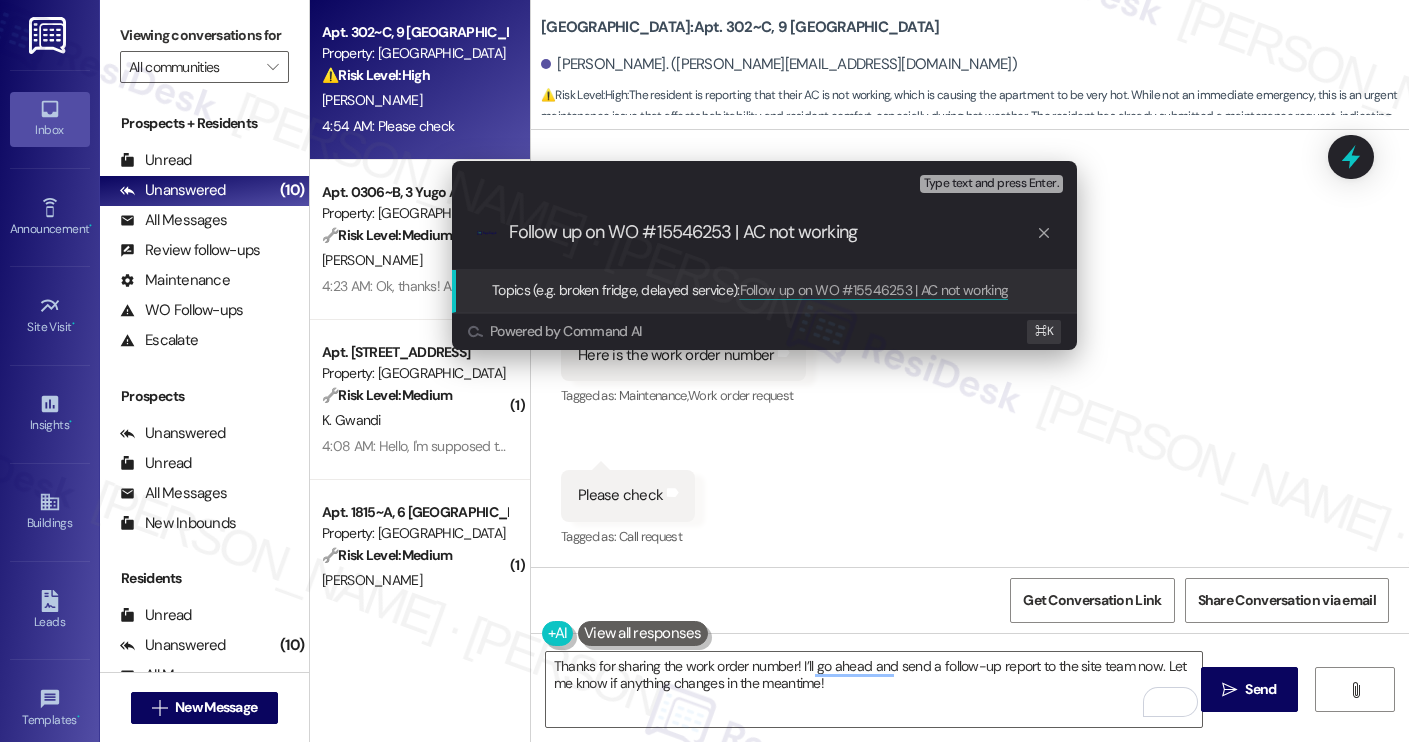 type 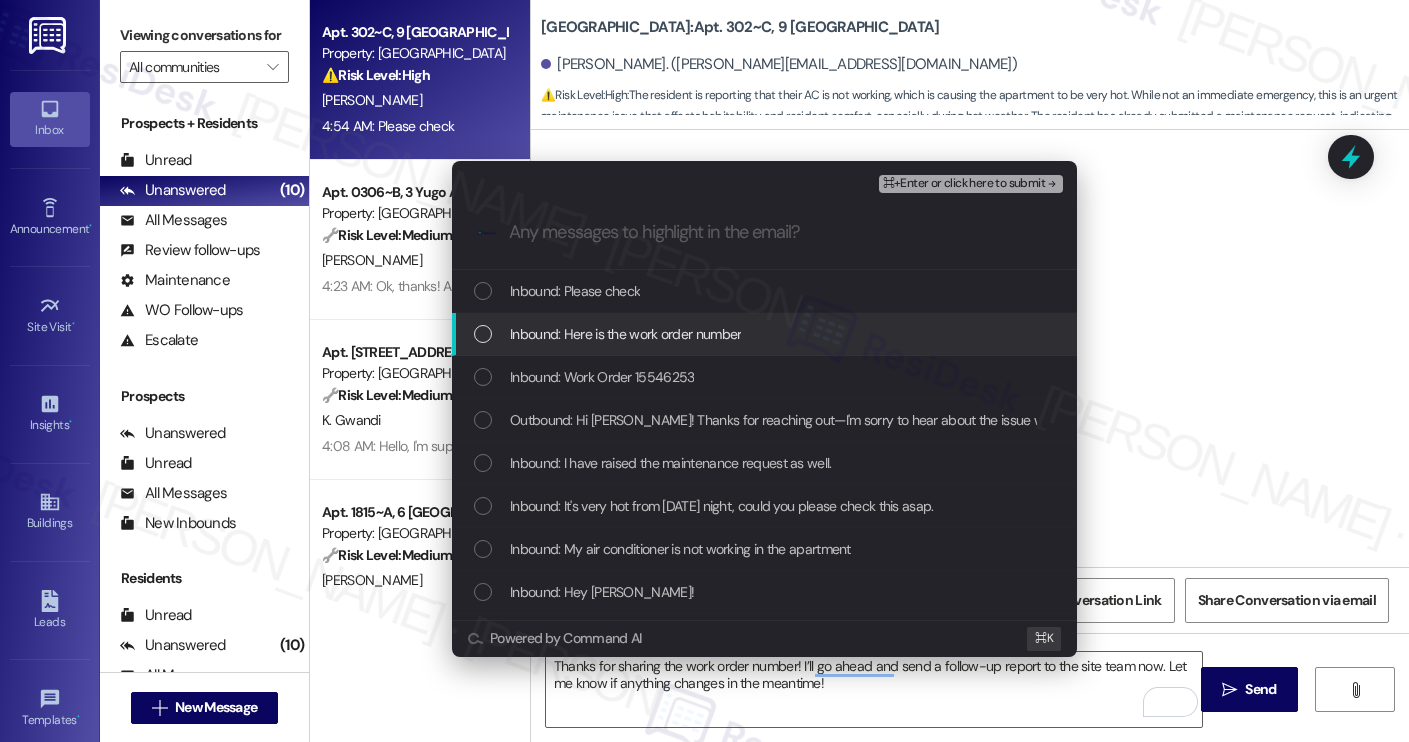 click on "Inbound: Here is the work order number" at bounding box center [766, 334] 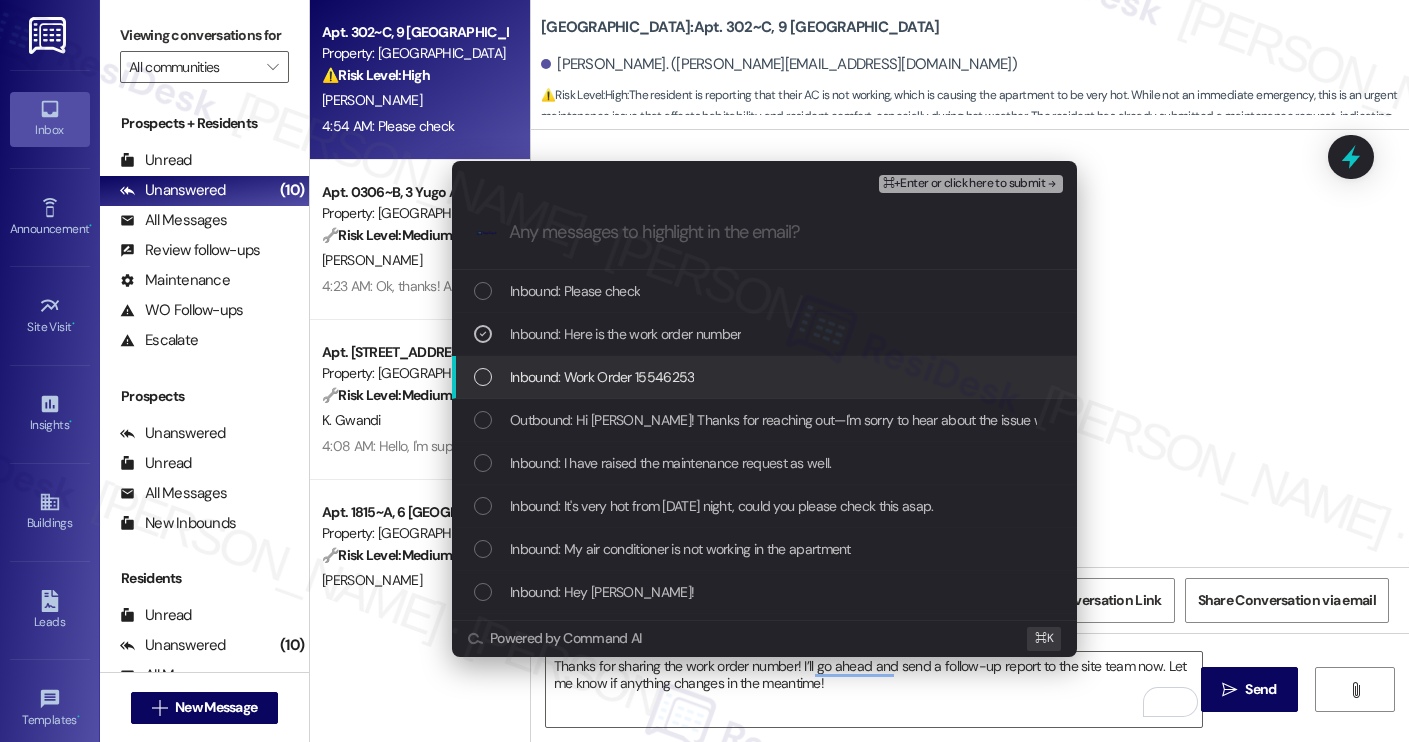 click on "Inbound: Work Order 15546253" at bounding box center [766, 377] 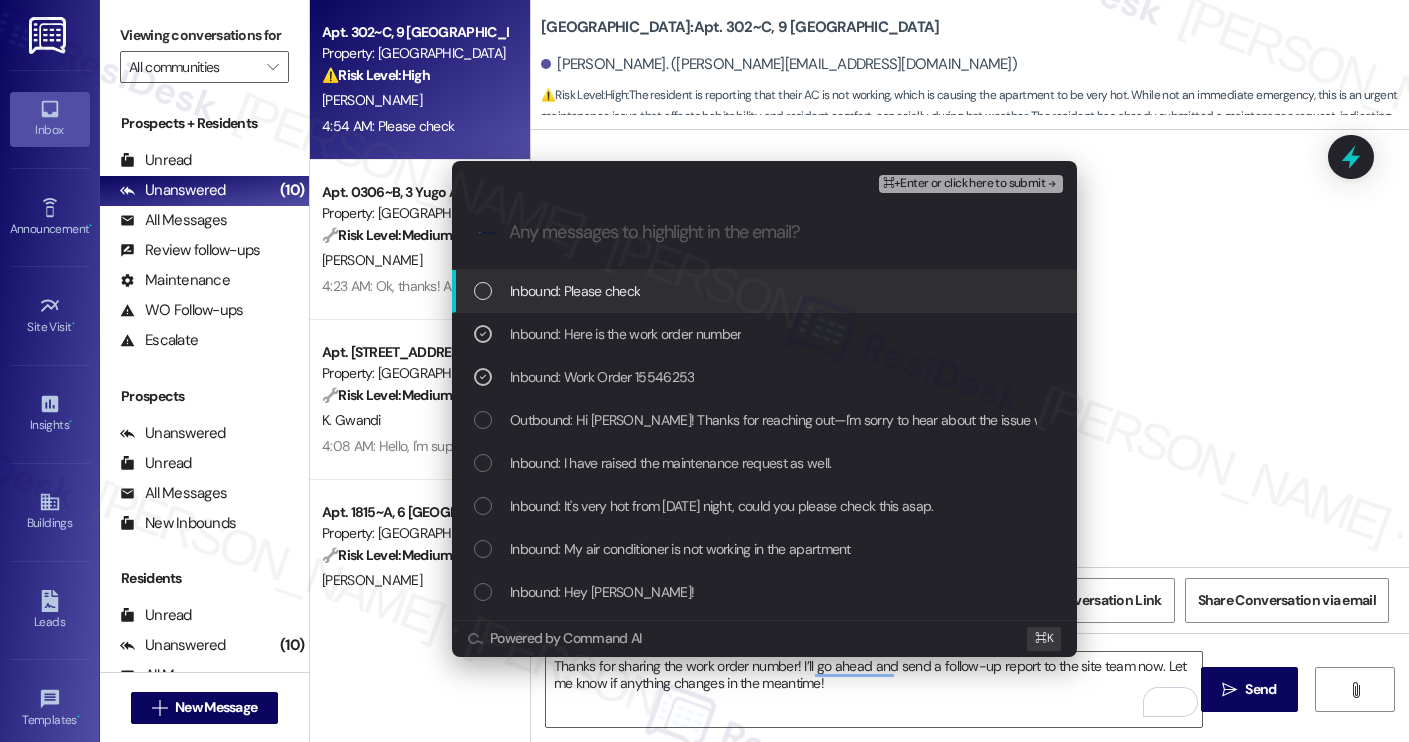 click on "Inbound: Please check" at bounding box center (764, 291) 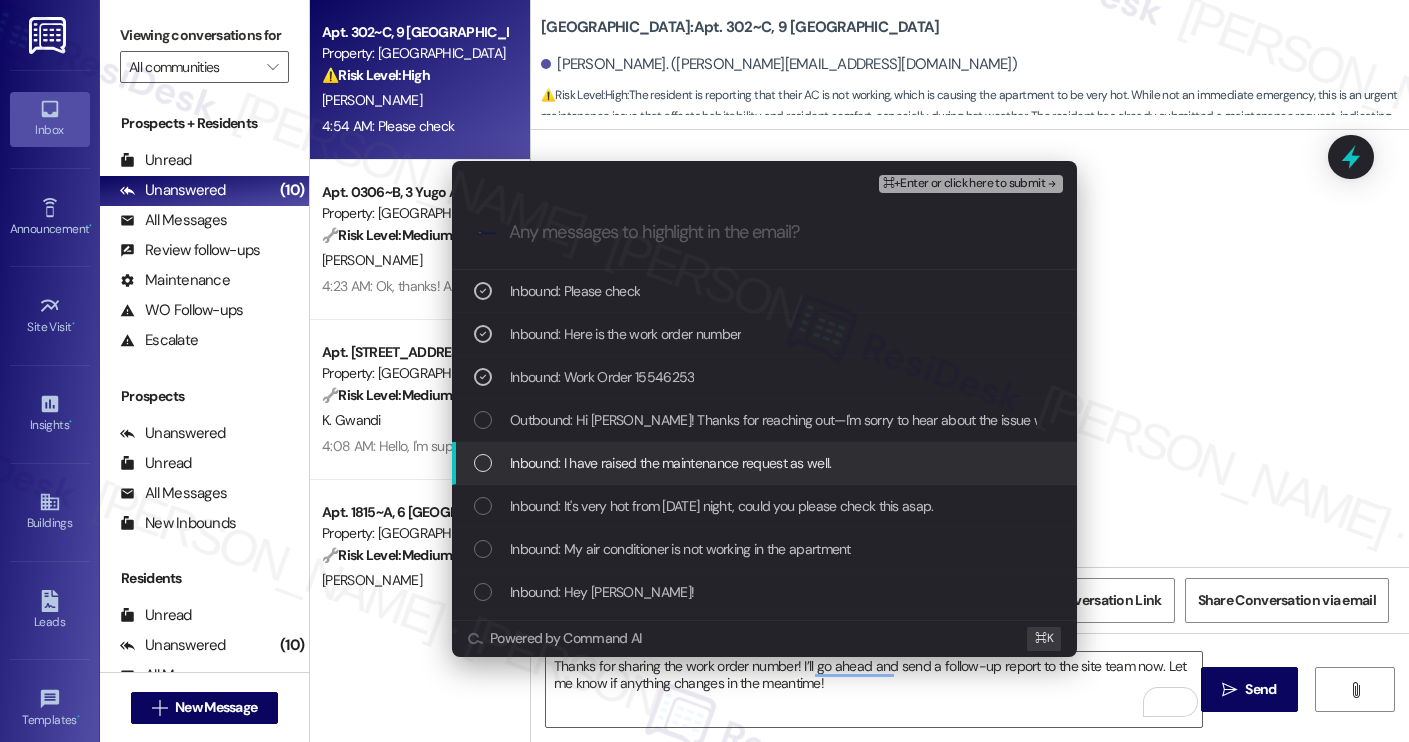 click on "Inbound: I have raised the maintenance request as well." at bounding box center (671, 463) 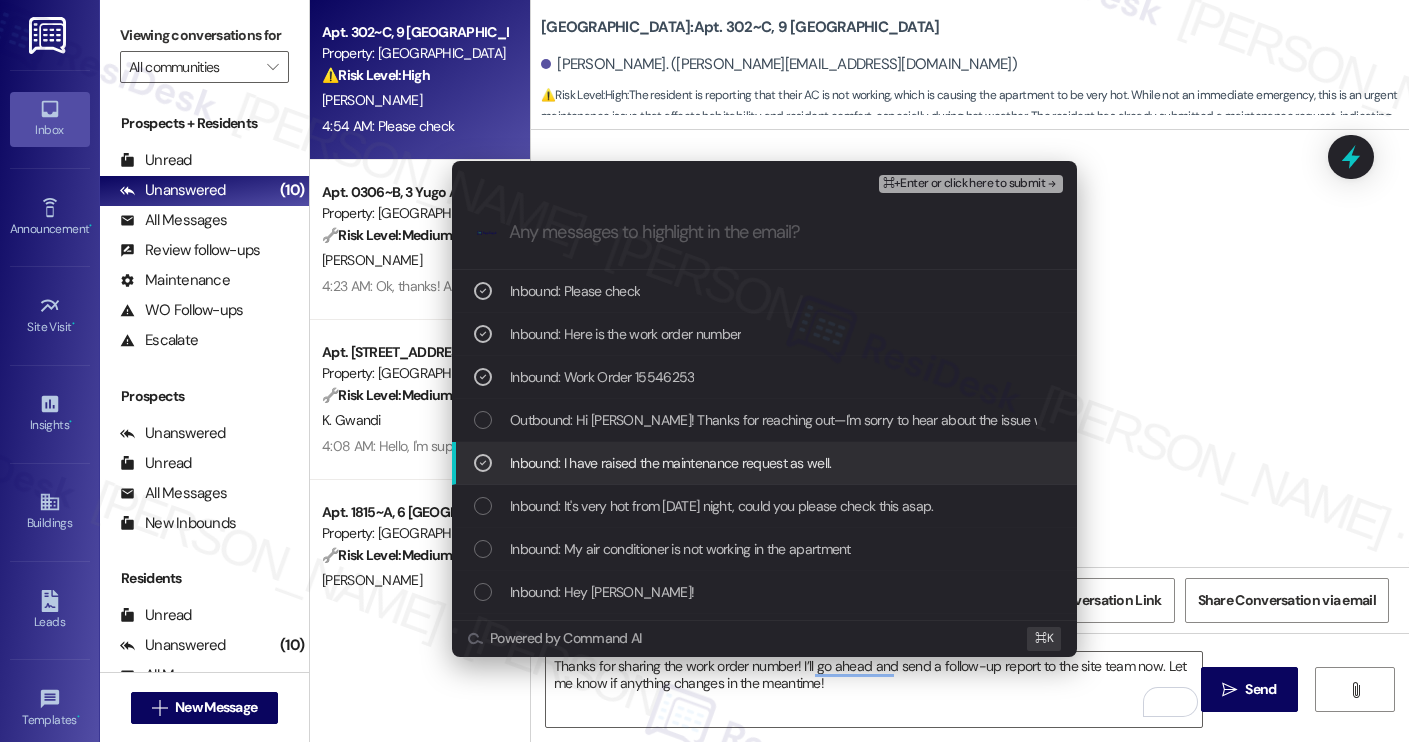 scroll, scrollTop: 17, scrollLeft: 0, axis: vertical 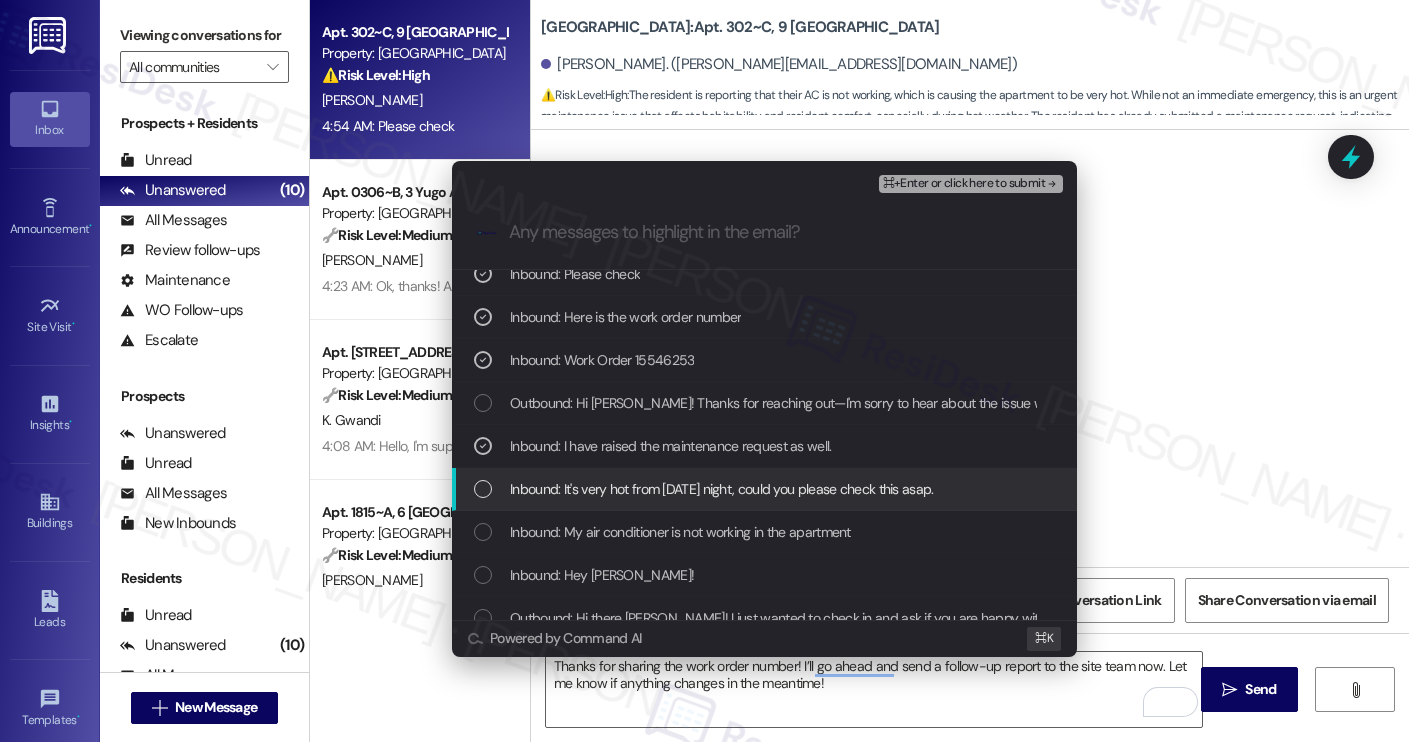 click on "Inbound: It's very hot from yesterday night, could you please check this asap." at bounding box center (722, 489) 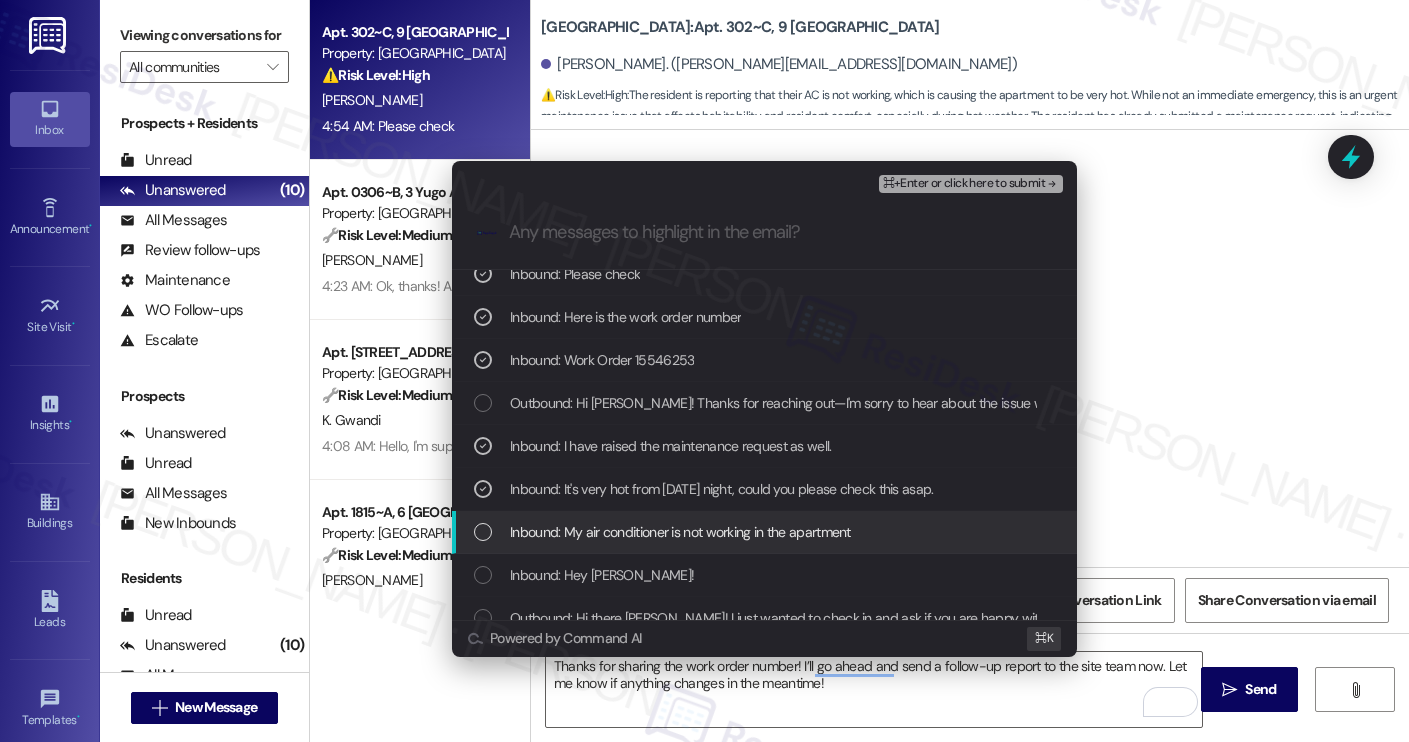 click on "Inbound: My air conditioner is not working in the apartment" at bounding box center (764, 532) 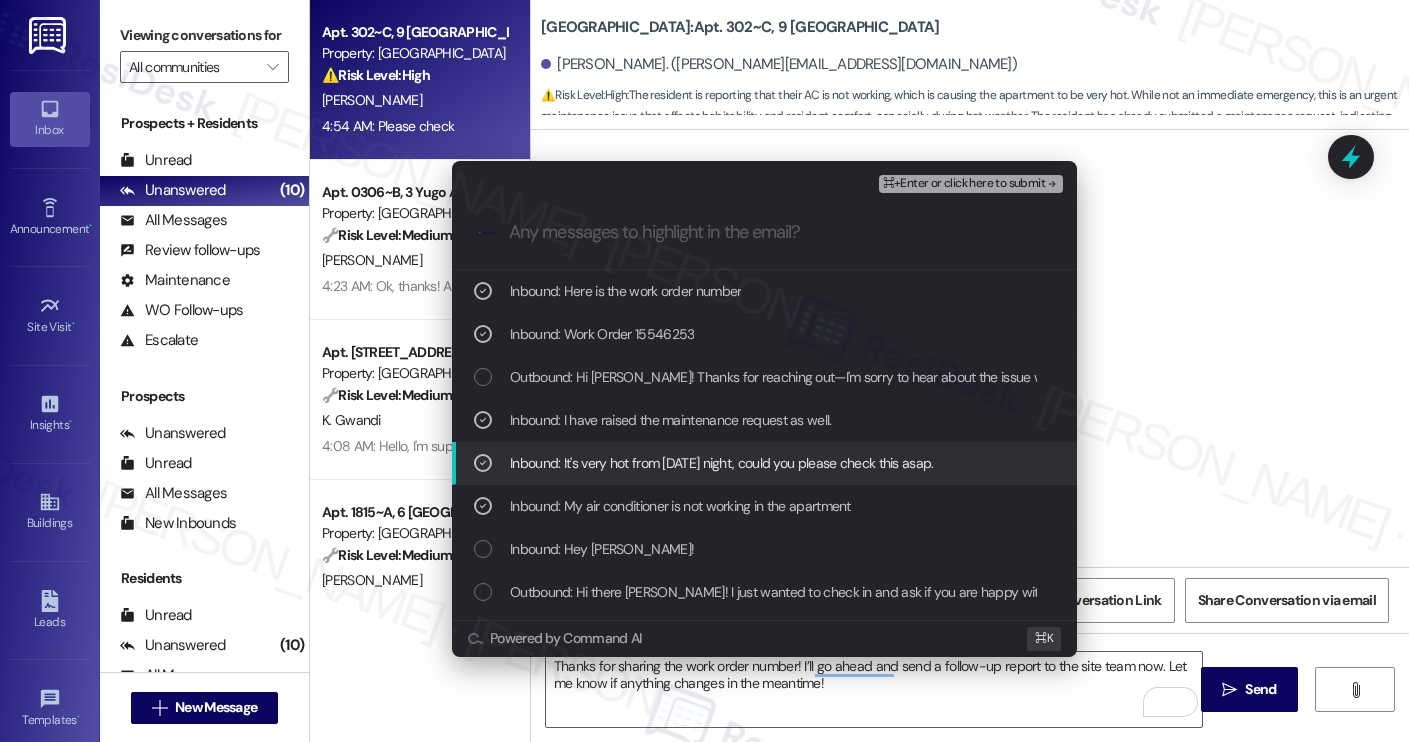 scroll, scrollTop: 0, scrollLeft: 0, axis: both 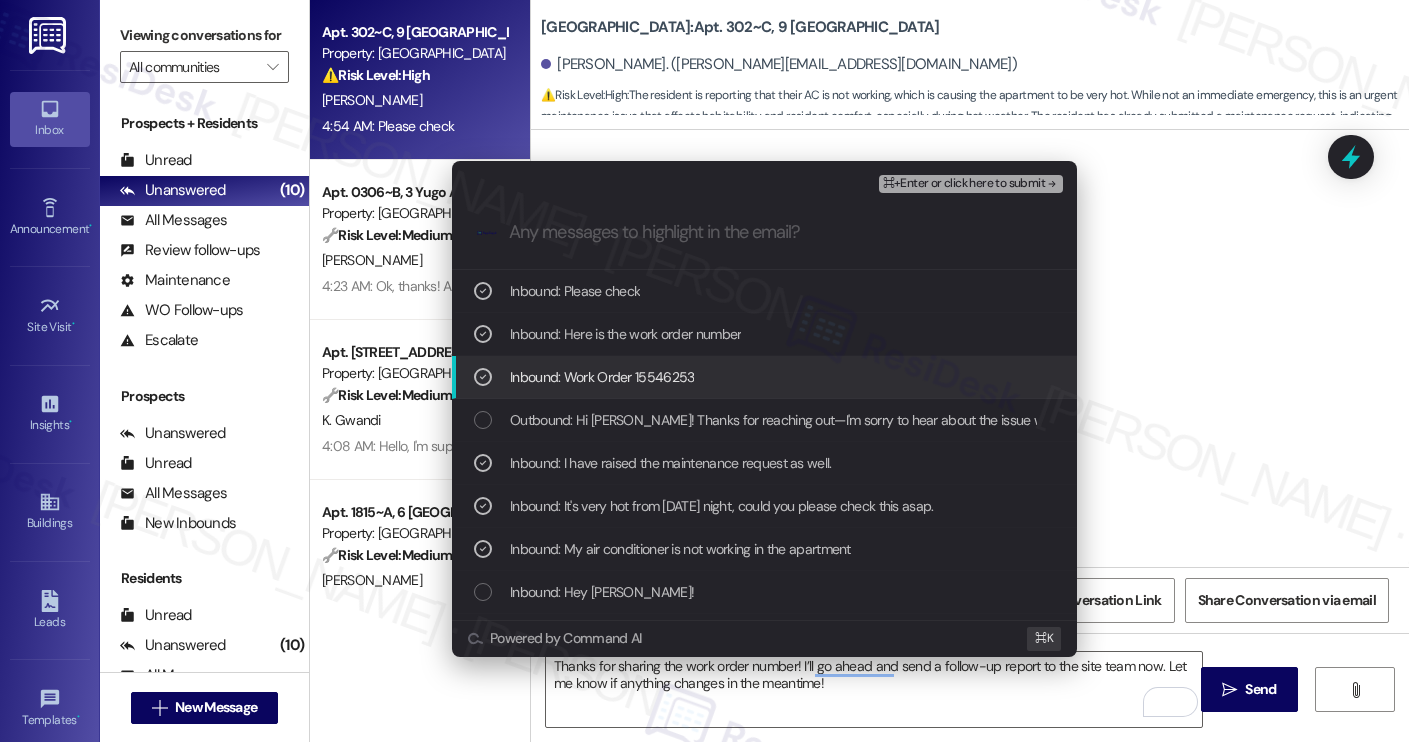 click on "⌘+Enter or click here to submit" at bounding box center [964, 184] 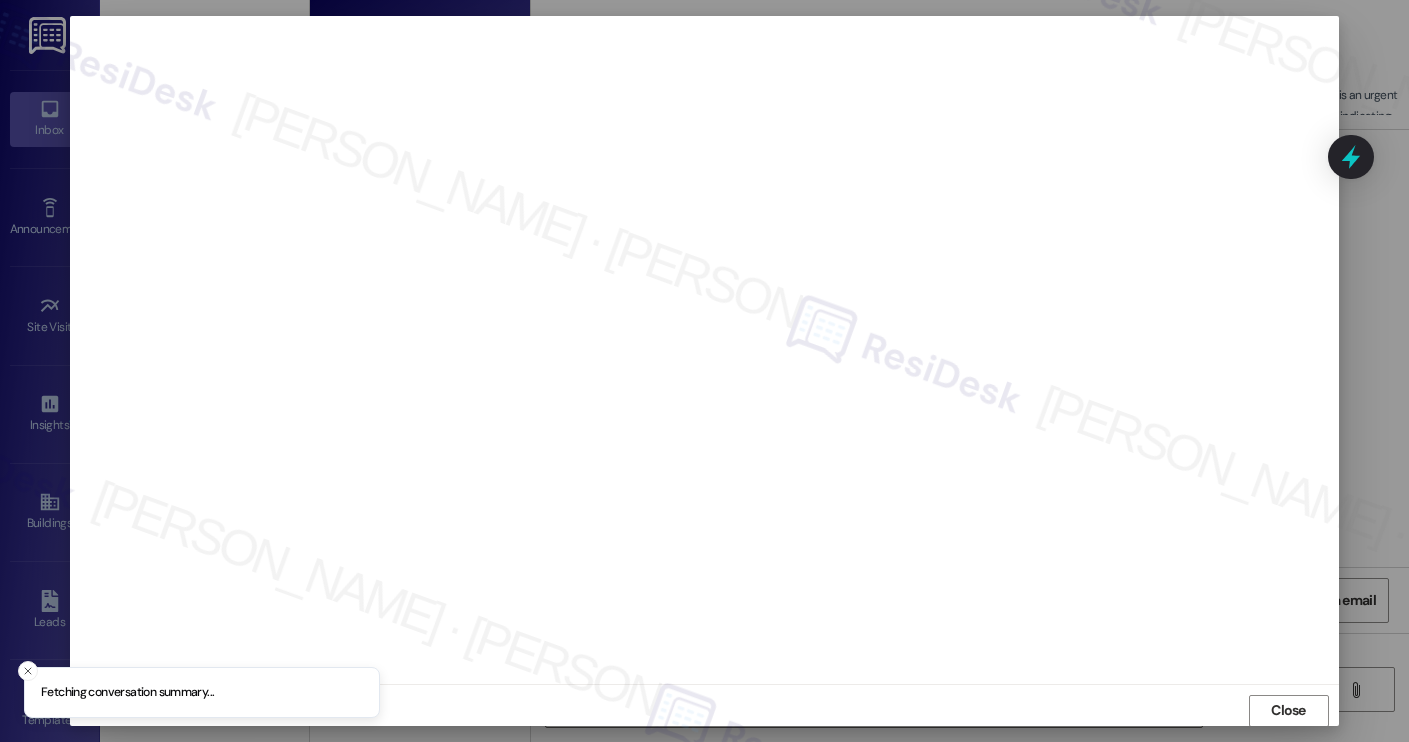 scroll, scrollTop: 1, scrollLeft: 0, axis: vertical 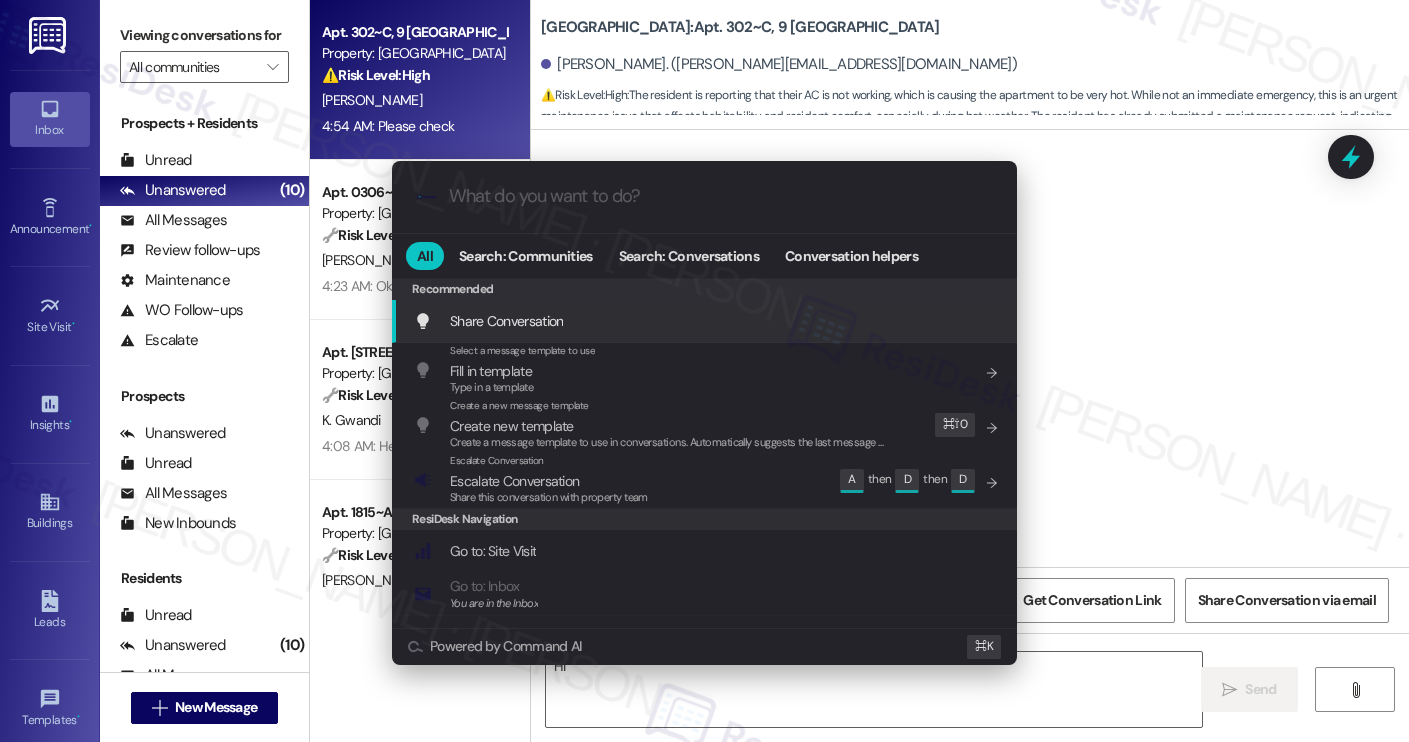 click on ".cls-1{fill:#0a055f;}.cls-2{fill:#0cc4c4;} resideskLogoBlueOrange All Search: Communities Search: Conversations Conversation helpers Recommended Recommended Share Conversation Add shortcut Select a message template to use Fill in template Type in a template Add shortcut Create a new message template Create new template Create a message template to use in conversations. Automatically suggests the last message you sent. Edit ⌘ ⇧ 0 Escalate Conversation Escalate Conversation Share this conversation with property team Edit A then D then D ResiDesk Navigation Go to: Site Visit Add shortcut Go to: Inbox You are in the Inbox Add shortcut Go to: Settings Add shortcut Go to: Message Templates Add shortcut Go to: Buildings Add shortcut Help Getting Started: What you can do with ResiDesk Add shortcut Settings Powered by Command AI ⌘ K" at bounding box center (704, 371) 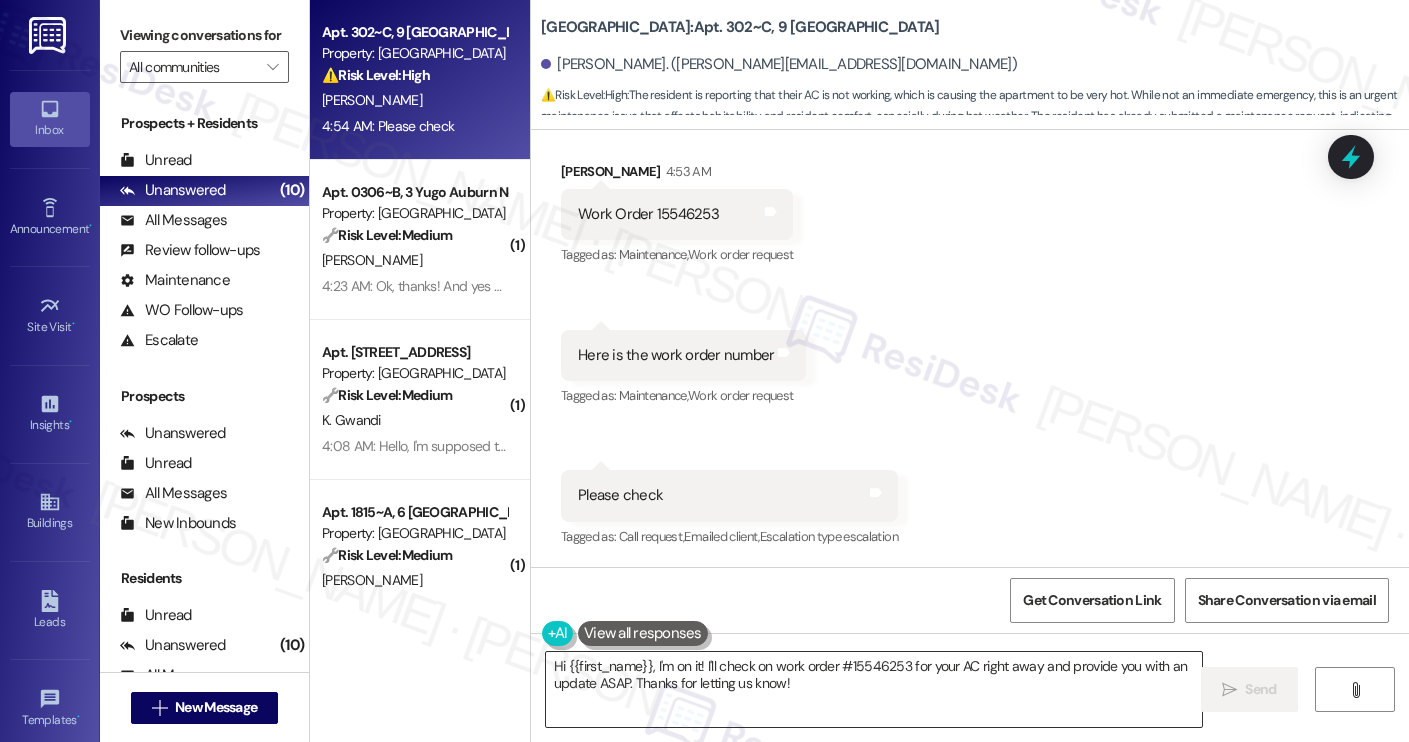 click on "Hi {{first_name}}, I'm on it! I'll check on work order #15546253 for your AC right away and provide you with an update ASAP. Thanks for letting us know!" at bounding box center (874, 689) 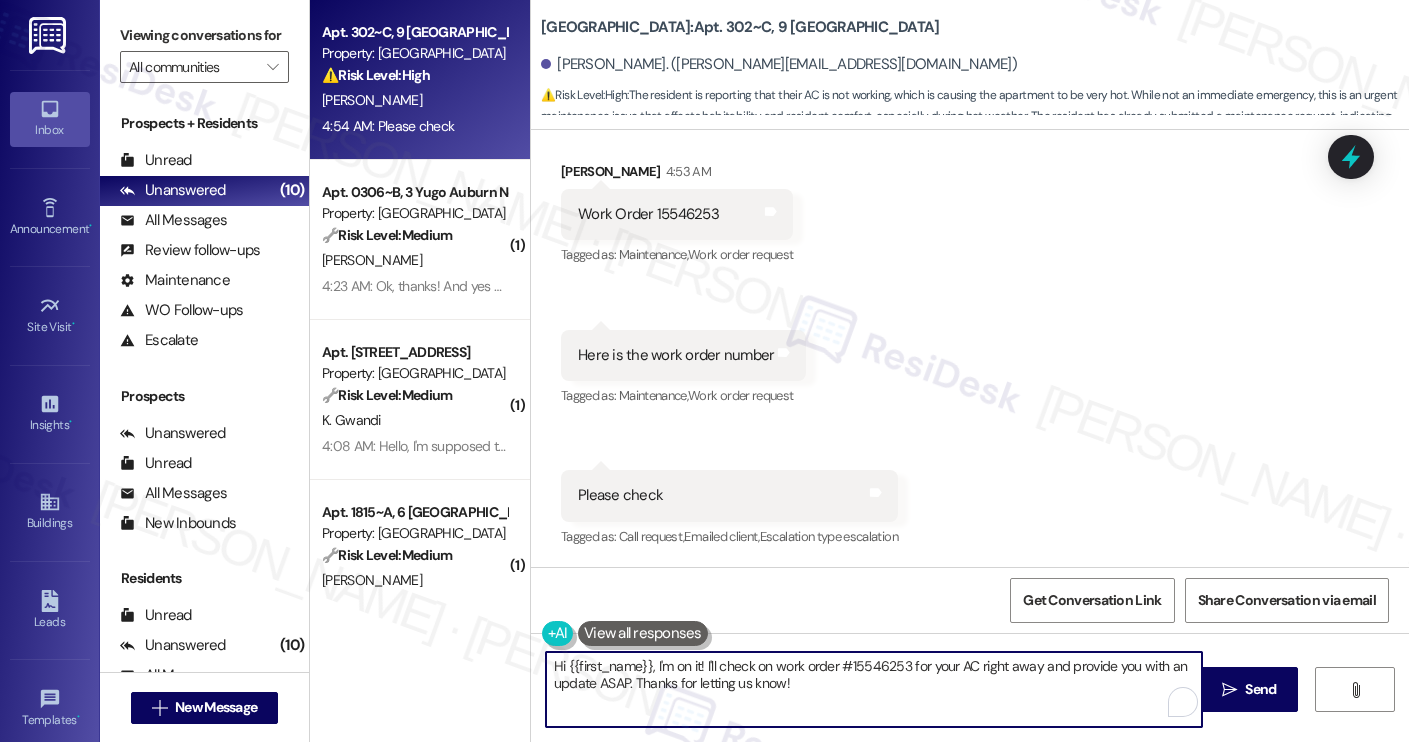 paste on "Thanks for sharing the work order number, Manikanta! I’ll go ahead and send a follow-up report to the site team now. I’ll let you know as soon as I hear back. Let me know if anything changes in the meantime" 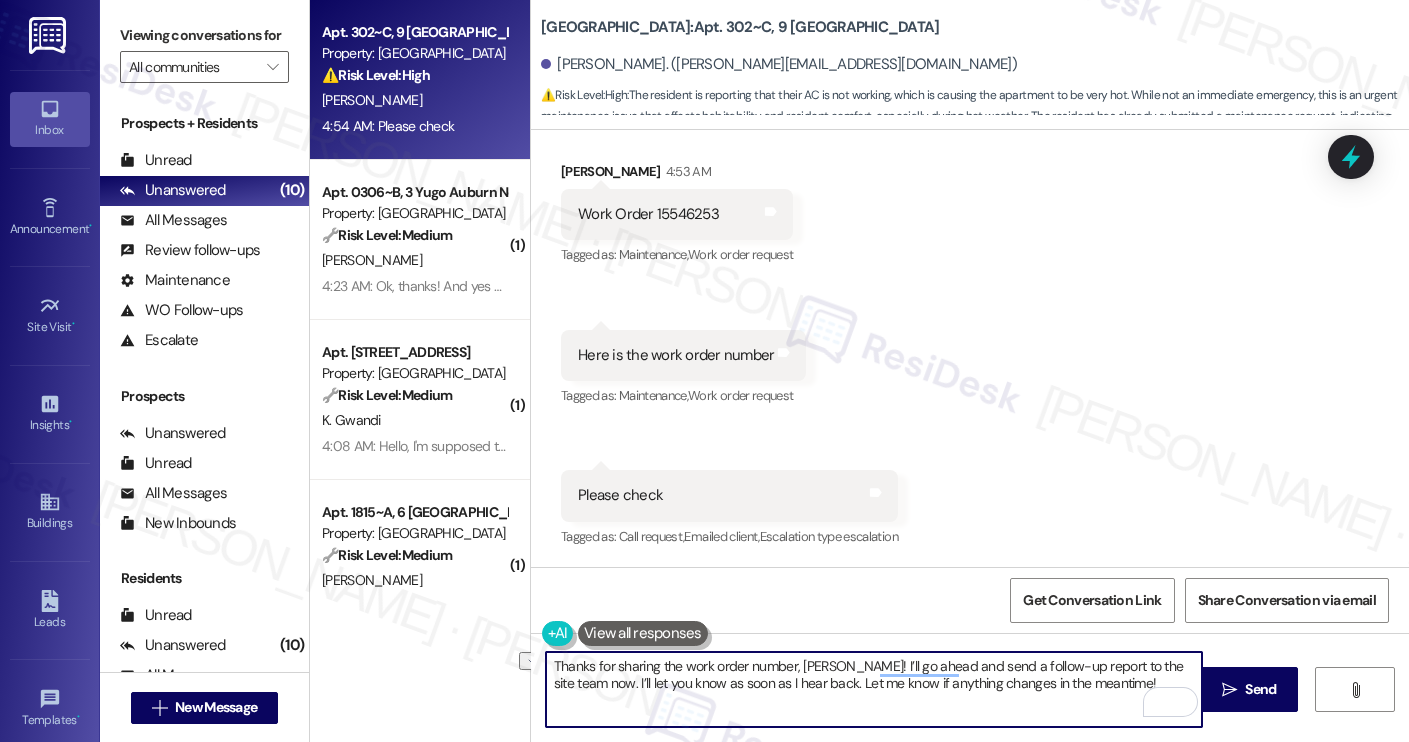 drag, startPoint x: 793, startPoint y: 686, endPoint x: 576, endPoint y: 679, distance: 217.11287 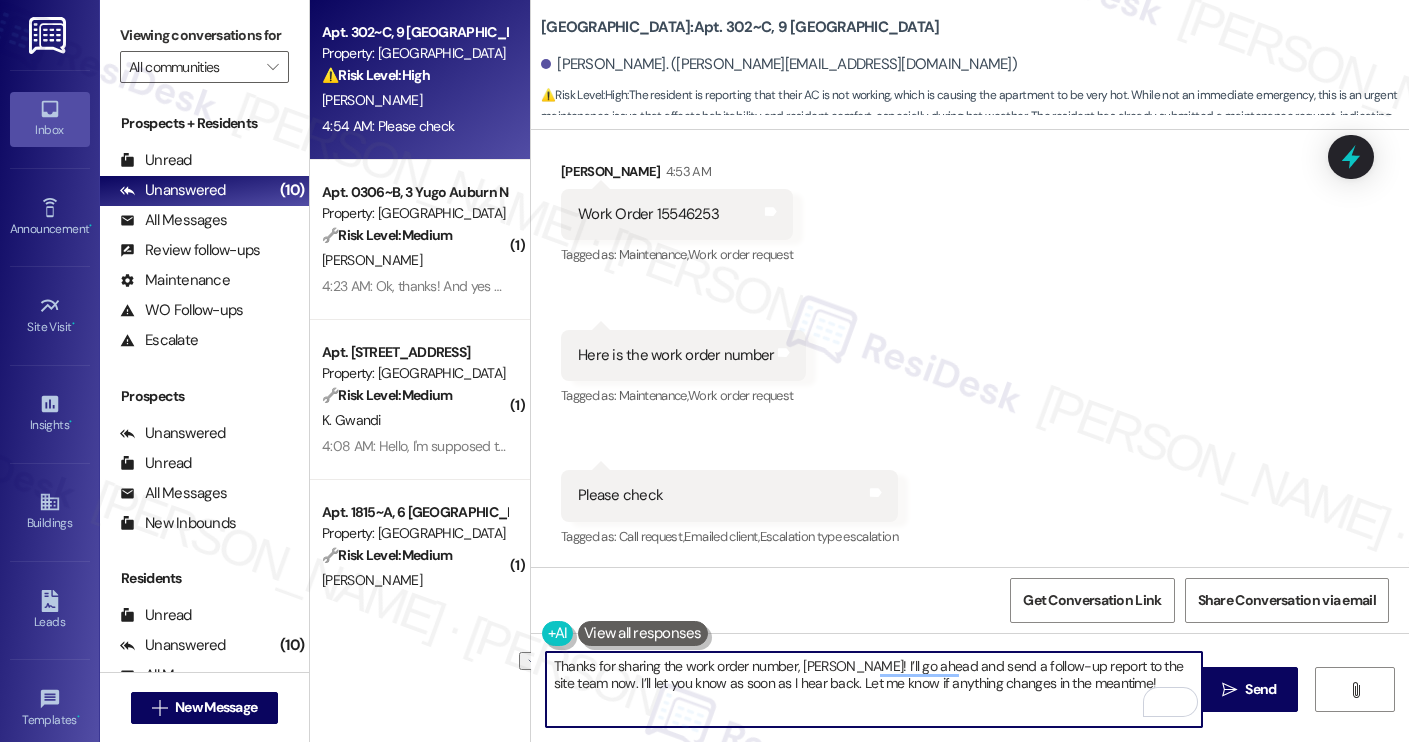 click on "Thanks for sharing the work order number, Manikanta! I’ll go ahead and send a follow-up report to the site team now. I’ll let you know as soon as I hear back. Let me know if anything changes in the meantime!" at bounding box center [874, 689] 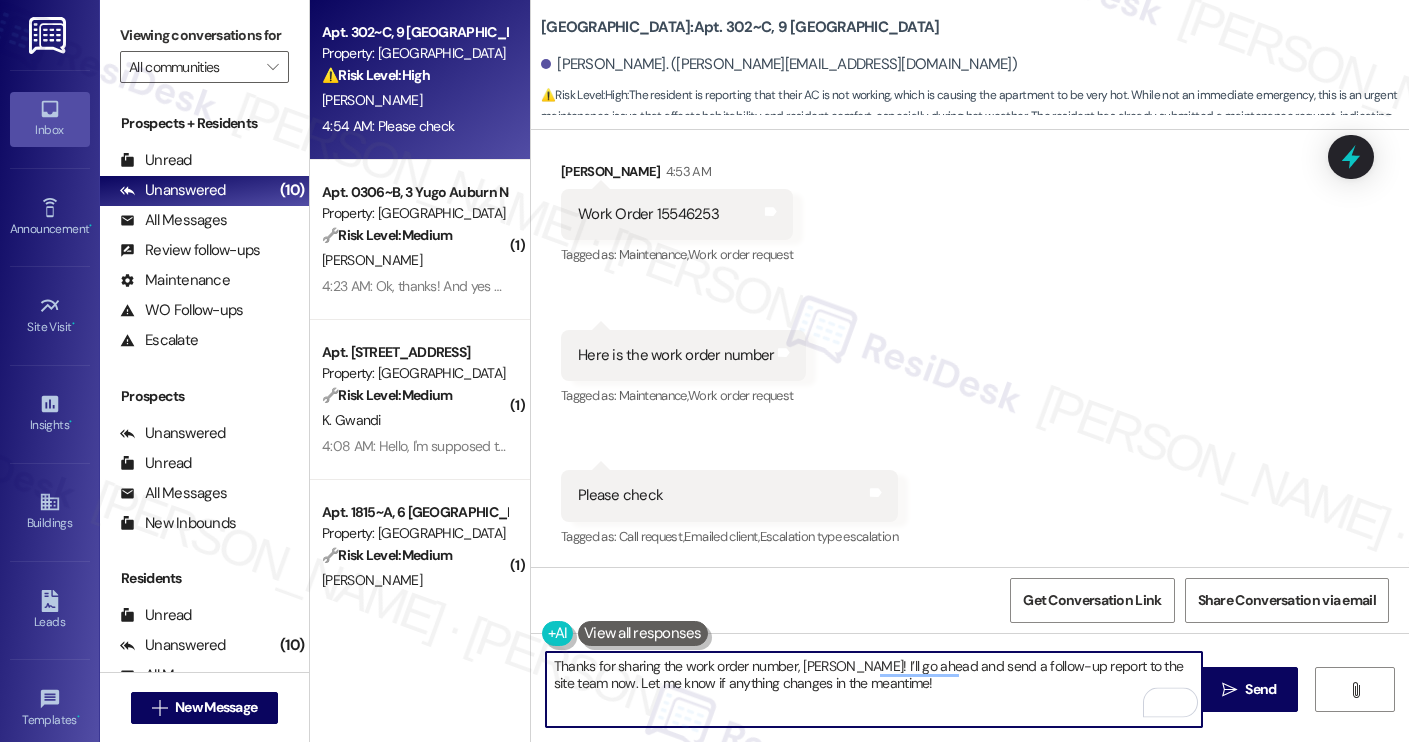 click on "Thanks for sharing the work order number, Manikanta! I’ll go ahead and send a follow-up report to the site team now. Let me know if anything changes in the meantime!" at bounding box center [874, 689] 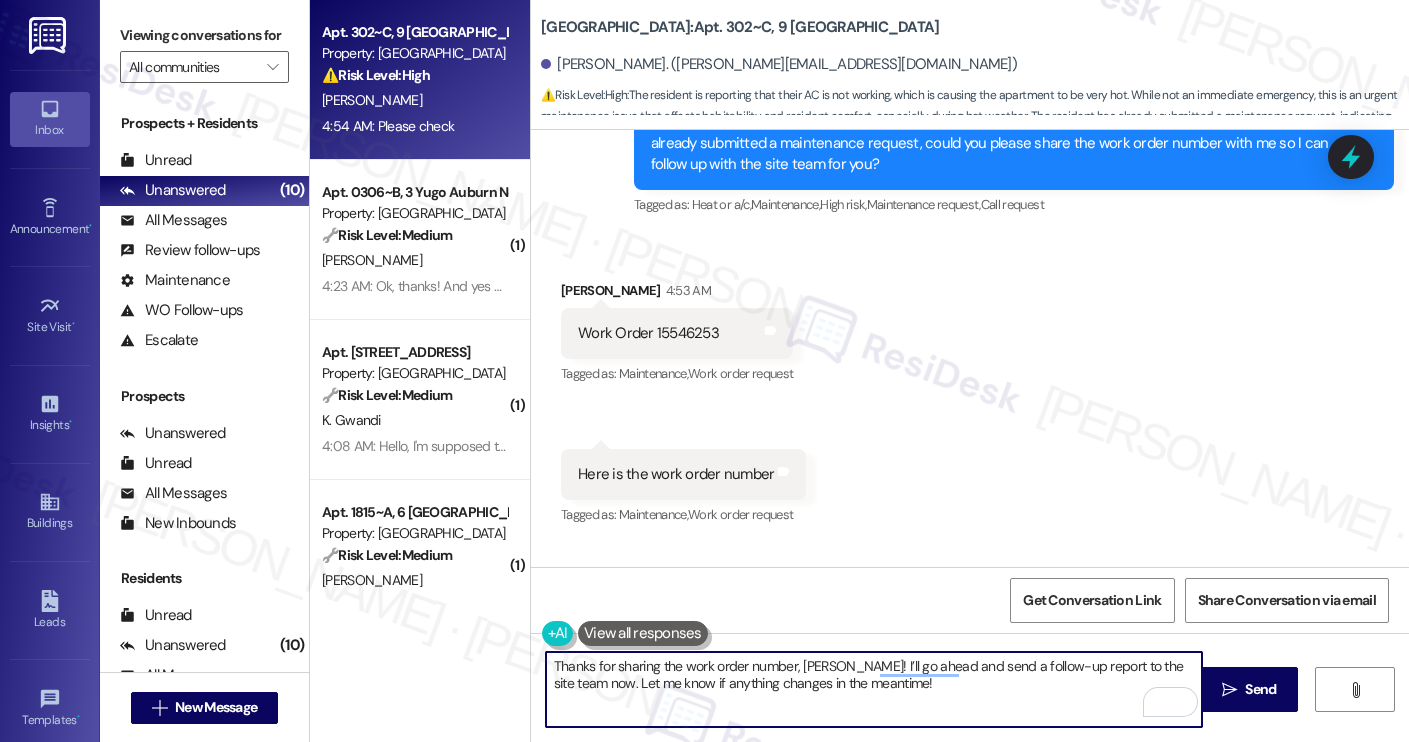 scroll, scrollTop: 4238, scrollLeft: 0, axis: vertical 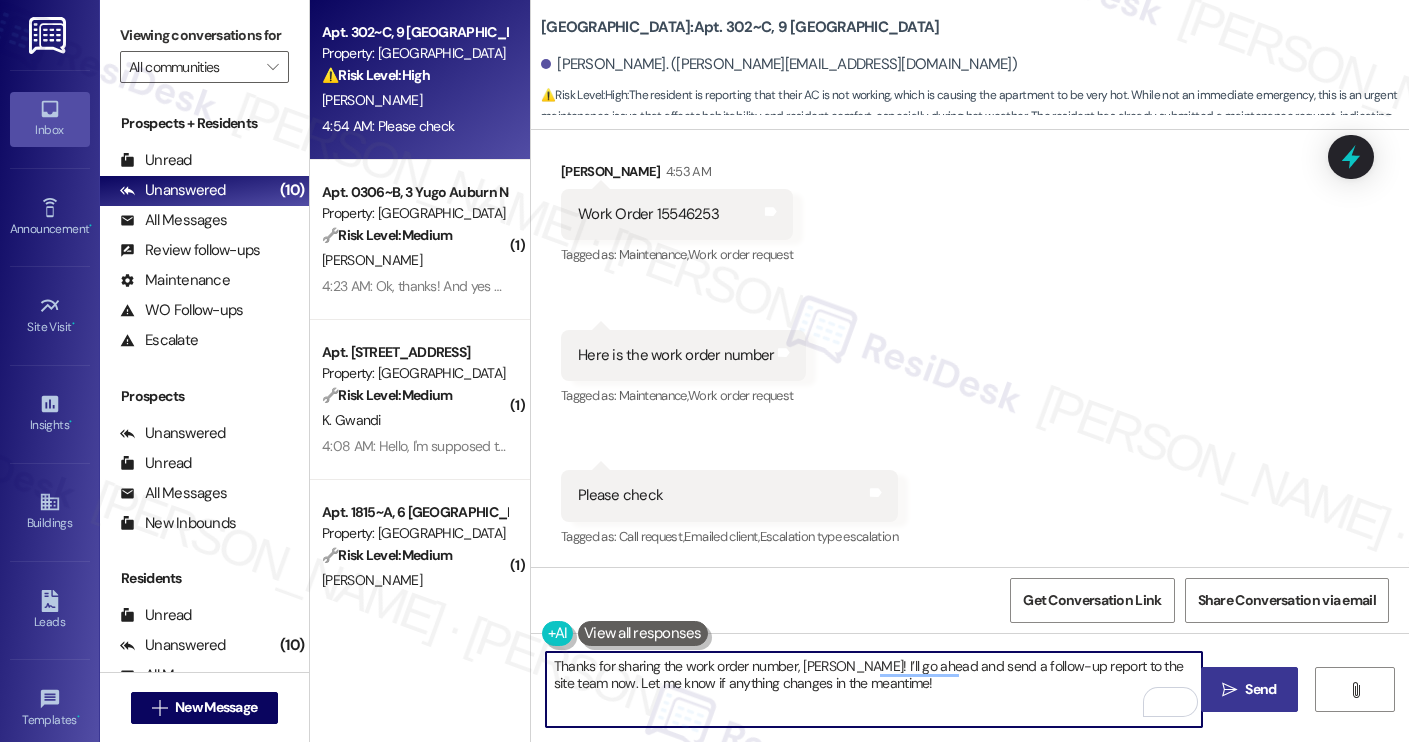 type on "Thanks for sharing the work order number, Manikanta! I’ll go ahead and send a follow-up report to the site team now. Let me know if anything changes in the meantime!" 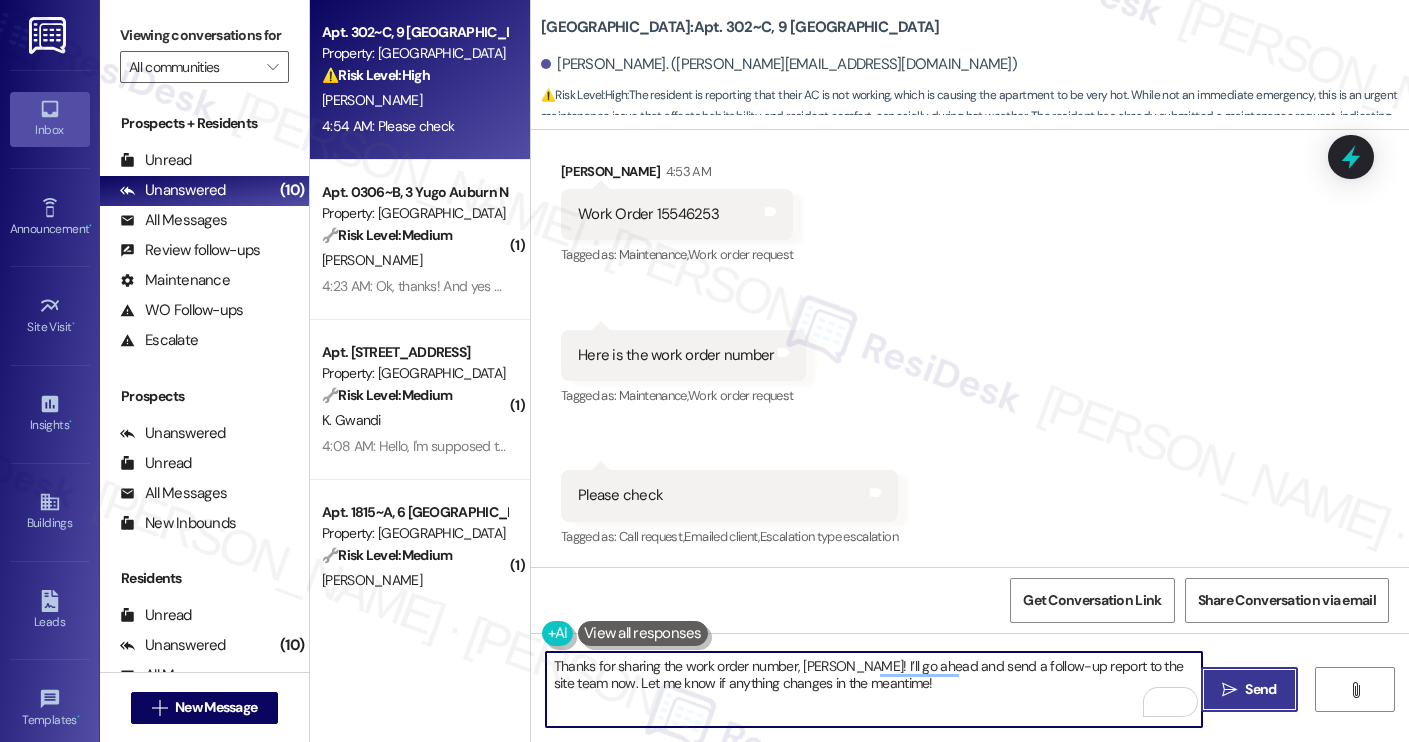 click on "" at bounding box center (1229, 690) 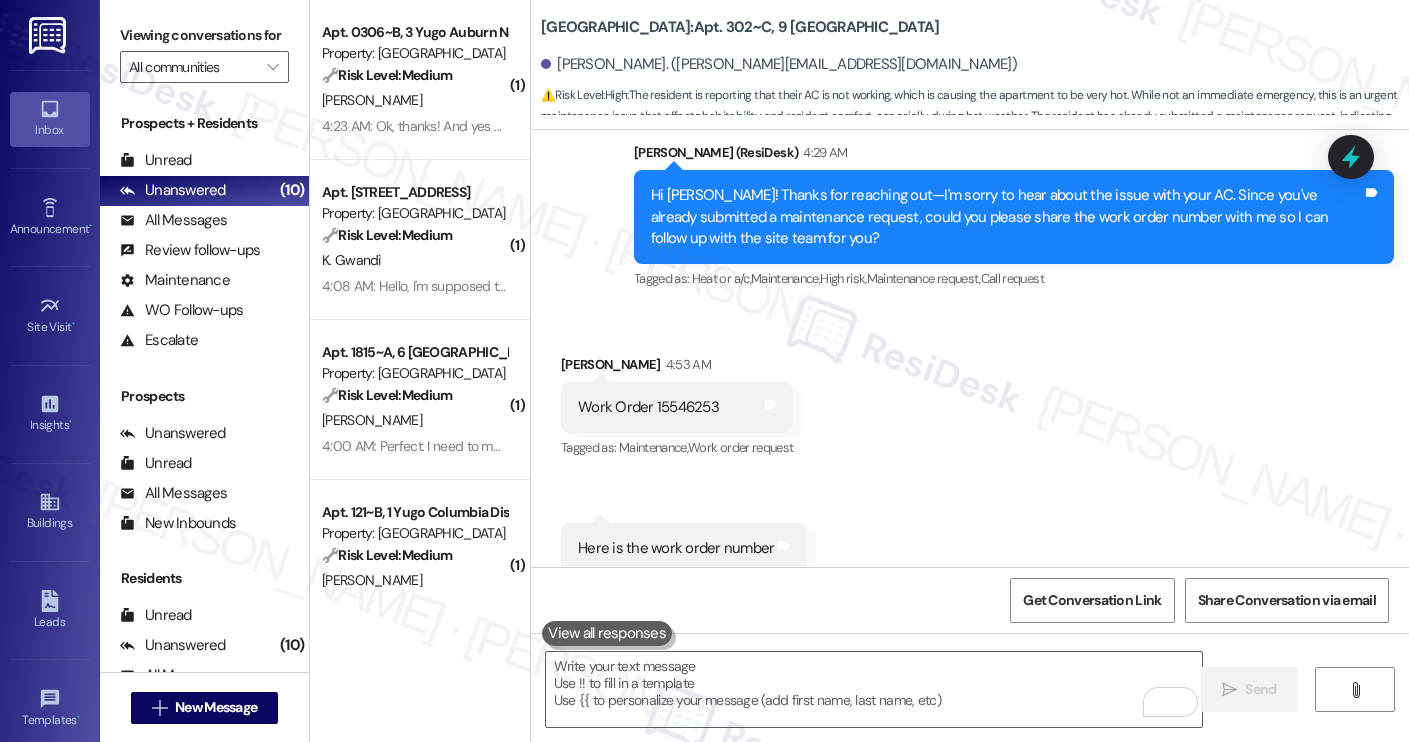 scroll, scrollTop: 4399, scrollLeft: 0, axis: vertical 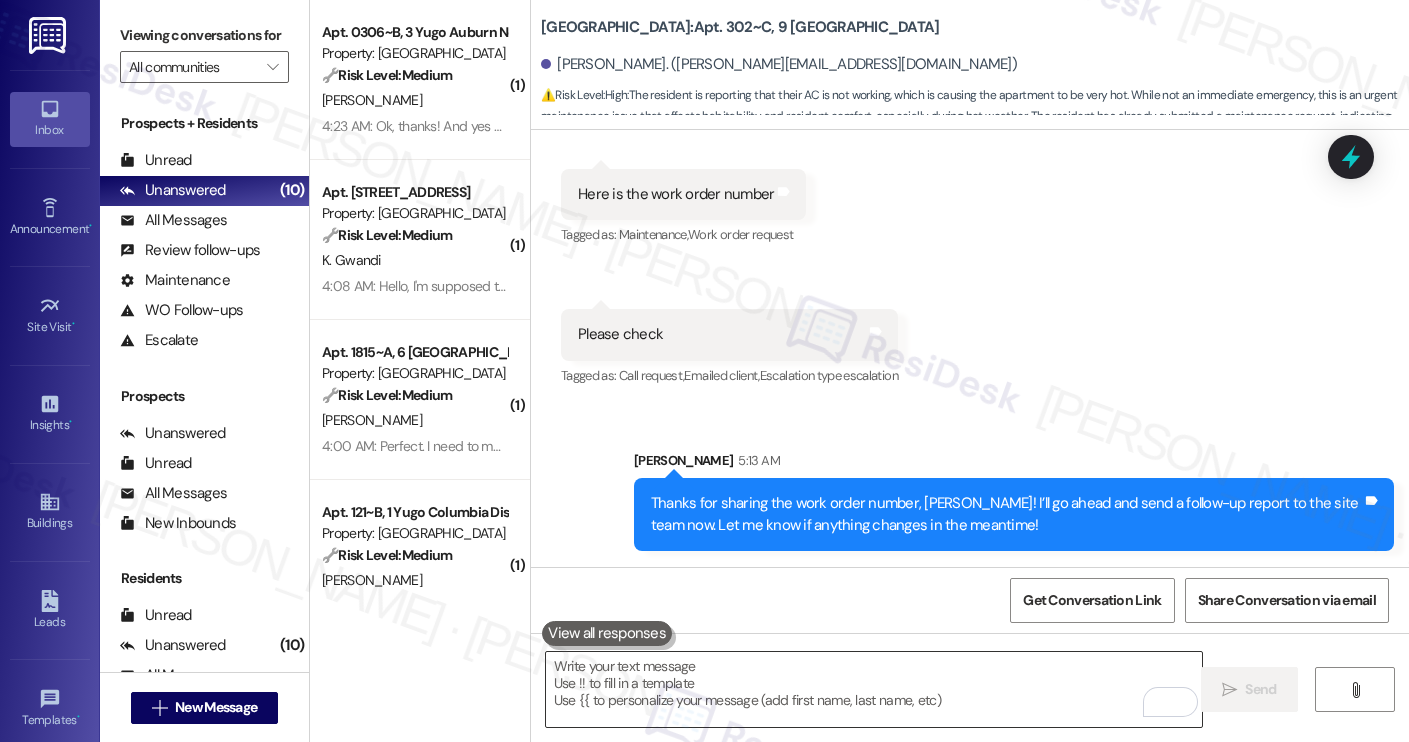 click at bounding box center (874, 689) 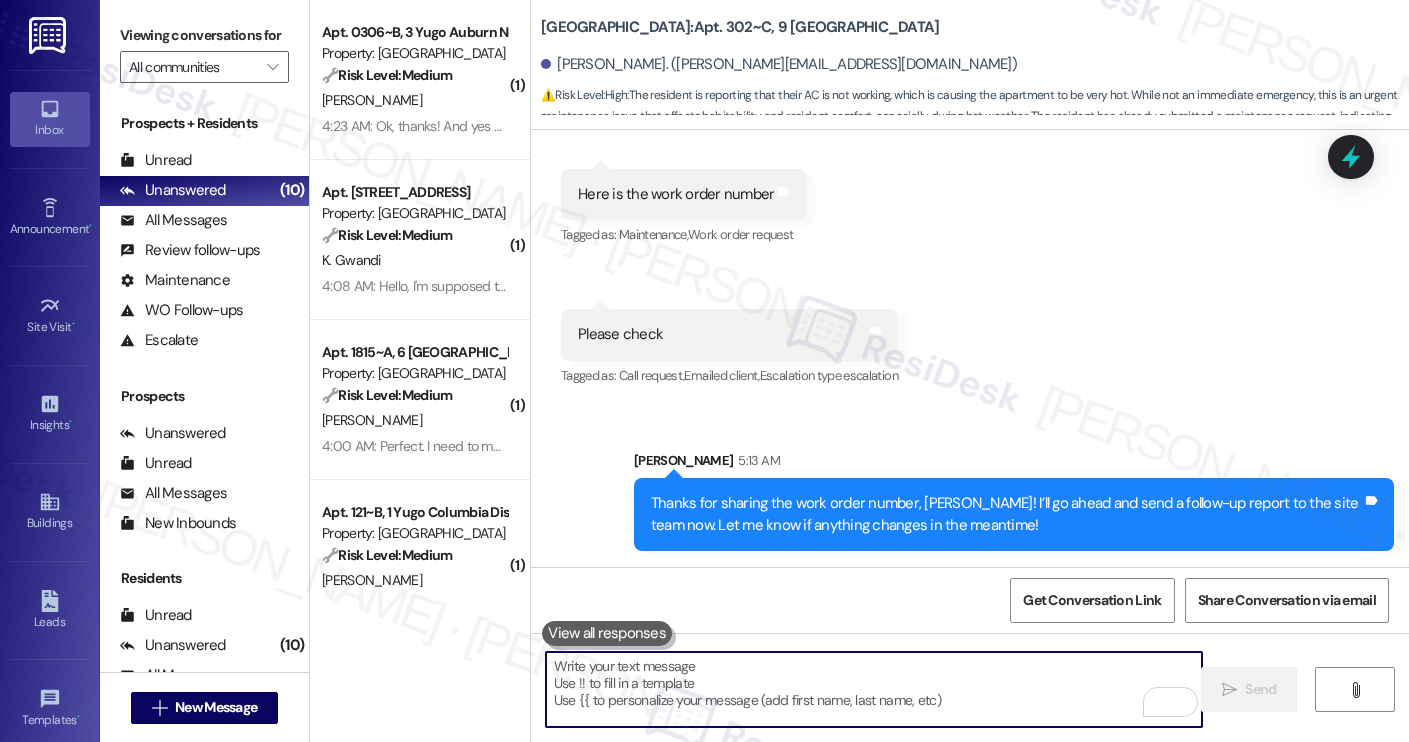paste on "Thanks for sharing the work order number, Manikanta! I’ll go ahead and send a follow-up report to the site team now. I’ll let you know as soon as I hear back. Let me know if anything changes in the meantime!" 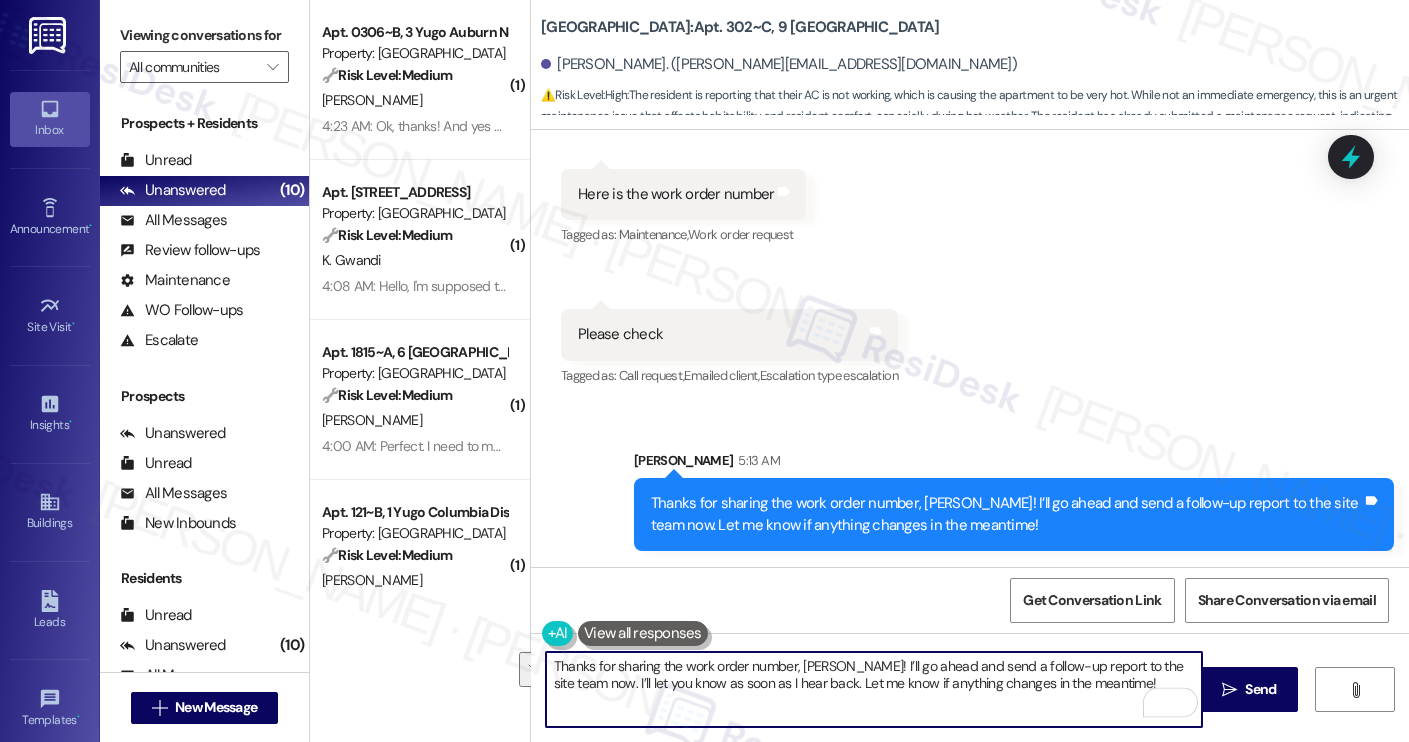 type 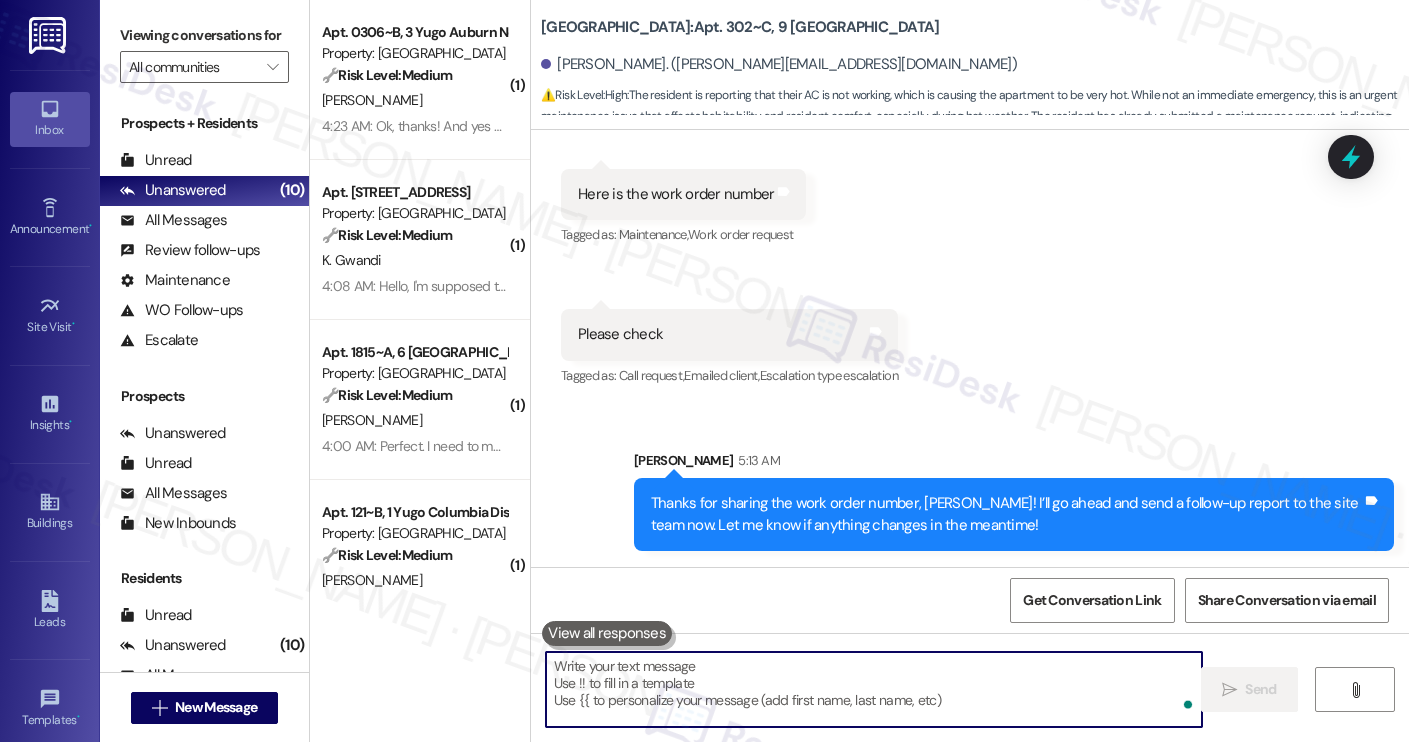 click on "Received via SMS Manikanta Thati 4:53 AM Work Order 15546253  Tags and notes Tagged as:   Maintenance ,  Click to highlight conversations about Maintenance Work order request Click to highlight conversations about Work order request Received via SMS 4:54 AM Manikanta Thati 4:54 AM Here is the work order number  Tags and notes Tagged as:   Maintenance ,  Click to highlight conversations about Maintenance Work order request Click to highlight conversations about Work order request Received via SMS 4:54 AM Manikanta Thati 4:54 AM Please check  Tags and notes Tagged as:   Call request ,  Click to highlight conversations about Call request Emailed client ,  Click to highlight conversations about Emailed client Escalation type escalation Click to highlight conversations about Escalation type escalation" at bounding box center (970, 180) 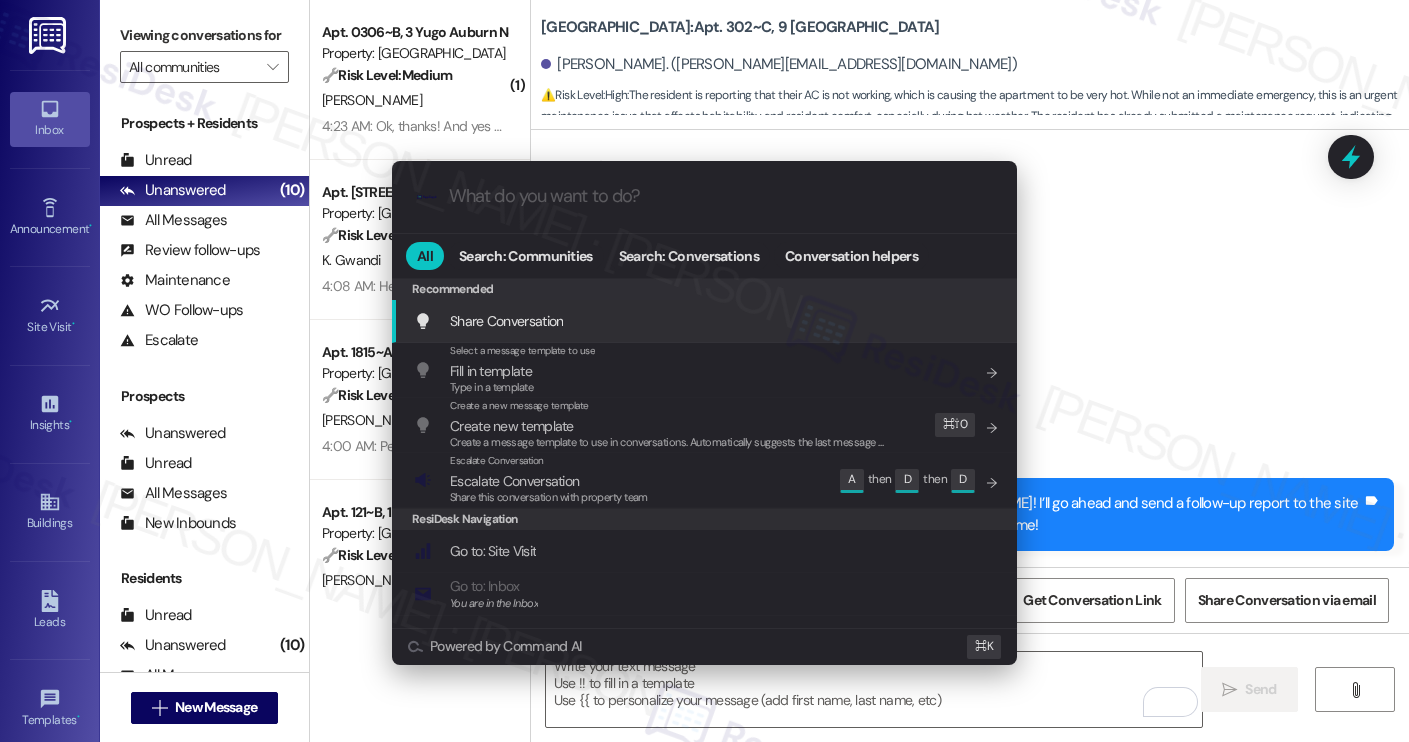 click on ".cls-1{fill:#0a055f;}.cls-2{fill:#0cc4c4;} resideskLogoBlueOrange All Search: Communities Search: Conversations Conversation helpers Recommended Recommended Share Conversation Add shortcut Select a message template to use Fill in template Type in a template Add shortcut Create a new message template Create new template Create a message template to use in conversations. Automatically suggests the last message you sent. Edit ⌘ ⇧ 0 Escalate Conversation Escalate Conversation Share this conversation with property team Edit A then D then D ResiDesk Navigation Go to: Site Visit Add shortcut Go to: Inbox You are in the Inbox Add shortcut Go to: Settings Add shortcut Go to: Message Templates Add shortcut Go to: Buildings Add shortcut Help Getting Started: What you can do with ResiDesk Add shortcut Settings Powered by Command AI ⌘ K" at bounding box center [704, 371] 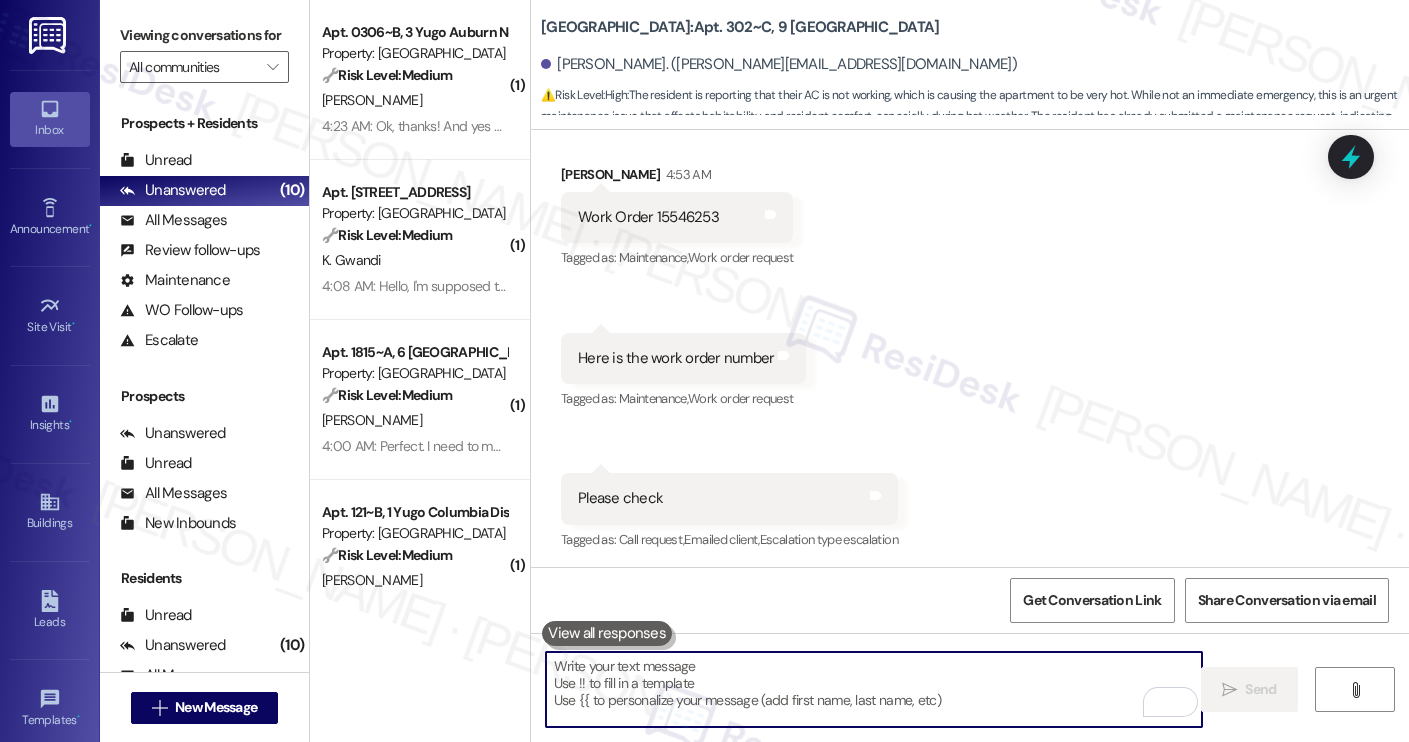 scroll, scrollTop: 4174, scrollLeft: 0, axis: vertical 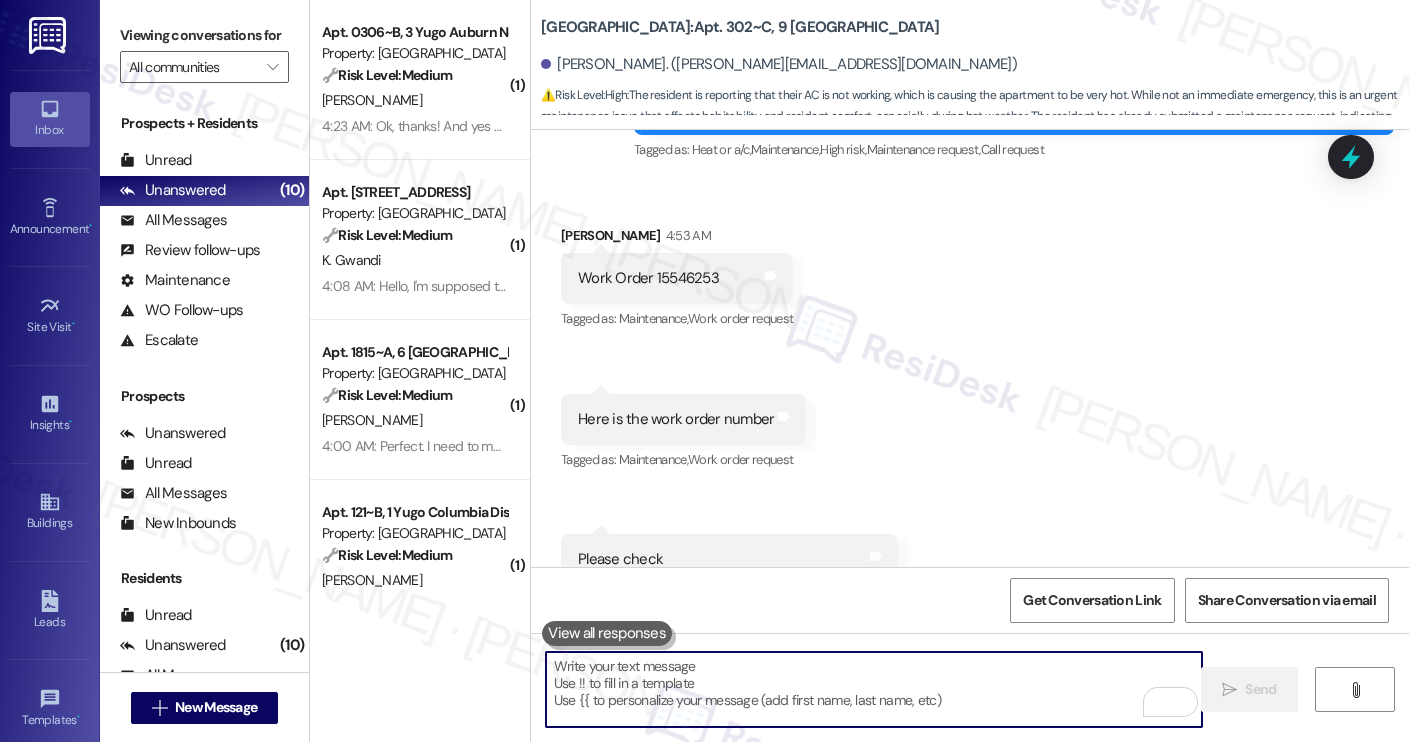 click on "Work Order 15546253" at bounding box center [648, 278] 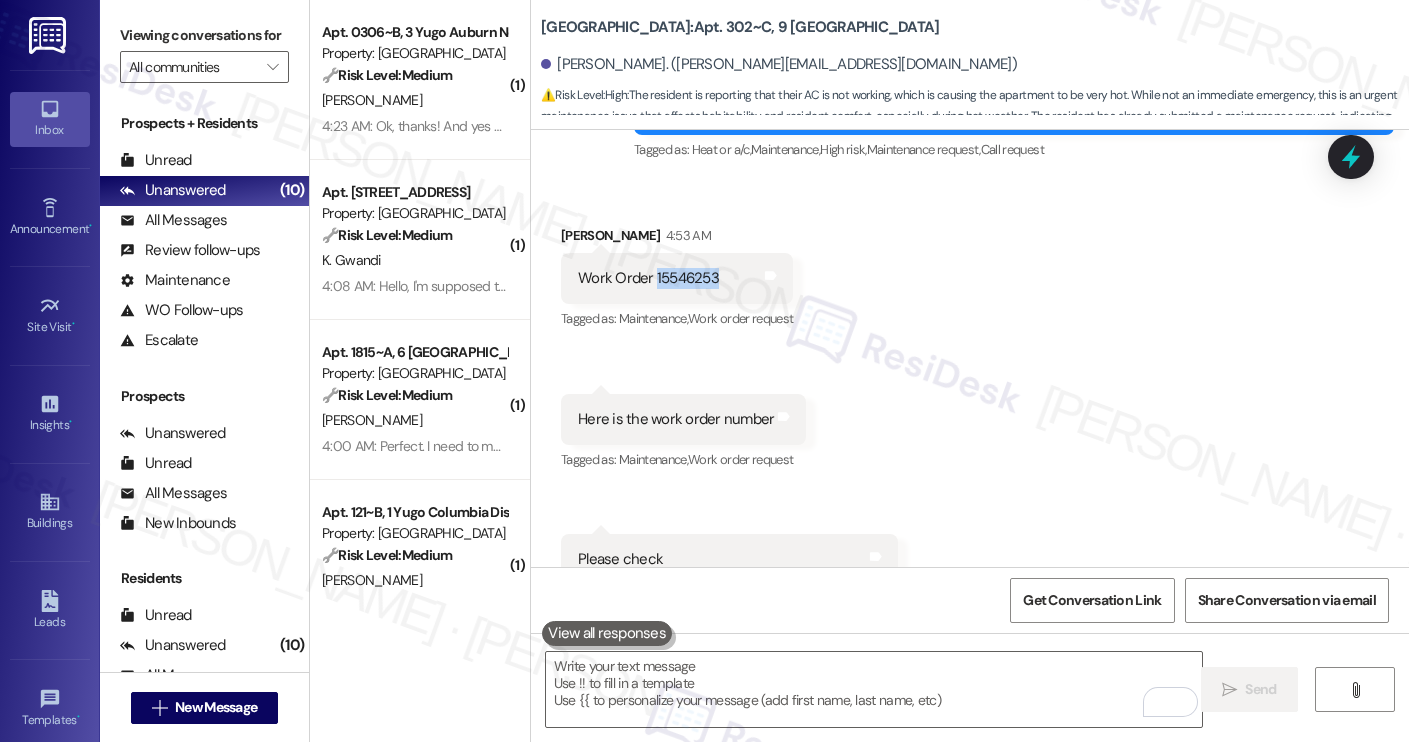 copy on "15546253" 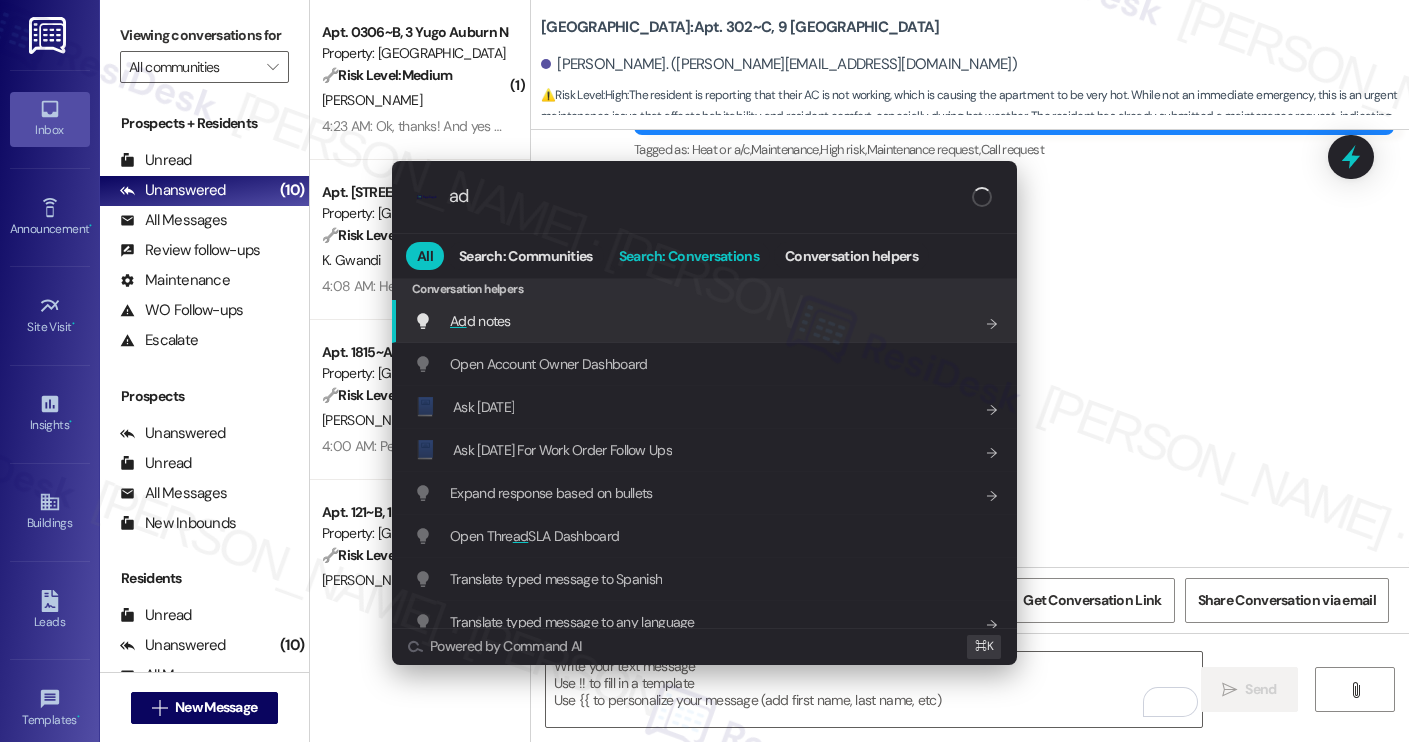 type on "add" 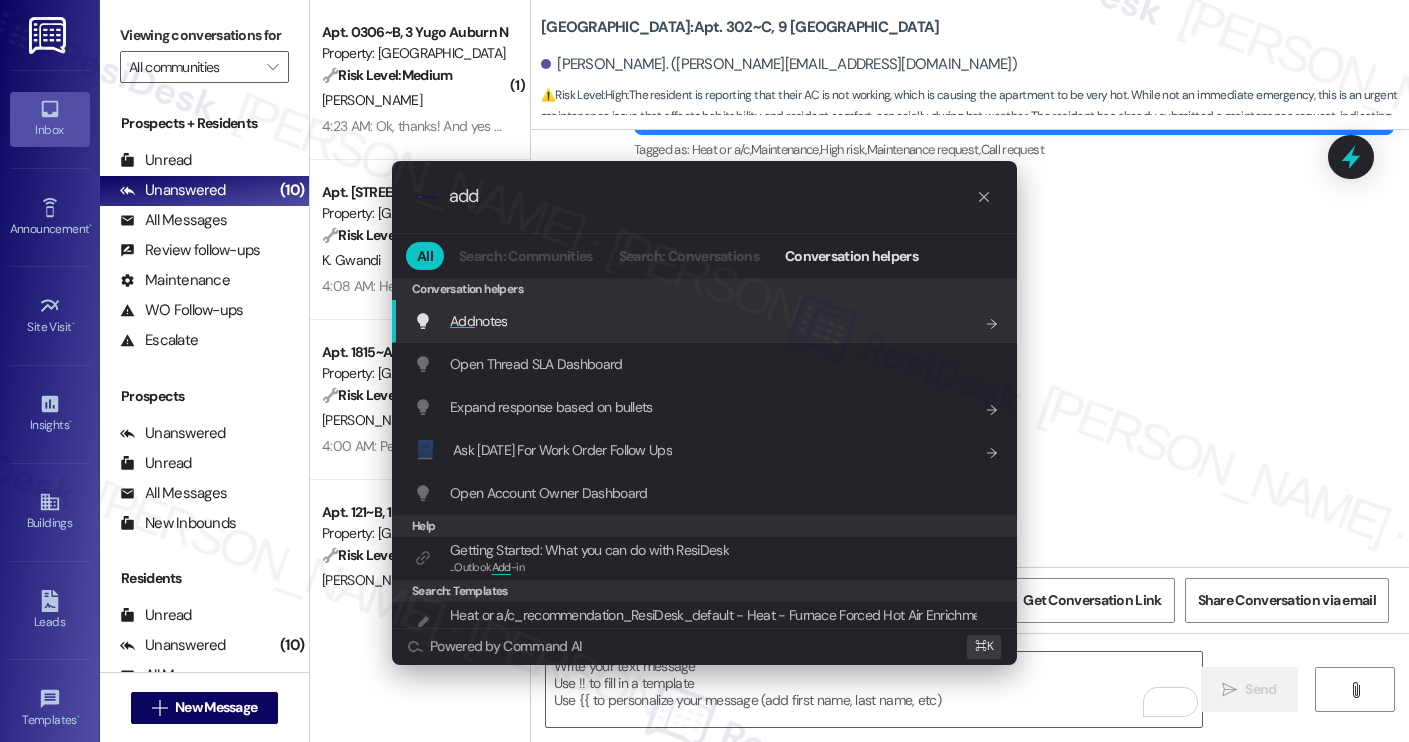 click on "Add  notes Add shortcut" at bounding box center [706, 321] 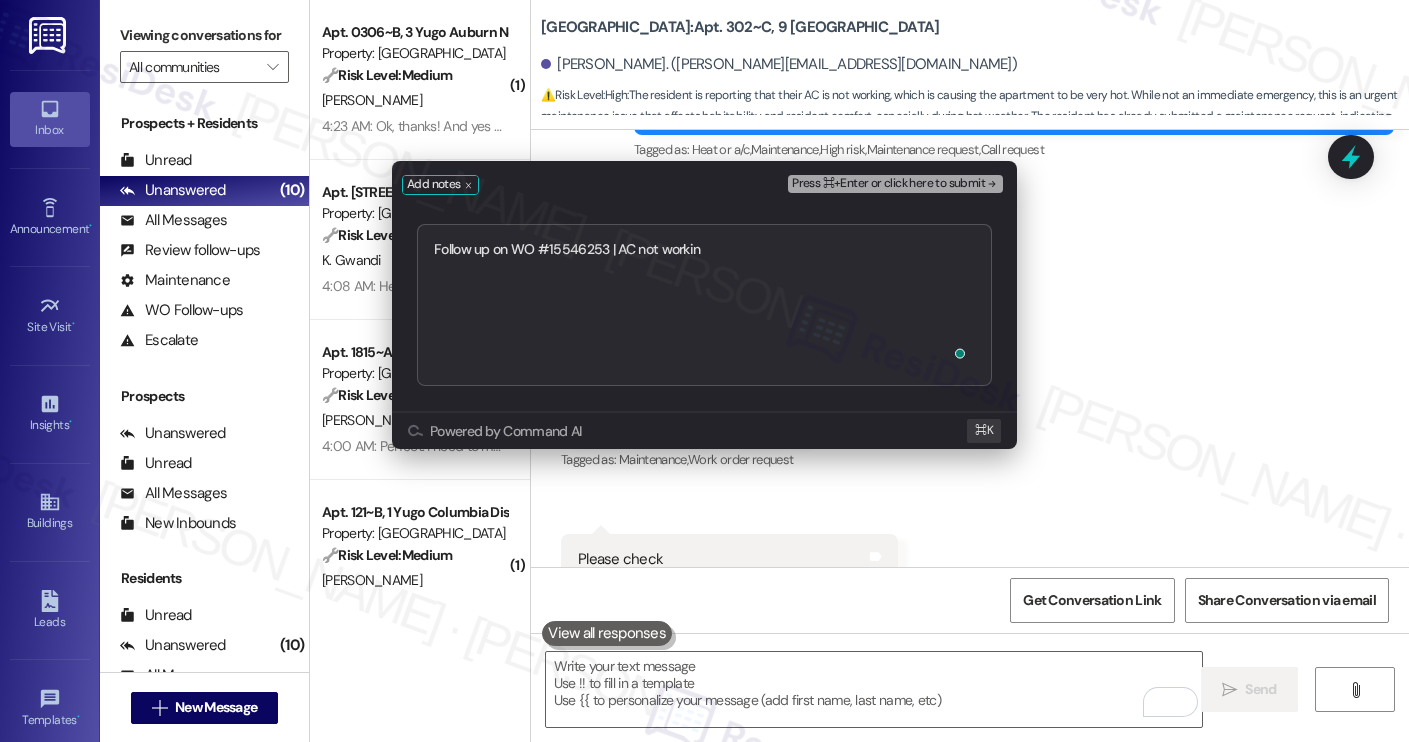type on "Follow up on WO #15546253 | AC not working" 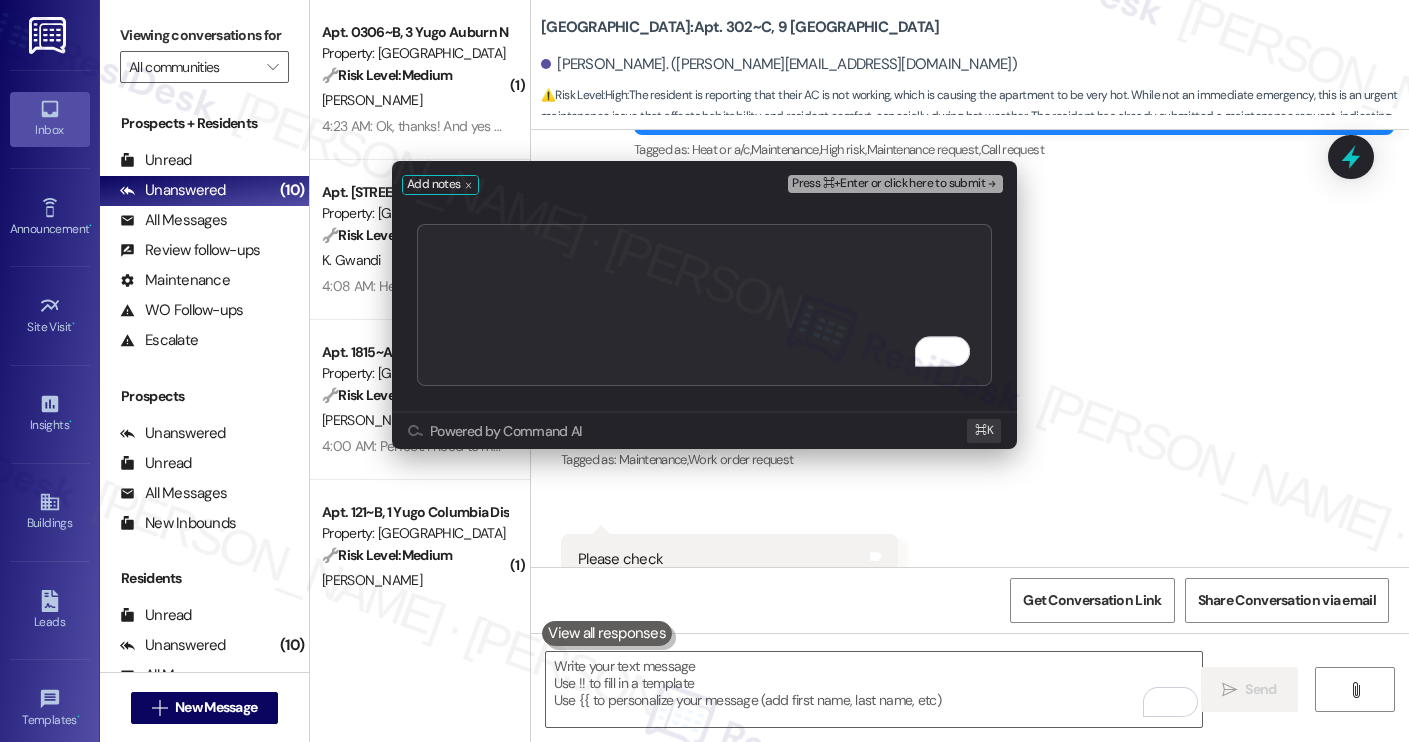 type on "Follow up on WO #15546253 | AC not working" 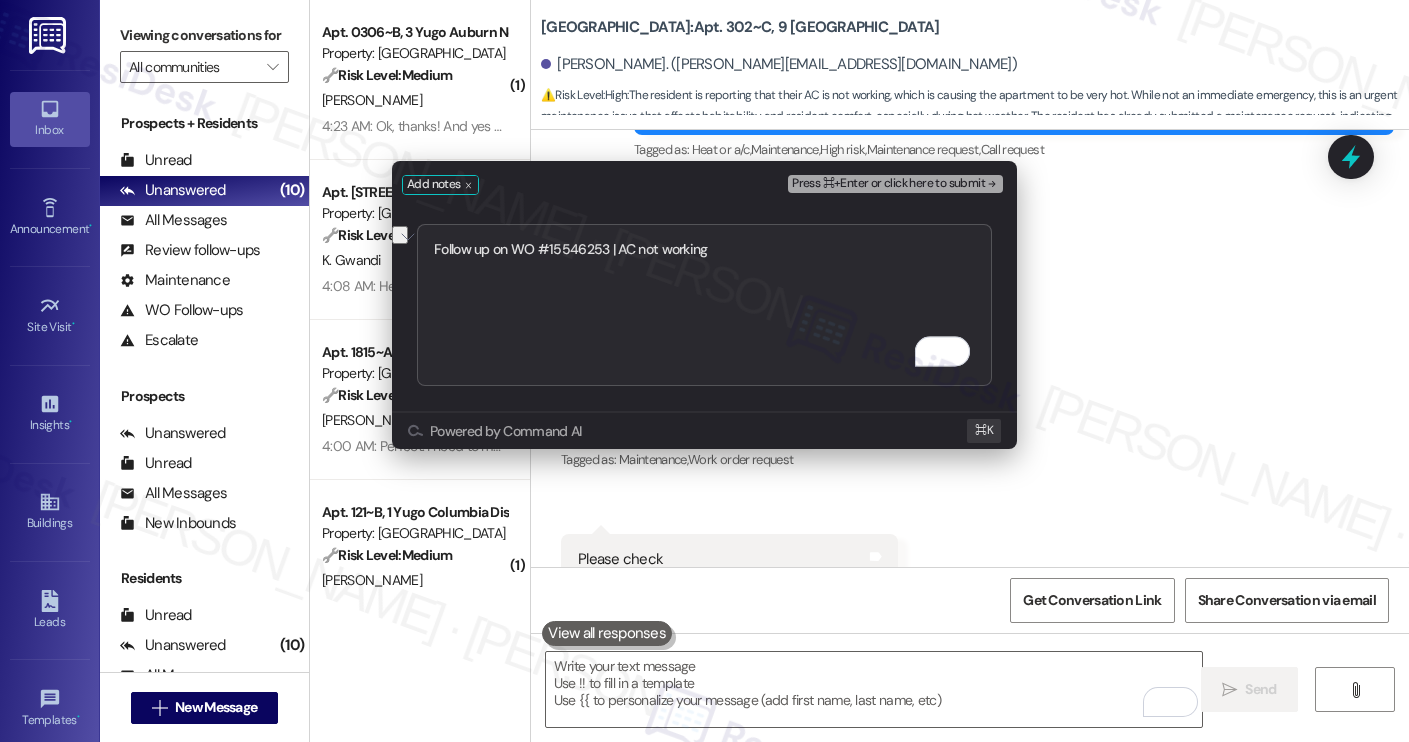 click on "Follow up on WO #15546253 | AC not working" at bounding box center [704, 305] 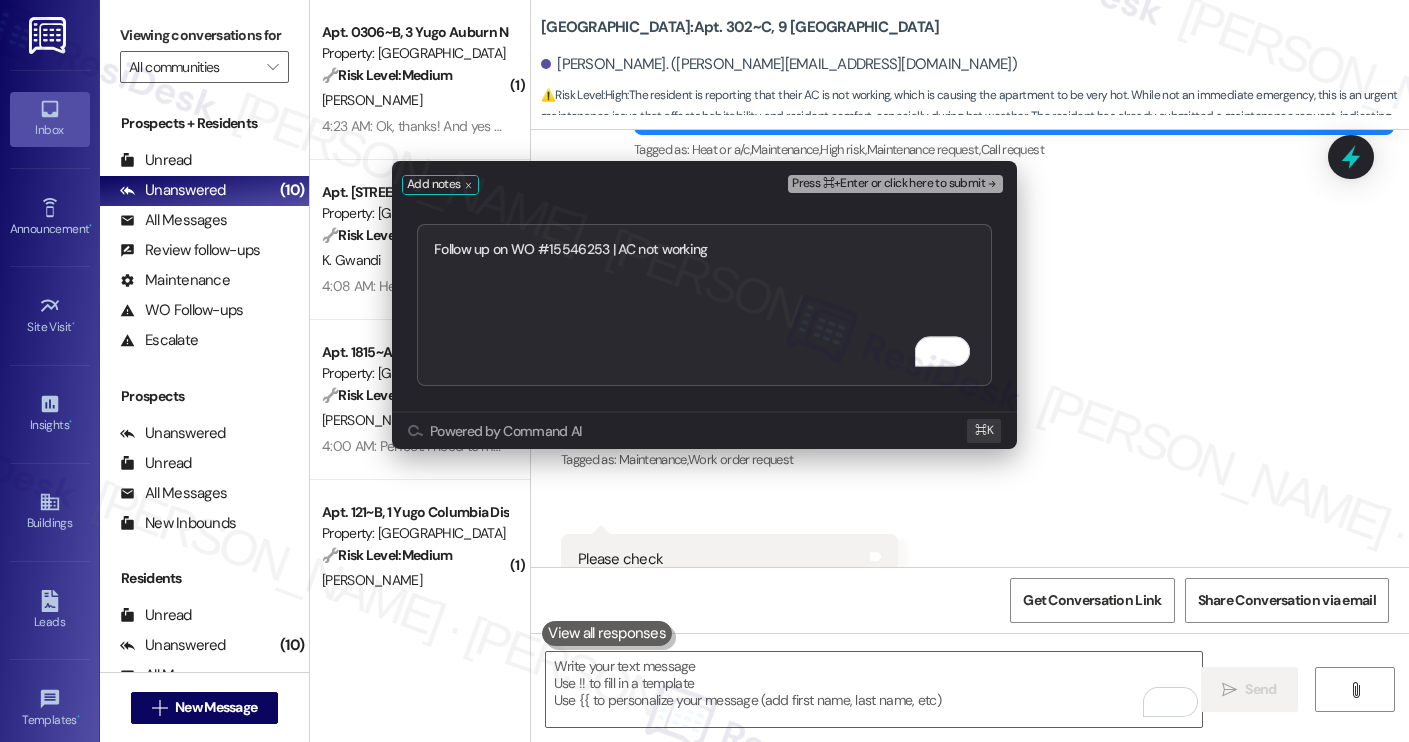 click on "Press ⌘+Enter or click here to submit" at bounding box center (888, 184) 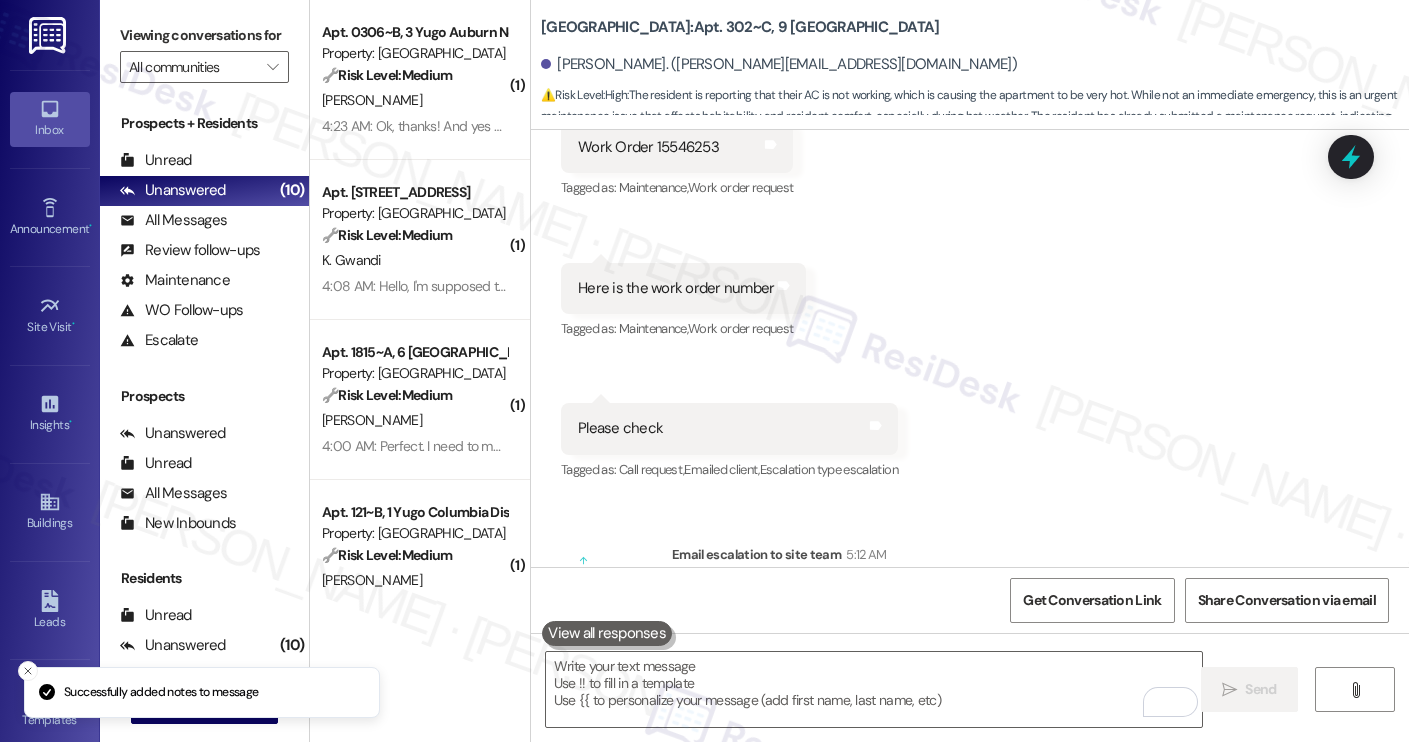 scroll, scrollTop: 4865, scrollLeft: 0, axis: vertical 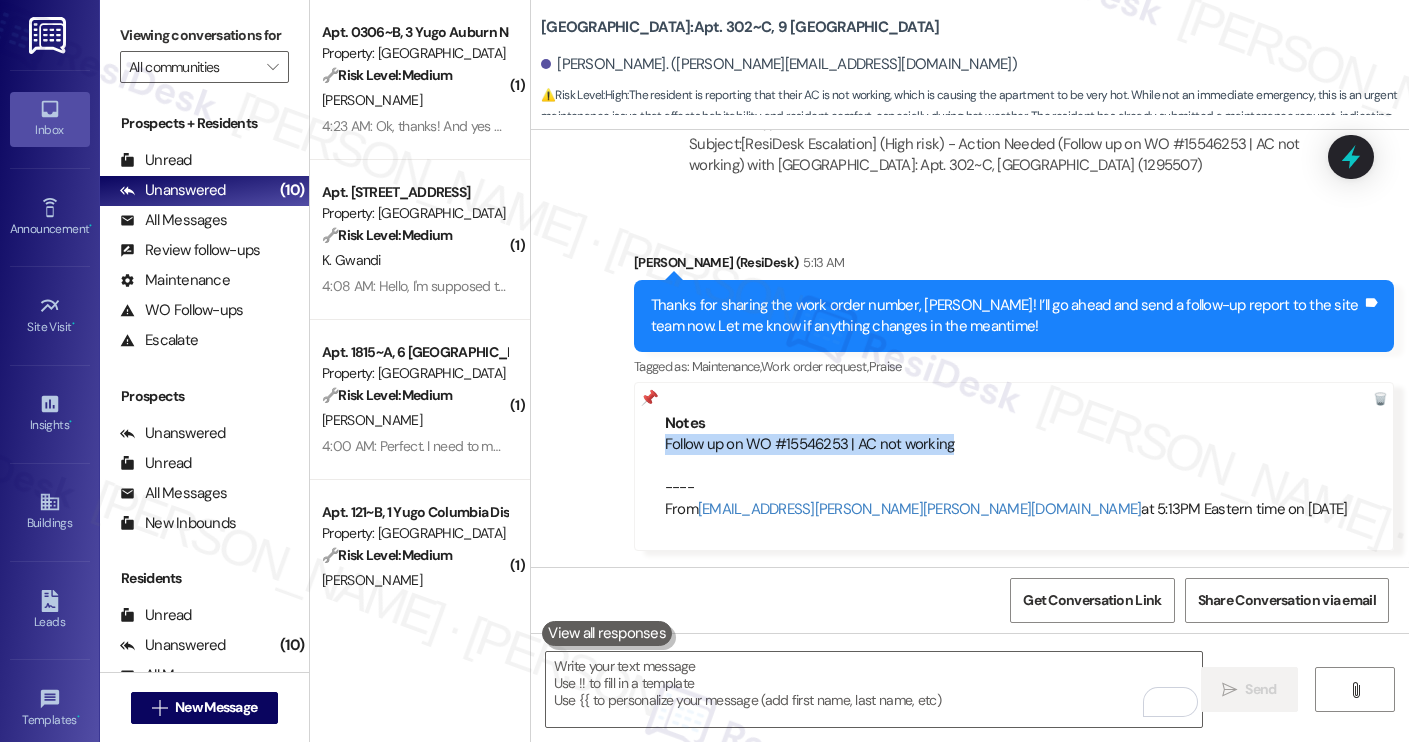 drag, startPoint x: 947, startPoint y: 444, endPoint x: 599, endPoint y: 448, distance: 348.02298 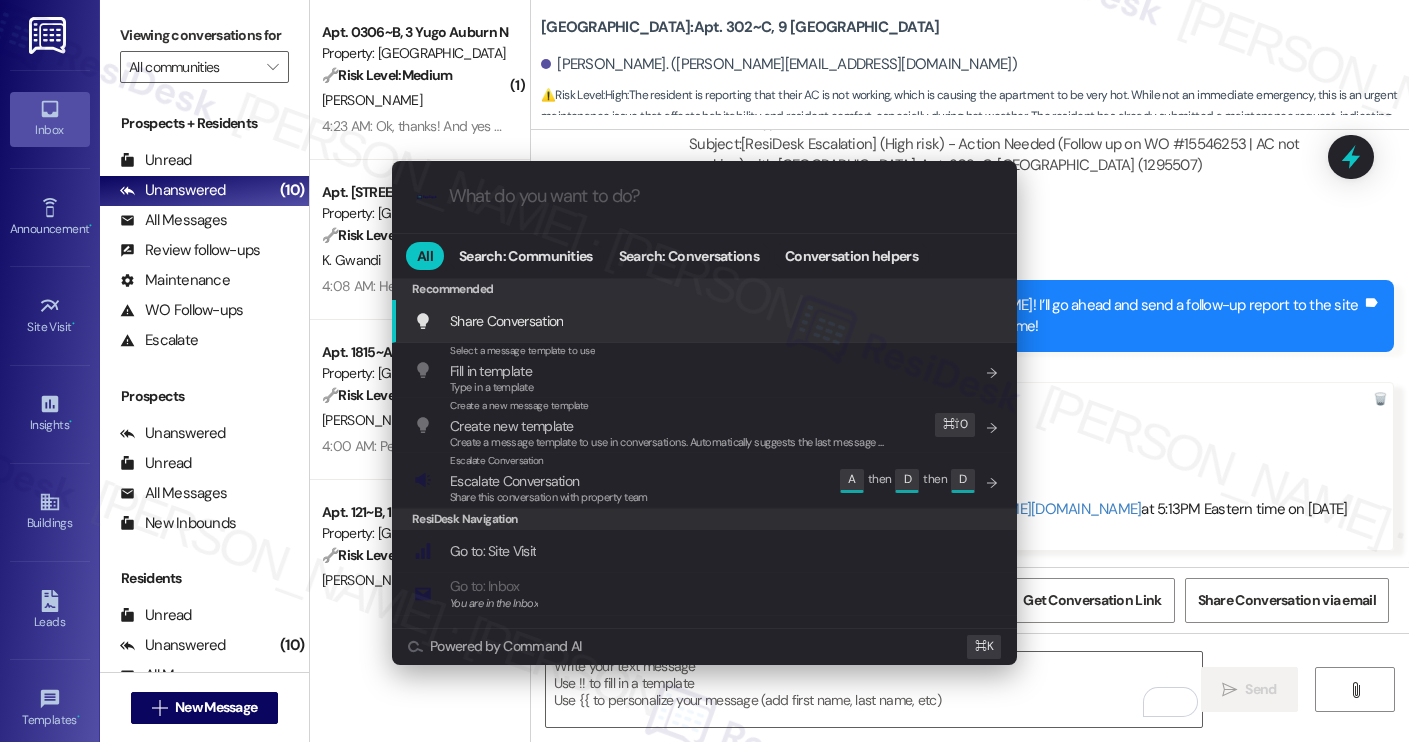 click on ".cls-1{fill:#0a055f;}.cls-2{fill:#0cc4c4;} resideskLogoBlueOrange All Search: Communities Search: Conversations Conversation helpers Recommended Recommended Share Conversation Add shortcut Select a message template to use Fill in template Type in a template Add shortcut Create a new message template Create new template Create a message template to use in conversations. Automatically suggests the last message you sent. Edit ⌘ ⇧ 0 Escalate Conversation Escalate Conversation Share this conversation with property team Edit A then D then D ResiDesk Navigation Go to: Site Visit Add shortcut Go to: Inbox You are in the Inbox Add shortcut Go to: Settings Add shortcut Go to: Message Templates Add shortcut Go to: Buildings Add shortcut Help Getting Started: What you can do with ResiDesk Add shortcut Settings Powered by Command AI ⌘ K" at bounding box center (704, 371) 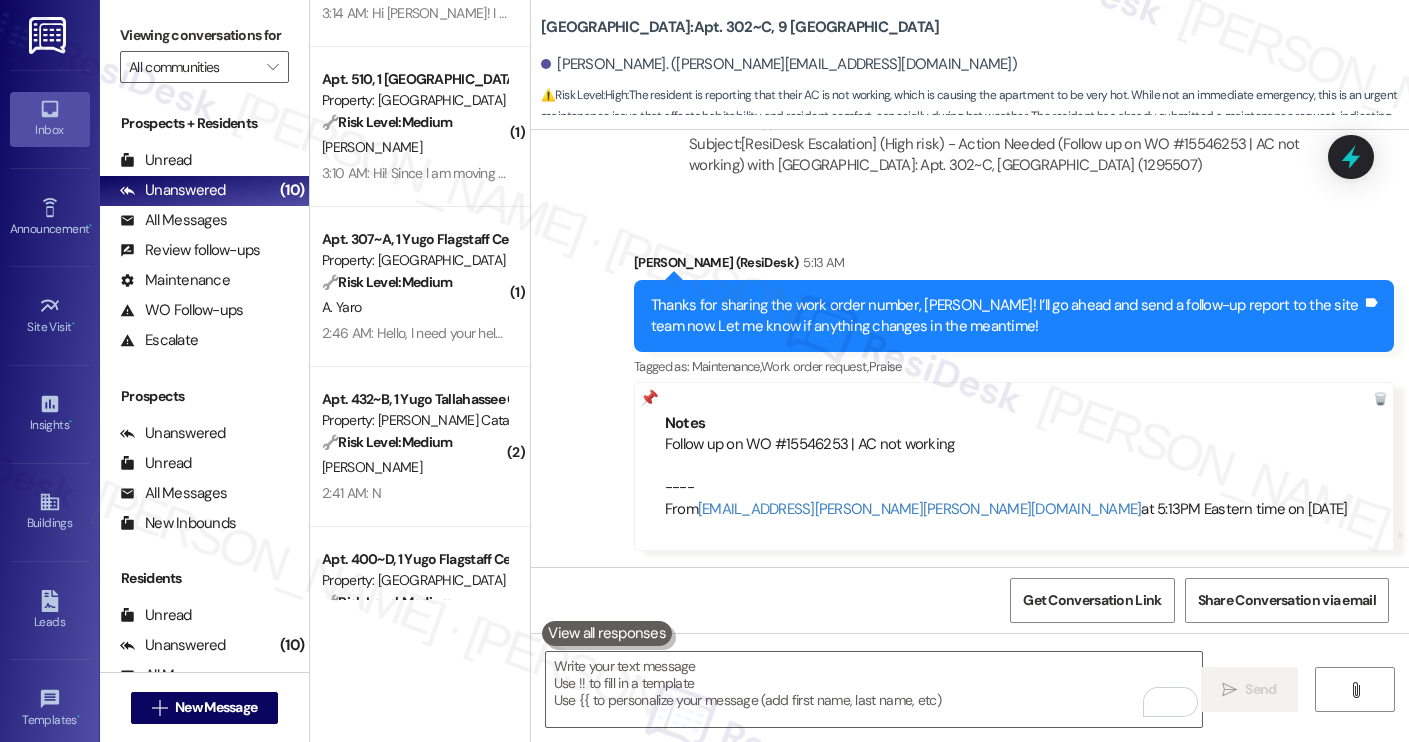 scroll, scrollTop: 2600, scrollLeft: 0, axis: vertical 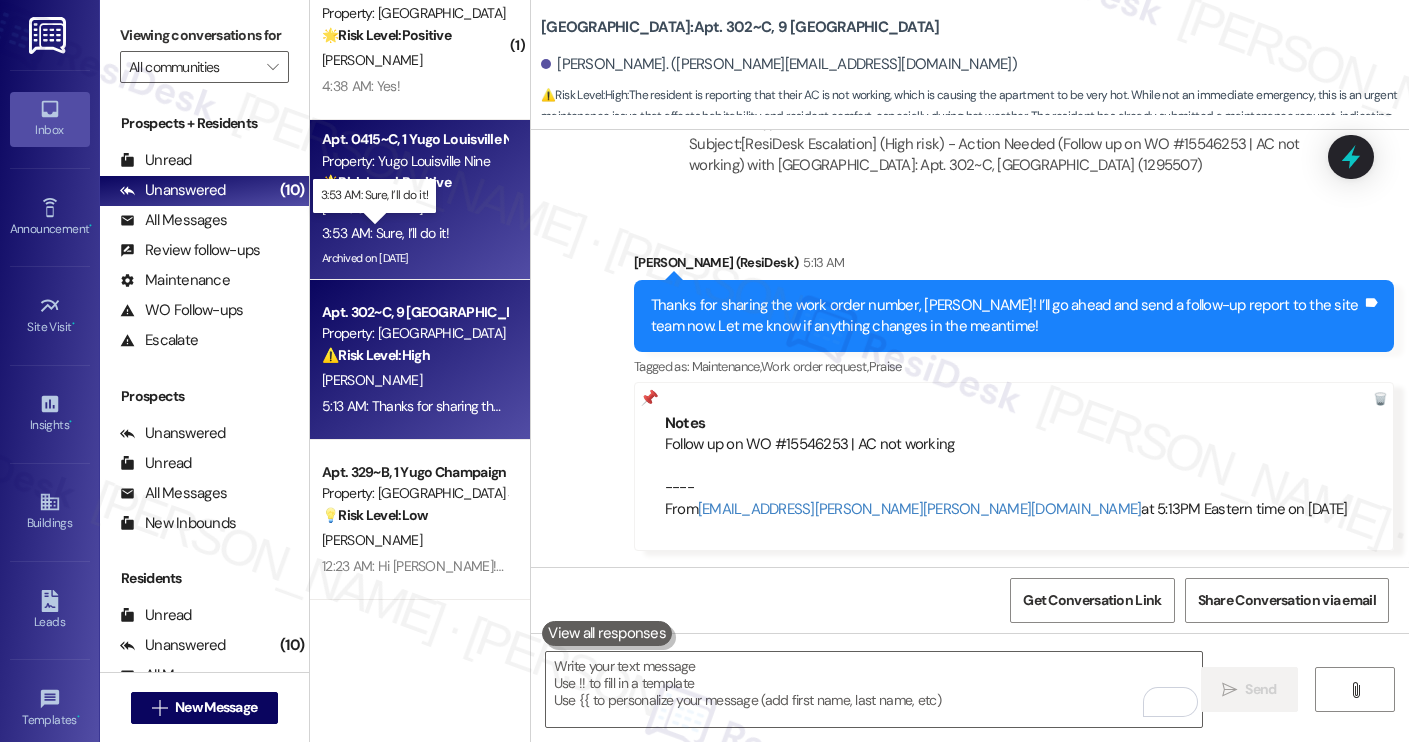 click on "3:53 AM: Sure, I’ll do it! 3:53 AM: Sure, I’ll do it!" at bounding box center [385, 233] 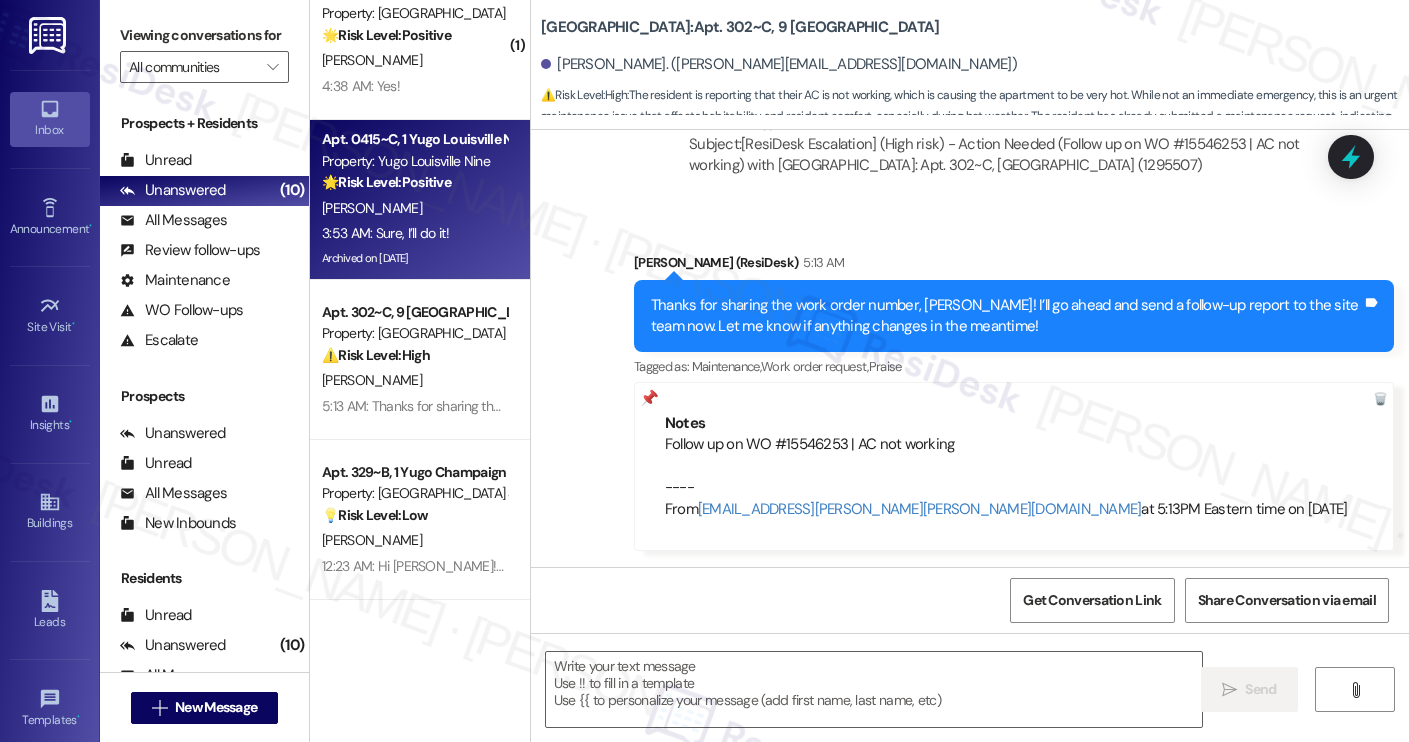 type on "Fetching suggested responses. Please feel free to read through the conversation in the meantime." 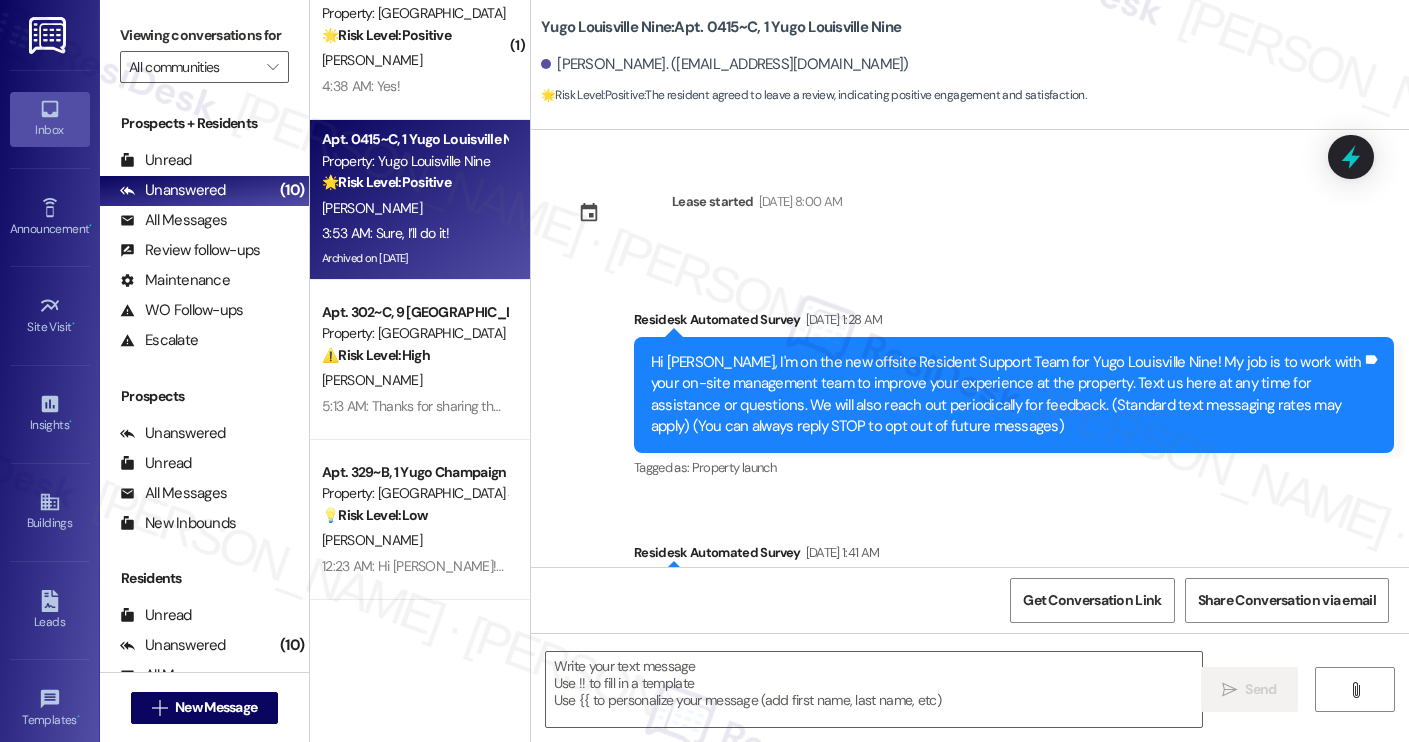 scroll, scrollTop: 8300, scrollLeft: 0, axis: vertical 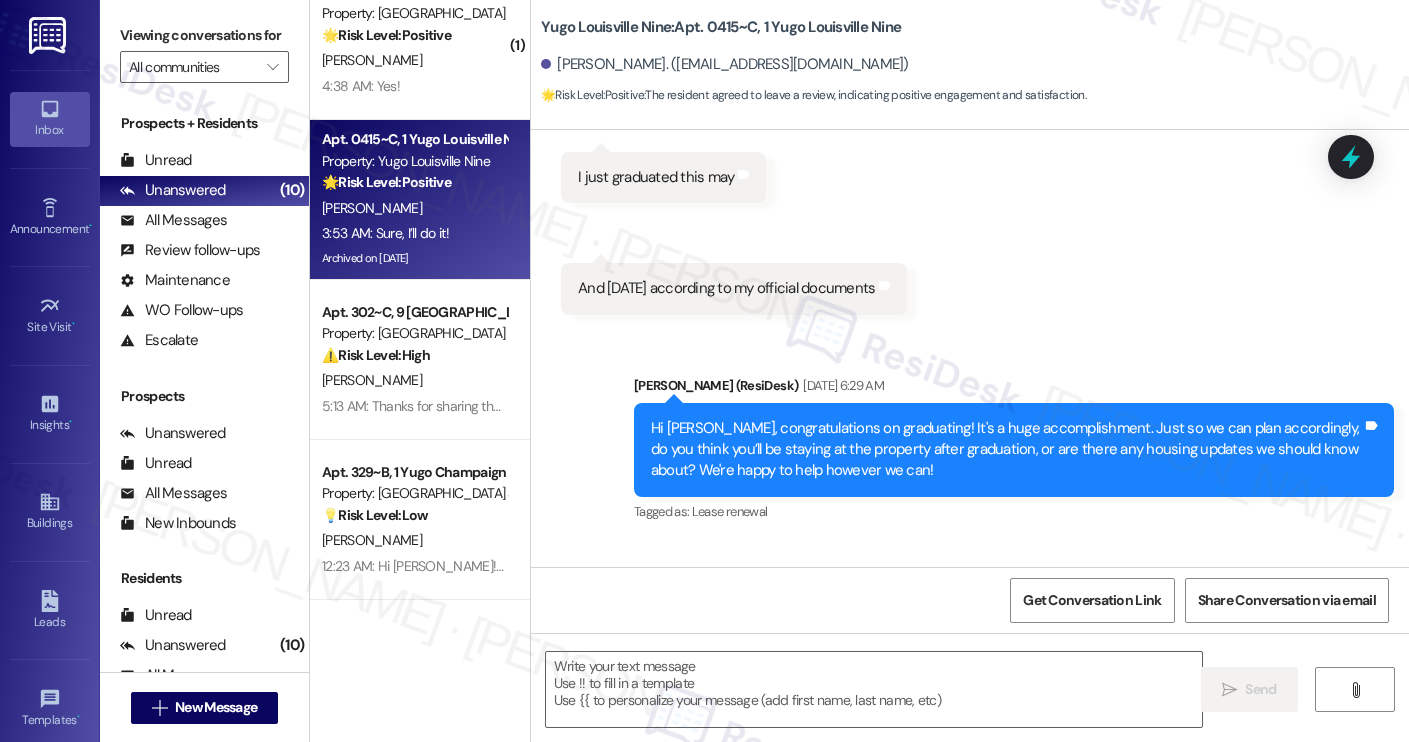 type on "Fetching suggested responses. Please feel free to read through the conversation in the meantime." 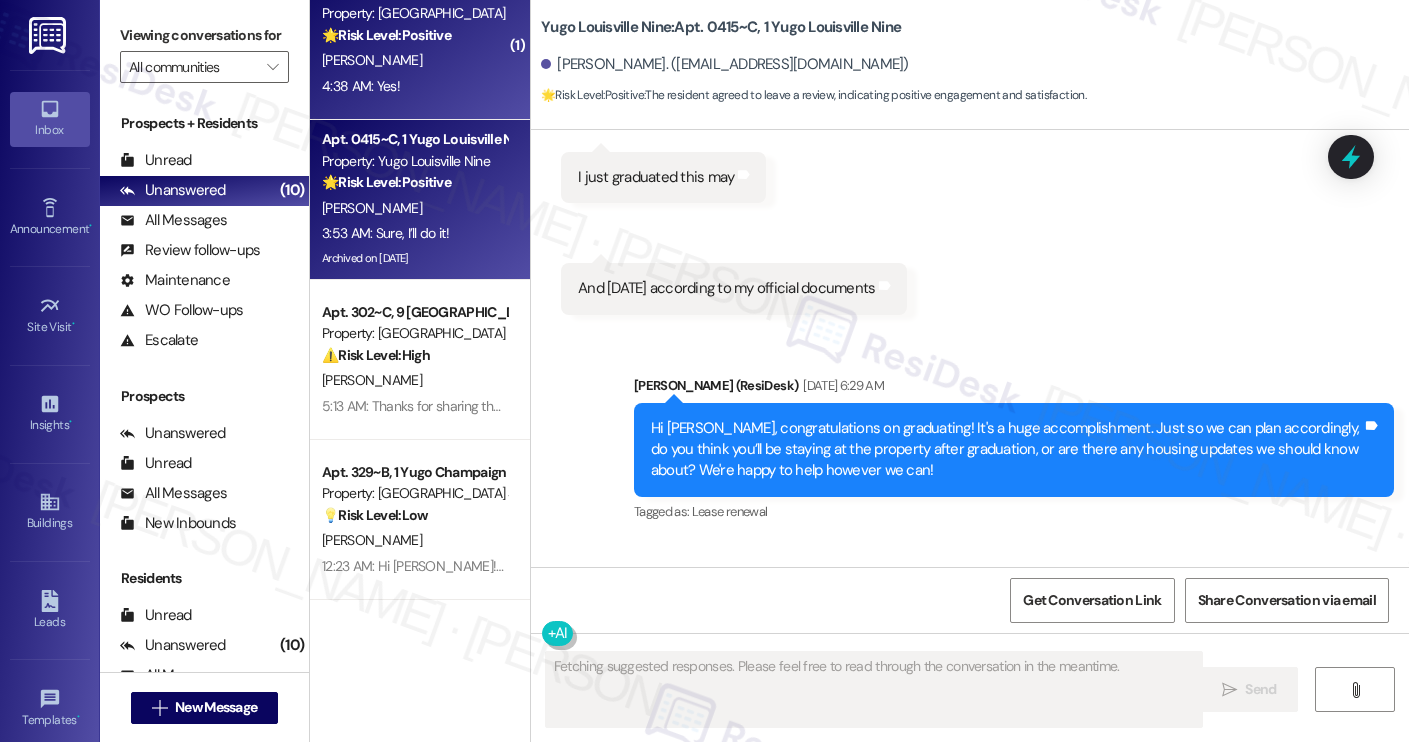 scroll, scrollTop: 2518, scrollLeft: 0, axis: vertical 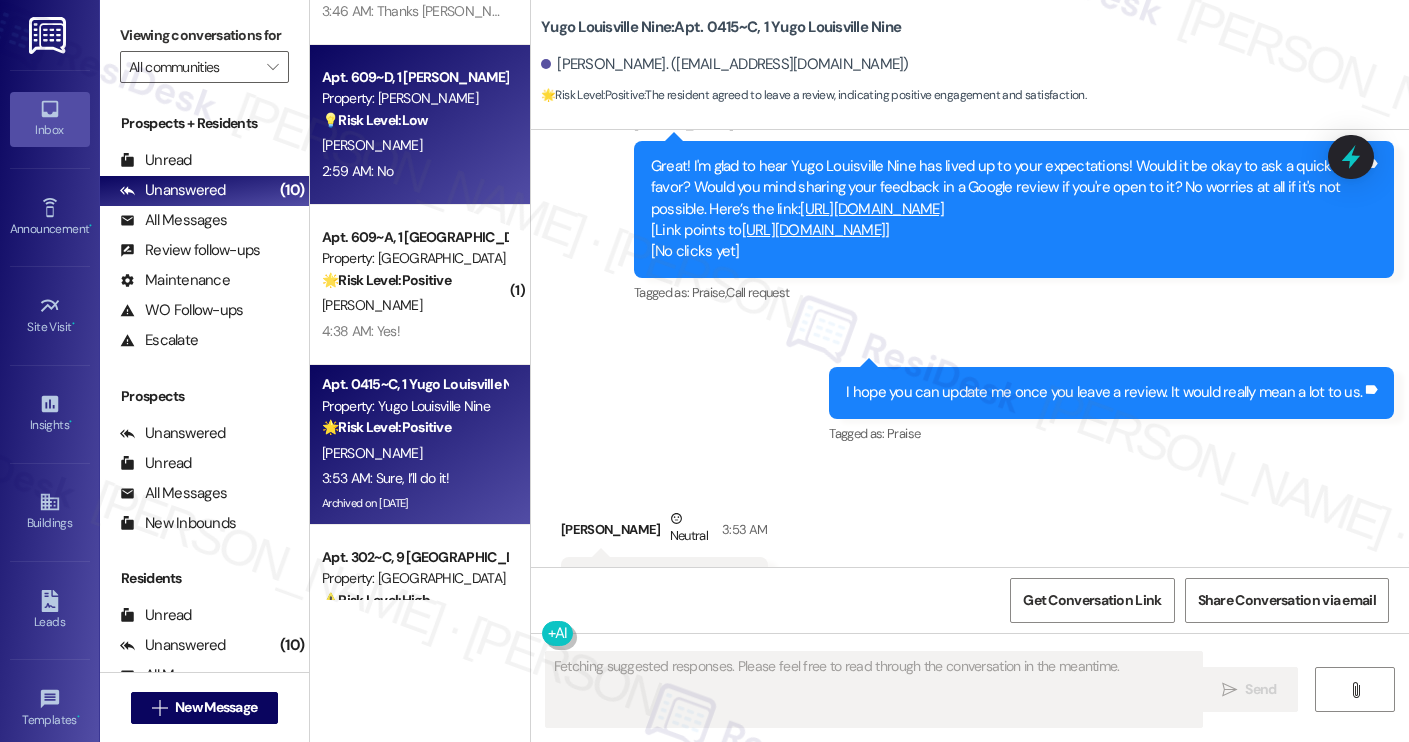 click on "2:59 AM: No 2:59 AM: No" at bounding box center (414, 171) 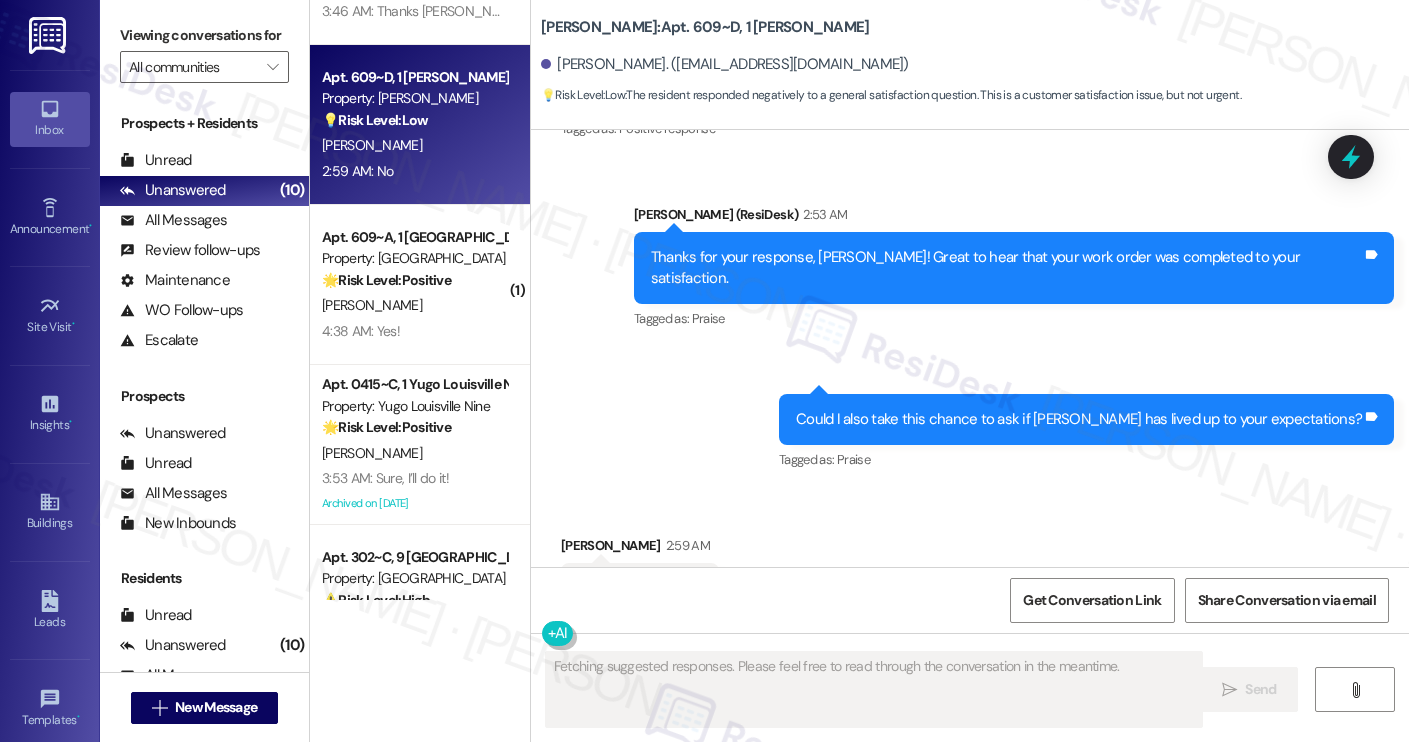 scroll, scrollTop: 3103, scrollLeft: 0, axis: vertical 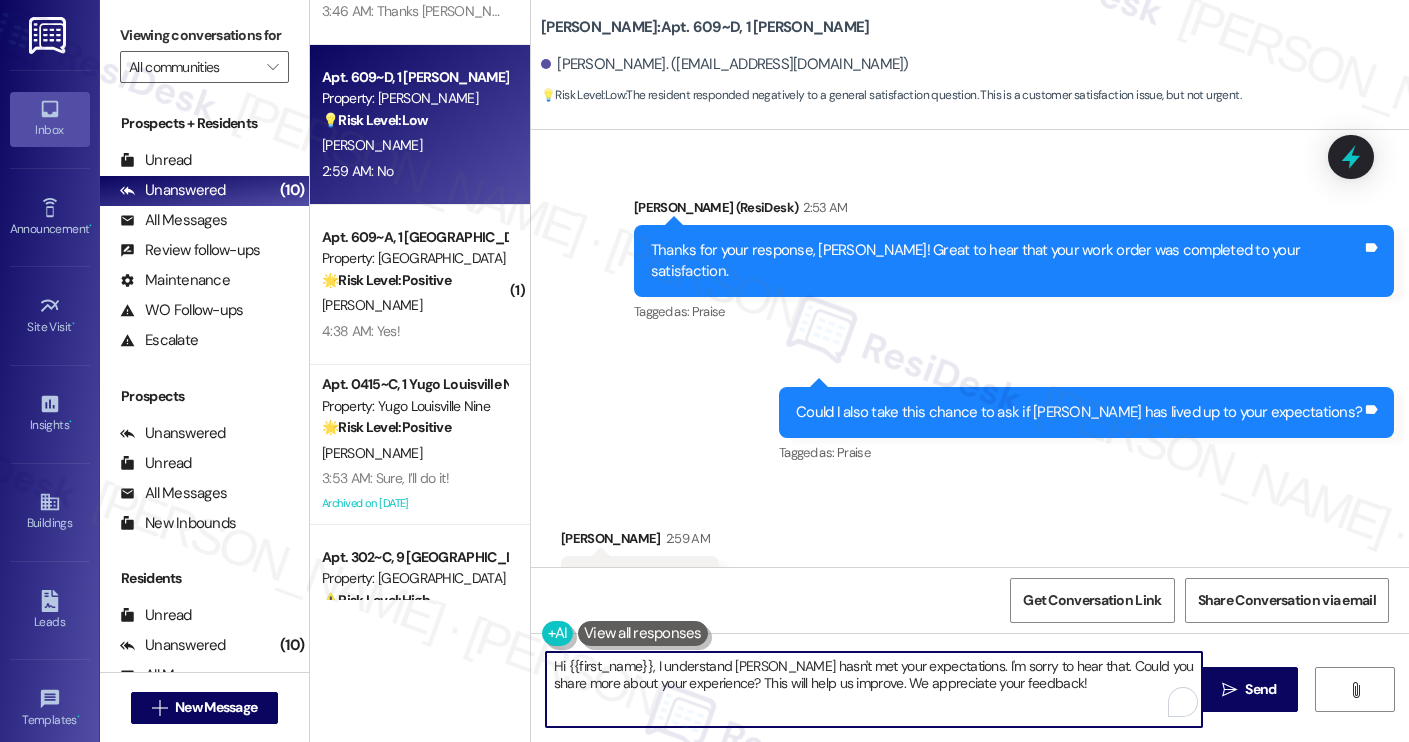 drag, startPoint x: 647, startPoint y: 667, endPoint x: 528, endPoint y: 654, distance: 119.70798 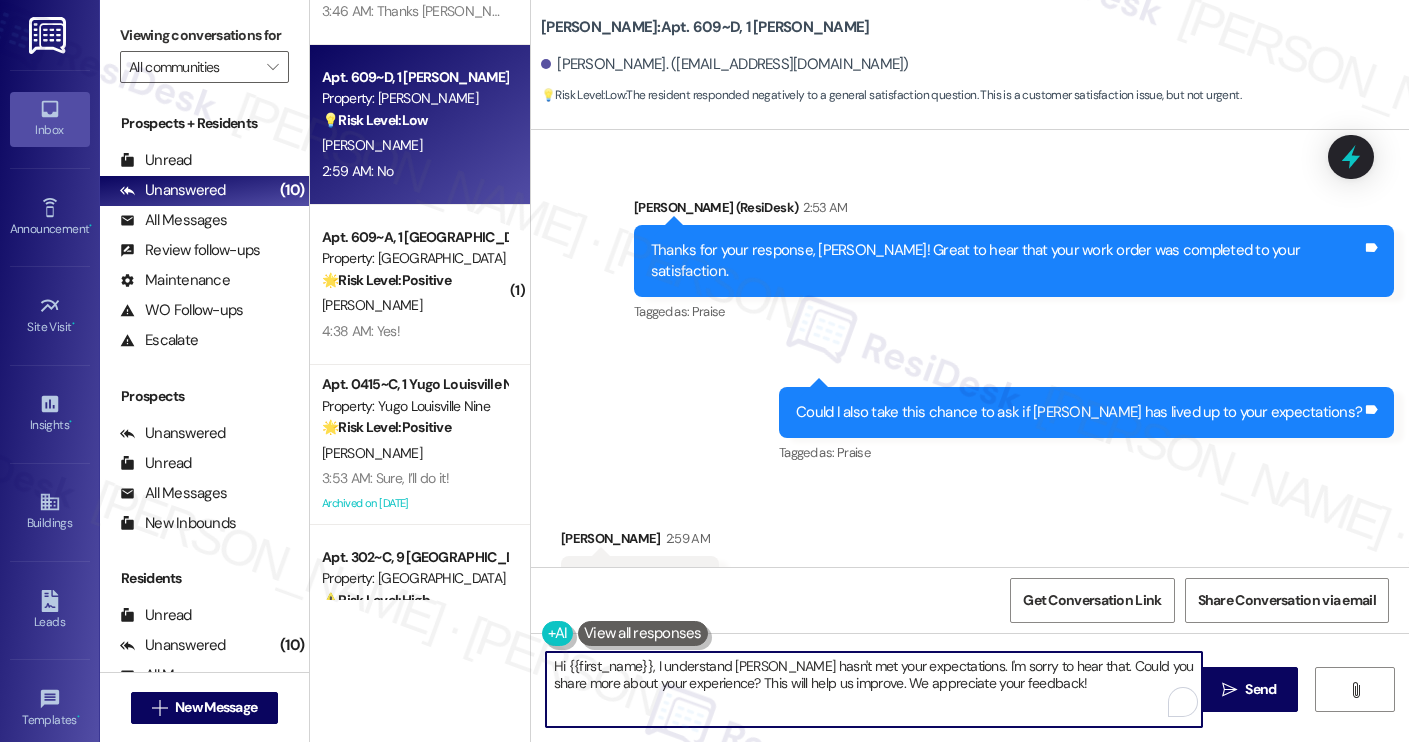 click on "Hi {{first_name}}, I understand Yugo Austin Rio hasn't met your expectations. I'm sorry to hear that. Could you share more about your experience? This will help us improve. We appreciate your feedback!" at bounding box center [864, 689] 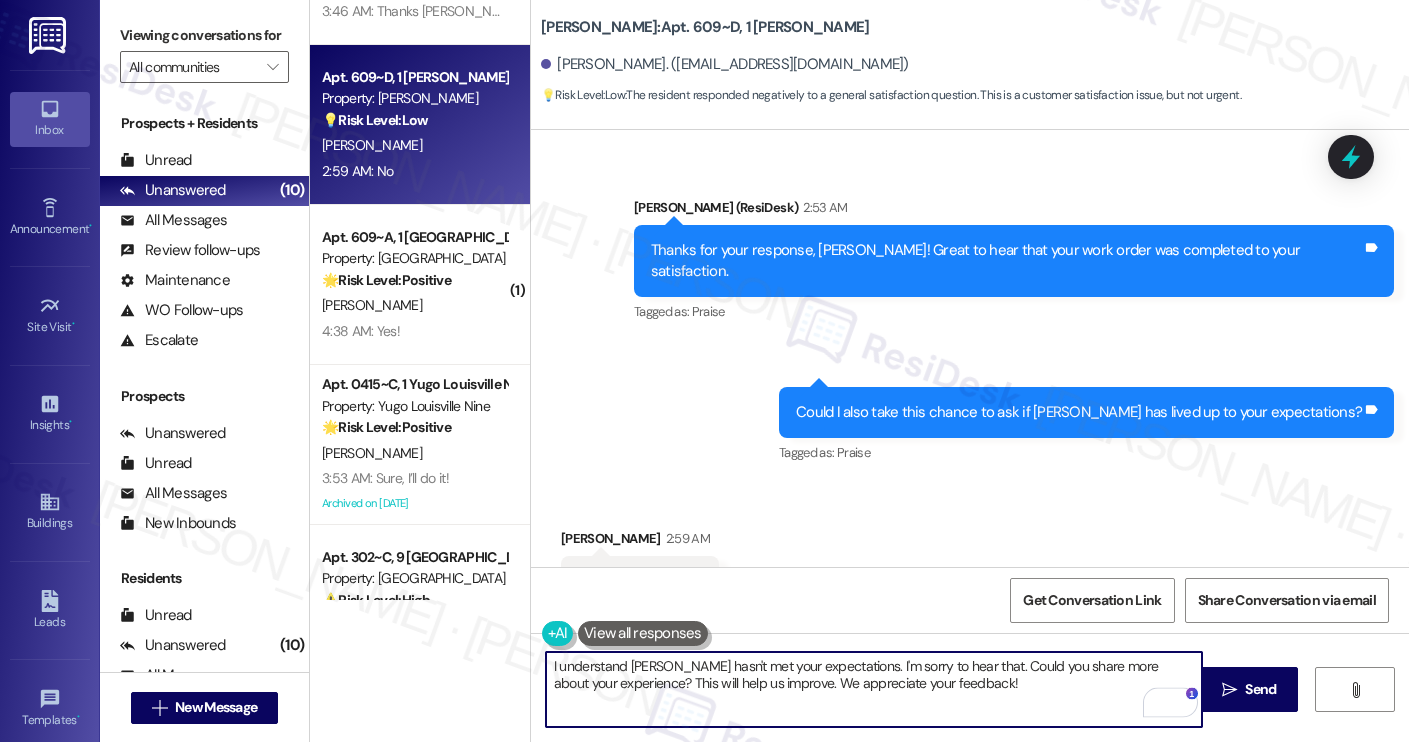 click on "I understand Yugo Austin Rio hasn't met your expectations. I'm sorry to hear that. Could you share more about your experience? This will help us improve. We appreciate your feedback!" at bounding box center [874, 689] 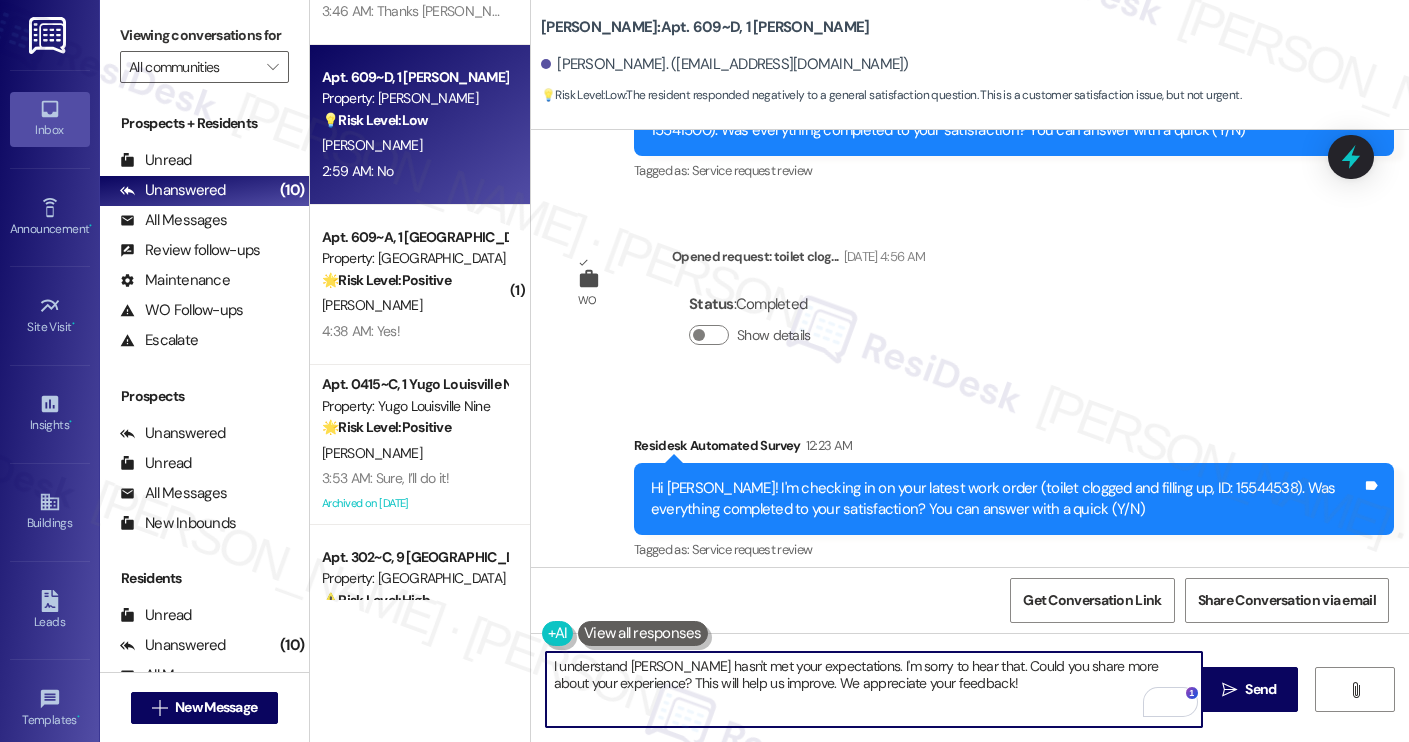 scroll, scrollTop: 3103, scrollLeft: 0, axis: vertical 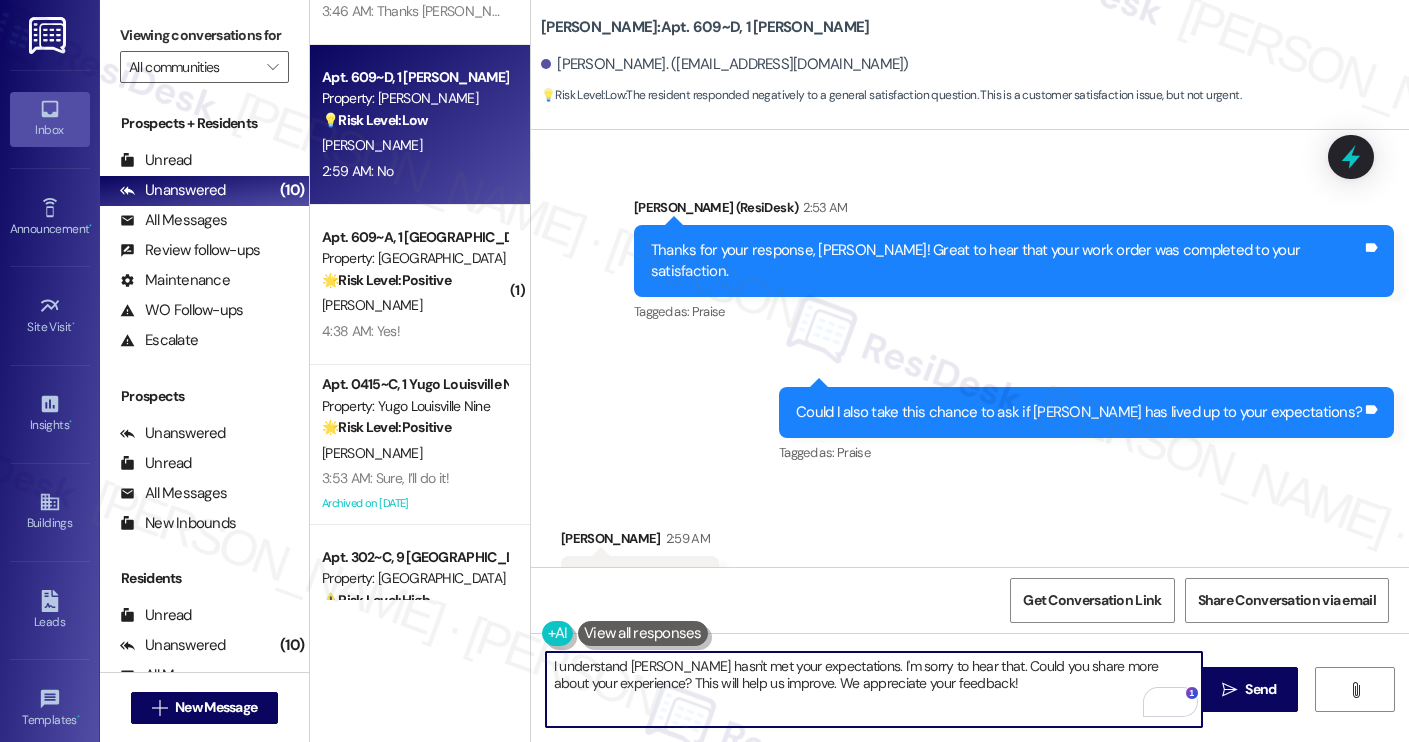 click on "I understand Yugo Austin Rio hasn't met your expectations. I'm sorry to hear that. Could you share more about your experience? This will help us improve. We appreciate your feedback!" at bounding box center [874, 689] 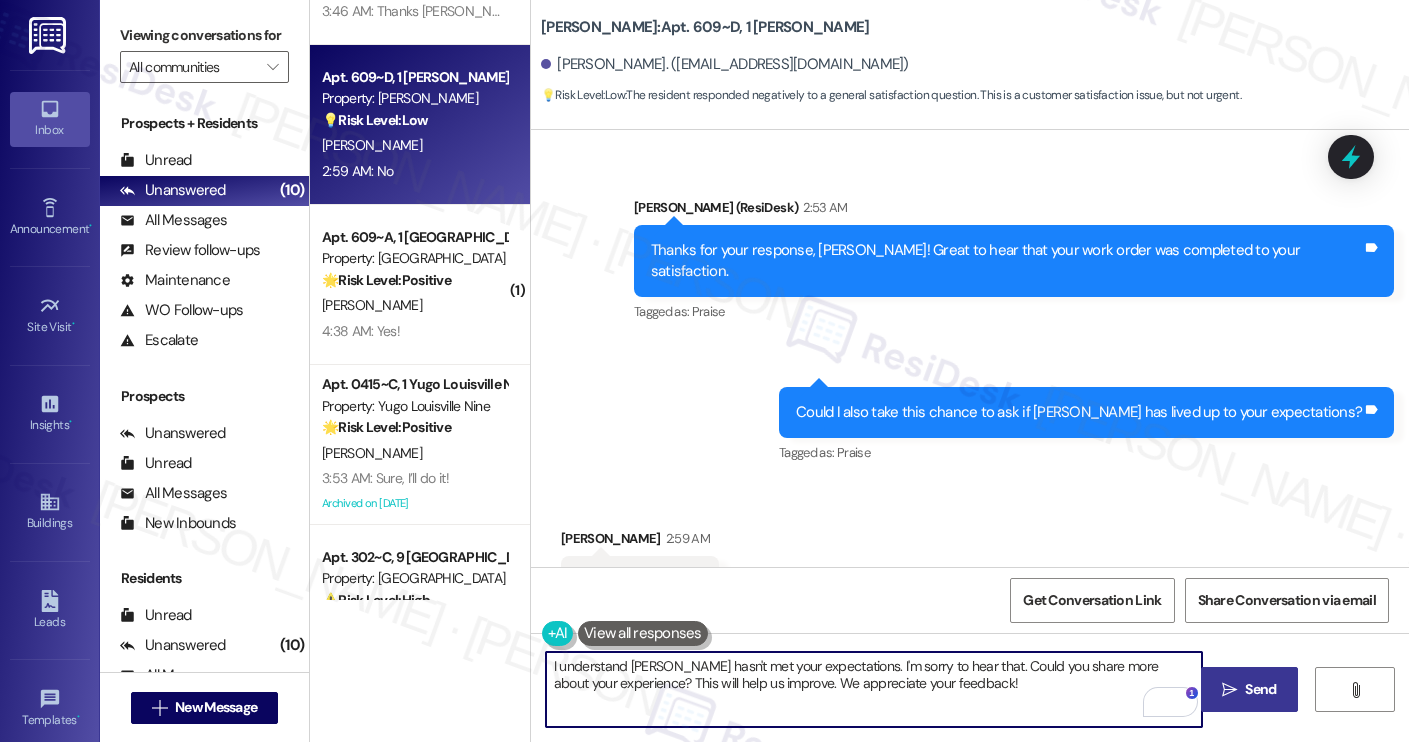 type on "I understand Yugo Austin Rio hasn't met your expectations. I'm sorry to hear that. Could you share more about your experience? This will help us improve. We appreciate your feedback!" 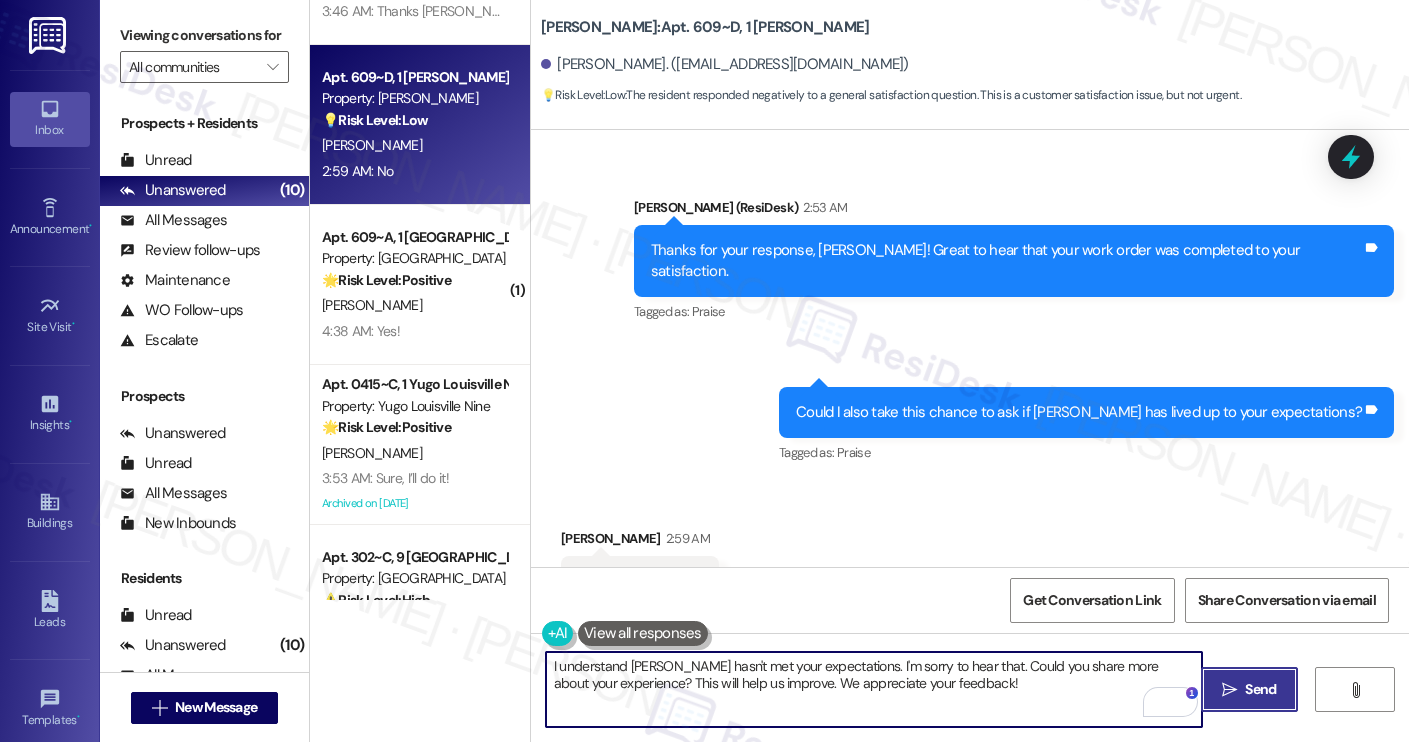 click on " Send" at bounding box center [1249, 689] 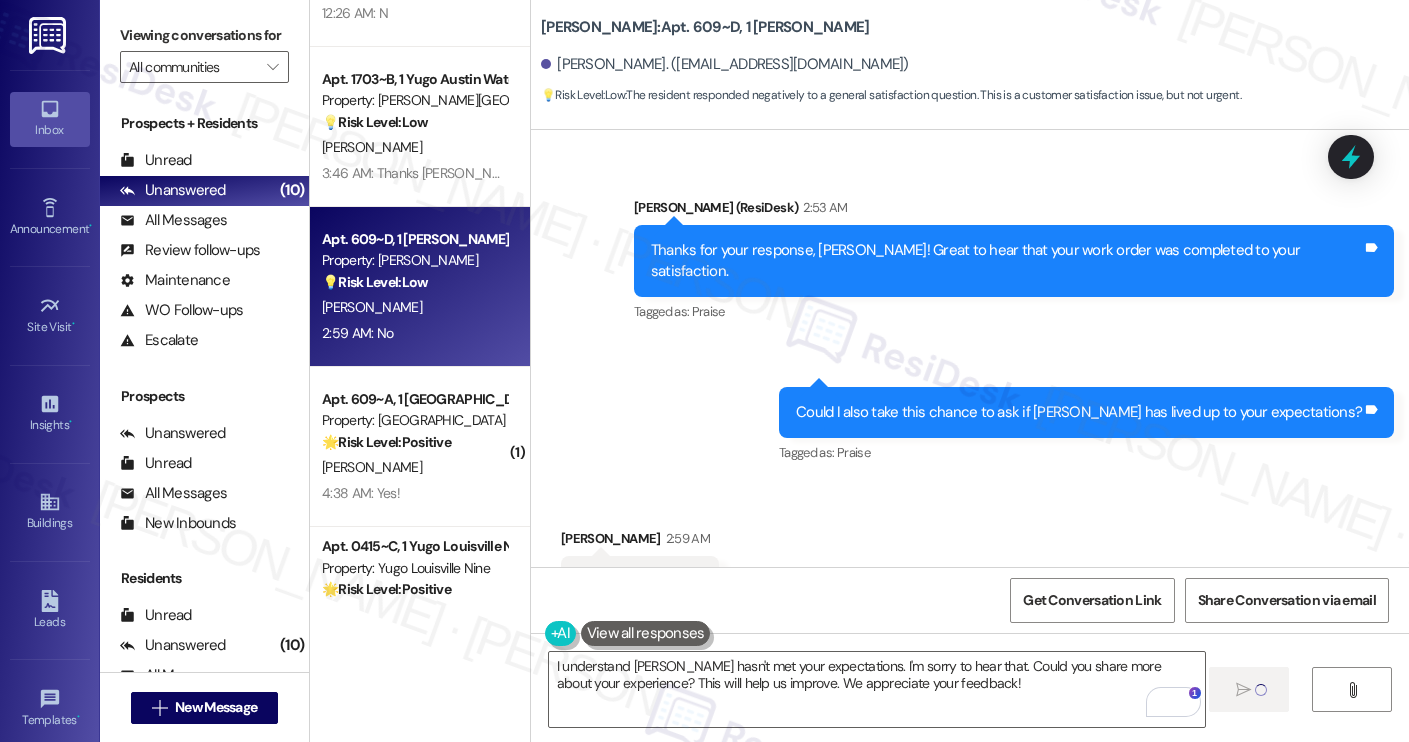 type 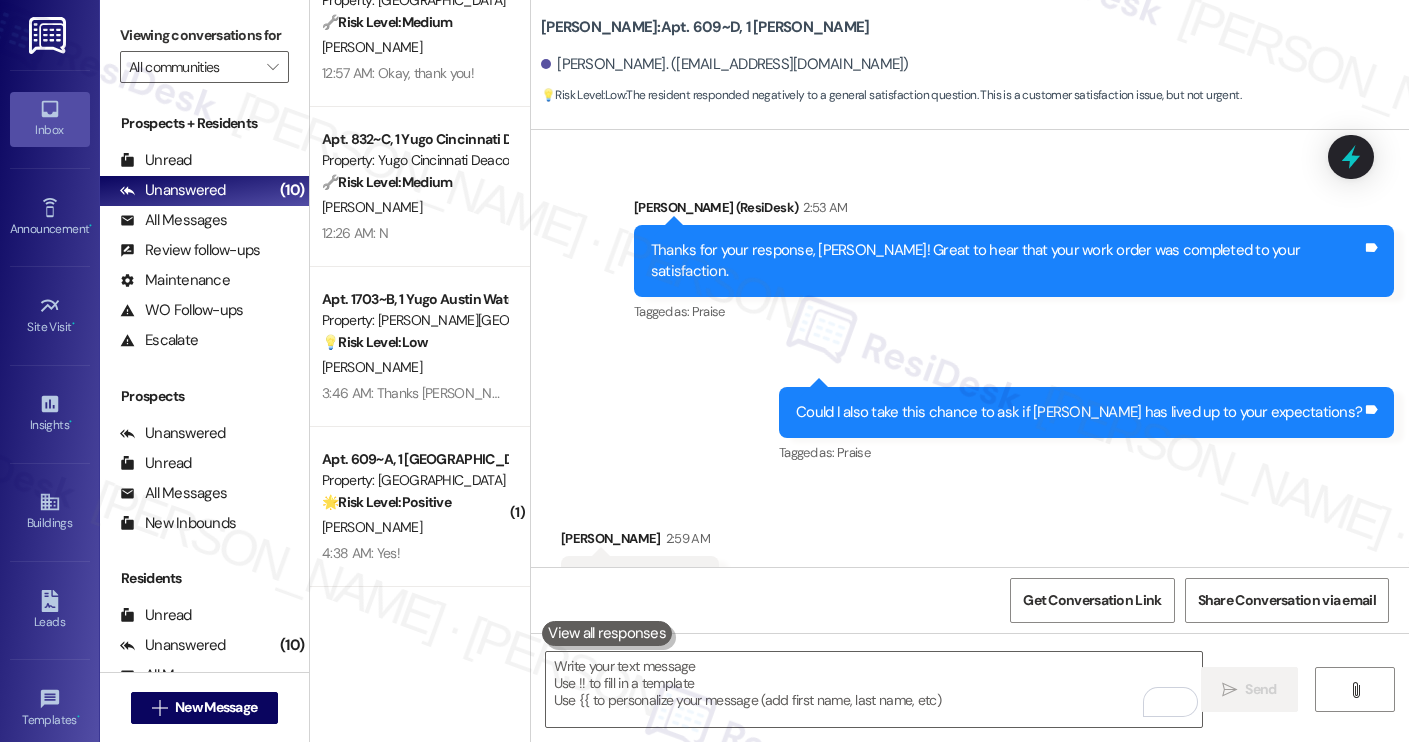 scroll, scrollTop: 1971, scrollLeft: 0, axis: vertical 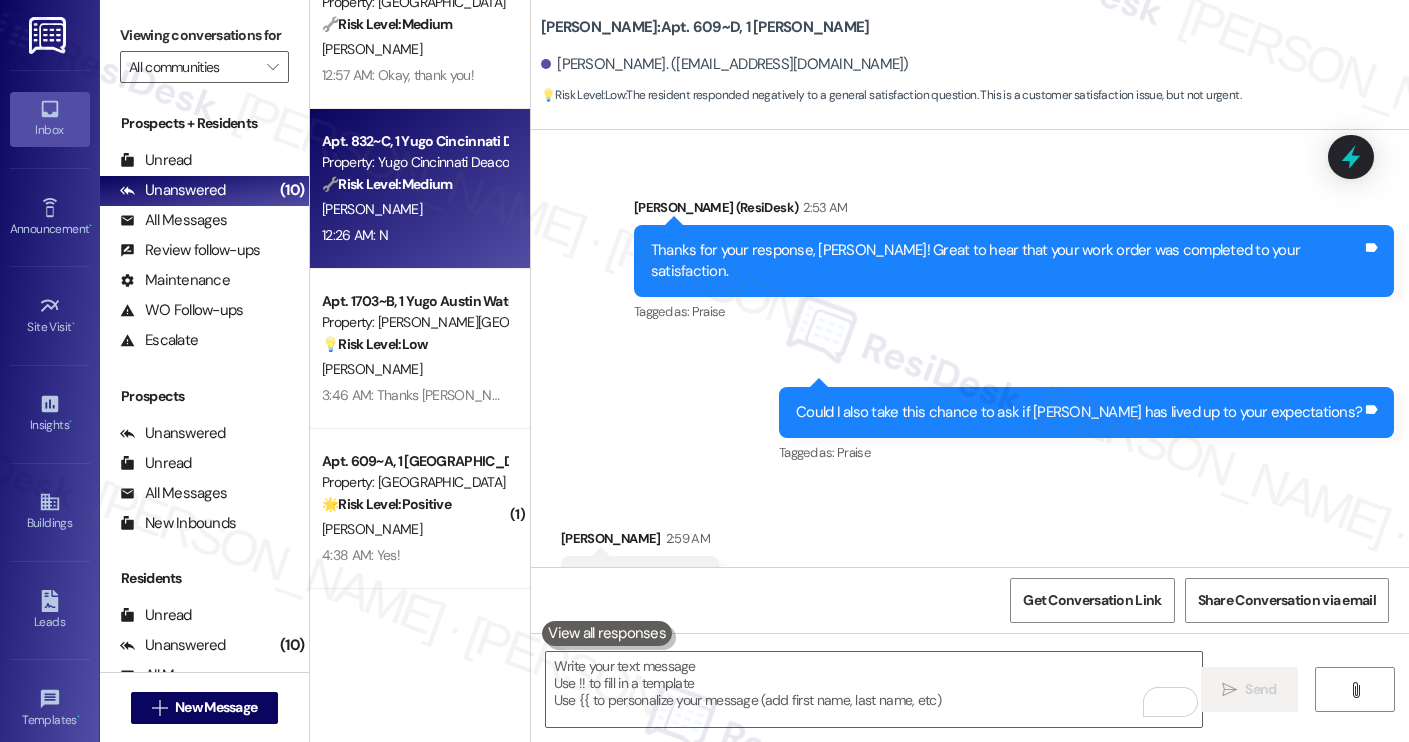 click on "M. Vega-Rivera" at bounding box center [414, 209] 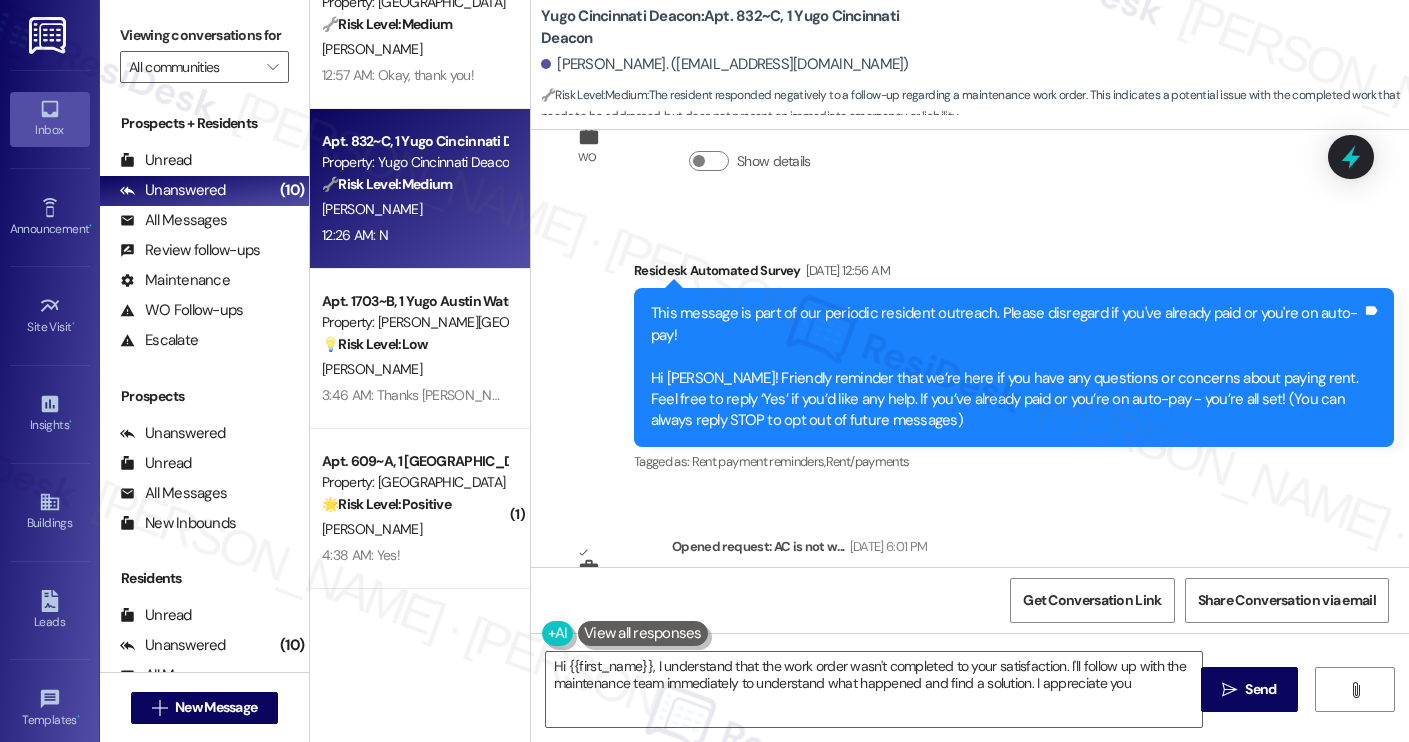 scroll, scrollTop: 0, scrollLeft: 0, axis: both 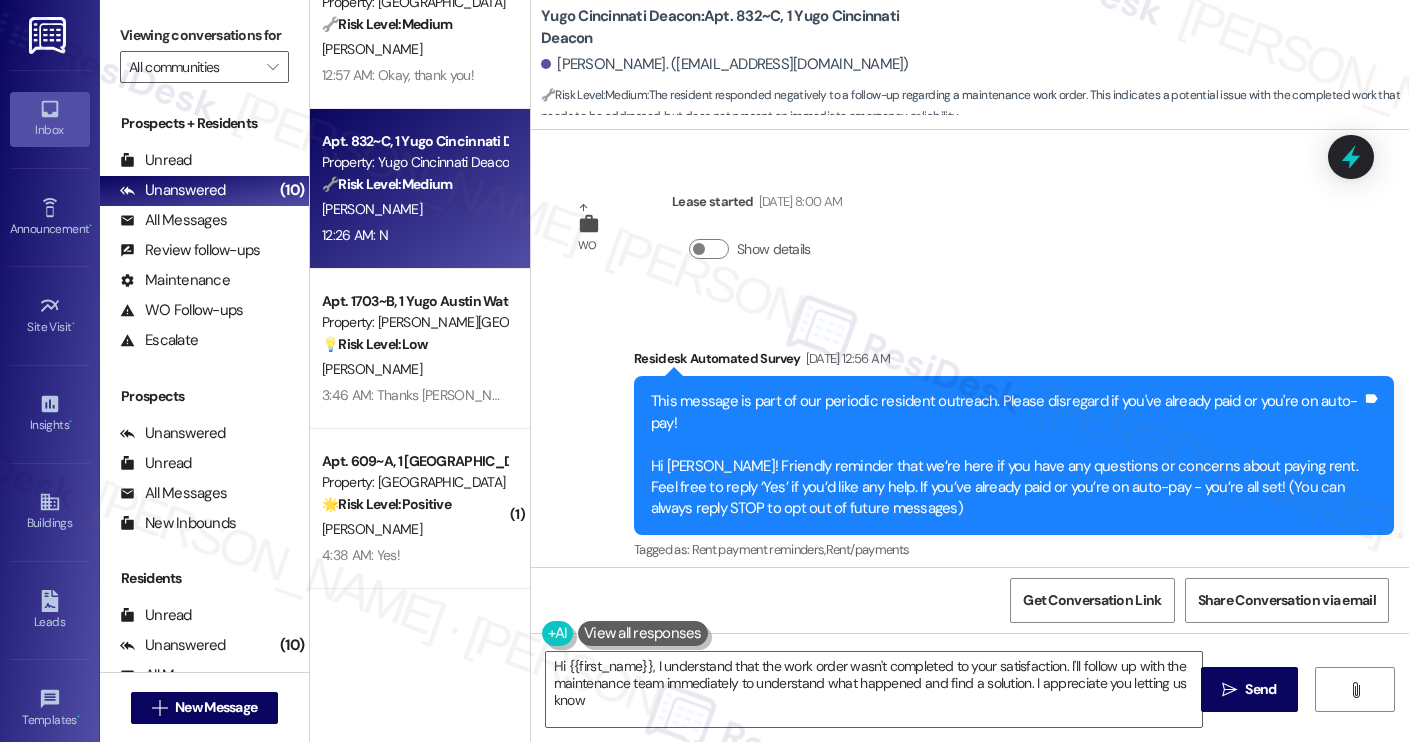 type on "Hi {{first_name}}, I understand that the work order wasn't completed to your satisfaction. I'll follow up with the maintenance team immediately to understand what happened and find a solution. I appreciate you letting us know!" 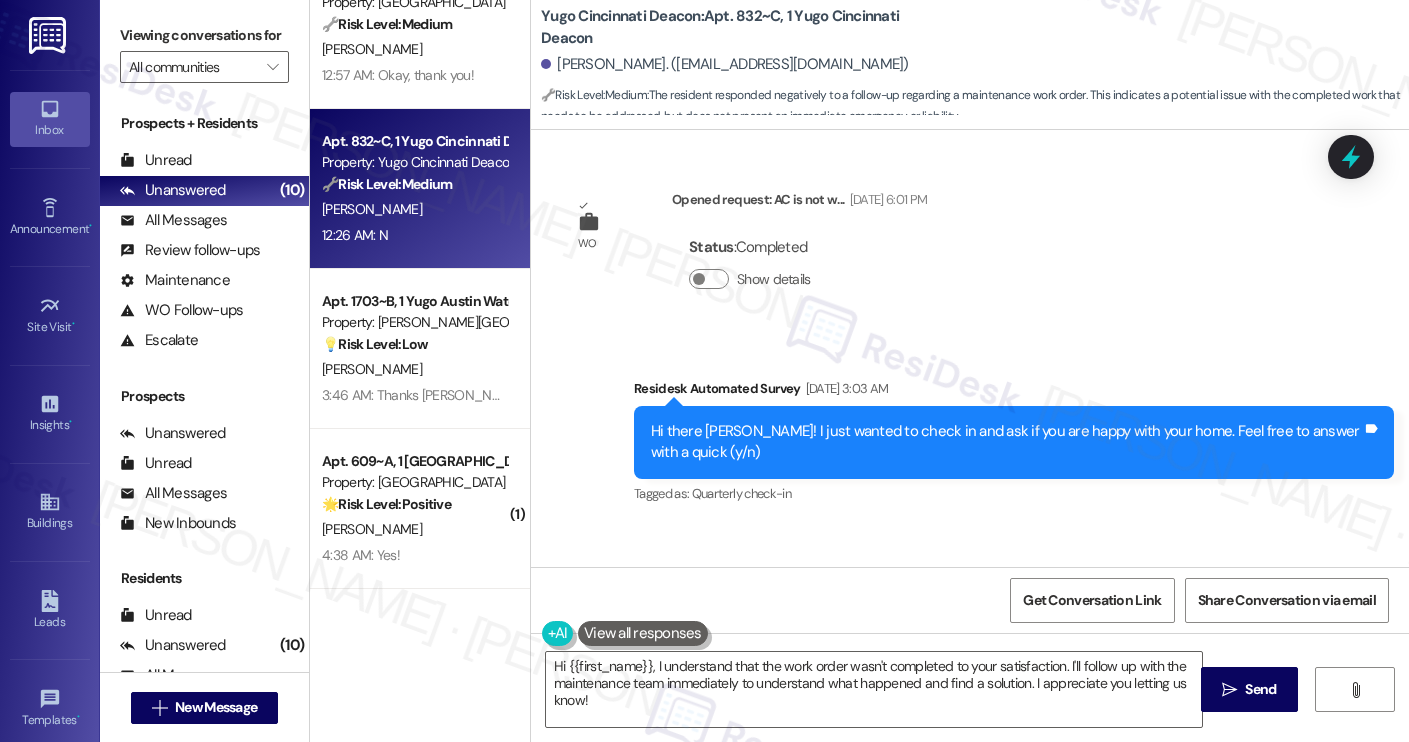scroll, scrollTop: 910, scrollLeft: 0, axis: vertical 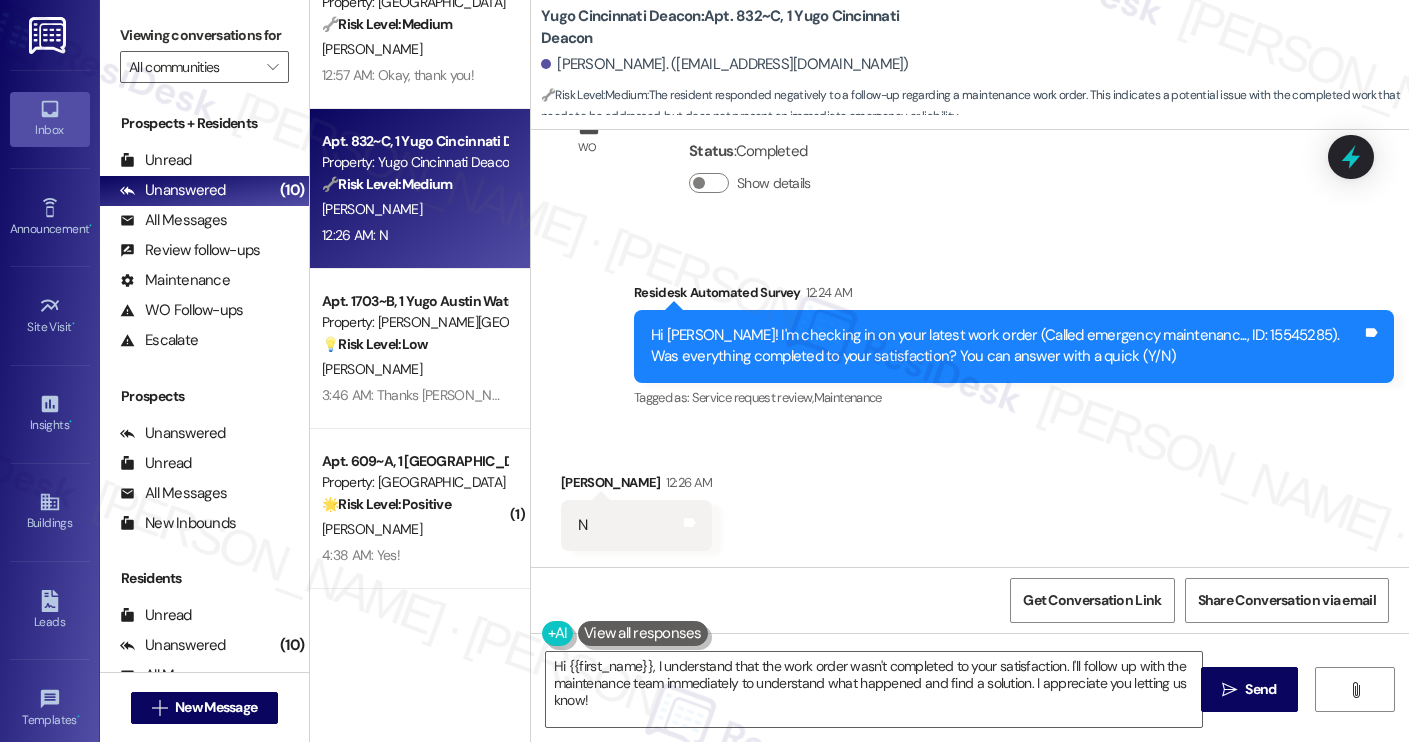 click on "Received via SMS Mariana Vega-Rivera 12:26 AM N  Tags and notes" at bounding box center [970, 496] 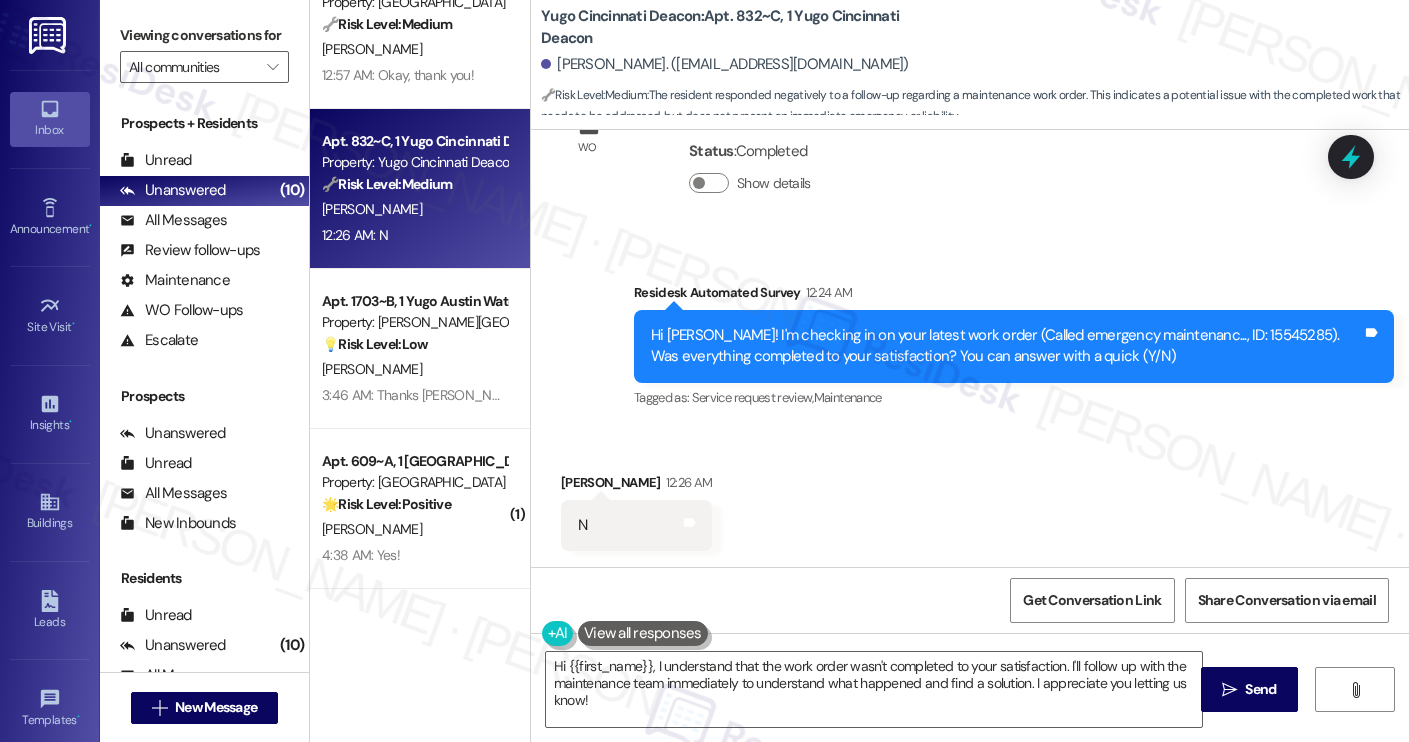 click on "Received via SMS Mariana Vega-Rivera 12:26 AM N  Tags and notes" at bounding box center (970, 496) 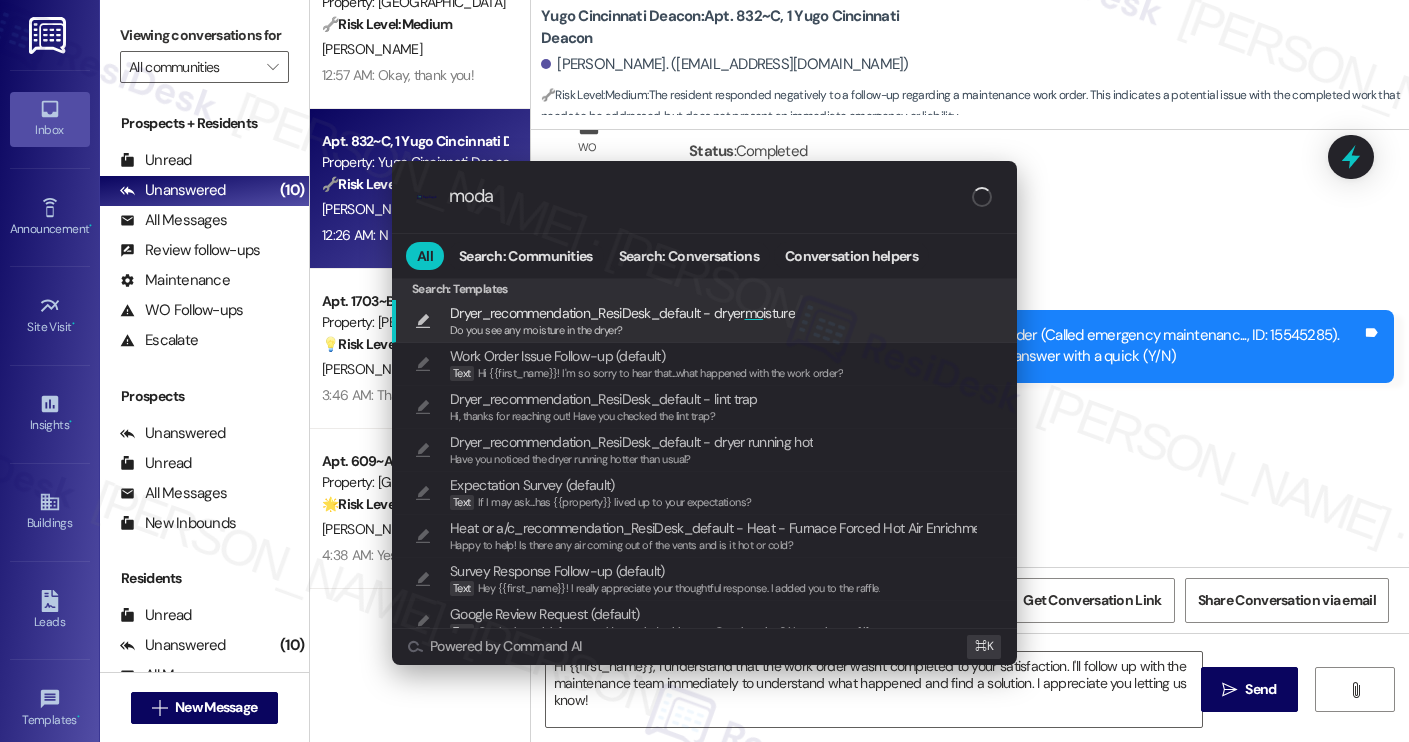 type on "modal" 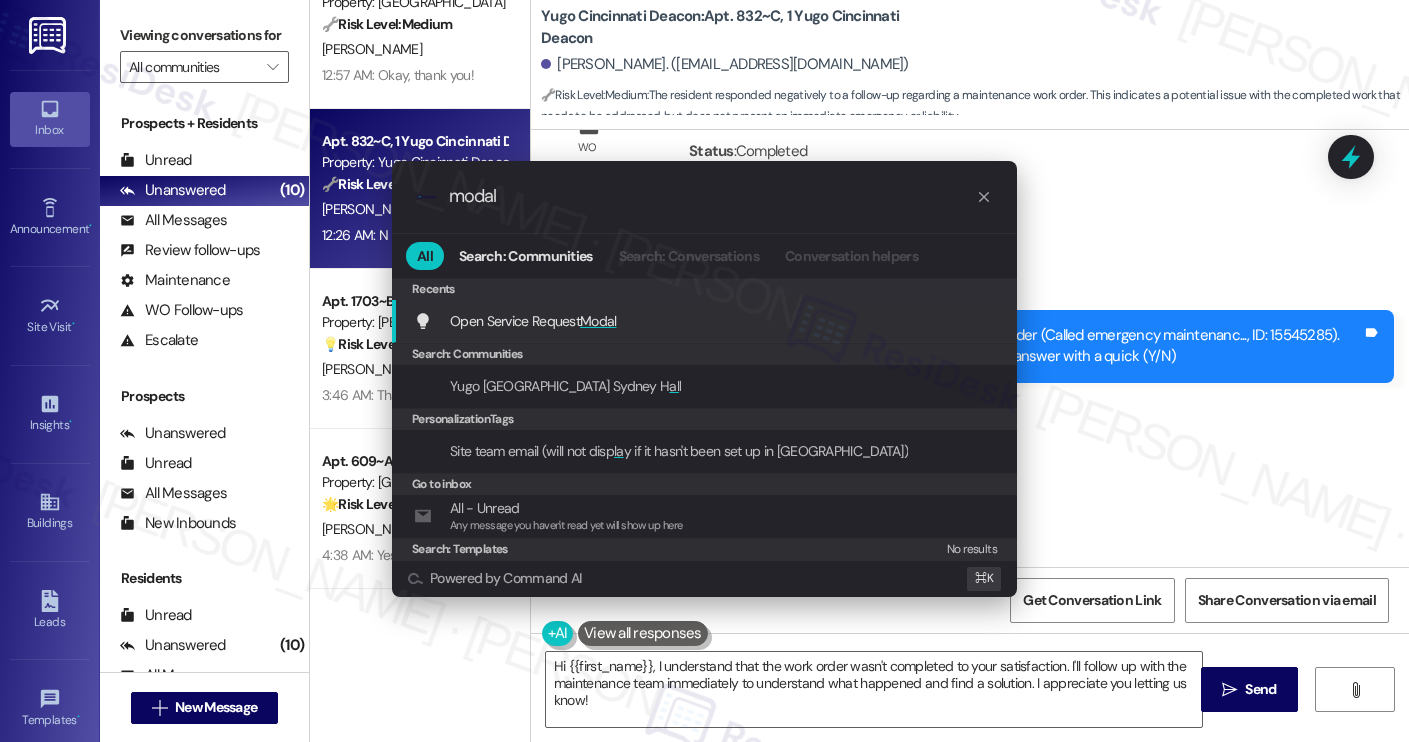 click on "Open Service Request  Modal Add shortcut" at bounding box center [706, 321] 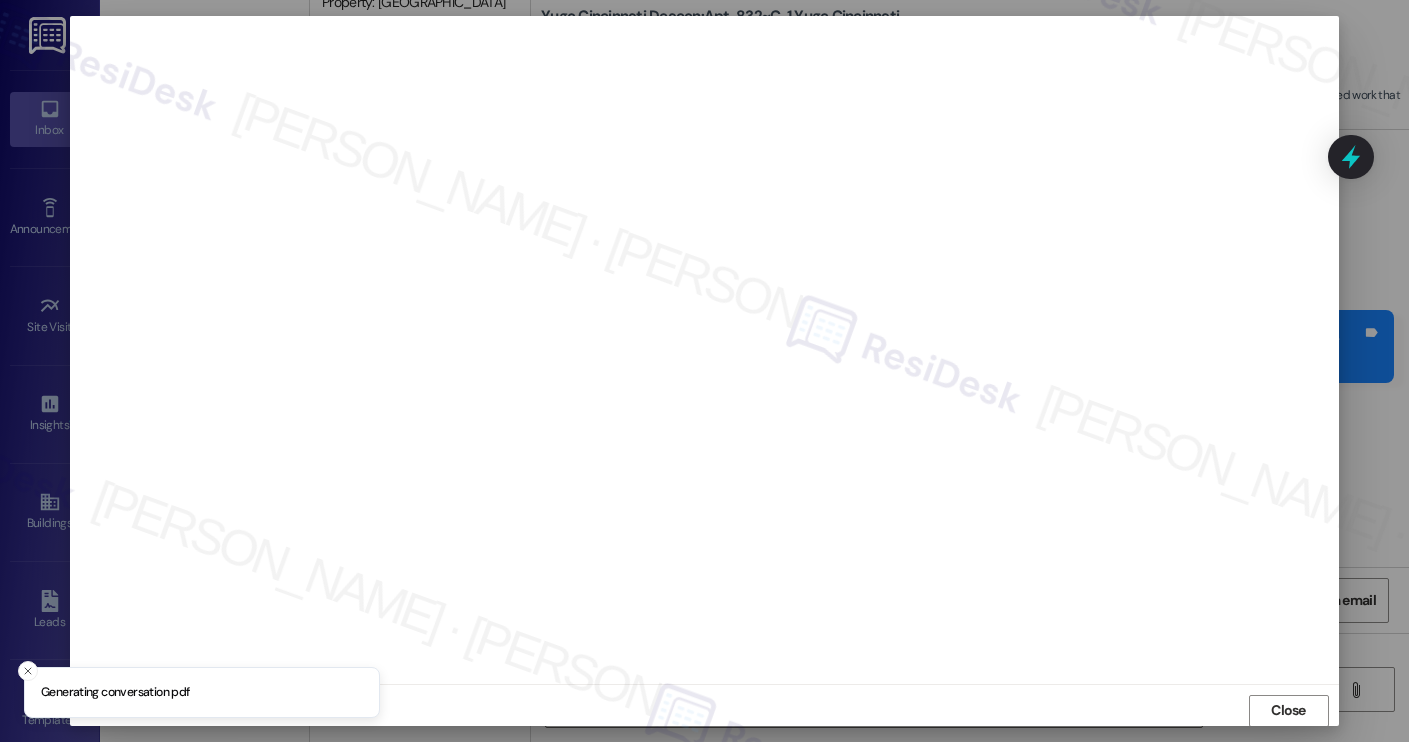 scroll, scrollTop: 1, scrollLeft: 0, axis: vertical 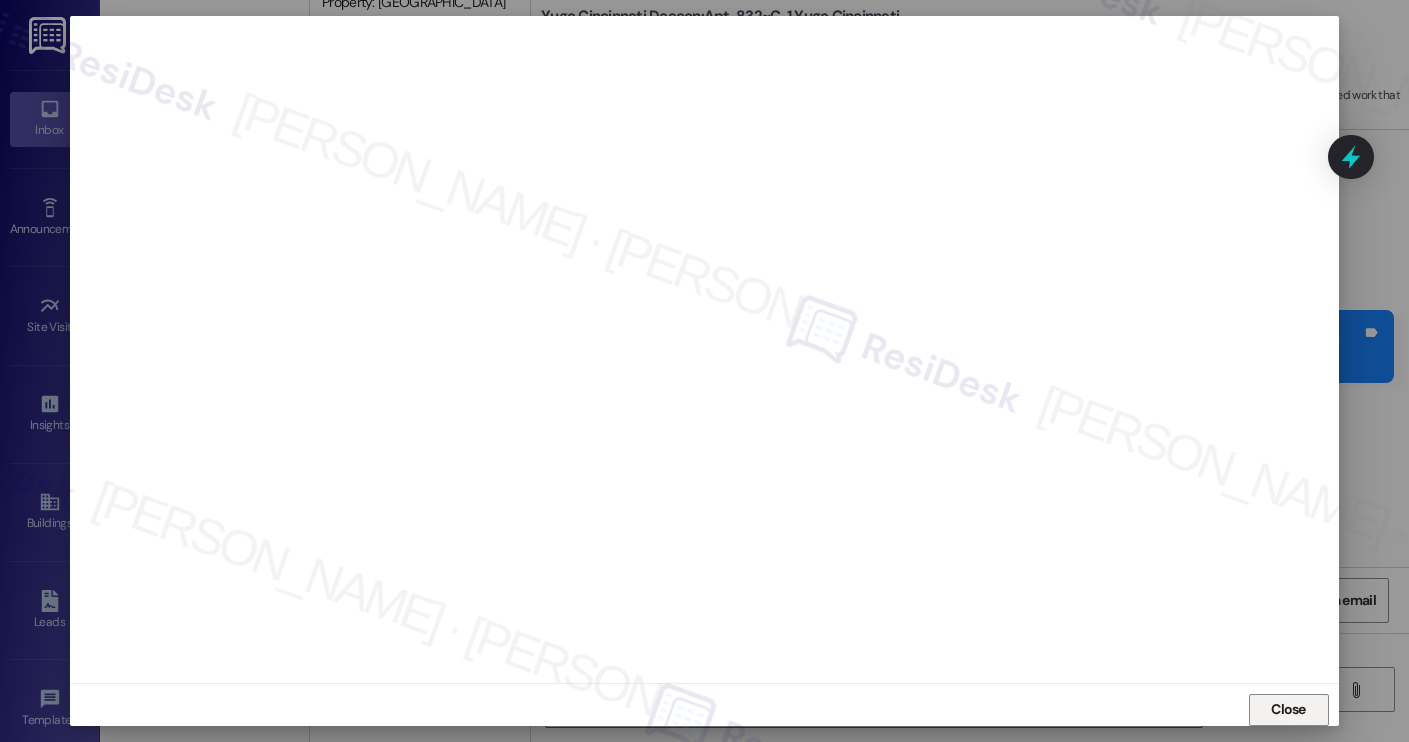 click on "Close" at bounding box center (1289, 710) 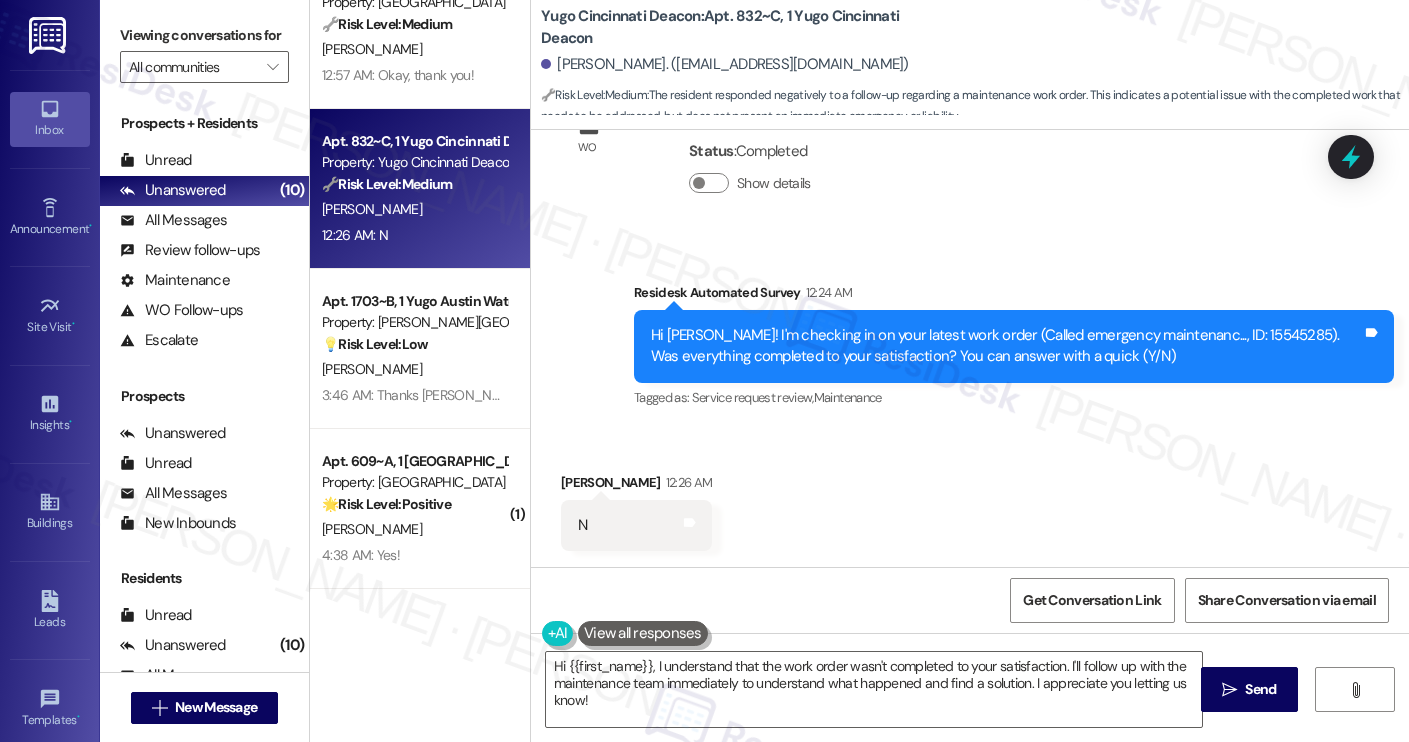 click on "Mariana Vega-Rivera. (vegarimi@mail.uc.edu)" at bounding box center [725, 64] 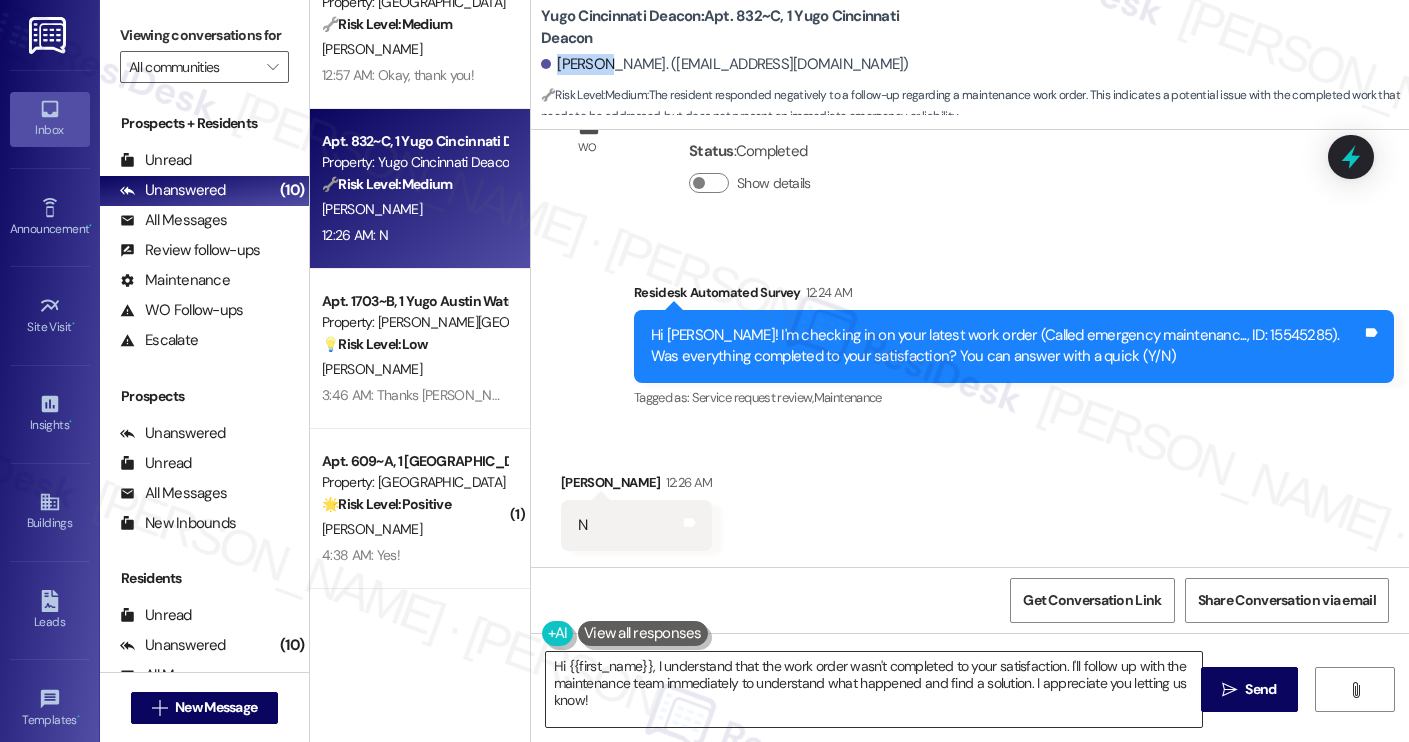 click on "Hi {{first_name}}, I understand that the work order wasn't completed to your satisfaction. I'll follow up with the maintenance team immediately to understand what happened and find a solution. I appreciate you letting us know!" at bounding box center [874, 689] 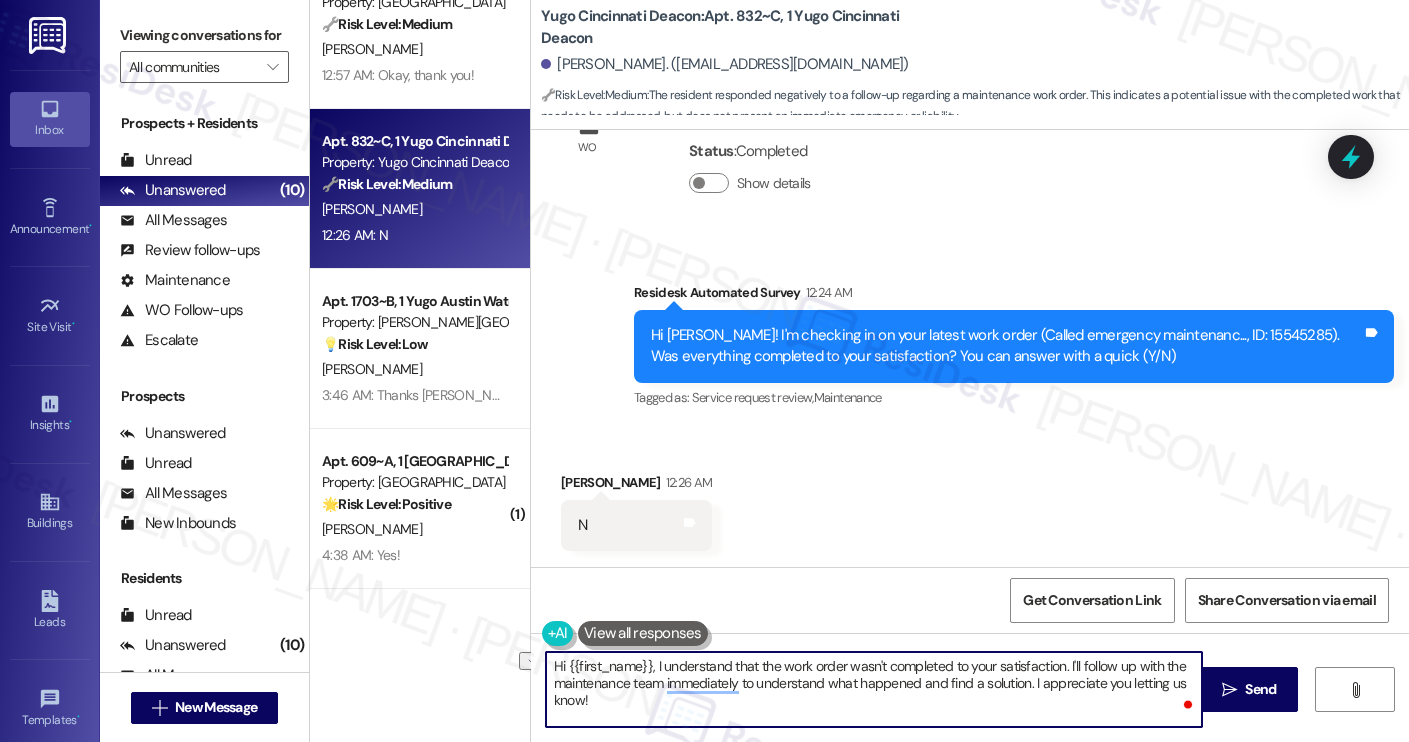 drag, startPoint x: 1060, startPoint y: 665, endPoint x: 530, endPoint y: 666, distance: 530.0009 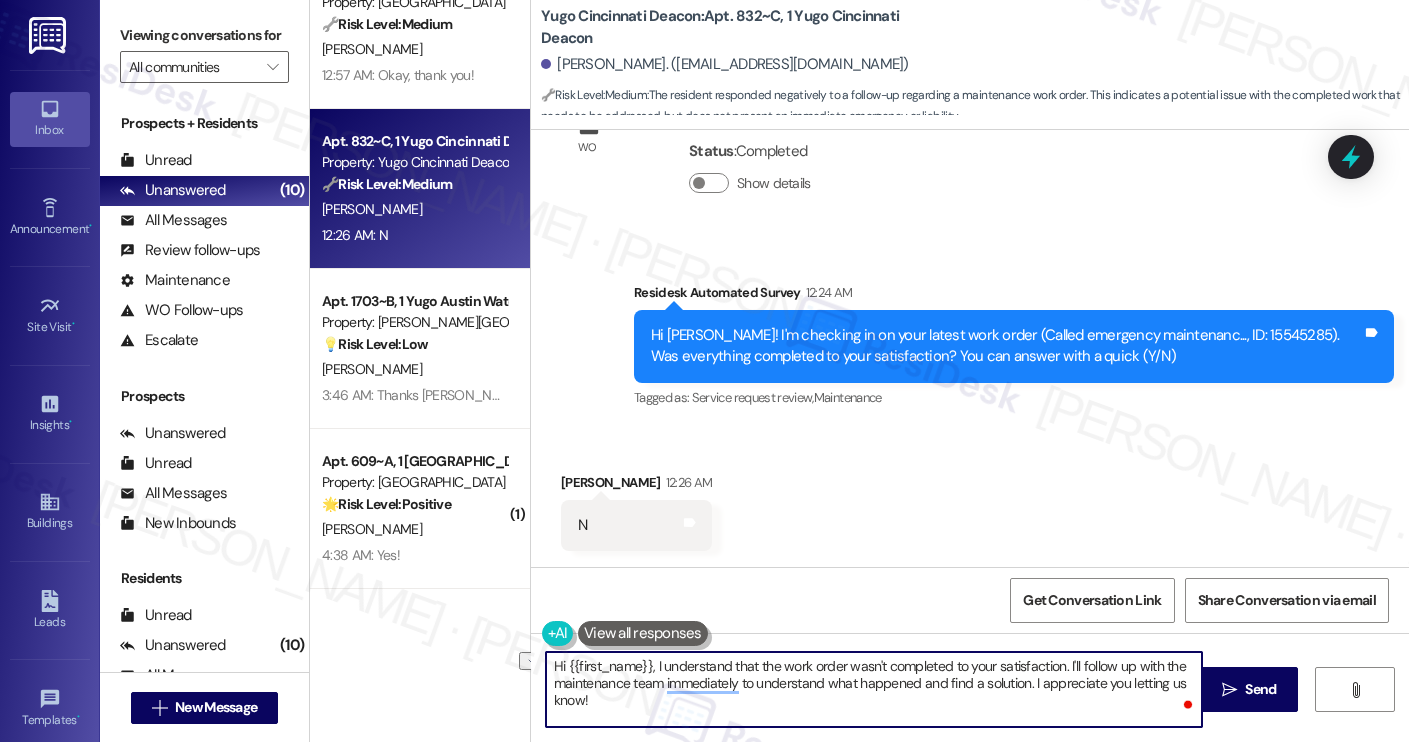 click on "Hi {{first_name}}, I understand that the work order wasn't completed to your satisfaction. I'll follow up with the maintenance team immediately to understand what happened and find a solution. I appreciate you letting us know!" at bounding box center (864, 689) 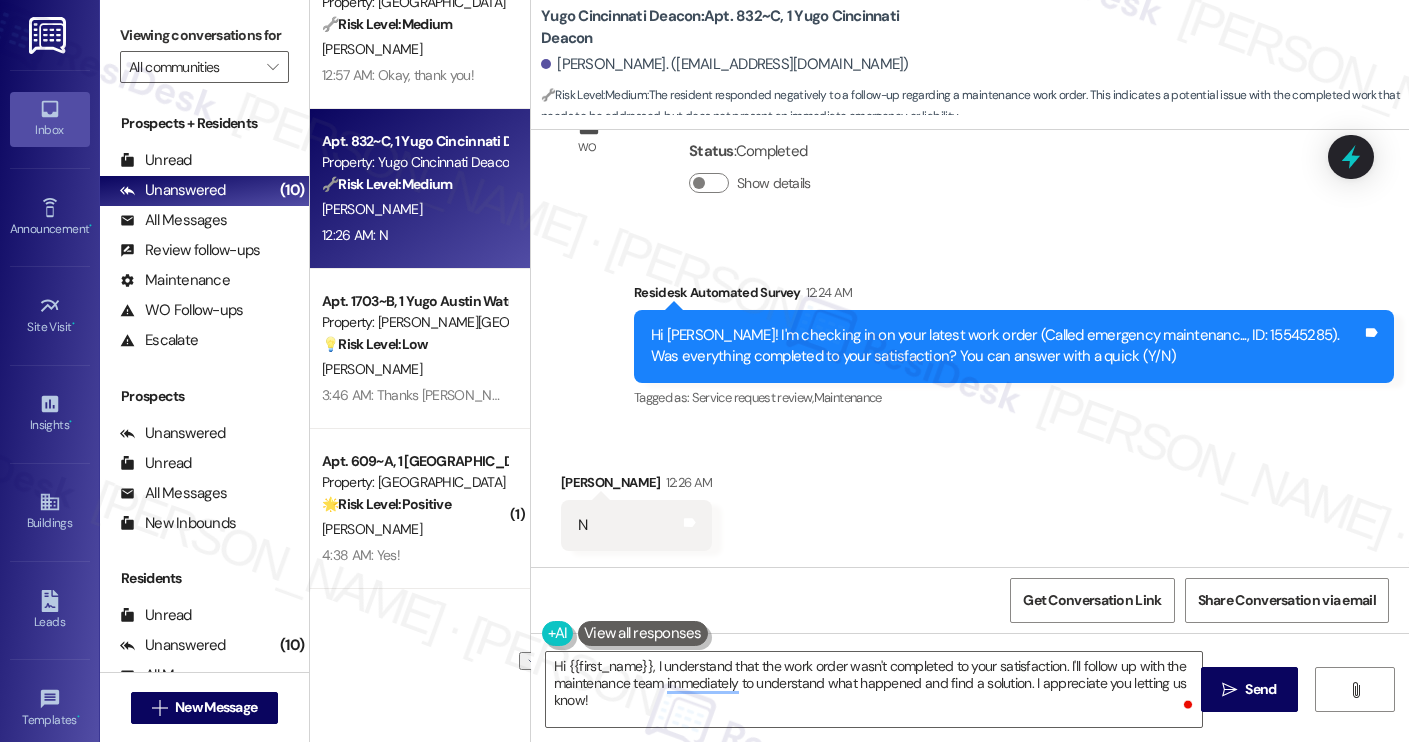 click on "Mariana Vega-Rivera. (vegarimi@mail.uc.edu)" at bounding box center (725, 64) 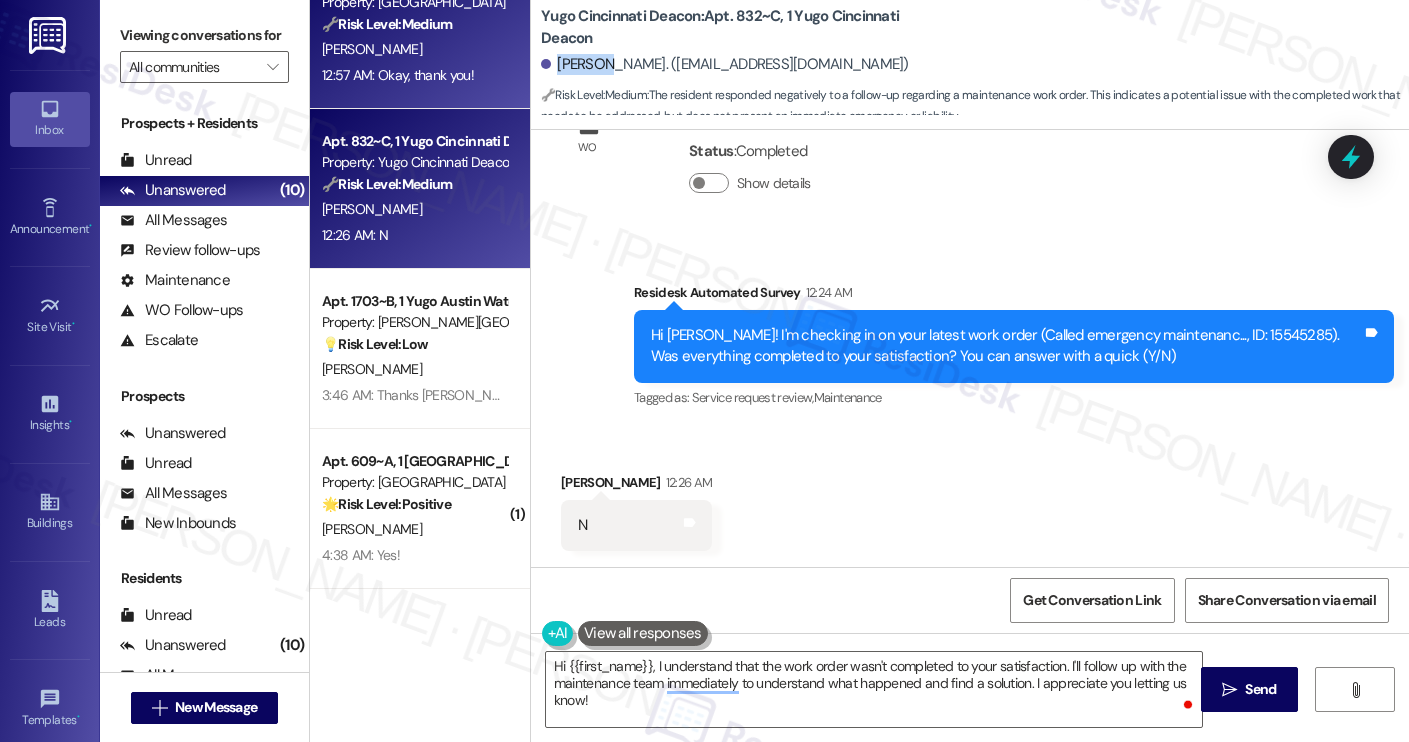 copy on "Mariana" 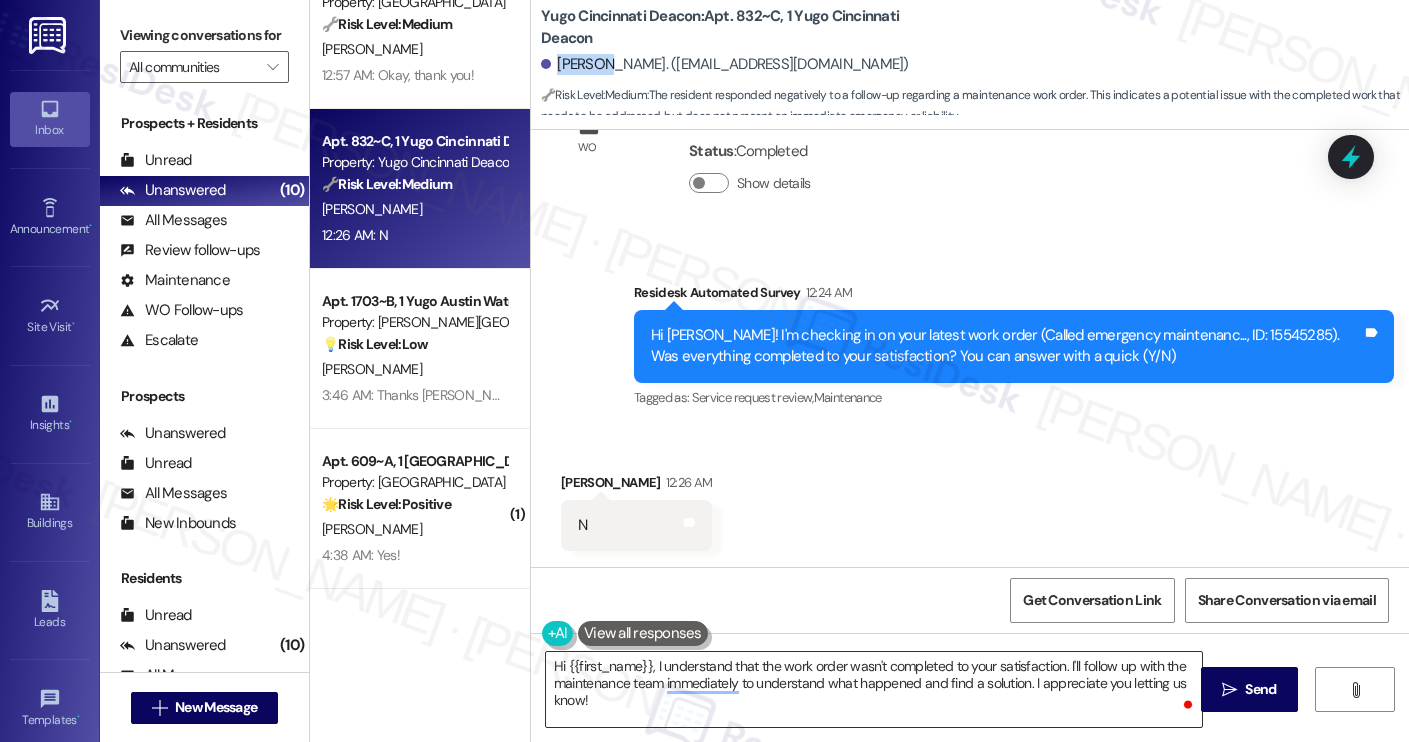 click on "Hi {{first_name}}, I understand that the work order wasn't completed to your satisfaction. I'll follow up with the maintenance team immediately to understand what happened and find a solution. I appreciate you letting us know!" at bounding box center (874, 689) 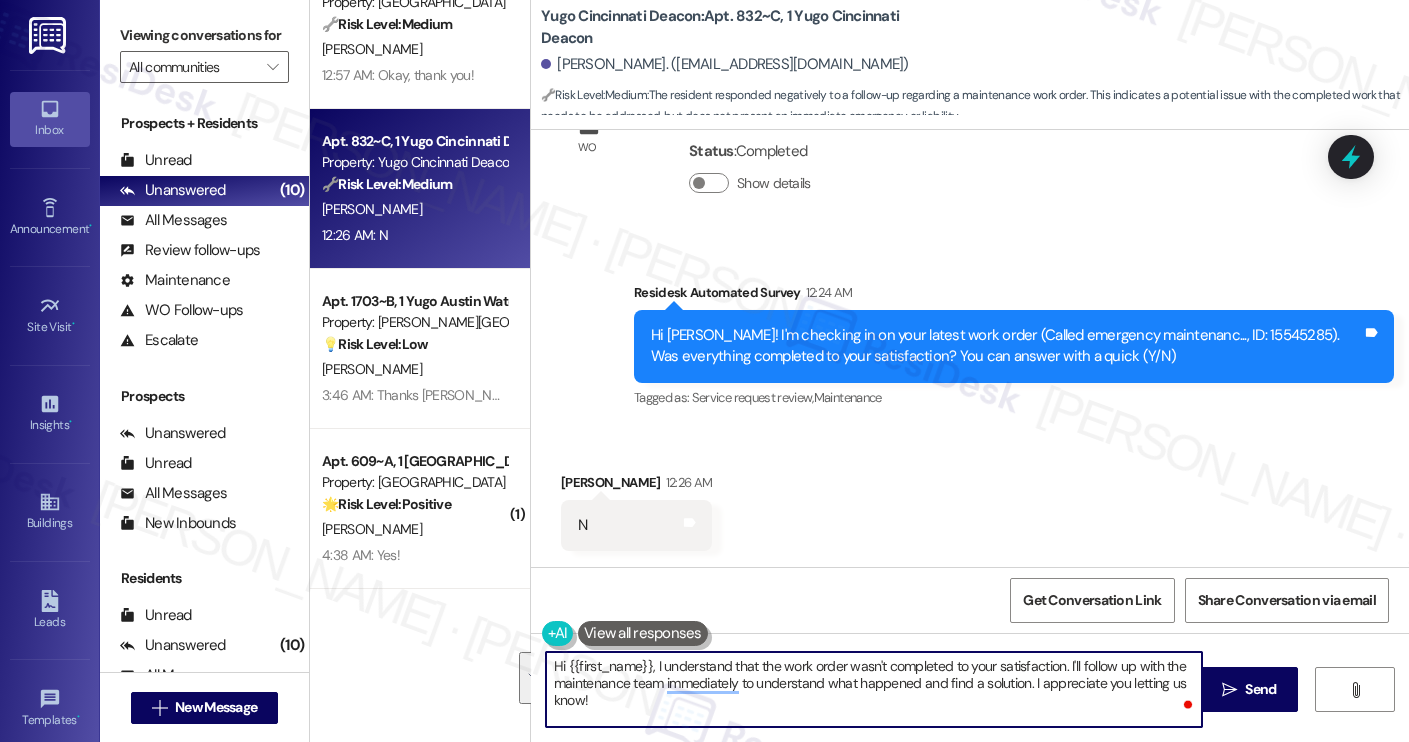 paste on "Thanks for your response, Mariana! I understand that the work order wasn't completed to your satisfaction. Can you provide more details about what wasn't resolved?" 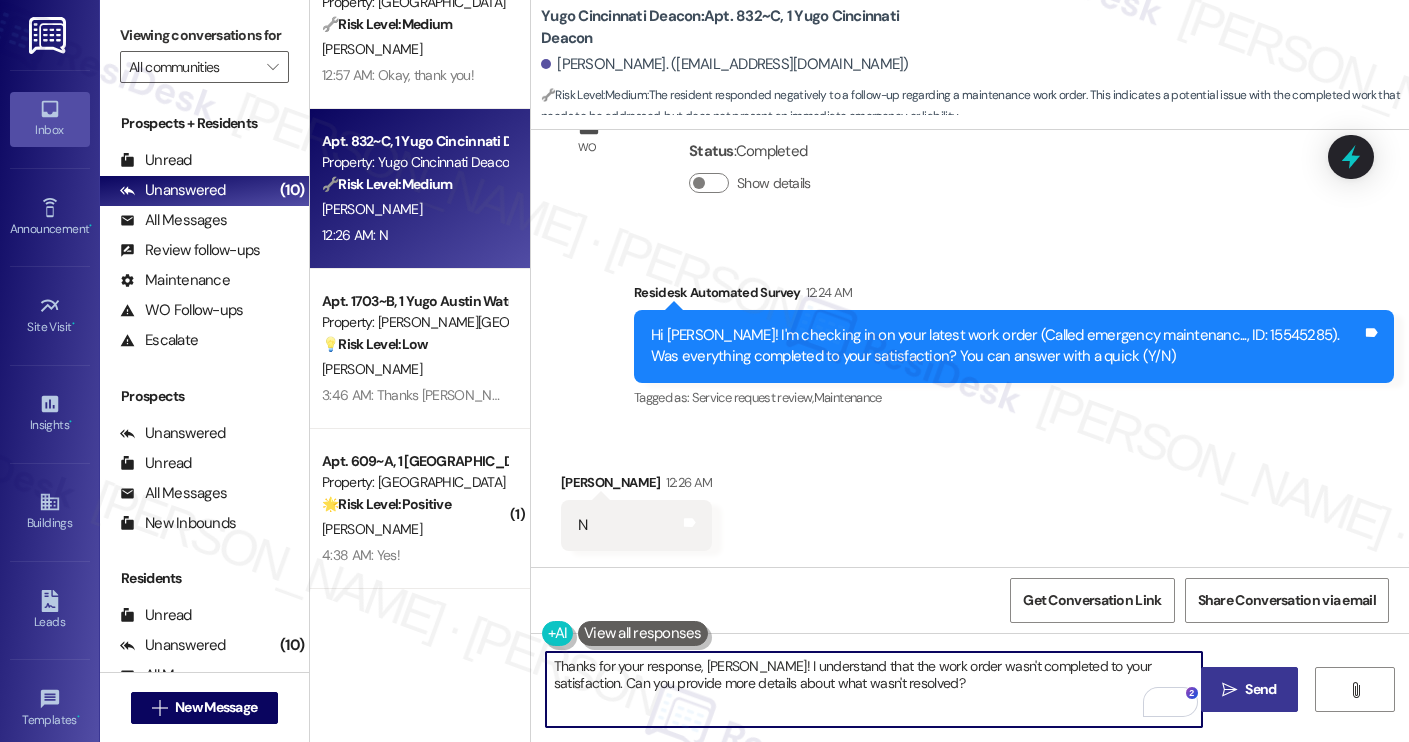 type on "Thanks for your response, Mariana! I understand that the work order wasn't completed to your satisfaction. Can you provide more details about what wasn't resolved?" 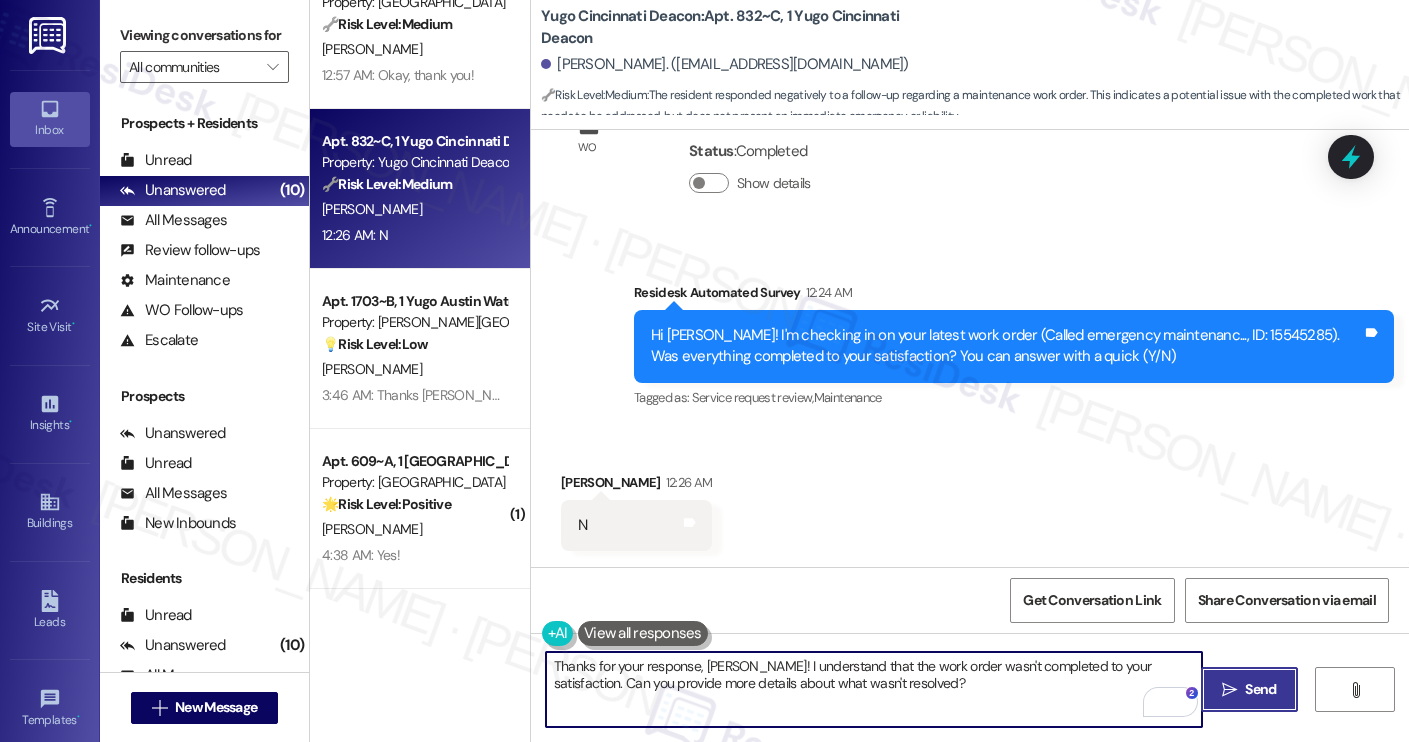 click on " Send" at bounding box center [1249, 689] 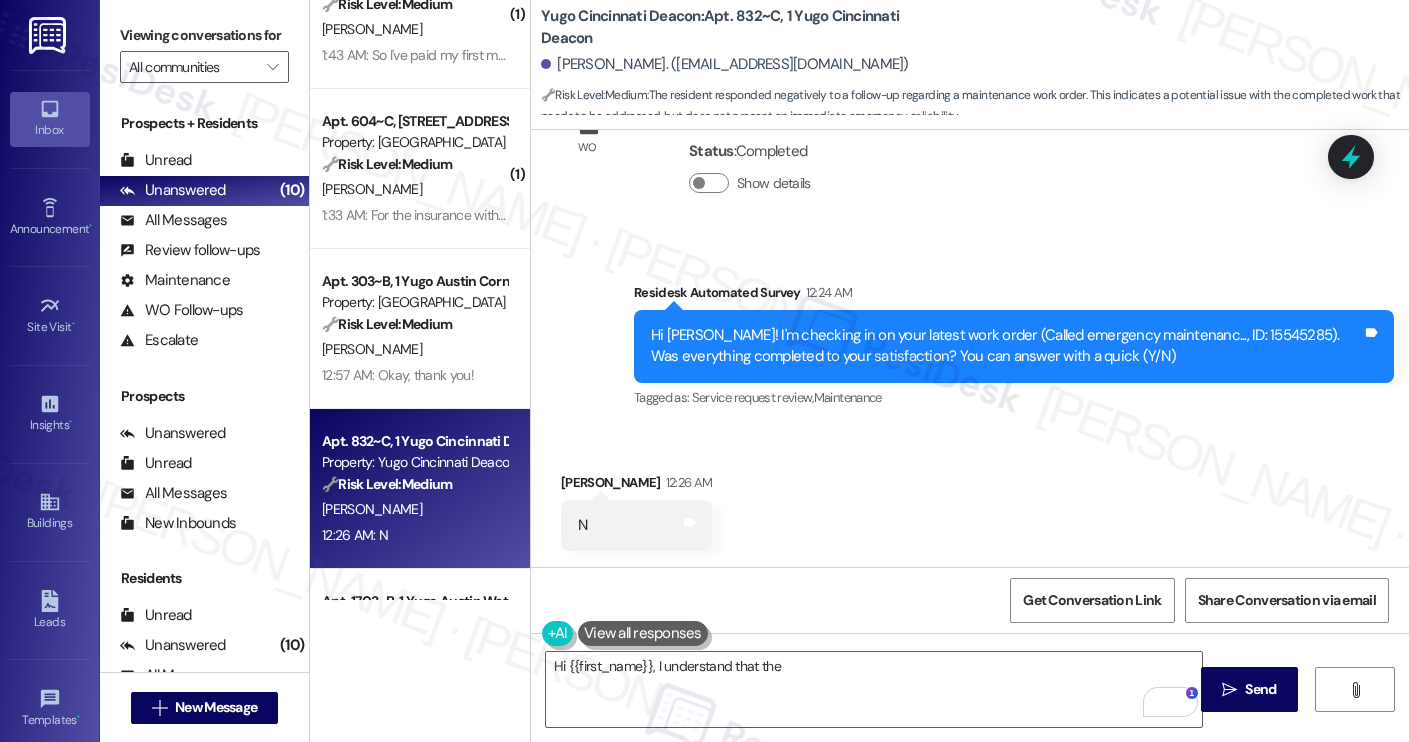 scroll, scrollTop: 1667, scrollLeft: 0, axis: vertical 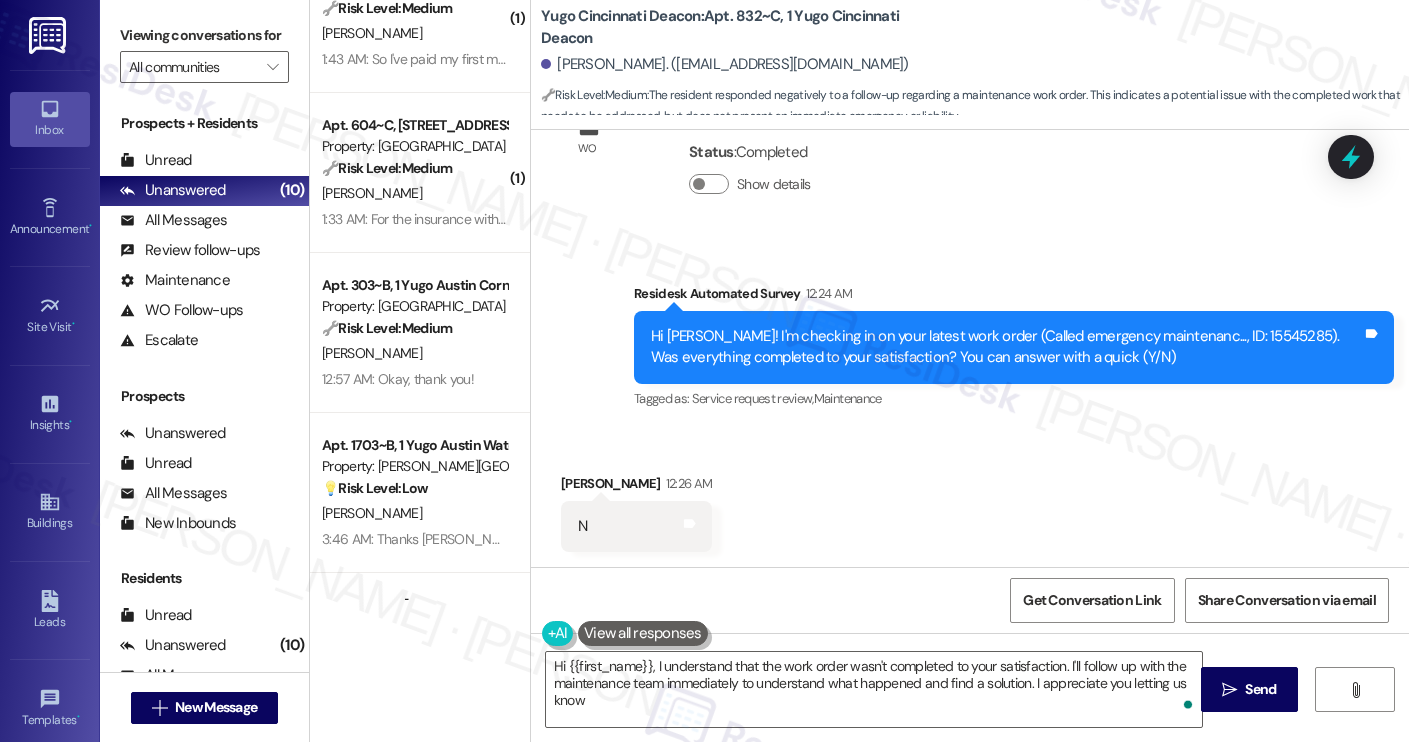 type on "Hi {{first_name}}, I understand that the work order wasn't completed to your satisfaction. I'll follow up with the maintenance team immediately to understand what happened and find a solution. I appreciate you letting us know!" 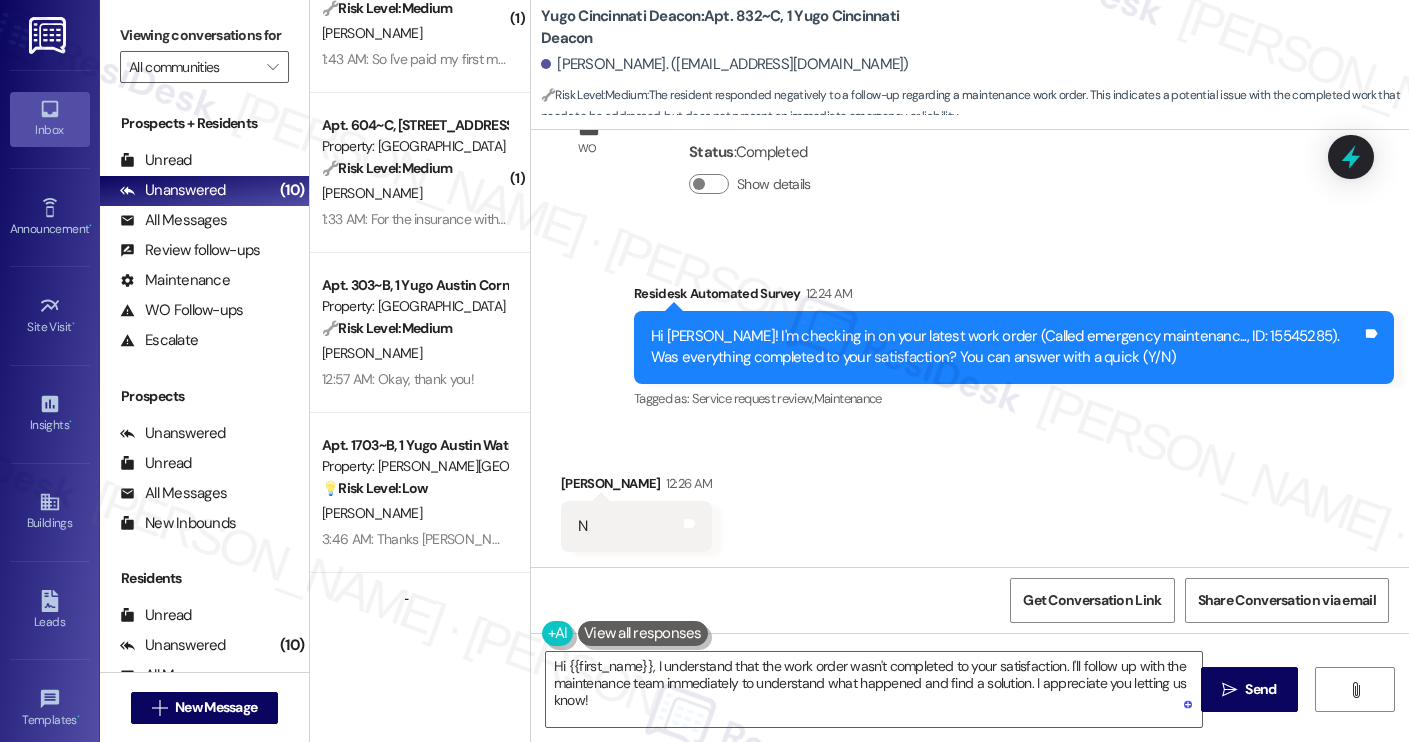 scroll, scrollTop: 1071, scrollLeft: 0, axis: vertical 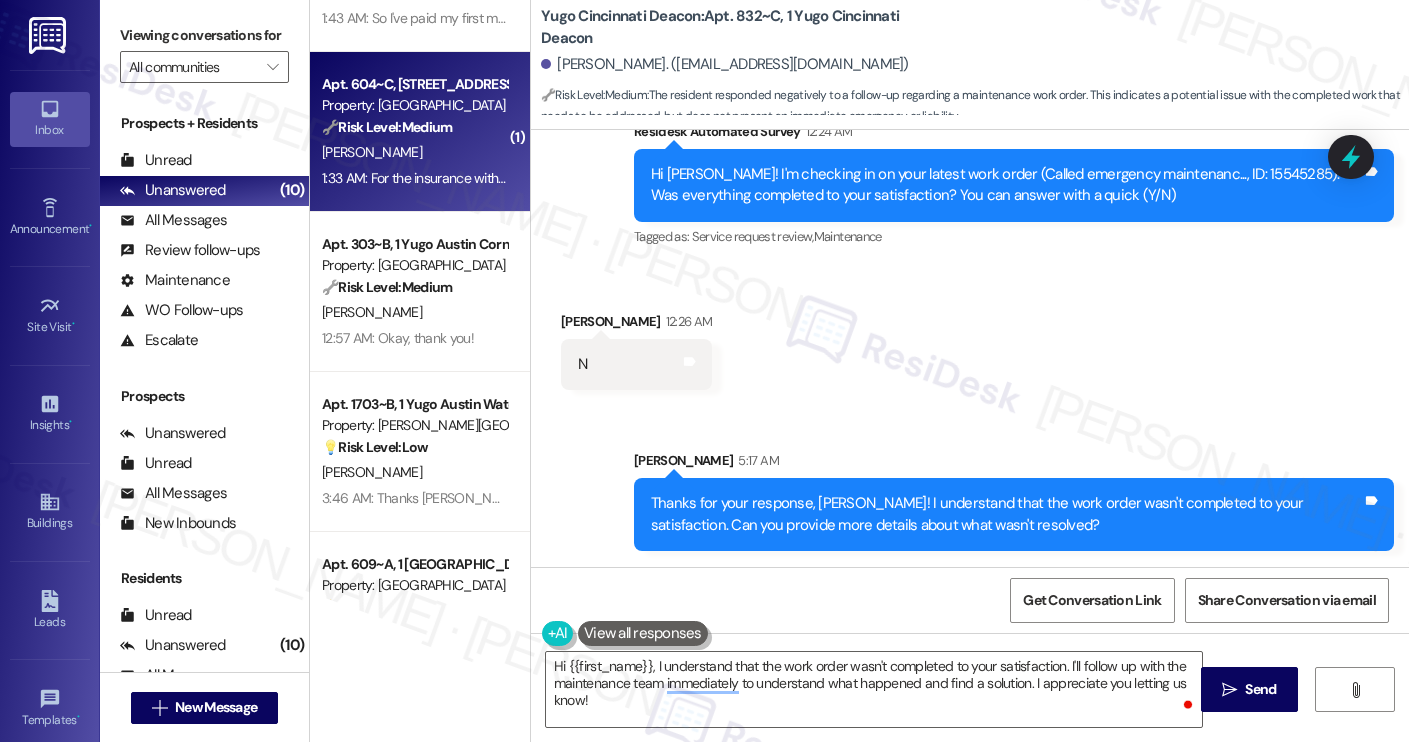 click on "1:33 AM: For the insurance with Foxen, I am not using a third party insurance, I am using Yugo's automatic insurance  1:33 AM: For the insurance with Foxen, I am not using a third party insurance, I am using Yugo's automatic insurance" at bounding box center [684, 178] 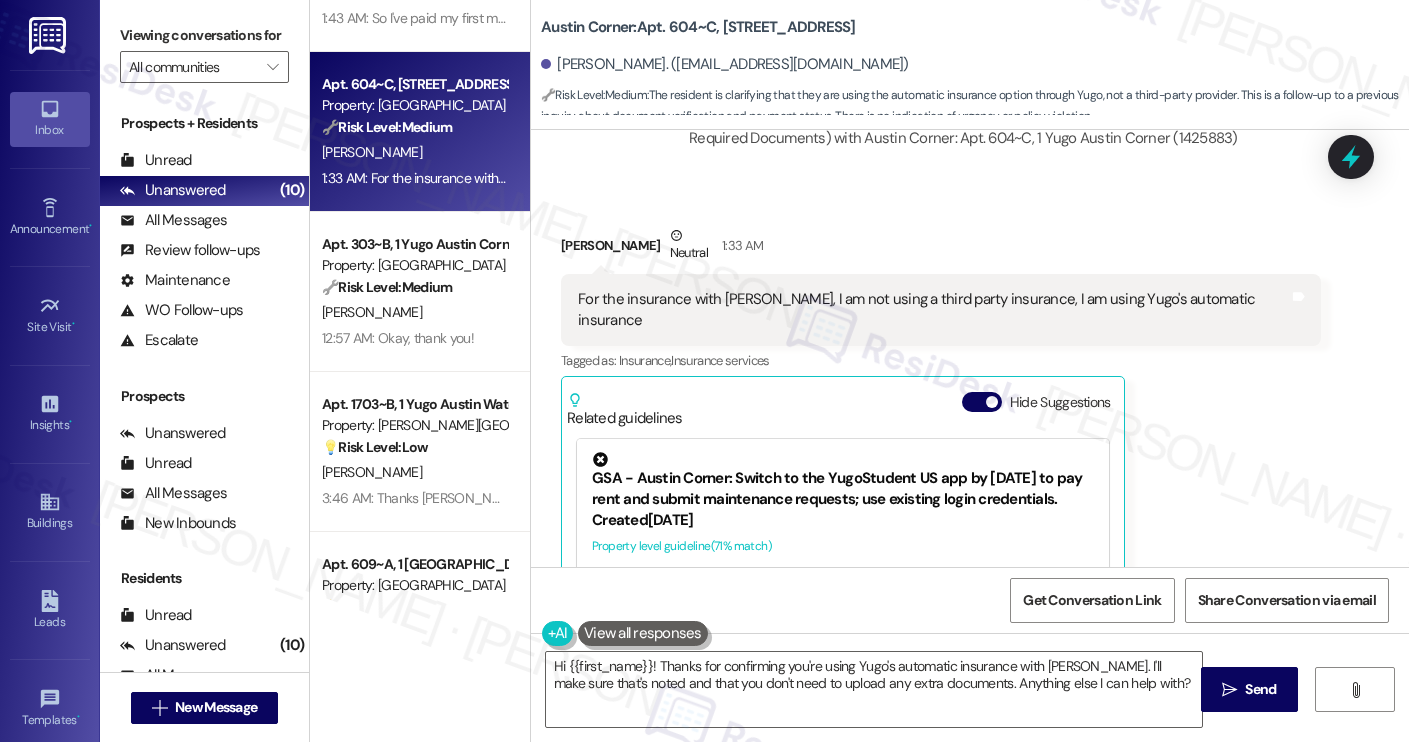 scroll, scrollTop: 1722, scrollLeft: 0, axis: vertical 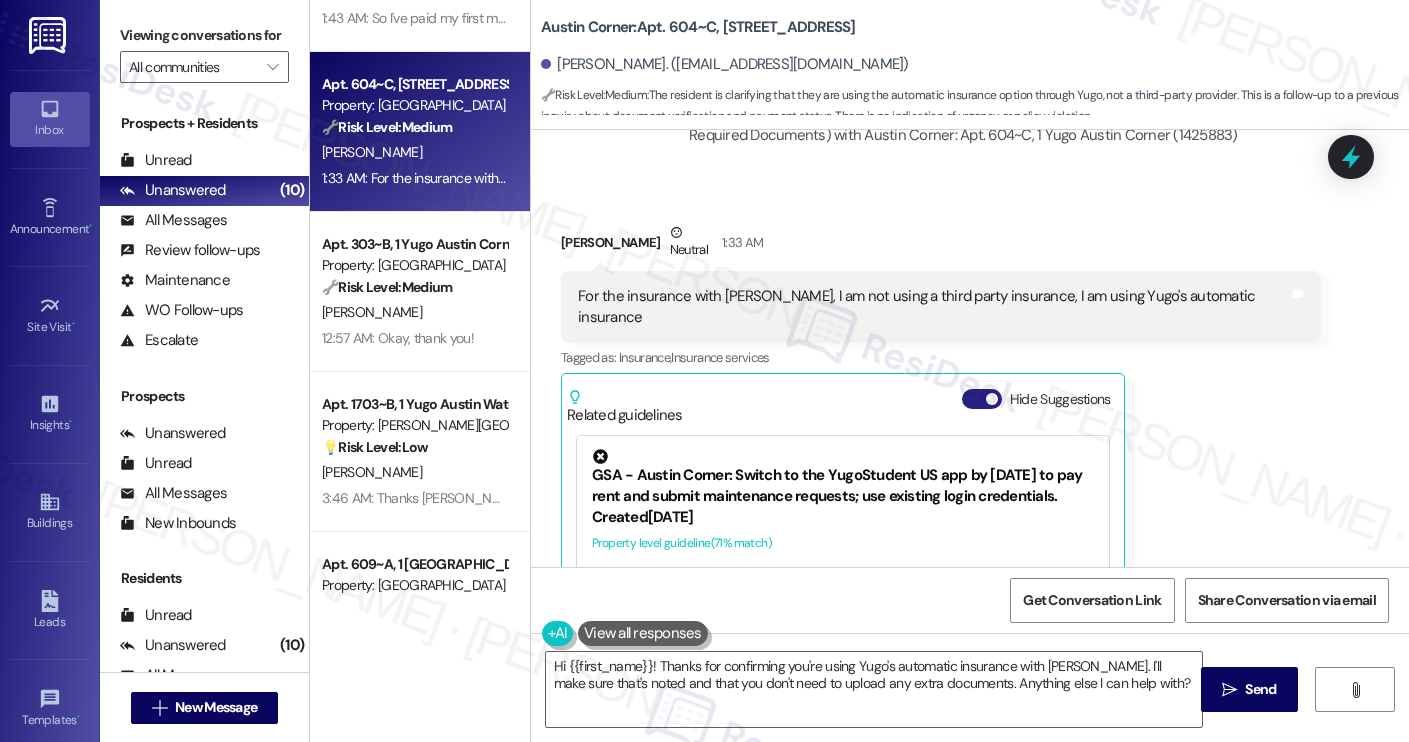 click on "Hide Suggestions" at bounding box center [982, 399] 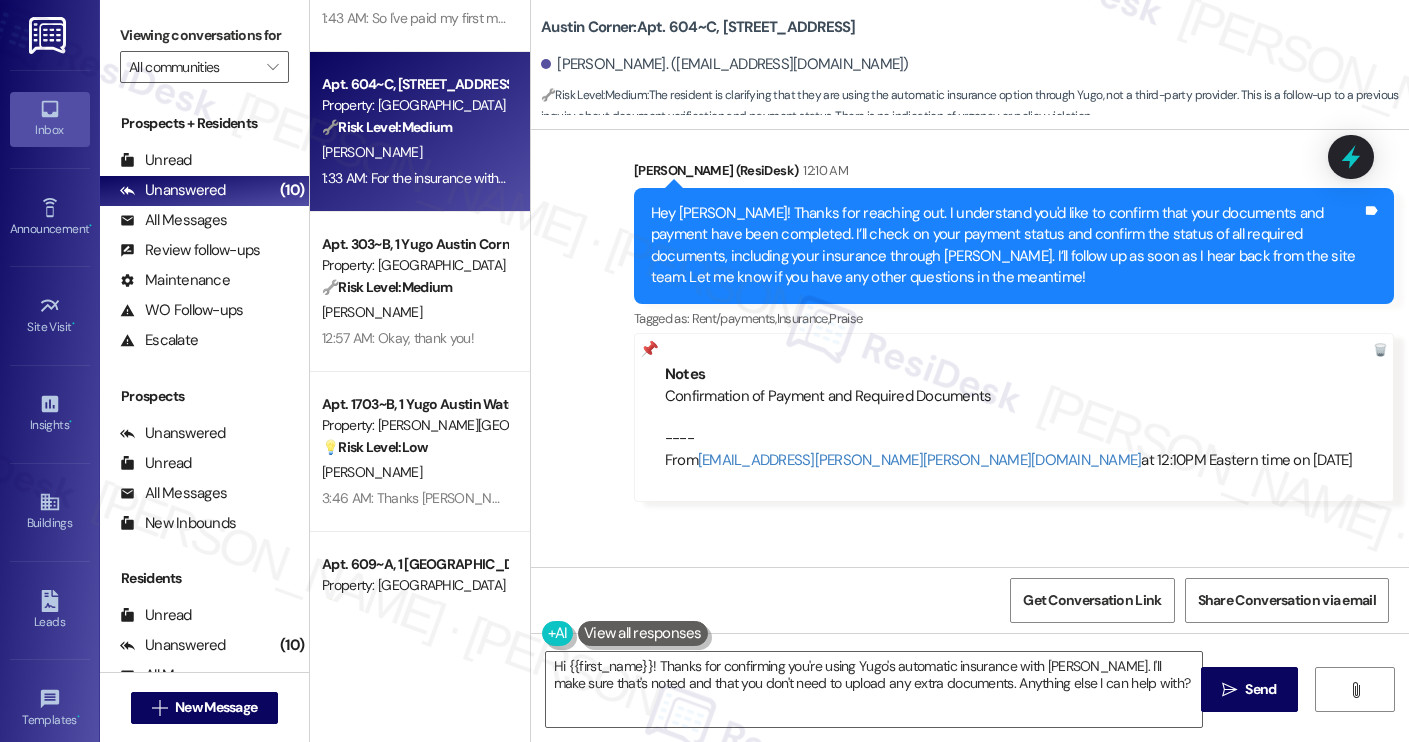 scroll, scrollTop: 1127, scrollLeft: 0, axis: vertical 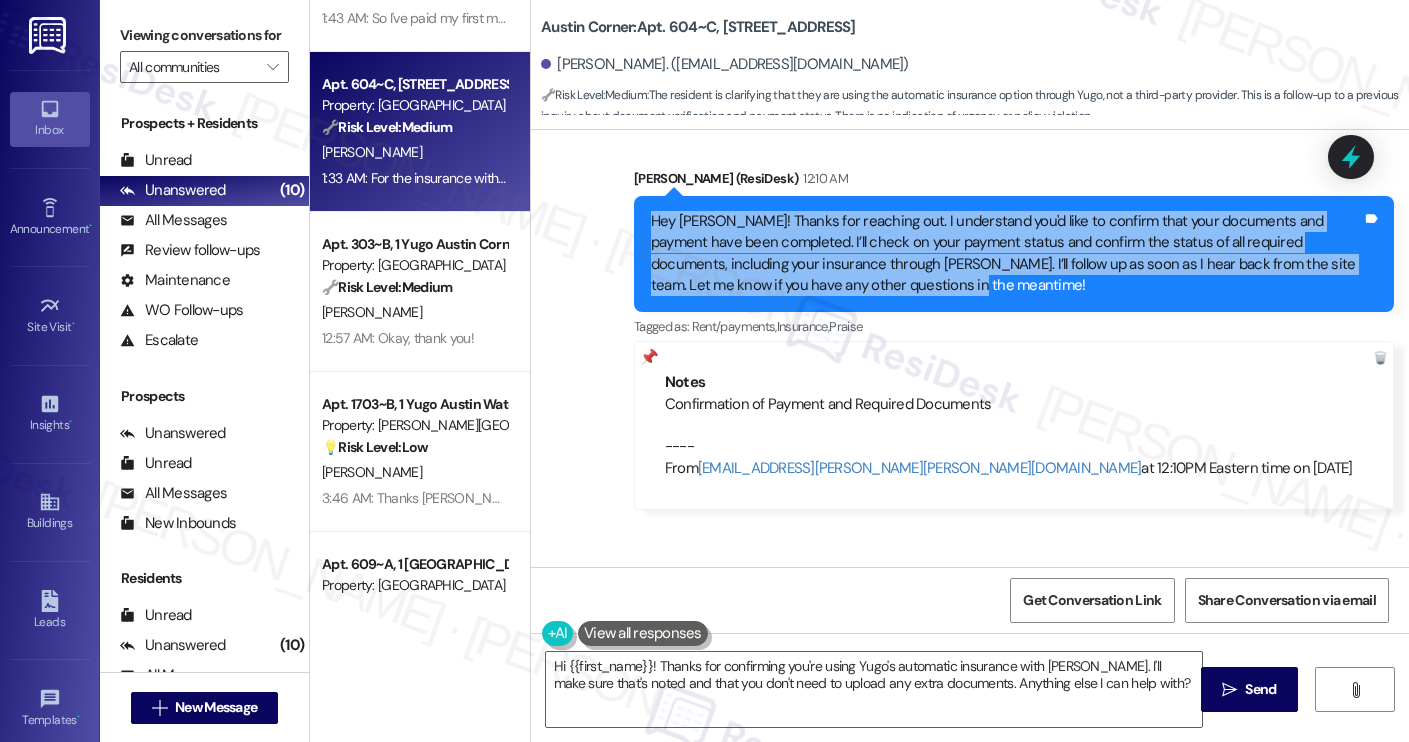 drag, startPoint x: 819, startPoint y: 248, endPoint x: 630, endPoint y: 184, distance: 199.54198 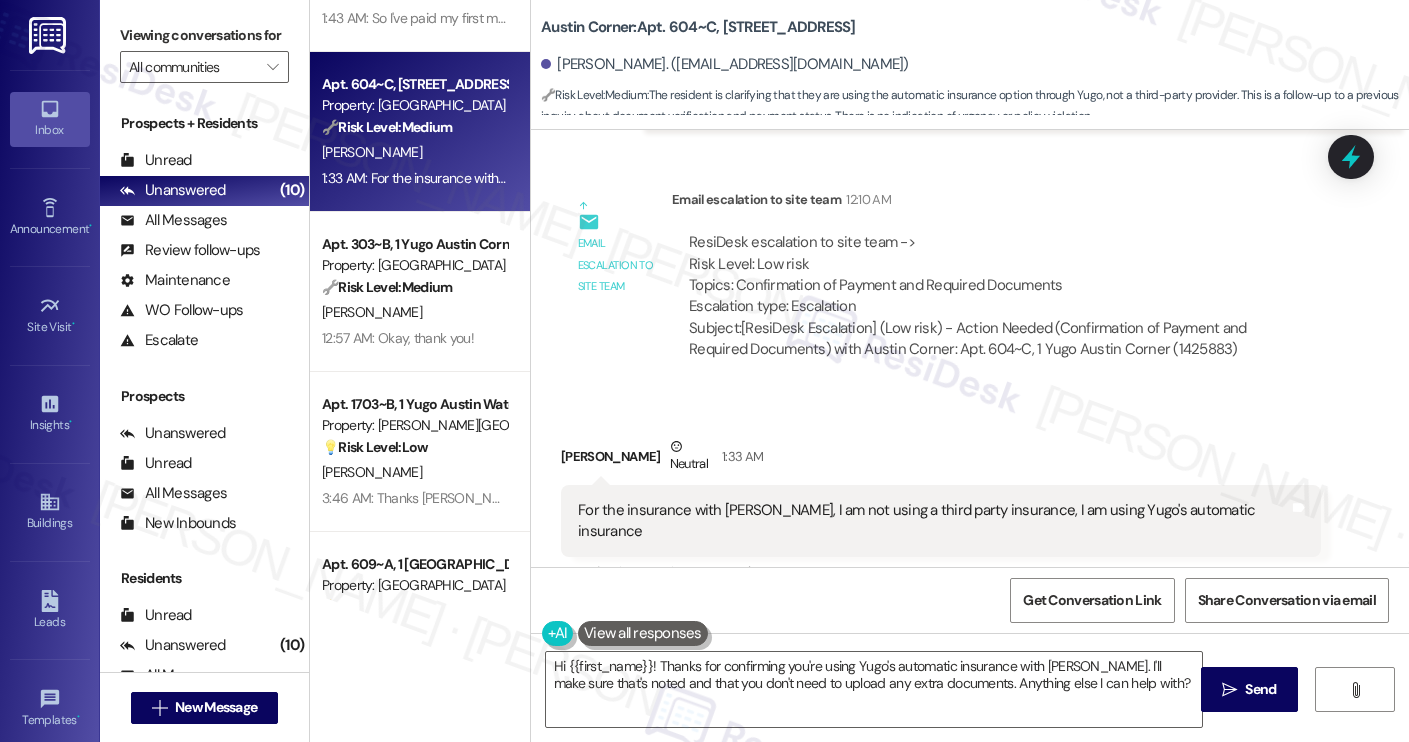 scroll, scrollTop: 1657, scrollLeft: 0, axis: vertical 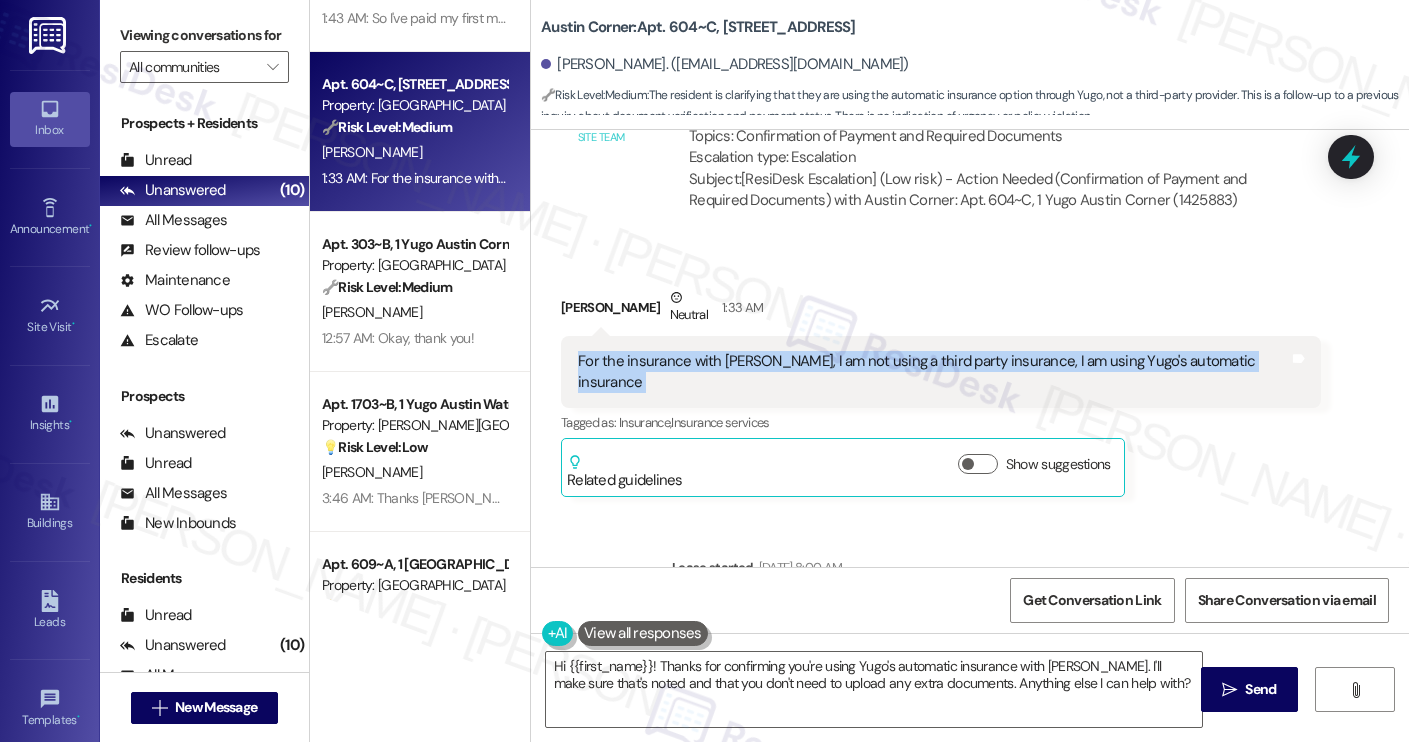 drag, startPoint x: 567, startPoint y: 318, endPoint x: 1258, endPoint y: 321, distance: 691.00653 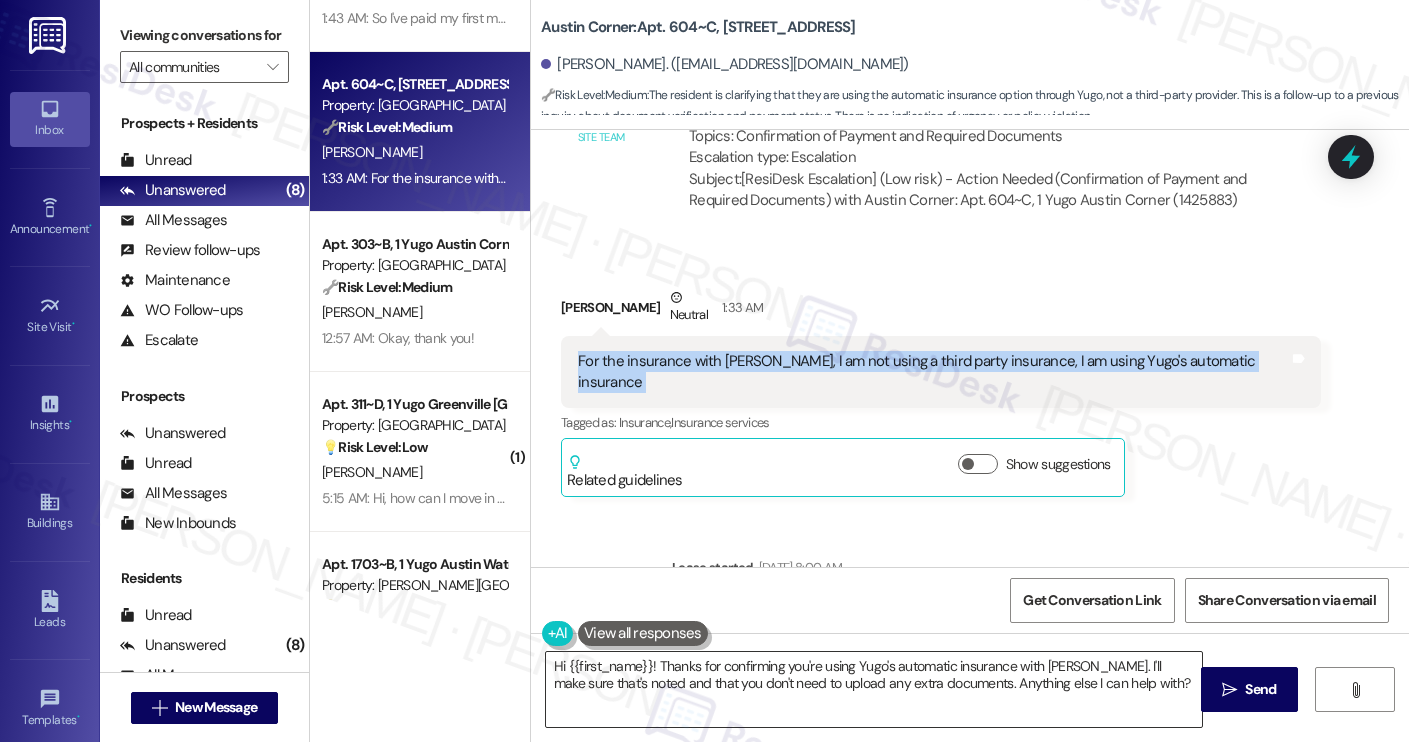click on "Hi {{first_name}}! Thanks for confirming you're using Yugo's automatic insurance with Foxen. I'll make sure that's noted and that you don't need to upload any extra documents. Anything else I can help with?" at bounding box center (874, 689) 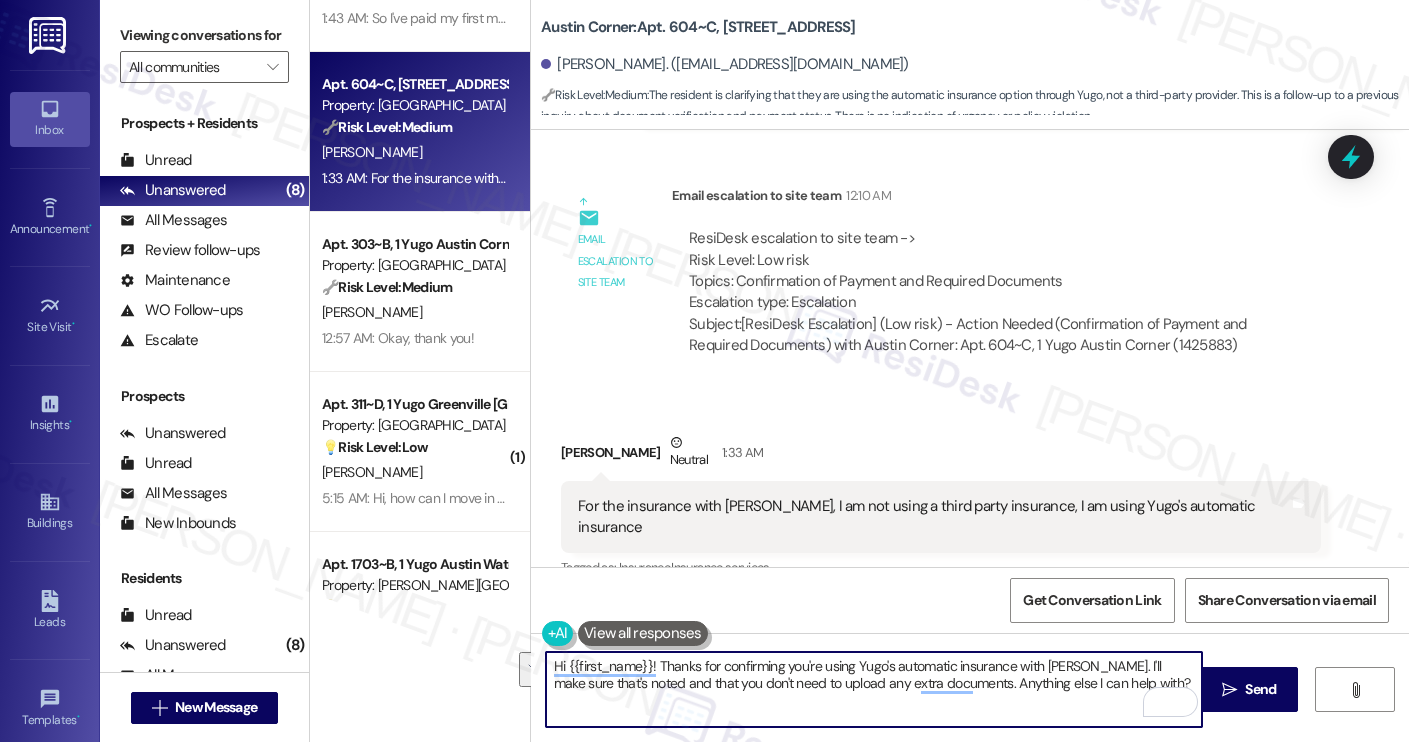 scroll, scrollTop: 1515, scrollLeft: 0, axis: vertical 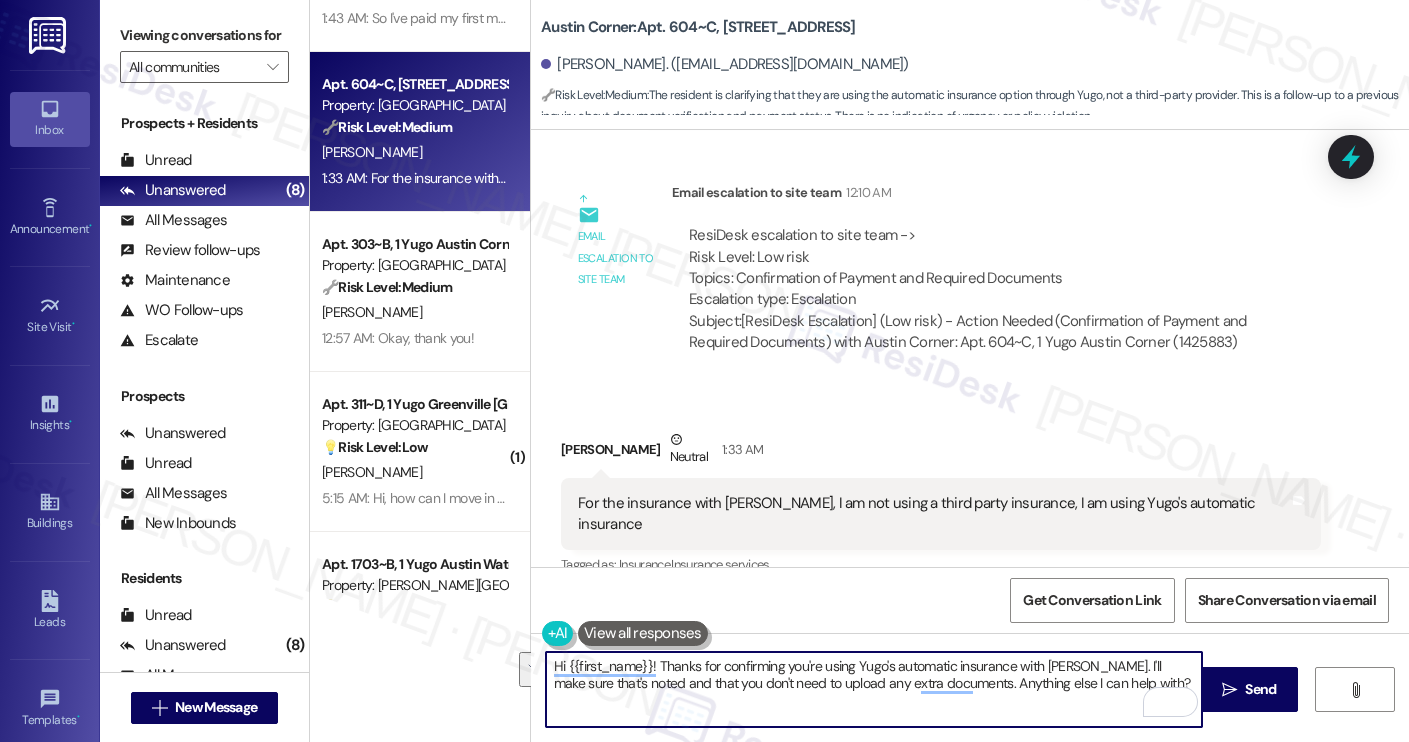 paste on "Thanks for clarifying, Abigail! Since you're using Yugo’s automatic insurance through Foxen, that part is all set. I’ve already reached out to the site team and am just waiting on their response. I’ll follow up with you as soon as I hear back!" 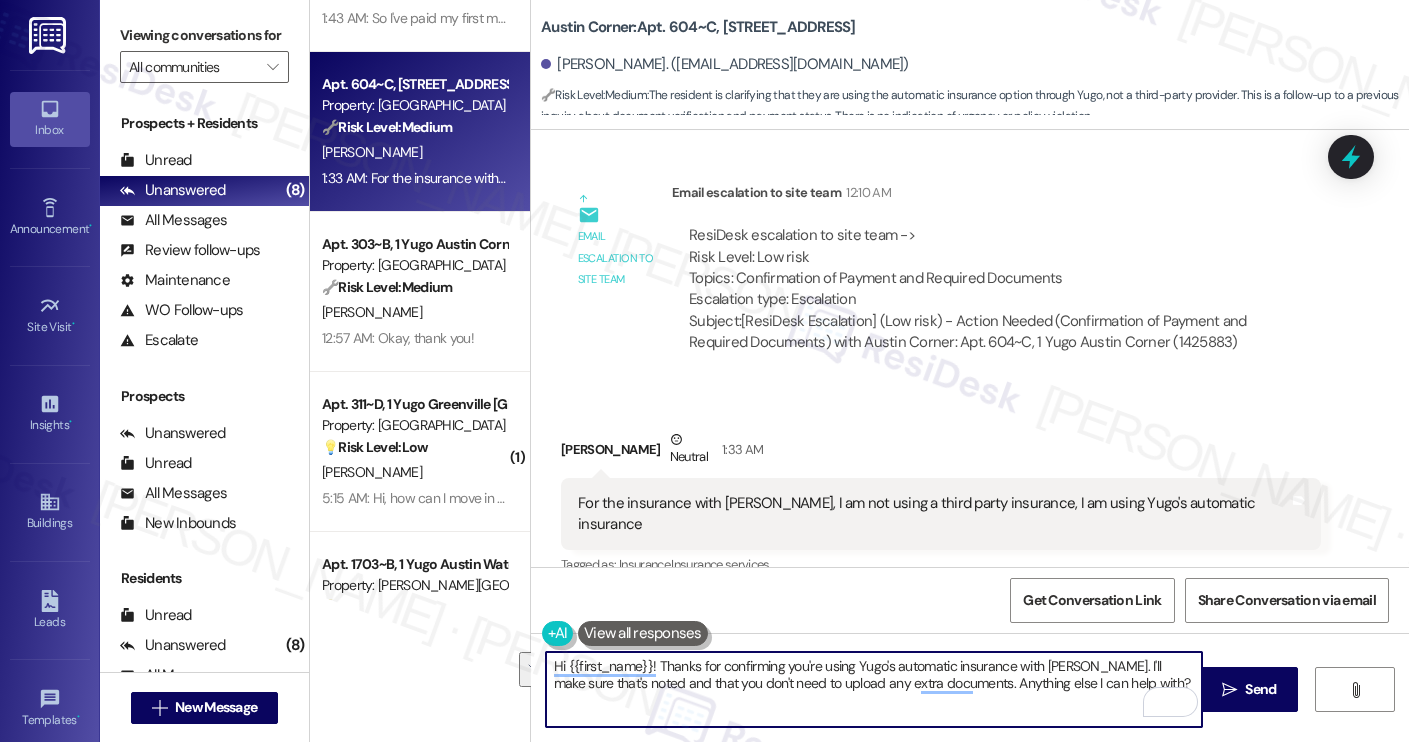 type on "Thanks for clarifying, Abigail! Since you're using Yugo’s automatic insurance through Foxen, that part is all set. I’ve already reached out to the site team and am just waiting on their response. I’ll follow up with you as soon as I hear back!" 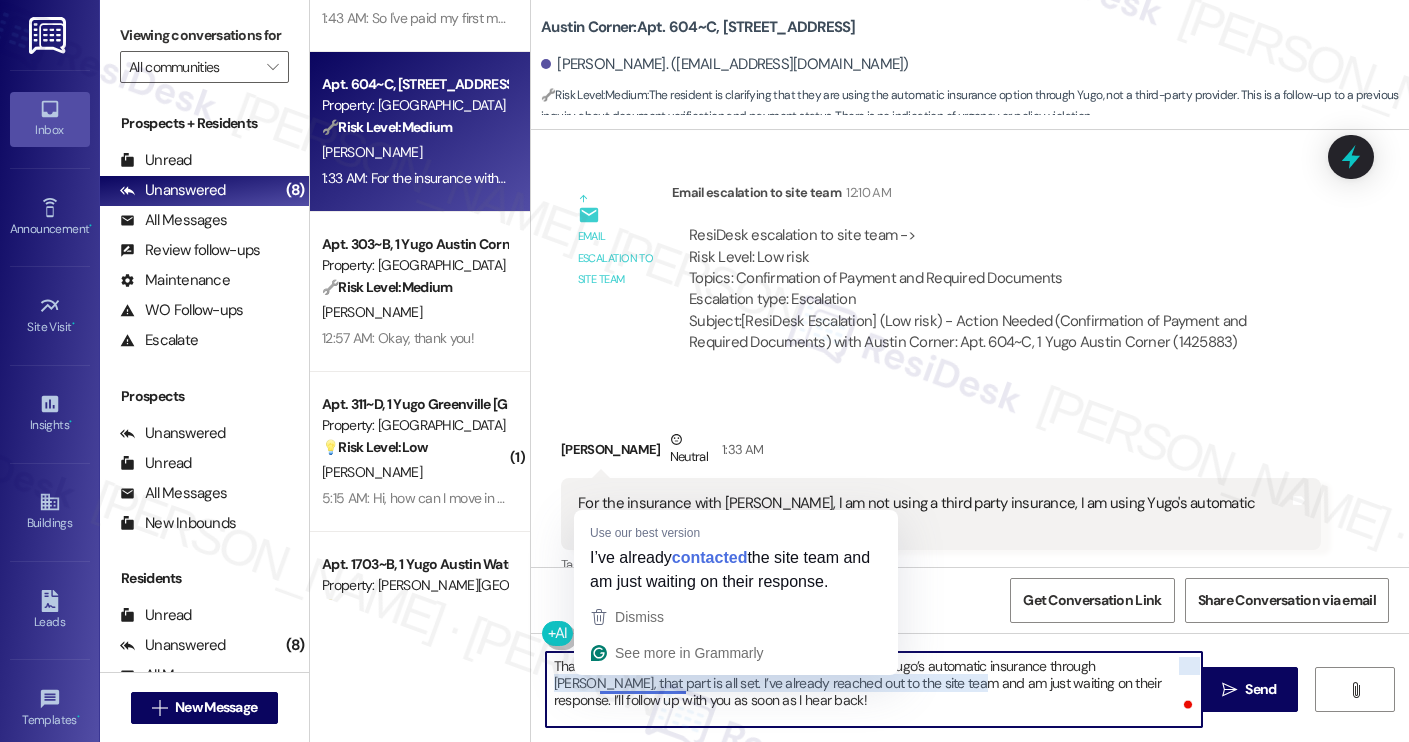 click on "Thanks for clarifying, Abigail! Since you're using Yugo’s automatic insurance through Foxen, that part is all set. I’ve already reached out to the site team and am just waiting on their response. I’ll follow up with you as soon as I hear back!" at bounding box center (874, 689) 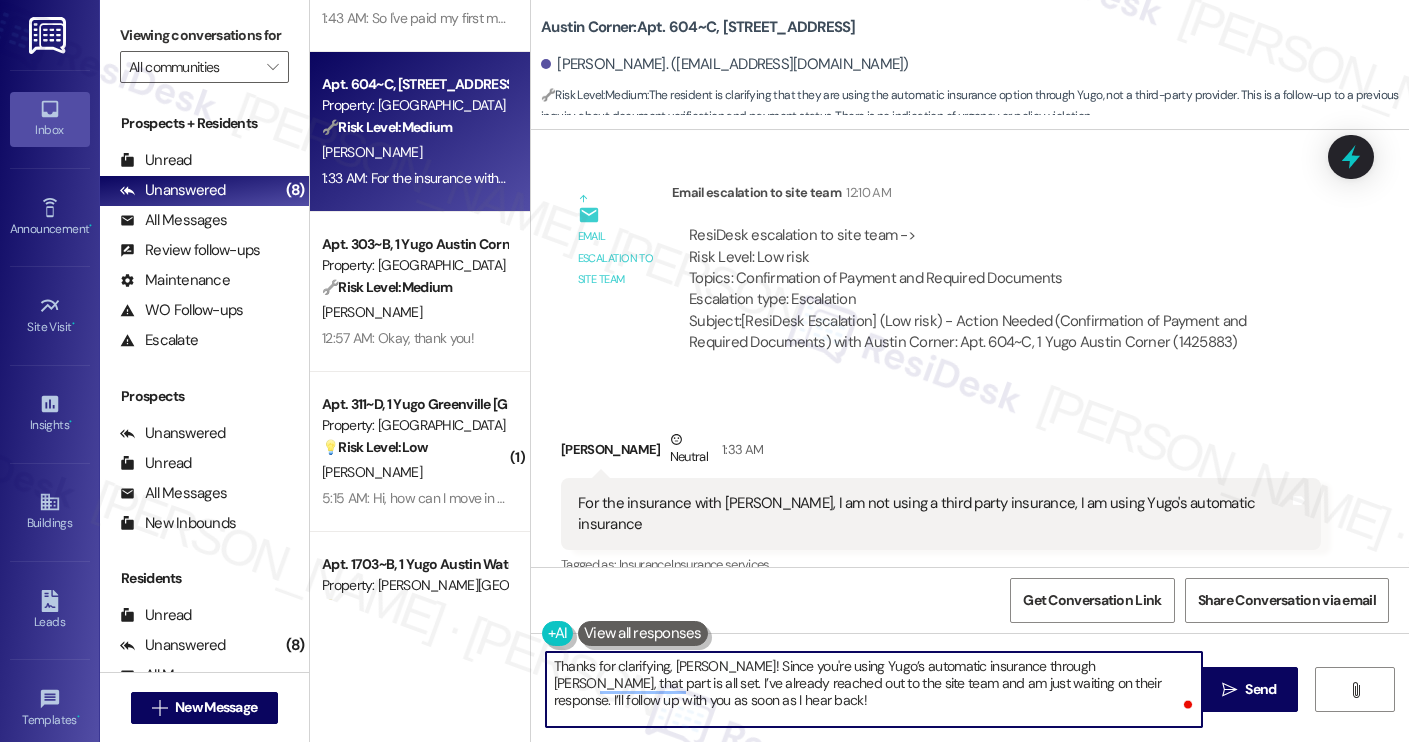 click on "Thanks for clarifying, Abigail! Since you're using Yugo’s automatic insurance through Foxen, that part is all set. I’ve already reached out to the site team and am just waiting on their response. I’ll follow up with you as soon as I hear back!" at bounding box center [874, 689] 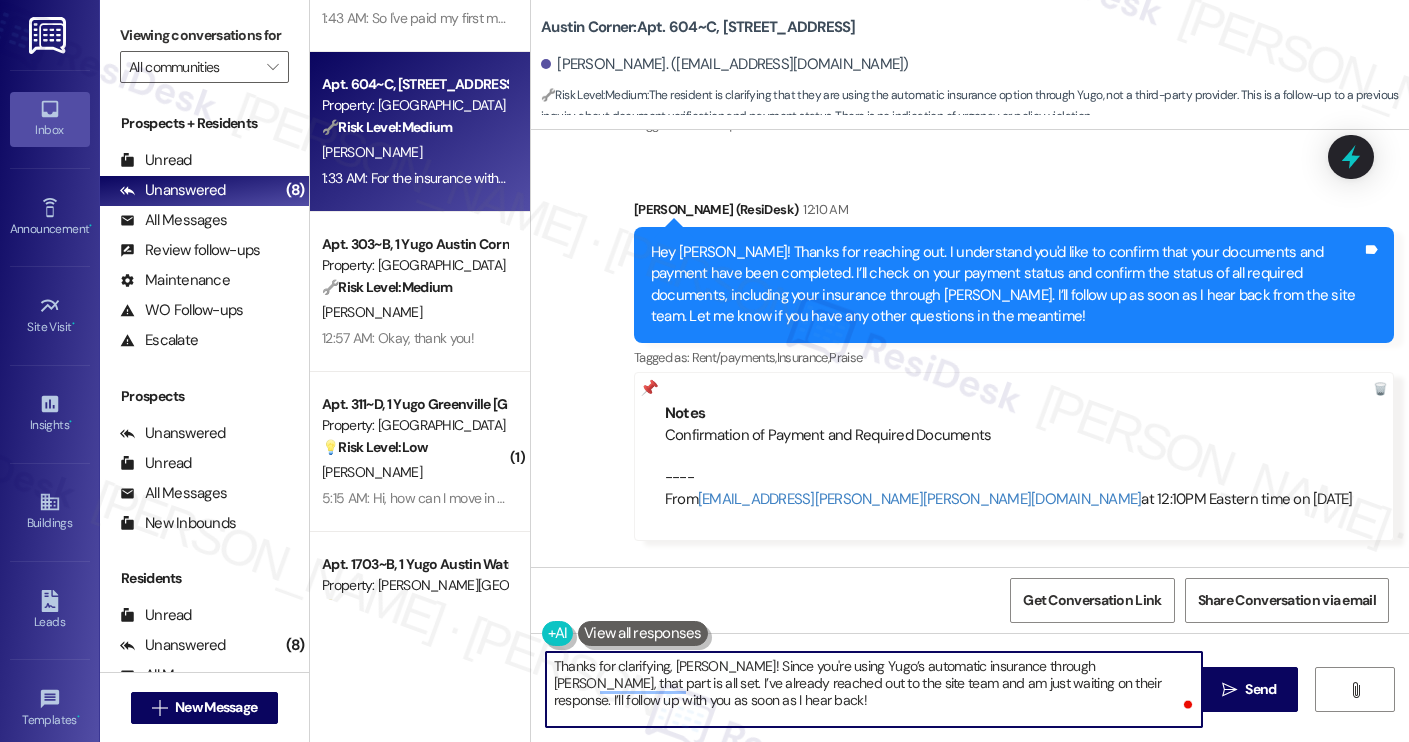 scroll, scrollTop: 1092, scrollLeft: 0, axis: vertical 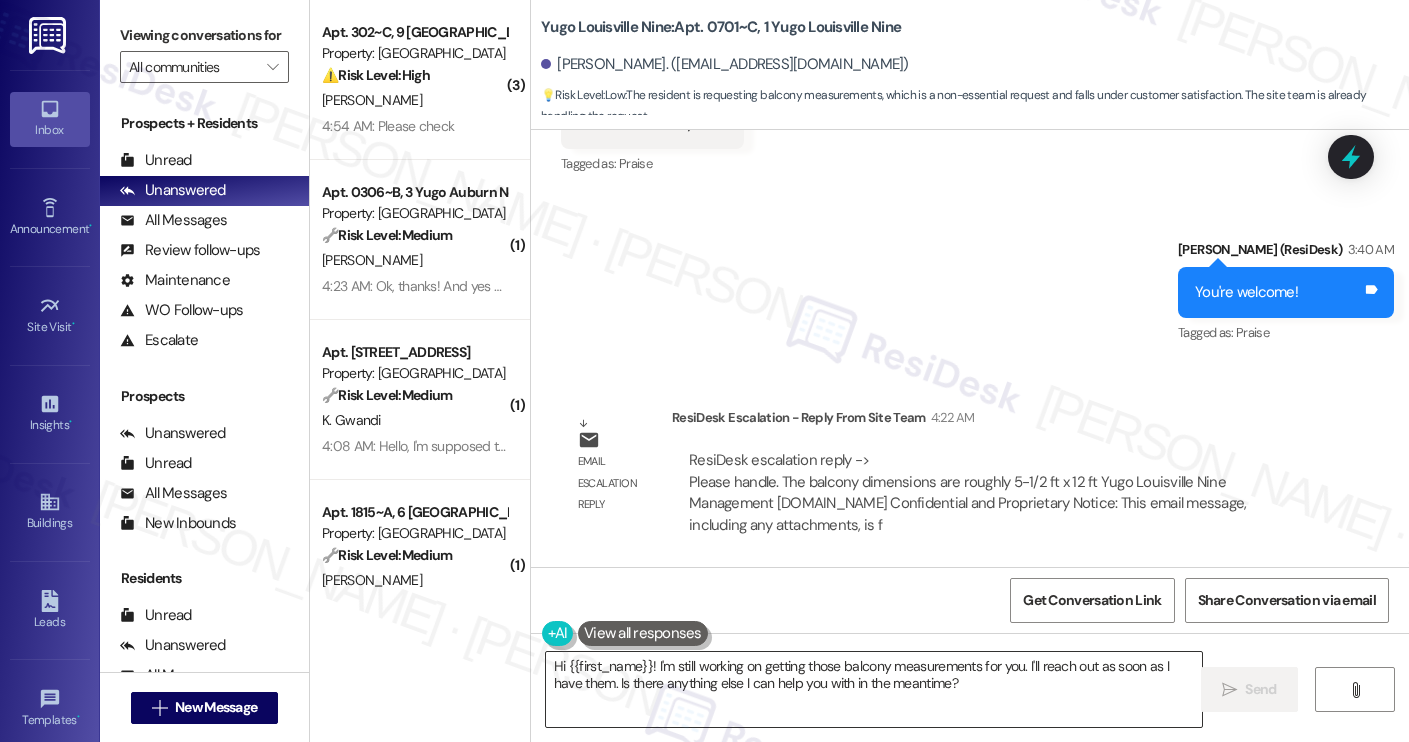click on "Hi {{first_name}}! I'm still working on getting those balcony measurements for you. I'll reach out as soon as I have them. Is there anything else I can help you with in the meantime?" at bounding box center [874, 689] 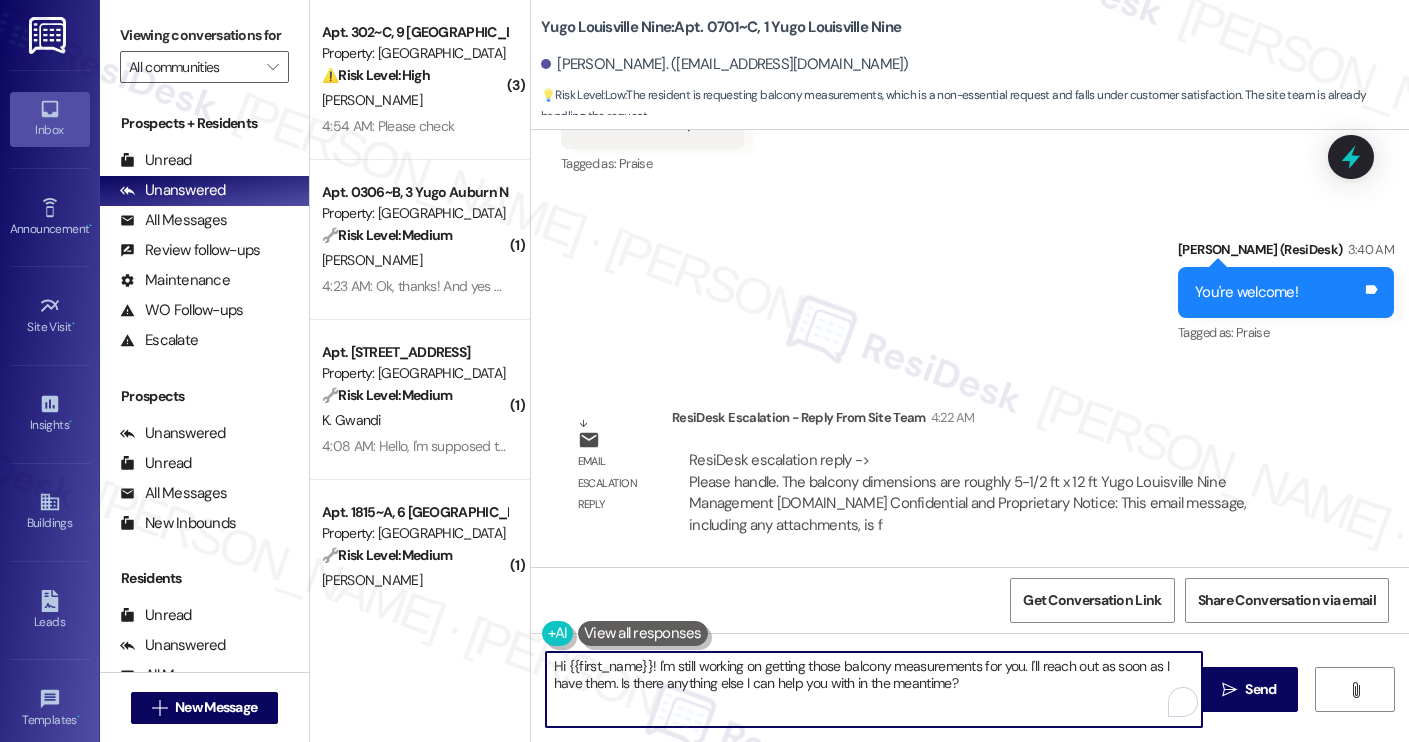 click on "Hi {{first_name}}! I'm still working on getting those balcony measurements for you. I'll reach out as soon as I have them. Is there anything else I can help you with in the meantime?" at bounding box center (874, 689) 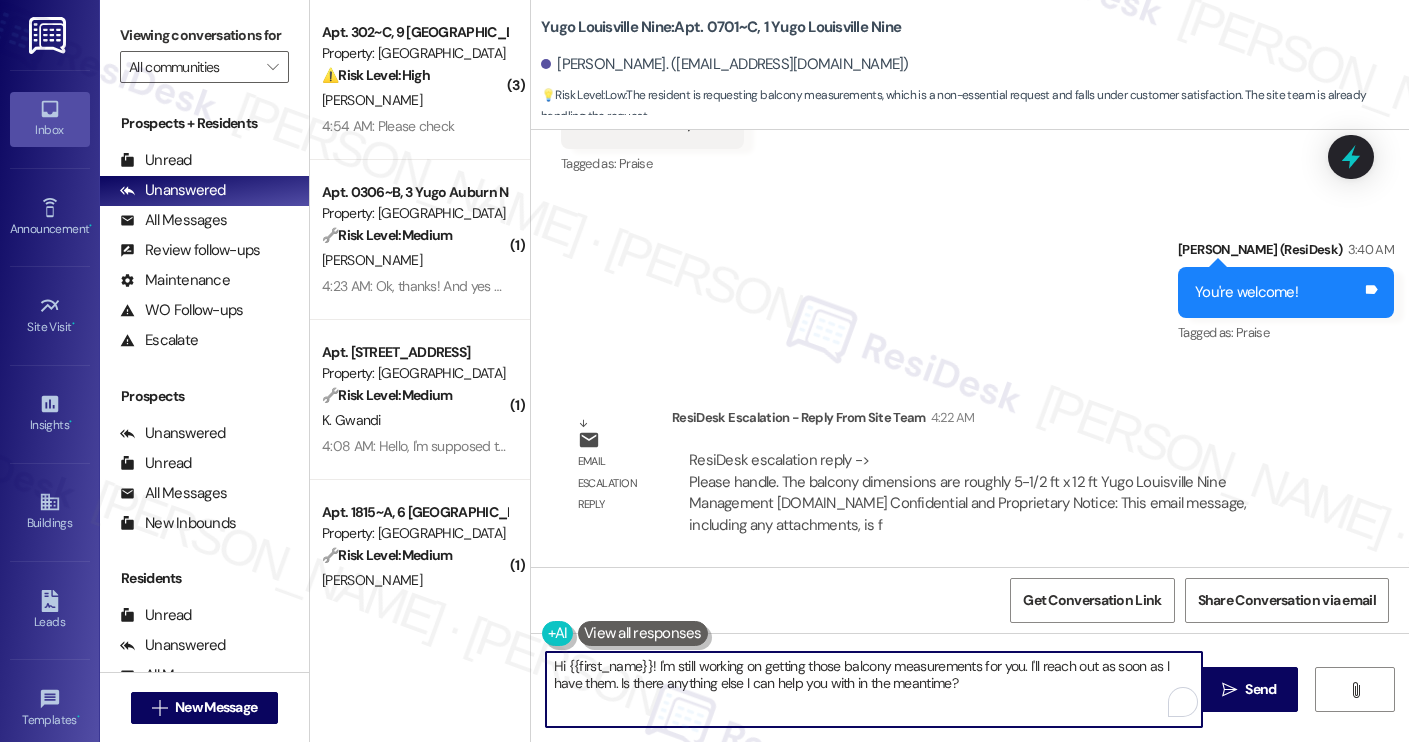 paste on "I heard back from the site team regarding your question. They mentioned that the balcony dimensions are approximately 5.5 feet by 12 feet. Let me know if you have any other questions!" 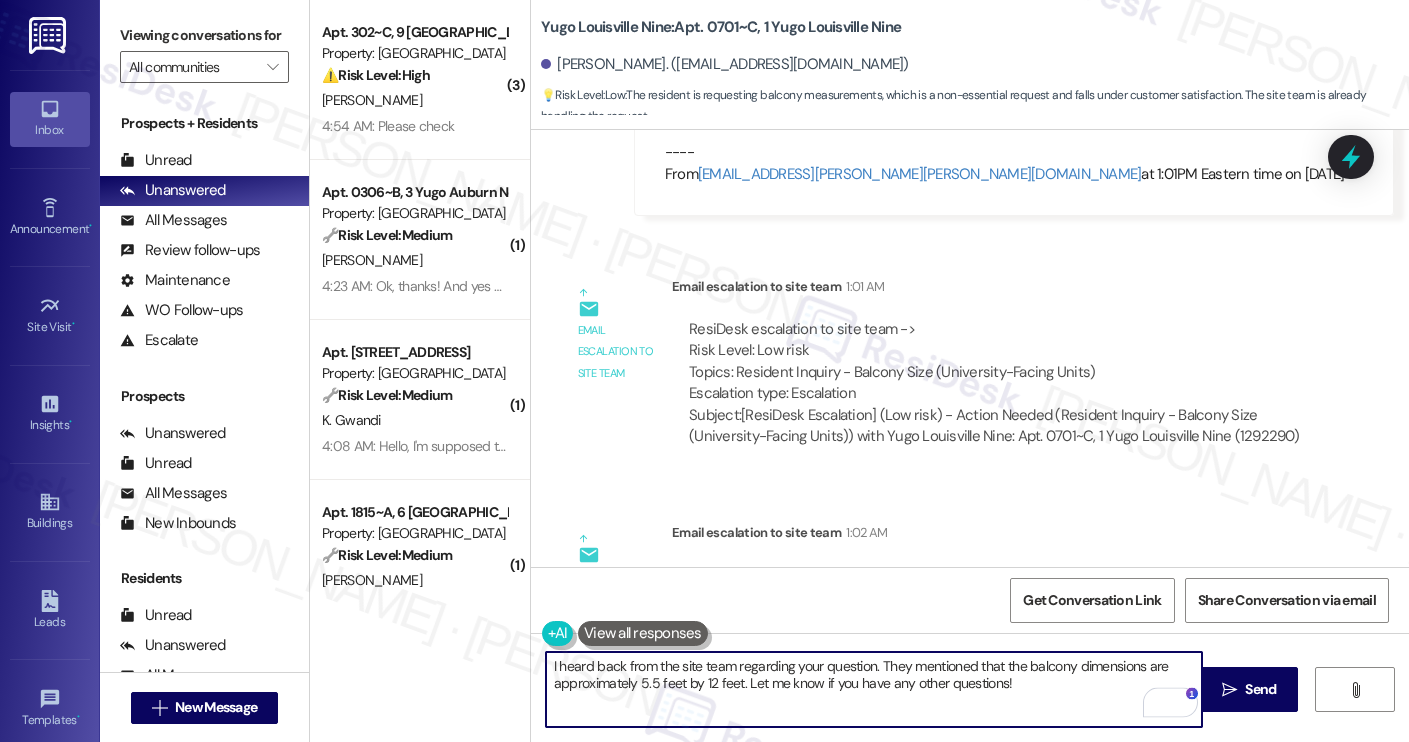 scroll, scrollTop: 5539, scrollLeft: 0, axis: vertical 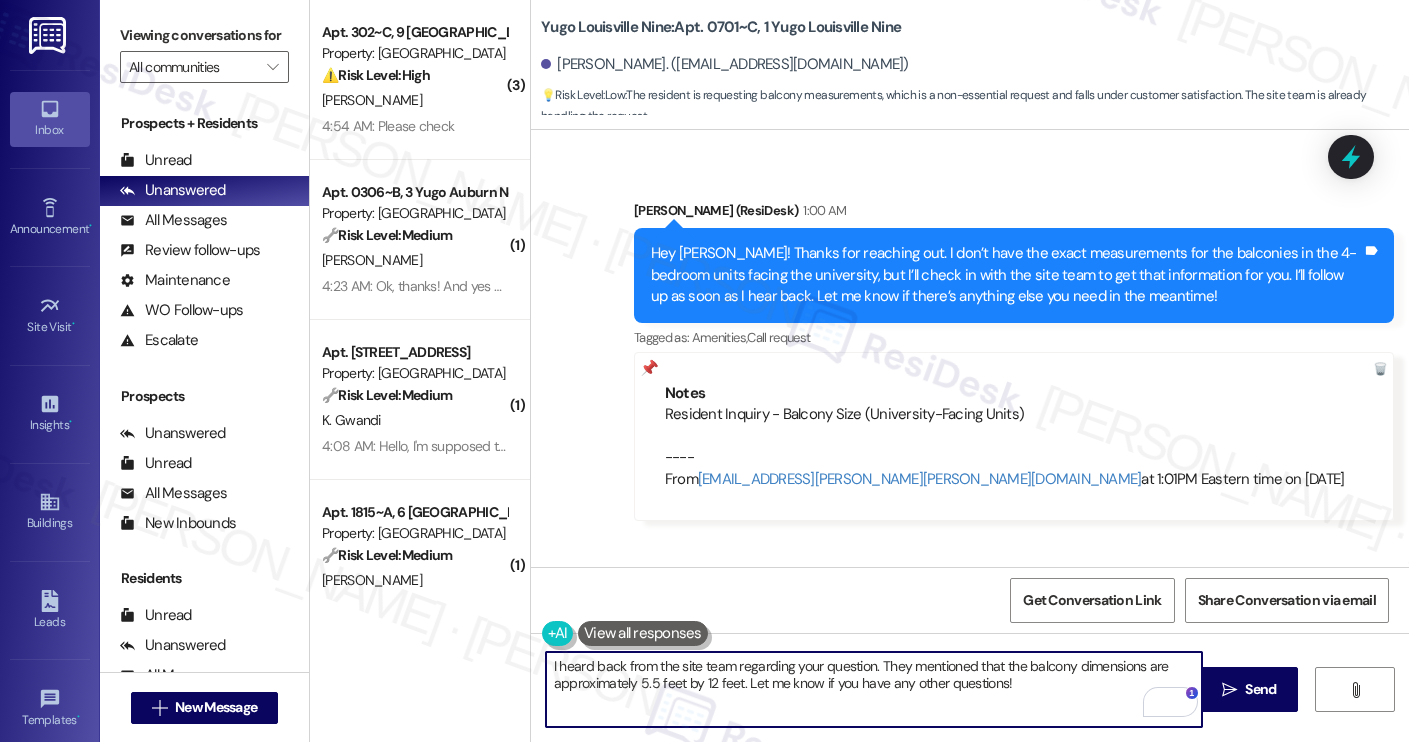 click on "[PERSON_NAME]. ([EMAIL_ADDRESS][DOMAIN_NAME])" at bounding box center [725, 64] 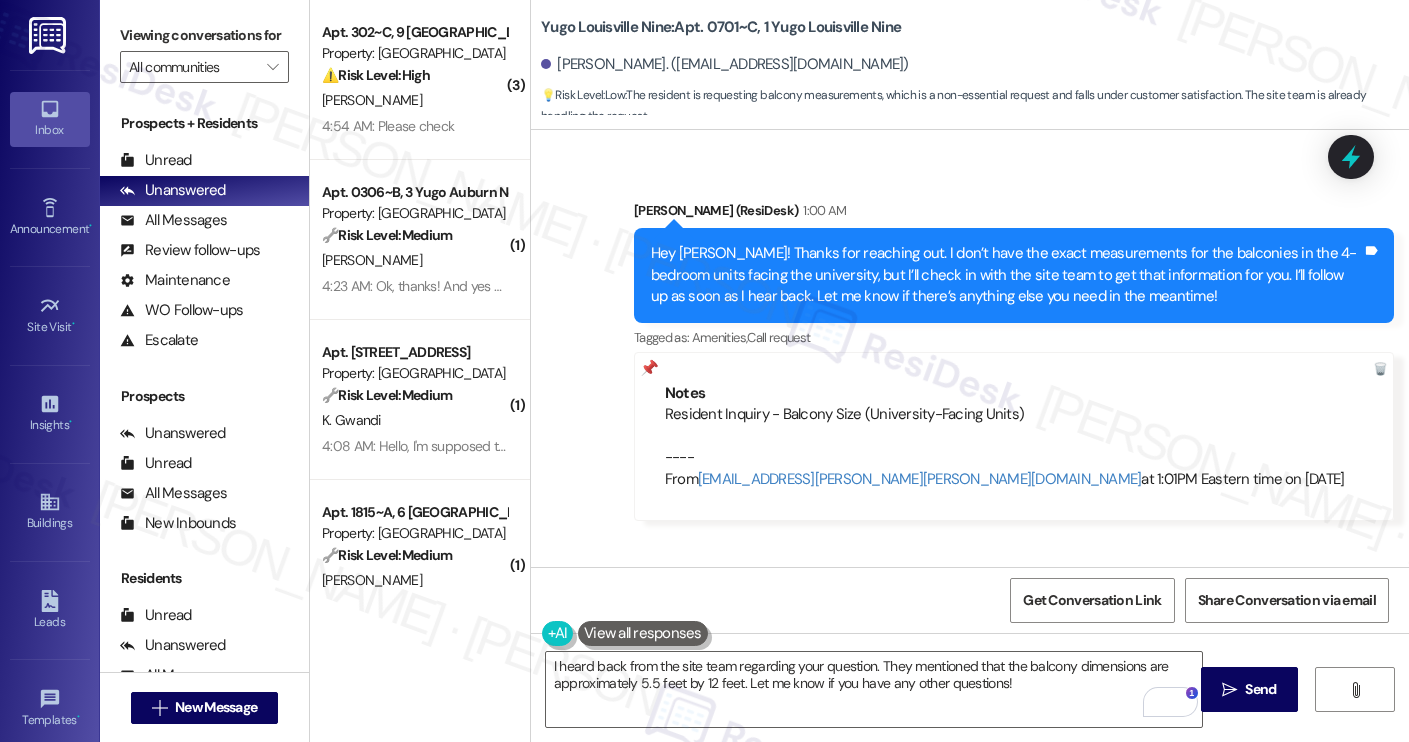 click on "[PERSON_NAME]. ([EMAIL_ADDRESS][DOMAIN_NAME])" at bounding box center (725, 64) 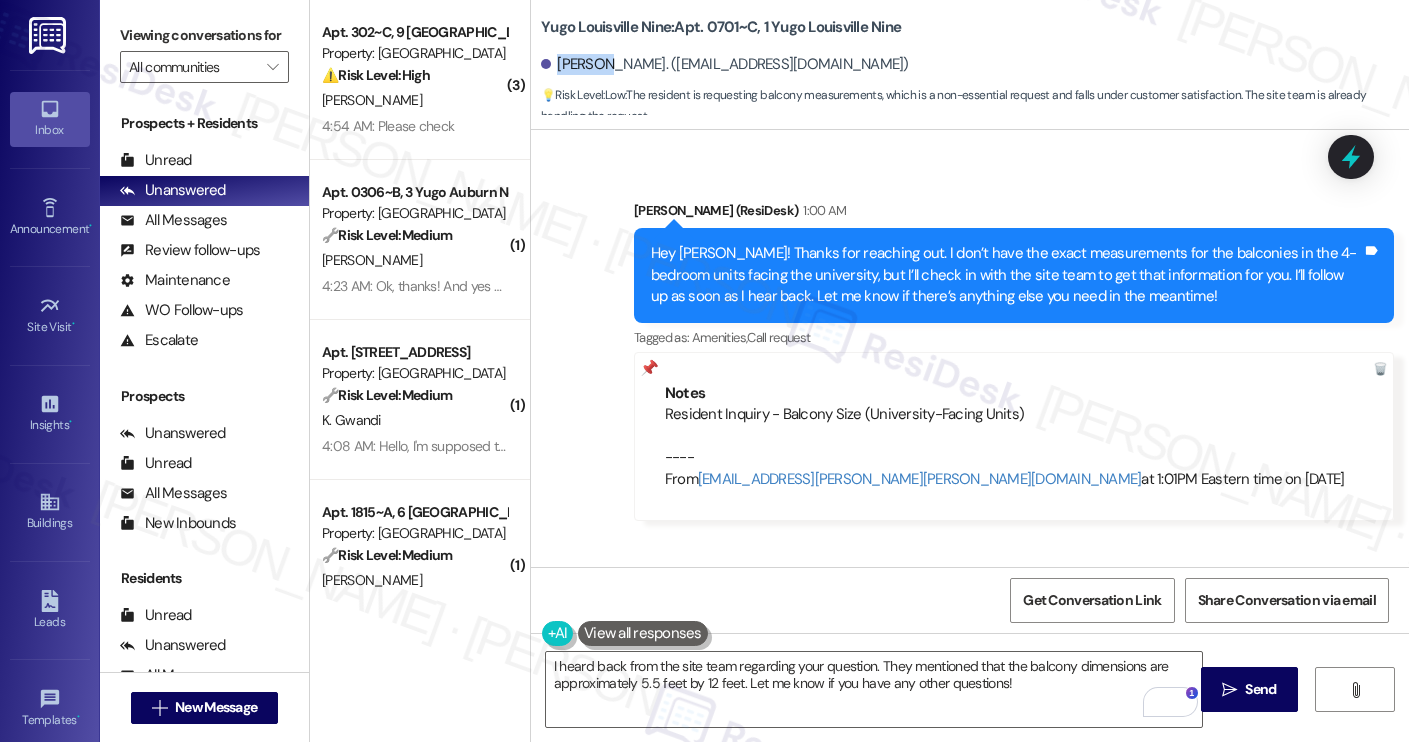 copy on "Journee" 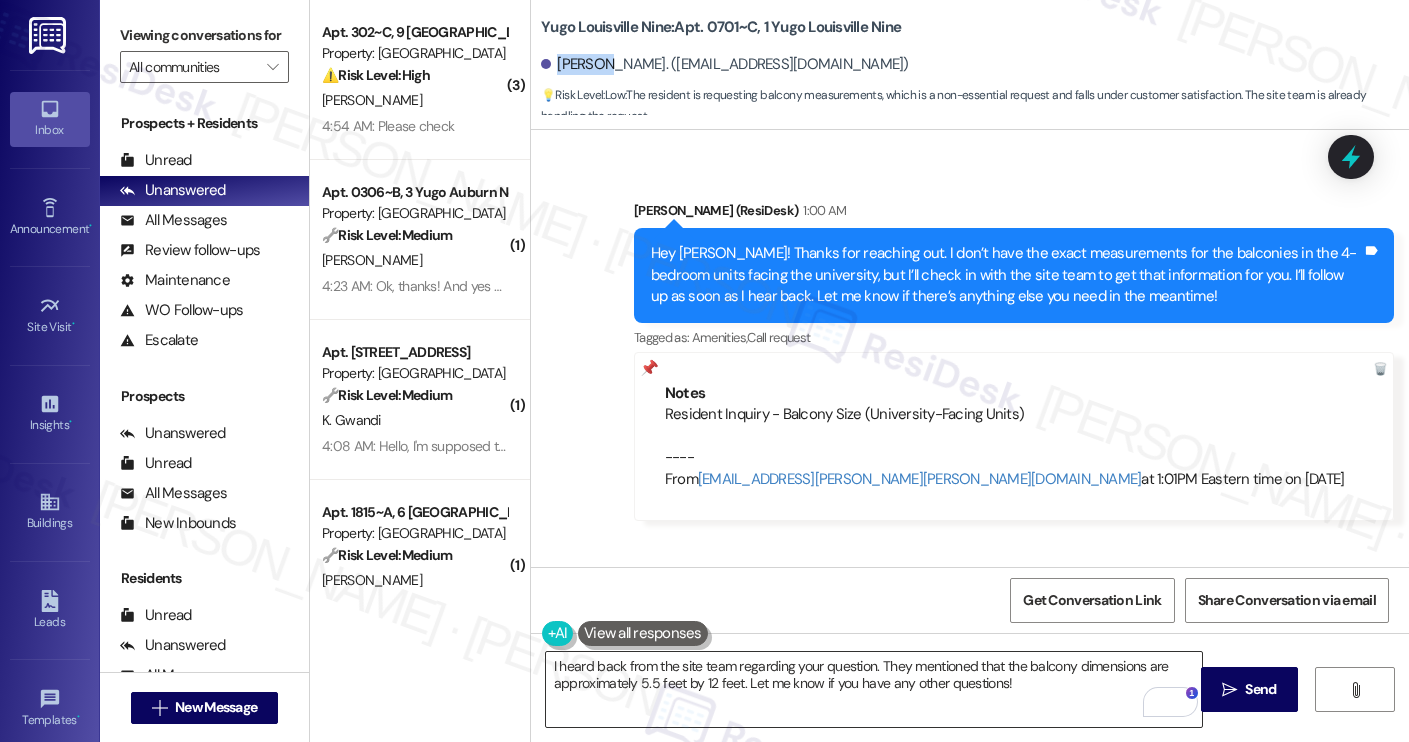 click on "I heard back from the site team regarding your question. They mentioned that the balcony dimensions are approximately 5.5 feet by 12 feet. Let me know if you have any other questions!" at bounding box center [874, 689] 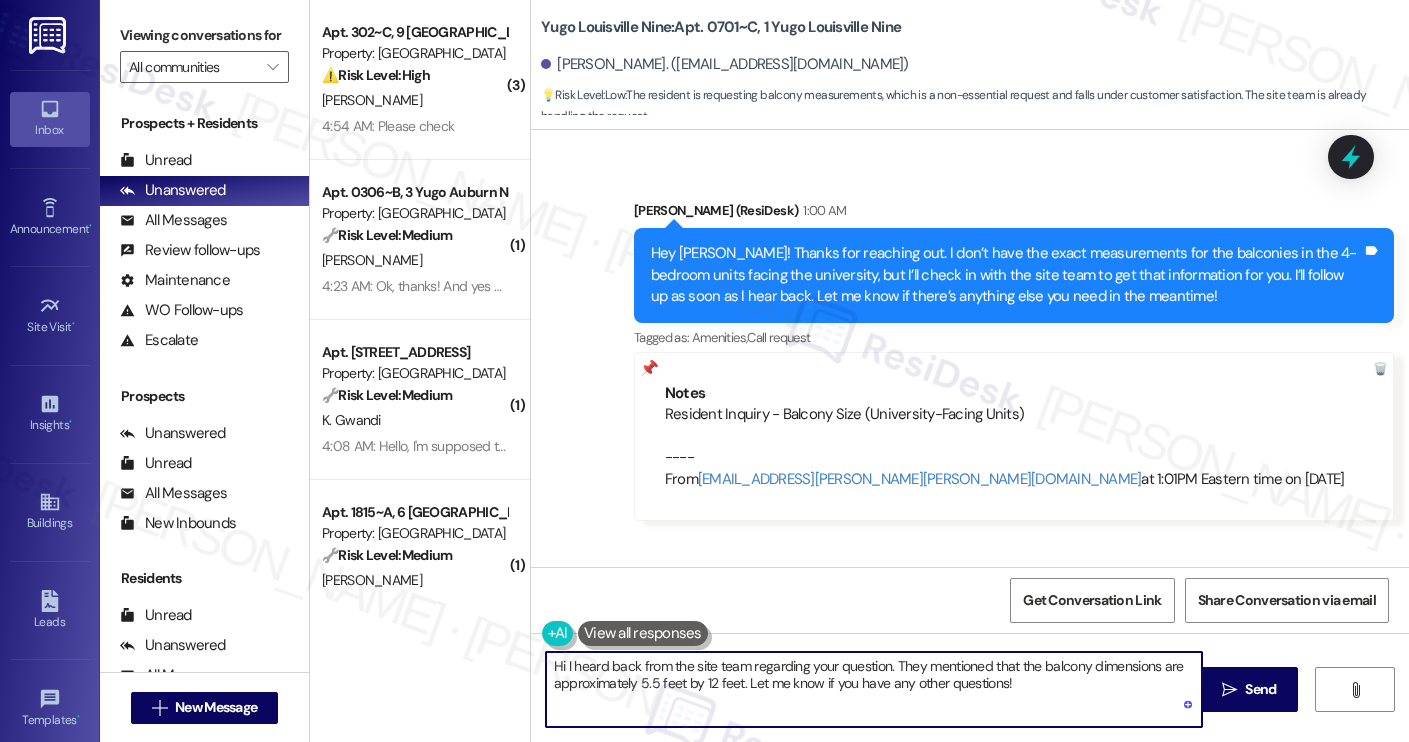 paste on "Journee" 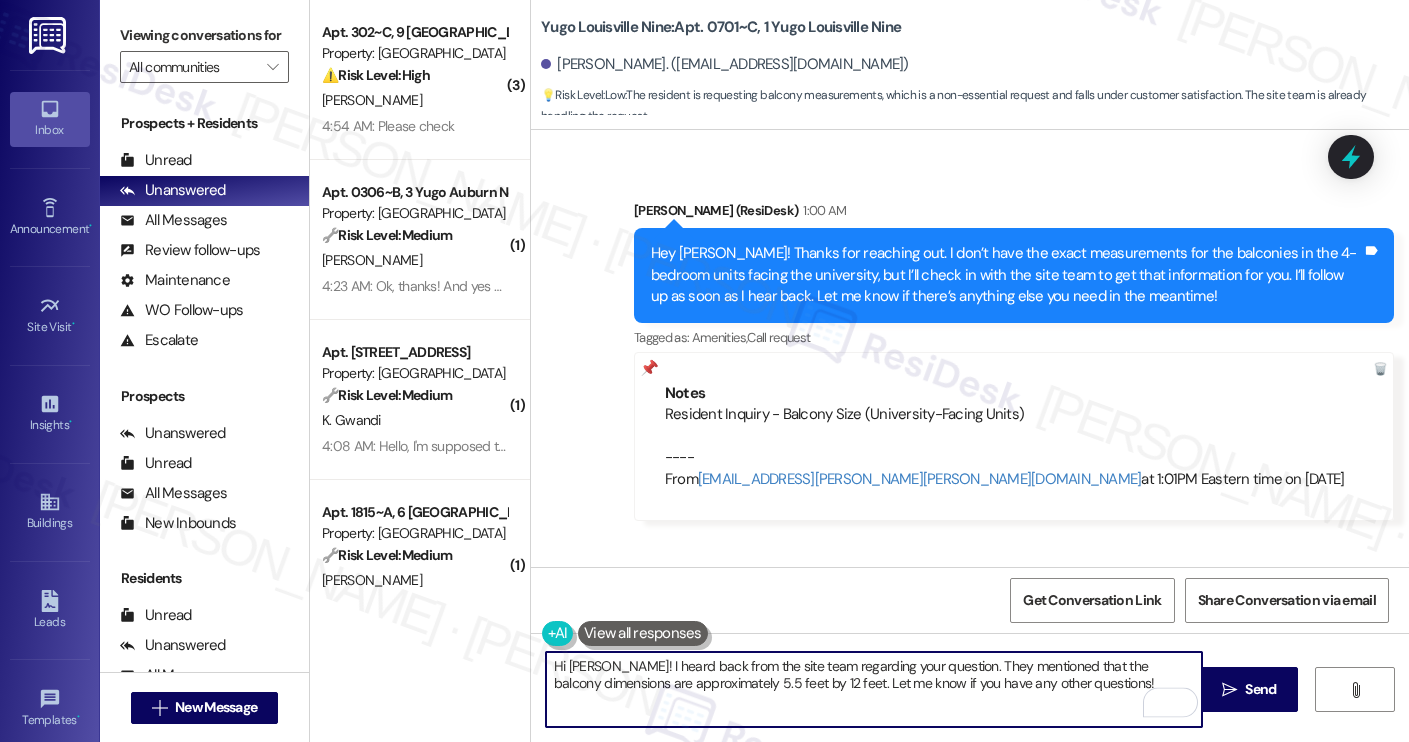 click on "Hi [PERSON_NAME]! I heard back from the site team regarding your question. They mentioned that the balcony dimensions are approximately 5.5 feet by 12 feet. Let me know if you have any other questions!" at bounding box center [874, 689] 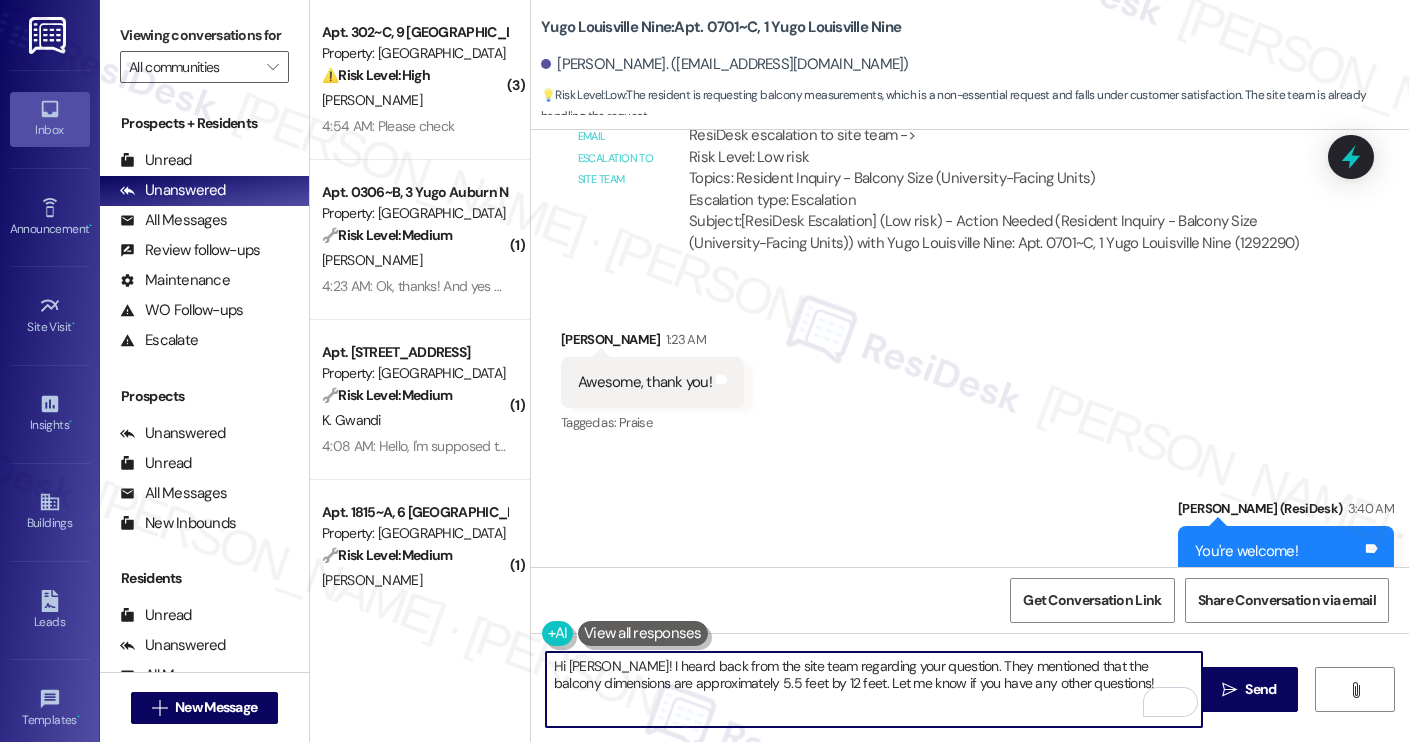scroll, scrollTop: 6565, scrollLeft: 0, axis: vertical 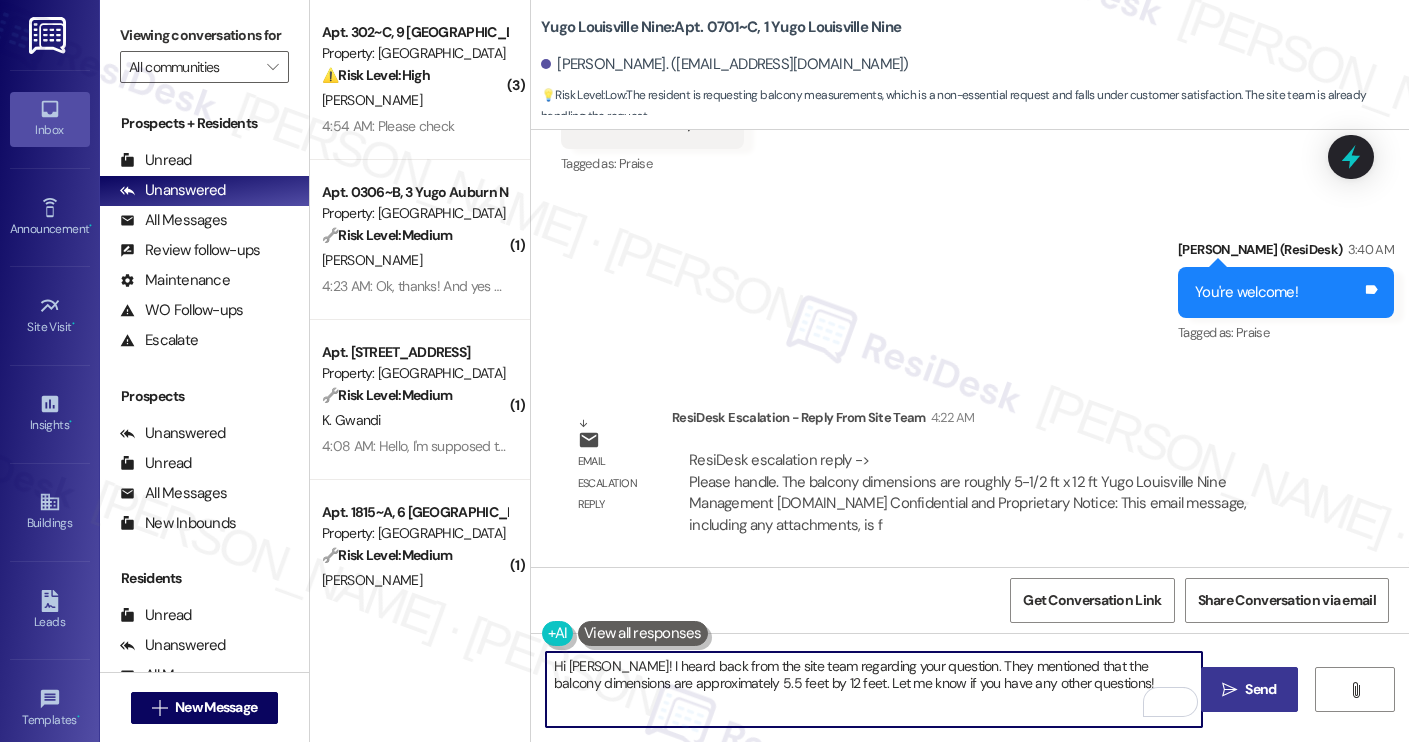 type on "Hi [PERSON_NAME]! I heard back from the site team regarding your question. They mentioned that the balcony dimensions are approximately 5.5 feet by 12 feet. Let me know if you have any other questions!" 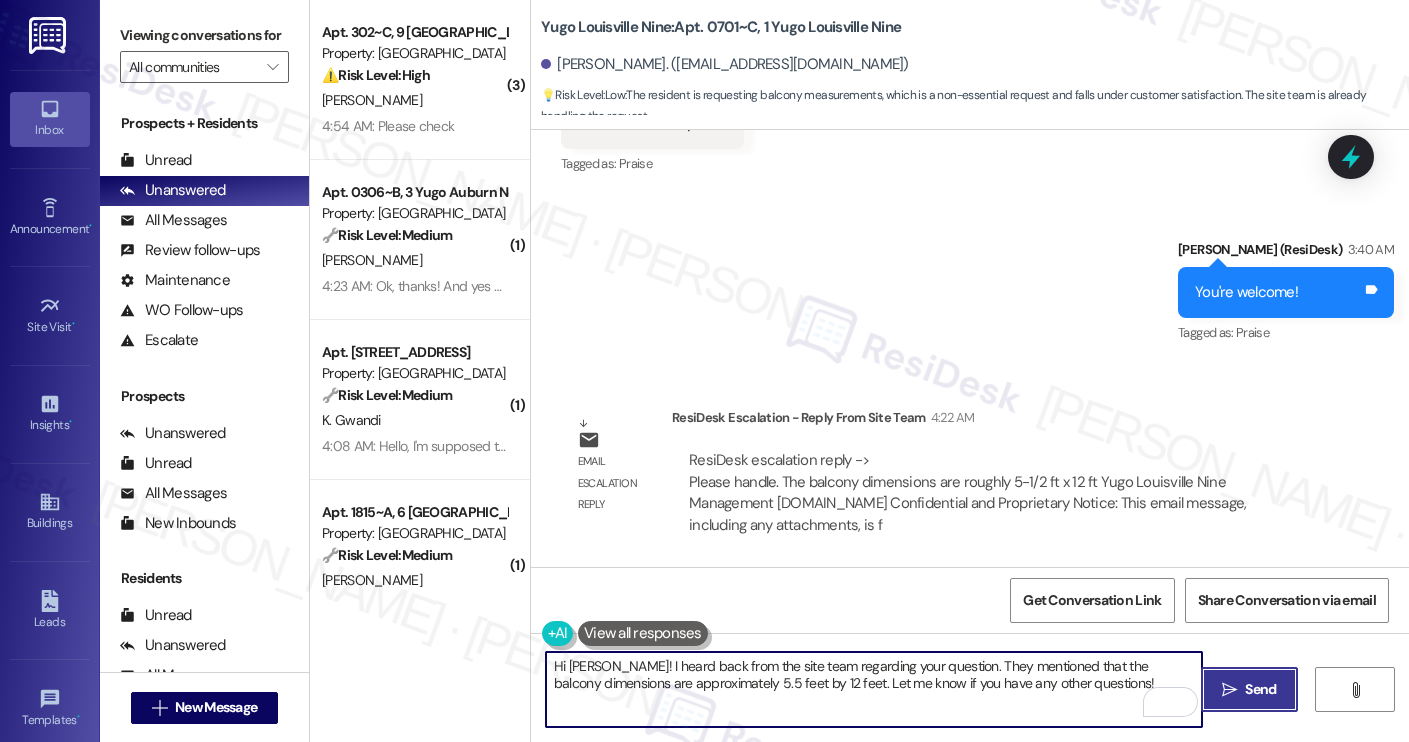 click on "Send" at bounding box center [1260, 689] 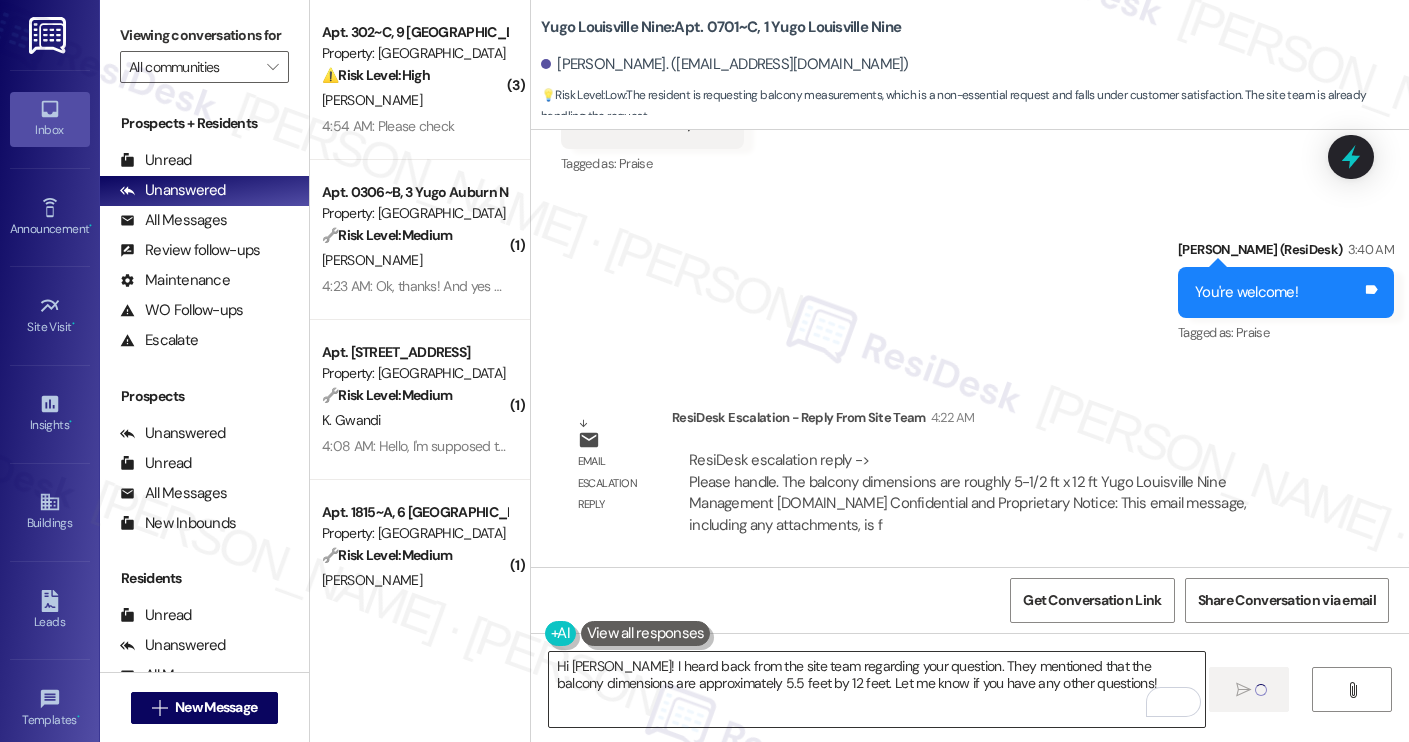 type 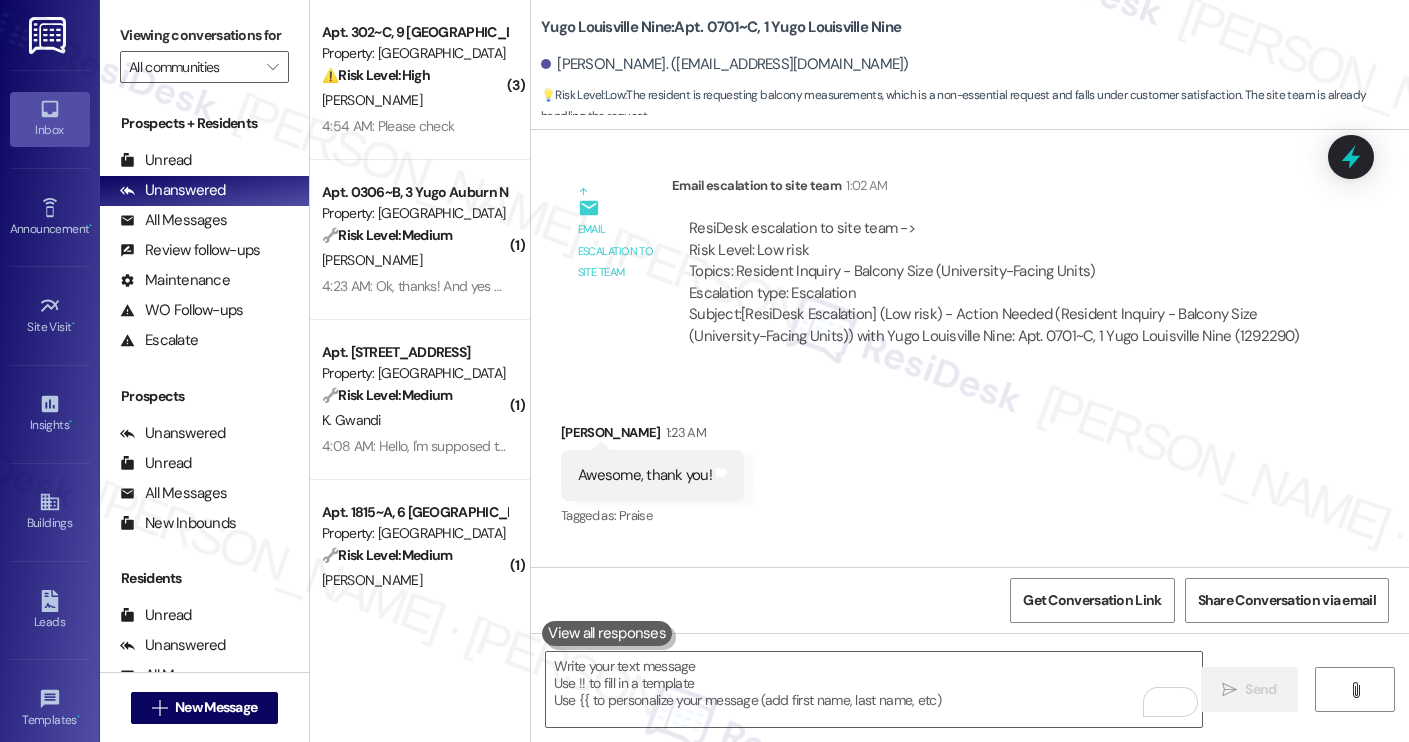 scroll, scrollTop: 6725, scrollLeft: 0, axis: vertical 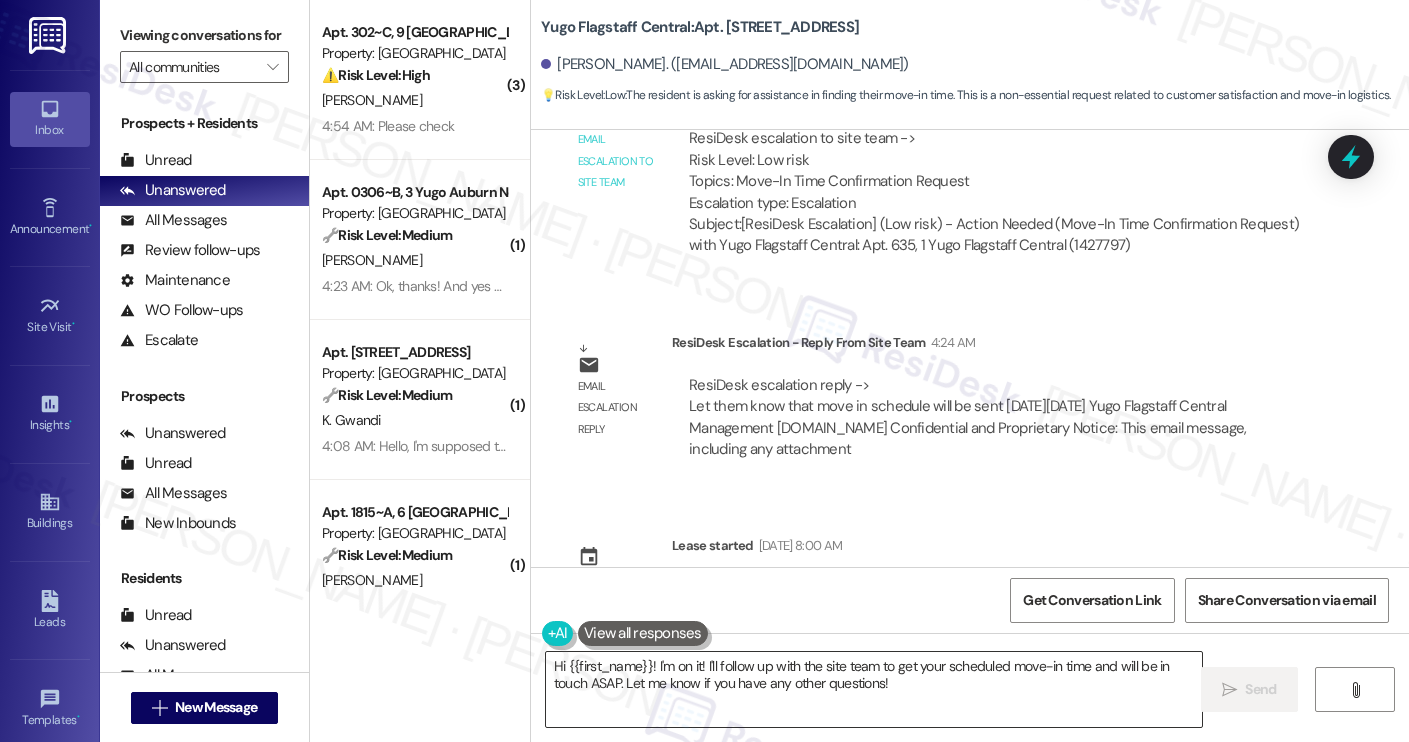 click on "Hi {{first_name}}! I'm on it! I'll follow up with the site team to get your scheduled move-in time and will be in touch ASAP. Let me know if you have any other questions!" at bounding box center [874, 689] 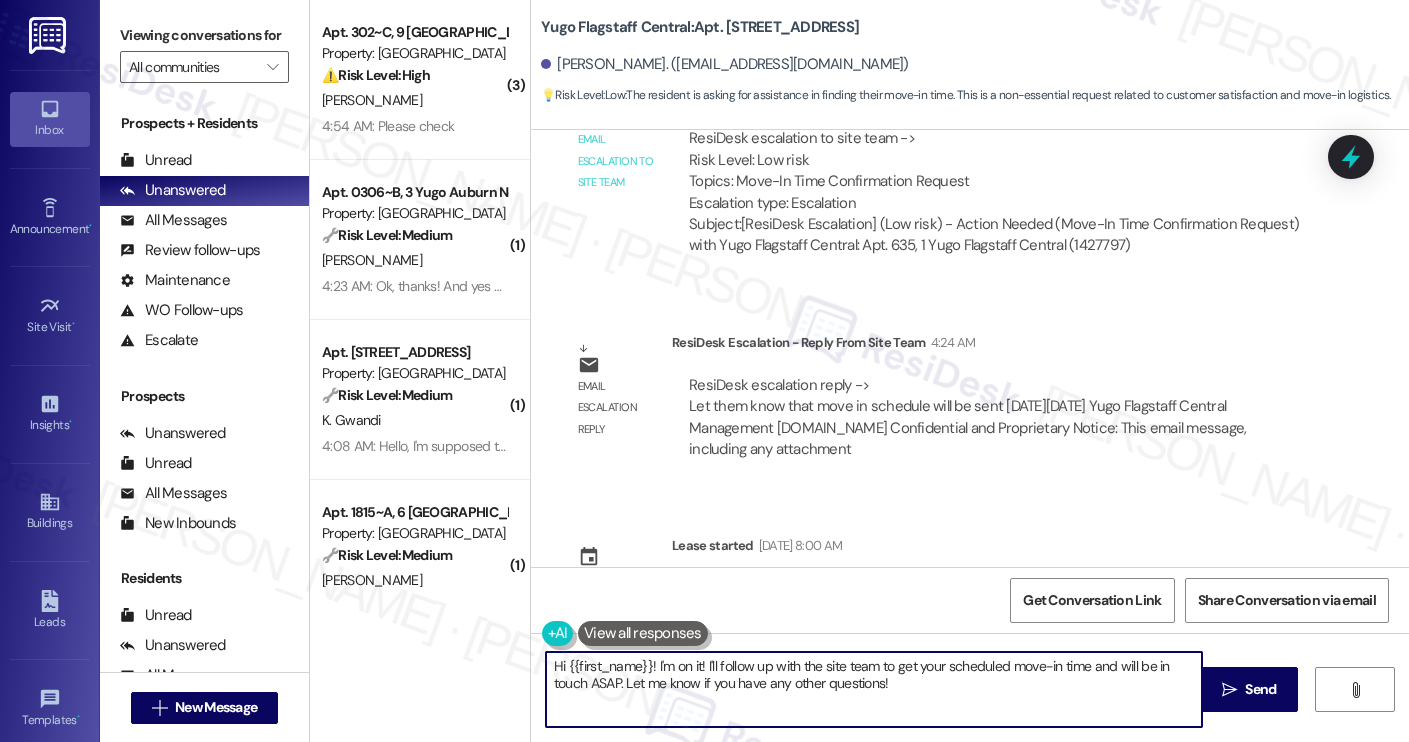 paste on "I heard back from the site team regarding your question. They mentioned that the move-in schedule will be sent out [DATE][DATE]" 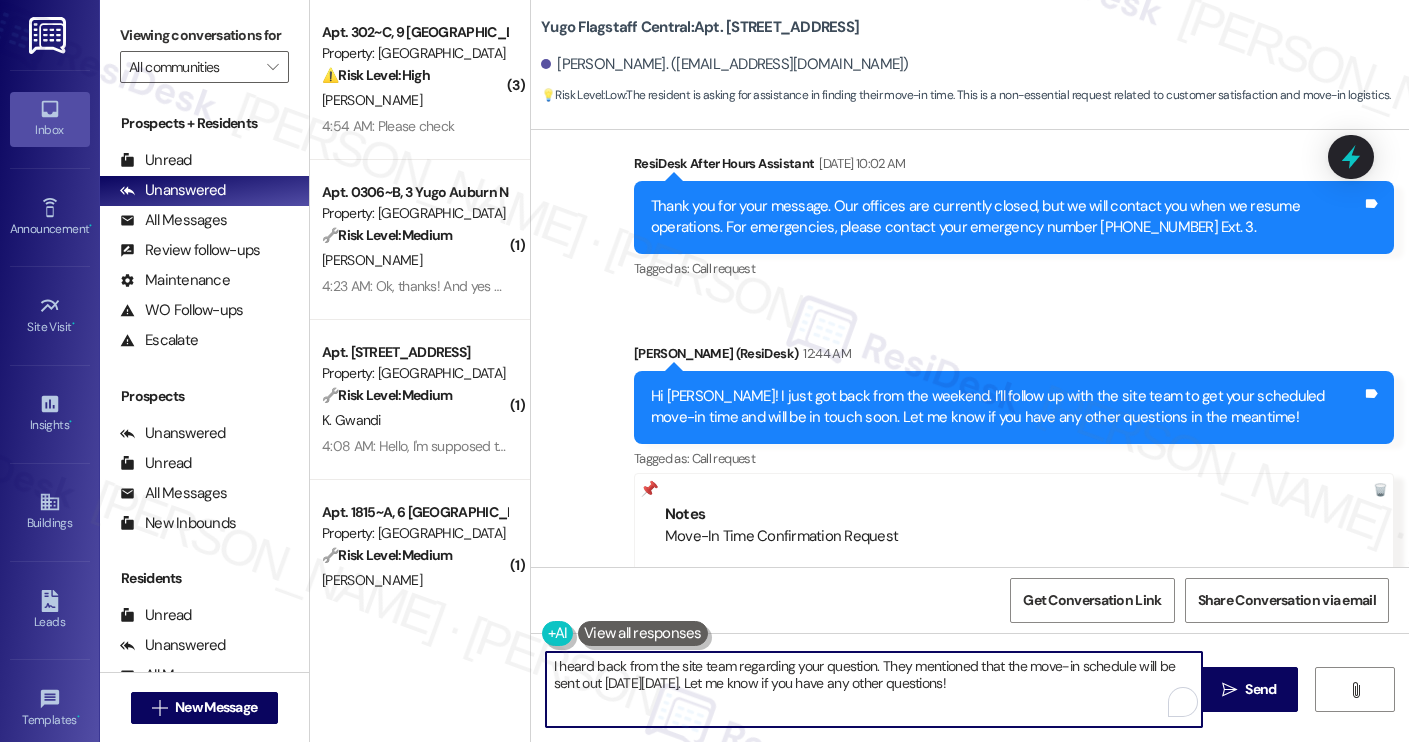 scroll, scrollTop: 1570, scrollLeft: 0, axis: vertical 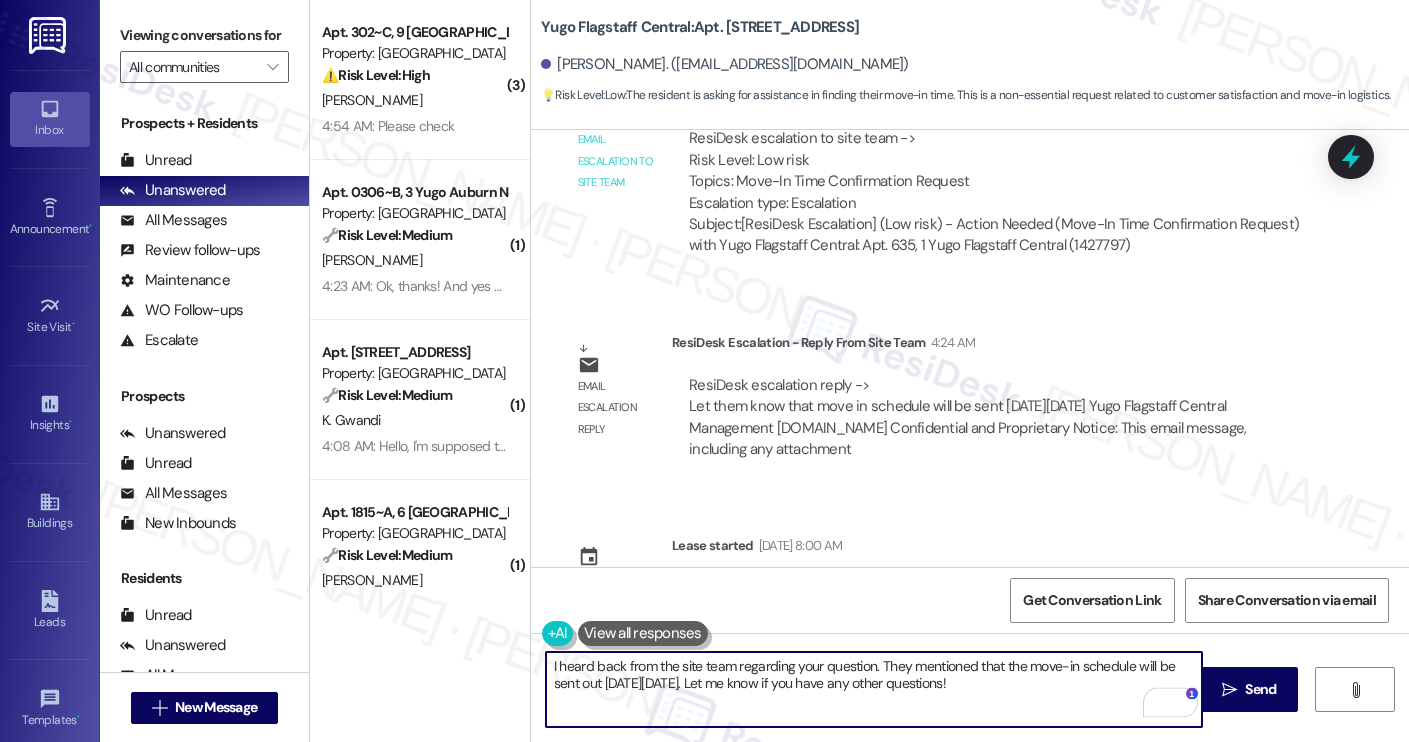 click on "I heard back from the site team regarding your question. They mentioned that the move-in schedule will be sent out [DATE][DATE]. Let me know if you have any other questions!" at bounding box center [874, 689] 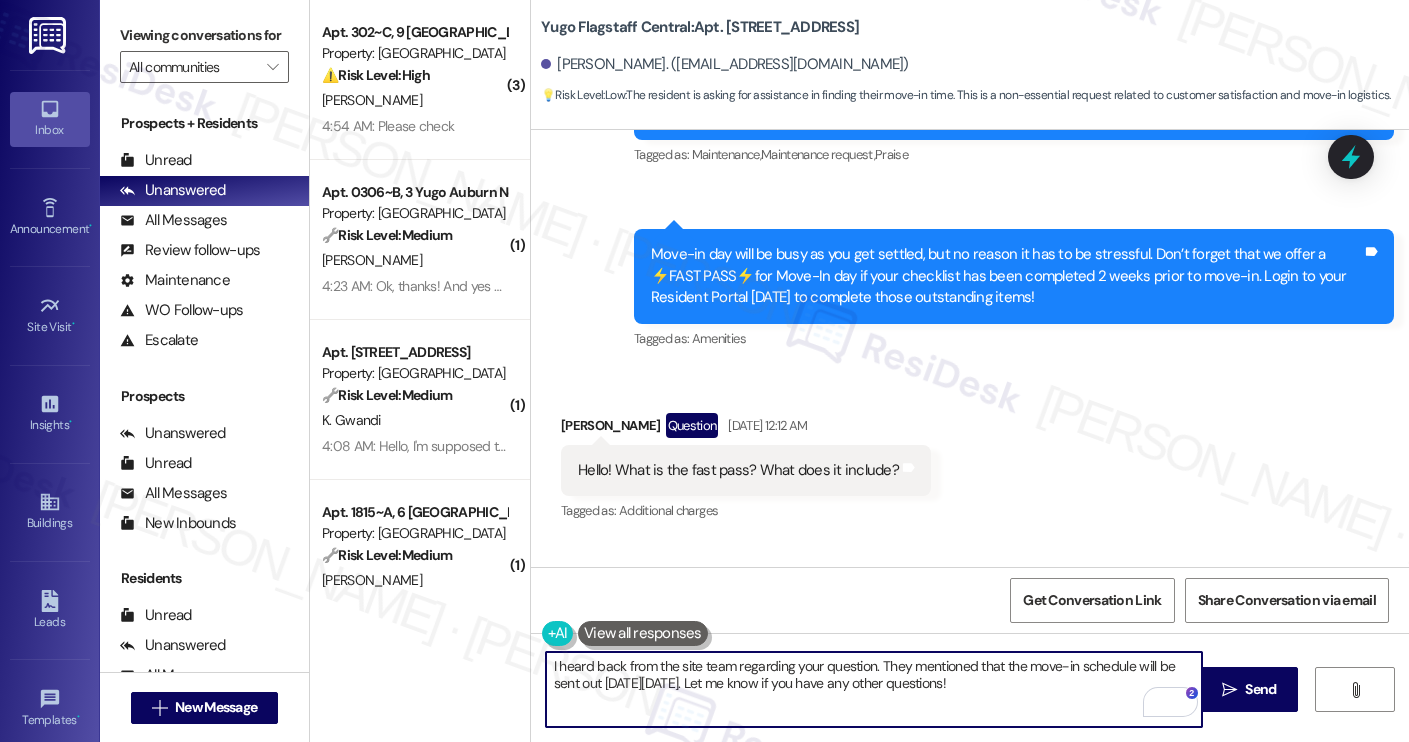 scroll, scrollTop: 351, scrollLeft: 0, axis: vertical 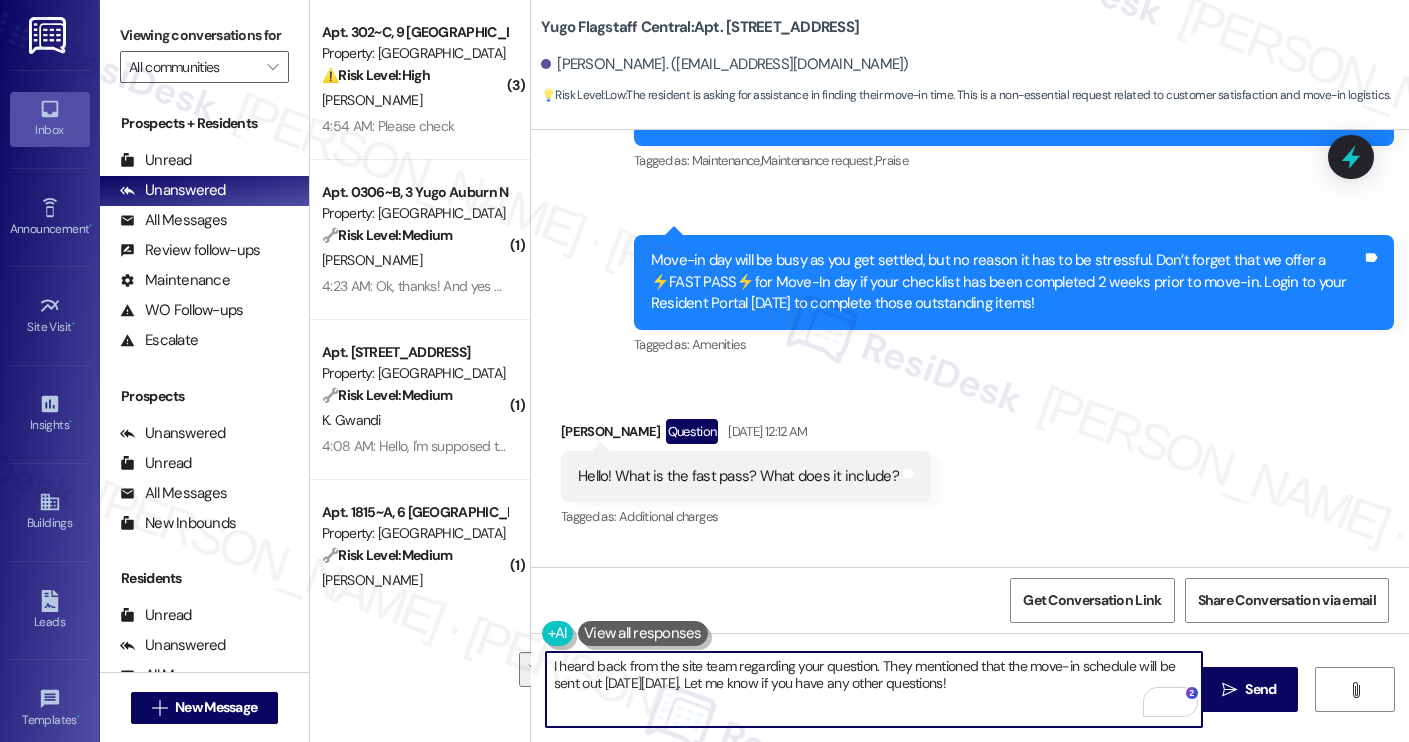 paste on "Hi [PERSON_NAME], I’ve shared your question with the site team" 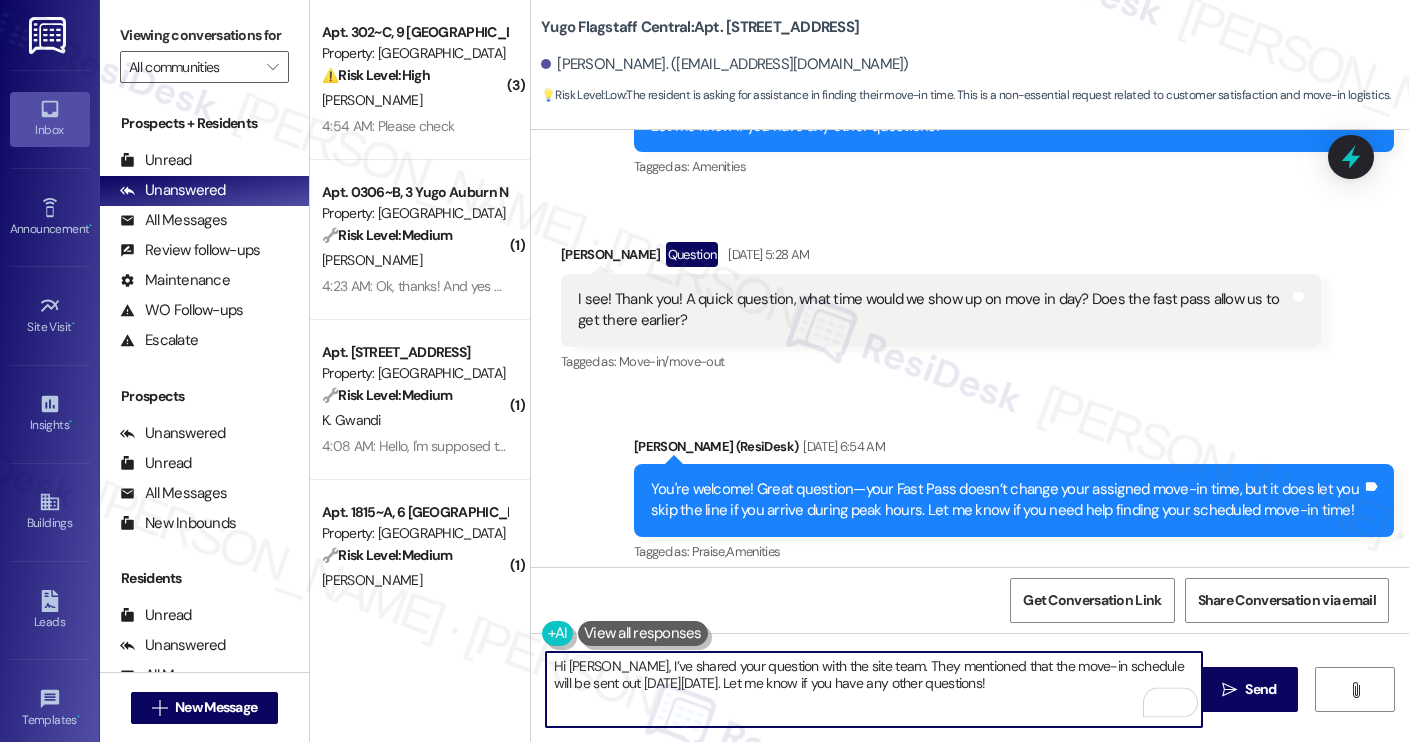 scroll, scrollTop: 958, scrollLeft: 0, axis: vertical 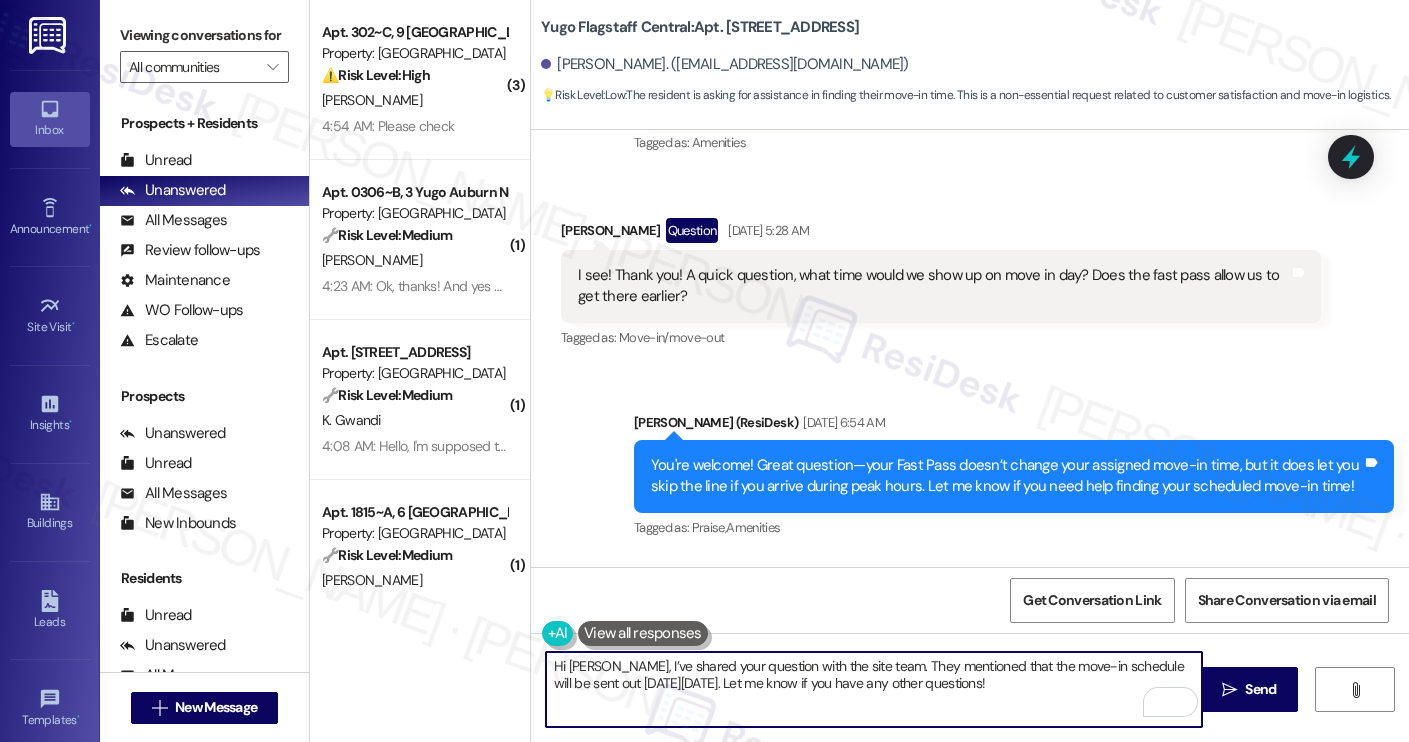 type on "Hi [PERSON_NAME], I’ve shared your question with the site team. They mentioned that the move-in schedule will be sent out [DATE][DATE]. Let me know if you have any other questions!" 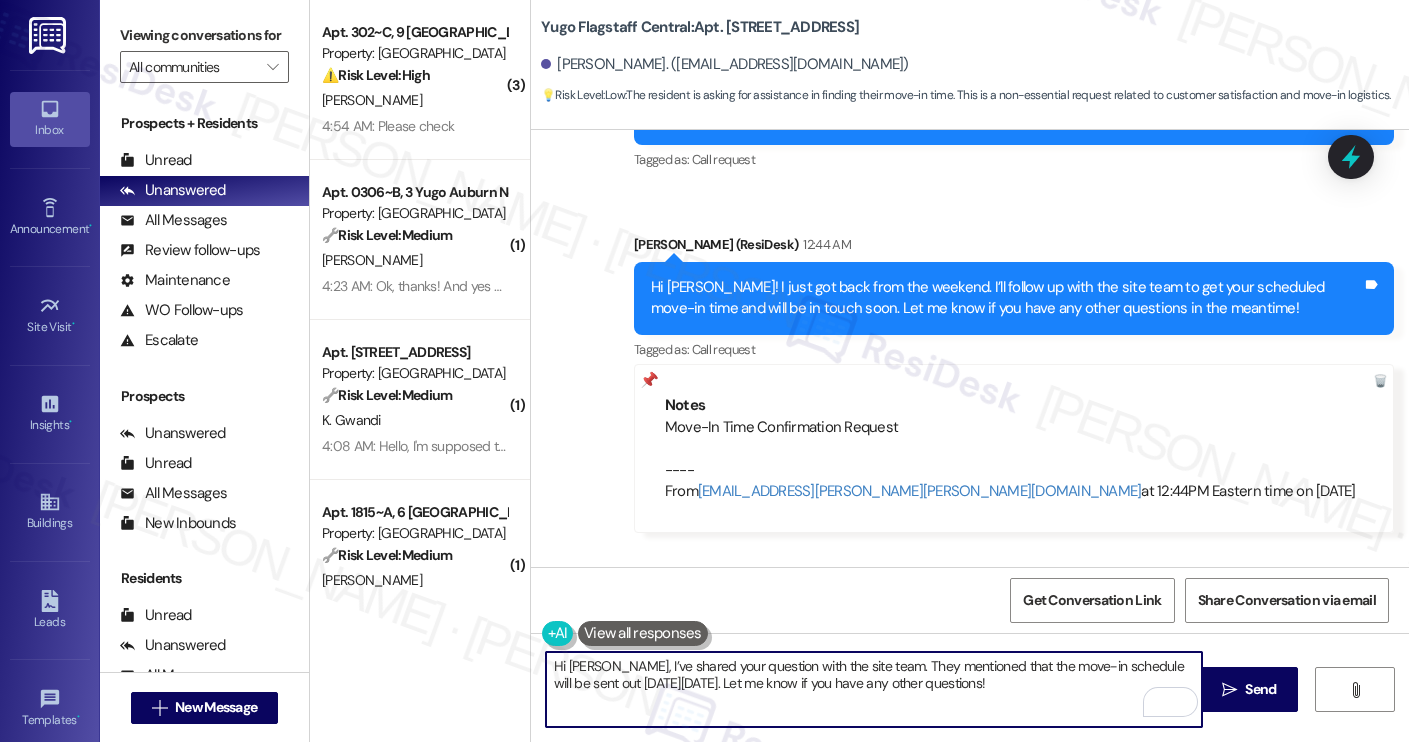 scroll, scrollTop: 2197, scrollLeft: 0, axis: vertical 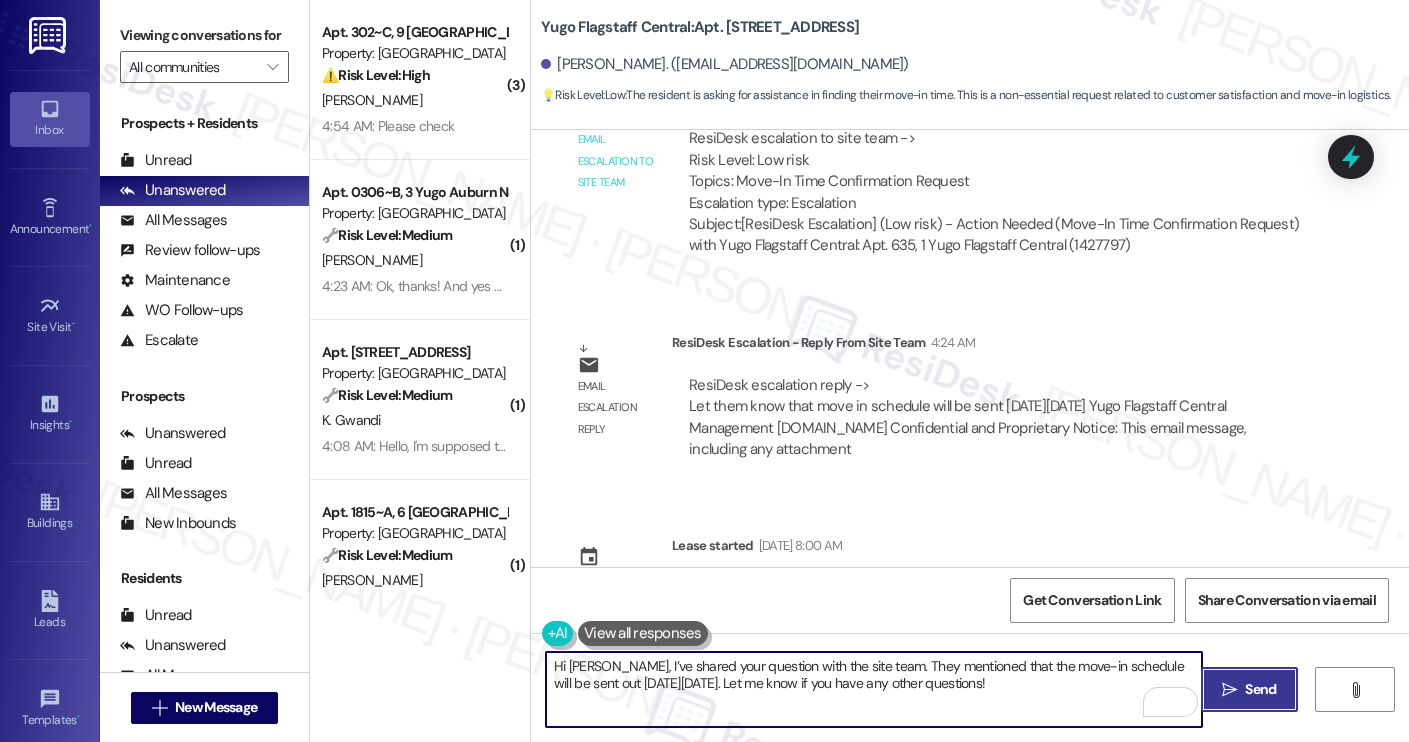 click on "Send" at bounding box center (1260, 689) 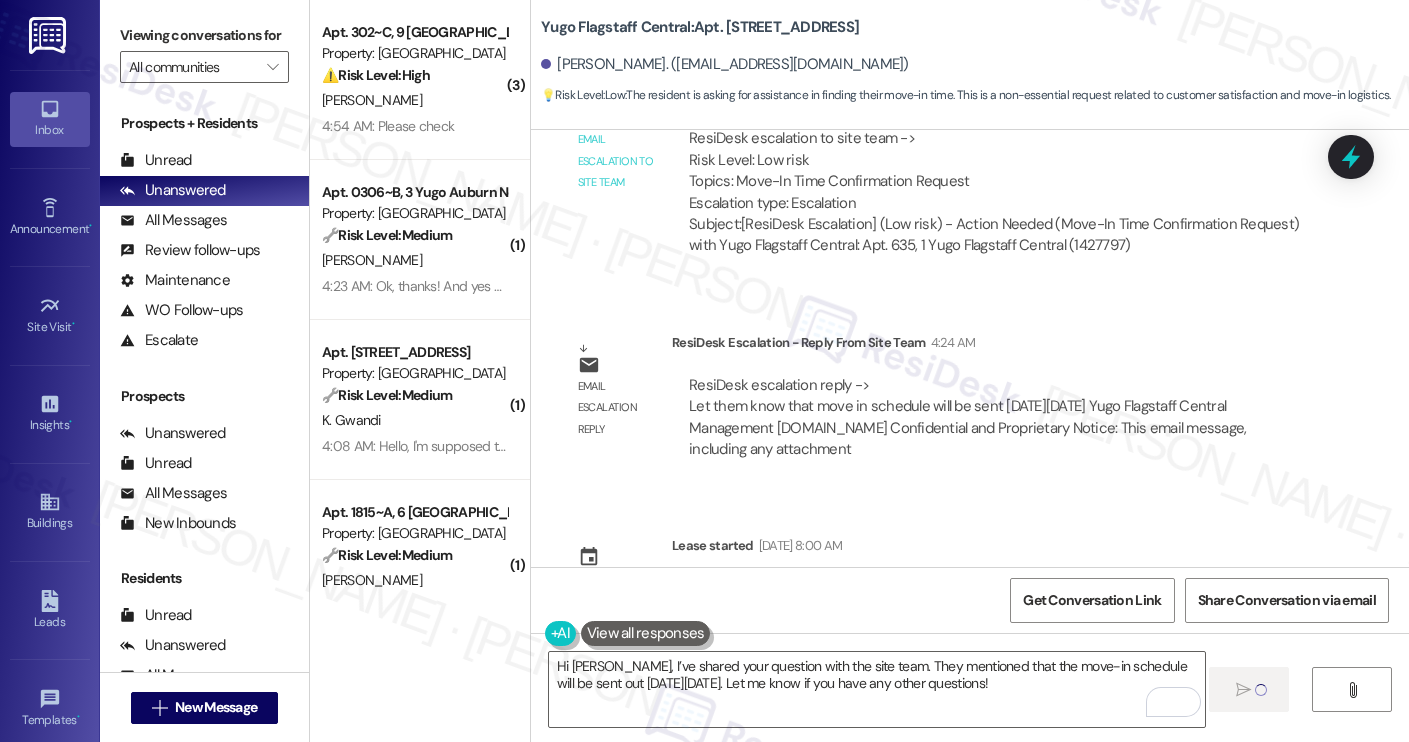type 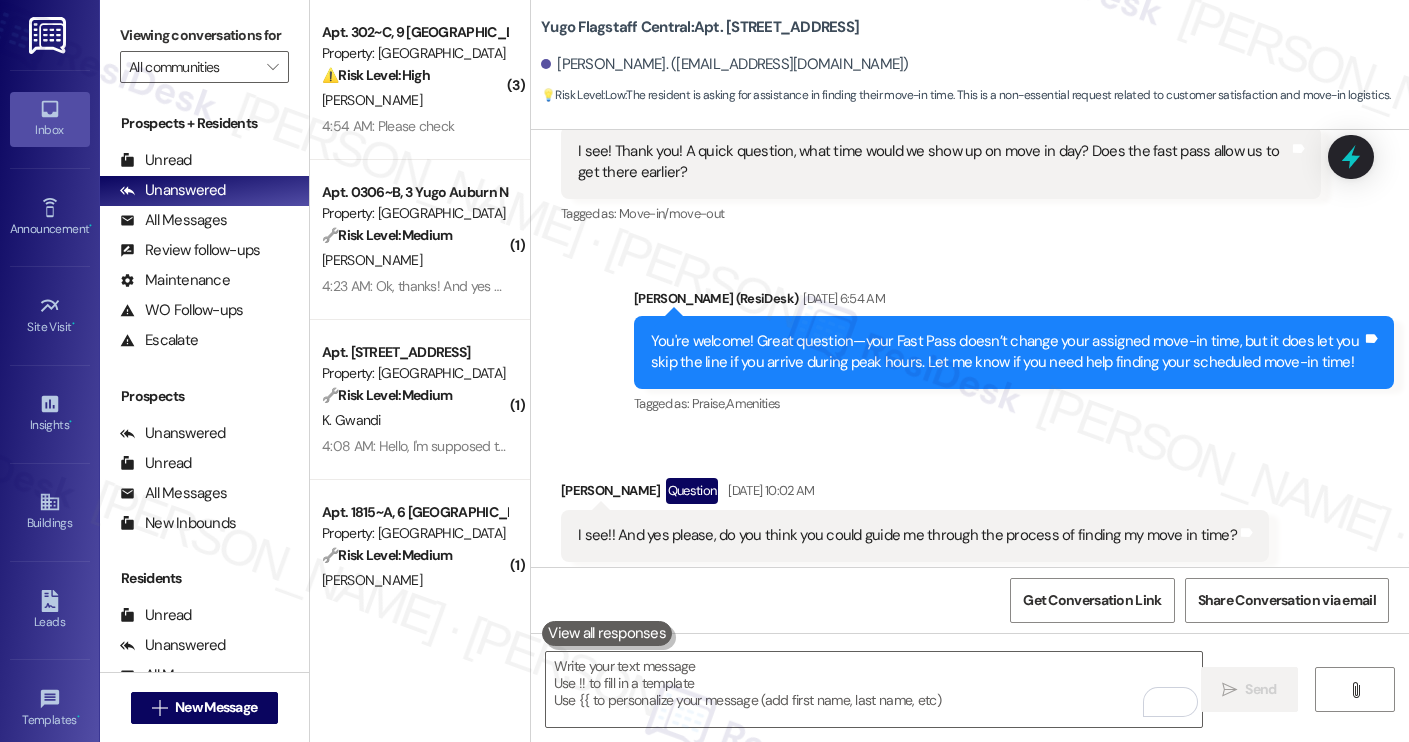 scroll, scrollTop: 1078, scrollLeft: 0, axis: vertical 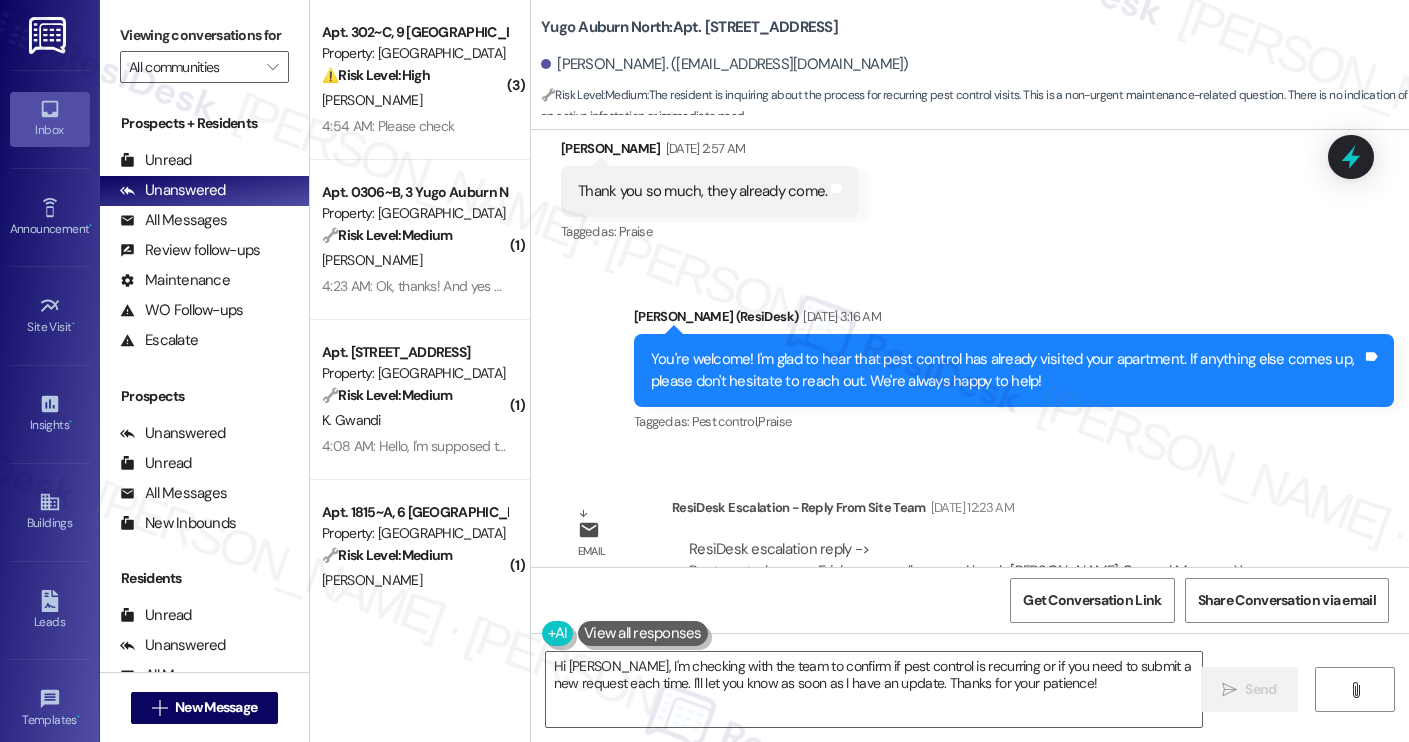 click on "[PERSON_NAME]. ([EMAIL_ADDRESS][DOMAIN_NAME])" at bounding box center (725, 64) 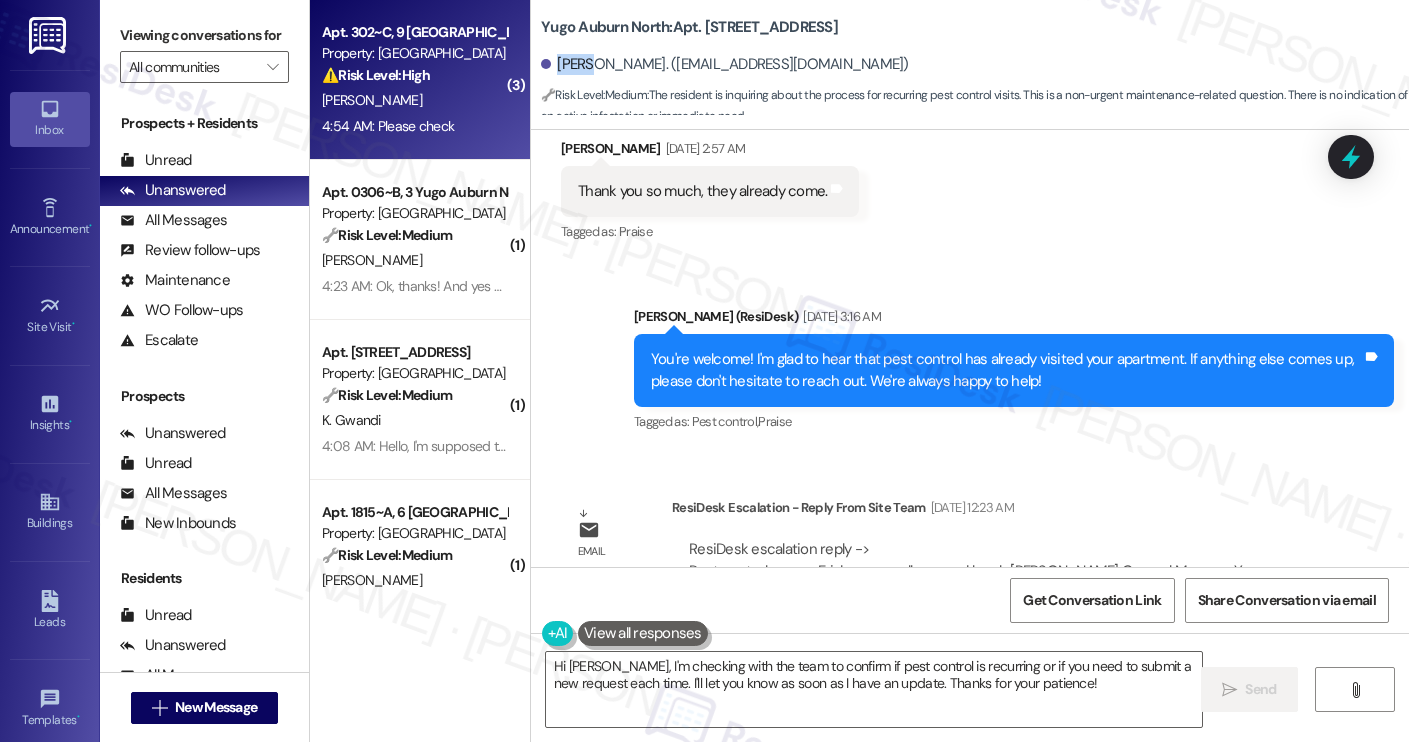 copy on "Feiyu" 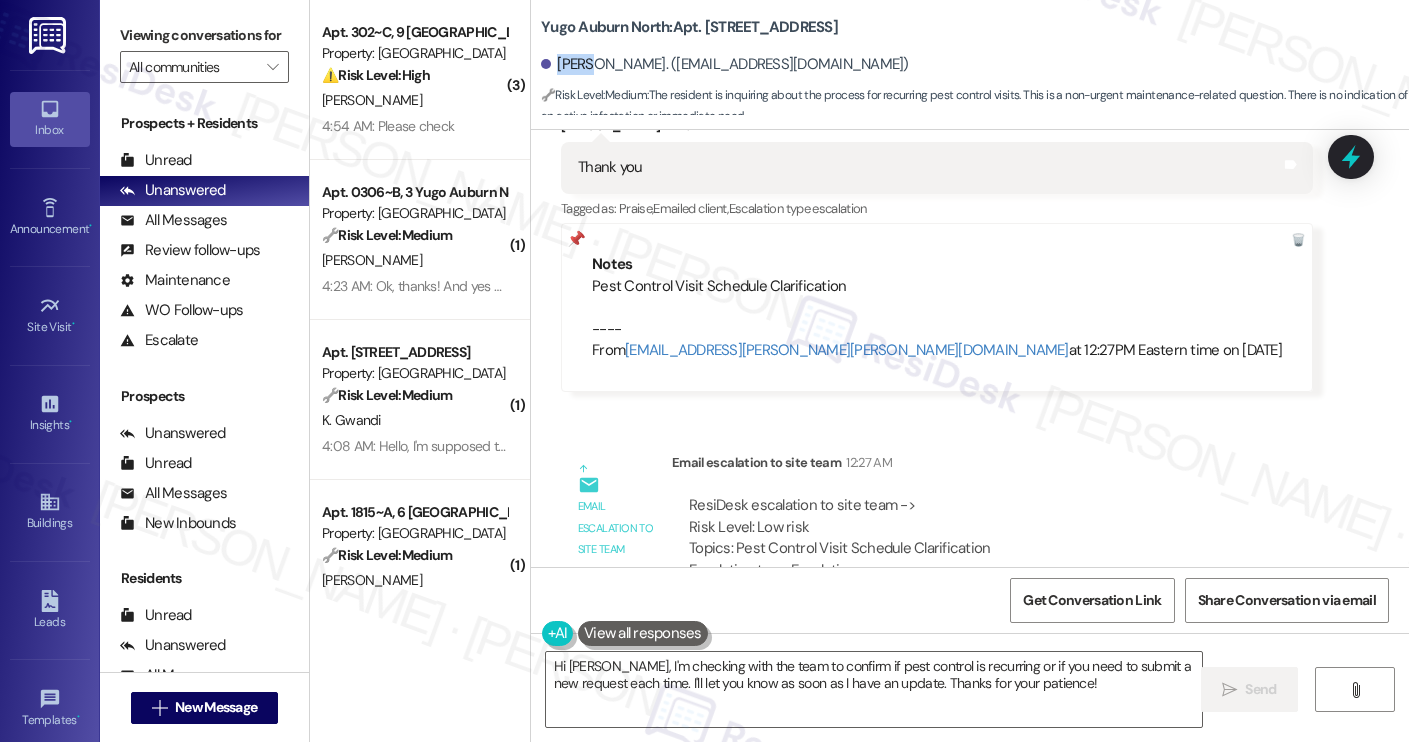 scroll, scrollTop: 5471, scrollLeft: 0, axis: vertical 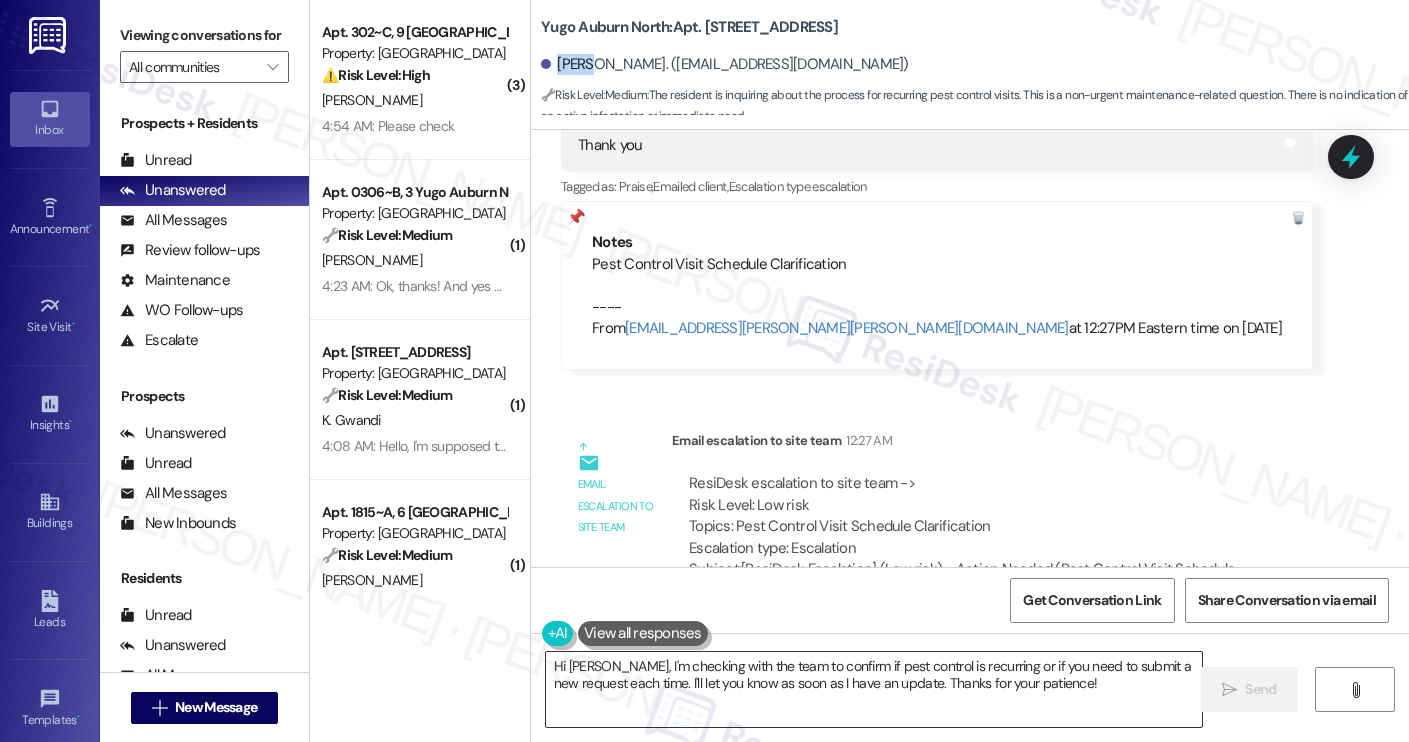 click on "Hi [PERSON_NAME], I'm checking with the team to confirm if pest control is recurring or if you need to submit a new request each time. I'll let you know as soon as I have an update. Thanks for your patience!" at bounding box center [874, 689] 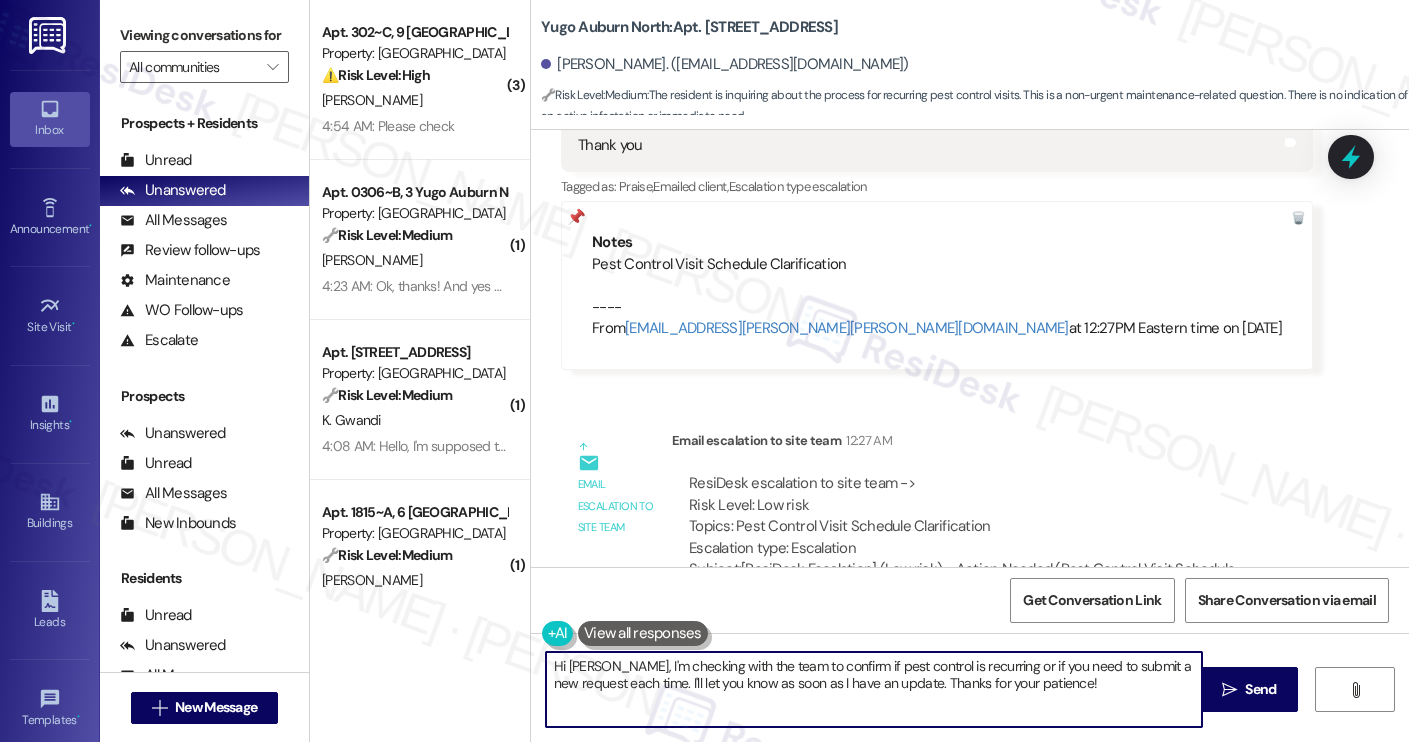paste on "’ve shared your question with the site team. They mentioned that residents typically request it for each week they need it, but if you'd prefer to set it up as a recurring request, you’re welcome to do that as well. Let me know if you have any other questions" 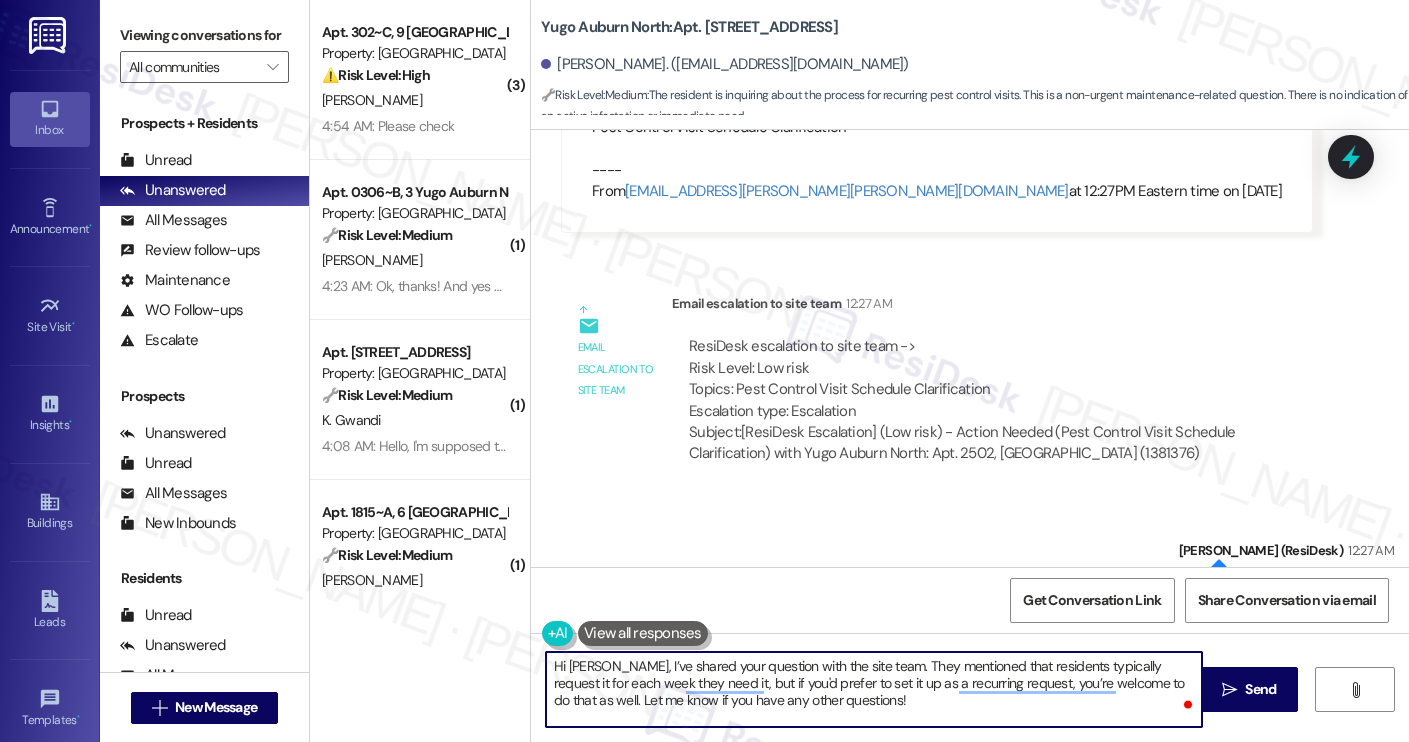 scroll, scrollTop: 5909, scrollLeft: 0, axis: vertical 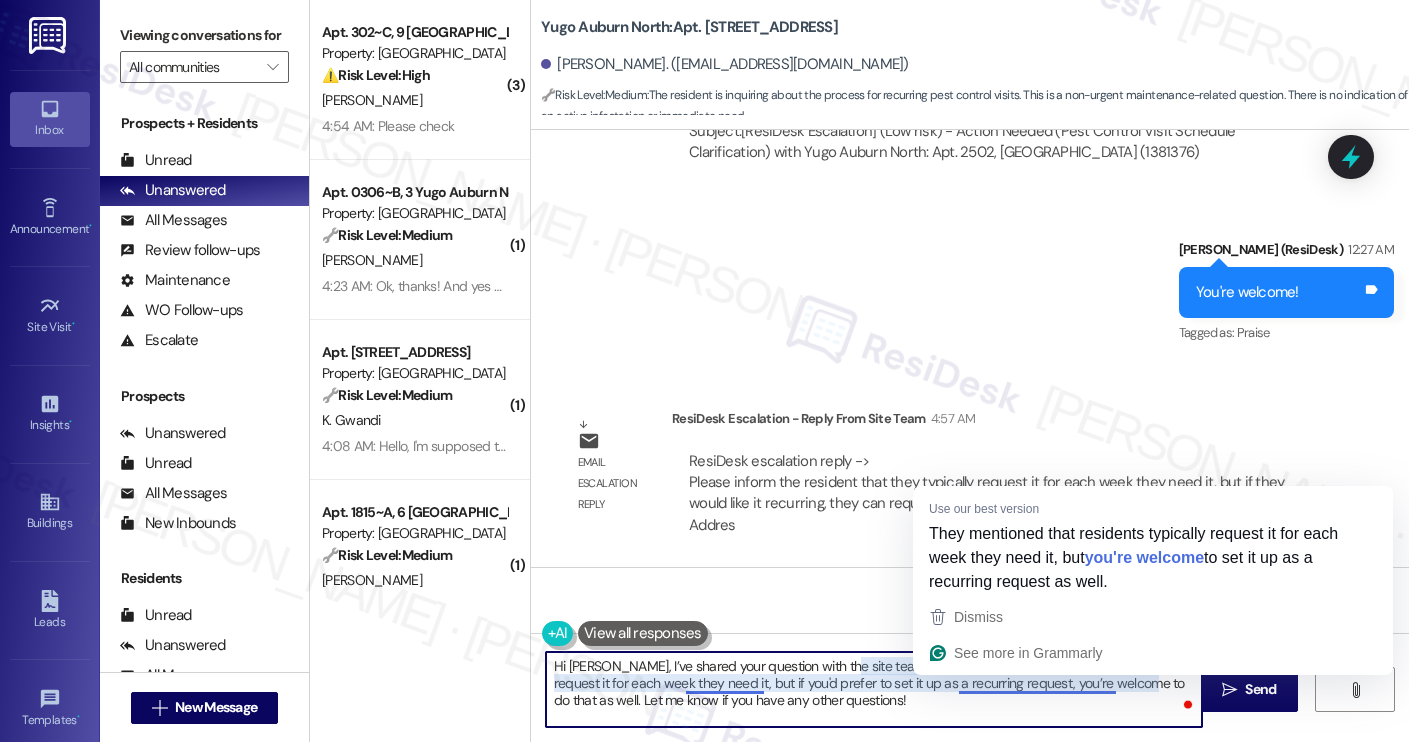 click on "Hi [PERSON_NAME], I’ve shared your question with the site team. They mentioned that residents typically request it for each week they need it, but if you'd prefer to set it up as a recurring request, you’re welcome to do that as well. Let me know if you have any other questions!" at bounding box center [874, 689] 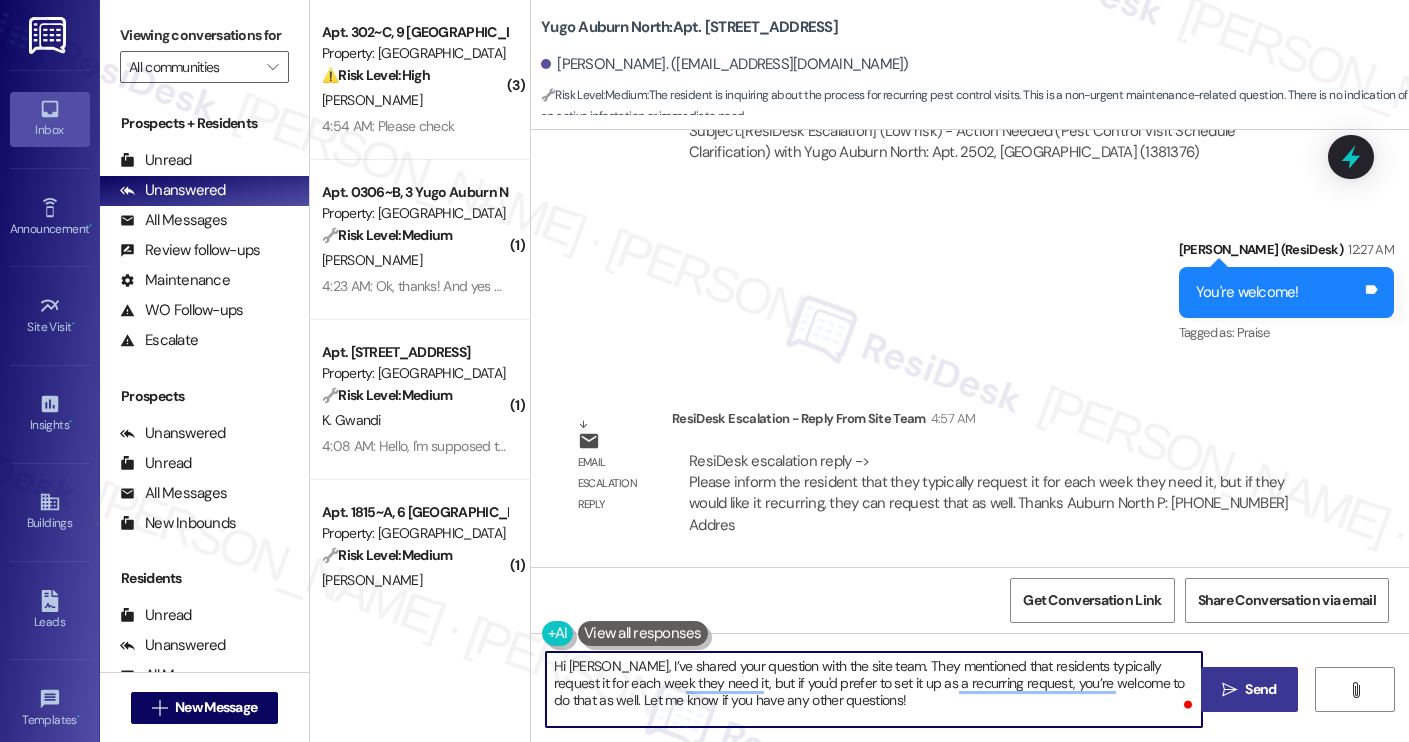 type on "Hi [PERSON_NAME], I’ve shared your question with the site team. They mentioned that residents typically request it for each week they need it, but if you'd prefer to set it up as a recurring request, you’re welcome to do that as well. Let me know if you have any other questions!" 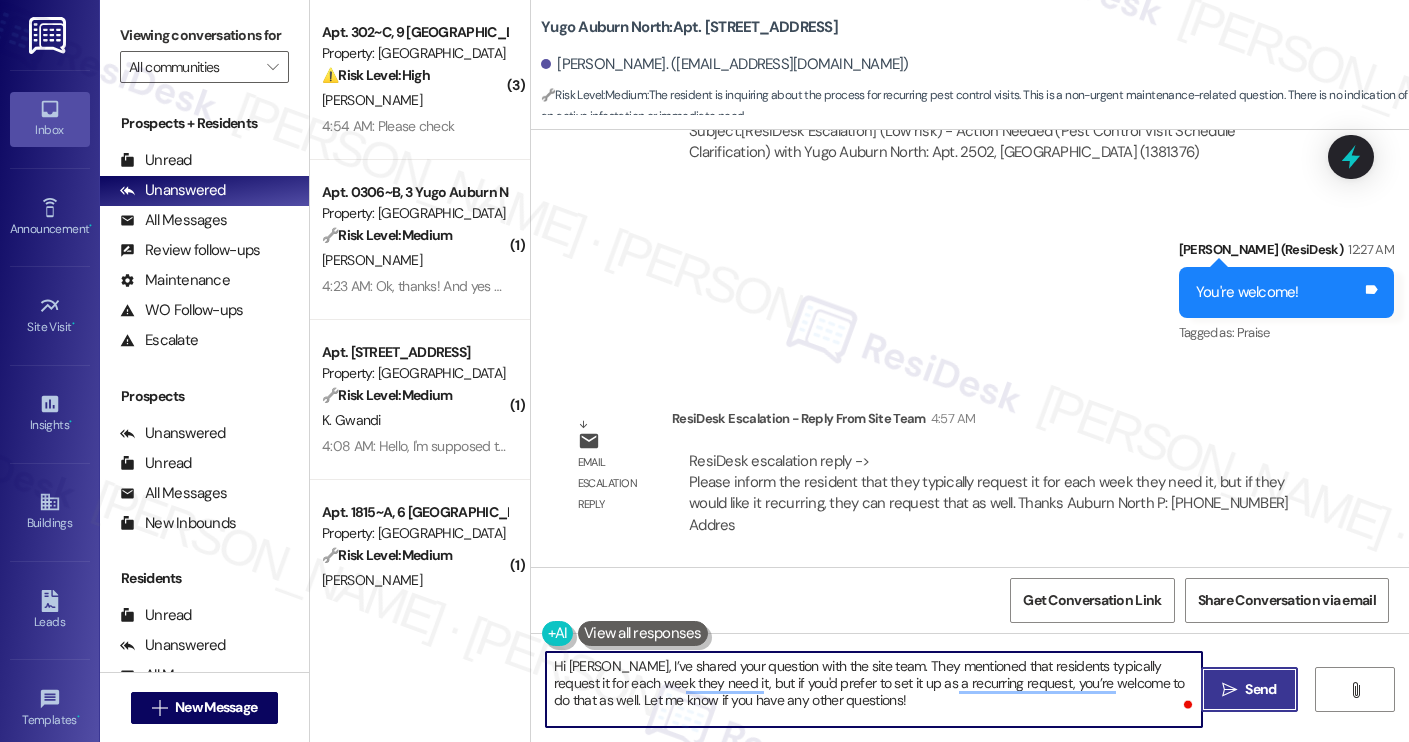 click on "" at bounding box center (1229, 690) 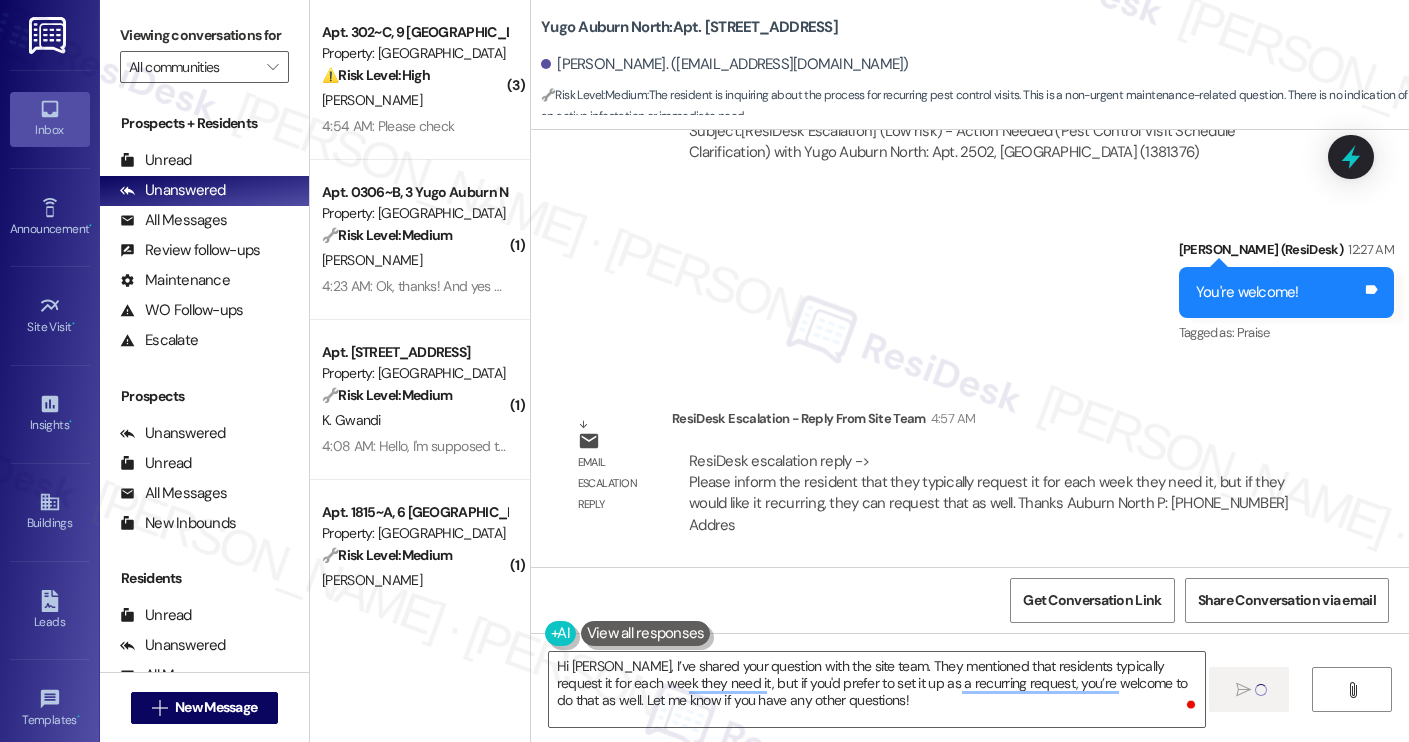 type 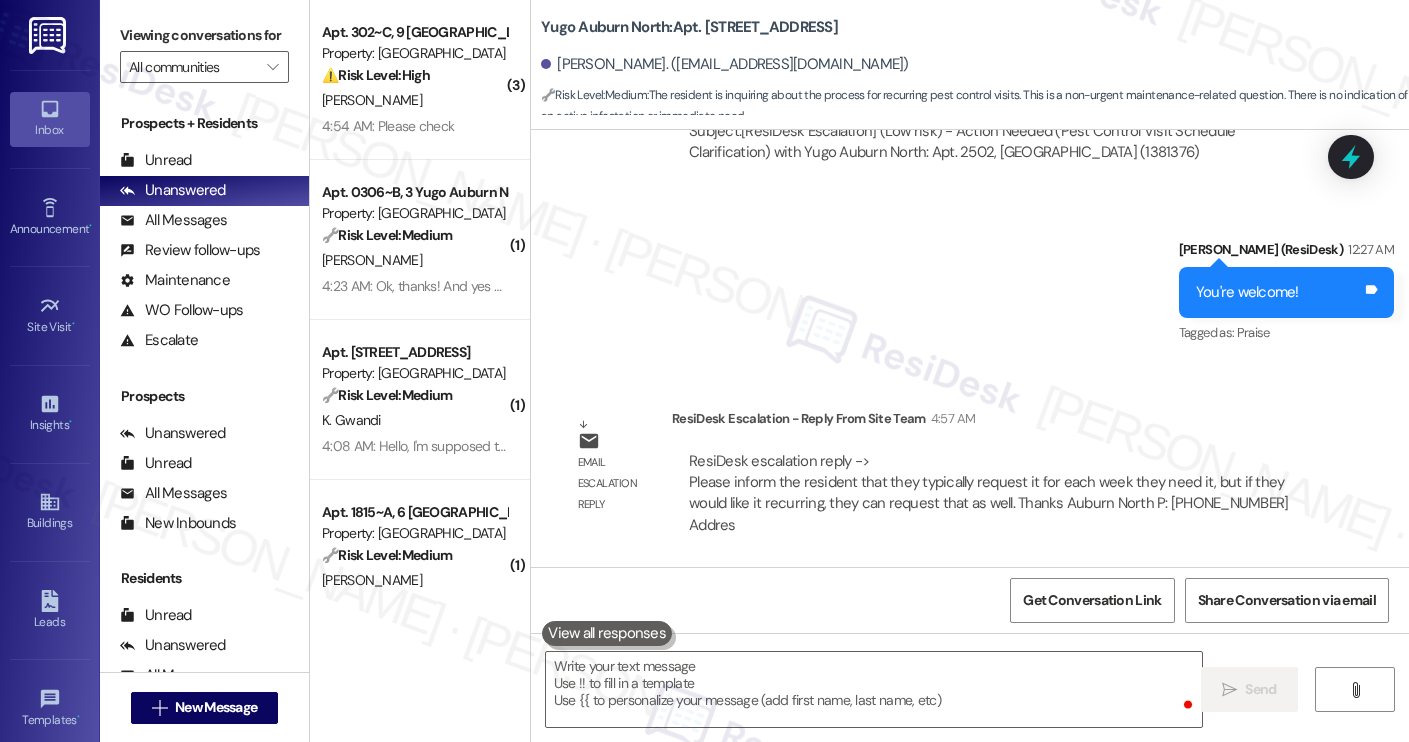 scroll, scrollTop: 5289, scrollLeft: 0, axis: vertical 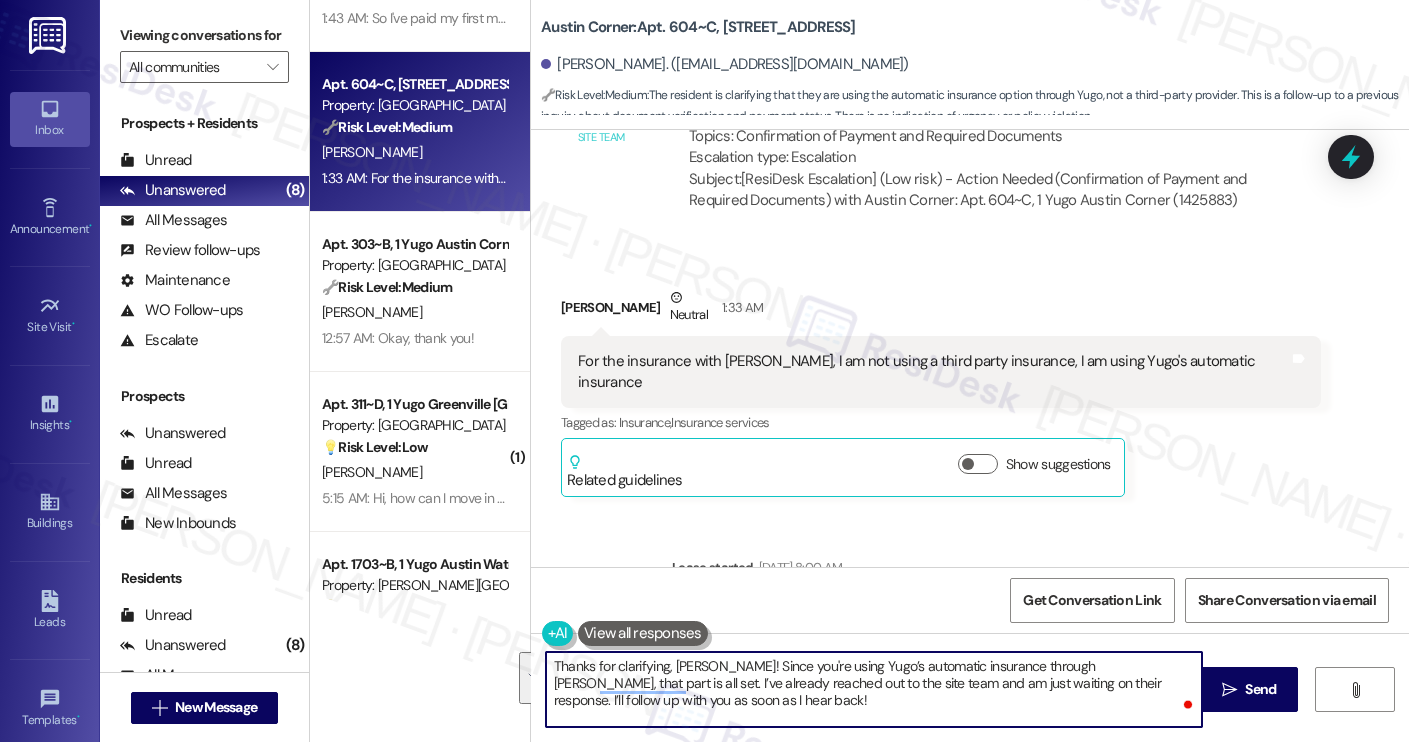 paste on "be in touch once I receive an update" 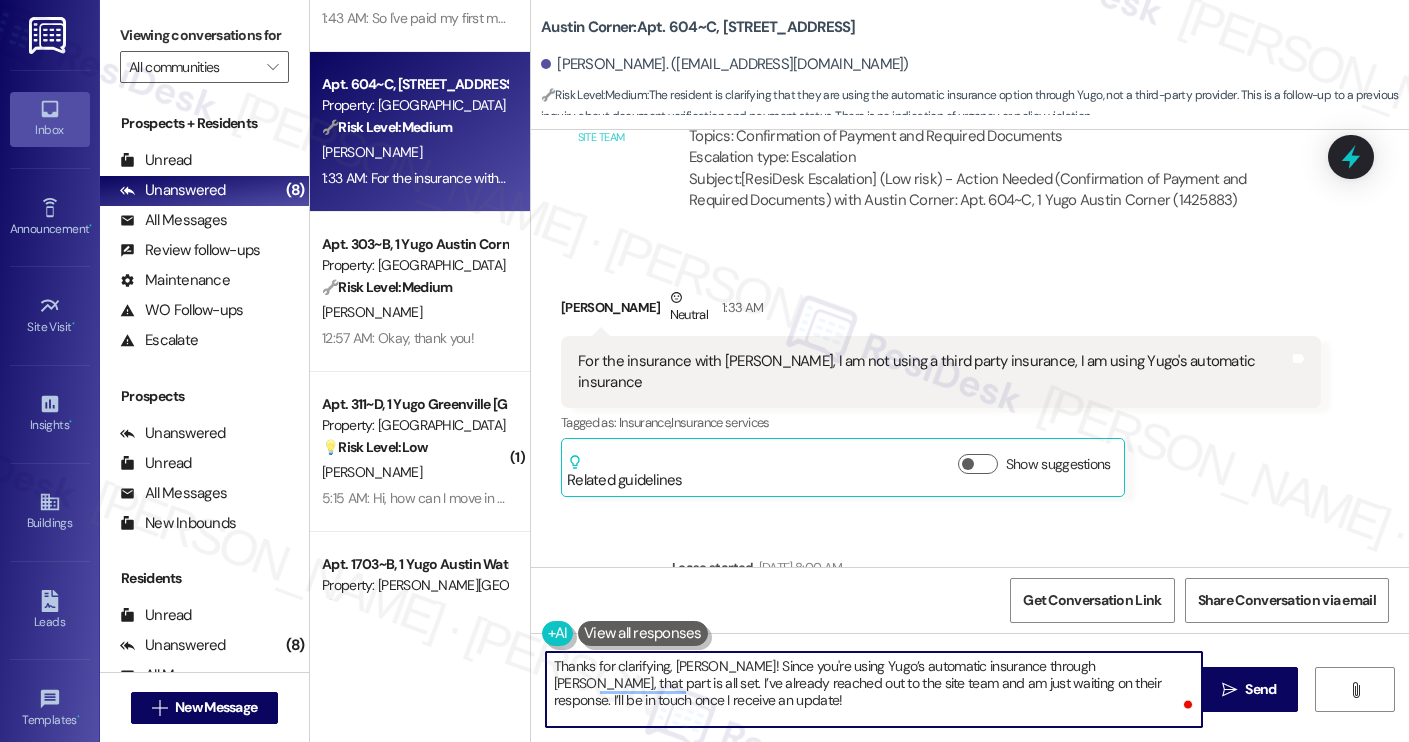 click on "Thanks for clarifying, [PERSON_NAME]! Since you're using Yugo’s automatic insurance through [PERSON_NAME], that part is all set. I’ve already reached out to the site team and am just waiting on their response. I’ll be in touch once I receive an update!" at bounding box center (874, 689) 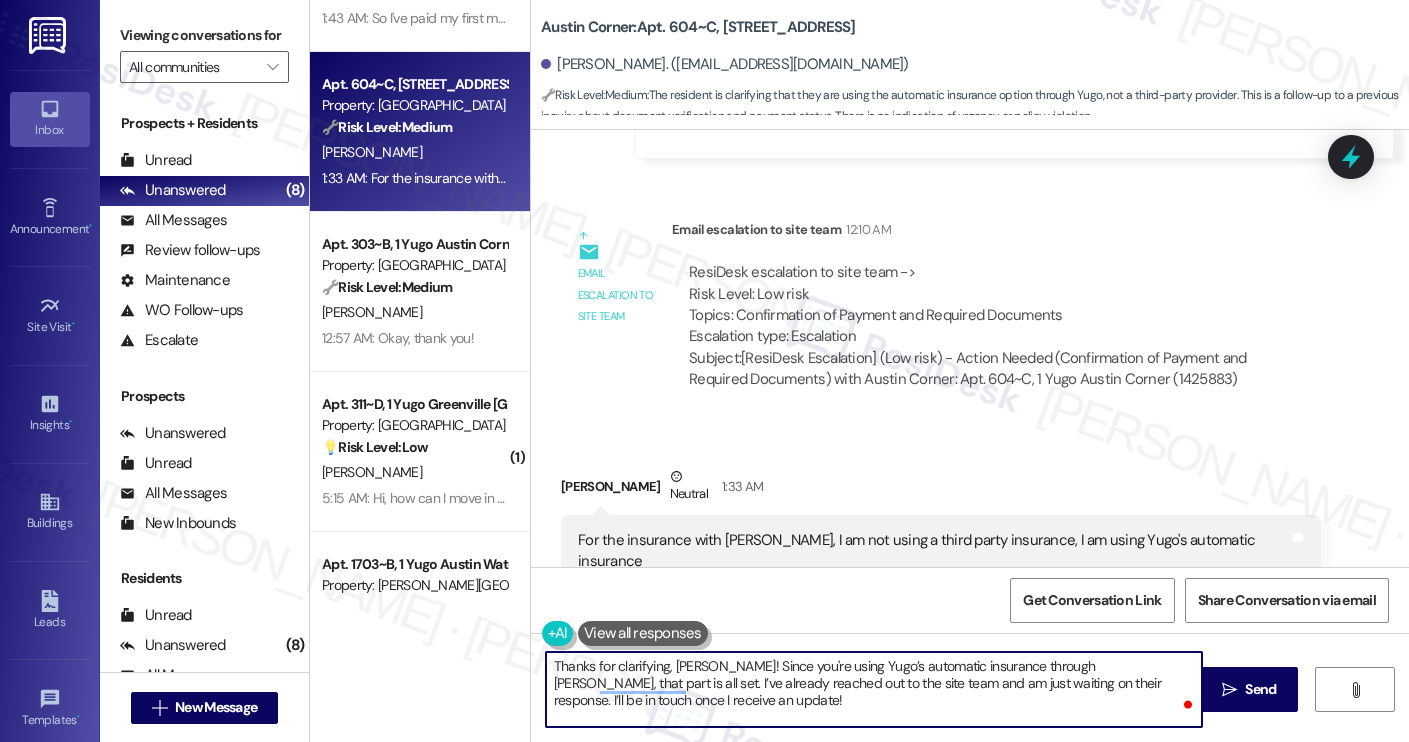 scroll, scrollTop: 1657, scrollLeft: 0, axis: vertical 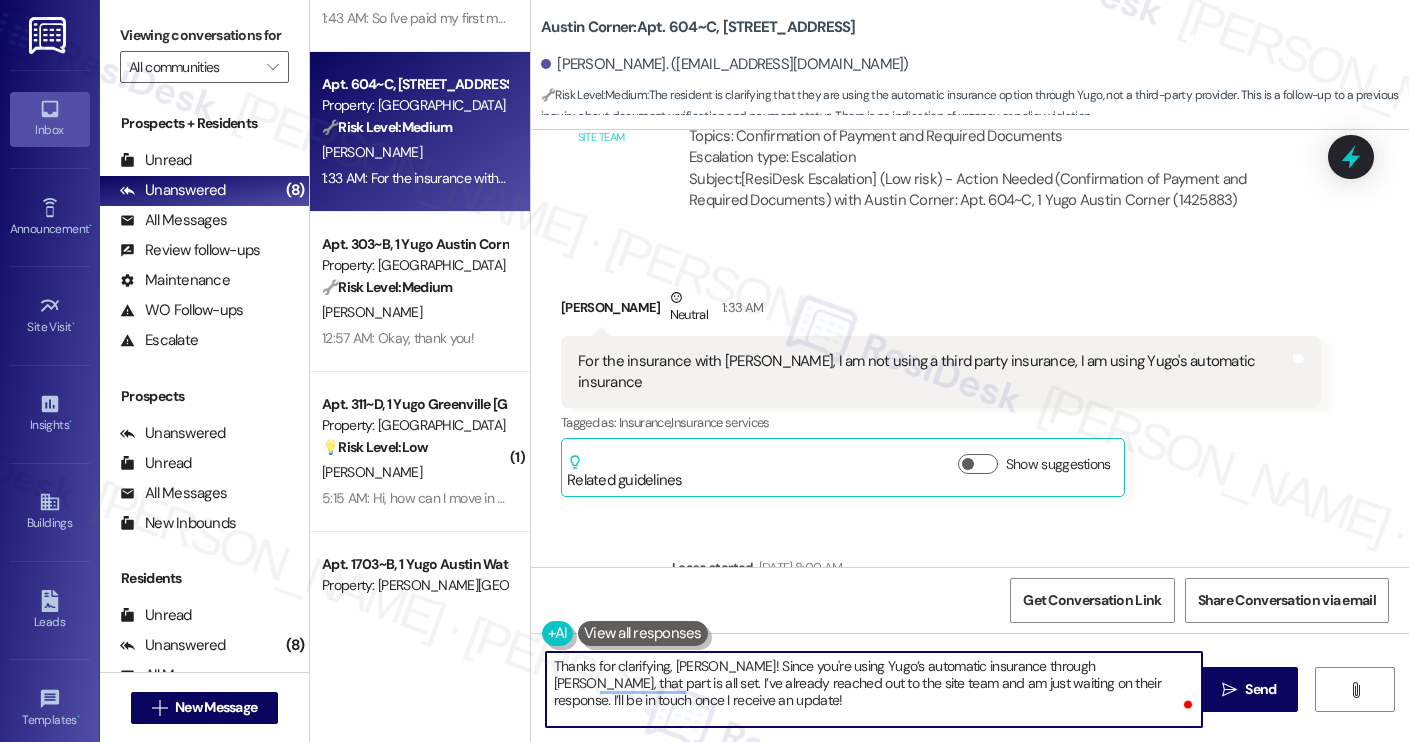 click at bounding box center (643, 633) 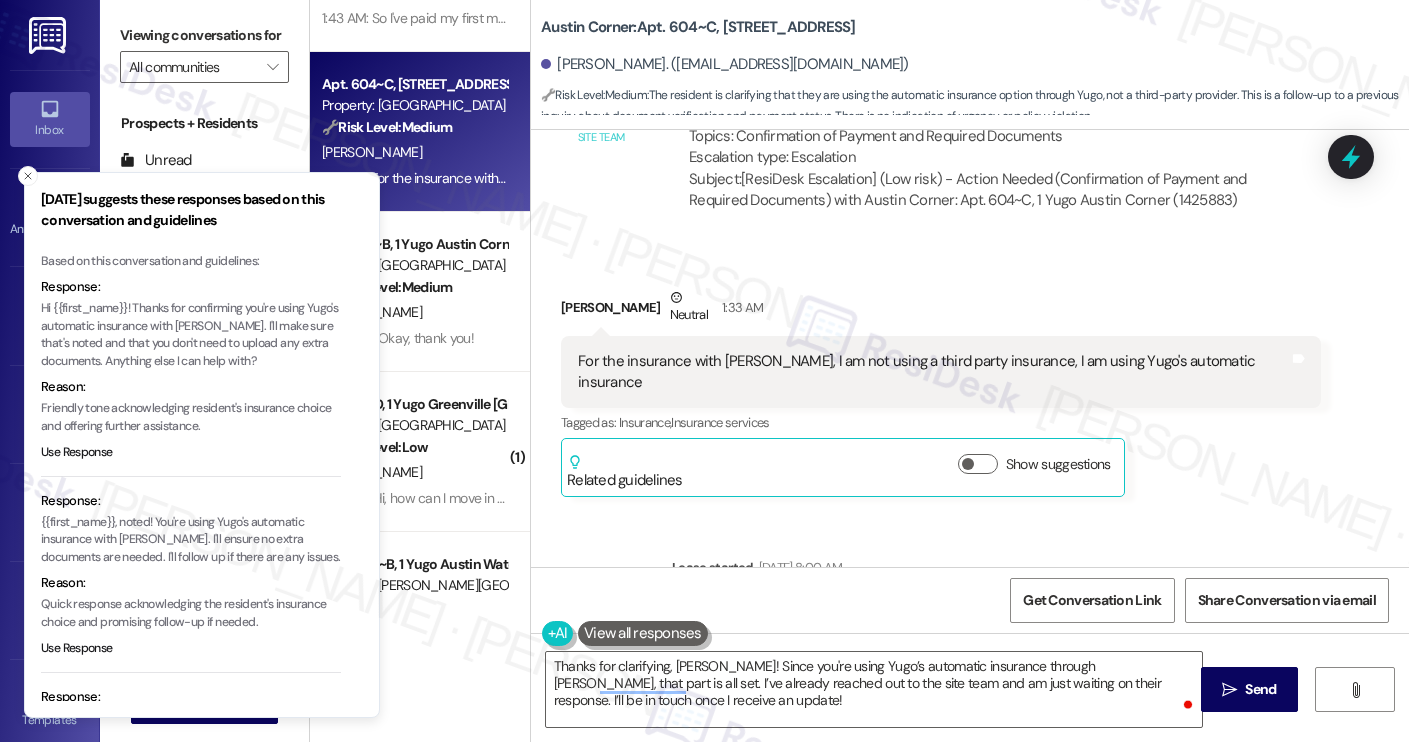 scroll, scrollTop: 12, scrollLeft: 0, axis: vertical 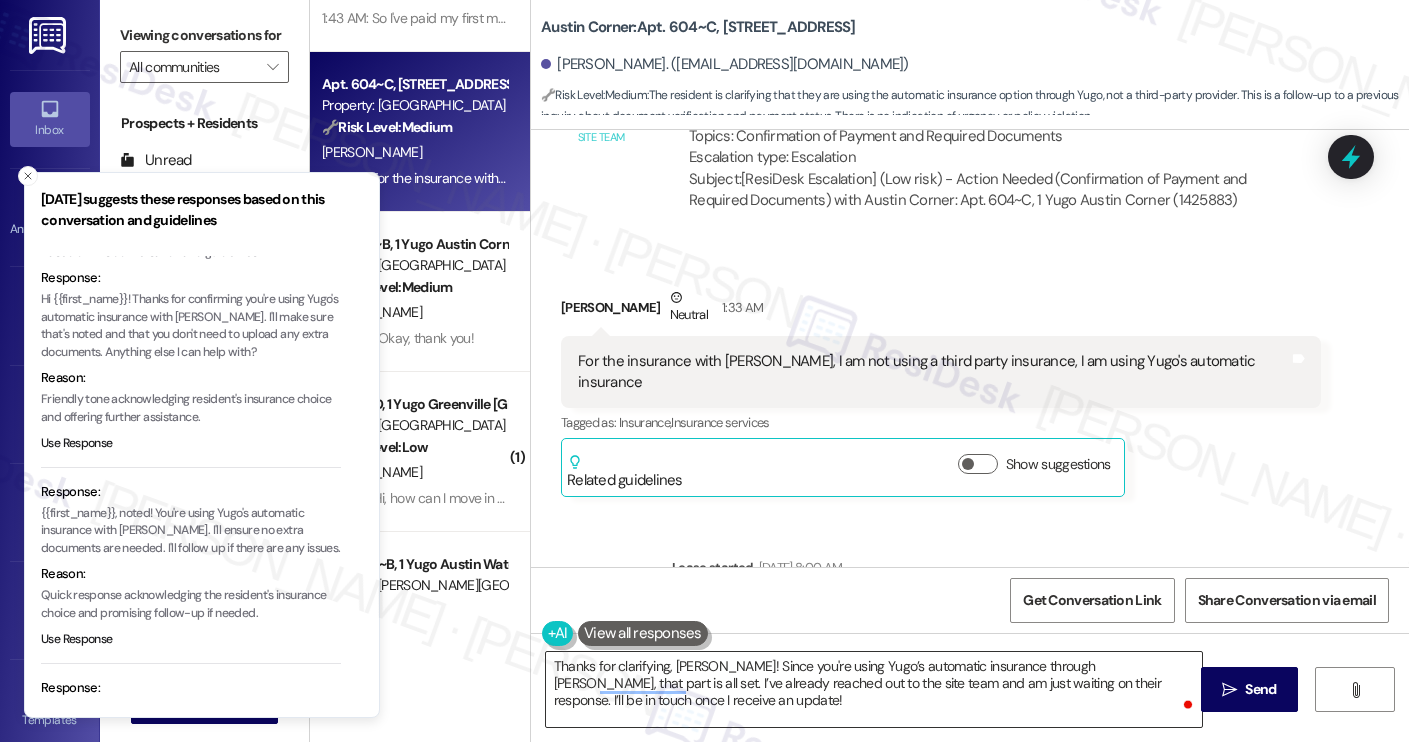 click on "Thanks for clarifying, [PERSON_NAME]! Since you're using Yugo’s automatic insurance through [PERSON_NAME], that part is all set. I’ve already reached out to the site team and am just waiting on their response. I’ll be in touch once I receive an update!" at bounding box center (874, 689) 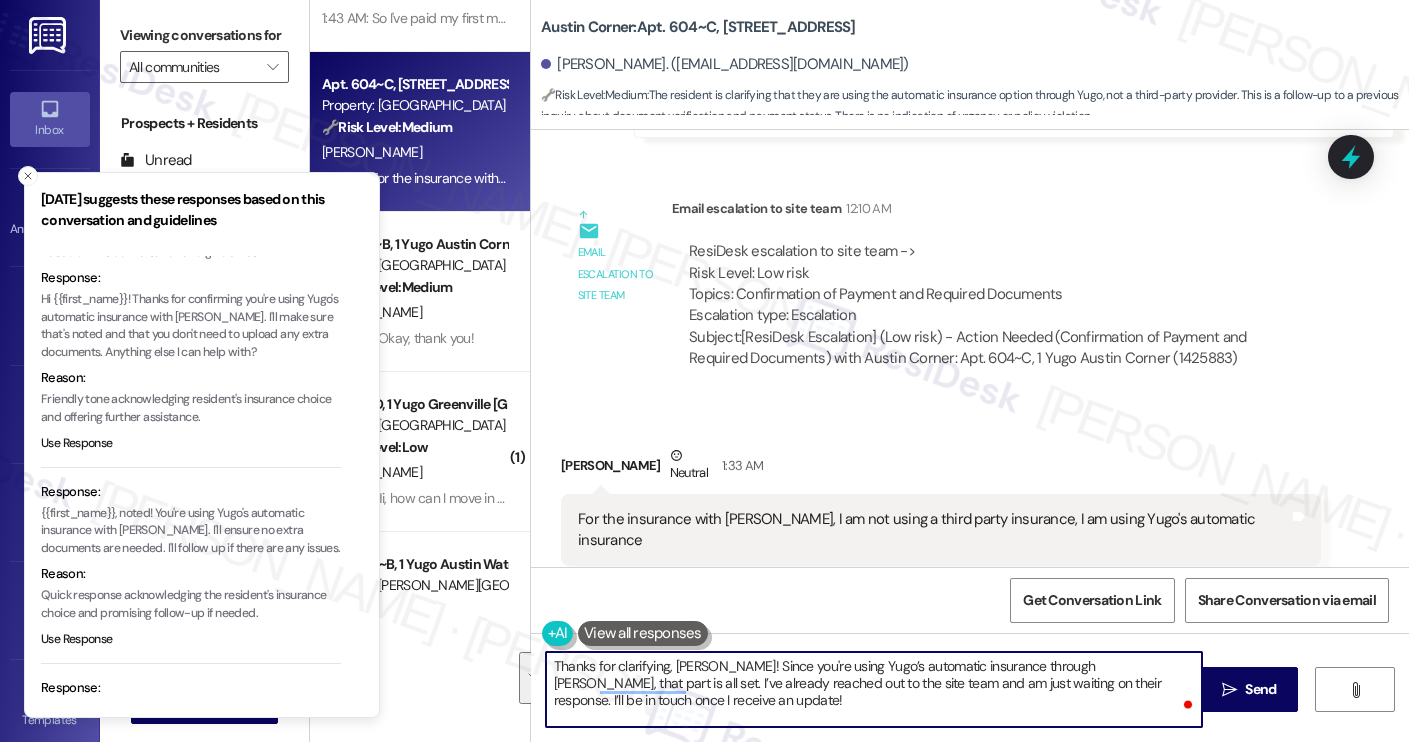 scroll, scrollTop: 1657, scrollLeft: 0, axis: vertical 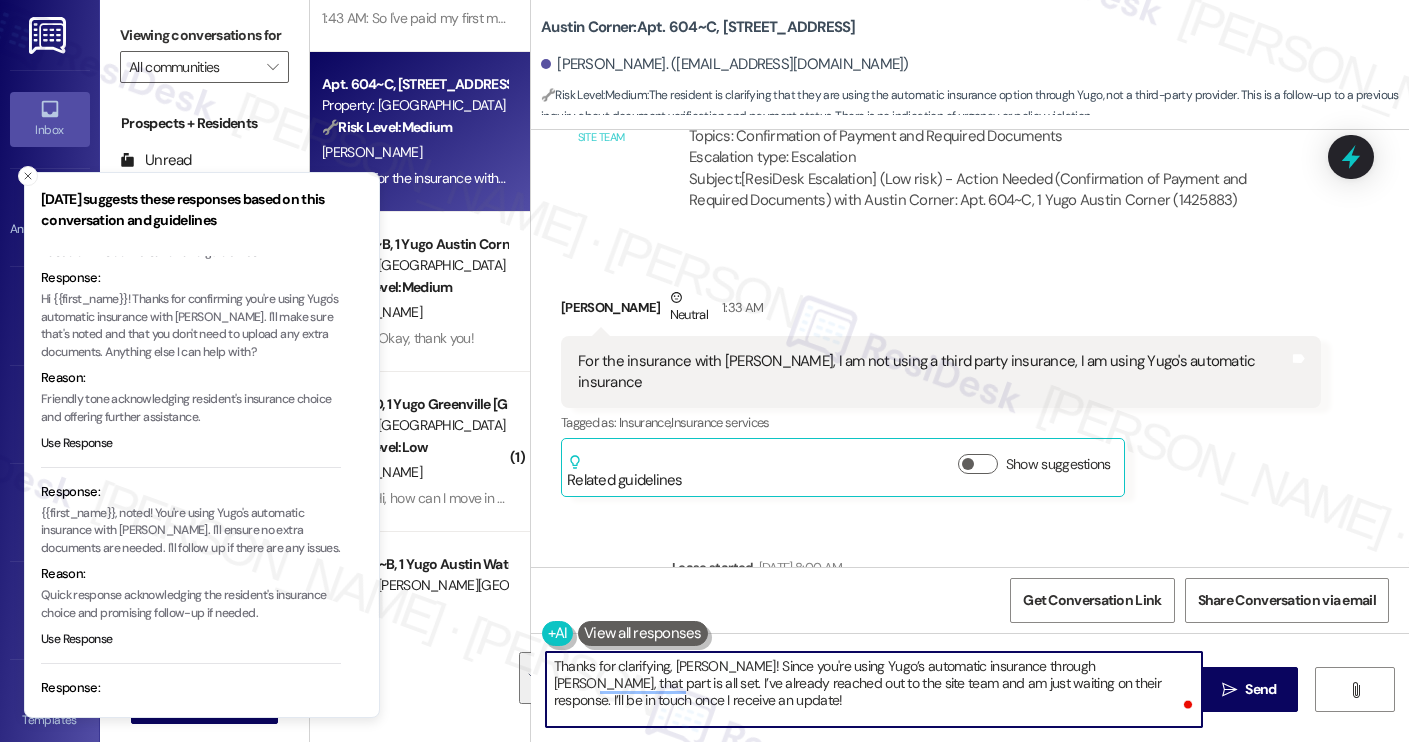 click at bounding box center (643, 633) 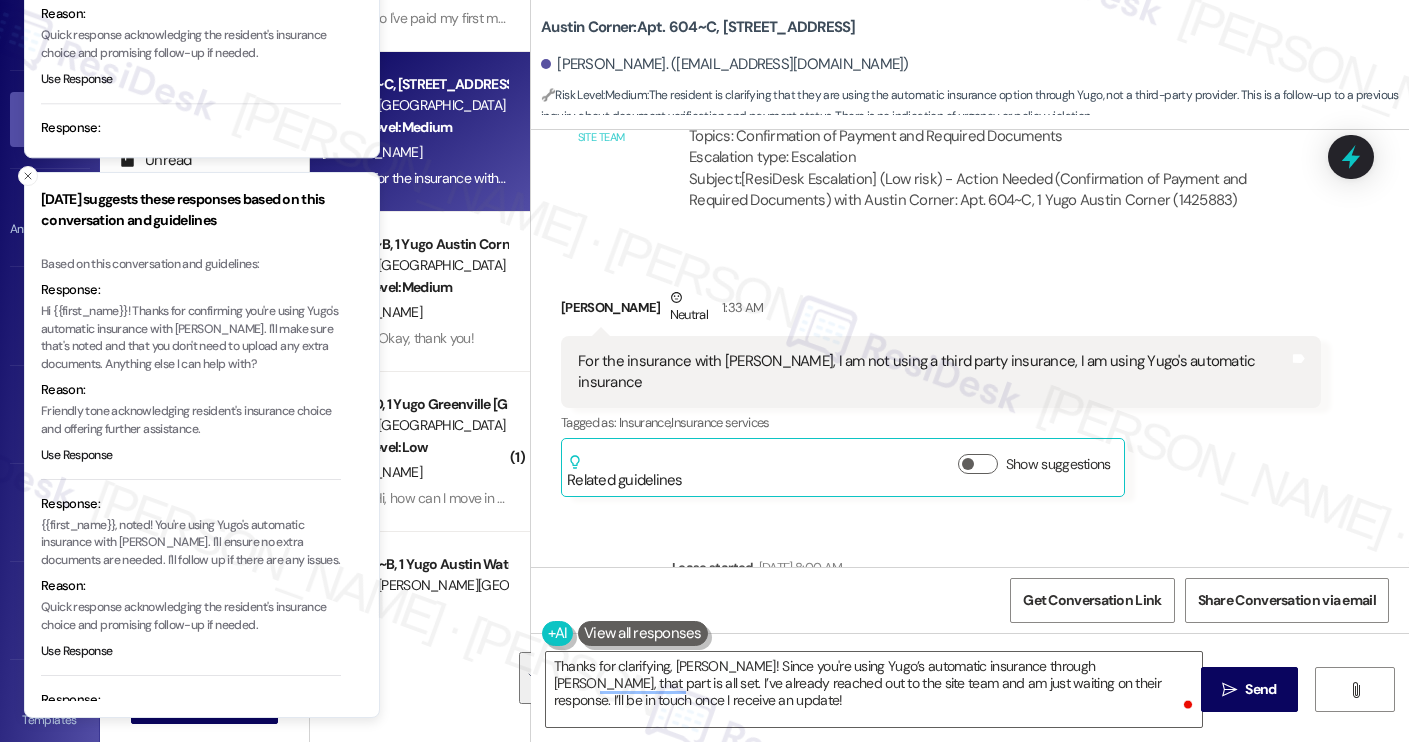 click at bounding box center [643, 633] 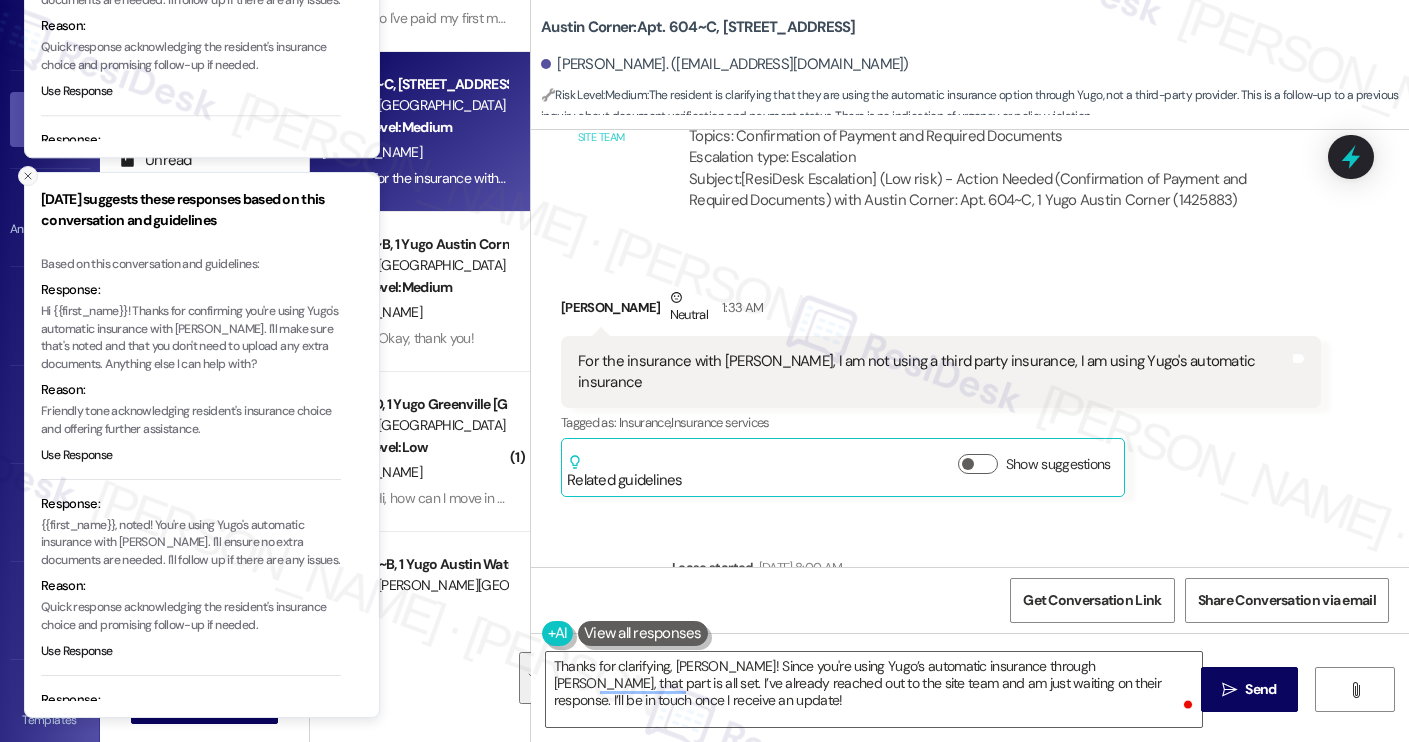 click 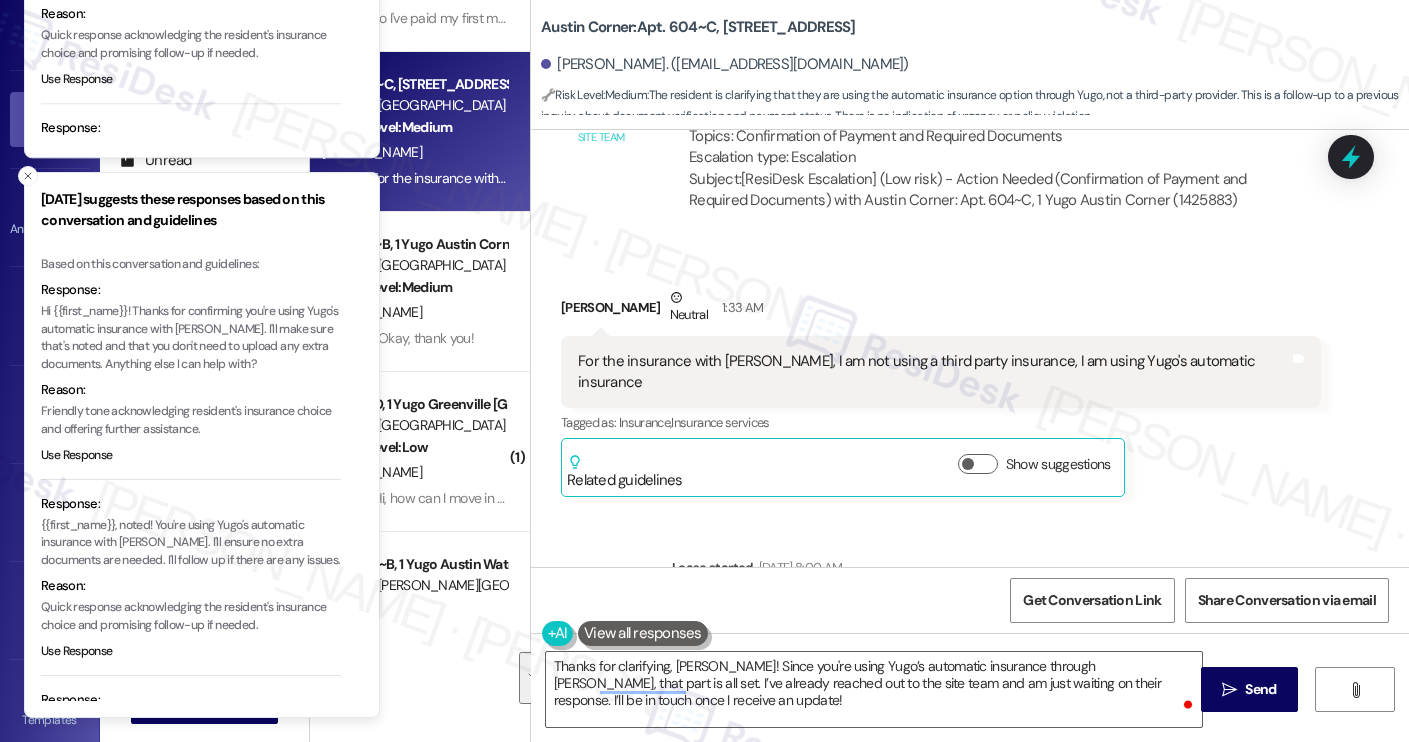 click 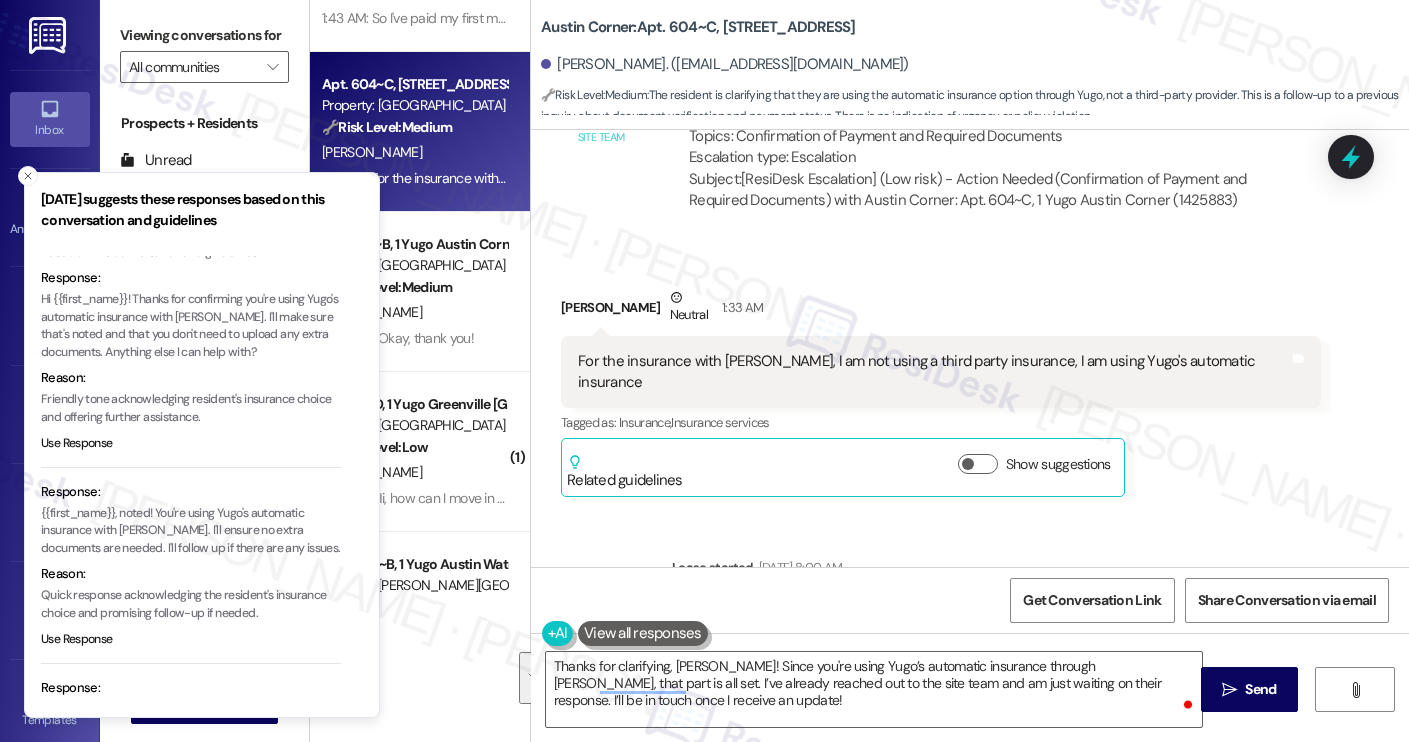 click 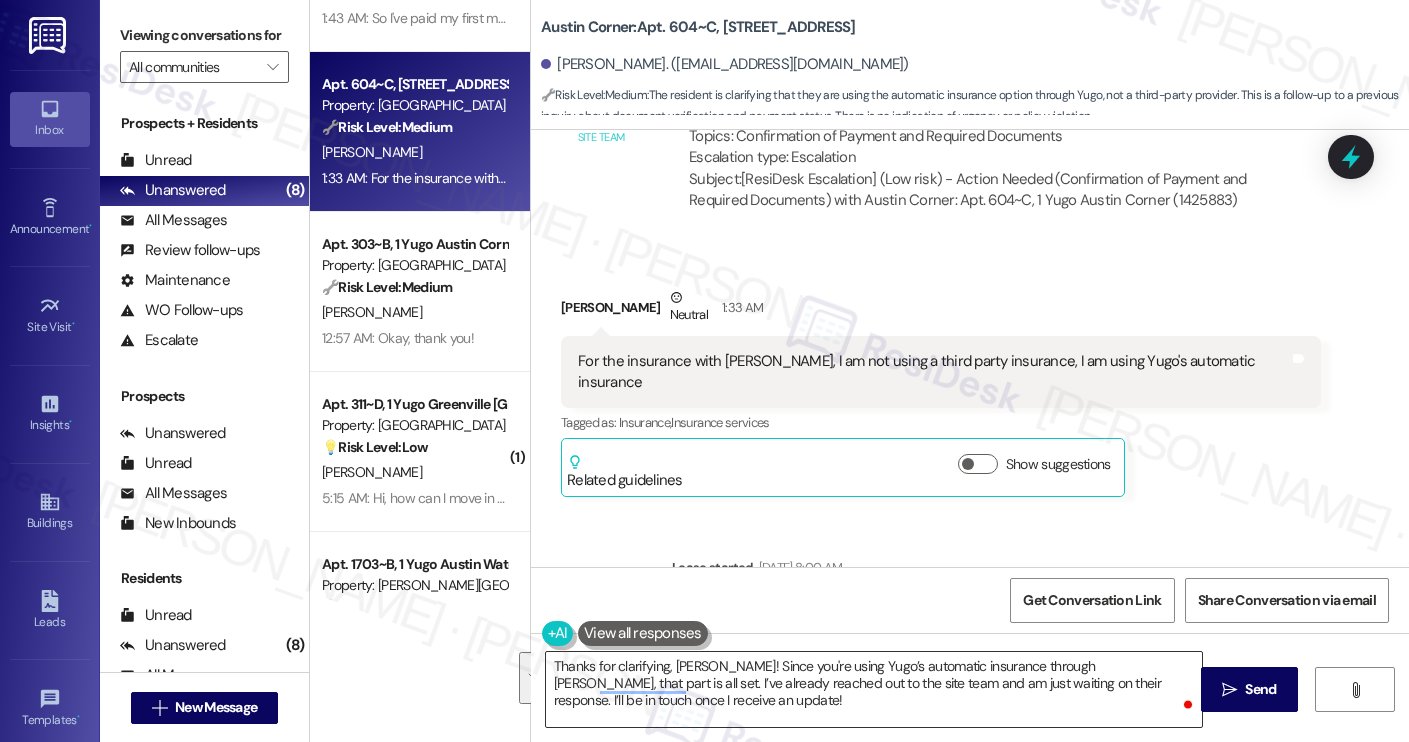 click on "Thanks for clarifying, [PERSON_NAME]! Since you're using Yugo’s automatic insurance through [PERSON_NAME], that part is all set. I’ve already reached out to the site team and am just waiting on their response. I’ll be in touch once I receive an update!" at bounding box center (874, 689) 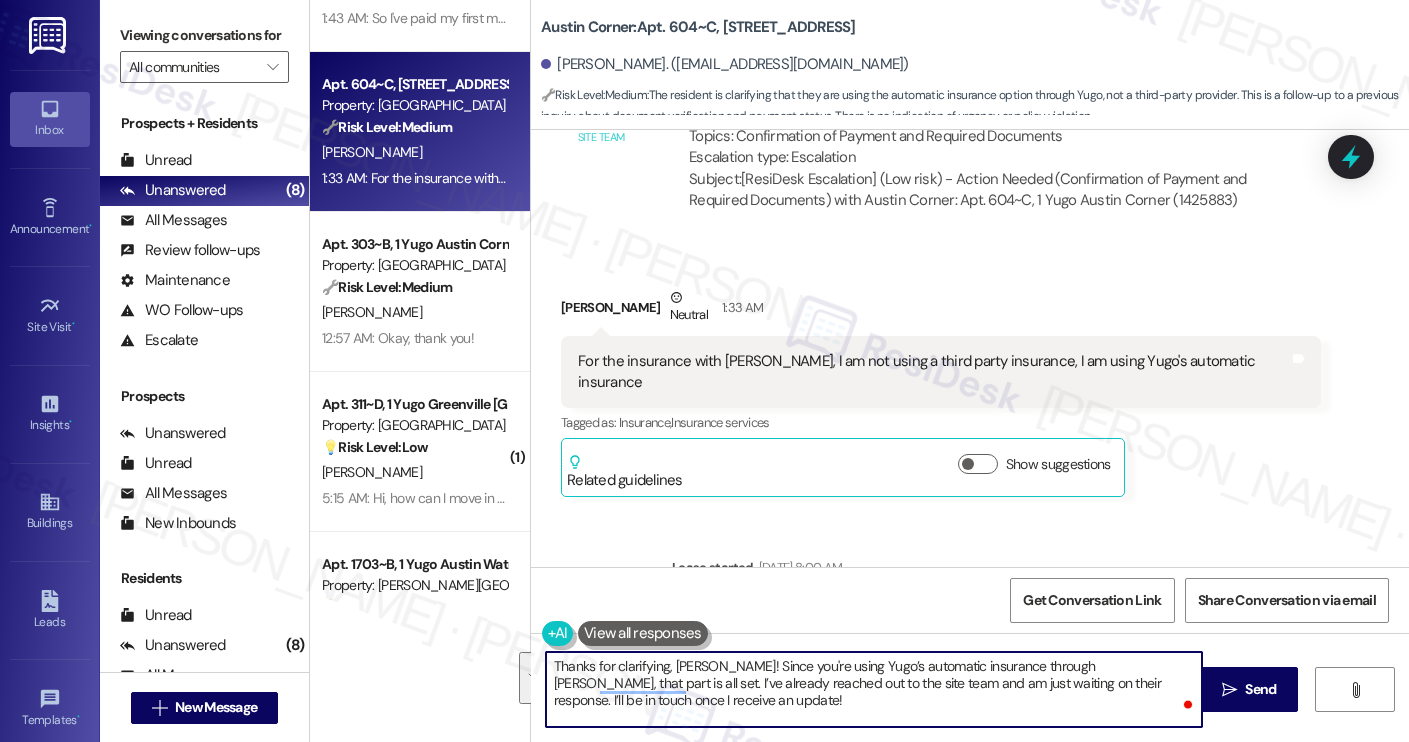 paste 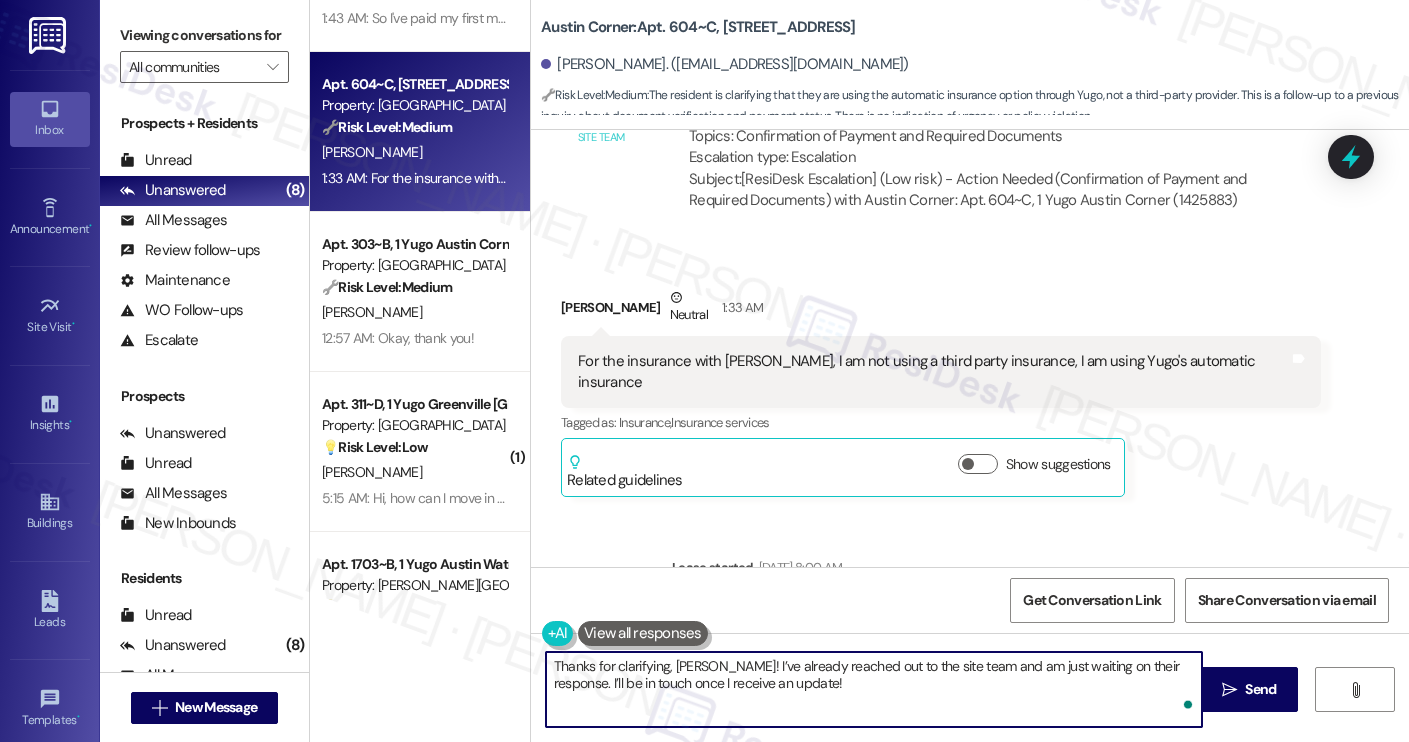 click on "Thanks for clarifying, [PERSON_NAME]! I’ve already reached out to the site team and am just waiting on their response. I’ll be in touch once I receive an update!" at bounding box center [874, 689] 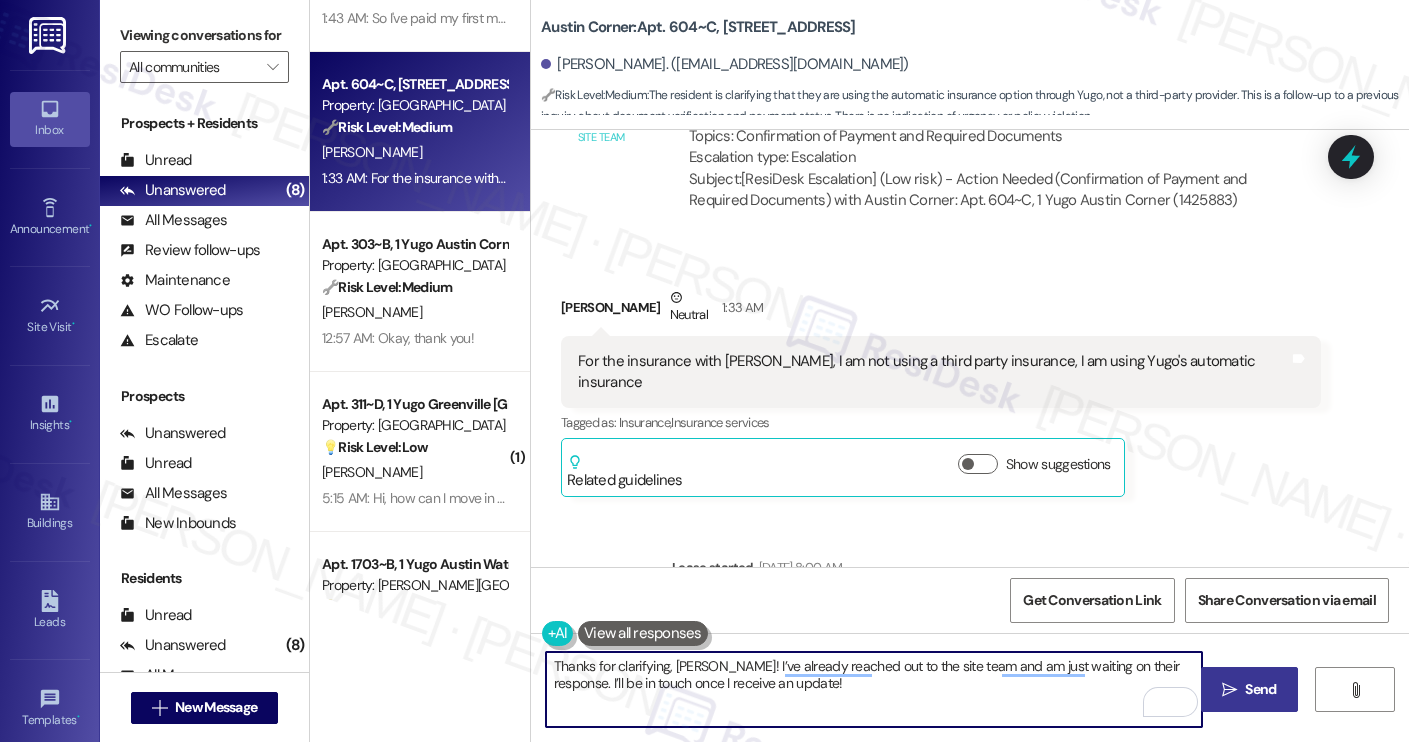 type on "Thanks for clarifying, [PERSON_NAME]! I’ve already reached out to the site team and am just waiting on their response. I’ll be in touch once I receive an update!" 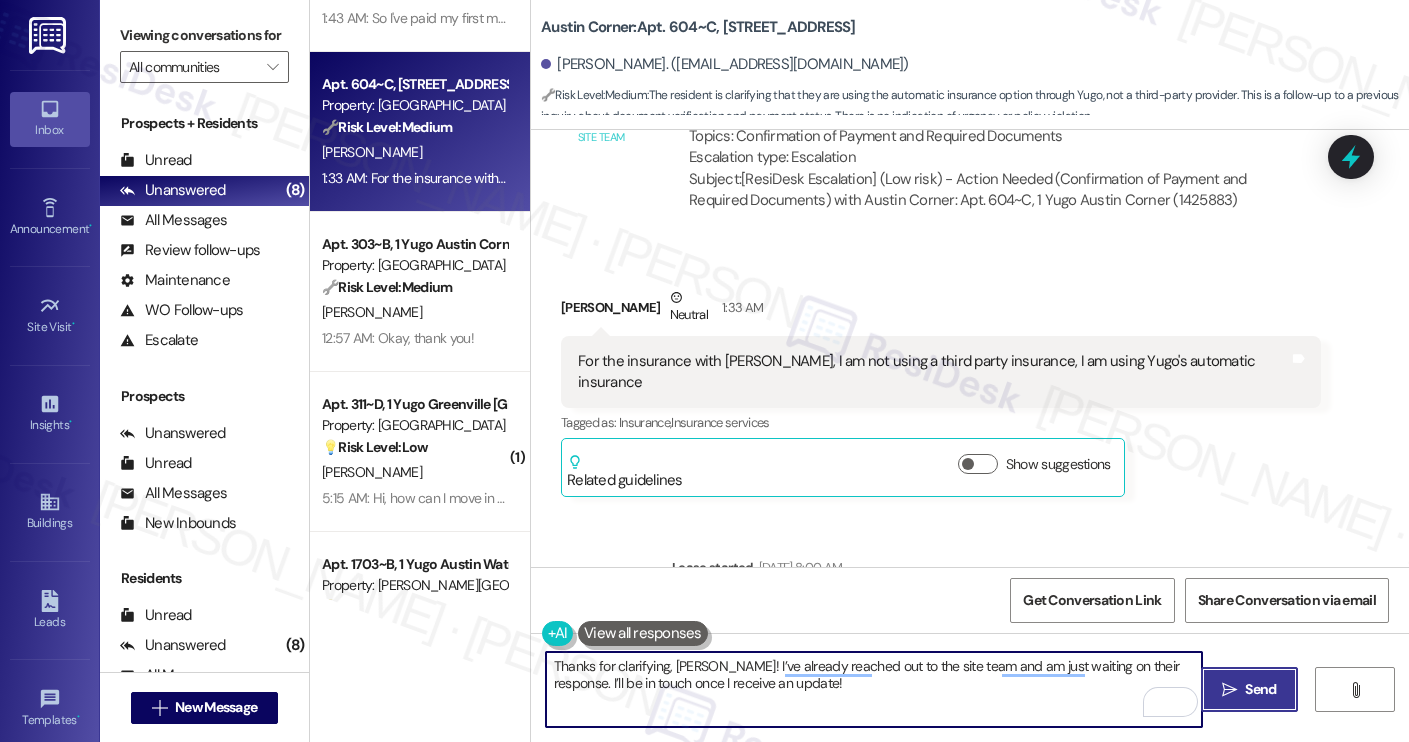 click on " Send" at bounding box center [1249, 689] 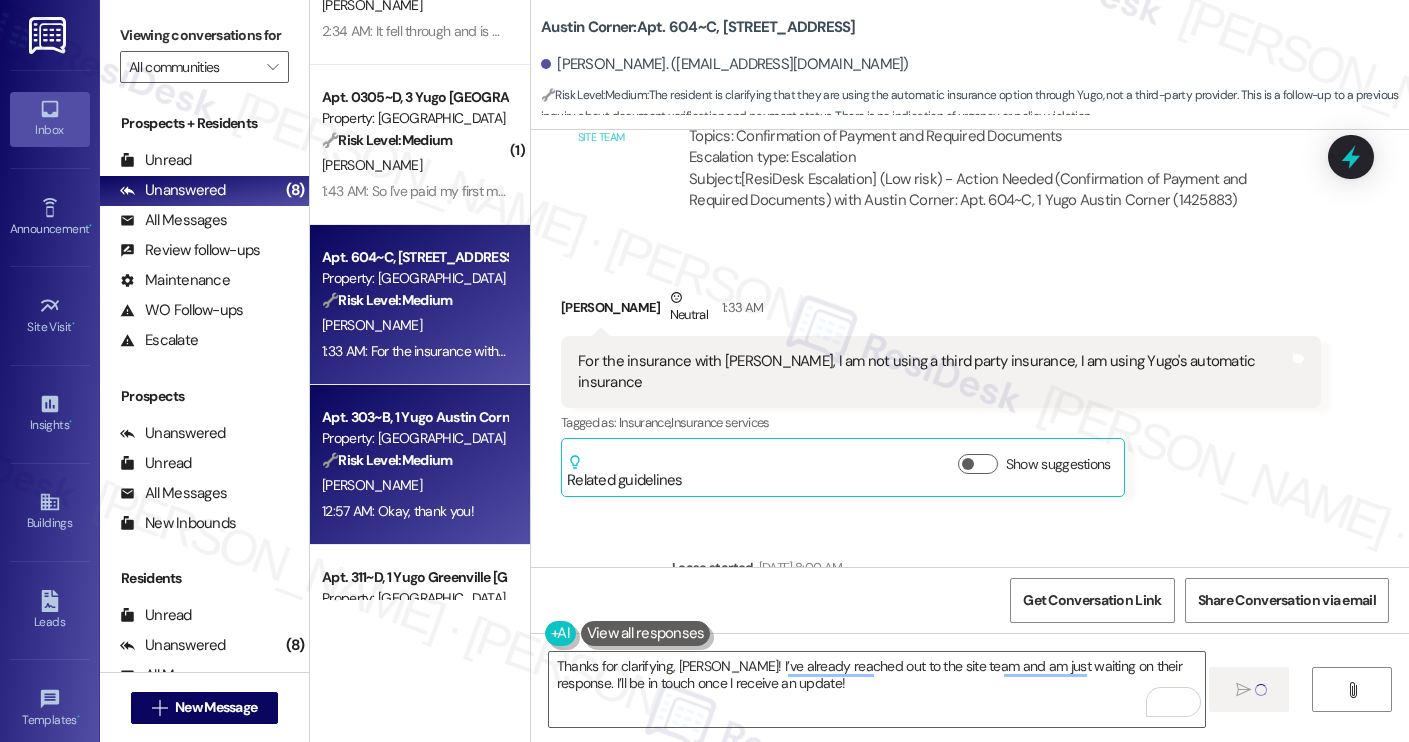 scroll, scrollTop: 1531, scrollLeft: 0, axis: vertical 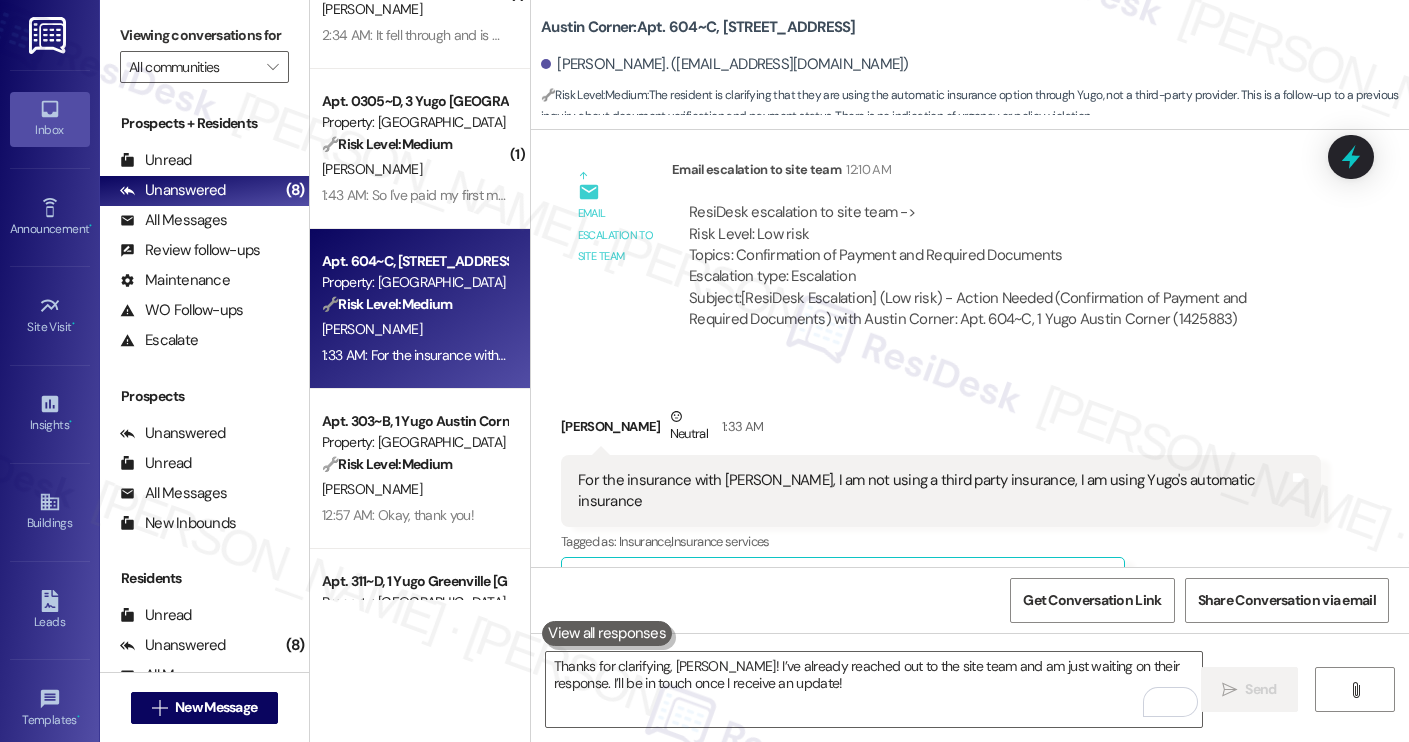 click on "1:43 AM: So I've paid my first month and also submitted insurance. What are my nxt steps and how do I fast track move in day ? 1:43 AM: So I've paid my first month and also submitted insurance. What are my nxt steps and how do I fast track move in day ?" at bounding box center [691, 195] 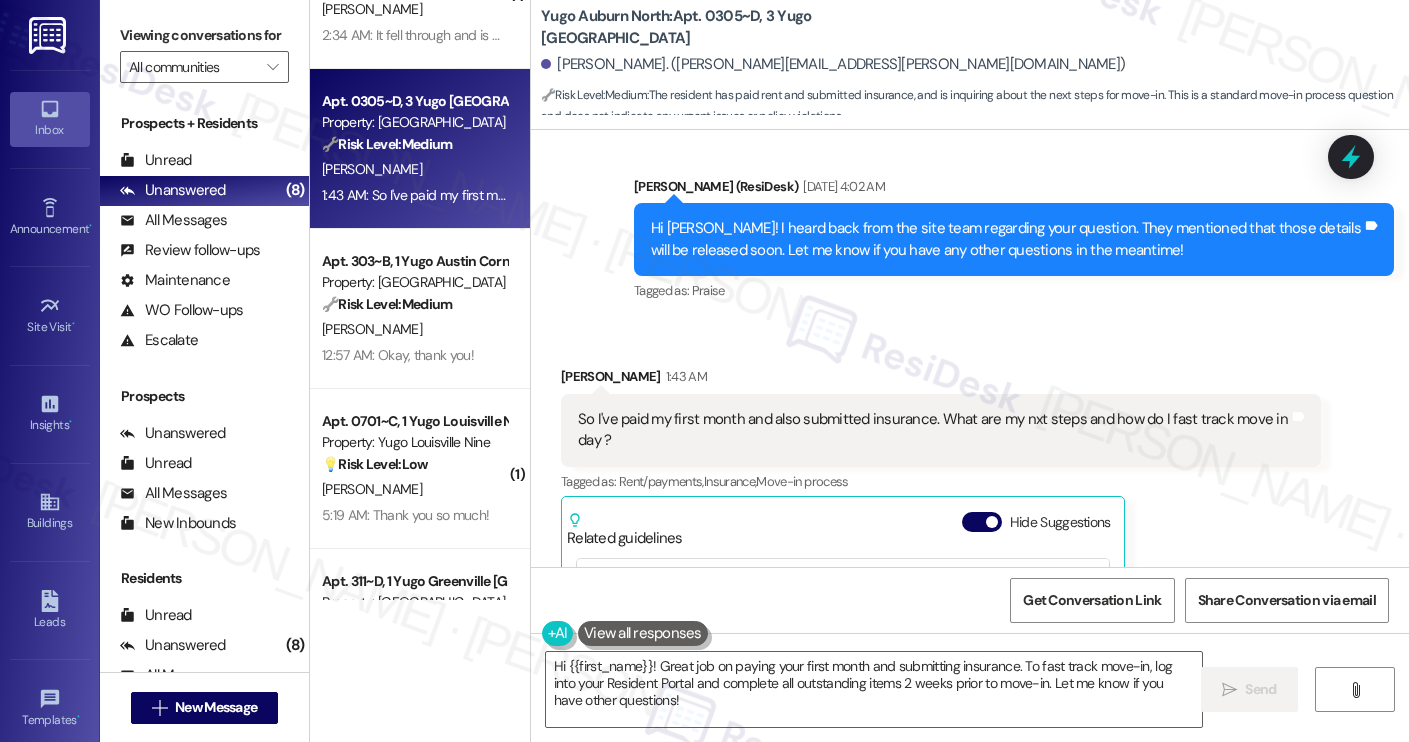 scroll, scrollTop: 1883, scrollLeft: 0, axis: vertical 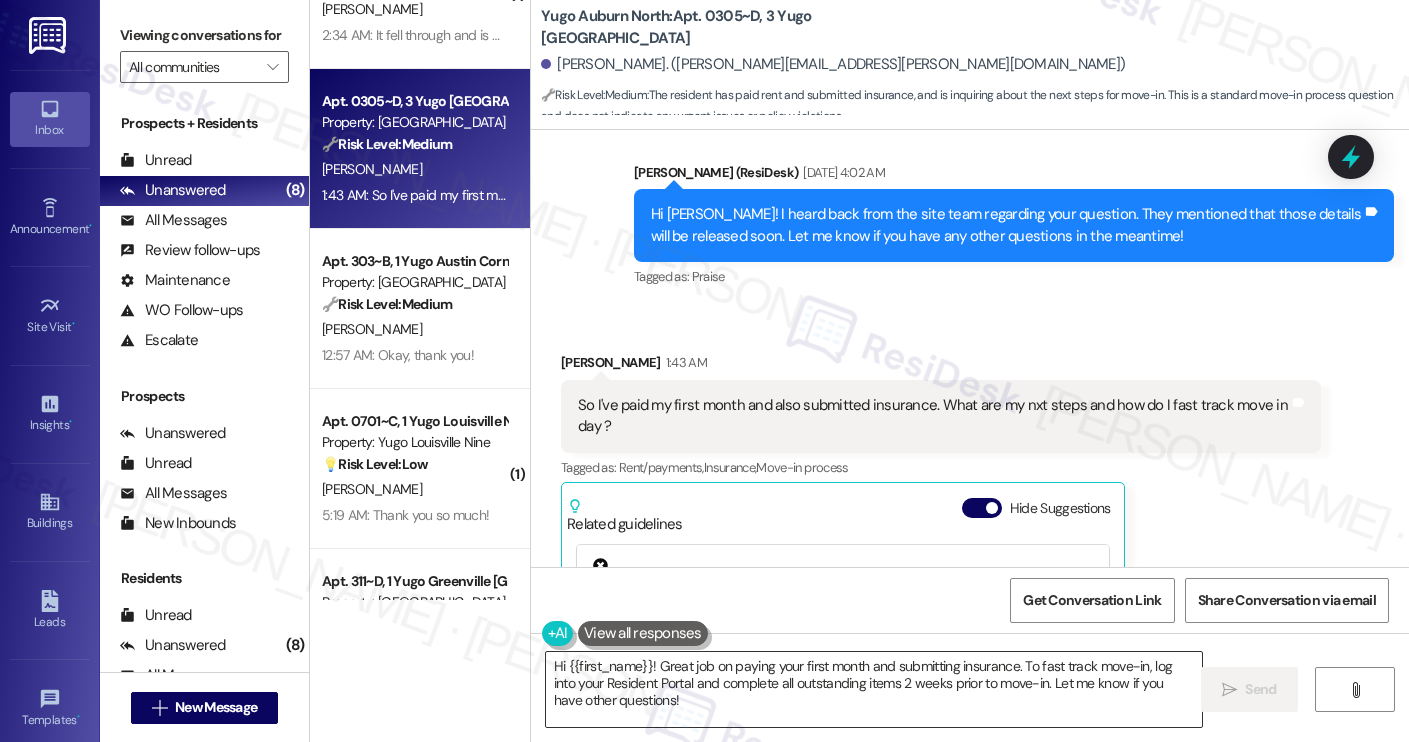 click on "Hi {{first_name}}! Great job on paying your first month and submitting insurance. To fast track move-in, log into your Resident Portal and complete all outstanding items 2 weeks prior to move-in. Let me know if you have other questions!" at bounding box center [874, 689] 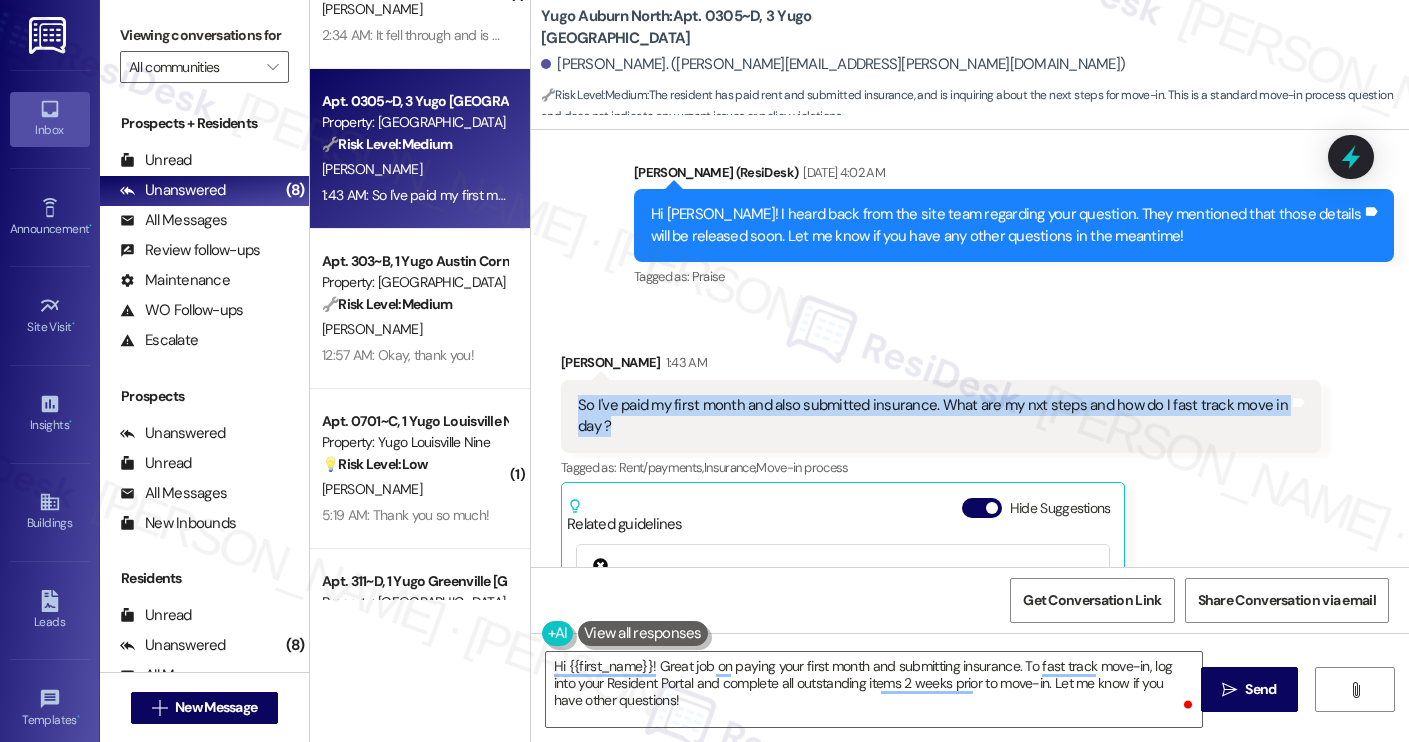 drag, startPoint x: 640, startPoint y: 387, endPoint x: 566, endPoint y: 354, distance: 81.02469 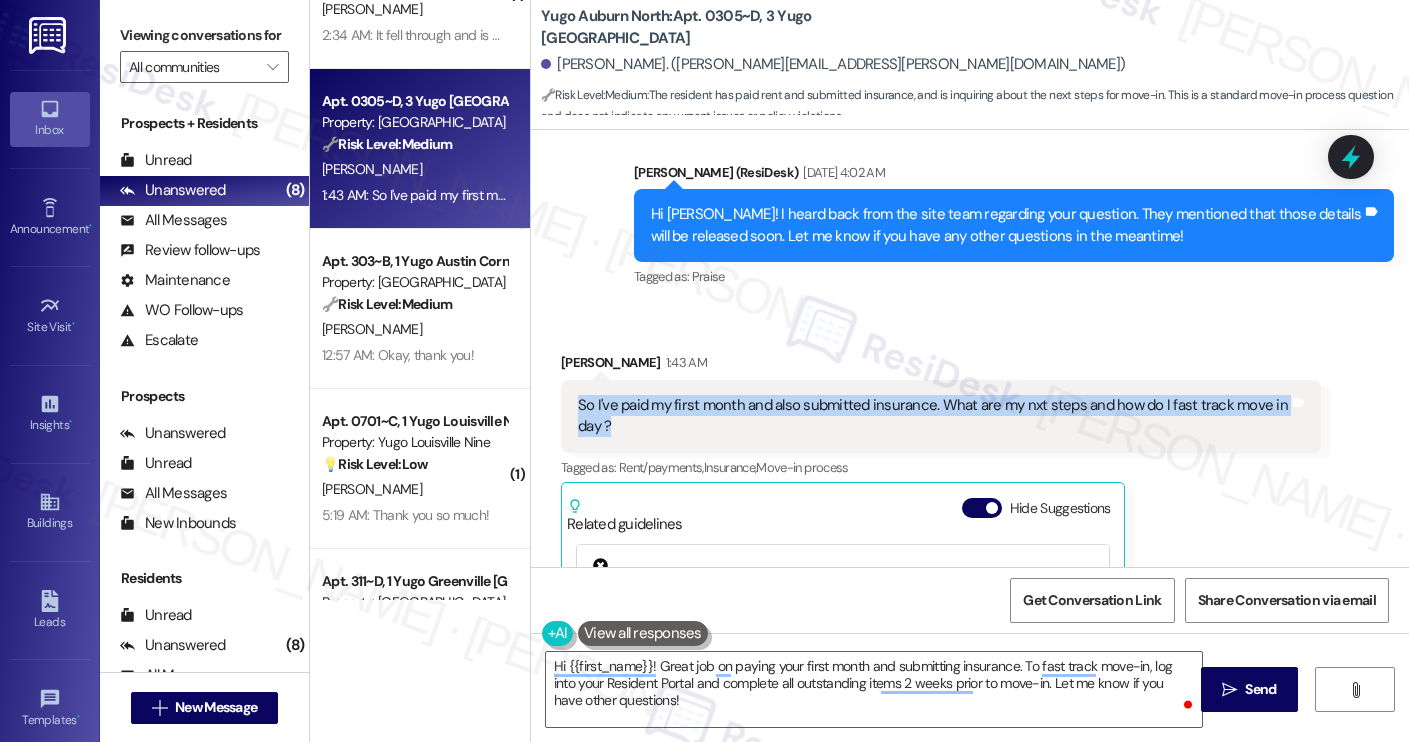 click on "Jonathan Pranger 1:43 AM" at bounding box center (941, 366) 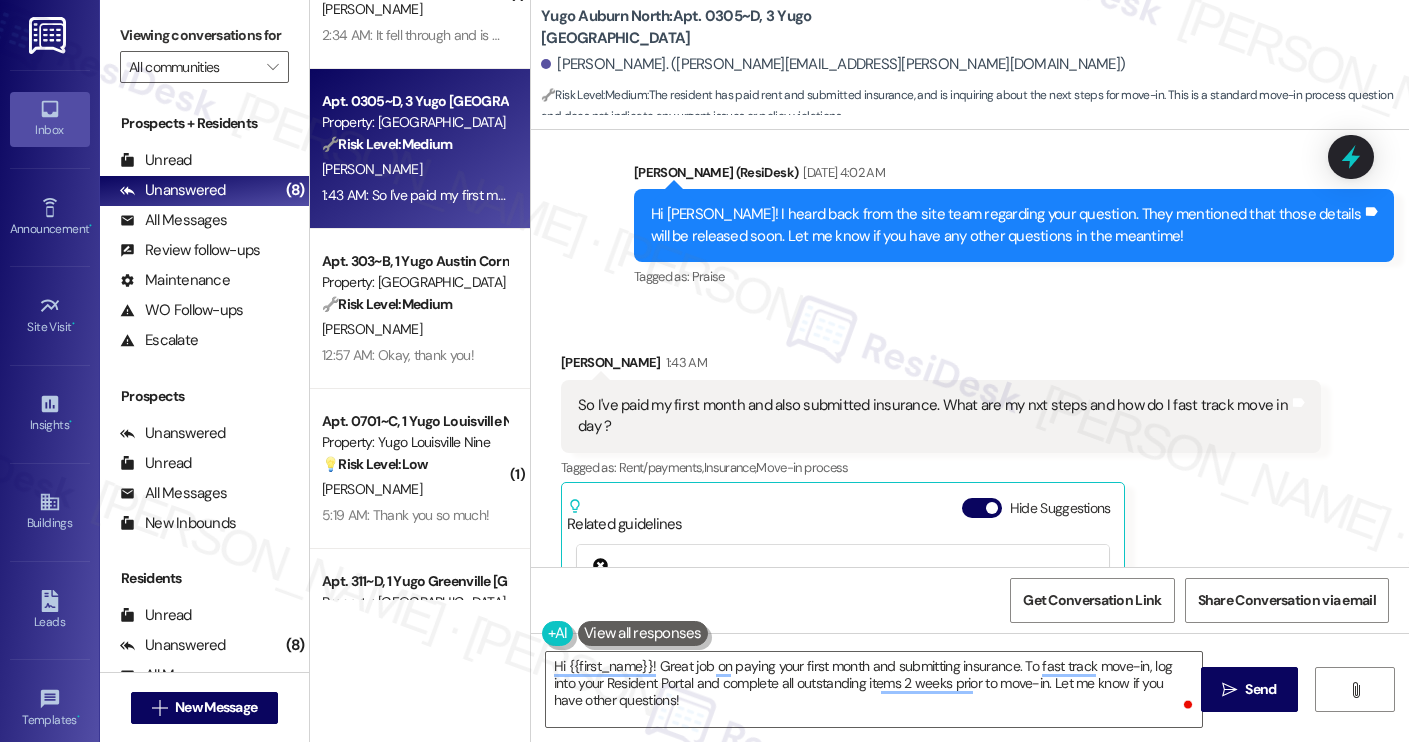 click on "Jonathan Pranger 1:43 AM" at bounding box center (941, 366) 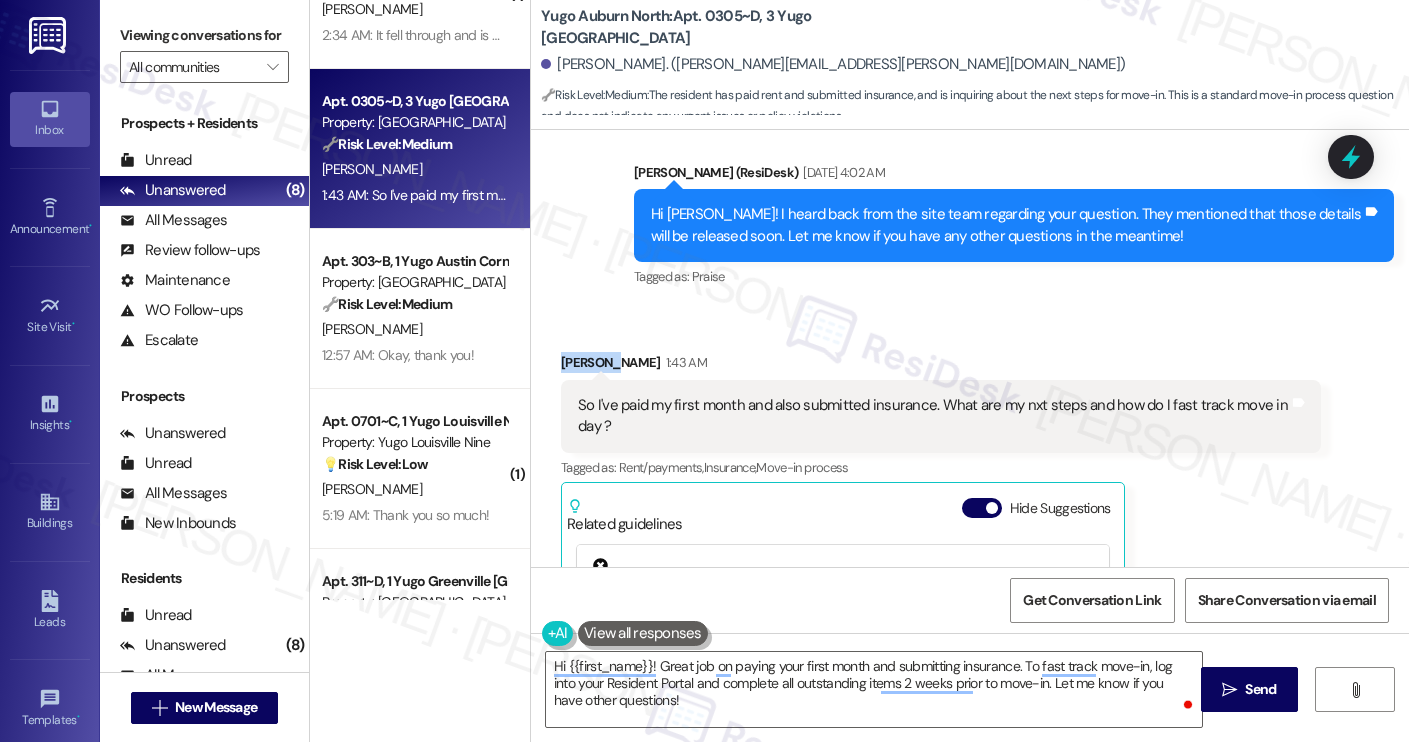 copy on "Jonathan" 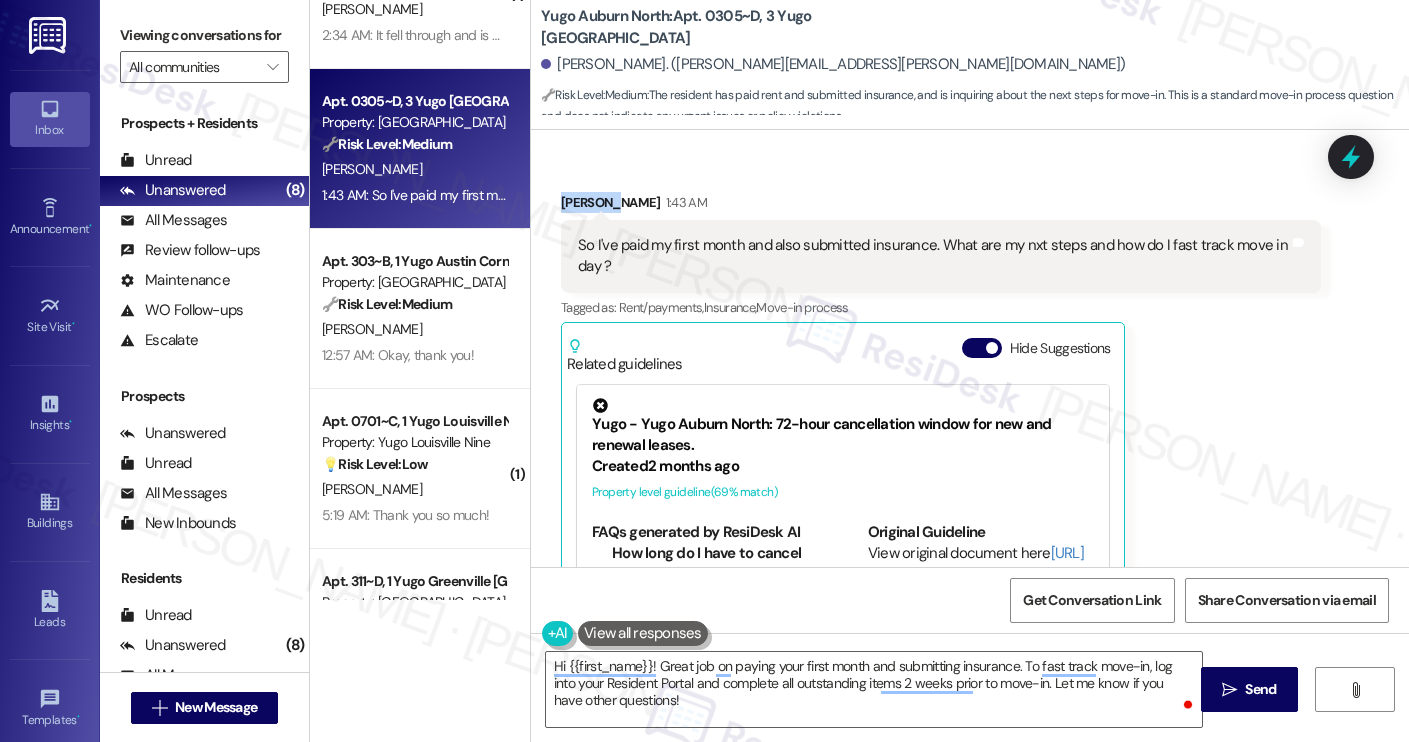 scroll, scrollTop: 2107, scrollLeft: 0, axis: vertical 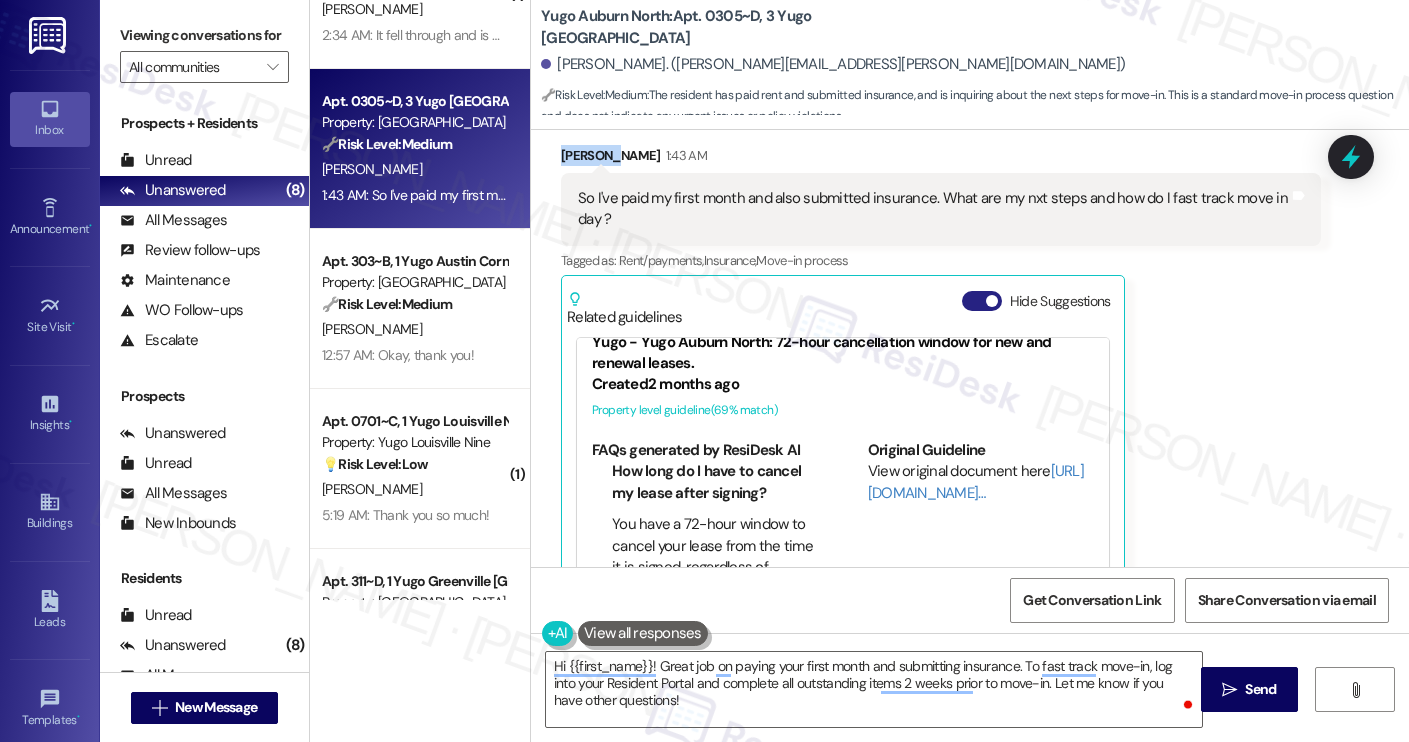click on "Hide Suggestions" at bounding box center [982, 301] 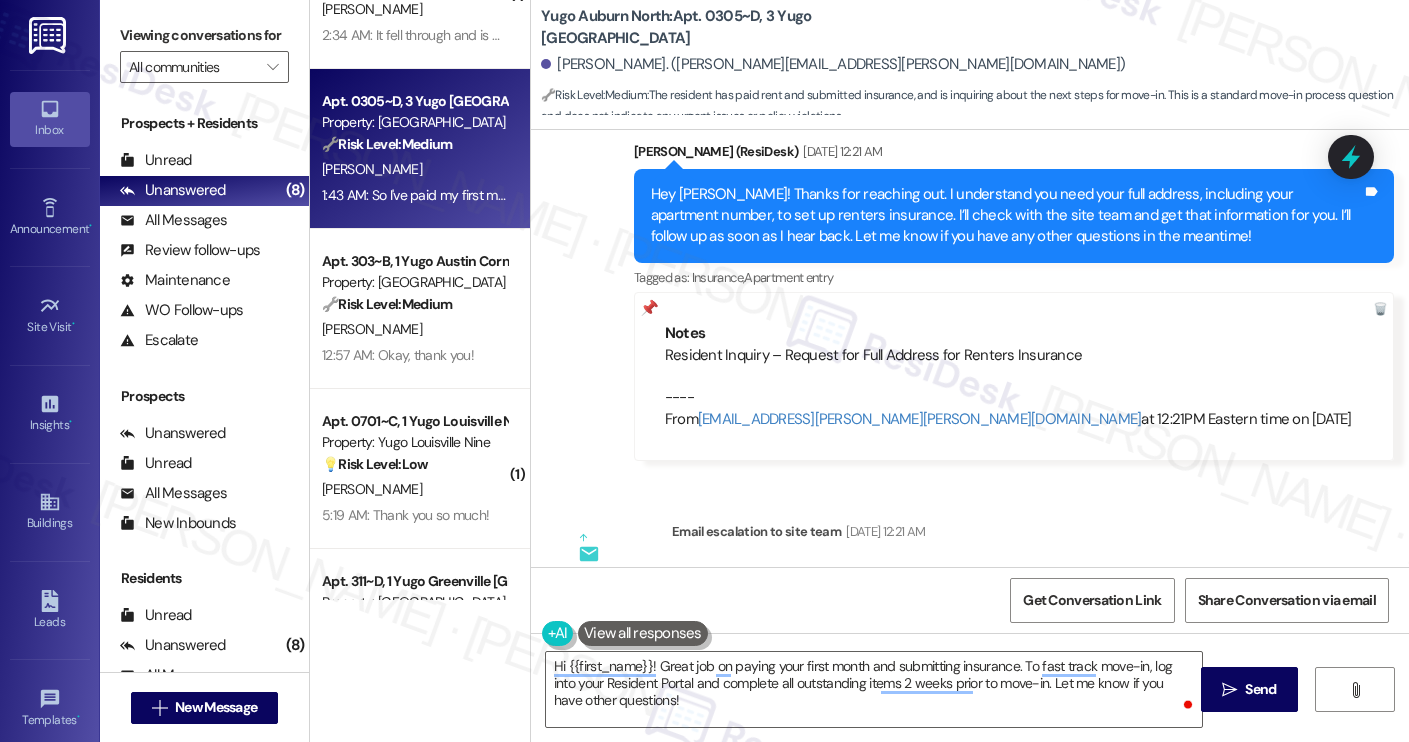 scroll, scrollTop: 852, scrollLeft: 0, axis: vertical 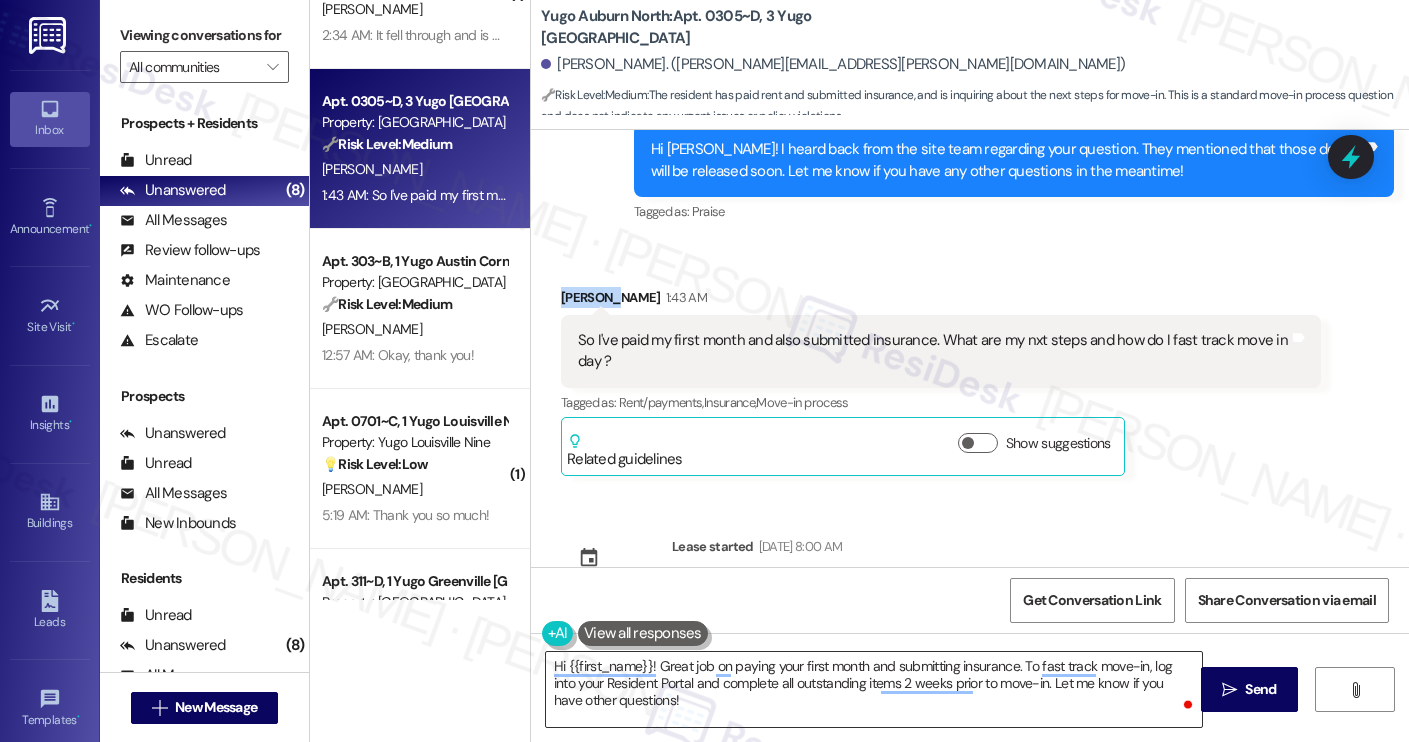 click on "Hi {{first_name}}! Great job on paying your first month and submitting insurance. To fast track move-in, log into your Resident Portal and complete all outstanding items 2 weeks prior to move-in. Let me know if you have other questions!" at bounding box center [874, 689] 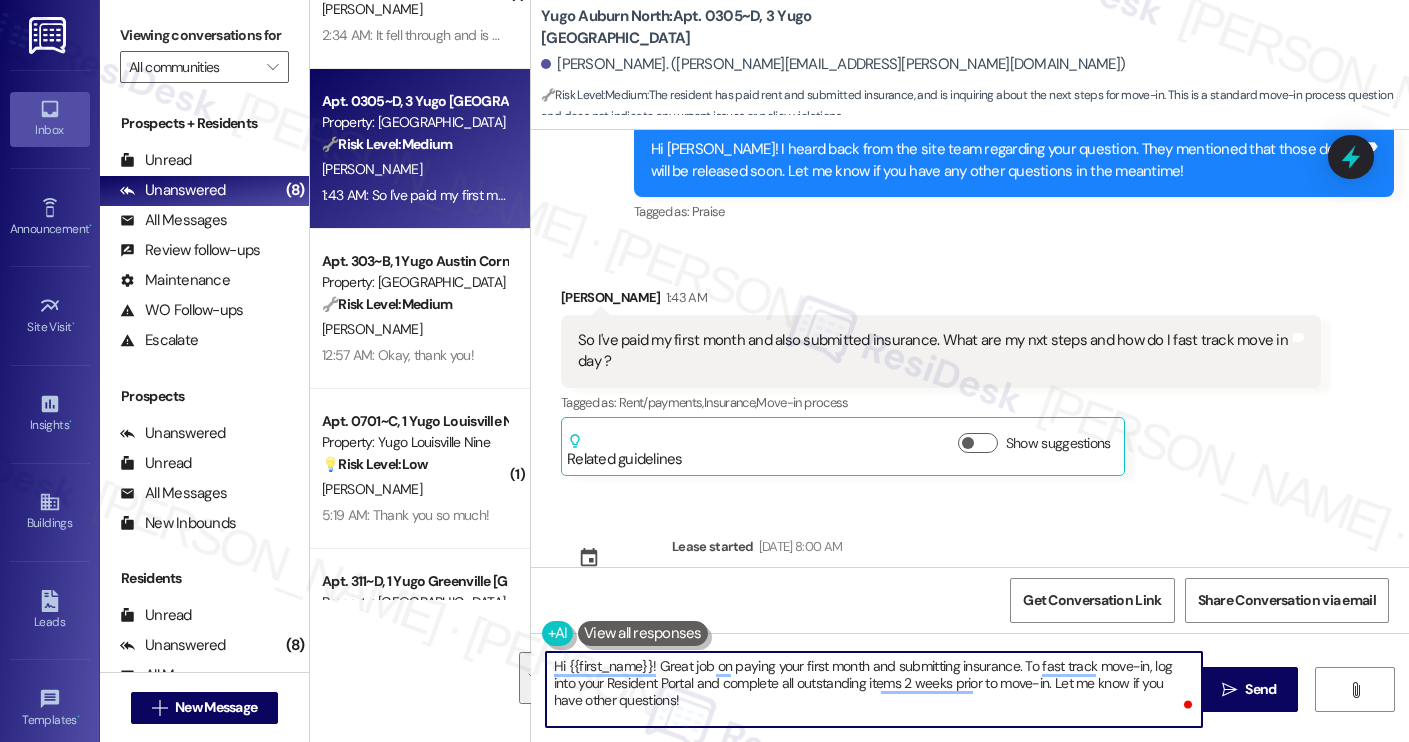 paste on "ey Jonathan! Thanks for the update—glad to hear your first month’s payment and insurance have been submitted. To help keep things moving, just log into your Resident Portal and make sure any remaining items are completed at least two weeks before move-in. Feel free to reach out if anything else comes up." 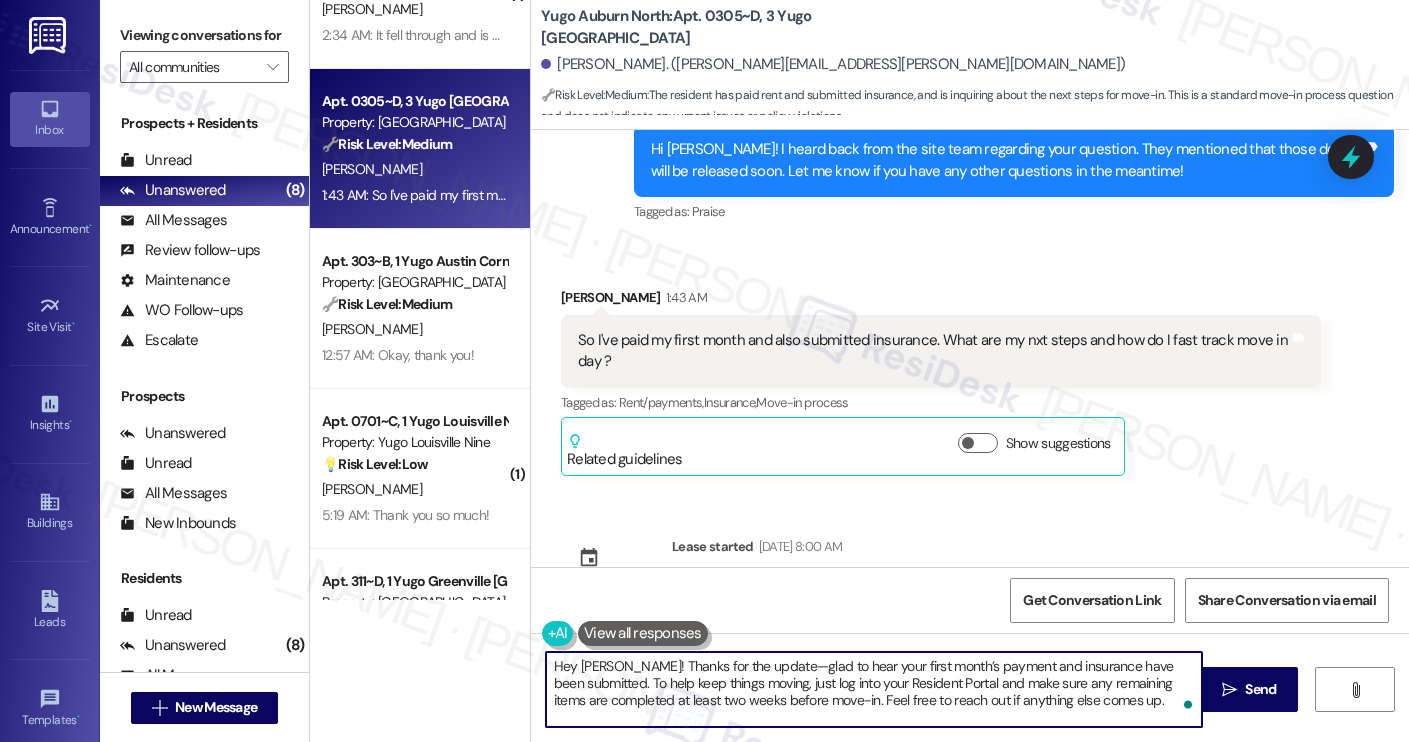 click on "Hey Jonathan! Thanks for the update—glad to hear your first month’s payment and insurance have been submitted. To help keep things moving, just log into your Resident Portal and make sure any remaining items are completed at least two weeks before move-in. Feel free to reach out if anything else comes up." at bounding box center (874, 689) 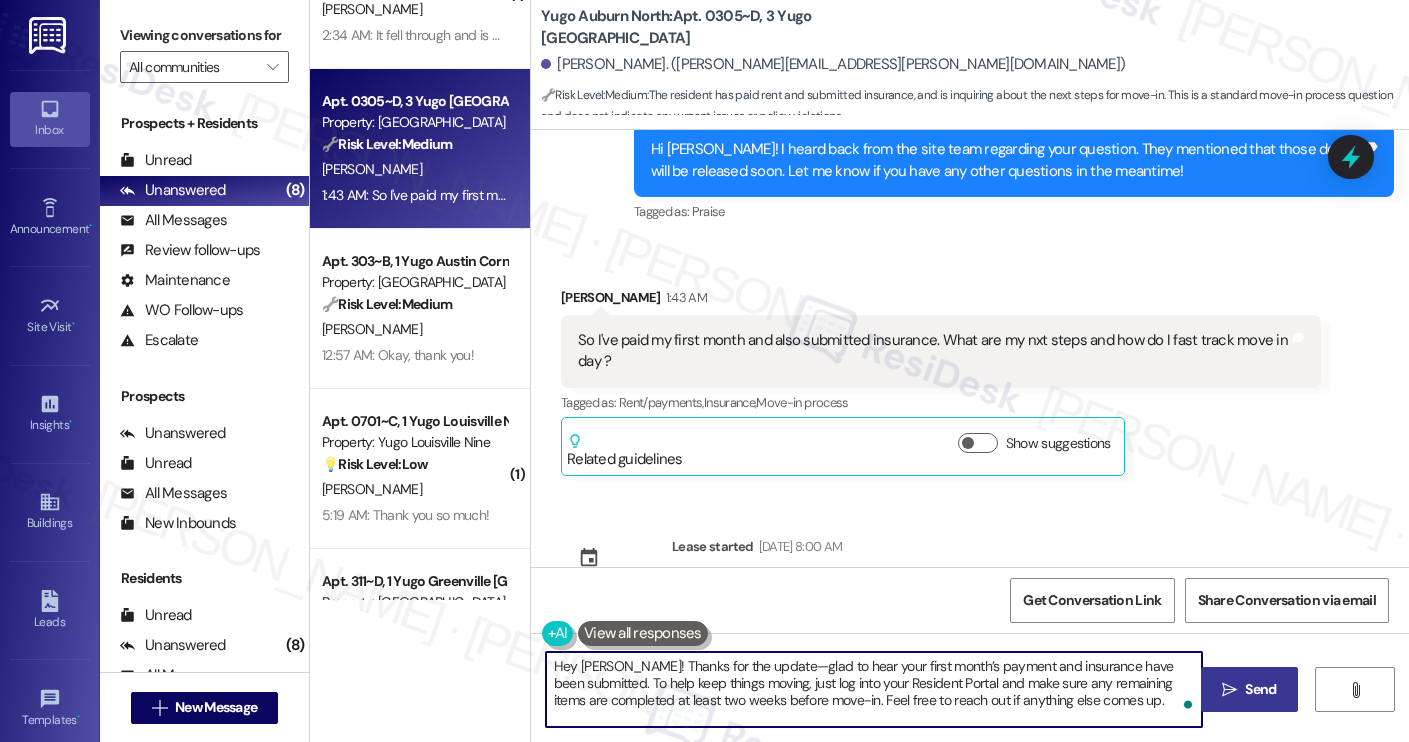 type on "Hey Jonathan! Thanks for the update—glad to hear your first month’s payment and insurance have been submitted. To help keep things moving, just log into your Resident Portal and make sure any remaining items are completed at least two weeks before move-in. Feel free to reach out if anything else comes up." 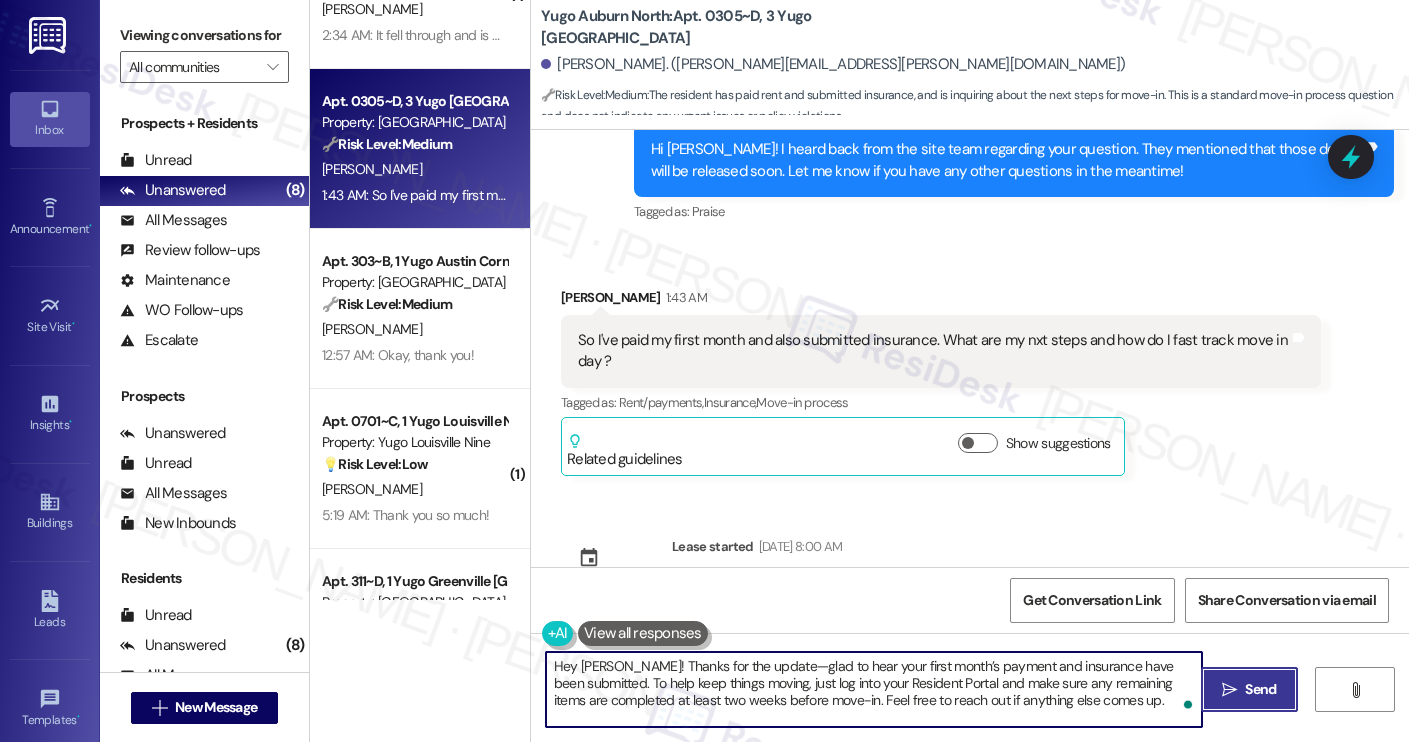 click on " Send" at bounding box center (1249, 689) 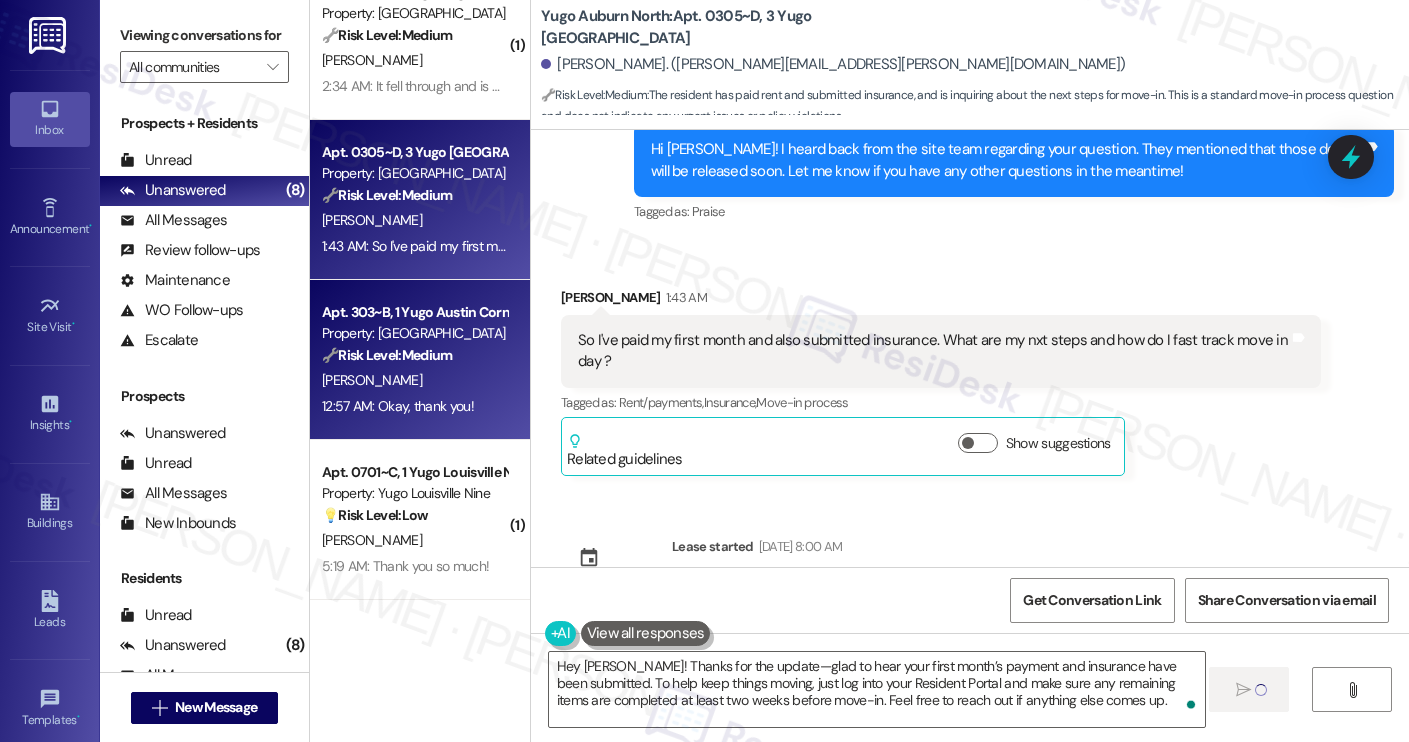 scroll, scrollTop: 1377, scrollLeft: 0, axis: vertical 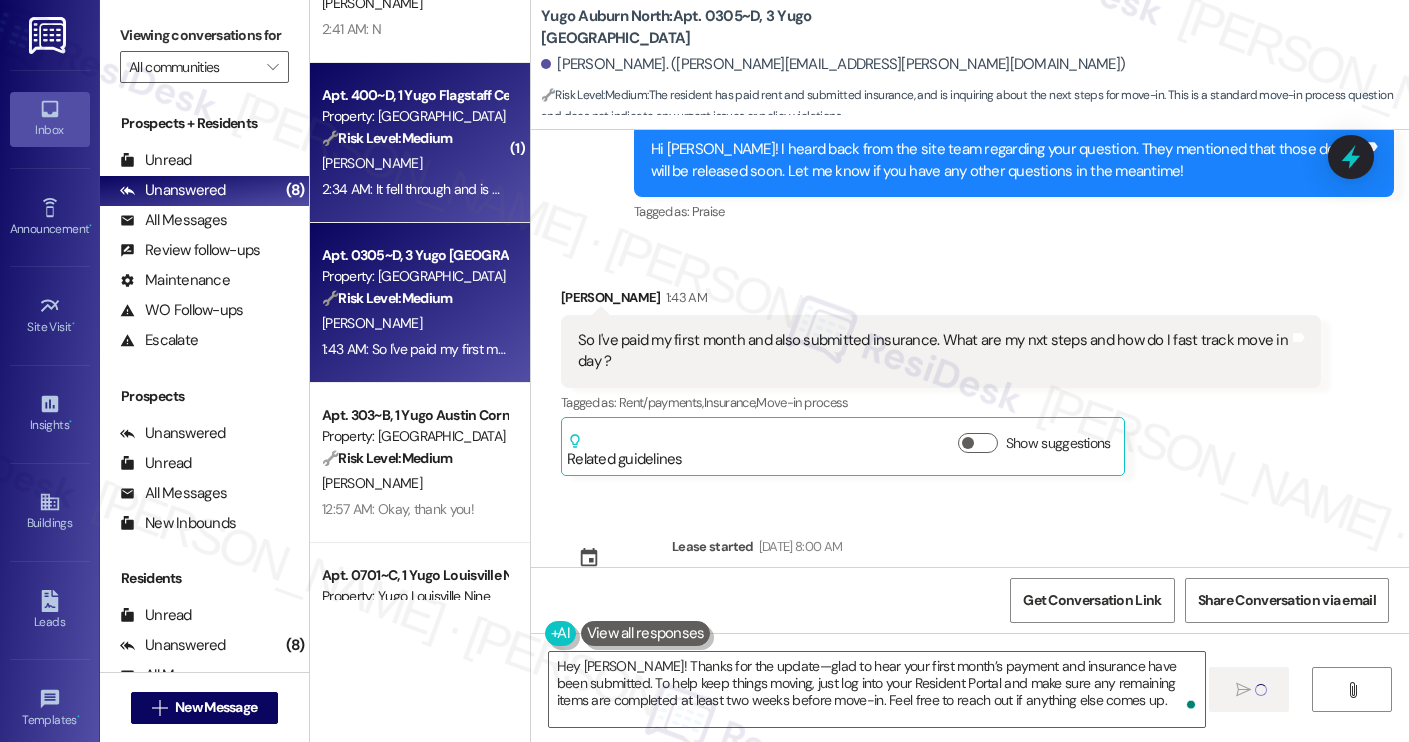 type 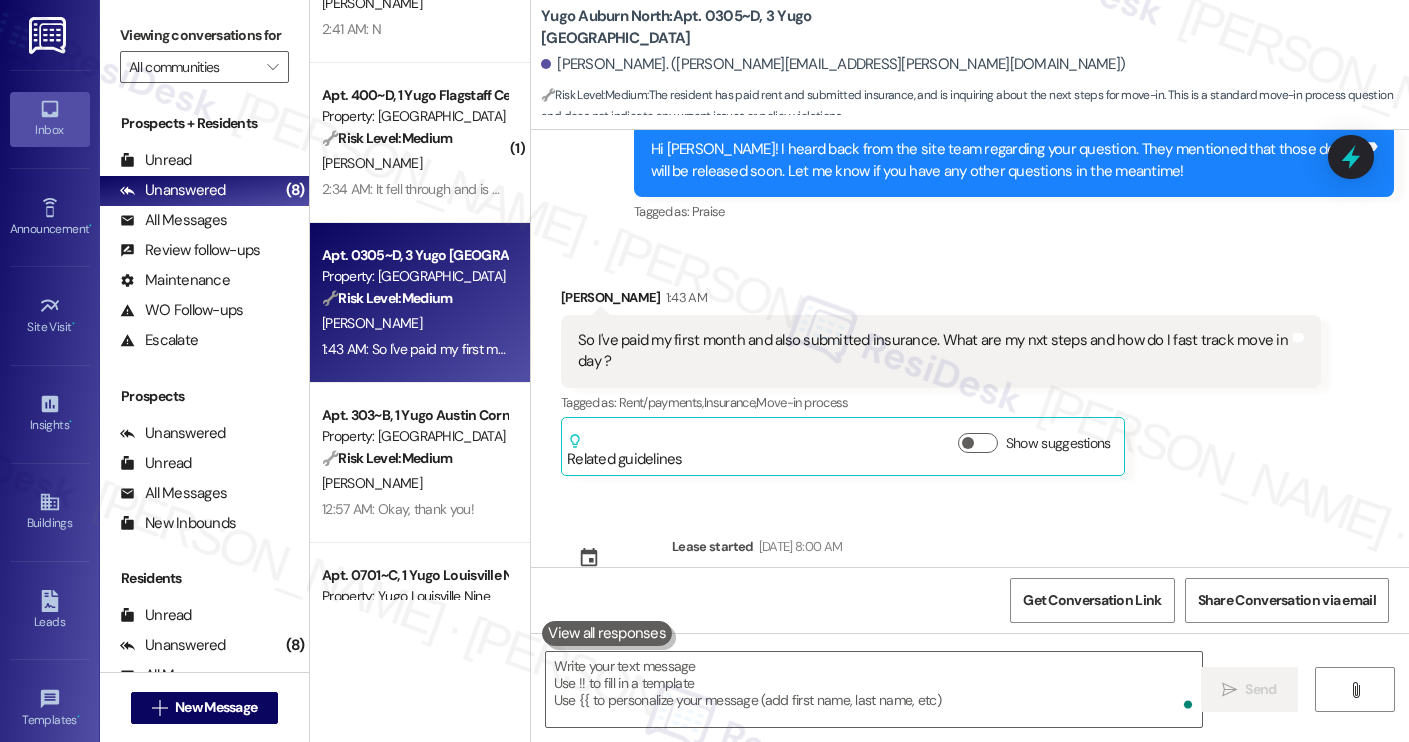 scroll, scrollTop: 1830, scrollLeft: 0, axis: vertical 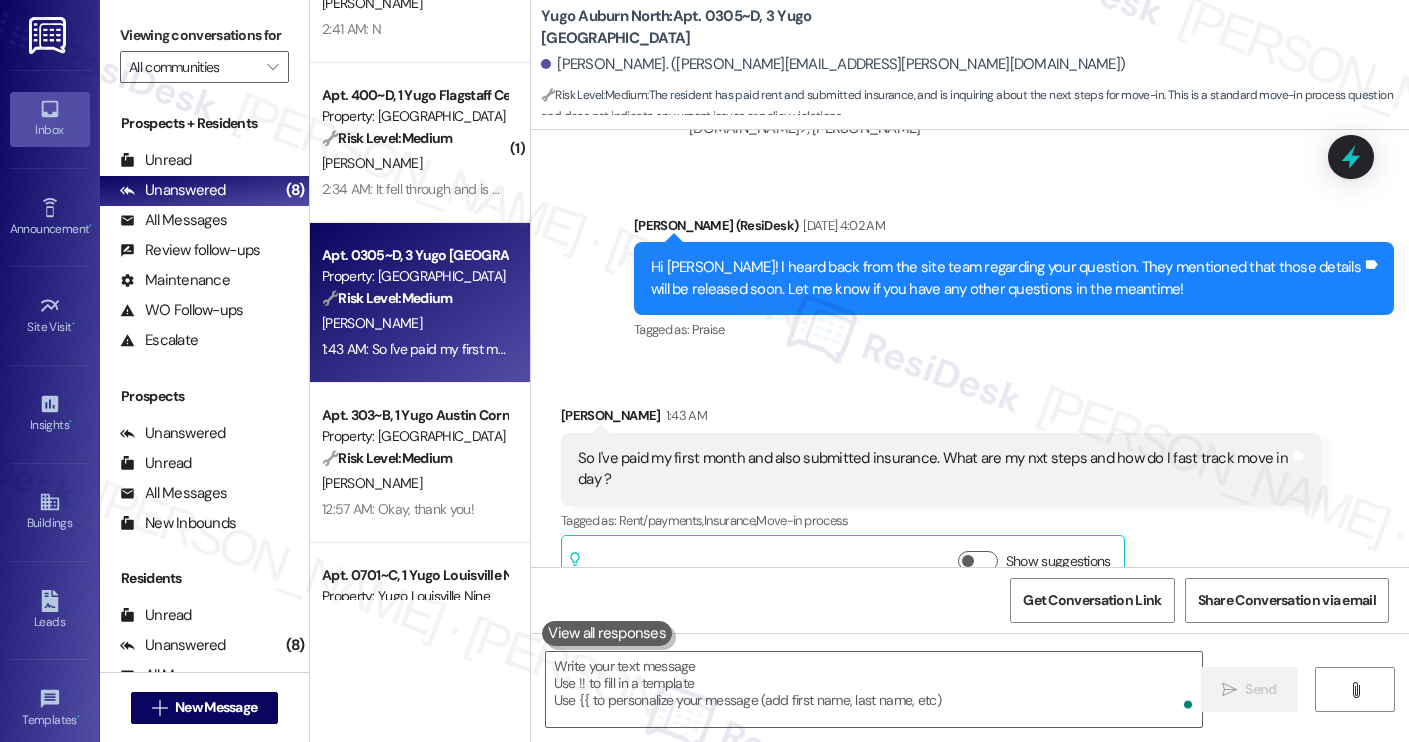 click on "2:34 AM: It fell through and is detached bc the piece in the pipe that keeps it up broke 2:34 AM: It fell through and is detached bc the piece in the pipe that keeps it up broke" at bounding box center (414, 189) 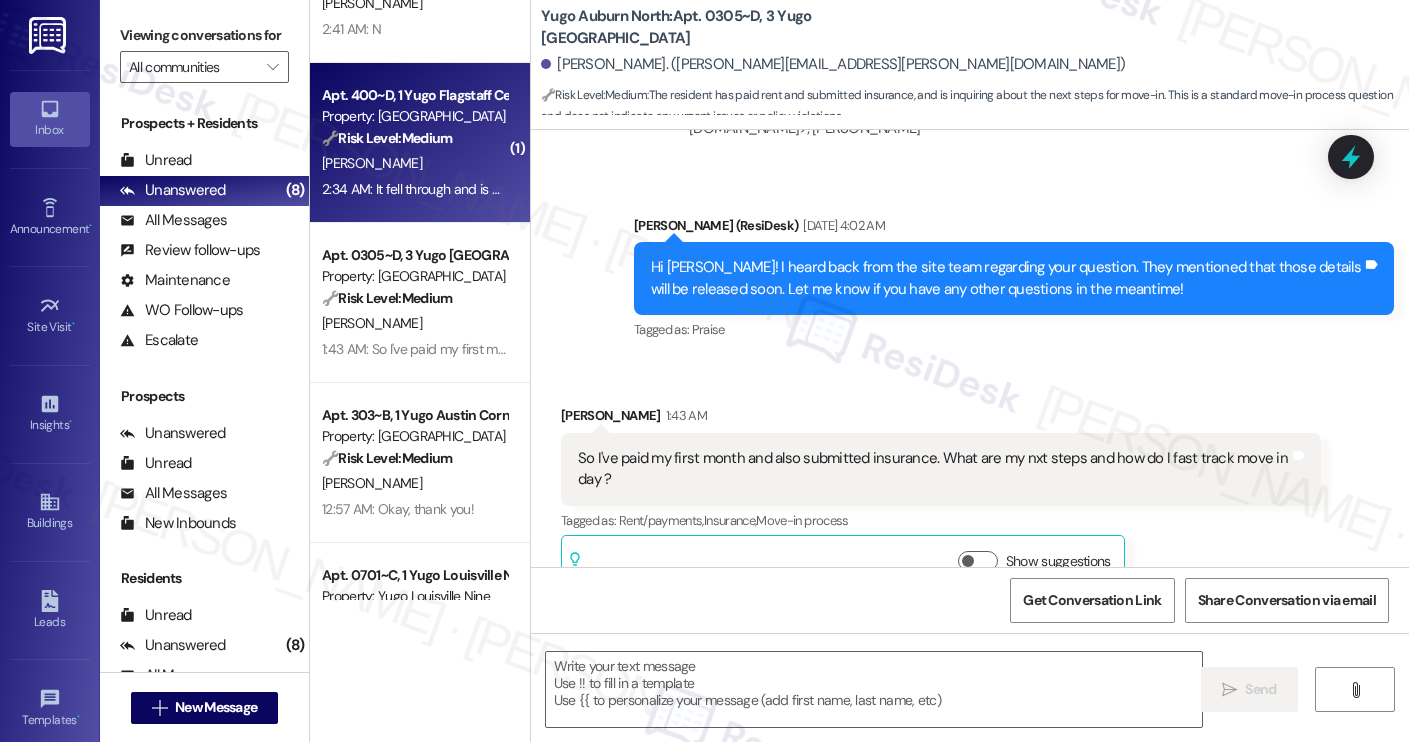 type on "Fetching suggested responses. Please feel free to read through the conversation in the meantime." 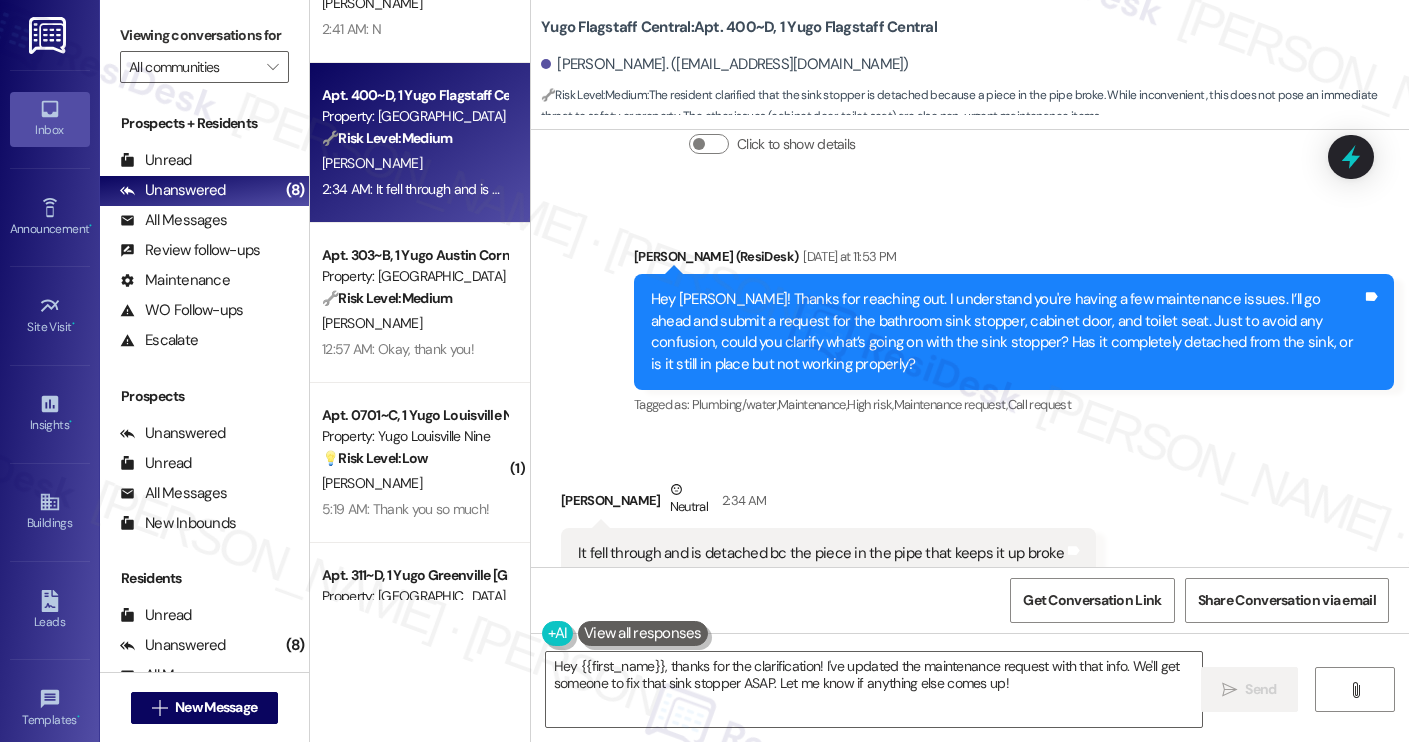 scroll, scrollTop: 1785, scrollLeft: 0, axis: vertical 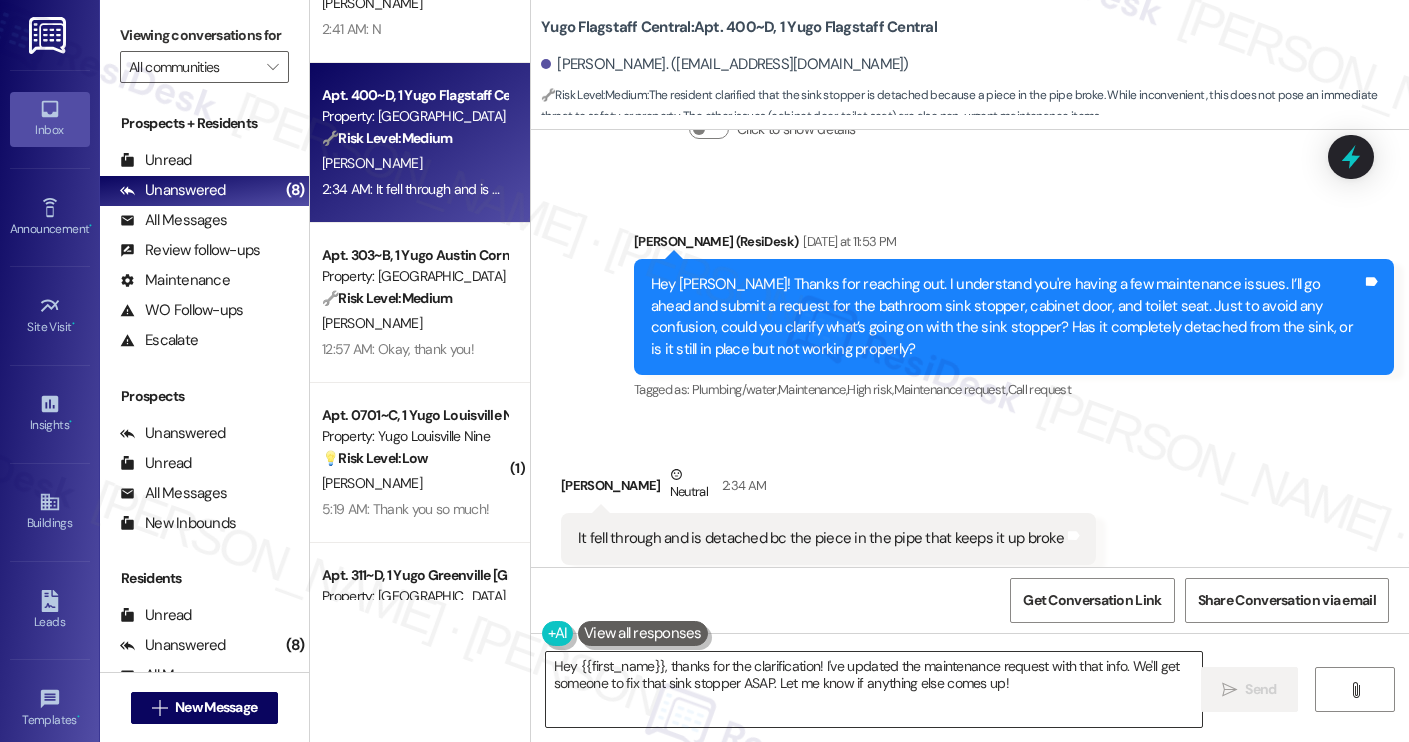 click on "Hey {{first_name}}, thanks for the clarification! I've updated the maintenance request with that info. We'll get someone to fix that sink stopper ASAP. Let me know if anything else comes up!" at bounding box center [874, 689] 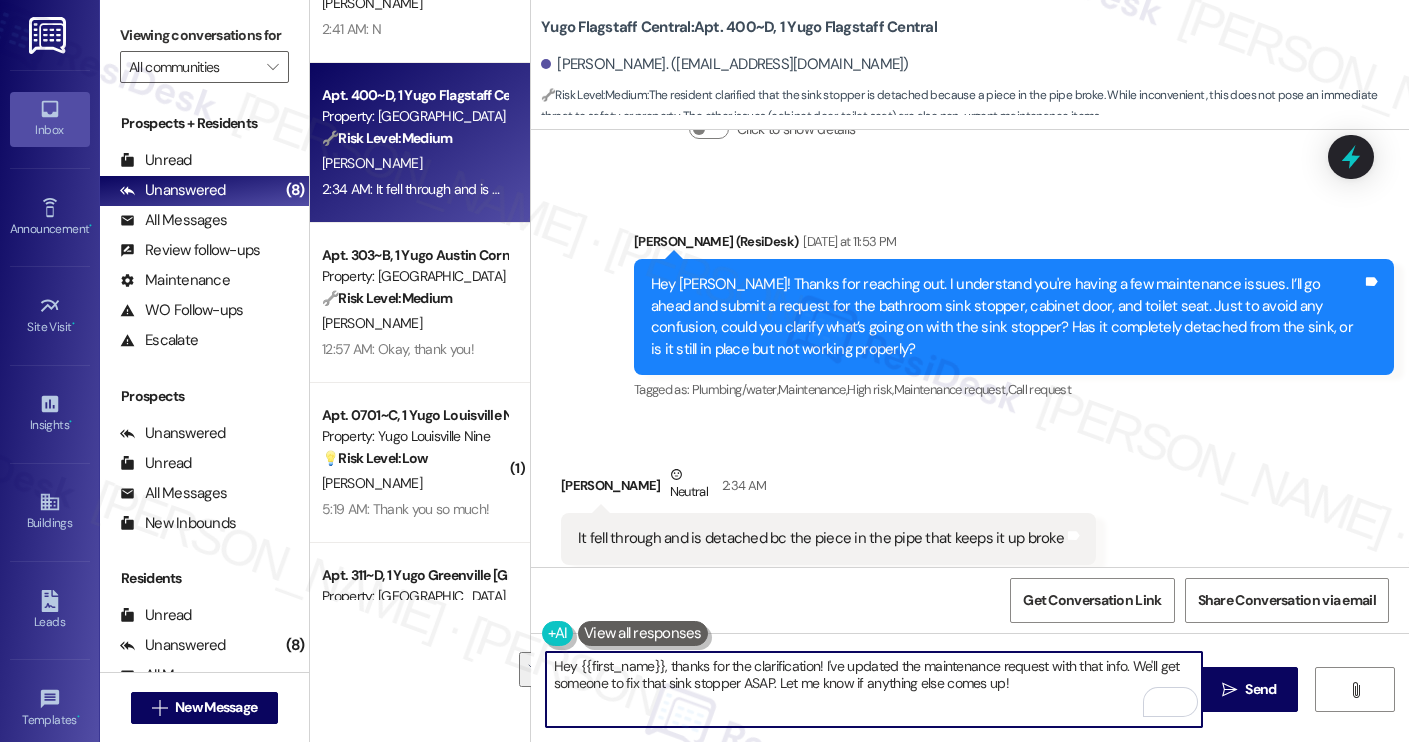 click on "Tagged as:   Broken door ,  Click to highlight conversations about Broken door Maintenance request Click to highlight conversations about Maintenance request" at bounding box center (828, 579) 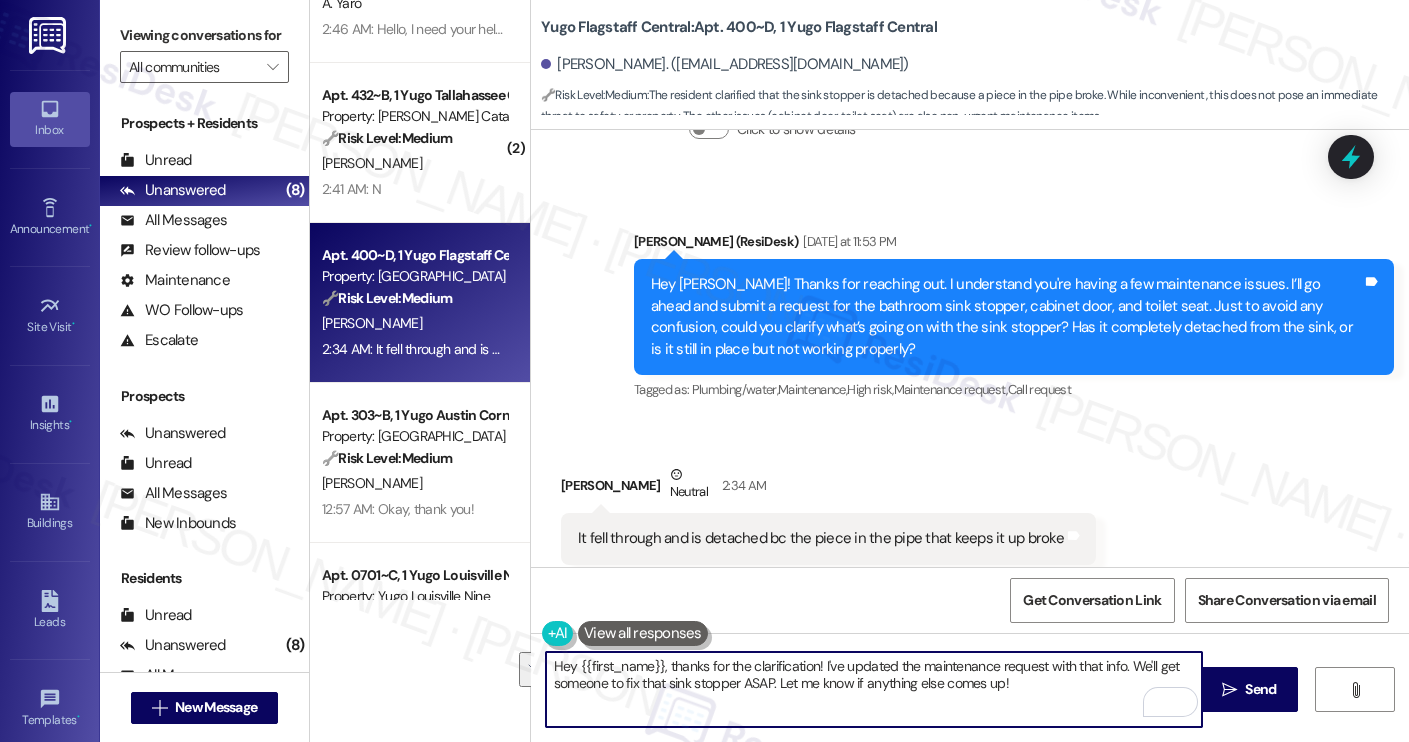 drag, startPoint x: 1023, startPoint y: 693, endPoint x: 515, endPoint y: 664, distance: 508.8271 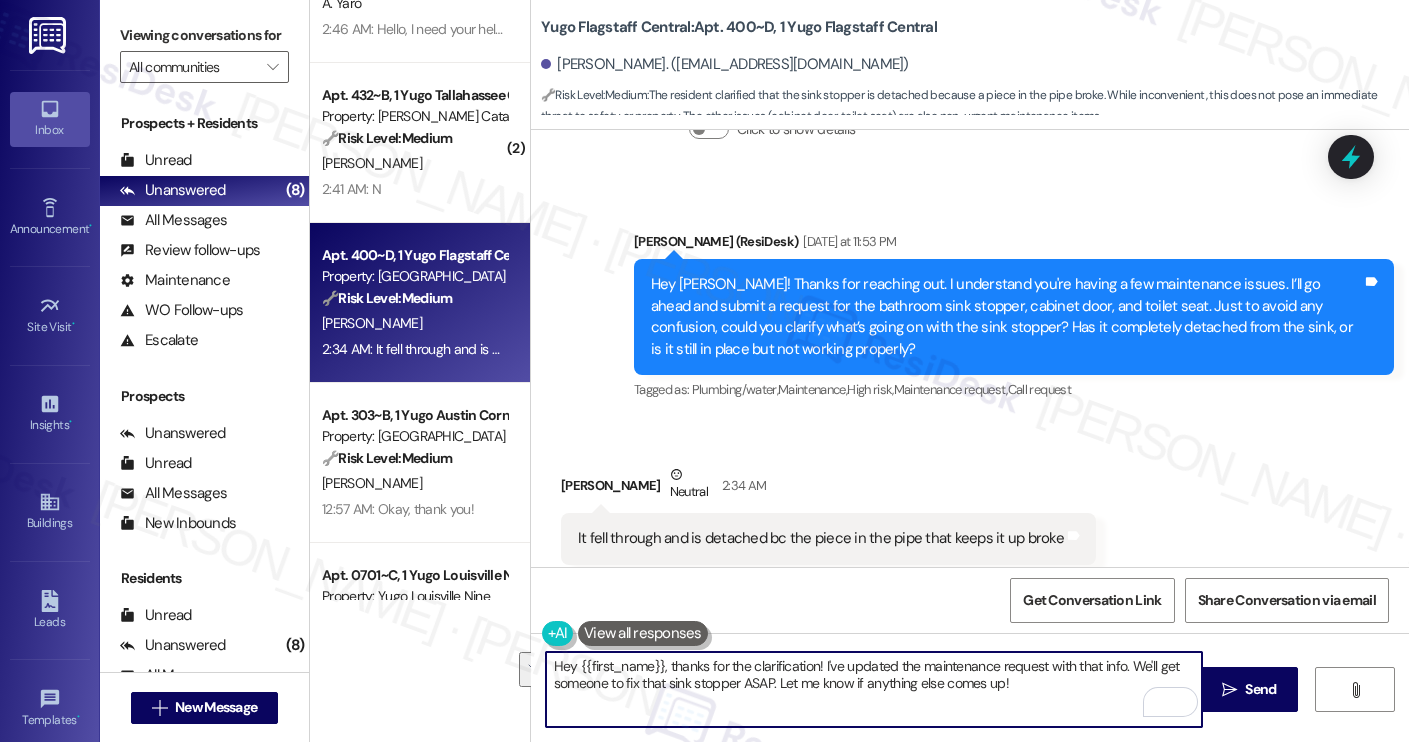 click on "( 1 ) Apt. 221~C, 1 Yugo Tallahassee Catalyst Property: Yugo Tallahassee Catalyst 🔧  Risk Level:  Medium The resident has questions regarding their move-in date, outstanding tasks, and benefits of early completion. These are non-urgent inquiries related to the move-in process. M. Goldstein 3:14 AM: Hi Sarah! I have a couple questions if you don't mind helping.
1) I have determined that I cannot move in until the 23rd not the 22nd, I apologize! Is there anything I can do to help change this preference?
2) Is there a way for you to check if I need to complete anything else before I move in?
3) What are the benefits to completing everything on my move in checklist before August 1, not August 15?
Thank you ( 1 ) Apt. 510, 1 Yugo Columbia District Flats Property: Yugo Columbia District Flats  🔧  Risk Level:  Medium The resident is inquiring about move-in instructions for an early move-in. This is a standard operational question regarding logistics and doesn't indicate urgency or risk. I. Crenshaw ( 1 ) 🔧" at bounding box center (859, 371) 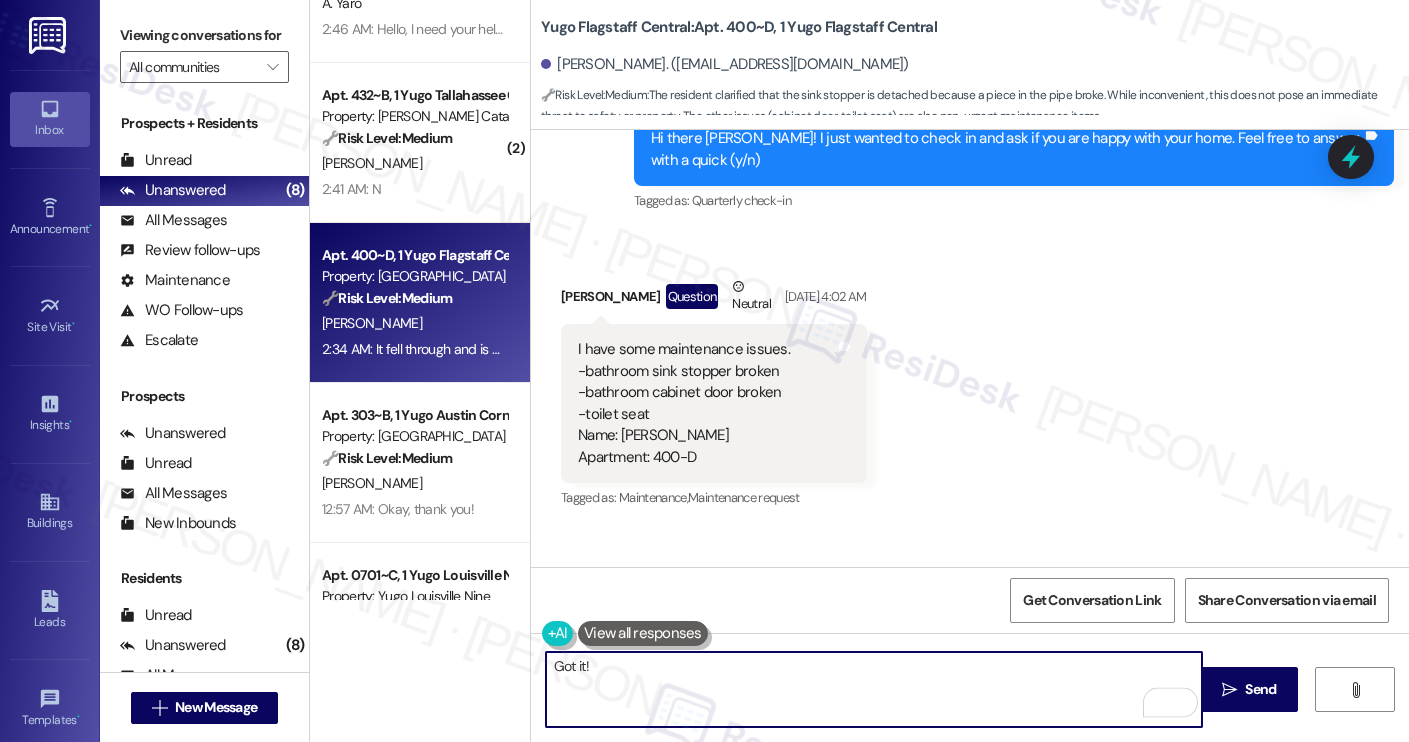scroll, scrollTop: 1062, scrollLeft: 0, axis: vertical 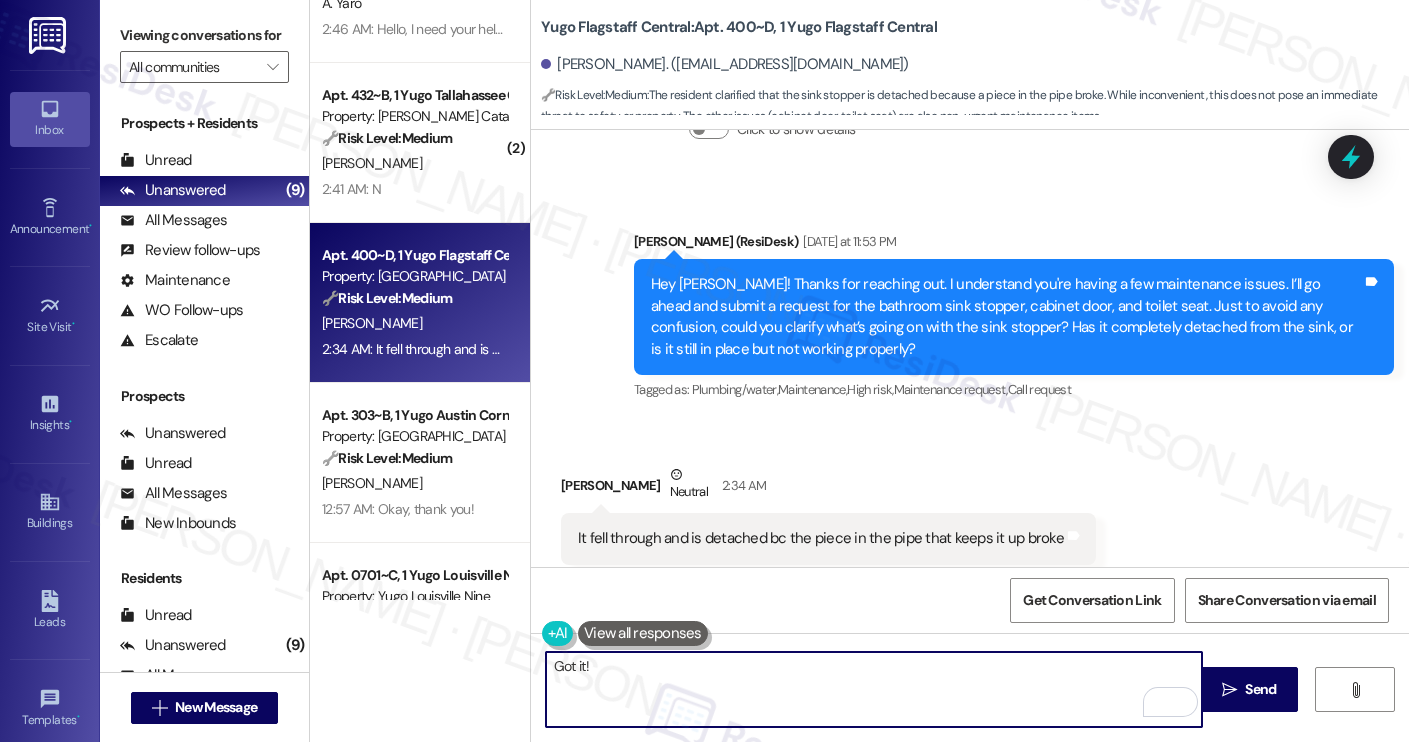 paste on "For the bathroom door, does it seem like the hinges are damaged, or is it something else? And with the toilet seat—is it loose, cracked, or has it come off completely?" 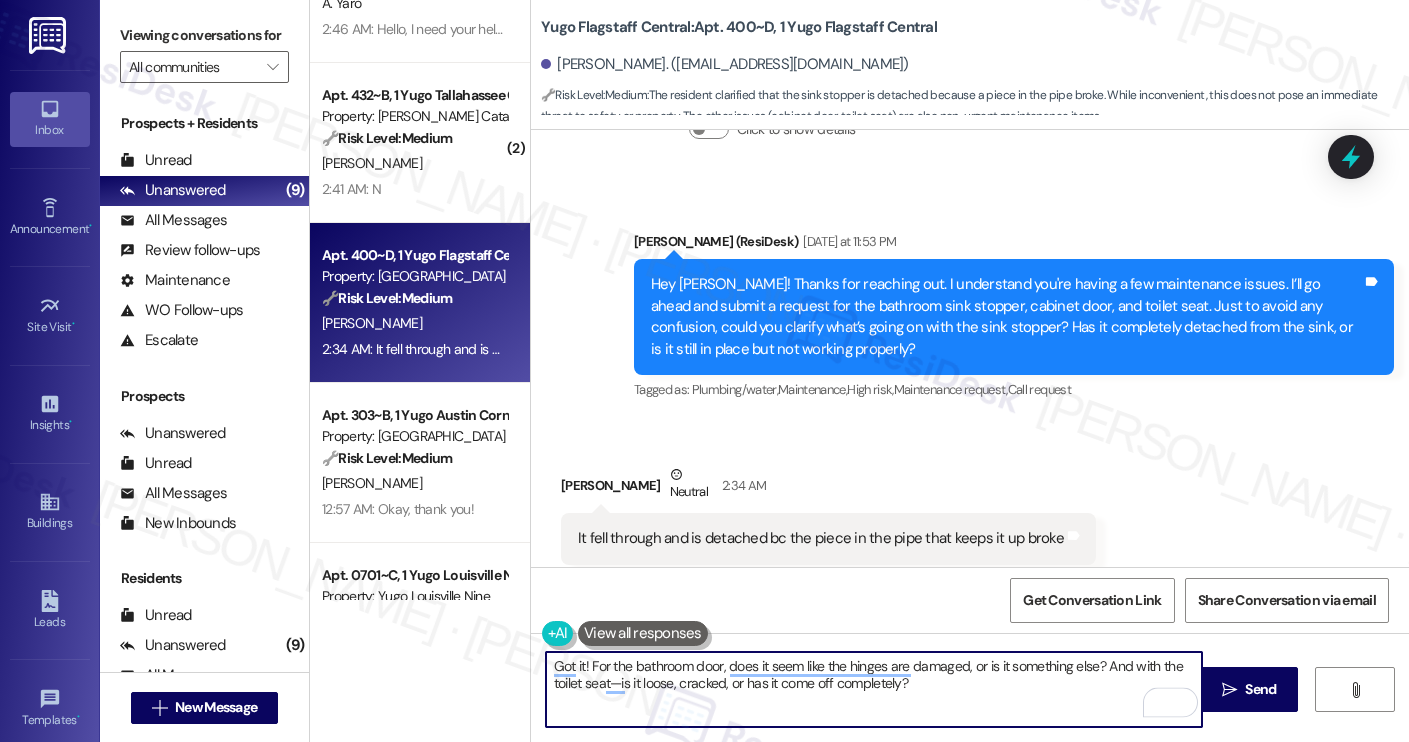 click on "Got it! For the bathroom door, does it seem like the hinges are damaged, or is it something else? And with the toilet seat—is it loose, cracked, or has it come off completely?" at bounding box center (874, 689) 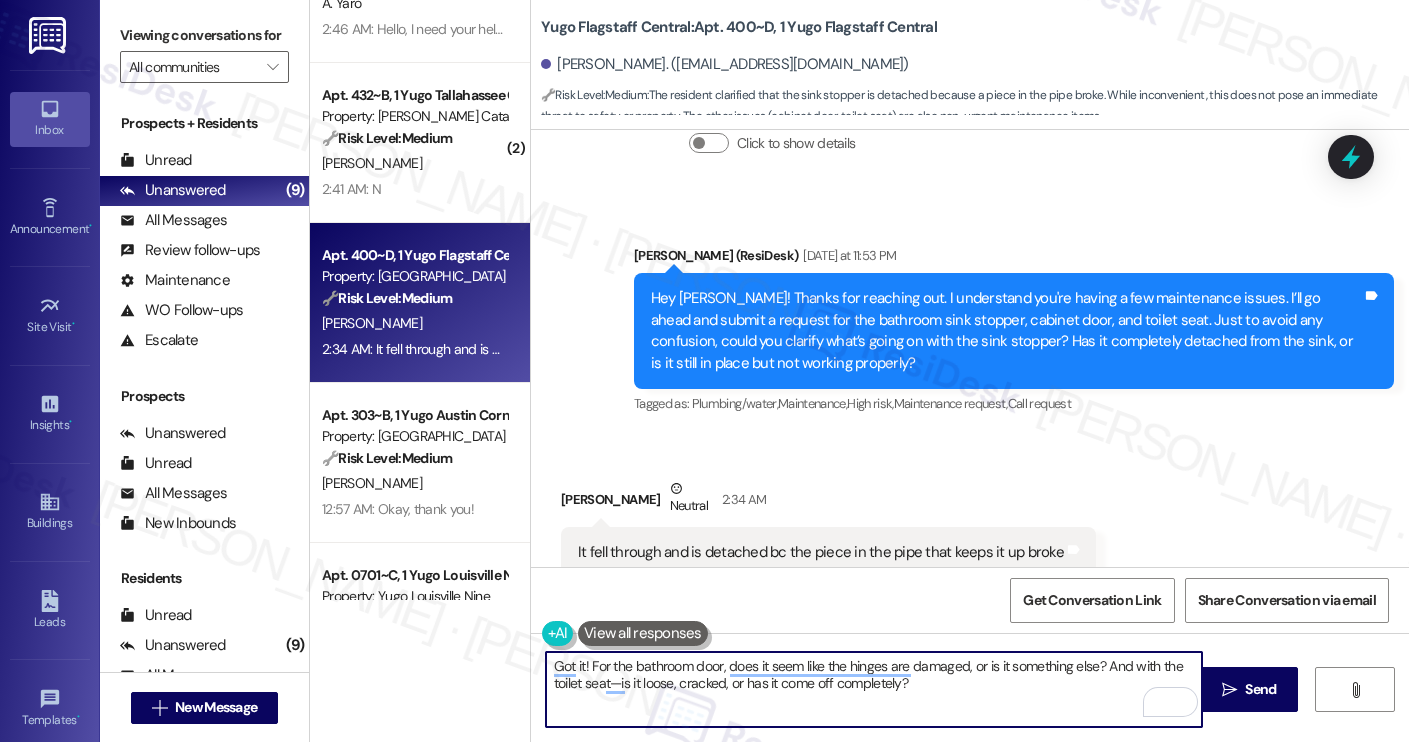 scroll, scrollTop: 1782, scrollLeft: 0, axis: vertical 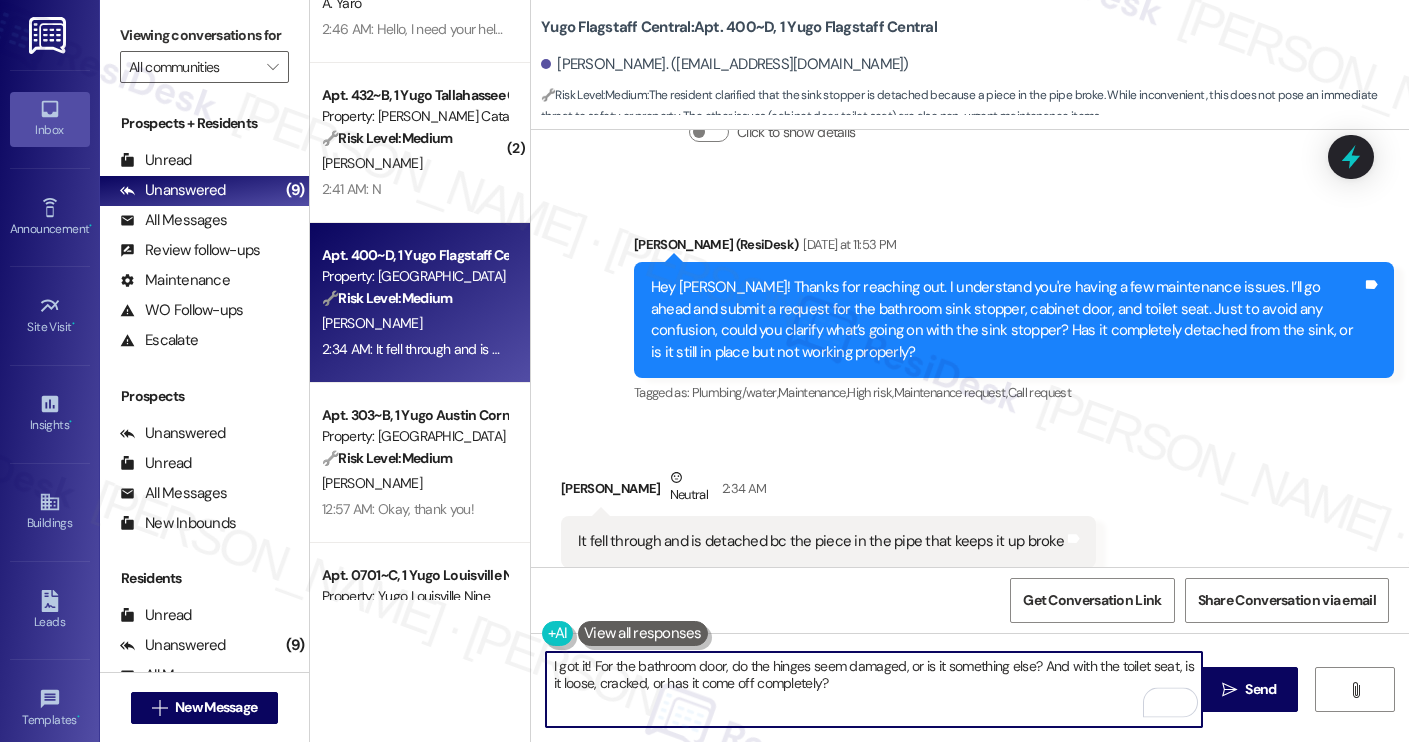click on "I got it! For the bathroom door, do the hinges seem damaged, or is it something else? And with the toilet seat, is it loose, cracked, or has it come off completely?" at bounding box center [874, 689] 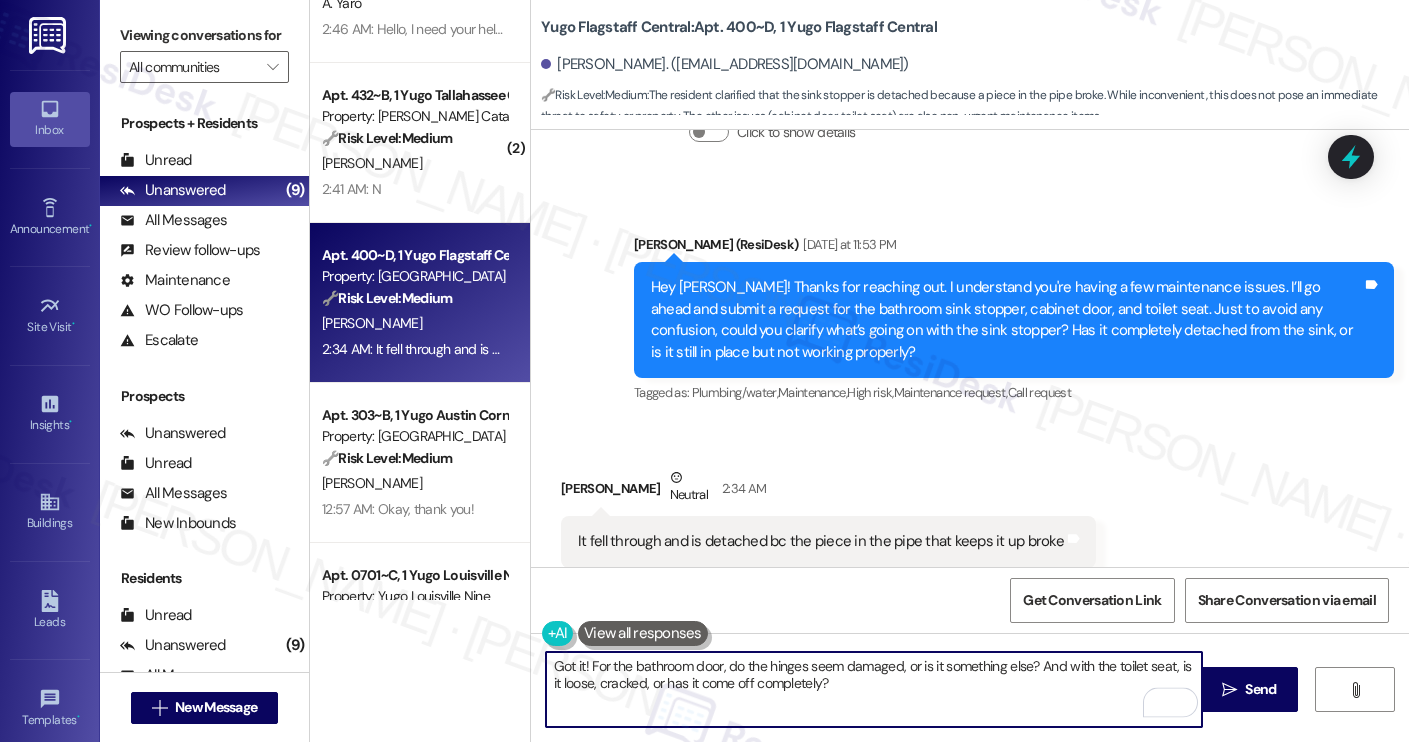 click on "Got it! For the bathroom door, do the hinges seem damaged, or is it something else? And with the toilet seat, is it loose, cracked, or has it come off completely?" at bounding box center (874, 689) 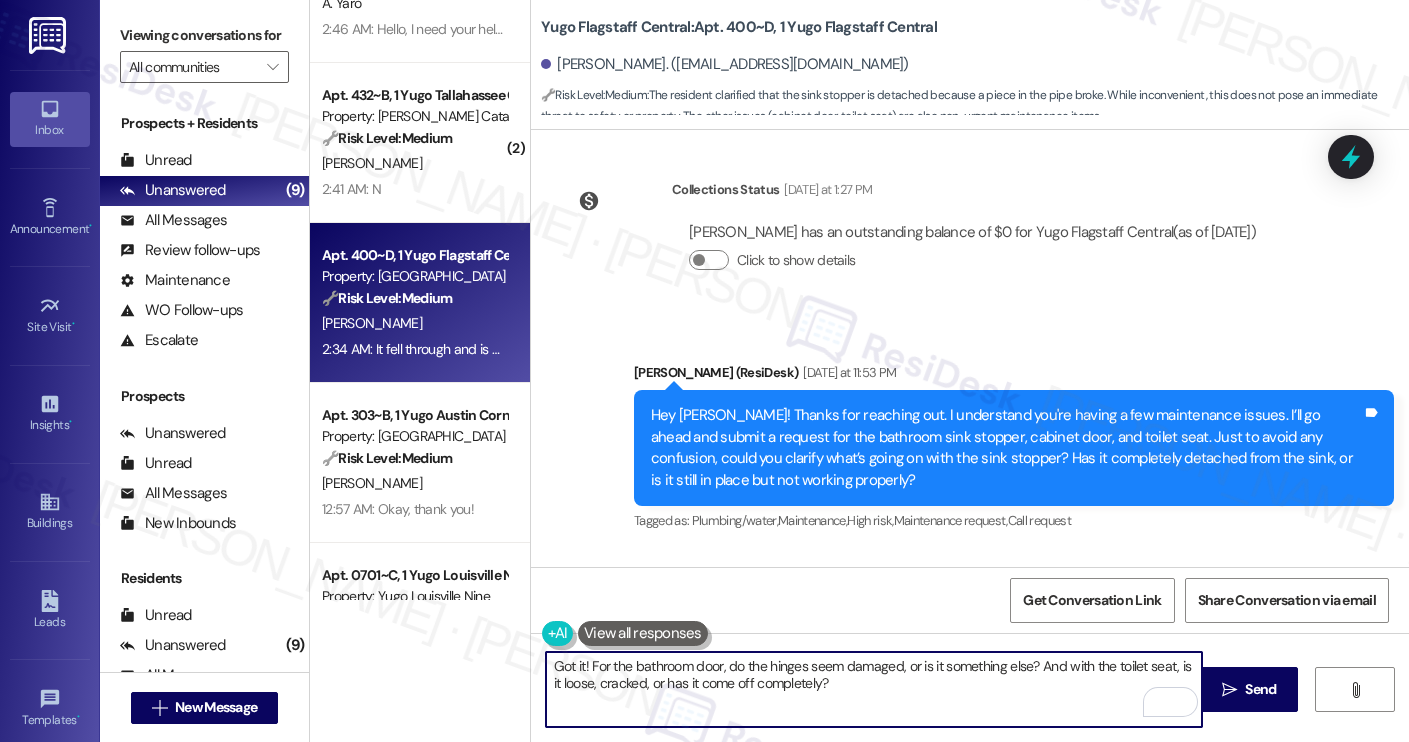 scroll, scrollTop: 1785, scrollLeft: 0, axis: vertical 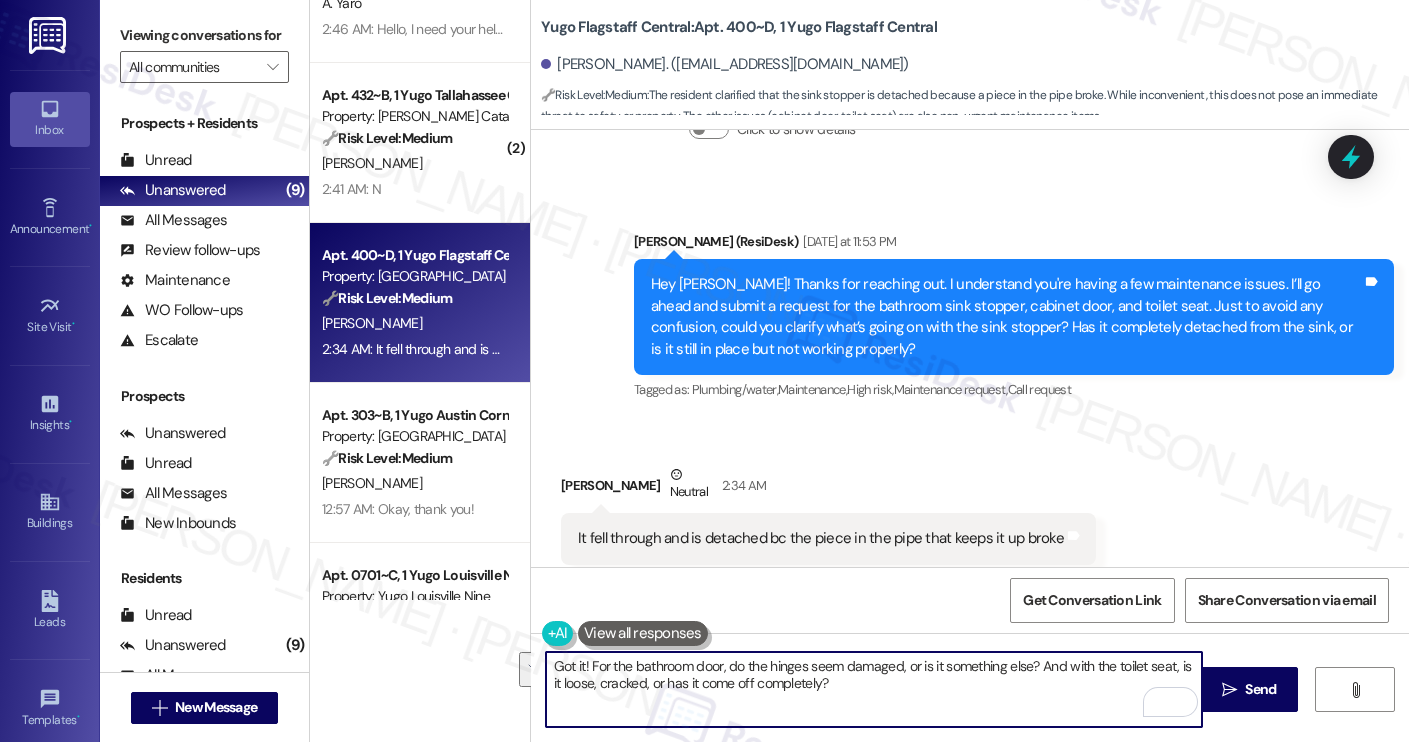 drag, startPoint x: 1035, startPoint y: 670, endPoint x: 1036, endPoint y: 682, distance: 12.0415945 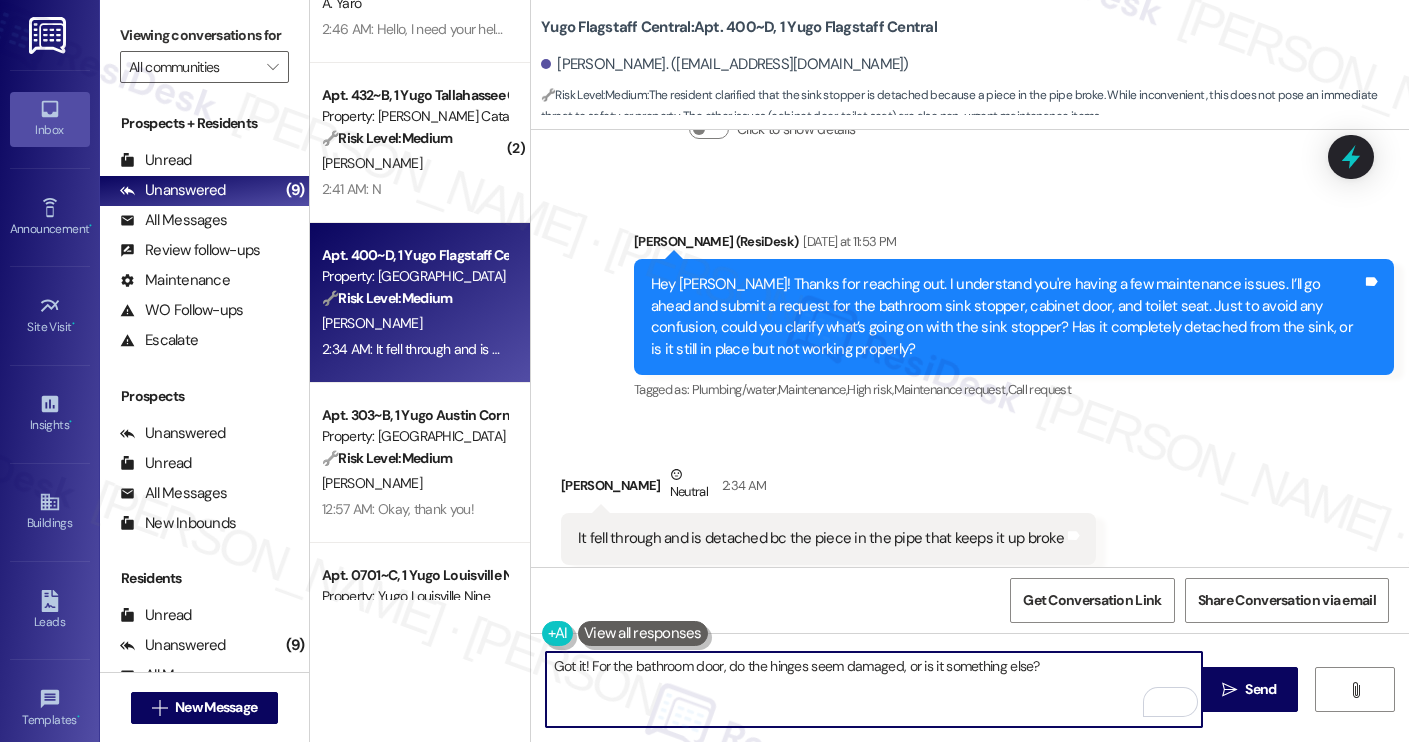 paste on "And with the toilet seat, is it loose, cracked, or has it come off completely?" 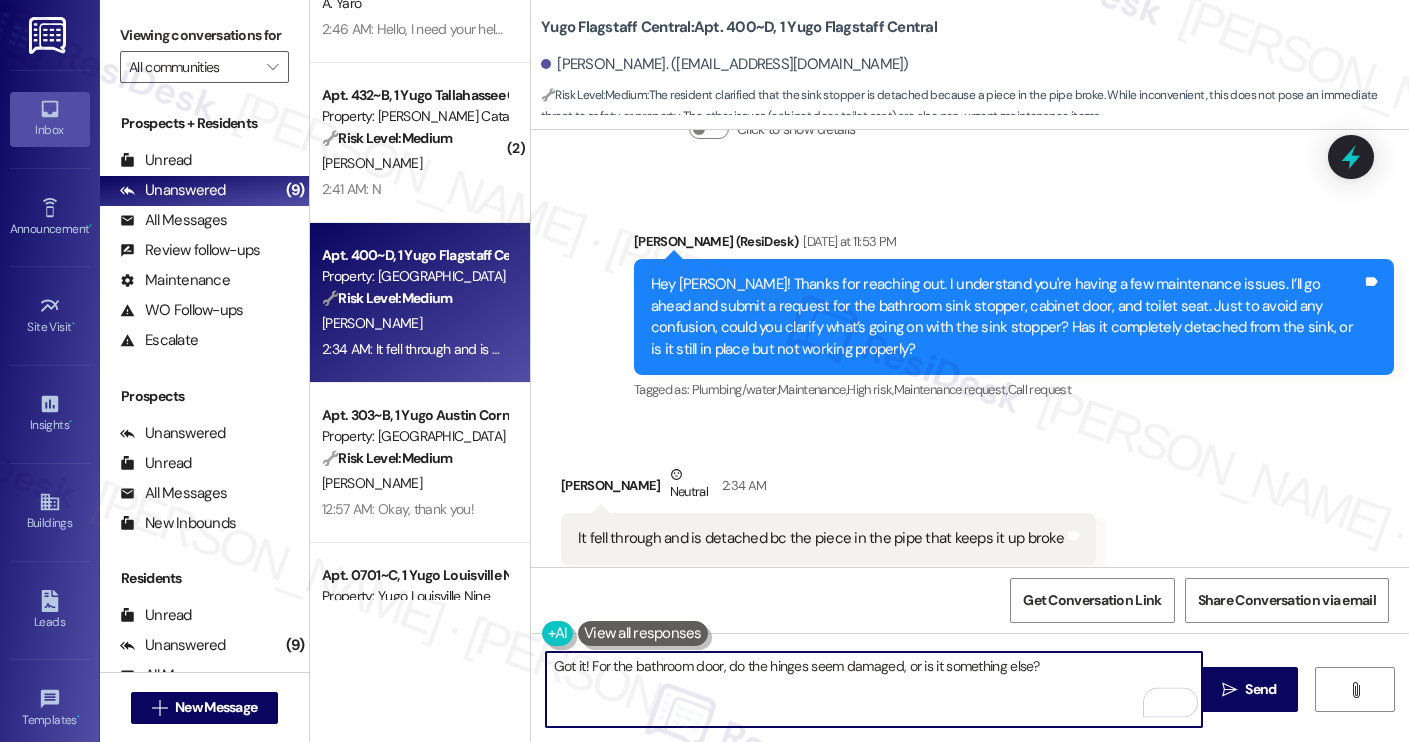 click on "Got it! For the bathroom door, do the hinges seem damaged, or is it something else?" at bounding box center (874, 689) 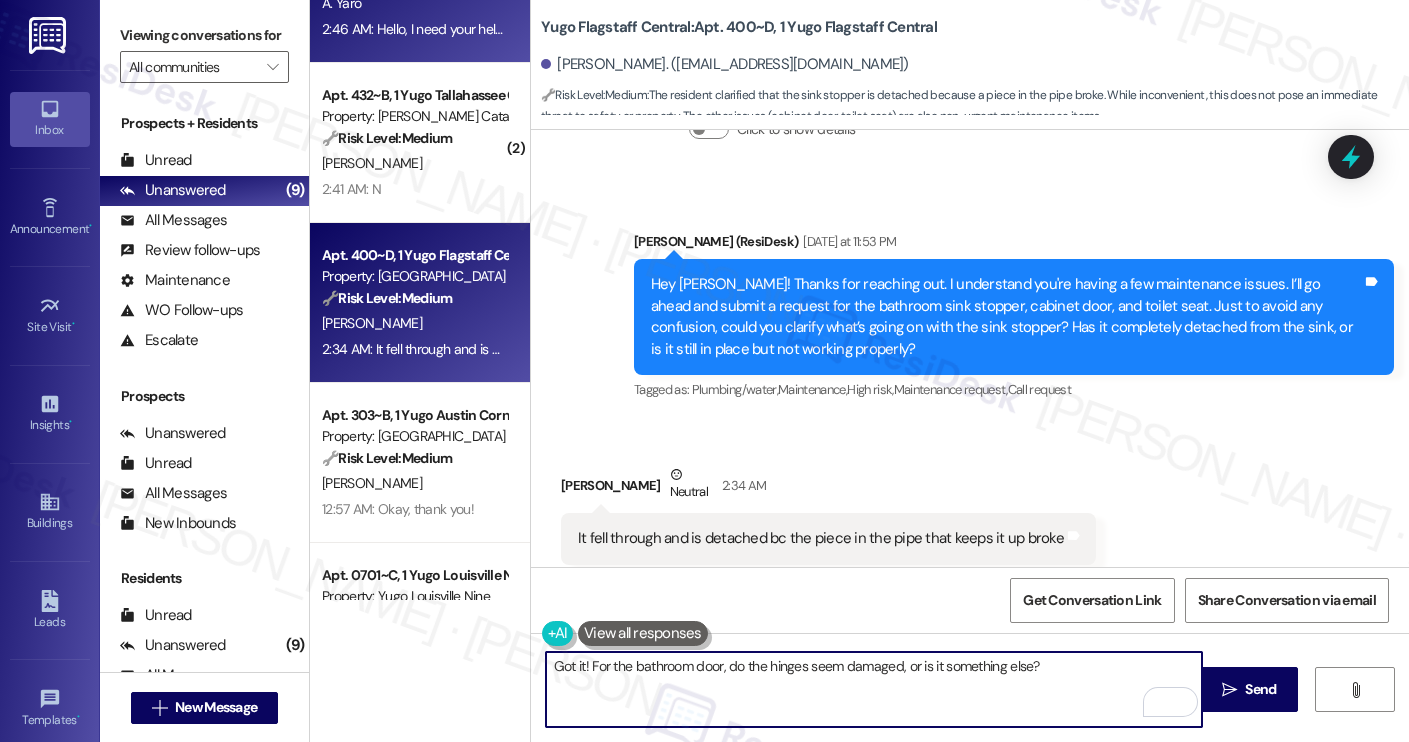 paste on "And with the toilet seat, is it loose, cracked, or has it come off completely?" 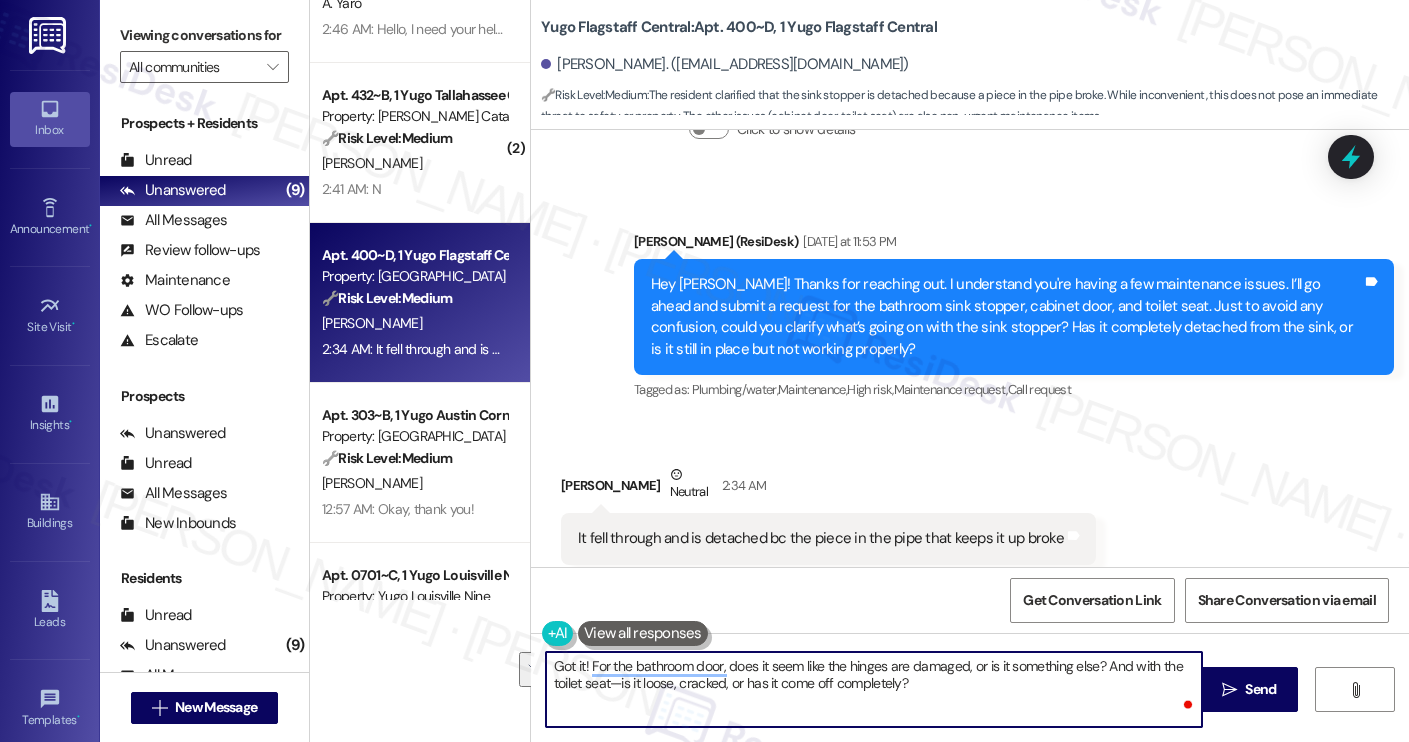 click on "Got it! For the bathroom door, does it seem like the hinges are damaged, or is it something else? And with the toilet seat—is it loose, cracked, or has it come off completely?" at bounding box center (874, 689) 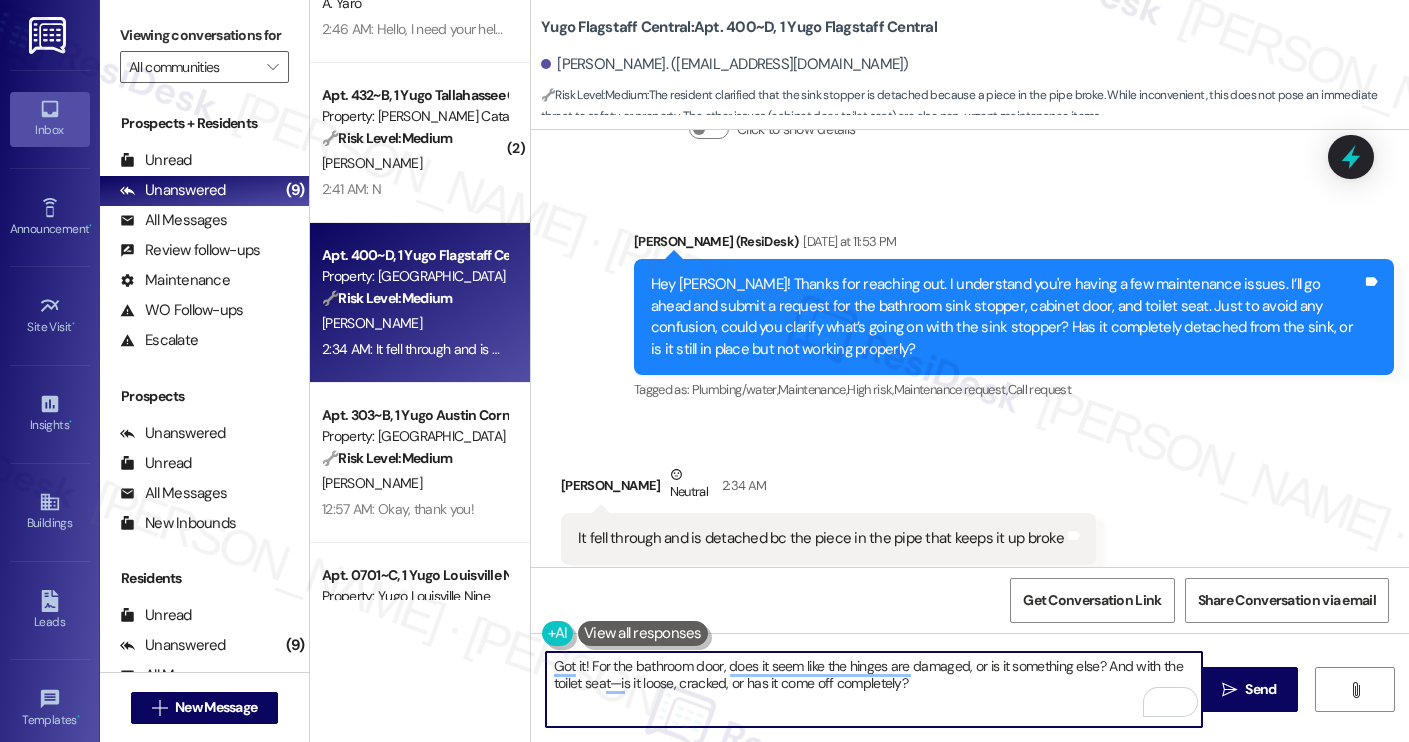 click on "Got it! For the bathroom door, does it seem like the hinges are damaged, or is it something else? And with the toilet seat—is it loose, cracked, or has it come off completely?" at bounding box center (874, 689) 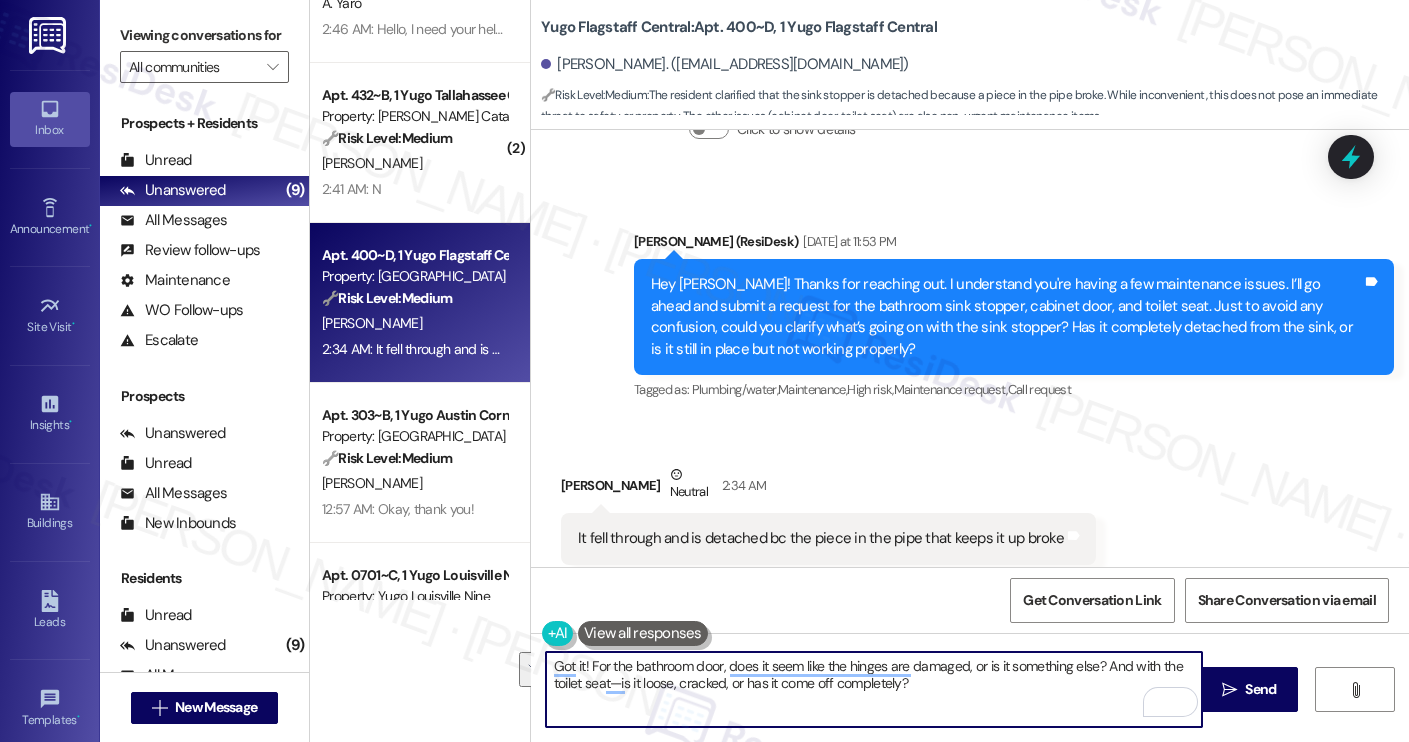 drag, startPoint x: 1101, startPoint y: 669, endPoint x: 1101, endPoint y: 682, distance: 13 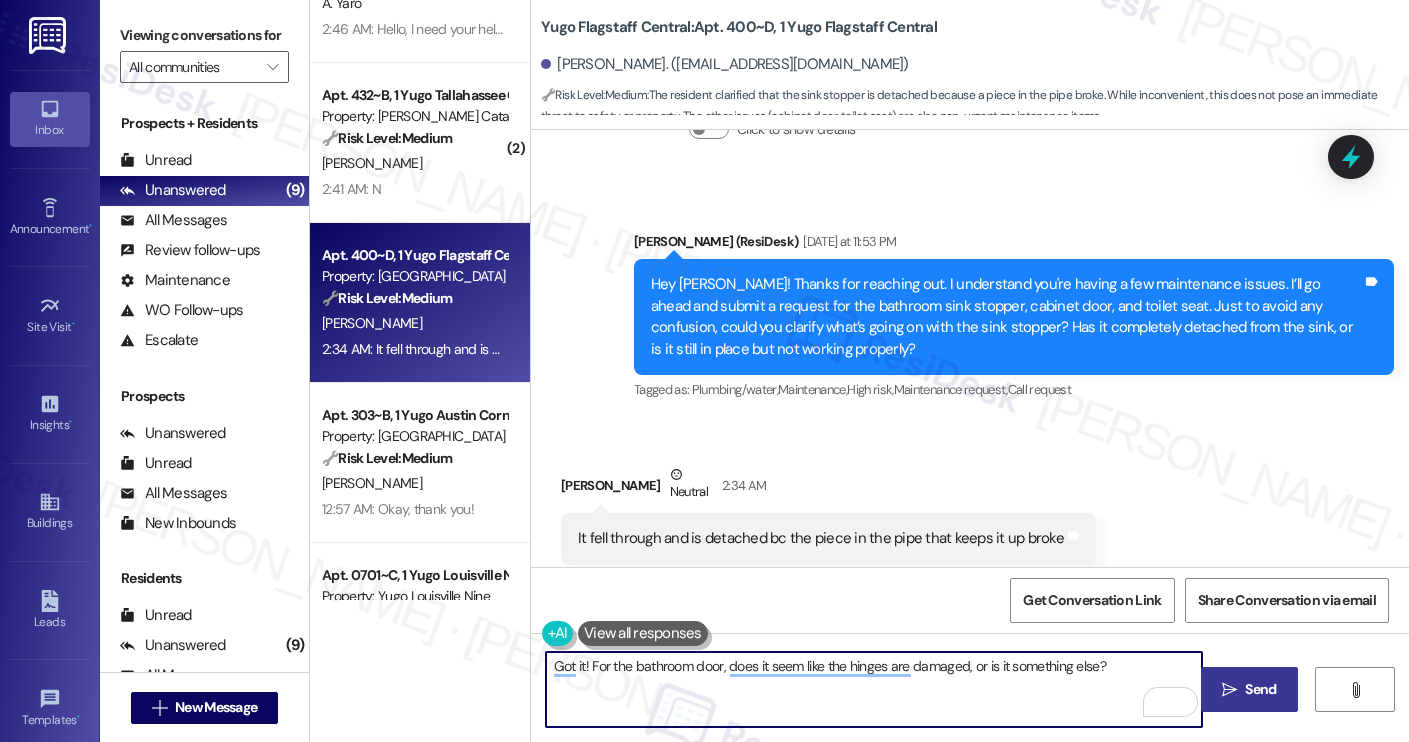 type on "Got it! For the bathroom door, does it seem like the hinges are damaged, or is it something else?" 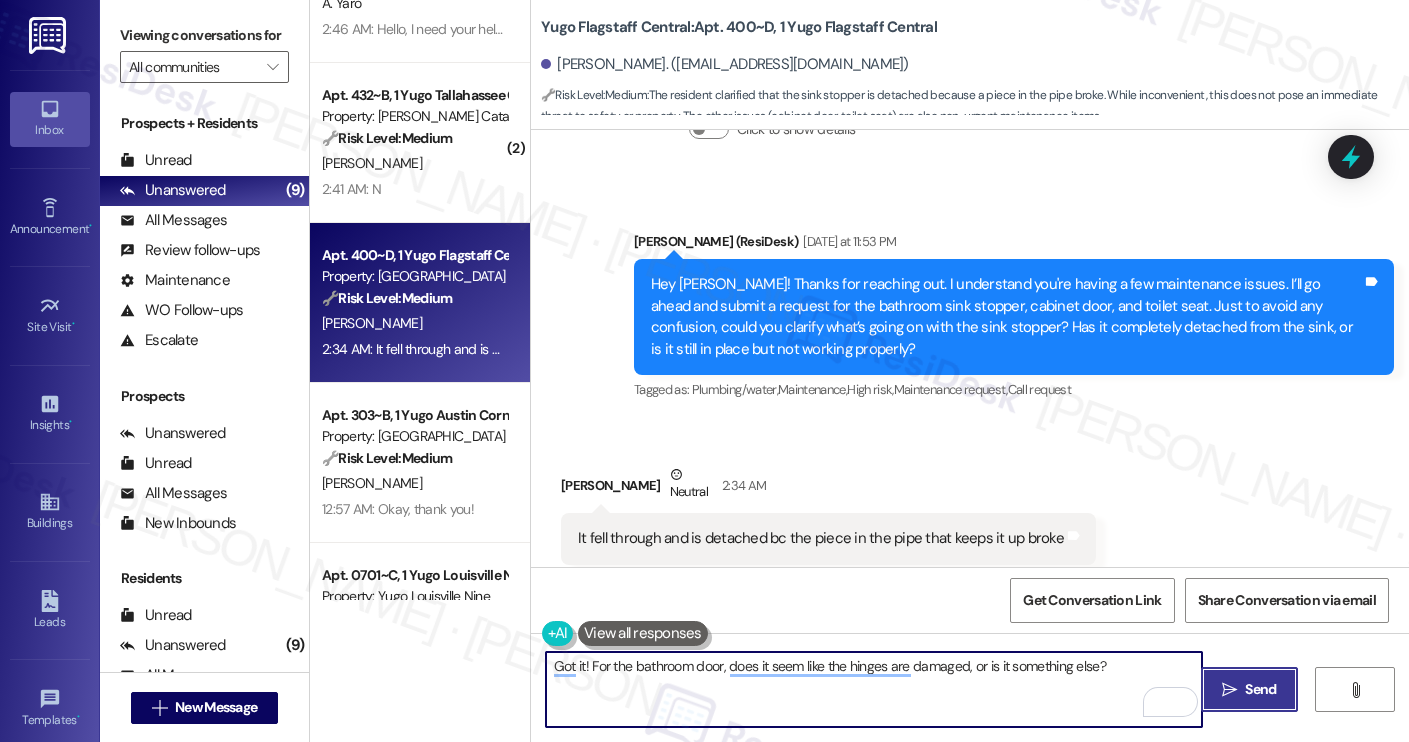 click on "Send" at bounding box center (1260, 689) 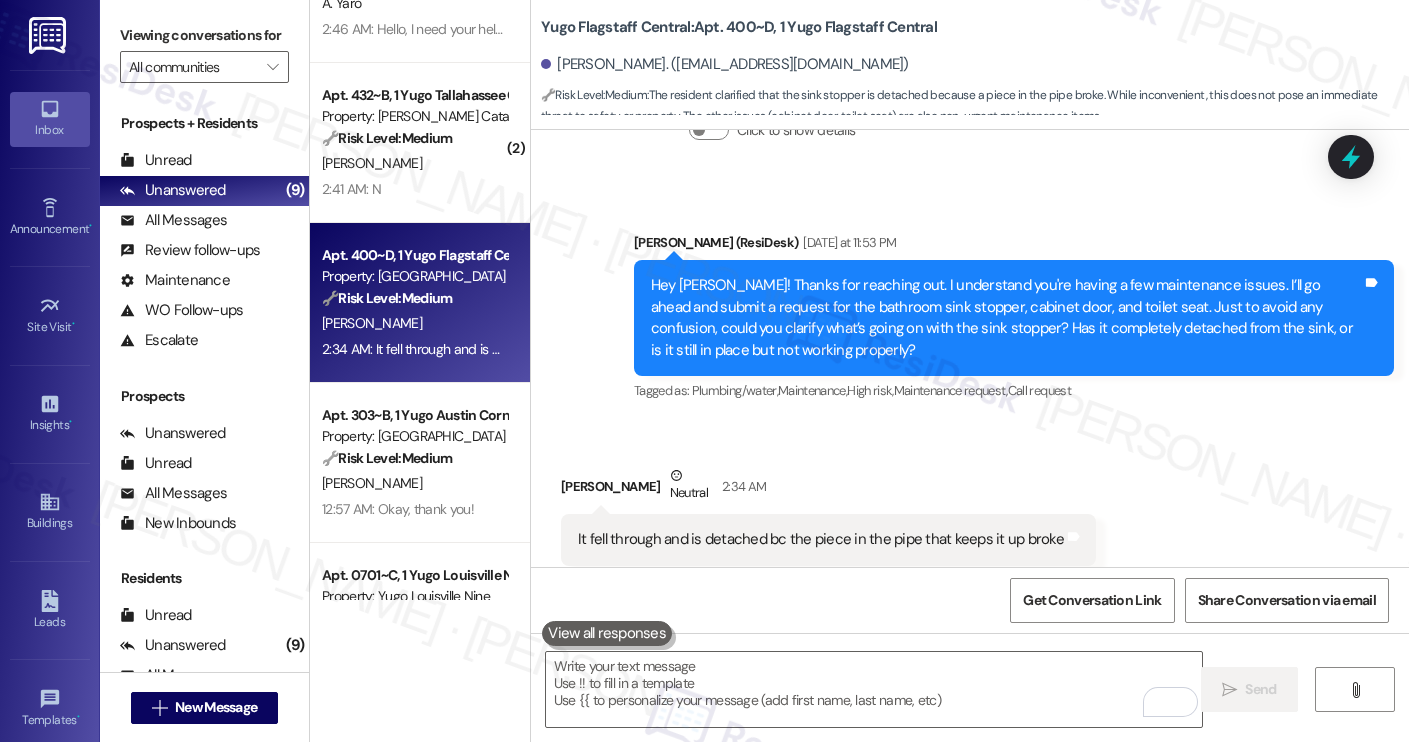 scroll, scrollTop: 1925, scrollLeft: 0, axis: vertical 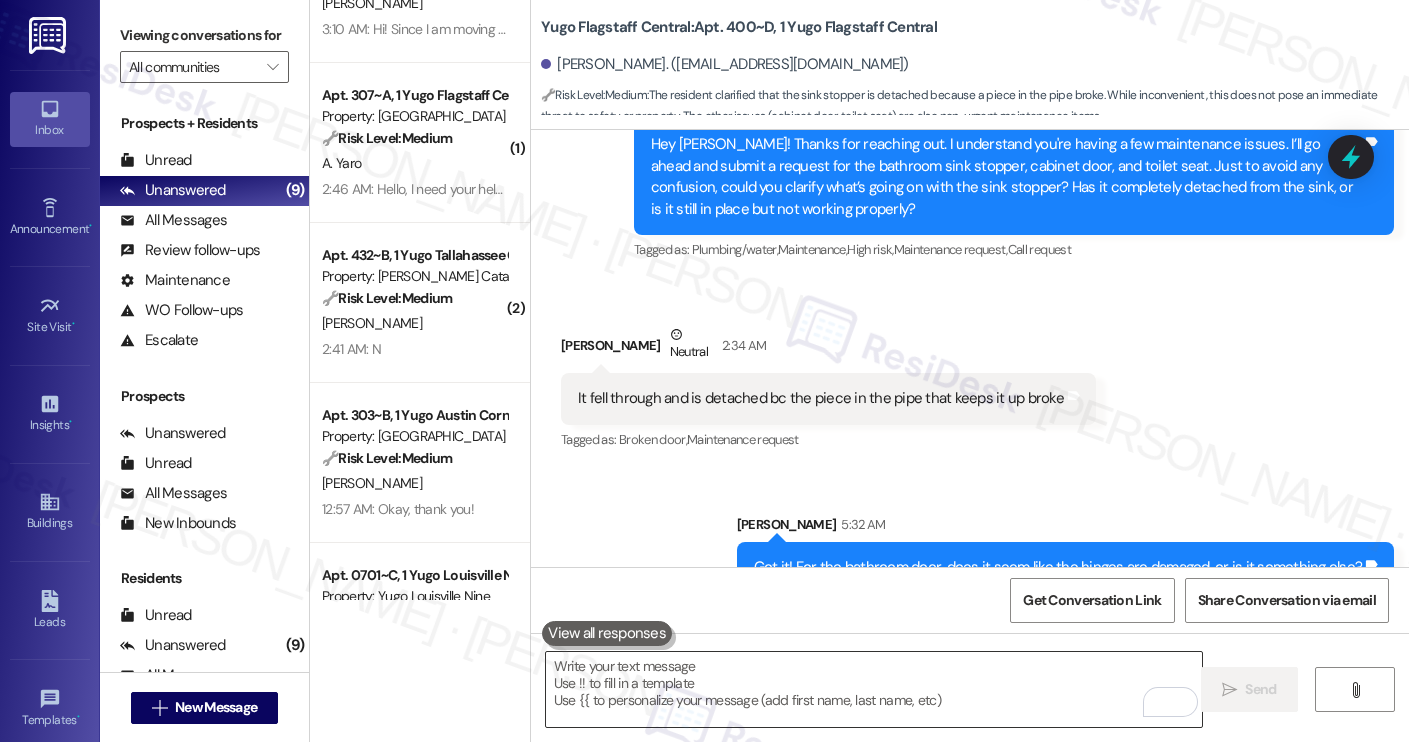 click at bounding box center (874, 689) 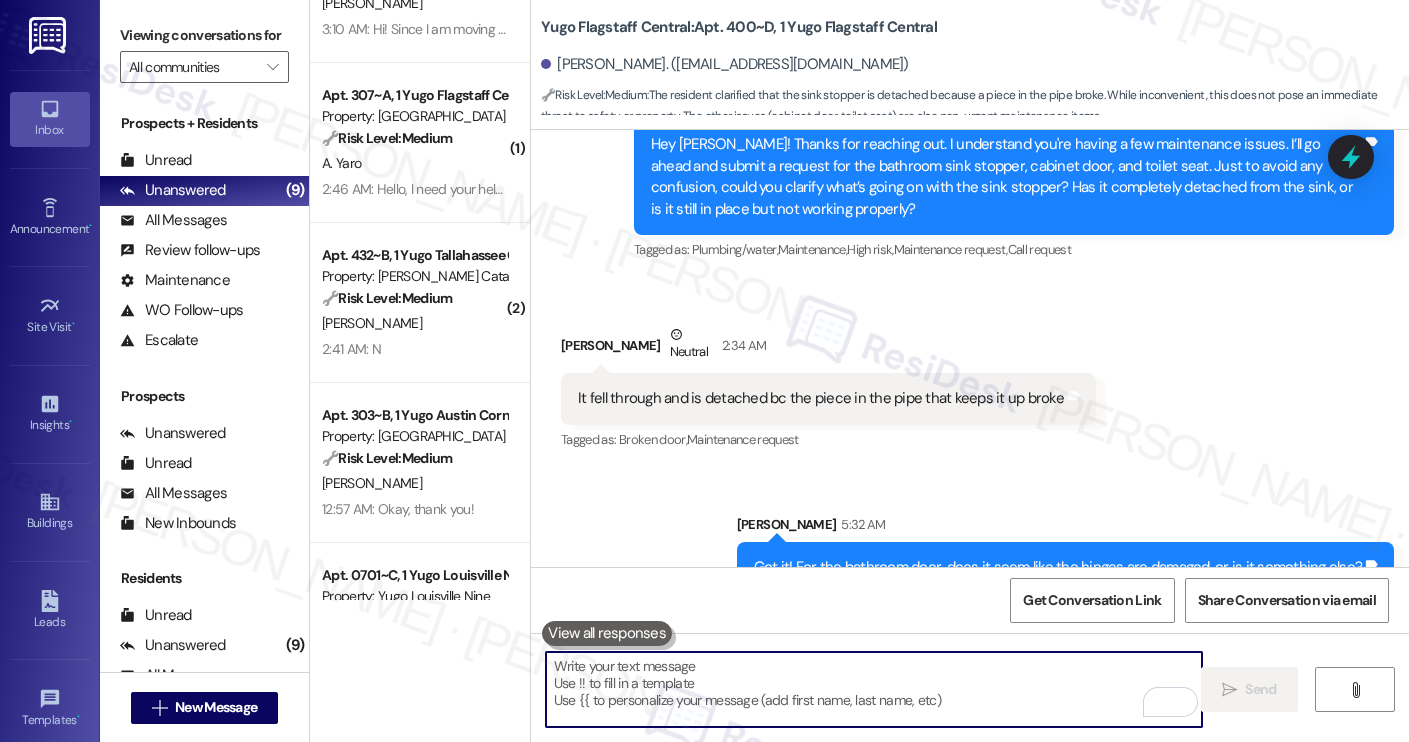 paste on "And with the toilet seat—is it loose, cracked, or has it come off completely?" 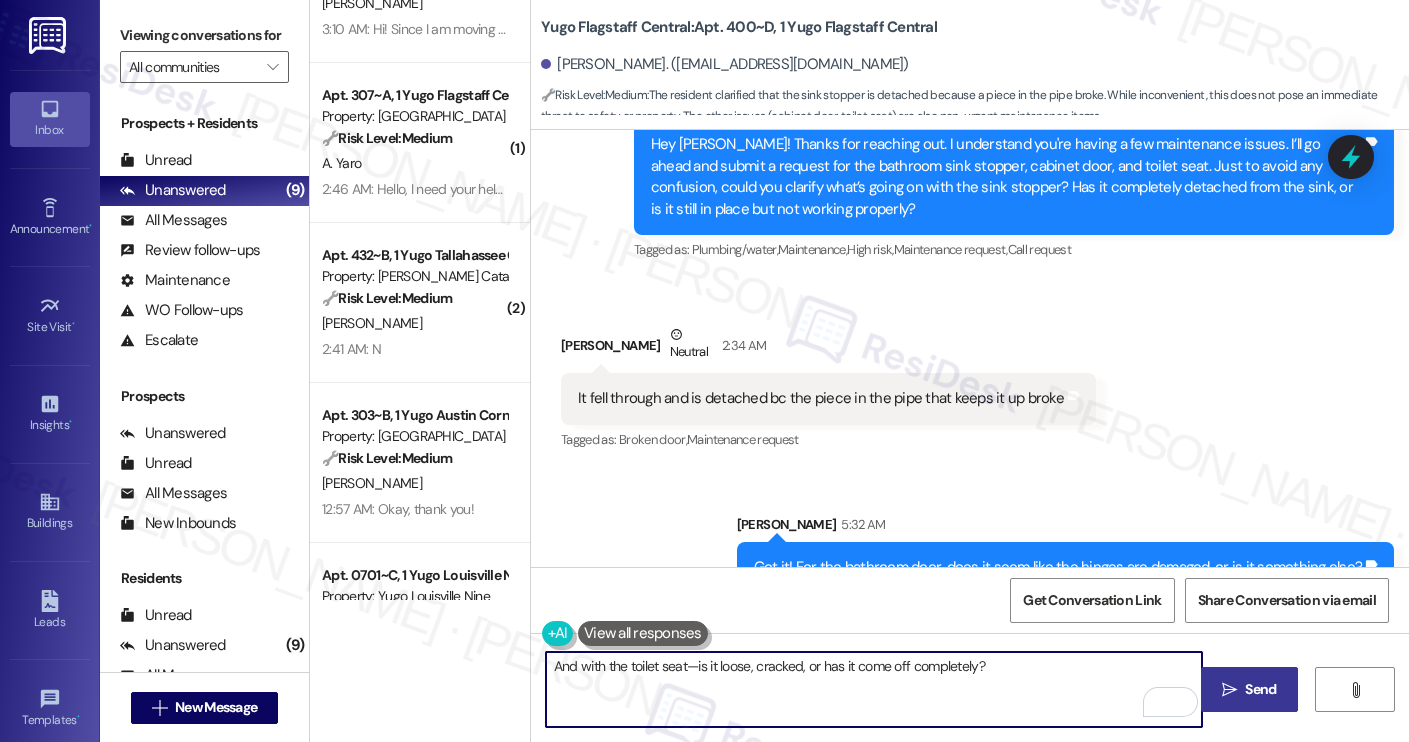 click on "And with the toilet seat—is it loose, cracked, or has it come off completely?" at bounding box center (874, 689) 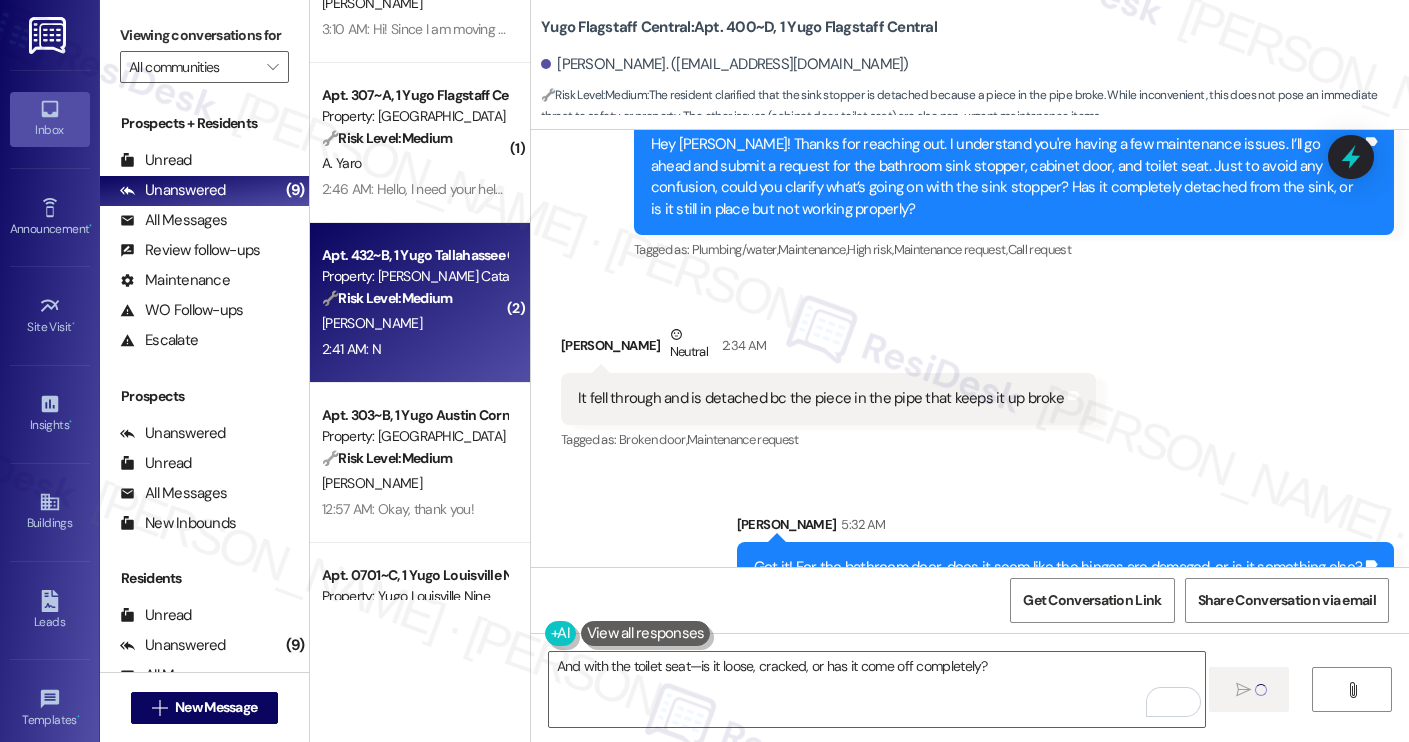 type 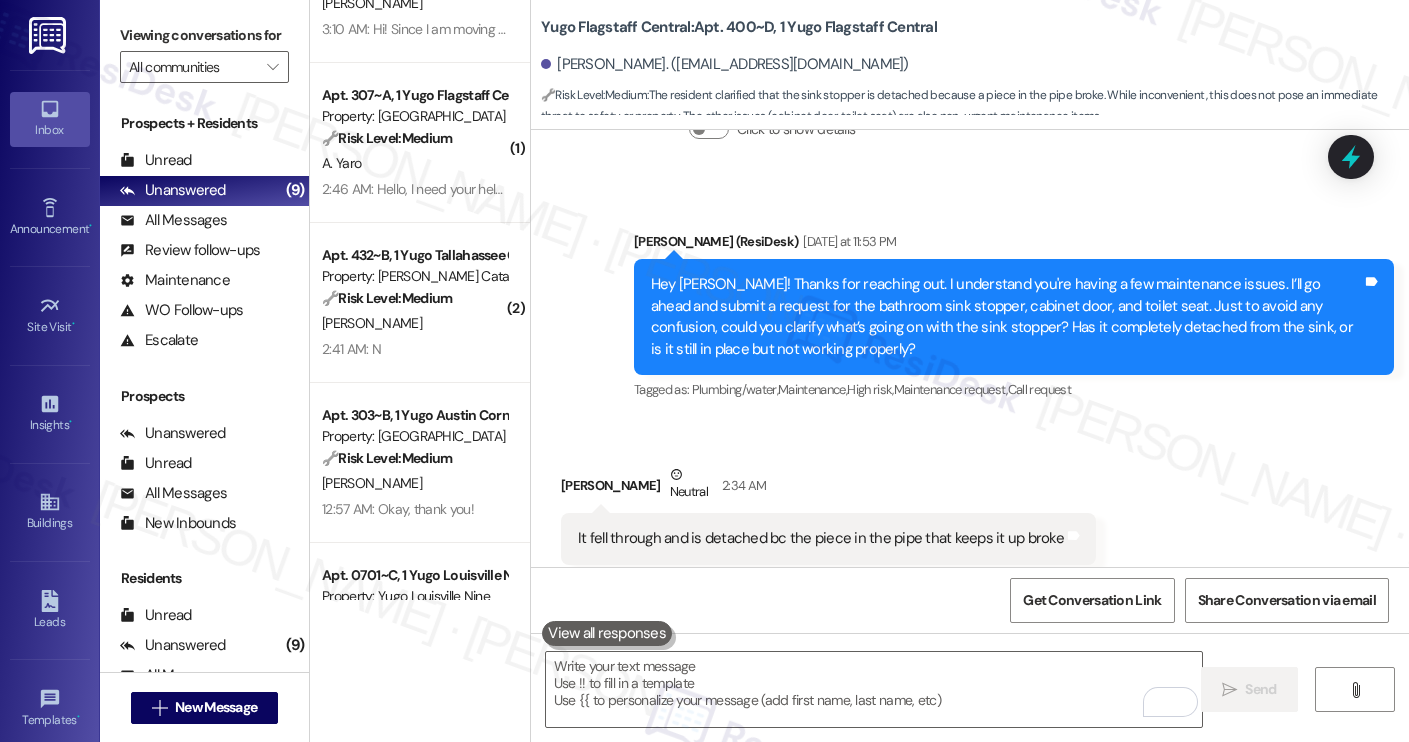 scroll, scrollTop: 1784, scrollLeft: 0, axis: vertical 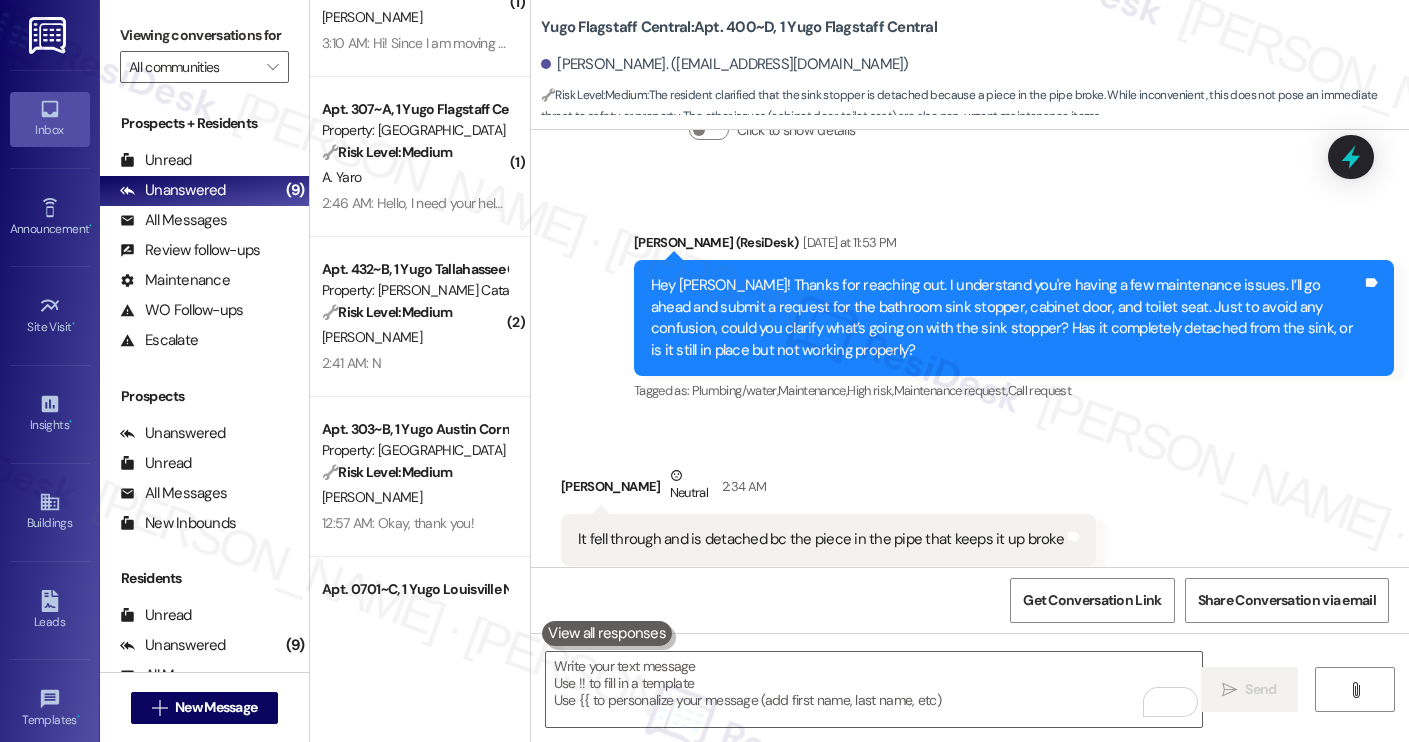click on "Property: [PERSON_NAME] Catalyst" at bounding box center (414, 290) 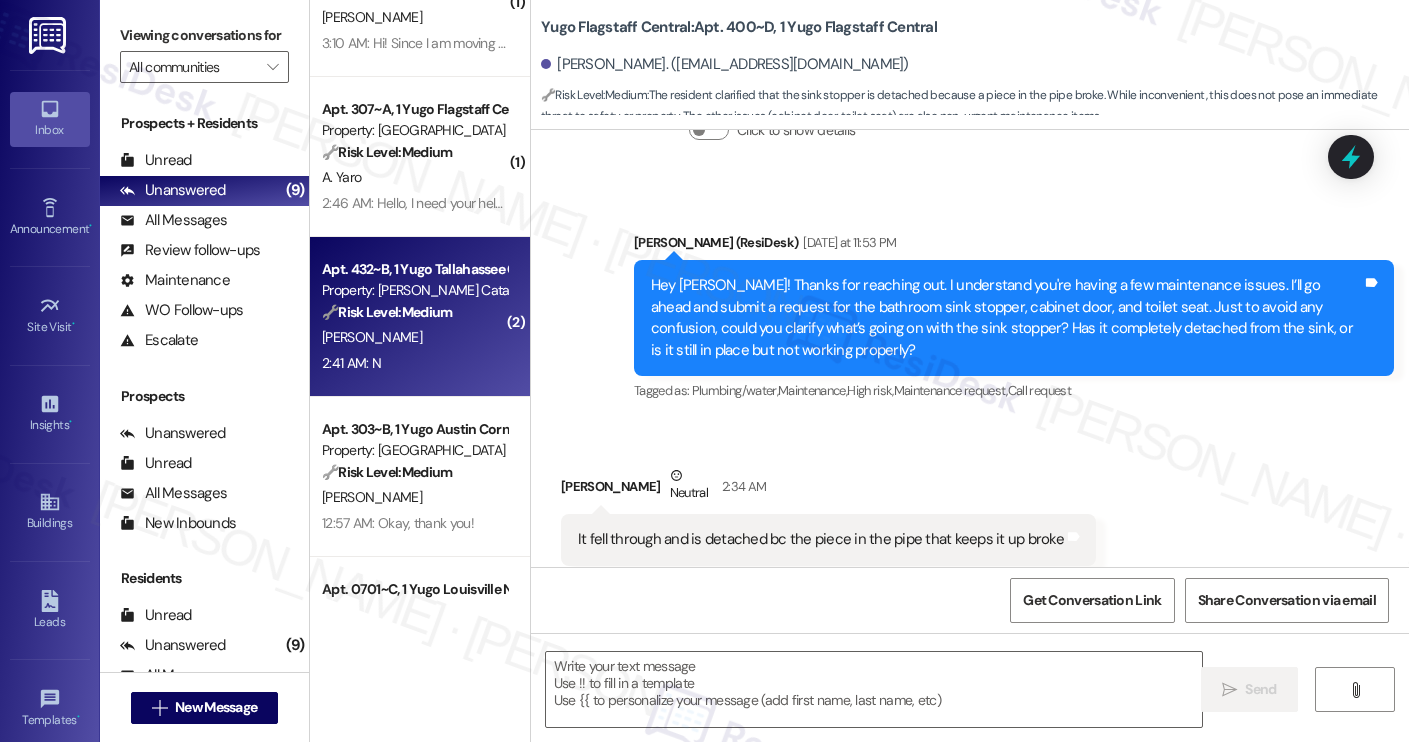 type on "Fetching suggested responses. Please feel free to read through the conversation in the meantime." 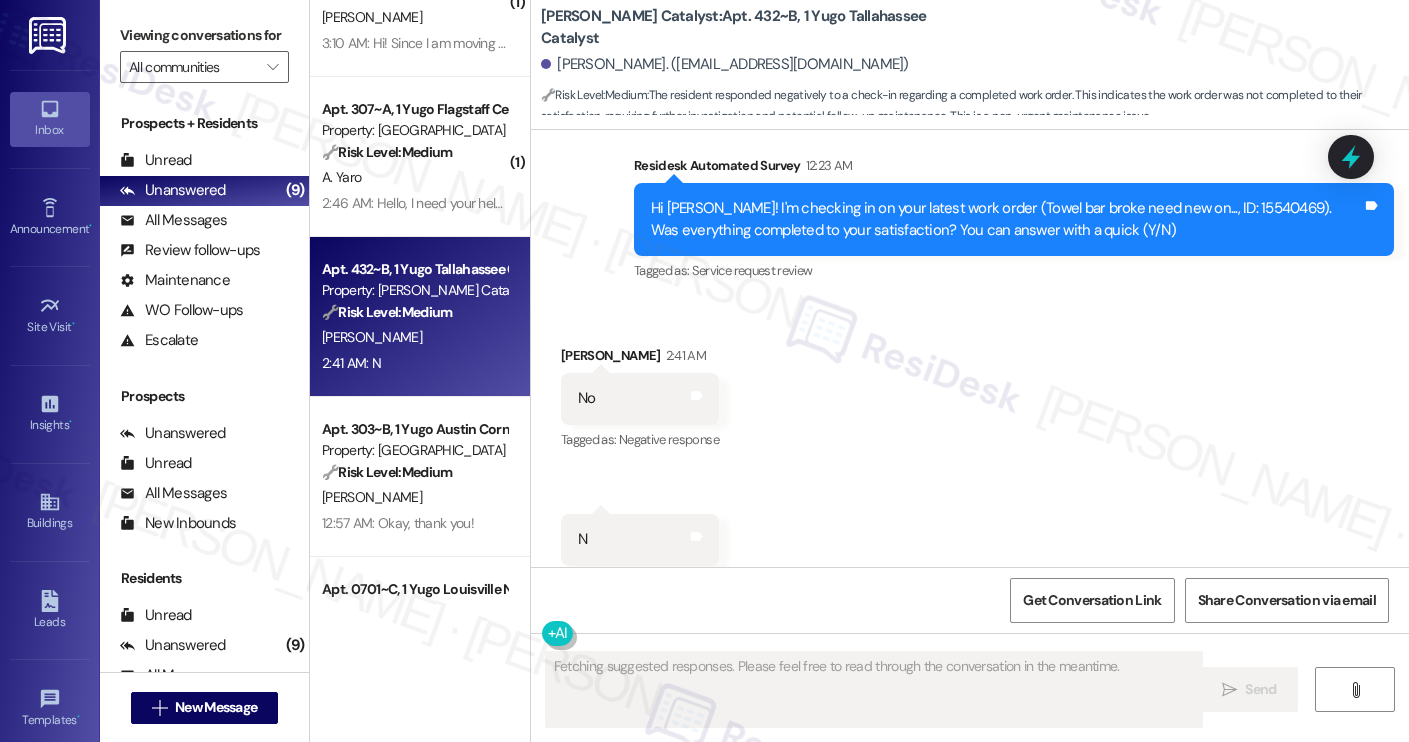 scroll, scrollTop: 4250, scrollLeft: 0, axis: vertical 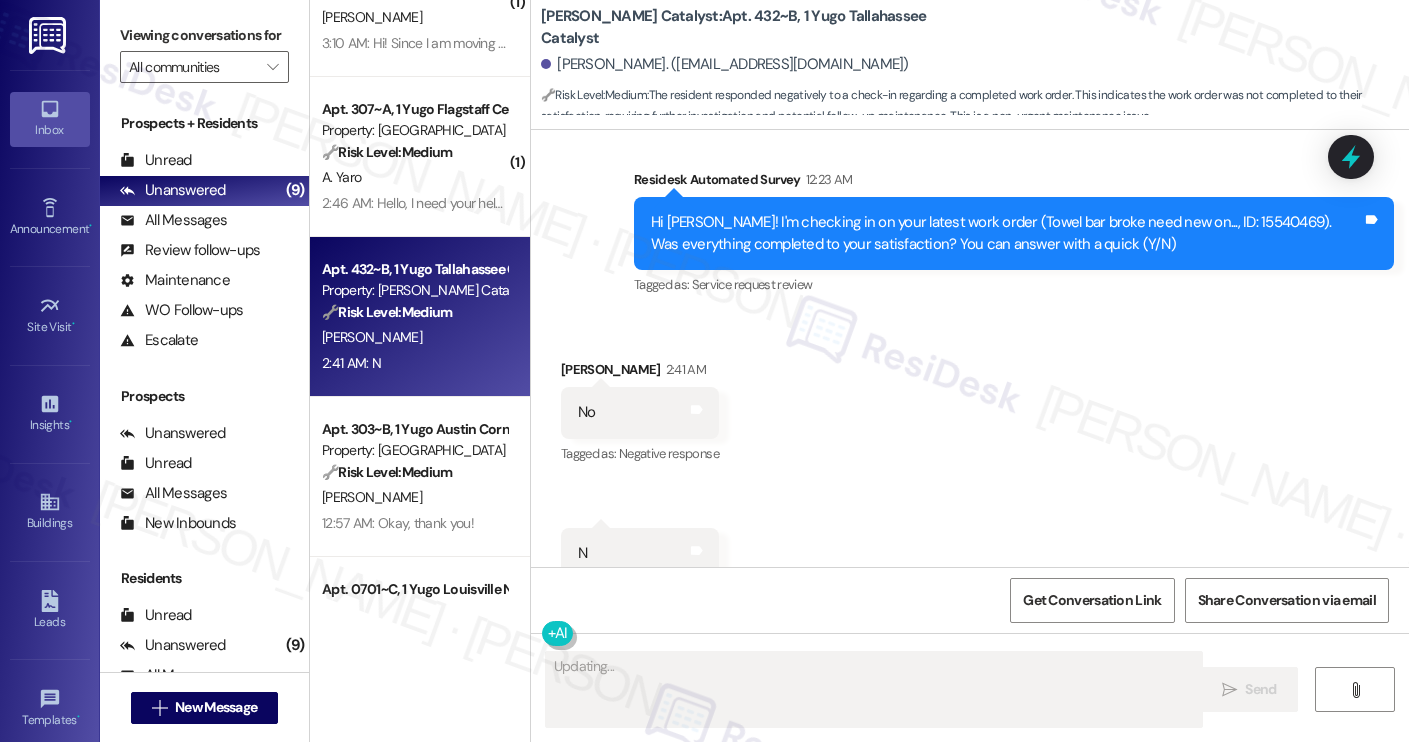 type on "Hi" 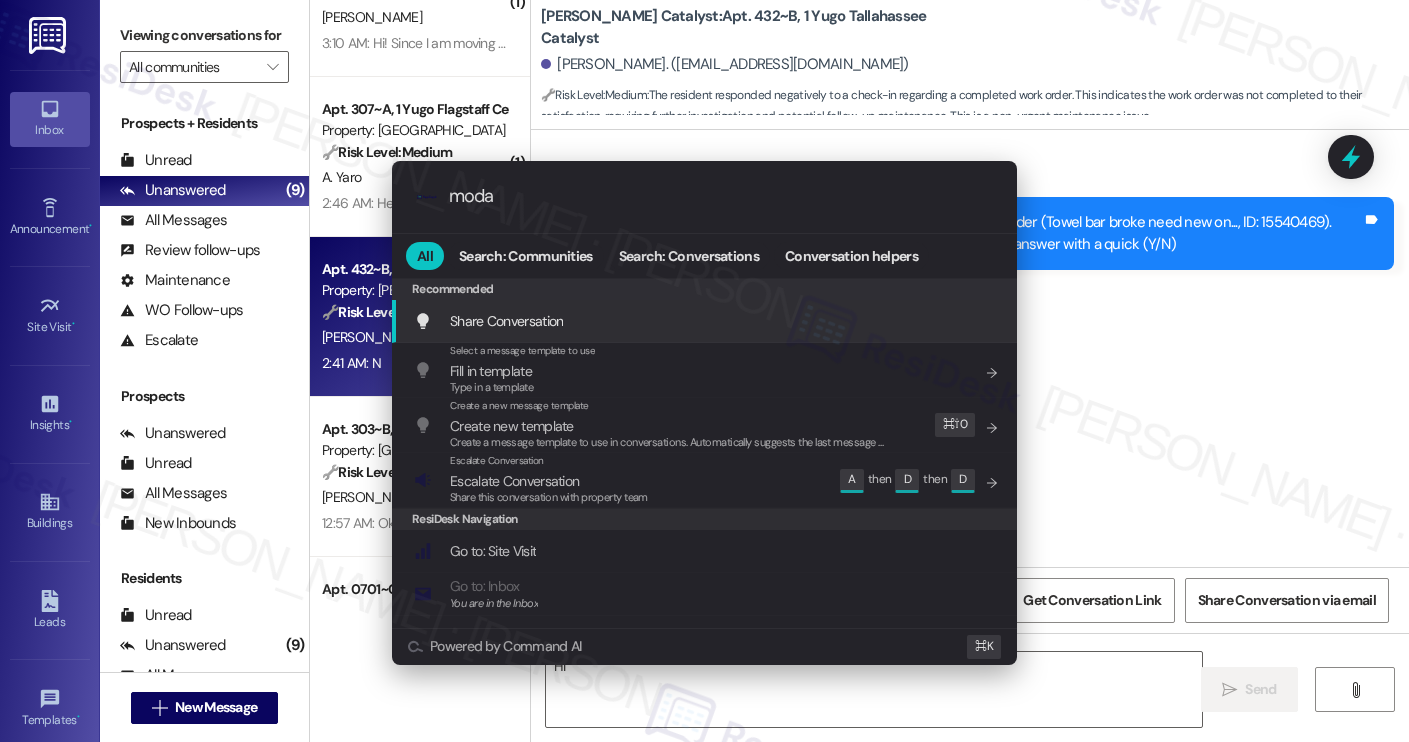 type on "modal" 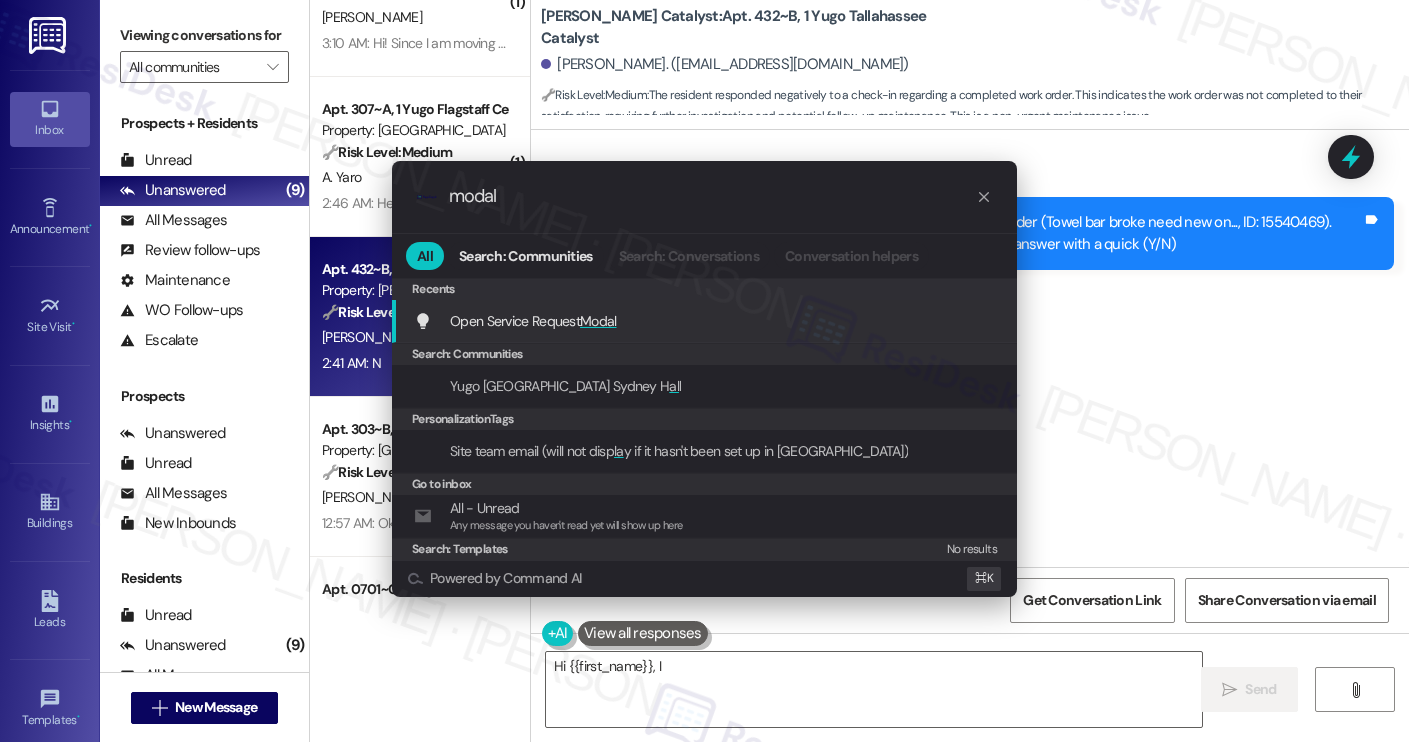 click on "Open Service Request  Modal Add shortcut" at bounding box center (706, 321) 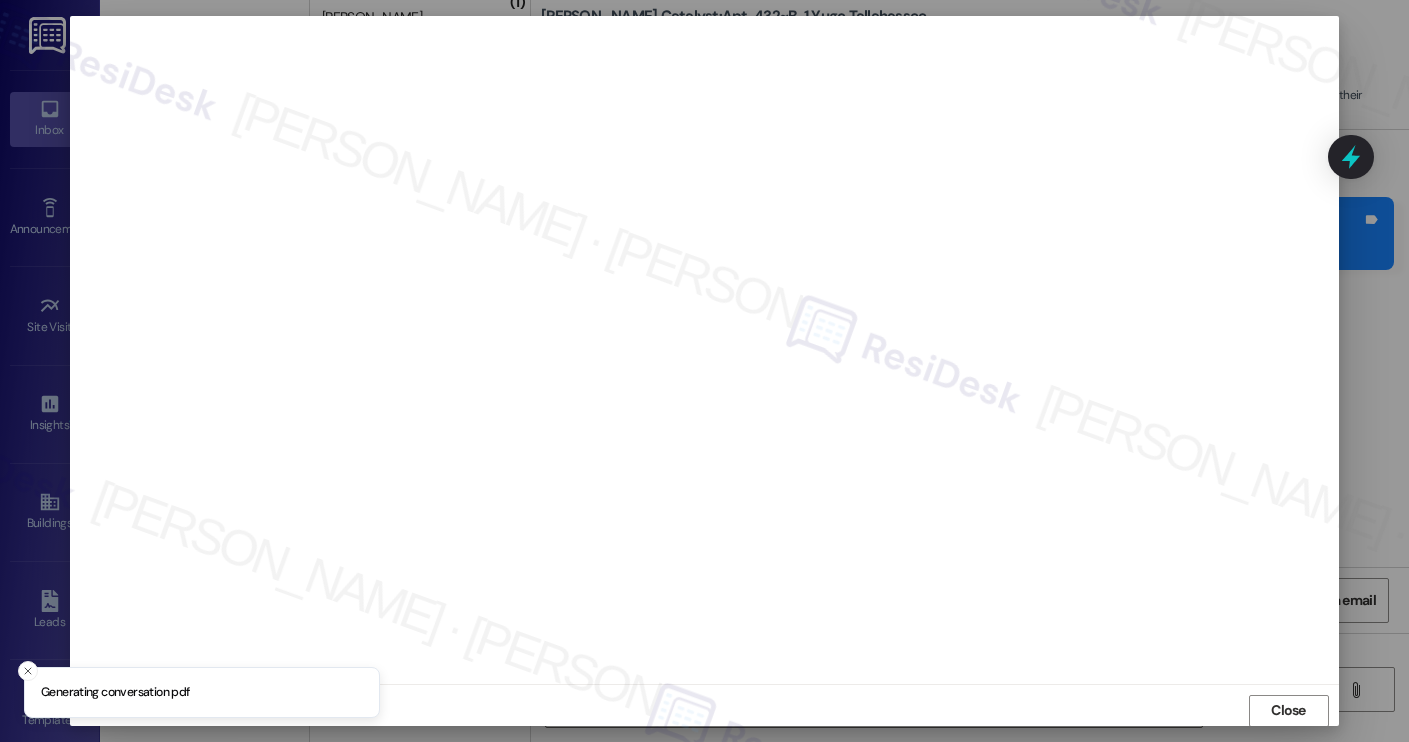 scroll, scrollTop: 1, scrollLeft: 0, axis: vertical 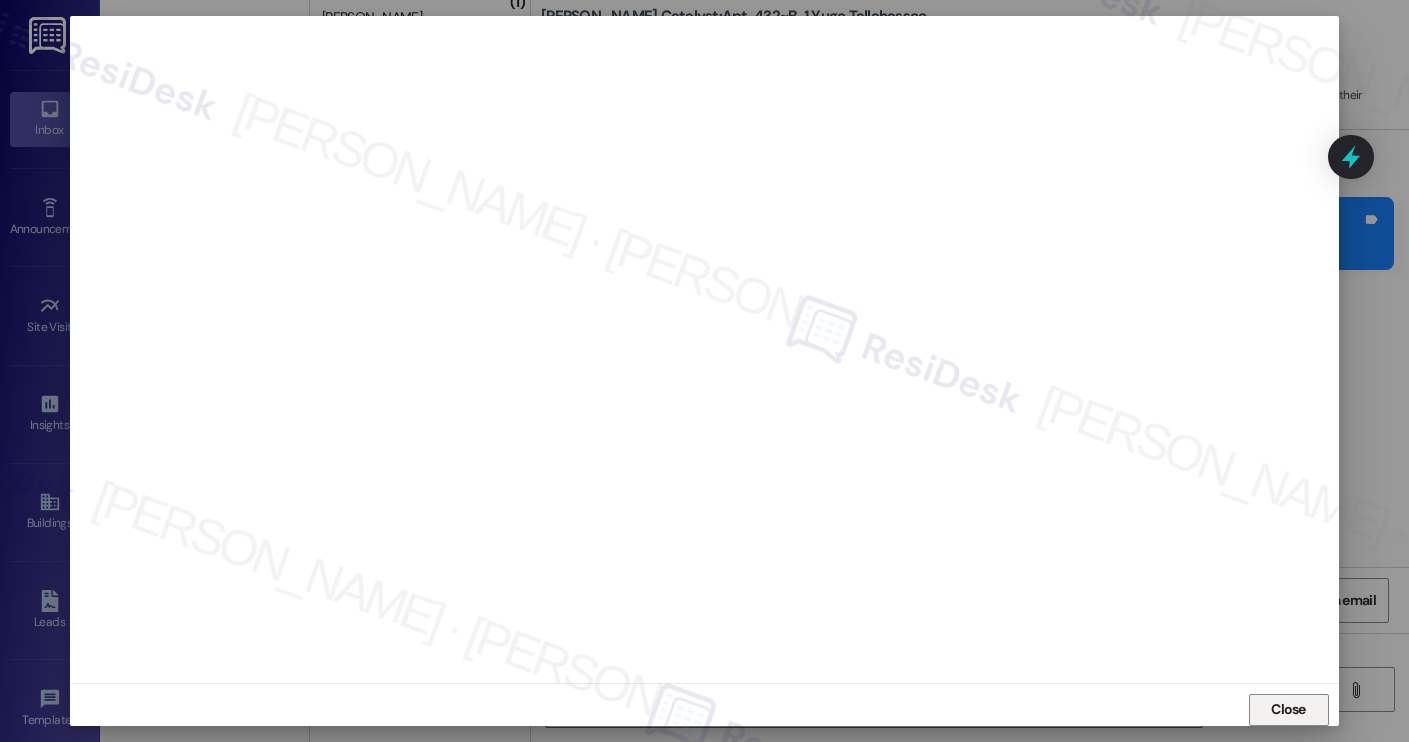 click on "Close" at bounding box center [1288, 709] 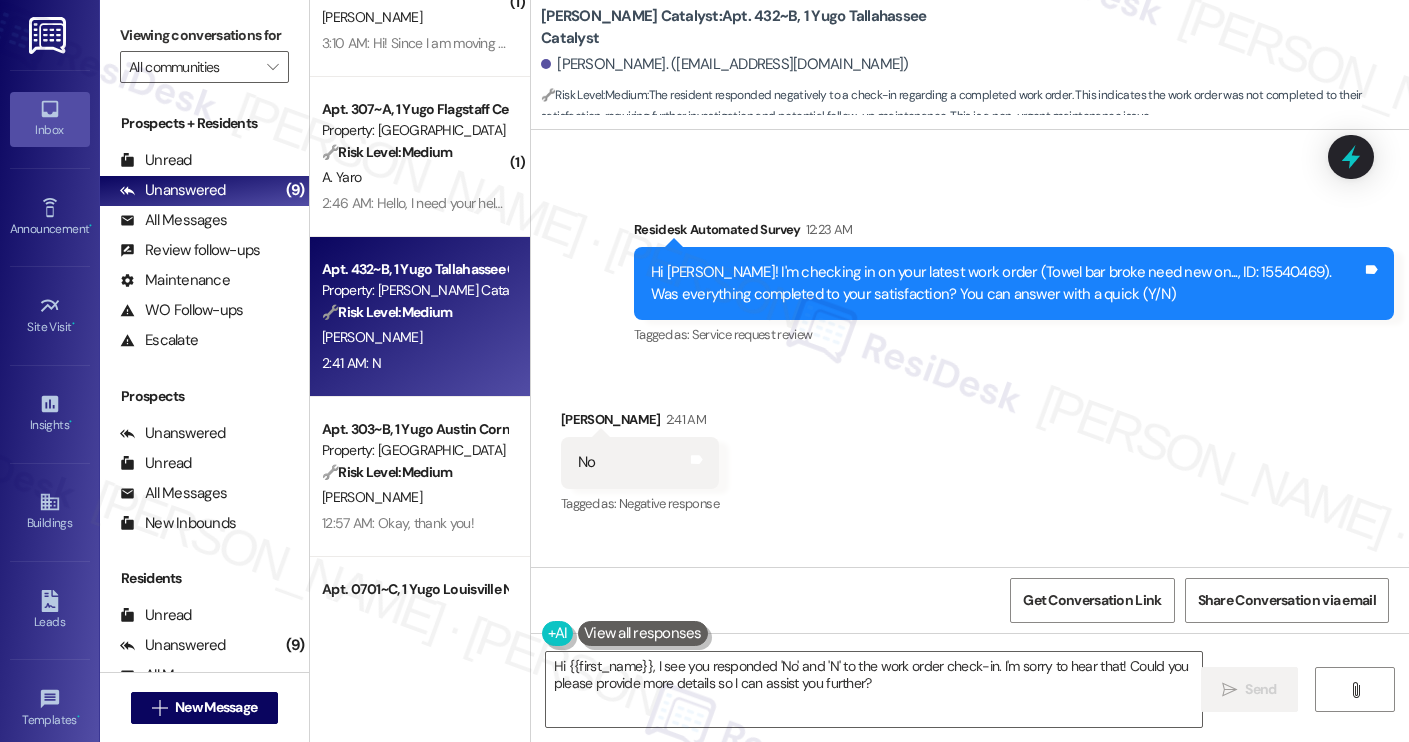 scroll, scrollTop: 4182, scrollLeft: 0, axis: vertical 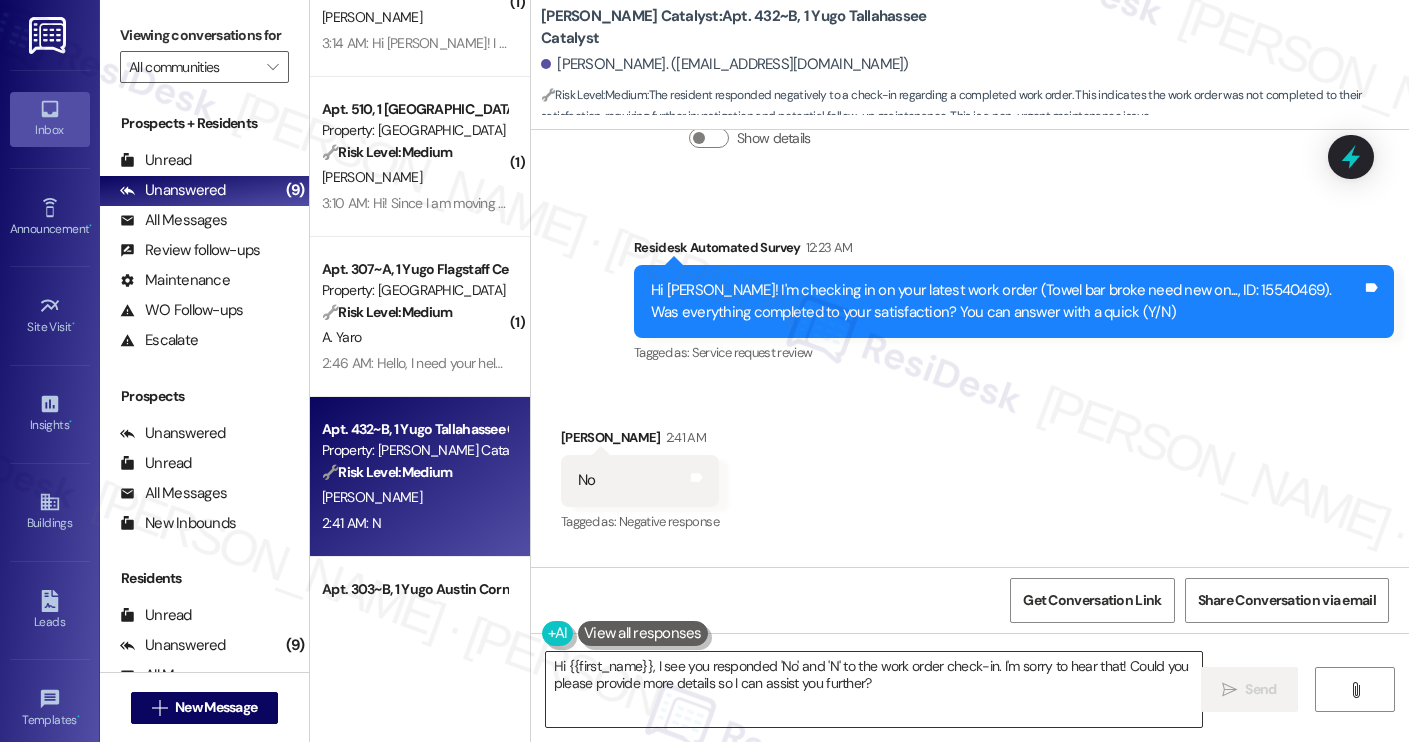 click on "Hi {{first_name}}, I see you responded 'No' and 'N' to the work order check-in. I'm sorry to hear that! Could you please provide more details so I can assist you further?" at bounding box center [874, 689] 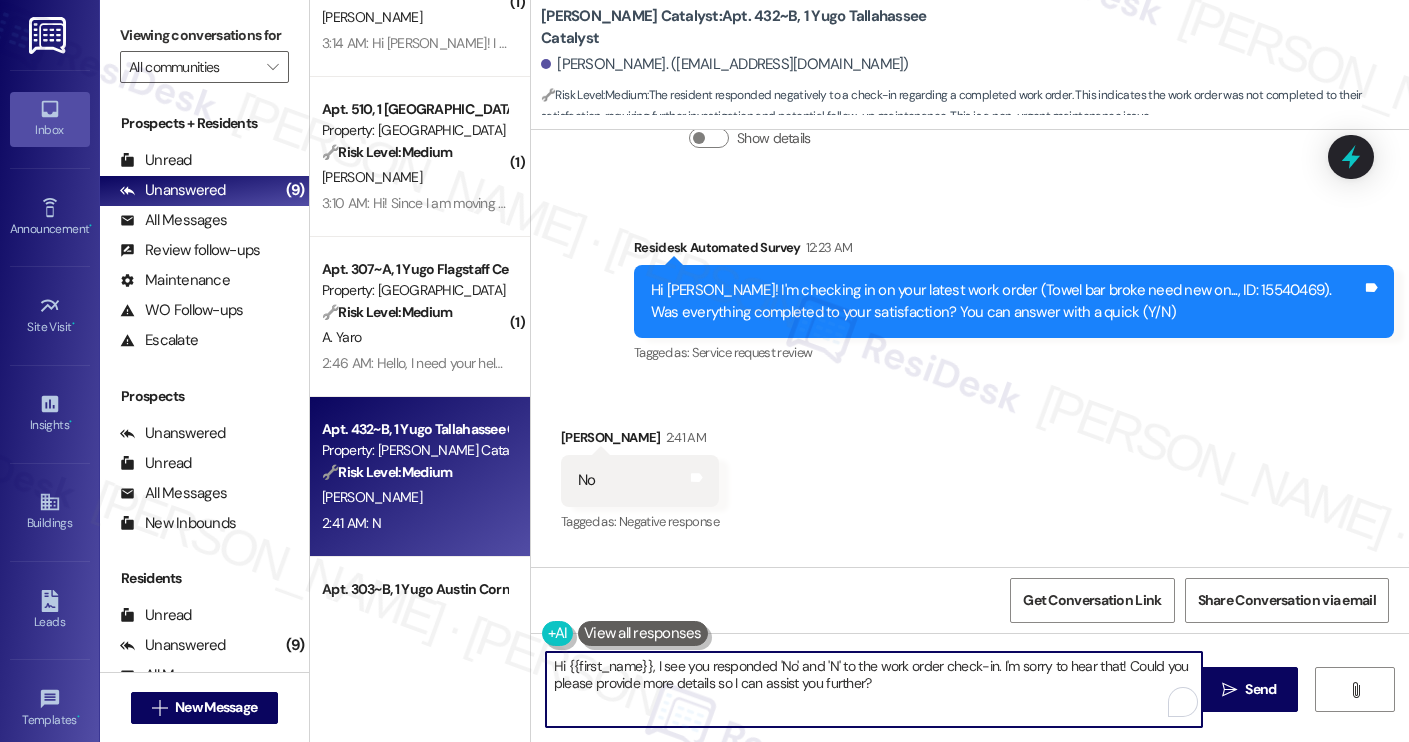 paste on "Thanks for your response, Leonardo! I understand the work order wasn't completed to your satisfaction. I checked on the work order and saw that the maintenance team left a note that they replaced the towel bar on 2025-07-26. Can you provide more details about what wasn't resolved" 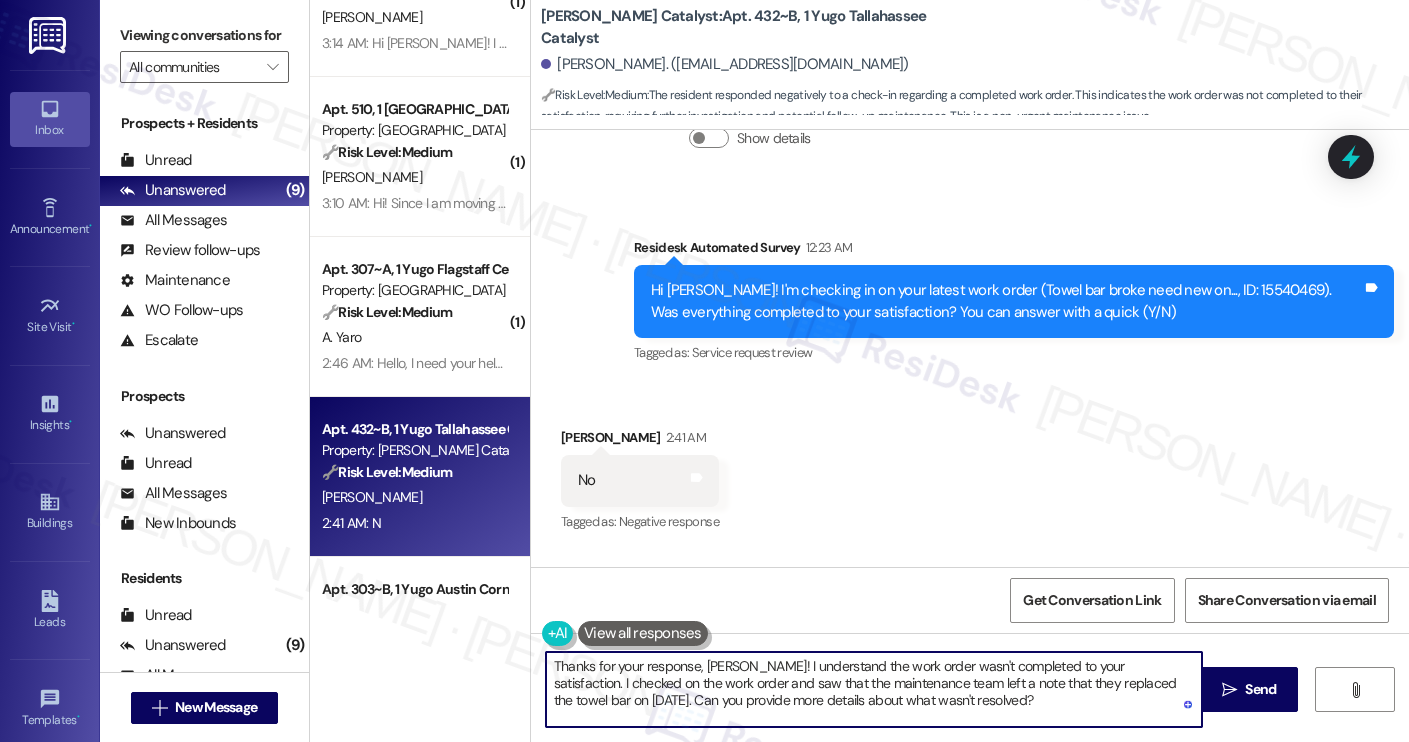 click on "Thanks for your response, Leonardo! I understand the work order wasn't completed to your satisfaction. I checked on the work order and saw that the maintenance team left a note that they replaced the towel bar on 2025-07-26. Can you provide more details about what wasn't resolved?" at bounding box center [874, 689] 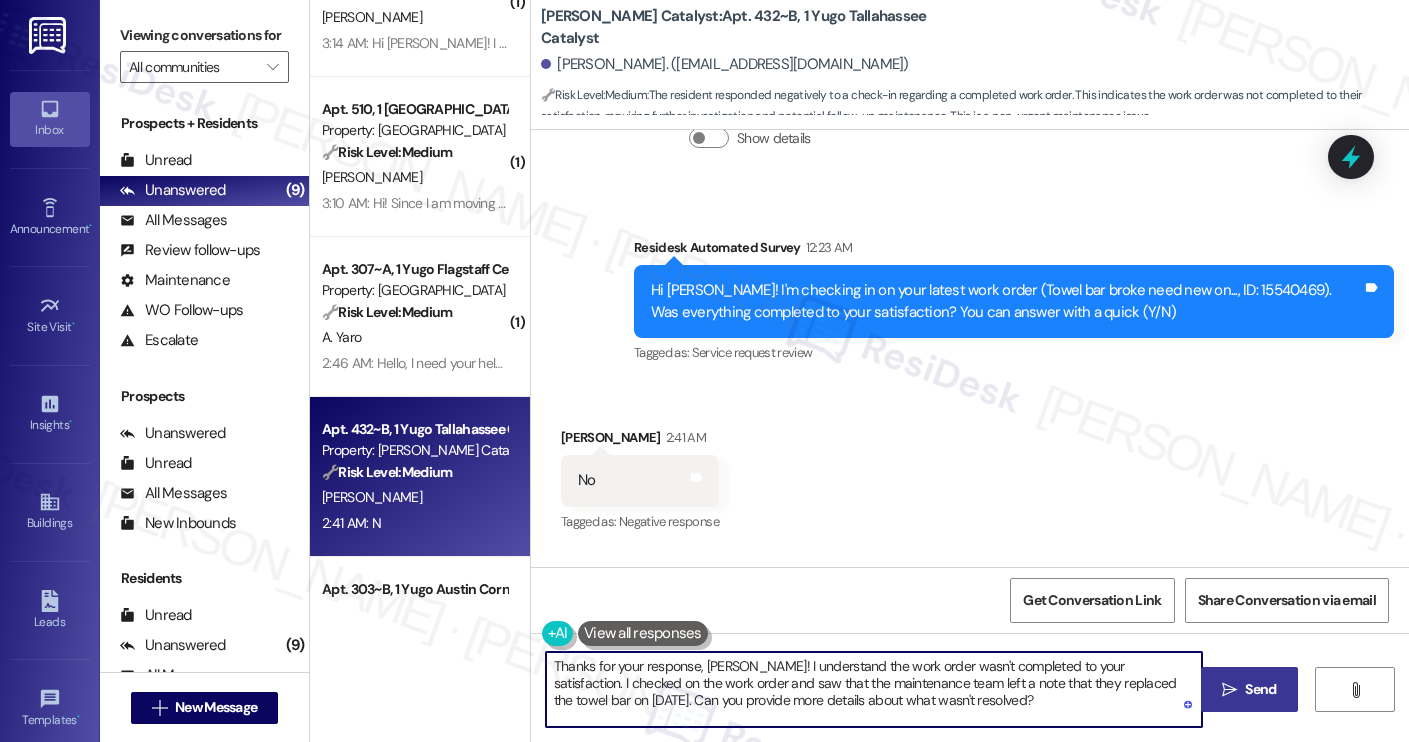 type on "Thanks for your response, Leonardo! I understand the work order wasn't completed to your satisfaction. I checked on the work order and saw that the maintenance team left a note that they replaced the towel bar on 2025-07-26. Can you provide more details about what wasn't resolved?" 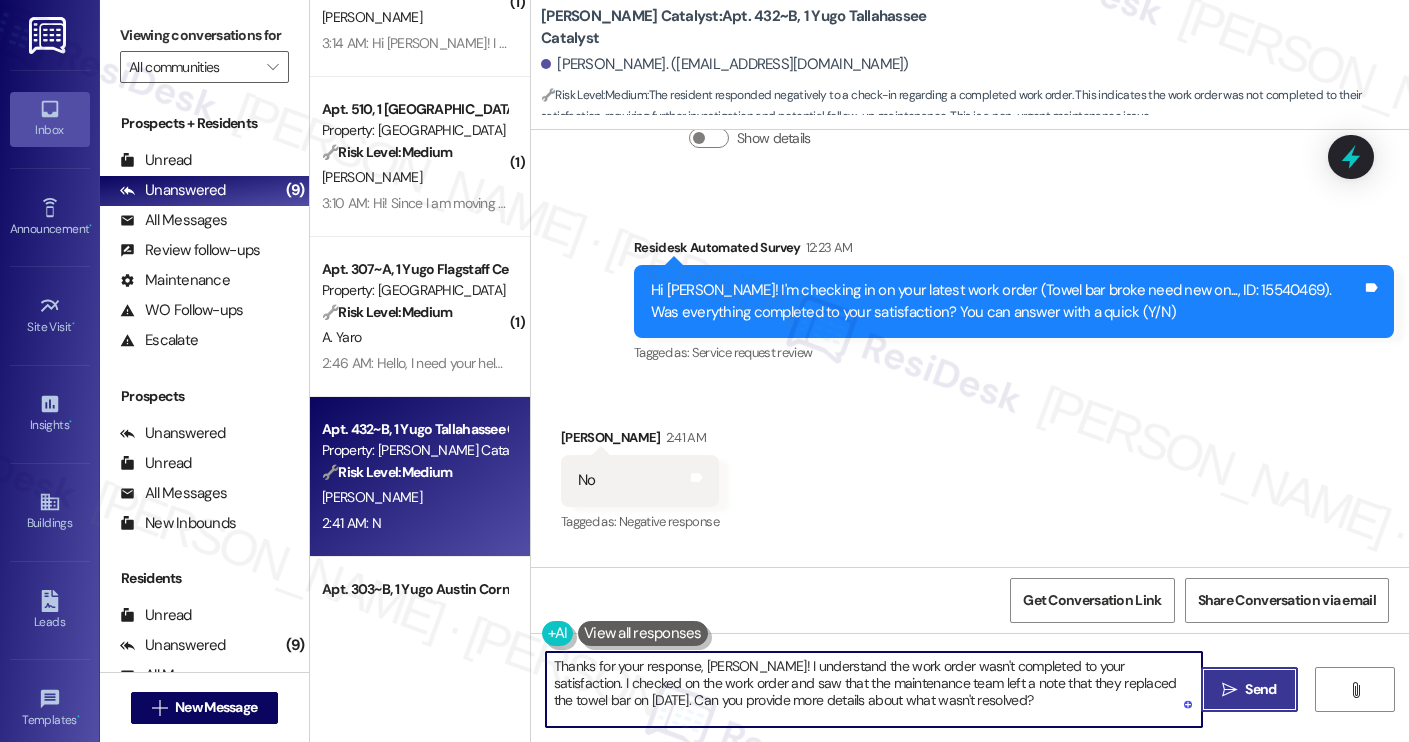 click on " Send" at bounding box center [1249, 689] 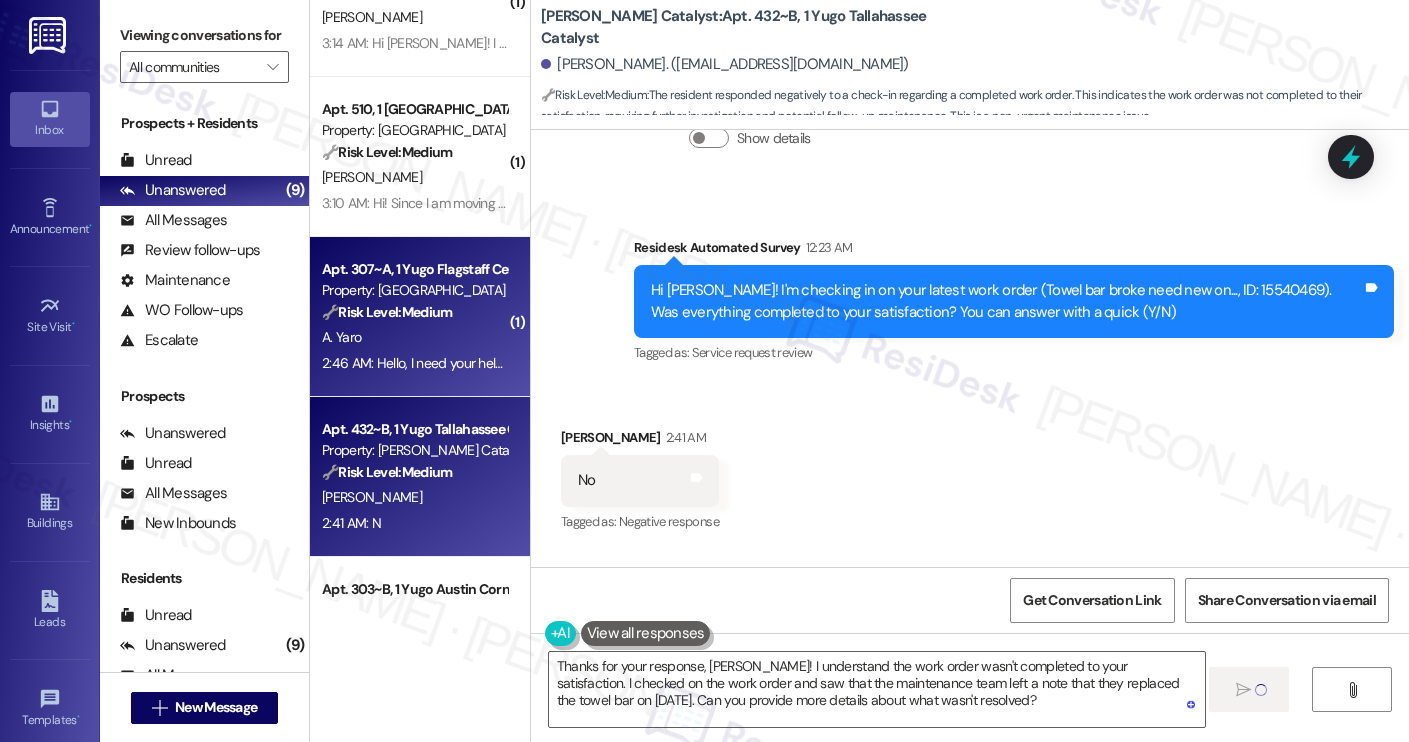 type 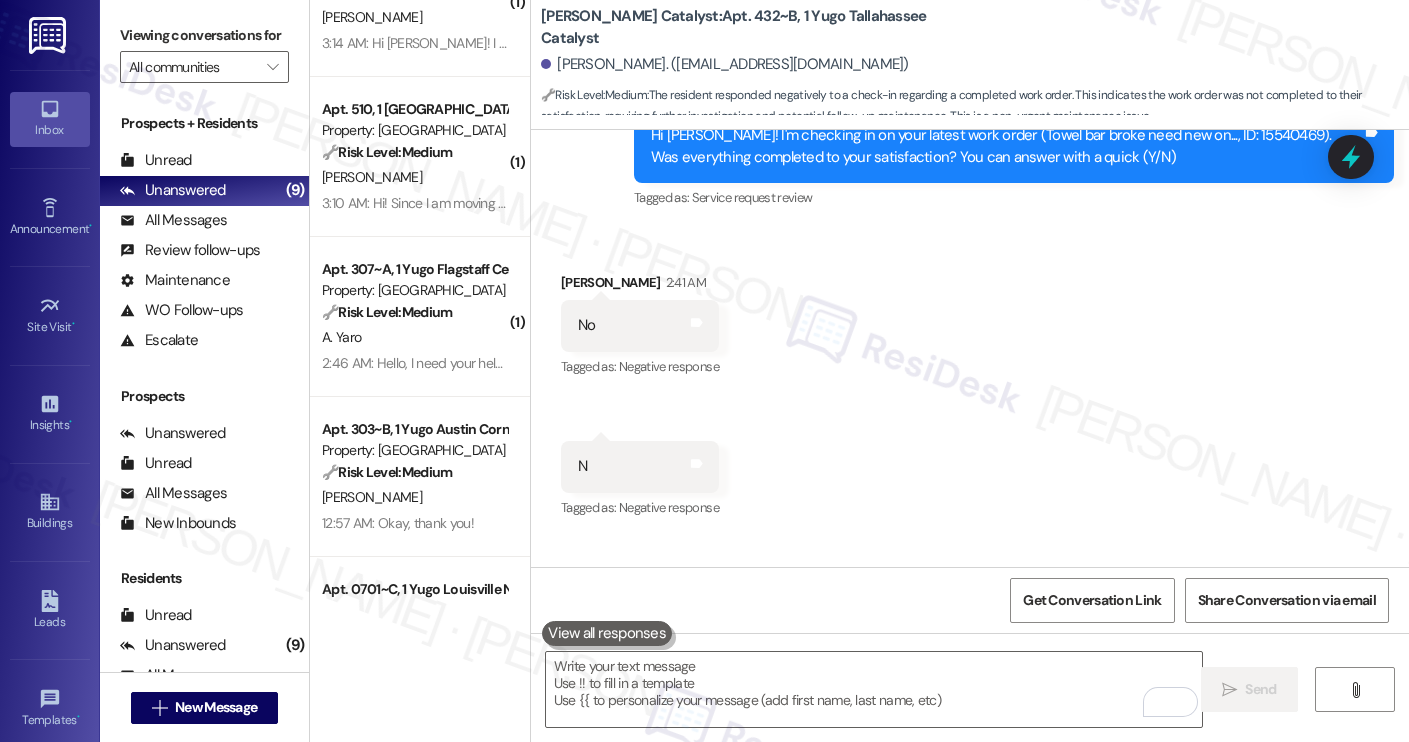 scroll, scrollTop: 4340, scrollLeft: 0, axis: vertical 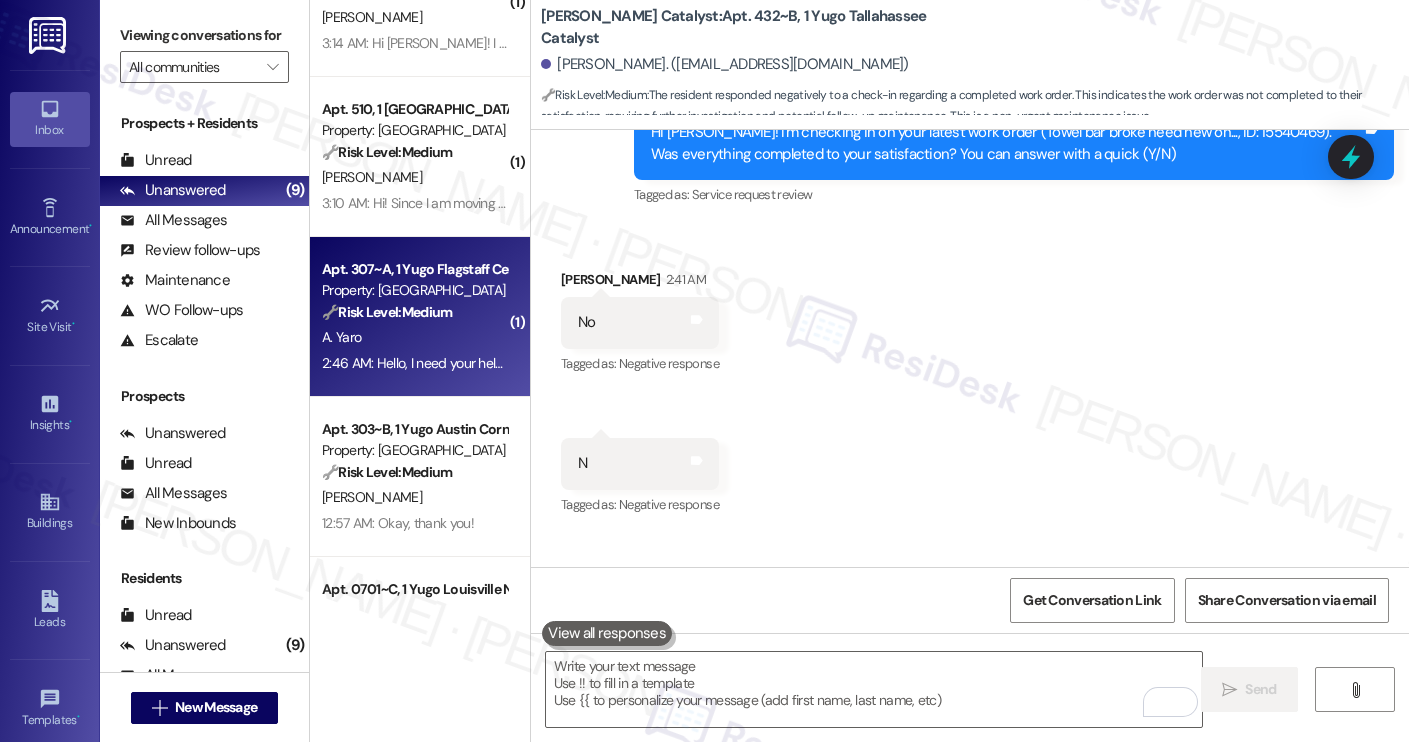 click on "2:46 AM: Hello, I need your help with 3 things.
1.please verify my room number. I do know I have two documents that need action and the room number on those documents say 307 a. I just wanna verify that would be my room number prior to me completing those two documents. I do know there is no reason for anyone to switch to rooms since Cheyenne is not renewing her lease.
2. Is my first rent payment due [DATE]?
3. Can you confirm that the administrative fees were waived as I only see $110 credit and it used to be  $400 something." at bounding box center (1887, 363) 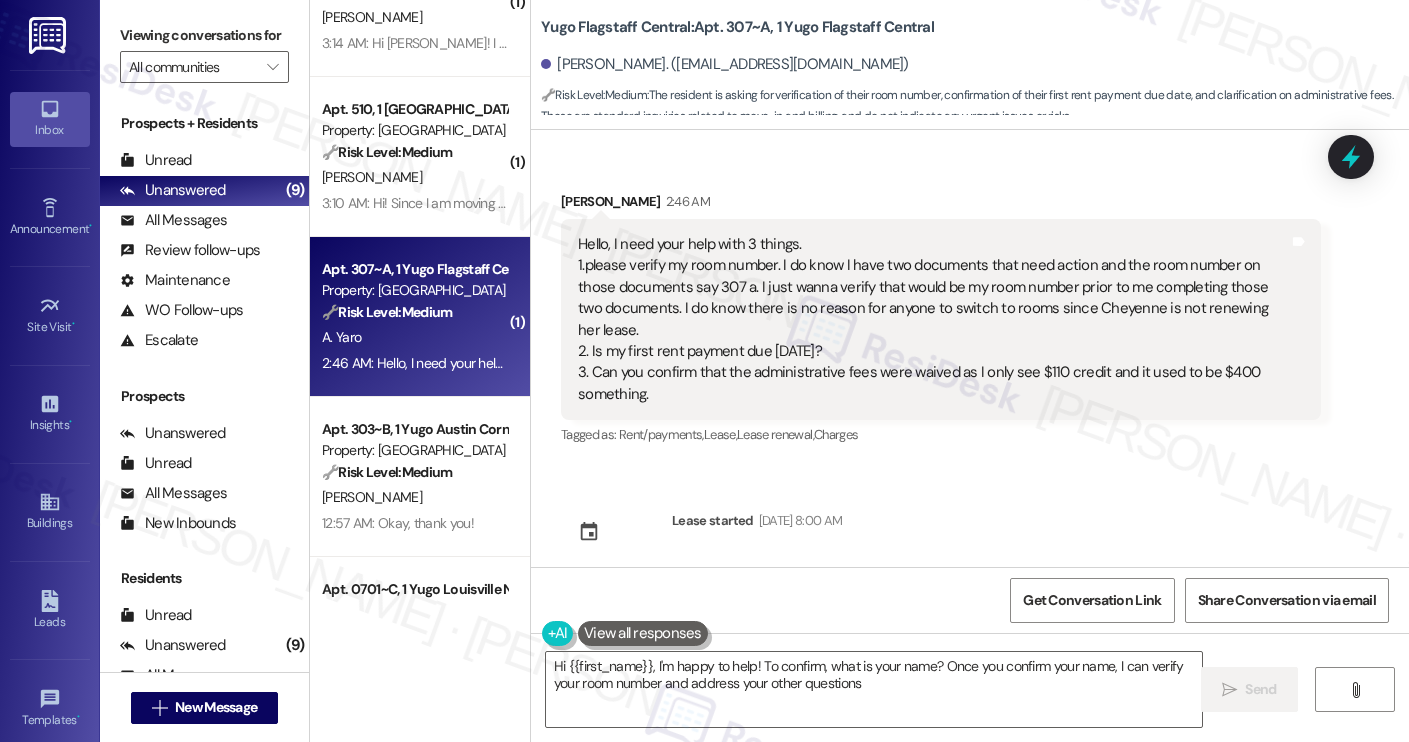 type on "Hi {{first_name}}, I'm happy to help! To confirm, what is your name? Once you confirm your name, I can verify your room number and address your other questions." 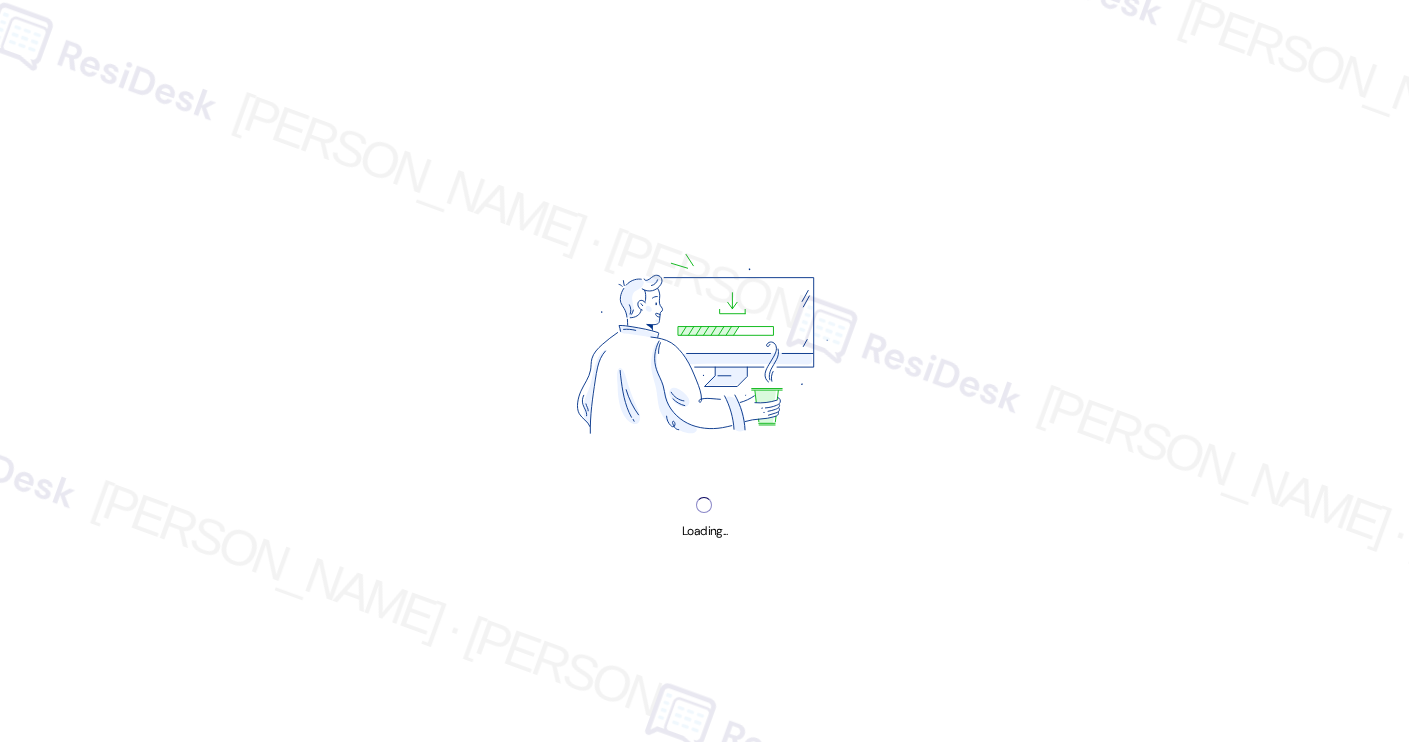 scroll, scrollTop: 0, scrollLeft: 0, axis: both 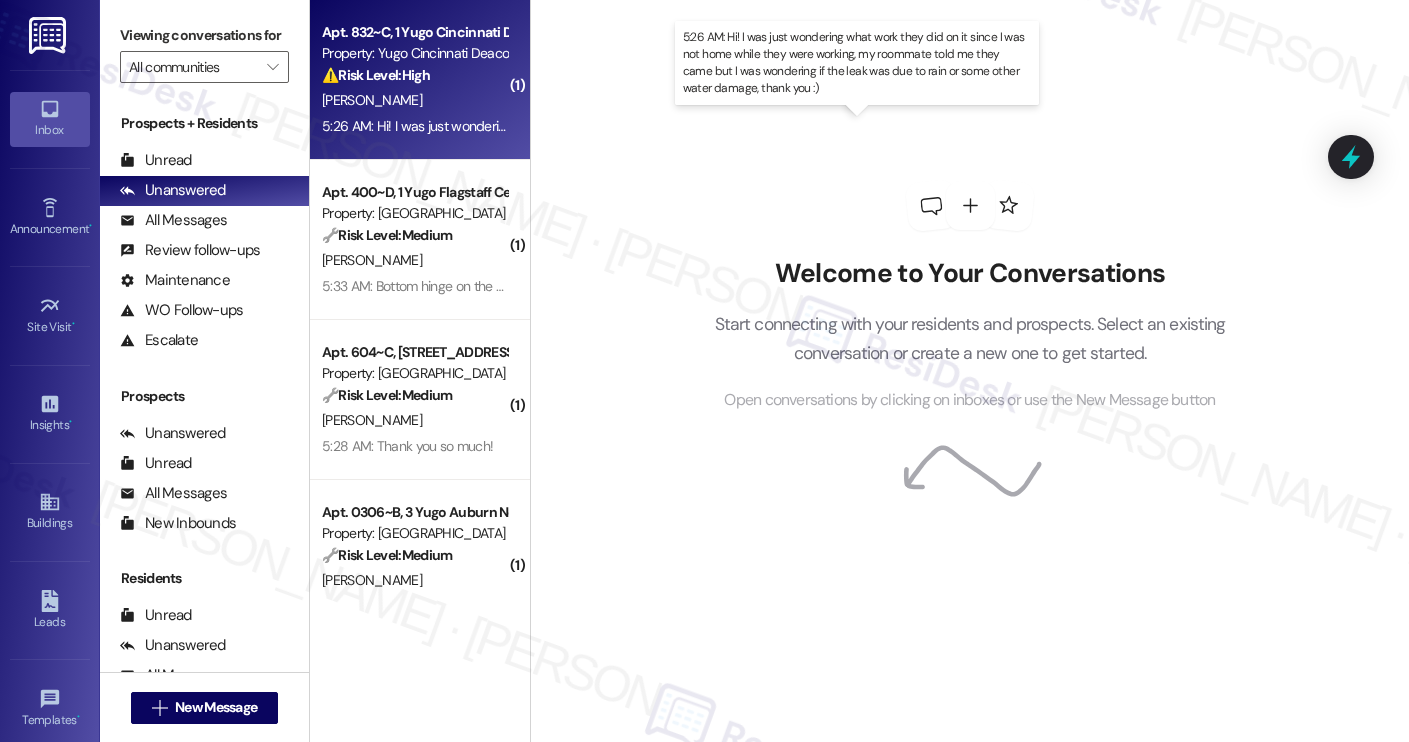 click on "5:26 AM: Hi! I was just wondering what work they did on it since I was not home while they were working, my roommate told me they came but I was wondering if the leak was due to rain or some other water damage, thank you :) 5:26 AM: Hi! I was just wondering what work they did on it since I was not home while they were working, my roommate told me they came but I was wondering if the leak was due to rain or some other water damage, thank you :)" at bounding box center [983, 126] 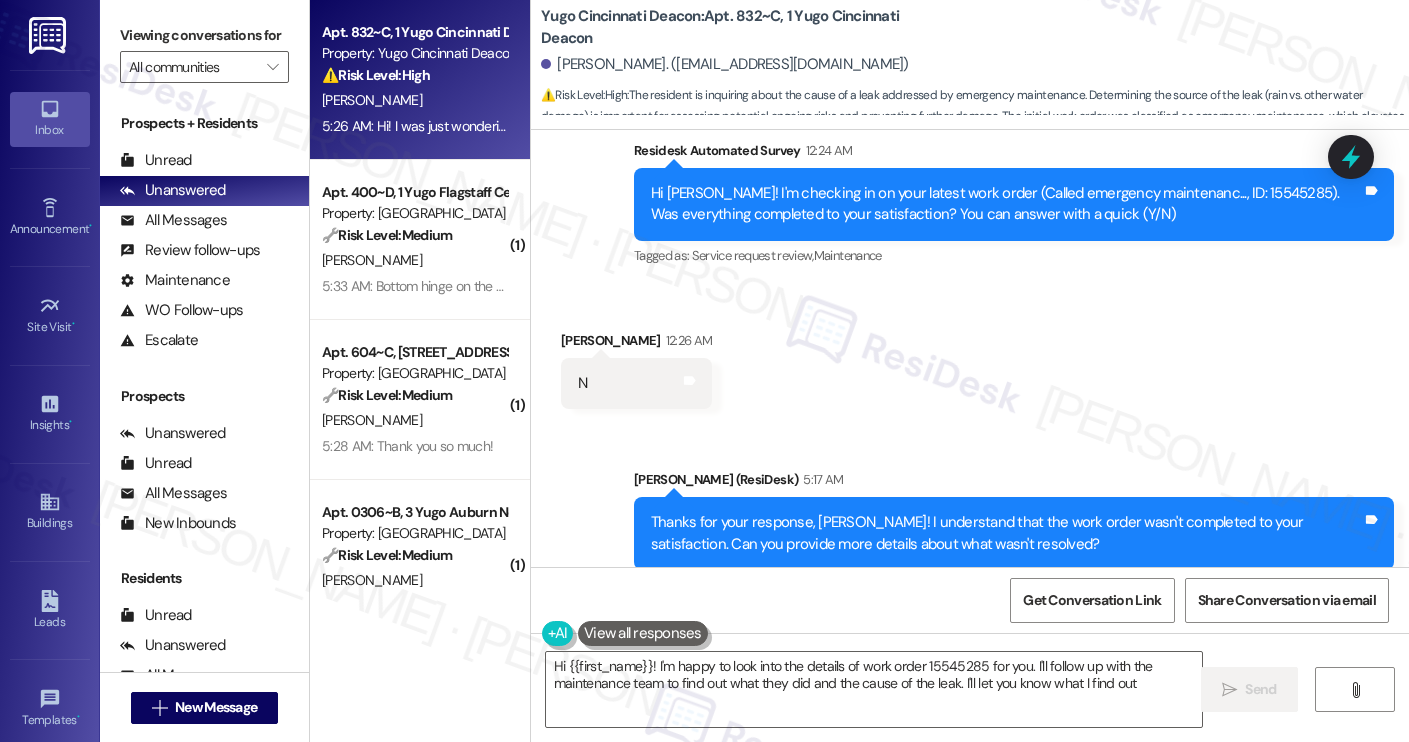 type on "Hi {{first_name}}! I'm happy to look into the details of work order 15545285 for you. I'll follow up with the maintenance team to find out what they did and the cause of the leak. I'll let you know what I find out!" 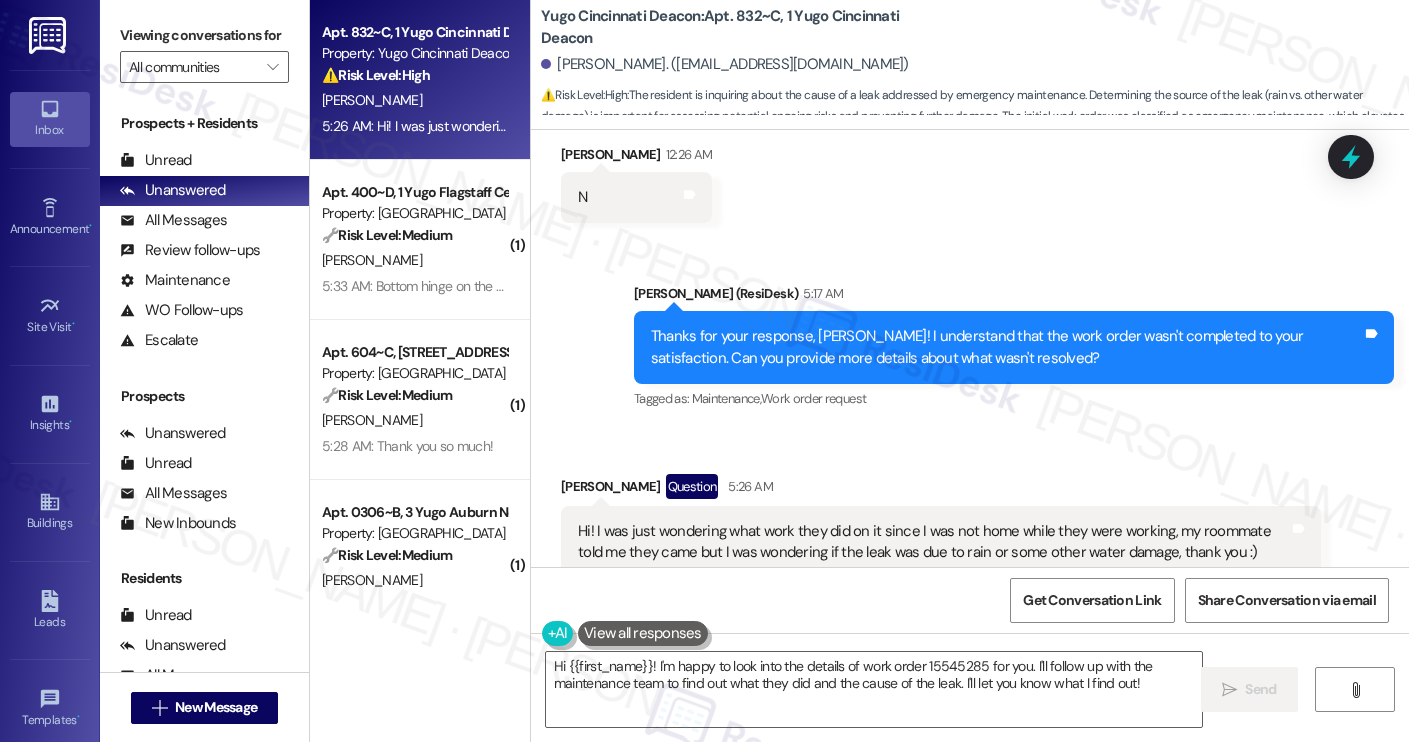 scroll, scrollTop: 1330, scrollLeft: 0, axis: vertical 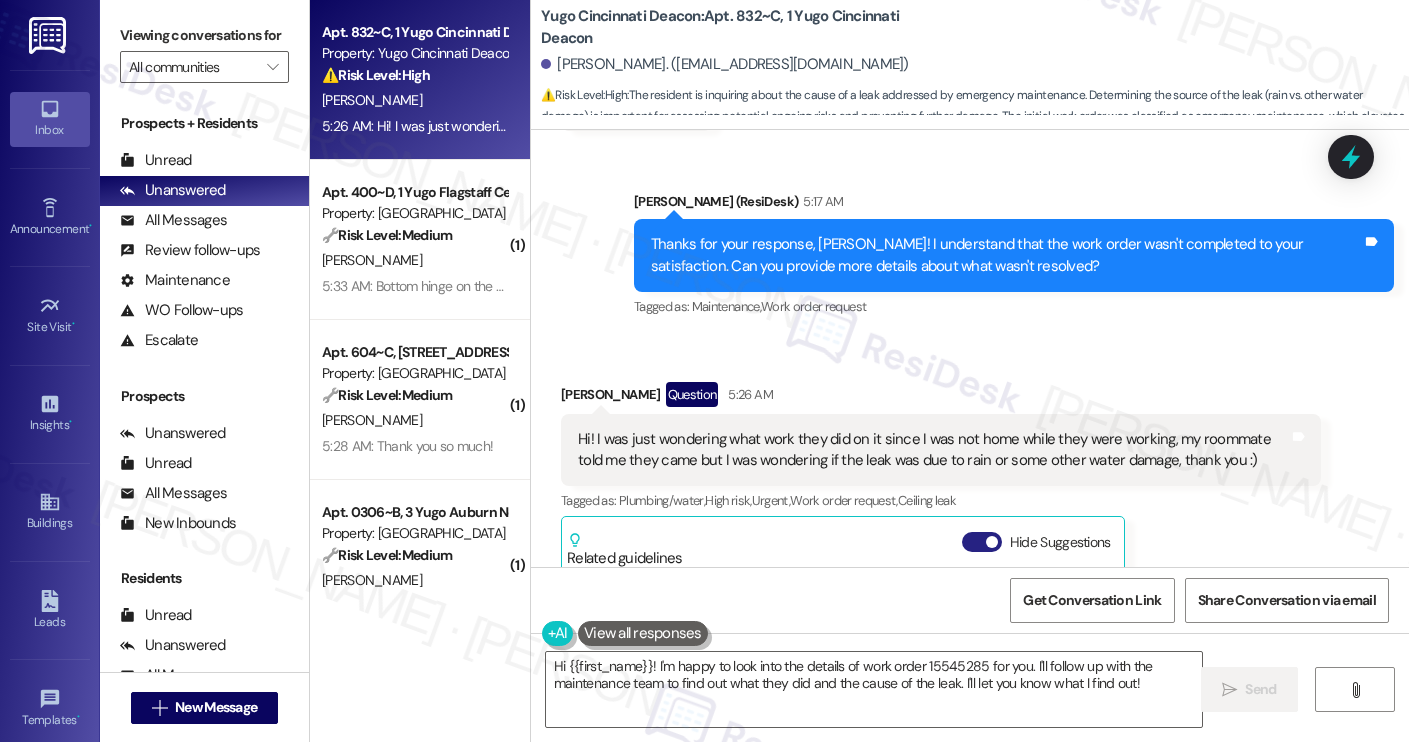 click on "Hide Suggestions" at bounding box center [982, 542] 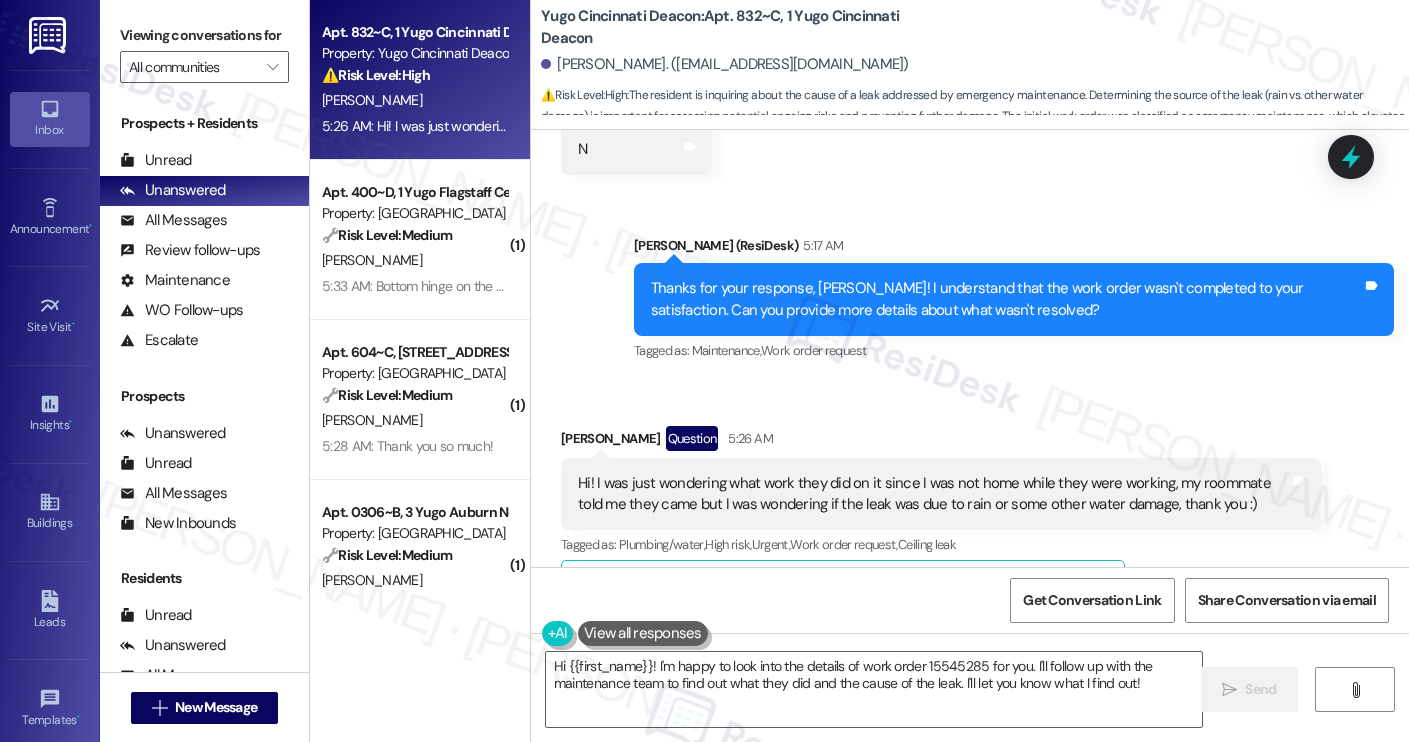 scroll, scrollTop: 1320, scrollLeft: 0, axis: vertical 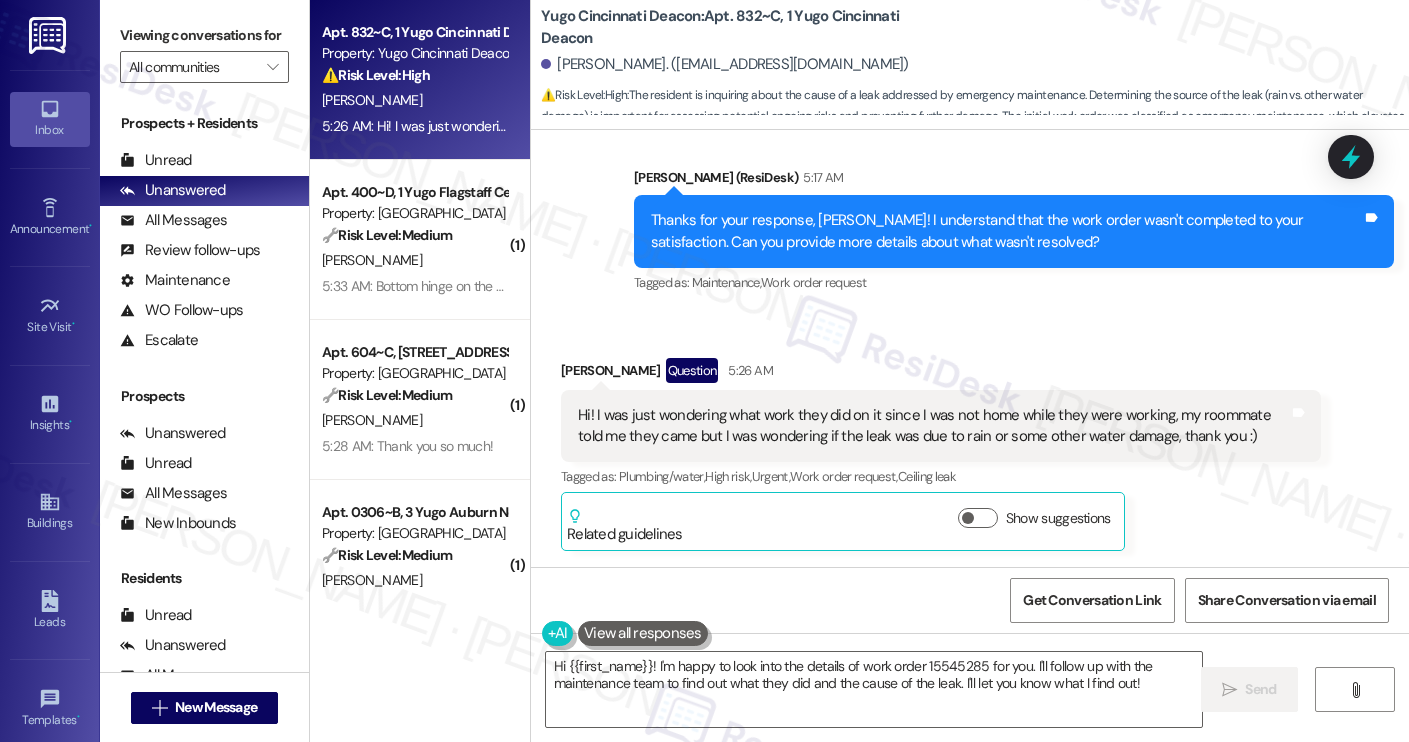 click on "[PERSON_NAME]" at bounding box center [414, 100] 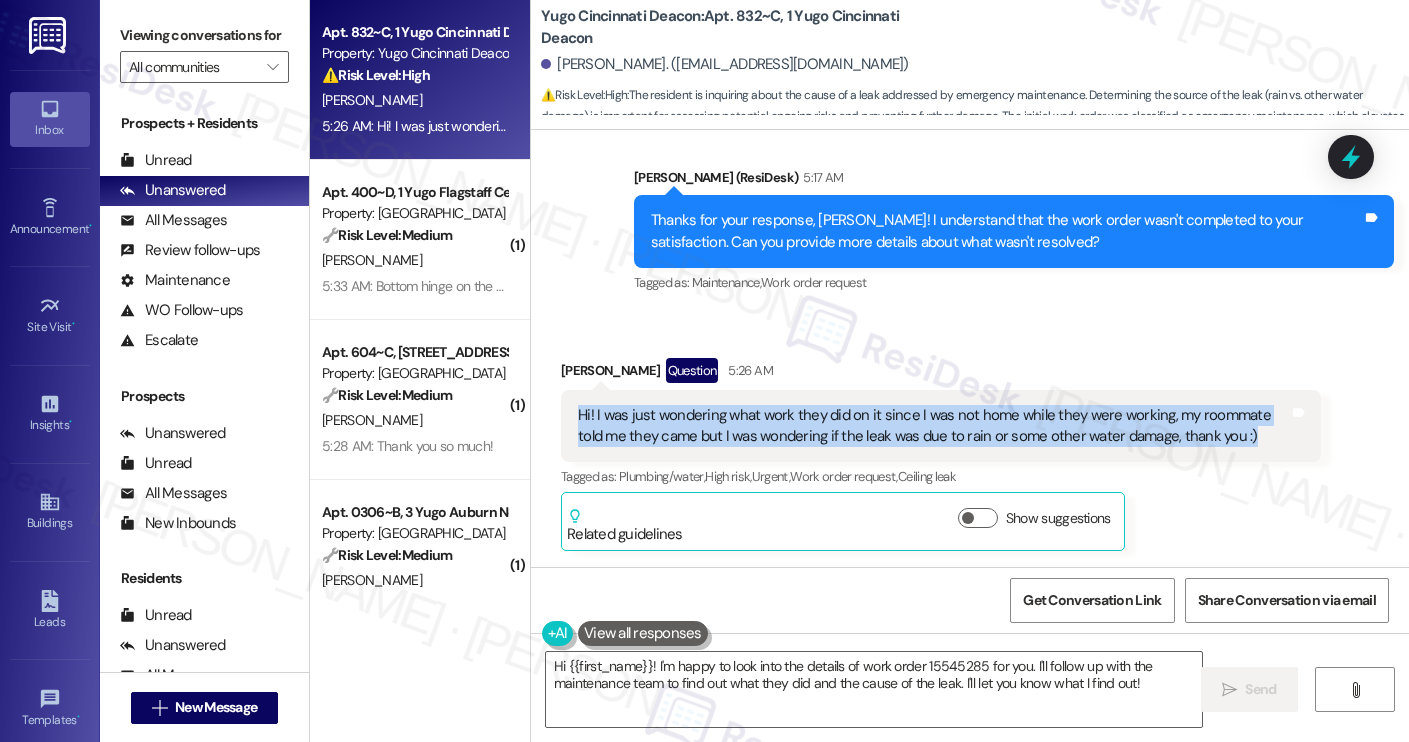 drag, startPoint x: 1210, startPoint y: 438, endPoint x: 569, endPoint y: 410, distance: 641.61127 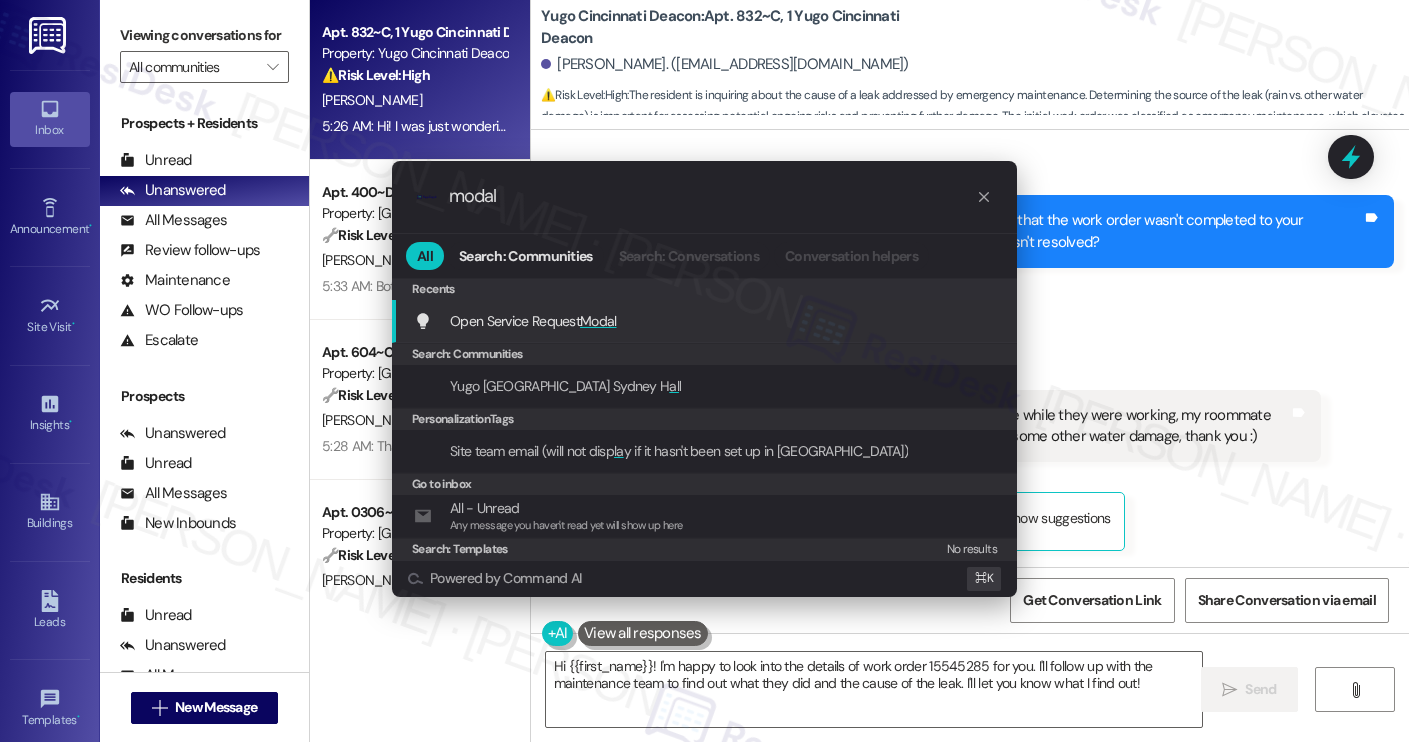 type on "modal" 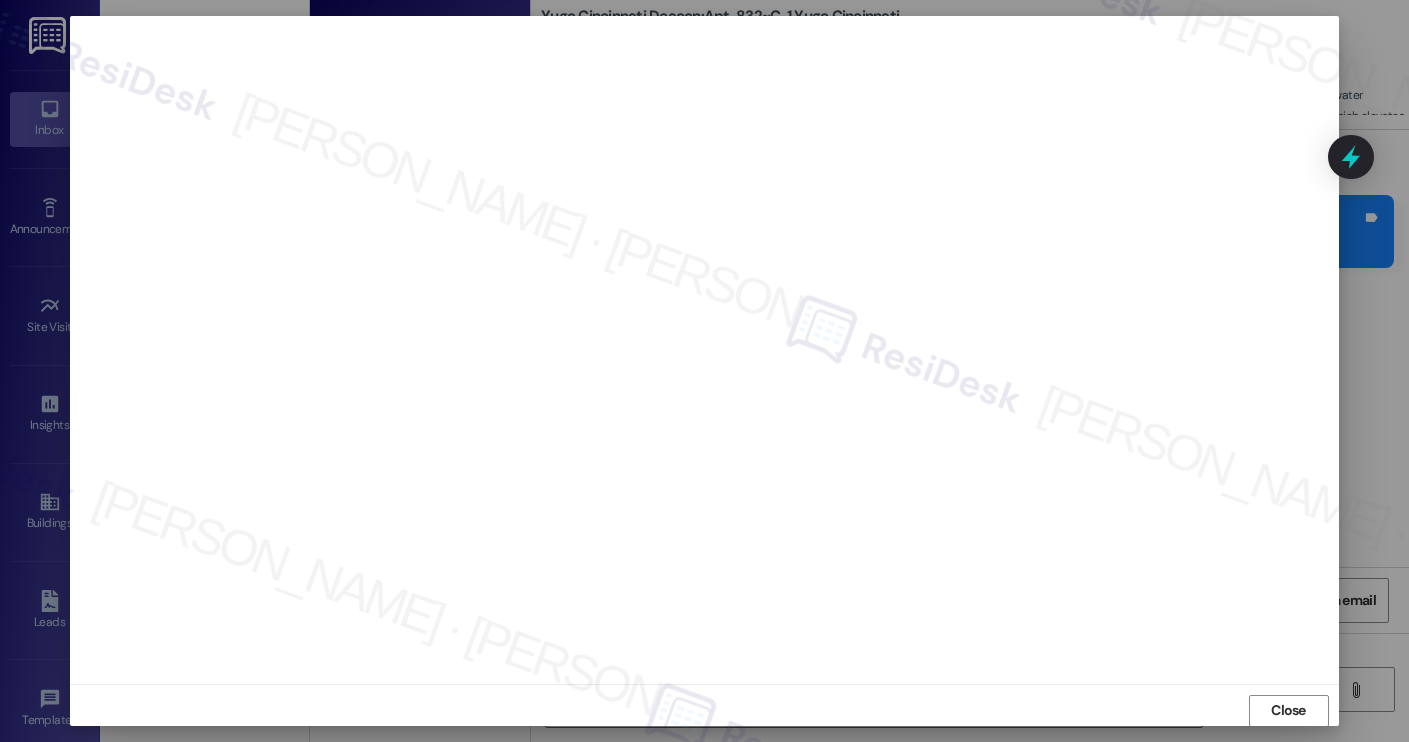 scroll, scrollTop: 1, scrollLeft: 0, axis: vertical 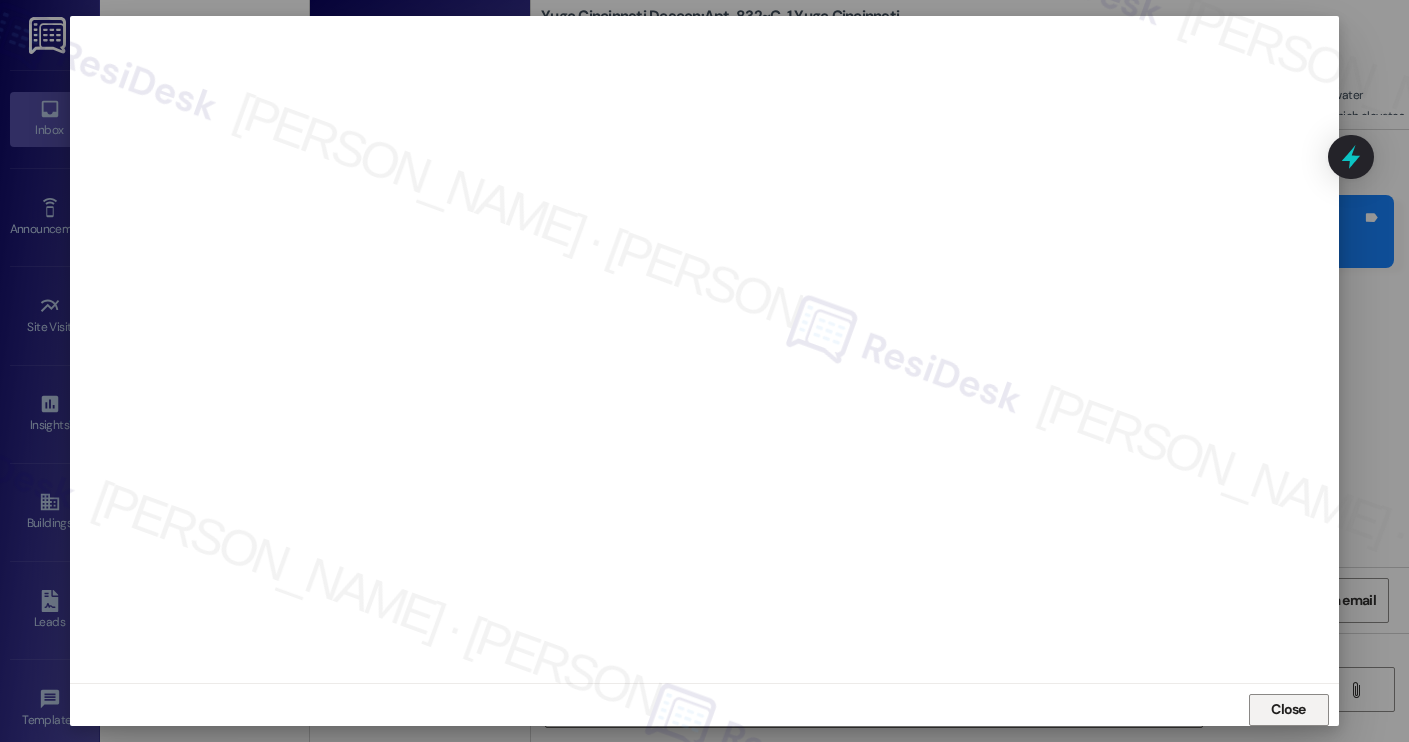 click on "Close" at bounding box center (1289, 710) 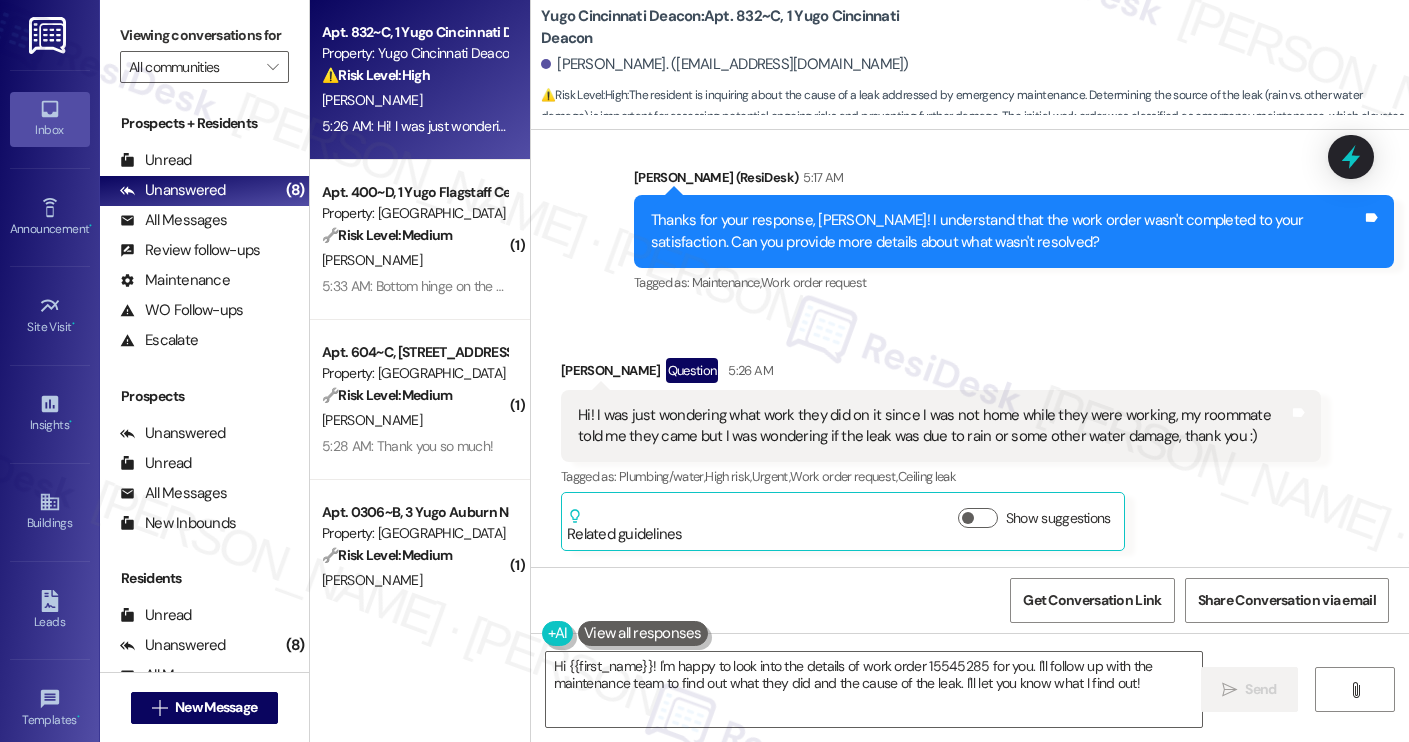 click at bounding box center [643, 633] 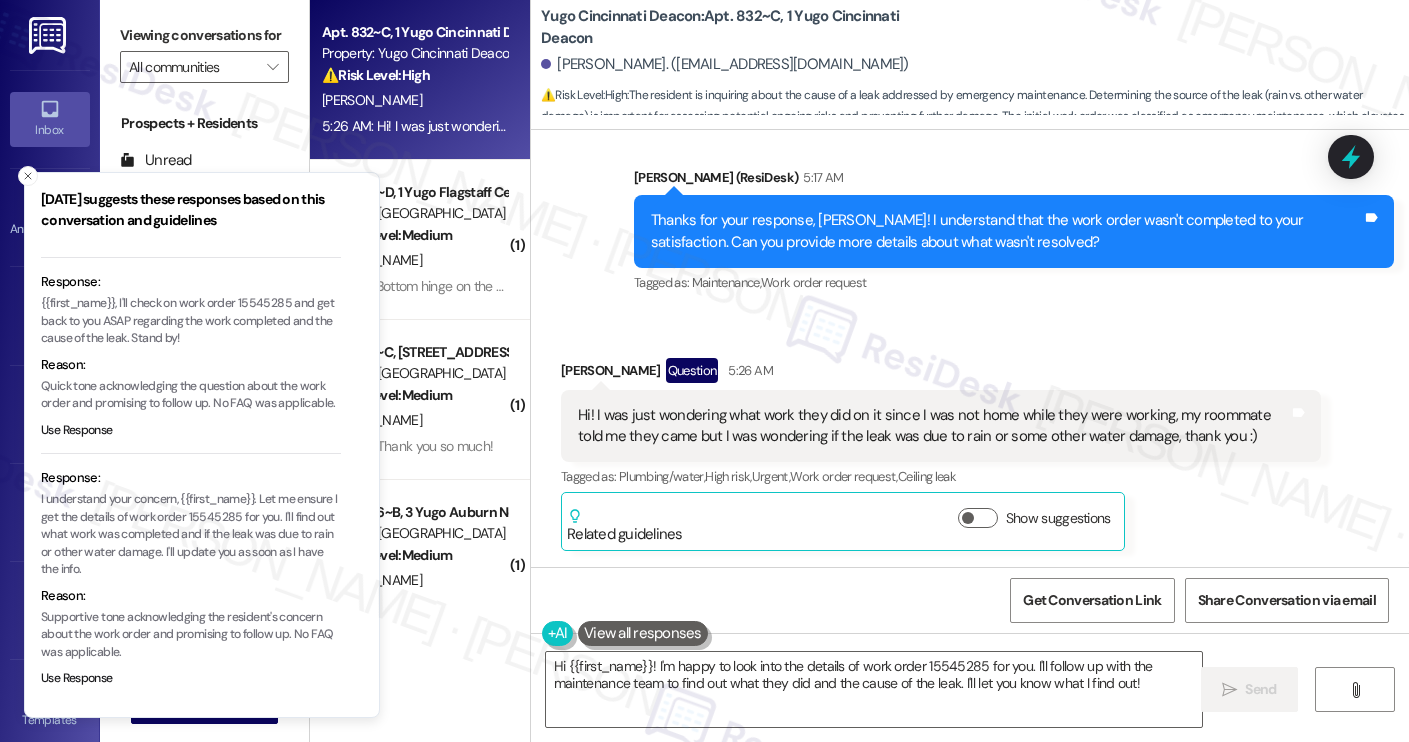 scroll, scrollTop: 240, scrollLeft: 0, axis: vertical 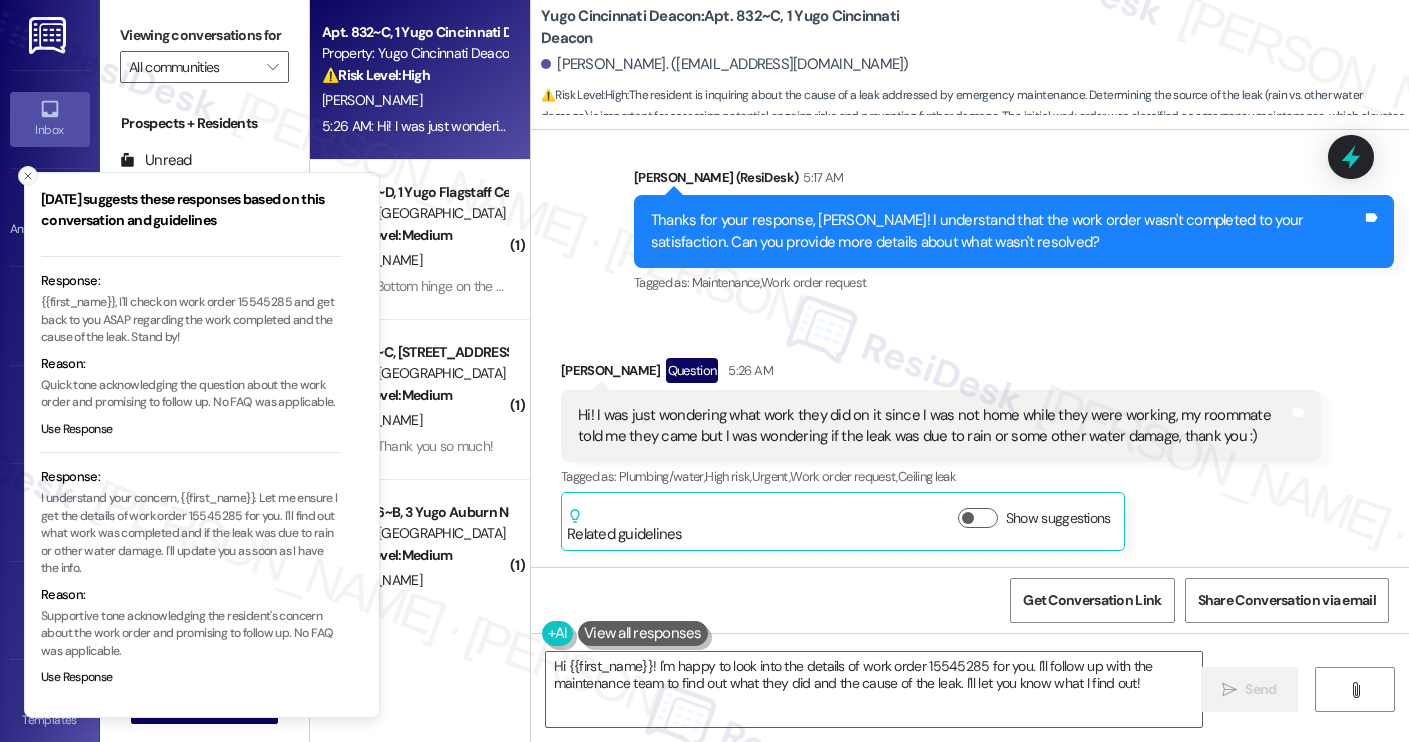click at bounding box center [28, 176] 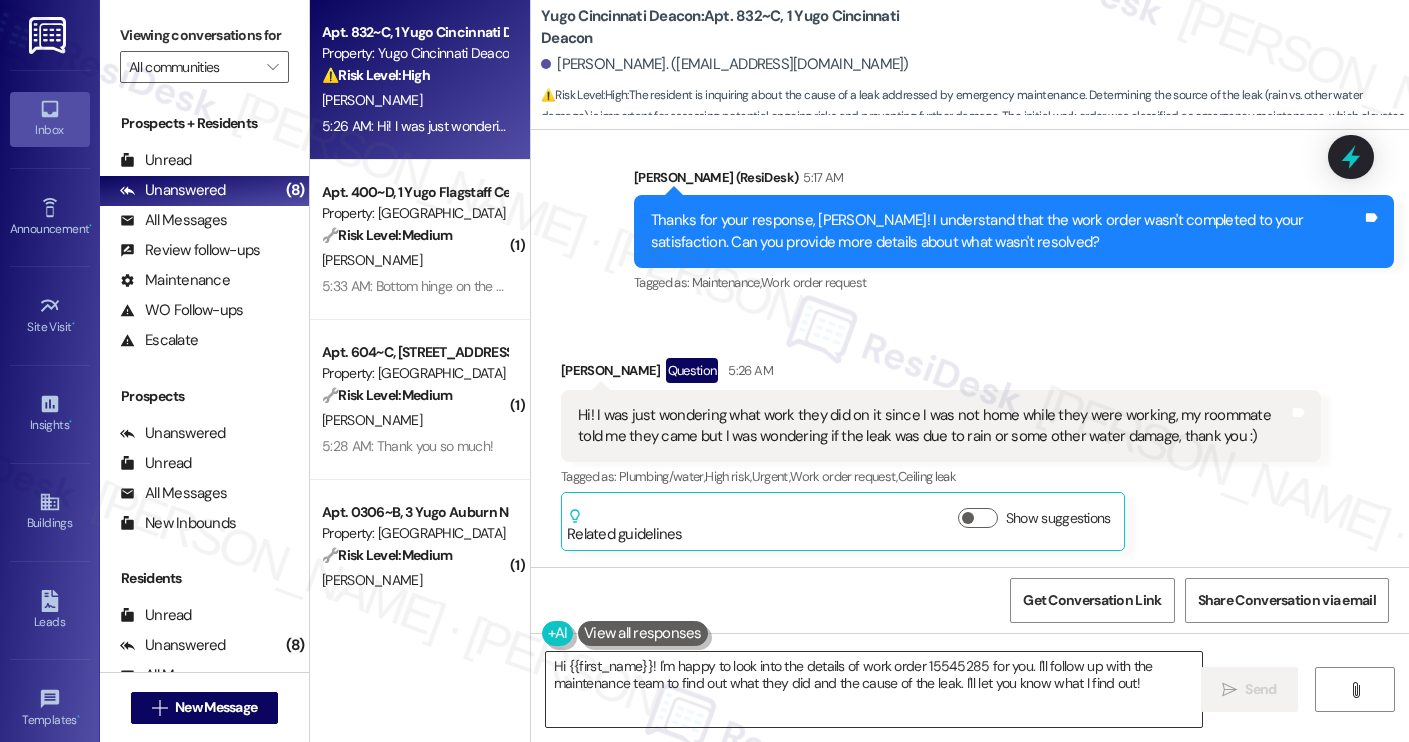 click on "Hi {{first_name}}! I'm happy to look into the details of work order 15545285 for you. I'll follow up with the maintenance team to find out what they did and the cause of the leak. I'll let you know what I find out!" at bounding box center [874, 689] 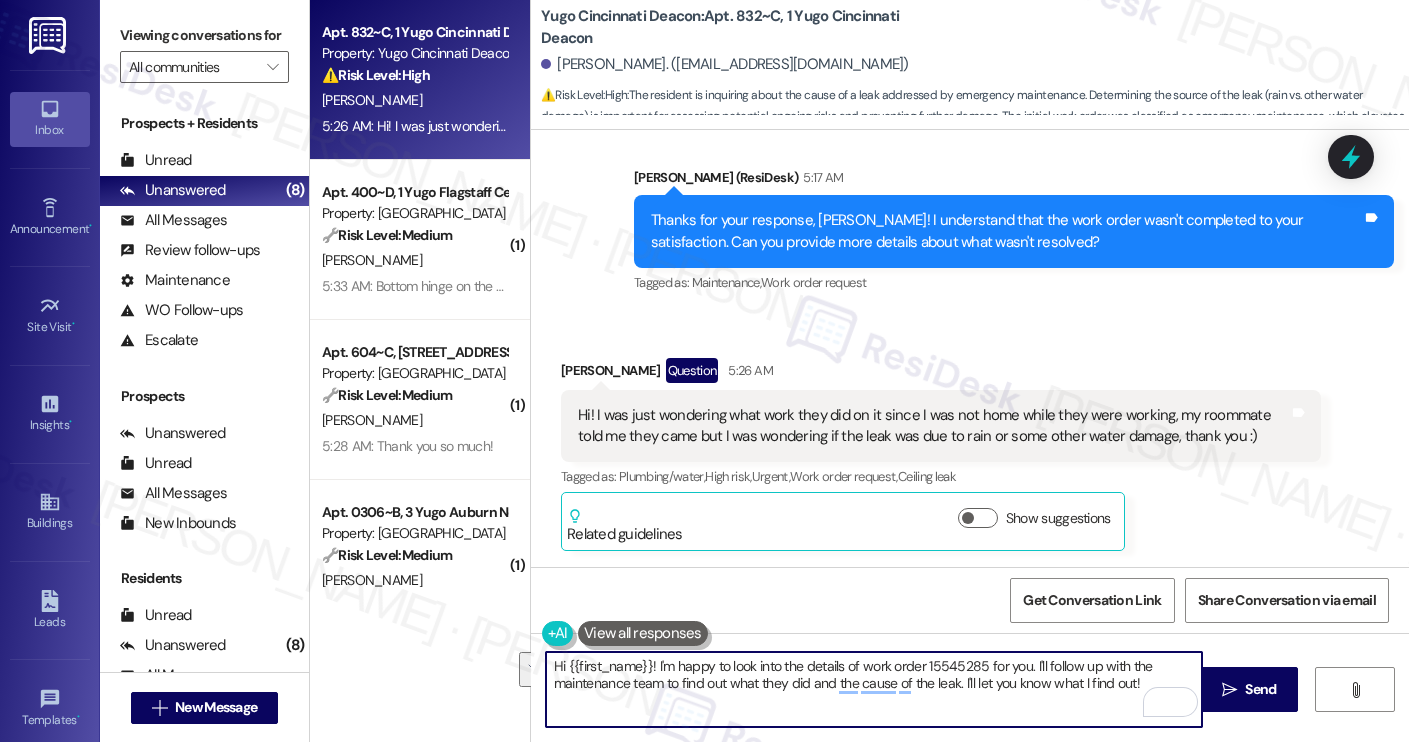 drag, startPoint x: 1026, startPoint y: 665, endPoint x: 1106, endPoint y: 692, distance: 84.4334 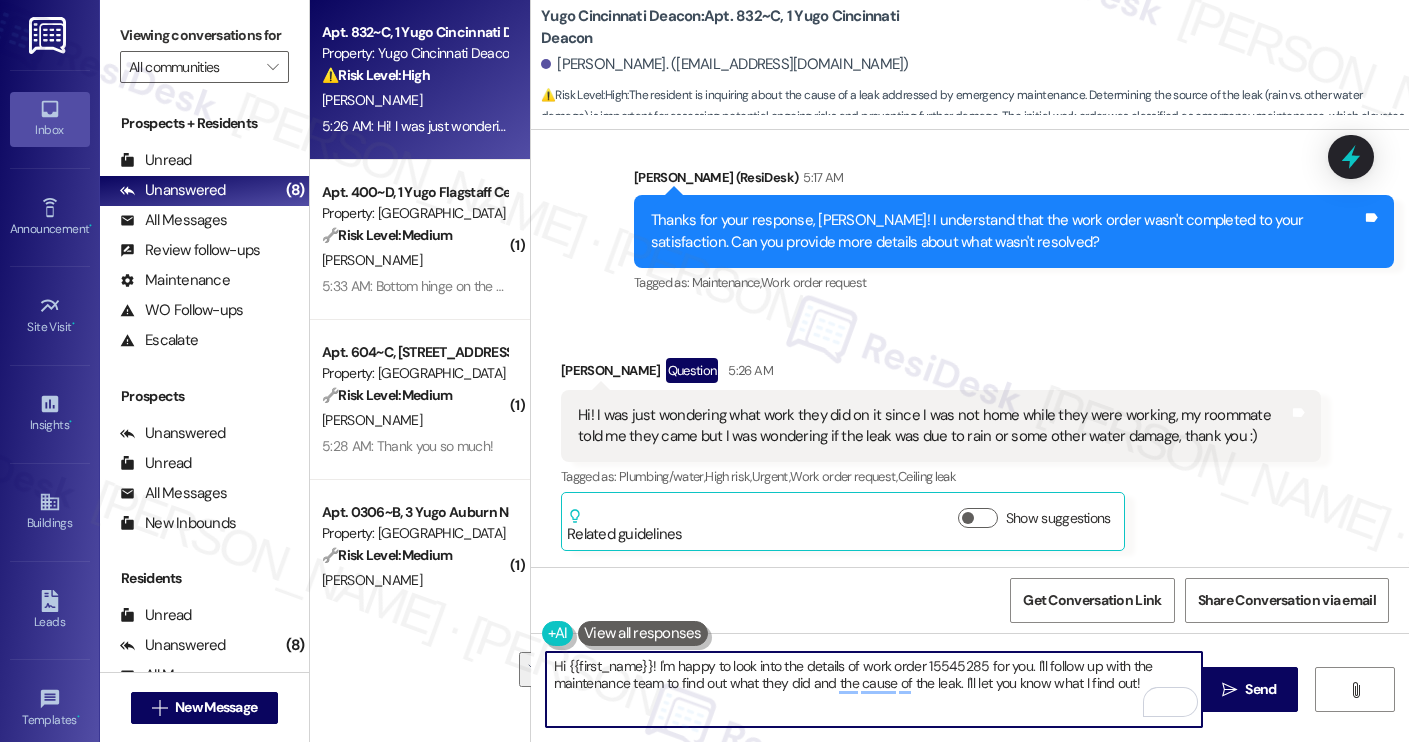 click on "Hi {{first_name}}! I'm happy to look into the details of work order 15545285 for you. I'll follow up with the maintenance team to find out what they did and the cause of the leak. I'll let you know what I find out!" at bounding box center (874, 689) 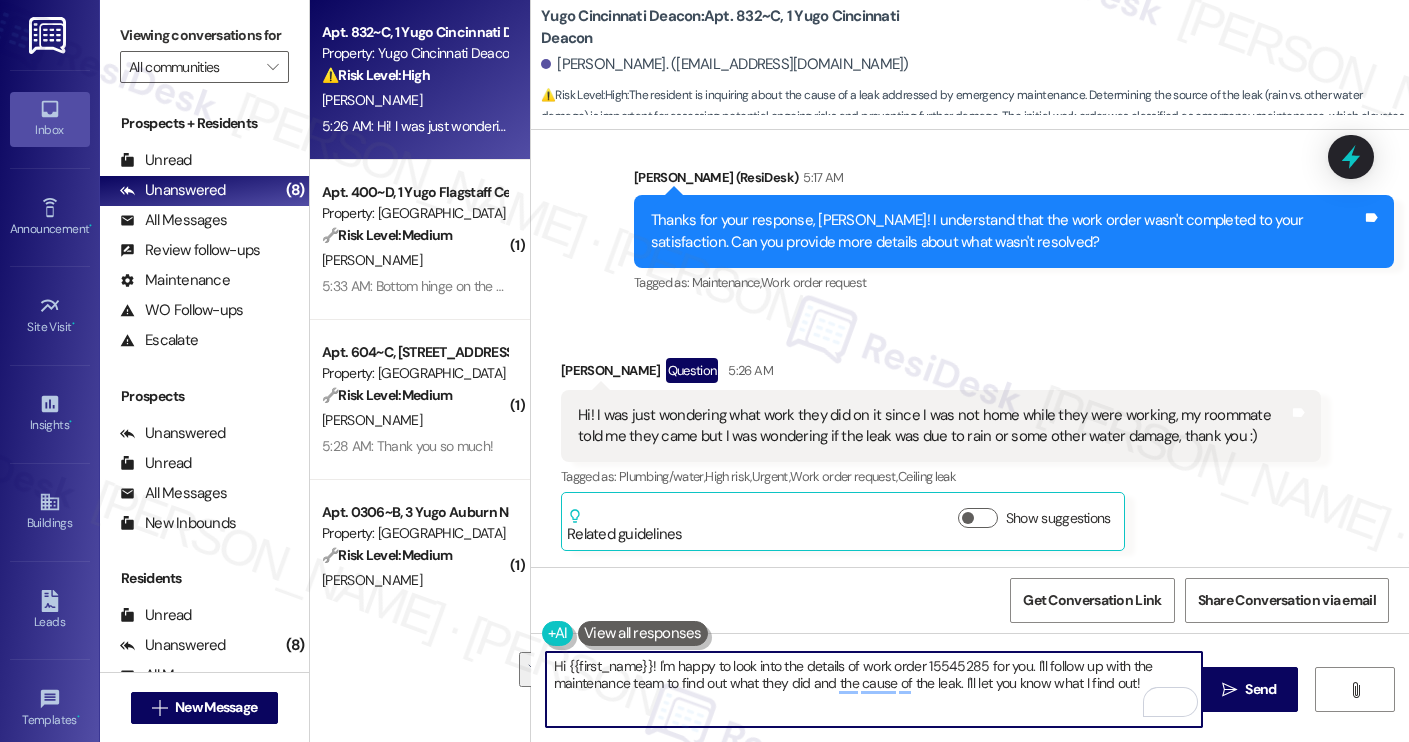 paste on "I checked on the previous work order and saw that the maintenance team noted they reset the breaker for the AC unit. I’ll follow up with the site team to confirm what specific work was done and whether the leak was caused by rain or another issue. I’ll let you know what I hear back" 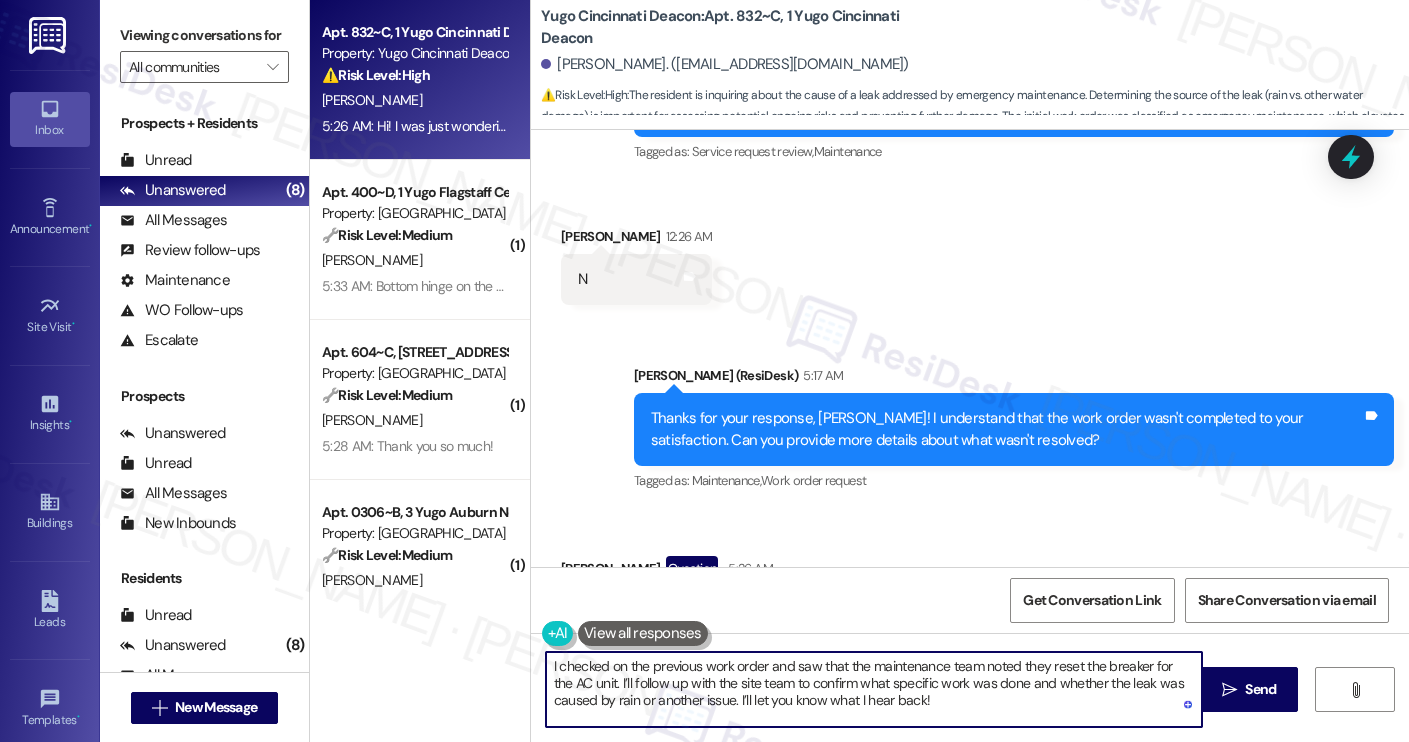 scroll, scrollTop: 1354, scrollLeft: 0, axis: vertical 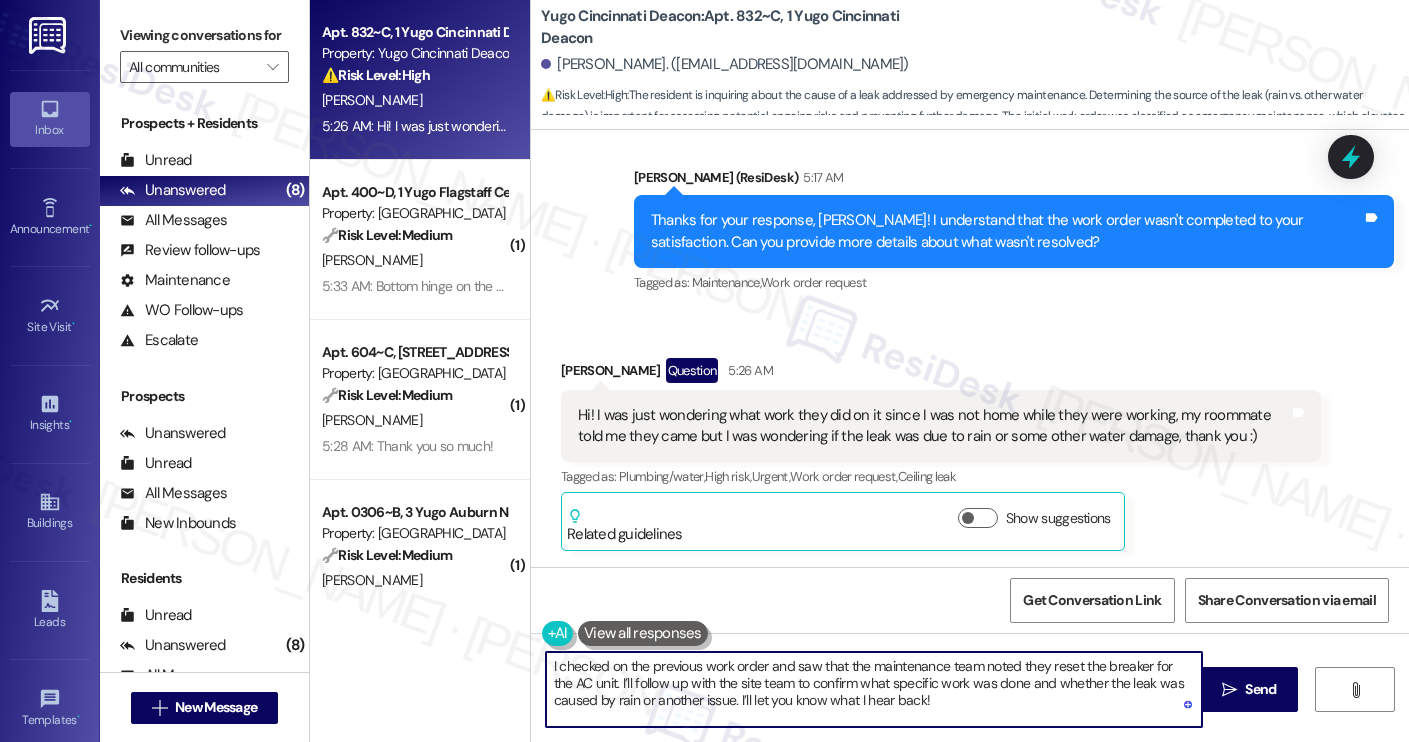 type on "I checked on the previous work order and saw that the maintenance team noted they reset the breaker for the AC unit. I’ll follow up with the site team to confirm what specific work was done and whether the leak was caused by rain or another issue. I’ll let you know what I hear back!" 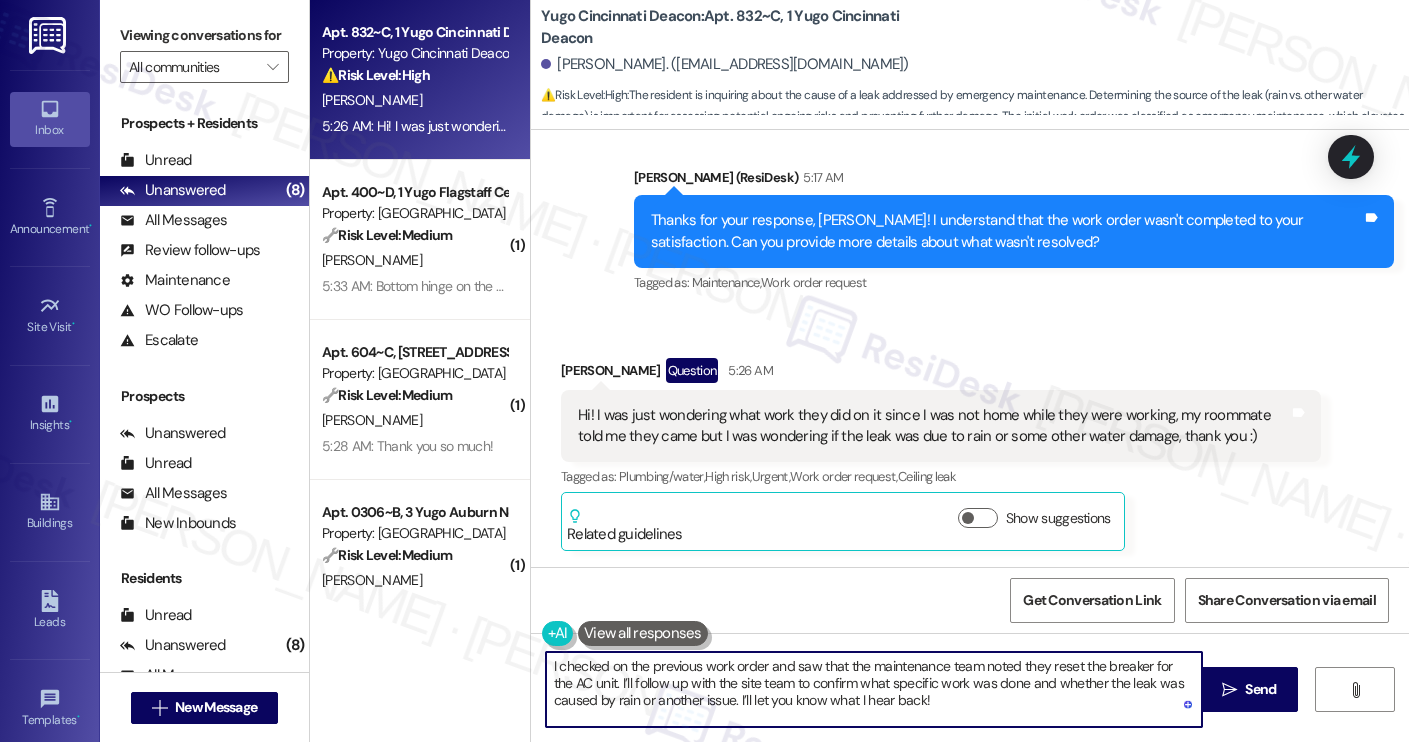click at bounding box center (643, 633) 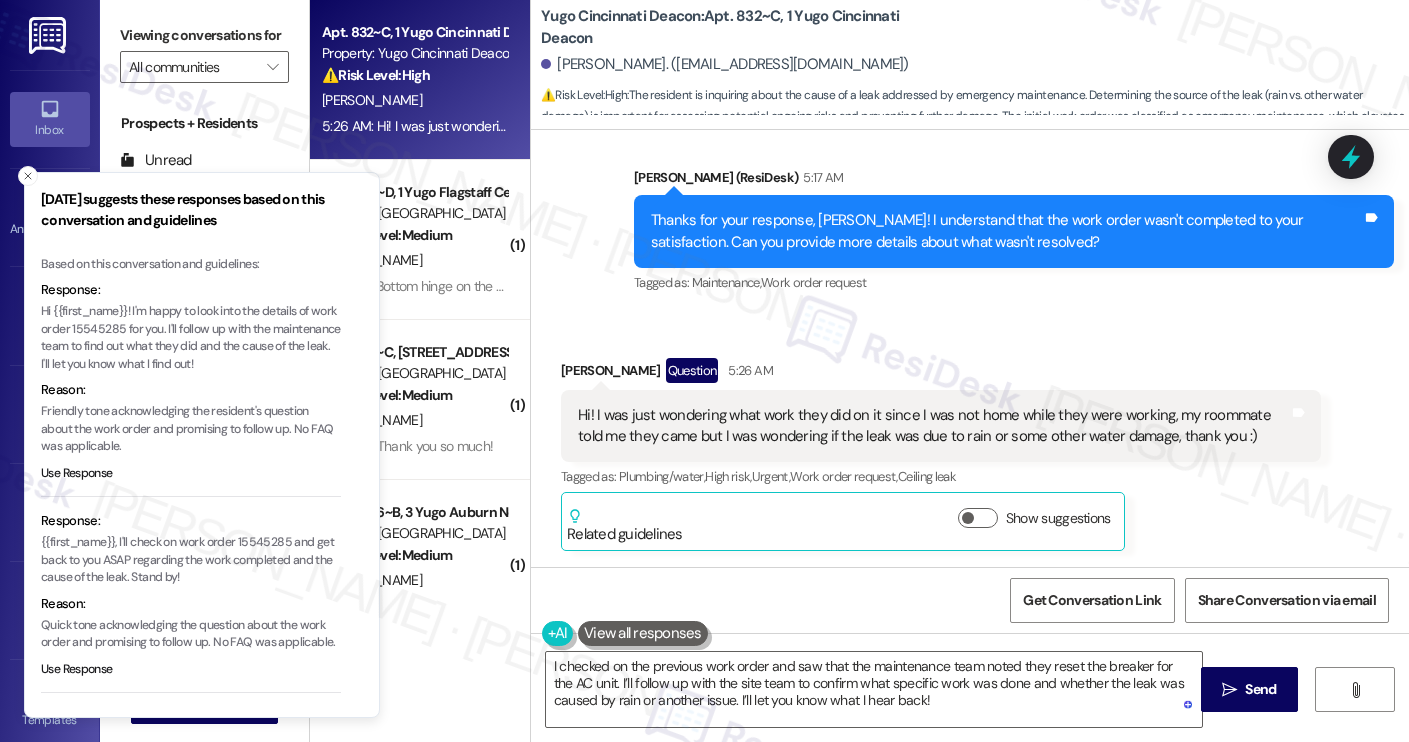 click on "Hi {{first_name}}! I'm happy to look into the details of work order 15545285 for you. I'll follow up with the maintenance team to find out what they did and the cause of the leak. I'll let you know what I find out!" at bounding box center (191, 338) 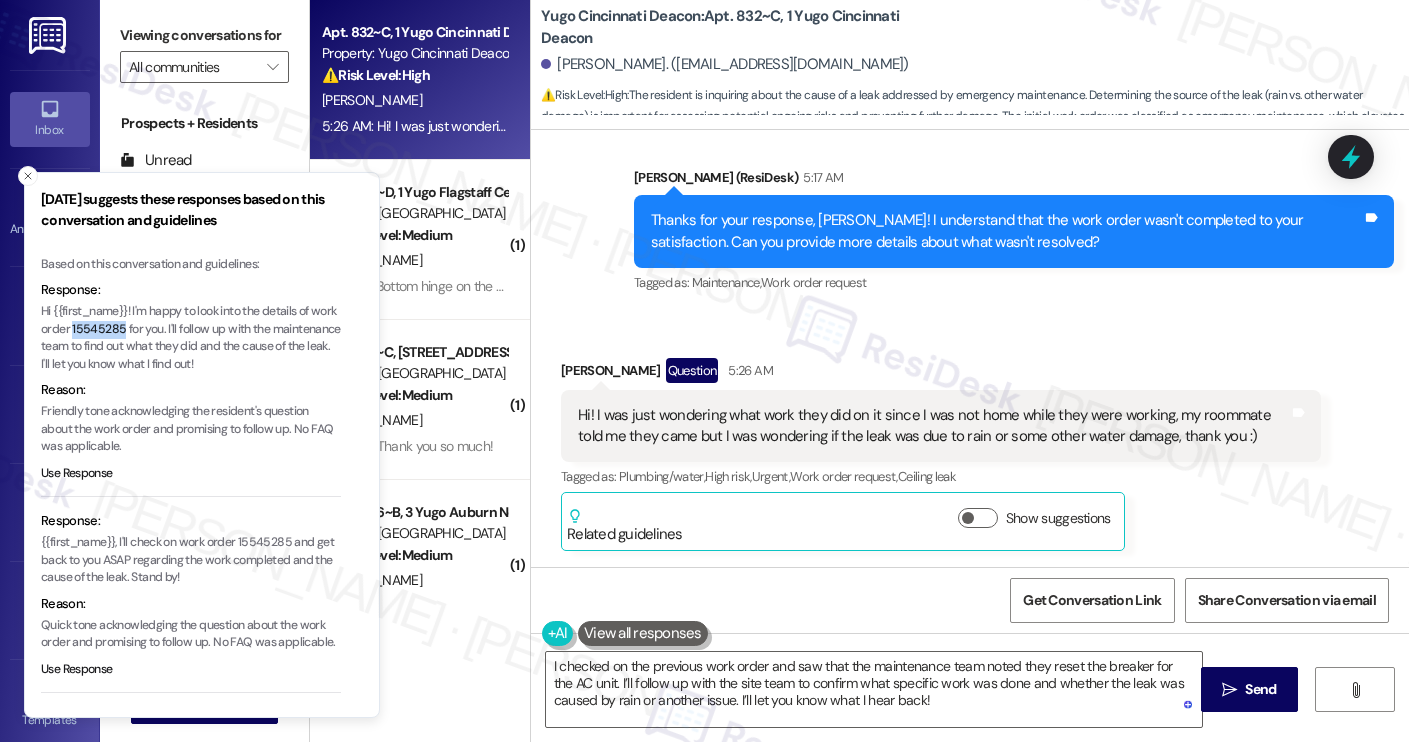 type 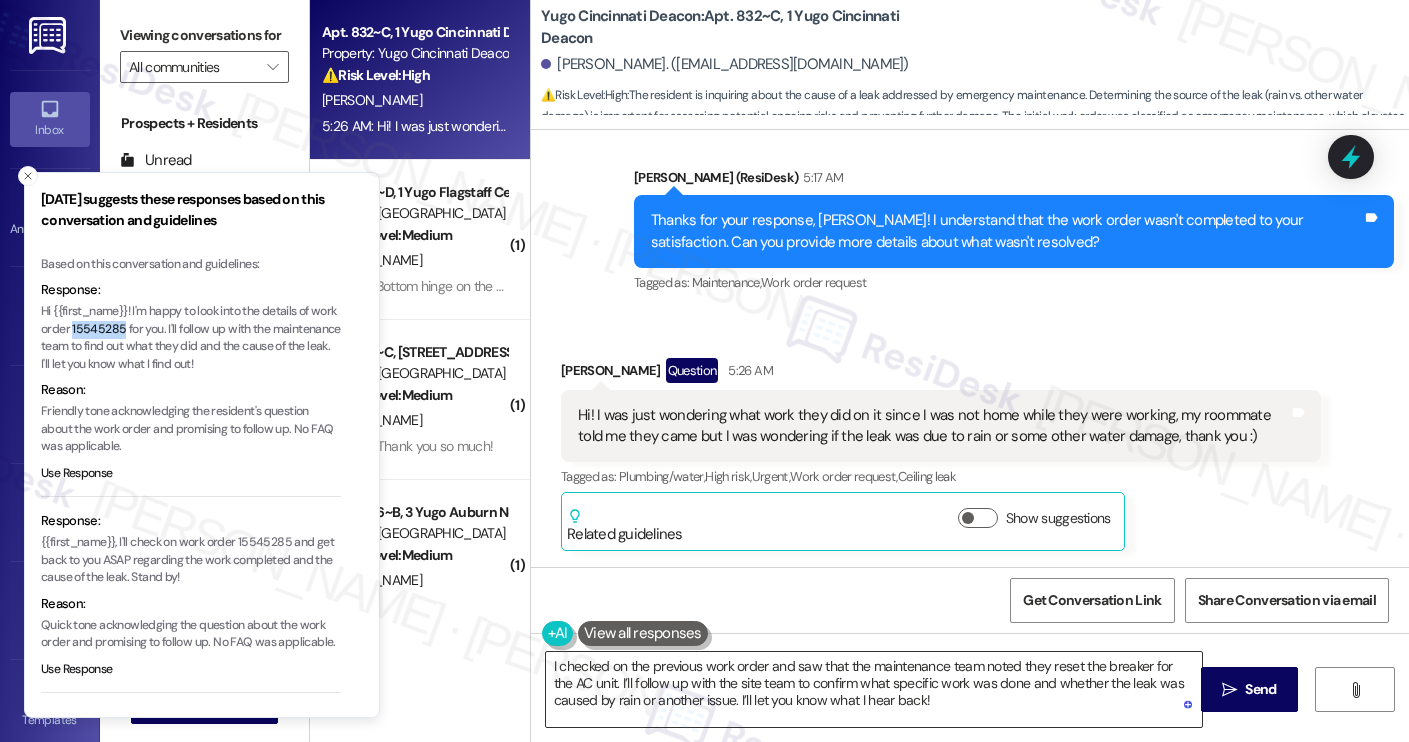 click on "I checked on the previous work order and saw that the maintenance team noted they reset the breaker for the AC unit. I’ll follow up with the site team to confirm what specific work was done and whether the leak was caused by rain or another issue. I’ll let you know what I hear back!" at bounding box center (874, 689) 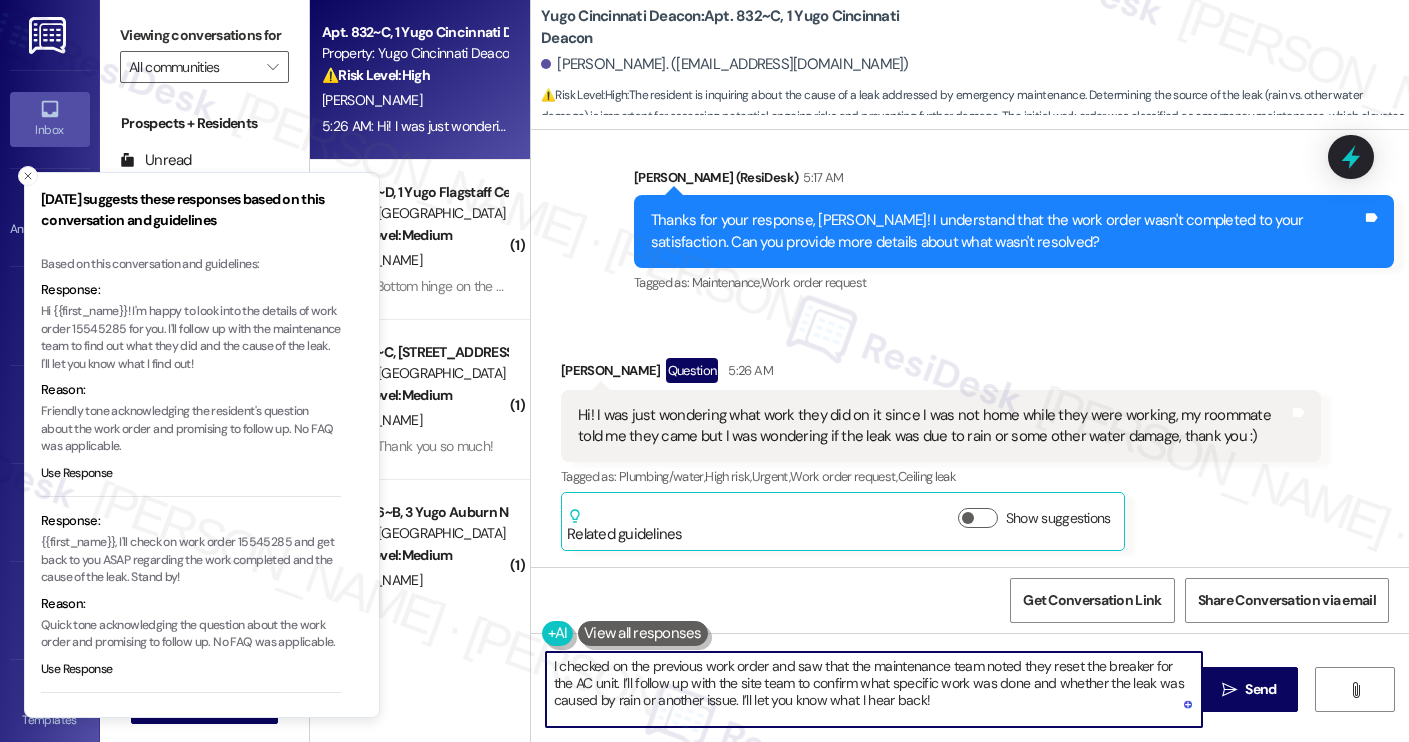 click on "I checked on the previous work order and saw that the maintenance team noted they reset the breaker for the AC unit. I’ll follow up with the site team to confirm what specific work was done and whether the leak was caused by rain or another issue. I’ll let you know what I hear back!" at bounding box center [874, 689] 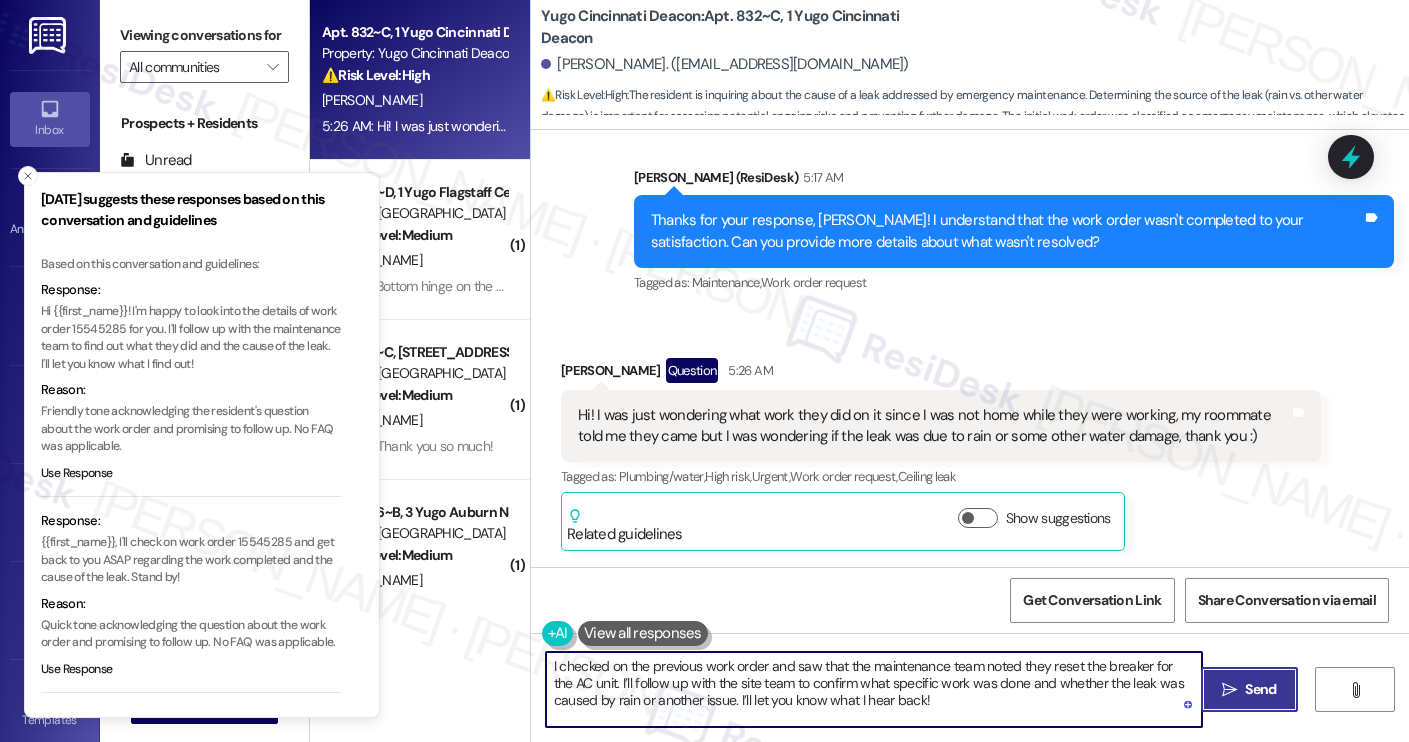 click on "Send" at bounding box center [1260, 689] 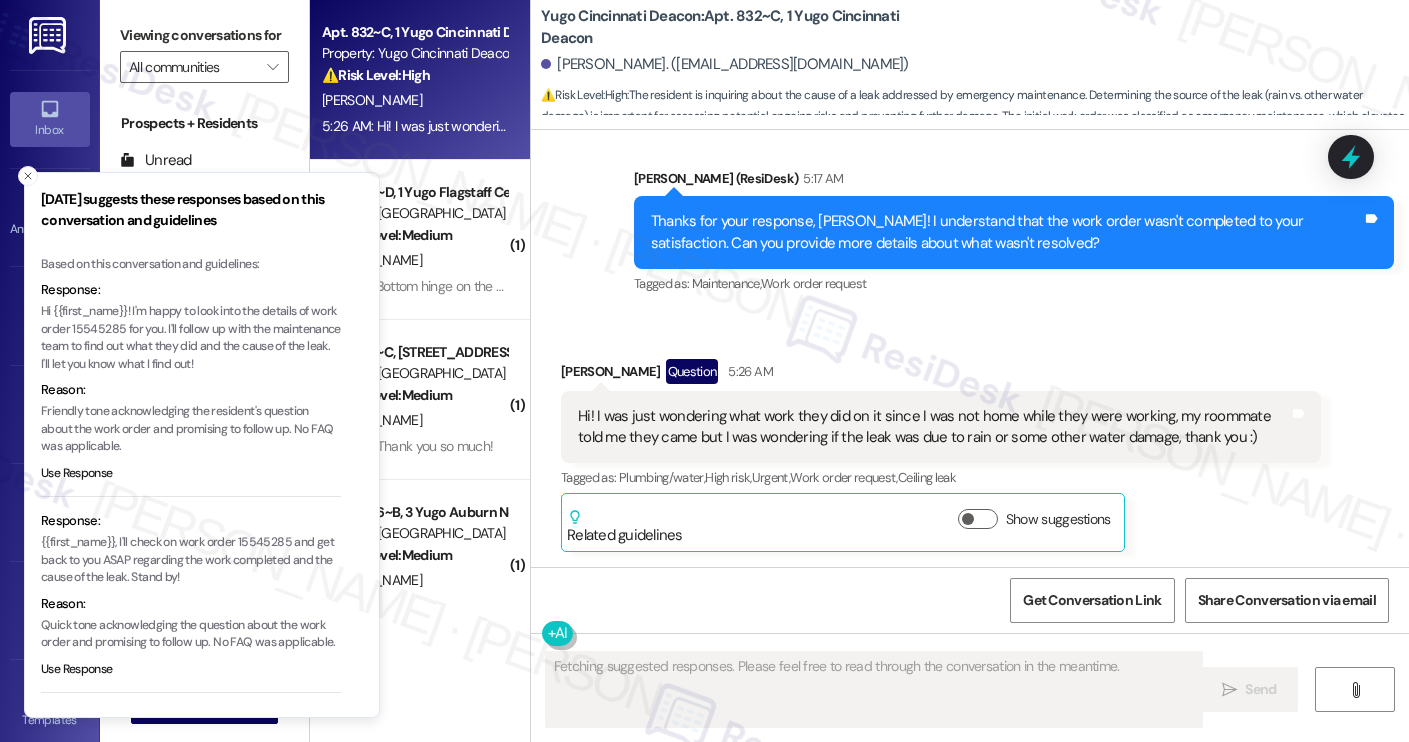 scroll, scrollTop: 1536, scrollLeft: 0, axis: vertical 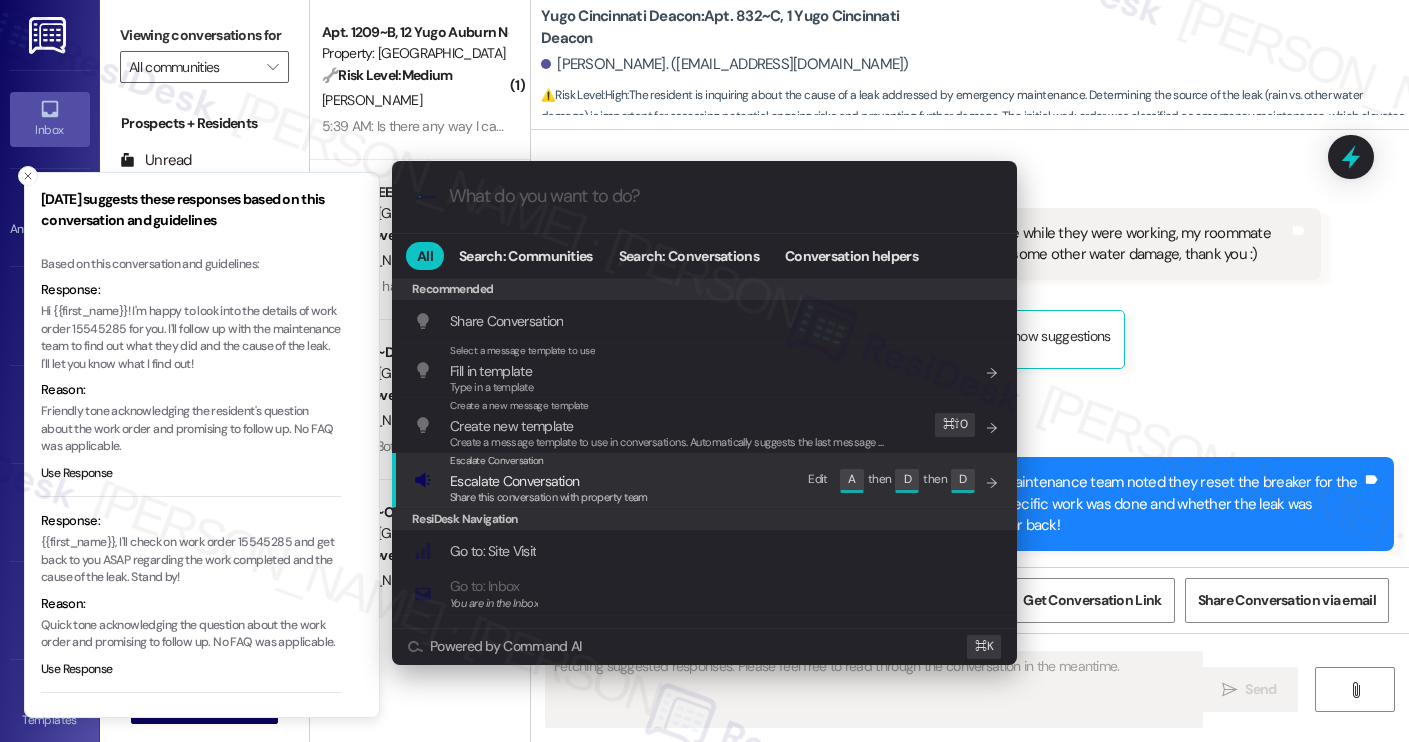 click on "Escalate Conversation Escalate Conversation Share this conversation with property team Edit A then D then D" at bounding box center (706, 480) 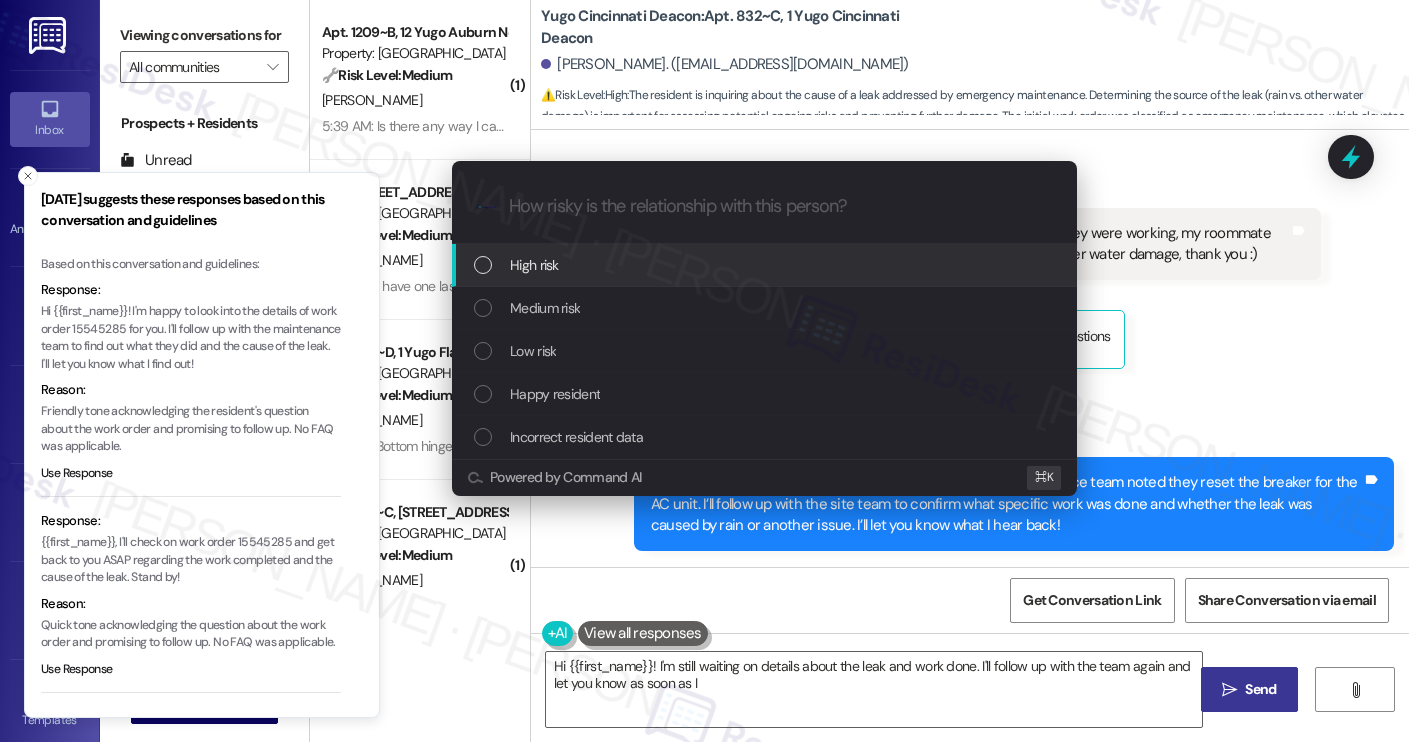 click on "Medium risk" at bounding box center (764, 308) 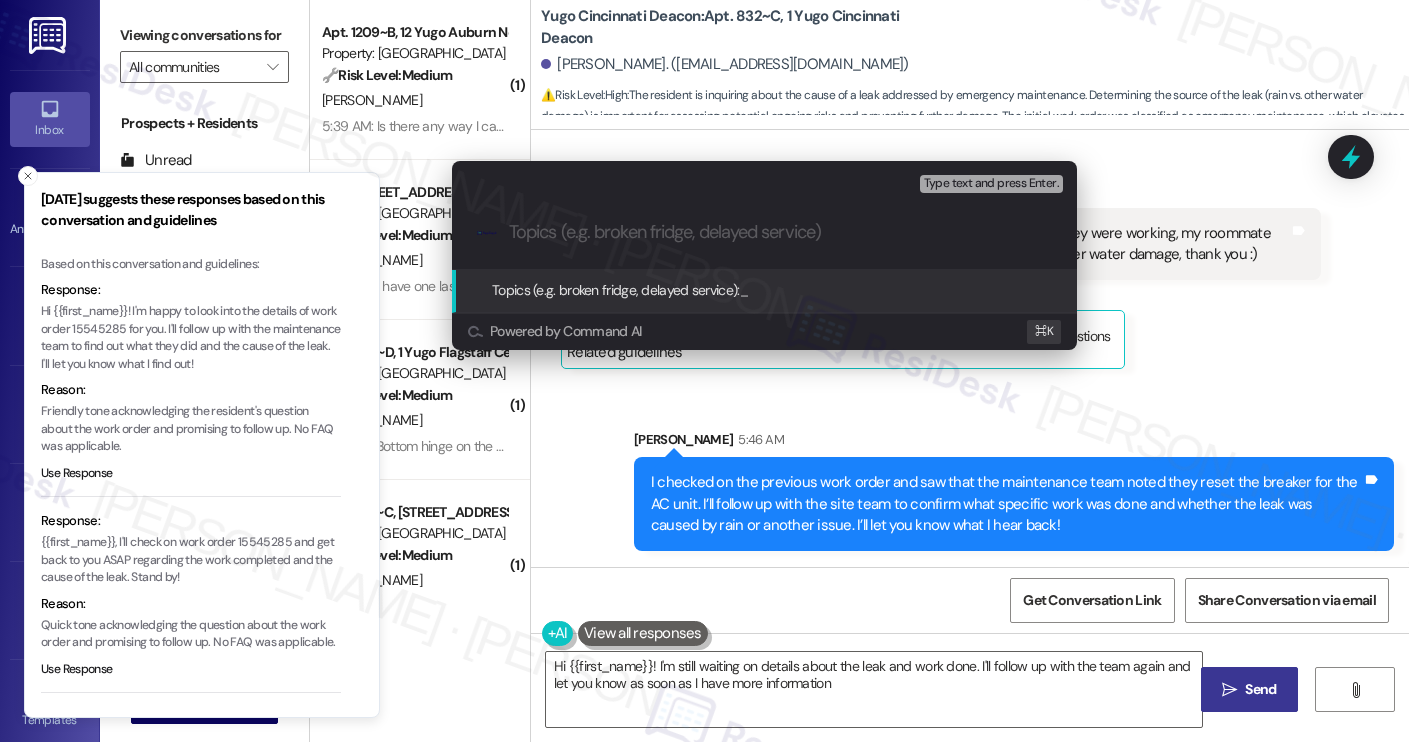 type on "Hi {{first_name}}! I'm still waiting on details about the leak and work done. I'll follow up with the team again and let you know as soon as I have more information!" 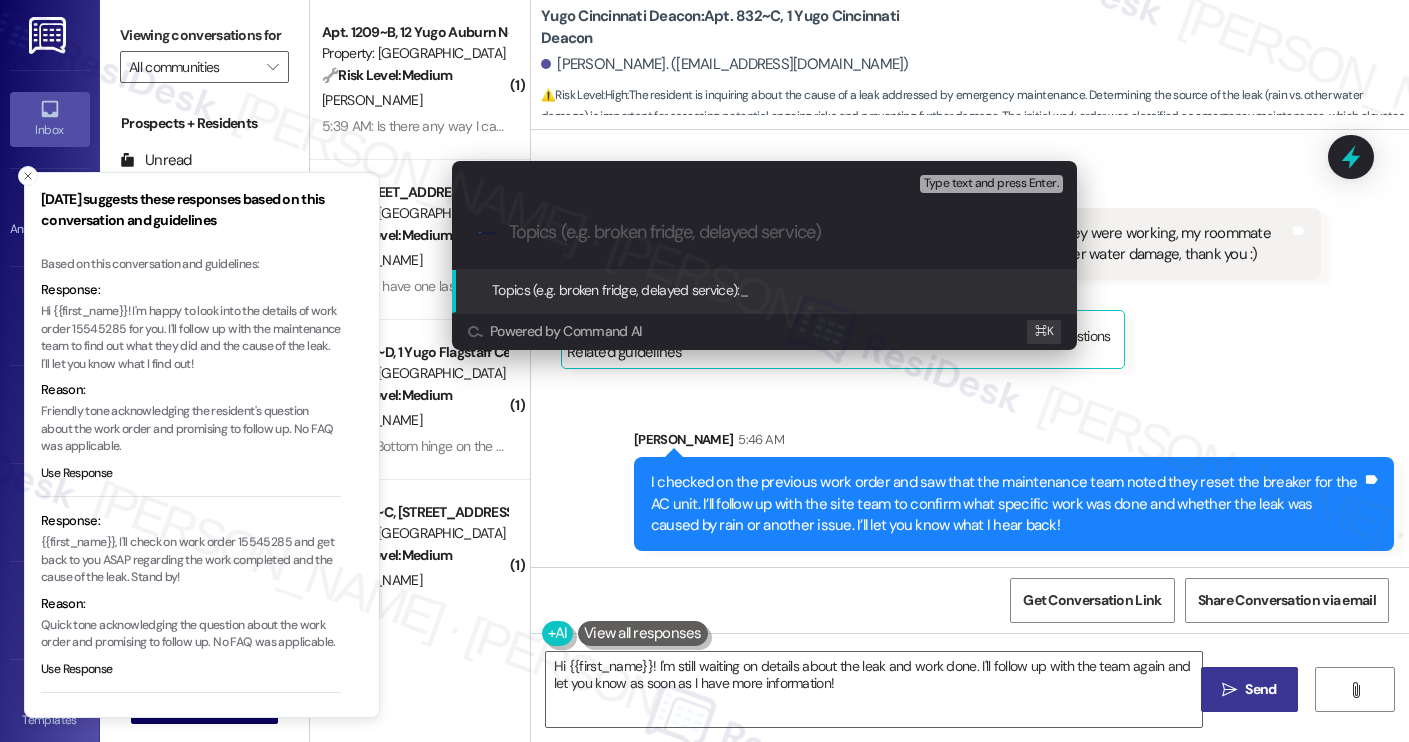 paste on "Inquiry About Cause of Leak – Work Order #15545285" 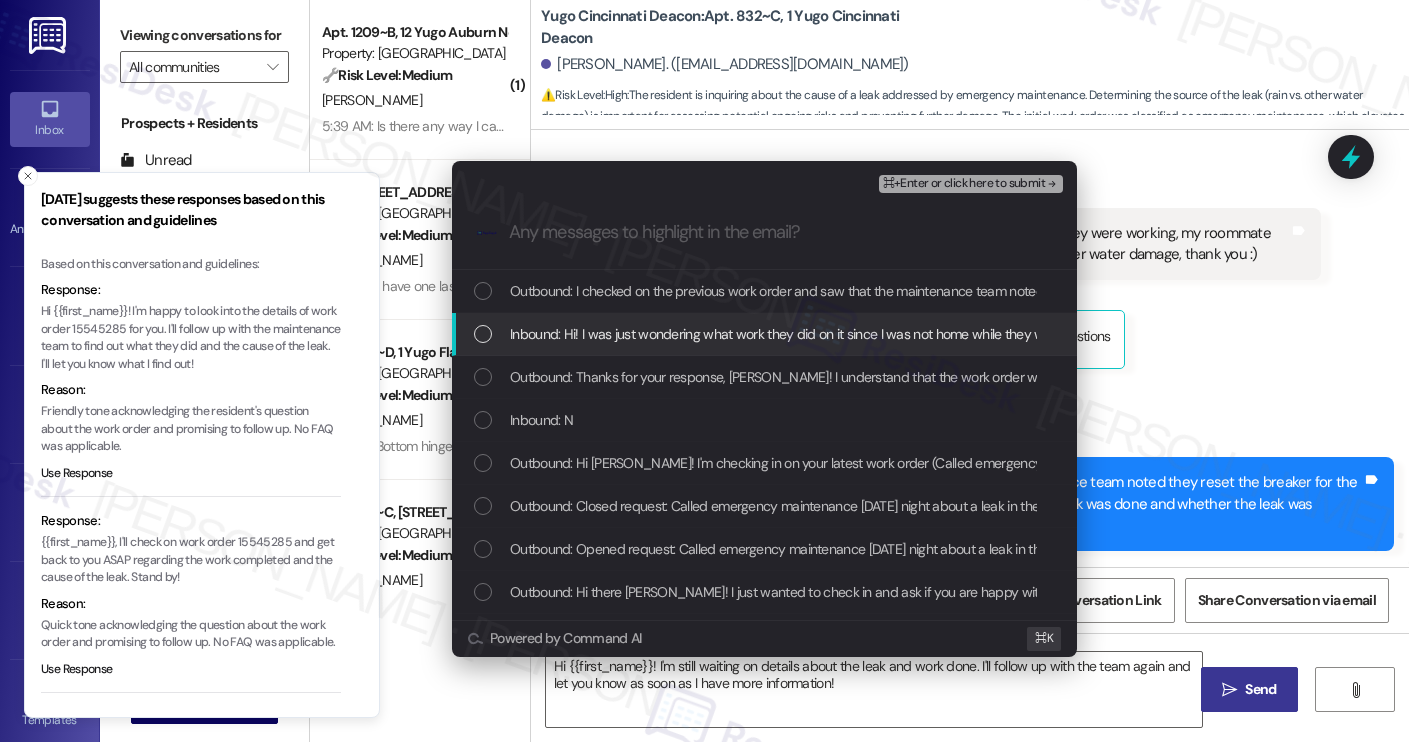 click on "Inbound: Hi! I was just wondering what work they did on it since I was not home while they were working, my roommate told me they came but I was wondering if the leak was due to rain or some other water damage, thank you :)" at bounding box center [1170, 334] 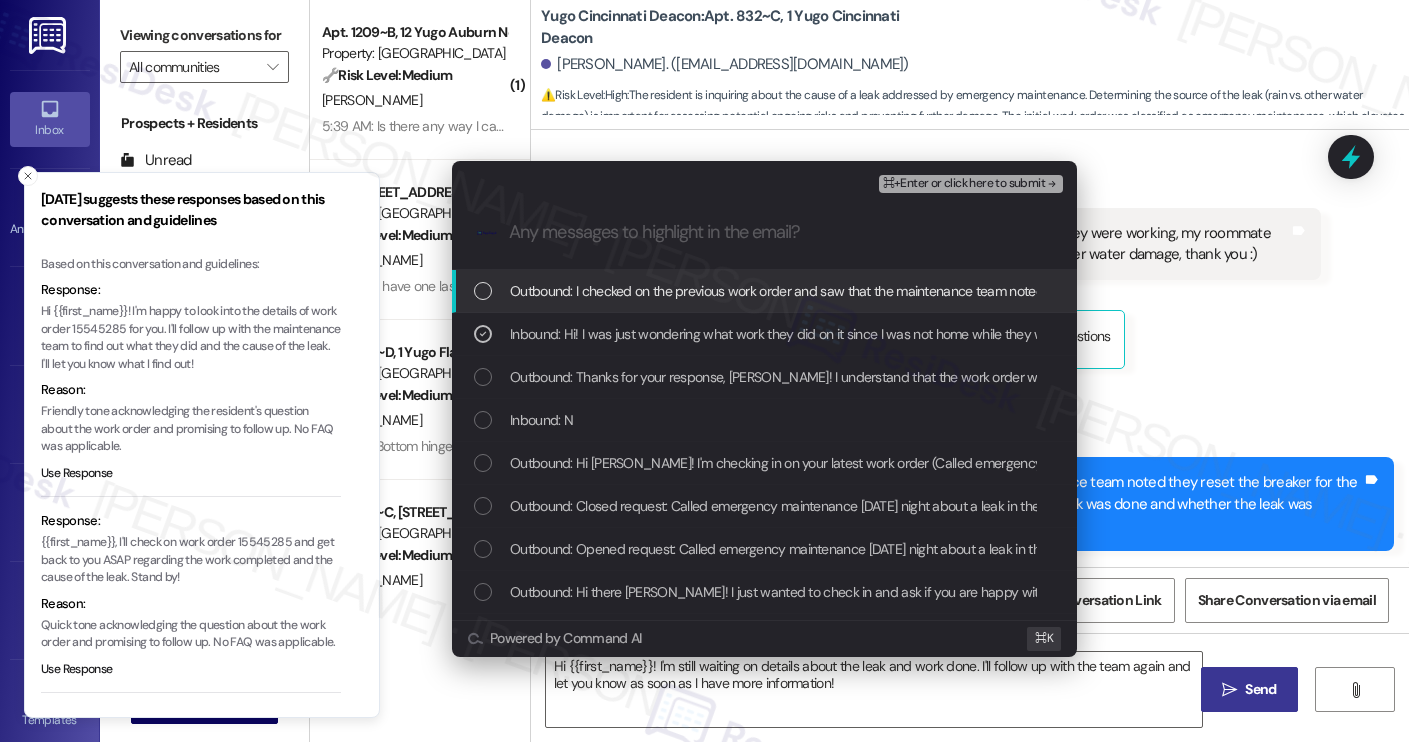 click on "⌘+Enter or click here to submit" at bounding box center [964, 184] 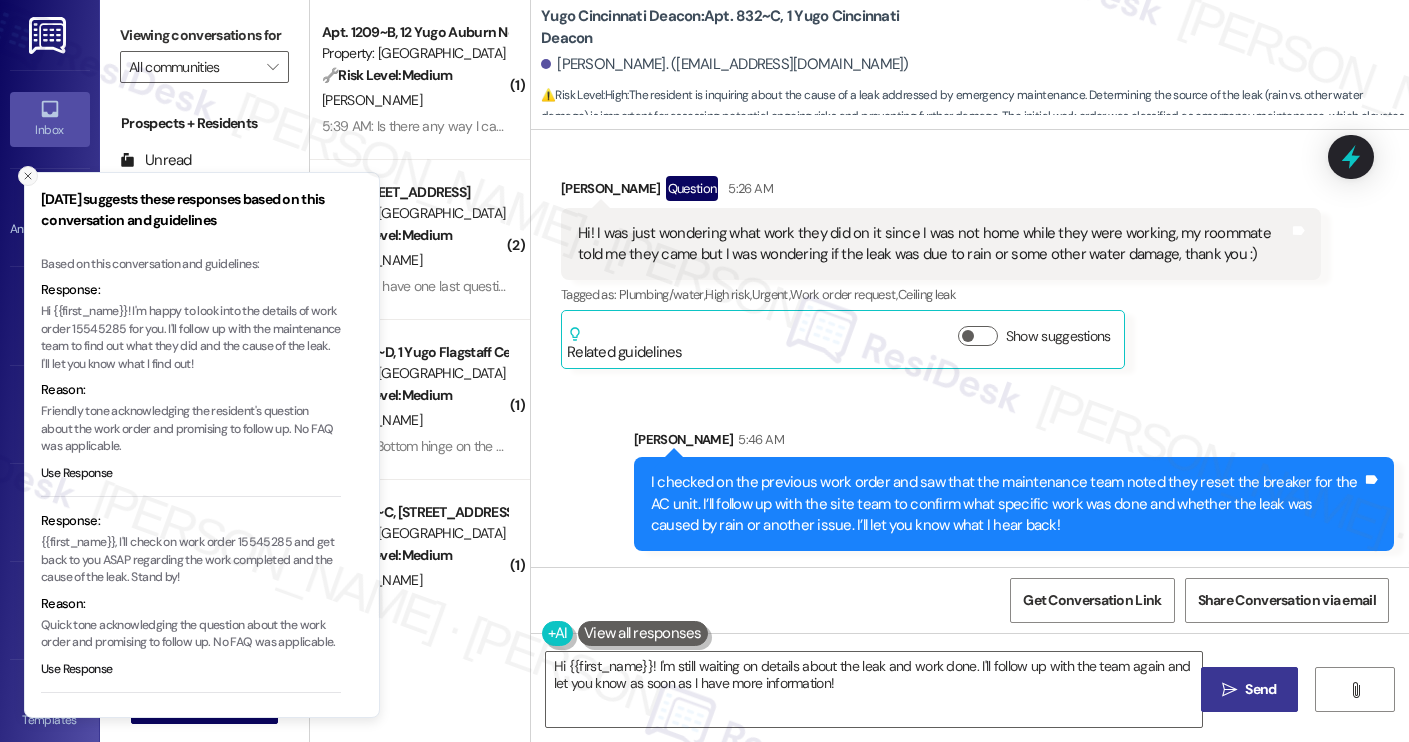click 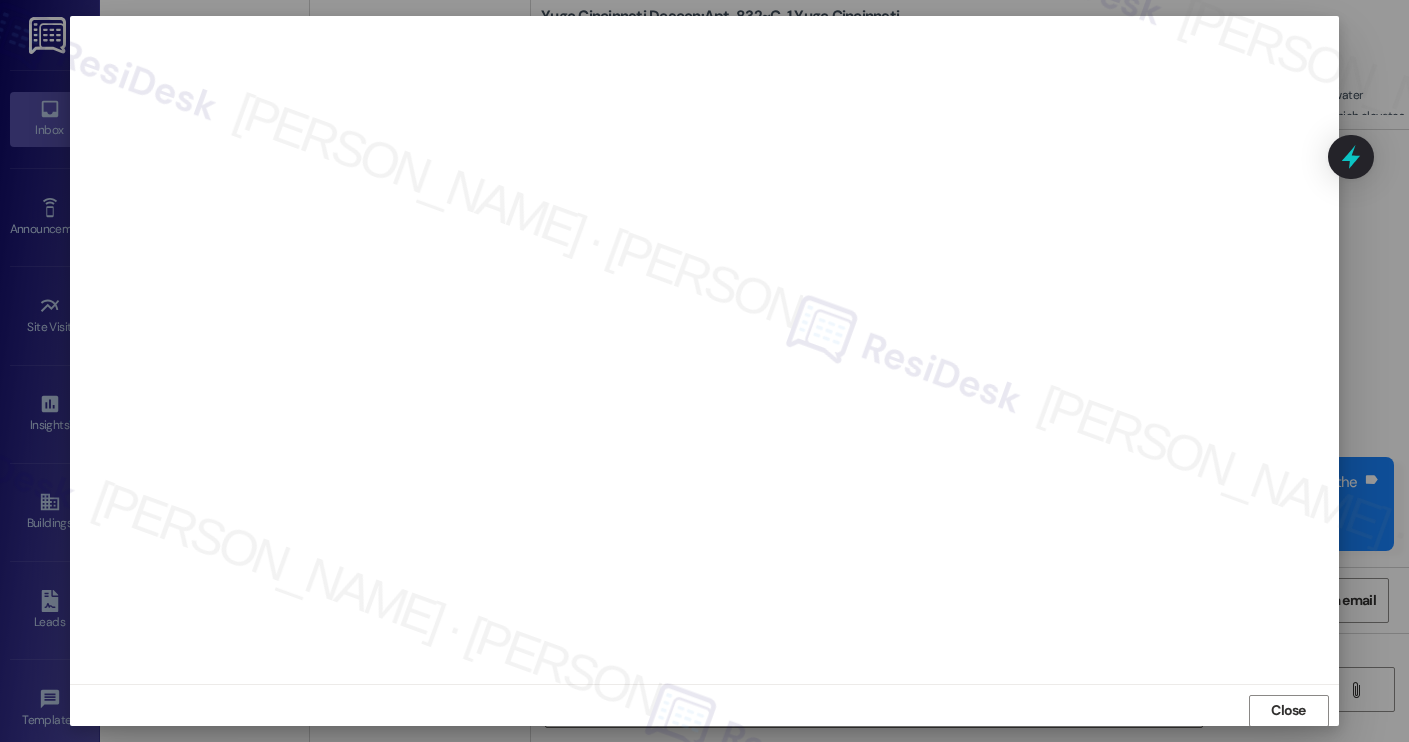 scroll, scrollTop: 1, scrollLeft: 0, axis: vertical 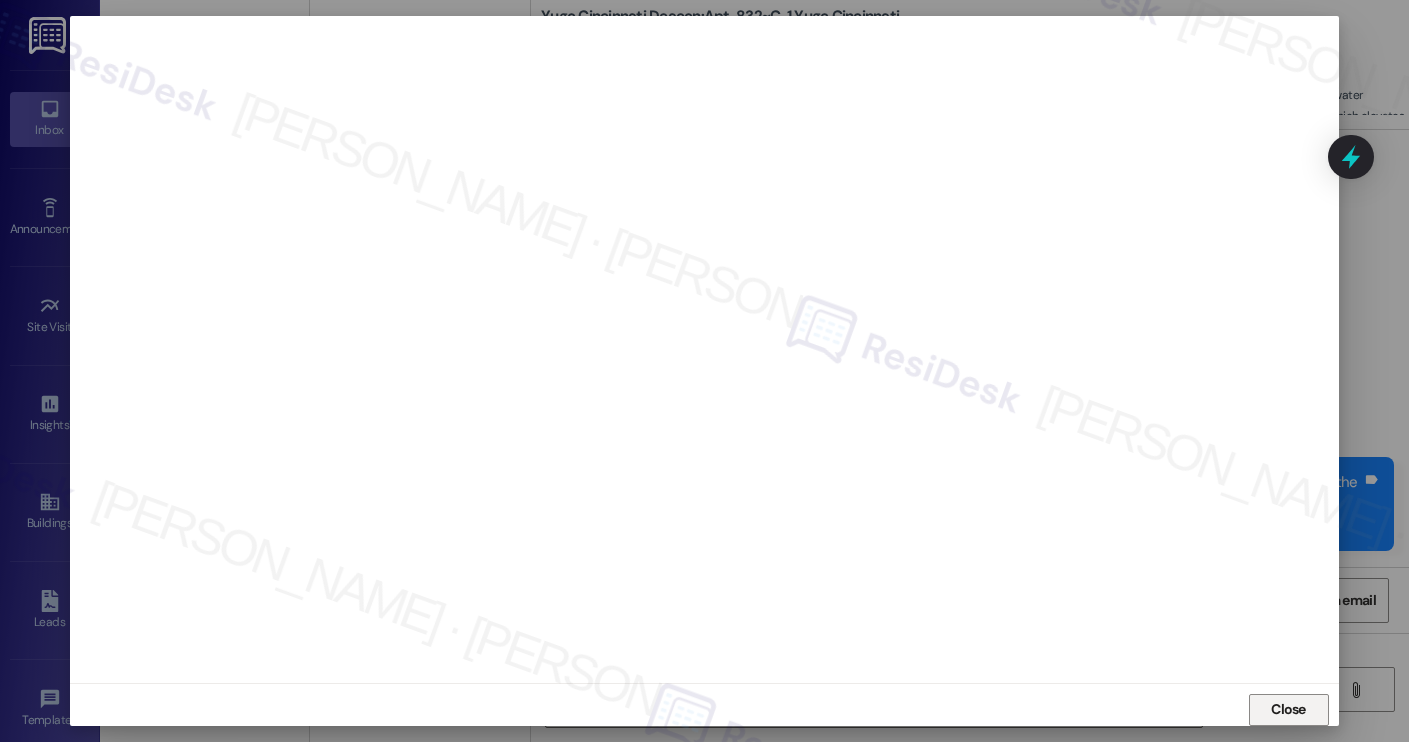 click on "Close" at bounding box center (1289, 710) 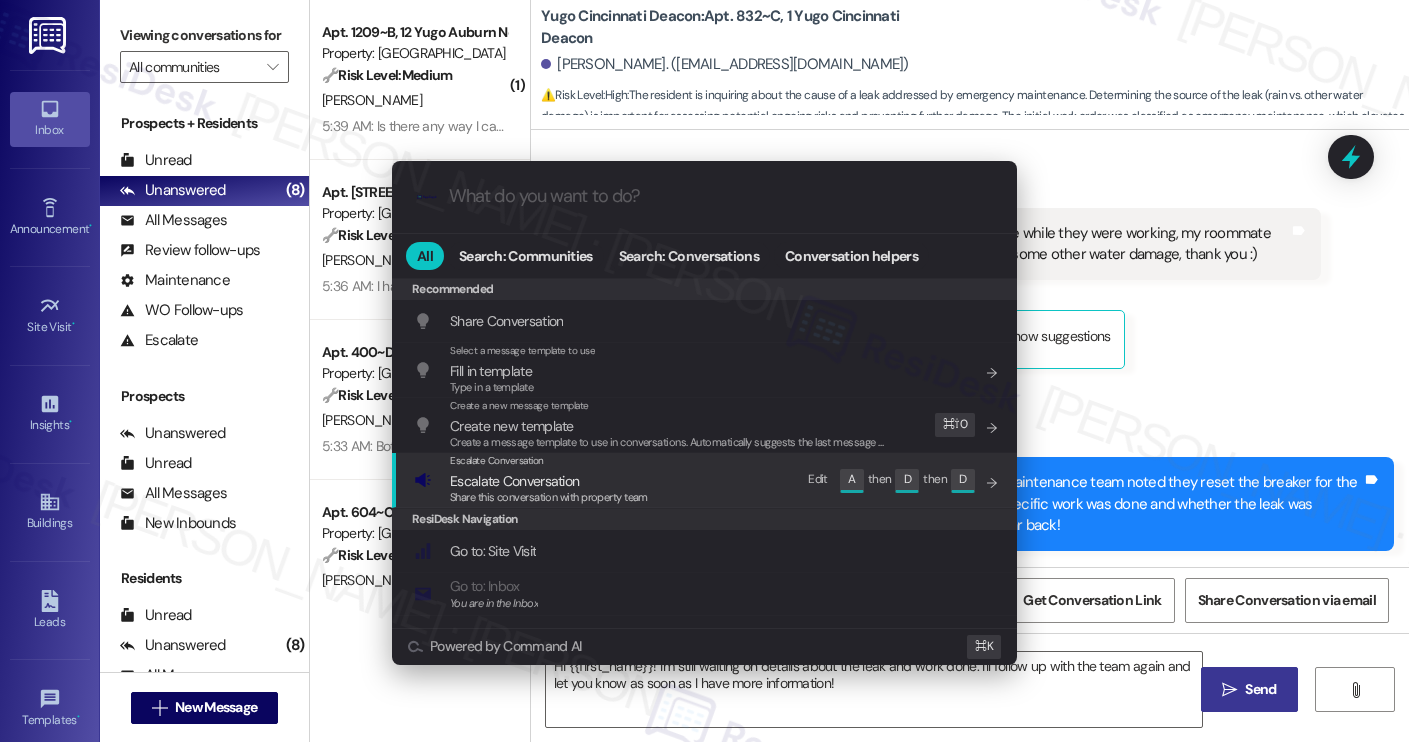 click on "Escalate Conversation Escalate Conversation Share this conversation with property team Edit A then D then D" at bounding box center (706, 480) 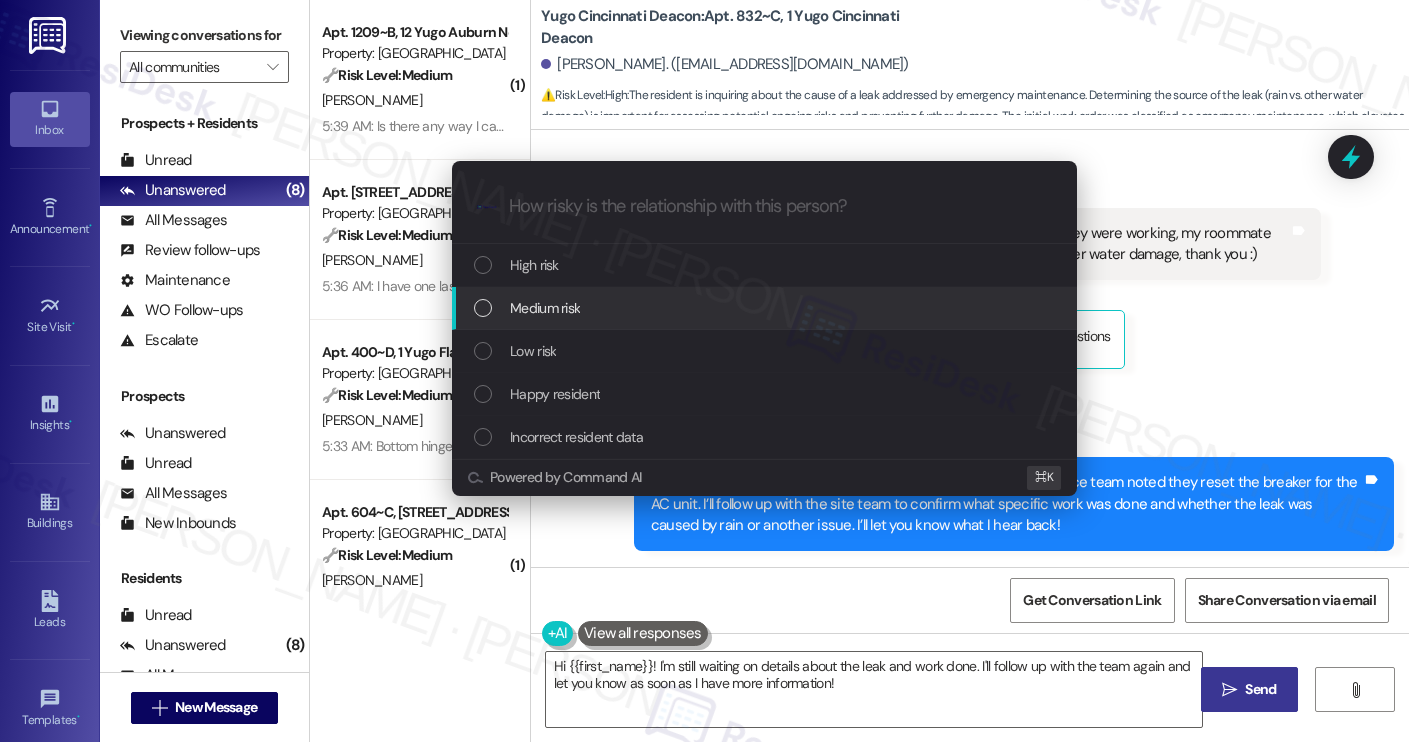 click on "Medium risk" at bounding box center [764, 308] 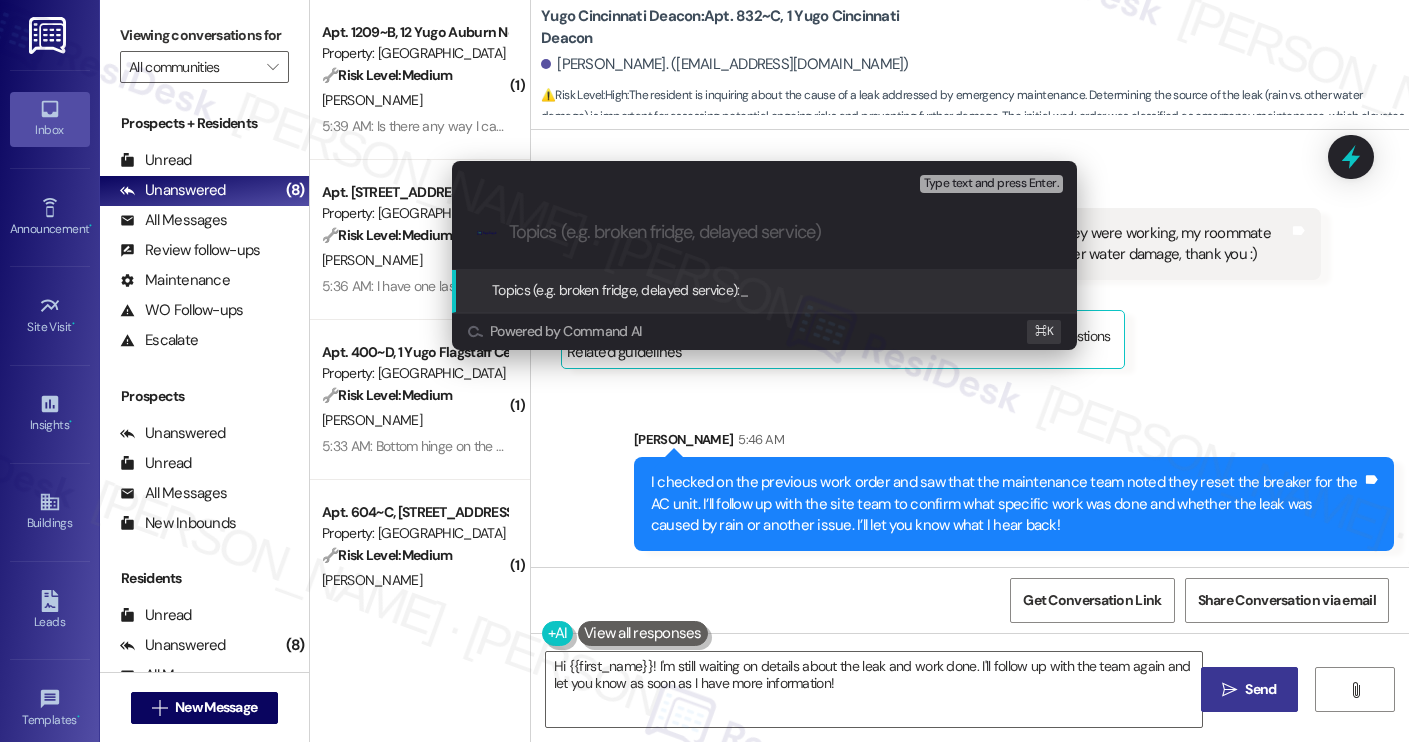 paste on "Inquiry About Cause of Leak – Work Order #15545285" 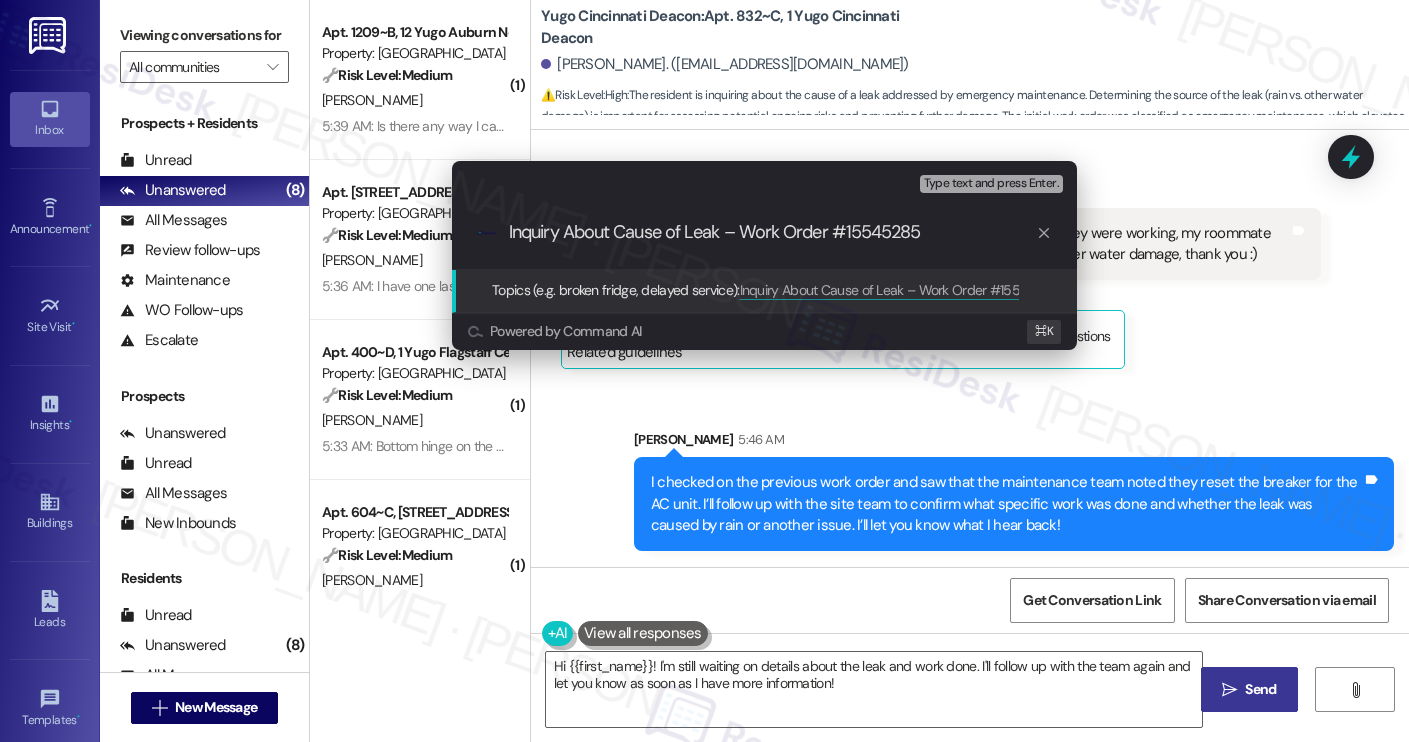 type 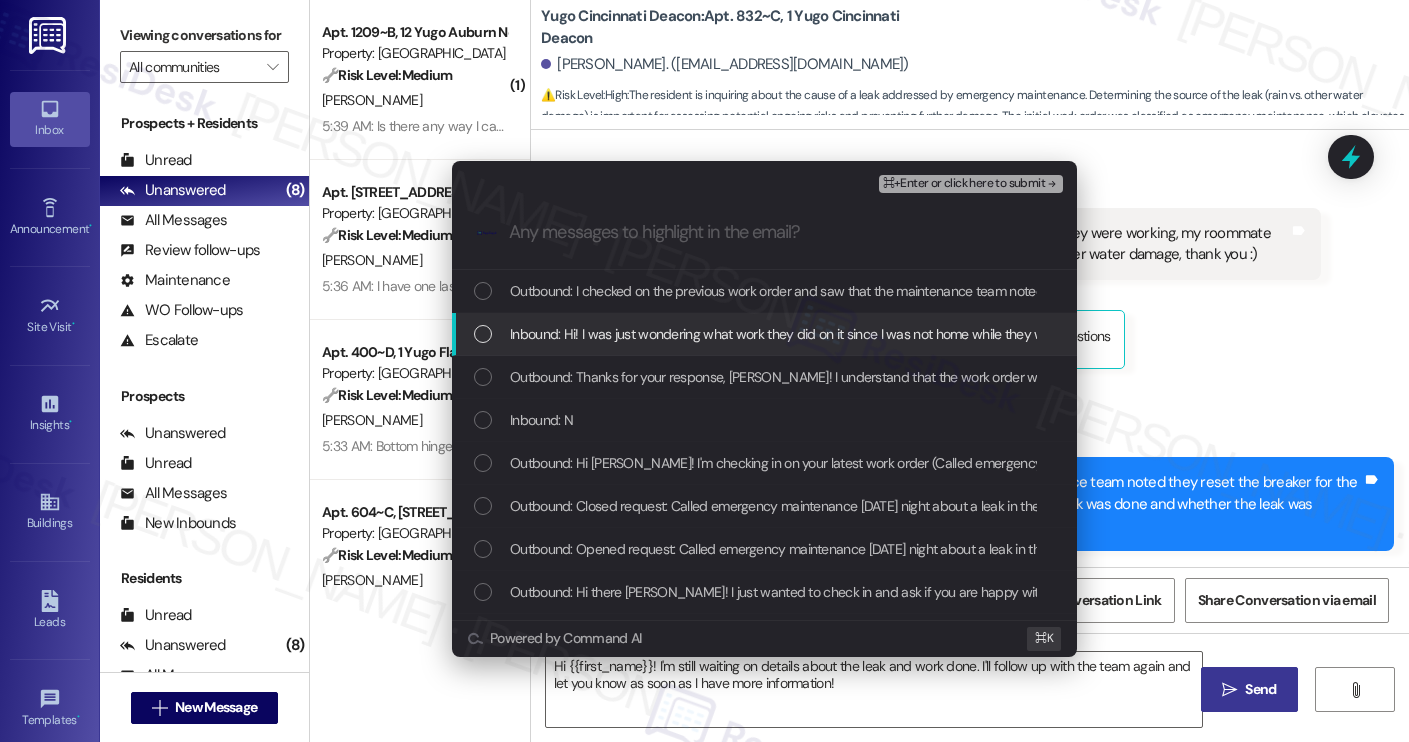 click on "Inbound: Hi! I was just wondering what work they did on it since I was not home while they were working, my roommate told me they came but I was wondering if the leak was due to rain or some other water damage, thank you :)" at bounding box center [1170, 334] 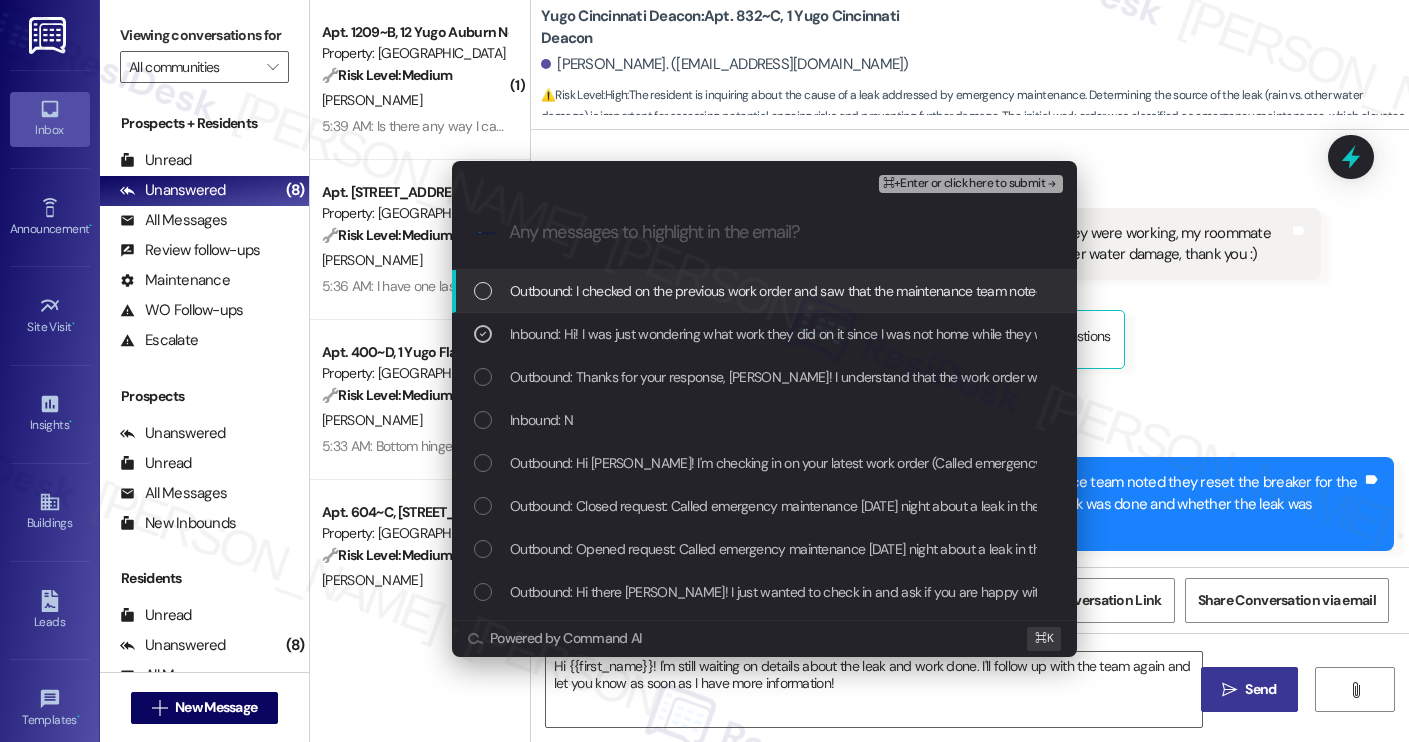 click on "⌘+Enter or click here to submit" at bounding box center (964, 184) 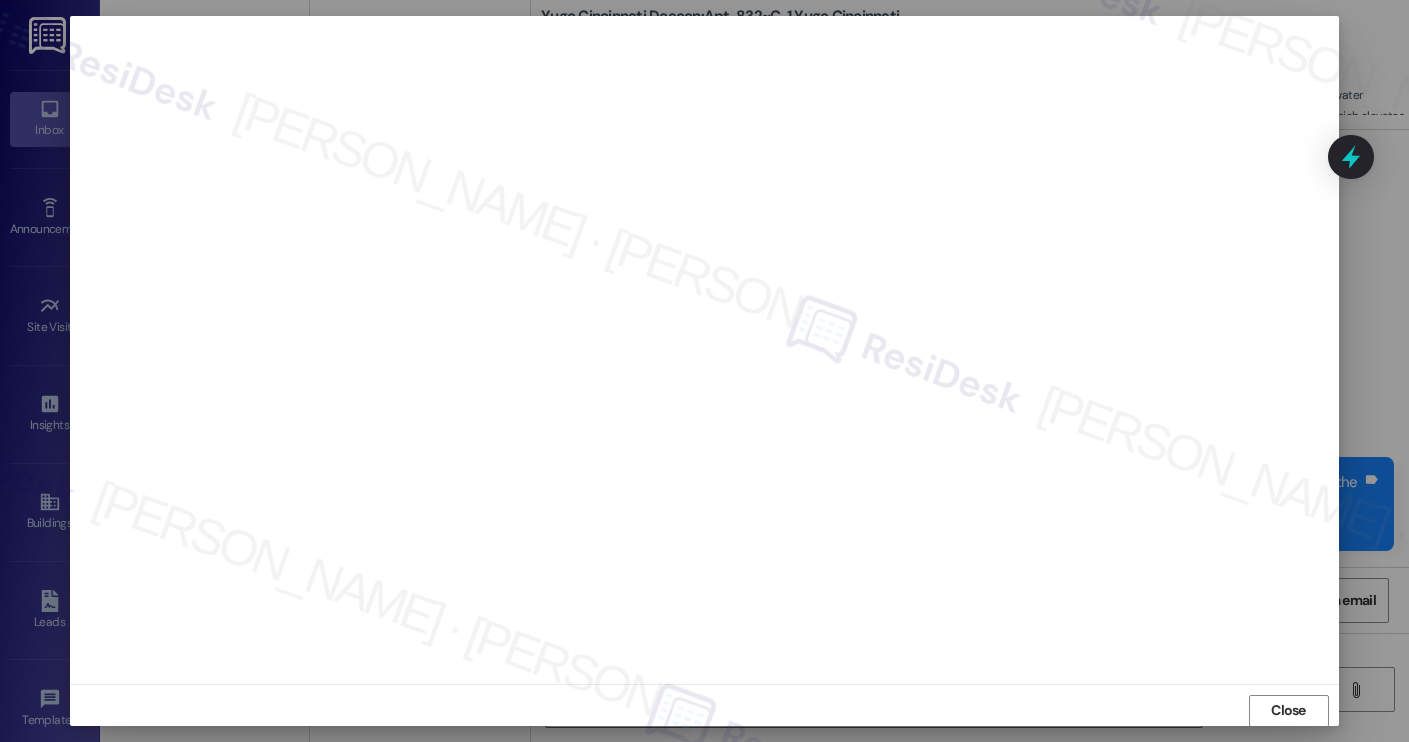 scroll, scrollTop: 1, scrollLeft: 0, axis: vertical 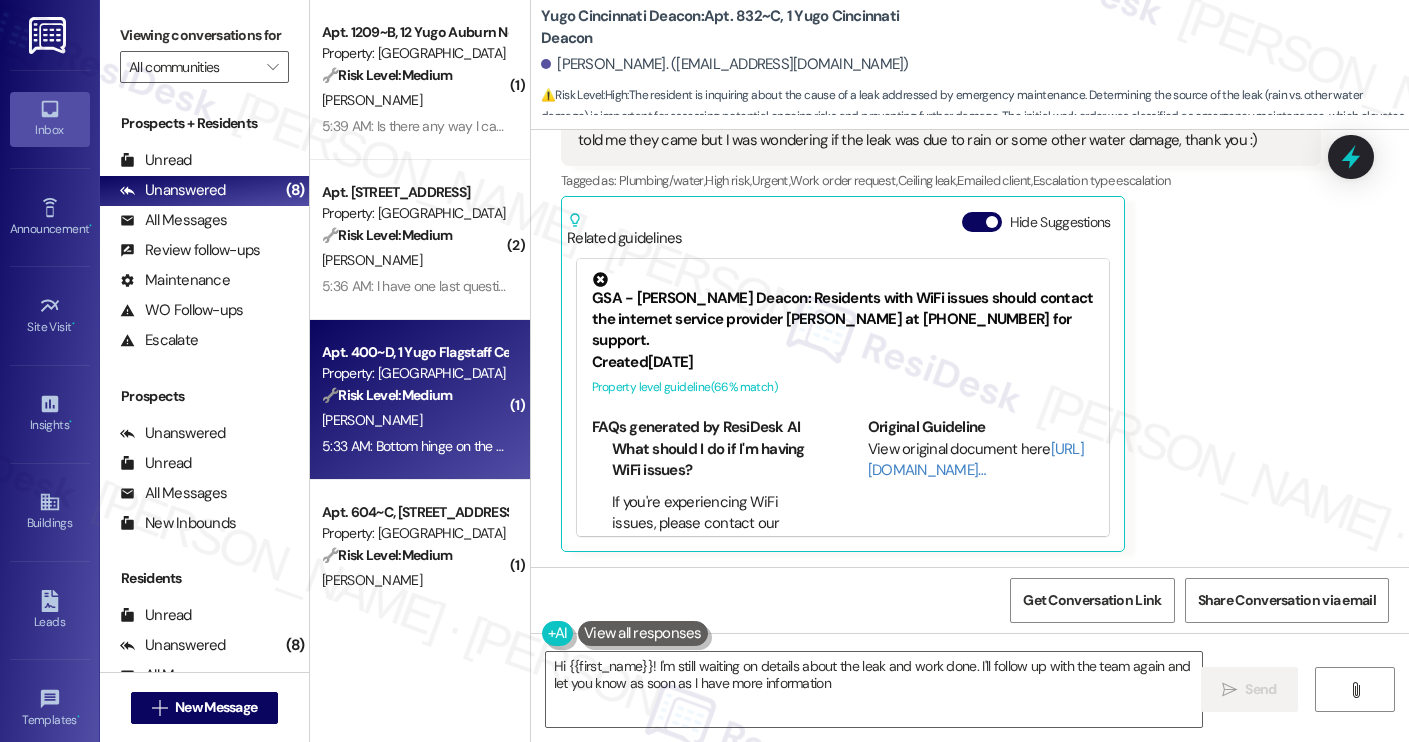 type on "Hi {{first_name}}! I'm still waiting on details about the leak and work done. I'll follow up with the team again and let you know as soon as I have more information!" 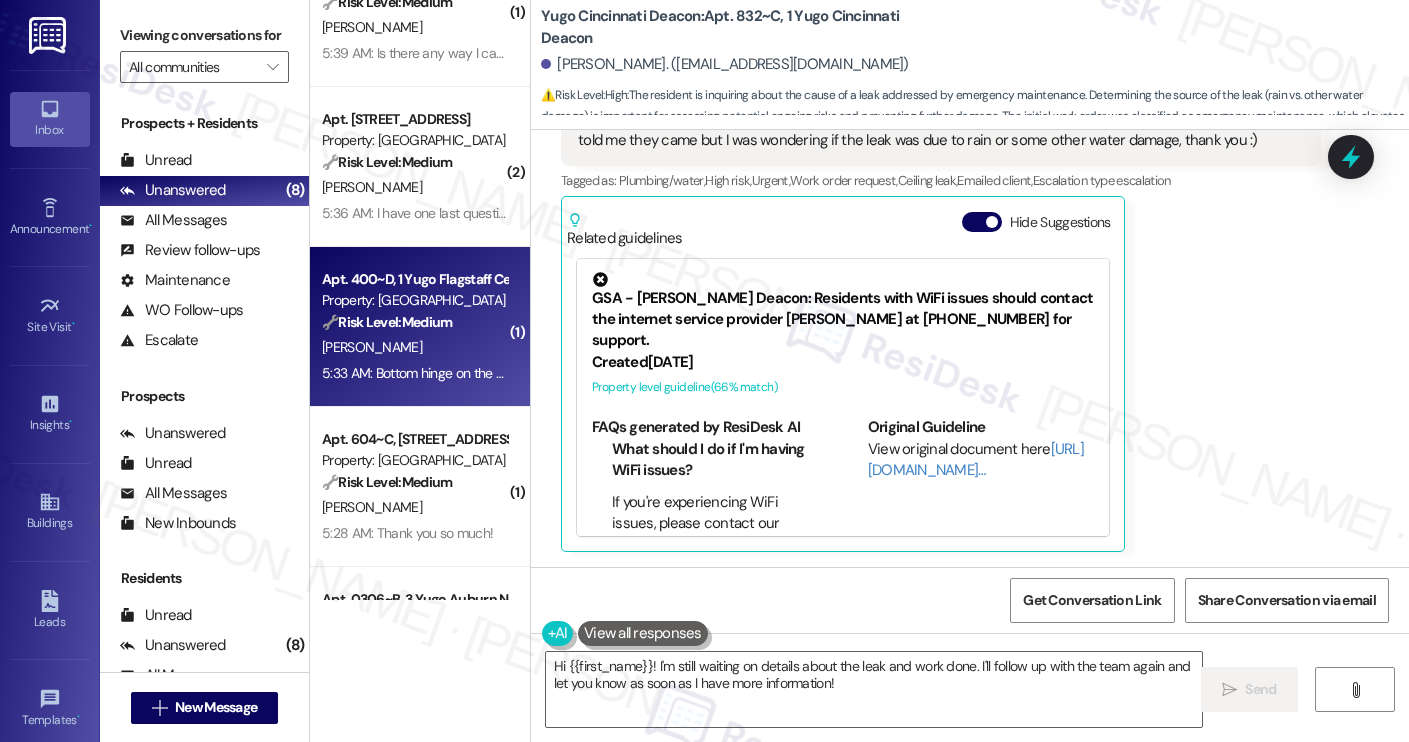 scroll, scrollTop: 74, scrollLeft: 0, axis: vertical 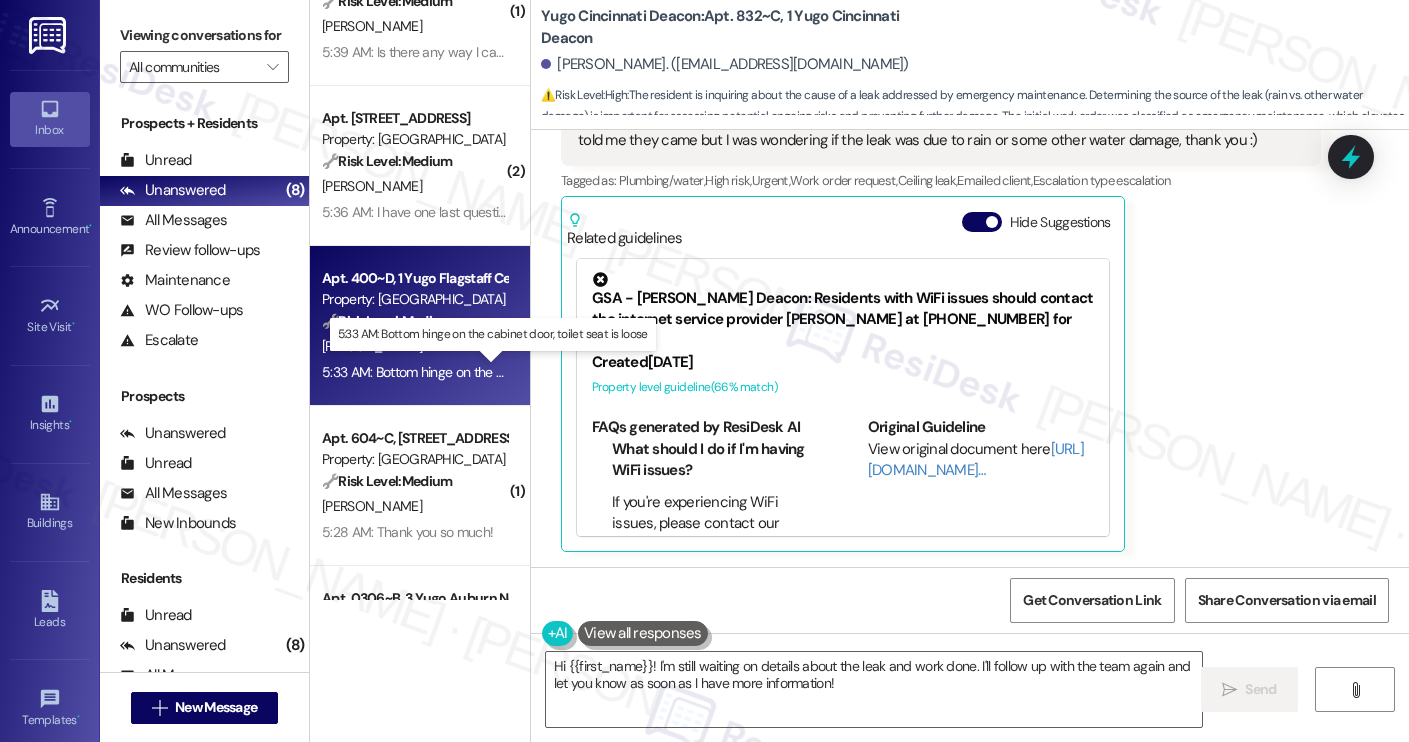 click on "5:33 AM: Bottom hinge on the cabinet door, toilet seat is loose 5:33 AM: Bottom hinge on the cabinet door, toilet seat is loose" at bounding box center (500, 372) 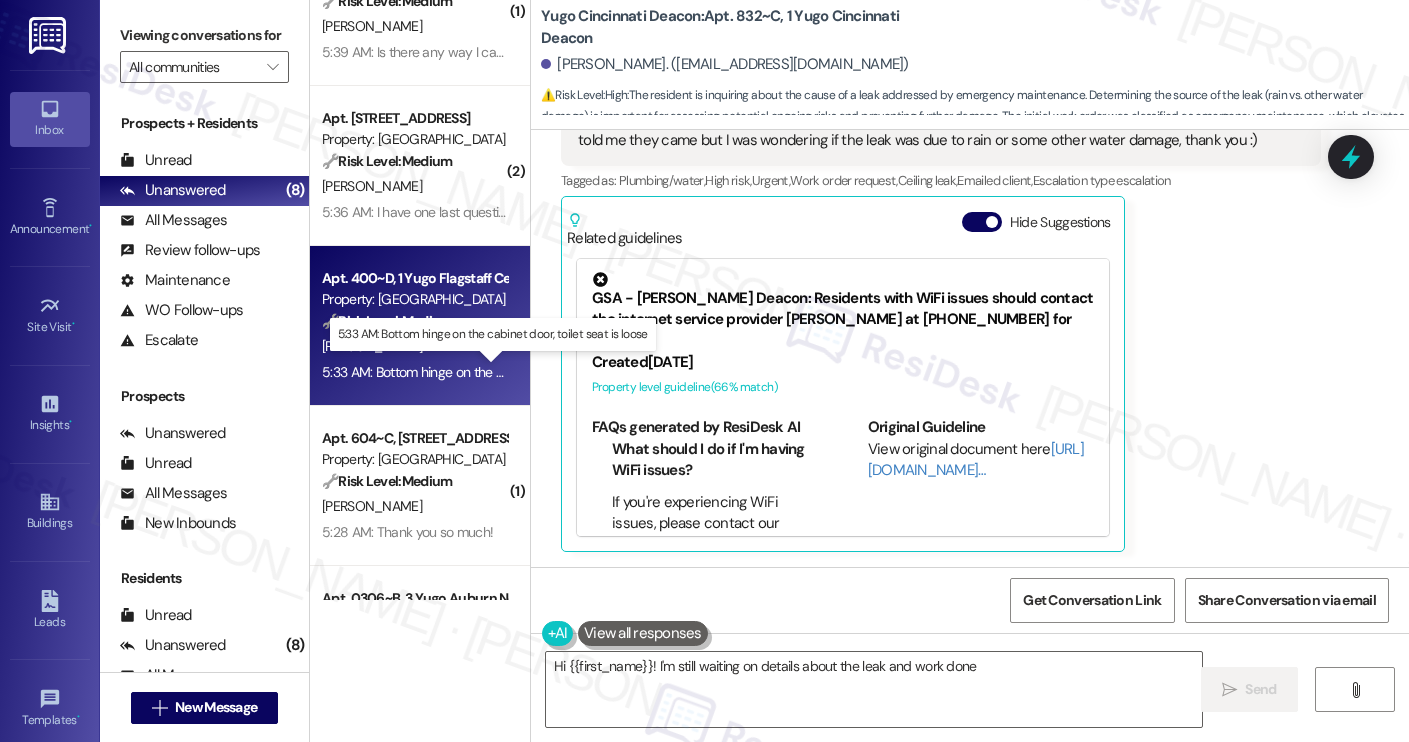 type on "Hi {{first_name}}! I'm still waiting on details about the leak and work done." 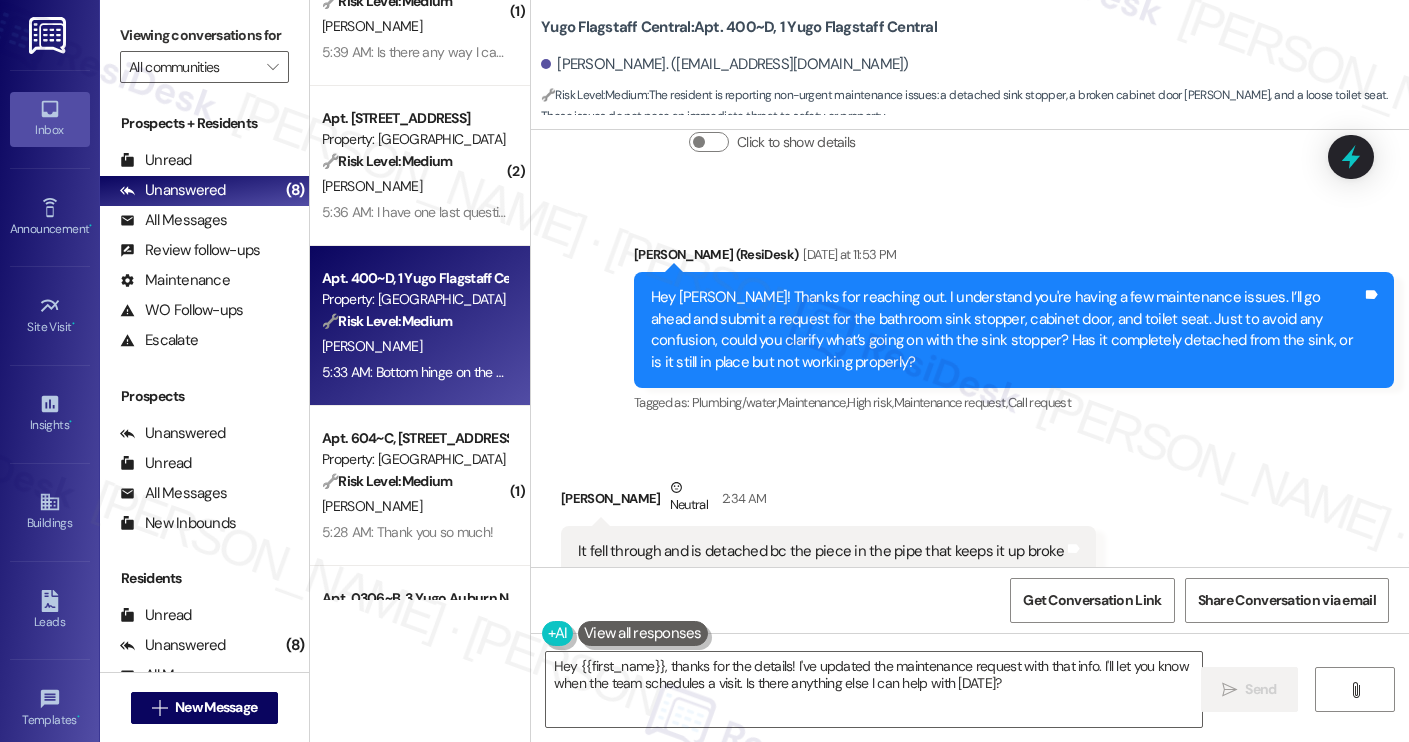 scroll, scrollTop: 1778, scrollLeft: 0, axis: vertical 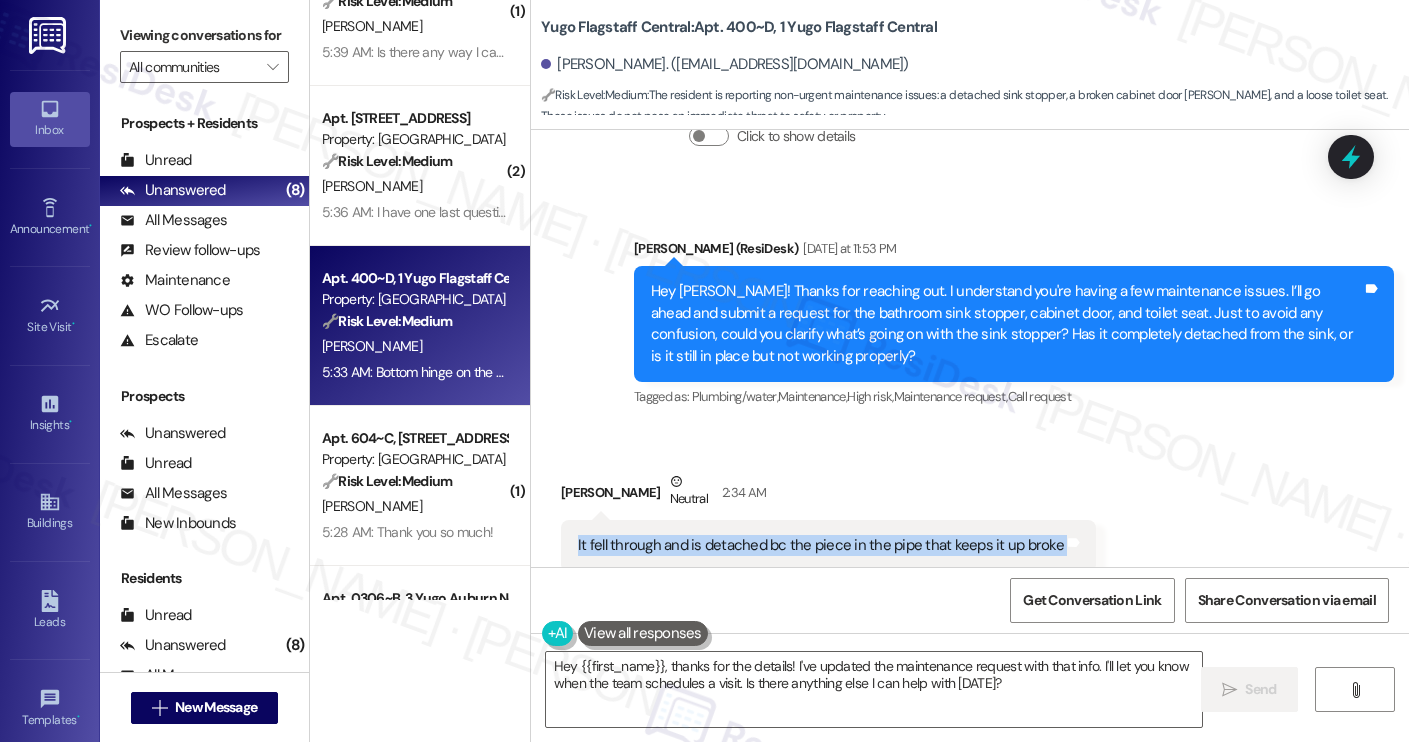 drag, startPoint x: 567, startPoint y: 498, endPoint x: 1100, endPoint y: 498, distance: 533 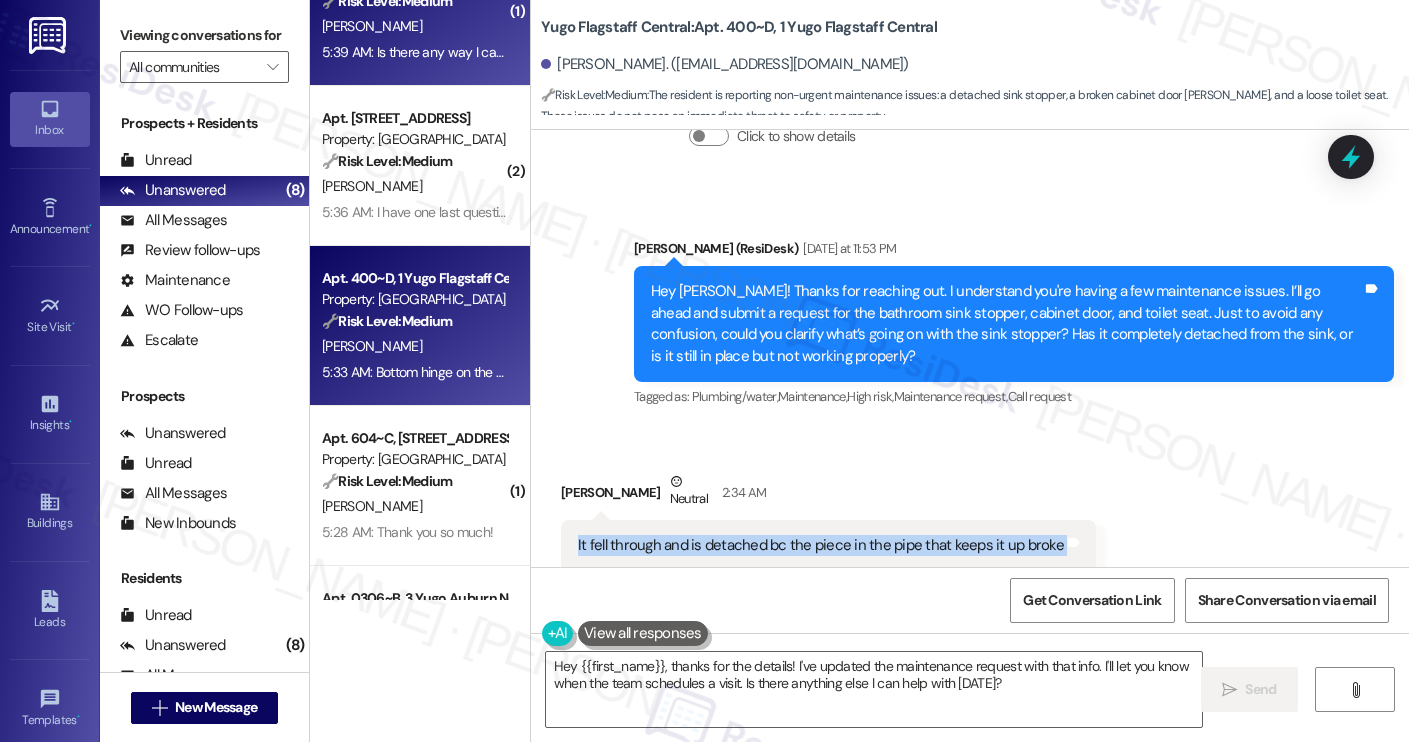 copy on "It fell through and is detached bc the piece in the pipe that keeps it up broke Tags and notes" 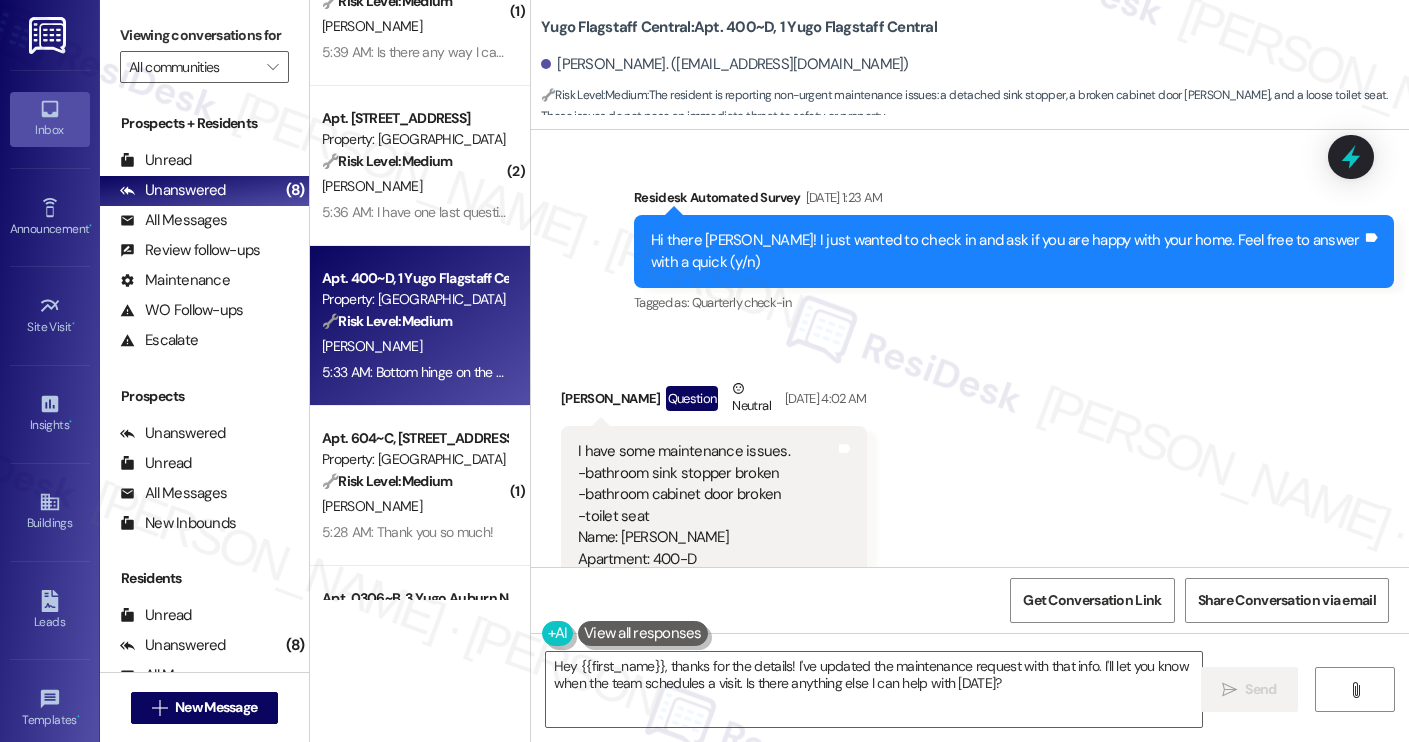 scroll, scrollTop: 981, scrollLeft: 0, axis: vertical 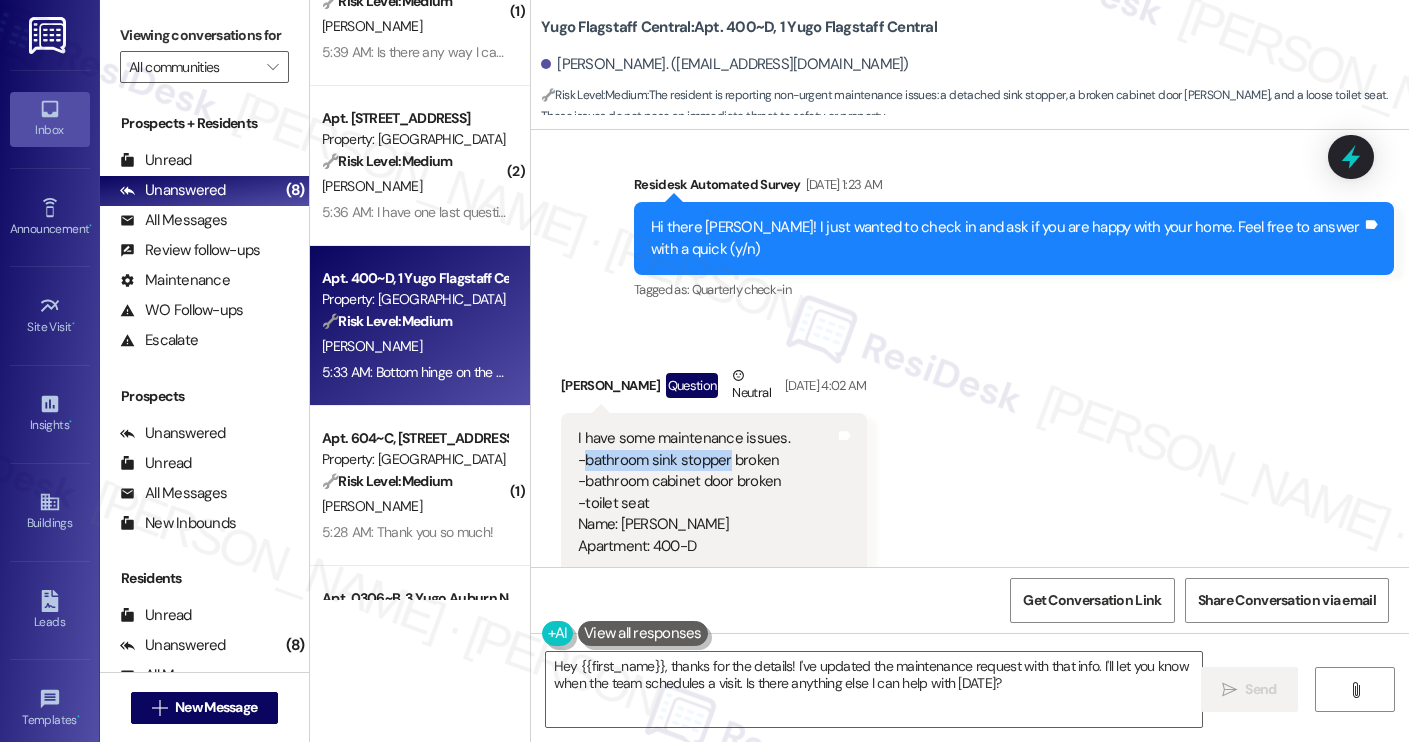 drag, startPoint x: 573, startPoint y: 417, endPoint x: 716, endPoint y: 410, distance: 143.17122 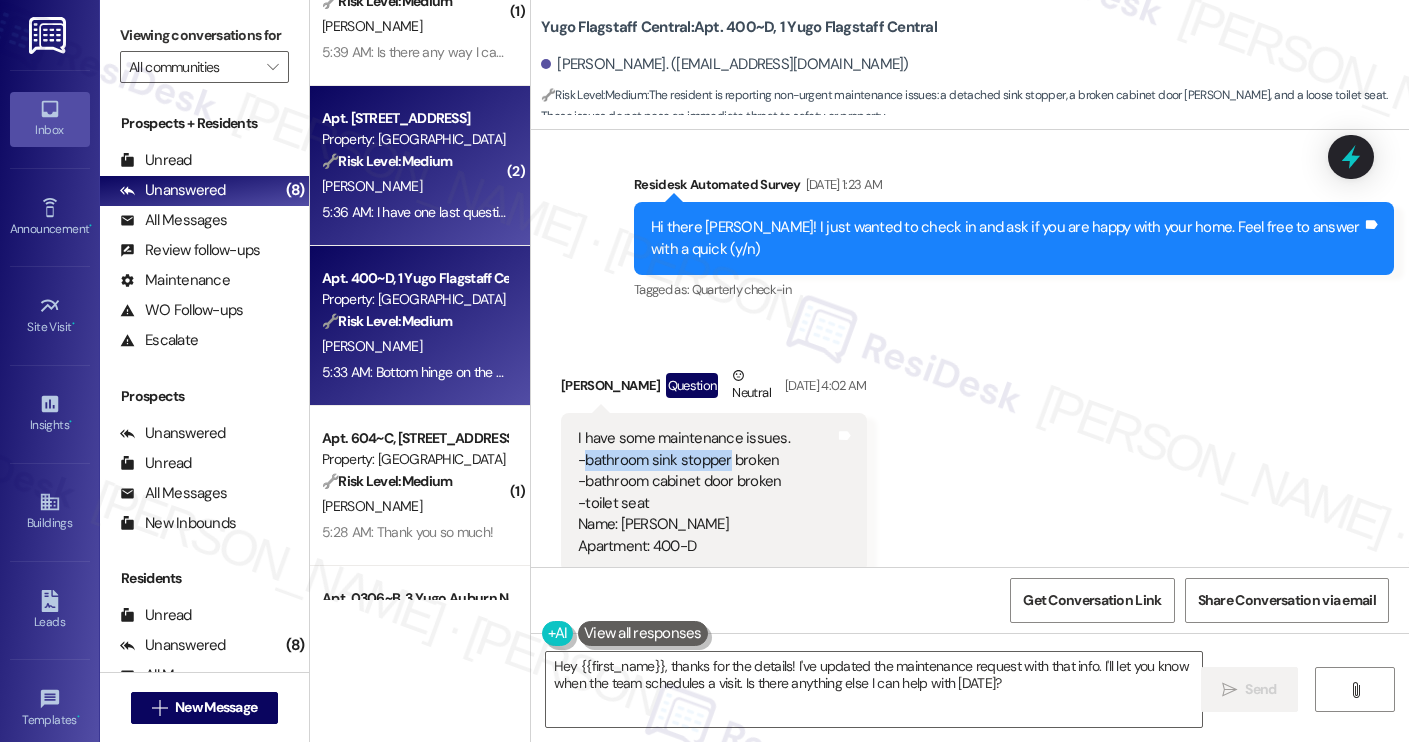 copy on "bathroom sink stopper" 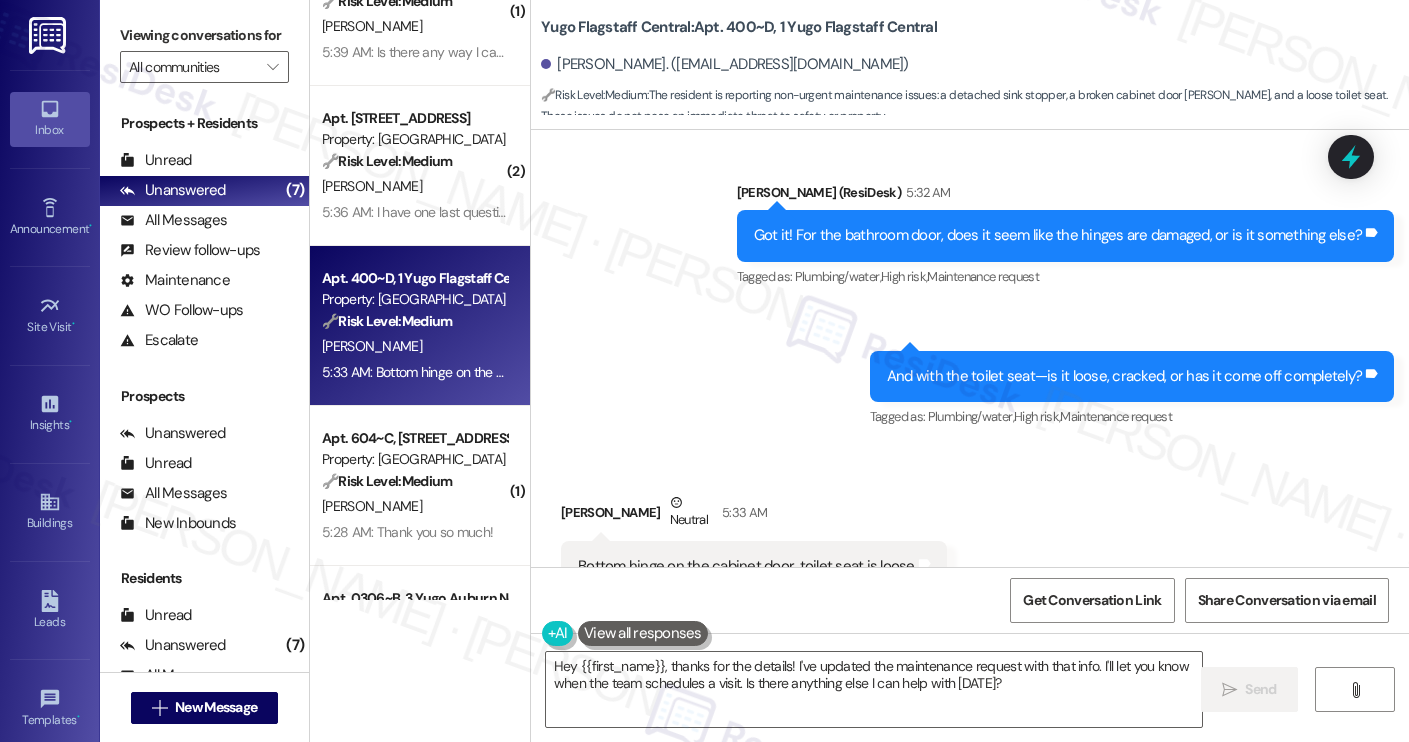 scroll, scrollTop: 2284, scrollLeft: 0, axis: vertical 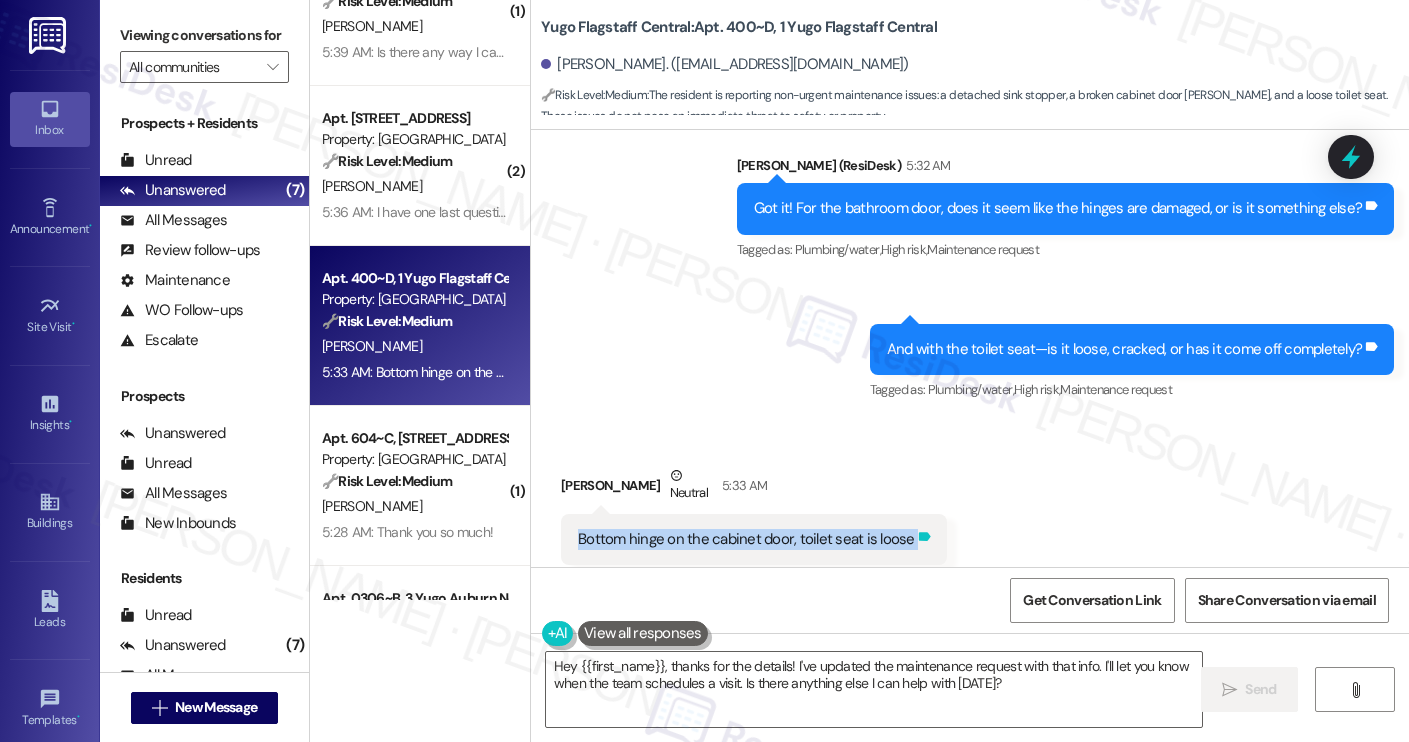 drag, startPoint x: 563, startPoint y: 495, endPoint x: 896, endPoint y: 506, distance: 333.18164 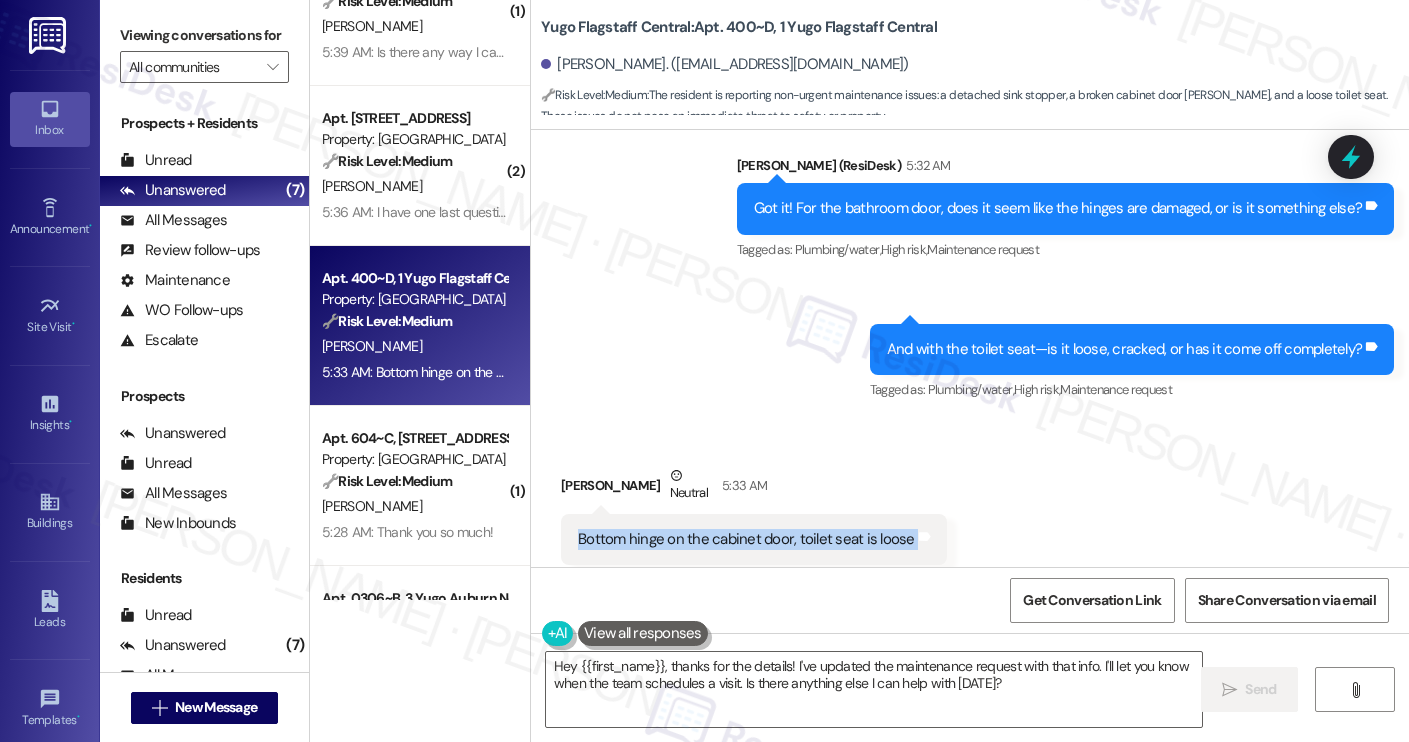 copy on "Bottom hinge on the cabinet door, toilet seat is loose Tags and notes" 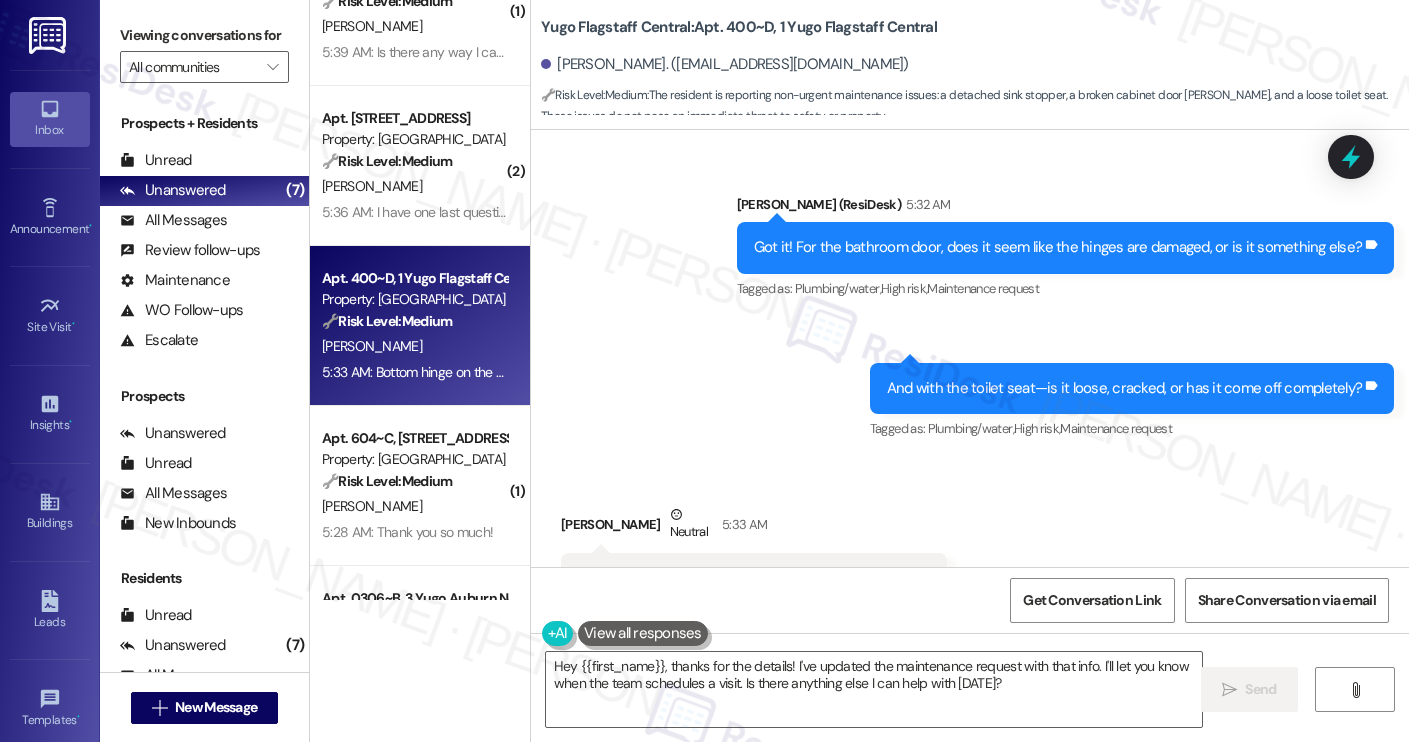 scroll, scrollTop: 2285, scrollLeft: 0, axis: vertical 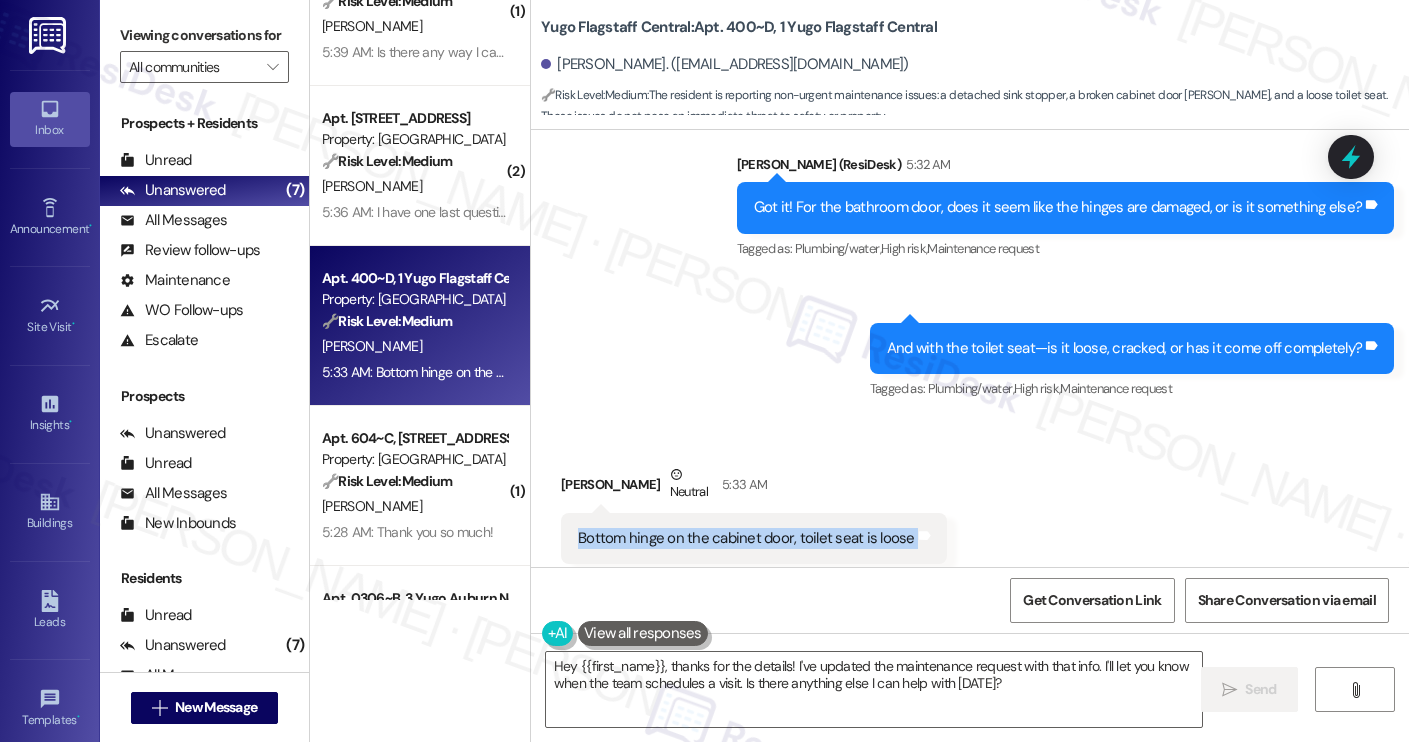 click on "Sent via SMS Sarah   (ResiDesk) 5:32 AM Got it! For the bathroom door, does it seem like the hinges are damaged, or is it something else? Tags and notes Tagged as:   Plumbing/water ,  Click to highlight conversations about Plumbing/water High risk ,  Click to highlight conversations about High risk Maintenance request Click to highlight conversations about Maintenance request Sent via SMS 5:32 AM Sarah   (ResiDesk) 5:32 AM And with the toilet seat—is it loose, cracked, or has it come off completely? Tags and notes Tagged as:   Plumbing/water ,  Click to highlight conversations about Plumbing/water High risk ,  Click to highlight conversations about High risk Maintenance request Click to highlight conversations about Maintenance request" at bounding box center [970, 264] 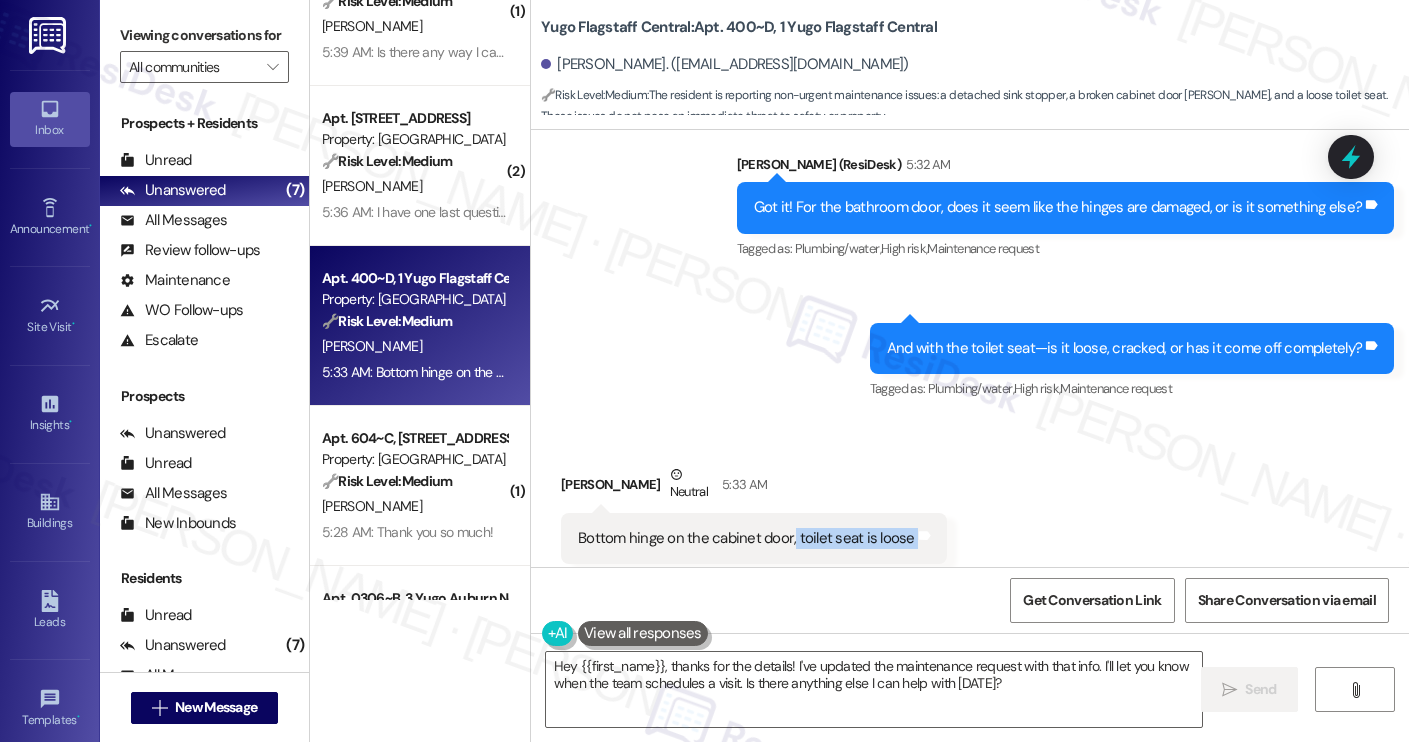 drag, startPoint x: 781, startPoint y: 495, endPoint x: 928, endPoint y: 500, distance: 147.085 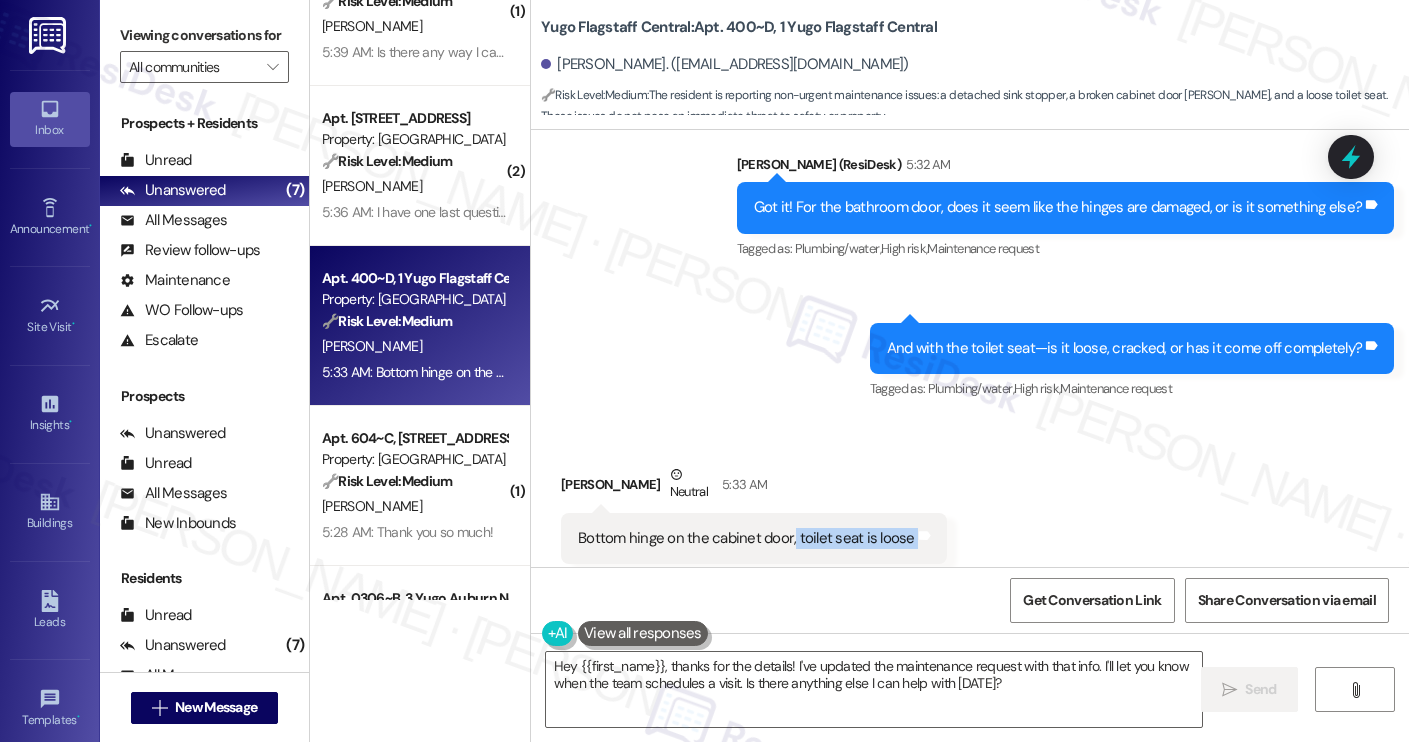 click on "Kylee Dipadova   Neutral 5:33 AM" at bounding box center (754, 488) 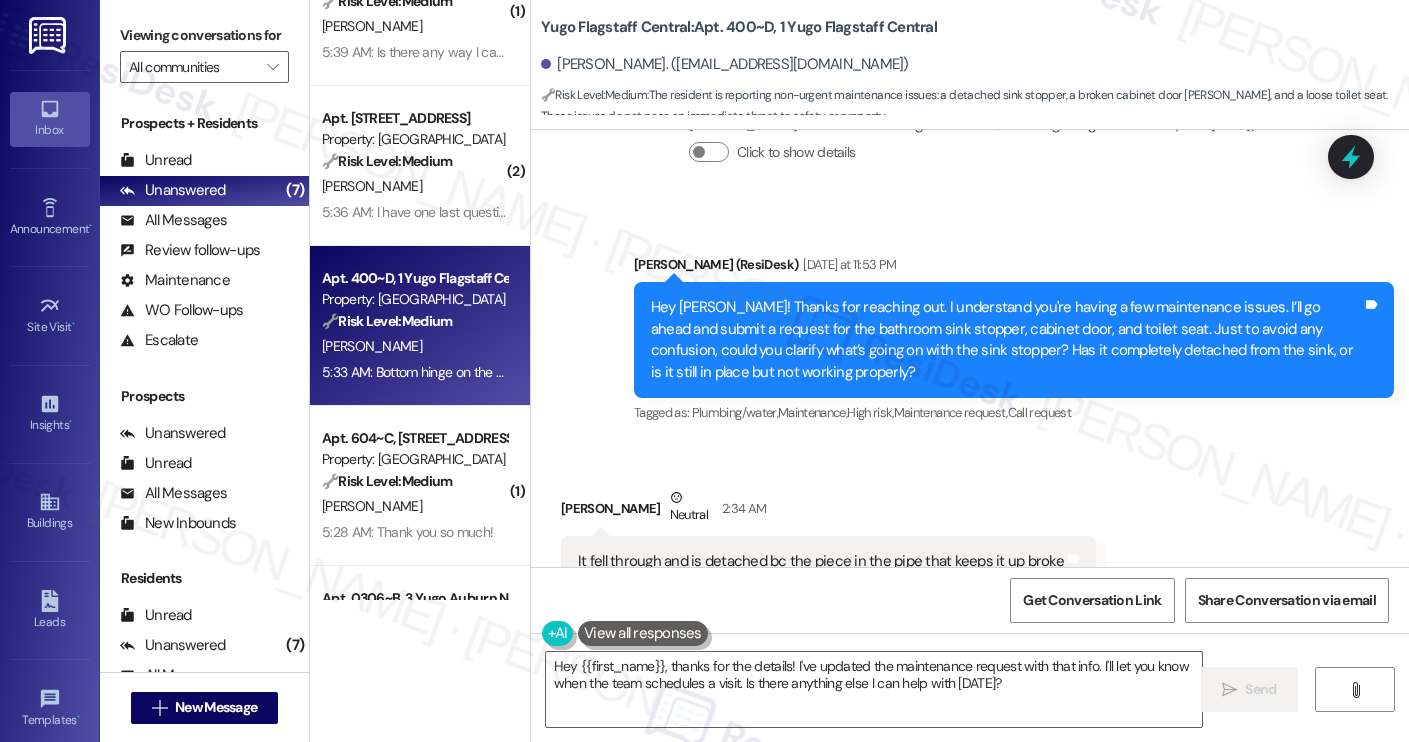 scroll, scrollTop: 2285, scrollLeft: 0, axis: vertical 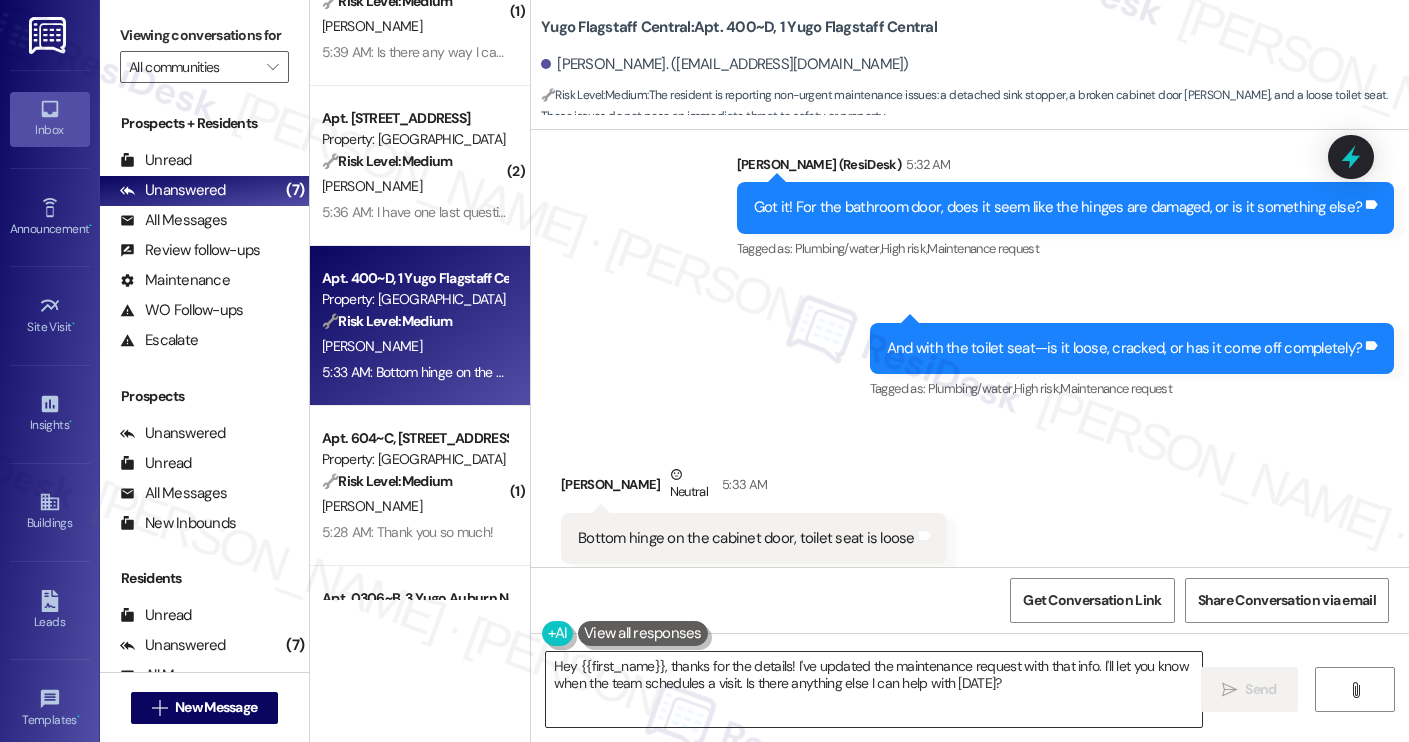 click on "Hey {{first_name}}, thanks for the details! I've updated the maintenance request with that info. I'll let you know when the team schedules a visit. Is there anything else I can help with today?" at bounding box center [874, 689] 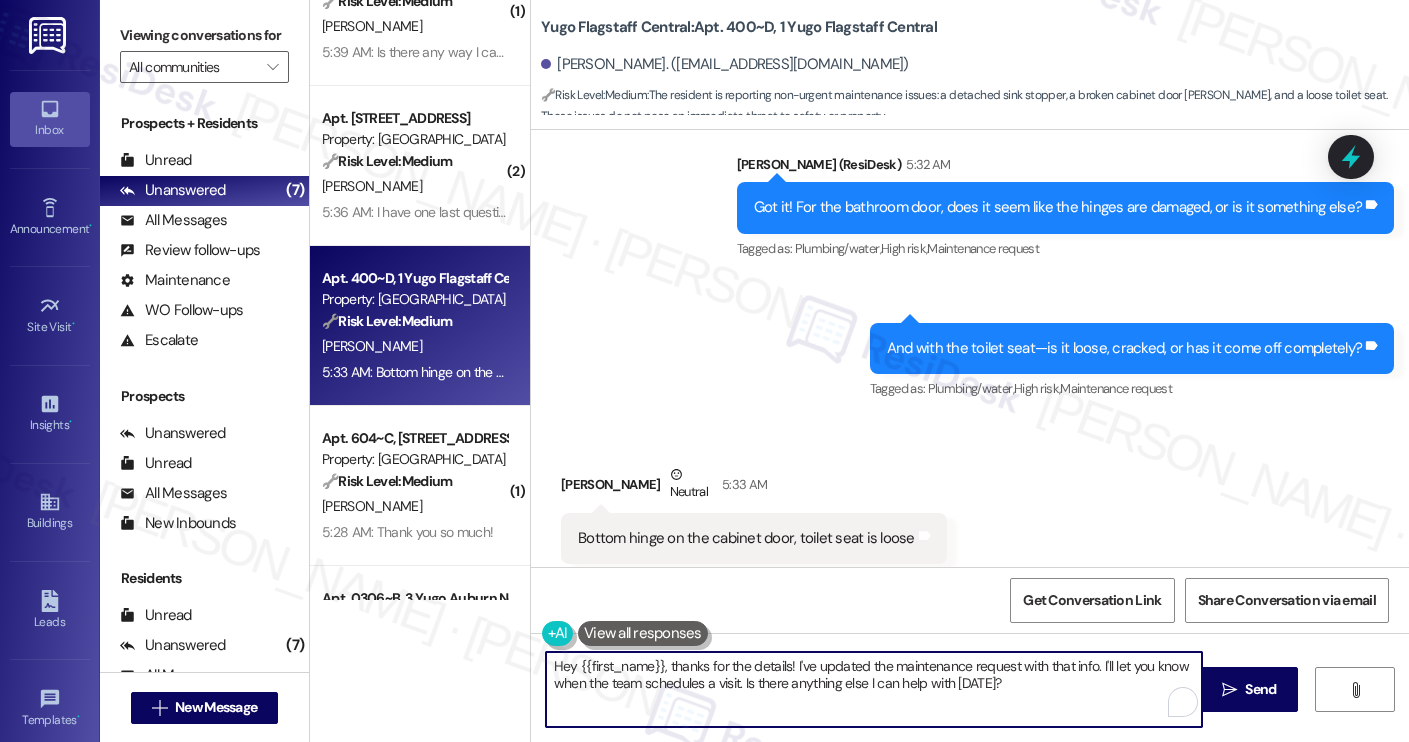 click on "Hey {{first_name}}, thanks for the details! I've updated the maintenance request with that info. I'll let you know when the team schedules a visit. Is there anything else I can help with today?" at bounding box center (874, 689) 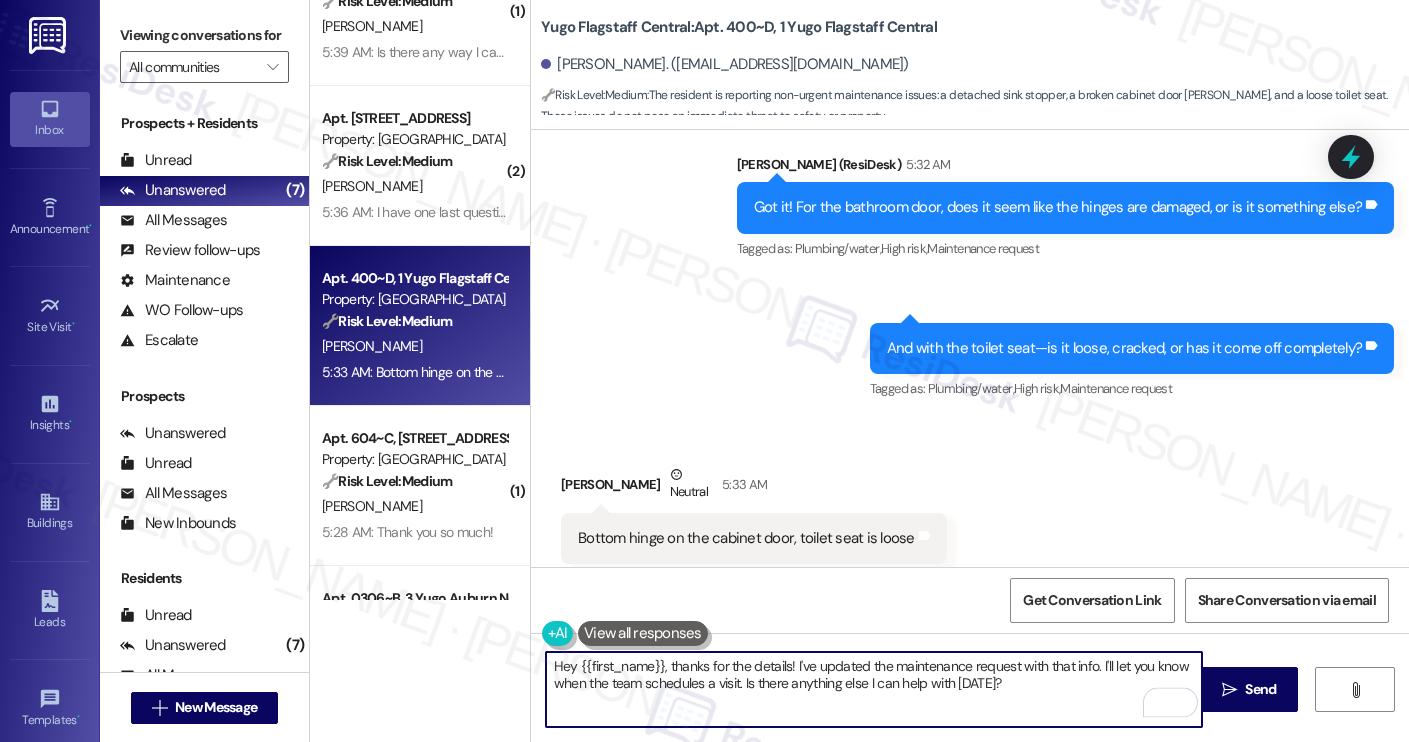 drag, startPoint x: 1015, startPoint y: 694, endPoint x: 784, endPoint y: 672, distance: 232.04526 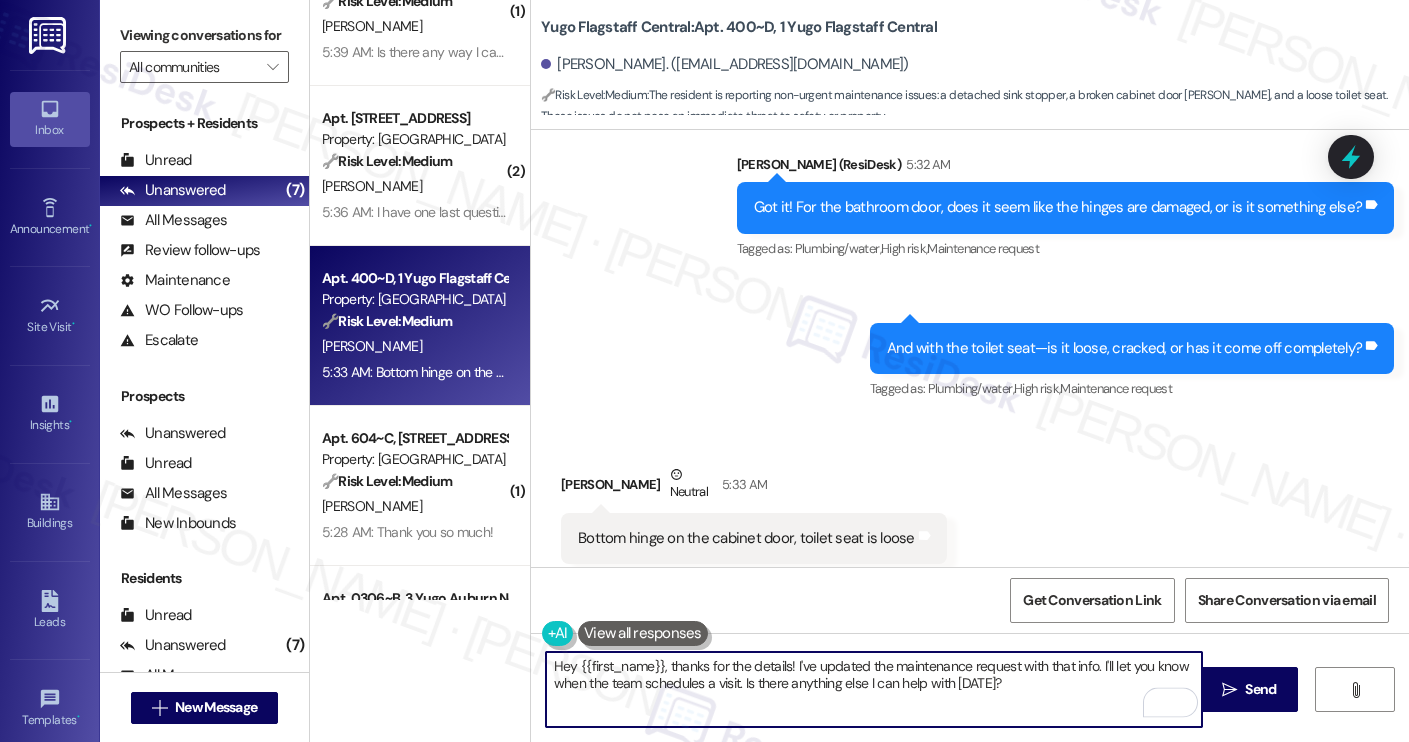 click on "Hey {{first_name}}, thanks for the details! I've updated the maintenance request with that info. I'll let you know when the team schedules a visit. Is there anything else I can help with today?" at bounding box center [874, 689] 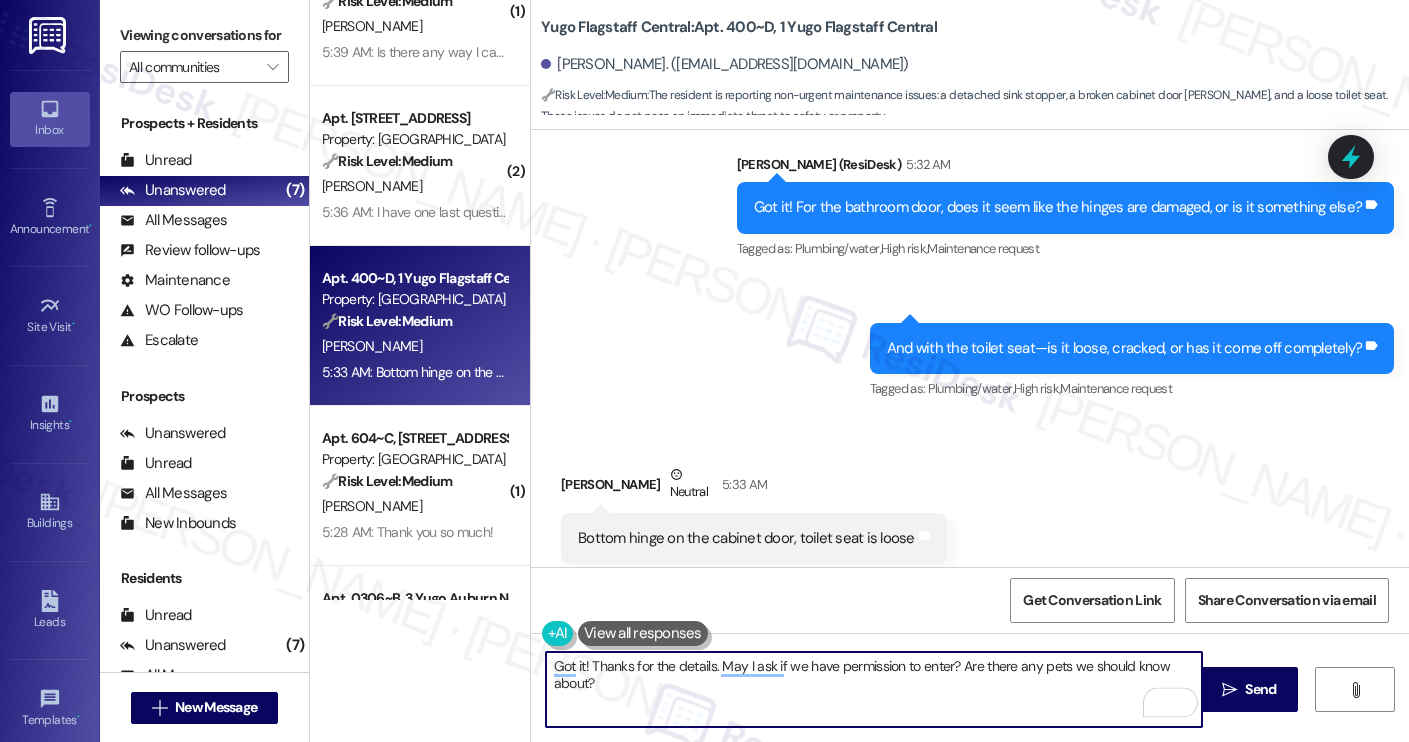 click on "Got it! Thanks for the details. May I ask if we have permission to enter? Are there any pets we should know about?" at bounding box center (874, 689) 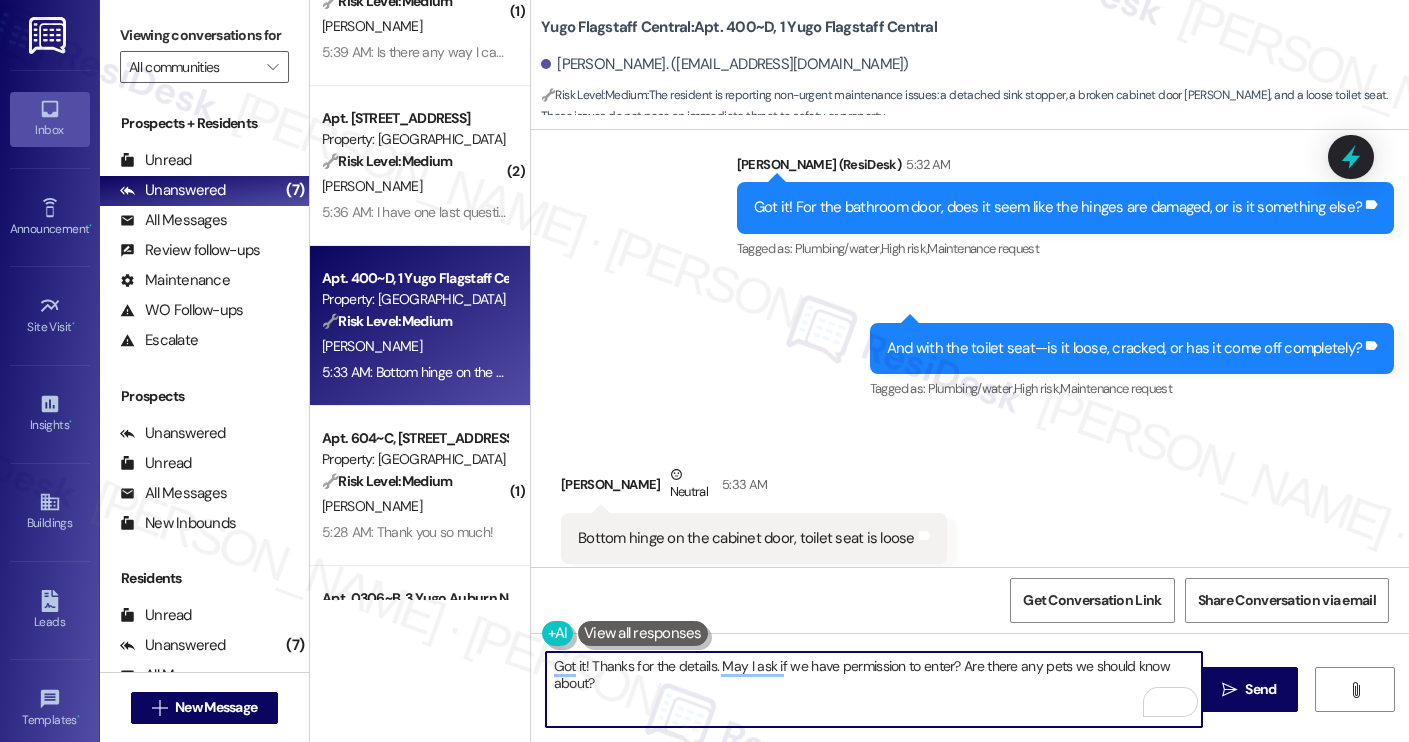 click on "Got it! Thanks for the details. May I ask if we have permission to enter? Are there any pets we should know about?" at bounding box center (874, 689) 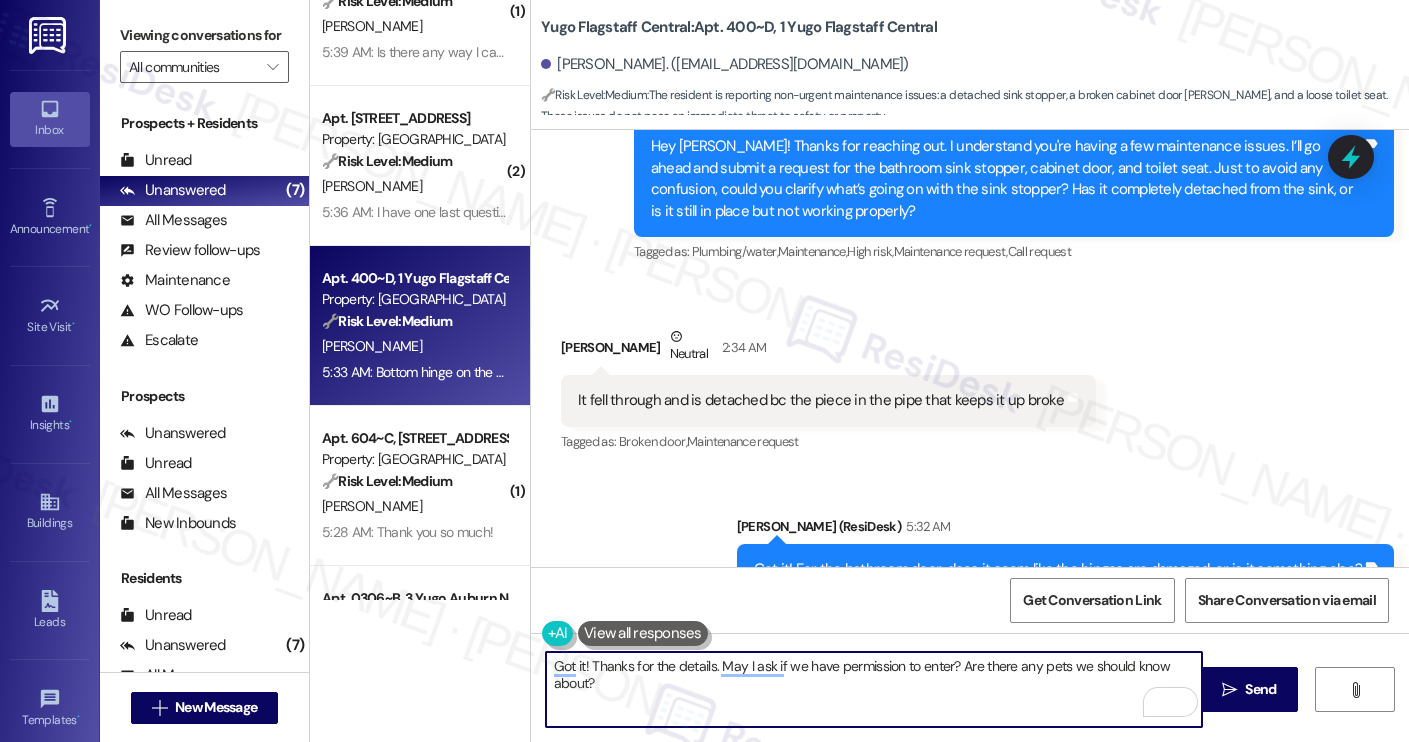 scroll, scrollTop: 2285, scrollLeft: 0, axis: vertical 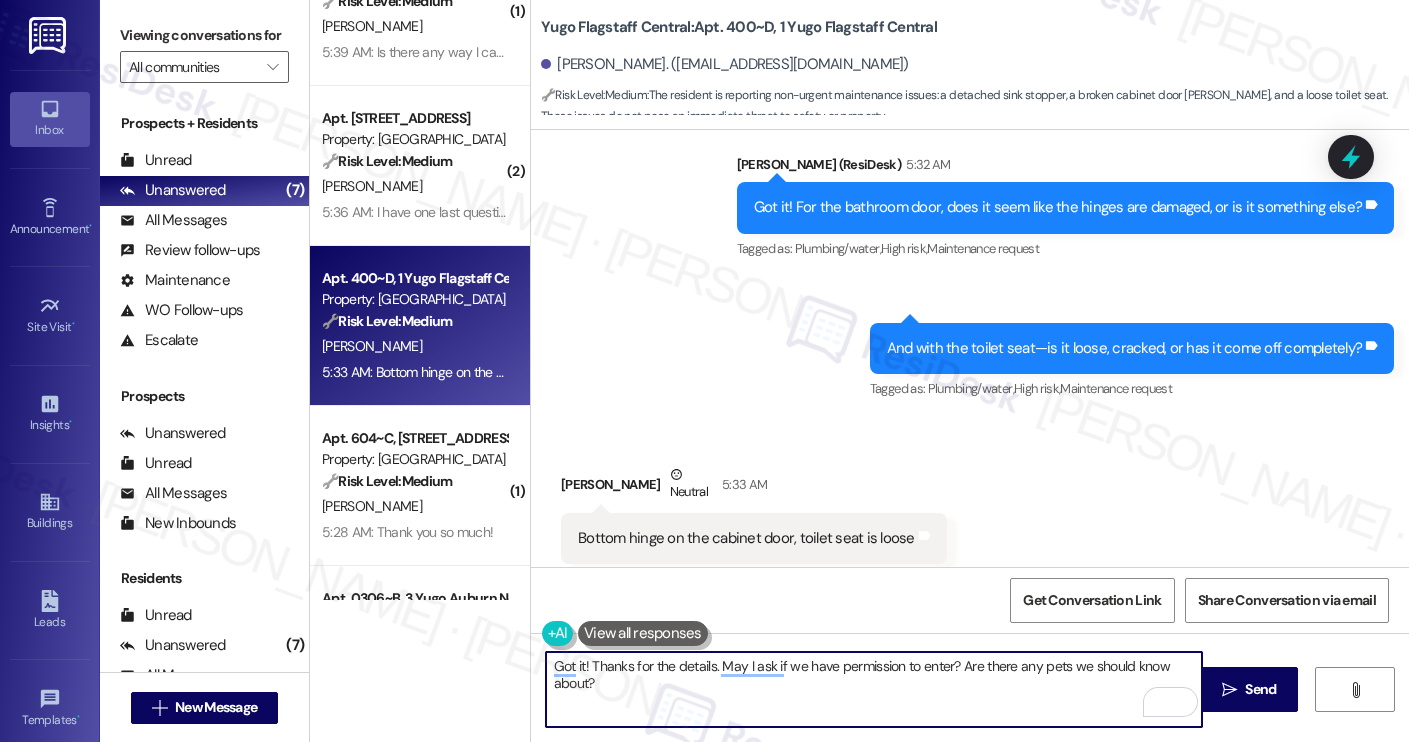 click on "Got it! Thanks for the details. May I ask if we have permission to enter? Are there any pets we should know about?" at bounding box center (874, 689) 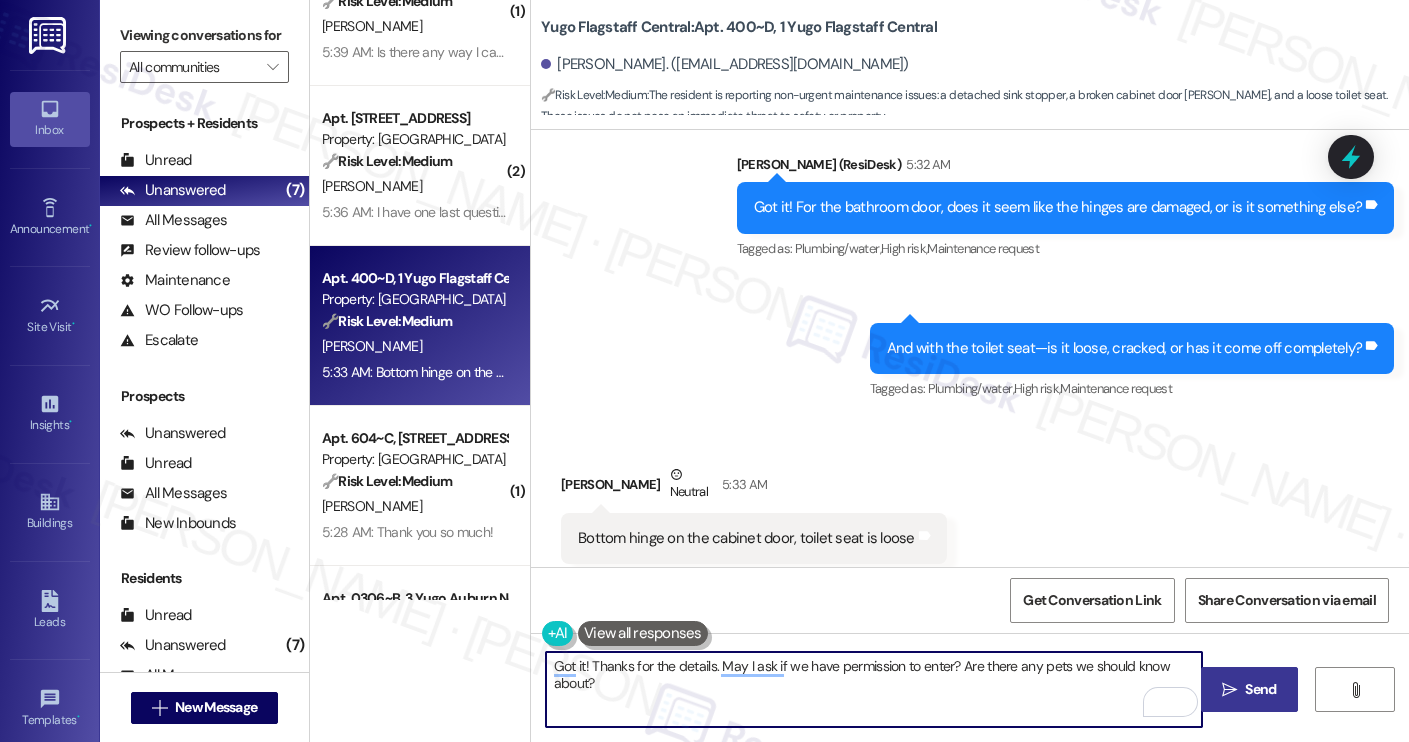 type on "Got it! Thanks for the details. May I ask if we have permission to enter? Are there any pets we should know about?" 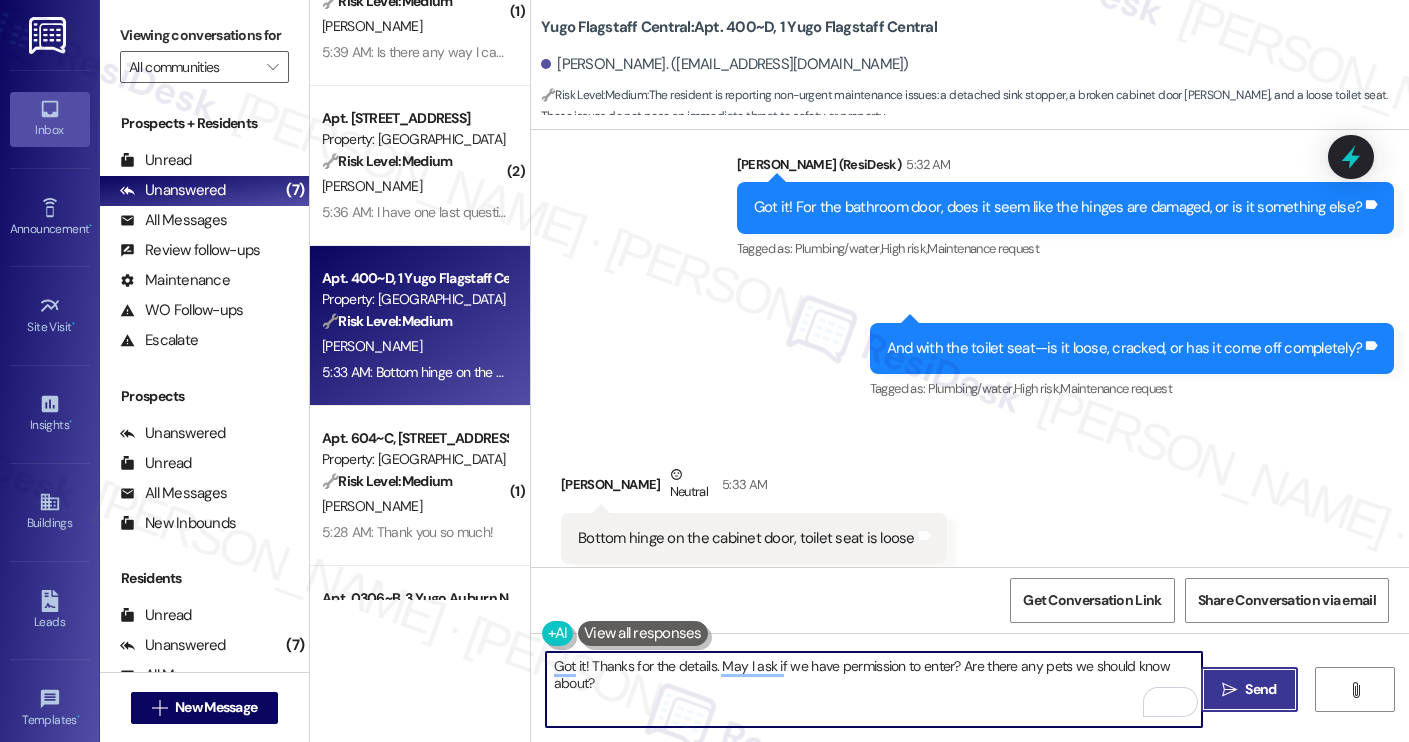 click on " Send" at bounding box center [1249, 689] 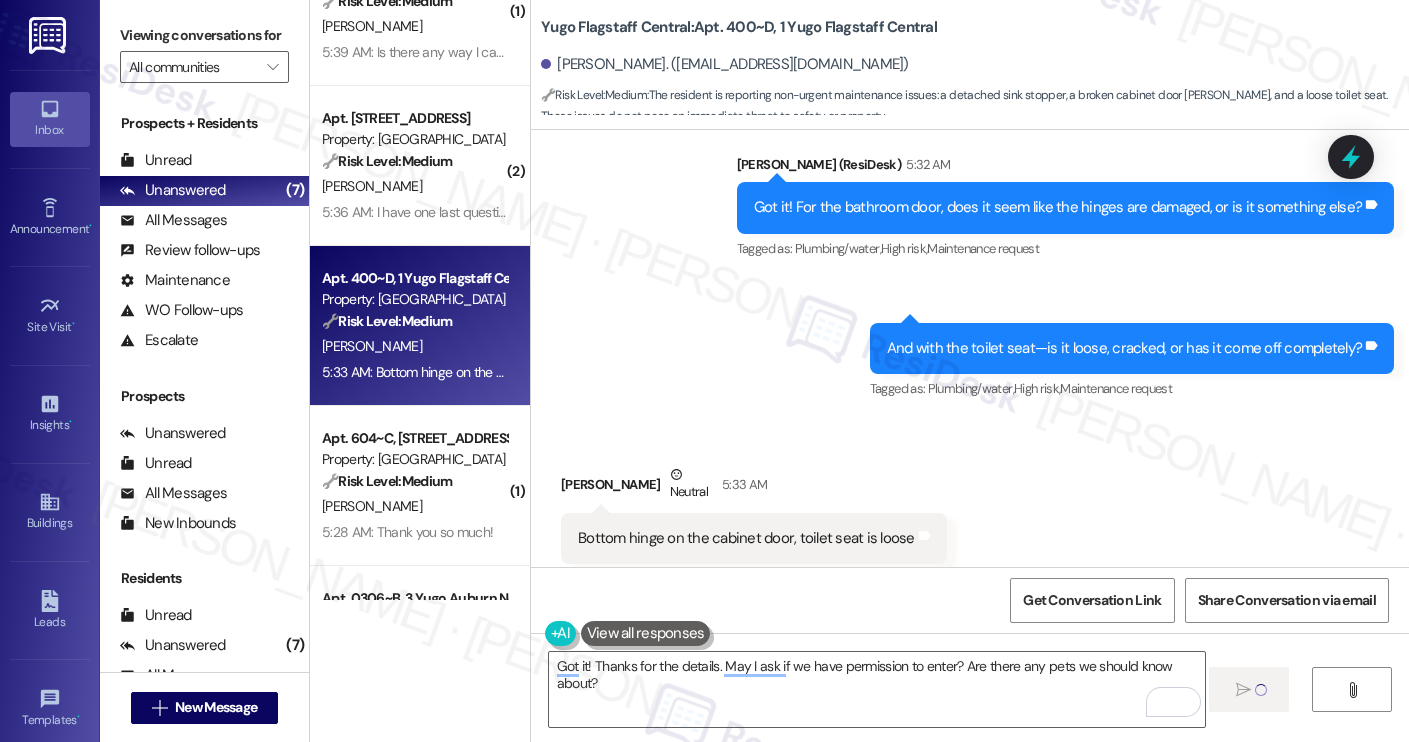 type 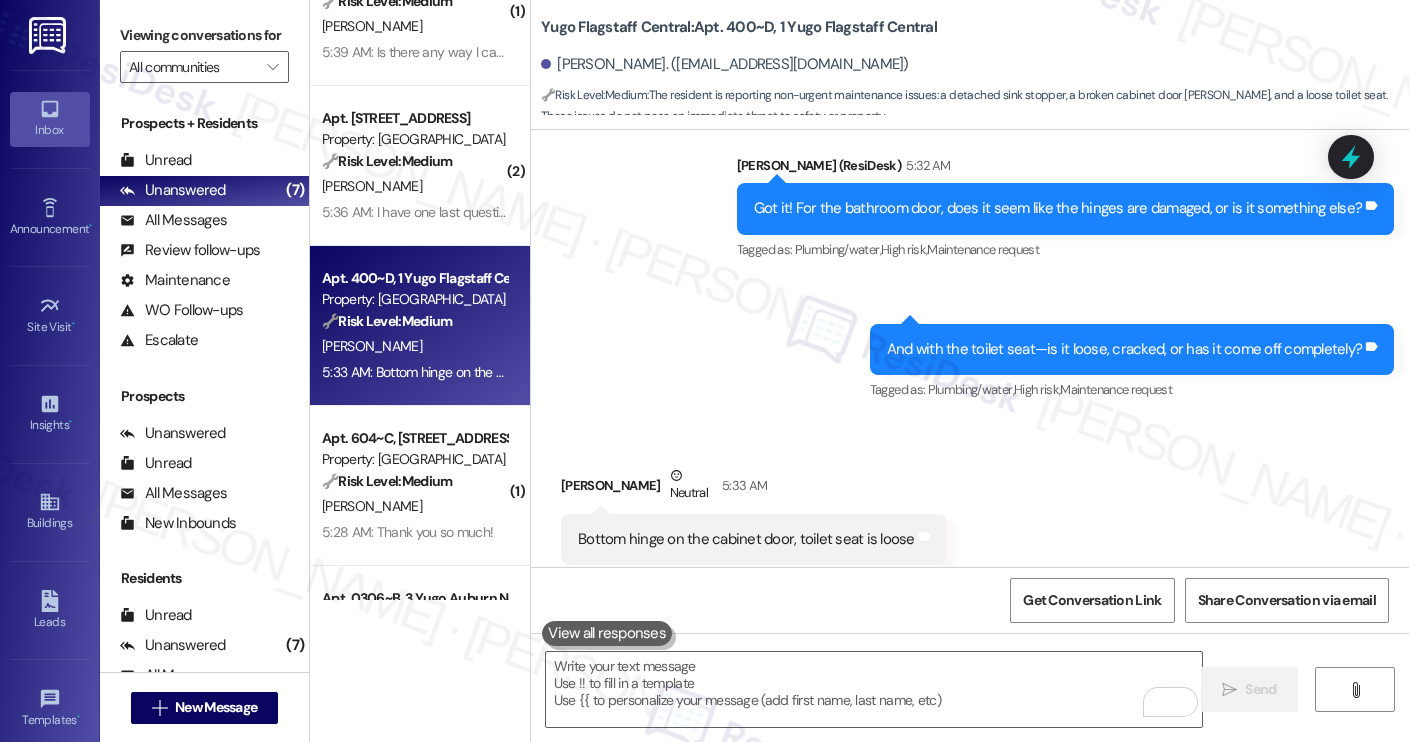 scroll, scrollTop: 2424, scrollLeft: 0, axis: vertical 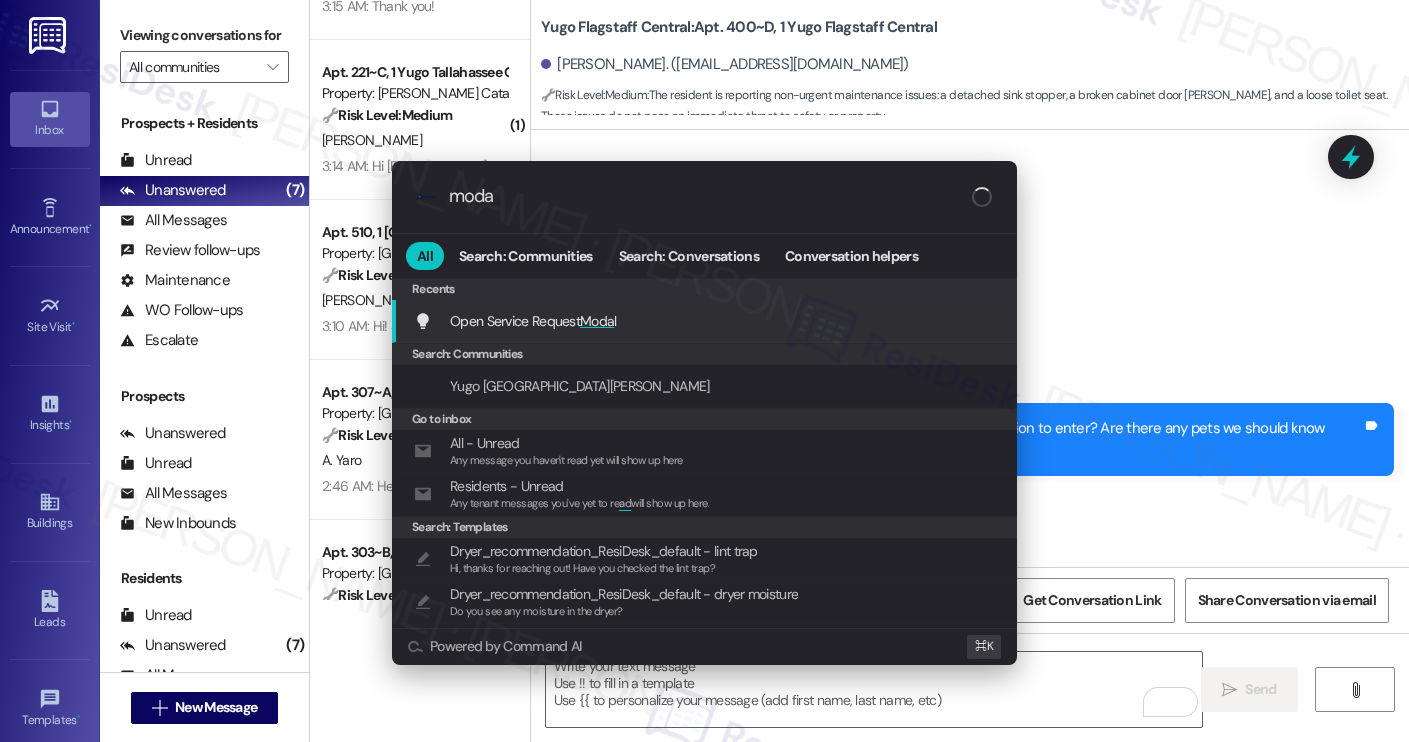 type on "modal" 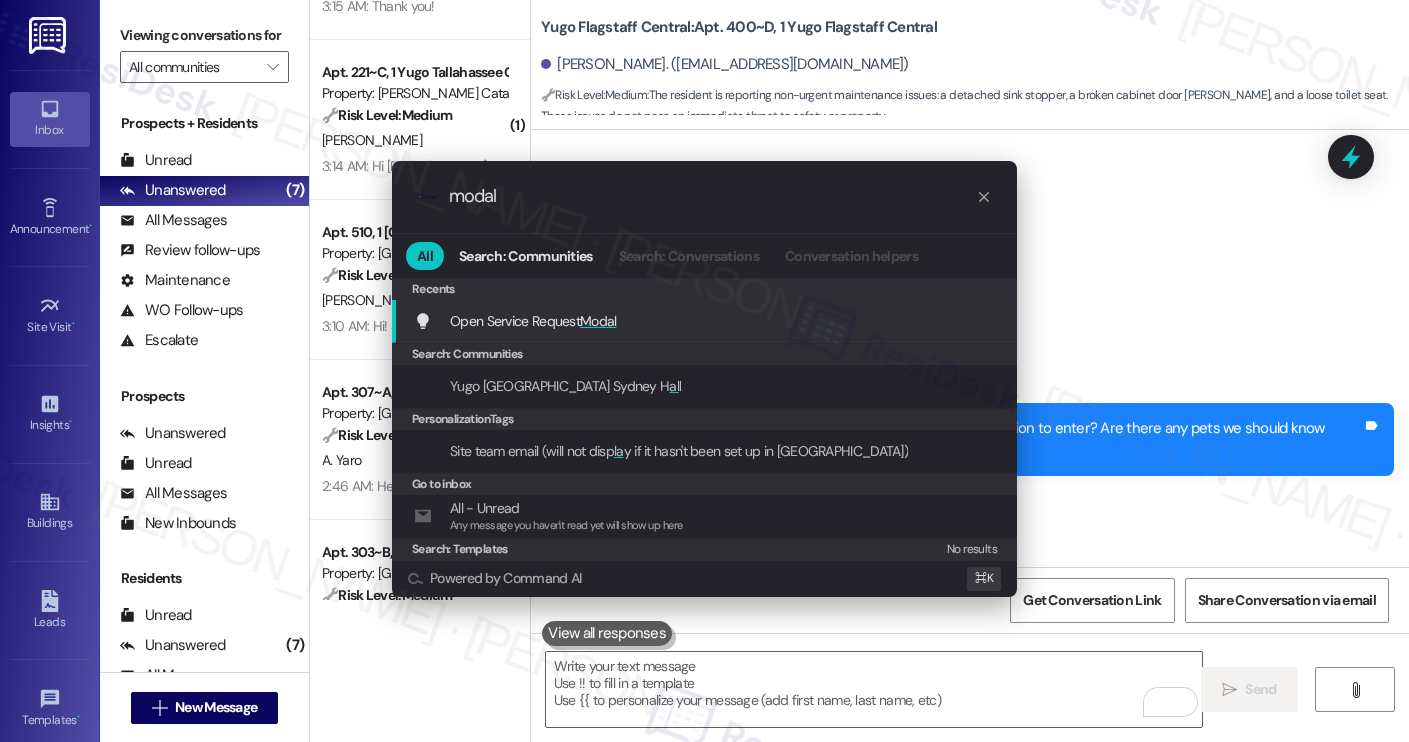 click on "Open Service Request  Modal Add shortcut" at bounding box center (706, 321) 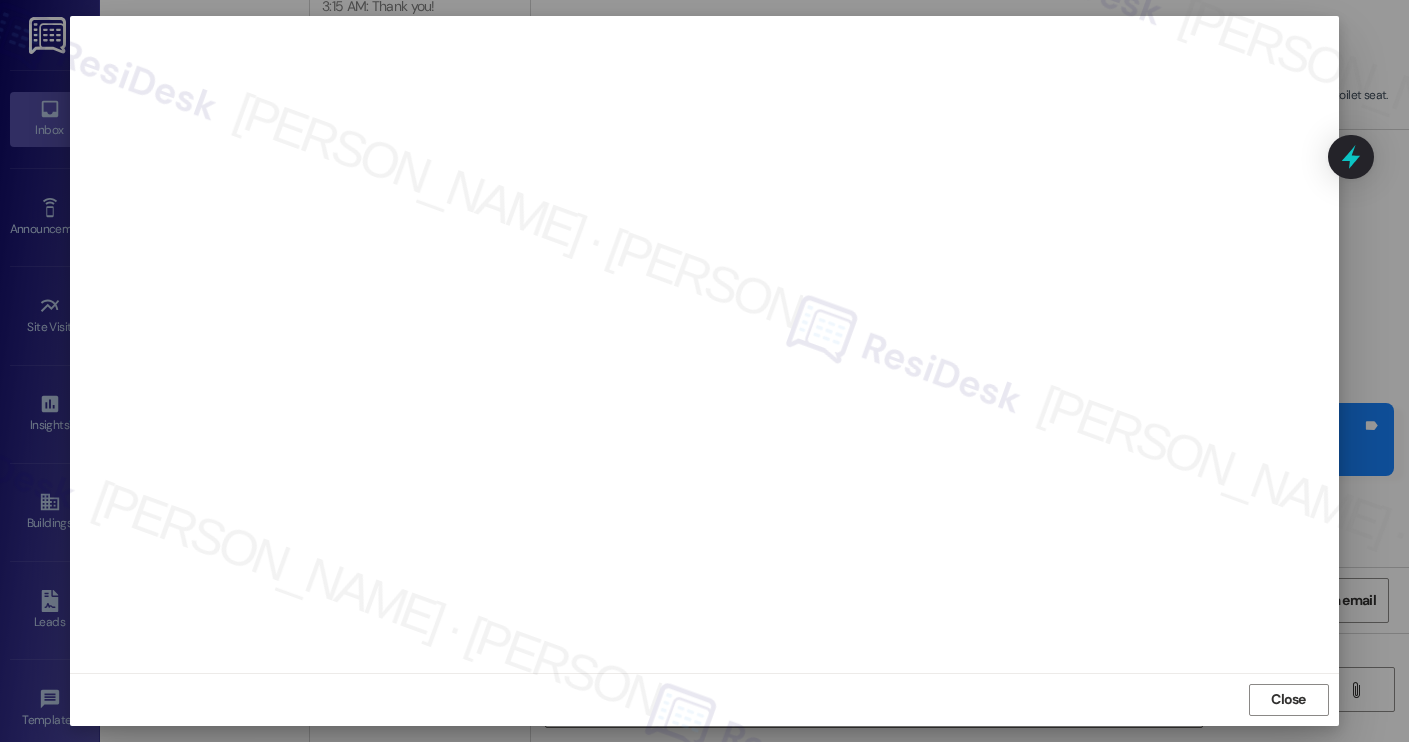 scroll, scrollTop: 10, scrollLeft: 0, axis: vertical 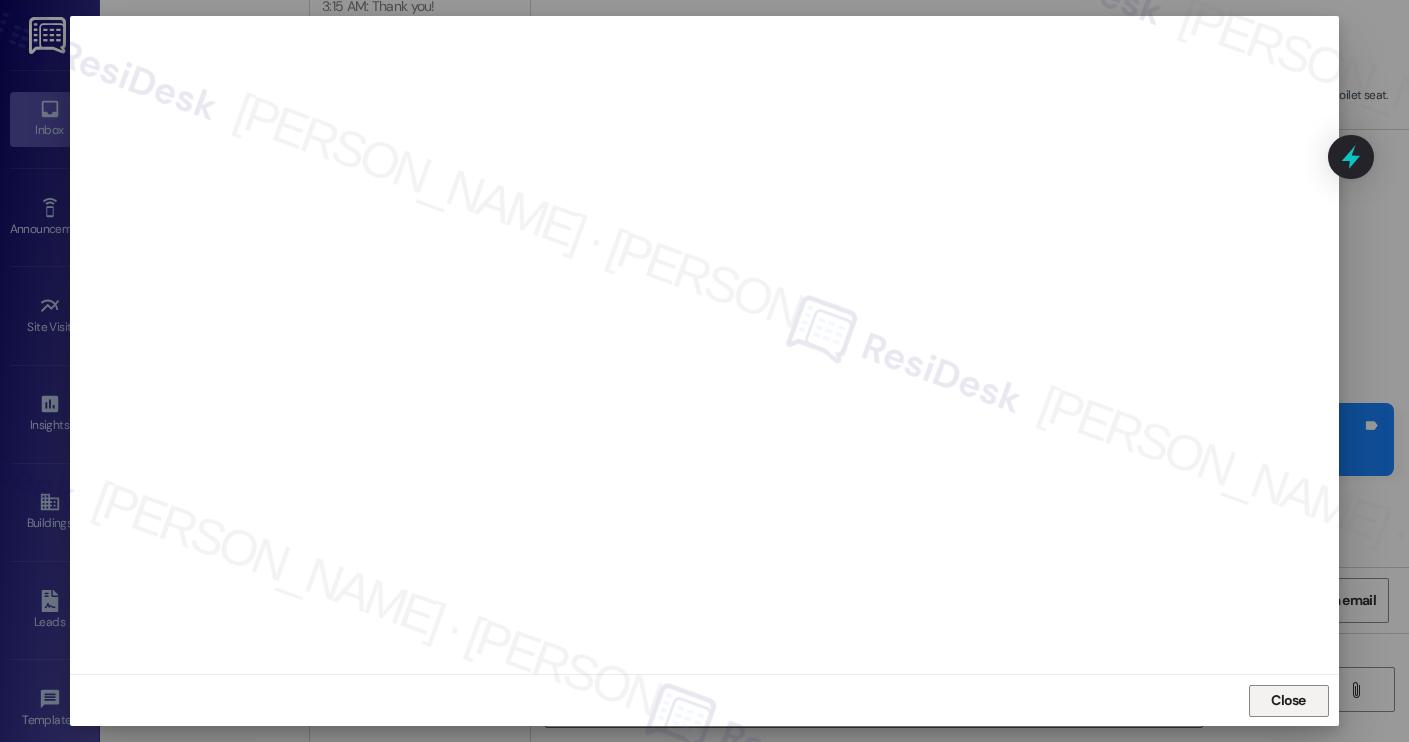 click on "Close" at bounding box center (1289, 701) 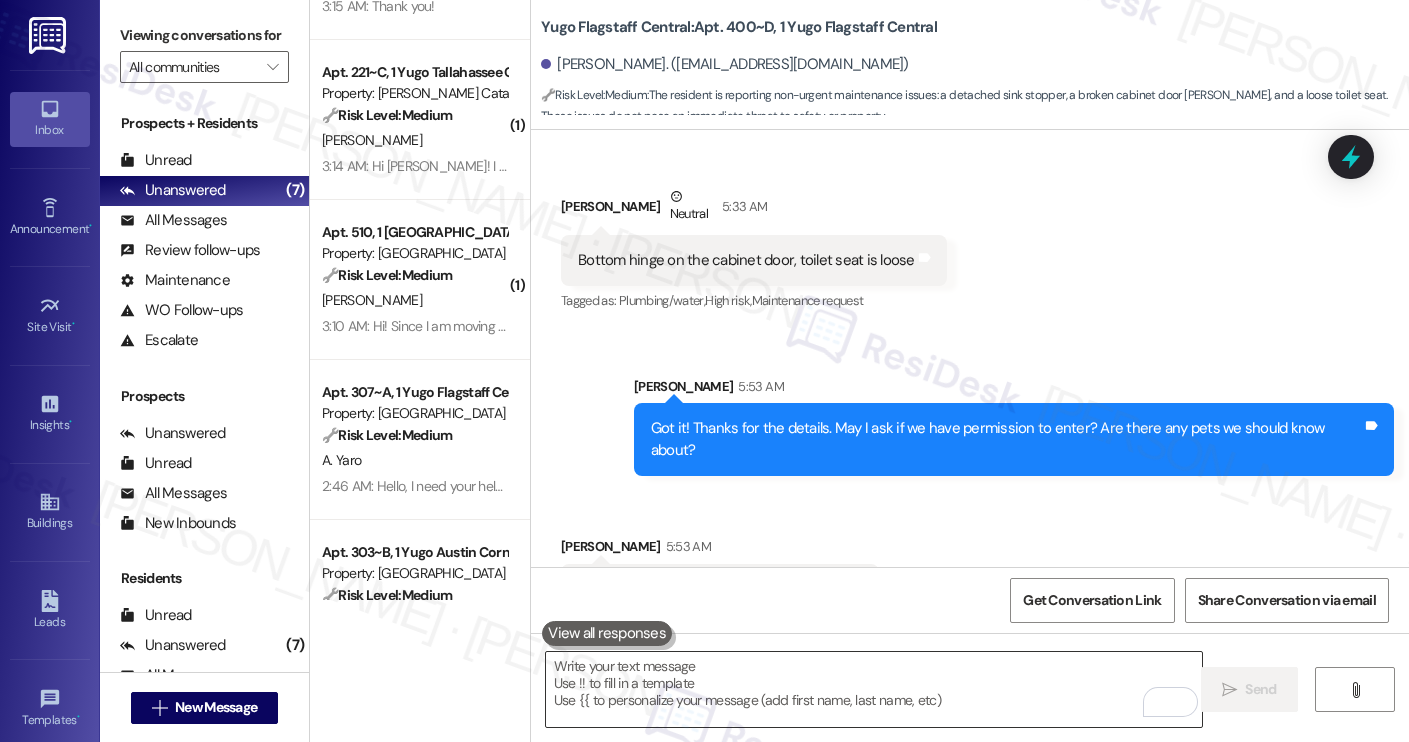 click at bounding box center (874, 689) 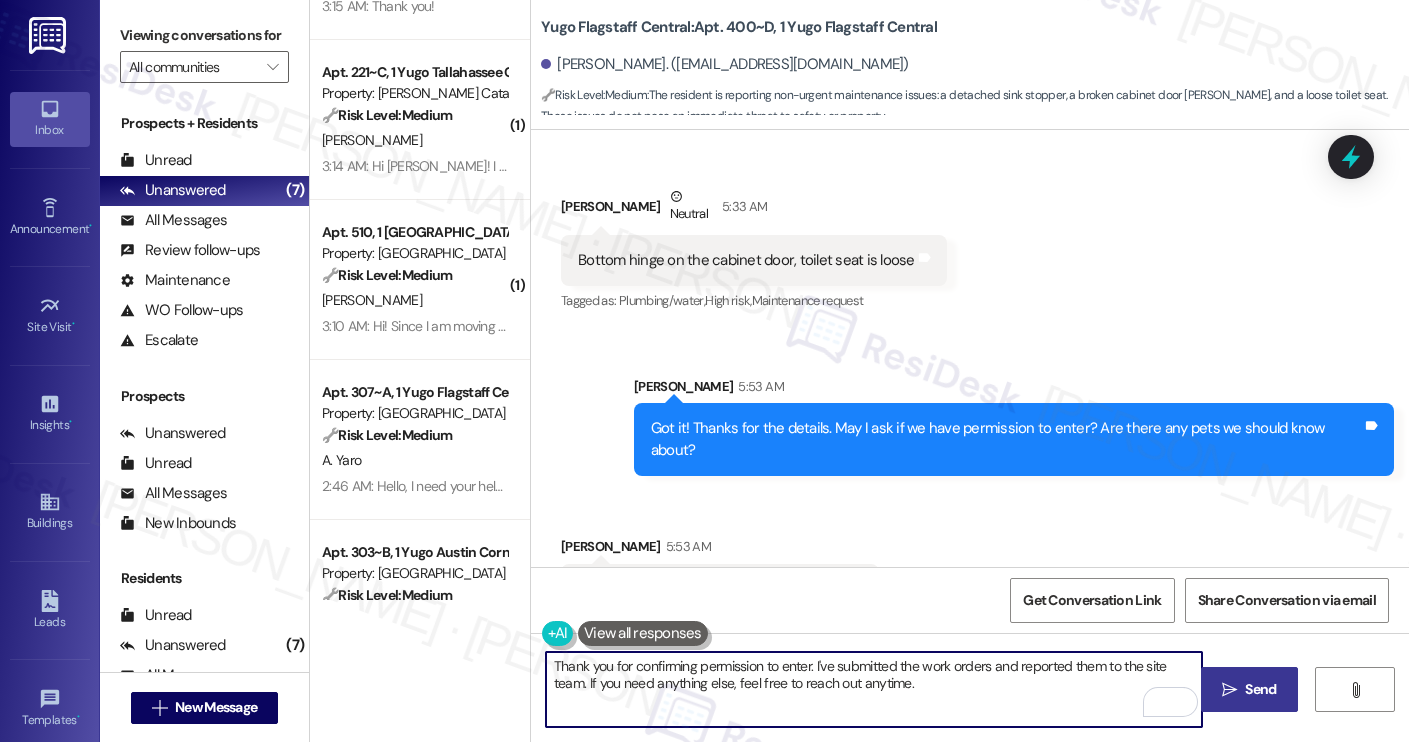 type on "Thank you for confirming permission to enter. I've submitted the work orders and reported them to the site team. If you need anything else, feel free to reach out anytime." 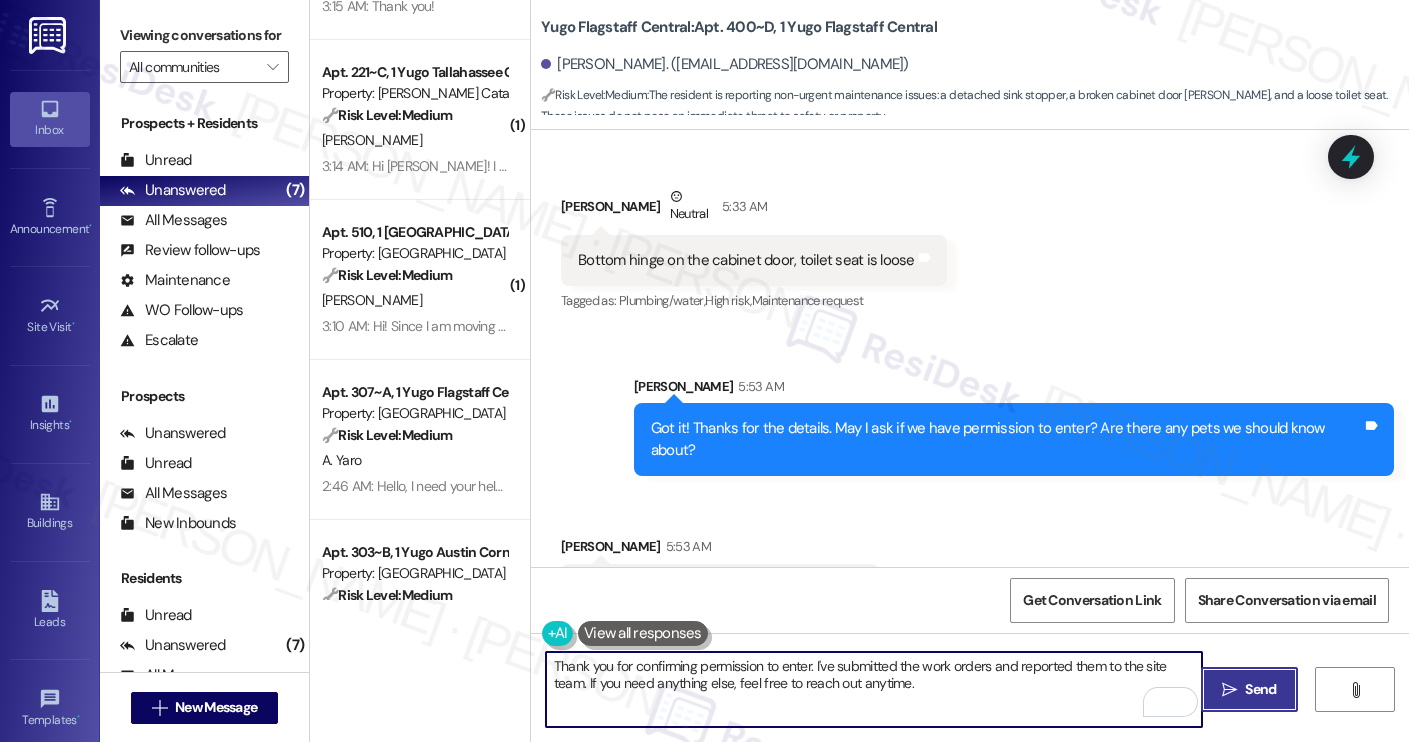click on "" at bounding box center [1229, 690] 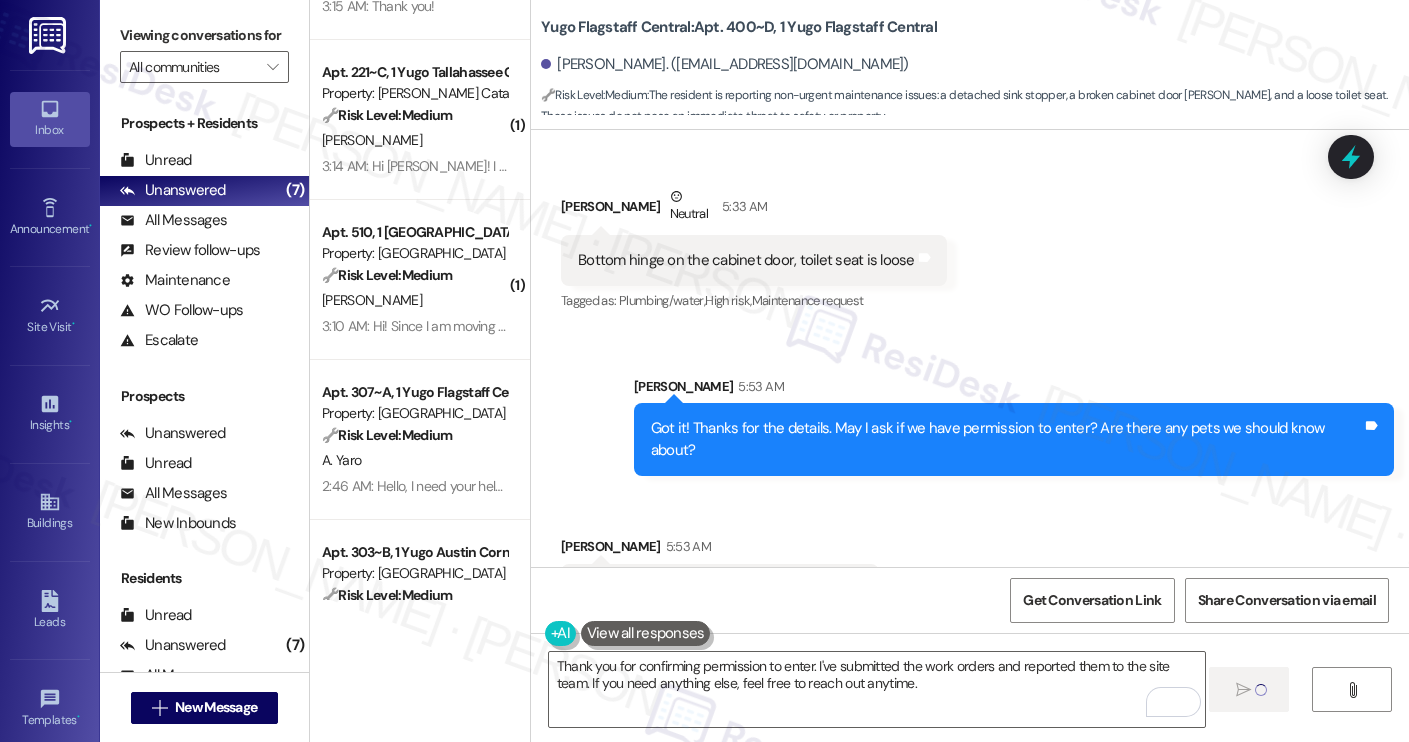type 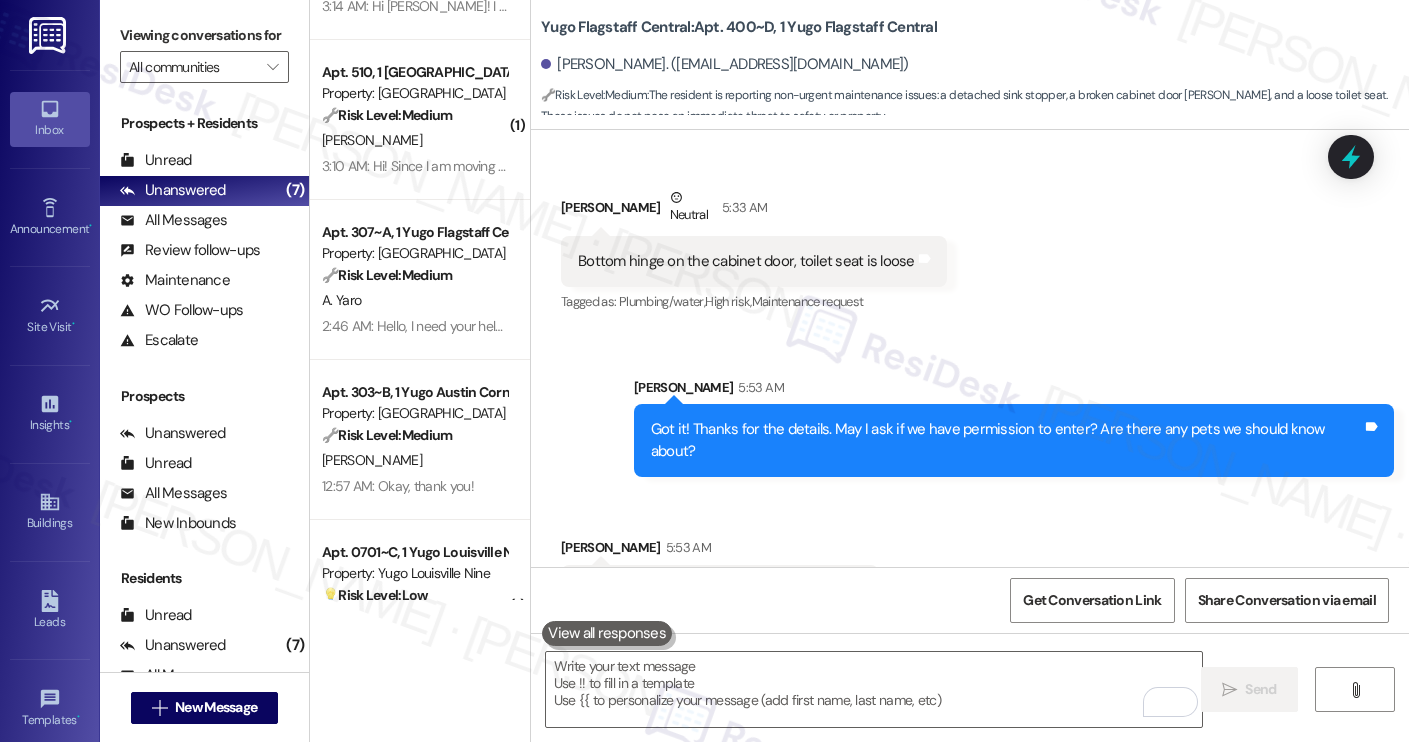 scroll, scrollTop: 2724, scrollLeft: 0, axis: vertical 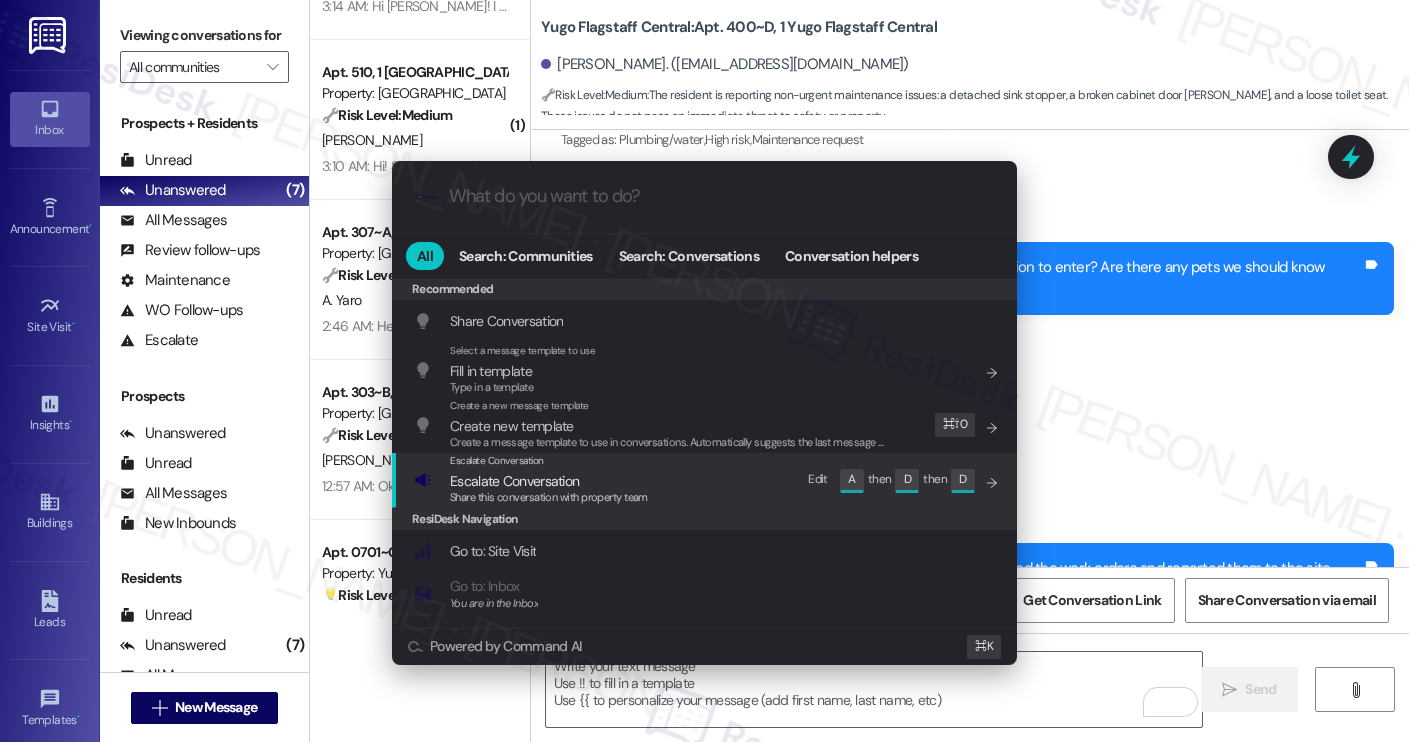 click on "Escalate Conversation Escalate Conversation Share this conversation with property team Edit A then D then D" at bounding box center (706, 480) 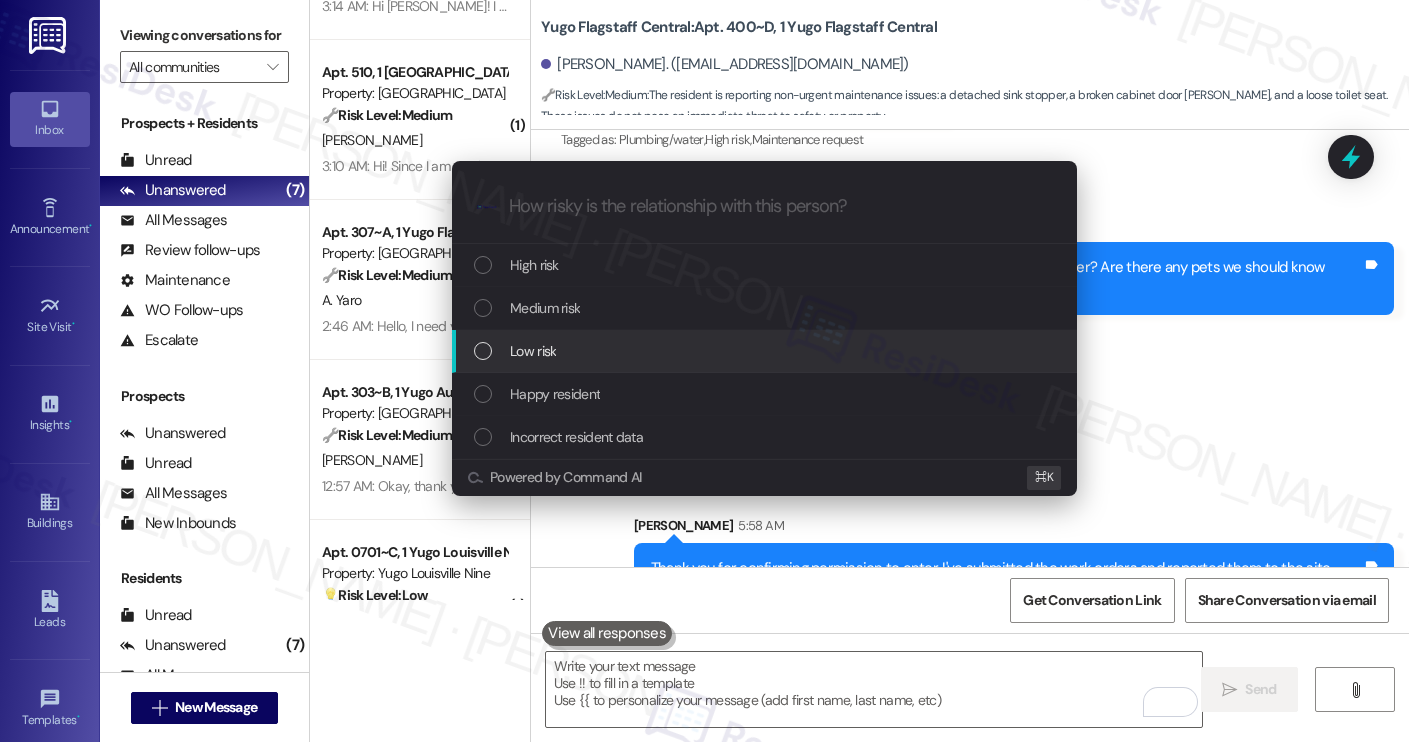 click on "Low risk" at bounding box center [766, 351] 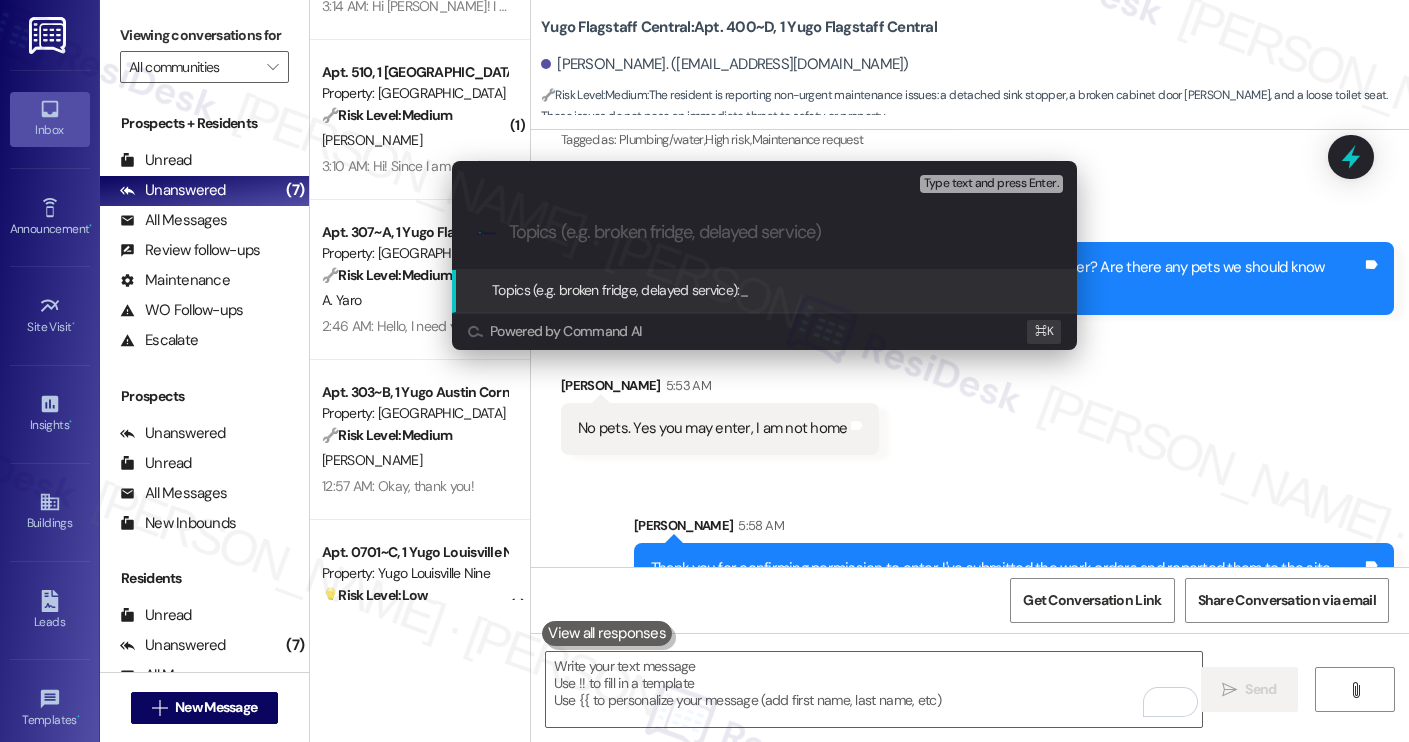 paste on "Work order filed by ResiDesk #15546420 | Multiple Bathroom Maintenance Issues" 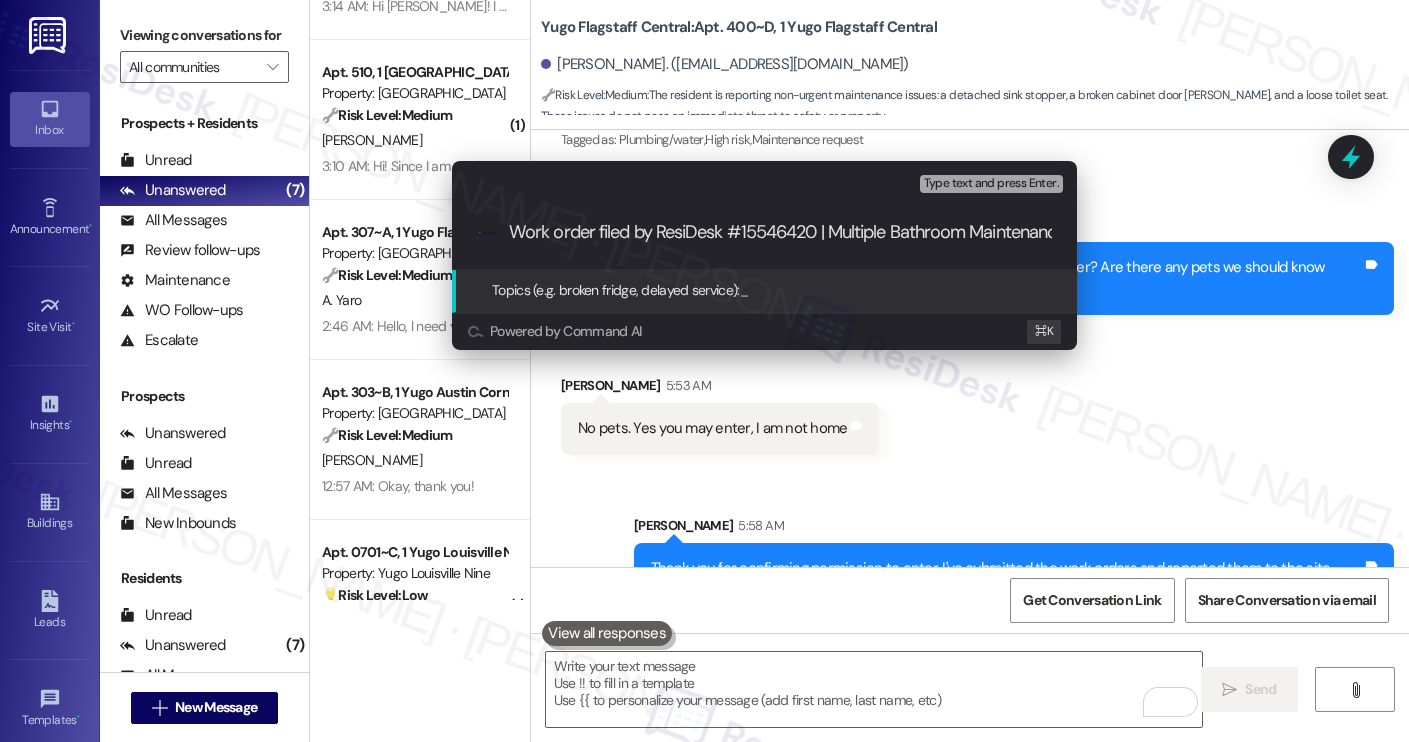 scroll, scrollTop: 0, scrollLeft: 86, axis: horizontal 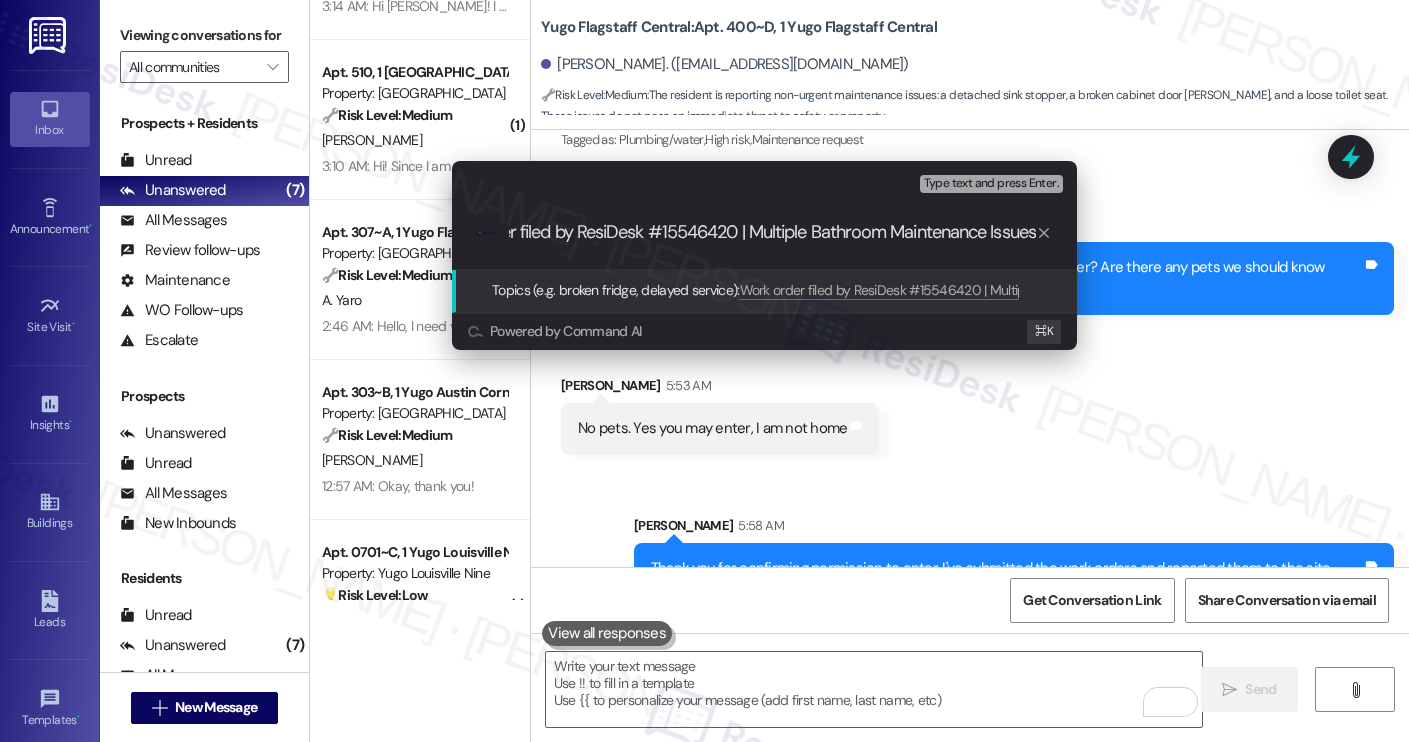 type 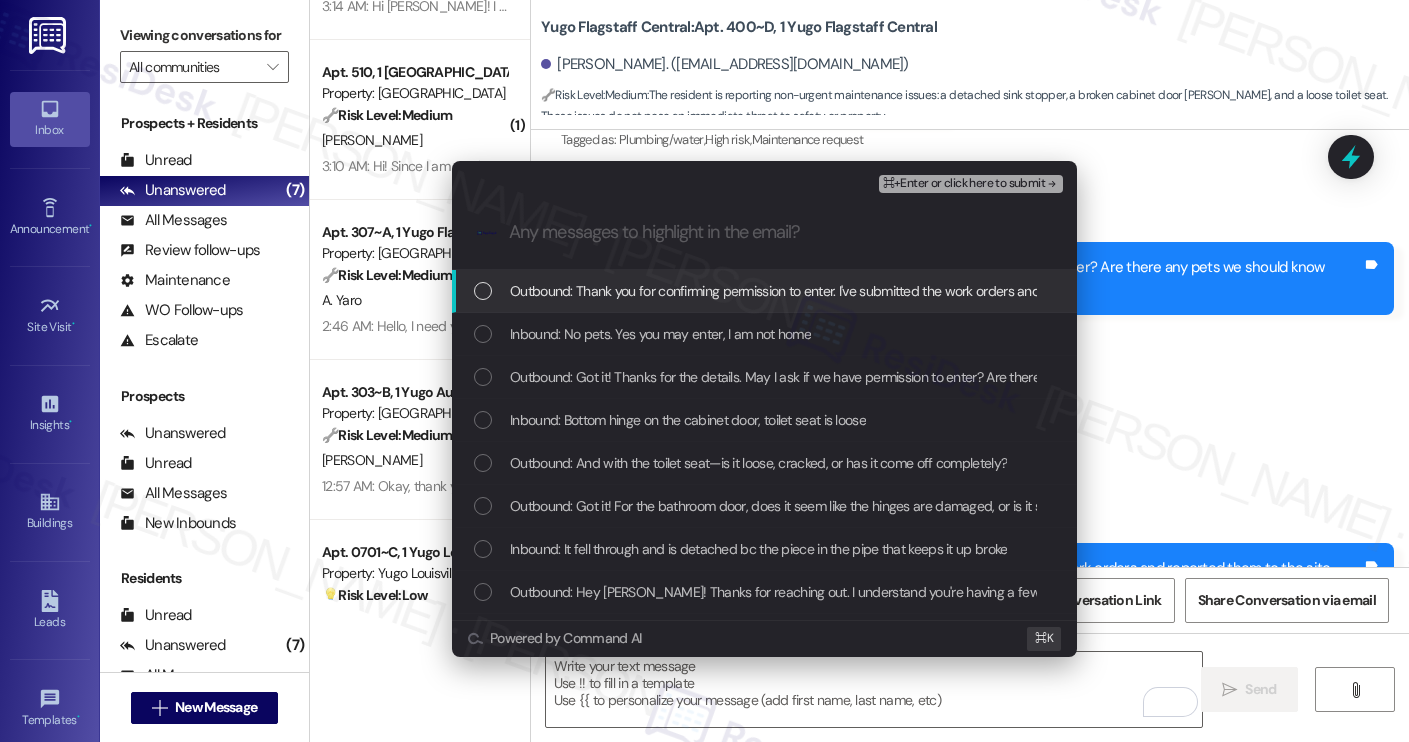 scroll, scrollTop: 0, scrollLeft: 0, axis: both 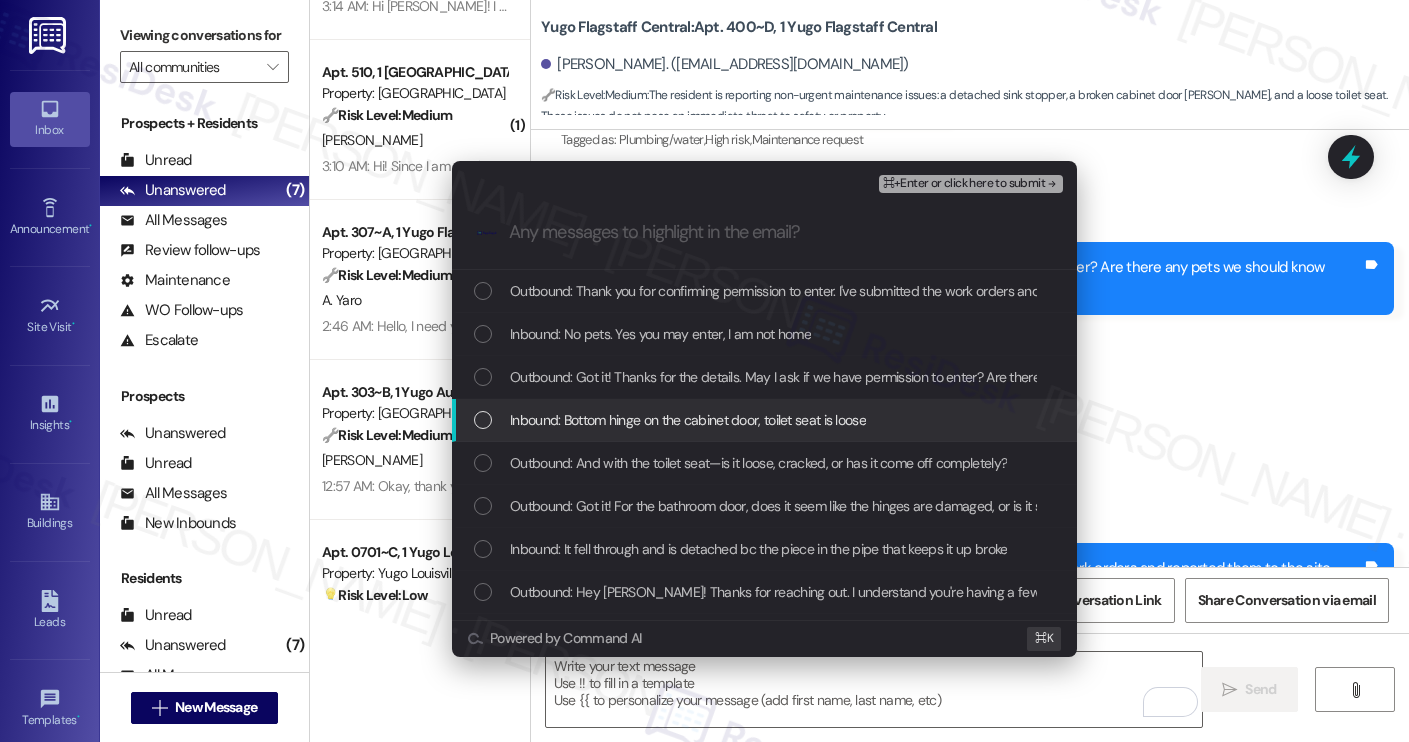 click on "Inbound: Bottom hinge on the cabinet door, toilet seat is loose" at bounding box center (764, 420) 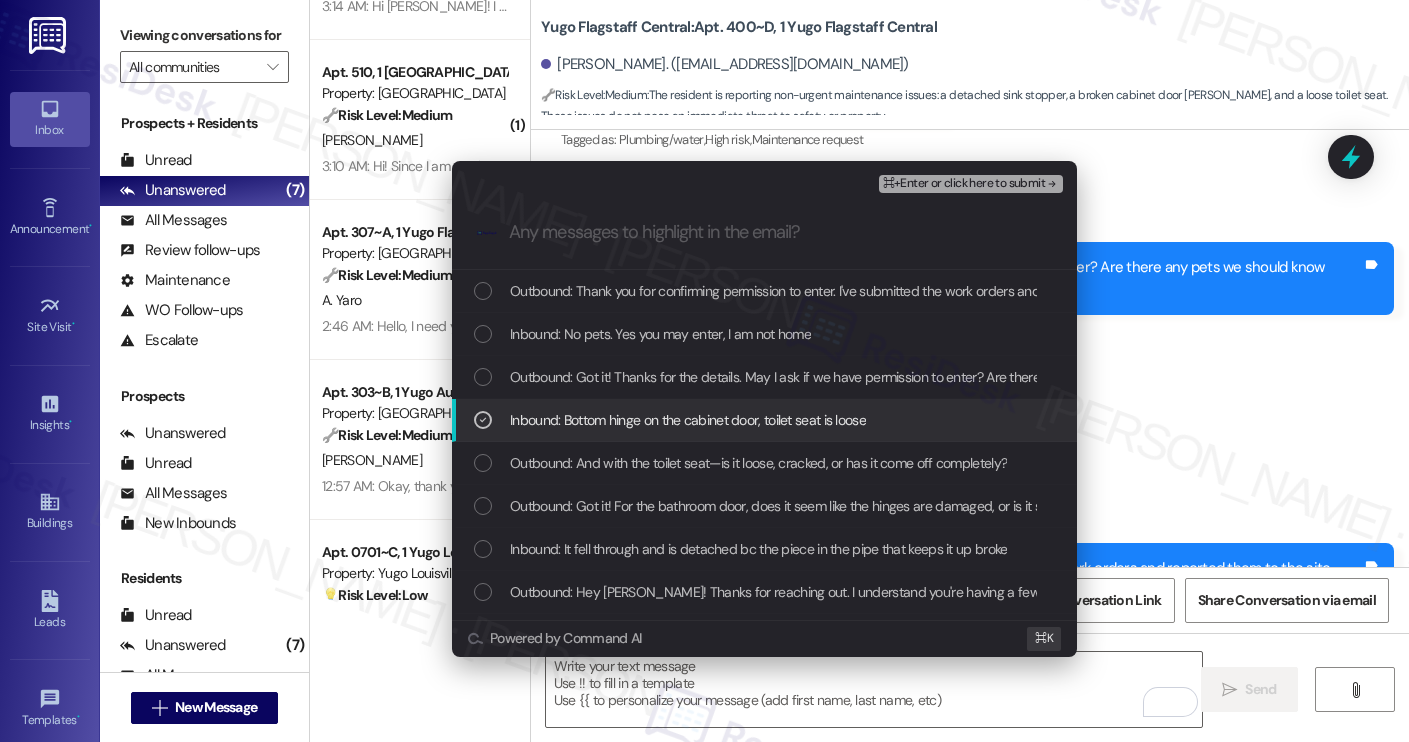 scroll, scrollTop: 22, scrollLeft: 0, axis: vertical 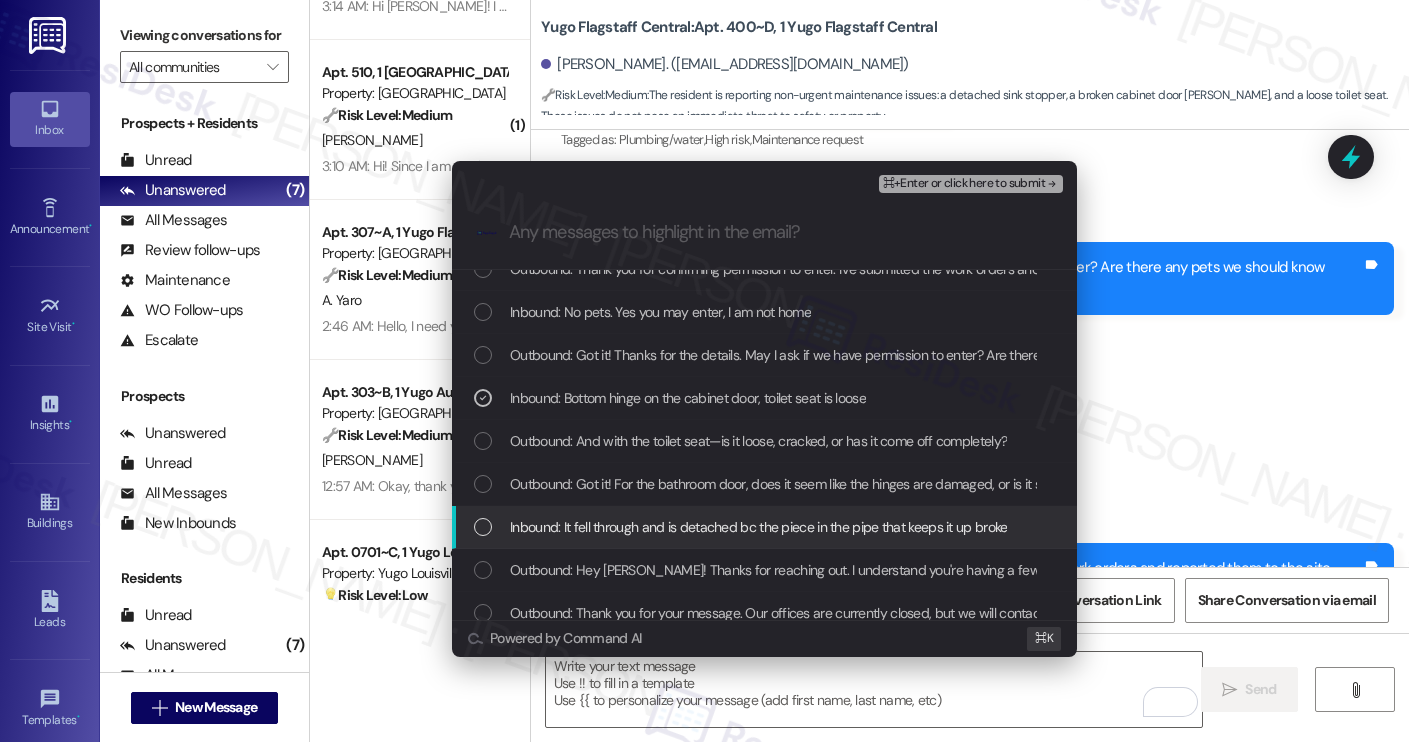 click on "Inbound: It fell through and is detached bc the piece in the pipe that keeps it up broke" at bounding box center (758, 527) 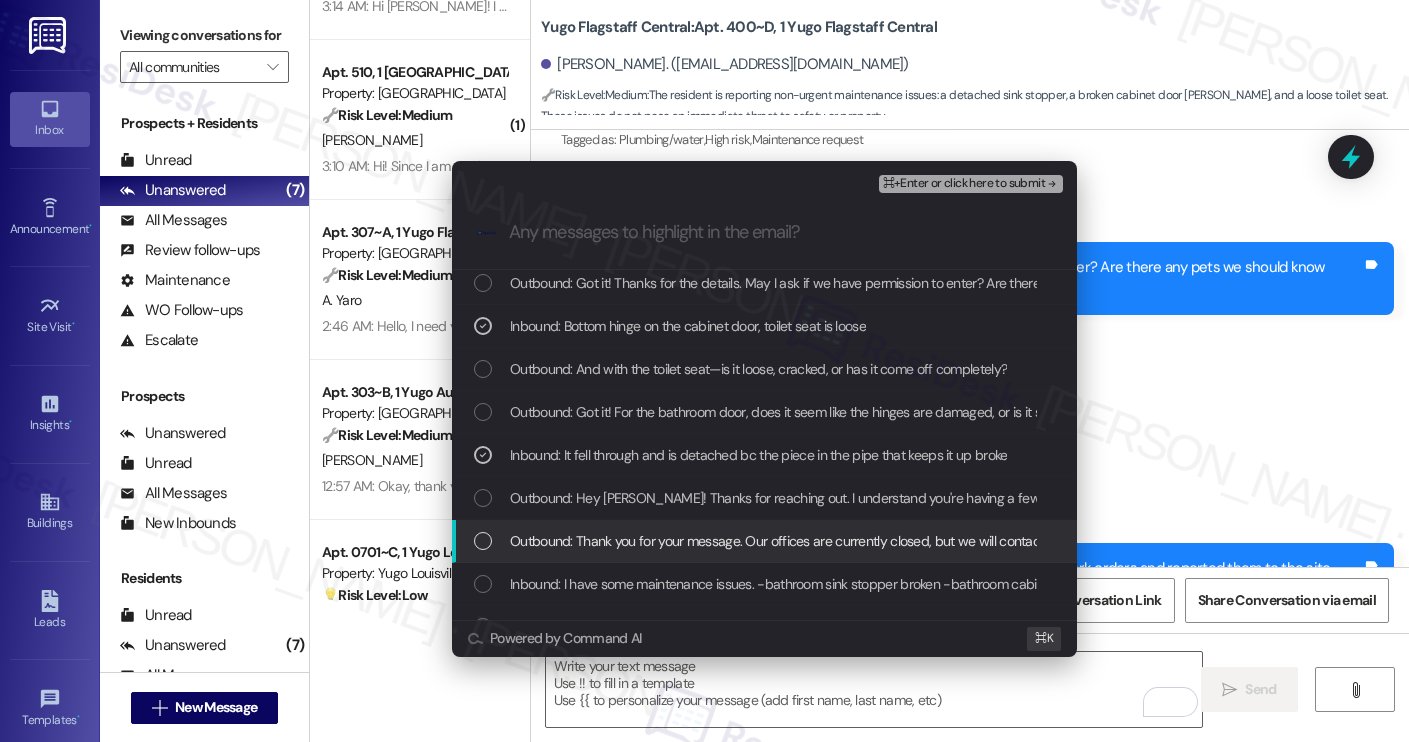 scroll, scrollTop: 95, scrollLeft: 0, axis: vertical 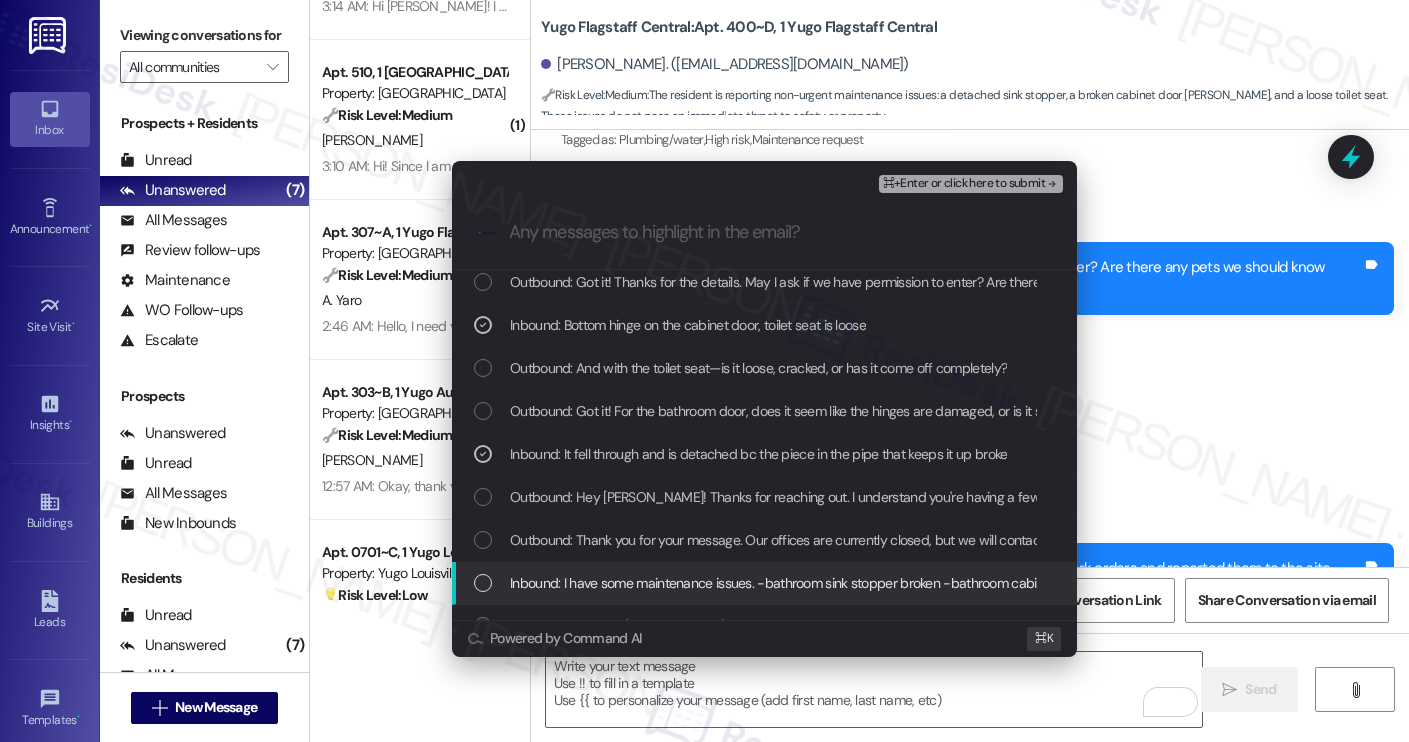 click on "Inbound: I have some maintenance issues.
-bathroom sink stopper broken
-bathroom cabinet door broken
-toilet seat
Name: kylee DiPadova
Apartment: 400-D" at bounding box center (982, 583) 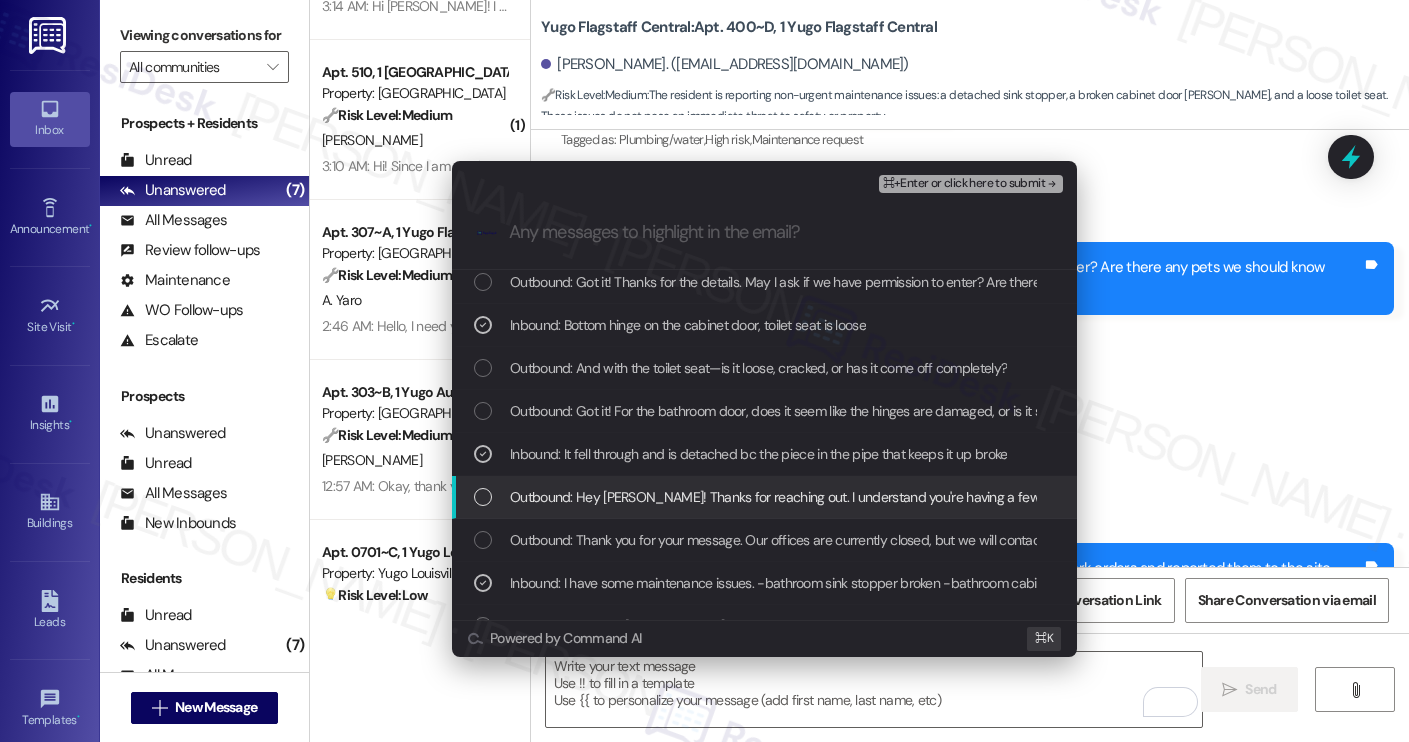 scroll, scrollTop: 0, scrollLeft: 0, axis: both 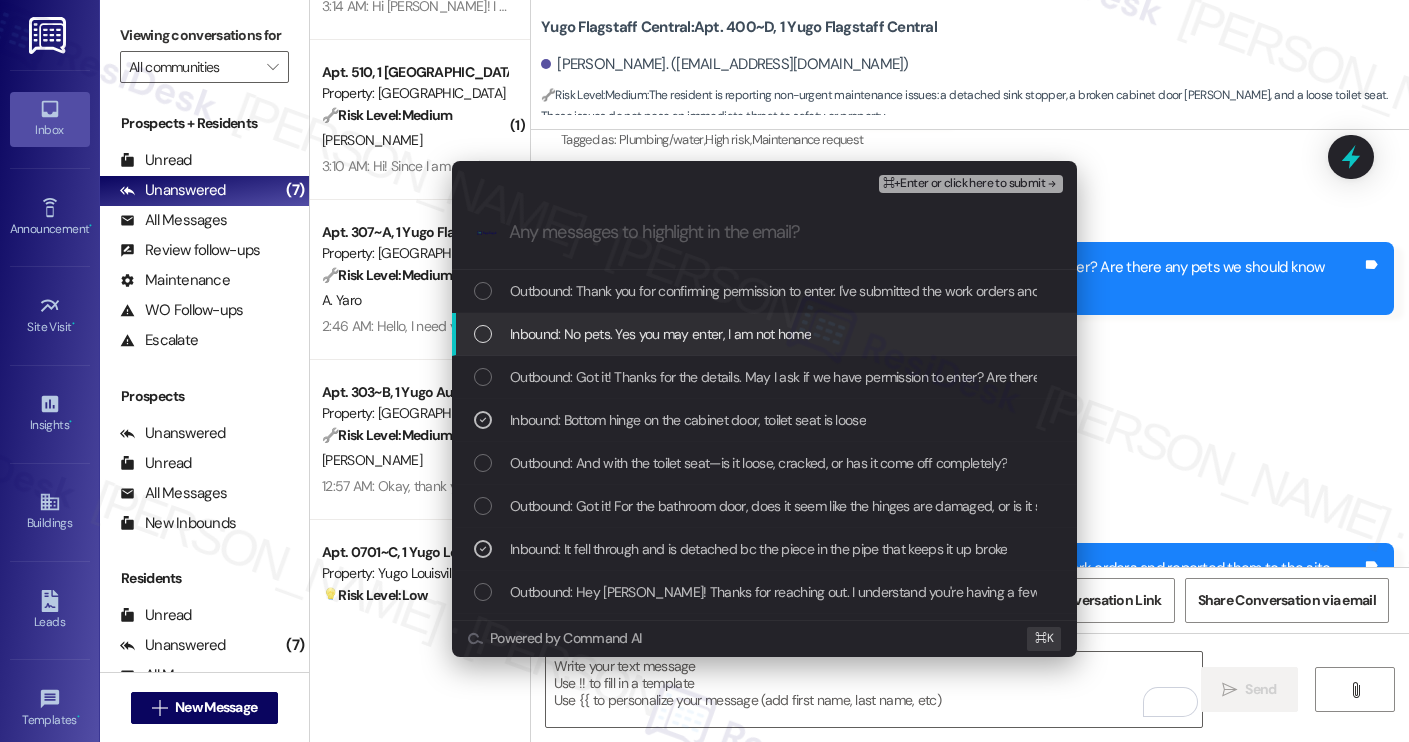 click on "Inbound: No pets. Yes you may enter, I am not home" at bounding box center (766, 334) 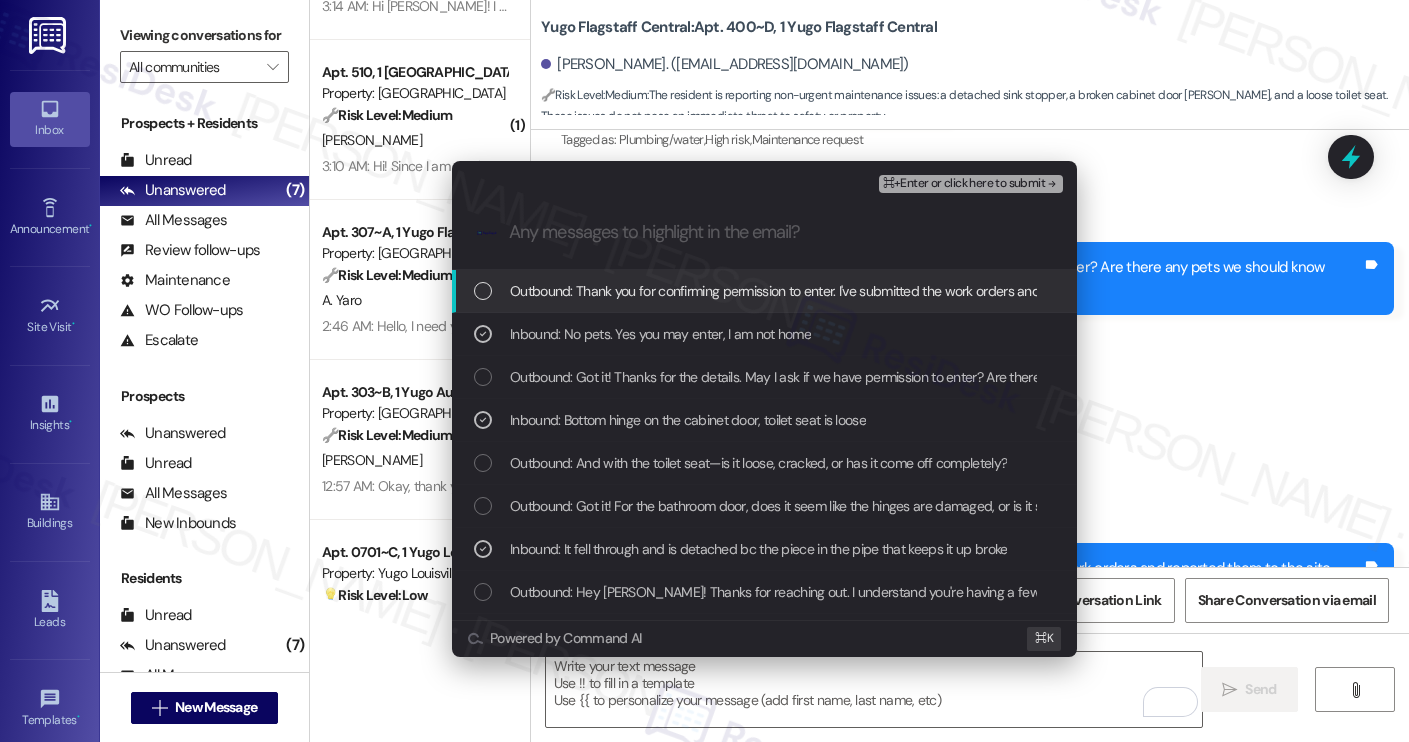 click on "⌘+Enter or click here to submit" at bounding box center (964, 184) 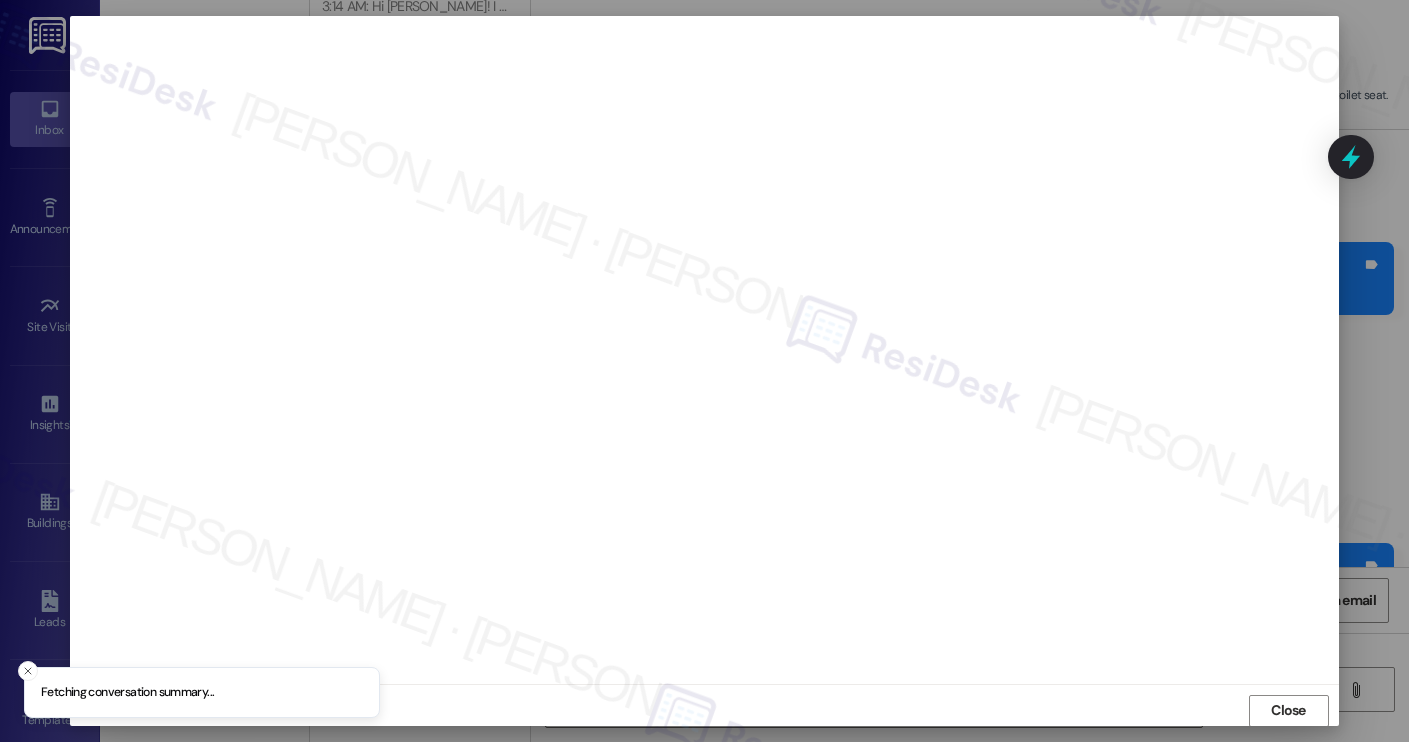 scroll, scrollTop: 1, scrollLeft: 0, axis: vertical 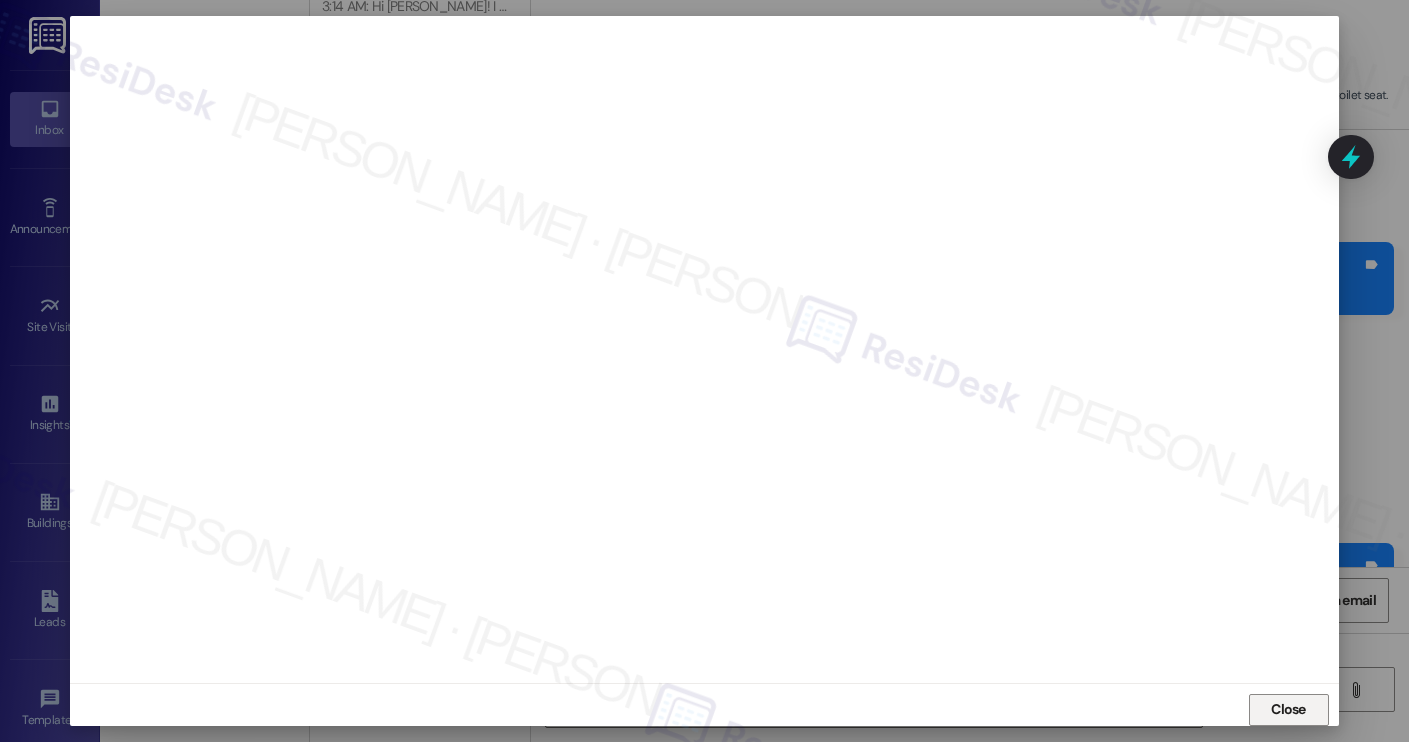 click on "Close" at bounding box center (1288, 709) 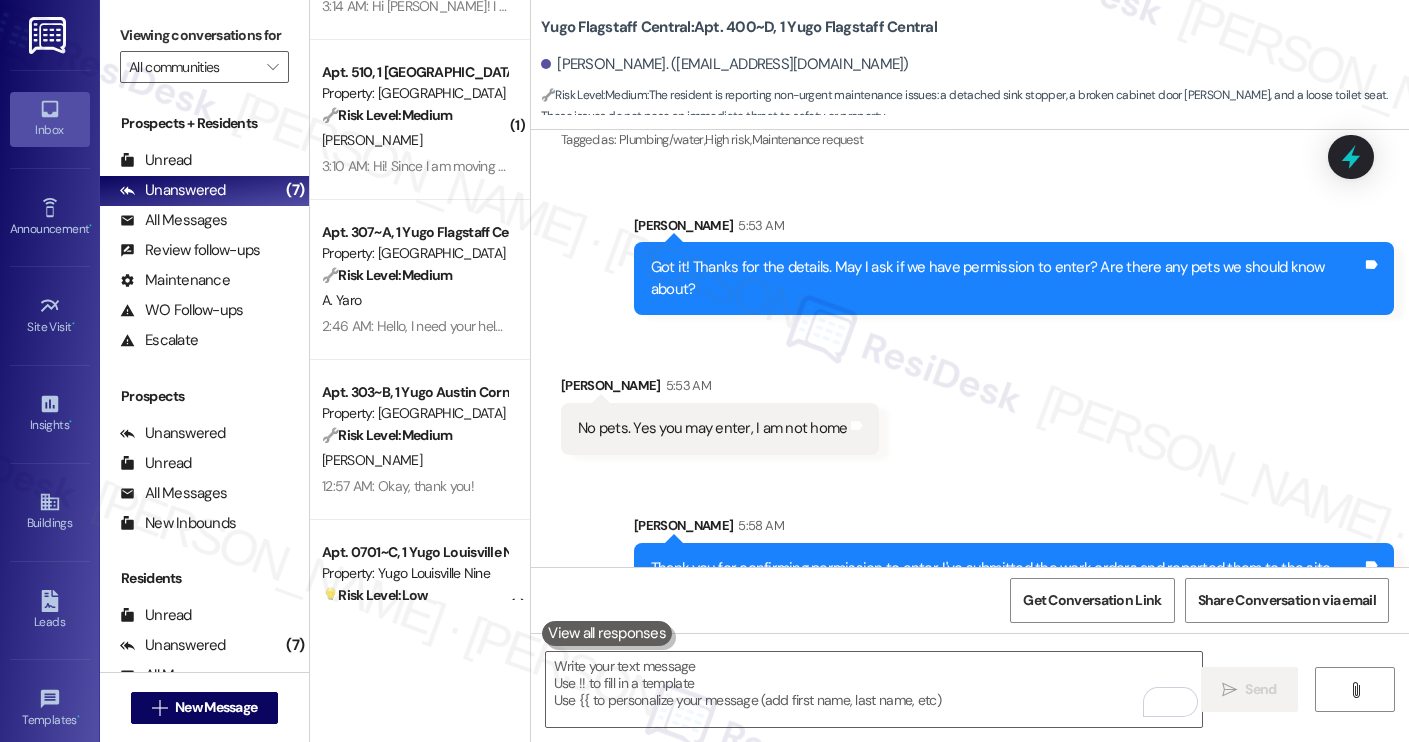 type 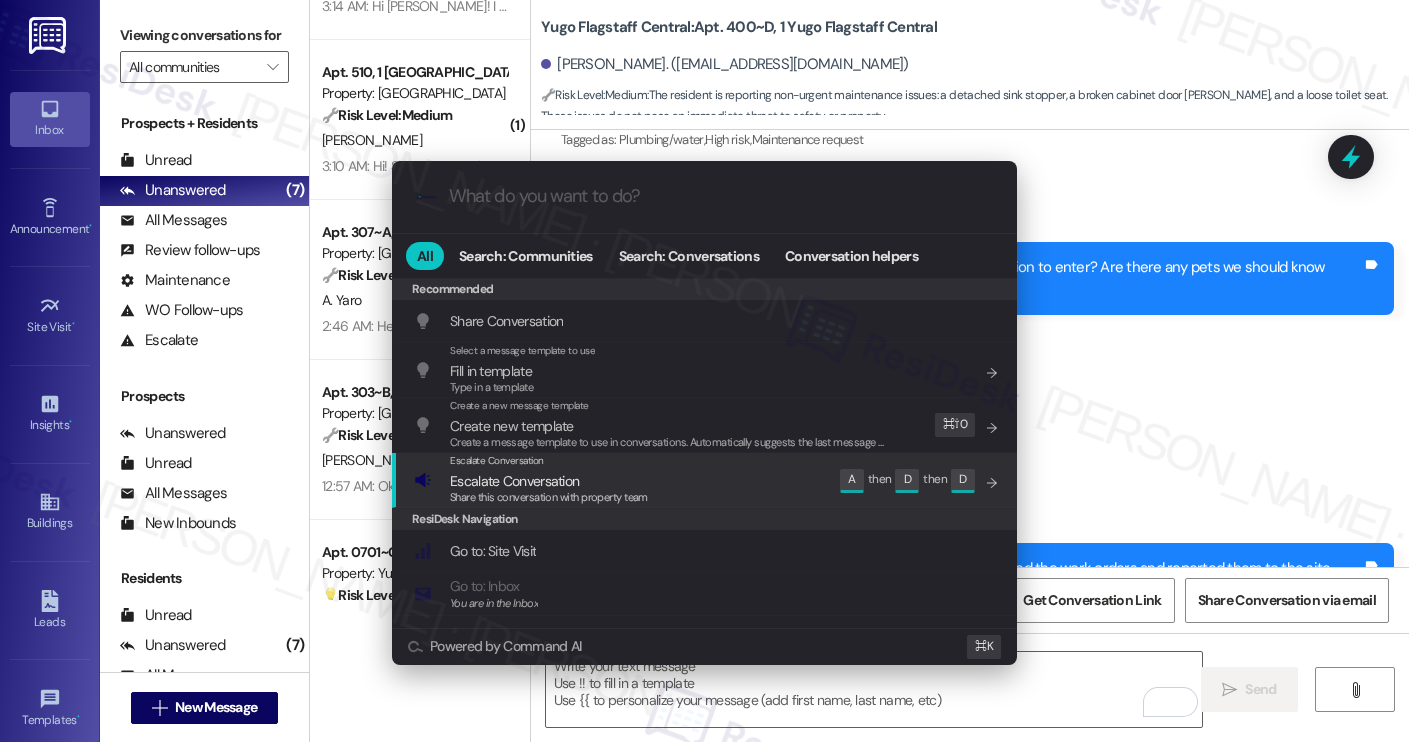 click on "Escalate Conversation Escalate Conversation Share this conversation with property team Edit A then D then D" at bounding box center (706, 480) 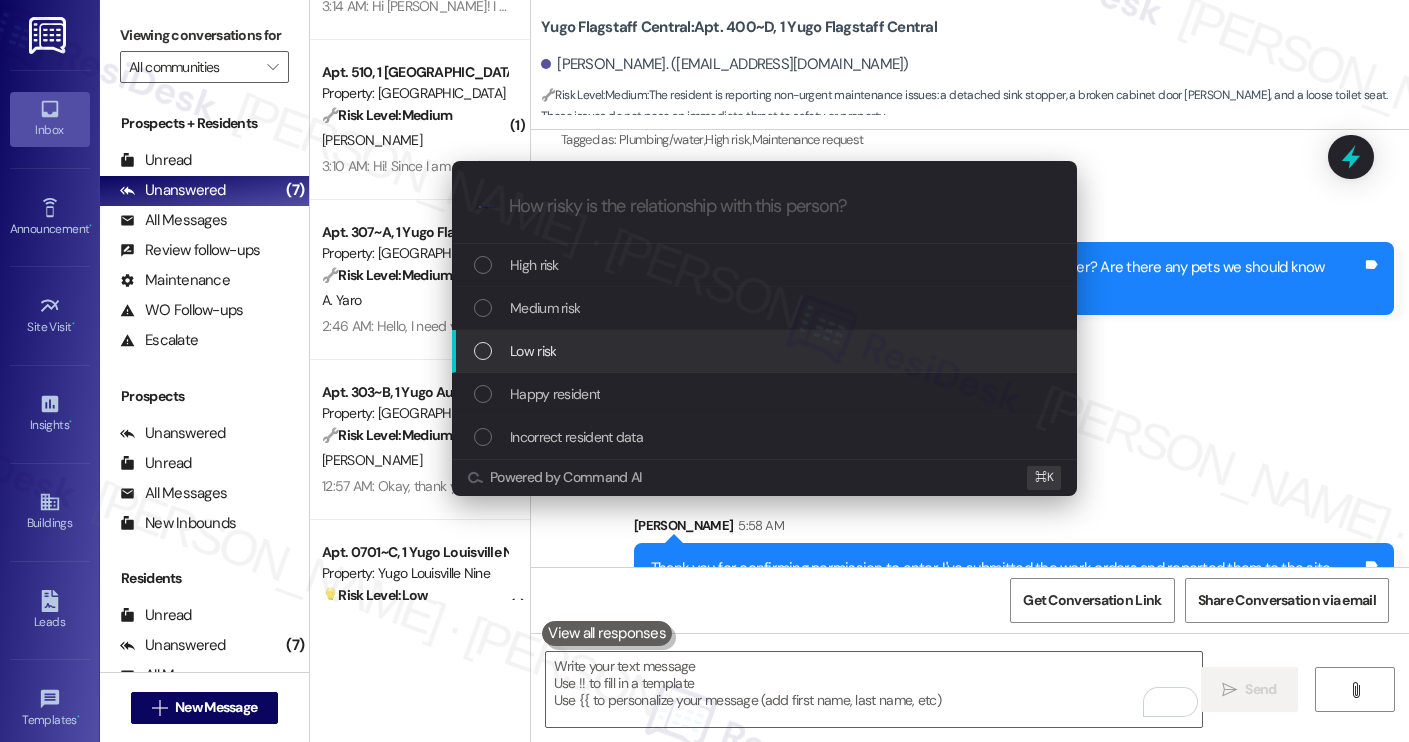 click on "Low risk" at bounding box center (766, 351) 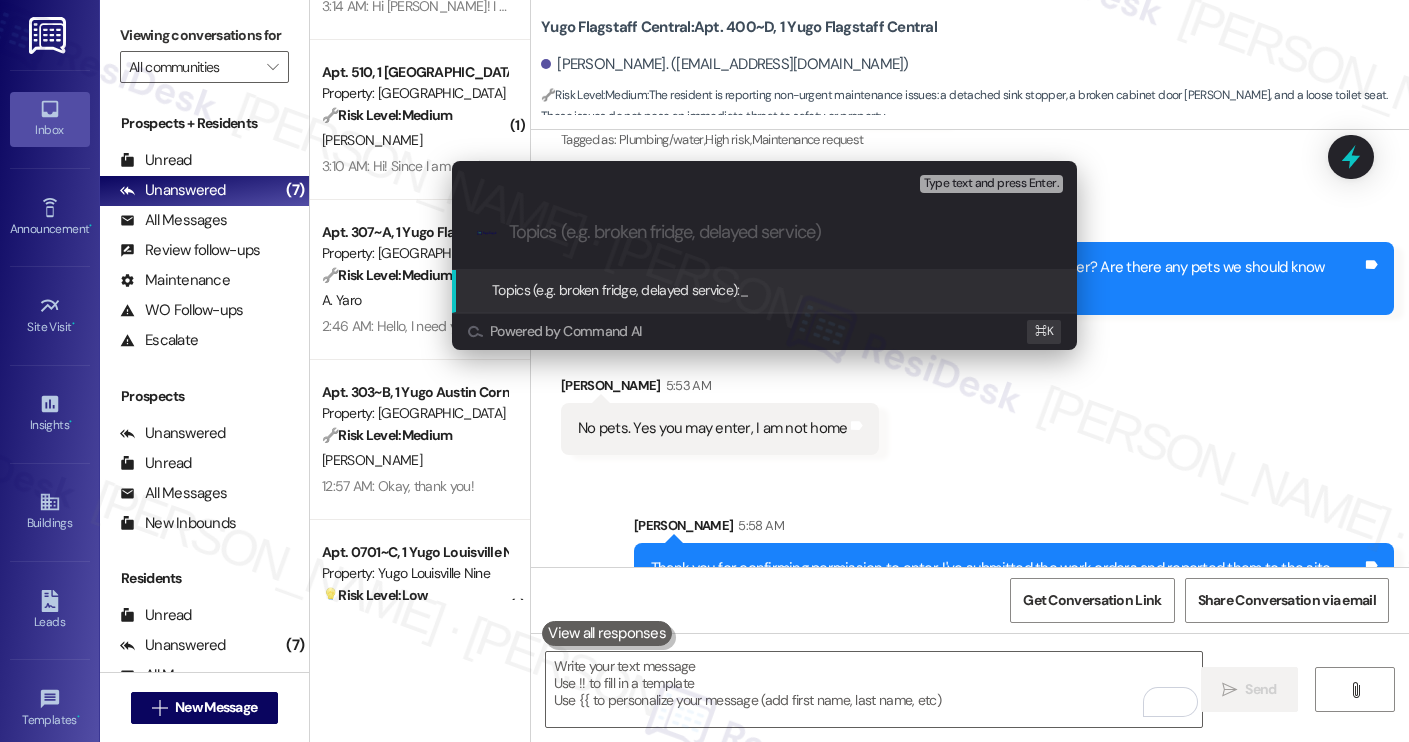 paste on "Work order filed by ResiDesk #15546420 | Multiple Bathroom Maintenance Issues" 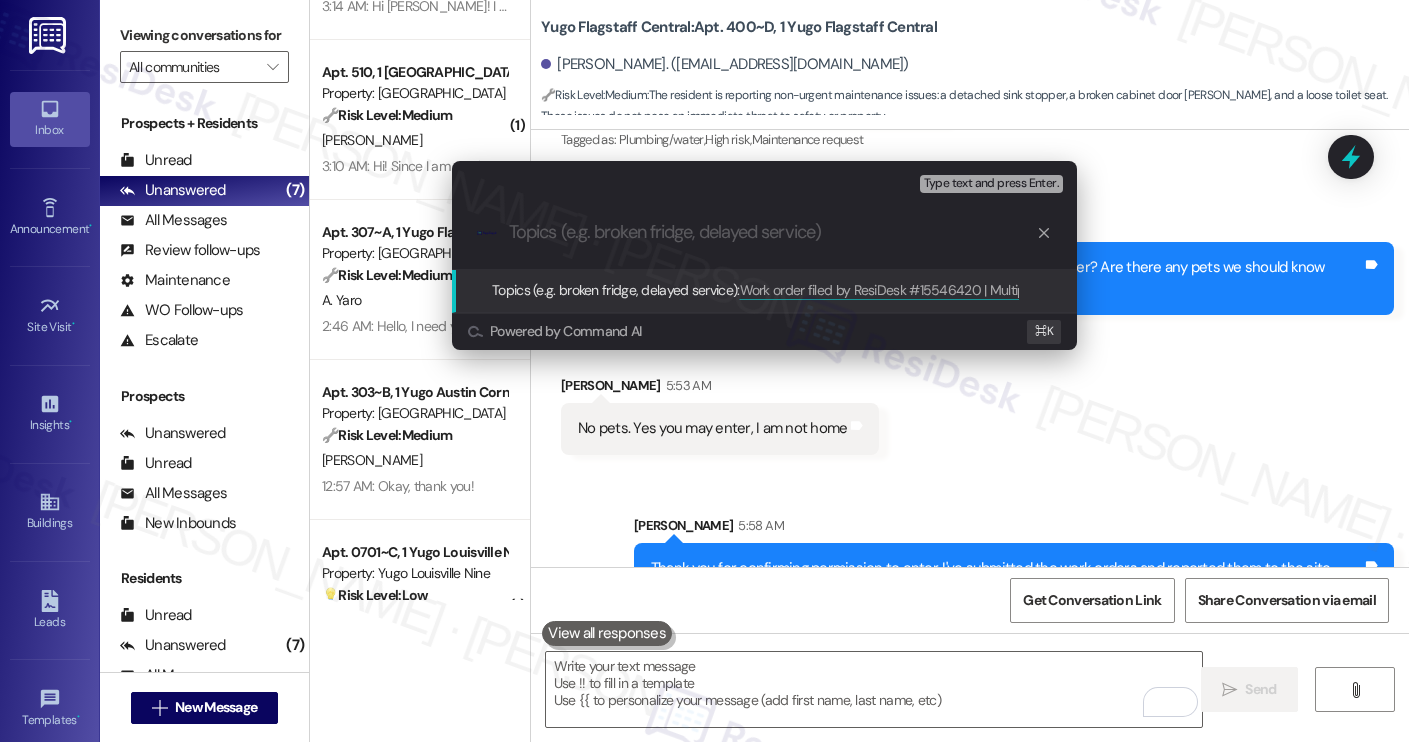 scroll, scrollTop: 0, scrollLeft: 0, axis: both 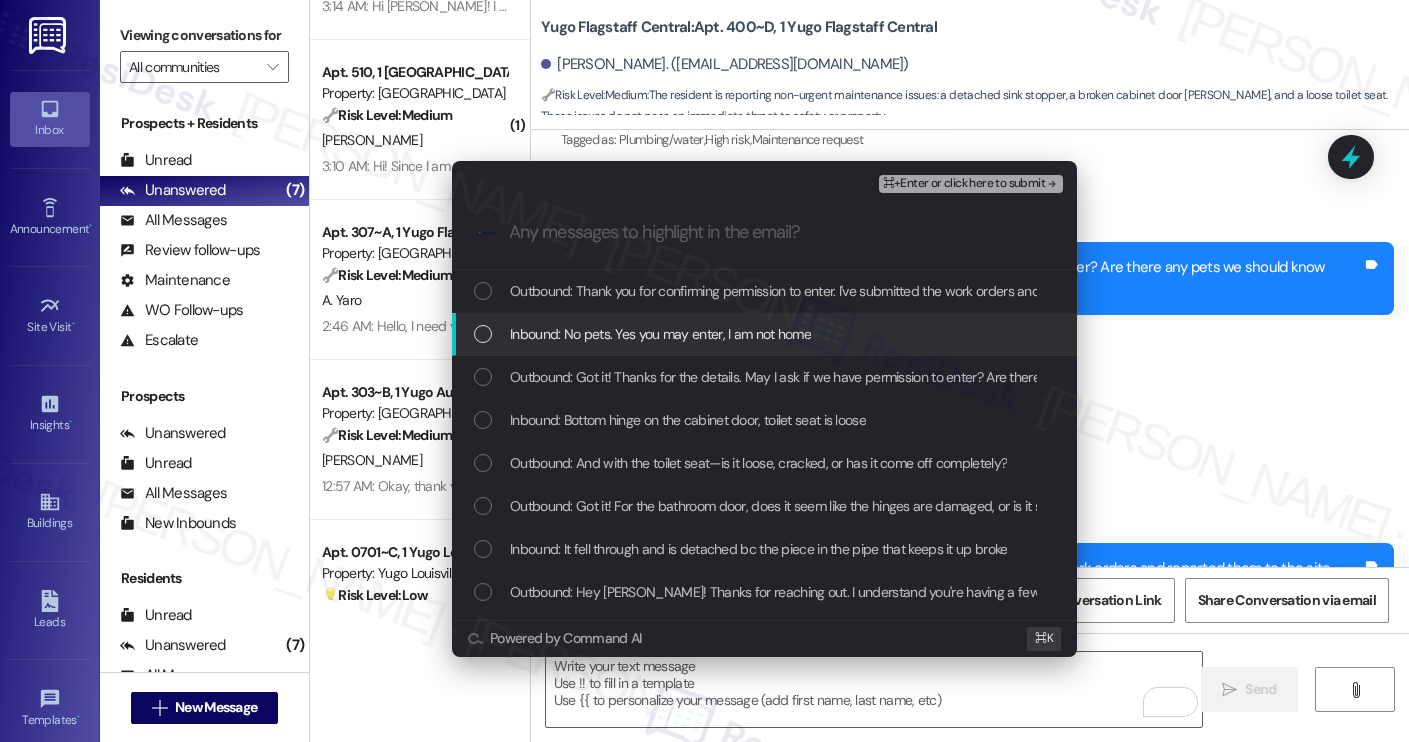 click on "Inbound: No pets. Yes you may enter, I am not home" at bounding box center (660, 334) 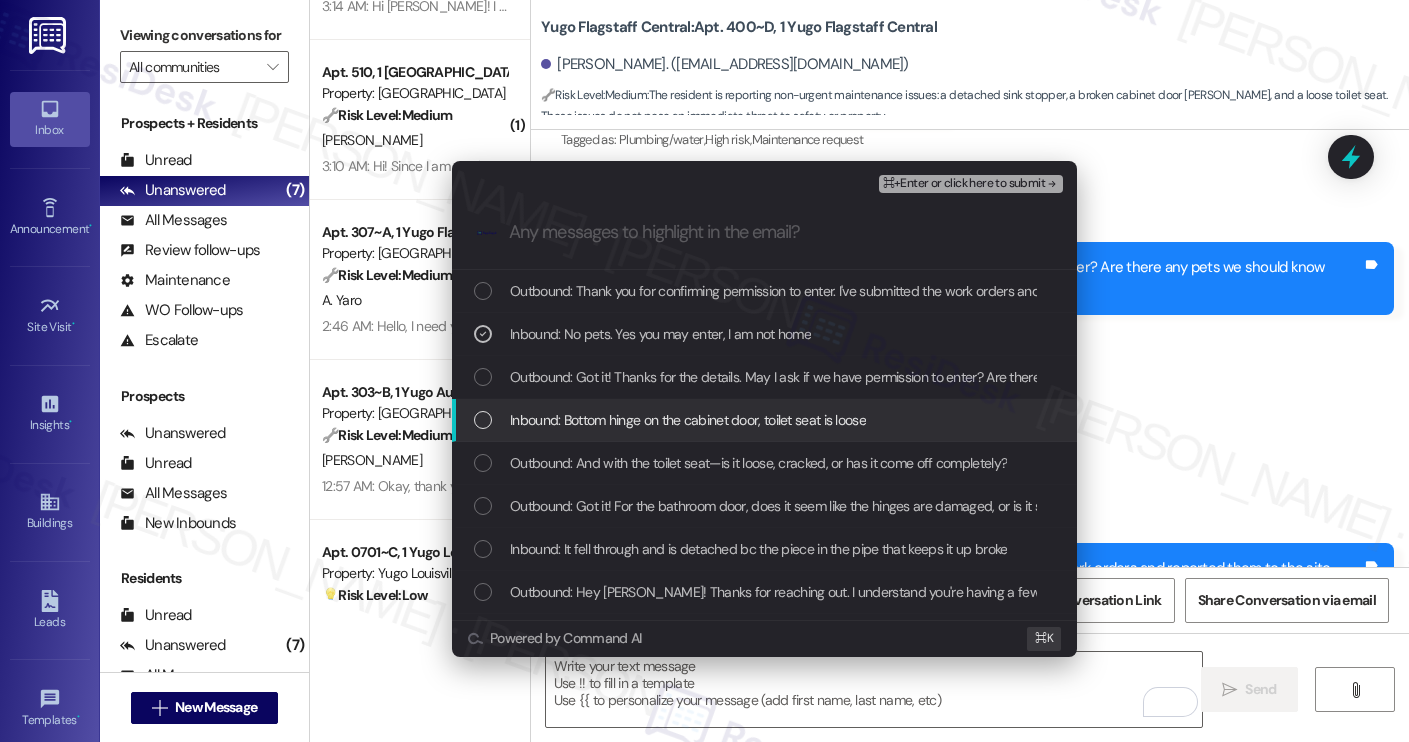click on "Inbound: Bottom hinge on the cabinet door, toilet seat is loose" at bounding box center [688, 420] 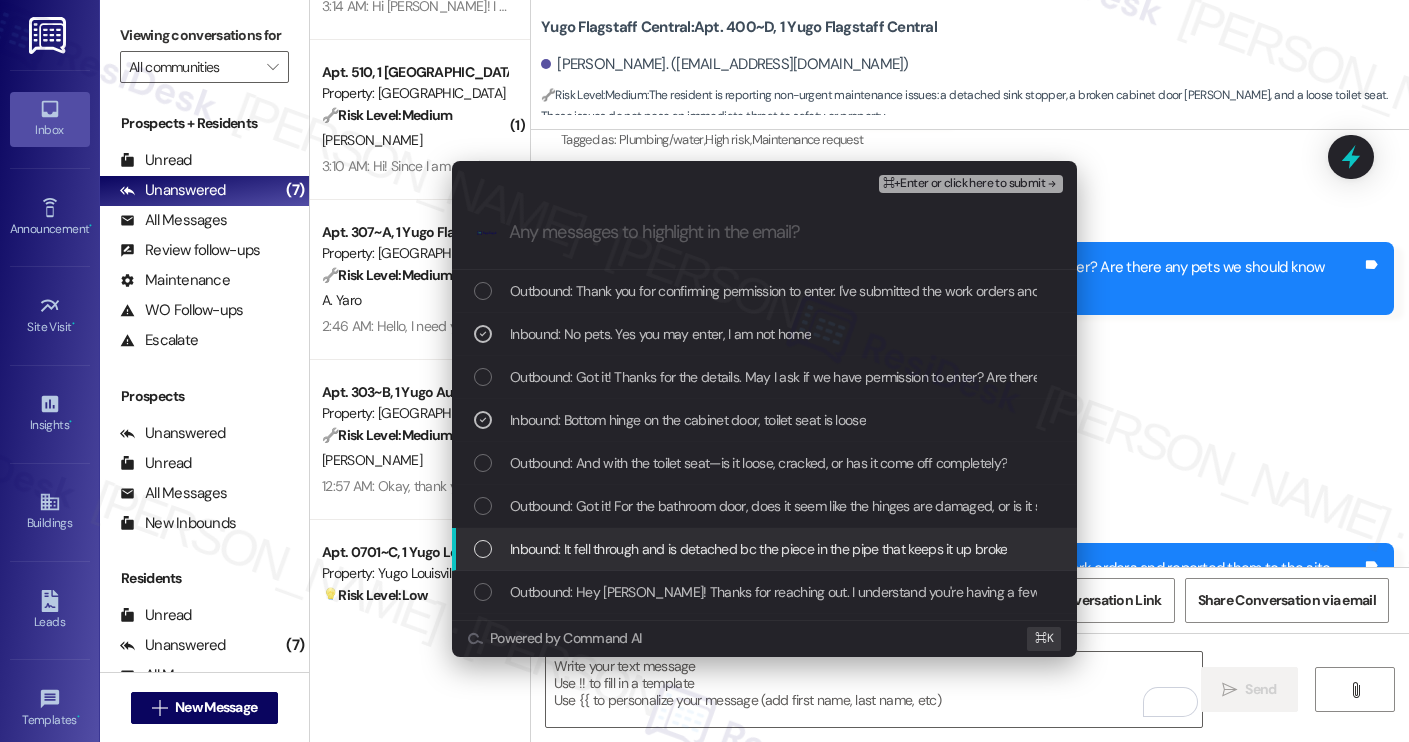 click on "Inbound: It fell through and is detached bc the piece in the pipe that keeps it up broke" at bounding box center (764, 549) 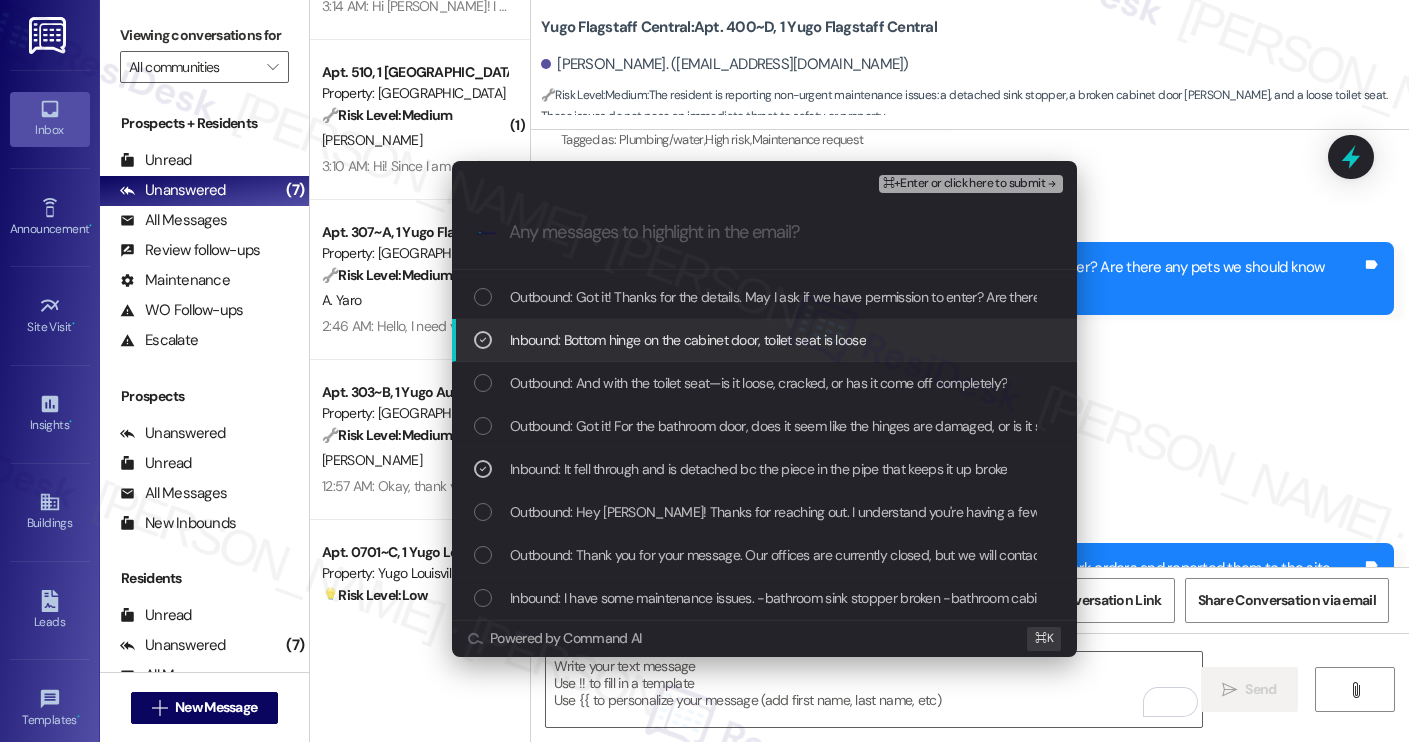 scroll, scrollTop: 96, scrollLeft: 0, axis: vertical 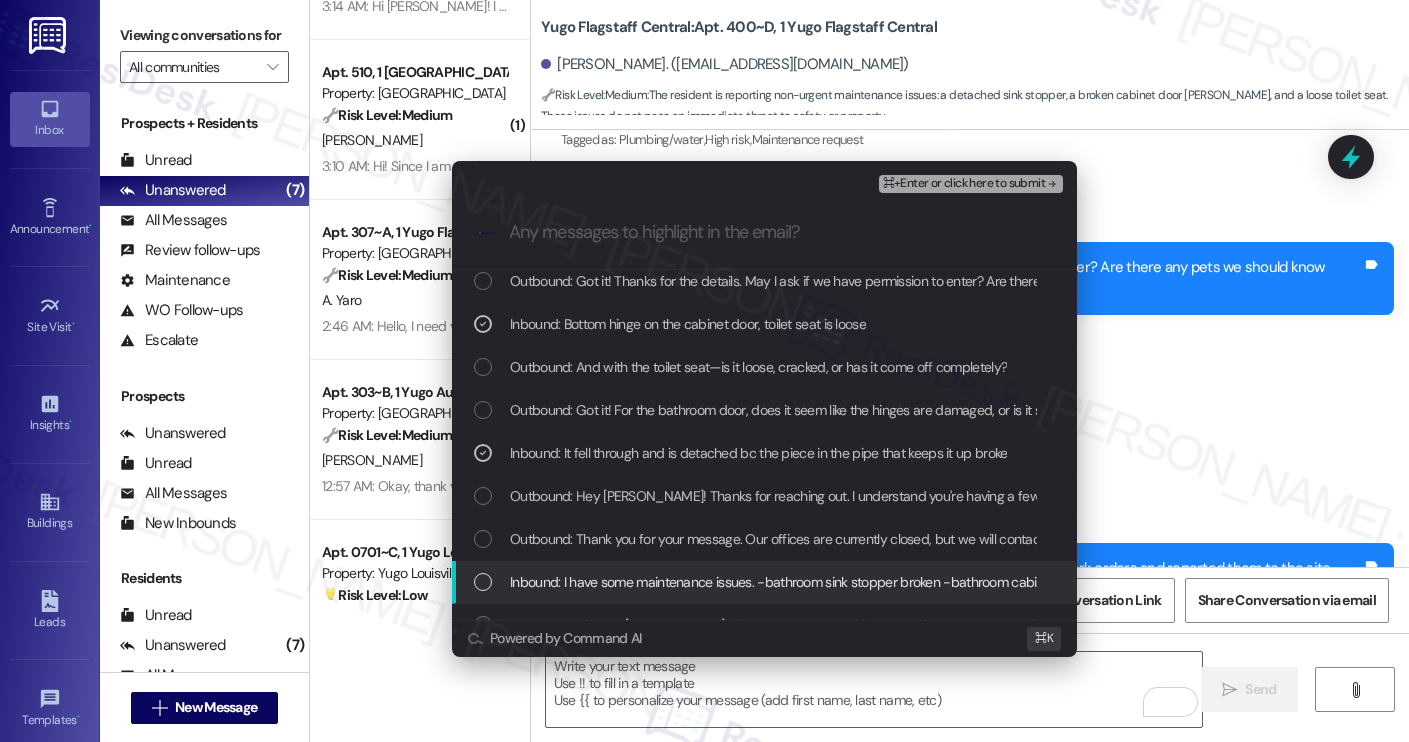 click on "Inbound: I have some maintenance issues.
-bathroom sink stopper broken
-bathroom cabinet door broken
-toilet seat
Name: kylee DiPadova
Apartment: 400-D" at bounding box center (982, 582) 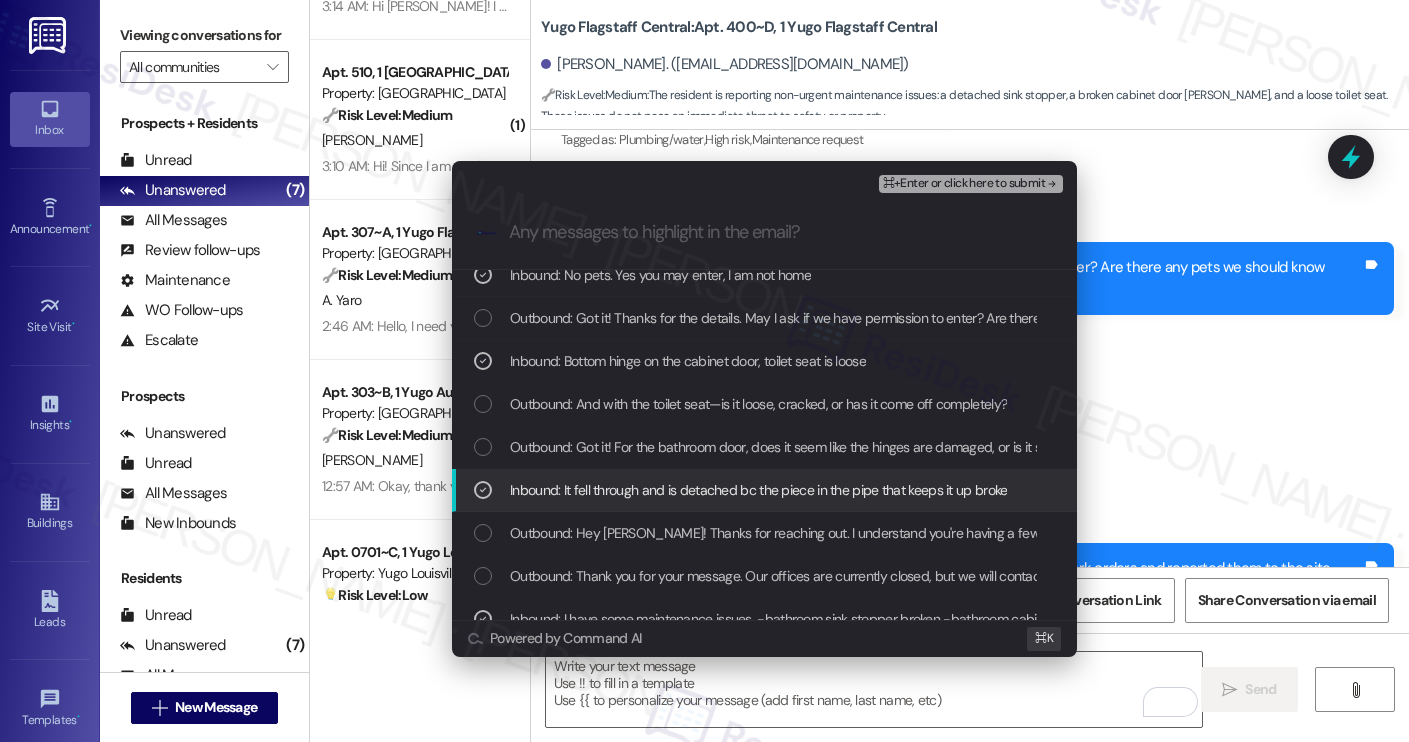 scroll, scrollTop: 0, scrollLeft: 0, axis: both 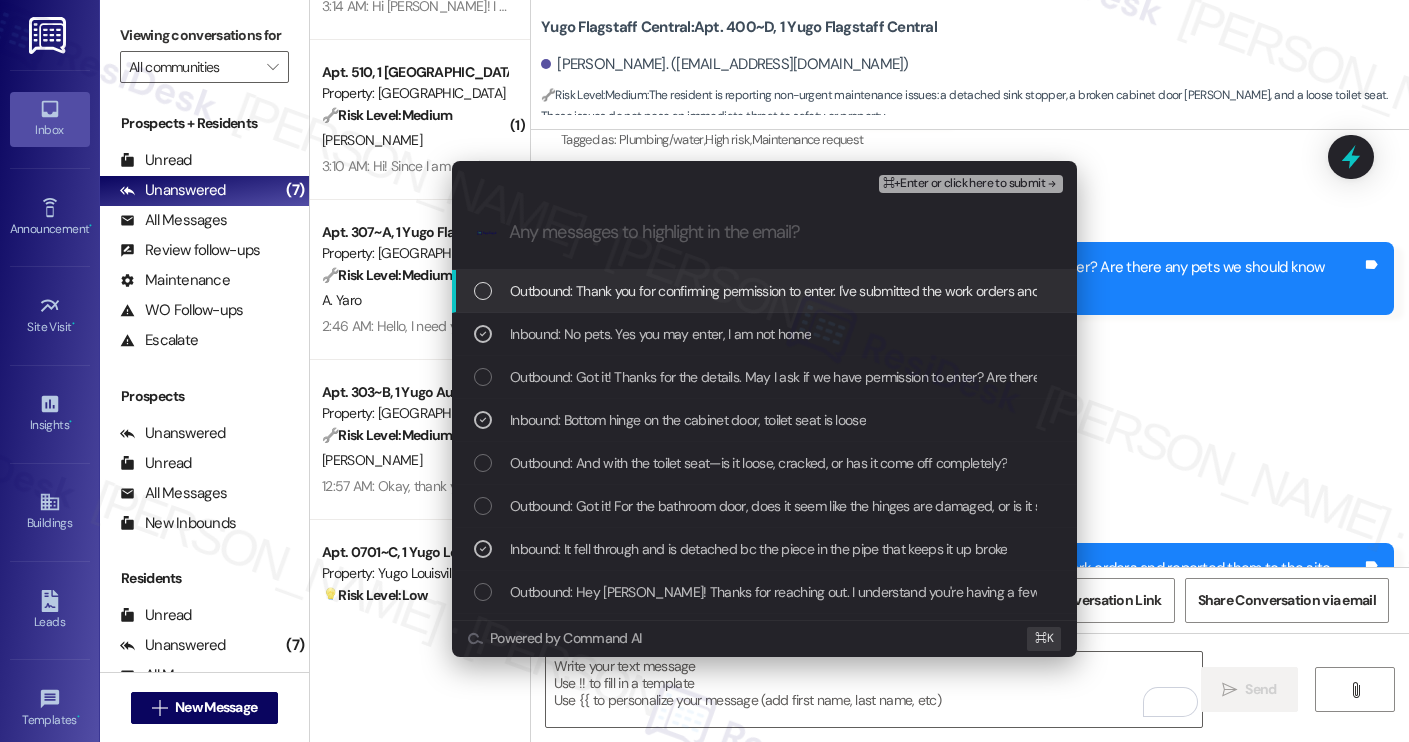 click on "⌘+Enter or click here to submit" at bounding box center [964, 184] 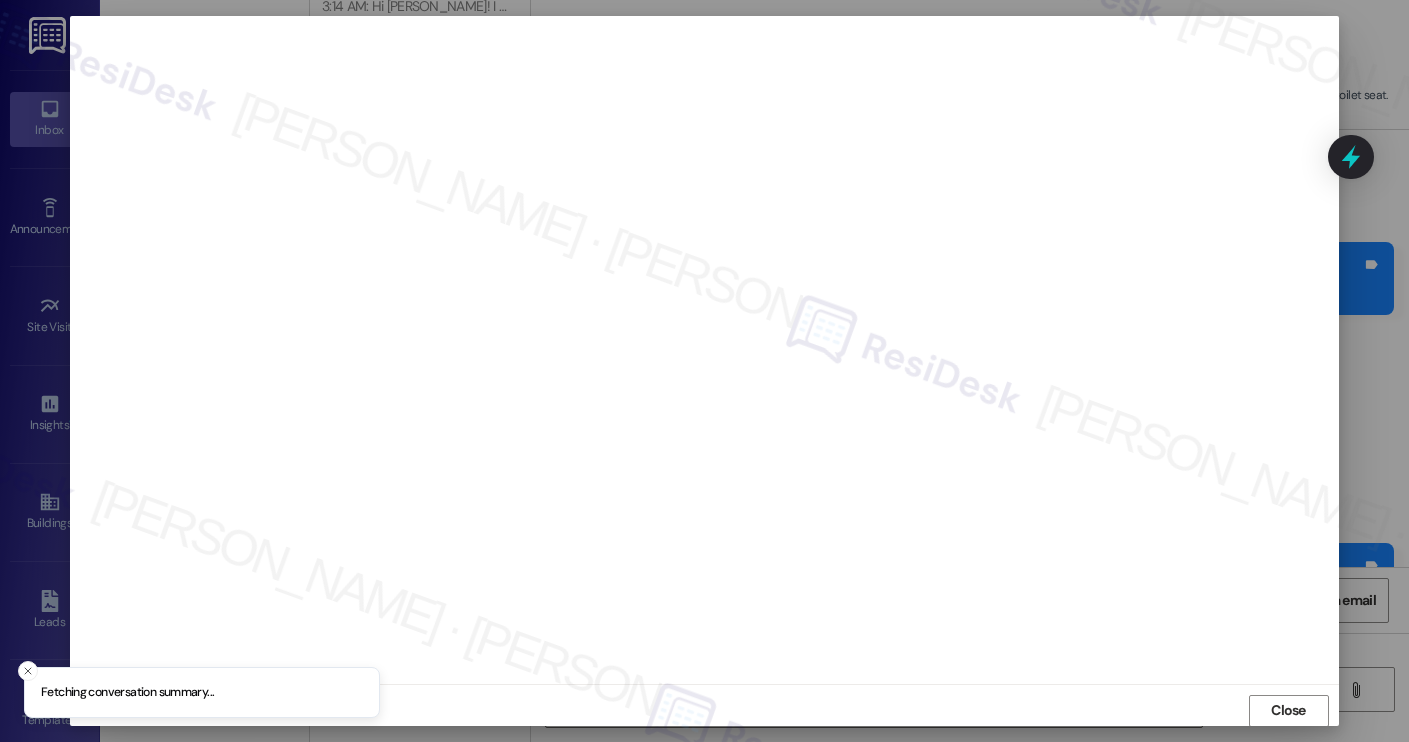 scroll, scrollTop: 1, scrollLeft: 0, axis: vertical 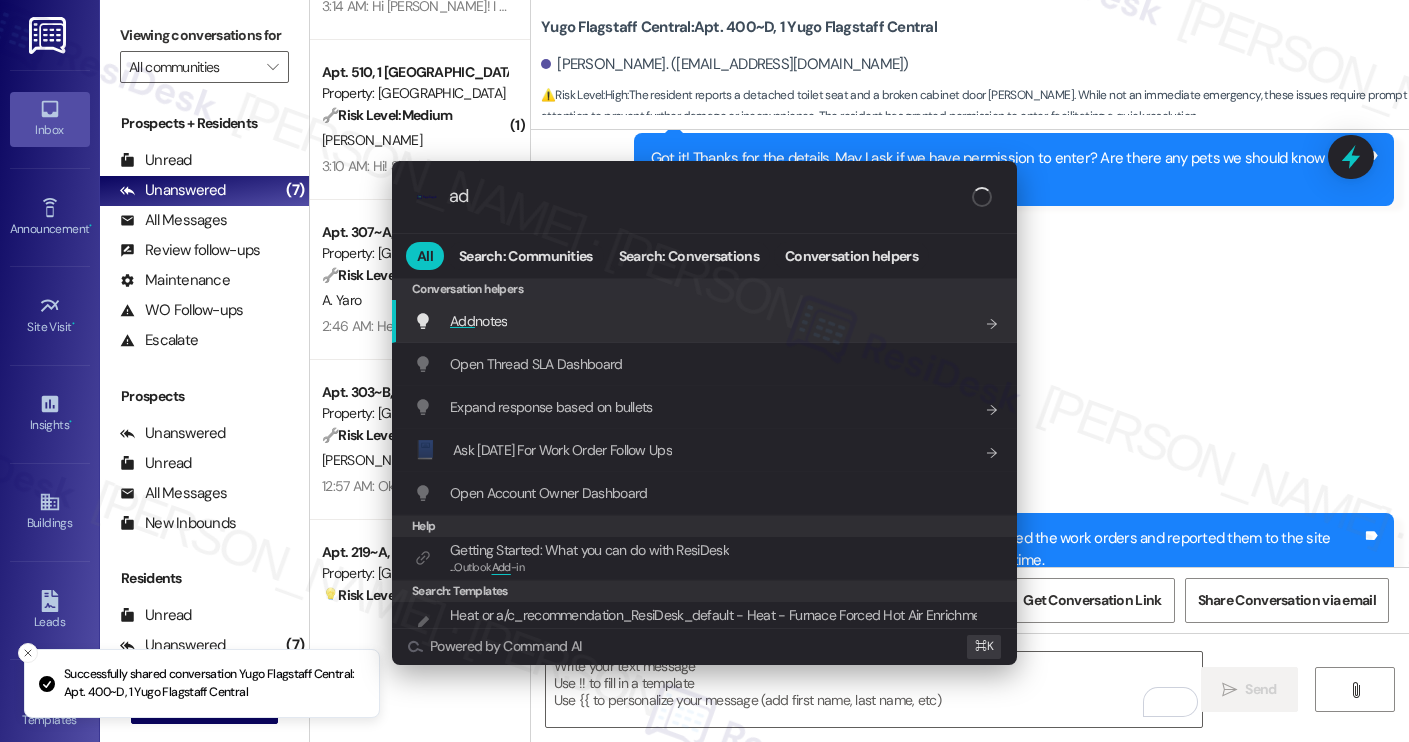 type on "add" 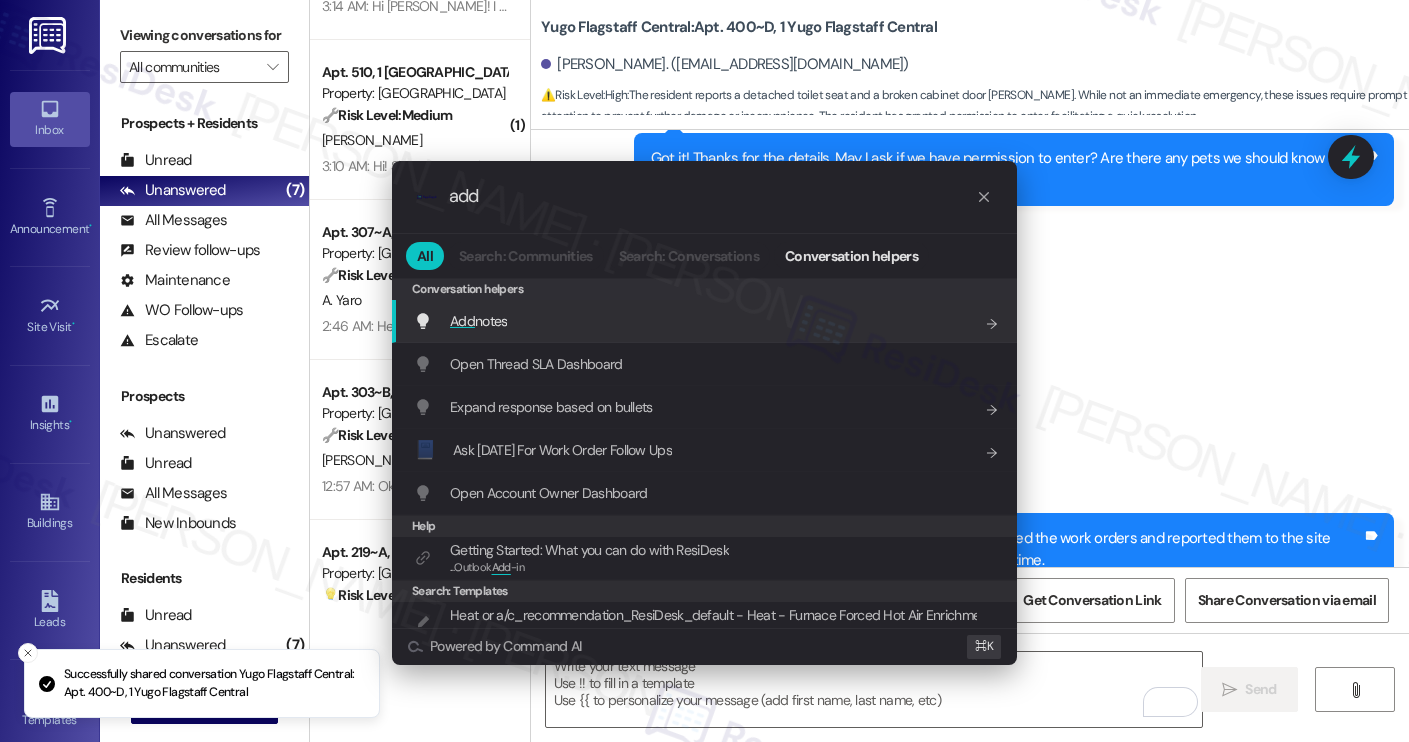click on "Add  notes Add shortcut" at bounding box center (706, 321) 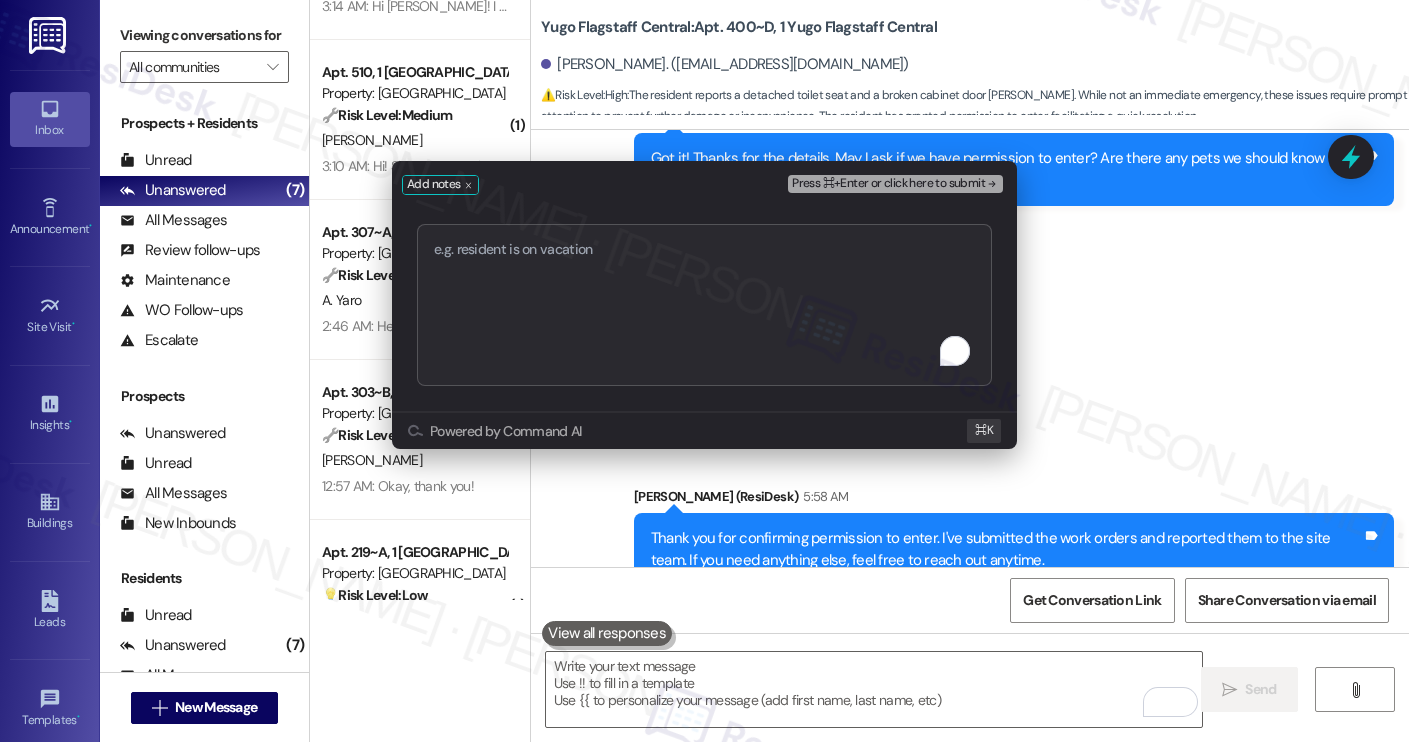 type on "Work order filed by ResiDesk #15546420 | Multiple Bathroom Maintenance Issues" 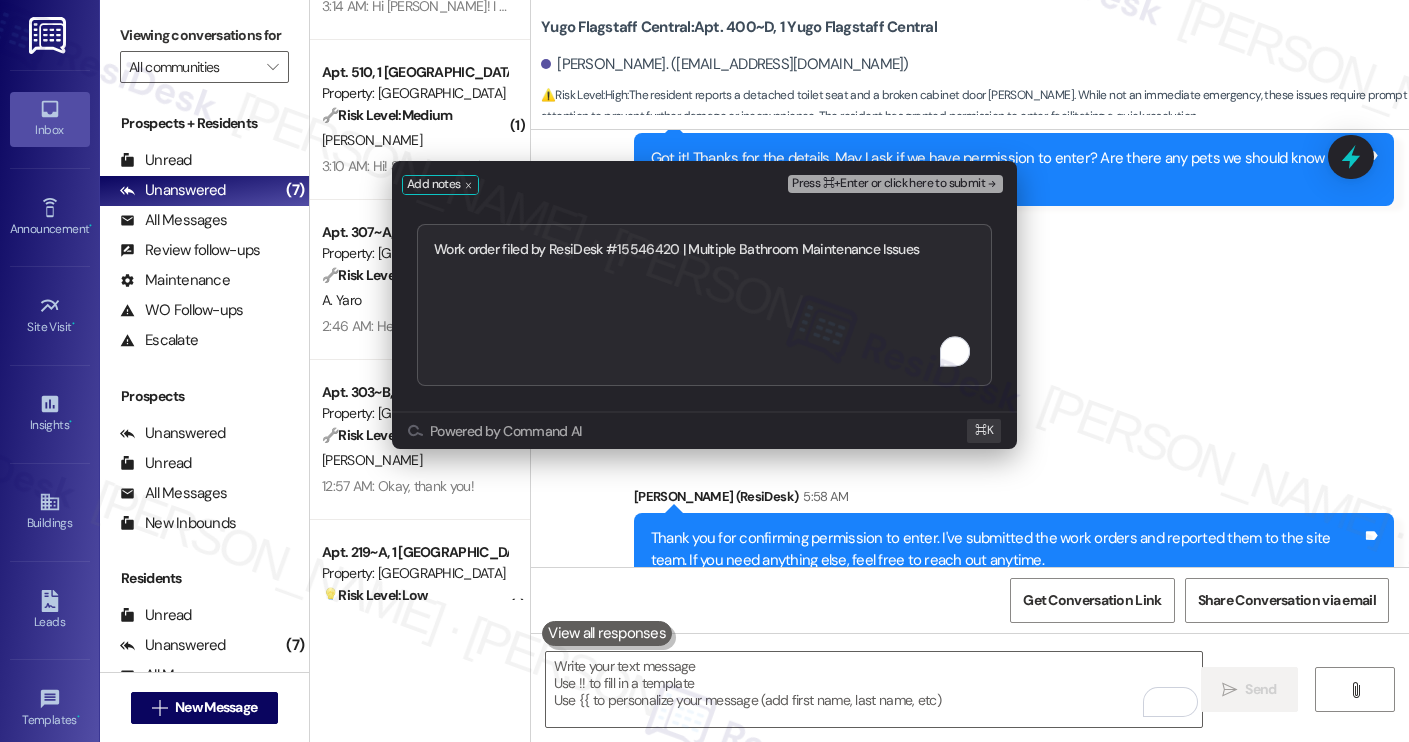 click on "Press ⌘+Enter or click here to submit" at bounding box center [888, 184] 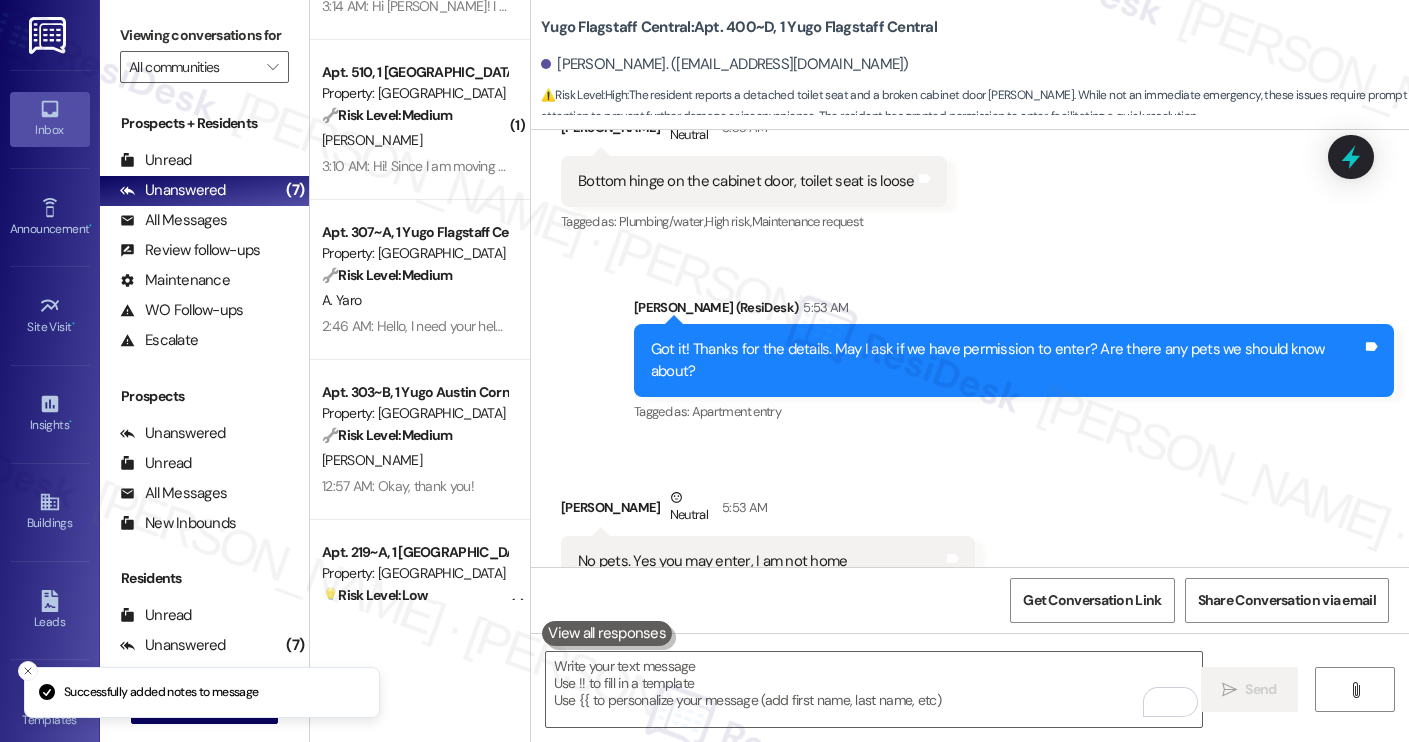 scroll, scrollTop: 3003, scrollLeft: 0, axis: vertical 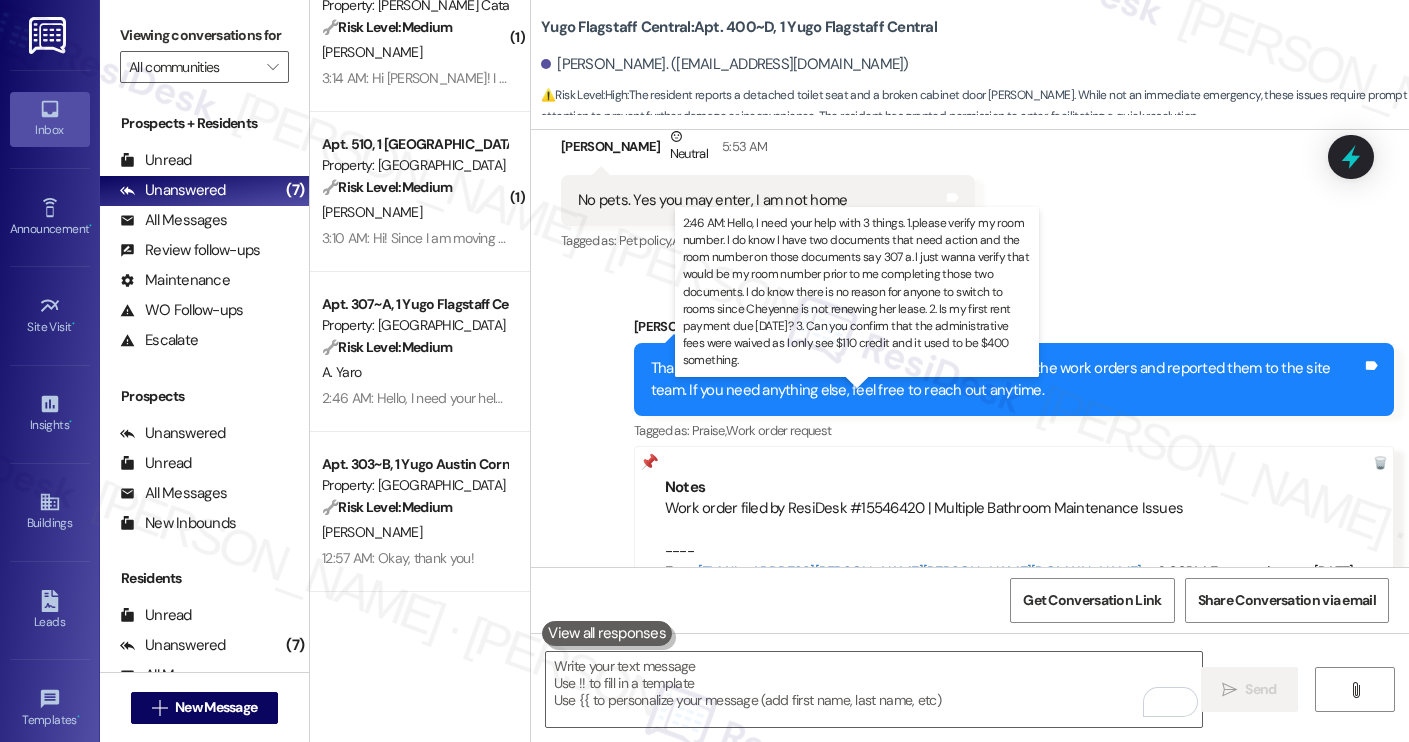 click on "2:46 AM: Hello, I need your help with 3 things.
1.please verify my room number. I do know I have two documents that need action and the room number on those documents say 307 a. I just wanna verify that would be my room number prior to me completing those two documents. I do know there is no reason for anyone to switch to rooms since Cheyenne is not renewing her lease.
2. Is my first rent payment due [DATE]?
3. Can you confirm that the administrative fees were waived as I only see $110 credit and it used to be  $400 something." at bounding box center [1887, 398] 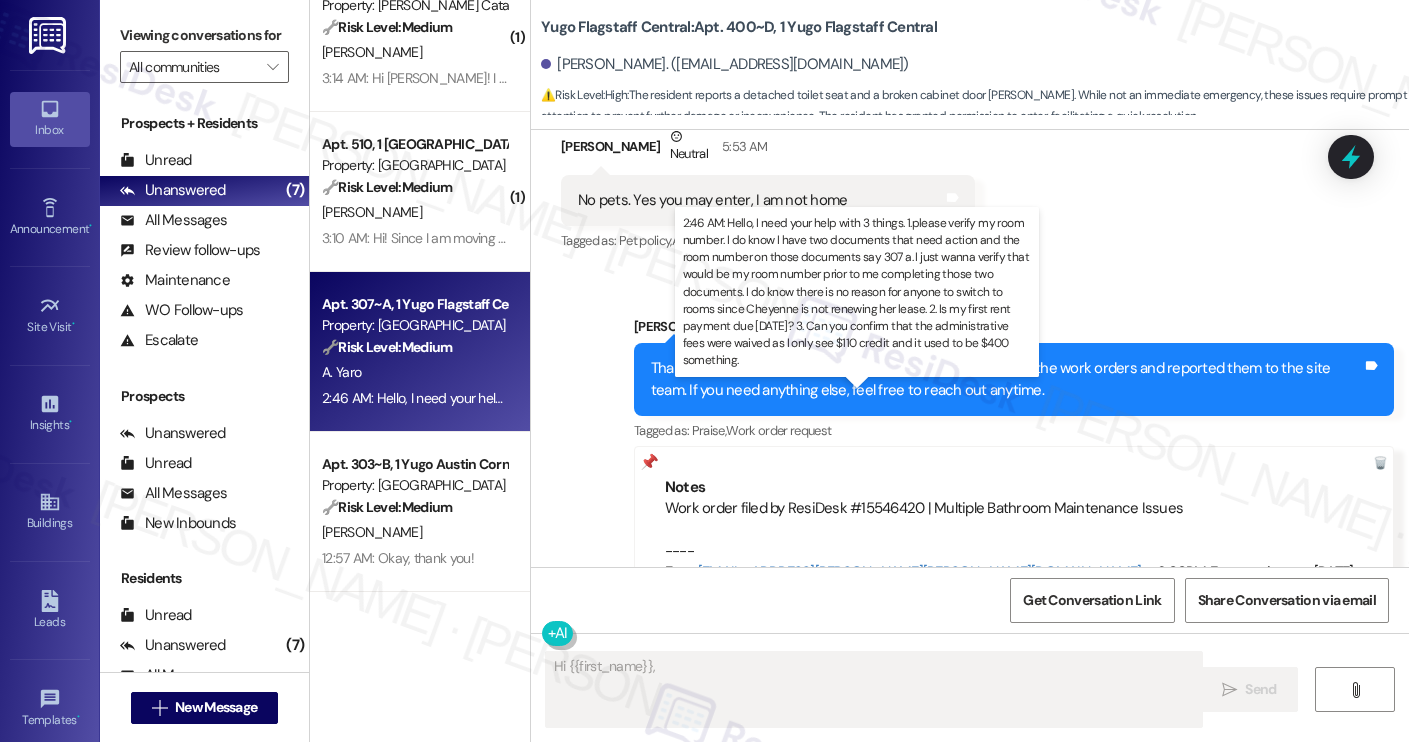 scroll, scrollTop: 0, scrollLeft: 0, axis: both 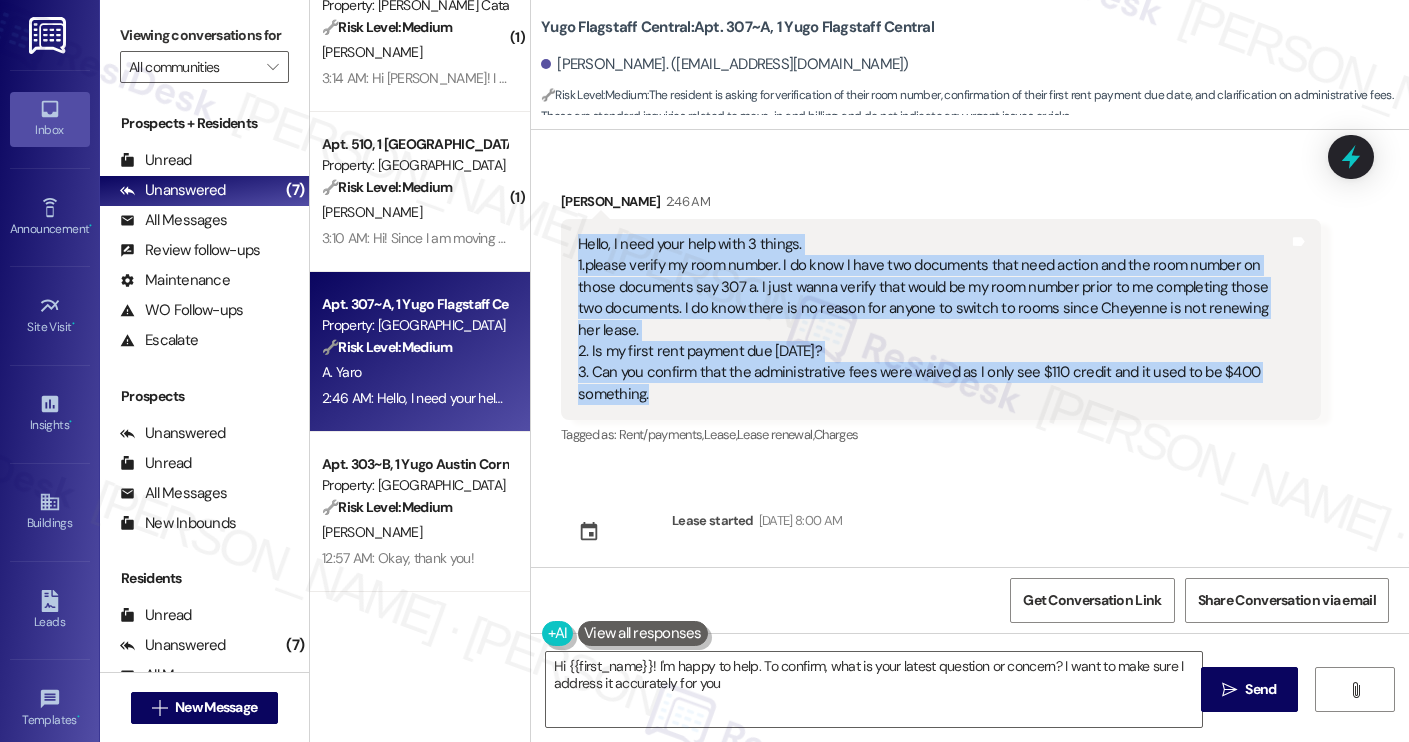type on "Hi {{first_name}}! I'm happy to help. To confirm, what is your latest question or concern? I want to make sure I address it accurately for you!" 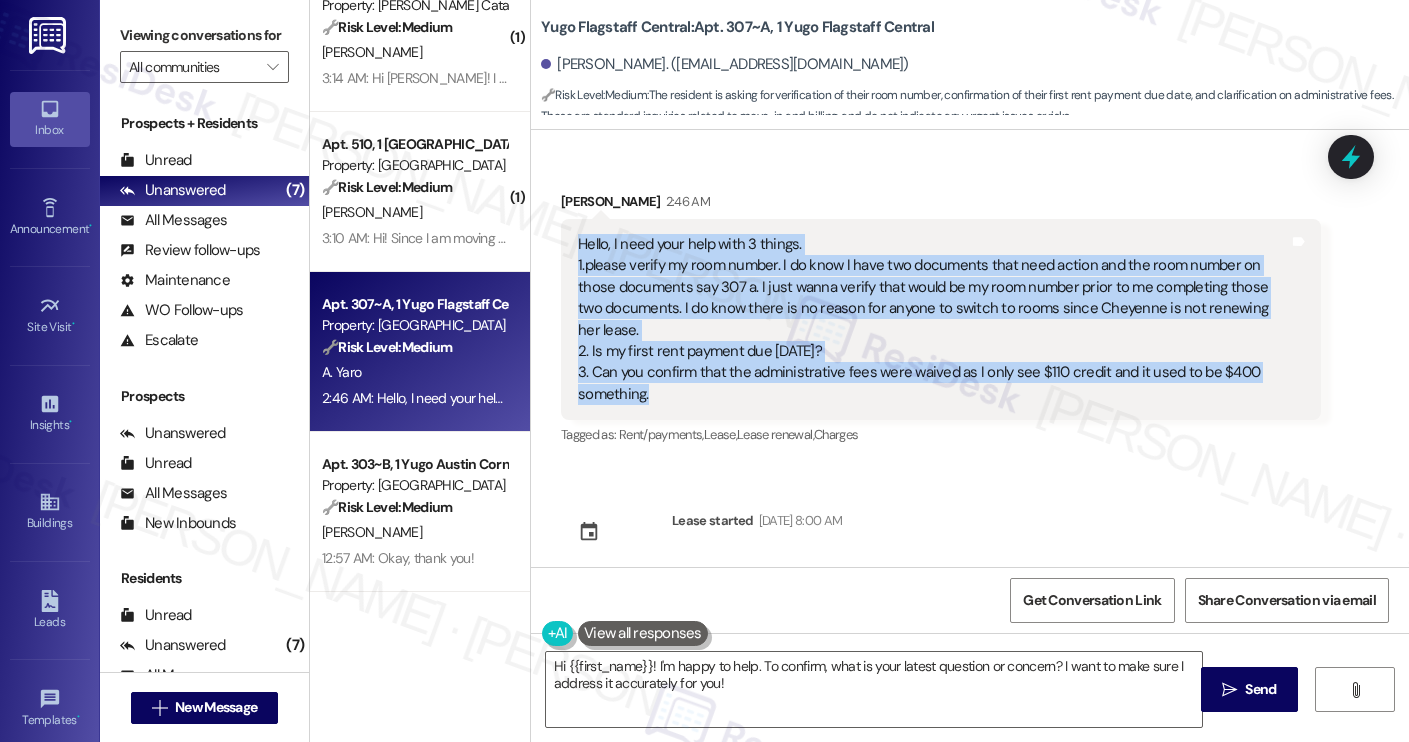 drag, startPoint x: 661, startPoint y: 379, endPoint x: 558, endPoint y: 252, distance: 163.51758 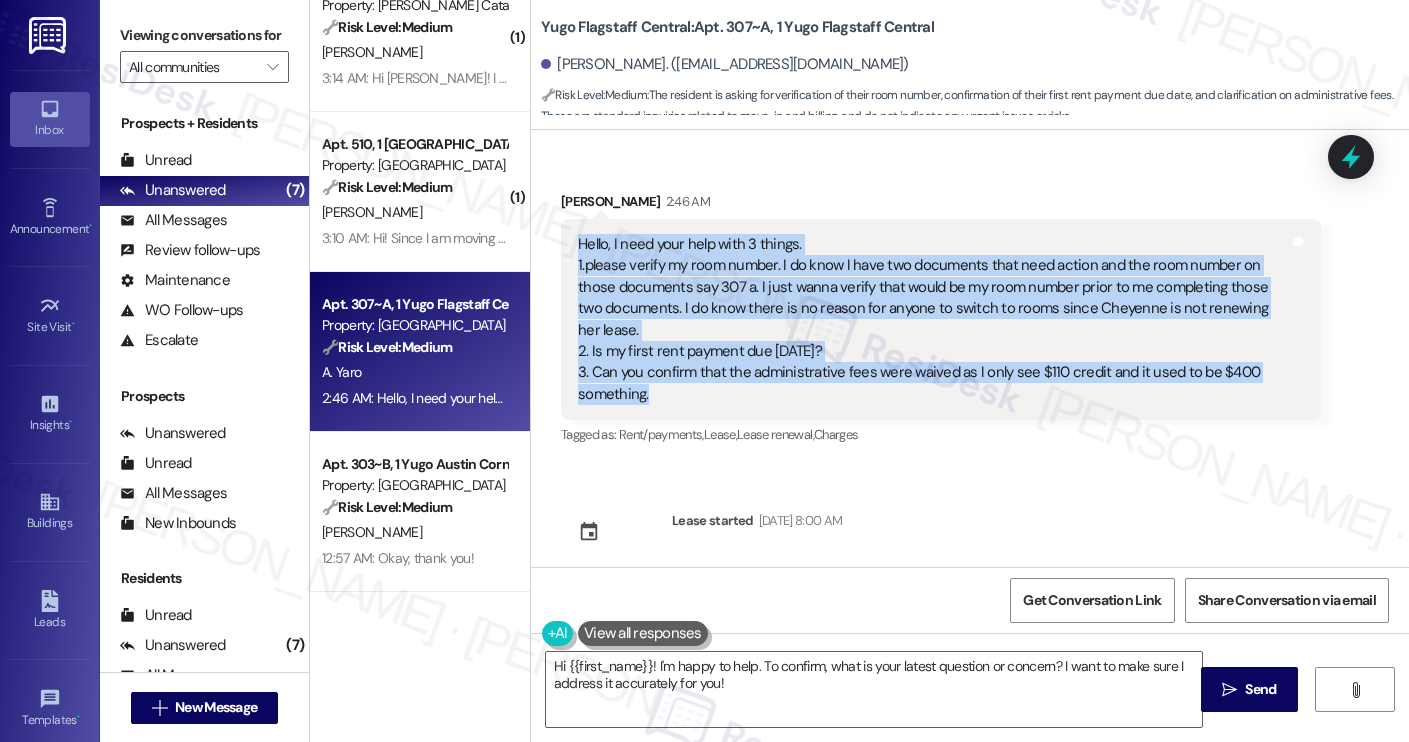 click on "Received via SMS [PERSON_NAME] 2:46 AM Hello, I need your help with 3 things.
1.please verify my room number. I do know I have two documents that need action and the room number on those documents say 307 a. I just wanna verify that would be my room number prior to me completing those two documents. I do know there is no reason for anyone to switch to rooms since Cheyenne is not renewing her lease.
2. Is my first rent payment due [DATE]?
3. Can you confirm that the administrative fees were waived as I only see $110 credit and it used to be  $400 something. Tags and notes Tagged as:   Rent/payments ,  Click to highlight conversations about Rent/payments Lease ,  Click to highlight conversations about Lease Lease renewal ,  Click to highlight conversations about Lease renewal Charges Click to highlight conversations about [PERSON_NAME]" at bounding box center (941, 320) 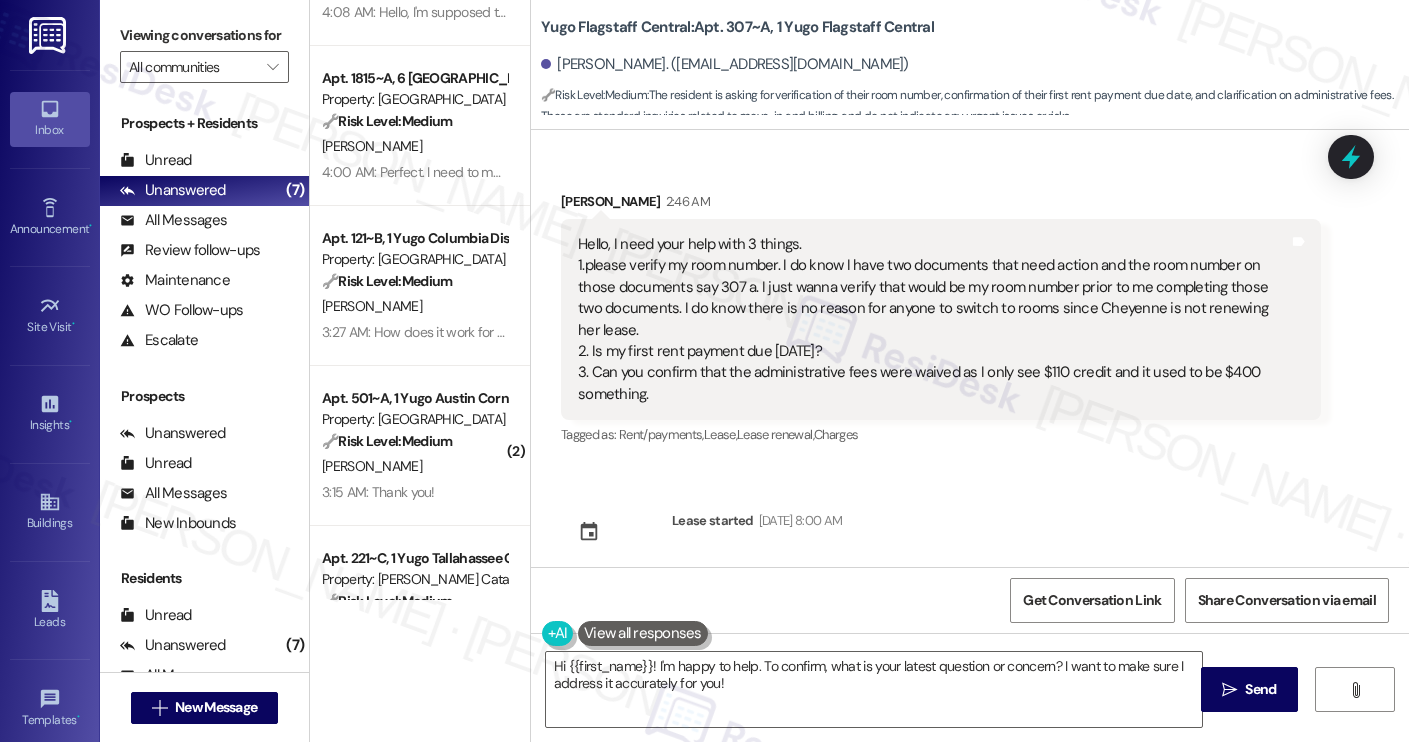 scroll, scrollTop: 915, scrollLeft: 0, axis: vertical 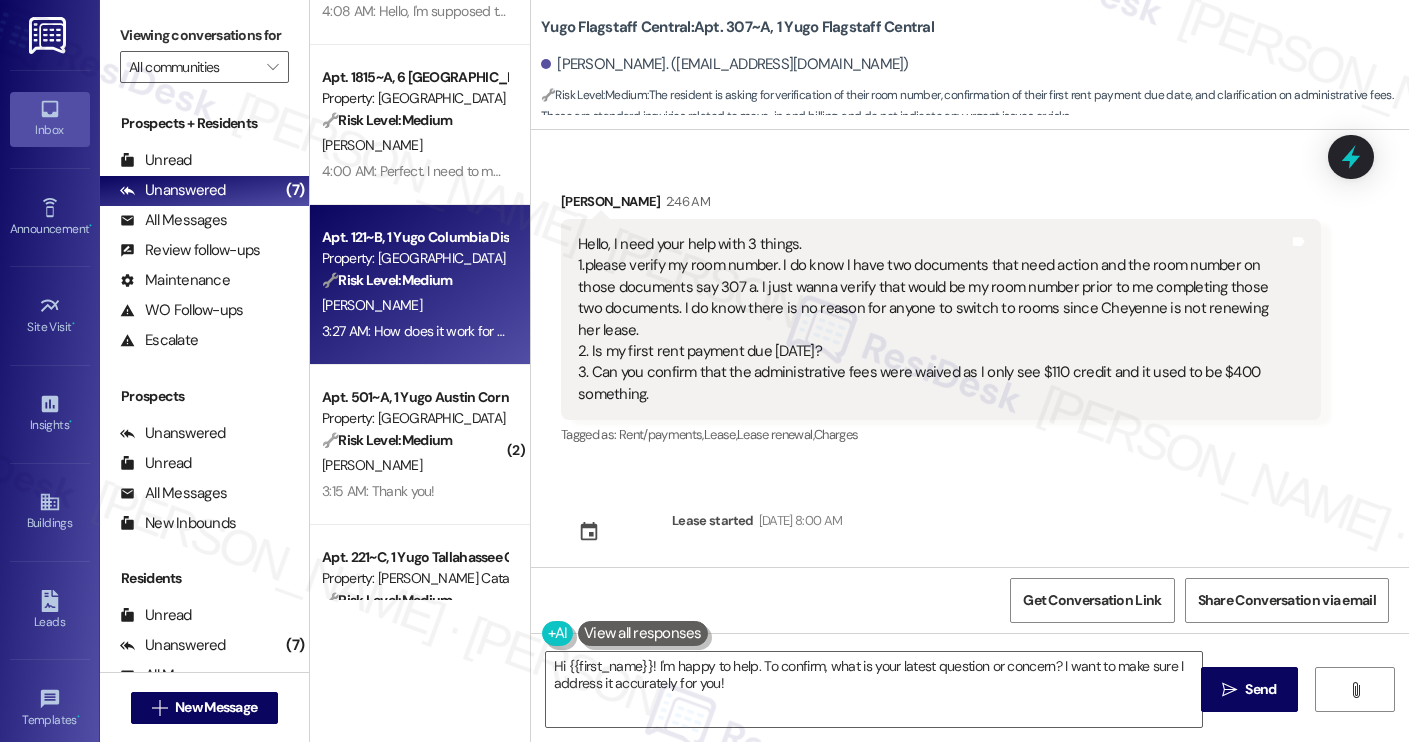 click on "🔧  Risk Level:  Medium" at bounding box center (387, 280) 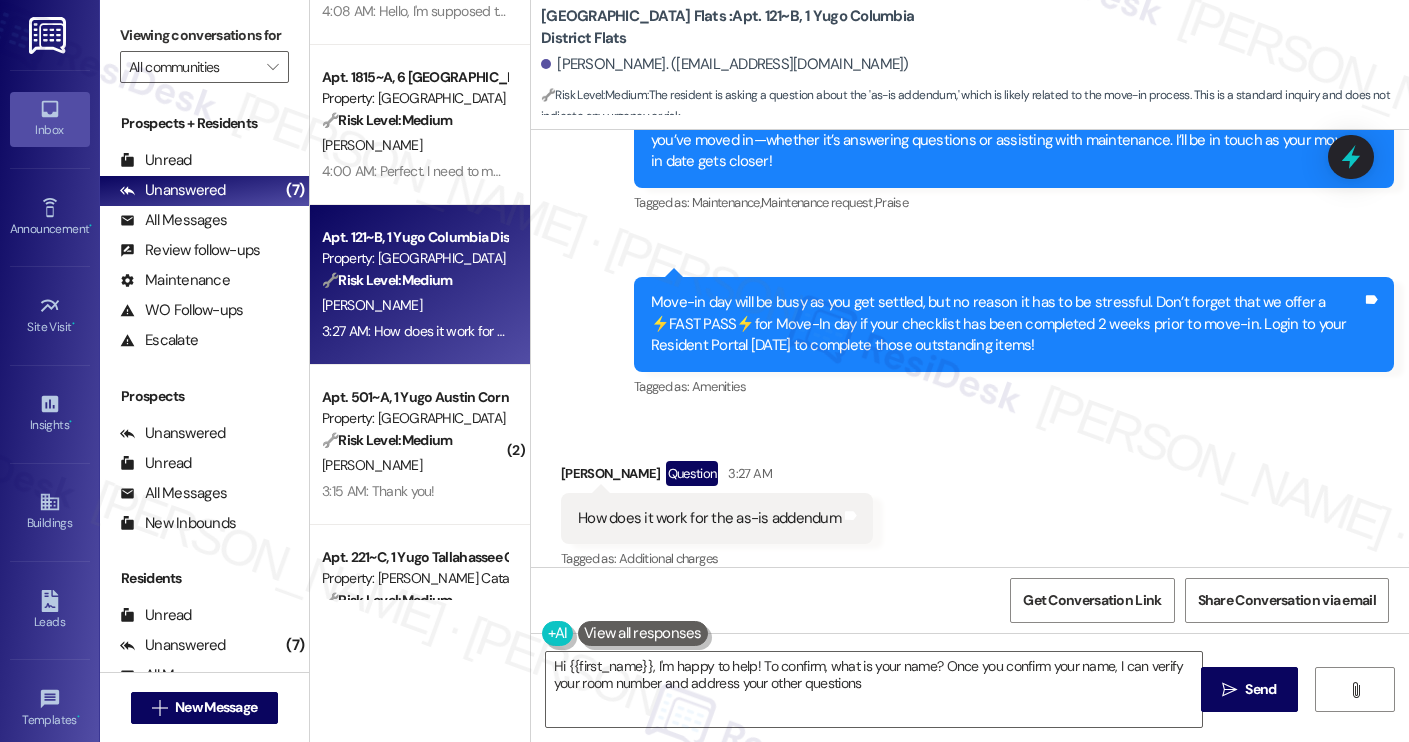 type on "Hi {{first_name}}, I'm happy to help! To confirm, what is your name? Once you confirm your name, I can verify your room number and address your other questions." 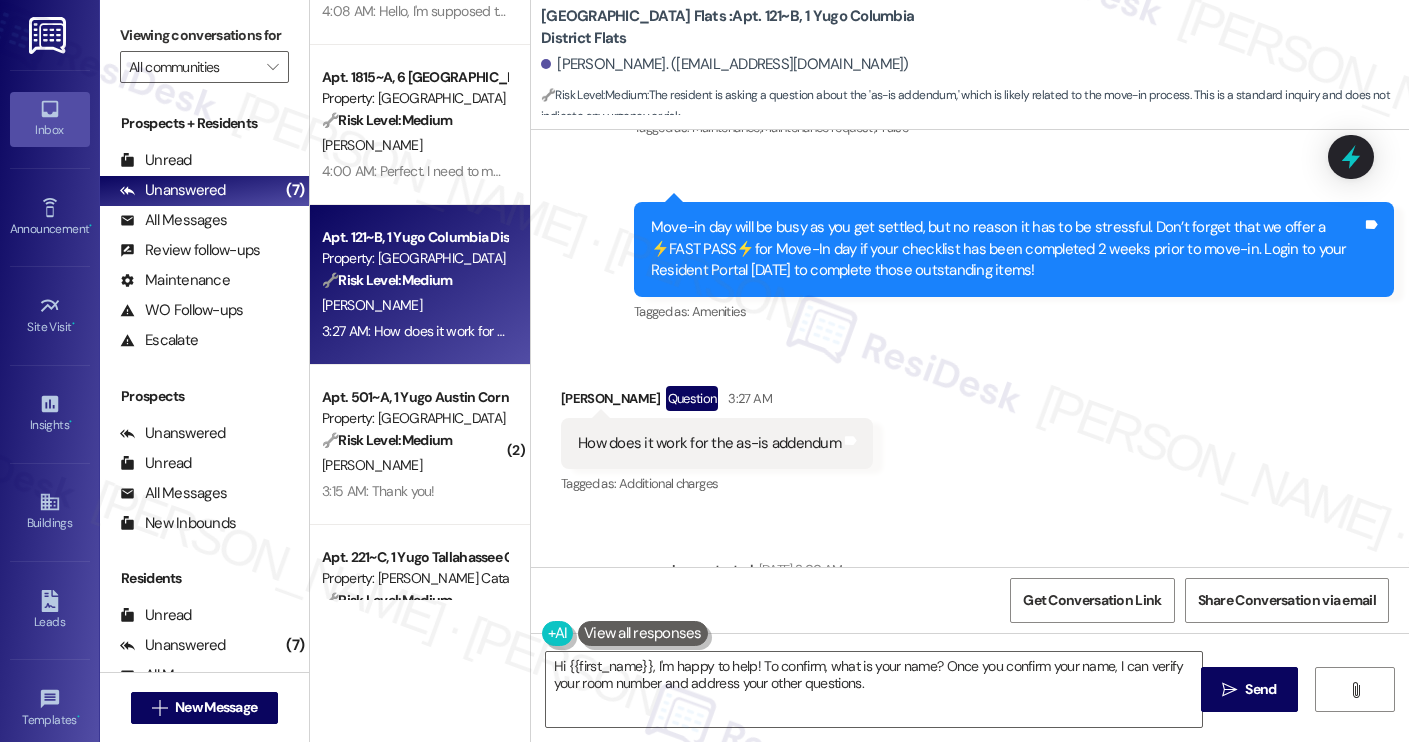 scroll, scrollTop: 428, scrollLeft: 0, axis: vertical 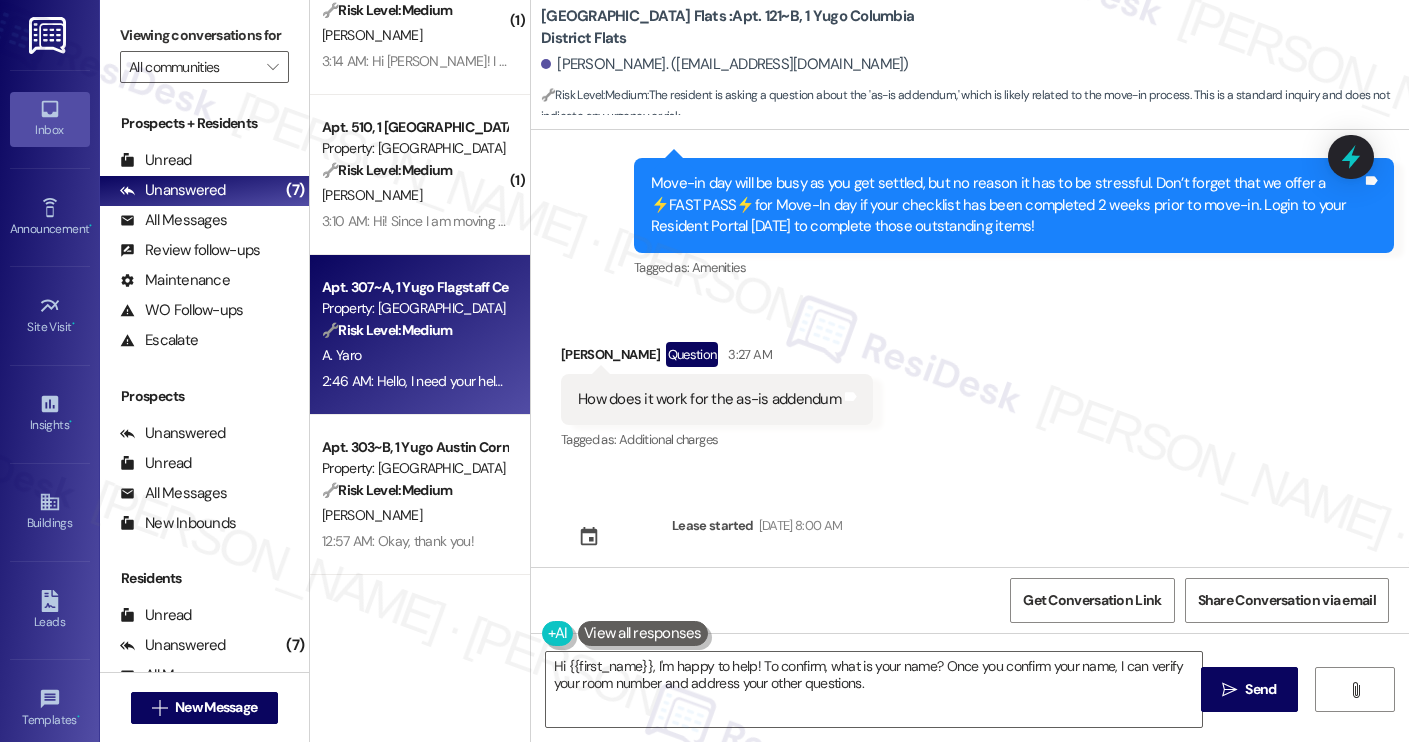 click on "2:46 AM: Hello, I need your help with 3 things.
1.please verify my room number. I do know I have two documents that need action and the room number on those documents say 307 a. I just wanna verify that would be my room number prior to me completing those two documents. I do know there is no reason for anyone to switch to rooms since Cheyenne is not renewing her lease.
2. Is my first rent payment due [DATE]?
3. Can you confirm that the administrative fees were waived as I only see $110 credit and it used to be  $400 something." at bounding box center (1887, 381) 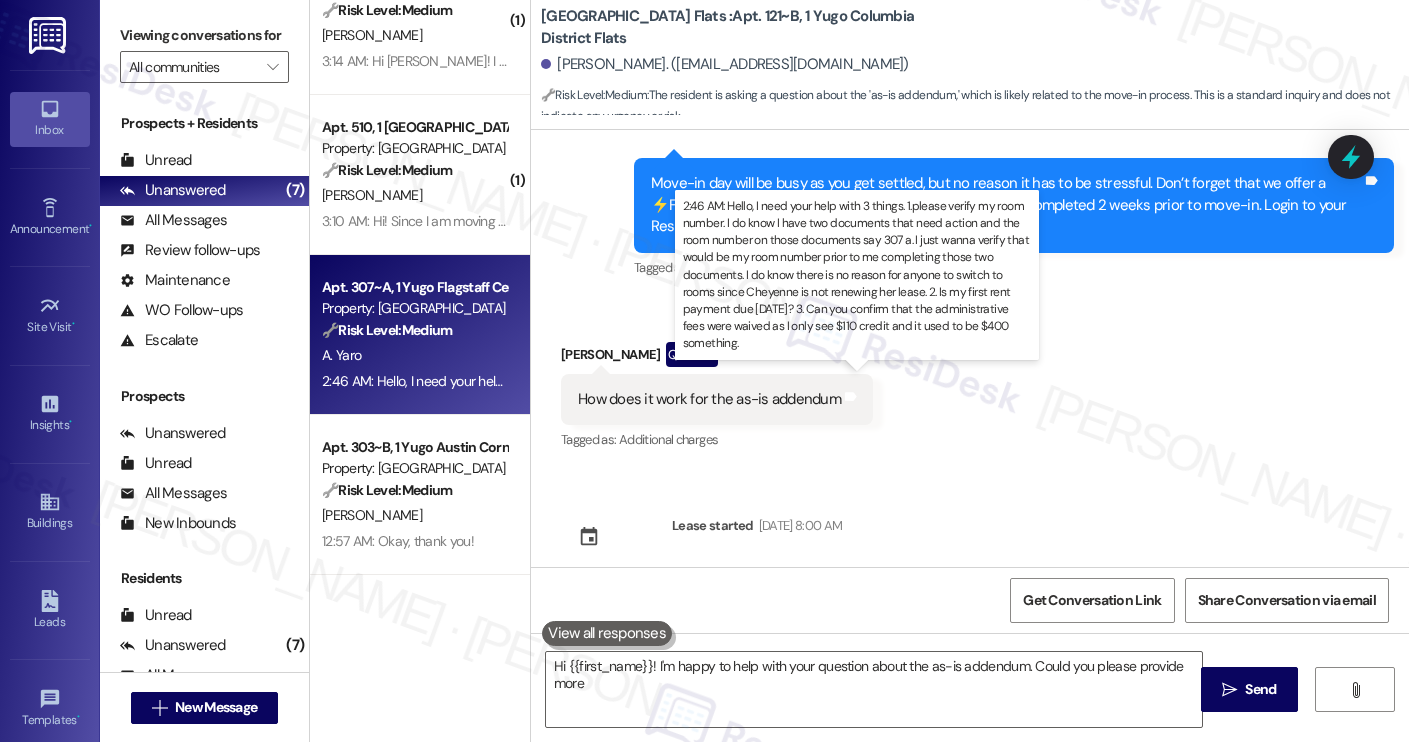 type on "Hi {{first_name}}! I'm happy to help with your question about the as-is addendum. Could you please provide more" 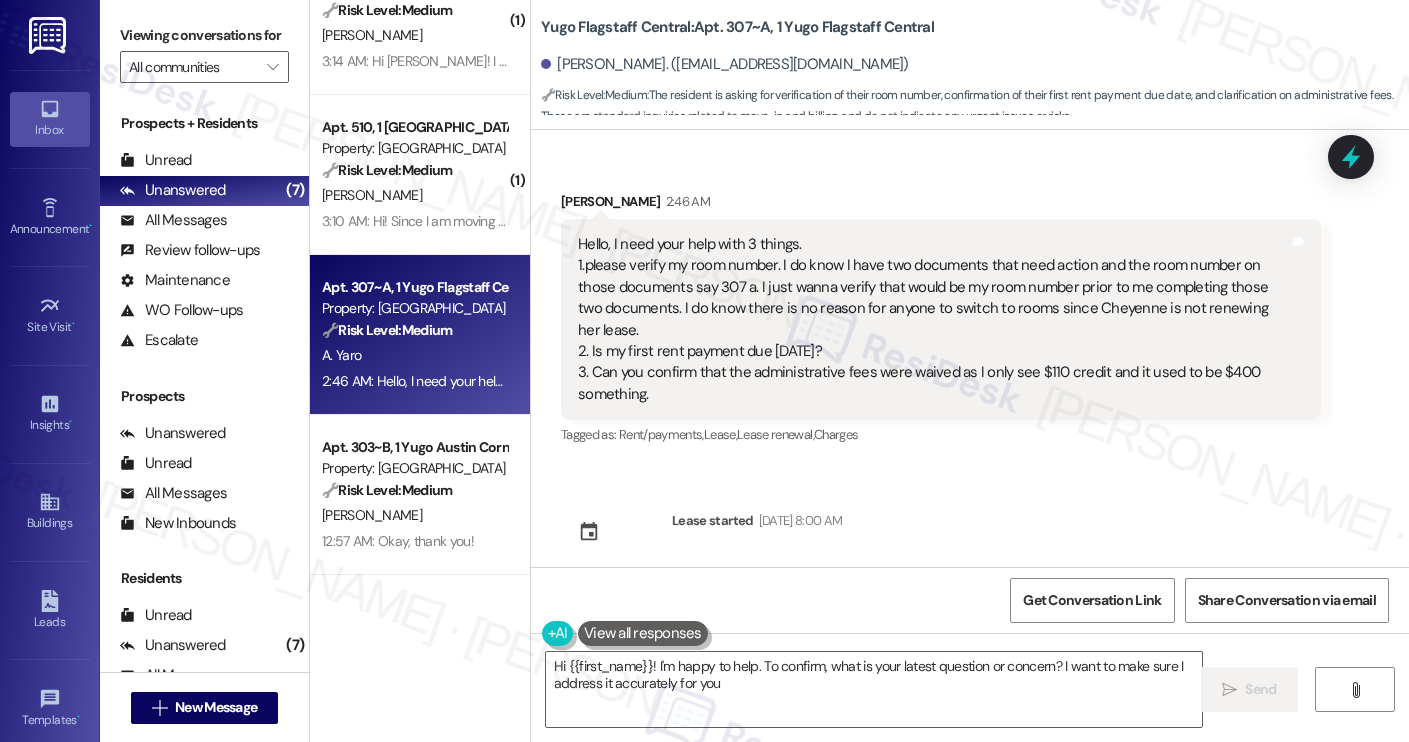 type on "Hi {{first_name}}! I'm happy to help. To confirm, what is your latest question or concern? I want to make sure I address it accurately for you!" 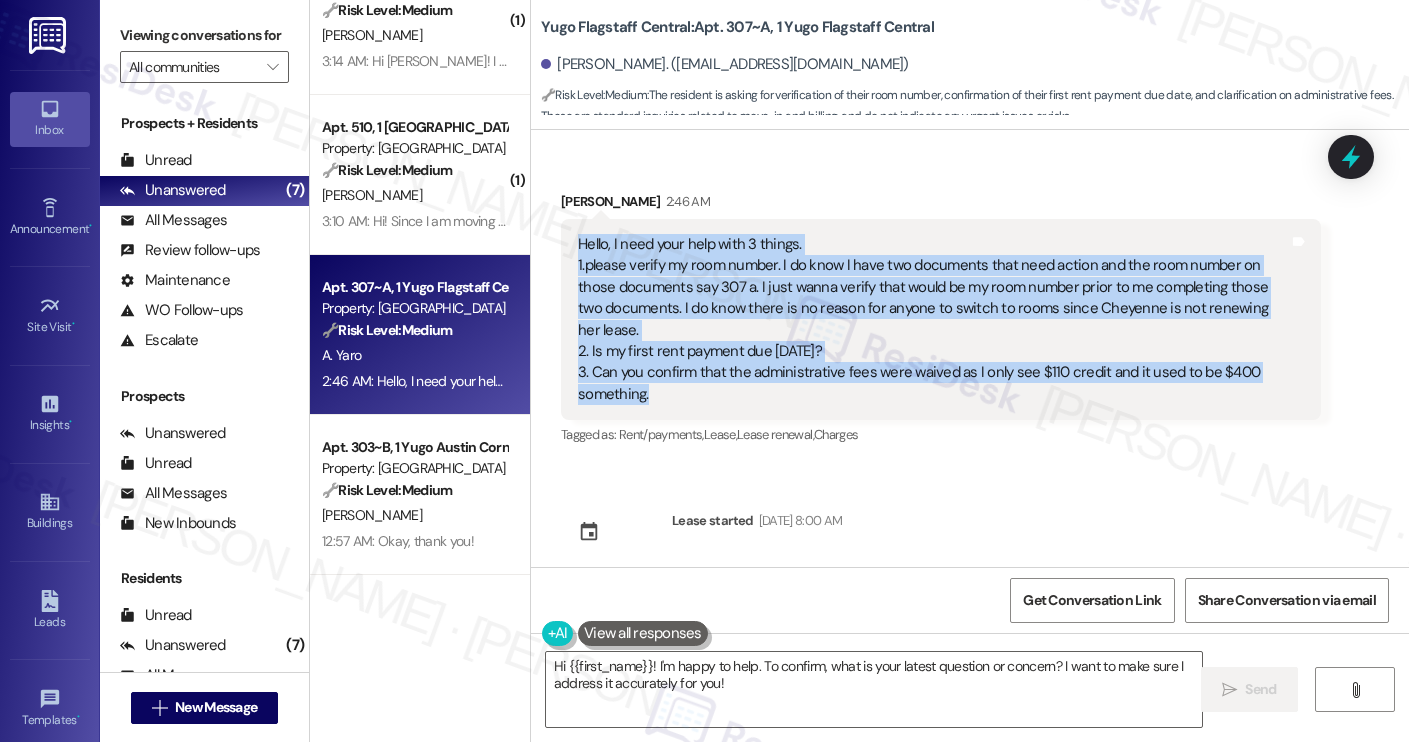 drag, startPoint x: 655, startPoint y: 374, endPoint x: 565, endPoint y: 246, distance: 156.47363 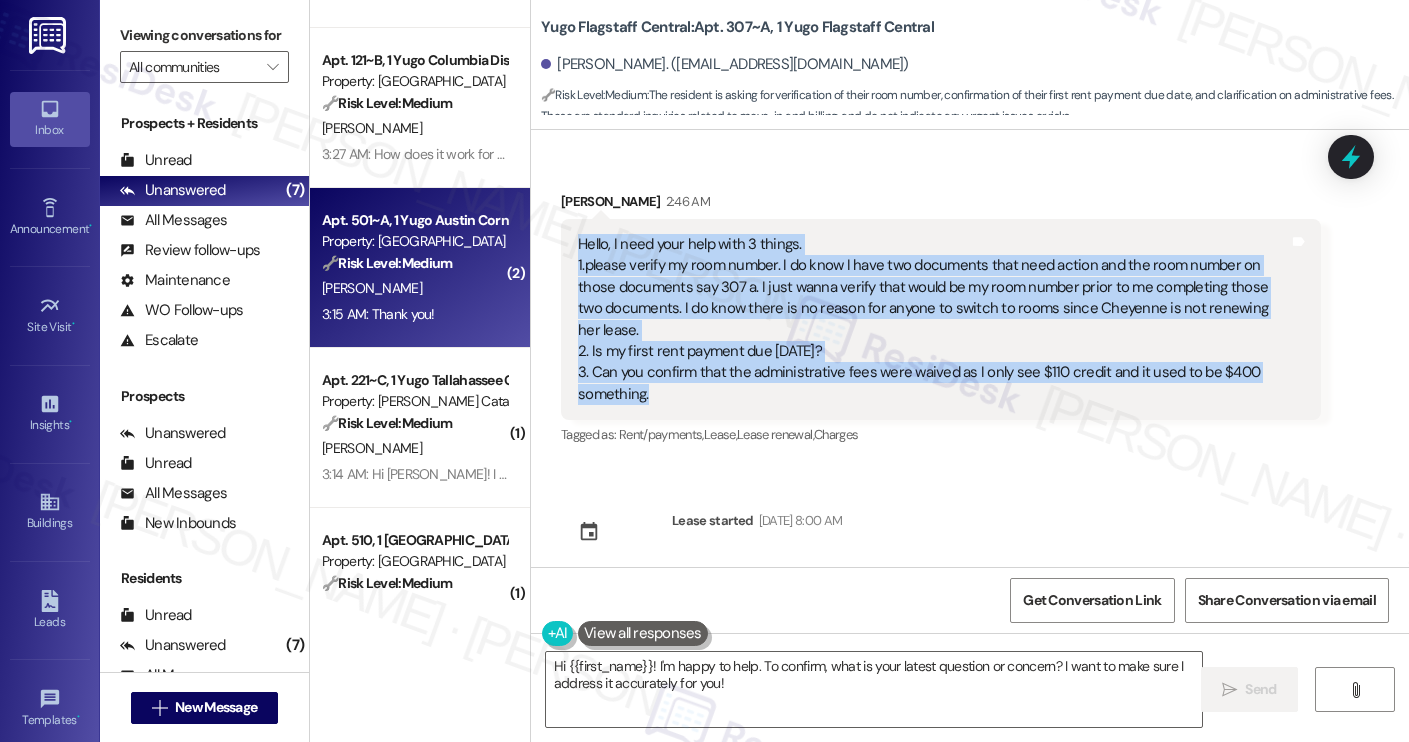 scroll, scrollTop: 1084, scrollLeft: 0, axis: vertical 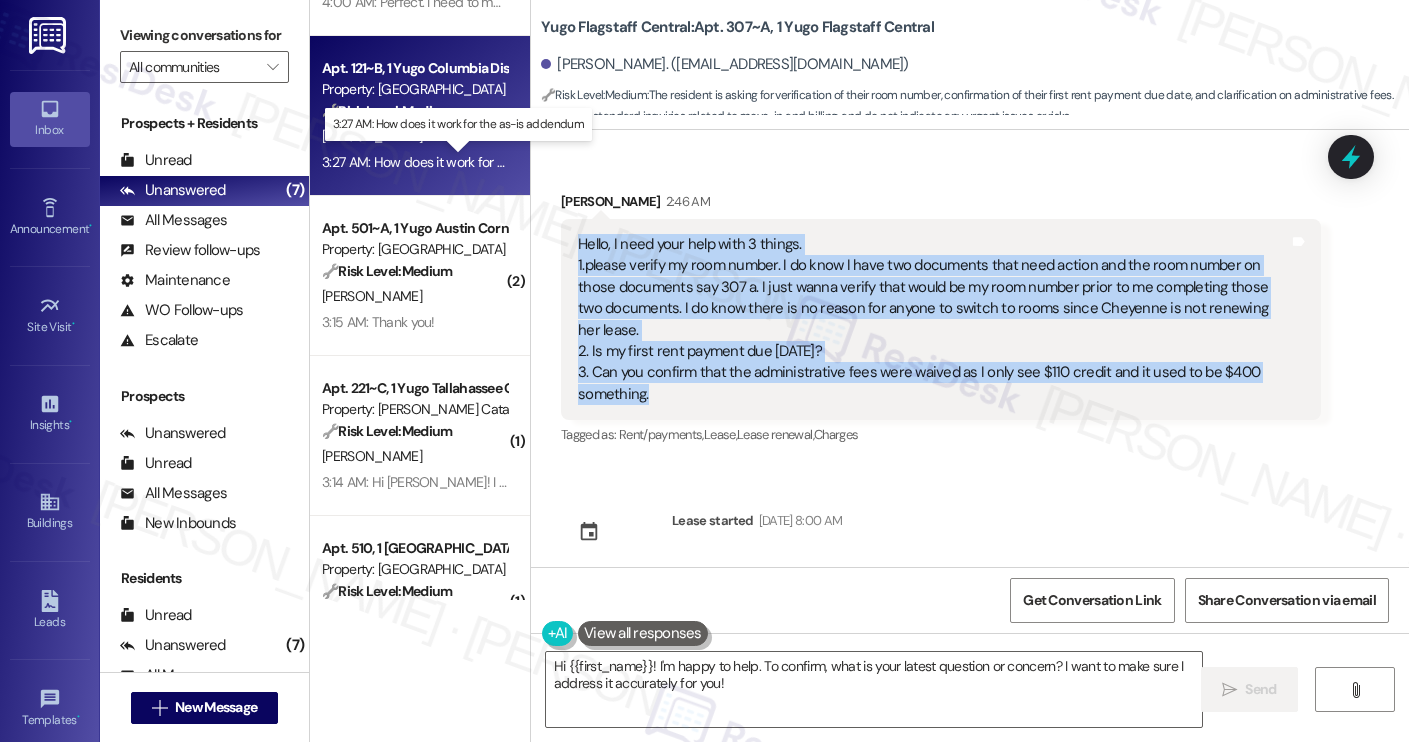 click on "3:27 AM: How does it work for the as-is addendum  3:27 AM: How does it work for the as-is addendum" at bounding box center [469, 162] 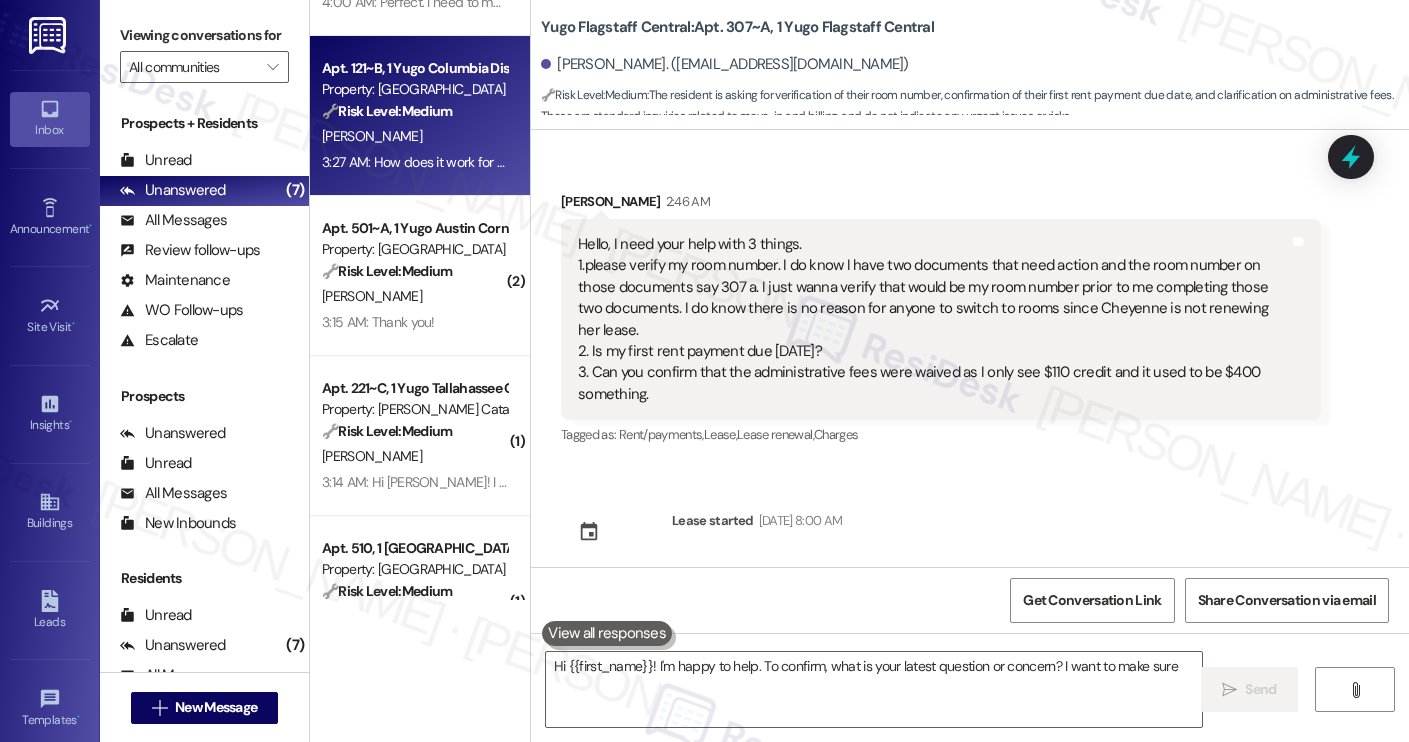 type on "Hi {{first_name}}! I'm happy to help. To confirm, what is your latest question or concern? I want to make sure" 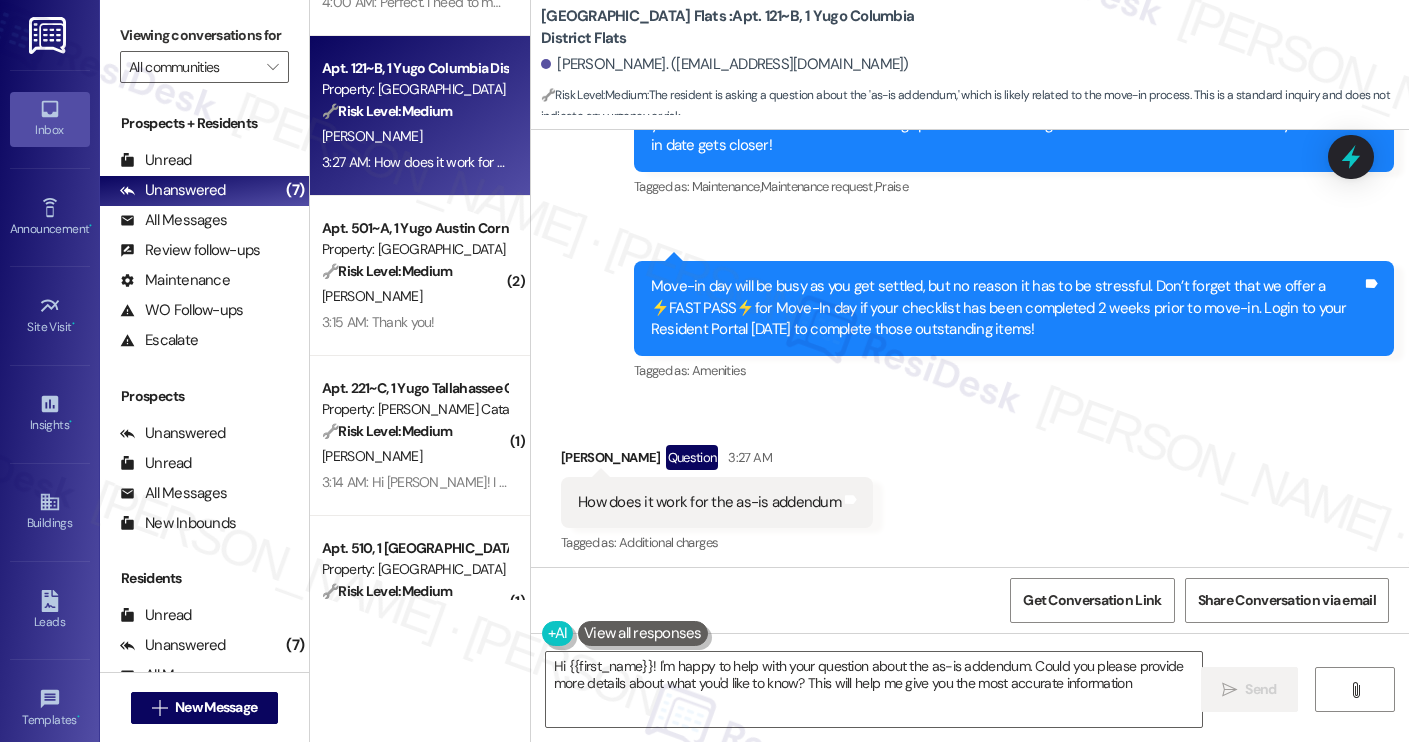 type on "Hi {{first_name}}! I'm happy to help with your question about the as-is addendum. Could you please provide more details about what you'd like to know? This will help me give you the most accurate information." 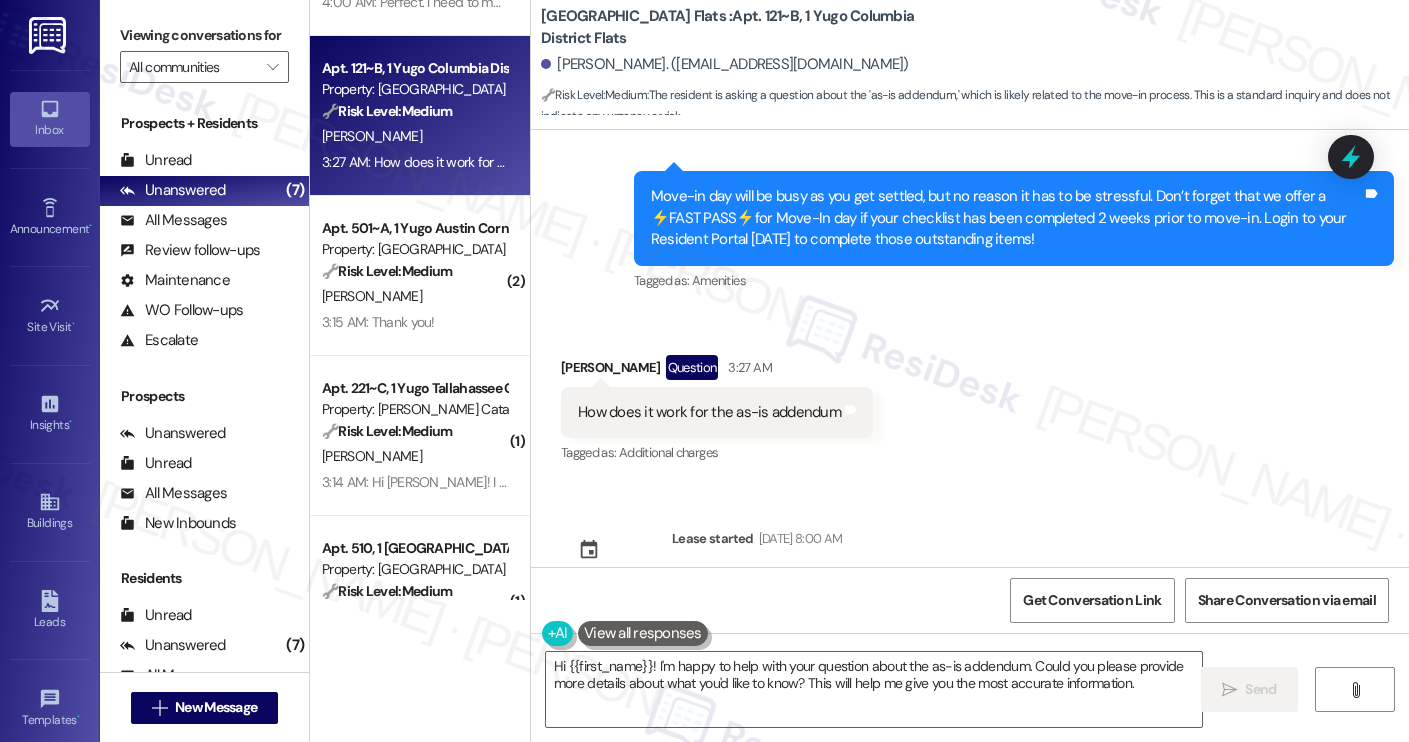 scroll, scrollTop: 416, scrollLeft: 0, axis: vertical 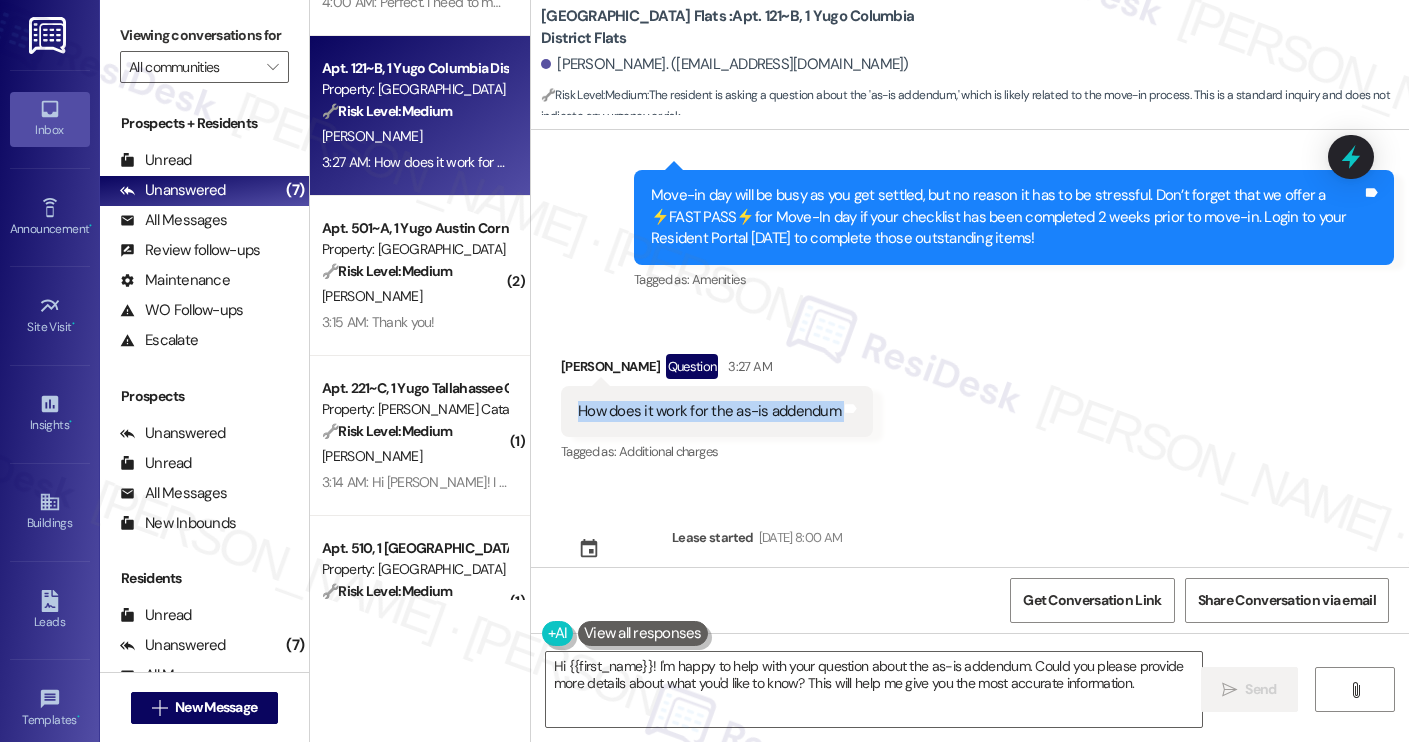 drag, startPoint x: 569, startPoint y: 387, endPoint x: 854, endPoint y: 373, distance: 285.34366 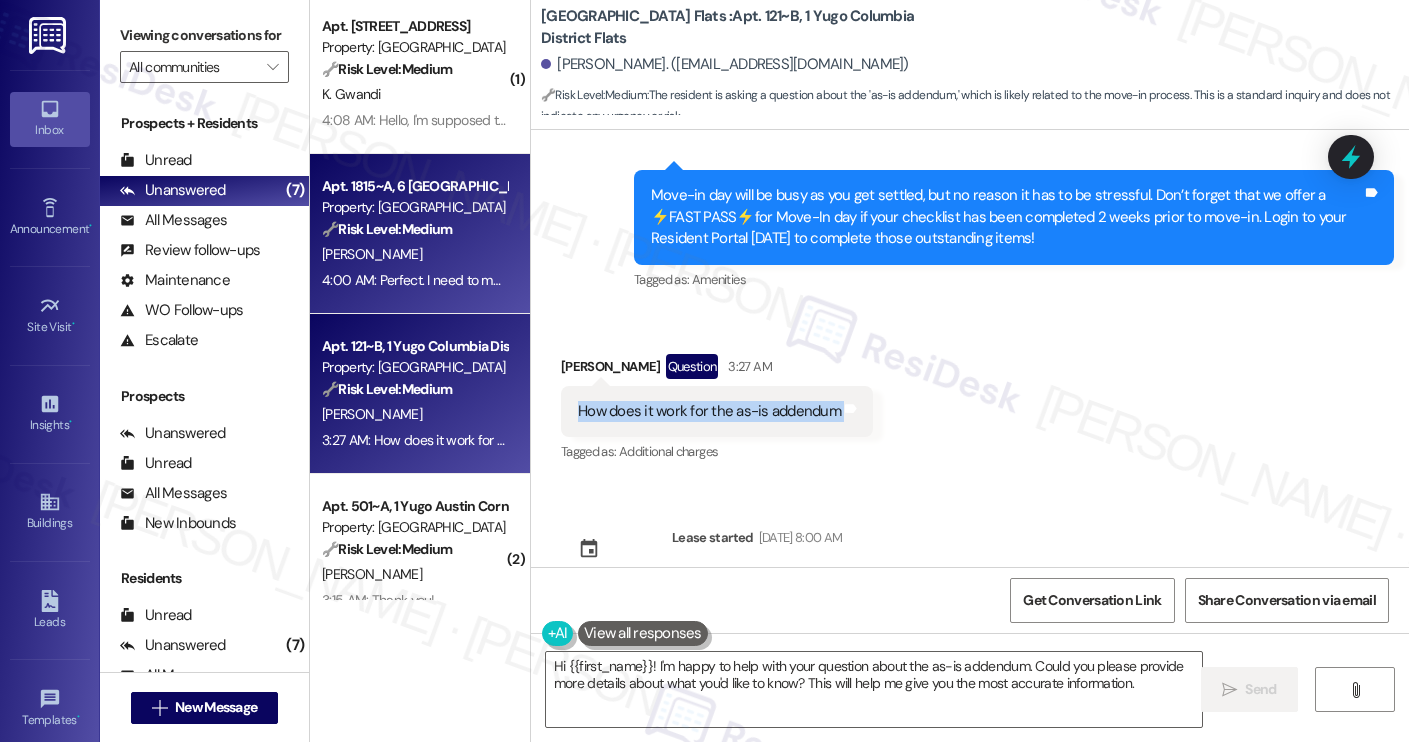 scroll, scrollTop: 805, scrollLeft: 0, axis: vertical 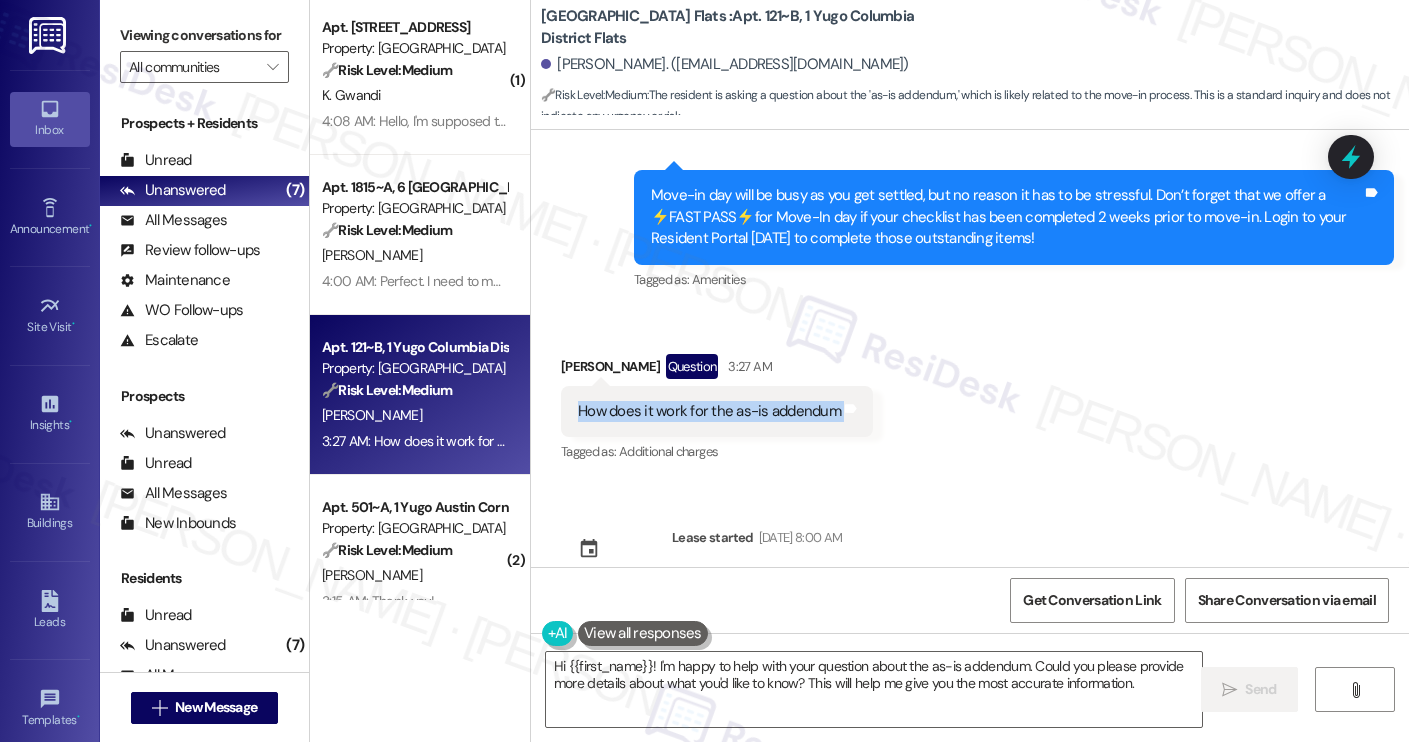 click at bounding box center (643, 633) 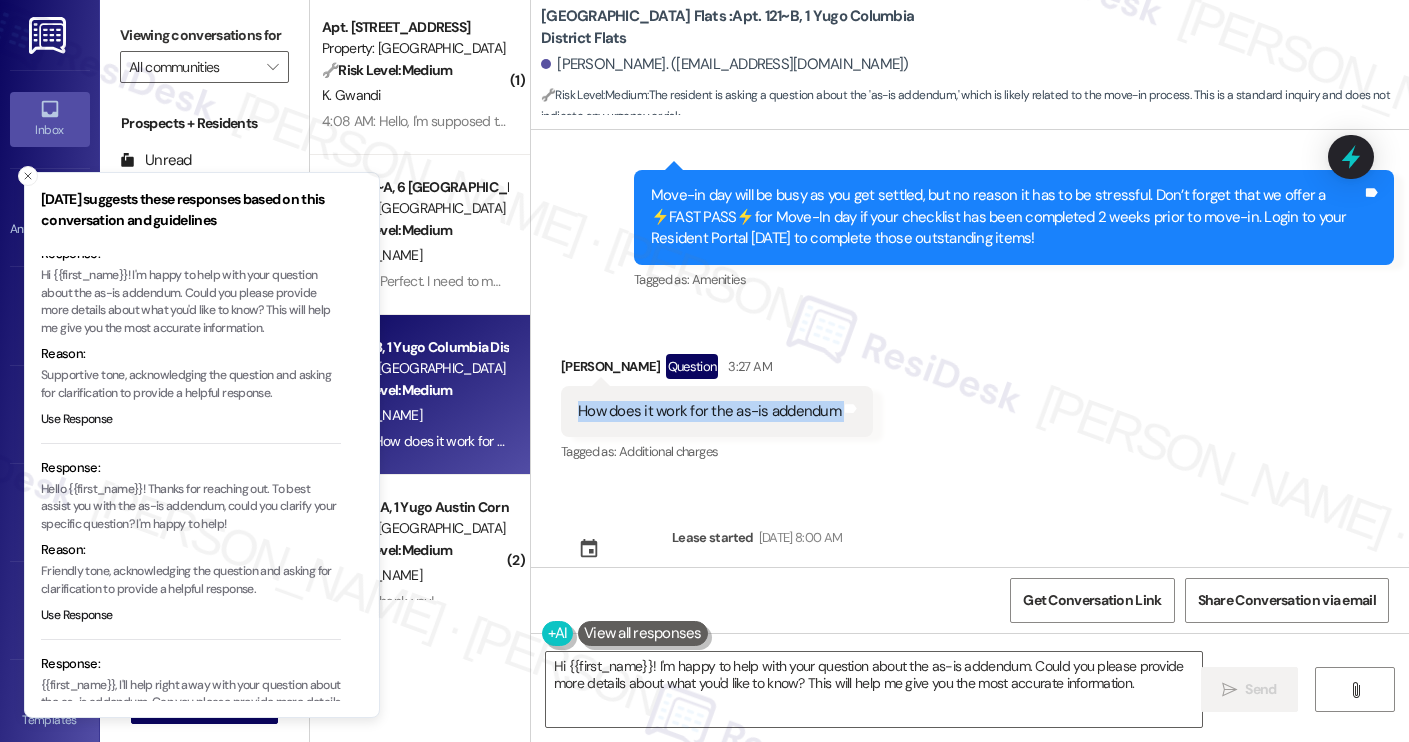 scroll, scrollTop: 24, scrollLeft: 0, axis: vertical 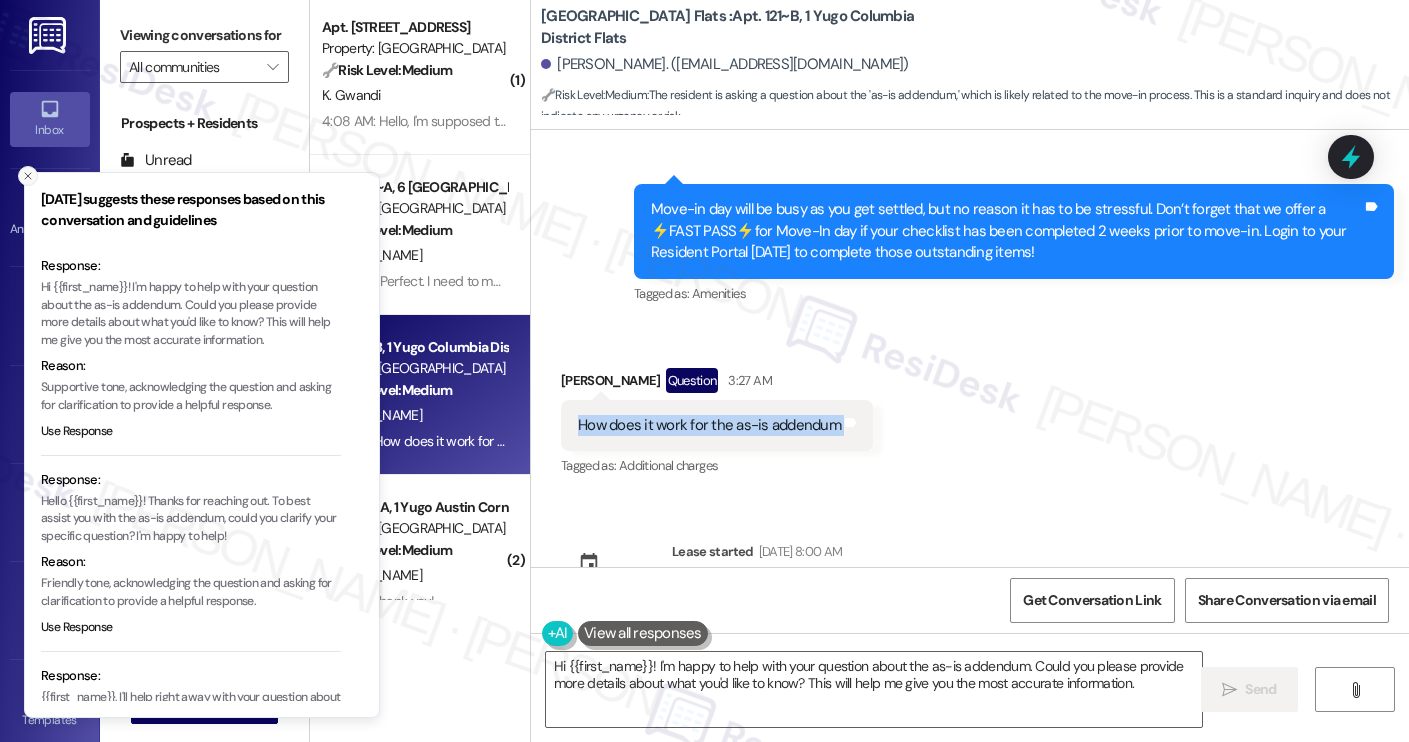 click 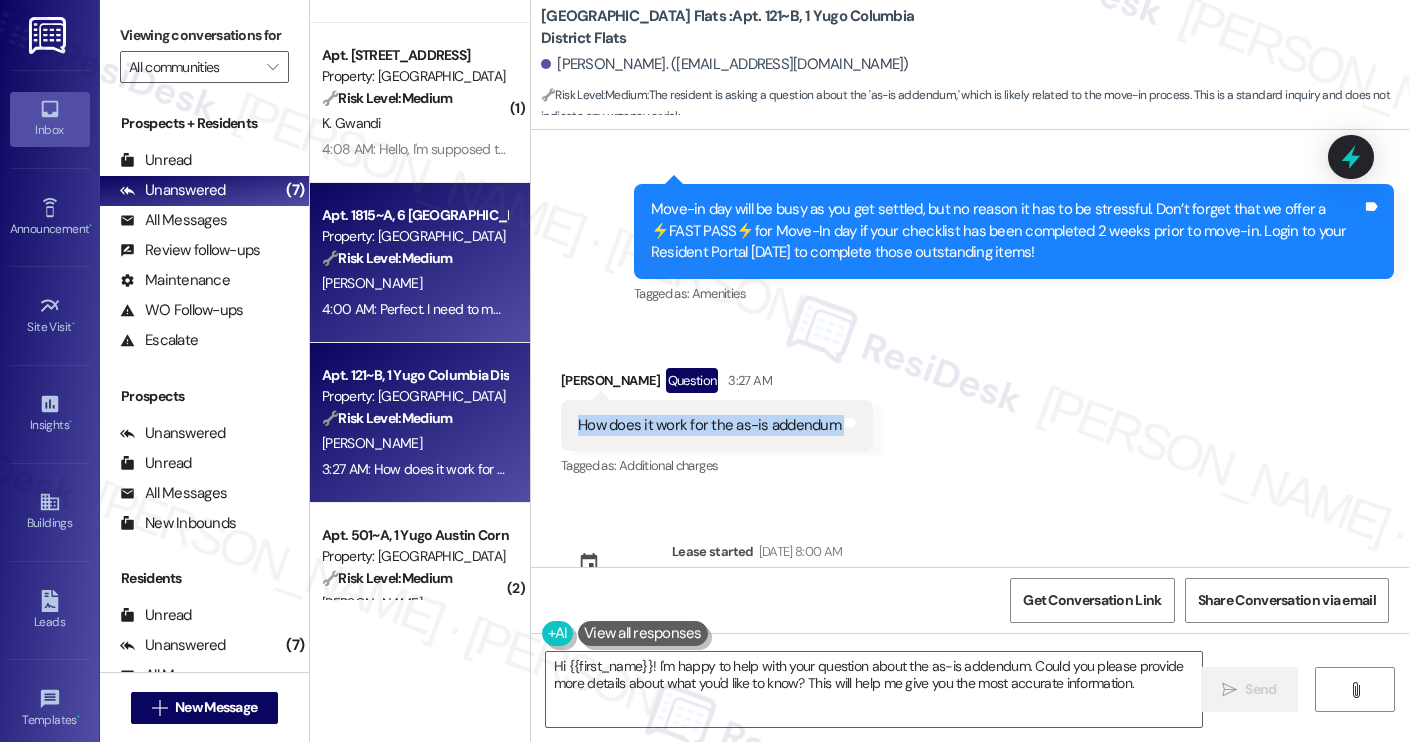 scroll, scrollTop: 751, scrollLeft: 0, axis: vertical 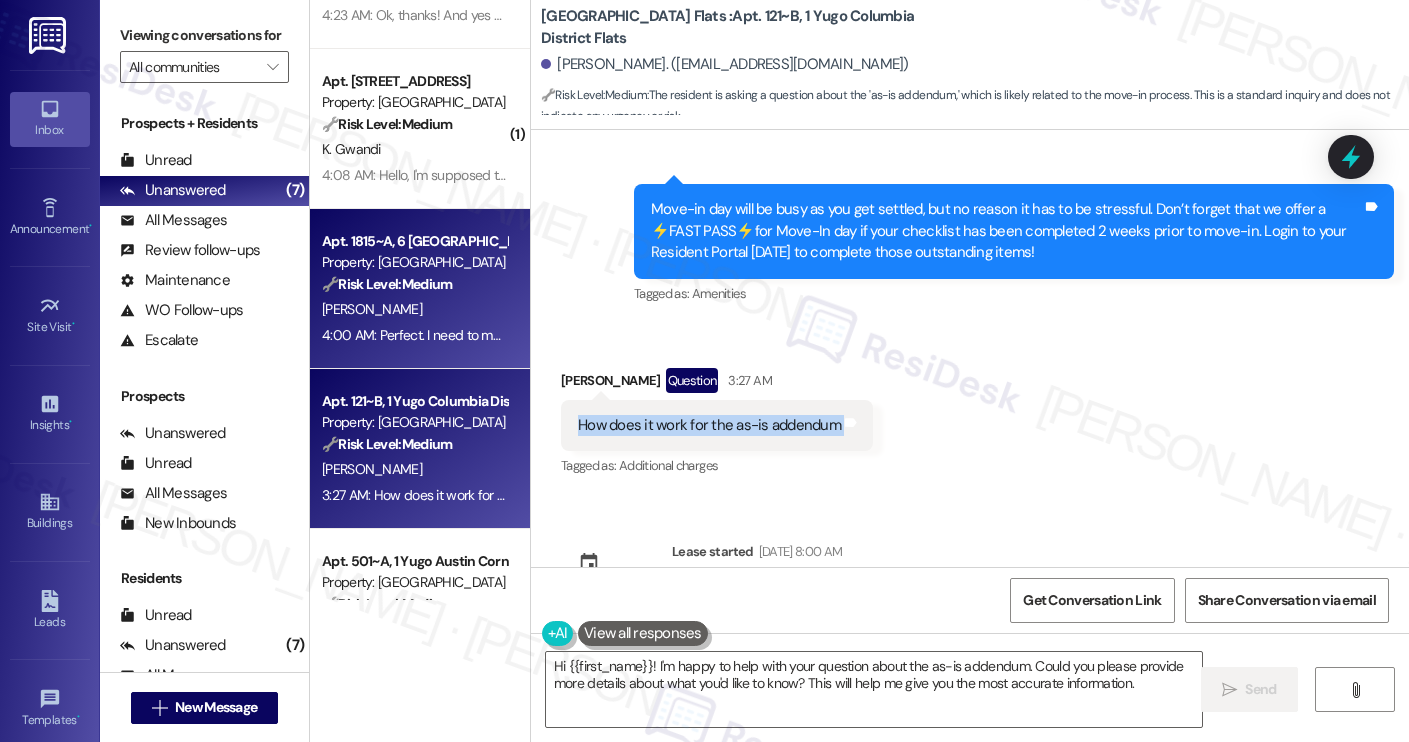 click on "[PERSON_NAME]" at bounding box center (414, 309) 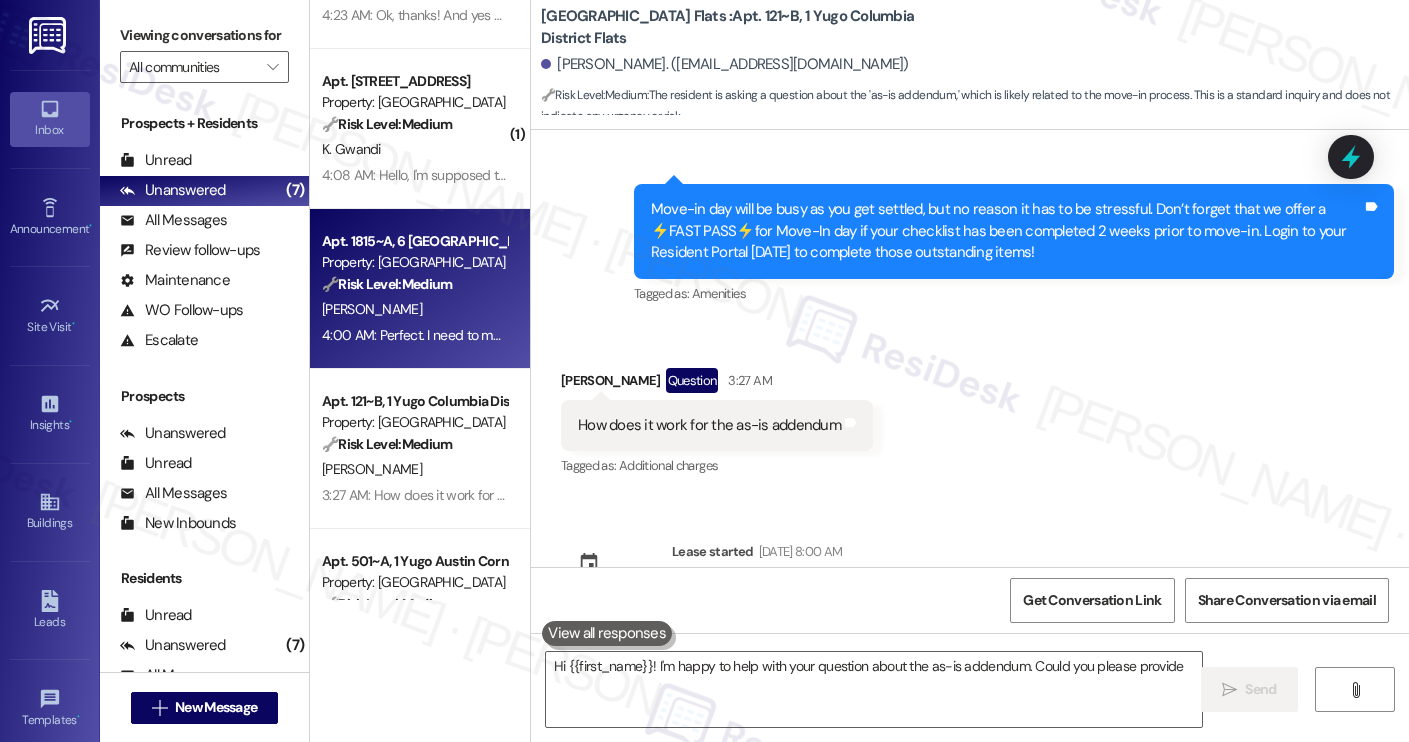 type on "Hi {{first_name}}! I'm happy to help with your question about the as-is addendum. Could you please provide" 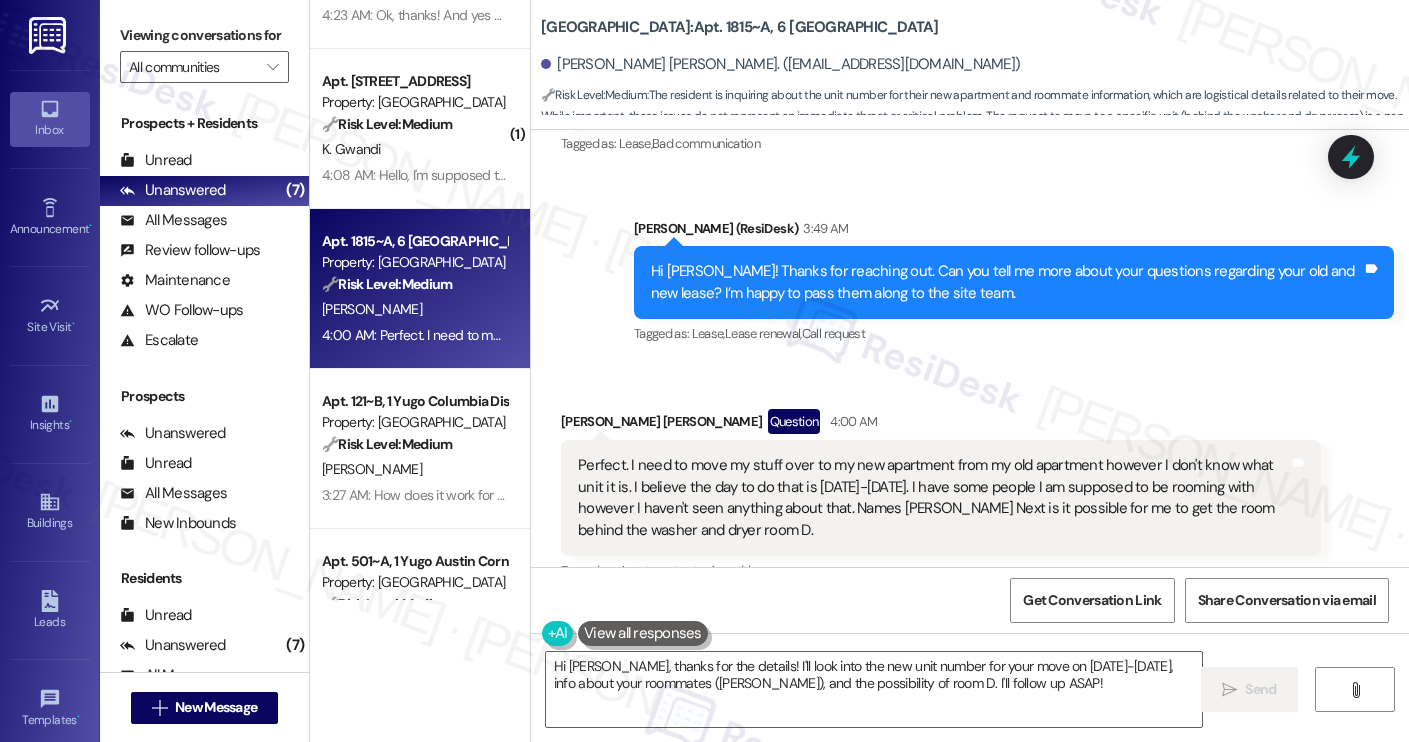 scroll, scrollTop: 1806, scrollLeft: 0, axis: vertical 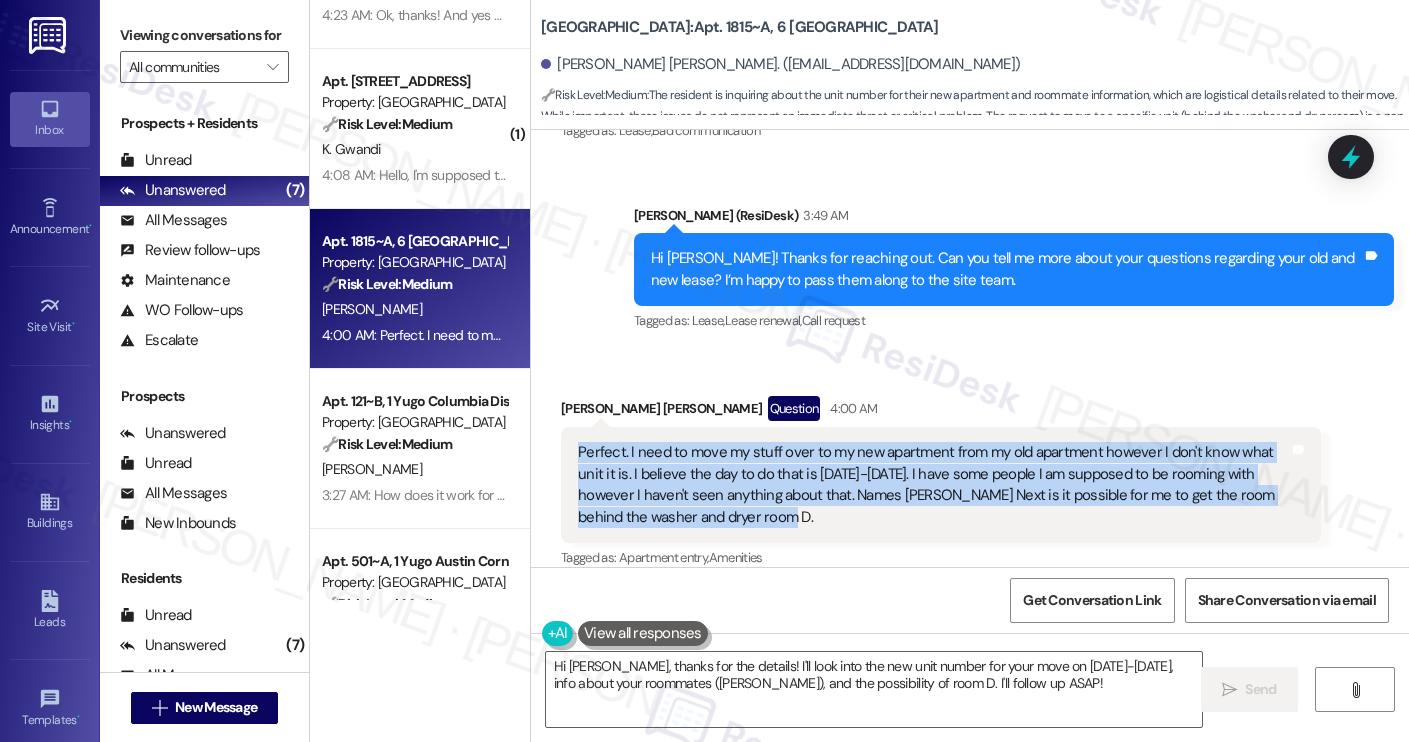 drag, startPoint x: 705, startPoint y: 490, endPoint x: 569, endPoint y: 427, distance: 149.88329 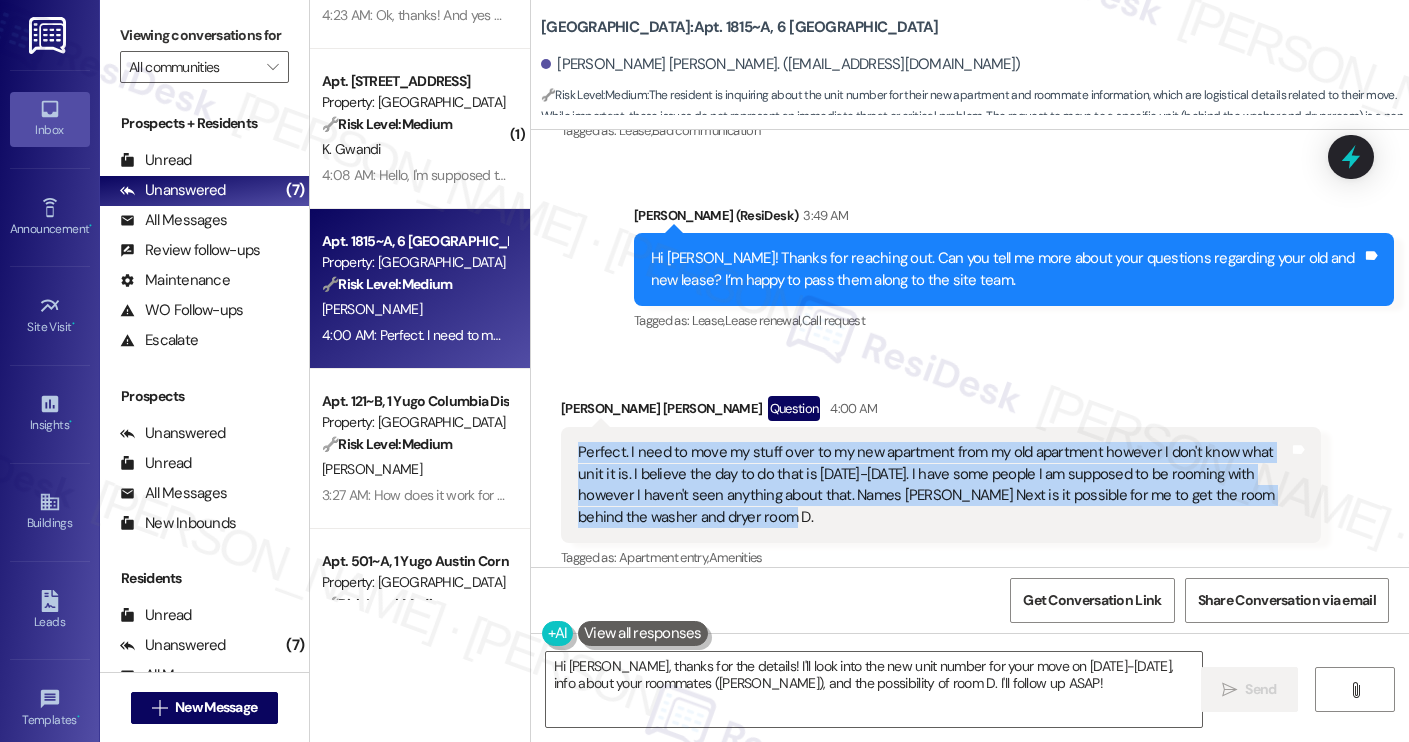 copy on "Perfect. I need to move my stuff over to my new apartment from my old apartment however I don't know what unit it is. I believe the day to do that is August 1-2nd. I have some people I am supposed to be rooming with however I haven't seen anything about that. Names milo Horton Next is it possible for me to get the room behind the washer and dryer room D." 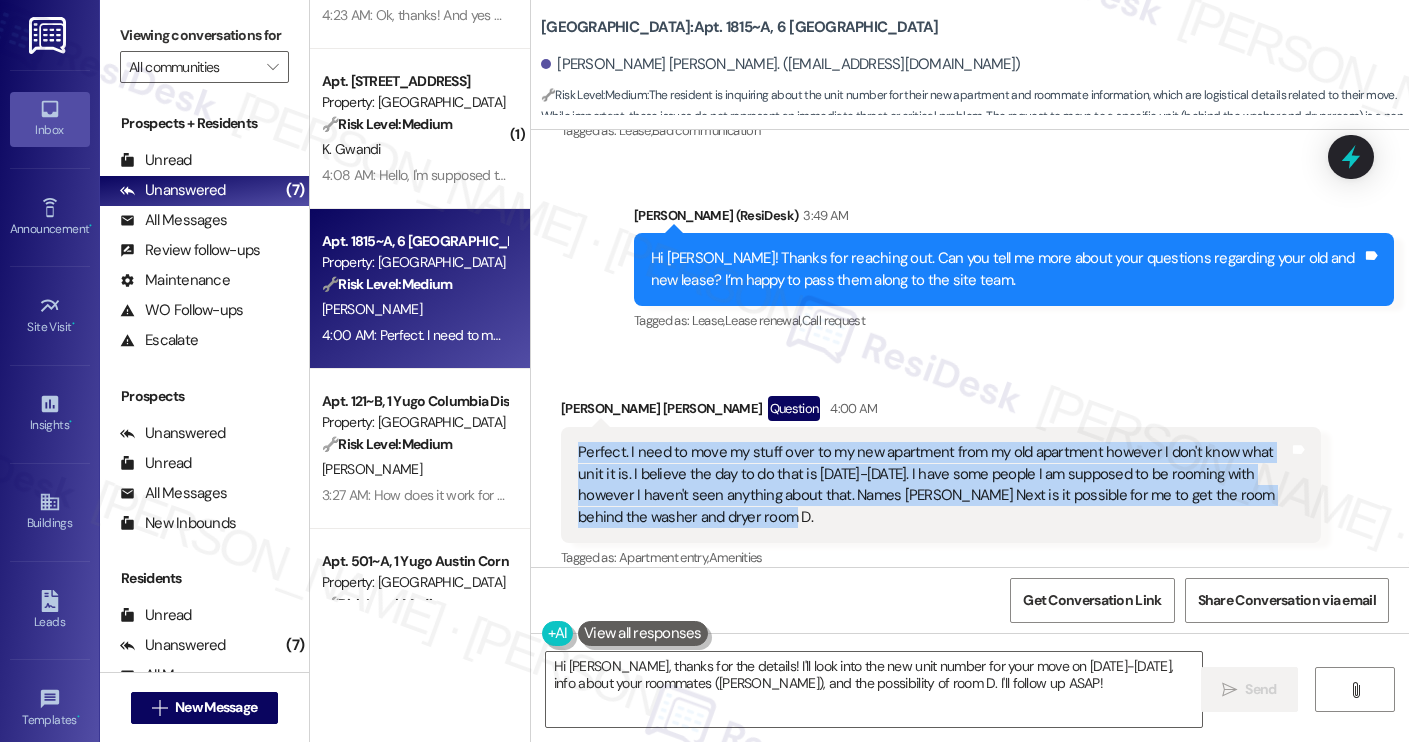 click on "Sullivan Crider. (cridersullie@gmail.com)" at bounding box center (780, 64) 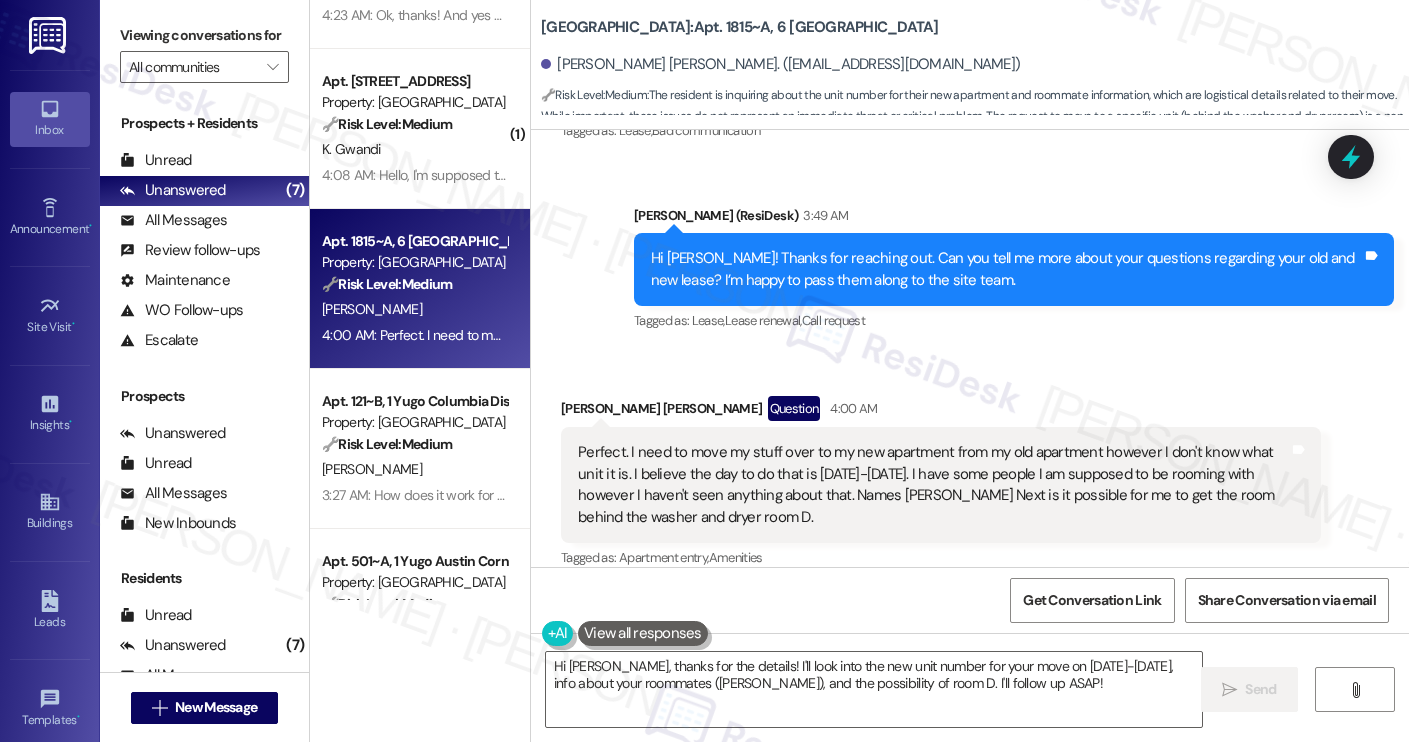 click on "Sullivan Crider. (cridersullie@gmail.com)" at bounding box center (780, 64) 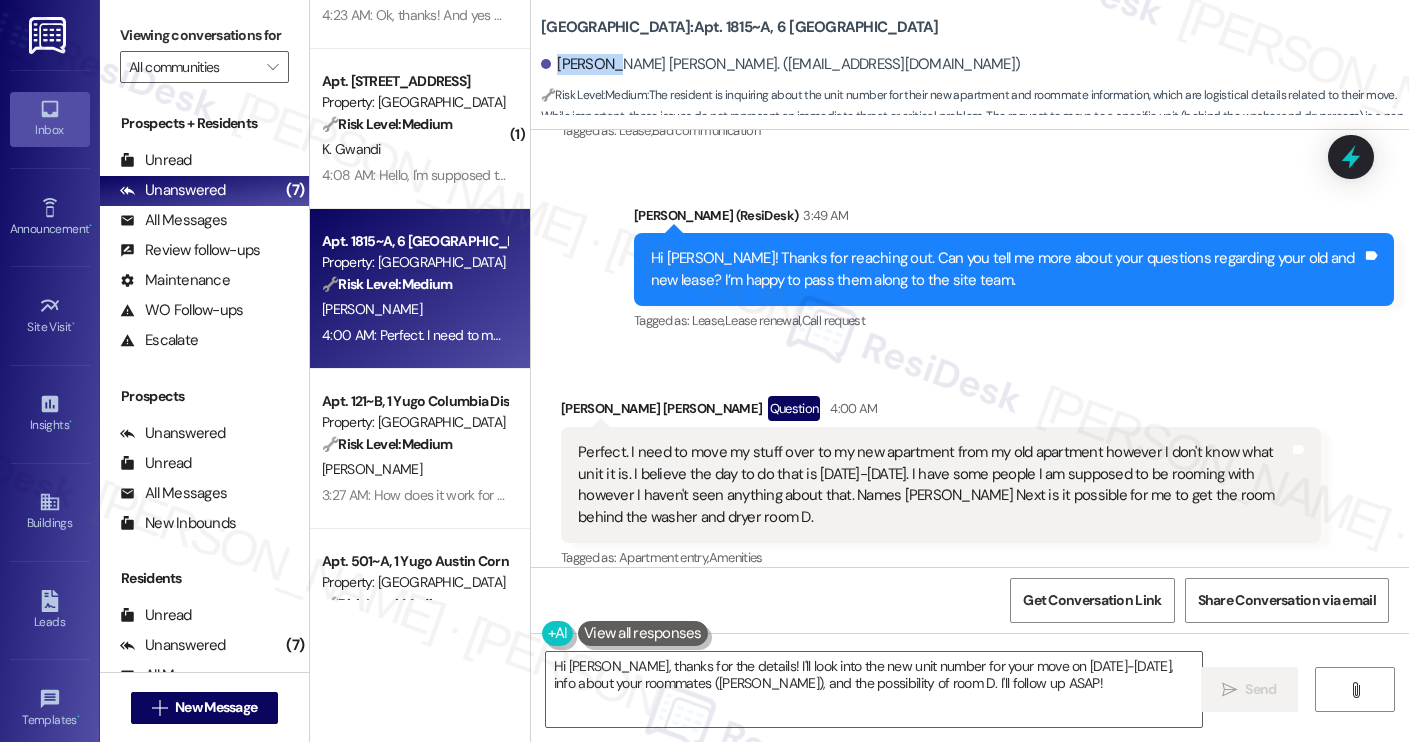 copy on "Sullivan" 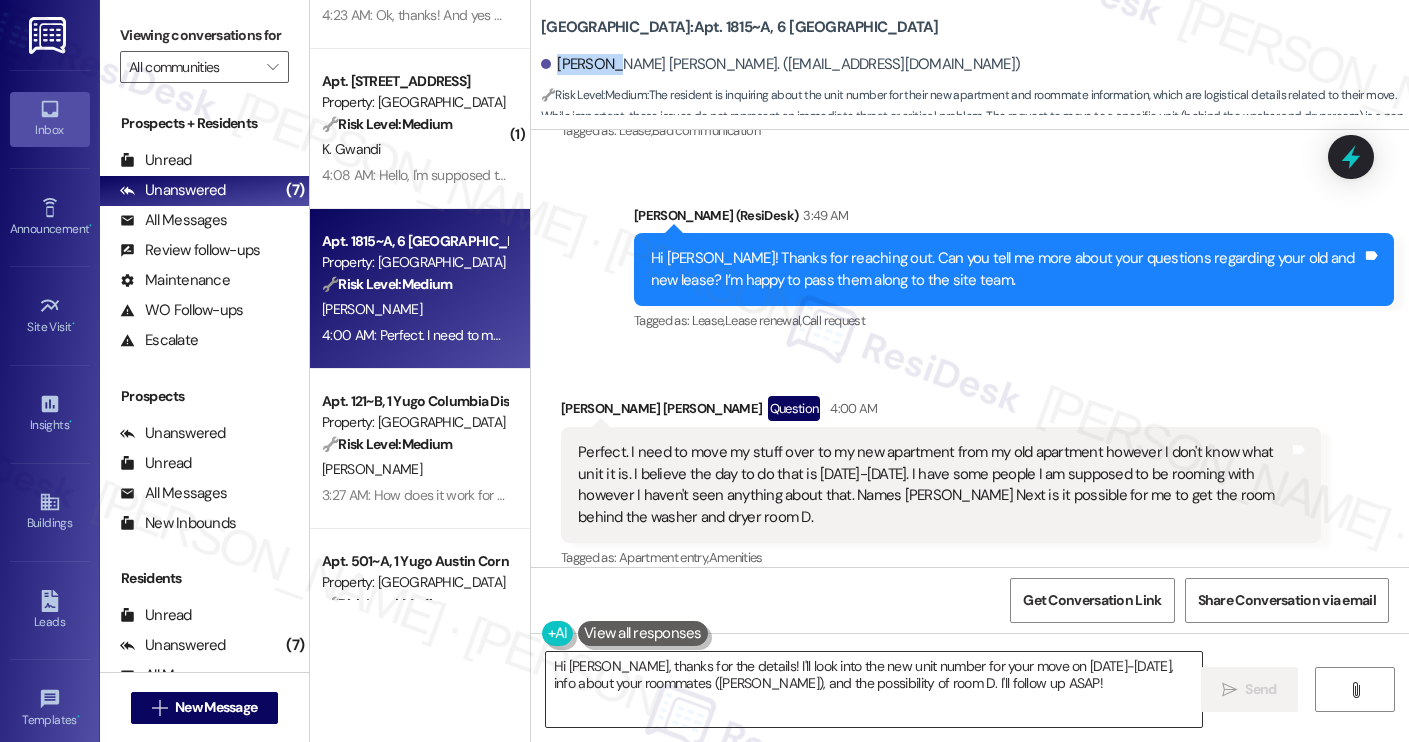 click on "Hi Sullivan, thanks for the details! I'll look into the new unit number for your move on August 1-2nd, info about your roommates (Milo Horton), and the possibility of room D. I'll follow up ASAP!" at bounding box center [874, 689] 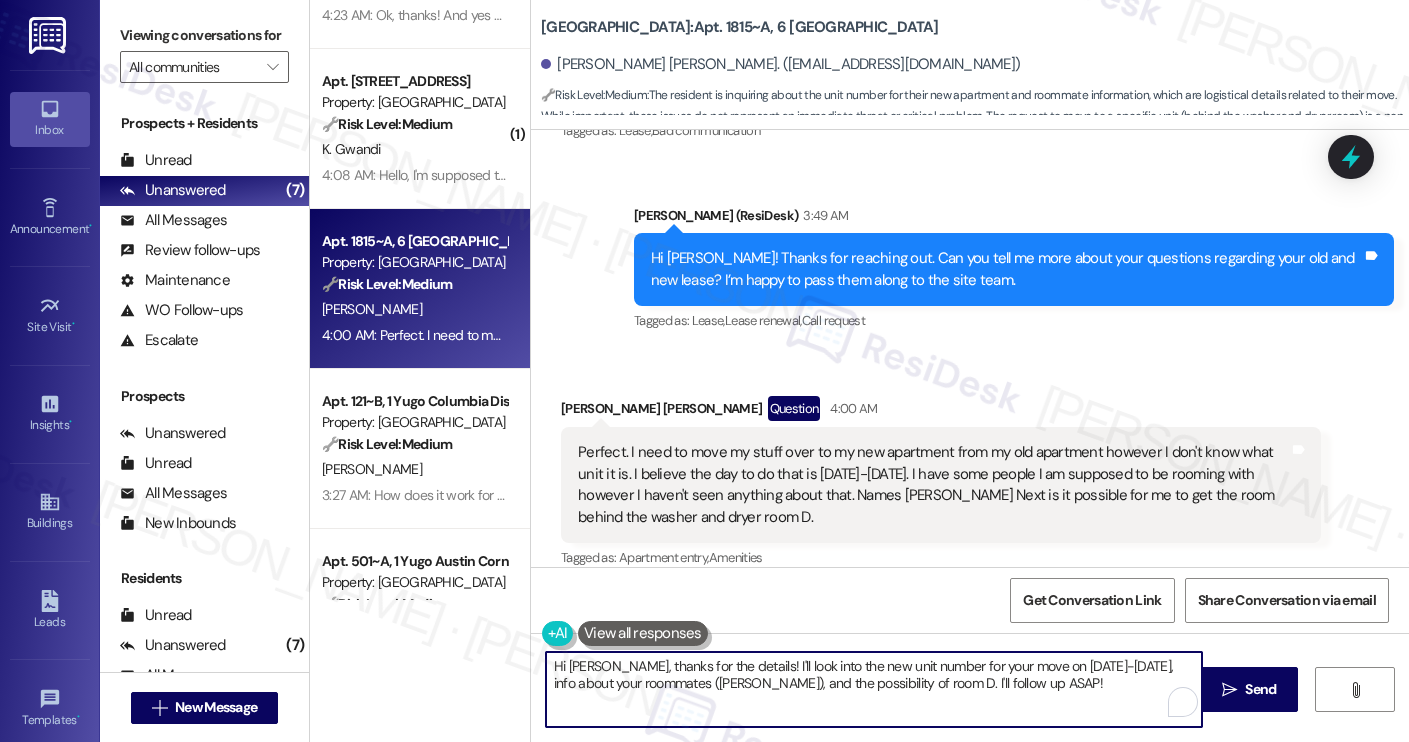 paste on "Thanks for the update, Sullivan! I’ll check in with the site team to confirm your new unit assignment and whether your move is set for August 1–2. I’ll also ask about your roommates and see if Room D (behind the washer and dryer) might be an option. I’ll get back to you as soon as I hear more" 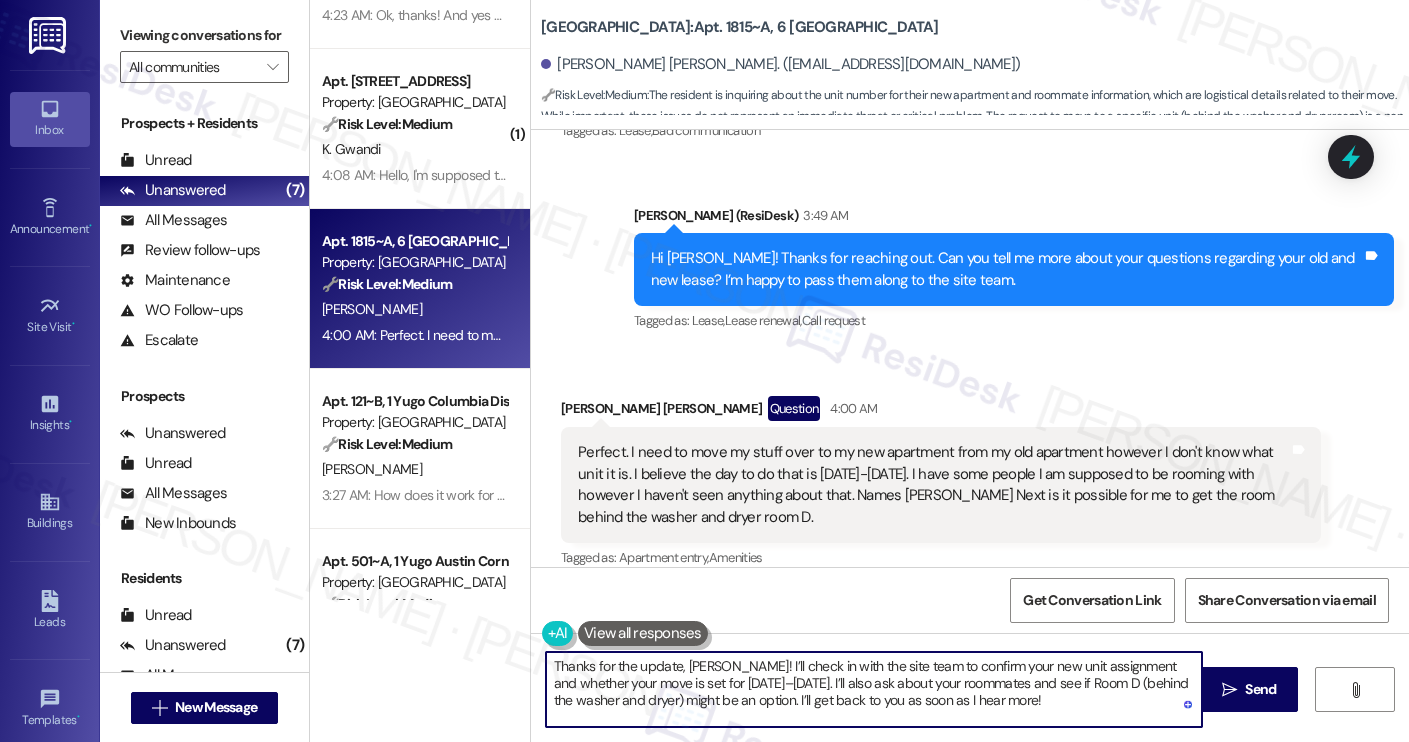 click on "Thanks for the update, Sullivan! I’ll check in with the site team to confirm your new unit assignment and whether your move is set for August 1–2. I’ll also ask about your roommates and see if Room D (behind the washer and dryer) might be an option. I’ll get back to you as soon as I hear more!" at bounding box center [874, 689] 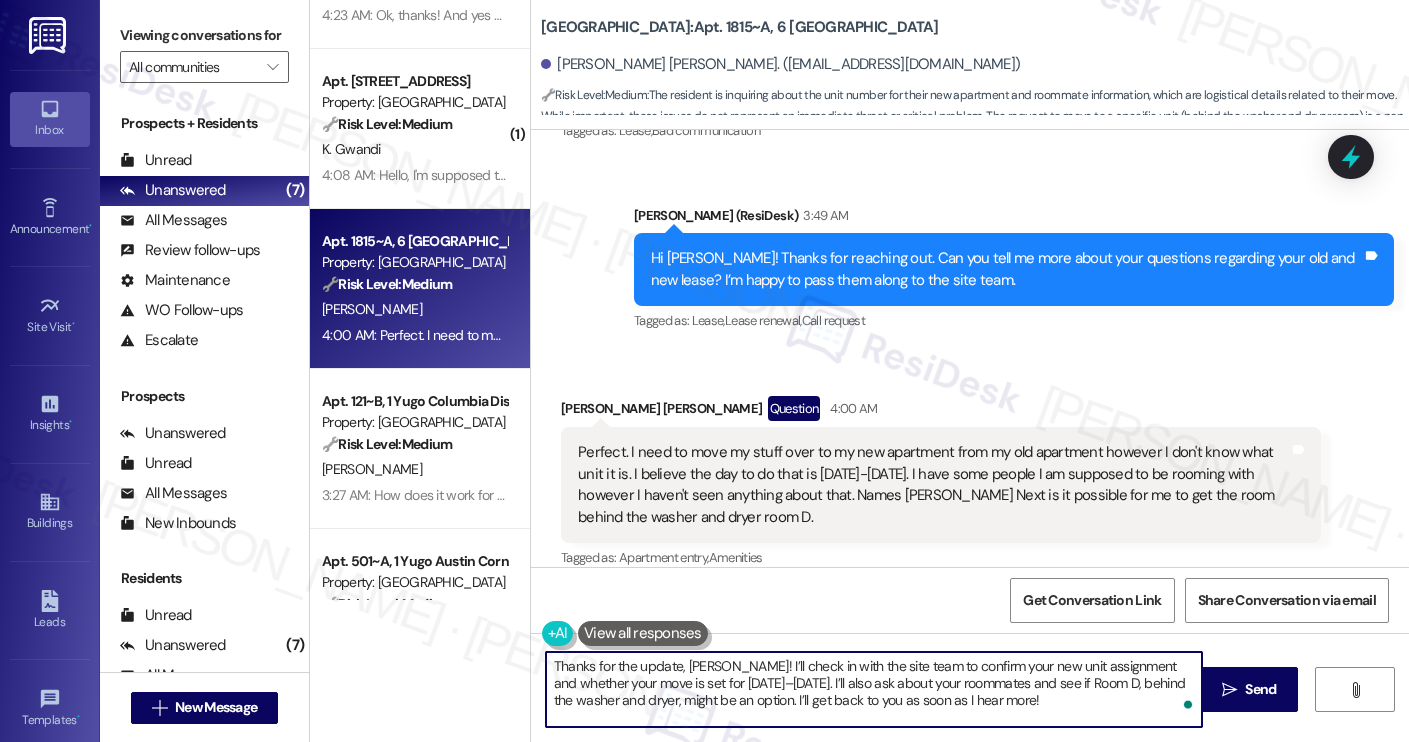 click on "Thanks for the update, Sullivan! I’ll check in with the site team to confirm your new unit assignment and whether your move is set for August 1–2. I’ll also ask about your roommates and see if Room D, behind the washer and dryer, might be an option. I’ll get back to you as soon as I hear more!" at bounding box center (874, 689) 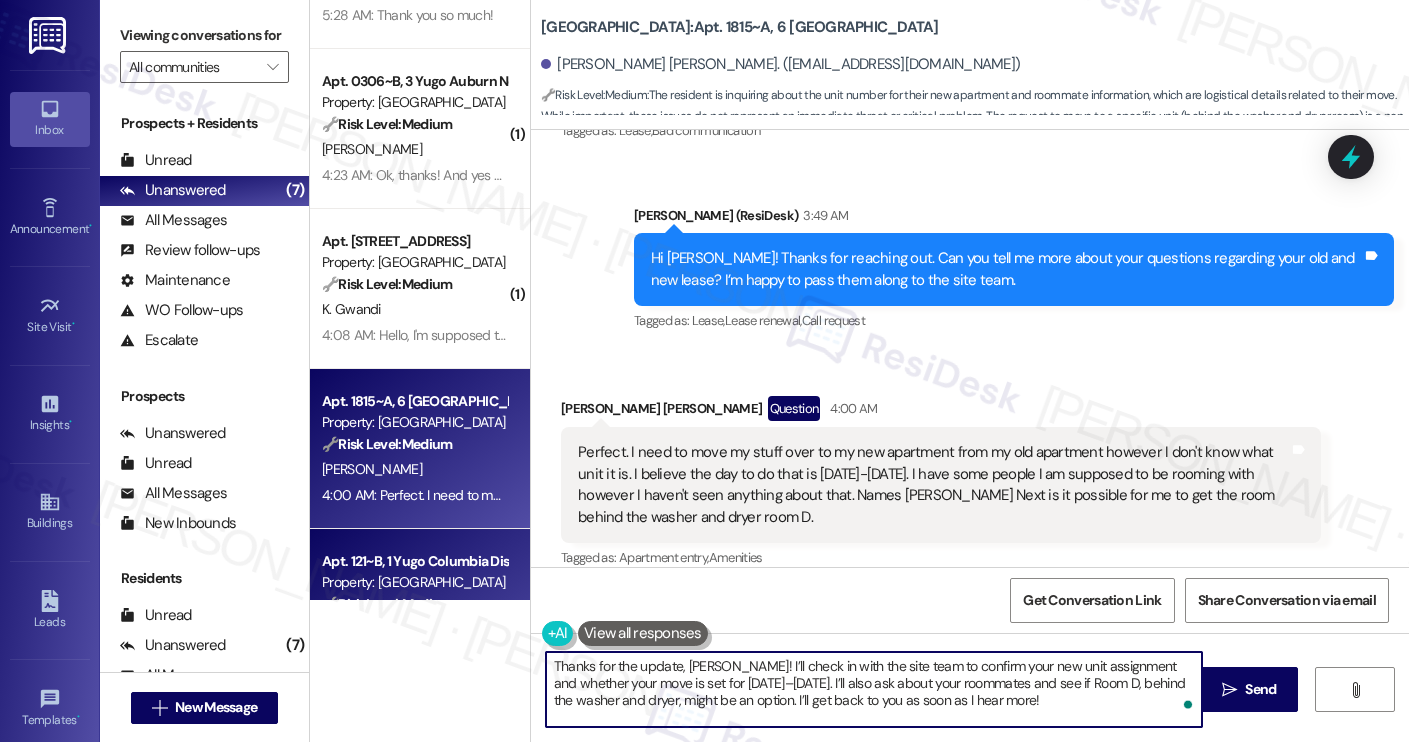scroll, scrollTop: 0, scrollLeft: 0, axis: both 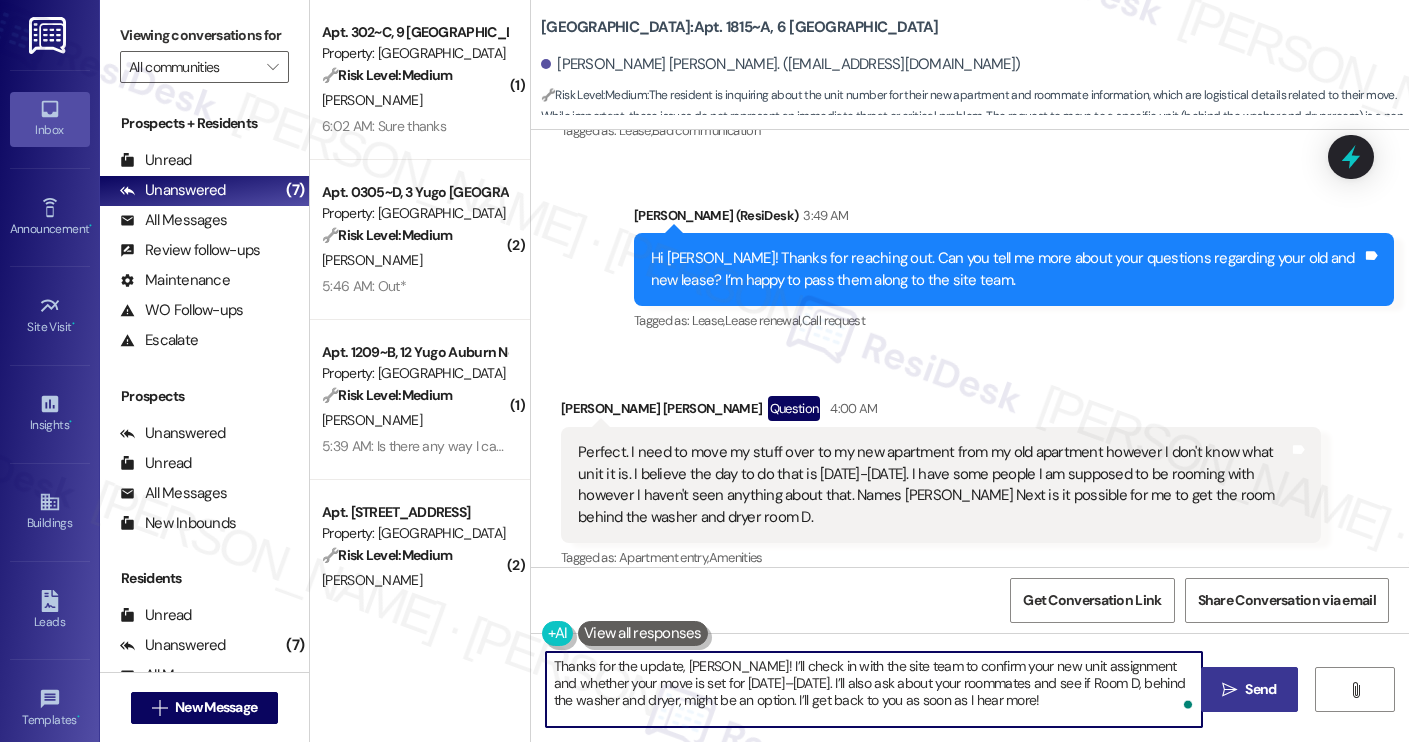 type on "Thanks for the update, Sullivan! I’ll check in with the site team to confirm your new unit assignment and whether your move is set for August 1–2. I’ll also ask about your roommates and see if Room D, behind the washer and dryer, might be an option. I’ll get back to you as soon as I hear more!" 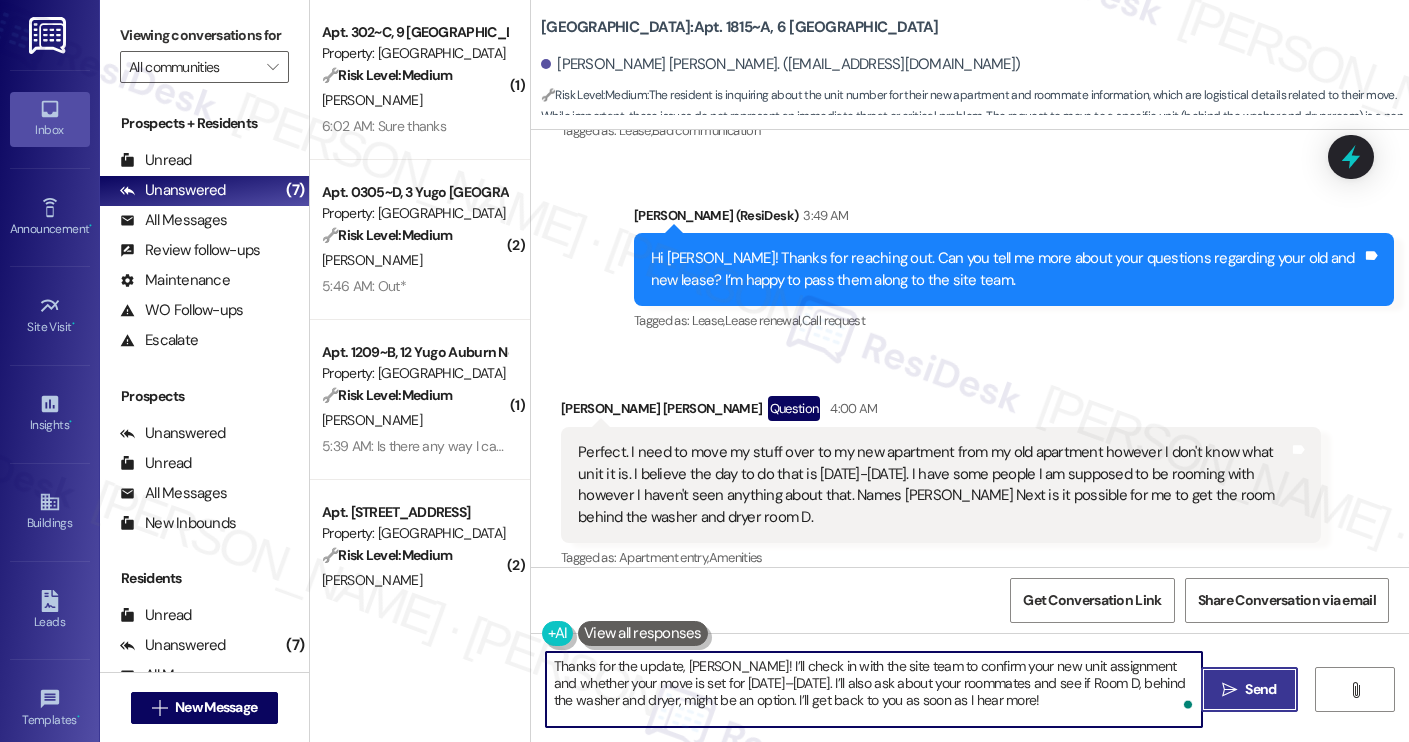 click on "Send" at bounding box center (1260, 689) 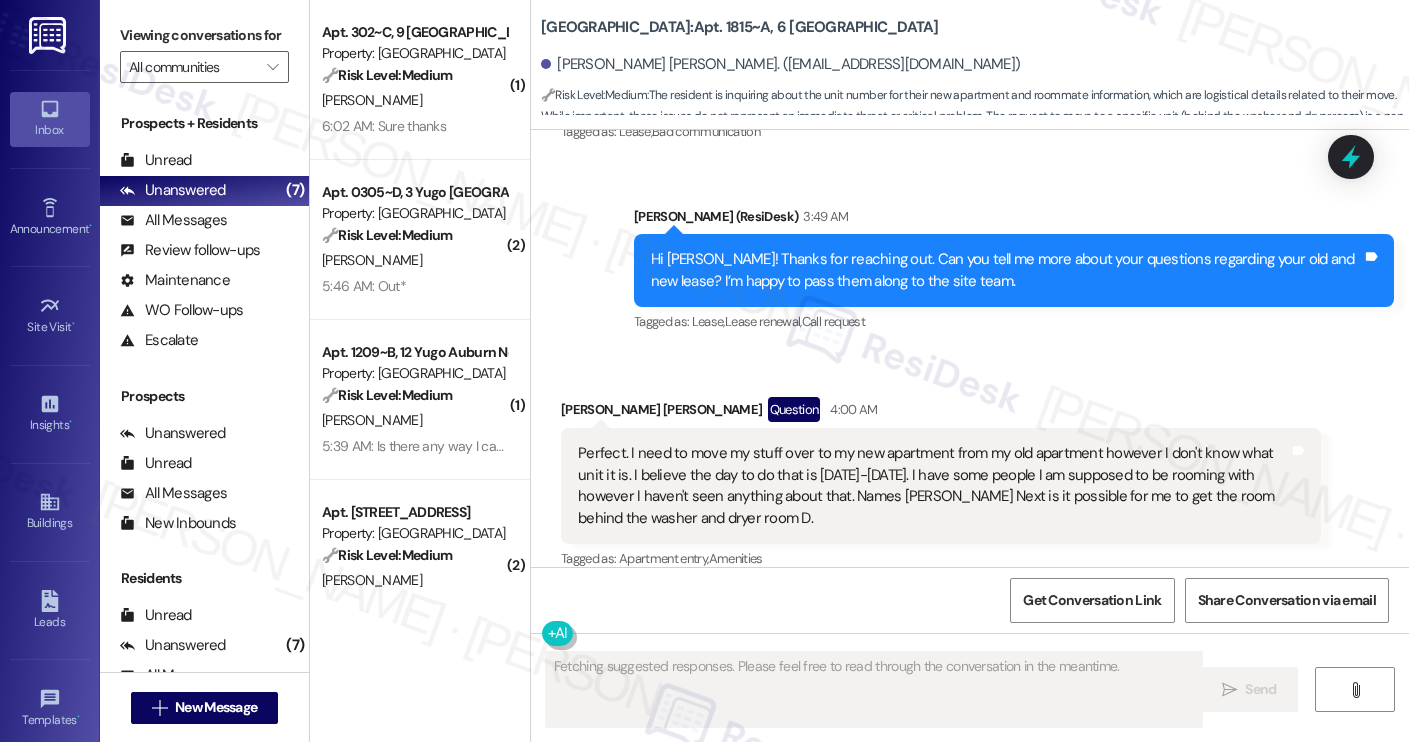scroll, scrollTop: 1988, scrollLeft: 0, axis: vertical 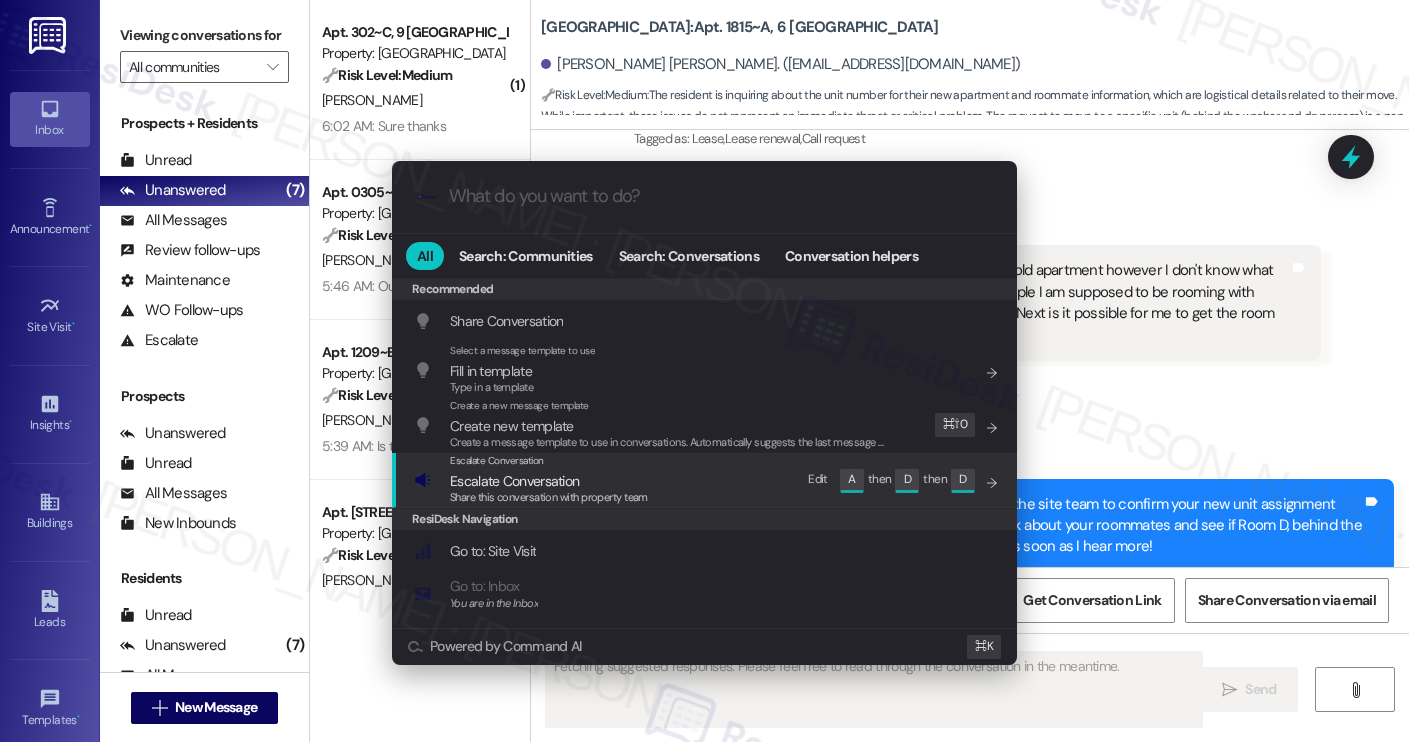 click on "Escalate Conversation Escalate Conversation Share this conversation with property team Edit A then D then D" at bounding box center (706, 480) 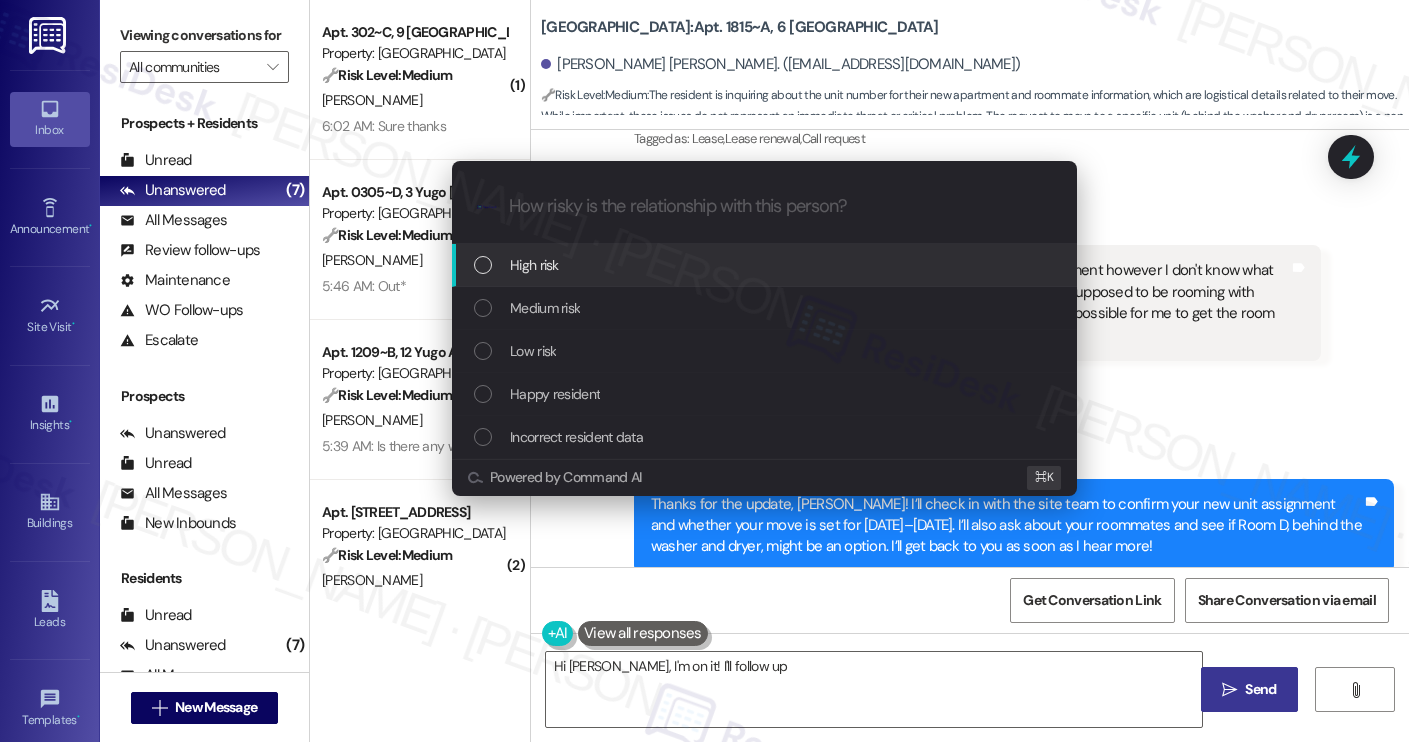 type on "Hi Sullivan, I'm on it! I'll follow up with" 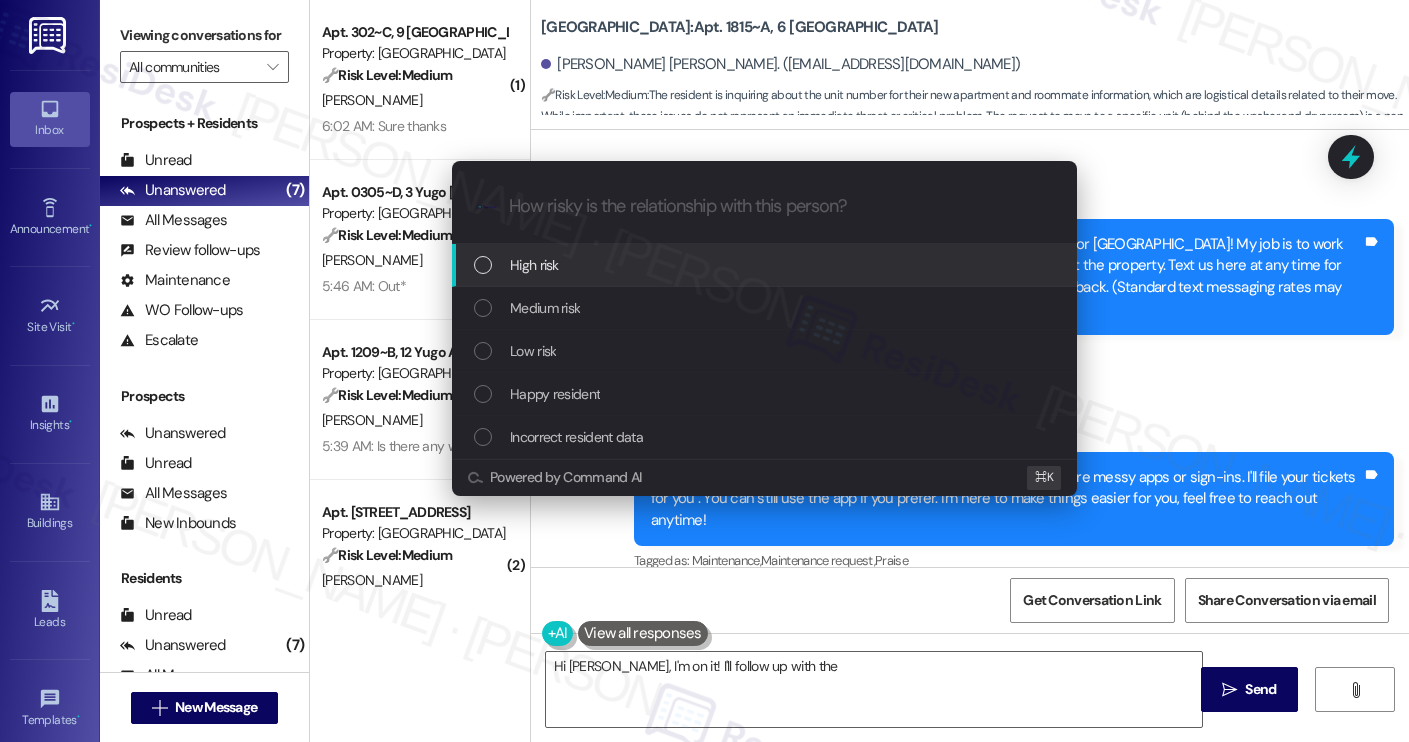 scroll, scrollTop: 0, scrollLeft: 0, axis: both 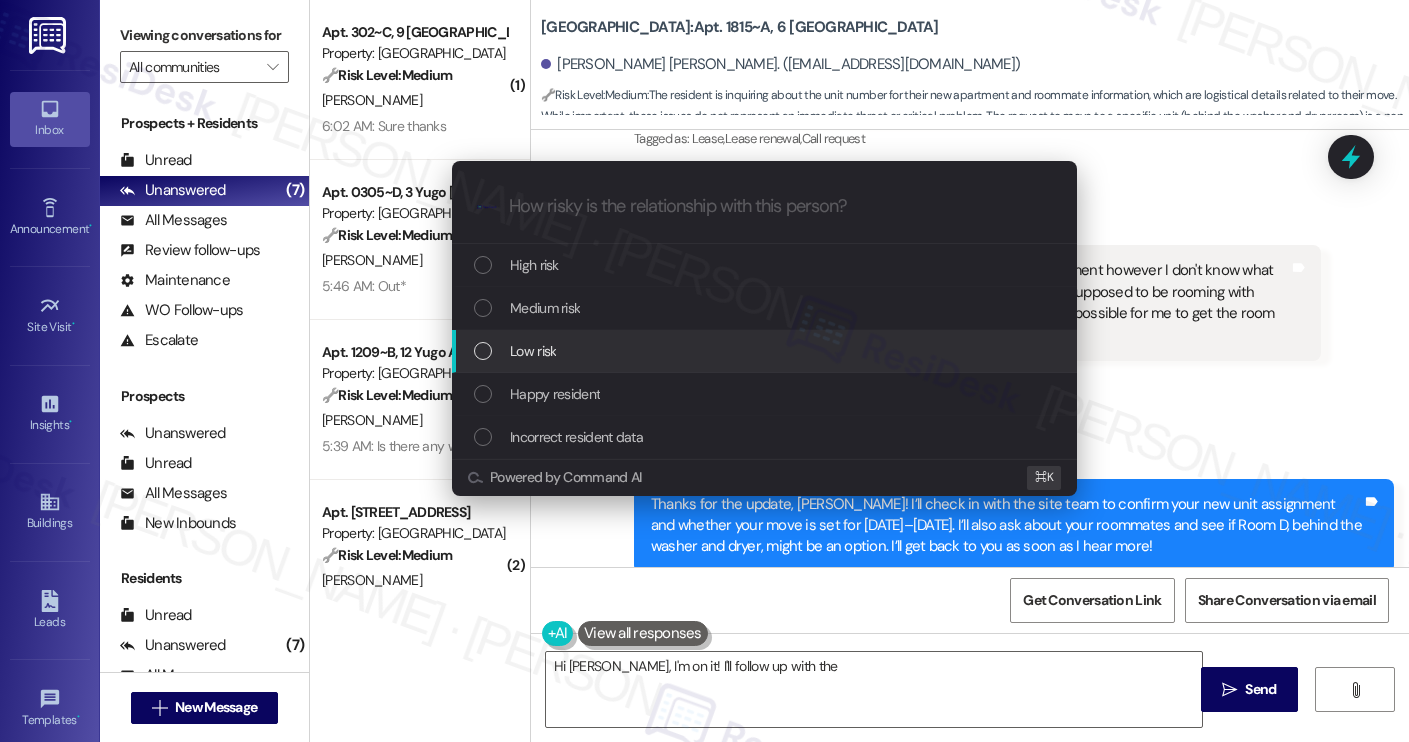click on "Low risk" at bounding box center [766, 351] 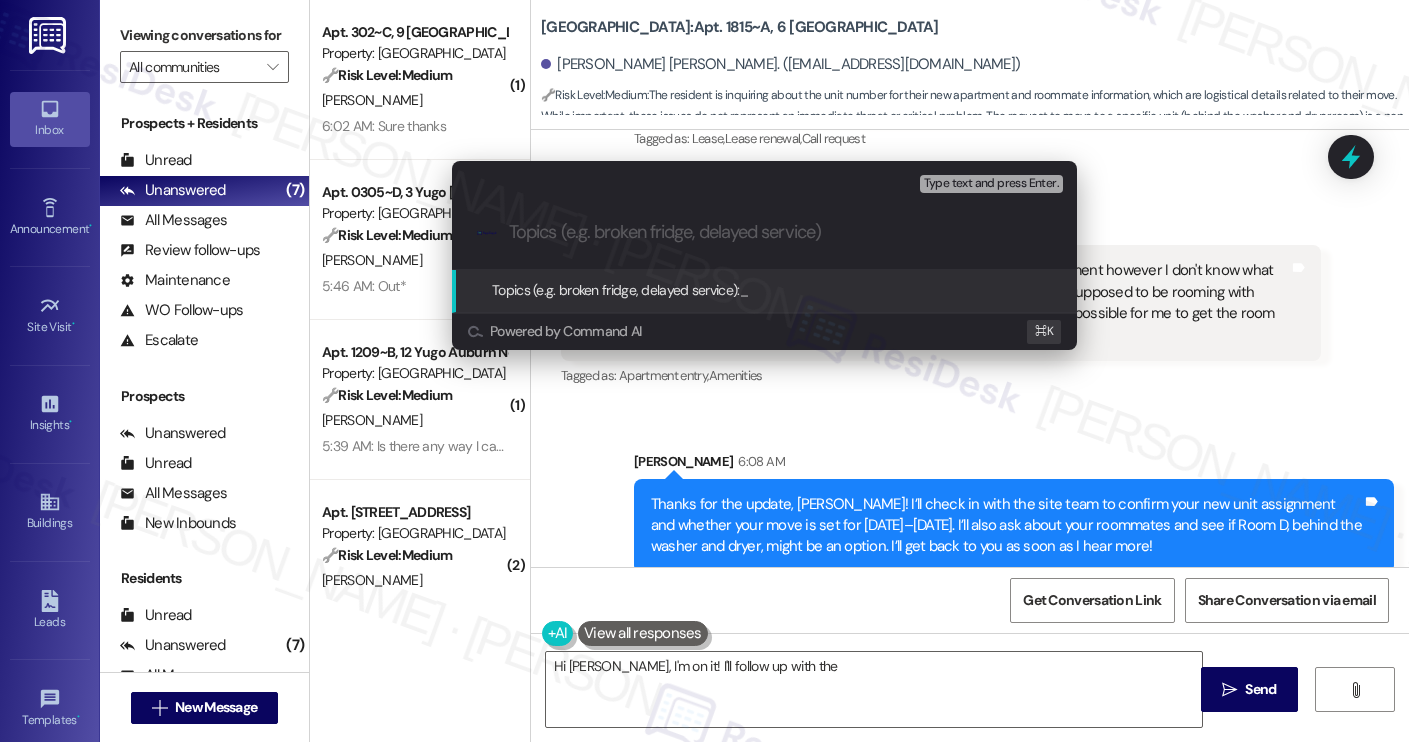 paste on "Unit Assignment and Move-In Details Request" 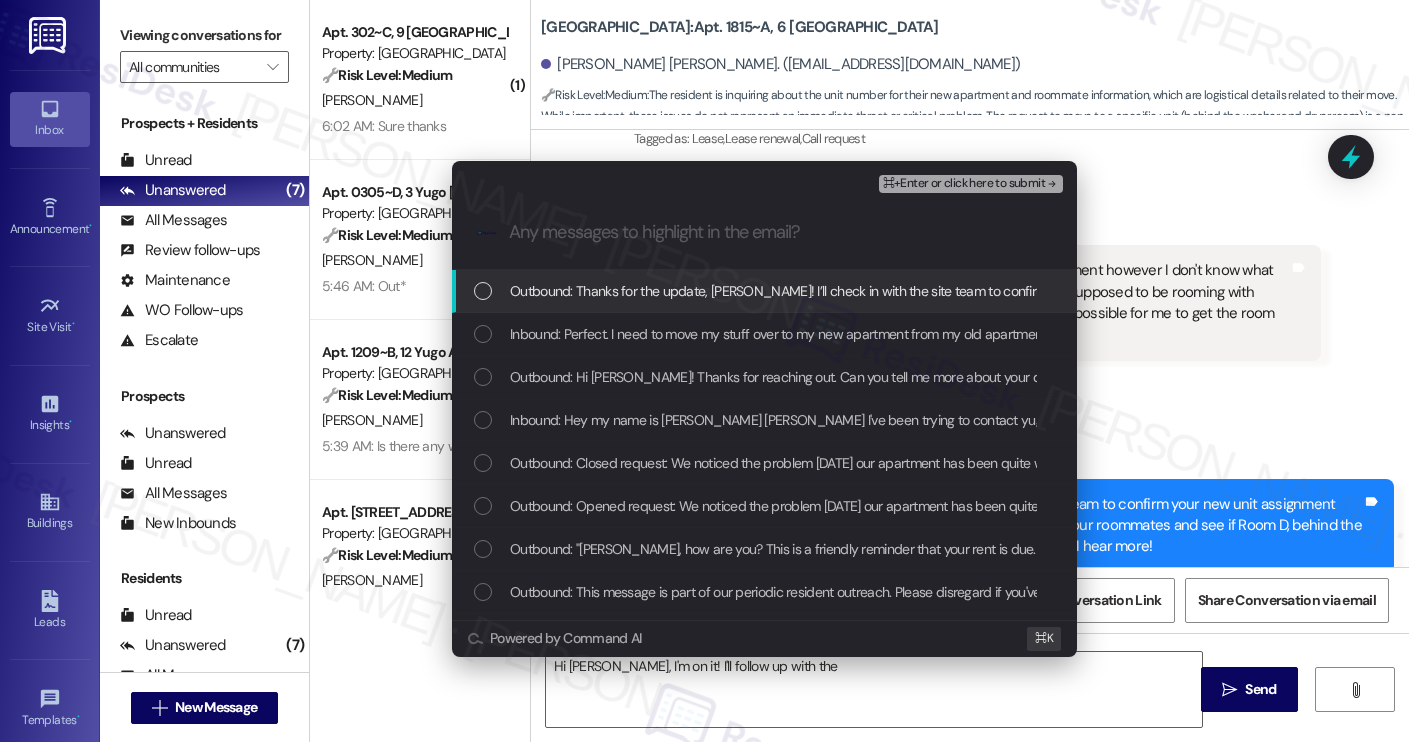 click on "Inbound: Perfect. I need to move my stuff over to my new apartment from my old apartment however I don't know what unit it is. I believe the day to do that is [DATE]-[DATE]. I have some people I am supposed to be rooming with however I haven't seen anything about that. Names [PERSON_NAME] Next is it possible for me to get the room behind the washer and dryer room D." at bounding box center [1599, 334] 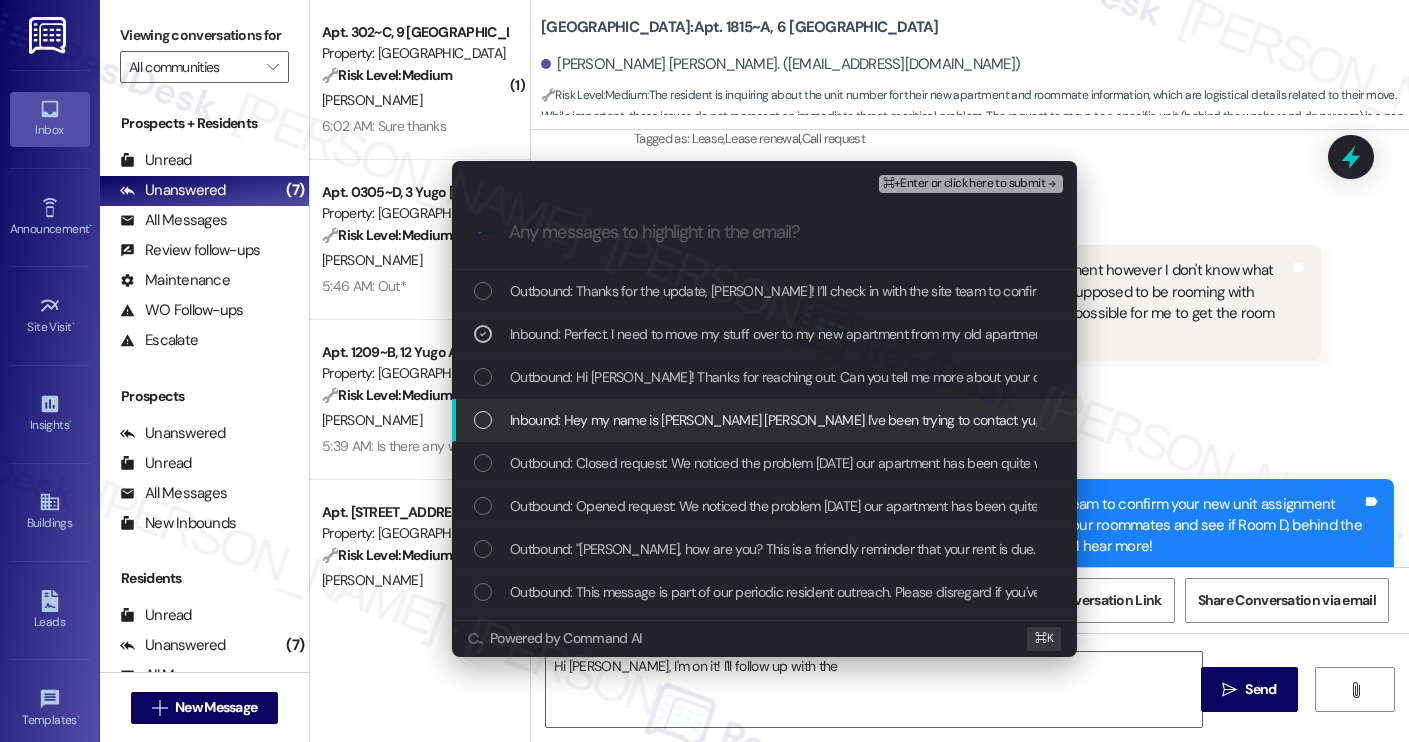 click on "Inbound: Hey my name  is [PERSON_NAME] [PERSON_NAME] I've been trying to contact yugo with questions regarding my old lease and my new lease with no luck. I thought I would try this number." at bounding box center [1079, 420] 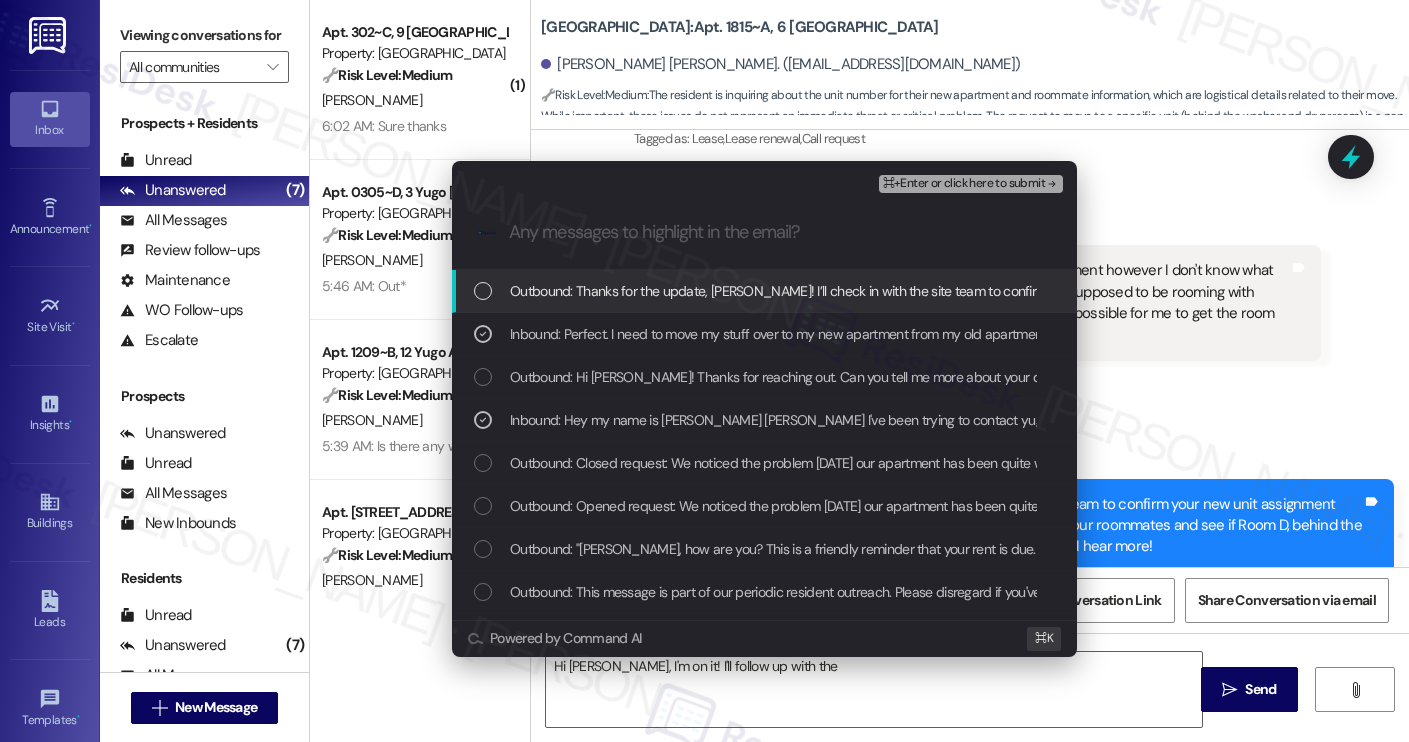 click on "⌘+Enter or click here to submit" at bounding box center (964, 184) 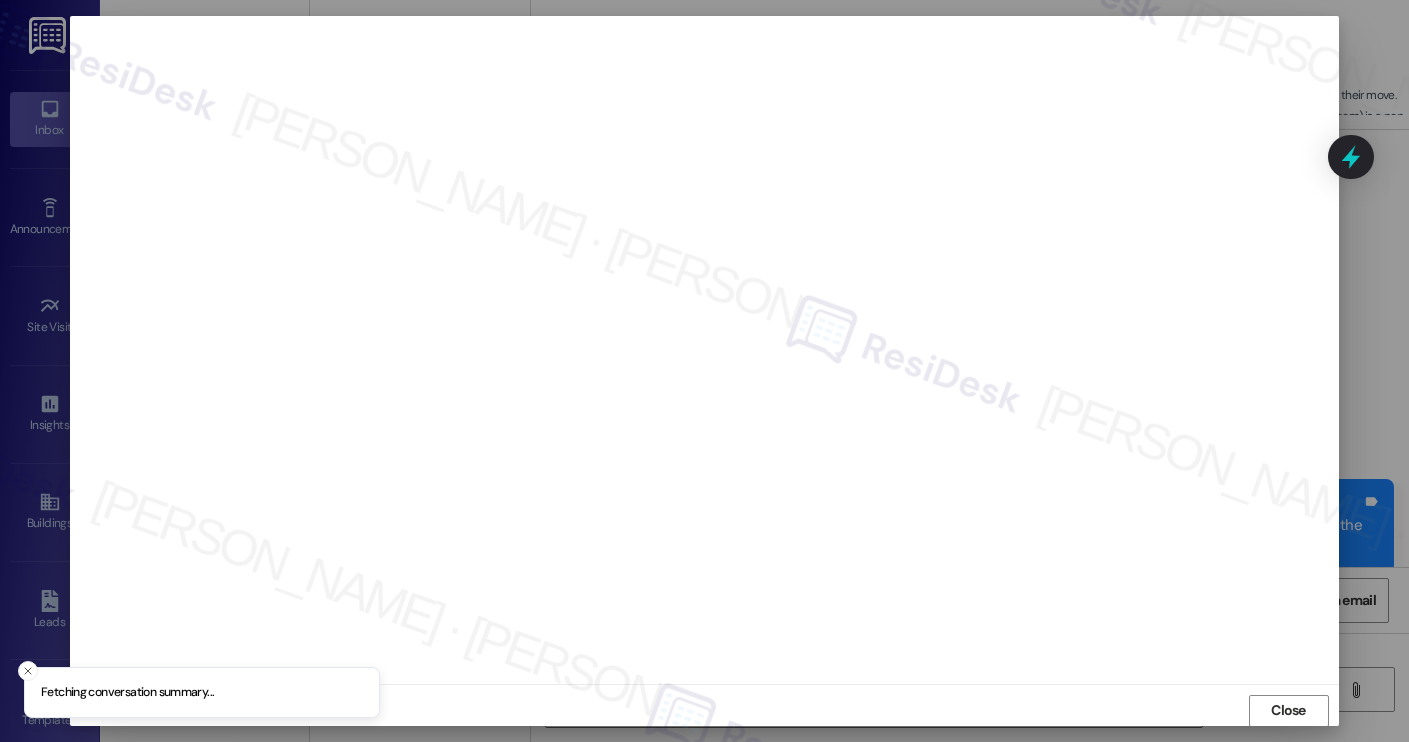 scroll, scrollTop: 1, scrollLeft: 0, axis: vertical 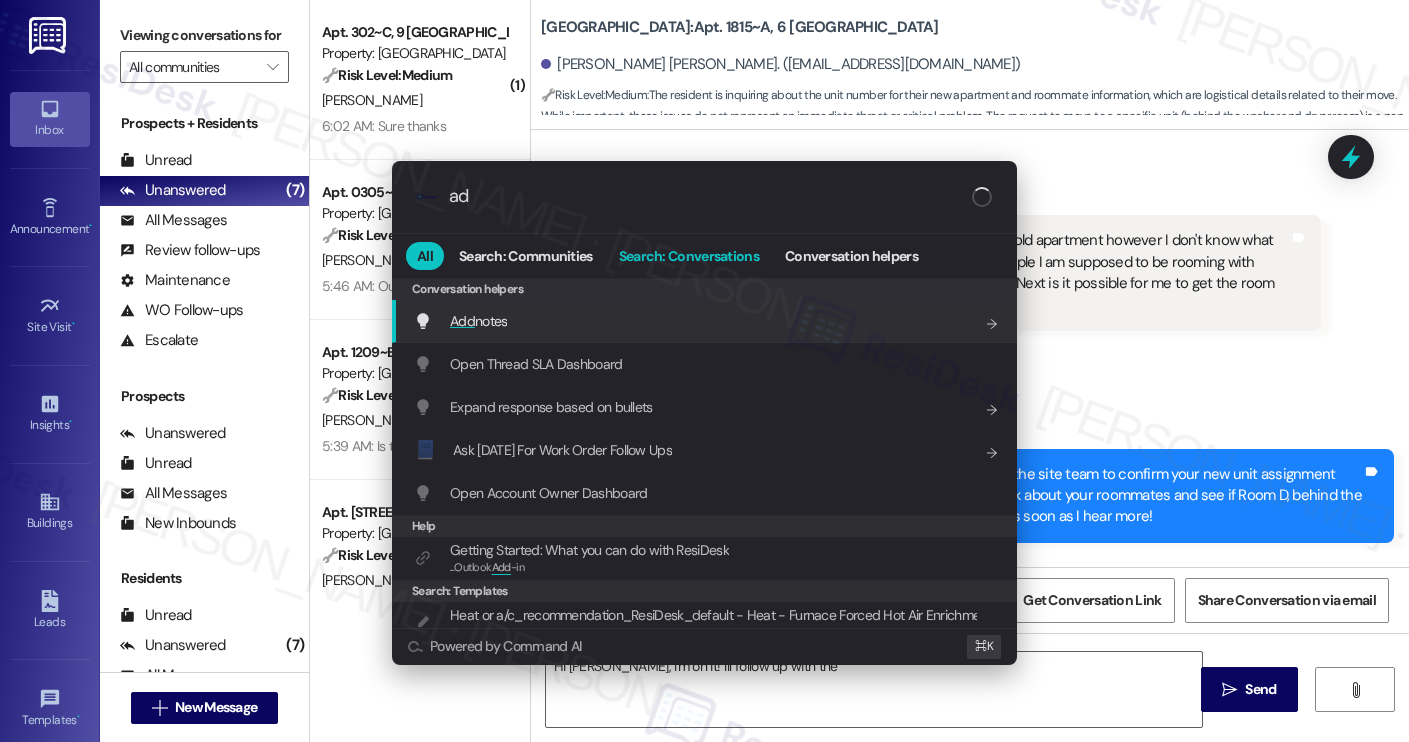 type on "add" 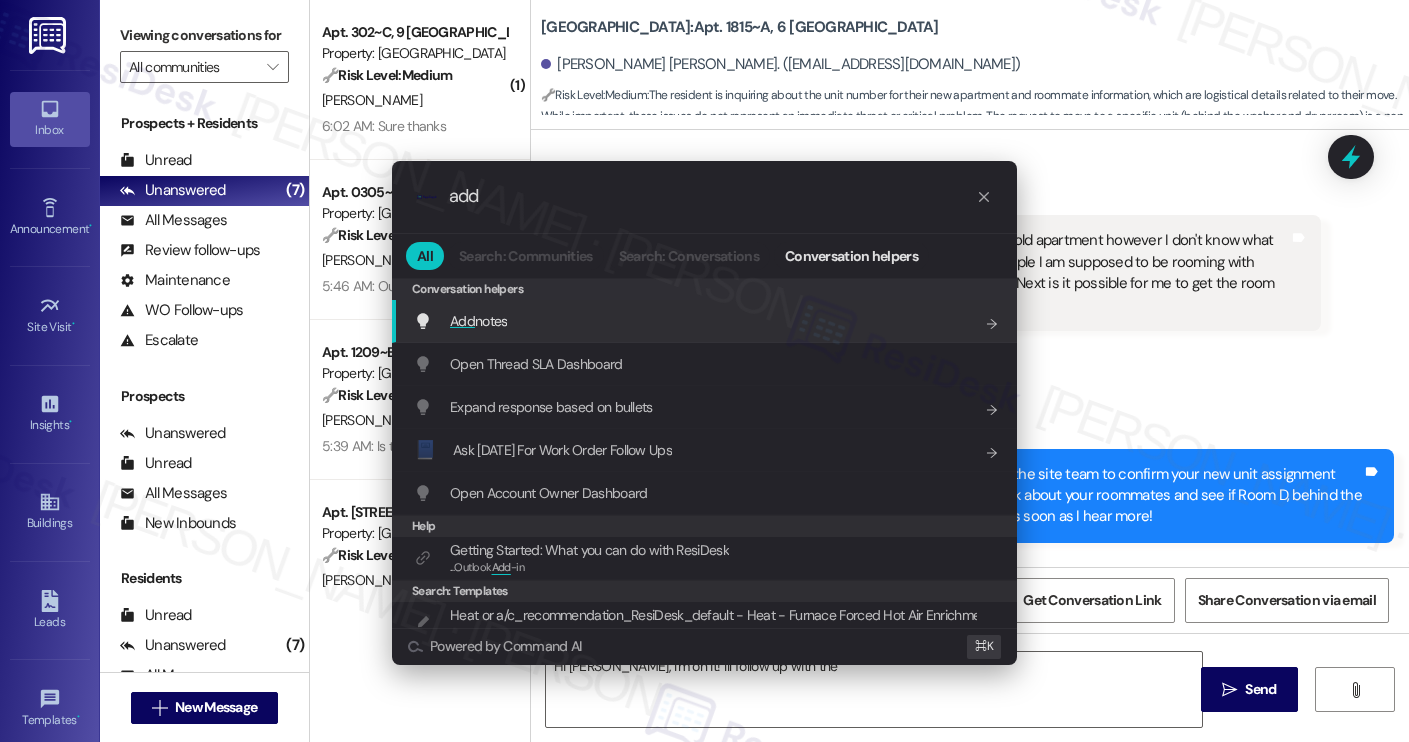 click on "Add  notes Add shortcut" at bounding box center (706, 321) 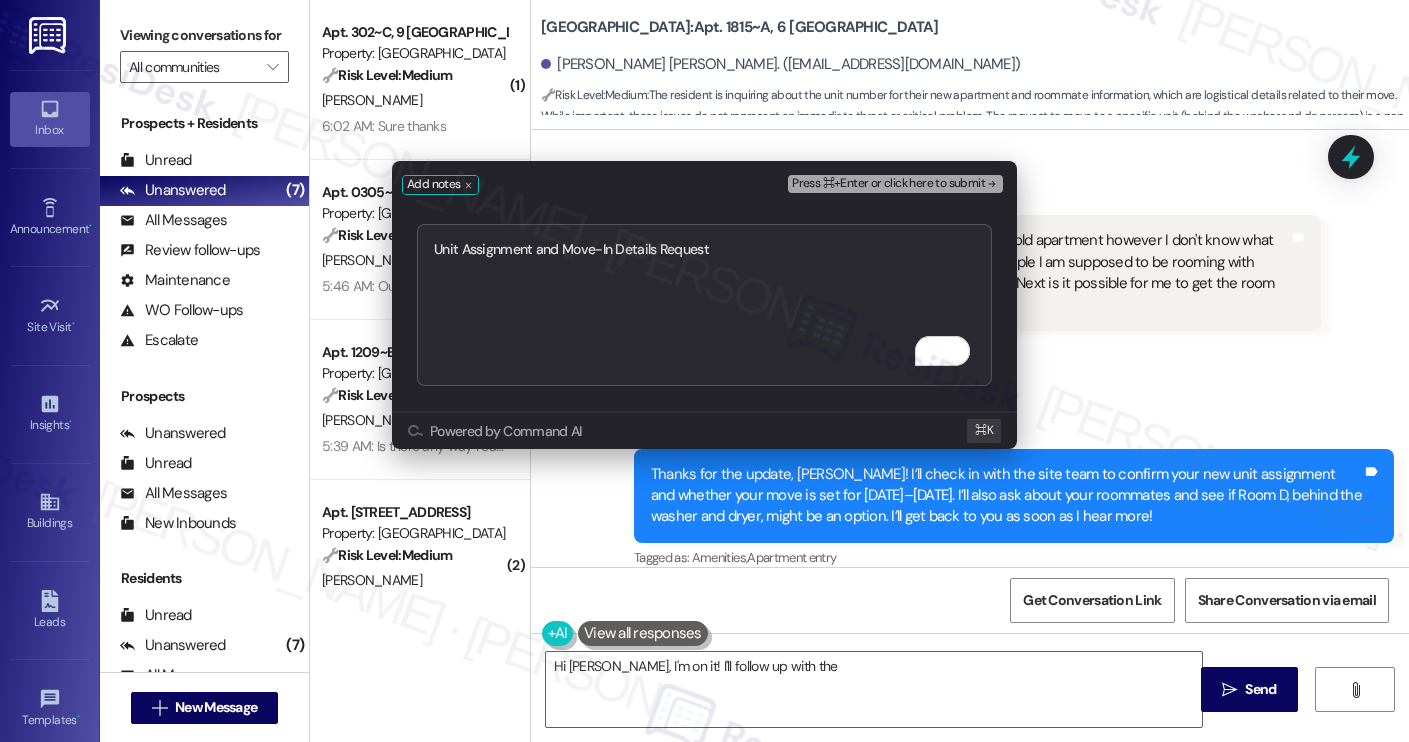 click on "Press ⌘+Enter or click here to submit" at bounding box center (888, 184) 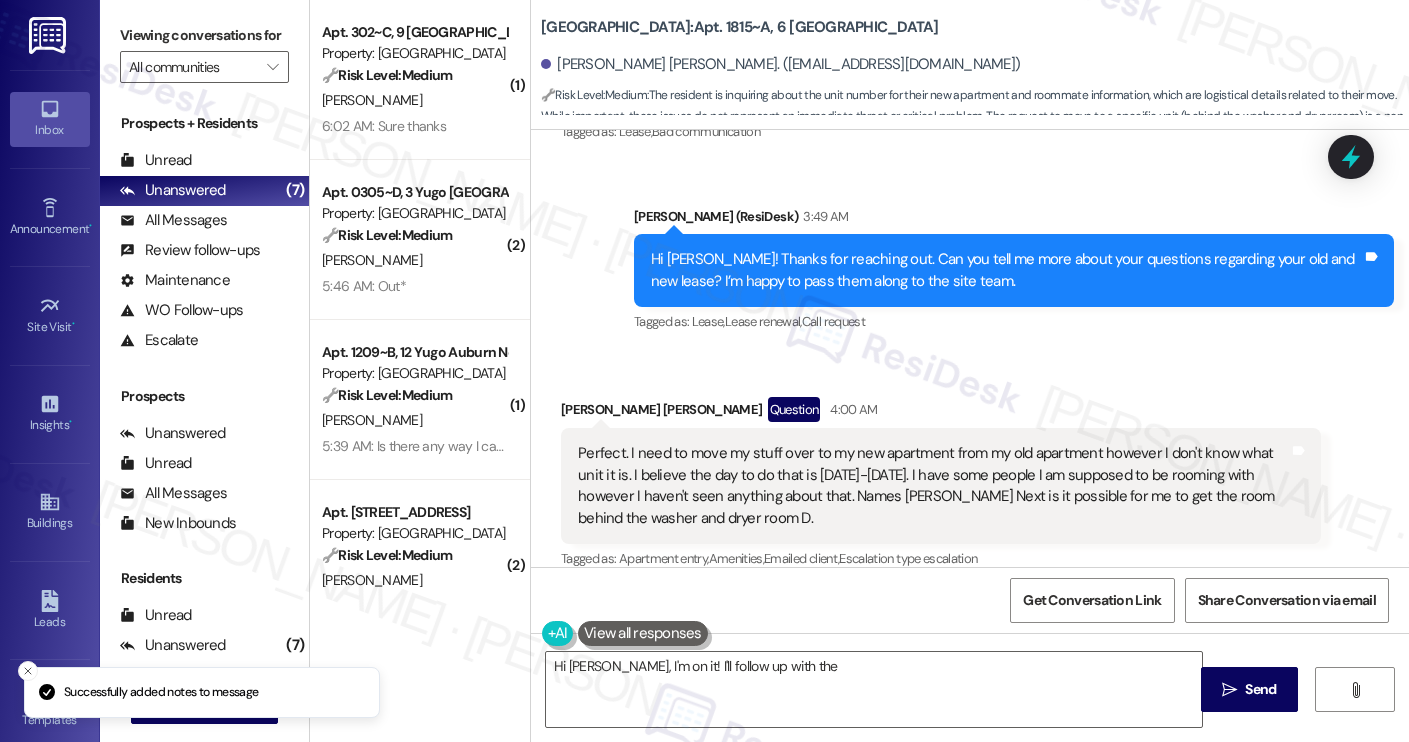 scroll, scrollTop: 2187, scrollLeft: 0, axis: vertical 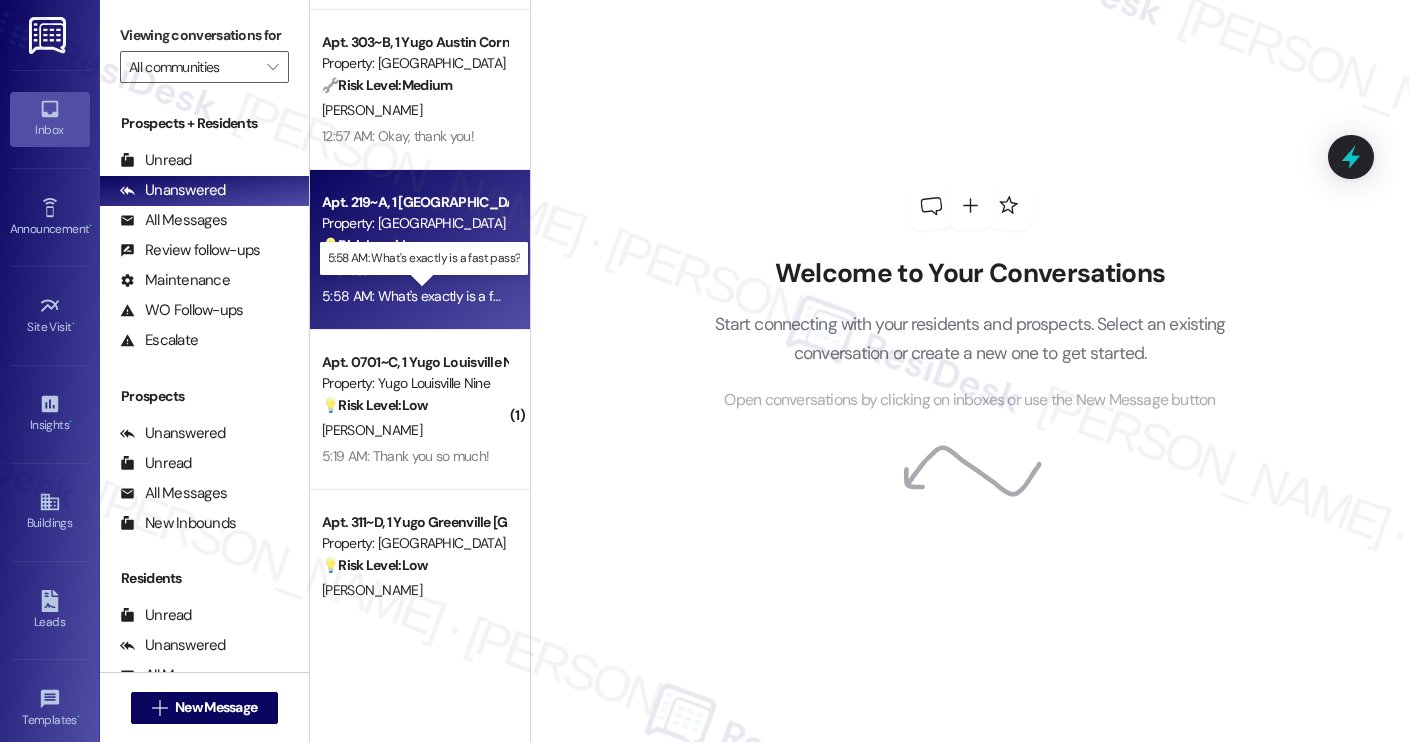 click on "5:58 AM: What's exactly is a fast pass? 5:58 AM: What's exactly is a fast pass?" at bounding box center [435, 296] 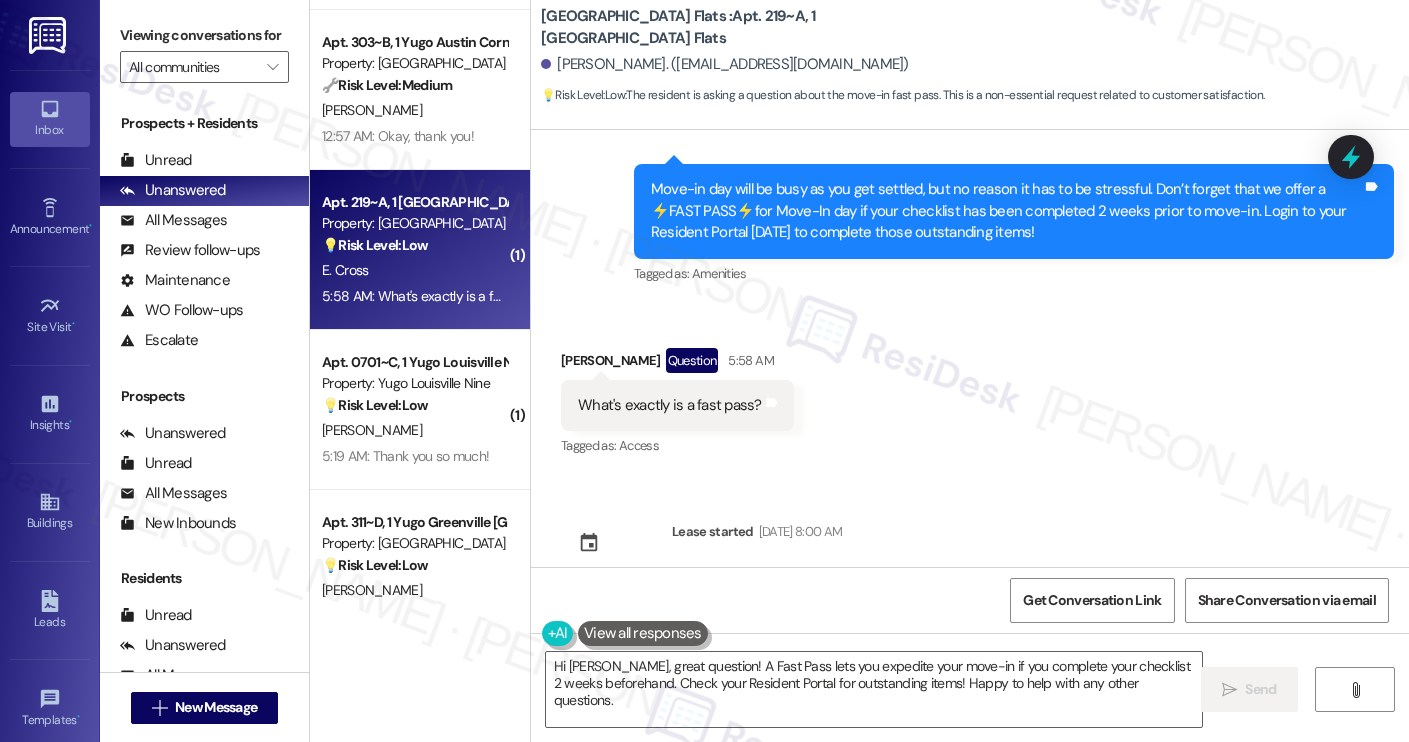 scroll, scrollTop: 428, scrollLeft: 0, axis: vertical 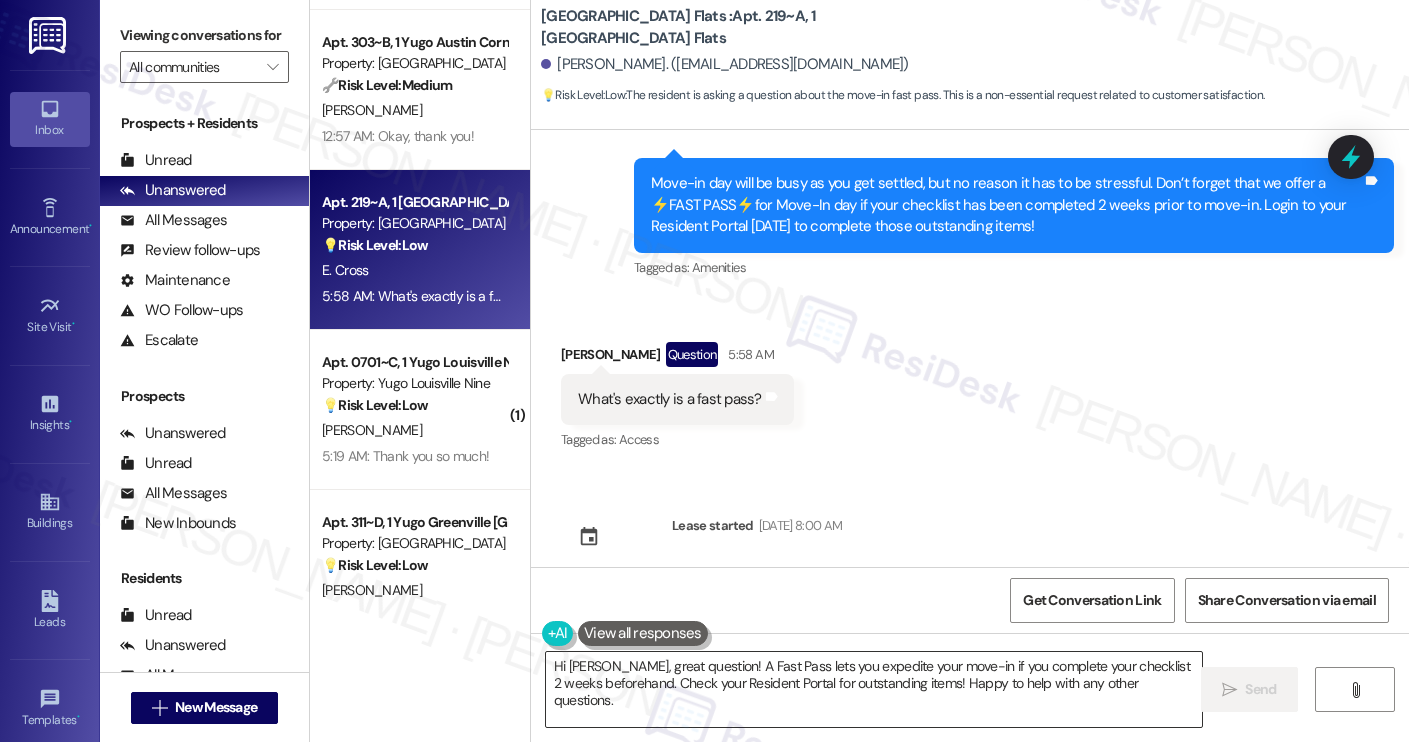 click on "Hi [PERSON_NAME], great question! A Fast Pass lets you expedite your move-in if you complete your checklist 2 weeks beforehand. Check your Resident Portal for outstanding items! Happy to help with any other questions." at bounding box center (874, 689) 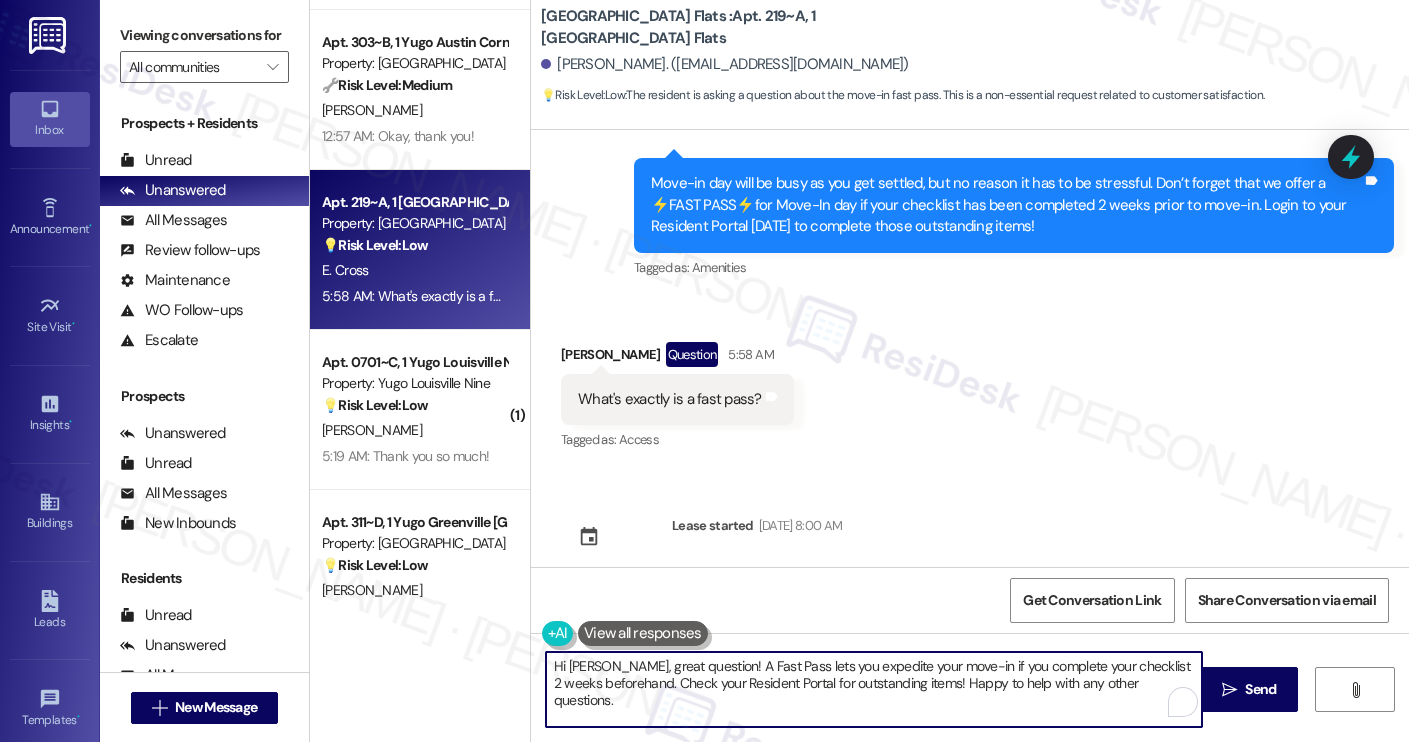 paste on "ey Zanaiyah! Thanks for reaching out. I understand you're curious about the Fast Pass. It's a way to speed up the move-in process and avoid waiting in lines. To qualify, just make sure all of your Move-In Checklist items are completed at least two weeks before your scheduled move-in date. Let me know if you have any other questions!" 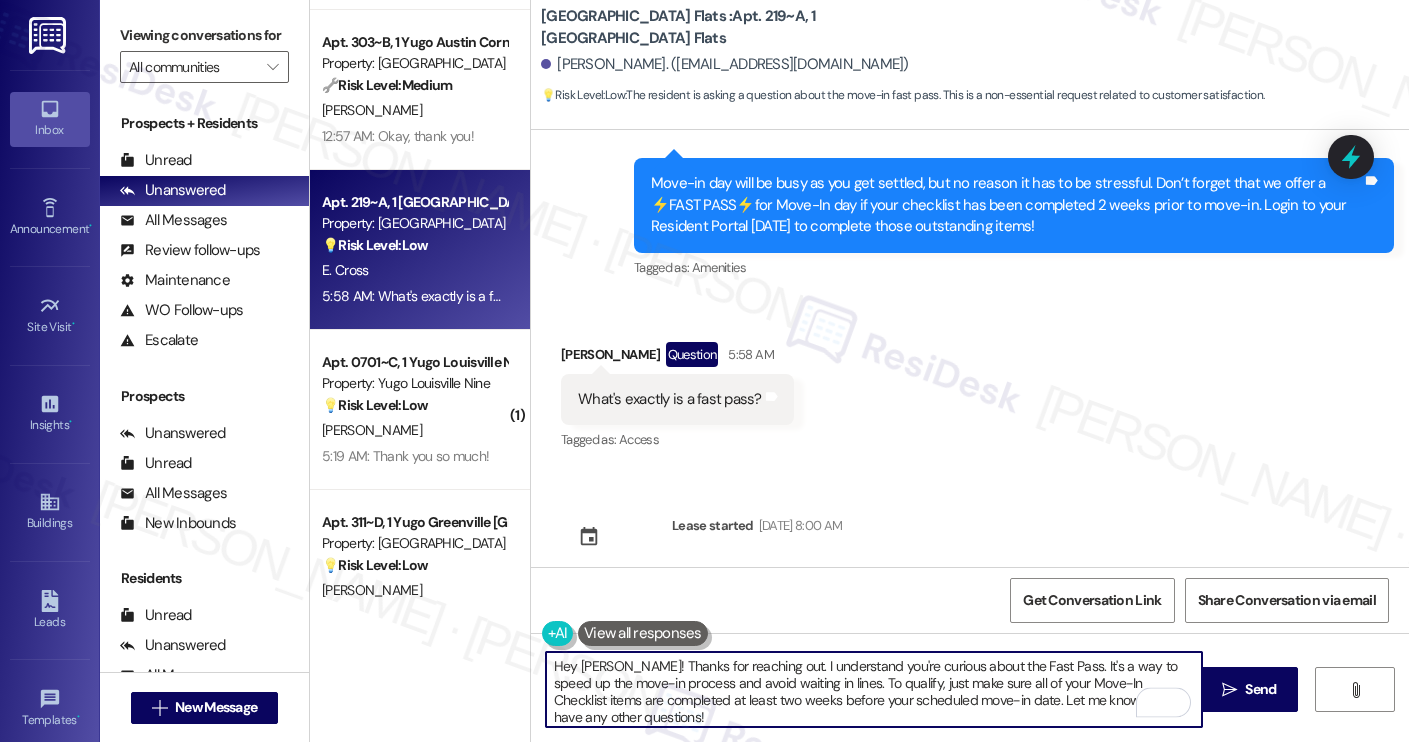 click on "[PERSON_NAME] Question 5:58 AM" at bounding box center (677, 358) 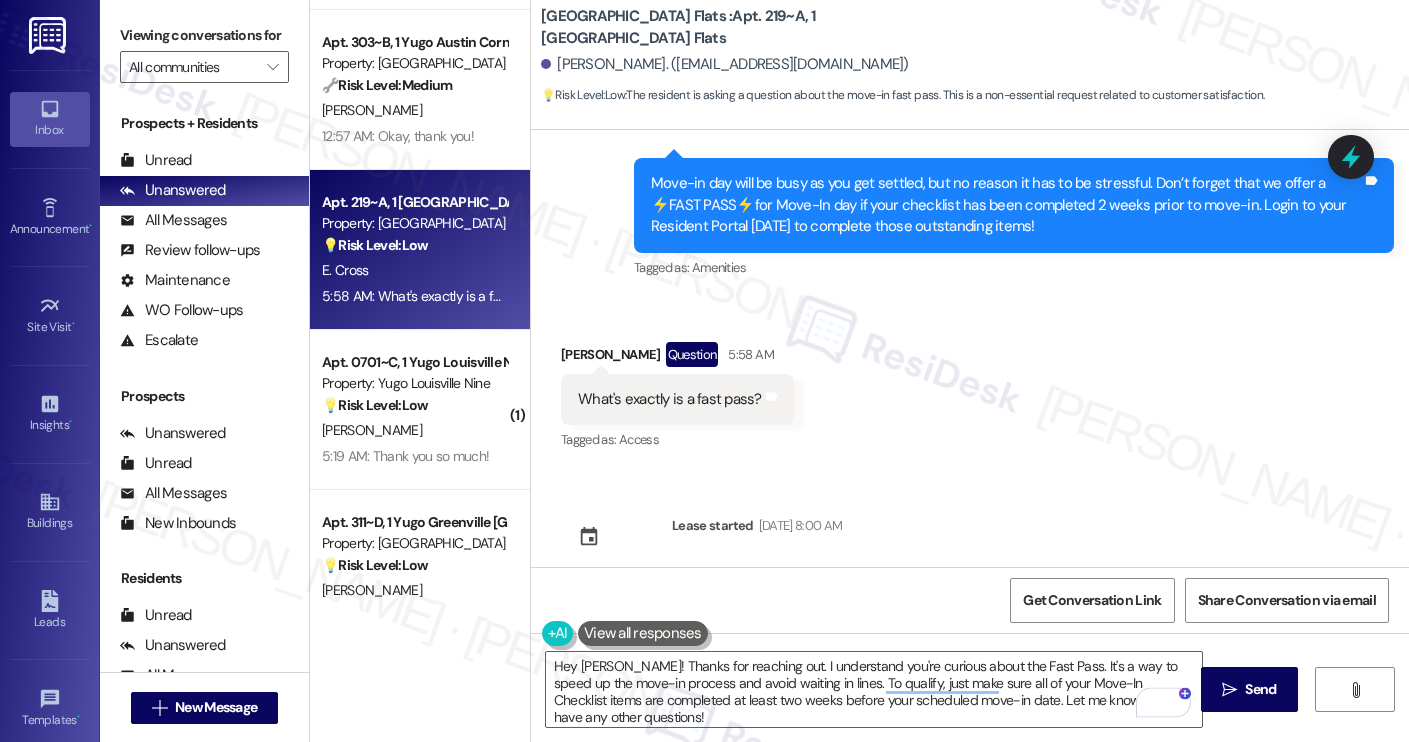click on "[PERSON_NAME] Question 5:58 AM" at bounding box center [677, 358] 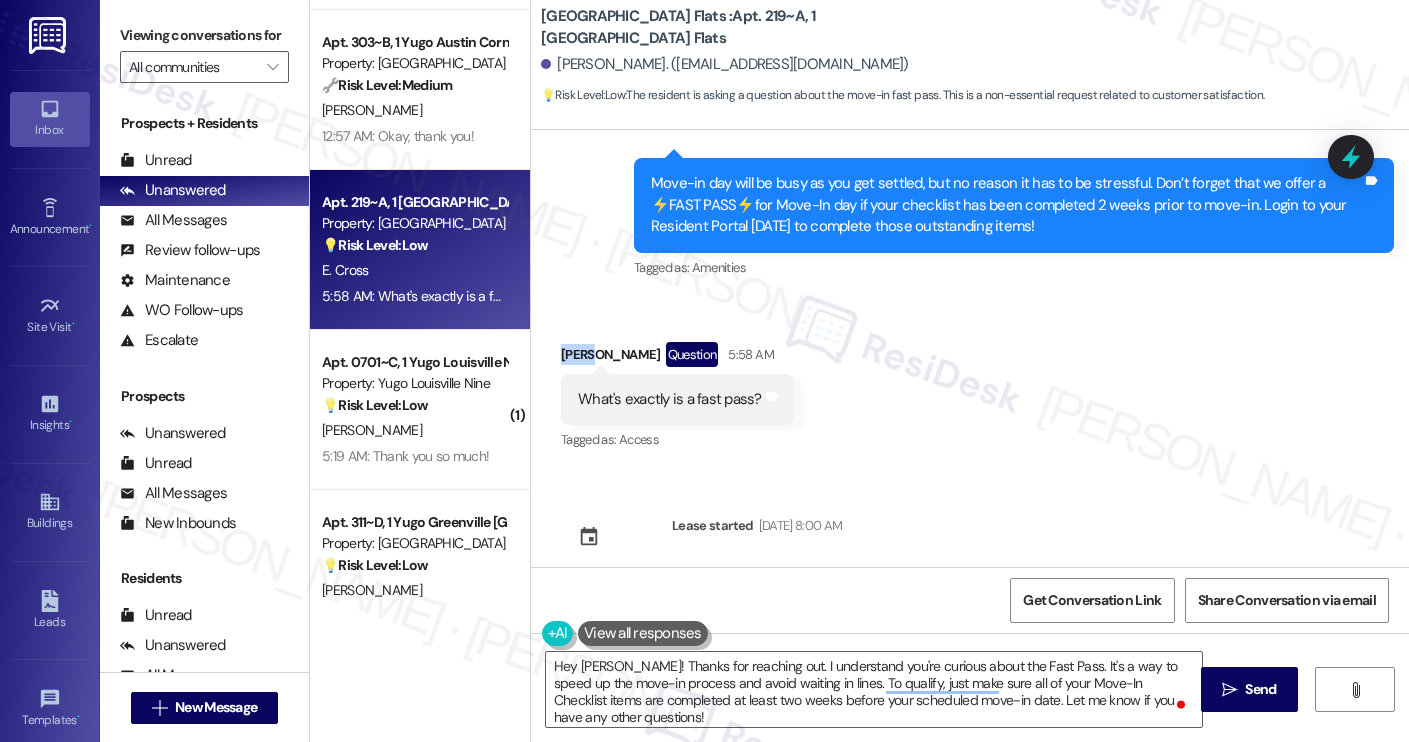 copy on "[PERSON_NAME]" 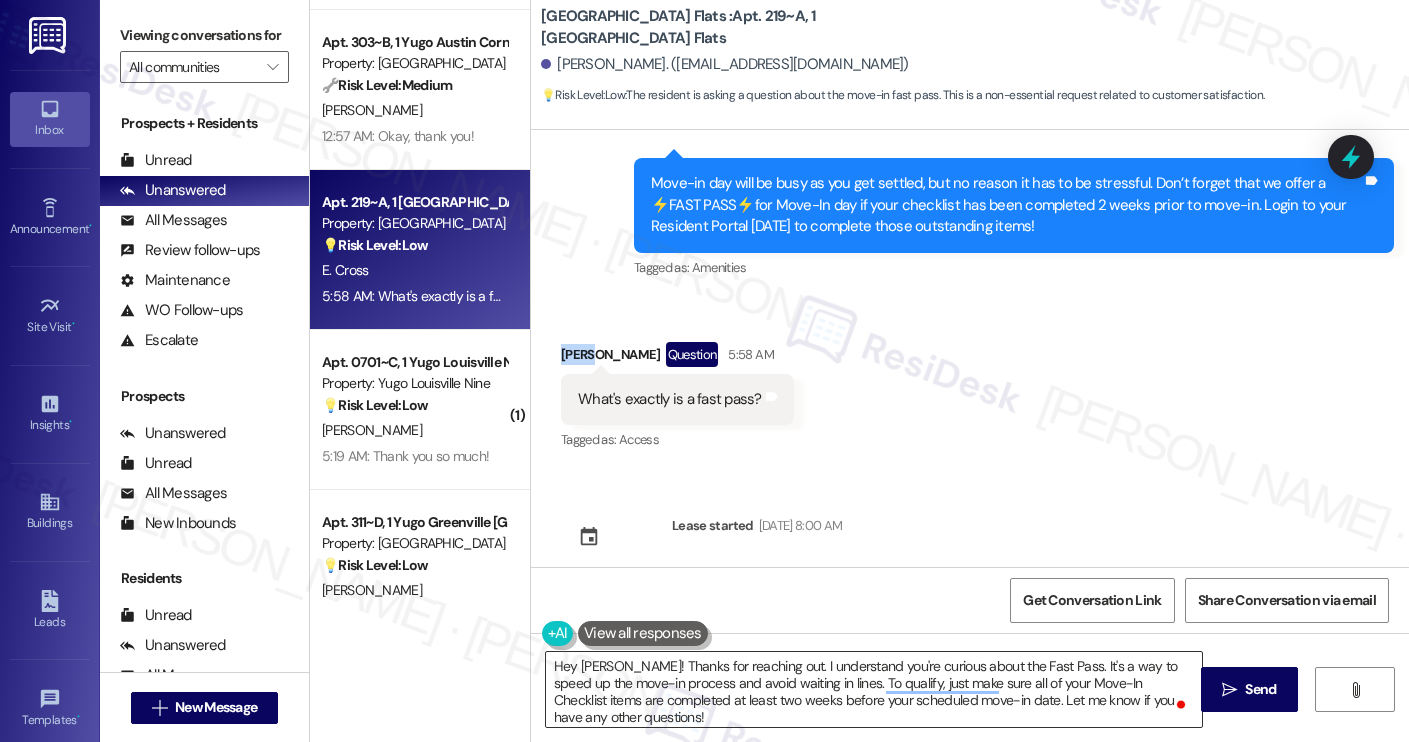 click on "Hey [PERSON_NAME]! Thanks for reaching out. I understand you're curious about the Fast Pass. It's a way to speed up the move-in process and avoid waiting in lines. To qualify, just make sure all of your Move-In Checklist items are completed at least two weeks before your scheduled move-in date. Let me know if you have any other questions!" at bounding box center [874, 689] 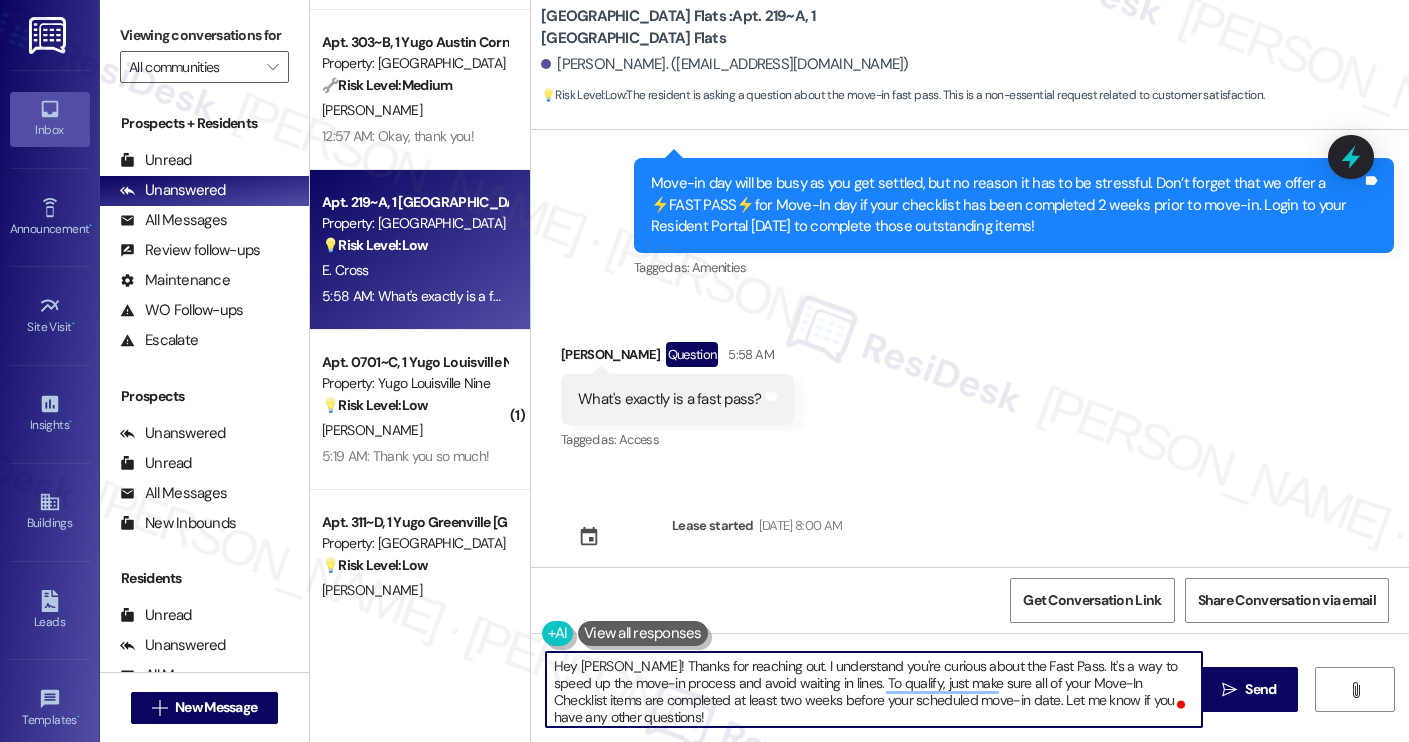 click on "Hey [PERSON_NAME]! Thanks for reaching out. I understand you're curious about the Fast Pass. It's a way to speed up the move-in process and avoid waiting in lines. To qualify, just make sure all of your Move-In Checklist items are completed at least two weeks before your scheduled move-in date. Let me know if you have any other questions!" at bounding box center (874, 689) 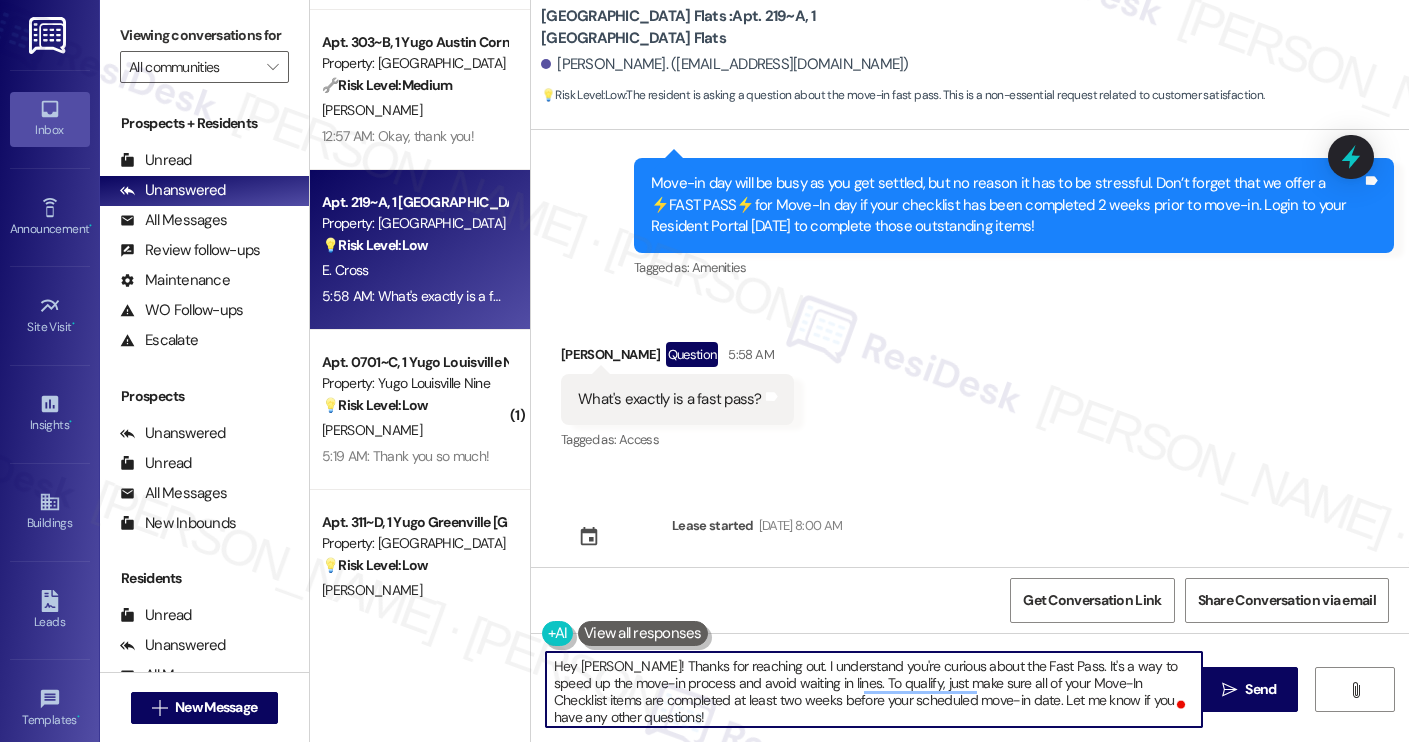 click on "Hey [PERSON_NAME]! Thanks for reaching out. I understand you're curious about the Fast Pass. It's a way to speed up the move-in process and avoid waiting in lines. To qualify, just make sure all of your Move-In Checklist items are completed at least two weeks before your scheduled move-in date. Let me know if you have any other questions!" at bounding box center [874, 689] 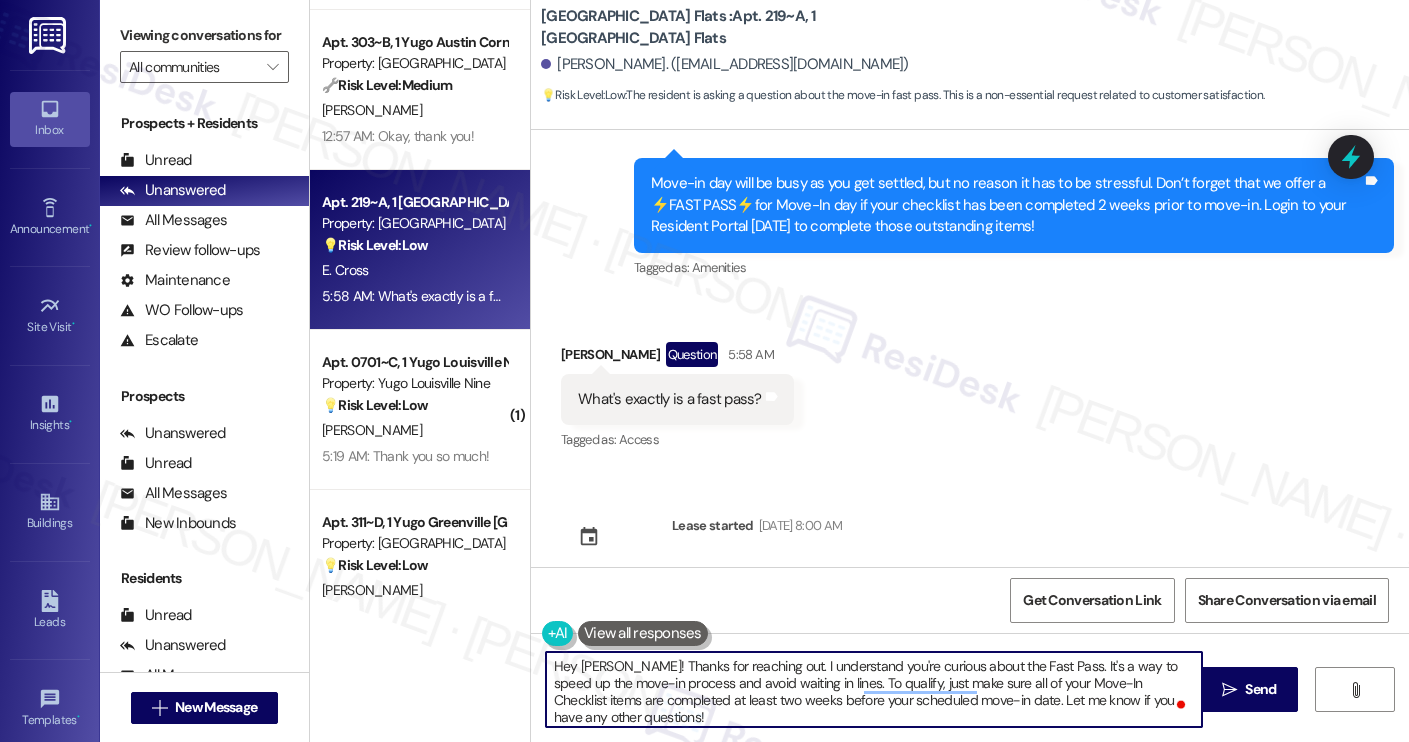 scroll, scrollTop: 423, scrollLeft: 0, axis: vertical 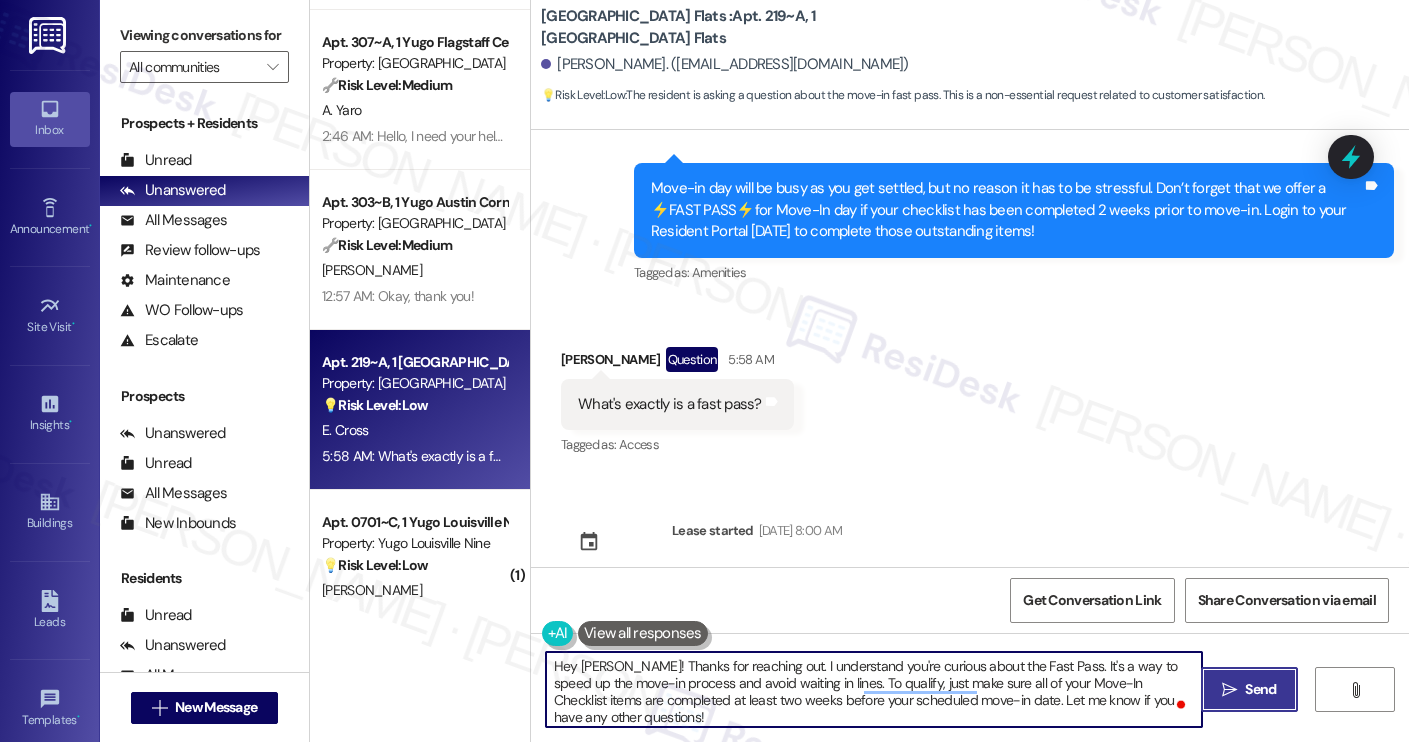 click on " Send" at bounding box center [1249, 689] 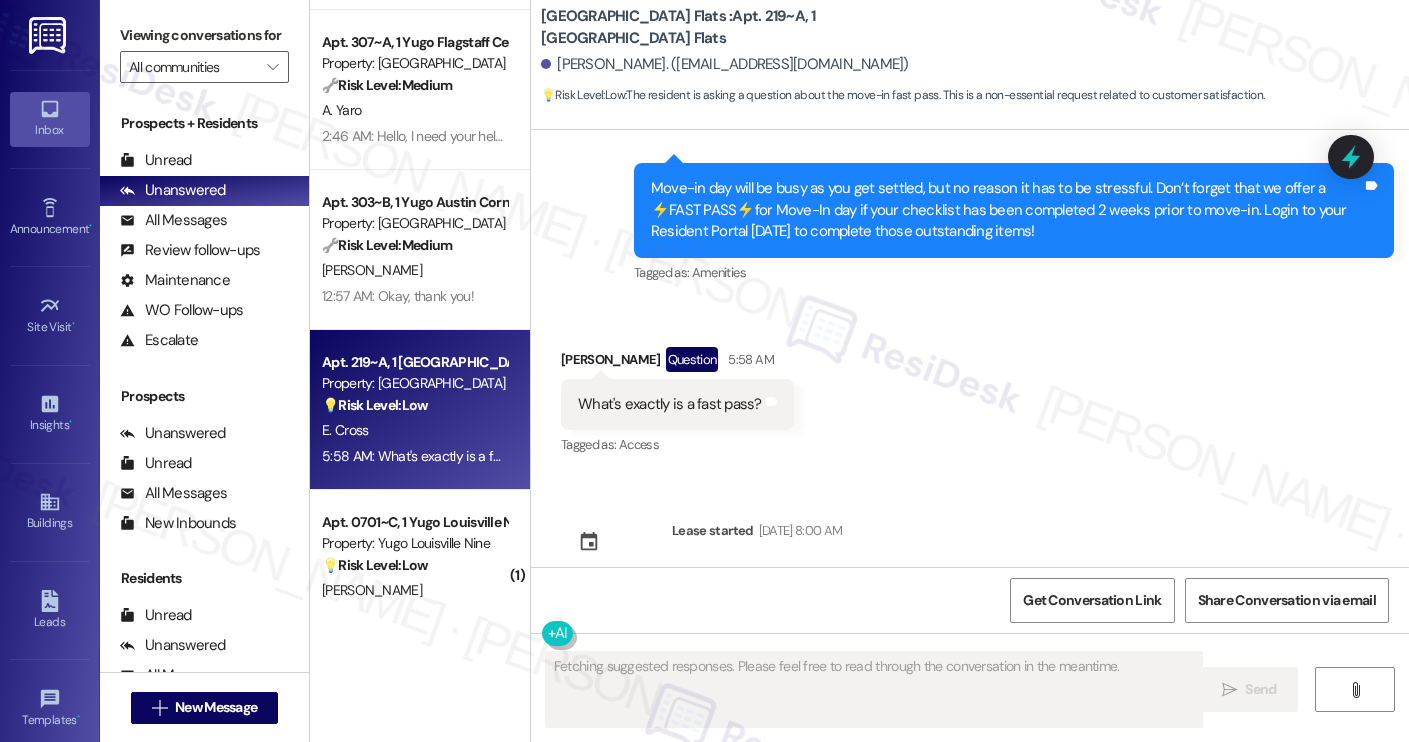 scroll, scrollTop: 1816, scrollLeft: 0, axis: vertical 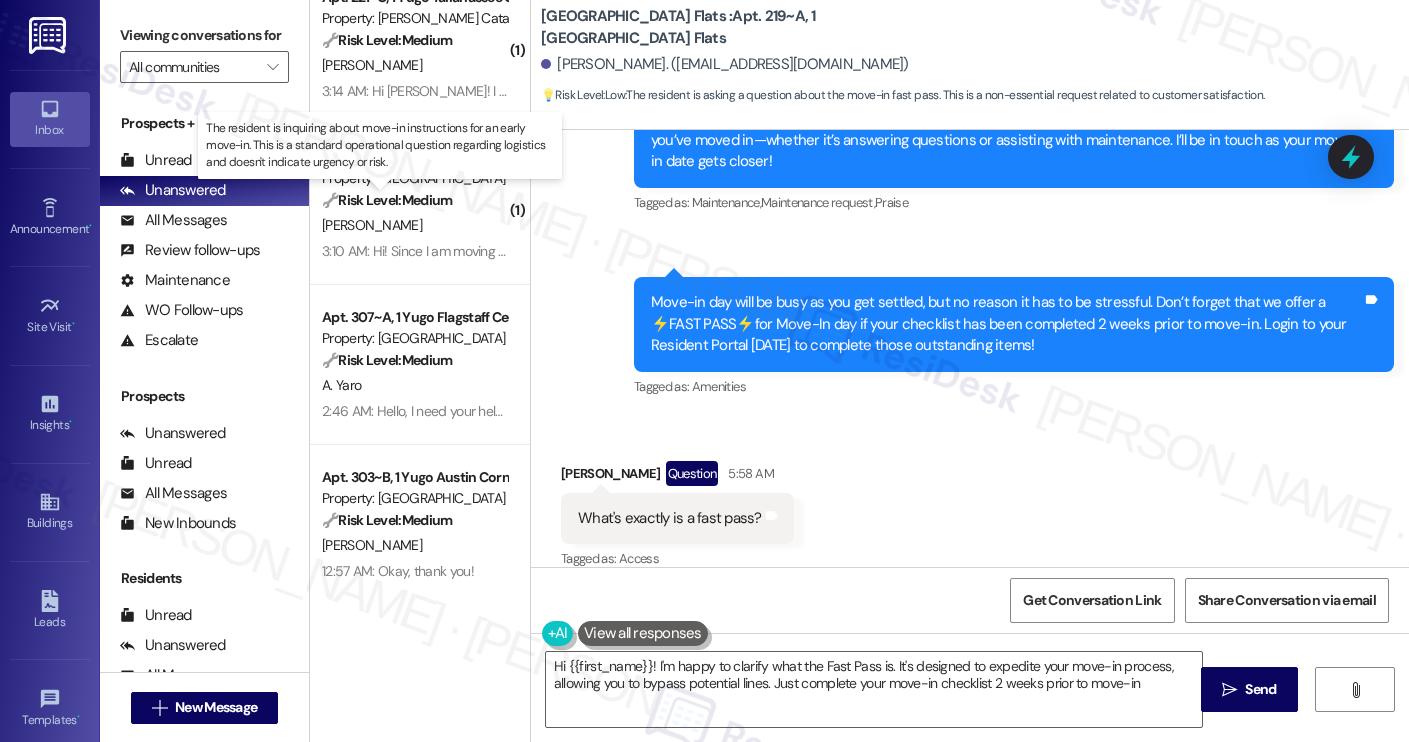 type on "Hi {{first_name}}! I'm happy to clarify what the Fast Pass is. It's designed to expedite your move-in process, allowing you to bypass potential lines. Just complete your move-in checklist 2 weeks prior to move-in!" 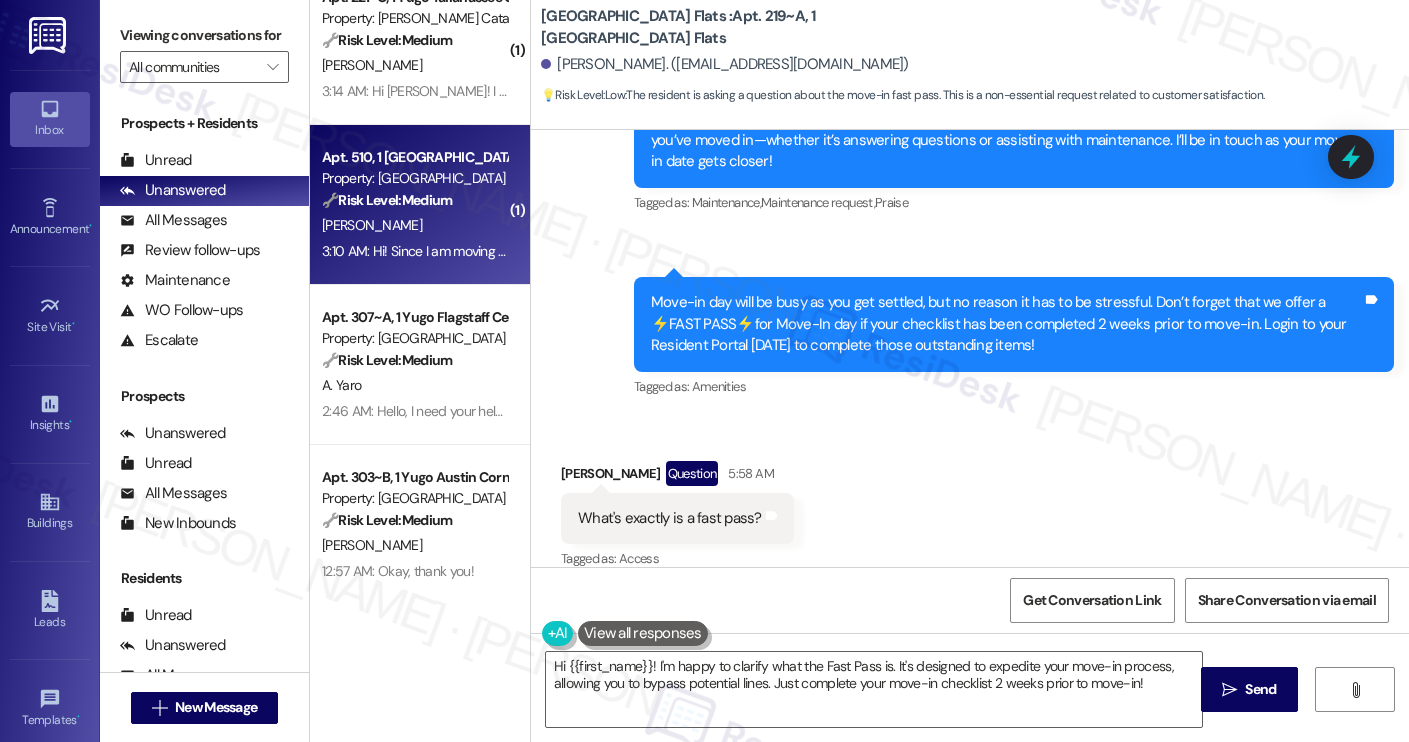 click on "[PERSON_NAME]" at bounding box center [414, 225] 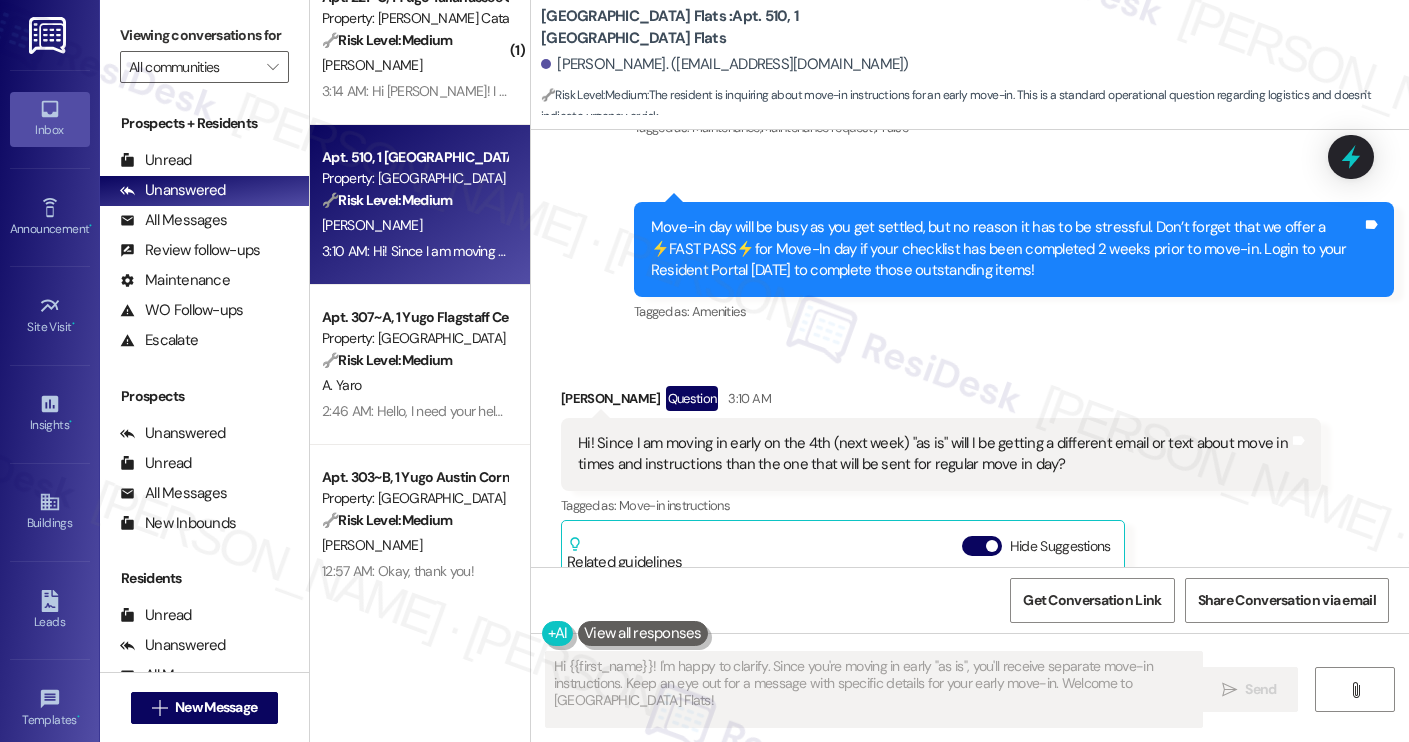 scroll, scrollTop: 382, scrollLeft: 0, axis: vertical 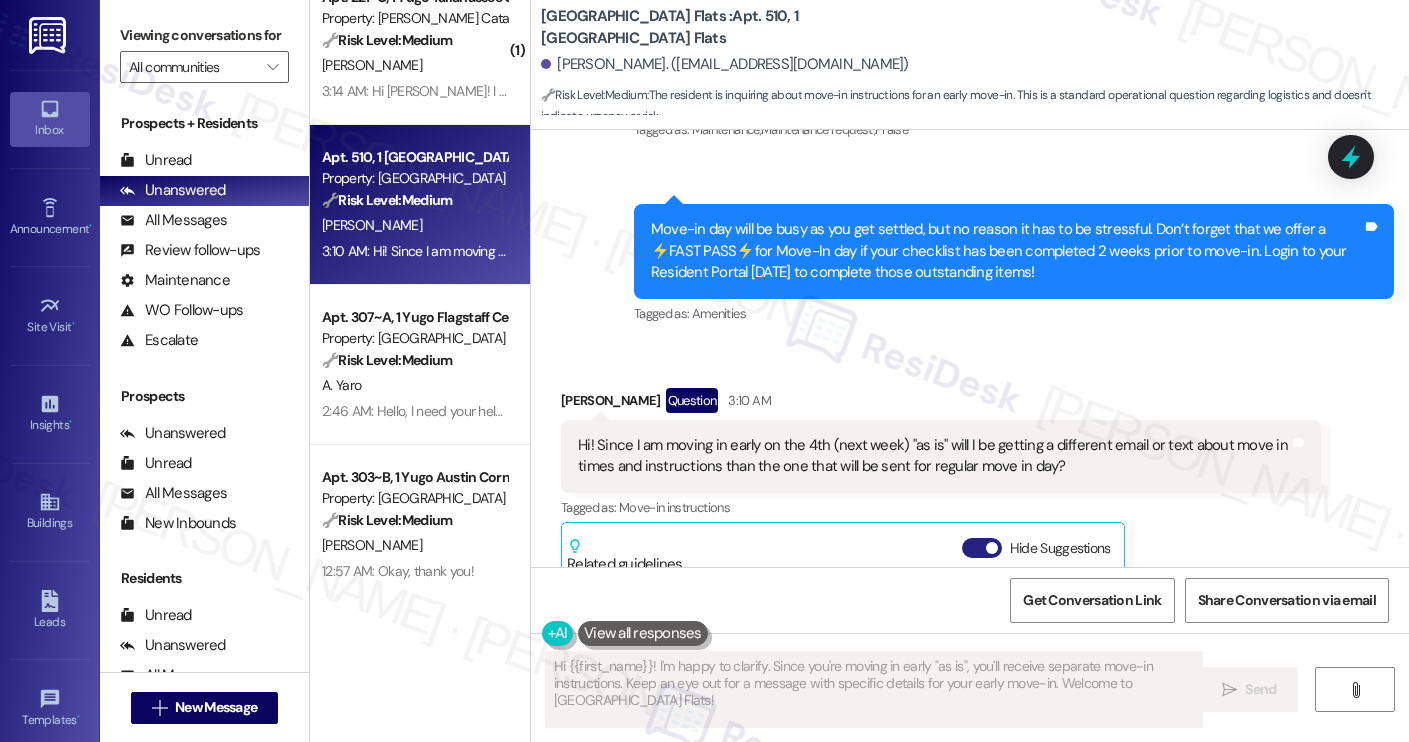 click on "Hide Suggestions" at bounding box center [982, 548] 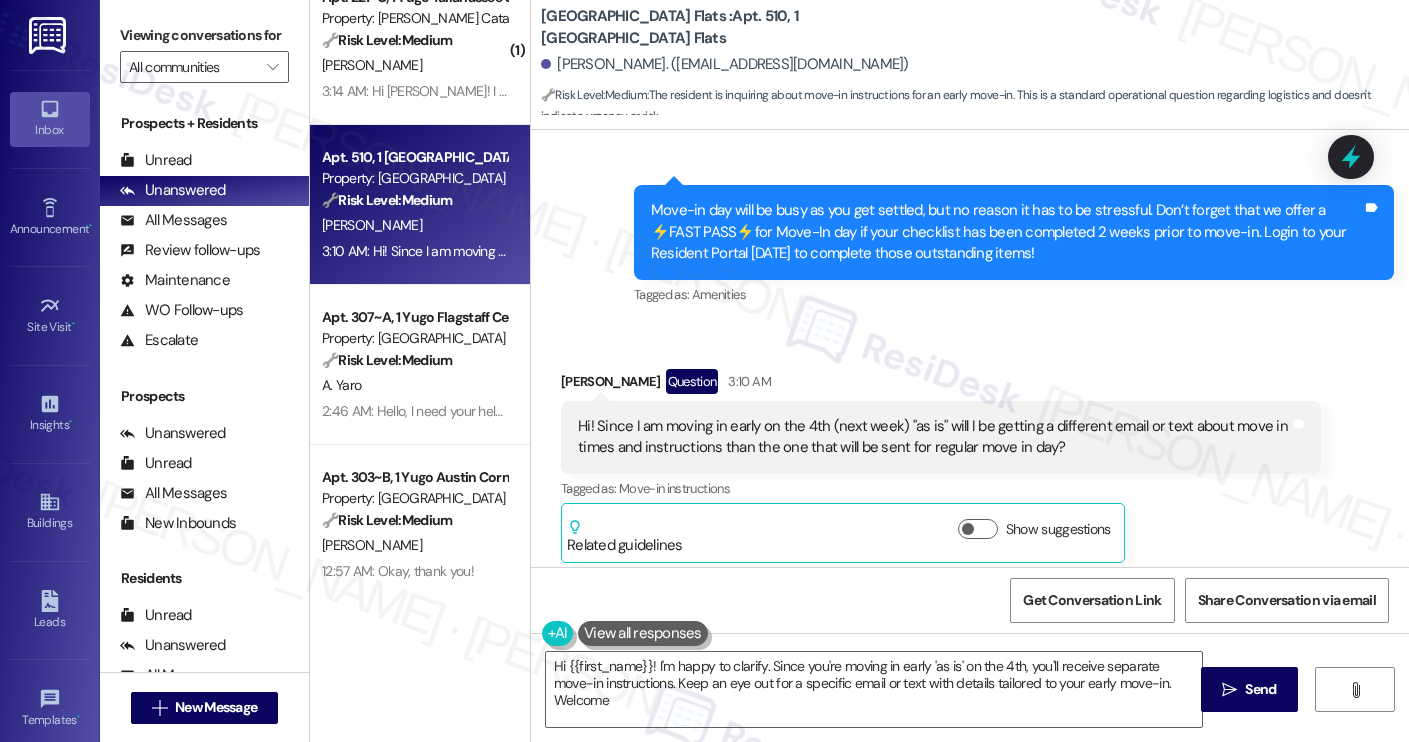scroll, scrollTop: 404, scrollLeft: 0, axis: vertical 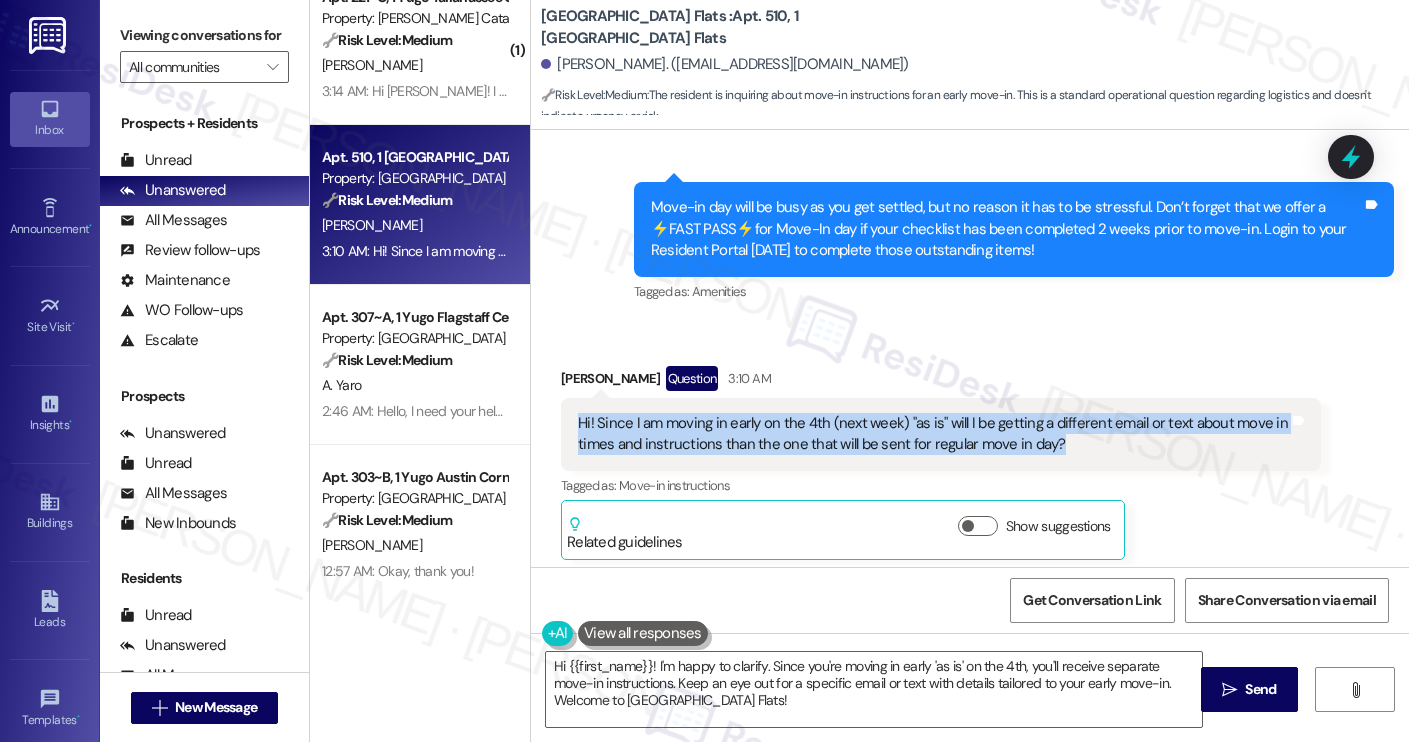 drag, startPoint x: 1062, startPoint y: 427, endPoint x: 552, endPoint y: 399, distance: 510.76804 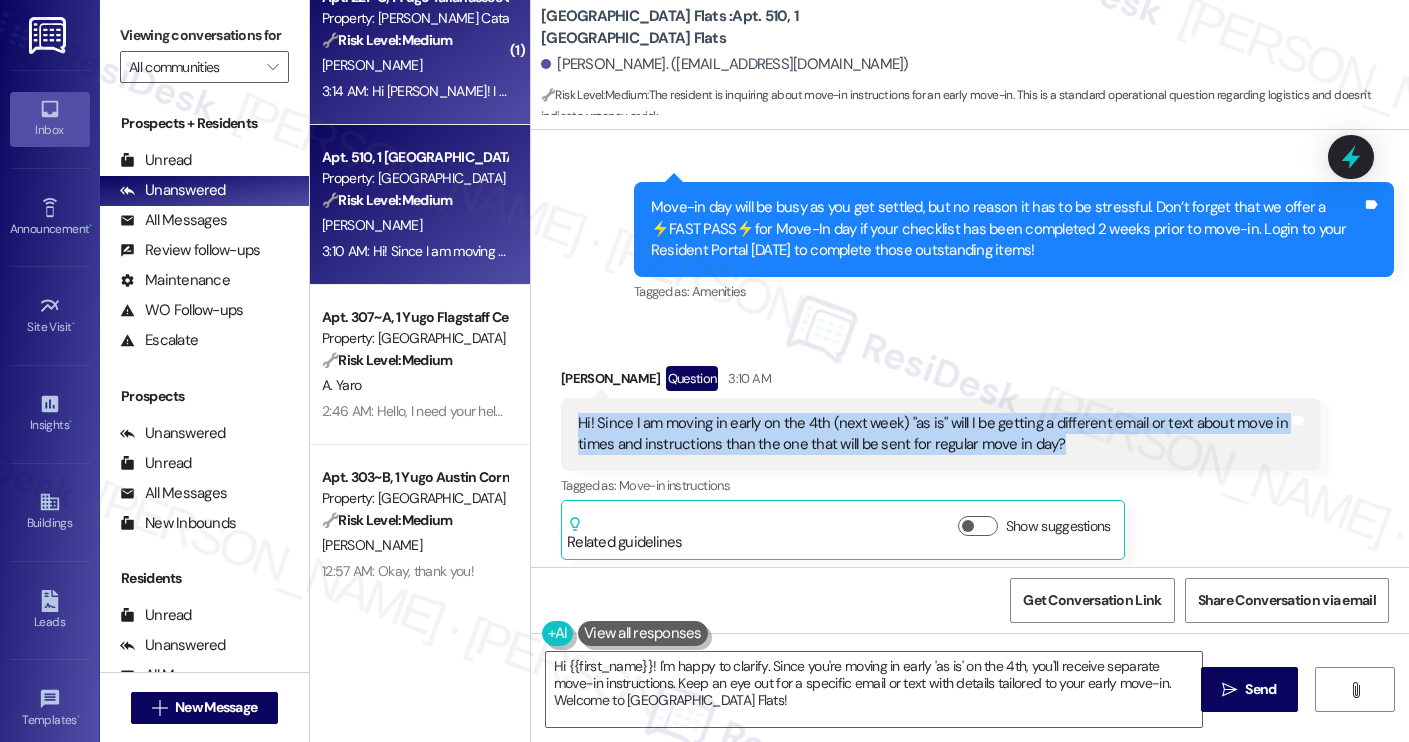 copy on "Hi! Since I am moving in early on the 4th (next week) "as is" will I be getting a different email or text about move in times and instructions than the one that will be sent for regular move in day?" 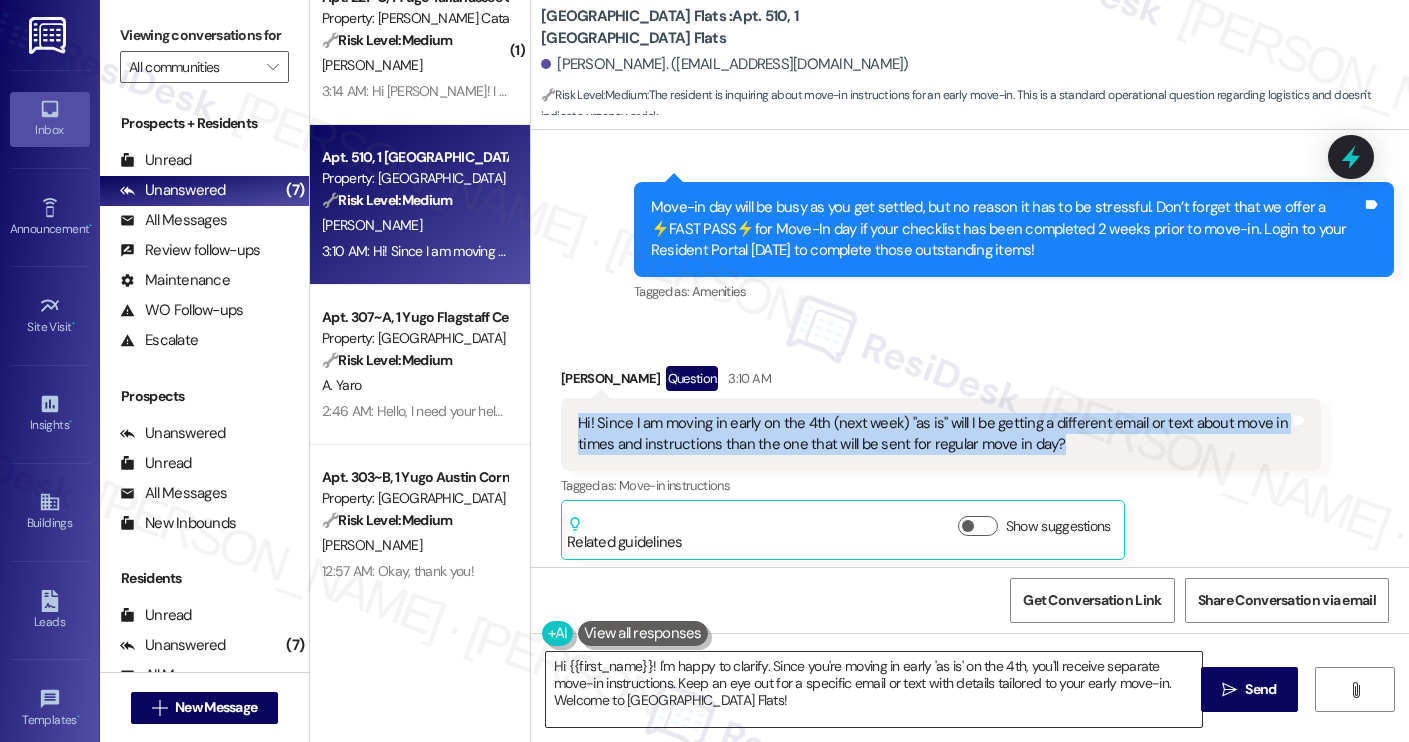 click on "Hi {{first_name}}! I'm happy to clarify. Since you're moving in early 'as is' on the 4th, you'll receive separate move-in instructions. Keep an eye out for a specific email or text with details tailored to your early move-in. Welcome to [GEOGRAPHIC_DATA] Flats!" at bounding box center (874, 689) 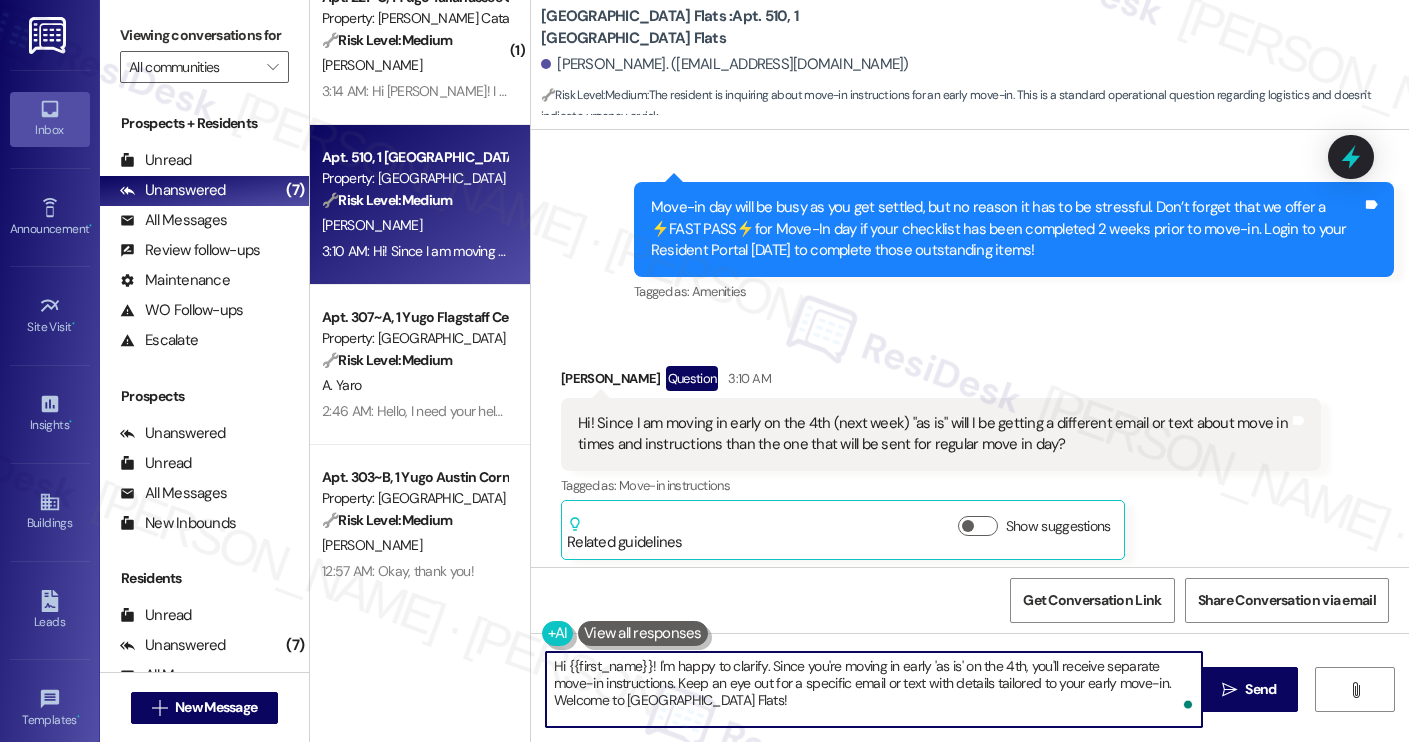 paste on "Thanks for reaching out. Since you're moving in early under the "as-is" agreement, I’ll check with the site team to see how move-in instructions will be communicated for early arrivals. I’ll follow up with you as soon as I hear back" 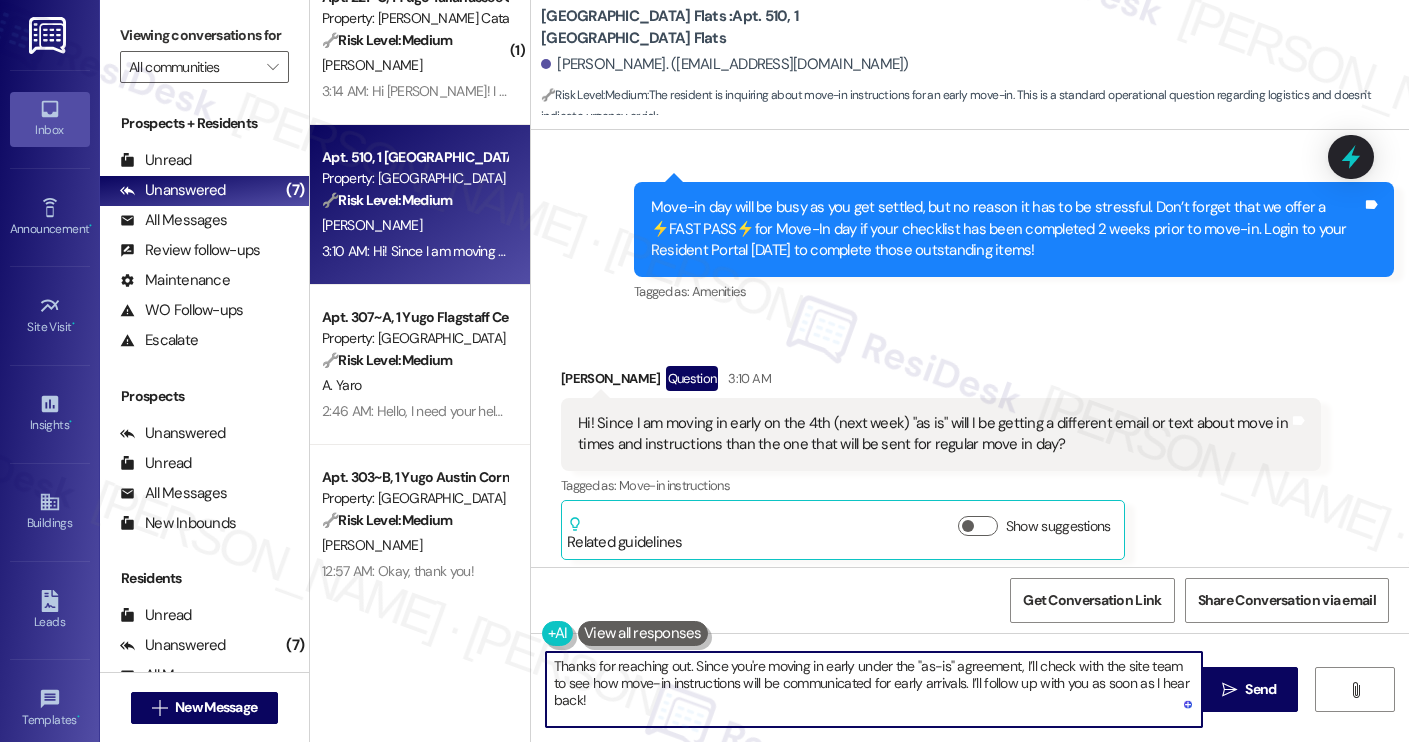 click on "Thanks for reaching out. Since you're moving in early under the "as-is" agreement, I’ll check with the site team to see how move-in instructions will be communicated for early arrivals. I’ll follow up with you as soon as I hear back!" at bounding box center (874, 689) 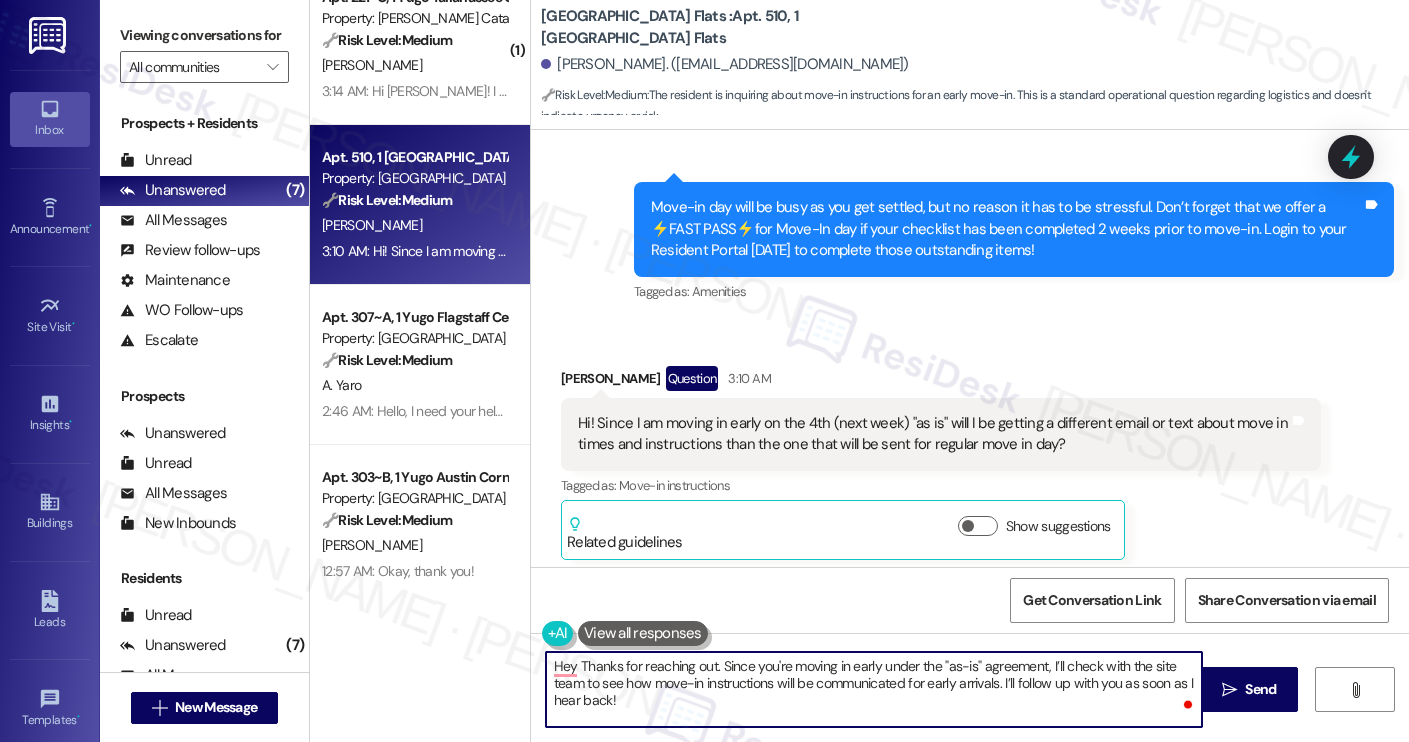 click on "[PERSON_NAME] Question 3:10 AM" at bounding box center (941, 382) 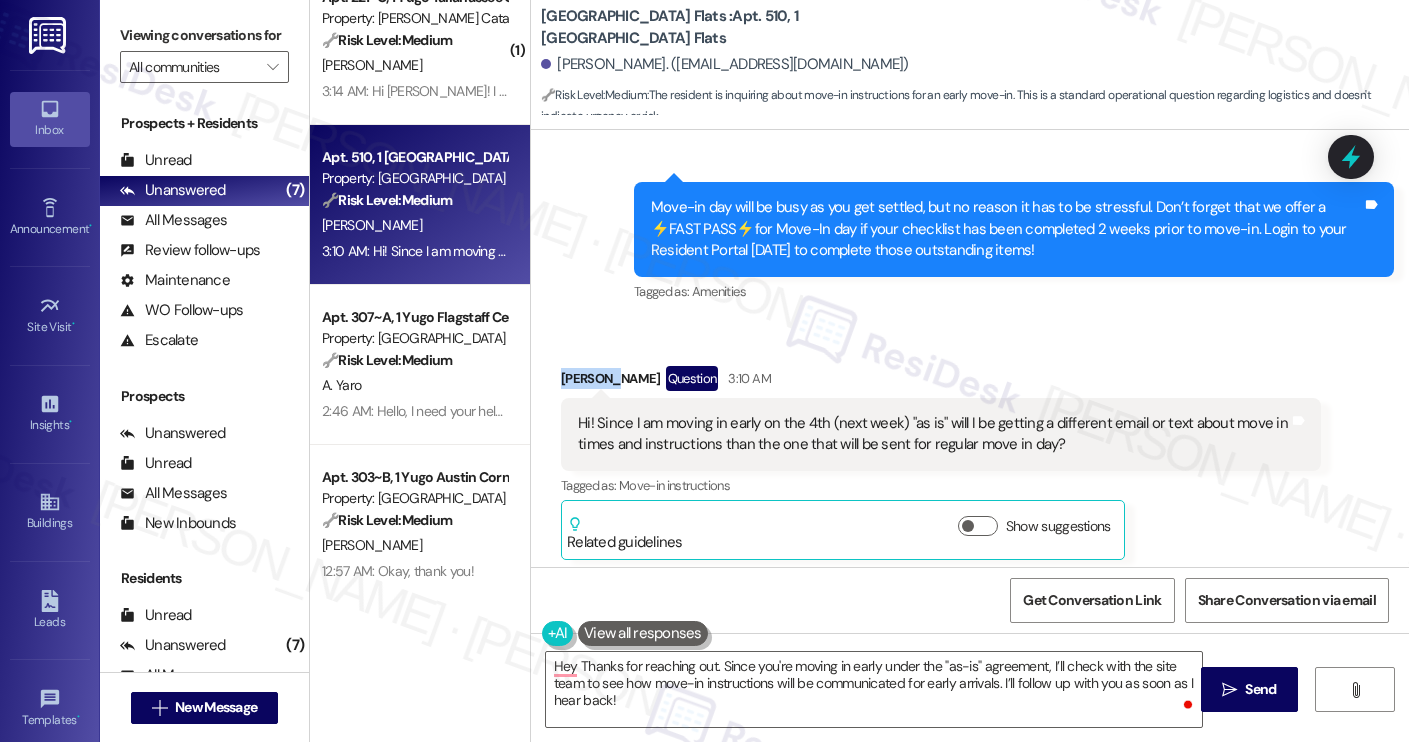 copy on "[PERSON_NAME]" 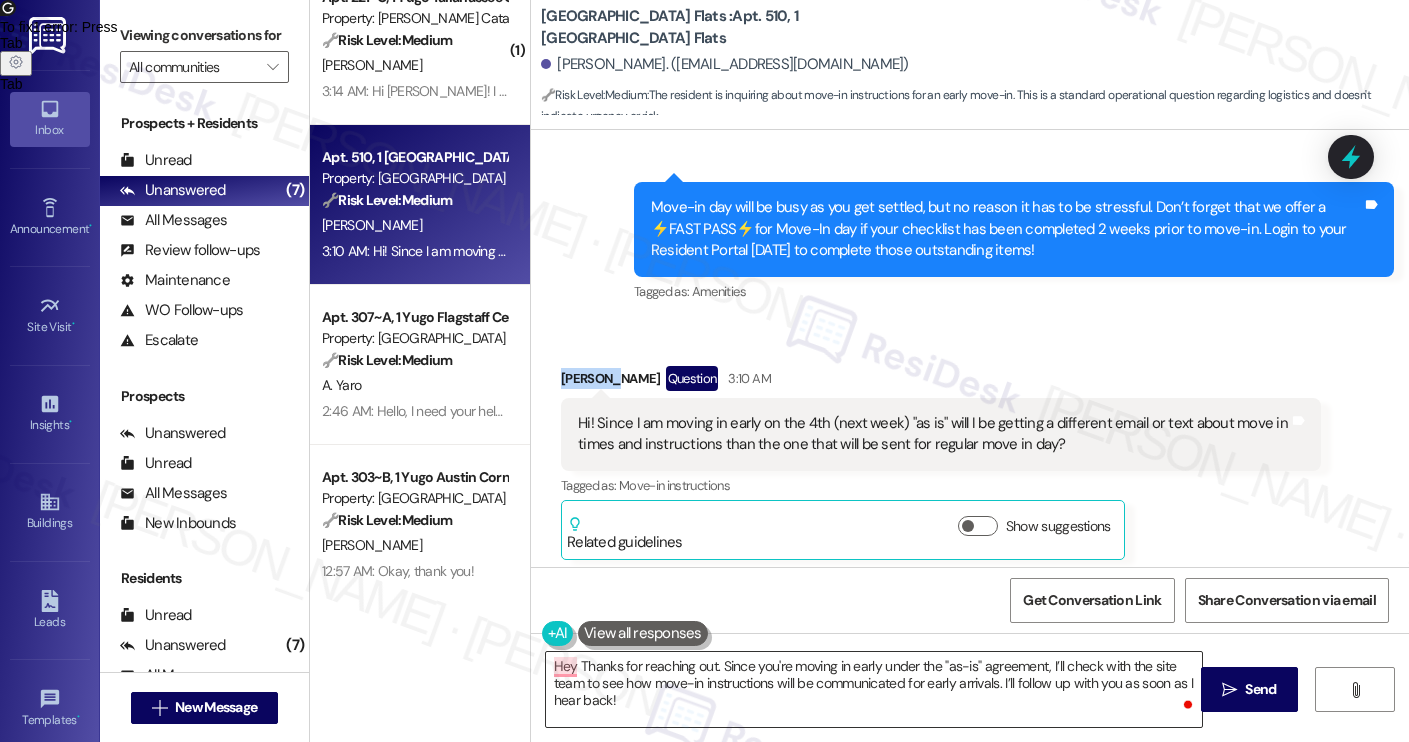 click on "Hey Thanks for reaching out. Since you're moving in early under the "as-is" agreement, I’ll check with the site team to see how move-in instructions will be communicated for early arrivals. I’ll follow up with you as soon as I hear back!" at bounding box center [874, 689] 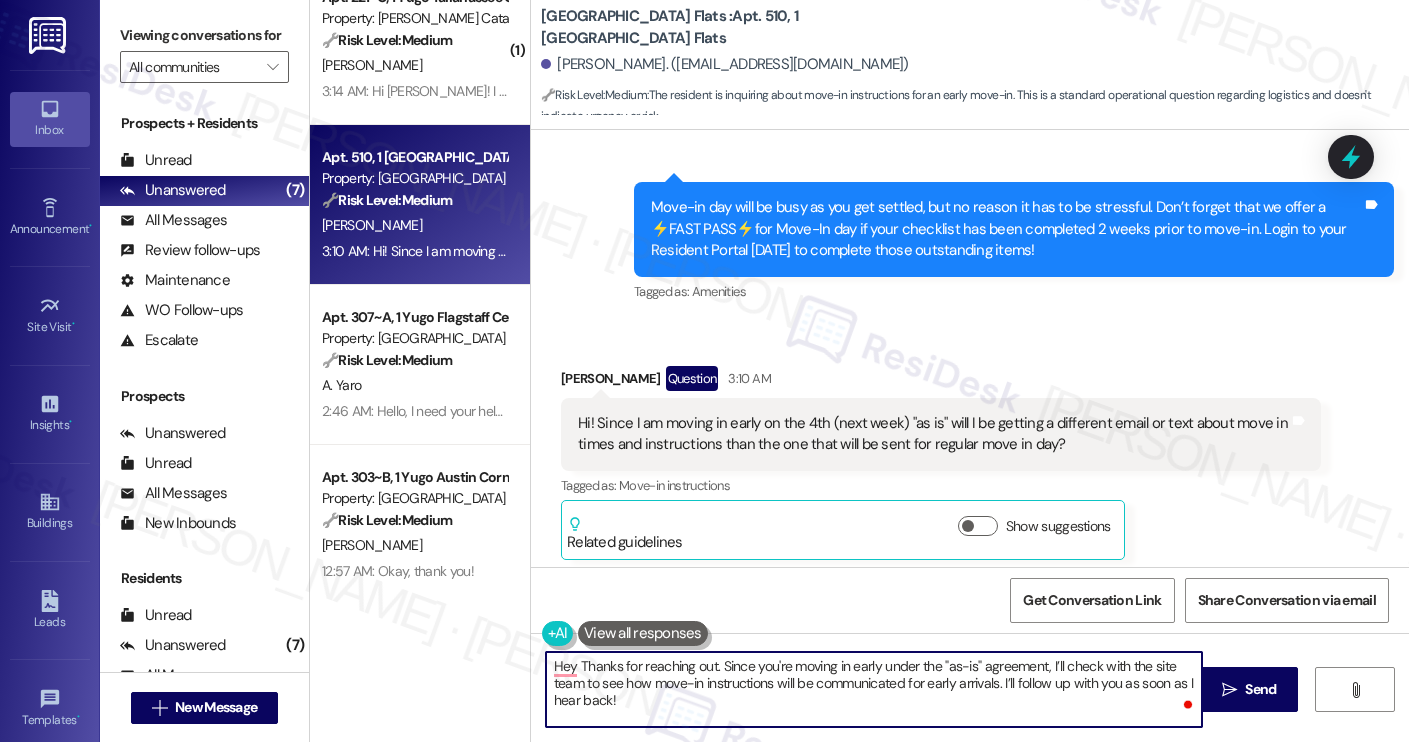 paste on "[PERSON_NAME]" 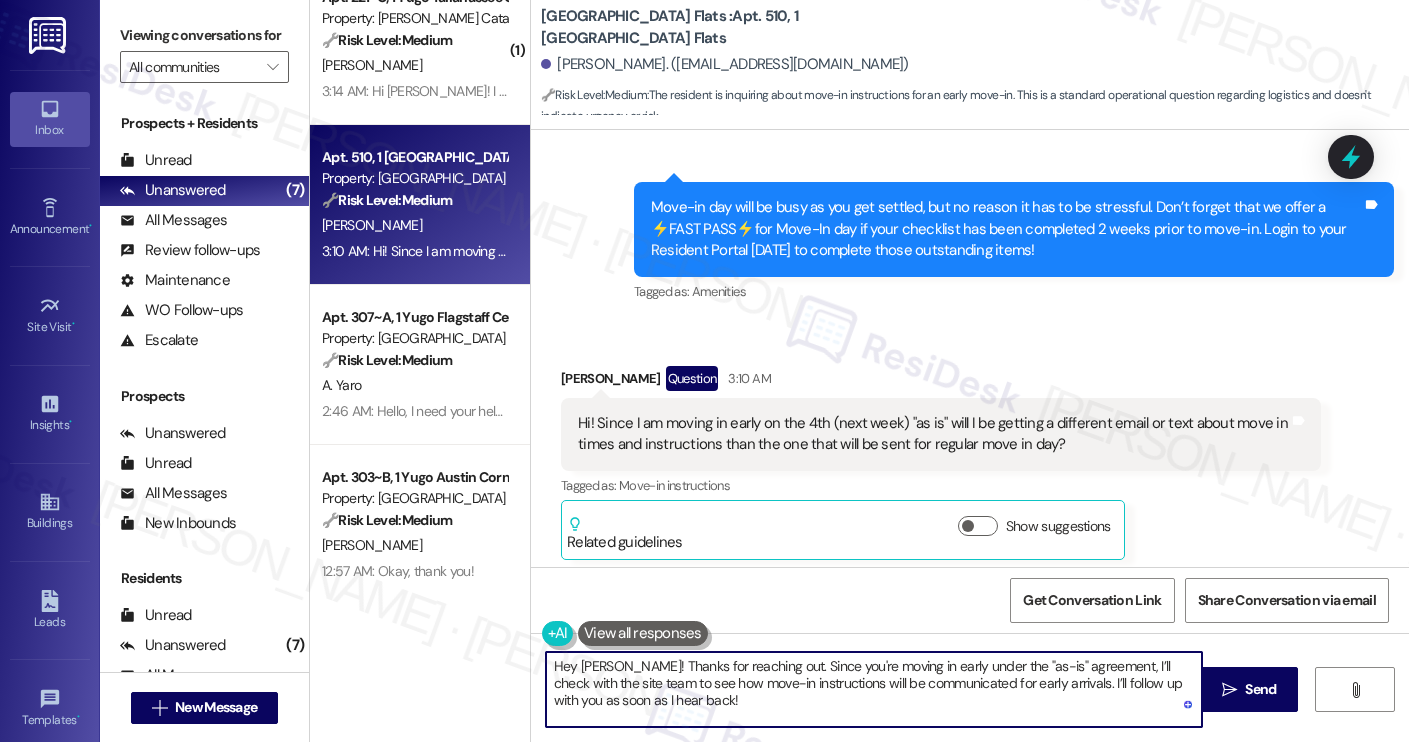 click on "Hey [PERSON_NAME]! Thanks for reaching out. Since you're moving in early under the "as-is" agreement, I’ll check with the site team to see how move-in instructions will be communicated for early arrivals. I’ll follow up with you as soon as I hear back!" at bounding box center [874, 689] 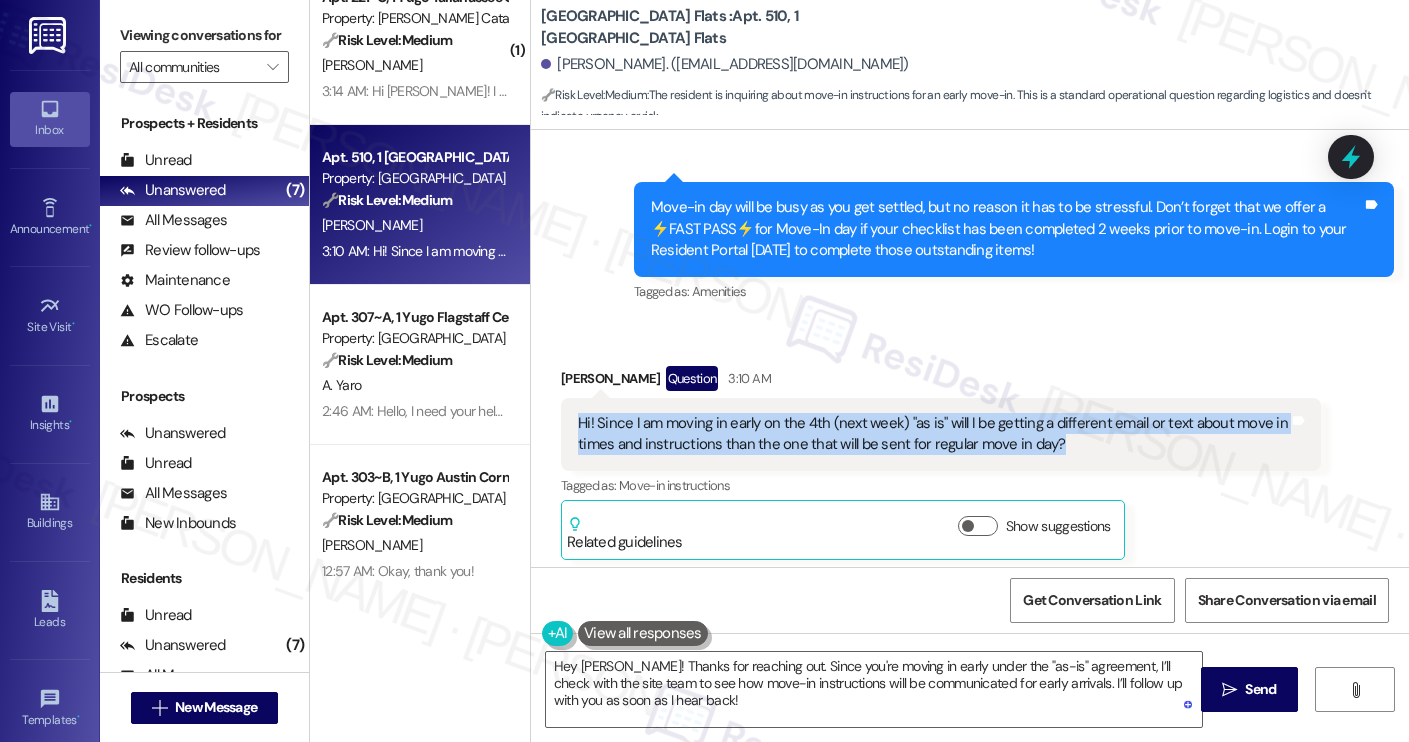 drag, startPoint x: 1067, startPoint y: 423, endPoint x: 568, endPoint y: 397, distance: 499.6769 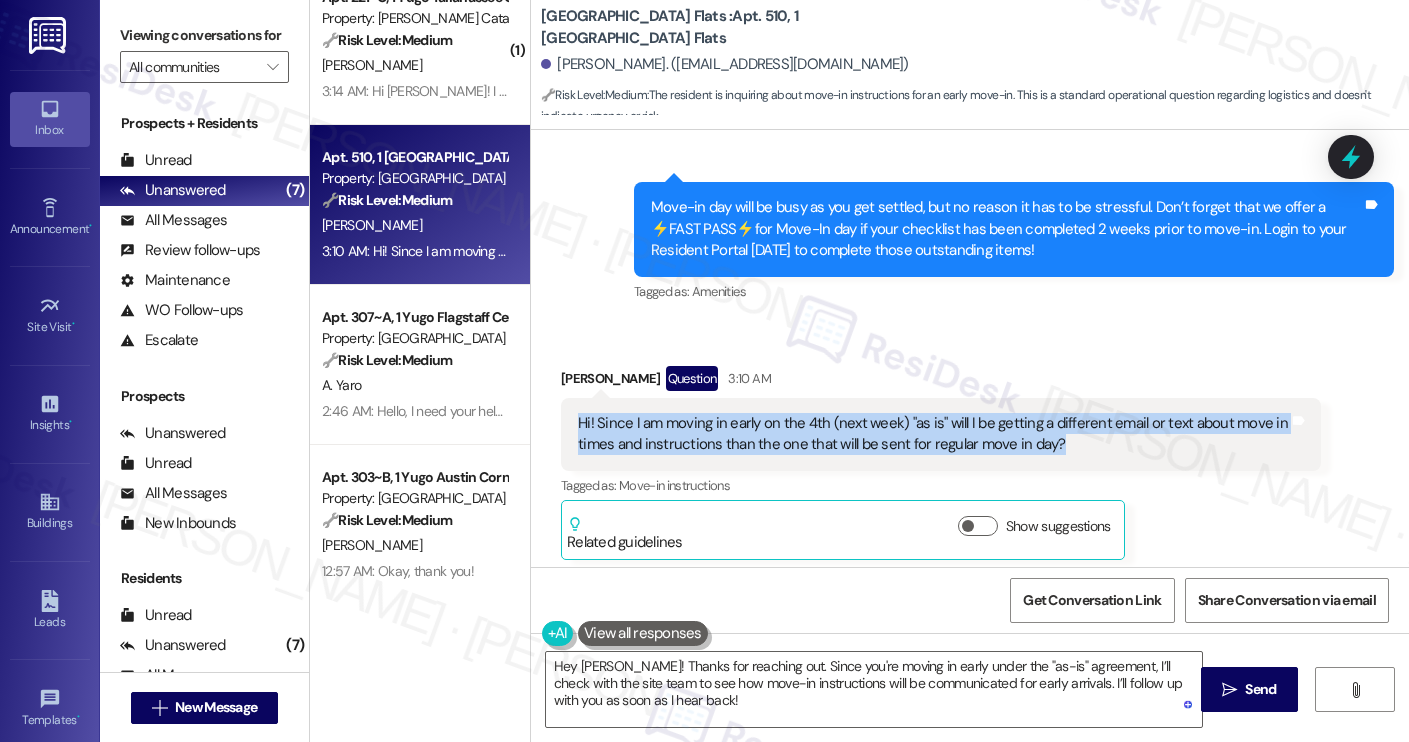 click on "Hi! Since I am moving in early on the 4th (next week) "as is" will I be getting a different email or text about move in times and instructions than the one that will be sent for regular move in day?" at bounding box center (933, 434) 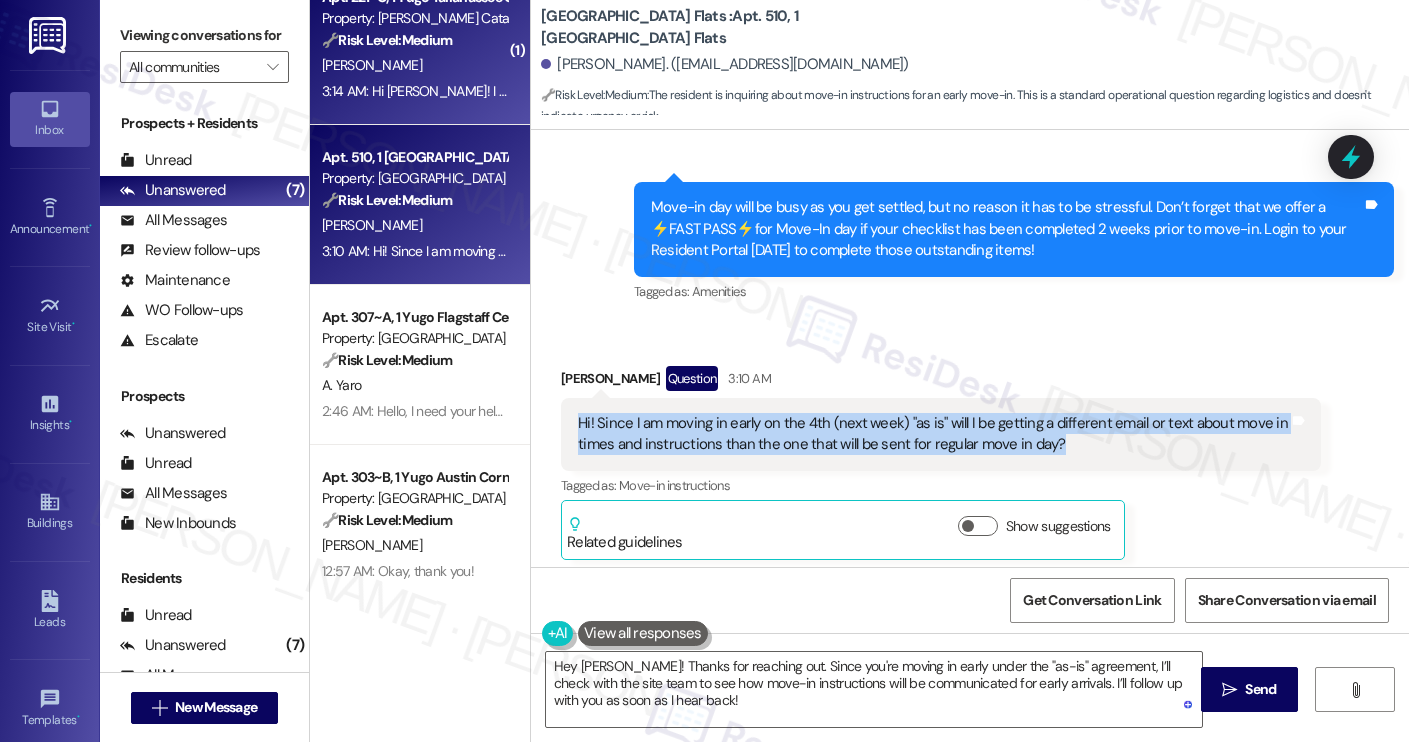 copy on "Hi! Since I am moving in early on the 4th (next week) "as is" will I be getting a different email or text about move in times and instructions than the one that will be sent for regular move in day?" 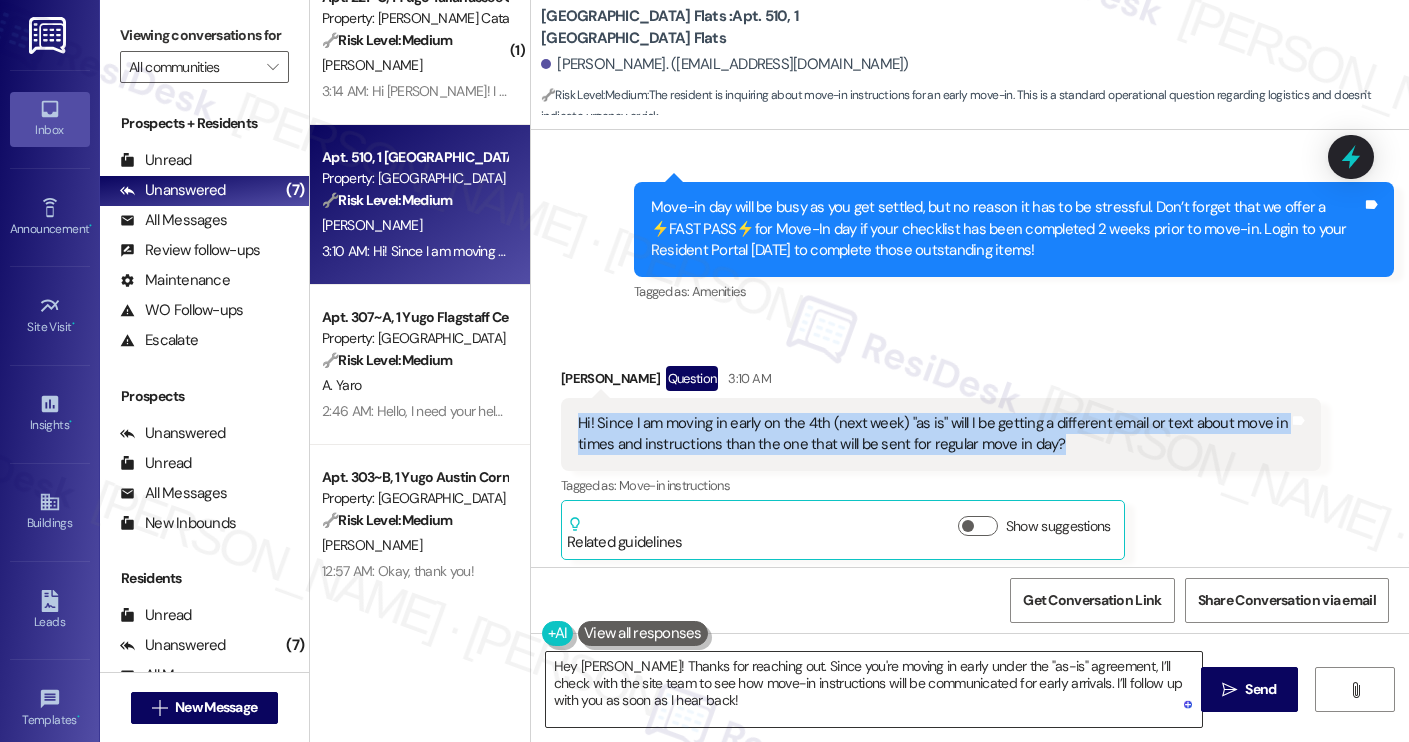click on "Hey [PERSON_NAME]! Thanks for reaching out. Since you're moving in early under the "as-is" agreement, I’ll check with the site team to see how move-in instructions will be communicated for early arrivals. I’ll follow up with you as soon as I hear back!" at bounding box center (874, 689) 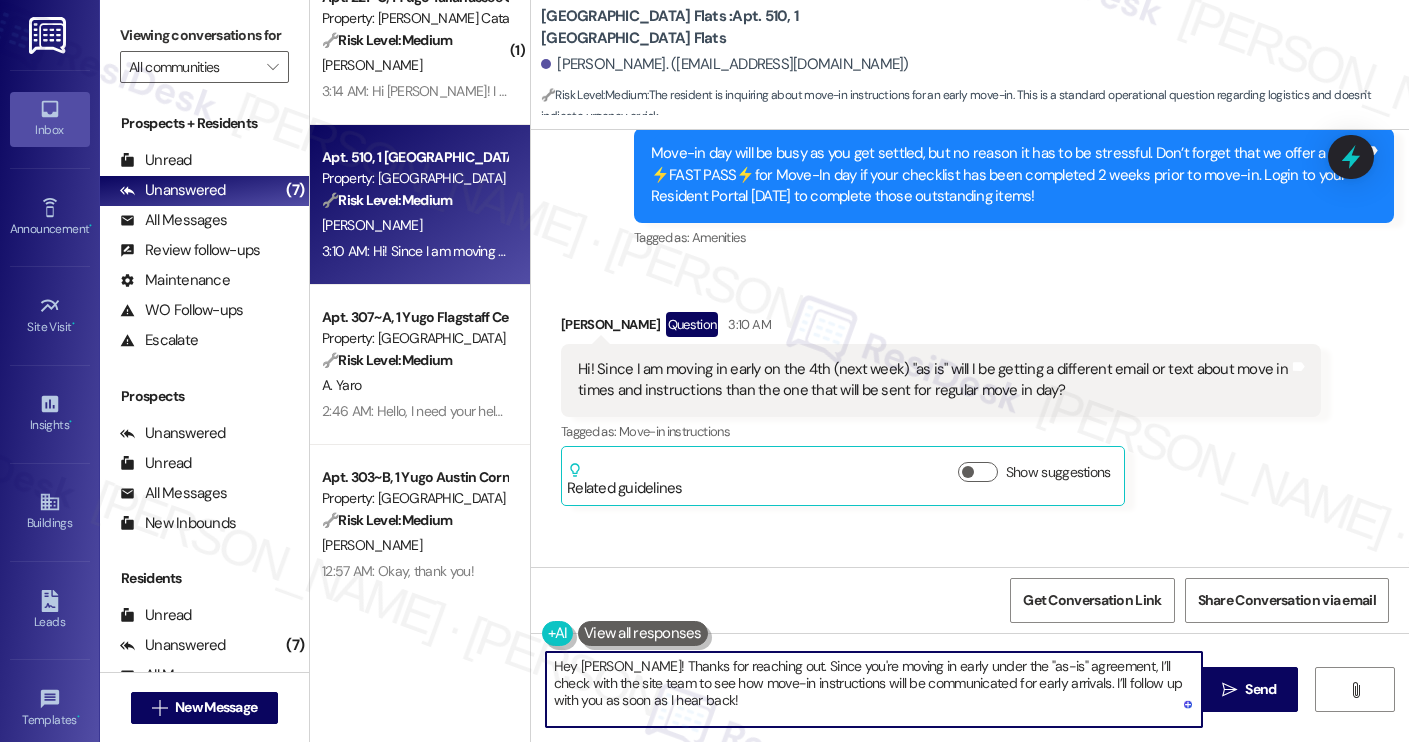 scroll, scrollTop: 509, scrollLeft: 0, axis: vertical 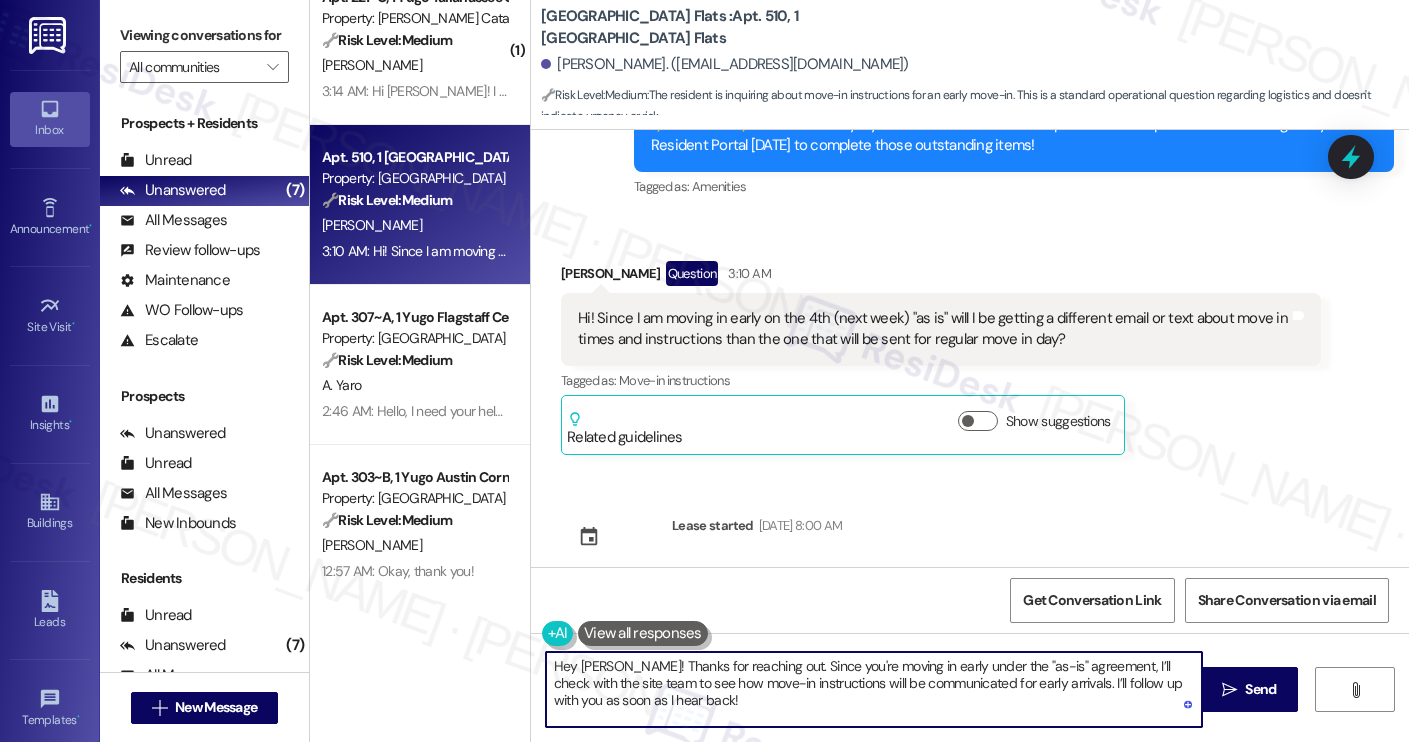 click on "Hey [PERSON_NAME]! Thanks for reaching out. Since you're moving in early under the "as-is" agreement, I’ll check with the site team to see how move-in instructions will be communicated for early arrivals. I’ll follow up with you as soon as I hear back!" at bounding box center [874, 689] 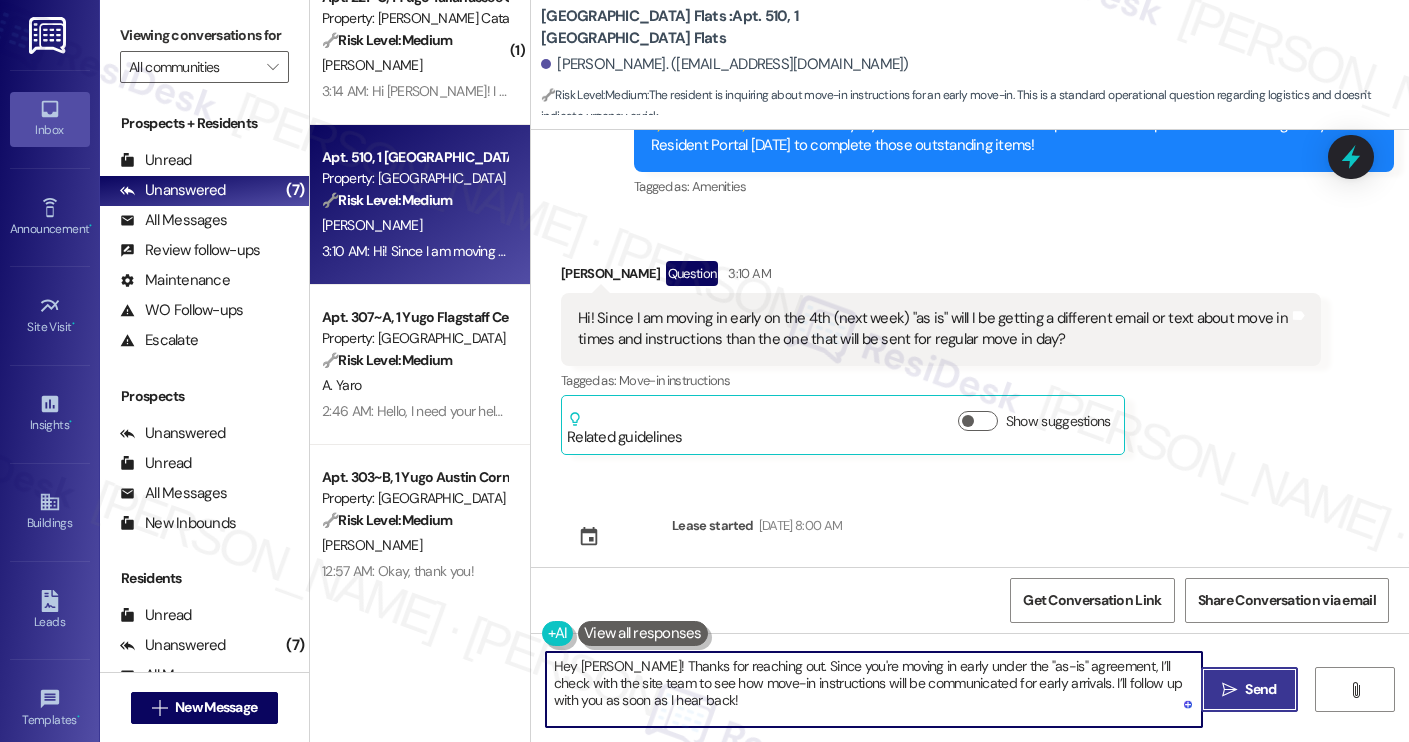 click on "Send" at bounding box center [1260, 689] 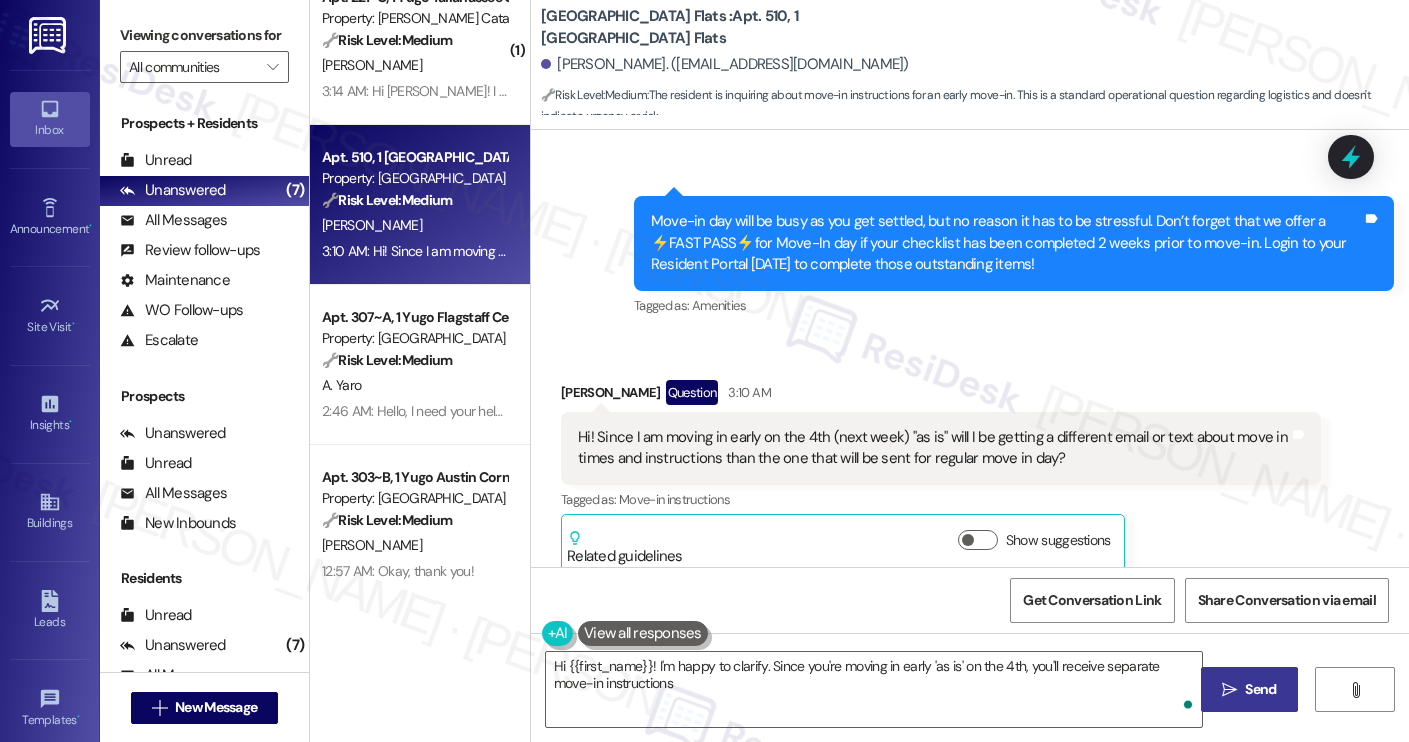 scroll, scrollTop: 691, scrollLeft: 0, axis: vertical 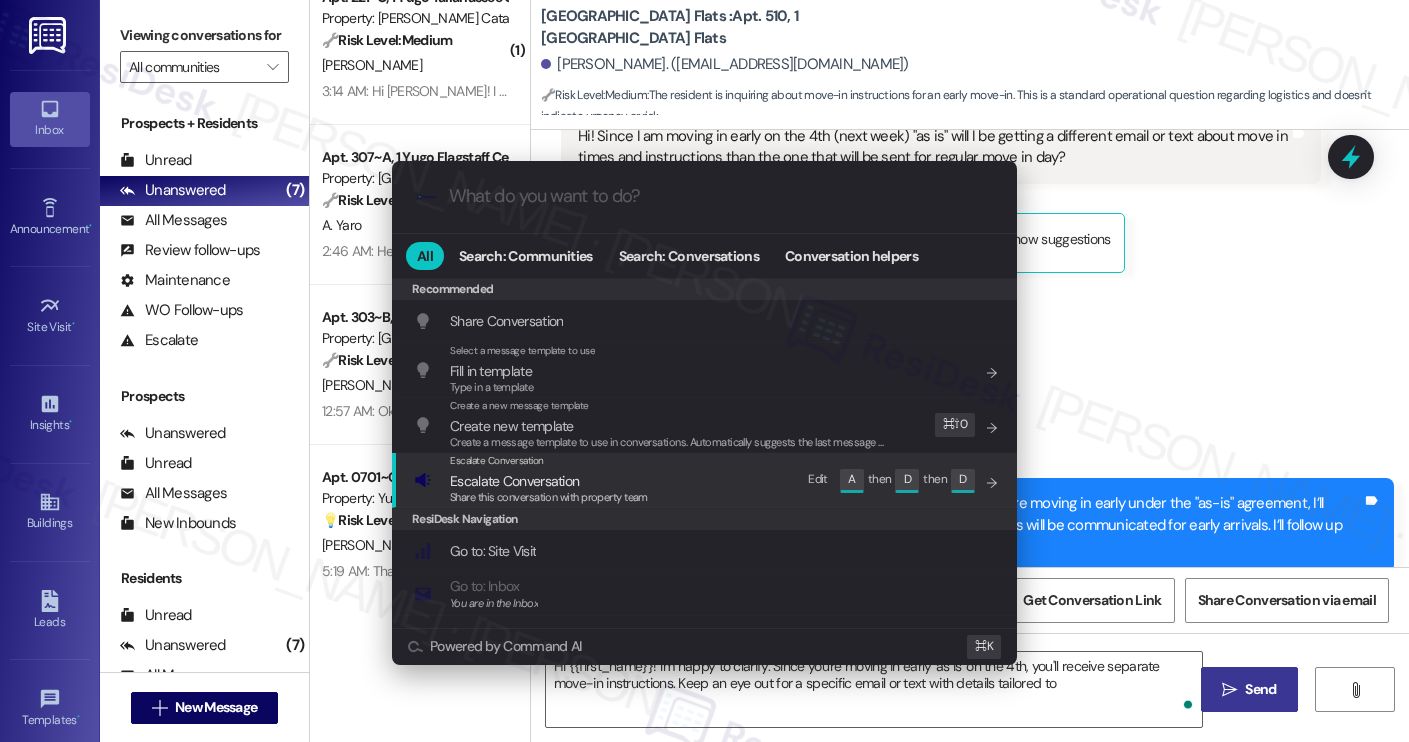 click on "Escalate Conversation Escalate Conversation Share this conversation with property team Edit A then D then D" at bounding box center (706, 480) 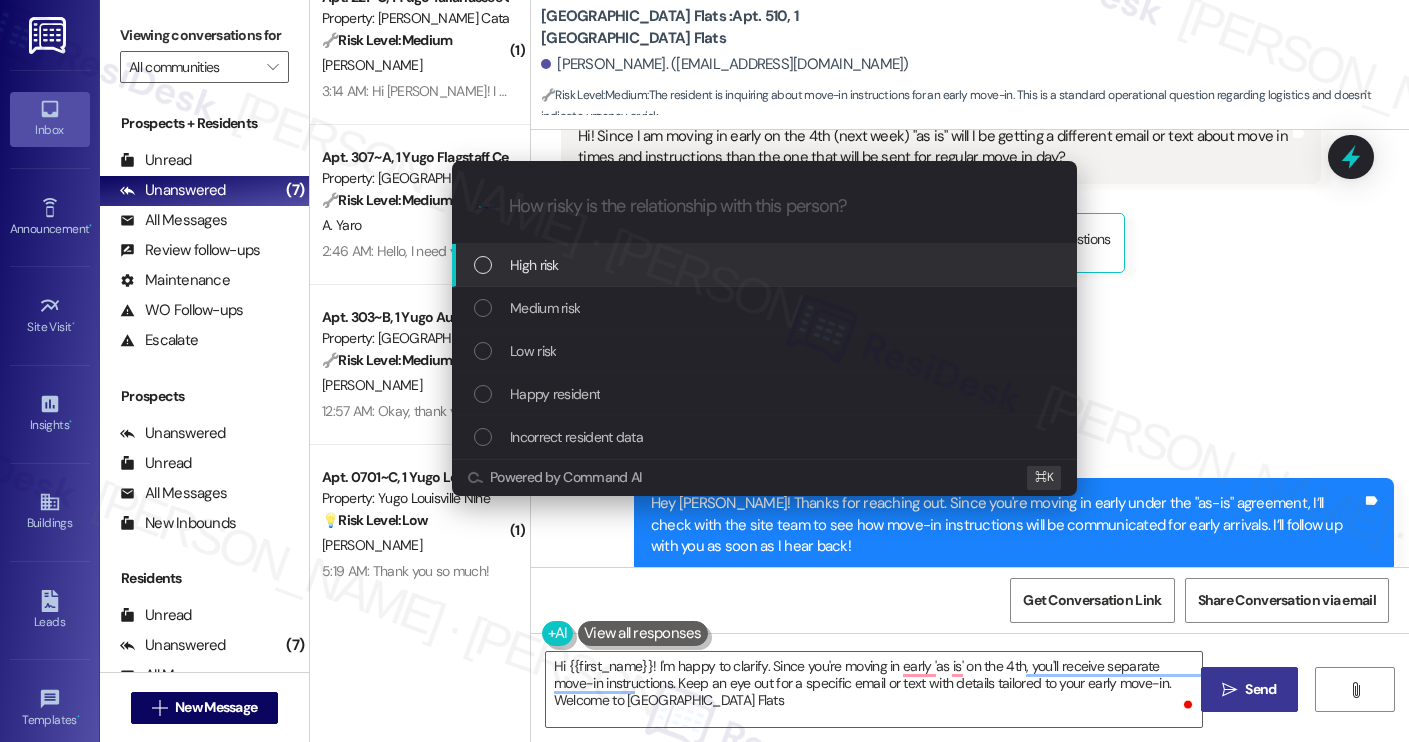 type on "Hi {{first_name}}! I'm happy to clarify. Since you're moving in early 'as is' on the 4th, you'll receive separate move-in instructions. Keep an eye out for a specific email or text with details tailored to your early move-in. Welcome to [GEOGRAPHIC_DATA] Flats!" 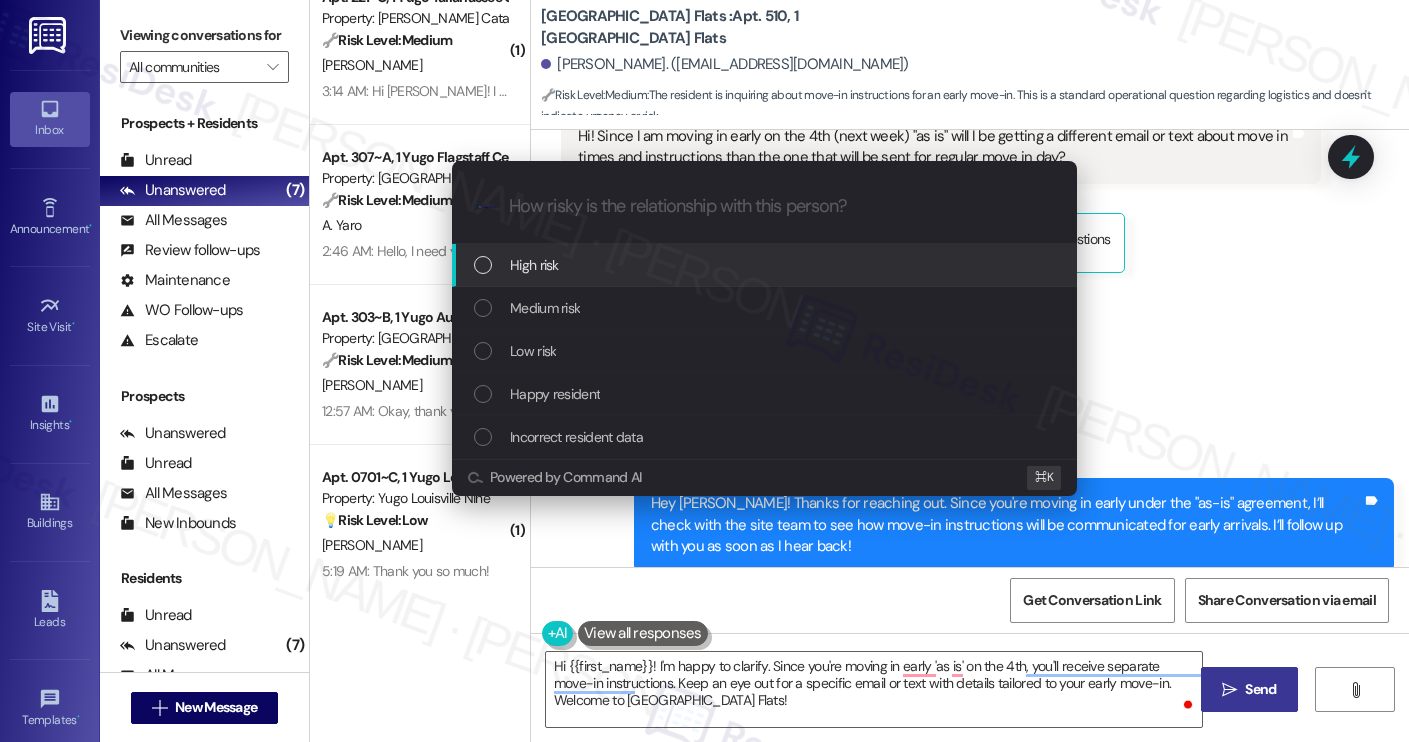 click on "Low risk" at bounding box center (766, 351) 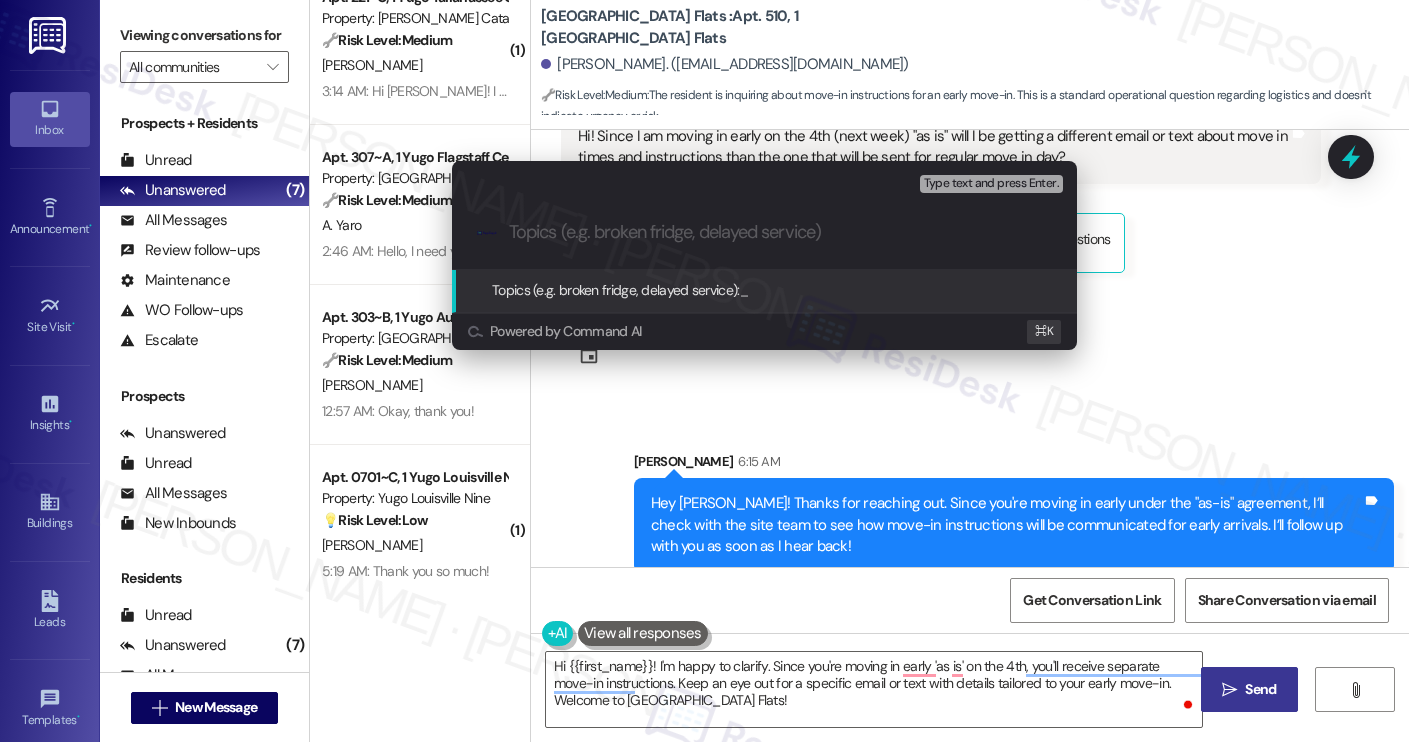 paste on ""As-Is" Early Move-In – Request for Info" 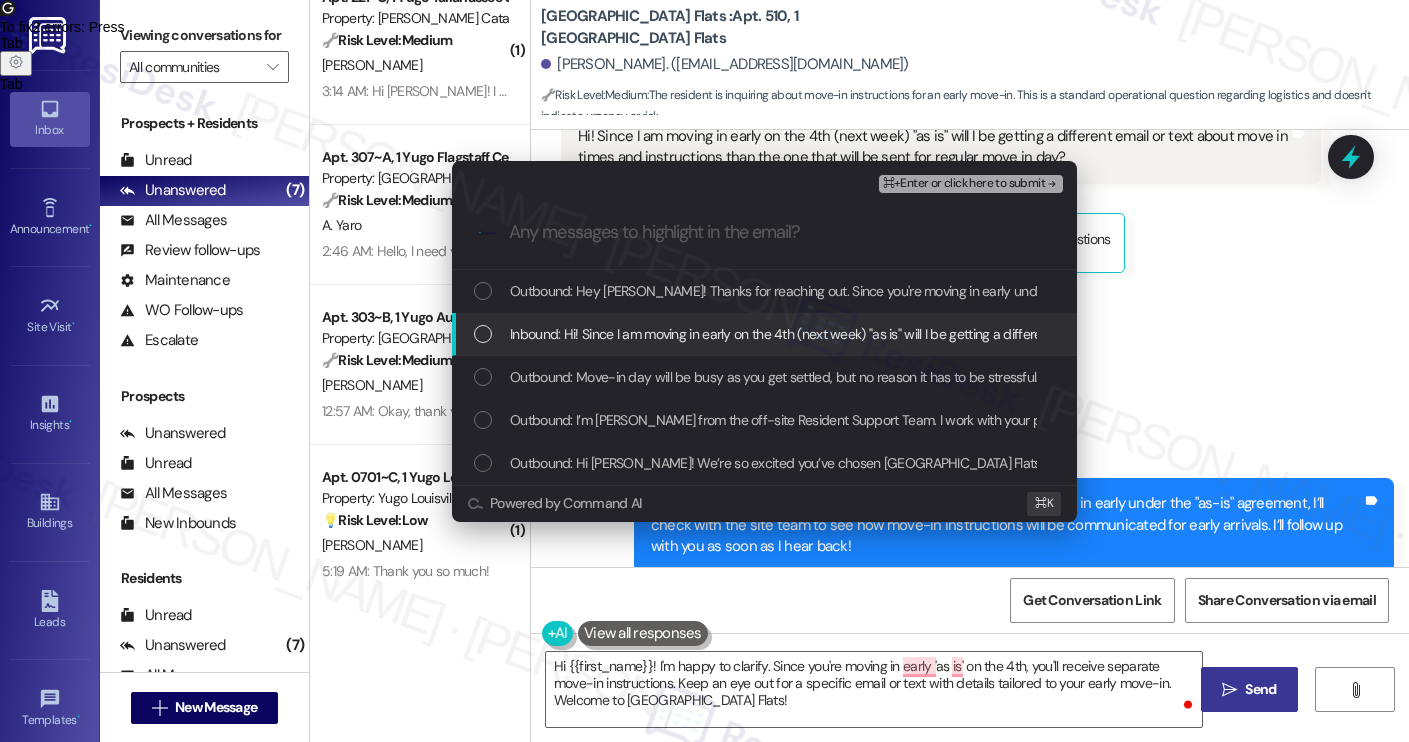 click on "Inbound: Hi! Since I am moving in early on the 4th (next week) "as is" will I be getting a different email or text about move in times and instructions than the one that will be sent for regular move in day?" at bounding box center [1084, 334] 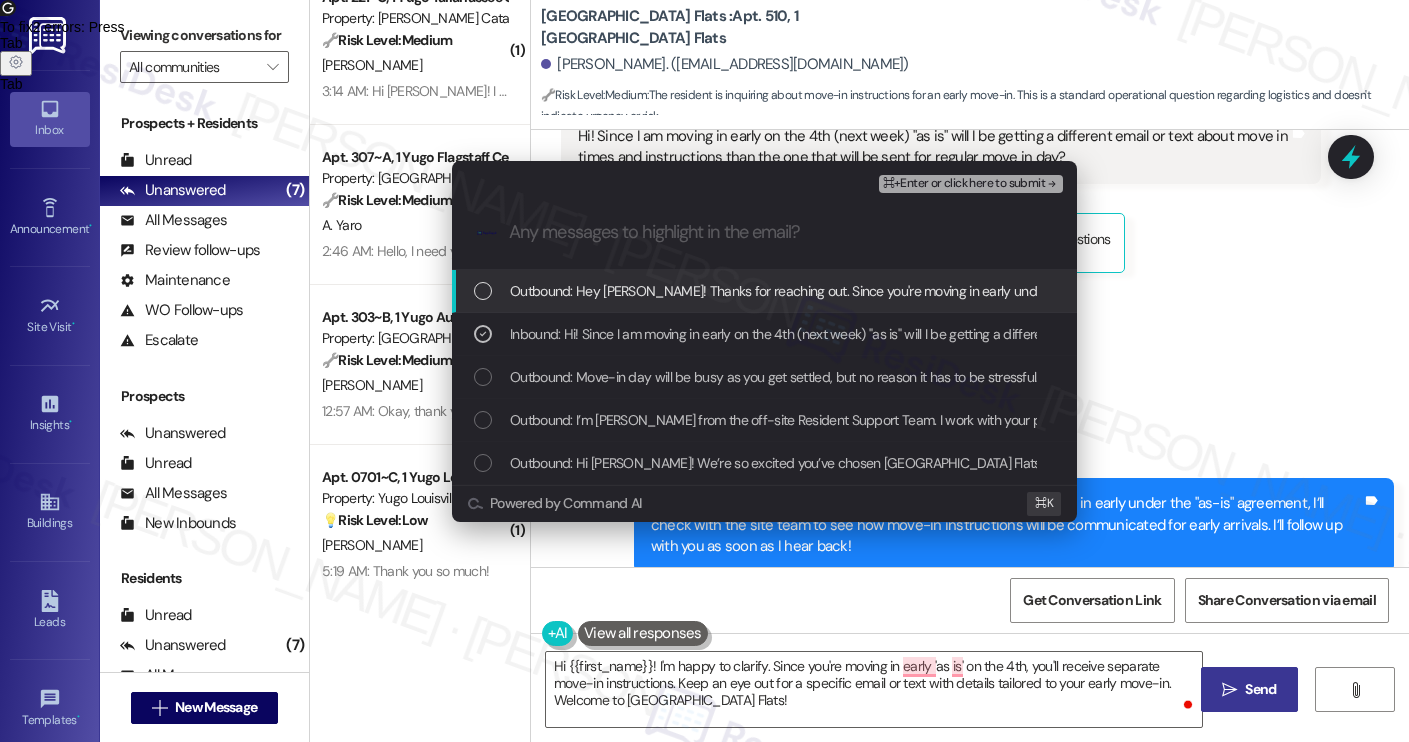 click on "⌘+Enter or click here to submit" at bounding box center [964, 184] 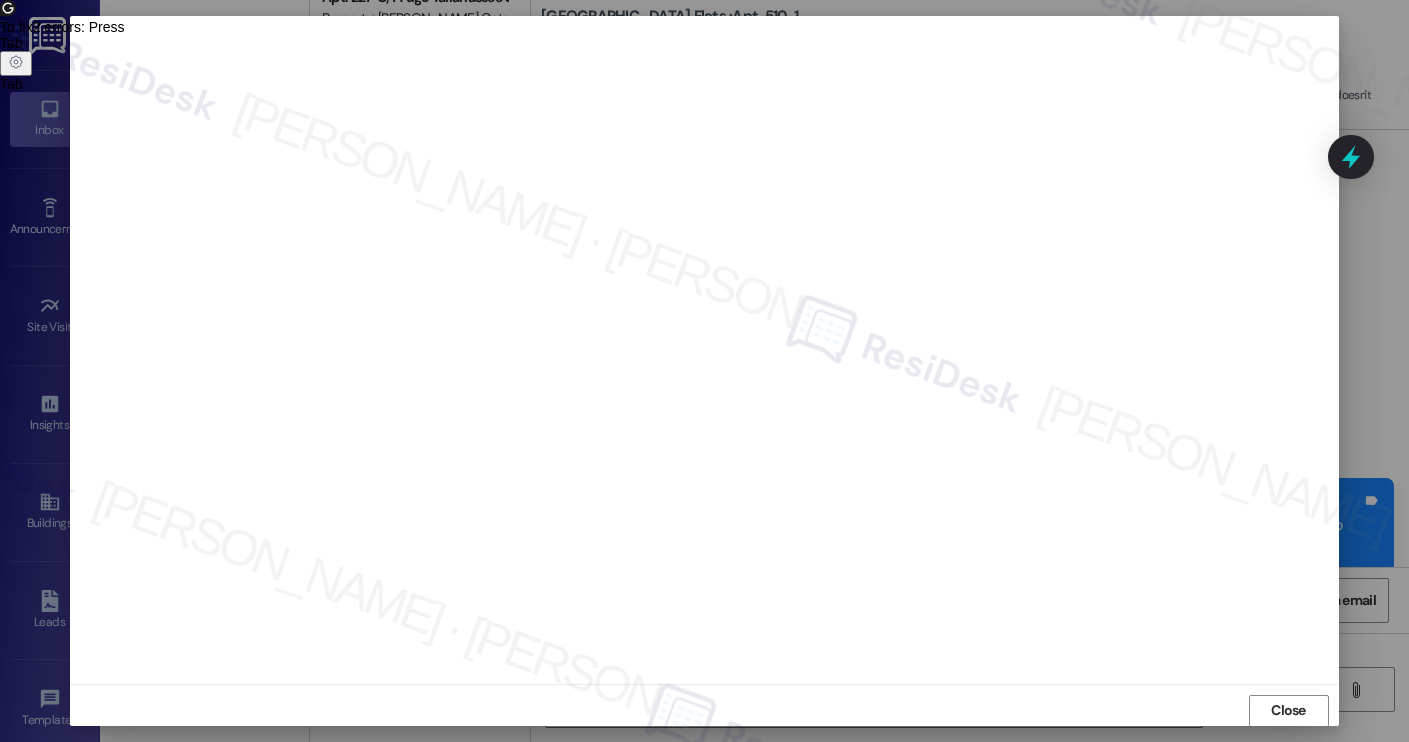 scroll, scrollTop: 1, scrollLeft: 0, axis: vertical 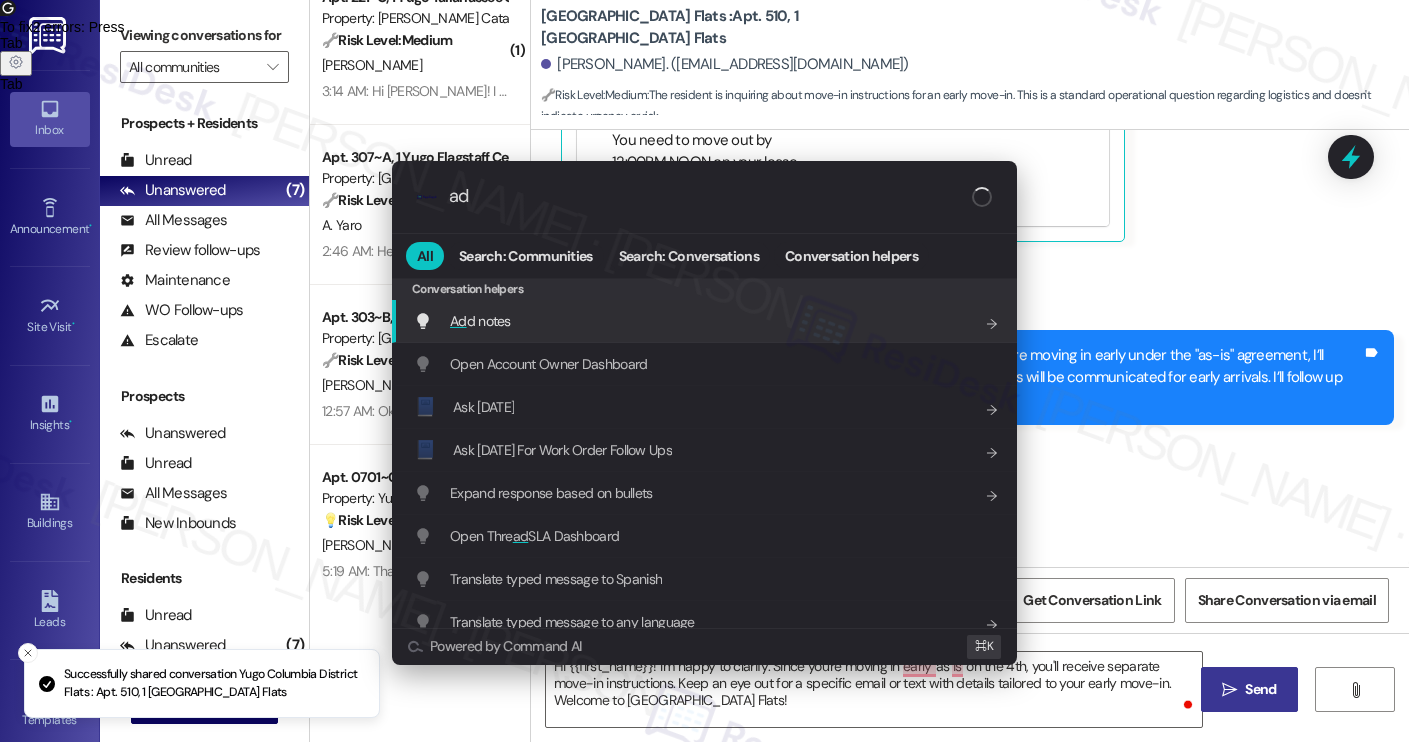 type on "add" 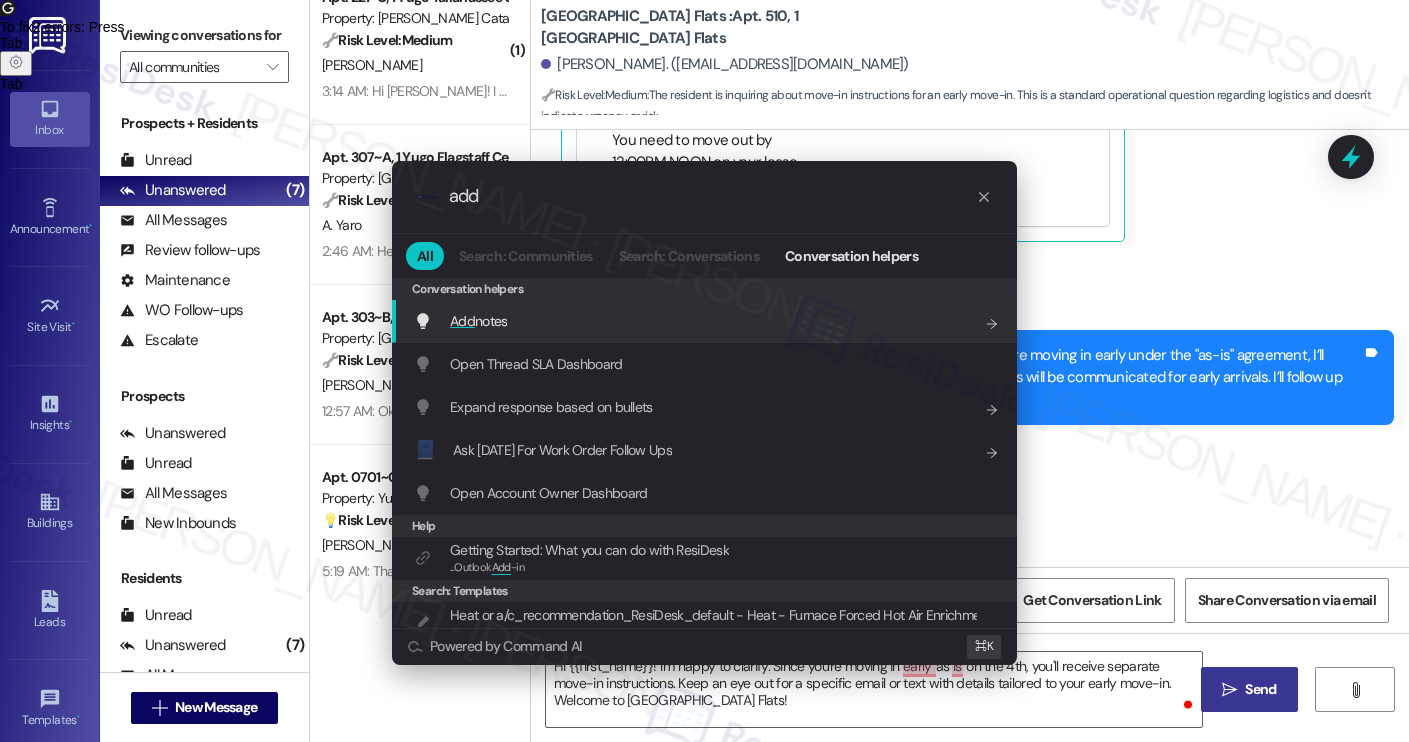 click on "Add  notes Add shortcut" at bounding box center [706, 321] 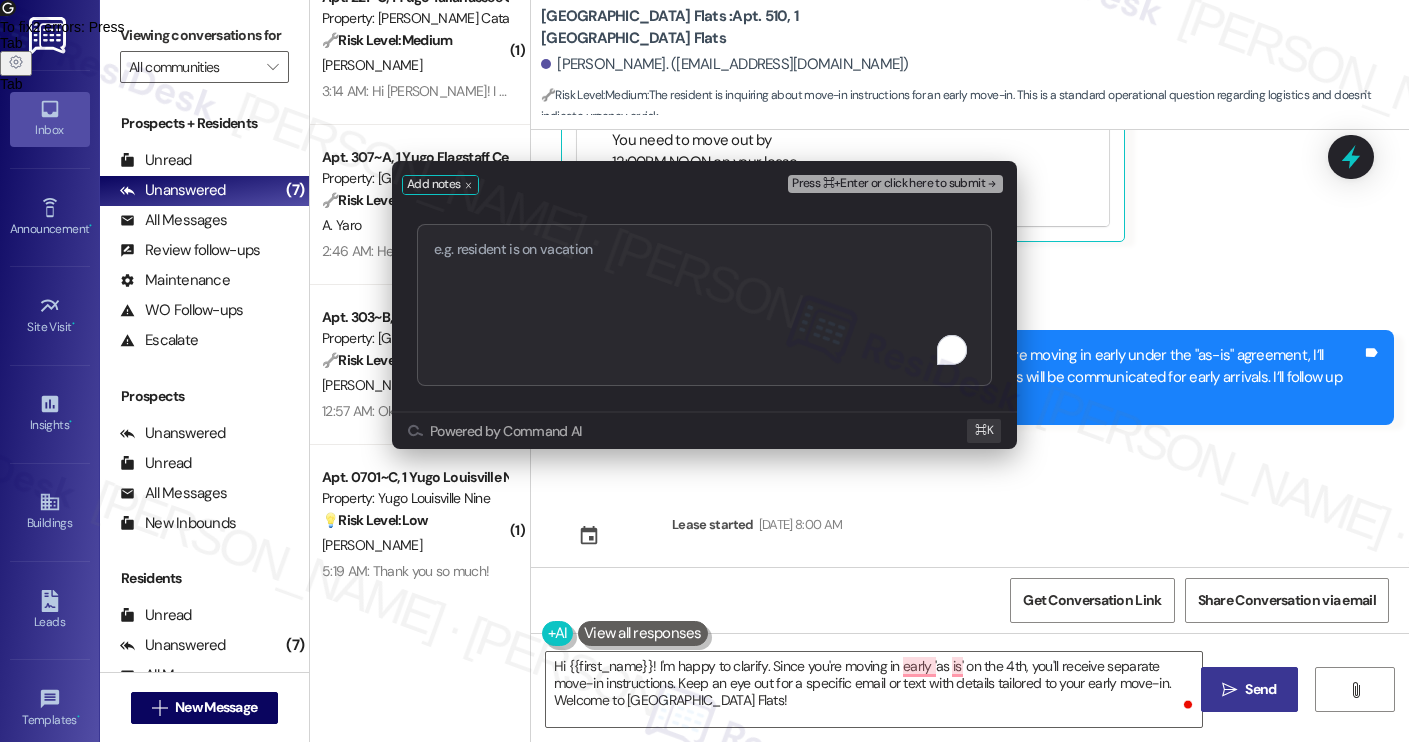type on ""As-Is" Early Move-In – Request for Info" 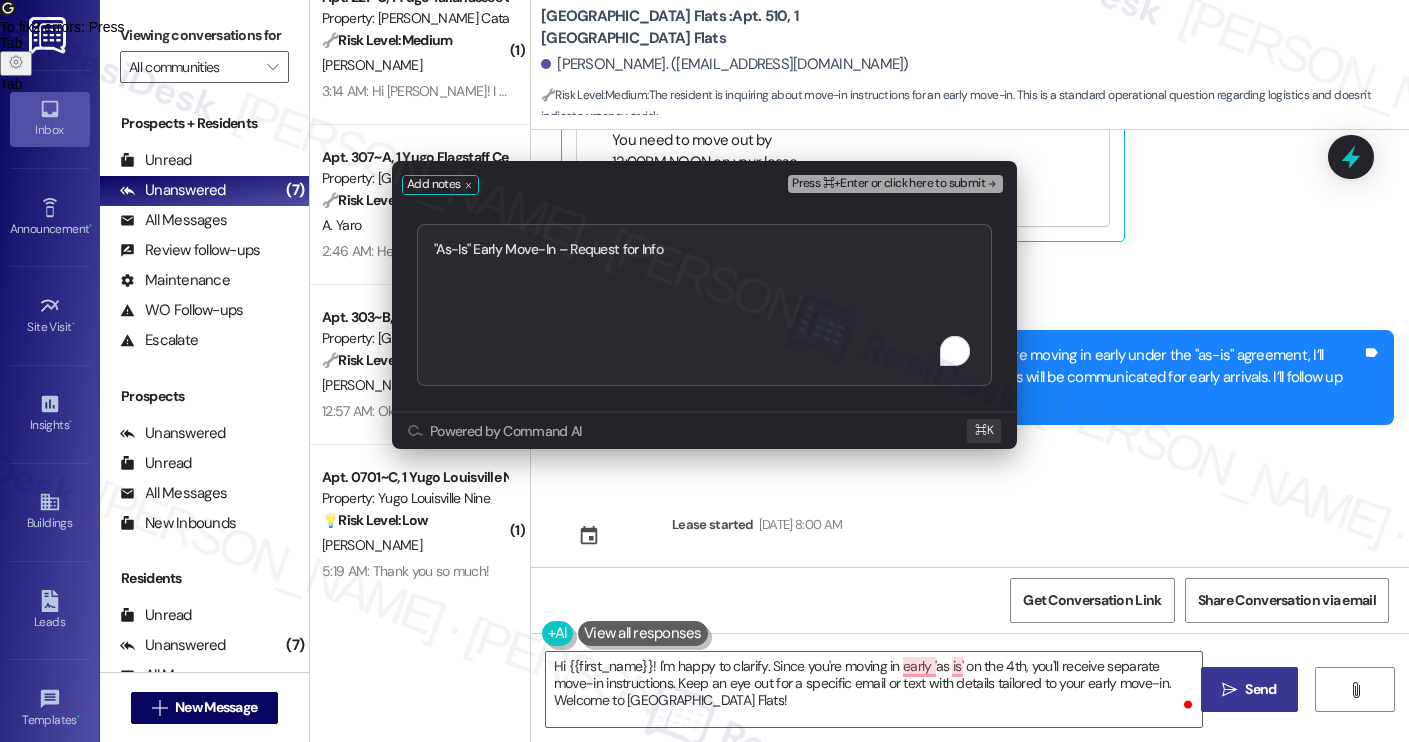 click on "Press ⌘+Enter or click here to submit" at bounding box center [888, 184] 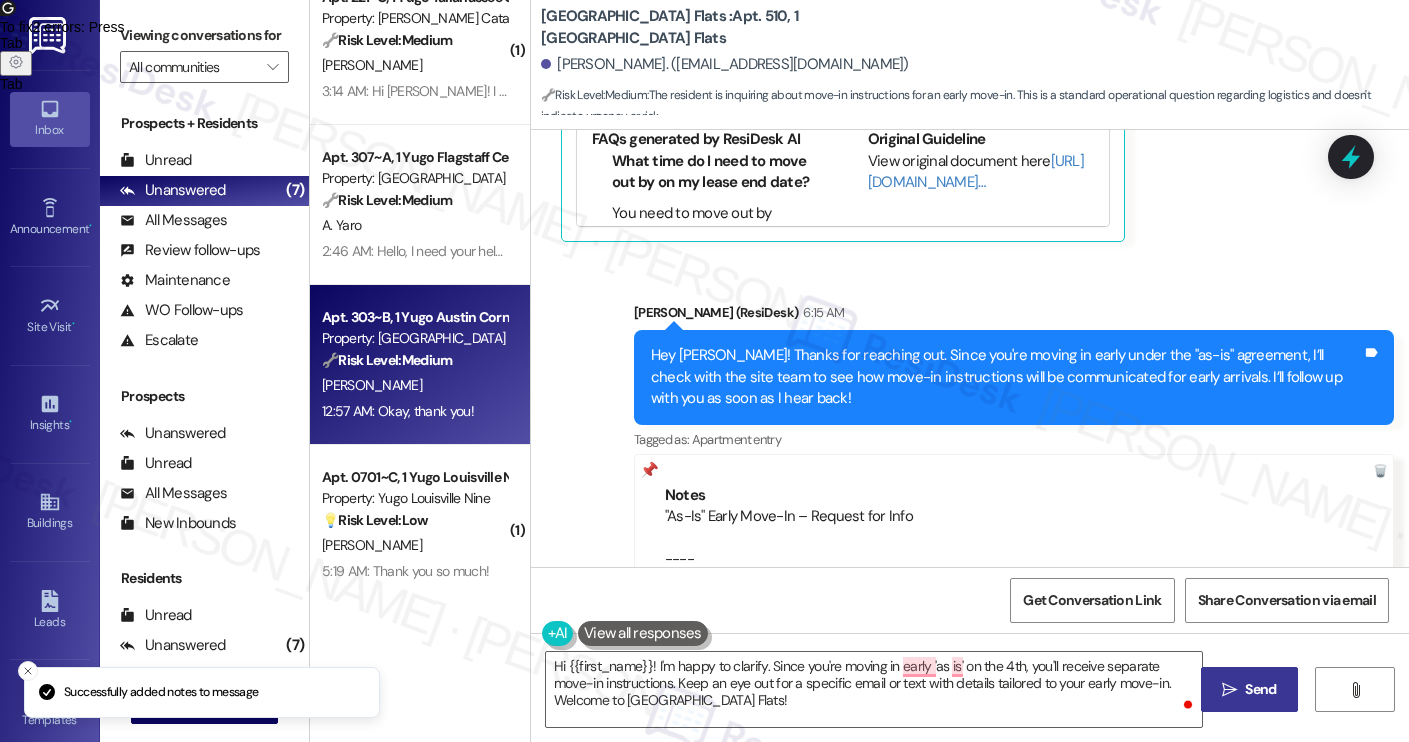 scroll, scrollTop: 724, scrollLeft: 0, axis: vertical 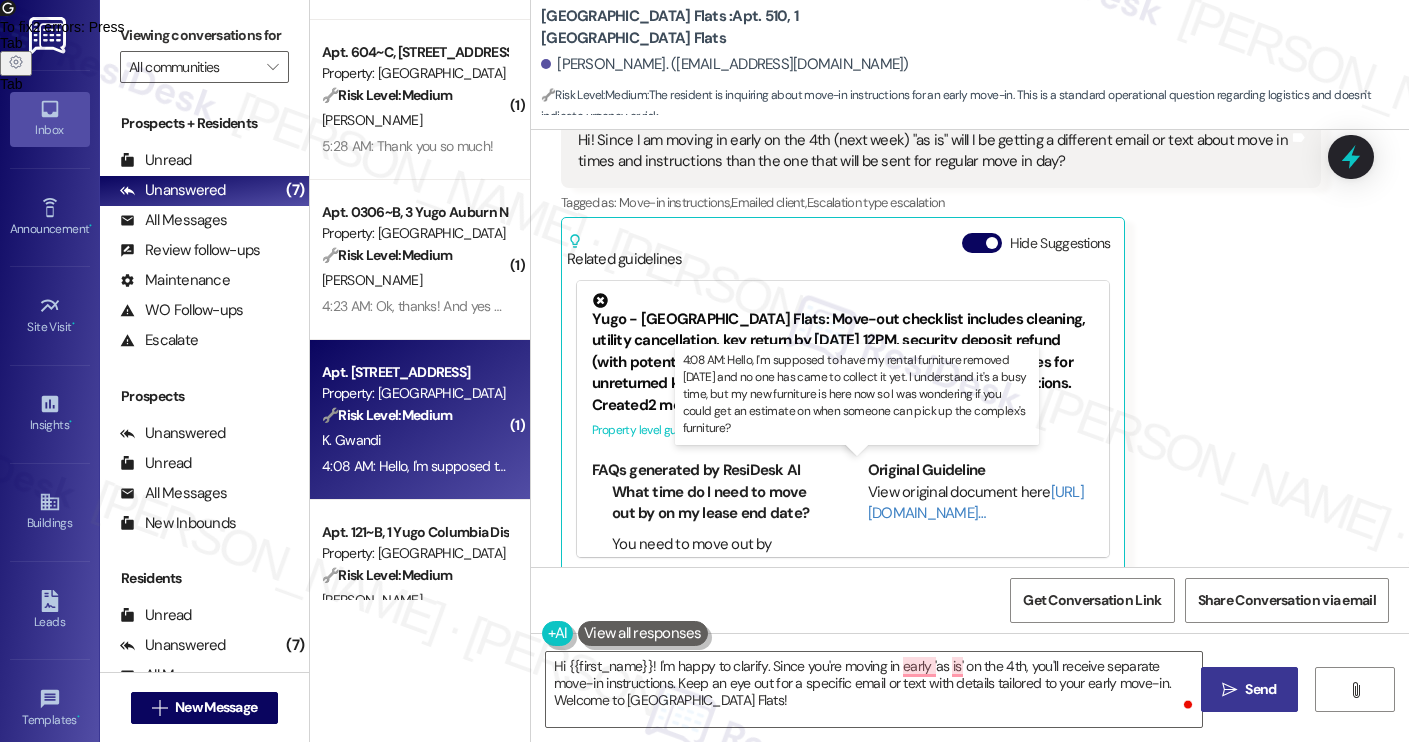 click on "4:08 AM: Hello, I'm supposed to have my rental furniture removed today and no one has came to collect it yet. I understand it's a busy time, but my new furniture is here now so I was wondering if you could get an estimate on when someone can pick up the complex's furniture? 4:08 AM: Hello, I'm supposed to have my rental furniture removed today and no one has came to collect it yet. I understand it's a busy time, but my new furniture is here now so I was wondering if you could get an estimate on when someone can pick up the complex's furniture?" at bounding box center (1125, 466) 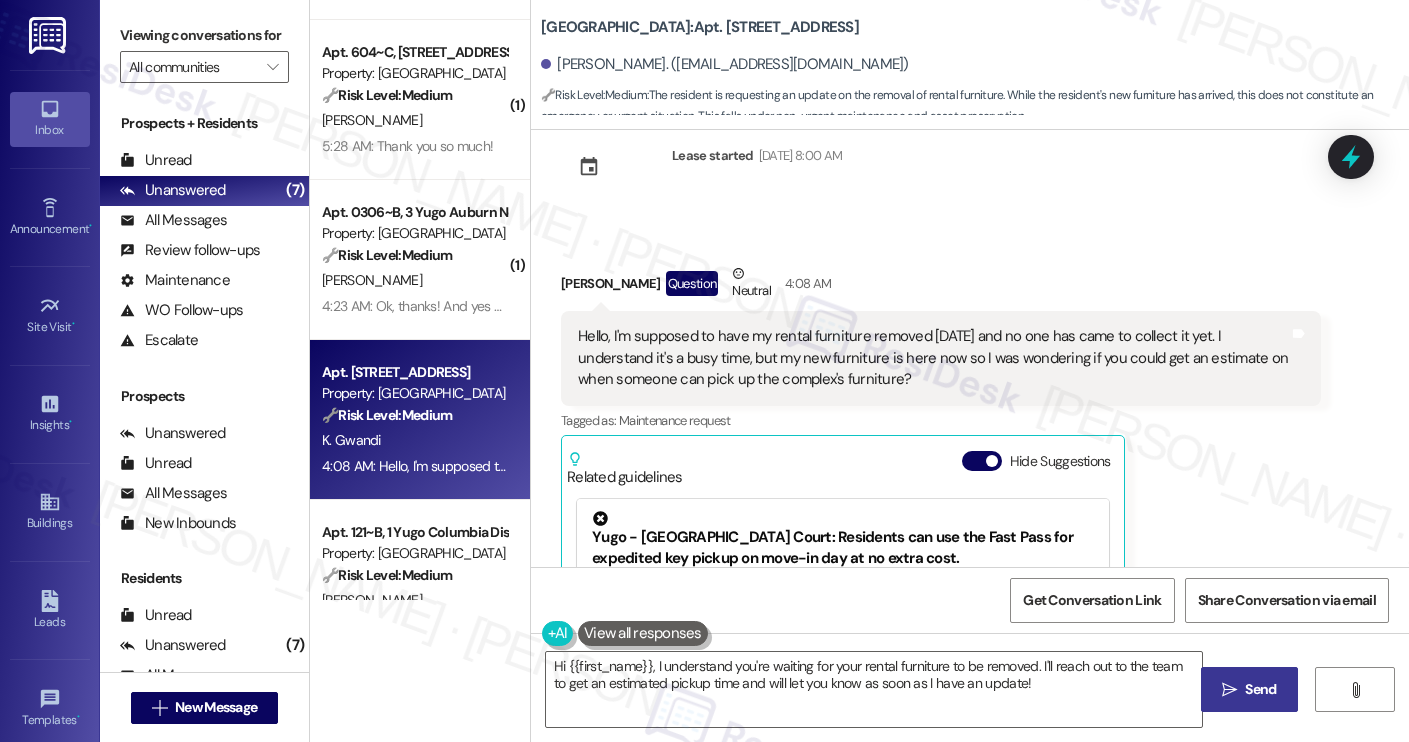 scroll, scrollTop: 7061, scrollLeft: 0, axis: vertical 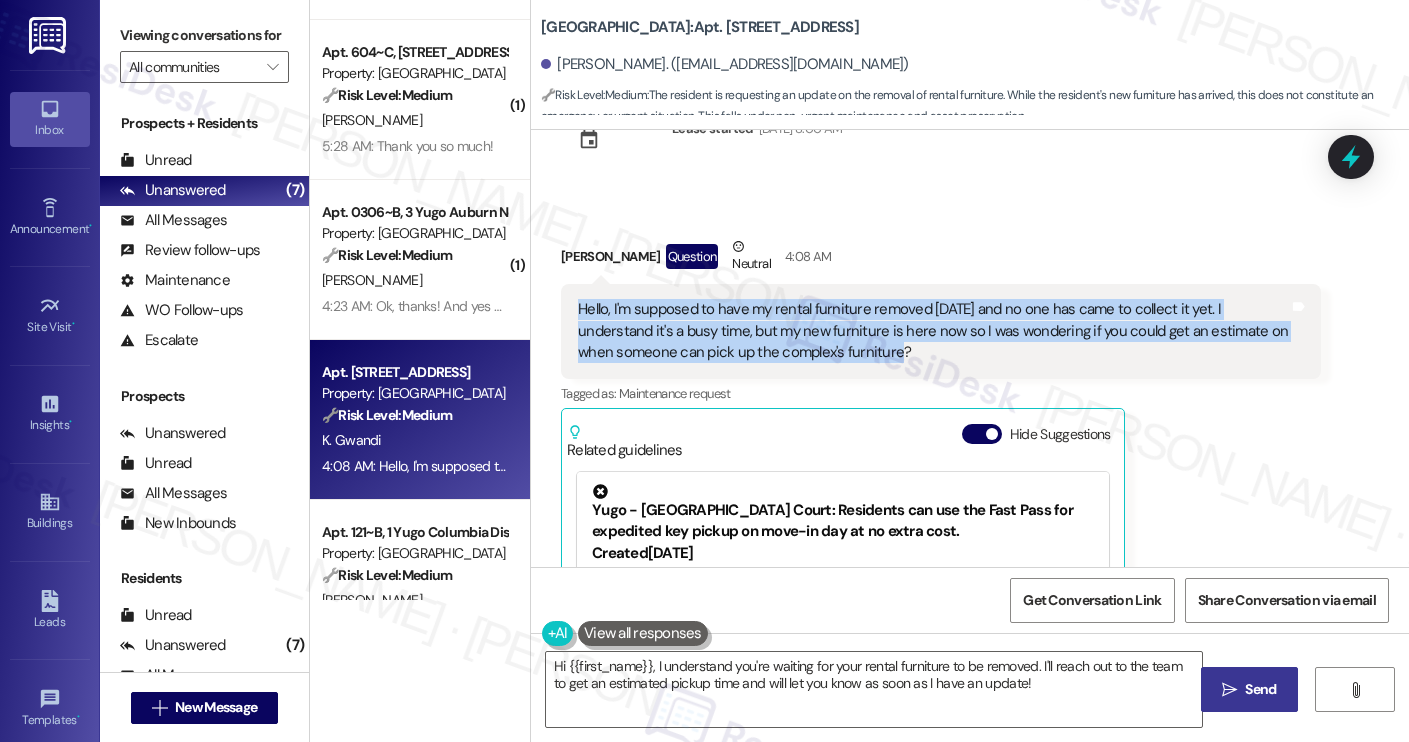 drag, startPoint x: 869, startPoint y: 306, endPoint x: 560, endPoint y: 259, distance: 312.554 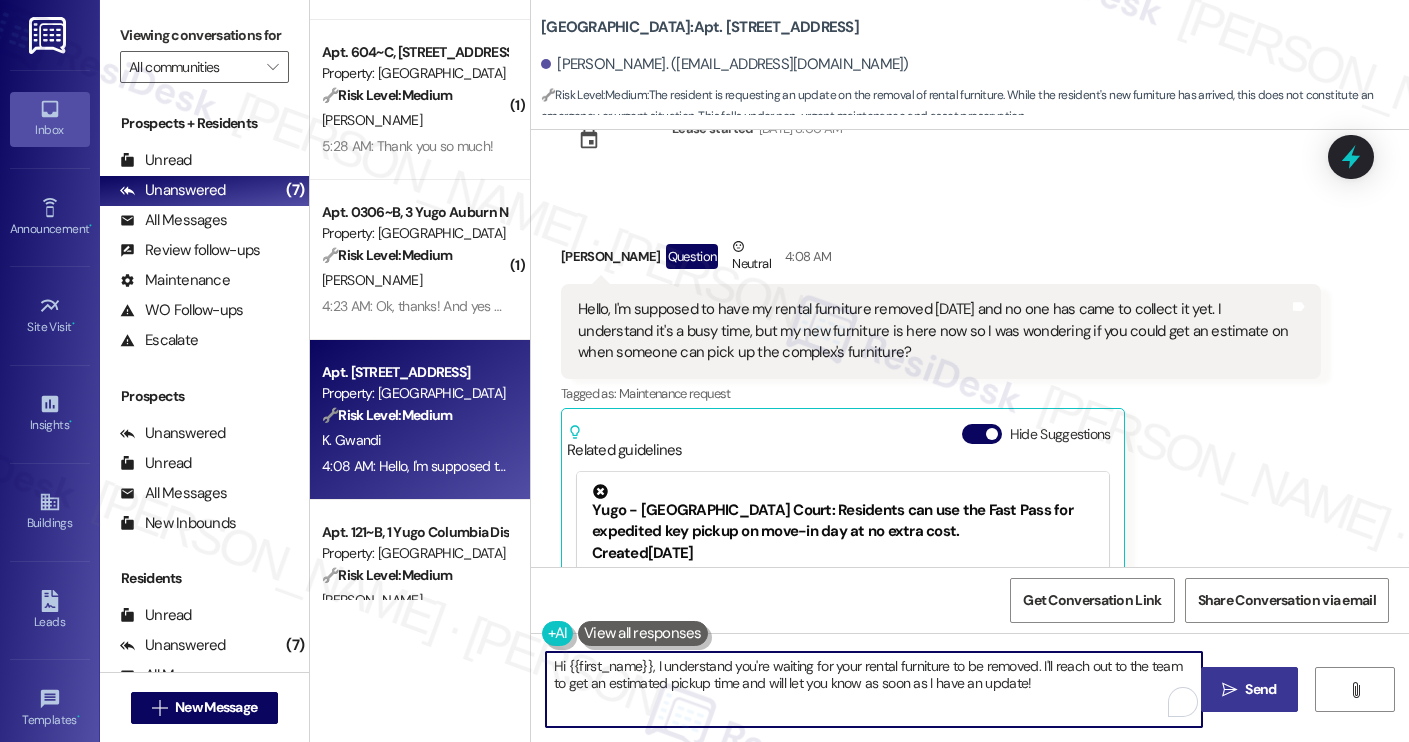 drag, startPoint x: 1021, startPoint y: 694, endPoint x: 534, endPoint y: 675, distance: 487.37048 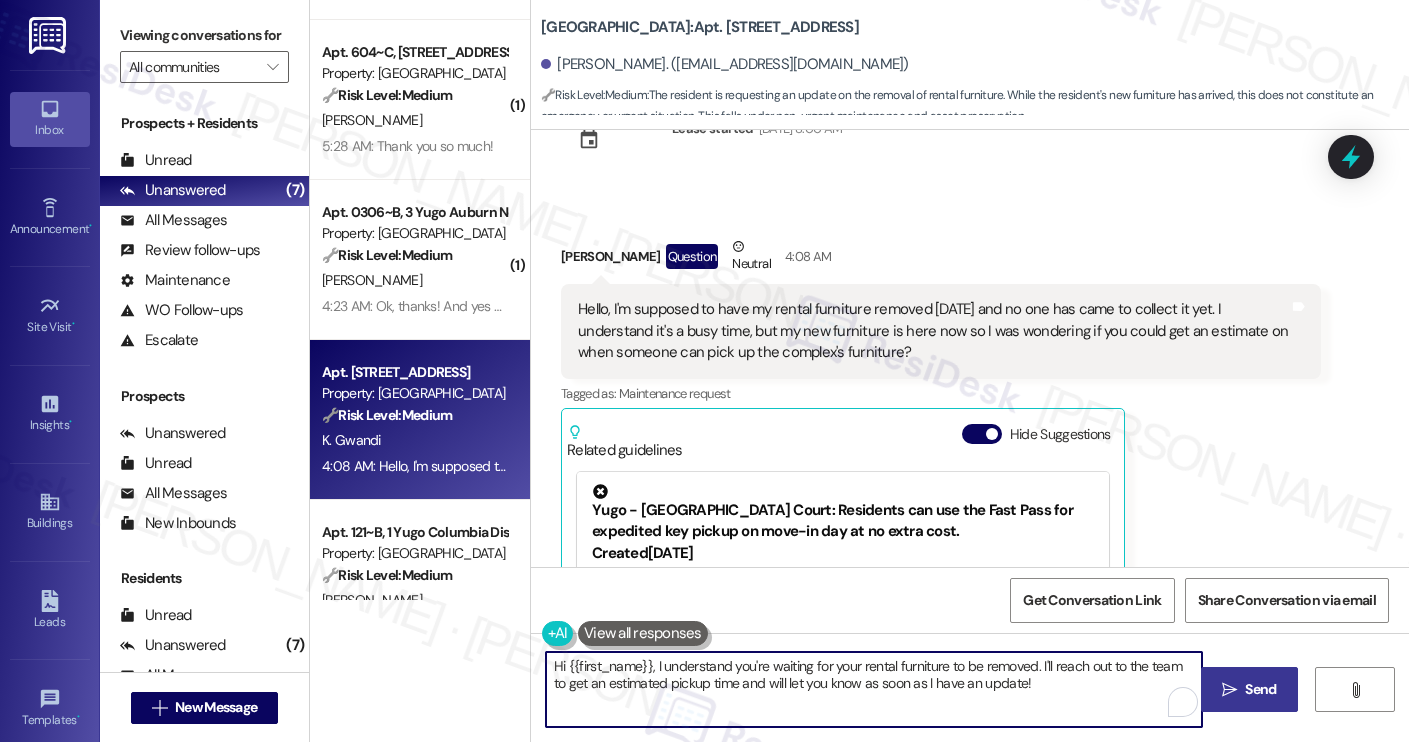 click on "Hi {{first_name}}, I understand you're waiting for your rental furniture to be removed. I'll reach out to the team to get an estimated pickup time and will let you know as soon as I have an update!" at bounding box center [874, 689] 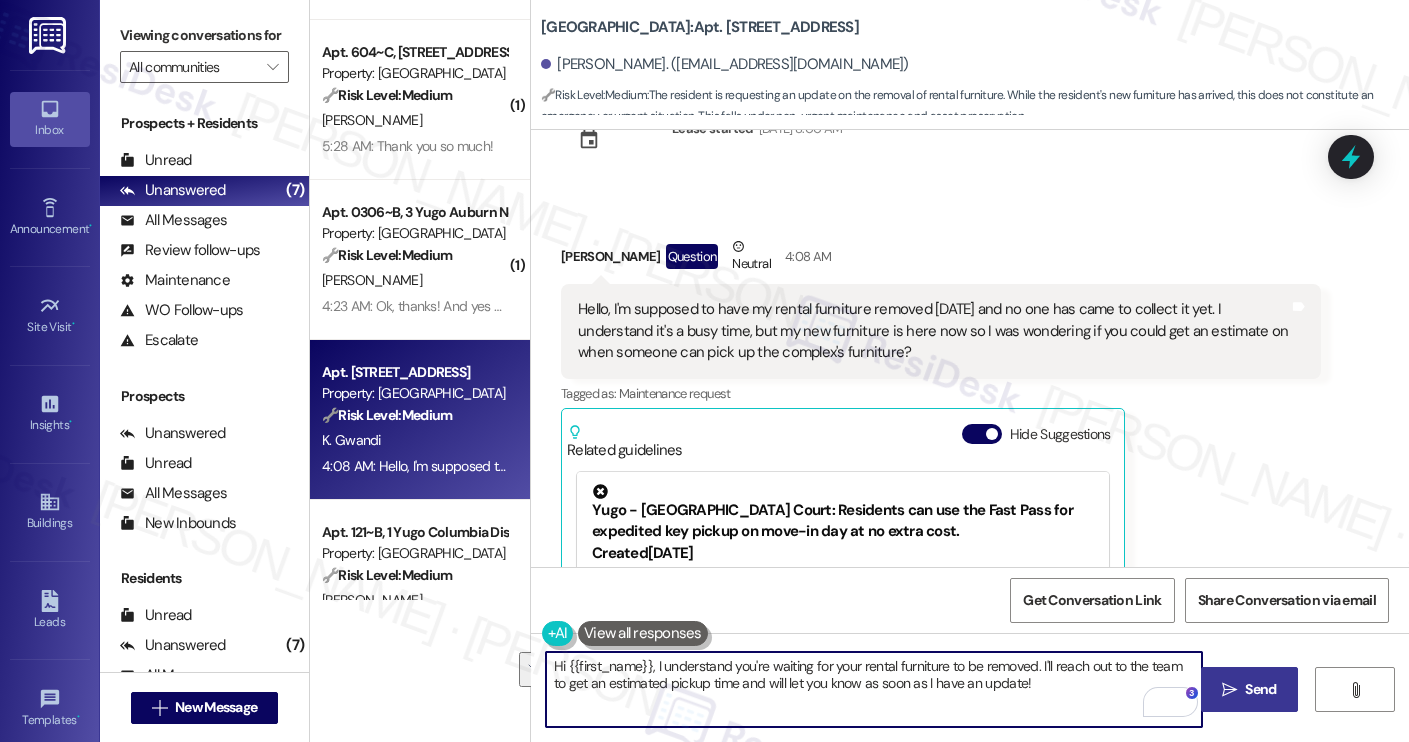 paste on "Karen! Thanks for your message. I understand you're still waiting on the rental furniture to be removed, especially now that your new furniture has arrived. I’ll check in with the team to get an estimated pickup time and will keep you updated as soon as I hear back" 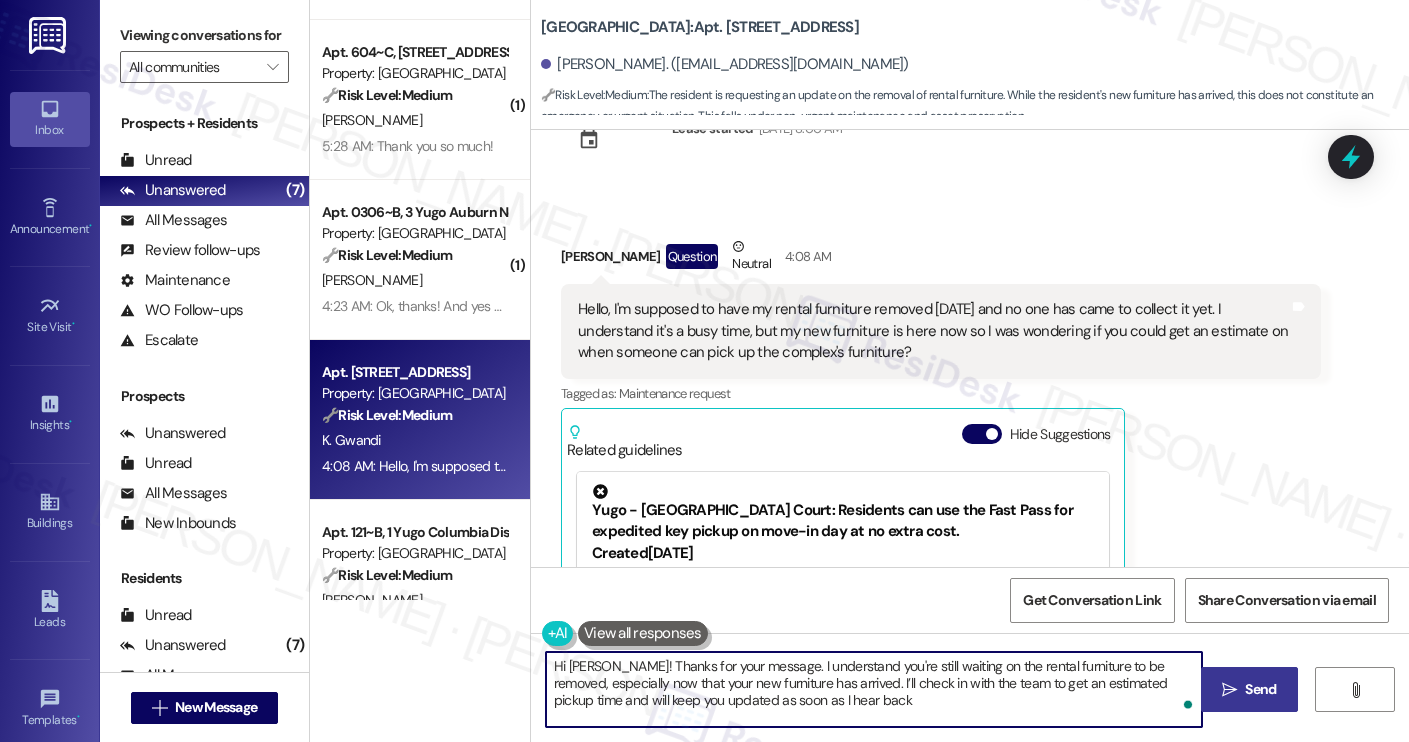 click on "Hi Karen! Thanks for your message. I understand you're still waiting on the rental furniture to be removed, especially now that your new furniture has arrived. I’ll check in with the team to get an estimated pickup time and will keep you updated as soon as I hear back" at bounding box center [874, 689] 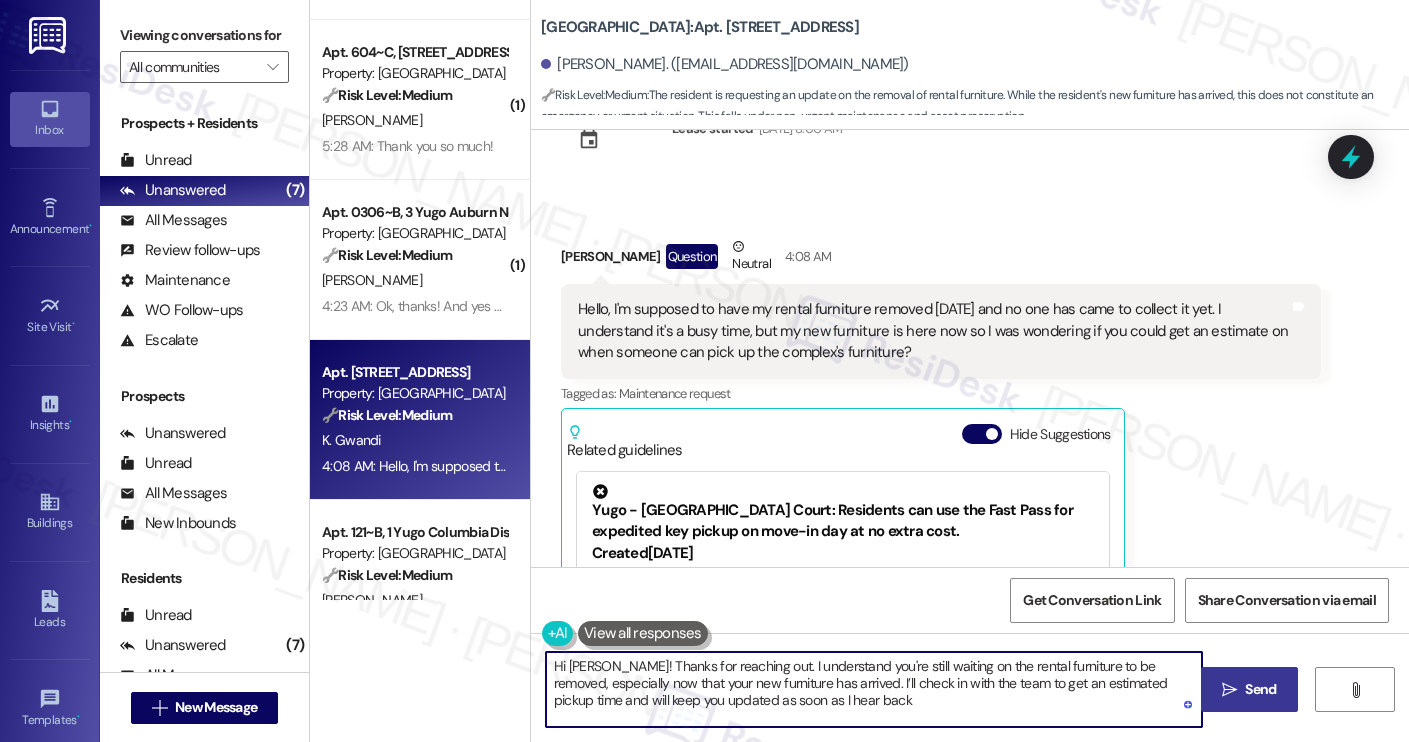 click on "Hi Karen! Thanks for reaching out. I understand you're still waiting on the rental furniture to be removed, especially now that your new furniture has arrived. I’ll check in with the team to get an estimated pickup time and will keep you updated as soon as I hear back" at bounding box center (874, 689) 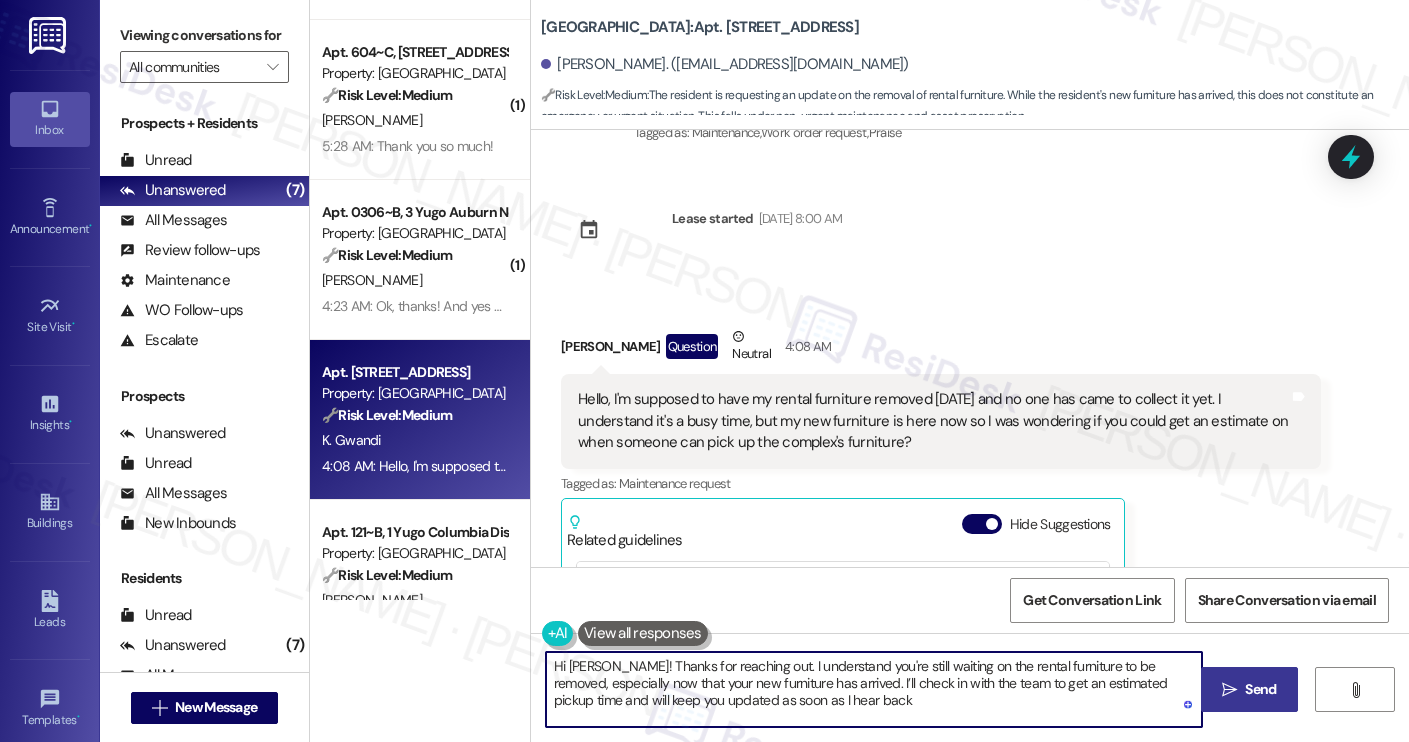 scroll, scrollTop: 7231, scrollLeft: 0, axis: vertical 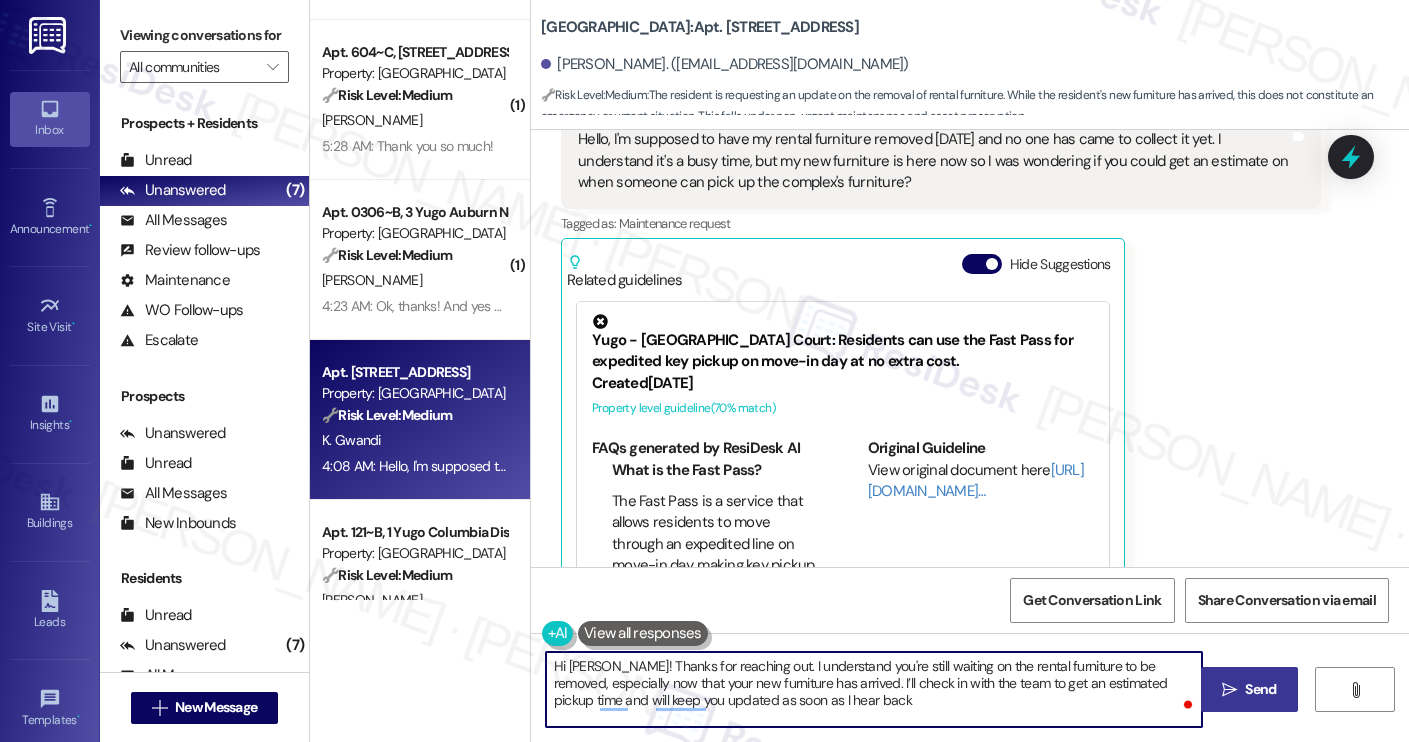 click on "Hi Karen! Thanks for reaching out. I understand you're still waiting on the rental furniture to be removed, especially now that your new furniture has arrived. I’ll check in with the team to get an estimated pickup time and will keep you updated as soon as I hear back" at bounding box center (874, 689) 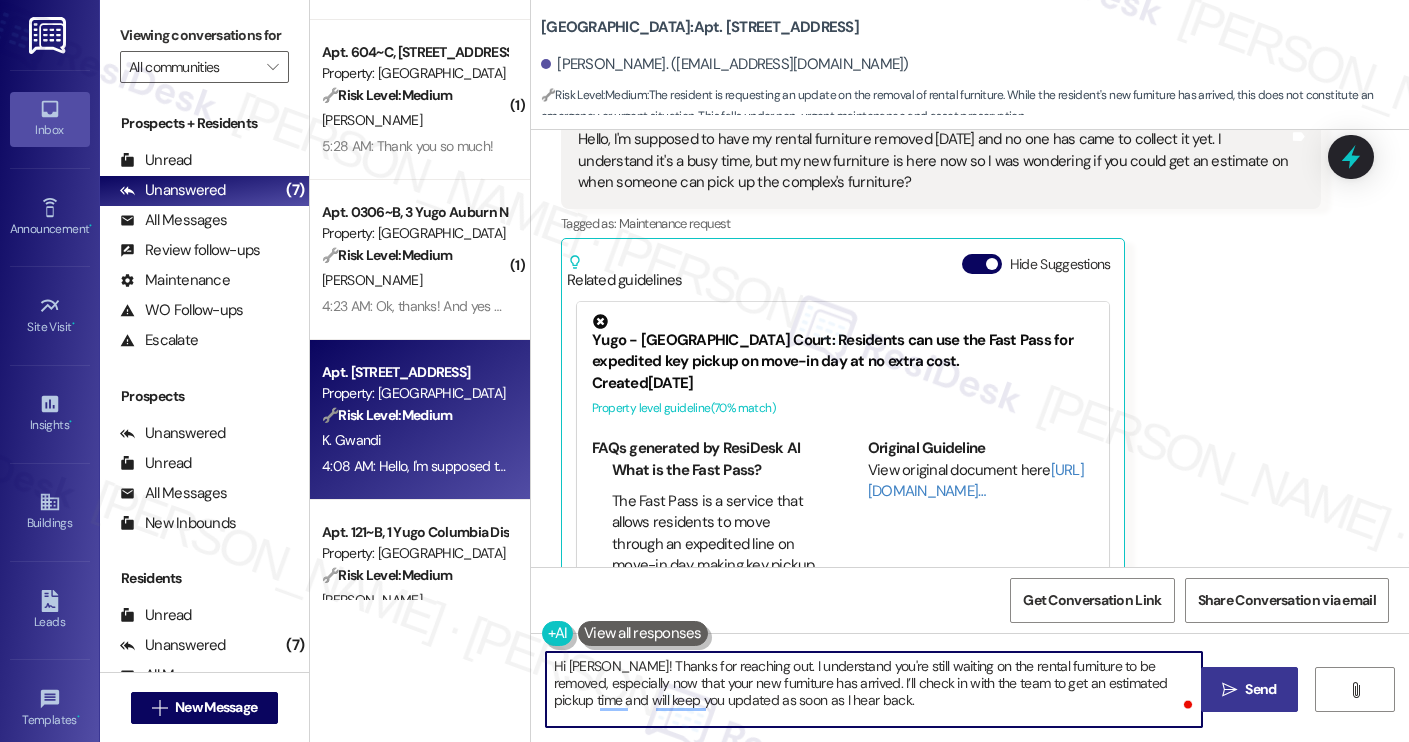 click on "Hi Karen! Thanks for reaching out. I understand you're still waiting on the rental furniture to be removed, especially now that your new furniture has arrived. I’ll check in with the team to get an estimated pickup time and will keep you updated as soon as I hear back." at bounding box center (874, 689) 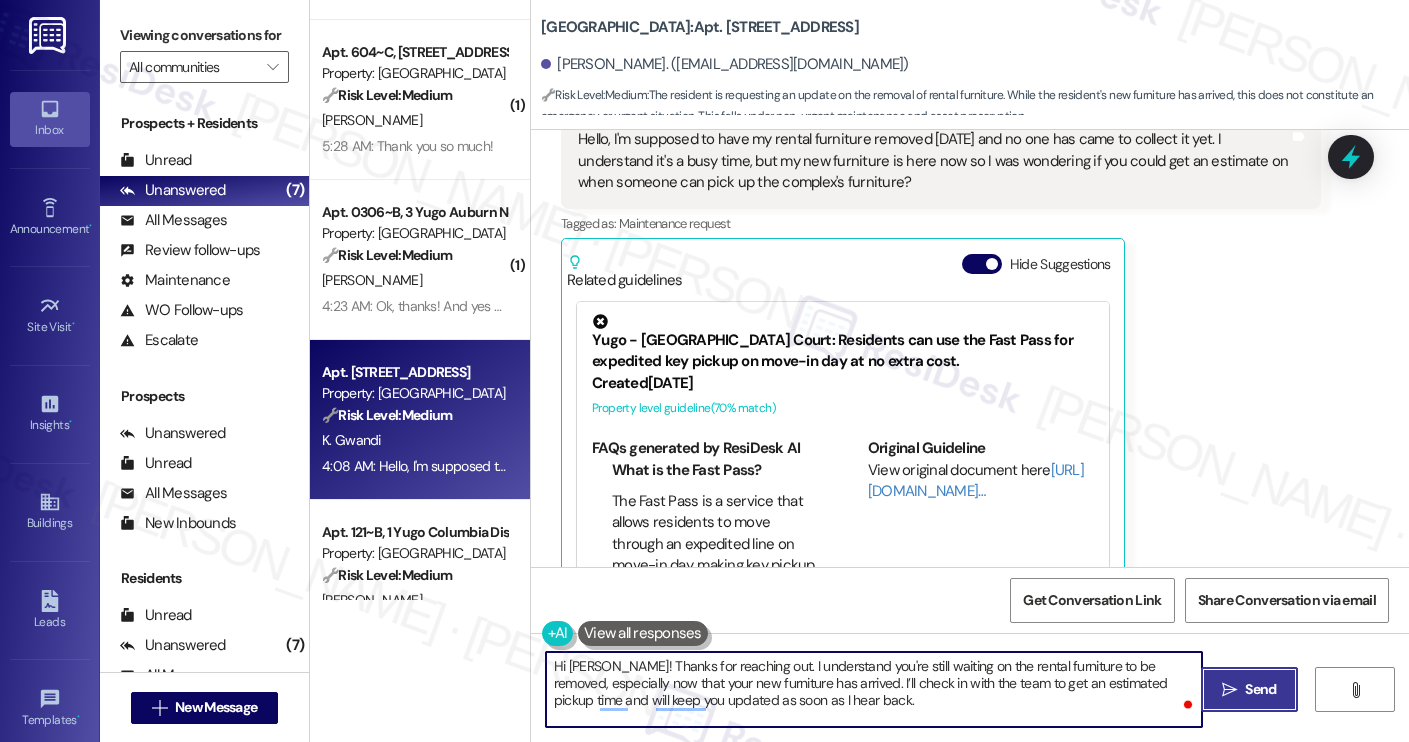 click on " Send" at bounding box center (1249, 689) 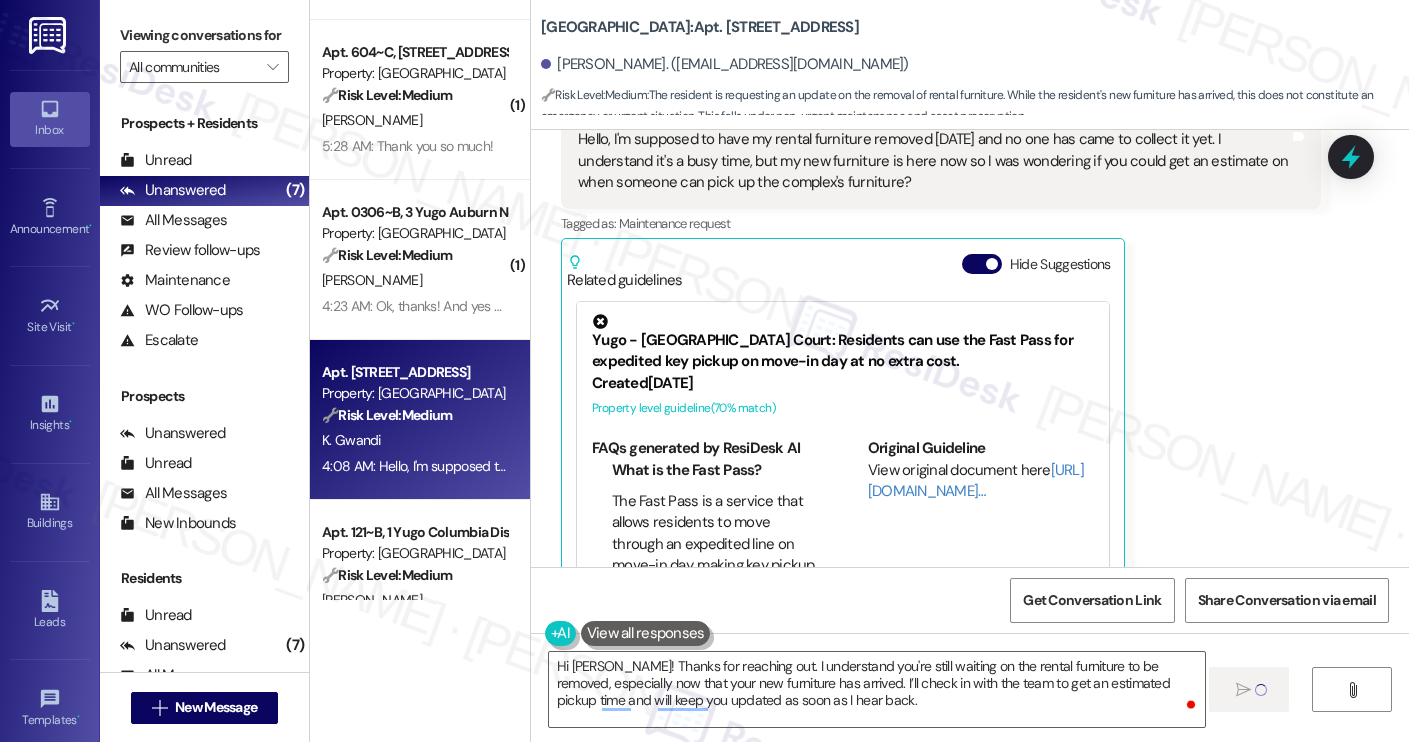 type 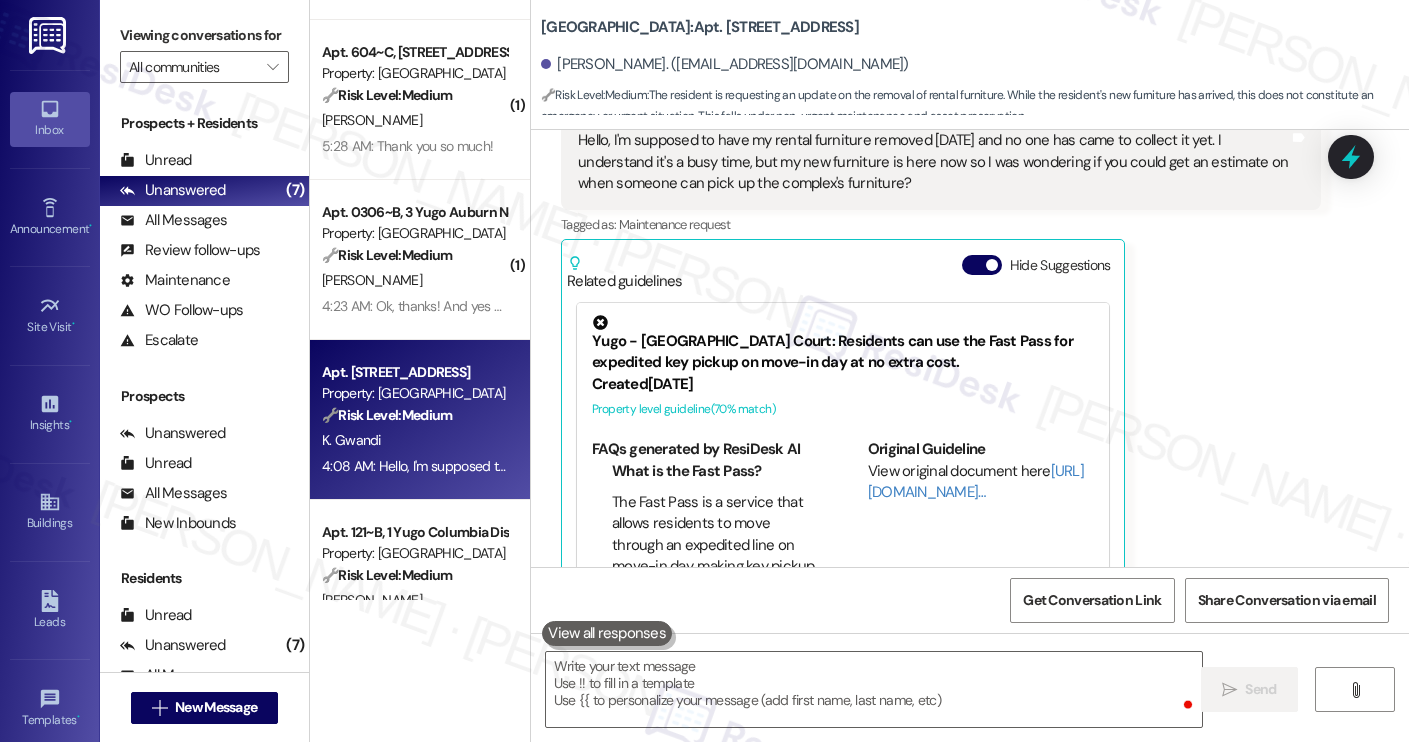 scroll, scrollTop: 7414, scrollLeft: 0, axis: vertical 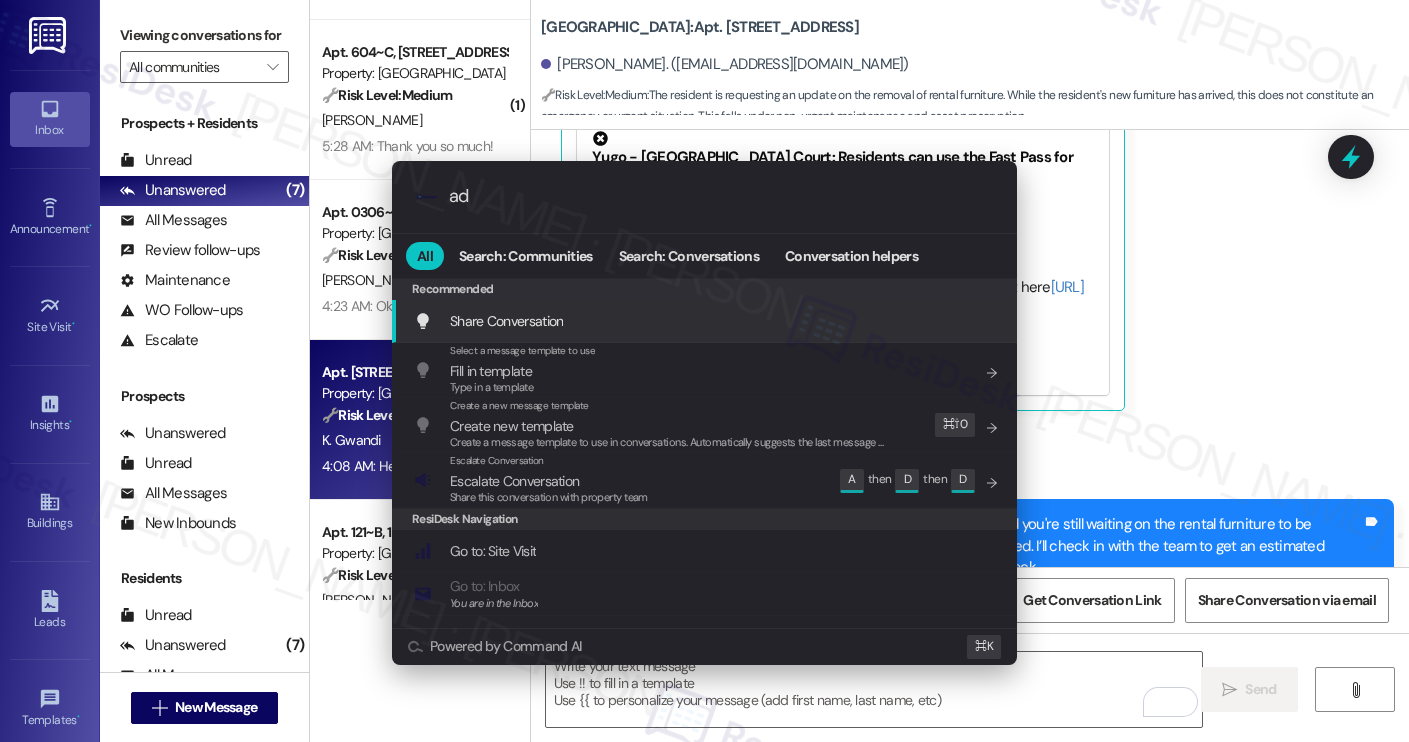 type on "add" 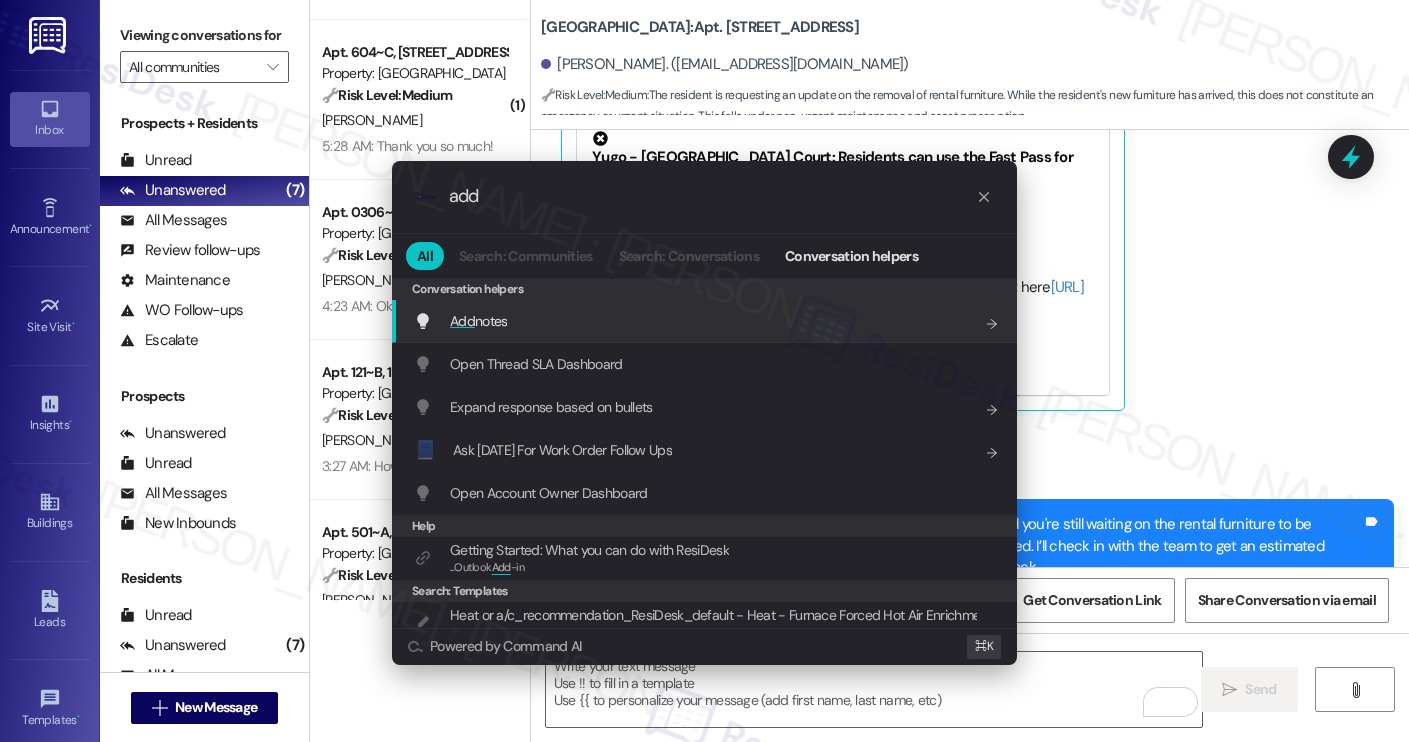 click on "Add  notes Add shortcut" at bounding box center (706, 321) 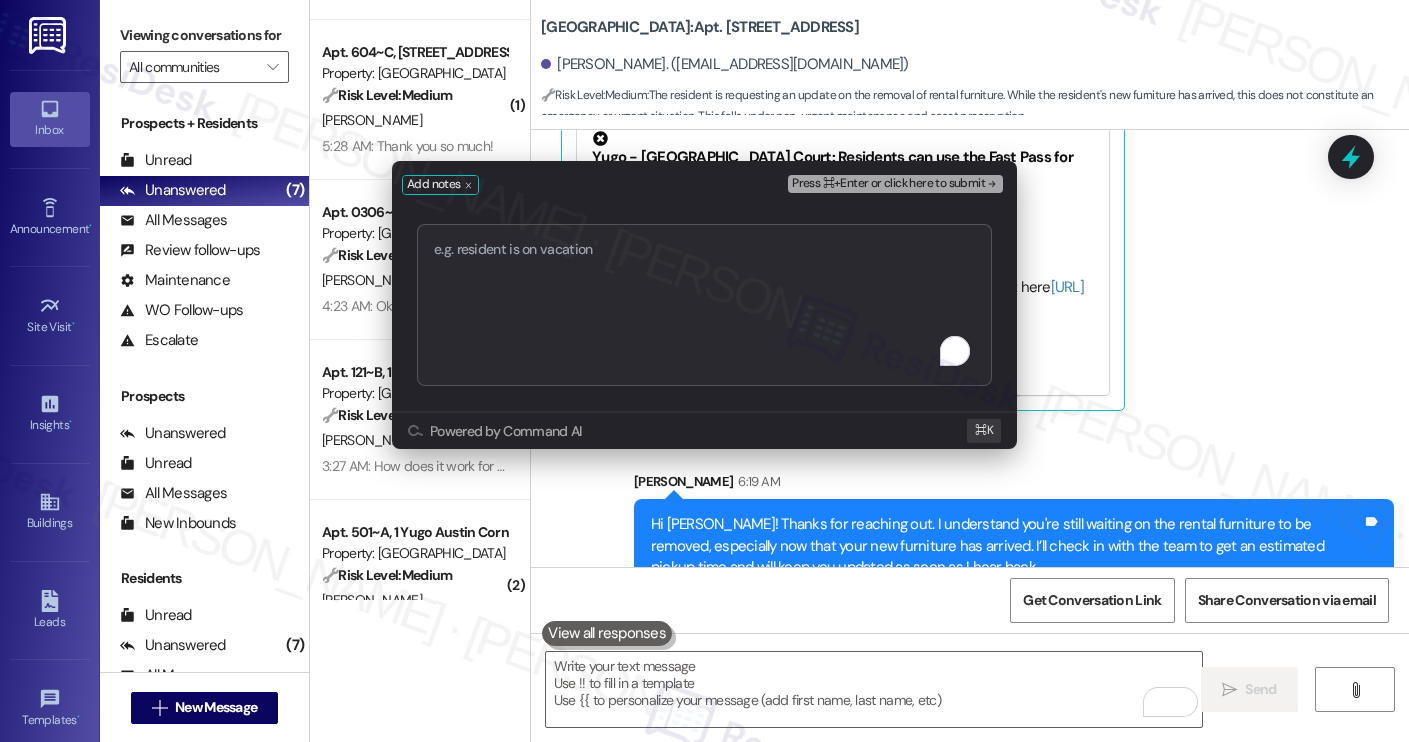 click on "Add notes Press ⌘+Enter or click here to submit   Submit Powered by Command AI ⌘ K" at bounding box center (704, 371) 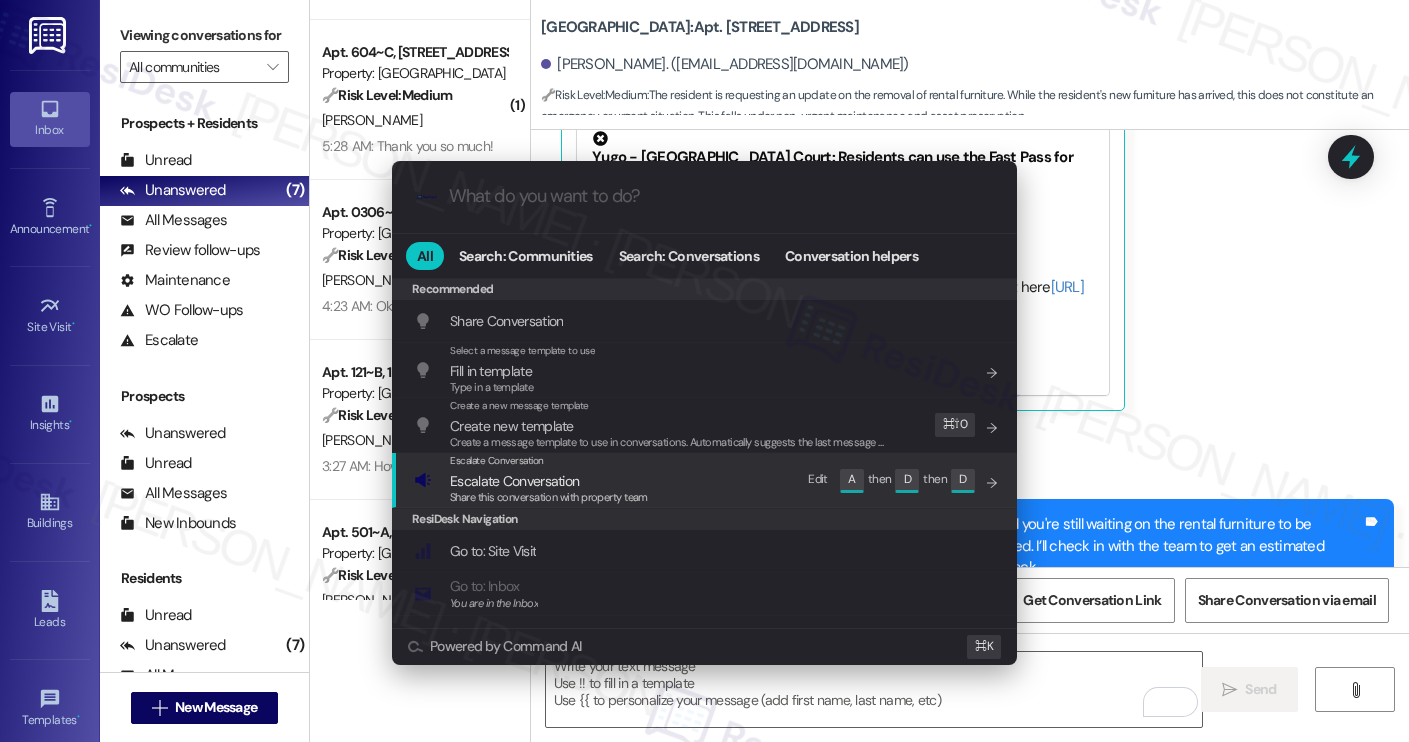 click on "Escalate Conversation Escalate Conversation Share this conversation with property team Edit A then D then D" at bounding box center (706, 480) 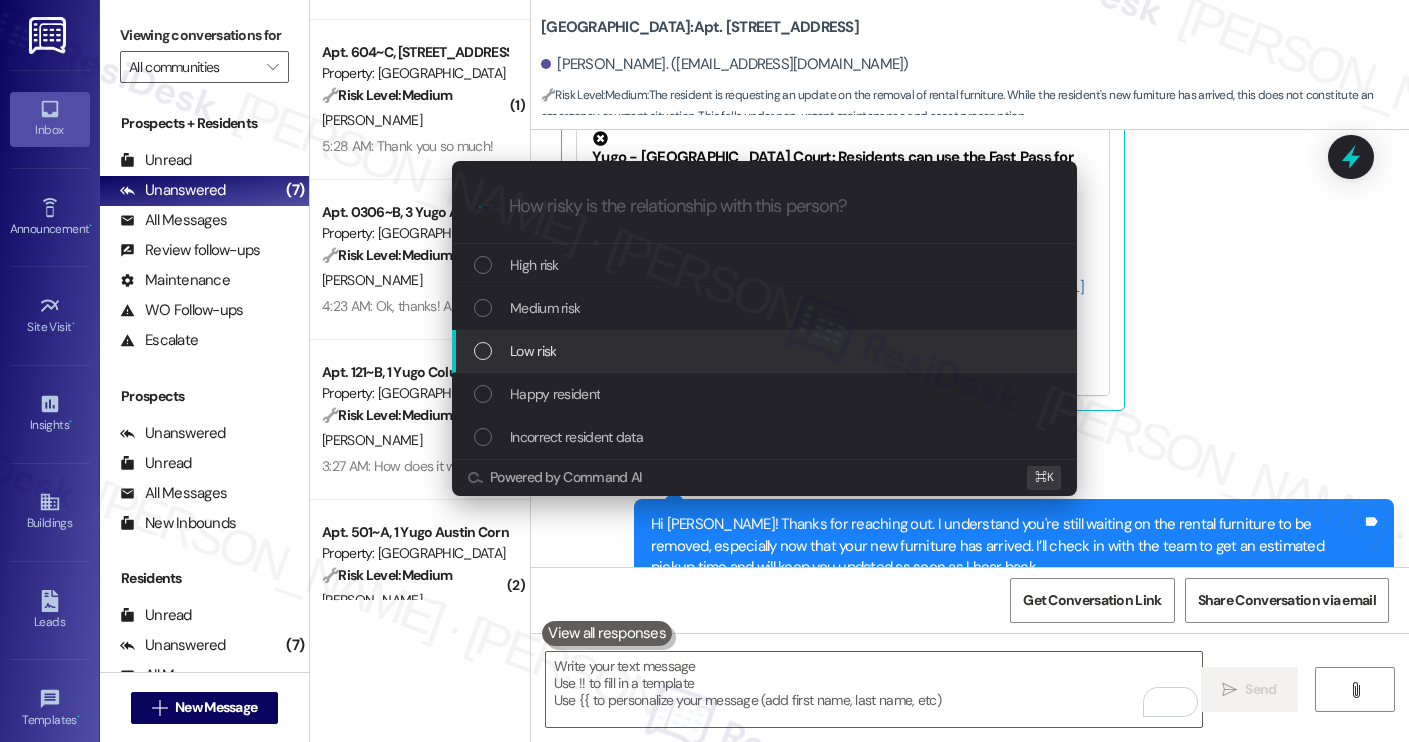 click on "Low risk" at bounding box center (766, 351) 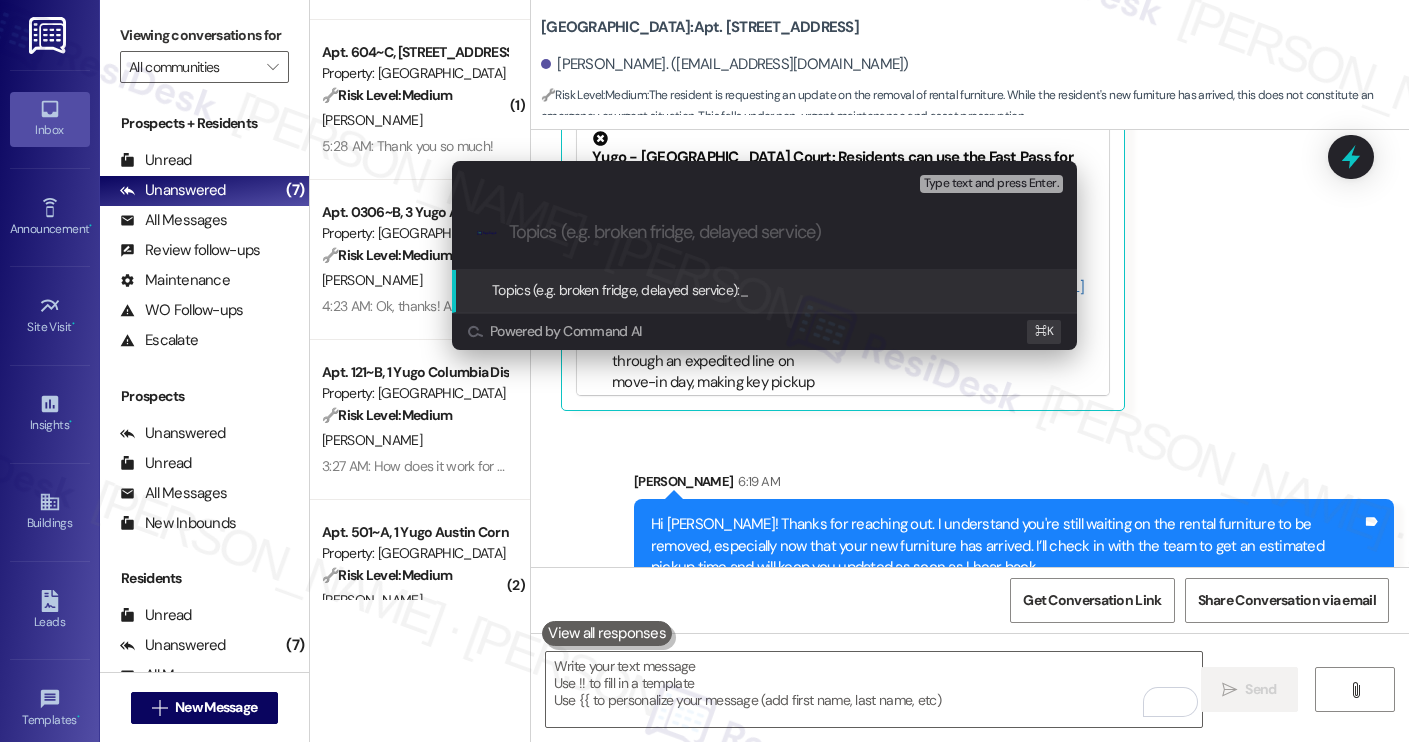 paste on "Resident Inquiry: Estimated Time for Furniture Pickup" 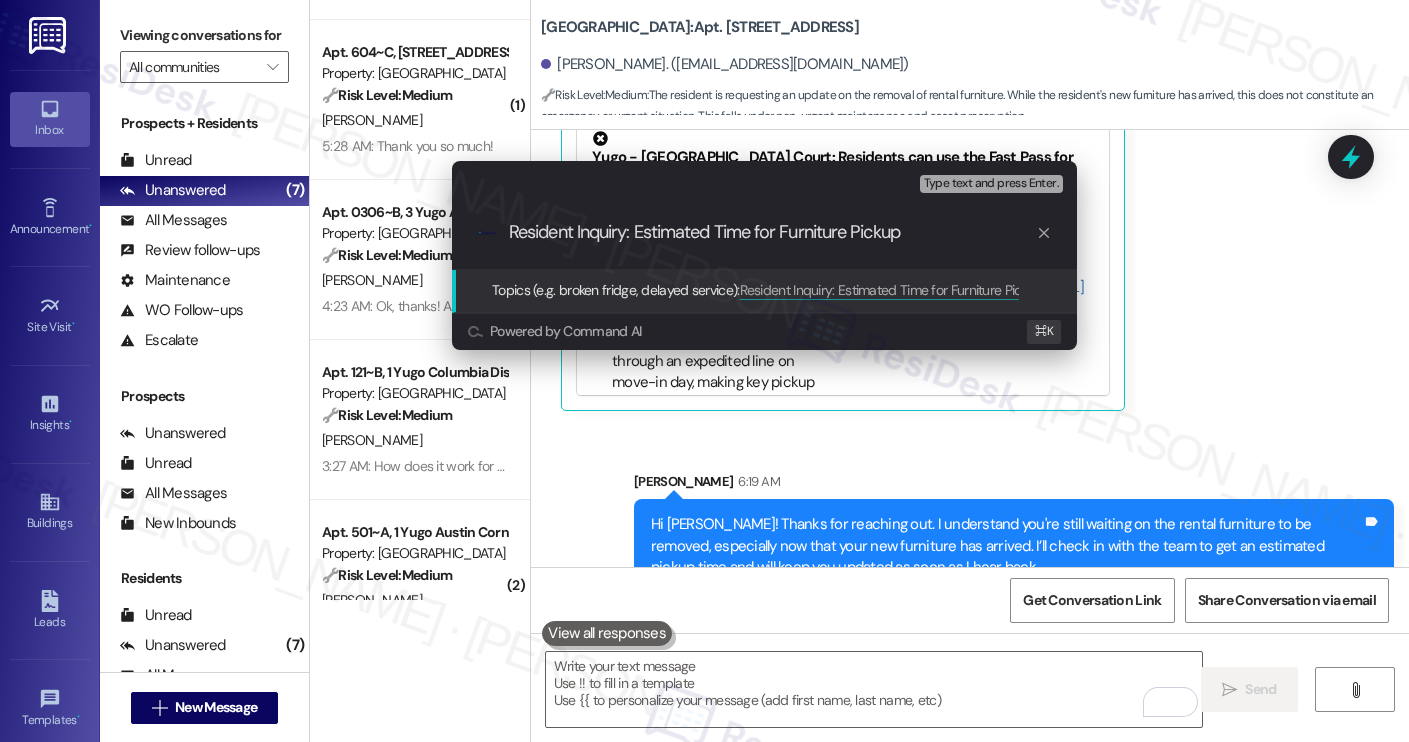 type 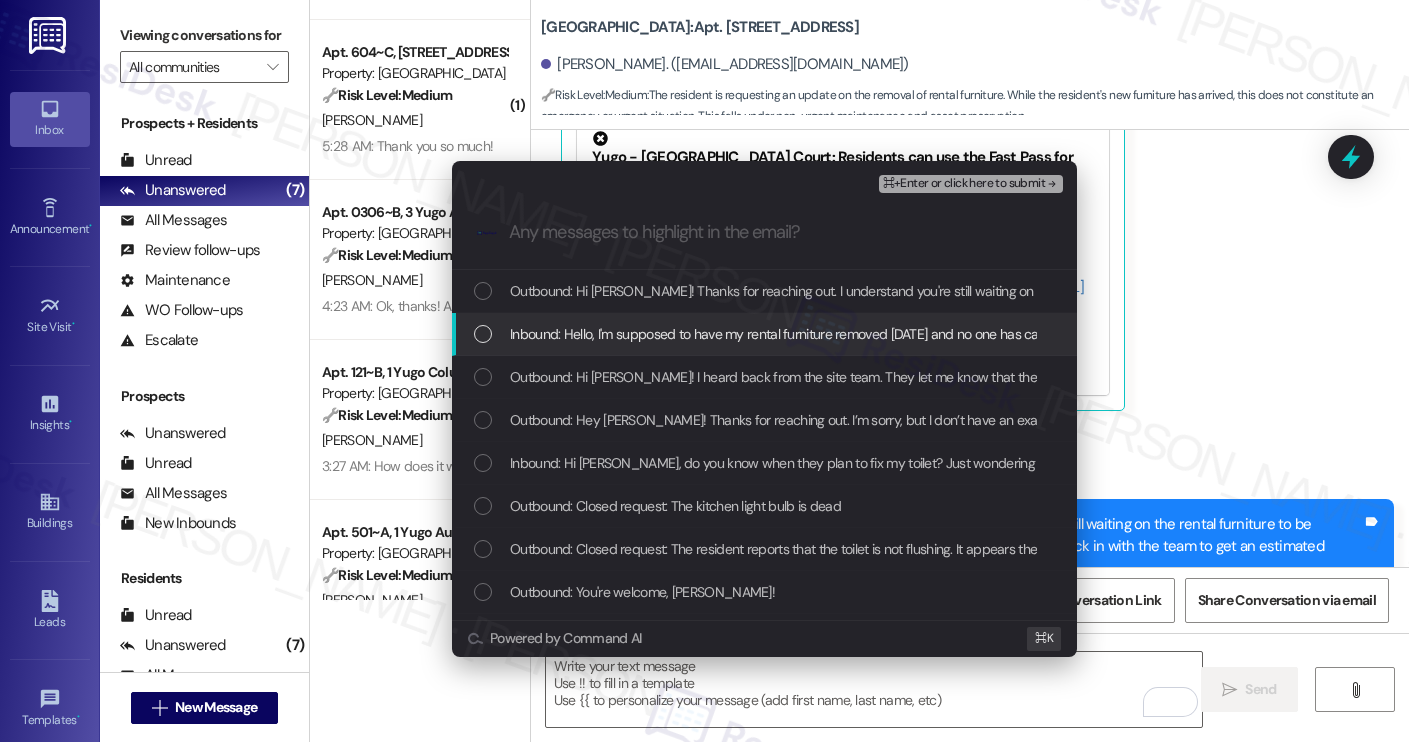 click on "Inbound: Hello, I'm supposed to have my rental furniture removed today and no one has came to collect it yet. I understand it's a busy time, but my new furniture is here now so I was wondering if you could get an estimate on when someone can pick up the complex's furniture?" at bounding box center (1311, 334) 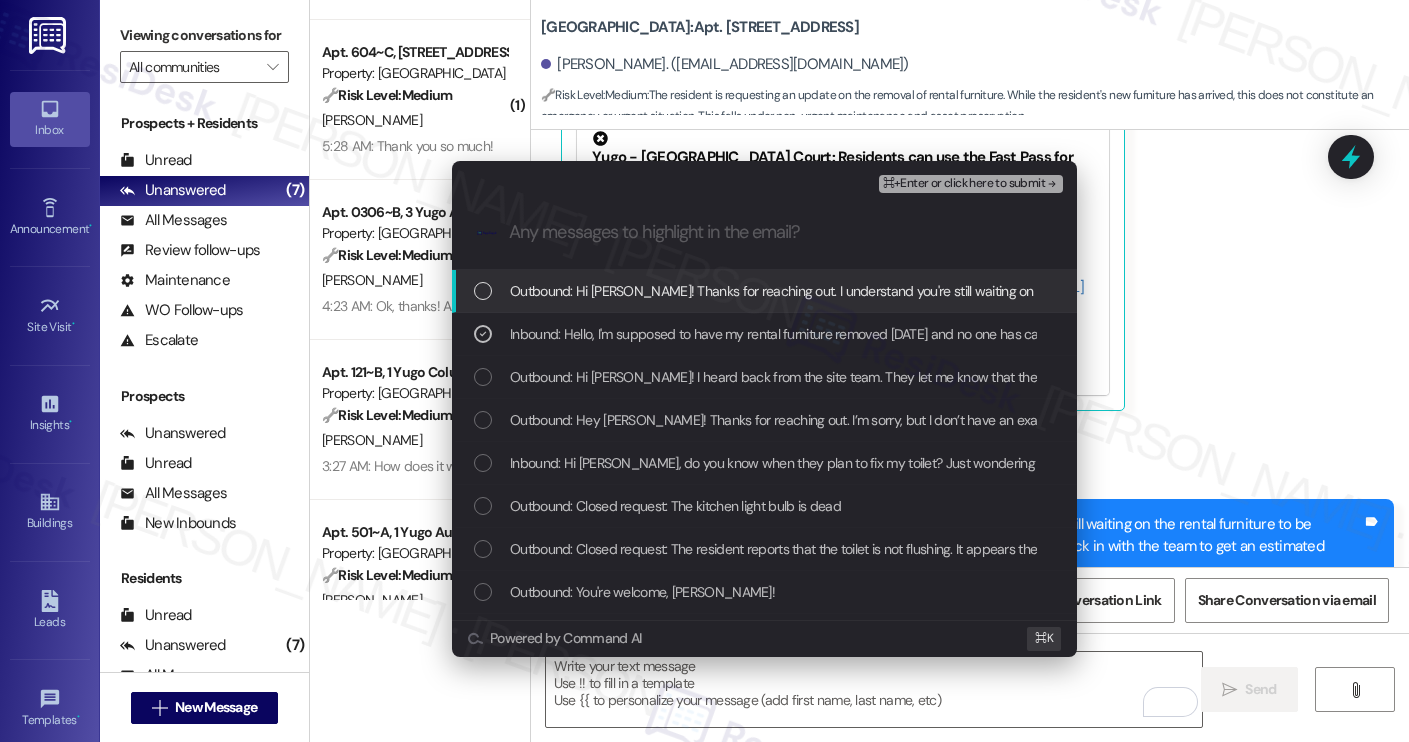 click on "⌘+Enter or click here to submit" at bounding box center [964, 184] 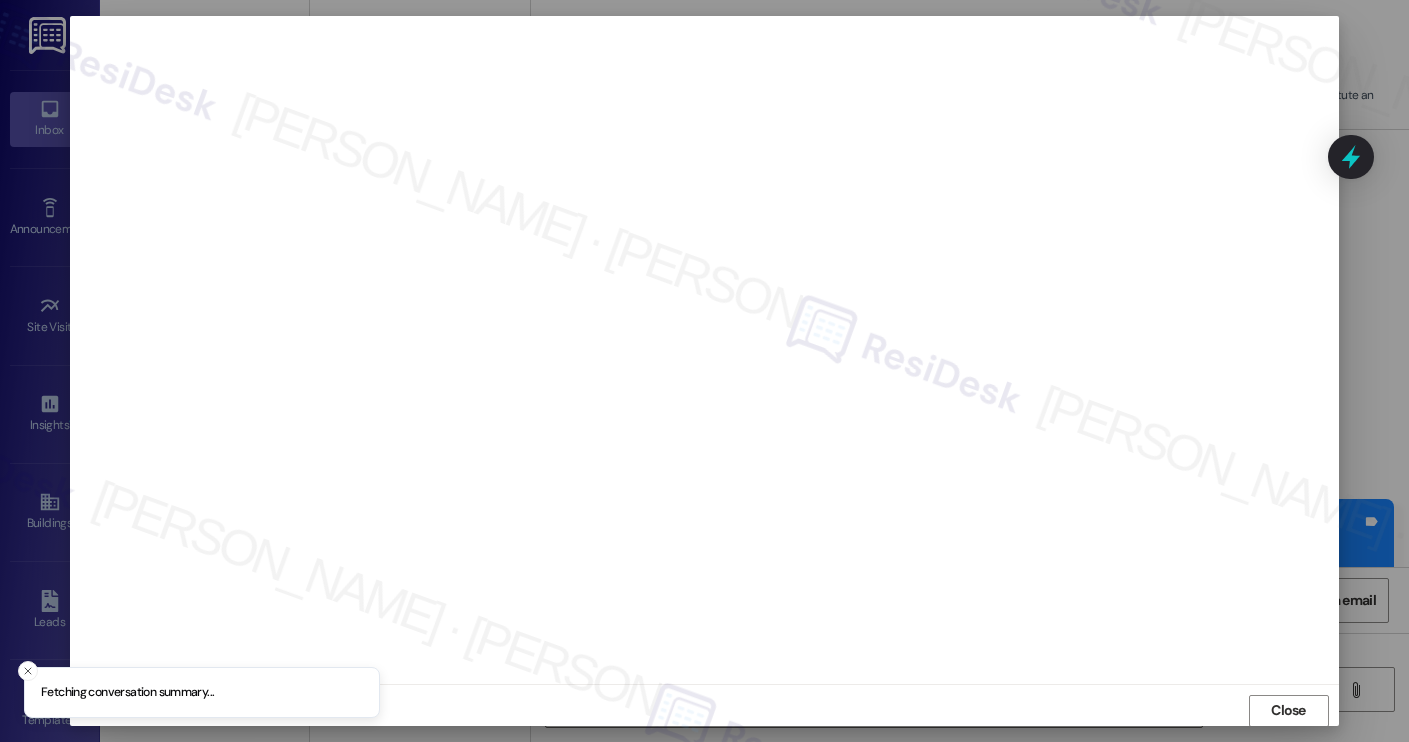 scroll, scrollTop: 1, scrollLeft: 0, axis: vertical 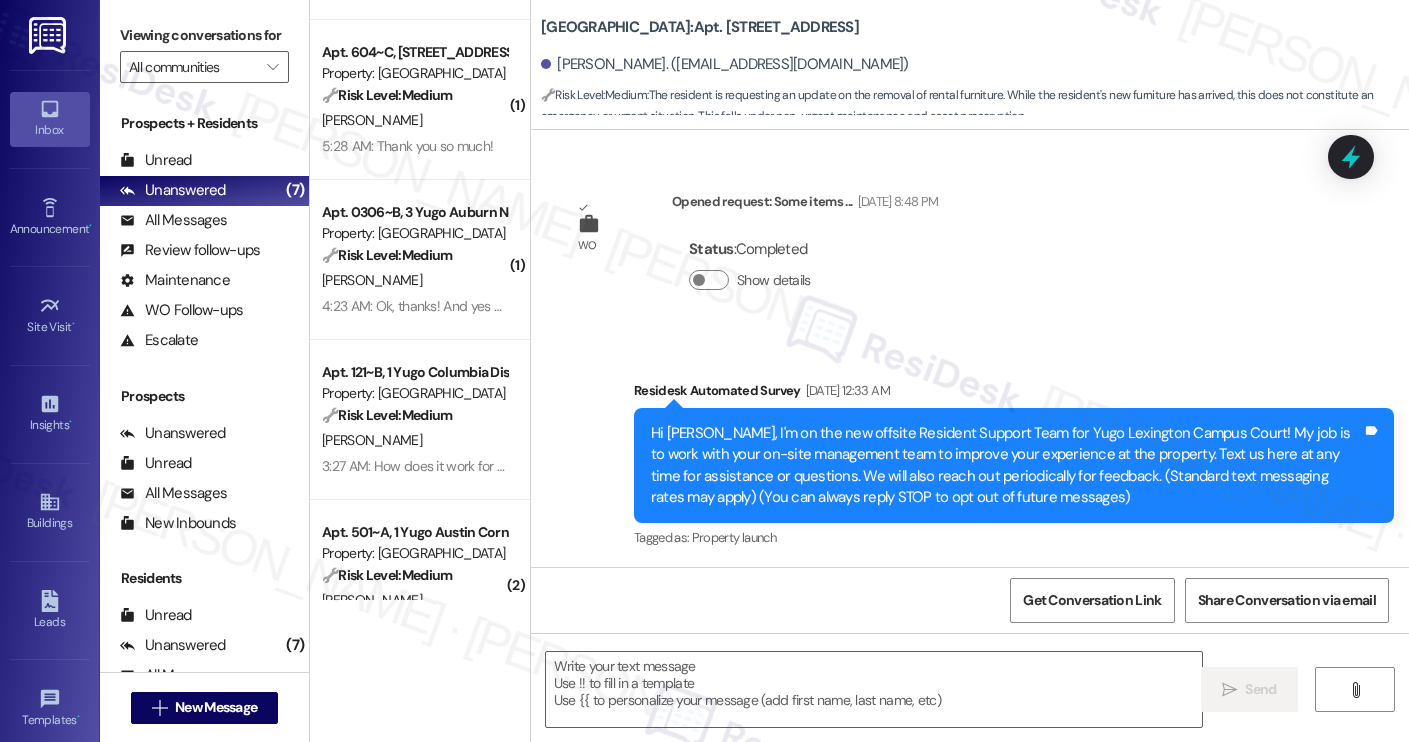 type on "Fetching suggested responses. Please feel free to read through the conversation in the meantime." 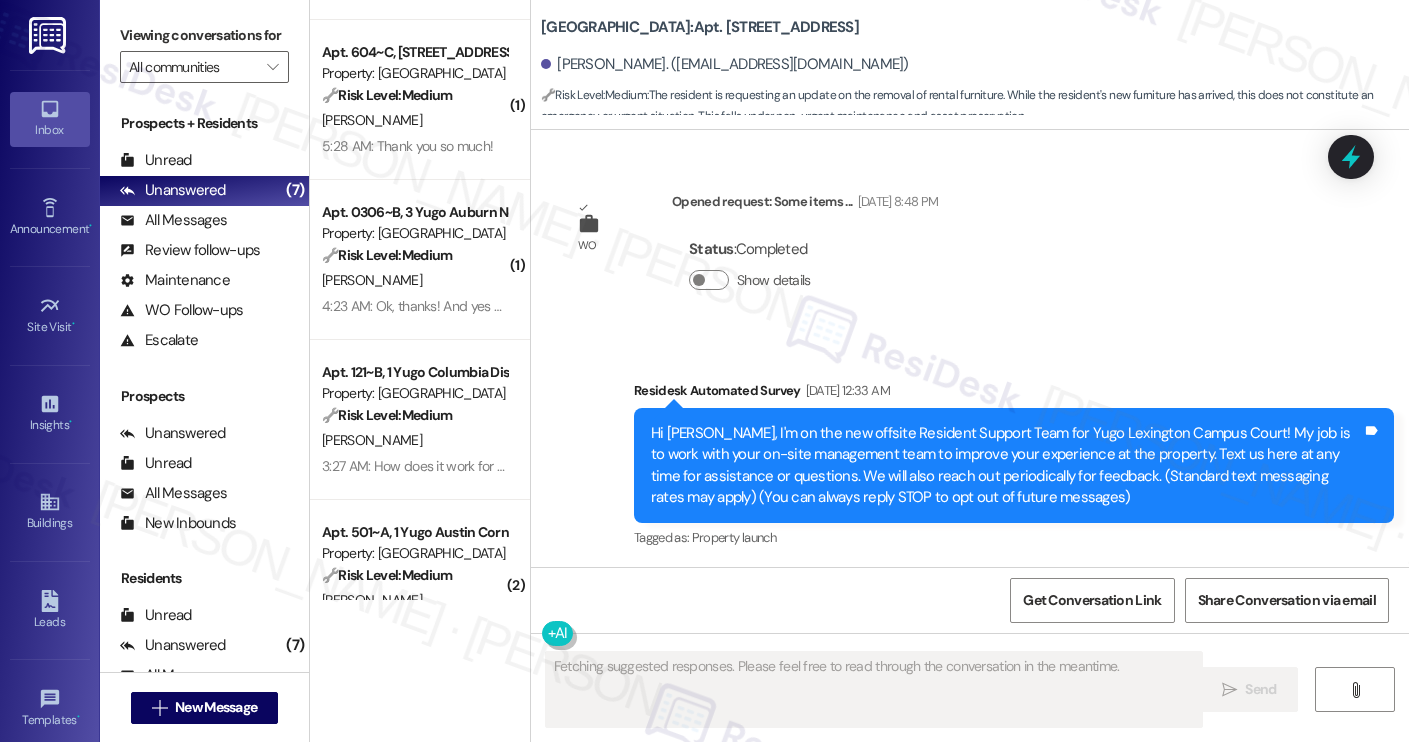 scroll, scrollTop: 7443, scrollLeft: 0, axis: vertical 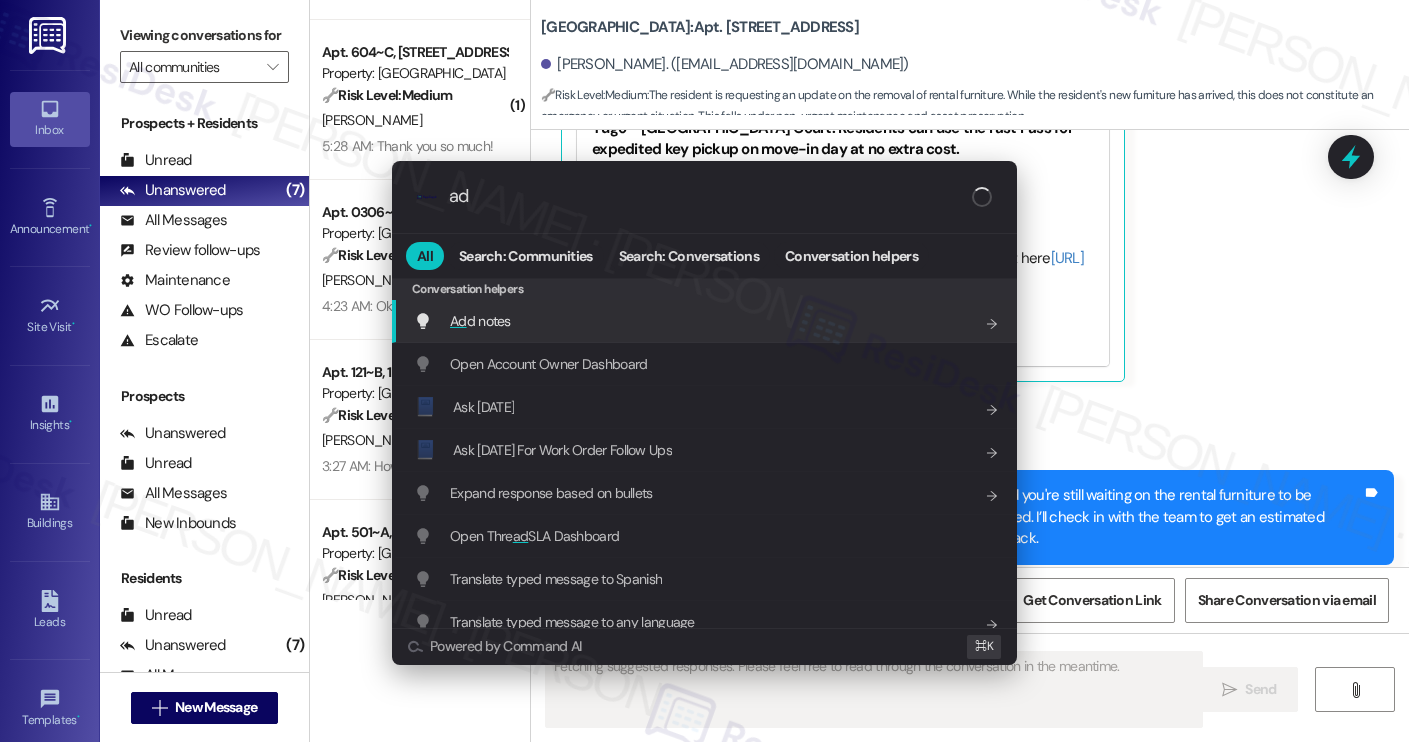 type on "add" 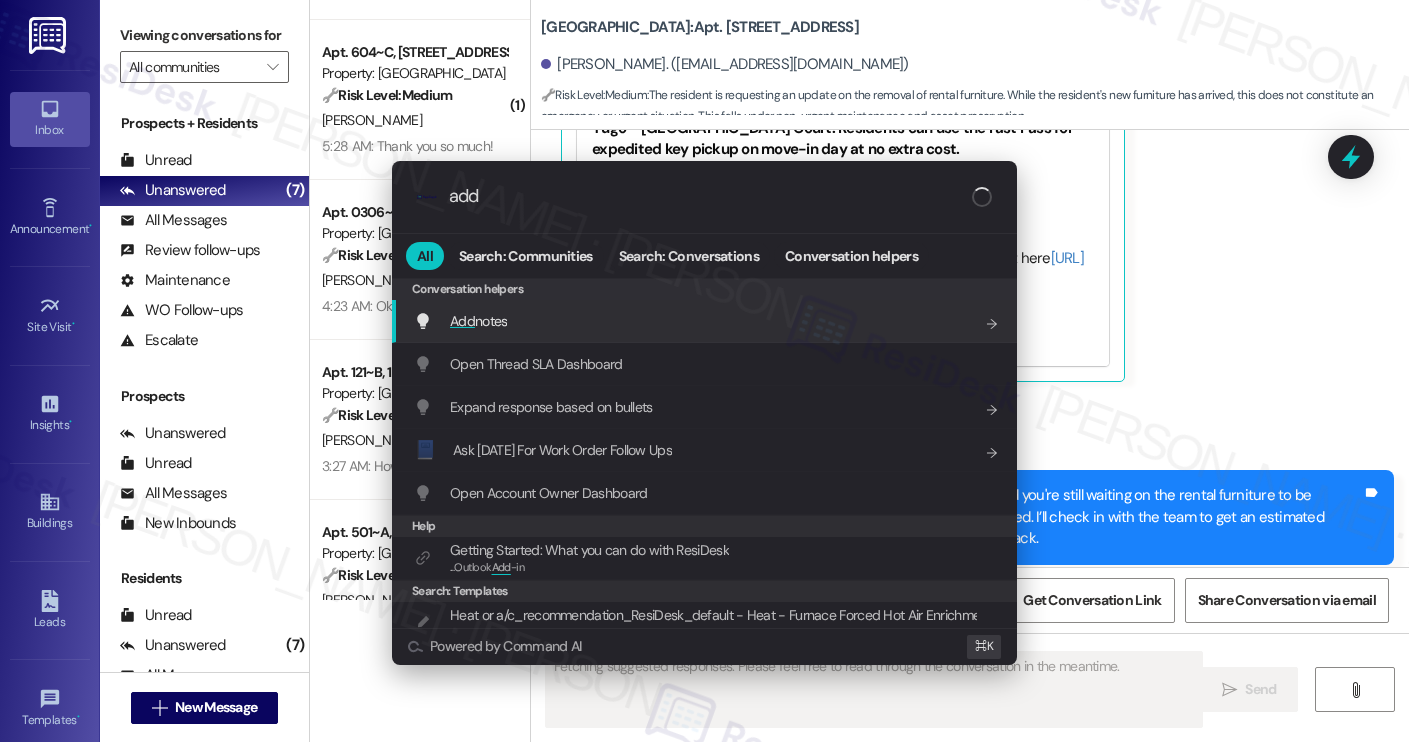 click on "Add  notes Add shortcut" at bounding box center (706, 321) 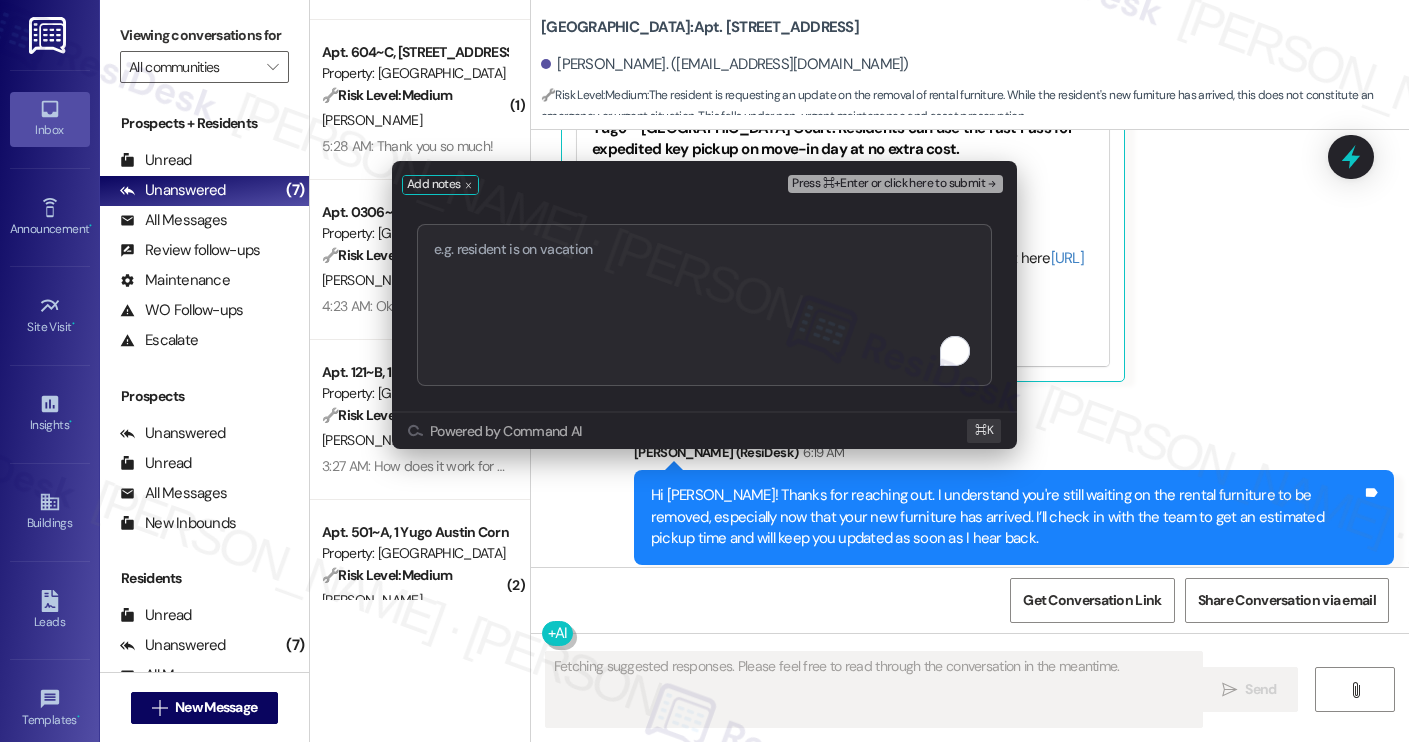 type on "Resident Inquiry: Estimated Time for Furniture Pickup" 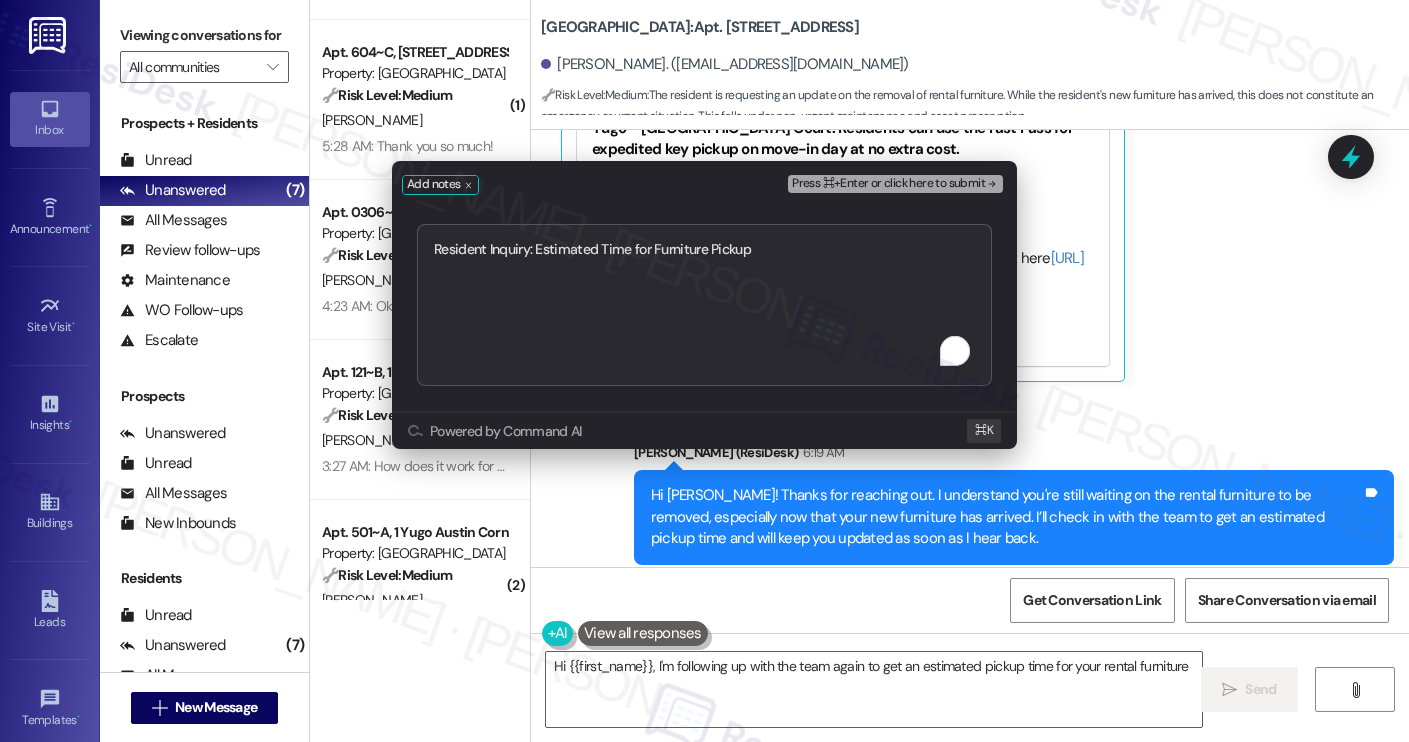 click on "Press ⌘+Enter or click here to submit" at bounding box center [888, 184] 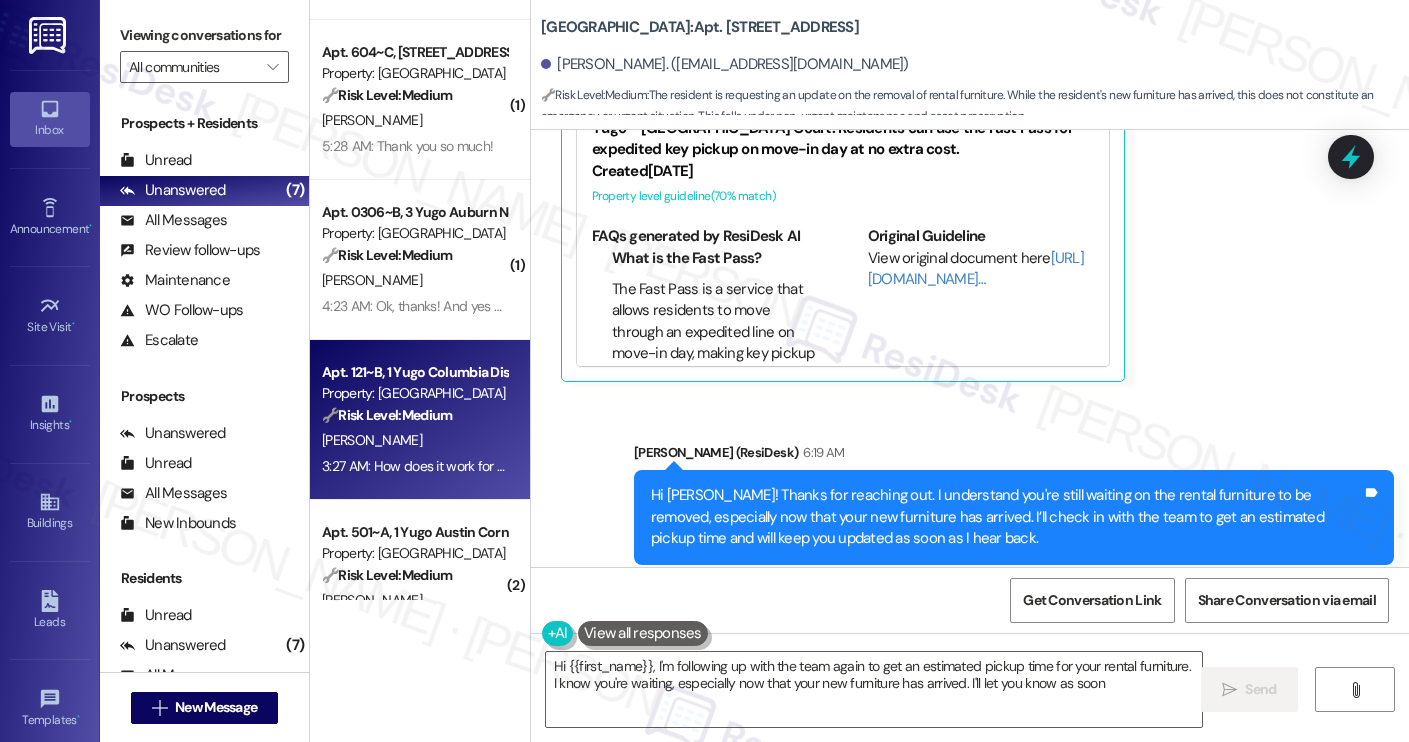 scroll, scrollTop: 7230, scrollLeft: 0, axis: vertical 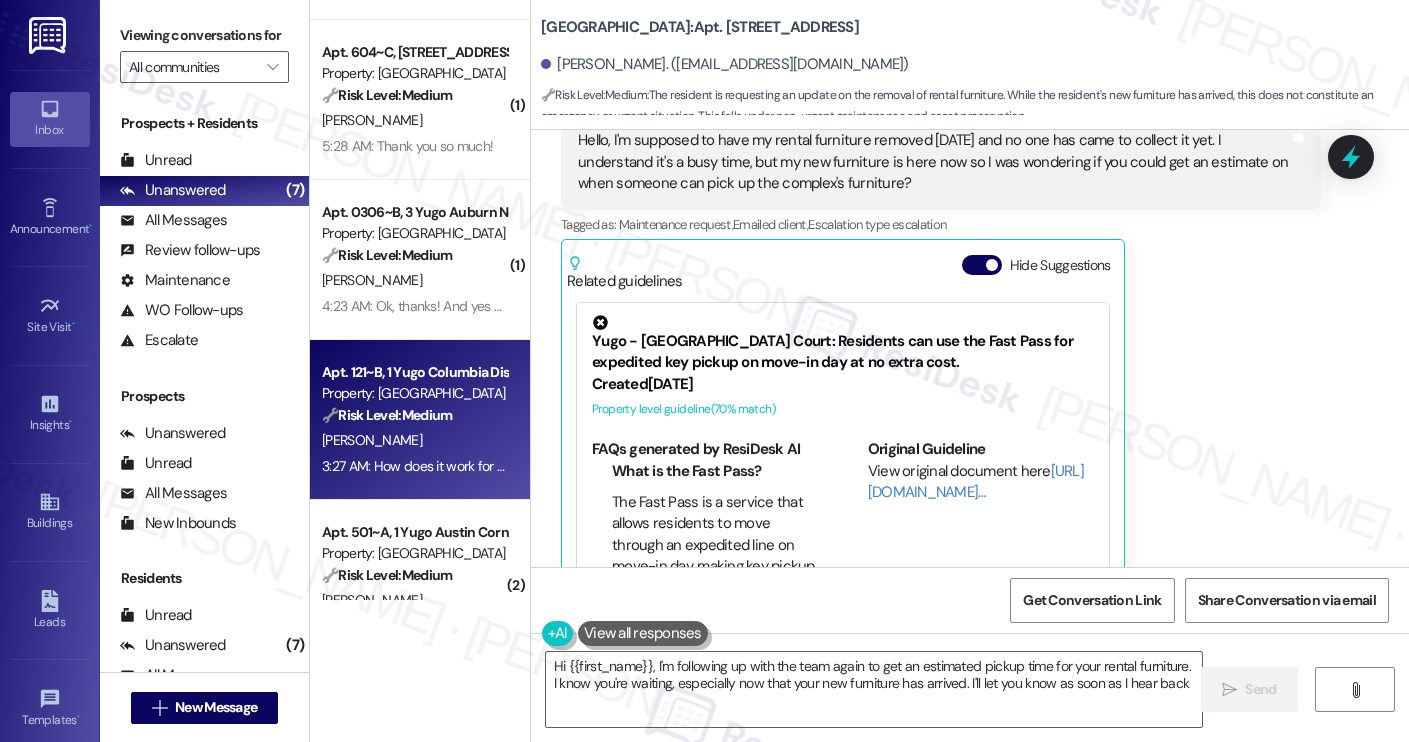 type on "Hi {{first_name}}, I'm following up with the team again to get an estimated pickup time for your rental furniture. I know you're waiting, especially now that your new furniture has arrived. I'll let you know as soon as I hear back!" 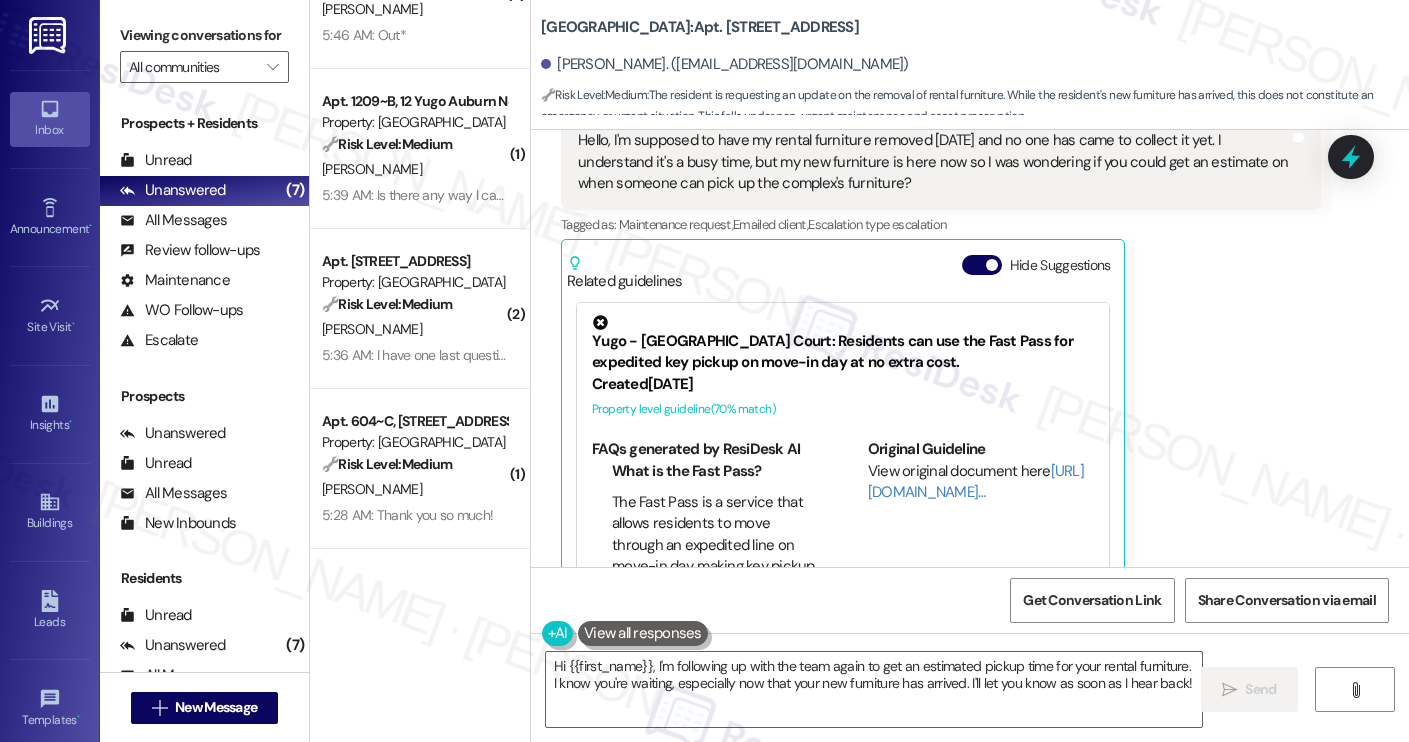 scroll, scrollTop: 0, scrollLeft: 0, axis: both 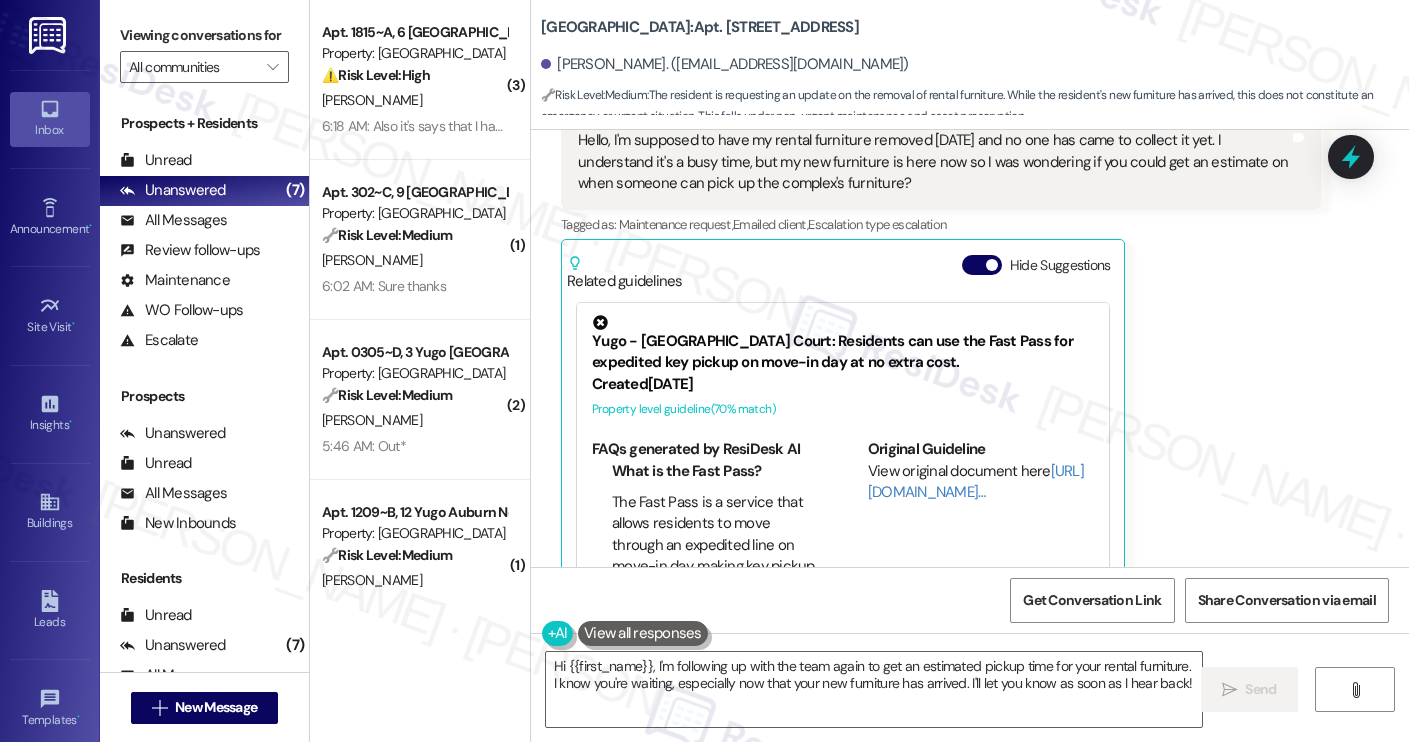 click on "Karen Gwandi Question   Neutral 4:08 AM Hello, I'm supposed to have my rental furniture removed today and no one has came to collect it yet. I understand it's a busy time, but my new furniture is here now so I was wondering if you could get an estimate on when someone can pick up the complex's furniture? Tags and notes Tagged as:   Maintenance request ,  Click to highlight conversations about Maintenance request Emailed client ,  Click to highlight conversations about Emailed client Escalation type escalation Click to highlight conversations about Escalation type escalation  Related guidelines Hide Suggestions Yugo - Yugo Lexington Campus Court: Residents can use the Fast Pass for expedited key pickup on move-in day at no extra cost.
Created  14 days ago Property level guideline  ( 70 % match) FAQs generated by ResiDesk AI What is the Fast Pass? The Fast Pass is a service that allows residents to move through an expedited line on move-in day, making key pickup quicker and more efficient. Original Guideline" at bounding box center [941, 331] 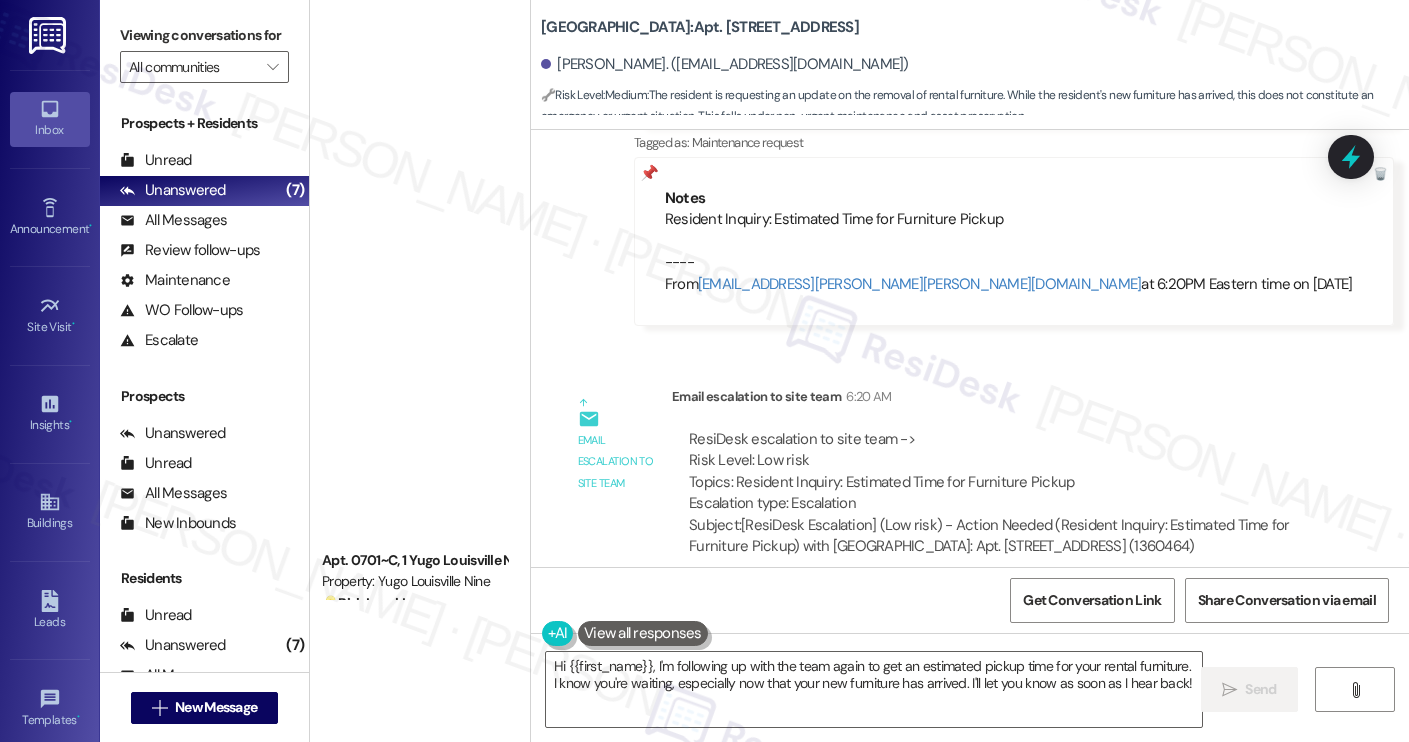 scroll, scrollTop: 2600, scrollLeft: 0, axis: vertical 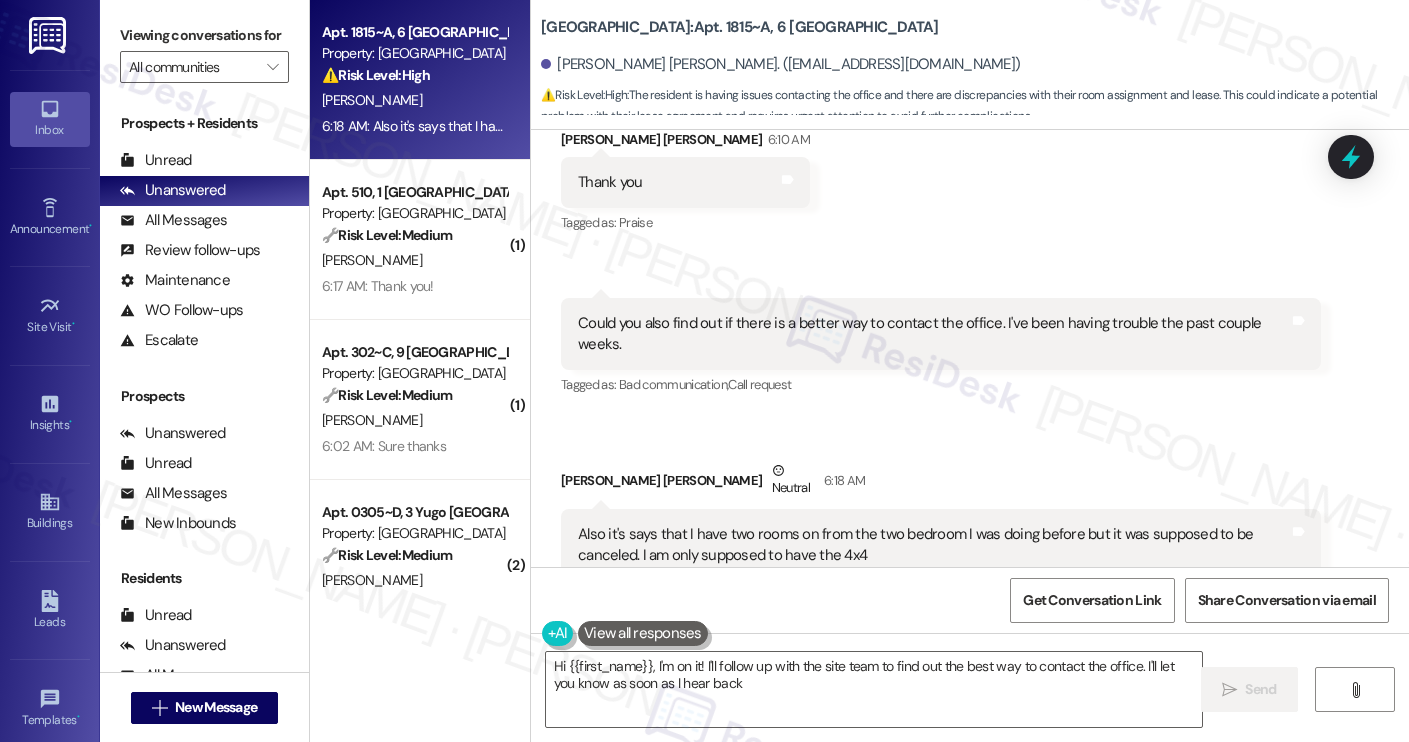 type on "Hi {{first_name}}, I'm on it! I'll follow up with the site team to find out the best way to contact the office. I'll let you know as soon as I hear back!" 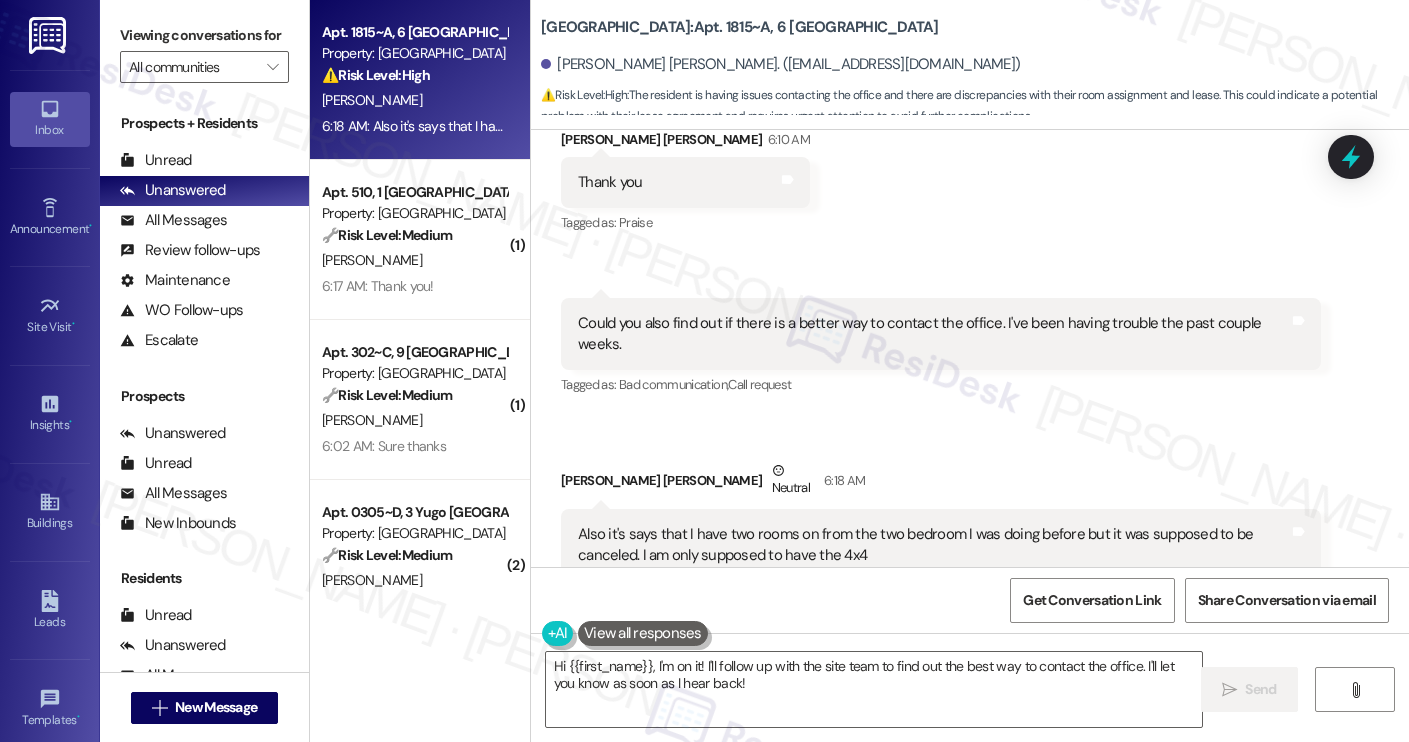 scroll, scrollTop: 2954, scrollLeft: 0, axis: vertical 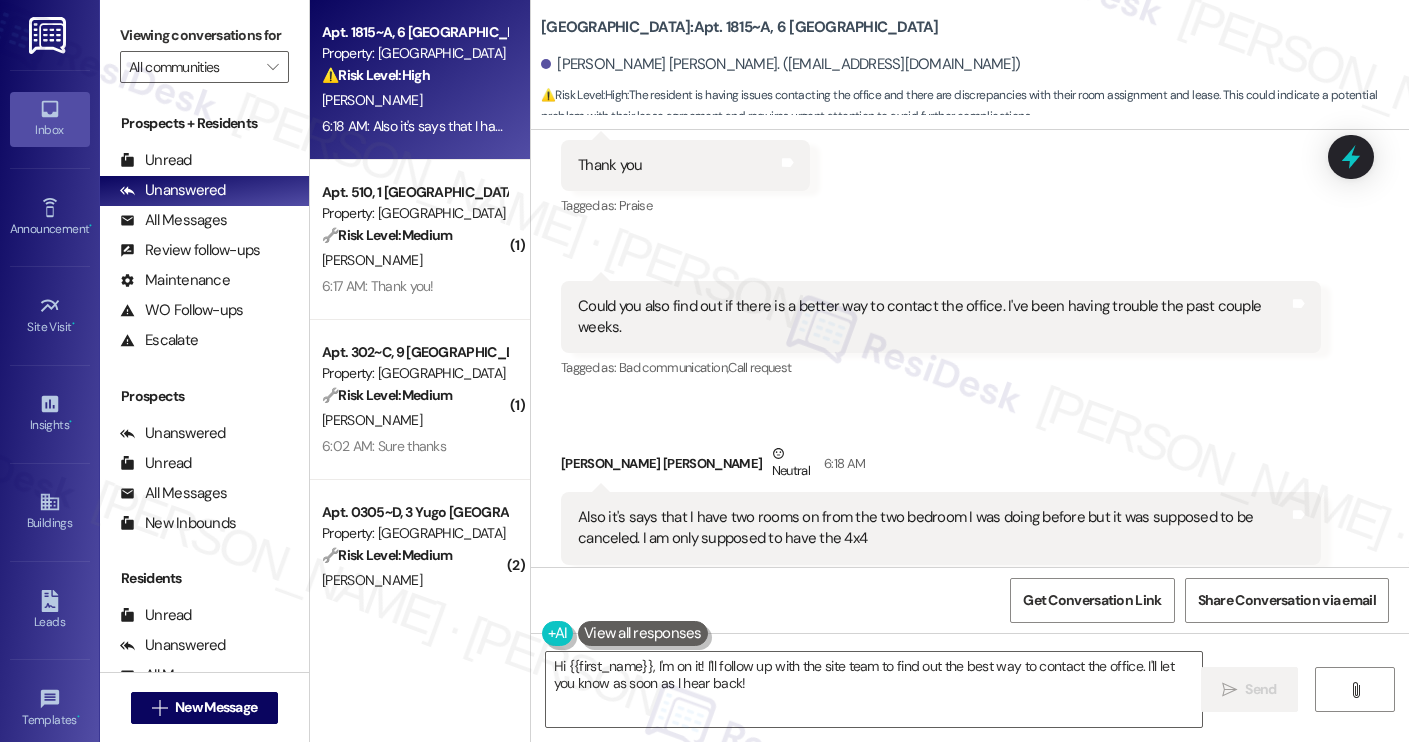 drag, startPoint x: 830, startPoint y: 14, endPoint x: 881, endPoint y: 44, distance: 59.16925 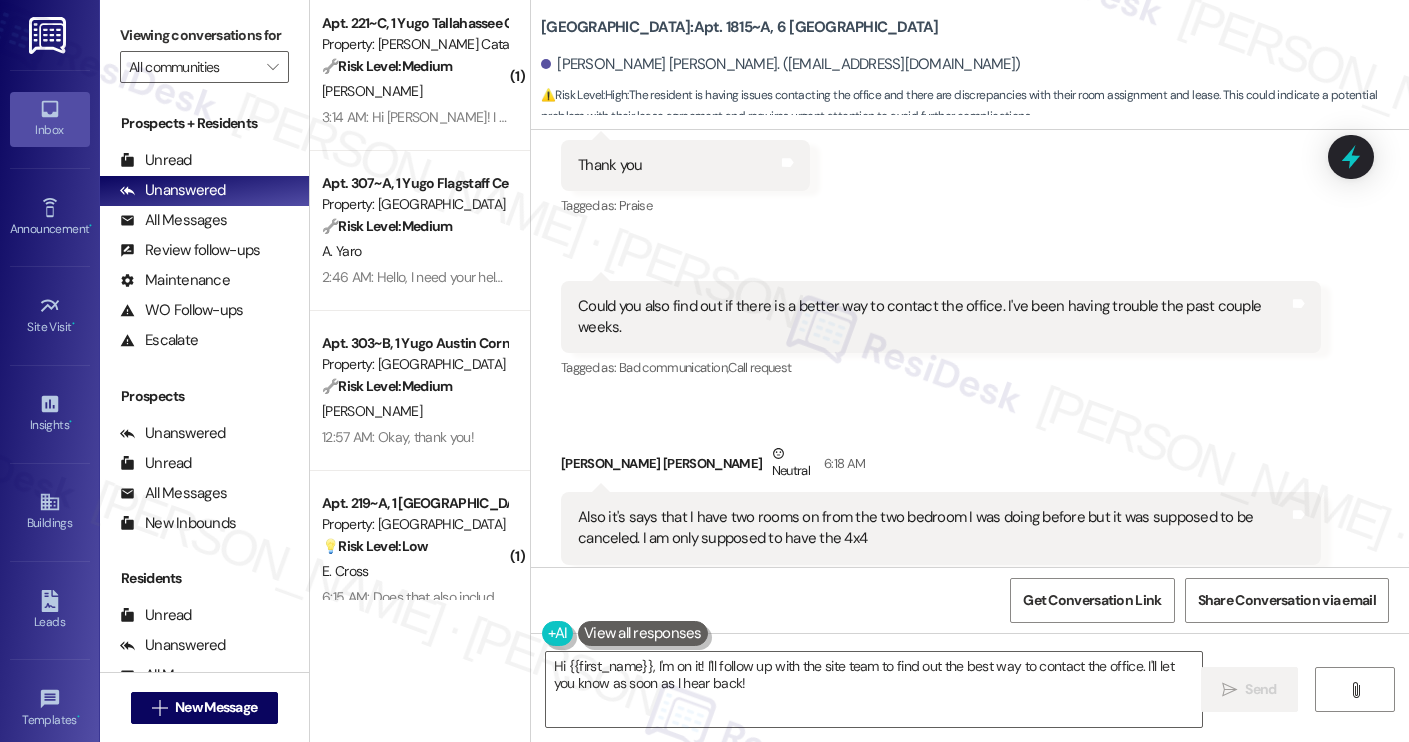 scroll, scrollTop: 1614, scrollLeft: 0, axis: vertical 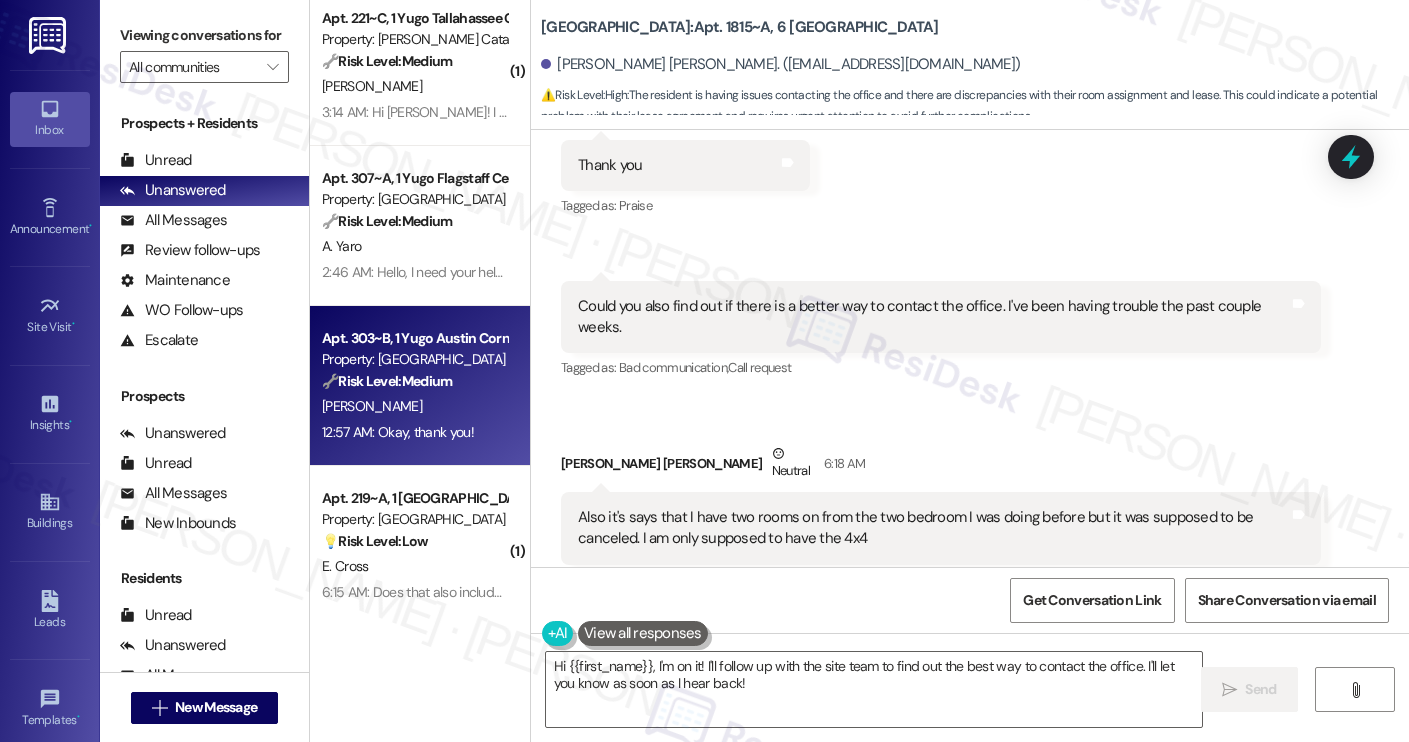 click on "🔧  Risk Level:  Medium" at bounding box center (387, 381) 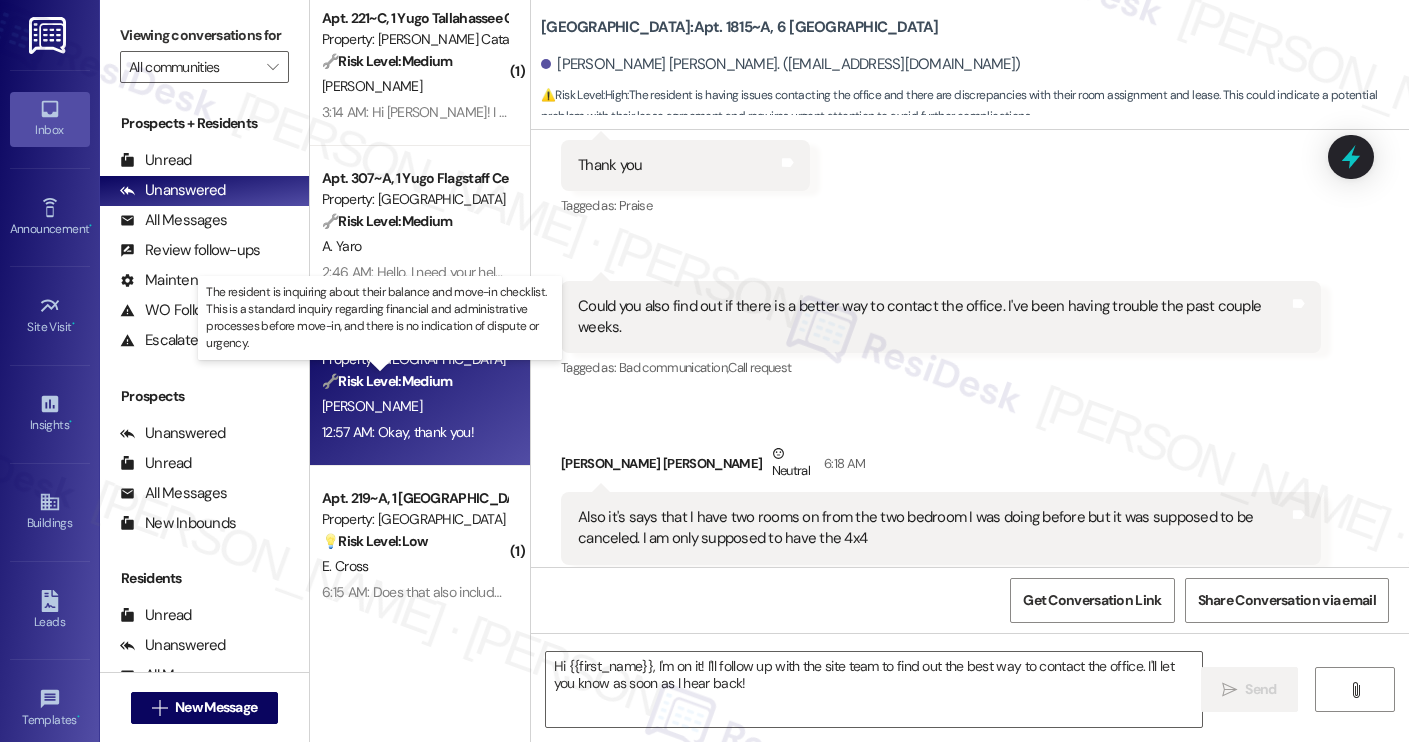 type on "Fetching suggested responses. Please feel free to read through the conversation in the meantime." 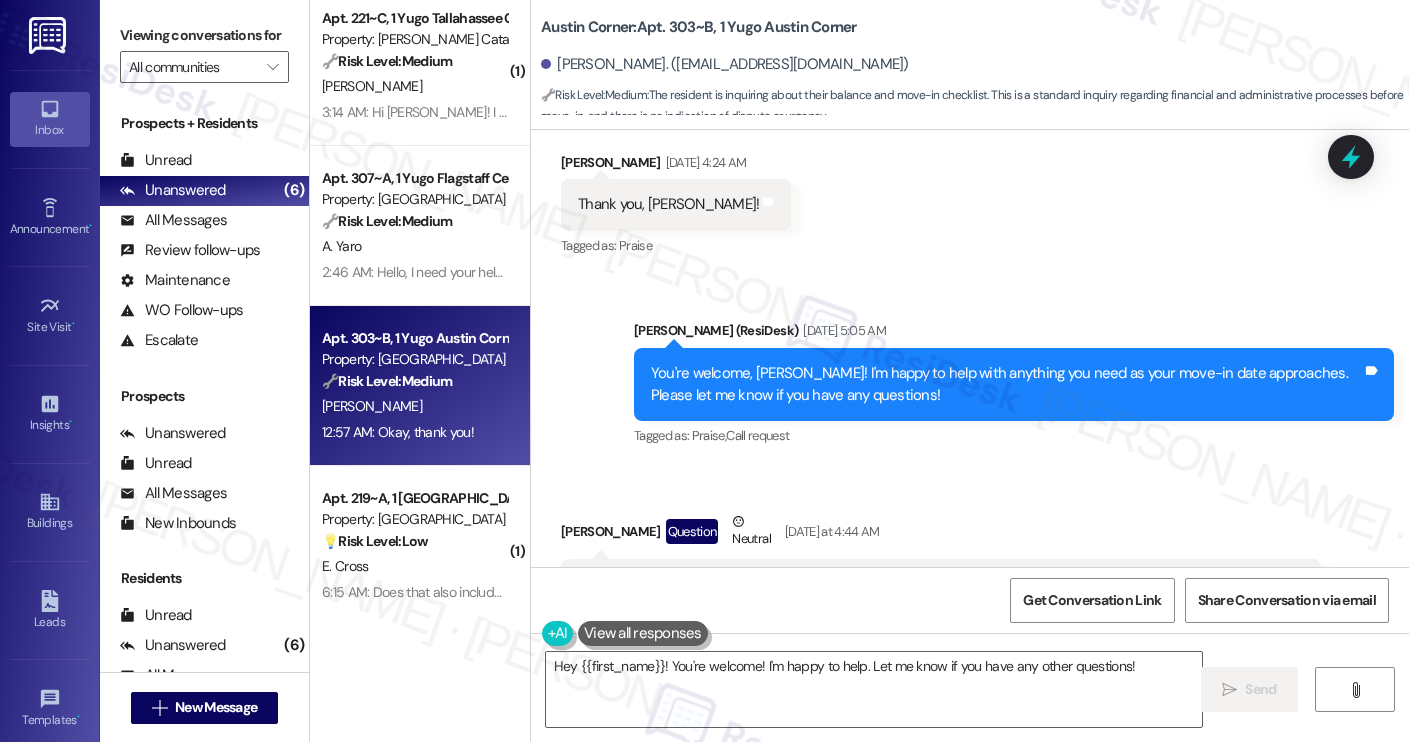 scroll, scrollTop: 598, scrollLeft: 0, axis: vertical 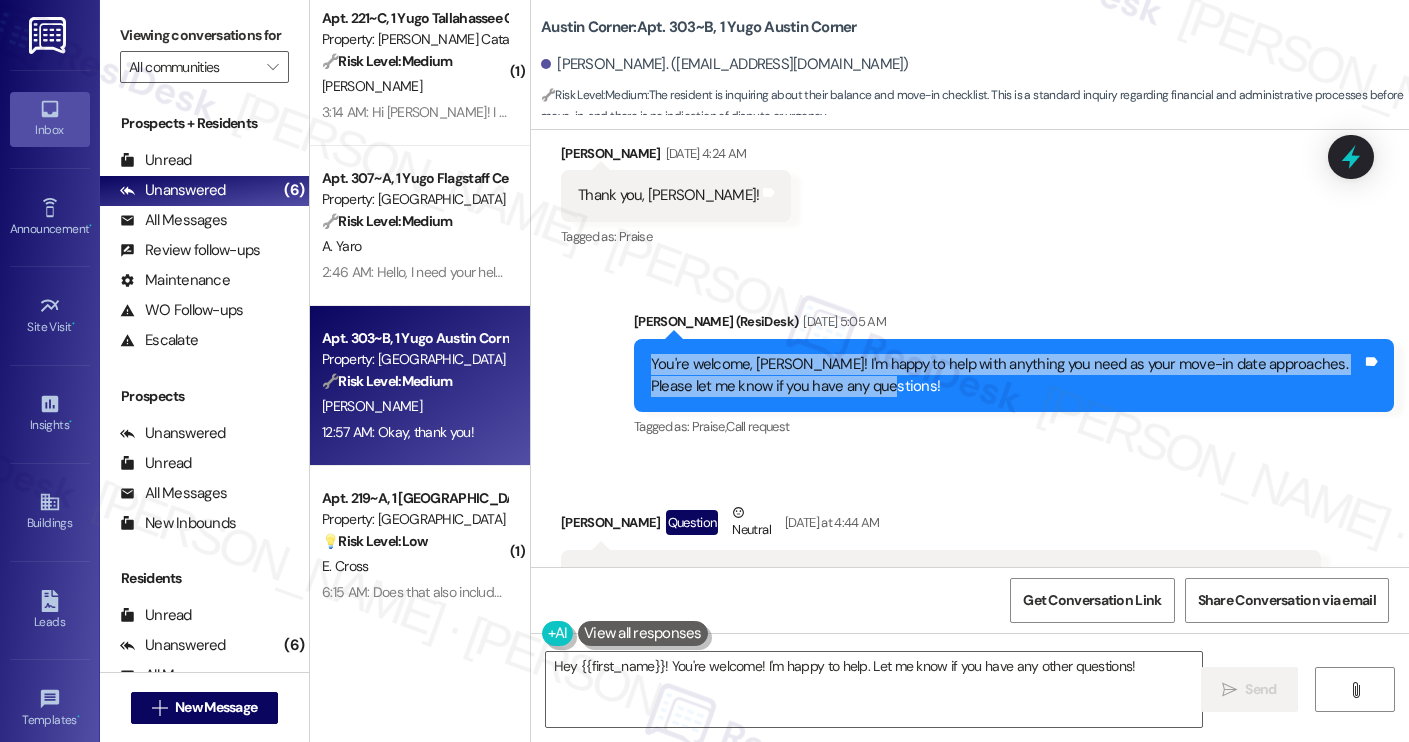 drag, startPoint x: 856, startPoint y: 351, endPoint x: 602, endPoint y: 317, distance: 256.26547 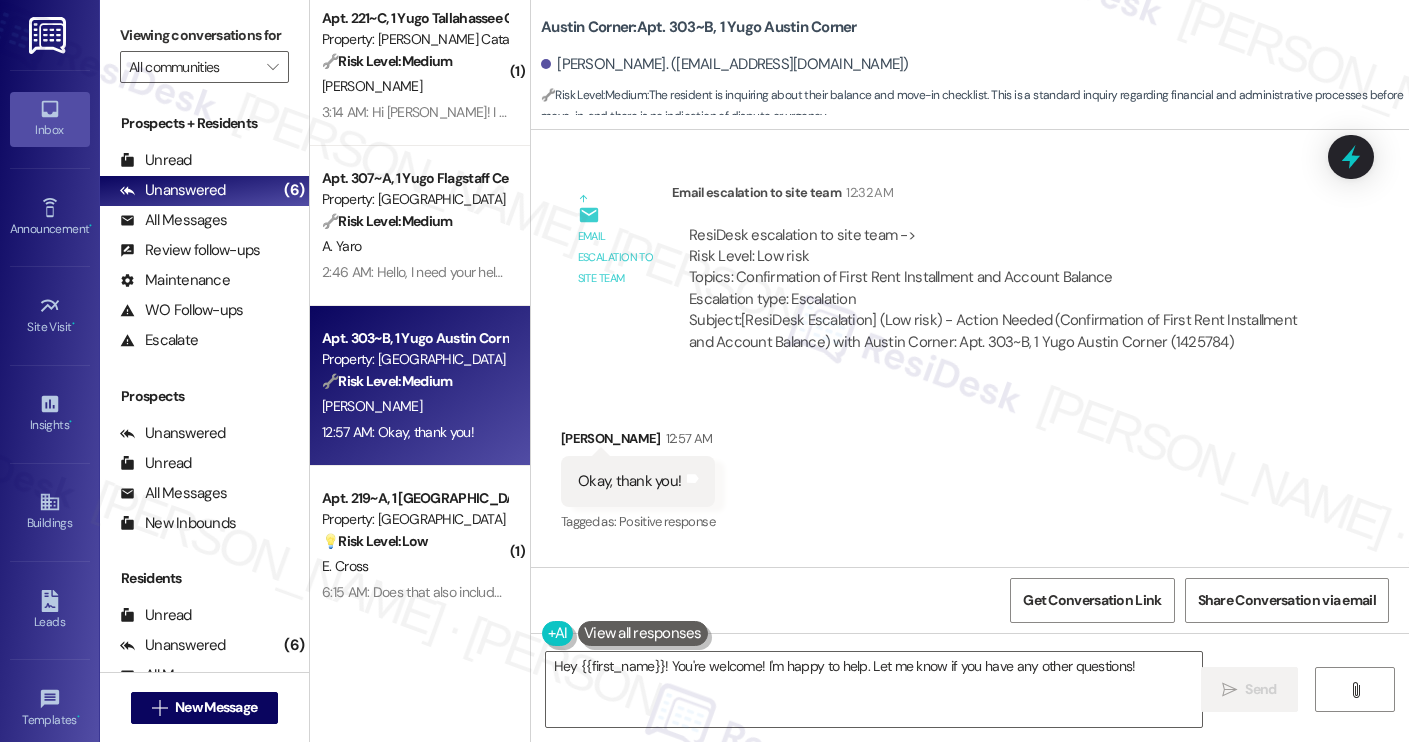 scroll, scrollTop: 2866, scrollLeft: 0, axis: vertical 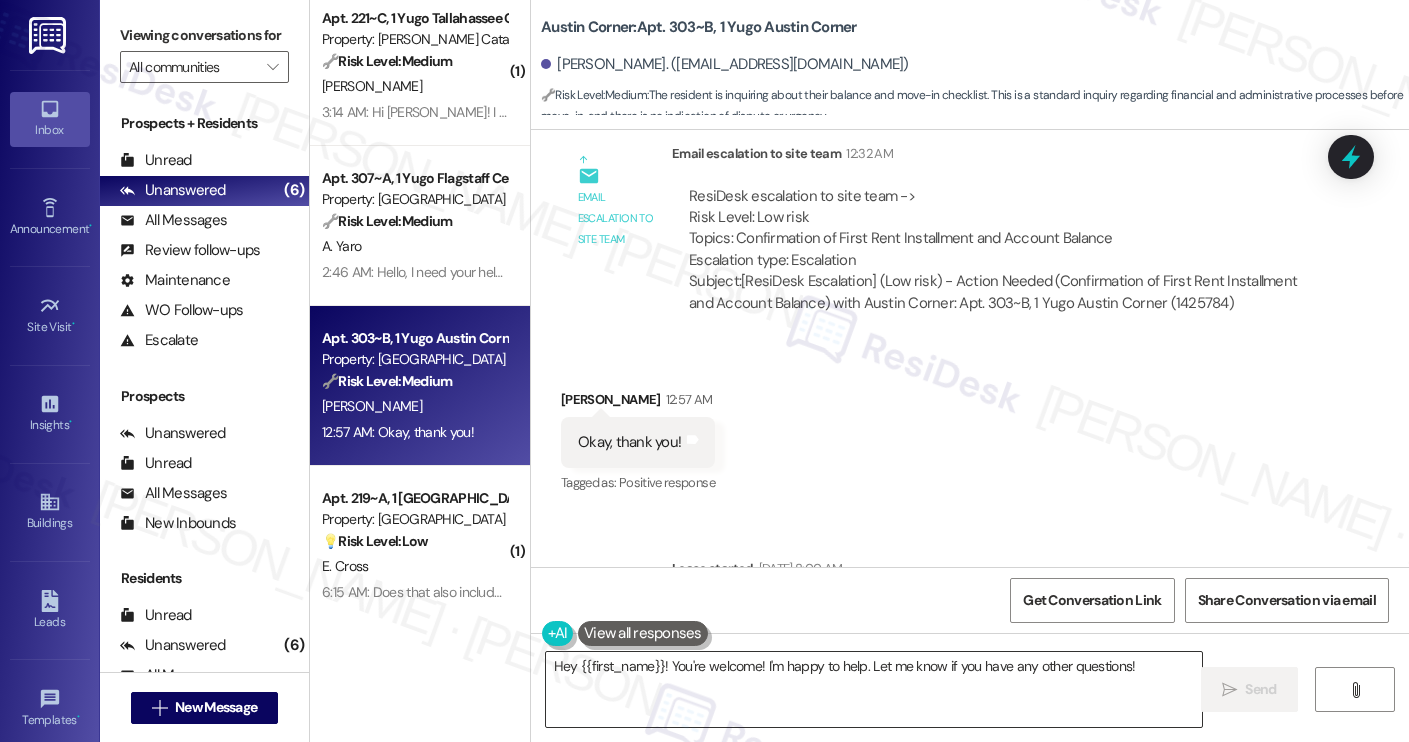 click on "Hey {{first_name}}! You're welcome! I'm happy to help. Let me know if you have any other questions!" at bounding box center [874, 689] 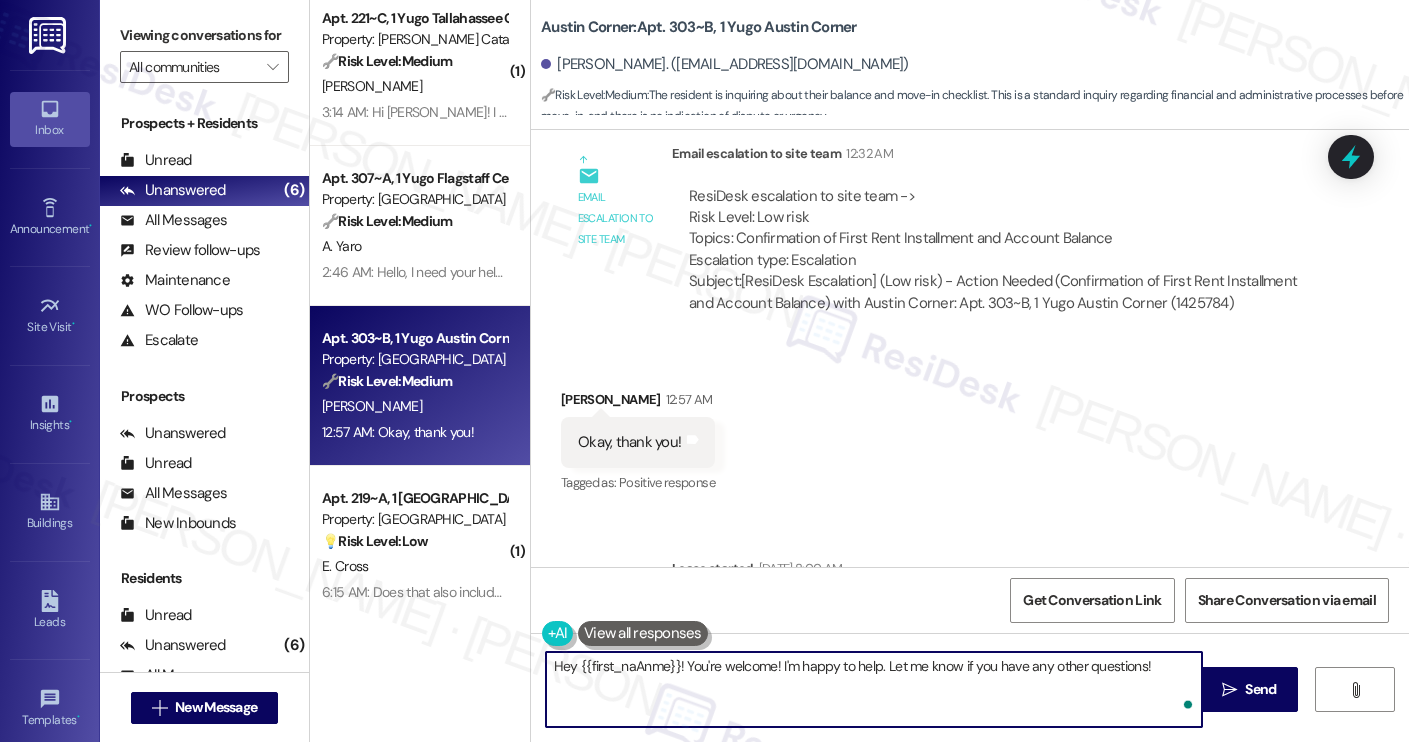 type on "Hey {{first_naAnyme}}! You're welcome! I'm happy to help. Let me know if you have any other questions!" 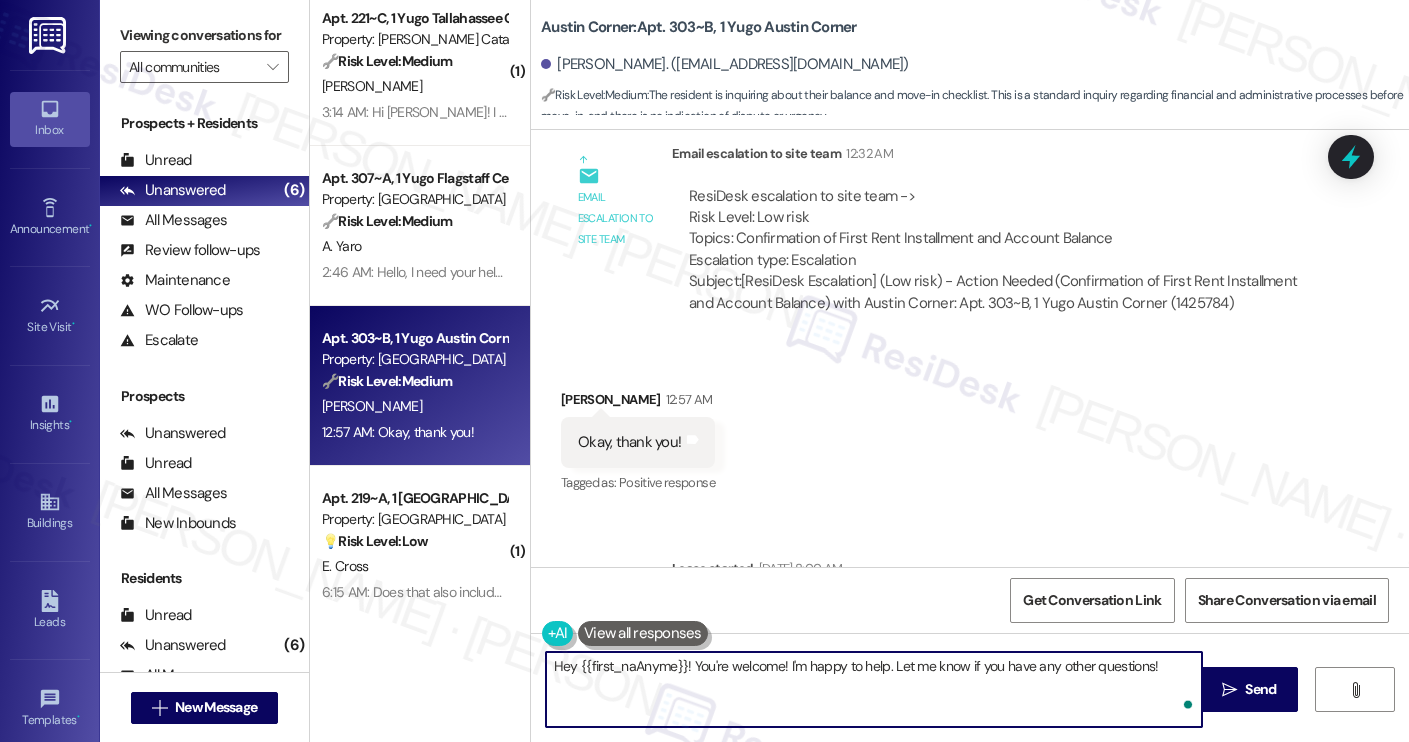 click on "Hey {{first_naAnyme}}! You're welcome! I'm happy to help. Let me know if you have any other questions!" at bounding box center (874, 689) 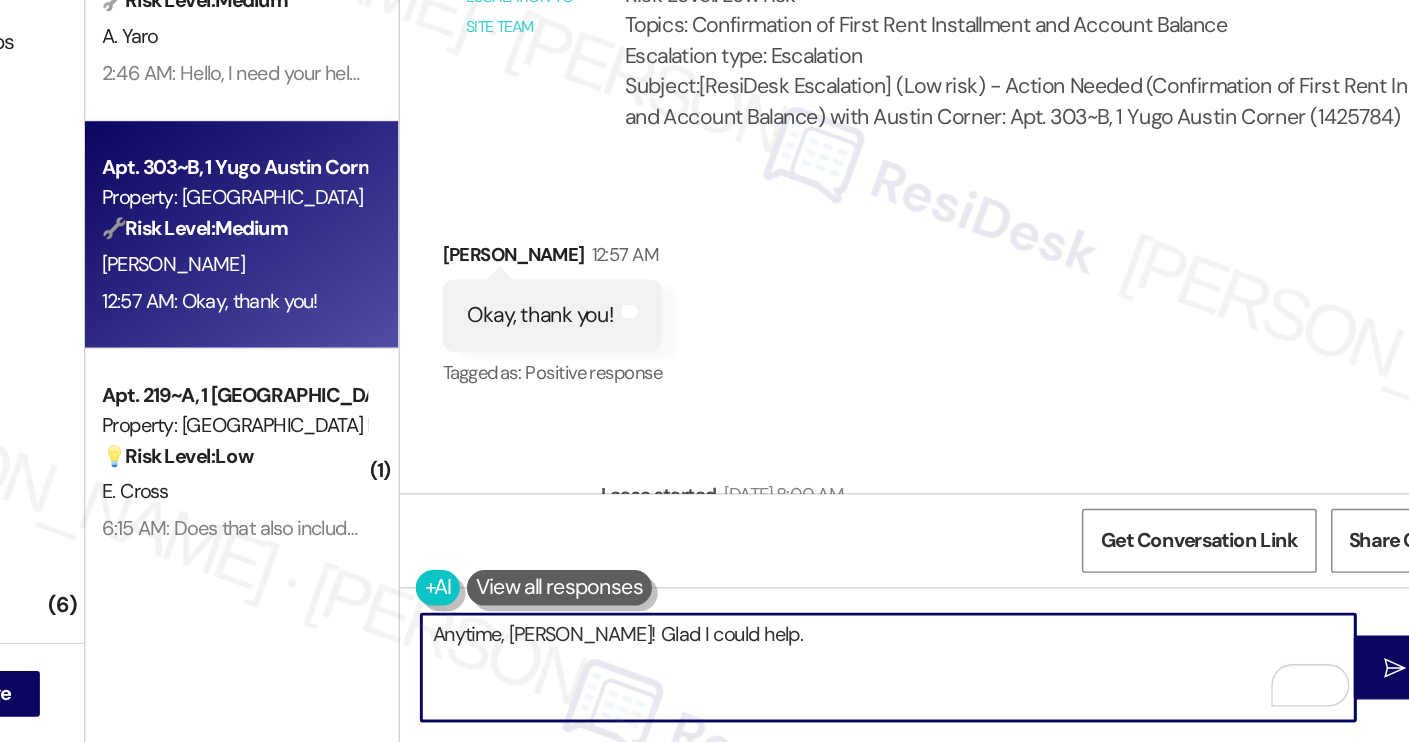 scroll, scrollTop: 0, scrollLeft: 0, axis: both 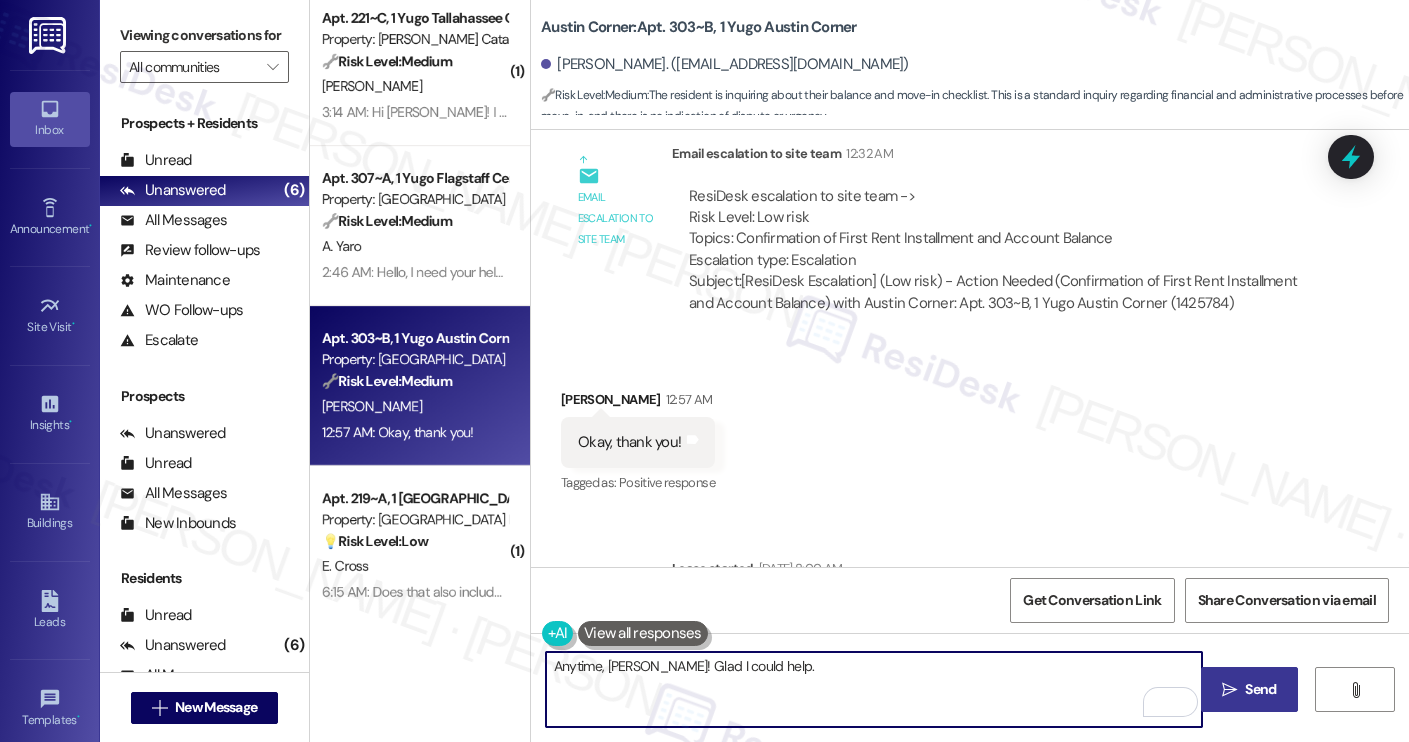 type on "Anytime, [PERSON_NAME]! Glad I could help." 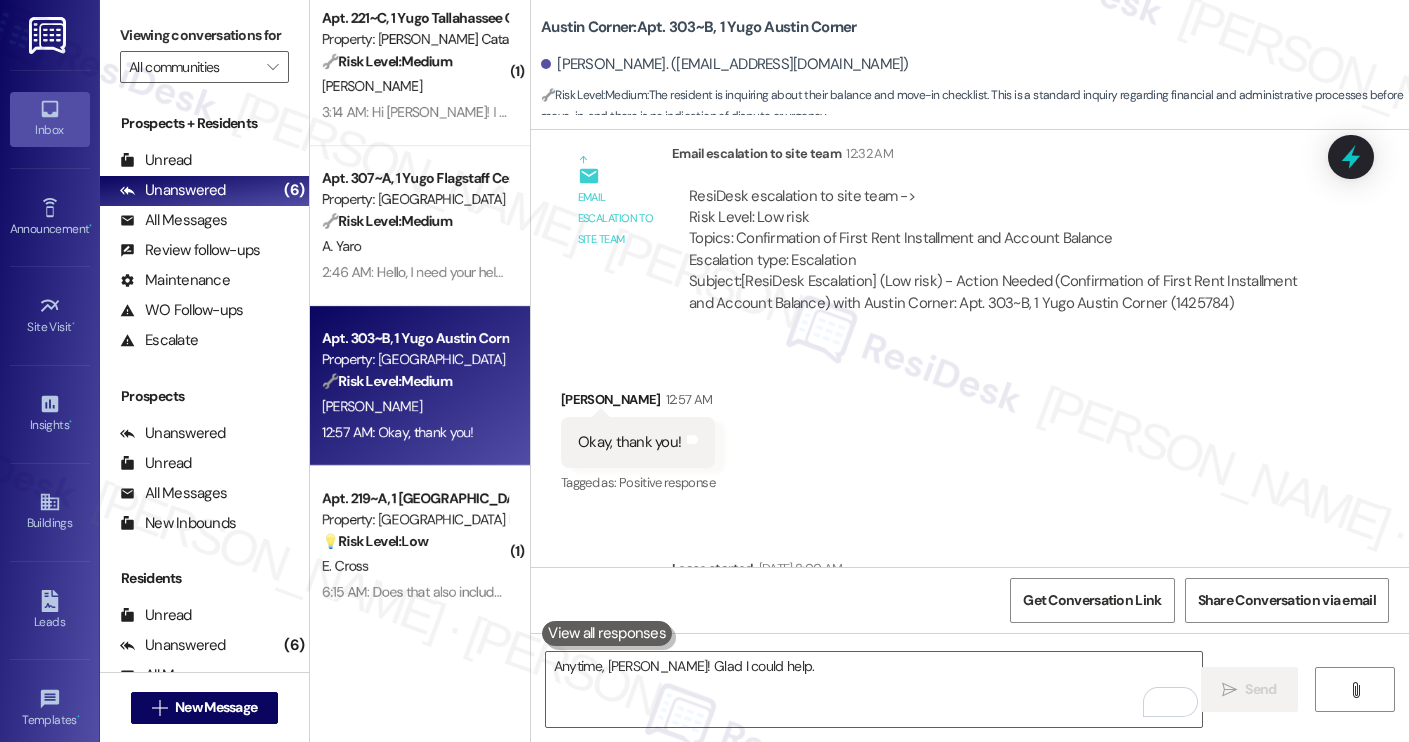 type 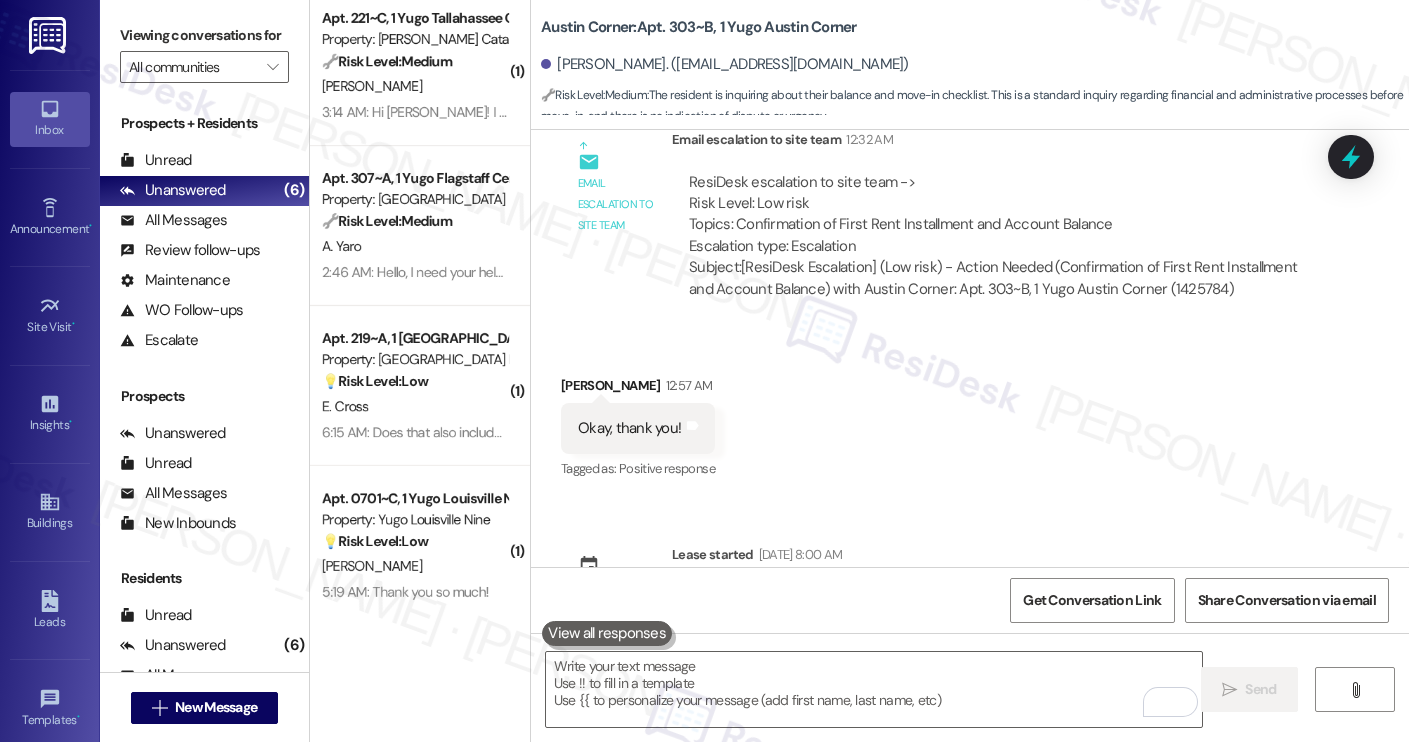 scroll, scrollTop: 3006, scrollLeft: 0, axis: vertical 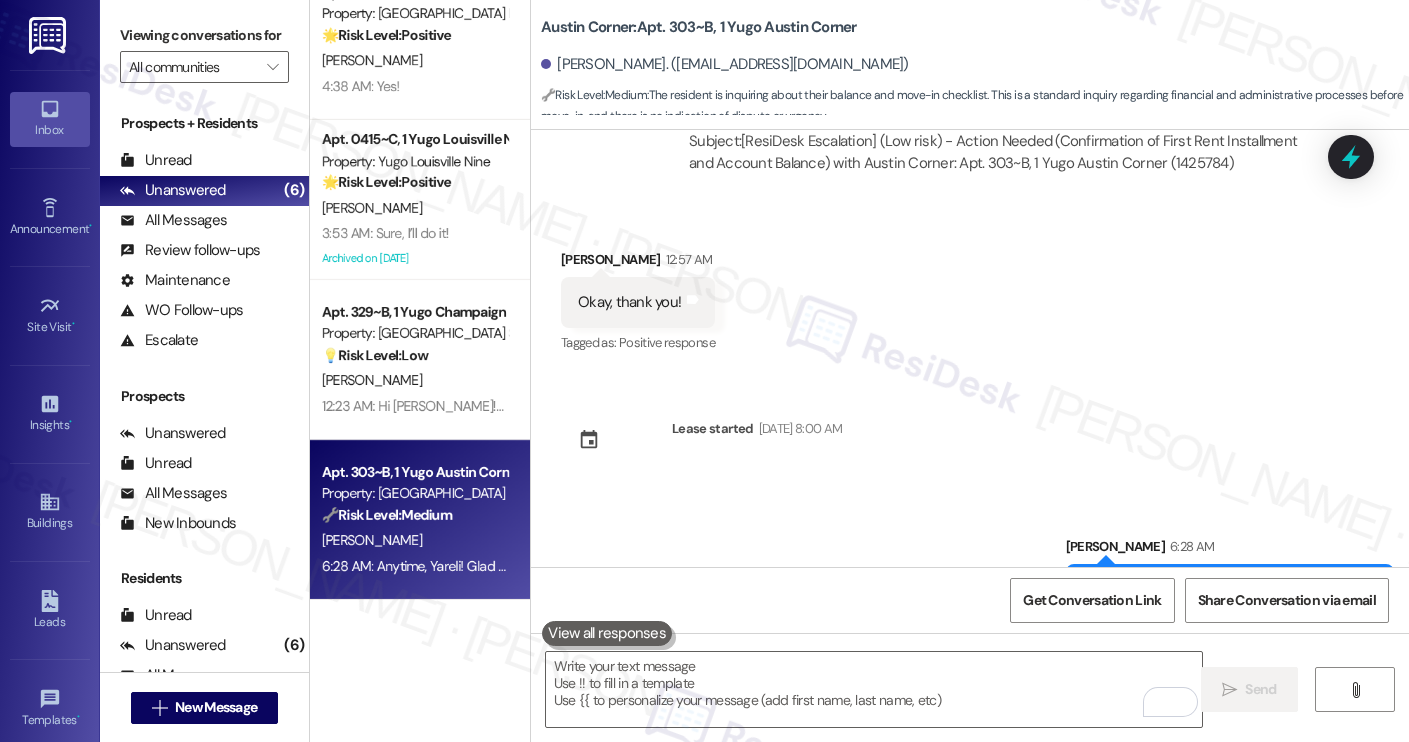 click on "[PERSON_NAME]" at bounding box center (414, 380) 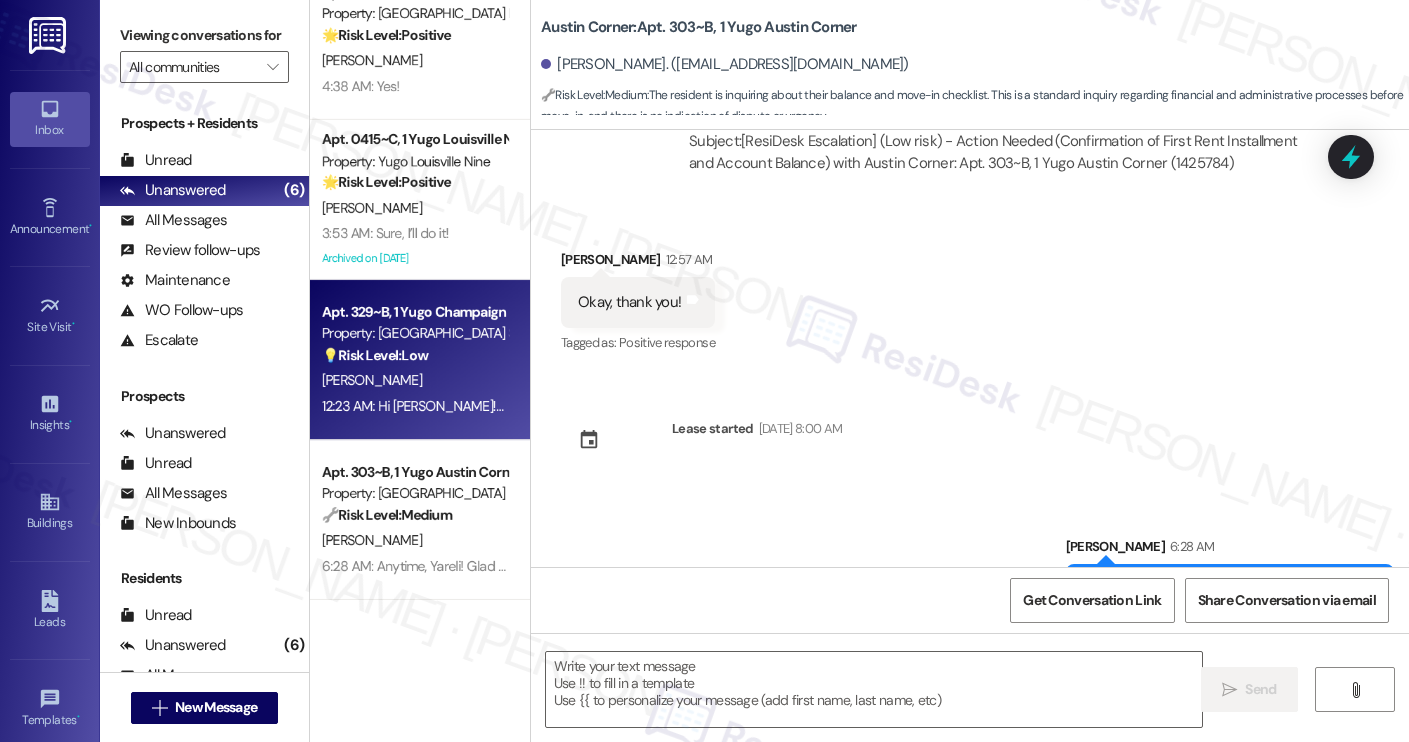 type on "Fetching suggested responses. Please feel free to read through the conversation in the meantime." 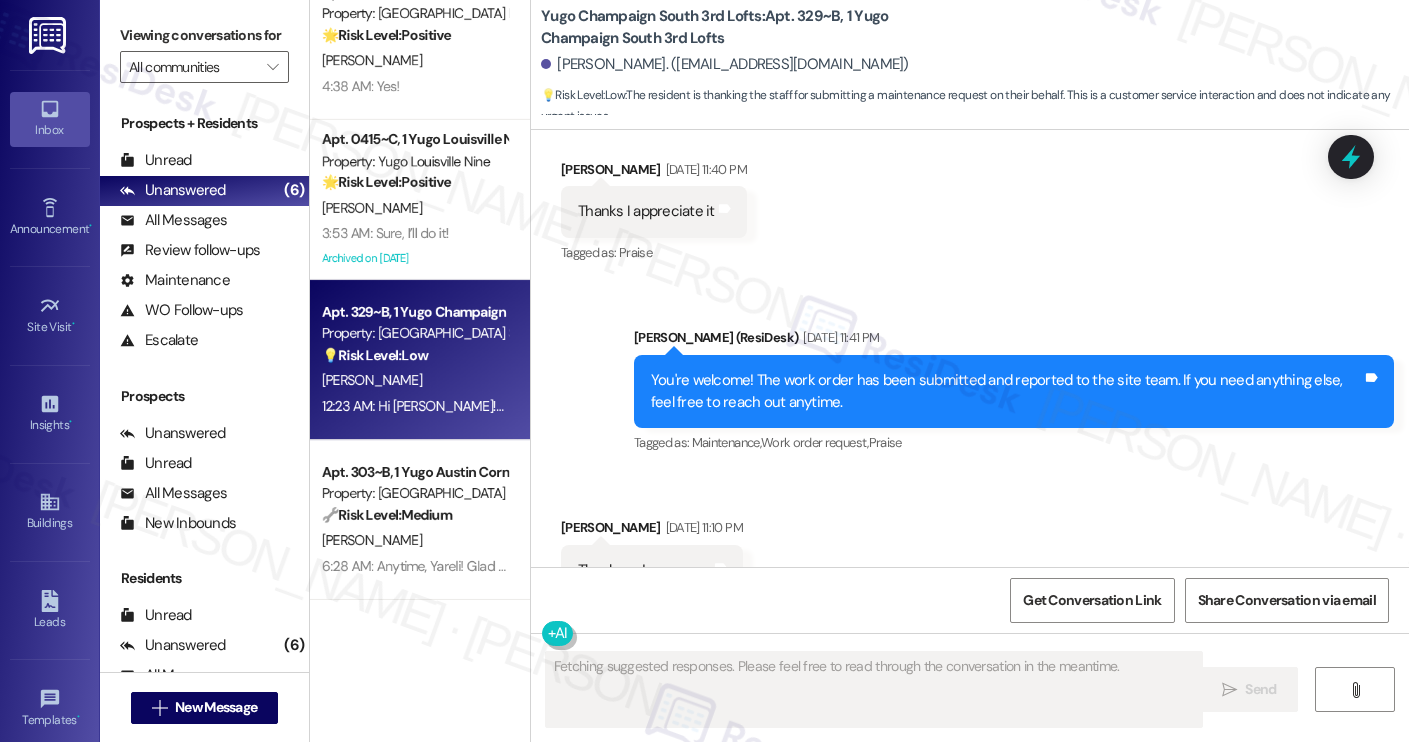 scroll, scrollTop: 8978, scrollLeft: 0, axis: vertical 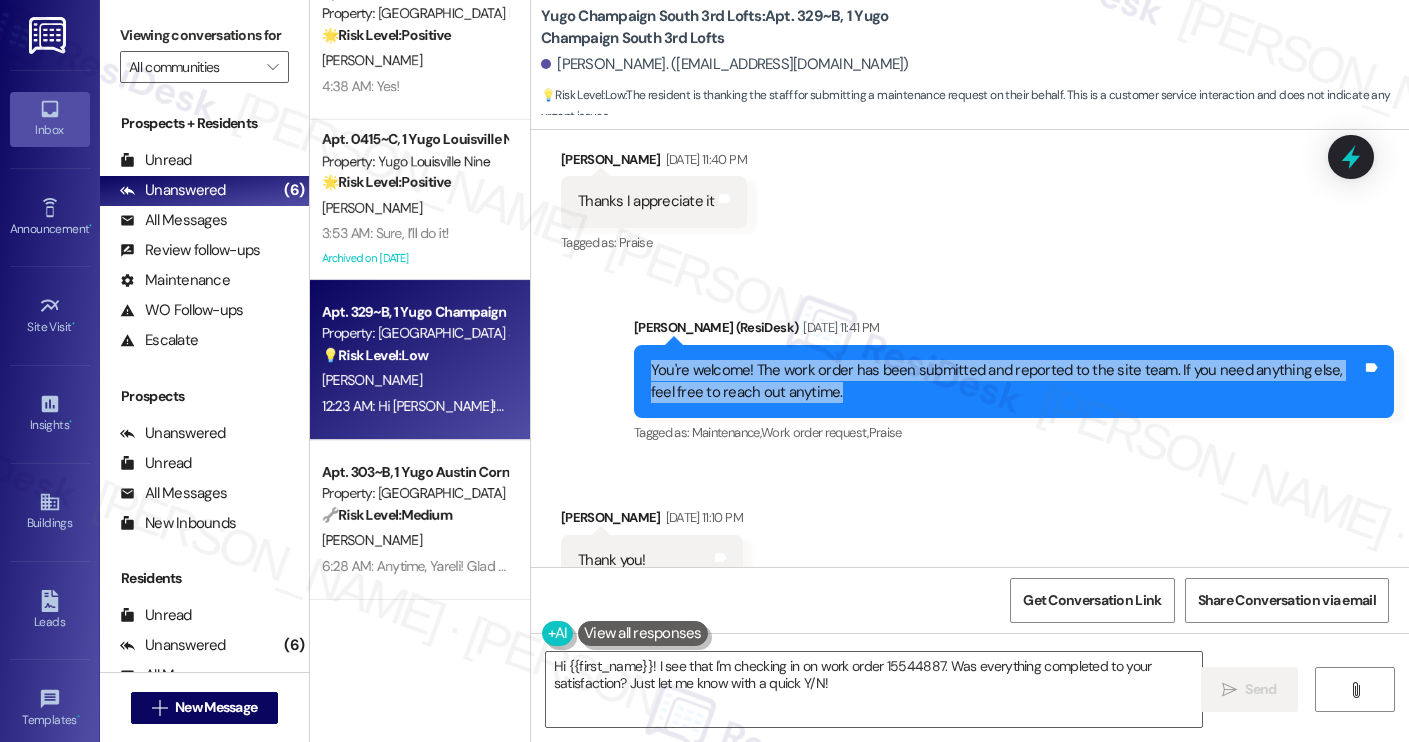 drag, startPoint x: 833, startPoint y: 328, endPoint x: 579, endPoint y: 292, distance: 256.53848 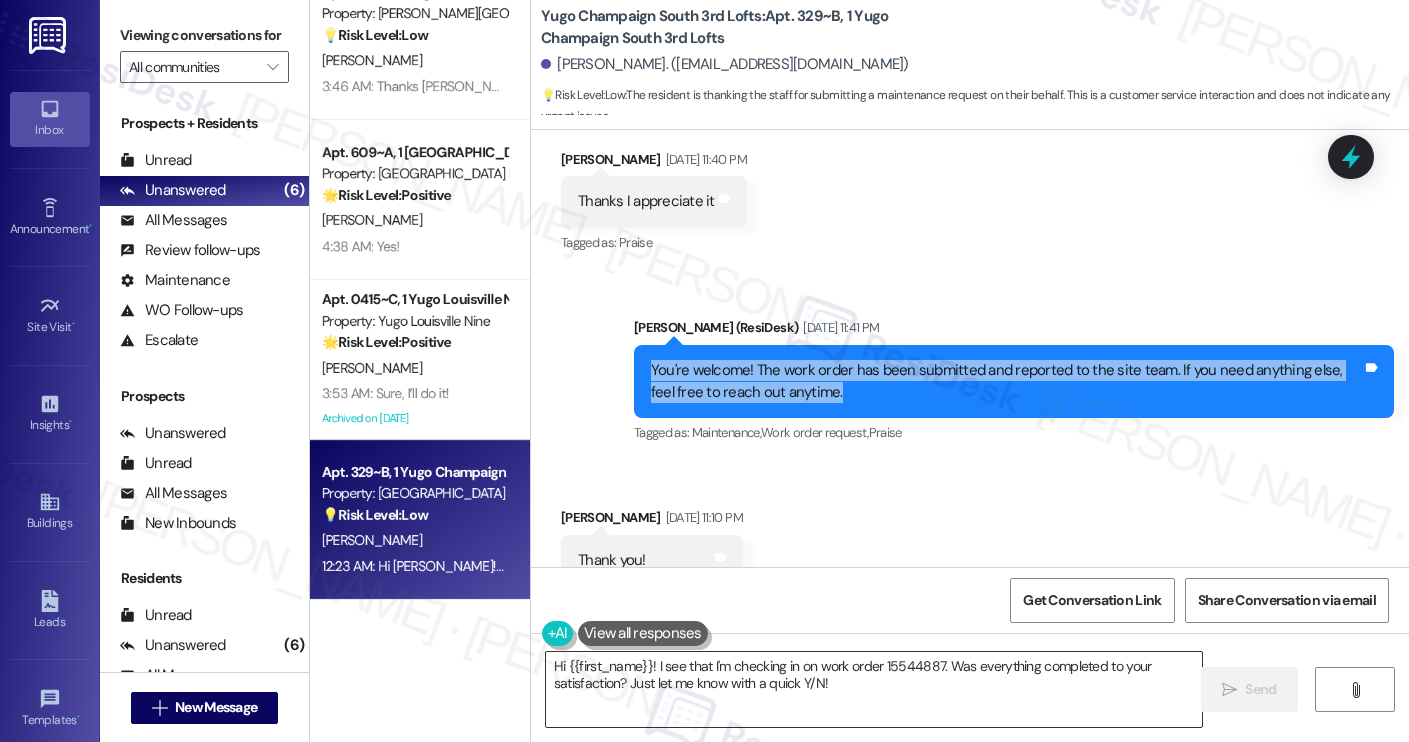 click on "Hi {{first_name}}! I see that I'm checking in on work order 15544887. Was everything completed to your satisfaction? Just let me know with a quick Y/N!" at bounding box center [874, 689] 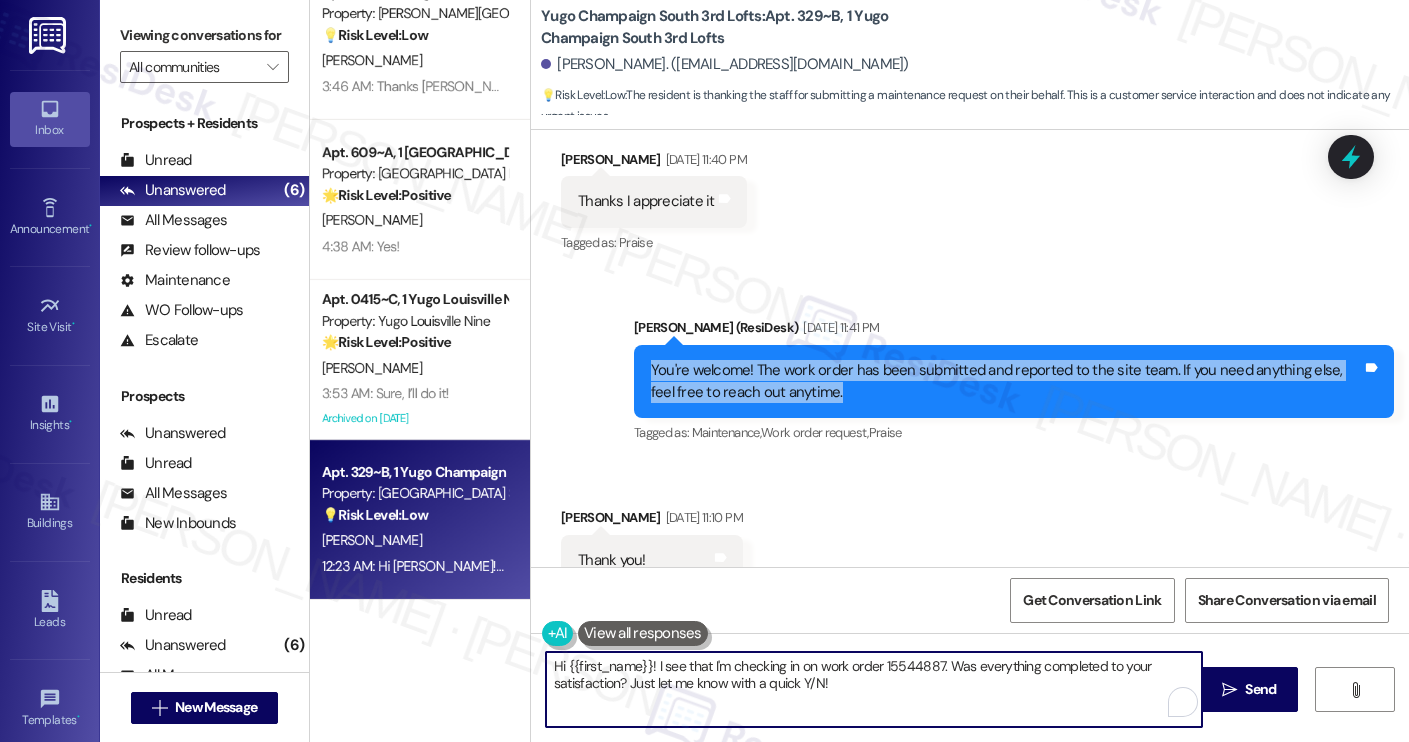 click on "Hi {{first_name}}! I see that I'm checking in on work order 15544887. Was everything completed to your satisfaction? Just let me know with a quick Y/N!" at bounding box center [874, 689] 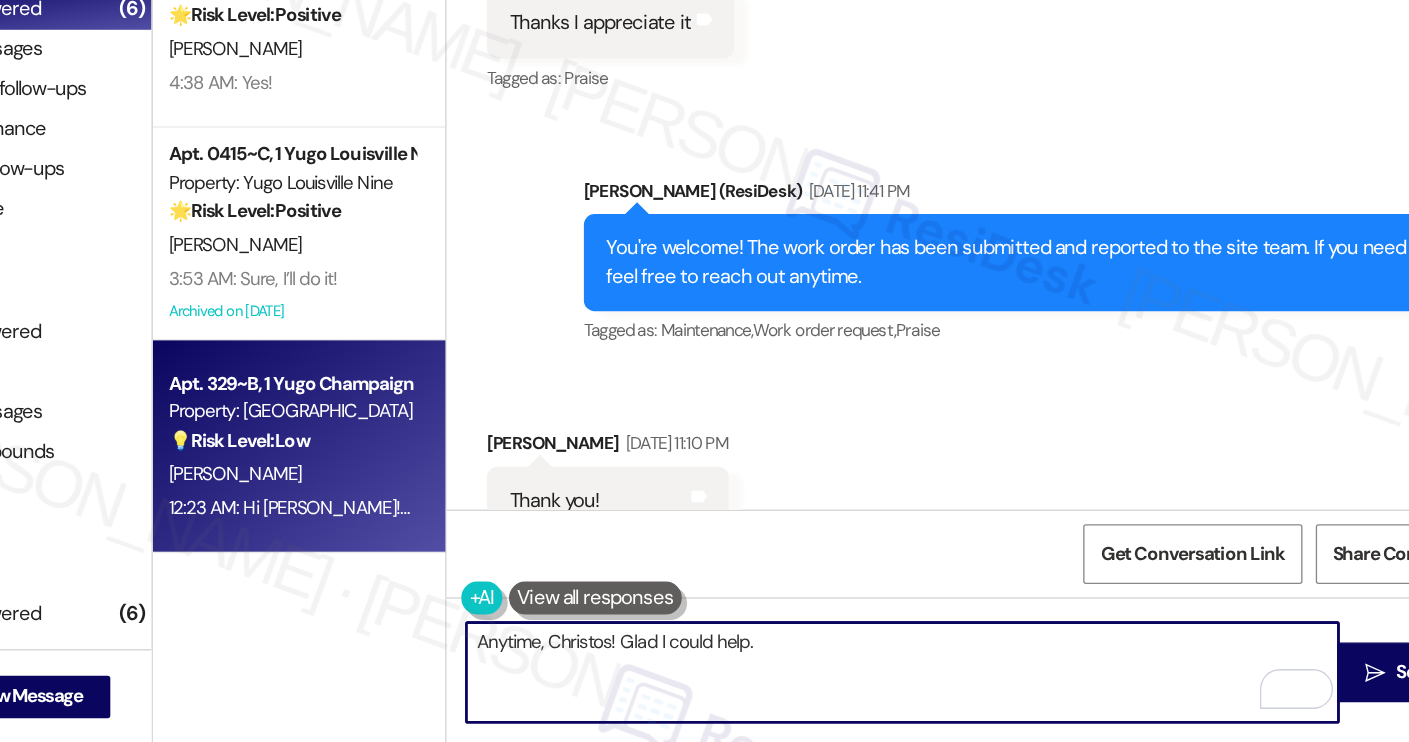scroll, scrollTop: 0, scrollLeft: 0, axis: both 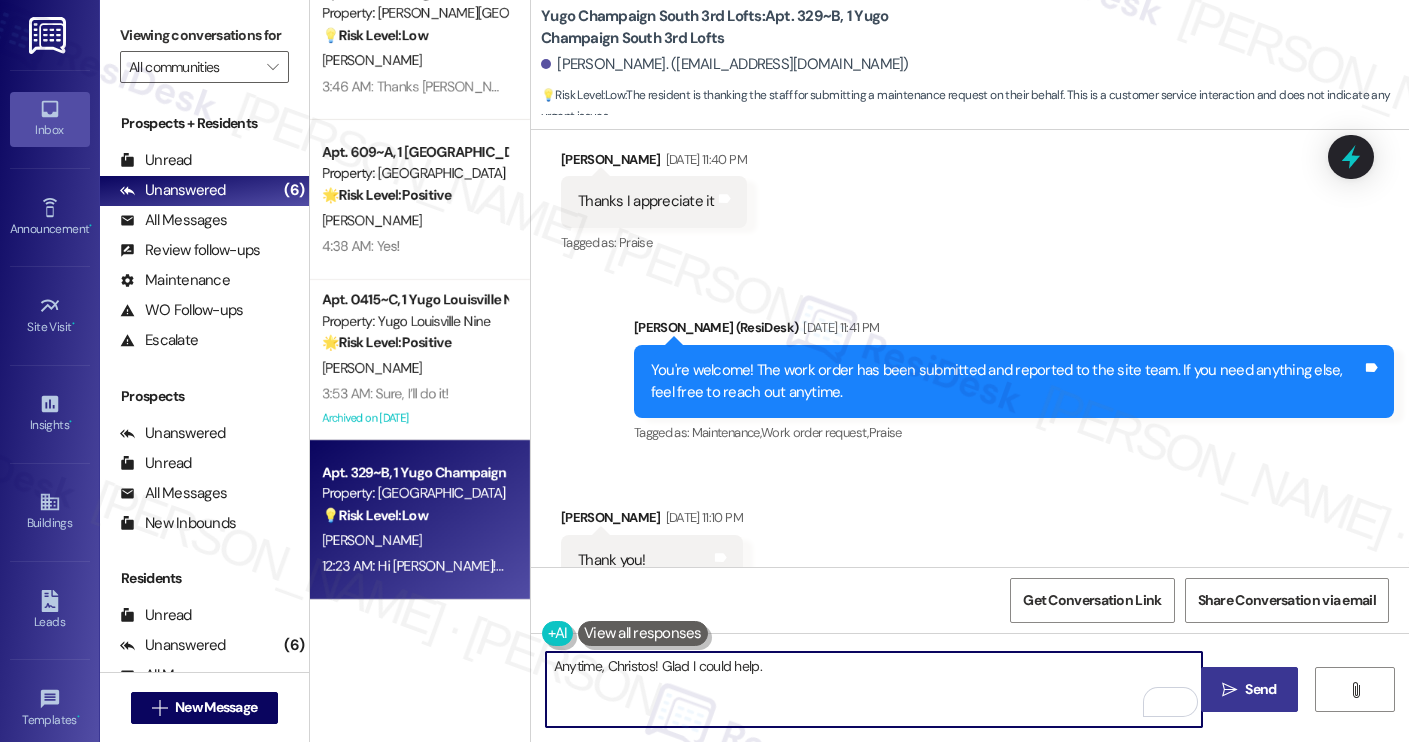 type on "Anytime, Christos! Glad I could help." 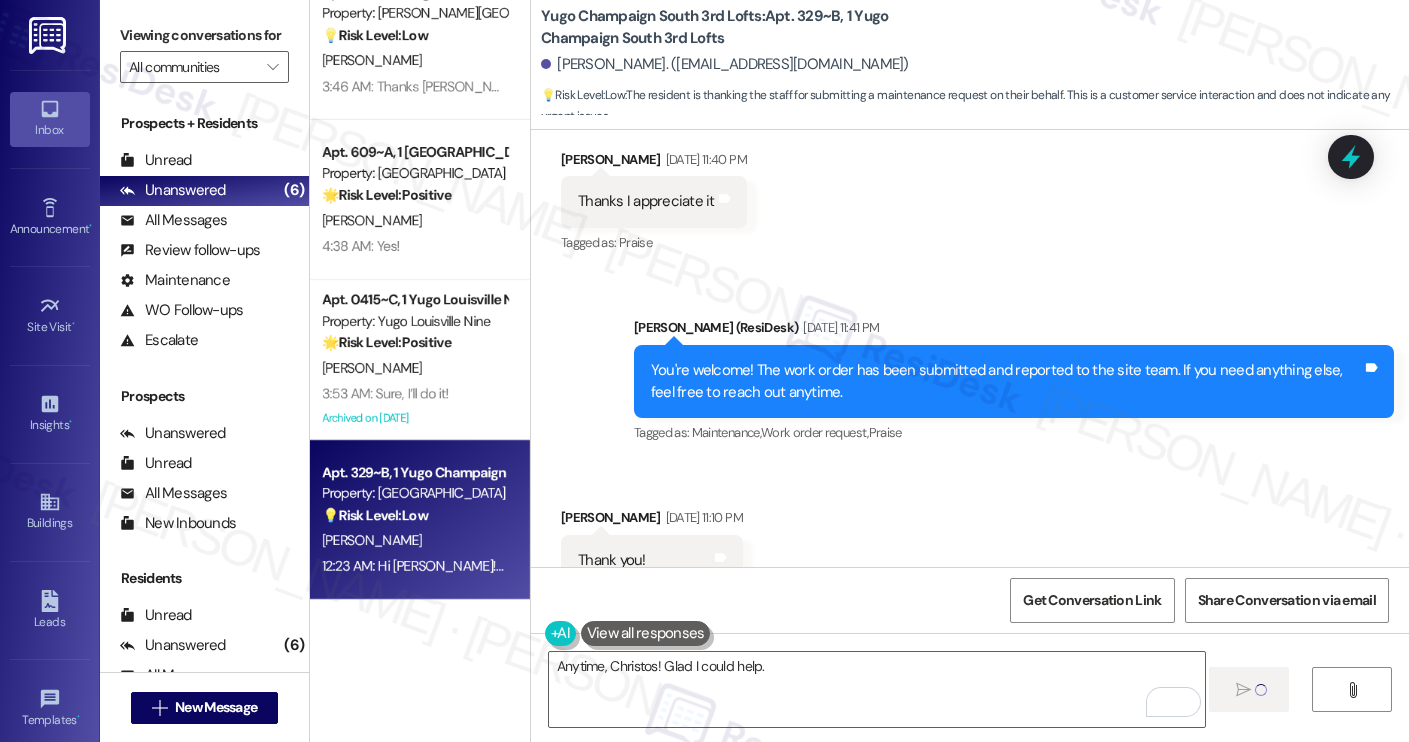 type 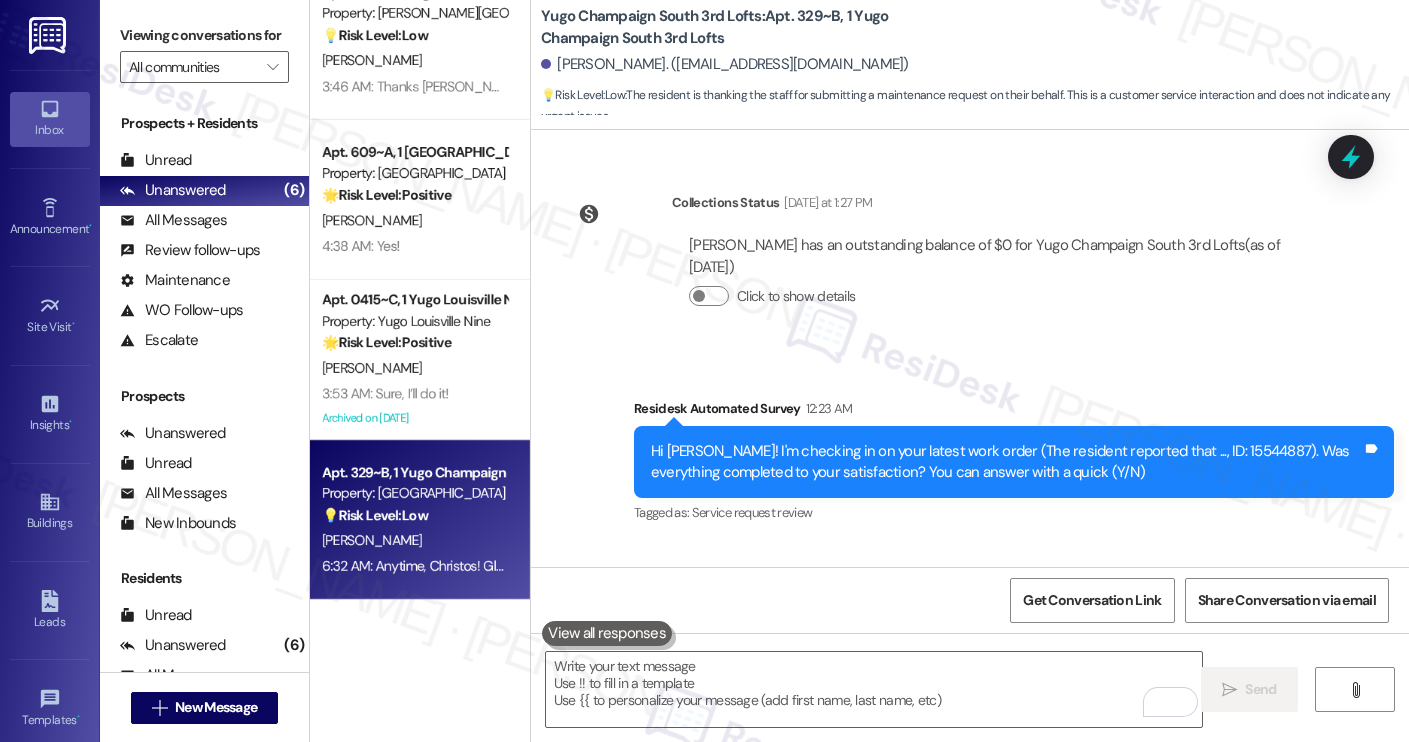 scroll, scrollTop: 9704, scrollLeft: 0, axis: vertical 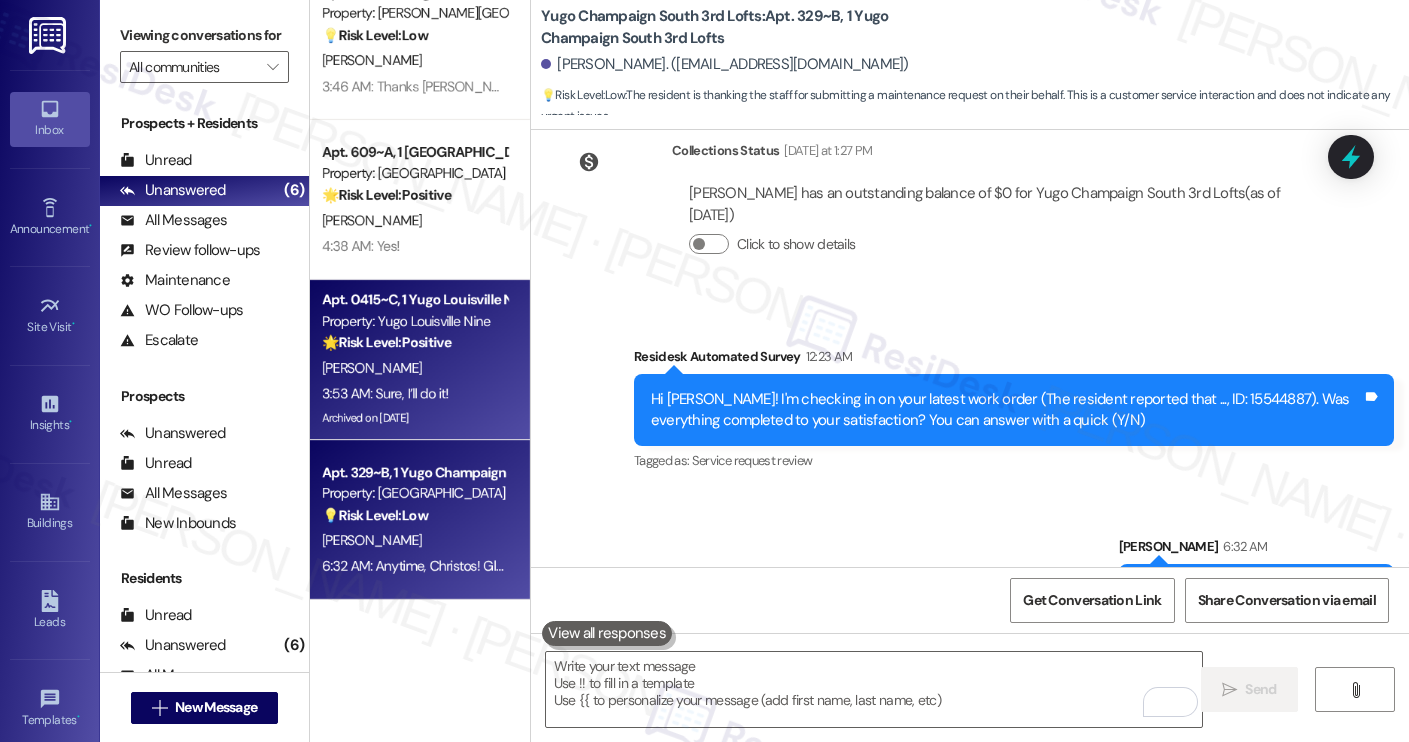 click on "[PERSON_NAME]" at bounding box center [372, 368] 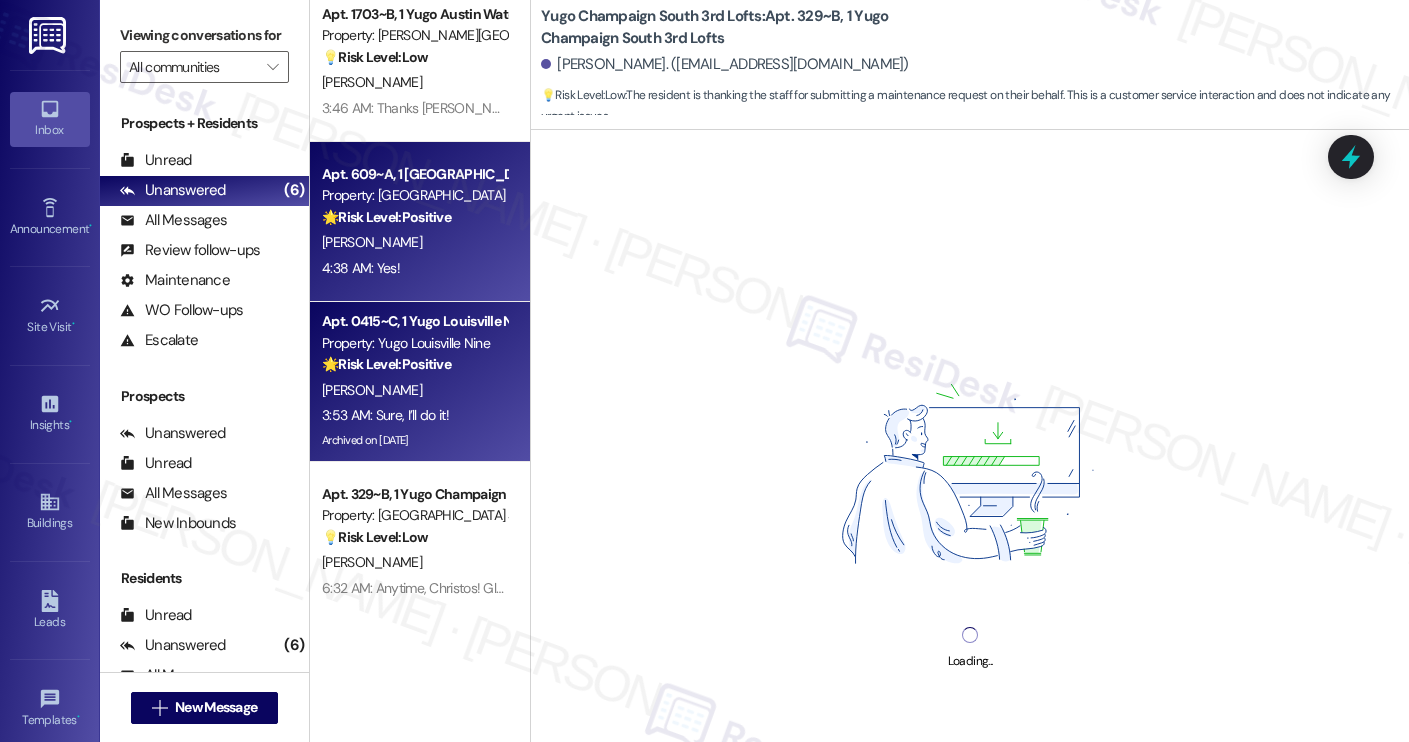 scroll, scrollTop: 2569, scrollLeft: 0, axis: vertical 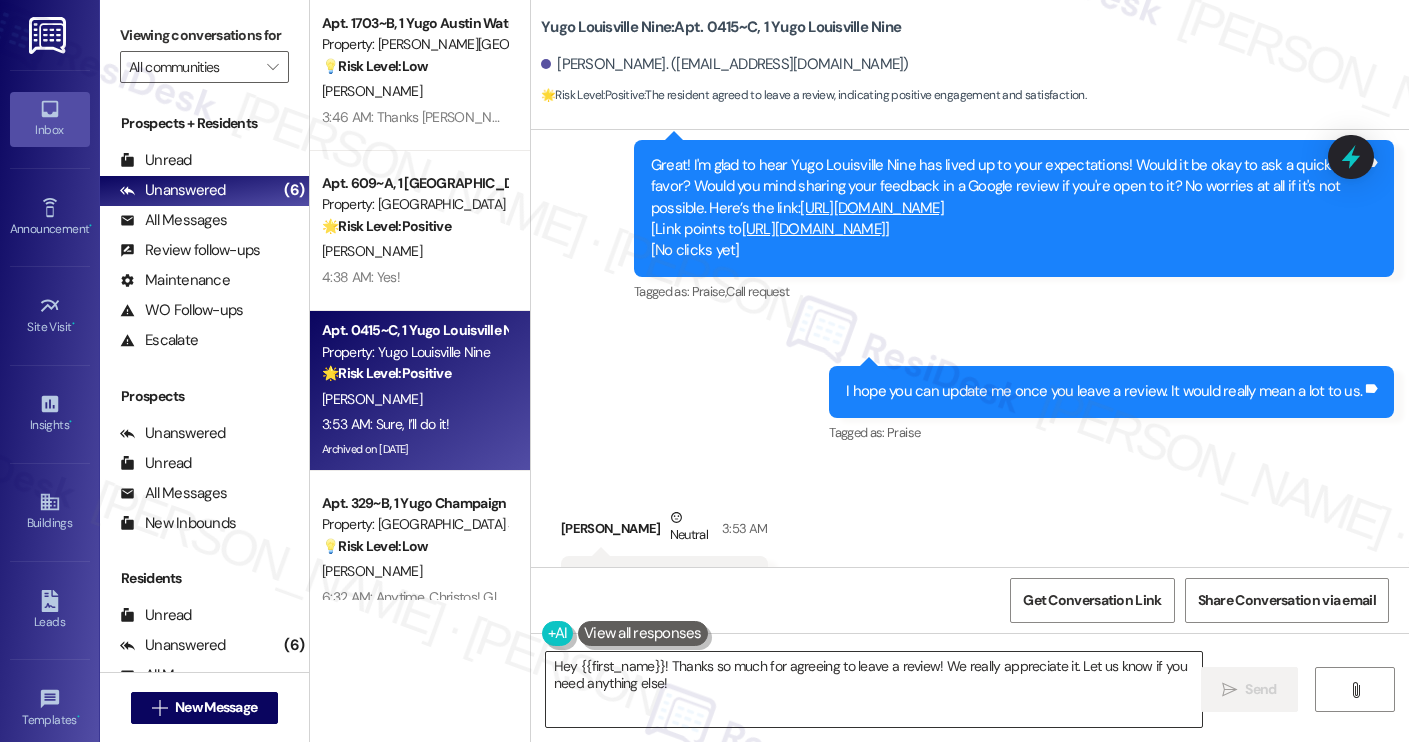 click on "Hey {{first_name}}! Thanks so much for agreeing to leave a review! We really appreciate it. Let us know if you need anything else!" at bounding box center [874, 689] 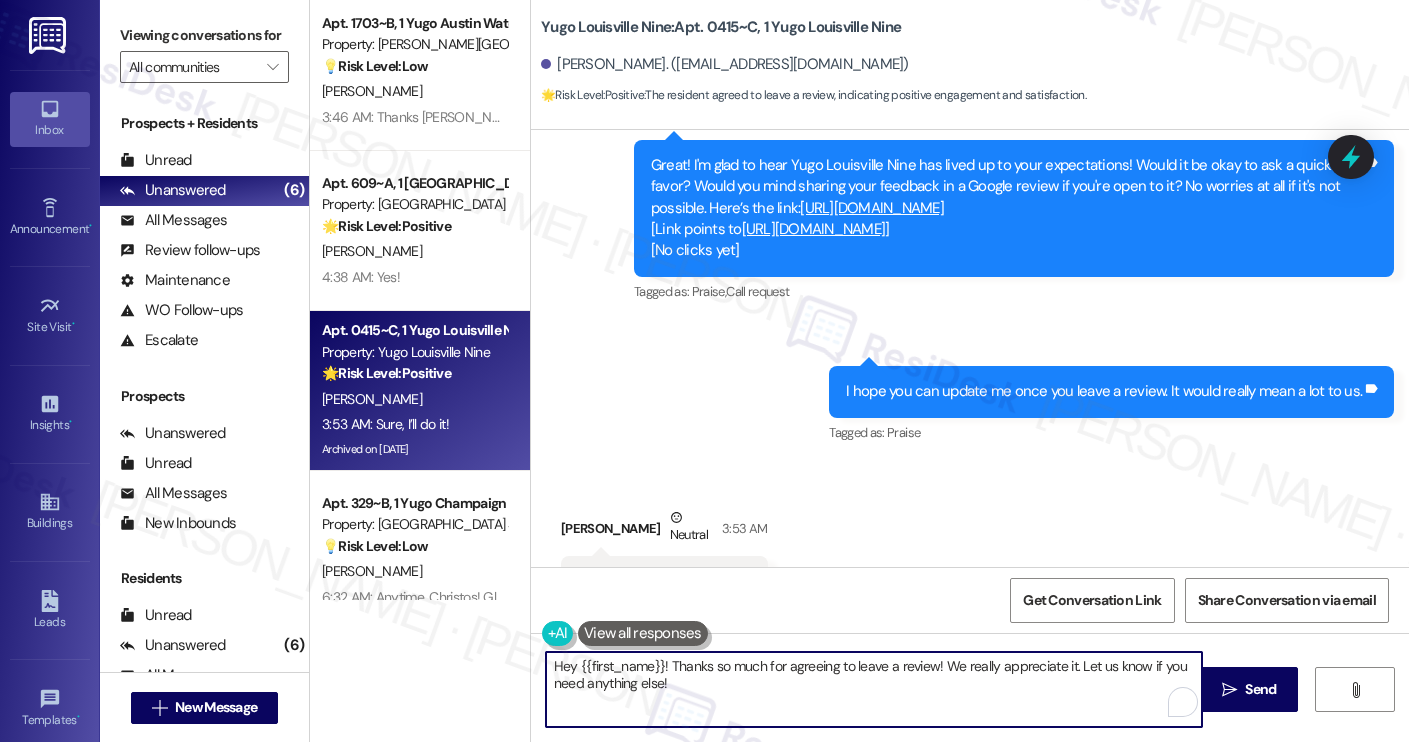 click on "Hey {{first_name}}! Thanks so much for agreeing to leave a review! We really appreciate it. Let us know if you need anything else!" at bounding box center [874, 689] 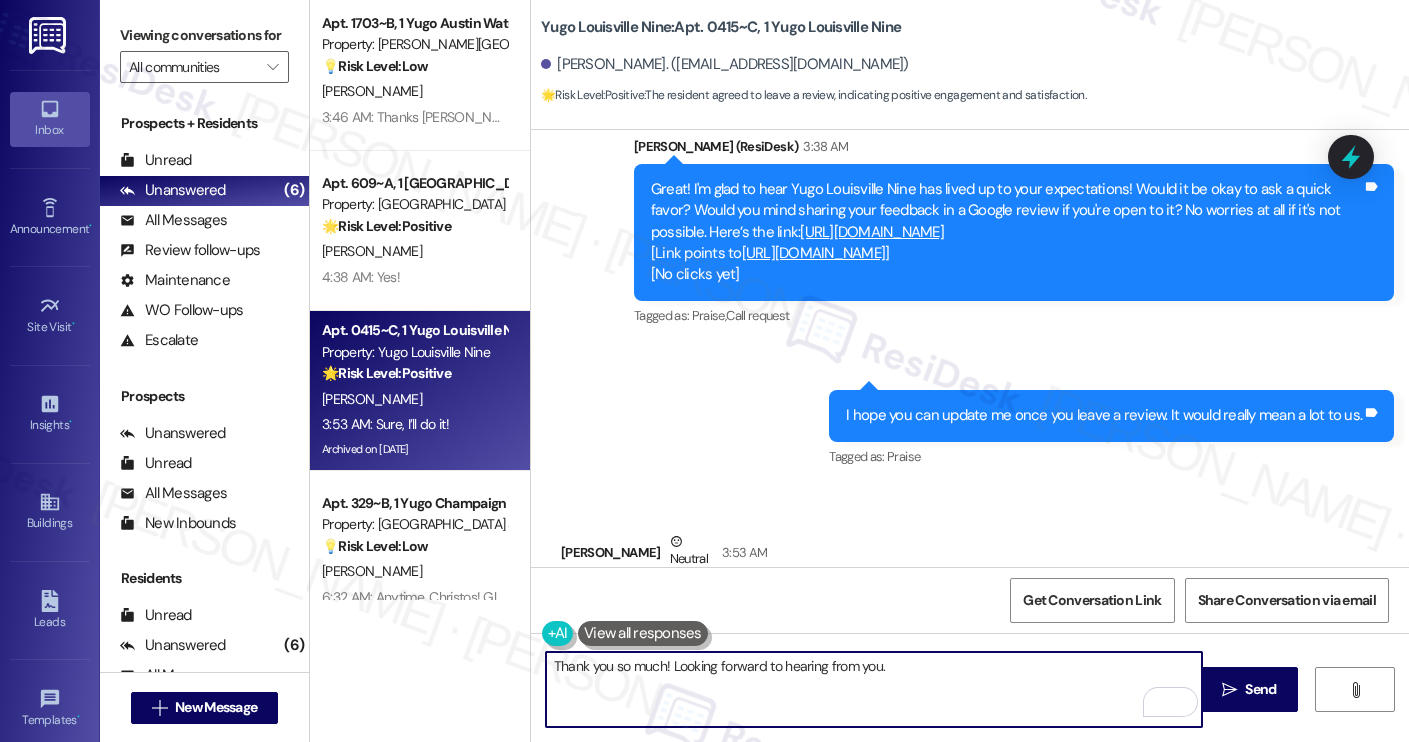 scroll, scrollTop: 15400, scrollLeft: 0, axis: vertical 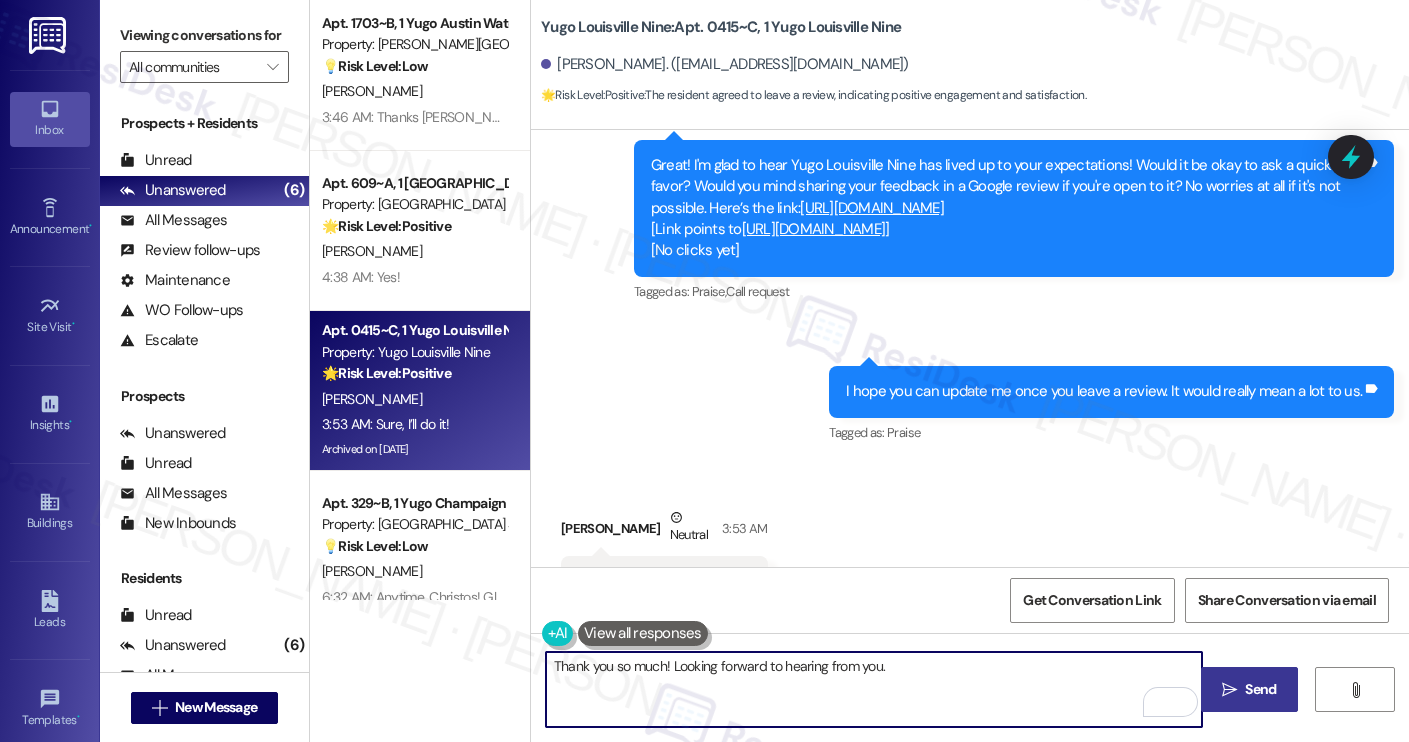 type on "Thank you so much! Looking forward to hearing from you." 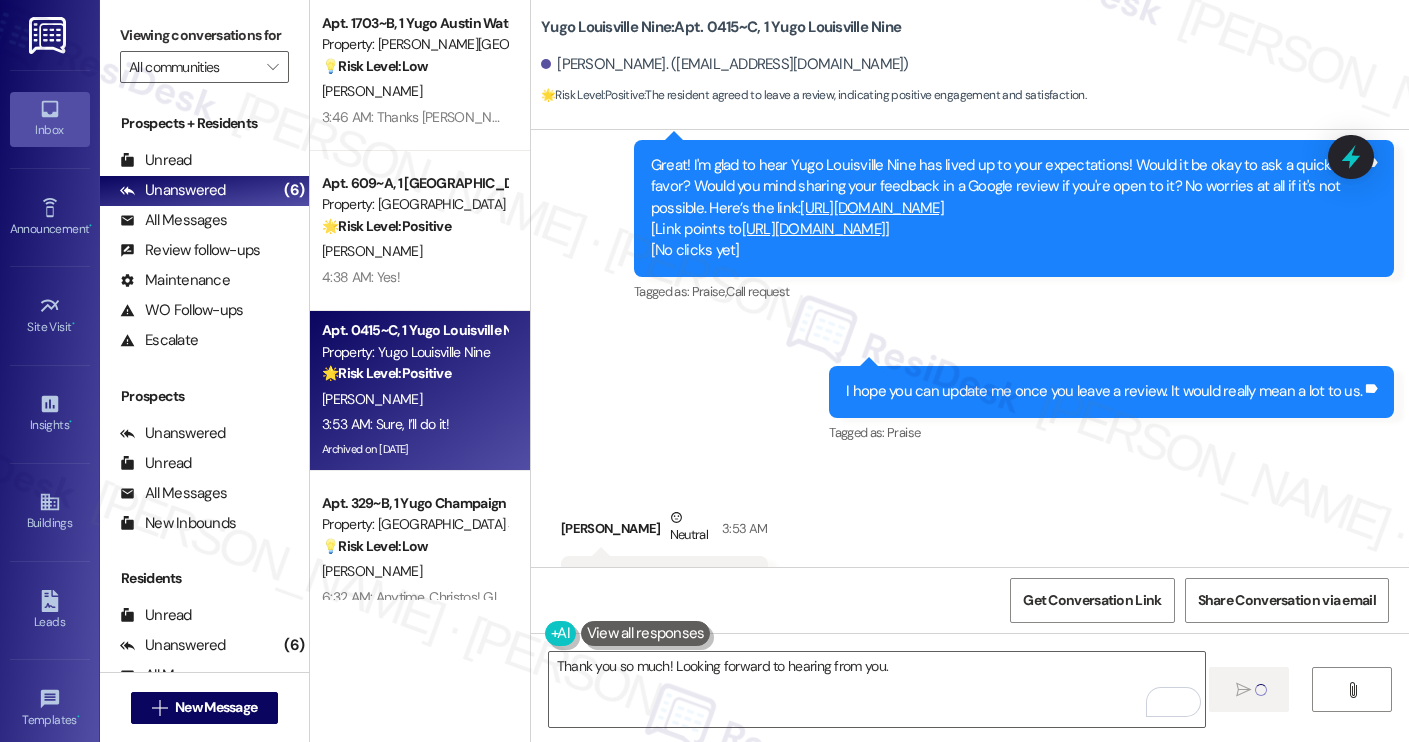 type 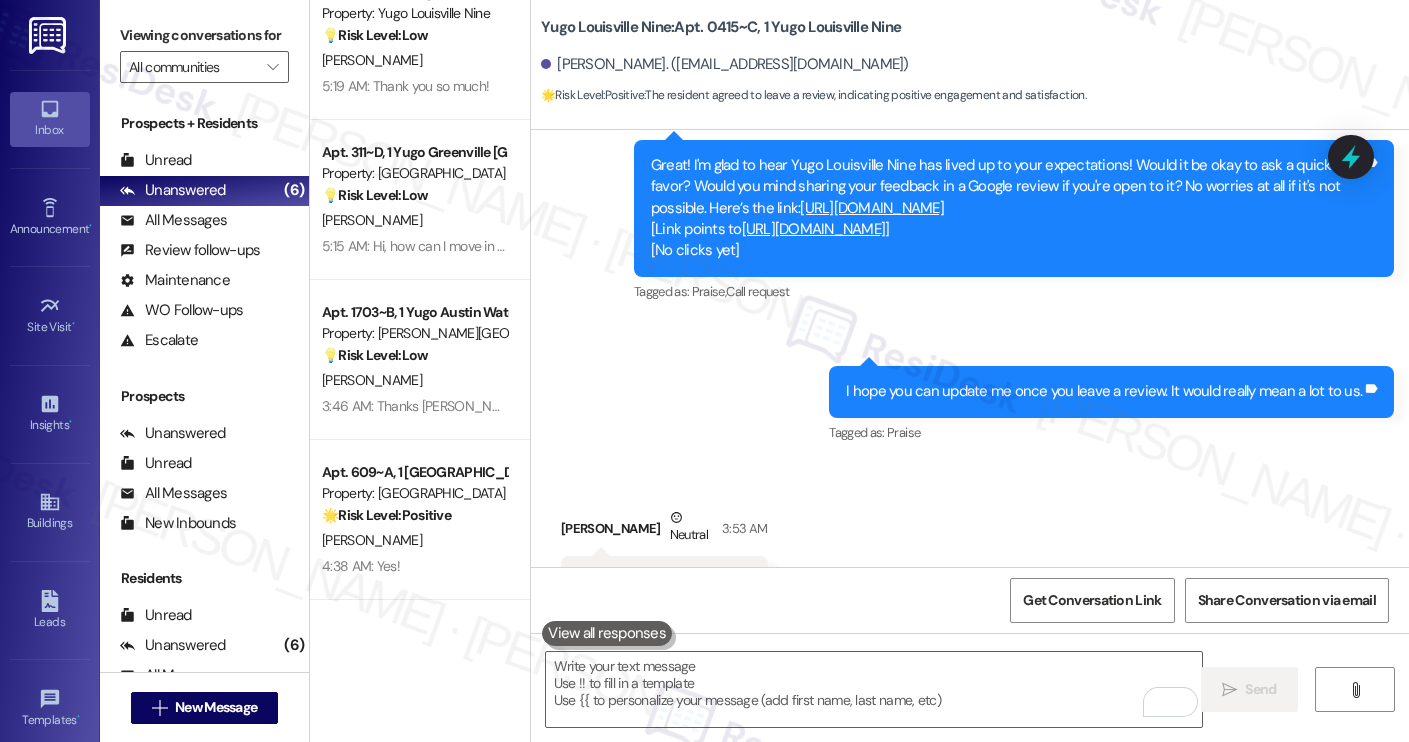 scroll, scrollTop: 1960, scrollLeft: 0, axis: vertical 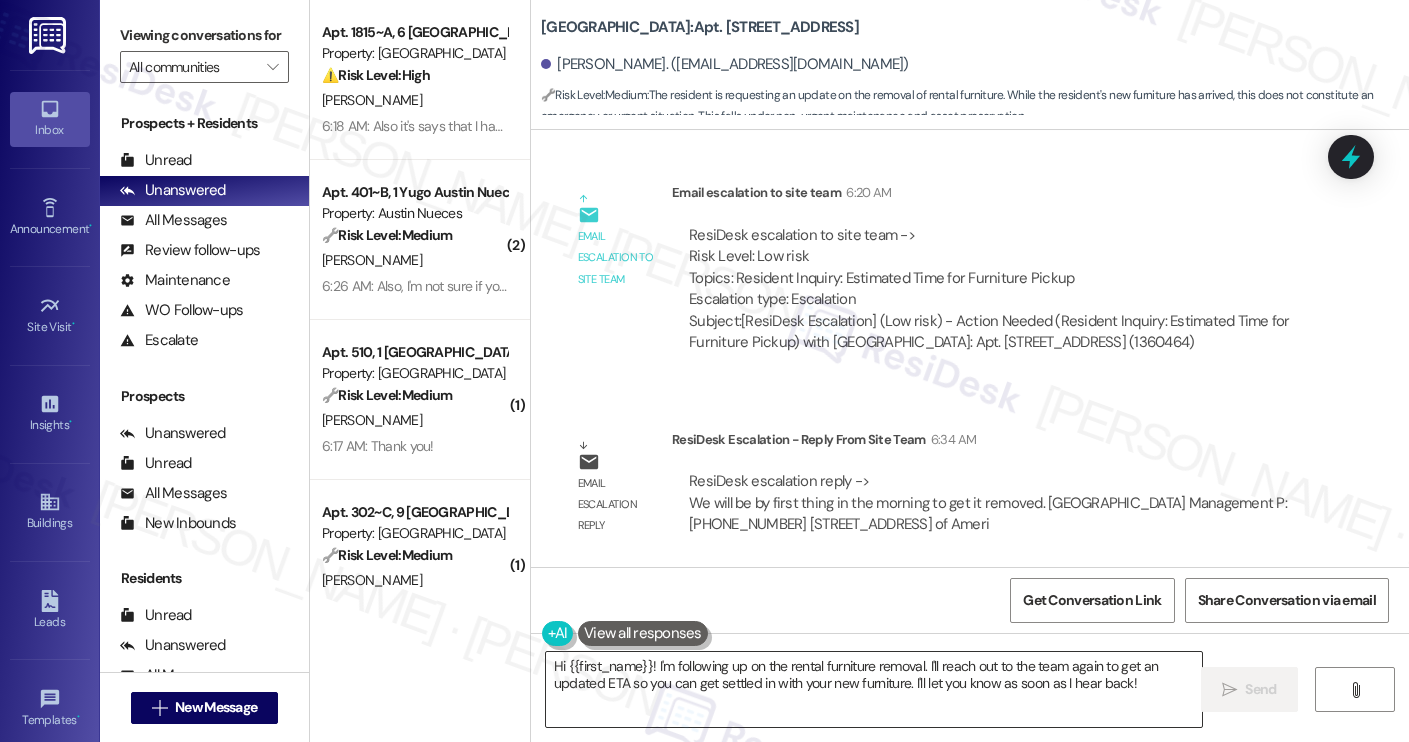 click on "Hi {{first_name}}! I'm following up on the rental furniture removal. I'll reach out to the team again to get an updated ETA so you can get settled in with your new furniture. I'll let you know as soon as I hear back!" at bounding box center [874, 689] 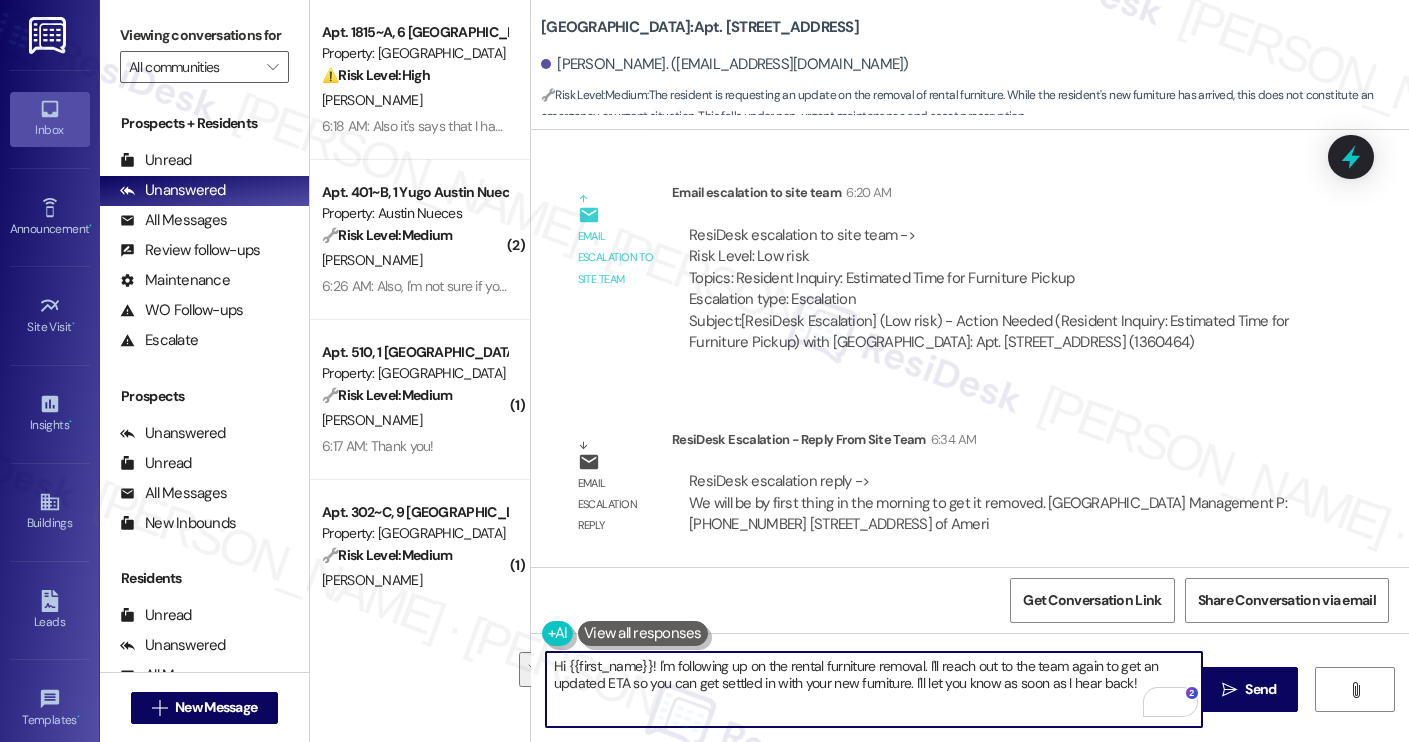 click on "Hi {{first_name}}! I'm following up on the rental furniture removal. I'll reach out to the team again to get an updated ETA so you can get settled in with your new furniture. I'll let you know as soon as I hear back!" at bounding box center [874, 689] 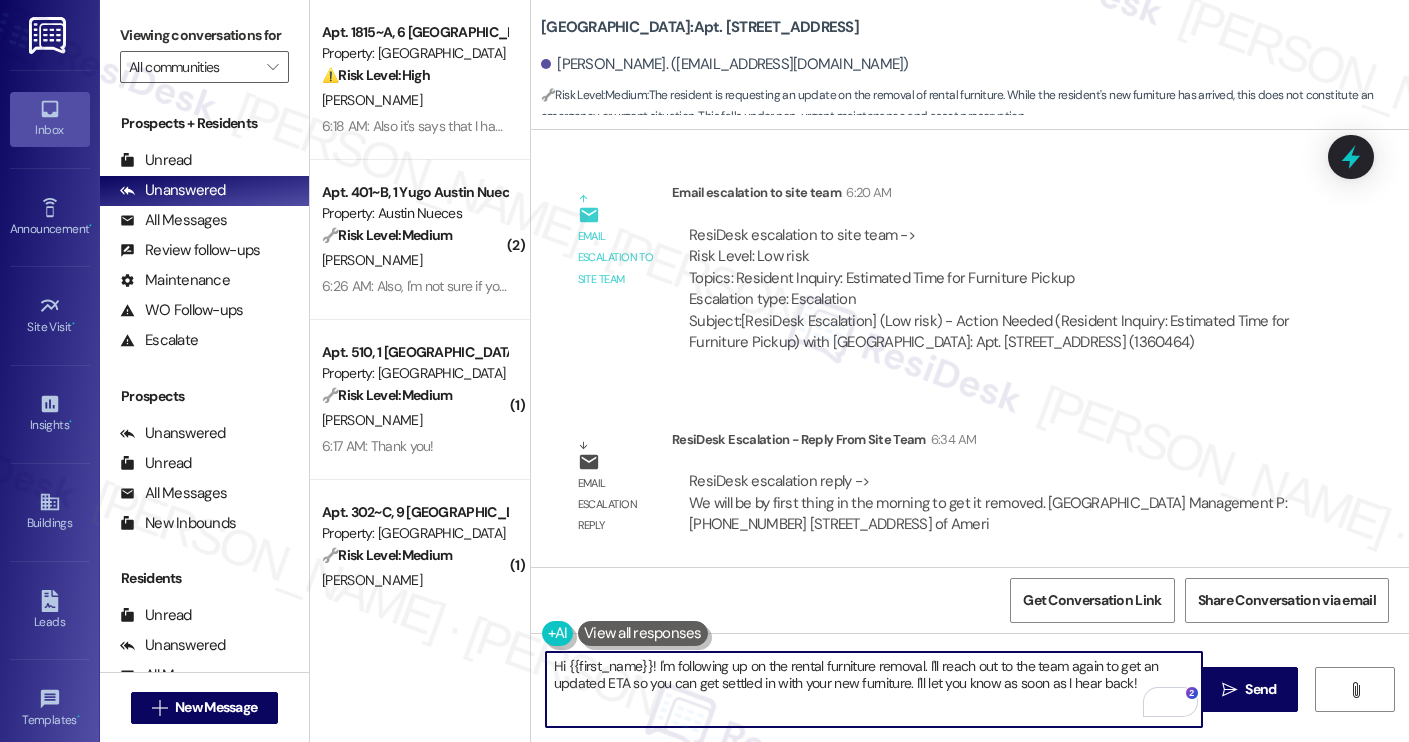 click on "Hi {{first_name}}! I'm following up on the rental furniture removal. I'll reach out to the team again to get an updated ETA so you can get settled in with your new furniture. I'll let you know as soon as I hear back!" at bounding box center (874, 689) 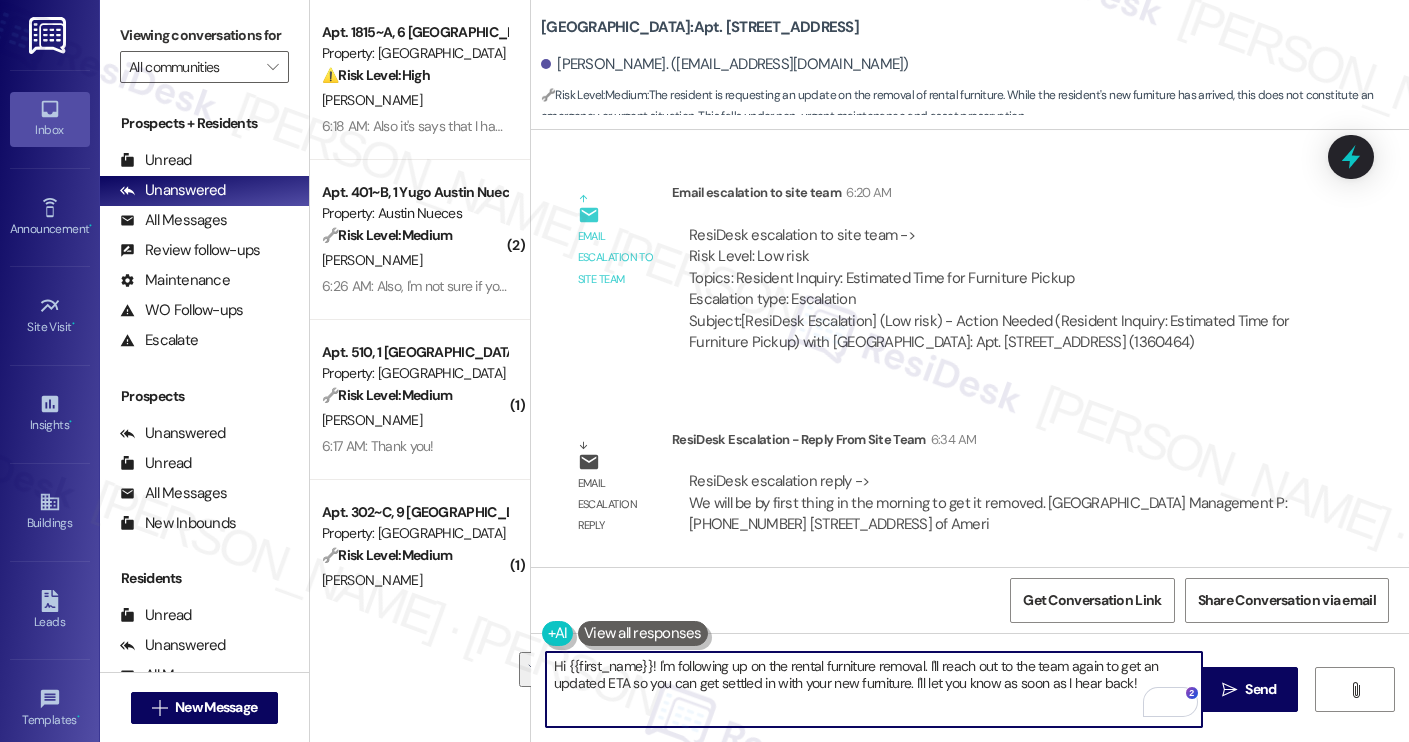 paste on "ey Karen, I heard back from the site team regarding your request. They mentioned that they’ll be by first thing in the morning to get the furniture removed. Let me know if you need anything else in the meantime" 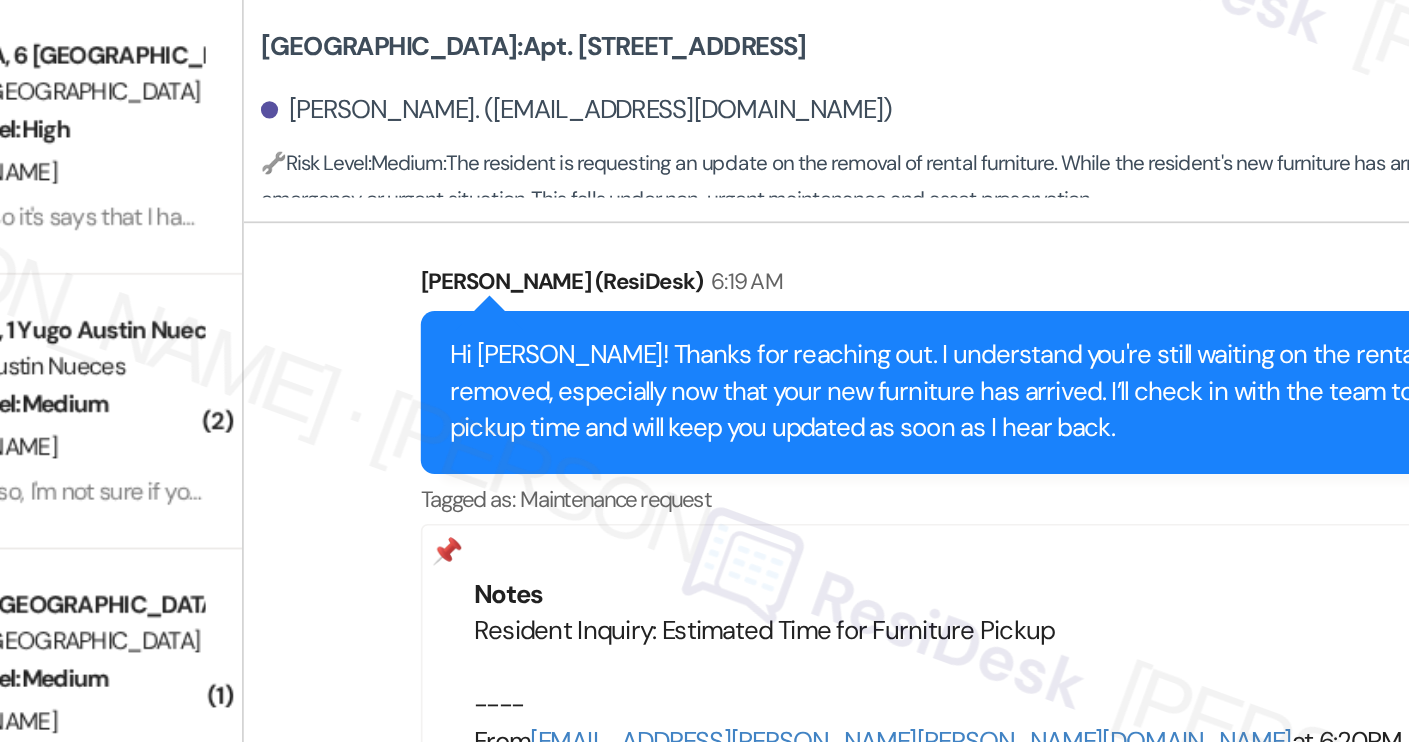 scroll, scrollTop: 8084, scrollLeft: 0, axis: vertical 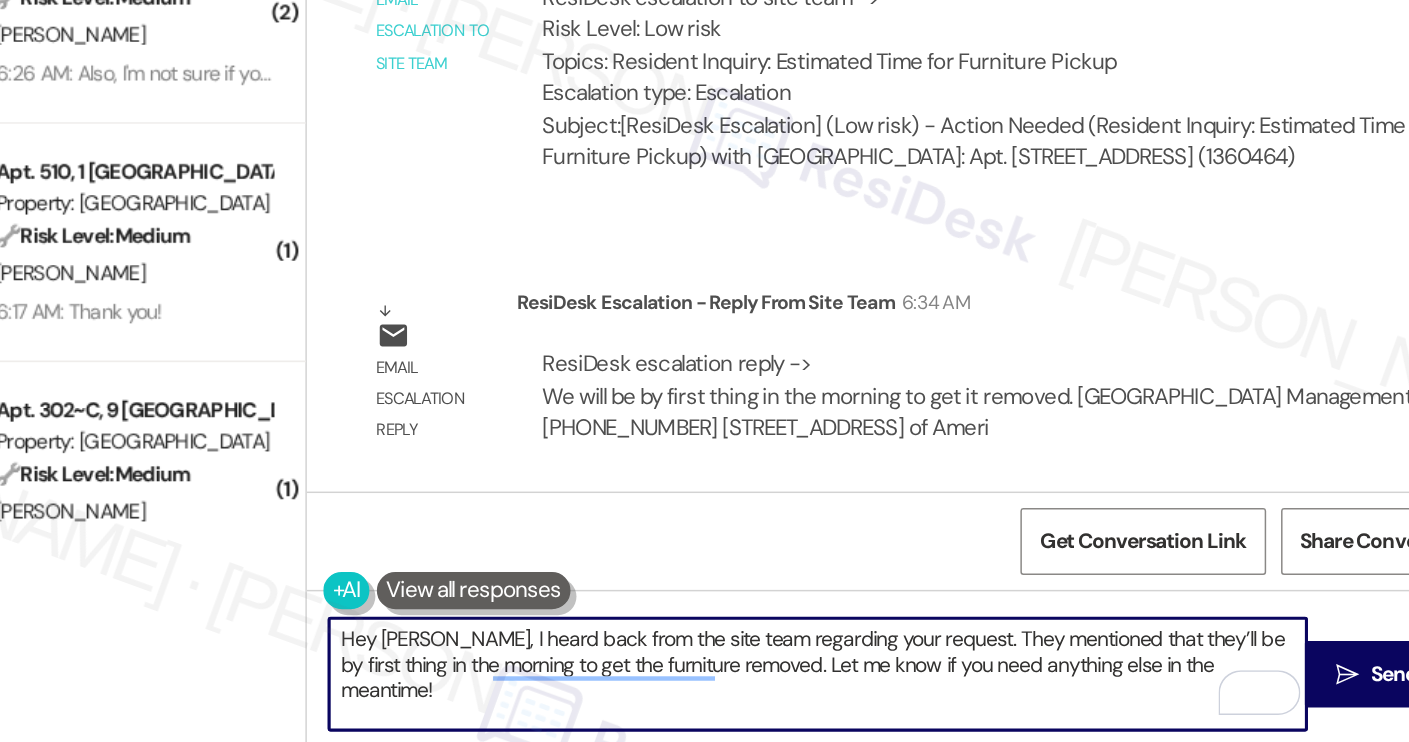 click on "Hey Karen, I heard back from the site team regarding your request. They mentioned that they’ll be by first thing in the morning to get the furniture removed. Let me know if you need anything else in the meantime!" at bounding box center [874, 689] 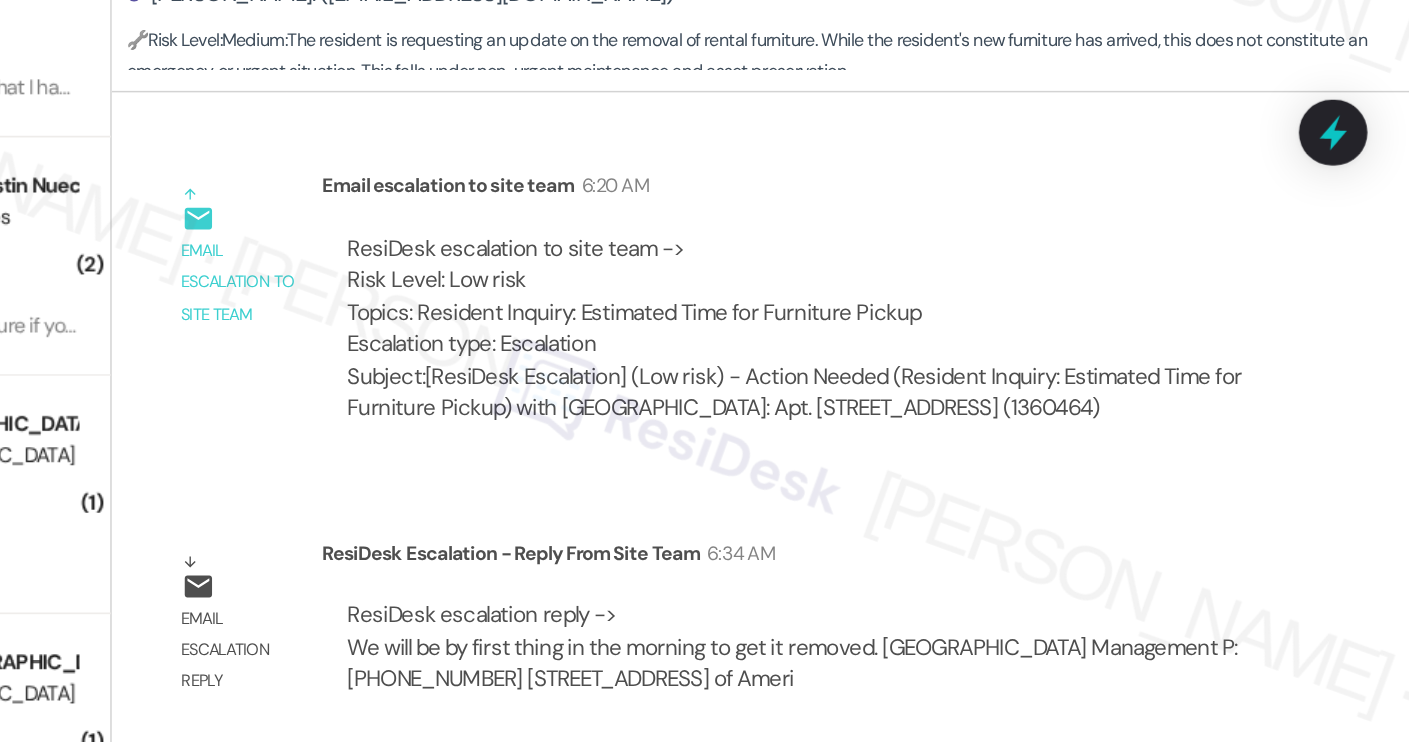 scroll, scrollTop: 7230, scrollLeft: 0, axis: vertical 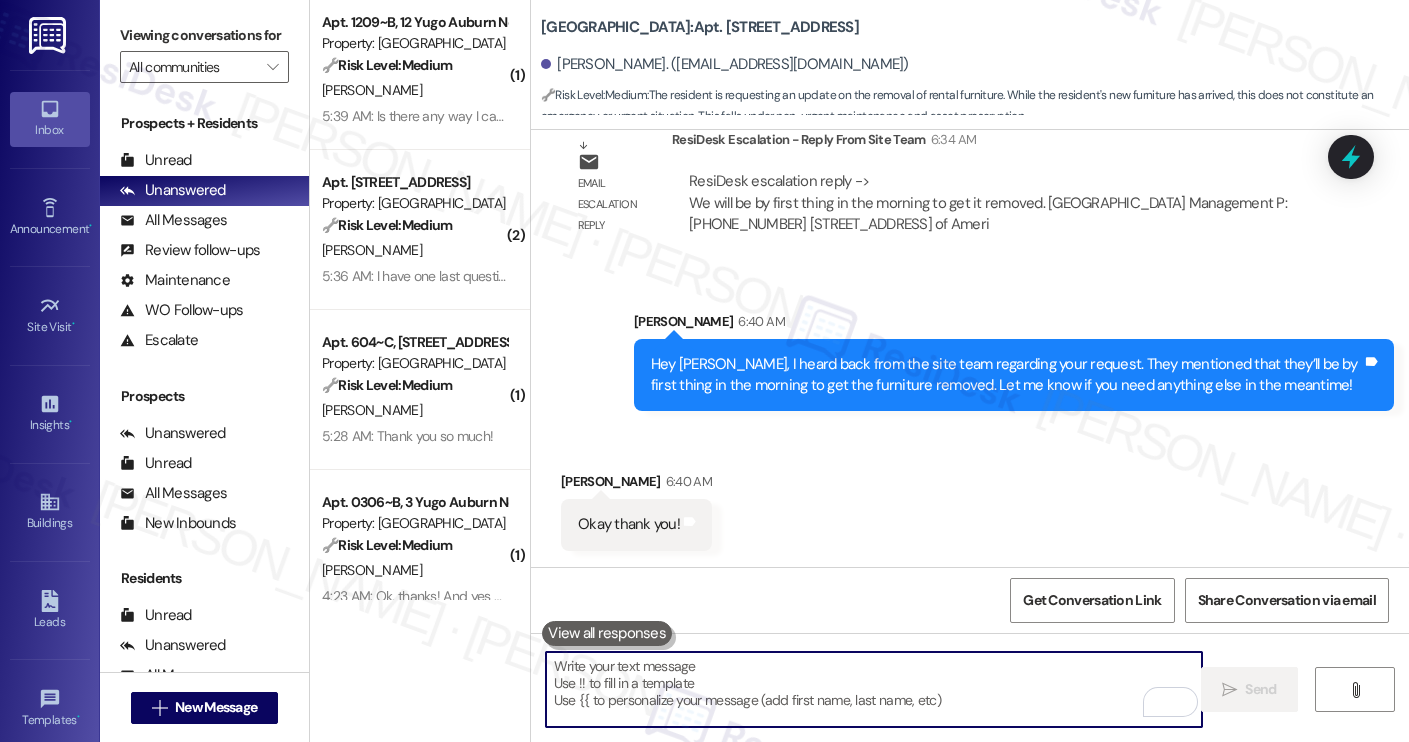 click at bounding box center (874, 689) 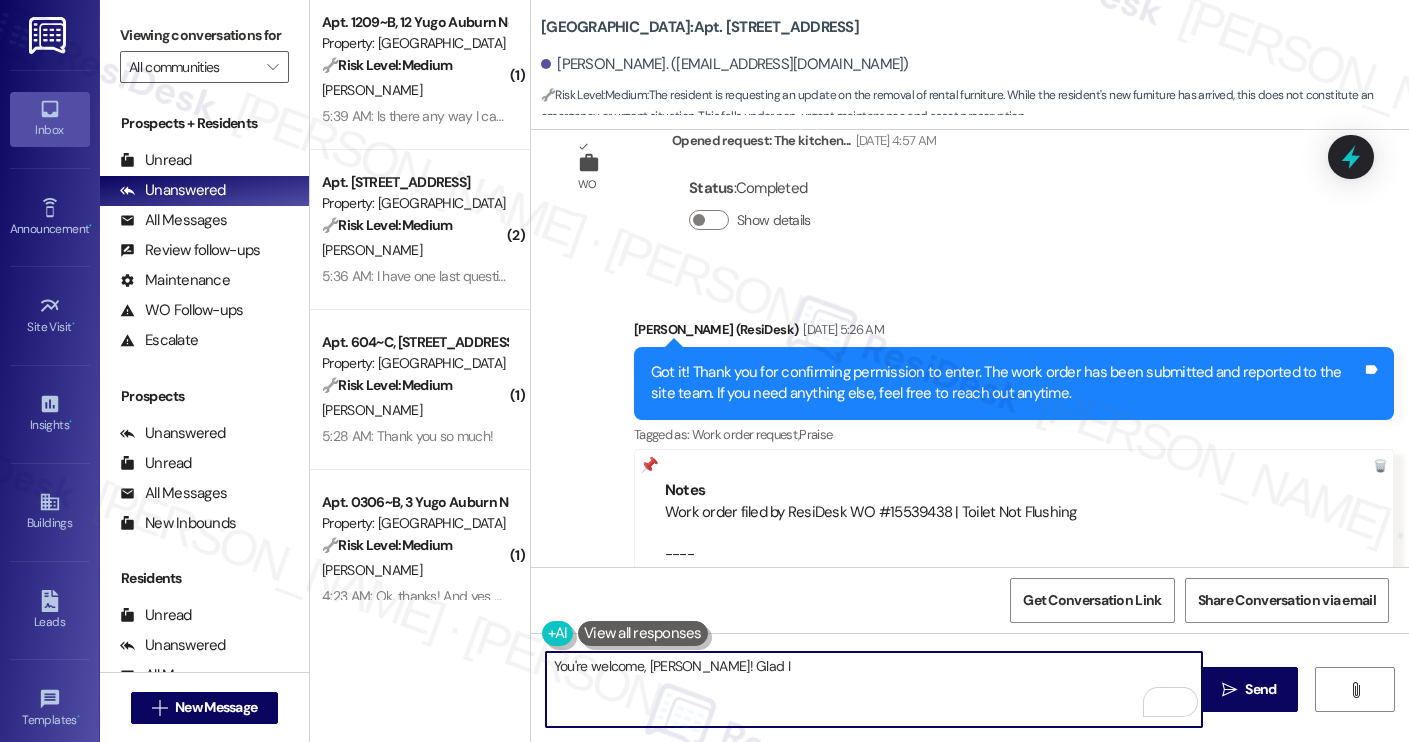 scroll, scrollTop: 4480, scrollLeft: 0, axis: vertical 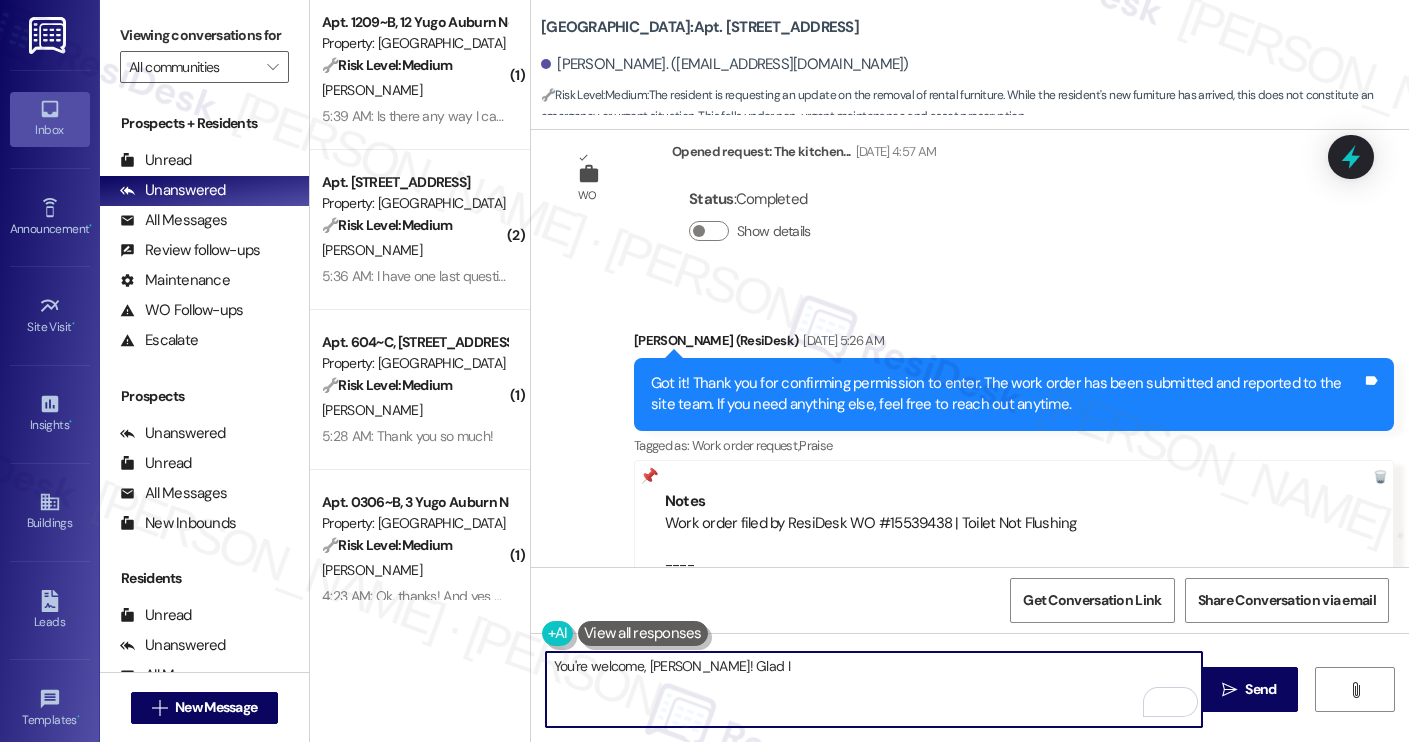 click on "You're welcome, Karen! Glad I" at bounding box center [874, 689] 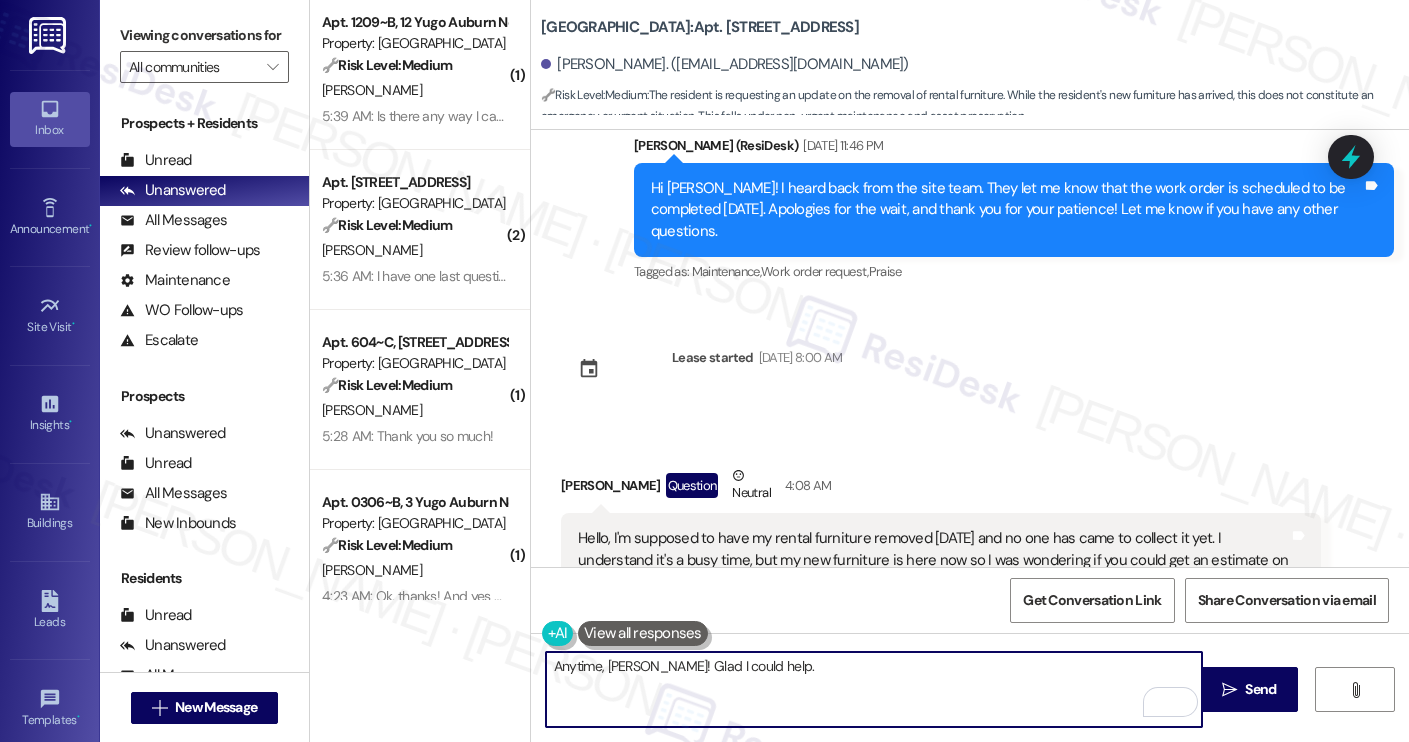 scroll, scrollTop: 8384, scrollLeft: 0, axis: vertical 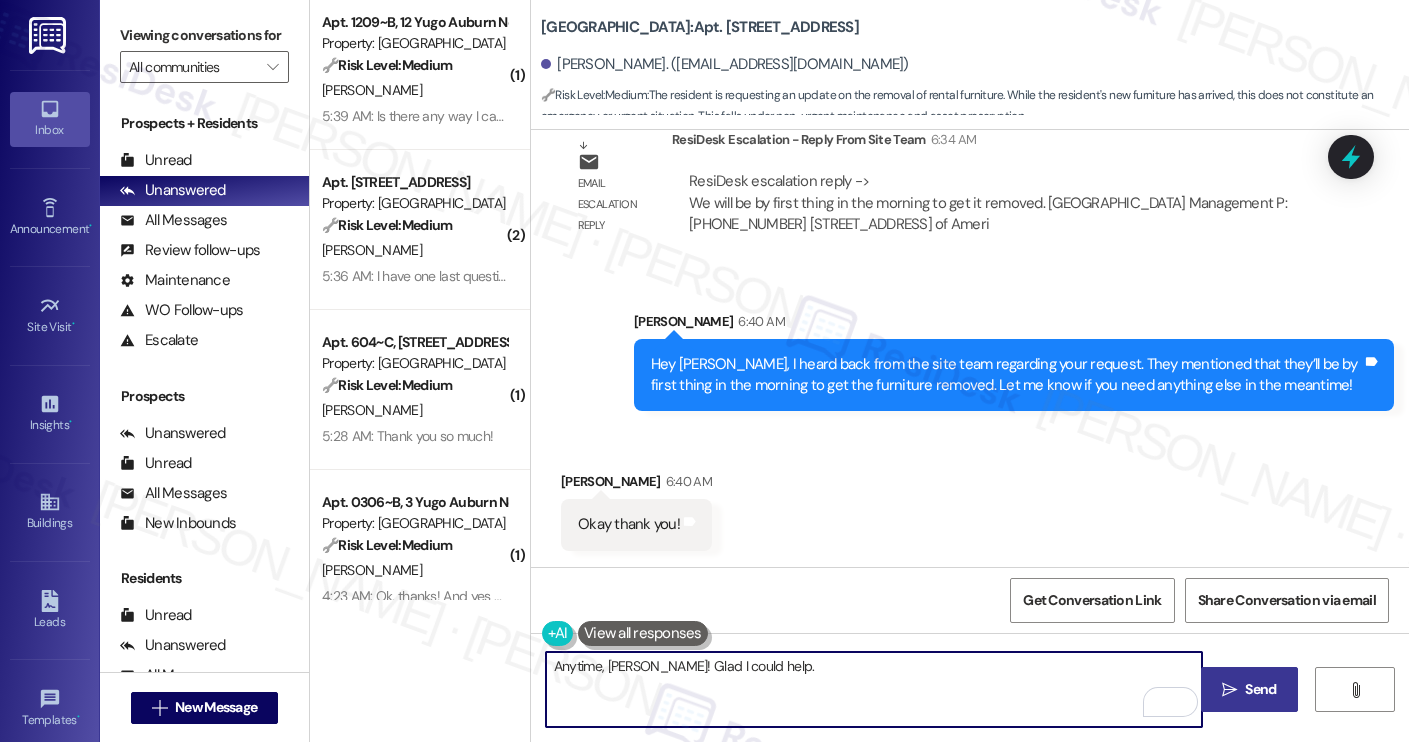 type on "Anytime, Karen! Glad I could help." 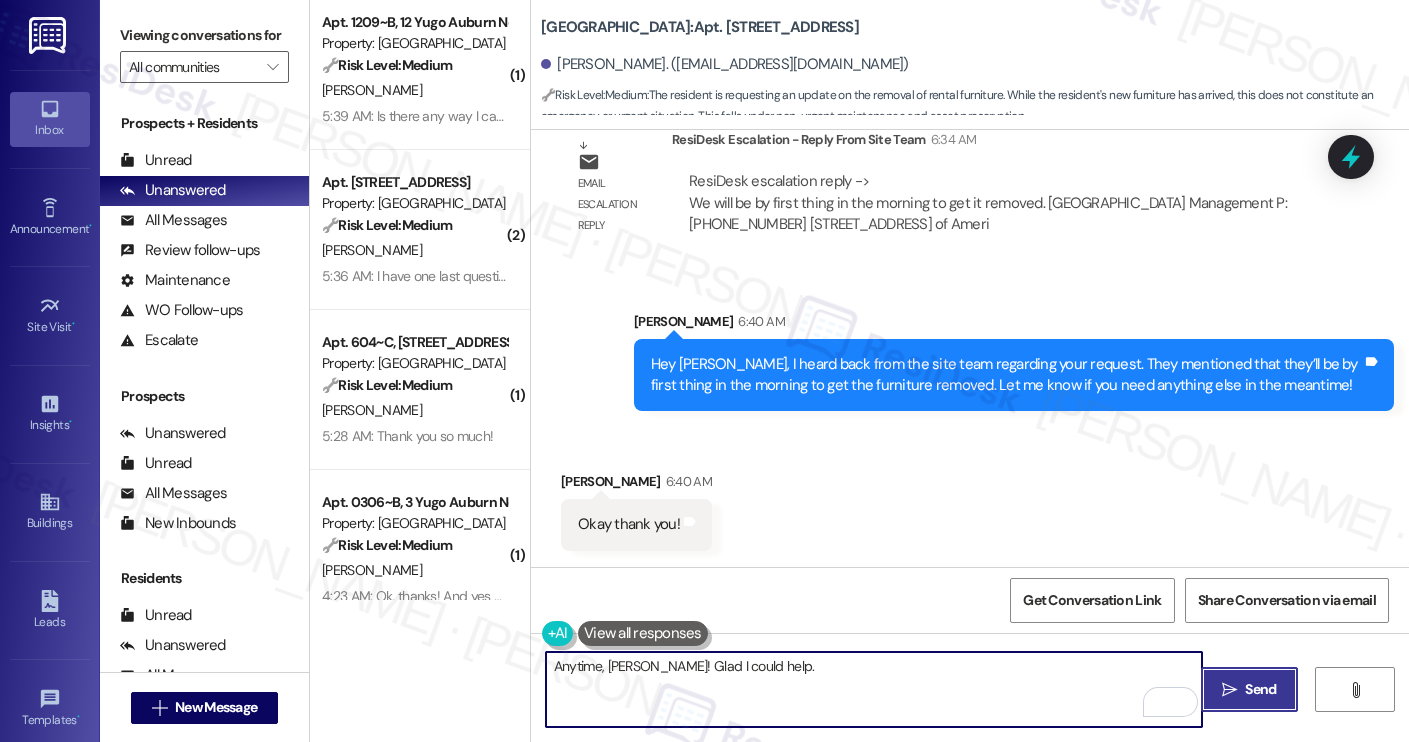 click on " Send" at bounding box center (1249, 689) 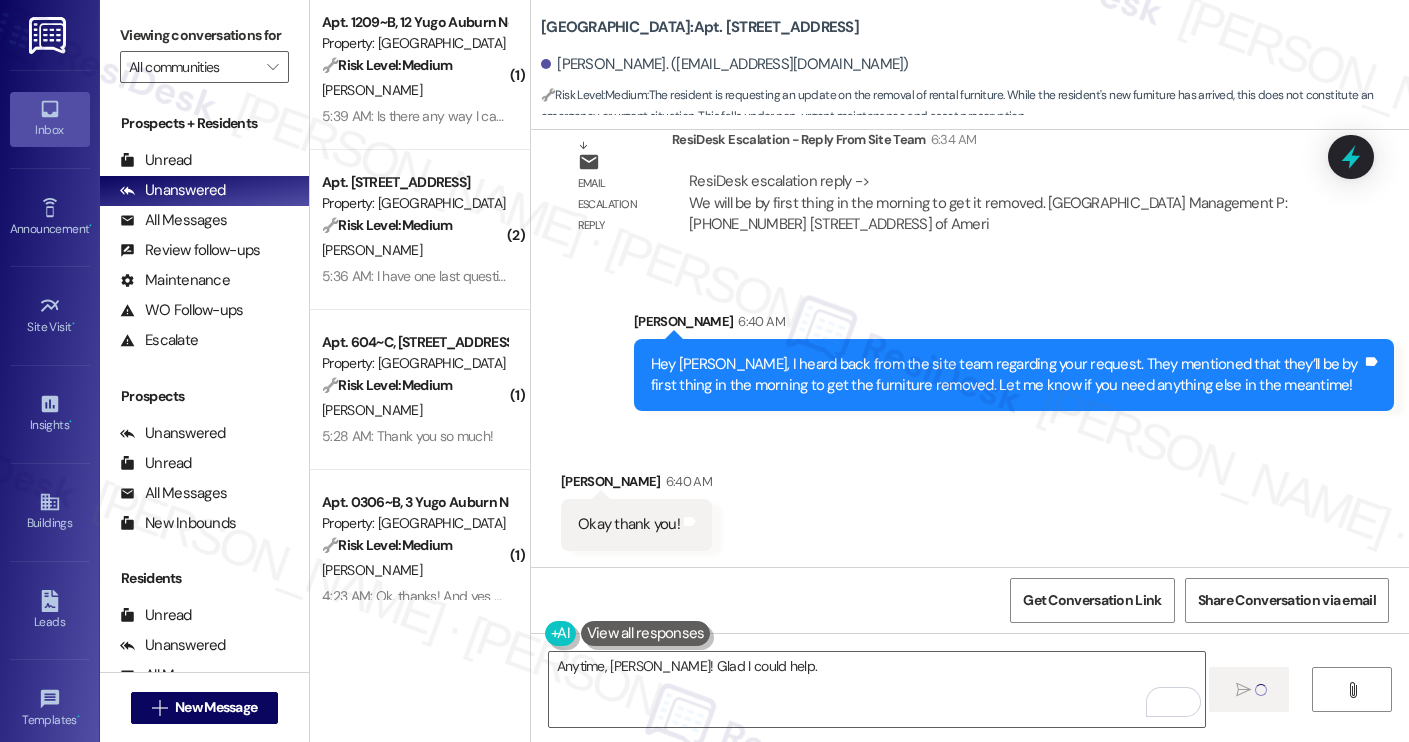 type 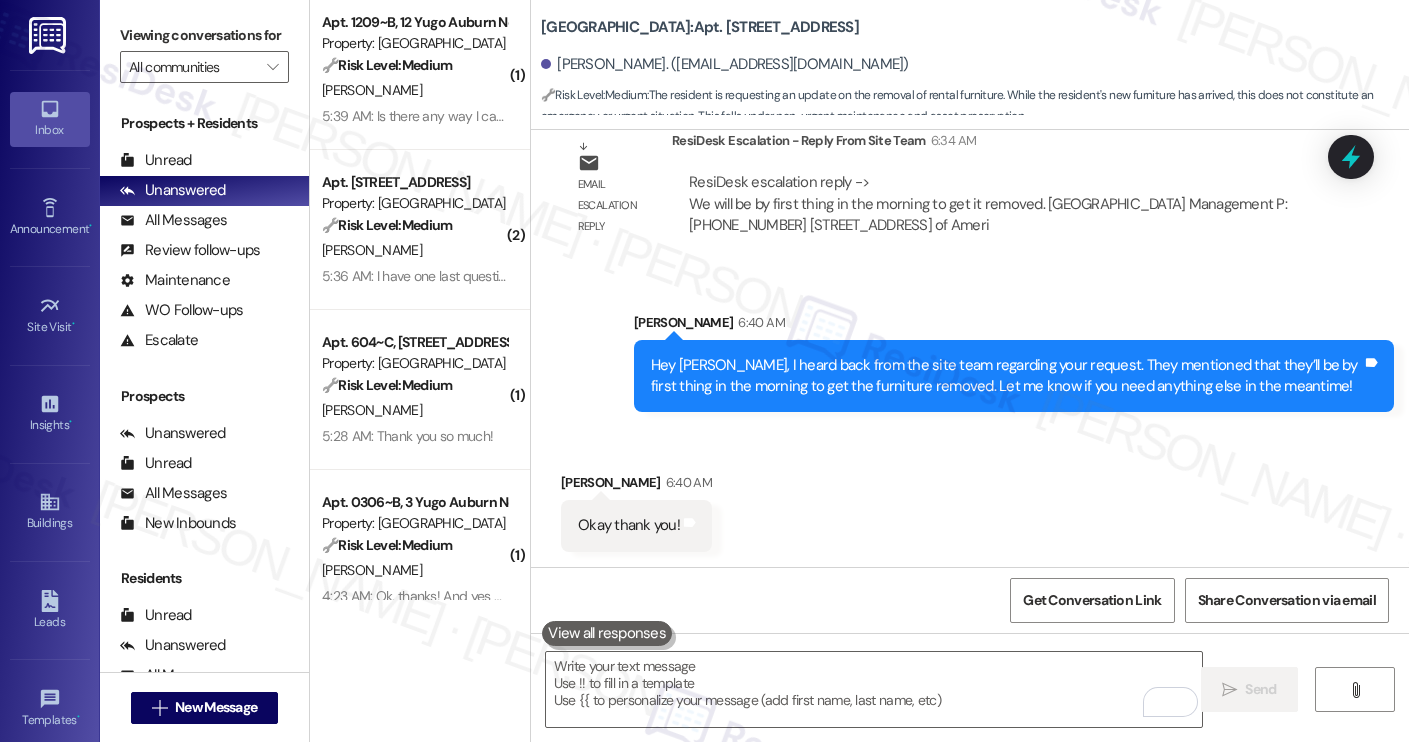 scroll, scrollTop: 8523, scrollLeft: 0, axis: vertical 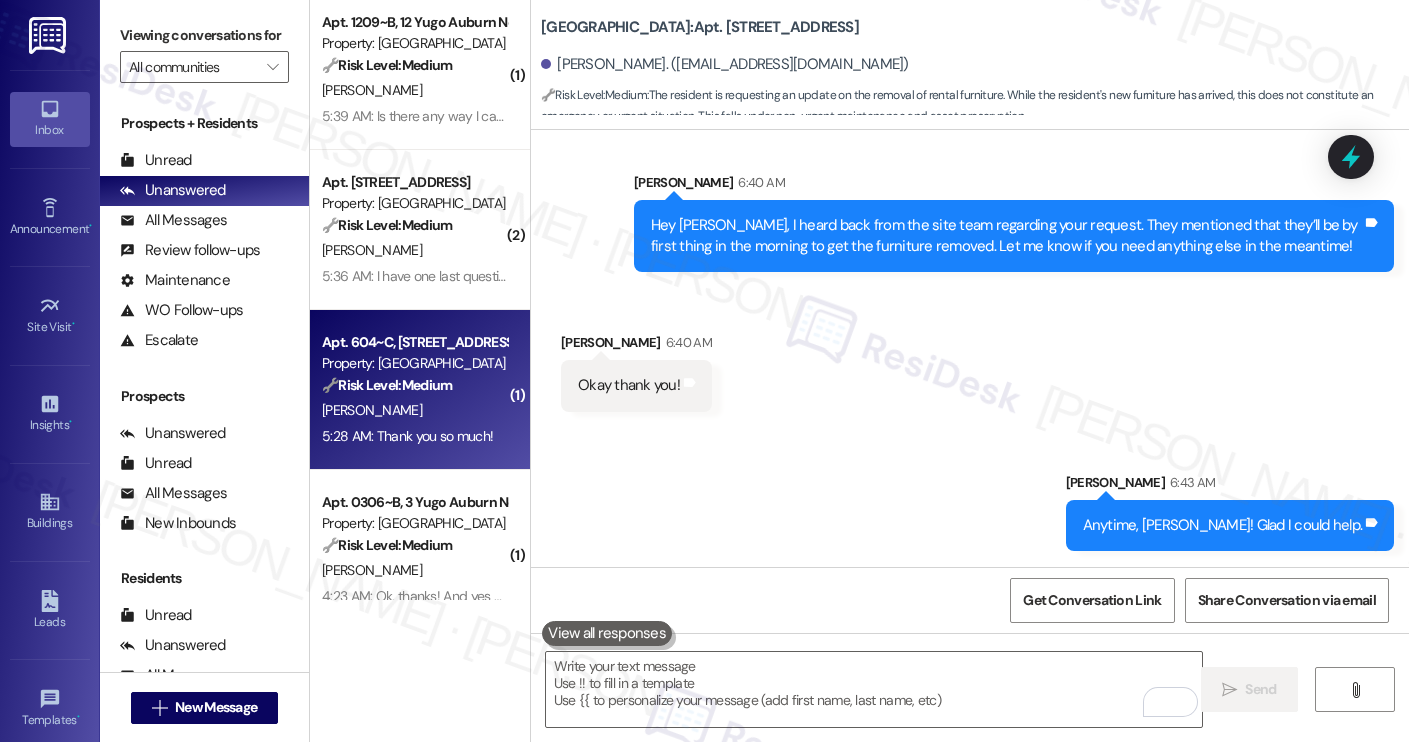click on "🔧  Risk Level:  Medium" at bounding box center [387, 385] 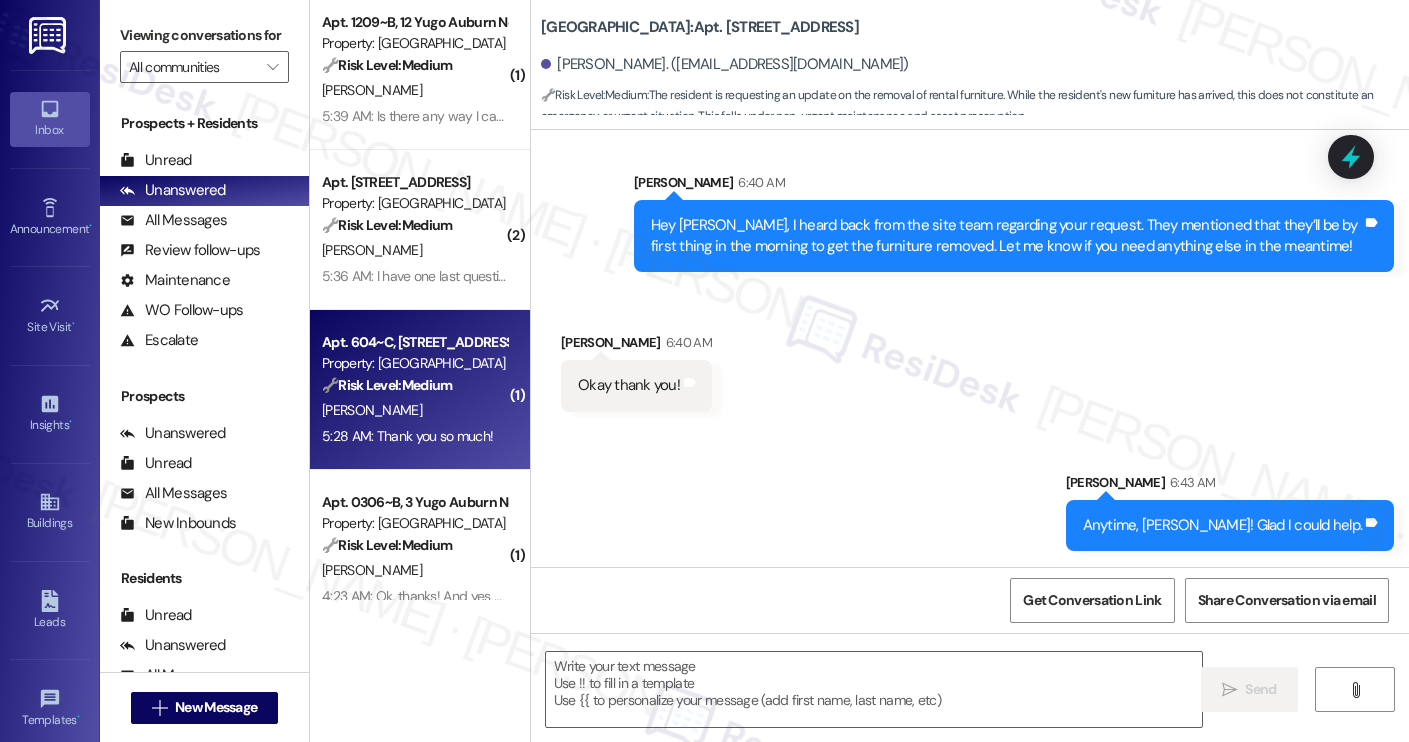 type on "Fetching suggested responses. Please feel free to read through the conversation in the meantime." 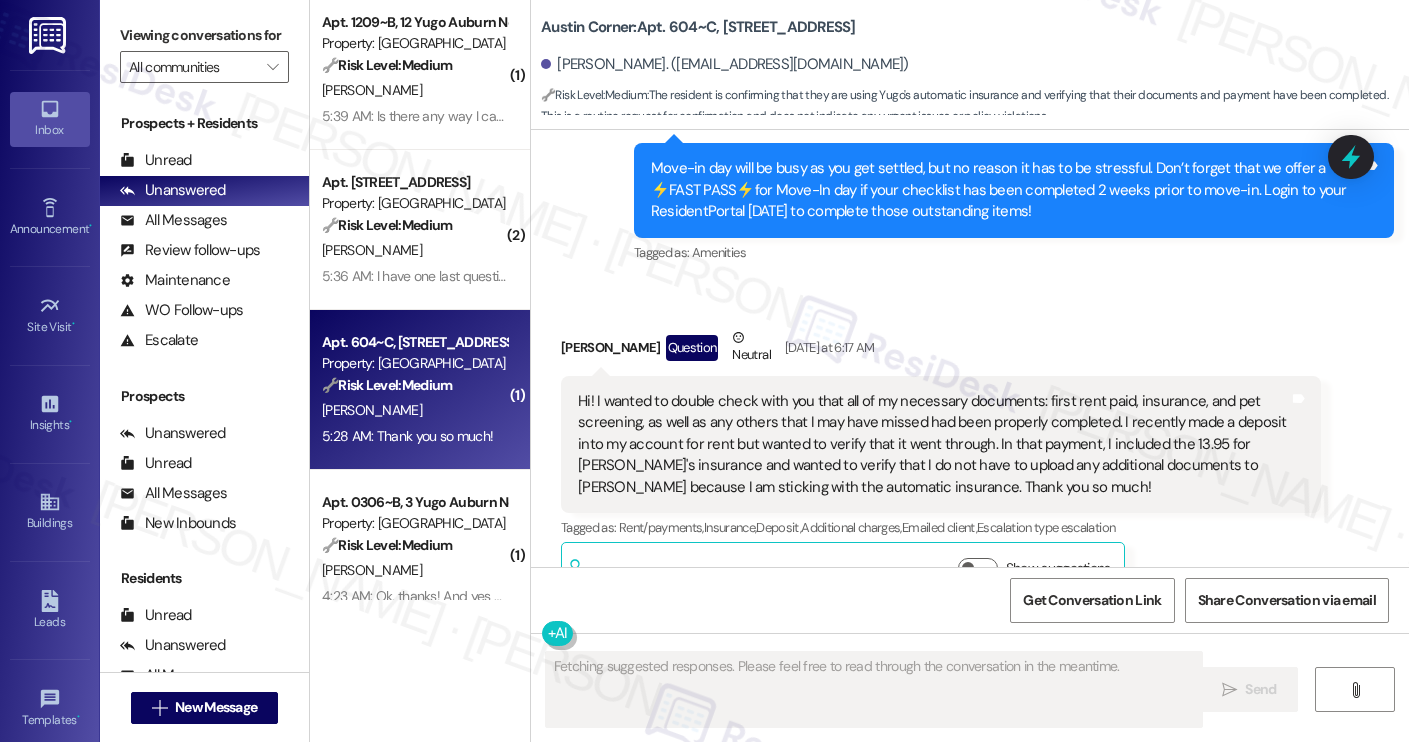 type on "Fetching suggested responses. Please feel free to read through the conversation in the meantime." 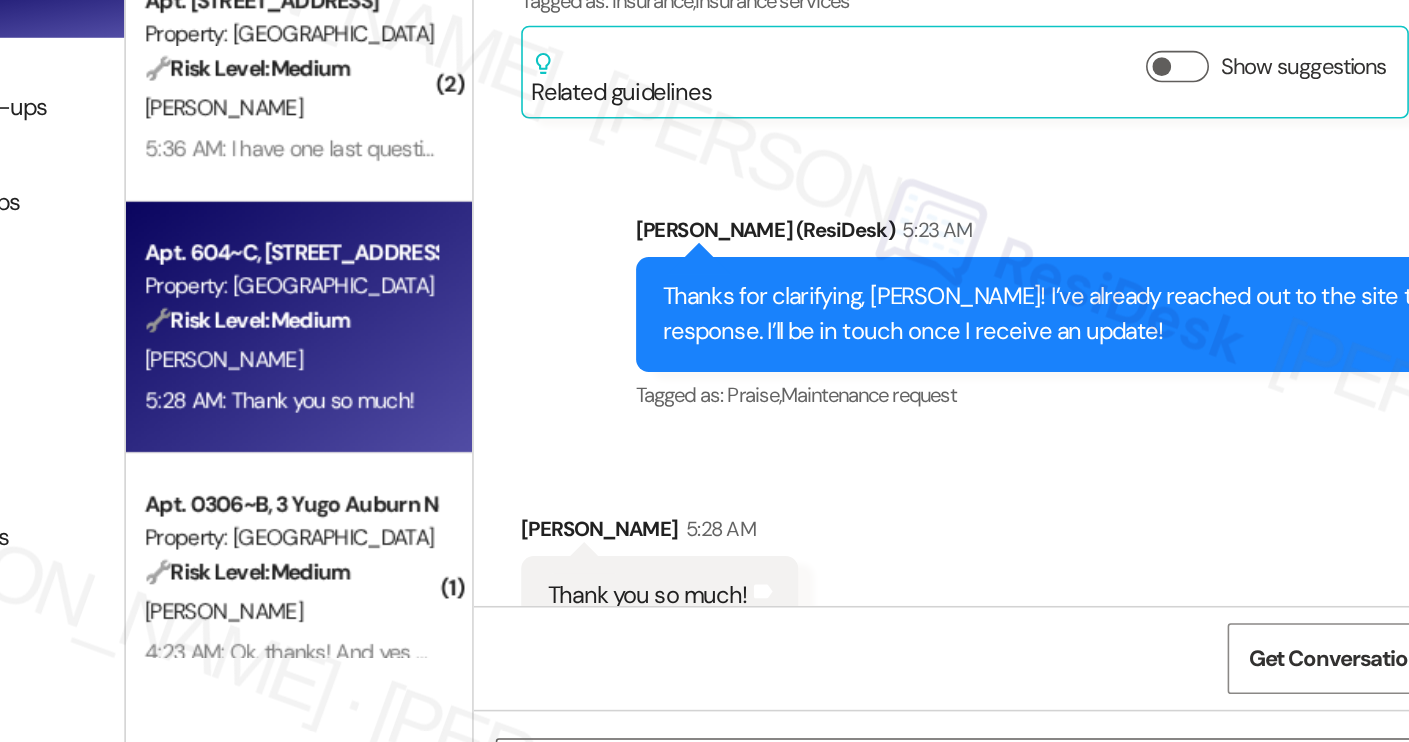 scroll, scrollTop: 1891, scrollLeft: 0, axis: vertical 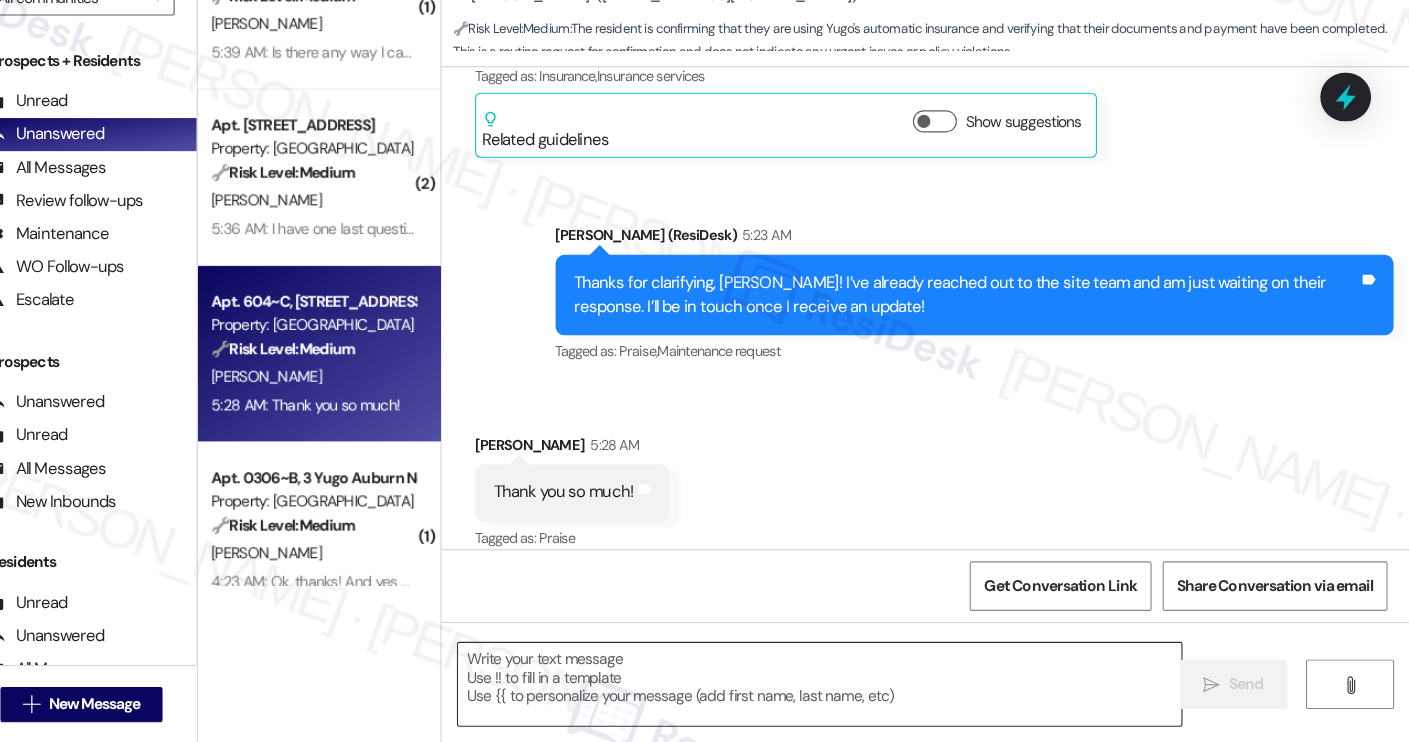 click at bounding box center (874, 689) 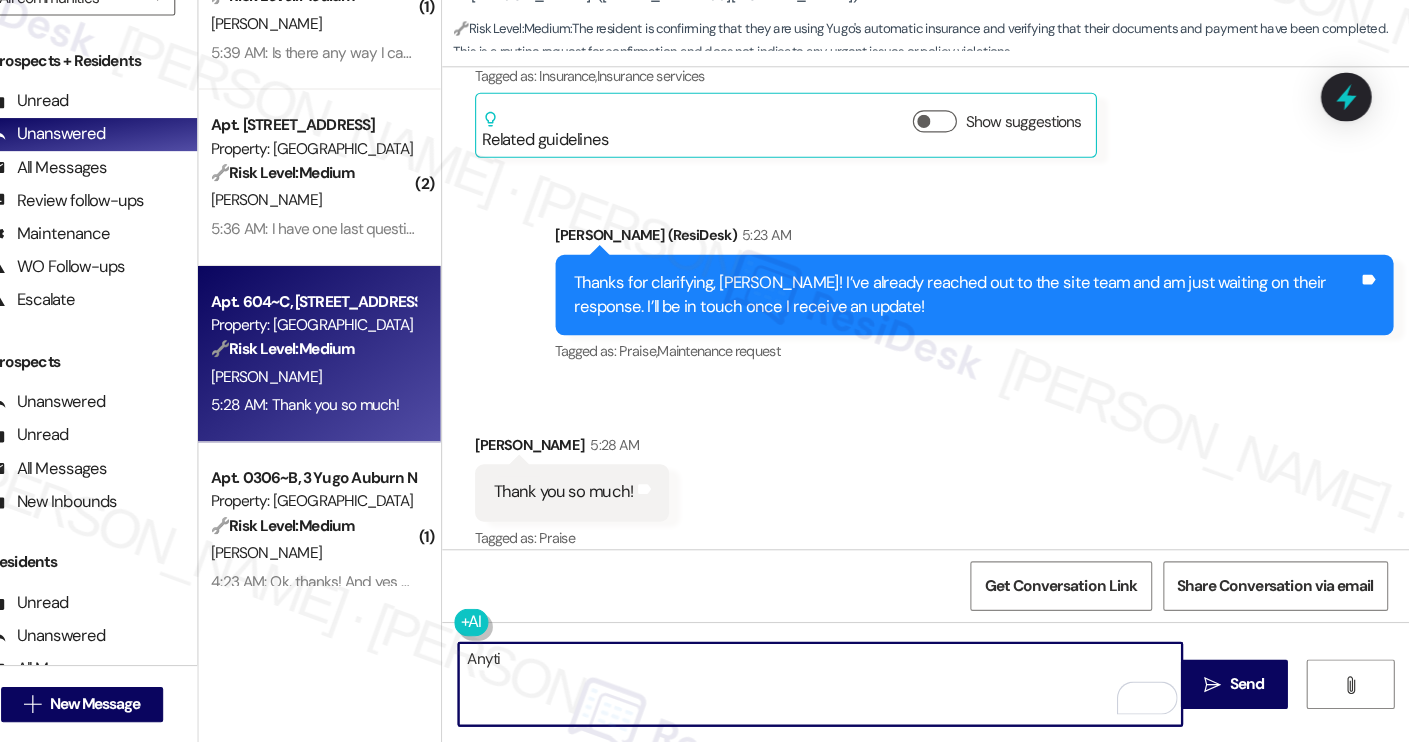 scroll, scrollTop: 0, scrollLeft: 0, axis: both 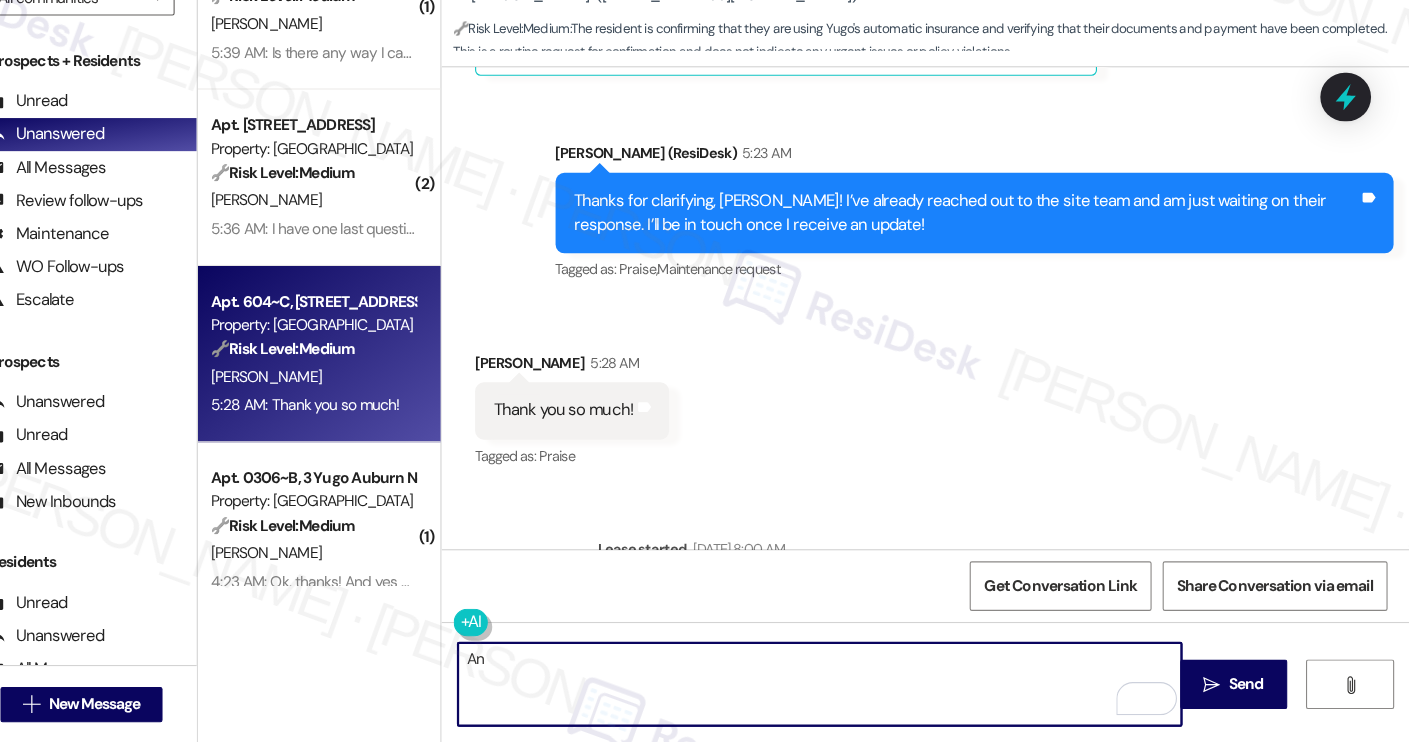type on "A" 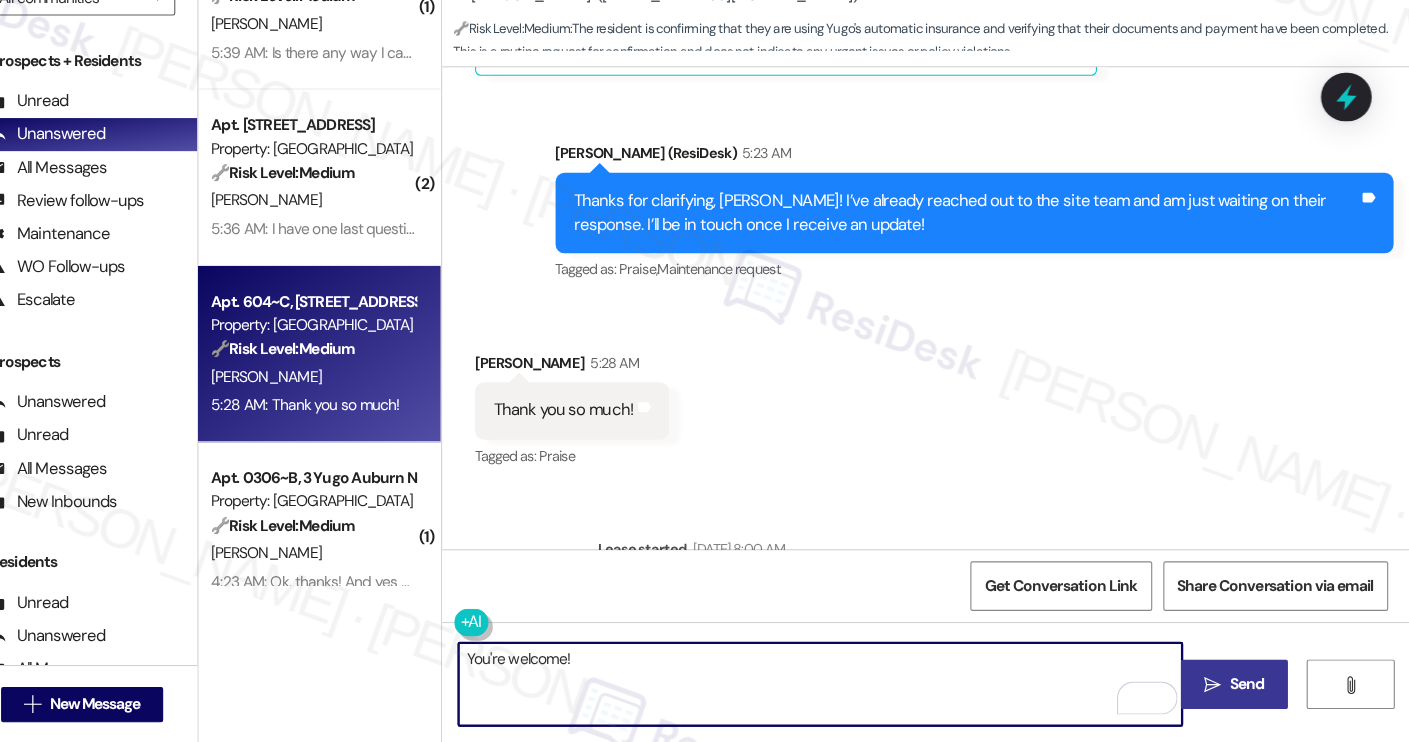 type on "You're welcome!" 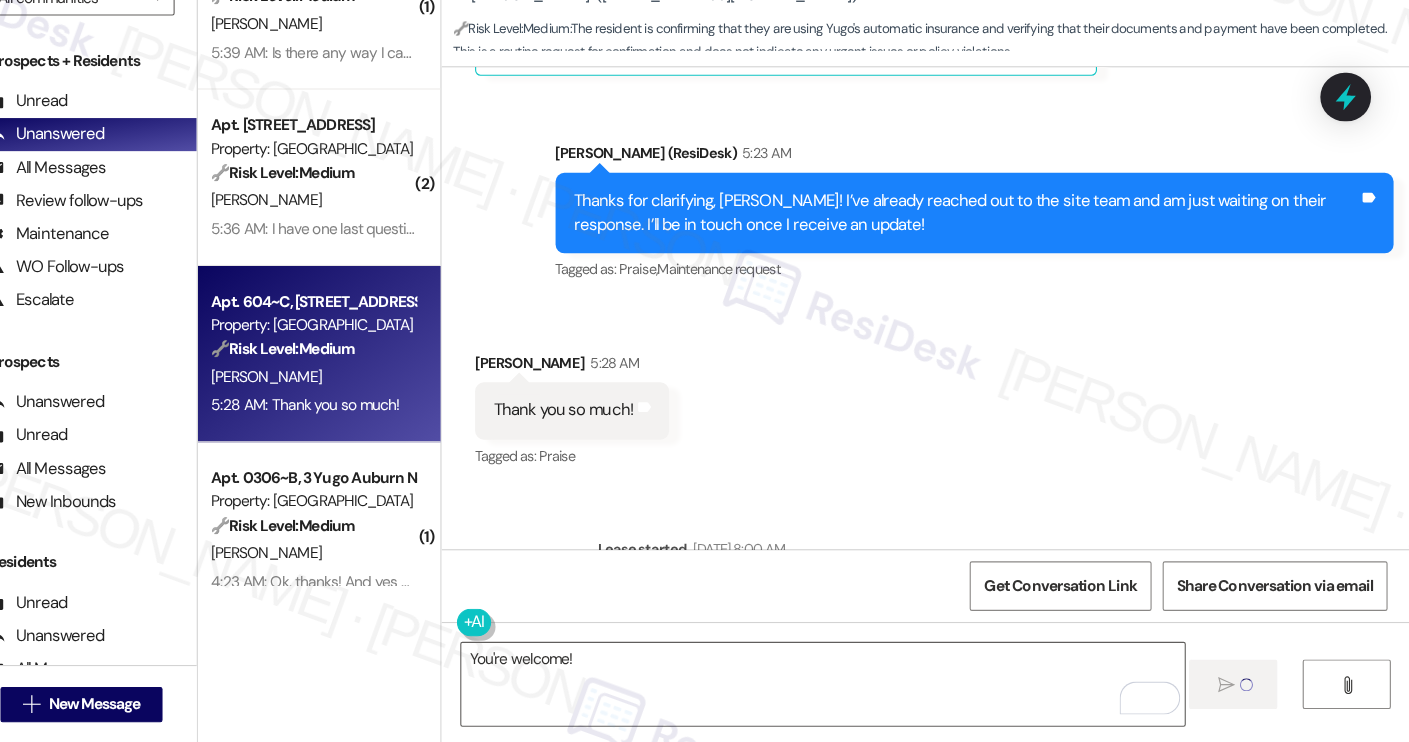 type 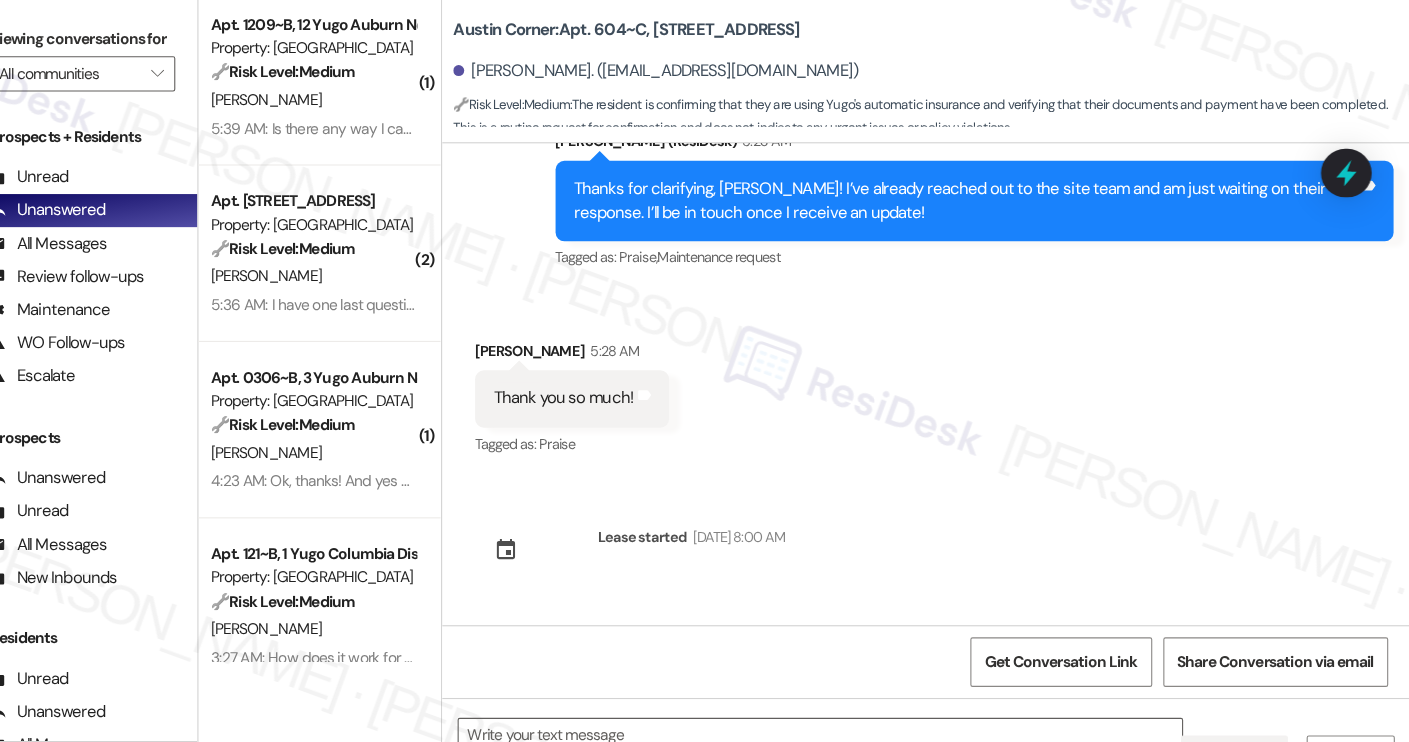 scroll, scrollTop: 2155, scrollLeft: 0, axis: vertical 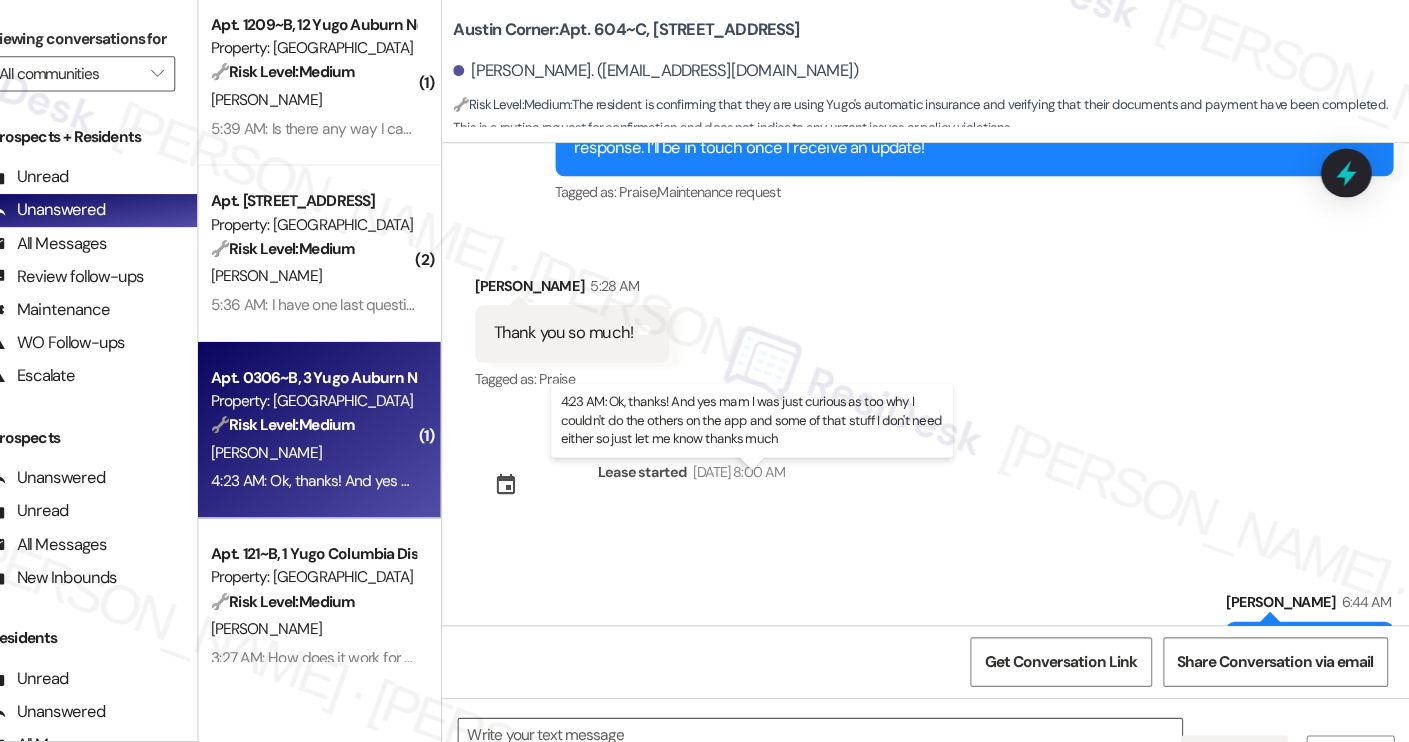 click on "4:23 AM: Ok, thanks! And yes mam I was just curious as too why I couldn't do the others on the app and some of that stuff I don't need either so just let me know thanks much  4:23 AM: Ok, thanks! And yes mam I was just curious as too why I couldn't do the others on the app and some of that stuff I don't need either so just let me know thanks much" at bounding box center [824, 436] 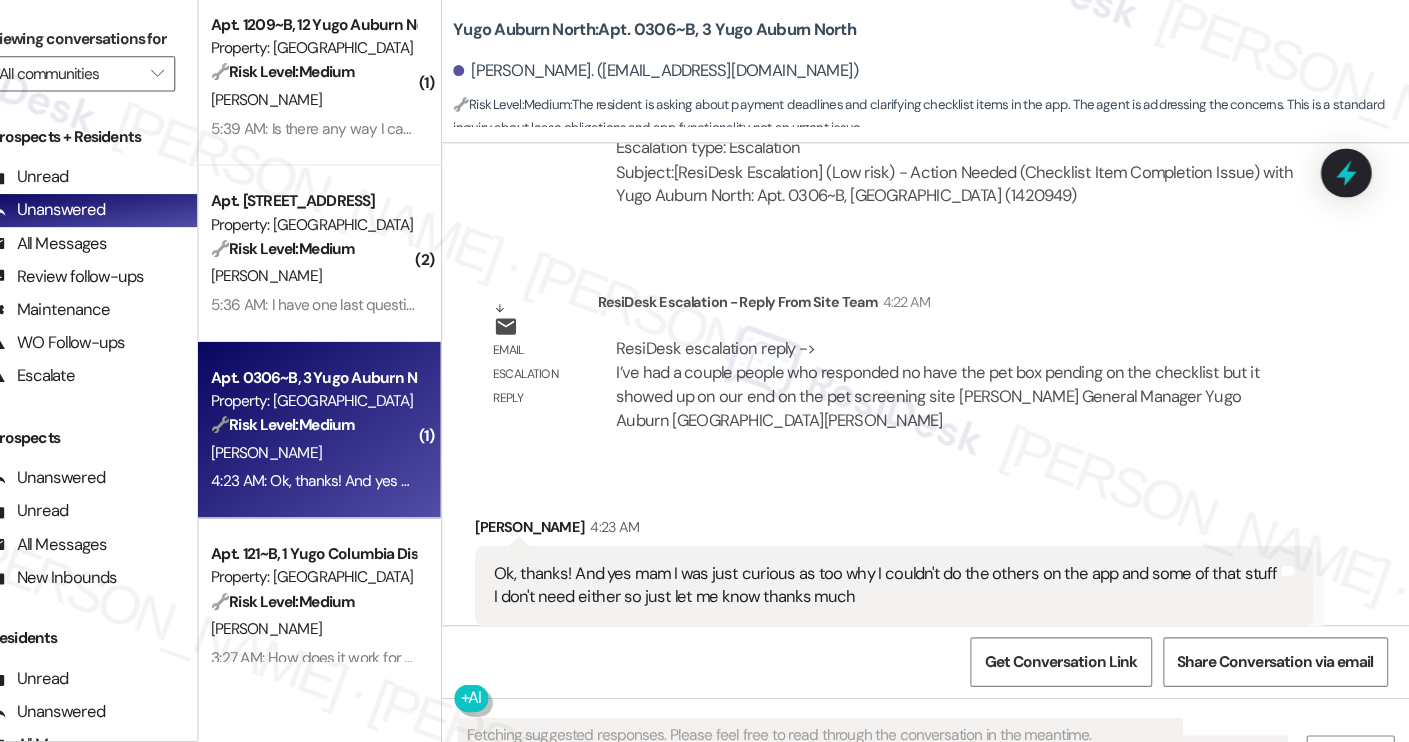 scroll, scrollTop: 2248, scrollLeft: 0, axis: vertical 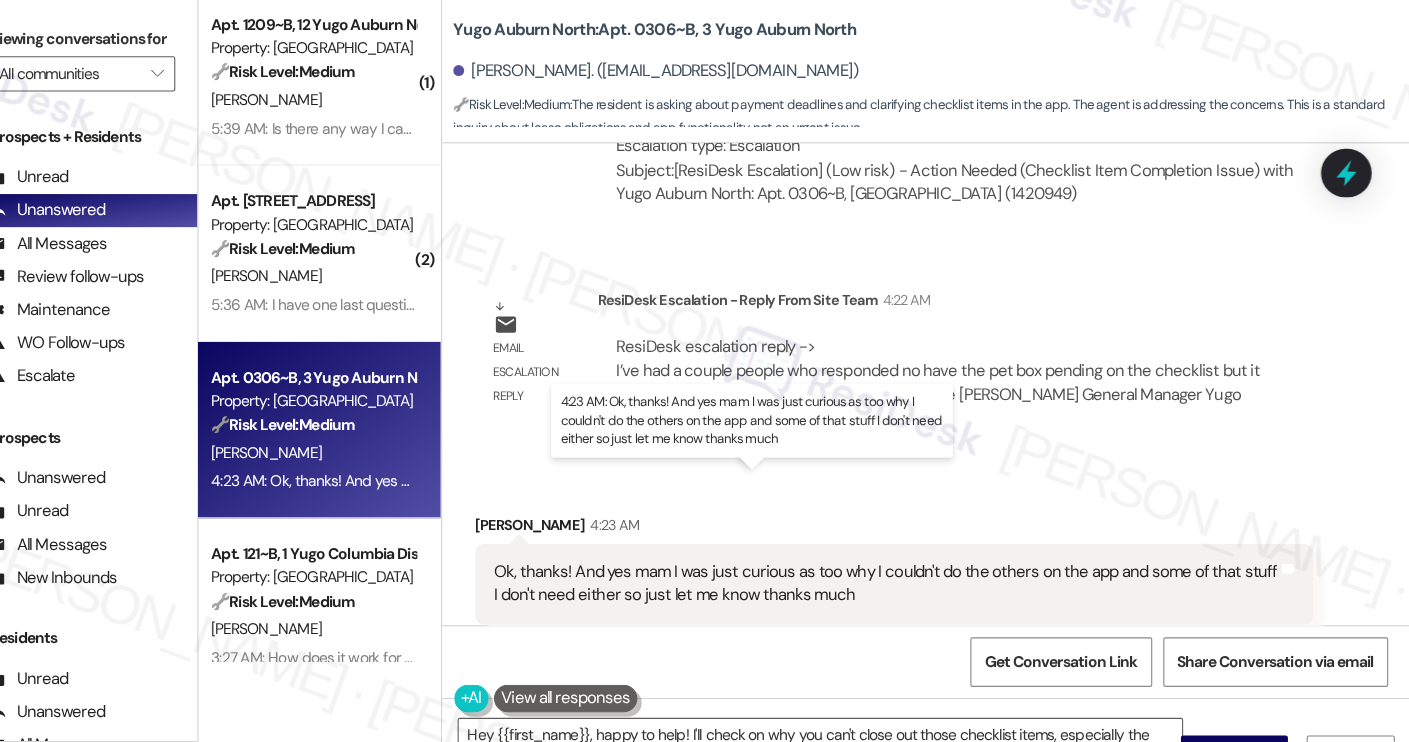 type on "Hey {{first_name}}, happy to help! I'll check on why you can't close out those checklist items, especially the ones that don't apply. I'll follow up soon with an update!" 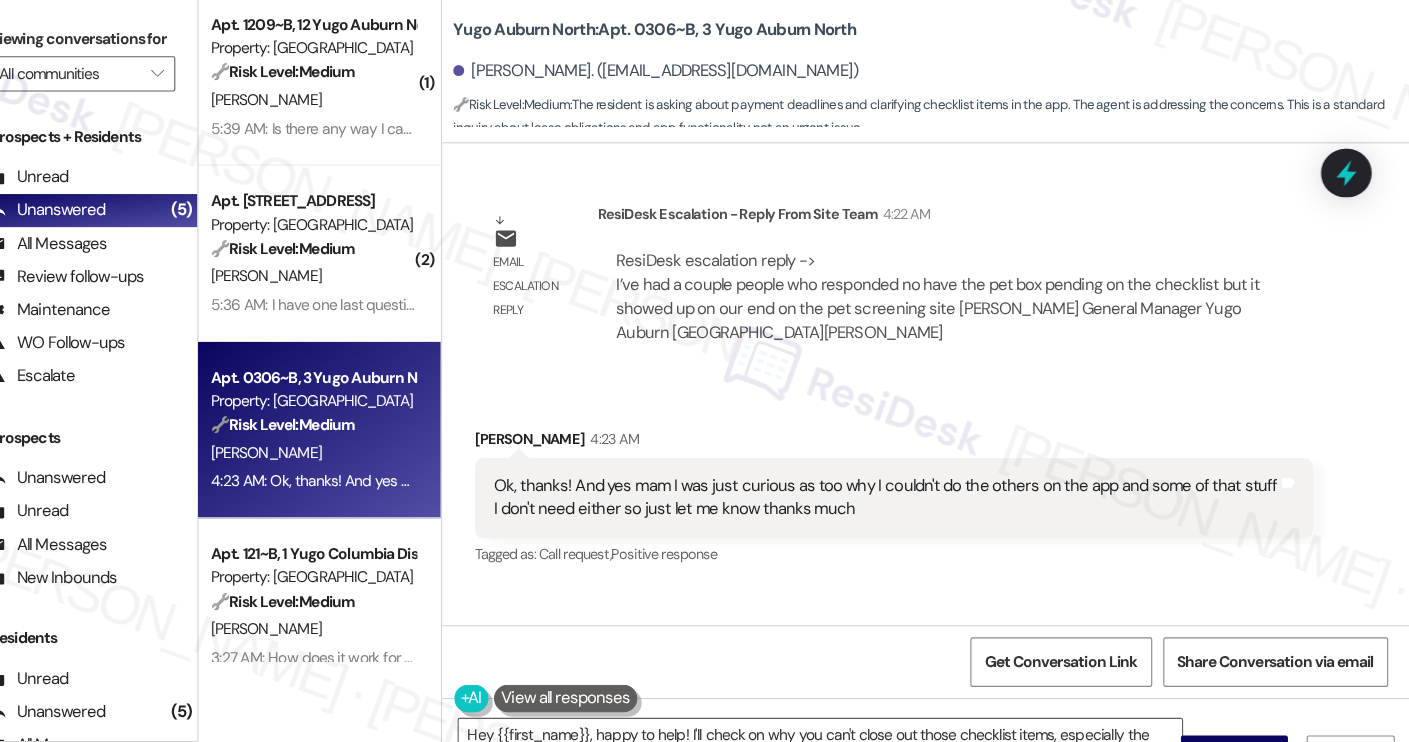 scroll, scrollTop: 2367, scrollLeft: 0, axis: vertical 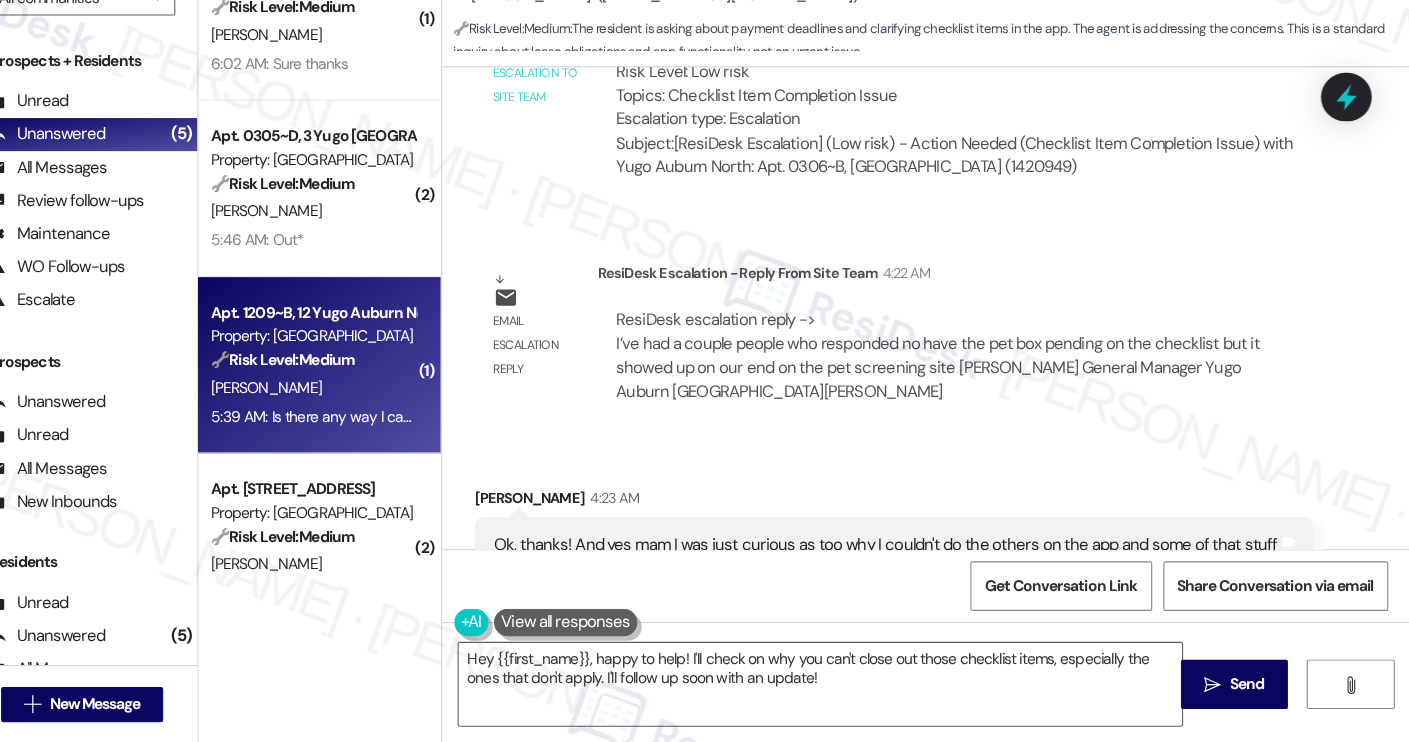 click on "[PERSON_NAME]" at bounding box center [414, 420] 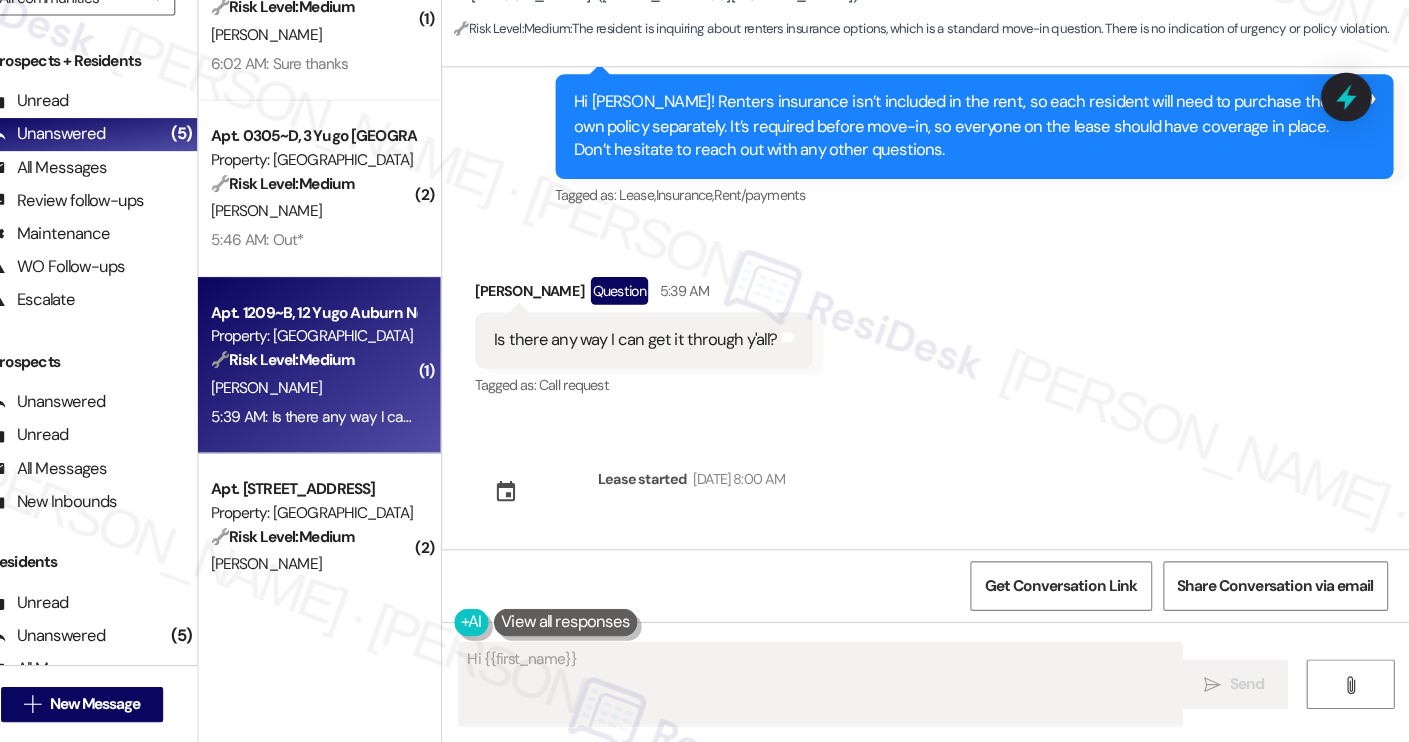 scroll, scrollTop: 0, scrollLeft: 0, axis: both 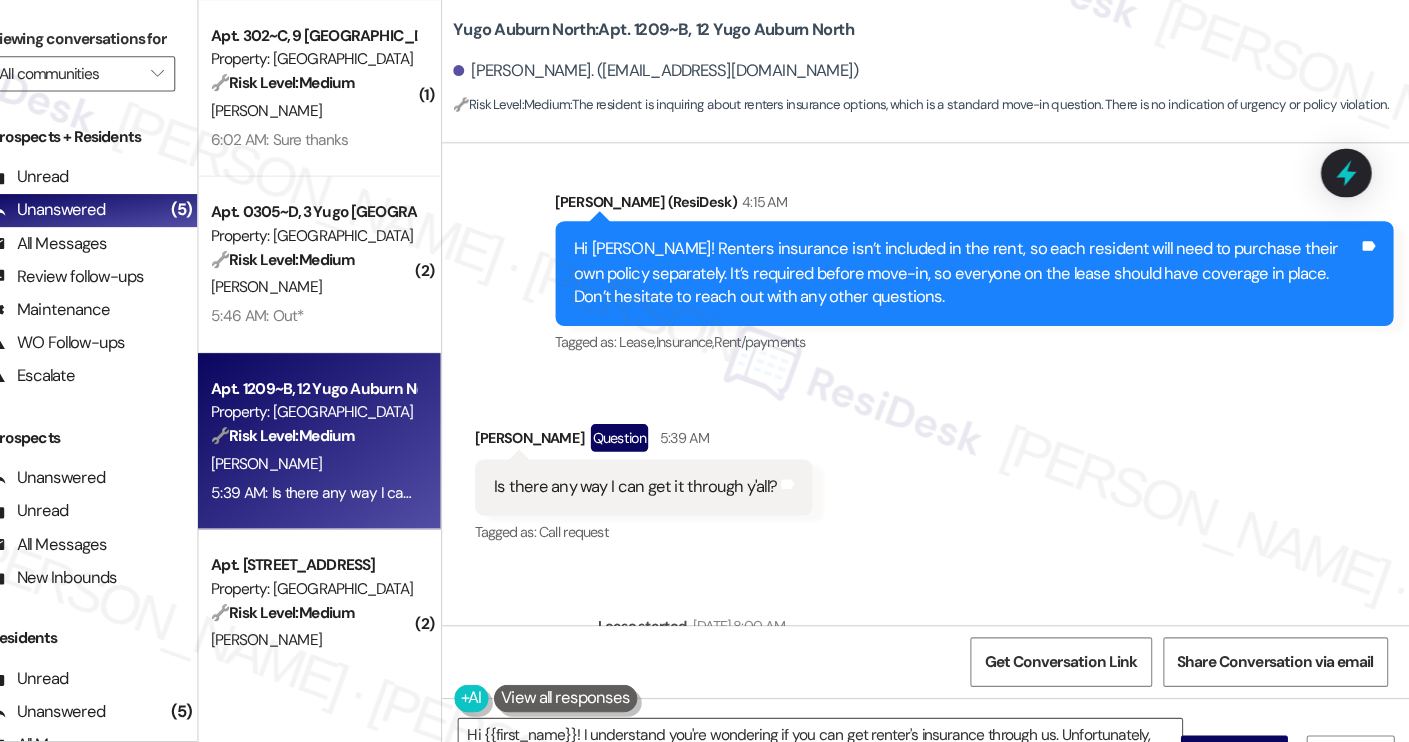 type on "Hi {{first_name}}! I understand you're wondering if you can get renter's insurance through us. Unfortunately, we don't offer it directly, but I can help you find some reliable providers. Let me know if you'd like some suggestions!" 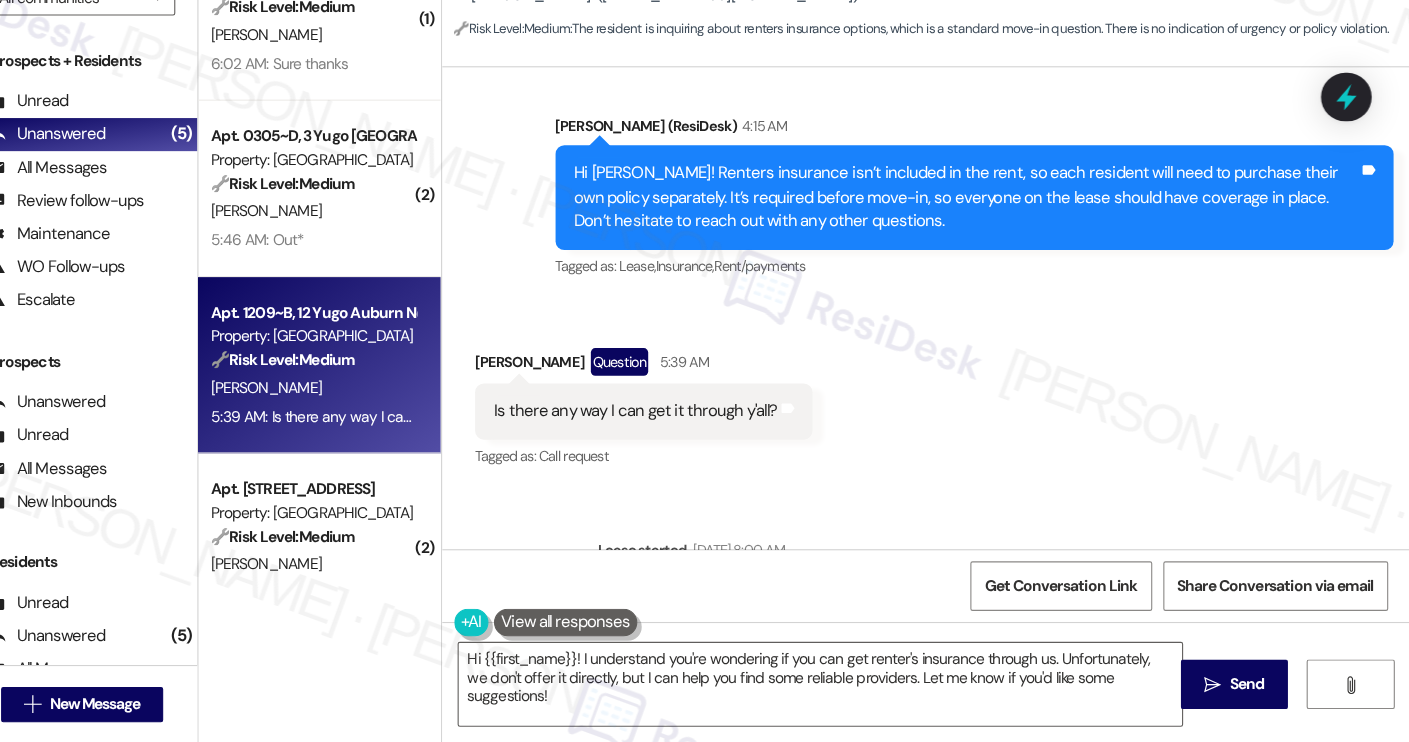 scroll, scrollTop: 0, scrollLeft: 0, axis: both 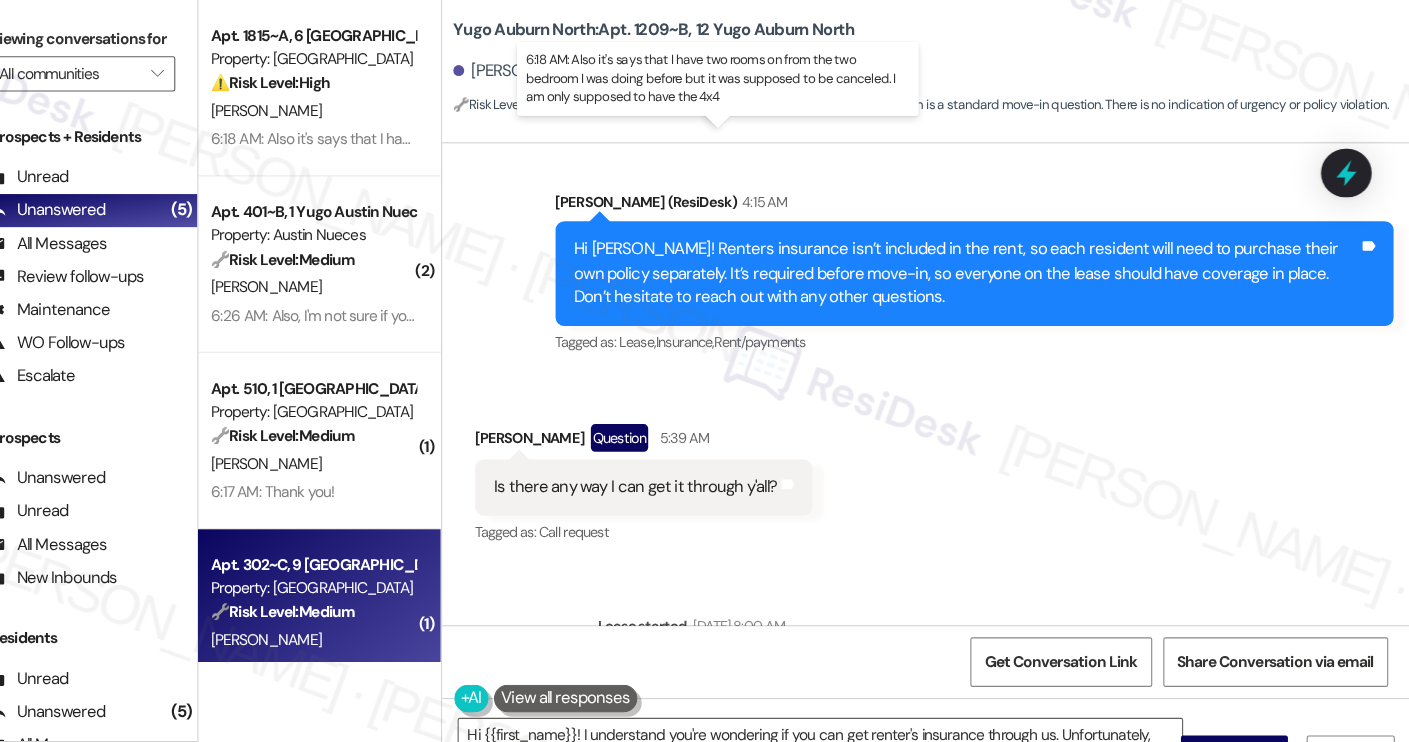 click on "6:18 AM: Also it's says that I have two rooms on from the two bedroom I was doing before but it was supposed to be canceled. I am only supposed to have the 4x4 6:18 AM: Also it's says that I have two rooms on from the two bedroom I was doing before but it was supposed to be canceled. I am only supposed to have the 4x4" at bounding box center (794, 126) 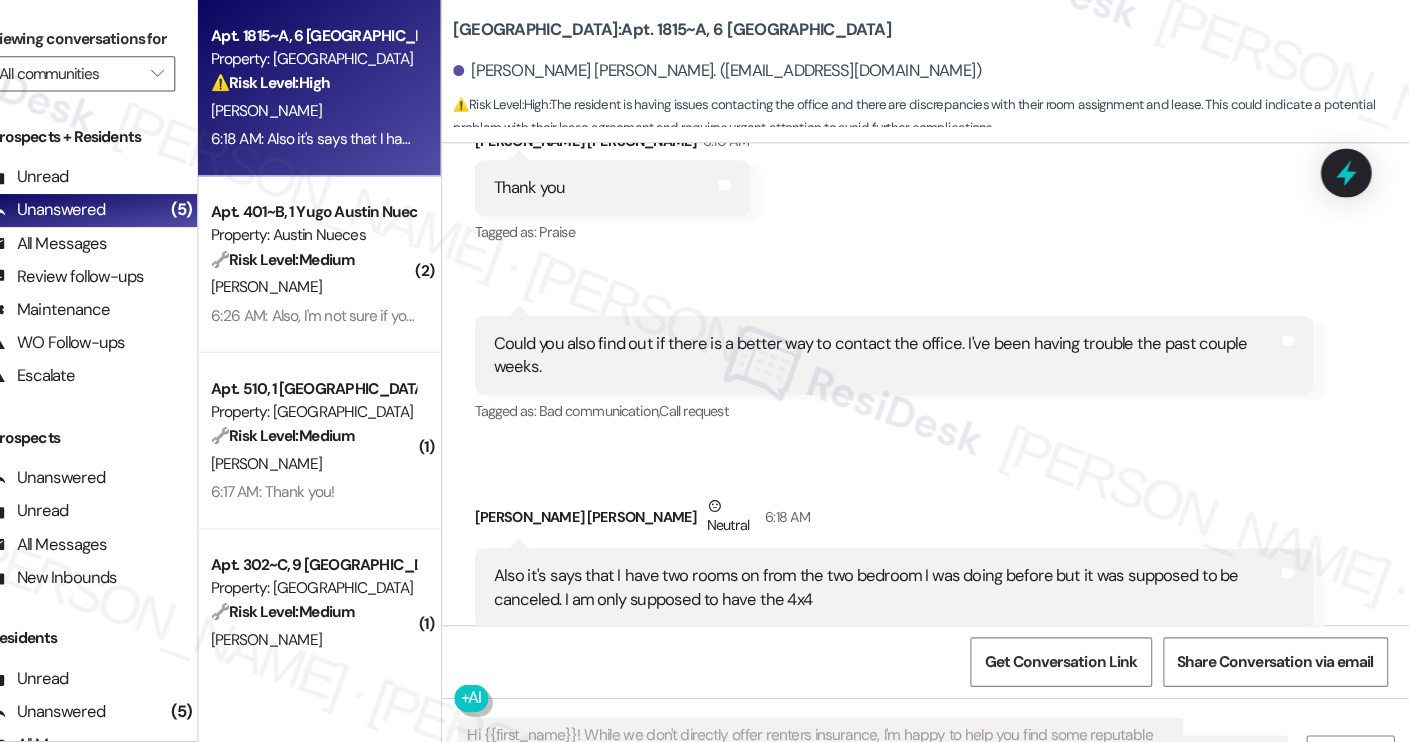 scroll, scrollTop: 2953, scrollLeft: 0, axis: vertical 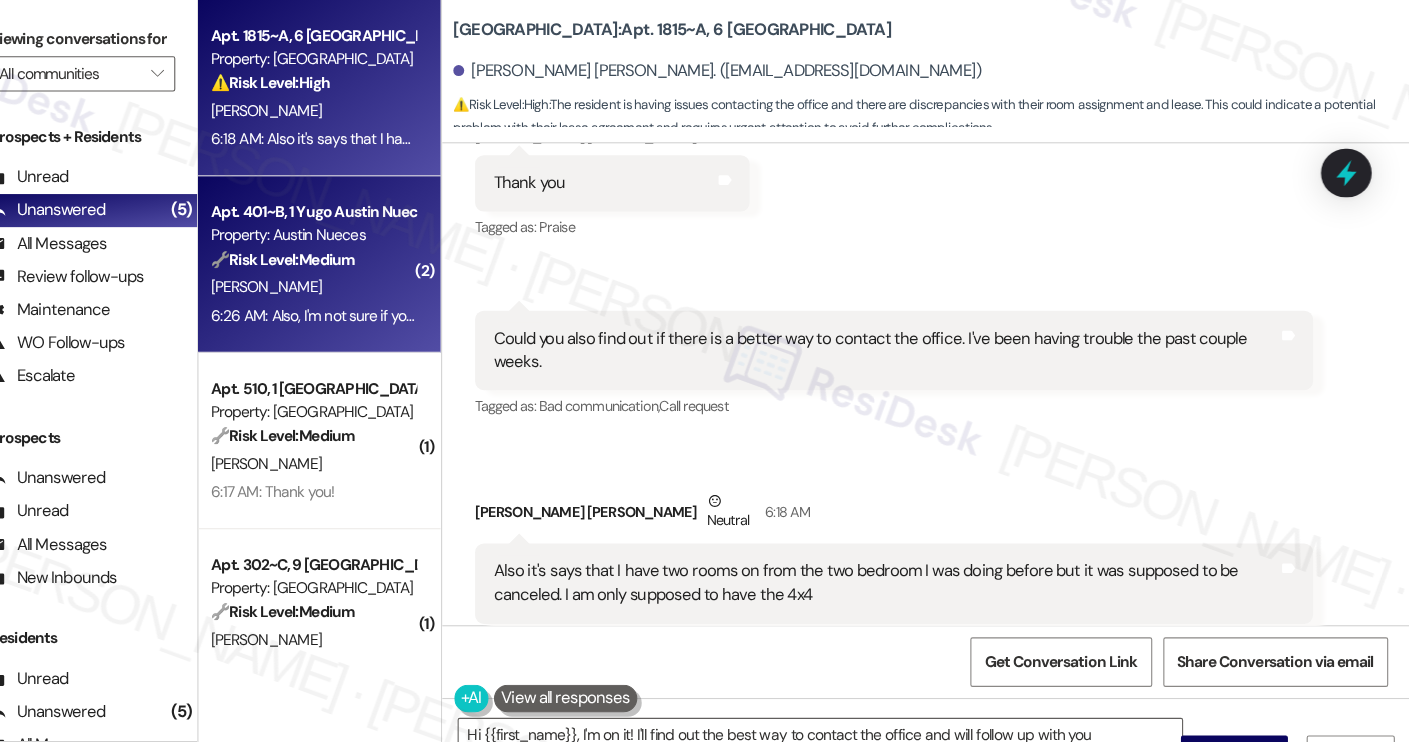 type on "Hi {{first_name}}, I'm on it! I'll find out the best way to contact the office and will follow up with you ASAP." 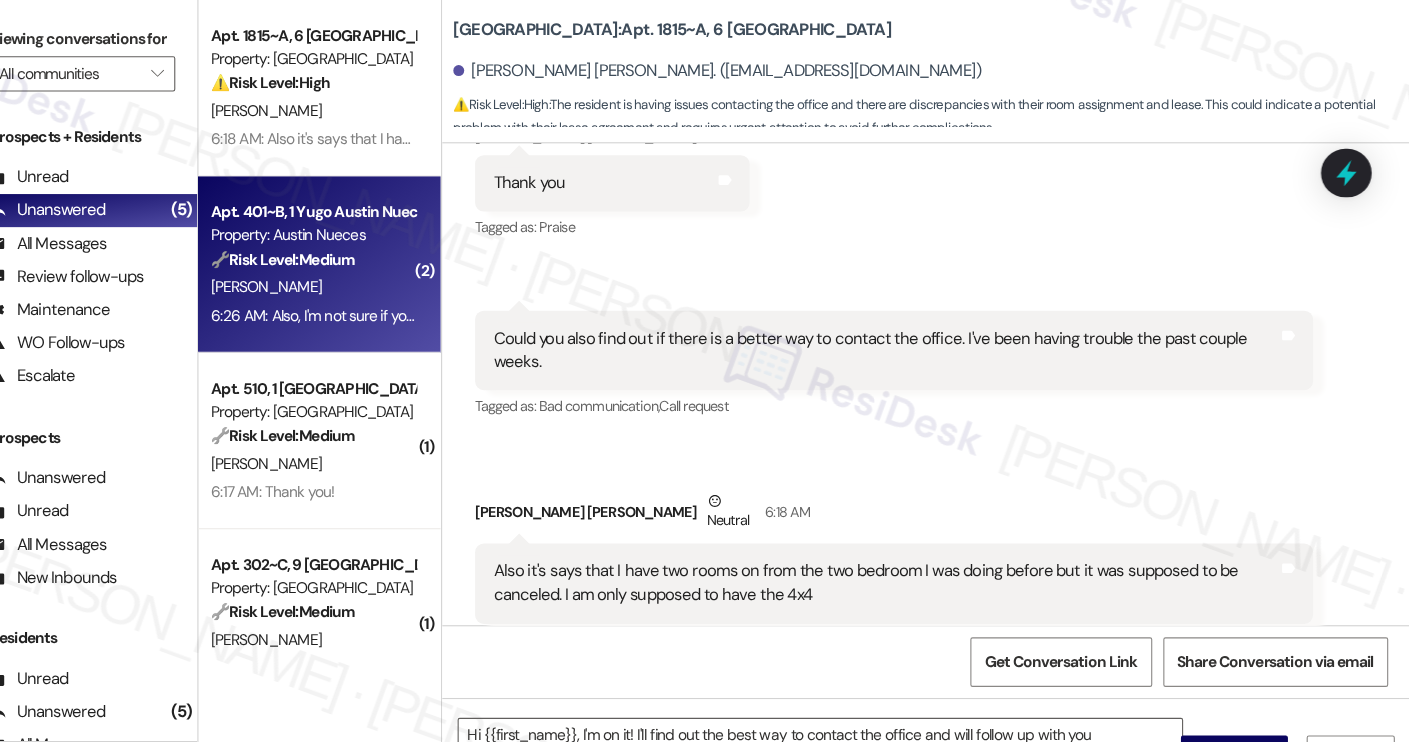 type on "Fetching suggested responses. Please feel free to read through the conversation in the meantime." 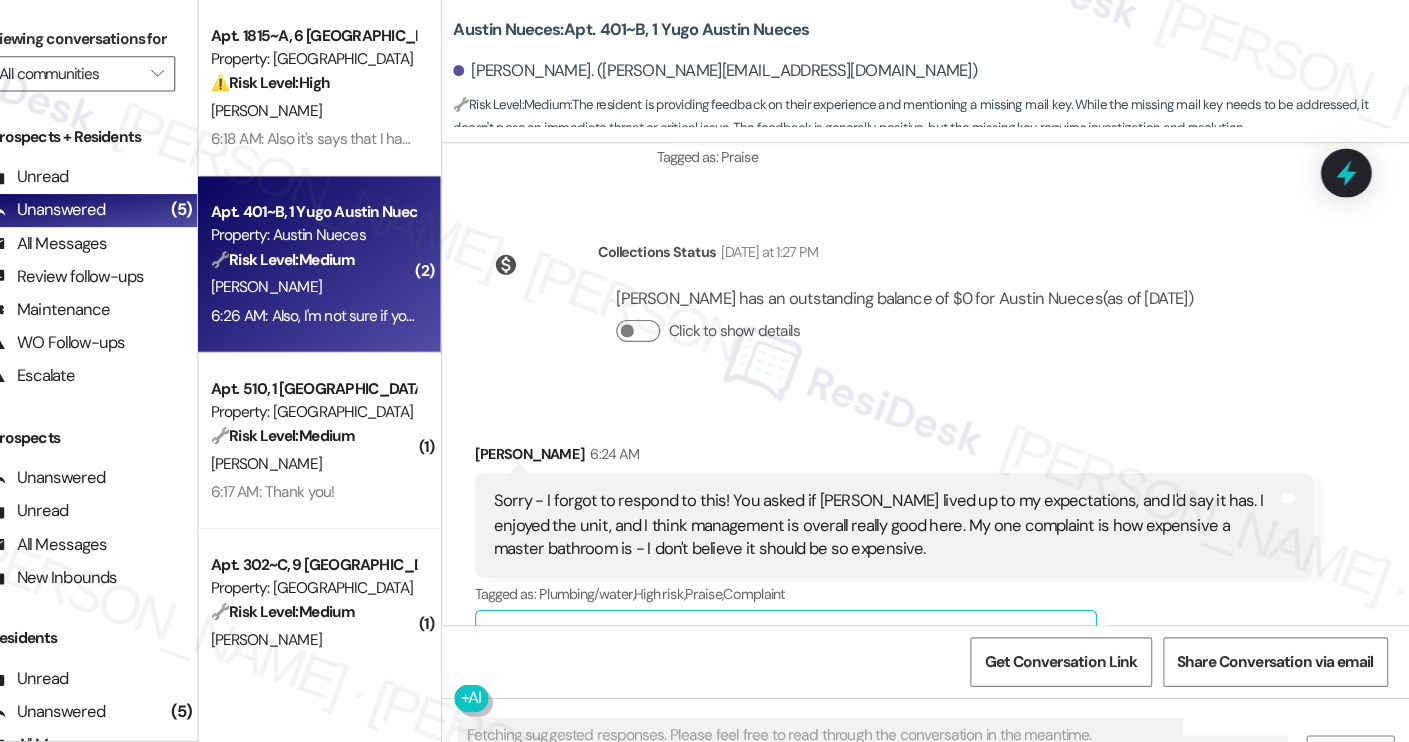 scroll, scrollTop: 8416, scrollLeft: 0, axis: vertical 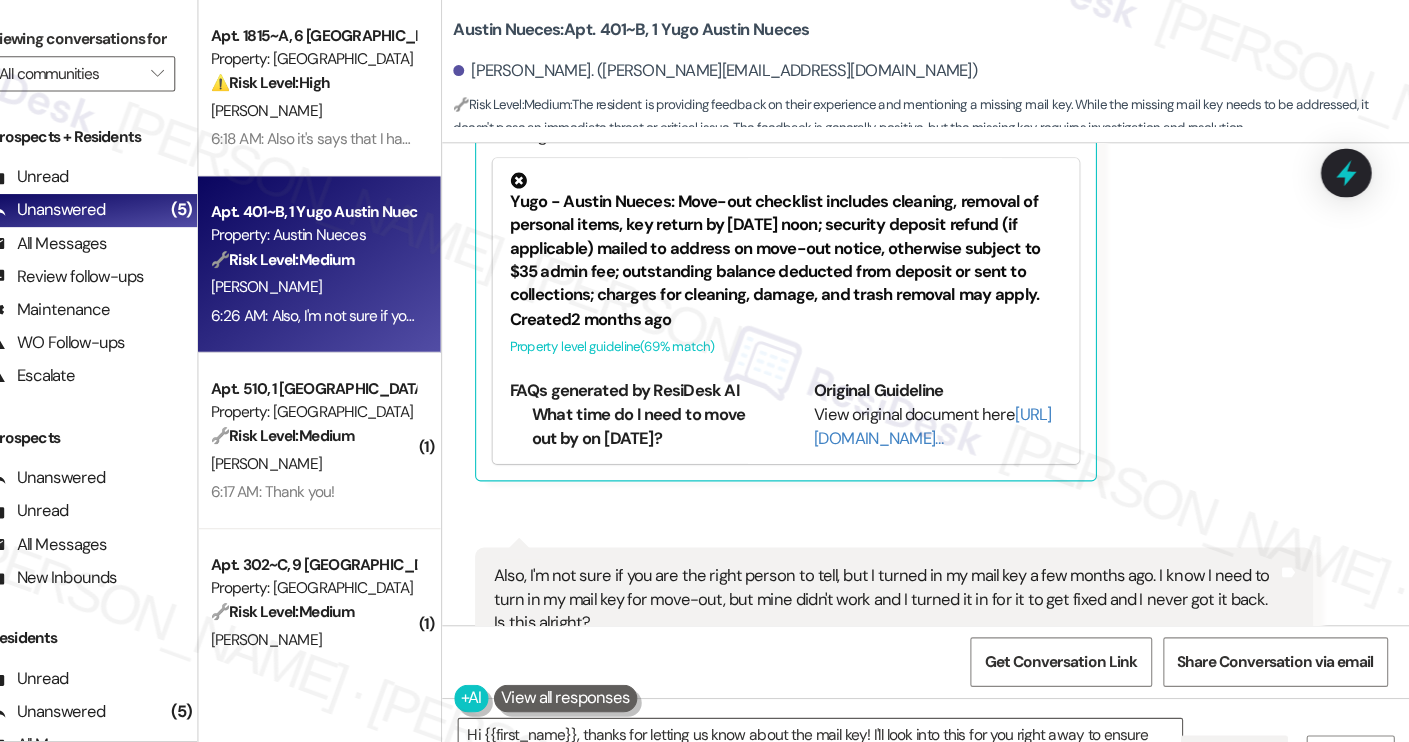 type on "Hi {{first_name}}, thanks for letting us know about the mail key! I'll look into this for you right away to ensure everything is smooth for your move-out. I appreciate you bringing this to our attention!" 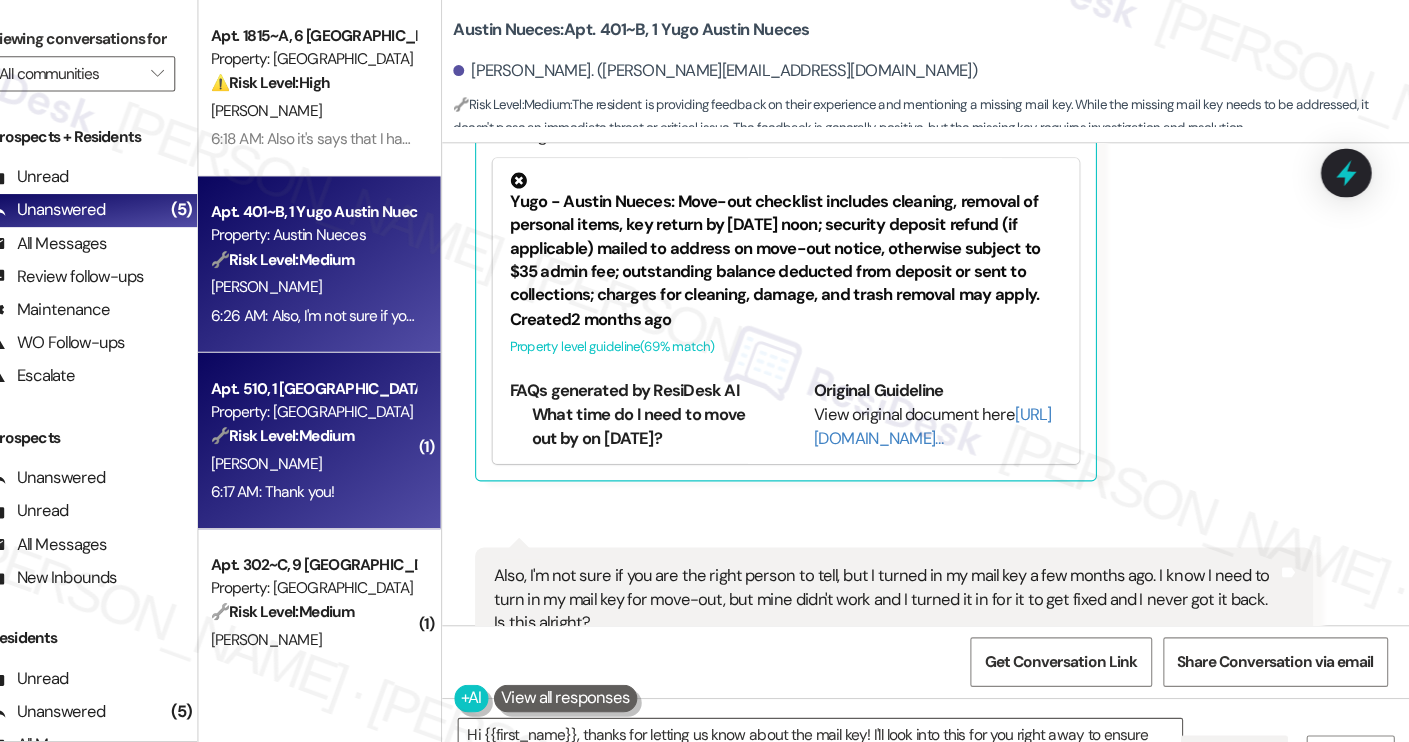 click on "🔧  Risk Level:  Medium The resident is inquiring about move-in instructions for an early move-in under an "as-is" agreement. This is a logistical question regarding the move-in process, but does not indicate any urgent issues or safety concerns. The support team has acknowledged the request and will follow up with the site team." at bounding box center [414, 395] 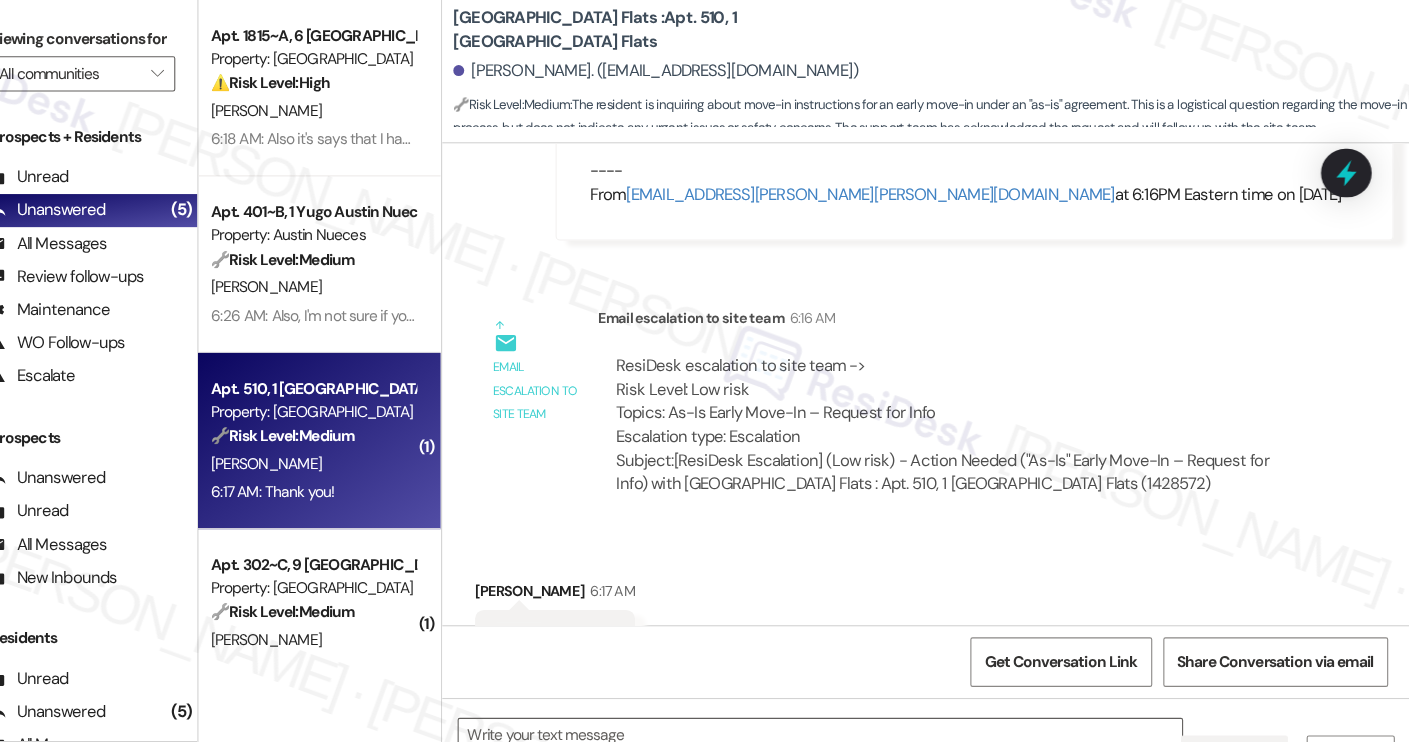 scroll, scrollTop: 1186, scrollLeft: 0, axis: vertical 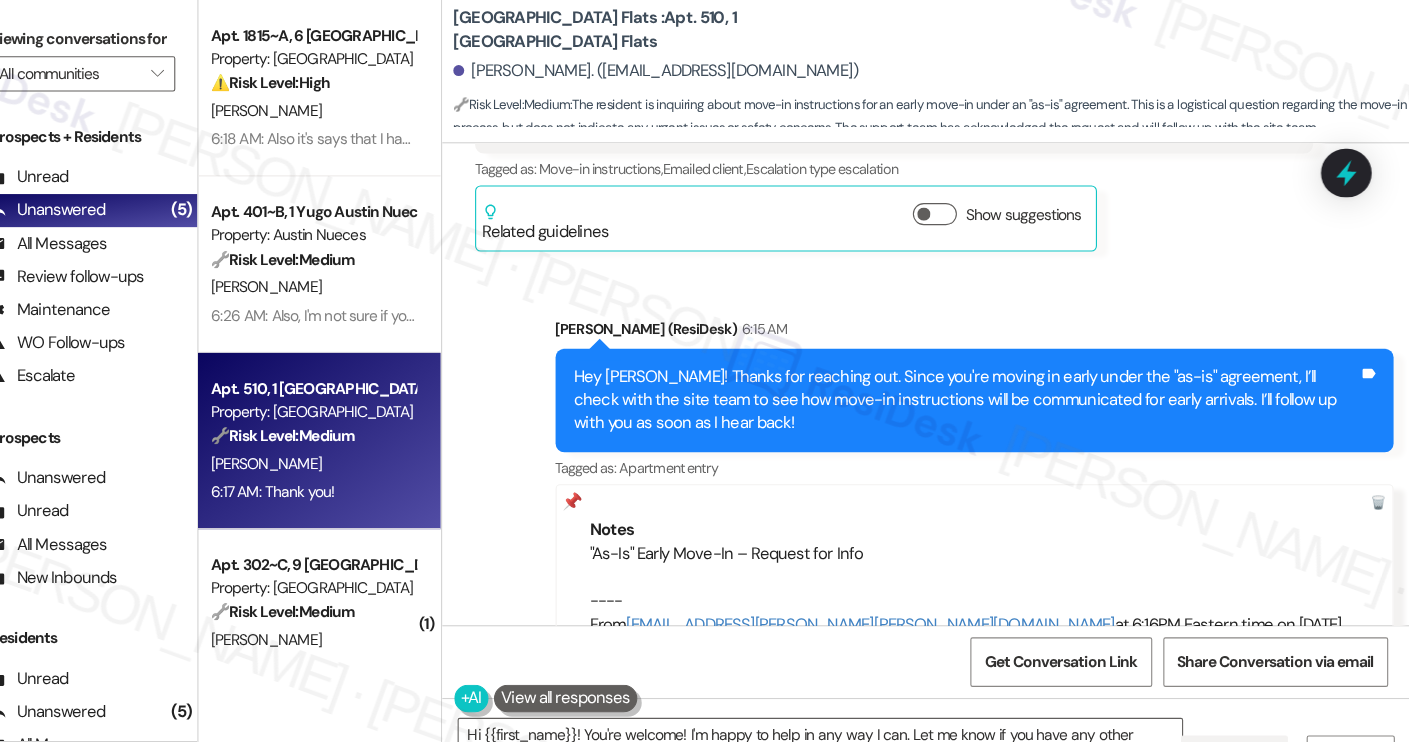 type on "Hi {{first_name}}! You're welcome! I'm happy to help in any way I can. Let me know if you have any other questions!" 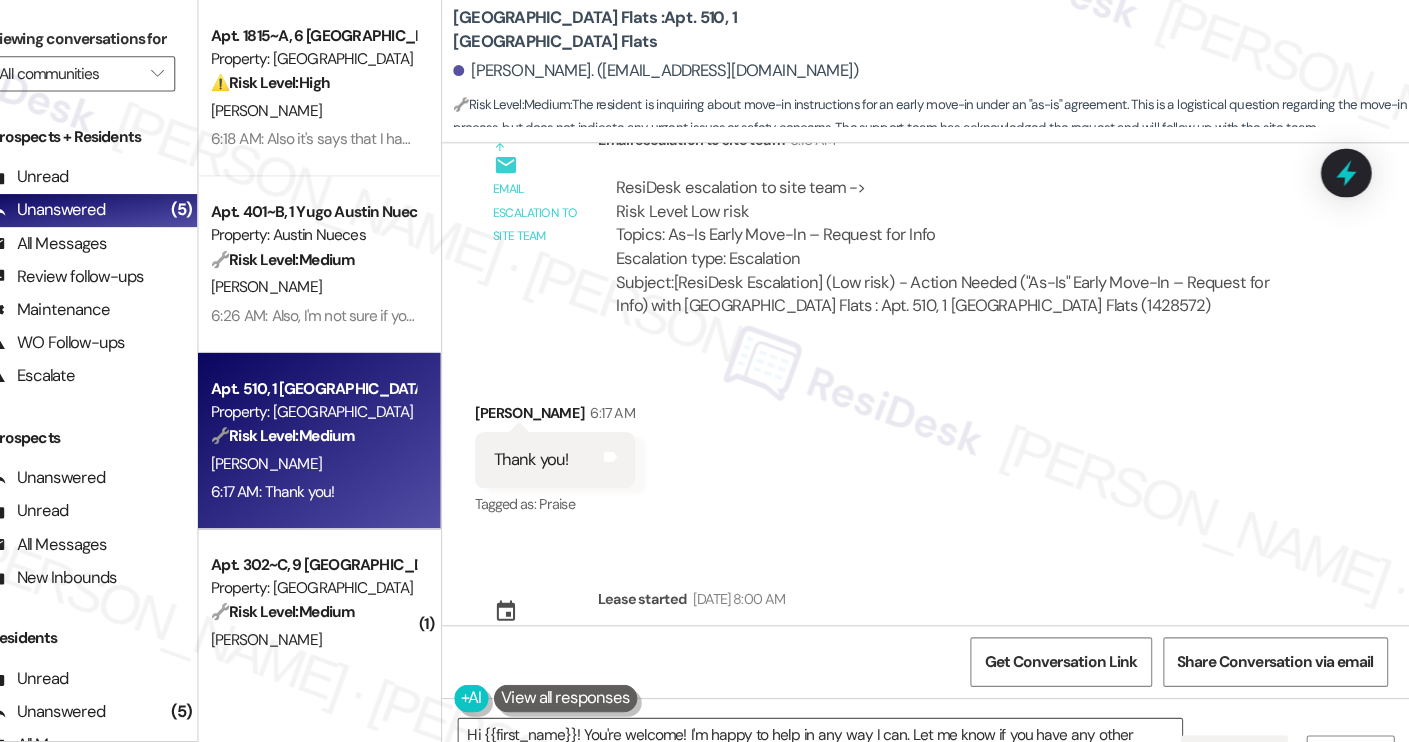 scroll, scrollTop: 1295, scrollLeft: 0, axis: vertical 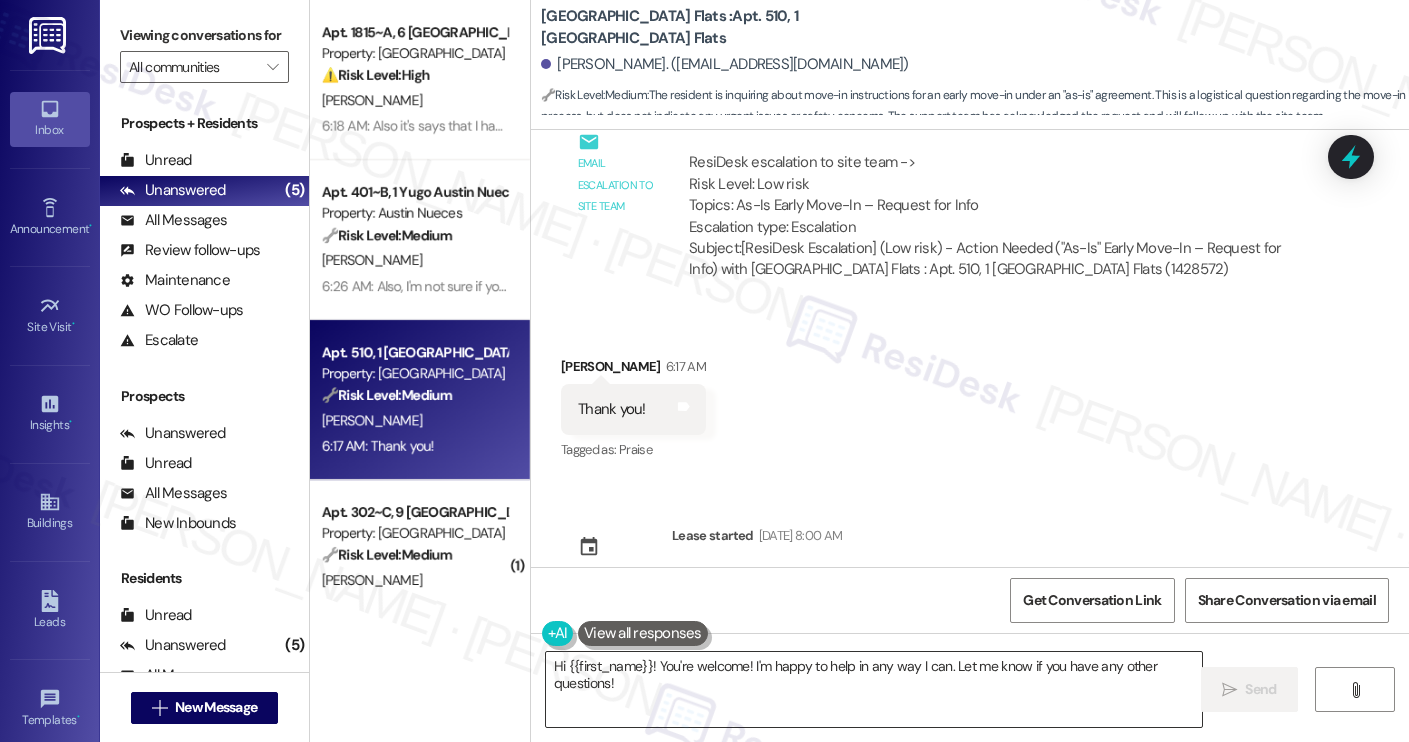 click on "Hi {{first_name}}! You're welcome! I'm happy to help in any way I can. Let me know if you have any other questions!" at bounding box center (874, 689) 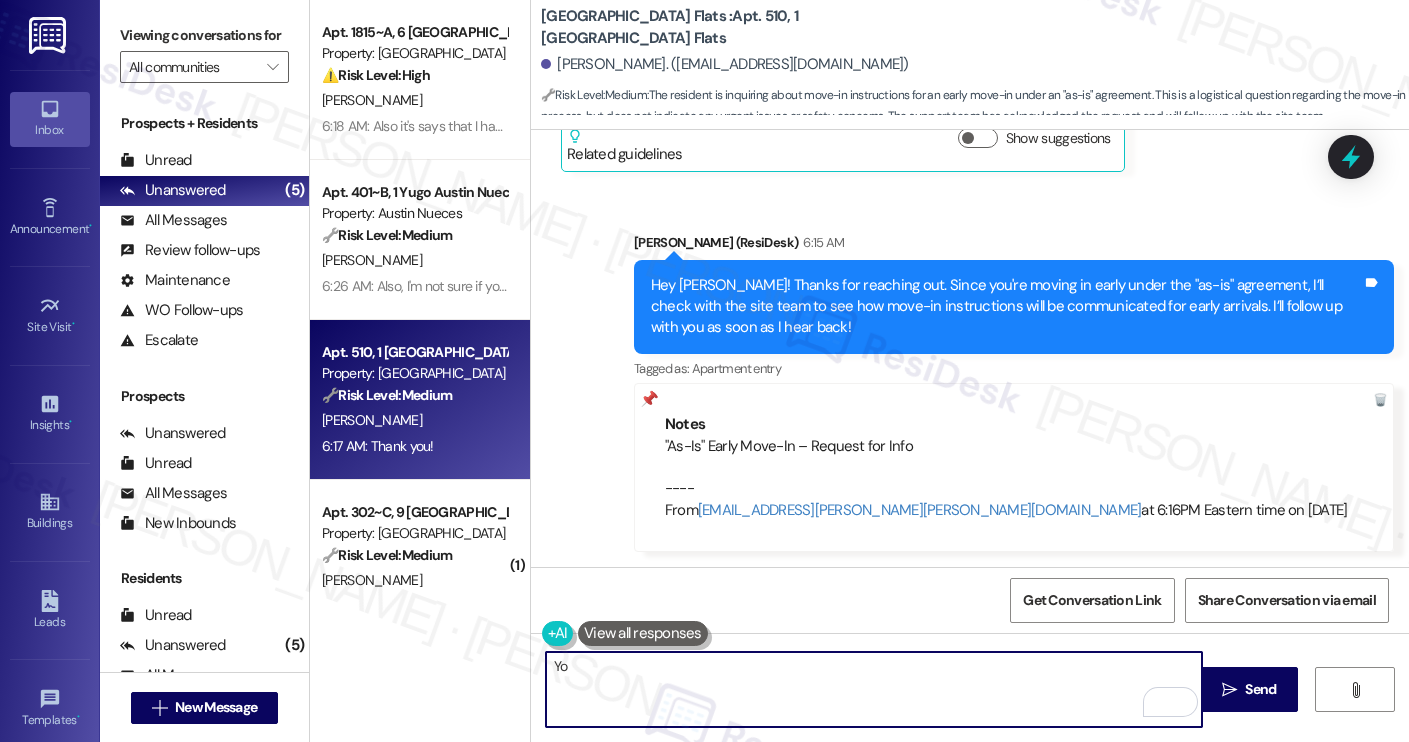 scroll, scrollTop: 798, scrollLeft: 0, axis: vertical 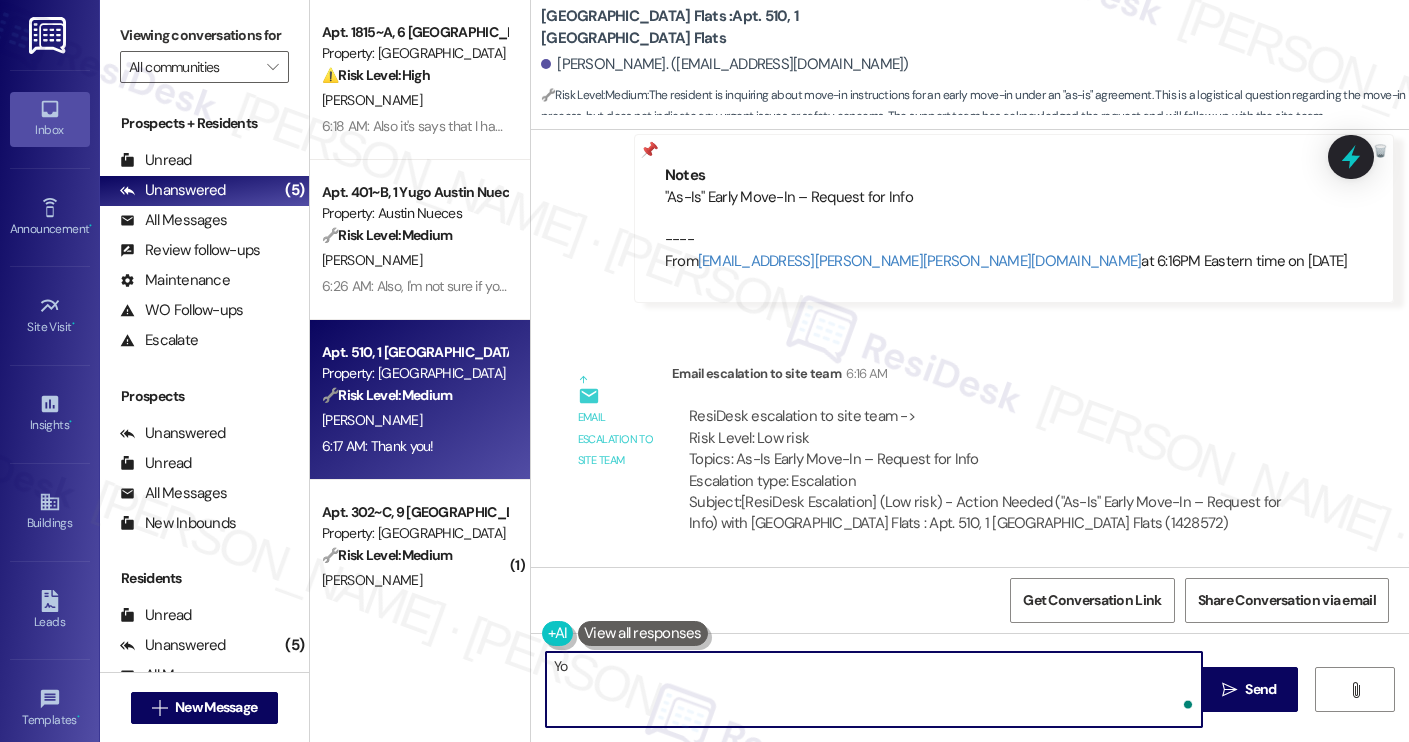 type on "Y" 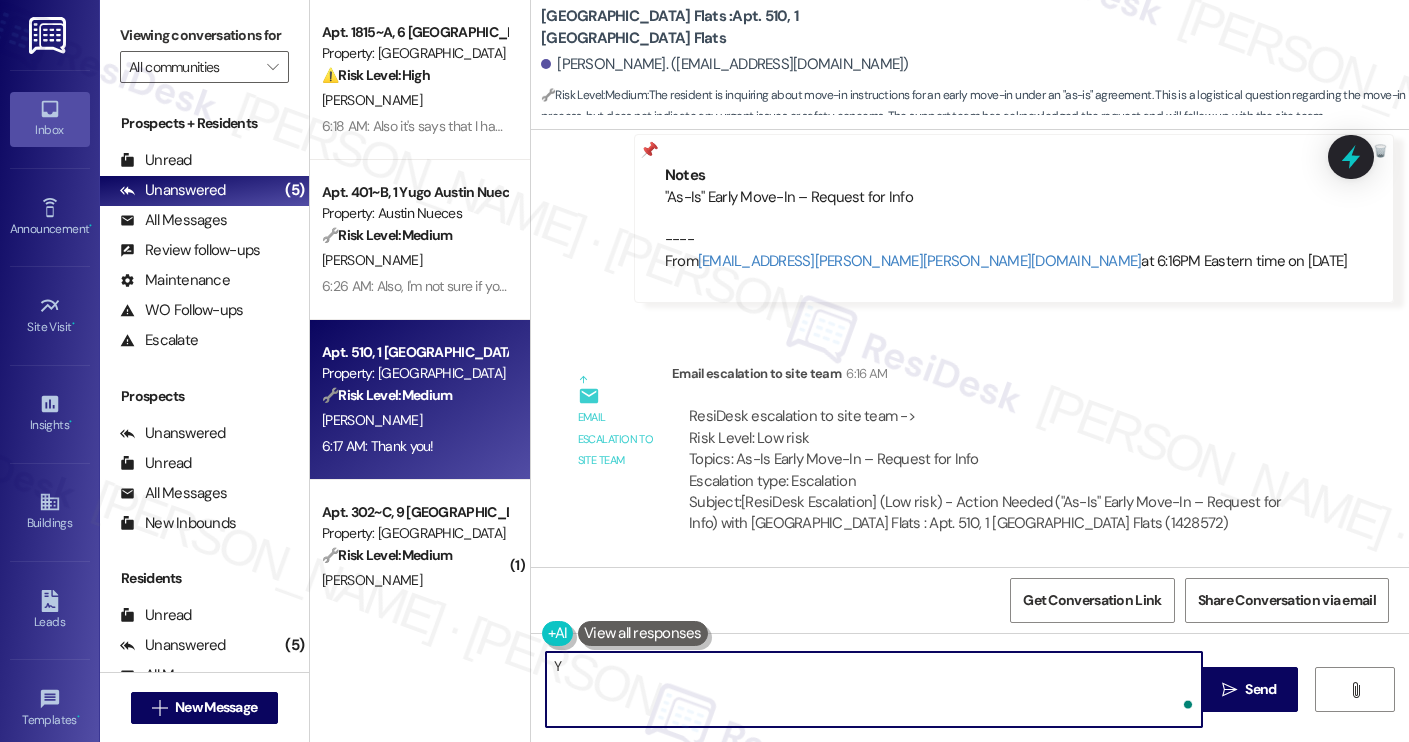 type 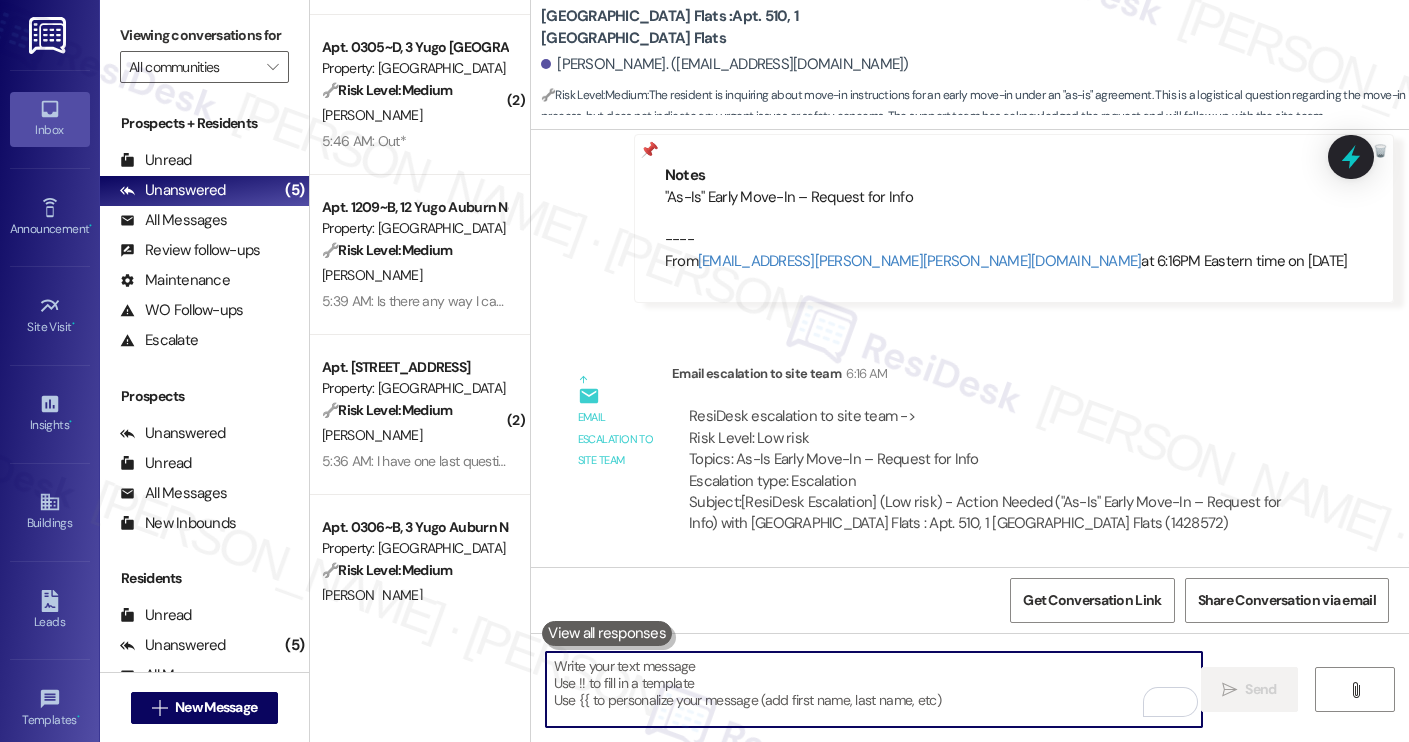 scroll, scrollTop: 0, scrollLeft: 0, axis: both 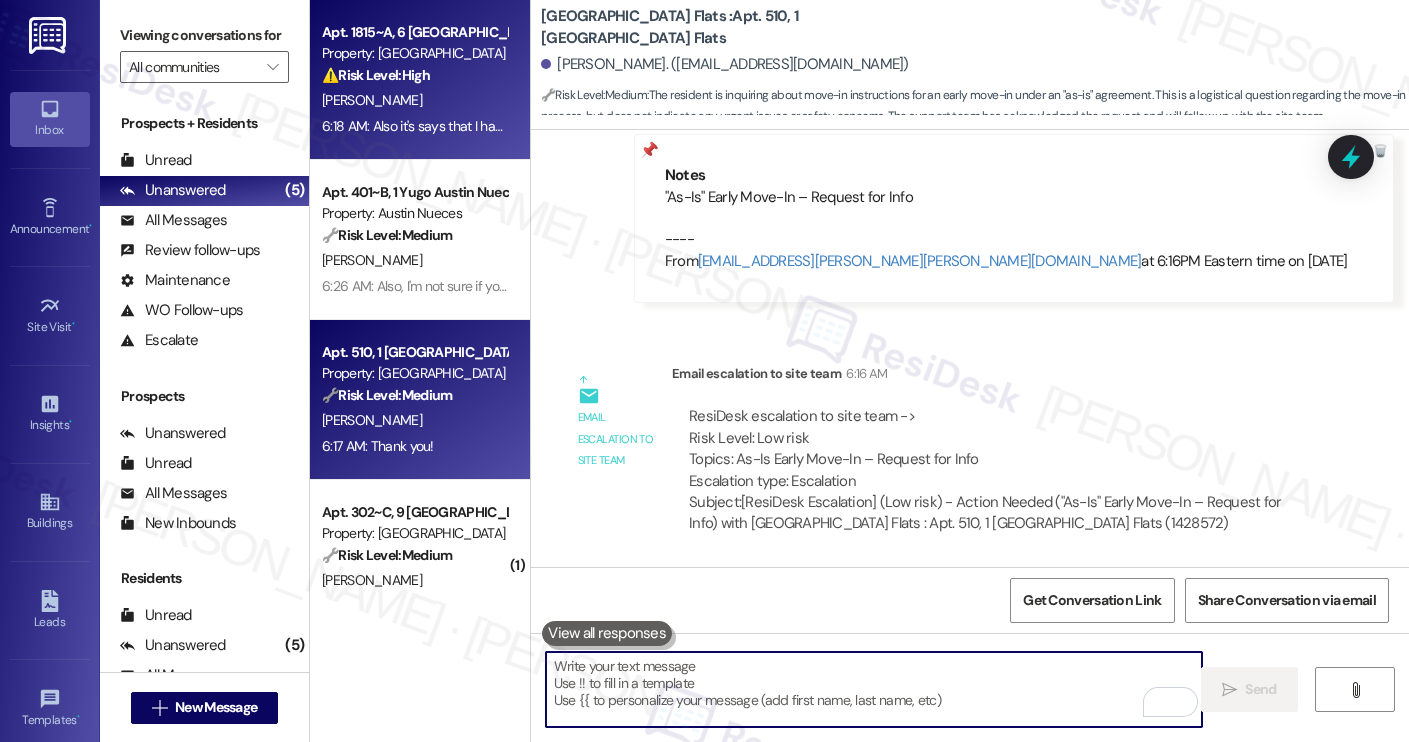 click on "Apt. 1815~A, 6 Yugo Charlotte College Downs Property: Yugo Charlotte College Downs ⚠️  Risk Level:  High The resident is having issues contacting the office and there are discrepancies with their room assignment and lease. This could indicate a potential problem with their lease agreement and requires urgent attention to avoid further complications. S. Crider 6:18 AM: Also it's says that I have two rooms on from the two bedroom I was doing before but it was supposed to be canceled. I am only supposed to have the 4x4 6:18 AM: Also it's says that I have two rooms on from the two bedroom I was doing before but it was supposed to be canceled. I am only supposed to have the 4x4" at bounding box center [420, 80] 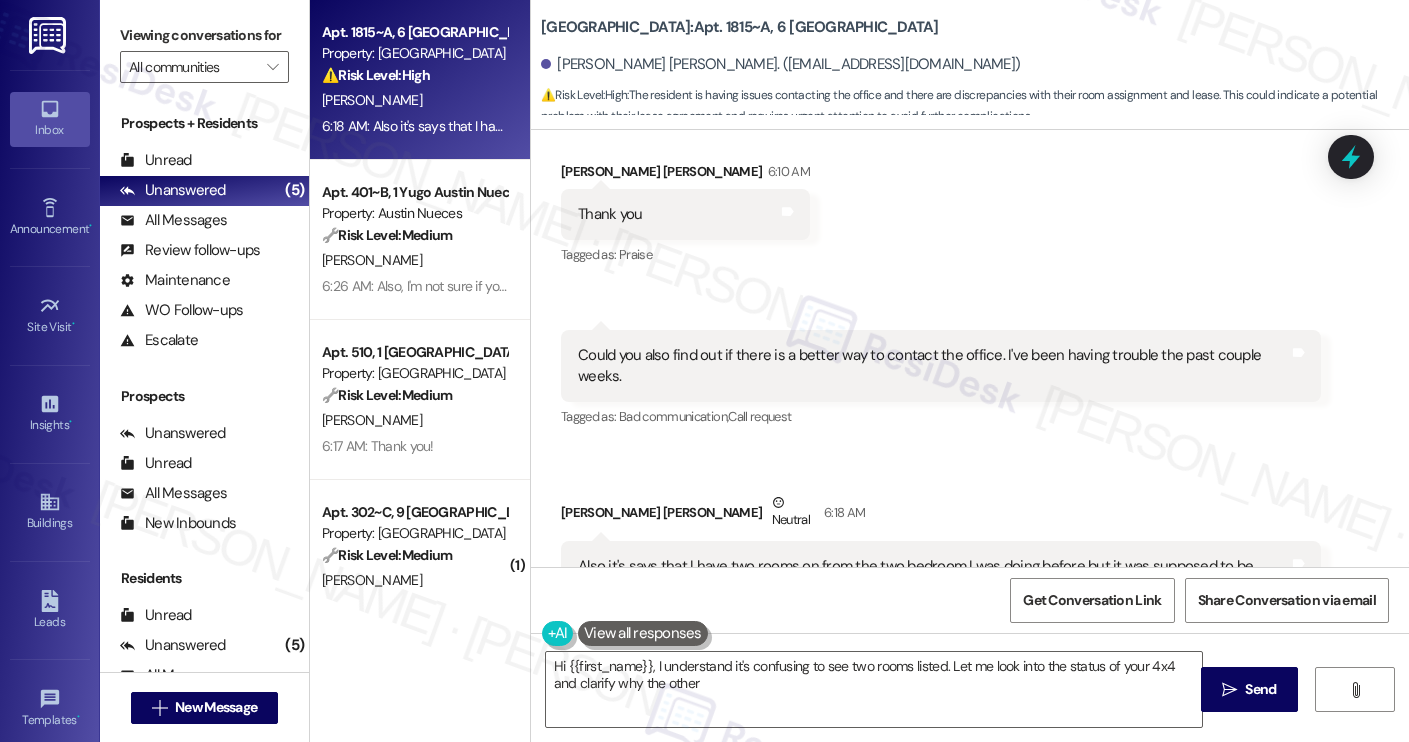 scroll, scrollTop: 2908, scrollLeft: 0, axis: vertical 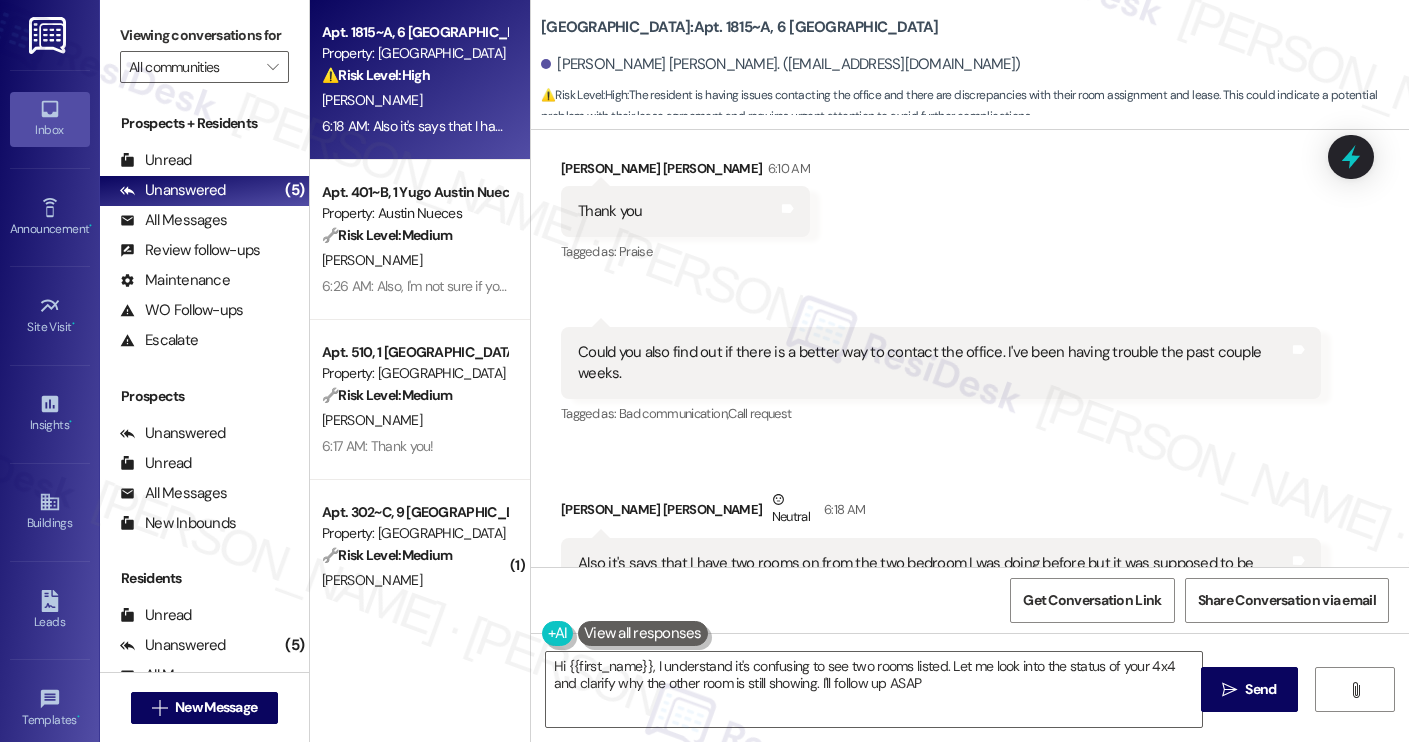 type on "Hi {{first_name}}, I understand it's confusing to see two rooms listed. Let me look into the status of your 4x4 and clarify why the other room is still showing. I'll follow up ASAP!" 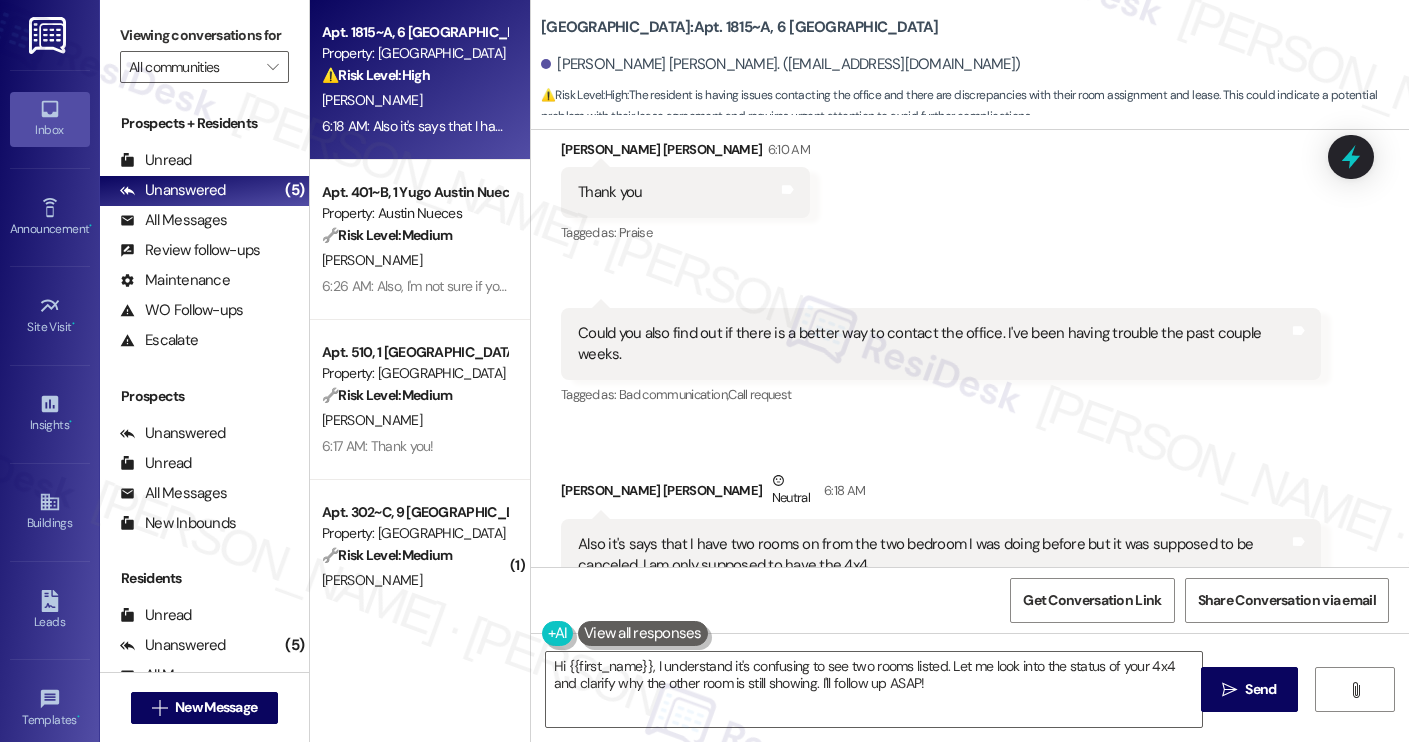 scroll, scrollTop: 2928, scrollLeft: 0, axis: vertical 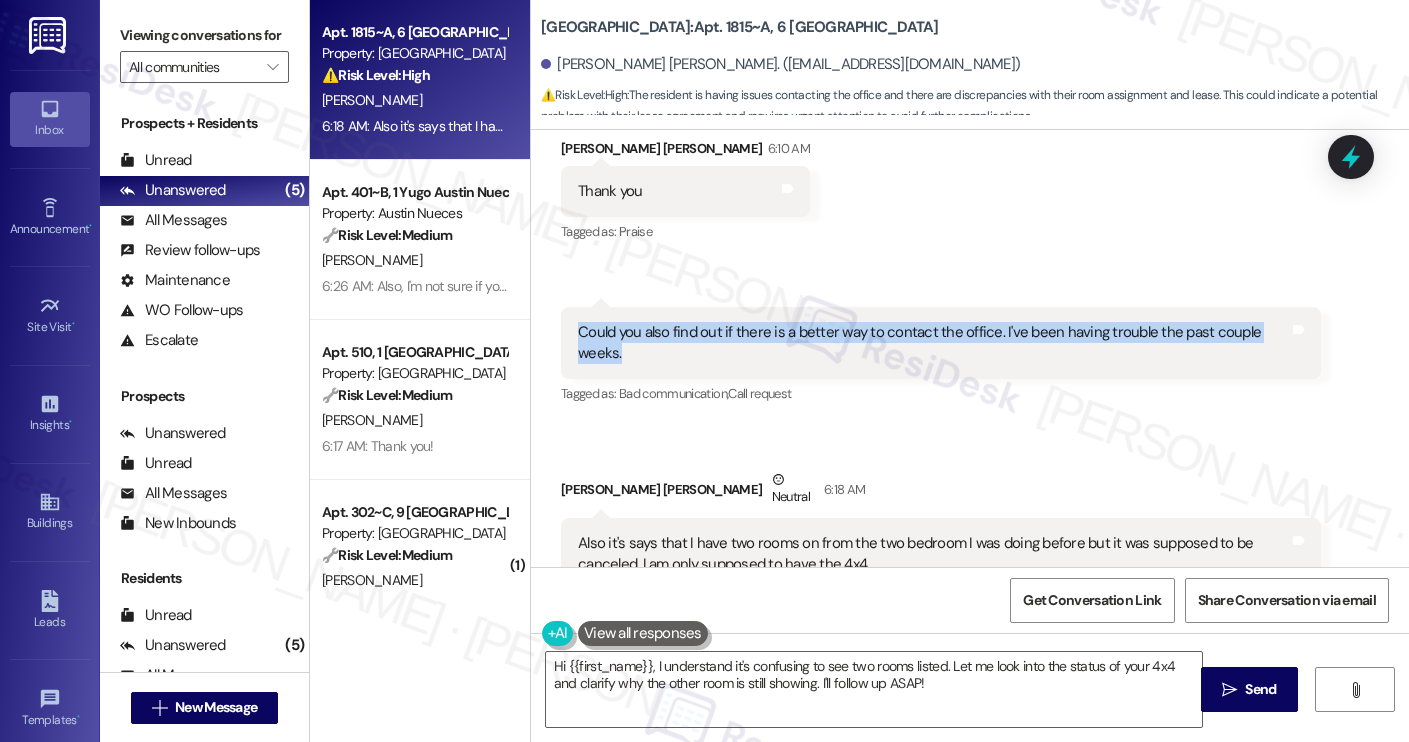 drag, startPoint x: 571, startPoint y: 303, endPoint x: 1245, endPoint y: 325, distance: 674.35895 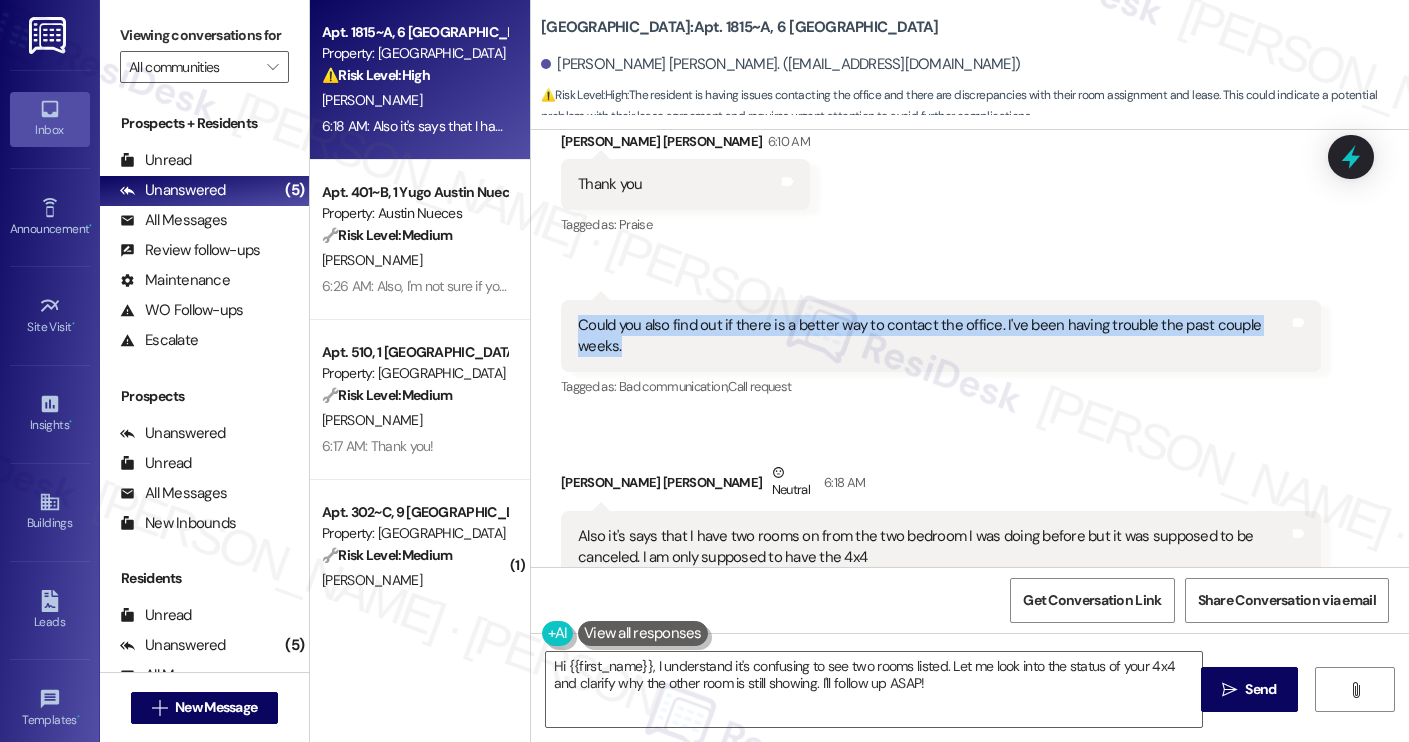 drag, startPoint x: 826, startPoint y: 15, endPoint x: 896, endPoint y: 32, distance: 72.03471 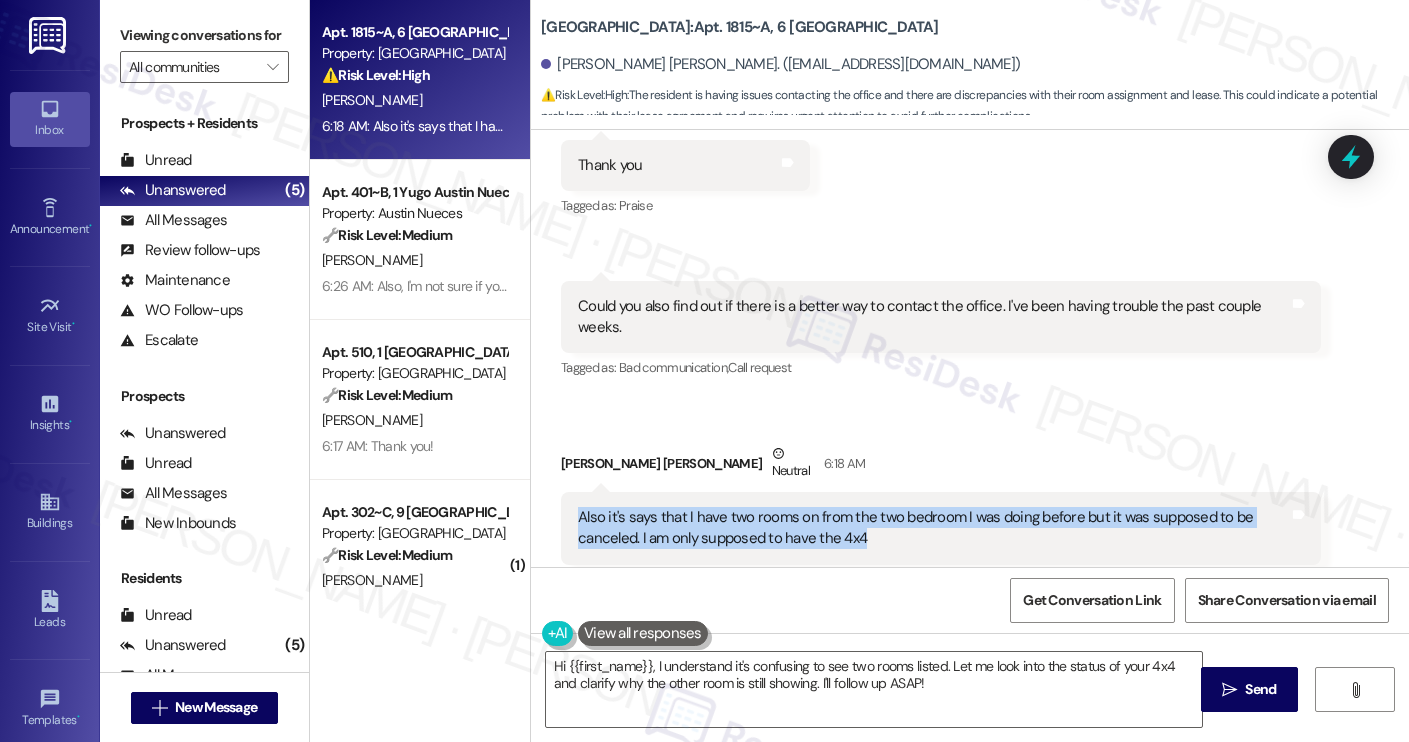 drag, startPoint x: 876, startPoint y: 492, endPoint x: 565, endPoint y: 477, distance: 311.3615 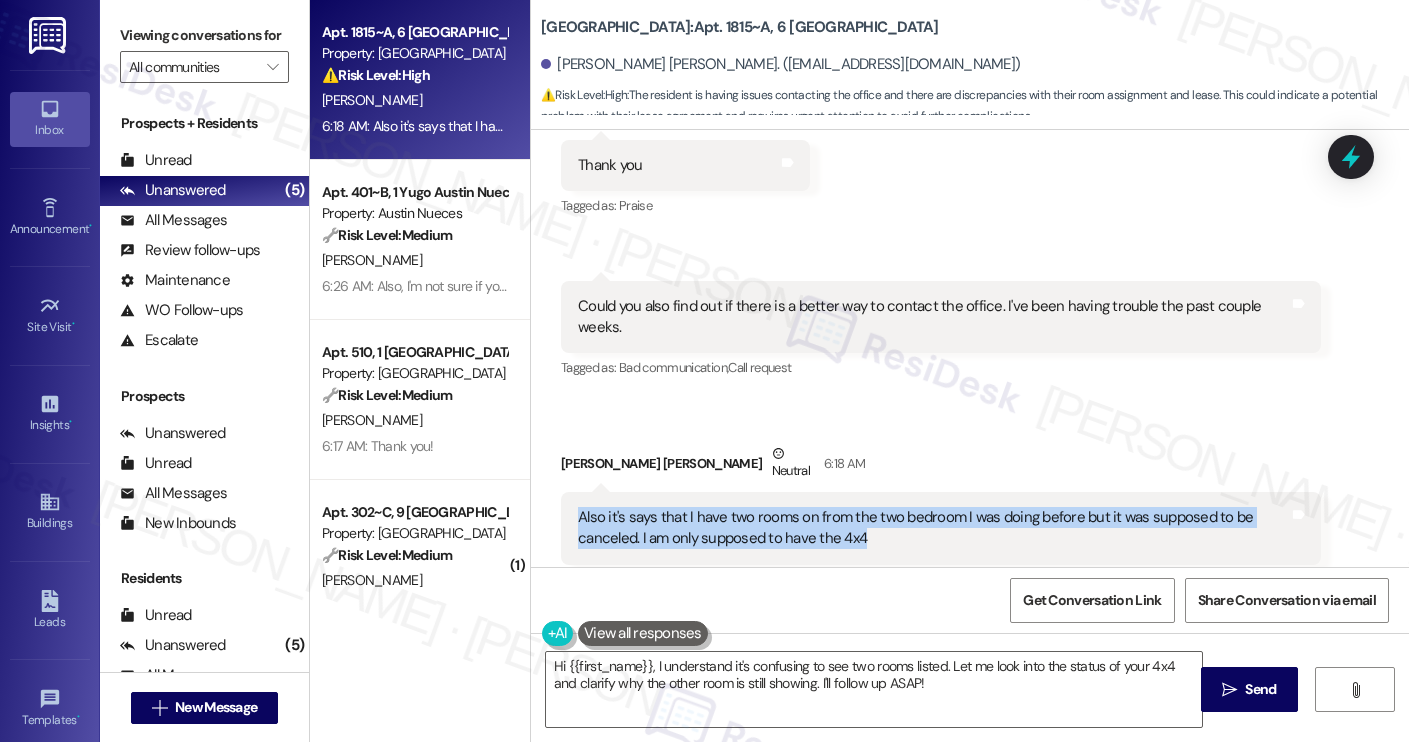 copy on "Also it's says that I have two rooms on from the two bedroom I was doing before but it was supposed to be canceled. I am only supposed to have the 4x4" 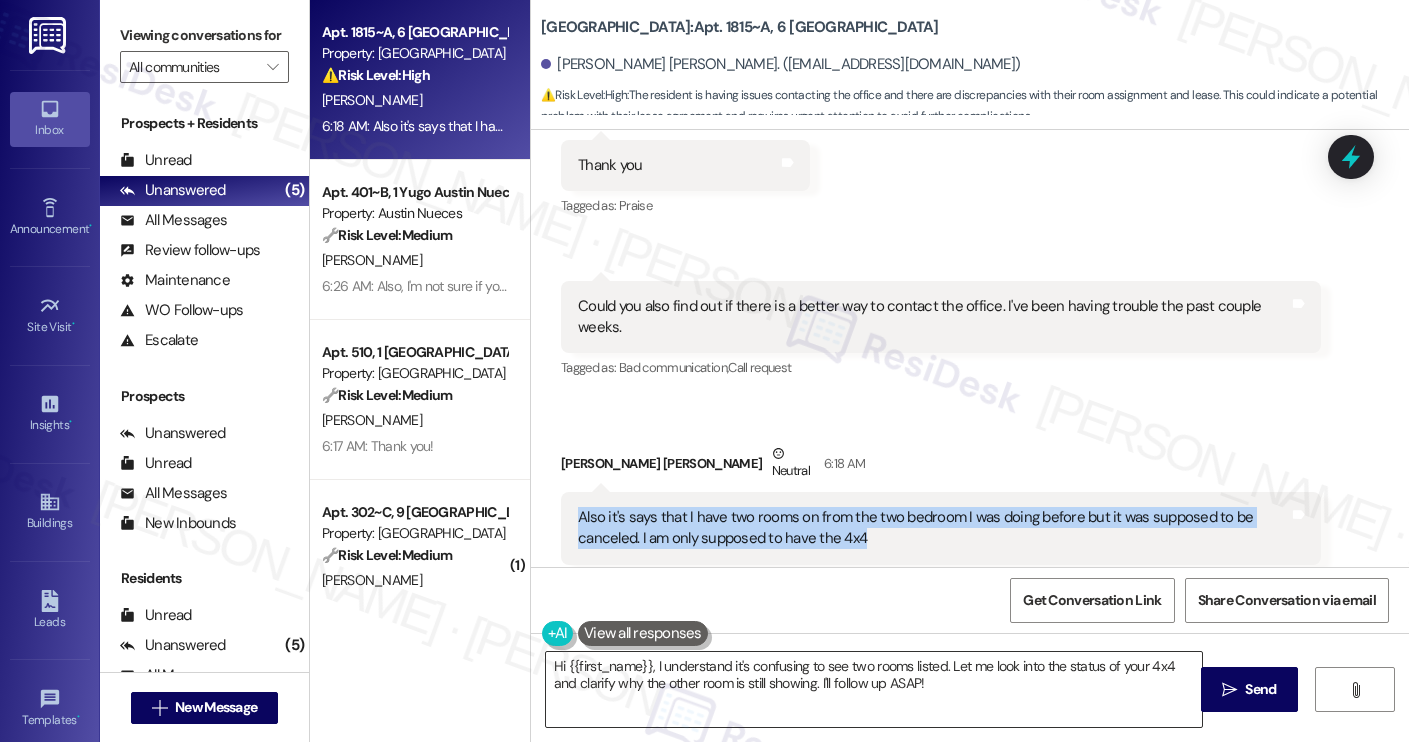 click on "Hi {{first_name}}, I understand it's confusing to see two rooms listed. Let me look into the status of your 4x4 and clarify why the other room is still showing. I'll follow up ASAP!" at bounding box center [874, 689] 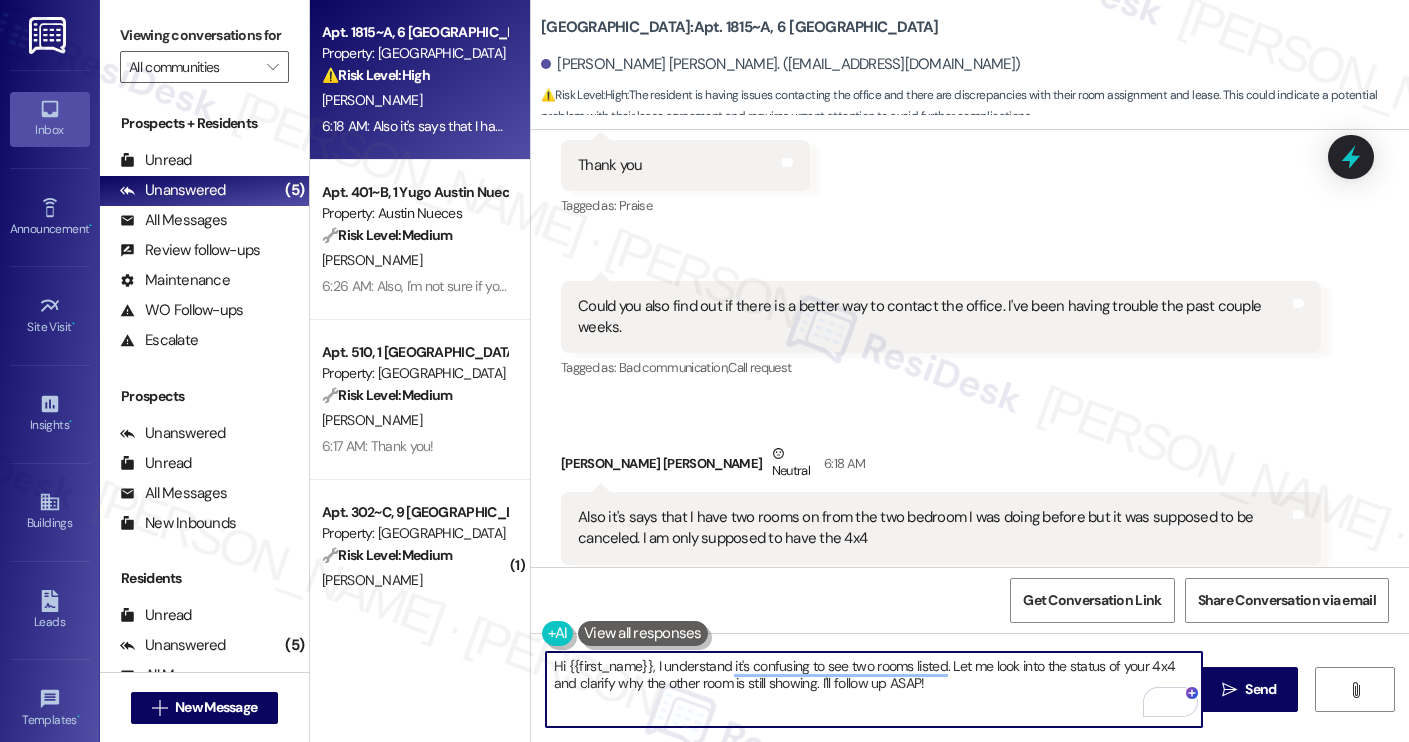 click at bounding box center [643, 633] 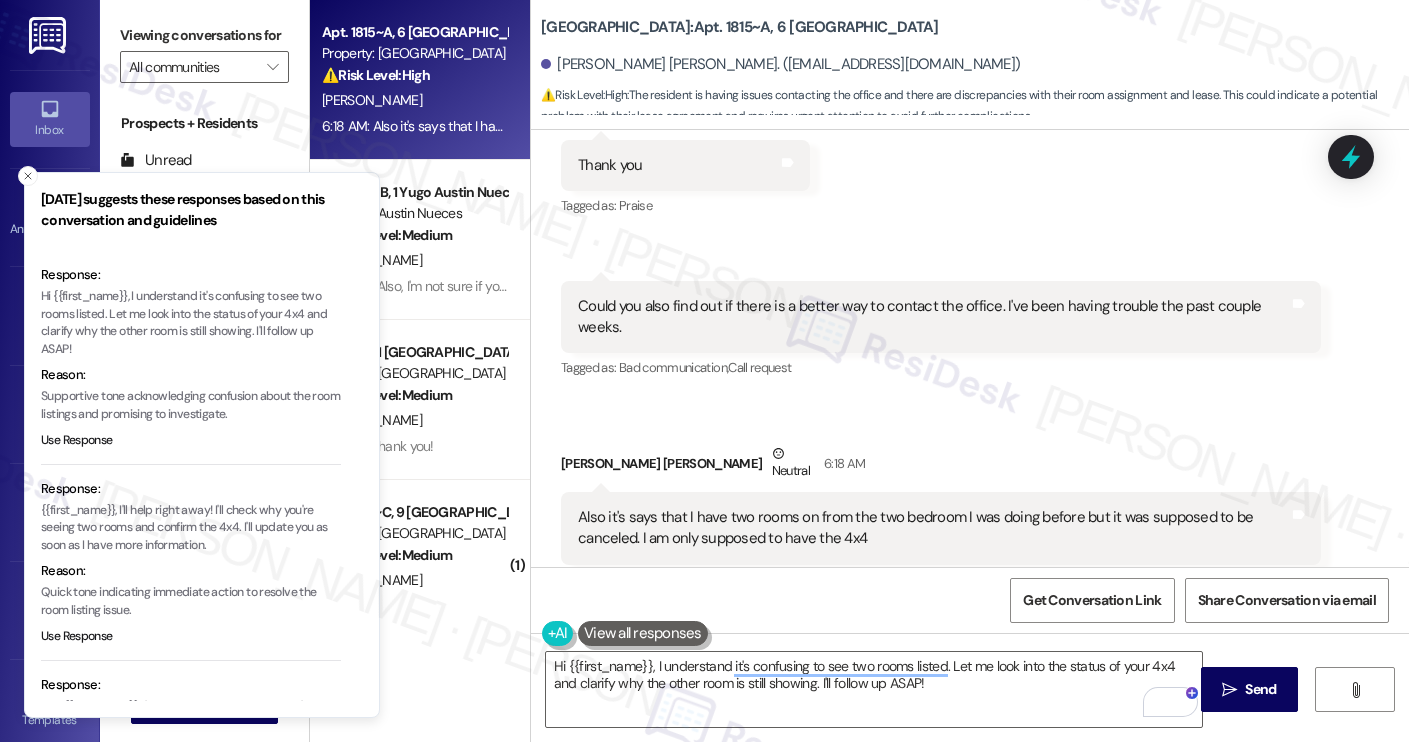 scroll, scrollTop: 0, scrollLeft: 0, axis: both 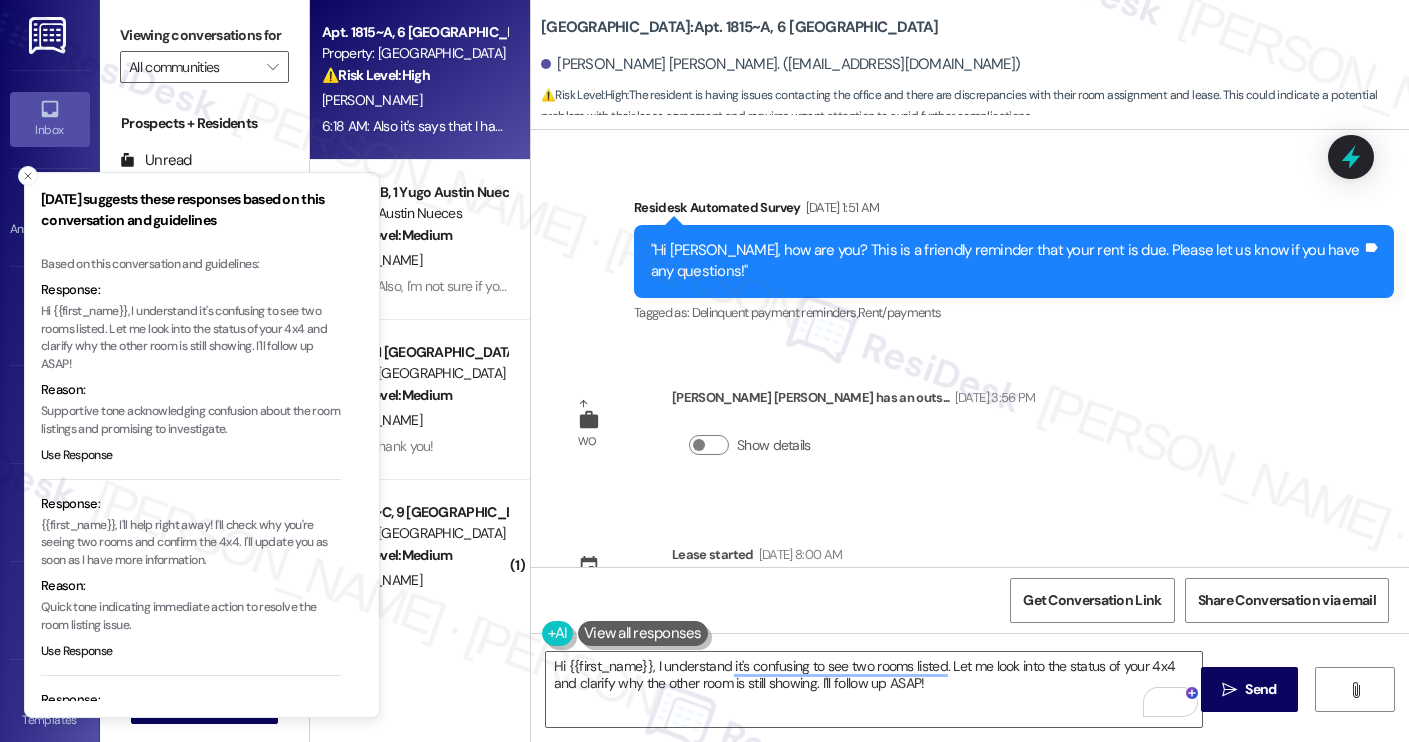 click on "Hi {{first_name}}, I understand it's confusing to see two rooms listed. Let me look into the status of your 4x4 and clarify why the other room is still showing. I'll follow up ASAP!" at bounding box center (191, 338) 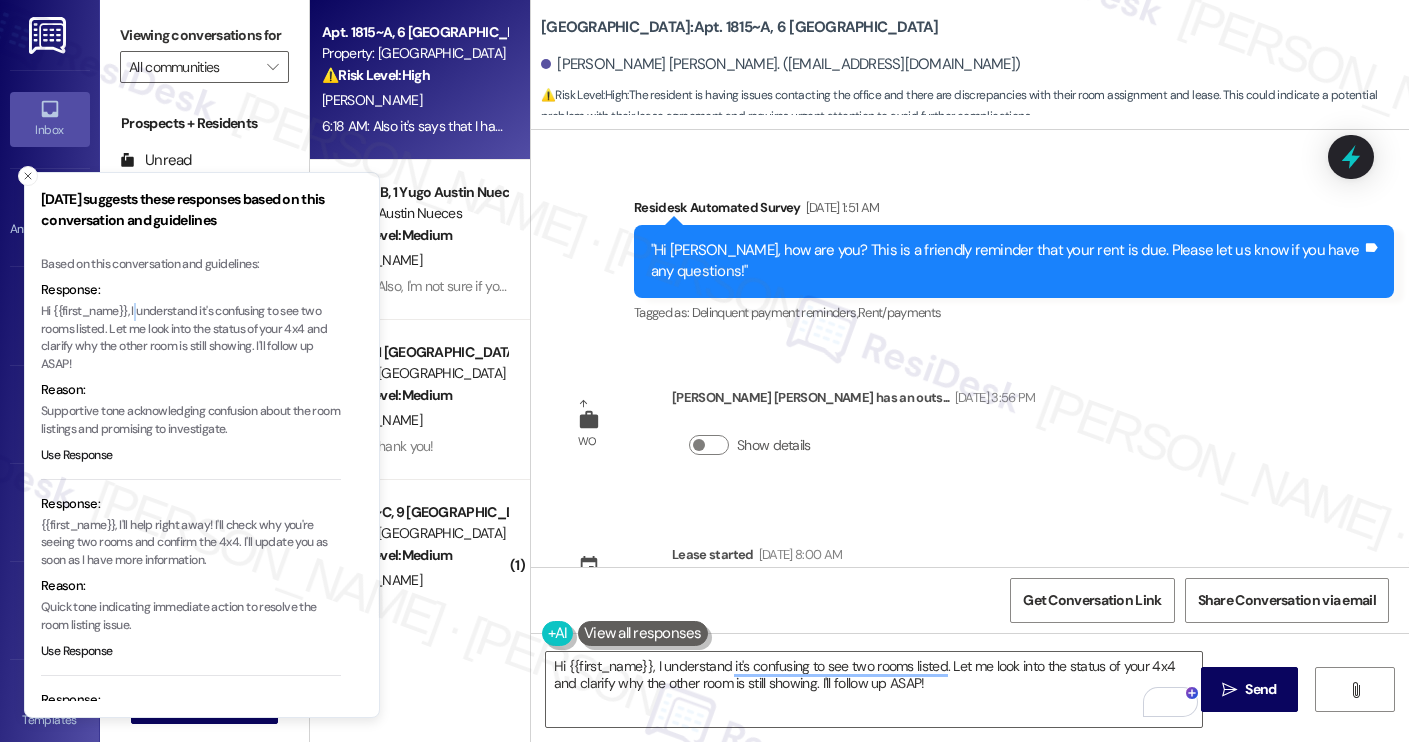 type 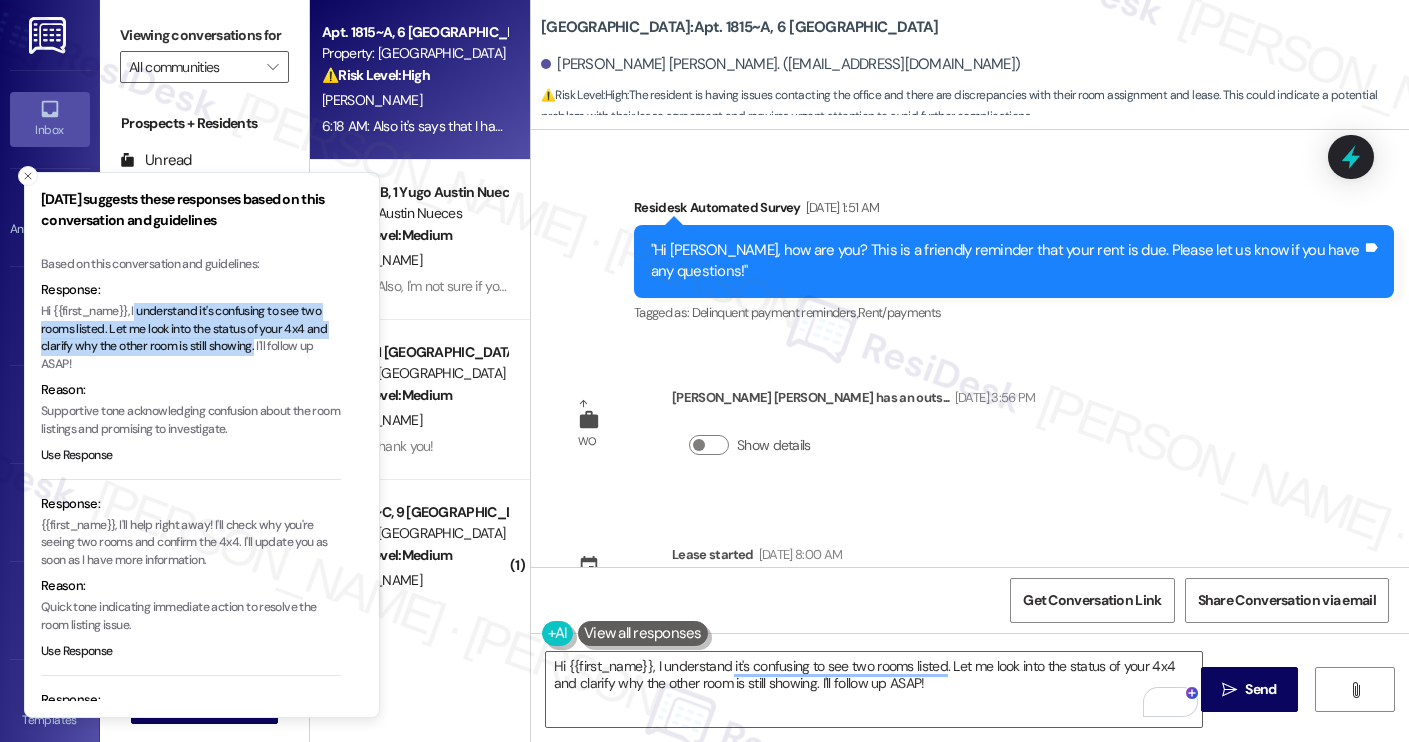 copy on "understand it's confusing to see two rooms listed. Let me look into the status of your 4x4 and clarify why the other room is still showing." 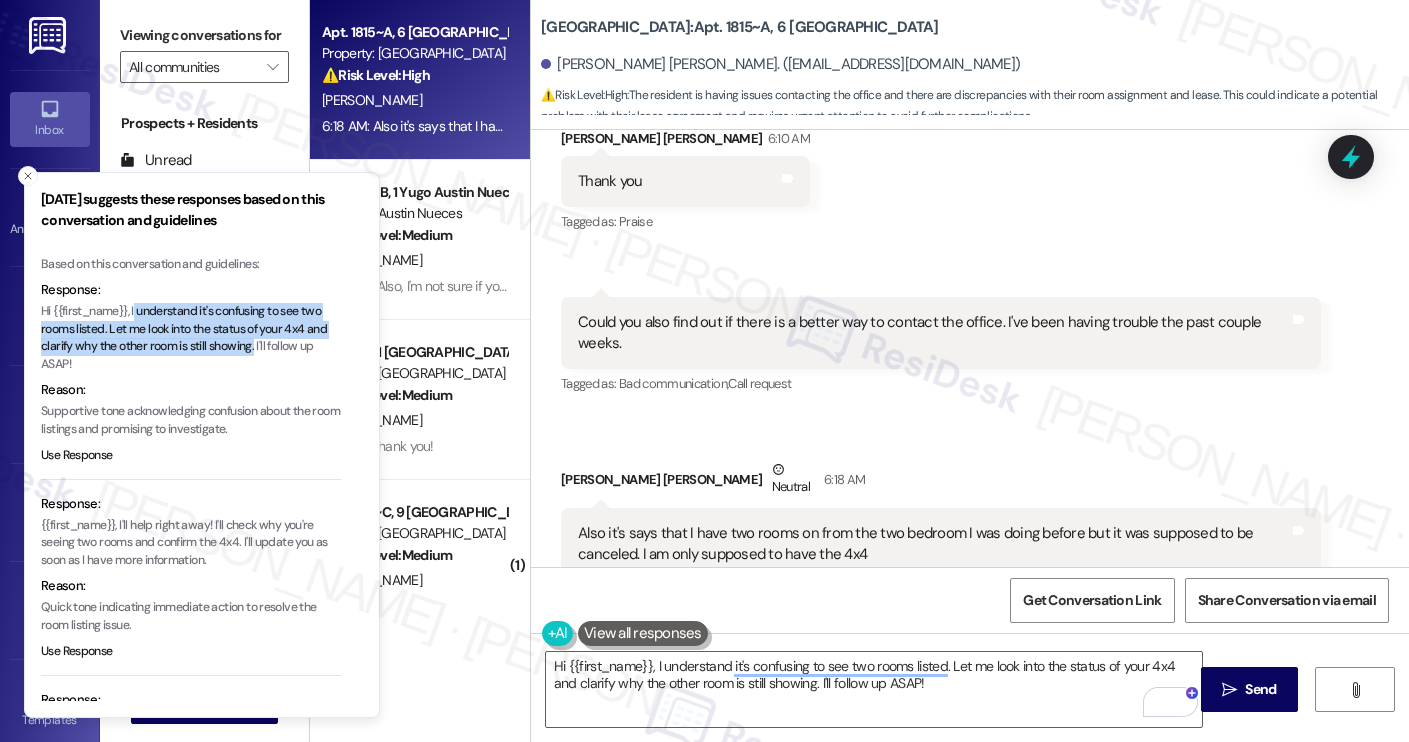 scroll, scrollTop: 2954, scrollLeft: 0, axis: vertical 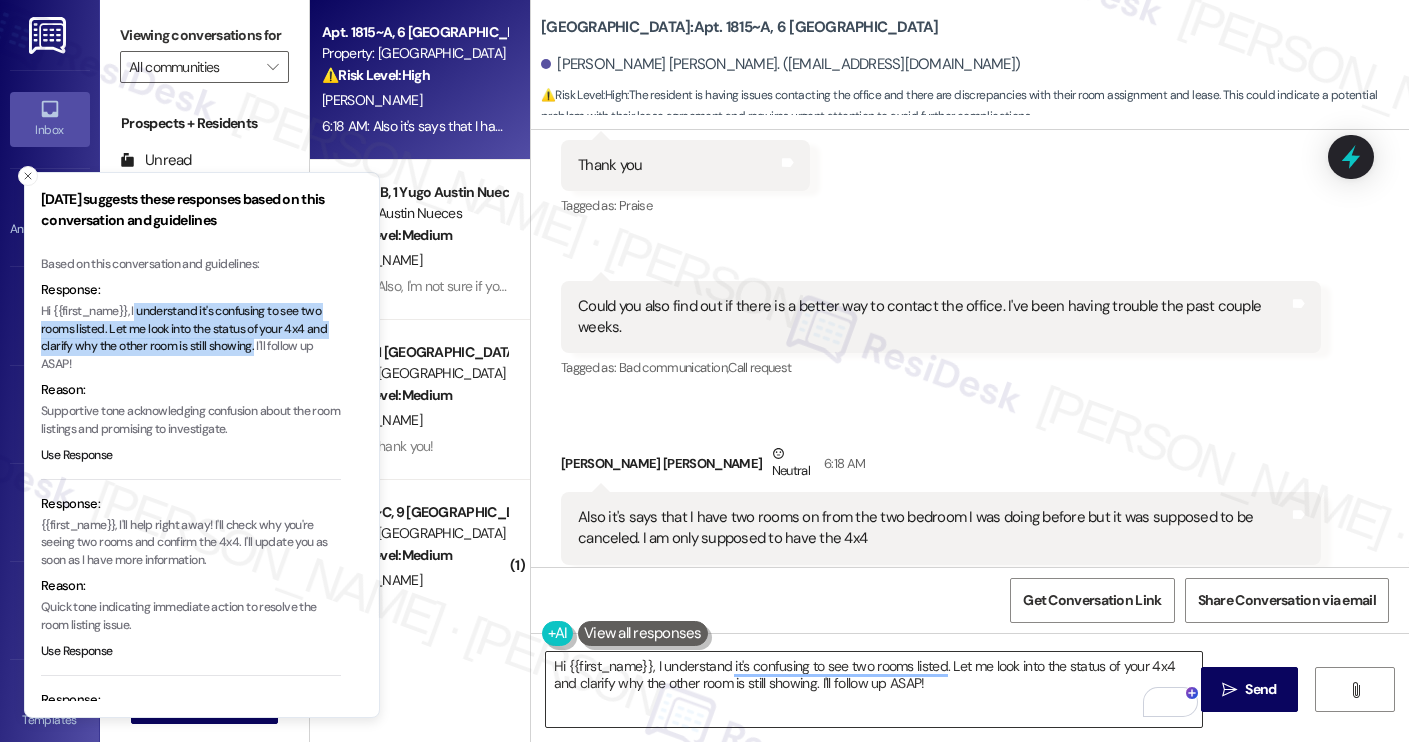 click on "Hi {{first_name}}, I understand it's confusing to see two rooms listed. Let me look into the status of your 4x4 and clarify why the other room is still showing. I'll follow up ASAP!" at bounding box center [874, 689] 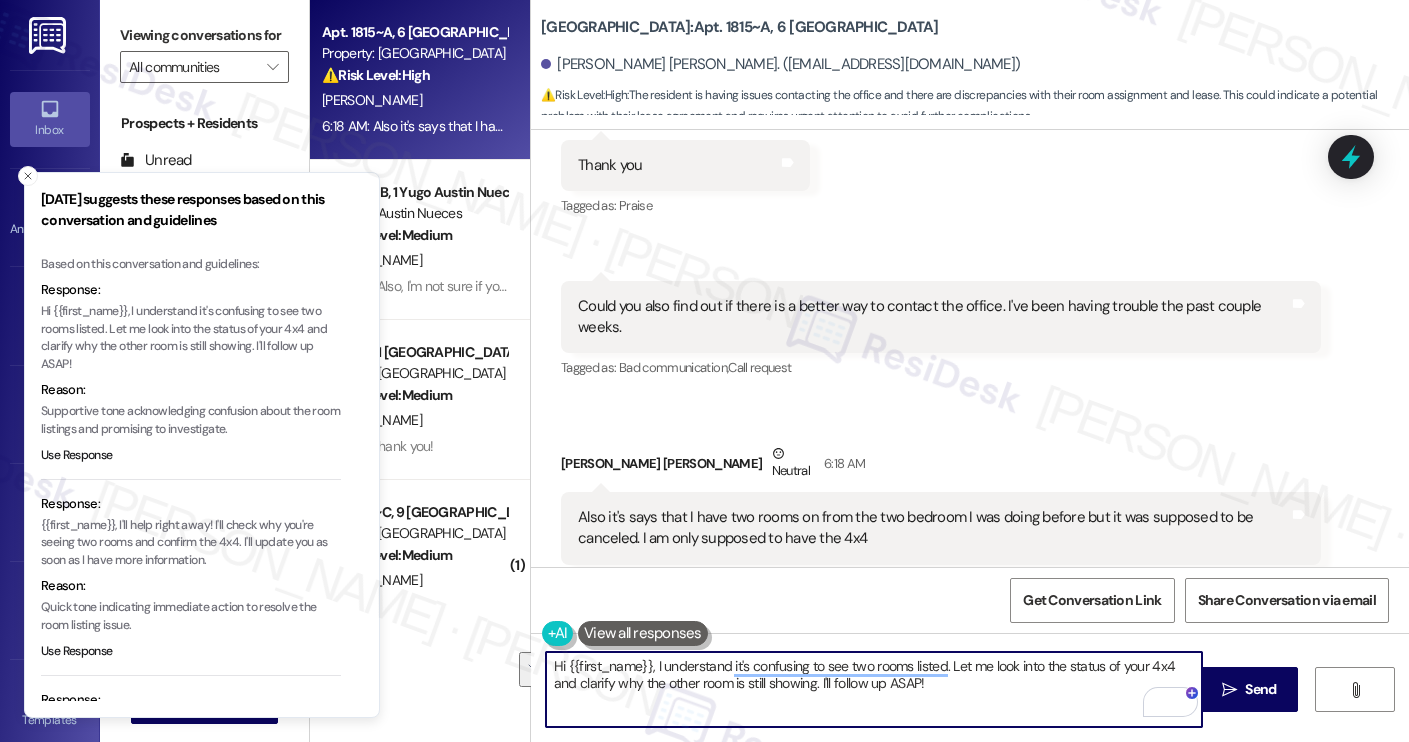 paste on "You can contact the site team directly at (704) 234-7593 or by email at charlottecollegedowns@yugo.com if you're having trouble getting through.
Also, I understand it's confusing to see two rooms listed—I'll check on the status of your 4x4 and find out why the other room is still showing. I'll follow up as soon as I have more information" 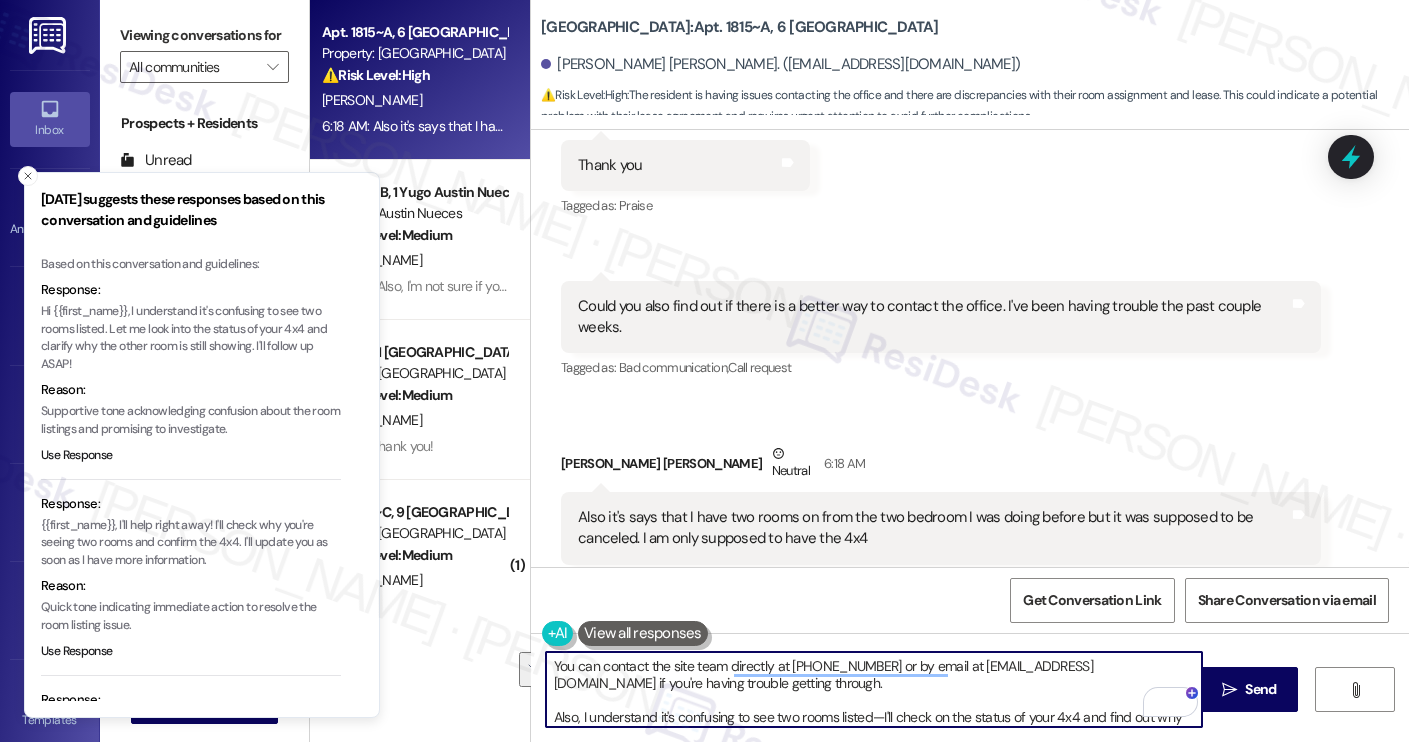 scroll, scrollTop: 17, scrollLeft: 0, axis: vertical 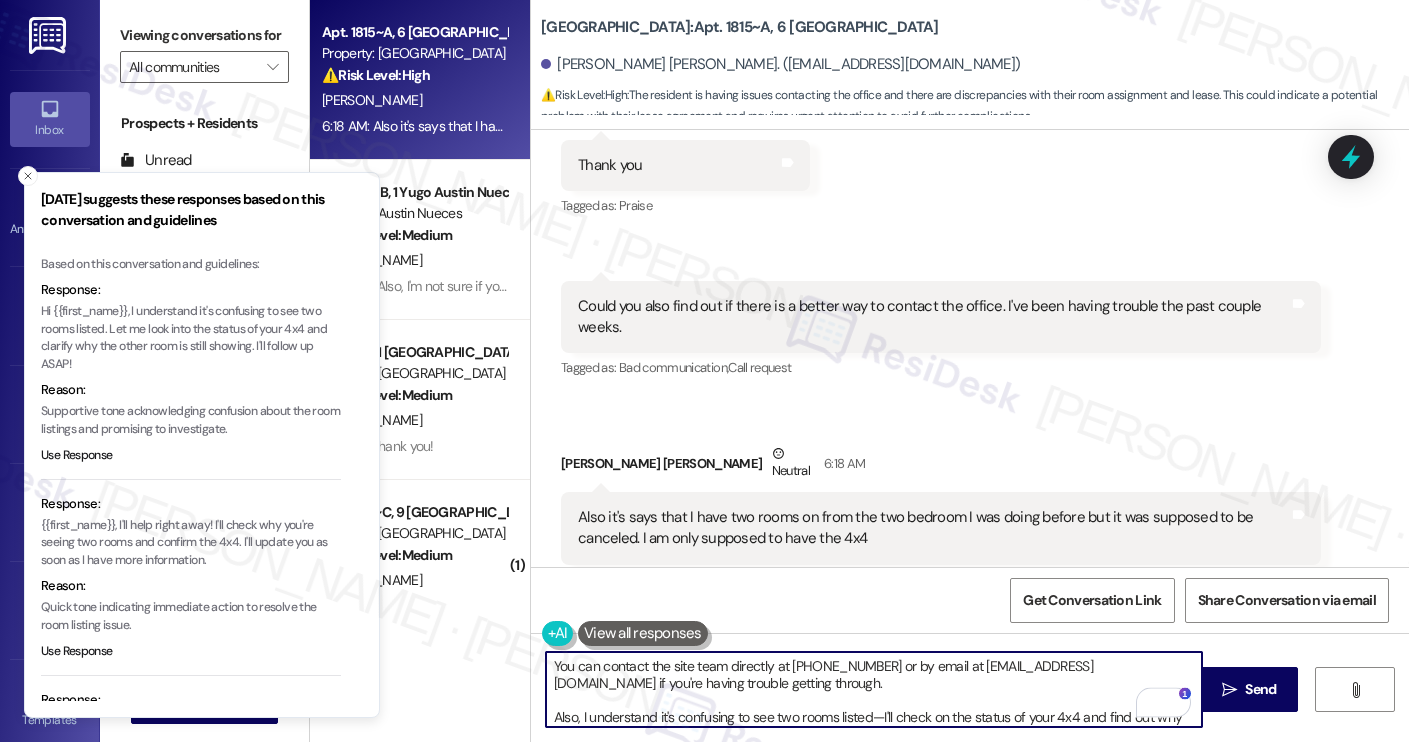 click on "You can contact the site team directly at (704) 234-7593 or by email at charlottecollegedowns@yugo.com if you're having trouble getting through.
Also, I understand it's confusing to see two rooms listed—I'll check on the status of your 4x4 and find out why the other room is still showing. I'll follow up as soon as I have more information!" at bounding box center (874, 689) 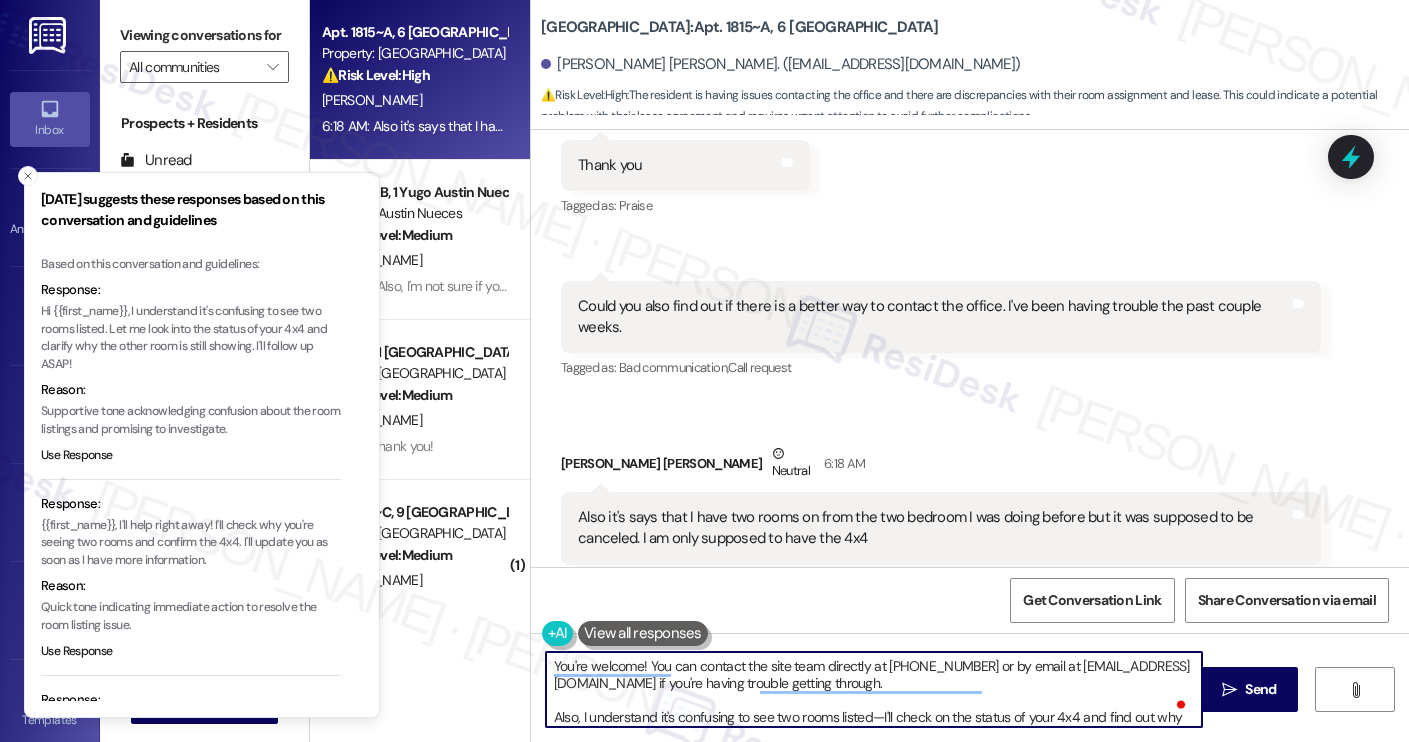 click on "You're welcome! You can contact the site team directly at (704) 234-7593 or by email at charlottecollegedowns@yugo.com if you're having trouble getting through.
Also, I understand it's confusing to see two rooms listed—I'll check on the status of your 4x4 and find out why the other room is still showing. I'll follow up as soon as I have more information!" at bounding box center [874, 689] 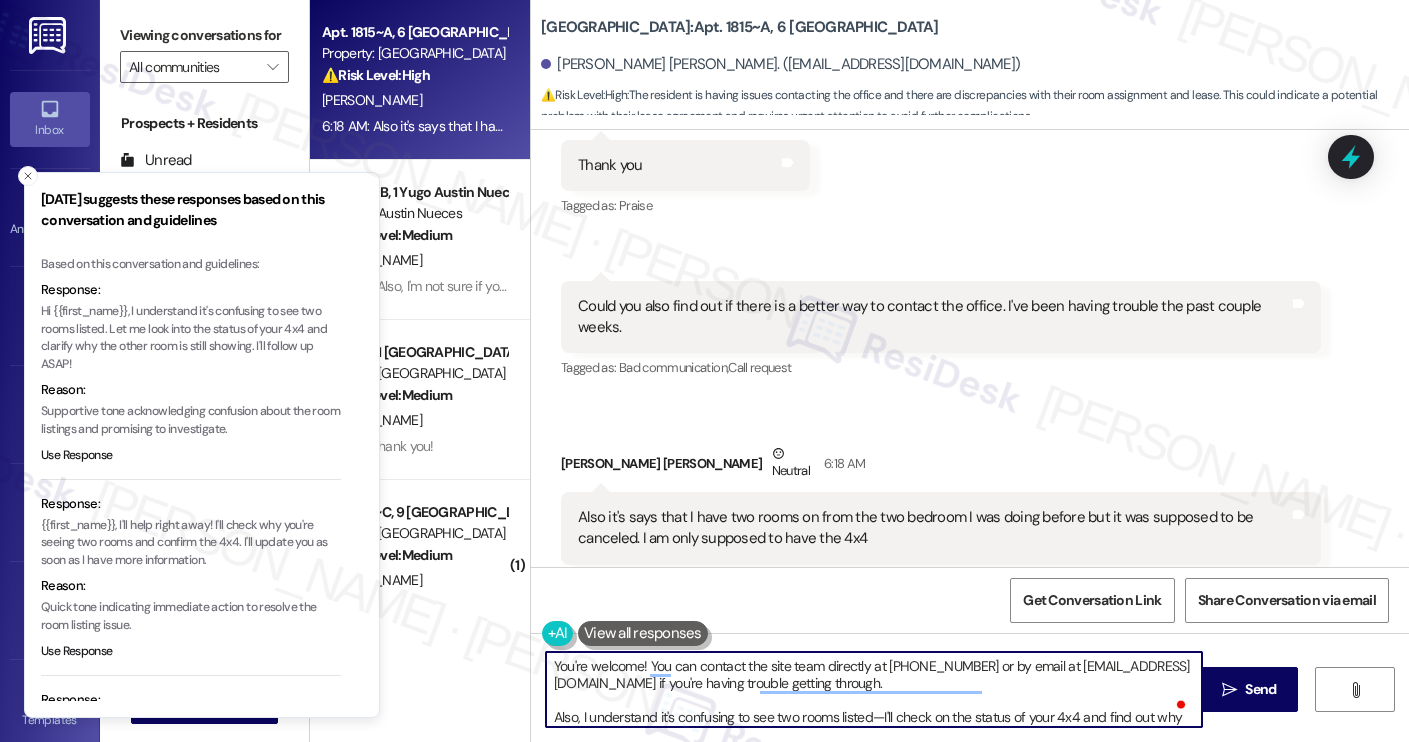 scroll, scrollTop: 17, scrollLeft: 0, axis: vertical 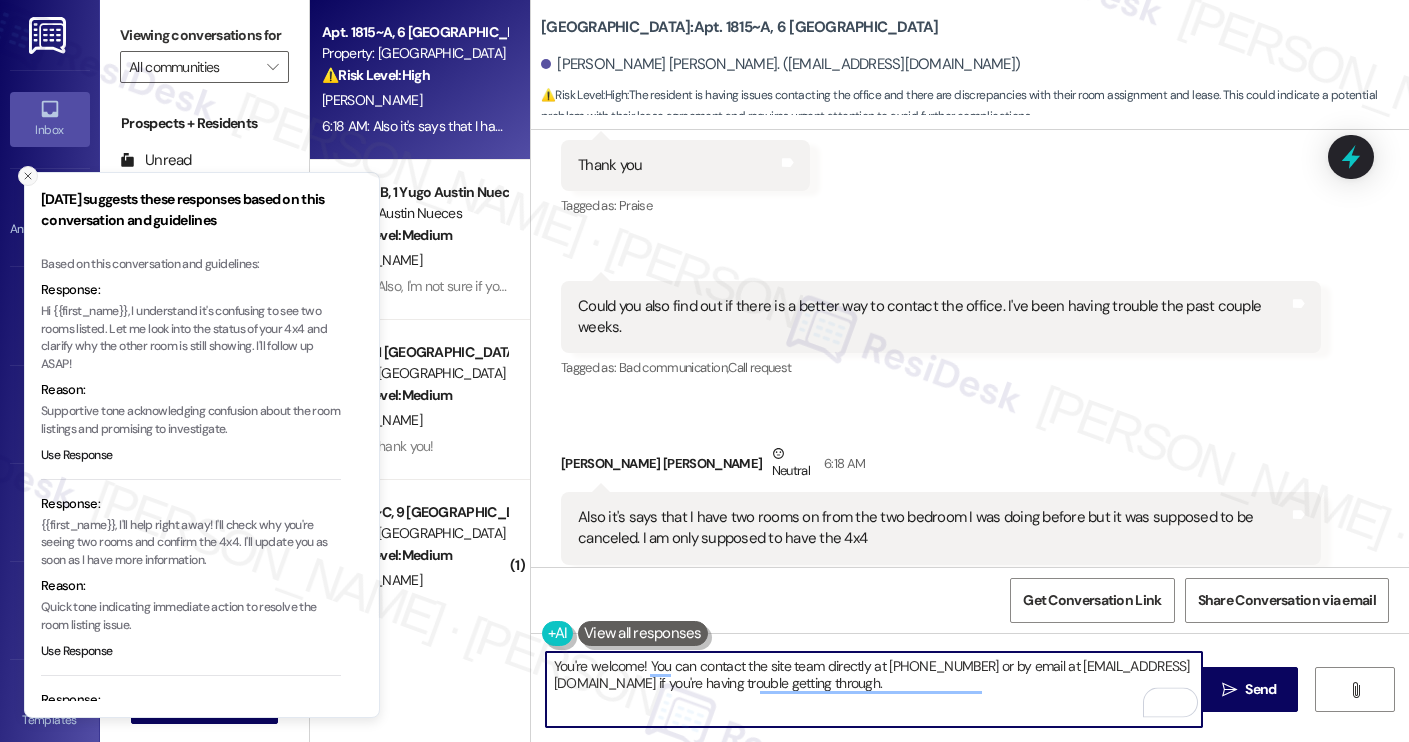 type on "You're welcome! You can contact the site team directly at (704) 234-7593 or by email at charlottecollegedowns@yugo.com if you're having trouble getting through." 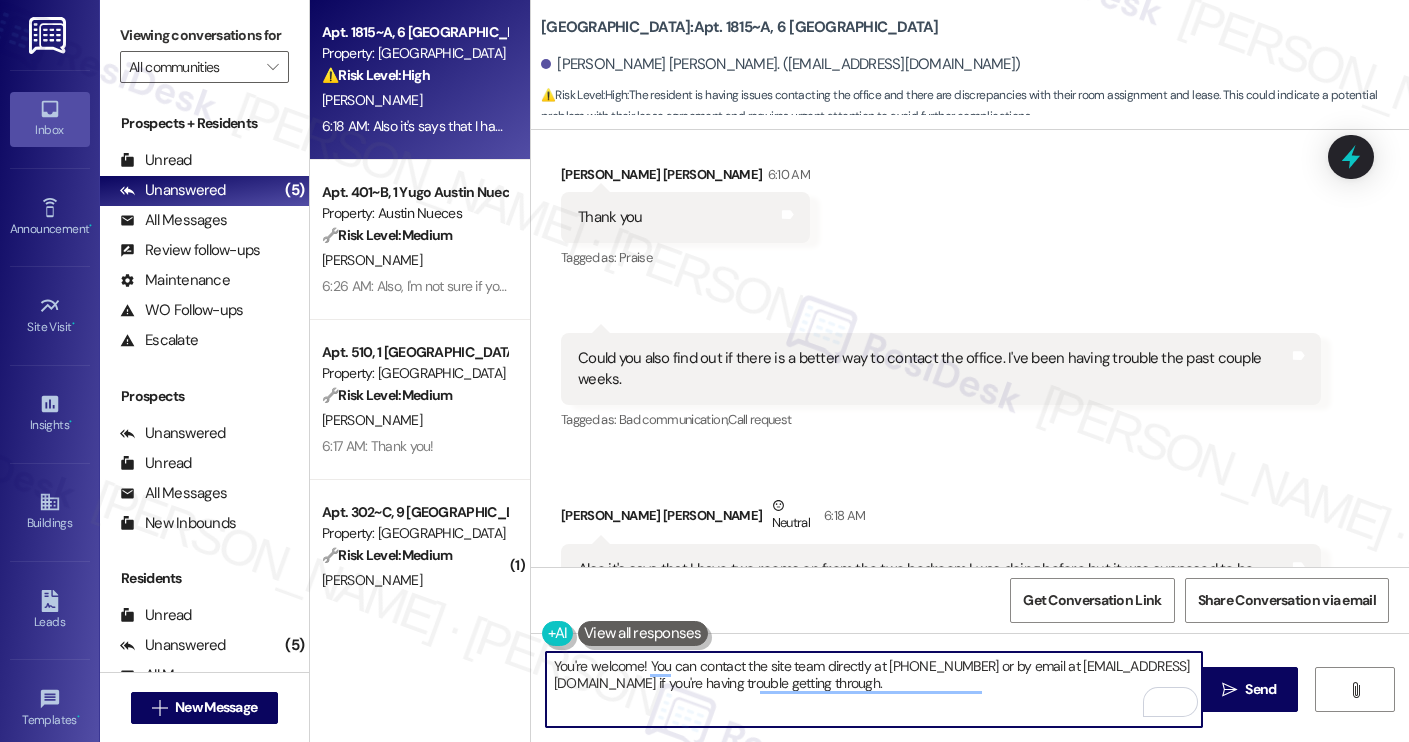 scroll, scrollTop: 2954, scrollLeft: 0, axis: vertical 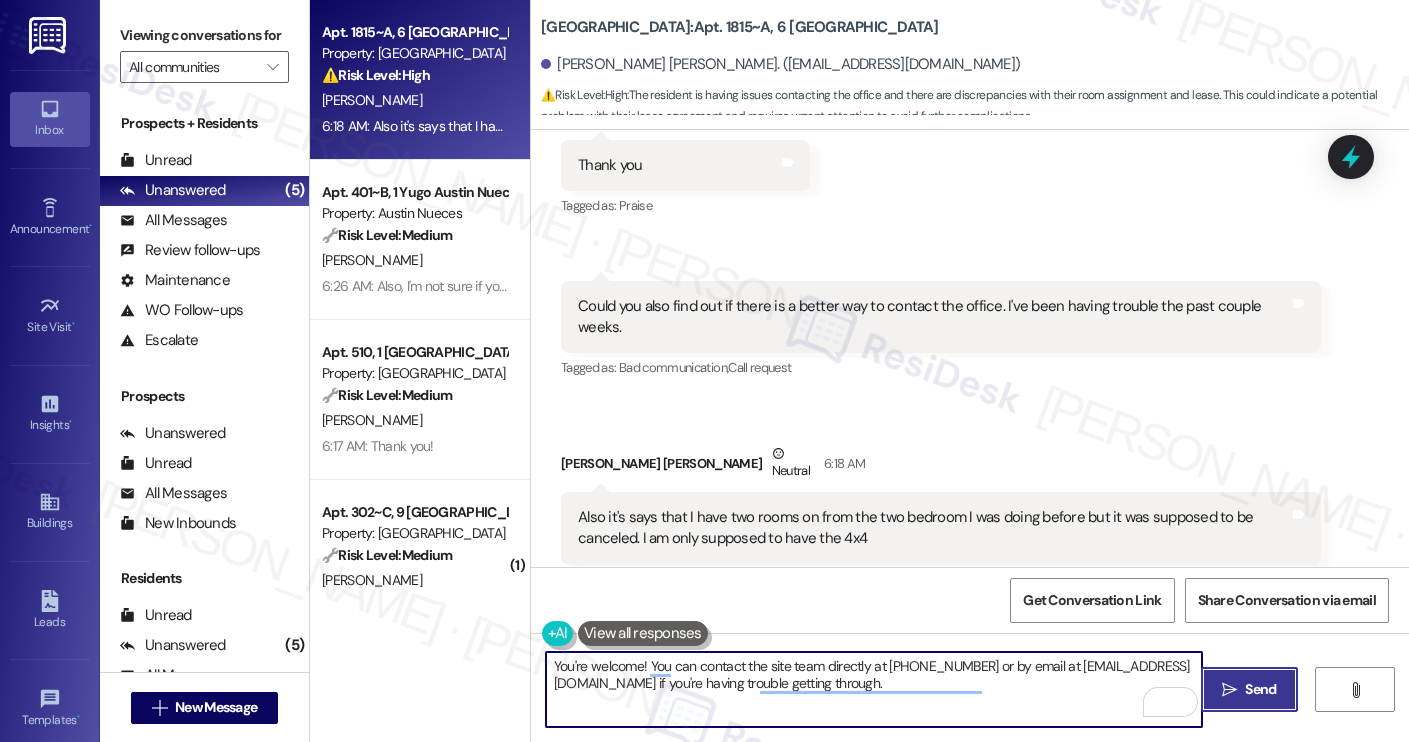 click on " Send" at bounding box center (1249, 689) 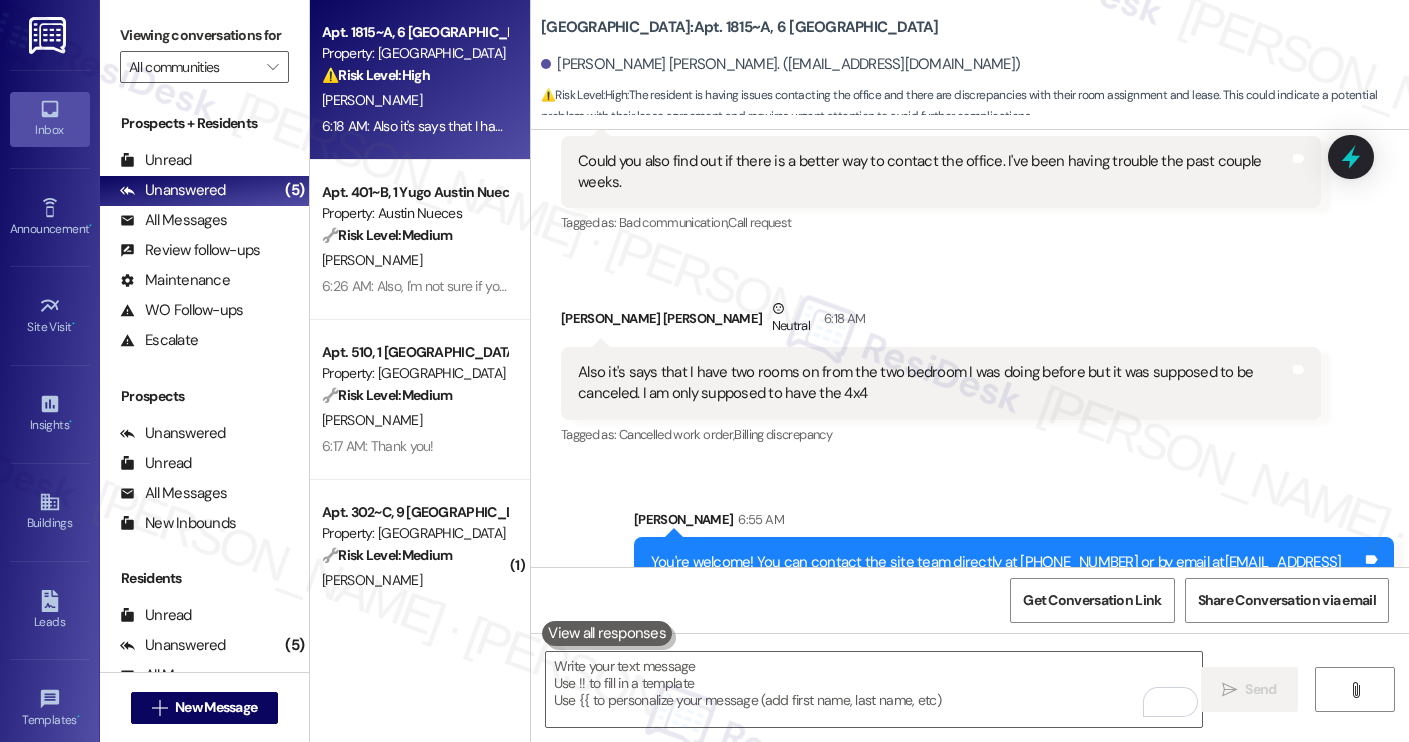 scroll, scrollTop: 3115, scrollLeft: 0, axis: vertical 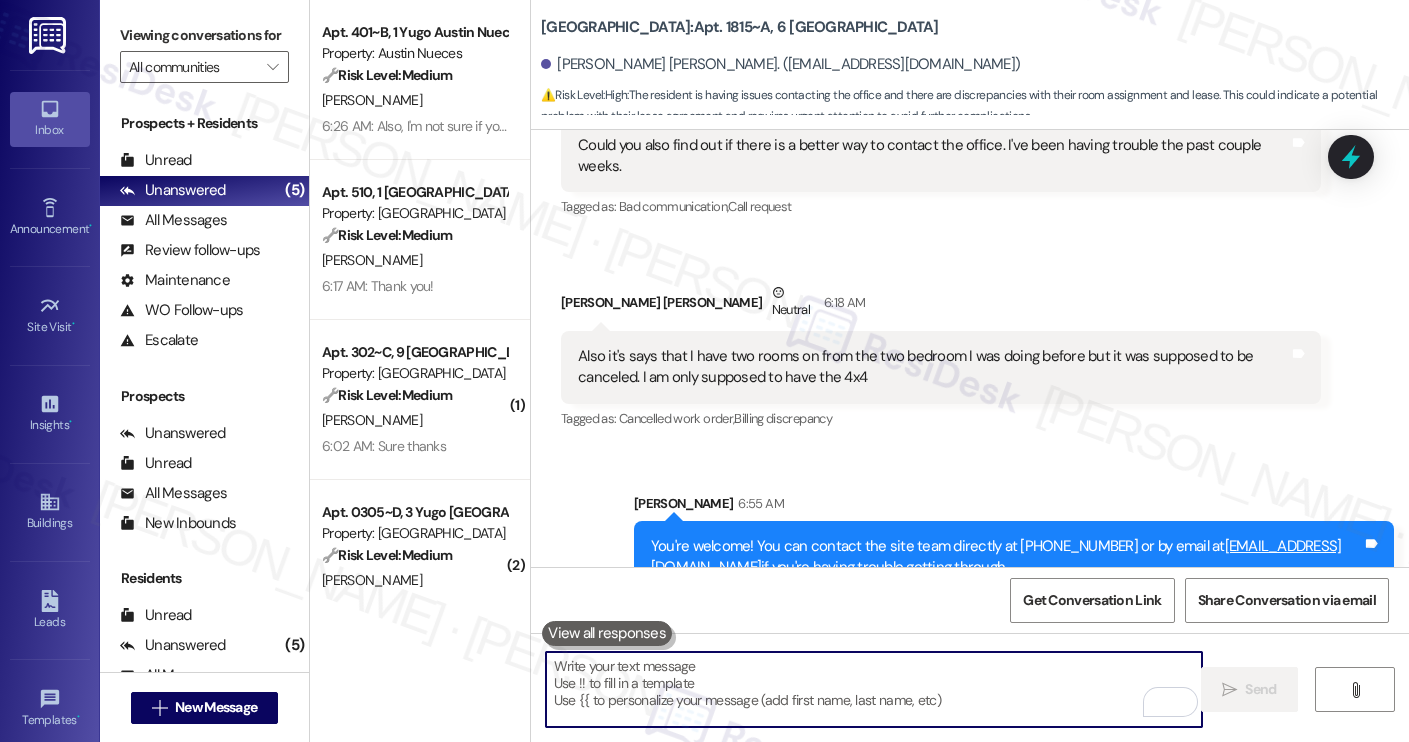 click at bounding box center [874, 689] 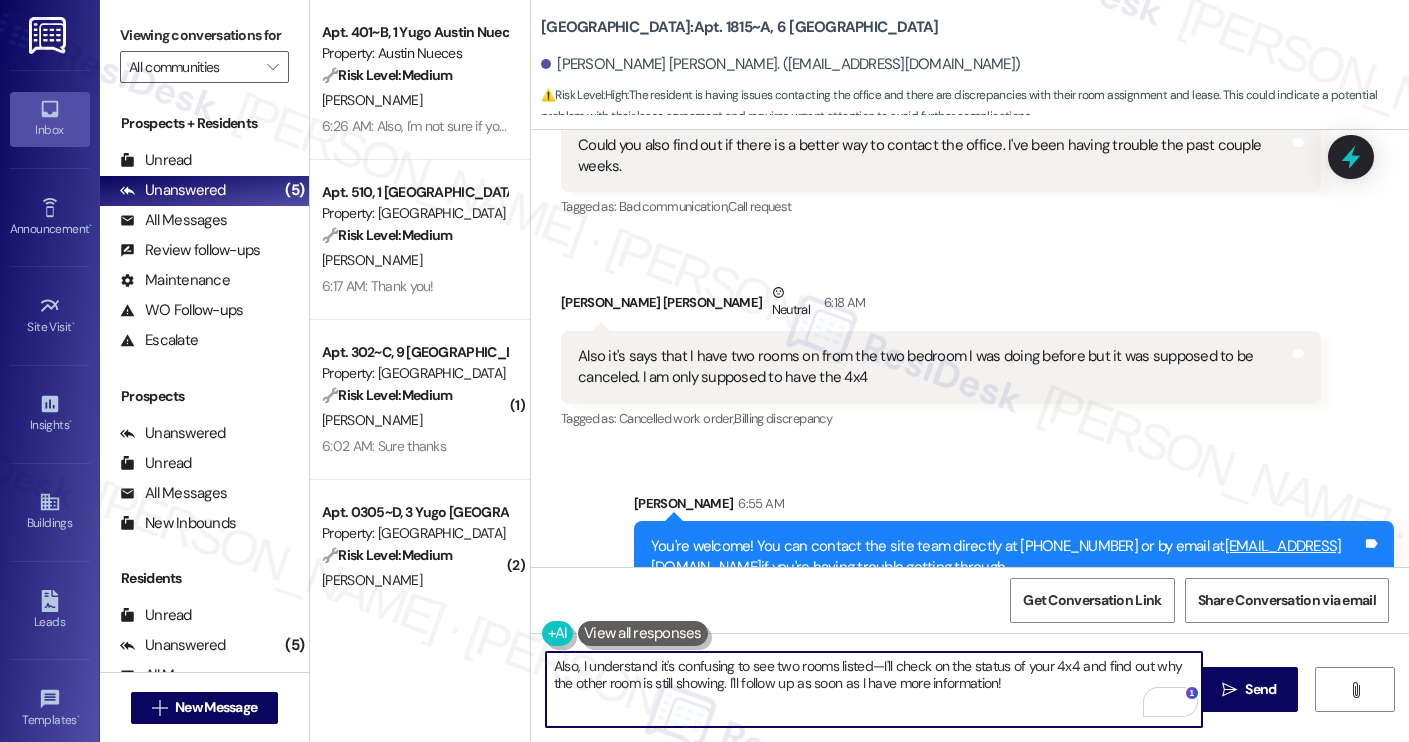 click on "Also, I understand it's confusing to see two rooms listed—I'll check on the status of your 4x4 and find out why the other room is still showing. I'll follow up as soon as I have more information!" at bounding box center [874, 689] 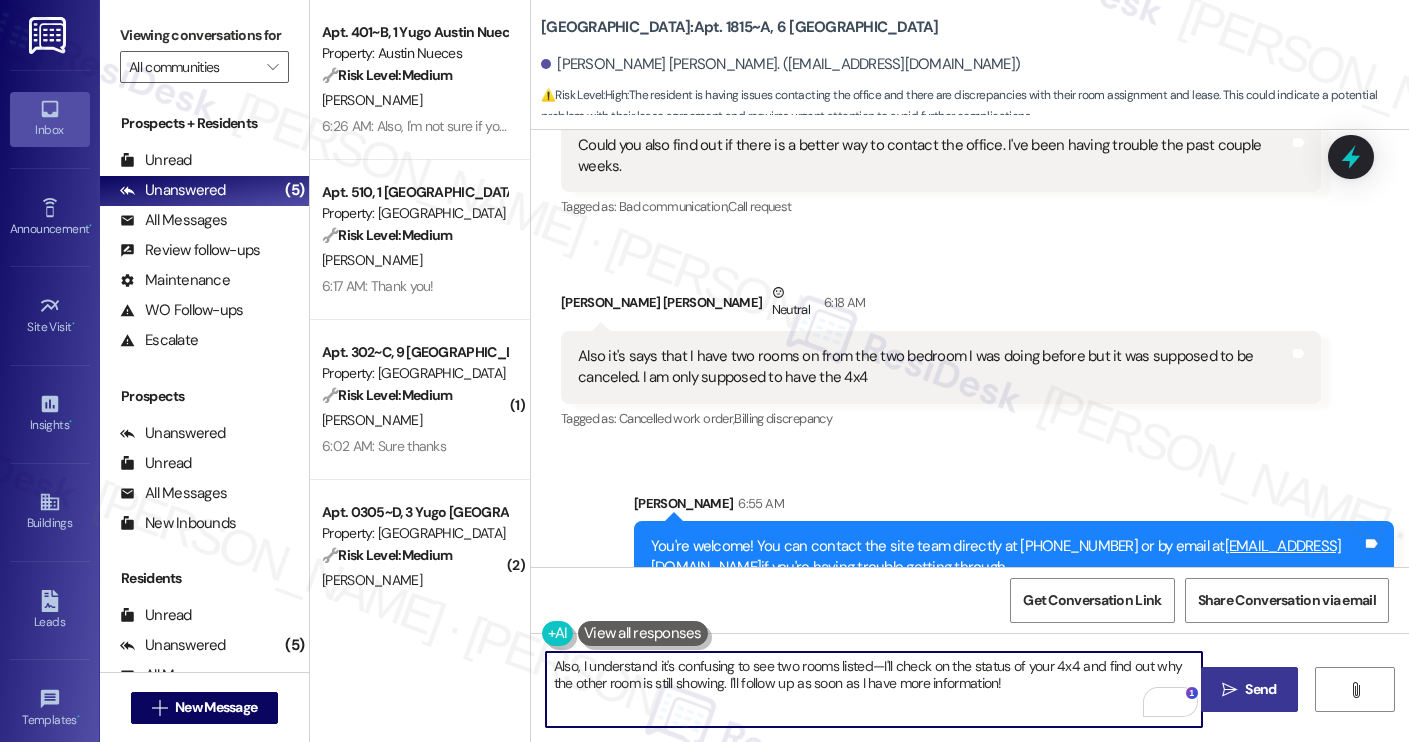 type on "Also, I understand it's confusing to see two rooms listed—I'll check on the status of your 4x4 and find out why the other room is still showing. I'll follow up as soon as I have more information!" 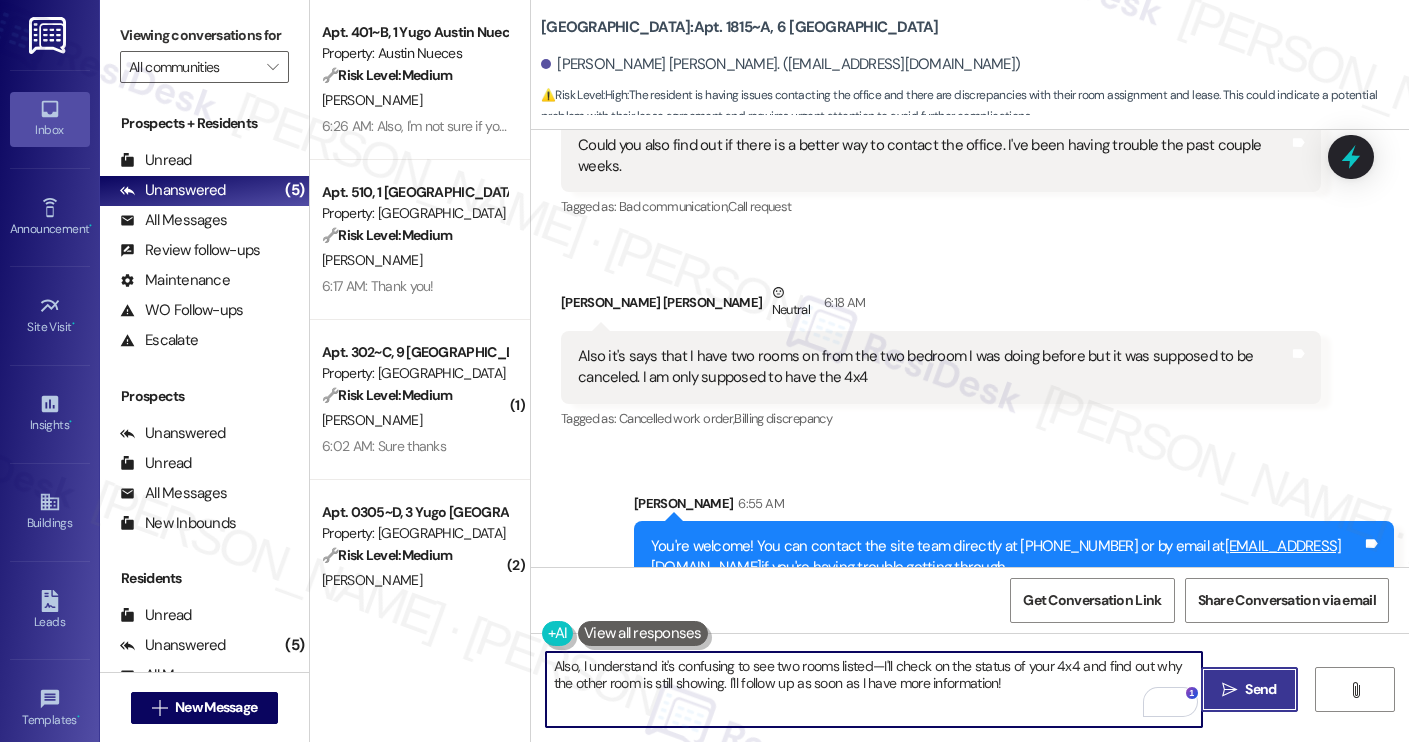 click on "" at bounding box center [1229, 690] 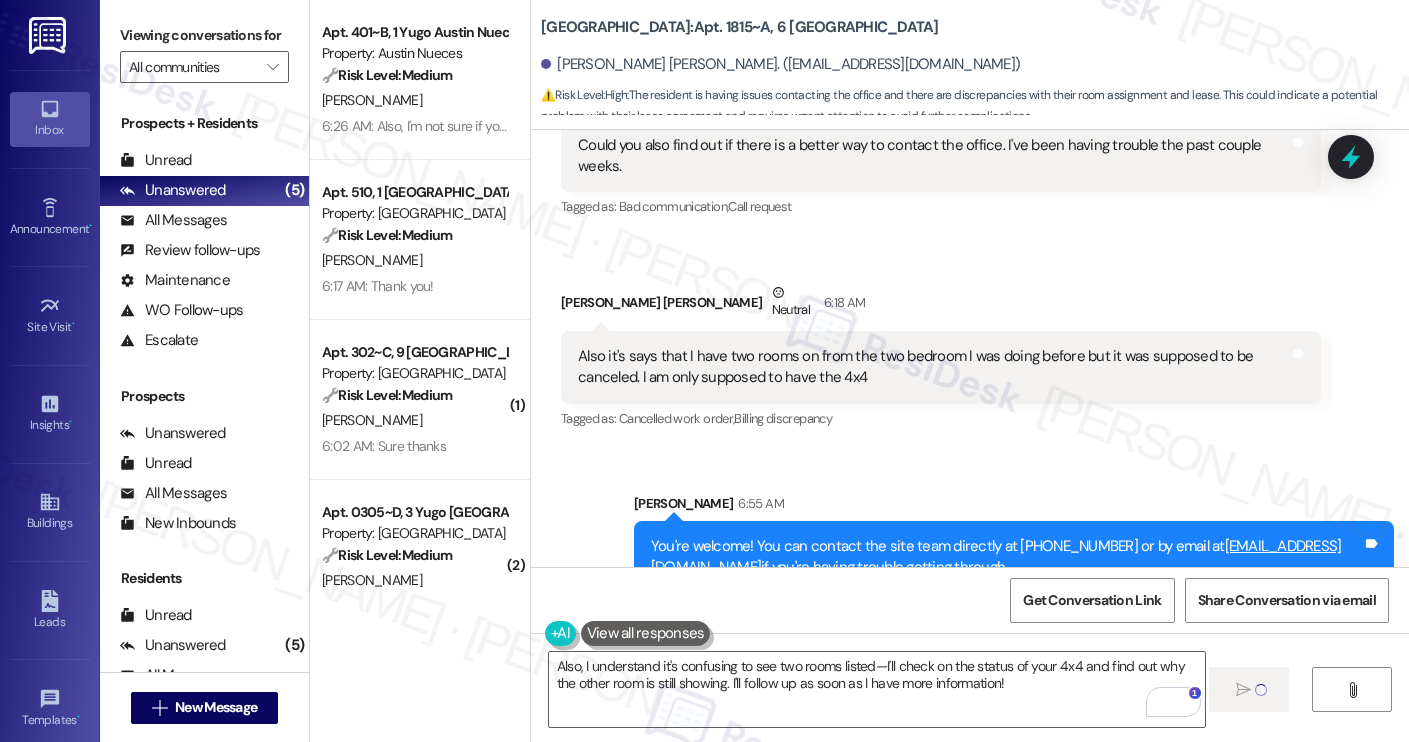 type 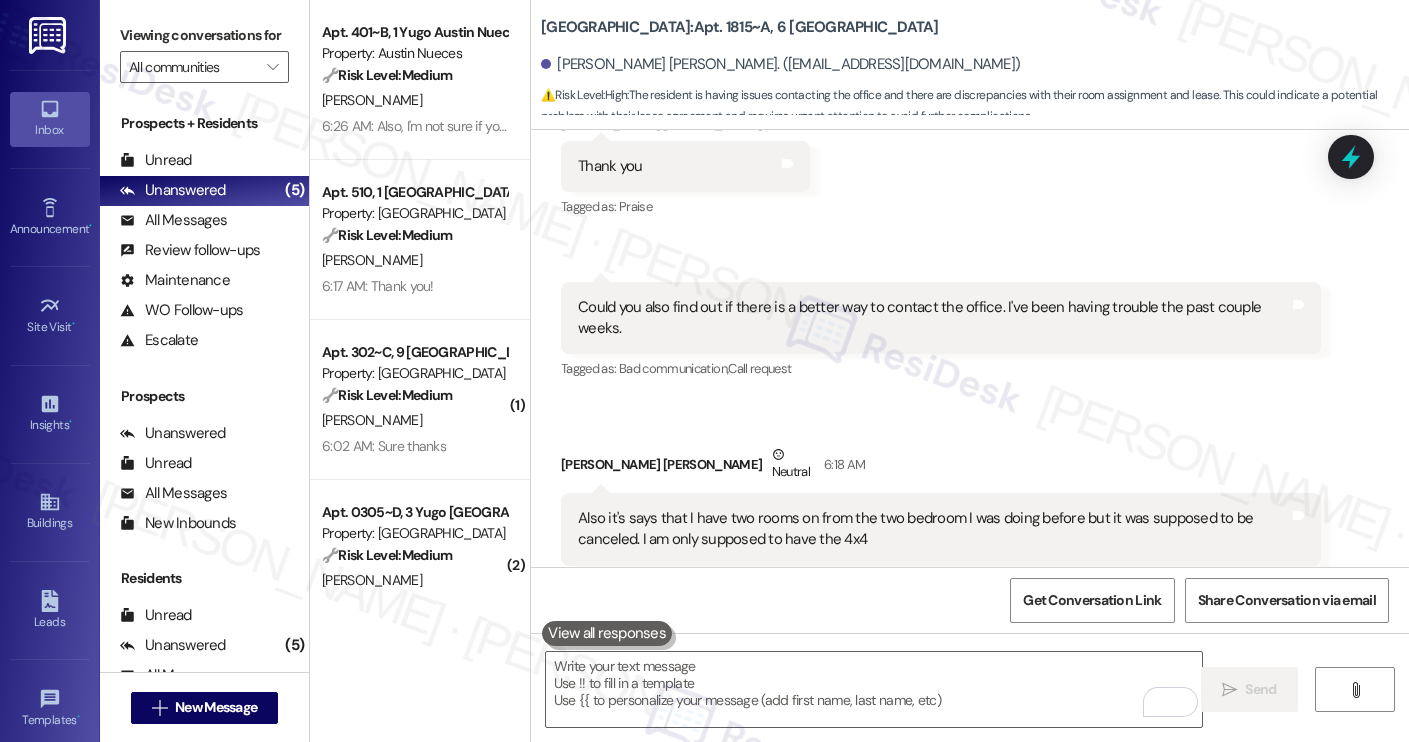 click on "Tagged as:   Bad communication ,  Click to highlight conversations about Bad communication Call request Click to highlight conversations about Call request" at bounding box center [941, 368] 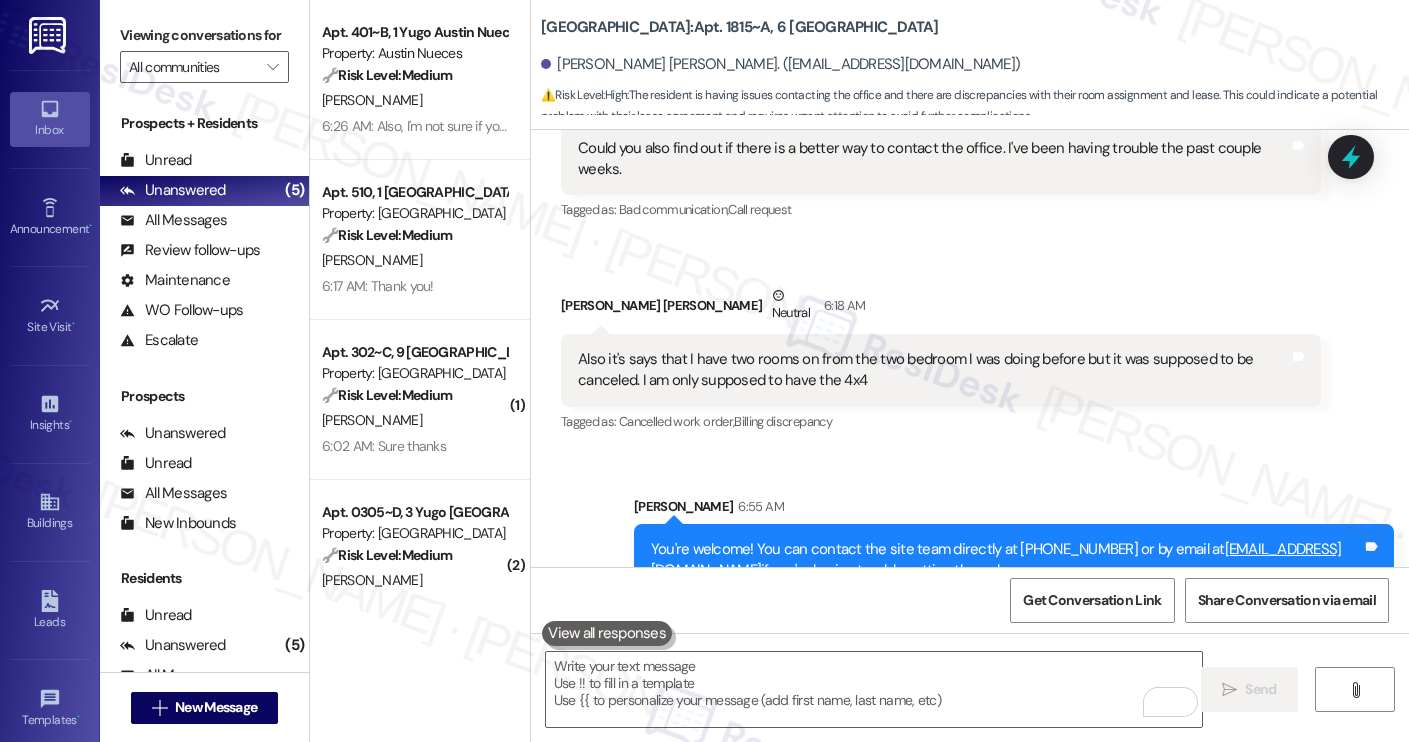 scroll, scrollTop: 3276, scrollLeft: 0, axis: vertical 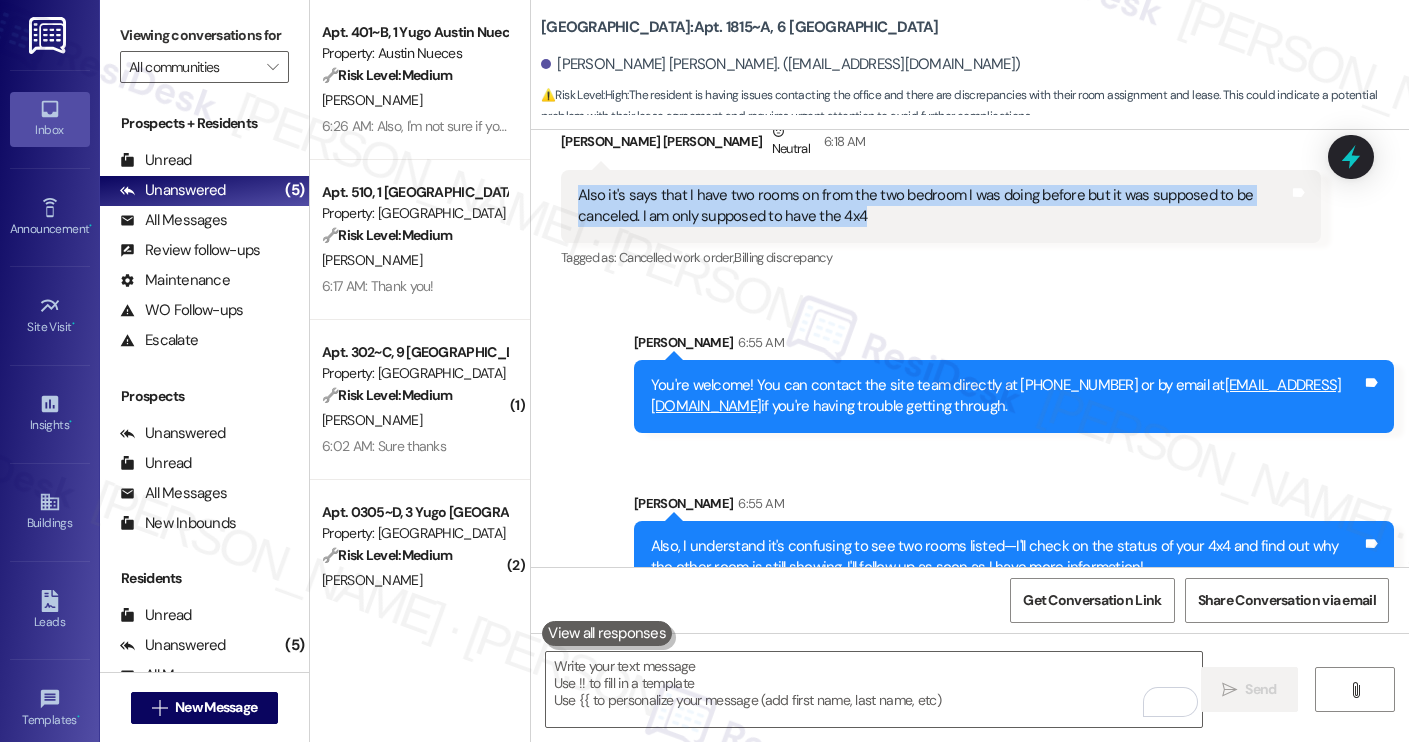 drag, startPoint x: 864, startPoint y: 181, endPoint x: 564, endPoint y: 157, distance: 300.95847 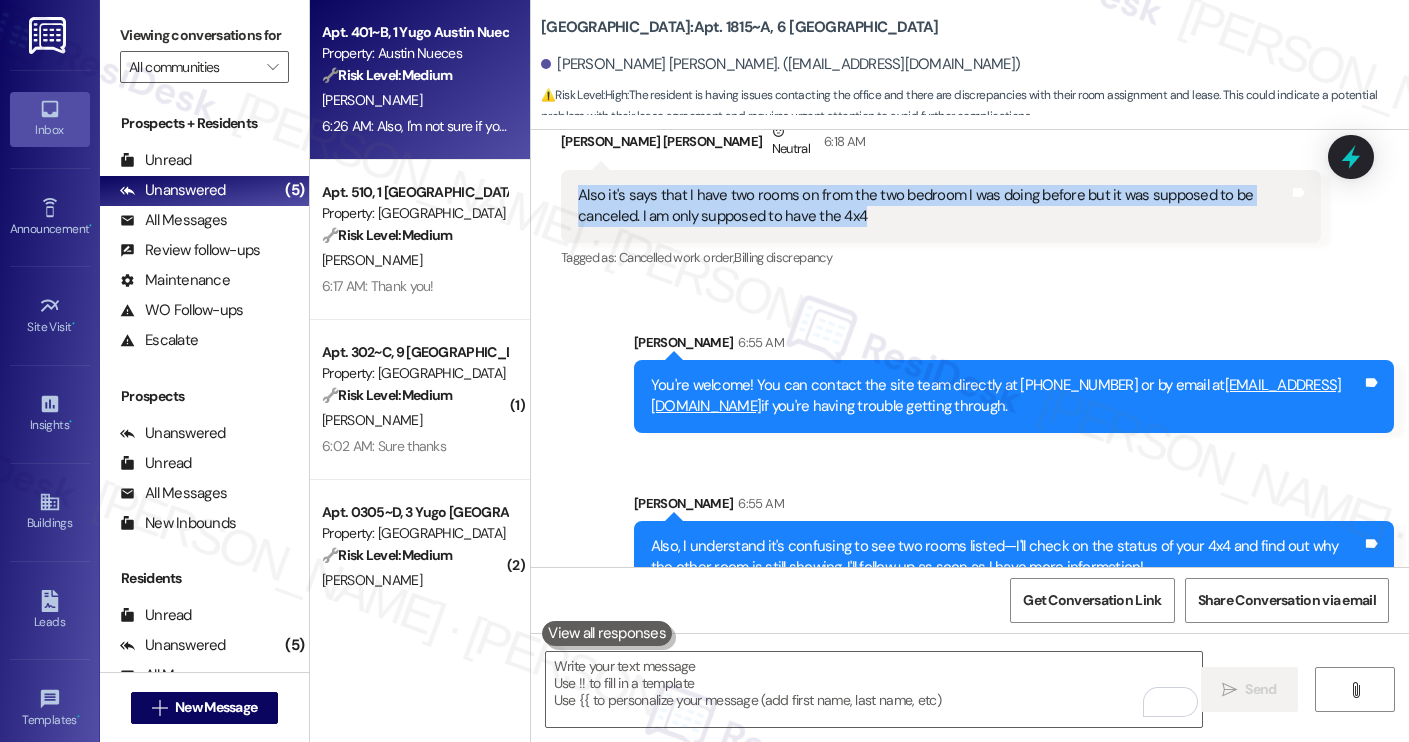 copy on "Also it's says that I have two rooms on from the two bedroom I was doing before but it was supposed to be canceled. I am only supposed to have the 4x4" 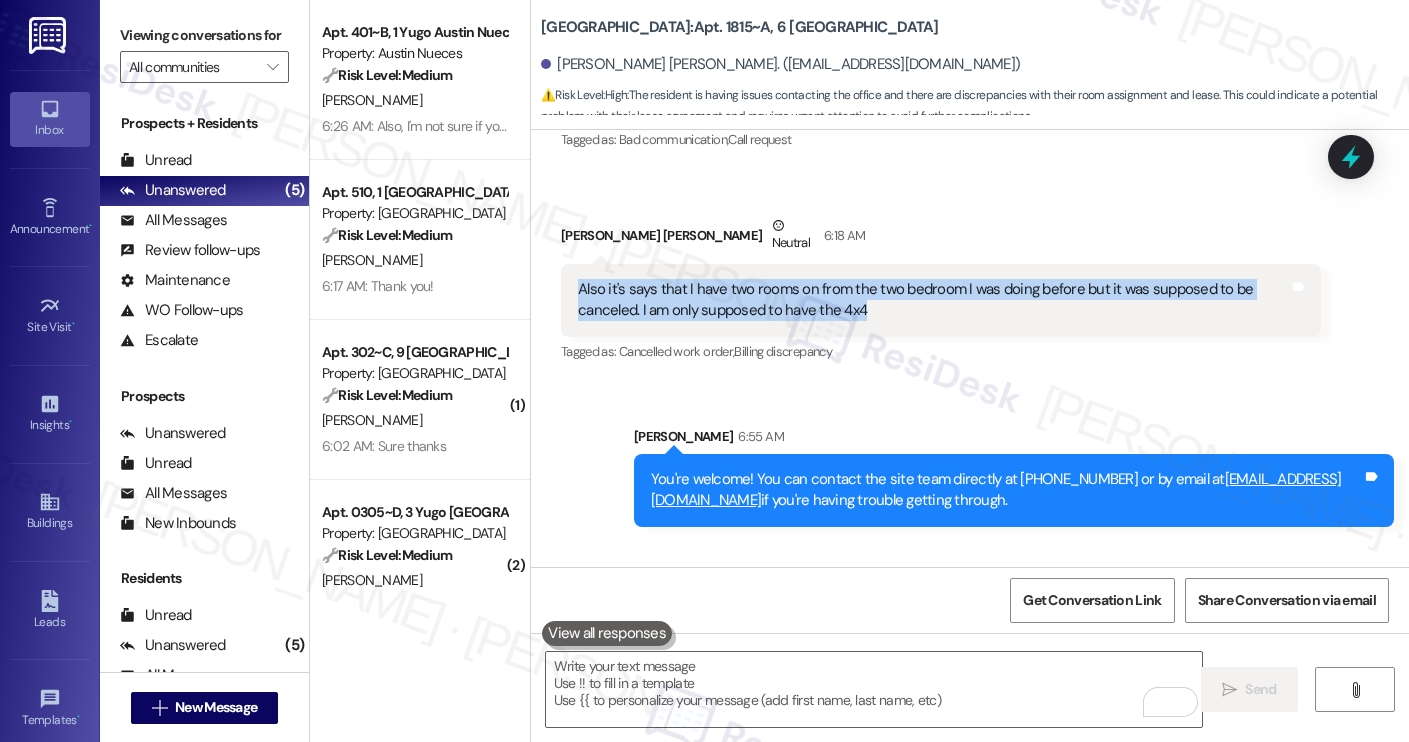 scroll, scrollTop: 3276, scrollLeft: 0, axis: vertical 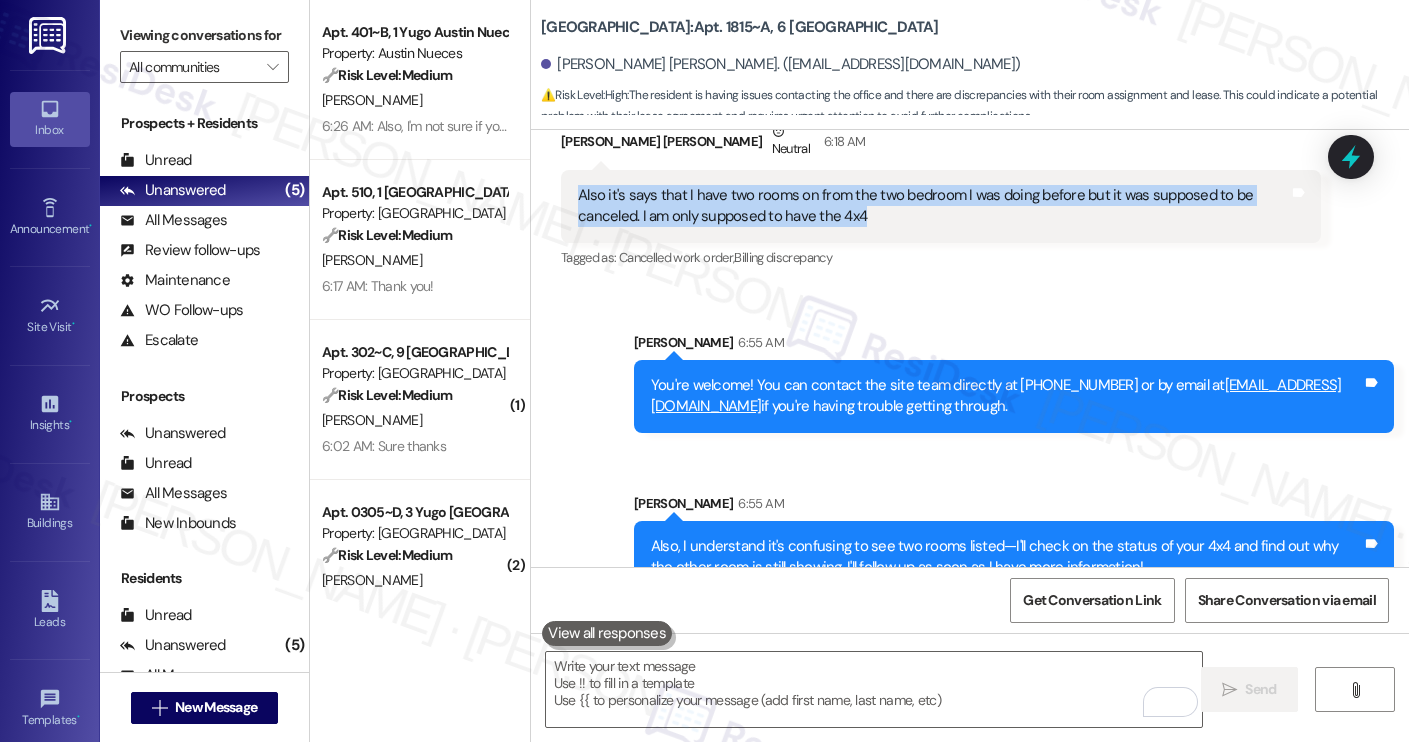 click on "Sarah 6:55 AM" at bounding box center (1014, 507) 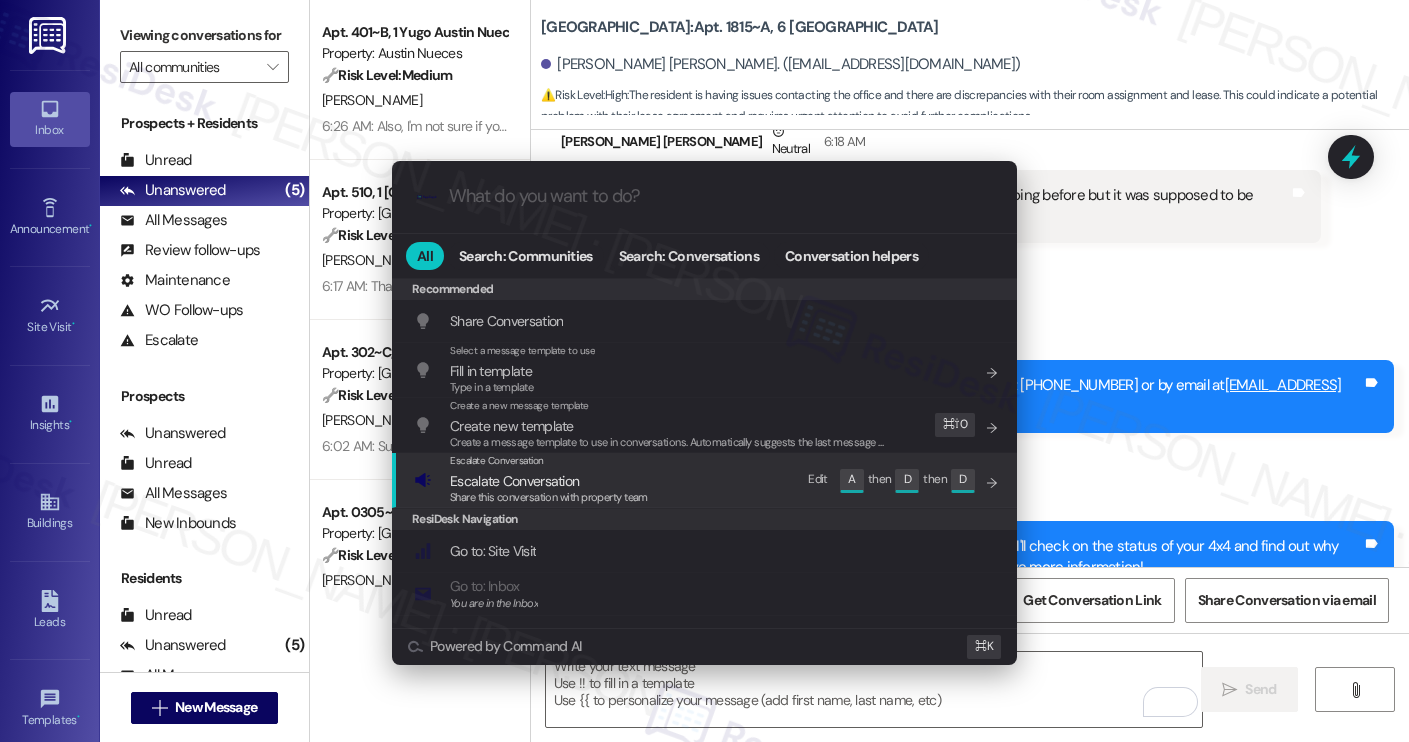 click on "Escalate Conversation Escalate Conversation Share this conversation with property team Edit A then D then D" at bounding box center (706, 480) 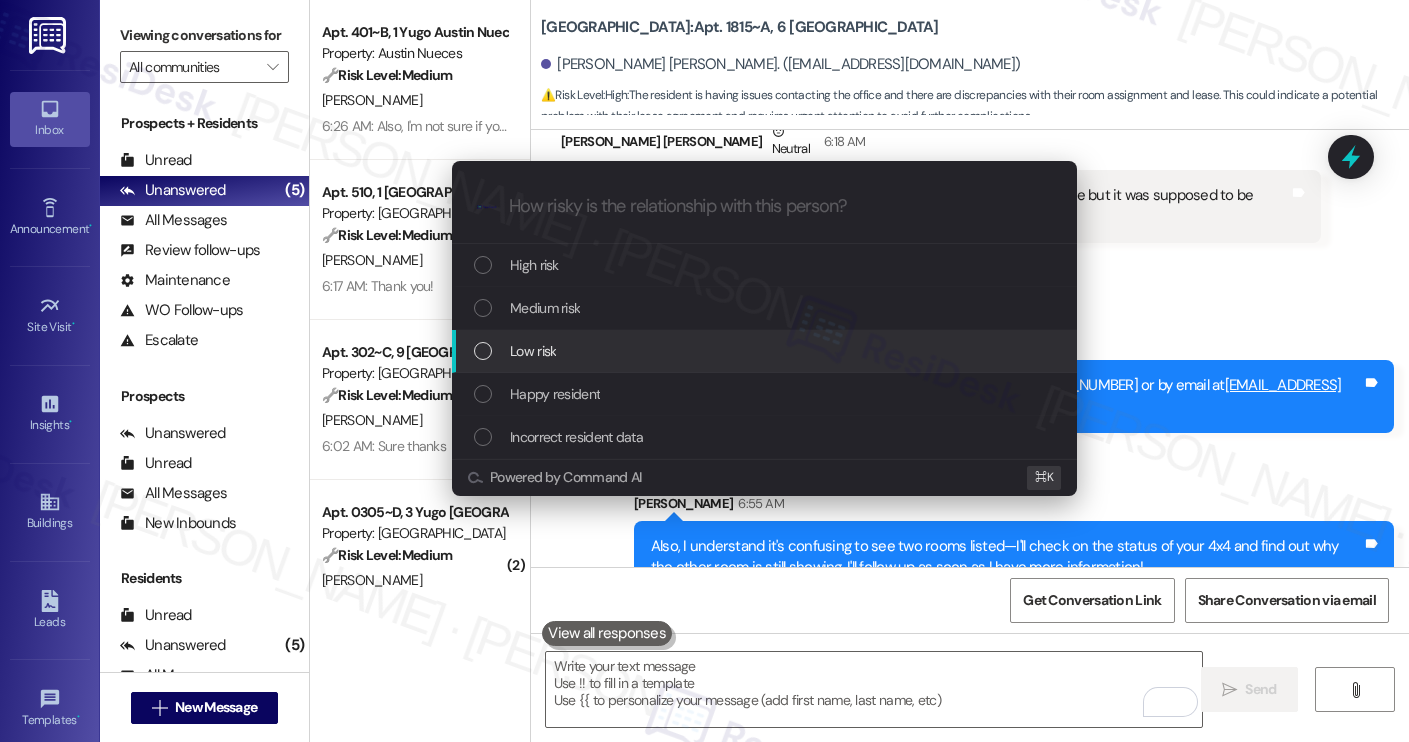click on "Low risk" at bounding box center [766, 351] 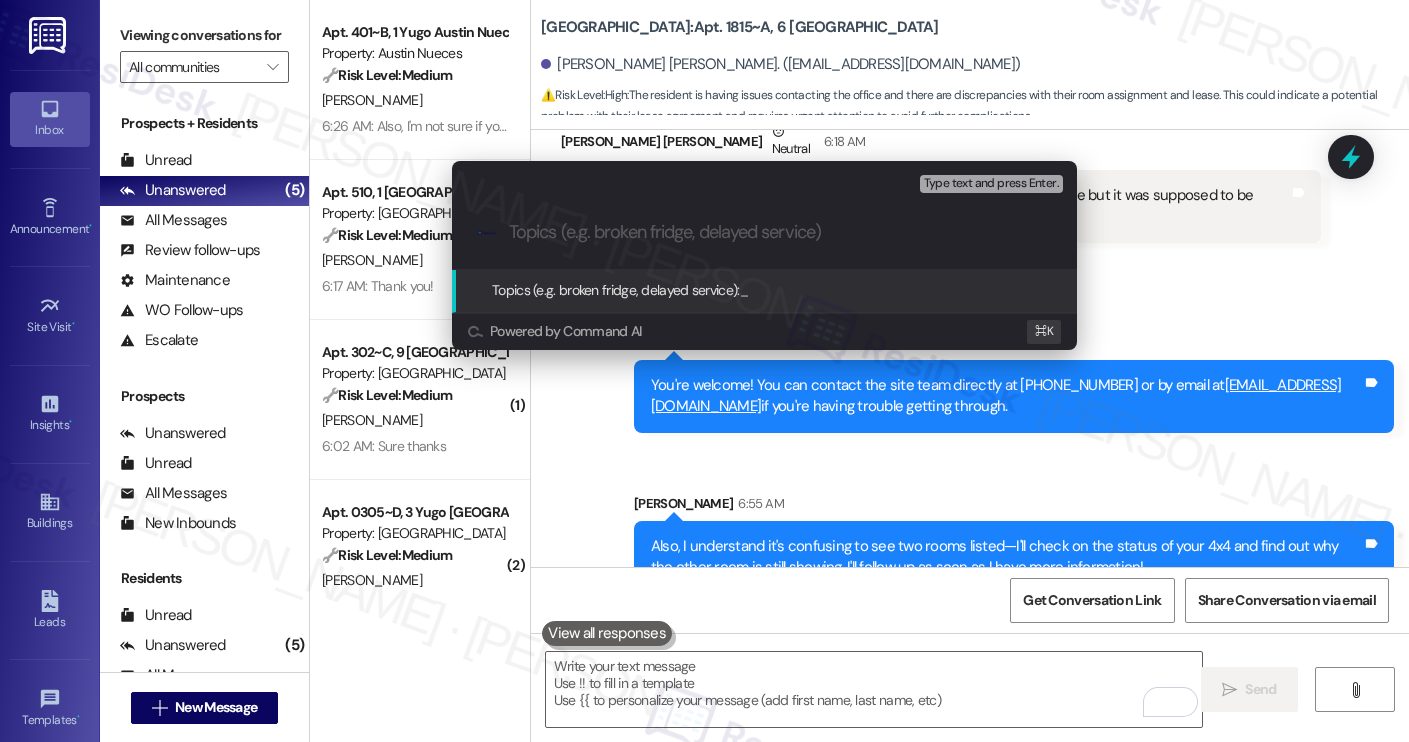 paste on "Clarification Needed on Room Assignment – 4x4 vs. 2x2 Cancellation" 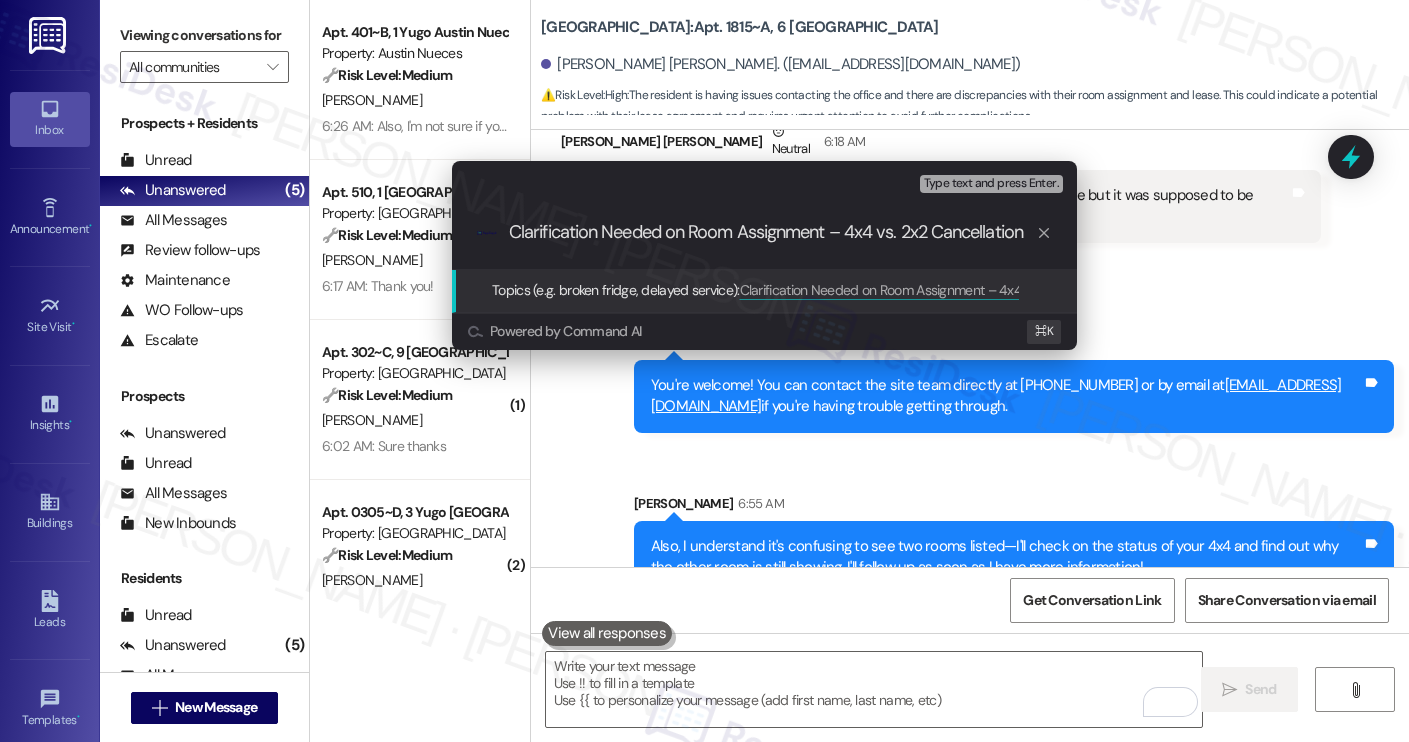 click on "Escalate Conversation Low risk Topics (e.g. broken fridge, delayed service) Any messages to highlight in the email? Type text and press Enter. .cls-1{fill:#0a055f;}.cls-2{fill:#0cc4c4;} resideskLogoBlueOrange Clarification Needed on Room Assignment – 4x4 vs. 2x2 Cancellation Topics (e.g. broken fridge, delayed service):  Clarification Needed on Room Assignment – 4x4 vs. 2x2 Cancellation Powered by Command AI ⌘ K" at bounding box center [704, 371] 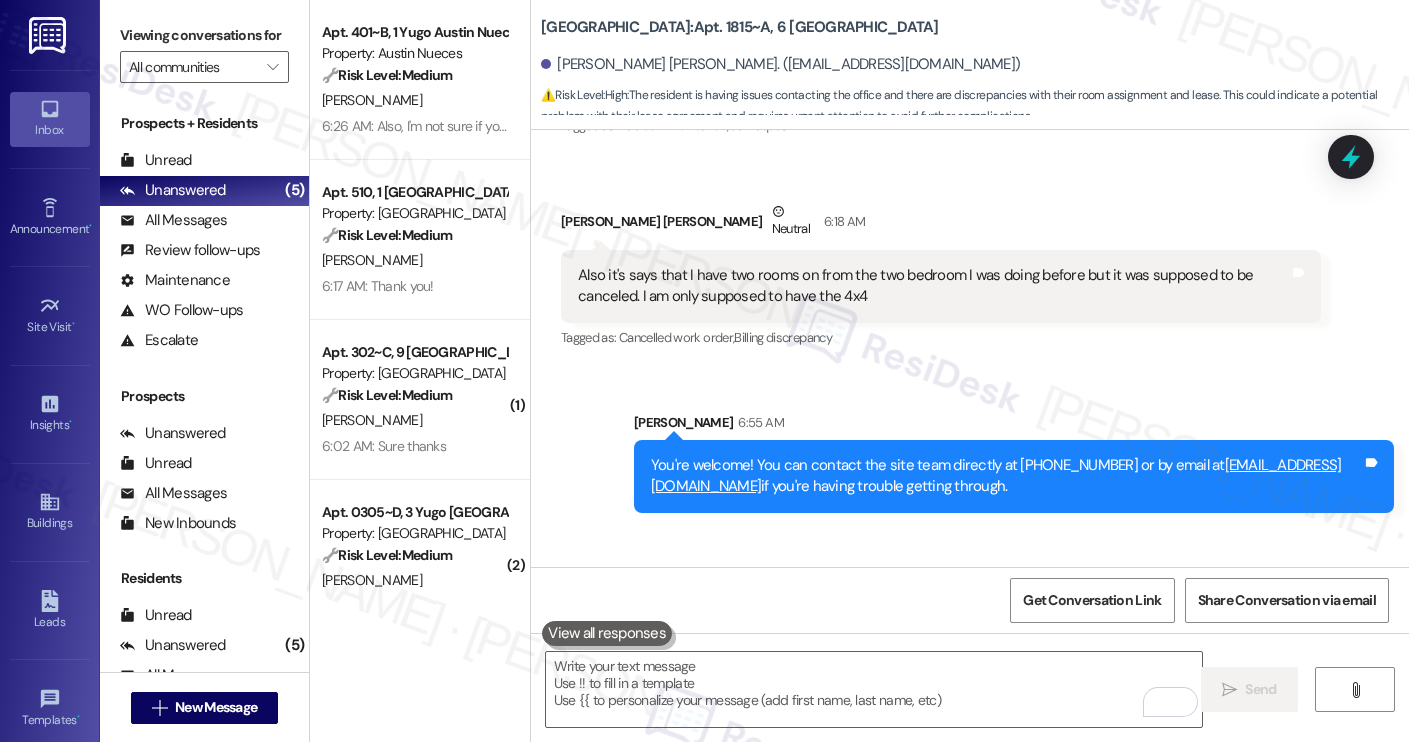 scroll, scrollTop: 3276, scrollLeft: 0, axis: vertical 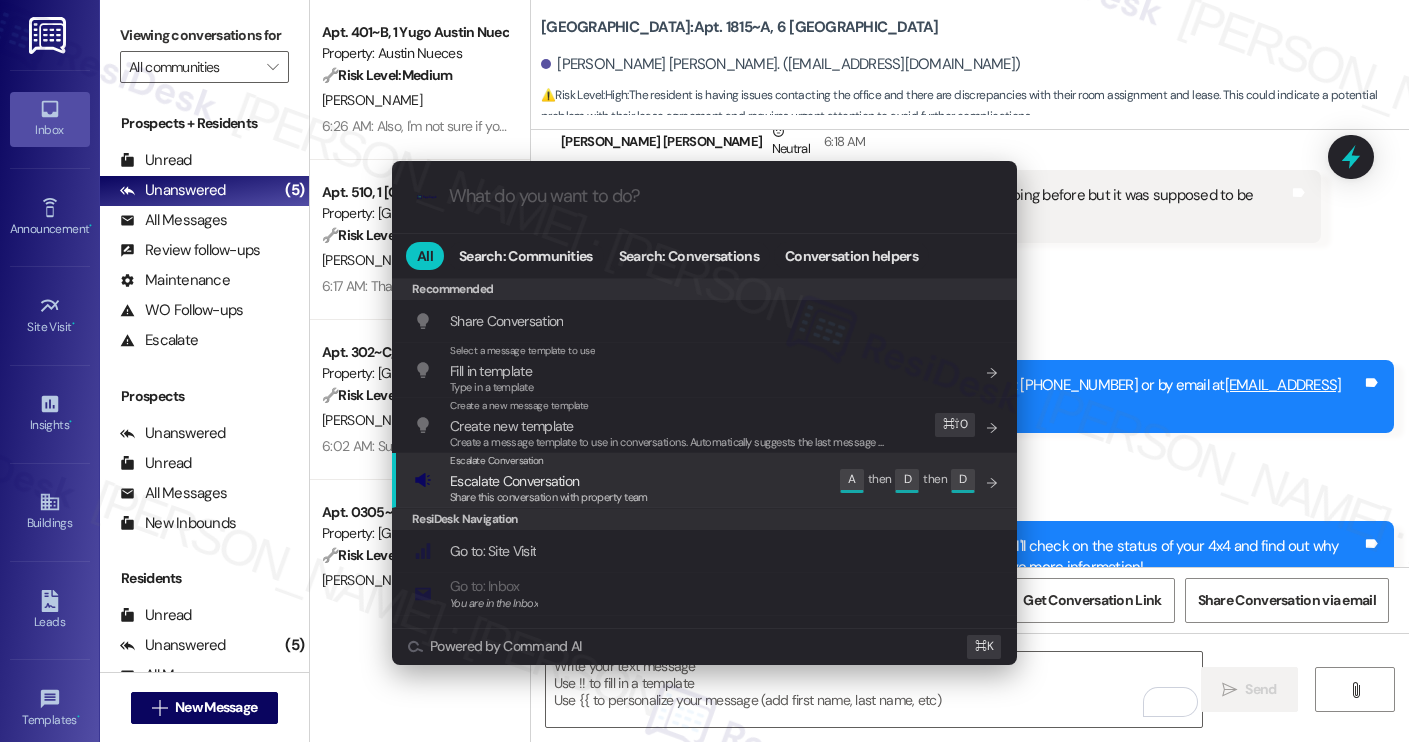 click on "Escalate Conversation Escalate Conversation Share this conversation with property team Edit A then D then D" at bounding box center (706, 480) 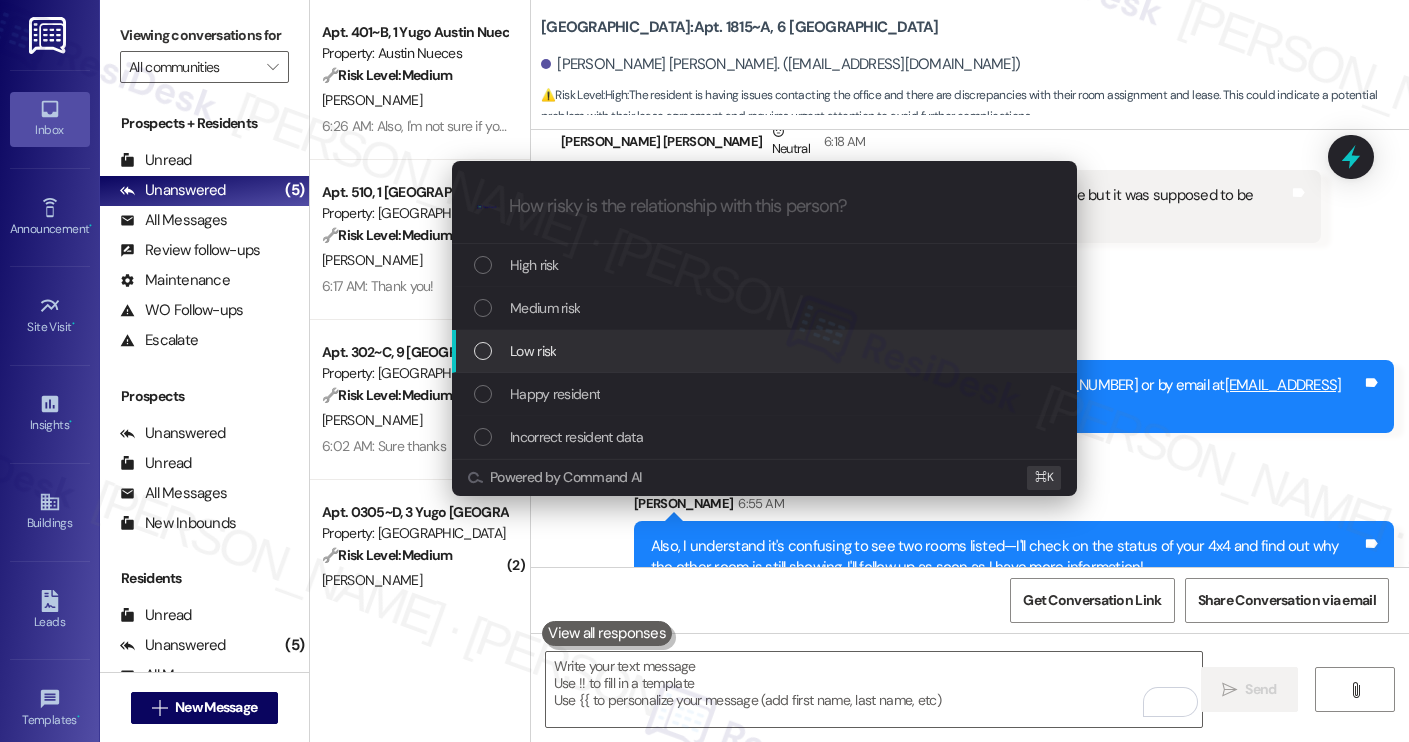 click on "Low risk" at bounding box center [766, 351] 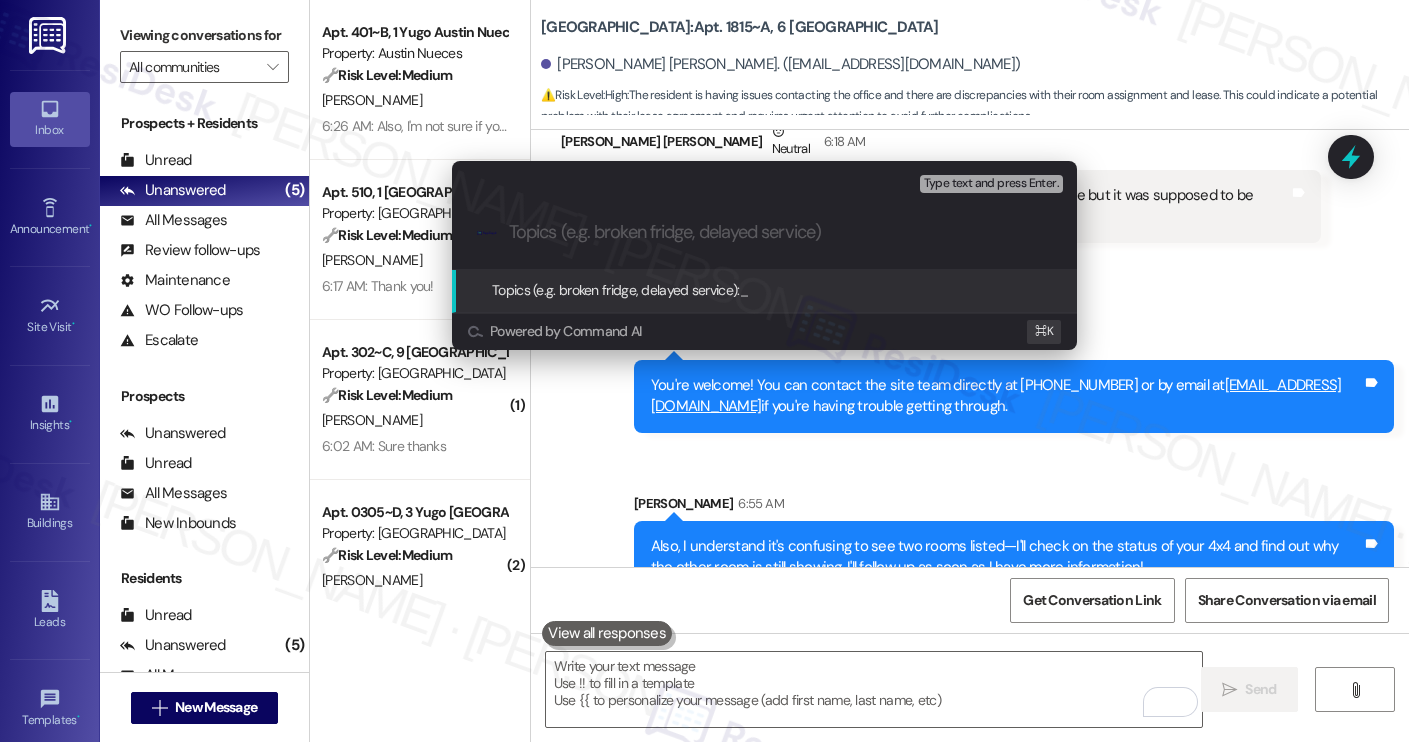 paste on "Follow-Up on Room Assignment and Cancellation Status" 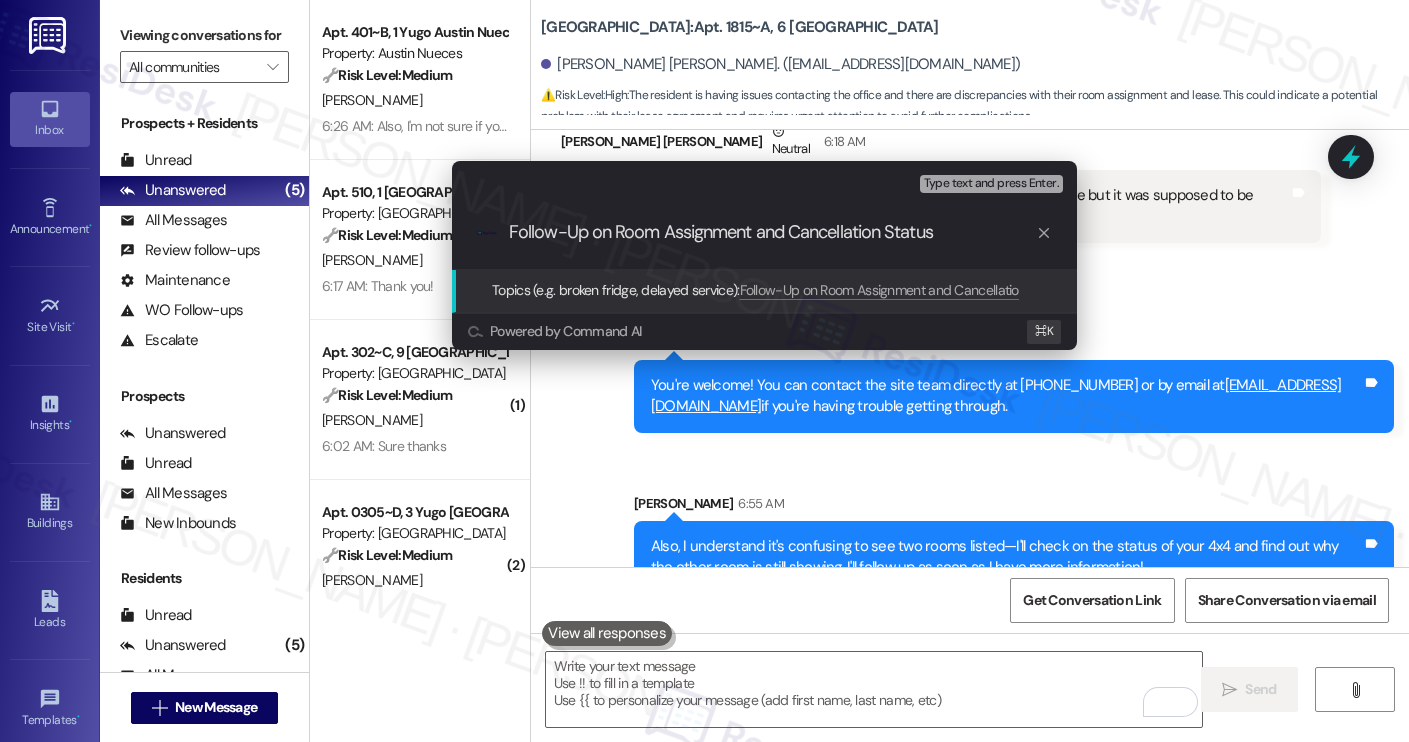 click on "Follow-Up on Room Assignment and Cancellation Status" at bounding box center [772, 232] 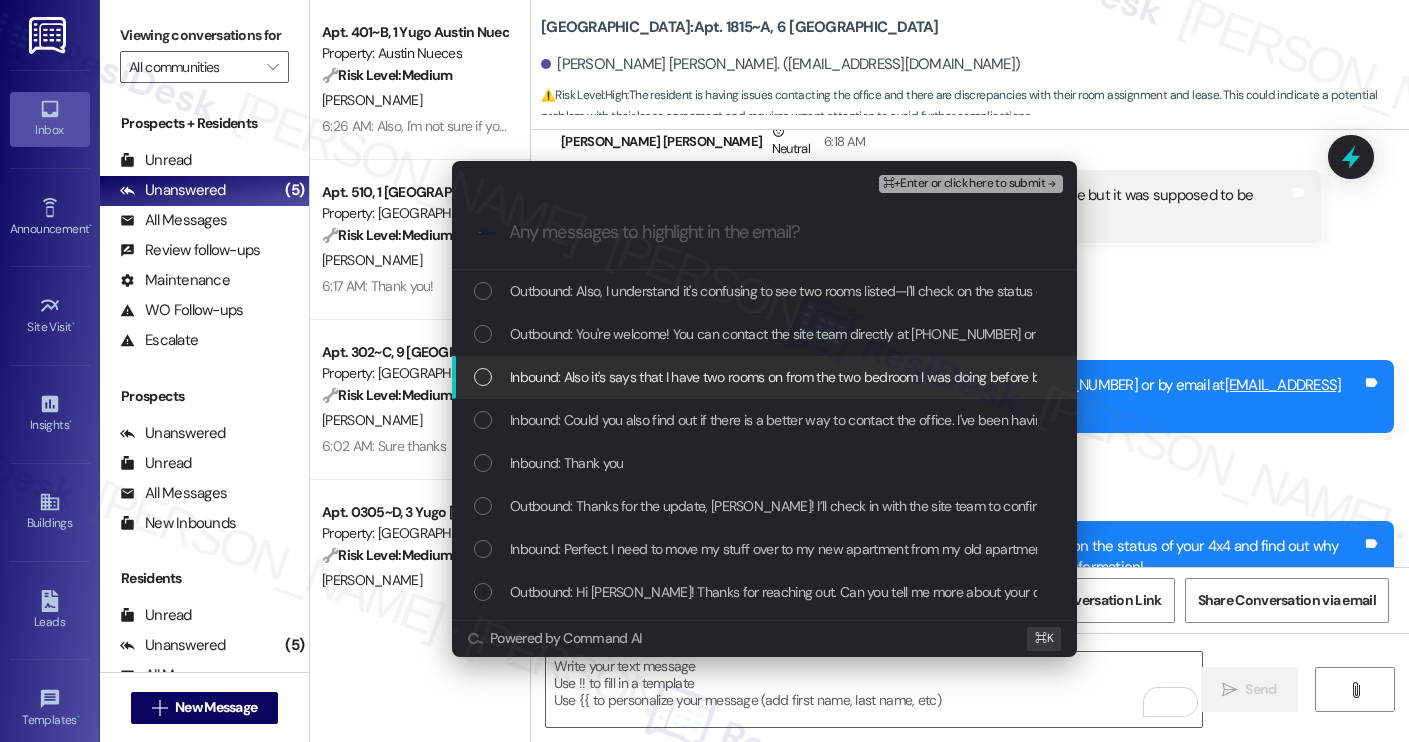 click on "Inbound: Also it's says that I have two rooms on from the two bedroom I was doing before but it was supposed to be canceled. I am only supposed to have the 4x4" at bounding box center (984, 377) 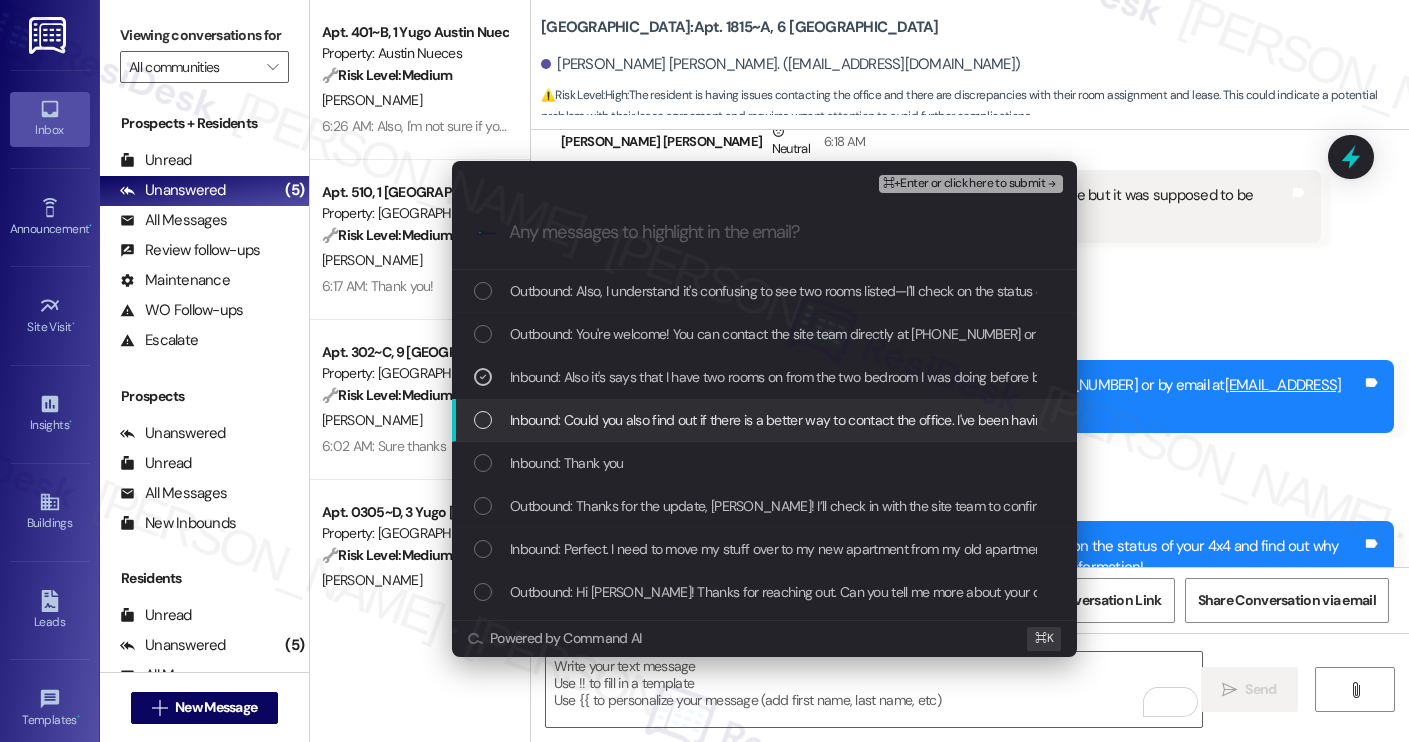 click on "Inbound: Could you also find out if there is a better way to contact the office. I've been having trouble the past couple weeks." at bounding box center (870, 420) 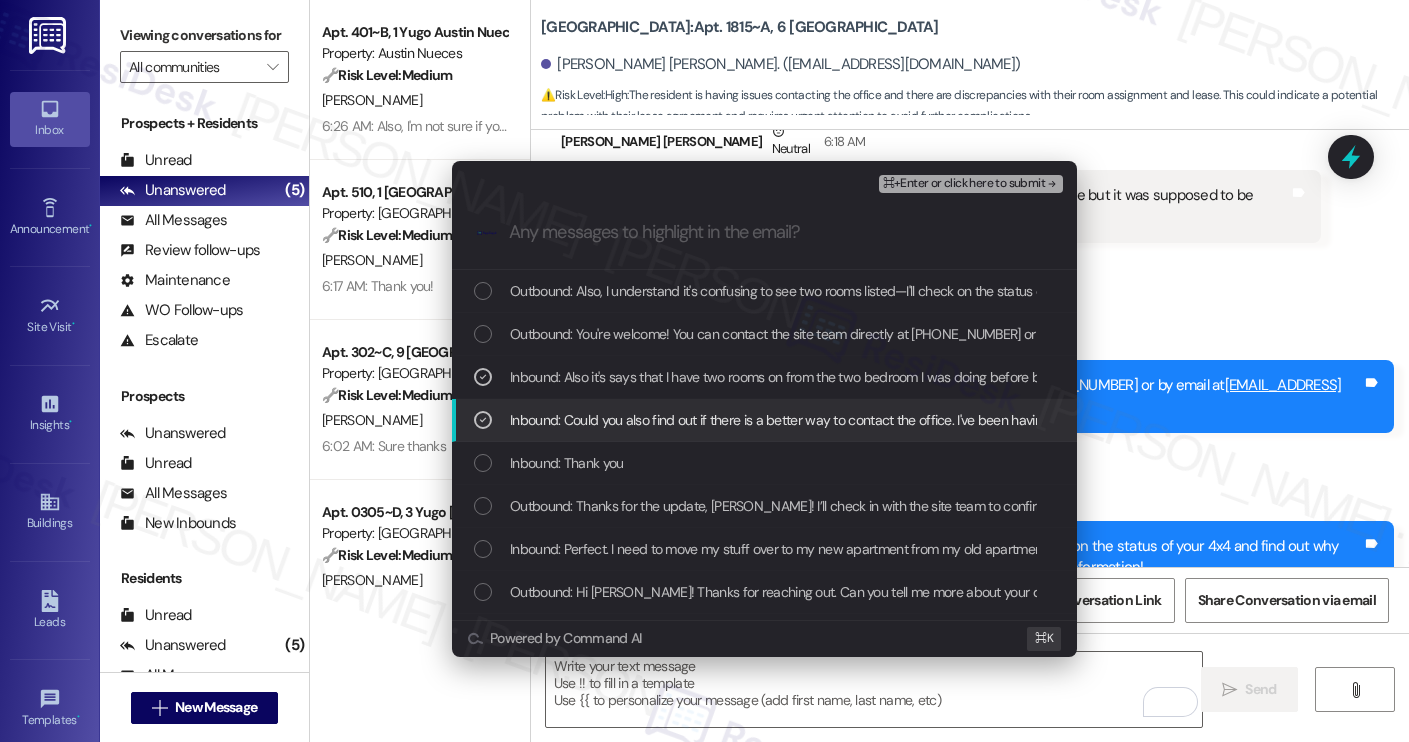 click on "Inbound: Could you also find out if there is a better way to contact the office. I've been having trouble the past couple weeks." at bounding box center (870, 420) 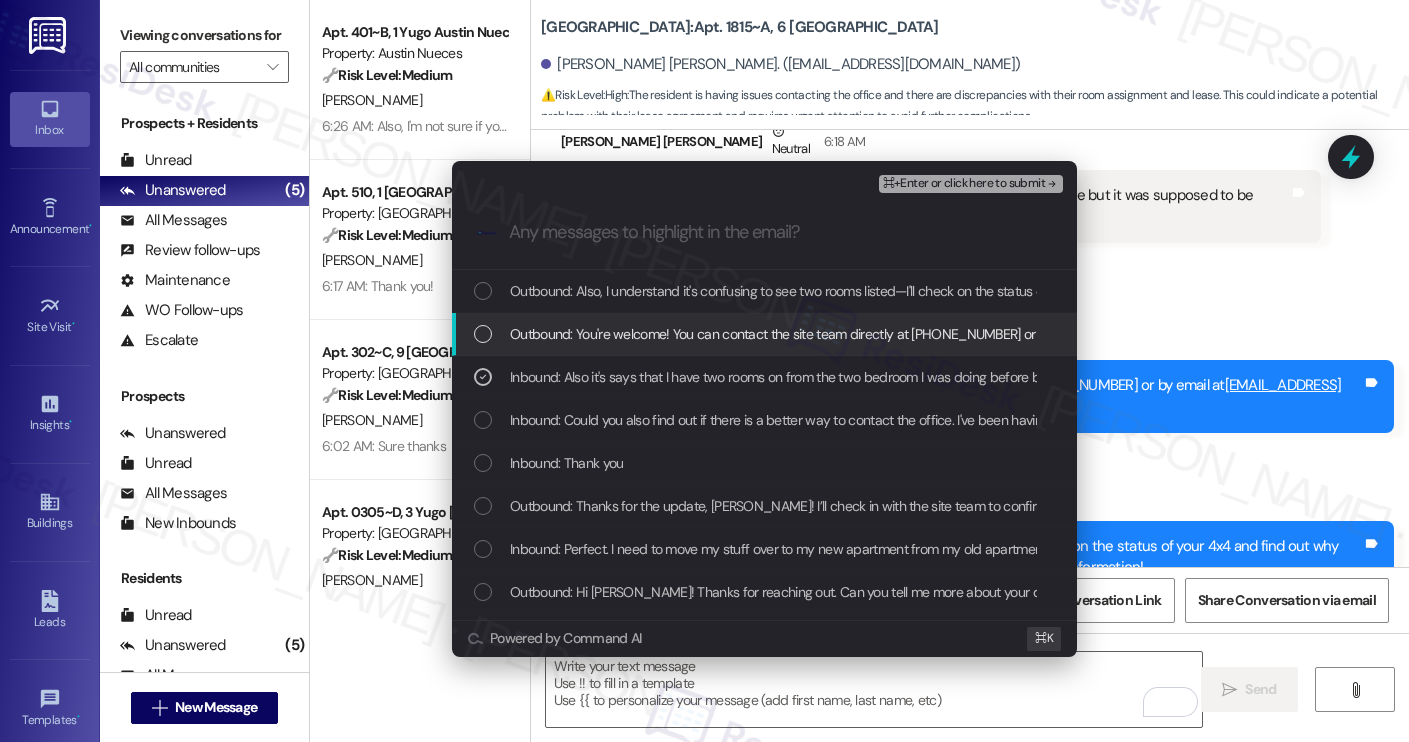 click on "⌘+Enter or click here to submit" at bounding box center [964, 184] 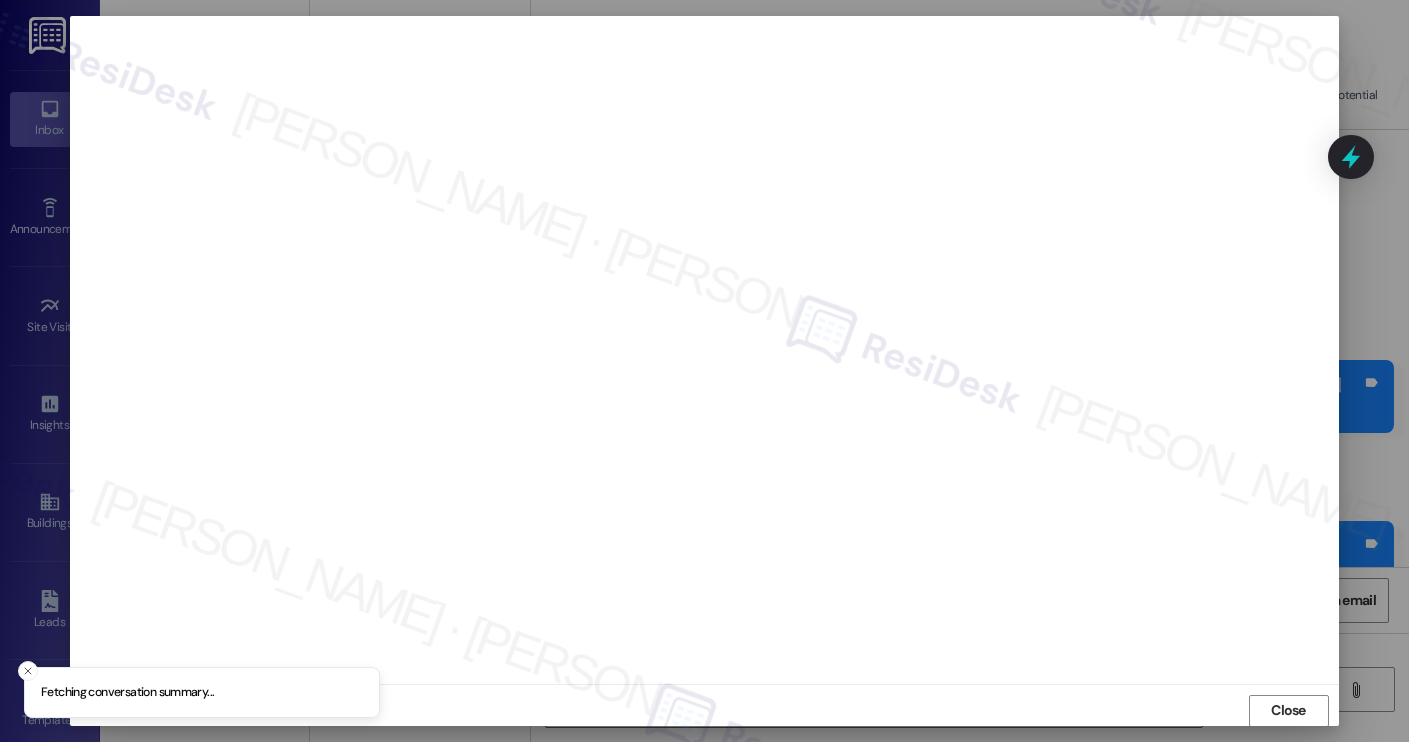 scroll, scrollTop: 1, scrollLeft: 0, axis: vertical 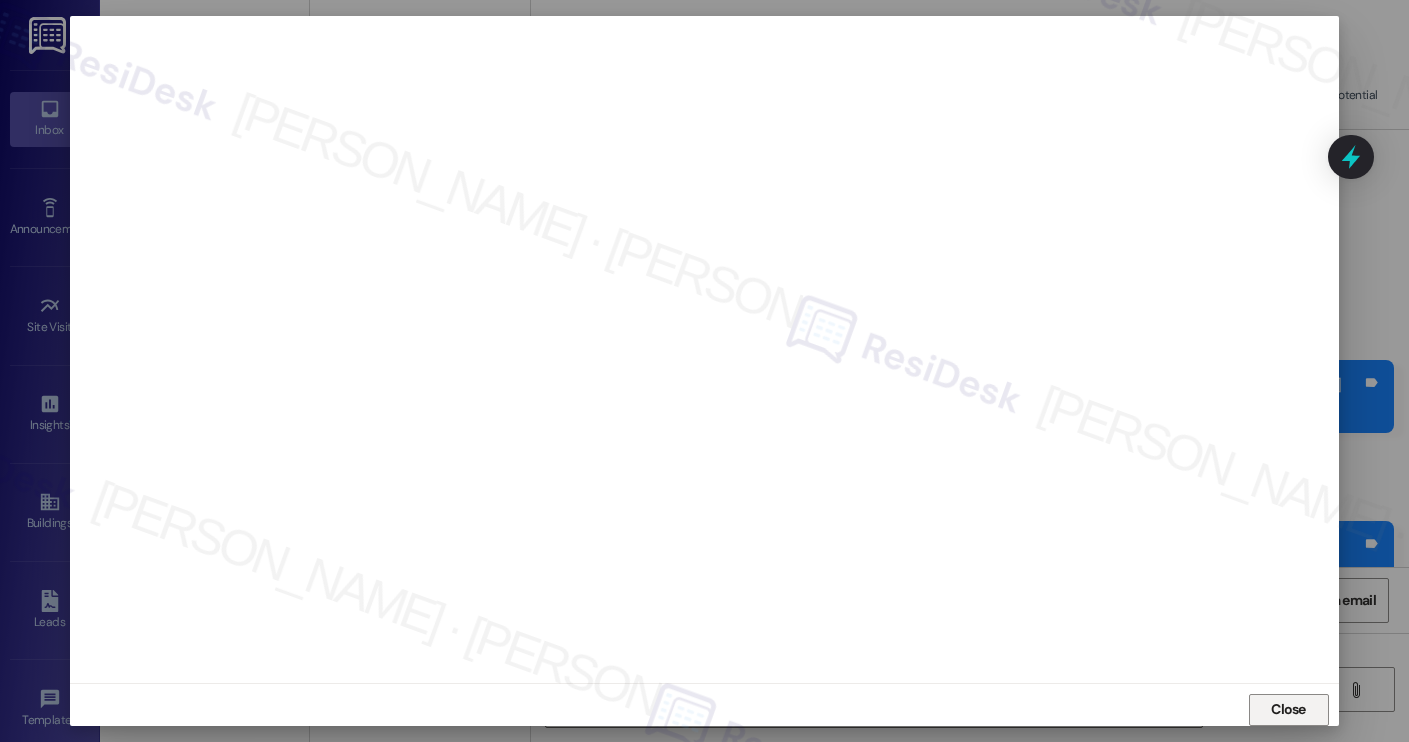 click on "Close" at bounding box center [1289, 710] 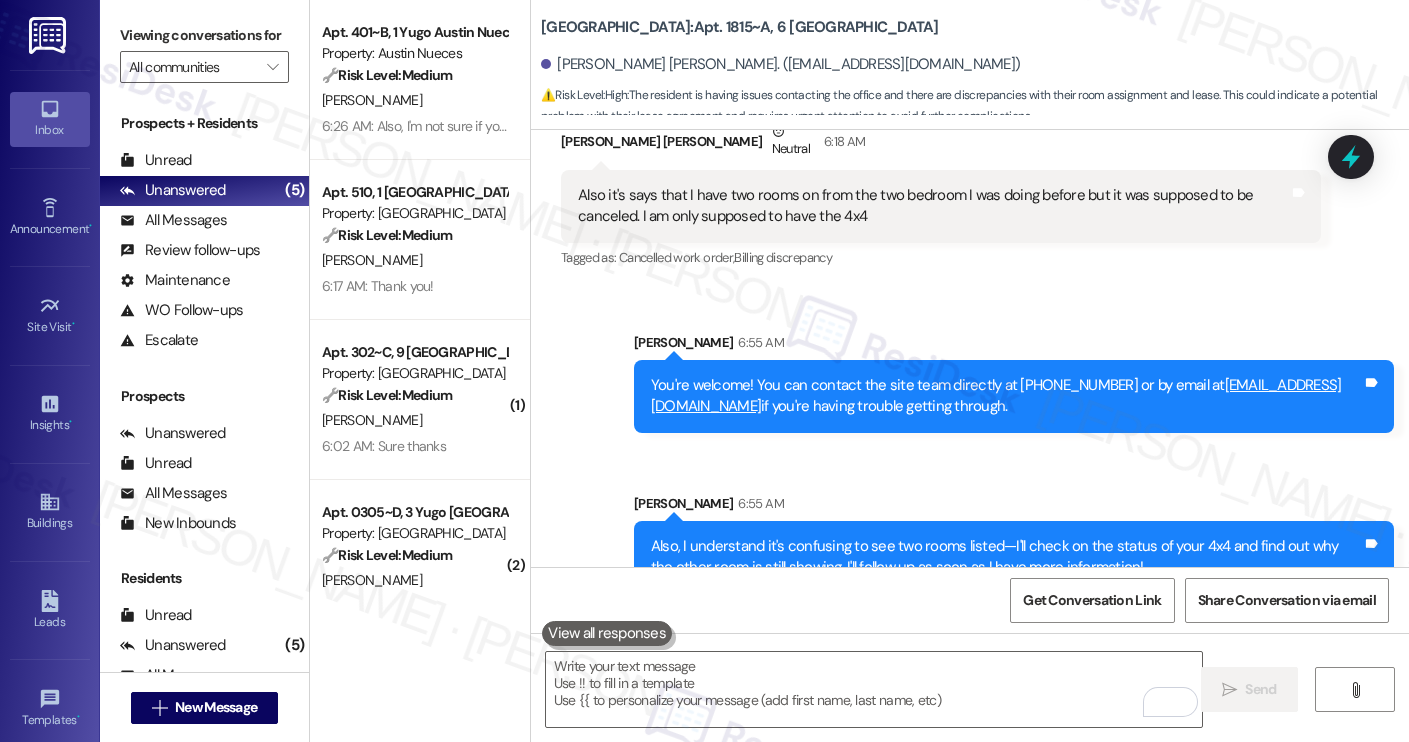 type 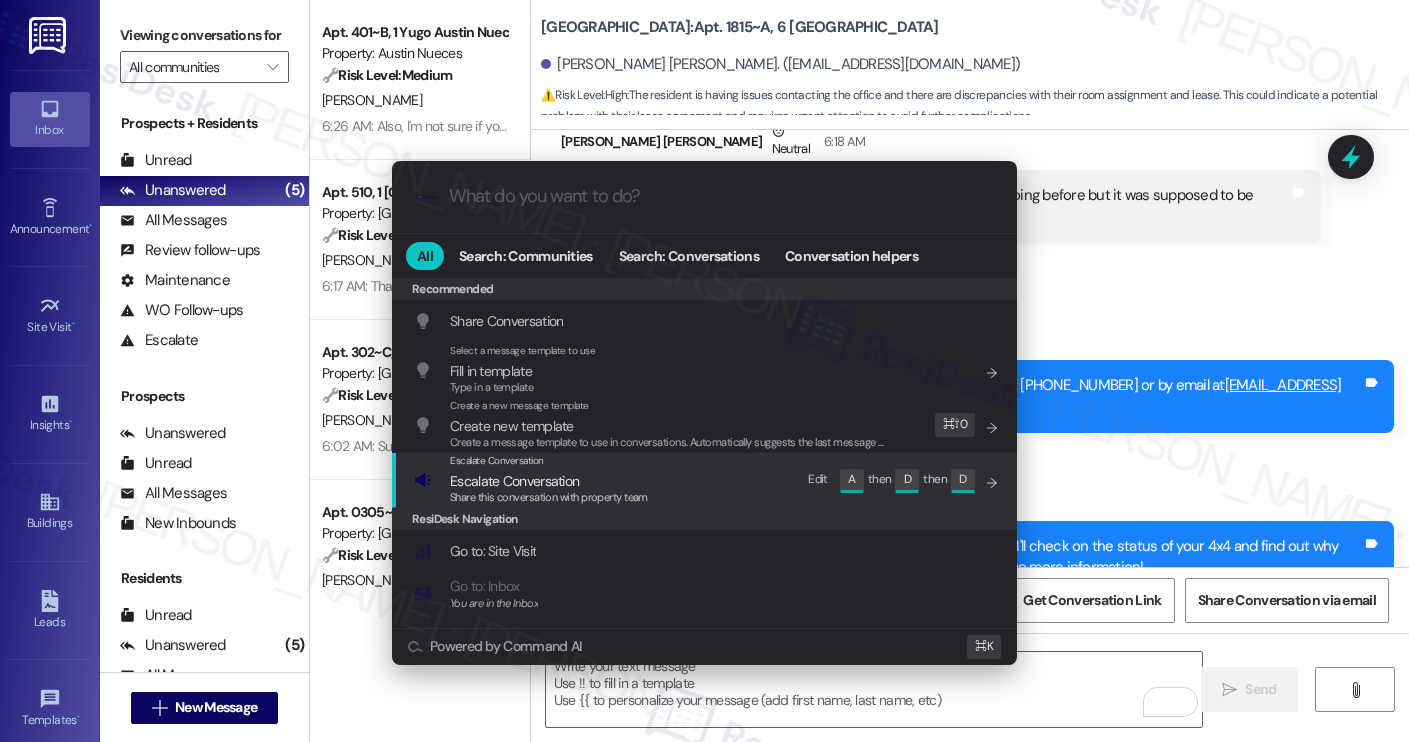 click on "Escalate Conversation Escalate Conversation Share this conversation with property team Edit A then D then D" at bounding box center (706, 480) 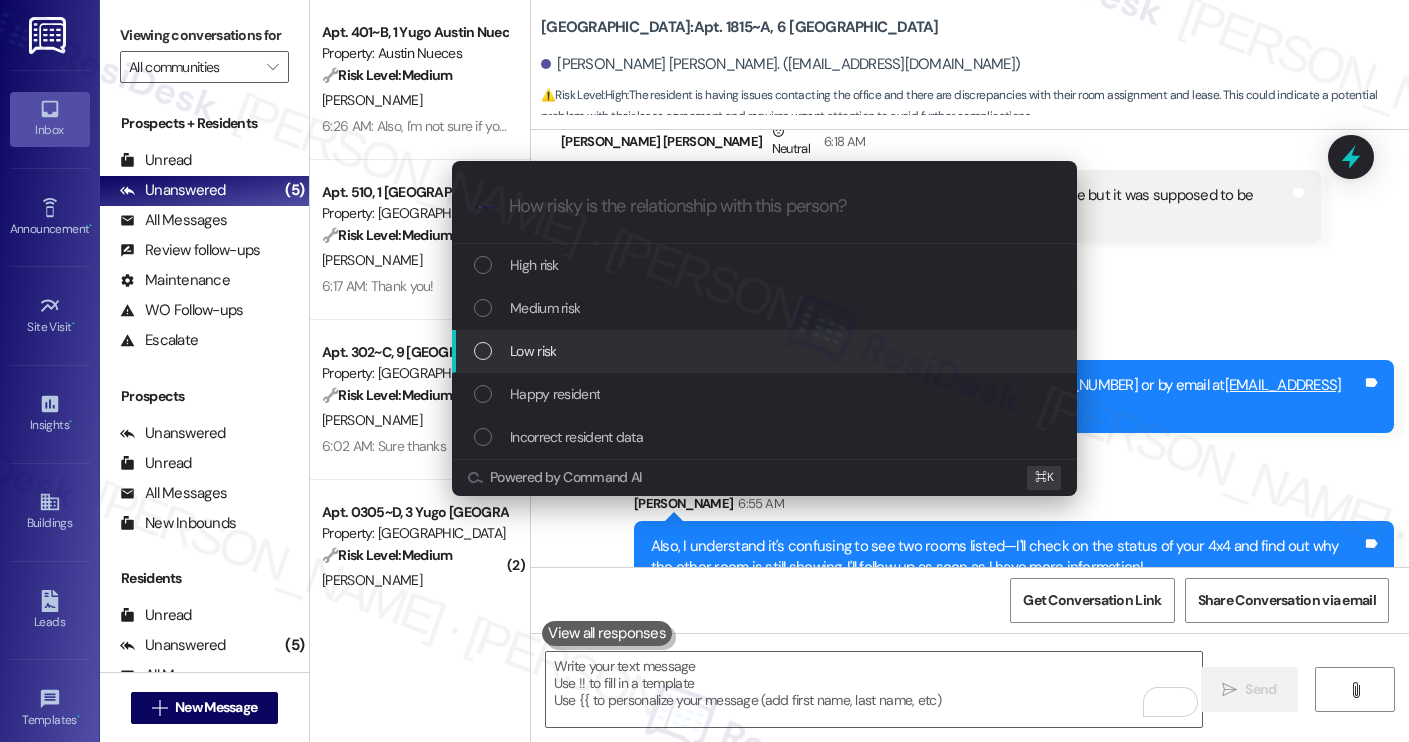 click on "Low risk" at bounding box center [766, 351] 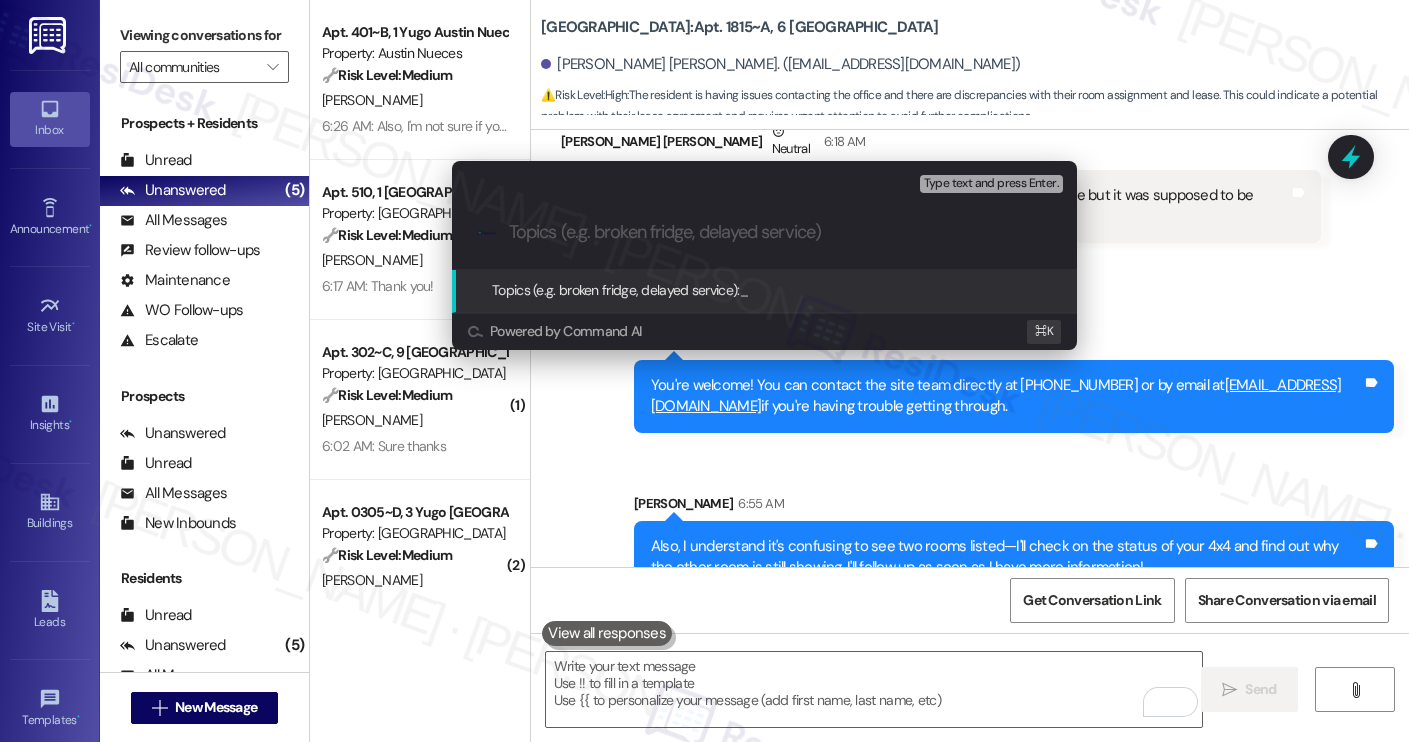 paste on "Follow-Up on Room Assignment and Cancellation Status" 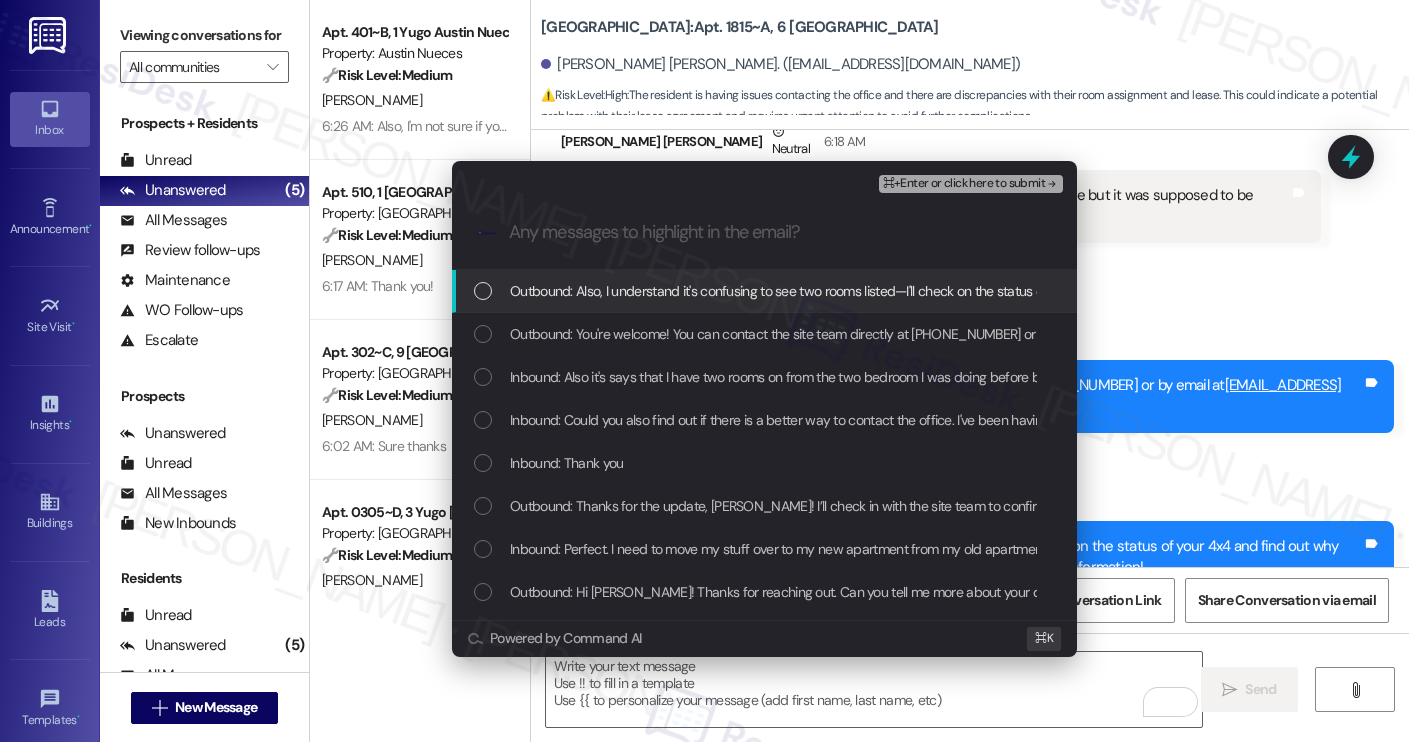 click on "Inbound: Also it's says that I have two rooms on from the two bedroom I was doing before but it was supposed to be canceled. I am only supposed to have the 4x4" at bounding box center (764, 377) 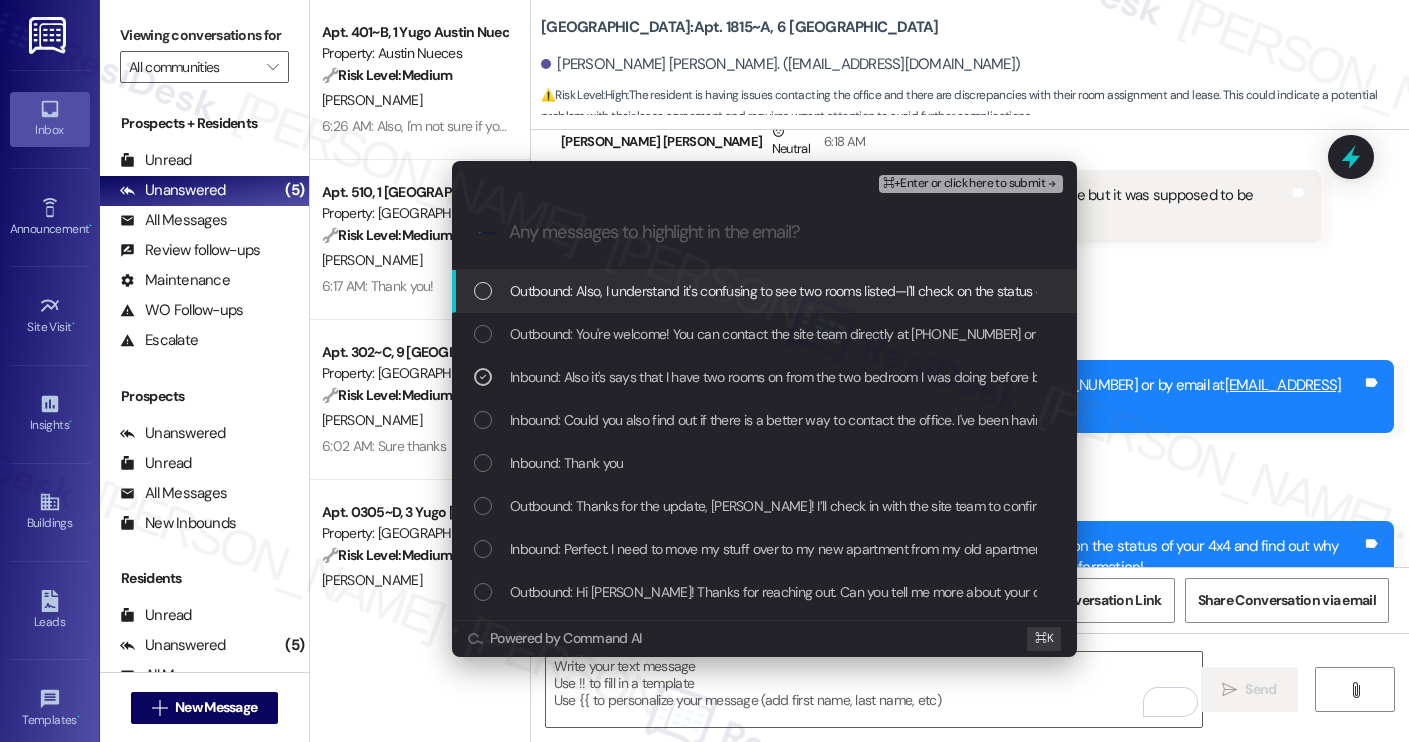 click on "⌘+Enter or click here to submit" at bounding box center [964, 184] 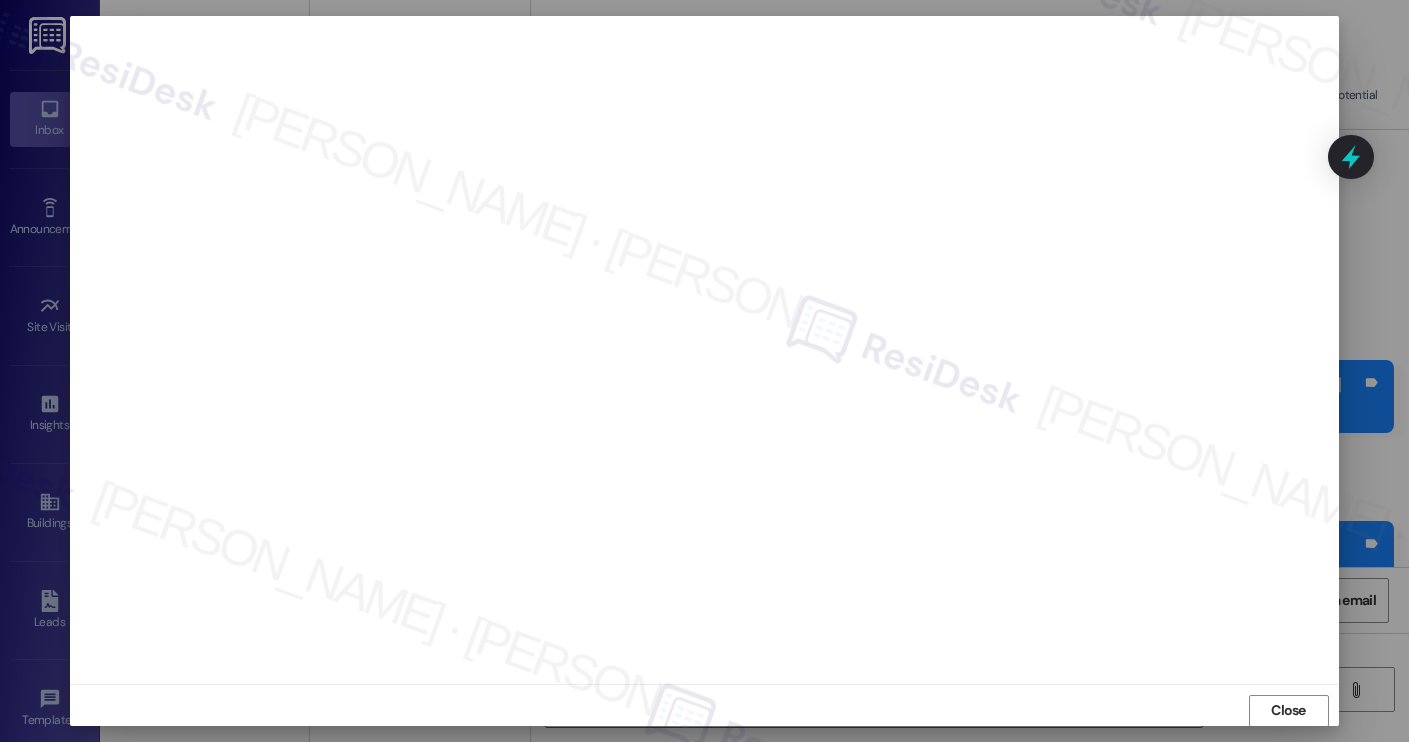 scroll, scrollTop: 1, scrollLeft: 0, axis: vertical 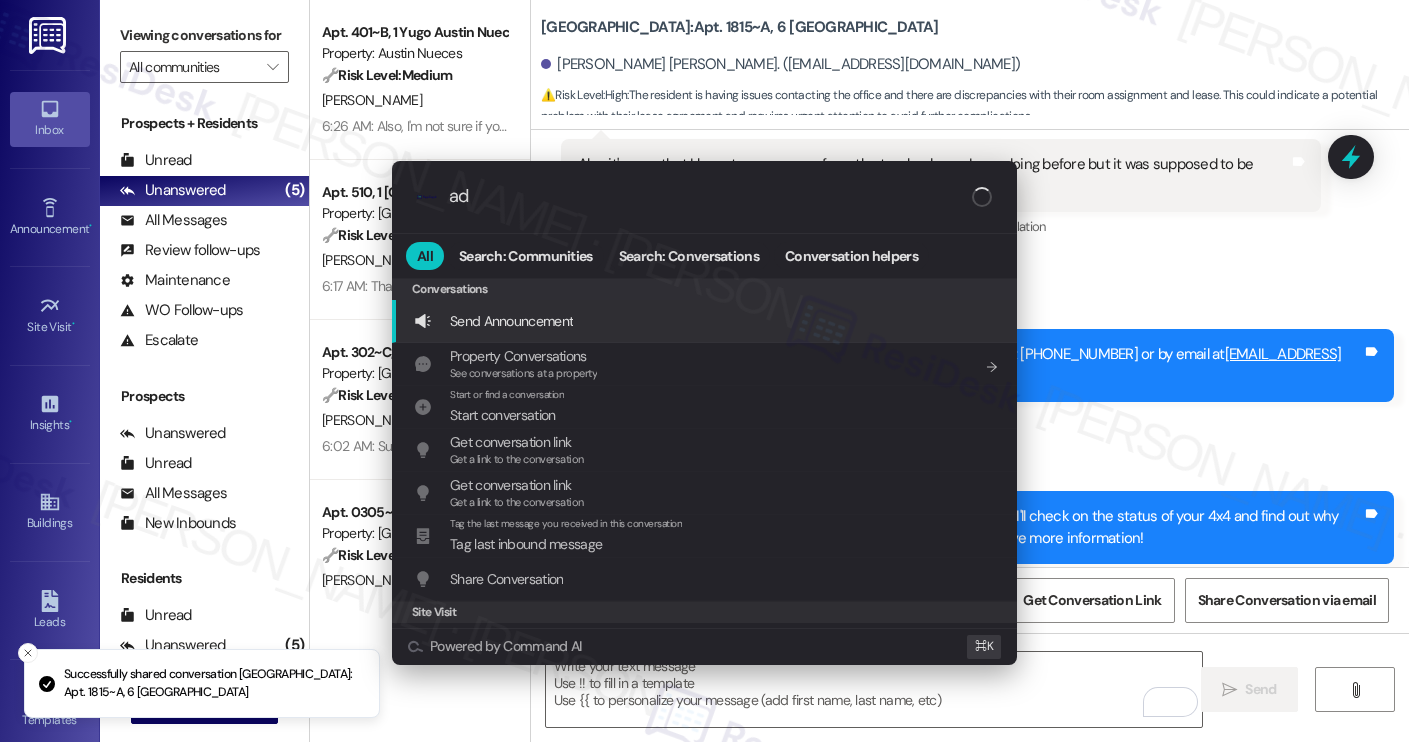 type on "add" 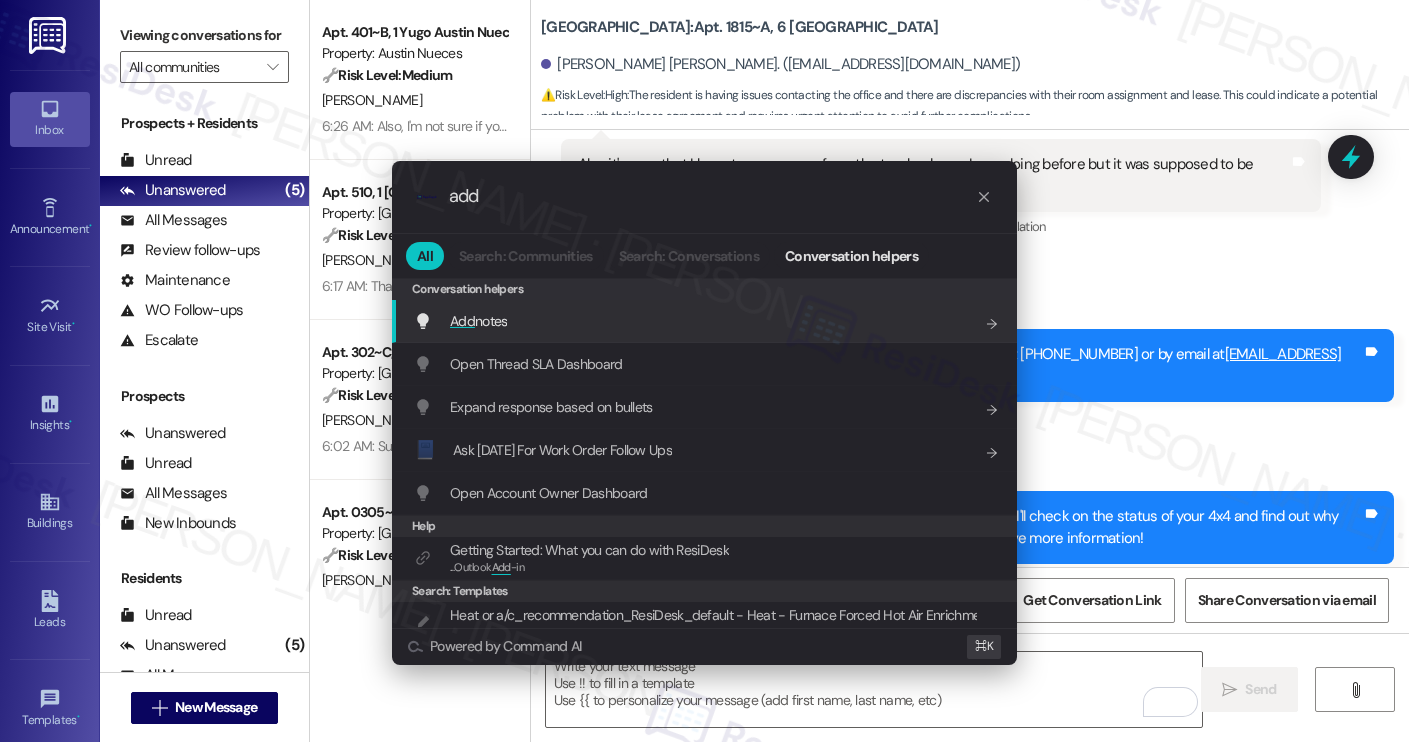 click on "Add  notes Add shortcut" at bounding box center (706, 321) 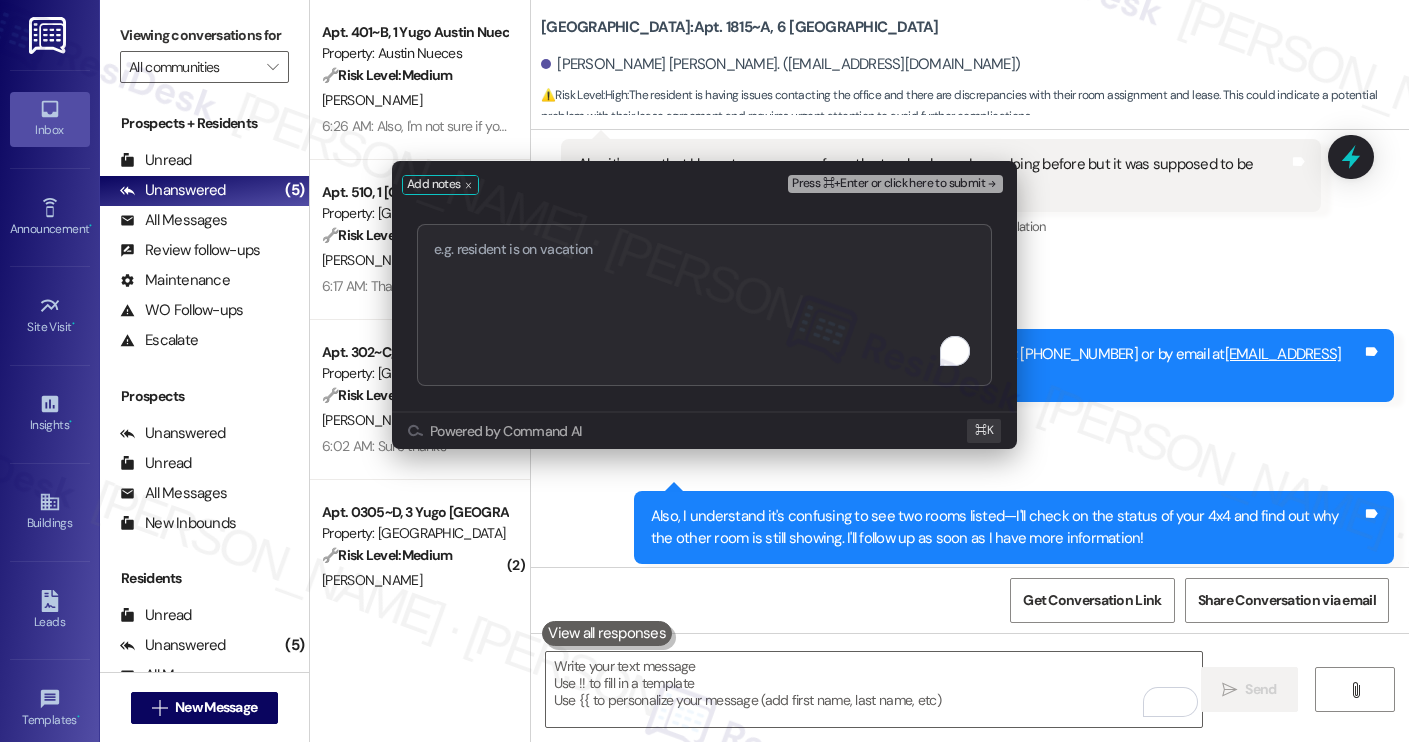 click at bounding box center (704, 305) 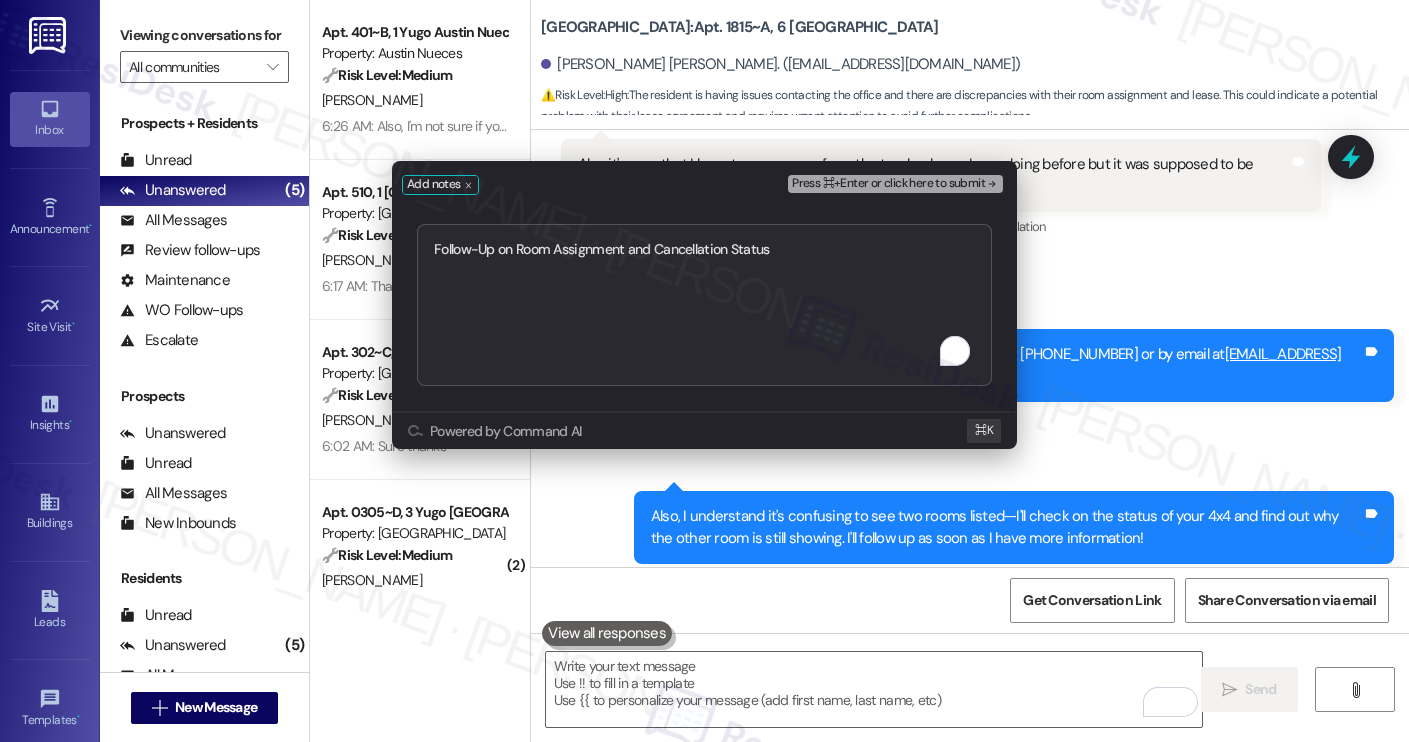 click on "Press ⌘+Enter or click here to submit" at bounding box center [888, 184] 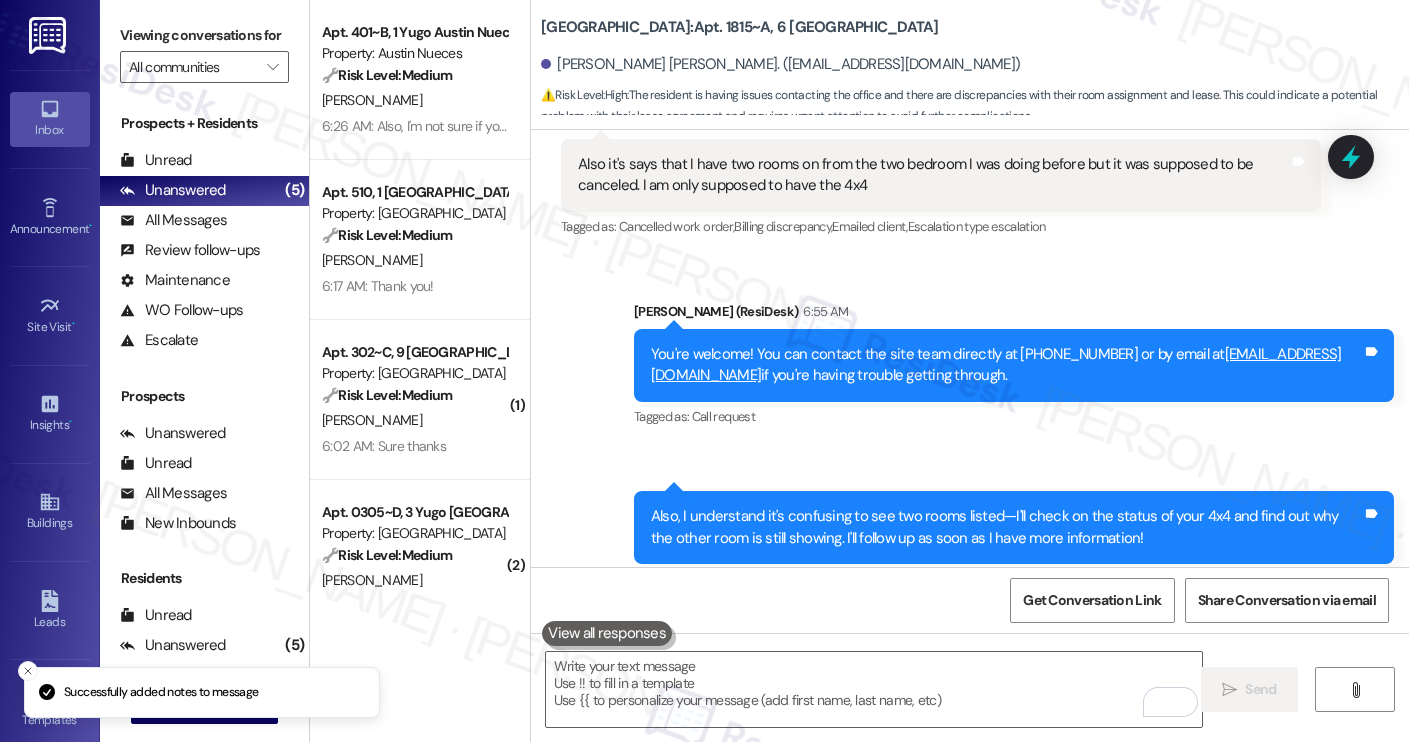 scroll, scrollTop: 3744, scrollLeft: 0, axis: vertical 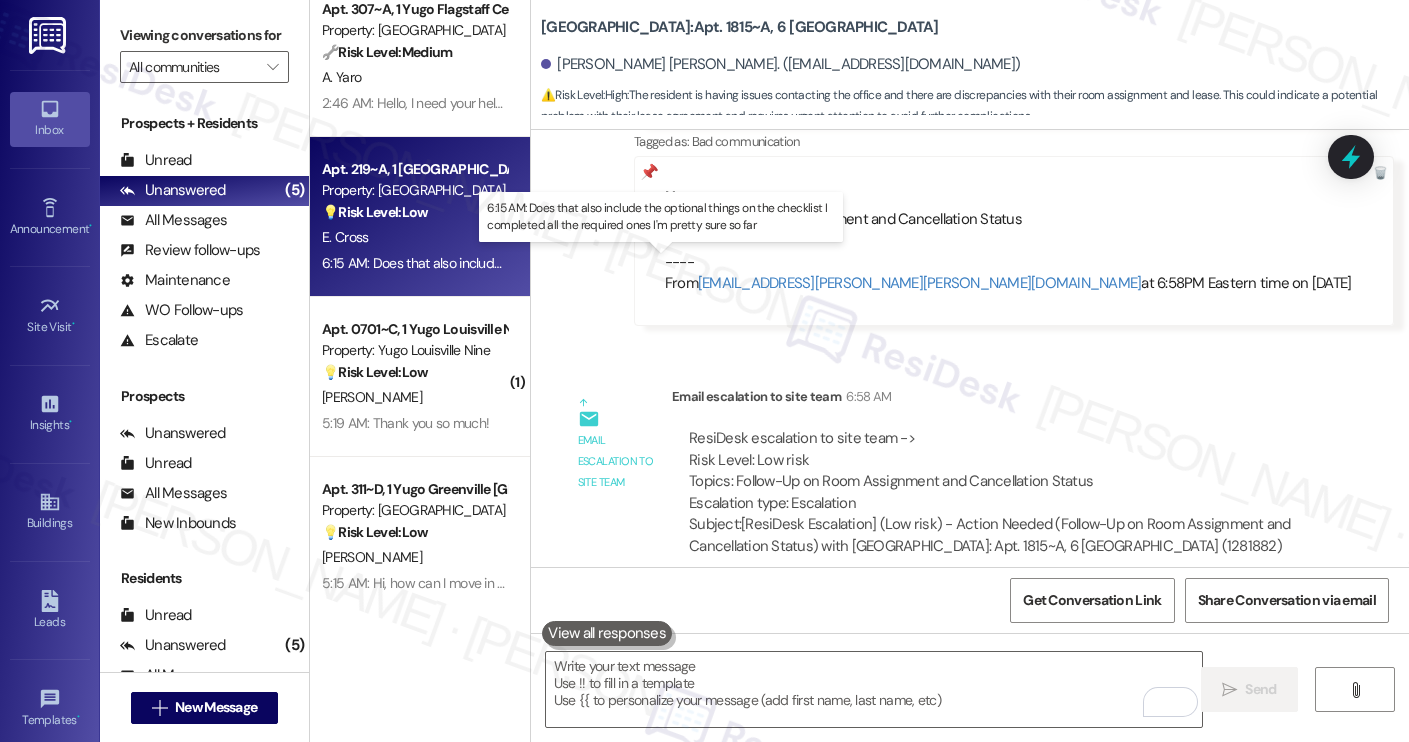 click on "6:15 AM: Does that also include the optional things on the checklist I completed all the required ones I'm pretty sure so far  6:15 AM: Does that also include the optional things on the checklist I completed all the required ones I'm pretty sure so far" at bounding box center (672, 263) 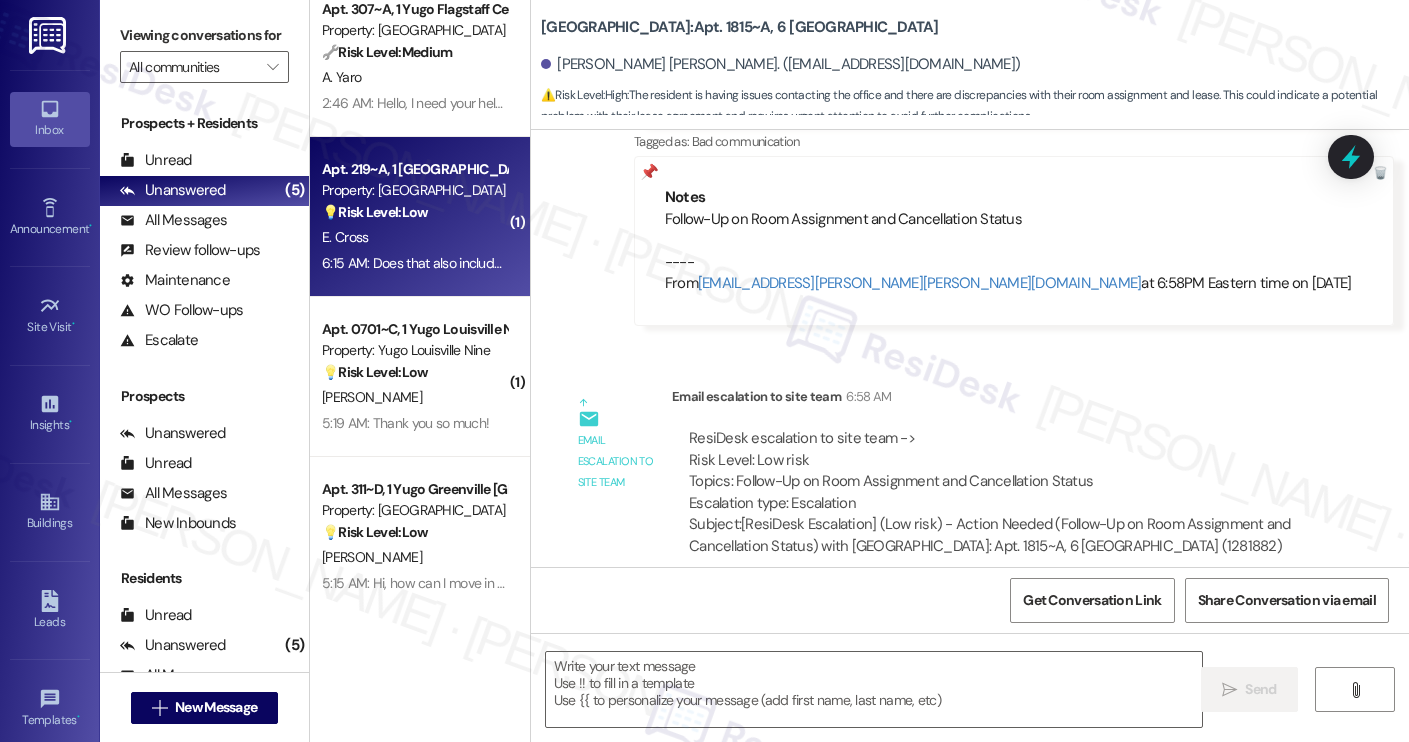 type on "Fetching suggested responses. Please feel free to read through the conversation in the meantime." 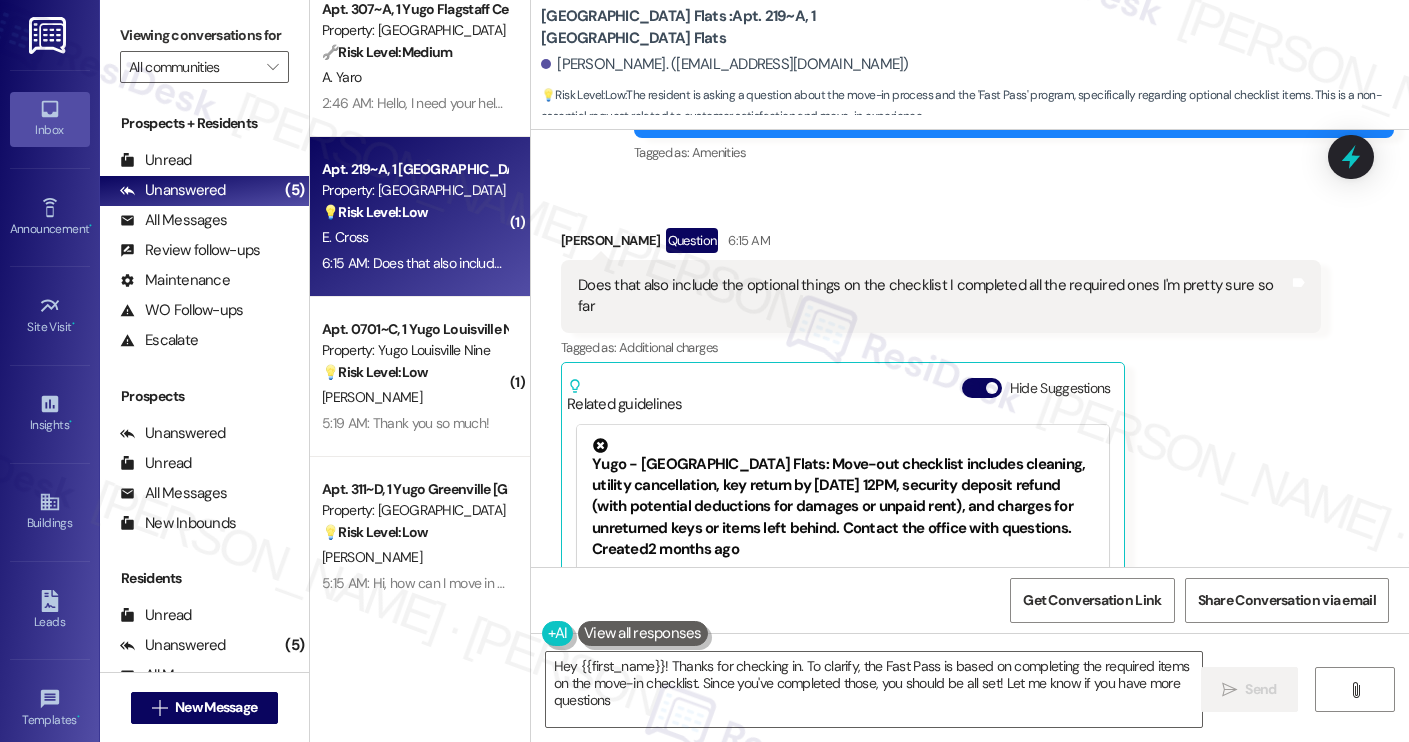 type on "Hey {{first_name}}! Thanks for checking in. To clarify, the Fast Pass is based on completing the required items on the move-in checklist. Since you've completed those, you should be all set! Let me know if you have more questions!" 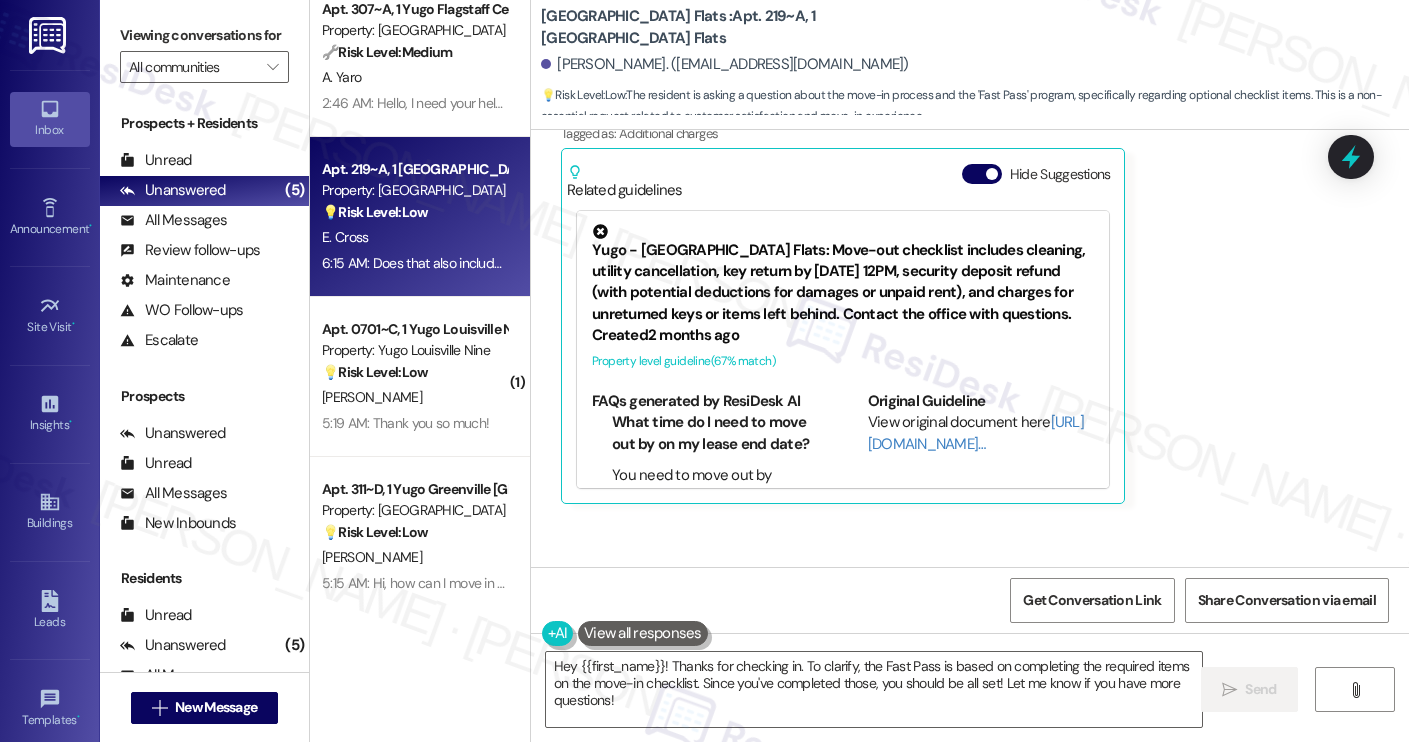 scroll, scrollTop: 1157, scrollLeft: 0, axis: vertical 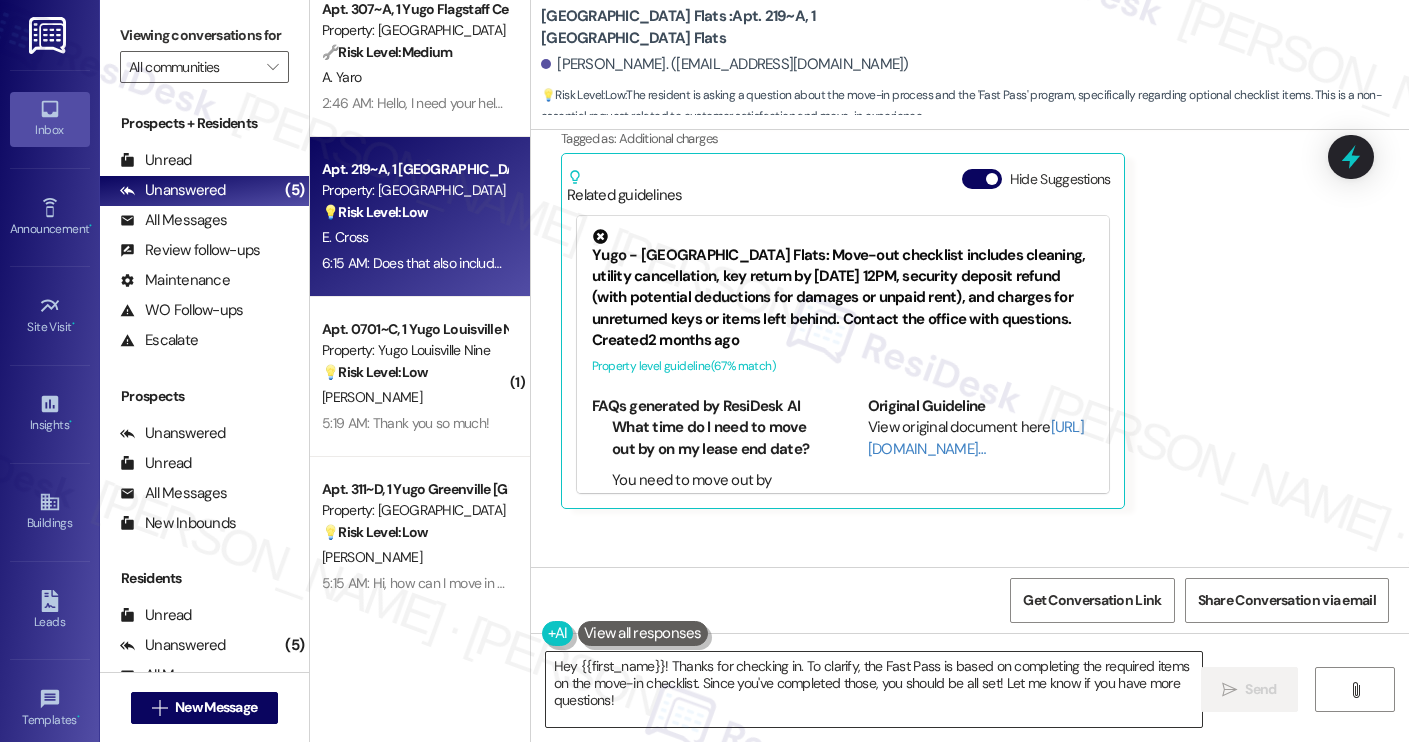 click on "Hey {{first_name}}! Thanks for checking in. To clarify, the Fast Pass is based on completing the required items on the move-in checklist. Since you've completed those, you should be all set! Let me know if you have more questions!" at bounding box center (874, 689) 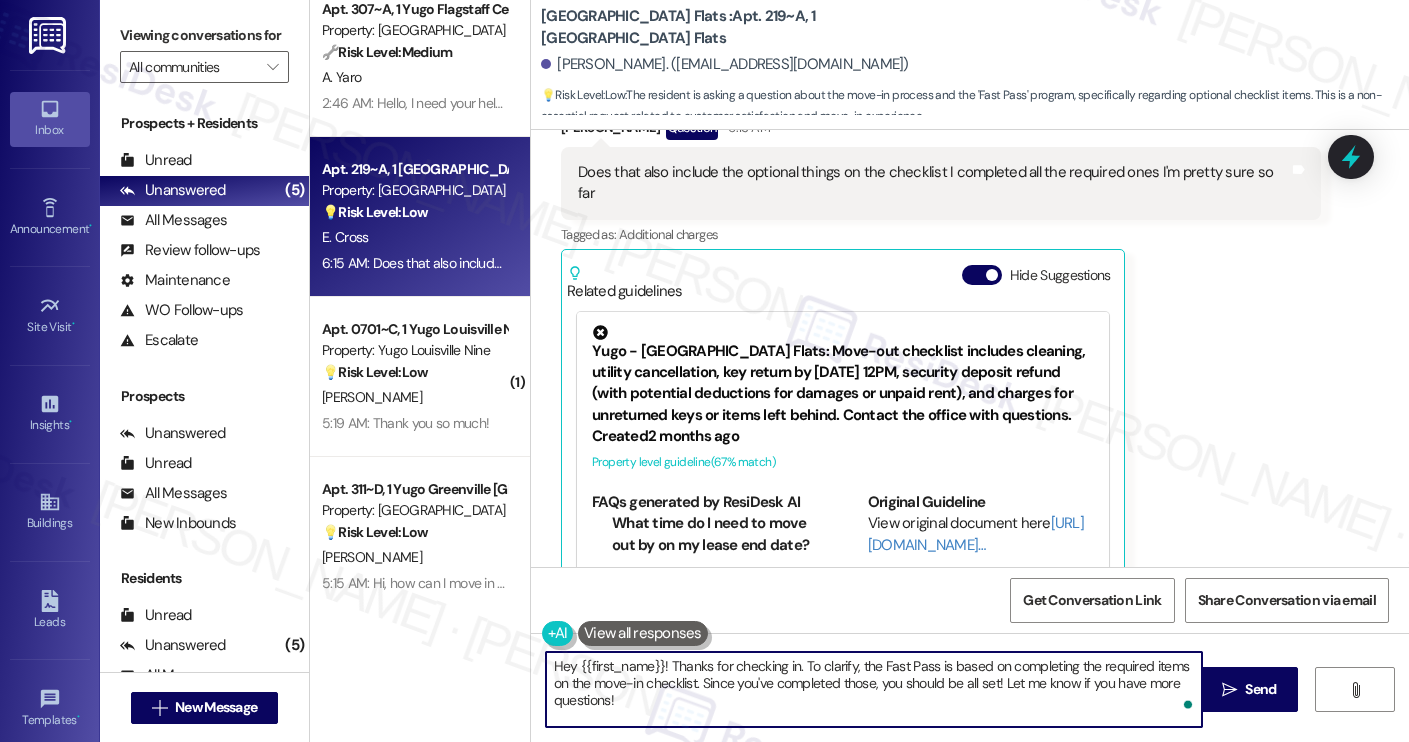 scroll, scrollTop: 1010, scrollLeft: 0, axis: vertical 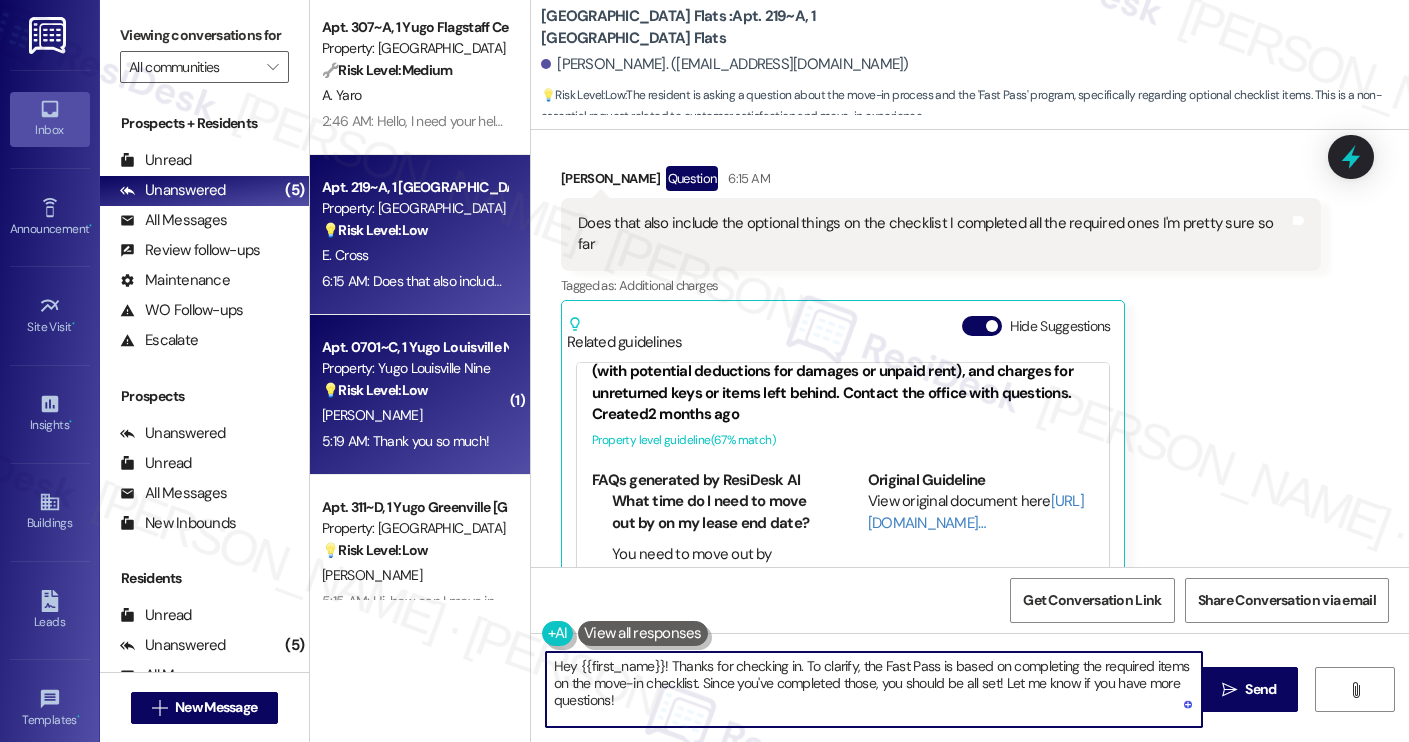 click on "J. Johnson" at bounding box center [372, 415] 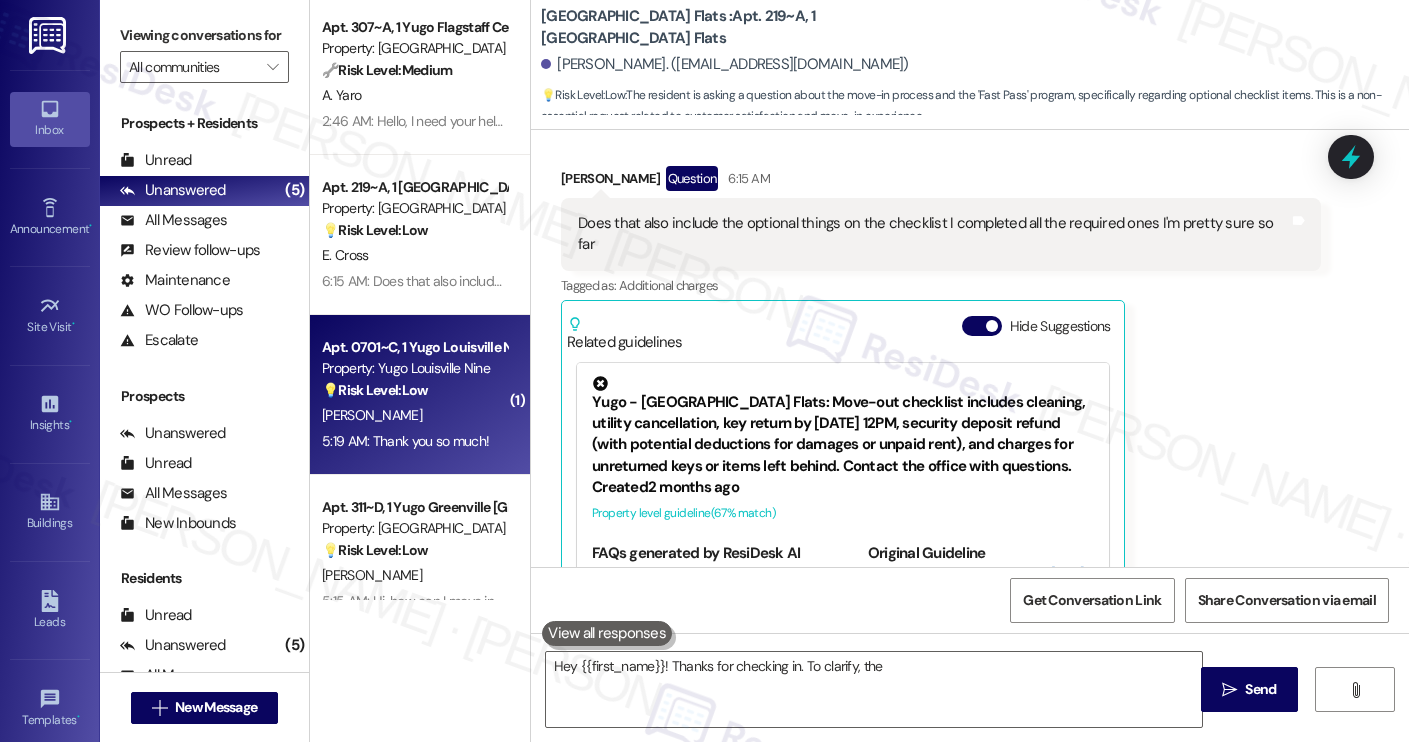 type on "Hey {{first_name}}! Thanks for checking in. To clarify, the Fast" 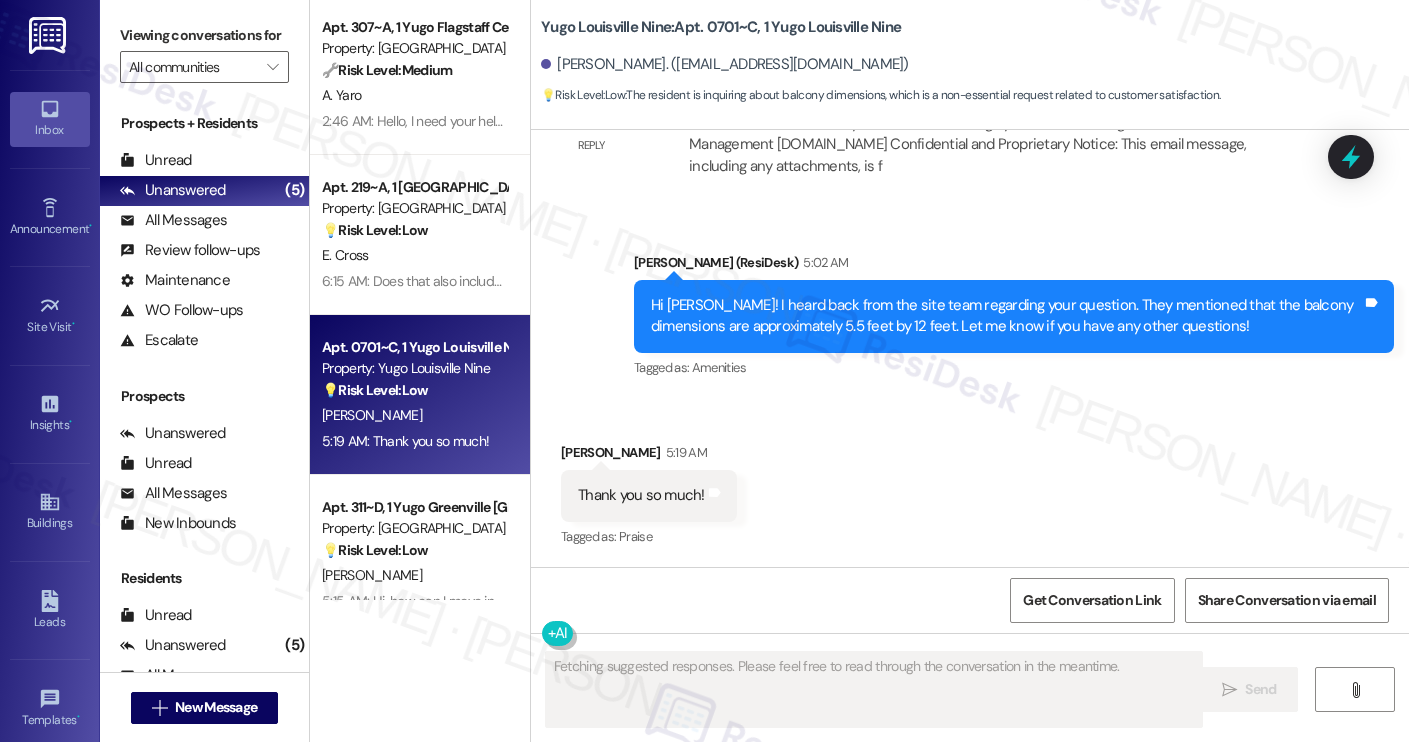 scroll, scrollTop: 6923, scrollLeft: 0, axis: vertical 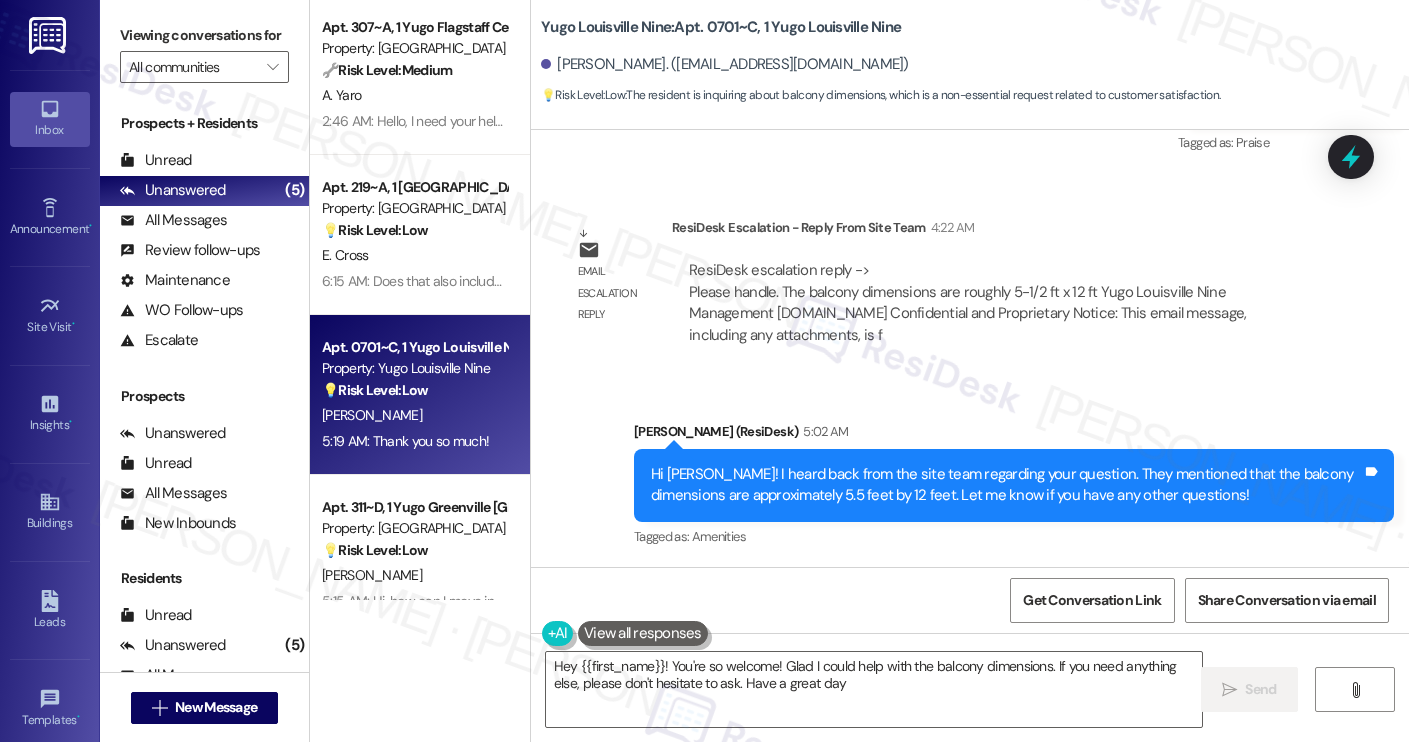 type on "Hey {{first_name}}! You're so welcome! Glad I could help with the balcony dimensions. If you need anything else, please don't hesitate to ask. Have a great day!" 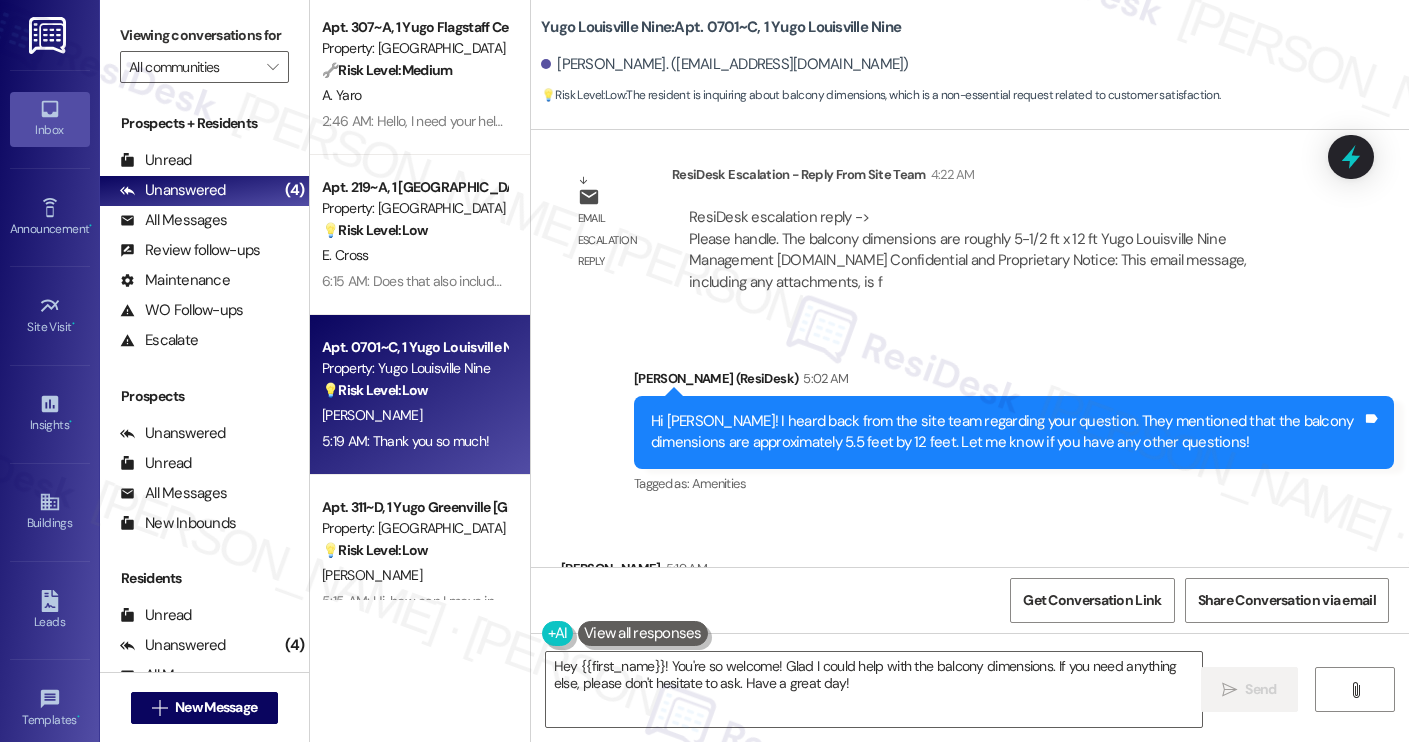 scroll, scrollTop: 6923, scrollLeft: 0, axis: vertical 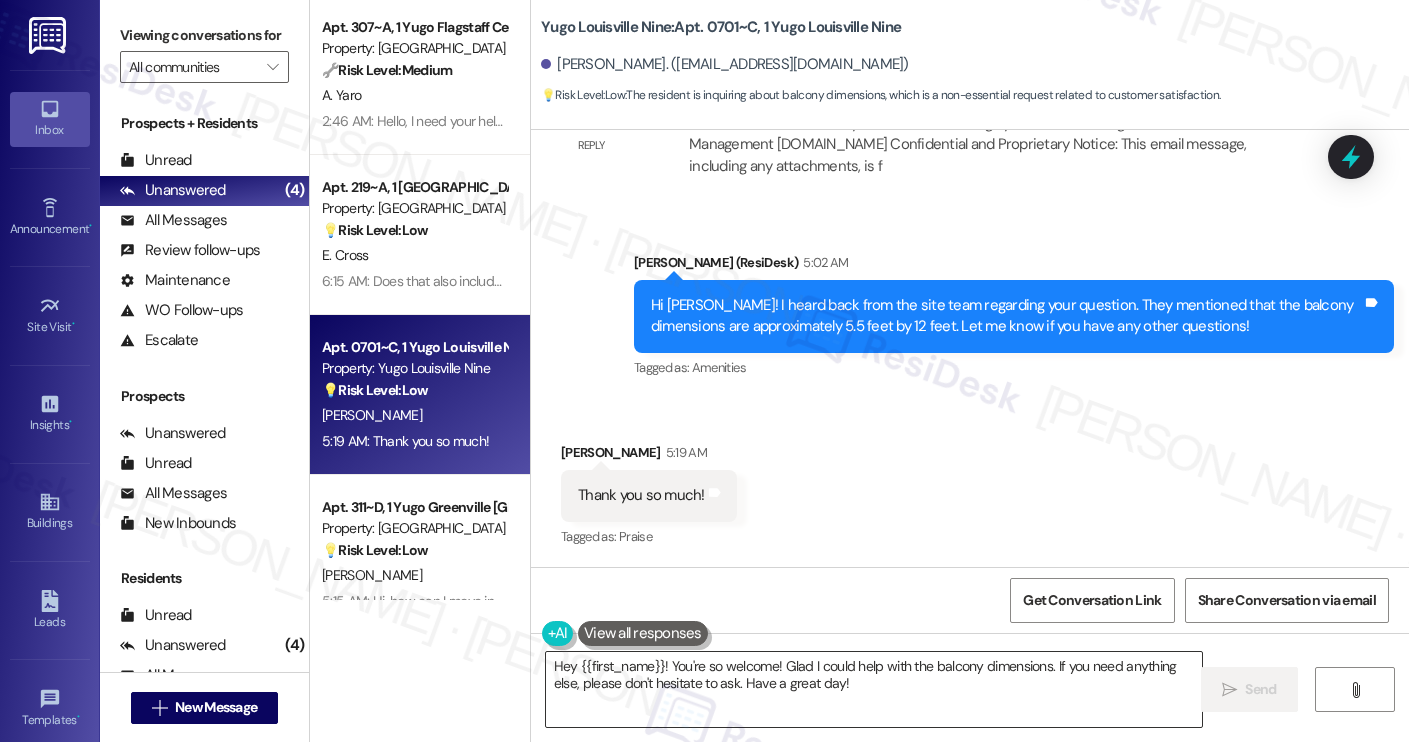 click on "Hey {{first_name}}! You're so welcome! Glad I could help with the balcony dimensions. If you need anything else, please don't hesitate to ask. Have a great day!" at bounding box center (874, 689) 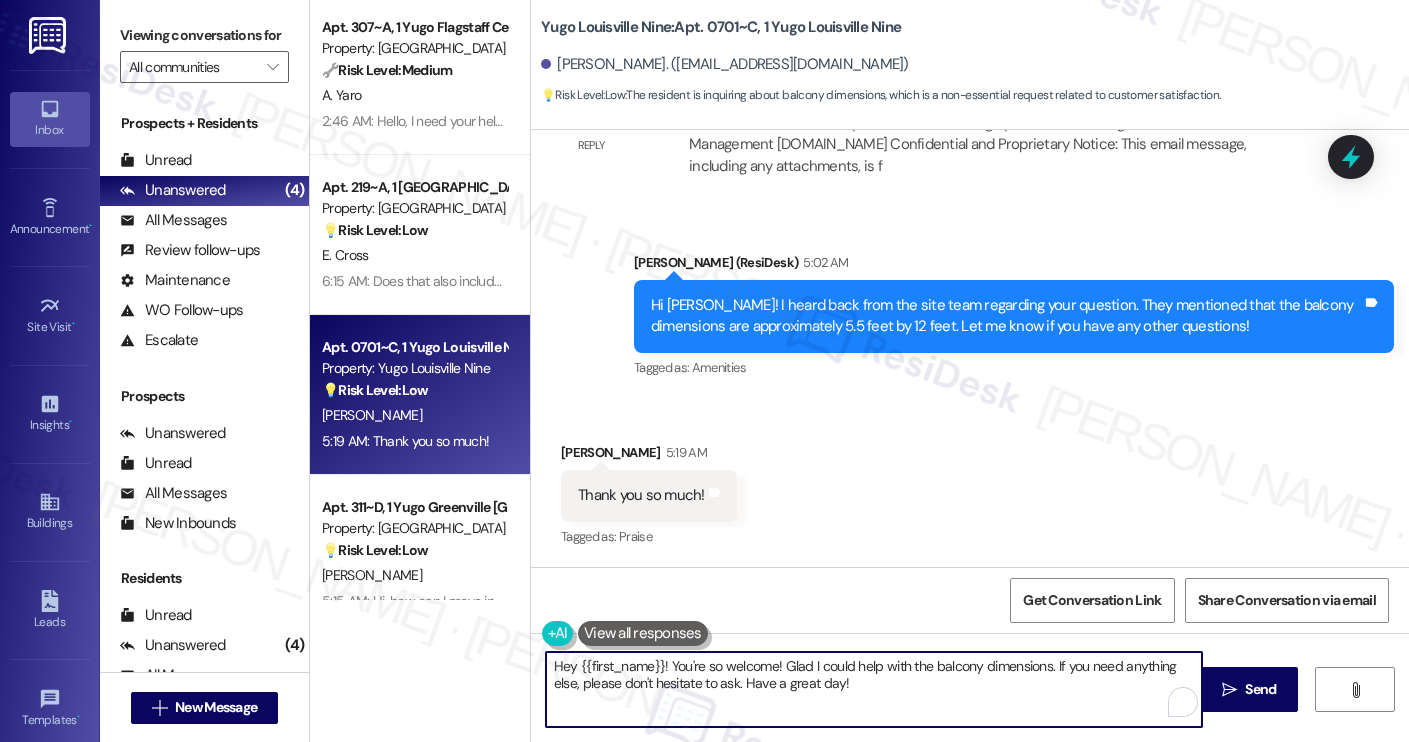 click on "Hey {{first_name}}! You're so welcome! Glad I could help with the balcony dimensions. If you need anything else, please don't hesitate to ask. Have a great day!" at bounding box center (874, 689) 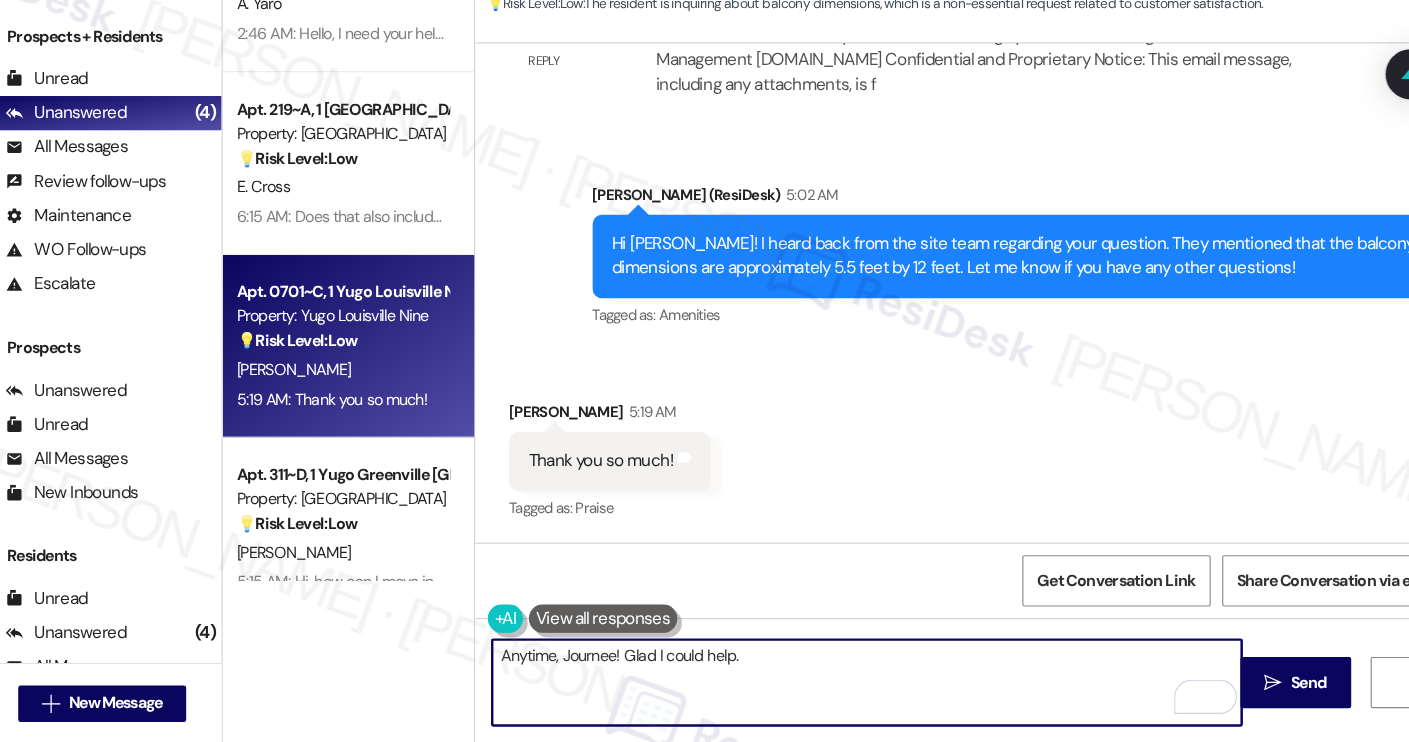 scroll, scrollTop: 0, scrollLeft: 0, axis: both 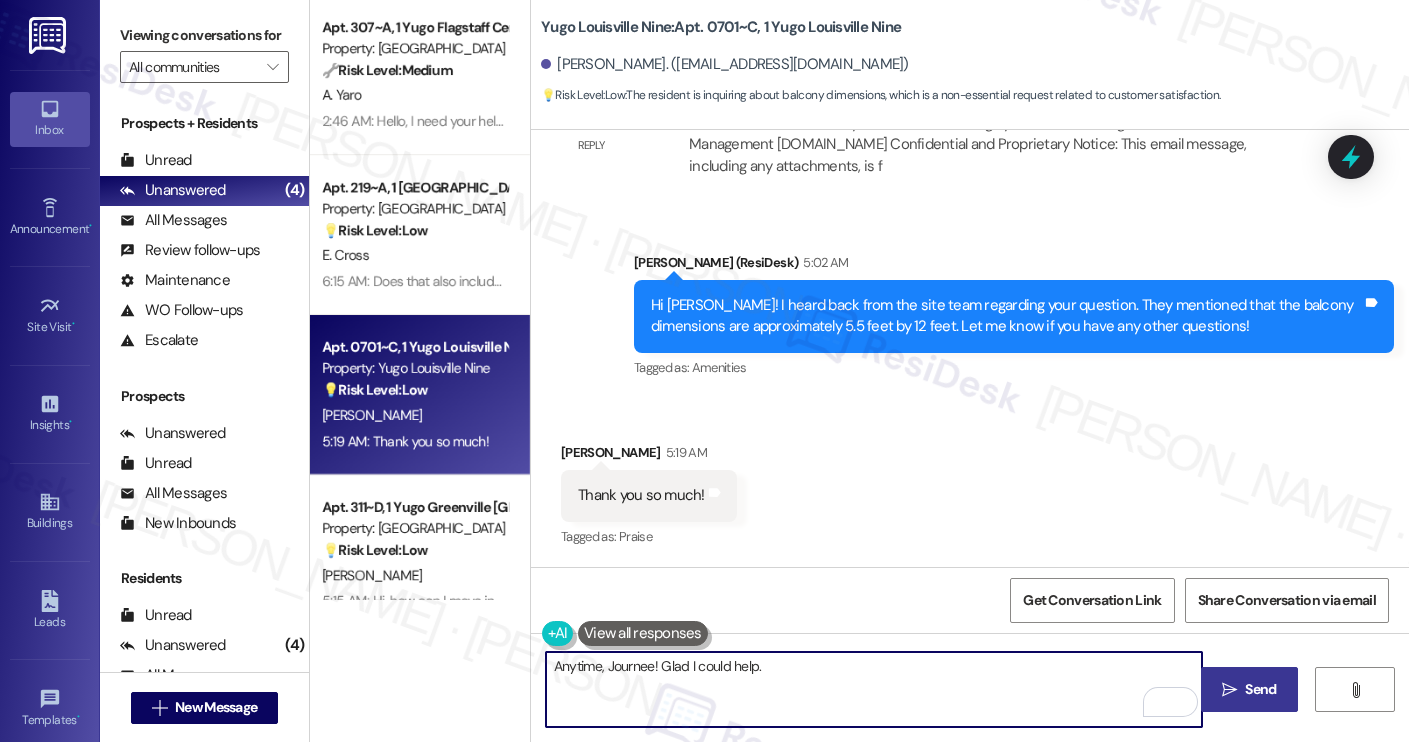 type on "Anytime, Journee! Glad I could help." 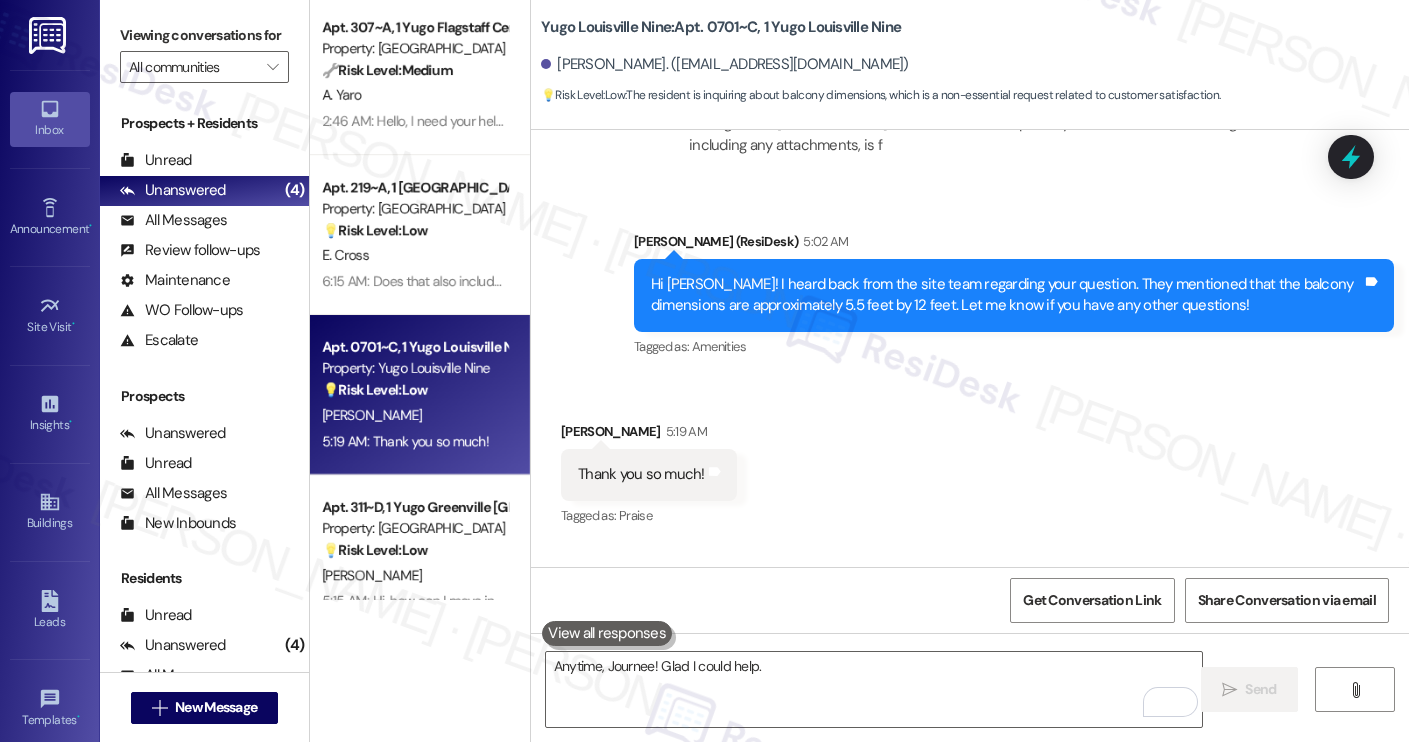 type 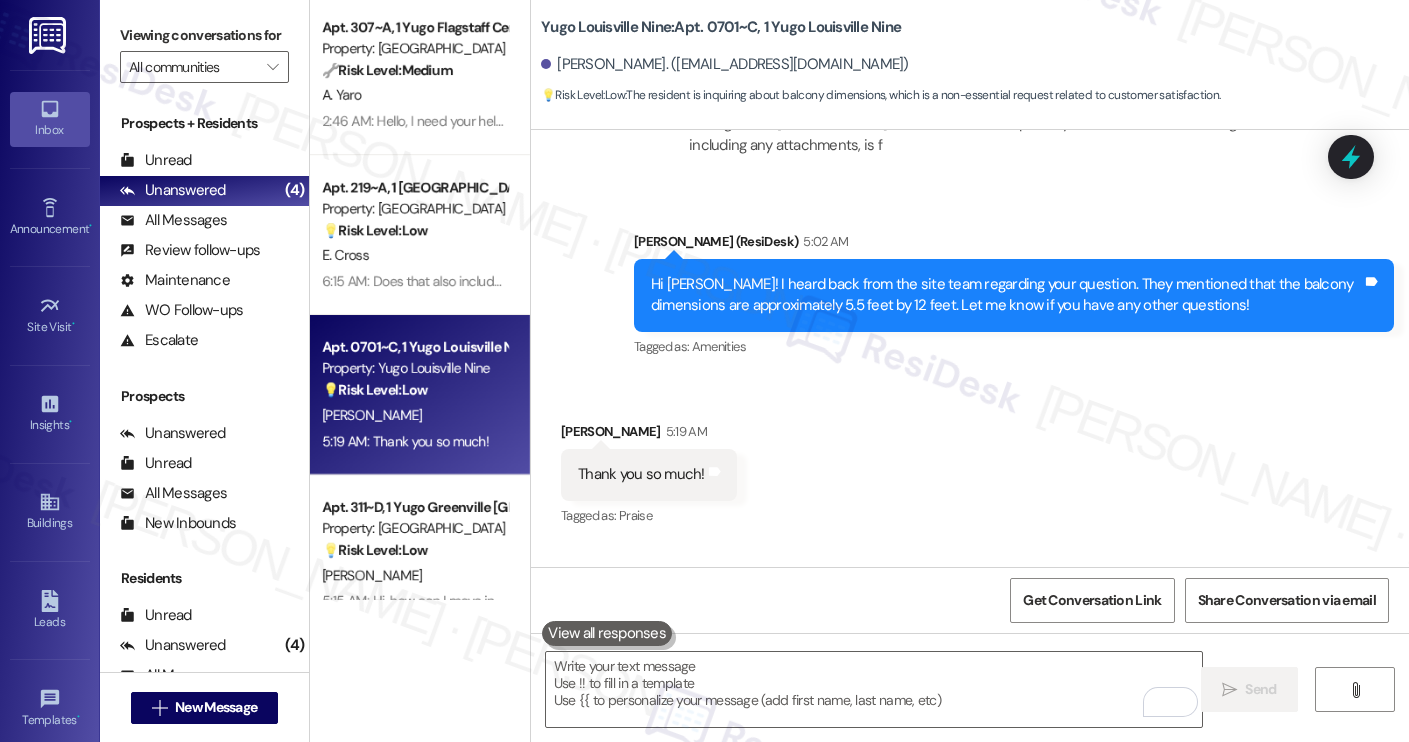 scroll, scrollTop: 6922, scrollLeft: 0, axis: vertical 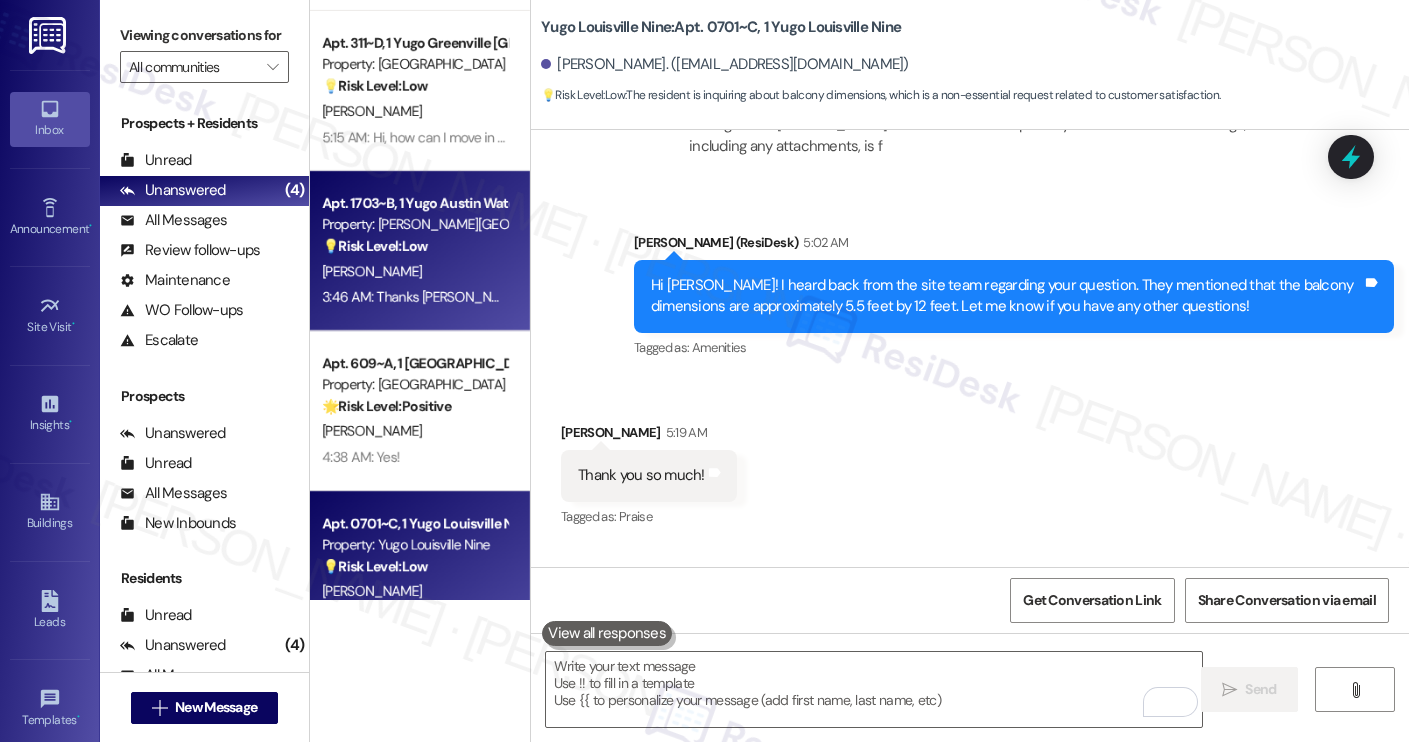 click on "Apt. 1703~B, 1 Yugo Austin Waterloo Property: Yugo Austin Waterloo 💡  Risk Level:  Low The resident is asking a non-essential question about parking options and pricing. This is a customer service inquiry." at bounding box center (414, 225) 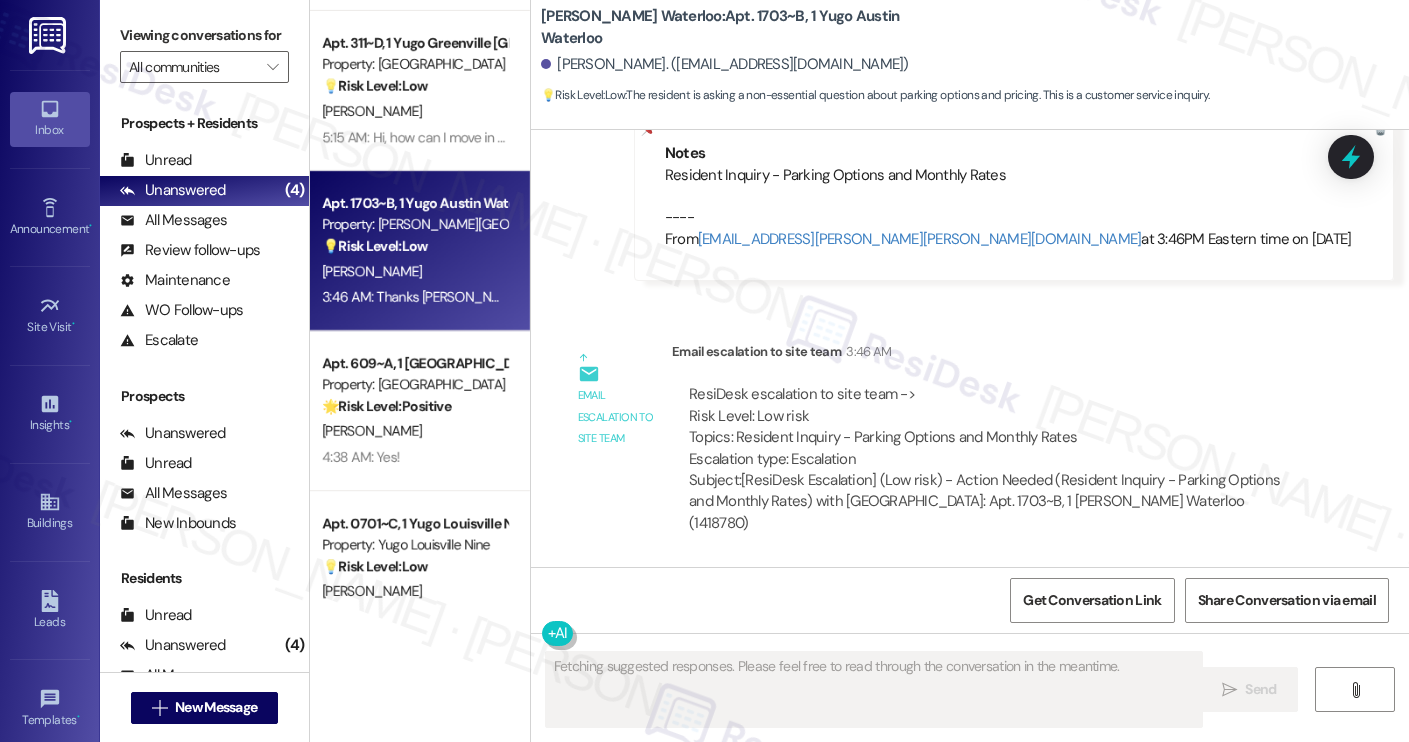 scroll, scrollTop: 1275, scrollLeft: 0, axis: vertical 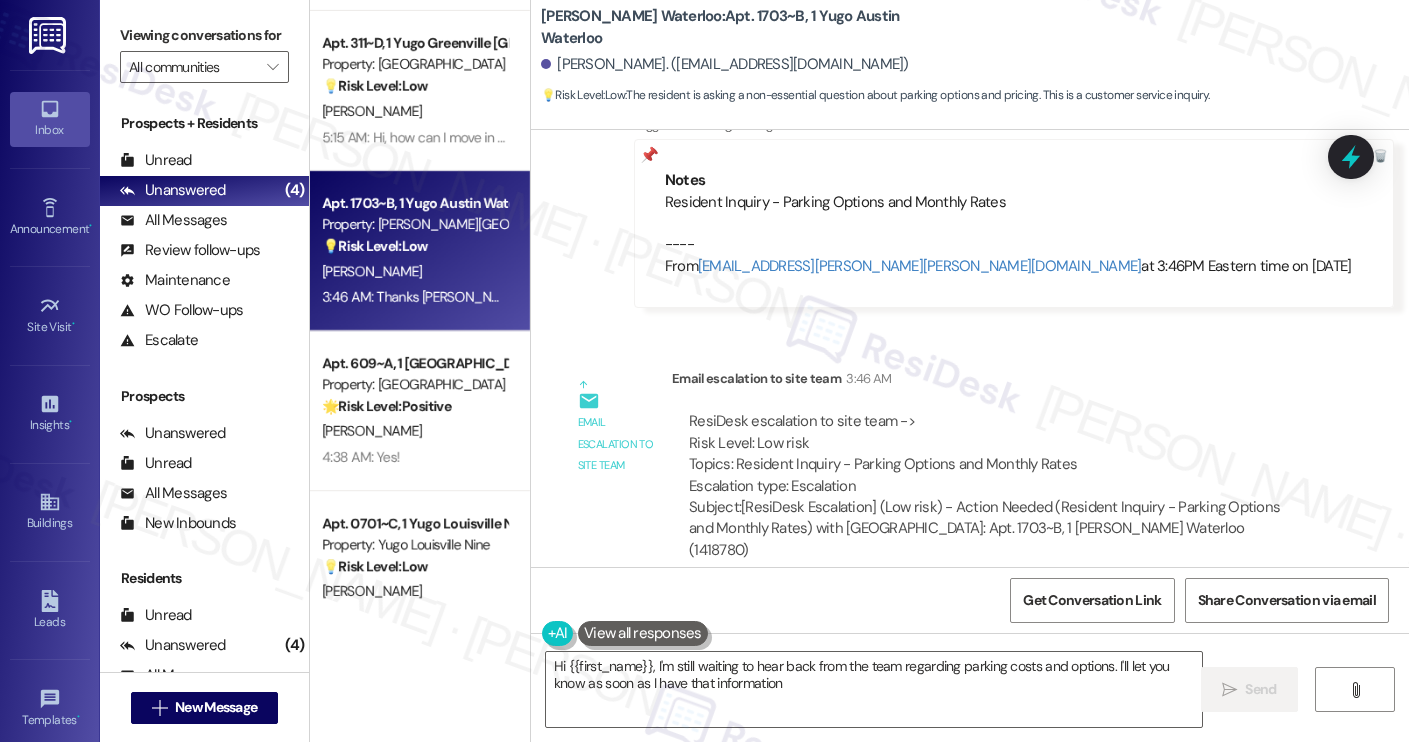type on "Hi {{first_name}}, I'm still waiting to hear back from the team regarding parking costs and options. I'll let you know as soon as I have that information!" 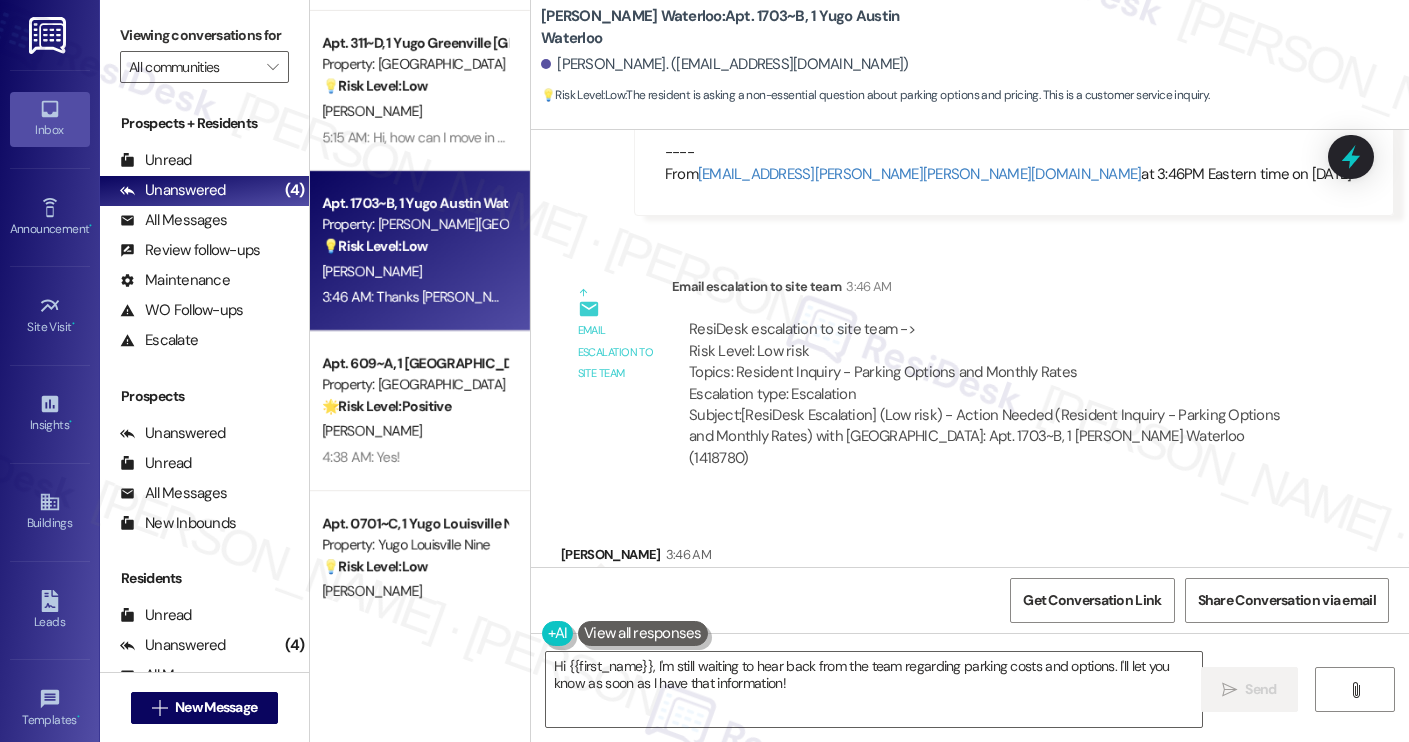 scroll, scrollTop: 1501, scrollLeft: 0, axis: vertical 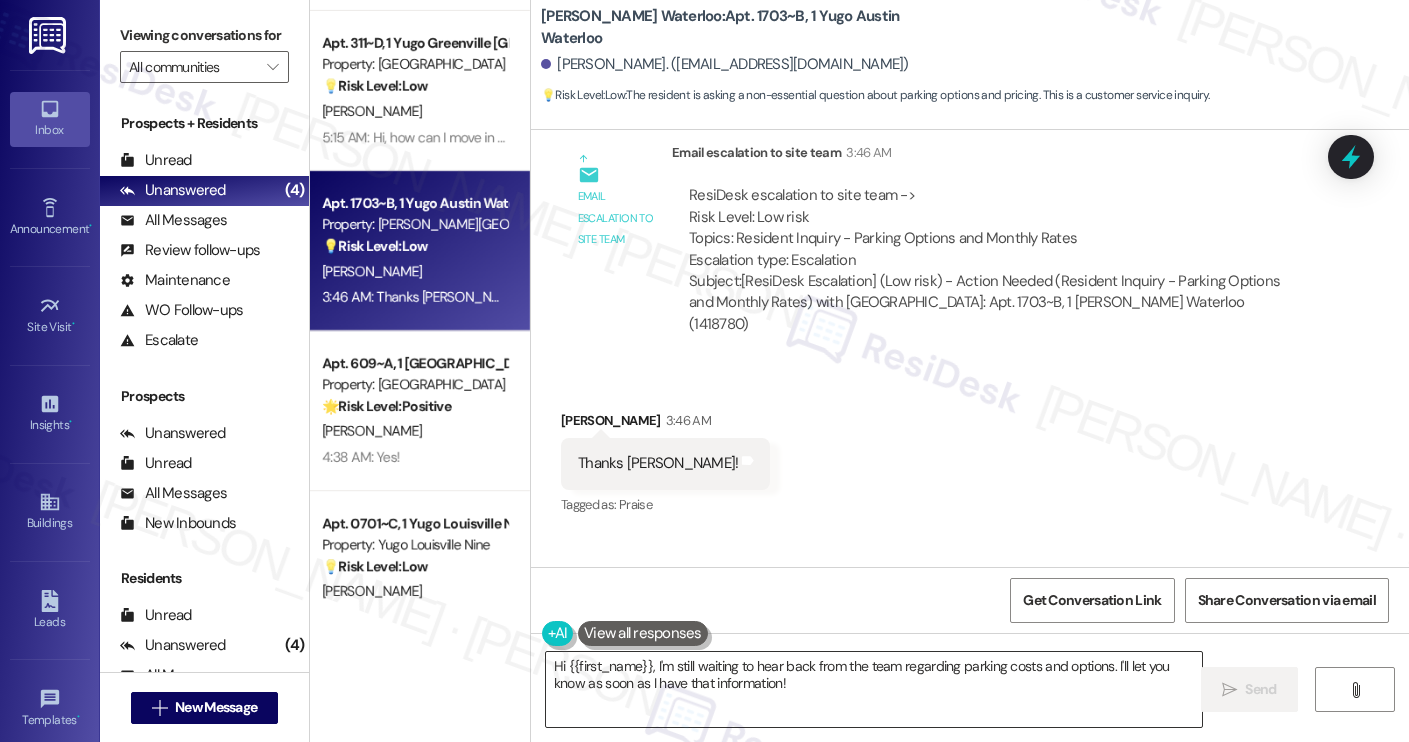 click on "Hi {{first_name}}, I'm still waiting to hear back from the team regarding parking costs and options. I'll let you know as soon as I have that information!" at bounding box center (874, 689) 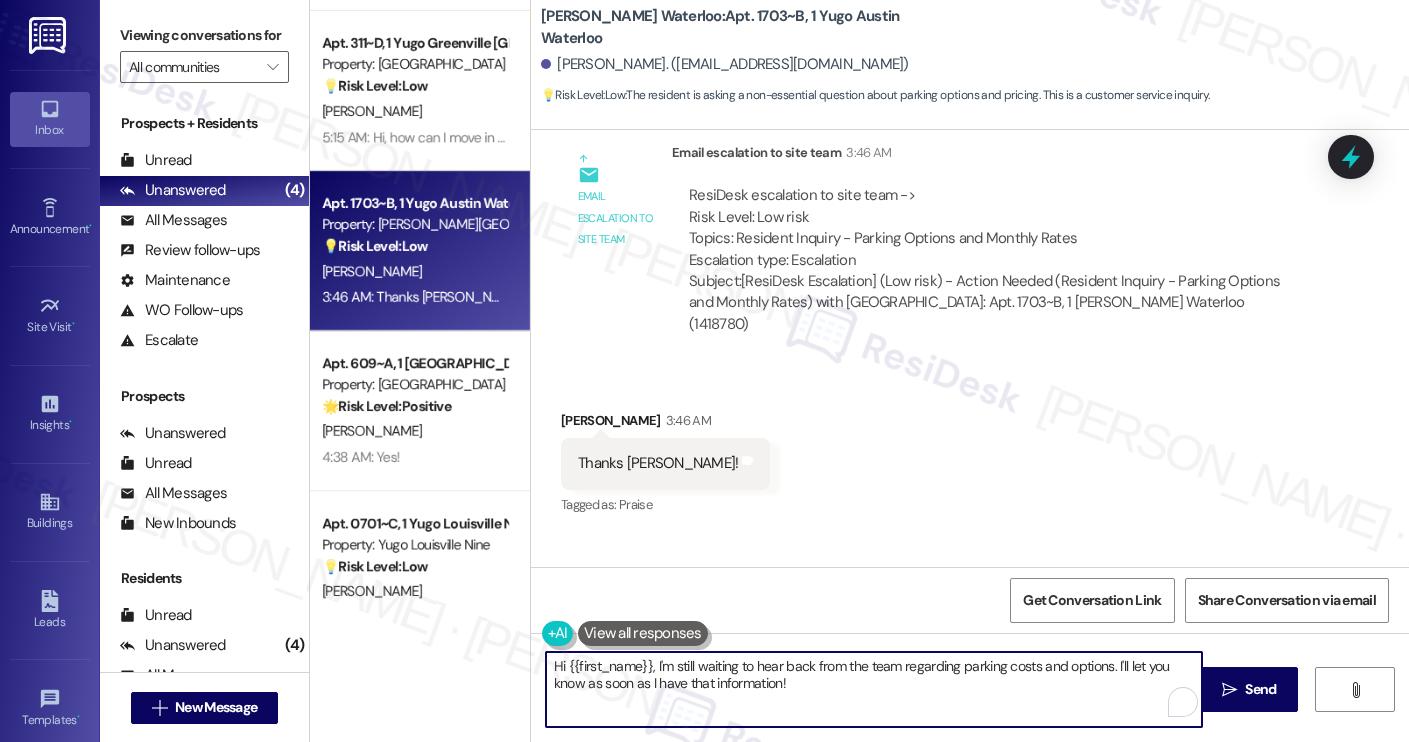 click on "Hi {{first_name}}, I'm still waiting to hear back from the team regarding parking costs and options. I'll let you know as soon as I have that information!" at bounding box center [874, 689] 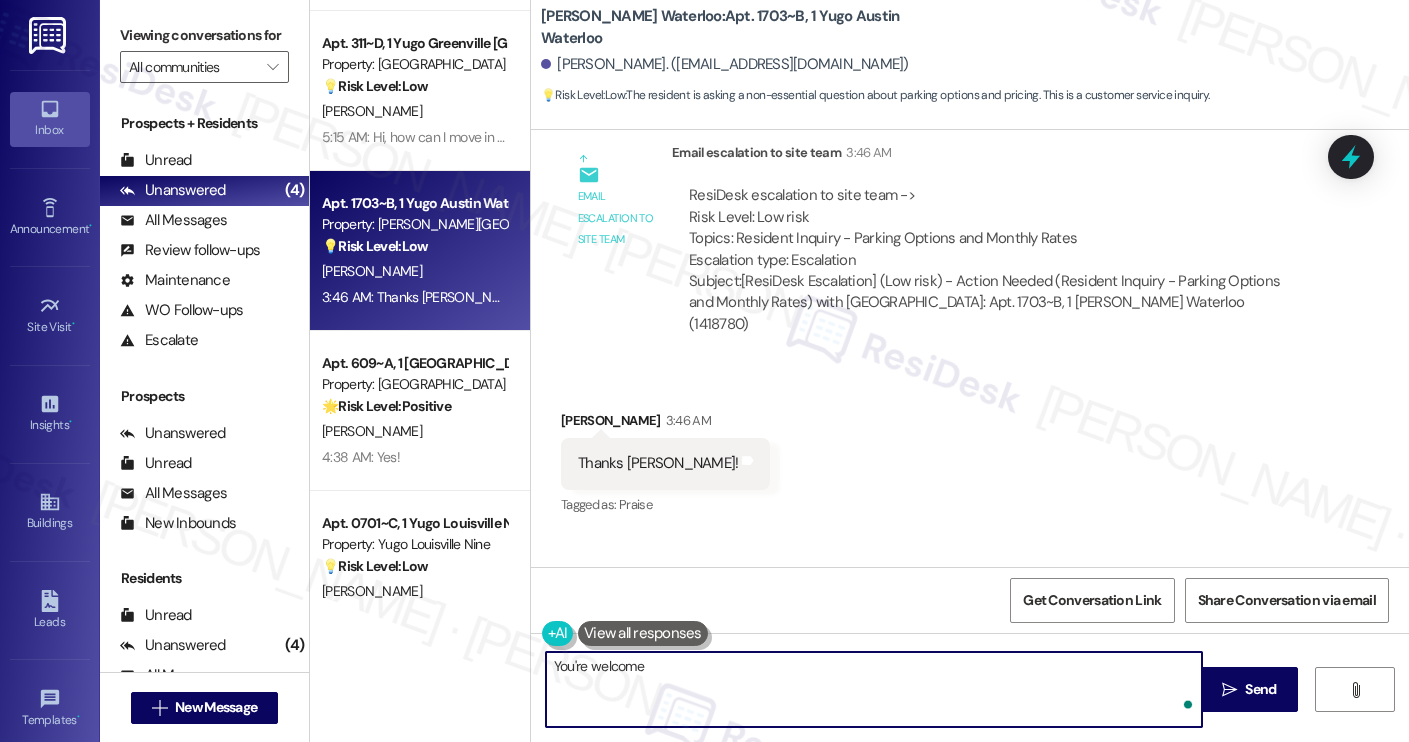 type on "You're welcome!" 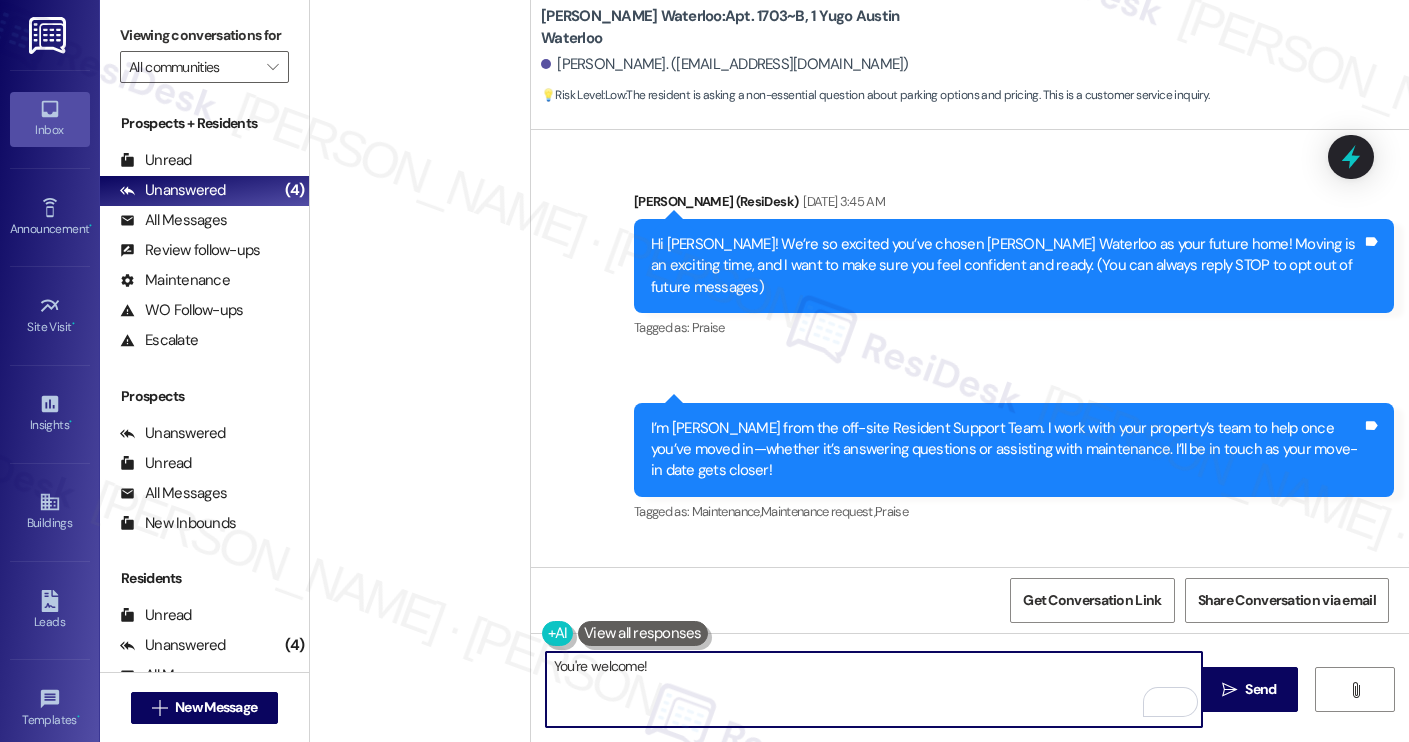 scroll, scrollTop: 0, scrollLeft: 0, axis: both 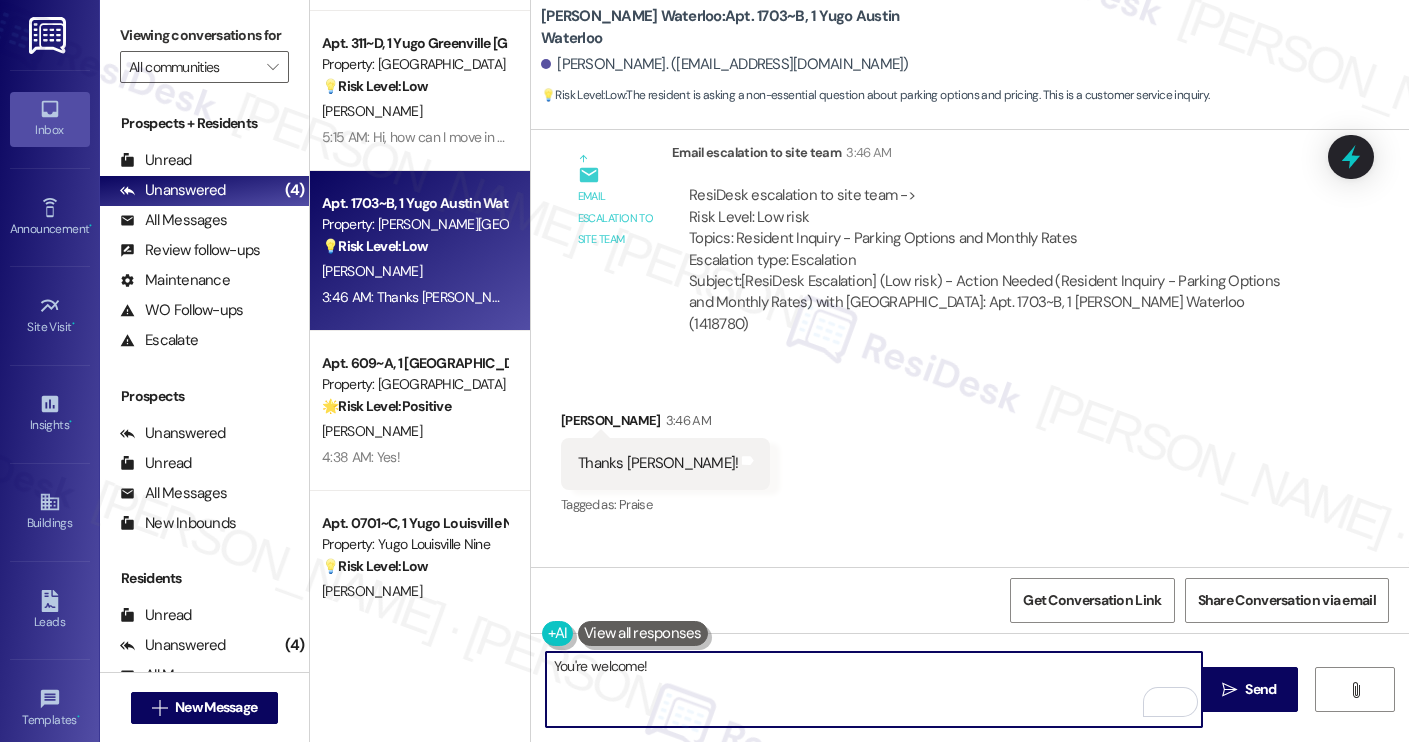 click on "You're welcome!" at bounding box center [874, 689] 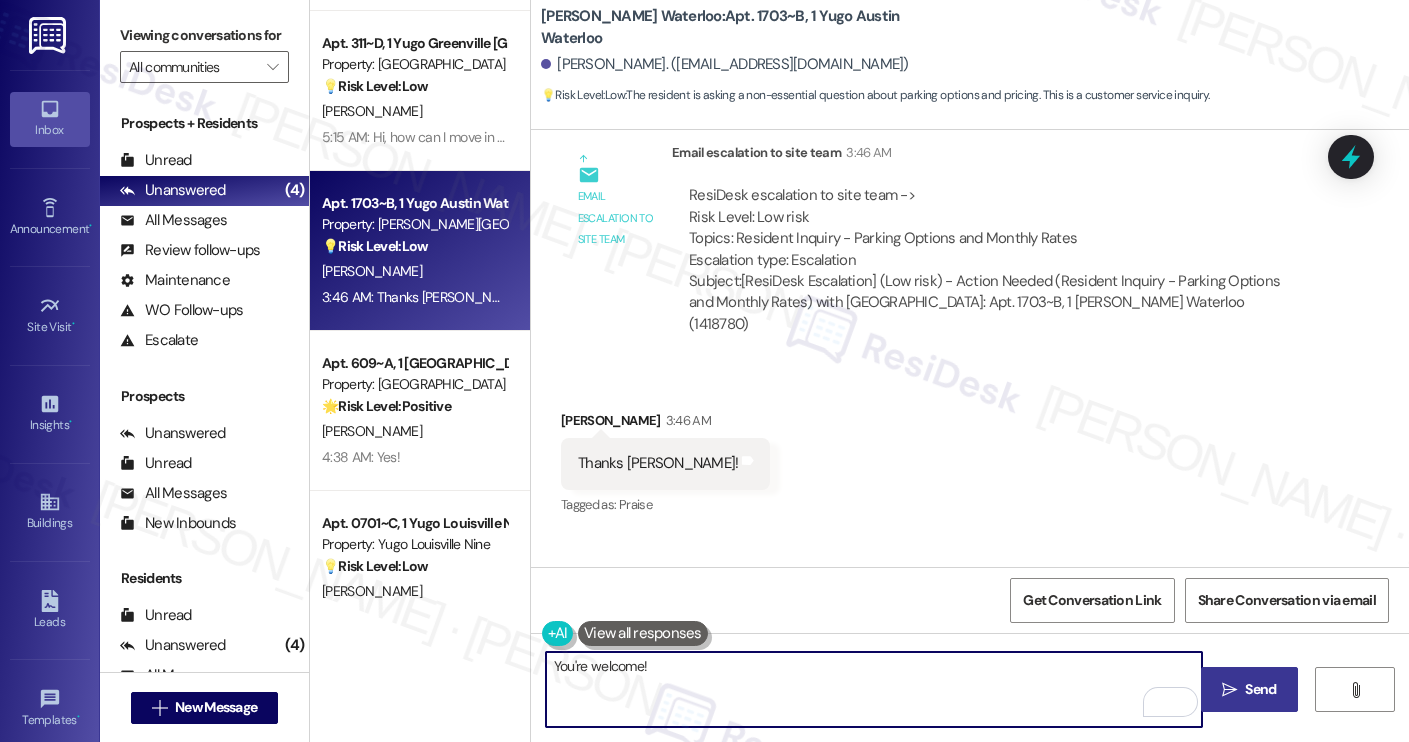 type on "You're welcome!" 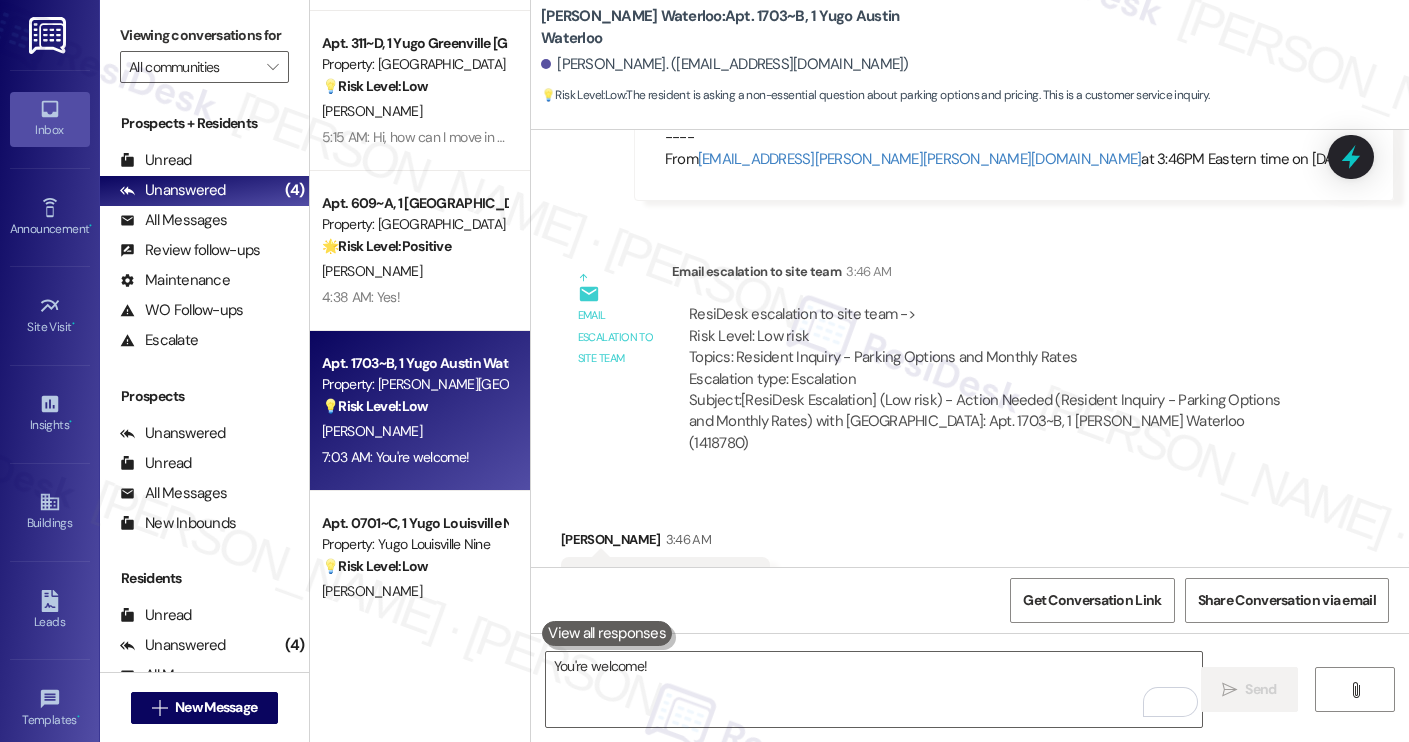 scroll, scrollTop: 1641, scrollLeft: 0, axis: vertical 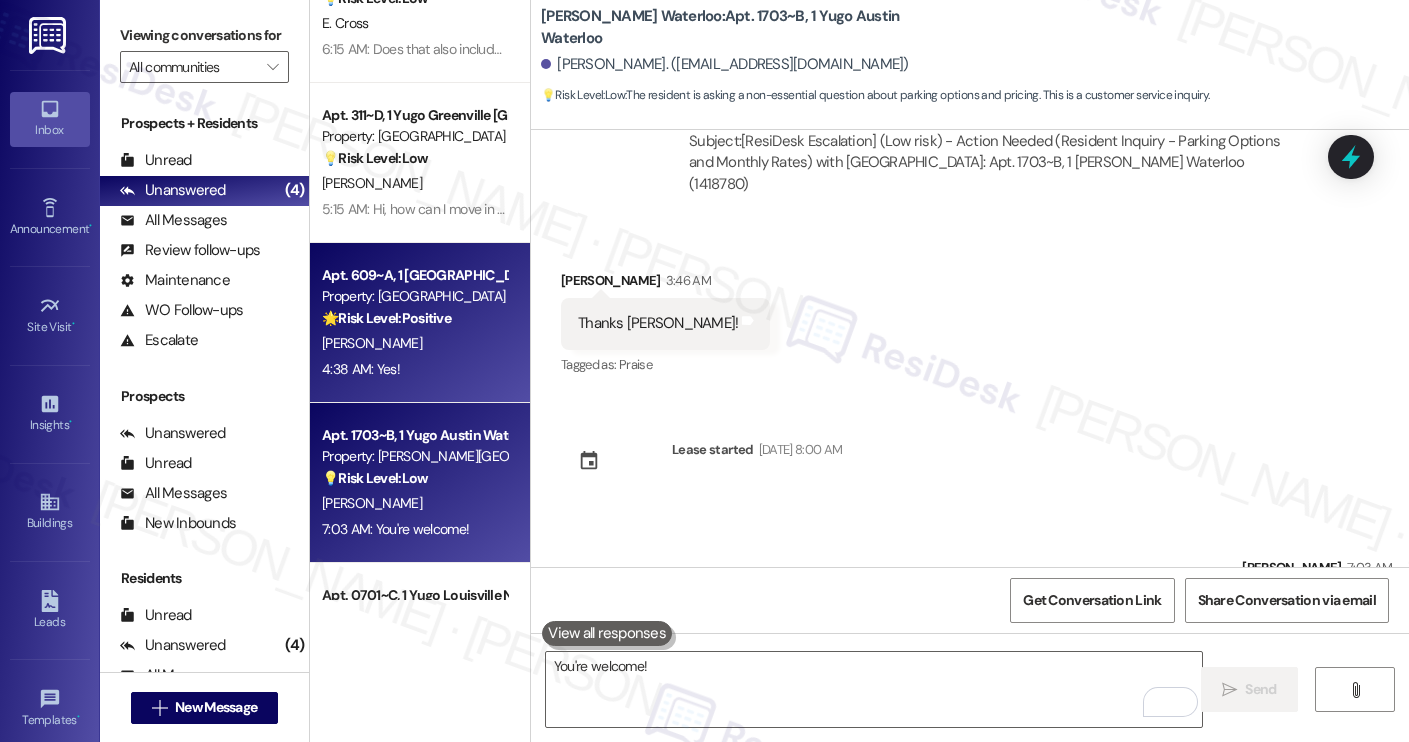 click on "🌟  Risk Level:  Positive" at bounding box center (386, 318) 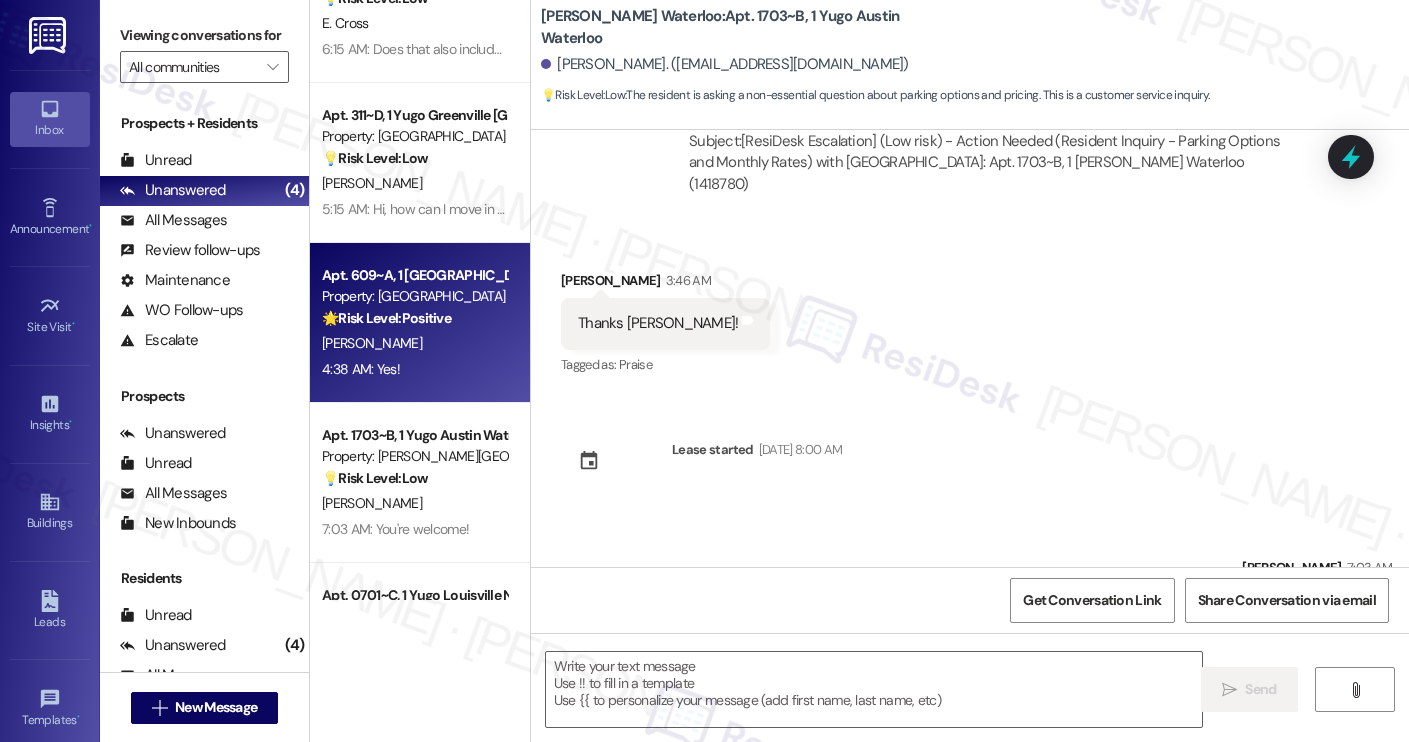 type on "Fetching suggested responses. Please feel free to read through the conversation in the meantime." 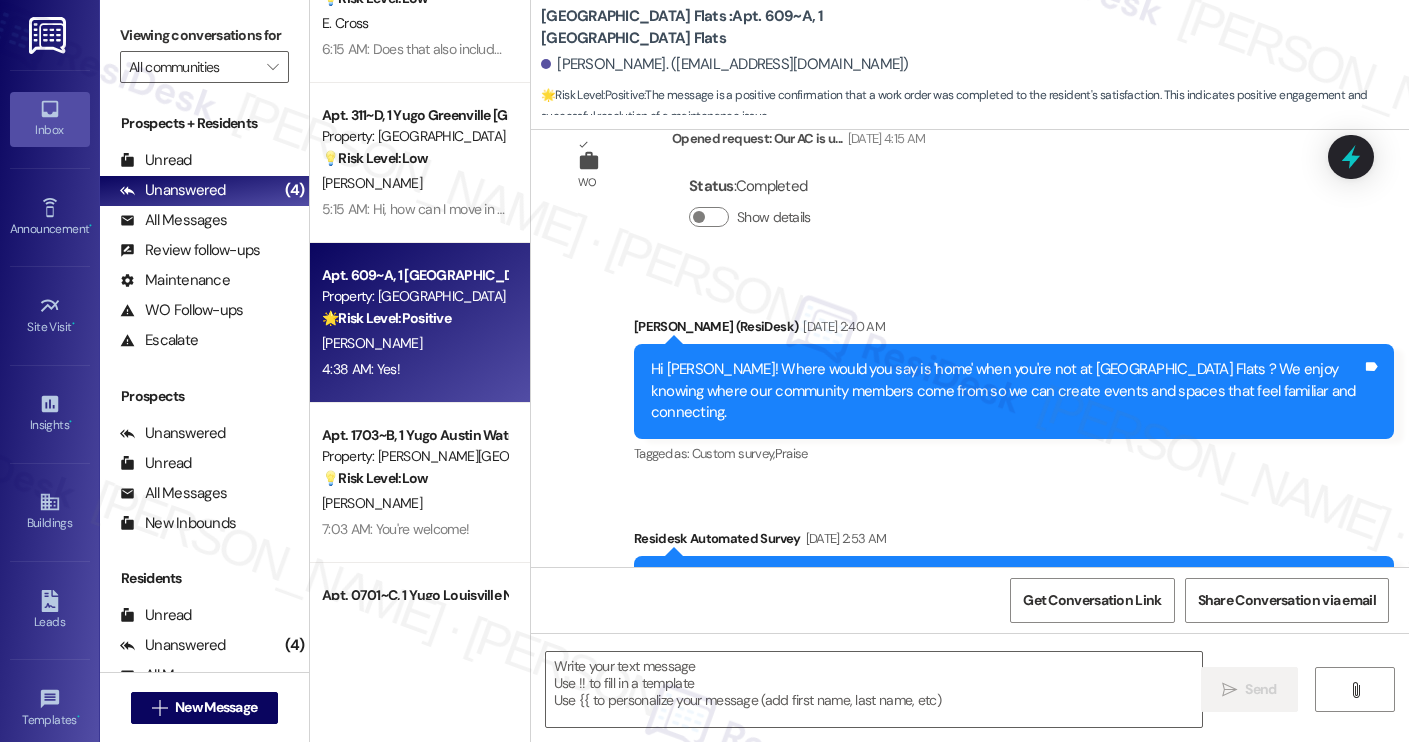 type on "Fetching suggested responses. Please feel free to read through the conversation in the meantime." 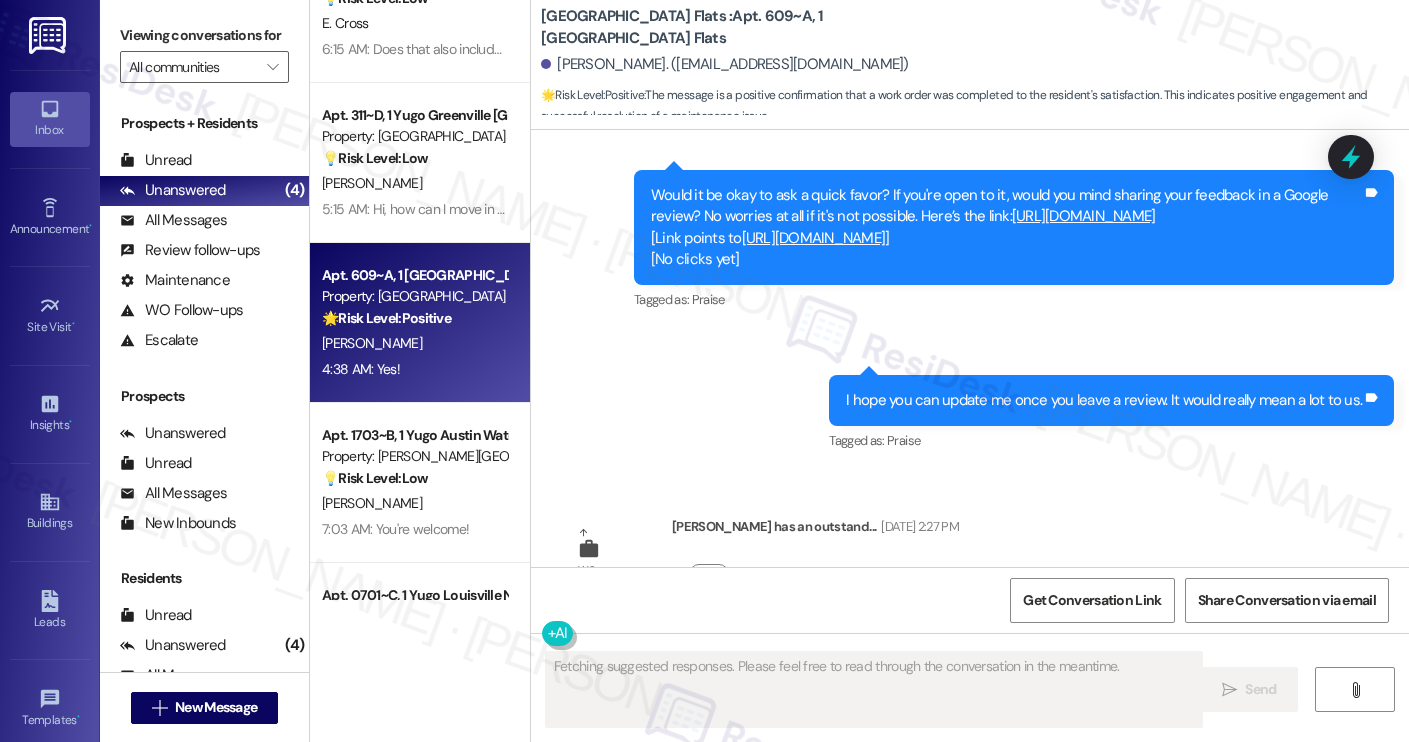 scroll, scrollTop: 2377, scrollLeft: 0, axis: vertical 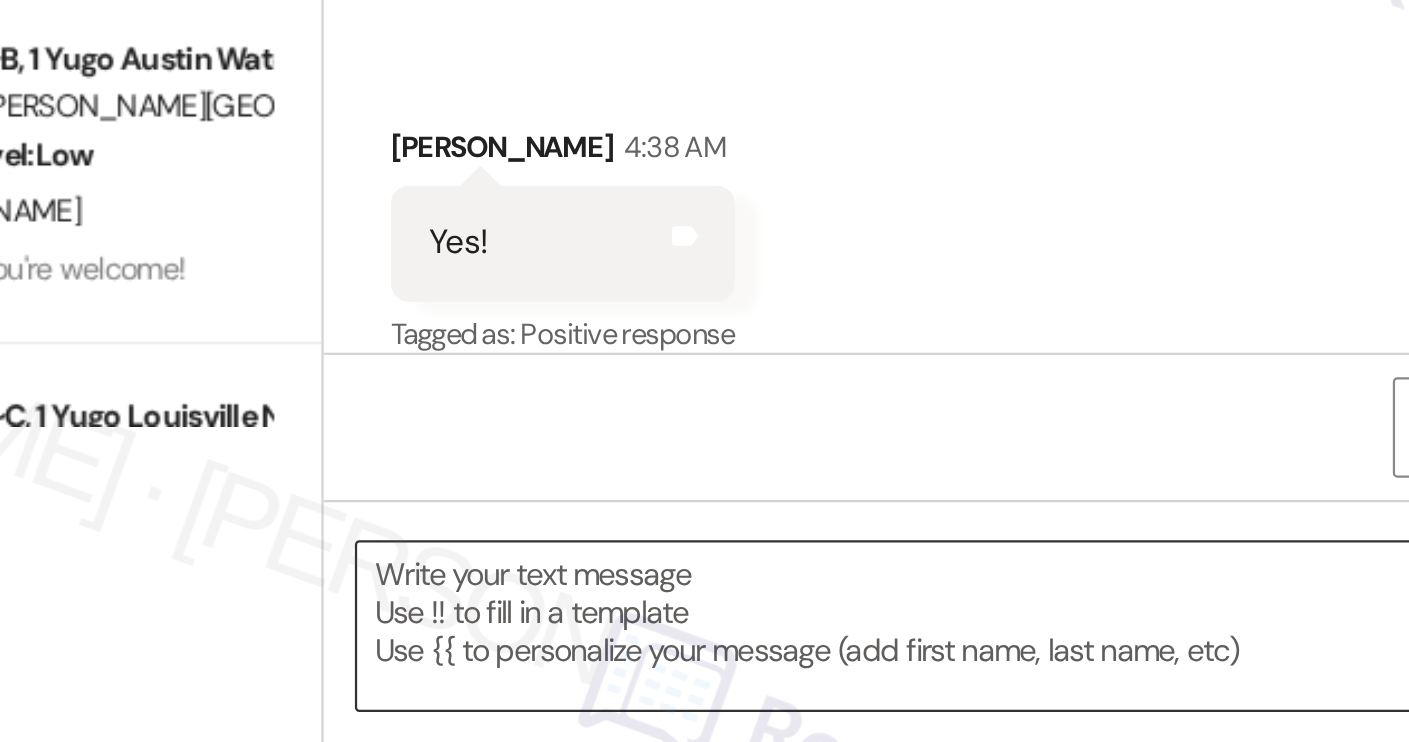 click at bounding box center (874, 689) 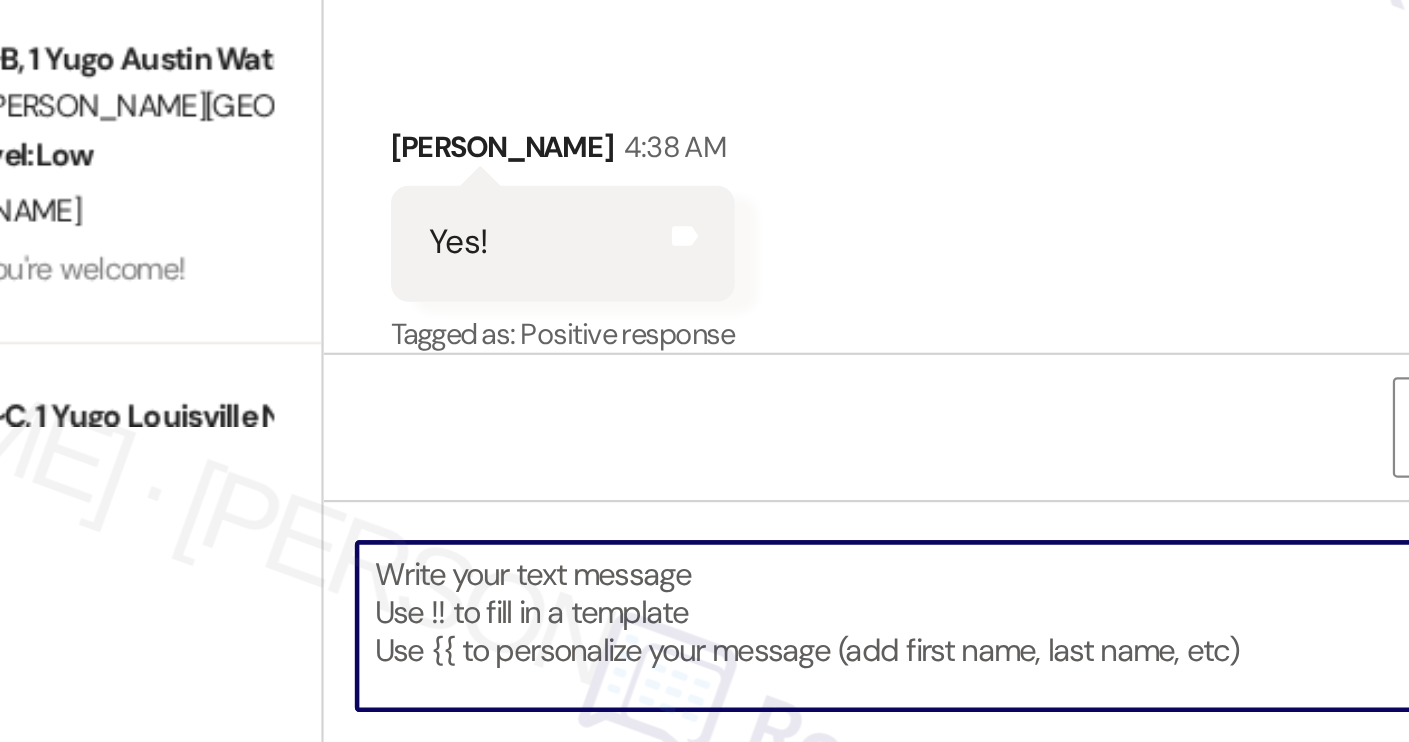 paste on "Thanks for your response, Harish! Great to hear that your work order was completed to your satisfaction. Could I also take this chance to ask if Yugo Austin Waterloo has lived up to your expectations?" 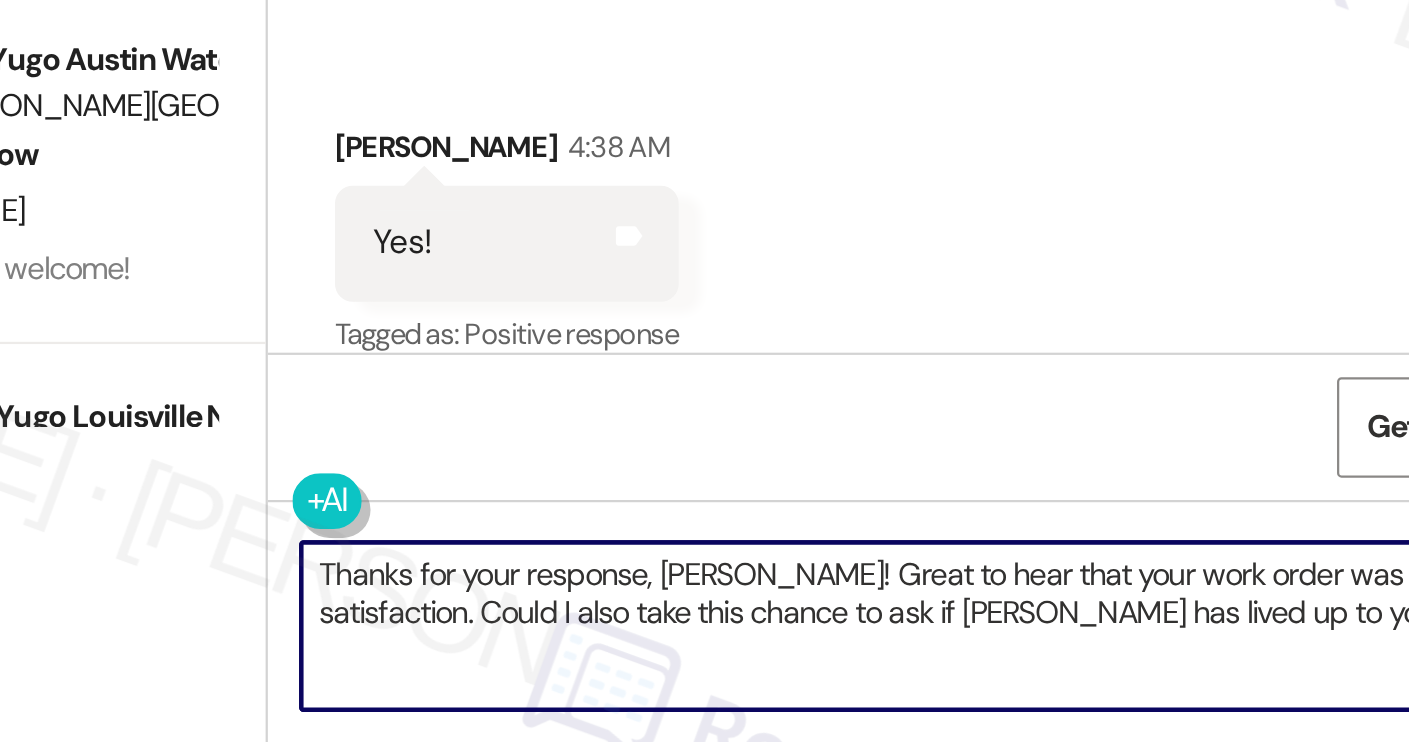click on "Thanks for your response, Harish! Great to hear that your work order was completed to your satisfaction. Could I also take this chance to ask if Yugo Austin Waterloo has lived up to your expectations?" at bounding box center (874, 689) 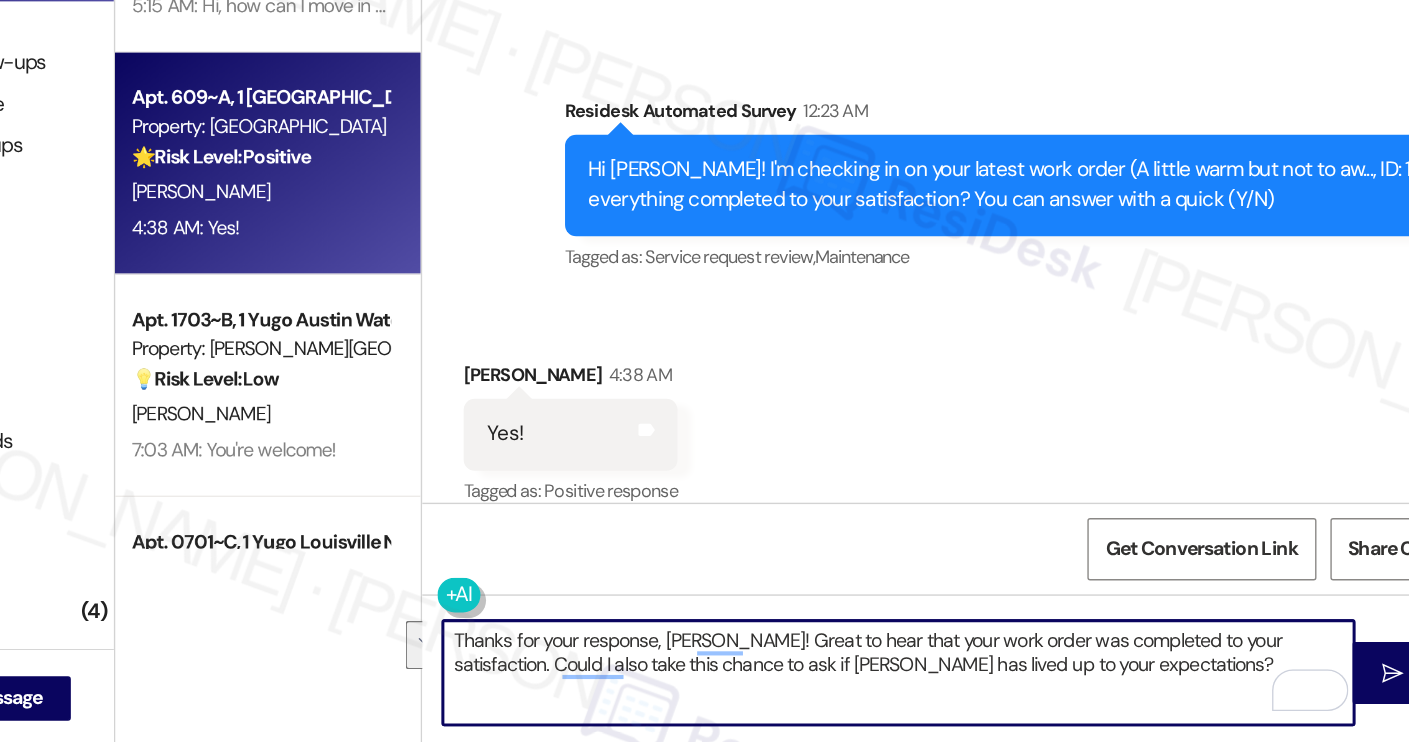 drag, startPoint x: 1130, startPoint y: 661, endPoint x: 1135, endPoint y: 685, distance: 24.5153 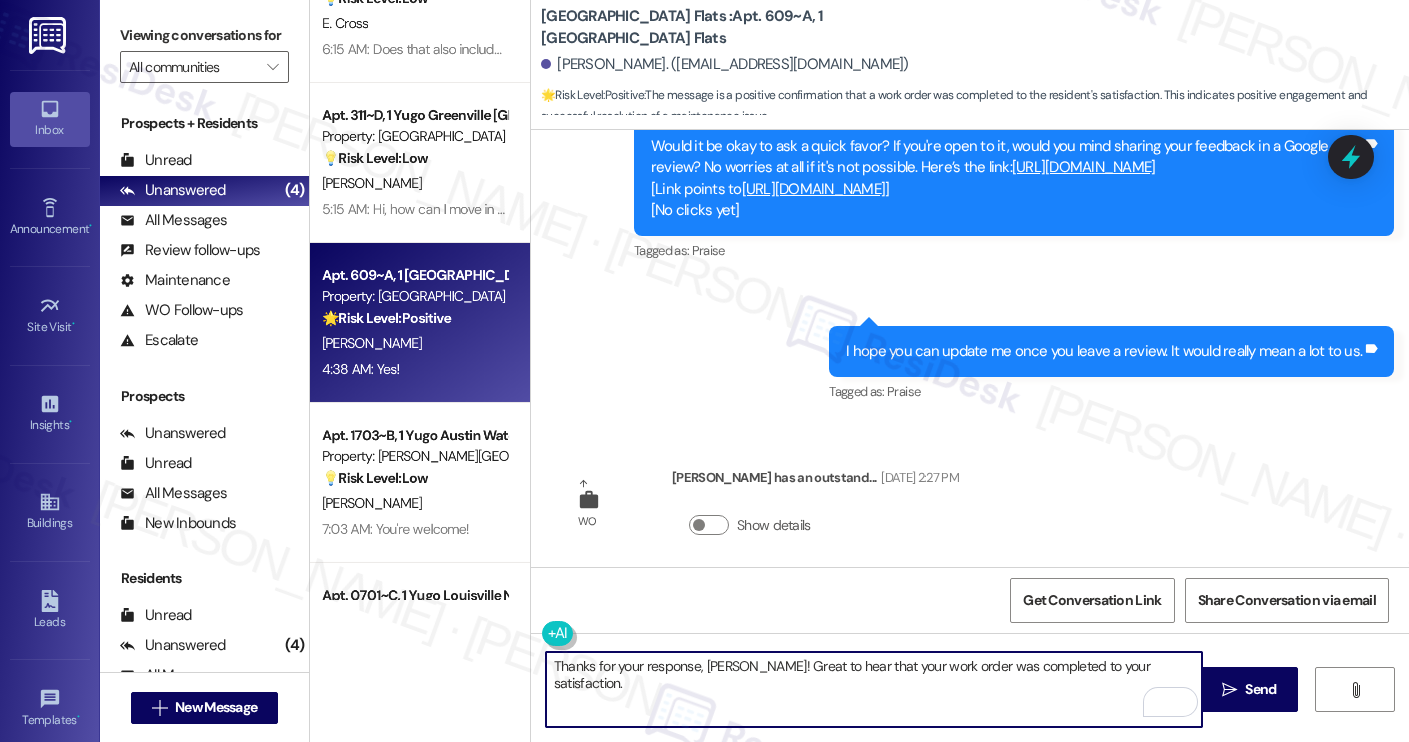 scroll, scrollTop: 2032, scrollLeft: 0, axis: vertical 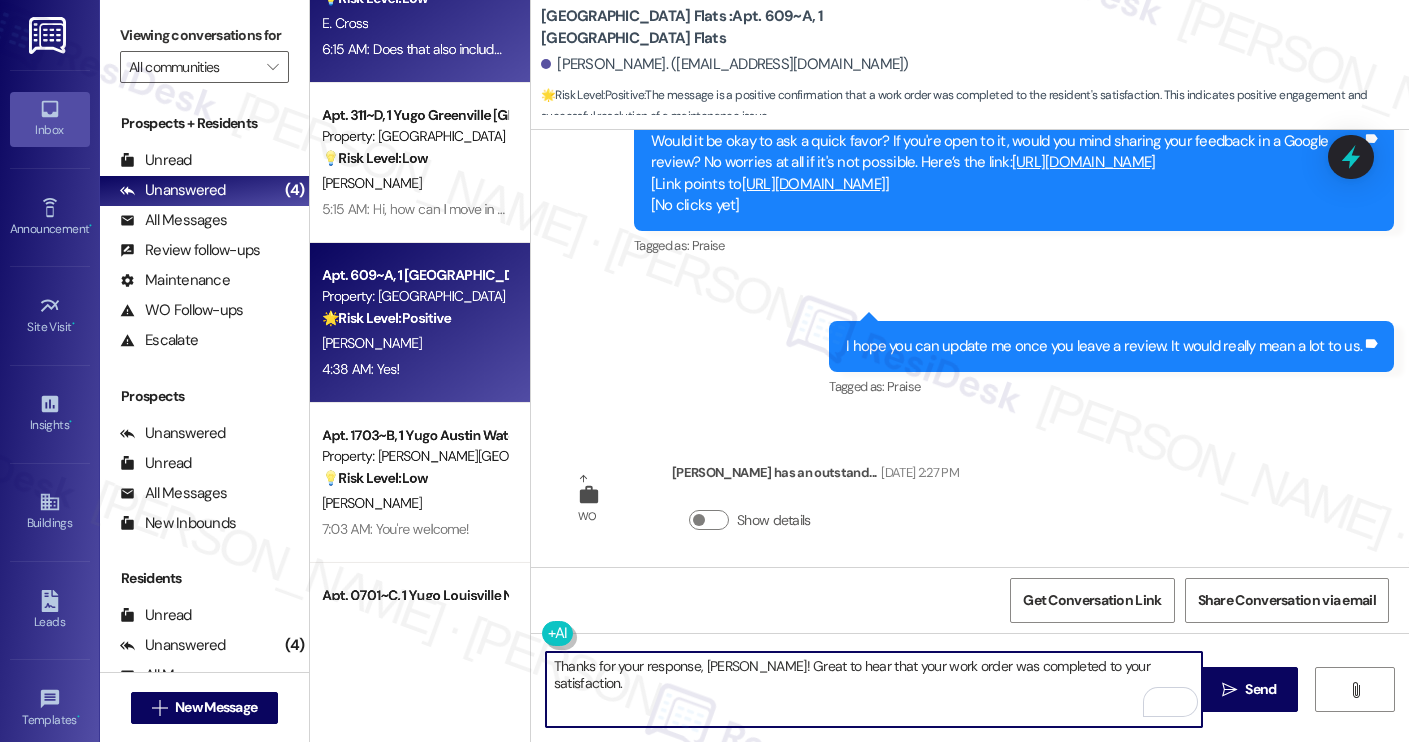 type on "Thanks for your response, Kat! Great to hear that your work order was completed to your satisfaction." 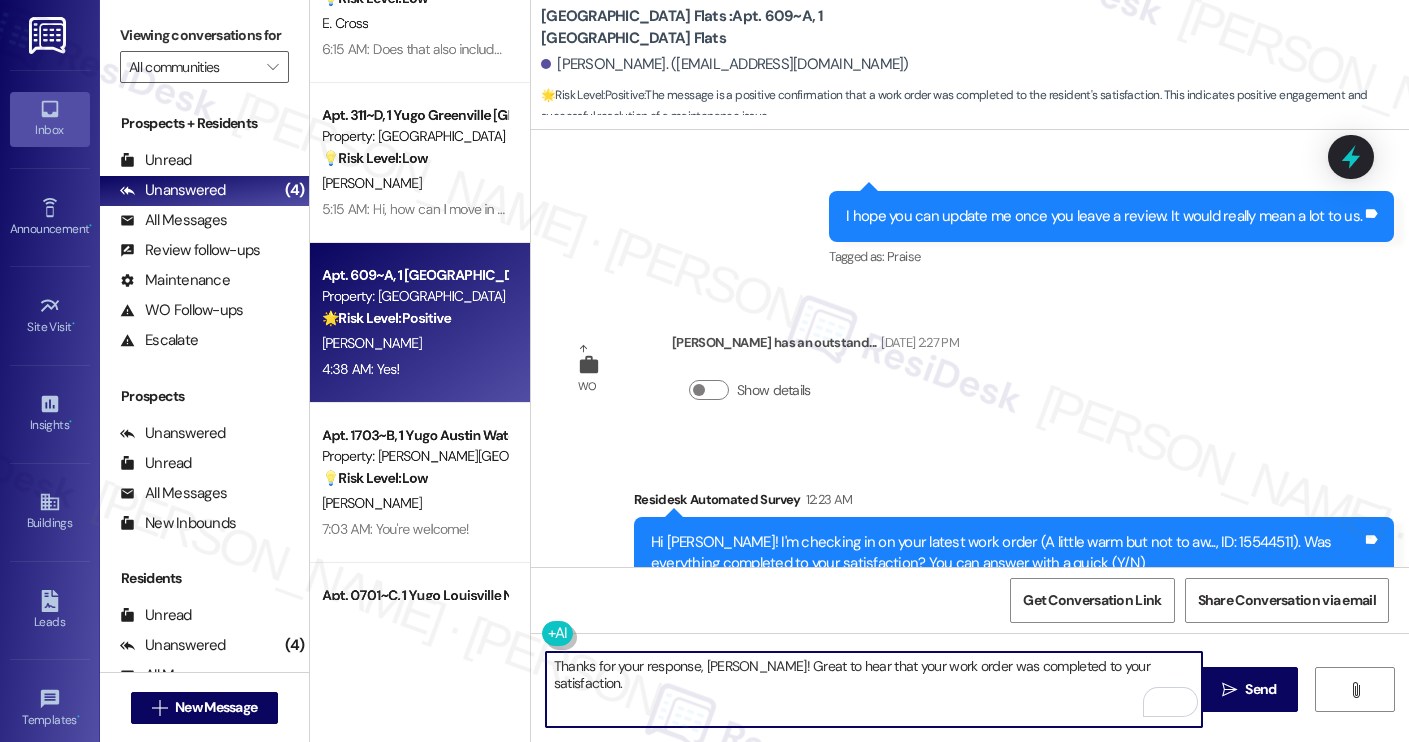 scroll, scrollTop: 2378, scrollLeft: 0, axis: vertical 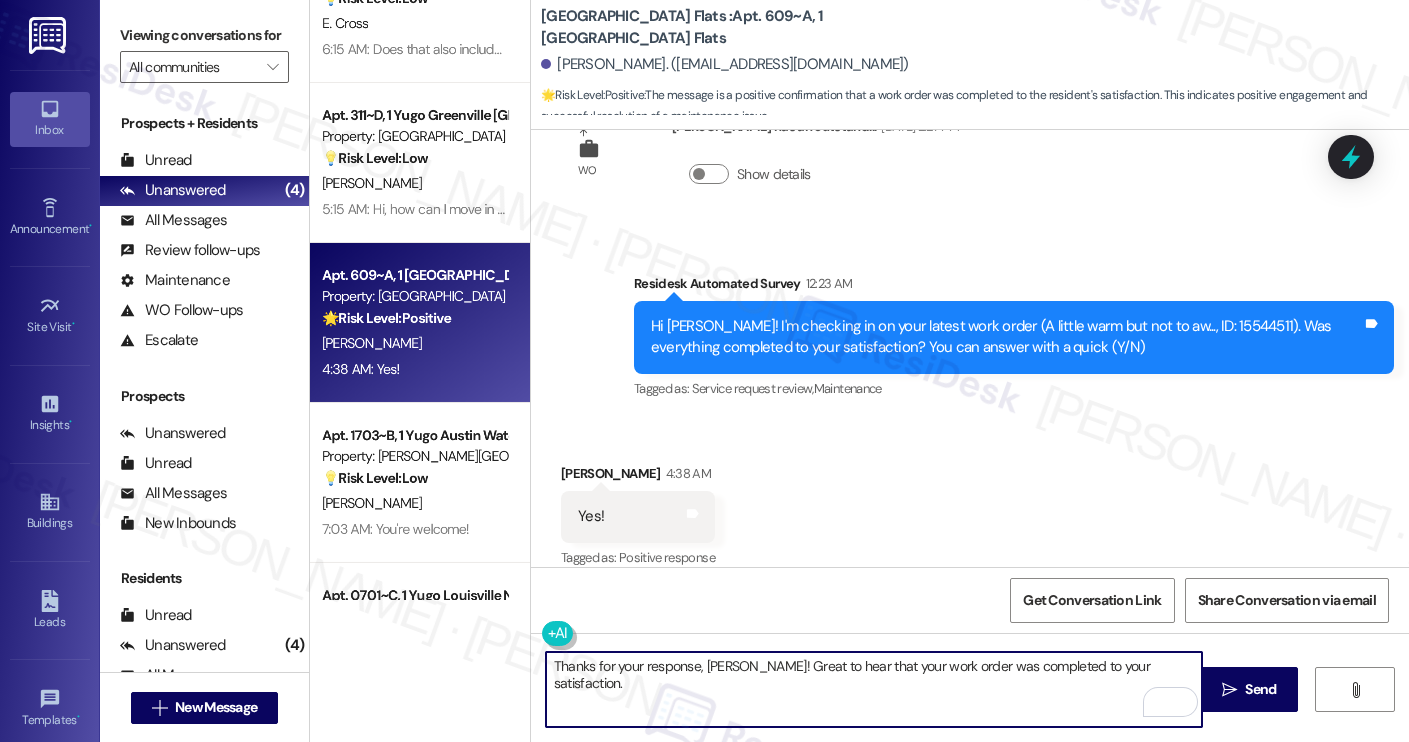 click on "Thanks for your response, Kat! Great to hear that your work order was completed to your satisfaction." at bounding box center (874, 689) 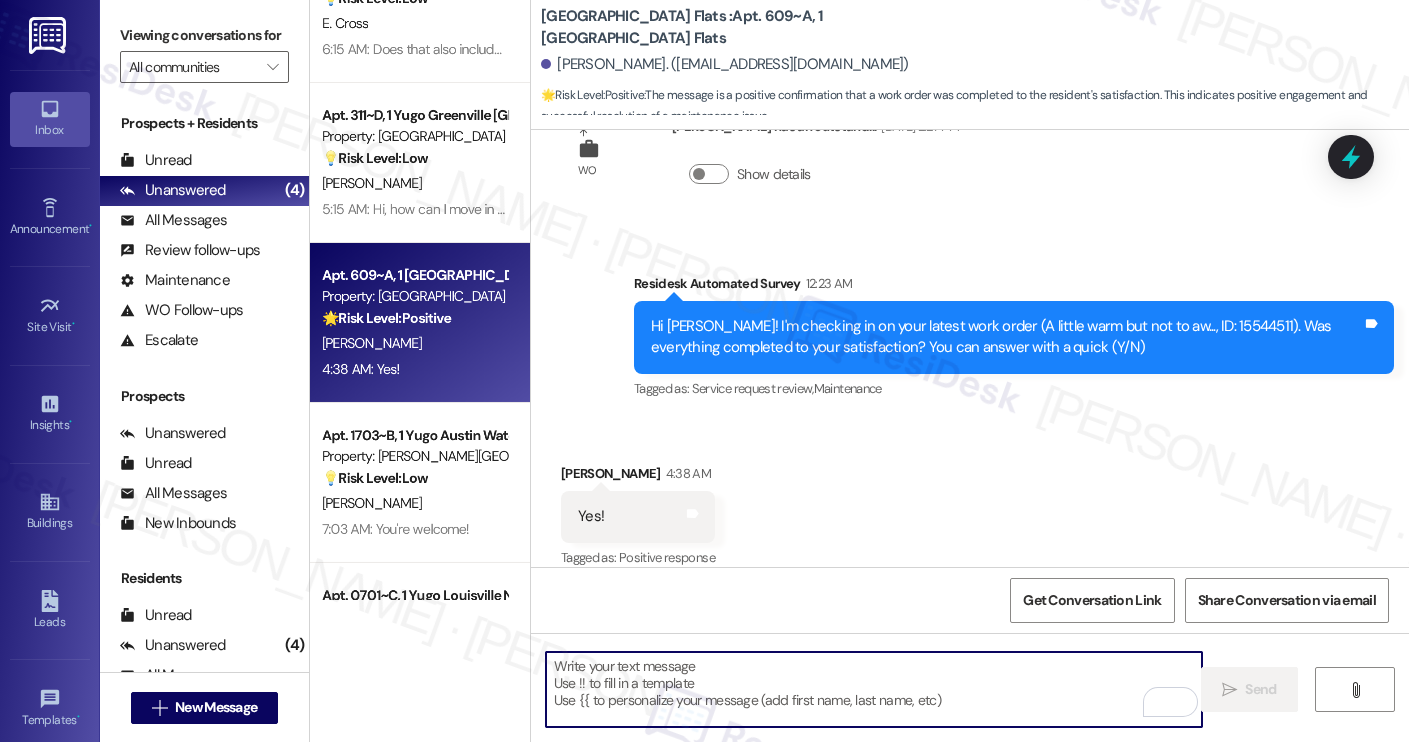 paste on "Thanks for your response, Mia! I'm happy to hear the work order was completed to your satisfaction. If anything else comes up or you need support with anything, feel free to reach out." 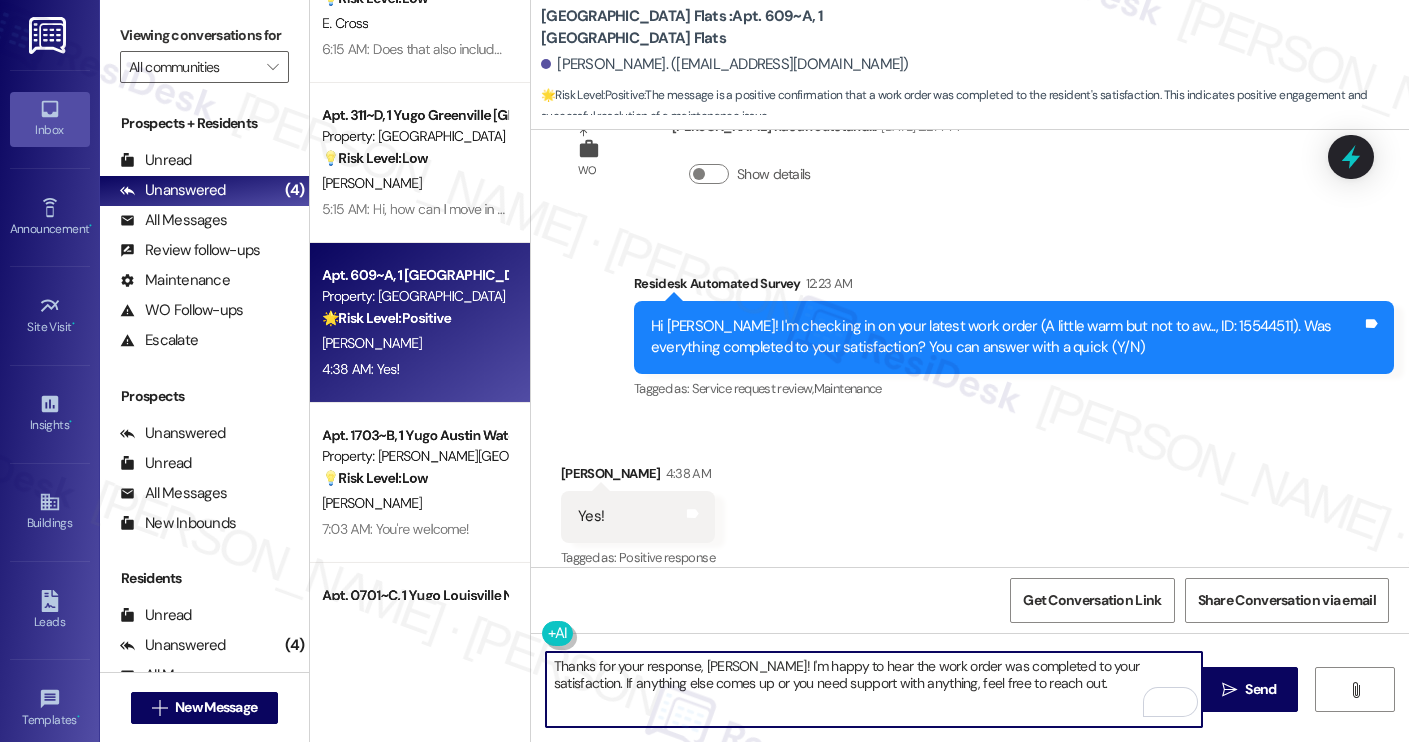 click on "Thanks for your response, Mia! I'm happy to hear the work order was completed to your satisfaction. If anything else comes up or you need support with anything, feel free to reach out." at bounding box center [874, 689] 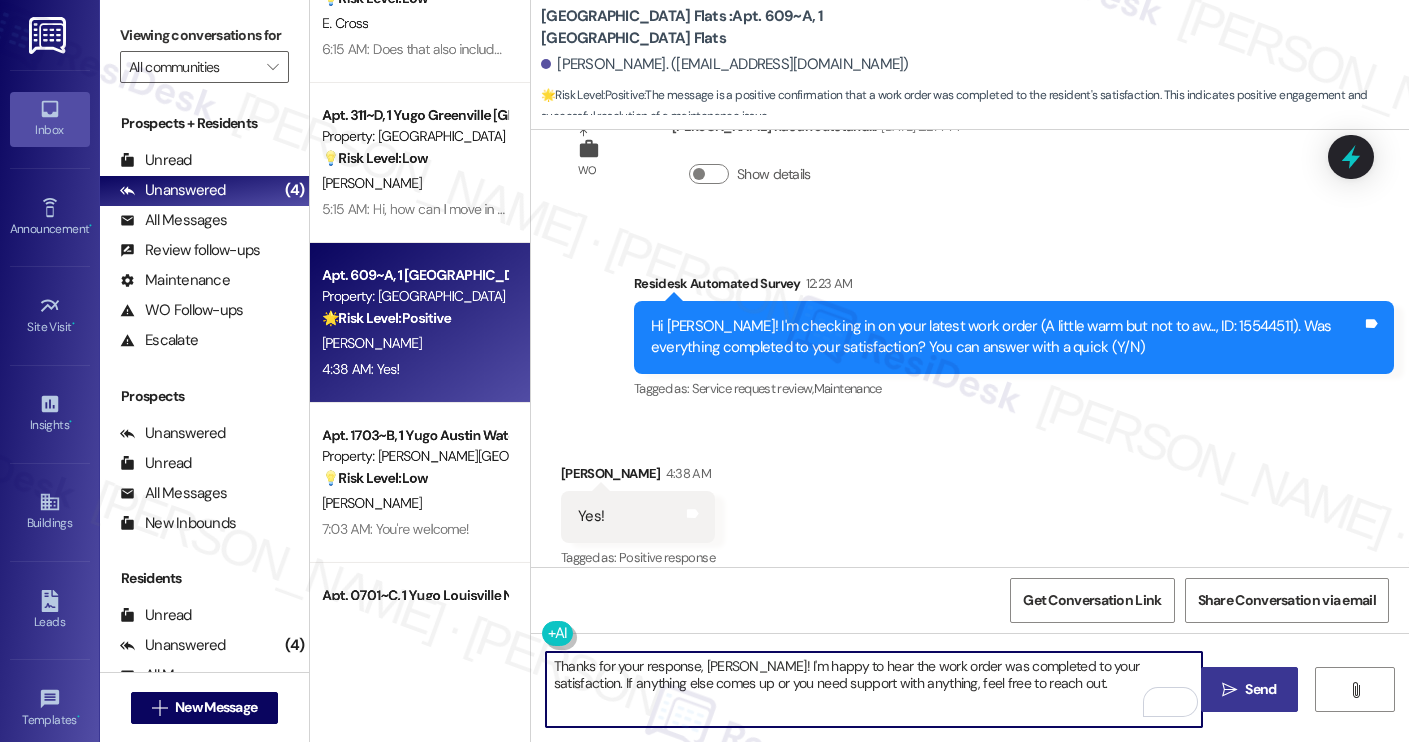 type on "Thanks for your response, Kat! I'm happy to hear the work order was completed to your satisfaction. If anything else comes up or you need support with anything, feel free to reach out." 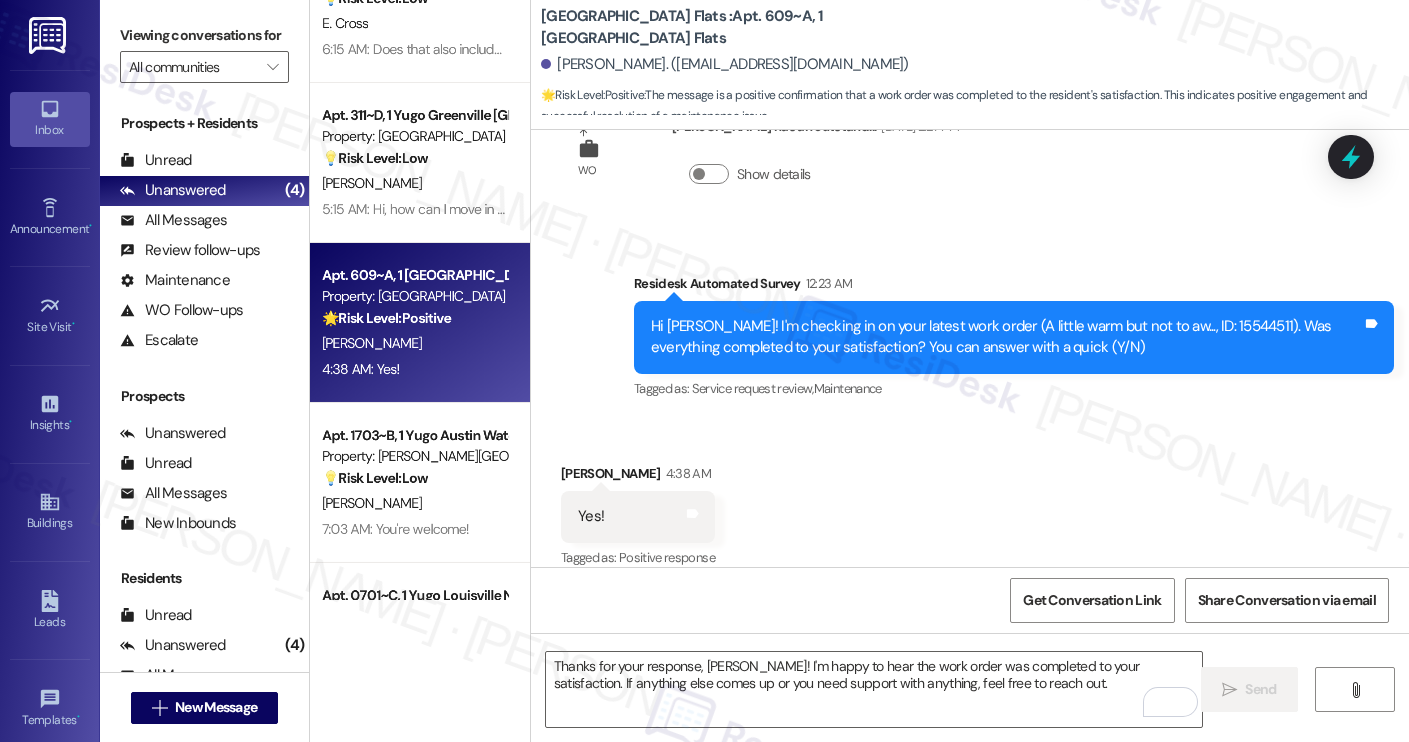 type 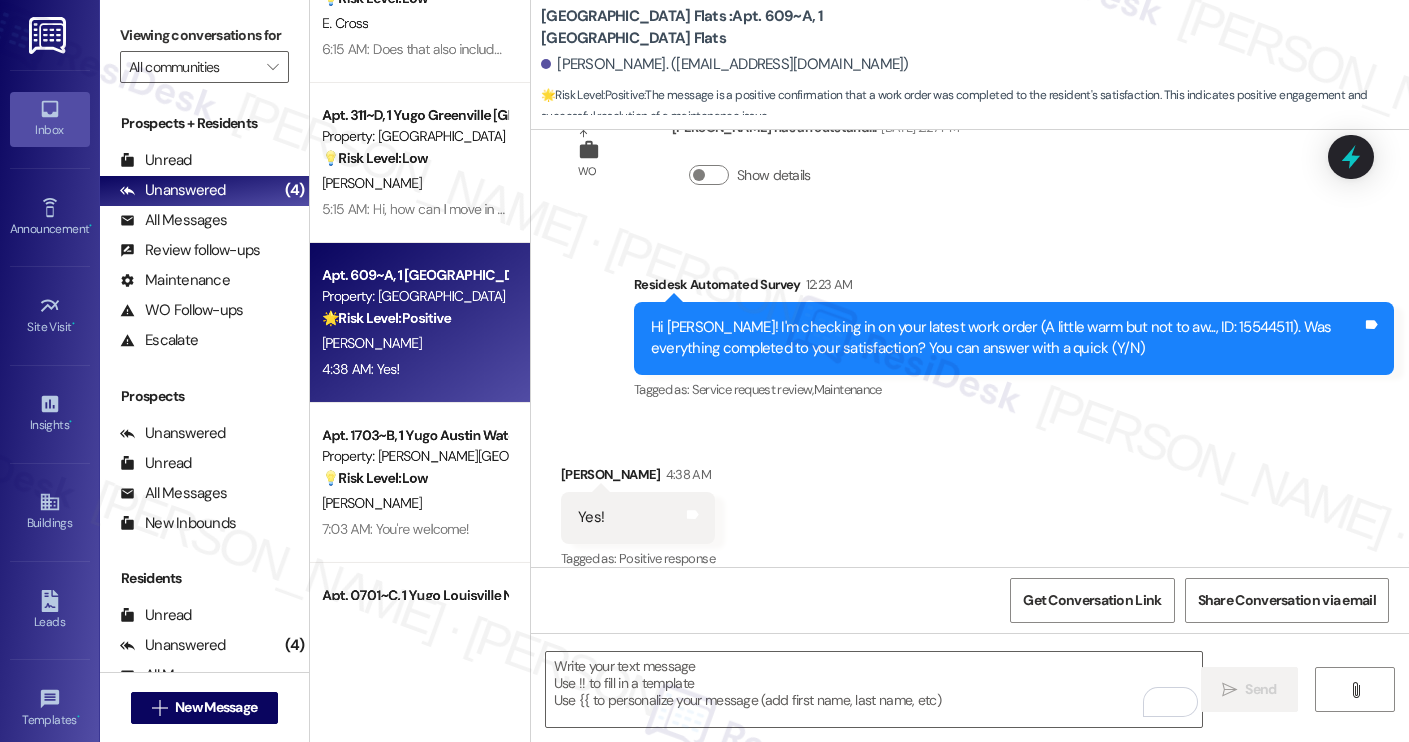 scroll, scrollTop: 2538, scrollLeft: 0, axis: vertical 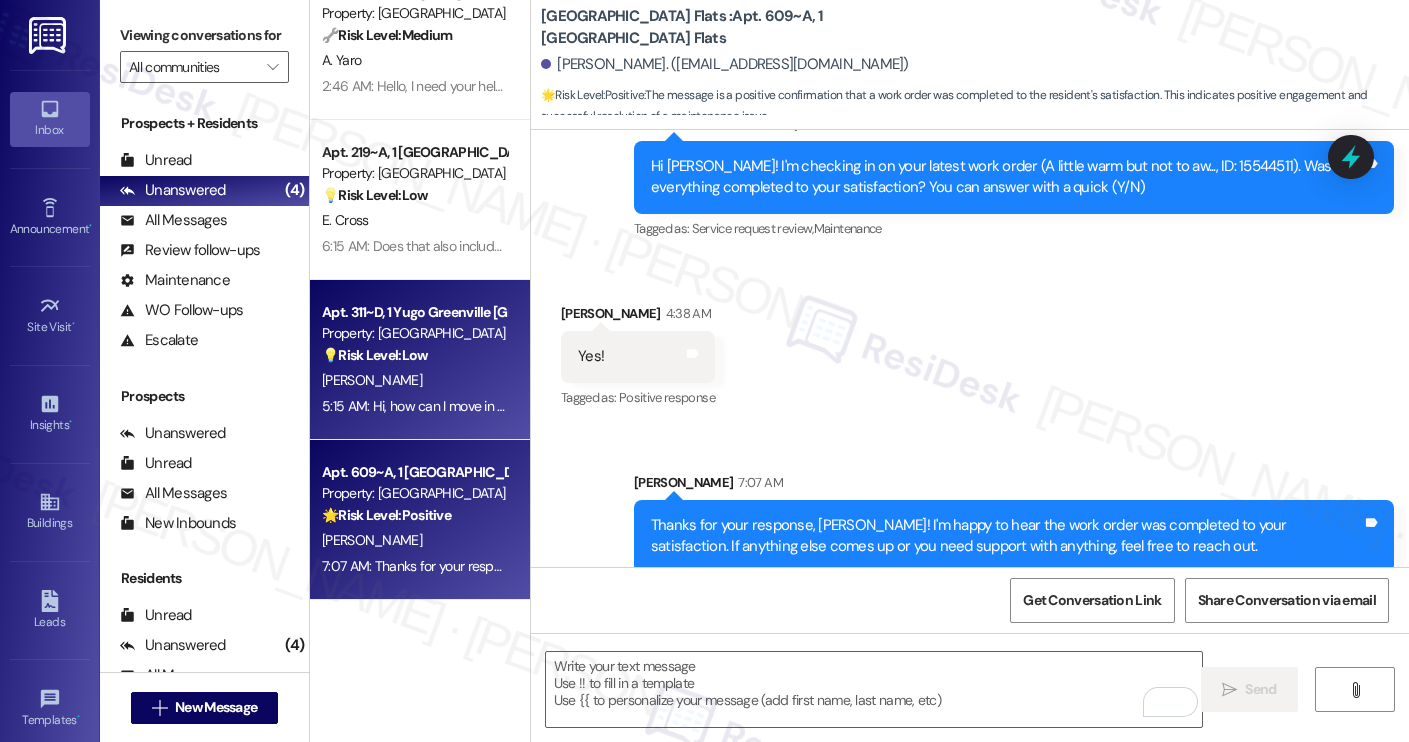 click on "[PERSON_NAME]" at bounding box center (414, 380) 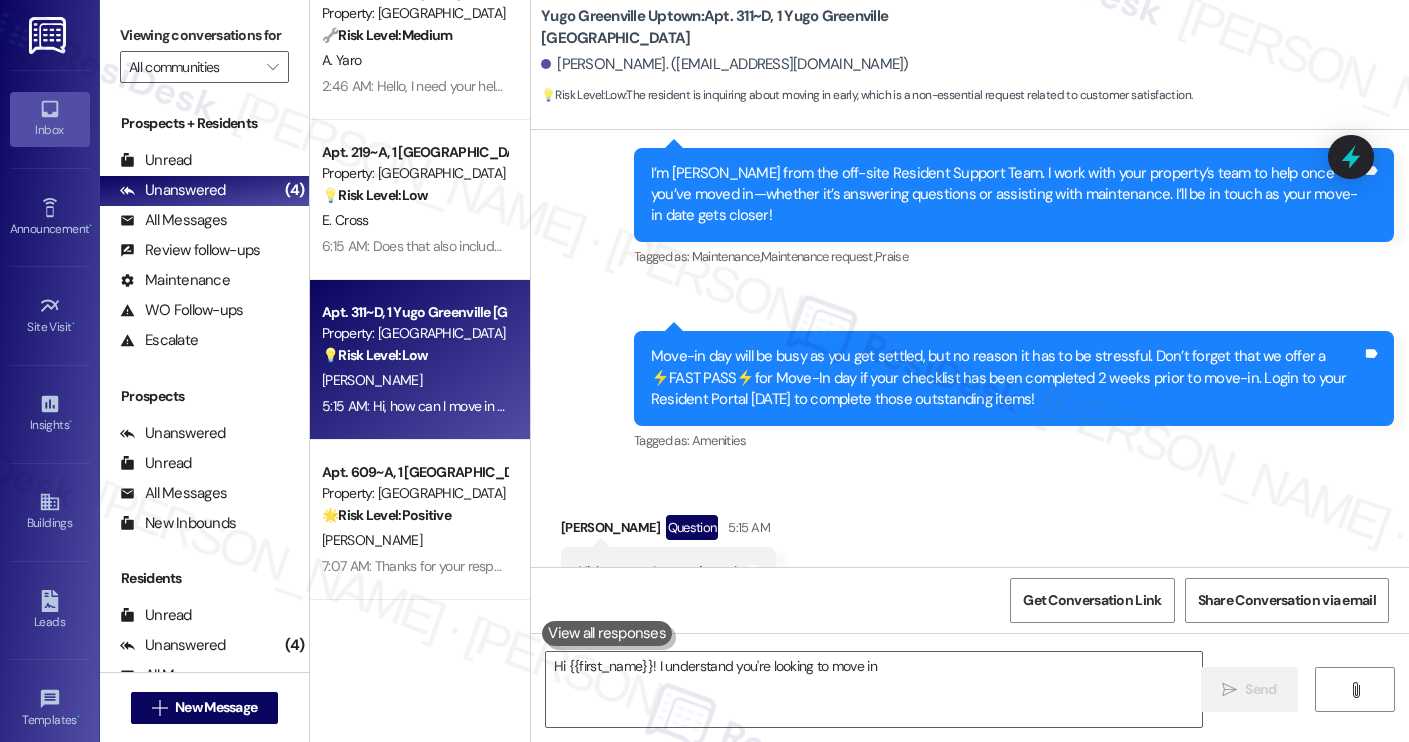 scroll, scrollTop: 288, scrollLeft: 0, axis: vertical 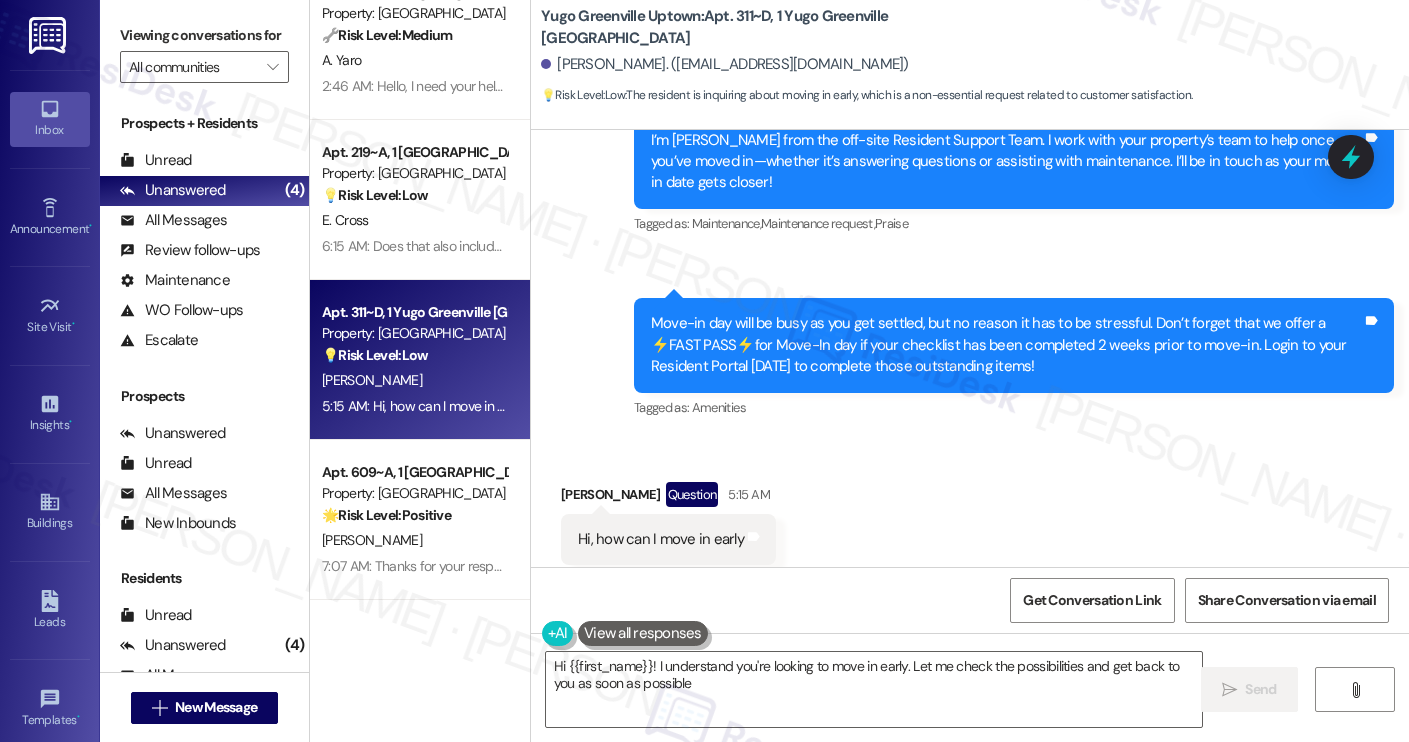 type on "Hi {{first_name}}! I understand you're looking to move in early. Let me check the possibilities and get back to you as soon as possible!" 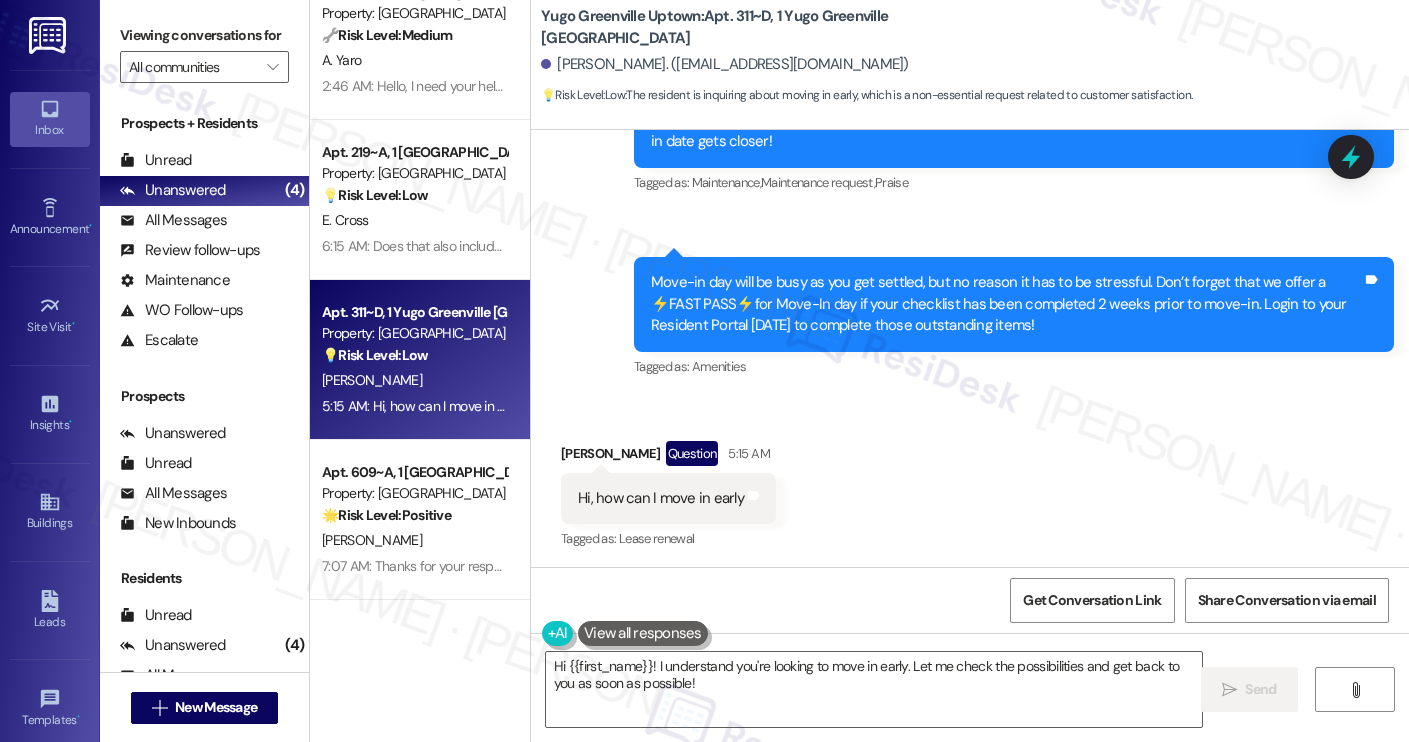 scroll, scrollTop: 407, scrollLeft: 0, axis: vertical 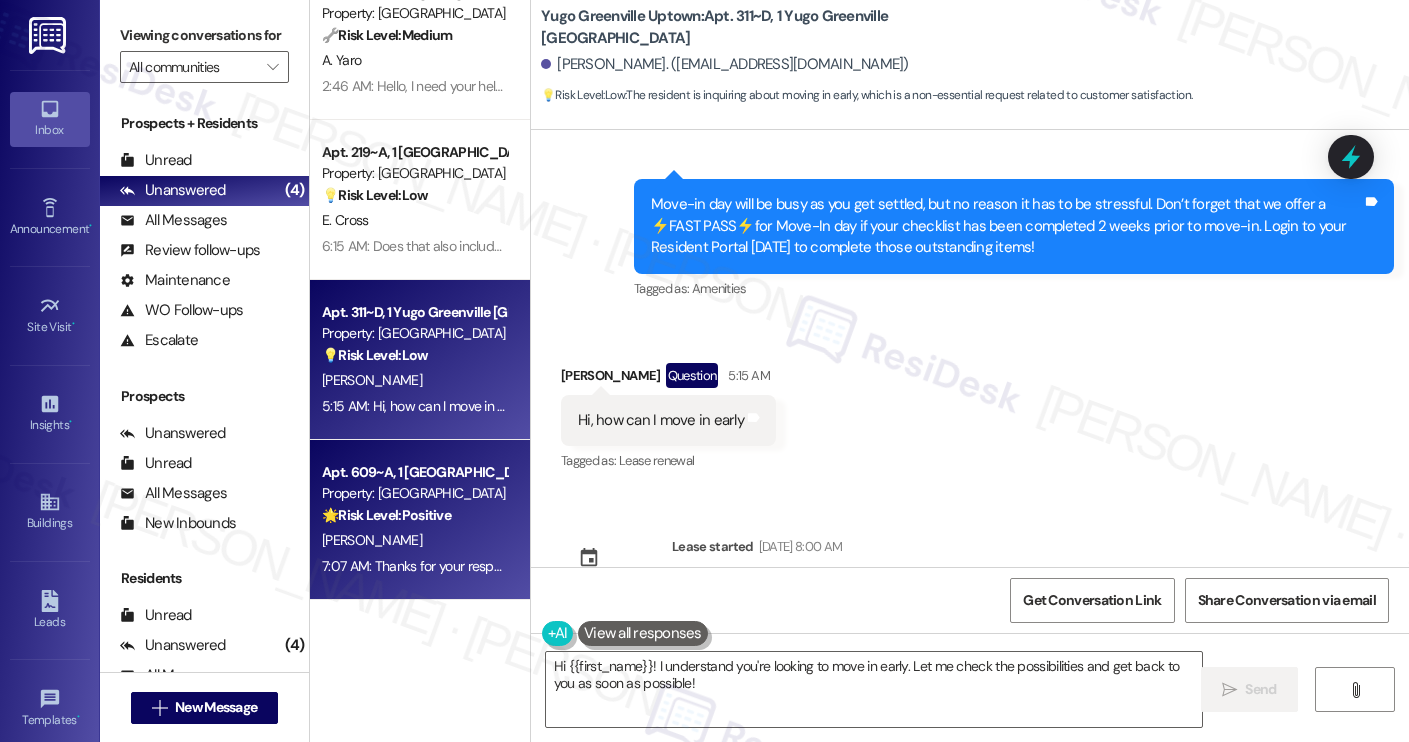 click on "K. Isgrigg" at bounding box center (414, 540) 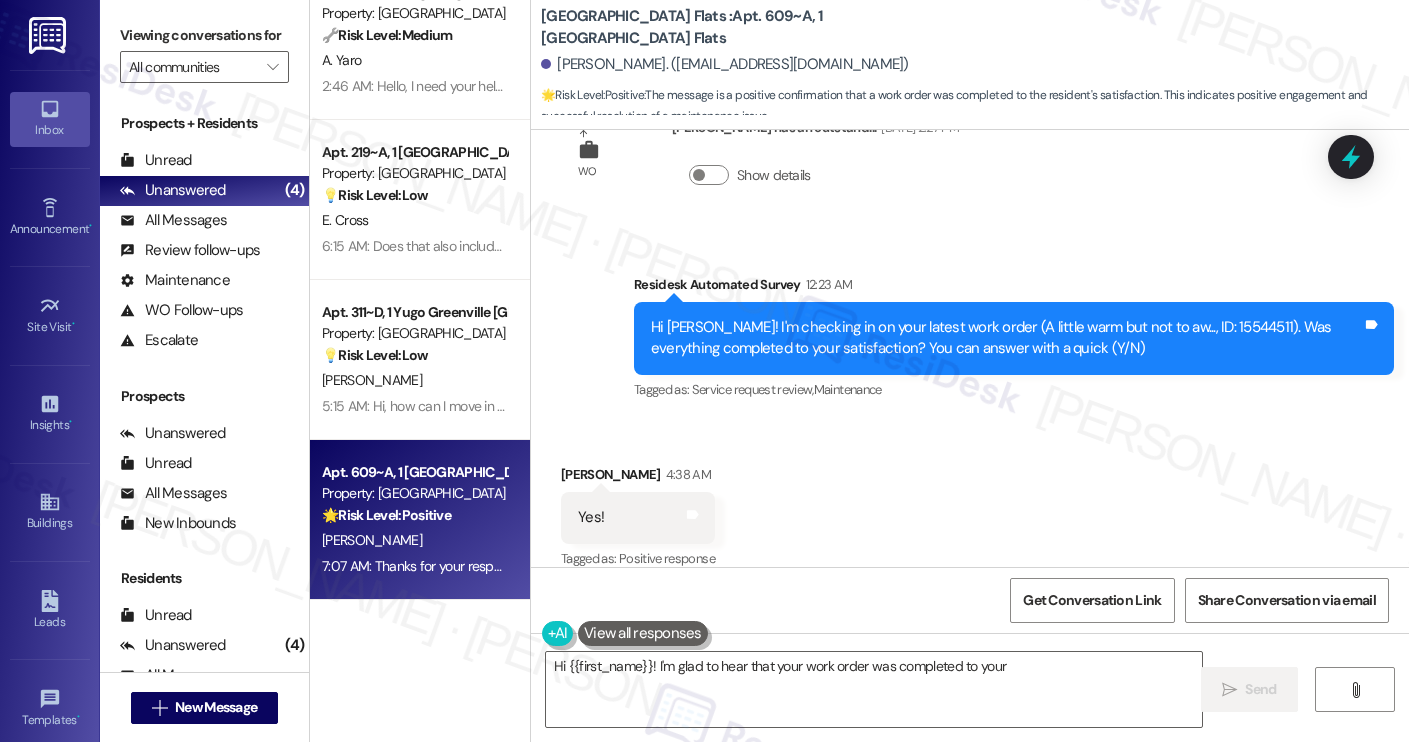 scroll, scrollTop: 2568, scrollLeft: 0, axis: vertical 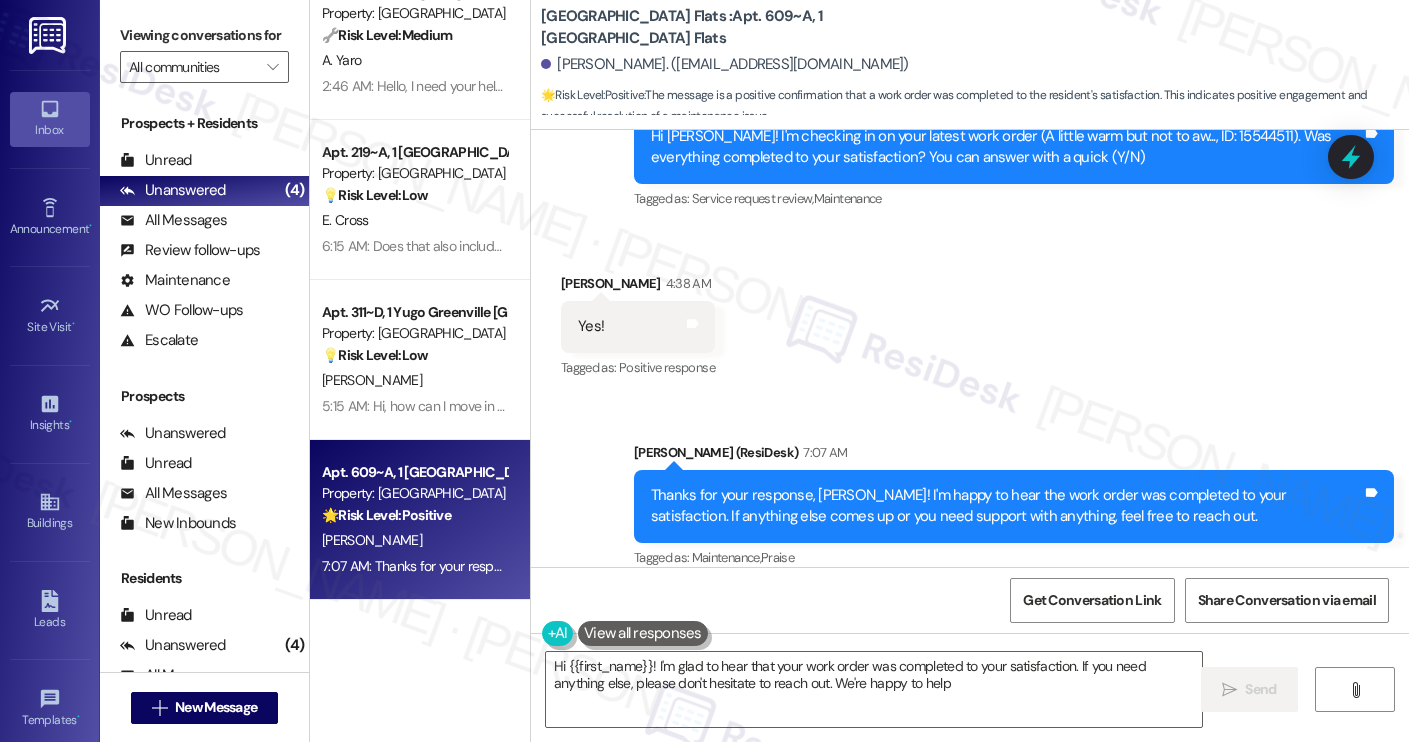 type on "Hi {{first_name}}! I'm glad to hear that your work order was completed to your satisfaction. If you need anything else, please don't hesitate to reach out. We're happy to help!" 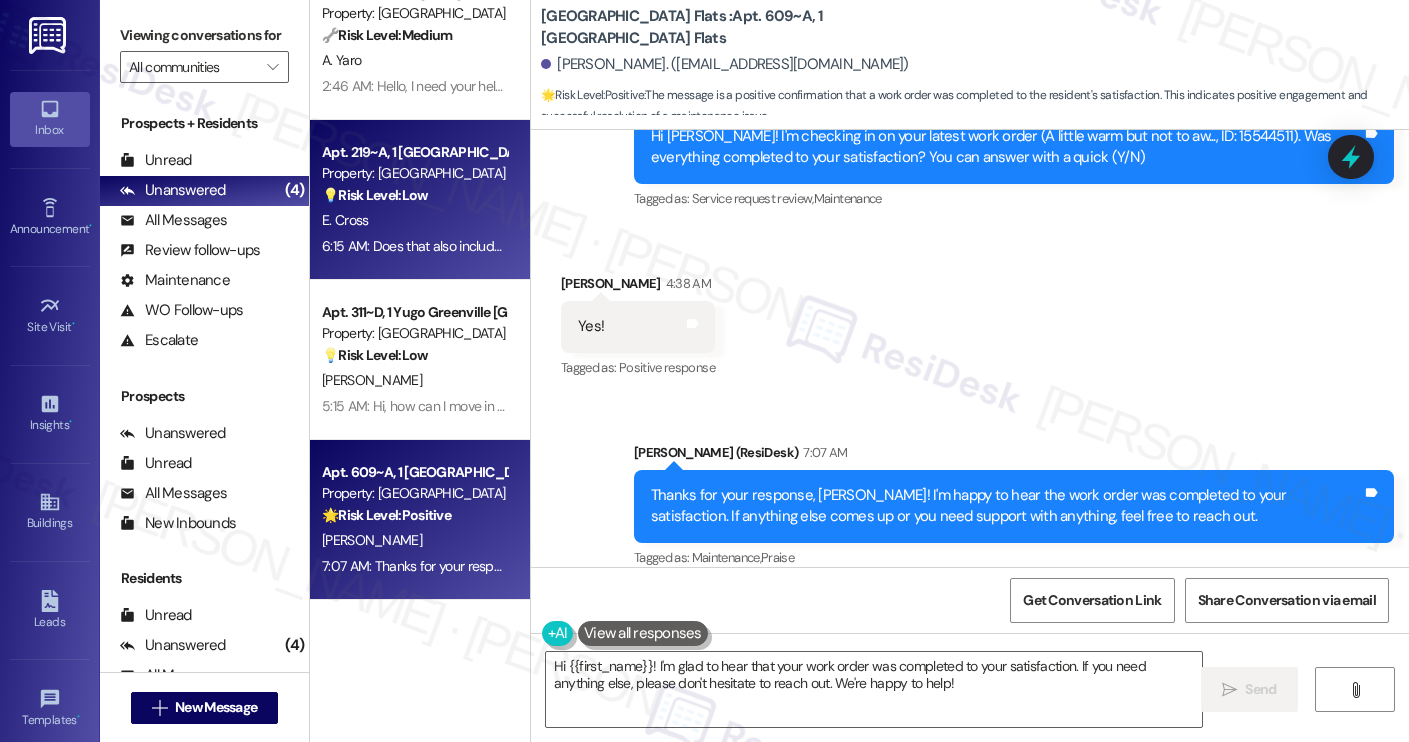 click on "Apt. 219~A, 1 [GEOGRAPHIC_DATA] Flats" at bounding box center (414, 152) 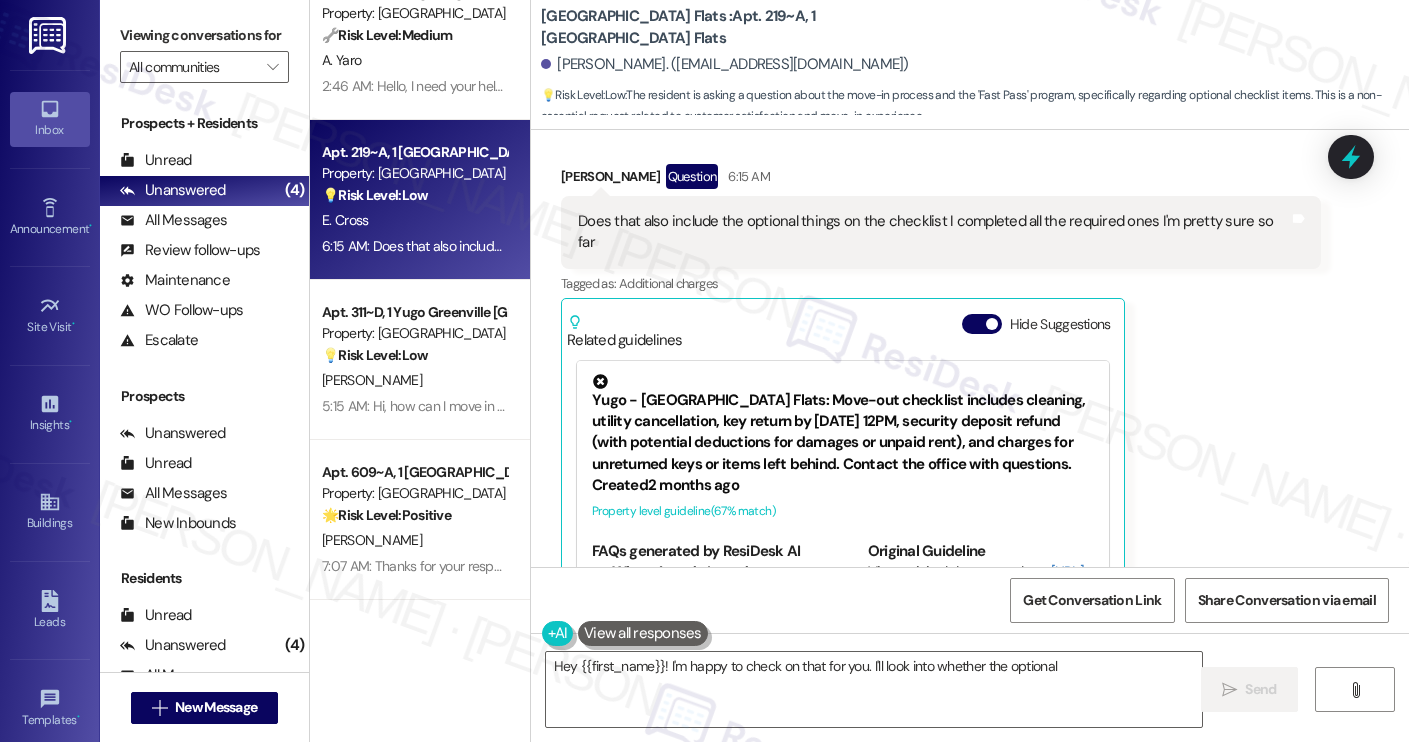 scroll, scrollTop: 1050, scrollLeft: 0, axis: vertical 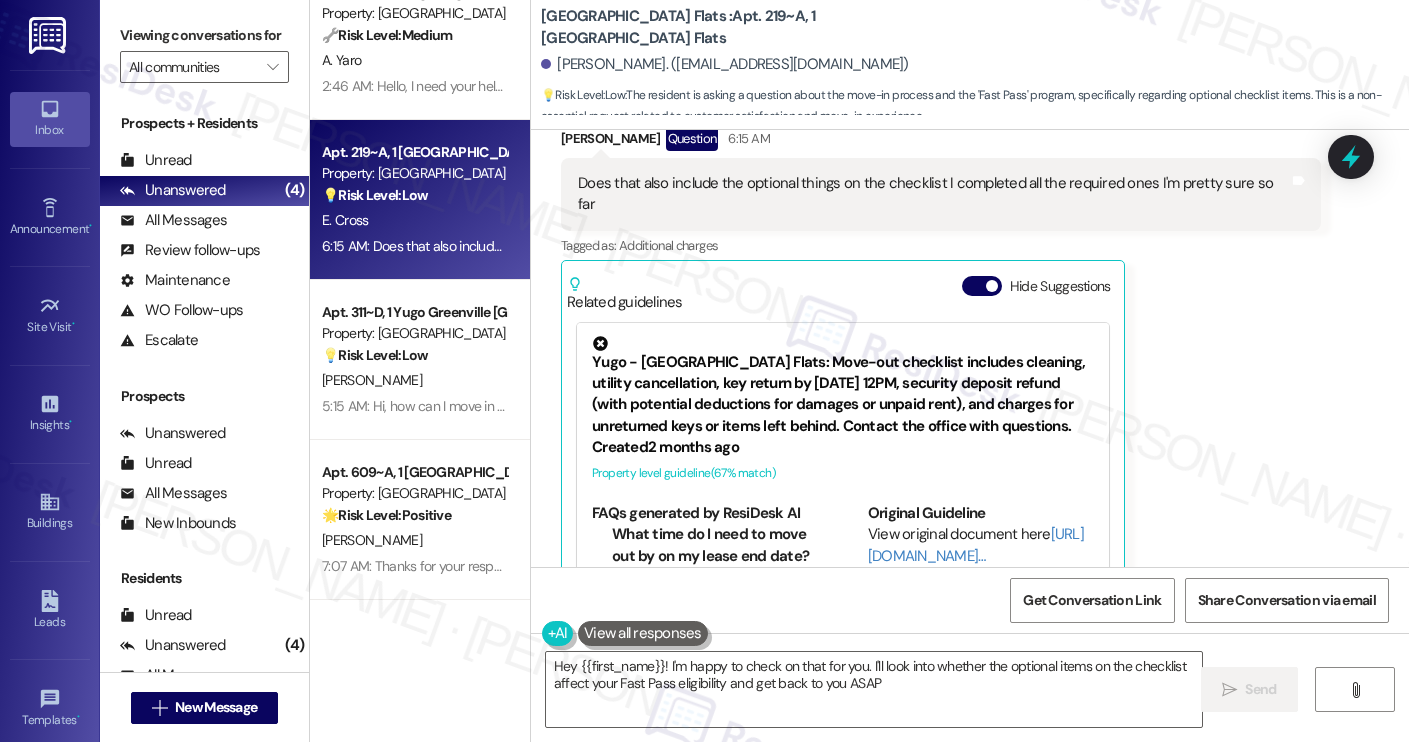 type on "Hey {{first_name}}! I'm happy to check on that for you. I'll look into whether the optional items on the checklist affect your Fast Pass eligibility and get back to you ASAP!" 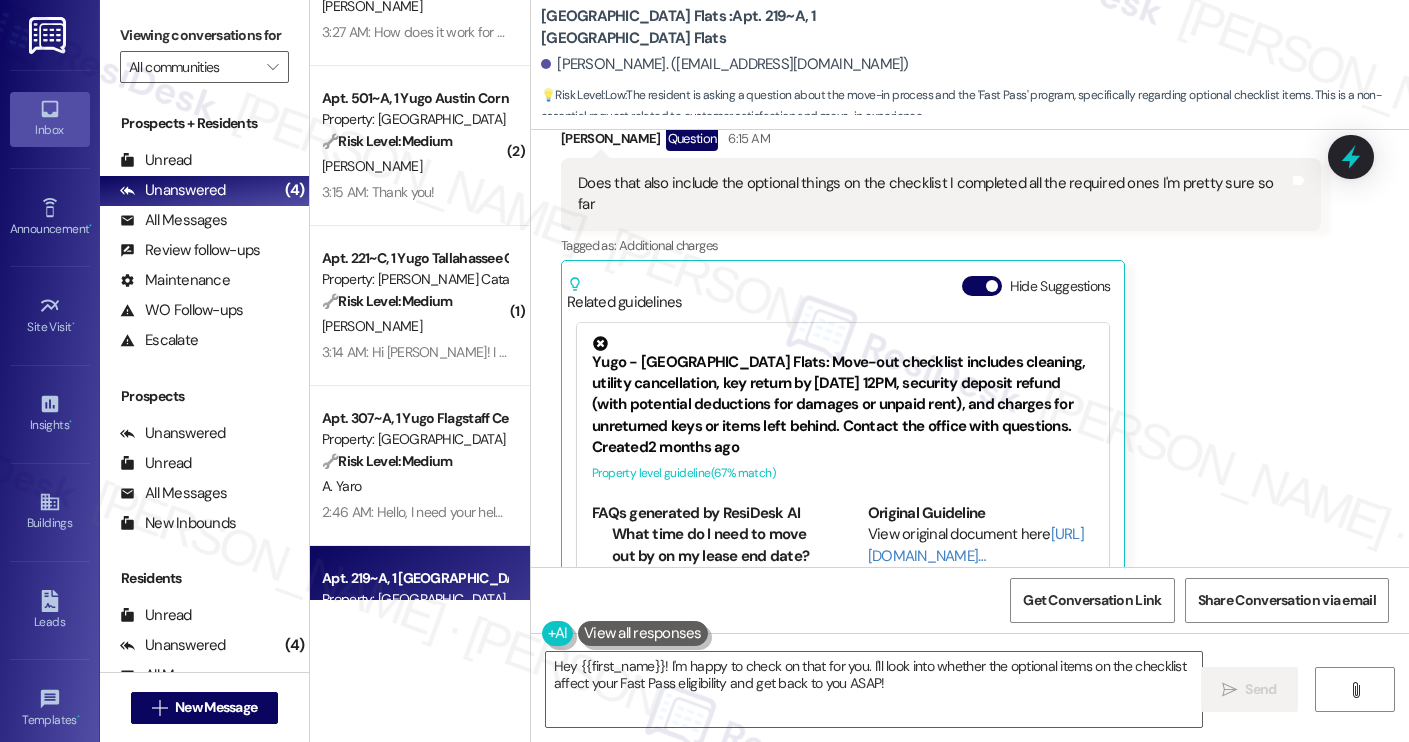 scroll, scrollTop: 1371, scrollLeft: 0, axis: vertical 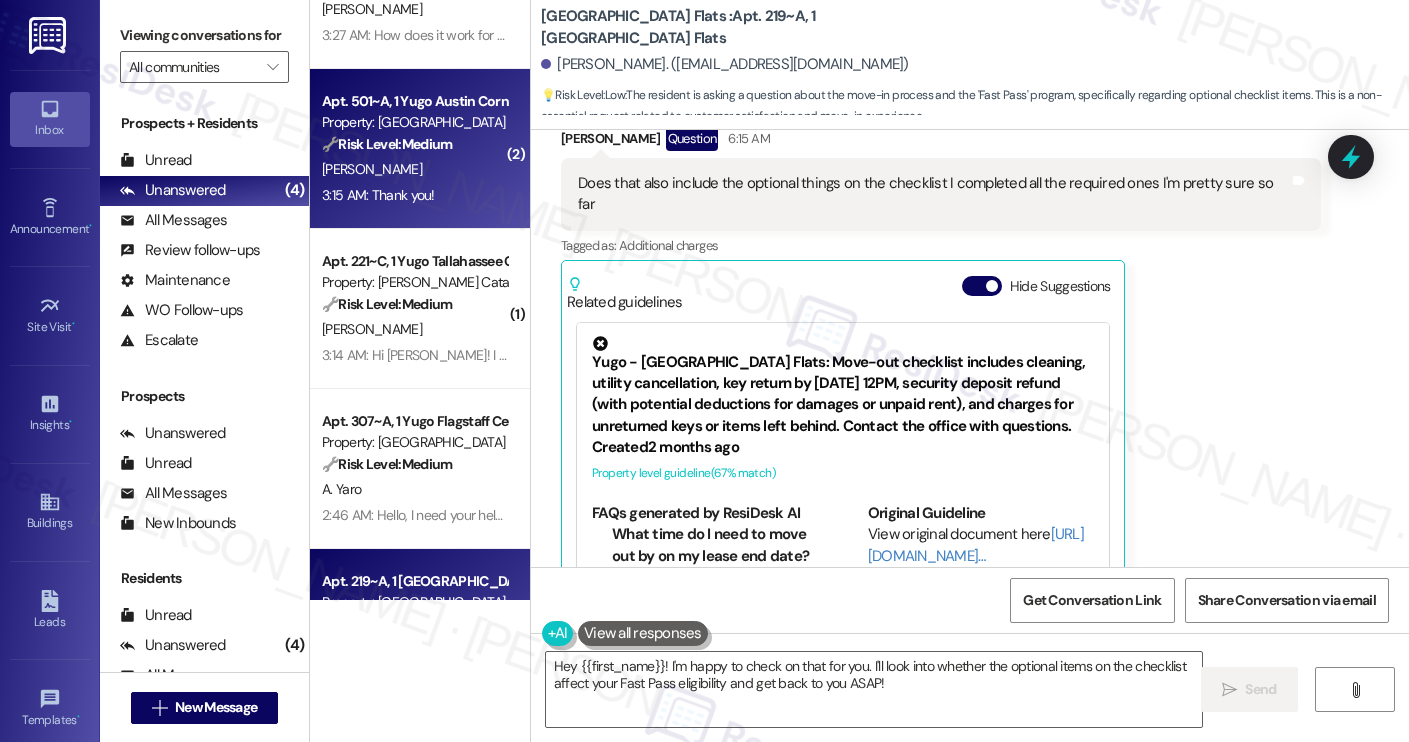 click on "🔧  Risk Level:  Medium The resident is requesting an early move-in addendum for their guarantor. This is a standard request related to lease administration and does not present any immediate risk or urgent need." at bounding box center (414, 144) 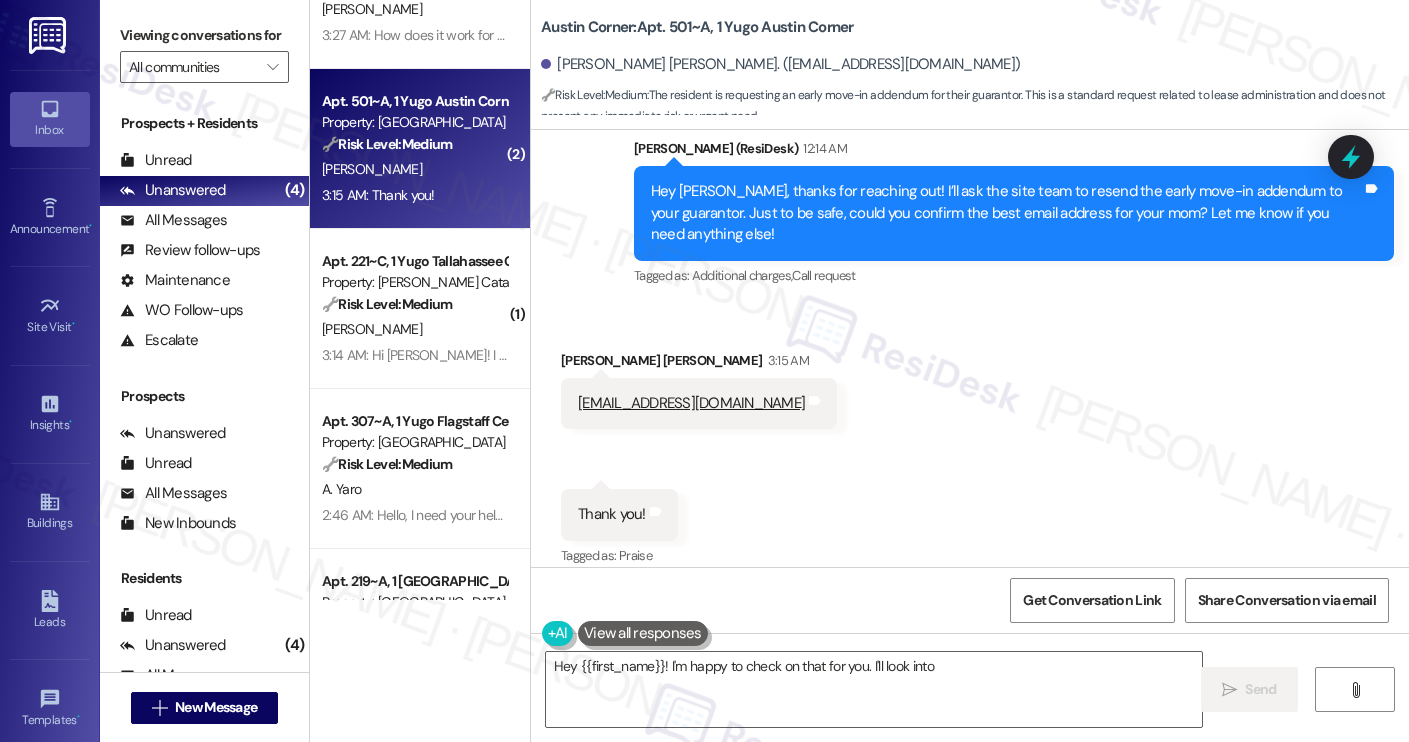 scroll, scrollTop: 1144, scrollLeft: 0, axis: vertical 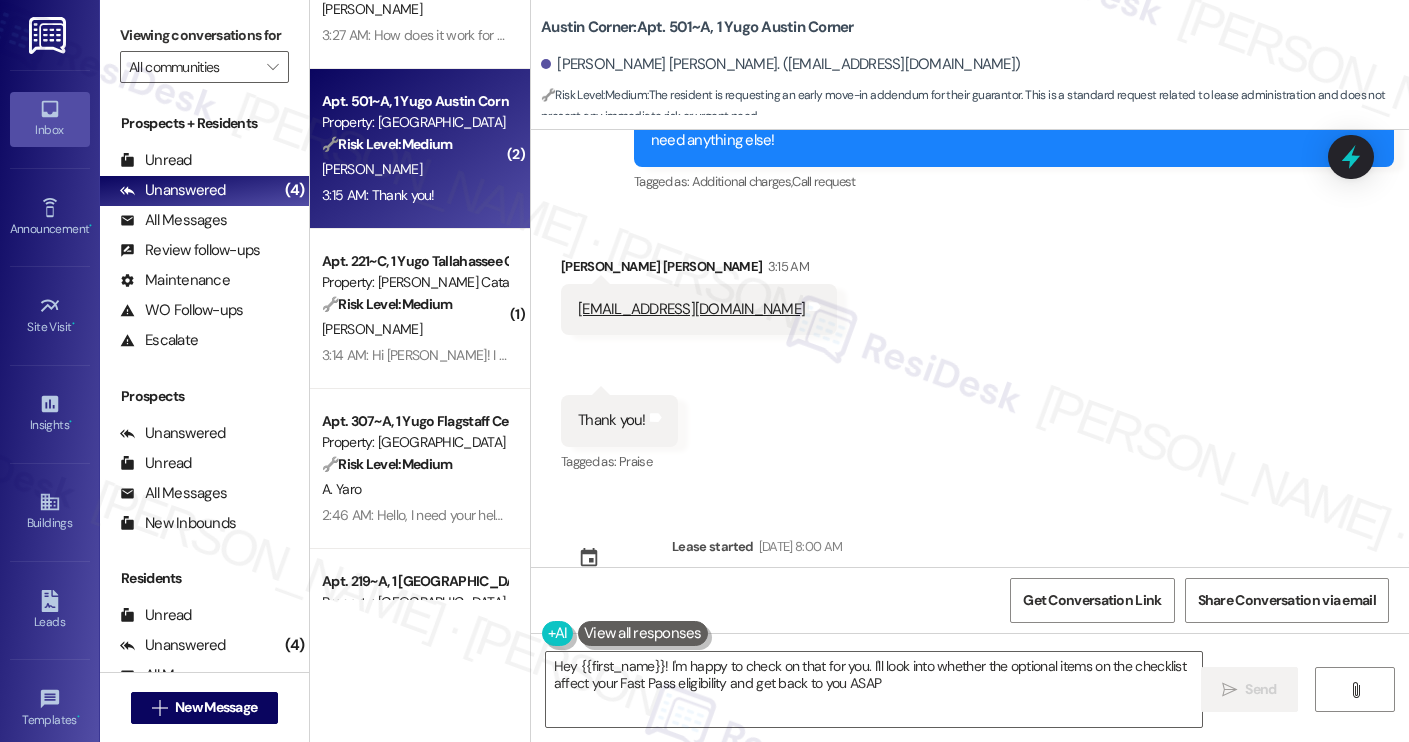 type on "Hey {{first_name}}! I'm happy to check on that for you. I'll look into whether the optional items on the checklist affect your Fast Pass eligibility and get back to you ASAP!" 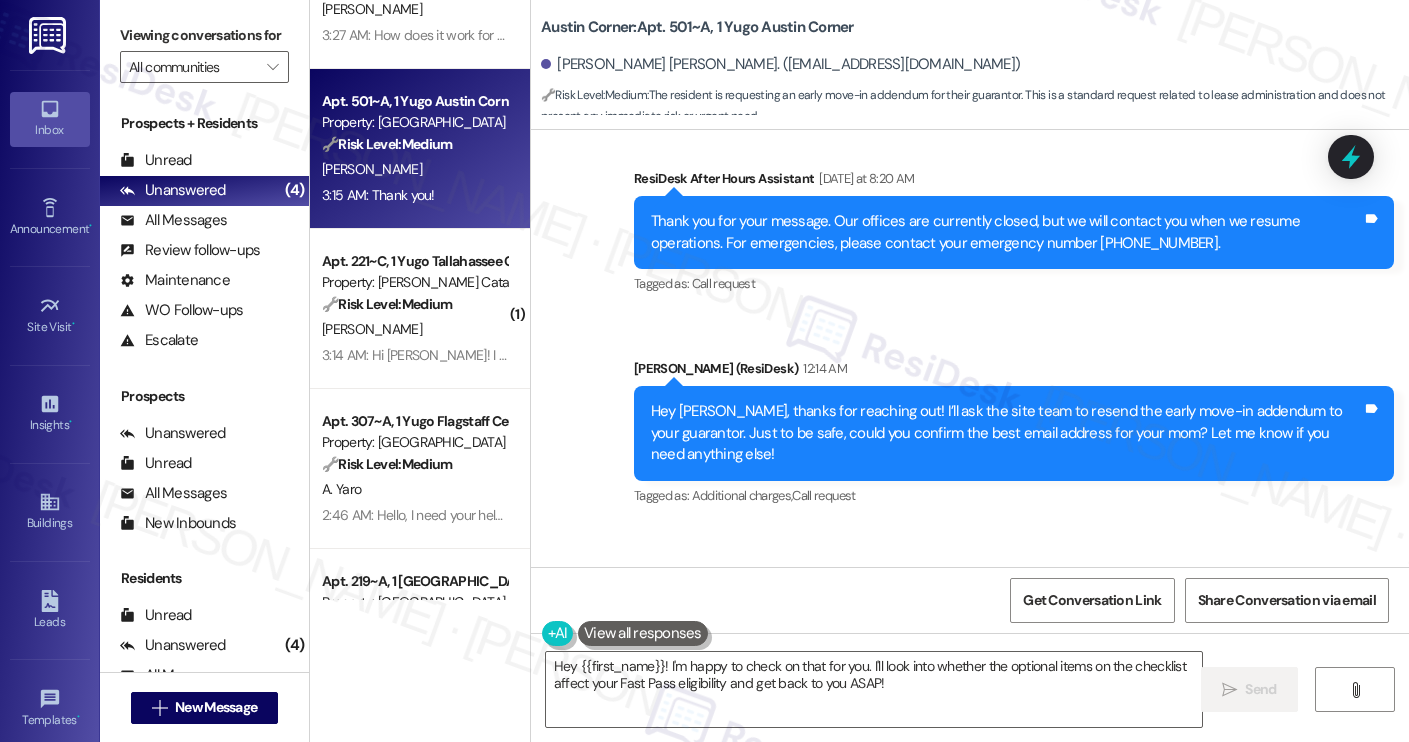 scroll, scrollTop: 820, scrollLeft: 0, axis: vertical 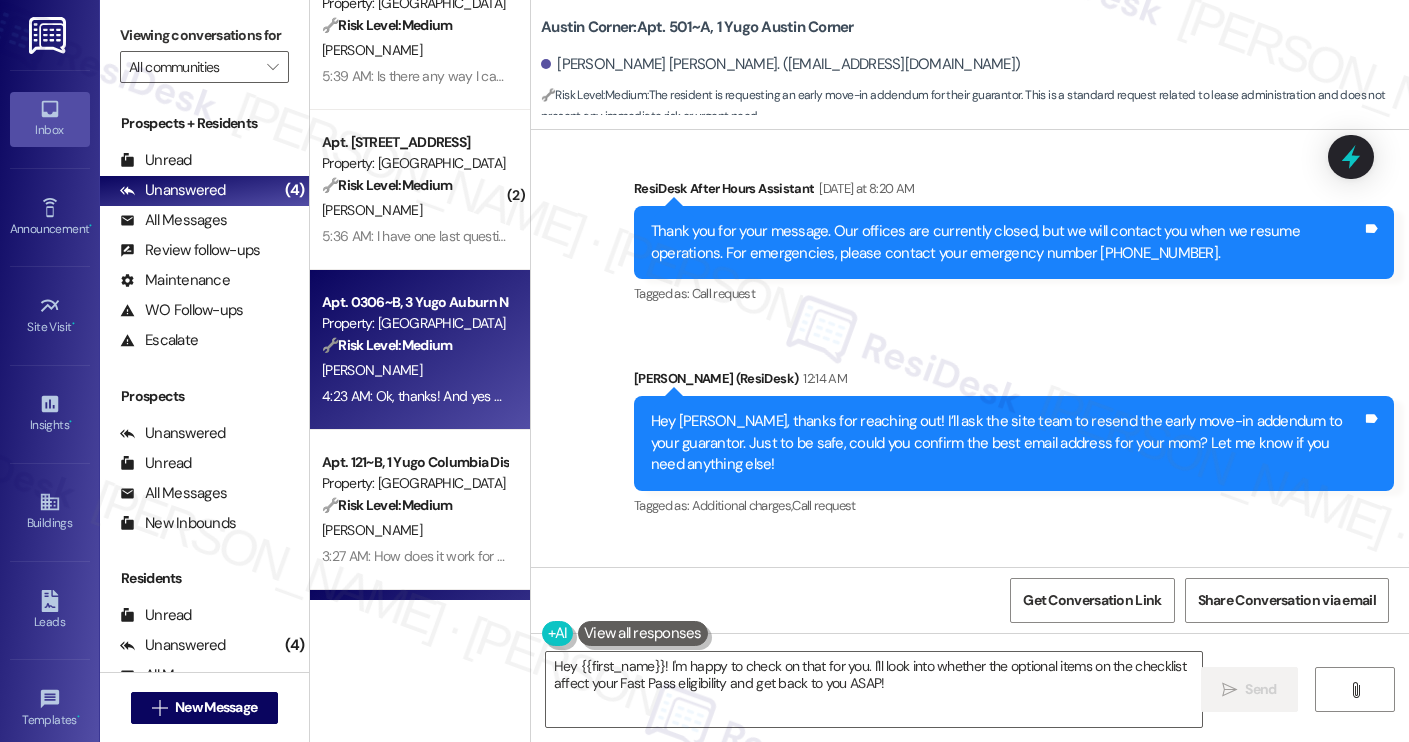 click on "Property: [GEOGRAPHIC_DATA]" at bounding box center (414, 323) 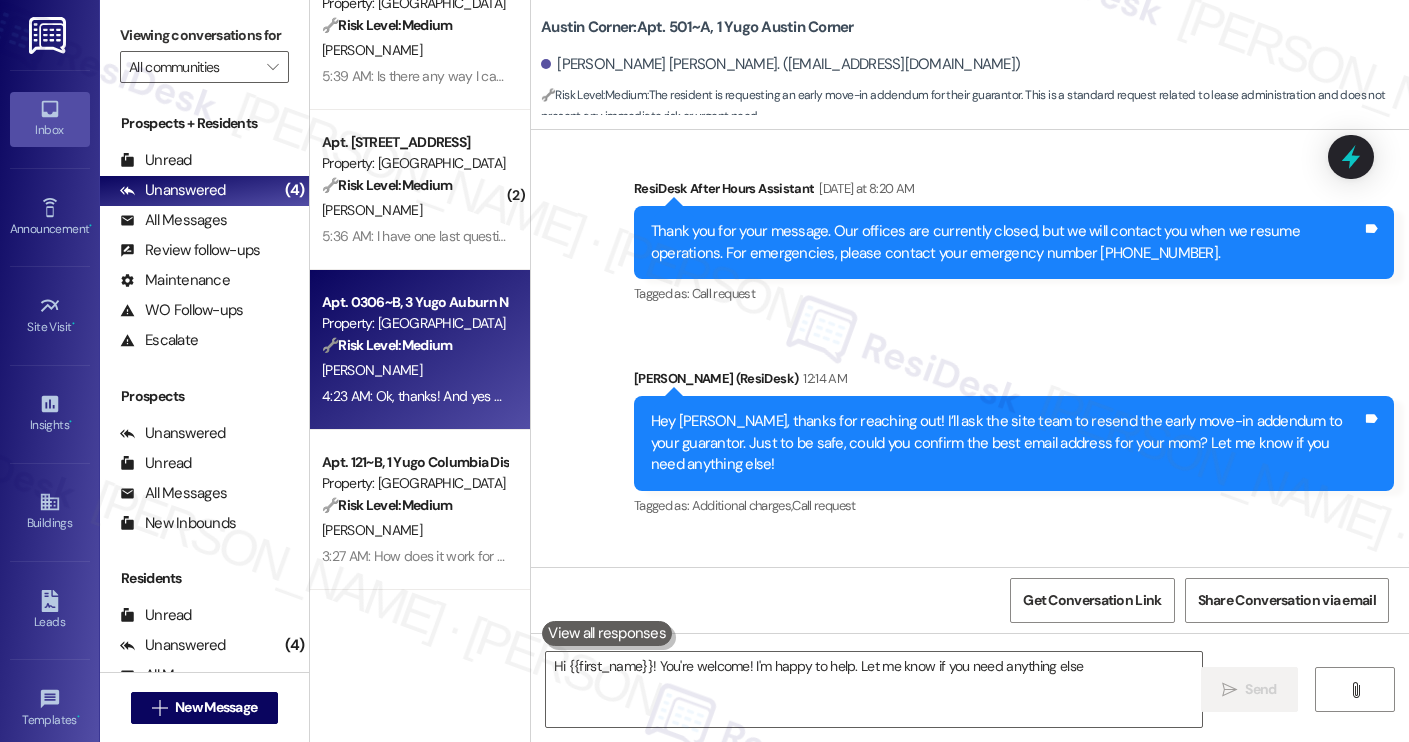type on "Hi {{first_name}}! You're welcome! I'm happy to help. Let me know if you need anything else!" 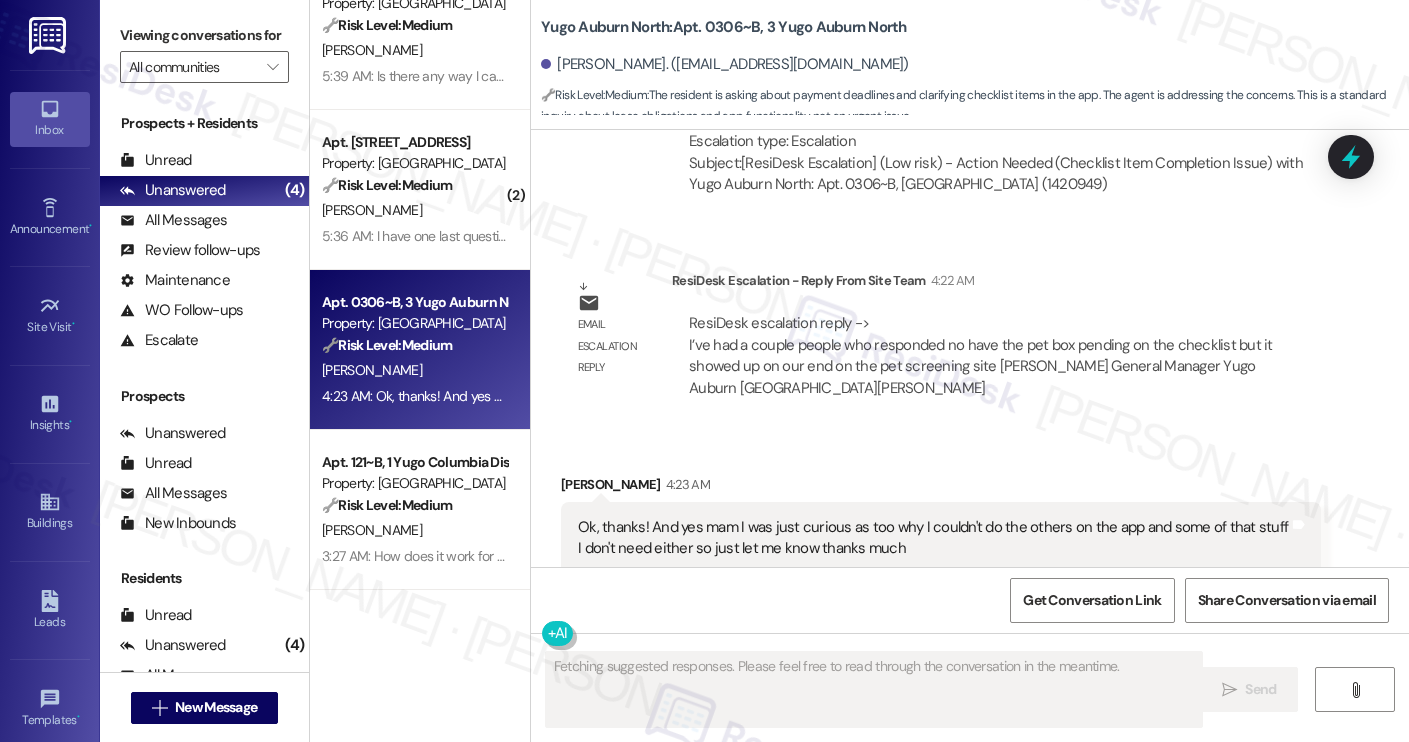 scroll, scrollTop: 2248, scrollLeft: 0, axis: vertical 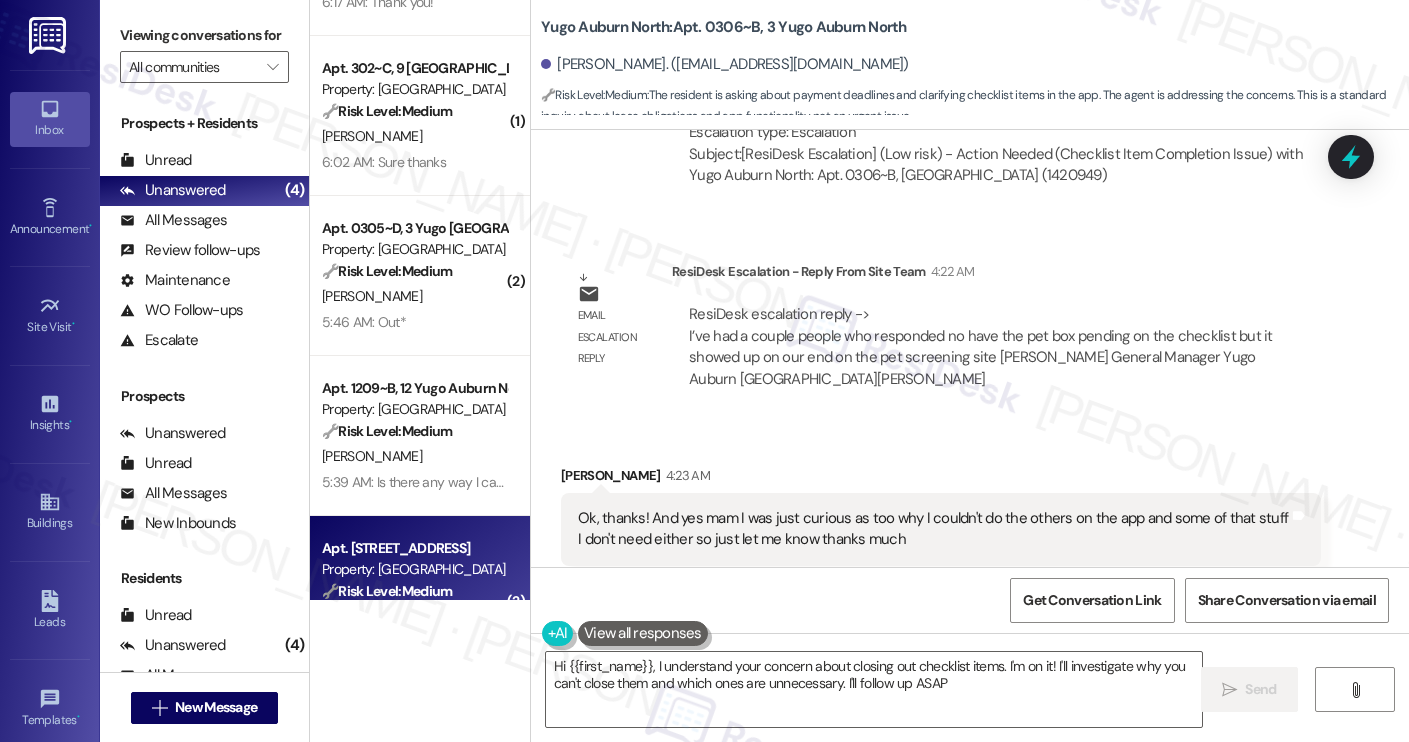 type on "Hi {{first_name}}, I understand your concern about closing out checklist items. I'm on it! I'll investigate why you can't close them and which ones are unnecessary. I'll follow up ASAP!" 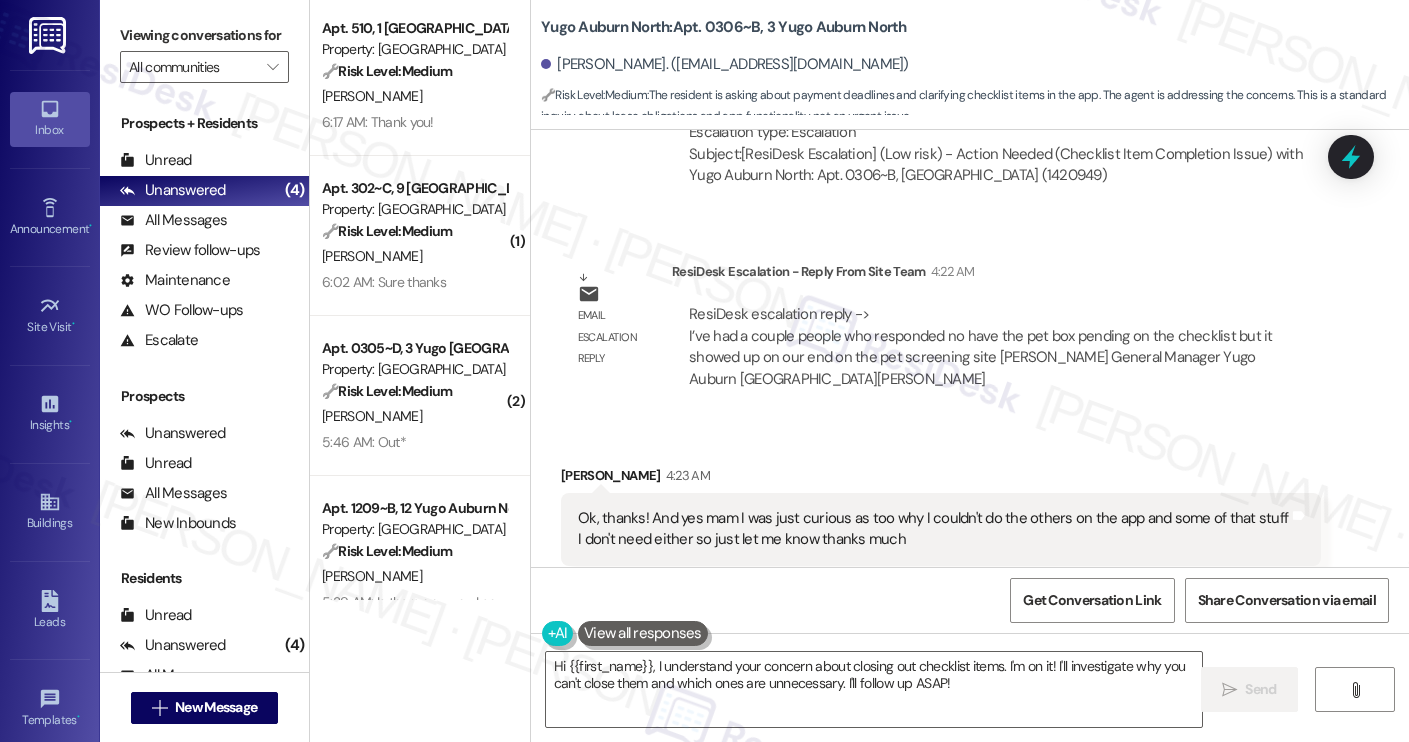 scroll, scrollTop: 308, scrollLeft: 0, axis: vertical 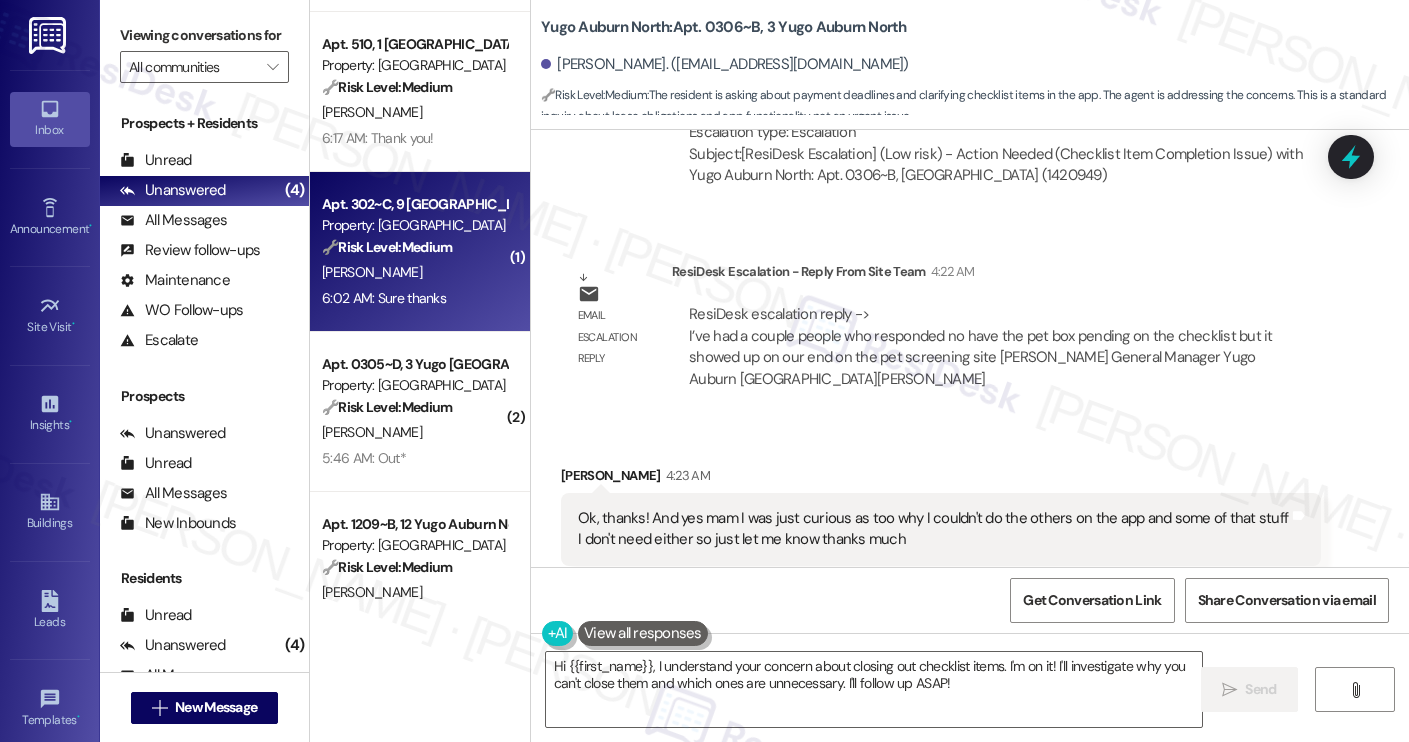 click on "Property: Yugo Starkville Campus Common" at bounding box center [414, 225] 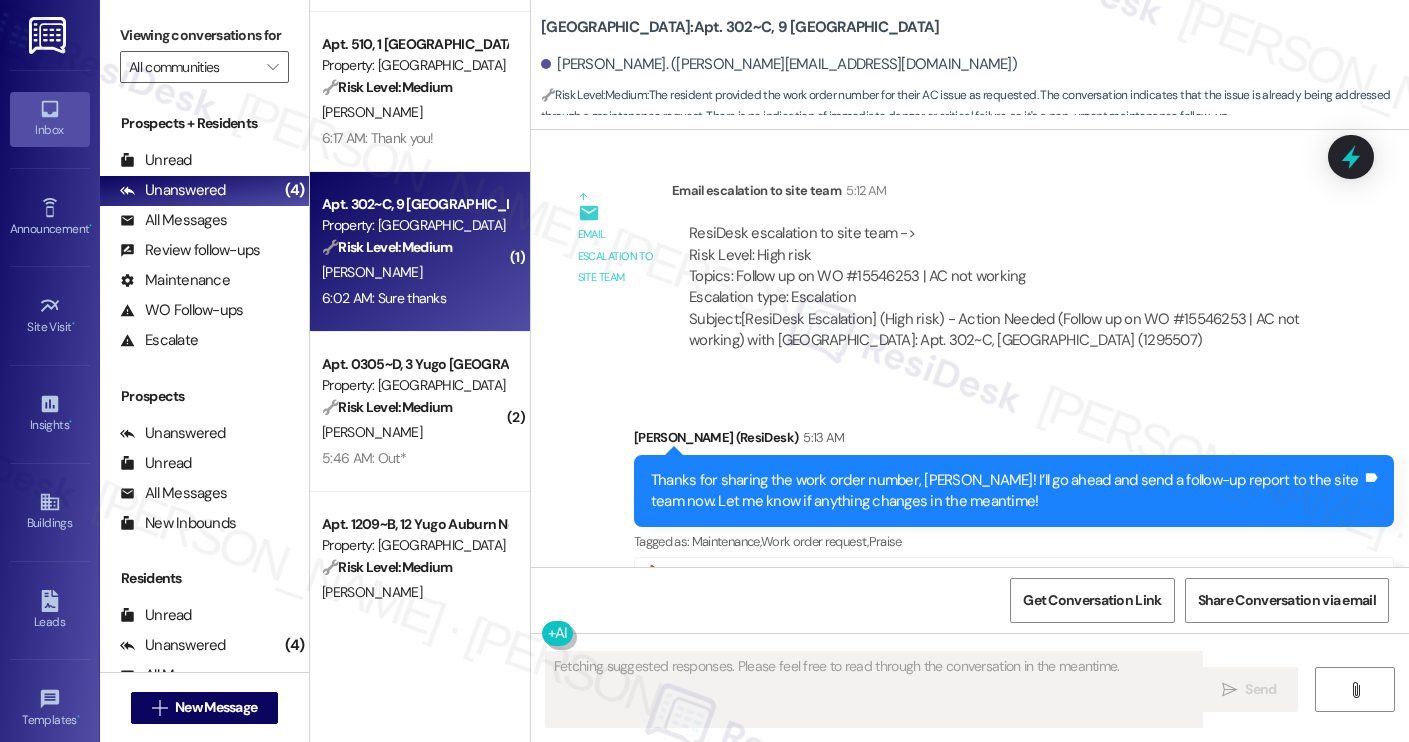 scroll, scrollTop: 5033, scrollLeft: 0, axis: vertical 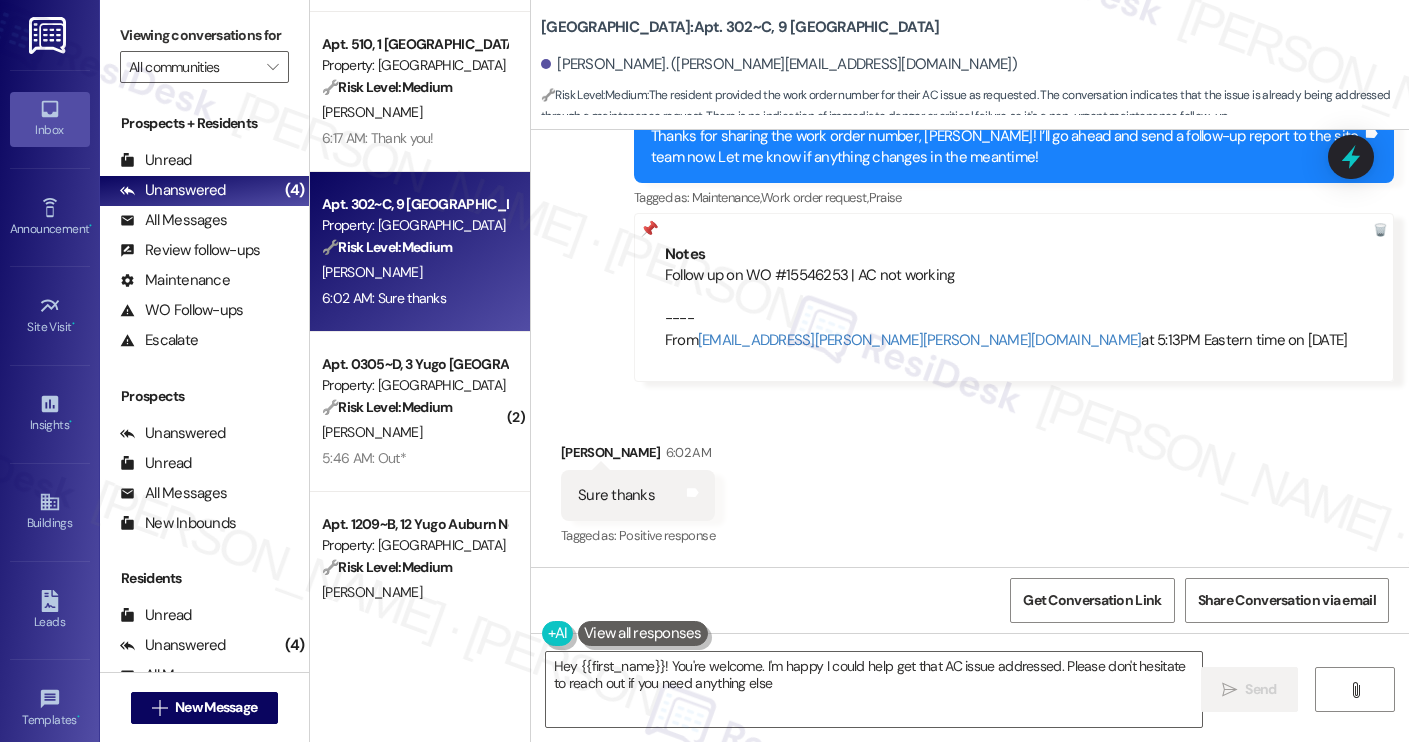 type on "Hey {{first_name}}! You're welcome. I'm happy I could help get that AC issue addressed. Please don't hesitate to reach out if you need anything else!" 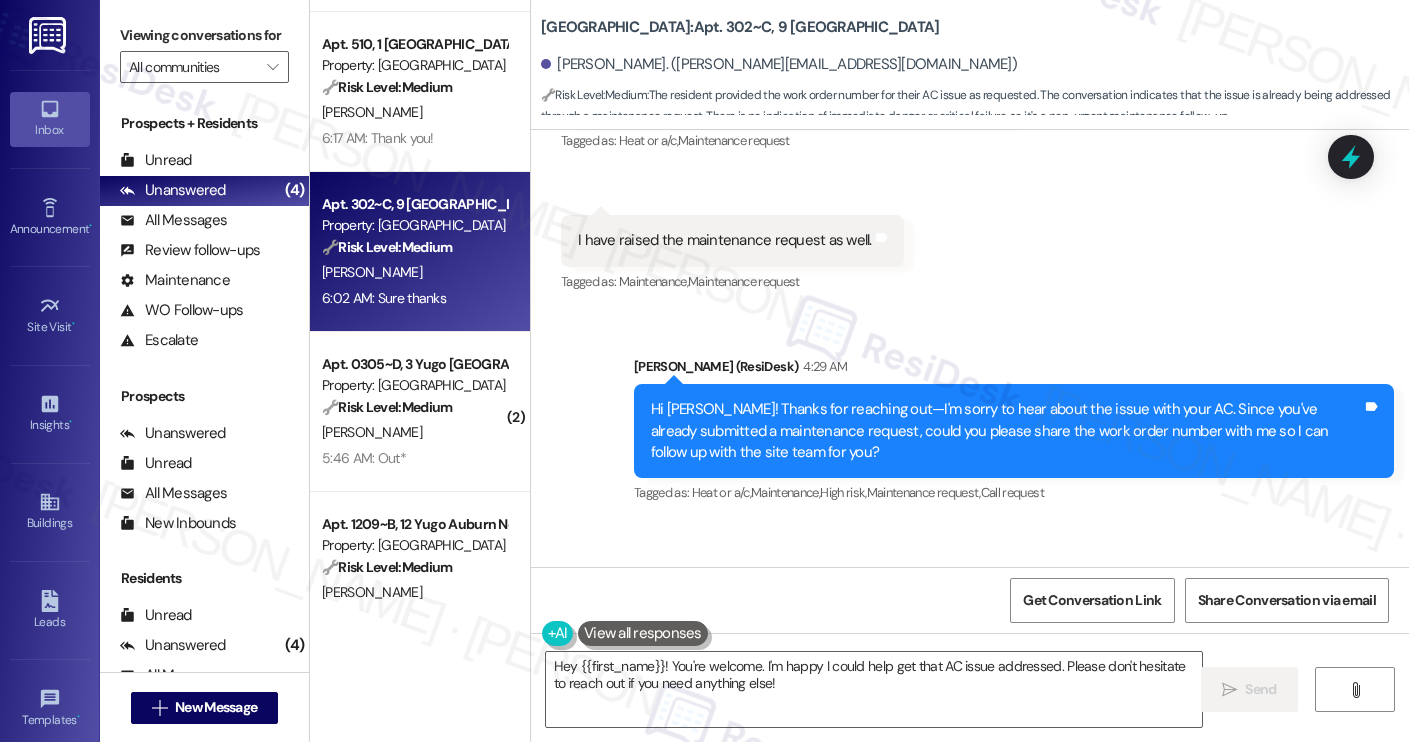 scroll, scrollTop: 3844, scrollLeft: 0, axis: vertical 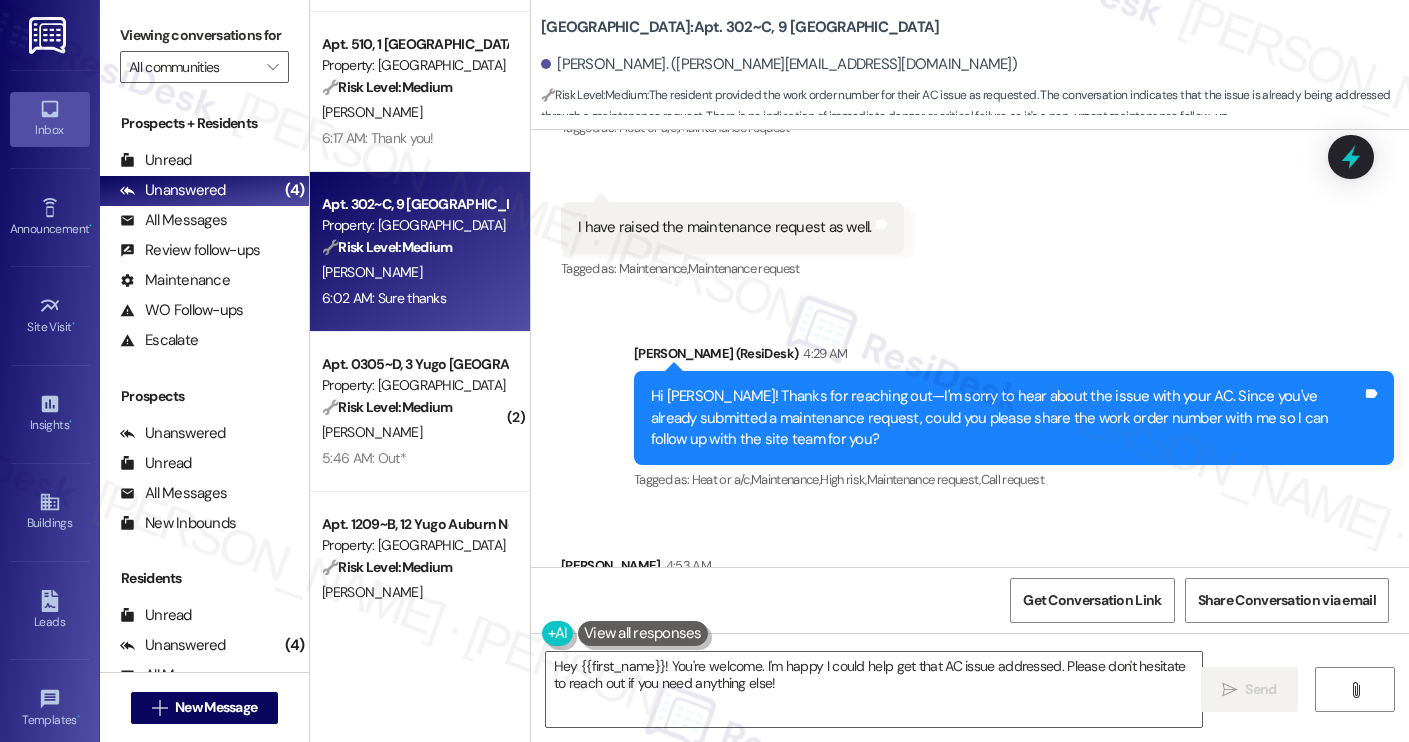 click on "Sent via SMS Sarah   (ResiDesk) 4:29 AM Hi Manikanta! Thanks for reaching out—I'm sorry to hear about the issue with your AC. Since you've already submitted a maintenance request, could you please share the work order number with me so I can follow up with the site team for you? Tags and notes Tagged as:   Heat or a/c ,  Click to highlight conversations about Heat or a/c Maintenance ,  Click to highlight conversations about Maintenance High risk ,  Click to highlight conversations about High risk Maintenance request ,  Click to highlight conversations about Maintenance request Call request Click to highlight conversations about Call request" at bounding box center [1014, 419] 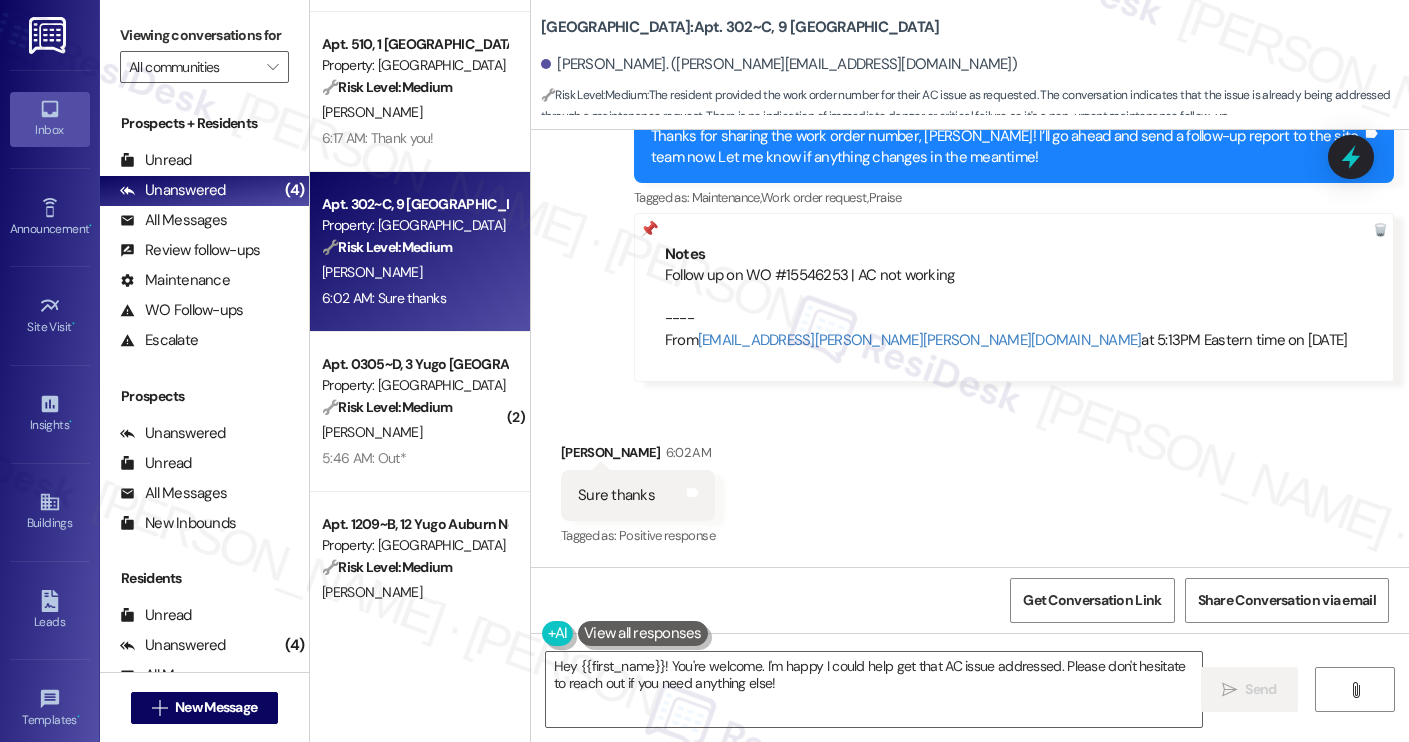 scroll, scrollTop: 5034, scrollLeft: 0, axis: vertical 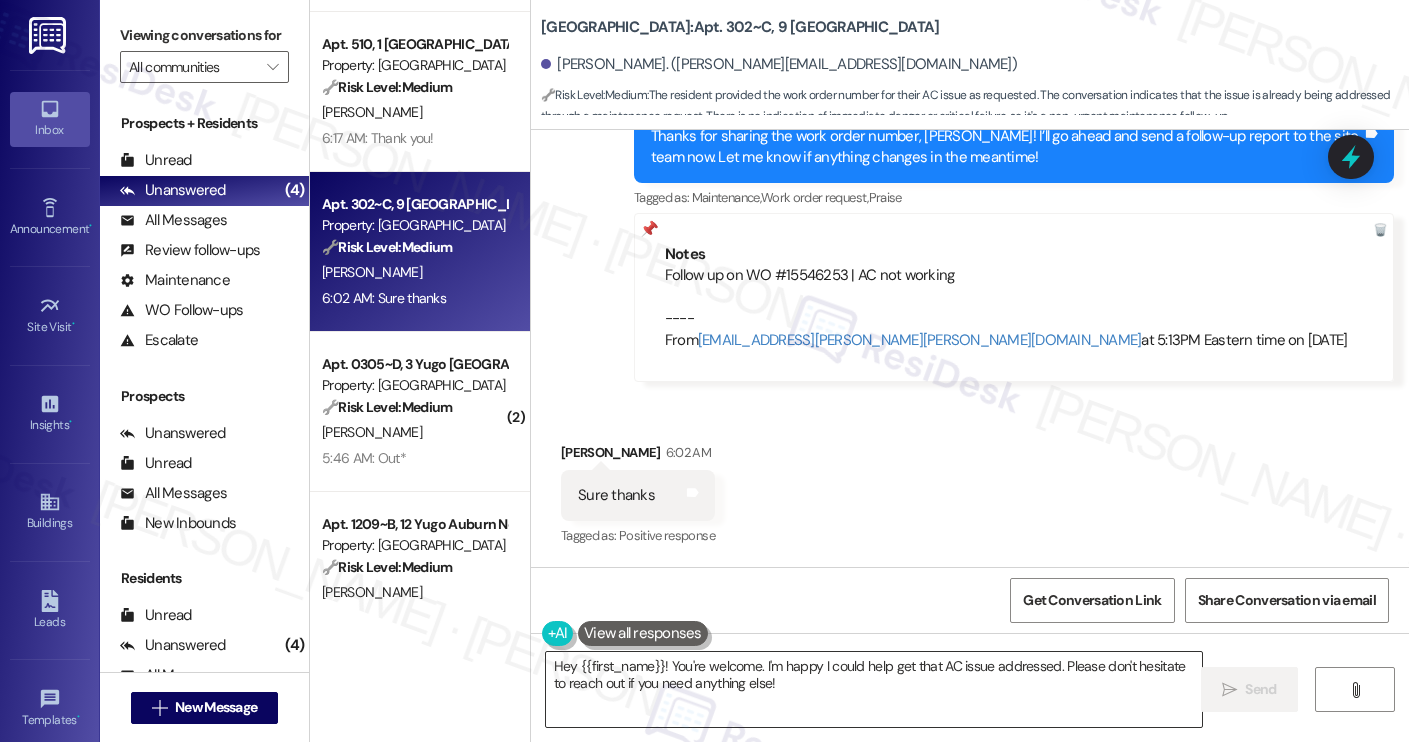 click on "Hey {{first_name}}! You're welcome. I'm happy I could help get that AC issue addressed. Please don't hesitate to reach out if you need anything else!" at bounding box center [874, 689] 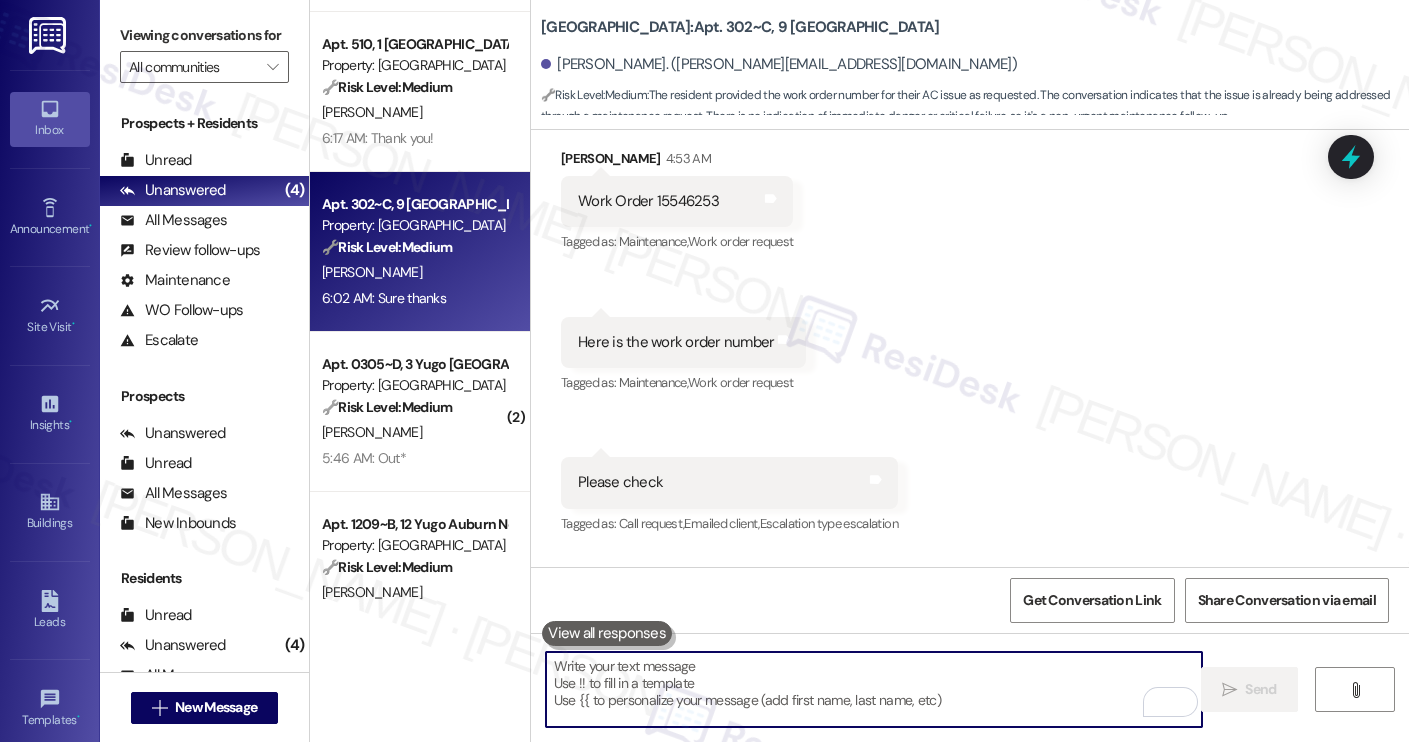 scroll, scrollTop: 5034, scrollLeft: 0, axis: vertical 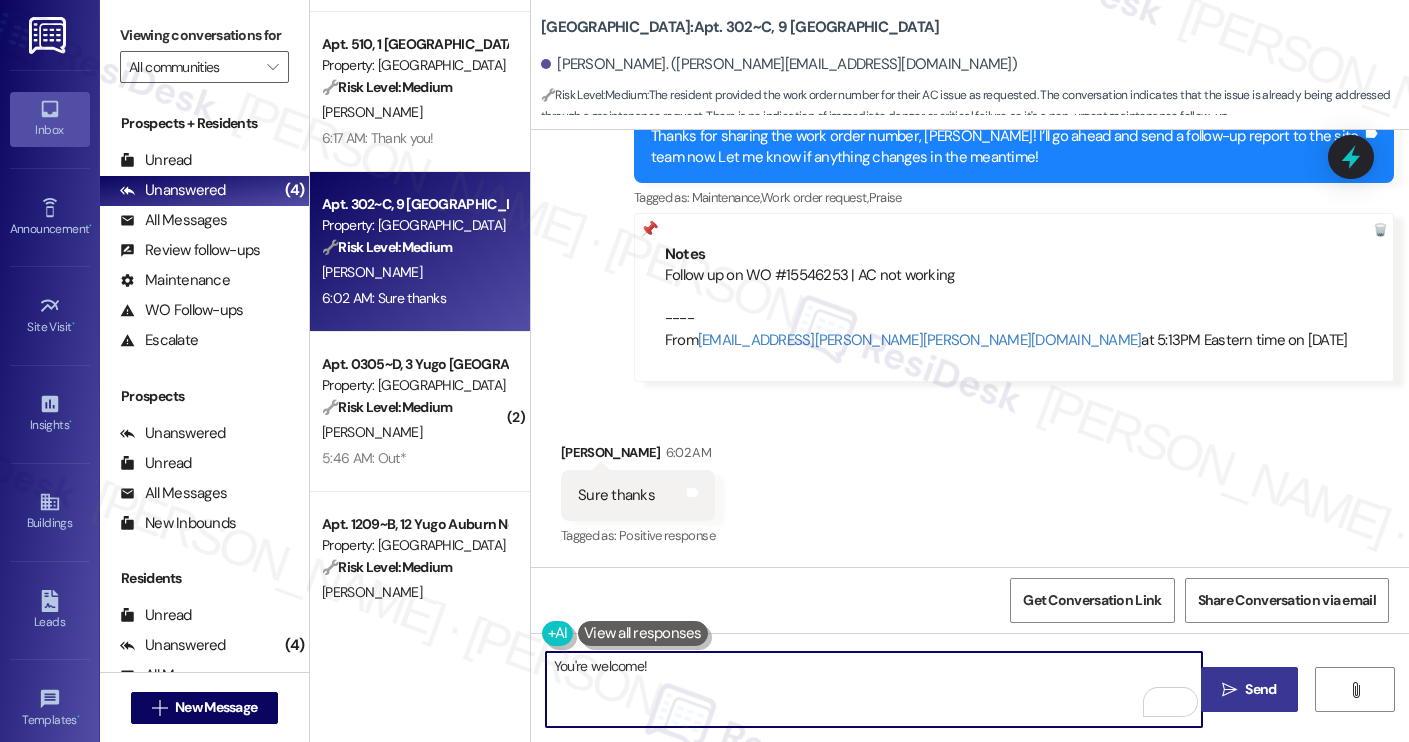 type on "You're welcome!" 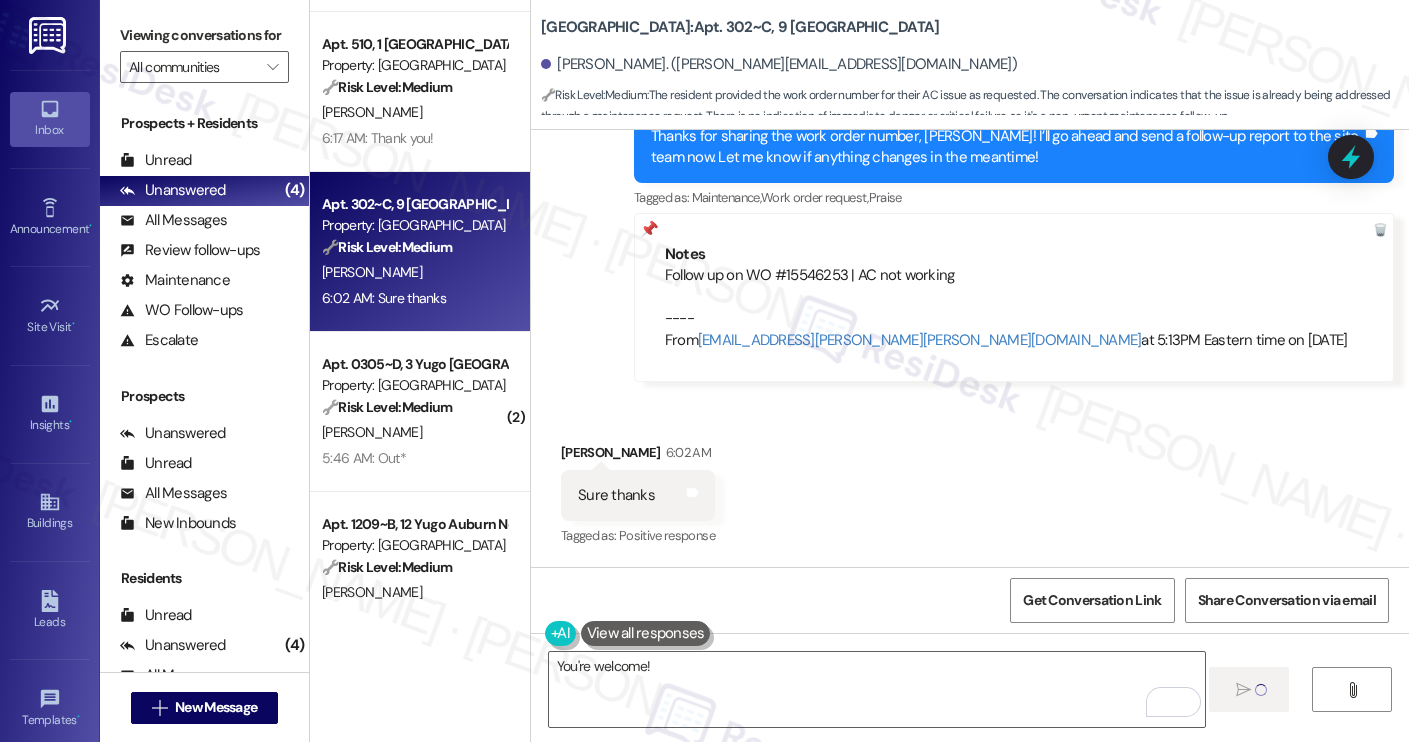 type 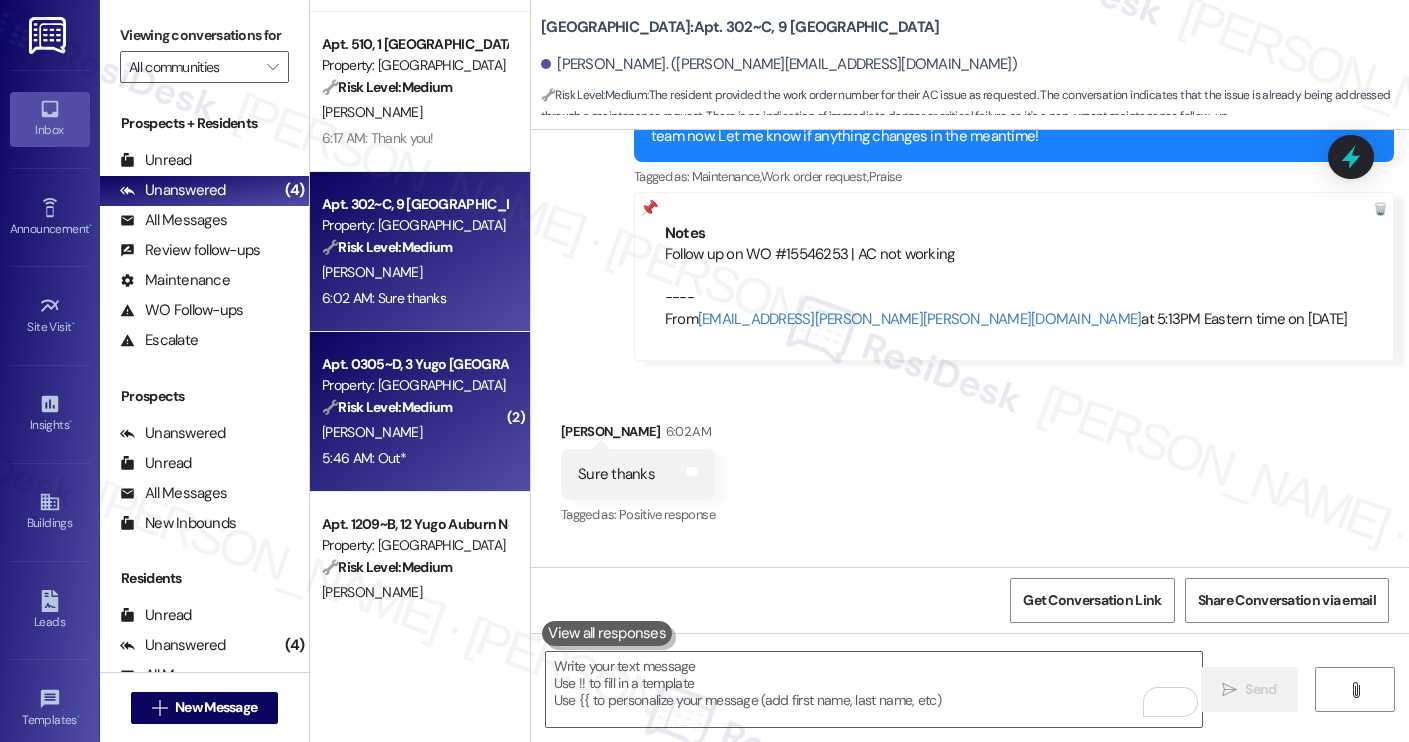 scroll, scrollTop: 5033, scrollLeft: 0, axis: vertical 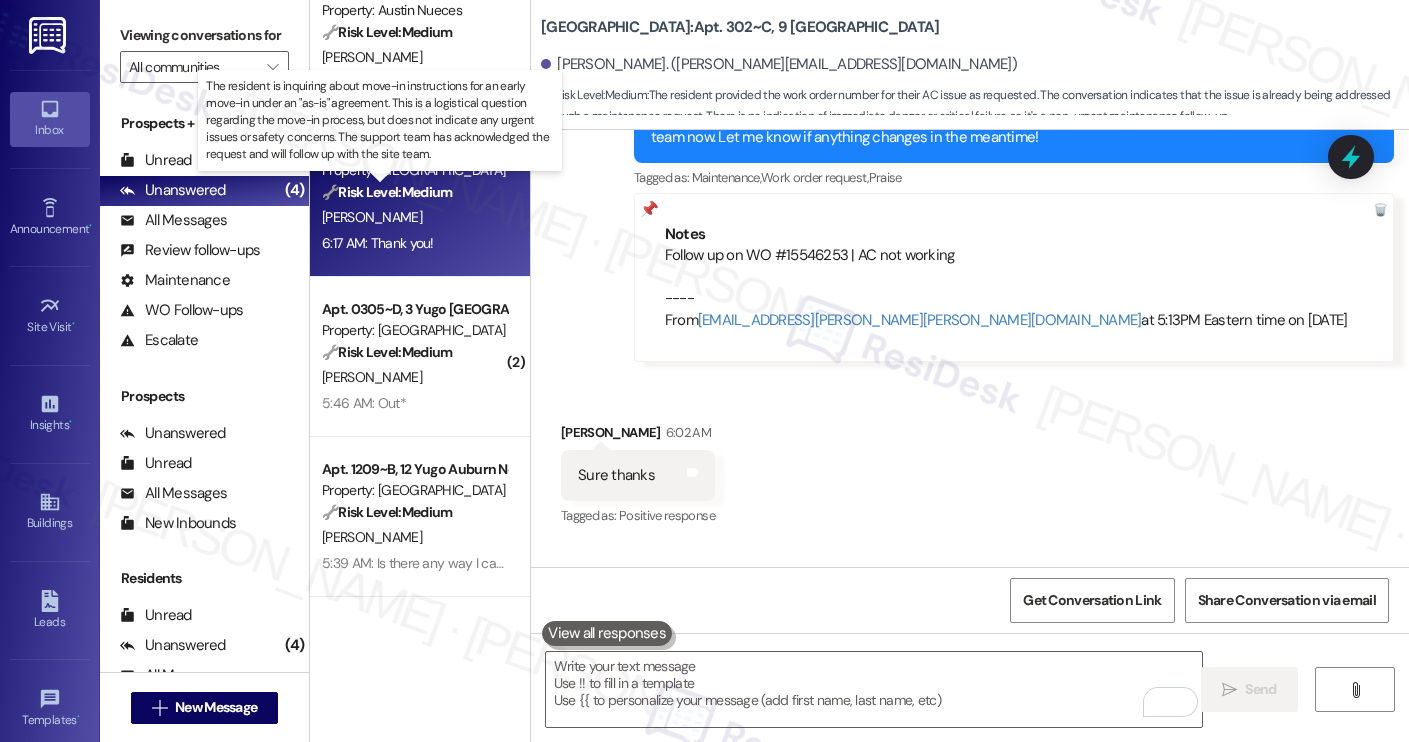 click on "🔧  Risk Level:  Medium" at bounding box center (387, 192) 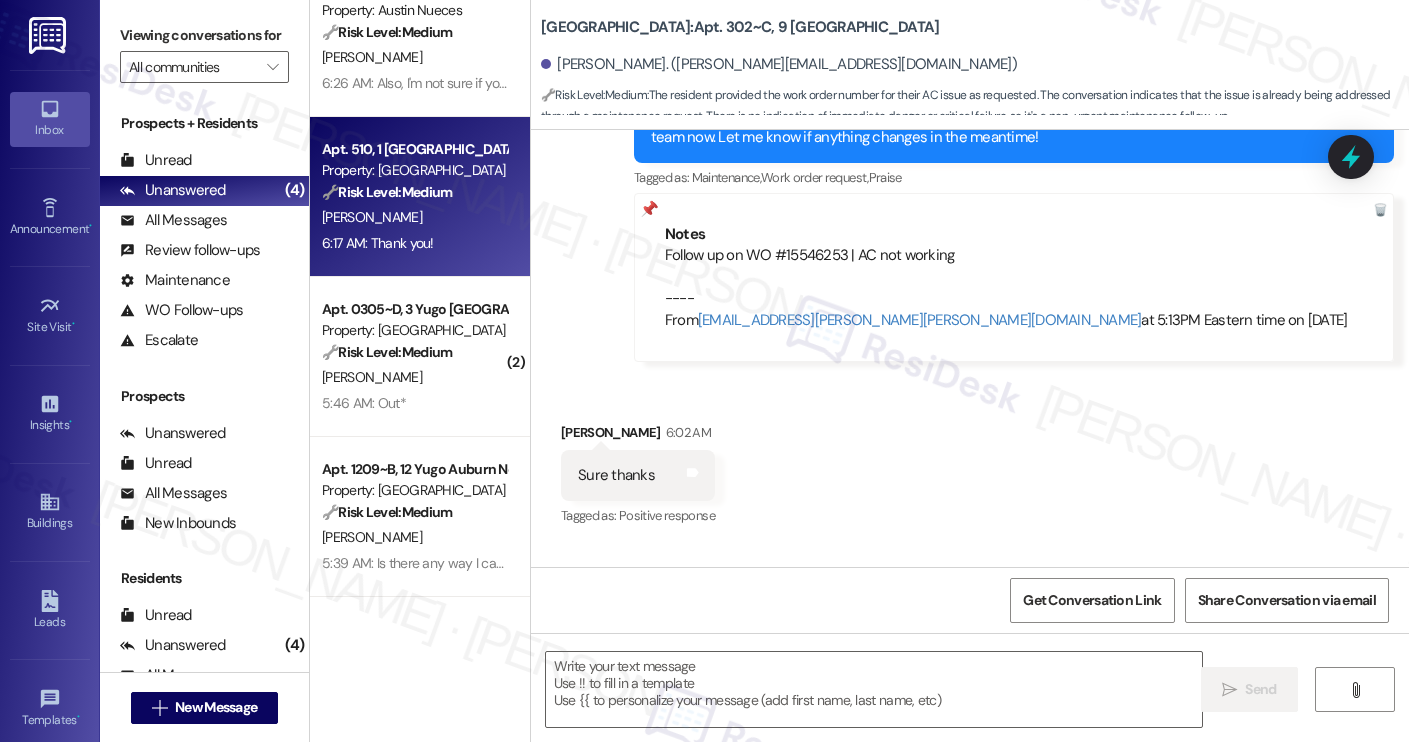 type on "Fetching suggested responses. Please feel free to read through the conversation in the meantime." 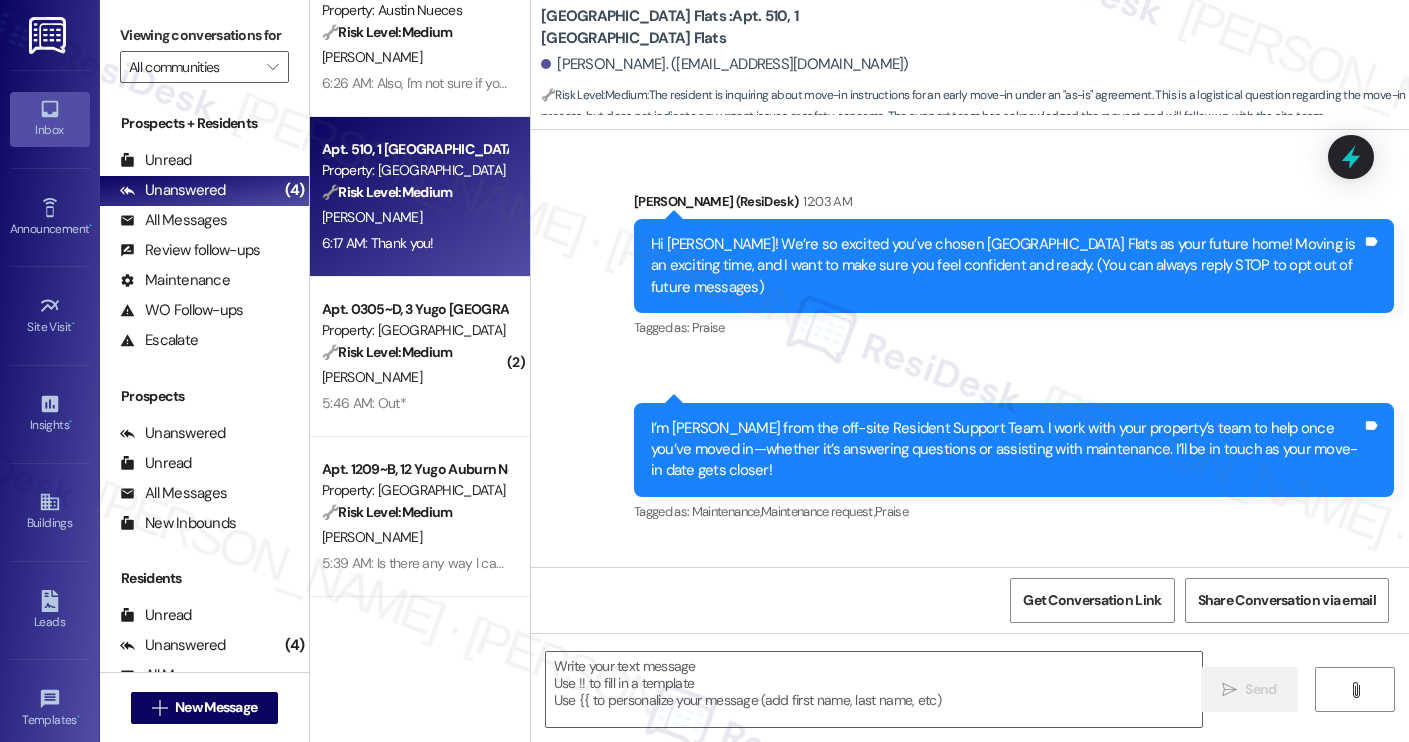 scroll, scrollTop: 0, scrollLeft: 0, axis: both 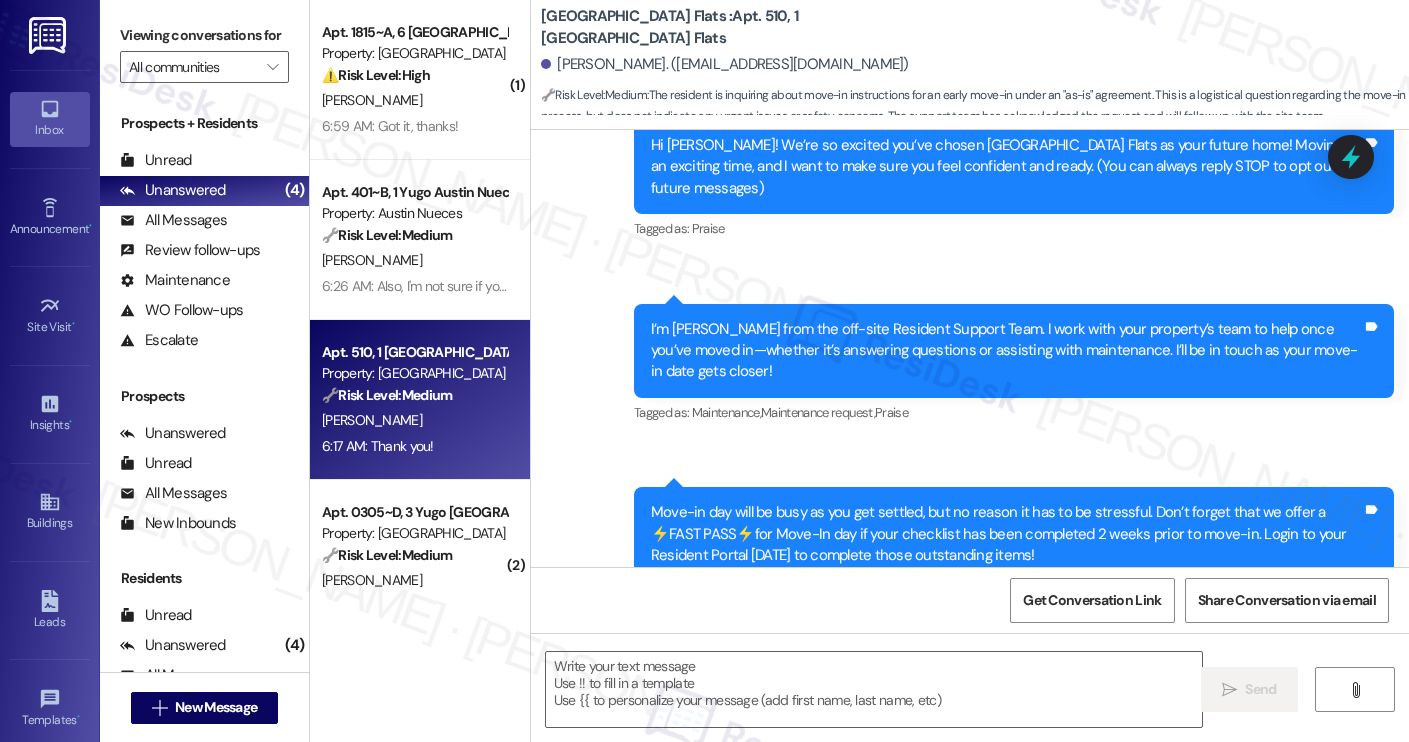 type on "Fetching suggested responses. Please feel free to read through the conversation in the meantime." 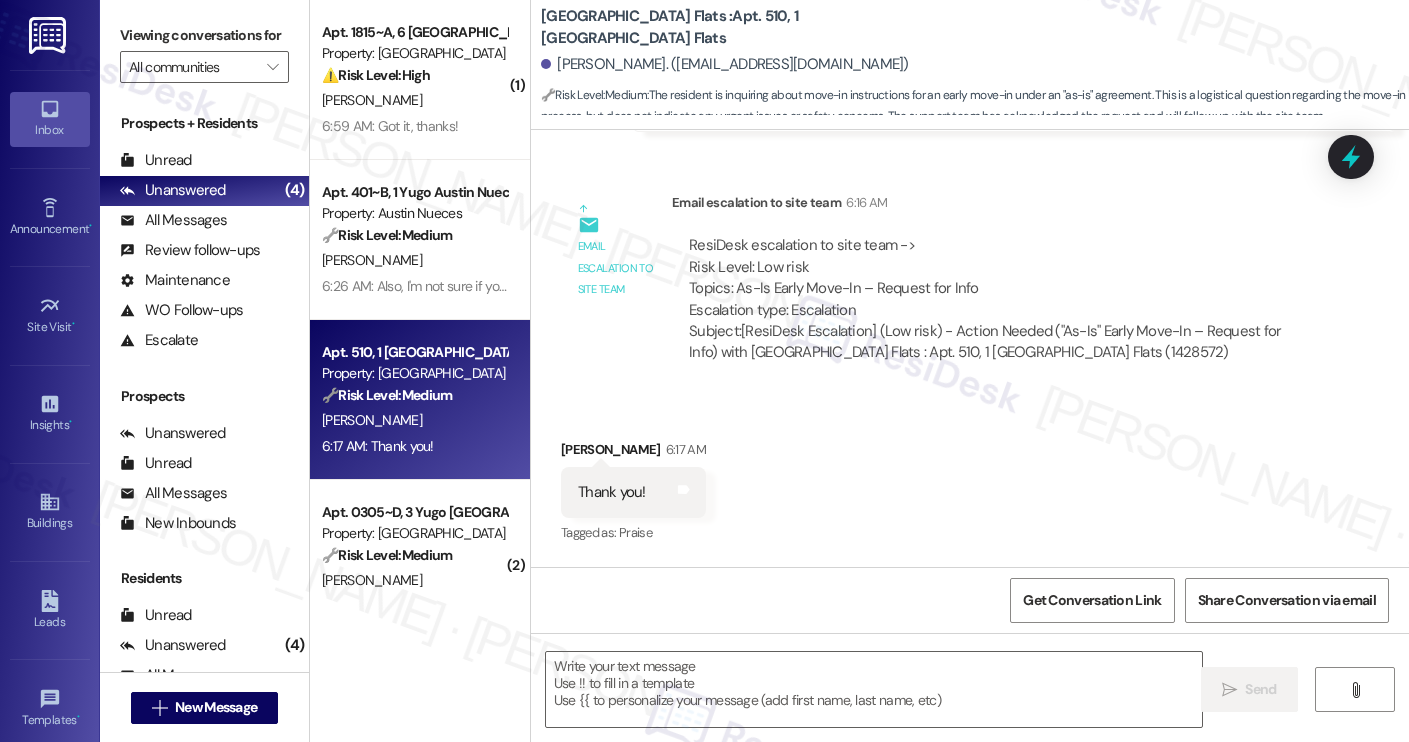 scroll, scrollTop: 1305, scrollLeft: 0, axis: vertical 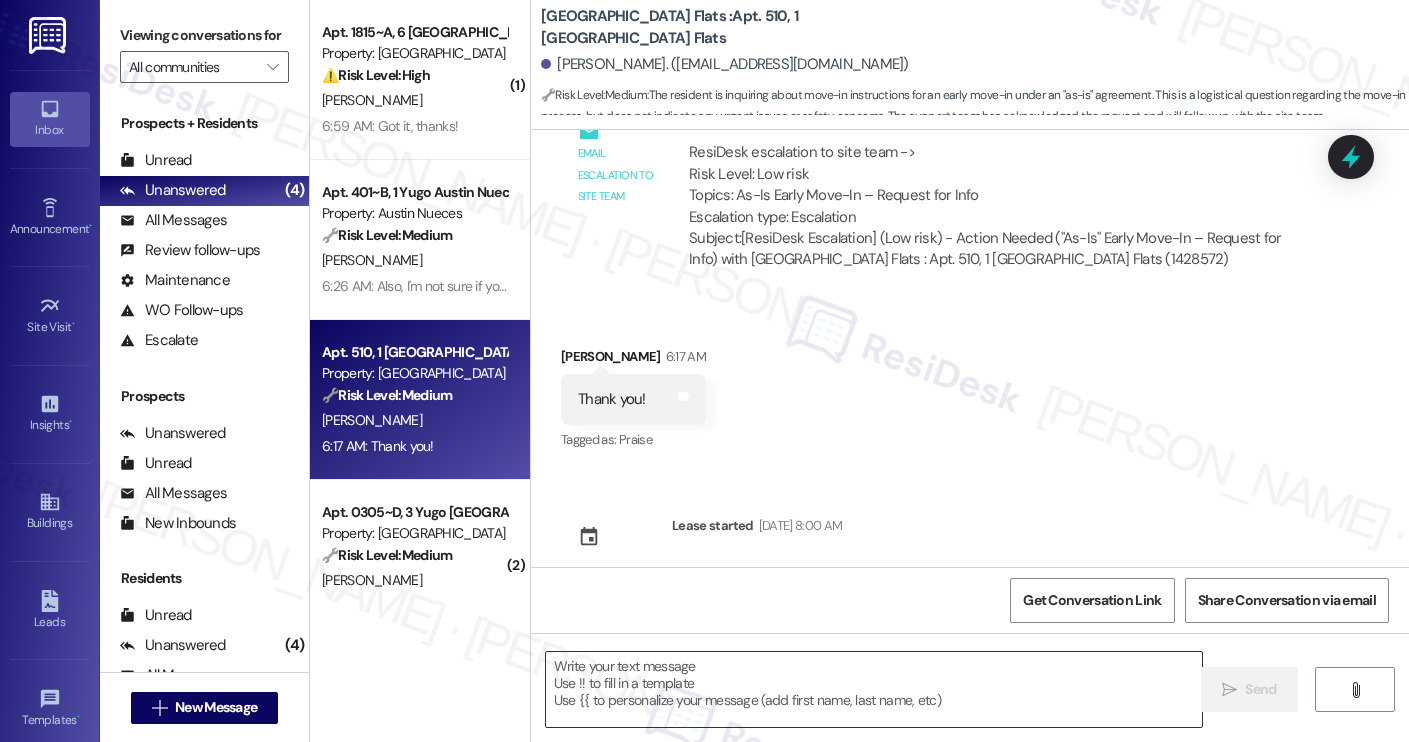 click at bounding box center [874, 689] 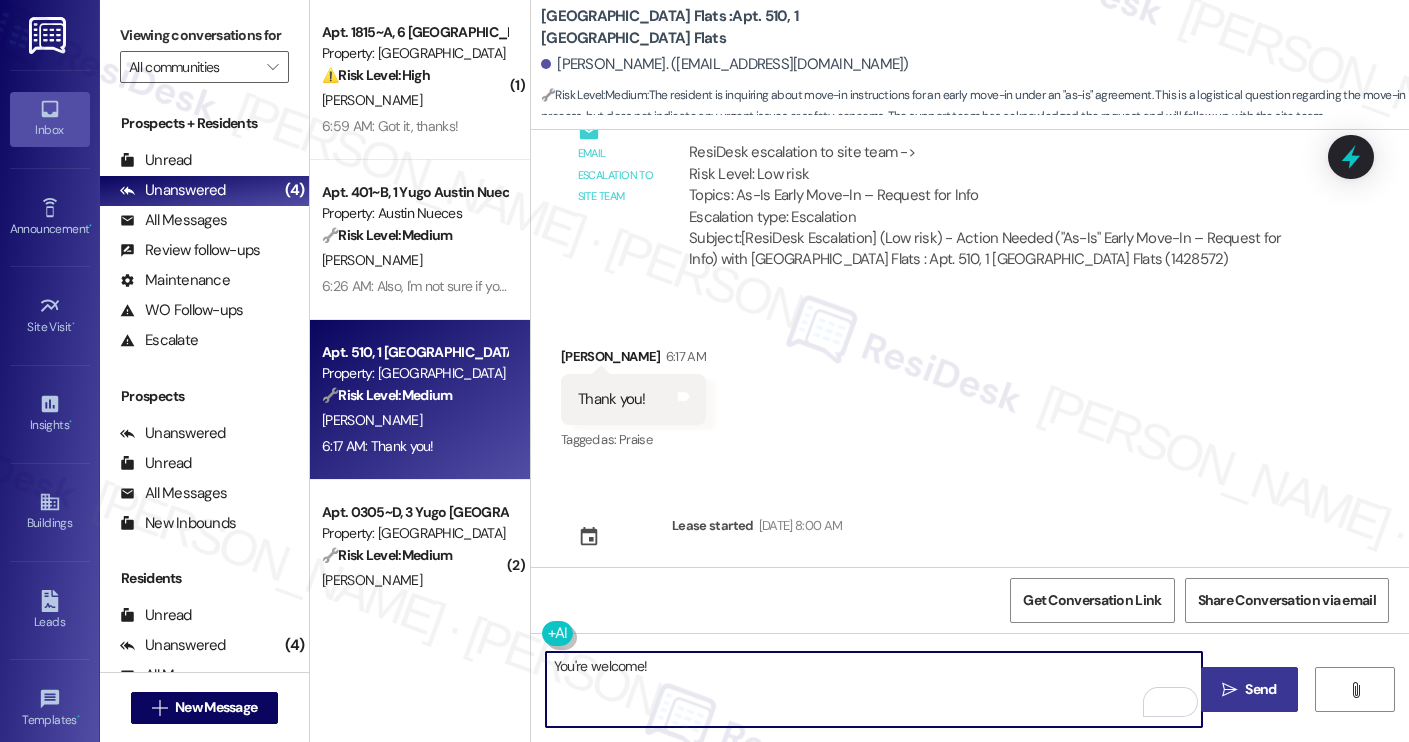 type on "You're welcome!" 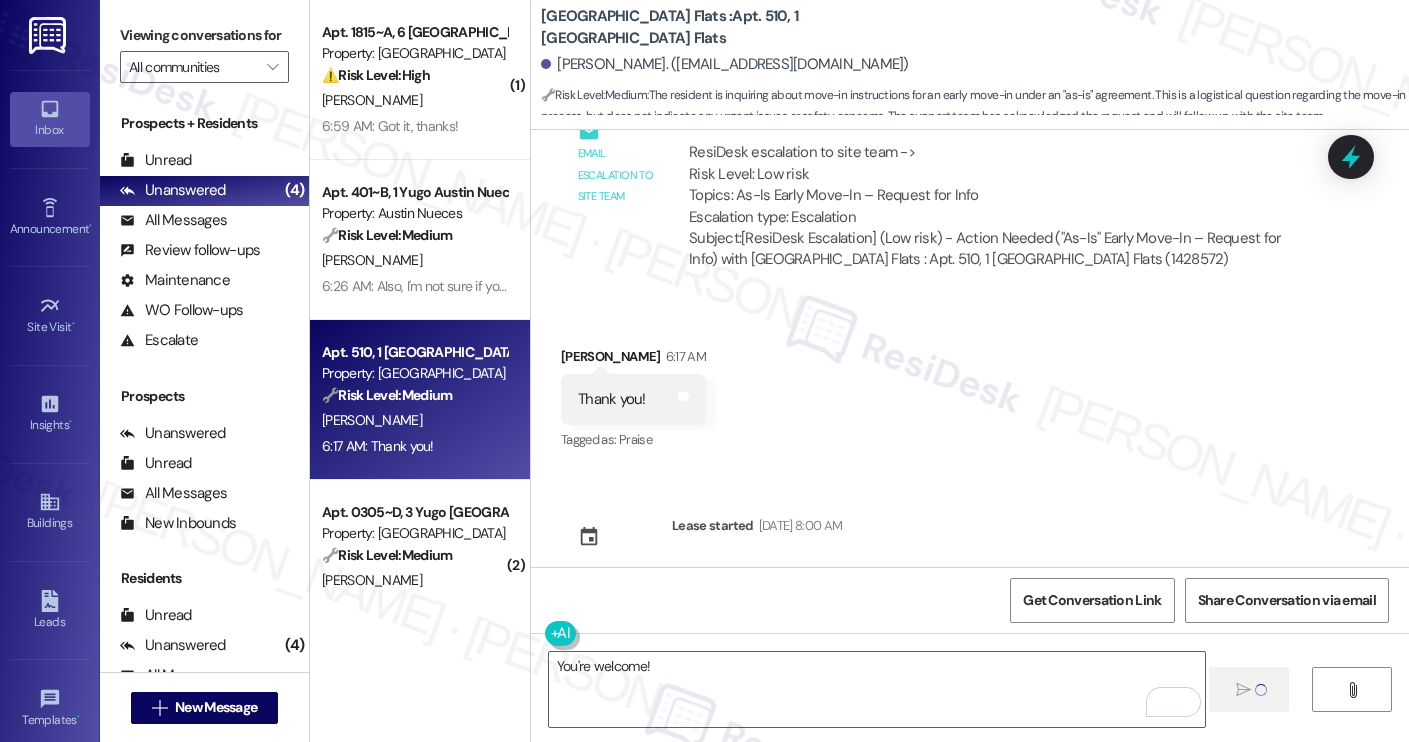 type 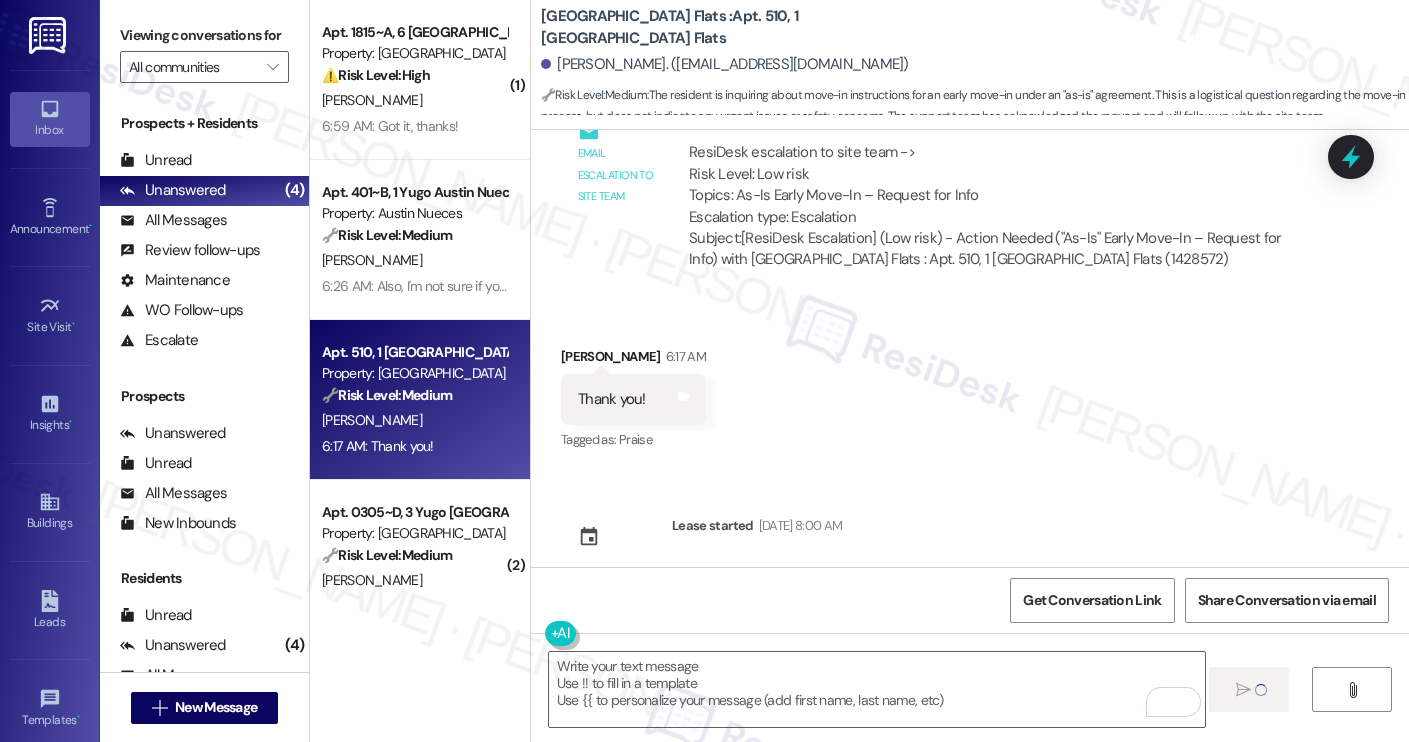 scroll, scrollTop: 1186, scrollLeft: 0, axis: vertical 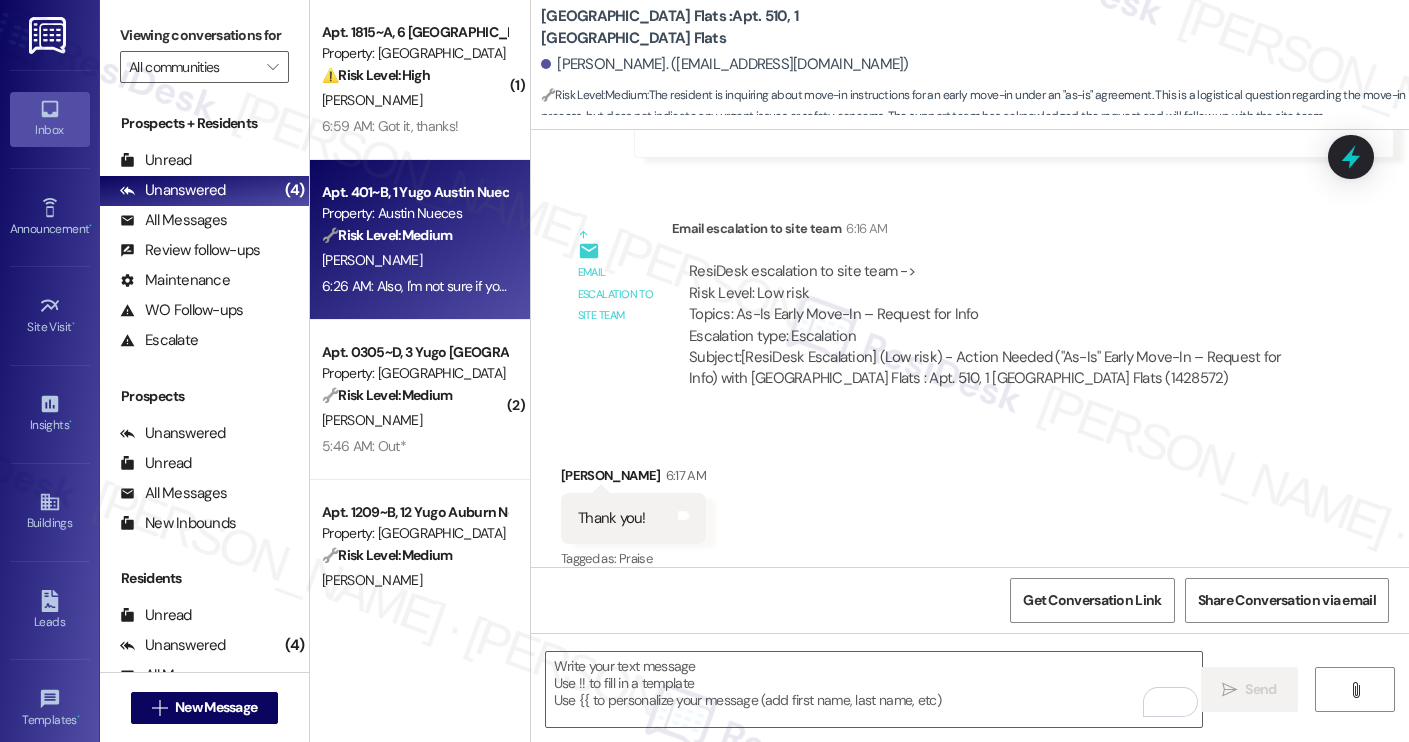 click on "Apt. 401~B, 1 Yugo Austin Nueces" at bounding box center [414, 192] 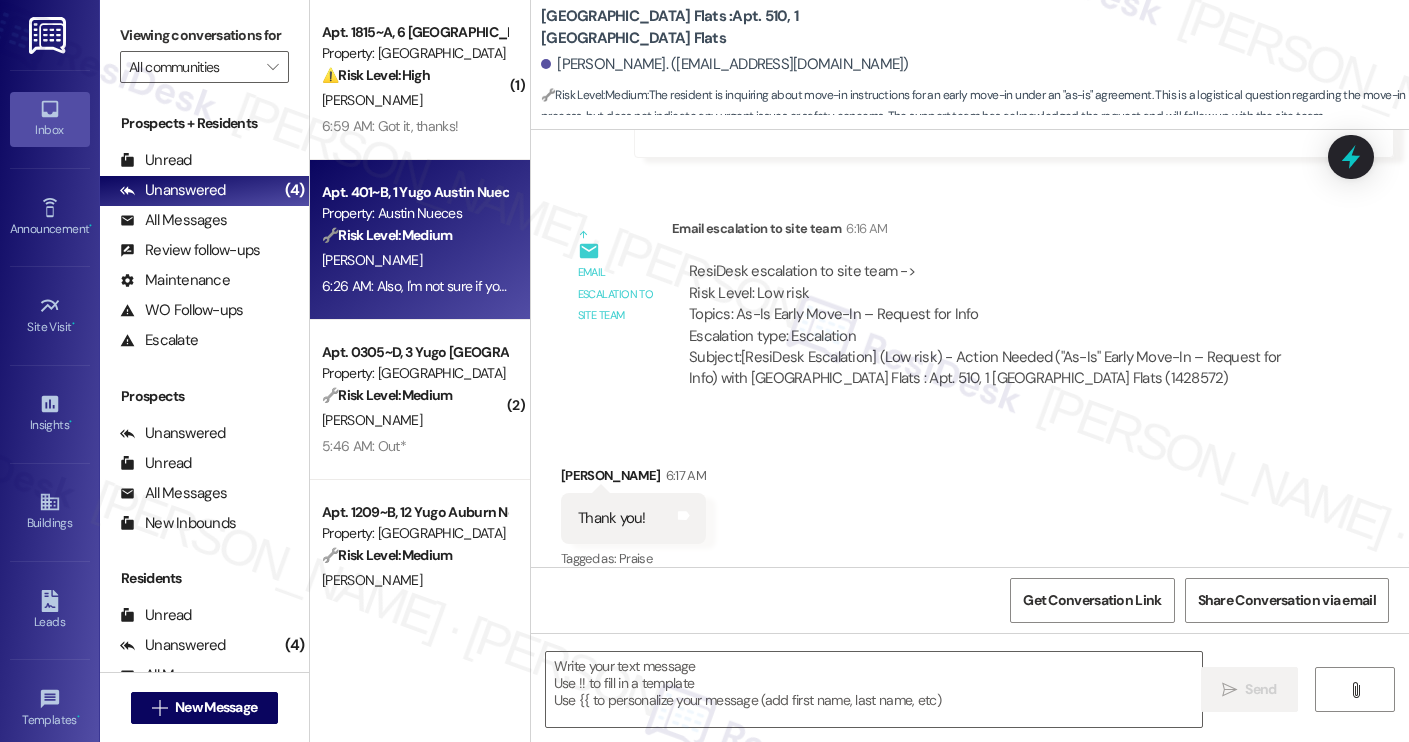 type on "Fetching suggested responses. Please feel free to read through the conversation in the meantime." 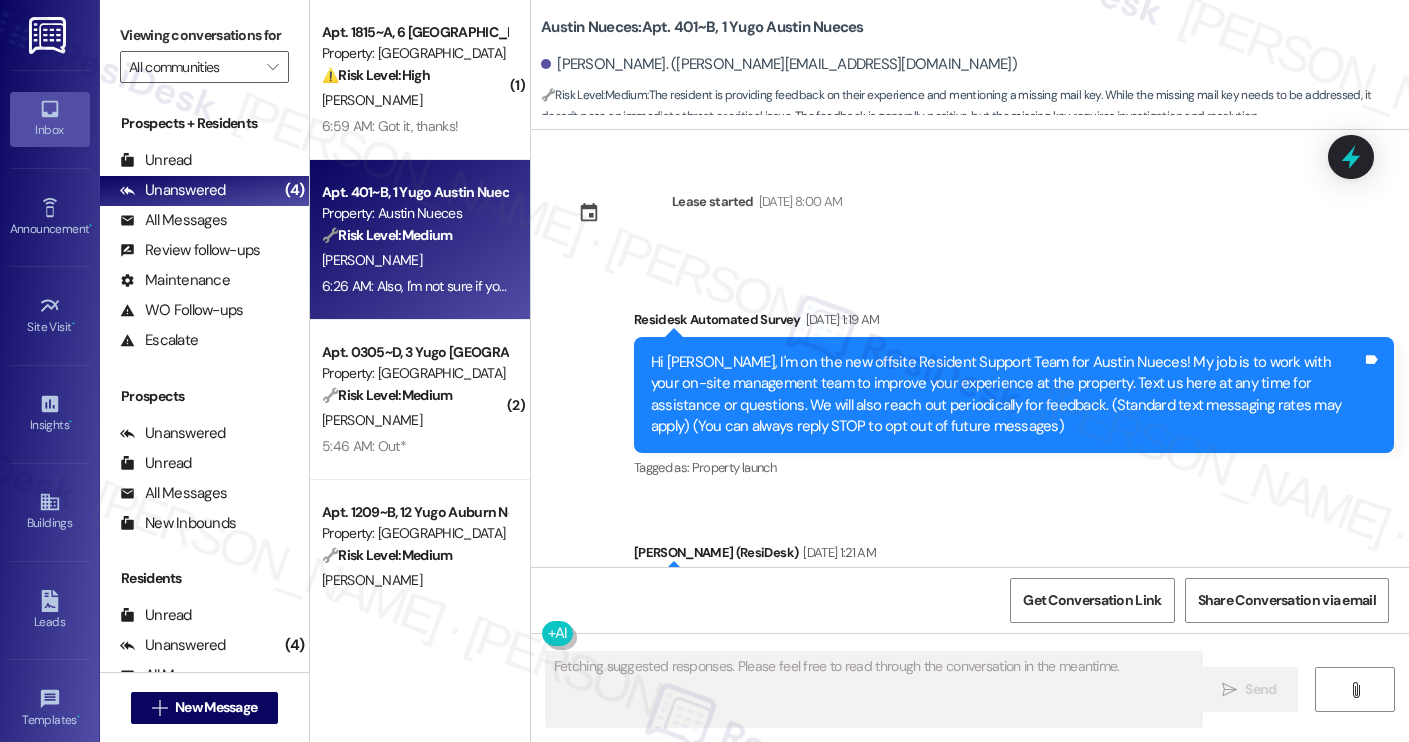 type on "Fetching suggested responses. Please feel free to read through the conversation in the meantime." 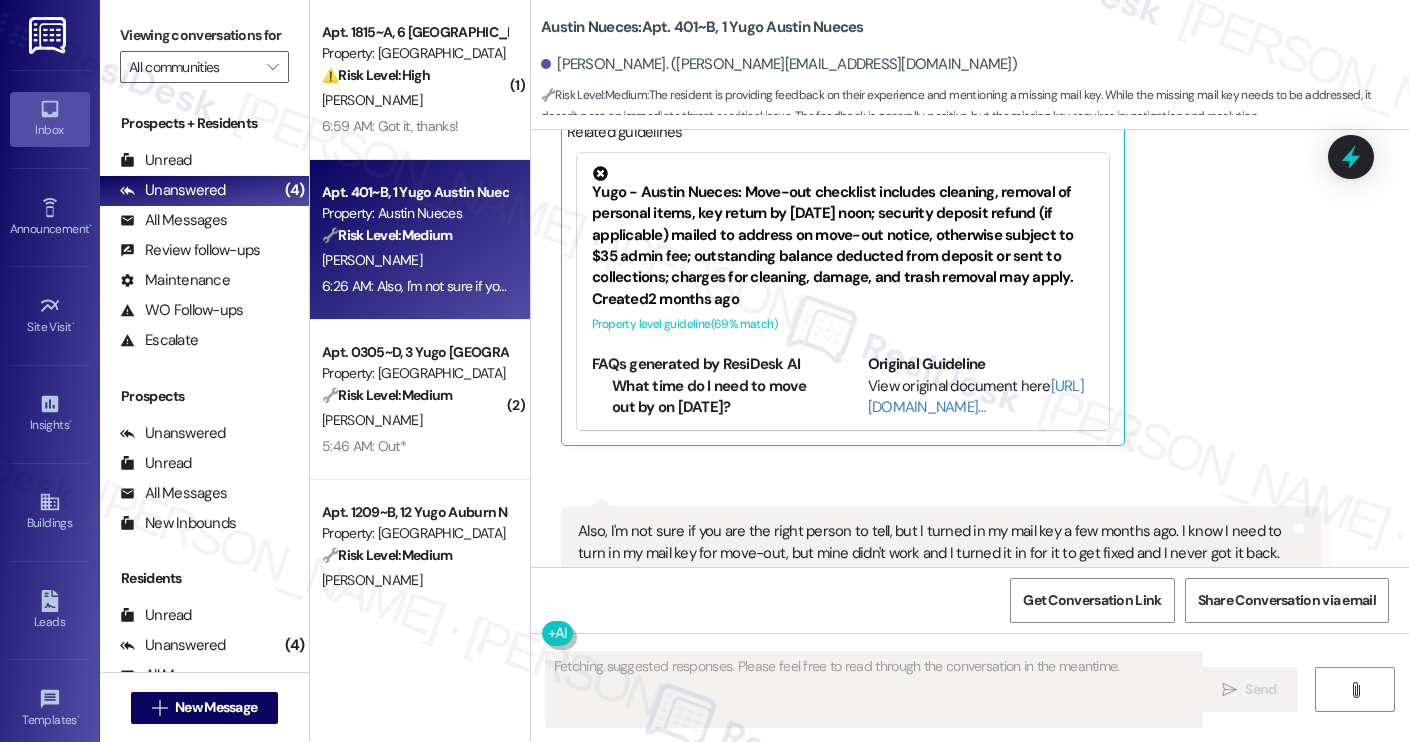 scroll, scrollTop: 8416, scrollLeft: 0, axis: vertical 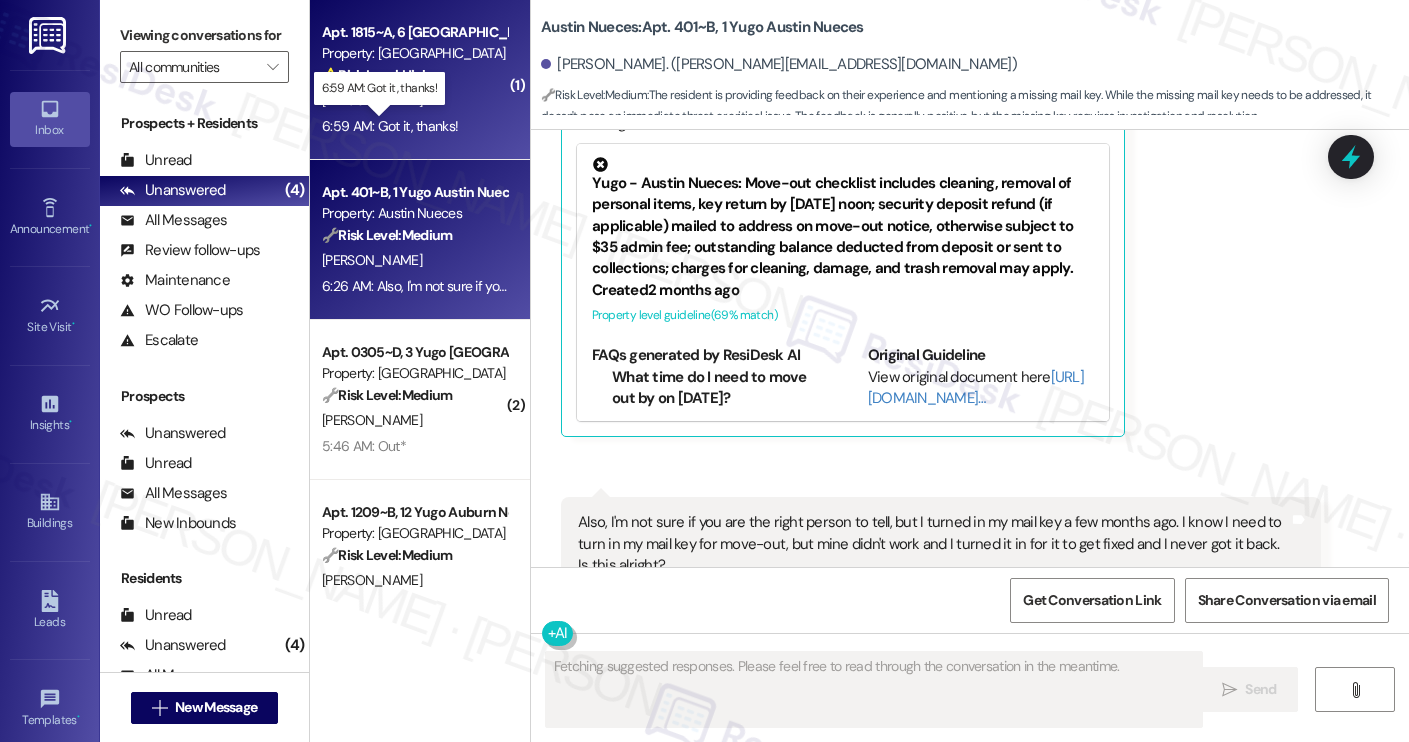 click on "6:59 AM: Got it, thanks!  6:59 AM: Got it, thanks!" at bounding box center (390, 126) 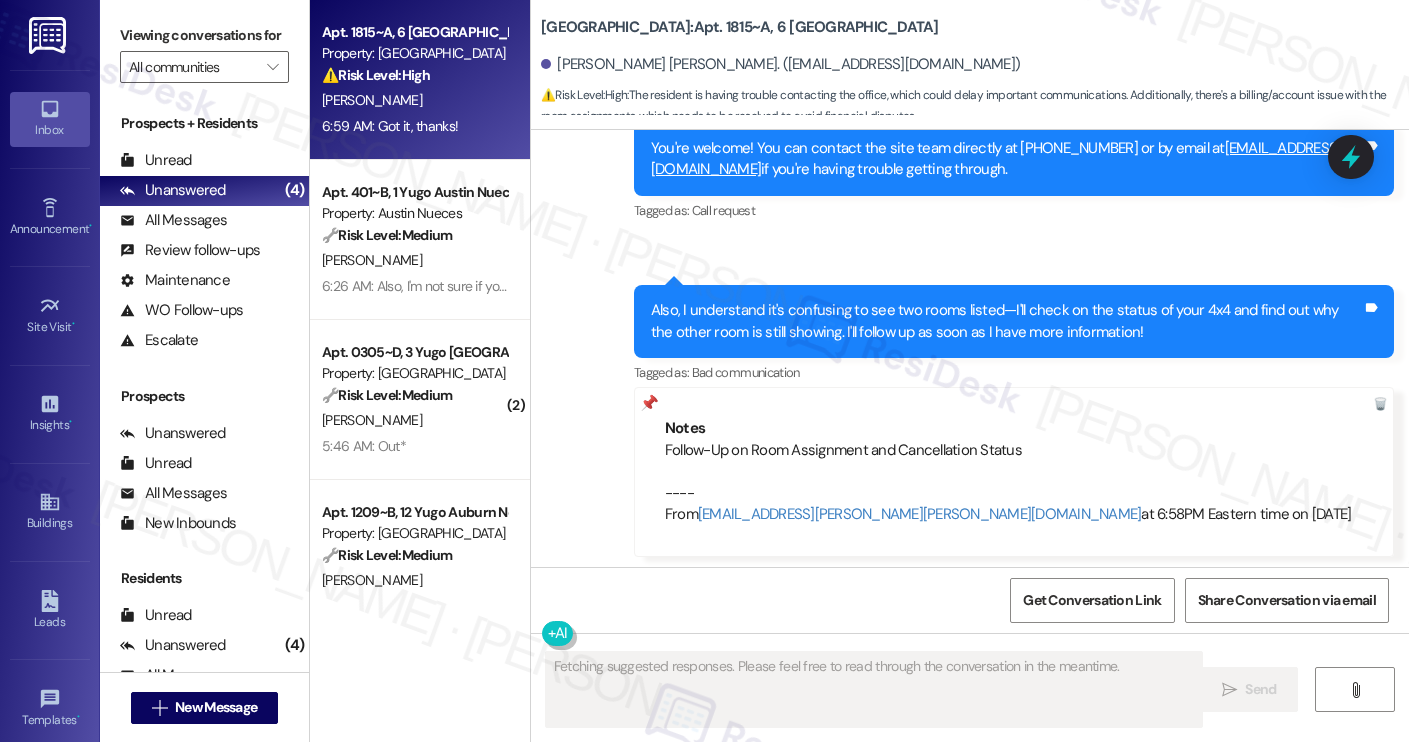 scroll, scrollTop: 3508, scrollLeft: 0, axis: vertical 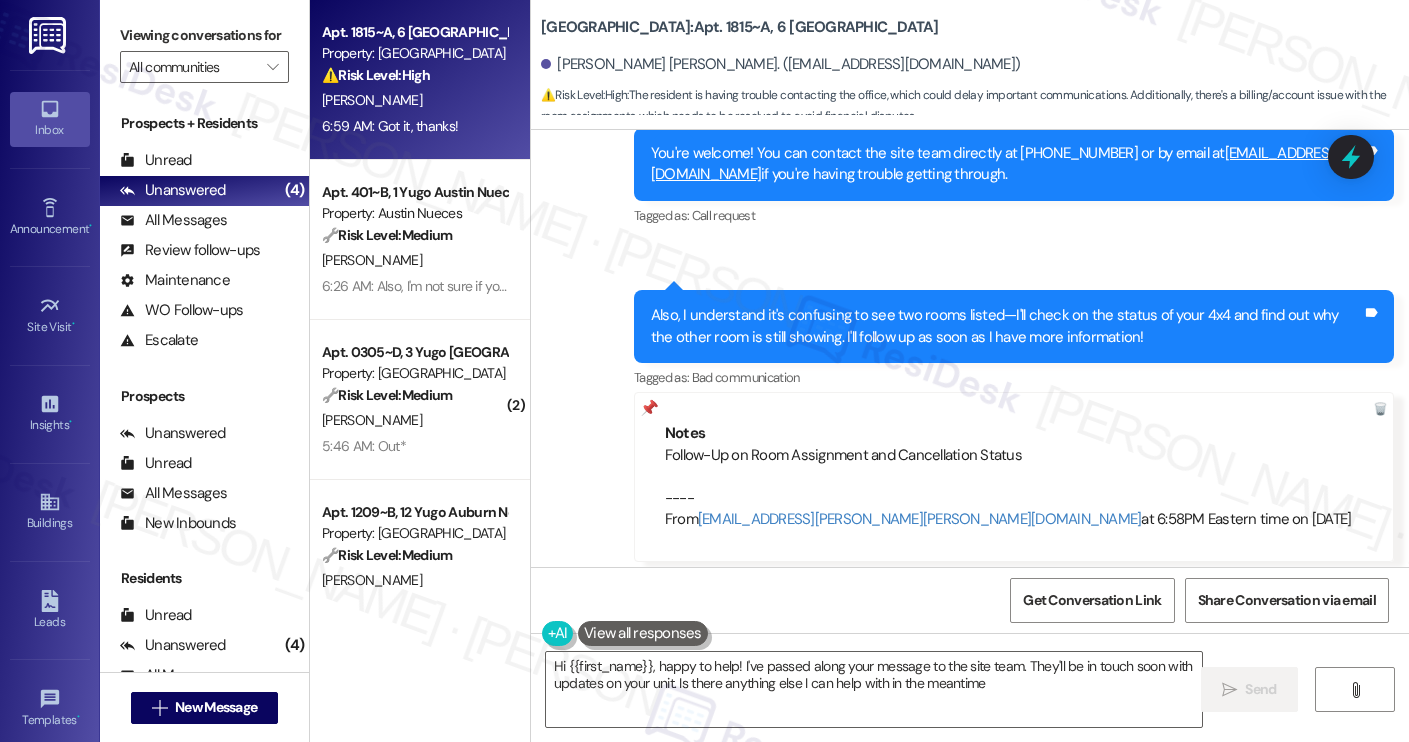 type on "Hi {{first_name}}, happy to help! I've passed along your message to the site team. They'll be in touch soon with updates on your unit. Is there anything else I can help with in the meantime?" 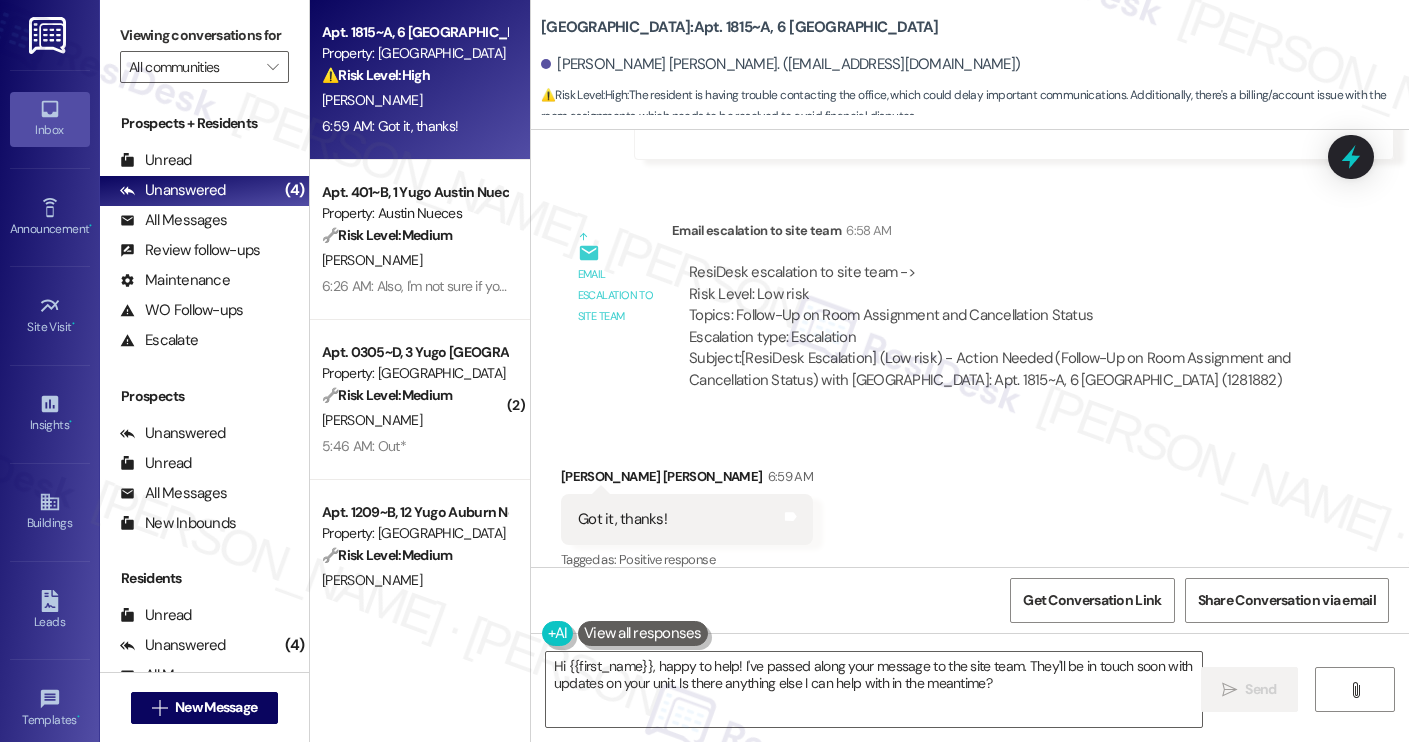 scroll, scrollTop: 3912, scrollLeft: 0, axis: vertical 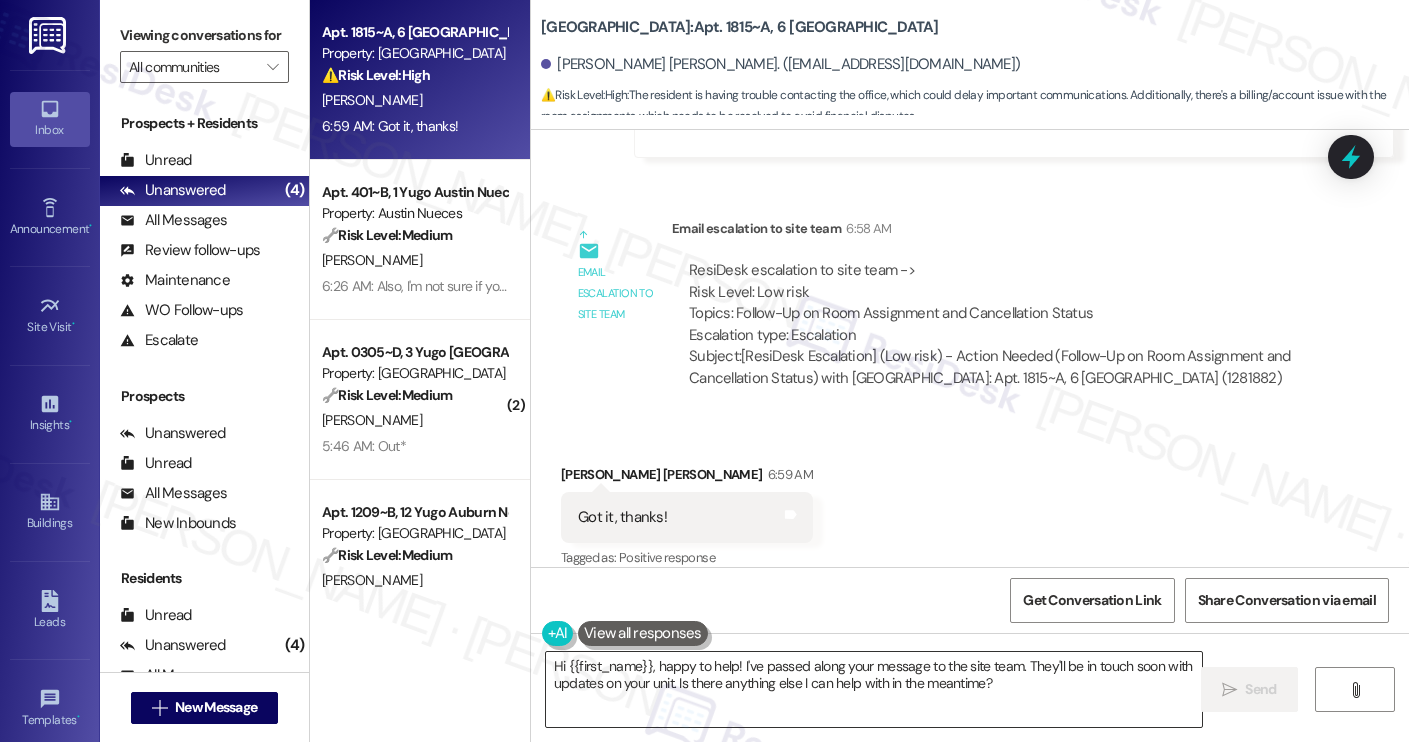 click on "Hi {{first_name}}, happy to help! I've passed along your message to the site team. They'll be in touch soon with updates on your unit. Is there anything else I can help with in the meantime?" at bounding box center [874, 689] 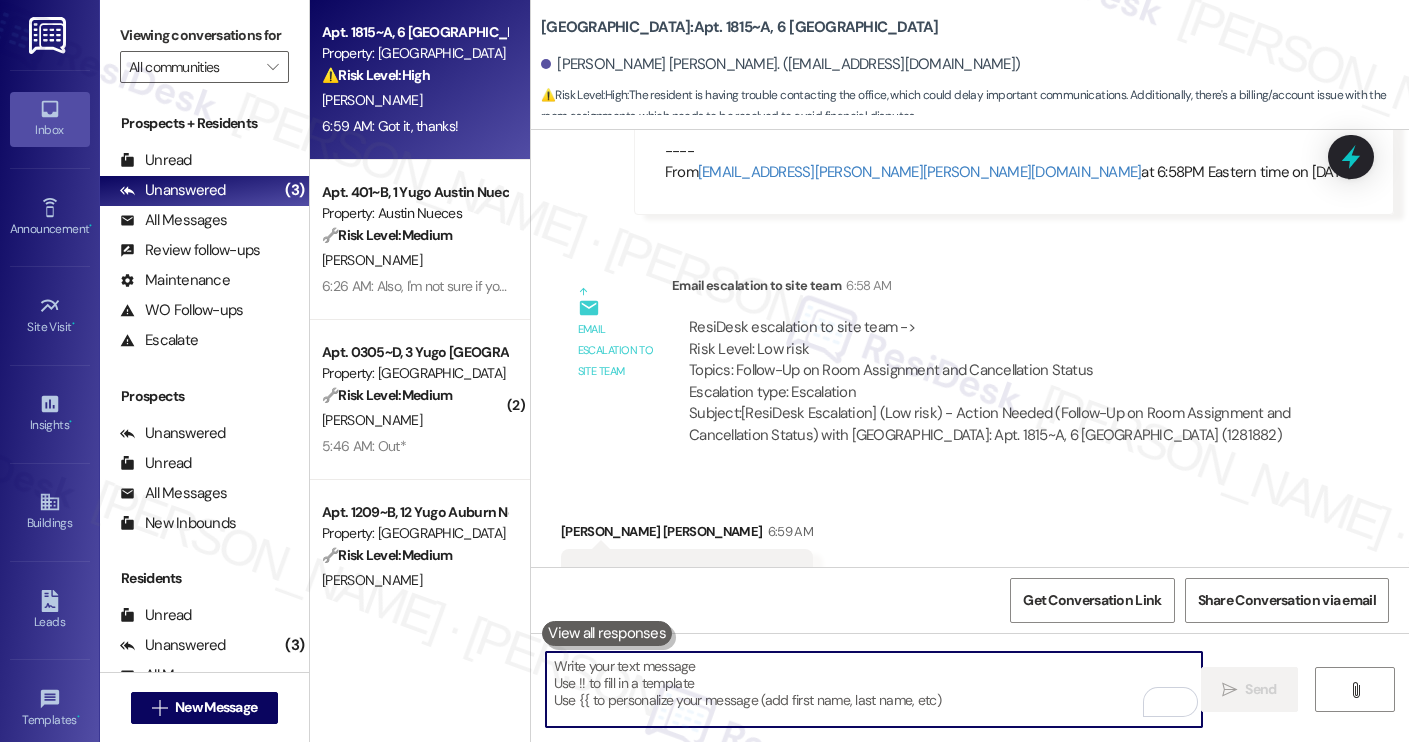 scroll, scrollTop: 3912, scrollLeft: 0, axis: vertical 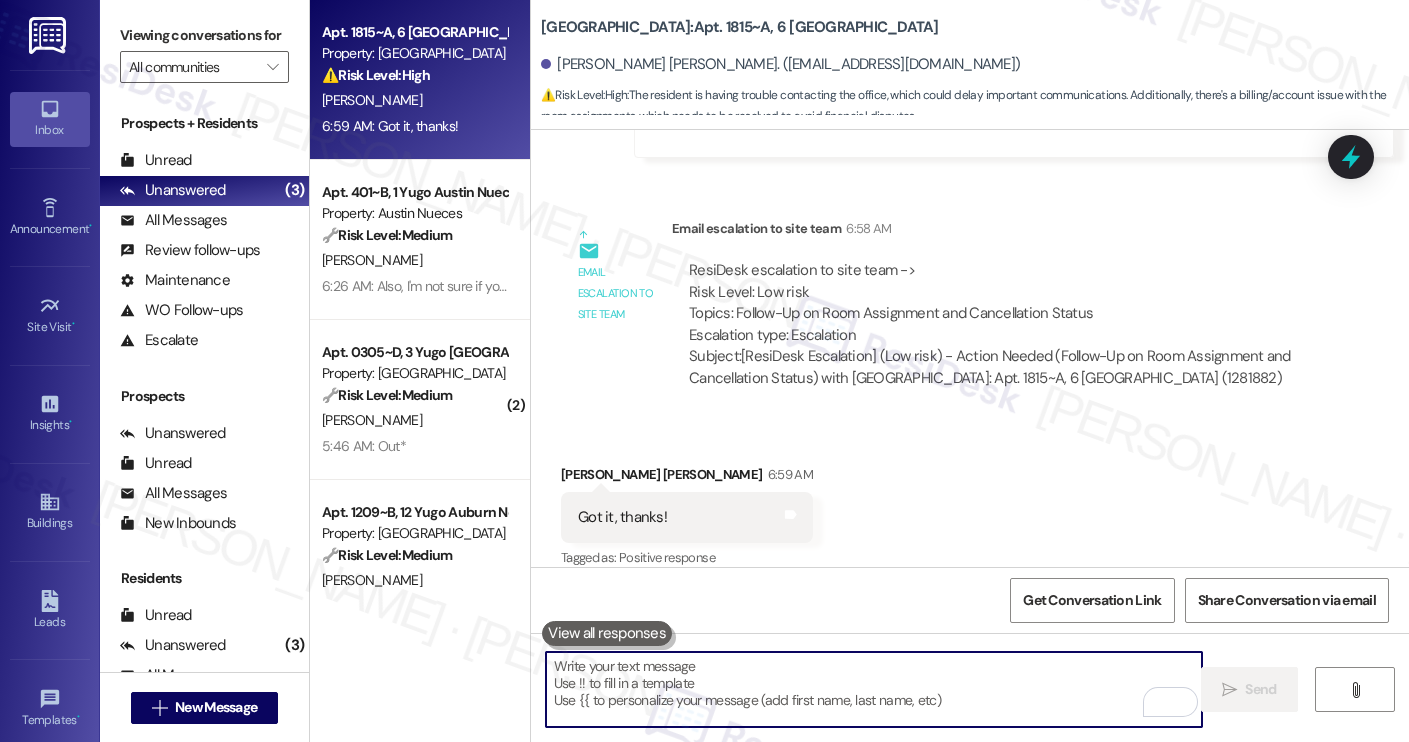 click at bounding box center [874, 689] 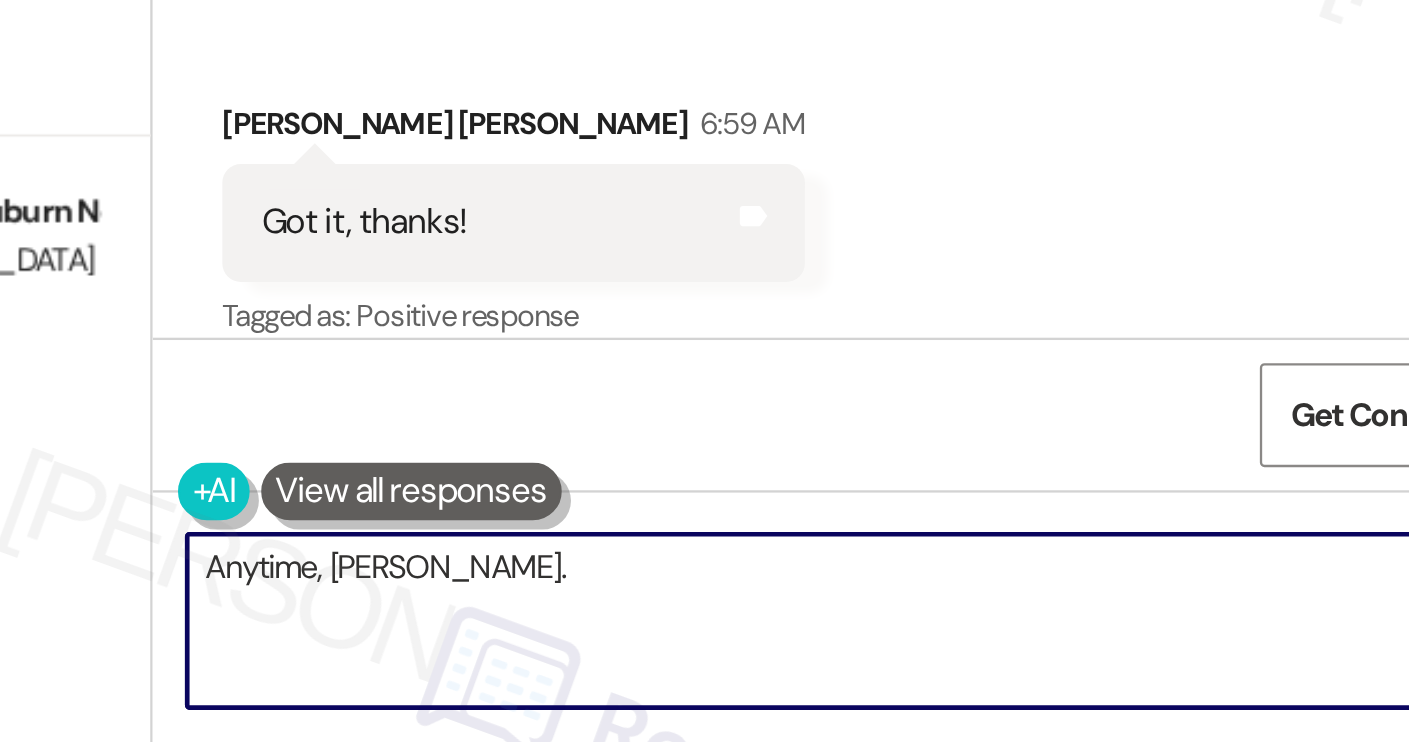 scroll, scrollTop: 0, scrollLeft: 0, axis: both 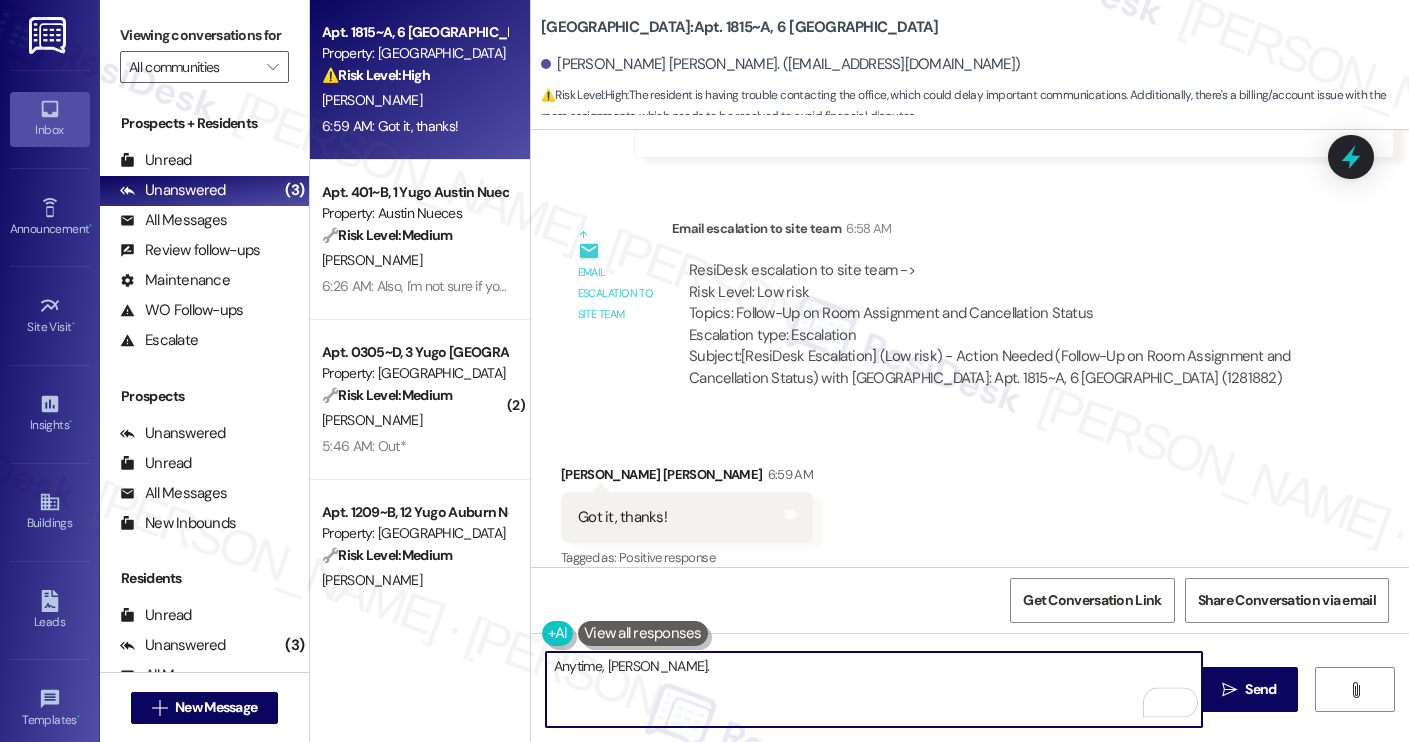 click on "Anytime, Sullivan." at bounding box center (874, 689) 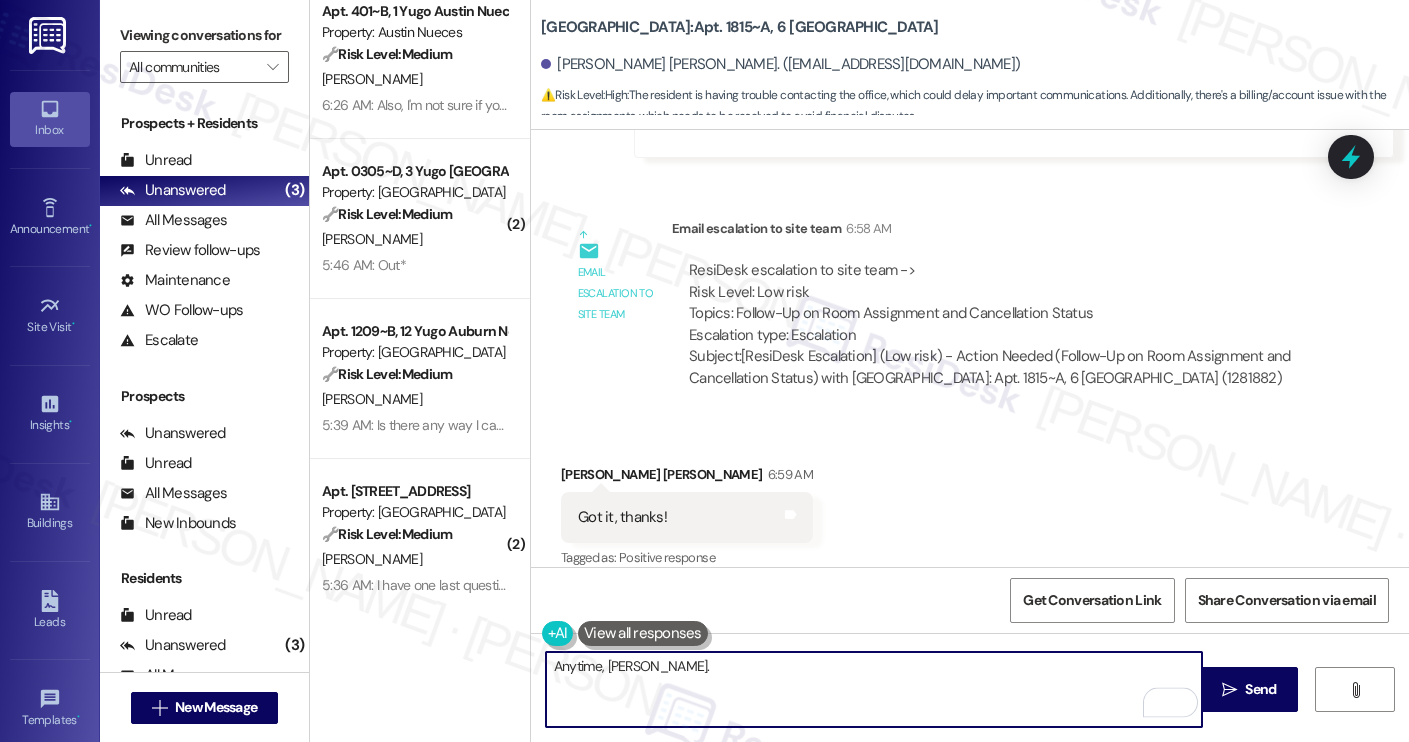 scroll, scrollTop: 1640, scrollLeft: 0, axis: vertical 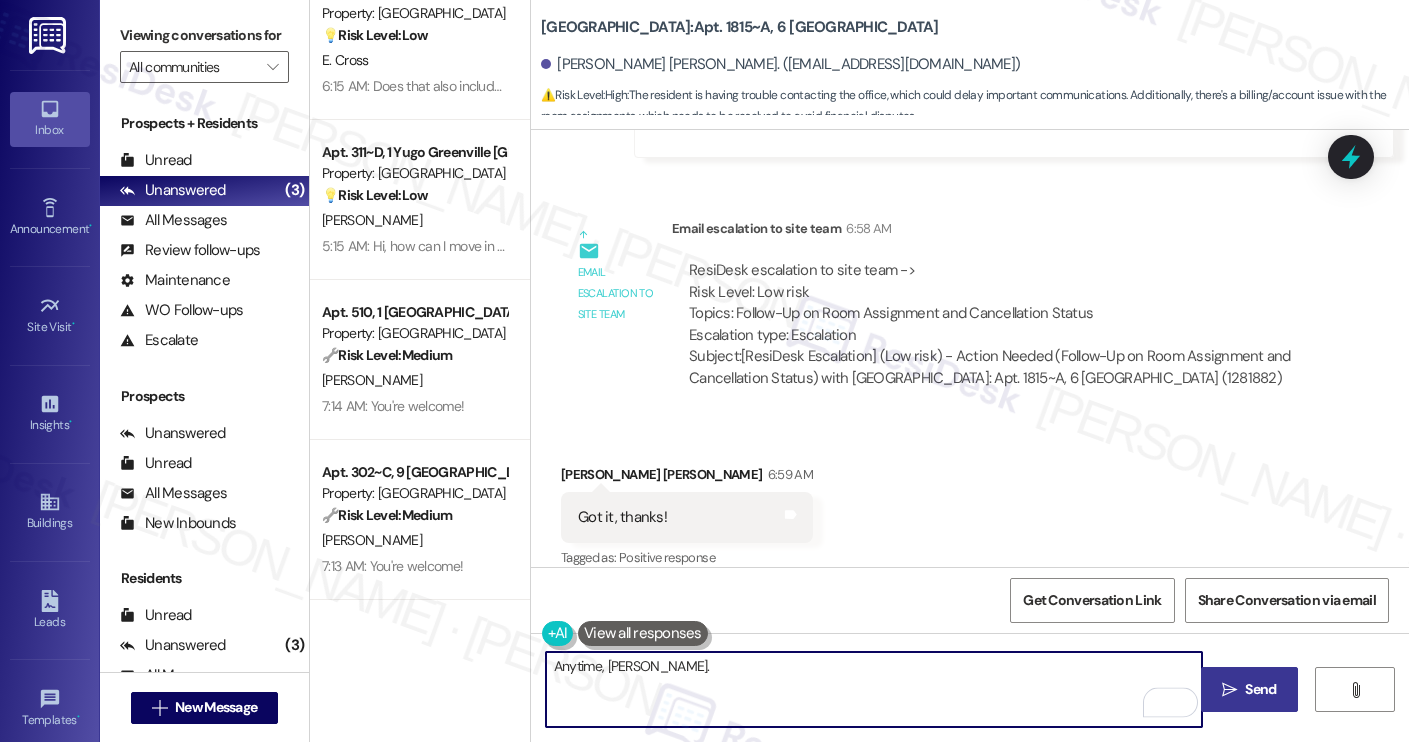 type on "Anytime, Sullivan." 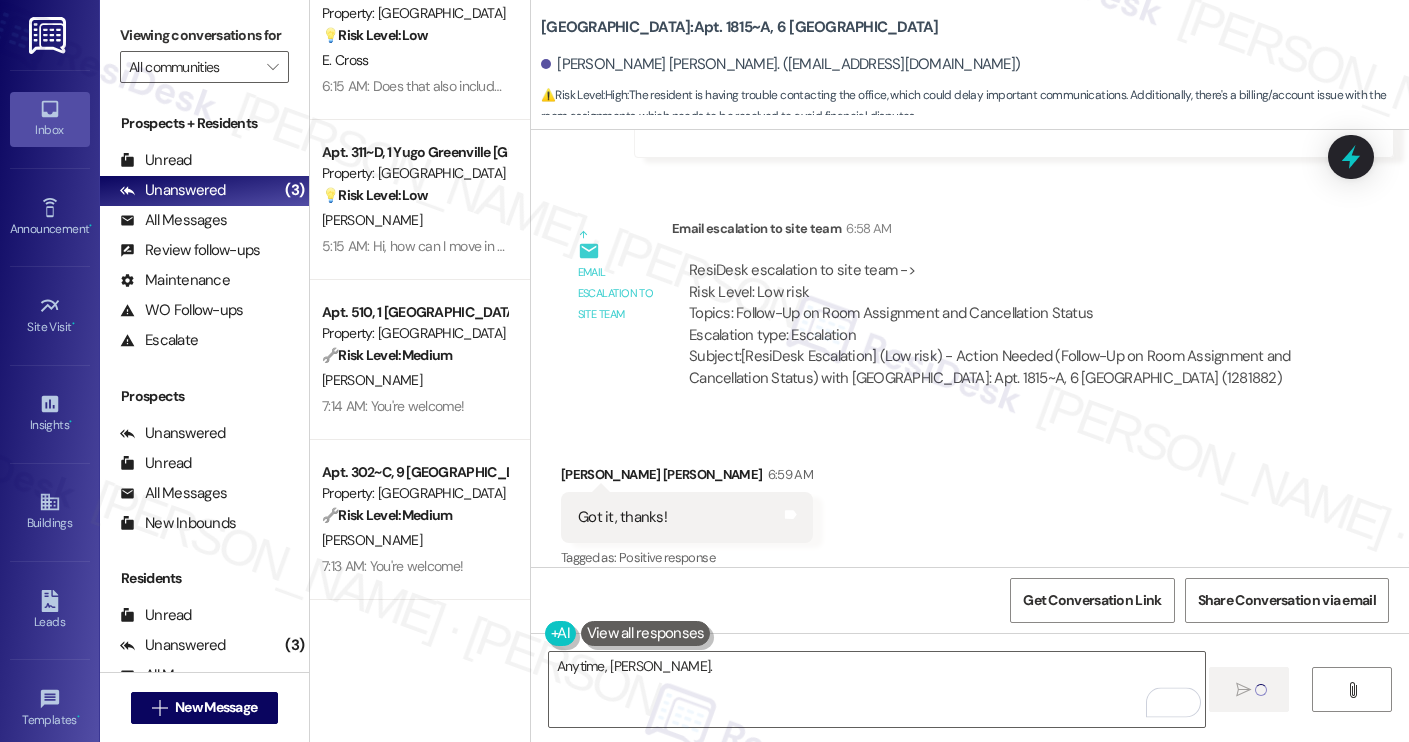 type 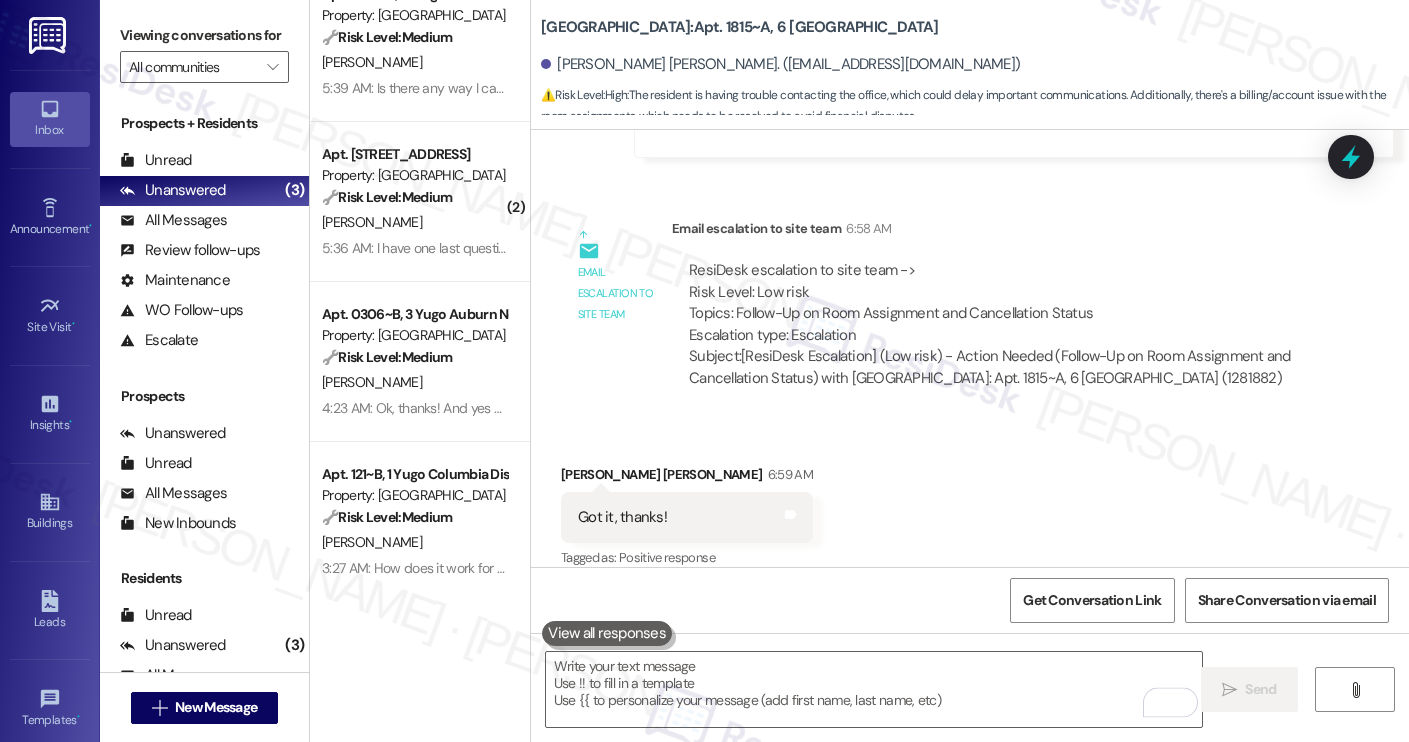 scroll, scrollTop: 360, scrollLeft: 0, axis: vertical 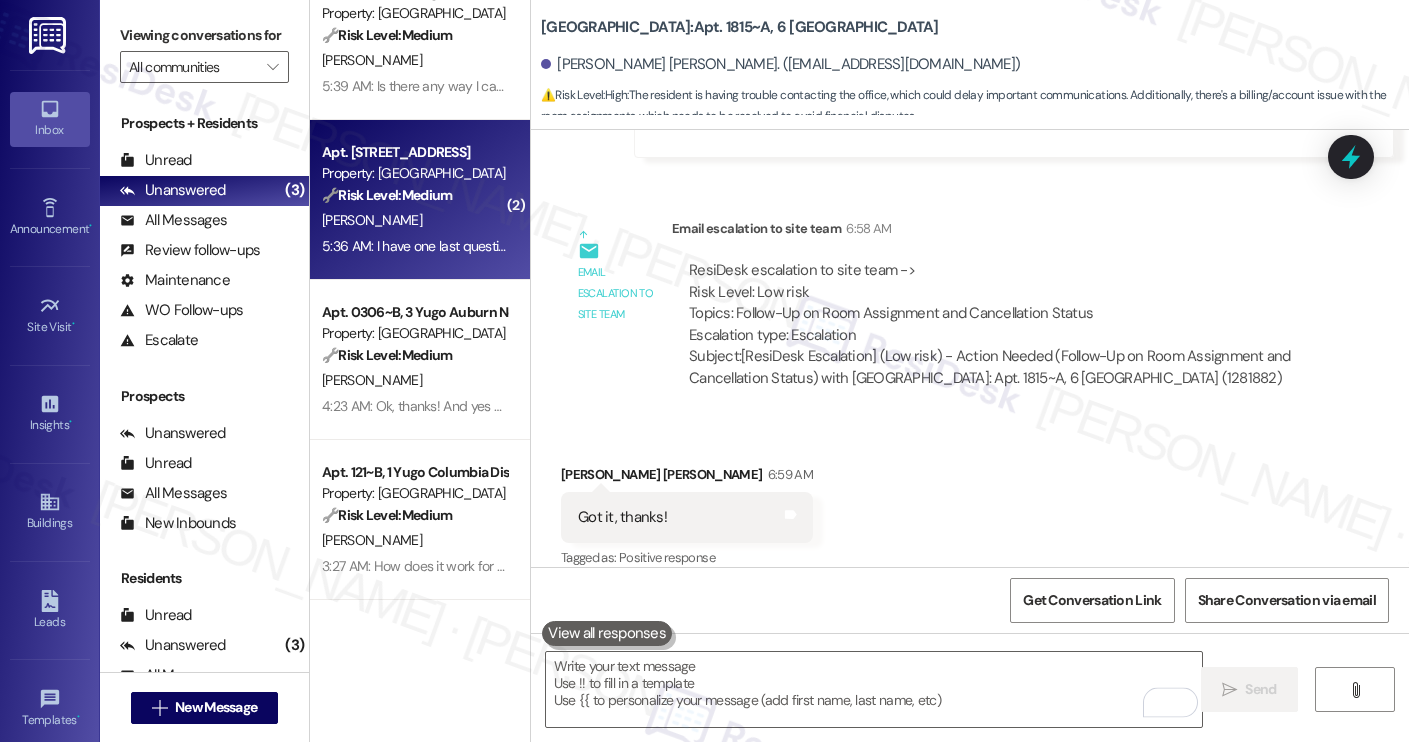 click on "[PERSON_NAME]" at bounding box center (372, 220) 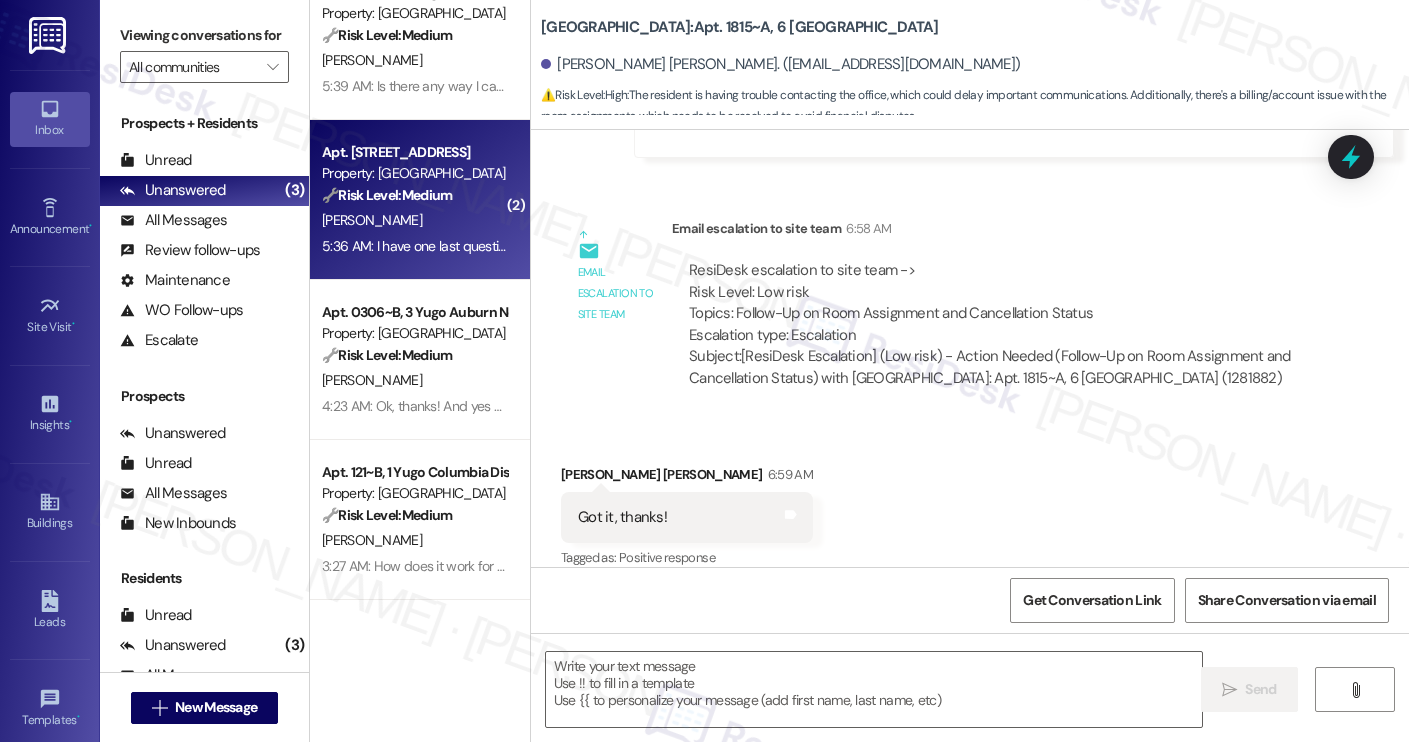 type on "Fetching suggested responses. Please feel free to read through the conversation in the meantime." 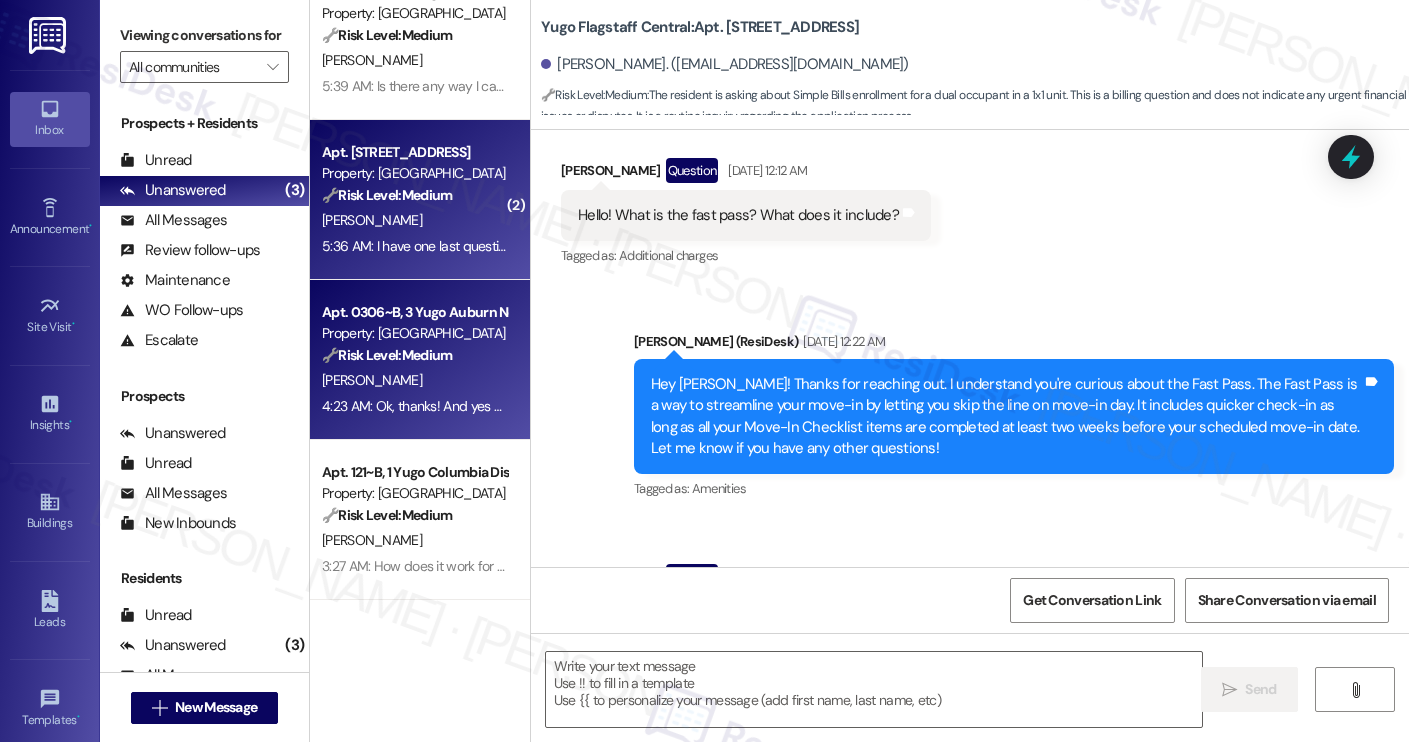 type on "Fetching suggested responses. Please feel free to read through the conversation in the meantime." 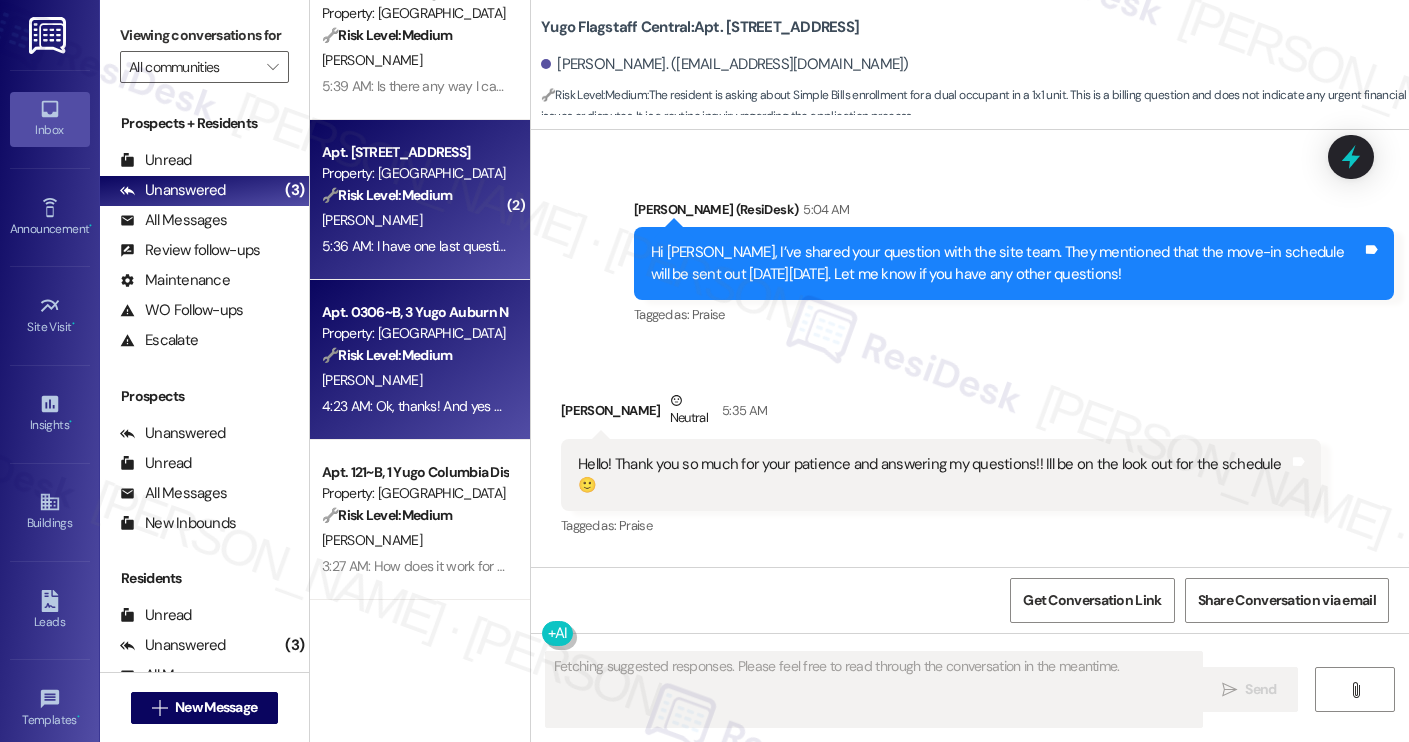 scroll, scrollTop: 2641, scrollLeft: 0, axis: vertical 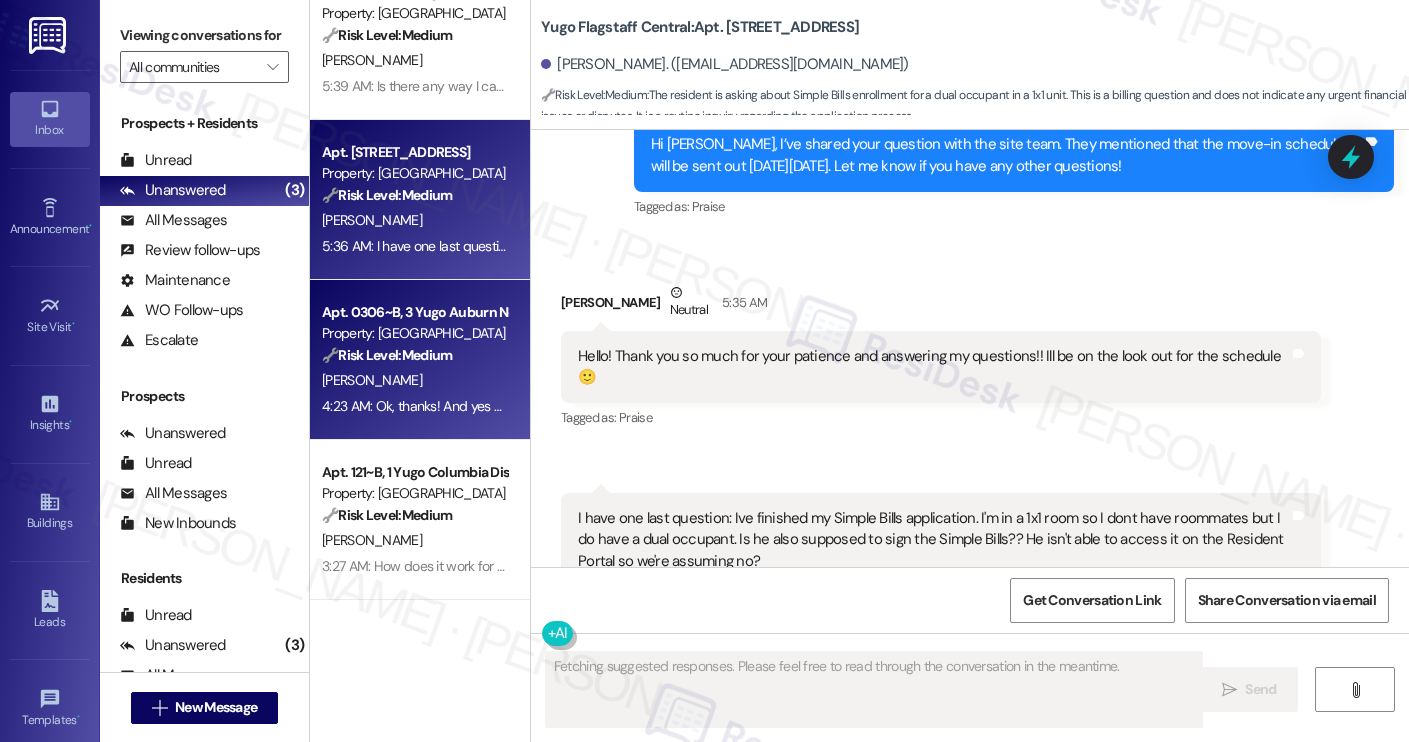 click on "Property: [GEOGRAPHIC_DATA]" at bounding box center [414, 333] 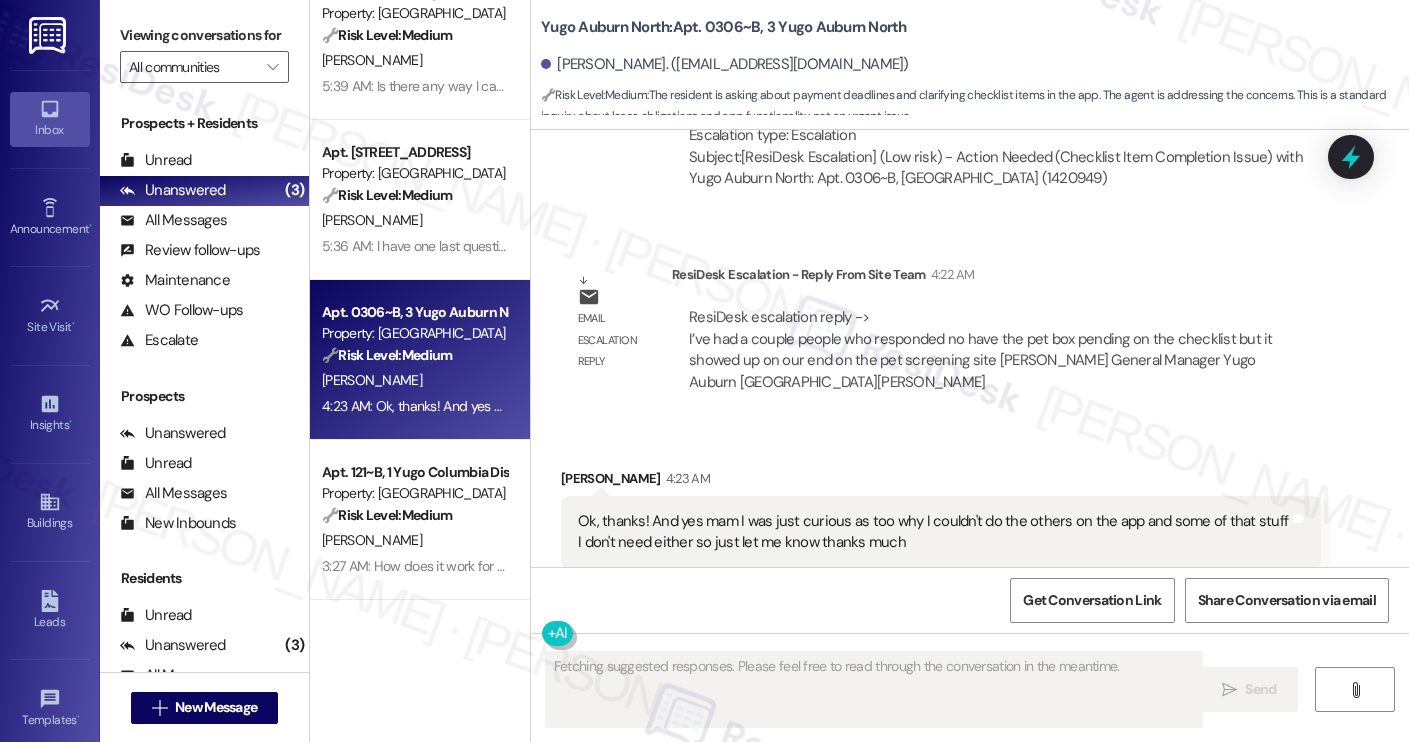 scroll, scrollTop: 2248, scrollLeft: 0, axis: vertical 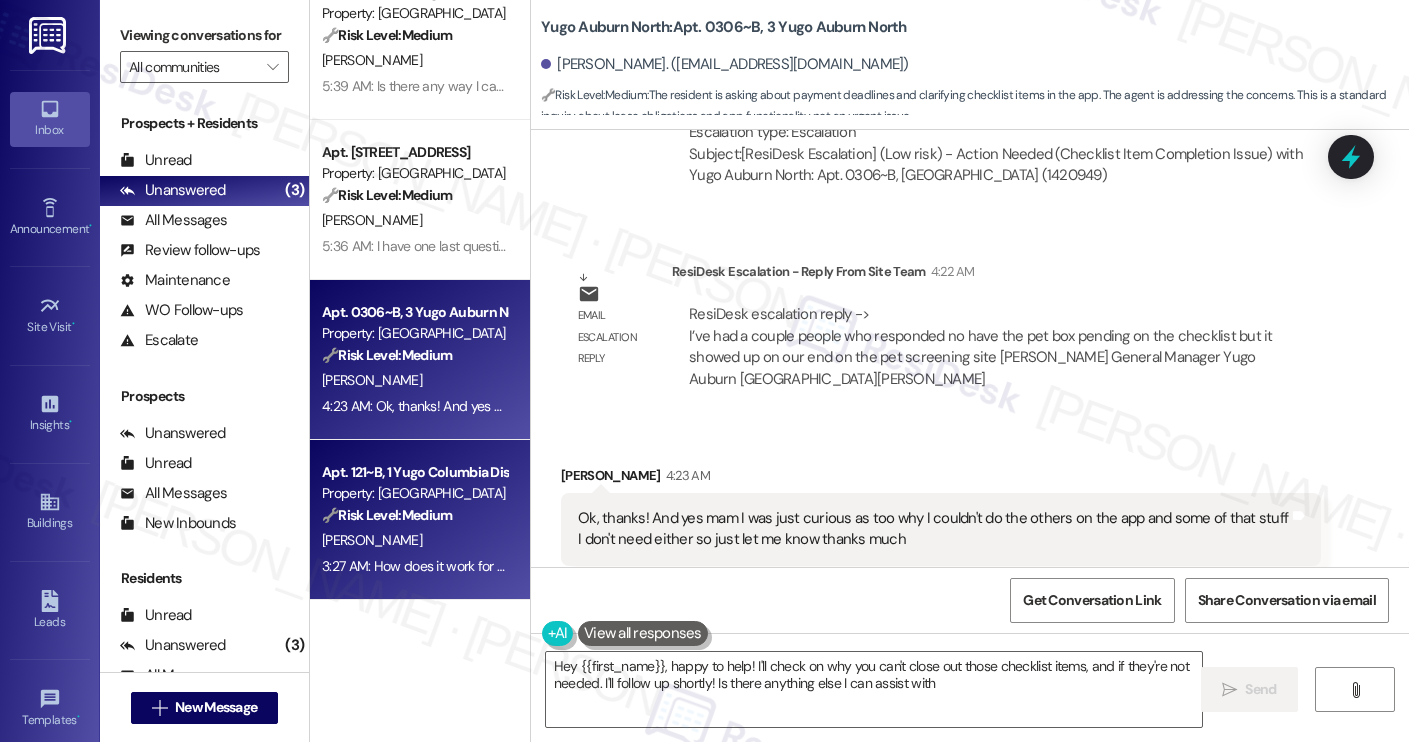type on "Hey {{first_name}}, happy to help! I'll check on why you can't close out those checklist items, and if they're not needed. I'll follow up shortly! Is there anything else I can assist with?" 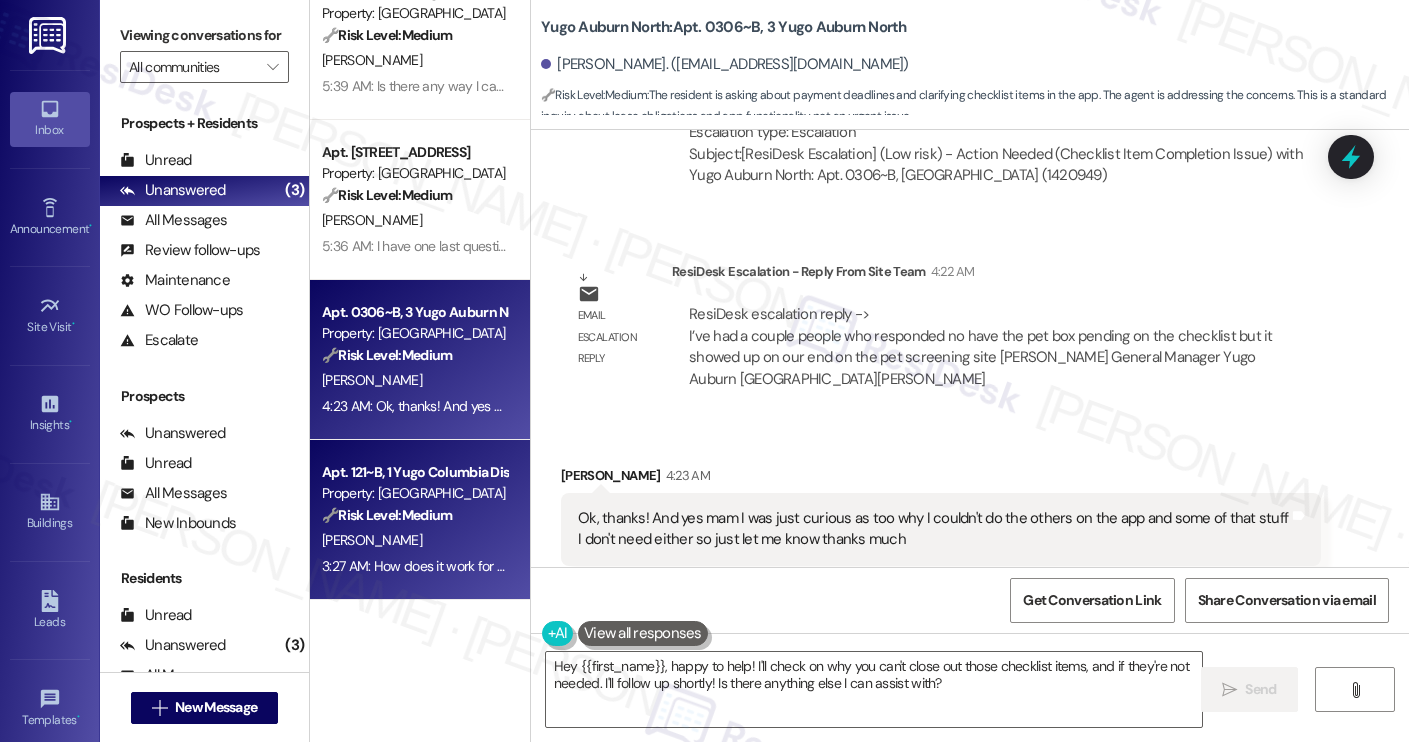 click on "Property: [GEOGRAPHIC_DATA] Flats" at bounding box center (414, 493) 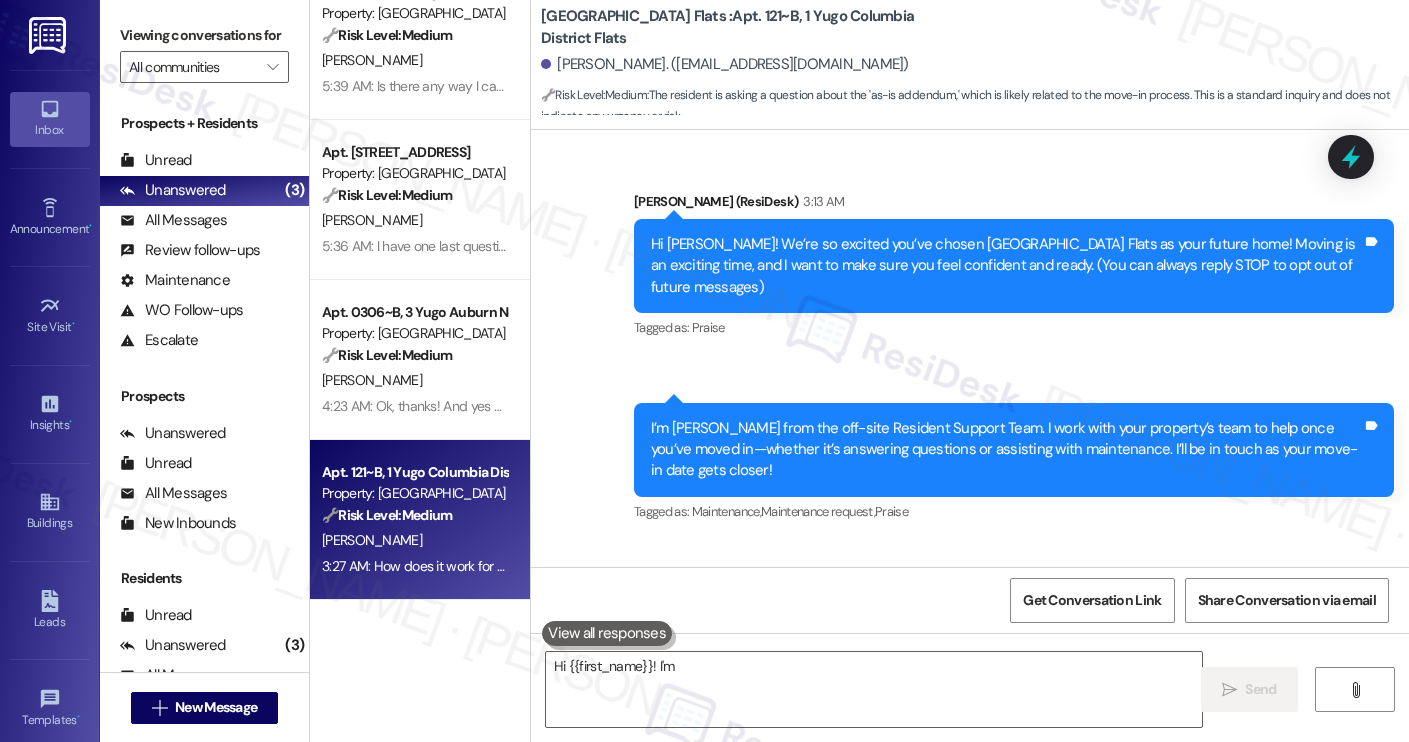 scroll, scrollTop: 74, scrollLeft: 0, axis: vertical 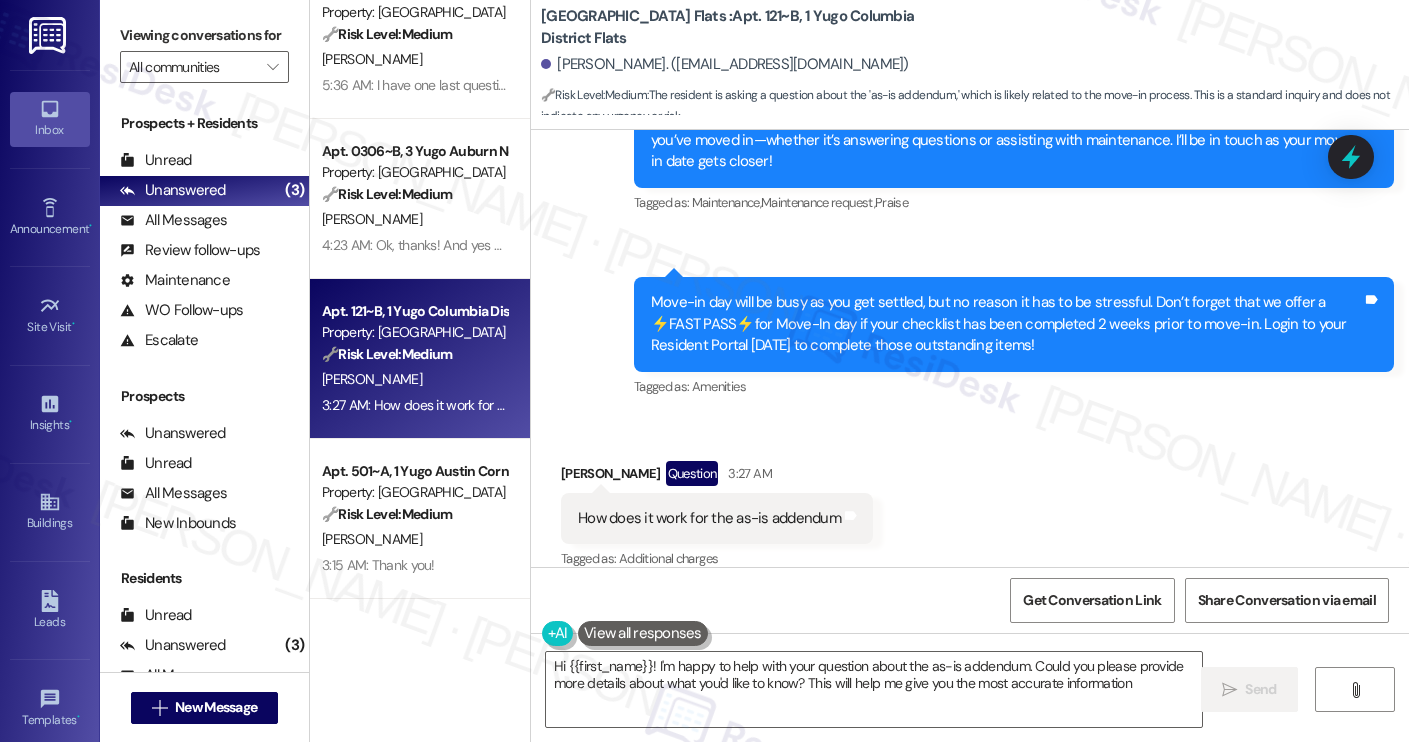 type on "Hi {{first_name}}! I'm happy to help with your question about the as-is addendum. Could you please provide more details about what you'd like to know? This will help me give you the most accurate information." 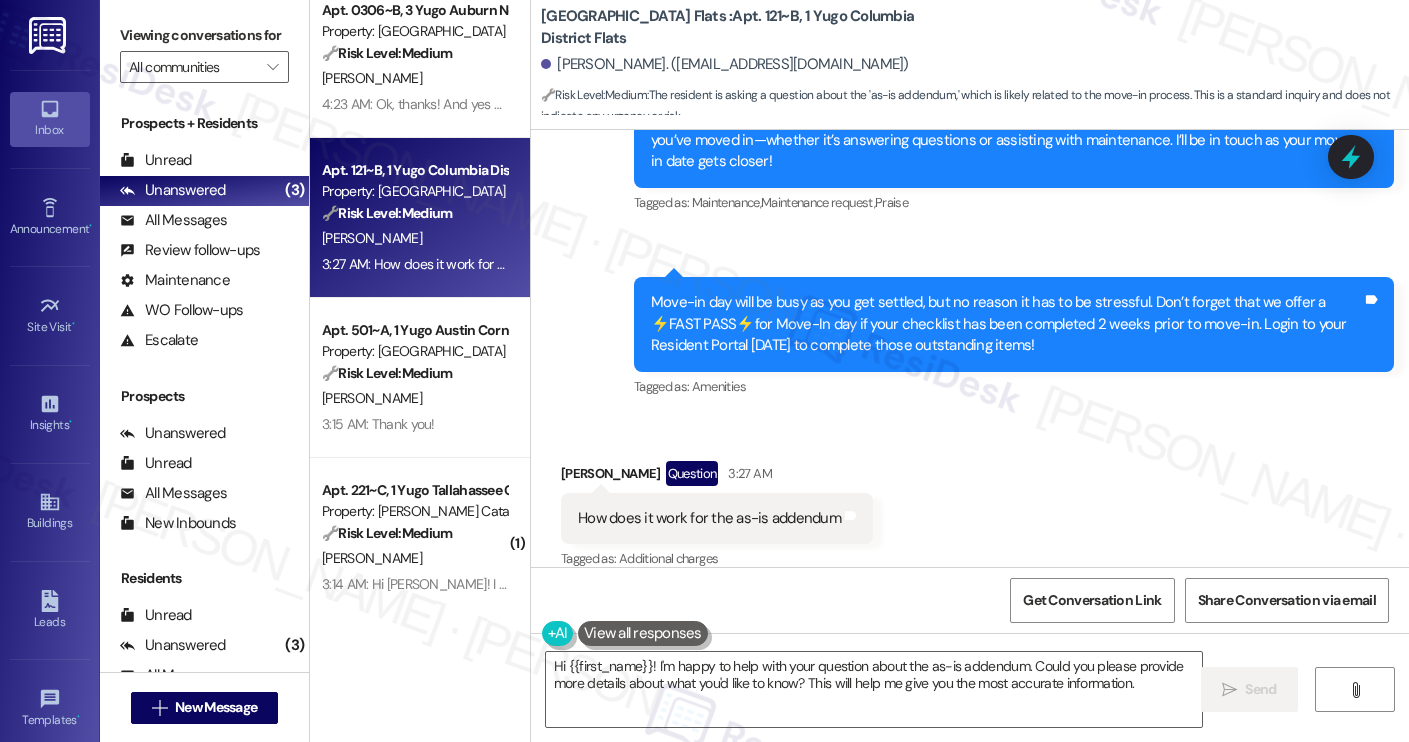 scroll, scrollTop: 682, scrollLeft: 0, axis: vertical 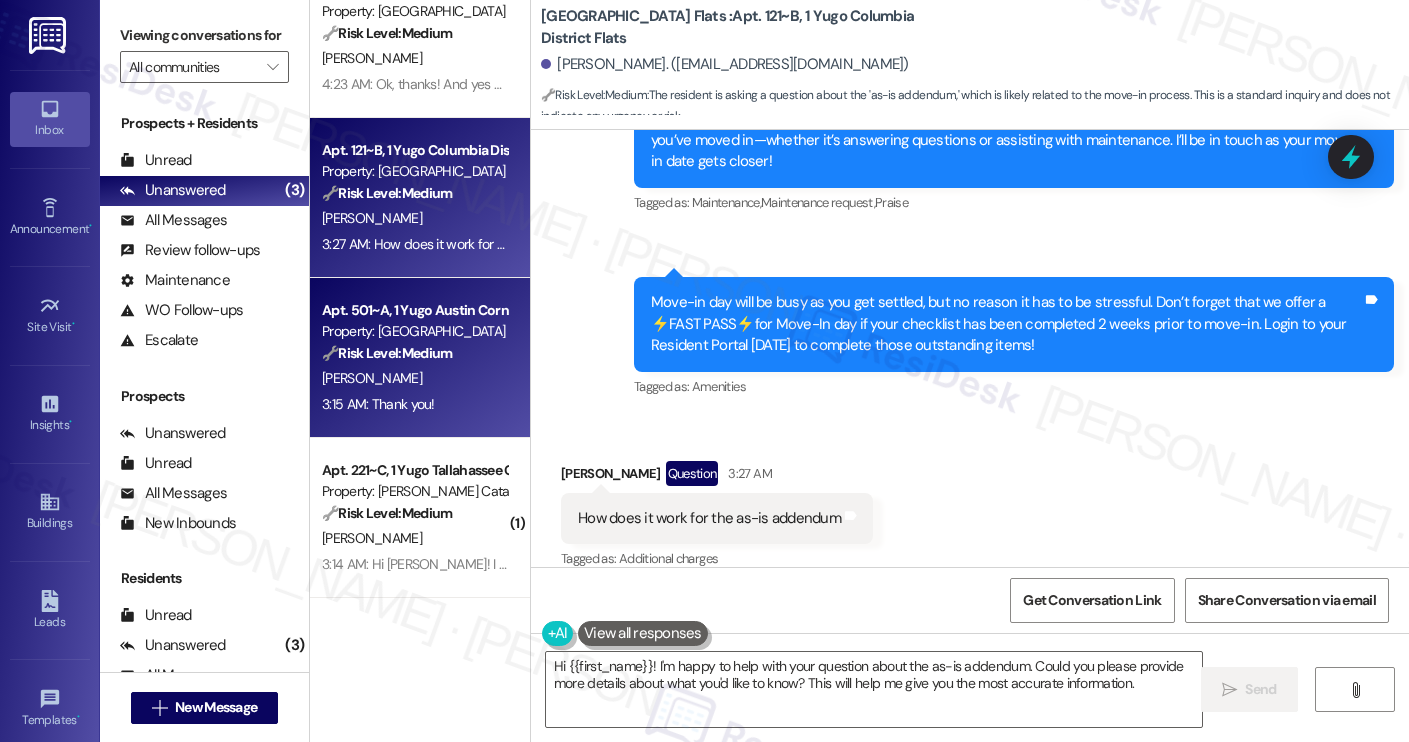 click on "[PERSON_NAME]" at bounding box center (414, 378) 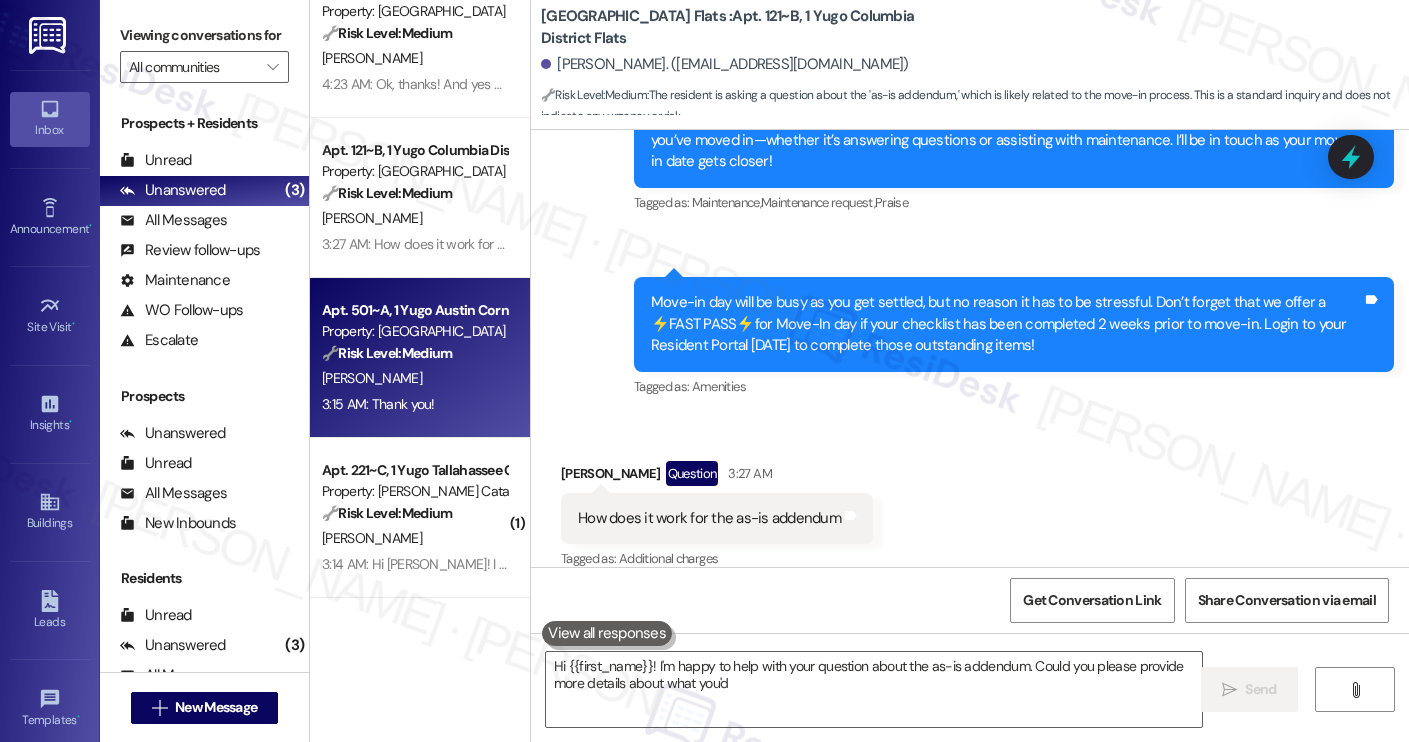type on "Hi {{first_name}}! I'm happy to help with your question about the as-is addendum. Could you please provide more details about what you'd" 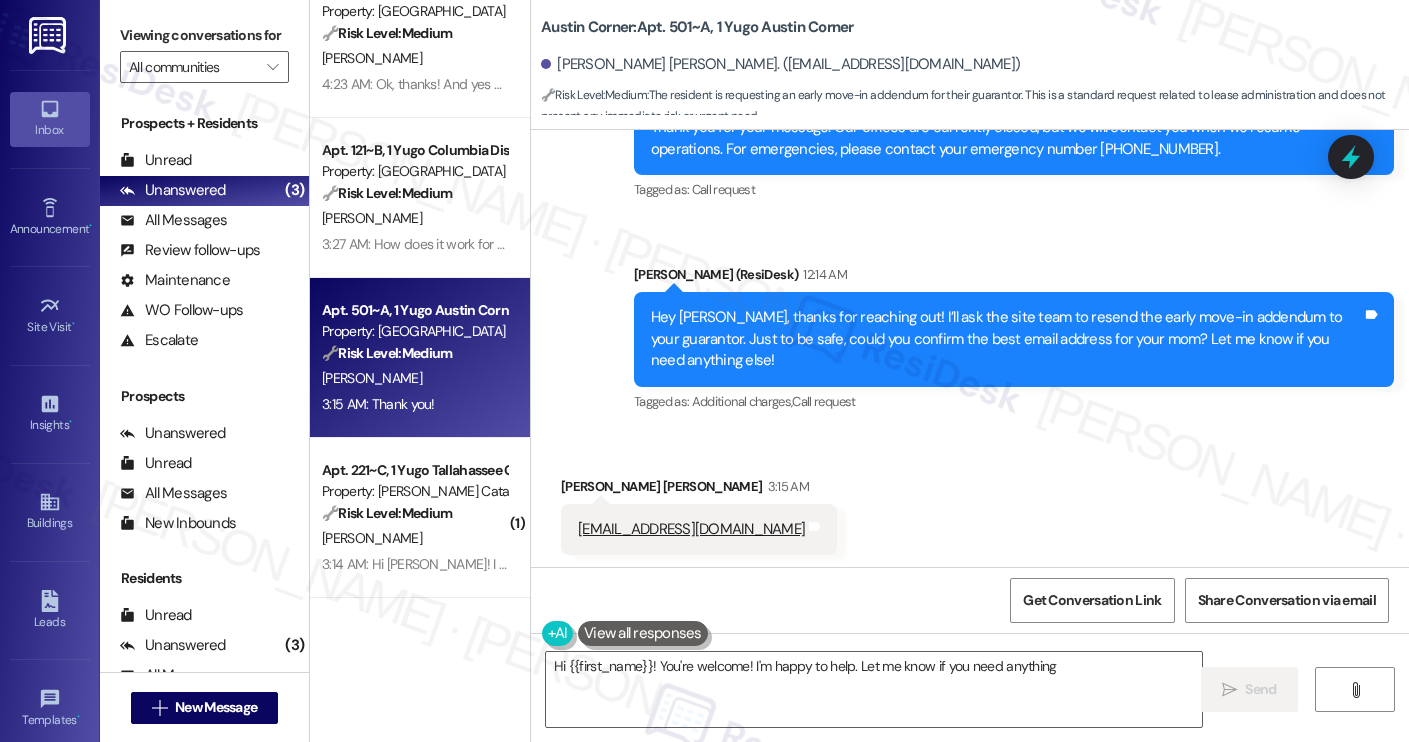 scroll, scrollTop: 1025, scrollLeft: 0, axis: vertical 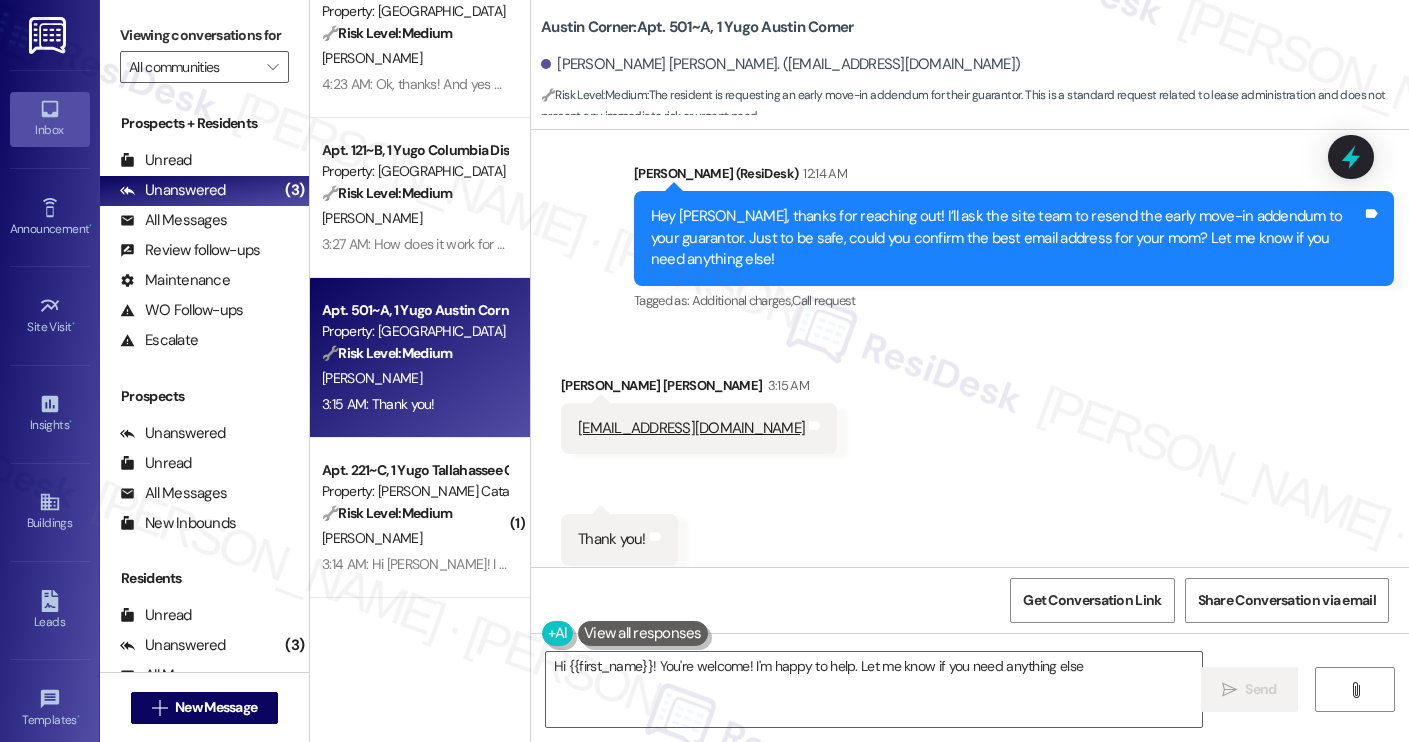 type on "Hi {{first_name}}! You're welcome! I'm happy to help. Let me know if you need anything else!" 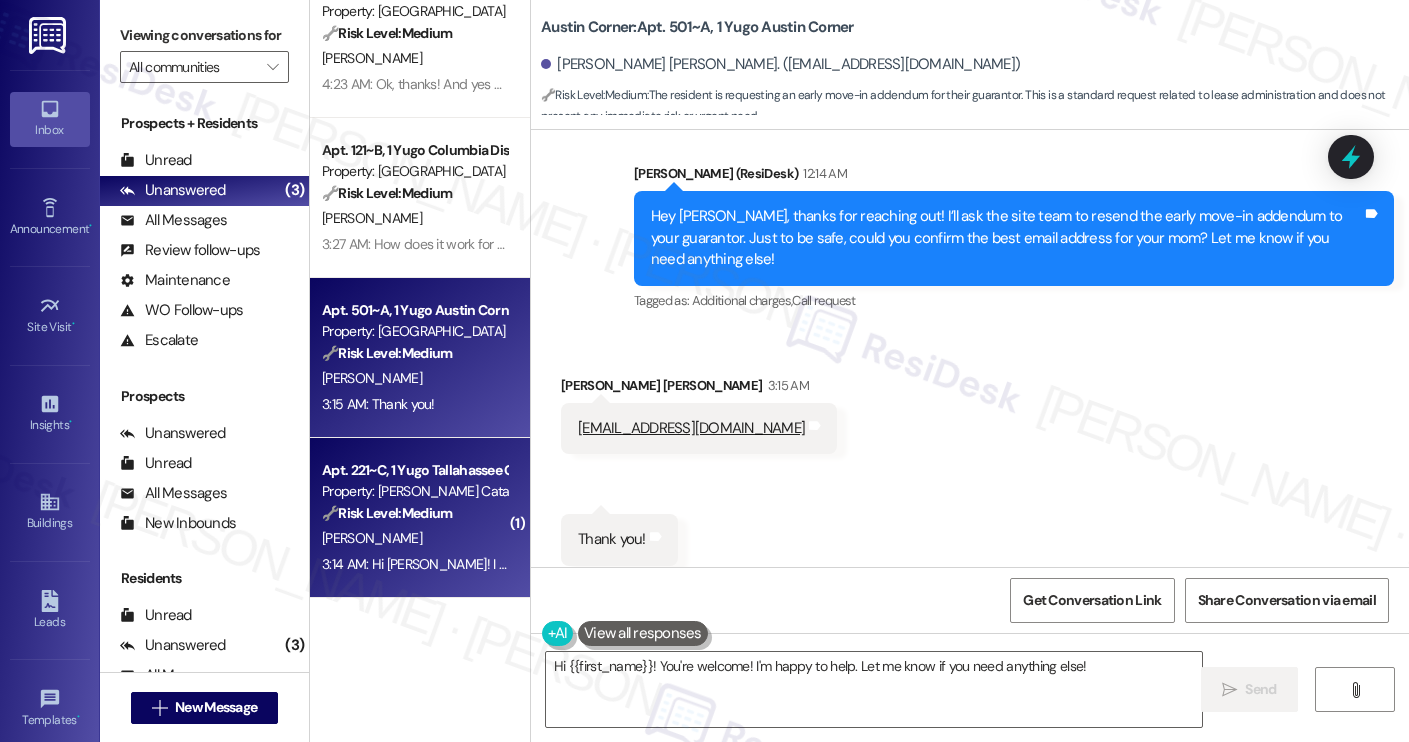 click on "🔧  Risk Level:  Medium" at bounding box center [387, 513] 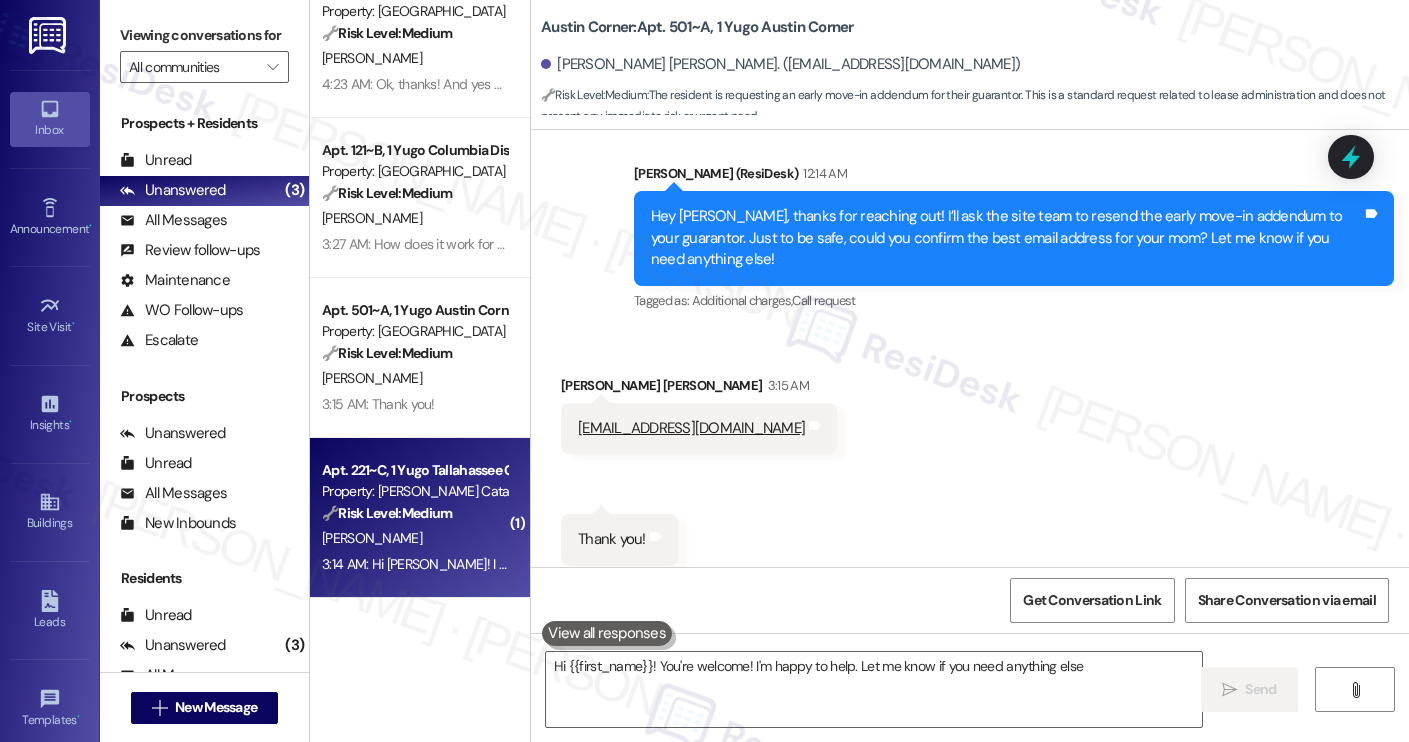 type on "Hi {{first_name}}! You're welcome! I'm happy to help. Let me know if you need anything else!" 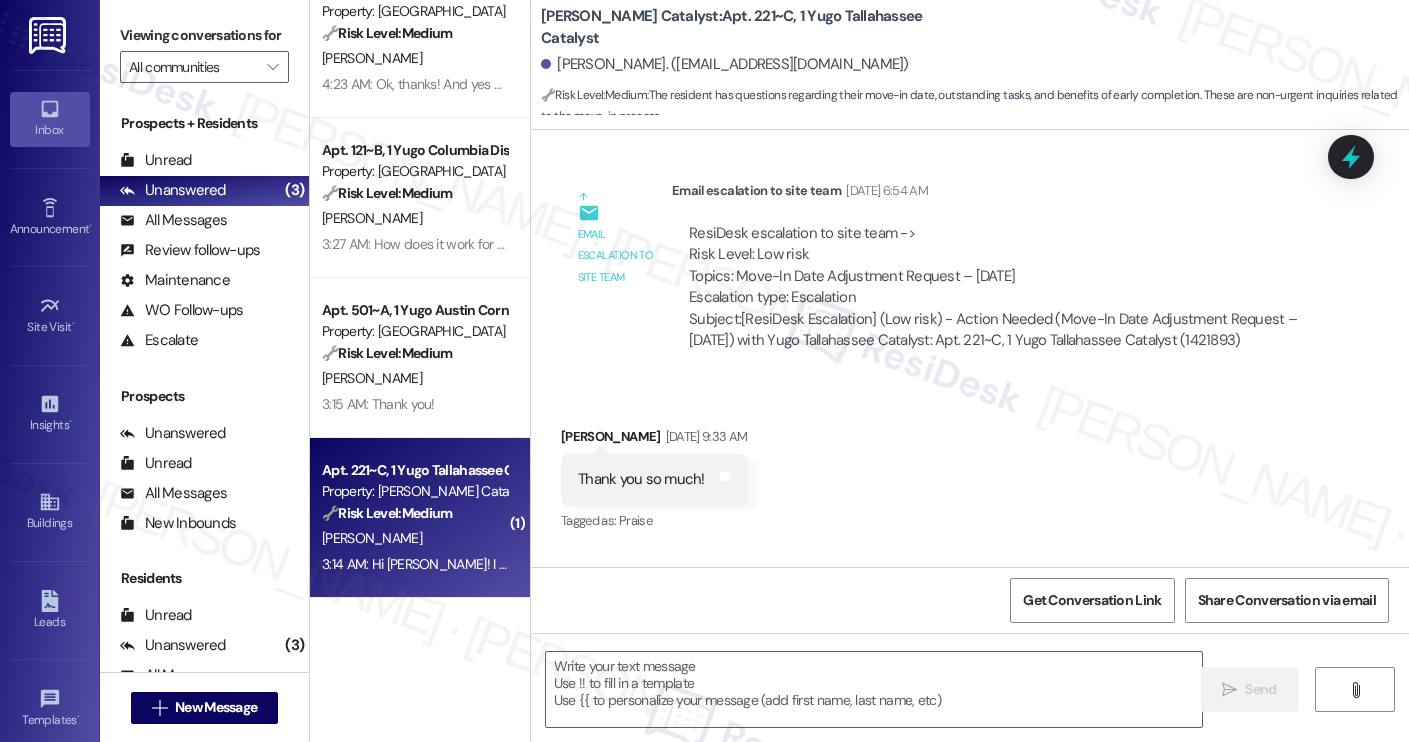 type on "Fetching suggested responses. Please feel free to read through the conversation in the meantime." 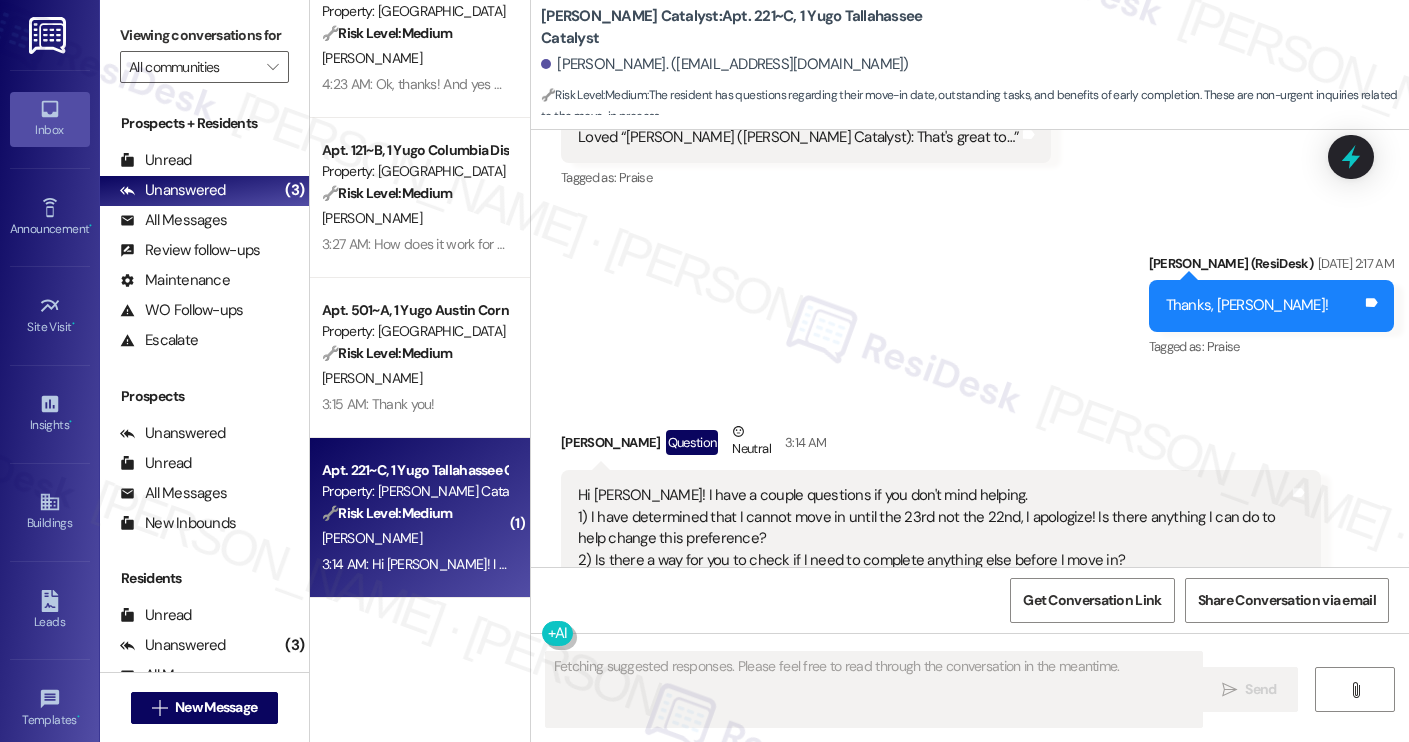 scroll, scrollTop: 4880, scrollLeft: 0, axis: vertical 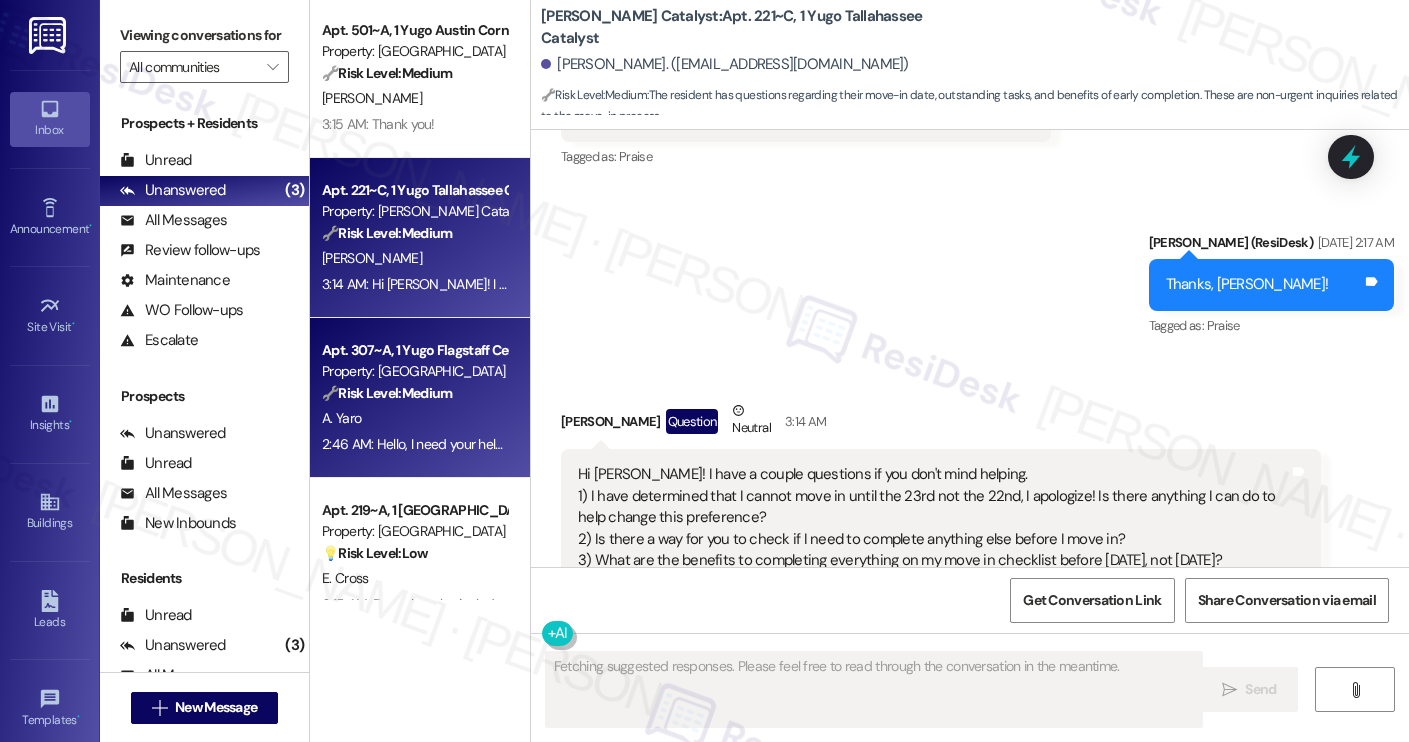 click on "A. Yaro" at bounding box center [414, 418] 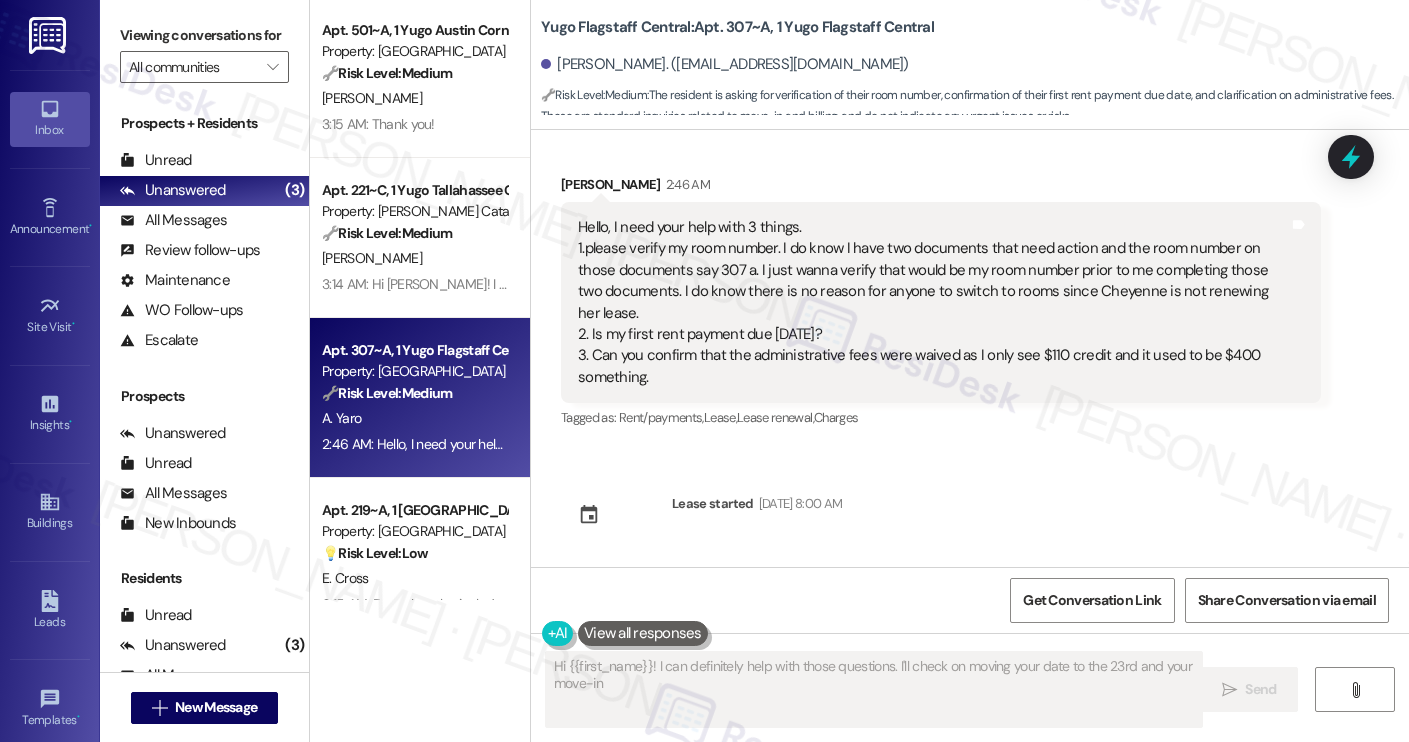 scroll, scrollTop: 0, scrollLeft: 0, axis: both 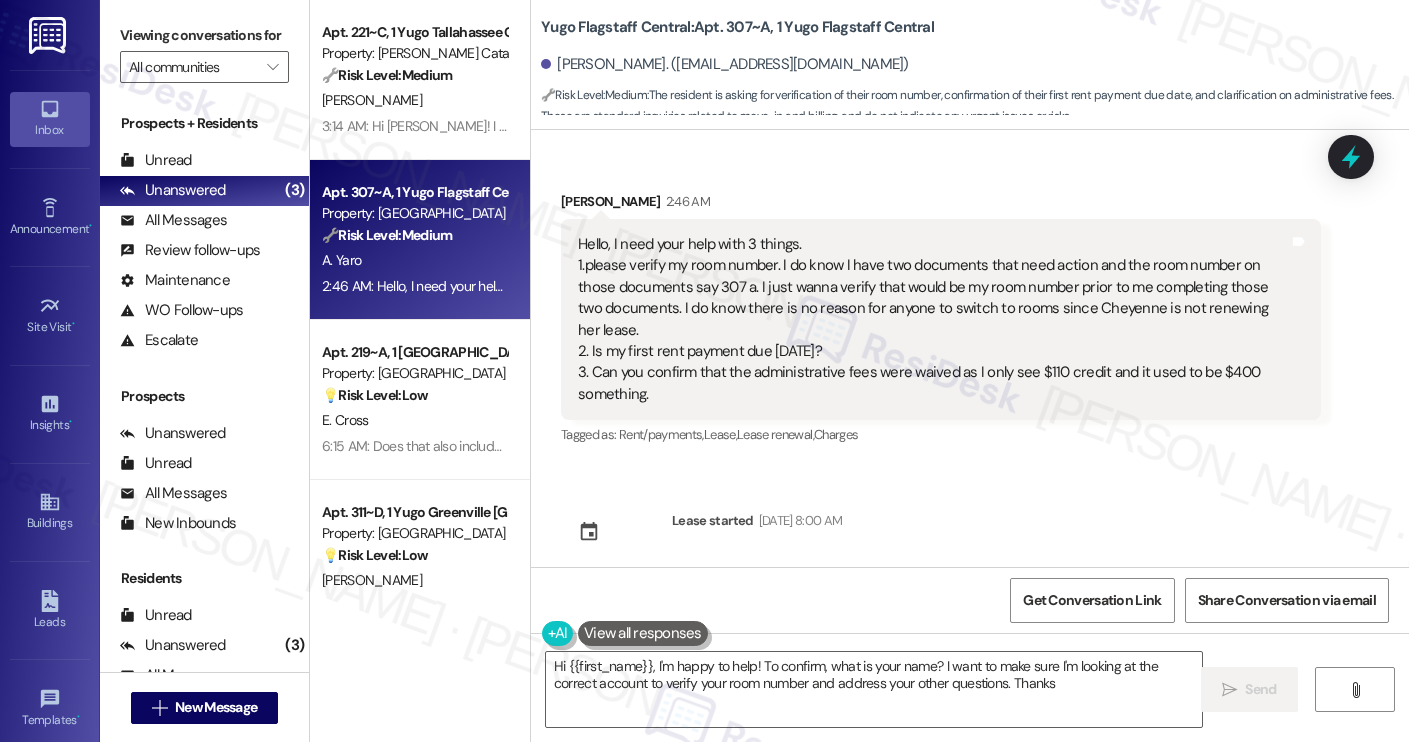 type on "Hi {{first_name}}, I'm happy to help! To confirm, what is your name? I want to make sure I'm looking at the correct account to verify your room number and address your other questions. Thanks!" 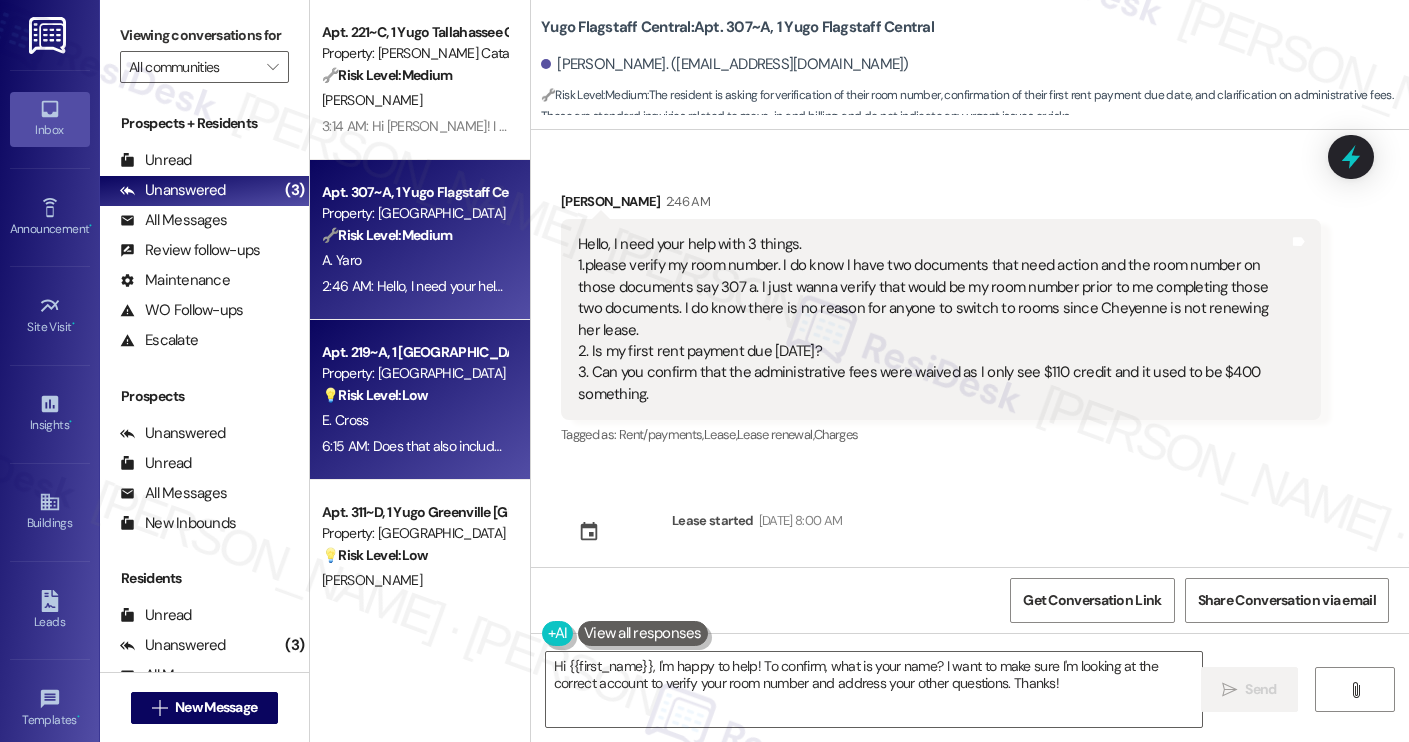 click on "E. Cross" at bounding box center [414, 420] 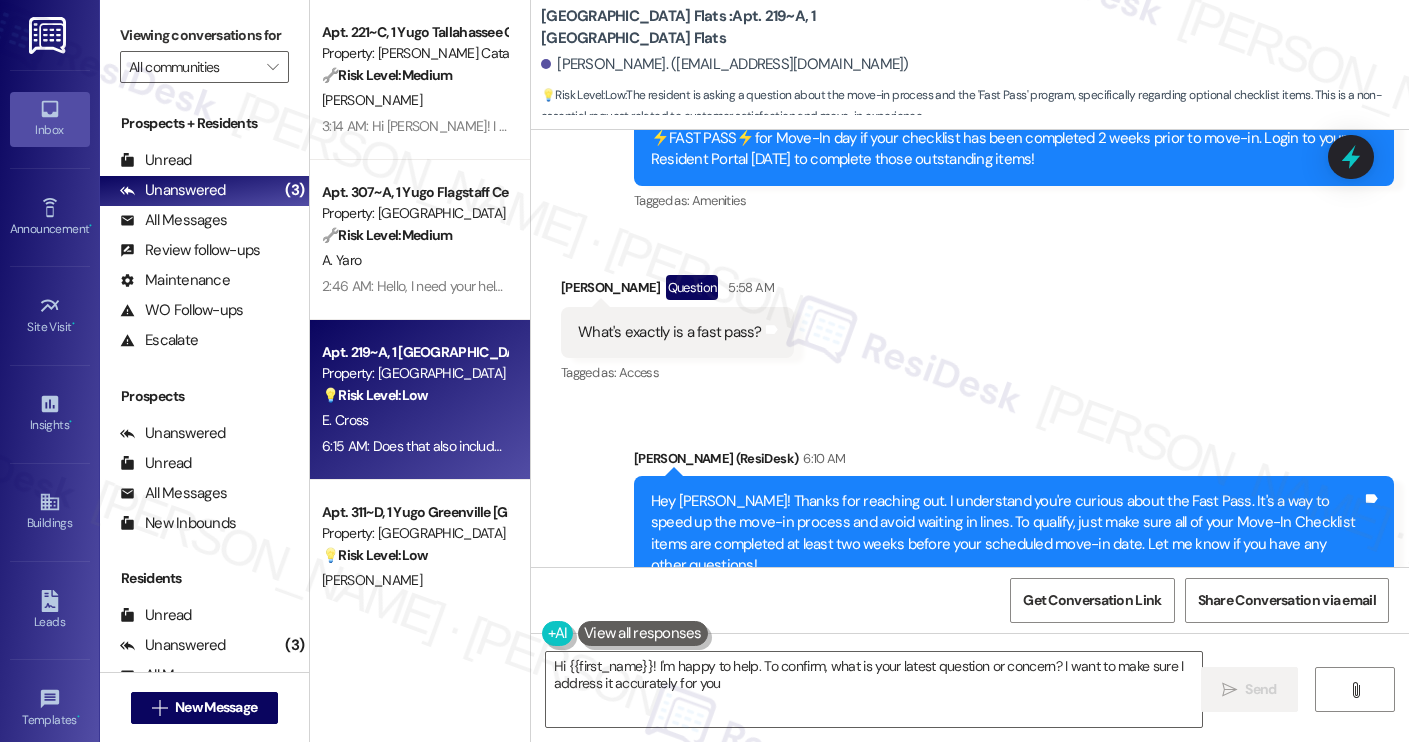 type on "Hi {{first_name}}! I'm happy to help. To confirm, what is your latest question or concern? I want to make sure I address it accurately for you!" 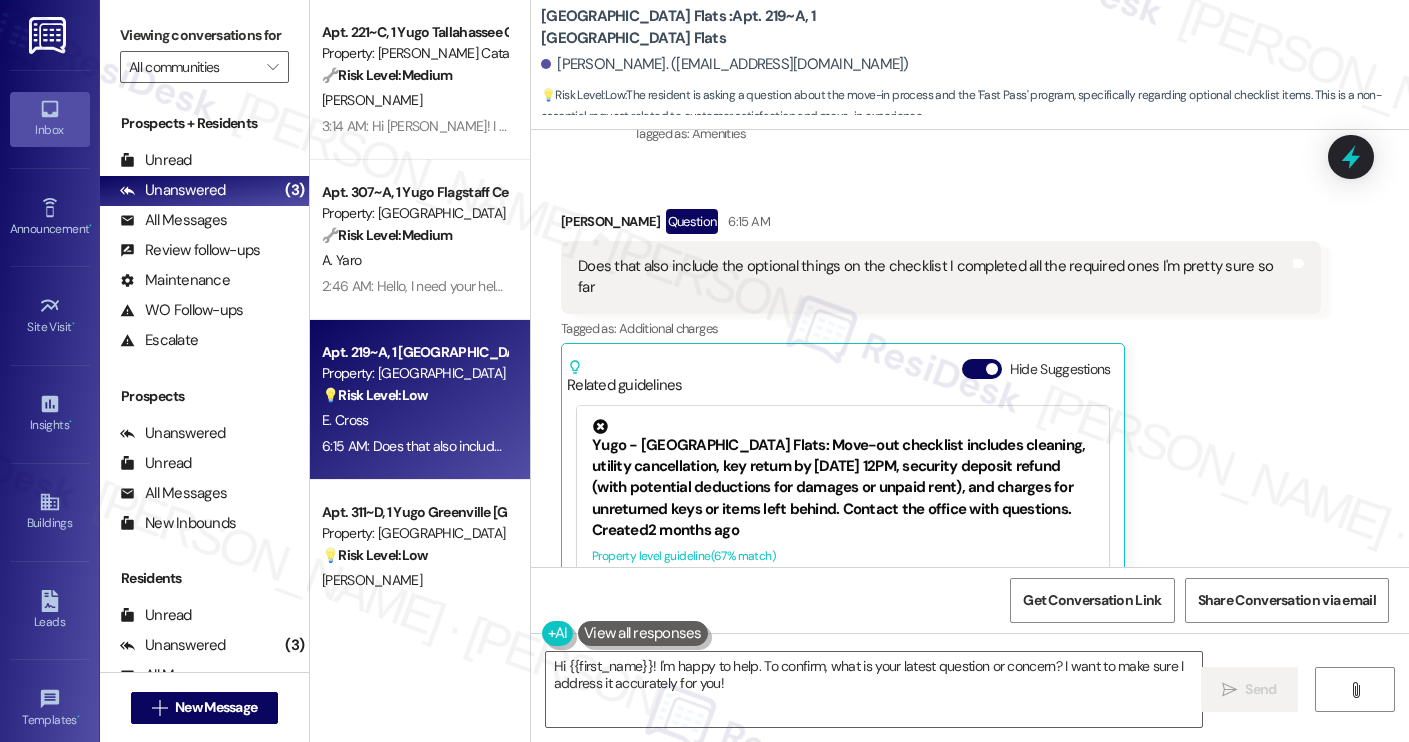 scroll, scrollTop: 1050, scrollLeft: 0, axis: vertical 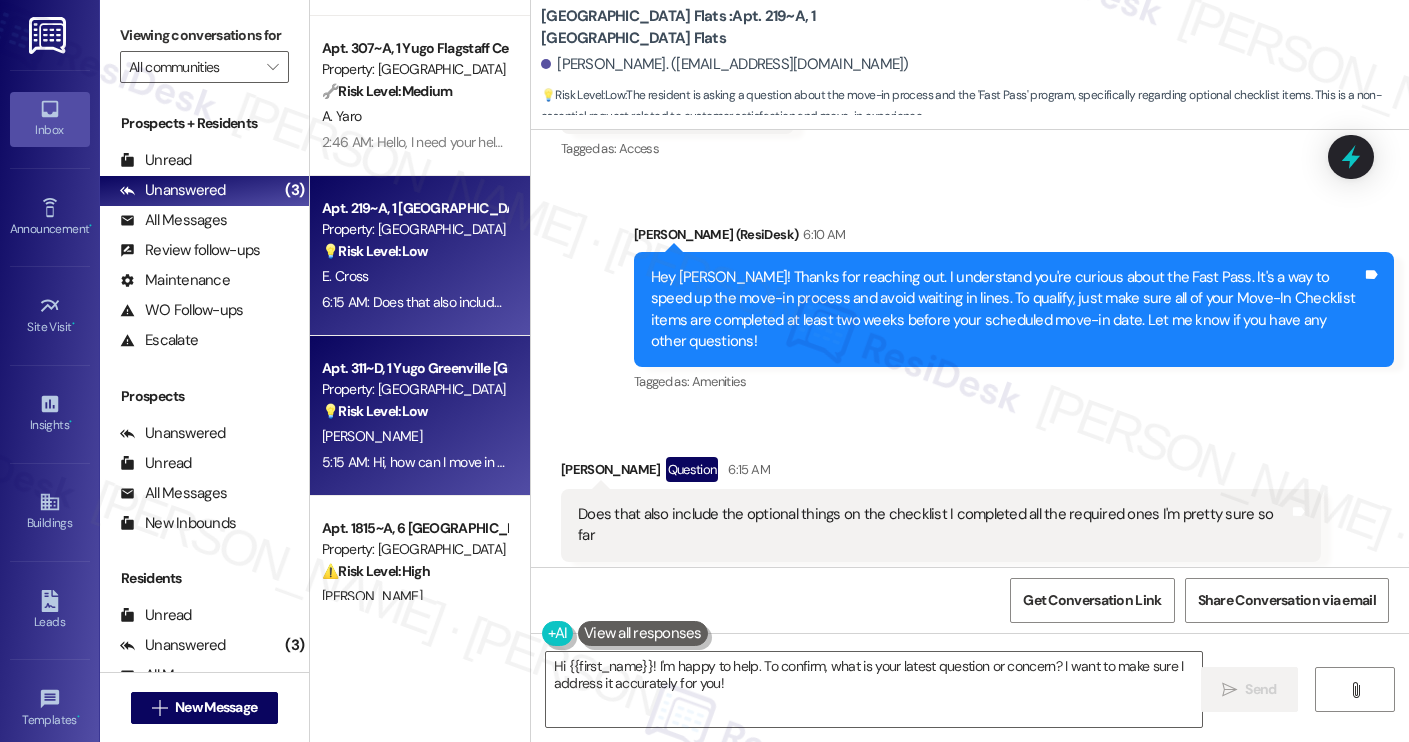 click on "Property: Yugo Greenville Uptown" at bounding box center (414, 389) 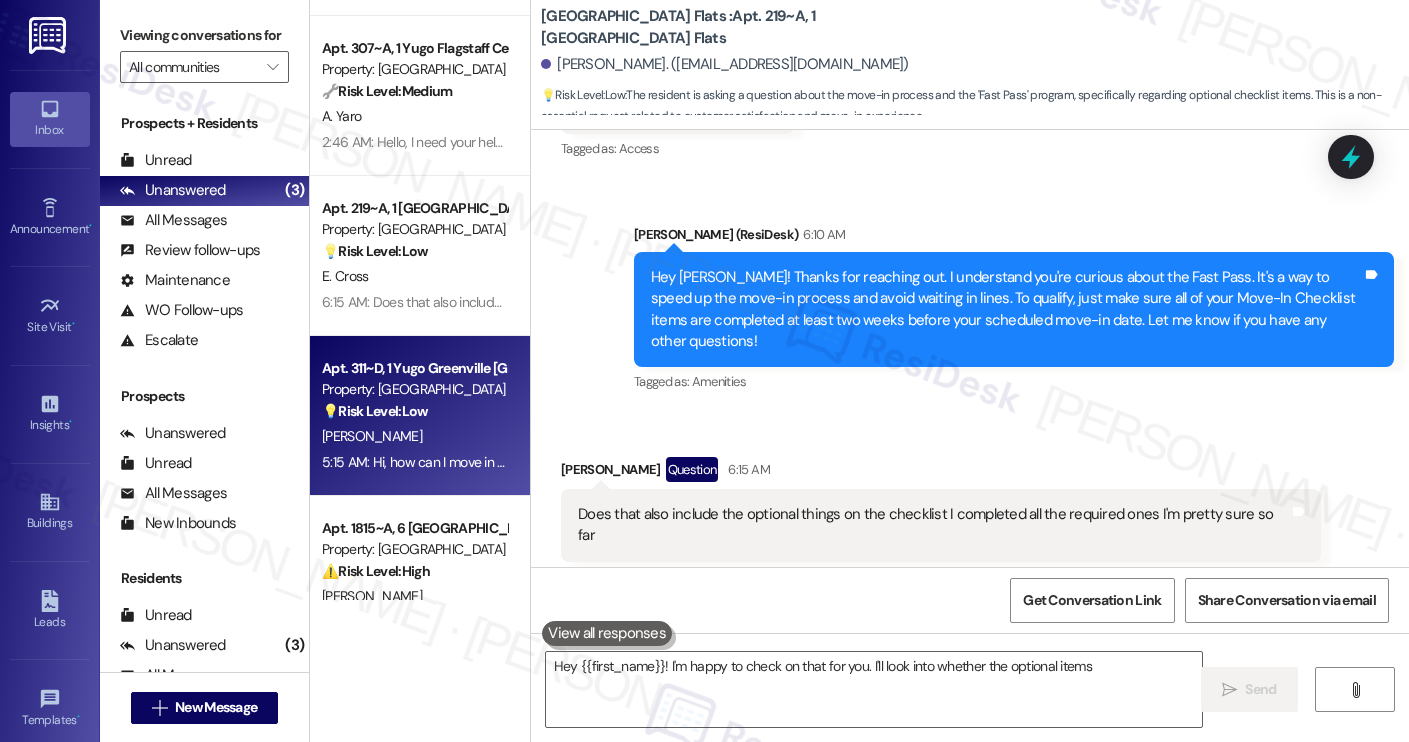 type on "Hey {{first_name}}! I'm happy to check on that for you. I'll look into whether the optional items" 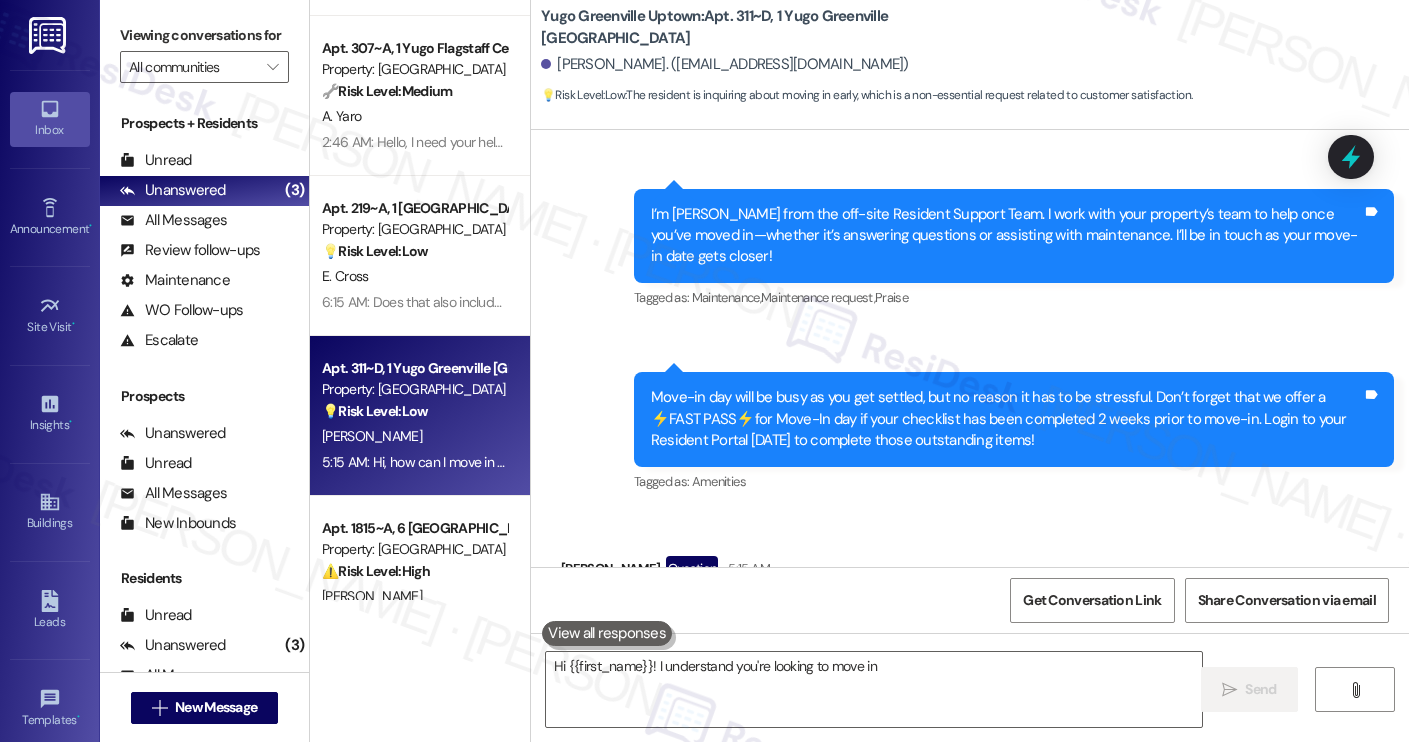 scroll, scrollTop: 288, scrollLeft: 0, axis: vertical 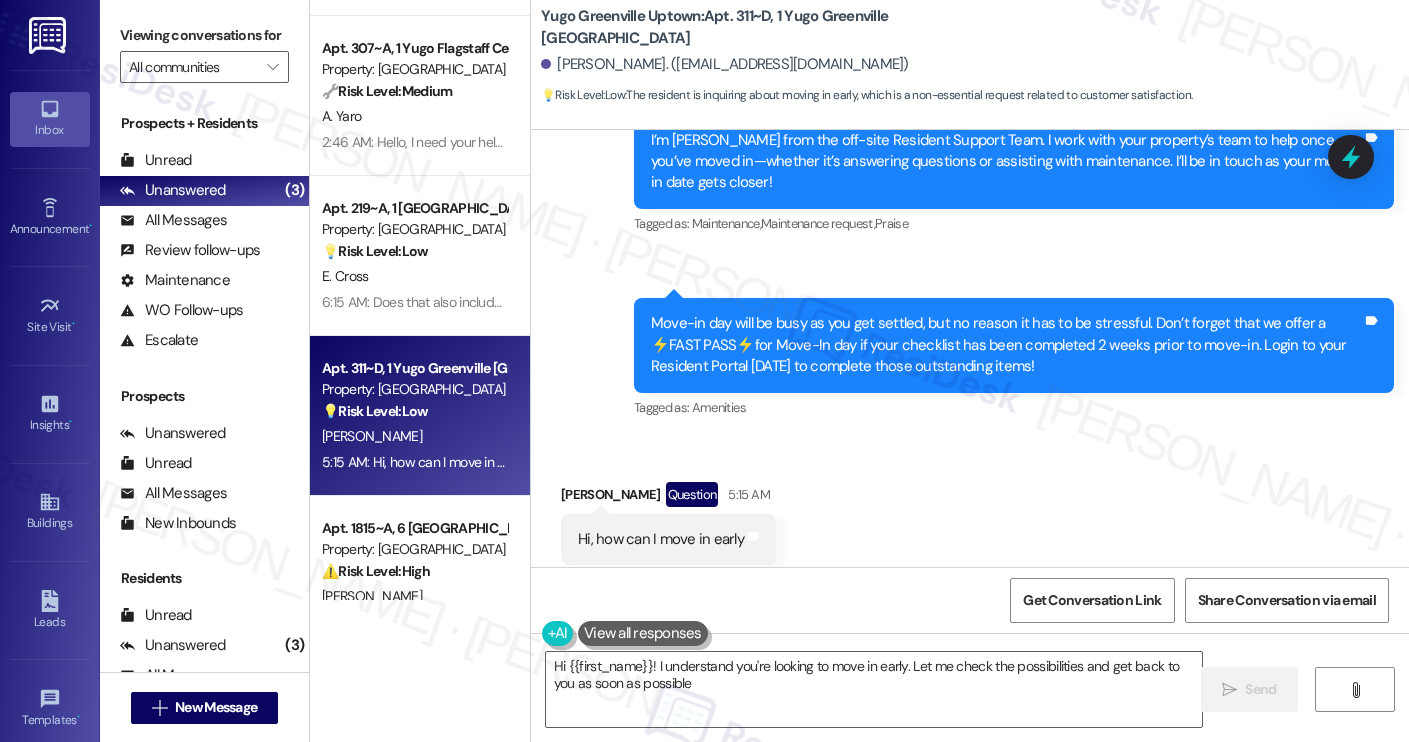 type on "Hi {{first_name}}! I understand you're looking to move in early. Let me check the possibilities and get back to you as soon as possible!" 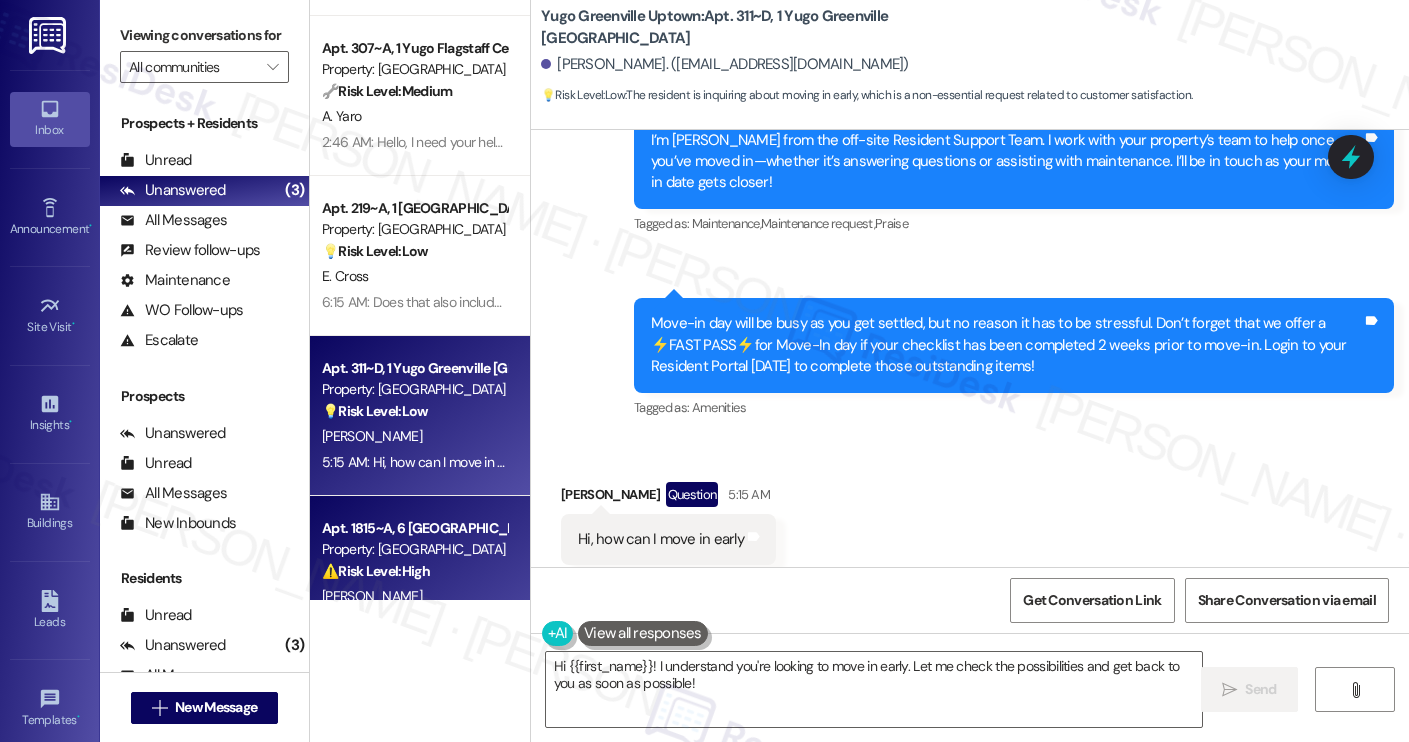 scroll, scrollTop: 1320, scrollLeft: 0, axis: vertical 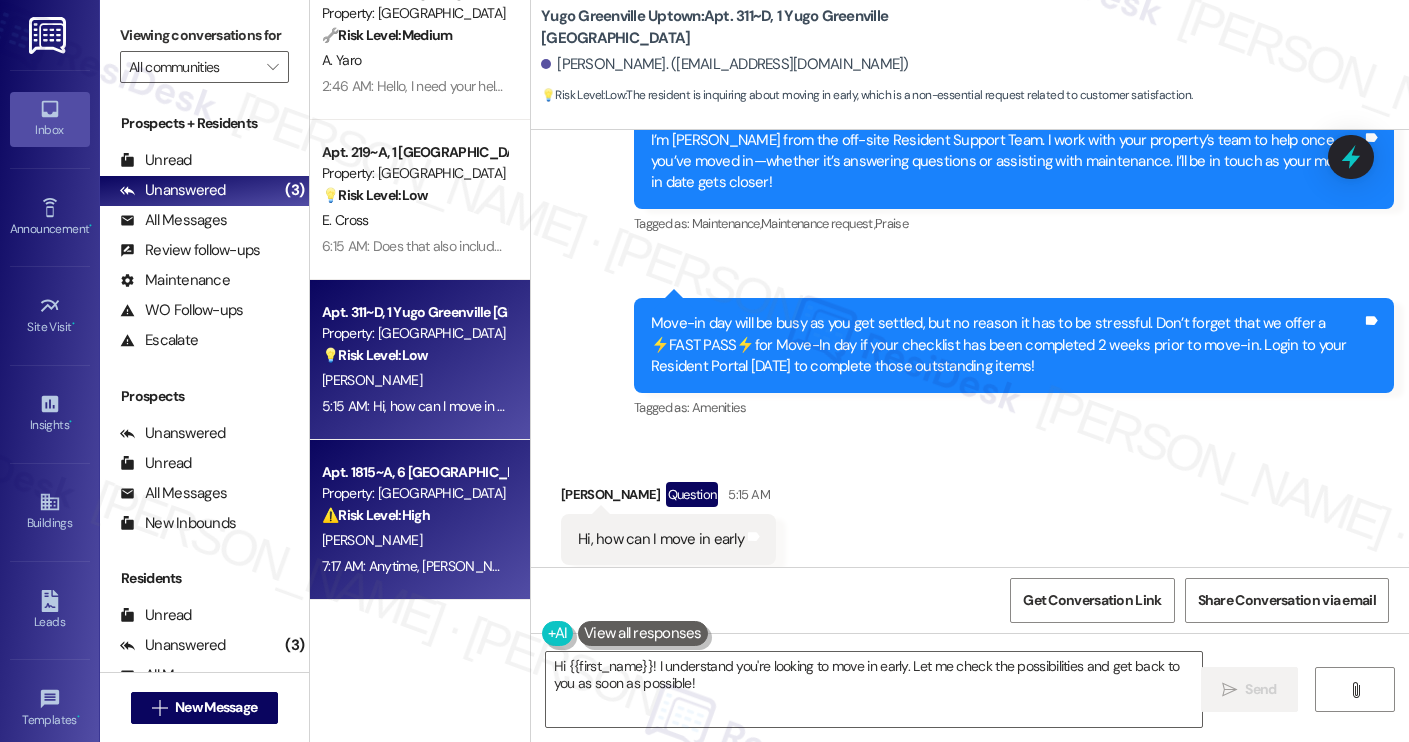 click on "Apt. 1815~A, 6 Yugo Charlotte College Downs" at bounding box center (414, 472) 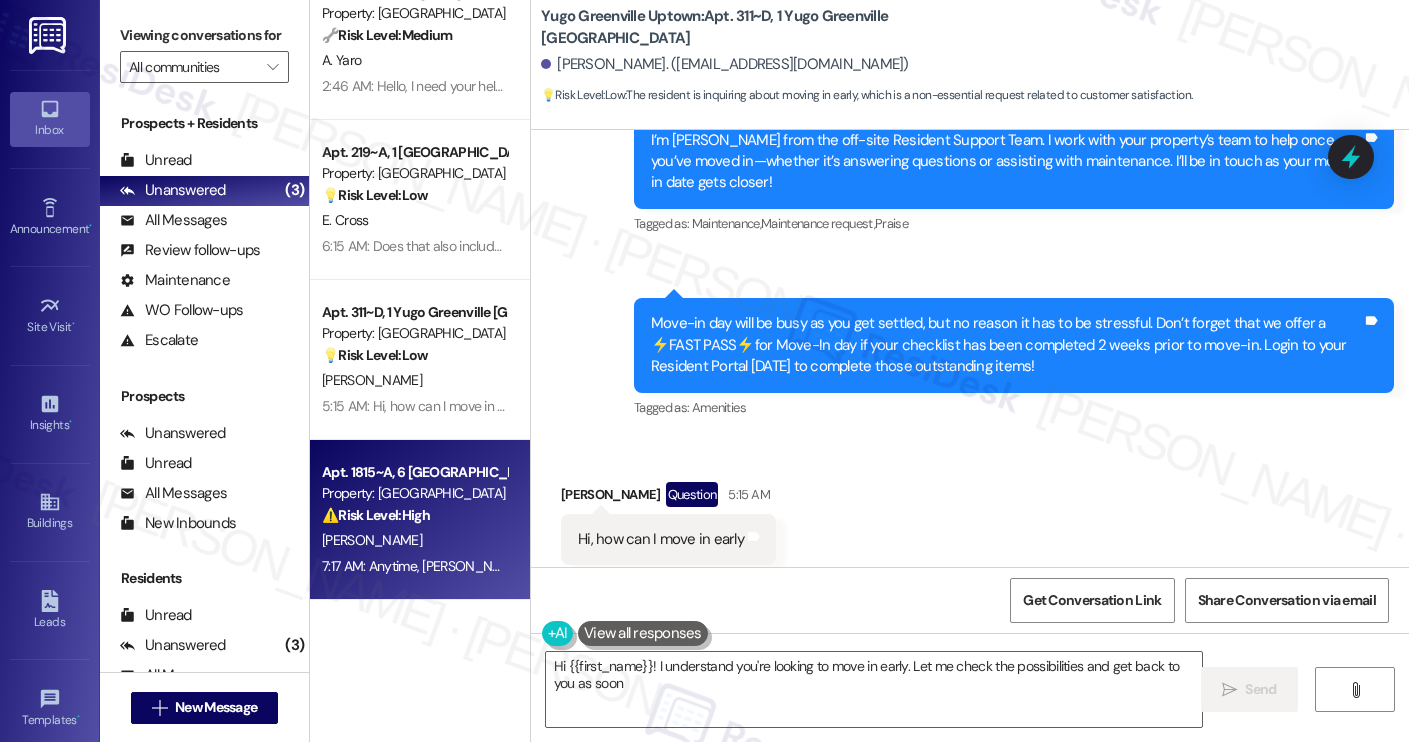 type on "Hi {{first_name}}! I understand you're looking to move in early. Let me check the possibilities and get back to you as soon as" 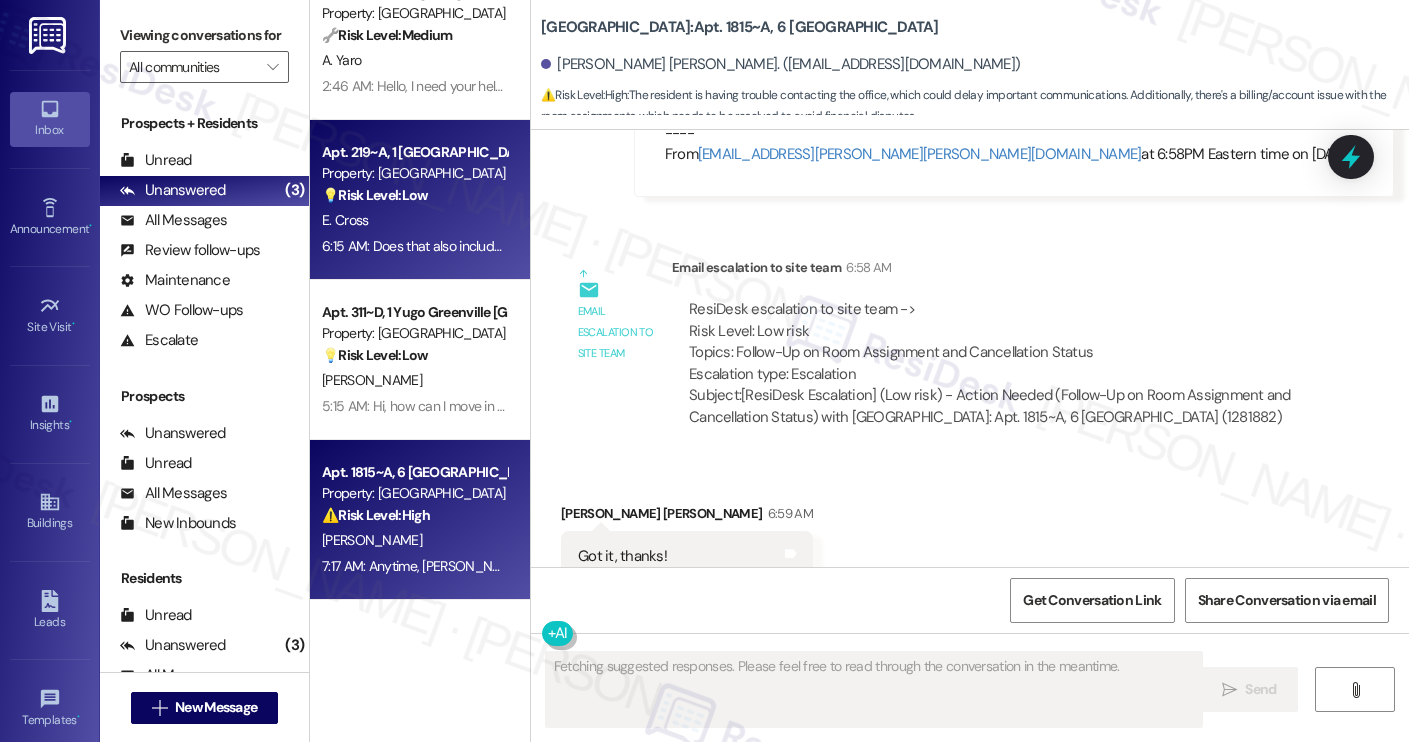 scroll, scrollTop: 3911, scrollLeft: 0, axis: vertical 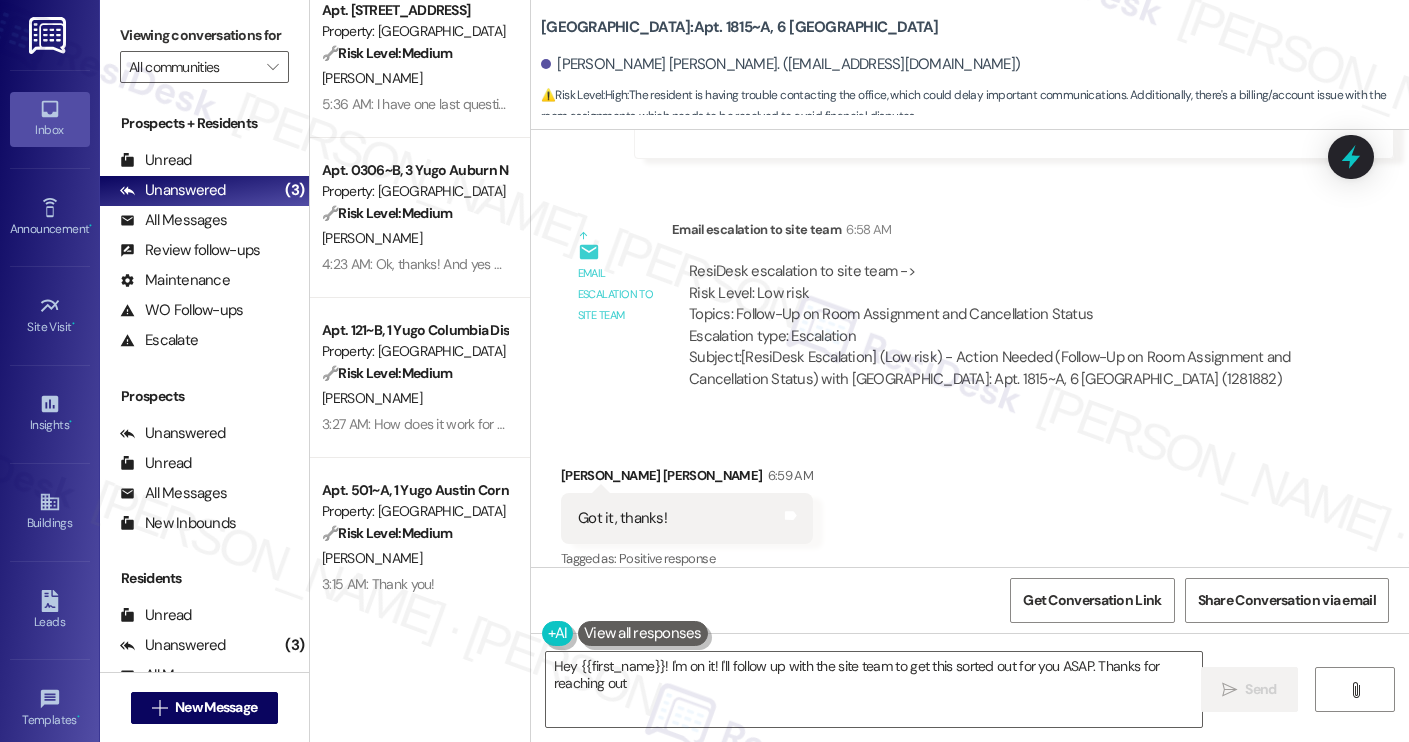 type on "Hey {{first_name}}! I'm on it! I'll follow up with the site team to get this sorted out for you ASAP. Thanks for reaching out!" 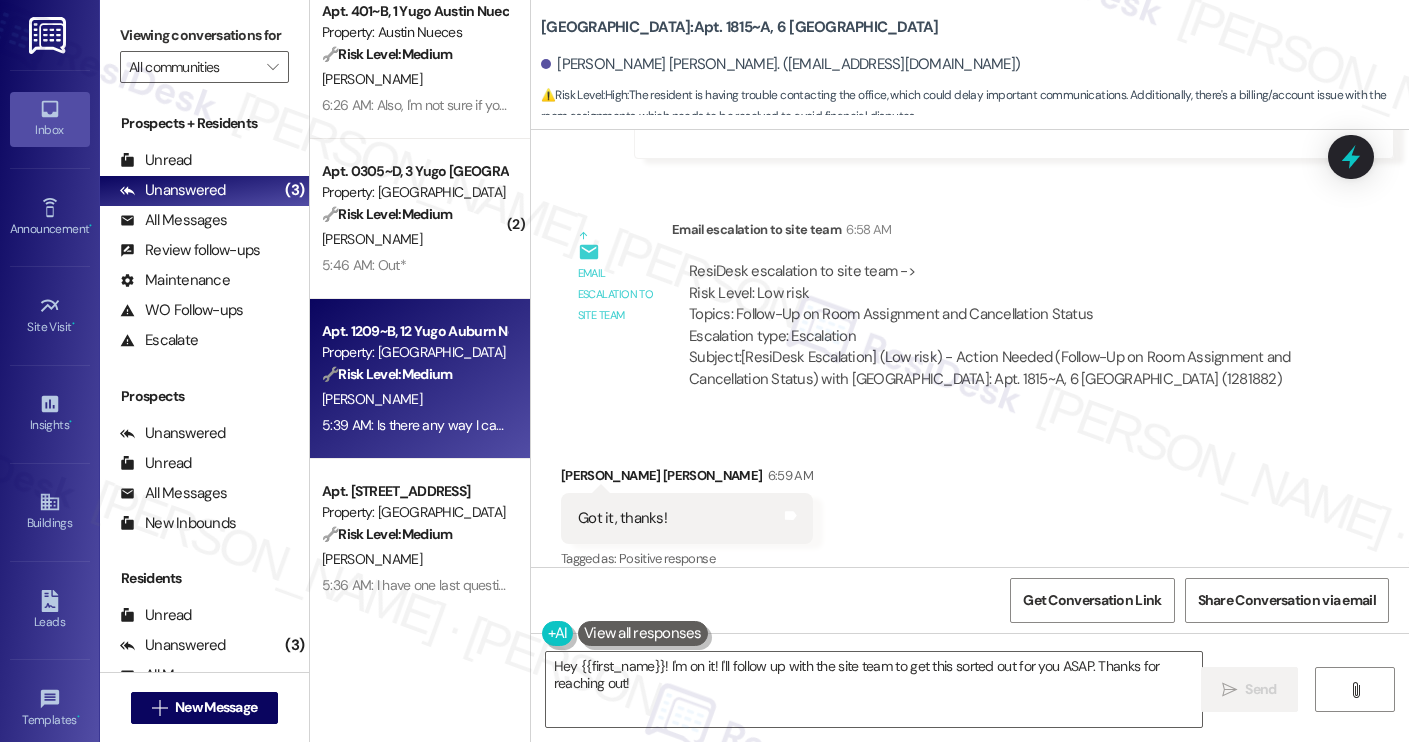 scroll, scrollTop: 0, scrollLeft: 0, axis: both 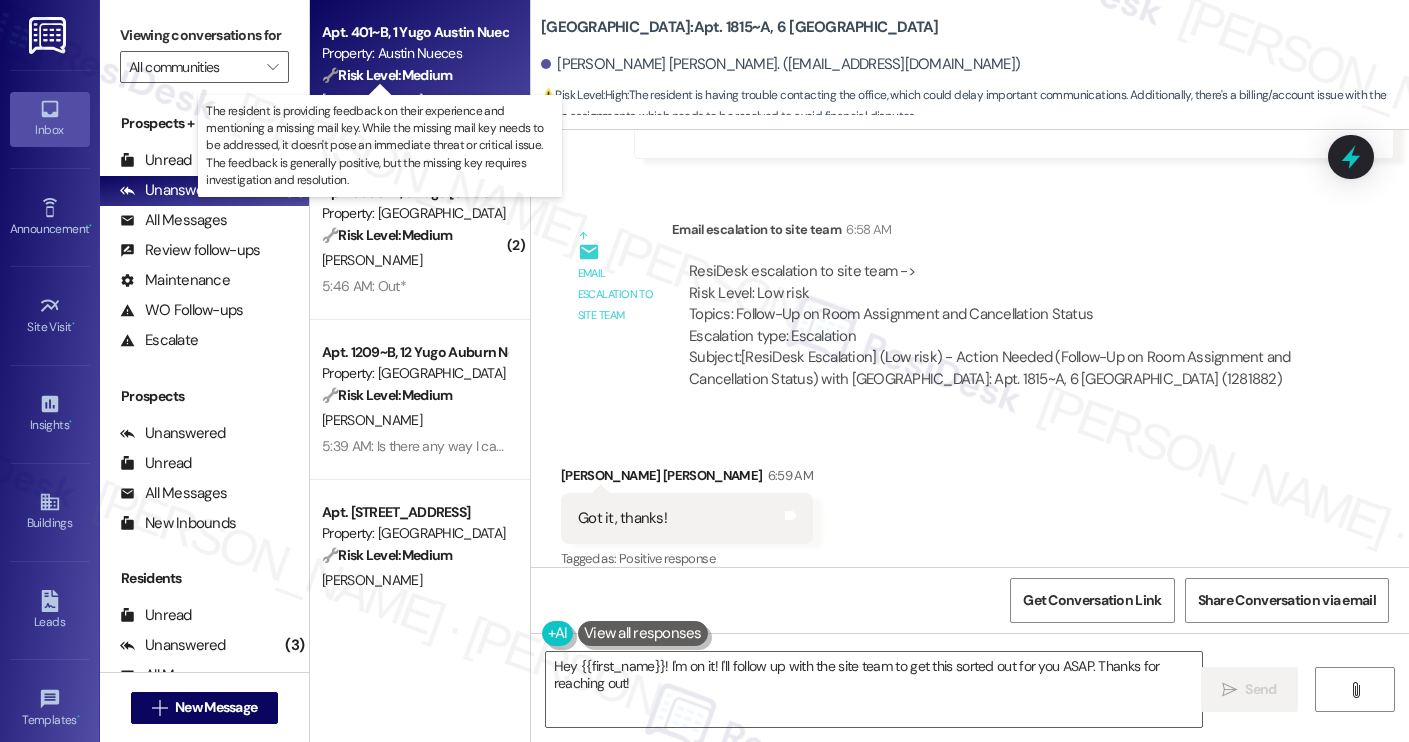 click on "🔧  Risk Level:  Medium" at bounding box center (387, 75) 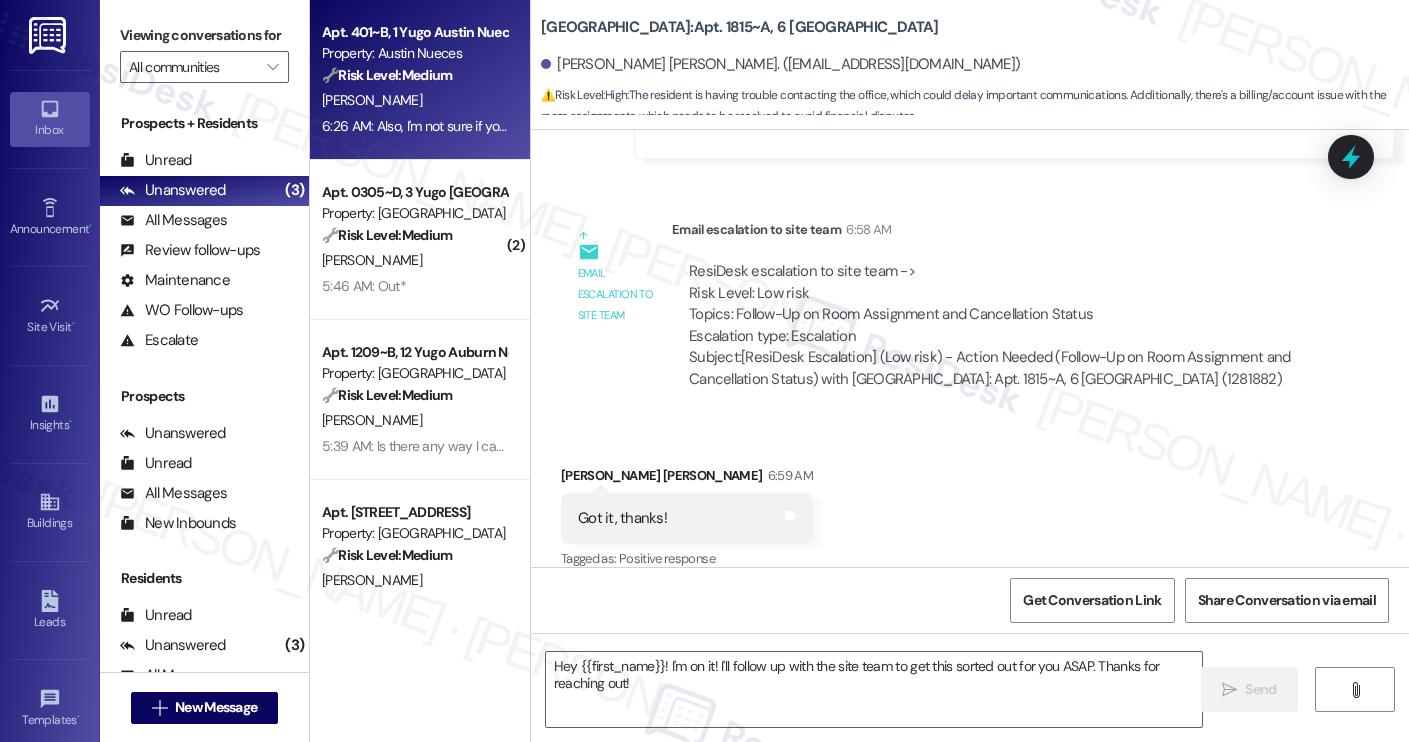 type on "Fetching suggested responses. Please feel free to read through the conversation in the meantime." 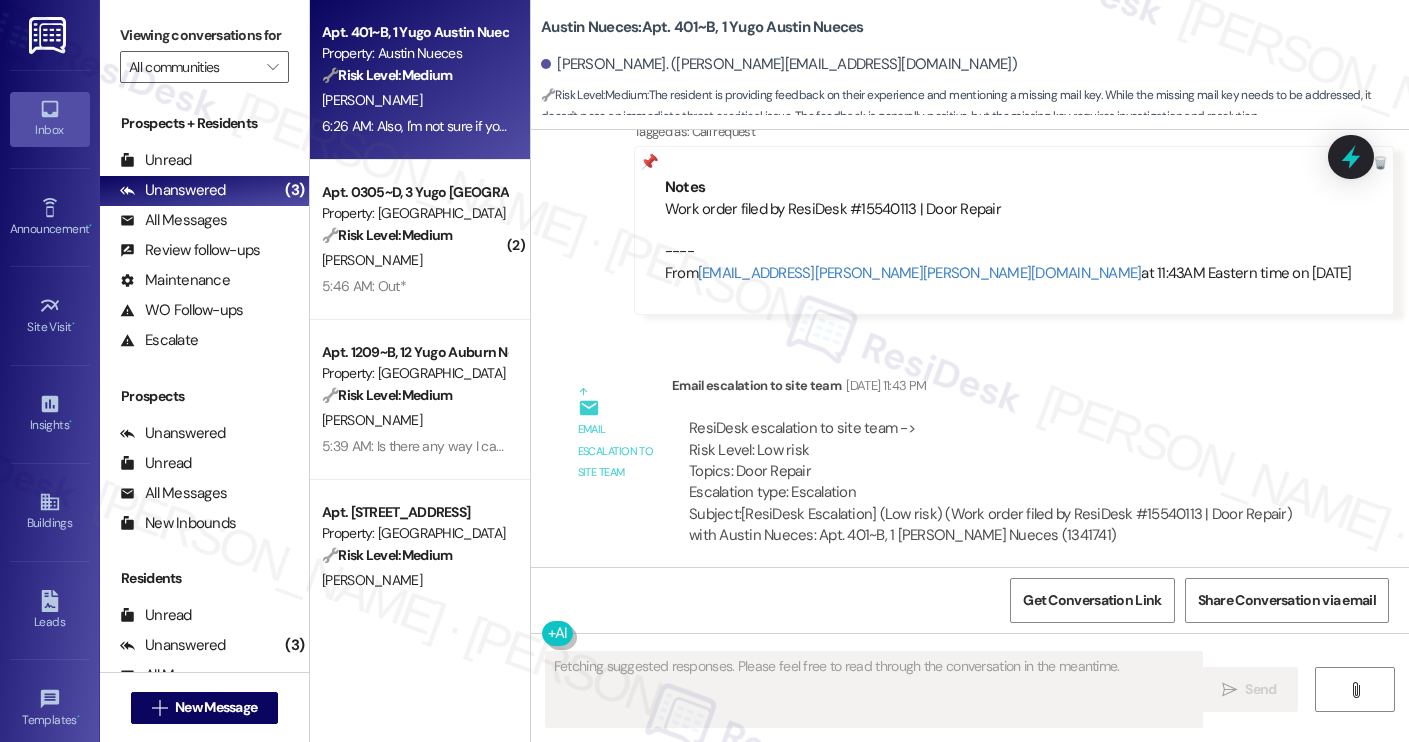 scroll, scrollTop: 8416, scrollLeft: 0, axis: vertical 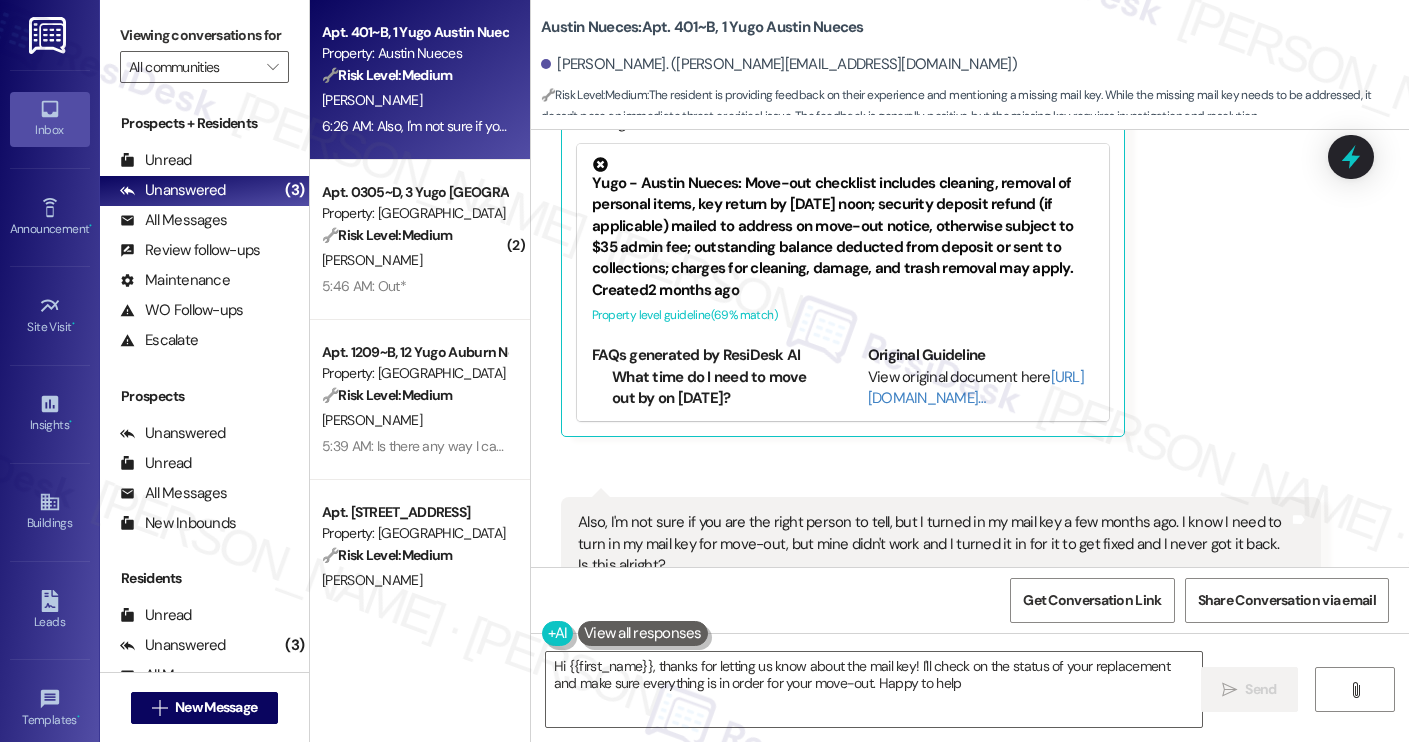 type on "Hi {{first_name}}, thanks for letting us know about the mail key! I'll check on the status of your replacement and make sure everything is in order for your move-out. Happy to help!" 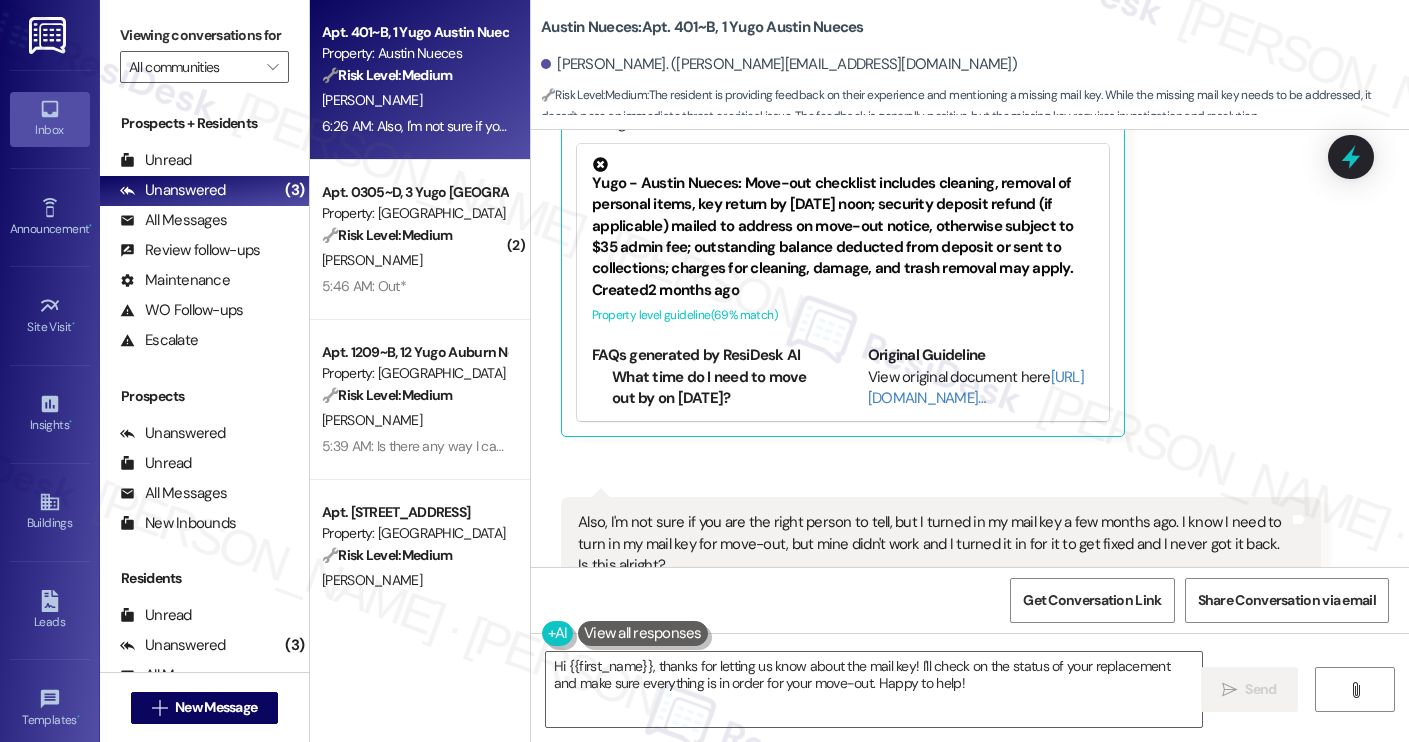 scroll, scrollTop: 8417, scrollLeft: 0, axis: vertical 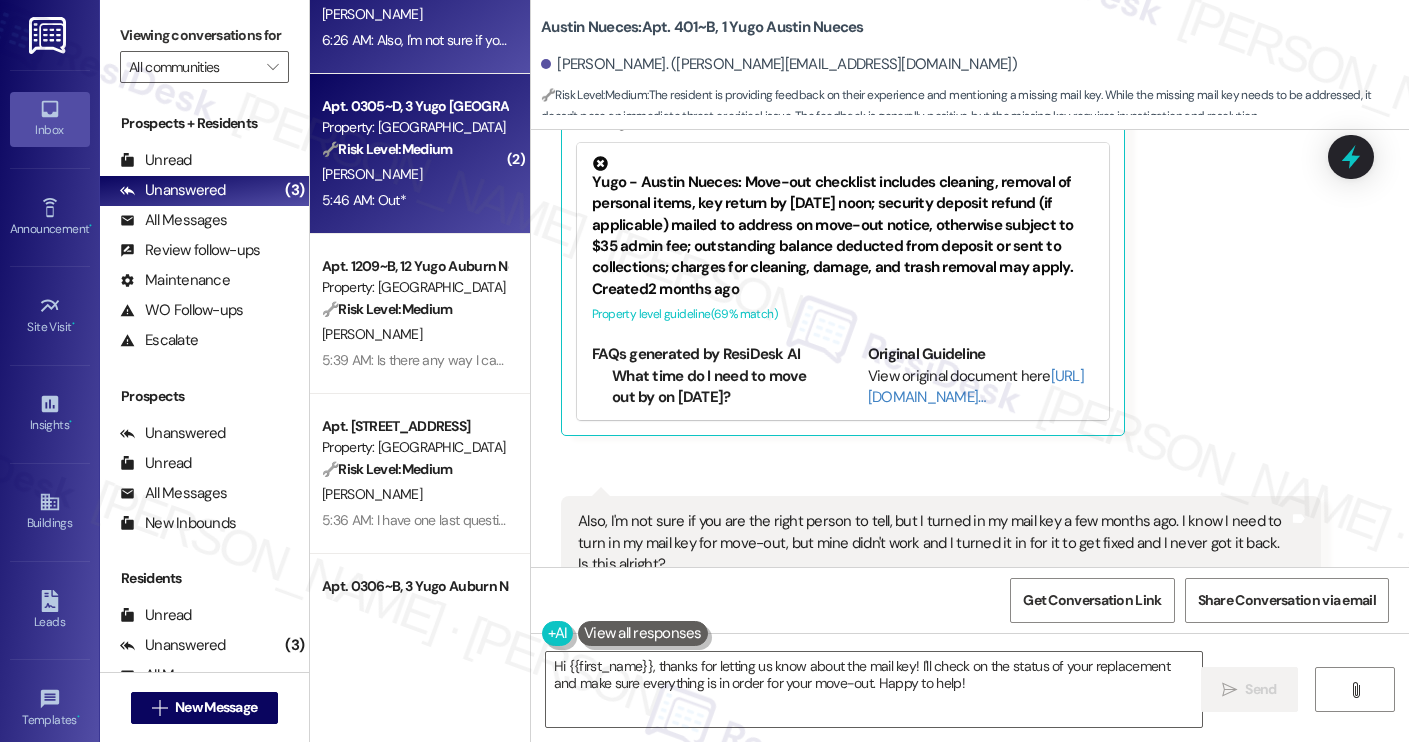 click on "5:46 AM: Out* 5:46 AM: Out*" at bounding box center [414, 200] 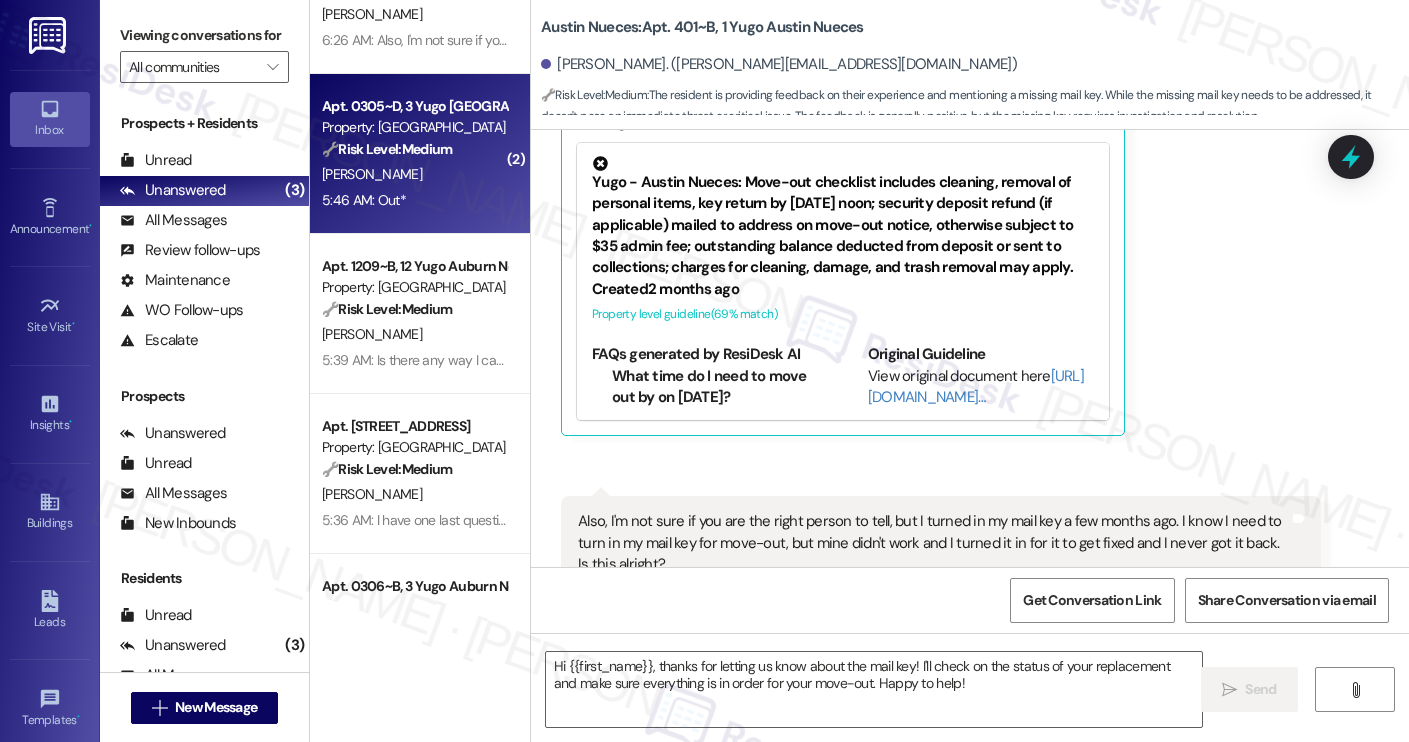 type on "Fetching suggested responses. Please feel free to read through the conversation in the meantime." 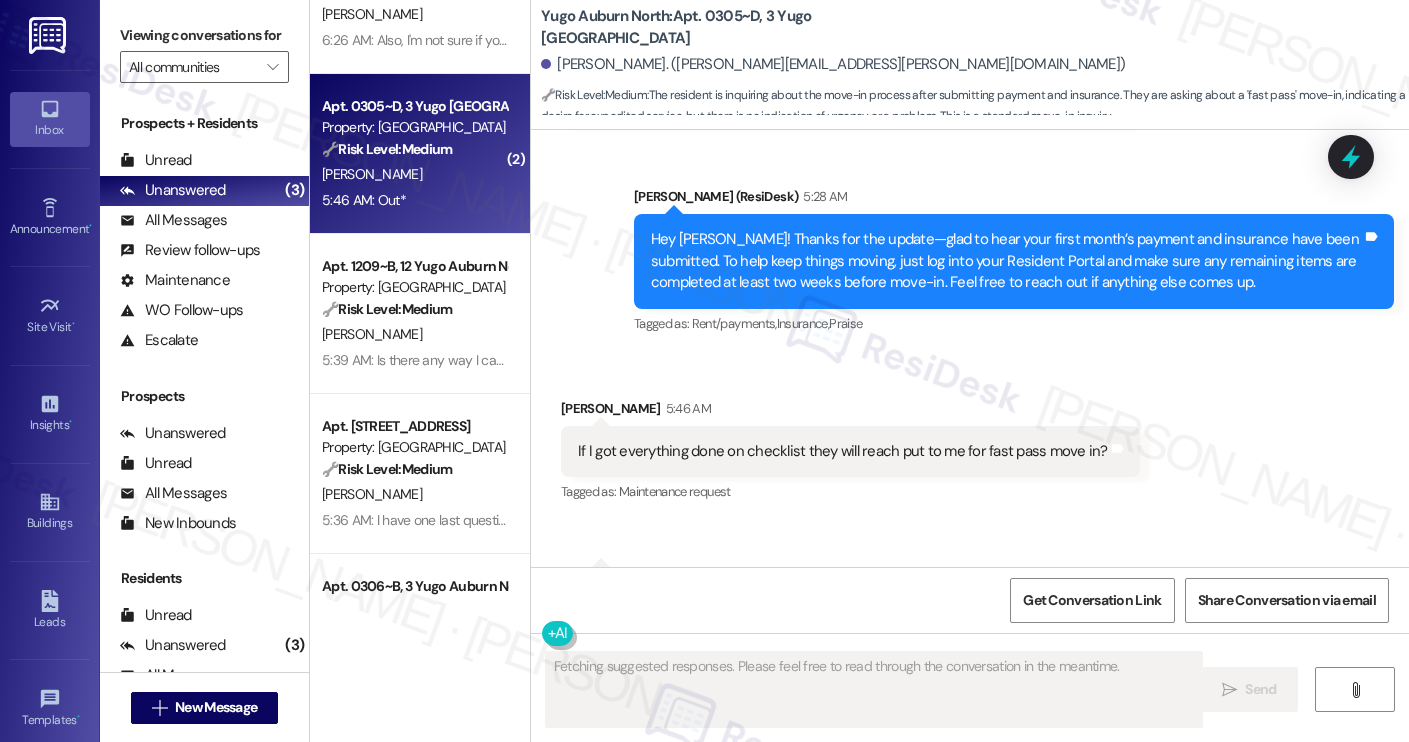 scroll, scrollTop: 2321, scrollLeft: 0, axis: vertical 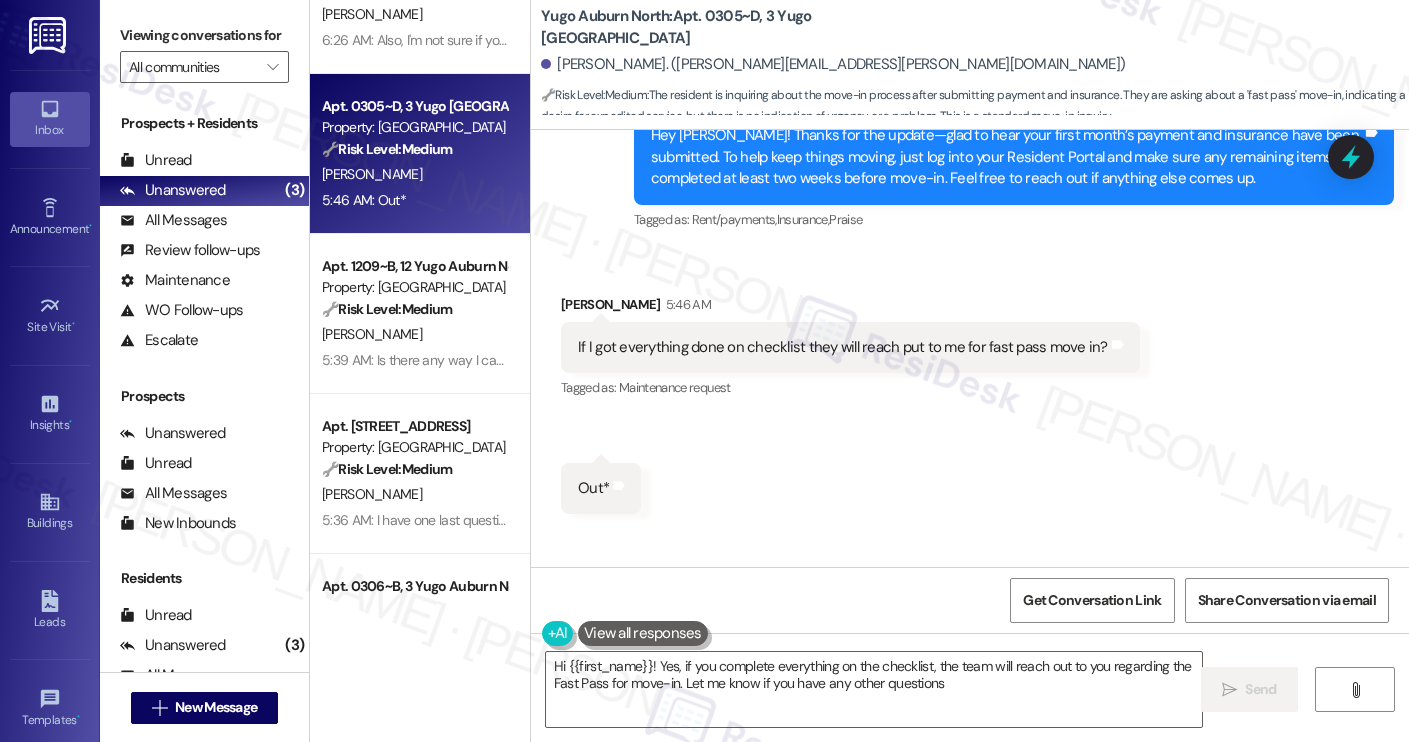 type on "Hi {{first_name}}! Yes, if you complete everything on the checklist, the team will reach out to you regarding the Fast Pass for move-in. Let me know if you have any other questions!" 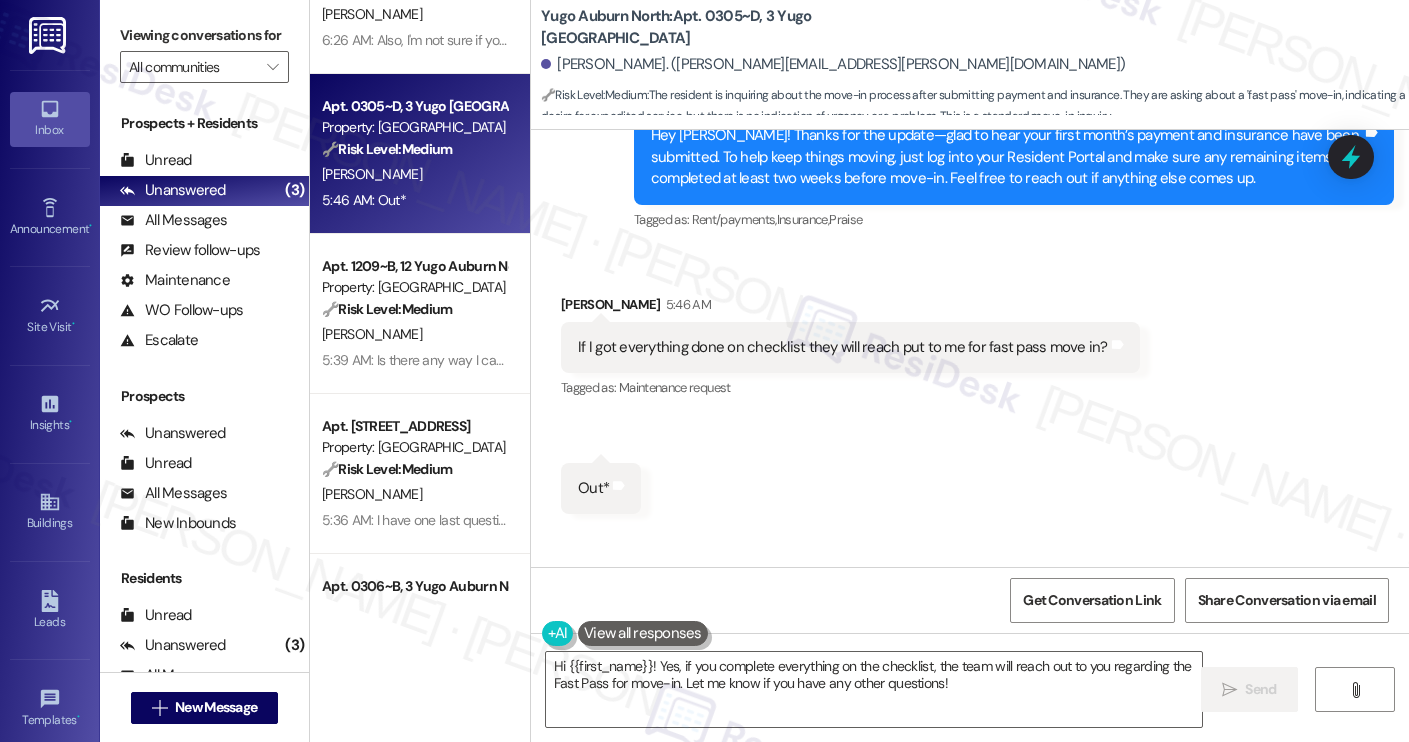 scroll, scrollTop: 2440, scrollLeft: 0, axis: vertical 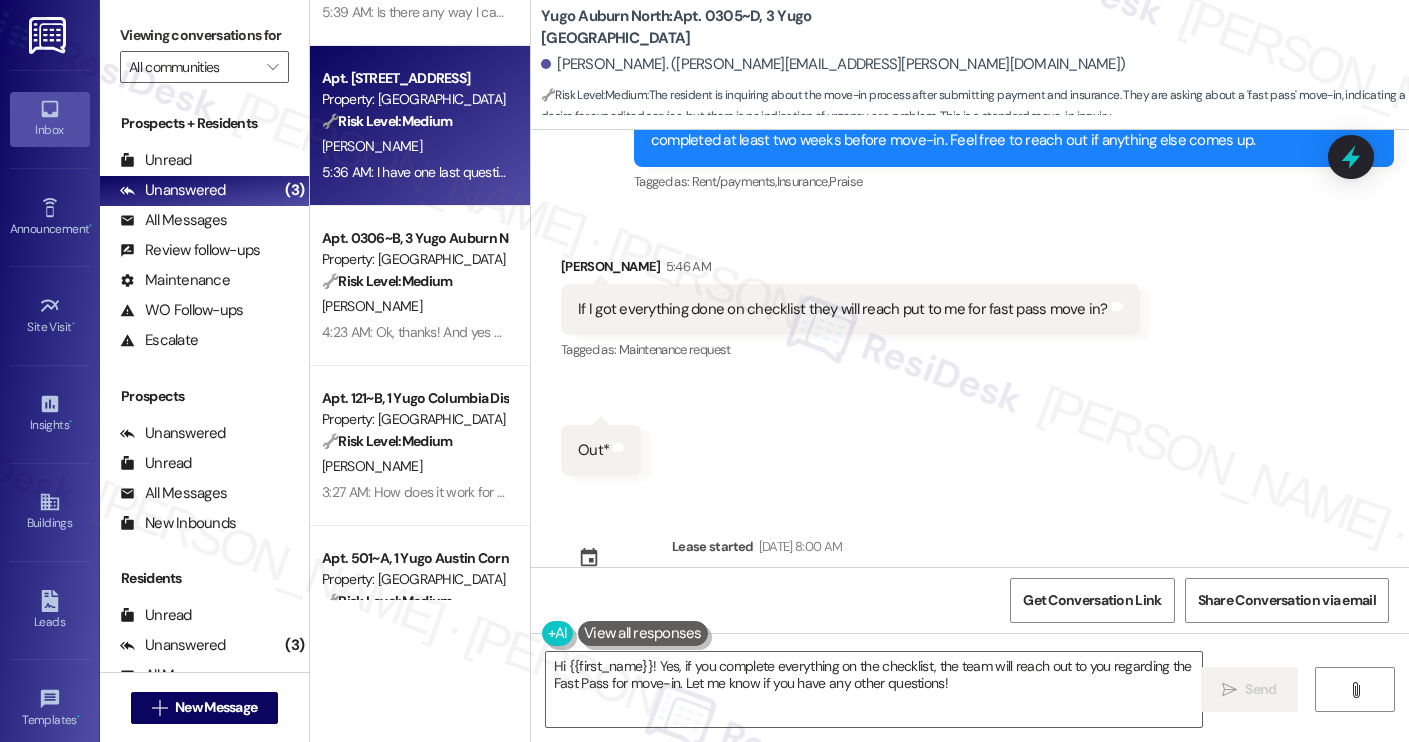 click on "[PERSON_NAME]" at bounding box center [414, 466] 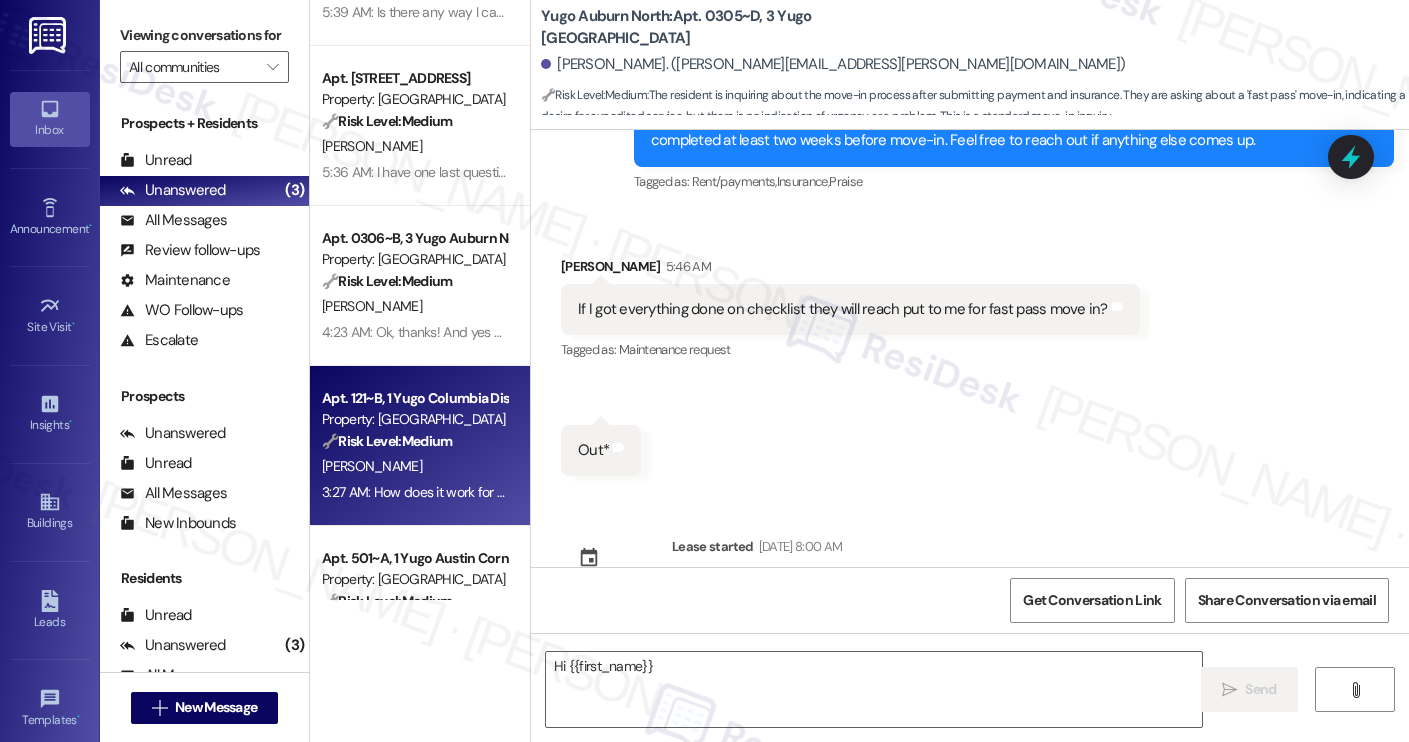 scroll, scrollTop: 428, scrollLeft: 0, axis: vertical 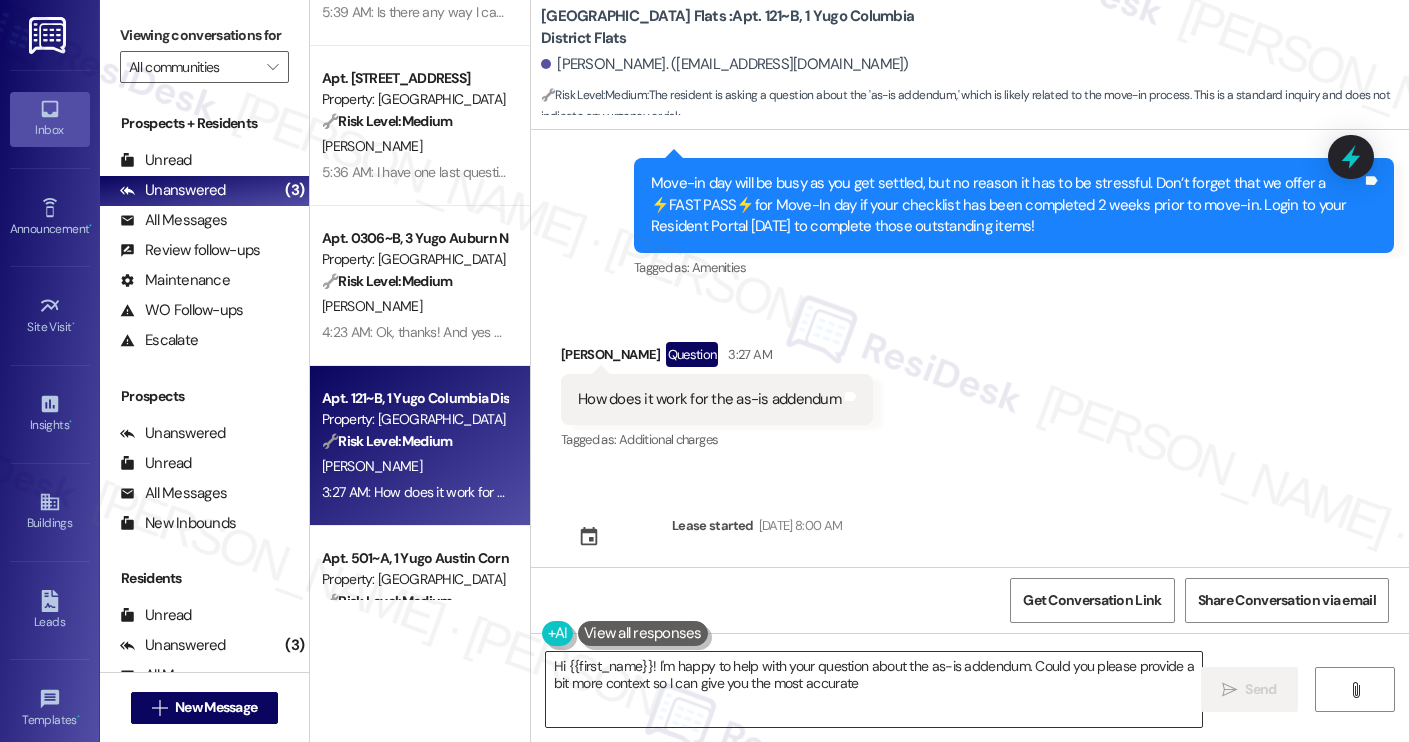 click on "Hi {{first_name}}! I'm happy to help with your question about the as-is addendum. Could you please provide a bit more context so I can give you the most accurate" at bounding box center (874, 689) 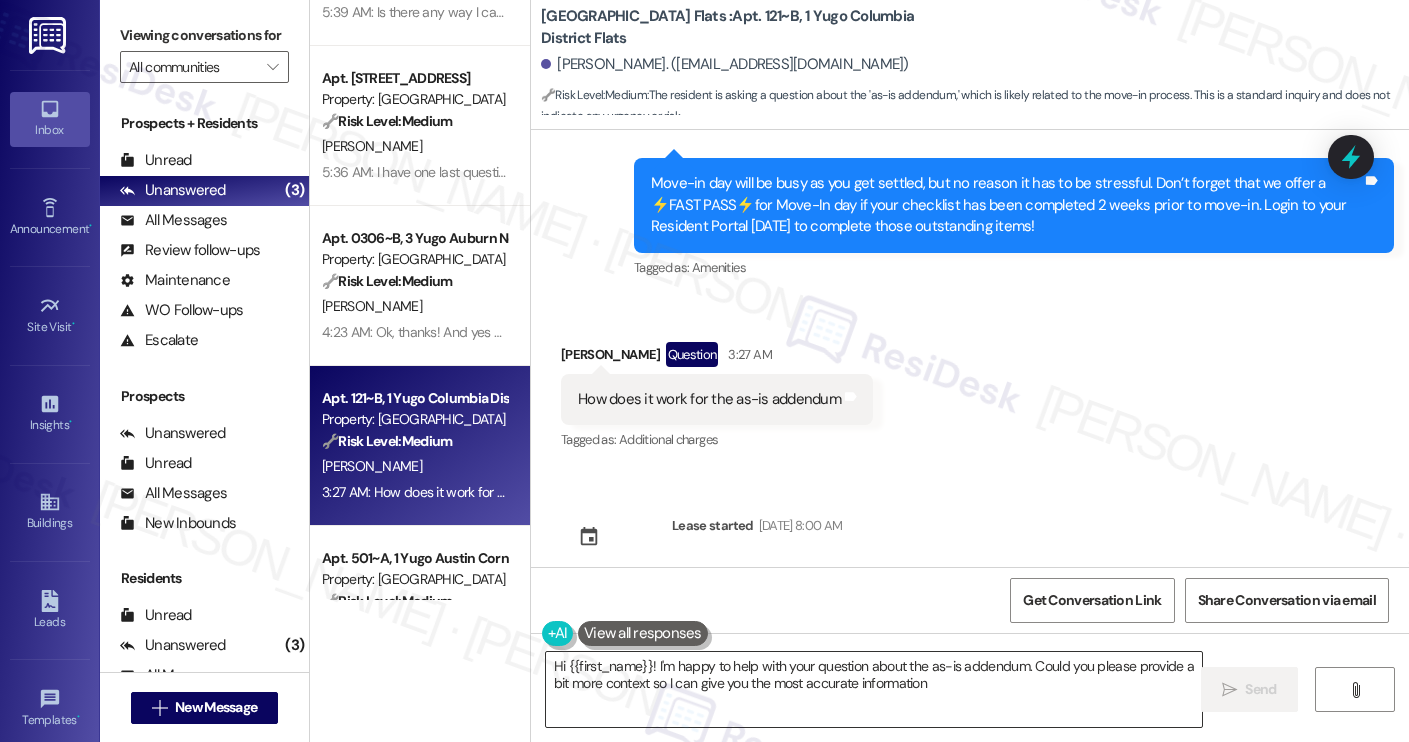 click on "Hi {{first_name}}! I'm happy to help with your question about the as-is addendum. Could you please provide a bit more context so I can give you the most accurate" at bounding box center (874, 689) 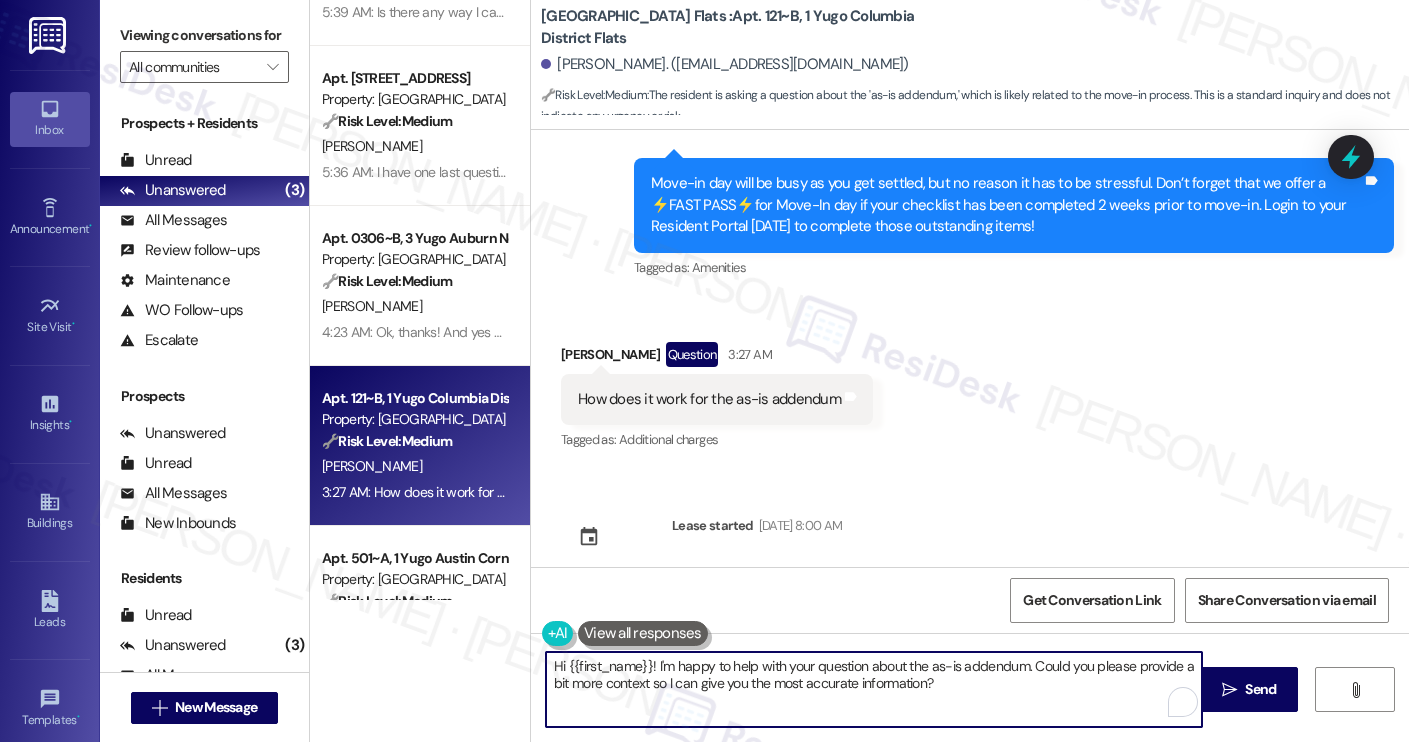 type on "Hi {{first_name}}! I'm happy to help with your question about the as-is addendum. Could you please provide a bit more context so I can give you the most accurate information?s" 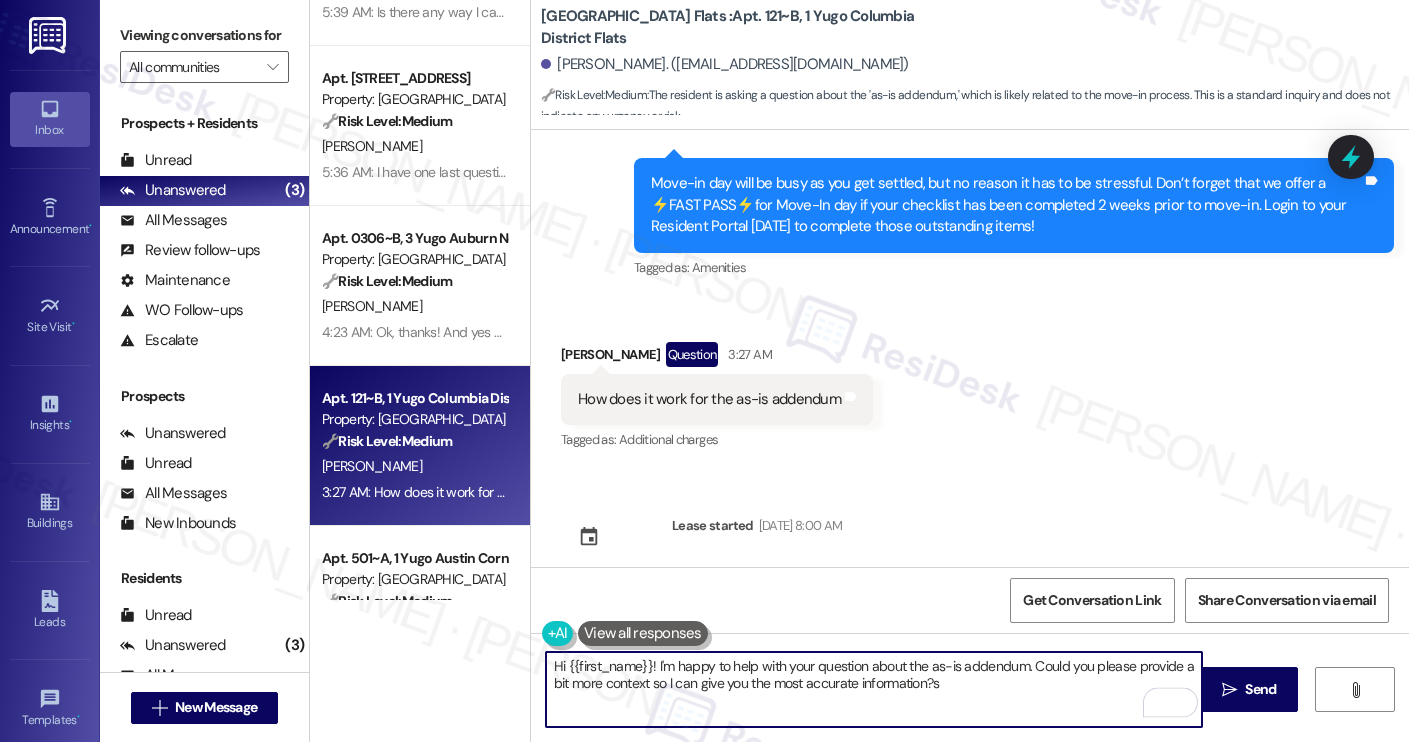 click on "Hi {{first_name}}! I'm happy to help with your question about the as-is addendum. Could you please provide a bit more context so I can give you the most accurate information?s" at bounding box center [874, 689] 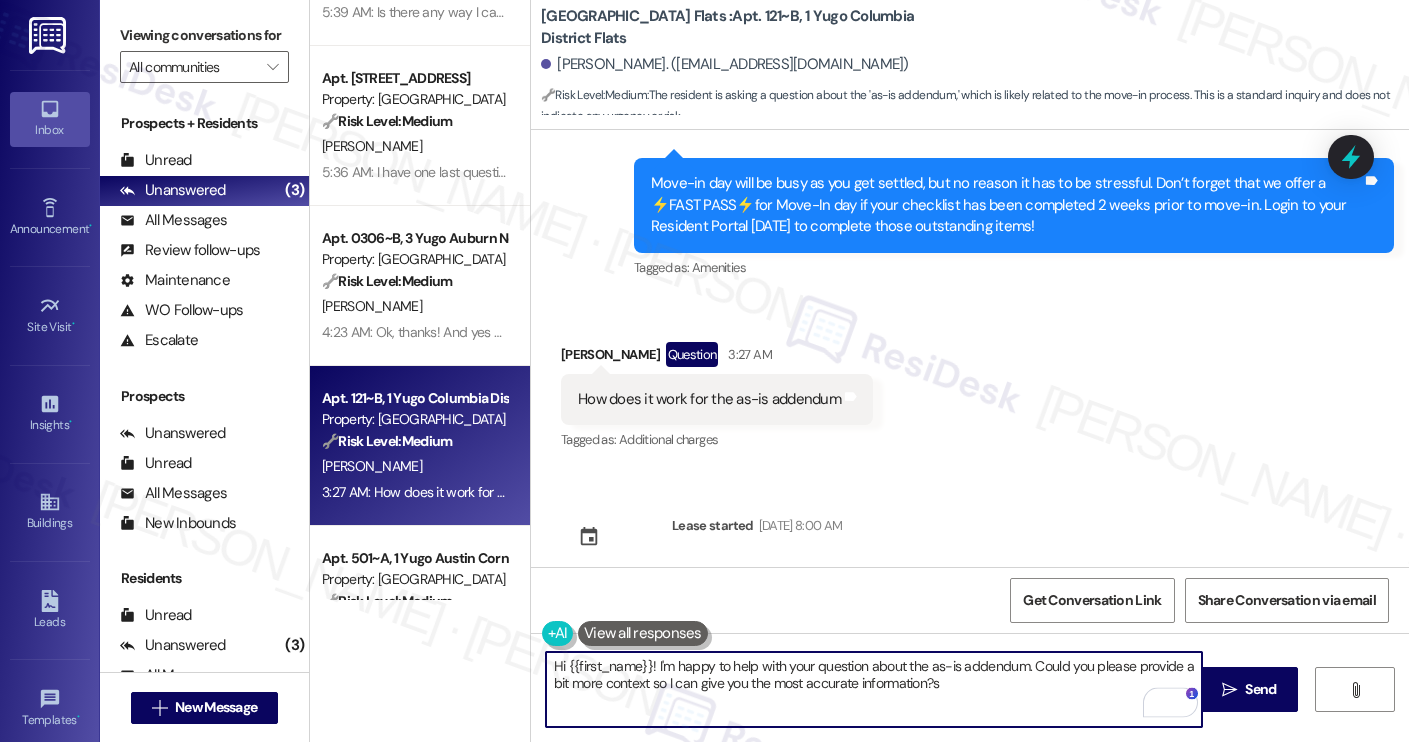 click on "Hi {{first_name}}! I'm happy to help with your question about the as-is addendum. Could you please provide a bit more context so I can give you the most accurate information?s" at bounding box center [874, 689] 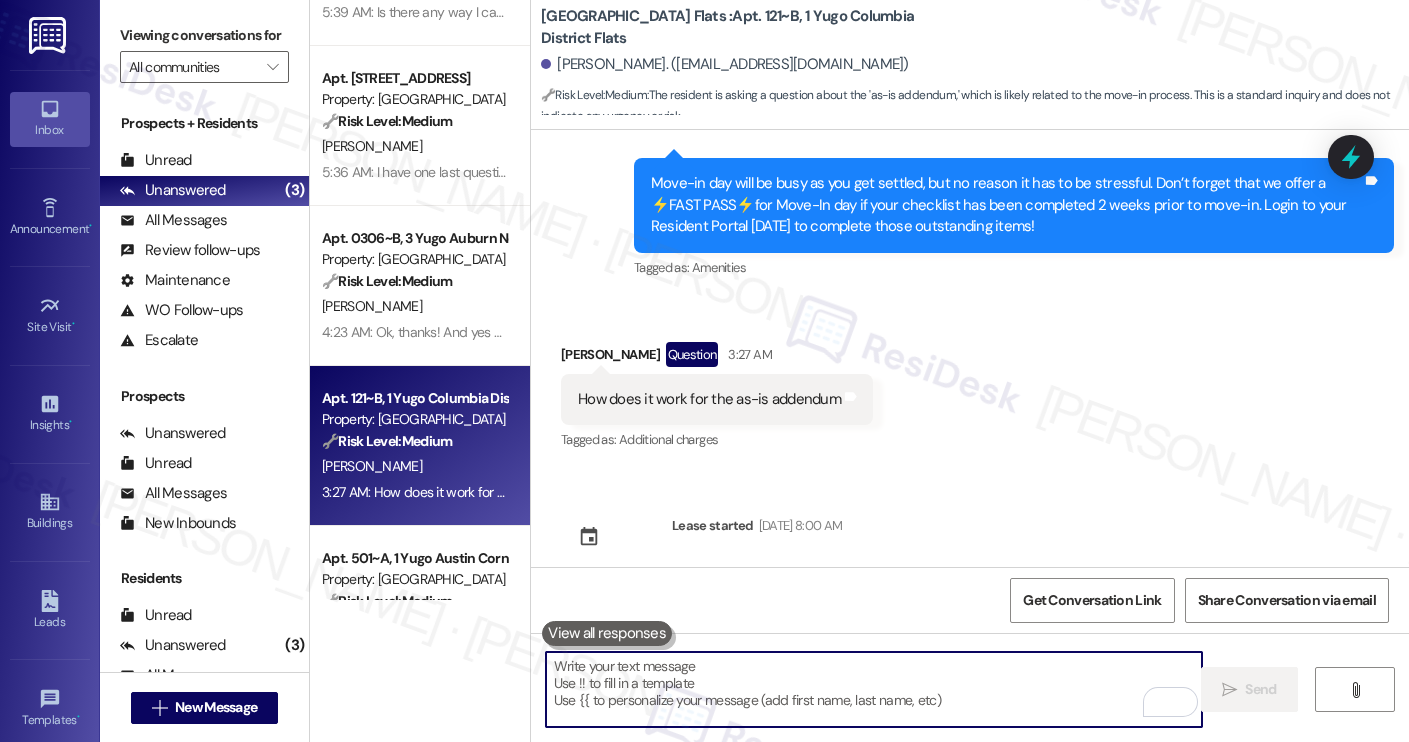 type on "a" 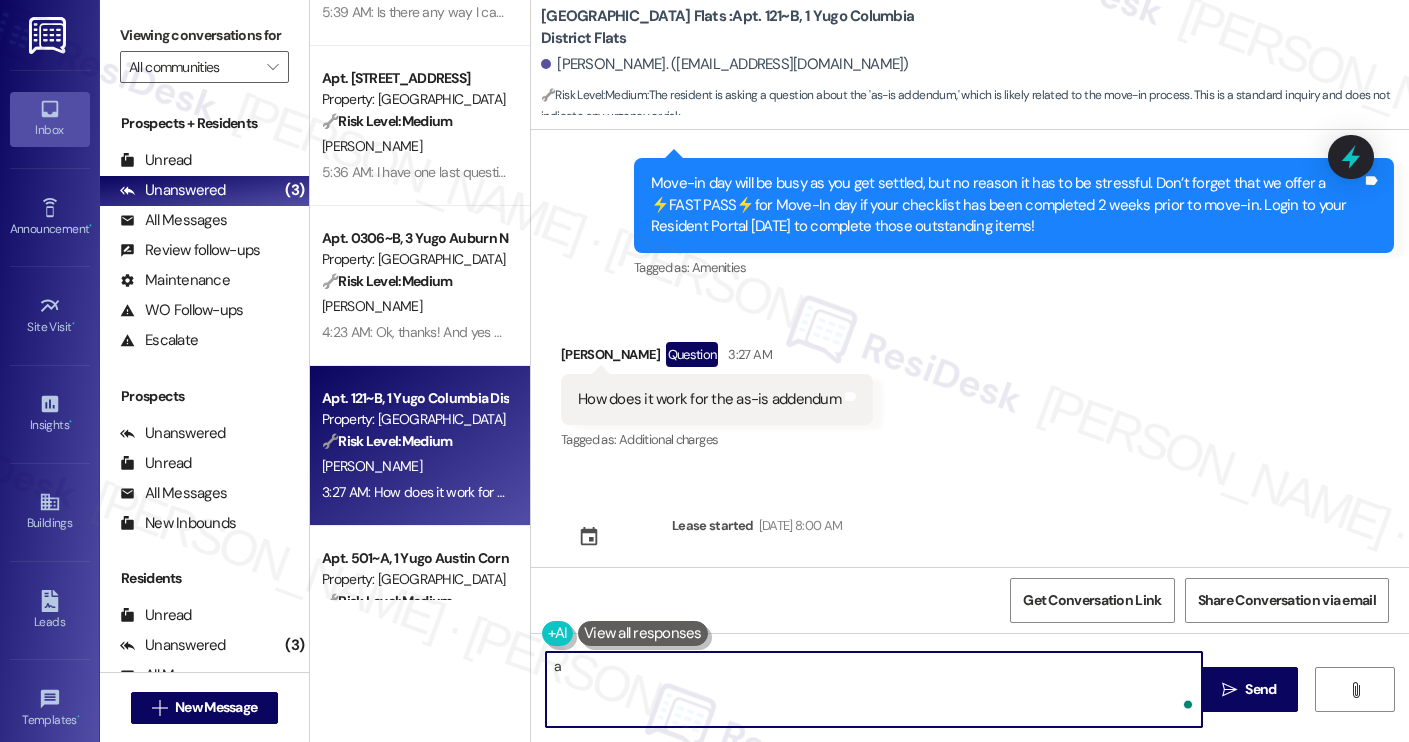 type 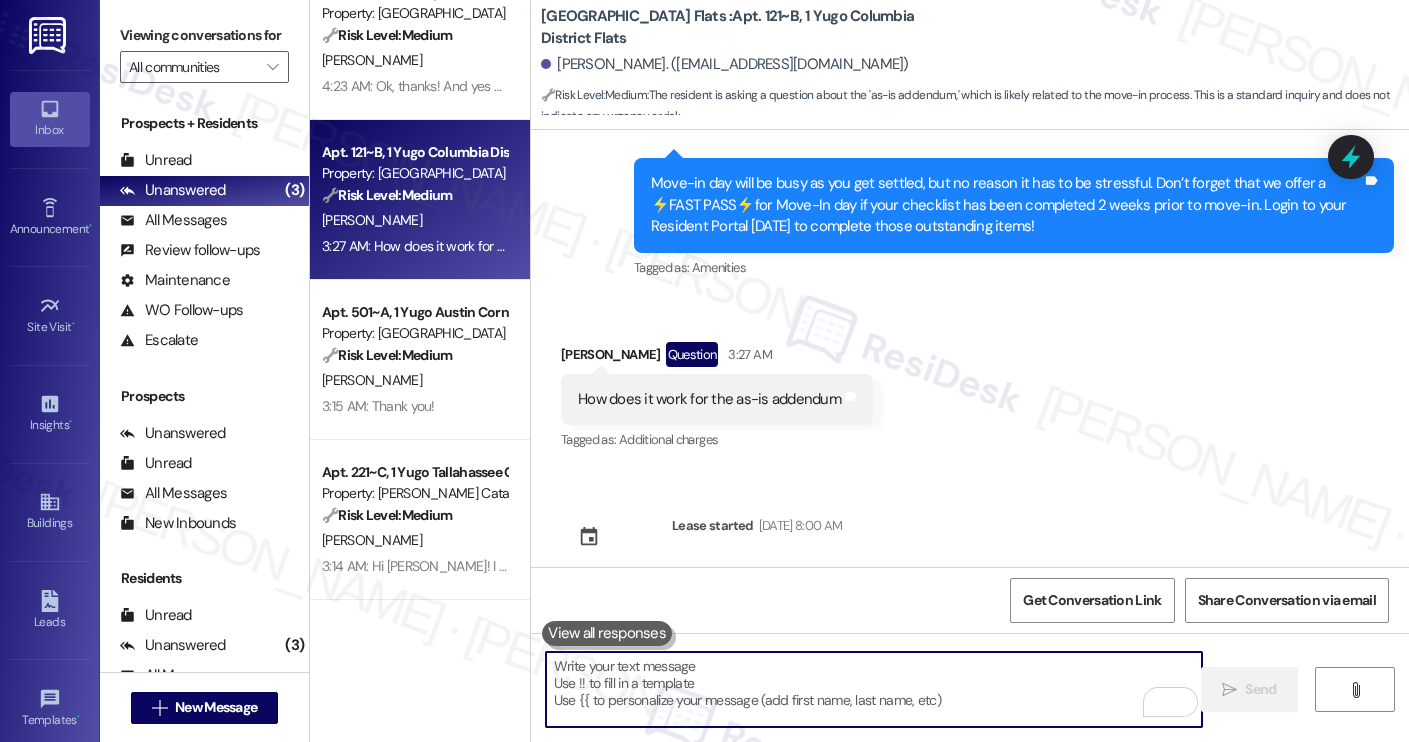 scroll, scrollTop: 687, scrollLeft: 0, axis: vertical 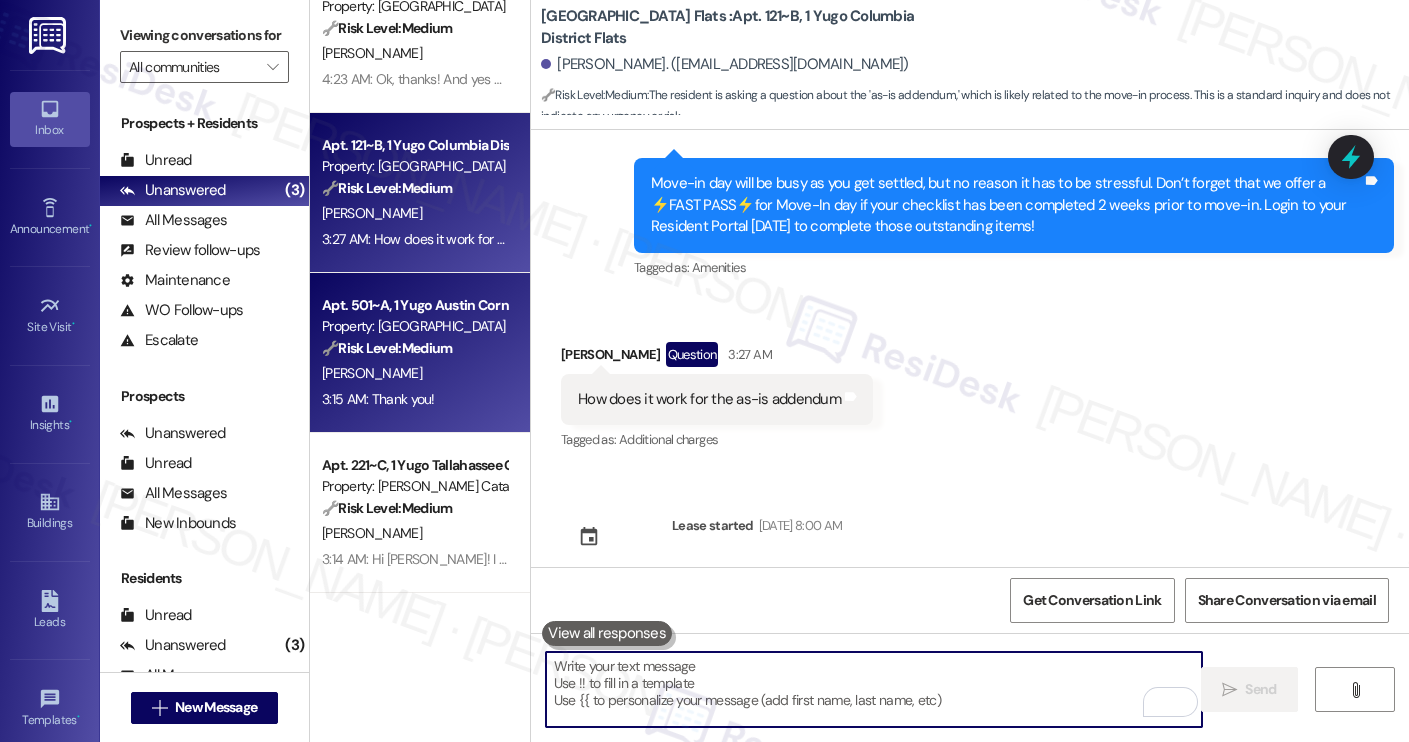 click on "3:15 AM: Thank you! 3:15 AM: Thank you!" at bounding box center (378, 399) 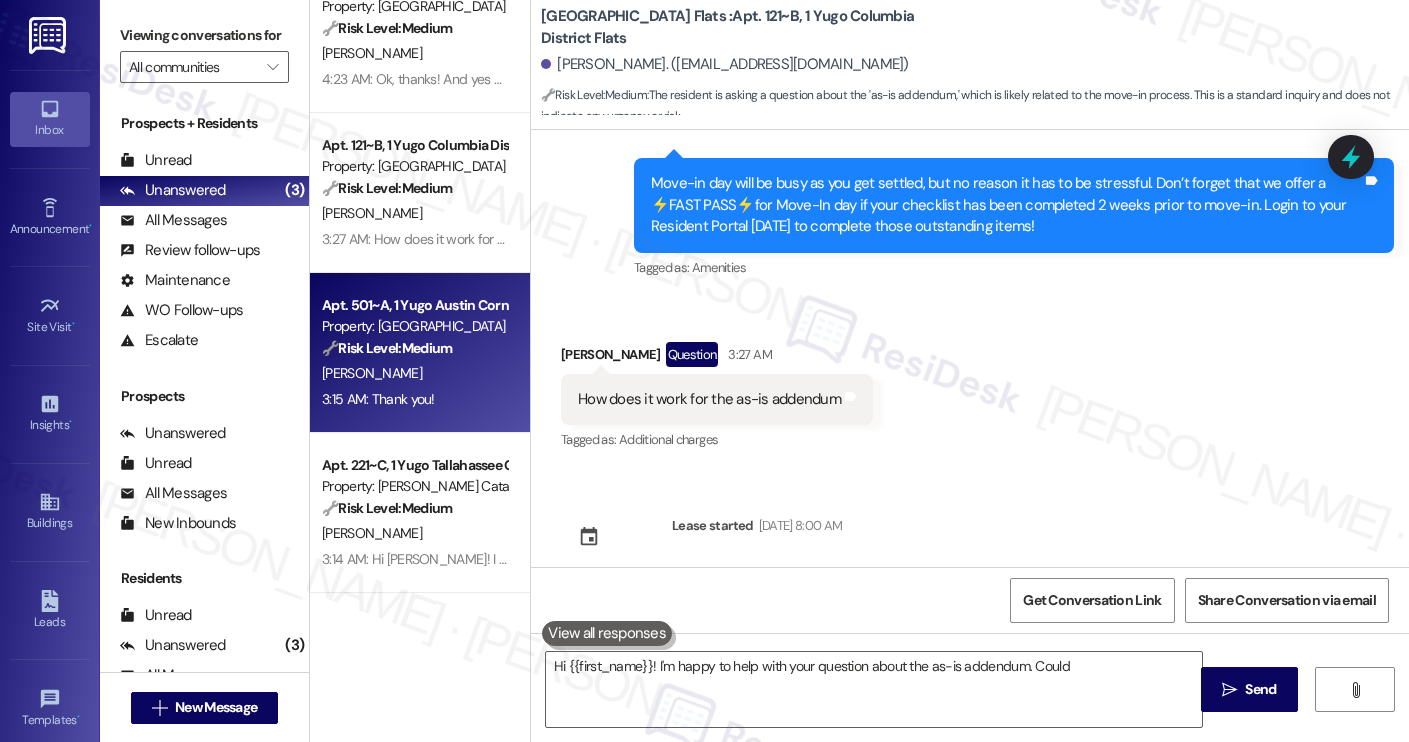 type on "Hi {{first_name}}! I'm happy to help with your question about the as-is addendum. Could you" 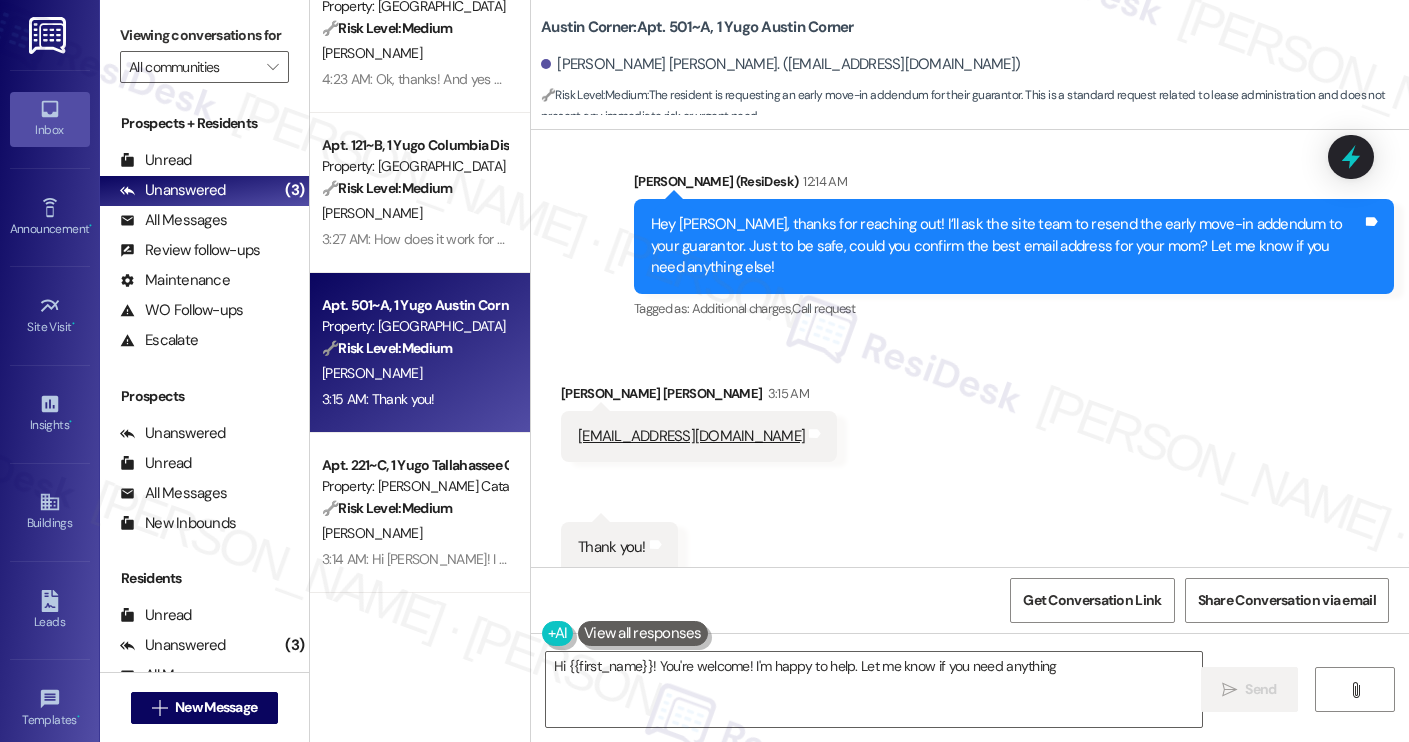 scroll, scrollTop: 1025, scrollLeft: 0, axis: vertical 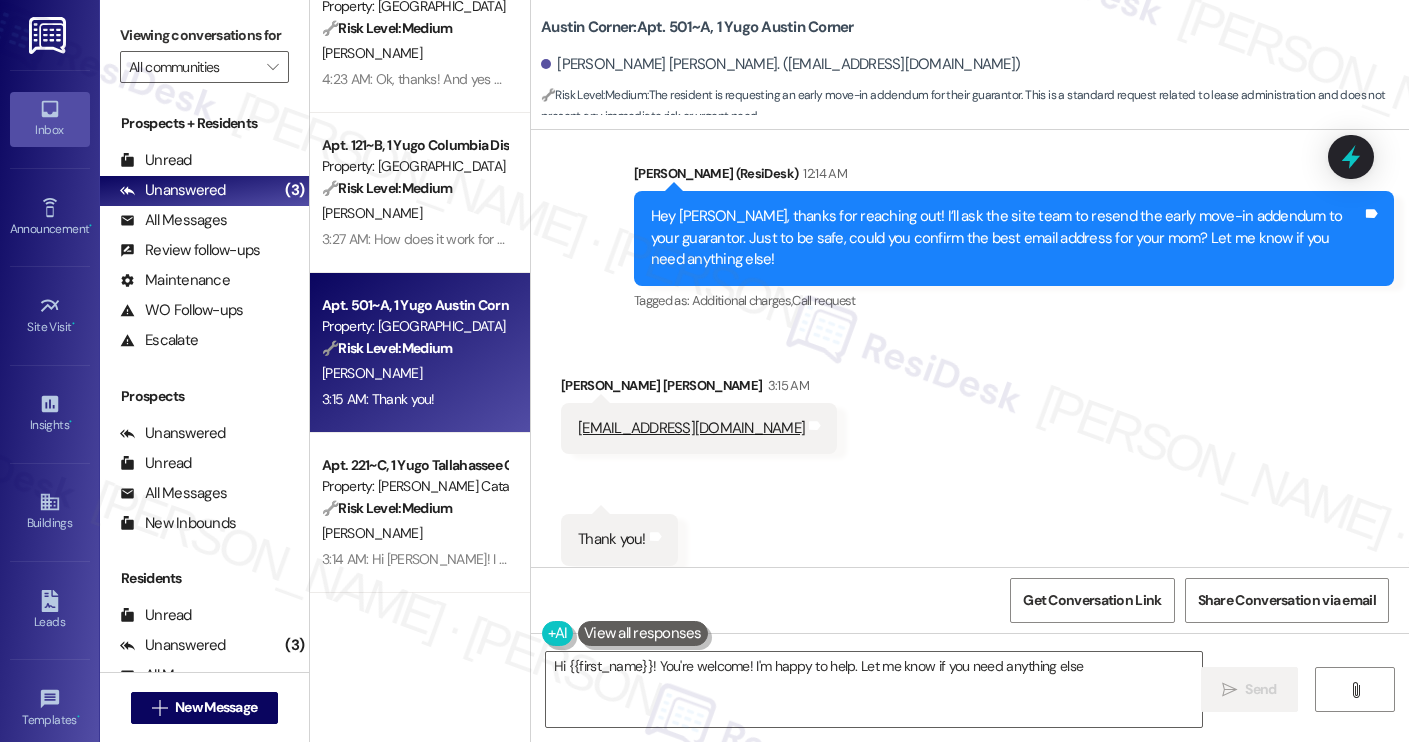 type on "Hi {{first_name}}! You're welcome! I'm happy to help. Let me know if you need anything else!" 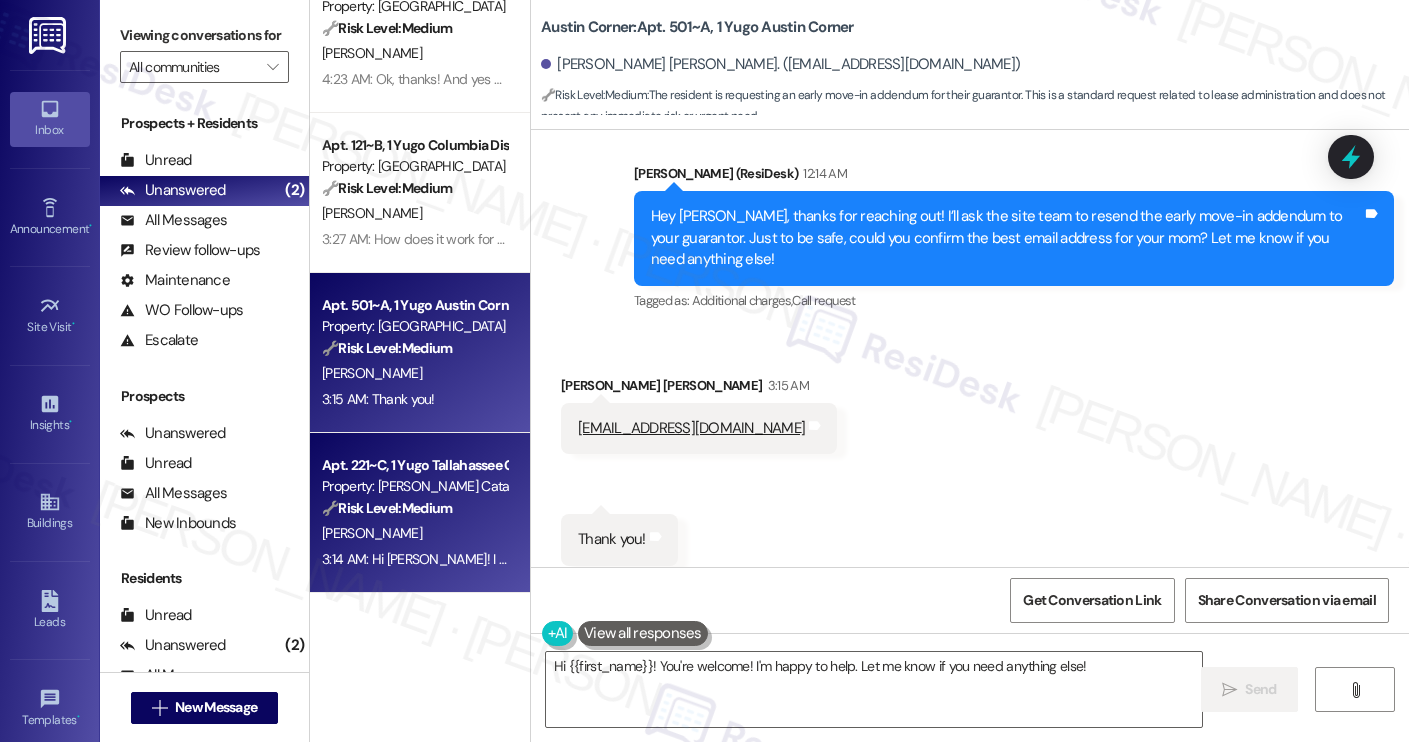 click on "Property: [PERSON_NAME] Catalyst" at bounding box center [414, 486] 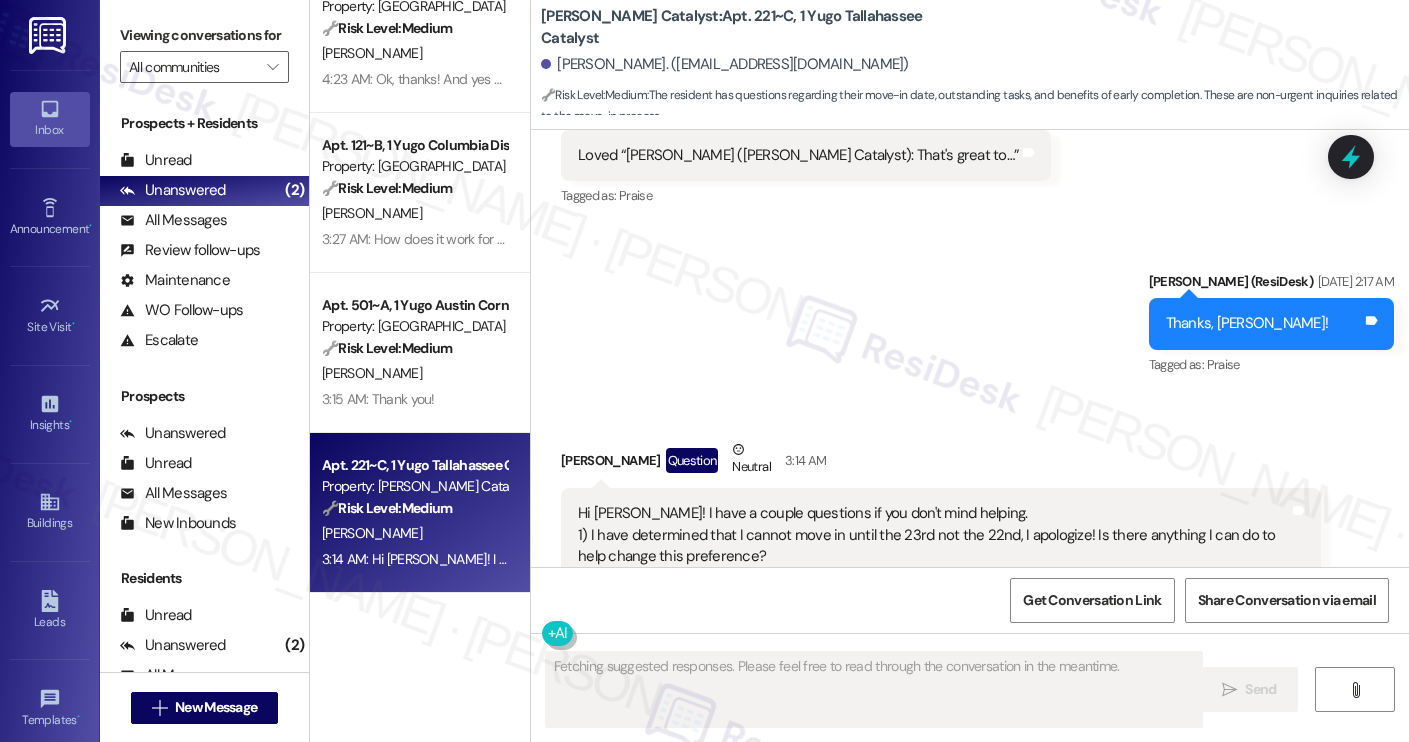 scroll, scrollTop: 4880, scrollLeft: 0, axis: vertical 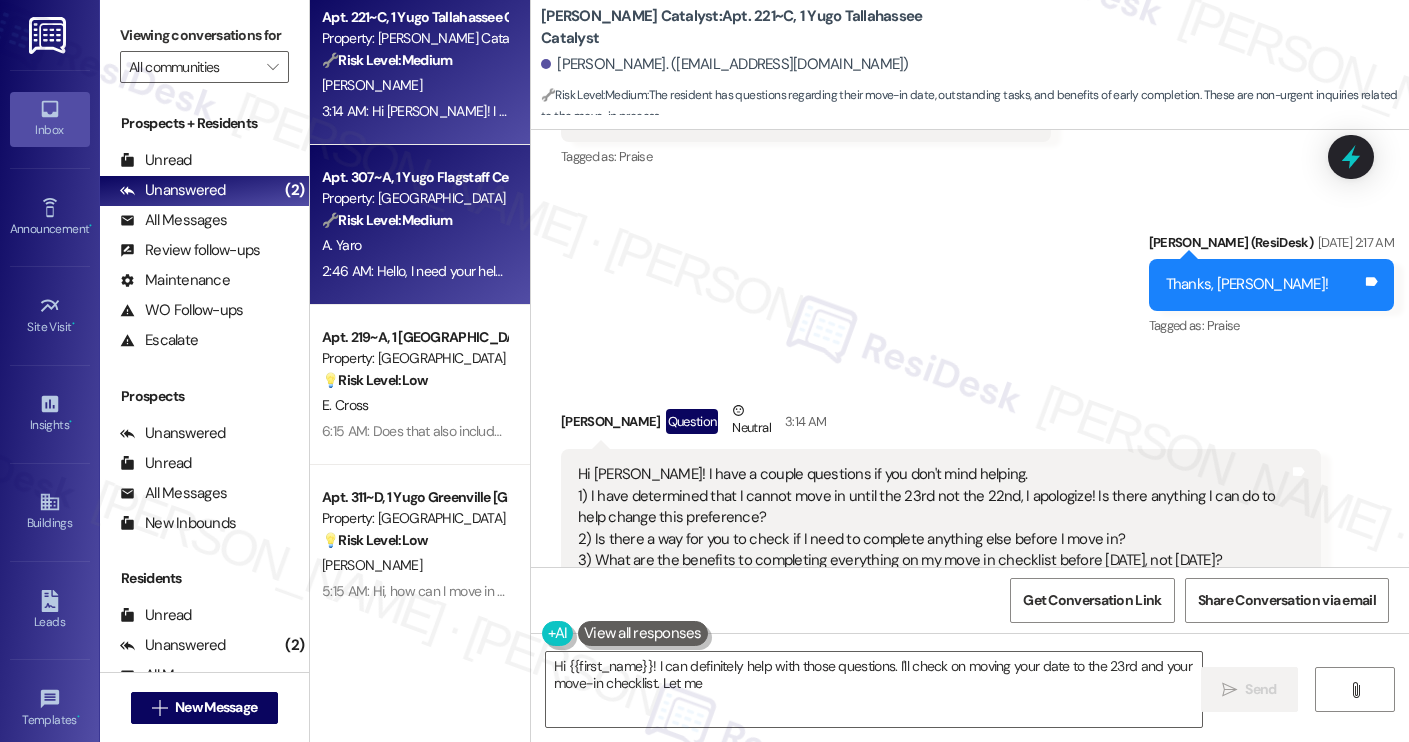 type on "Hi {{first_name}}! I can definitely help with those questions. I'll check on moving your date to the 23rd and your move-in checklist. Let me look" 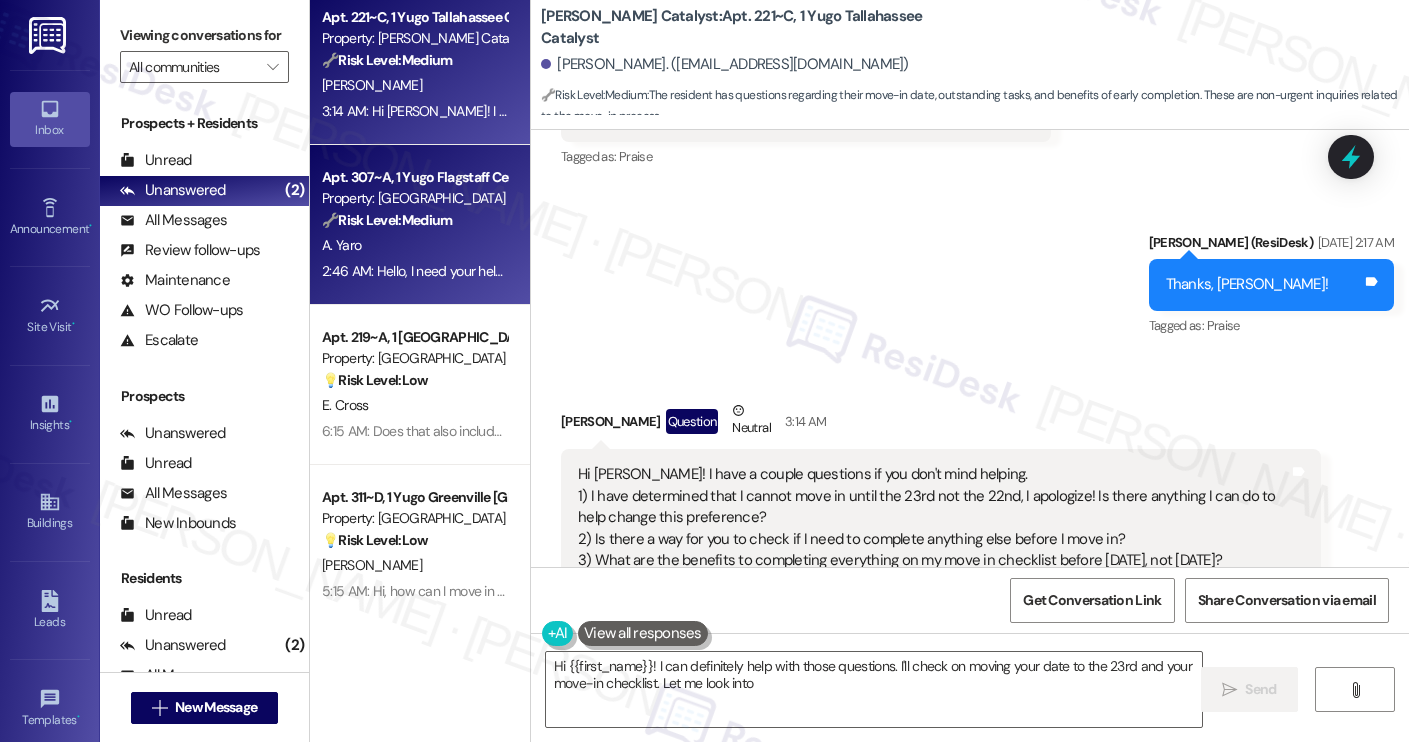 click on "Property: [GEOGRAPHIC_DATA]" at bounding box center [414, 198] 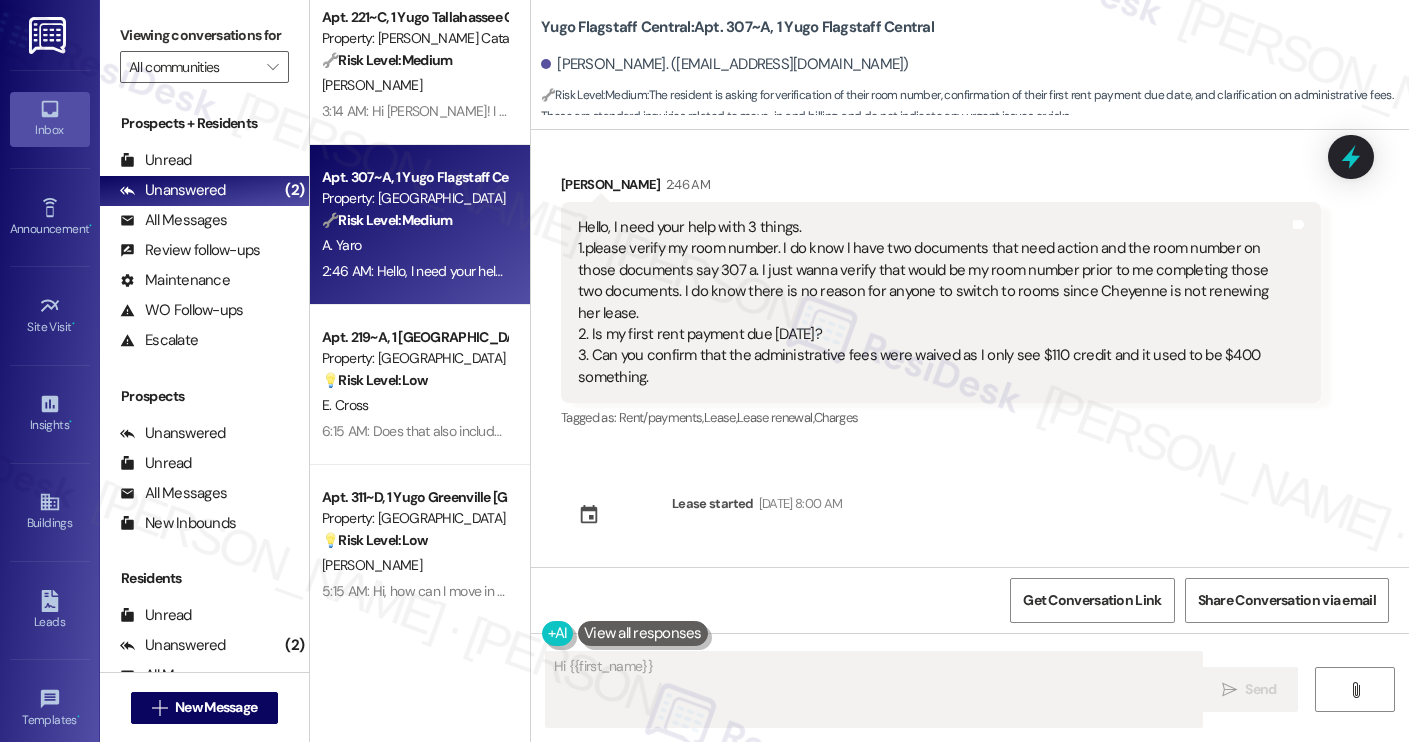 scroll, scrollTop: 0, scrollLeft: 0, axis: both 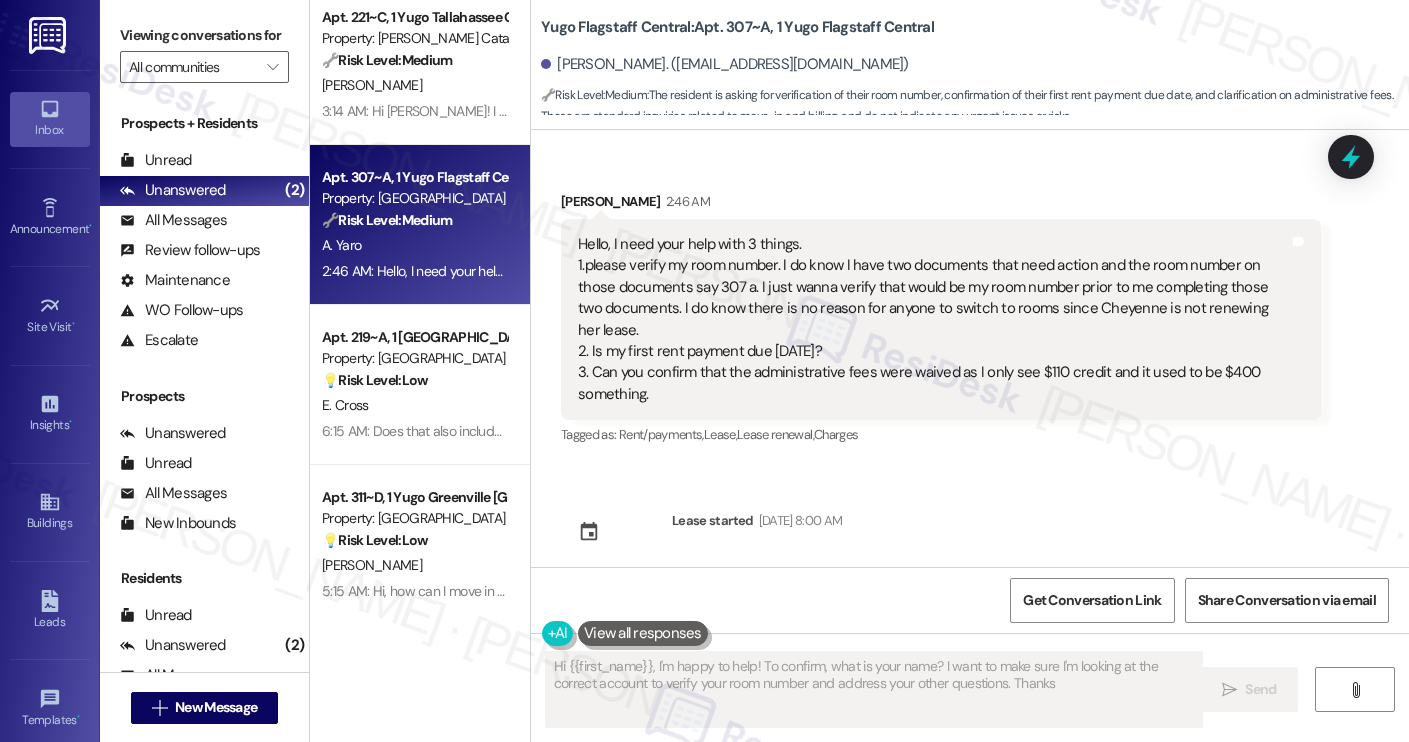 type on "Hi {{first_name}}, I'm happy to help! To confirm, what is your name? I want to make sure I'm looking at the correct account to verify your room number and address your other questions. Thanks!" 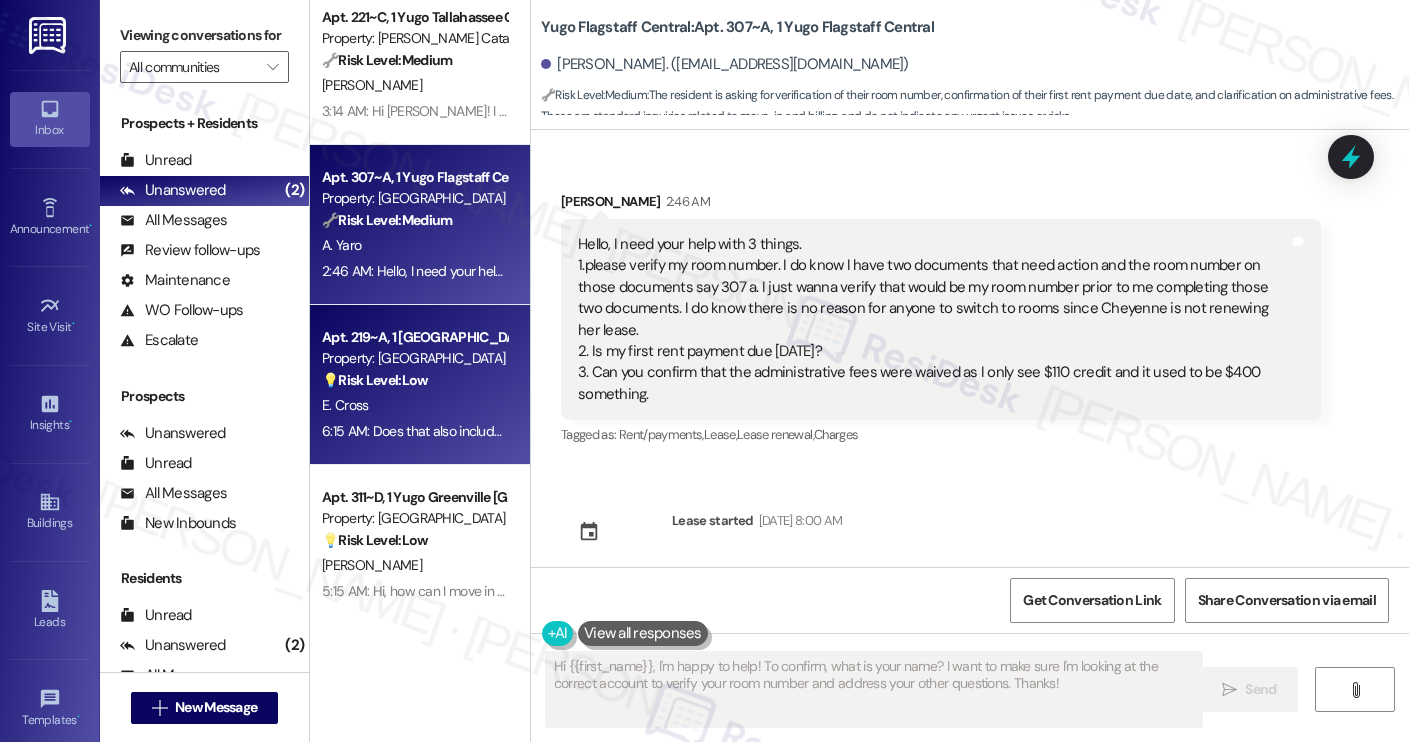 click on "E. Cross" at bounding box center [414, 405] 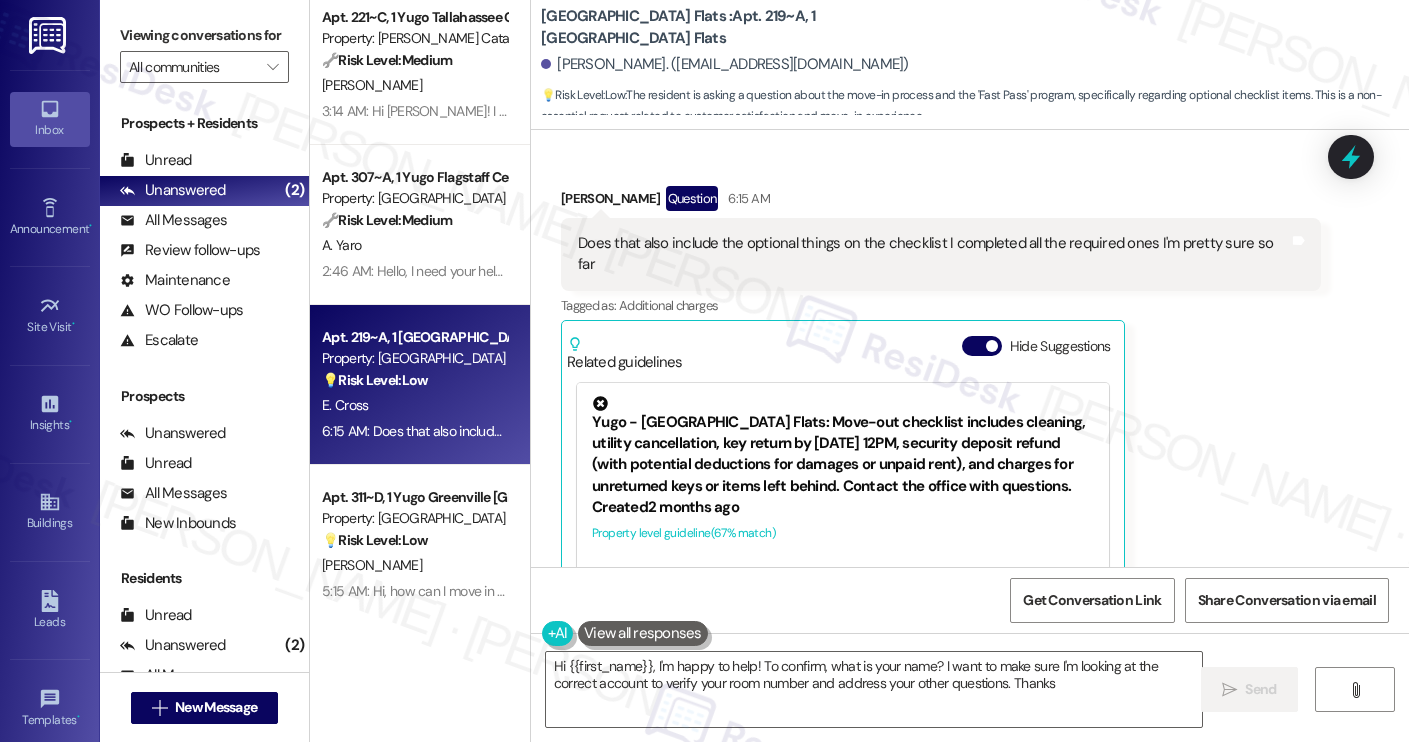 type on "Hi {{first_name}}, I'm happy to help! To confirm, what is your name? I want to make sure I'm looking at the correct account to verify your room number and address your other questions. Thanks!" 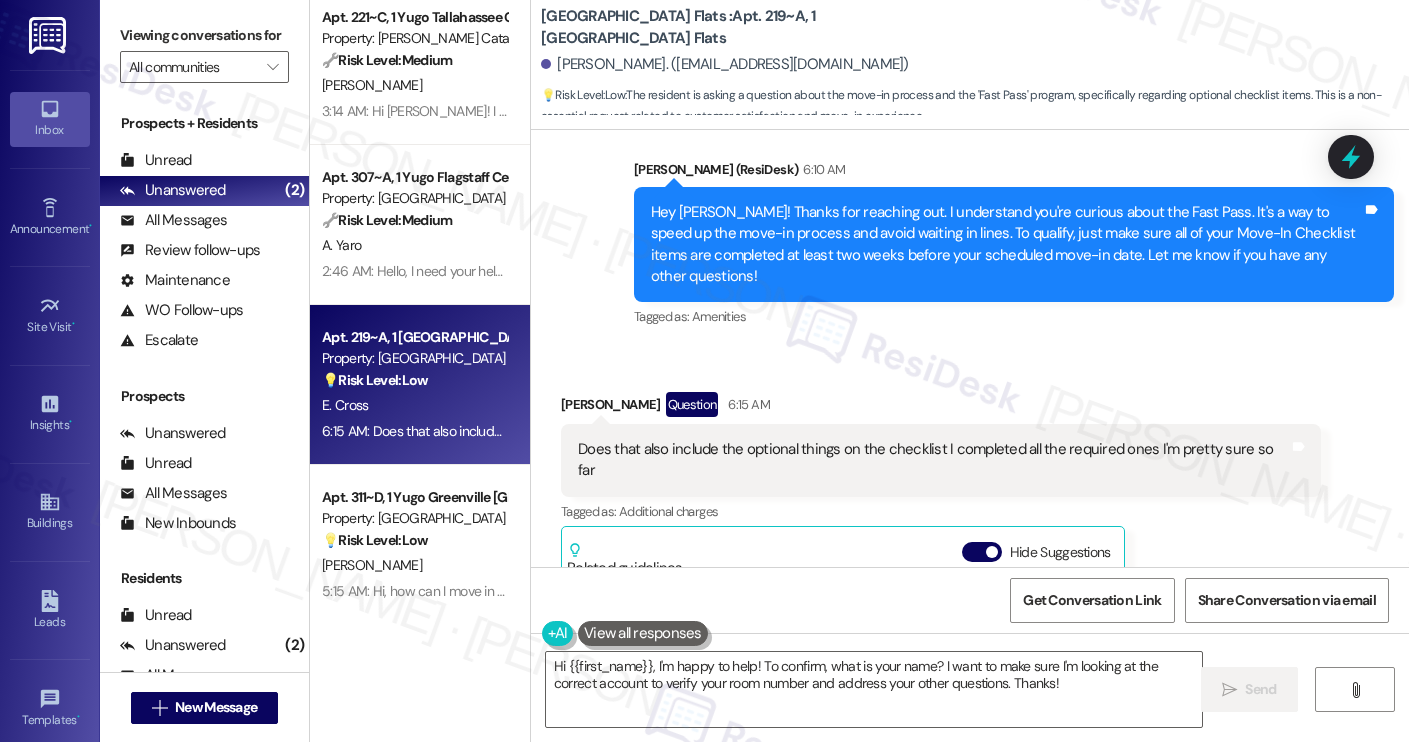 scroll, scrollTop: 782, scrollLeft: 0, axis: vertical 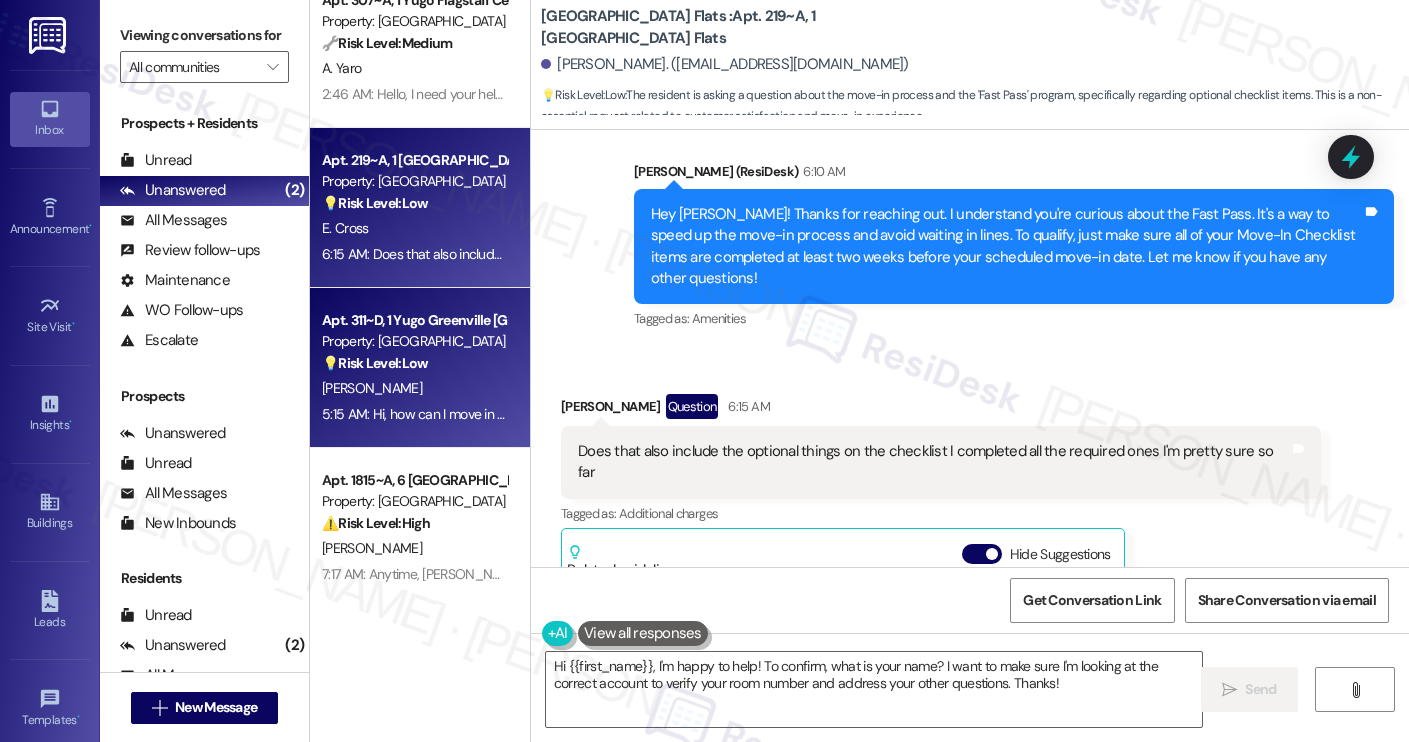 click on "5:15 AM: Hi, how can I move in early  5:15 AM: Hi, how can I move in early" at bounding box center (424, 414) 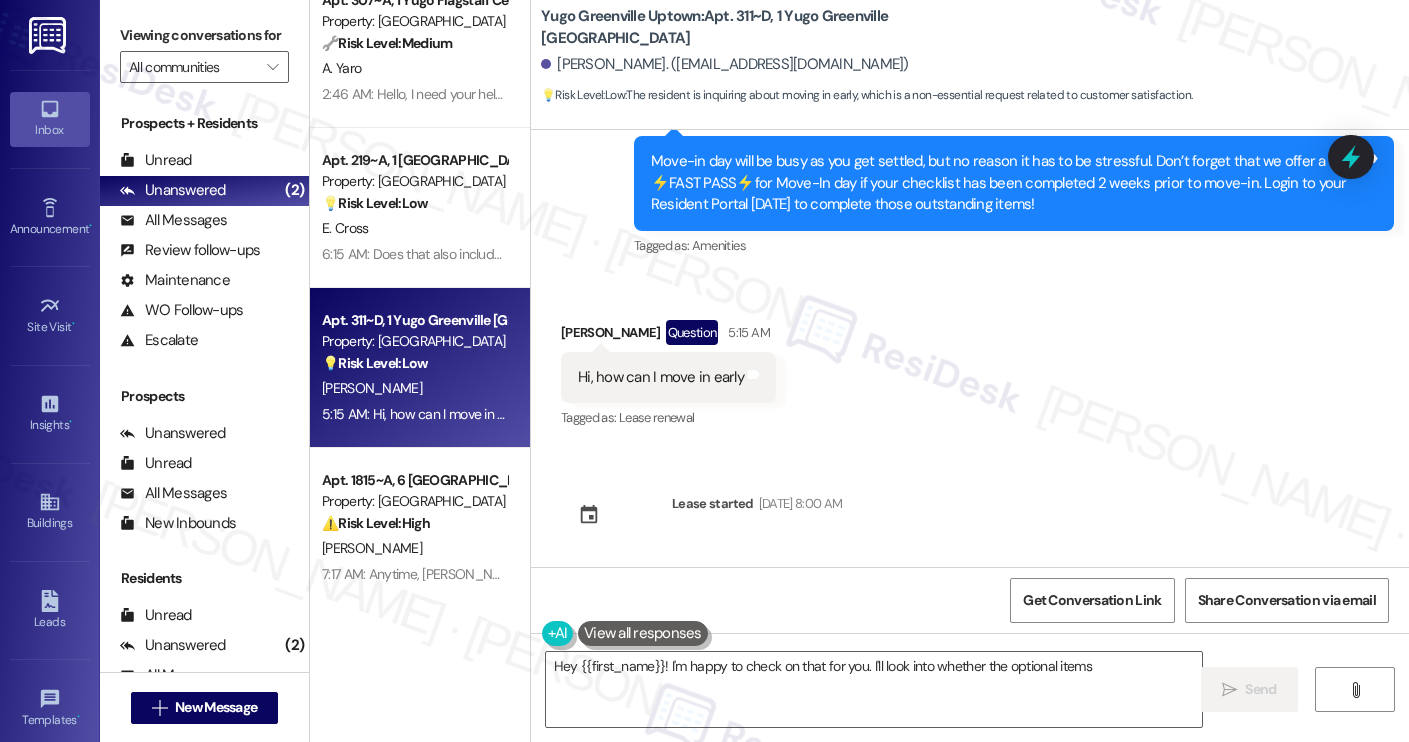 scroll, scrollTop: 407, scrollLeft: 0, axis: vertical 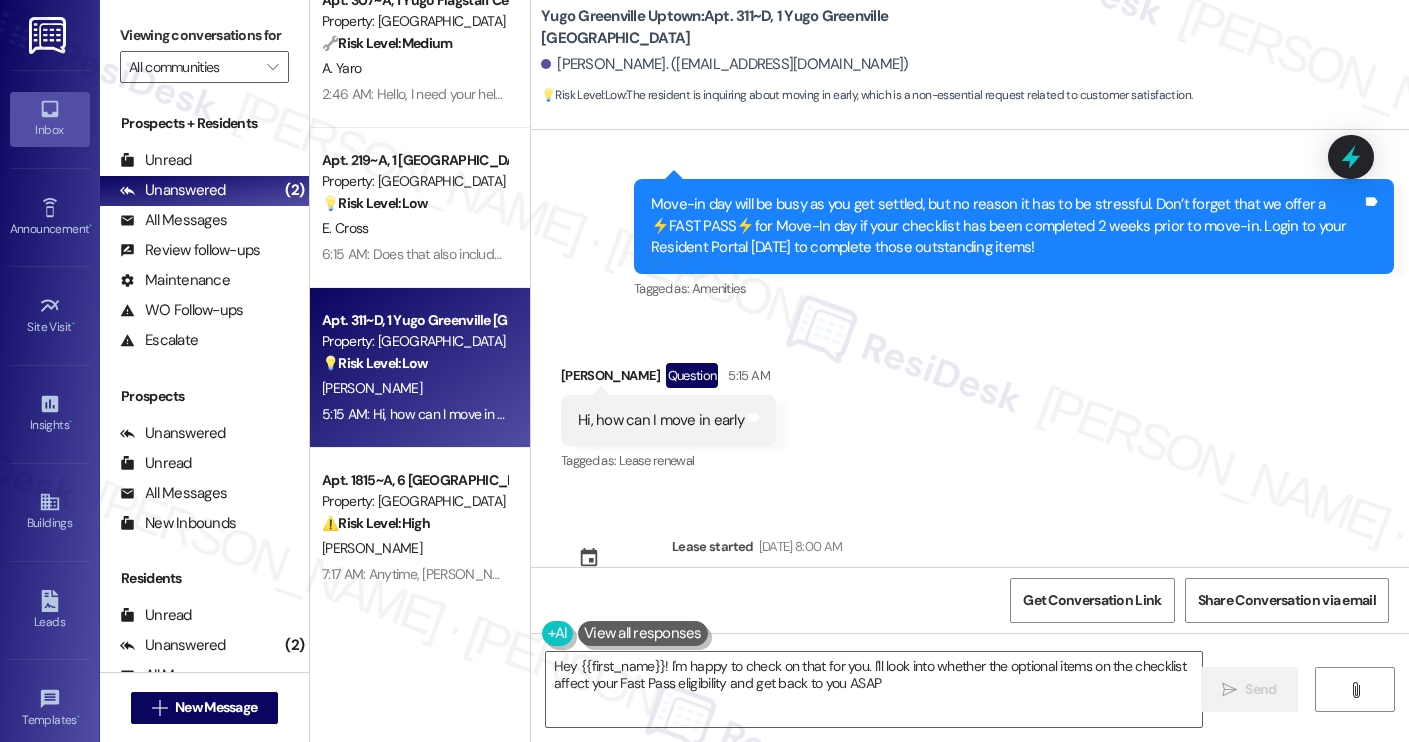 type on "Hey {{first_name}}! I'm happy to check on that for you. I'll look into whether the optional items on the checklist affect your Fast Pass eligibility and get back to you ASAP!" 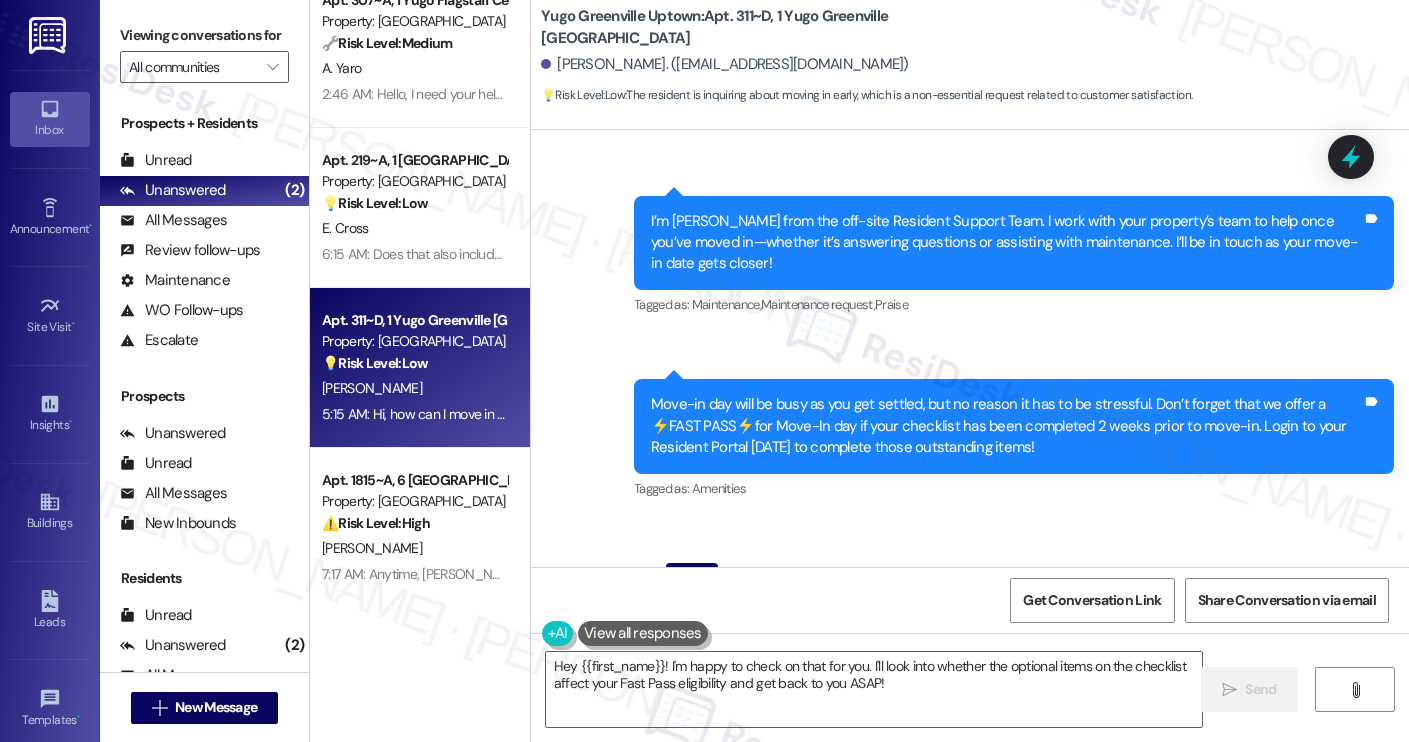 scroll, scrollTop: 189, scrollLeft: 0, axis: vertical 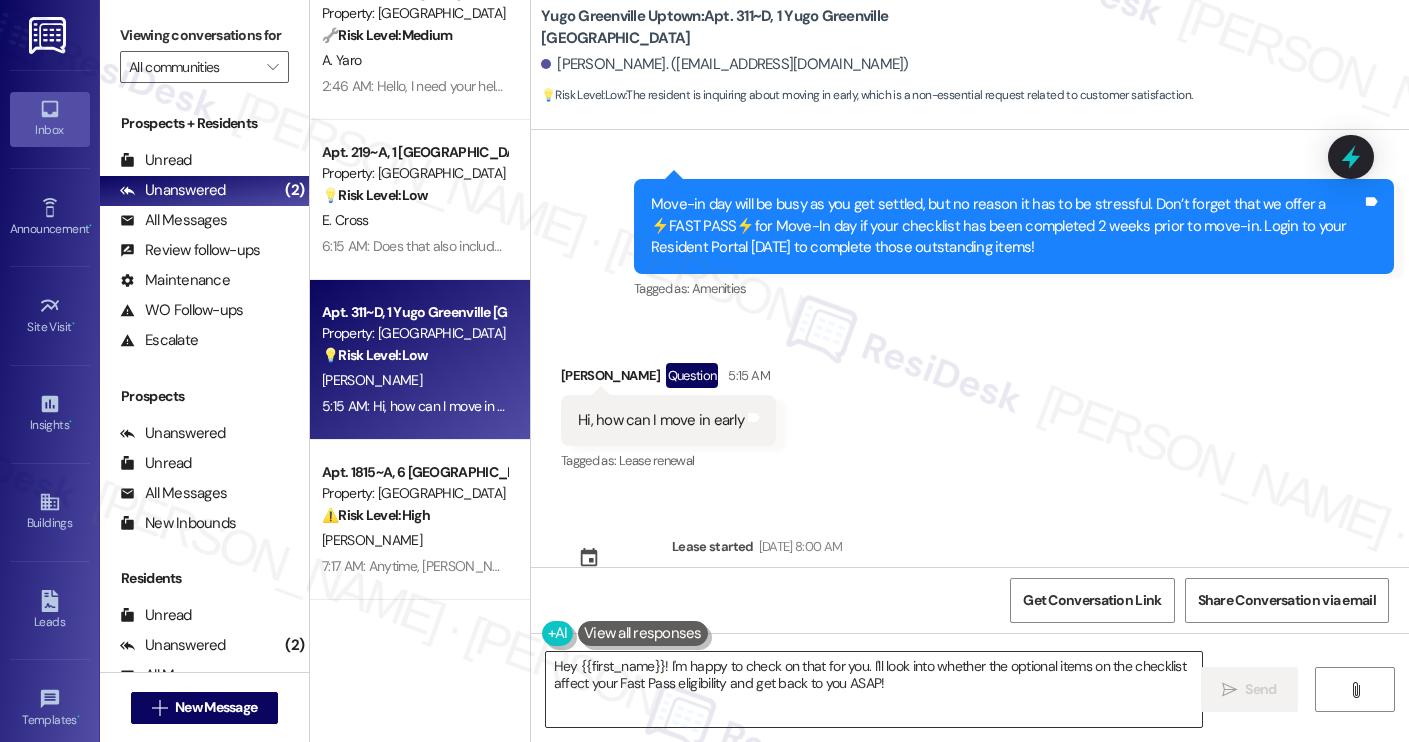 click on "Hey {{first_name}}! I'm happy to check on that for you. I'll look into whether the optional items on the checklist affect your Fast Pass eligibility and get back to you ASAP!" at bounding box center (874, 689) 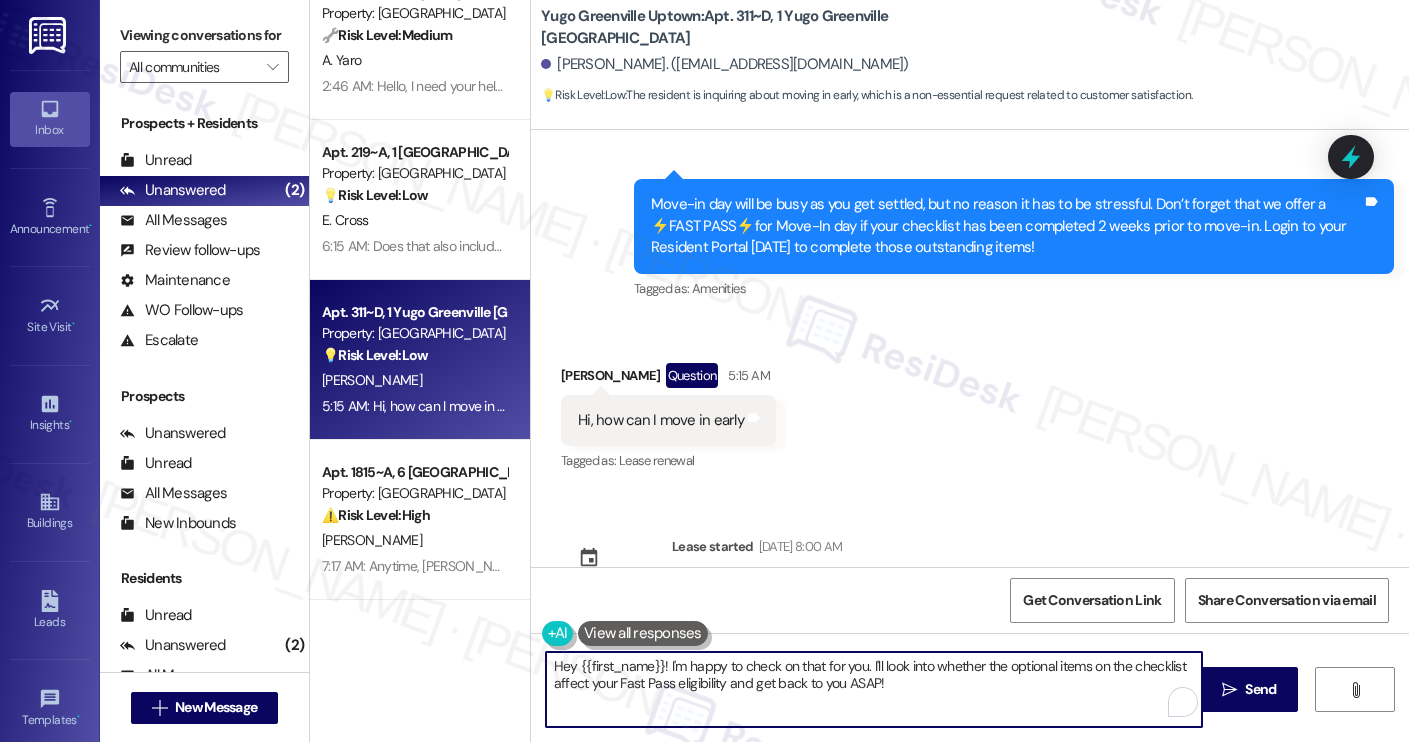 click on "Hey {{first_name}}! I'm happy to check on that for you. I'll look into whether the optional items on the checklist affect your Fast Pass eligibility and get back to you ASAP!" at bounding box center [874, 689] 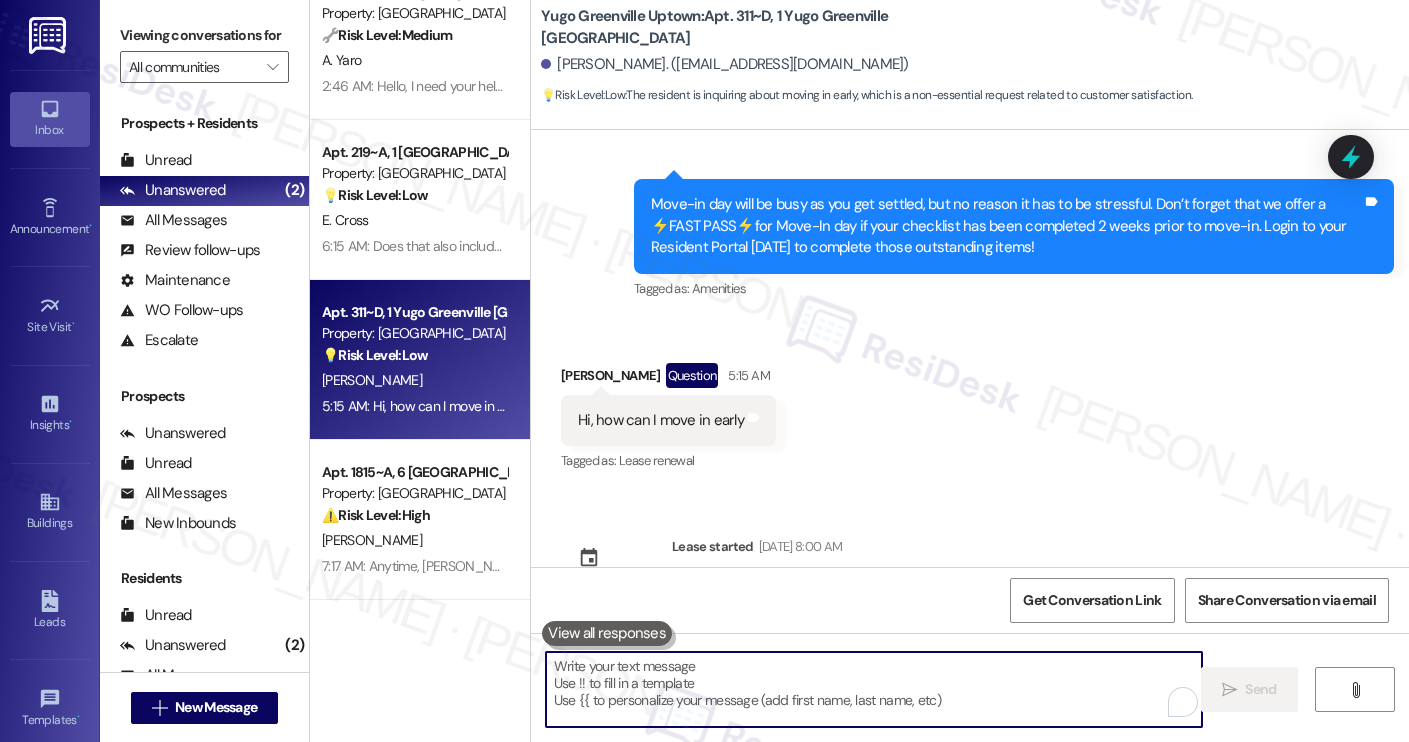 type on "h" 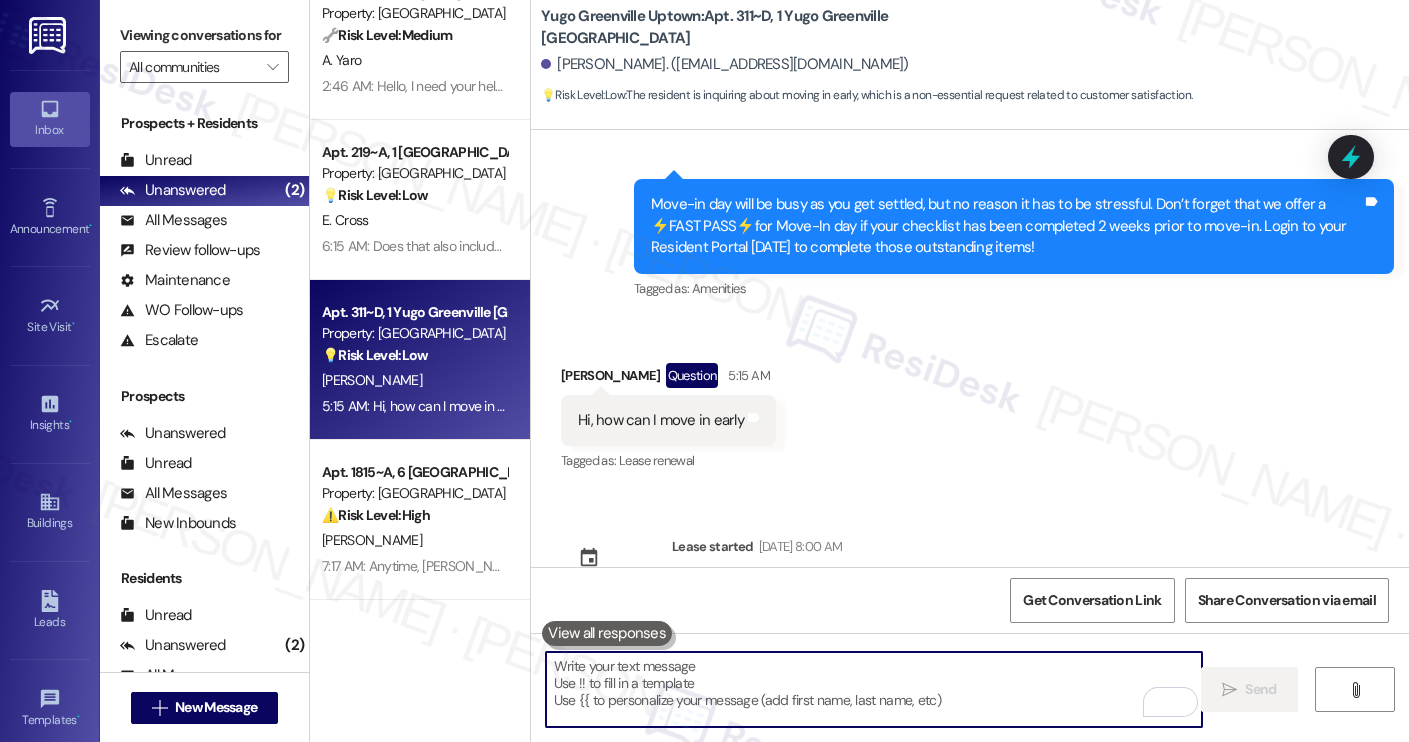 type on "m" 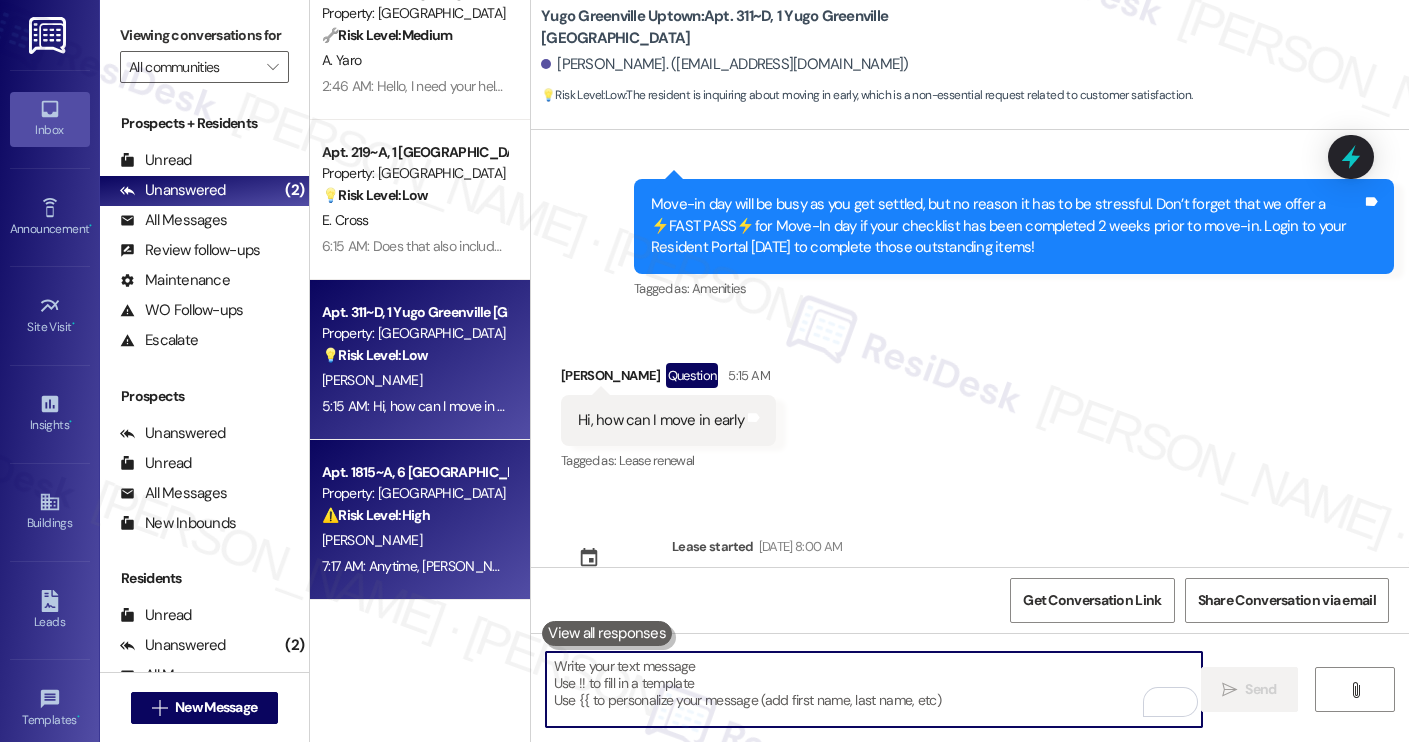 type 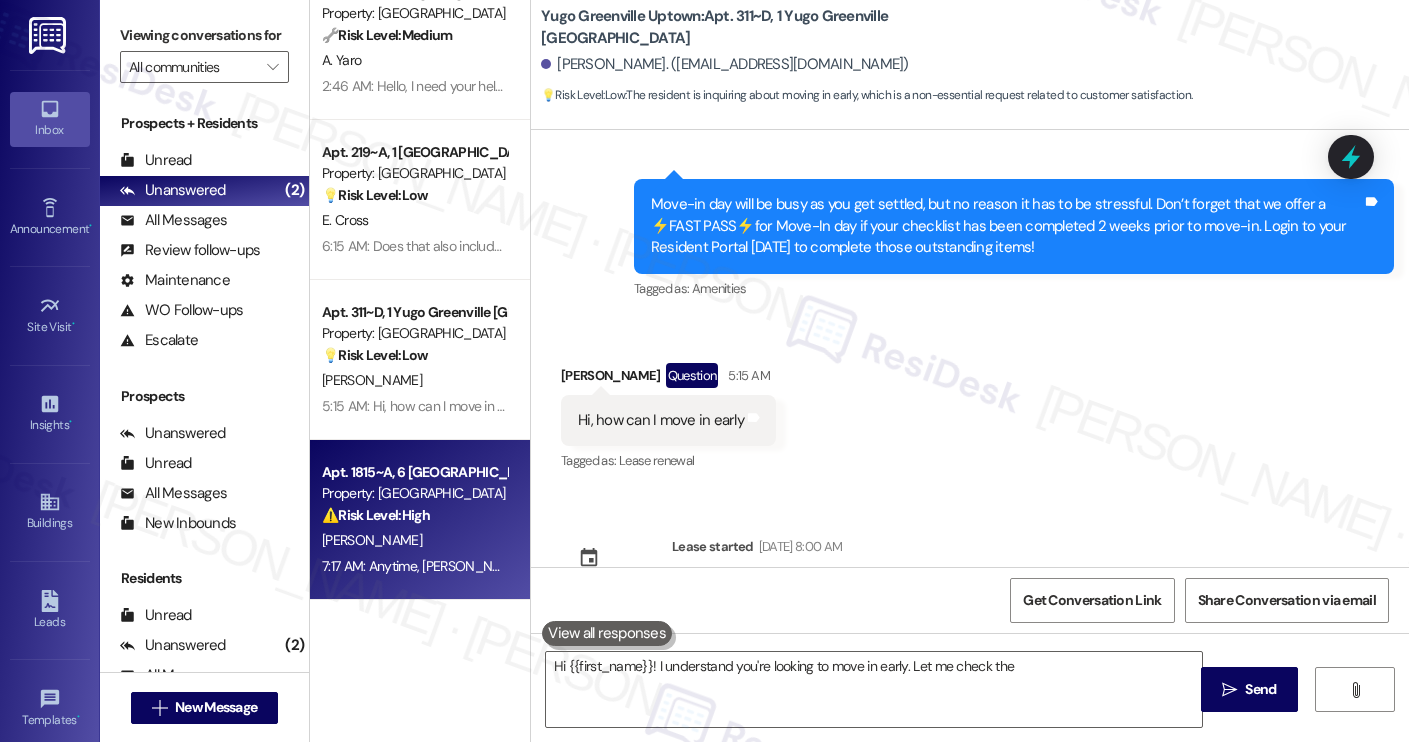 type on "Hi {{first_name}}! I understand you're looking to move in early. Let me check the" 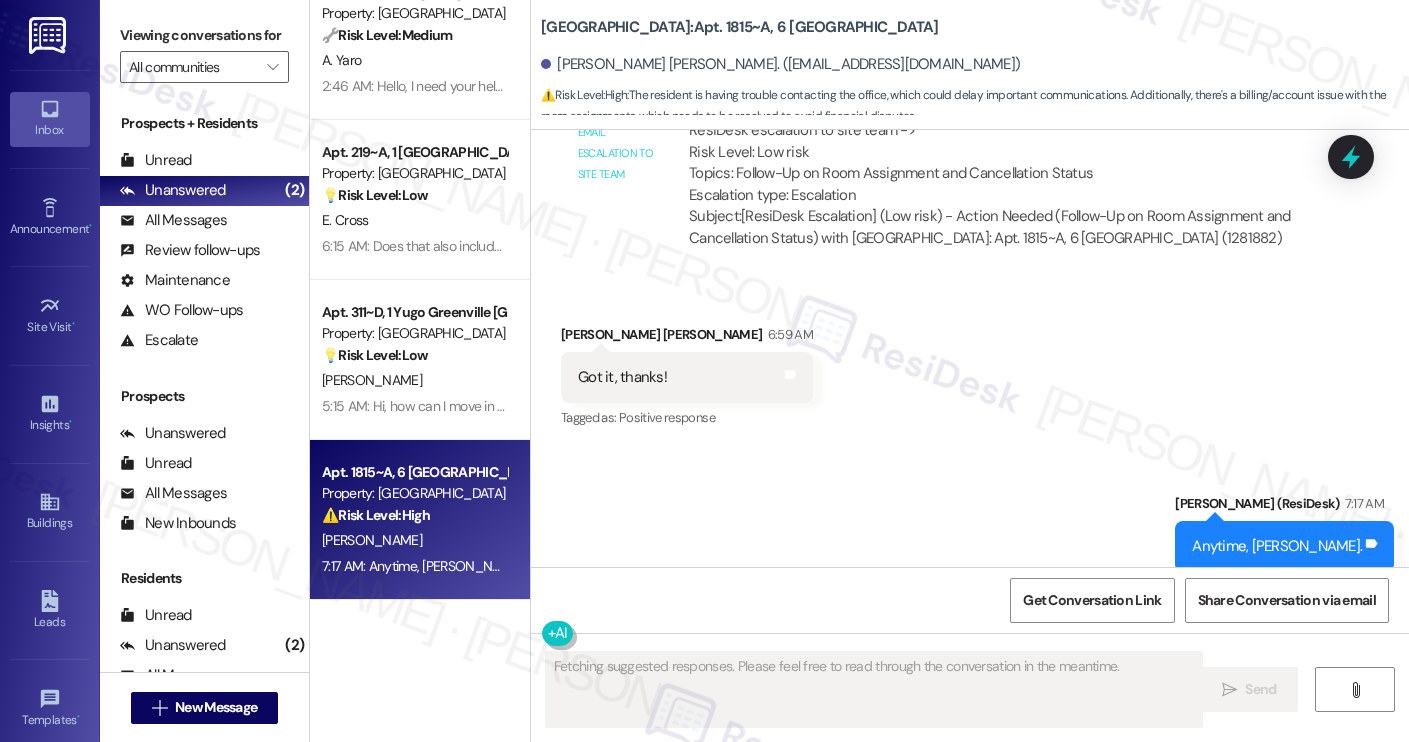 scroll, scrollTop: 4081, scrollLeft: 0, axis: vertical 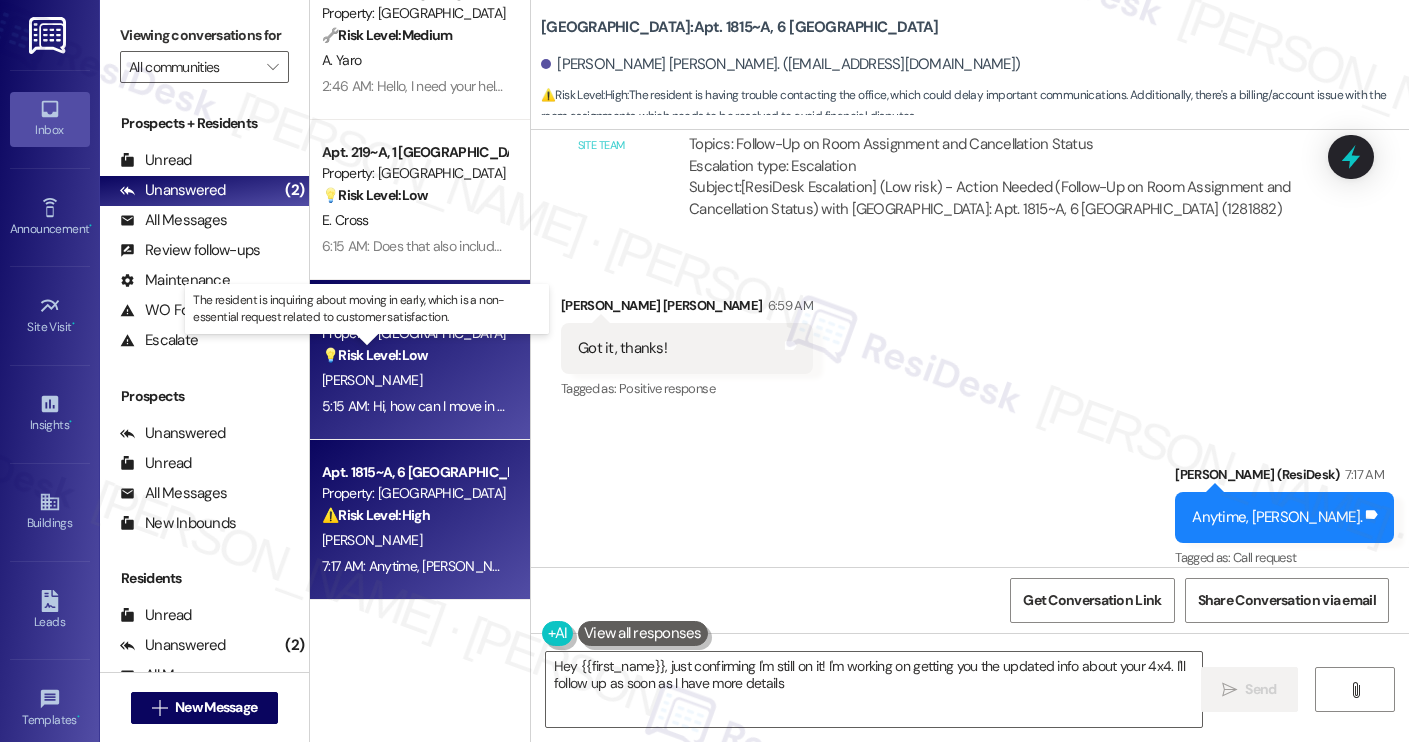 type on "Hey {{first_name}}, just confirming I'm still on it! I'm working on getting you the updated info about your 4x4. I'll follow up as soon as I have more details!" 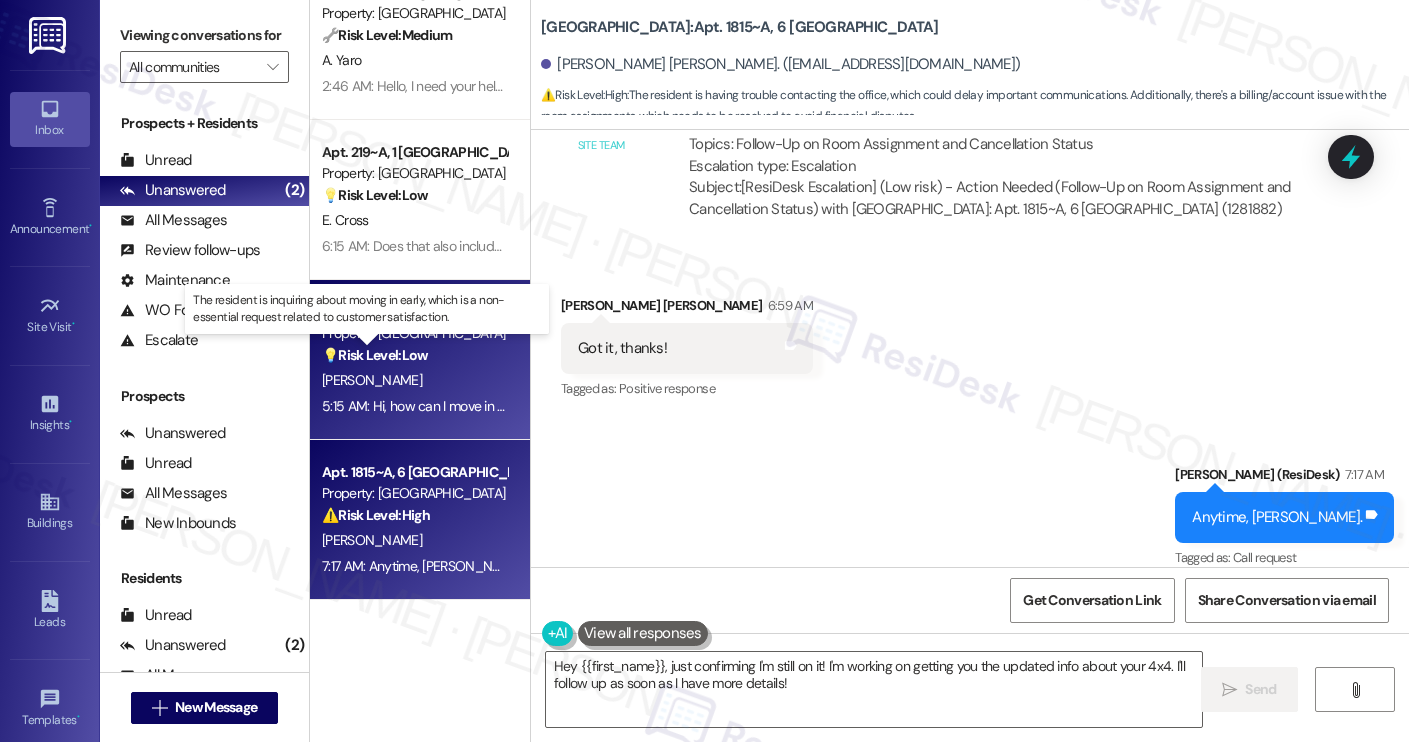 click on "💡  Risk Level:  Low" at bounding box center [375, 355] 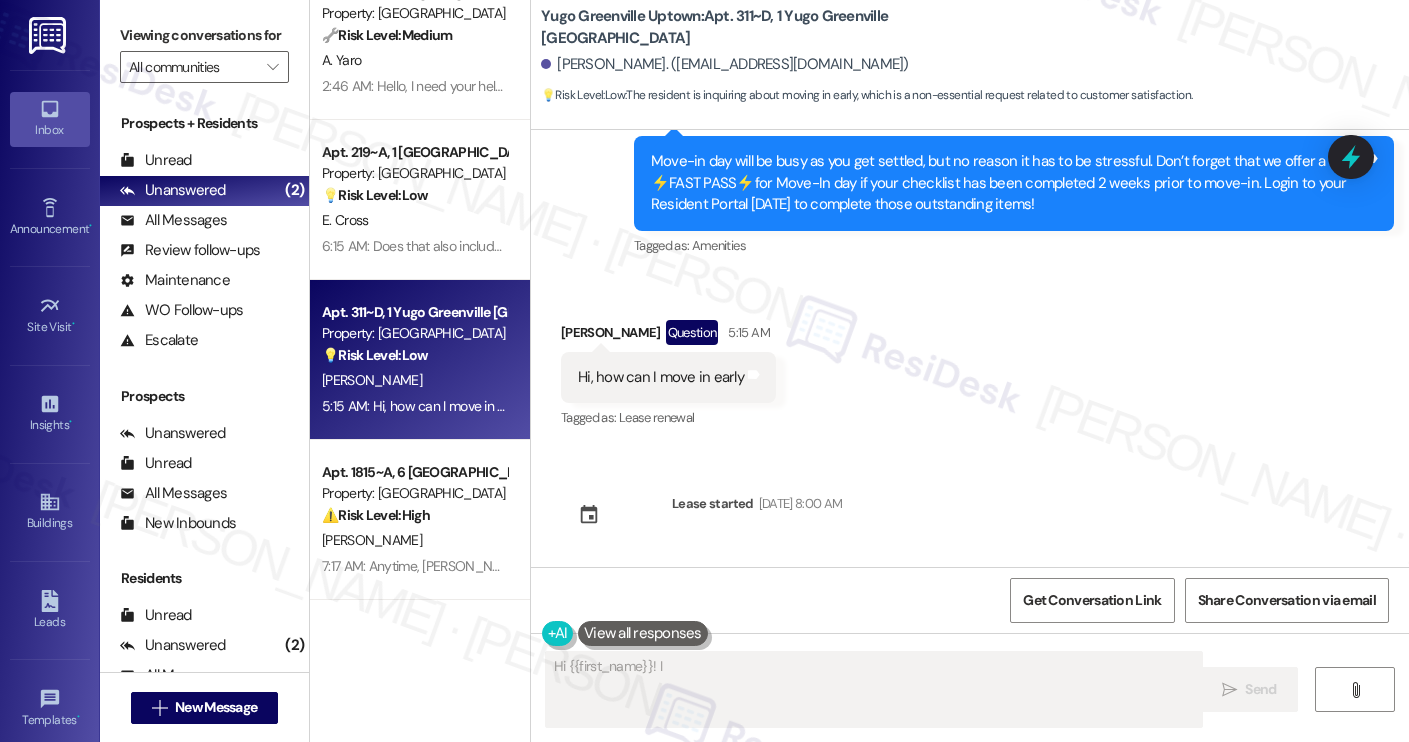 scroll, scrollTop: 288, scrollLeft: 0, axis: vertical 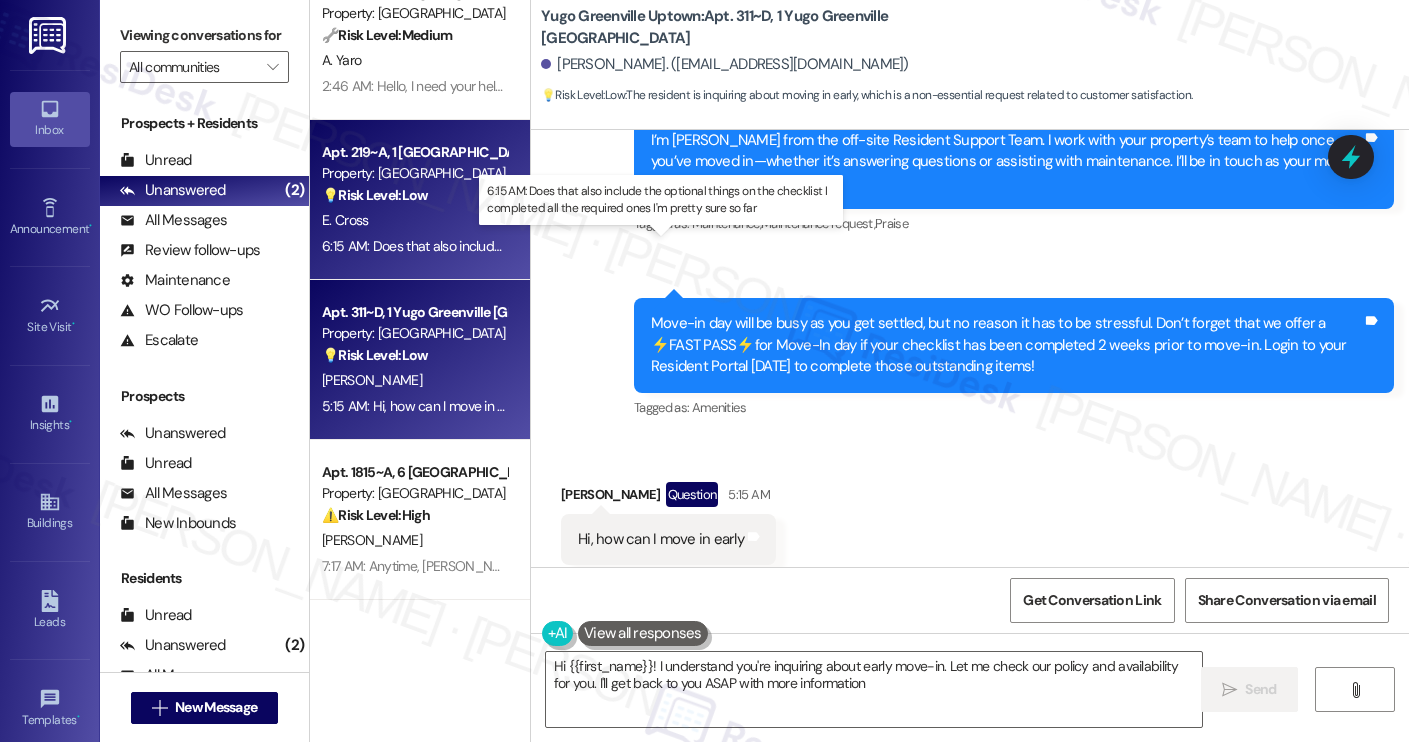 type on "Hi {{first_name}}! I understand you're inquiring about early move-in. Let me check our policy and availability for you. I'll get back to you ASAP with more information!" 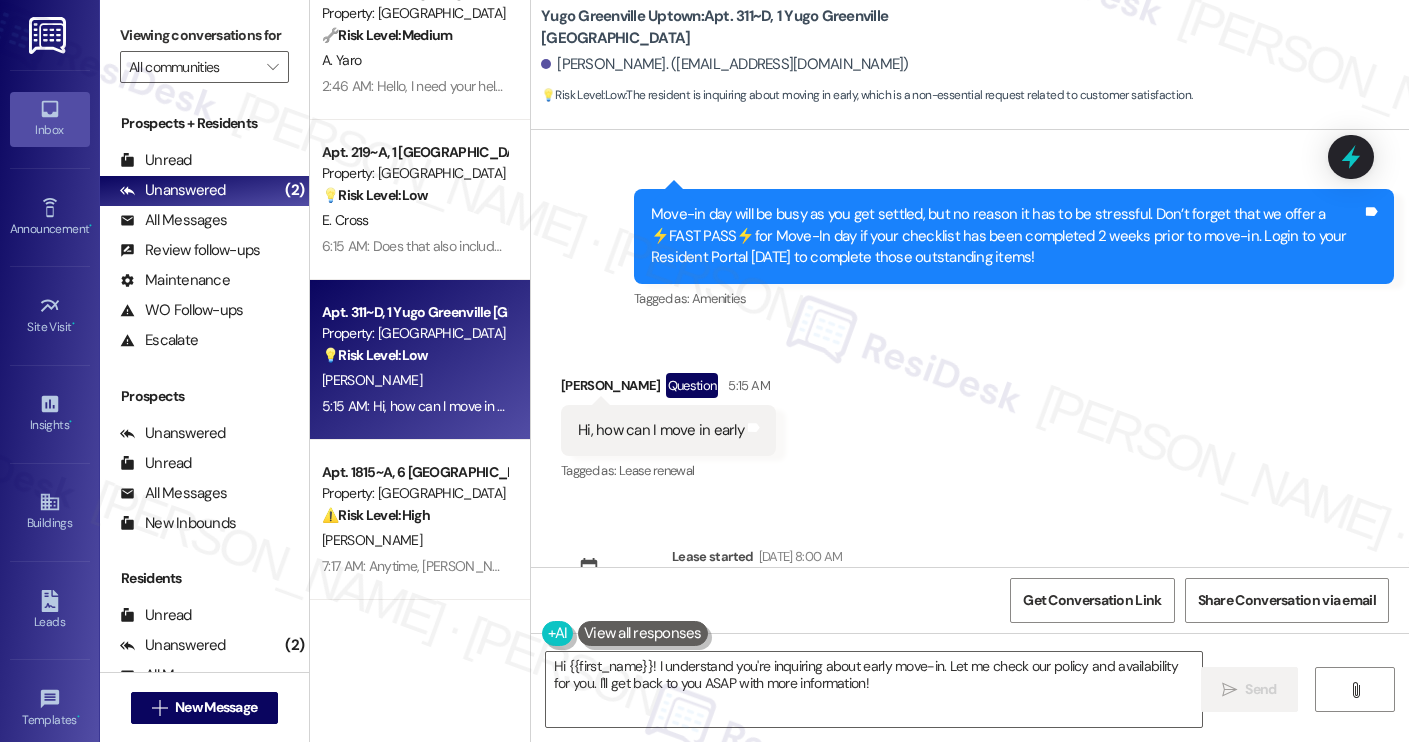 scroll, scrollTop: 407, scrollLeft: 0, axis: vertical 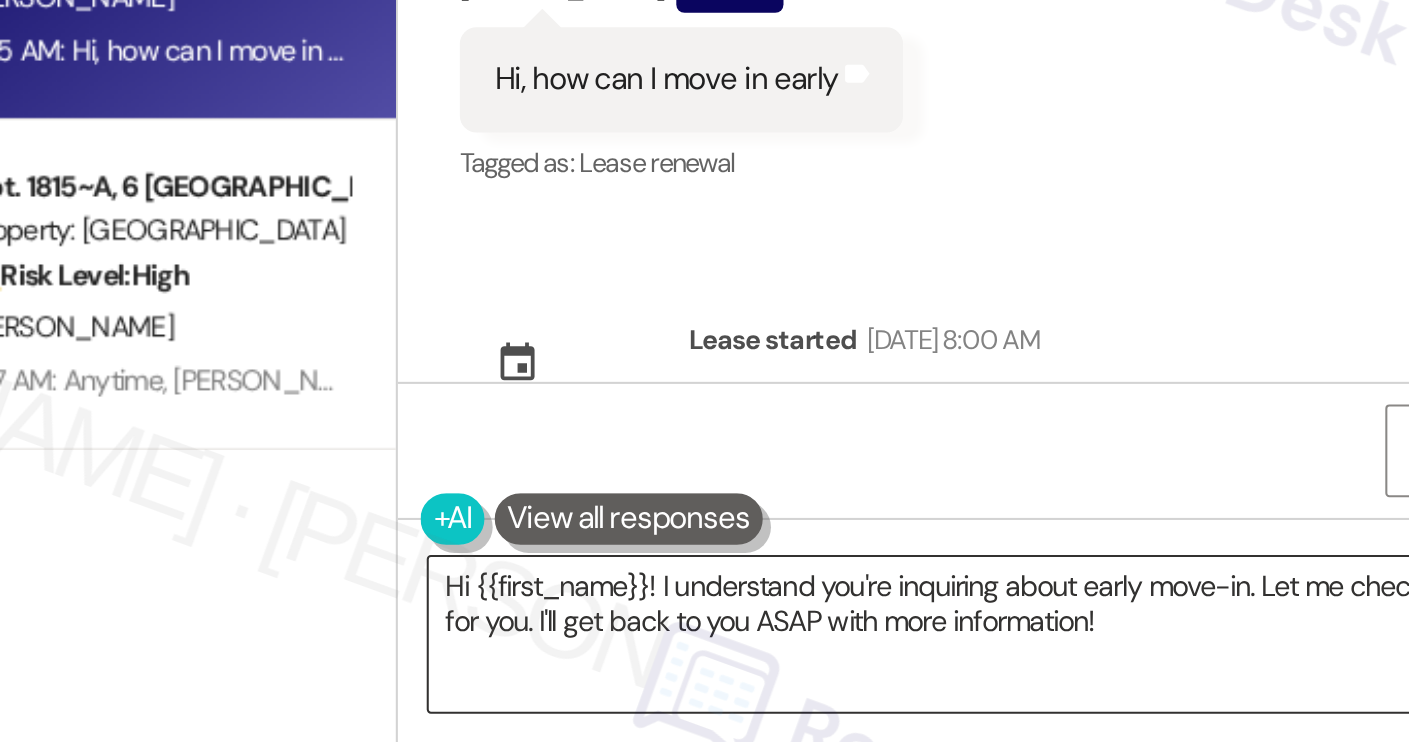 click on "Hi {{first_name}}! I understand you're inquiring about early move-in. Let me check our policy and availability for you. I'll get back to you ASAP with more information!" at bounding box center [874, 689] 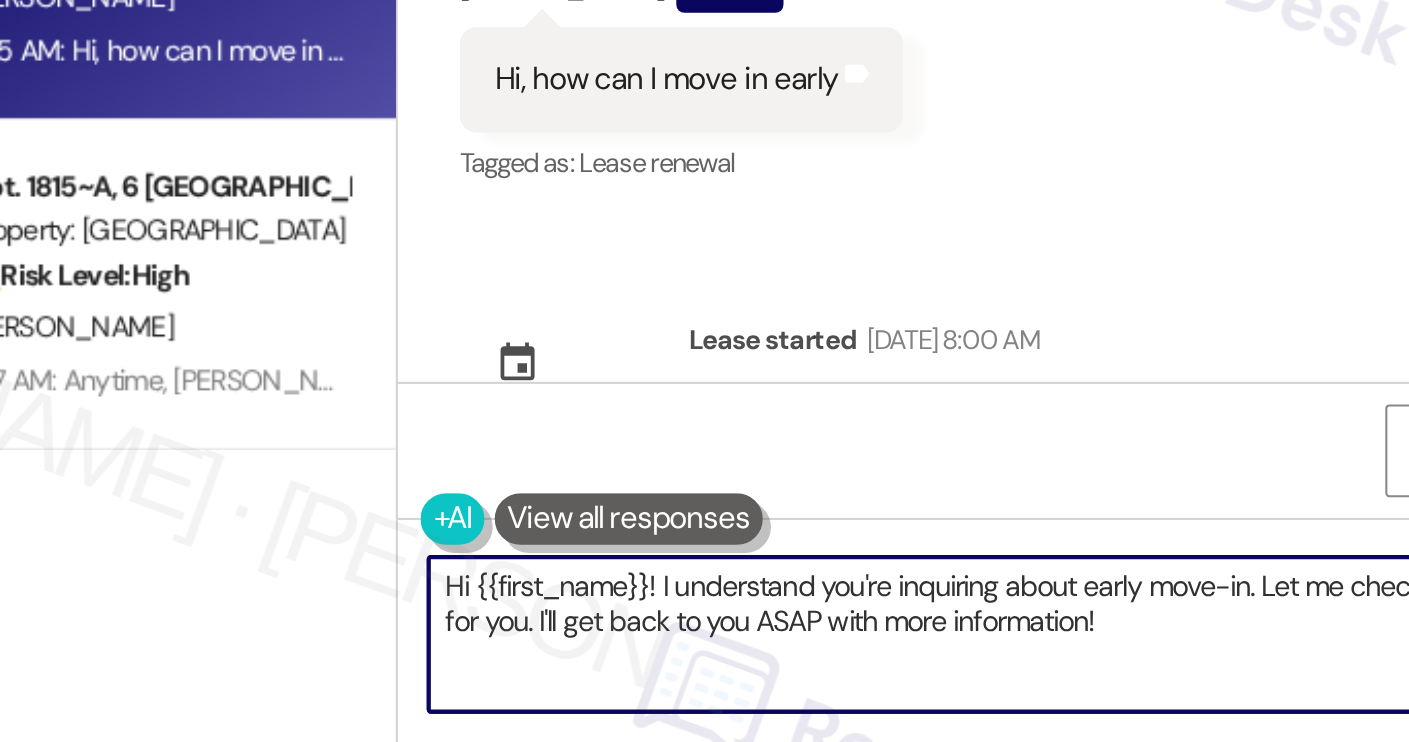 click on "Hi {{first_name}}! I understand you're inquiring about early move-in. Let me check our policy and availability for you. I'll get back to you ASAP with more information!" at bounding box center (874, 689) 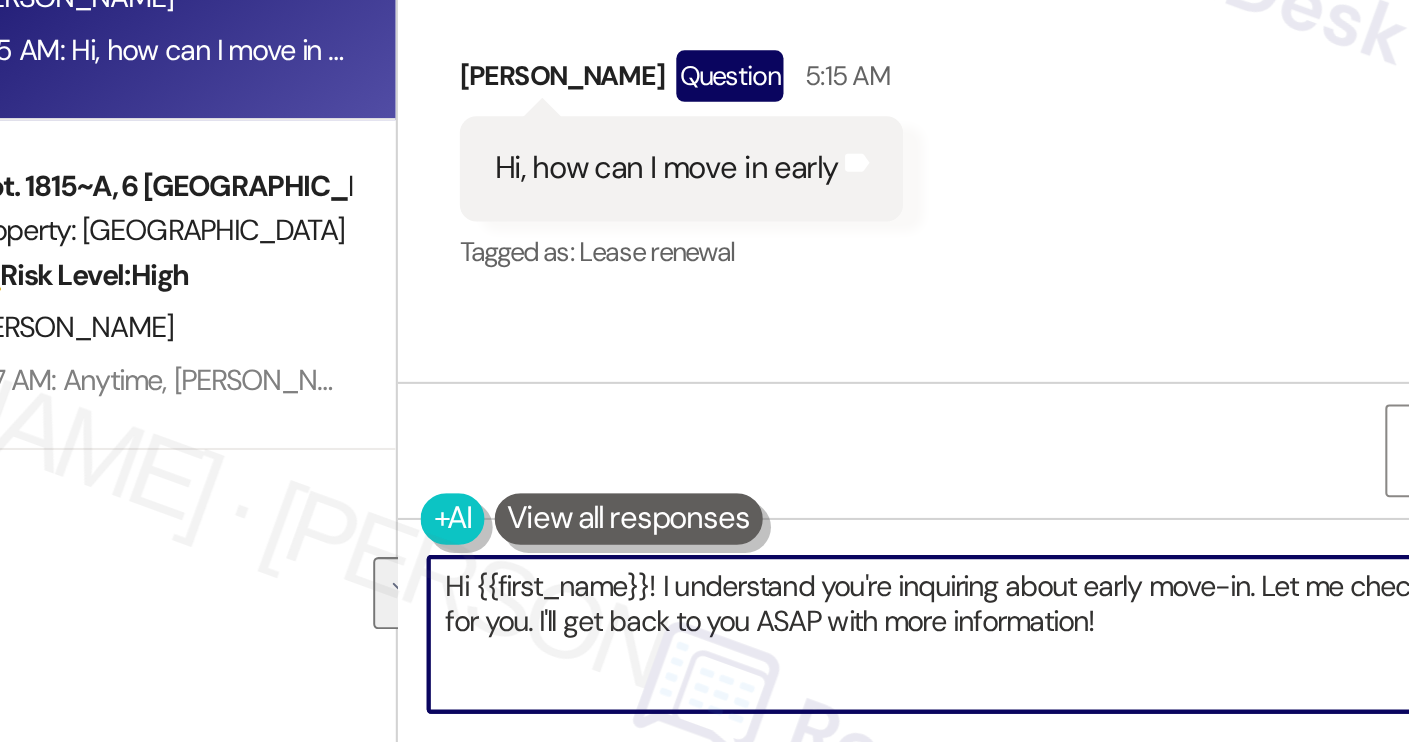 scroll, scrollTop: 350, scrollLeft: 0, axis: vertical 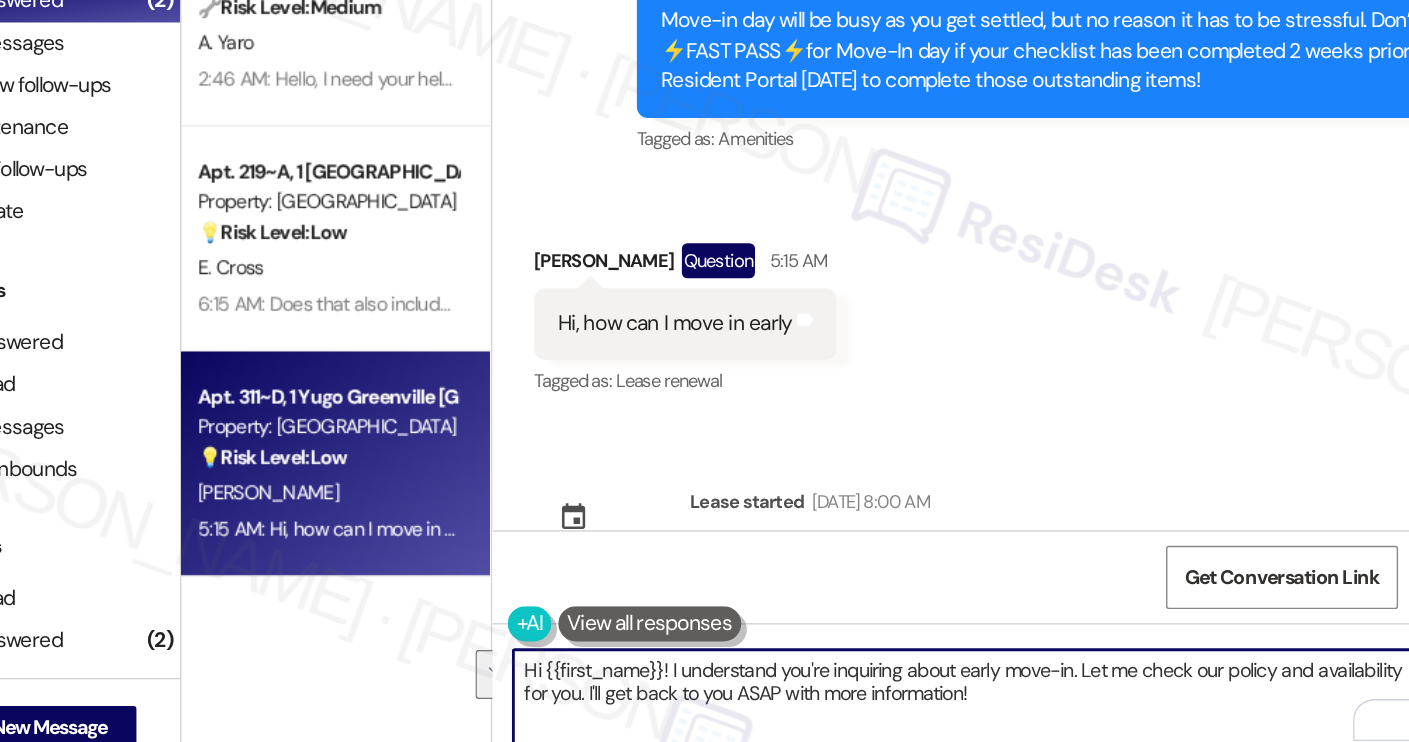 click on "Hi {{first_name}}! I understand you're inquiring about early move-in. Let me check our policy and availability for you. I'll get back to you ASAP with more information!" at bounding box center [874, 689] 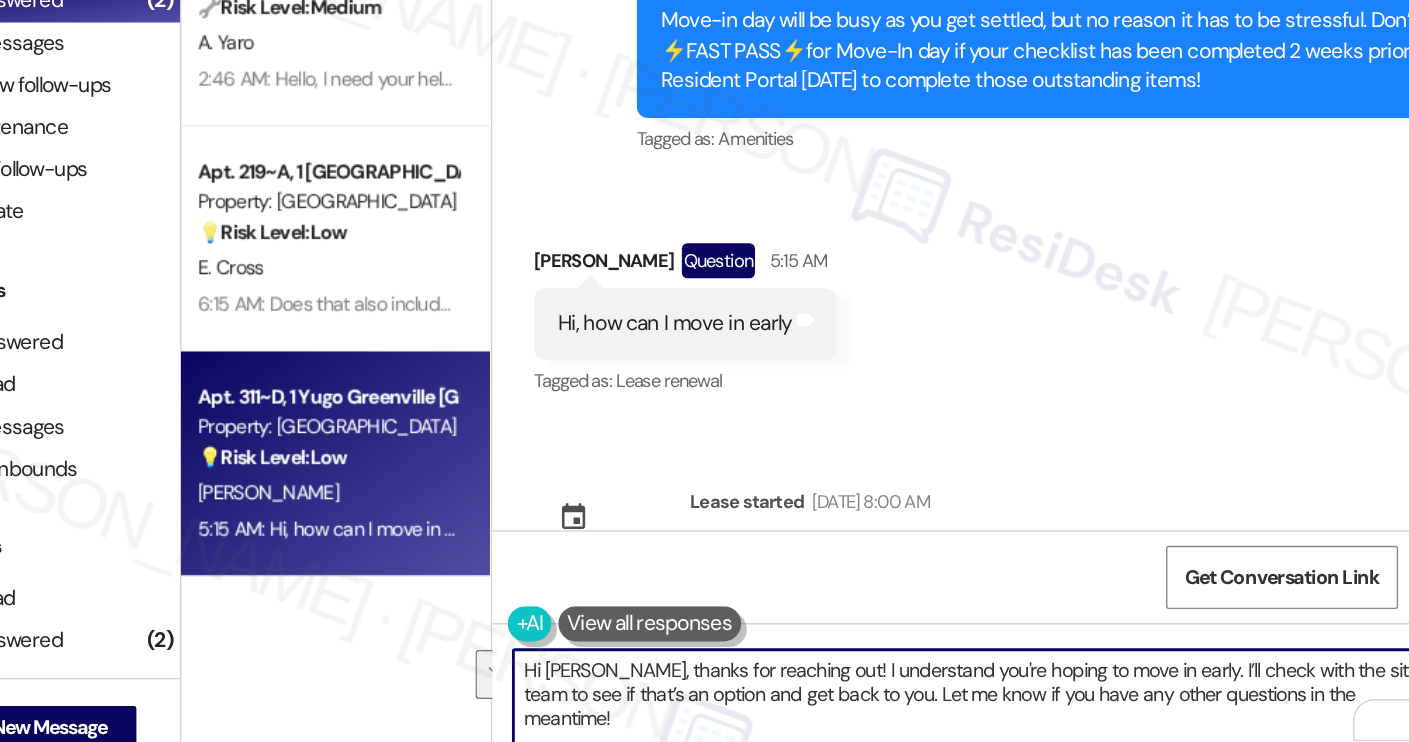 scroll, scrollTop: 153, scrollLeft: 0, axis: vertical 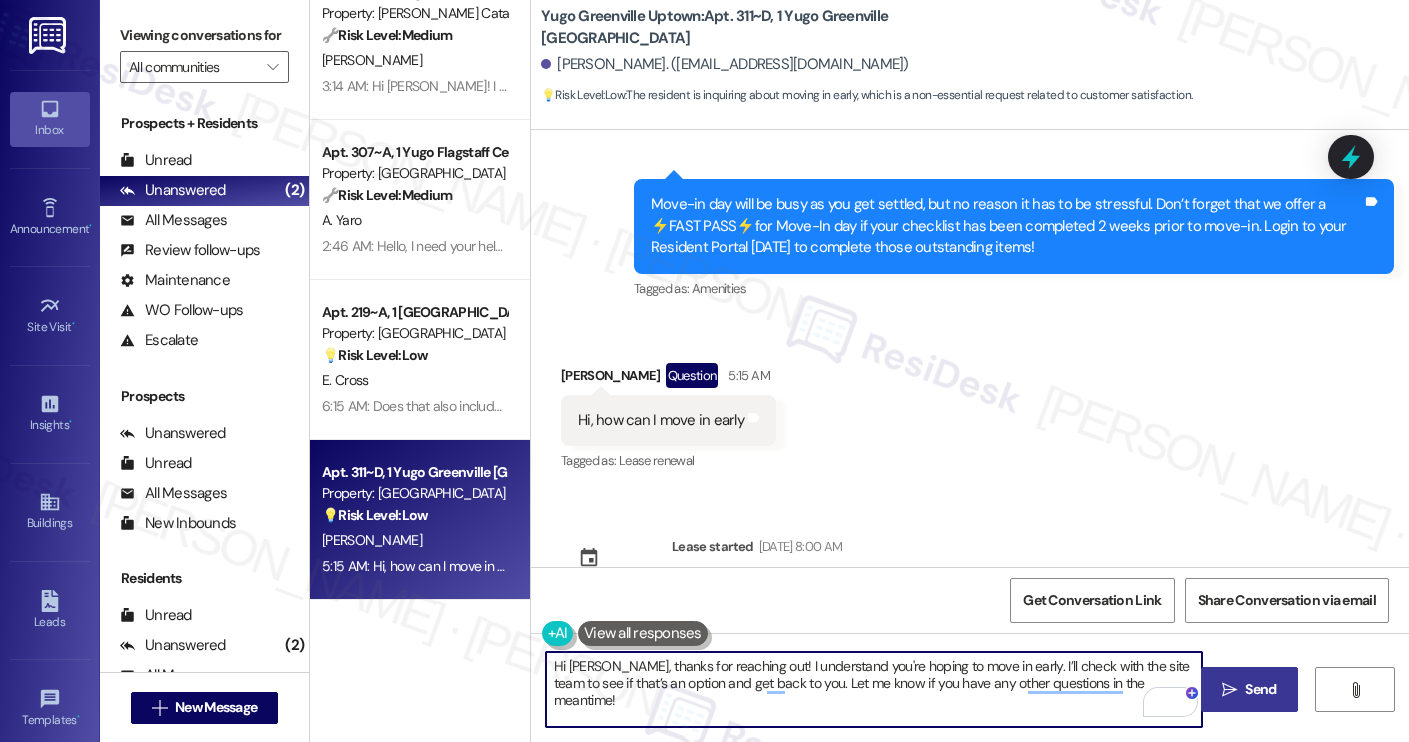 type on "Hi [PERSON_NAME], thanks for reaching out! I understand you're hoping to move in early. I’ll check with the site team to see if that’s an option and get back to you. Let me know if you have any other questions in the meantime!" 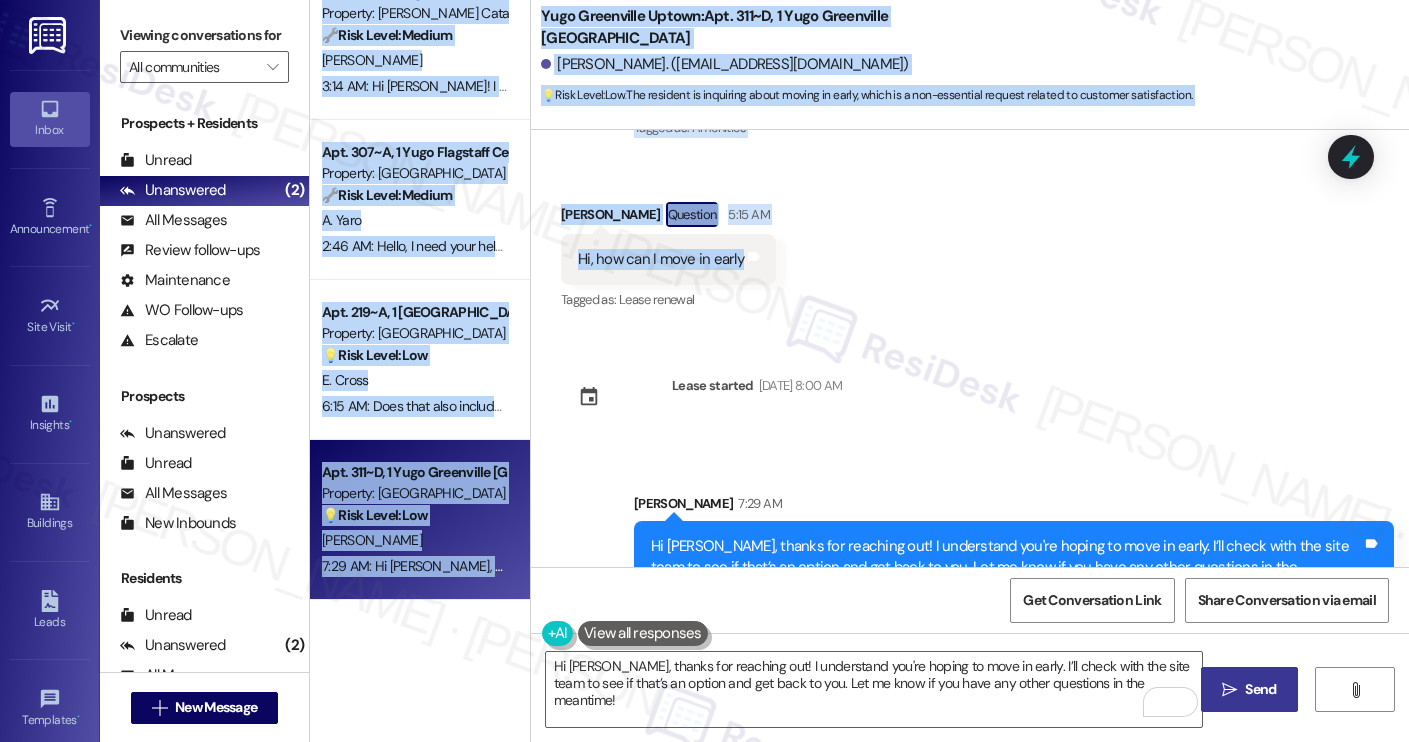 drag, startPoint x: 727, startPoint y: 217, endPoint x: 514, endPoint y: 217, distance: 213 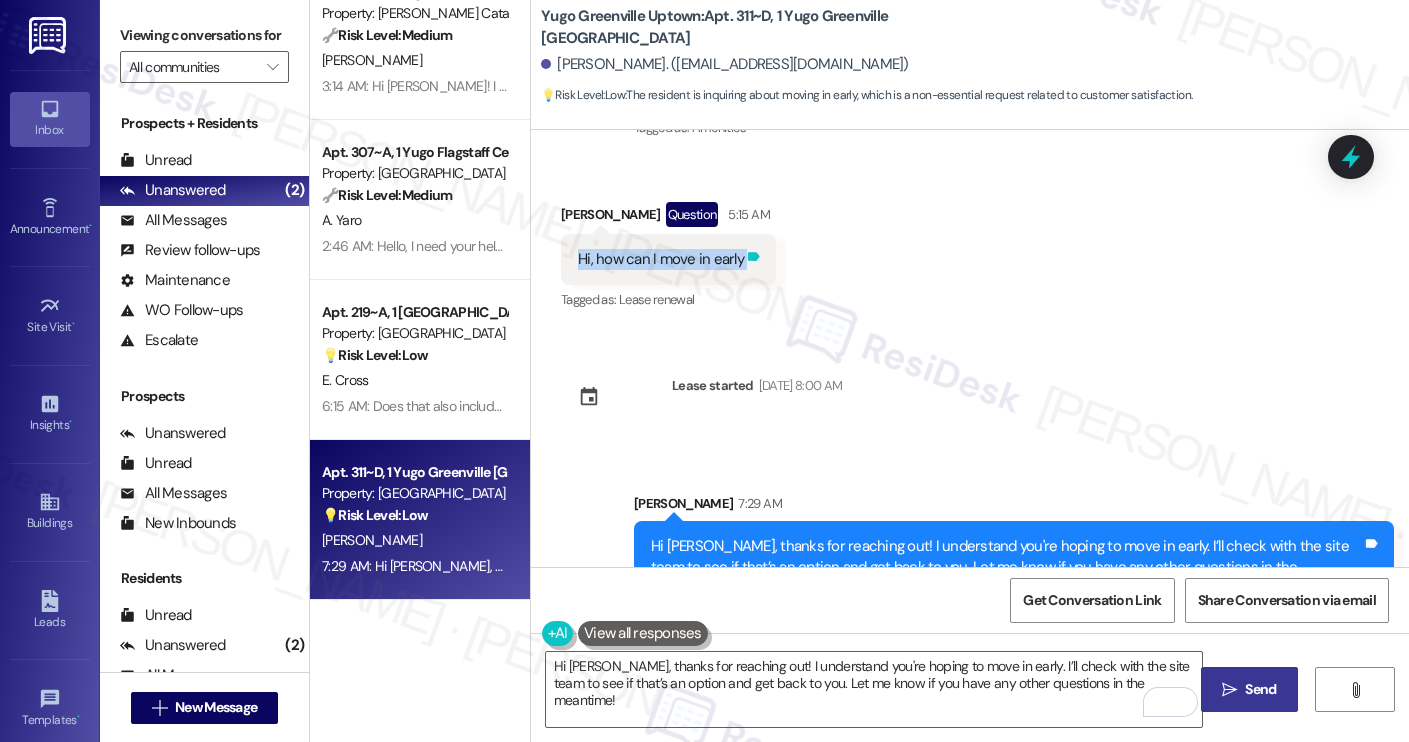 drag, startPoint x: 569, startPoint y: 212, endPoint x: 731, endPoint y: 227, distance: 162.69296 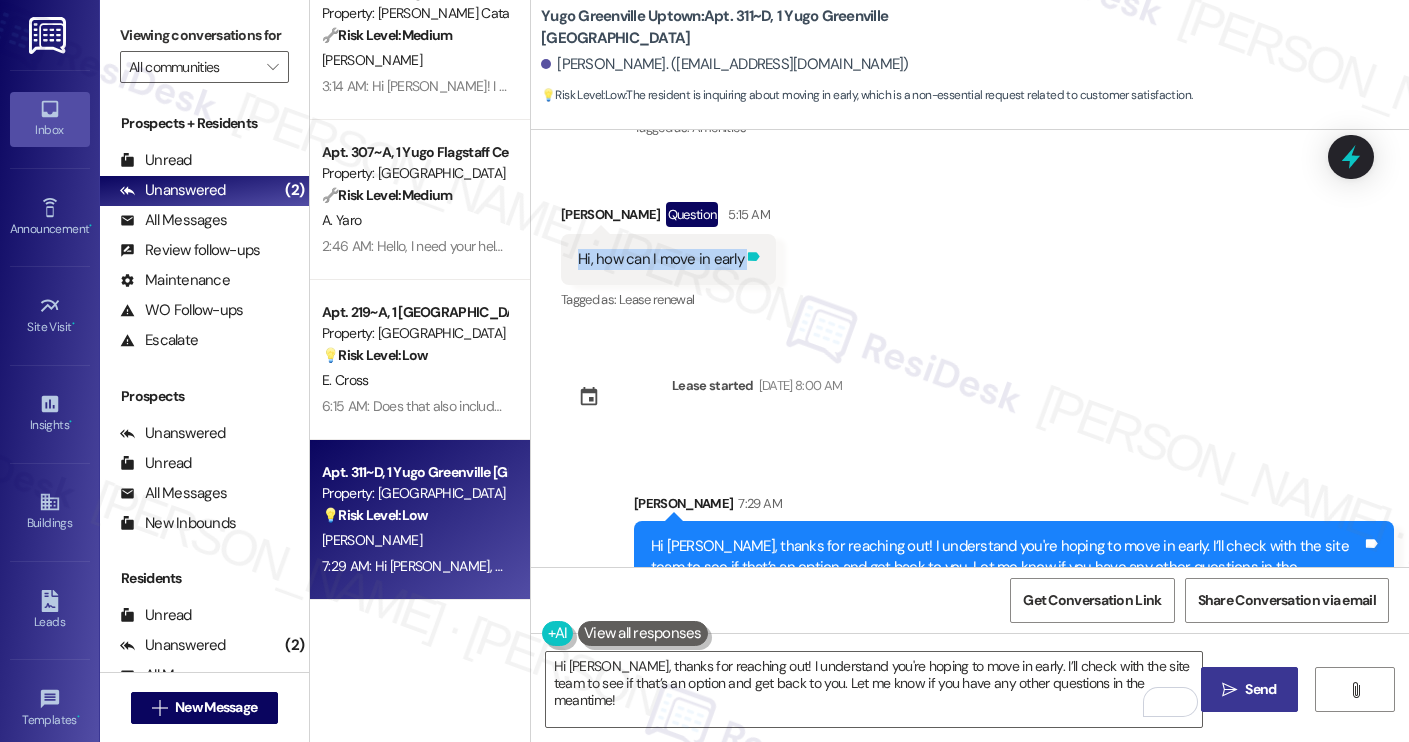 click on "Hi, how can I move in early  Tags and notes" at bounding box center (668, 259) 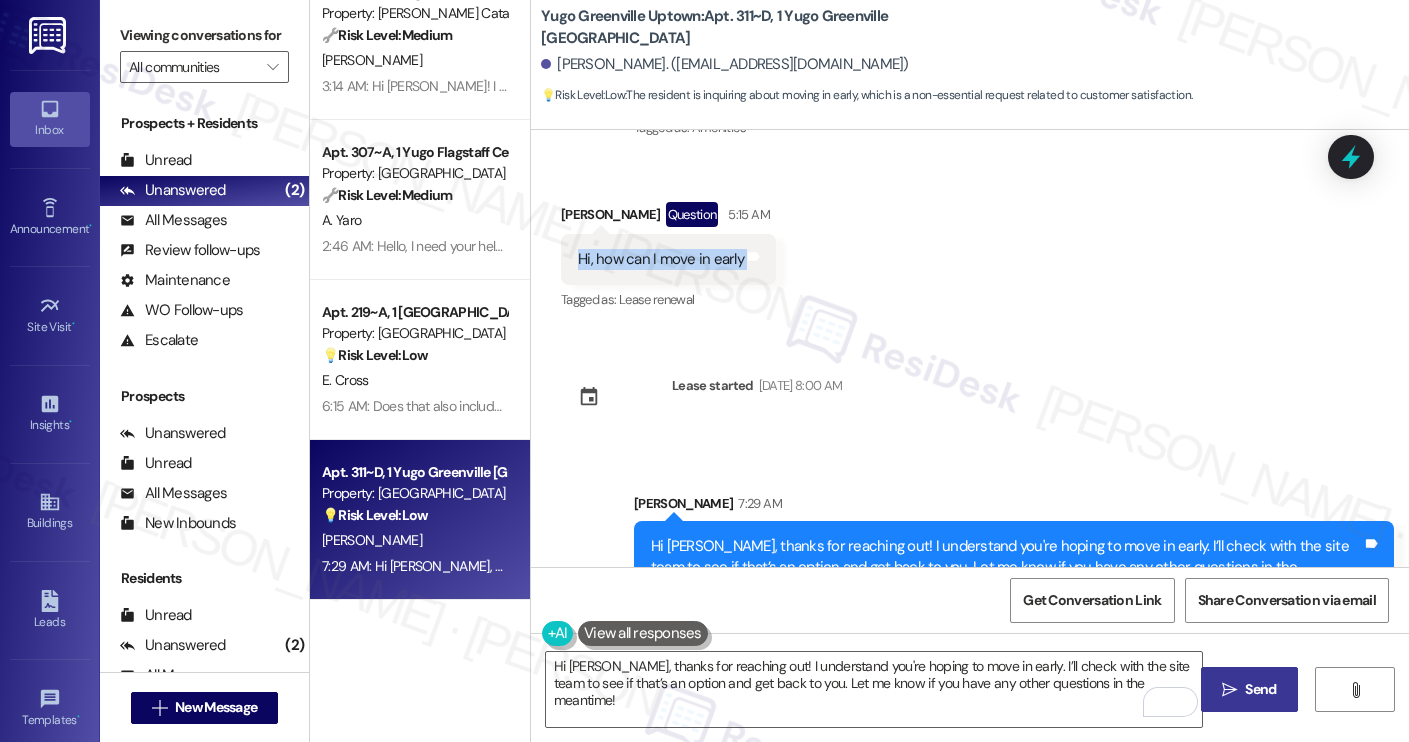 copy on "Hi, how can I move in early  Tags and notes" 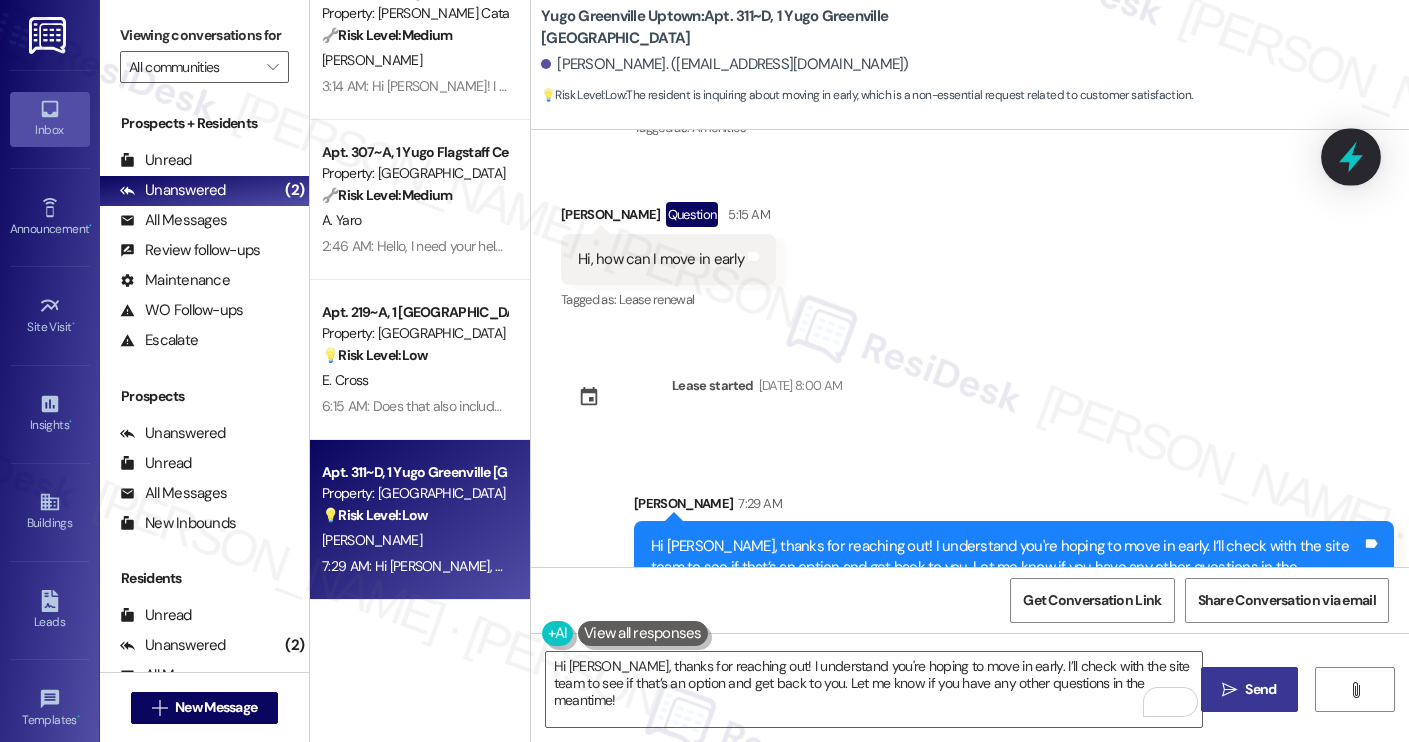 click 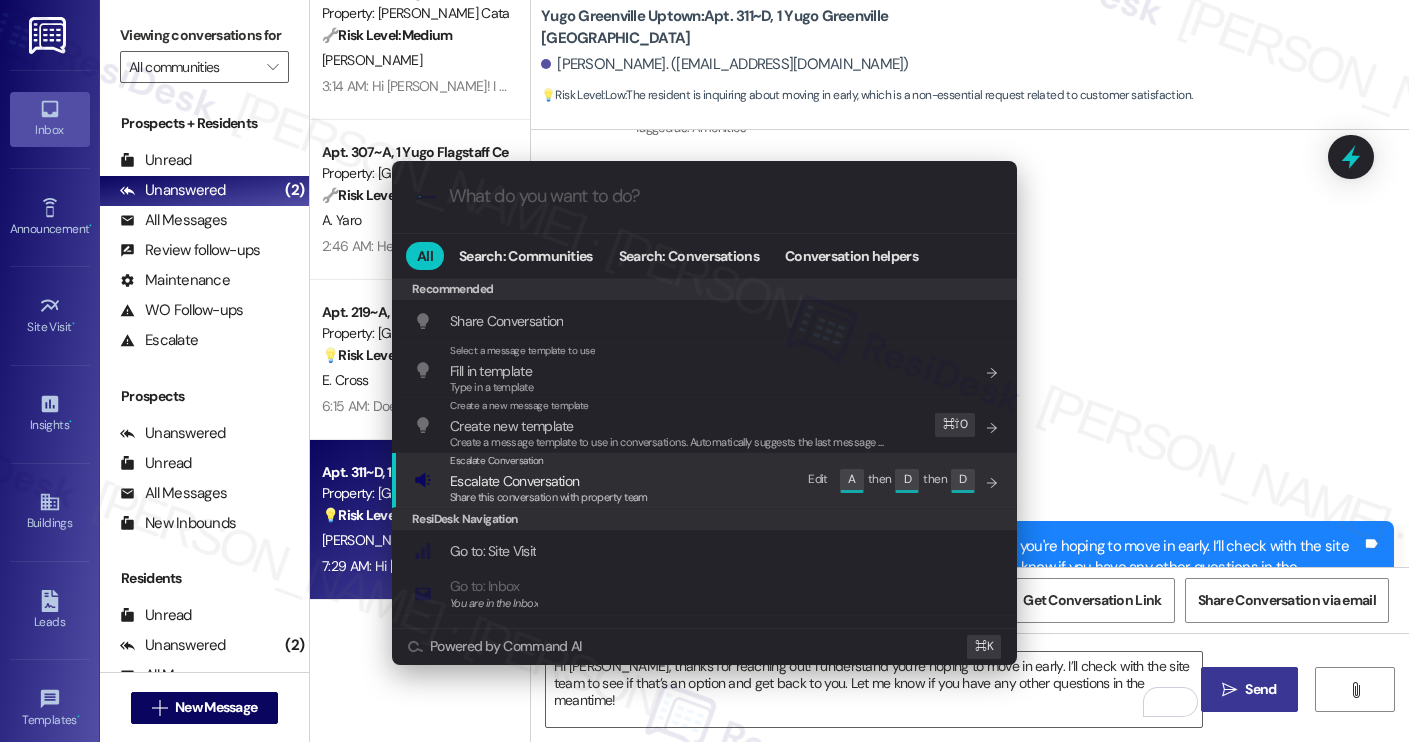 click on "Escalate Conversation Escalate Conversation Share this conversation with property team Edit A then D then D" at bounding box center (706, 480) 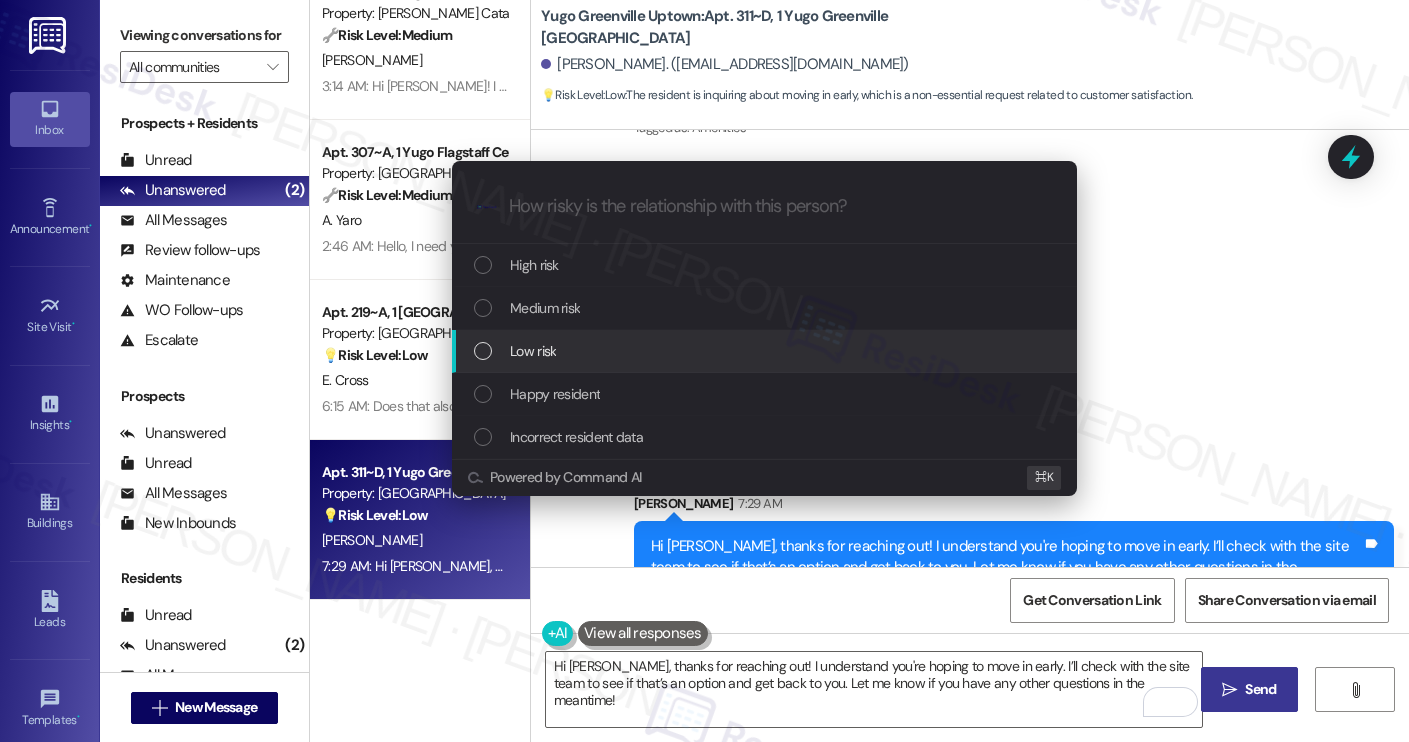 click on "Low risk" at bounding box center [766, 351] 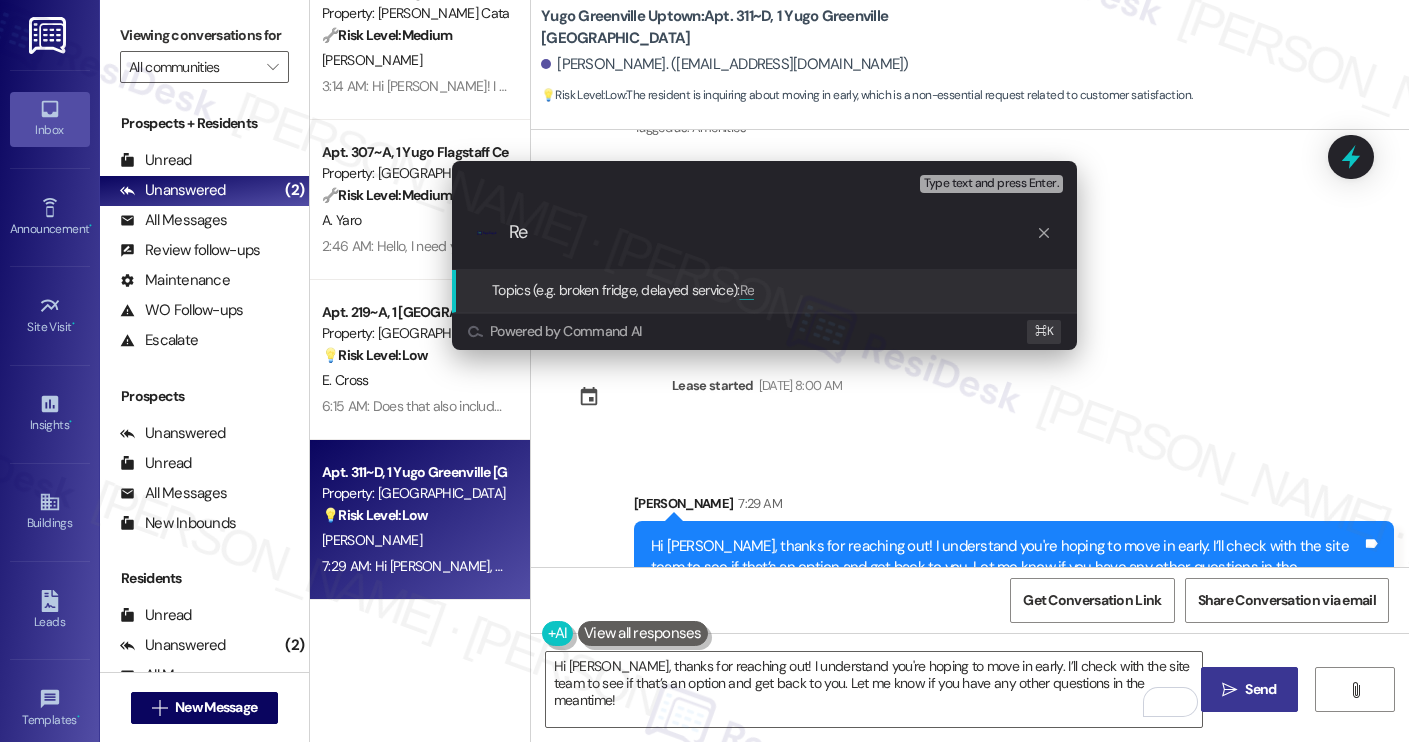 type on "R" 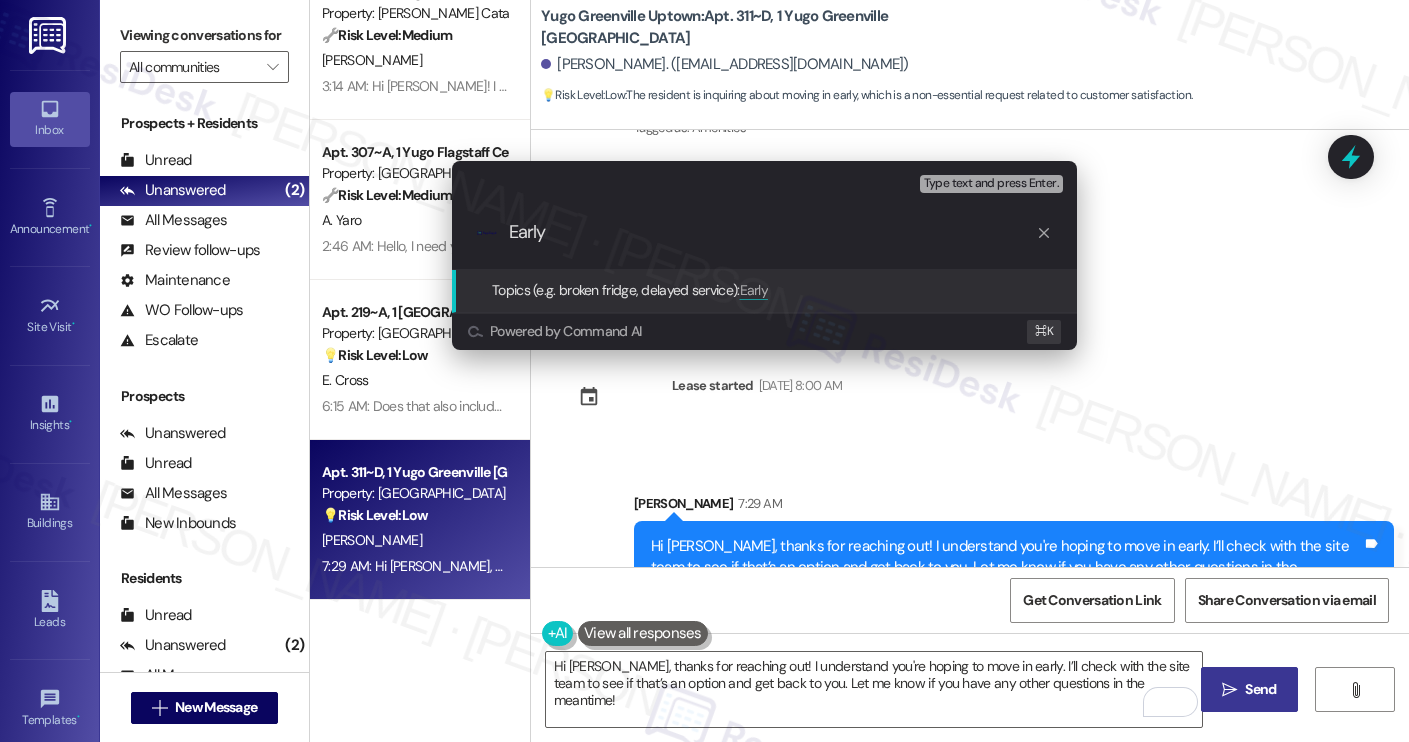 paste on "Early Move-In Request" 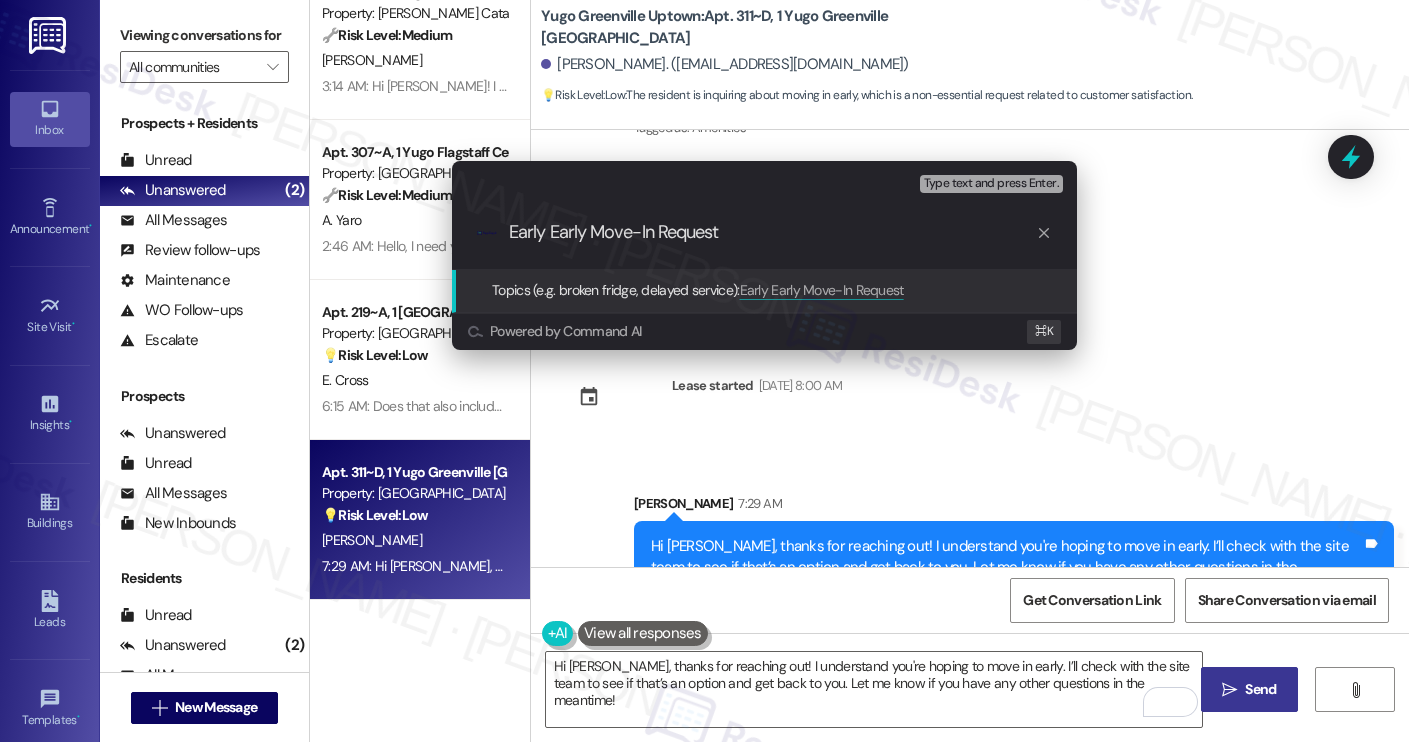 click on "Early Early Move-In Request" at bounding box center [772, 232] 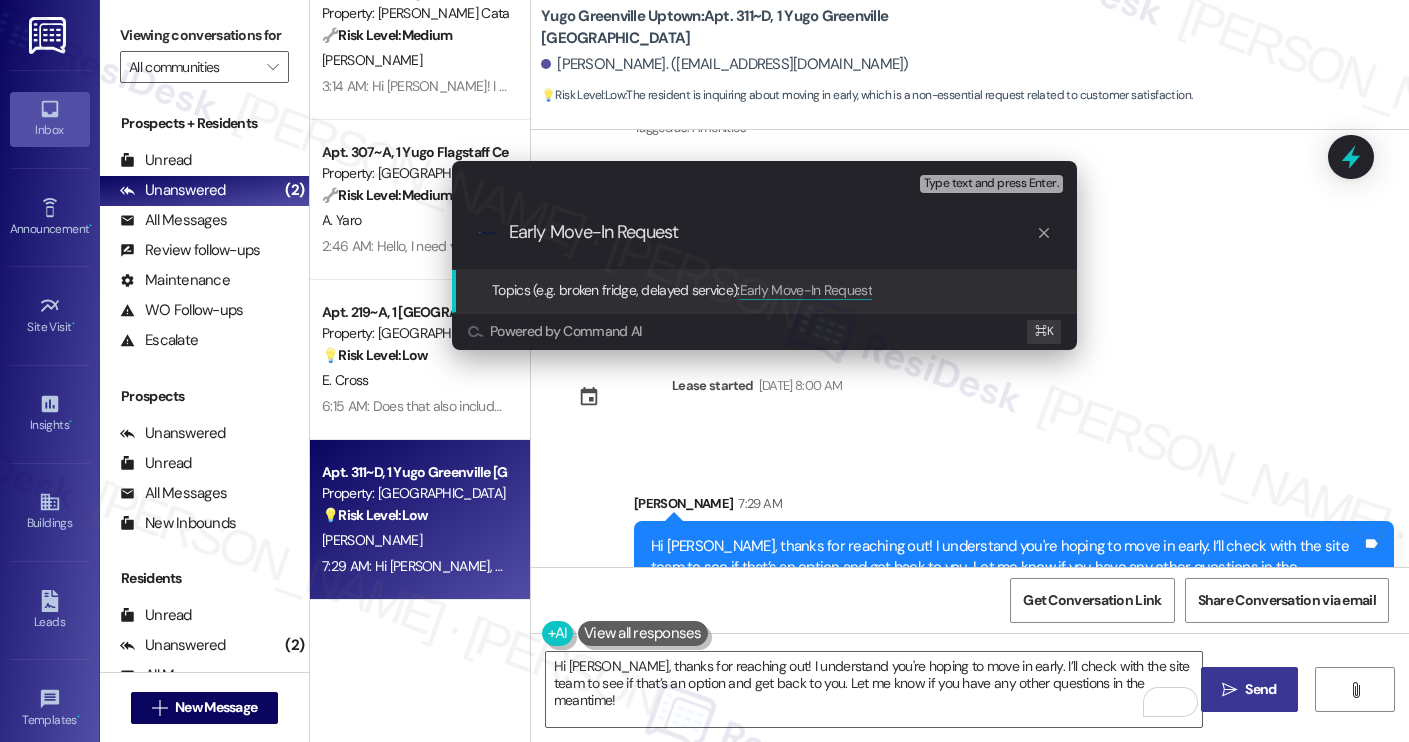 click on "Early Move-In Request" at bounding box center (772, 232) 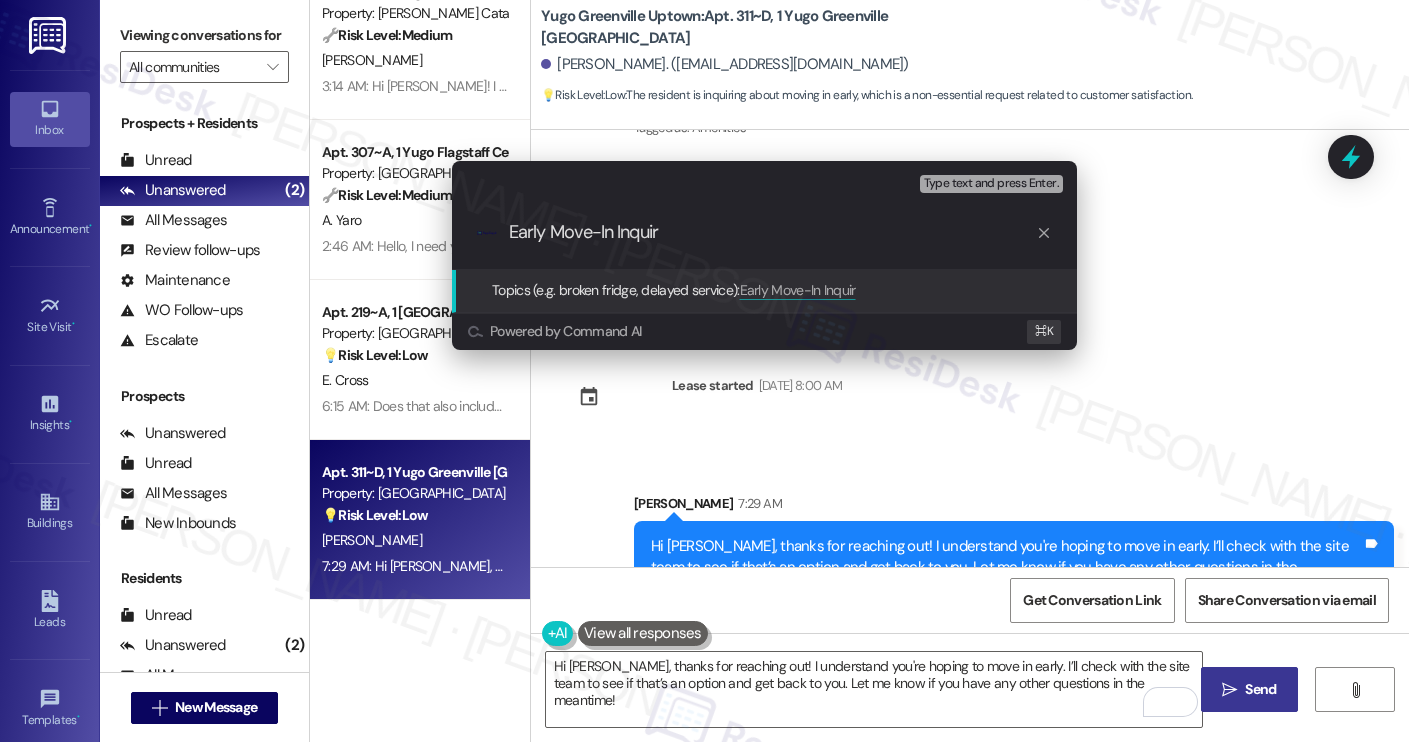 type on "Early Move-In Inquiry" 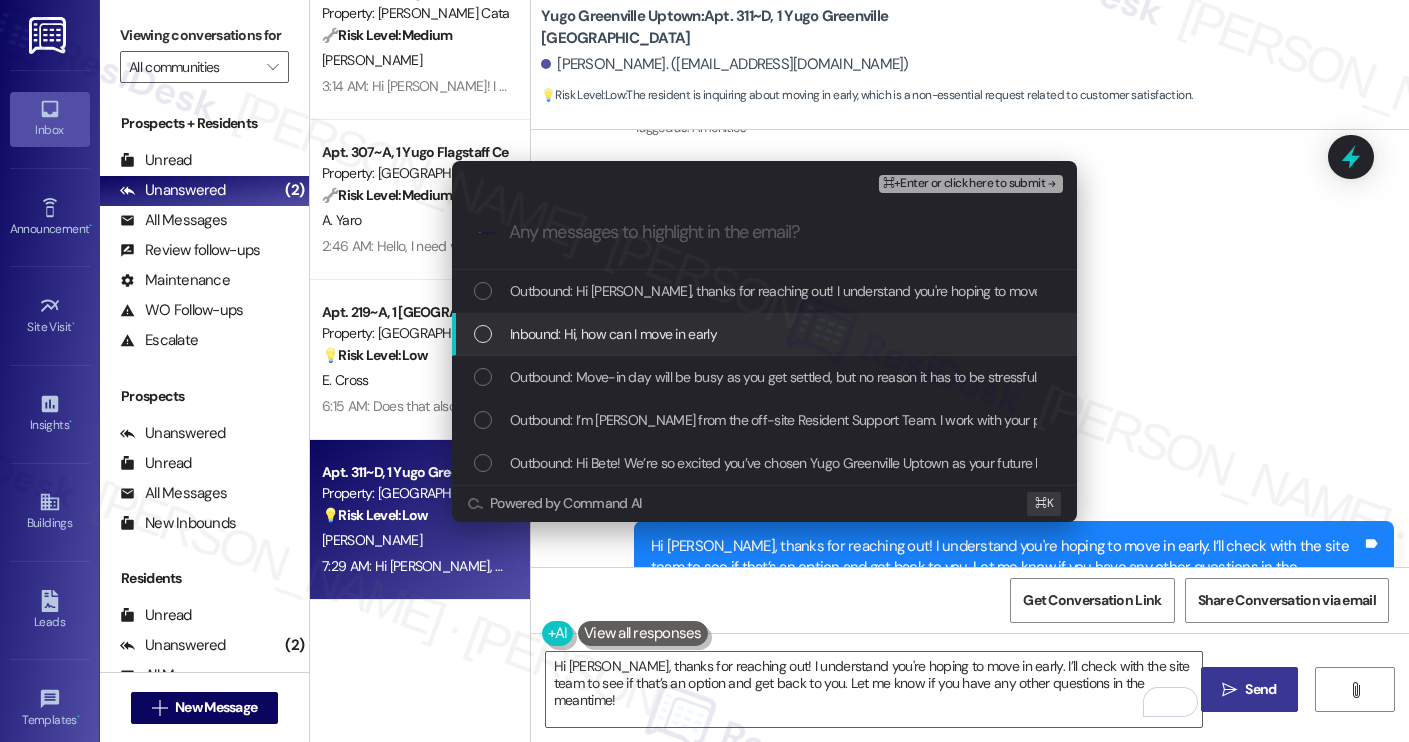 click on "Inbound: Hi, how can I move in early" at bounding box center (766, 334) 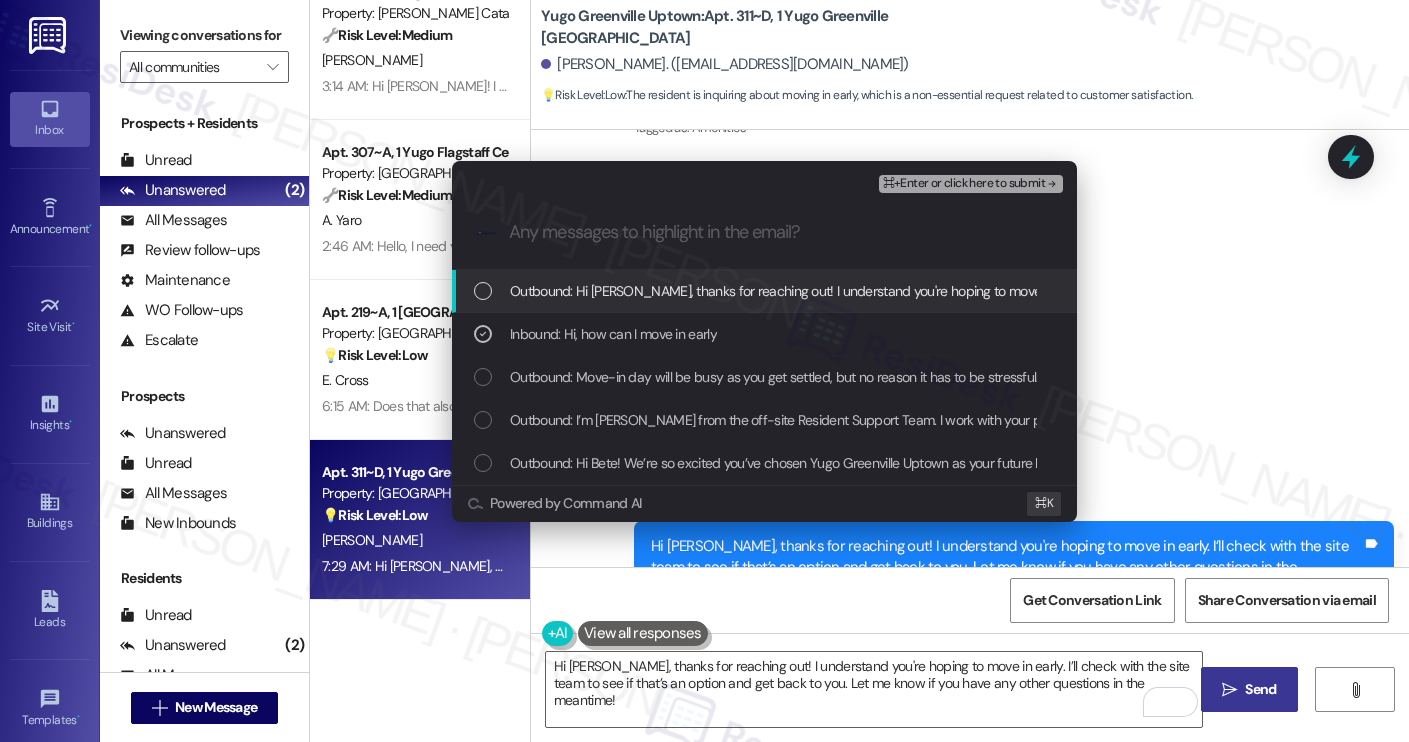 click on "⌘+Enter or click here to submit" at bounding box center [964, 184] 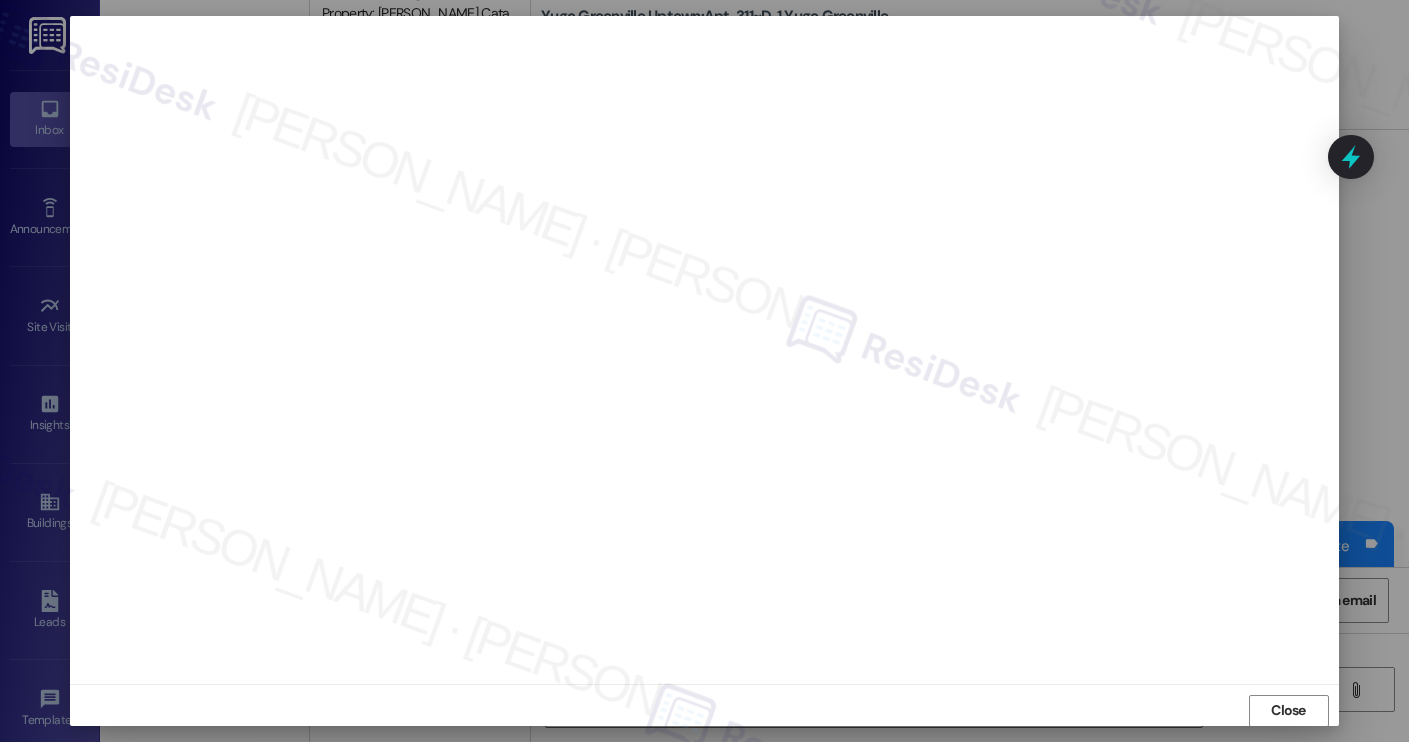scroll, scrollTop: 1, scrollLeft: 0, axis: vertical 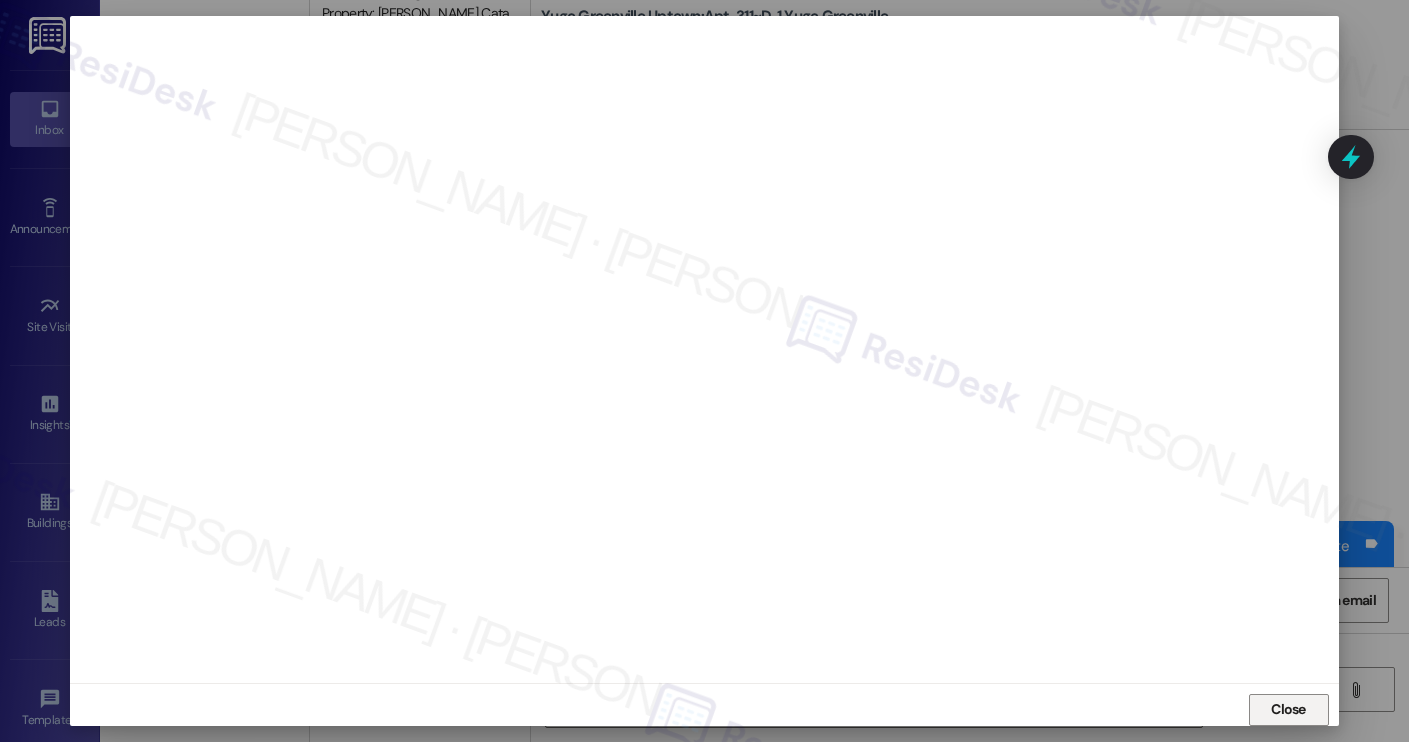 click on "Close" at bounding box center (1288, 710) 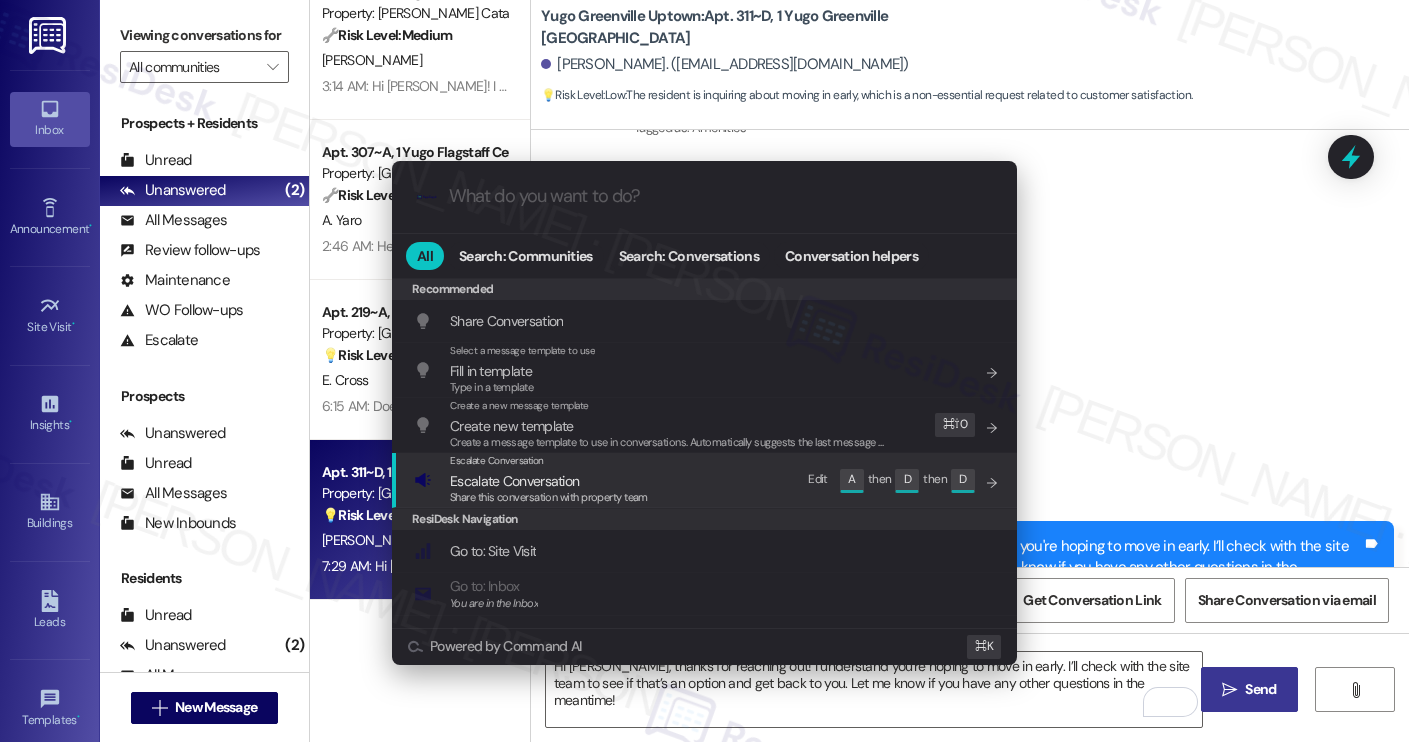 click on "Escalate Conversation Escalate Conversation Share this conversation with property team Edit A then D then D" at bounding box center (706, 480) 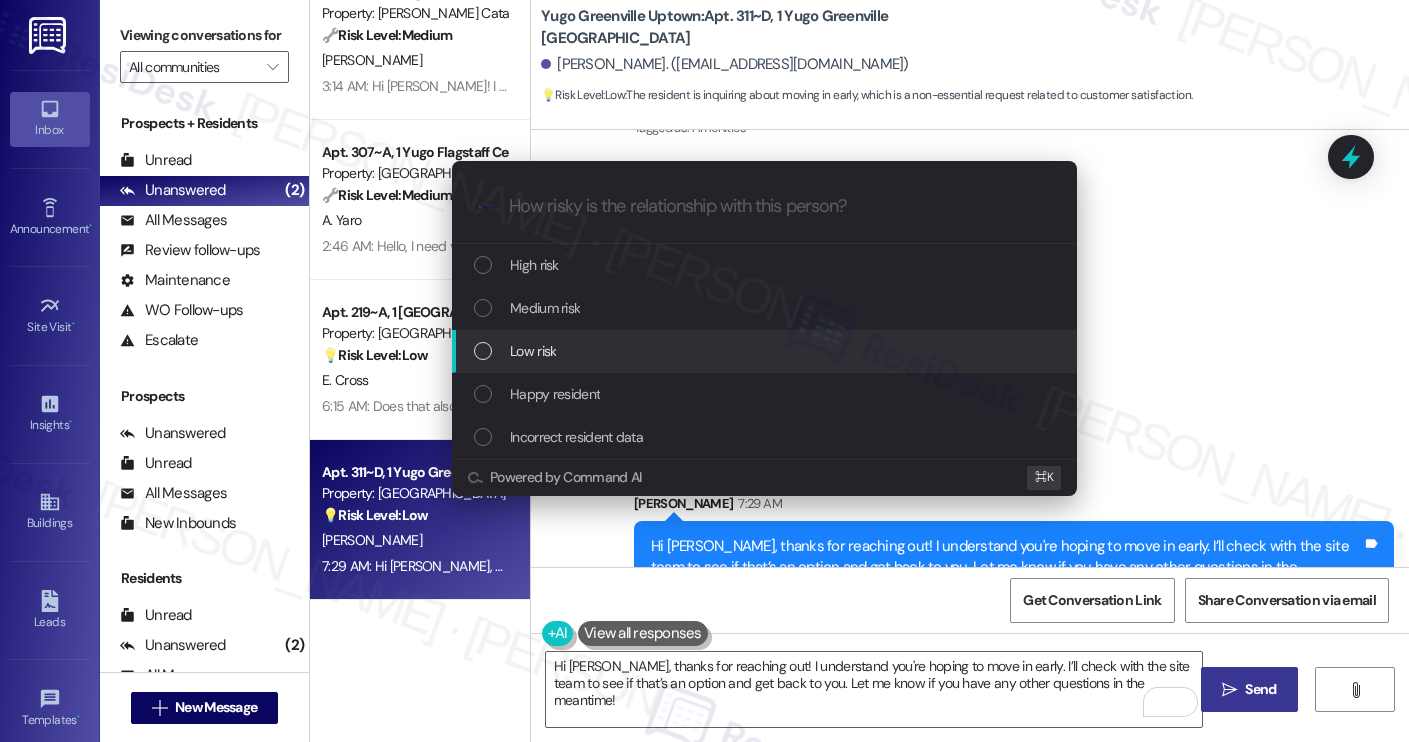click on "Low risk" at bounding box center (764, 351) 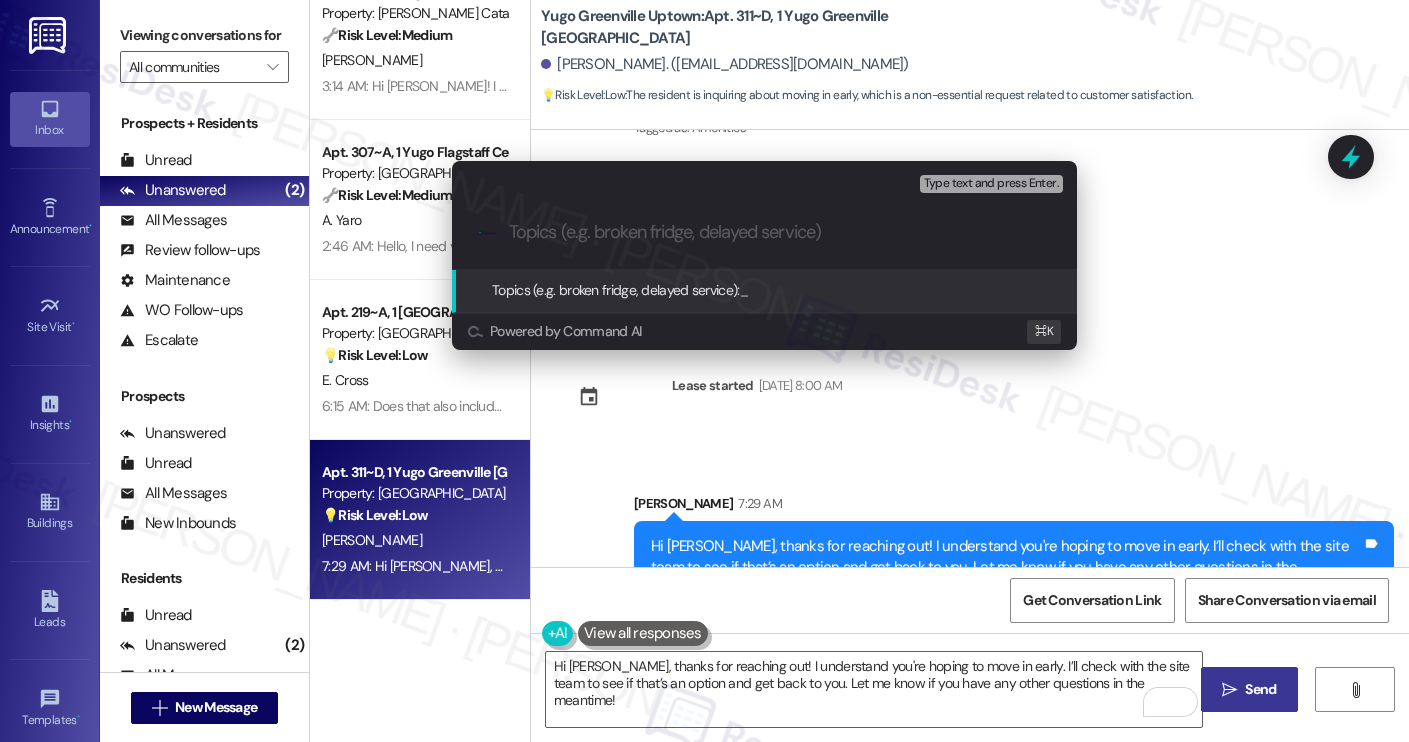 paste on "Early Move-In Inquiry" 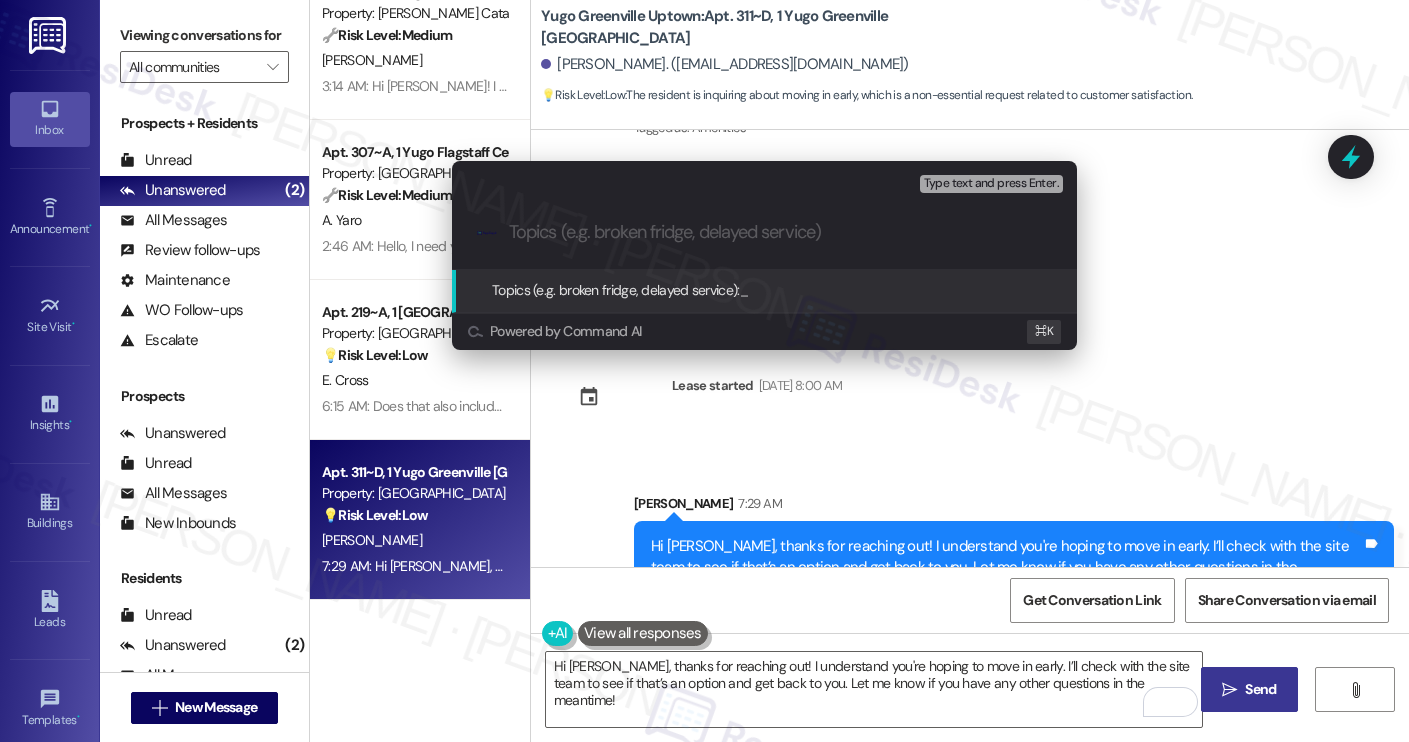type on "Early Move-In Inquiry" 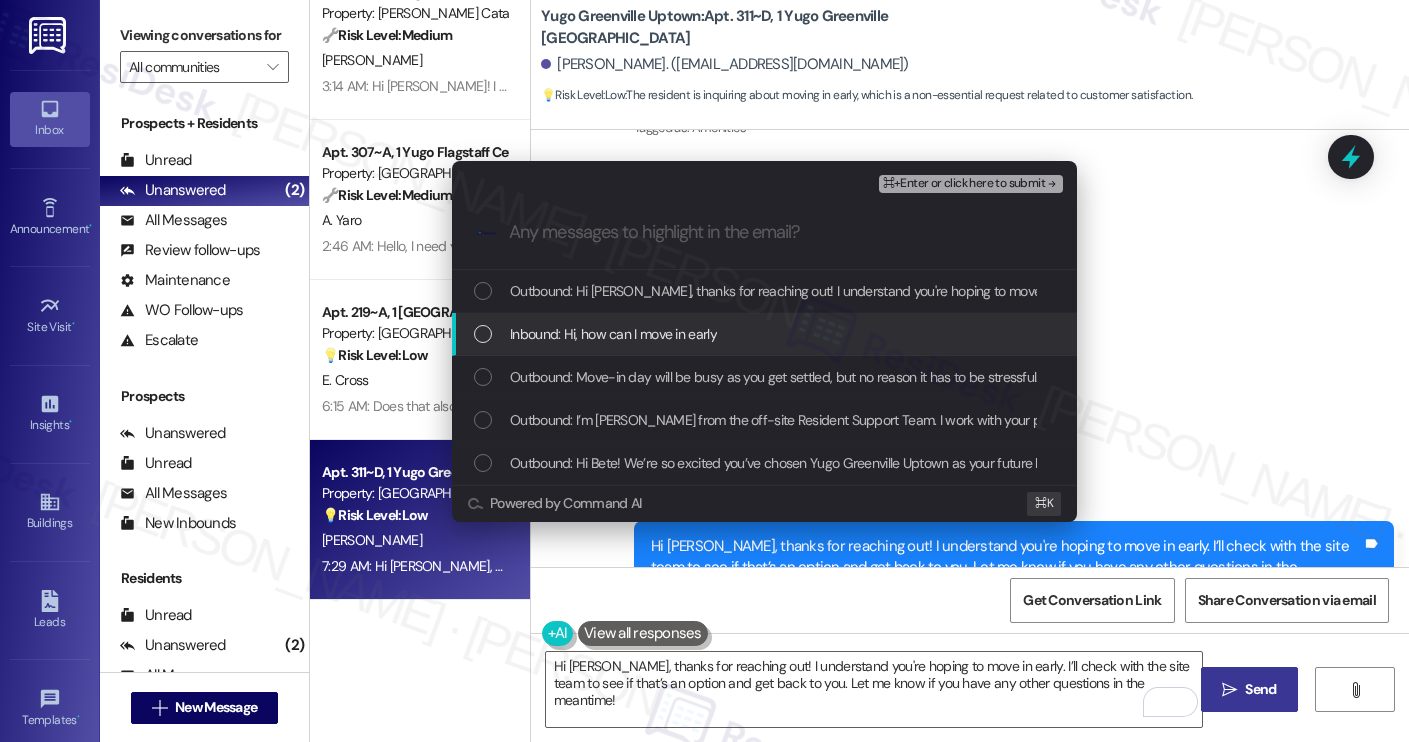 click on "Inbound: Hi, how can I move in early" at bounding box center [766, 334] 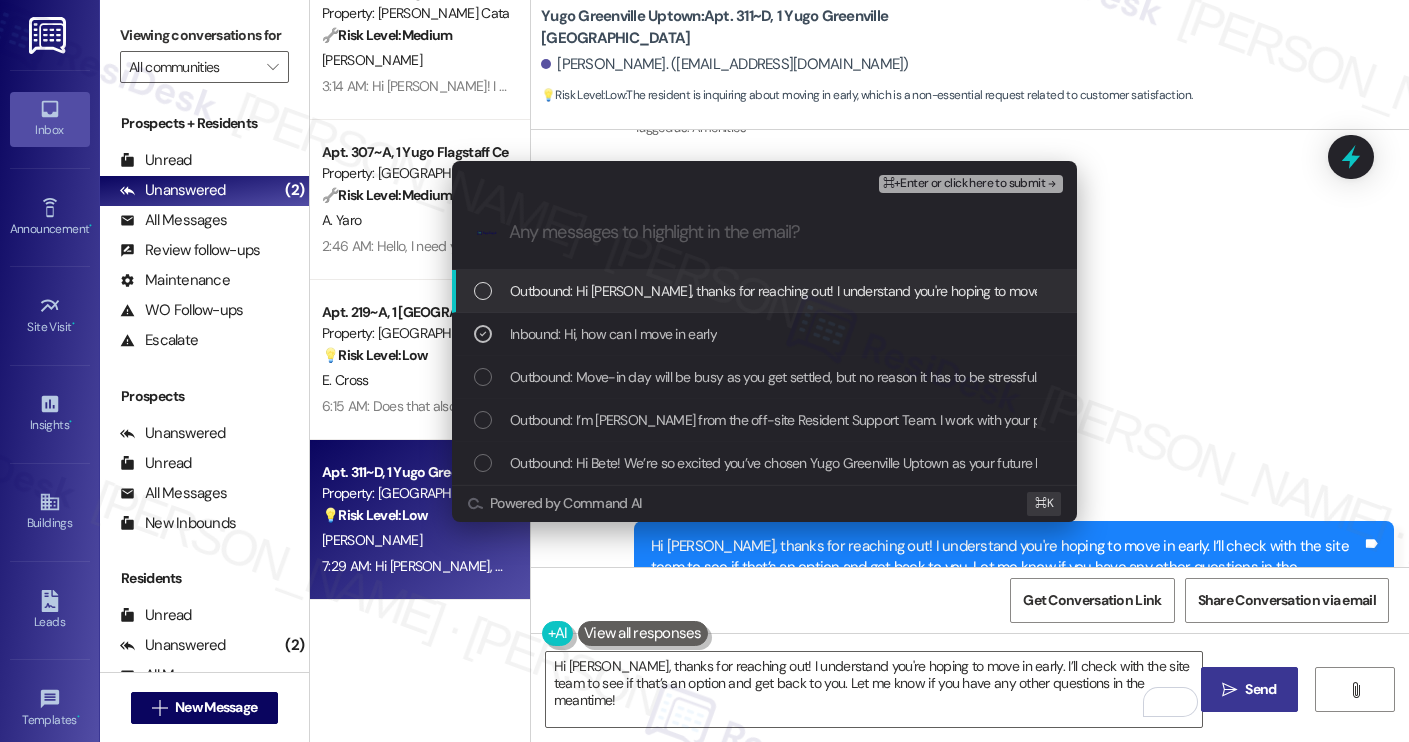 click on "⌘+Enter or click here to submit" at bounding box center [964, 184] 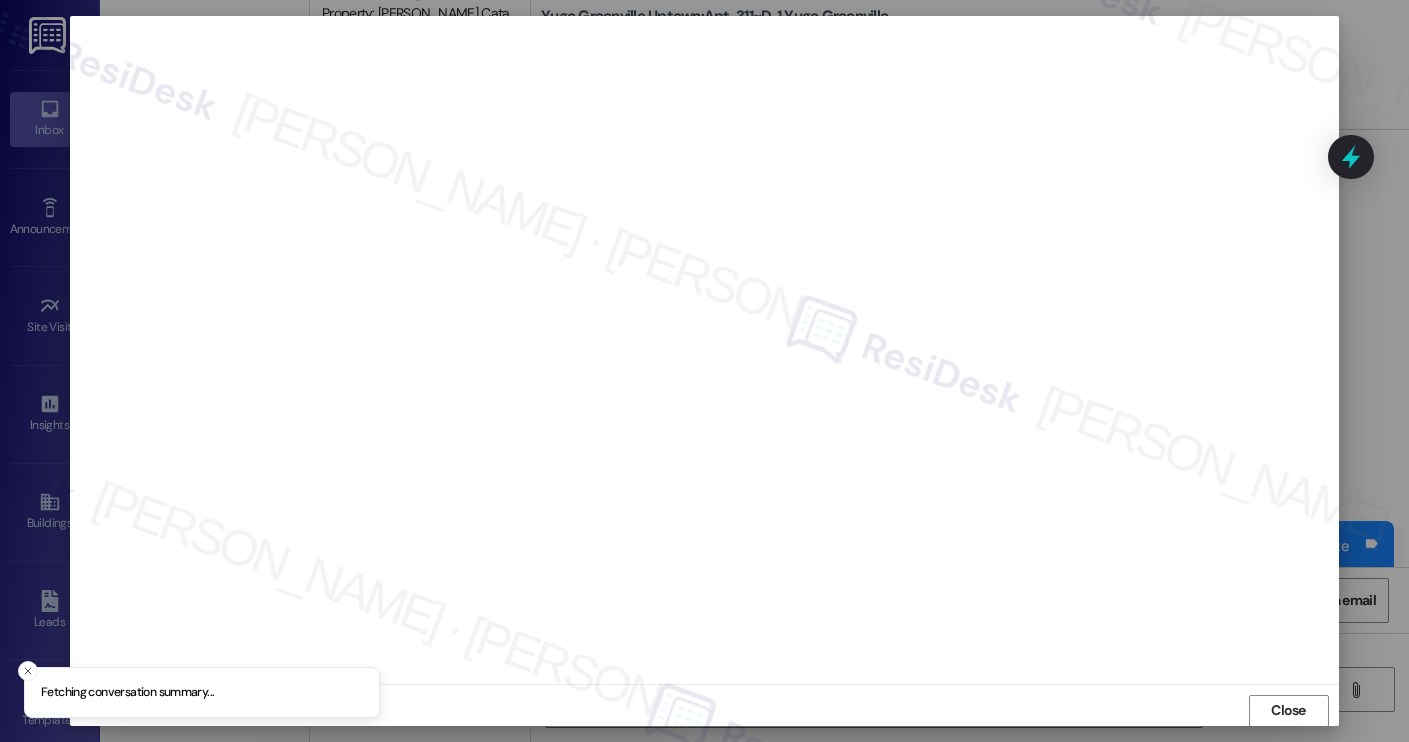 scroll, scrollTop: 1, scrollLeft: 0, axis: vertical 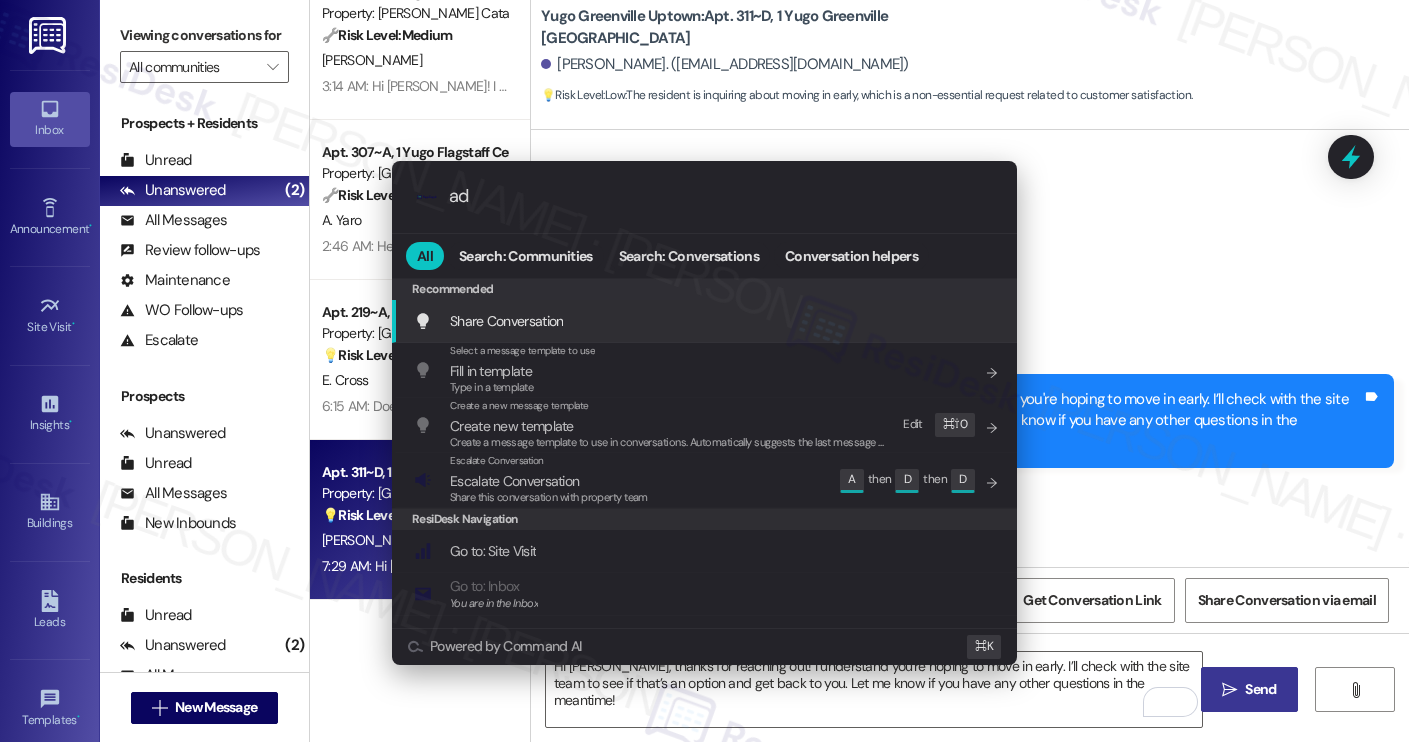 type on "add" 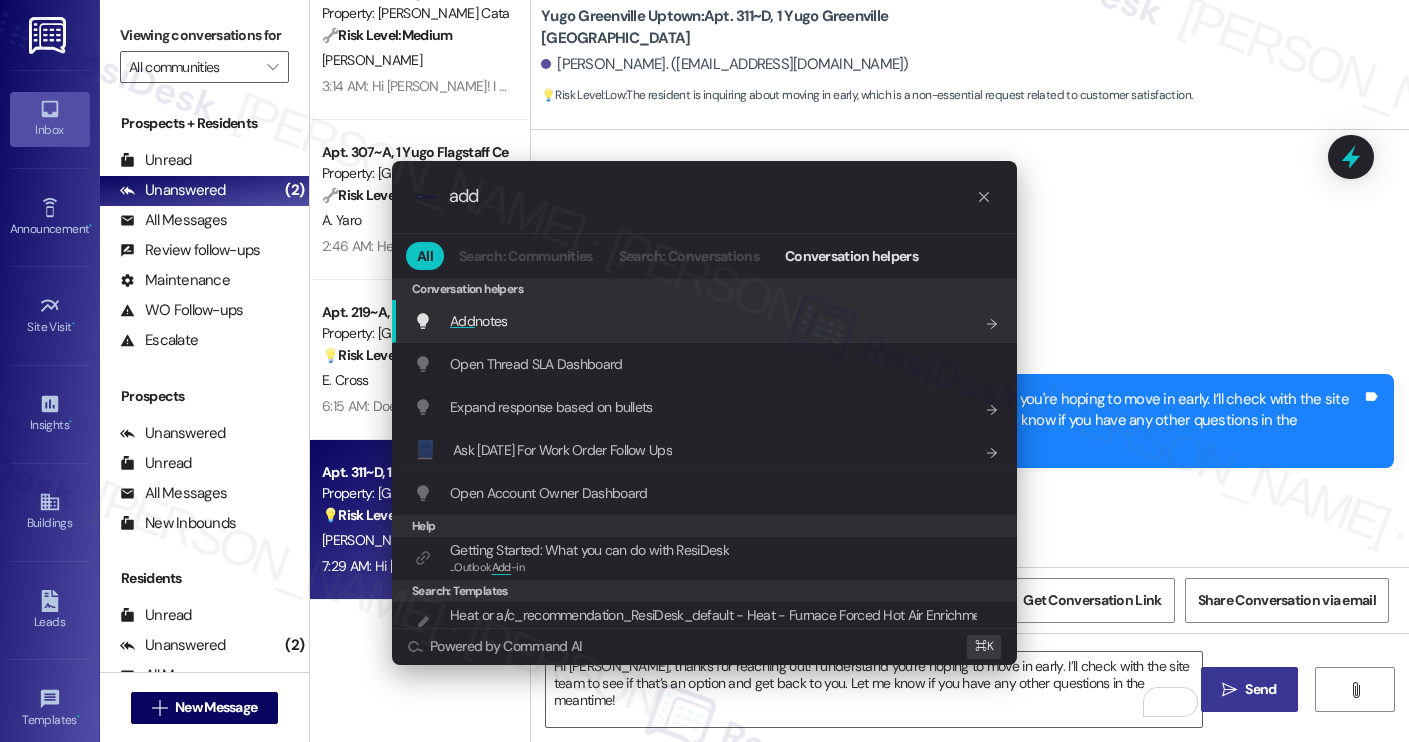 click on "Add  notes Add shortcut" at bounding box center (704, 321) 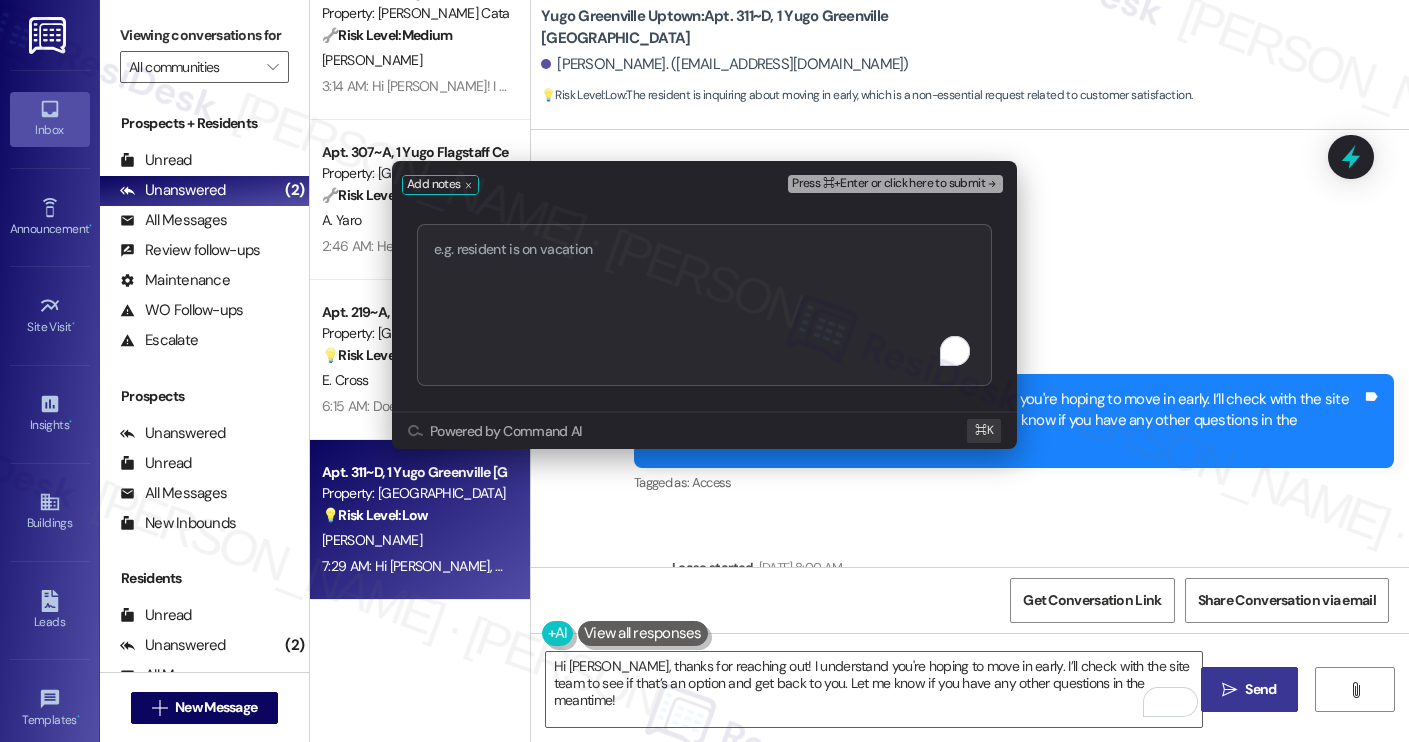 type on "Early Move-In Inquiry" 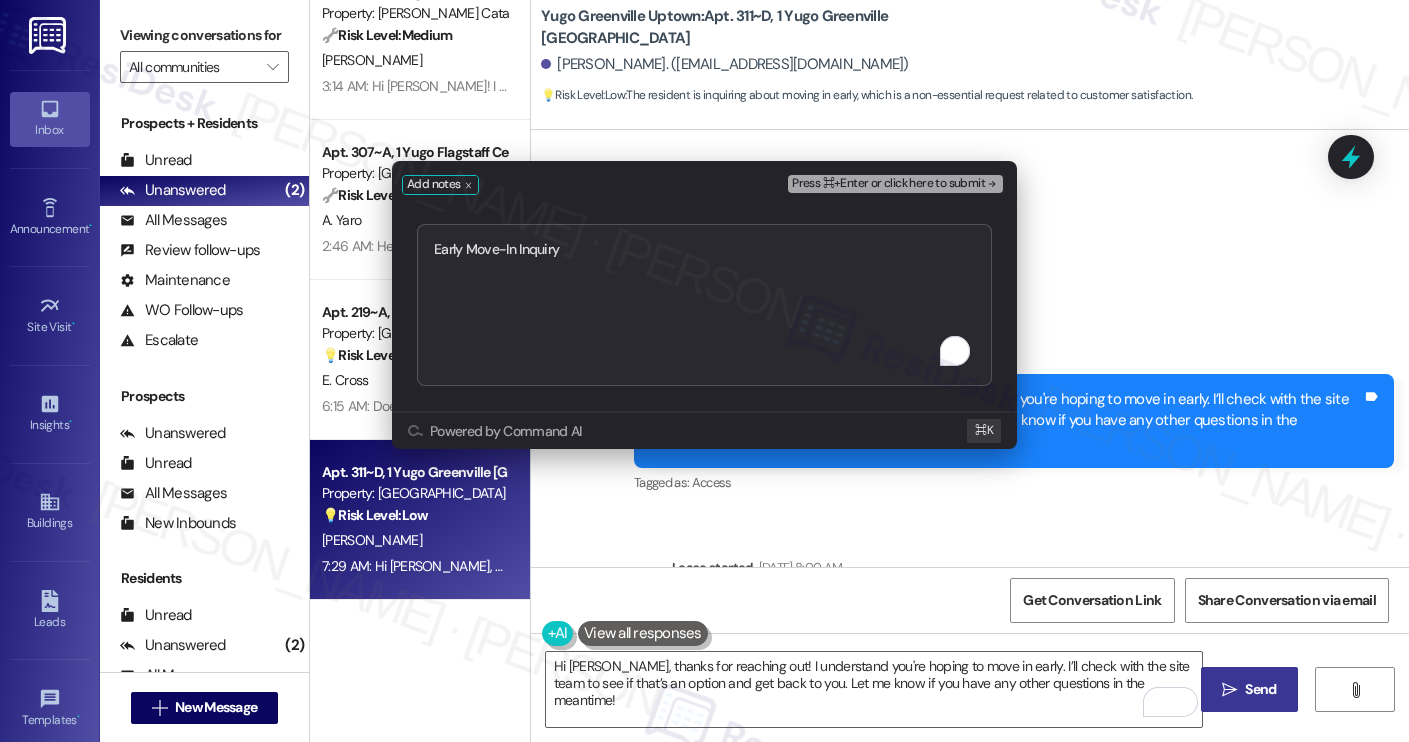 click on "Press ⌘+Enter or click here to submit" at bounding box center (888, 184) 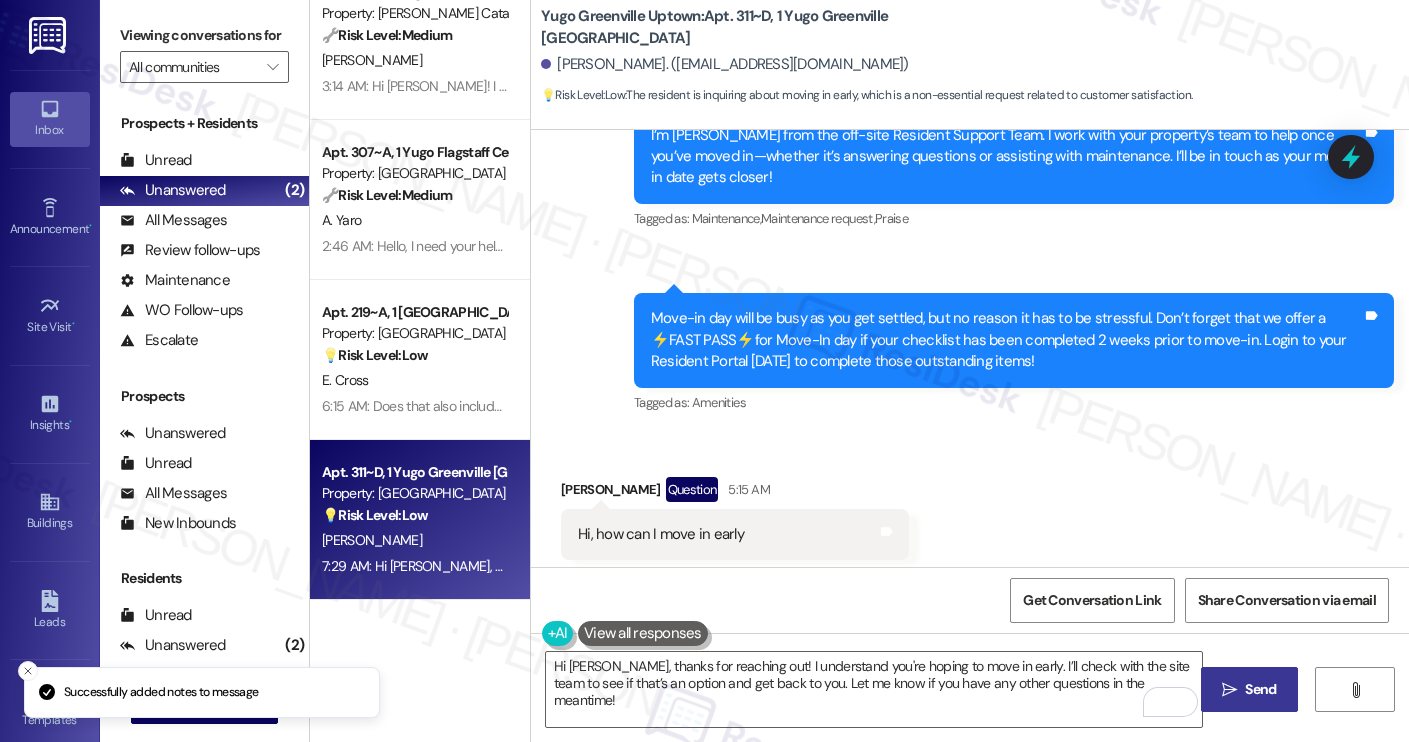 scroll, scrollTop: 288, scrollLeft: 0, axis: vertical 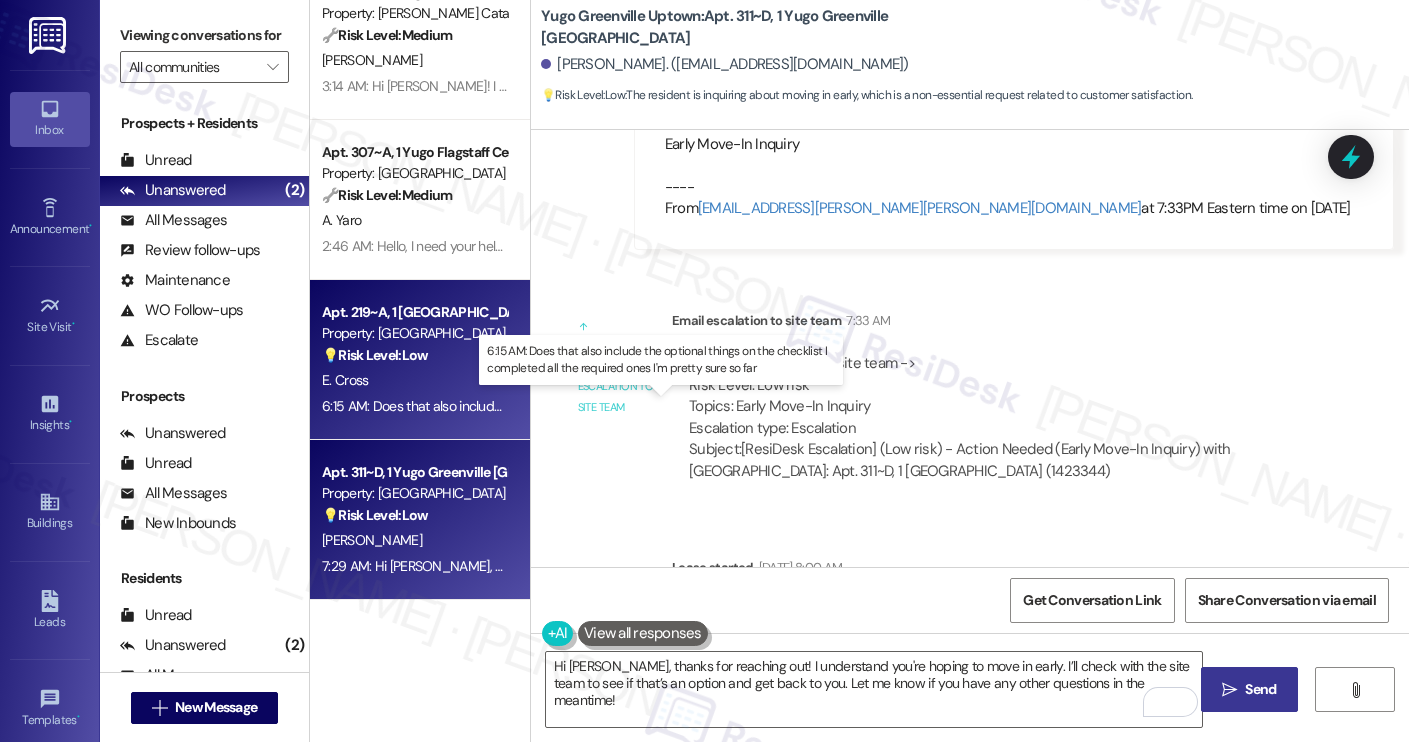 click on "6:15 AM: Does that also include the optional things on the checklist I completed all the required ones I'm pretty sure so far  6:15 AM: Does that also include the optional things on the checklist I completed all the required ones I'm pretty sure so far" at bounding box center [672, 406] 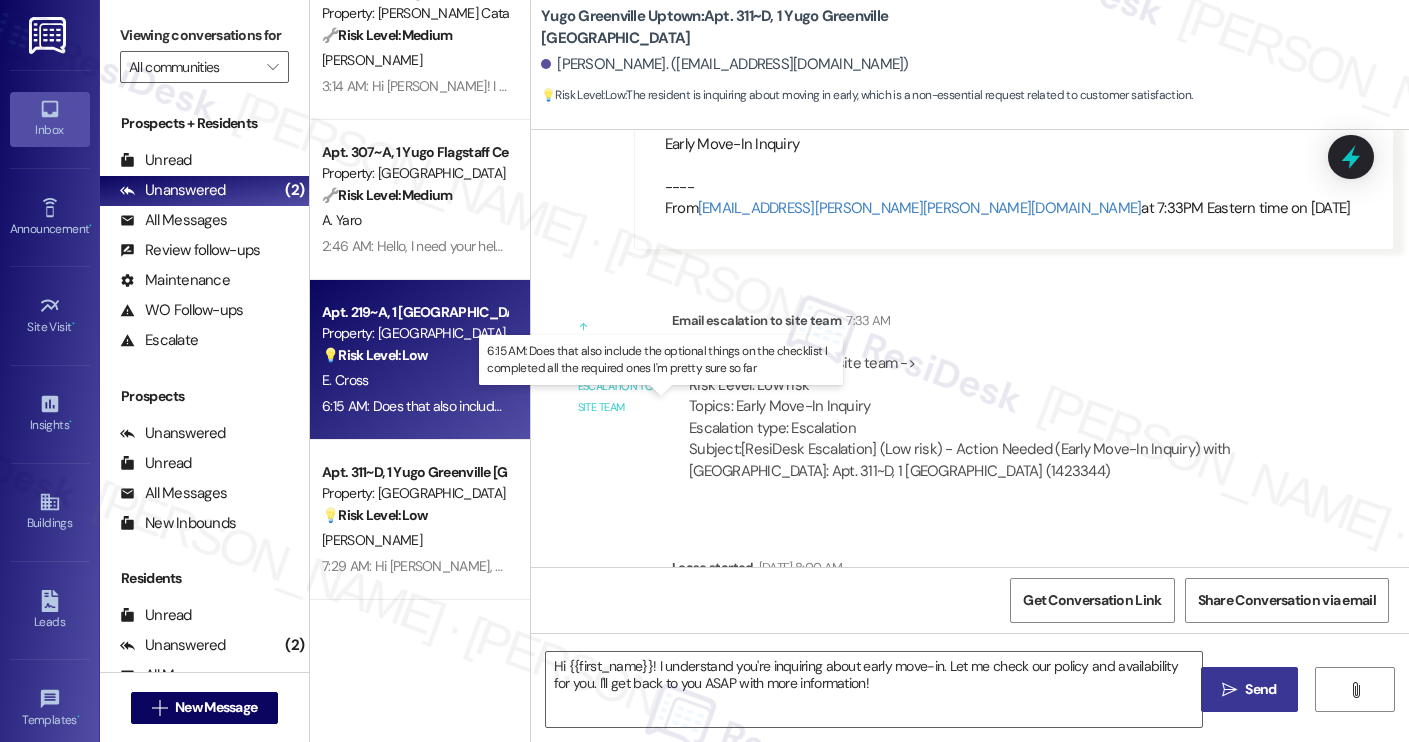 type on "Fetching suggested responses. Please feel free to read through the conversation in the meantime." 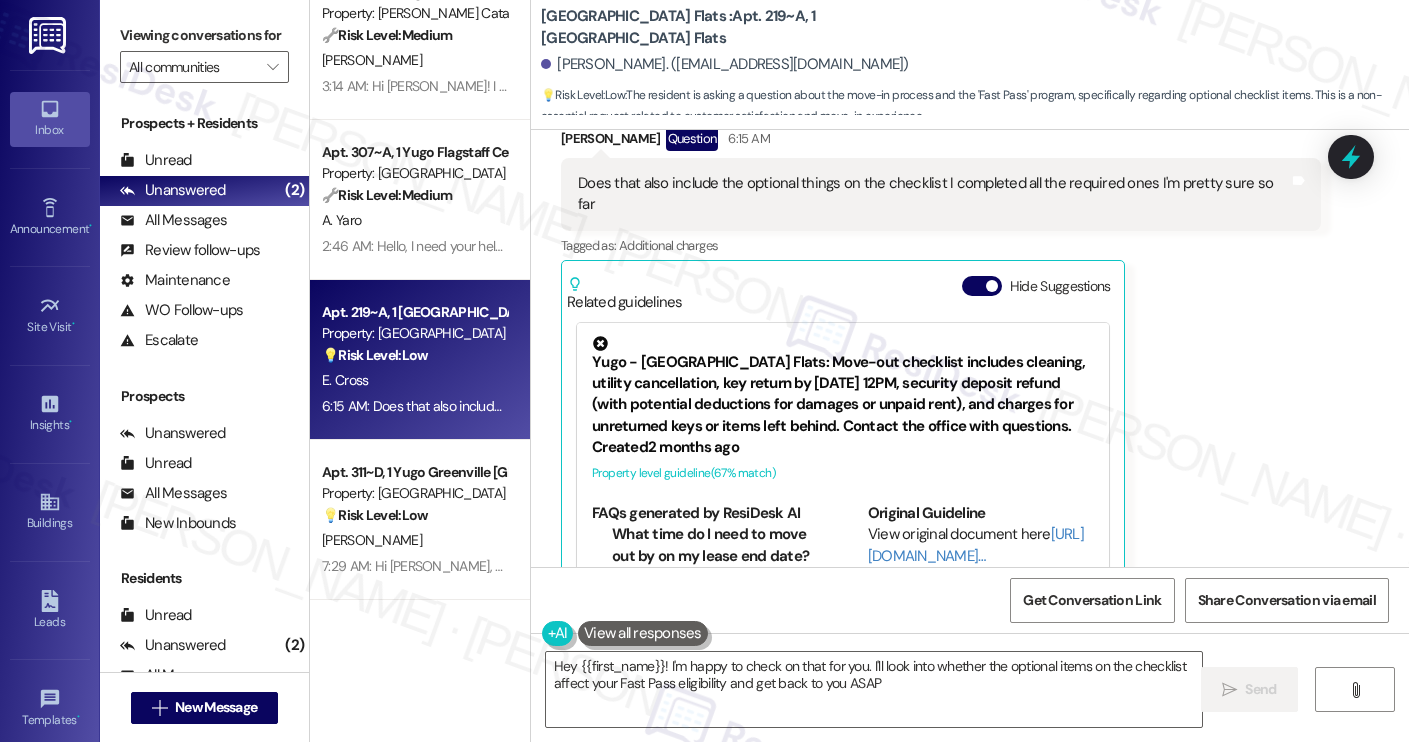 type on "Hey {{first_name}}! I'm happy to check on that for you. I'll look into whether the optional items on the checklist affect your Fast Pass eligibility and get back to you ASAP!" 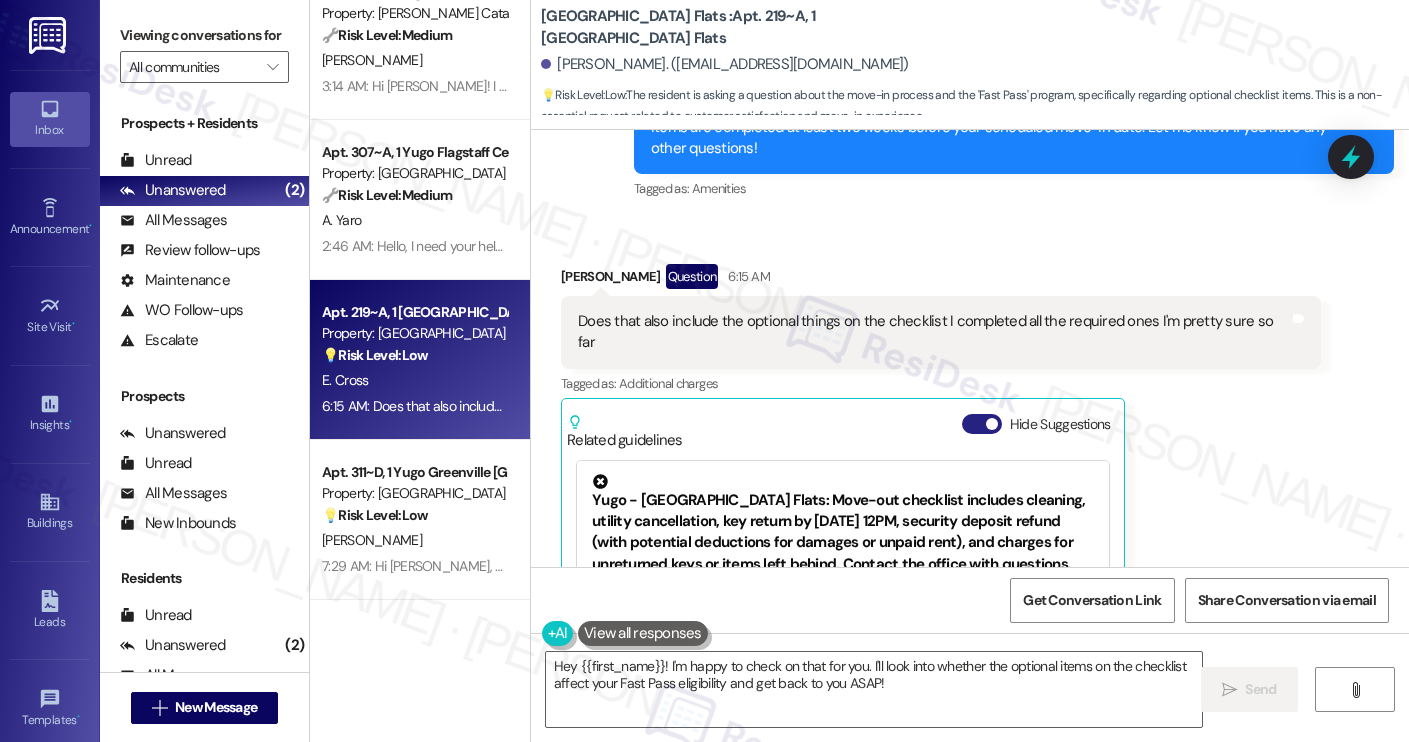 click on "Hide Suggestions" at bounding box center (982, 424) 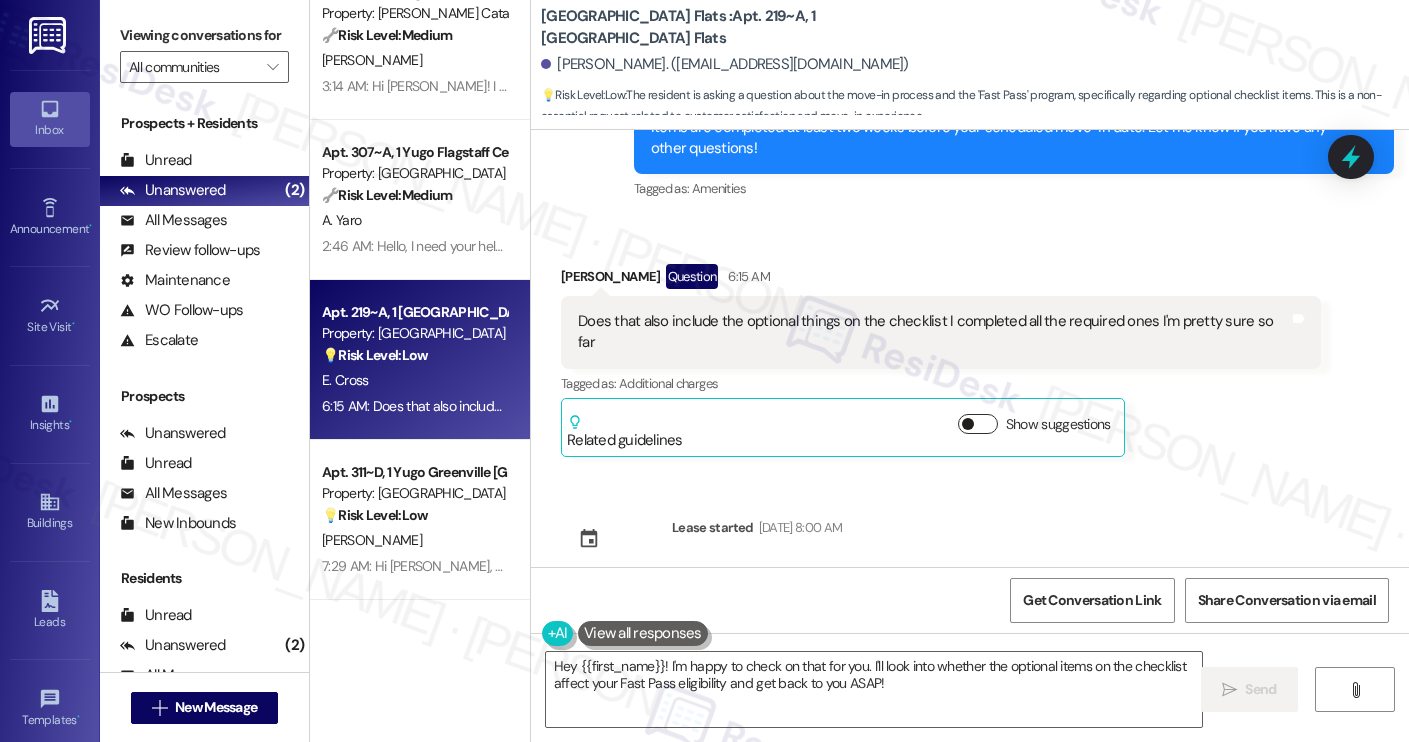 scroll, scrollTop: 872, scrollLeft: 0, axis: vertical 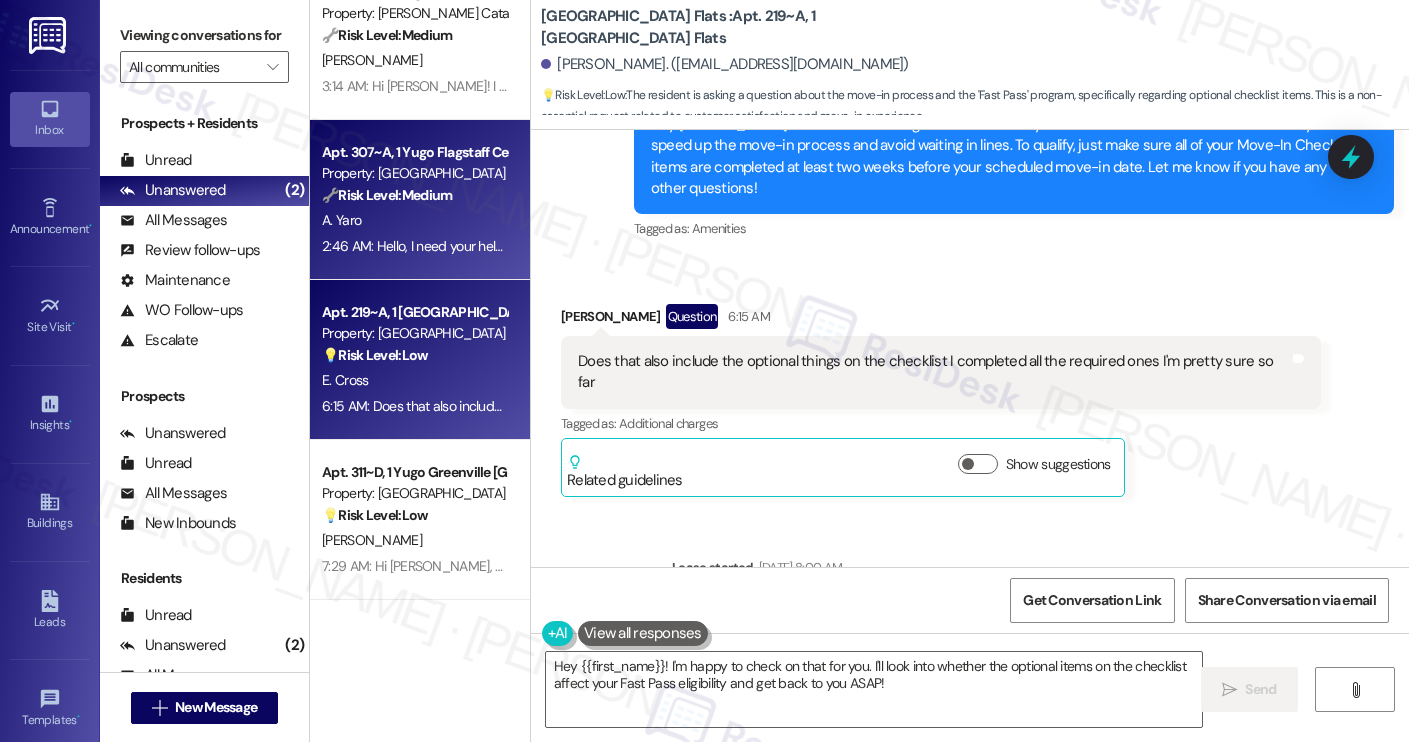 click on "🔧  Risk Level:  Medium" at bounding box center [387, 195] 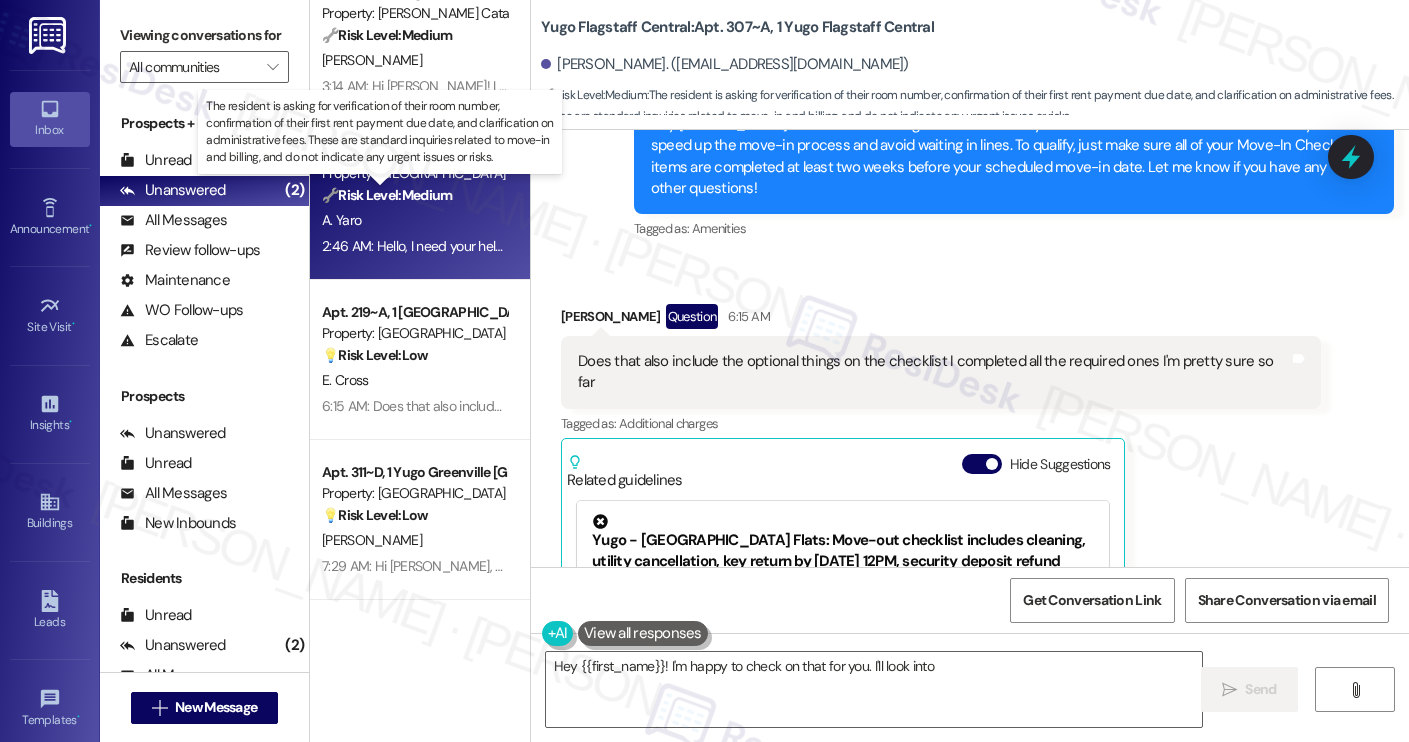 scroll, scrollTop: 0, scrollLeft: 0, axis: both 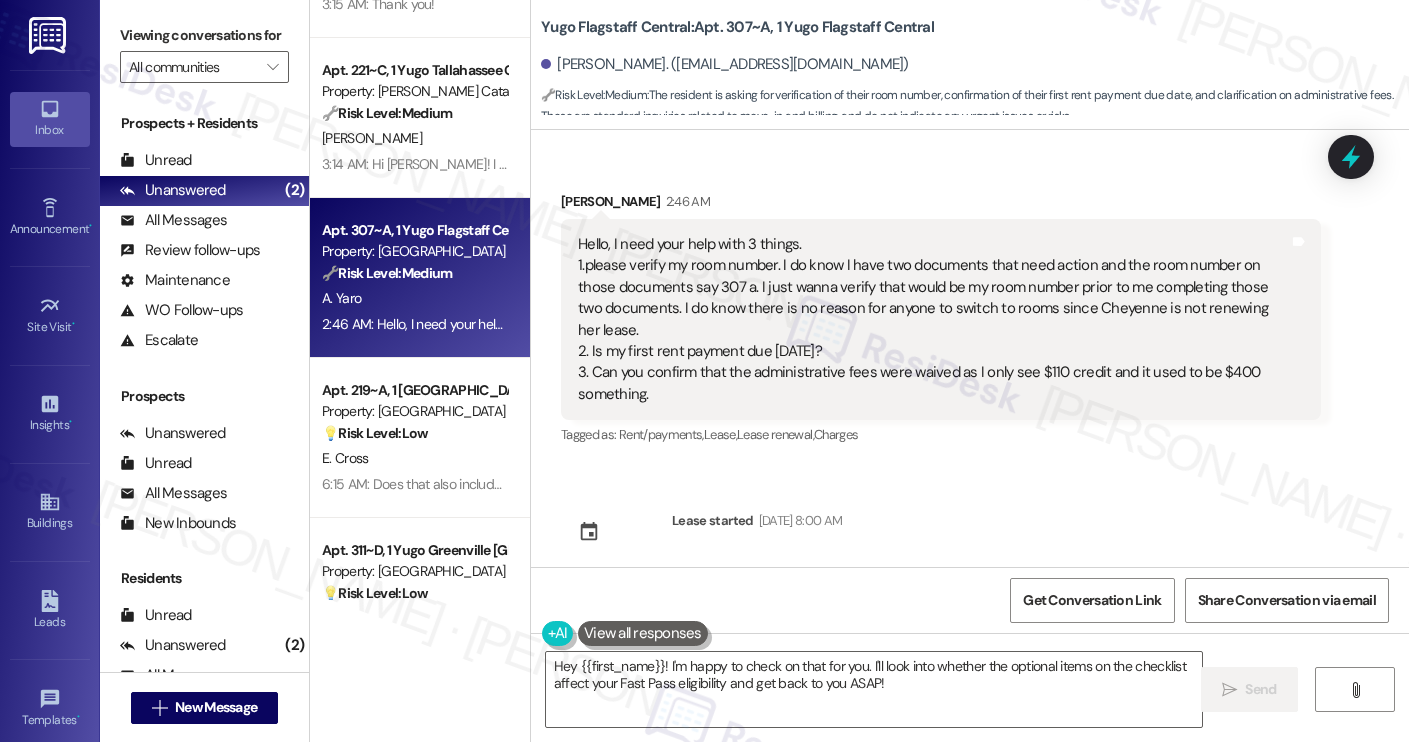 click on "Apt. 307~A, 1 Yugo Flagstaff Central Property: Yugo Flagstaff Central 🔧  Risk Level:  Medium The resident is asking for verification of their room number, confirmation of their first rent payment due date, and clarification on administrative fees. These are standard inquiries related to move-in and billing, and do not indicate any urgent issues or risks." at bounding box center [414, 252] 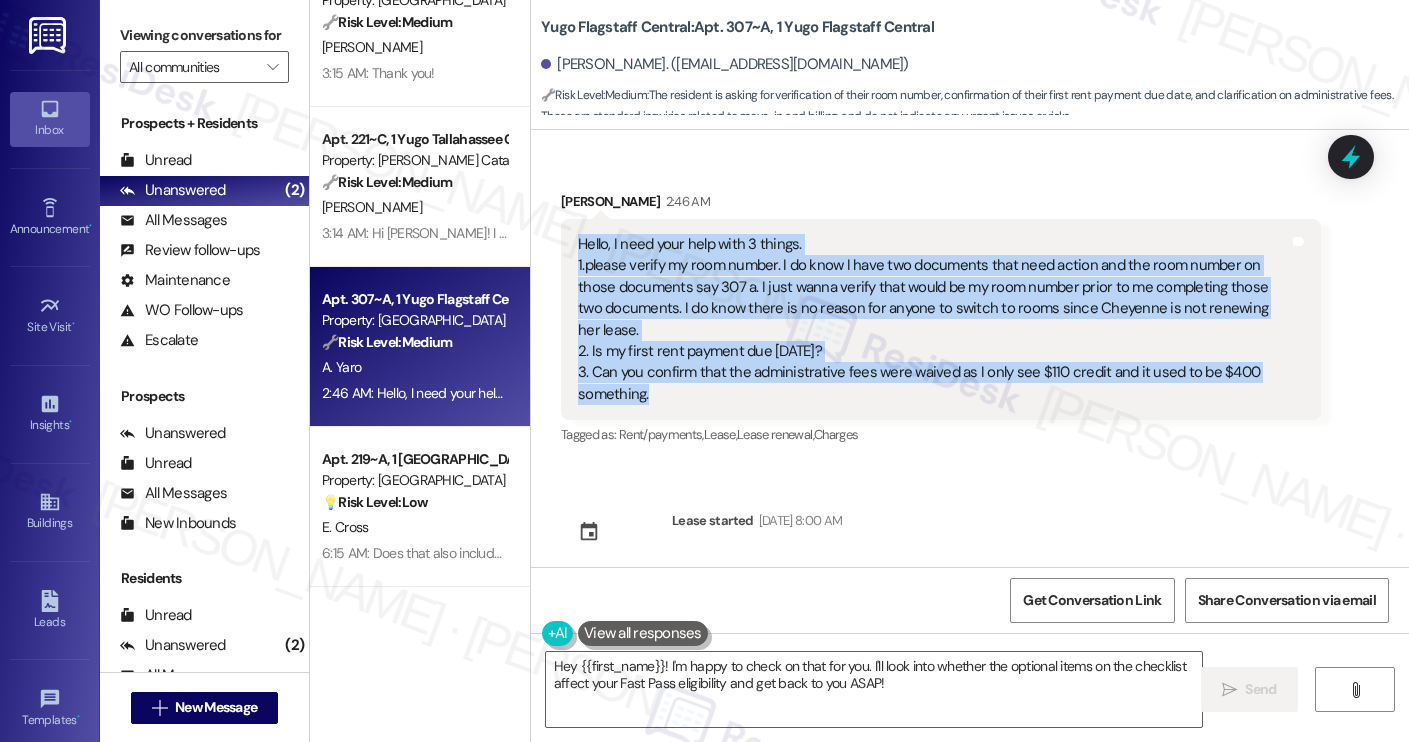drag, startPoint x: 665, startPoint y: 377, endPoint x: 564, endPoint y: 245, distance: 166.2077 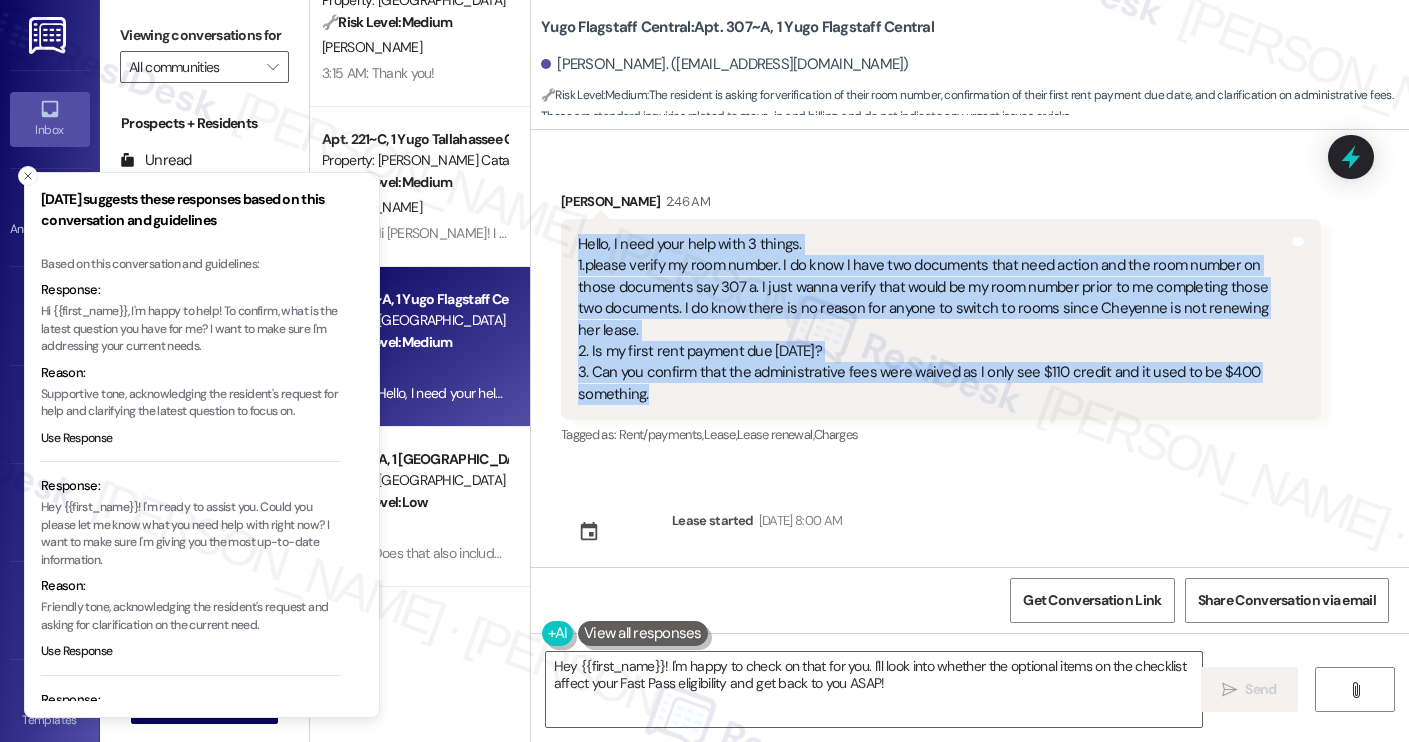 scroll, scrollTop: 10, scrollLeft: 0, axis: vertical 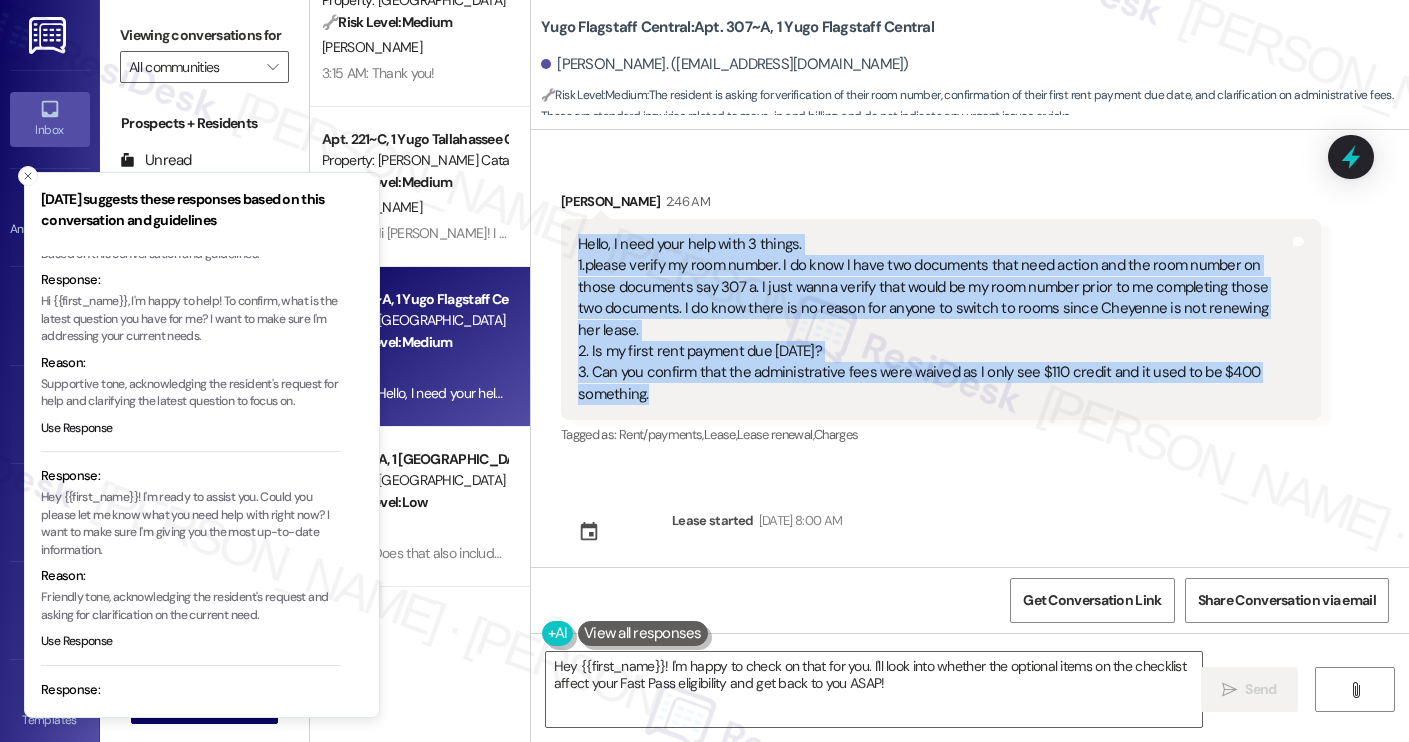 click on "Hello, I need your help with 3 things.
1.please verify my room number. I do know I have two documents that need action and the room number on those documents say 307 a. I just wanna verify that would be my room number prior to me completing those two documents. I do know there is no reason for anyone to switch to rooms since Cheyenne is not renewing her lease.
2. Is my first rent payment due 8/1/25?
3. Can you confirm that the administrative fees were waived as I only see $110 credit and it used to be  $400 something. Tags and notes" at bounding box center (941, 319) 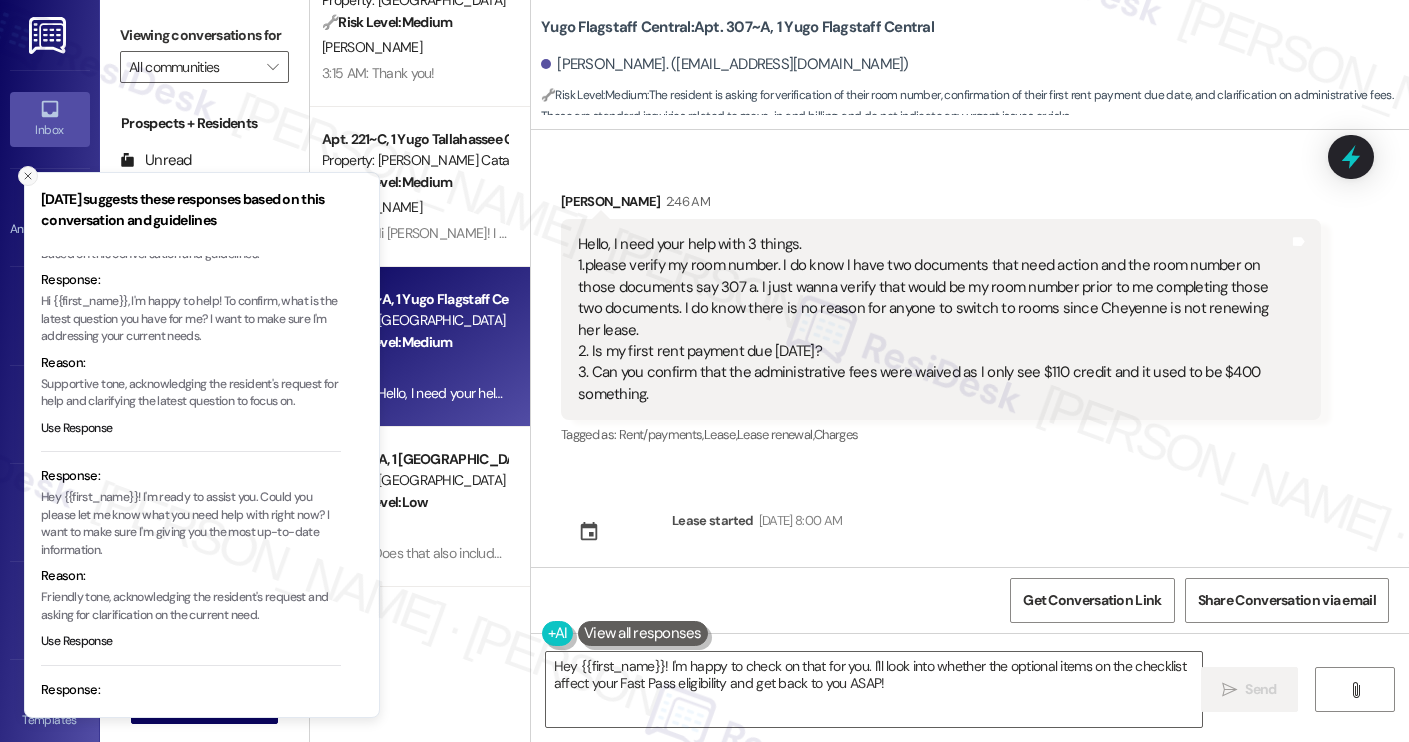 click 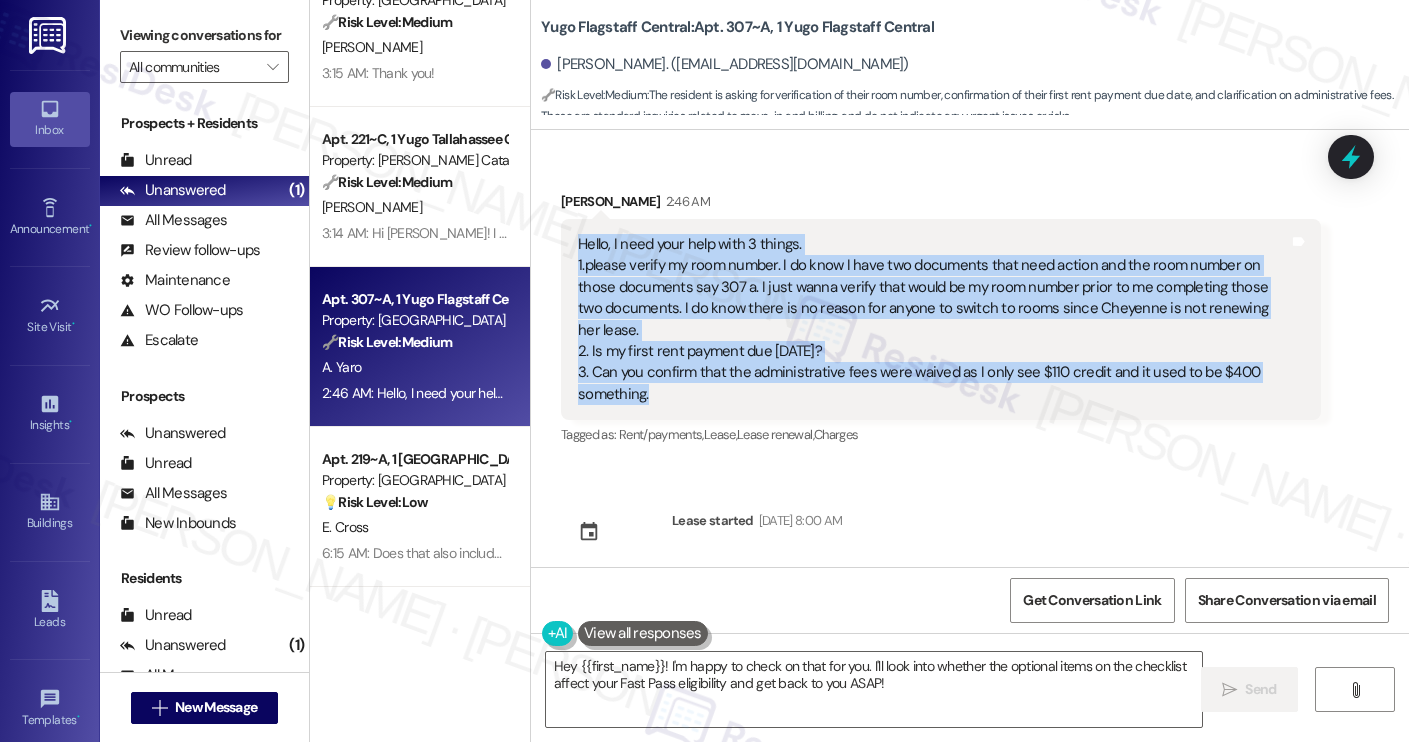 drag, startPoint x: 656, startPoint y: 375, endPoint x: 543, endPoint y: 235, distance: 179.91386 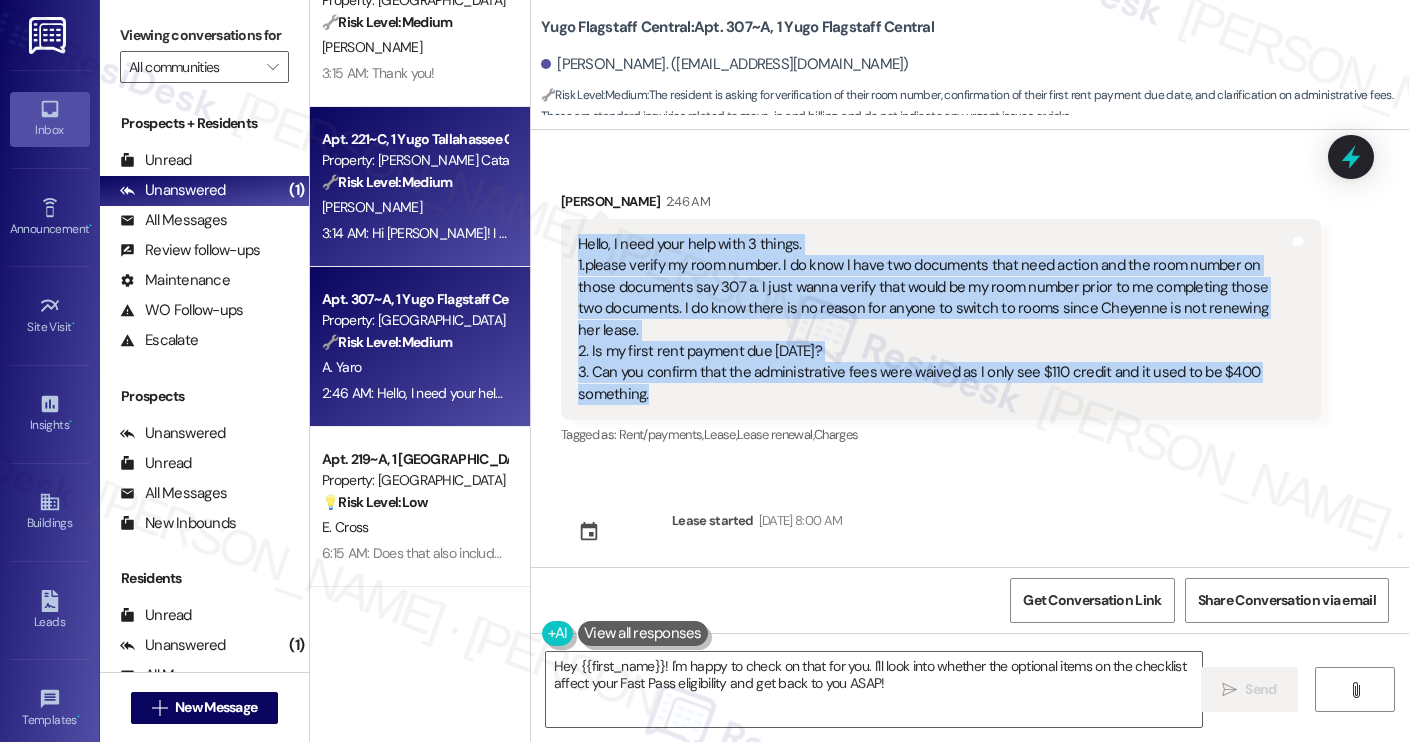 copy on "Hello, I need your help with 3 things.
1.please verify my room number. I do know I have two documents that need action and the room number on those documents say 307 a. I just wanna verify that would be my room number prior to me completing those two documents. I do know there is no reason for anyone to switch to rooms since Cheyenne is not renewing her lease.
2. Is my first rent payment due 8/1/25?
3. Can you confirm that the administrative fees were waived as I only see $110 credit and it used to be  $400 something." 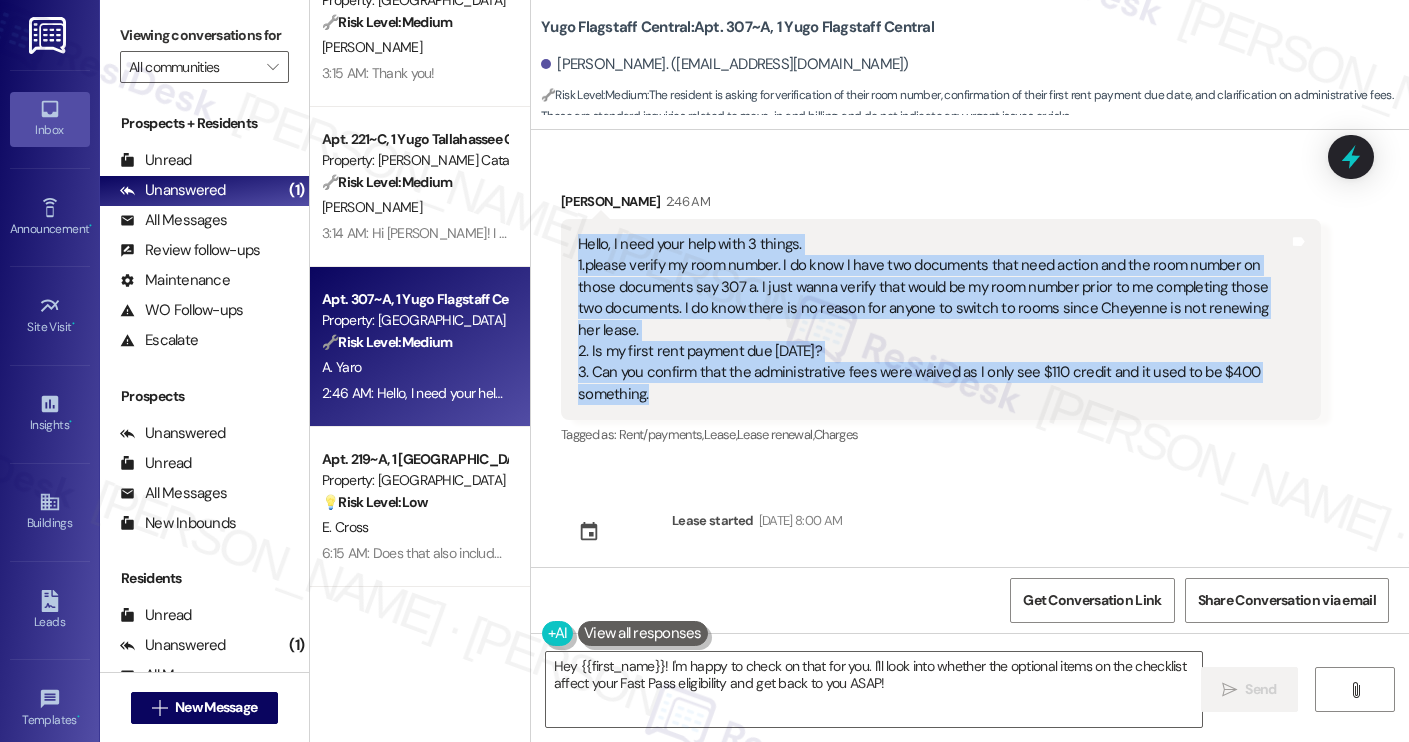 click at bounding box center (643, 633) 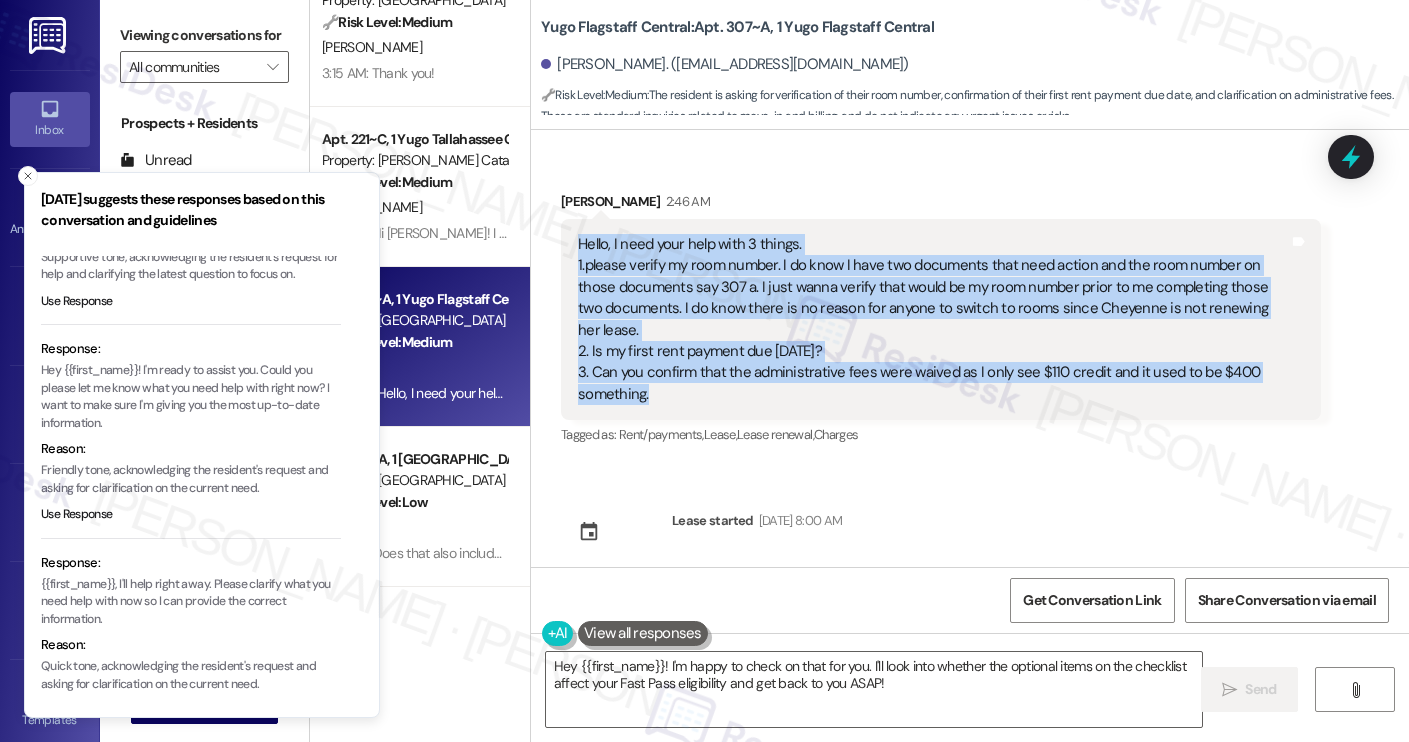 scroll, scrollTop: 170, scrollLeft: 0, axis: vertical 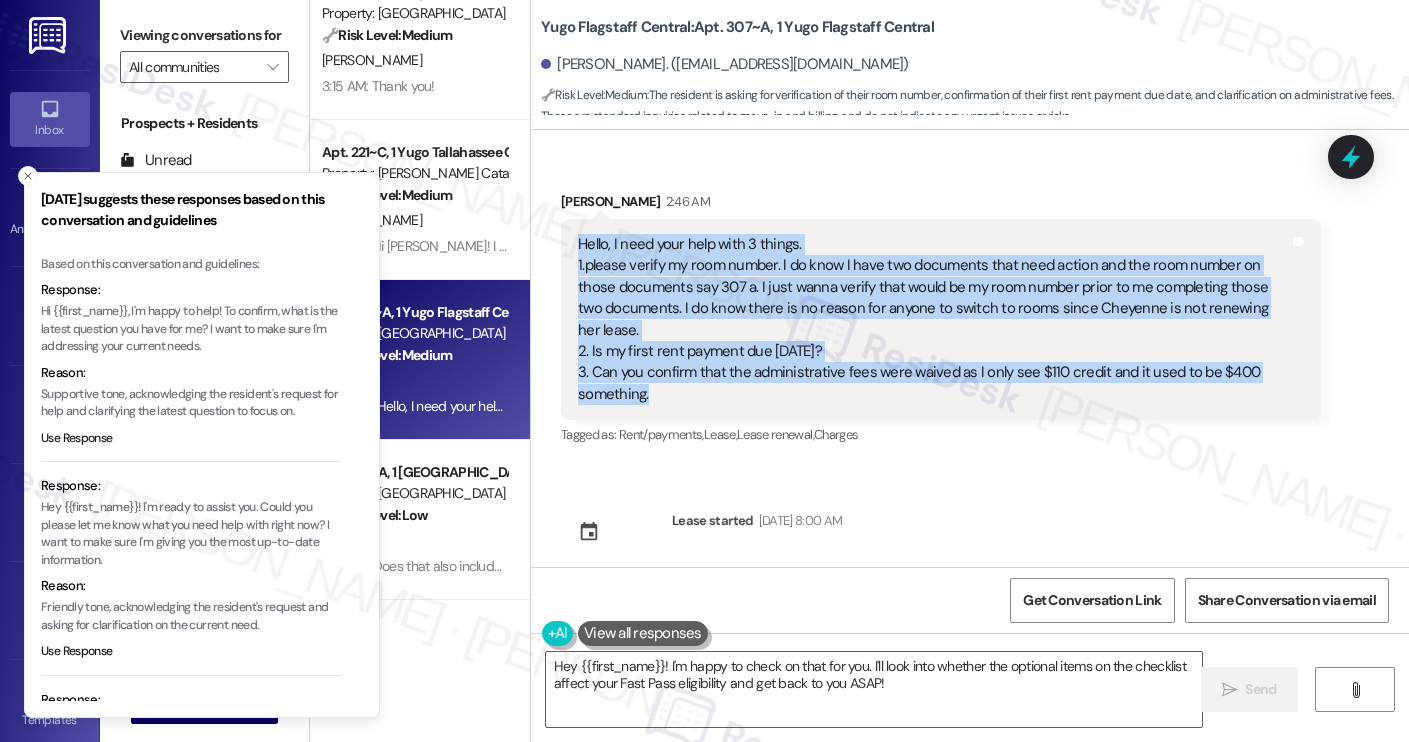 click on "Alexis Yaro. (alexisnicoleyaro@gmail.com)" at bounding box center [725, 64] 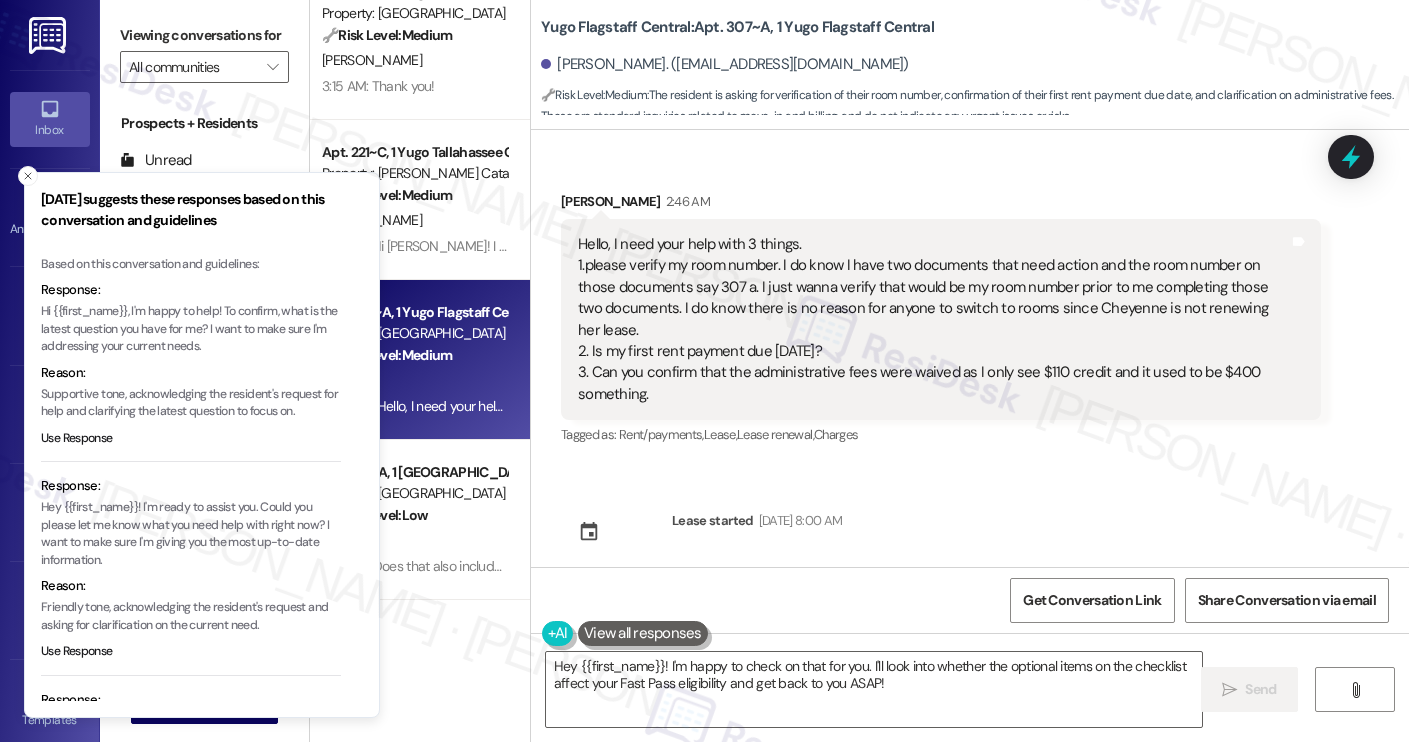 click on "Alexis Yaro. (alexisnicoleyaro@gmail.com)" at bounding box center [725, 64] 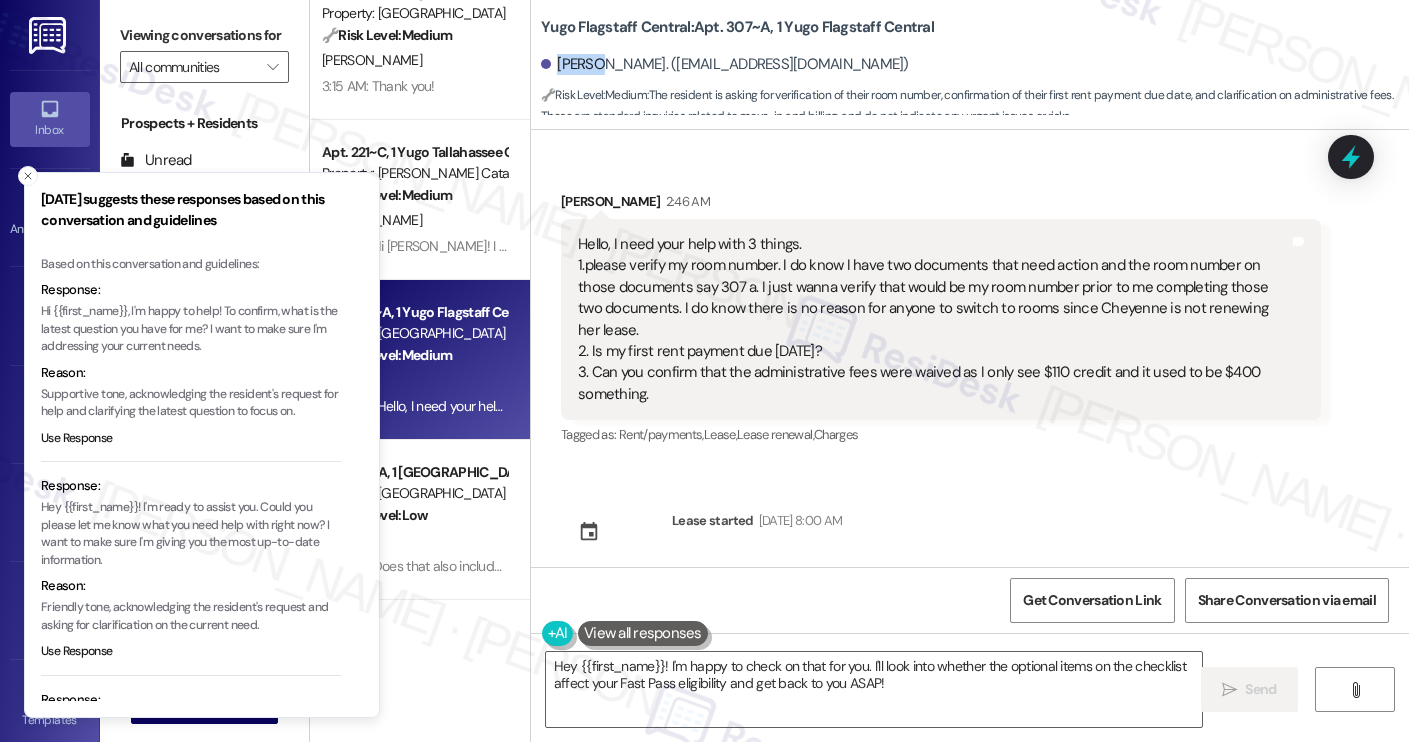 copy on "Alexis" 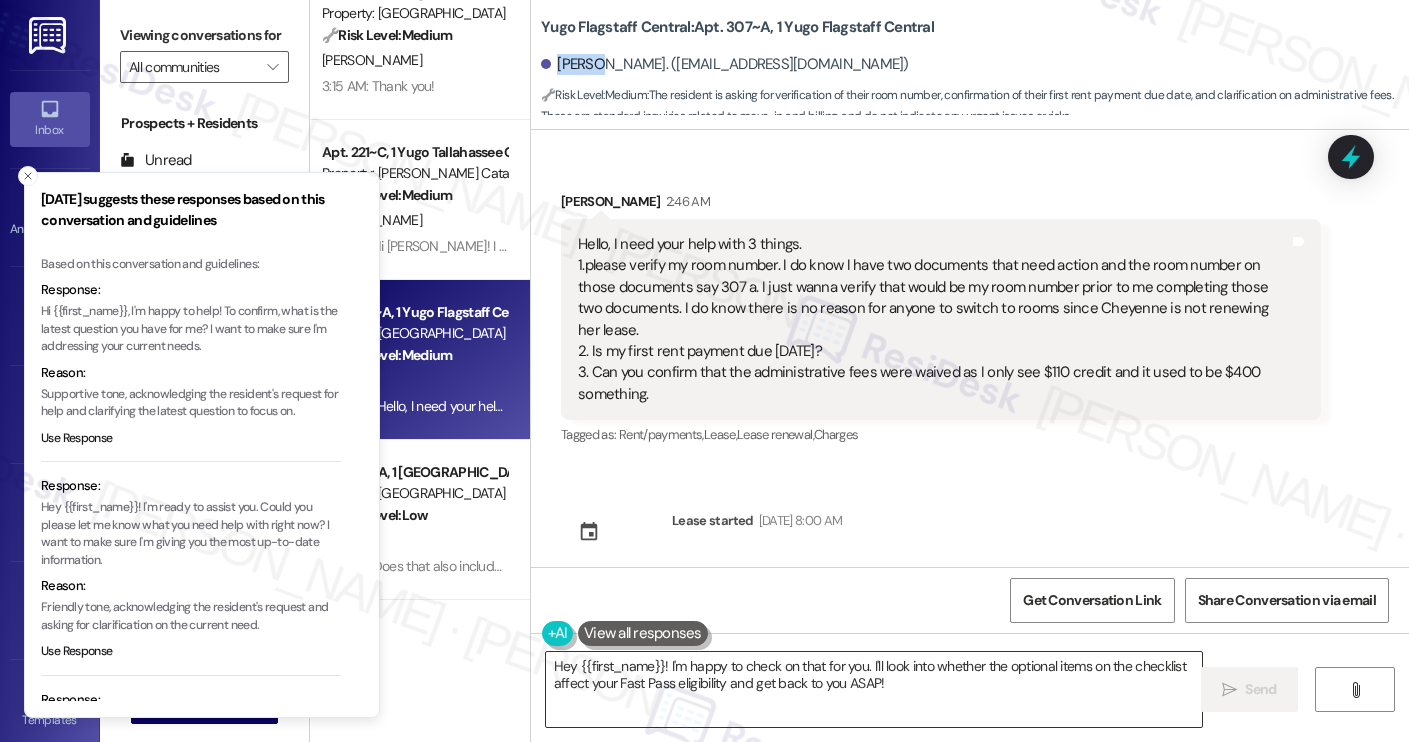 click on "Hey {{first_name}}! I'm happy to check on that for you. I'll look into whether the optional items on the checklist affect your Fast Pass eligibility and get back to you ASAP!" at bounding box center (874, 689) 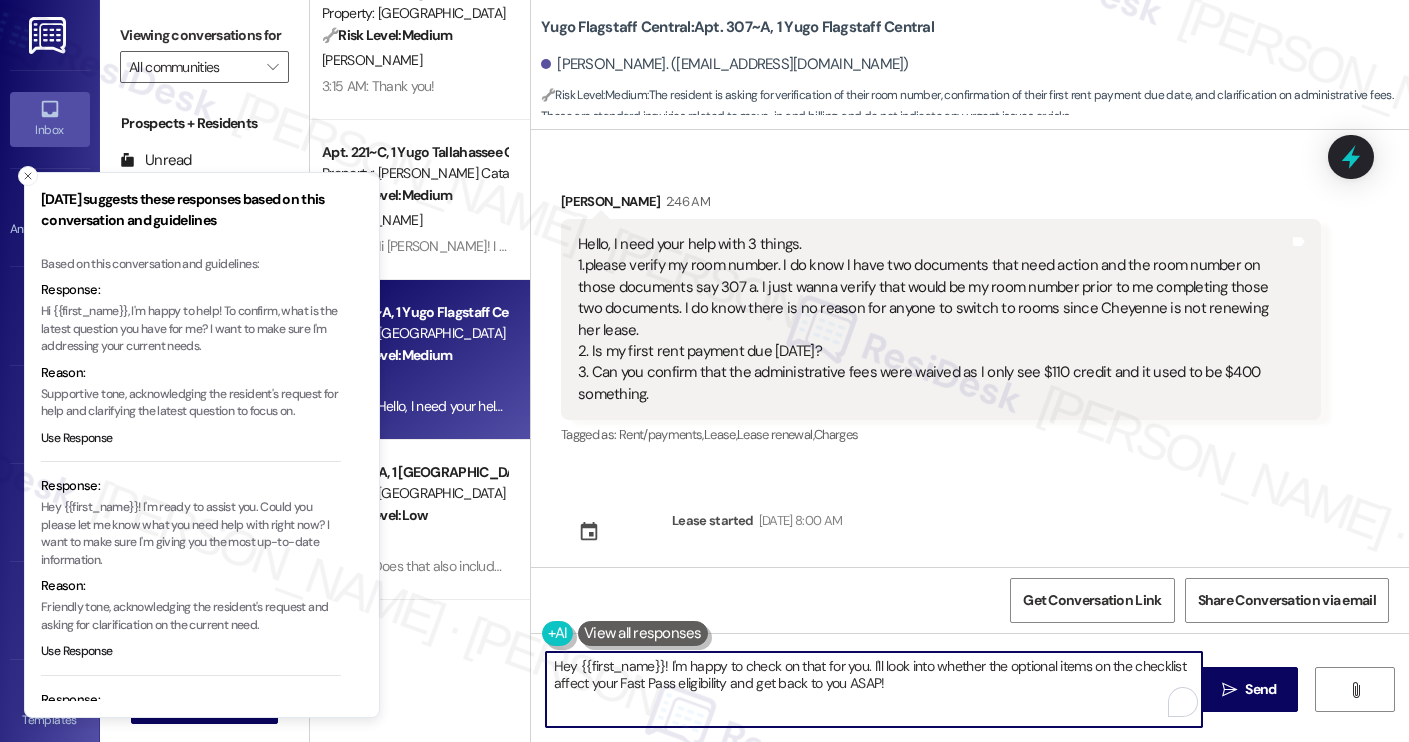 click on "Hey {{first_name}}! I'm happy to check on that for you. I'll look into whether the optional items on the checklist affect your Fast Pass eligibility and get back to you ASAP!" at bounding box center (874, 689) 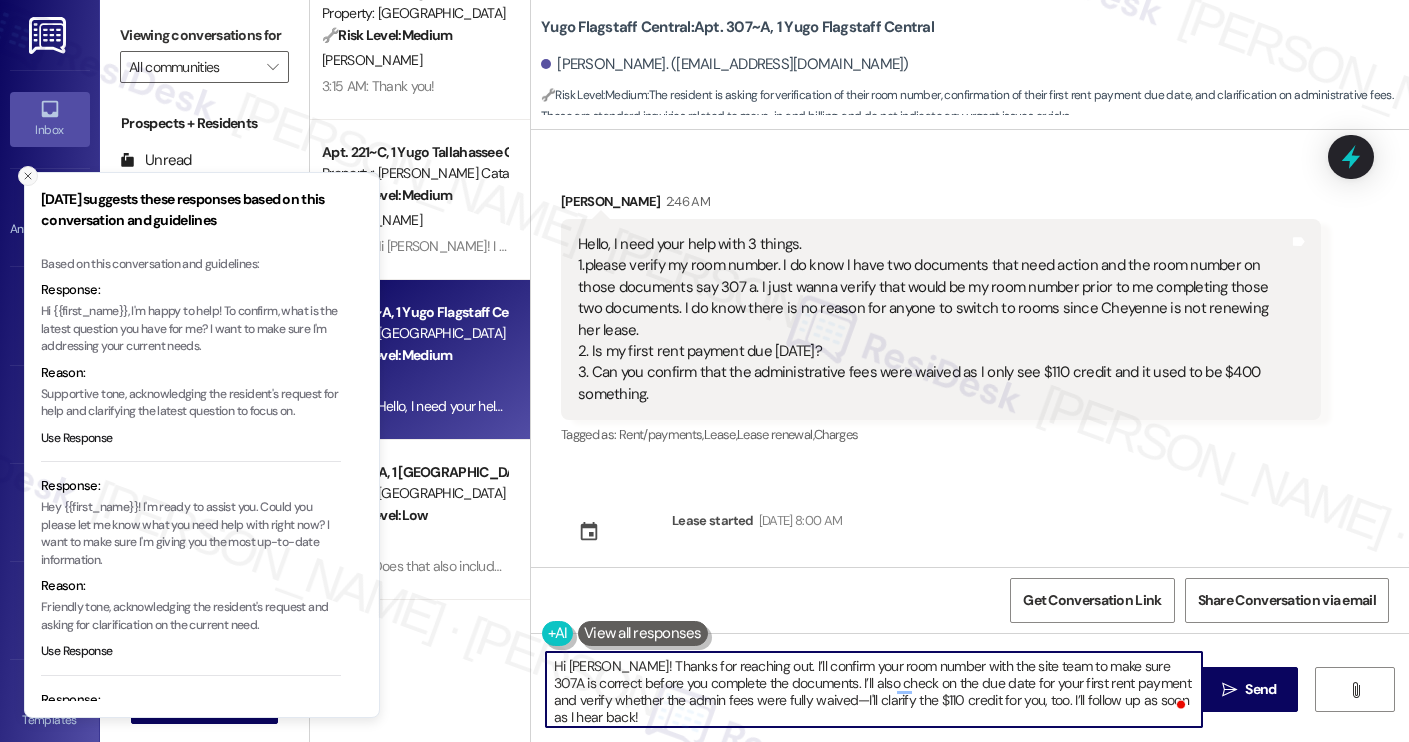 click 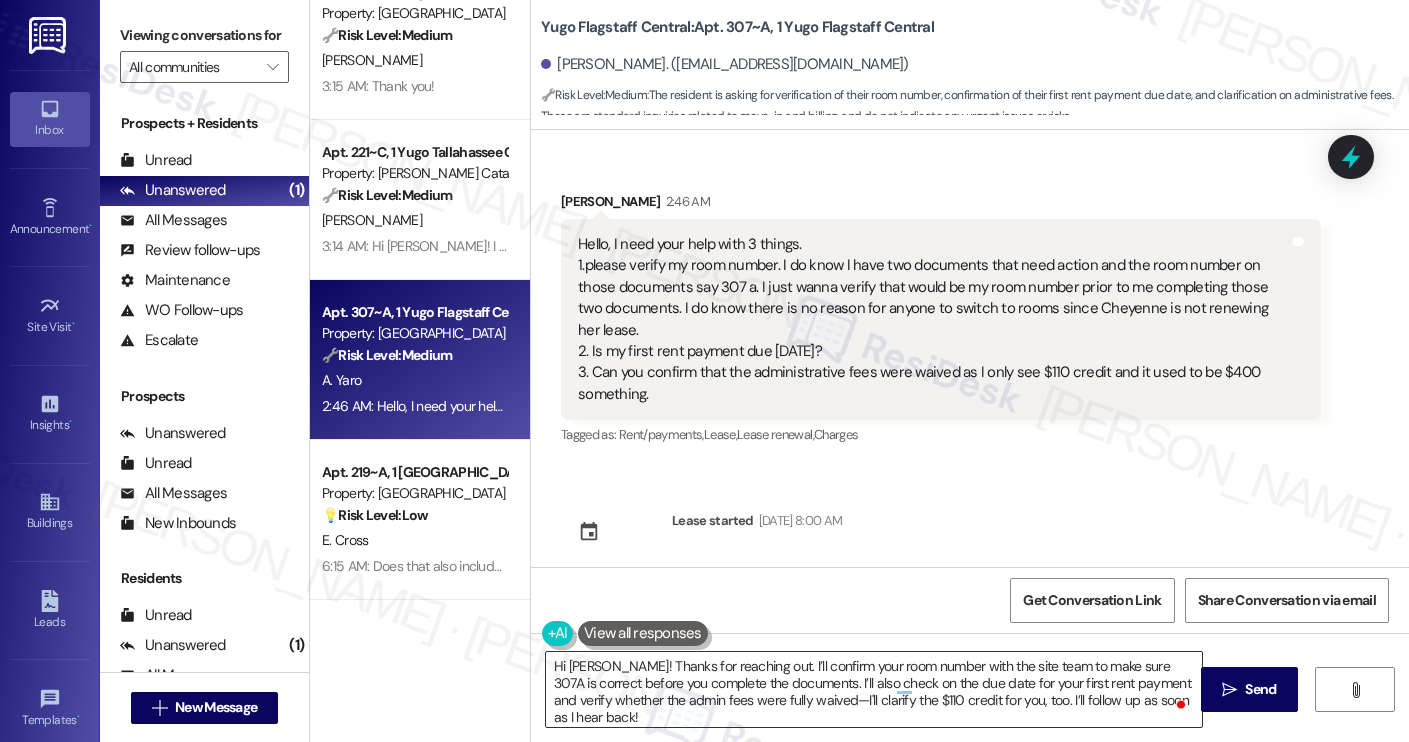 click on "Hi Alexis! Thanks for reaching out. I’ll confirm your room number with the site team to make sure 307A is correct before you complete the documents. I’ll also check on the due date for your first rent payment and verify whether the admin fees were fully waived—I'll clarify the $110 credit for you, too. I’ll follow up as soon as I hear back!" at bounding box center (874, 689) 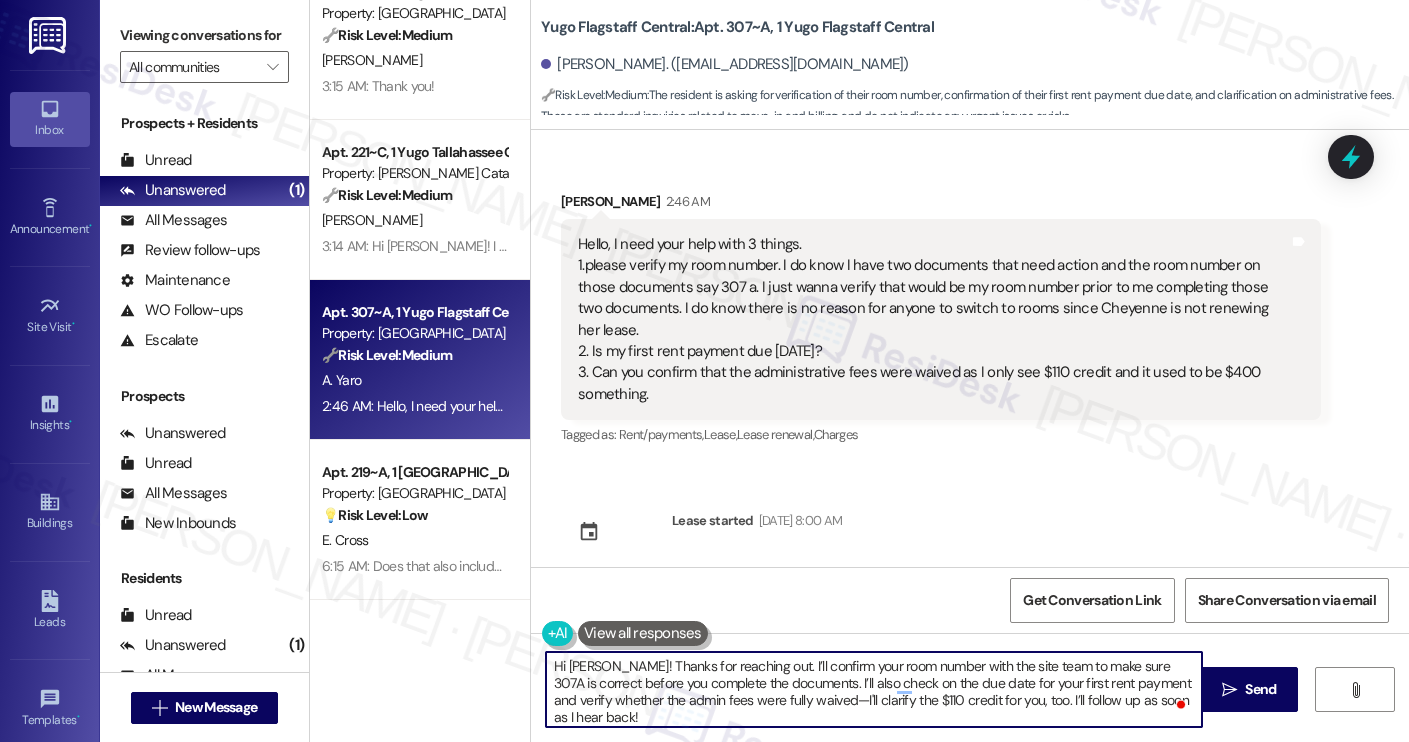 click on "Hi Alexis! Thanks for reaching out. I’ll confirm your room number with the site team to make sure 307A is correct before you complete the documents. I’ll also check on the due date for your first rent payment and verify whether the admin fees were fully waived—I'll clarify the $110 credit for you, too. I’ll follow up as soon as I hear back!" at bounding box center (874, 689) 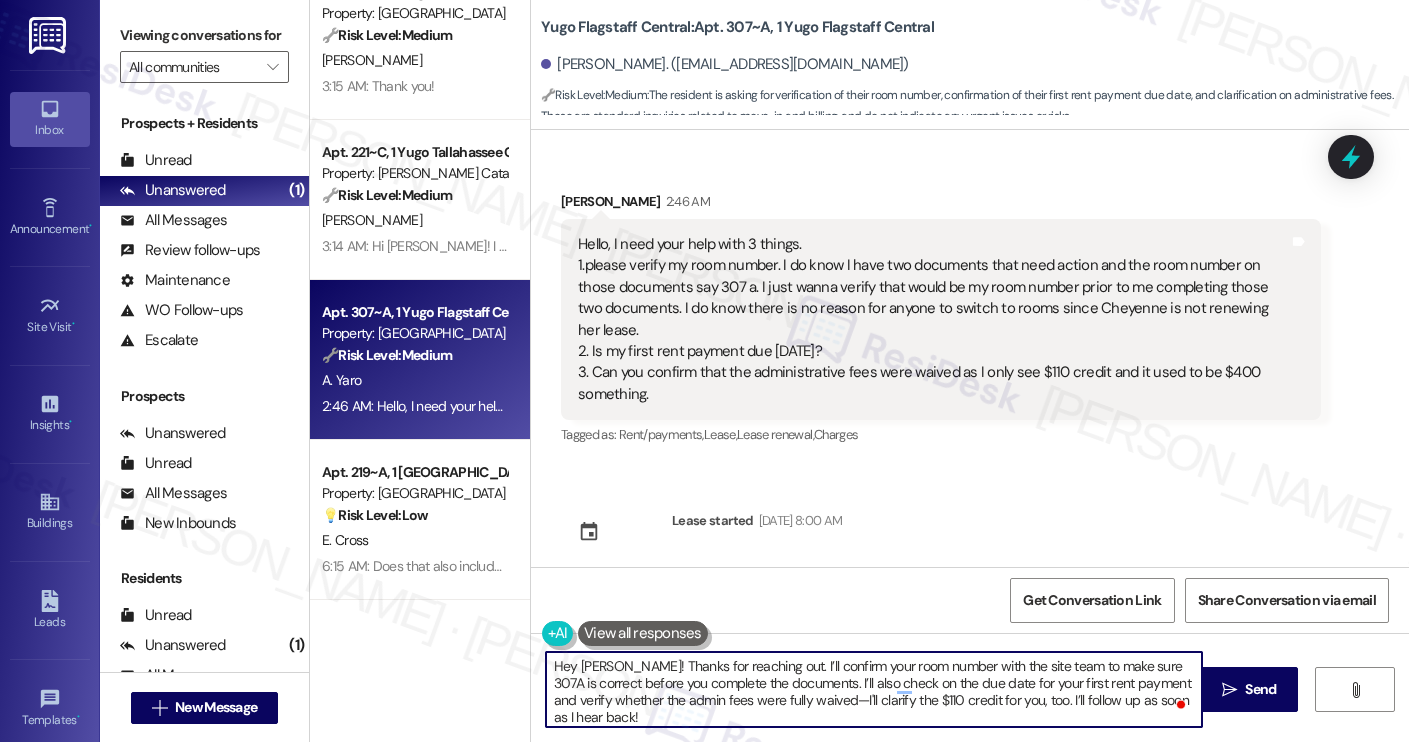 click on "Hey Alexis! Thanks for reaching out. I’ll confirm your room number with the site team to make sure 307A is correct before you complete the documents. I’ll also check on the due date for your first rent payment and verify whether the admin fees were fully waived—I'll clarify the $110 credit for you, too. I’ll follow up as soon as I hear back!" at bounding box center [874, 689] 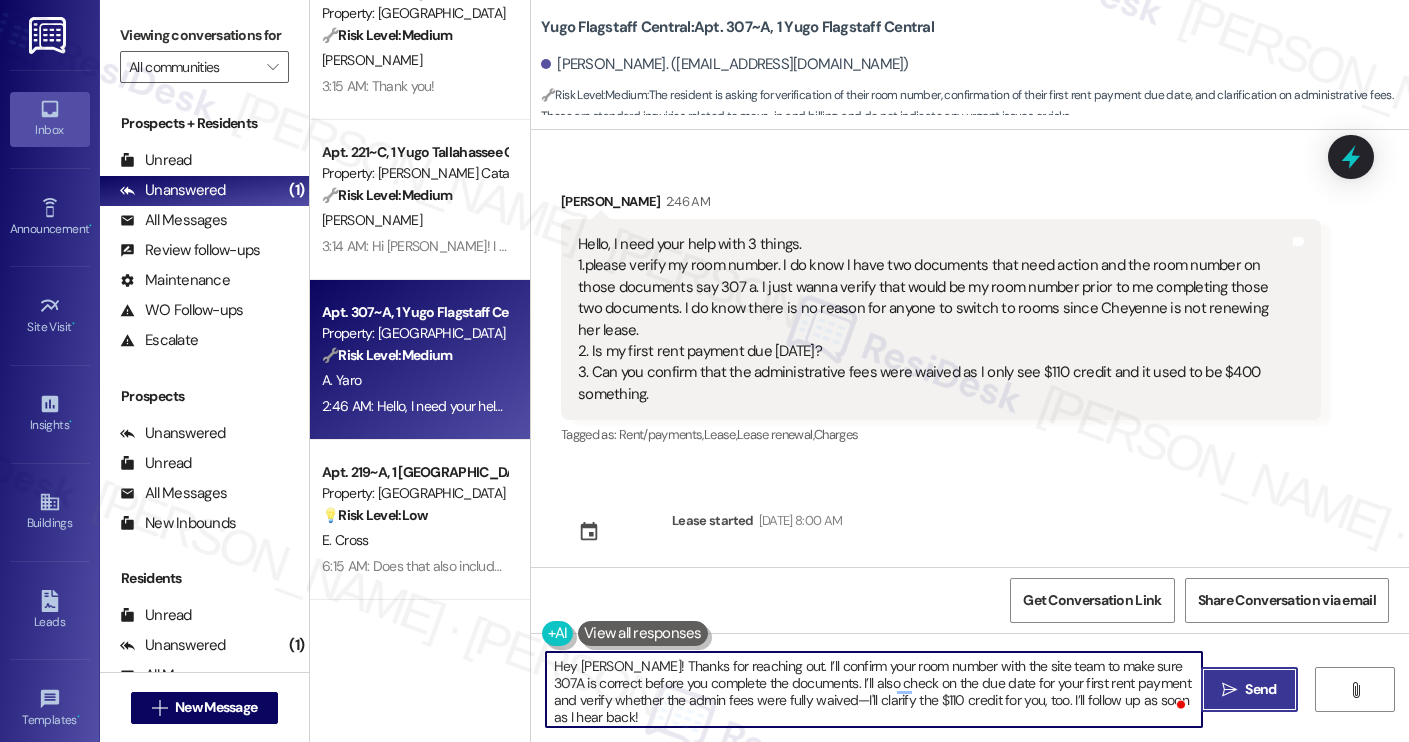 click on " Send" at bounding box center (1249, 689) 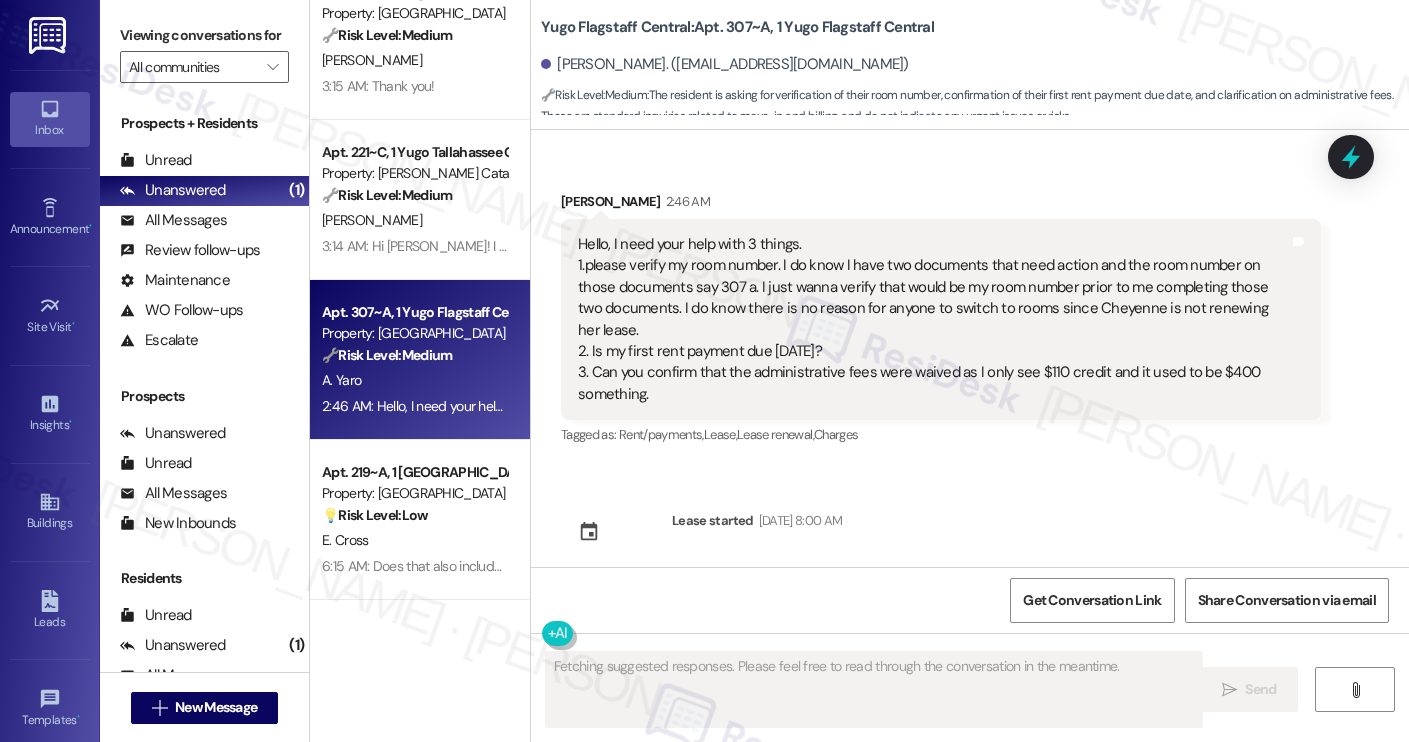 scroll, scrollTop: 177, scrollLeft: 0, axis: vertical 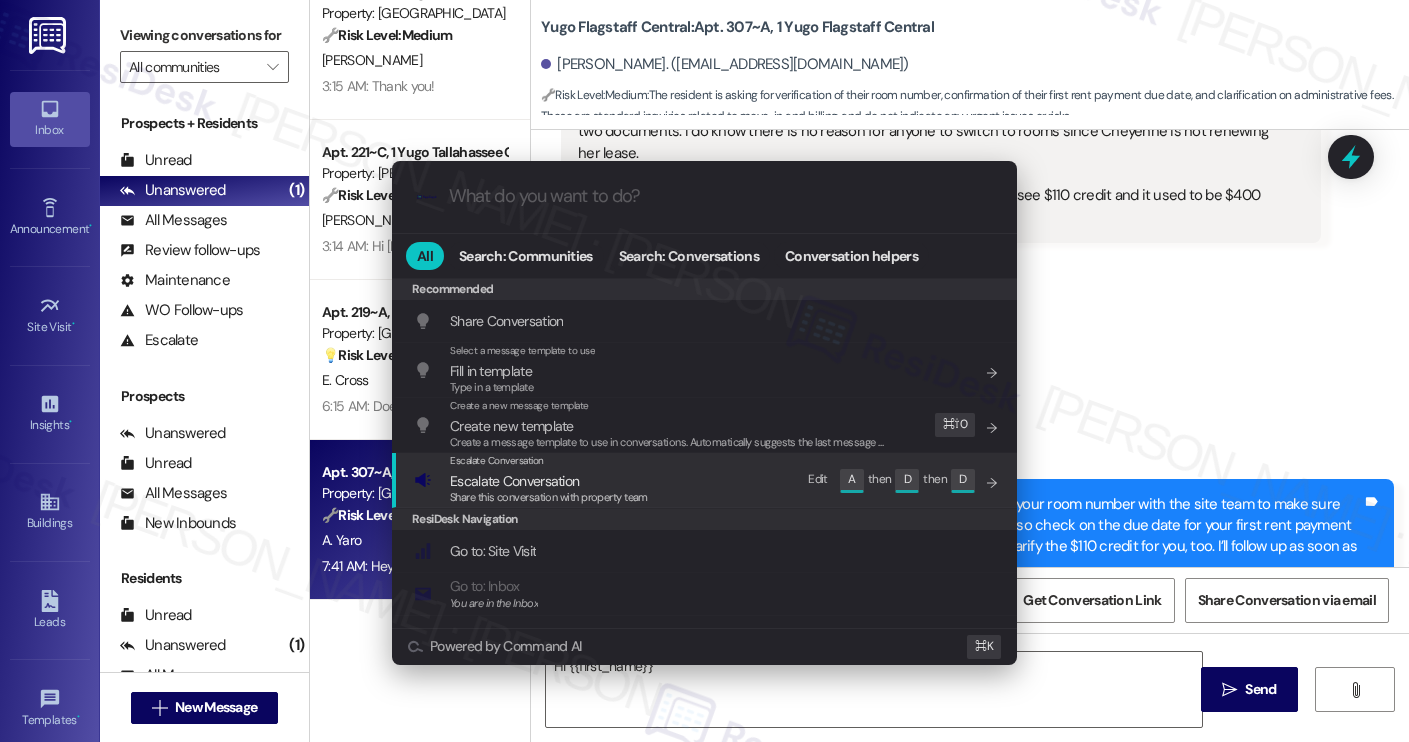 click on "Escalate Conversation Escalate Conversation Share this conversation with property team Edit A then D then D" at bounding box center [706, 480] 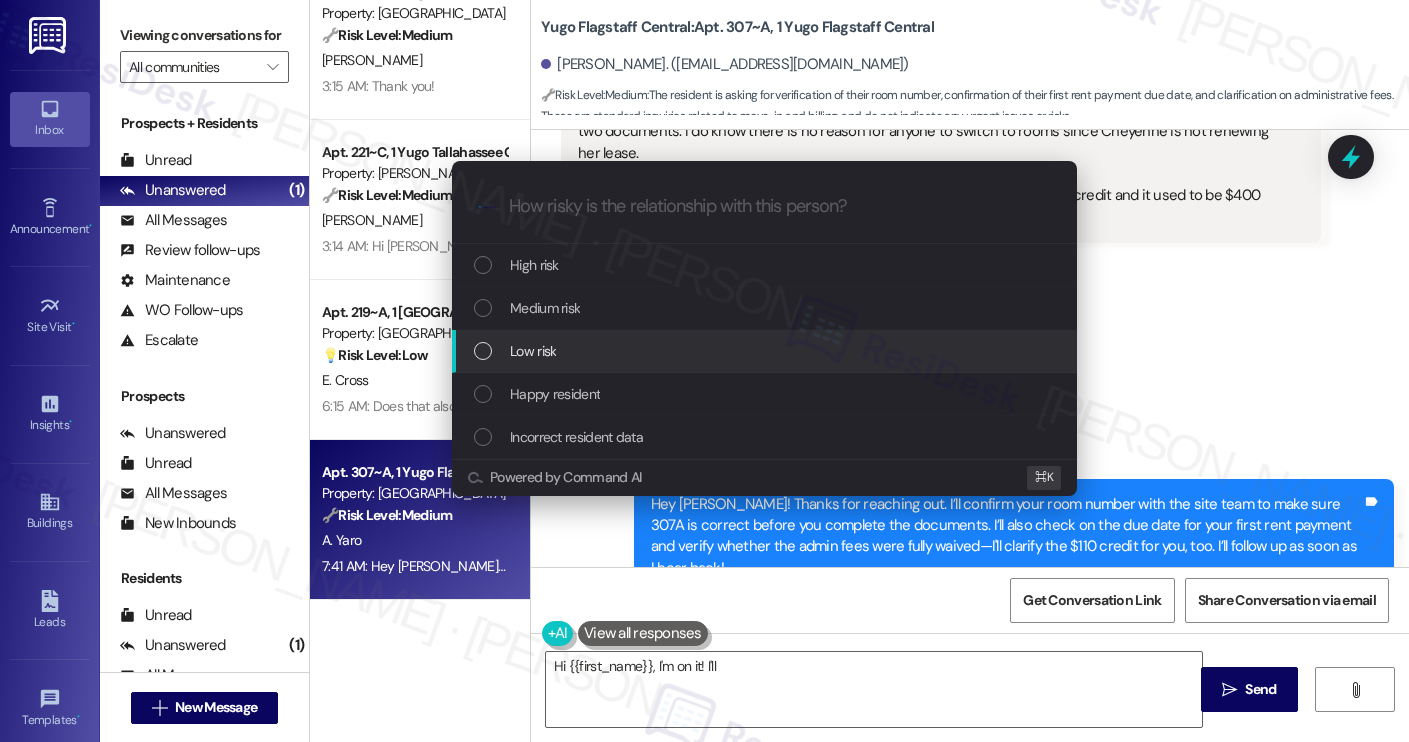 click on "Low risk" at bounding box center (764, 351) 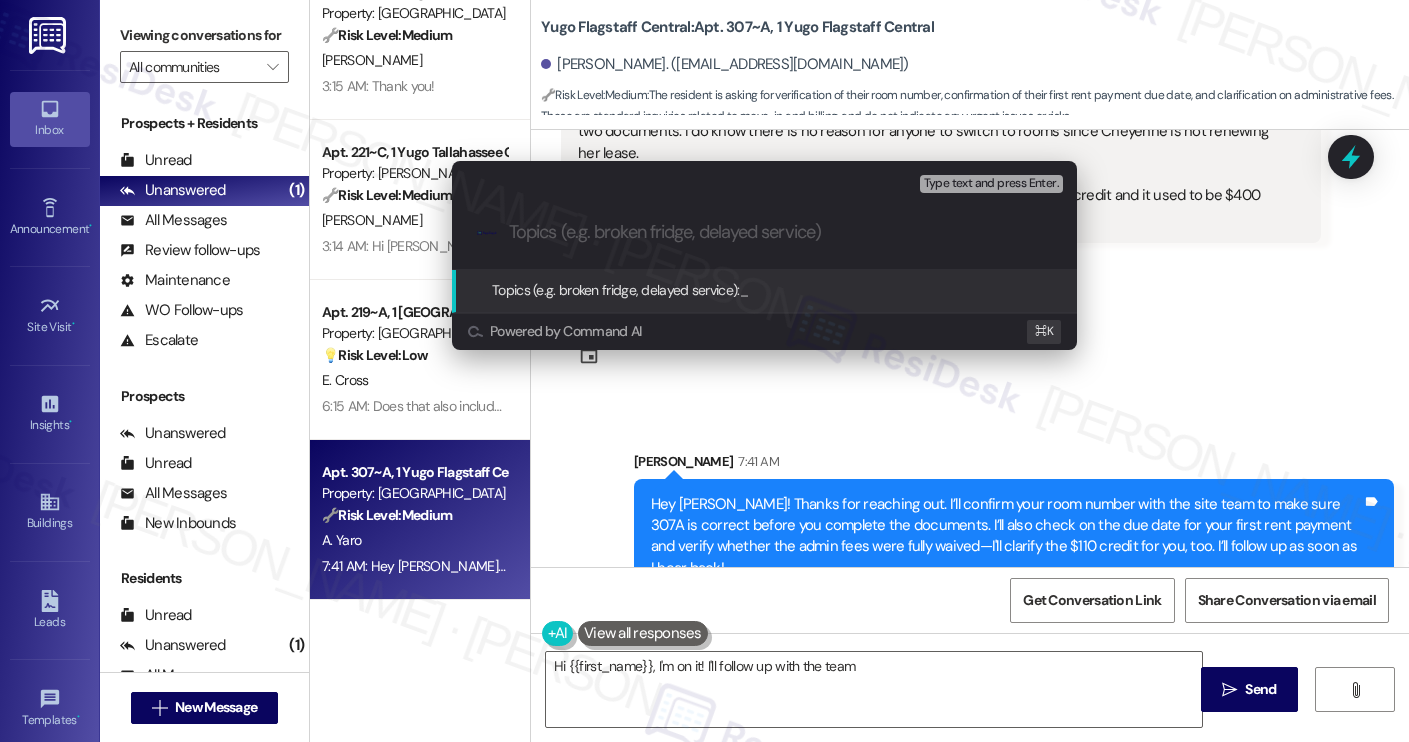 type on "Hi {{first_name}}, I'm on it! I'll follow up with the team" 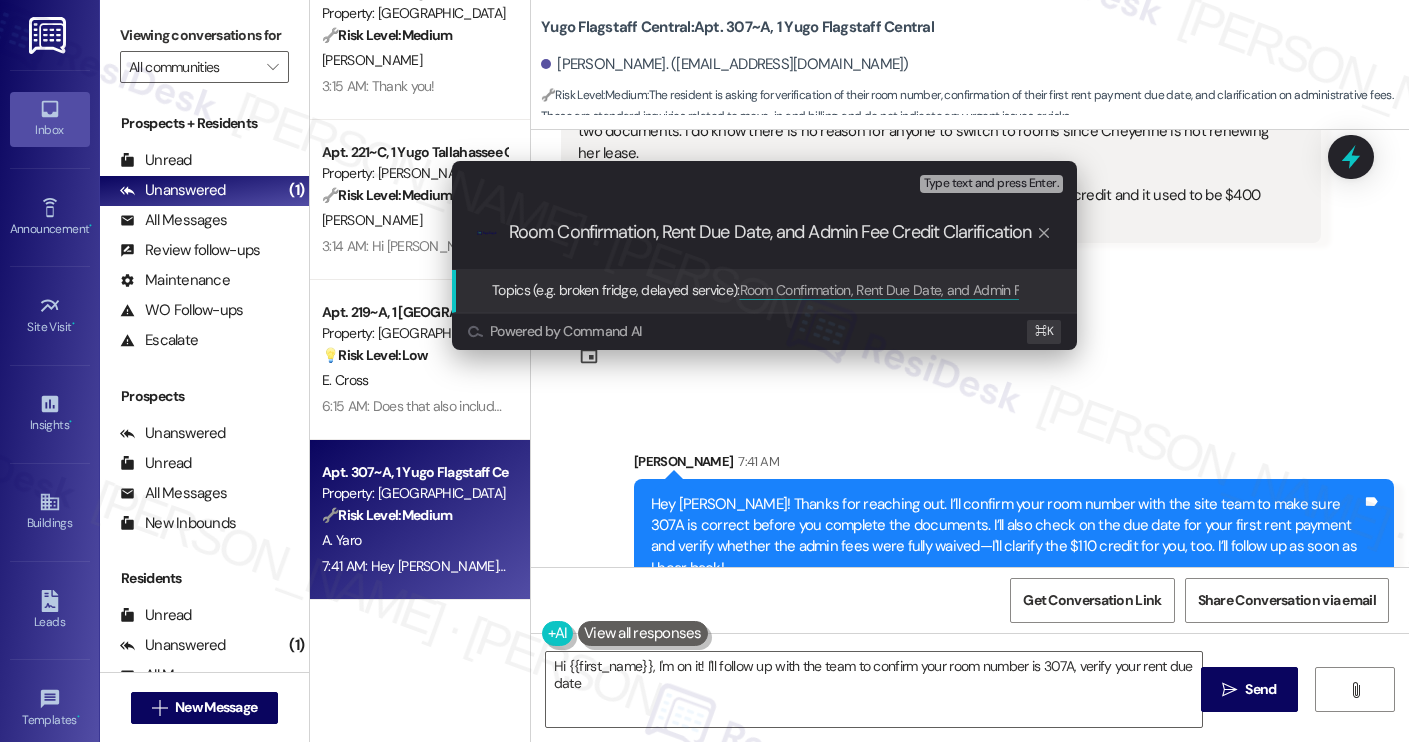 type on "Hi {{first_name}}, I'm on it! I'll follow up with the team to confirm your room number is 307A, verify your rent due date," 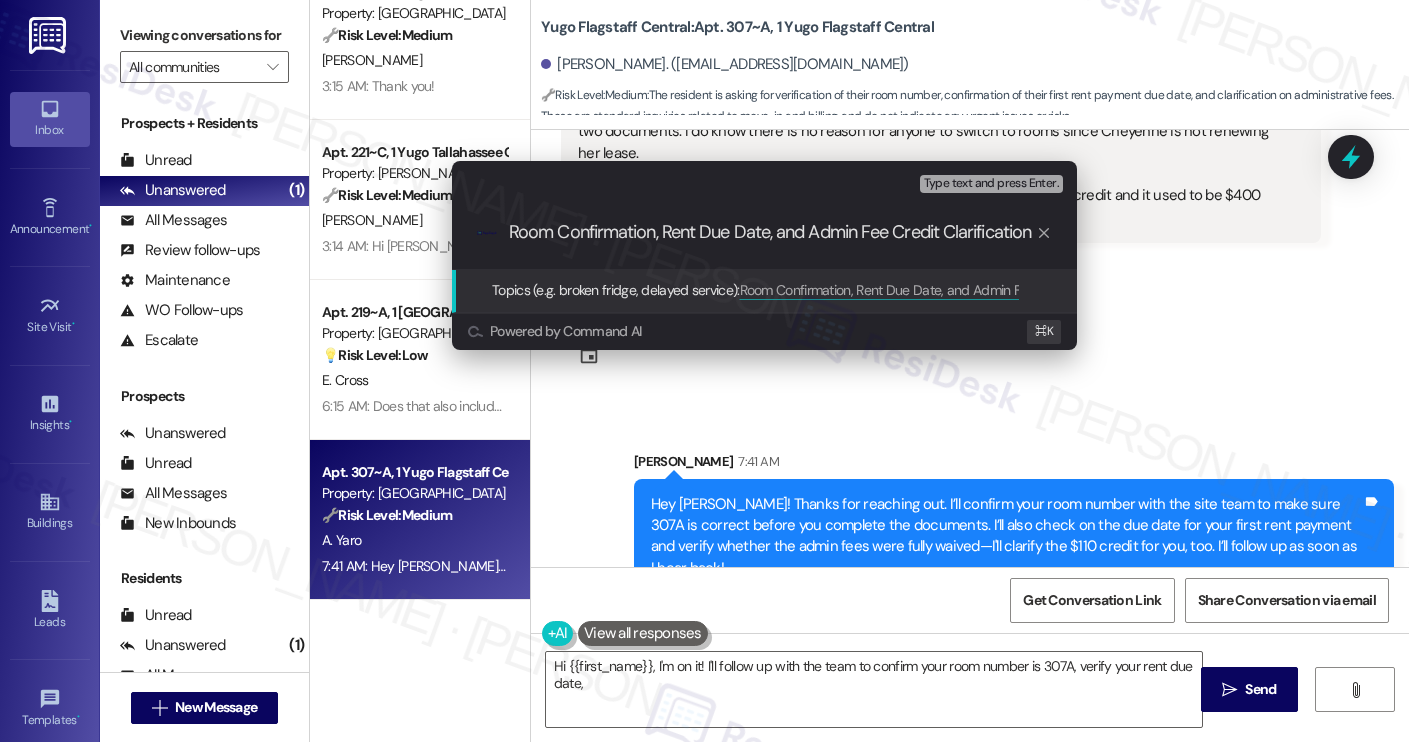 type 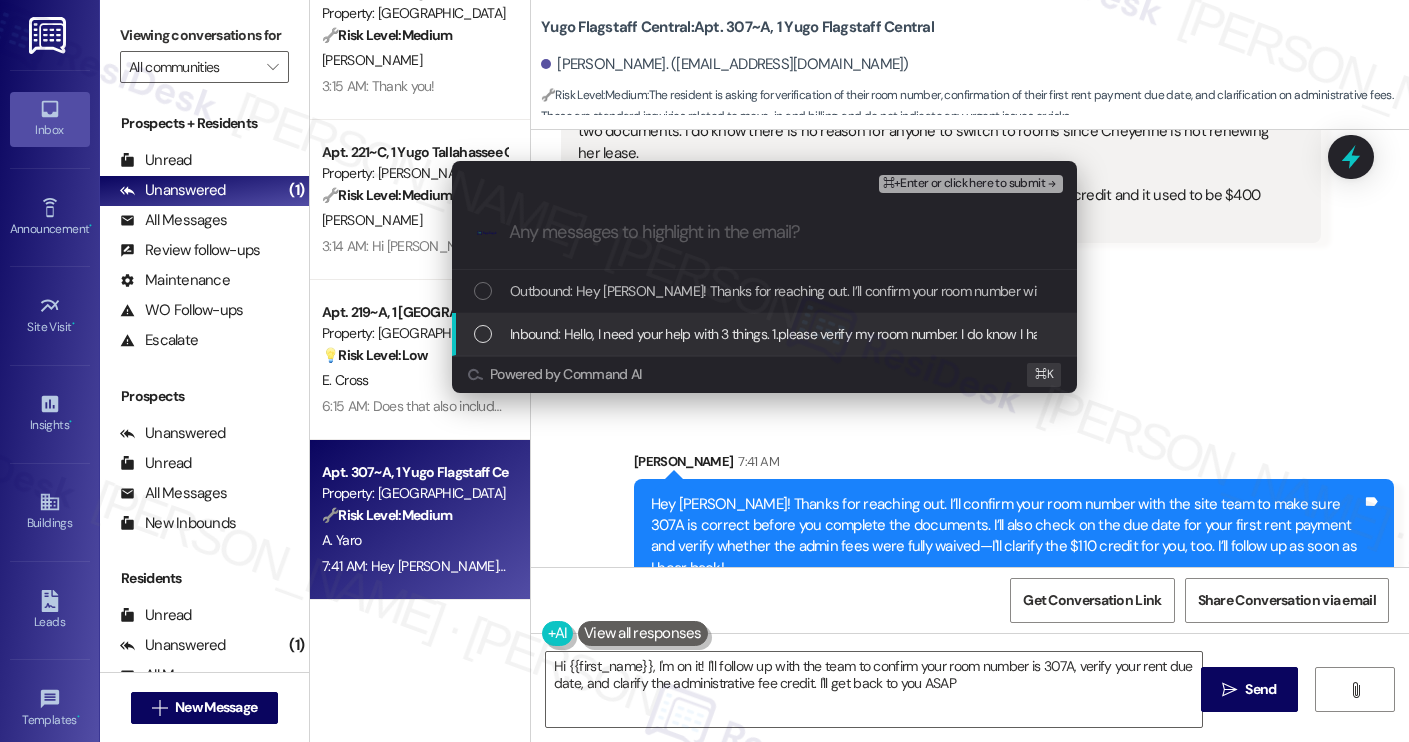 type on "Hi {{first_name}}, I'm on it! I'll follow up with the team to confirm your room number is 307A, verify your rent due date, and clarify the administrative fee credit. I'll get back to you ASAP!" 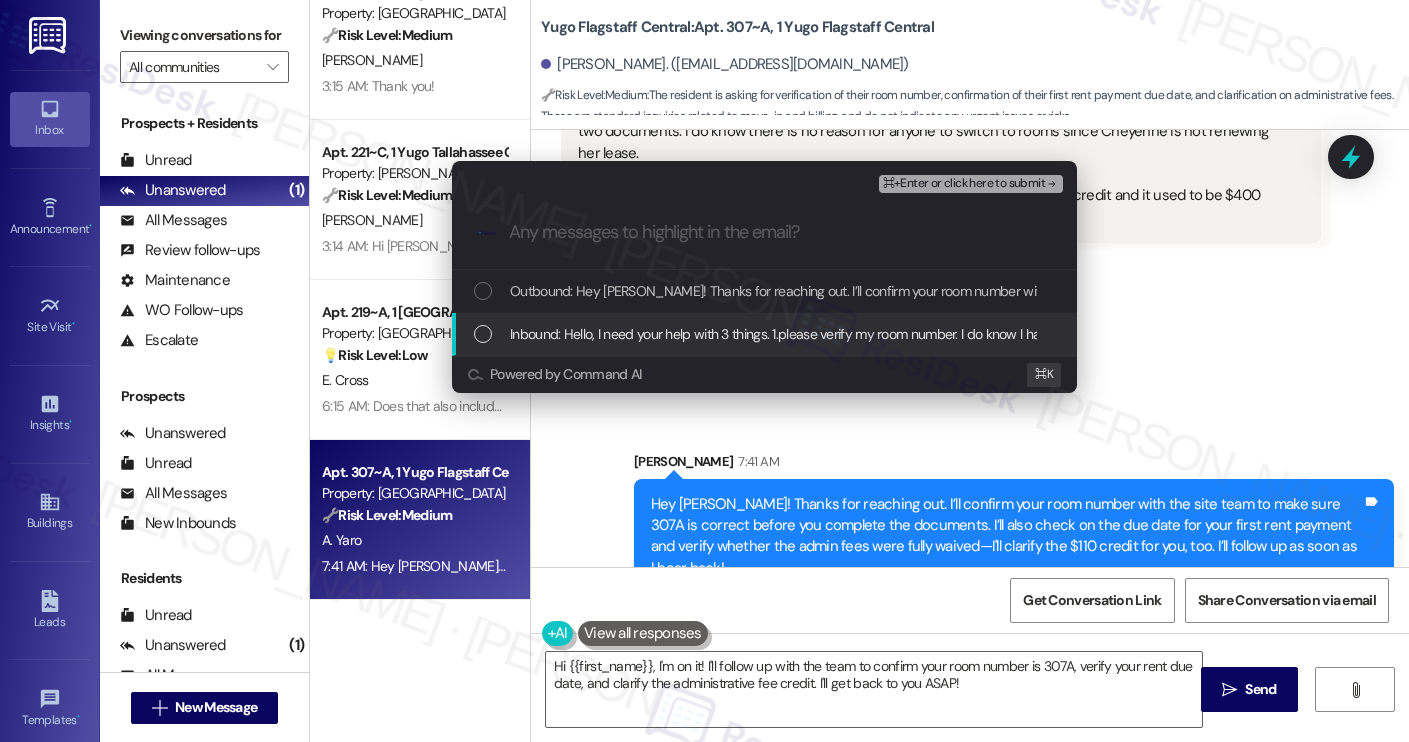 click on "Inbound: Hello, I need your help with 3 things.
1.please verify my room number. I do know I have two documents that need action and the room number on those documents say 307 a. I just wanna verify that would be my room number prior to me completing those two documents. I do know there is no reason for anyone to switch to rooms since Cheyenne is not renewing her lease.
2. Is my first rent payment due 8/1/25?
3. Can you confirm that the administrative fees were waived as I only see $110 credit and it used to be  $400 something." at bounding box center [764, 334] 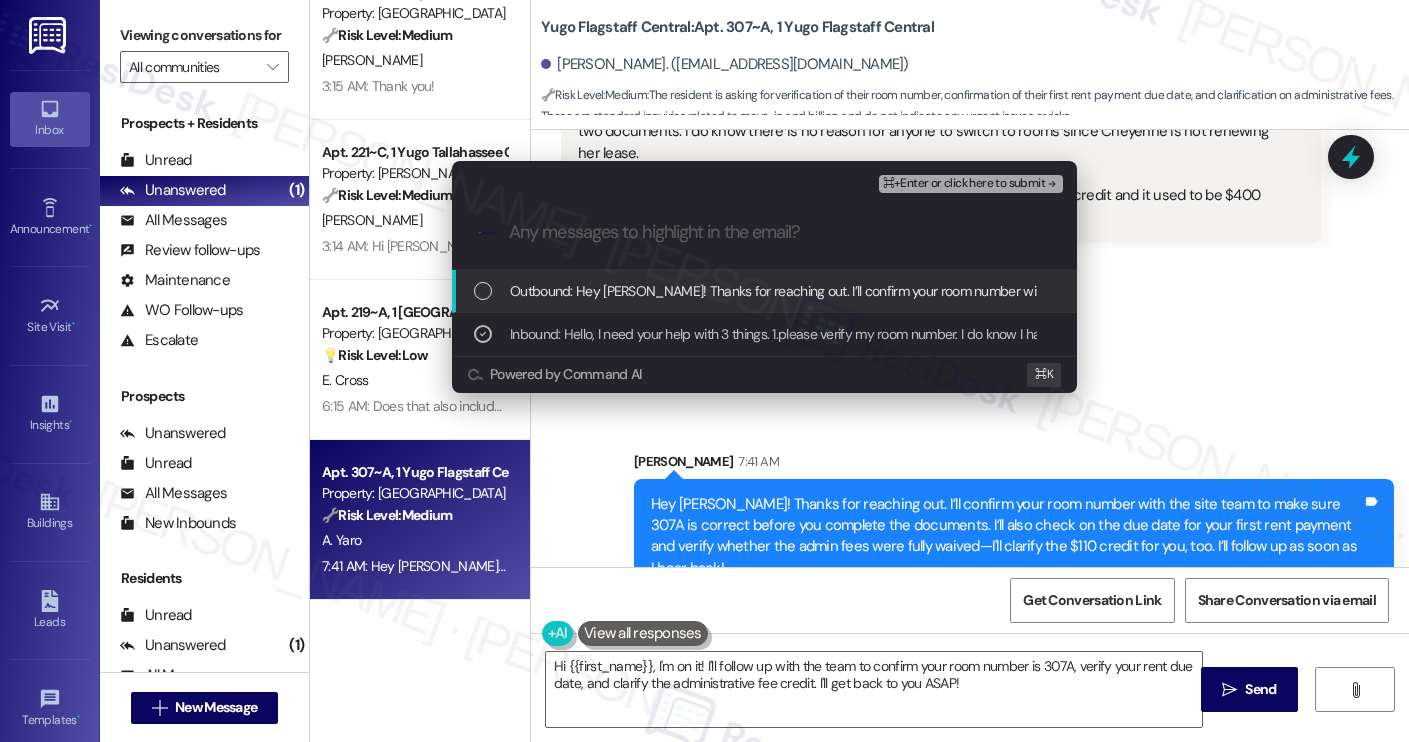 click on "⌘+Enter or click here to submit" at bounding box center [964, 184] 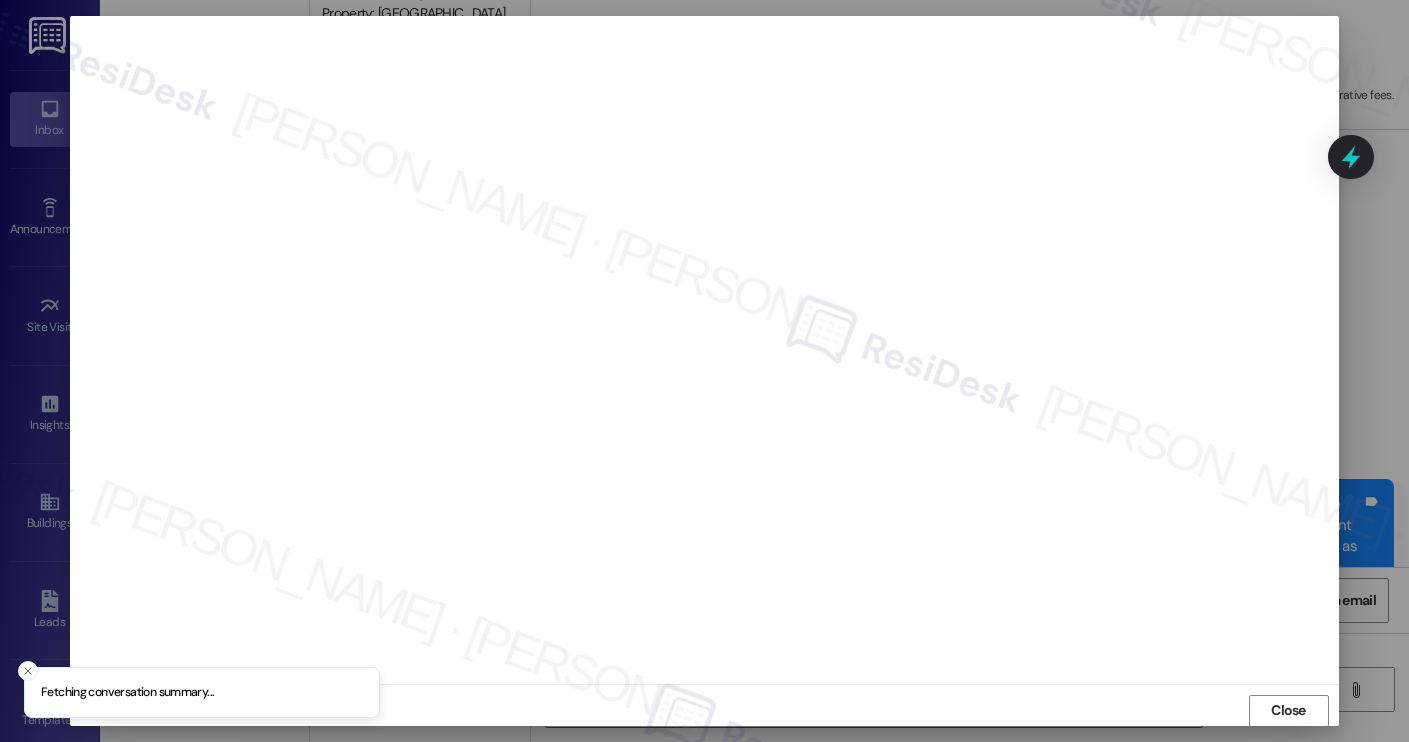 scroll, scrollTop: 1, scrollLeft: 0, axis: vertical 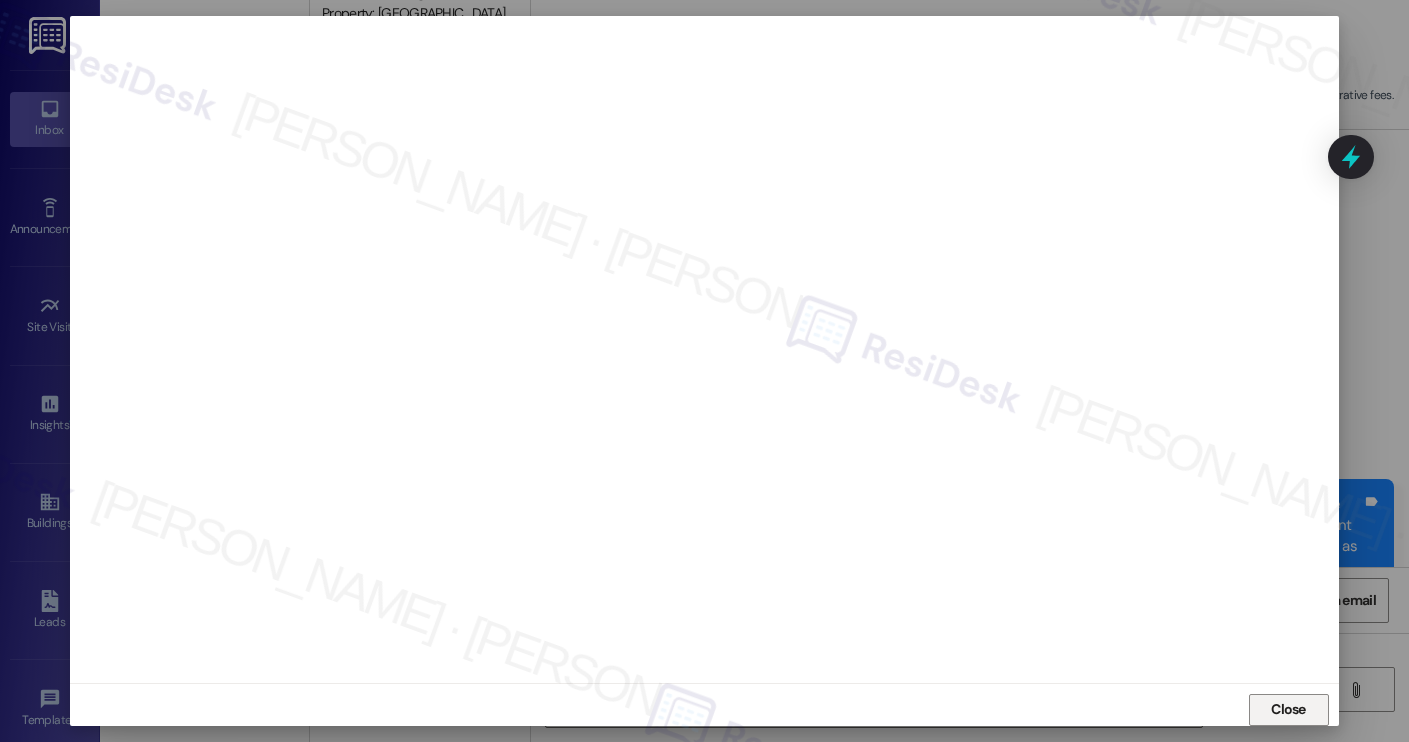 click on "Close" at bounding box center (1289, 710) 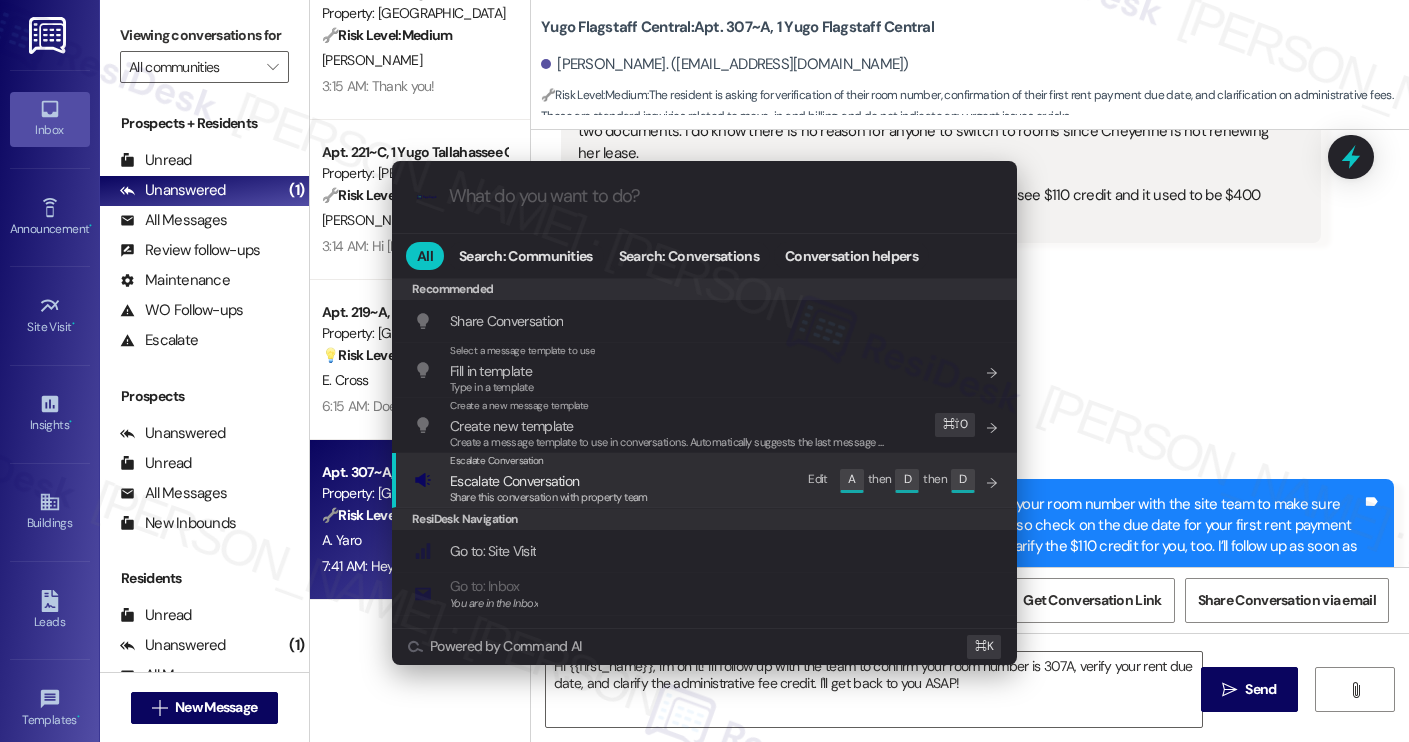 click on "Escalate Conversation Escalate Conversation Share this conversation with property team Edit A then D then D" at bounding box center (706, 480) 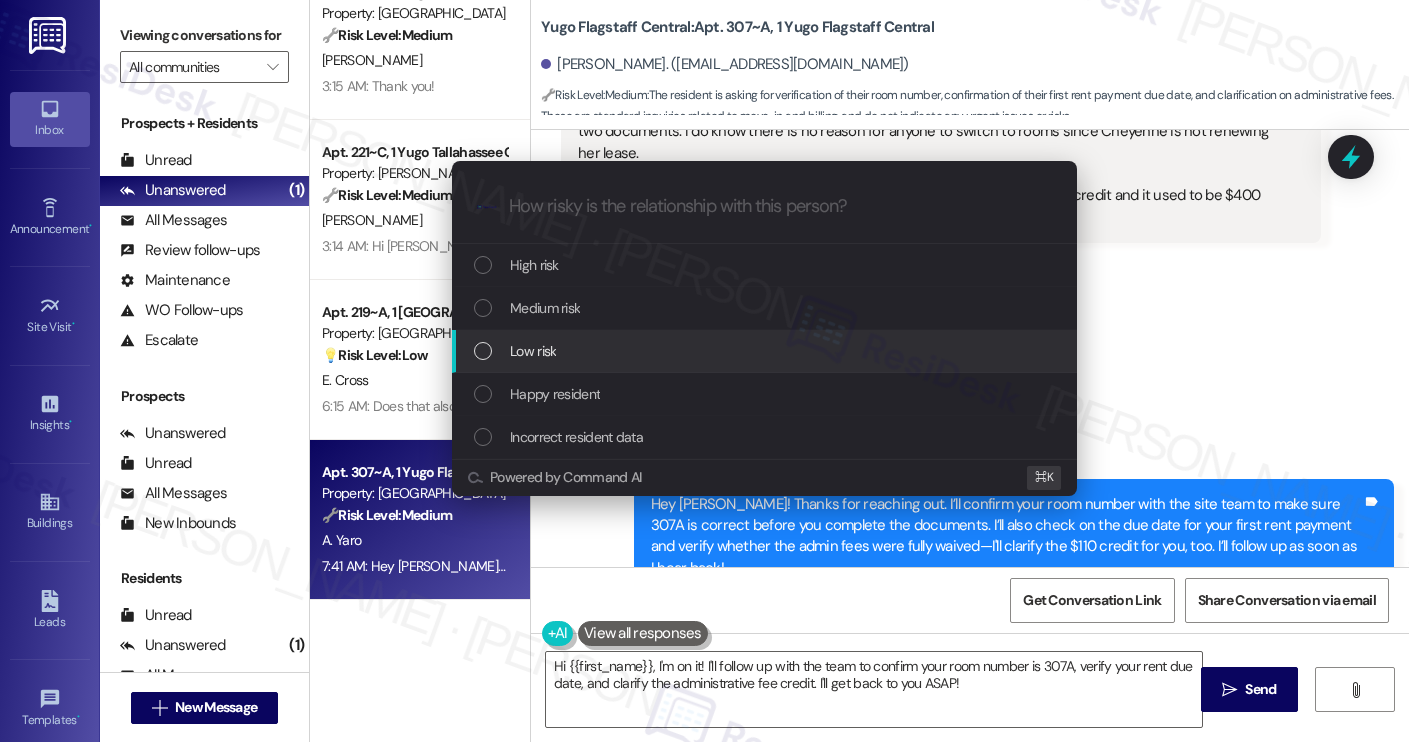 click on "Low risk" at bounding box center (766, 351) 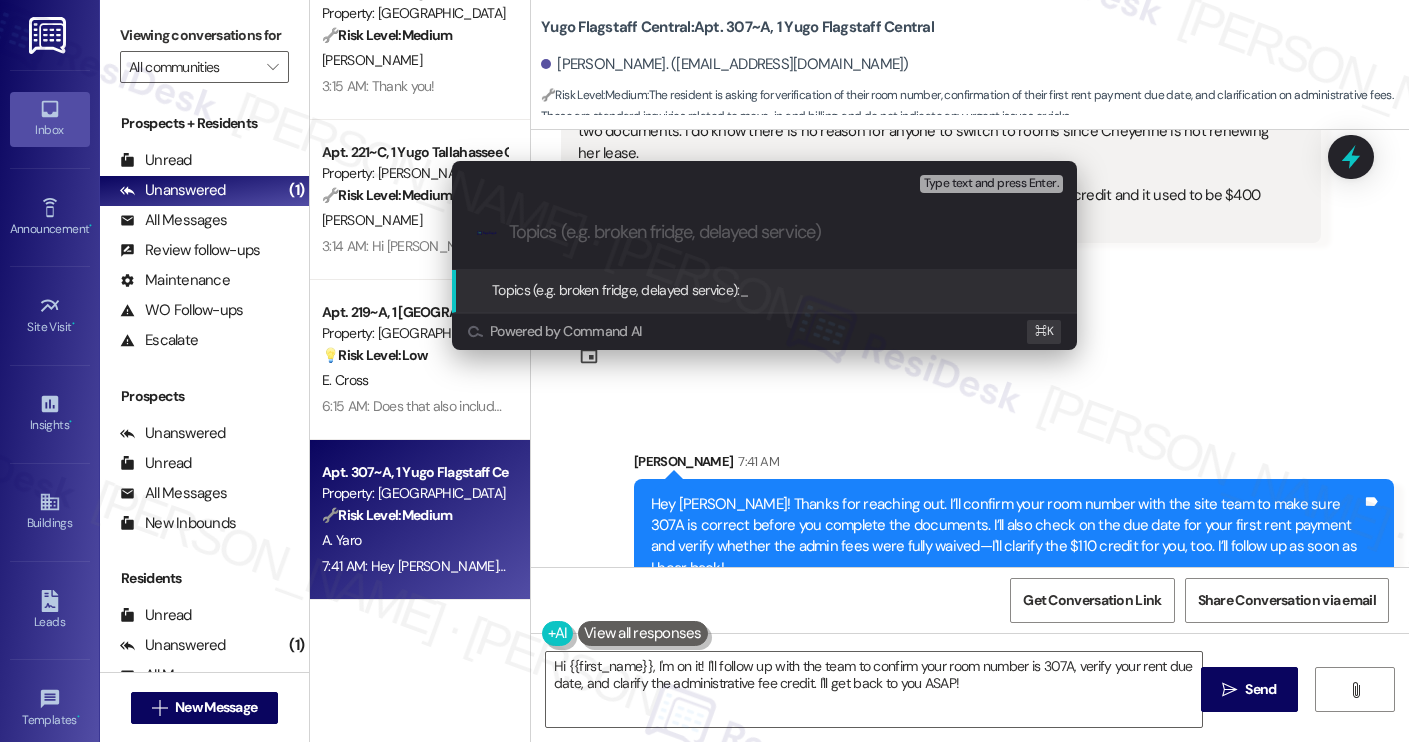 paste on "Room Confirmation, Rent Due Date, and Admin Fee Credit Clarification" 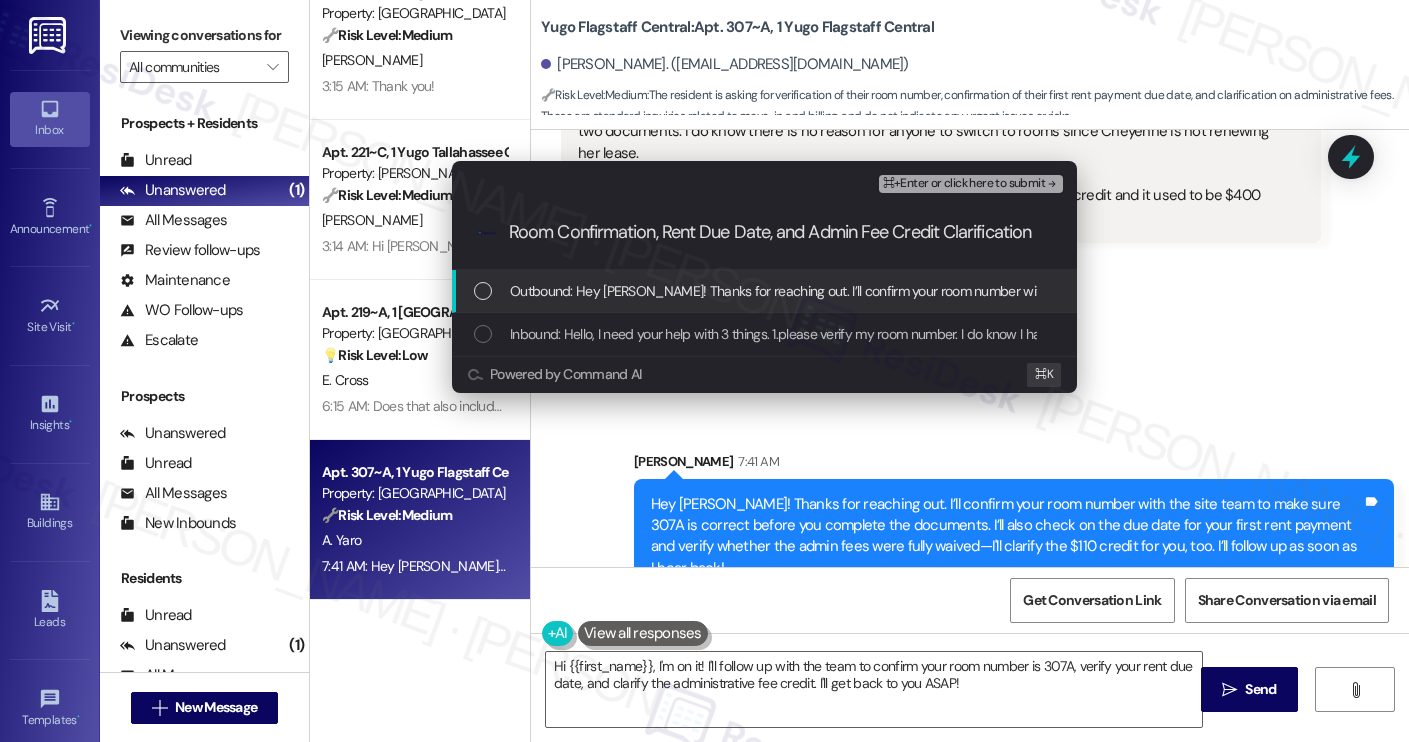 type 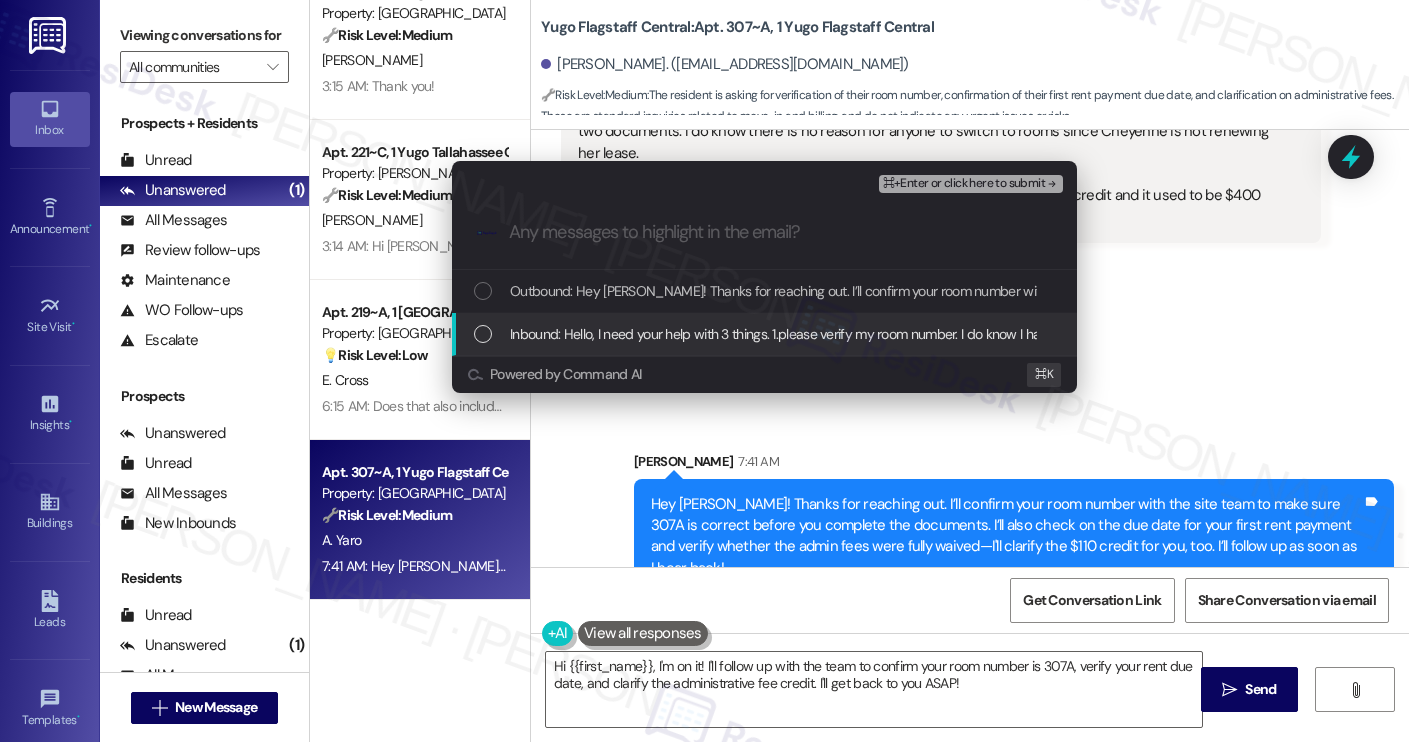 click on "Inbound: Hello, I need your help with 3 things.
1.please verify my room number. I do know I have two documents that need action and the room number on those documents say 307 a. I just wanna verify that would be my room number prior to me completing those two documents. I do know there is no reason for anyone to switch to rooms since Cheyenne is not renewing her lease.
2. Is my first rent payment due 8/1/25?
3. Can you confirm that the administrative fees were waived as I only see $110 credit and it used to be  $400 something." at bounding box center (764, 334) 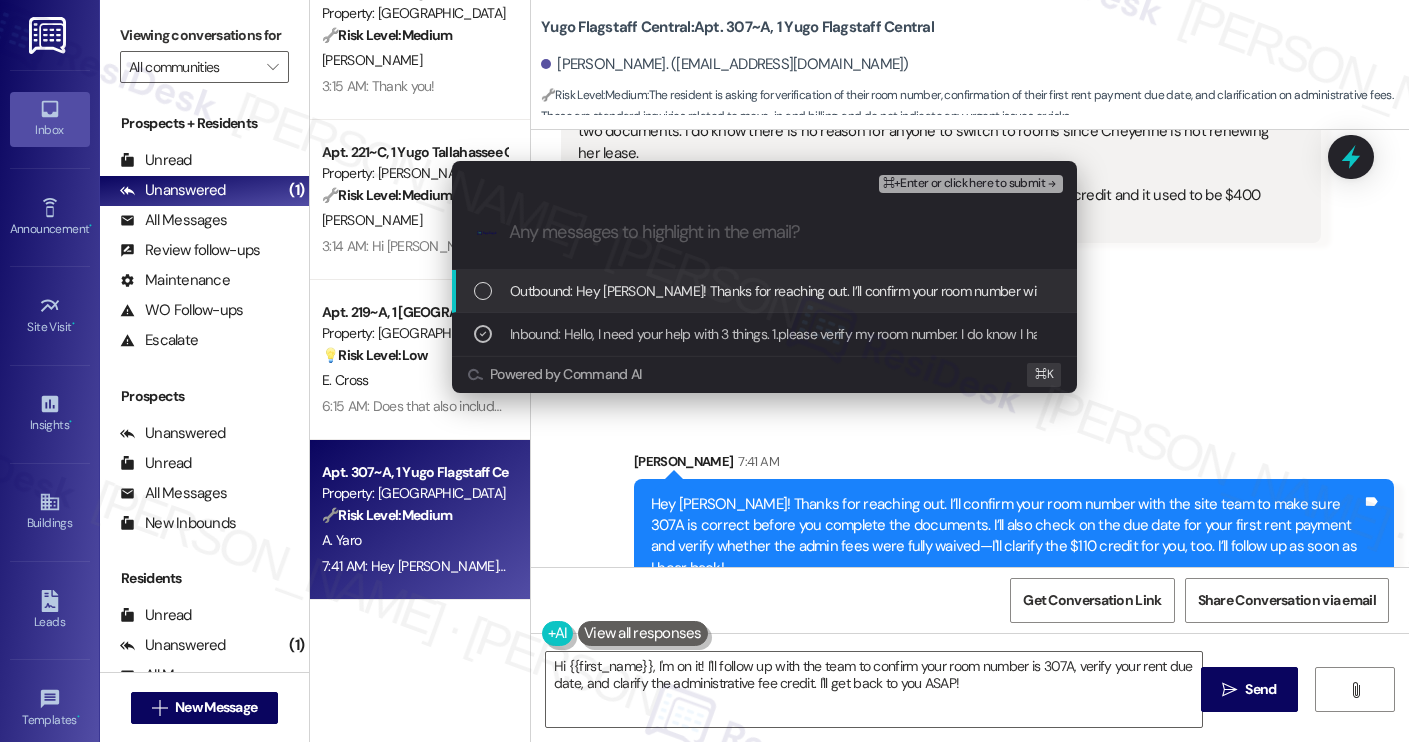 click on "⌘+Enter or click here to submit" at bounding box center (964, 184) 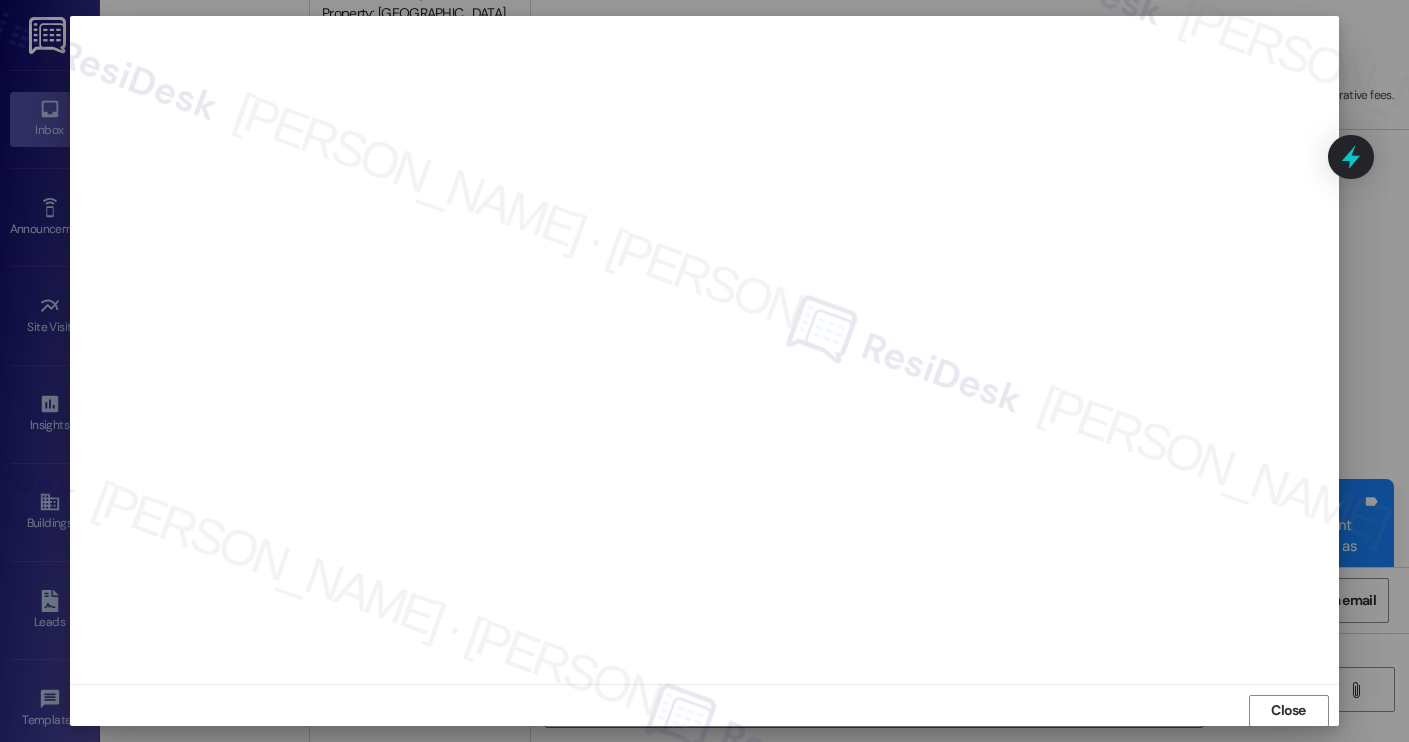 scroll, scrollTop: 1, scrollLeft: 0, axis: vertical 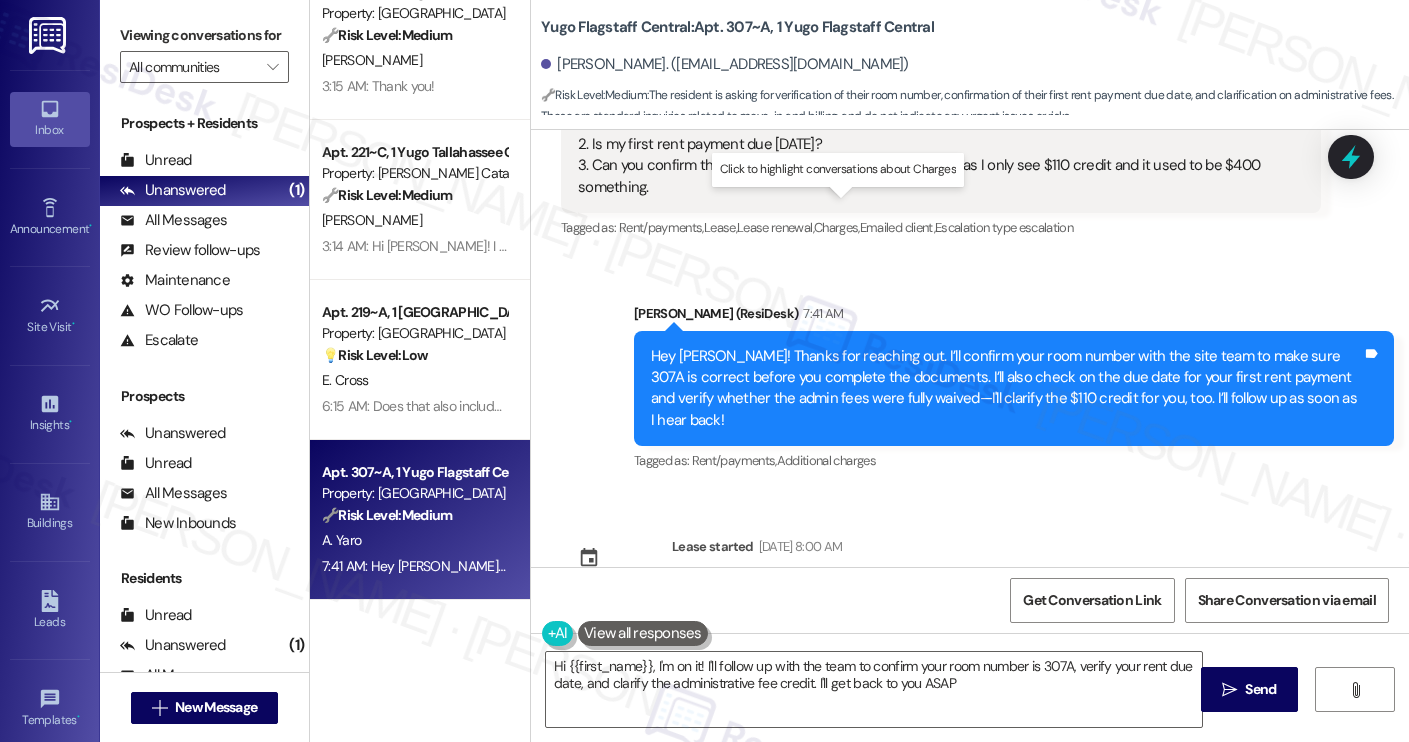 type on "Hi {{first_name}}, I'm on it! I'll follow up with the team to confirm your room number is 307A, verify your rent due date, and clarify the administrative fee credit. I'll get back to you ASAP!" 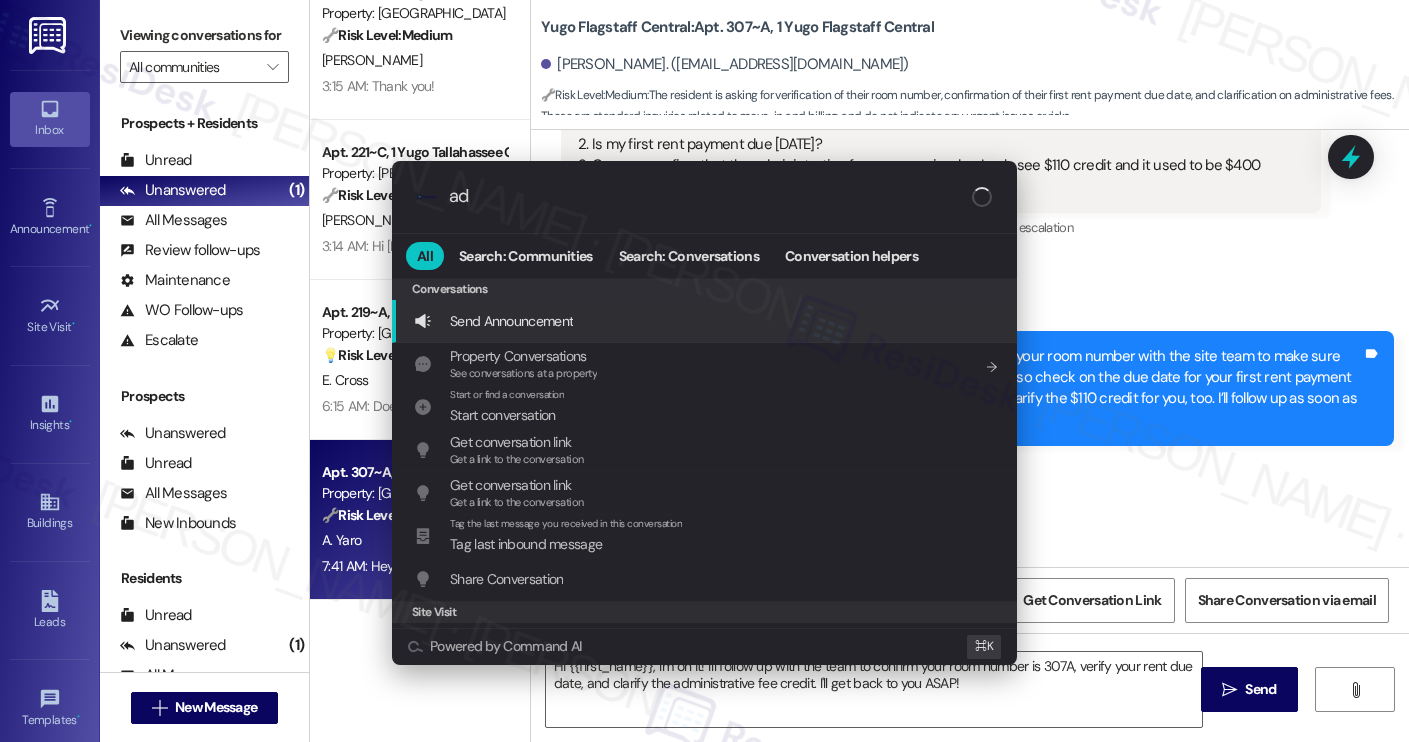 type on "add" 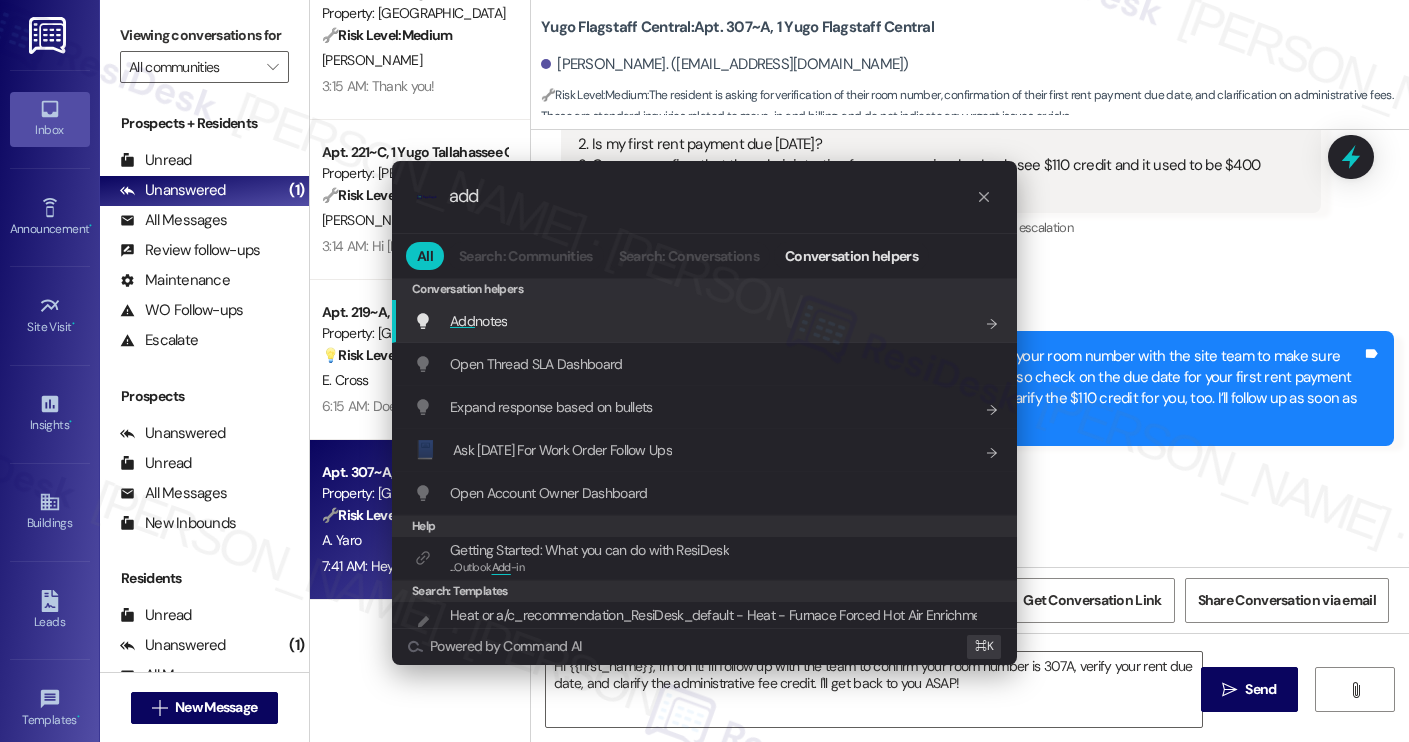 click on "Add  notes Add shortcut" at bounding box center [706, 321] 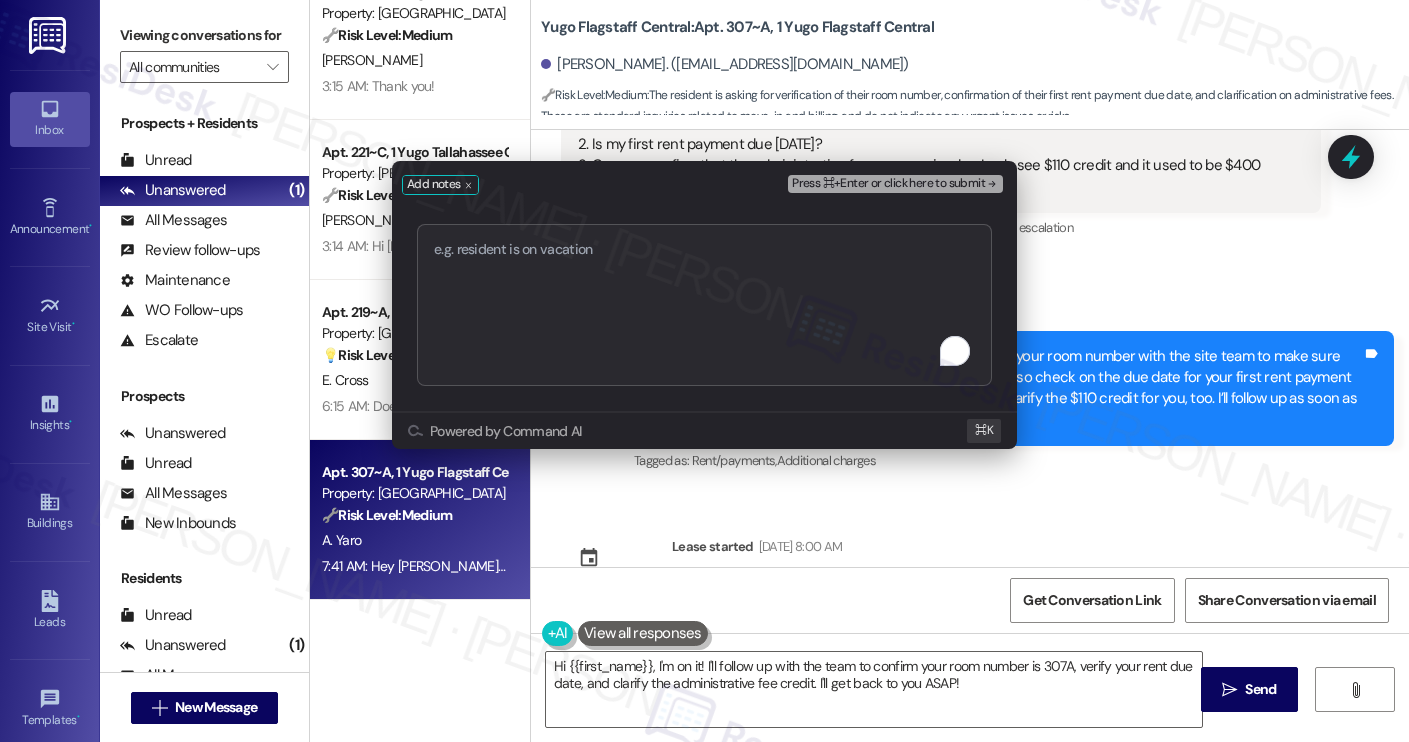 click at bounding box center [704, 305] 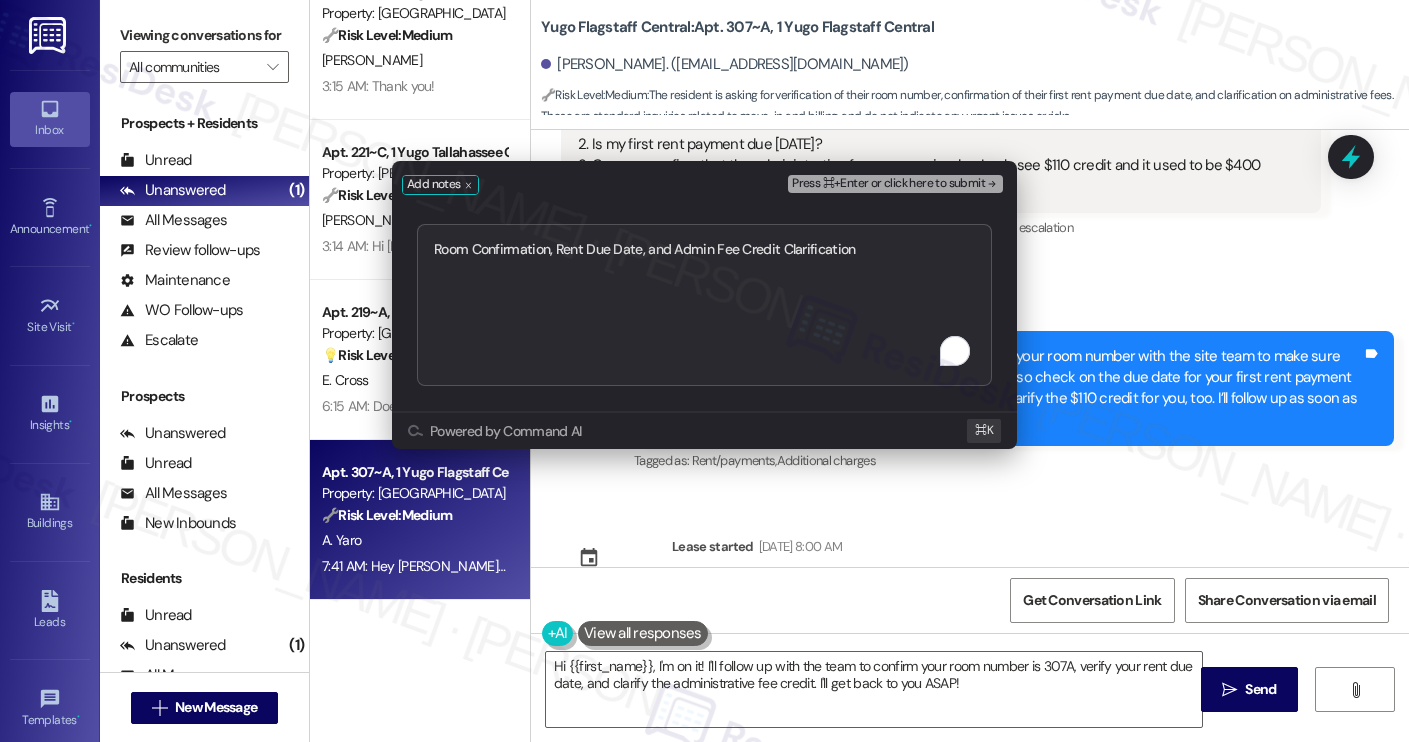 type on "Room Confirmation, Rent Due Date, and Admin Fee Credit Clarification" 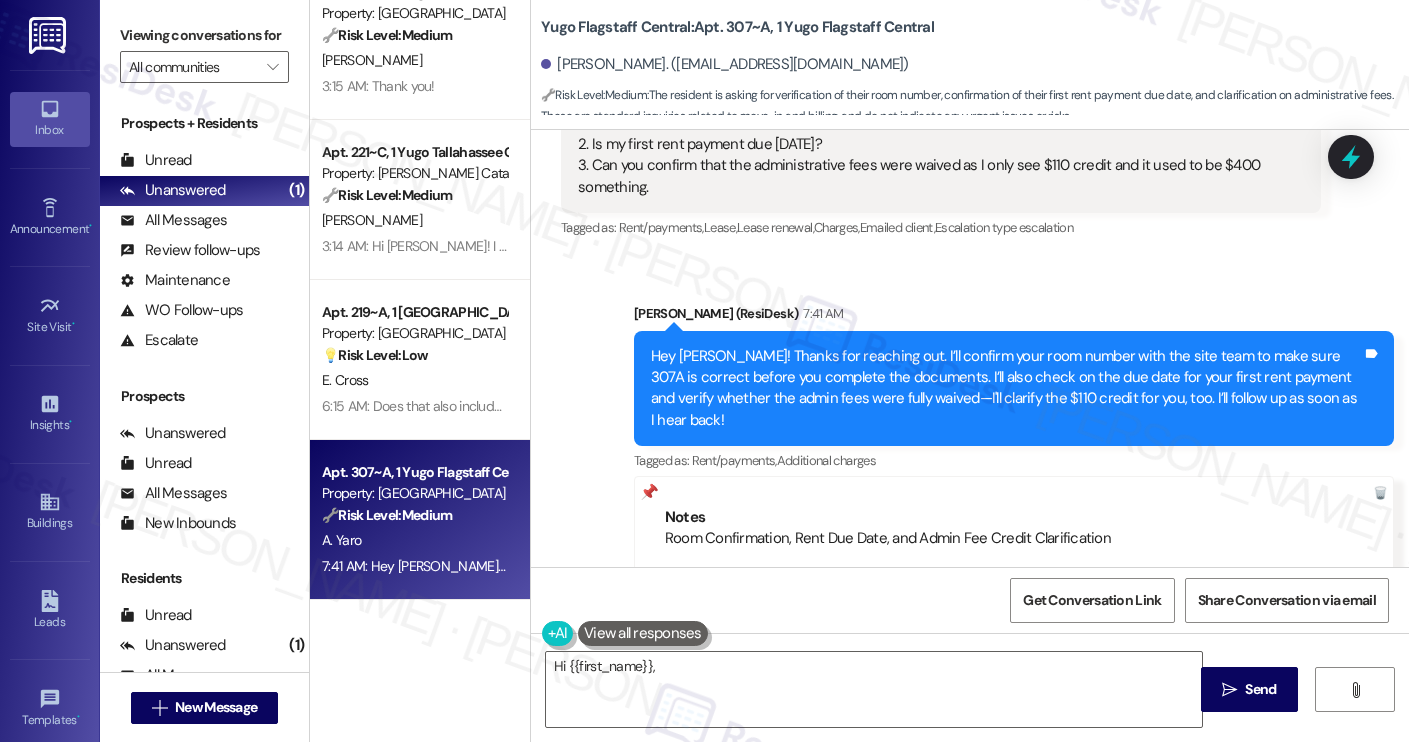 scroll, scrollTop: 0, scrollLeft: 0, axis: both 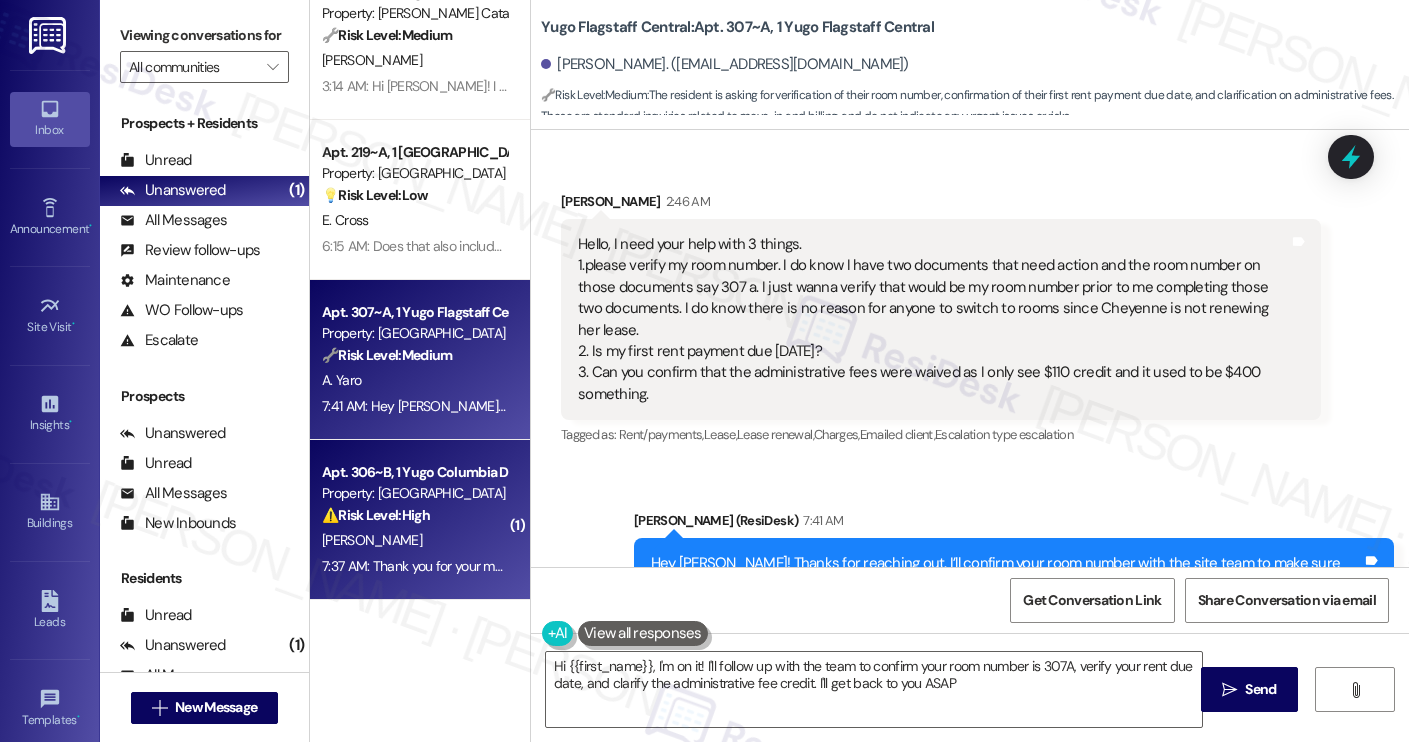 type on "Hi {{first_name}}, I'm on it! I'll follow up with the team to confirm your room number is 307A, verify your rent due date, and clarify the administrative fee credit. I'll get back to you ASAP!" 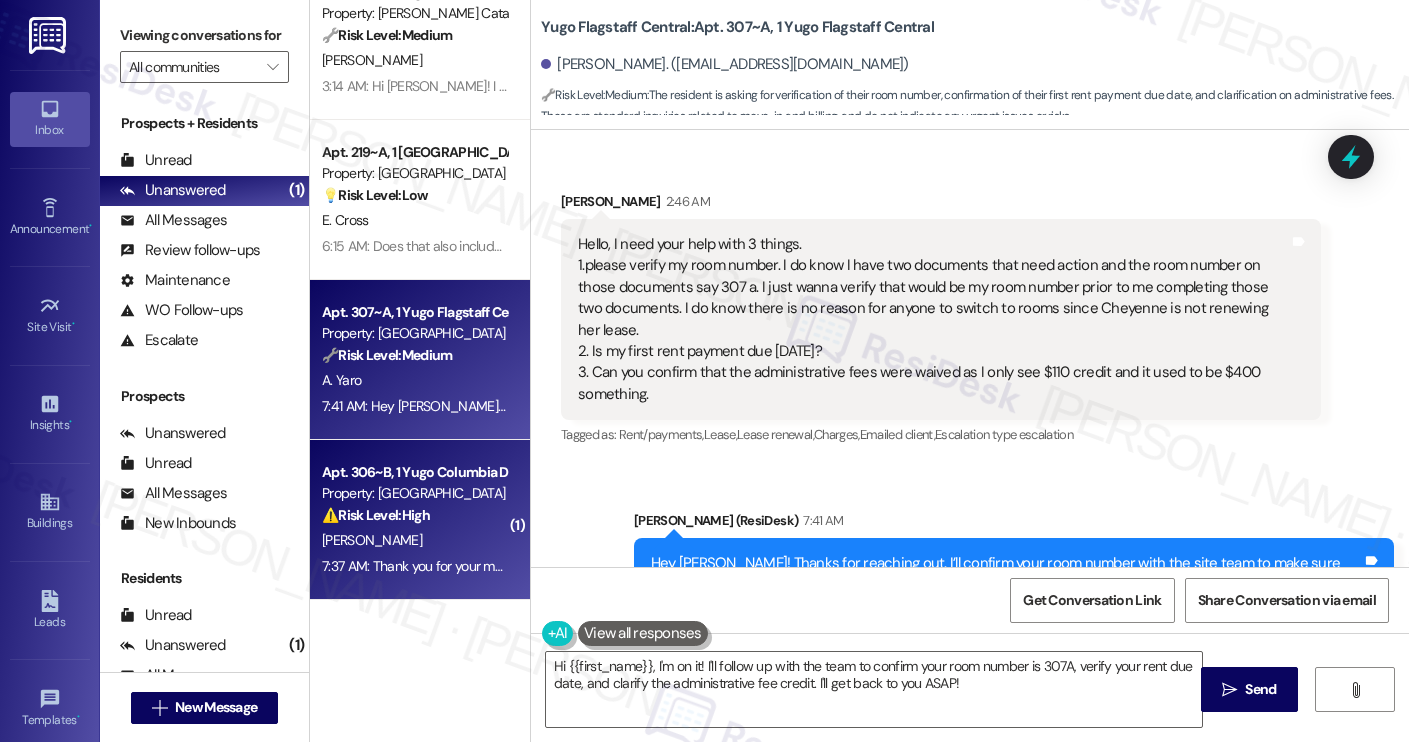 click on "7:37 AM: Thank you for your message. Our offices are currently closed, but we will contact you when we resume operations. For emergencies, please contact your emergency number 573-818-2042. 7:37 AM: Thank you for your message. Our offices are currently closed, but we will contact you when we resume operations. For emergencies, please contact your emergency number 573-818-2042." at bounding box center [414, 566] 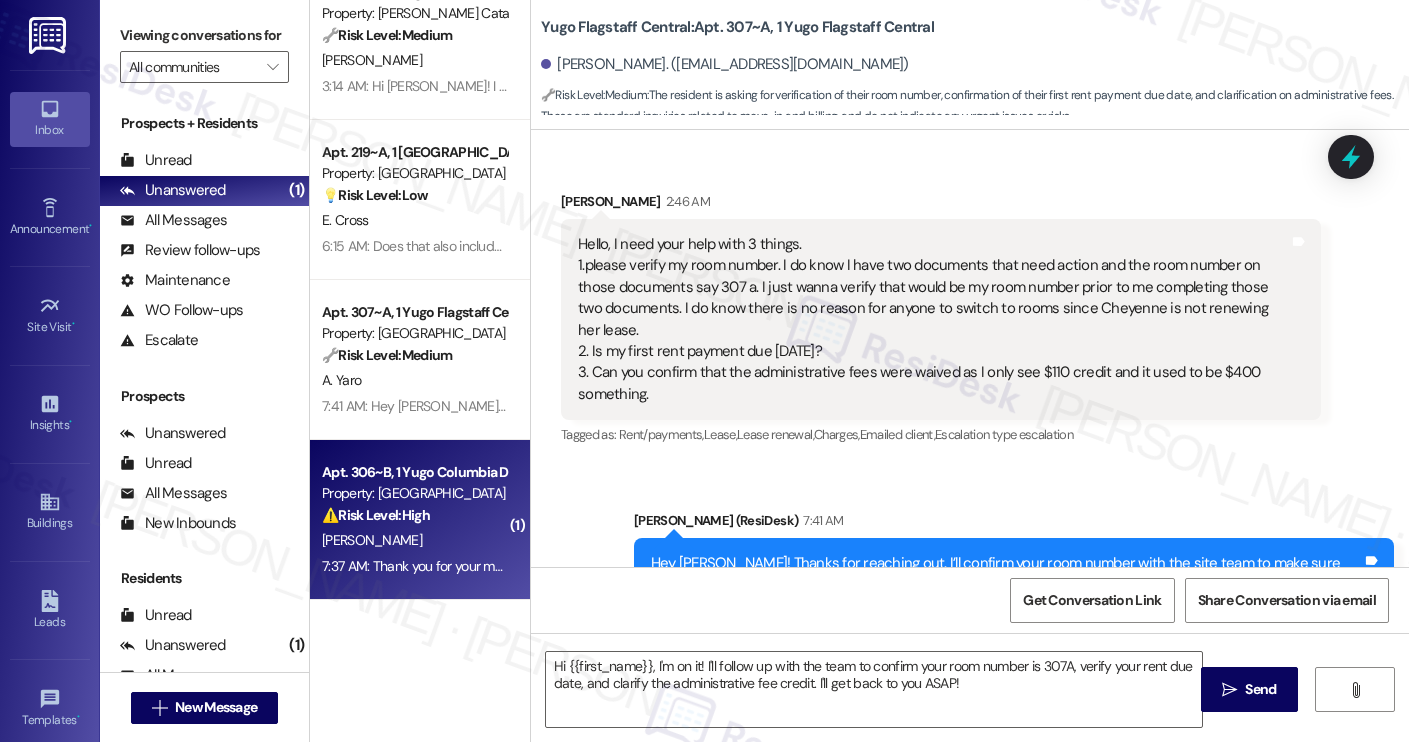 type on "Fetching suggested responses. Please feel free to read through the conversation in the meantime." 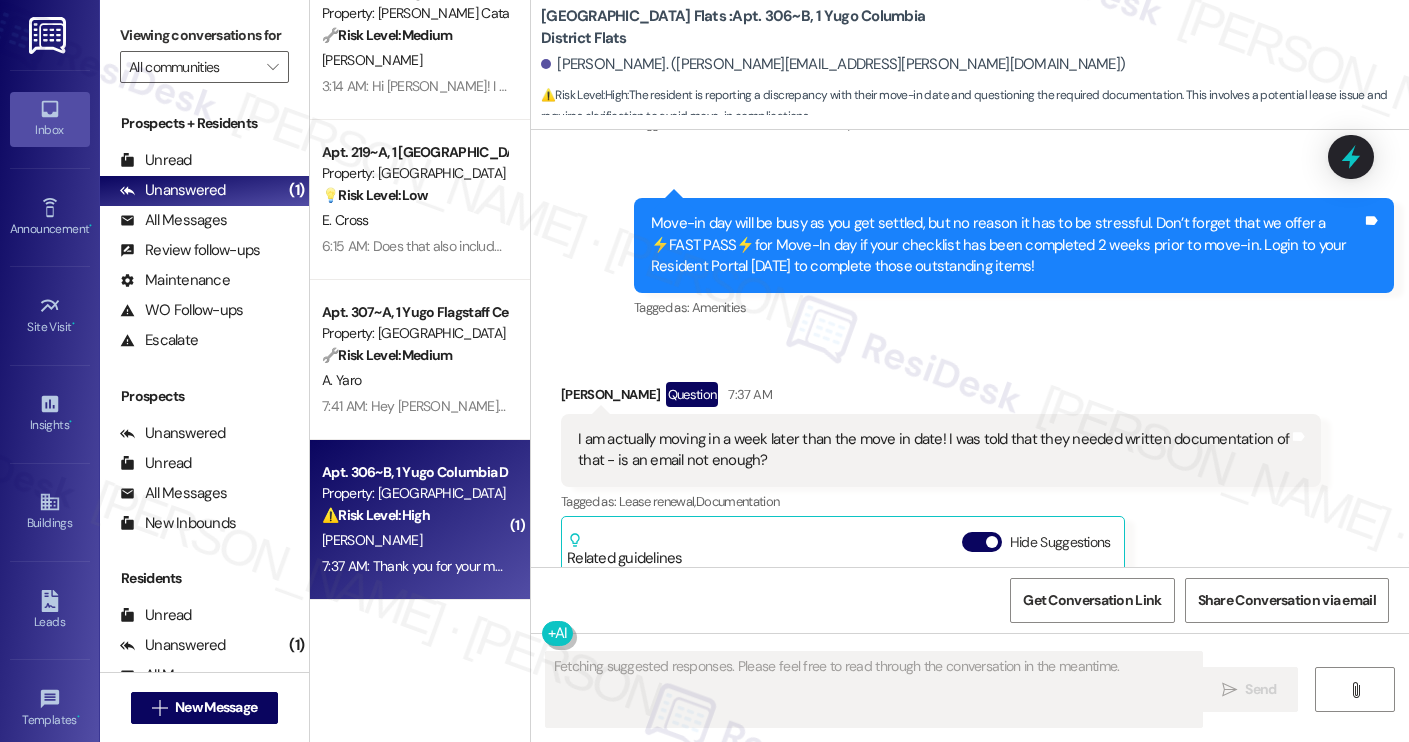 scroll, scrollTop: 371, scrollLeft: 0, axis: vertical 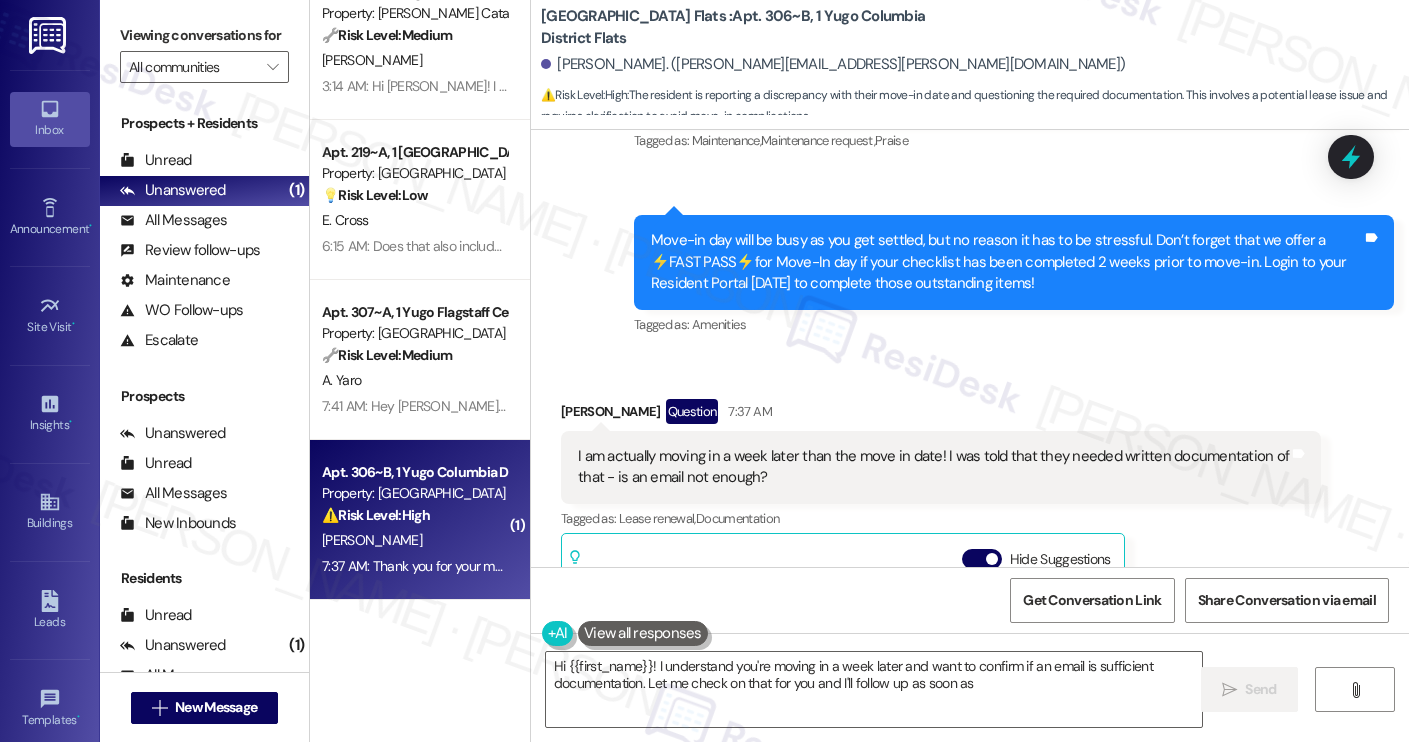 type on "Hi {{first_name}}! I understand you're moving in a week later and want to confirm if an email is sufficient documentation. Let me check on that for you and I'll follow up as soon as possible!" 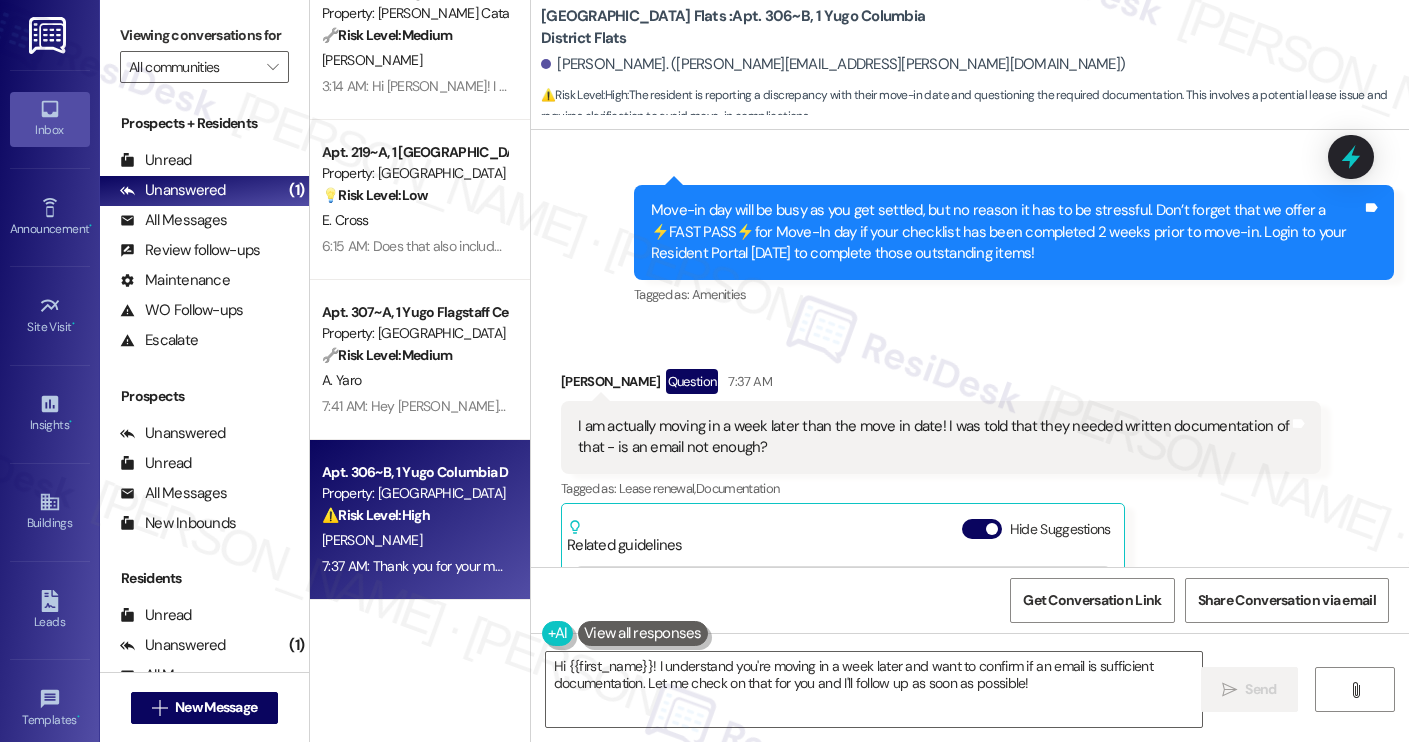 scroll, scrollTop: 405, scrollLeft: 0, axis: vertical 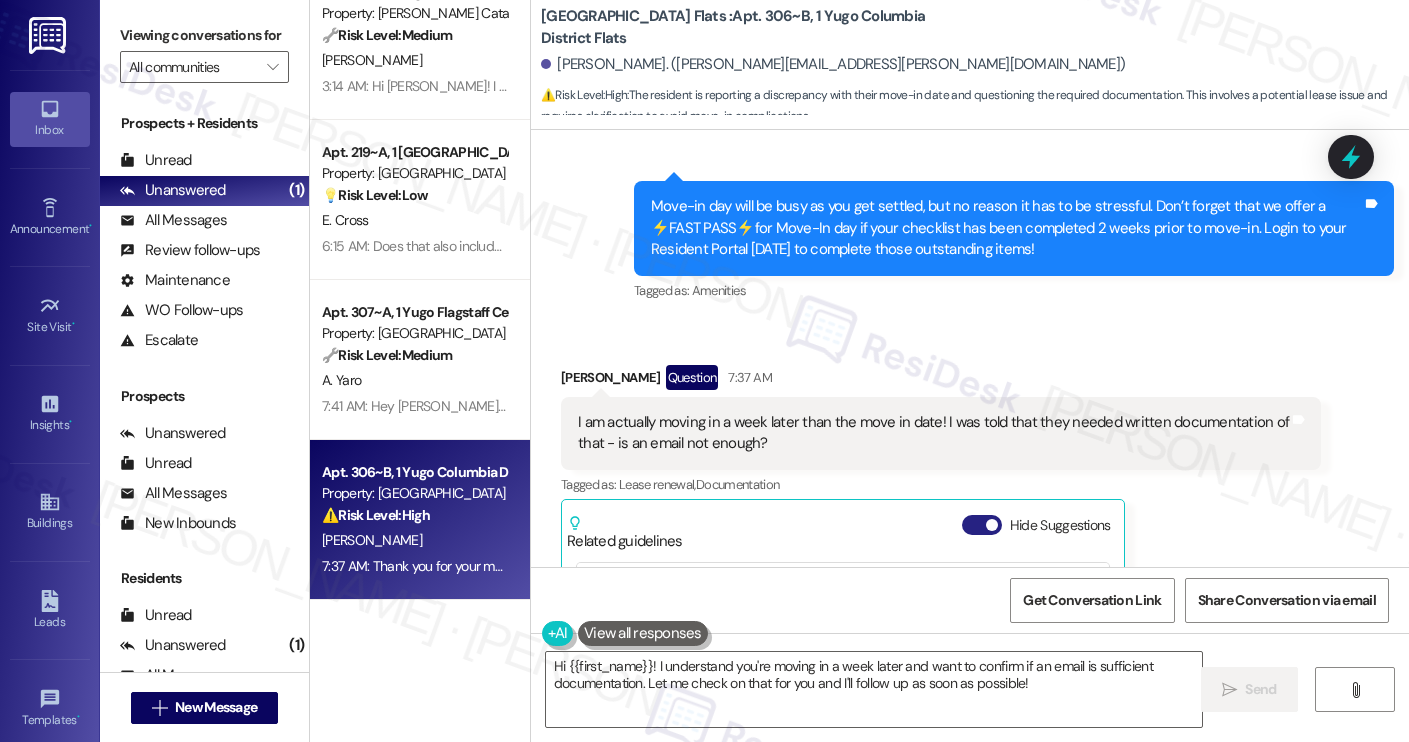 click on "Hide Suggestions" at bounding box center (982, 525) 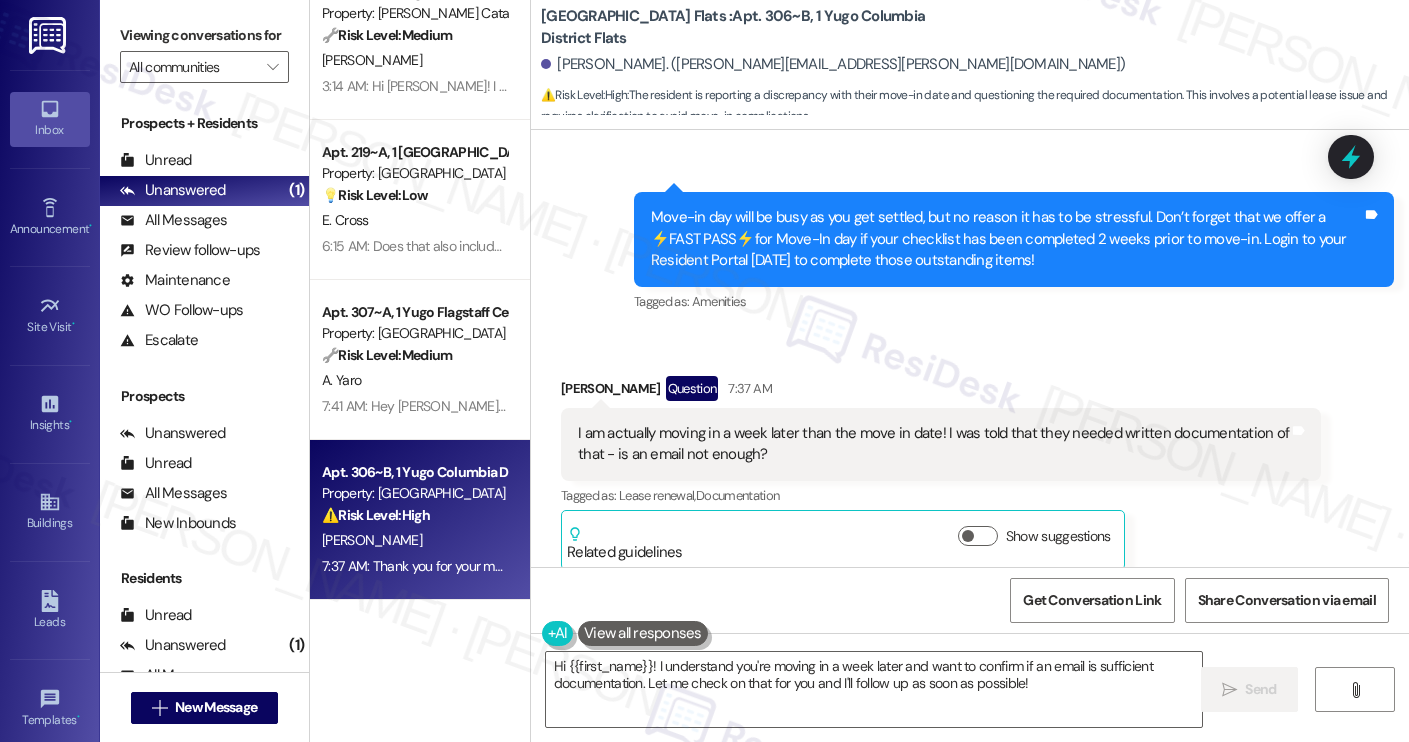 scroll, scrollTop: 393, scrollLeft: 0, axis: vertical 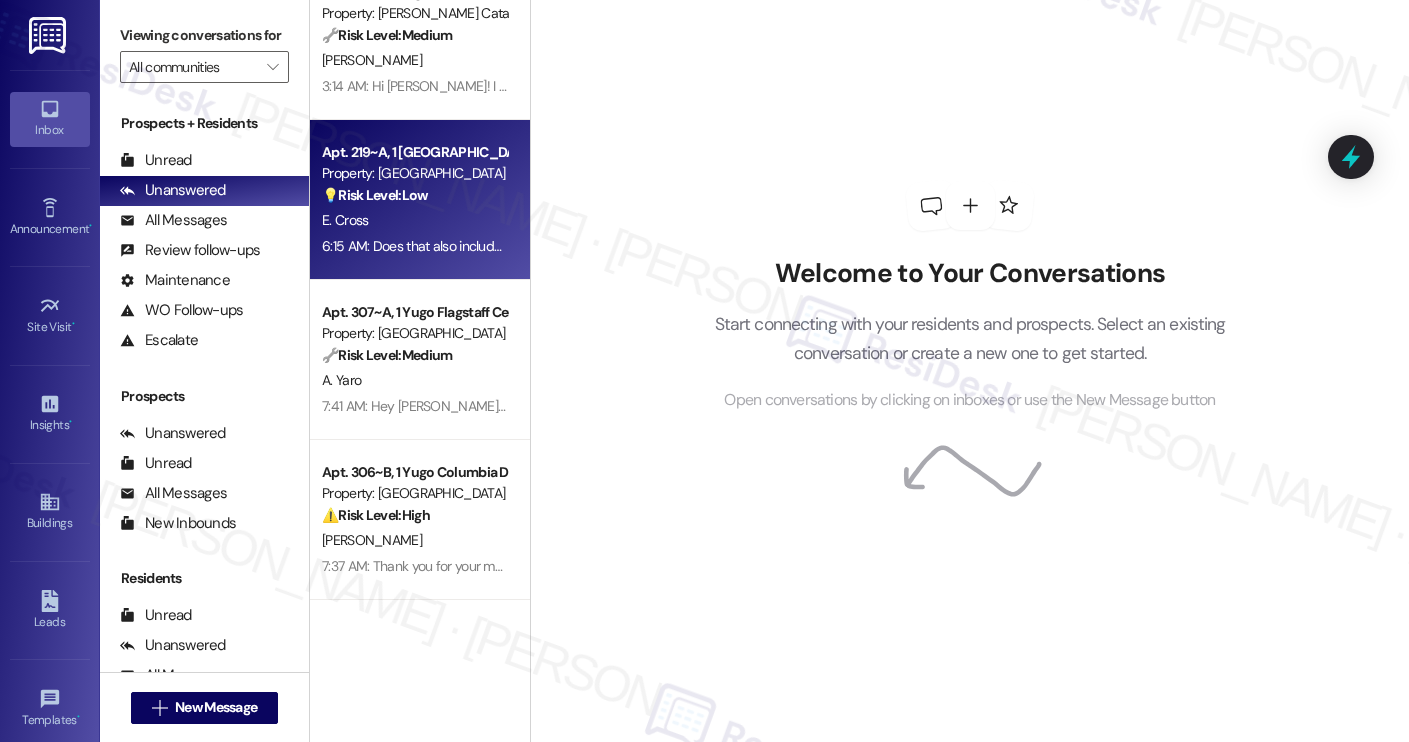 click on "E. Cross" at bounding box center (414, 220) 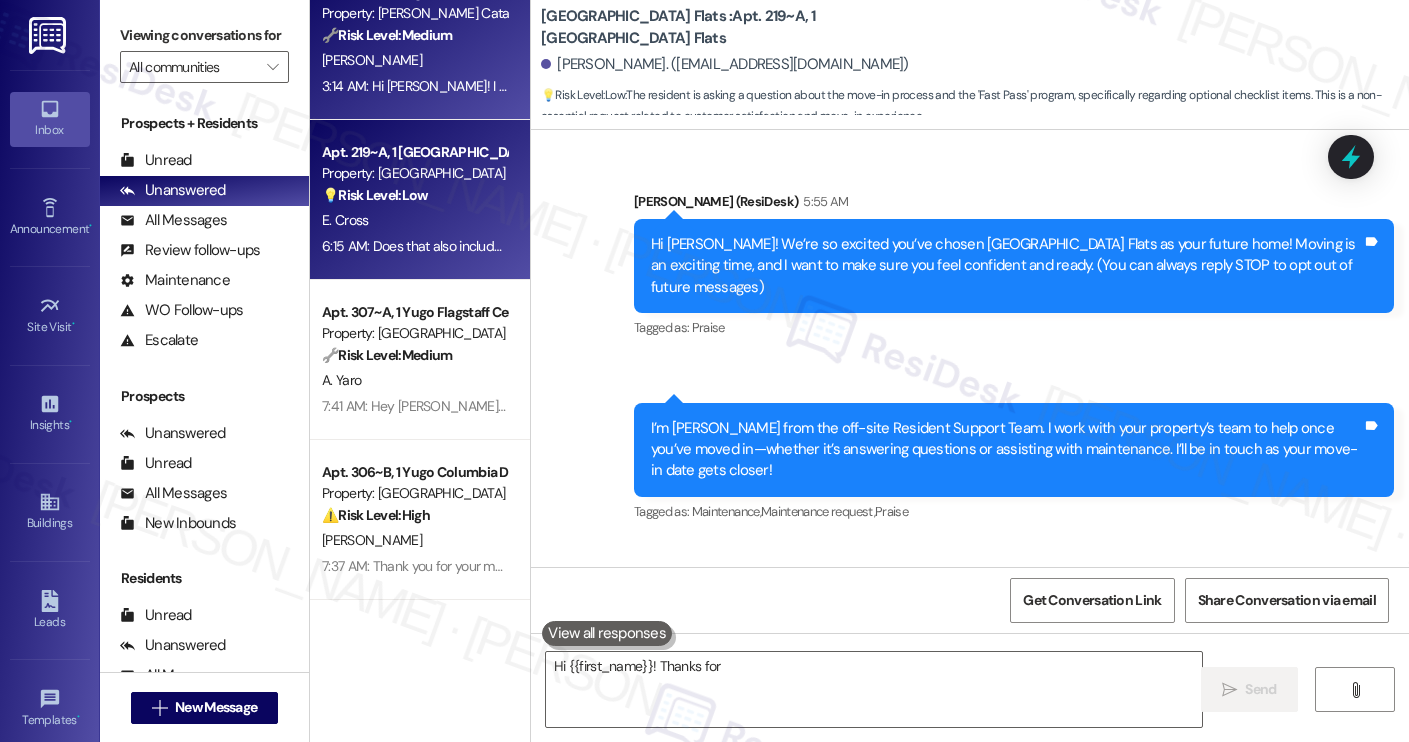 type on "Hi {{first_name}}! Thanks for" 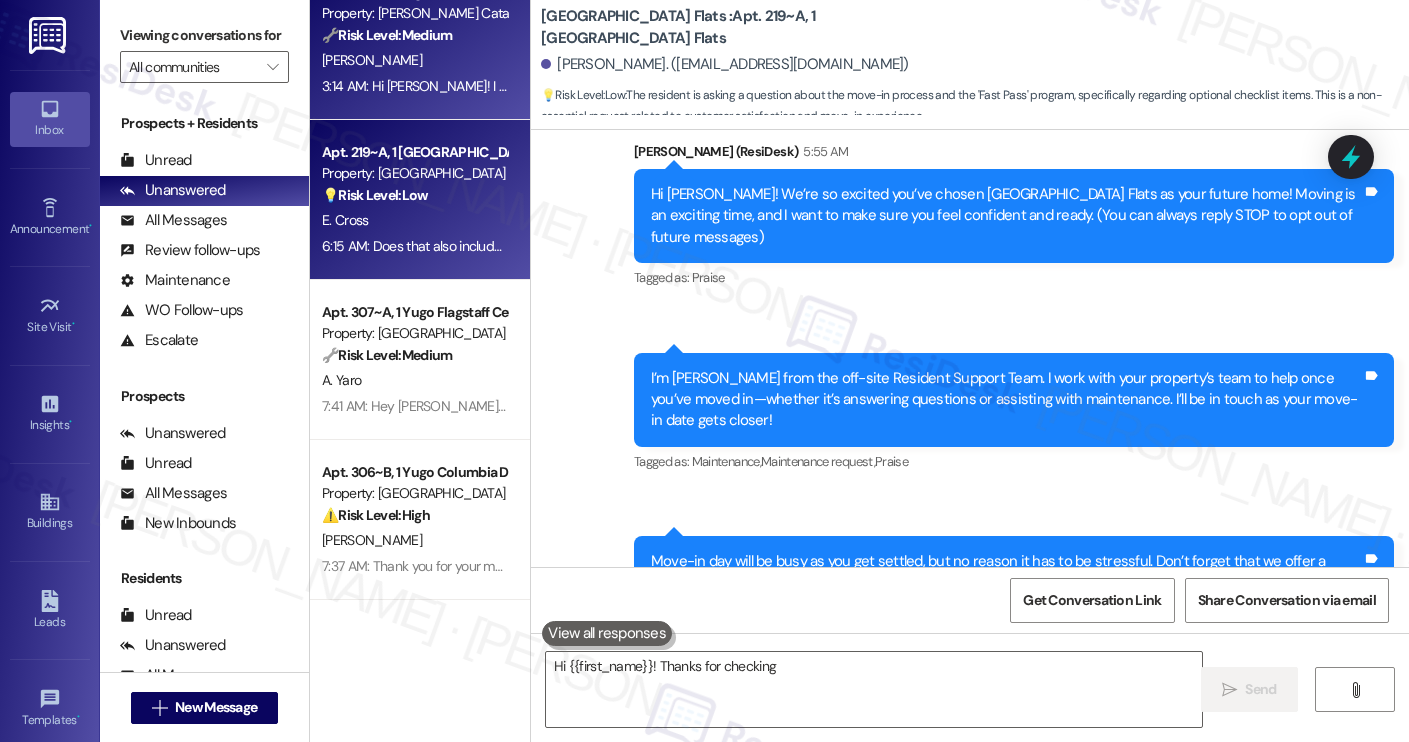 click on "3:14 AM: Hi [PERSON_NAME]! I have a couple questions if you don't mind helping.
1) I have determined that I cannot move in until the 23rd not the 22nd, I apologize! Is there anything I can do to help change this preference?
2) Is there a way for you to check if I need to complete anything else before I move in?
3) What are the benefits to completing everything on my move in checklist before [DATE], not [DATE]?
Thank you 3:14 AM: Hi [PERSON_NAME]! I have a couple questions if you don't mind helping.
1) I have determined that I cannot move in until the 23rd not the 22nd, I apologize! Is there anything I can do to help change this preference?
2) Is there a way for you to check if I need to complete anything else before I move in?
3) What are the benefits to completing everything on my move in checklist before [DATE], not [DATE]?
Thank you" at bounding box center [414, 86] 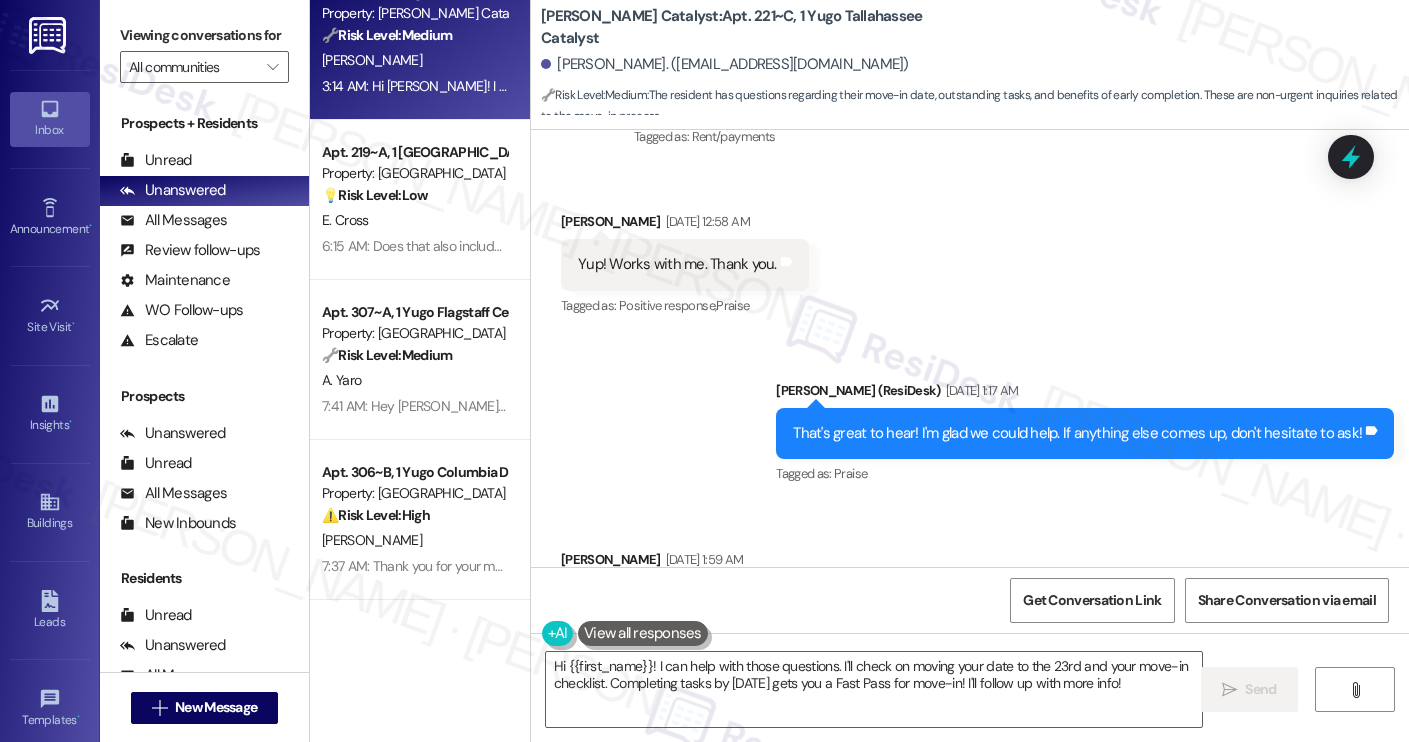 scroll, scrollTop: 4998, scrollLeft: 0, axis: vertical 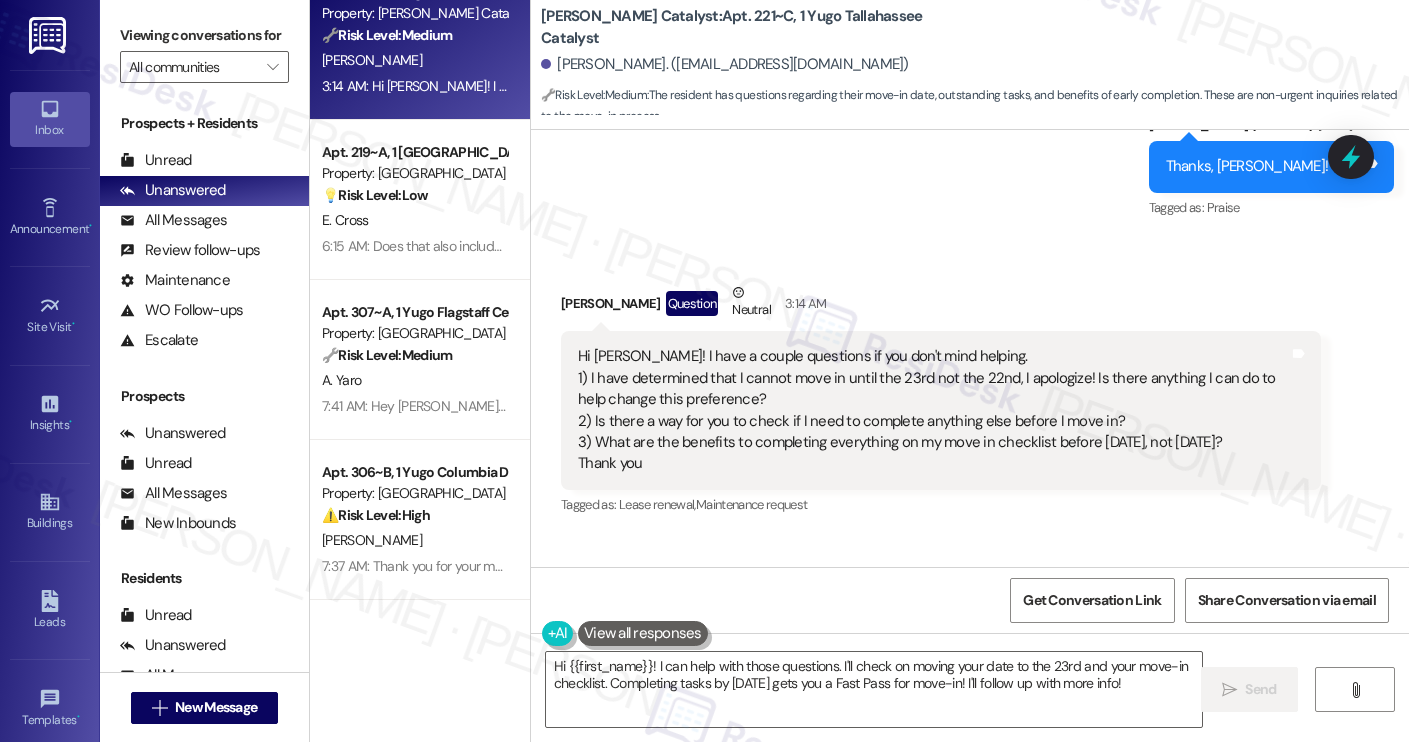 click on "Hi [PERSON_NAME]! I have a couple questions if you don't mind helping.
1) I have determined that I cannot move in until the 23rd not the 22nd, I apologize! Is there anything I can do to help change this preference?
2) Is there a way for you to check if I need to complete anything else before I move in?
3) What are the benefits to completing everything on my move in checklist before [DATE], not [DATE]?
Thank you" at bounding box center (933, 410) 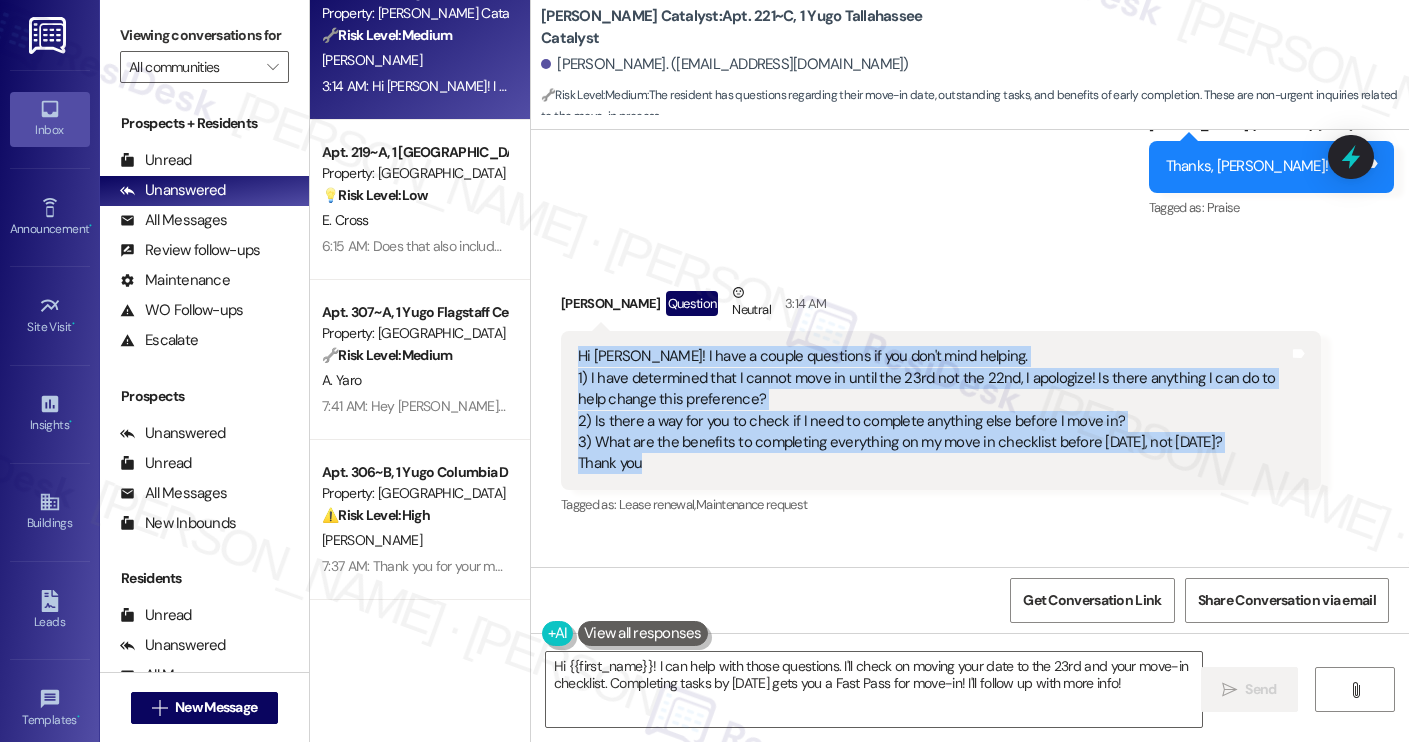 drag, startPoint x: 665, startPoint y: 376, endPoint x: 569, endPoint y: 263, distance: 148.27339 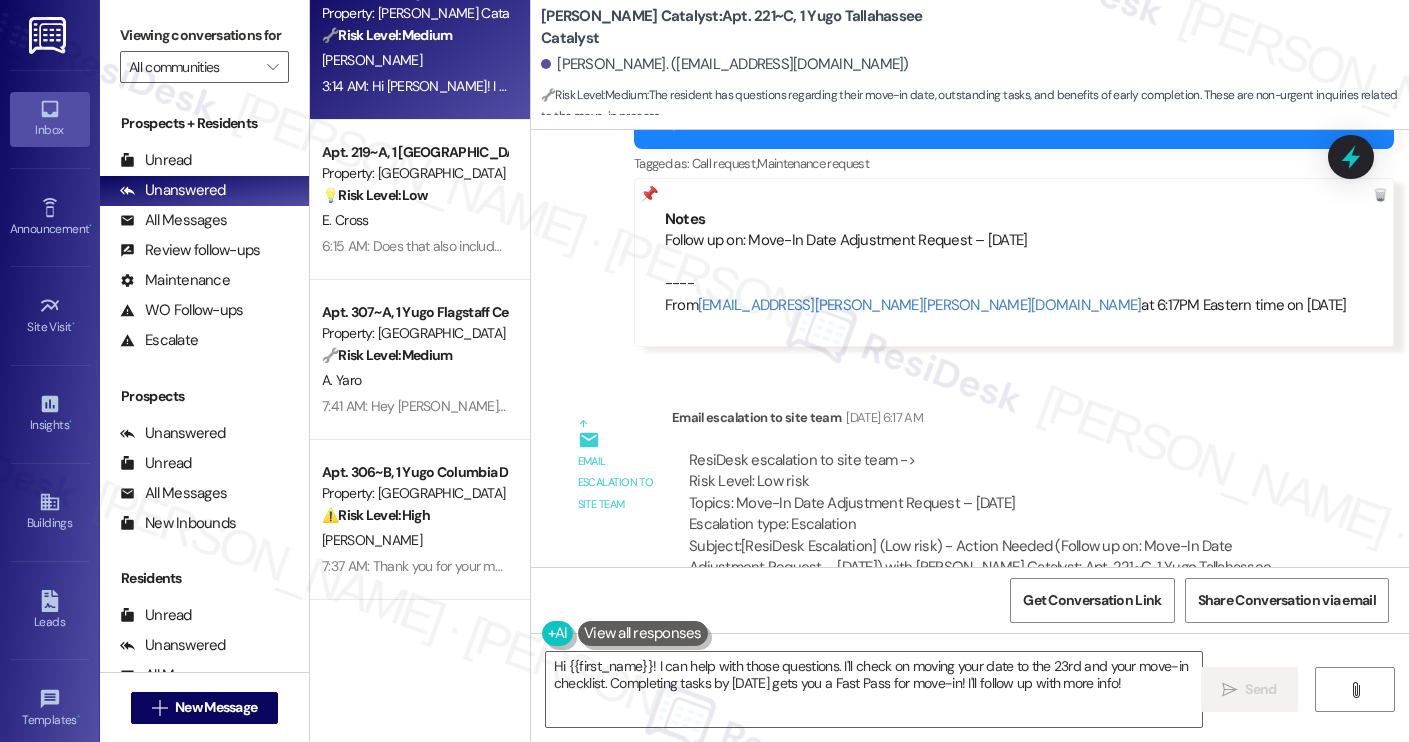 scroll, scrollTop: 2963, scrollLeft: 0, axis: vertical 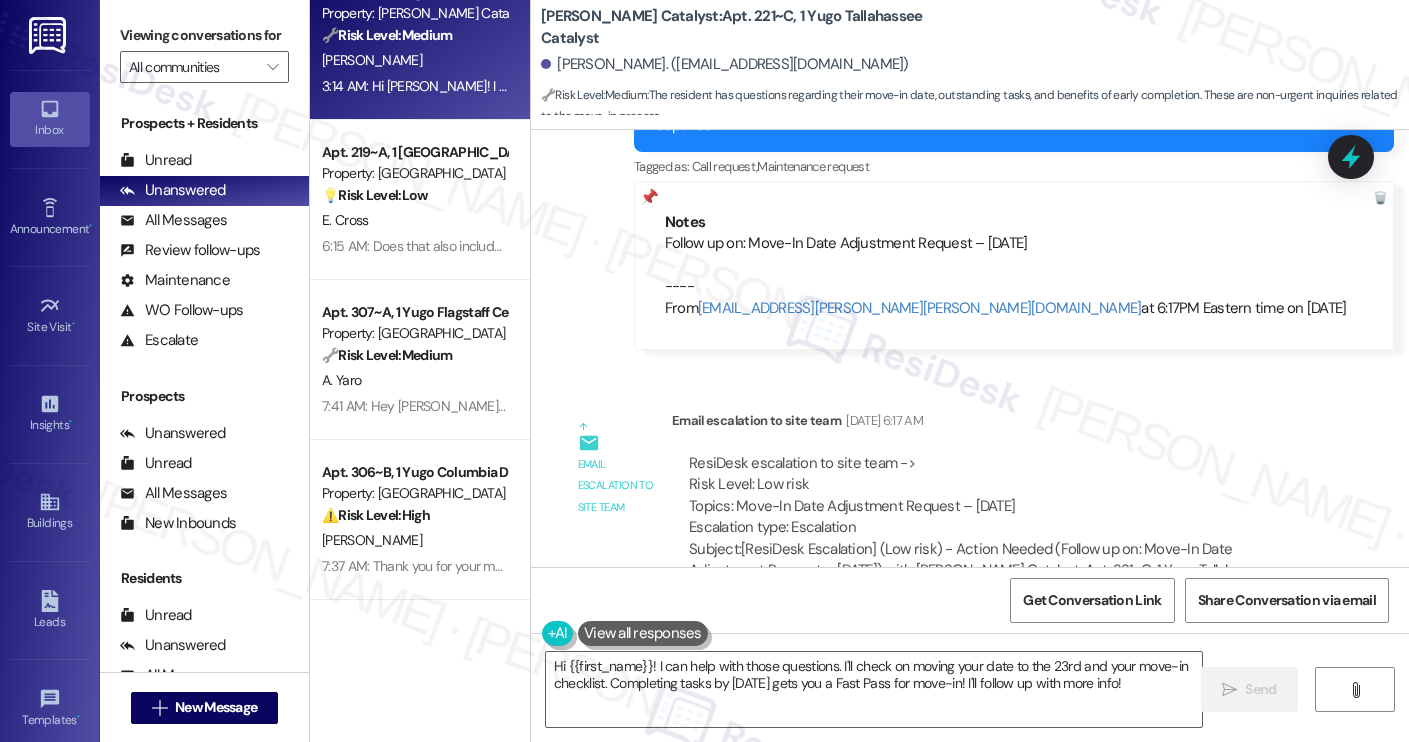 click on "[PERSON_NAME]. ([EMAIL_ADDRESS][DOMAIN_NAME])" at bounding box center [725, 64] 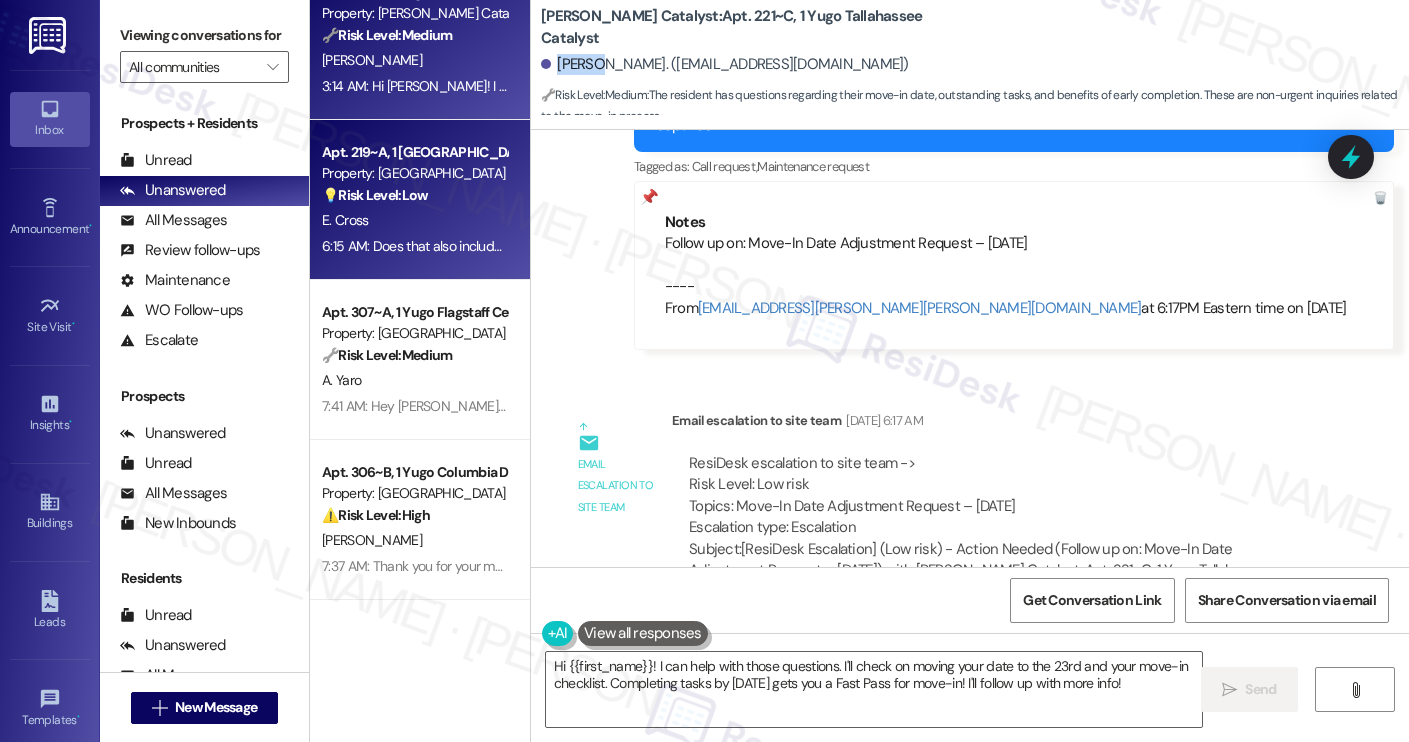 copy on "Maraya" 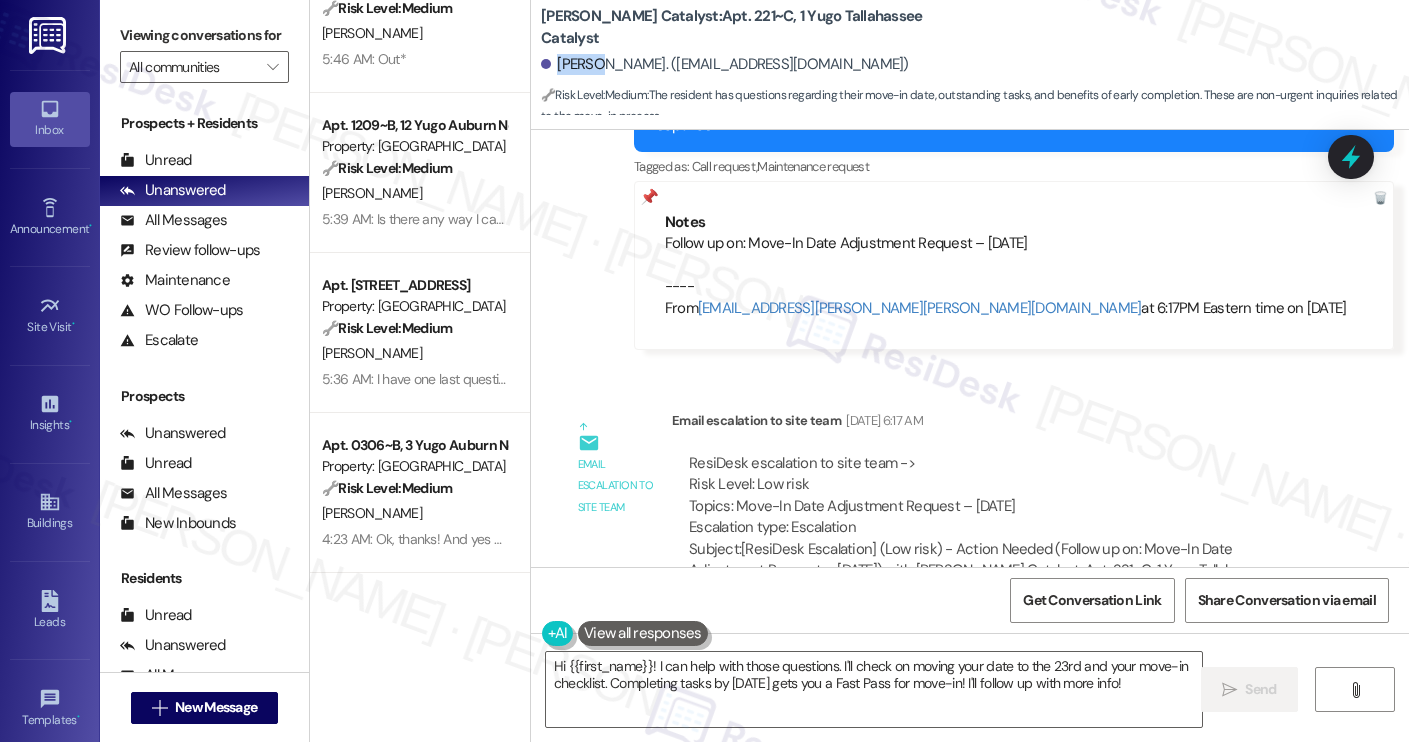 scroll, scrollTop: 0, scrollLeft: 0, axis: both 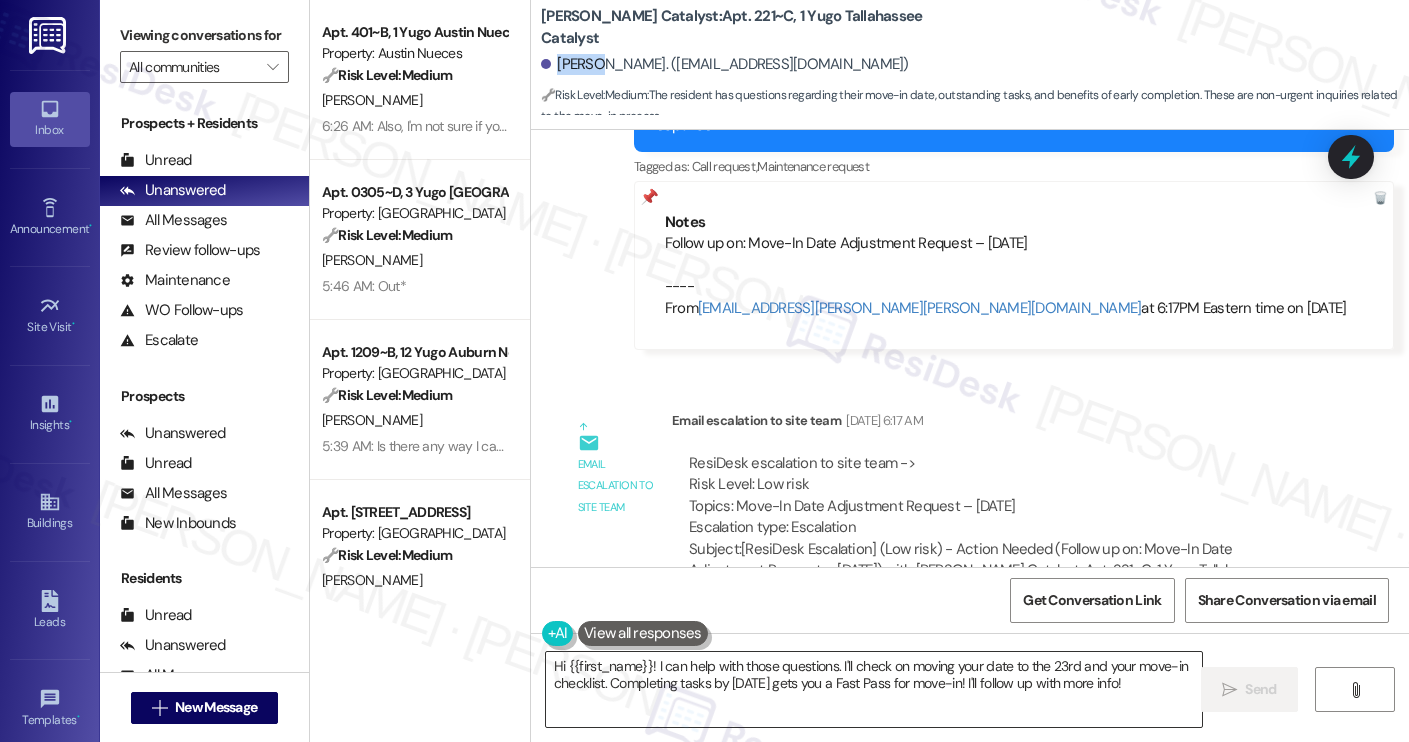 click on "Hi {{first_name}}! I can help with those questions. I'll check on moving your date to the 23rd and your move-in checklist. Completing tasks by [DATE] gets you a Fast Pass for move-in! I'll follow up with more info!" at bounding box center [874, 689] 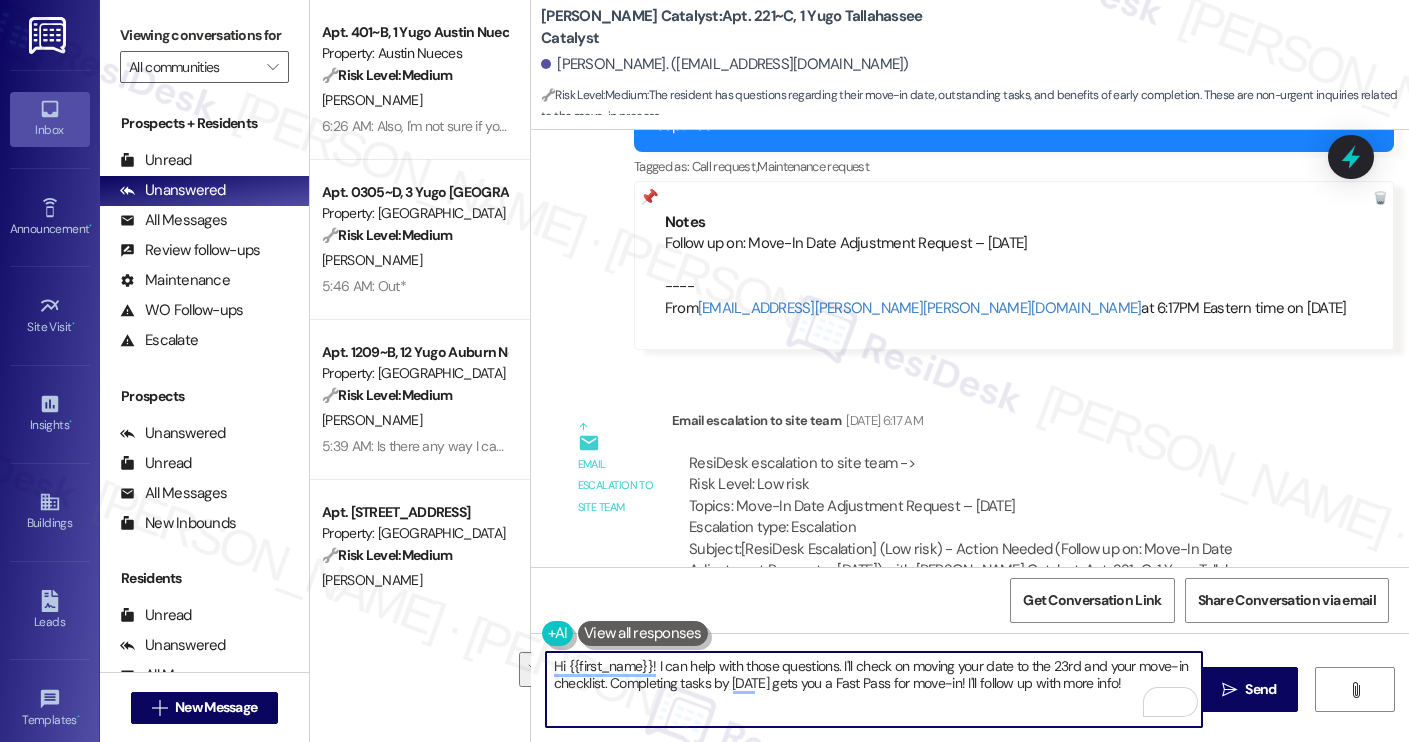 scroll, scrollTop: 2942, scrollLeft: 0, axis: vertical 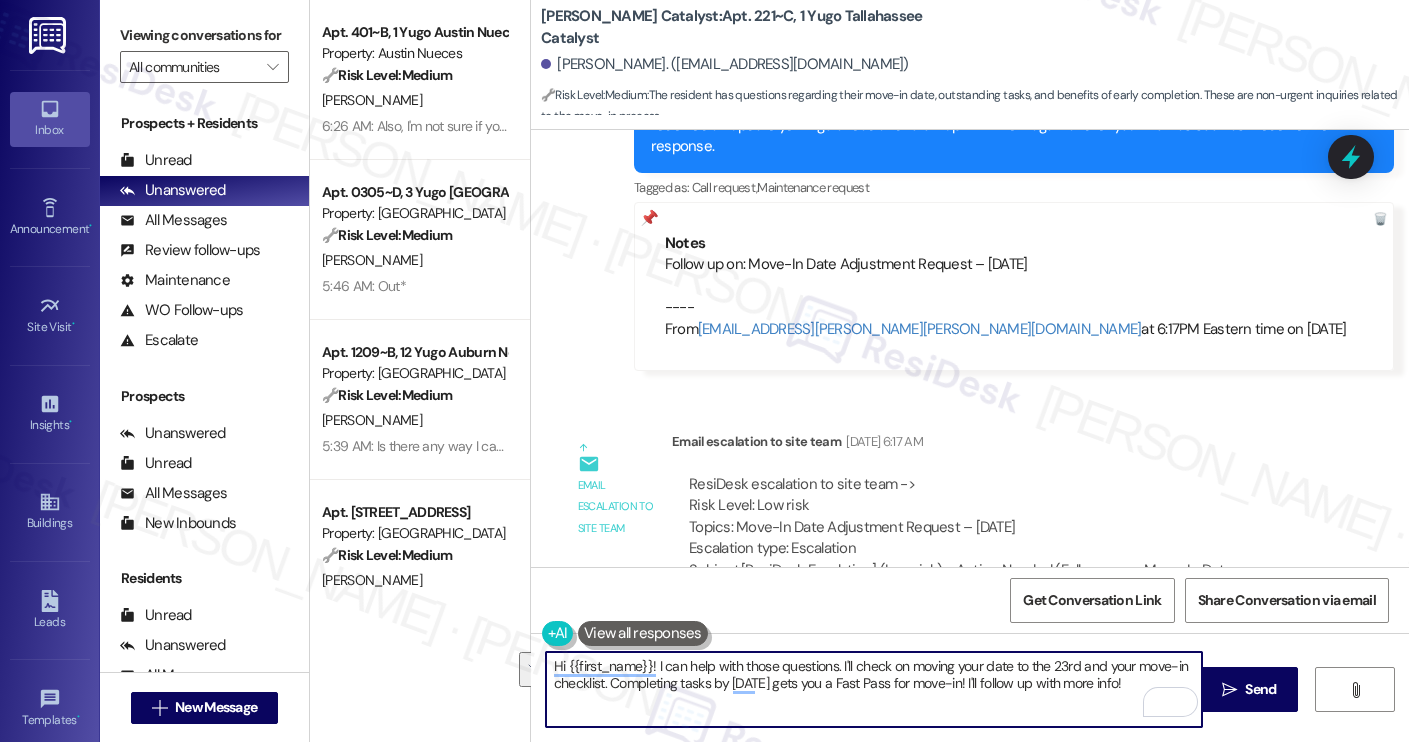 click on "Hi {{first_name}}! I can help with those questions. I'll check on moving your date to the 23rd and your move-in checklist. Completing tasks by [DATE] gets you a Fast Pass for move-in! I'll follow up with more info!" at bounding box center (874, 689) 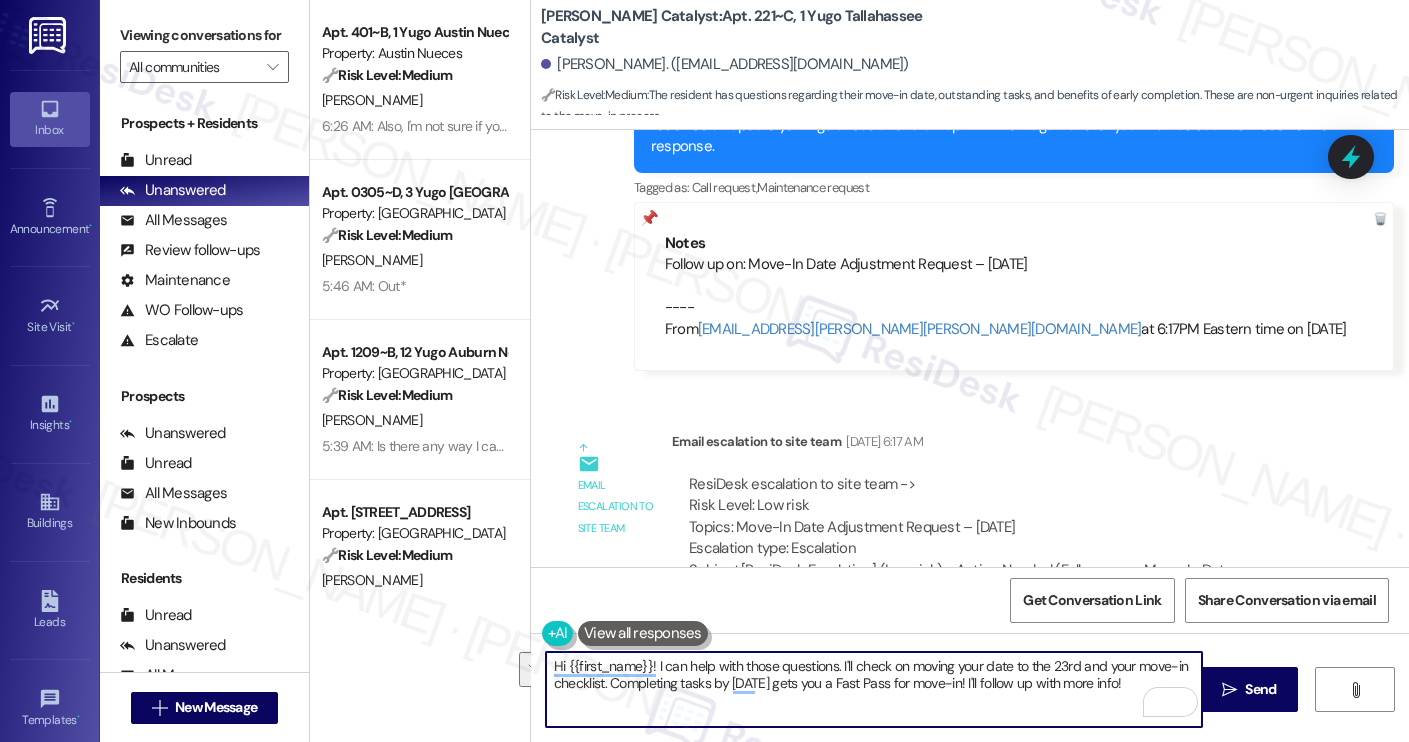 drag, startPoint x: 833, startPoint y: 667, endPoint x: 874, endPoint y: 697, distance: 50.803543 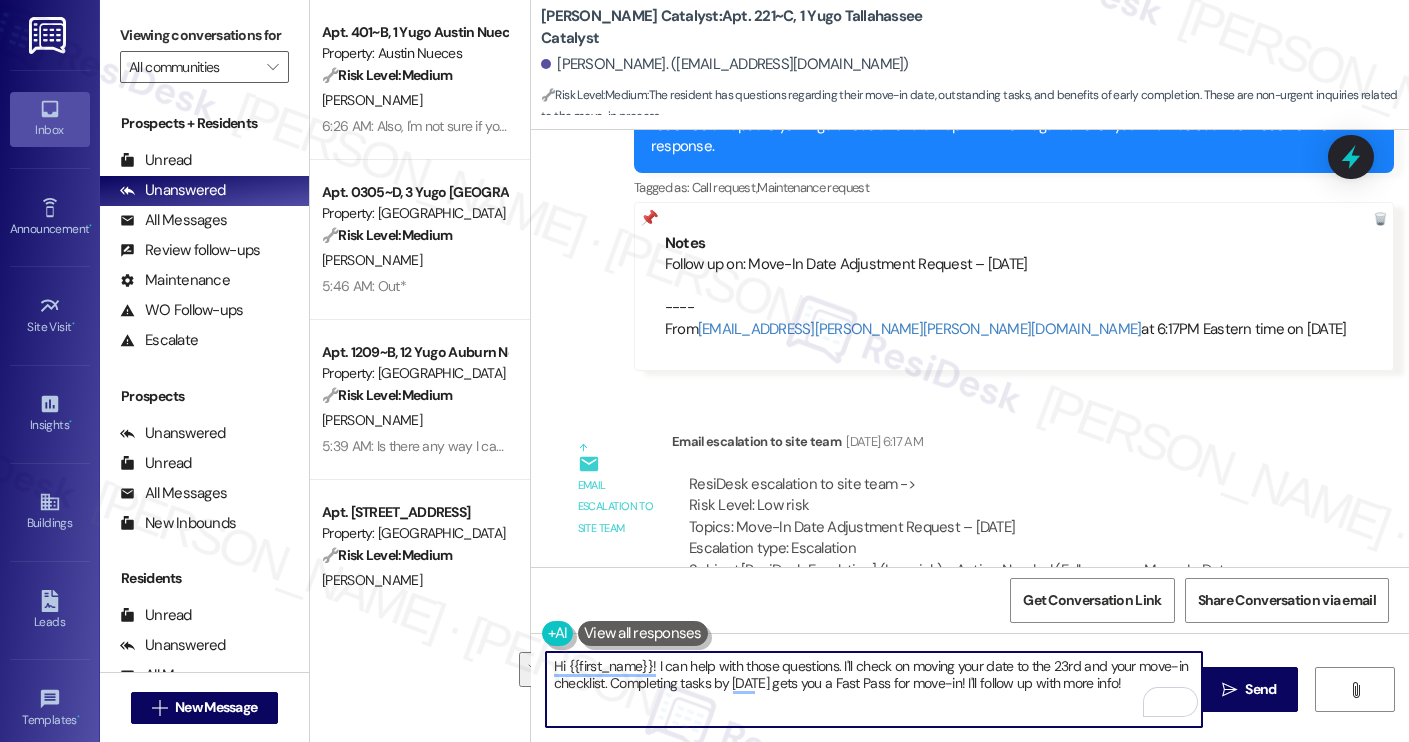 click on "Hi {{first_name}}! I can help with those questions. I'll check on moving your date to the 23rd and your move-in checklist. Completing tasks by [DATE] gets you a Fast Pass for move-in! I'll follow up with more info!" at bounding box center [874, 689] 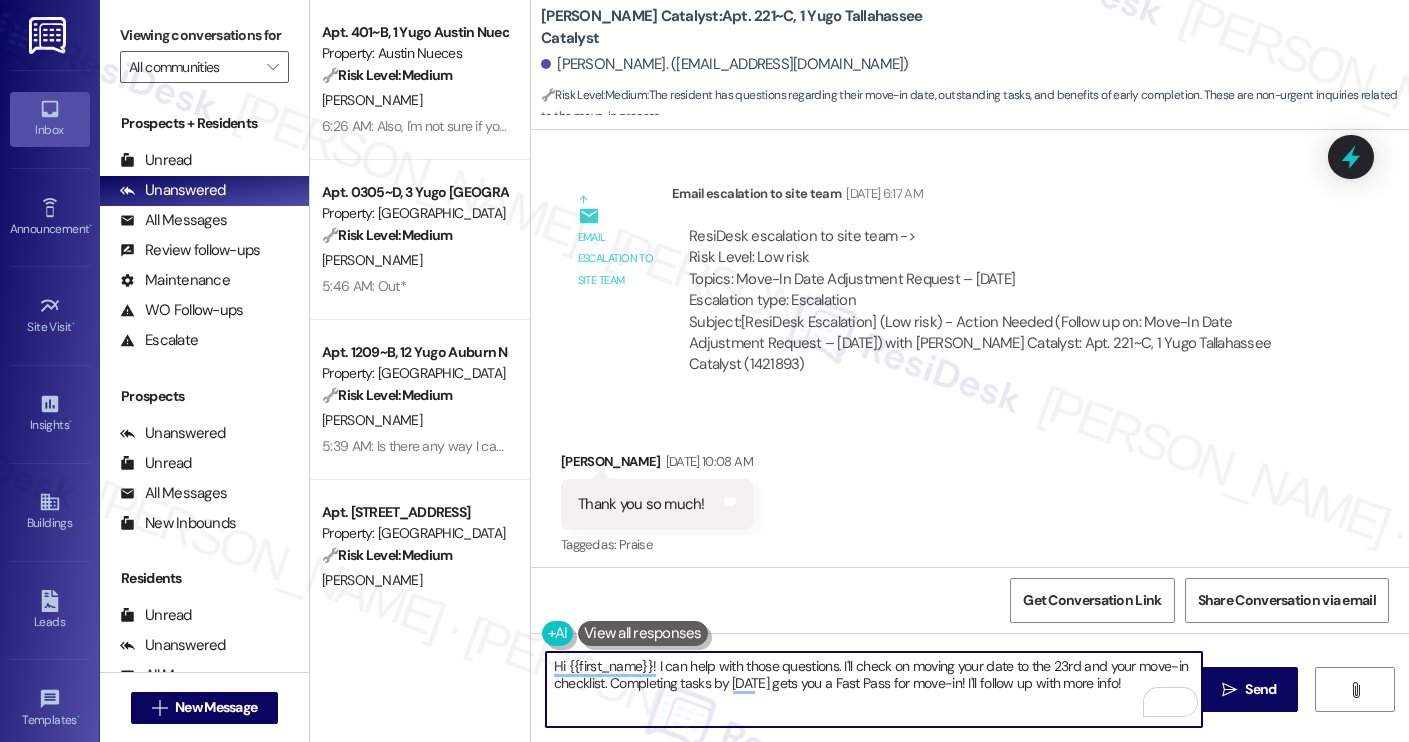 scroll, scrollTop: 3193, scrollLeft: 0, axis: vertical 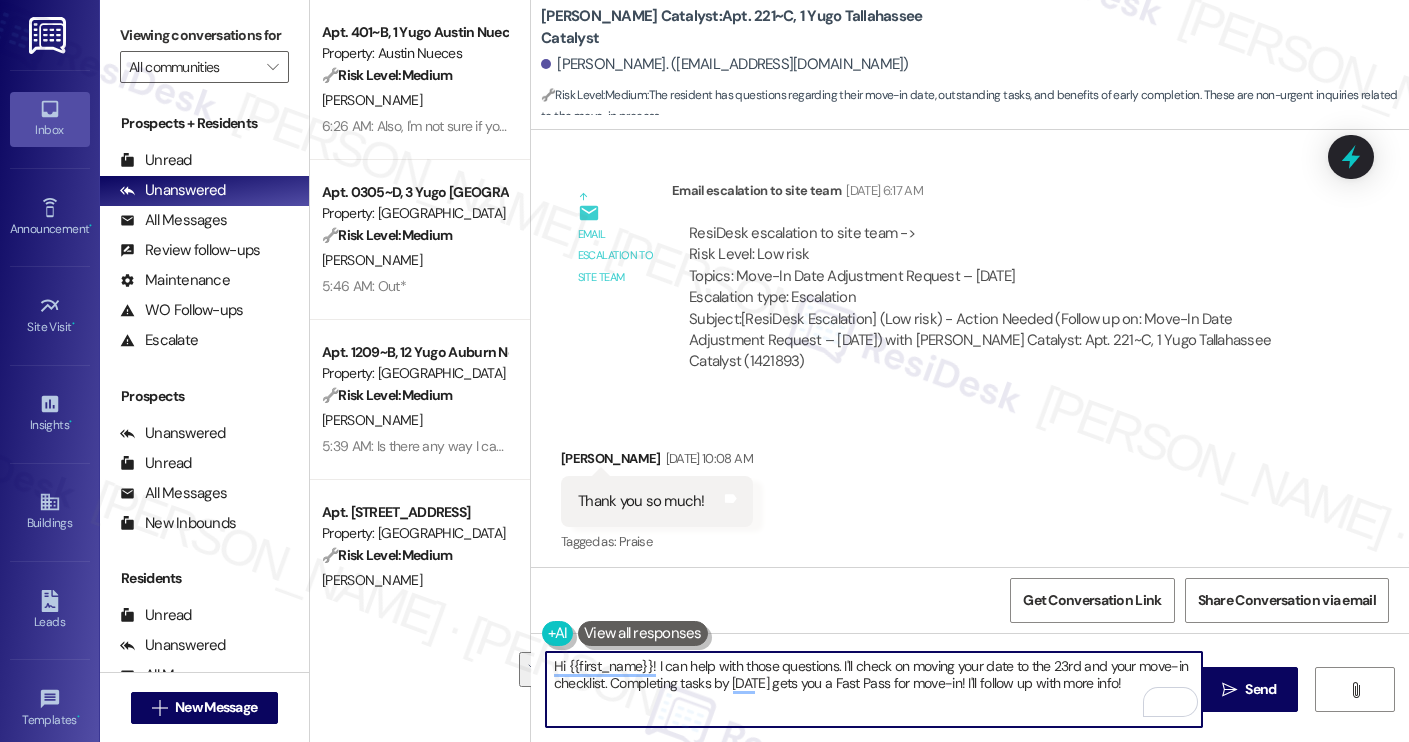 paste on "Maraya! I’m happy to help with your questions. I’ll let the site team know you’re planning to move in on the 23rd instead of the 22nd and check if there’s anything else you need to complete before move-in. As for your last question, completing everything by [DATE] qualifies you for a Fast Pass, which helps speed up your move-in and lets you skip the lines. I’ll follow up as soon as I hear back from the team" 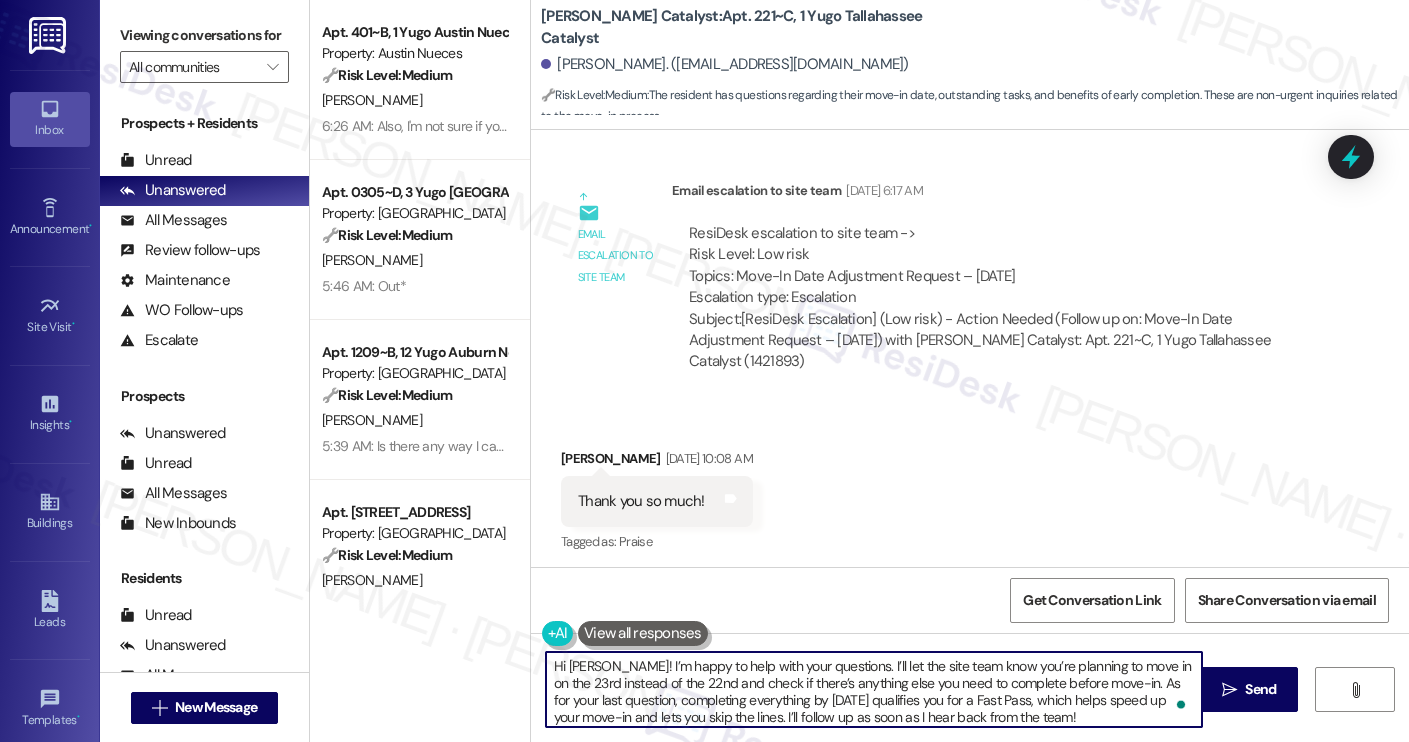 click on "Hi [PERSON_NAME]! I’m happy to help with your questions. I’ll let the site team know you’re planning to move in on the 23rd instead of the 22nd and check if there’s anything else you need to complete before move-in. As for your last question, completing everything by [DATE] qualifies you for a Fast Pass, which helps speed up your move-in and lets you skip the lines. I’ll follow up as soon as I hear back from the team!" at bounding box center [874, 689] 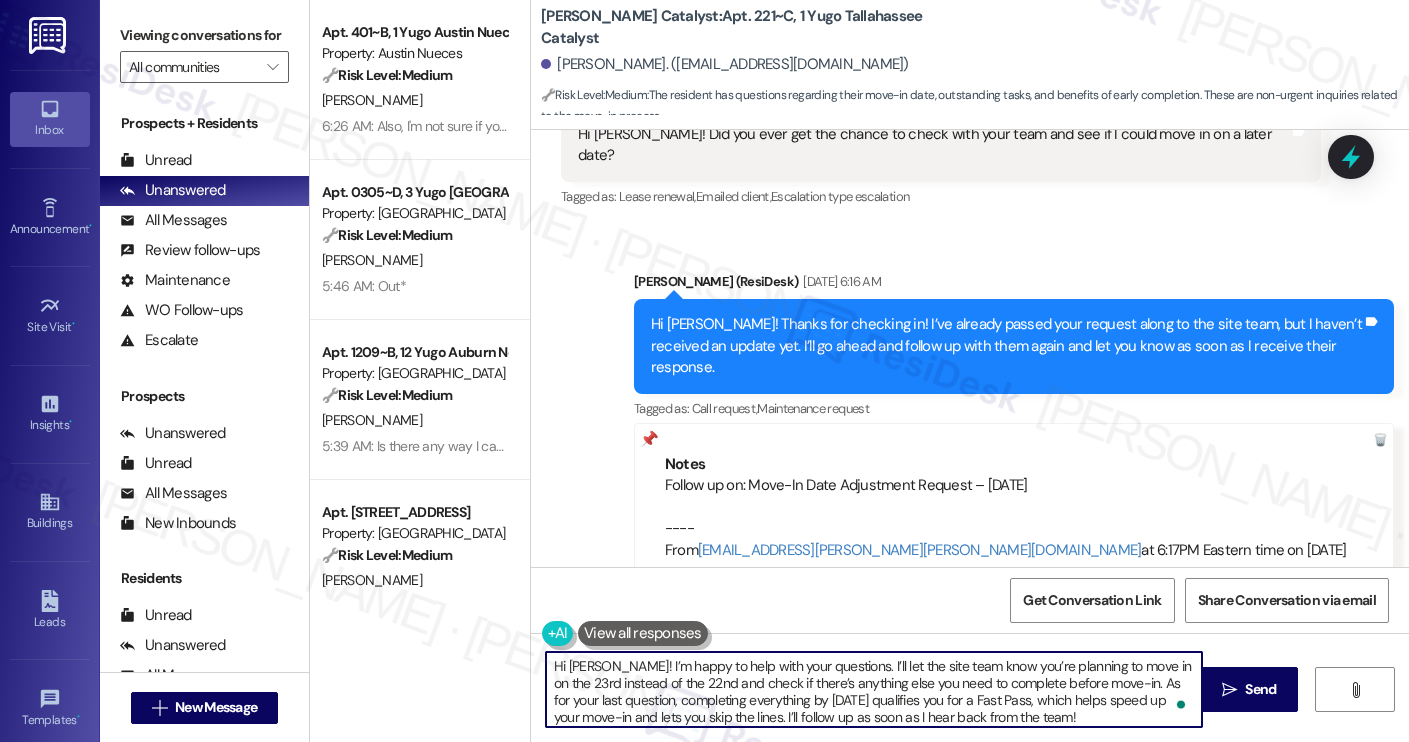 scroll, scrollTop: 2718, scrollLeft: 0, axis: vertical 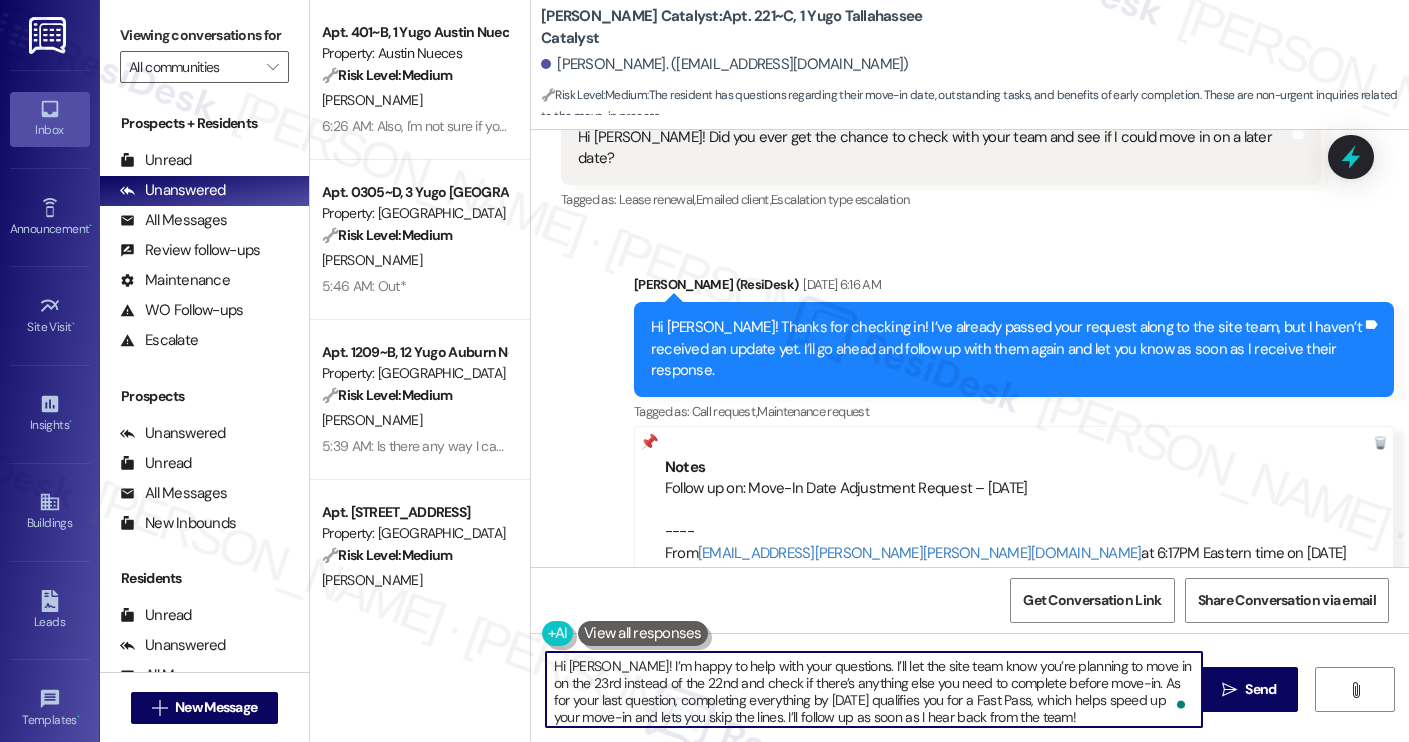 click on "Hi [PERSON_NAME]! I’m happy to help with your questions. I’ll let the site team know you’re planning to move in on the 23rd instead of the 22nd and check if there’s anything else you need to complete before move-in. As for your last question, completing everything by [DATE] qualifies you for a Fast Pass, which helps speed up your move-in and lets you skip the lines. I’ll follow up as soon as I hear back from the team!" at bounding box center (874, 689) 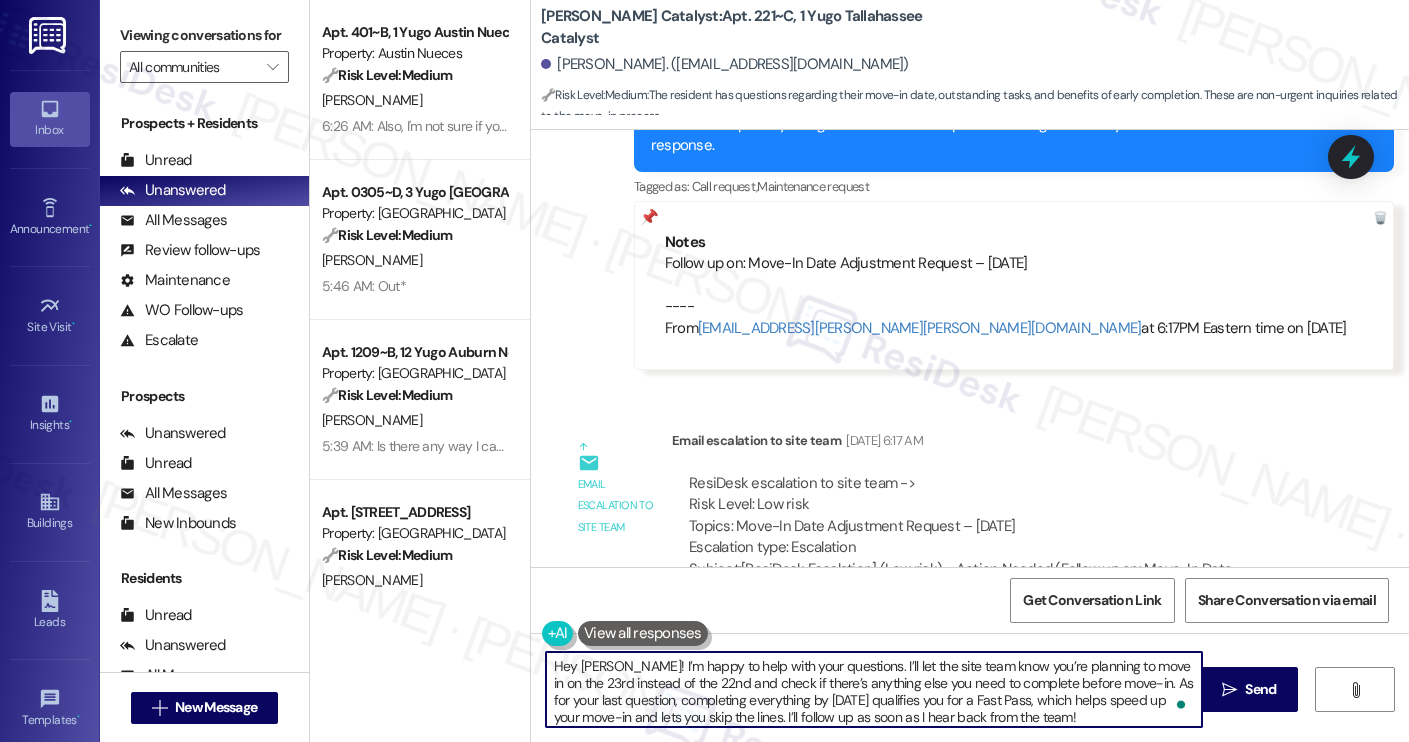 scroll, scrollTop: 3378, scrollLeft: 0, axis: vertical 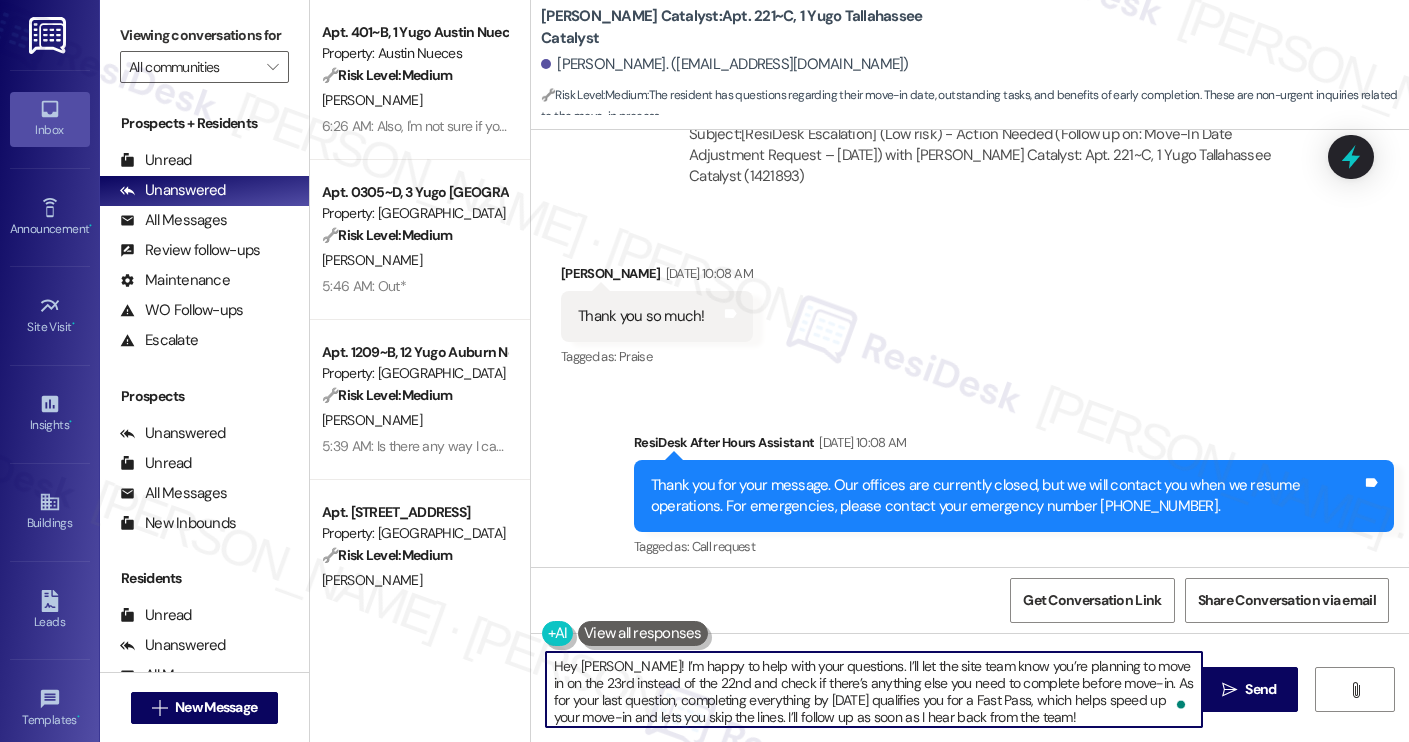 click on "Hey [PERSON_NAME]! I’m happy to help with your questions. I’ll let the site team know you’re planning to move in on the 23rd instead of the 22nd and check if there’s anything else you need to complete before move-in. As for your last question, completing everything by [DATE] qualifies you for a Fast Pass, which helps speed up your move-in and lets you skip the lines. I’ll follow up as soon as I hear back from the team!" at bounding box center (874, 689) 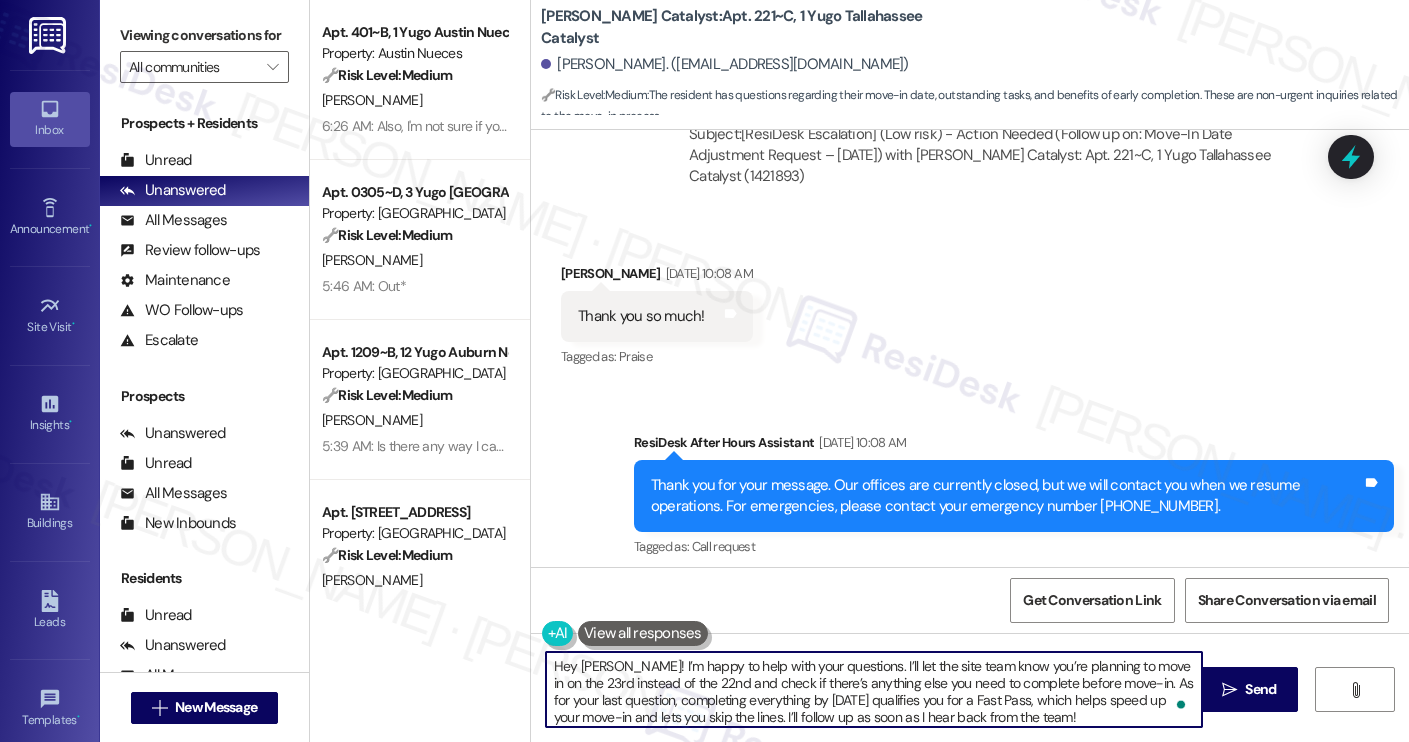 click on "Hey [PERSON_NAME]! I’m happy to help with your questions. I’ll let the site team know you’re planning to move in on the 23rd instead of the 22nd and check if there’s anything else you need to complete before move-in. As for your last question, completing everything by [DATE] qualifies you for a Fast Pass, which helps speed up your move-in and lets you skip the lines. I’ll follow up as soon as I hear back from the team!" at bounding box center [874, 689] 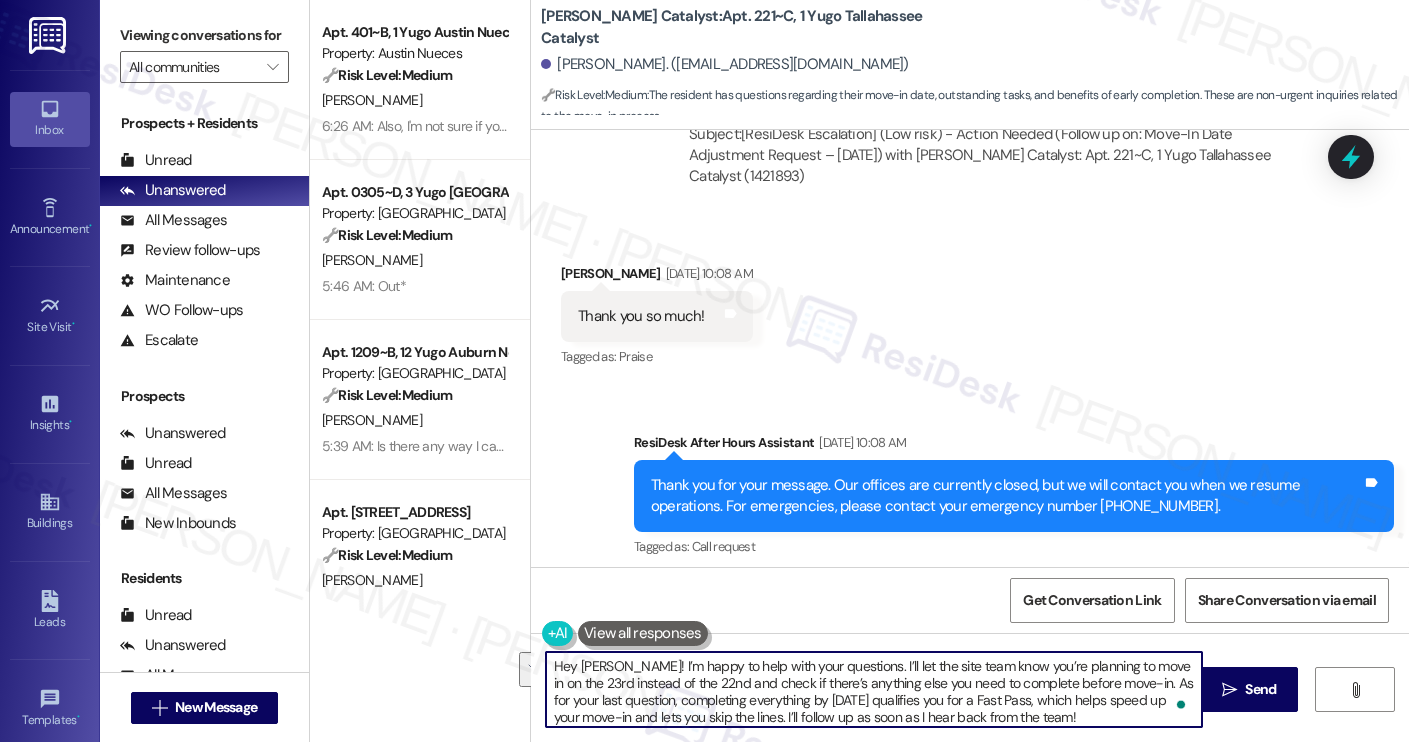scroll, scrollTop: 5, scrollLeft: 0, axis: vertical 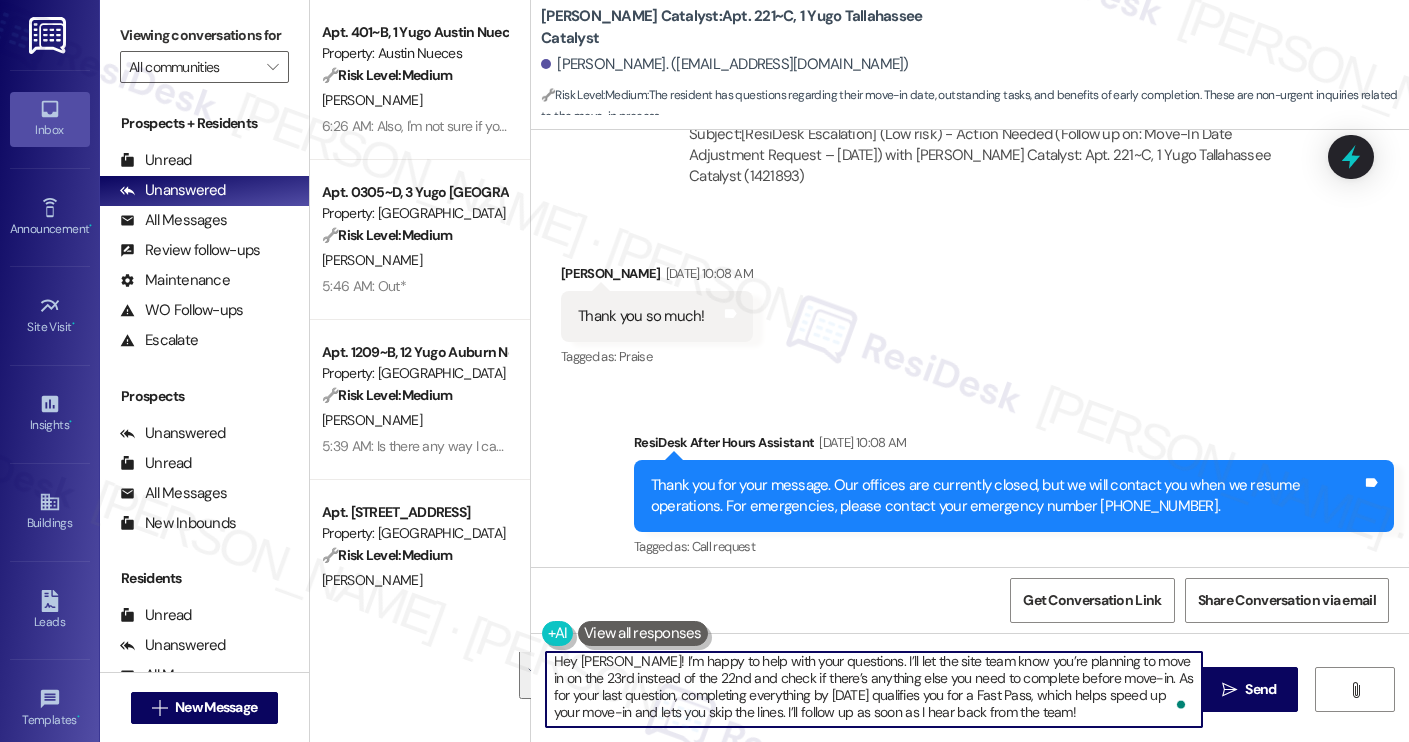 drag, startPoint x: 1114, startPoint y: 688, endPoint x: 1112, endPoint y: 713, distance: 25.079872 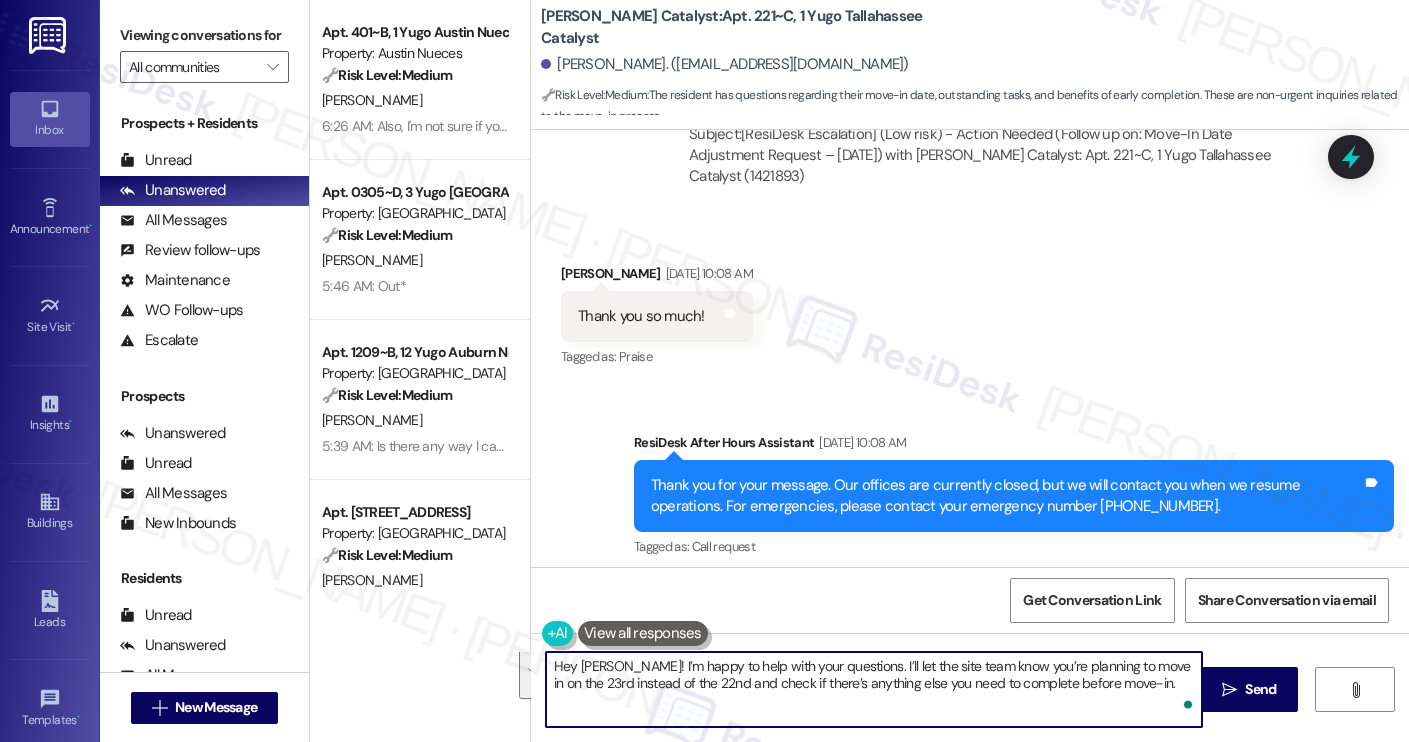 scroll, scrollTop: 0, scrollLeft: 0, axis: both 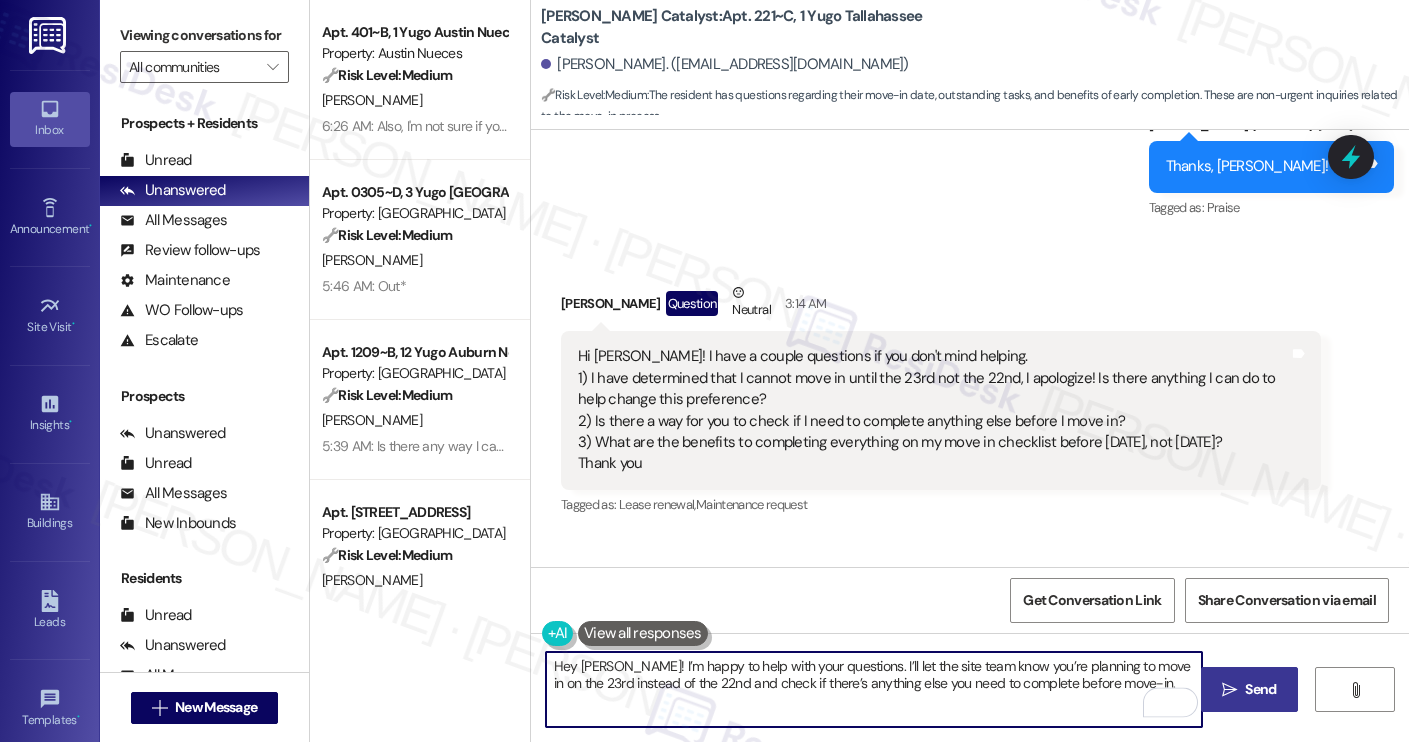 type on "Hey [PERSON_NAME]! I’m happy to help with your questions. I’ll let the site team know you’re planning to move in on the 23rd instead of the 22nd and check if there’s anything else you need to complete before move-in." 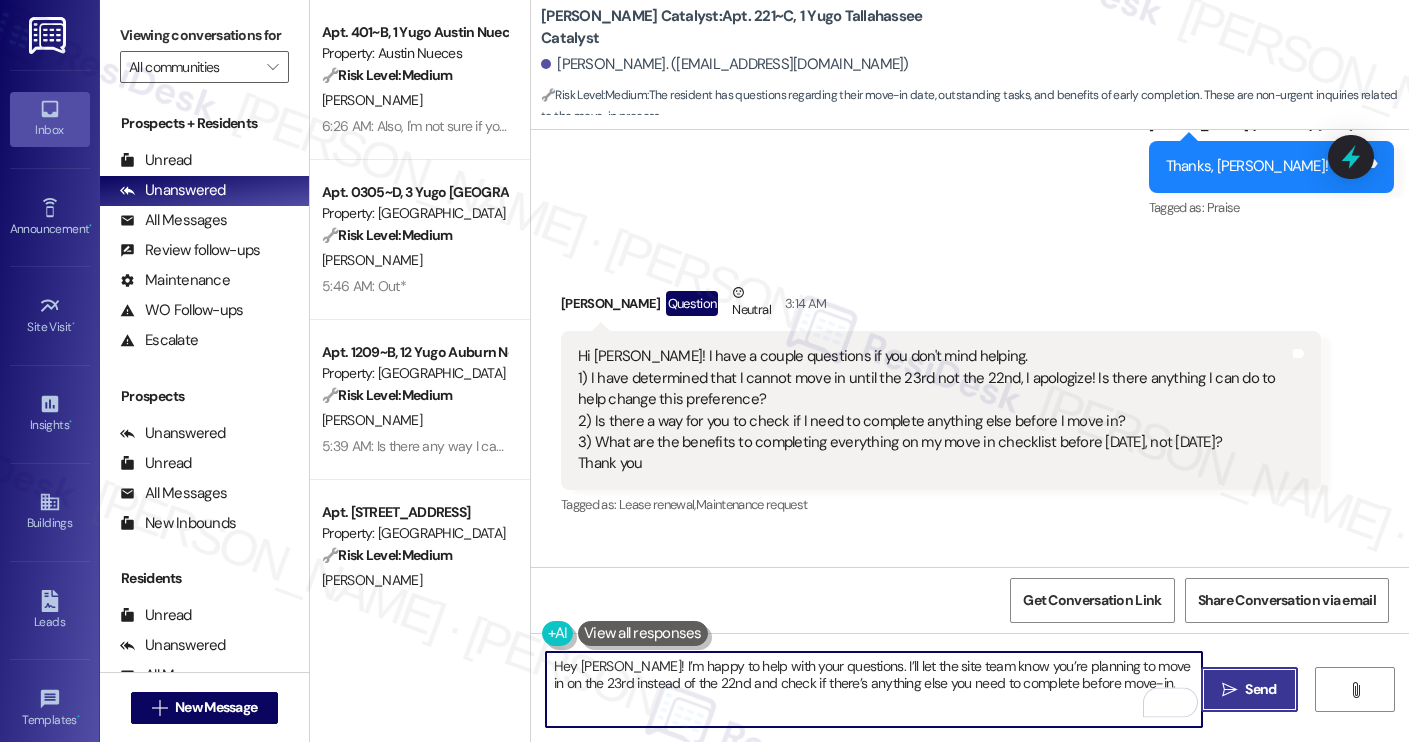 click on "" at bounding box center [1229, 690] 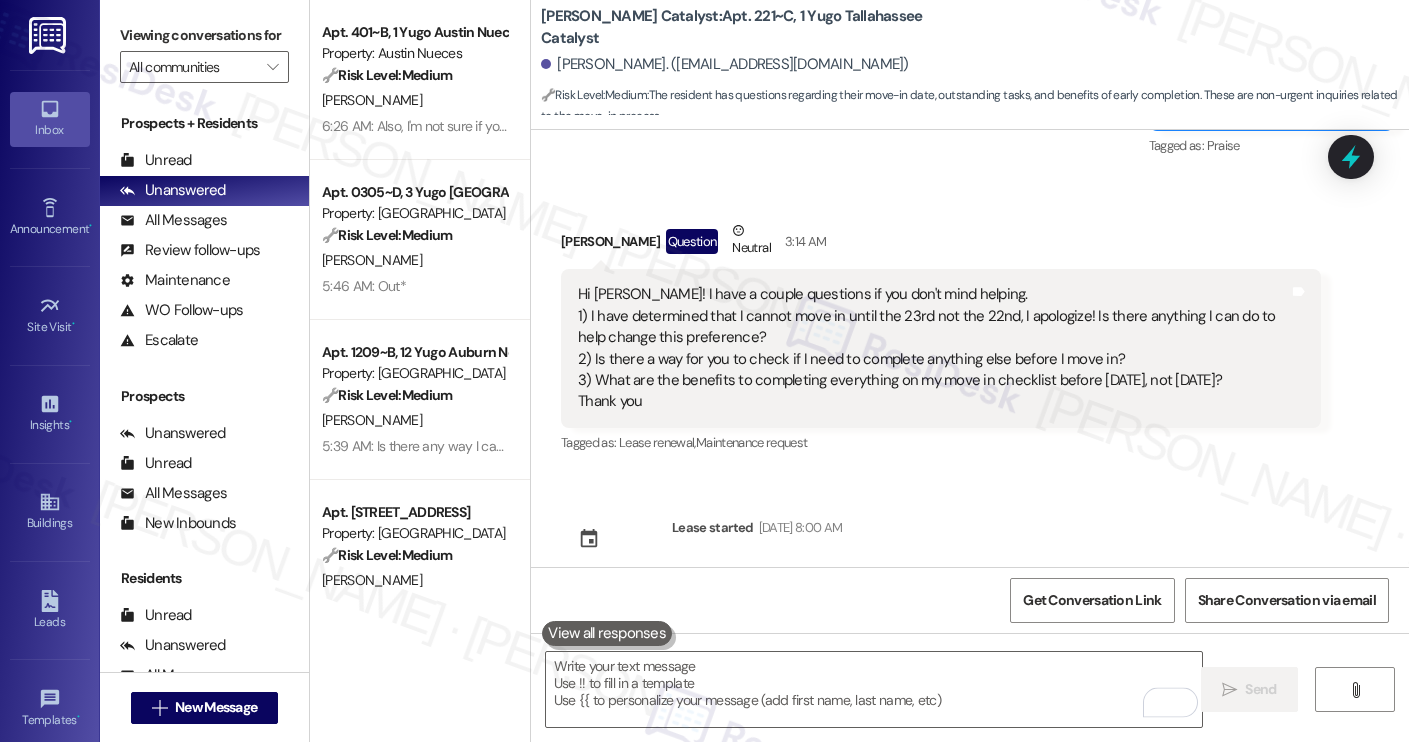 scroll, scrollTop: 5159, scrollLeft: 0, axis: vertical 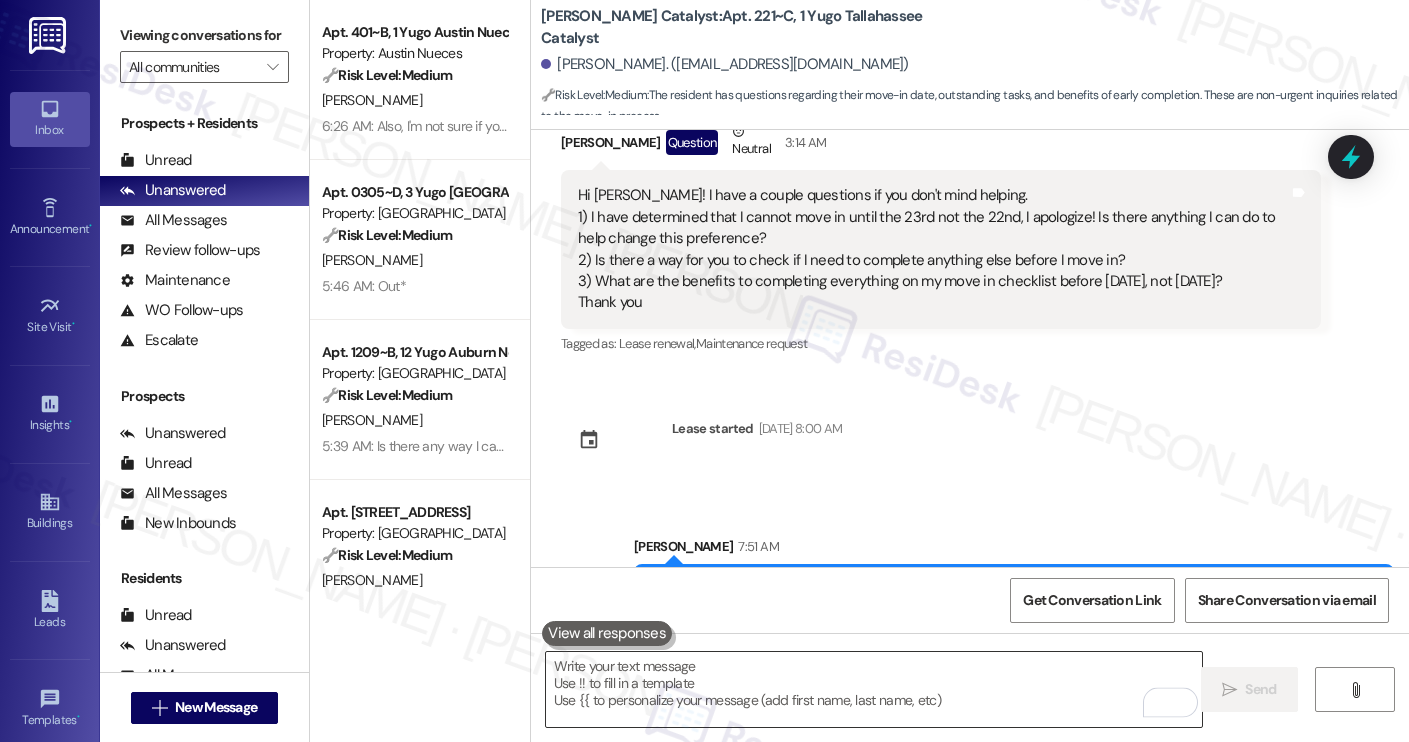 click at bounding box center (874, 689) 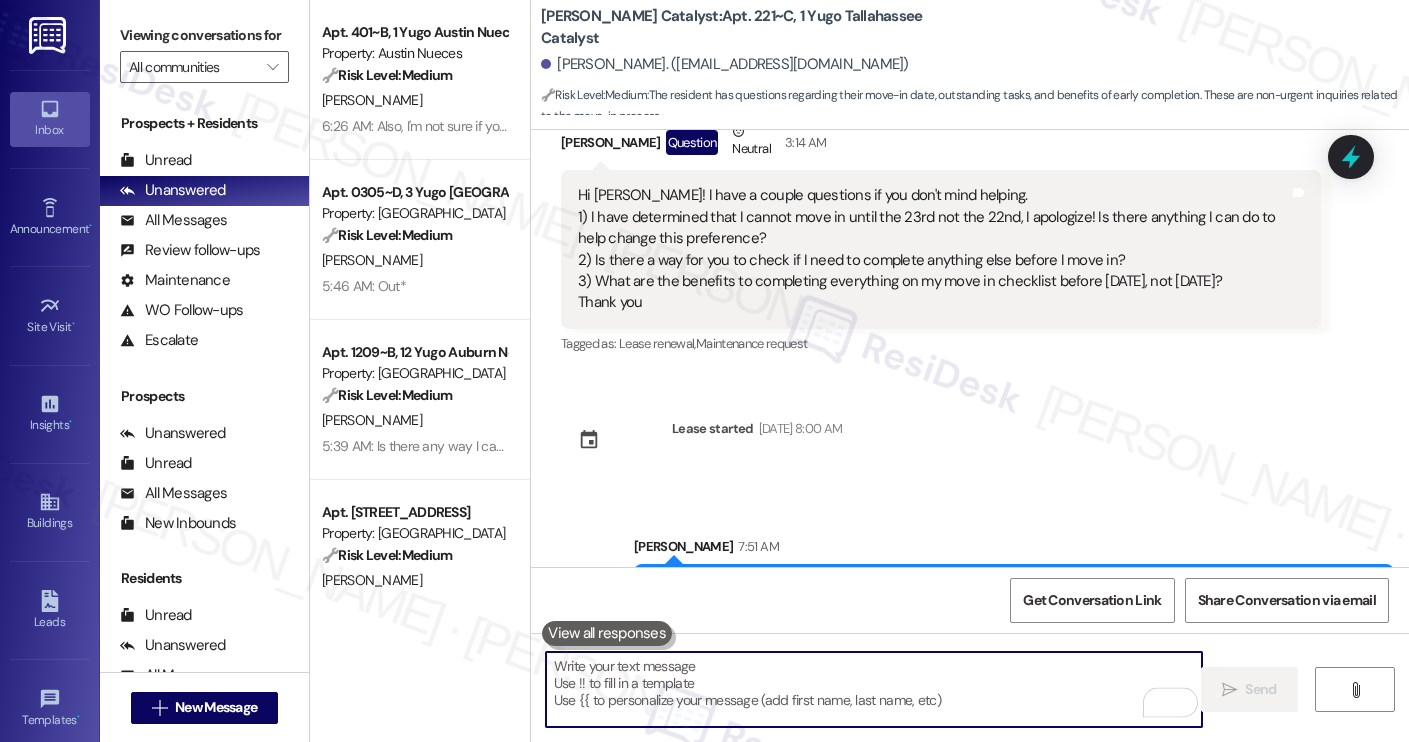 paste on "As for your last question, completing everything by [DATE] qualifies you for a Fast Pass, which helps speed up your move-in and lets you skip the lines. I’ll follow up as soon as I hear back from the team!" 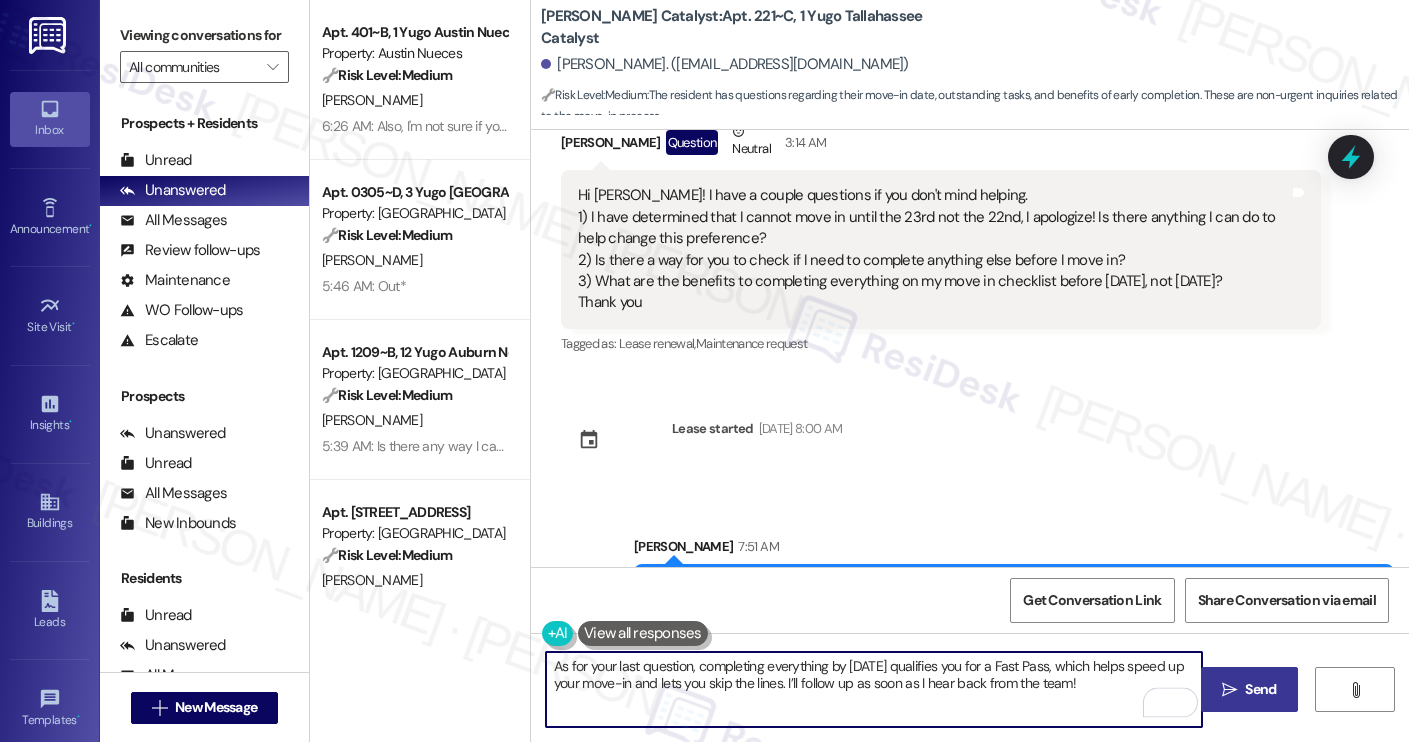 type on "As for your last question, completing everything by [DATE] qualifies you for a Fast Pass, which helps speed up your move-in and lets you skip the lines. I’ll follow up as soon as I hear back from the team!" 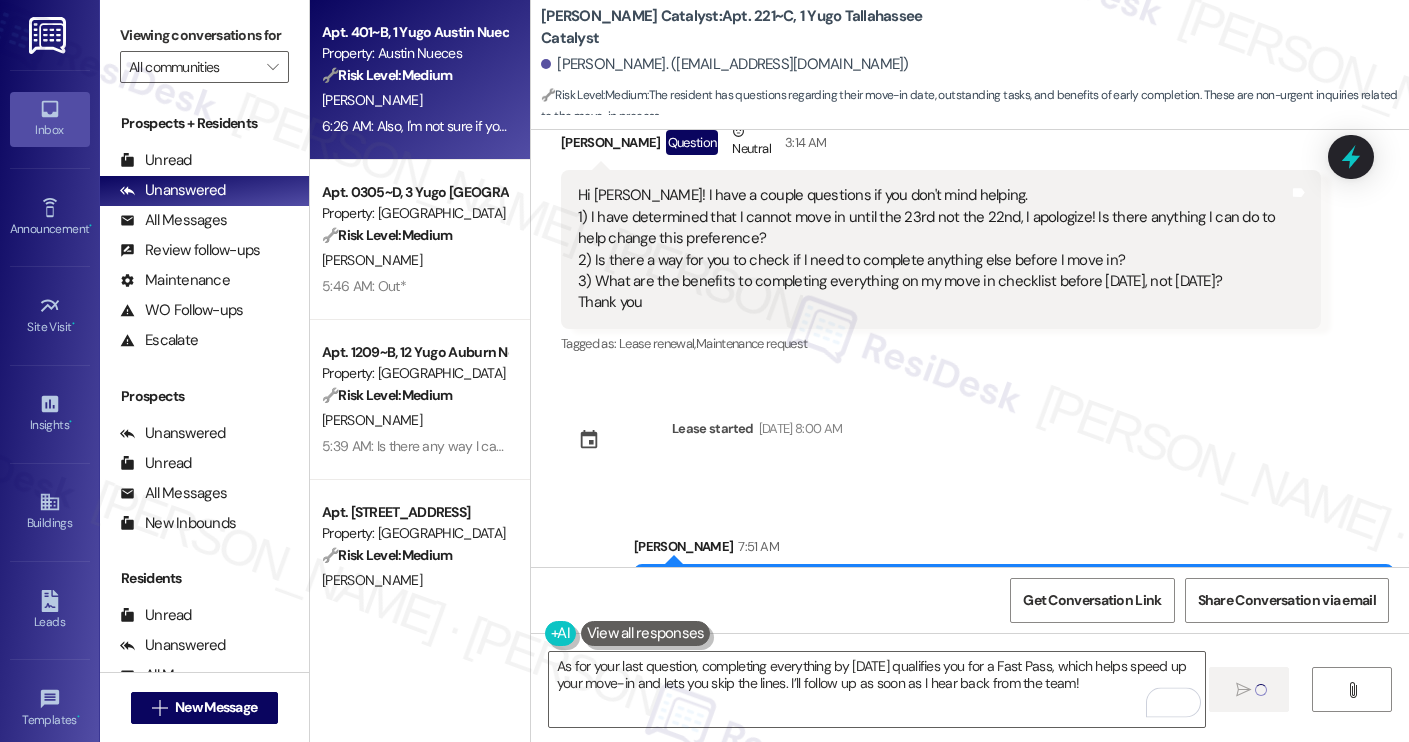 type 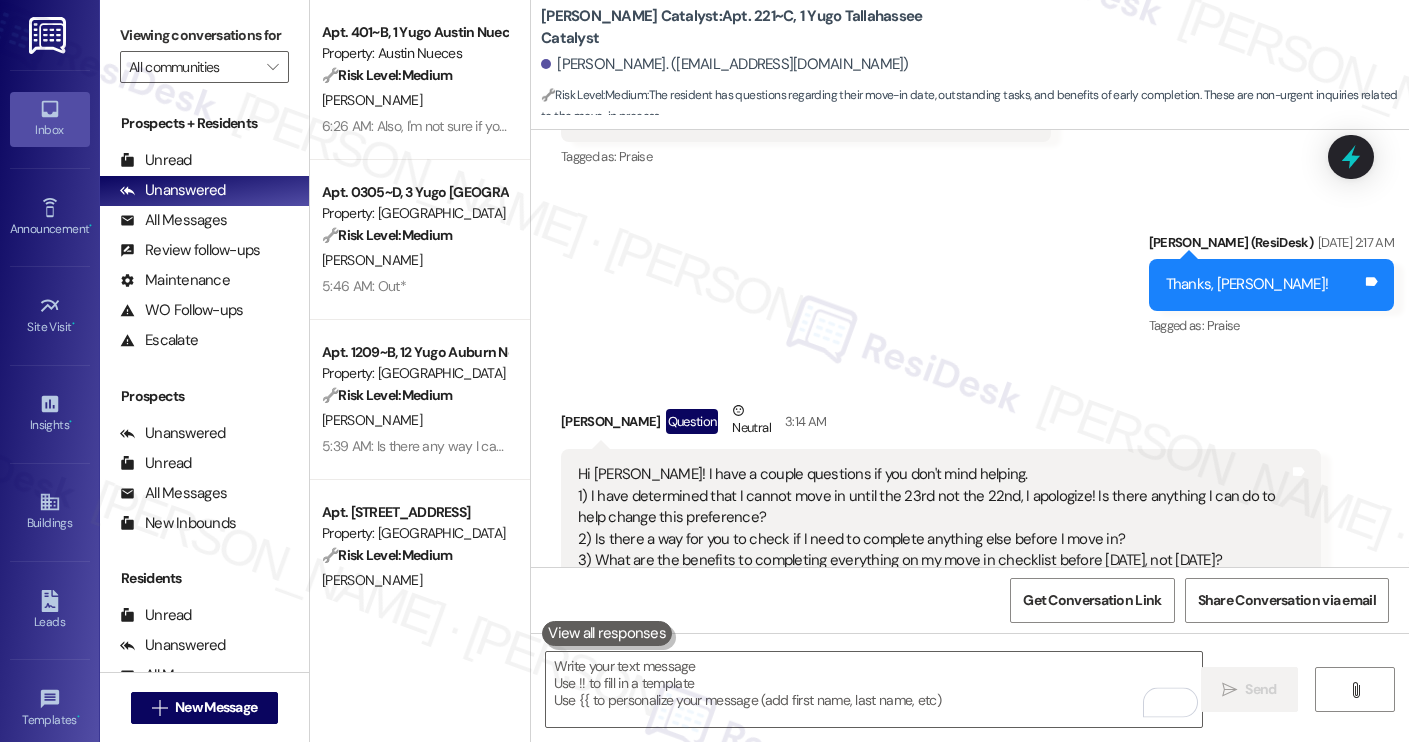 scroll, scrollTop: 5320, scrollLeft: 0, axis: vertical 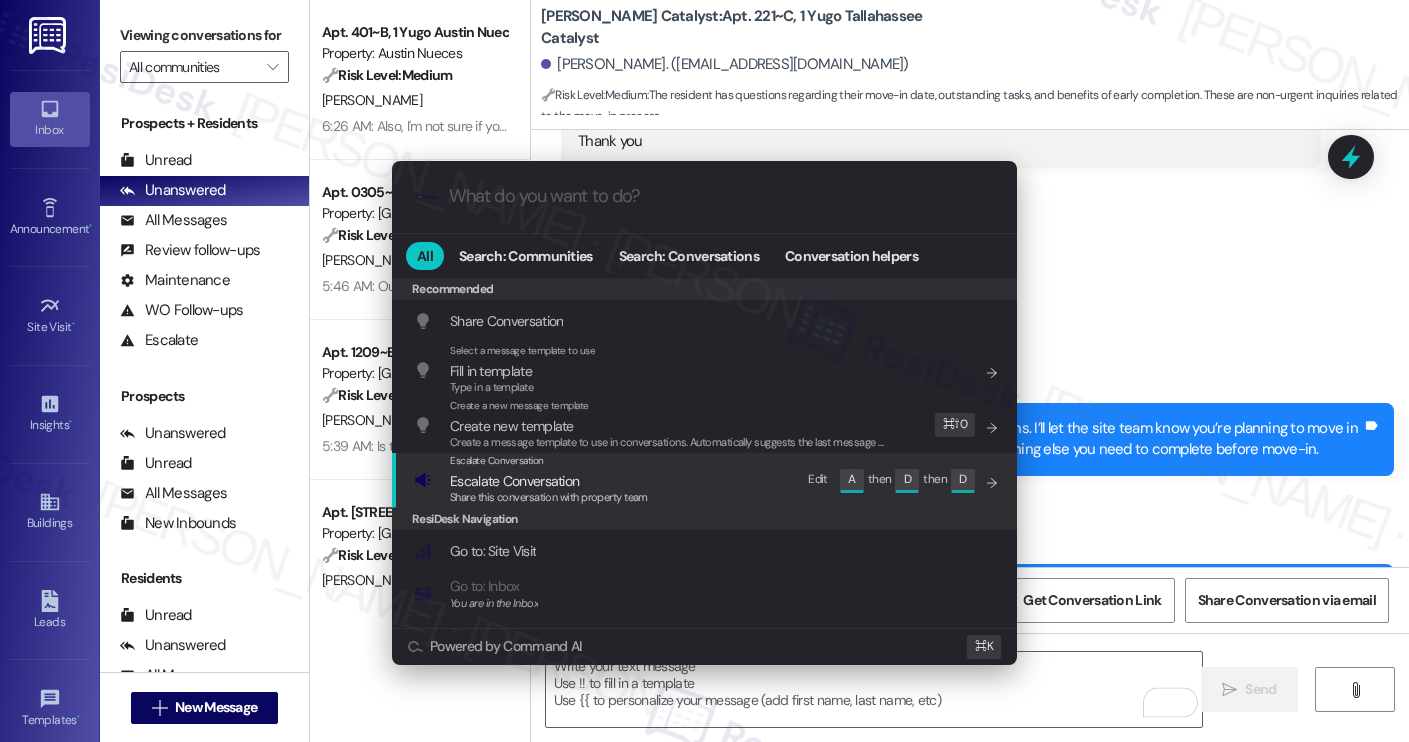 click on "Escalate Conversation Escalate Conversation Share this conversation with property team Edit A then D then D" at bounding box center (706, 480) 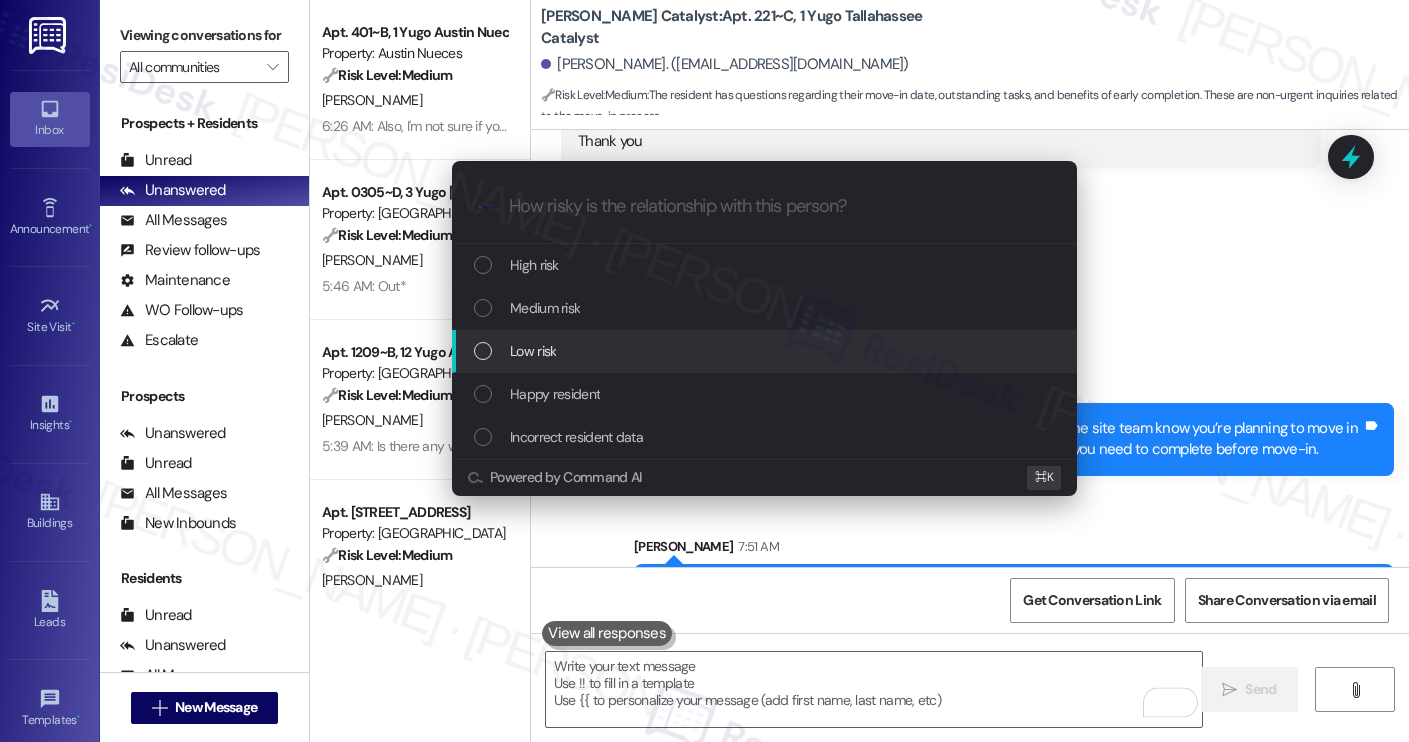 click on "Low risk" at bounding box center [766, 351] 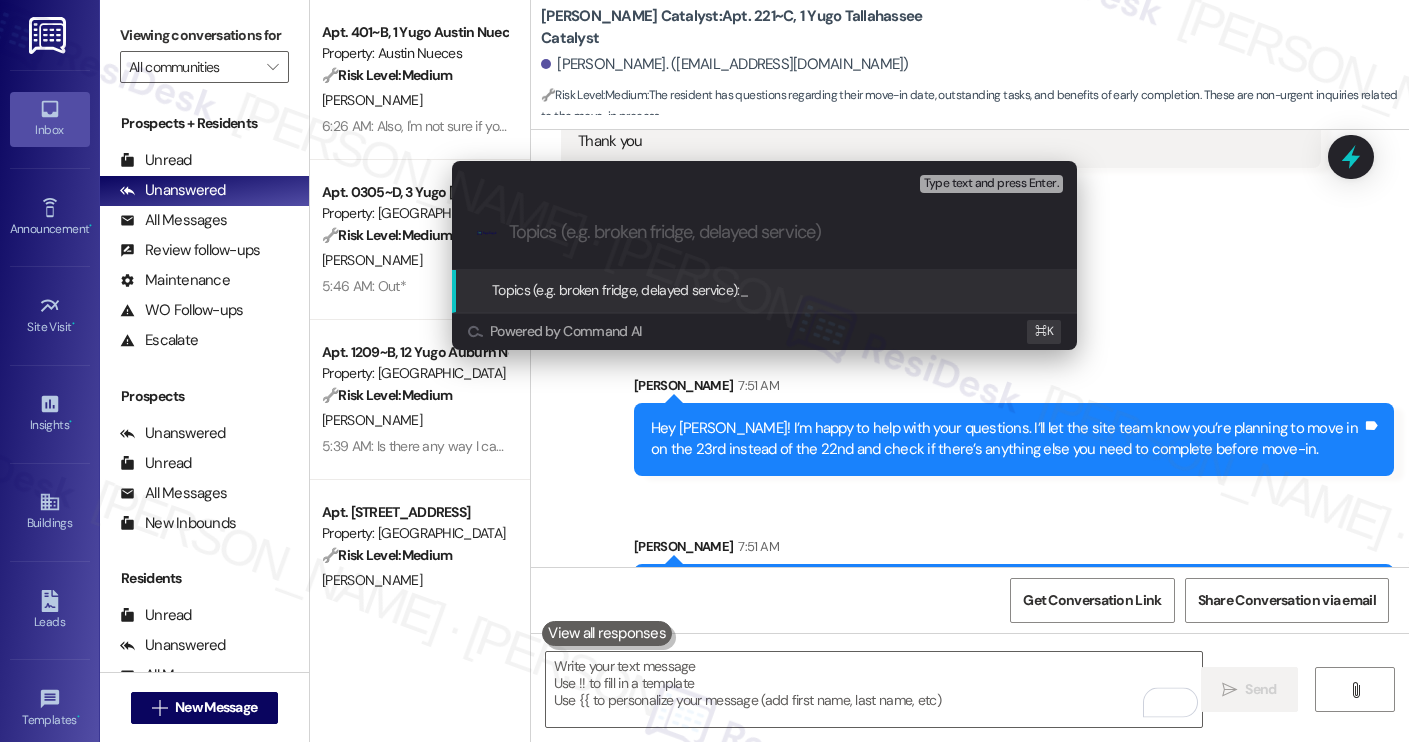 paste on "Move-In Date Change Request and Checklist Status" 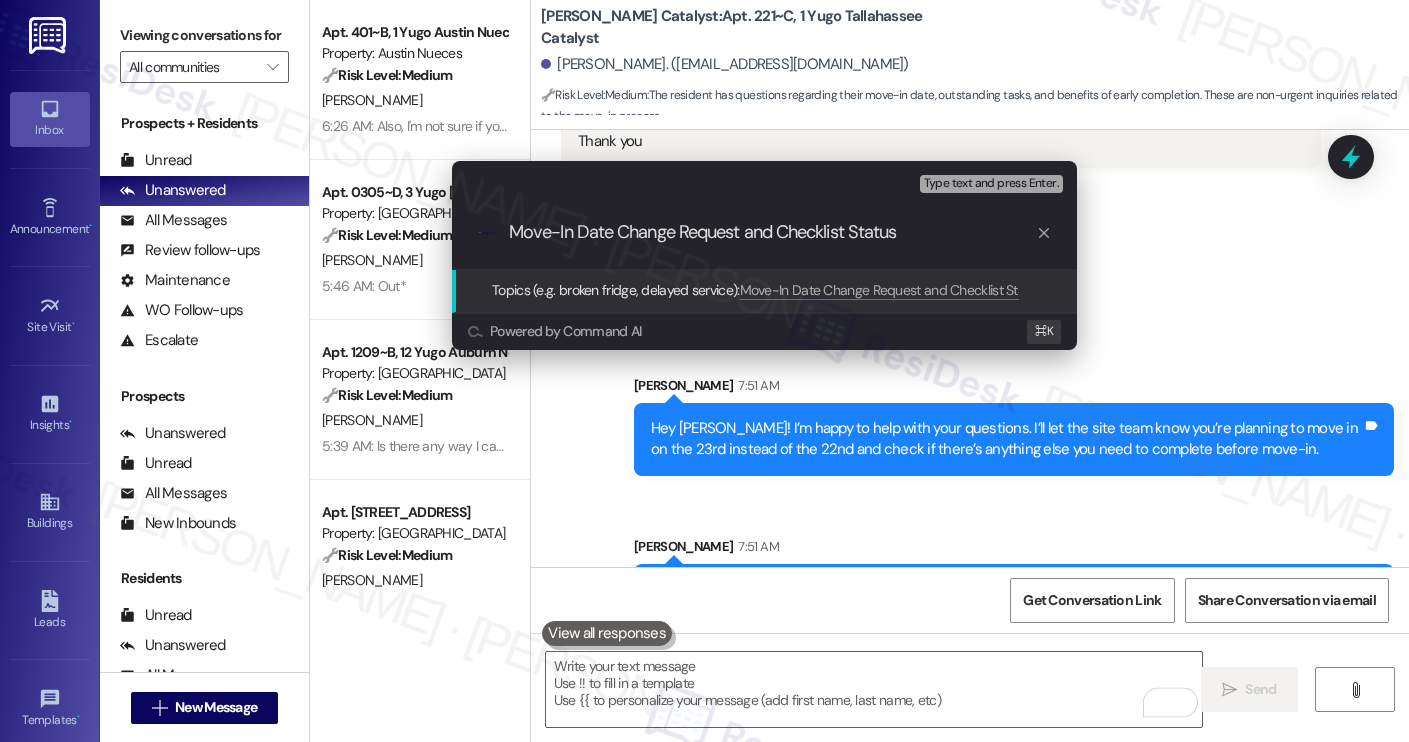 type 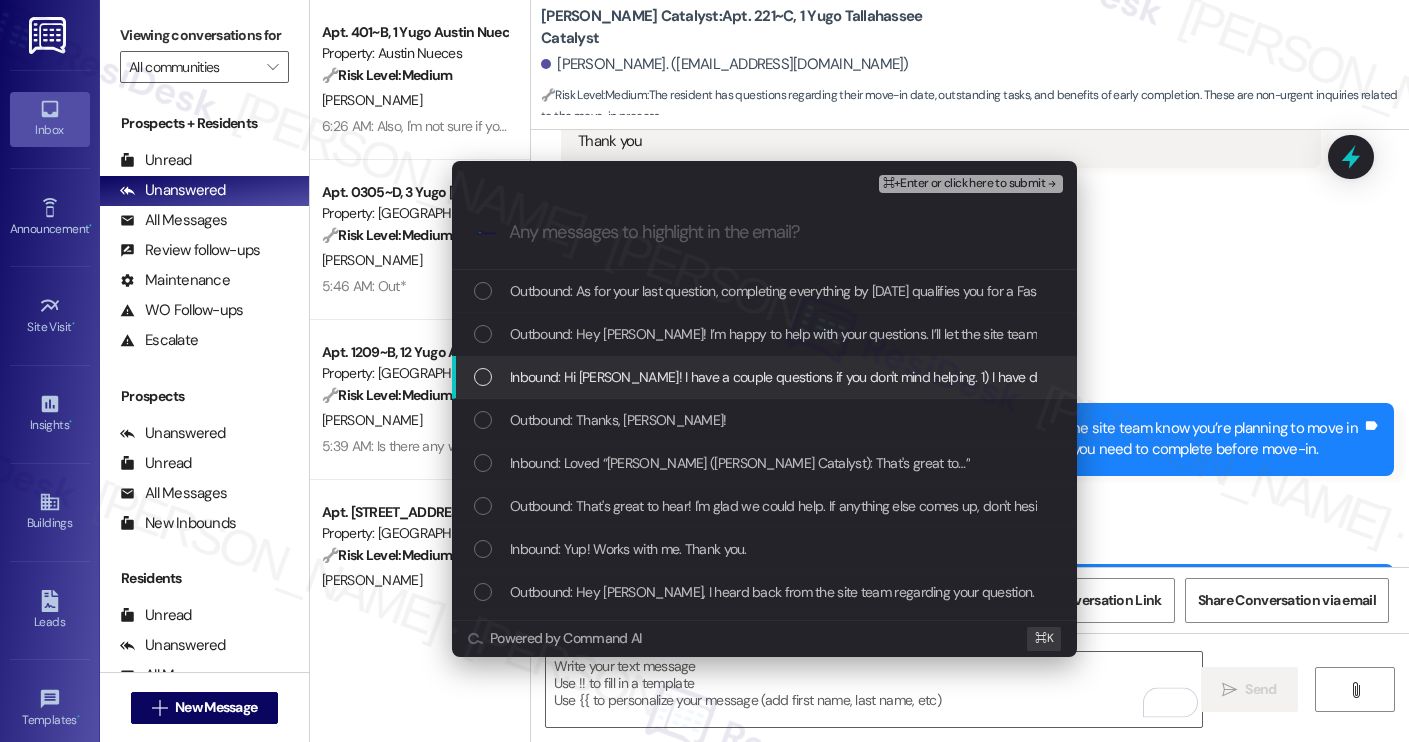 click on "Inbound: Hi [PERSON_NAME]! I have a couple questions if you don't mind helping.
1) I have determined that I cannot move in until the 23rd not the 22nd, I apologize! Is there anything I can do to help change this preference?
2) Is there a way for you to check if I need to complete anything else before I move in?
3) What are the benefits to completing everything on my move in checklist before [DATE], not [DATE]?
Thank you" at bounding box center (1724, 377) 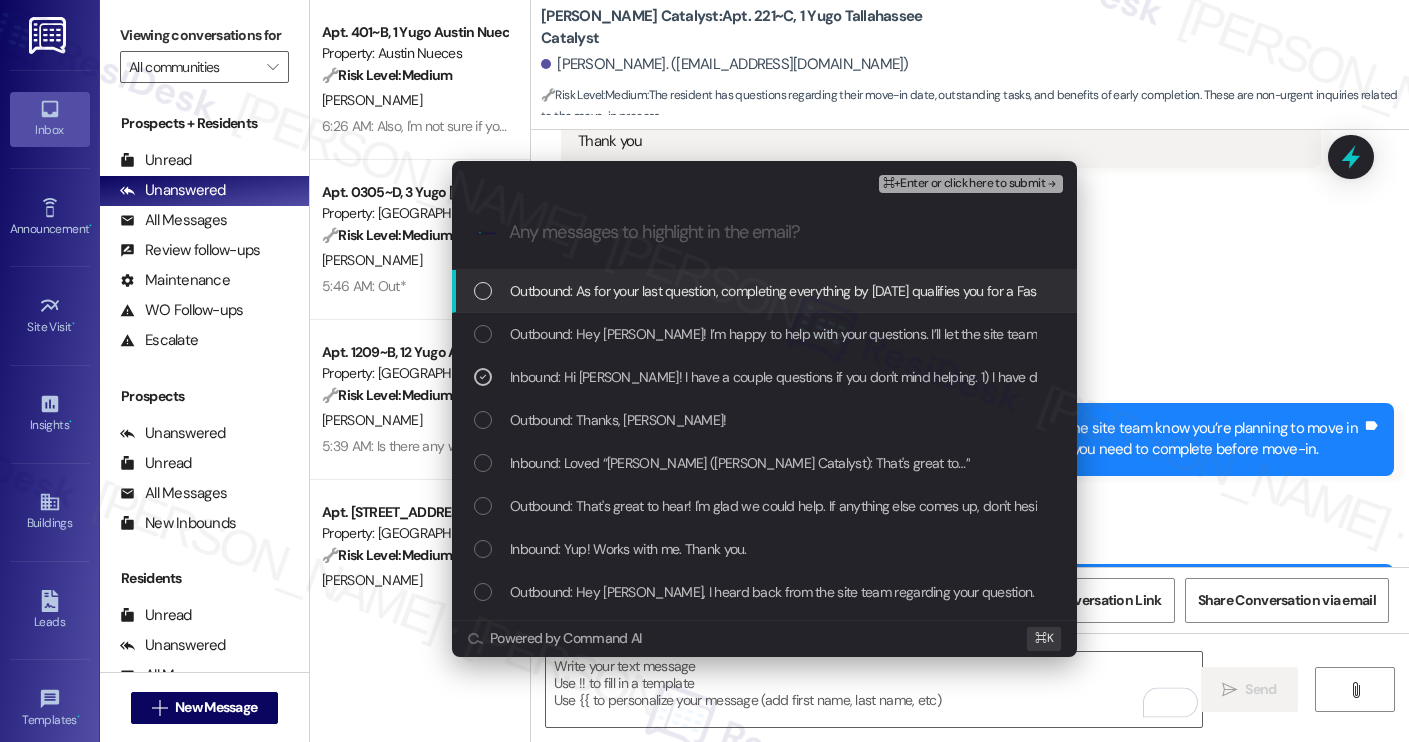 click on "⌘+Enter or click here to submit" at bounding box center [964, 184] 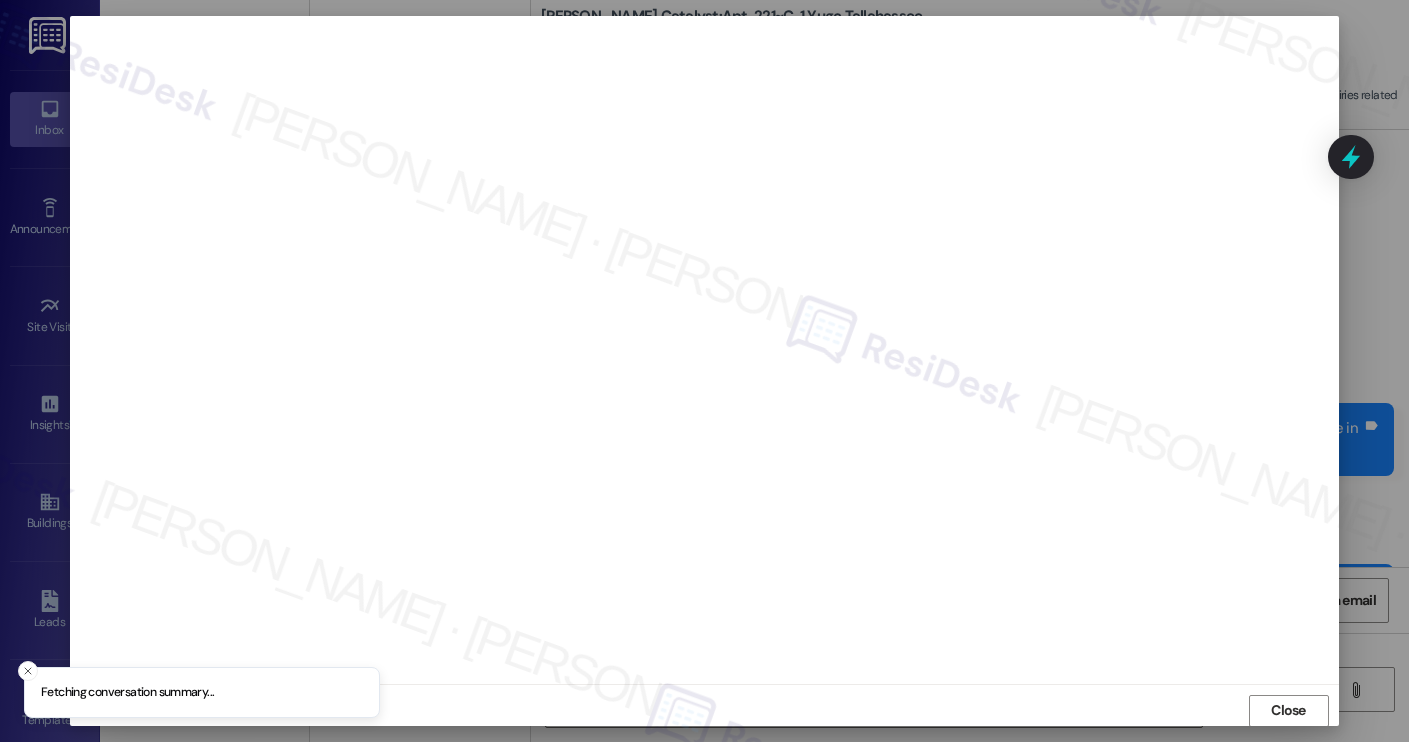 scroll, scrollTop: 1, scrollLeft: 0, axis: vertical 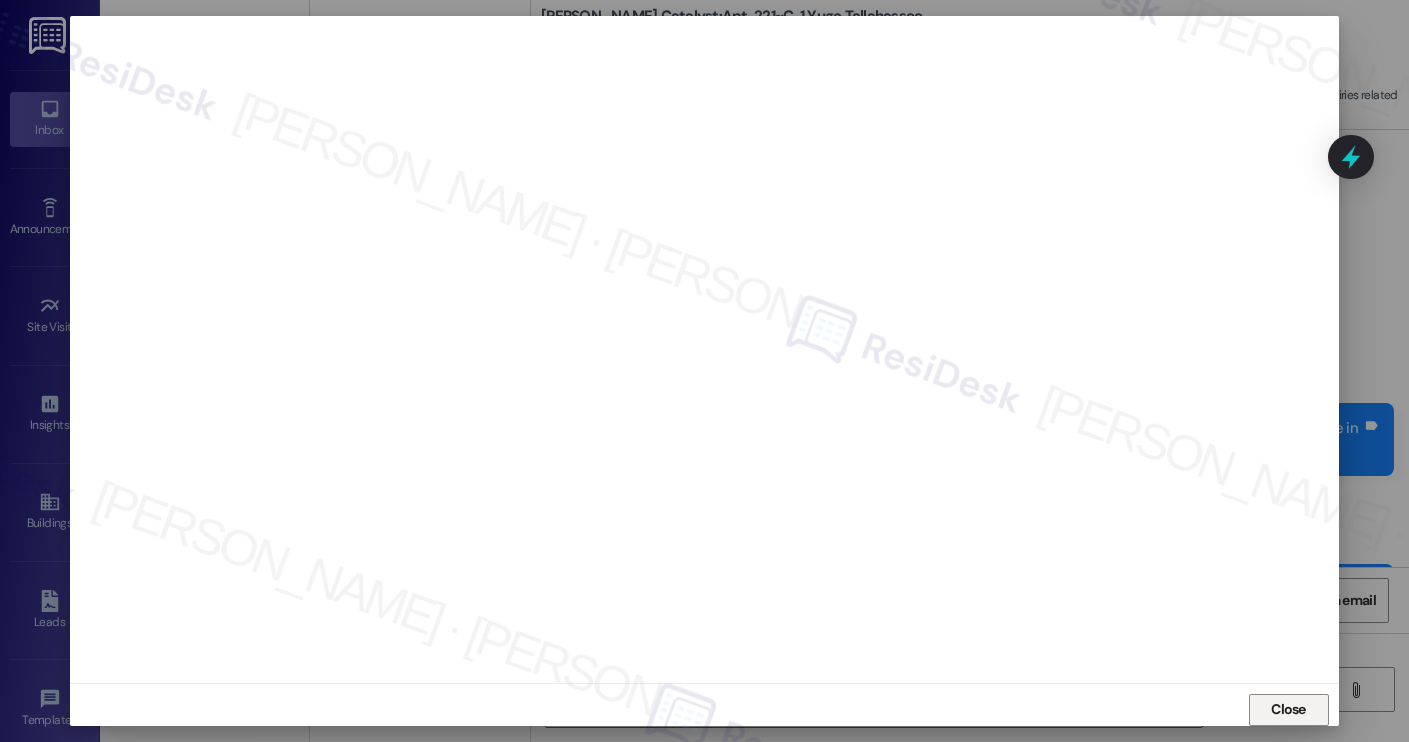 click on "Close" at bounding box center (1288, 709) 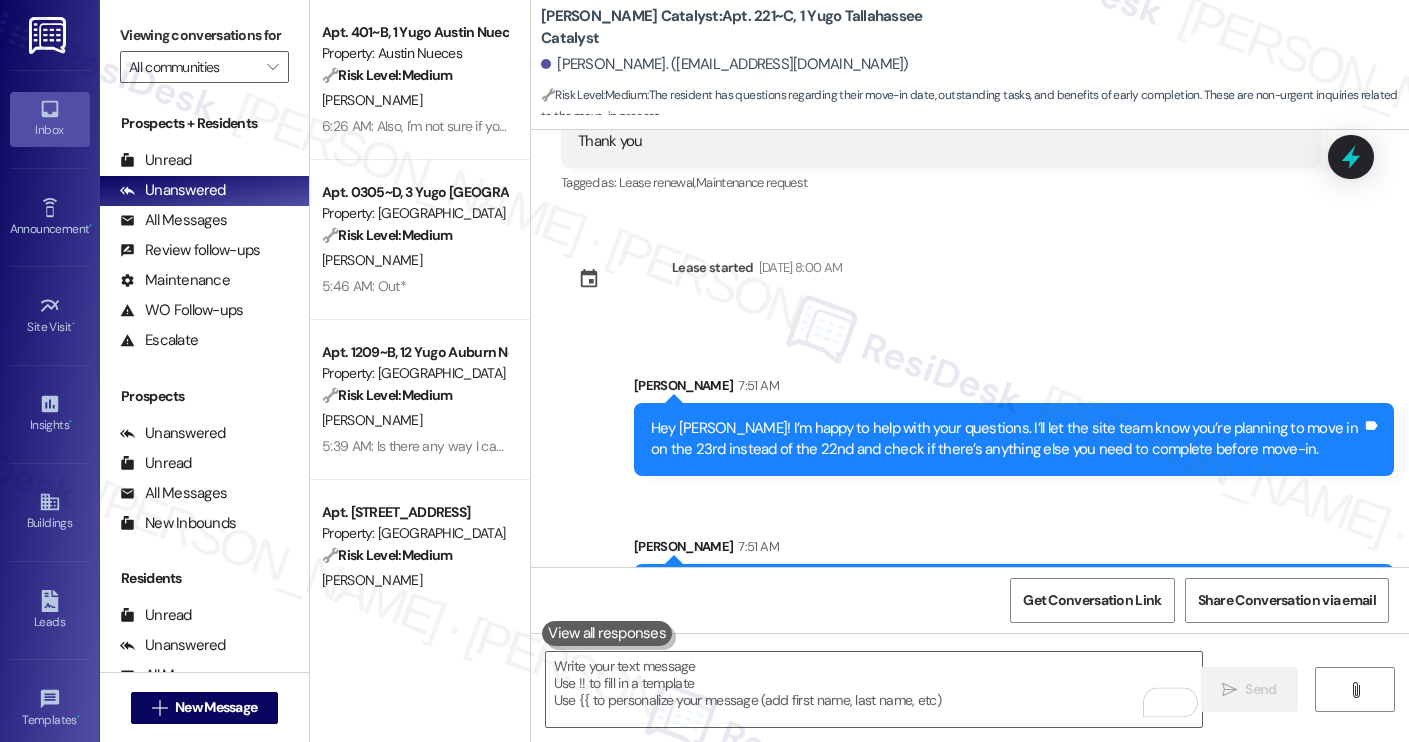 type 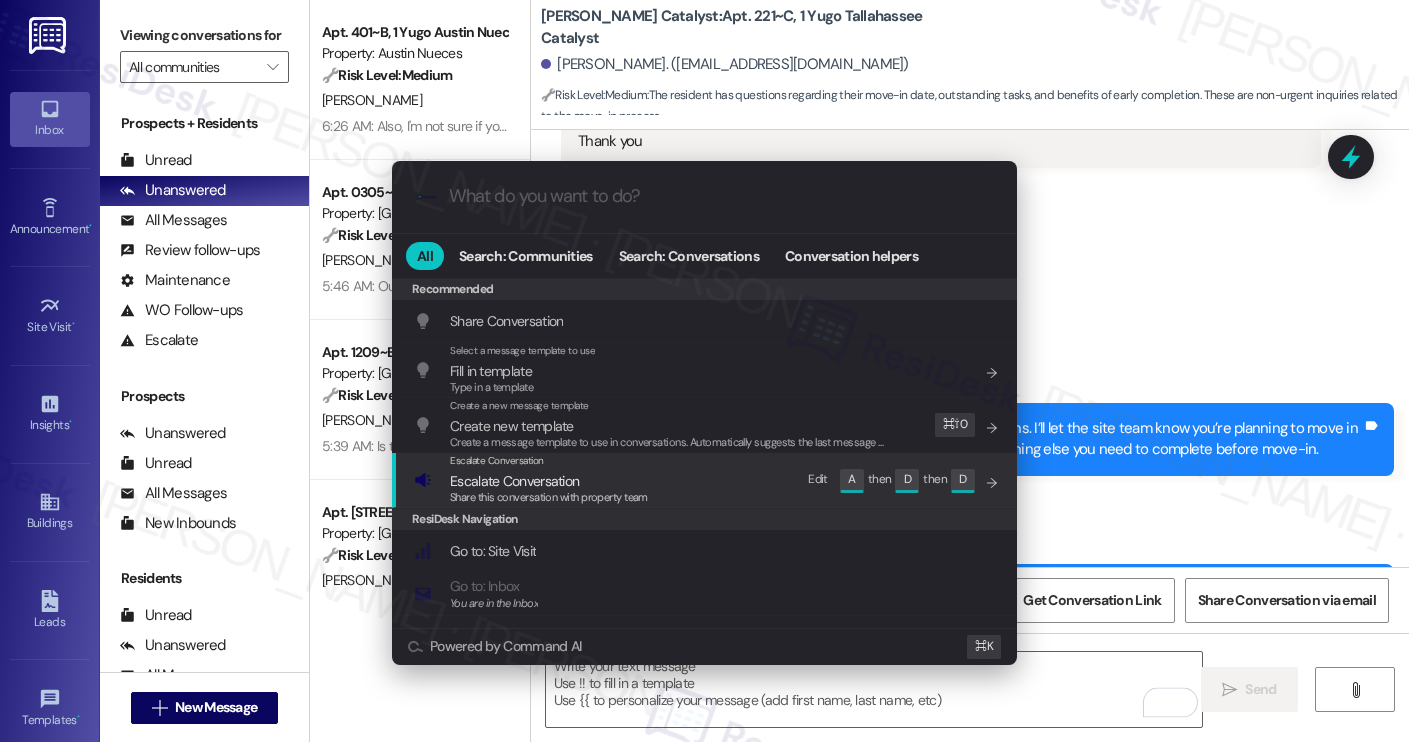 click on "Escalate Conversation Escalate Conversation Share this conversation with property team Edit A then D then D" at bounding box center (706, 480) 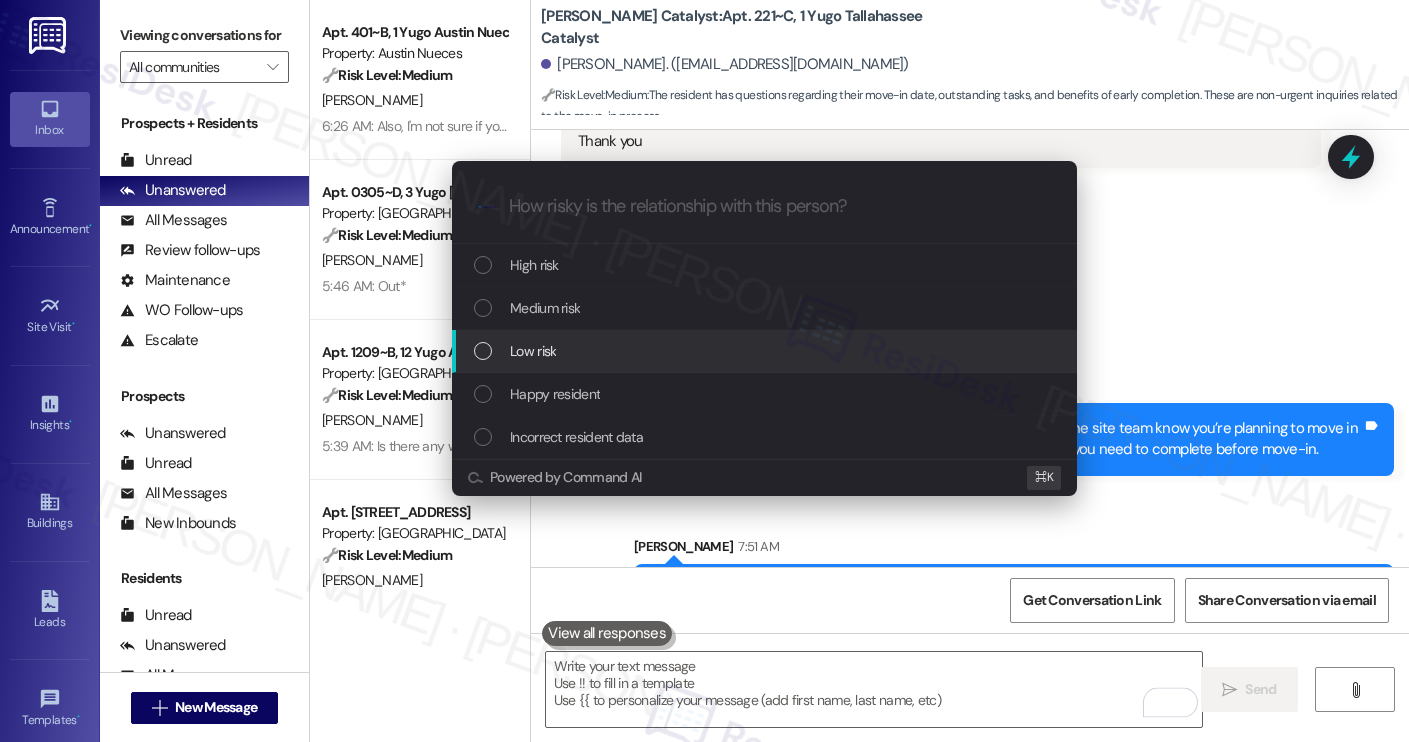 click on "Low risk" at bounding box center (764, 351) 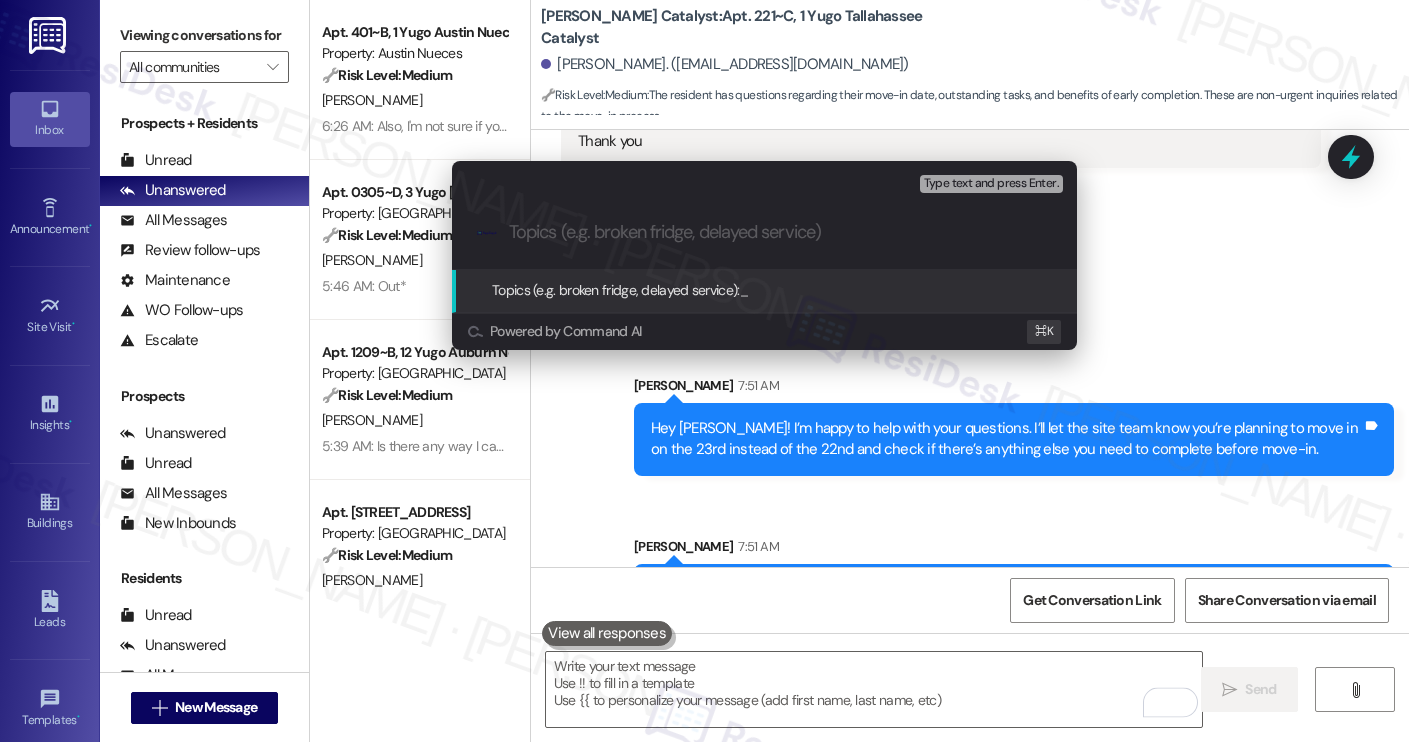 paste on "Move-In Date Change Request and Checklist Status" 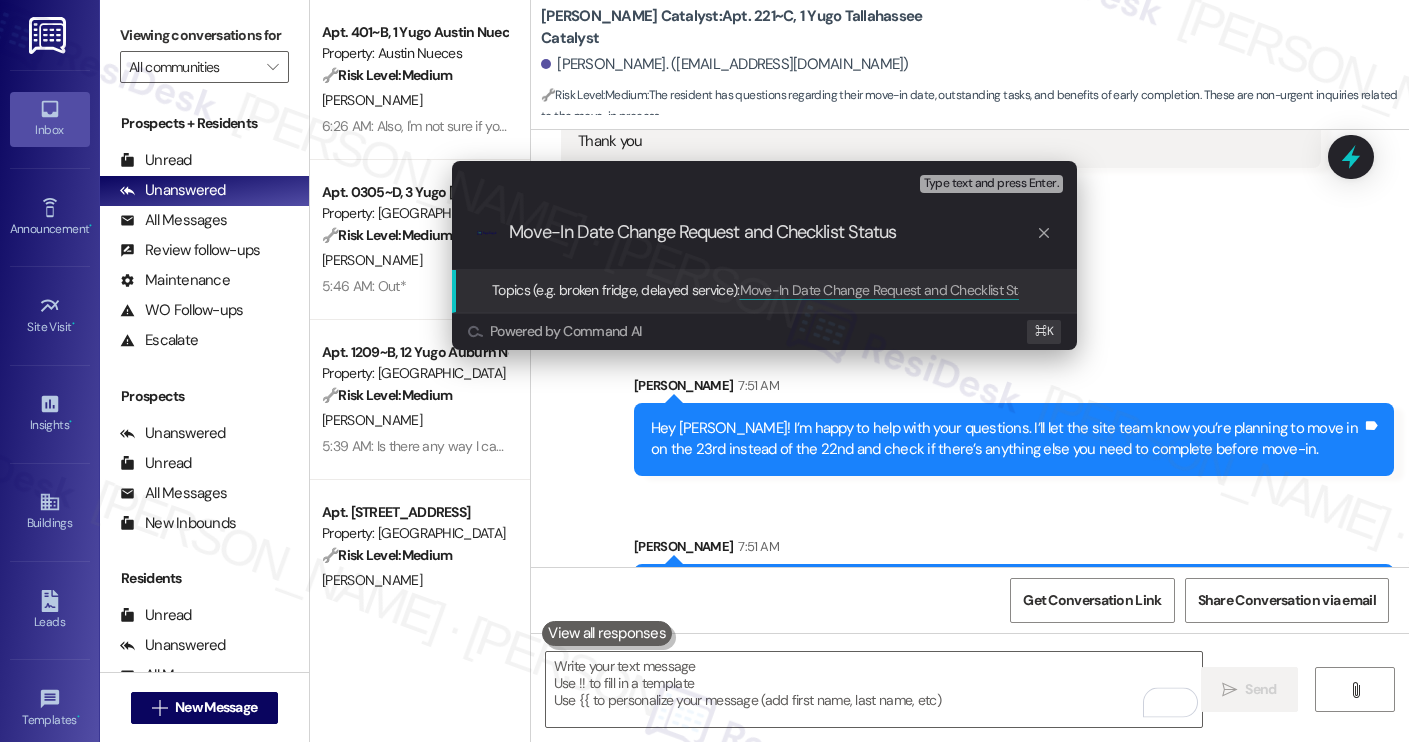 type 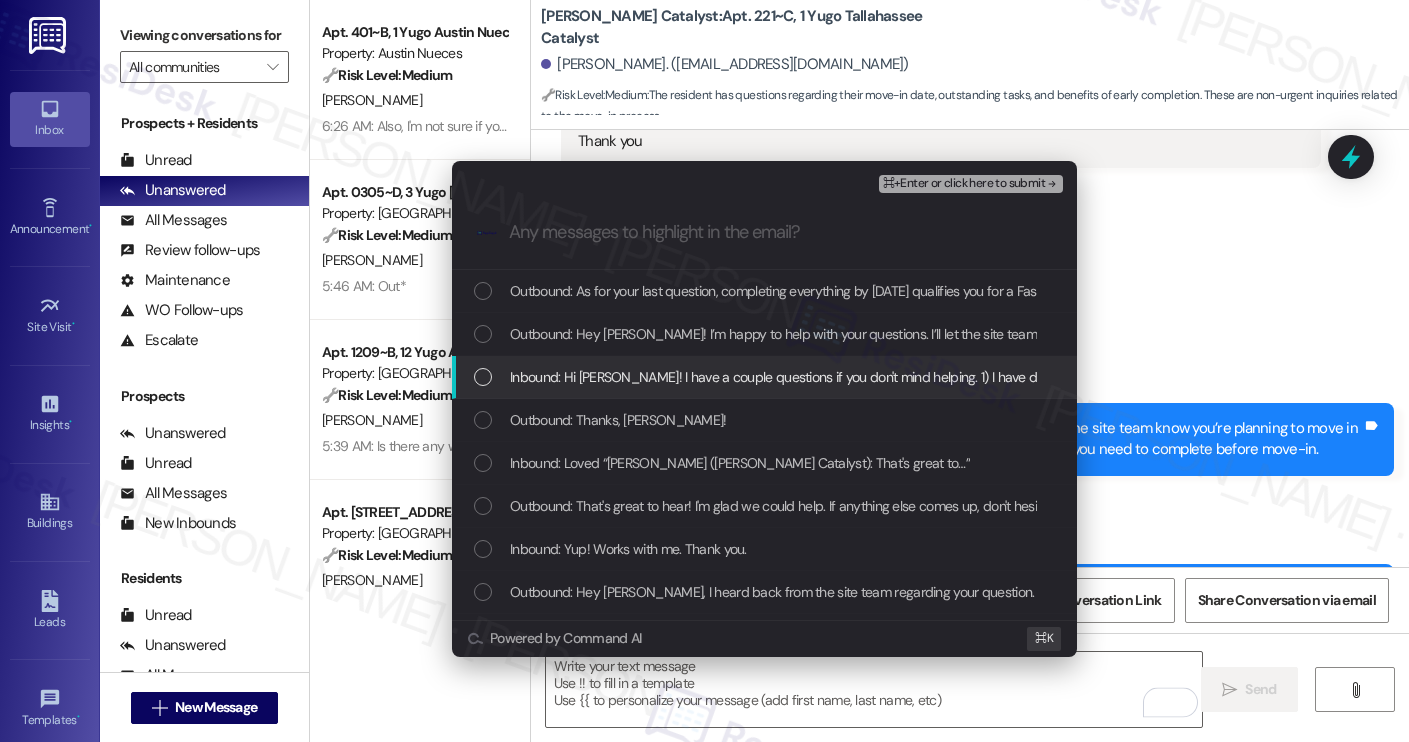 click on "Inbound: Hi [PERSON_NAME]! I have a couple questions if you don't mind helping.
1) I have determined that I cannot move in until the 23rd not the 22nd, I apologize! Is there anything I can do to help change this preference?
2) Is there a way for you to check if I need to complete anything else before I move in?
3) What are the benefits to completing everything on my move in checklist before [DATE], not [DATE]?
Thank you" at bounding box center (1724, 377) 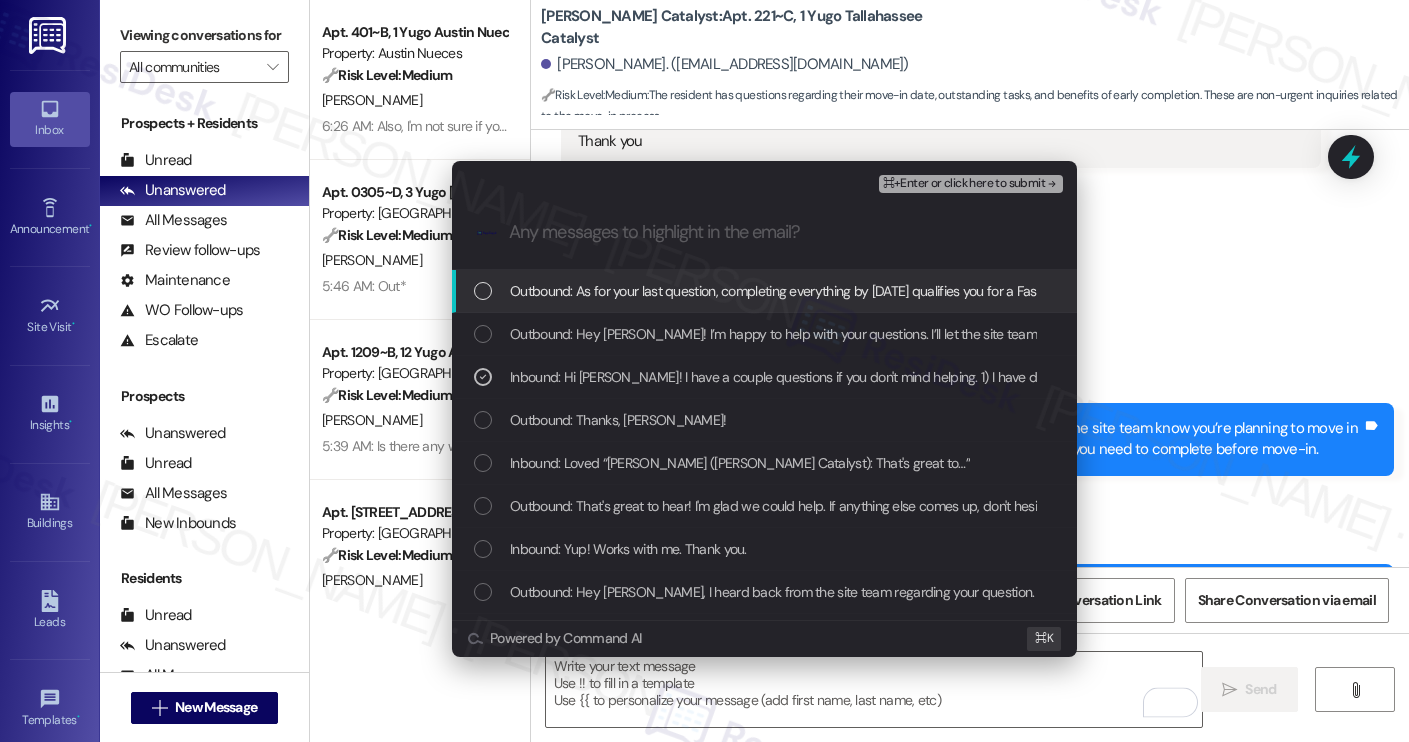 click on "⌘+Enter or click here to submit" at bounding box center (973, 184) 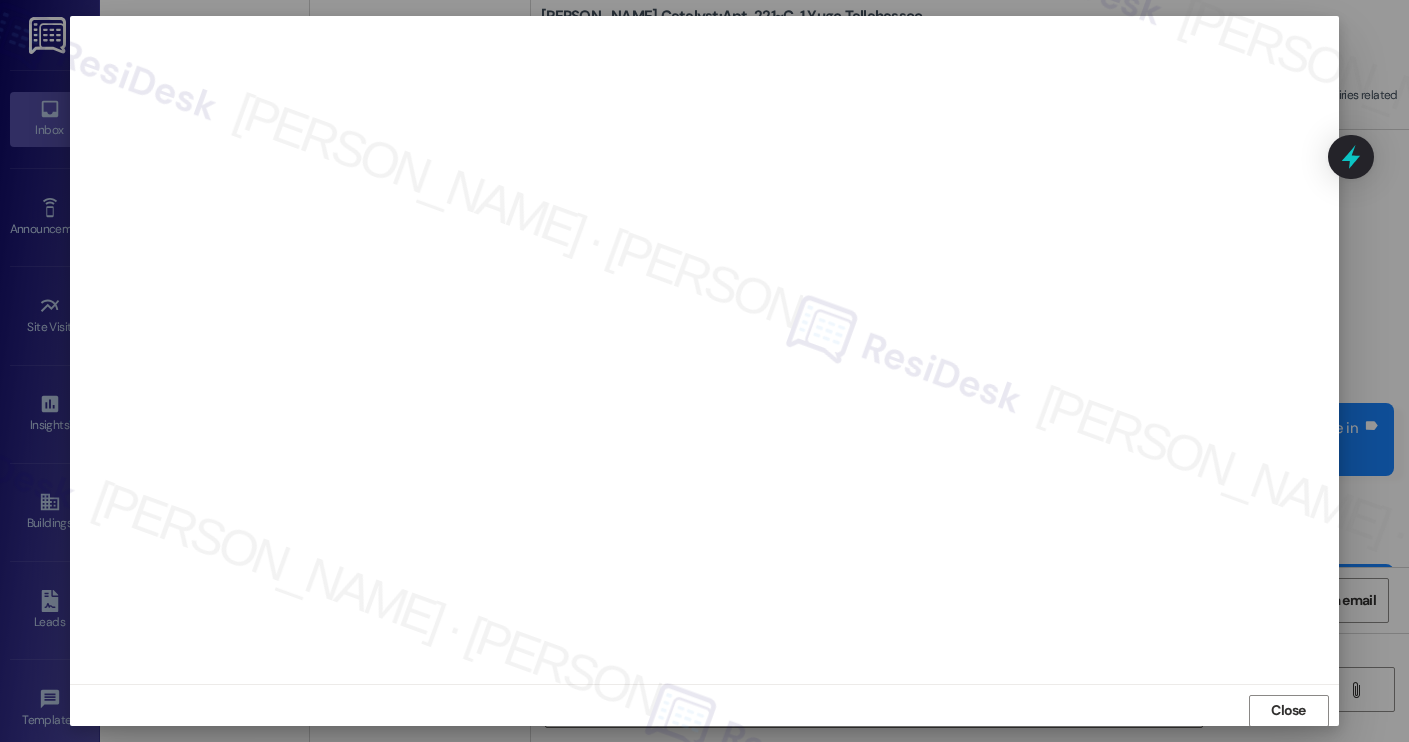 scroll, scrollTop: 1, scrollLeft: 0, axis: vertical 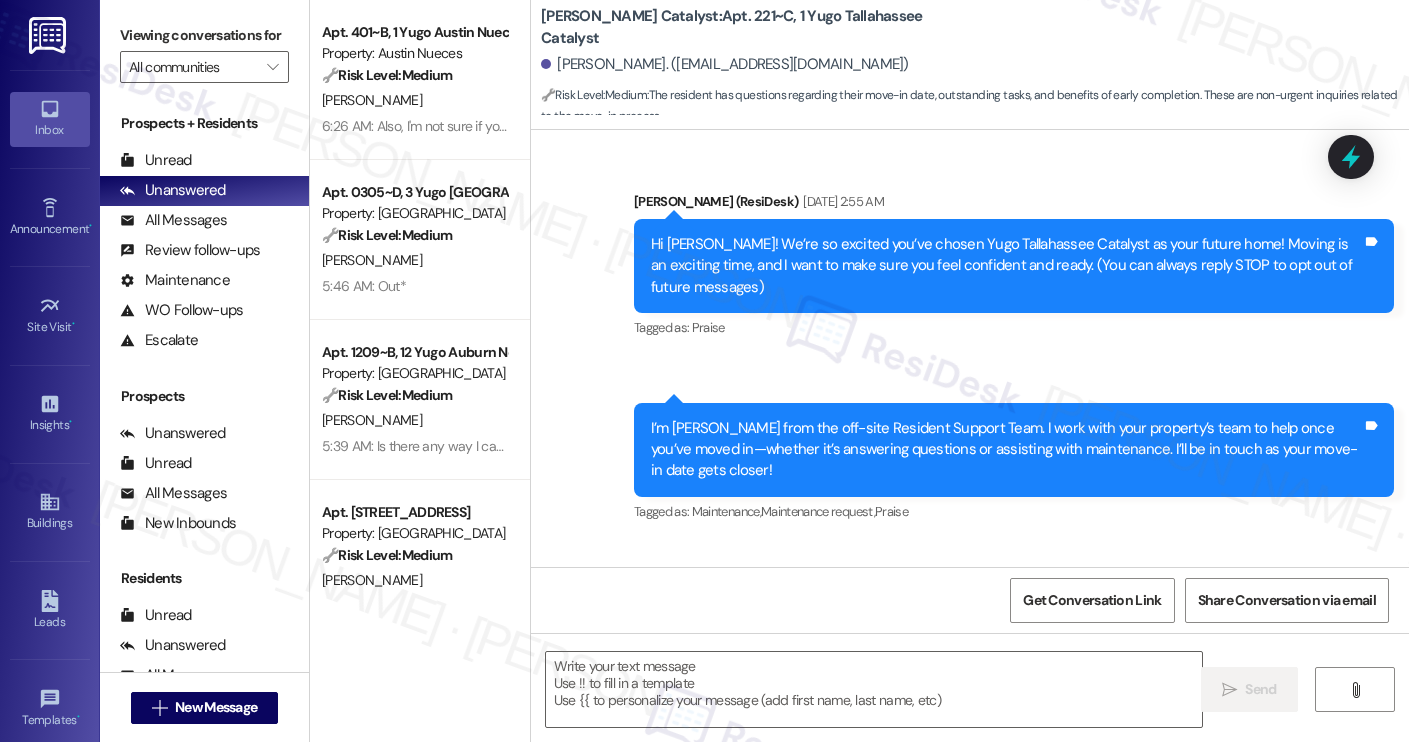 type on "Fetching suggested responses. Please feel free to read through the conversation in the meantime." 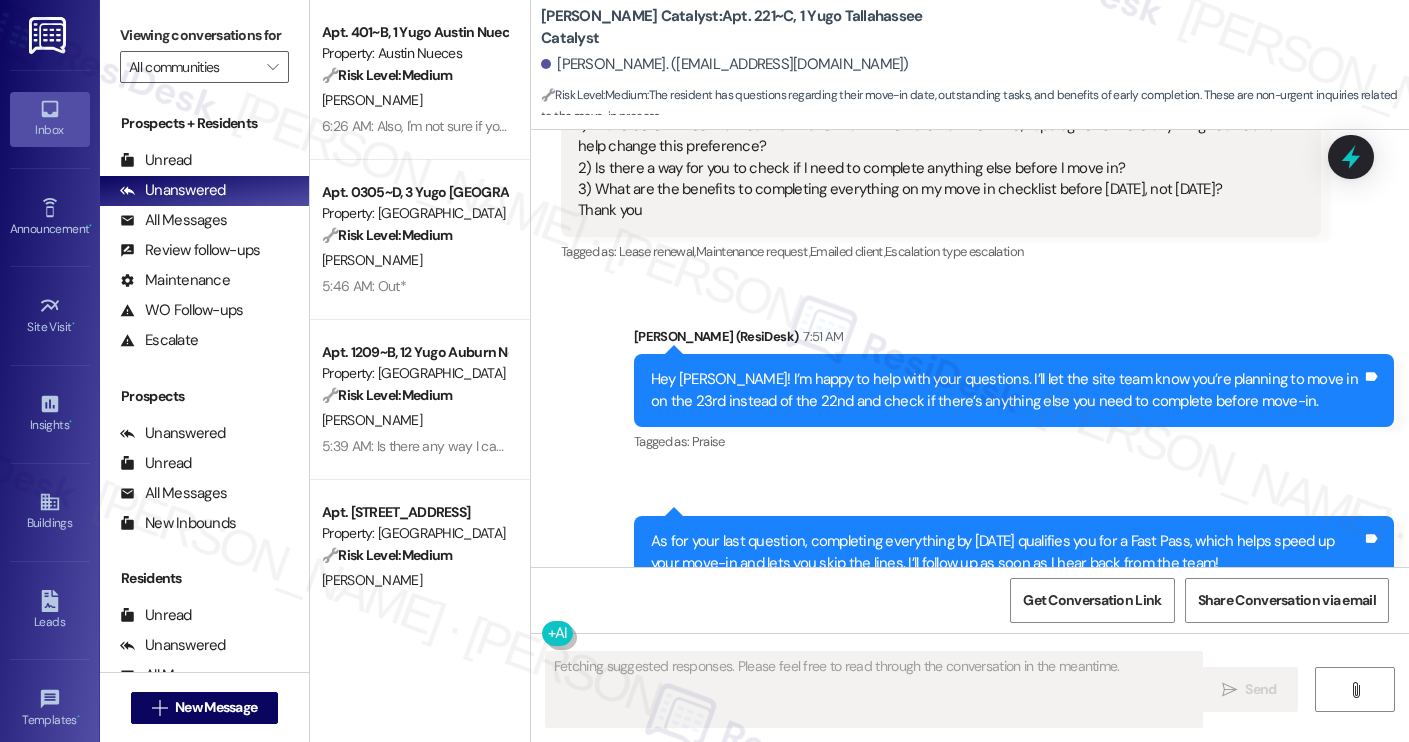 scroll, scrollTop: 5351, scrollLeft: 0, axis: vertical 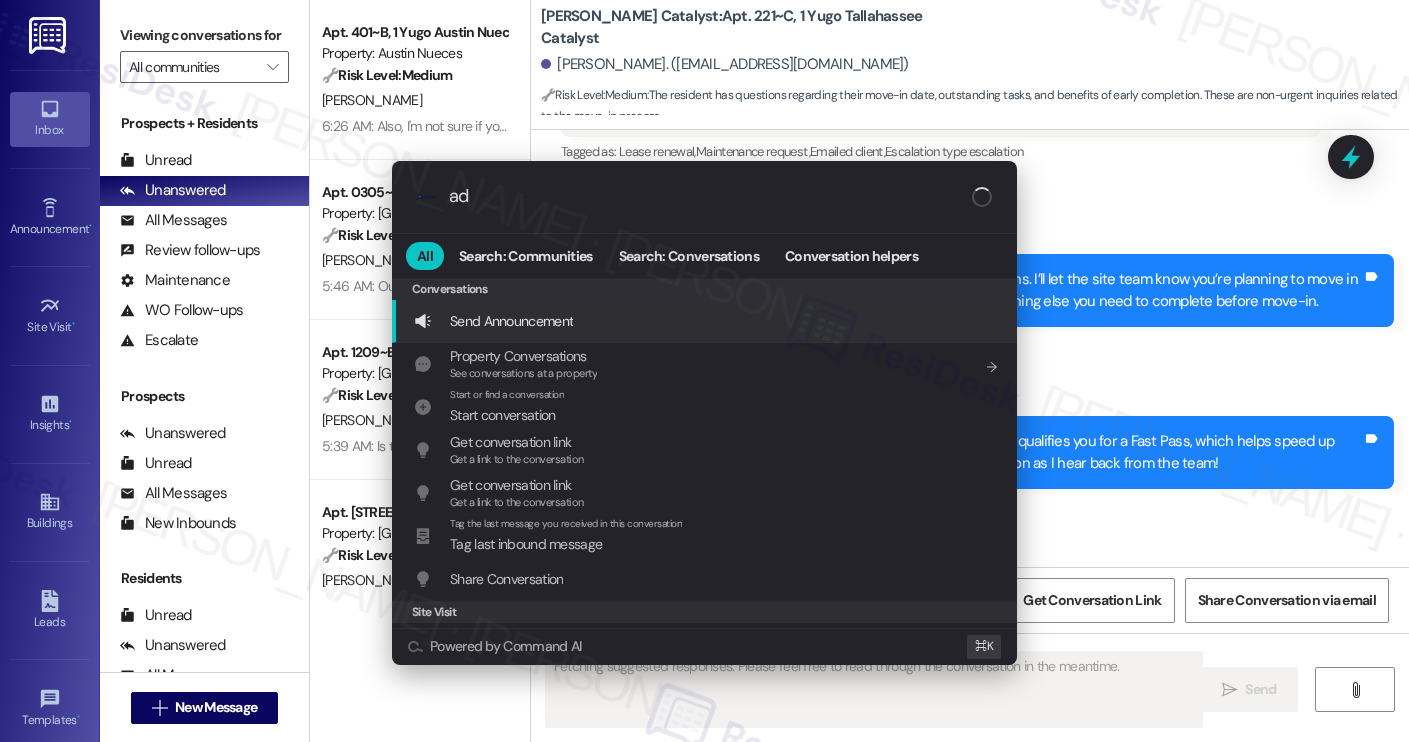 type on "add" 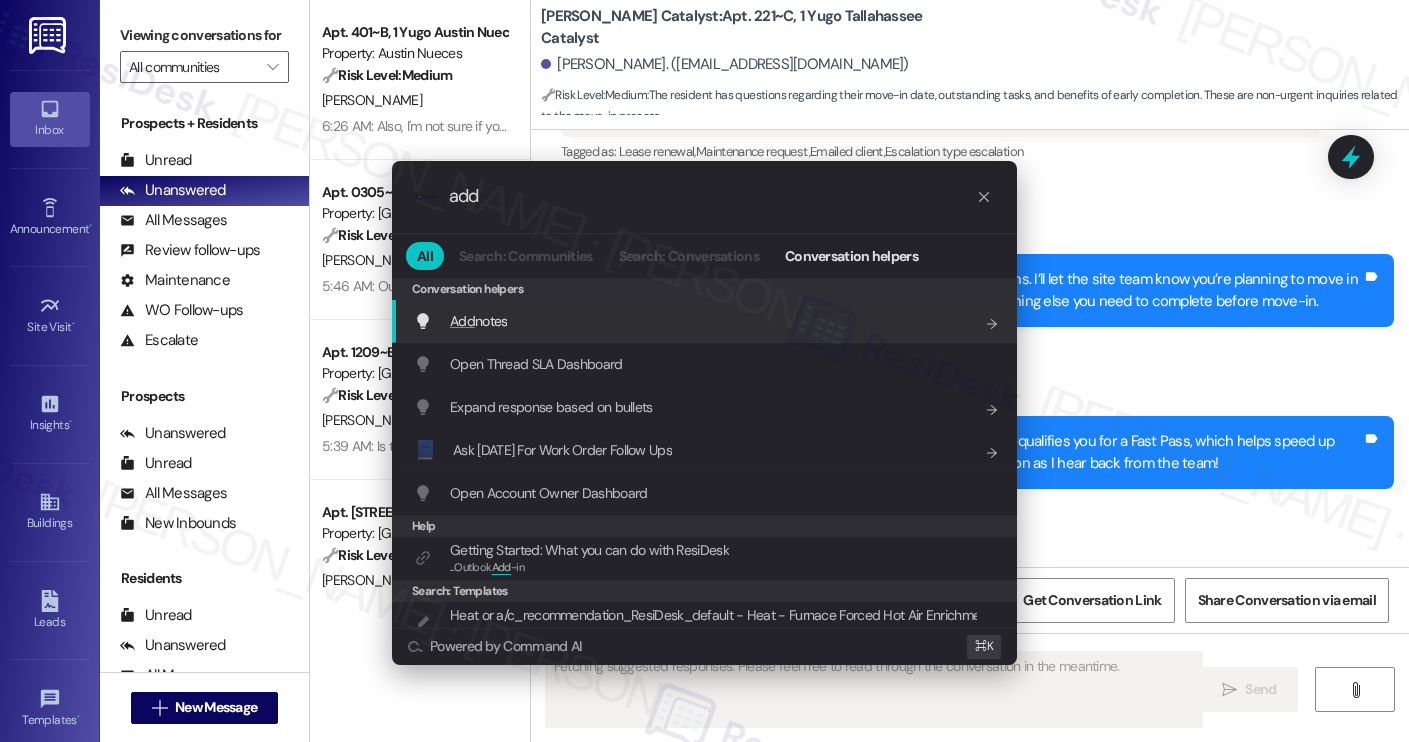 click on "Add  notes Add shortcut" at bounding box center (706, 321) 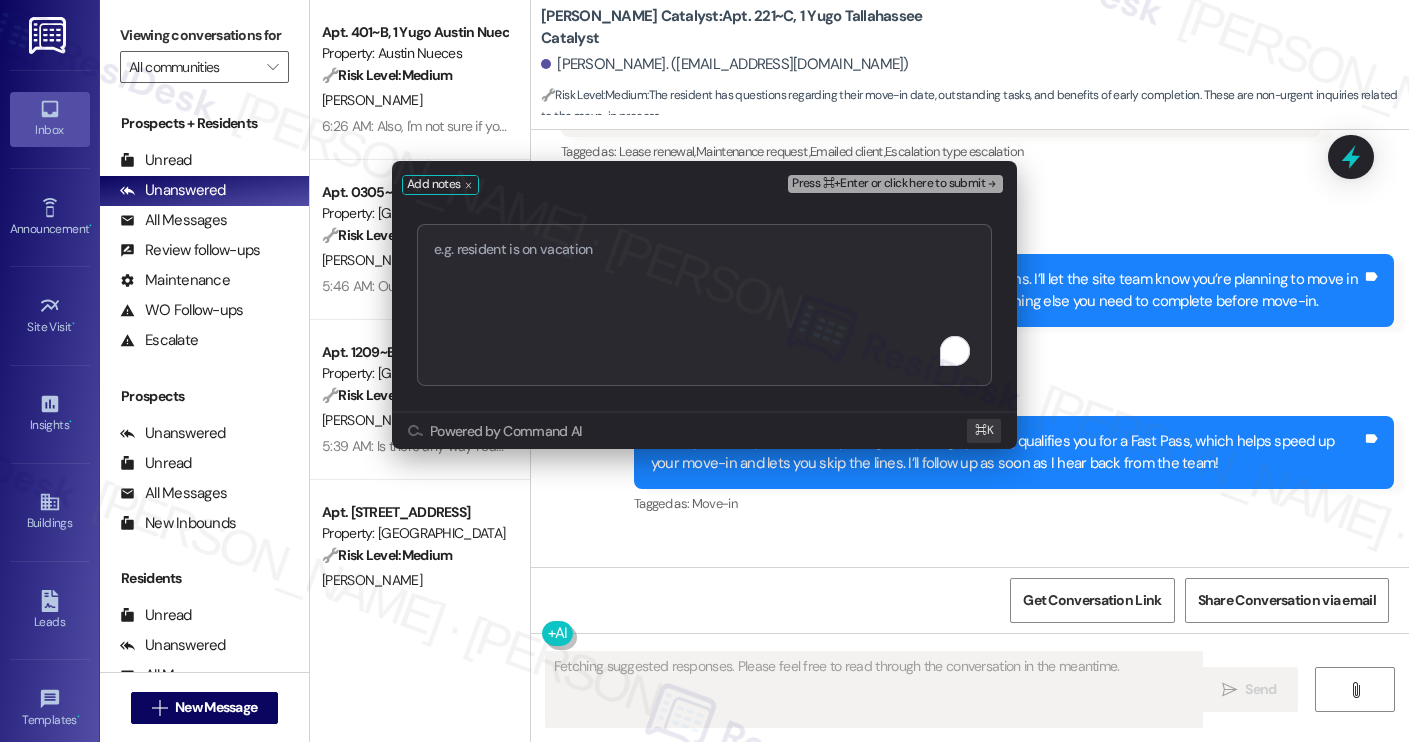 click at bounding box center (704, 305) 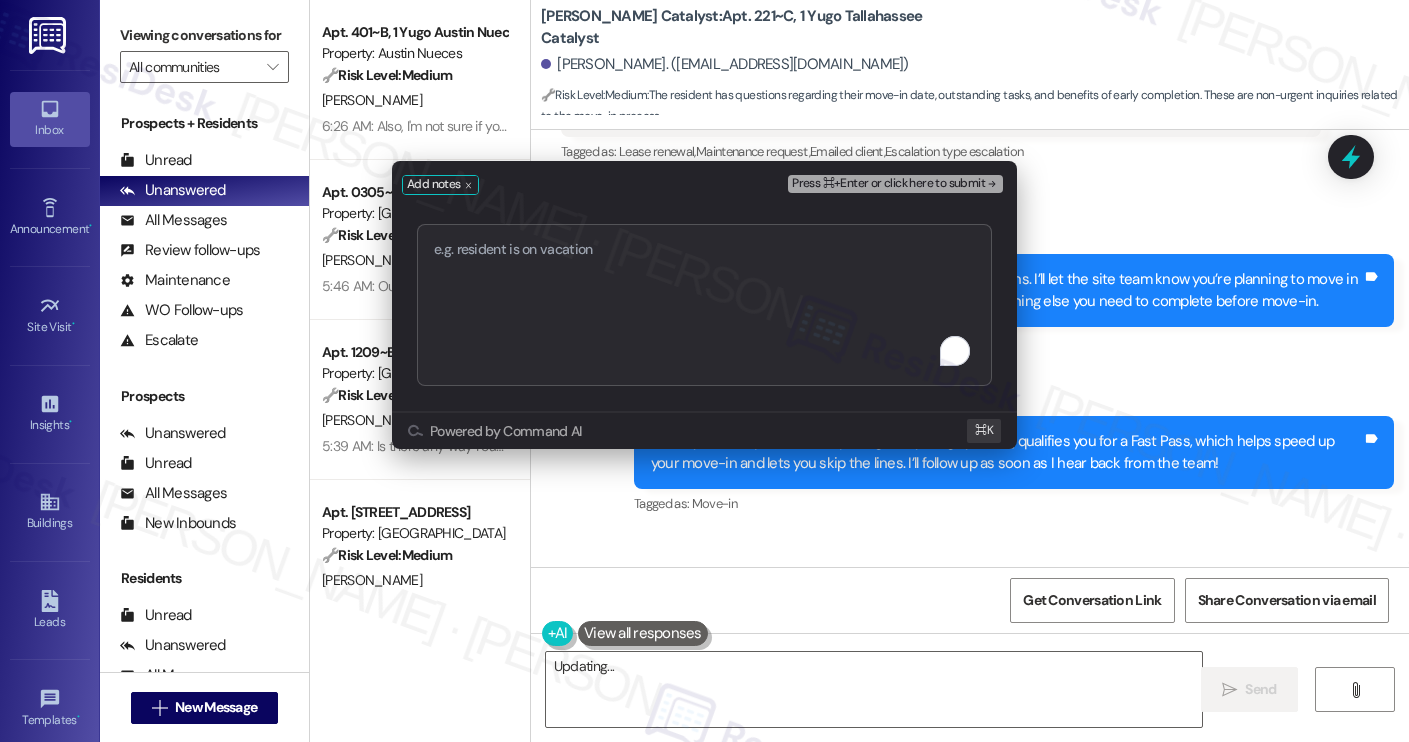 type on "Hi" 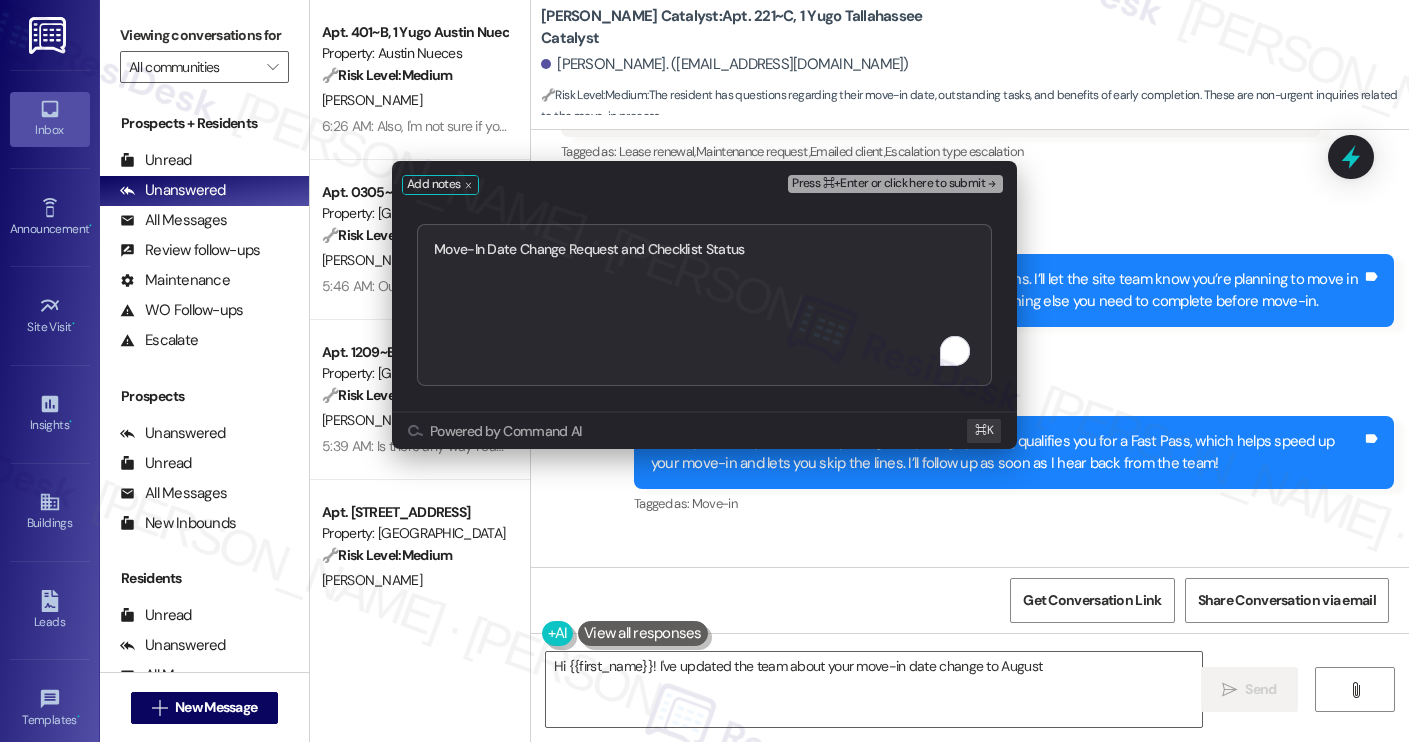 click on "Press ⌘+Enter or click here to submit" at bounding box center (888, 184) 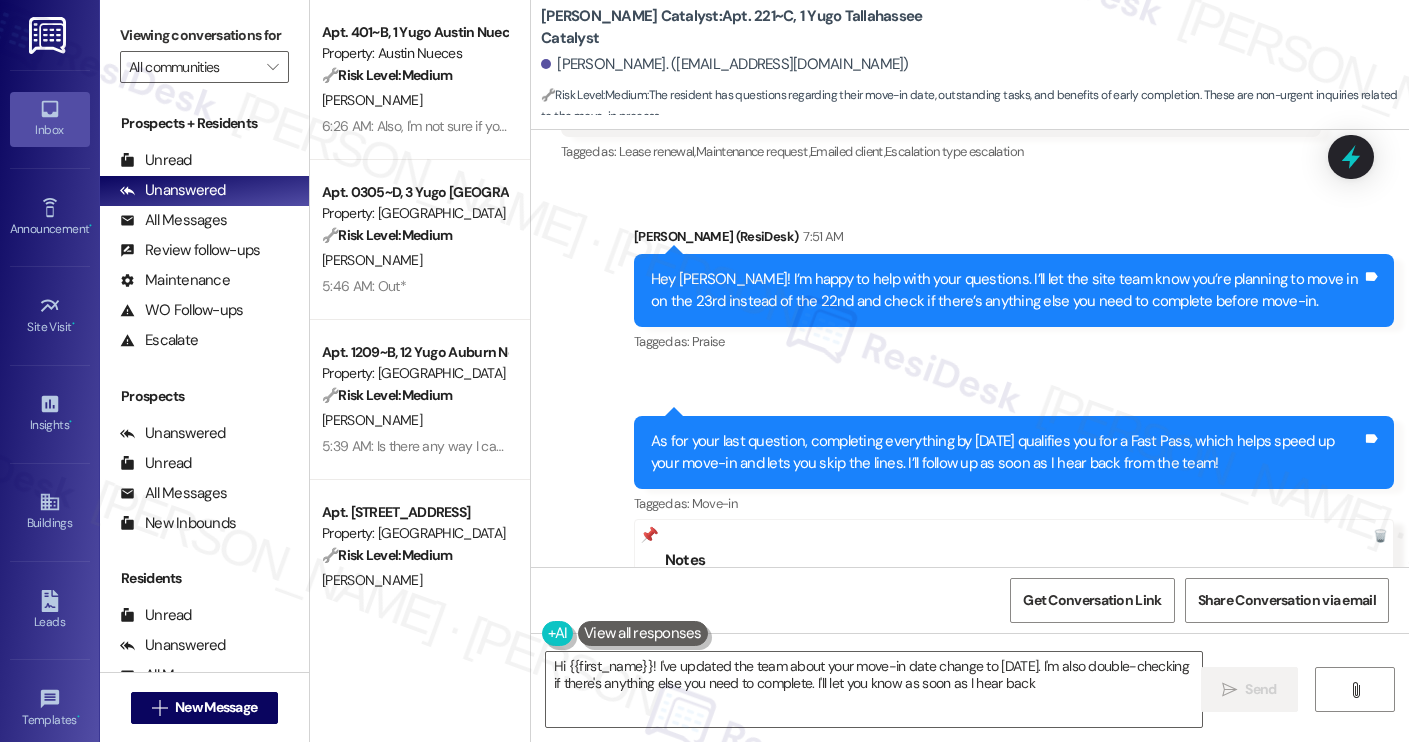 type on "Hi {{first_name}}! I've updated the team about your move-in date change to [DATE]. I'm also double-checking if there's anything else you need to complete. I'll let you know as soon as I hear back!" 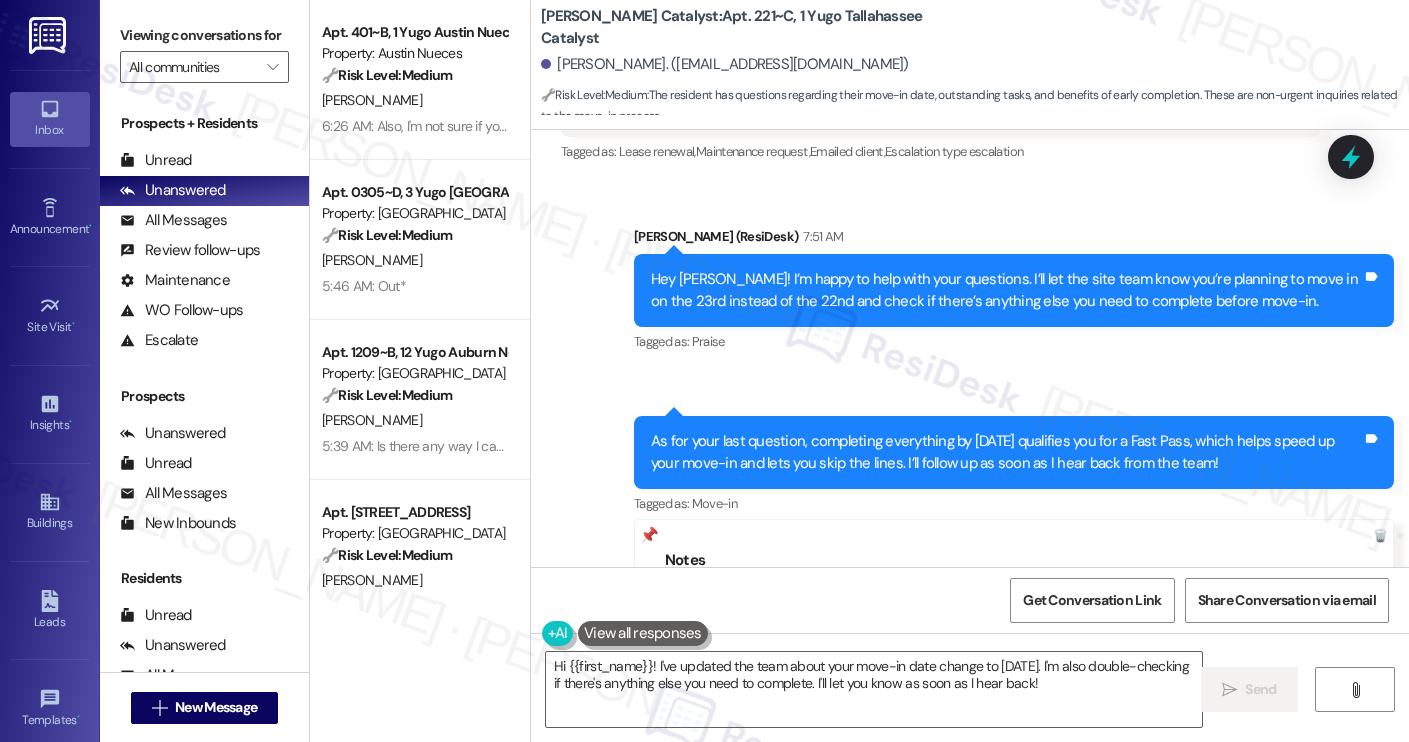 scroll, scrollTop: 5766, scrollLeft: 0, axis: vertical 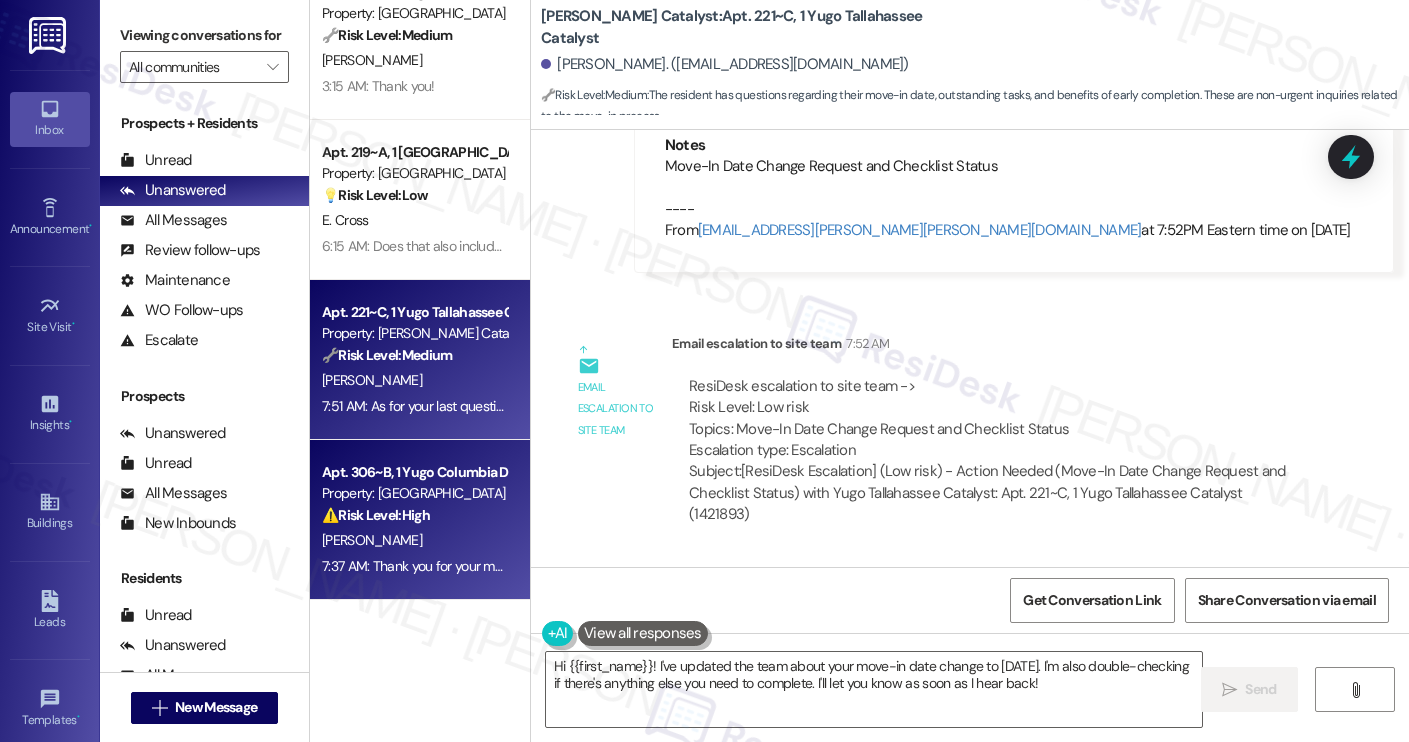 click on "⚠️  Risk Level:  High" at bounding box center [376, 515] 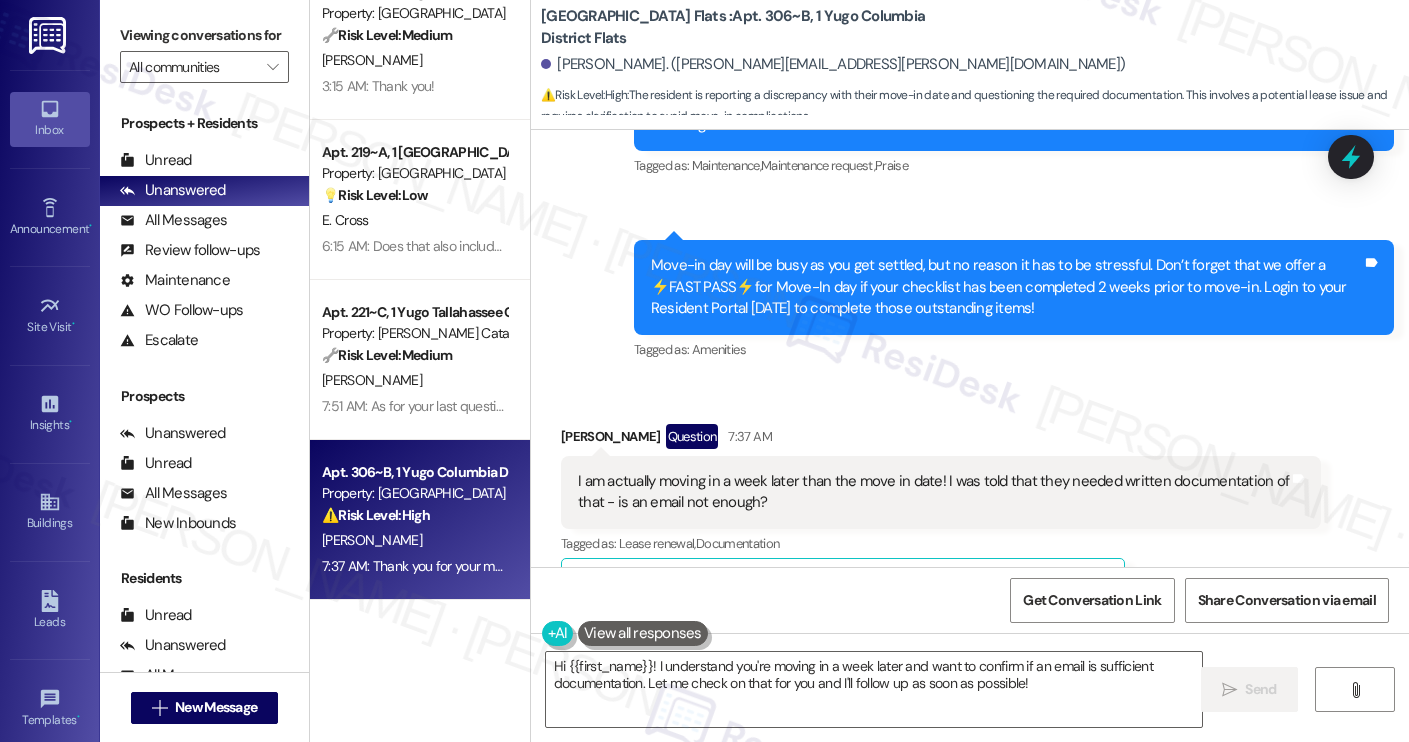 scroll, scrollTop: 341, scrollLeft: 0, axis: vertical 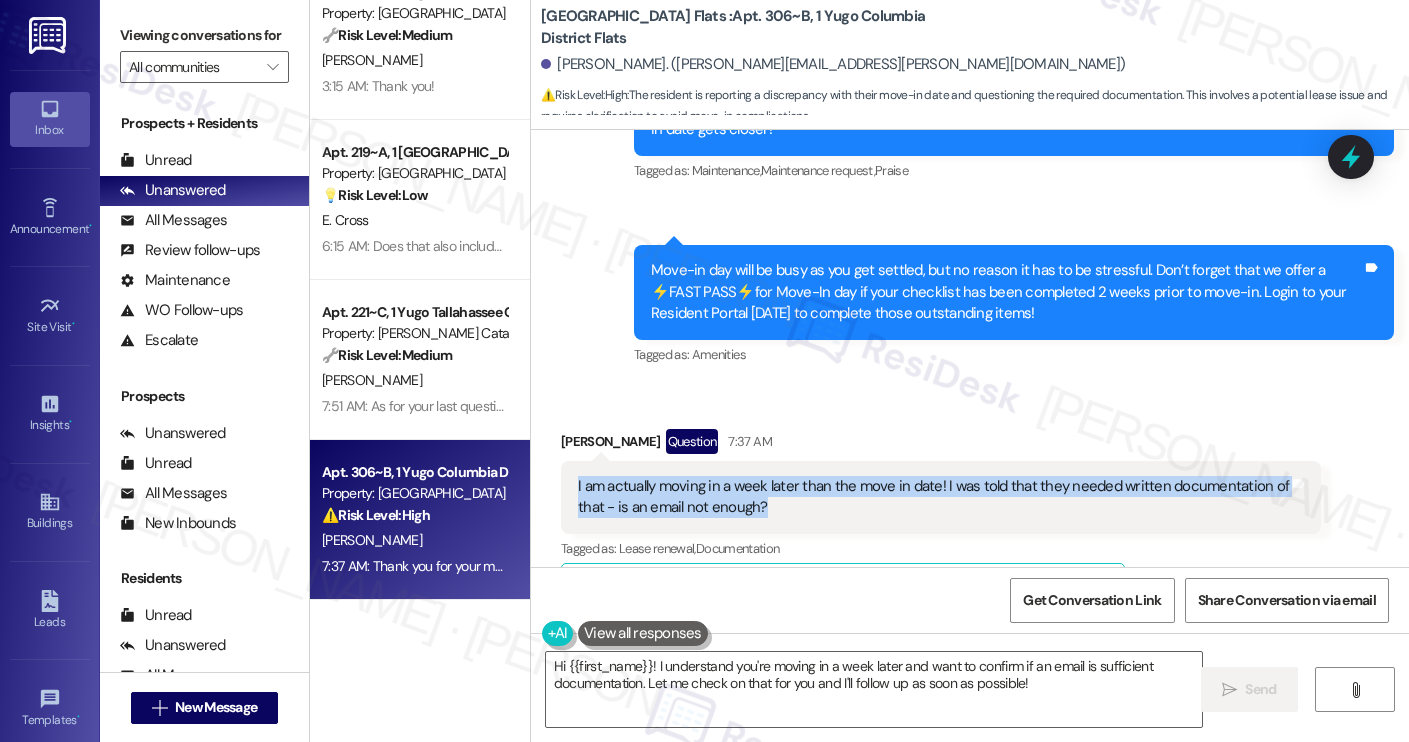drag, startPoint x: 774, startPoint y: 485, endPoint x: 560, endPoint y: 459, distance: 215.57365 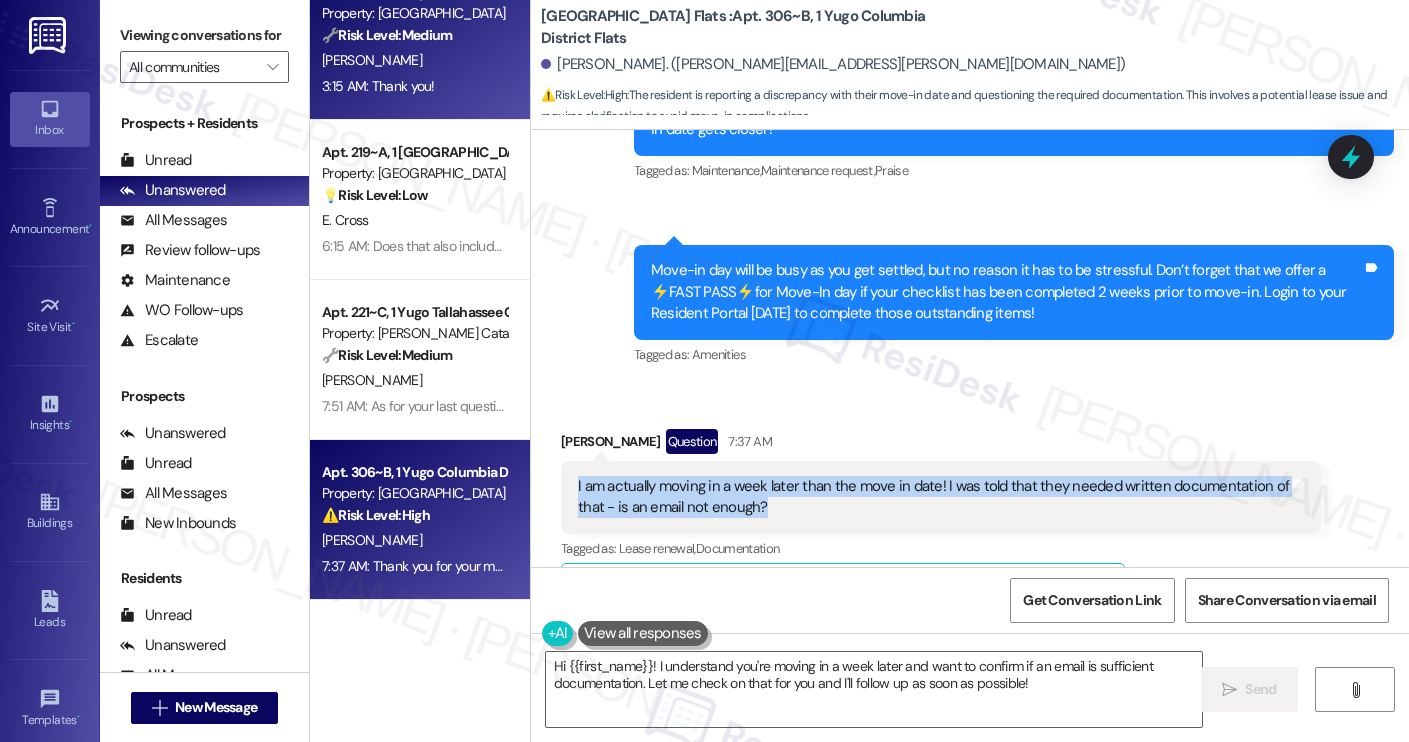 copy on "I am actually moving in a week later than the move in date! I was told that they needed written documentation of that - is an email not enough?" 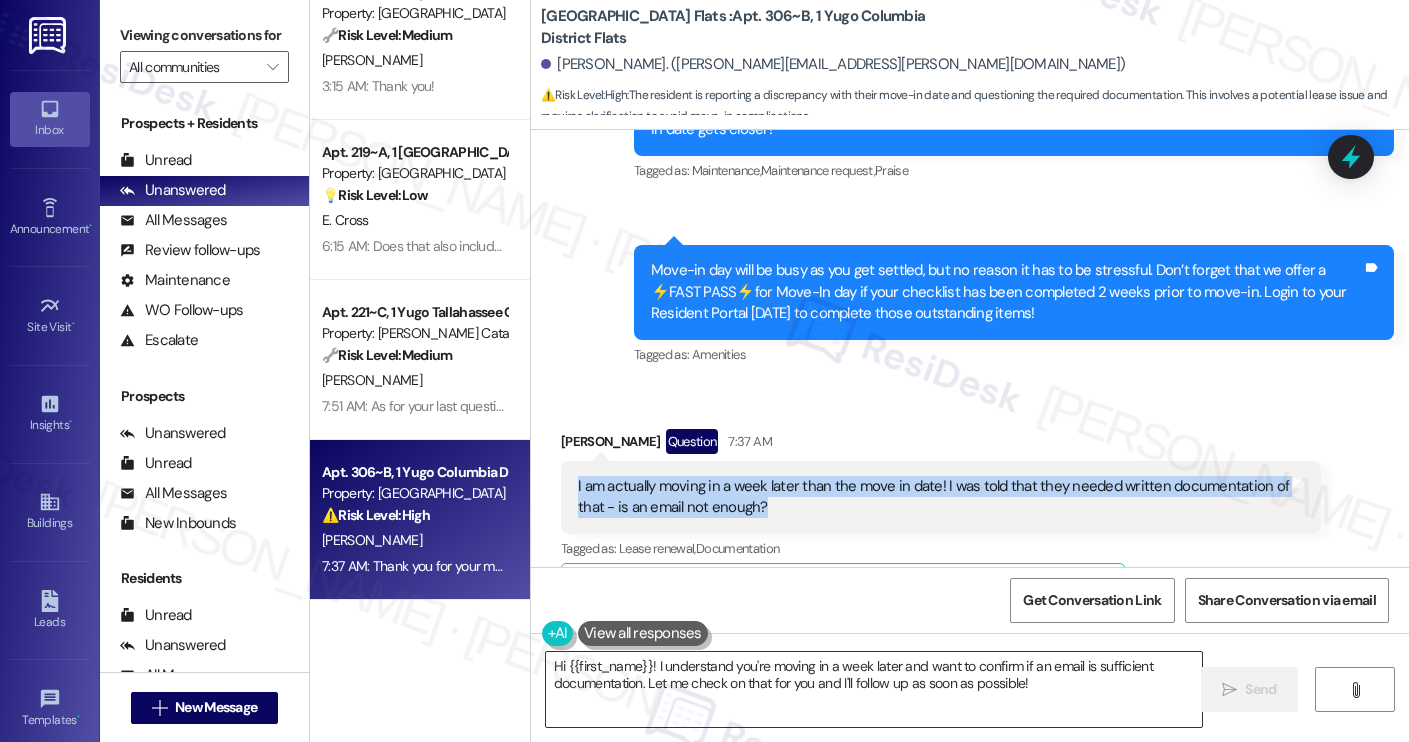 click on "Hi {{first_name}}! I understand you're moving in a week later and want to confirm if an email is sufficient documentation. Let me check on that for you and I'll follow up as soon as possible!" at bounding box center (874, 689) 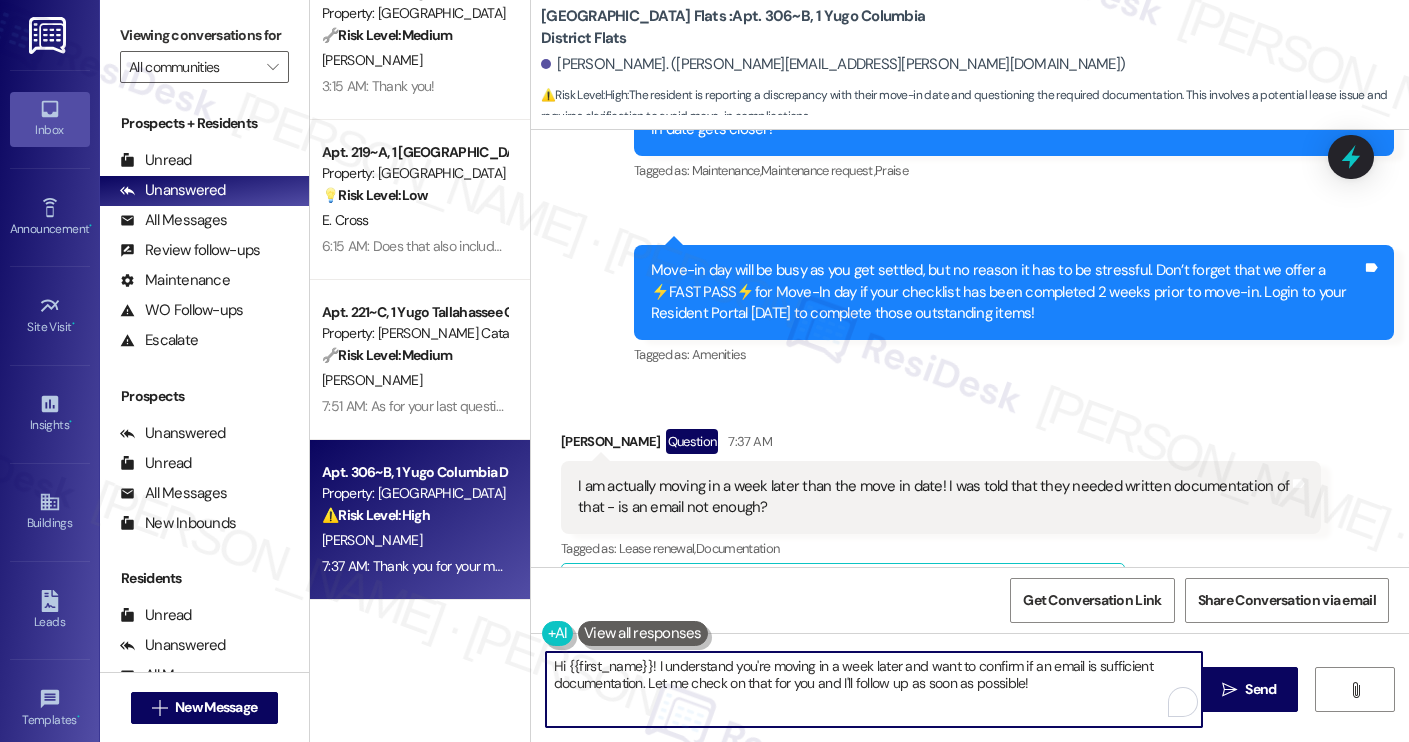 paste on "! Thanks for reaching out. Just to clarify—are you referring to needing written documentation to adjust your move-in date, or was that something the site team requested from you? I’d be happy to help get this sorted once I understand a bit mor" 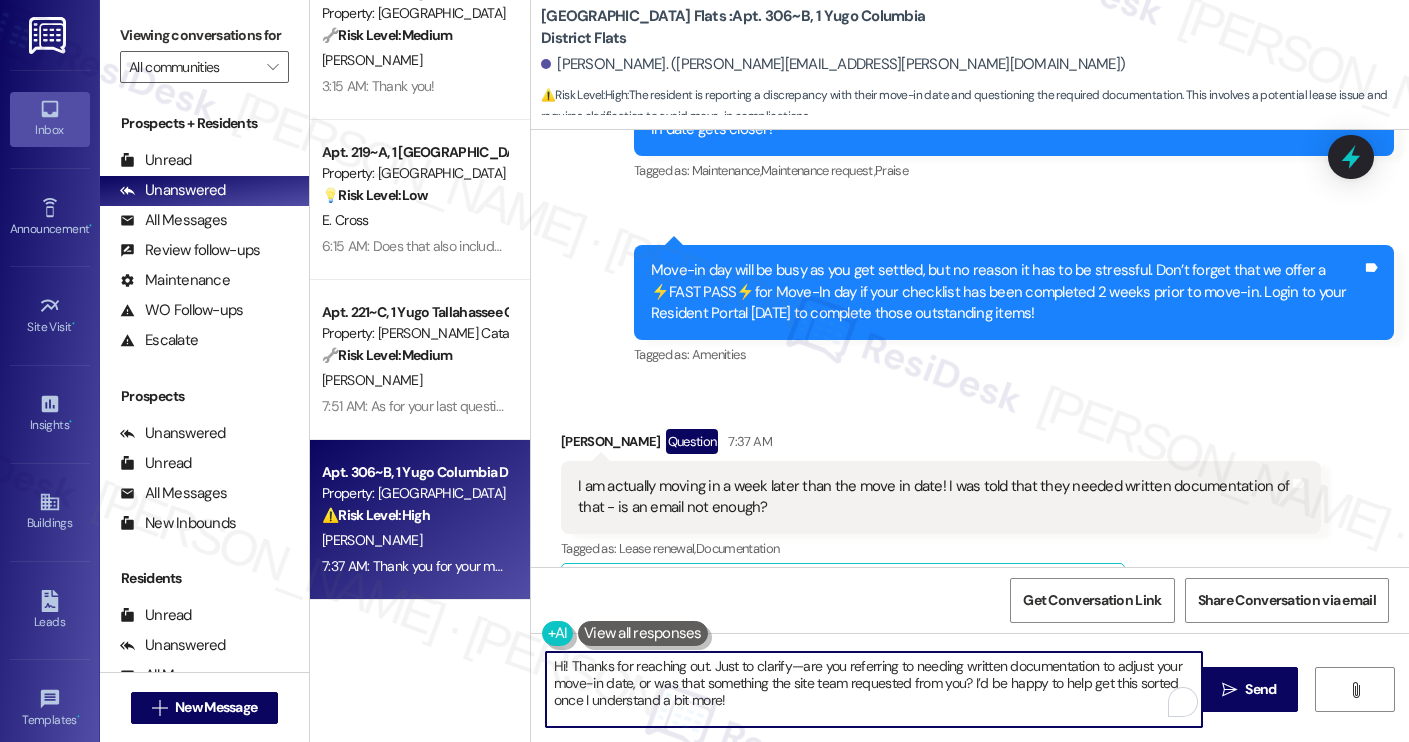 click on "Hi! Thanks for reaching out. Just to clarify—are you referring to needing written documentation to adjust your move-in date, or was that something the site team requested from you? I’d be happy to help get this sorted once I understand a bit more!" at bounding box center (874, 689) 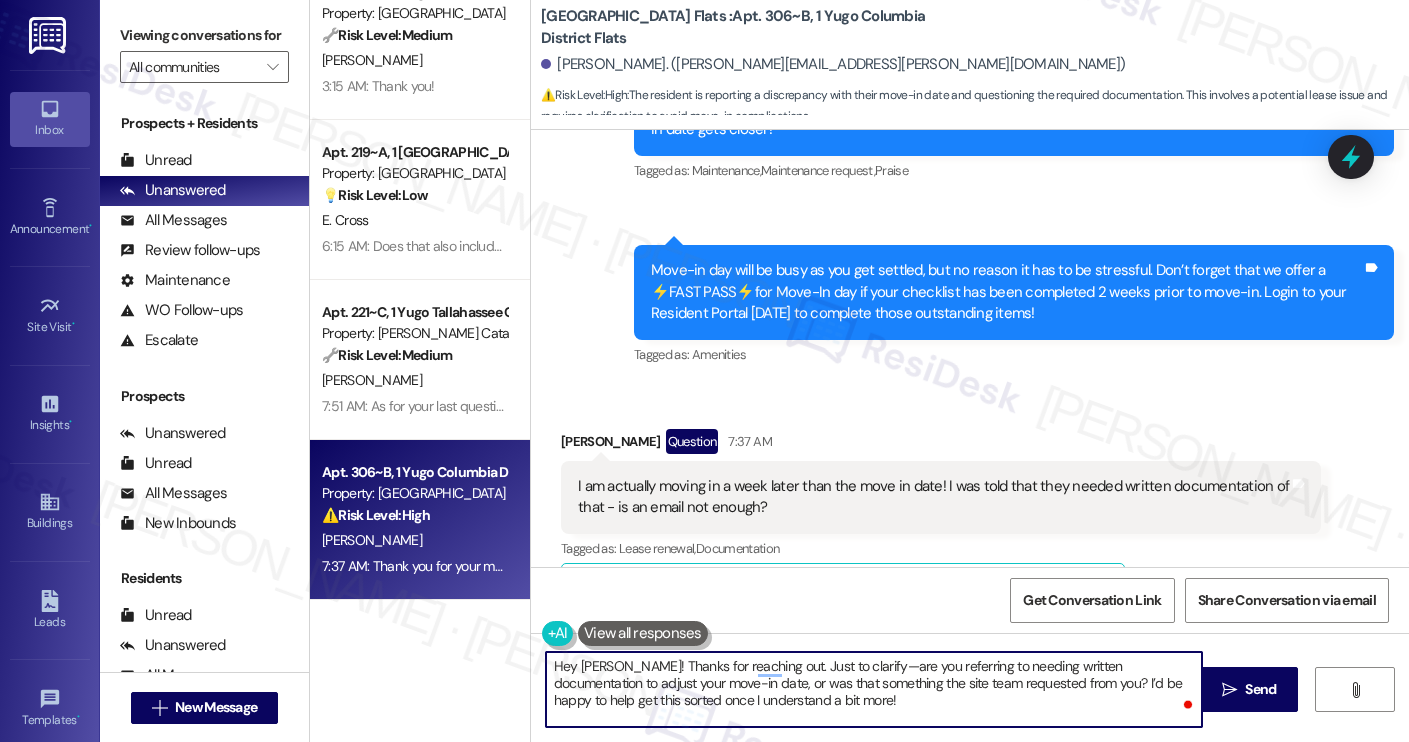 click on "Hey Emily! Thanks for reaching out. Just to clarify—are you referring to needing written documentation to adjust your move-in date, or was that something the site team requested from you? I’d be happy to help get this sorted once I understand a bit more!" at bounding box center [874, 689] 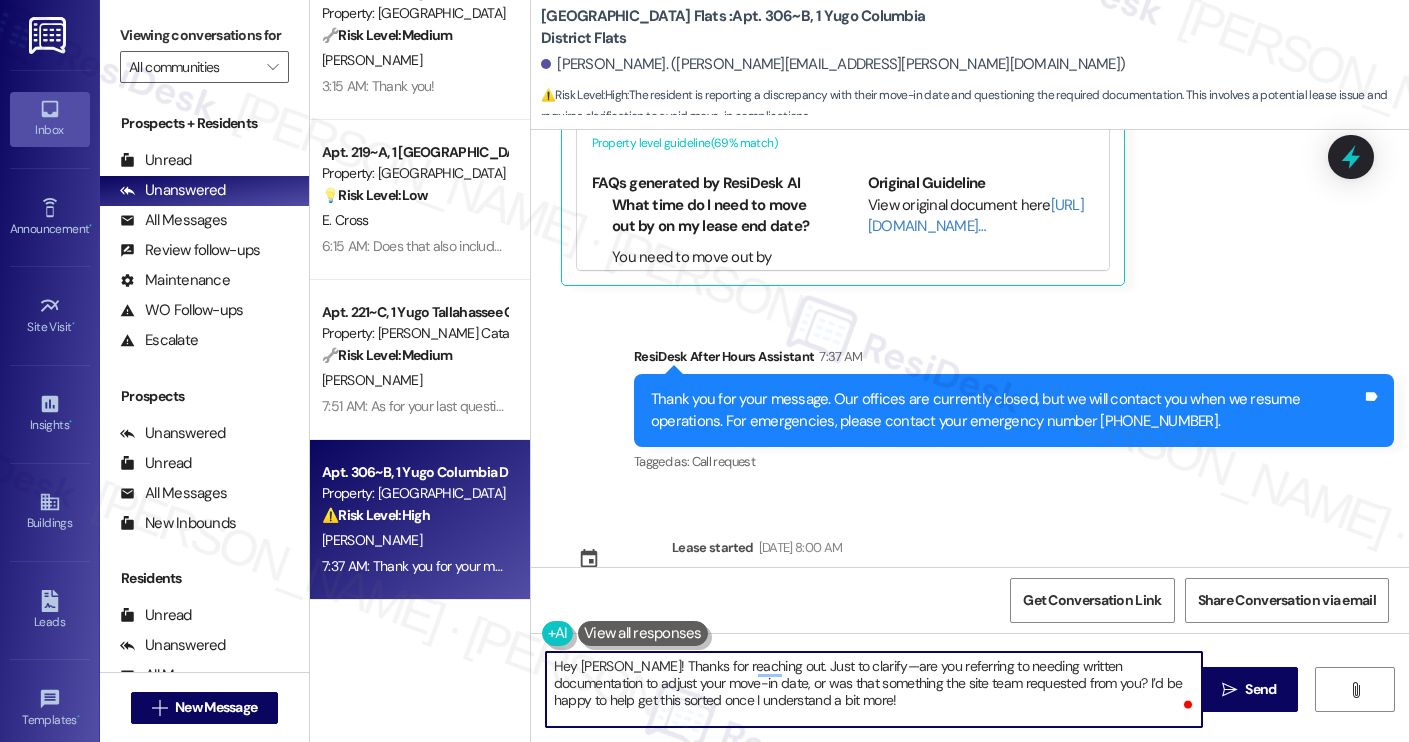 scroll, scrollTop: 996, scrollLeft: 0, axis: vertical 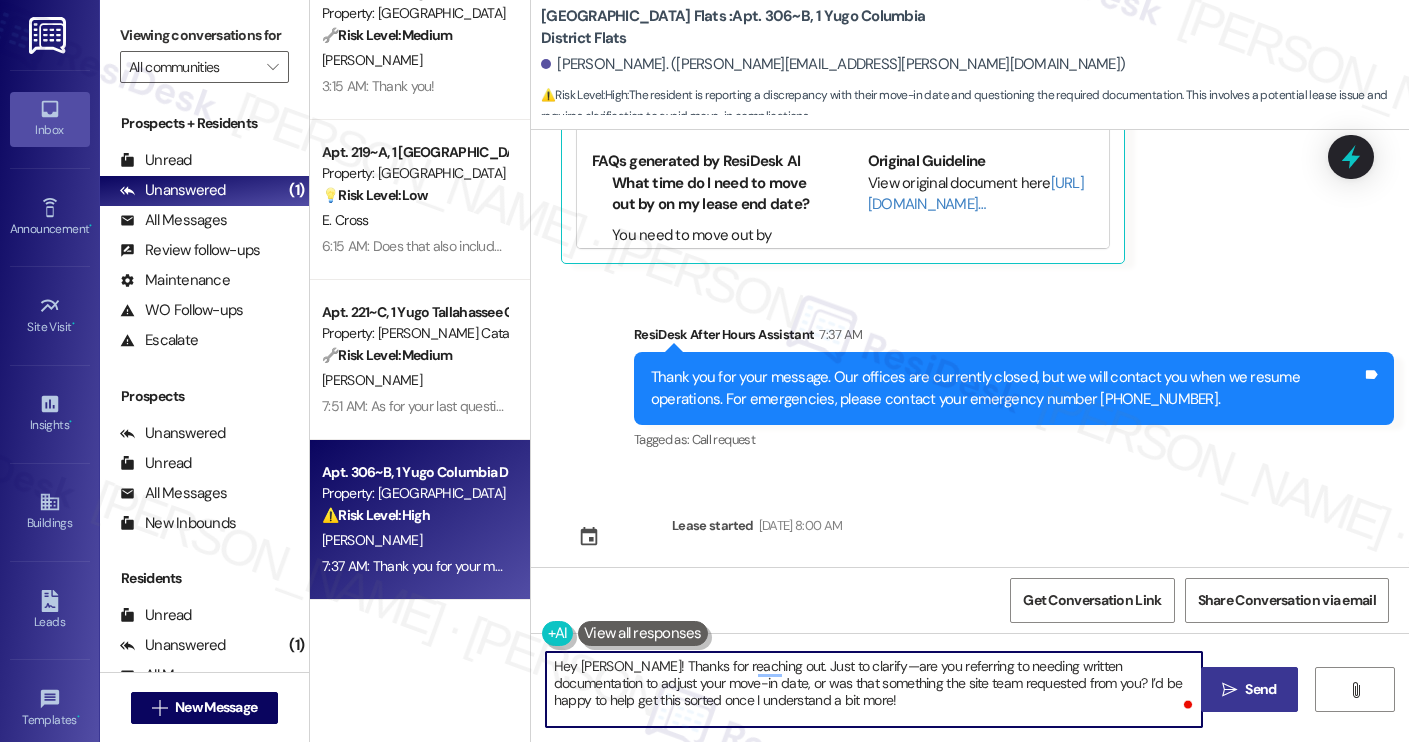 type on "Hey Emily! Thanks for reaching out. Just to clarify—are you referring to needing written documentation to adjust your move-in date, or was that something the site team requested from you? I’d be happy to help get this sorted once I understand a bit more!" 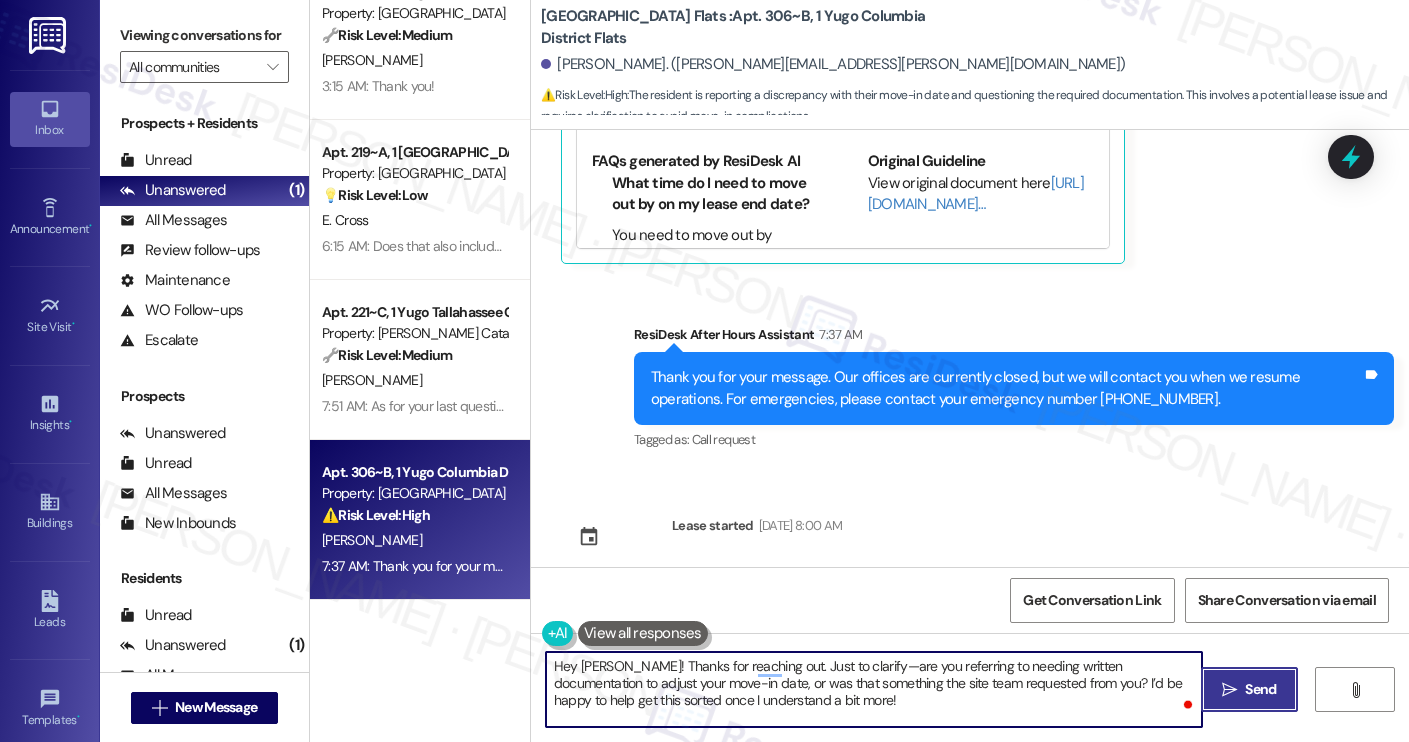 click on "" at bounding box center [1229, 690] 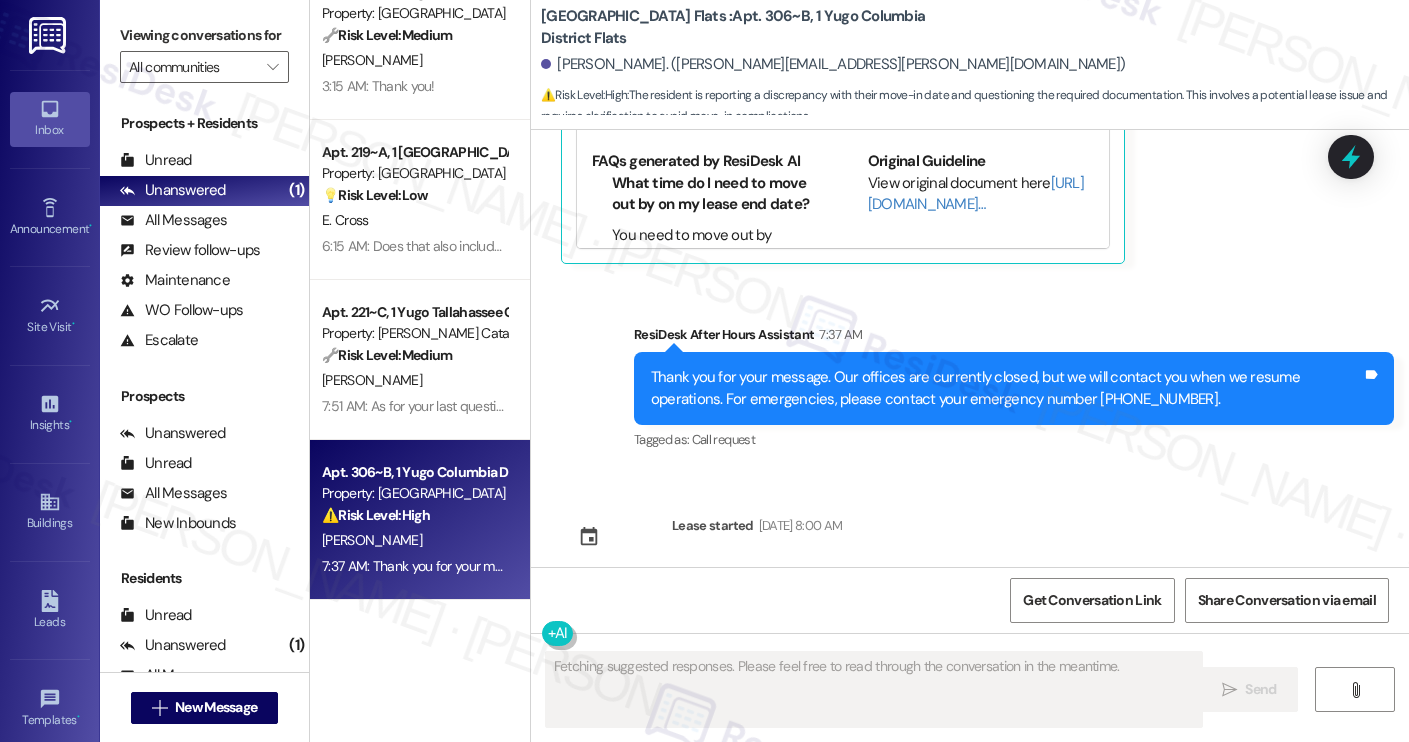 scroll, scrollTop: 687, scrollLeft: 0, axis: vertical 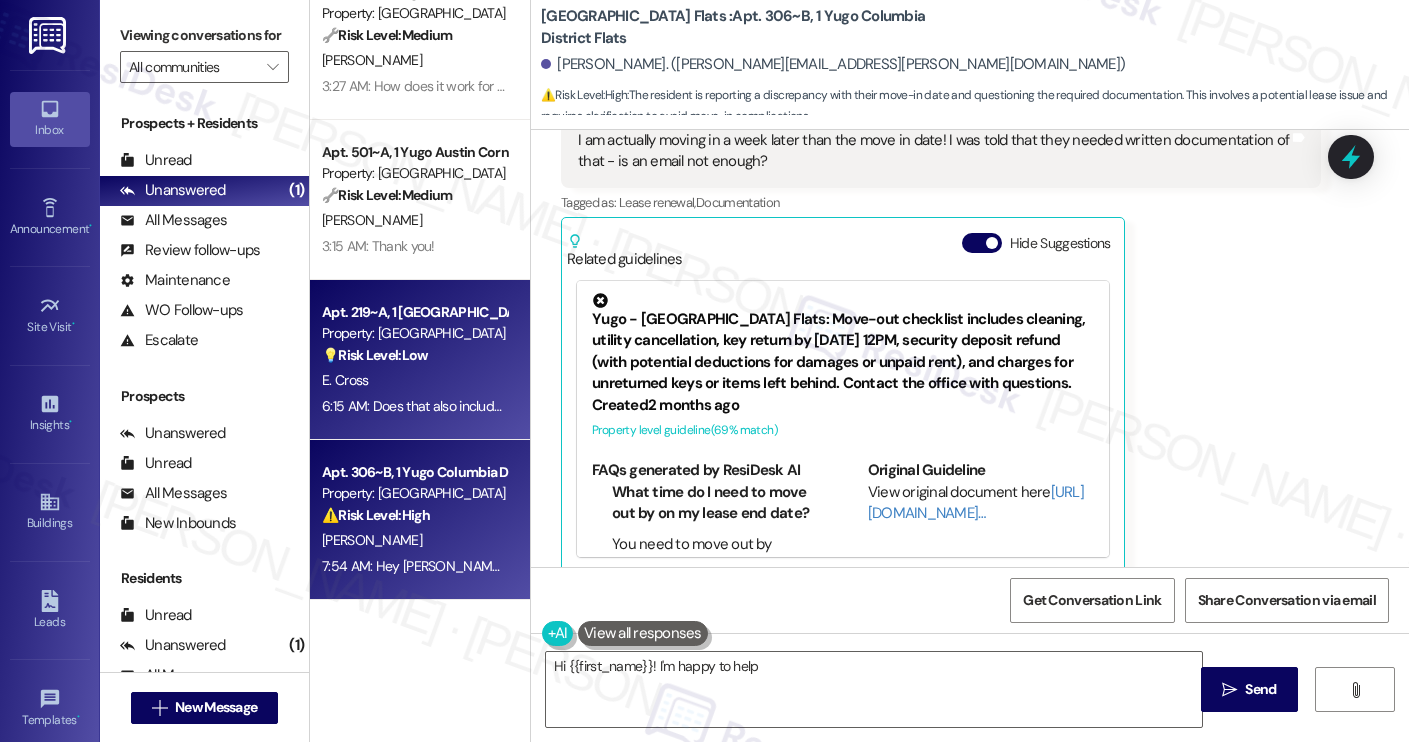 type on "Hi {{first_name}}! I'm happy to help" 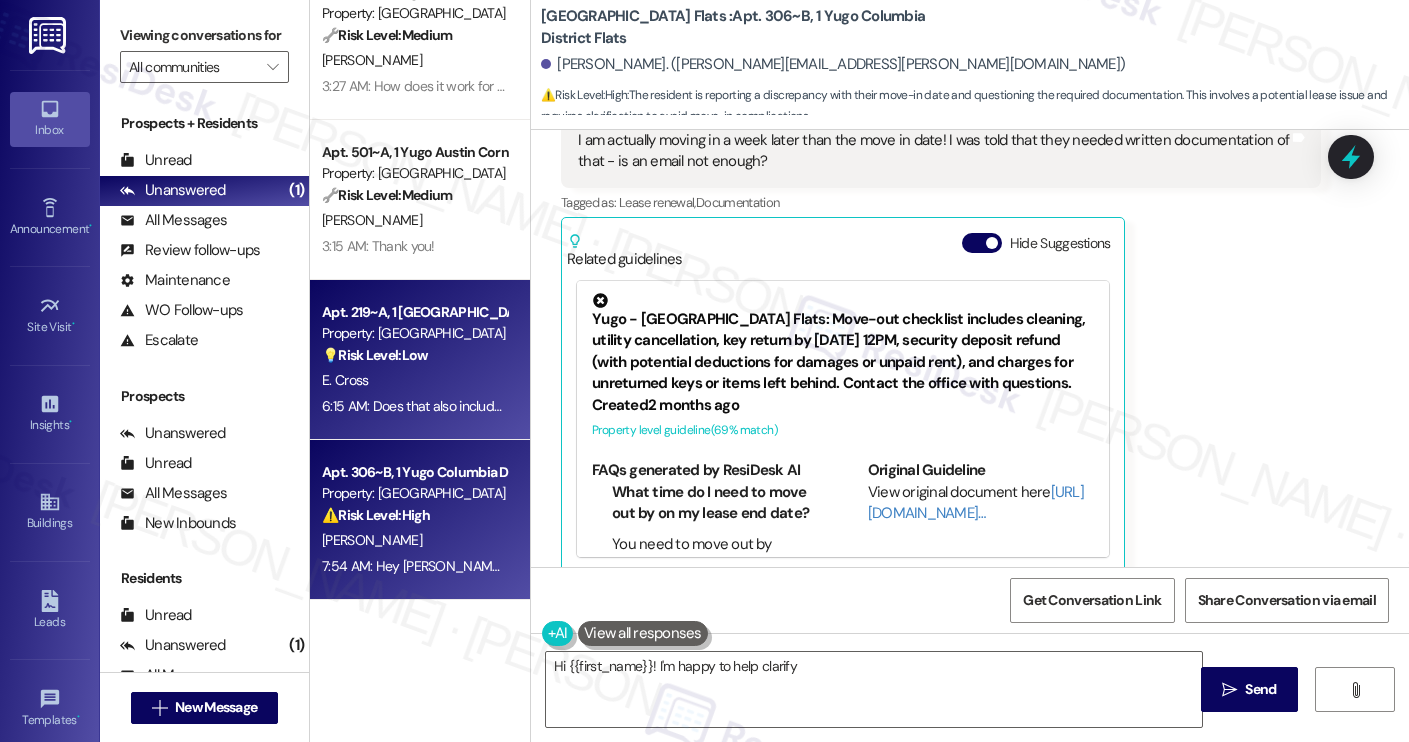 click on "💡  Risk Level:  Low The resident is asking a question about the move-in process and the 'Fast Pass' program, specifically regarding optional checklist items. This is a non-essential request related to customer satisfaction and move-in experience." at bounding box center (414, 355) 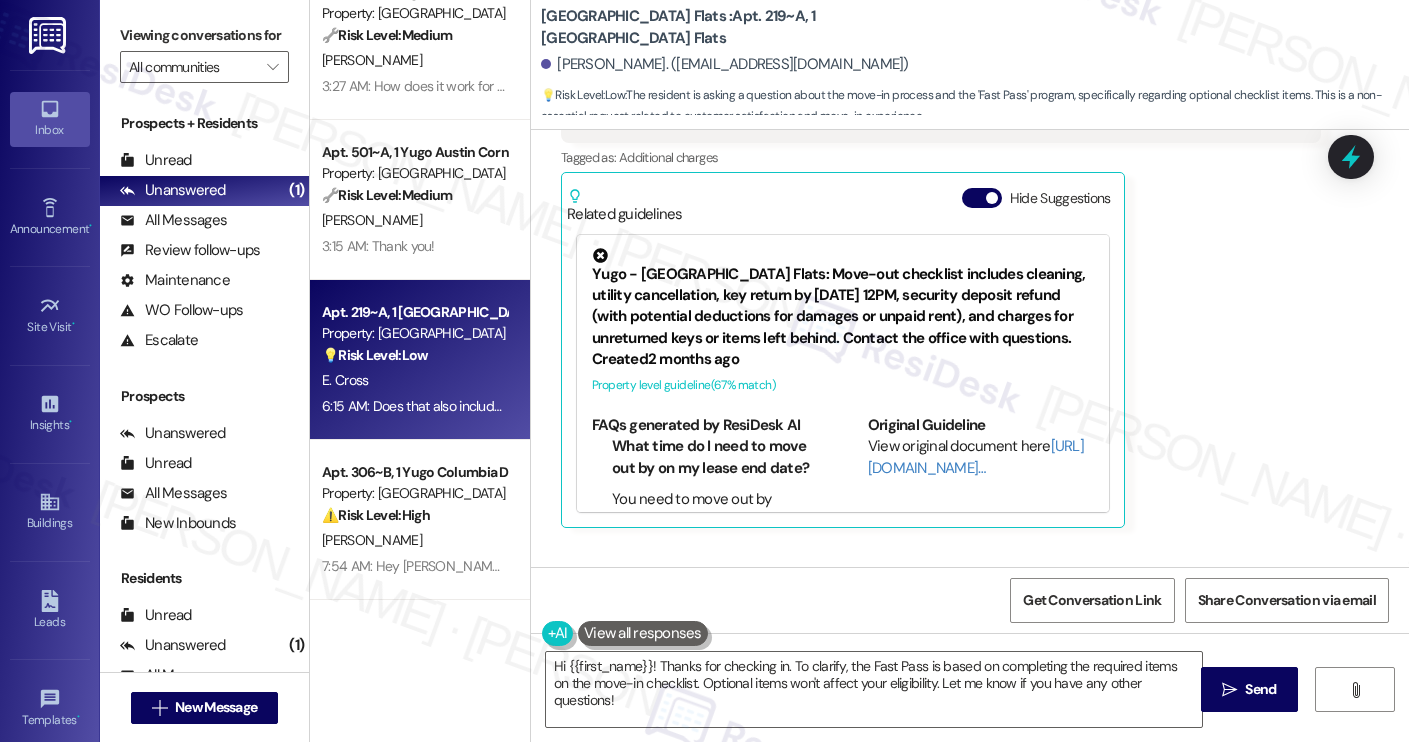 scroll, scrollTop: 1169, scrollLeft: 0, axis: vertical 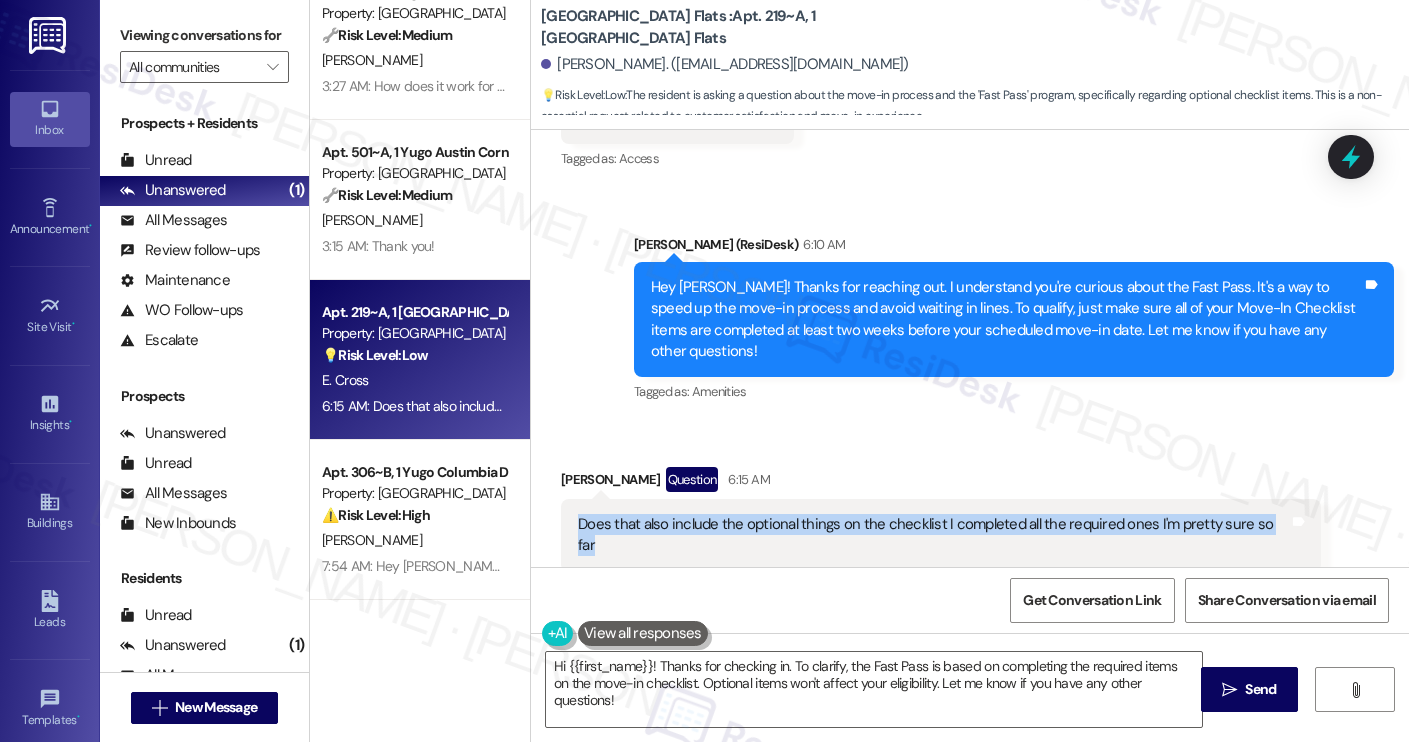 drag, startPoint x: 563, startPoint y: 476, endPoint x: 1253, endPoint y: 496, distance: 690.2898 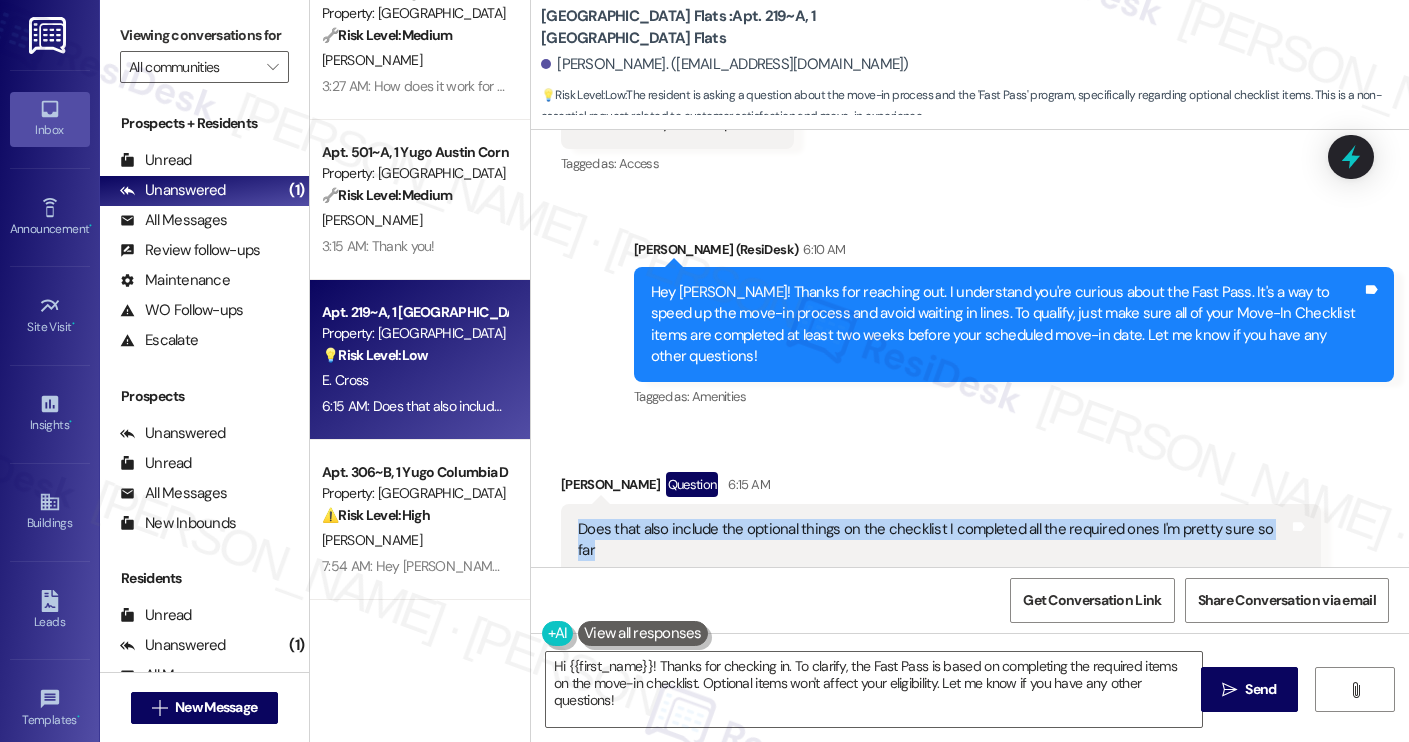 scroll, scrollTop: 703, scrollLeft: 0, axis: vertical 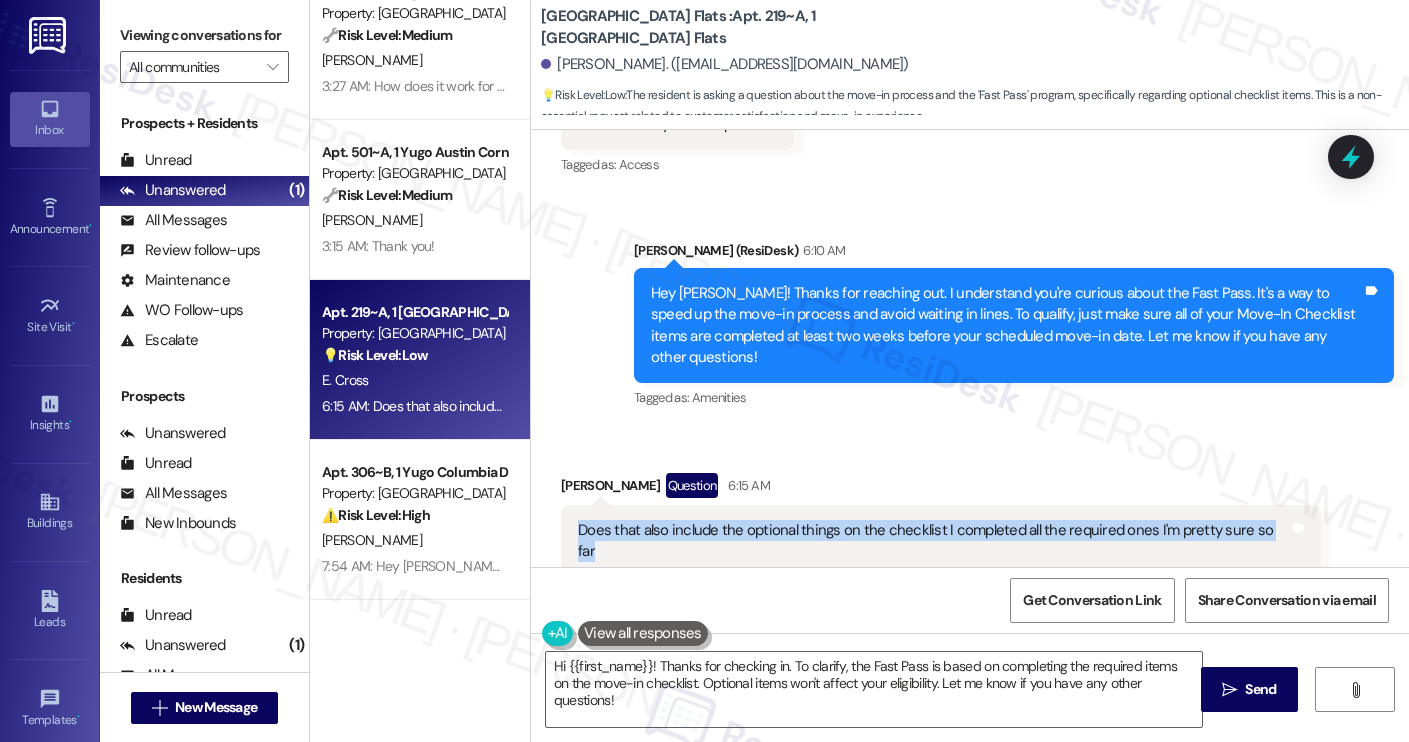 copy on "Does that also include the optional things on the checklist I completed all the required ones I'm pretty sure so far" 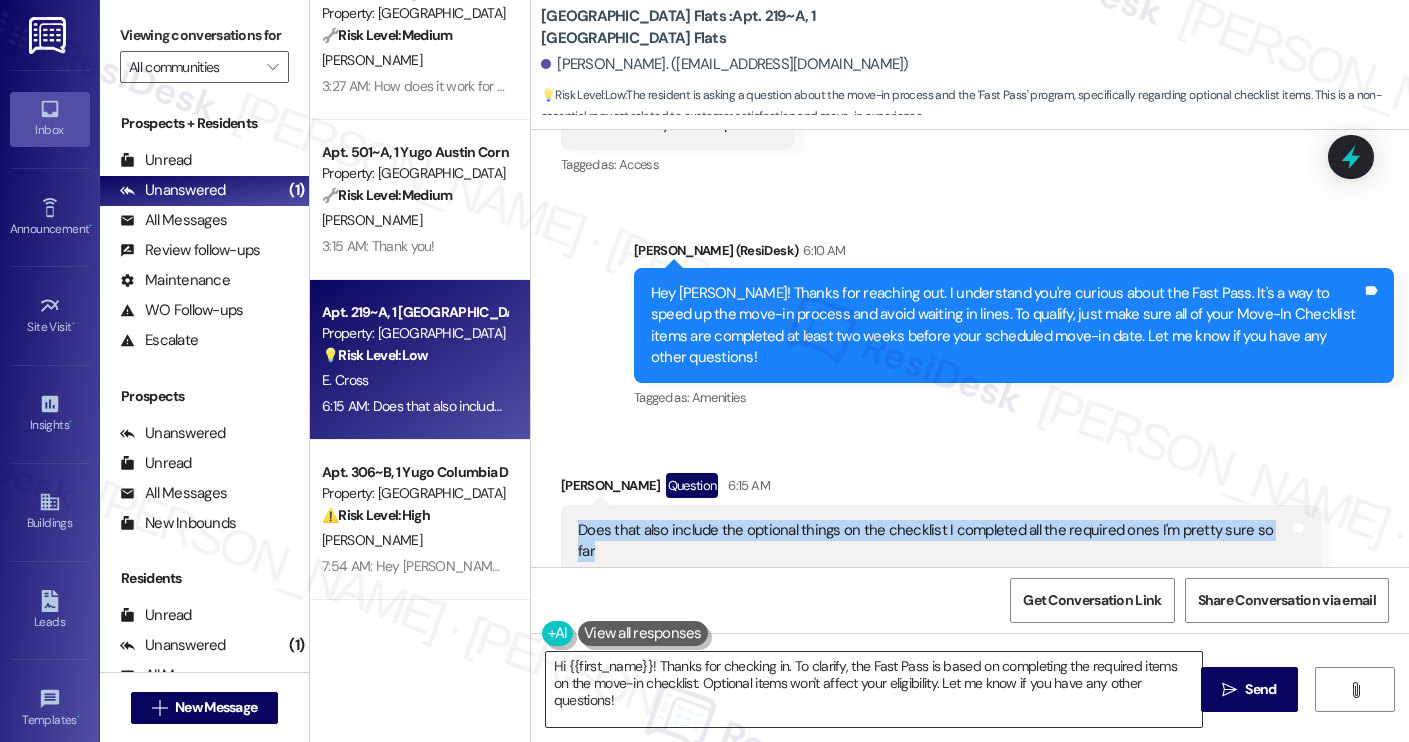 click on "Hi {{first_name}}! Thanks for checking in. To clarify, the Fast Pass is based on completing the required items on the move-in checklist. Optional items won't affect your eligibility. Let me know if you have any other questions!" at bounding box center [874, 689] 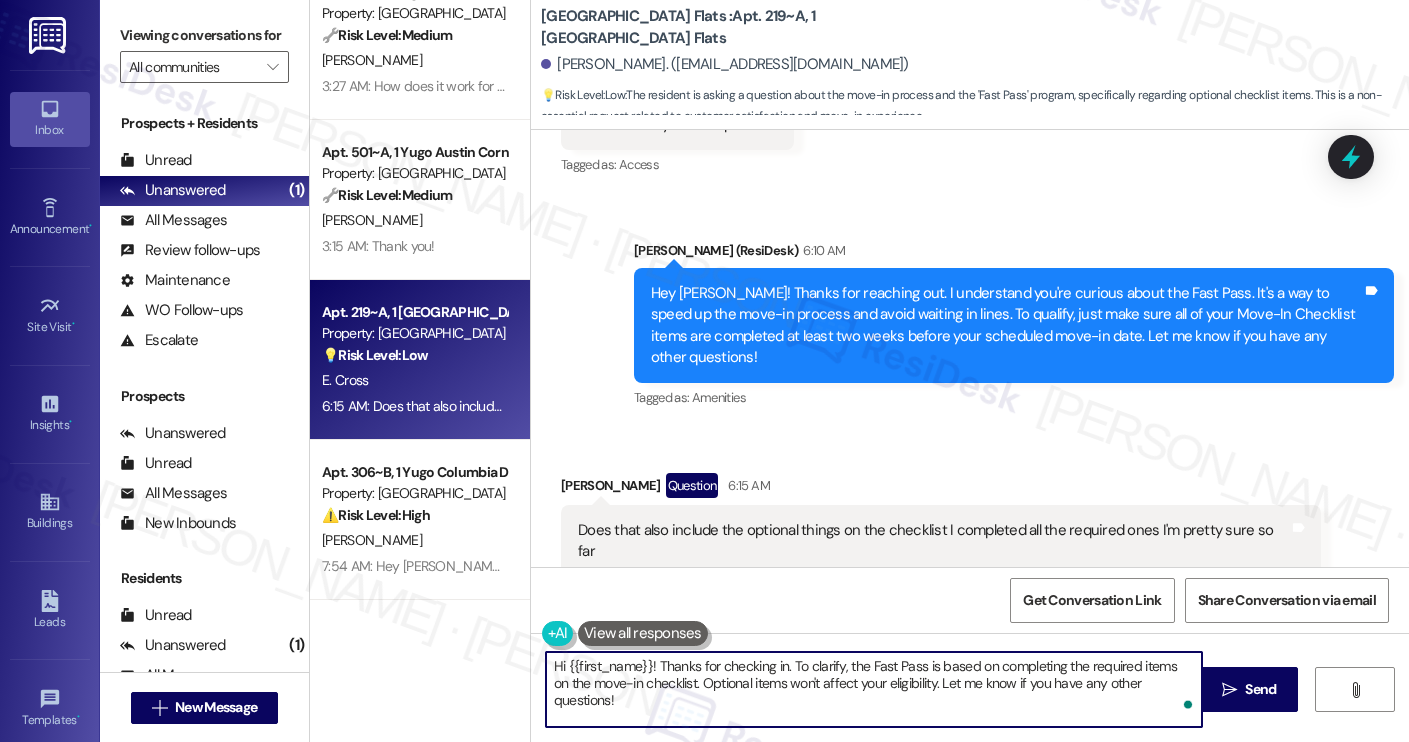 paste on "Great question! Let me double-check with the site team to see if completing the optional items is also required for the Fast Pass. I’ll follow up with you as soon as I hear back" 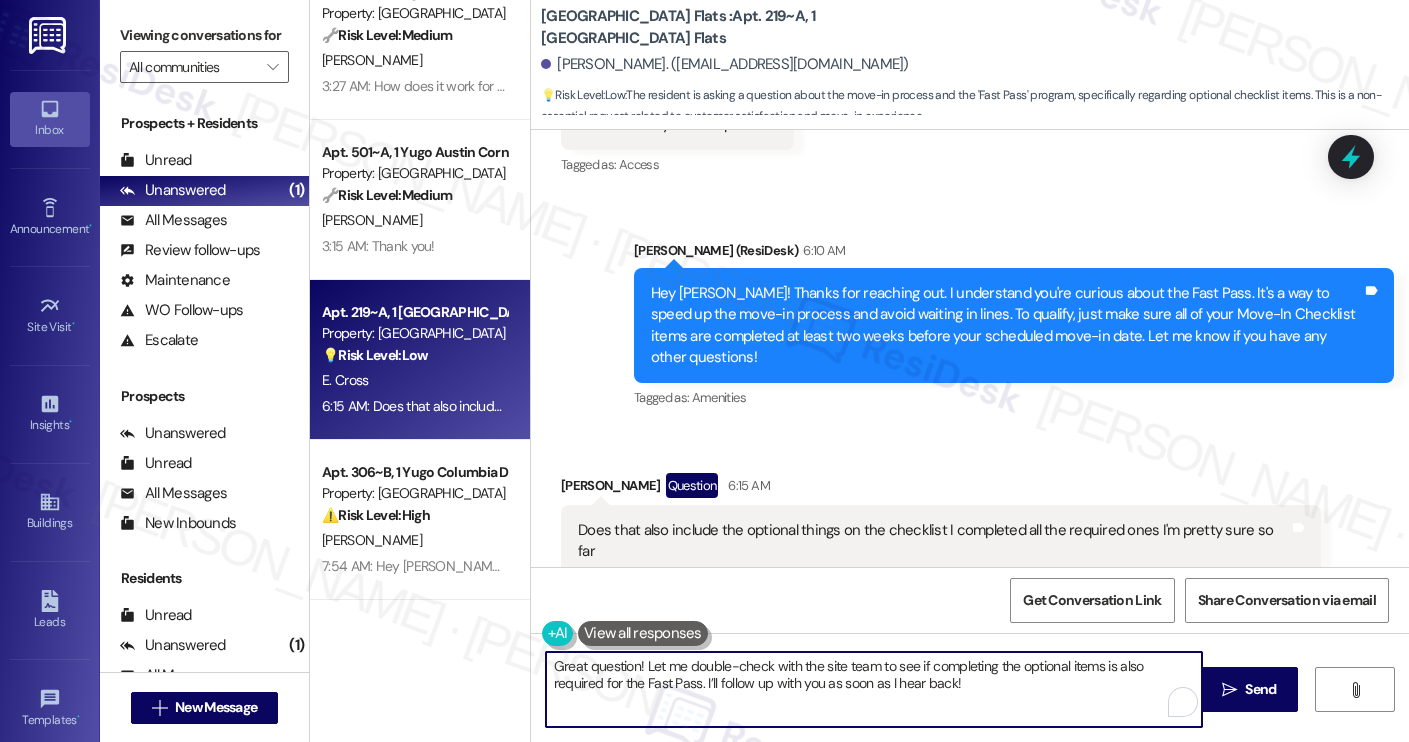 type on "Great question! Let me double-check with the site team to see if completing the optional items is also required for the Fast Pass. I’ll follow up with you as soon as I hear back!" 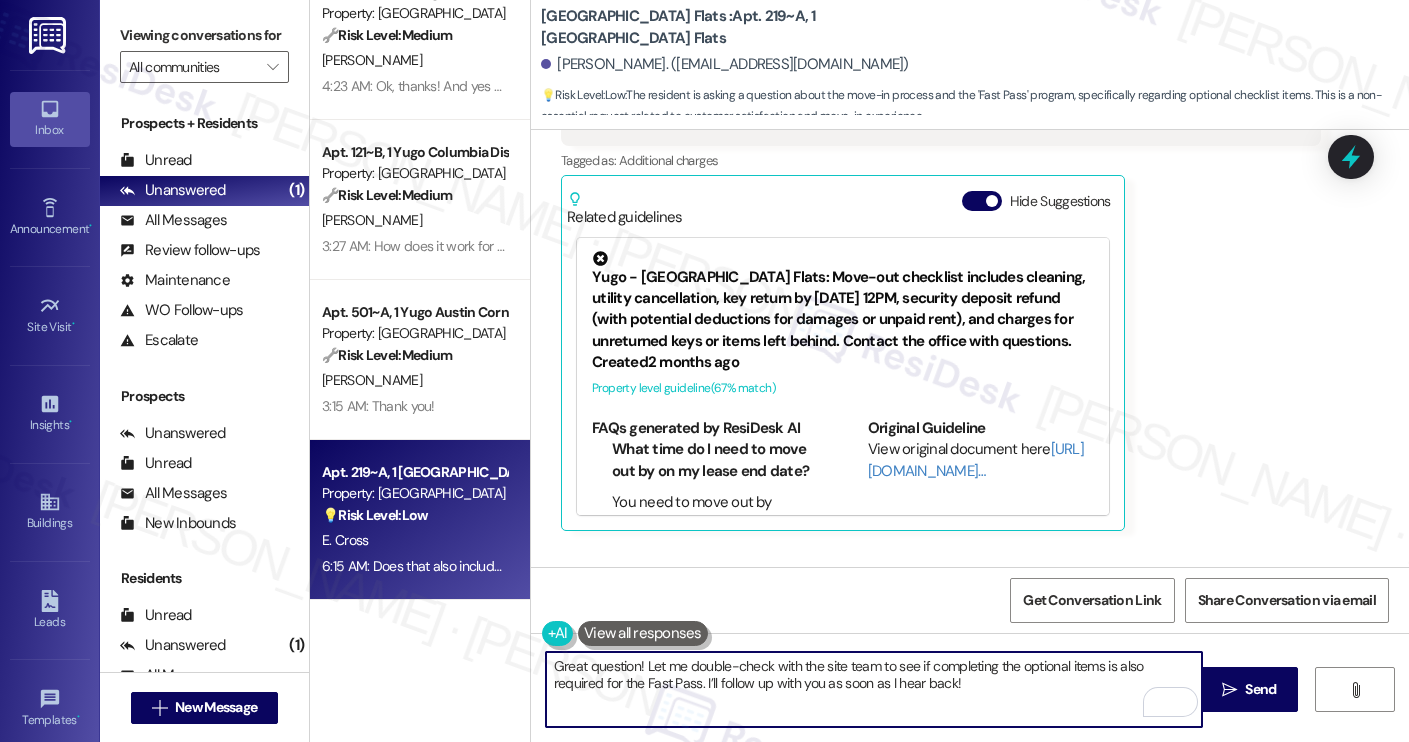scroll, scrollTop: 1169, scrollLeft: 0, axis: vertical 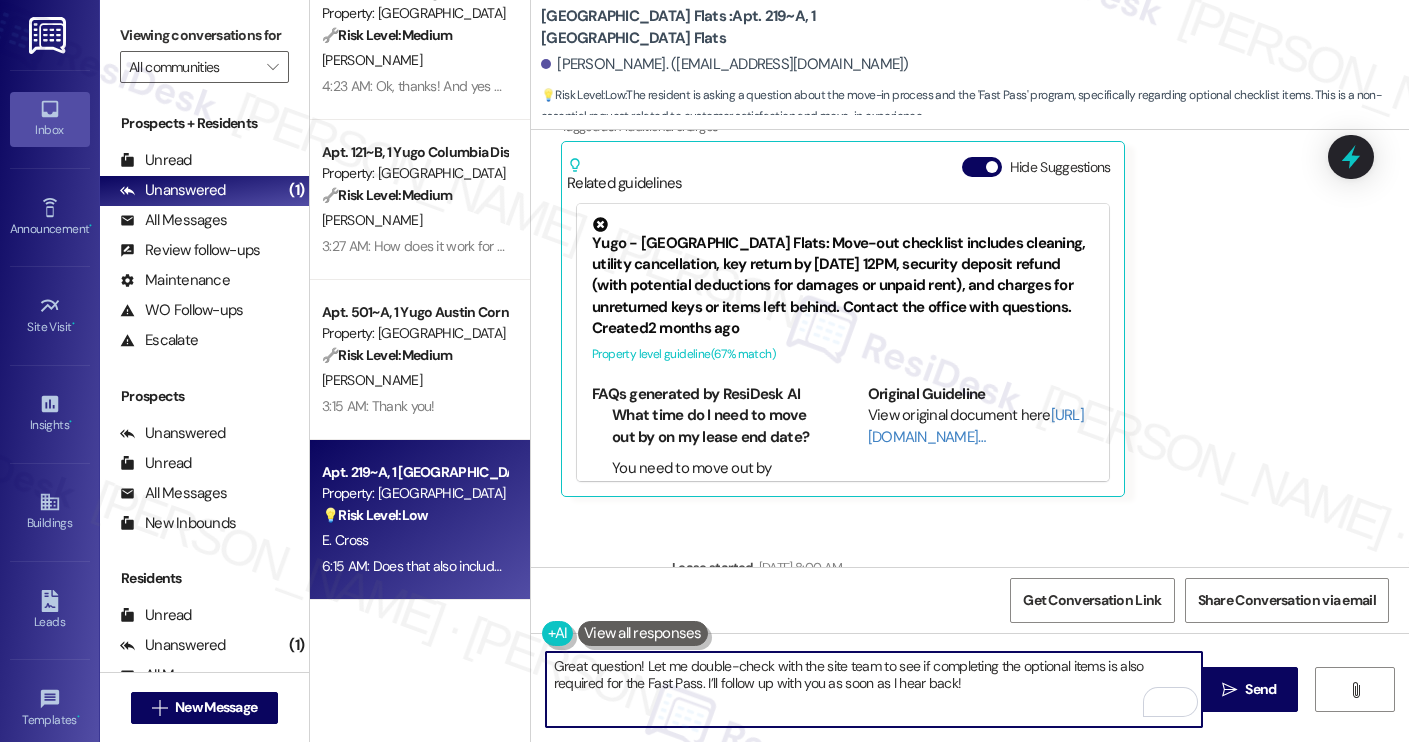 click on "Great question! Let me double-check with the site team to see if completing the optional items is also required for the Fast Pass. I’ll follow up with you as soon as I hear back!" at bounding box center (874, 689) 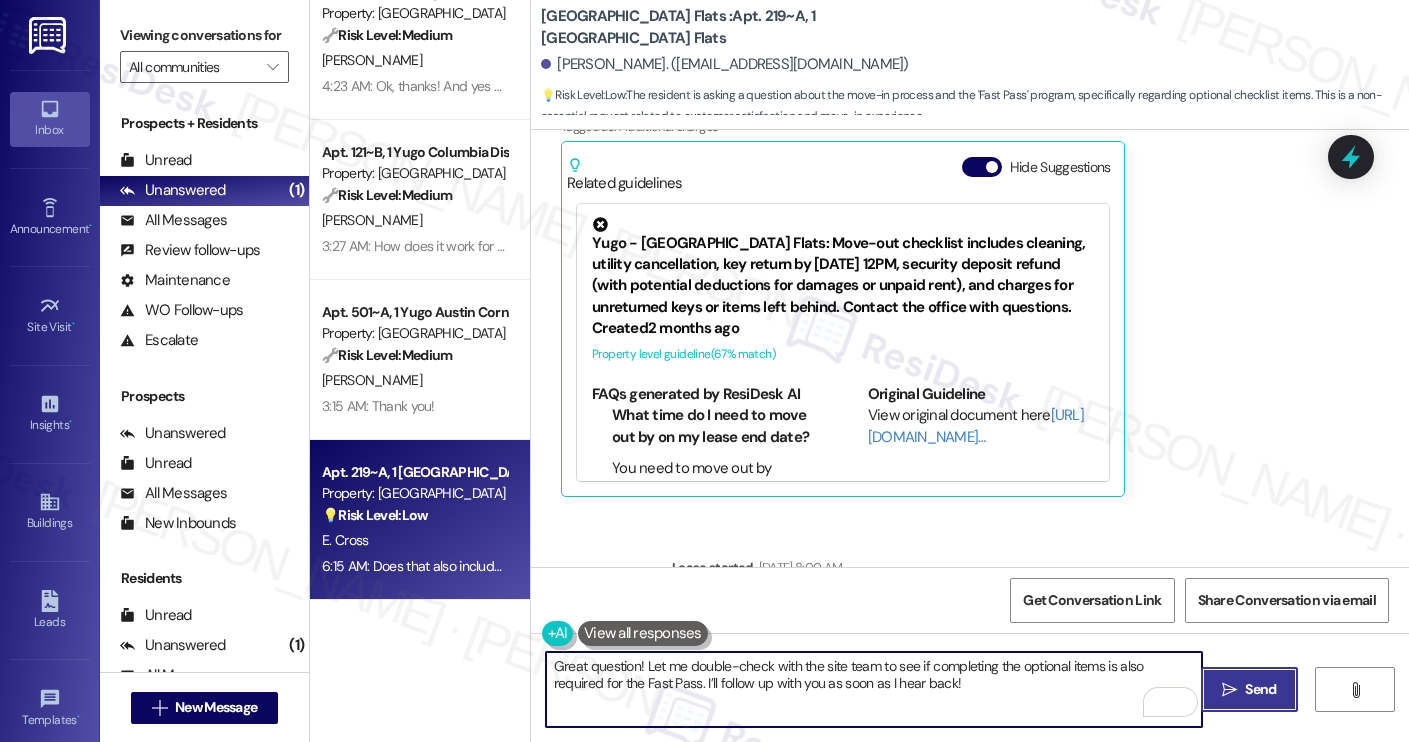 click on "" at bounding box center [1229, 690] 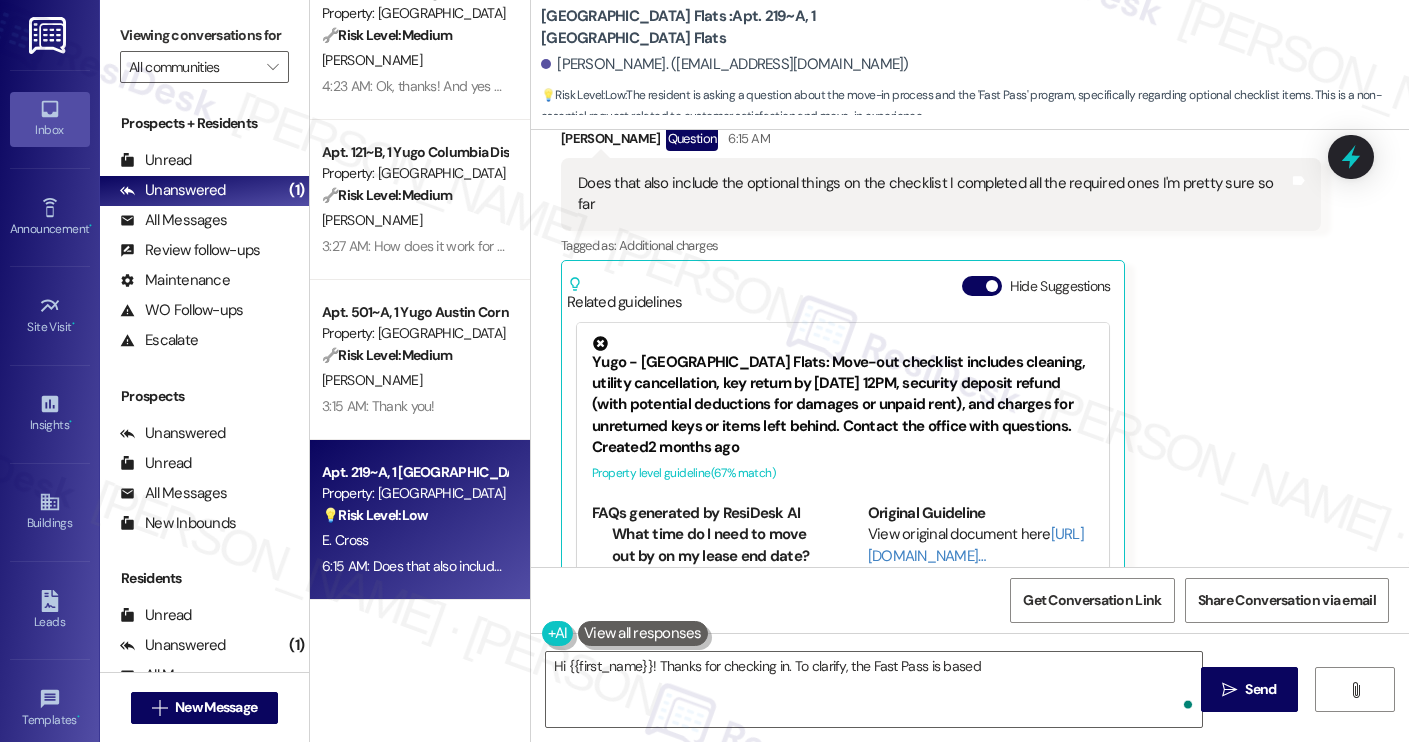 scroll, scrollTop: 1330, scrollLeft: 0, axis: vertical 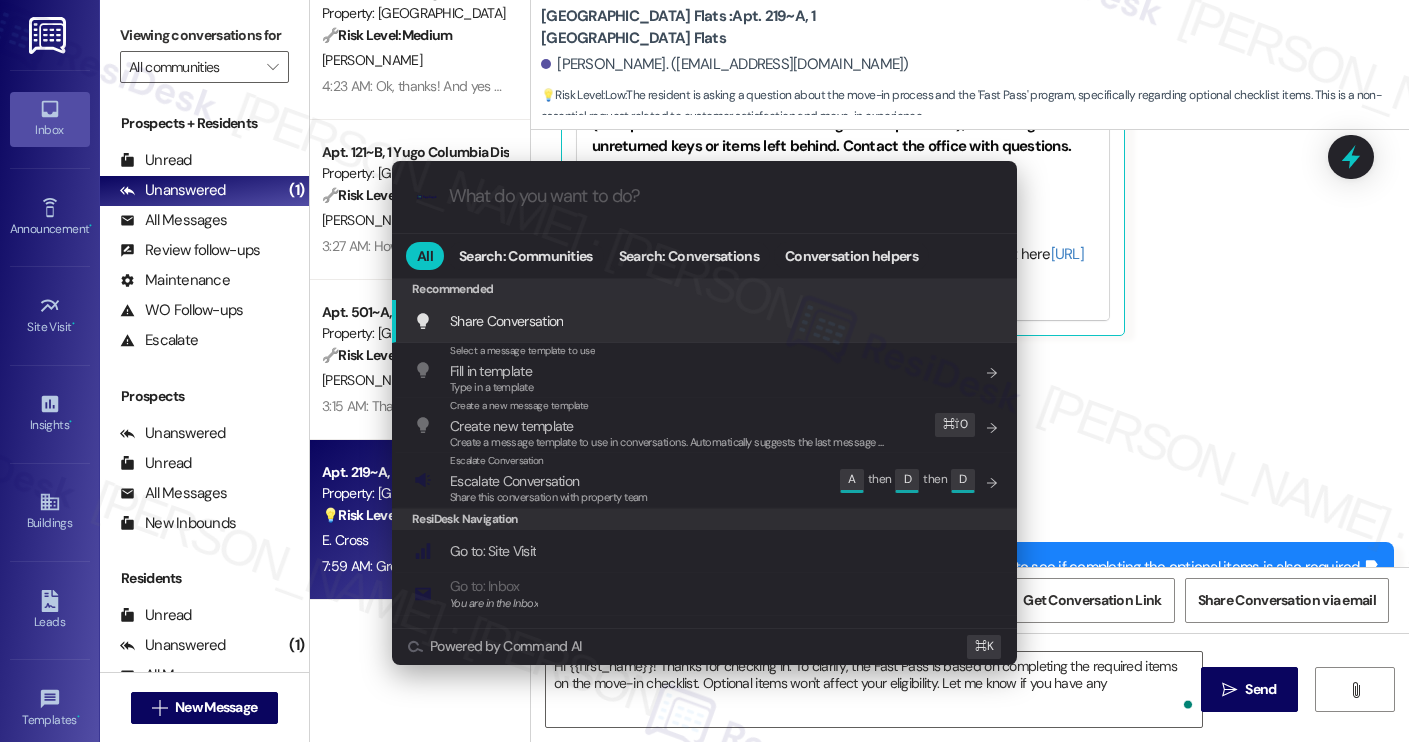 click on "Escalate Conversation Escalate Conversation Share this conversation with property team Edit A then D then D" at bounding box center (706, 480) 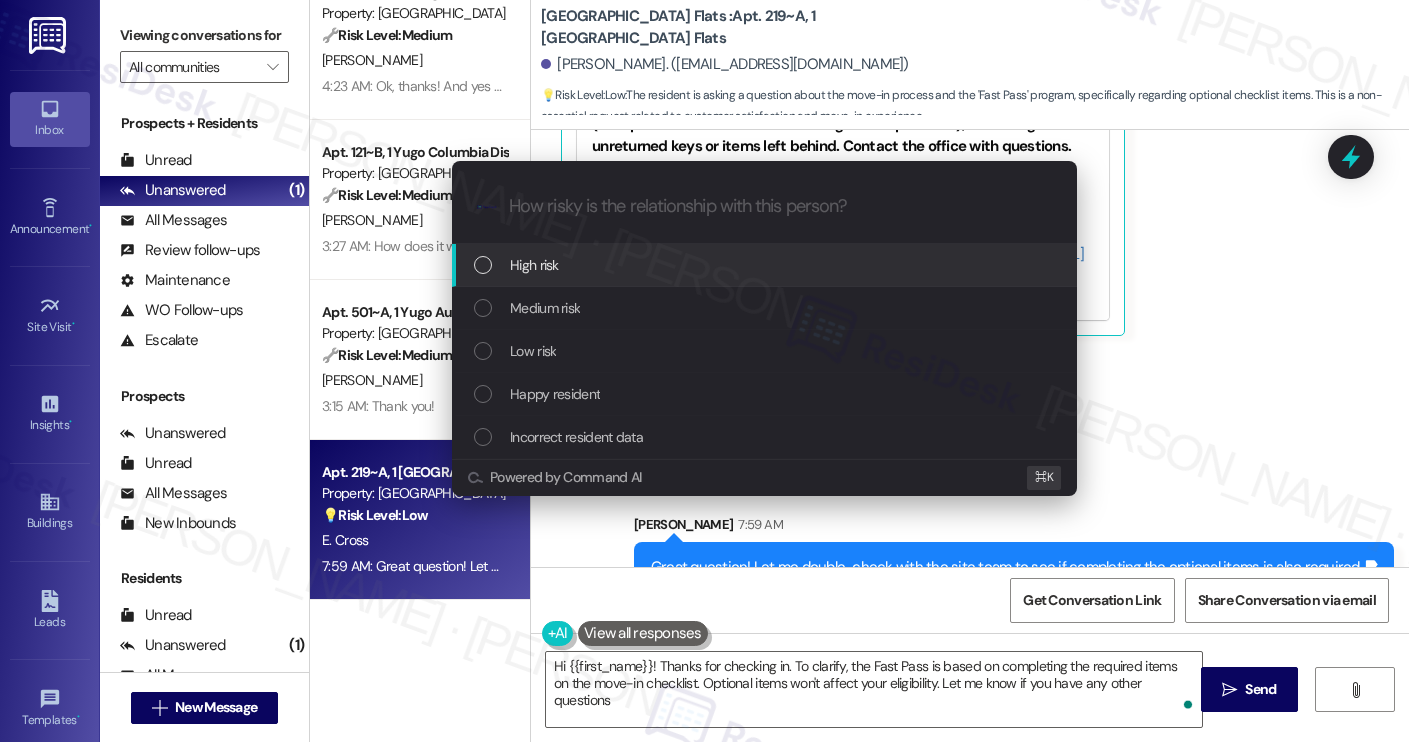 type on "Hi {{first_name}}! Thanks for checking in. To clarify, the Fast Pass is based on completing the required items on the move-in checklist. Optional items won't affect your eligibility. Let me know if you have any other questions!" 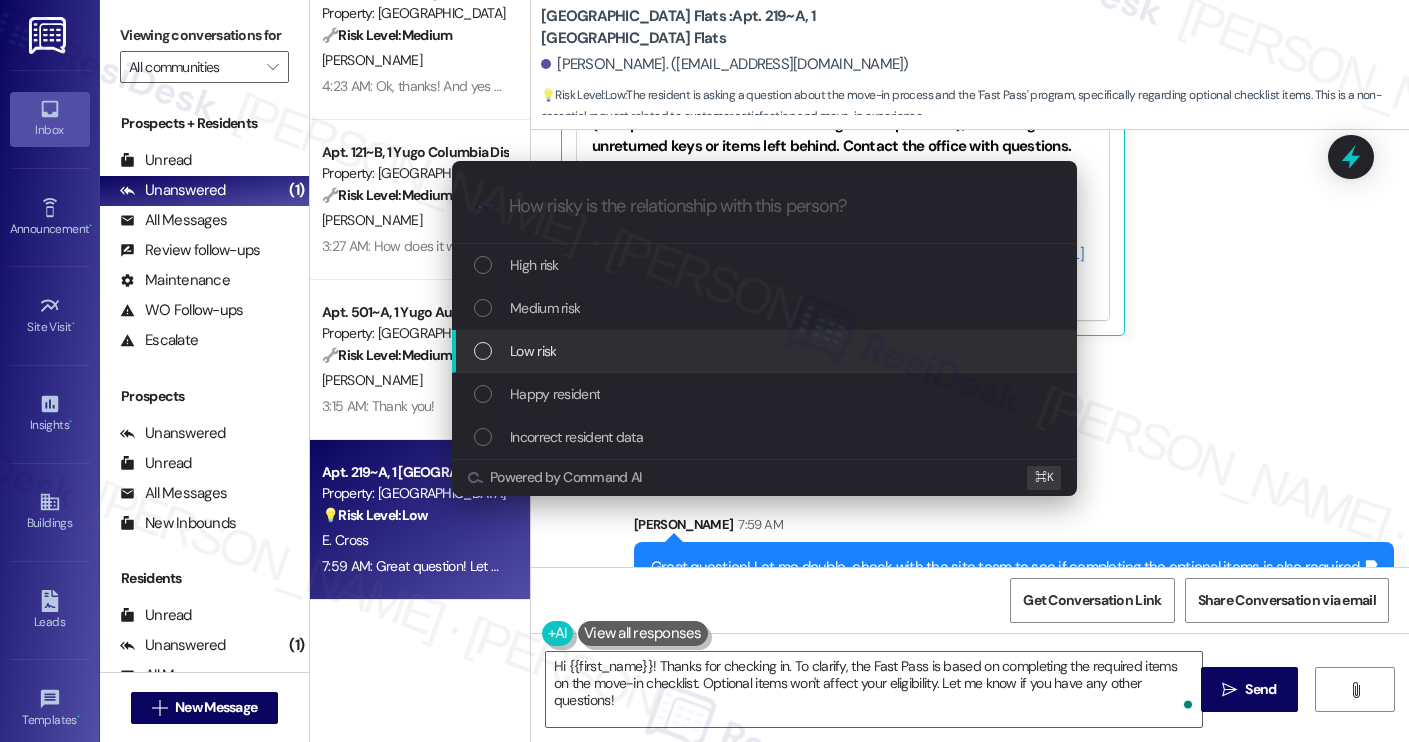 click on "Low risk" at bounding box center (766, 351) 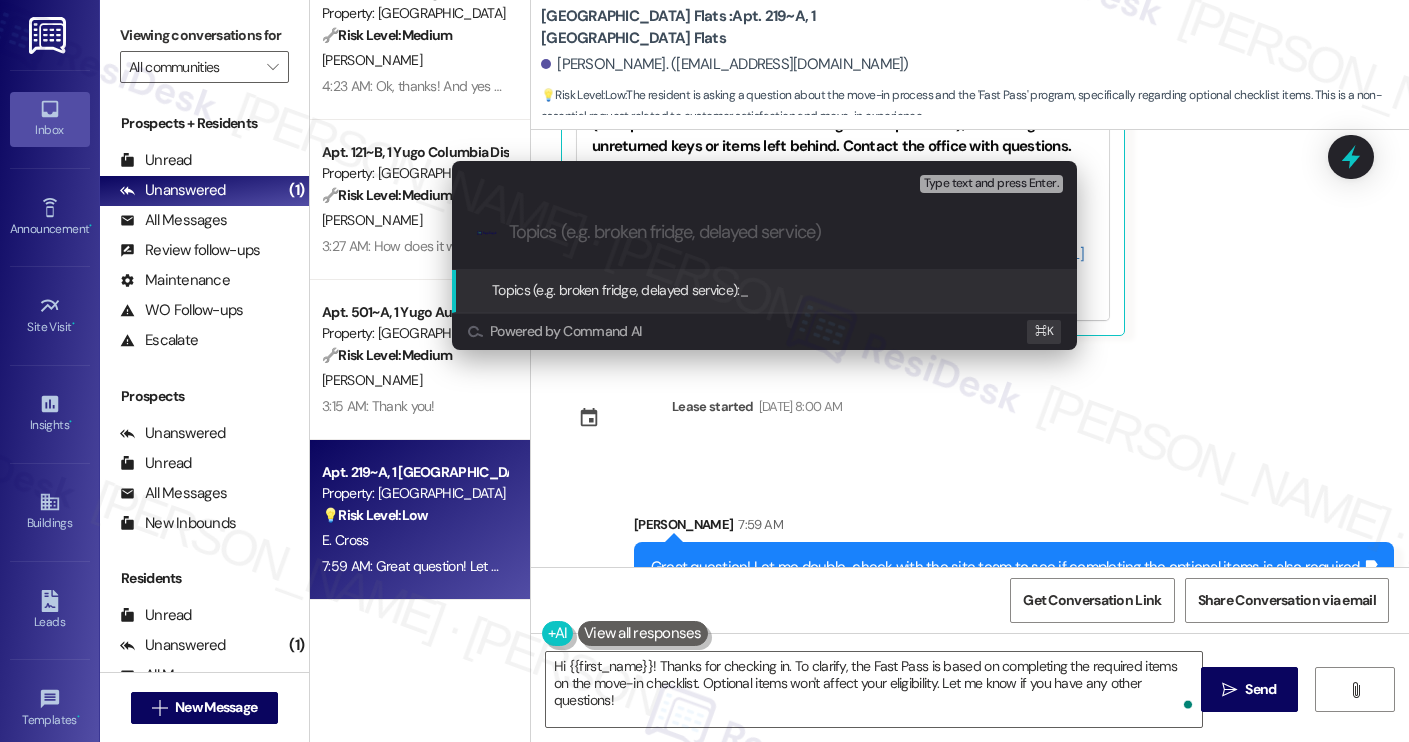 paste on "Move-In Checklist Clarification" 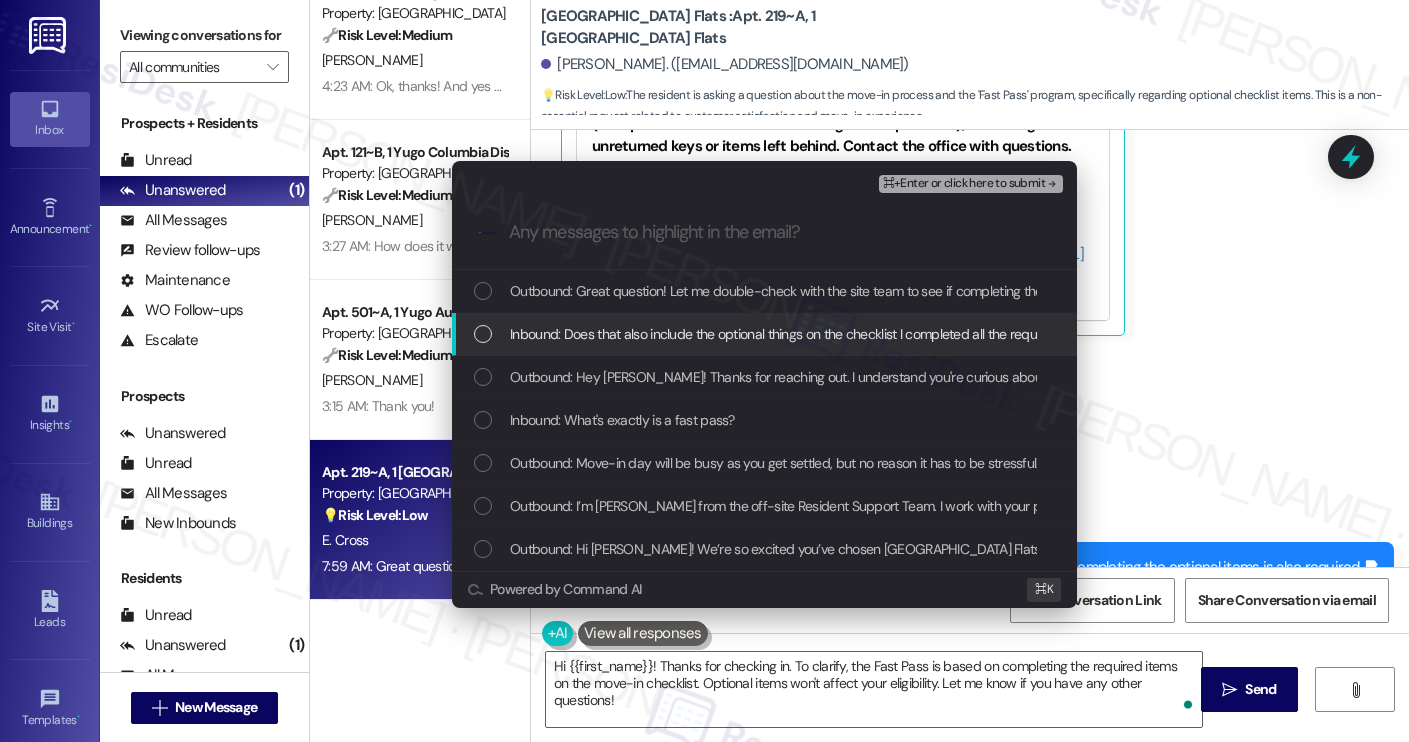 click on "Inbound: Does that also include the optional things on the checklist I completed all the required ones I'm pretty sure so far" at bounding box center (861, 334) 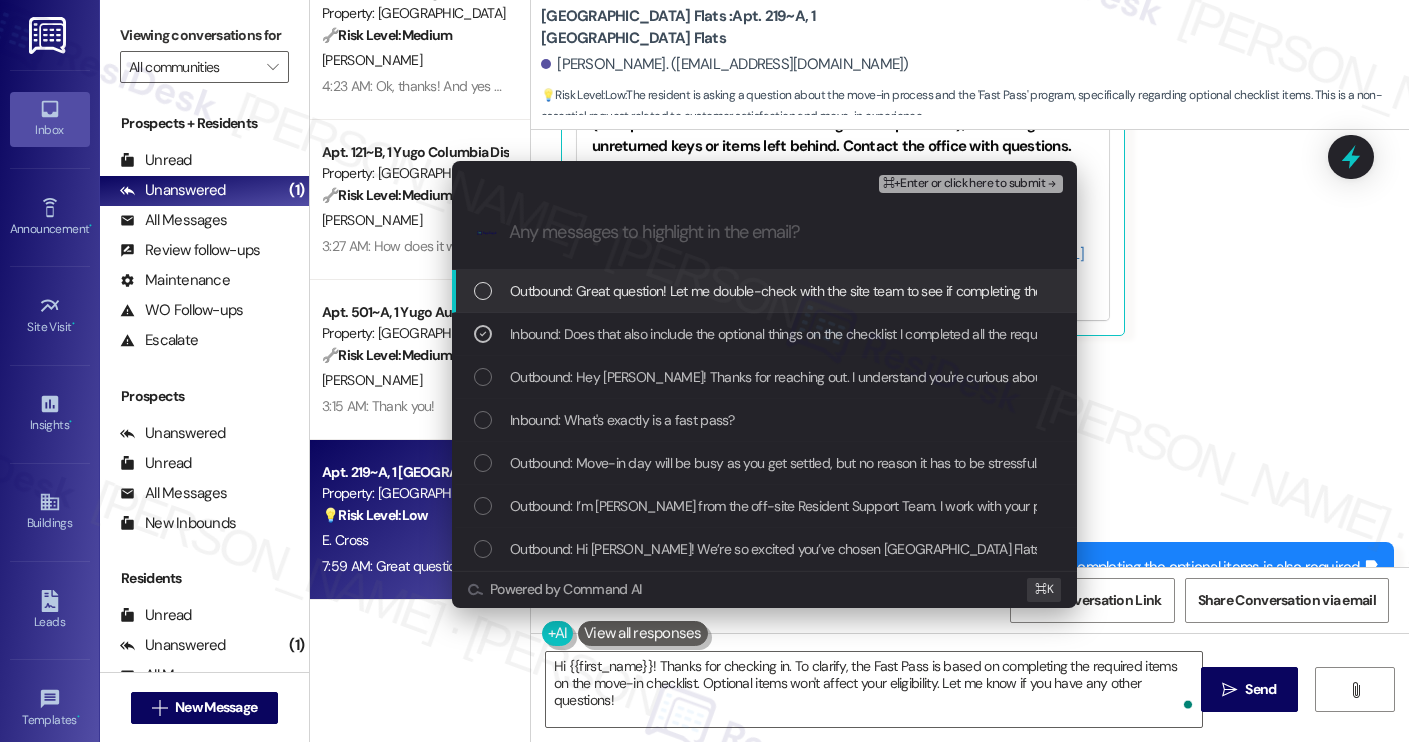 click on "⌘+Enter or click here to submit" at bounding box center [964, 184] 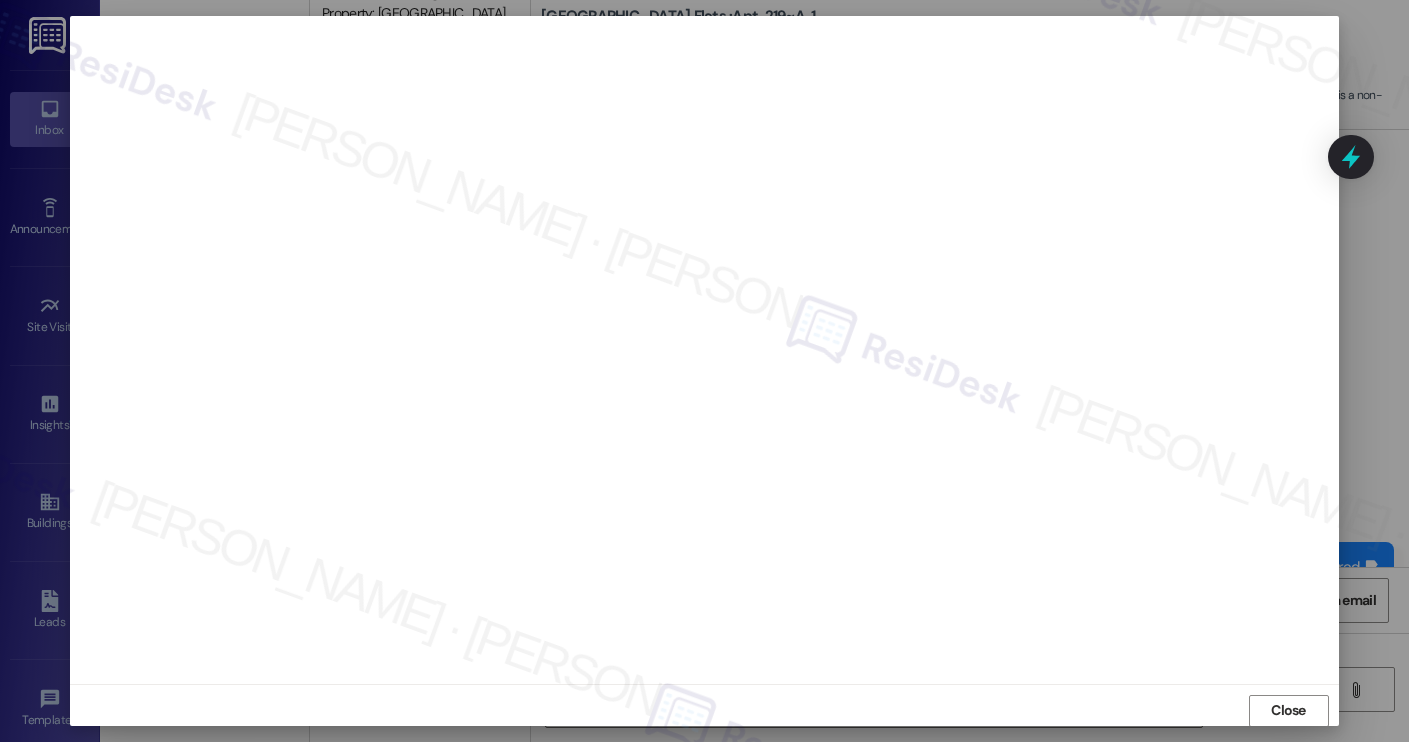 scroll, scrollTop: 1, scrollLeft: 0, axis: vertical 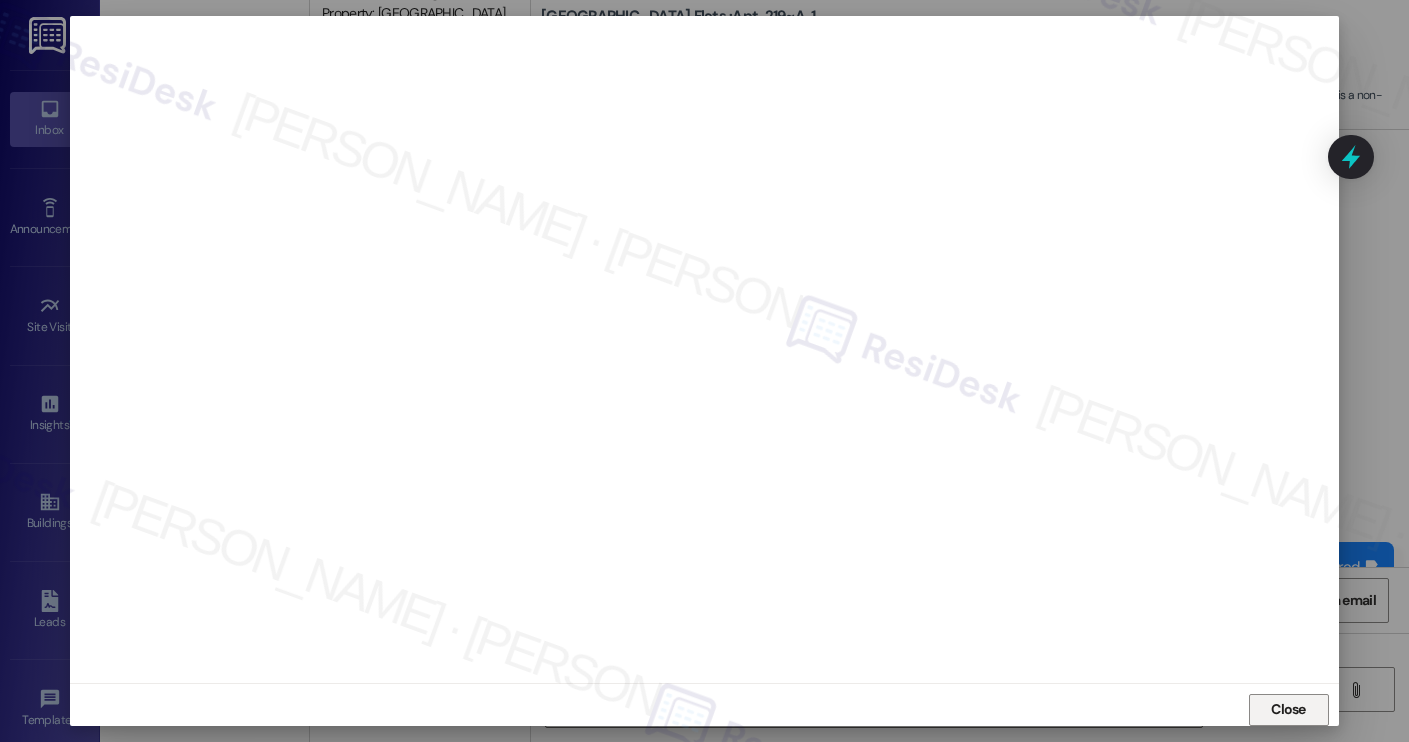 click on "Close" at bounding box center [1288, 709] 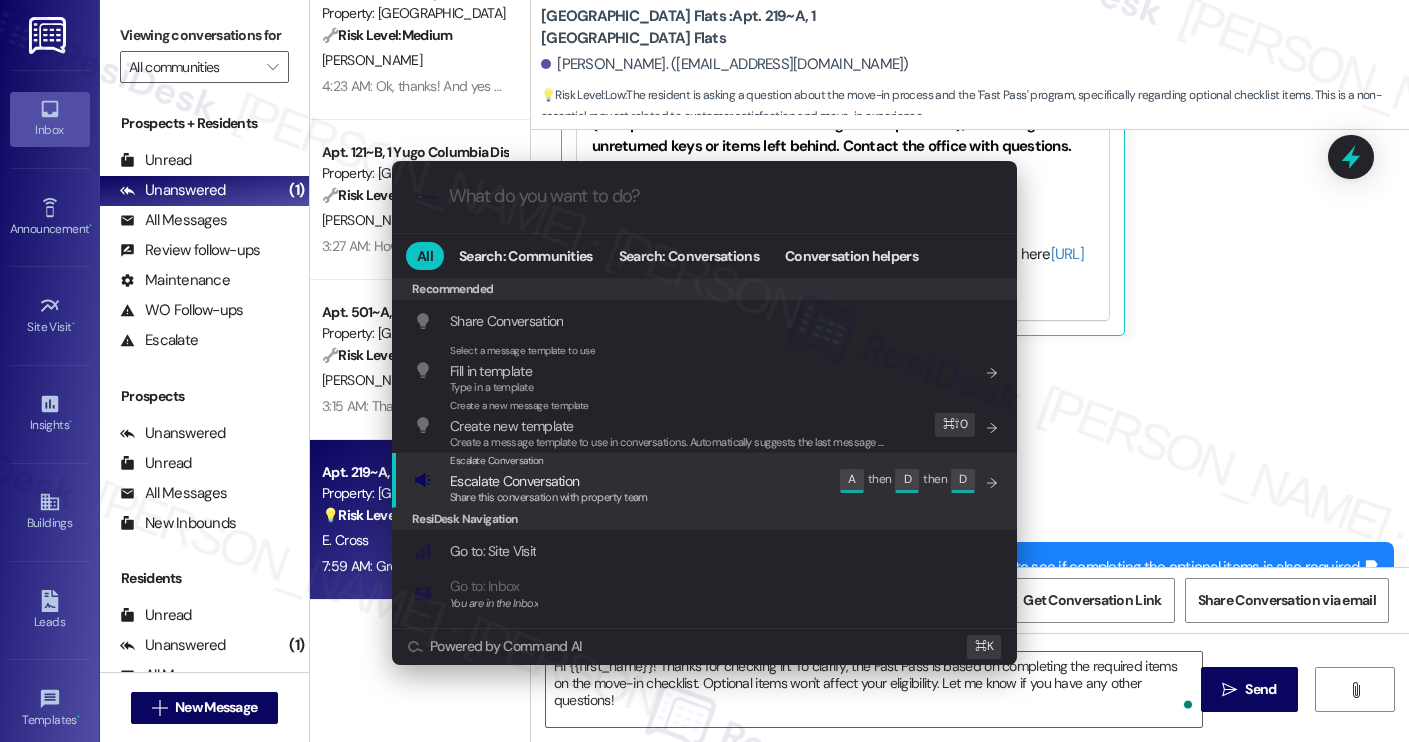 click on "Escalate Conversation Escalate Conversation Share this conversation with property team Edit A then D then D" at bounding box center [706, 480] 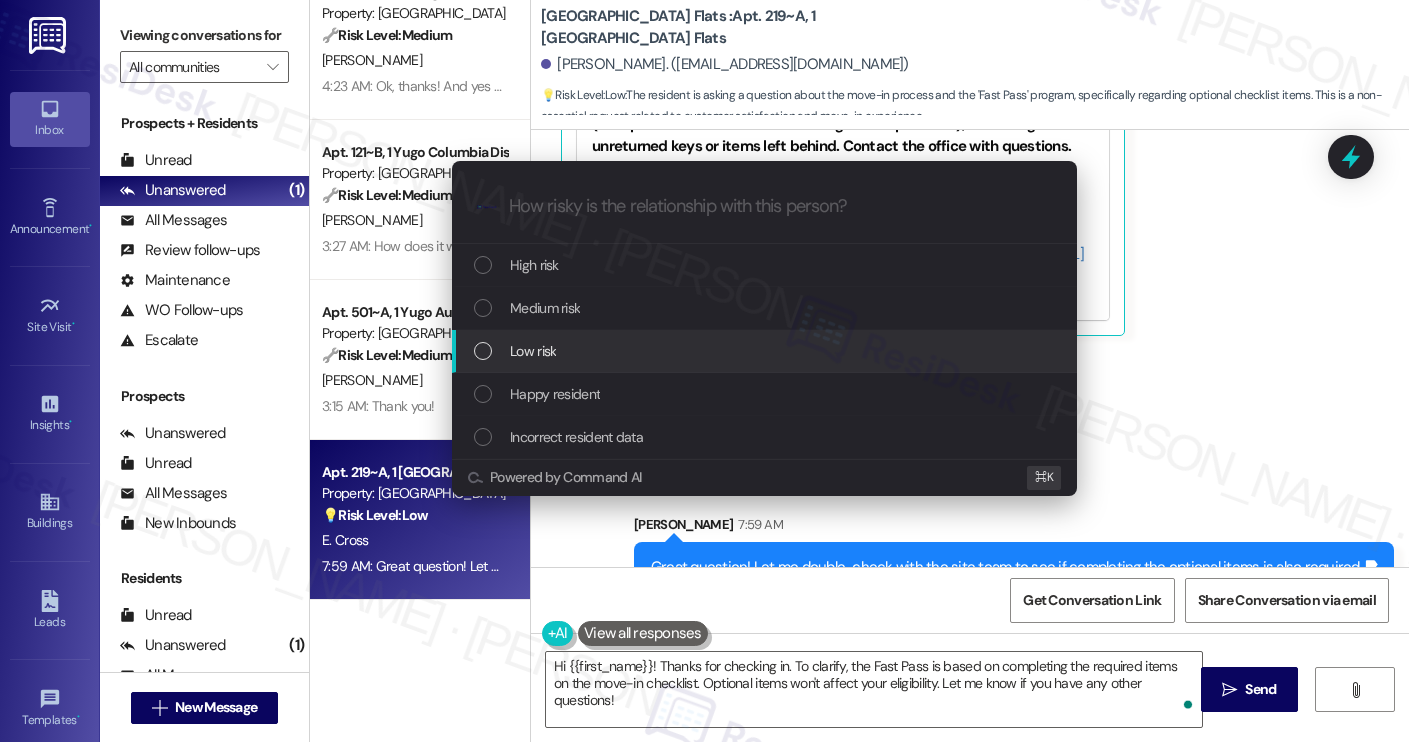 click on "Low risk" at bounding box center [764, 351] 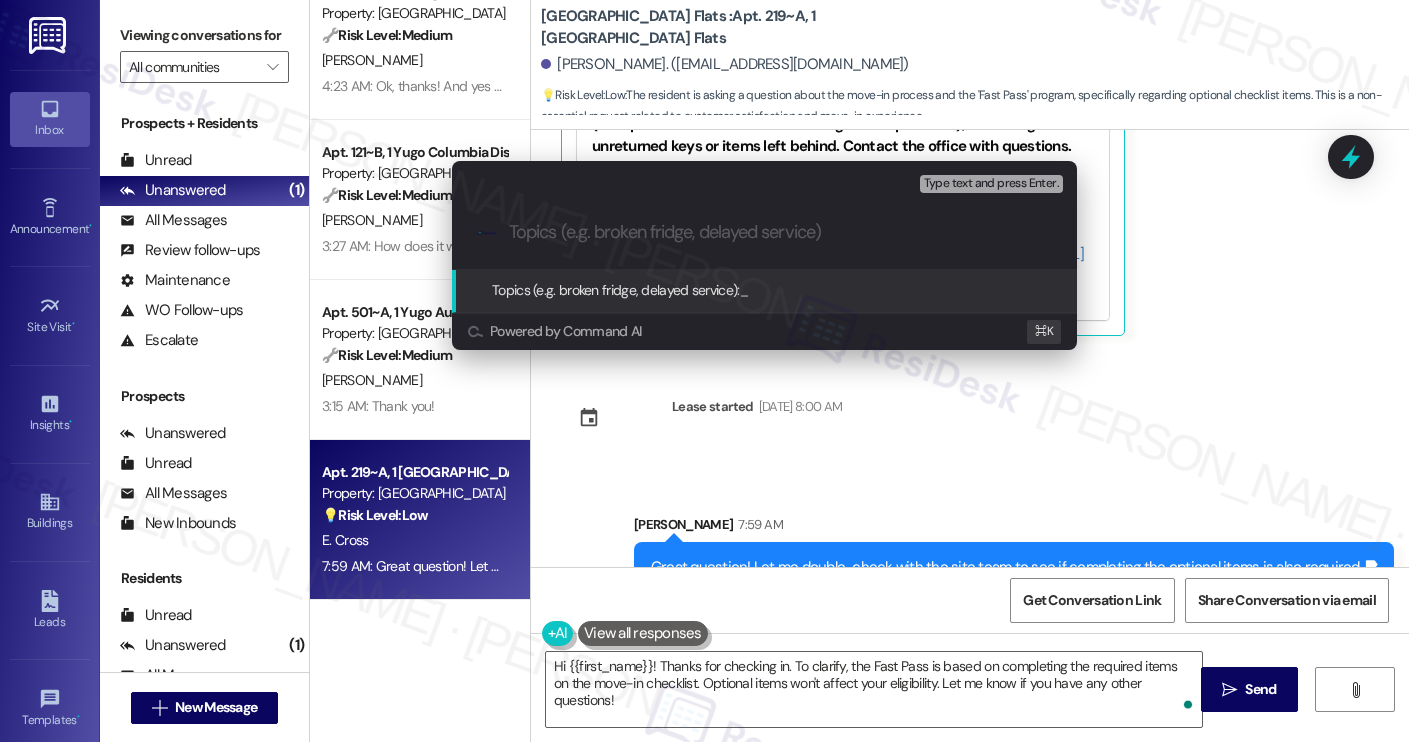 paste on "Move-In Checklist Clarification" 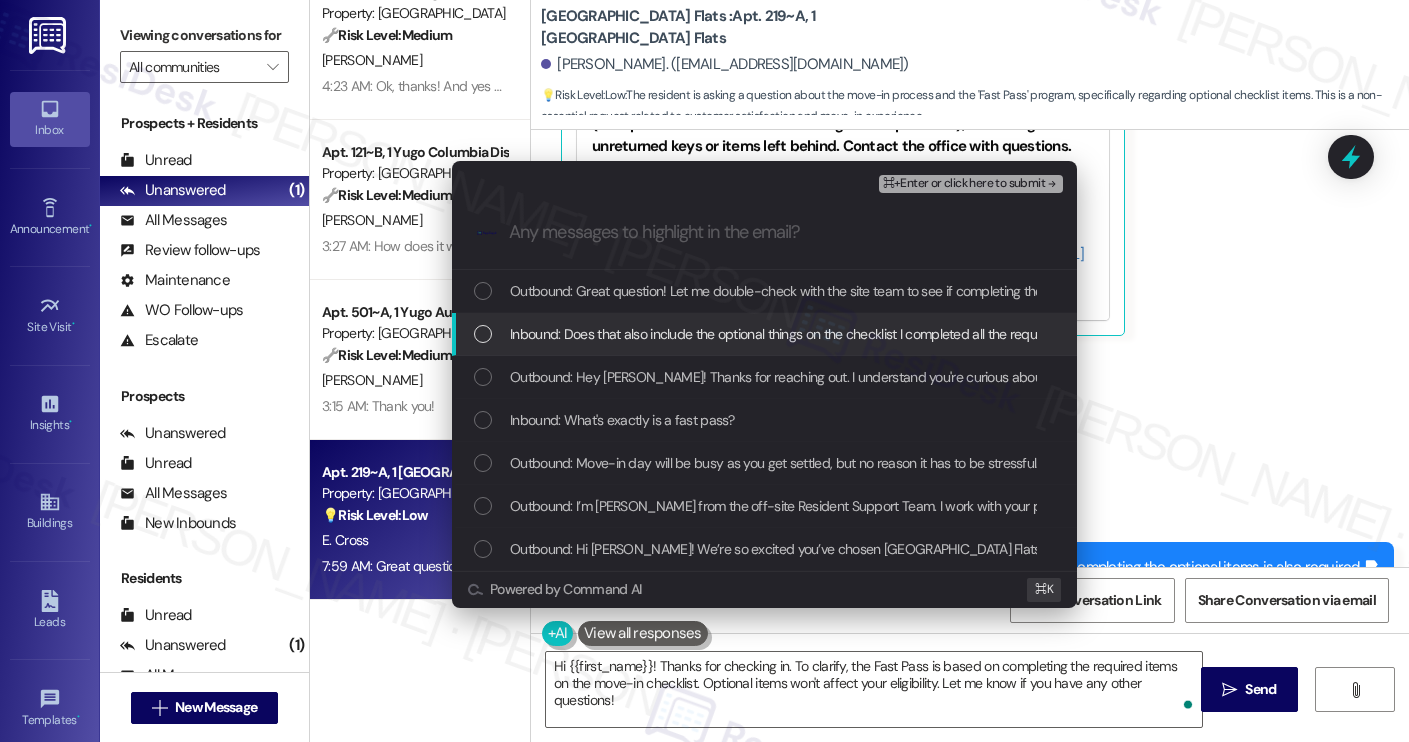 click on "Inbound: Does that also include the optional things on the checklist I completed all the required ones I'm pretty sure so far" at bounding box center (764, 334) 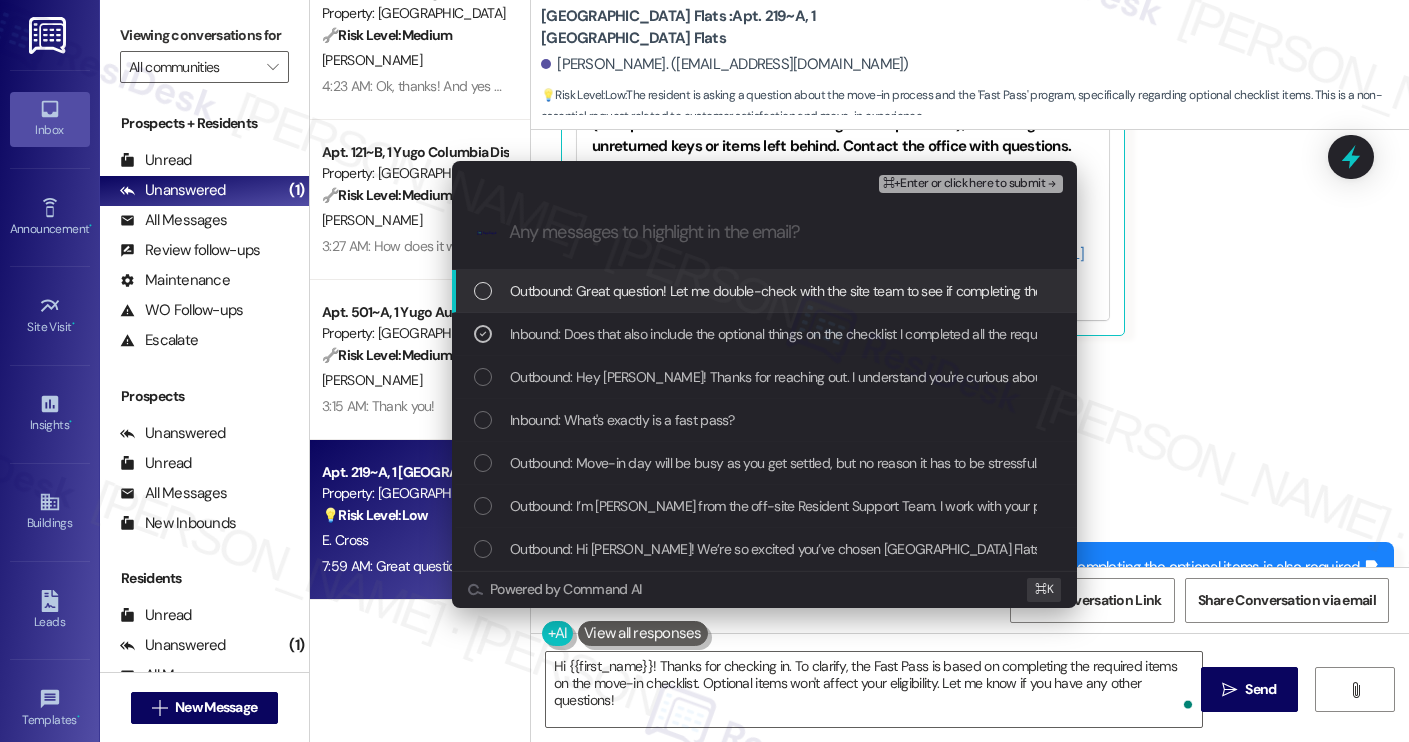 click on "⌘+Enter or click here to submit" at bounding box center [964, 184] 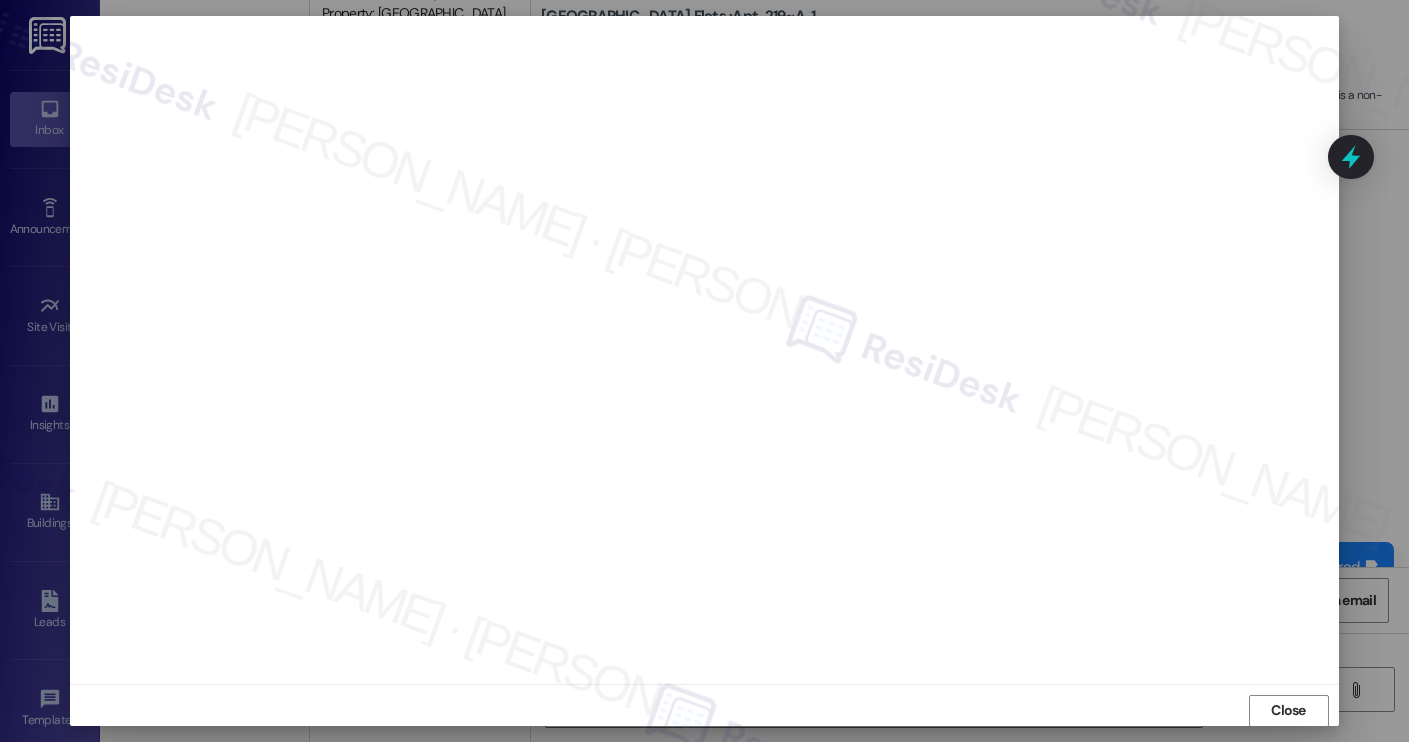 scroll, scrollTop: 1, scrollLeft: 0, axis: vertical 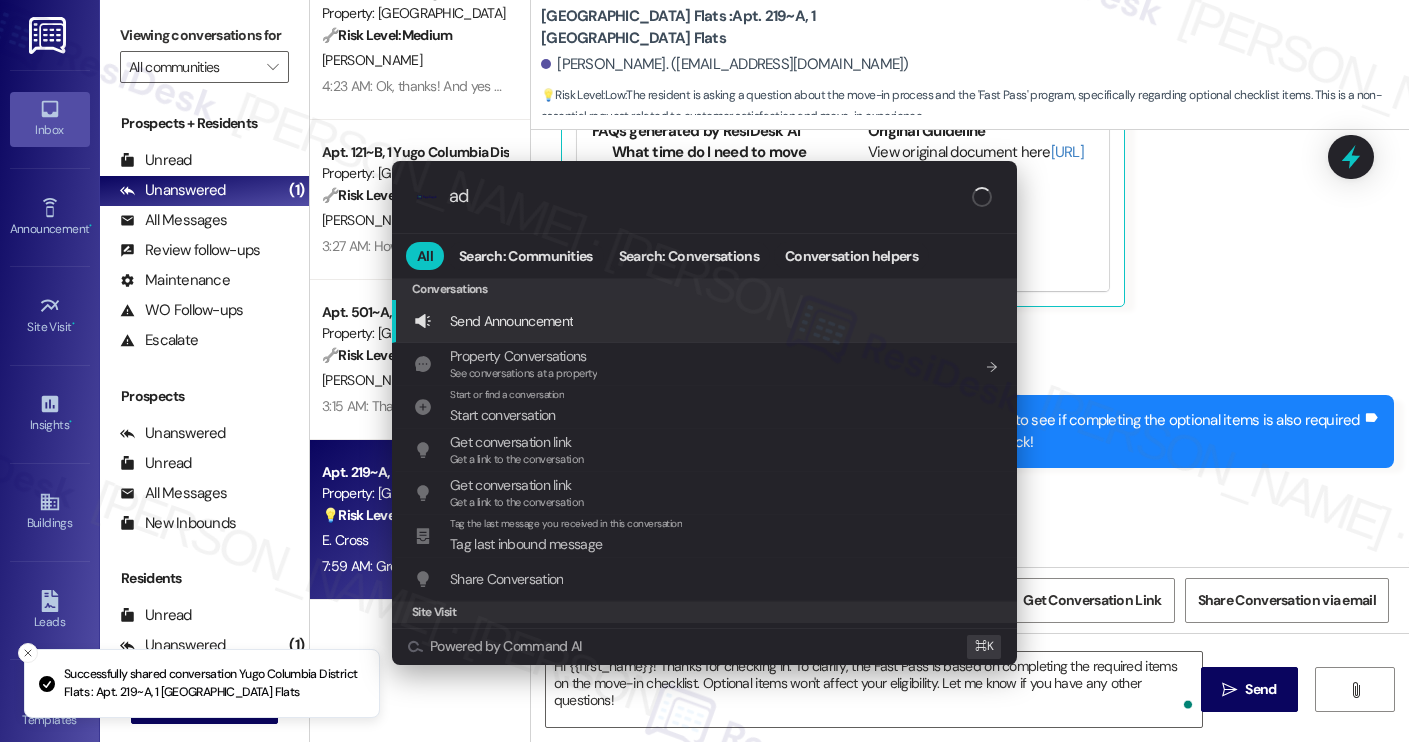 type on "add" 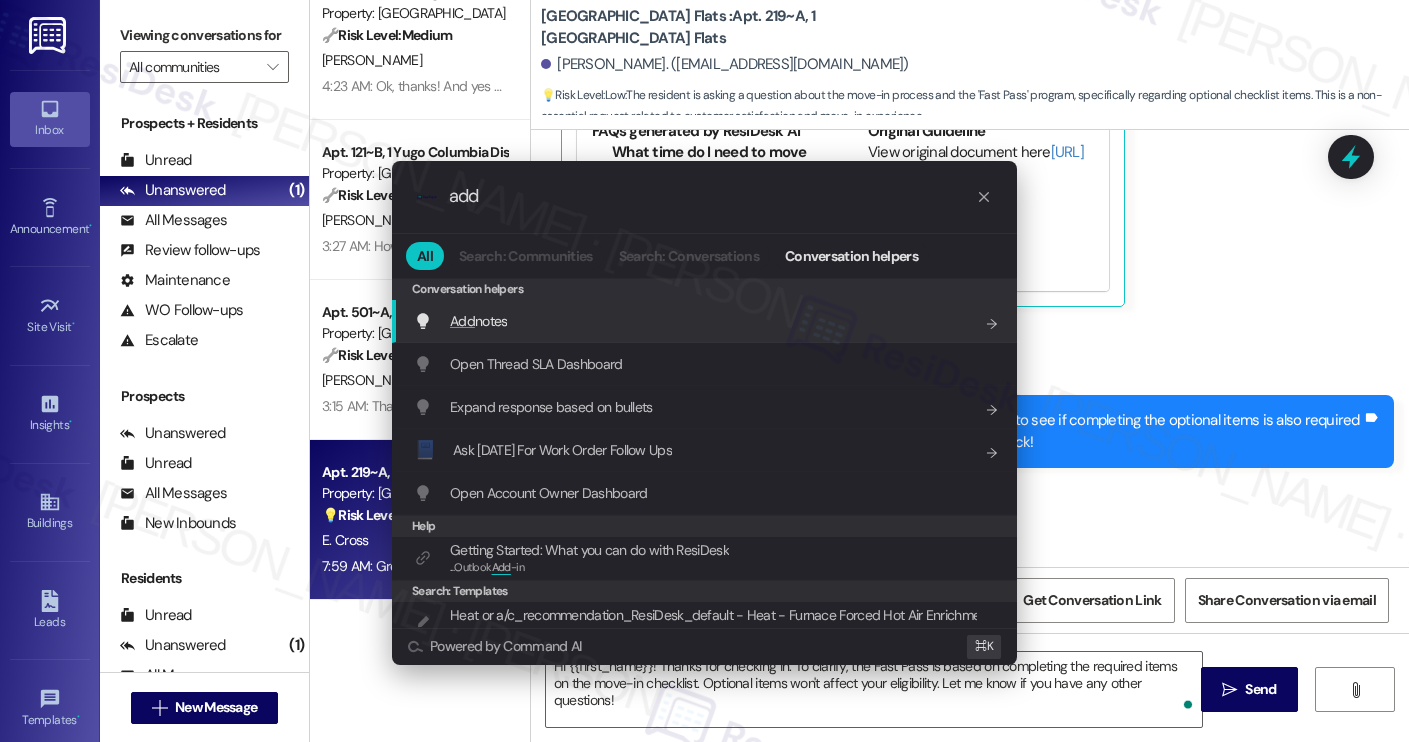 click on "Add  notes Add shortcut" at bounding box center (706, 321) 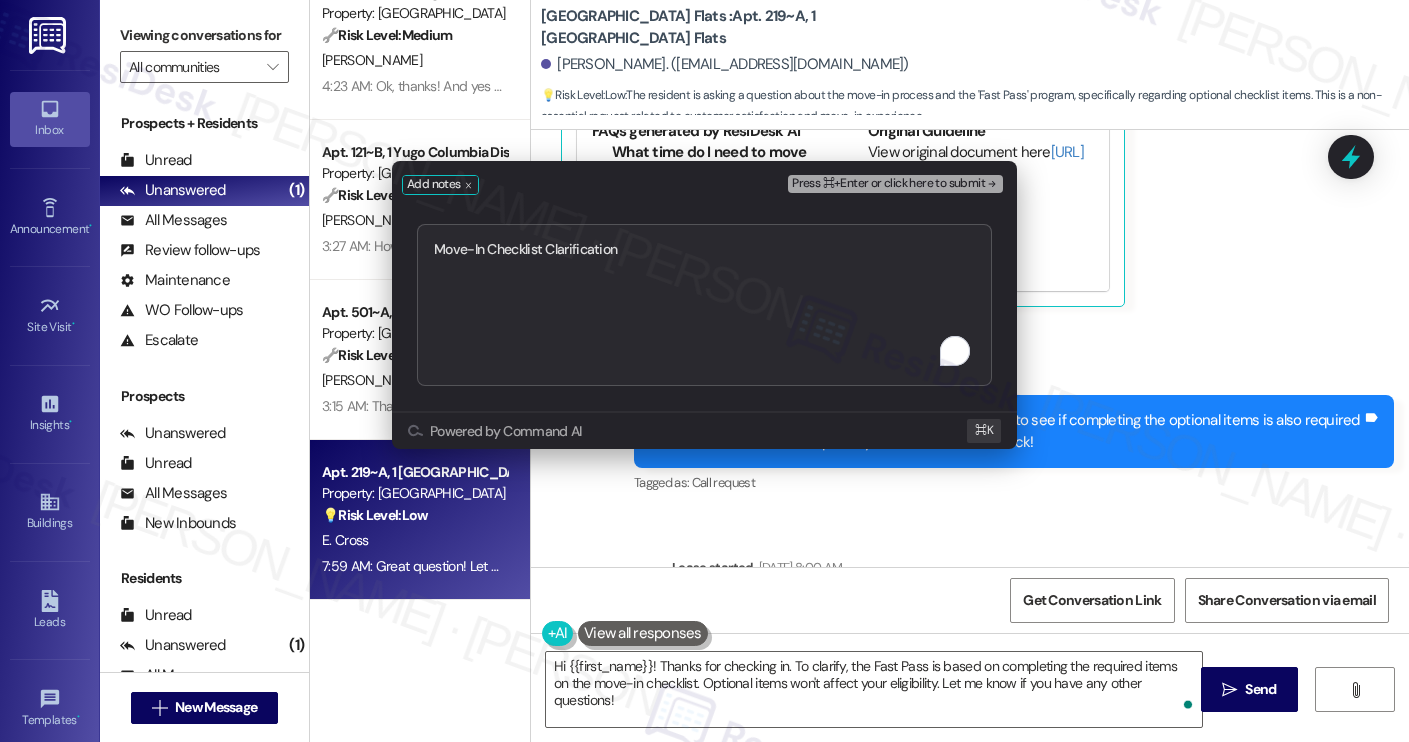 type on "Move-In Checklist Clarification" 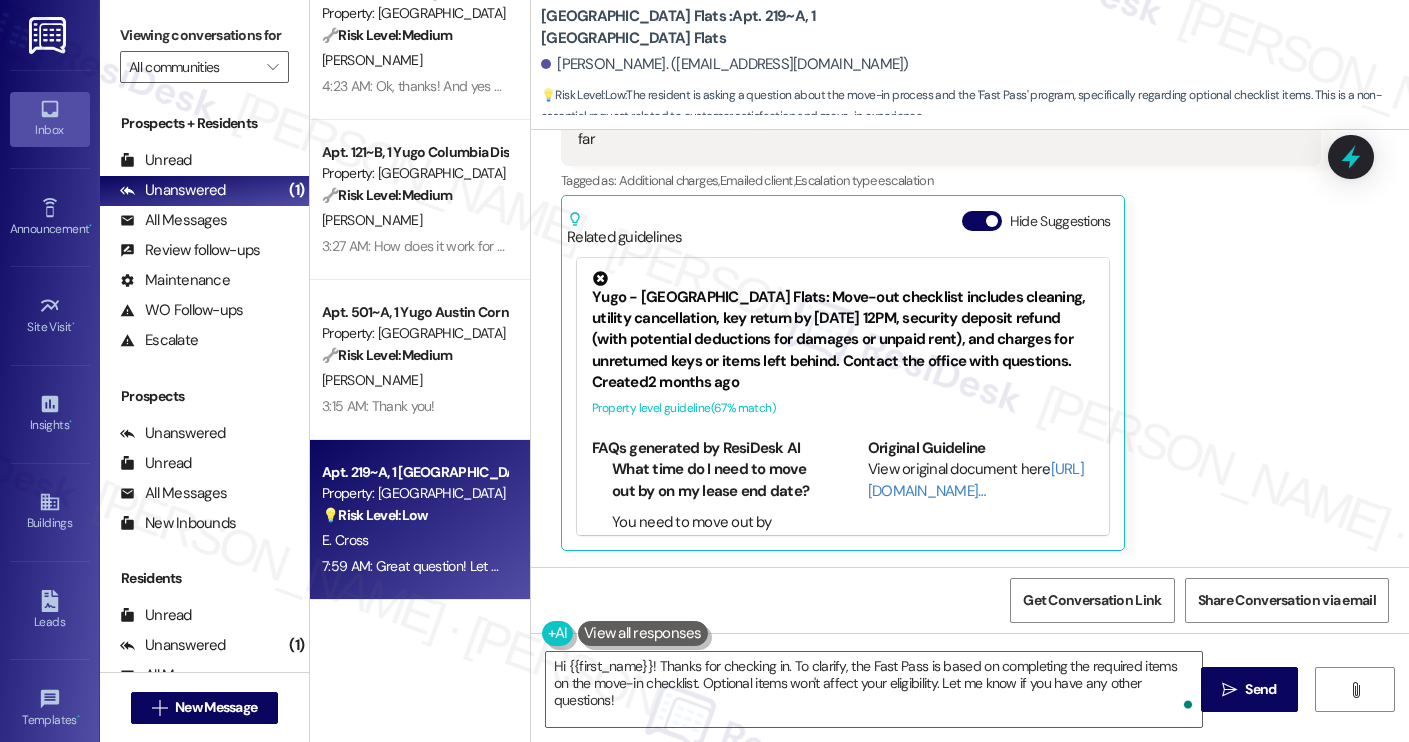 scroll, scrollTop: 1050, scrollLeft: 0, axis: vertical 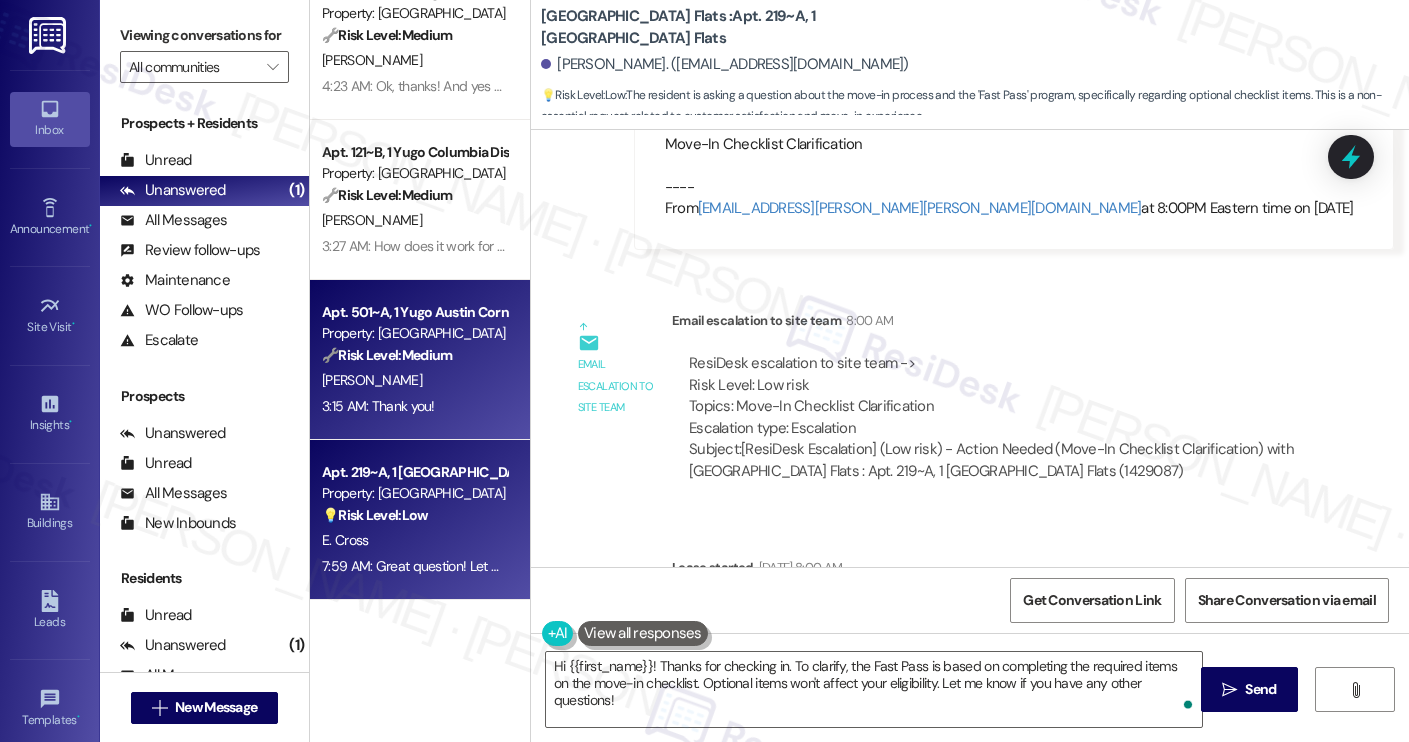 click on "E. Schmidt" at bounding box center [414, 380] 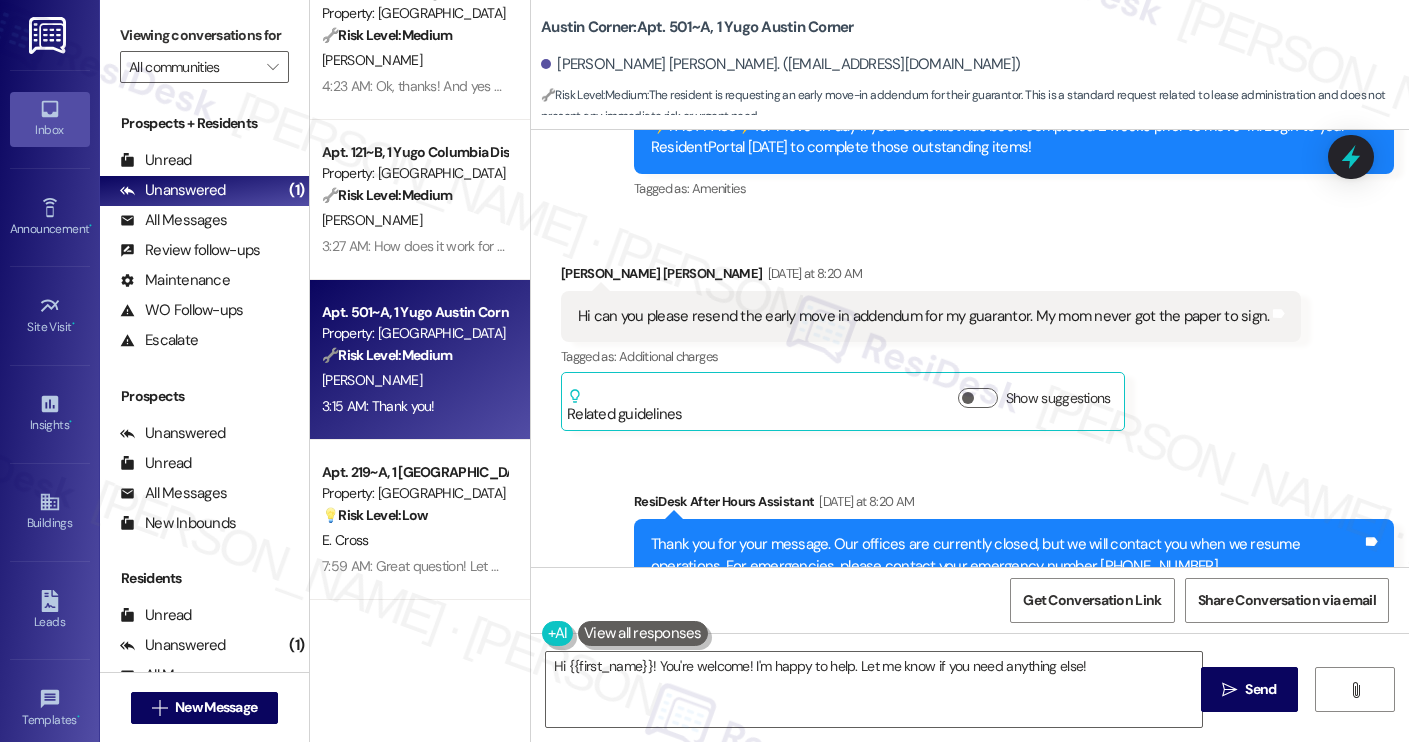 scroll, scrollTop: 521, scrollLeft: 0, axis: vertical 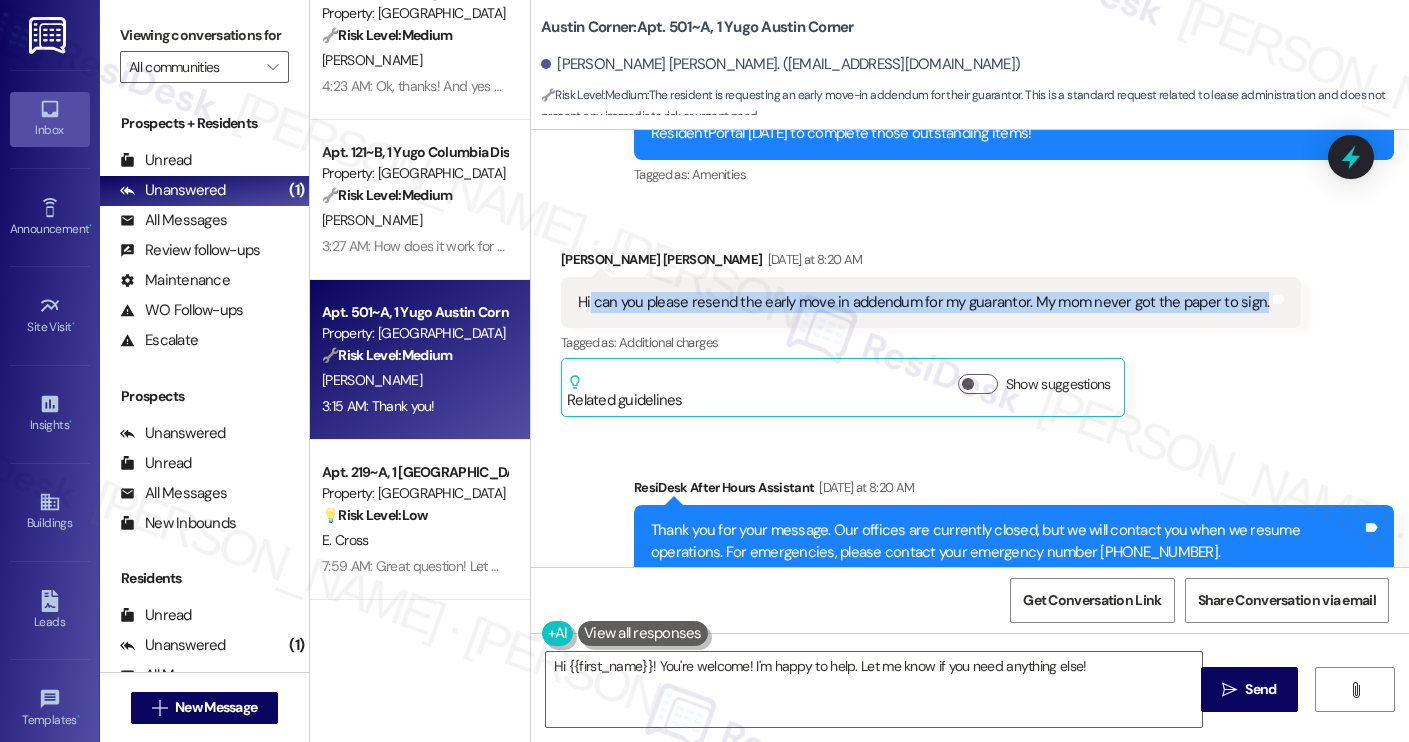 drag, startPoint x: 581, startPoint y: 256, endPoint x: 1232, endPoint y: 279, distance: 651.4062 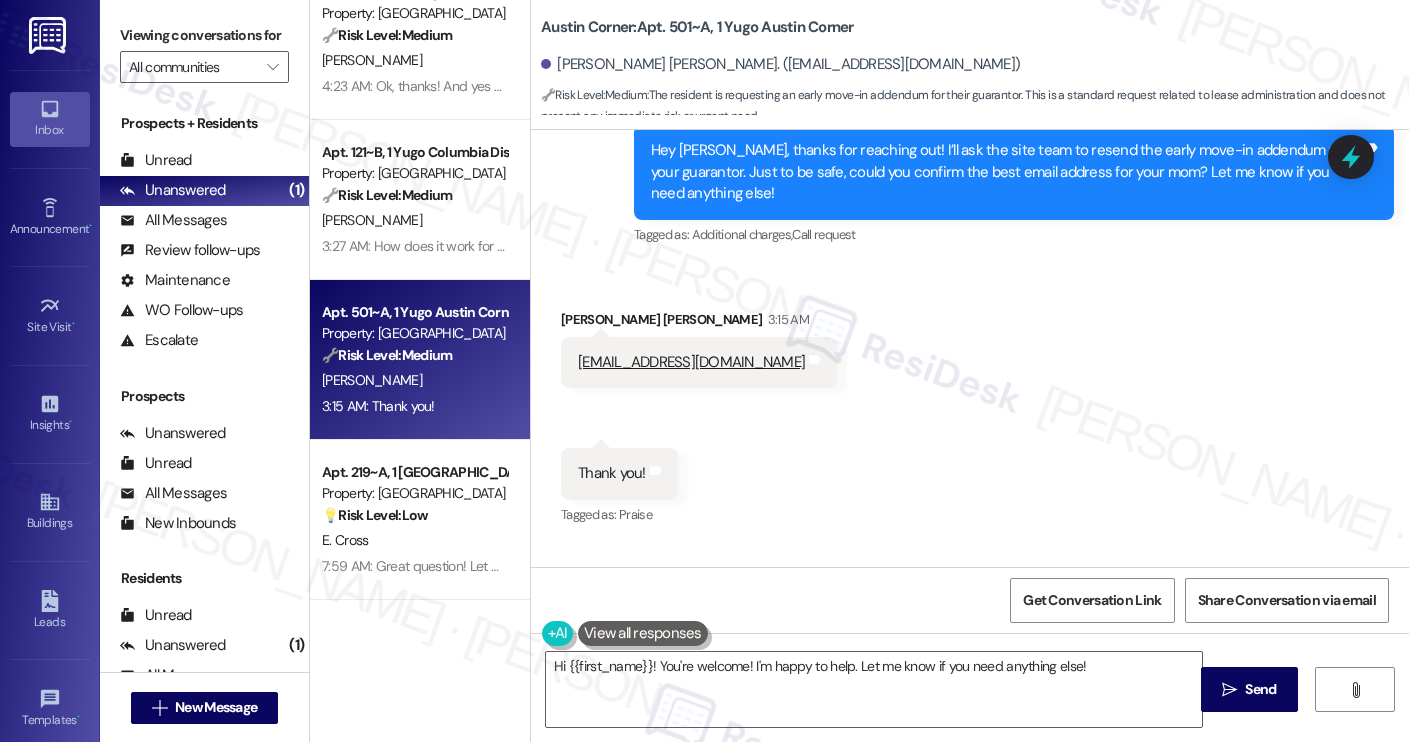 scroll, scrollTop: 1070, scrollLeft: 0, axis: vertical 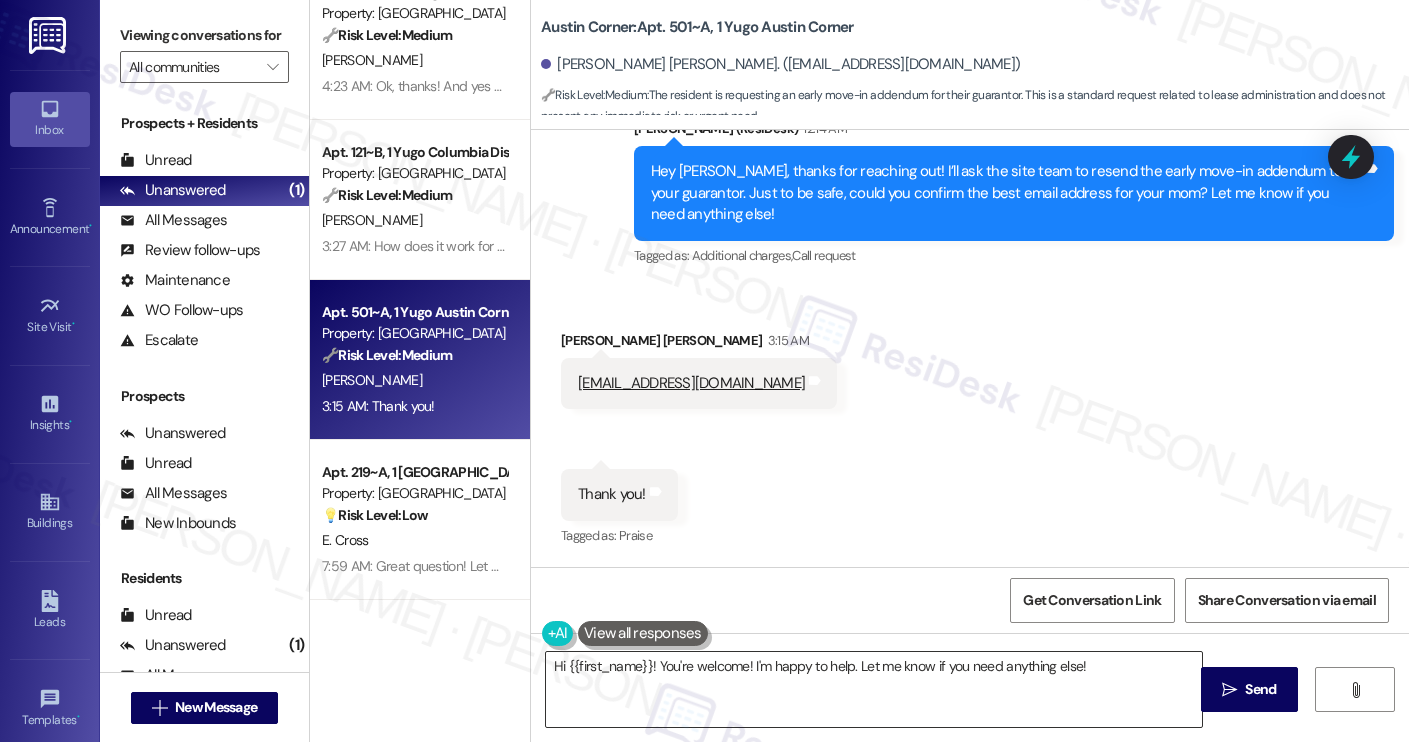 click on "Hi {{first_name}}! You're welcome! I'm happy to help. Let me know if you need anything else!" at bounding box center [874, 689] 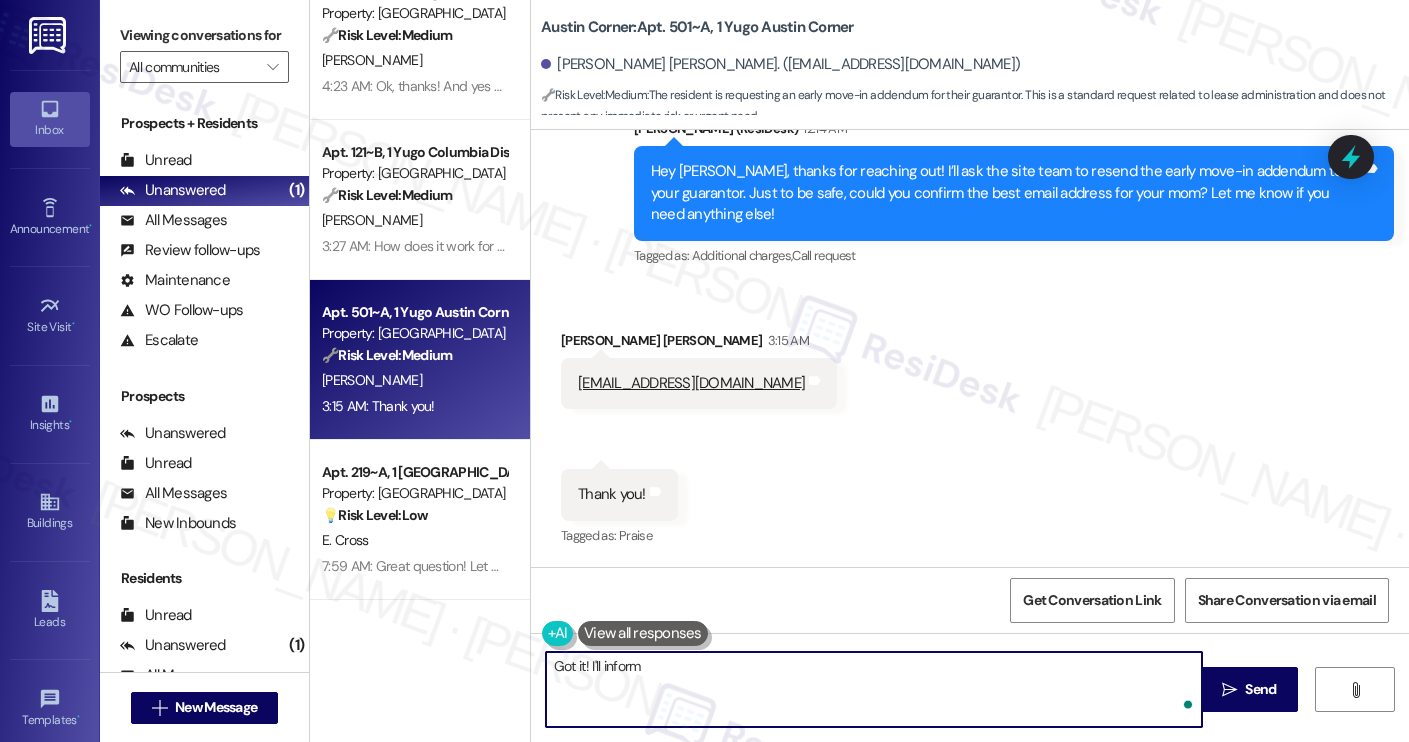 type on "Got it! I'll inform" 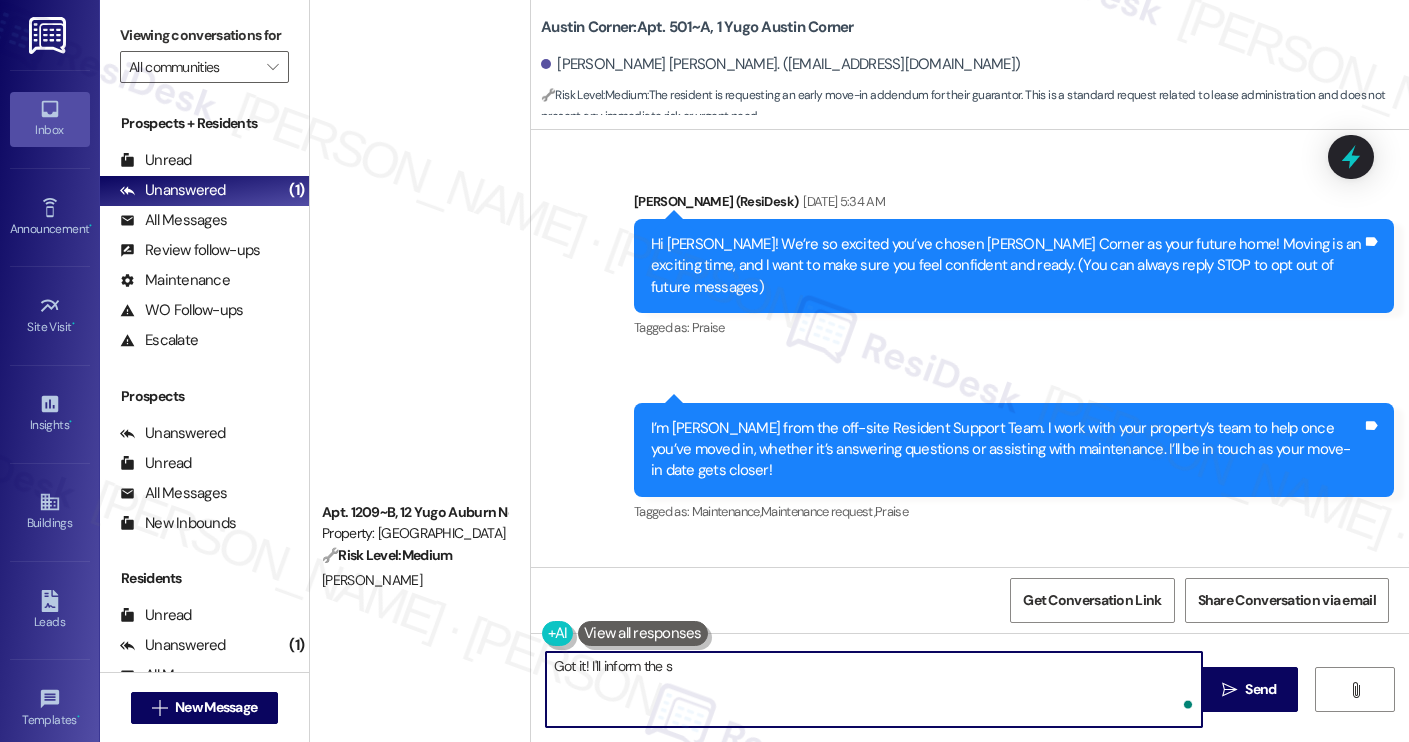 scroll, scrollTop: 0, scrollLeft: 0, axis: both 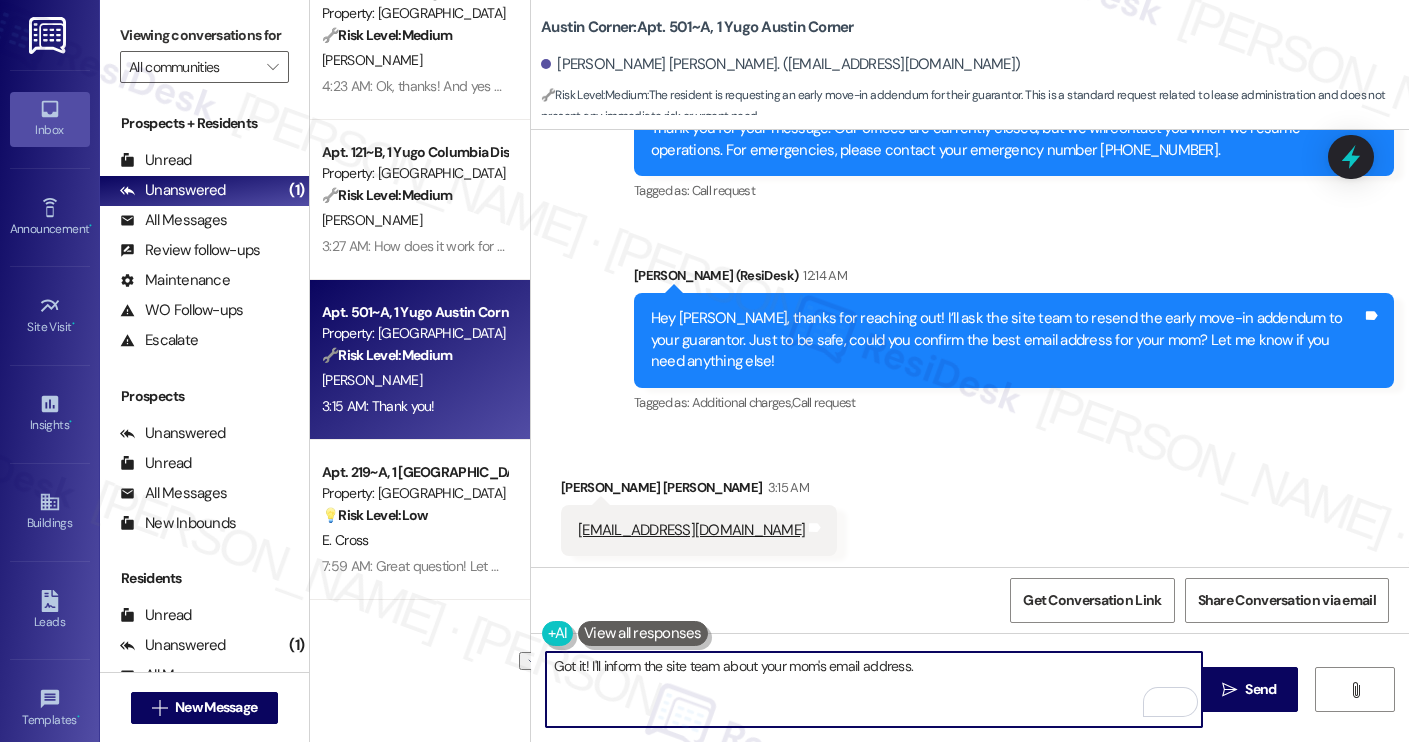 paste on "’ll let the site team know your mom’" 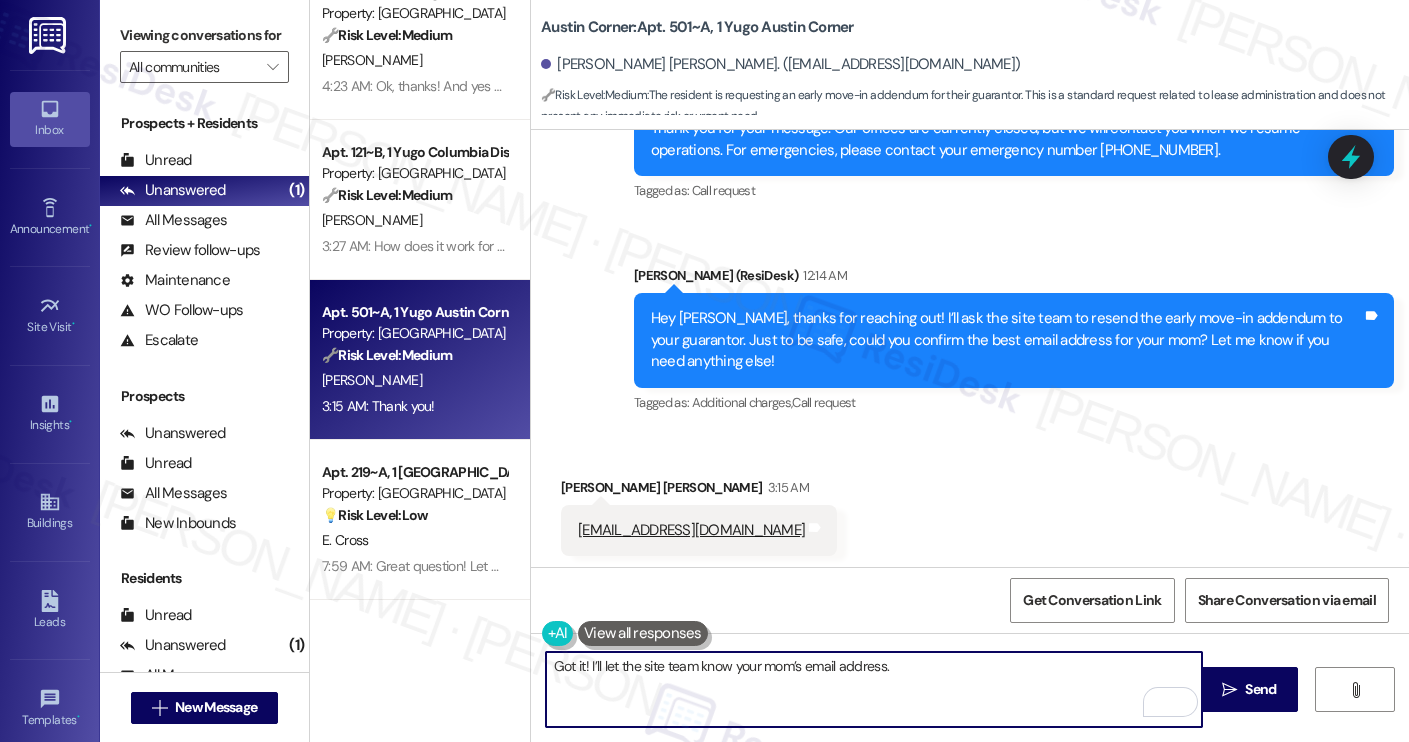 scroll, scrollTop: 1144, scrollLeft: 0, axis: vertical 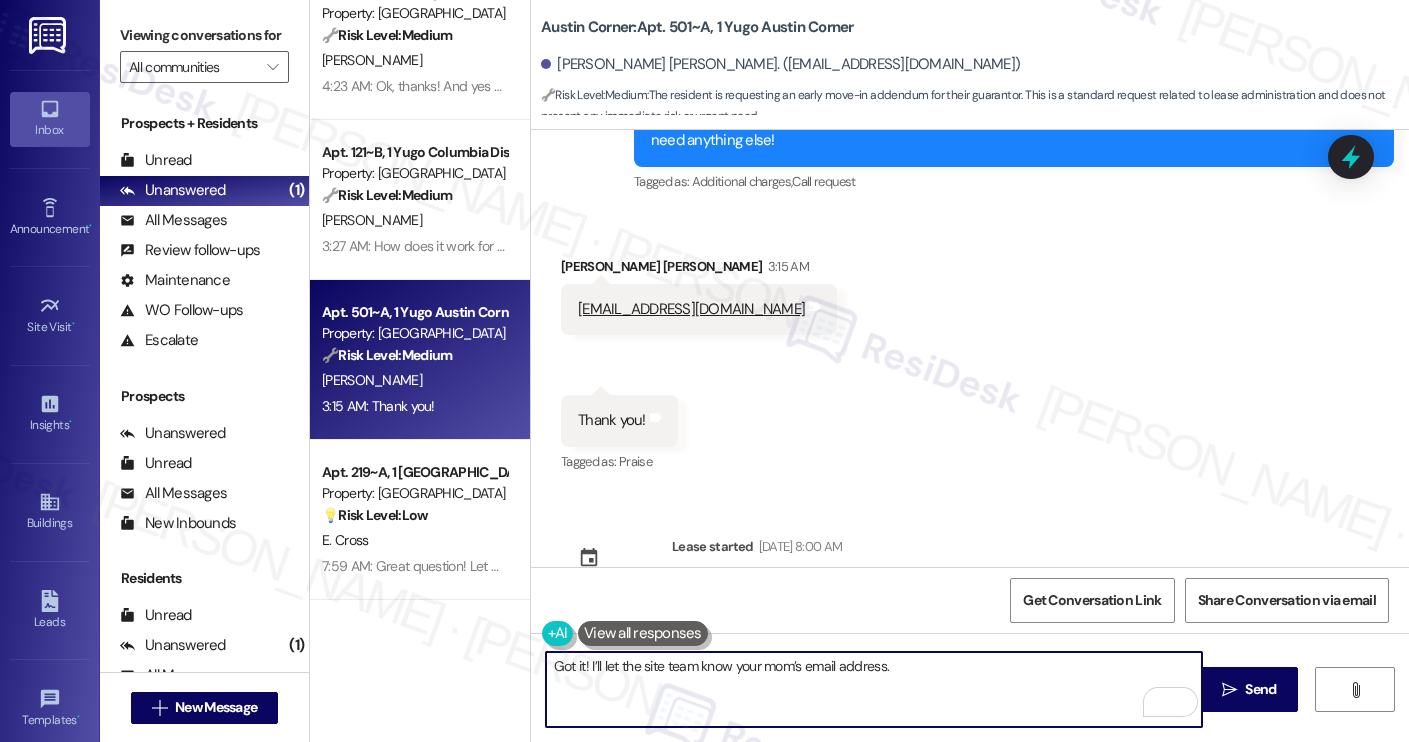 click on "Got it! I’ll let the site team know your mom’s email address." at bounding box center [874, 689] 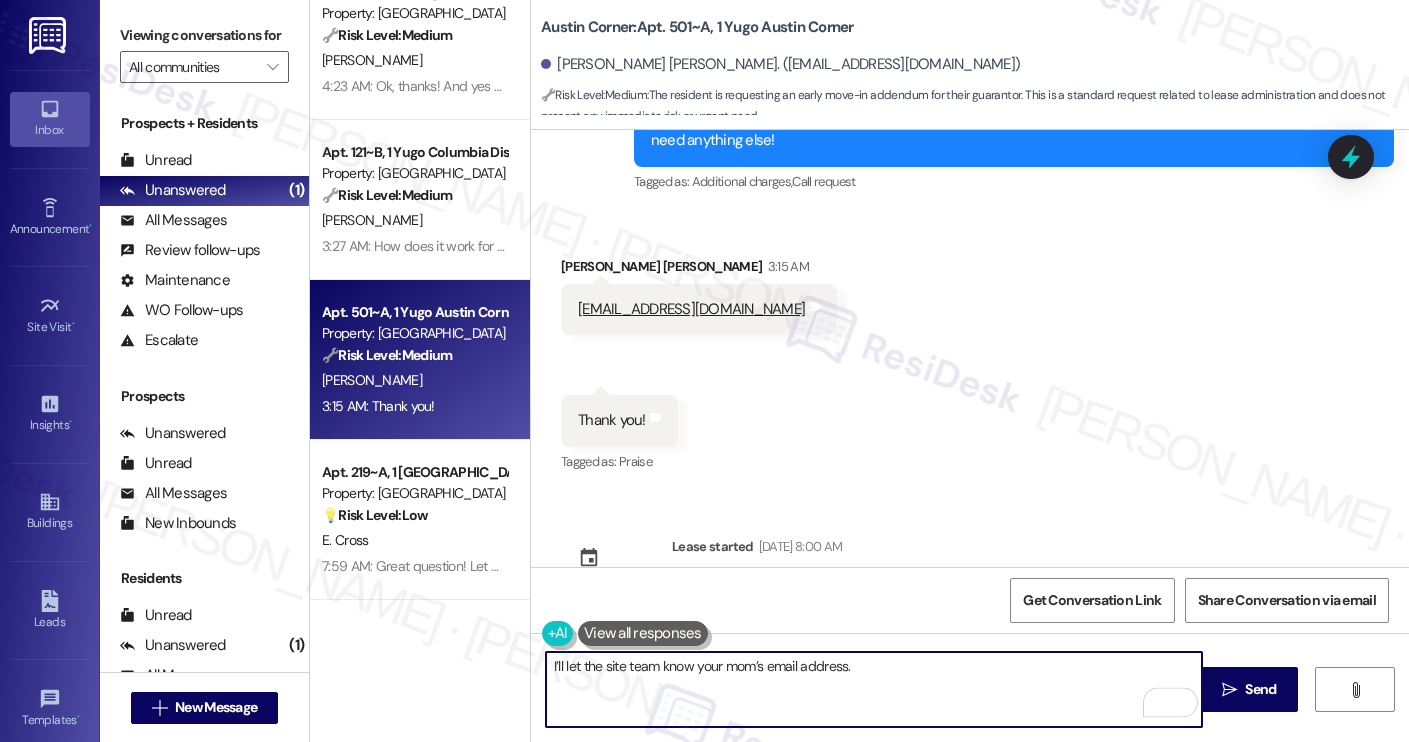 click on "I’ll let the site team know your mom’s email address." at bounding box center [874, 689] 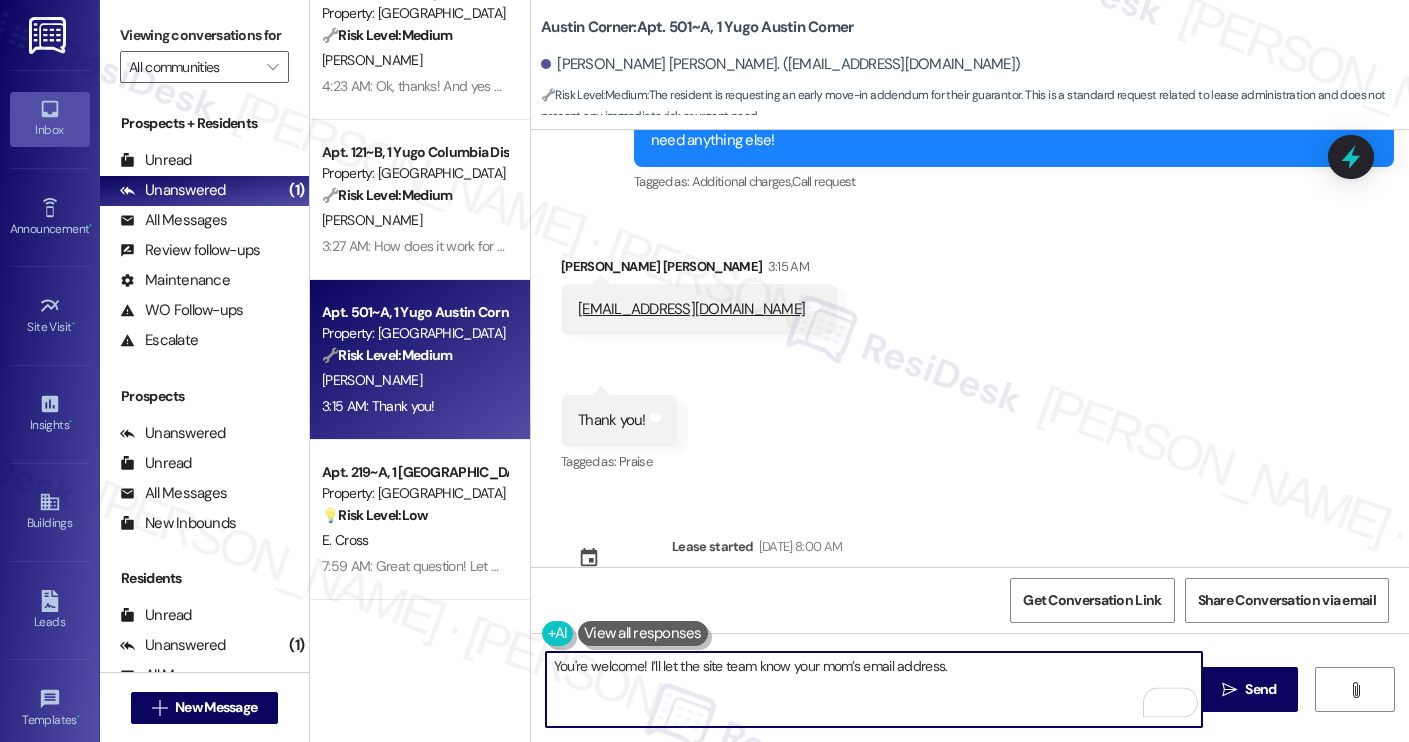 click on "You're welcome! I’ll let the site team know your mom’s email address." at bounding box center (874, 689) 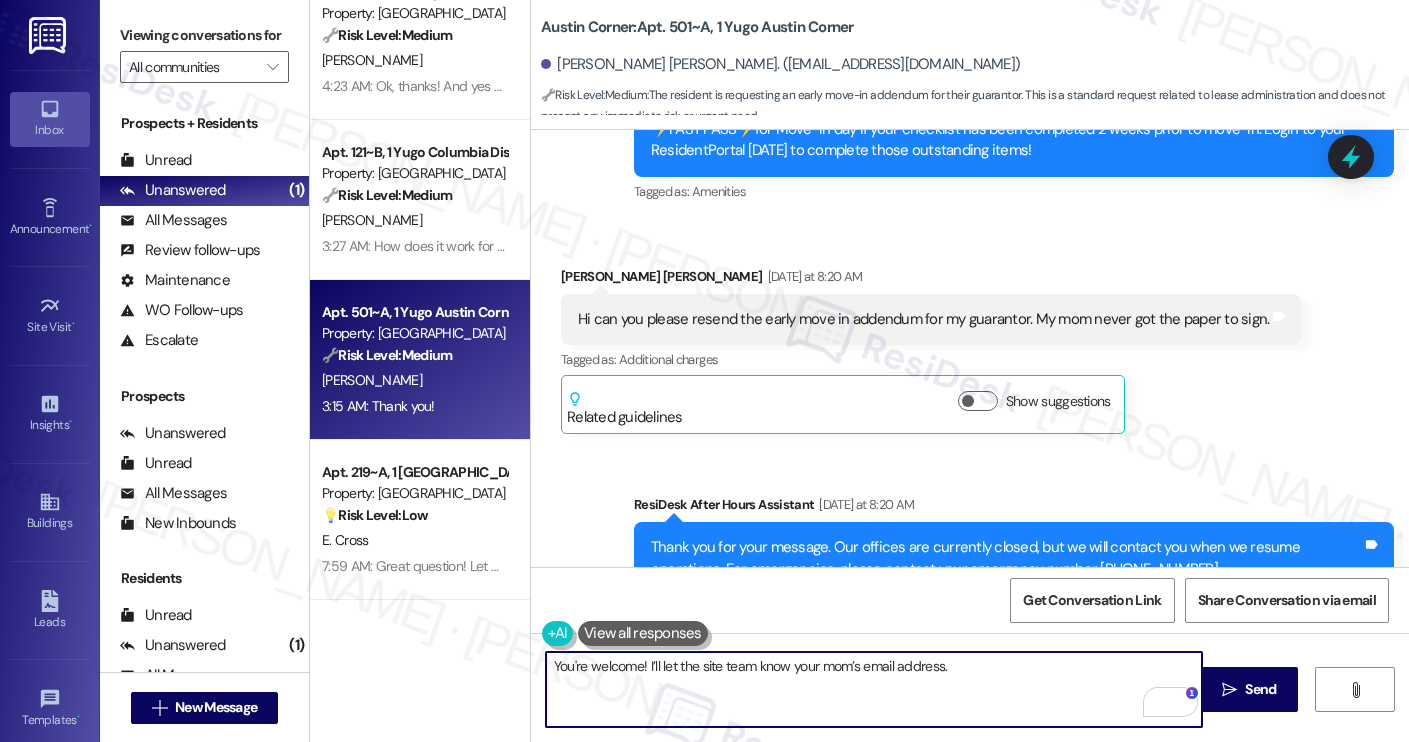 scroll, scrollTop: 499, scrollLeft: 0, axis: vertical 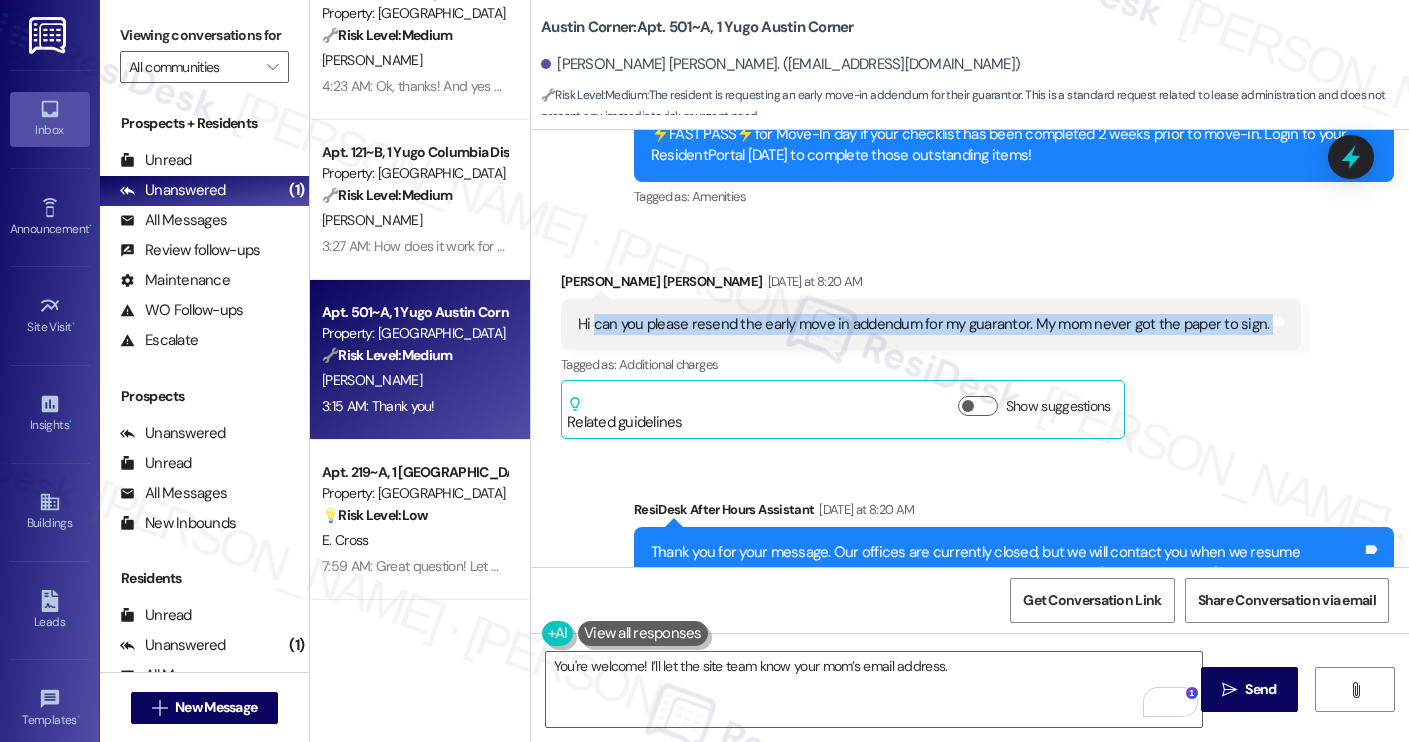 drag, startPoint x: 583, startPoint y: 278, endPoint x: 1286, endPoint y: 292, distance: 703.1394 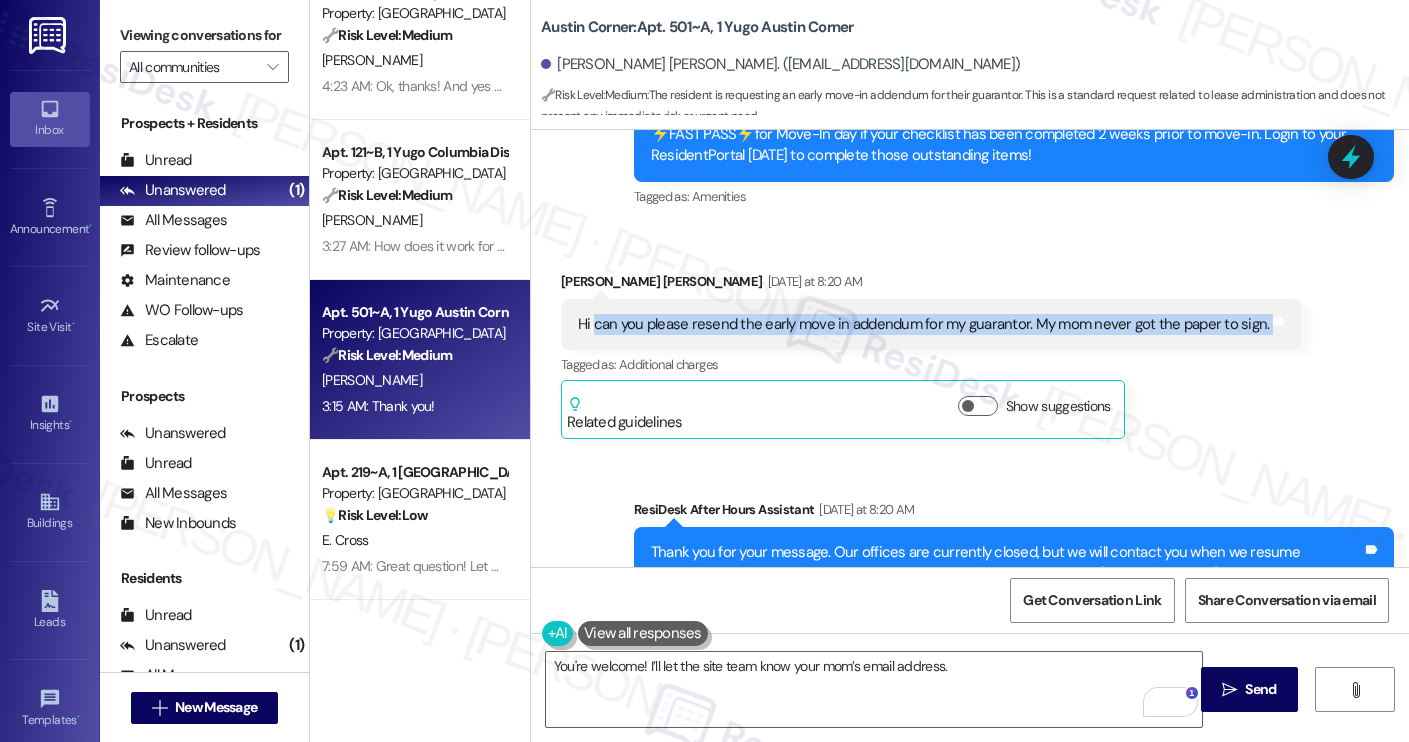 click on "Received via SMS [PERSON_NAME] [PERSON_NAME] [DATE] at 8:20 AM Hi can you please resend the early move in addendum for my guarantor. My mom never got the paper to sign. Tags and notes Tagged as:   Additional charges Click to highlight conversations about Additional charges  Related guidelines Show suggestions" at bounding box center [931, 355] 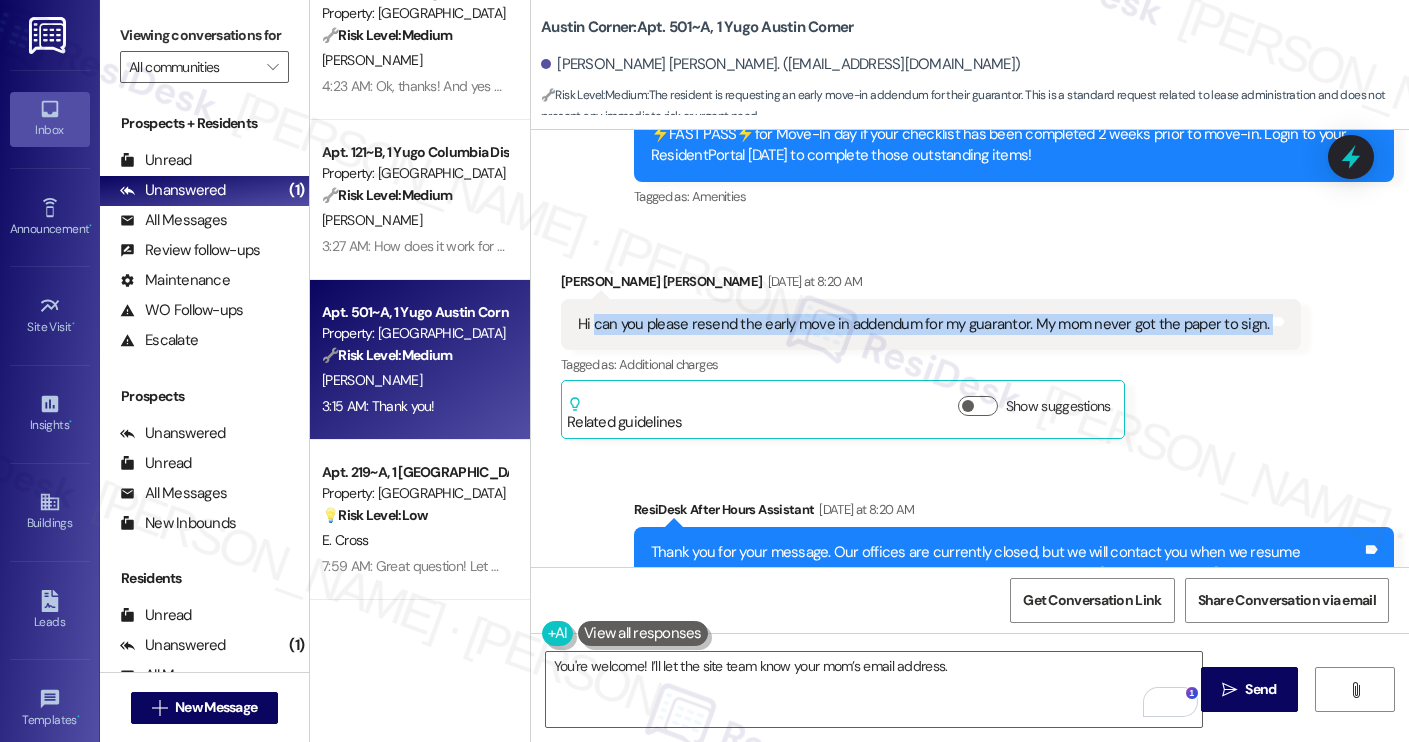 copy on "can you please resend the early move in addendum for my guarantor. My mom never got the paper to sign. Tags and notes" 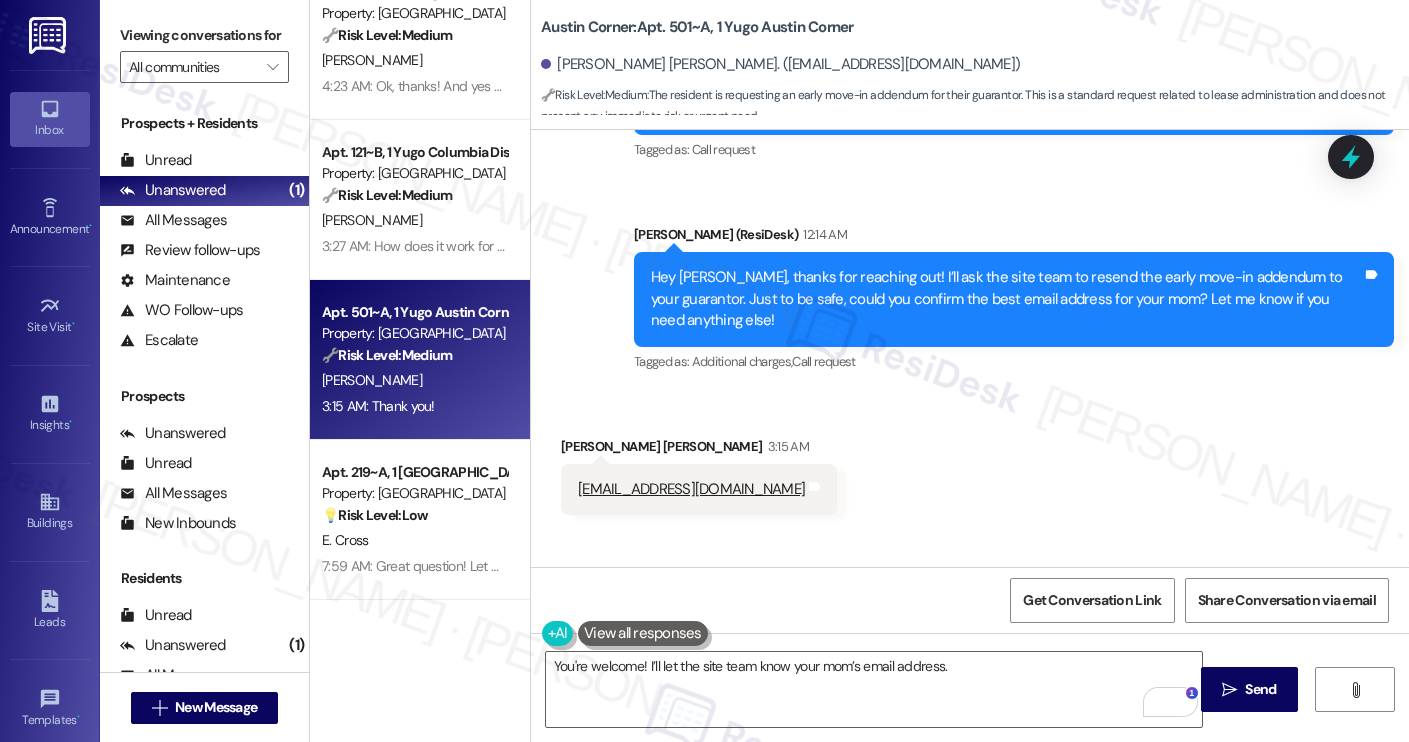 scroll, scrollTop: 1144, scrollLeft: 0, axis: vertical 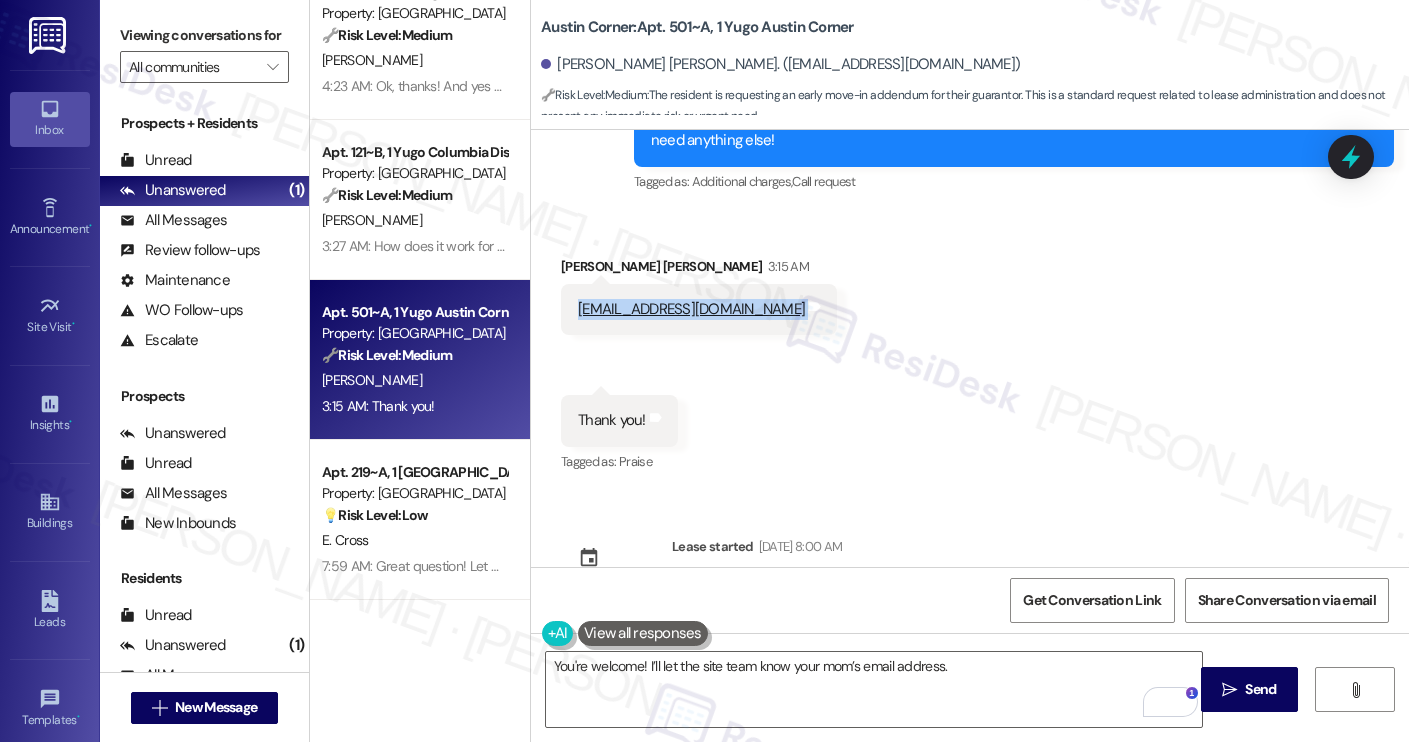drag, startPoint x: 559, startPoint y: 268, endPoint x: 780, endPoint y: 287, distance: 221.81523 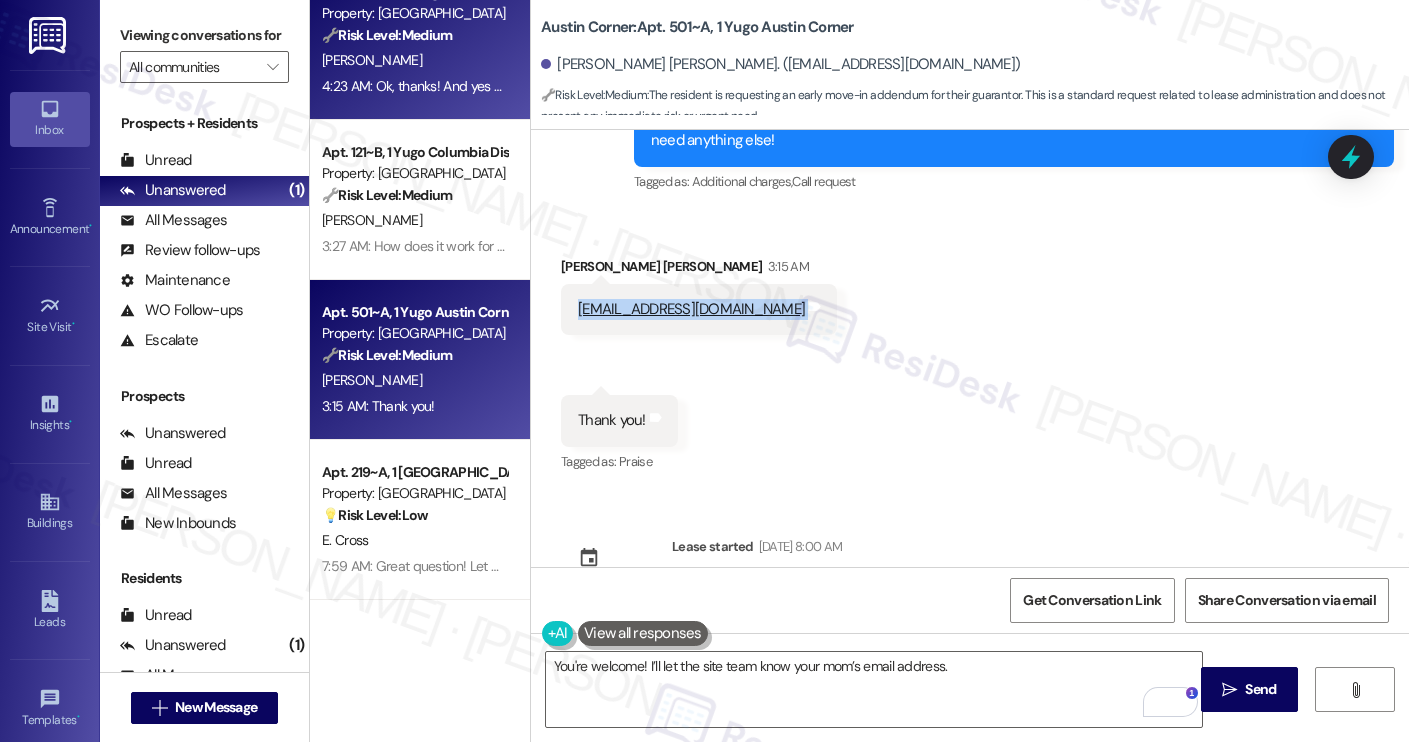 copy on "[EMAIL_ADDRESS][DOMAIN_NAME] Tags and notes Received via SMS 3:15 AM [PERSON_NAME] [PERSON_NAME] 3:15 AM" 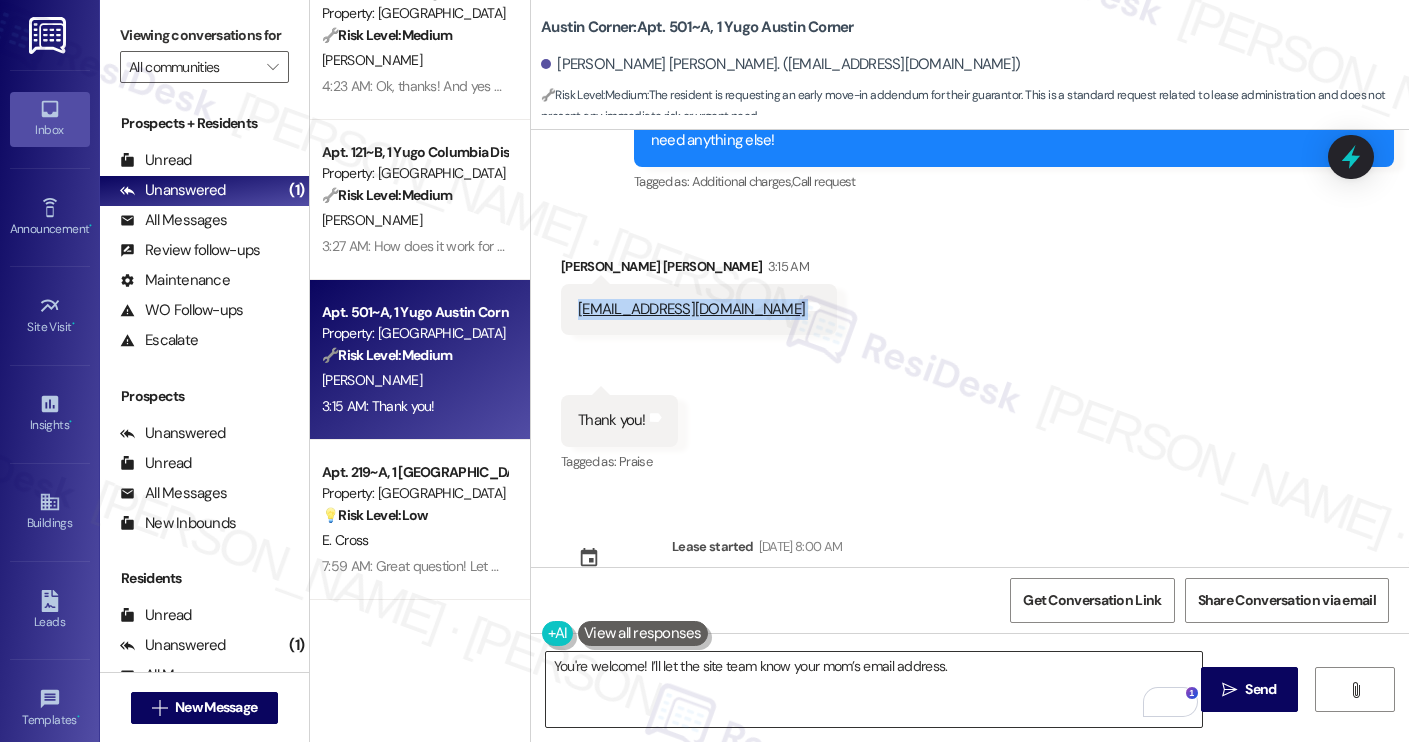 click on "You're welcome! I’ll let the site team know your mom’s email address." at bounding box center (874, 689) 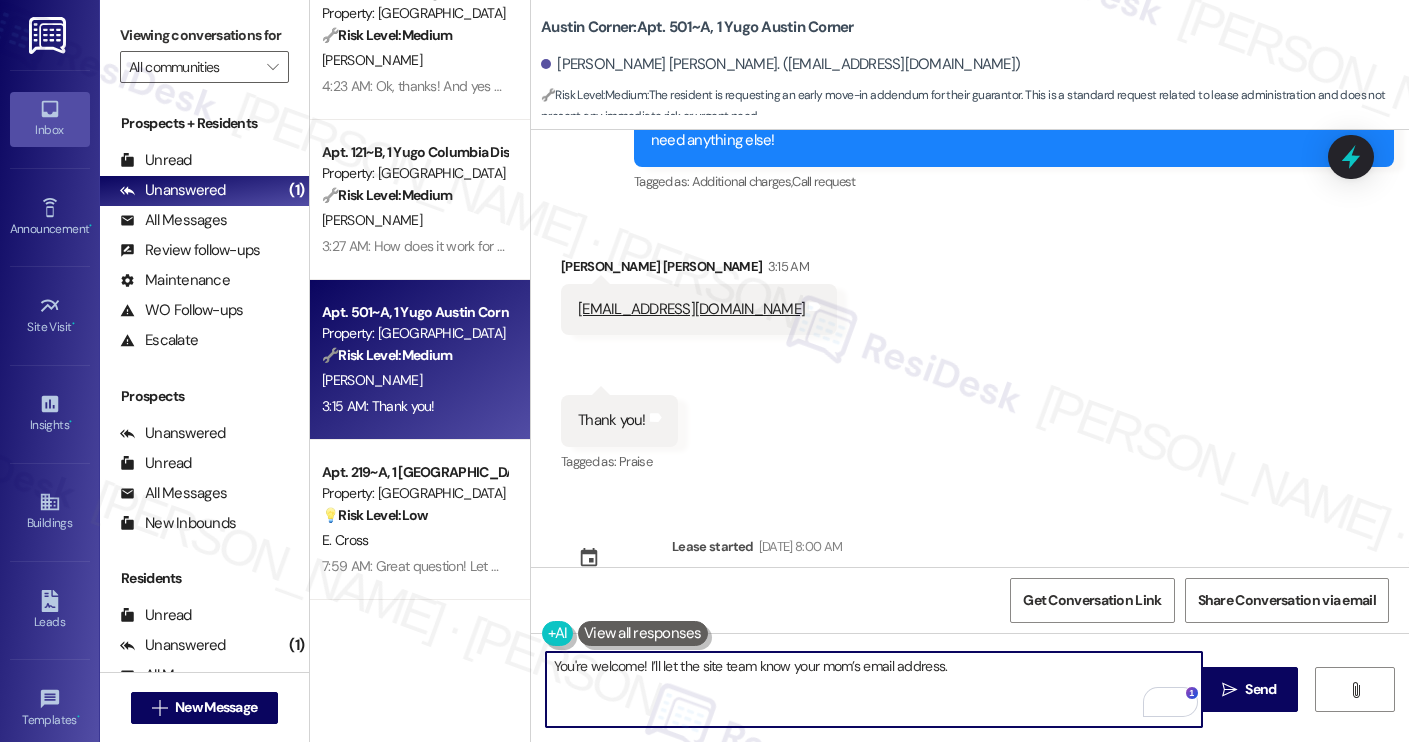 paste on "Feel free to reach out if anything else comes up." 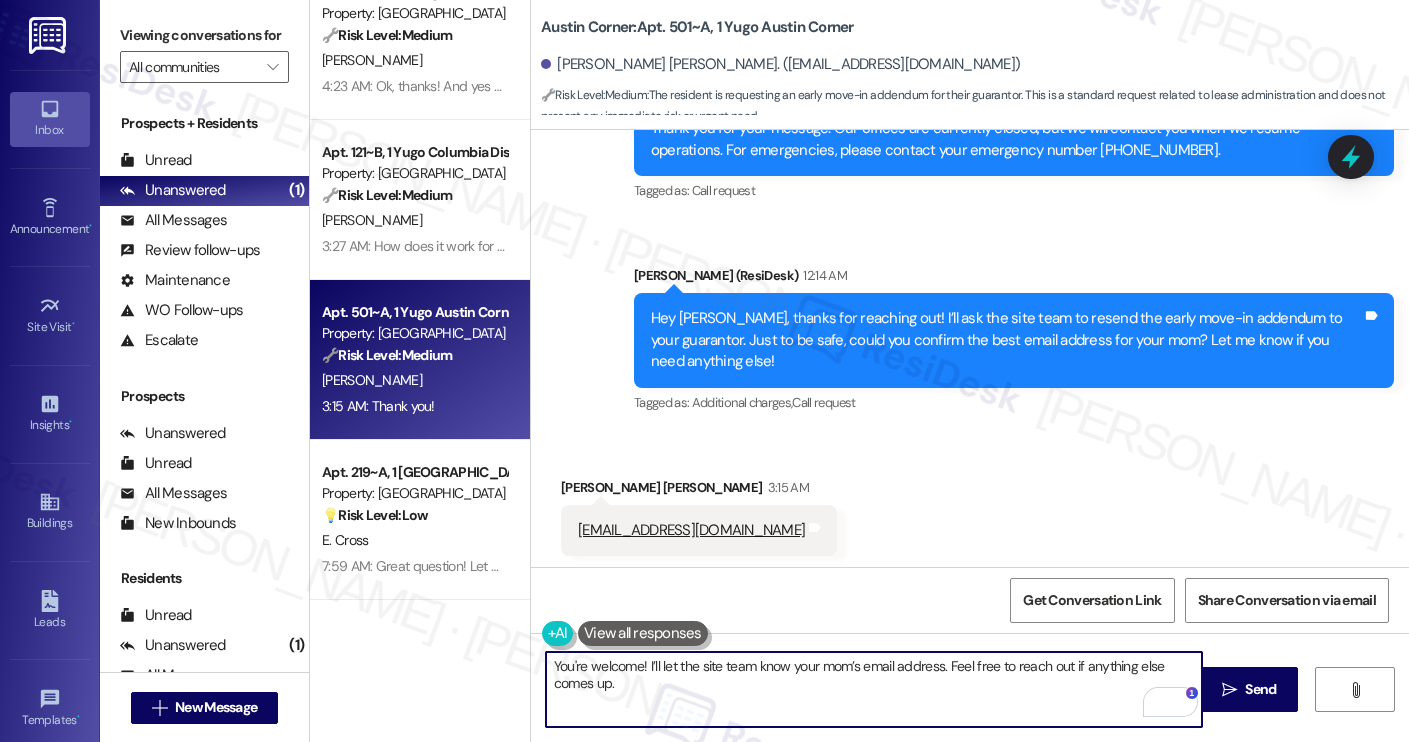 scroll, scrollTop: 1144, scrollLeft: 0, axis: vertical 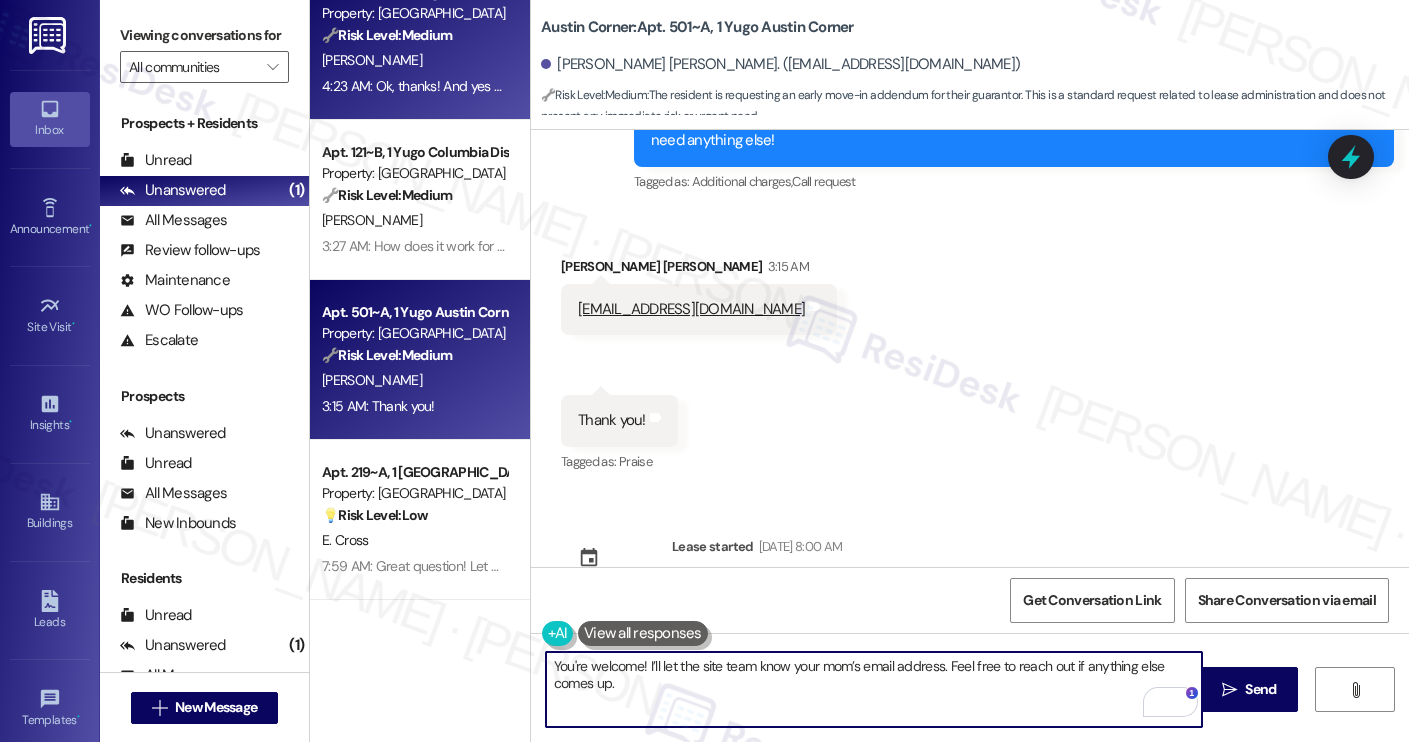 type on "You're welcome! I’ll let the site team know your mom’s email address. Feel free to reach out if anything else comes up." 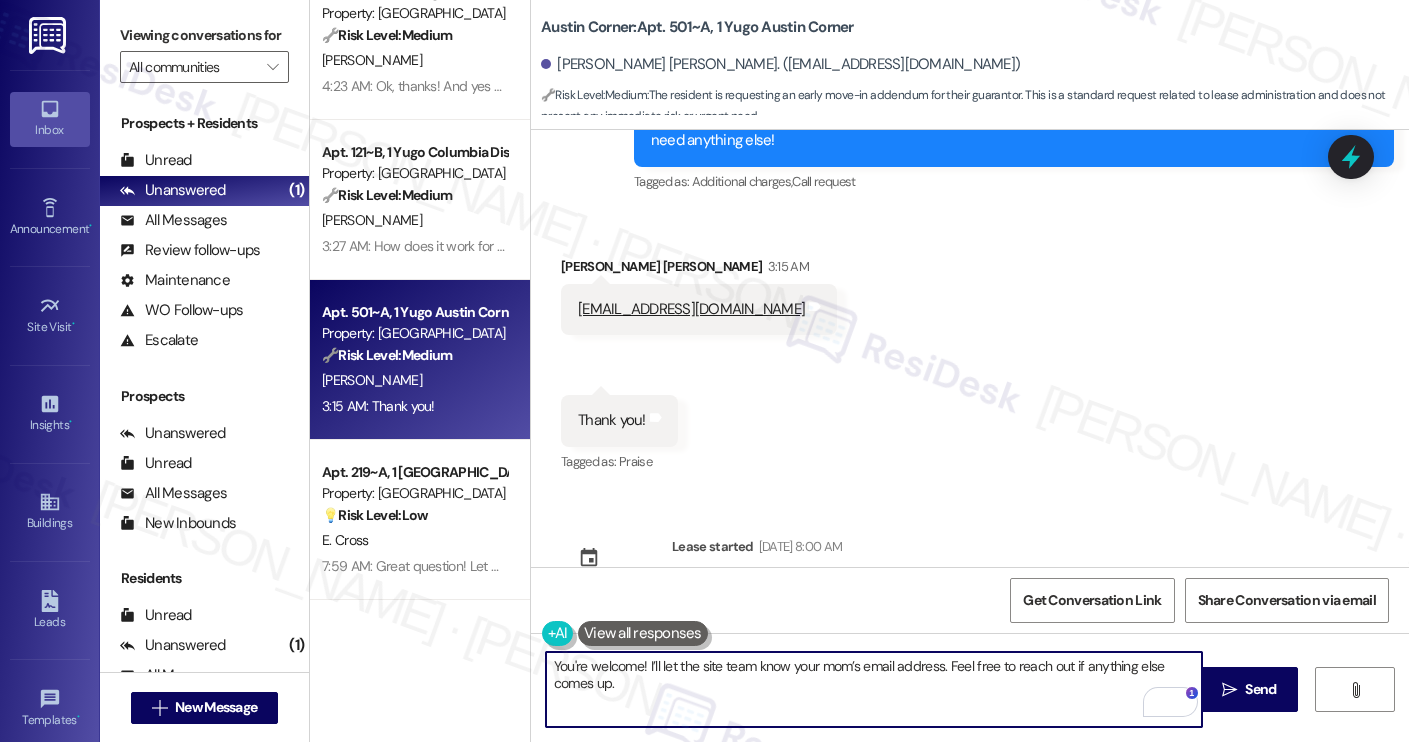 click on "You're welcome! I’ll let the site team know your mom’s email address. Feel free to reach out if anything else comes up." at bounding box center (874, 689) 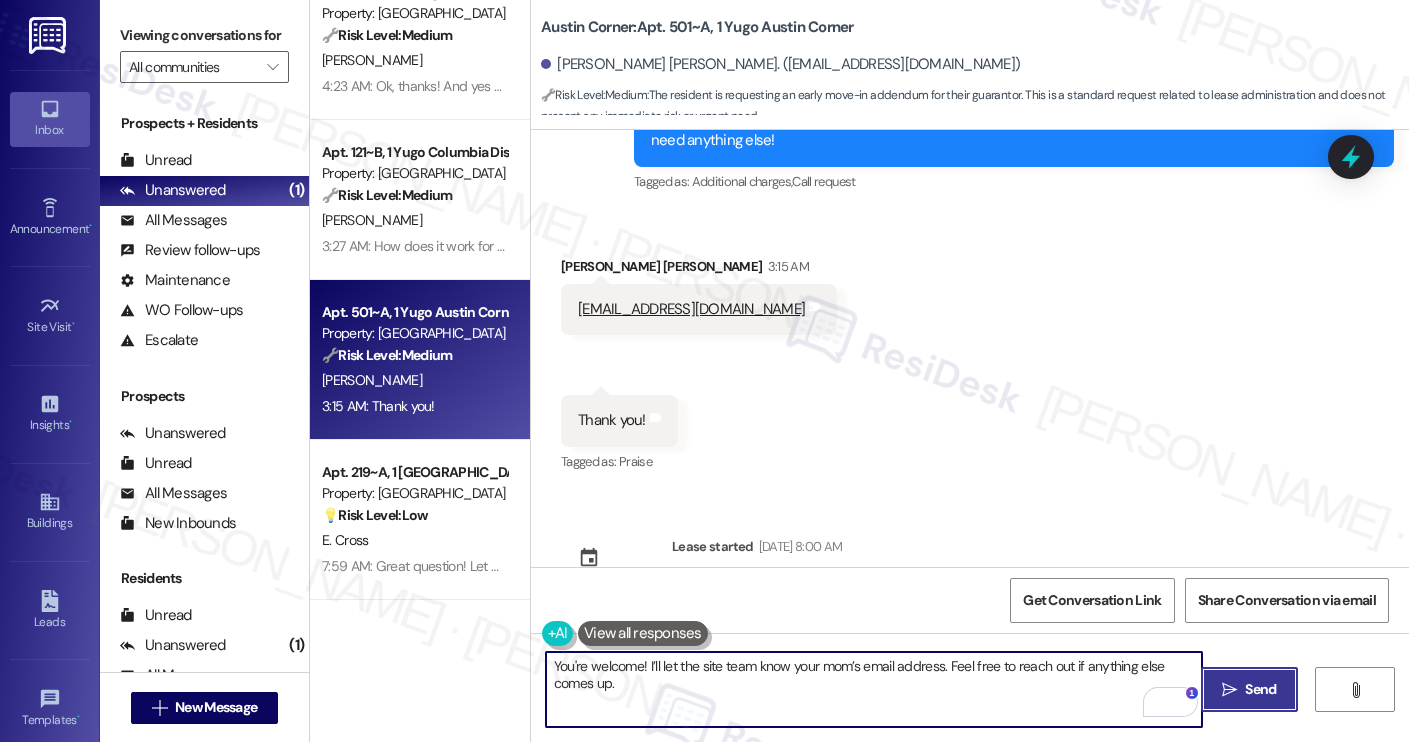 click on "" at bounding box center [1229, 690] 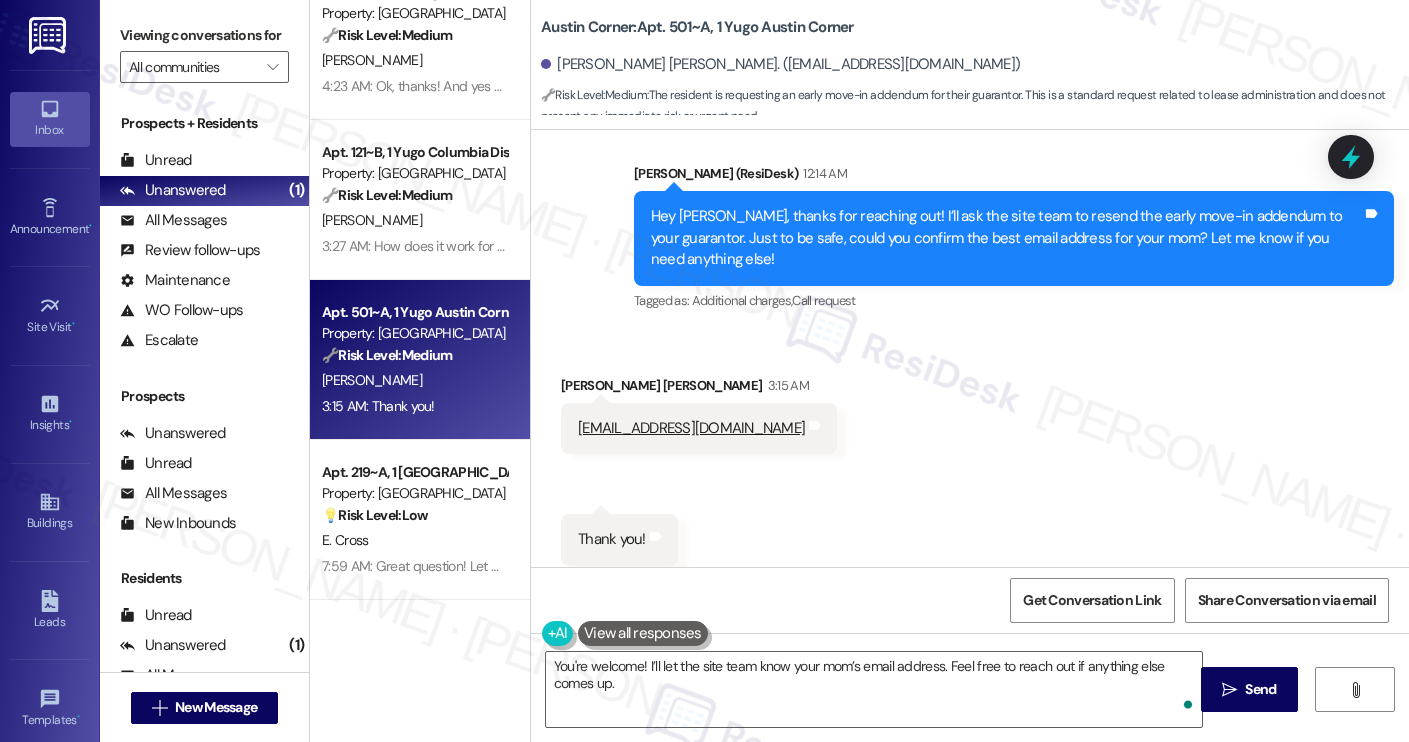 scroll, scrollTop: 1305, scrollLeft: 0, axis: vertical 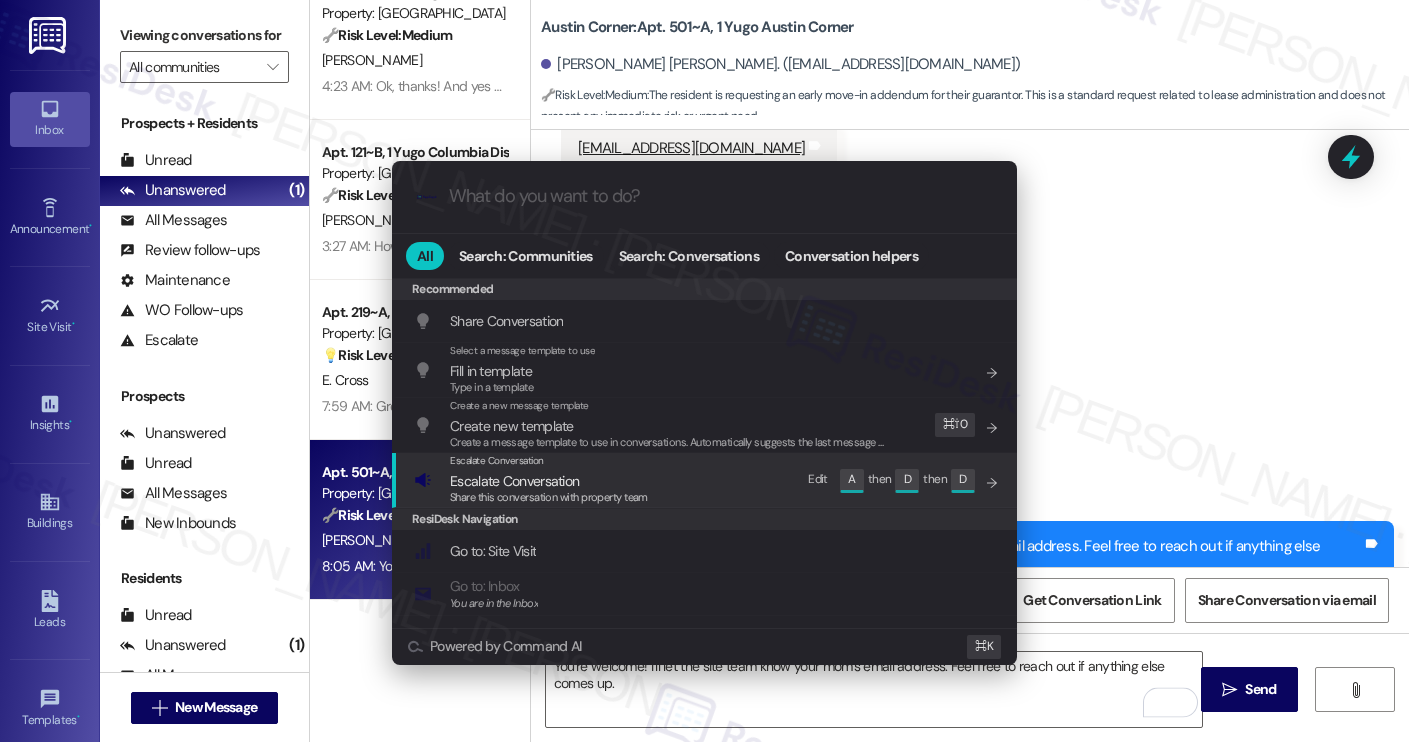 click on "Escalate Conversation Escalate Conversation Share this conversation with property team Edit A then D then D" at bounding box center (706, 480) 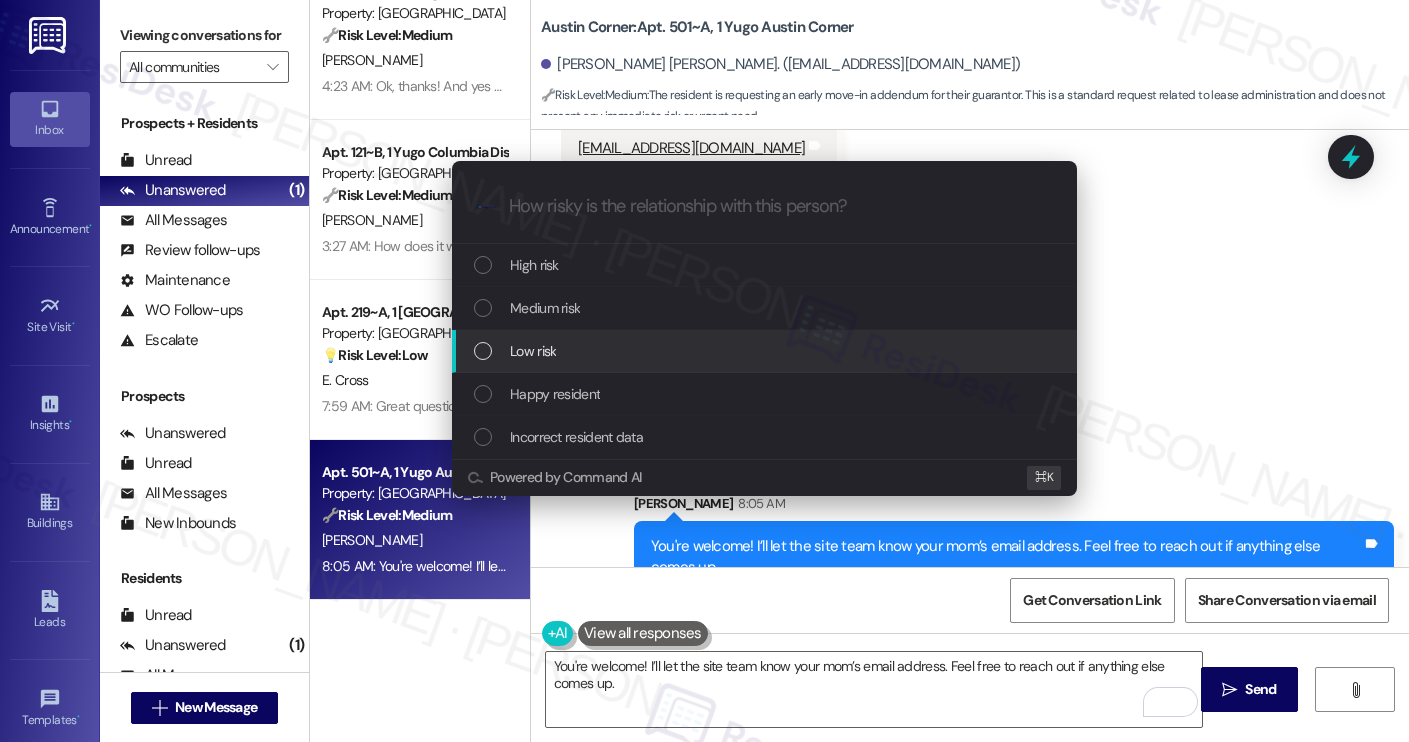 click on "Low risk" at bounding box center [766, 351] 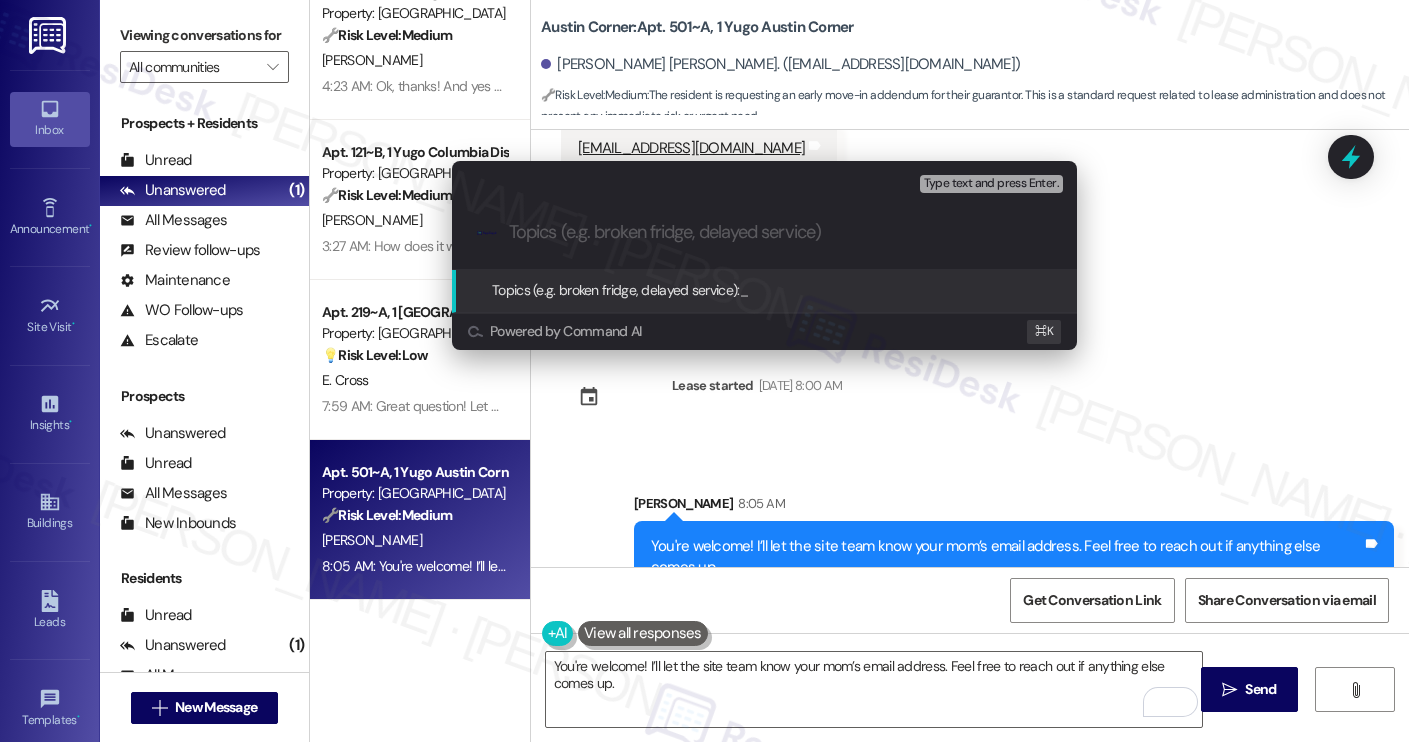 paste on "Request to Resend Early Move-In Addendum to Guarantor (mikgra02@yahoo.com)" 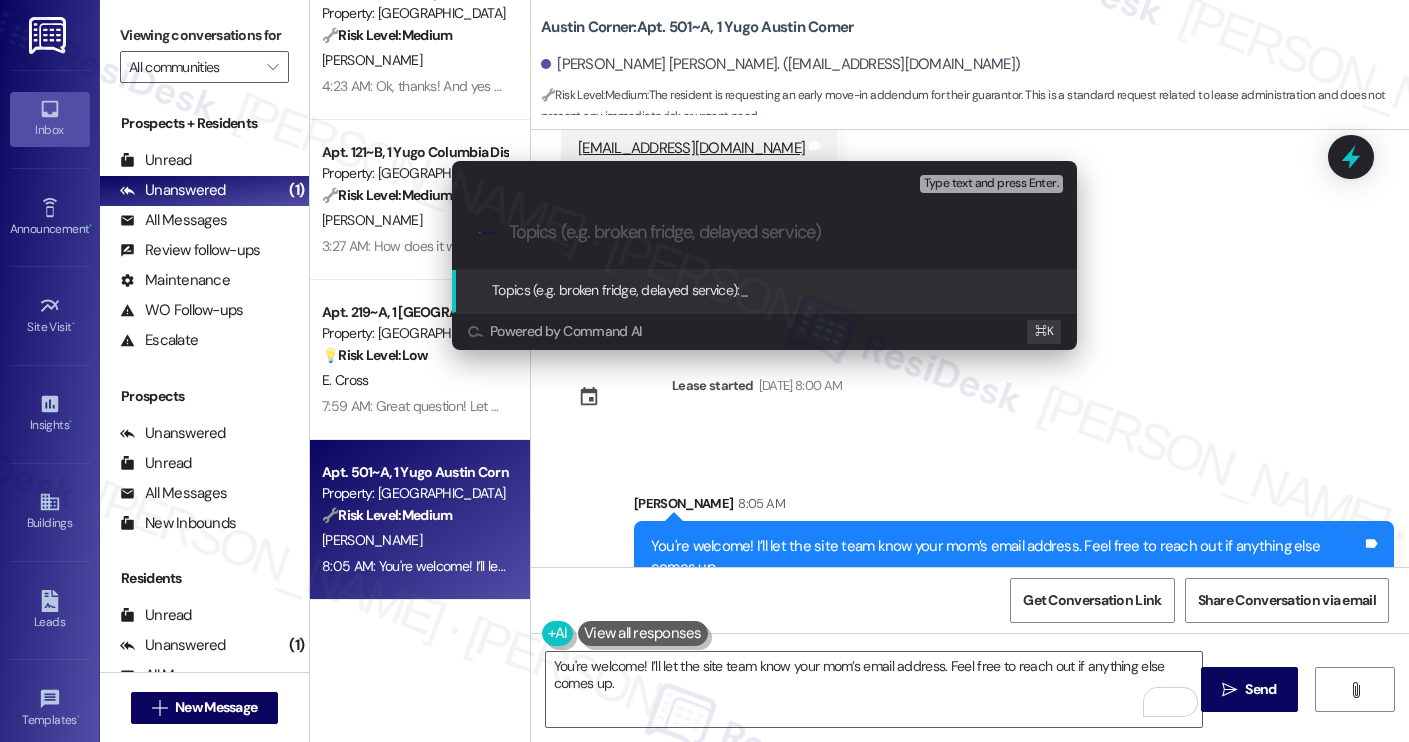 type on "Request to Resend Early Move-In Addendum to Guarantor (mikgra02@yahoo.com)" 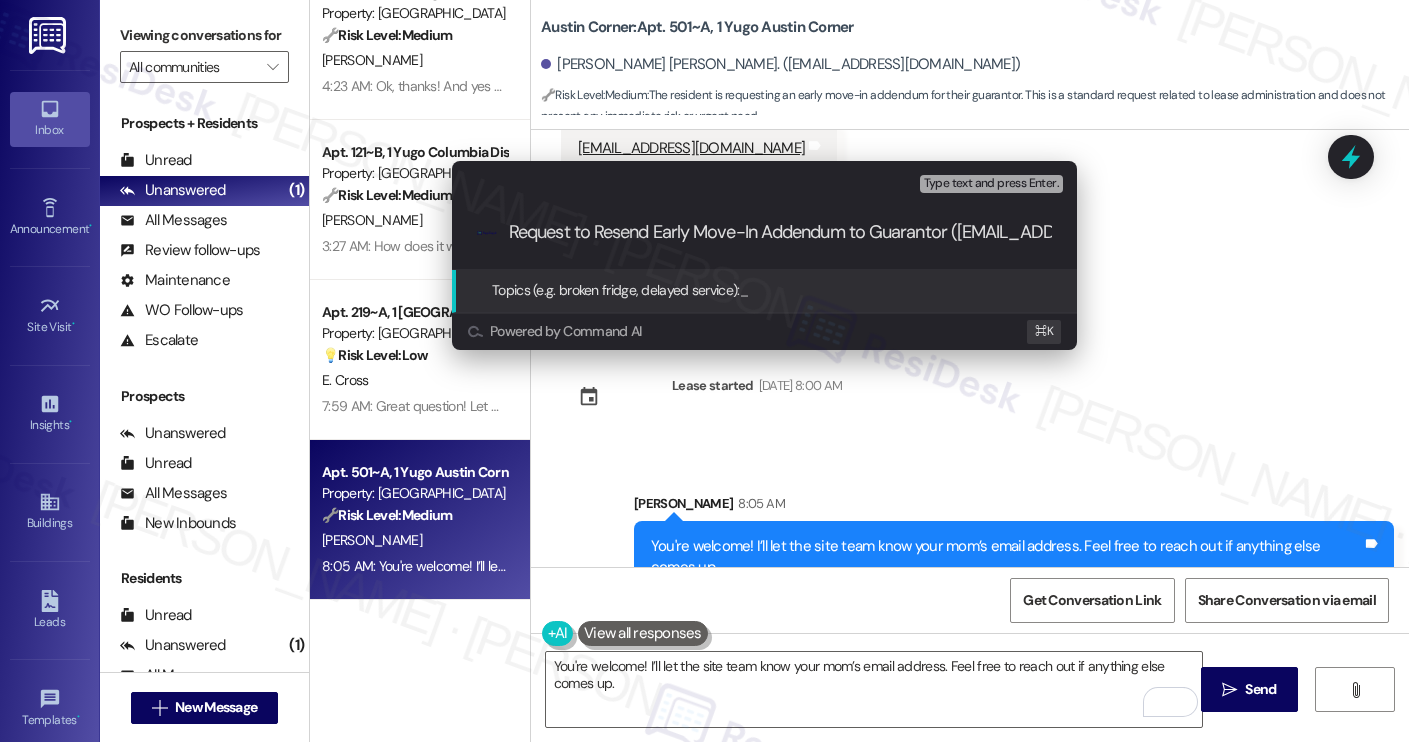 scroll, scrollTop: 0, scrollLeft: 103, axis: horizontal 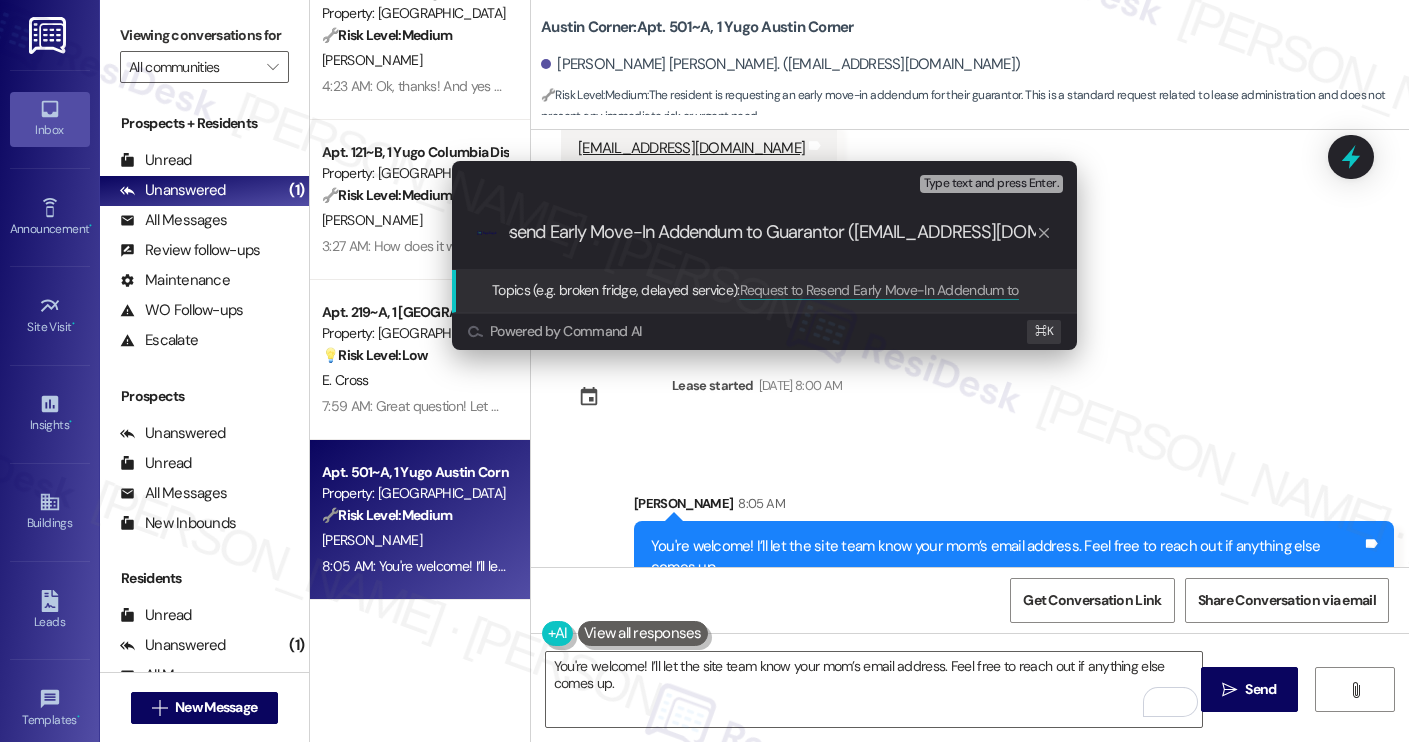 click on "Request to Resend Early Move-In Addendum to Guarantor (mikgra02@yahoo.com)" at bounding box center (772, 232) 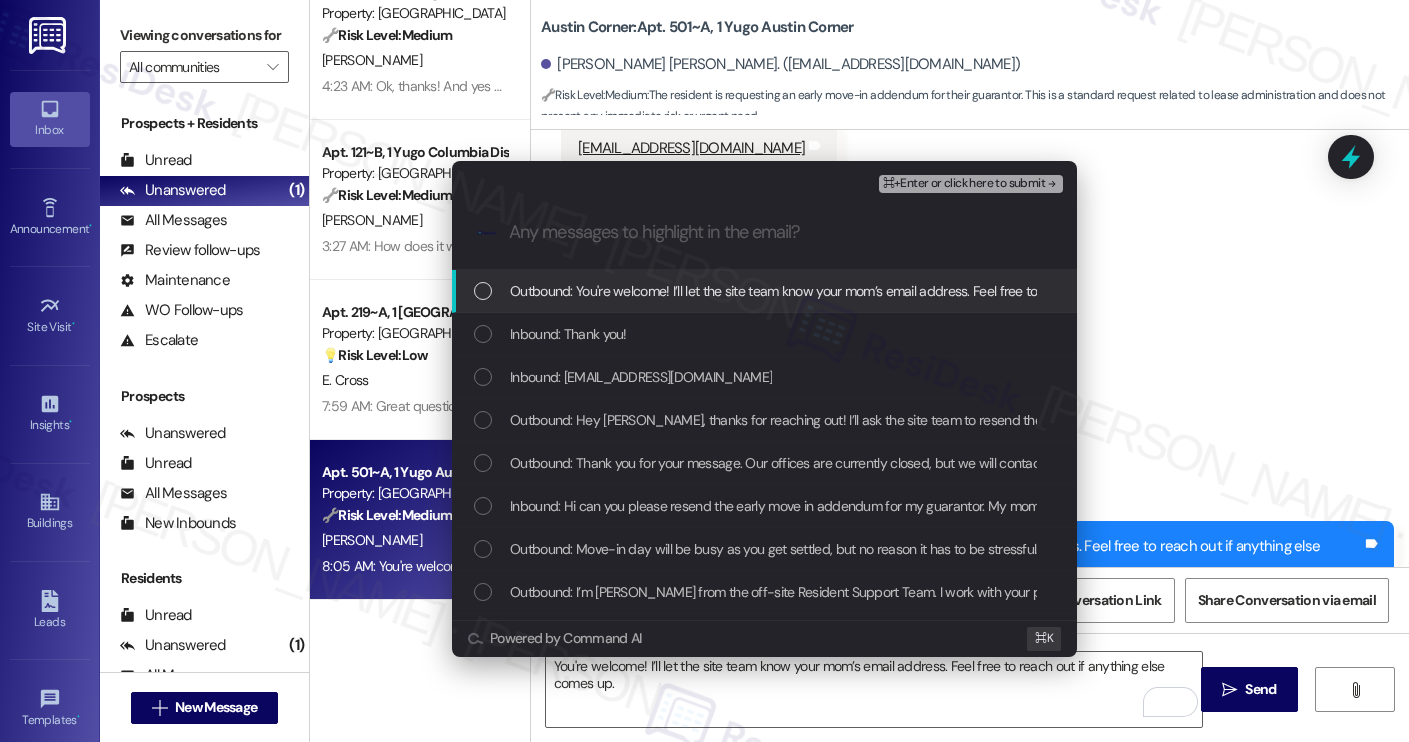 scroll, scrollTop: 0, scrollLeft: 0, axis: both 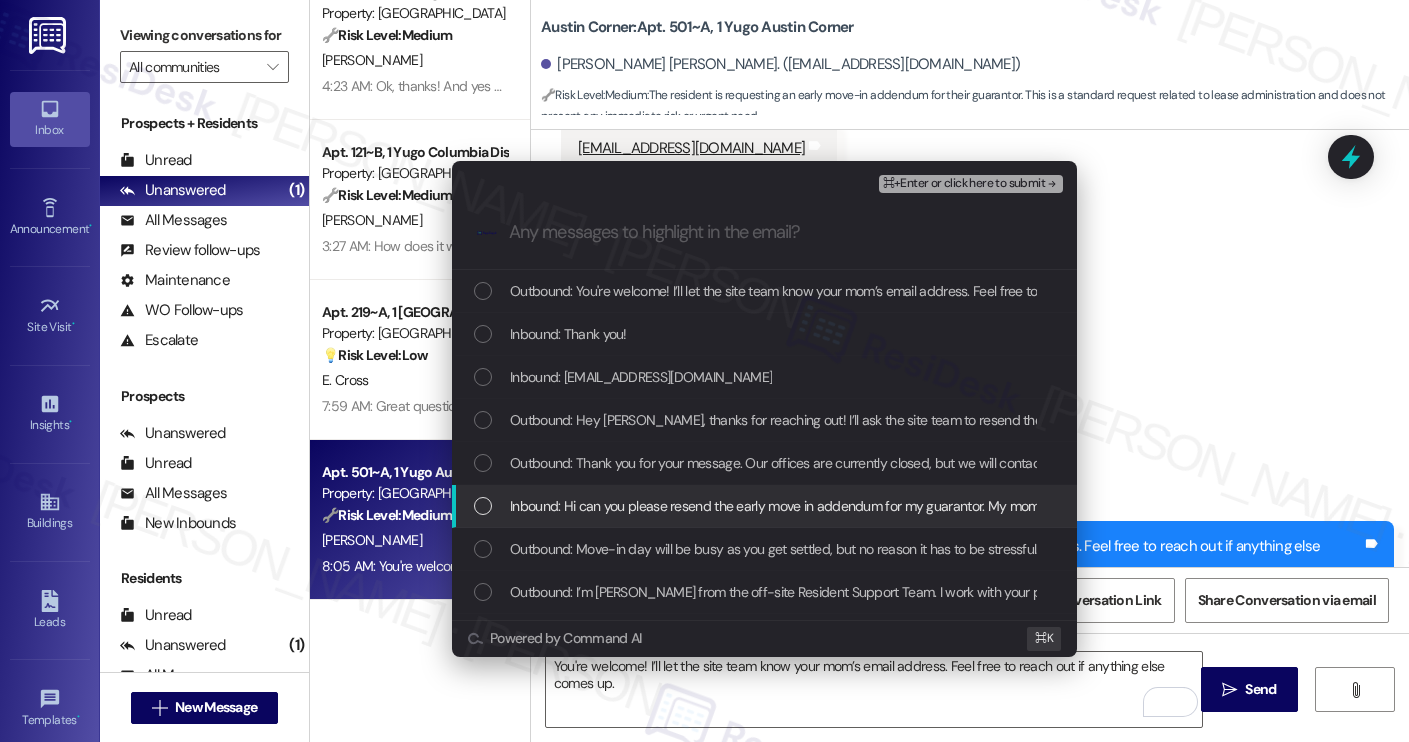 click on "Inbound: Hi can you please resend the early move in addendum for my guarantor. My mom never got the paper to sign." at bounding box center [856, 506] 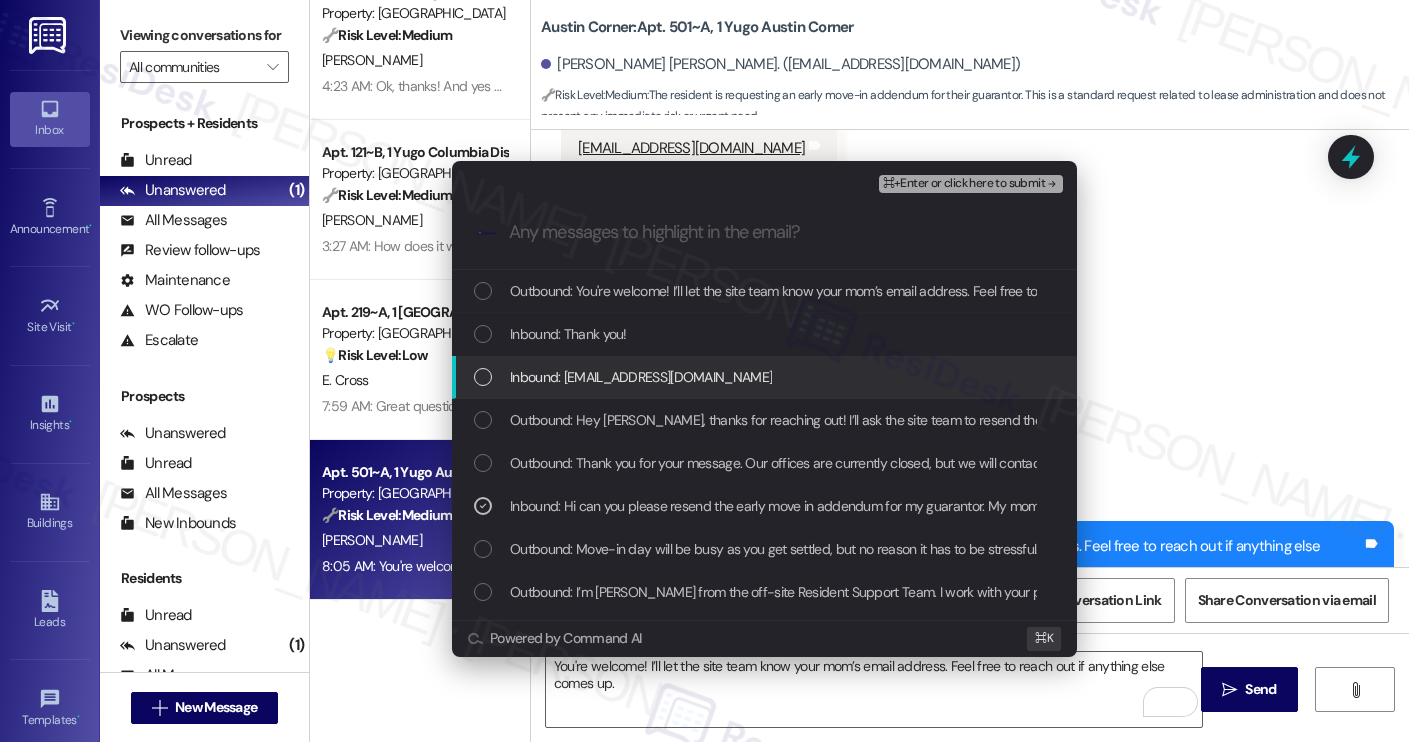 click on "Inbound: mikgra02@yahoo.com" at bounding box center (641, 377) 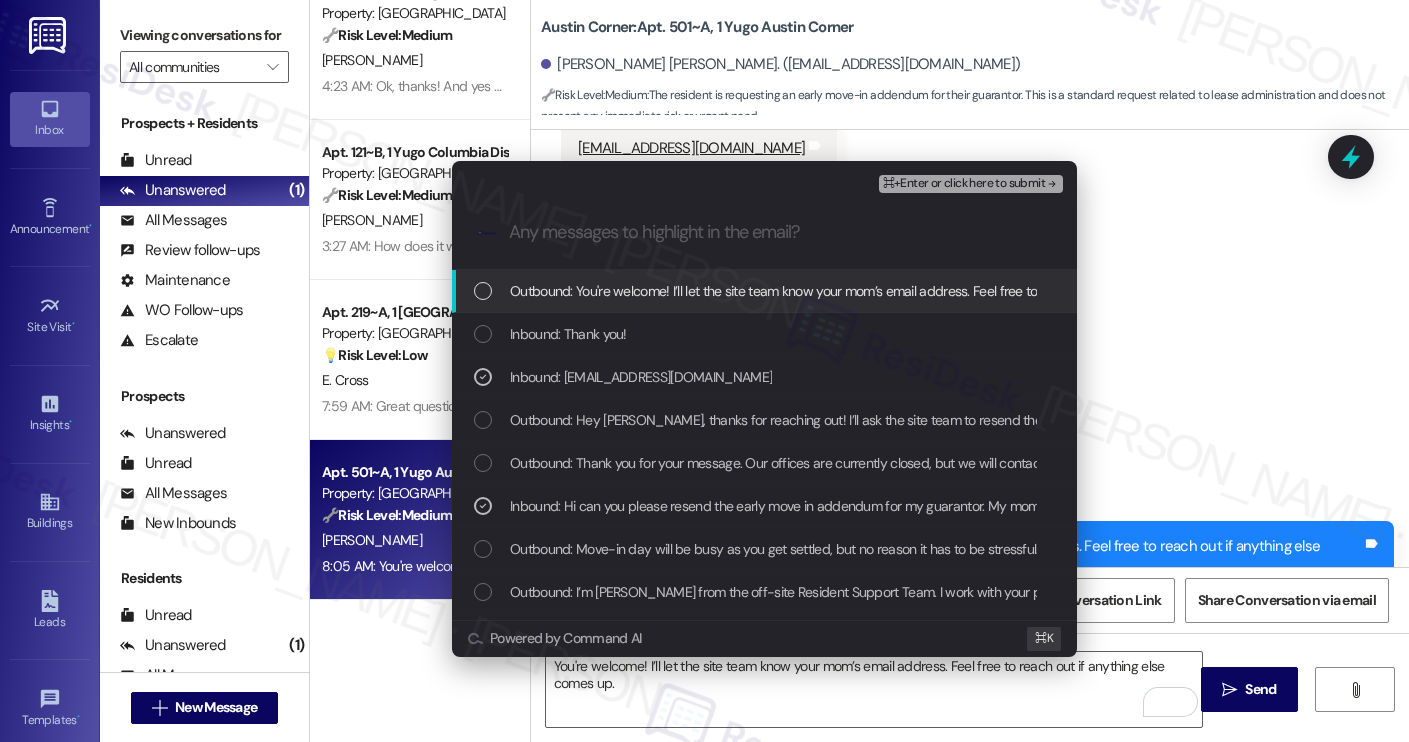 click on "⌘+Enter or click here to submit" at bounding box center (964, 184) 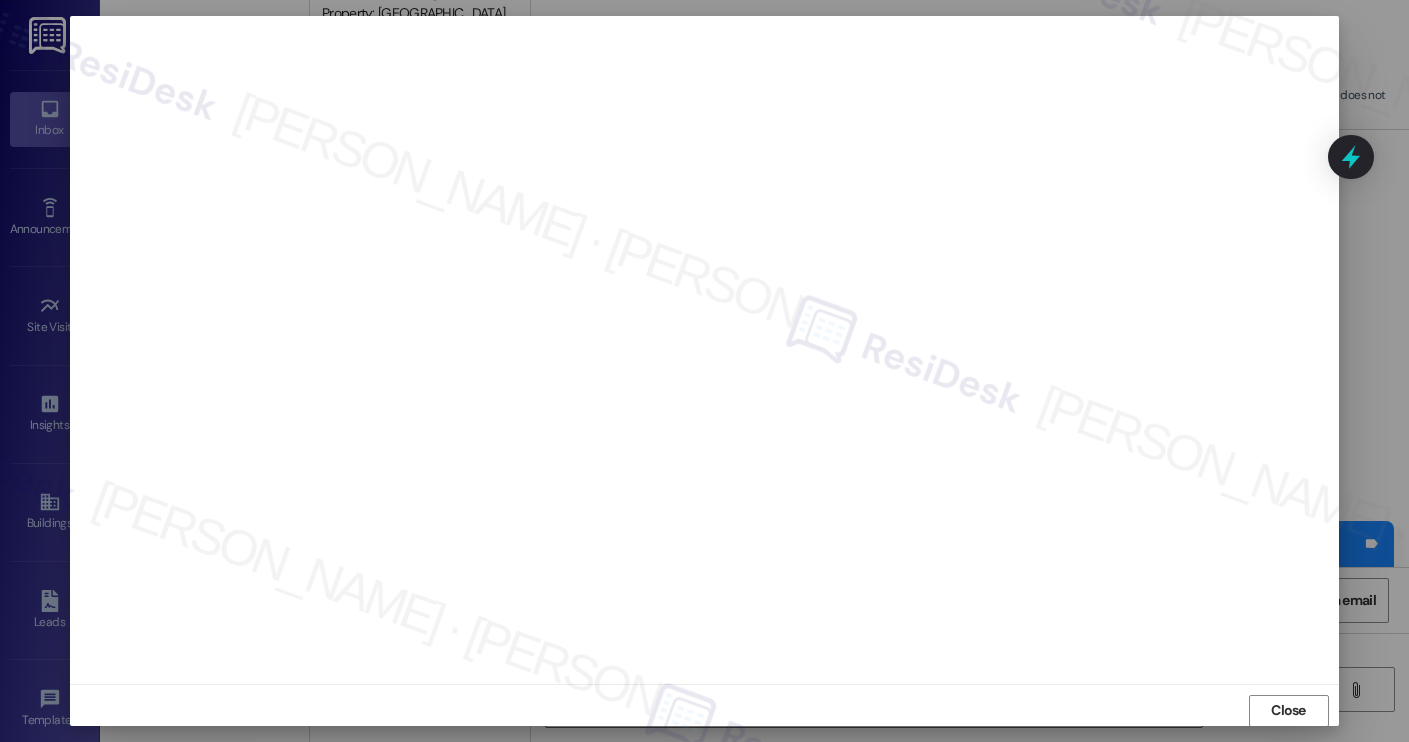 scroll, scrollTop: 1, scrollLeft: 0, axis: vertical 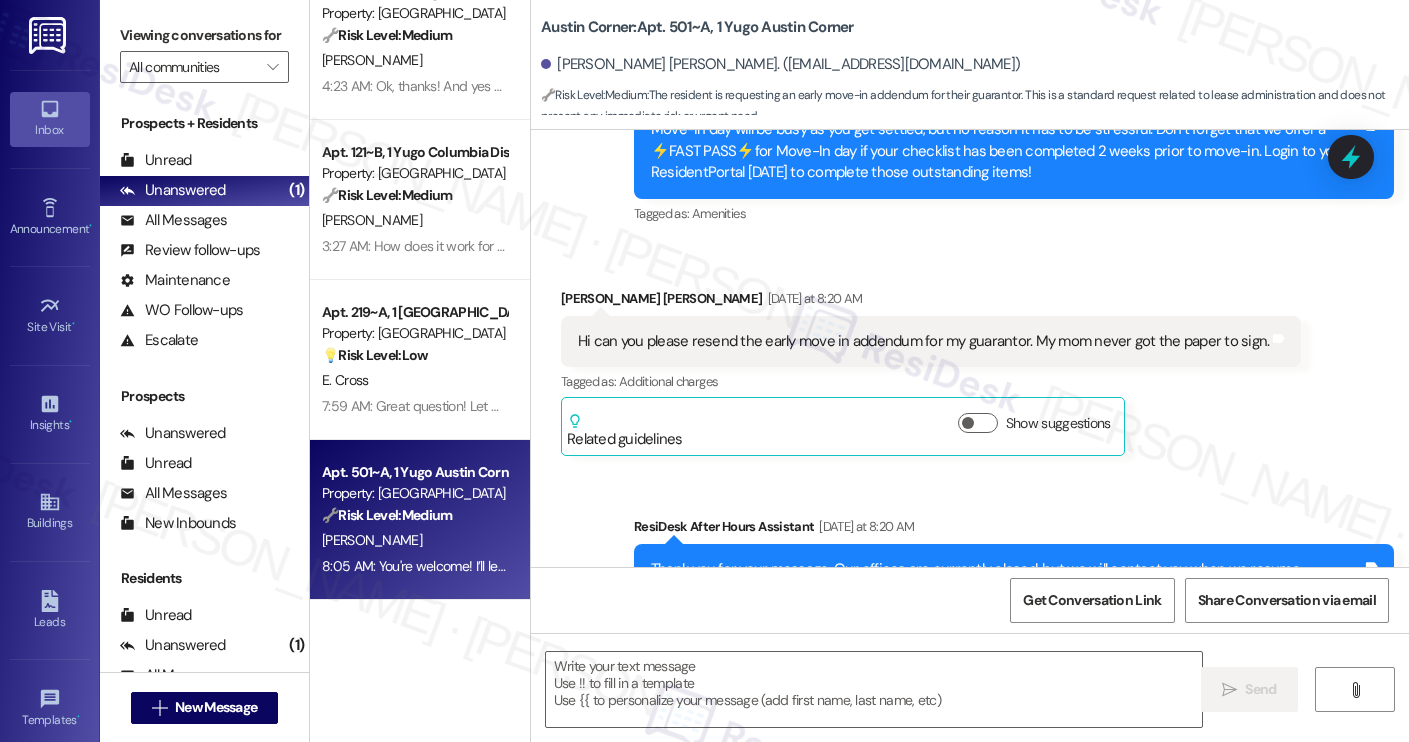 type on "Fetching suggested responses. Please feel free to read through the conversation in the meantime." 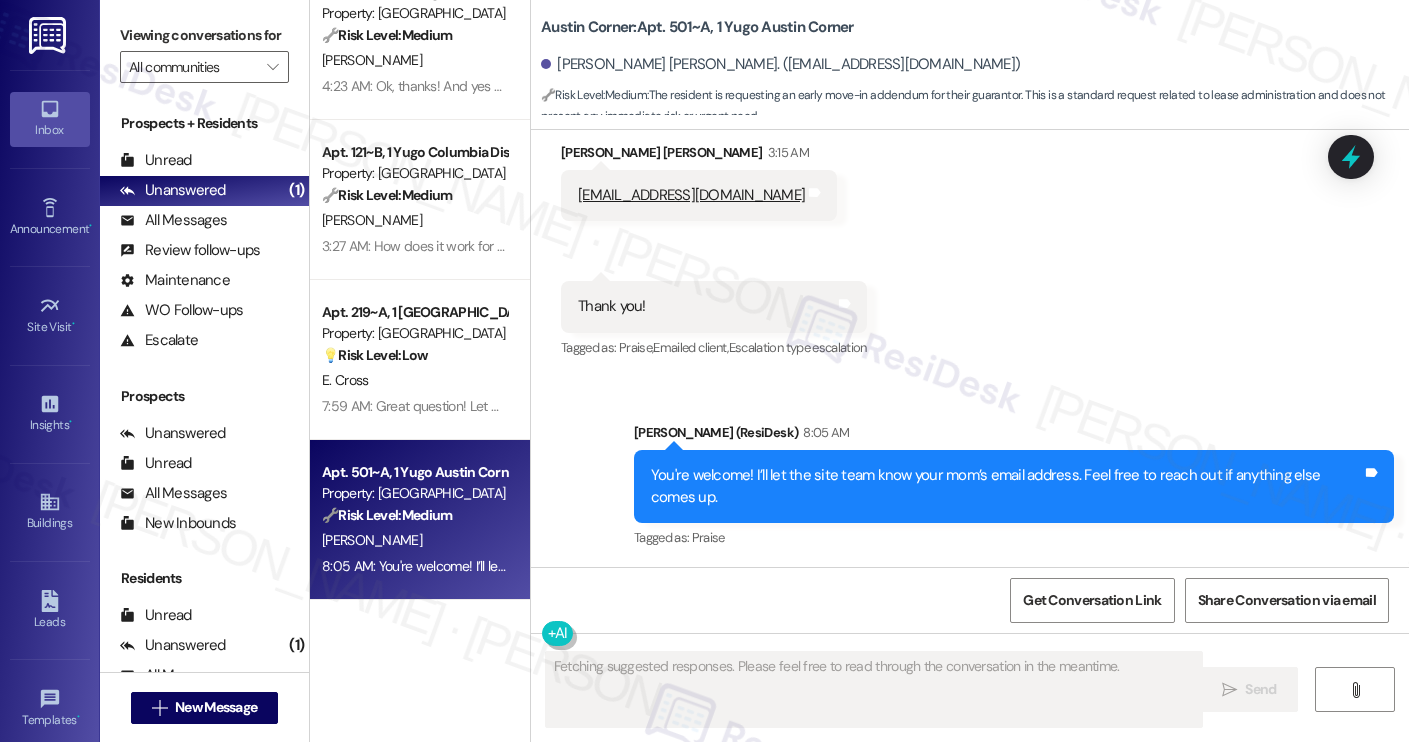 scroll, scrollTop: 1334, scrollLeft: 0, axis: vertical 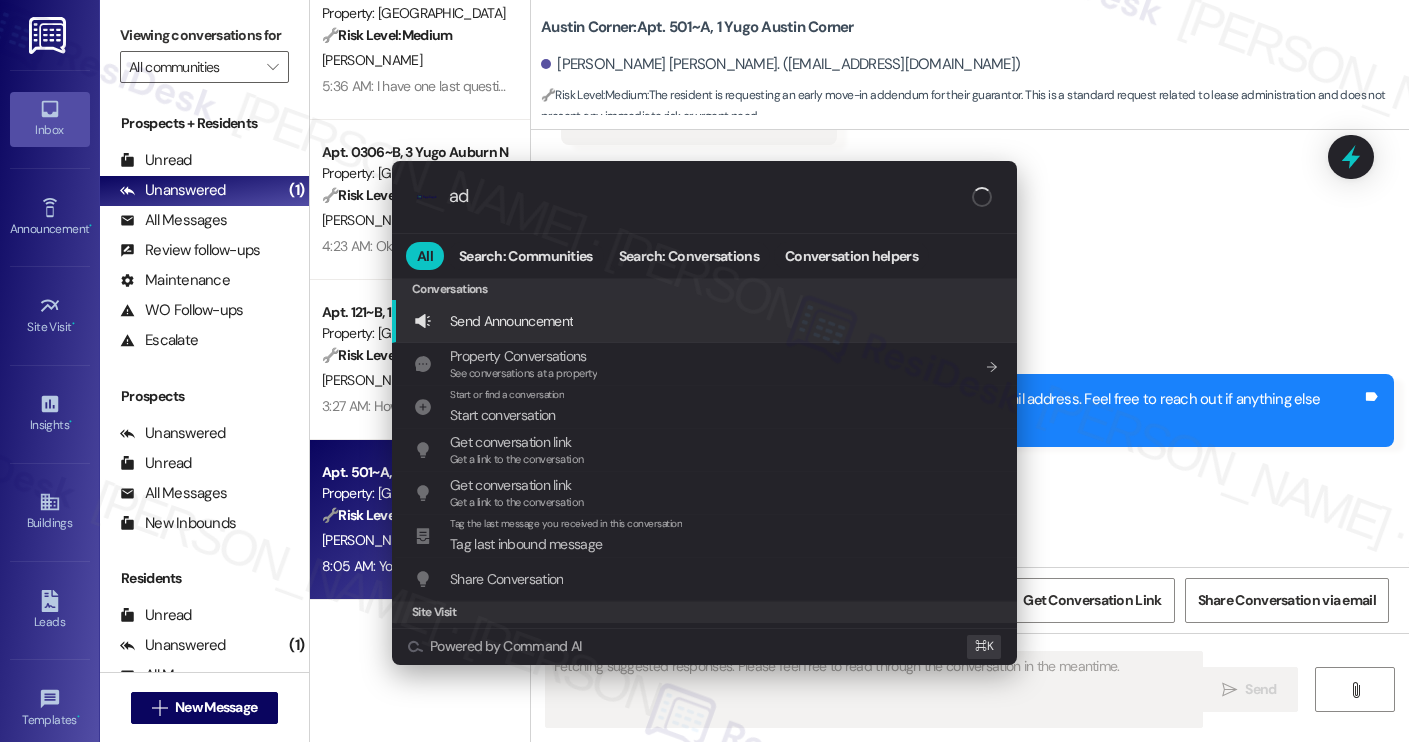 type on "add" 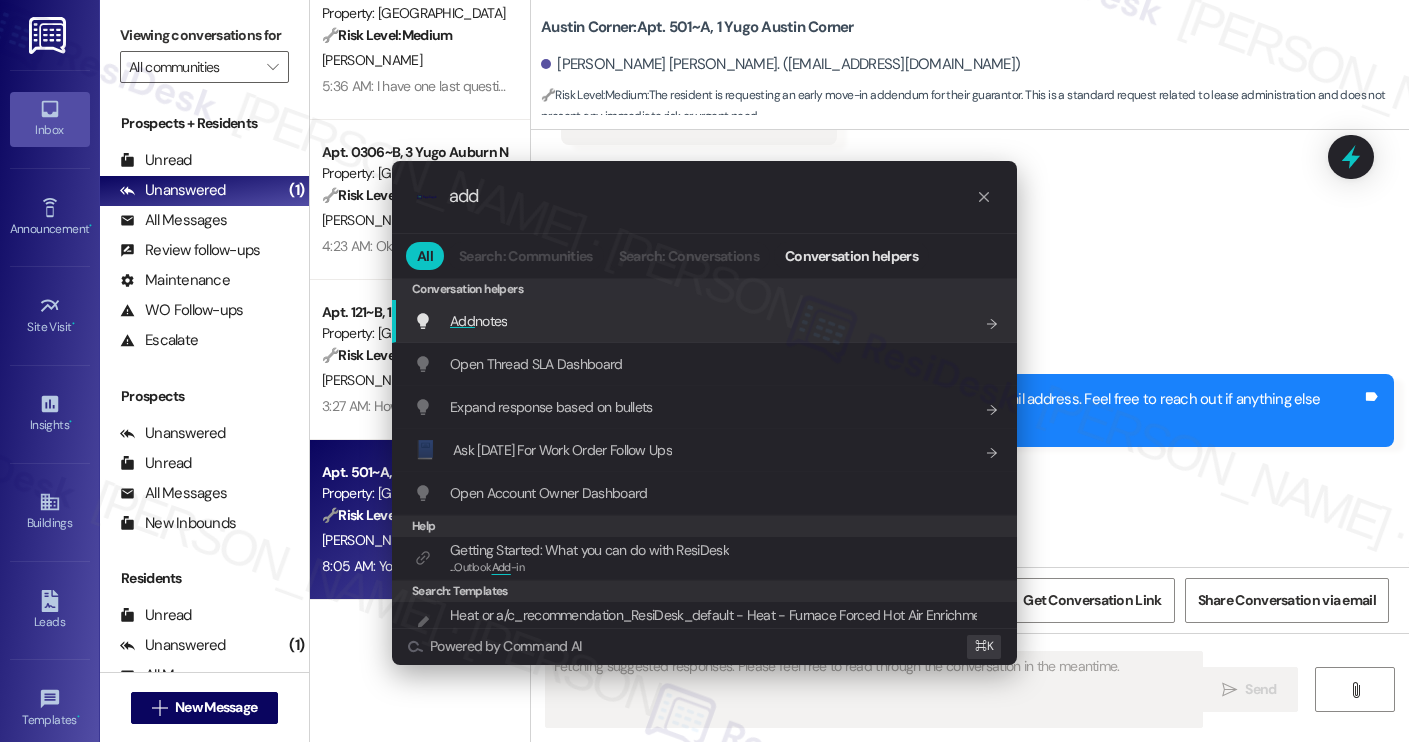 click on "Add  notes Add shortcut" at bounding box center [706, 321] 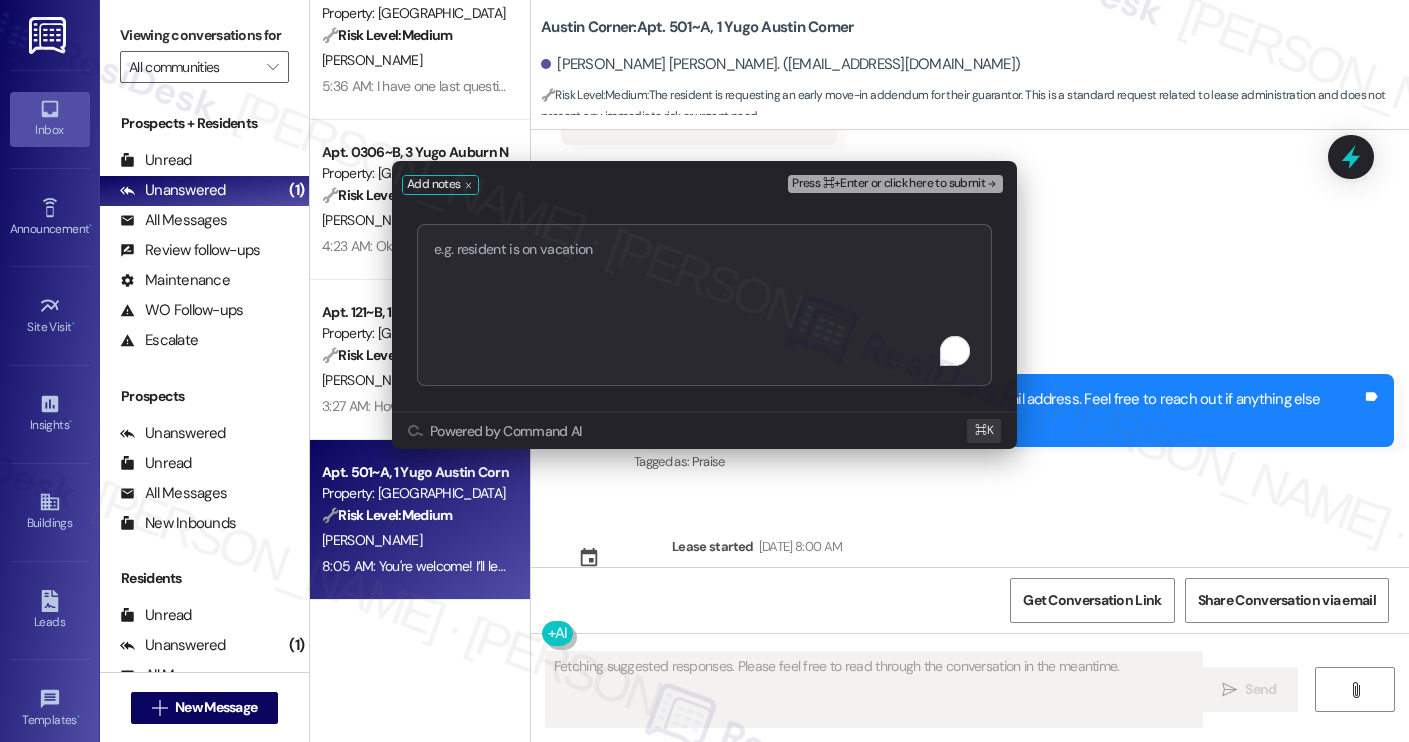 click at bounding box center (704, 305) 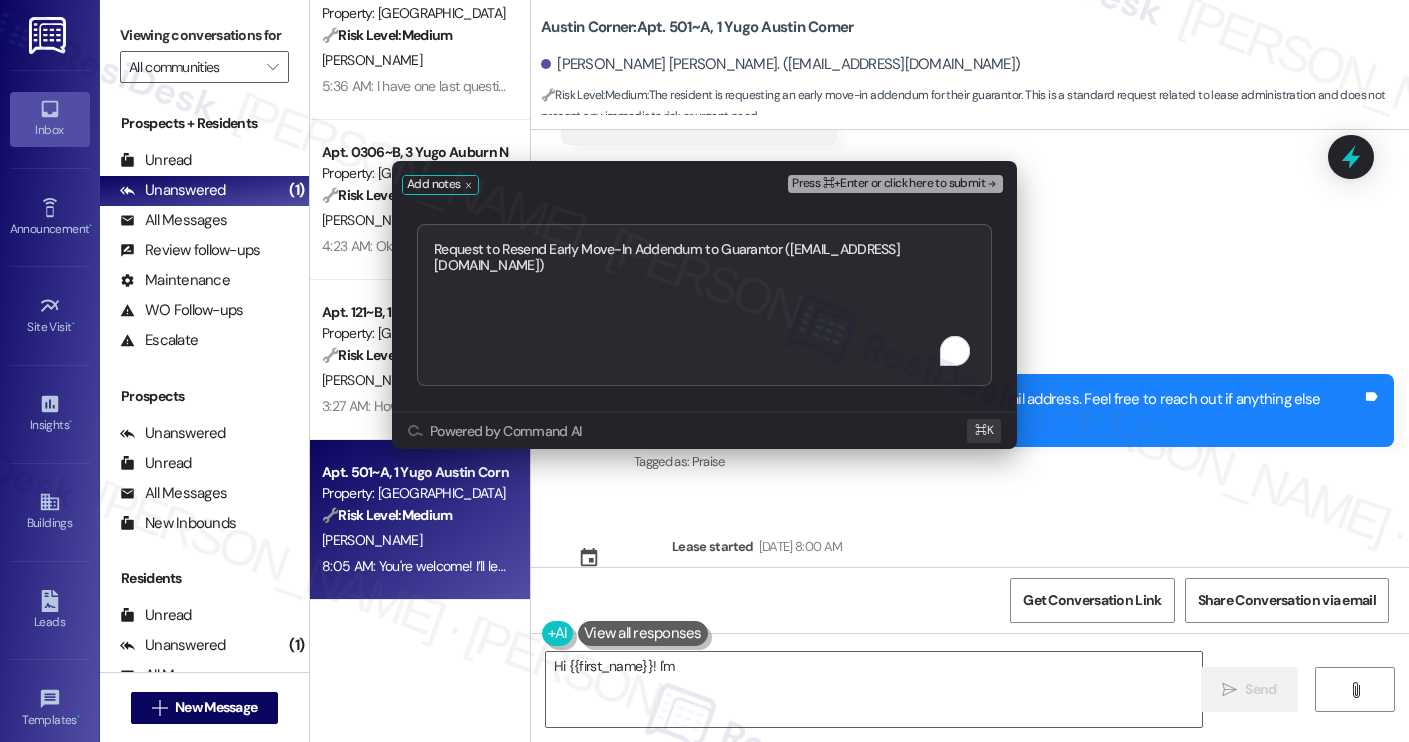 click on "Press ⌘+Enter or click here to submit" at bounding box center [888, 184] 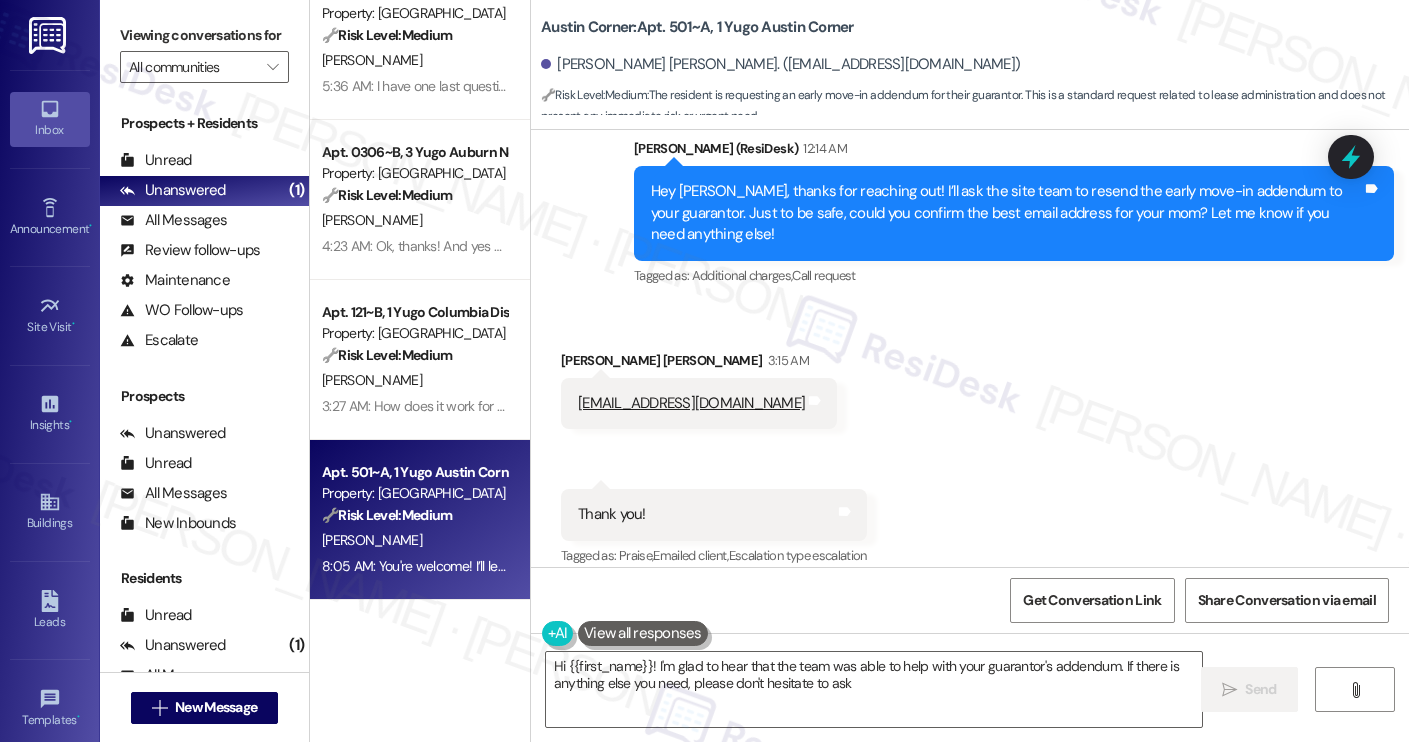 type on "Hi {{first_name}}! I'm glad to hear that the team was able to help with your guarantor's addendum. If there is anything else you need, please don't hesitate to ask!" 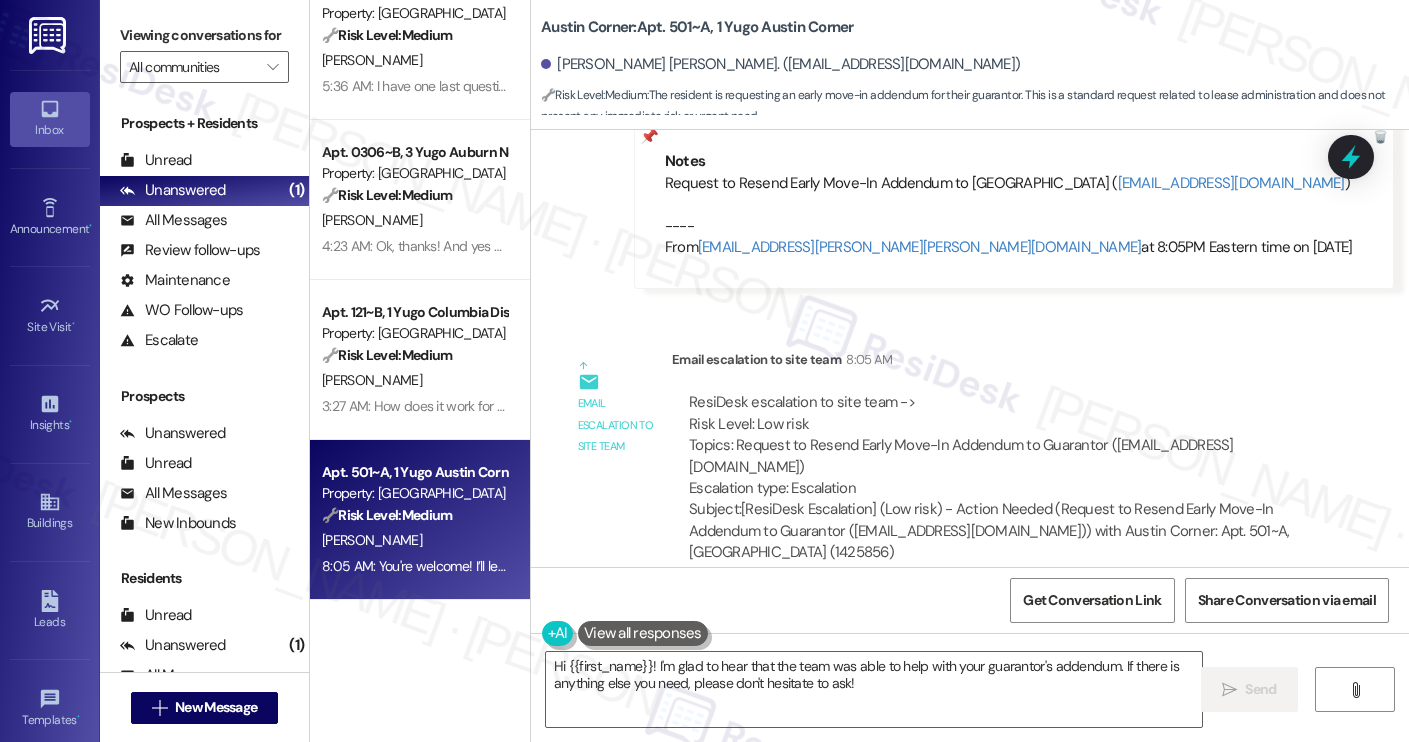 scroll, scrollTop: 1771, scrollLeft: 0, axis: vertical 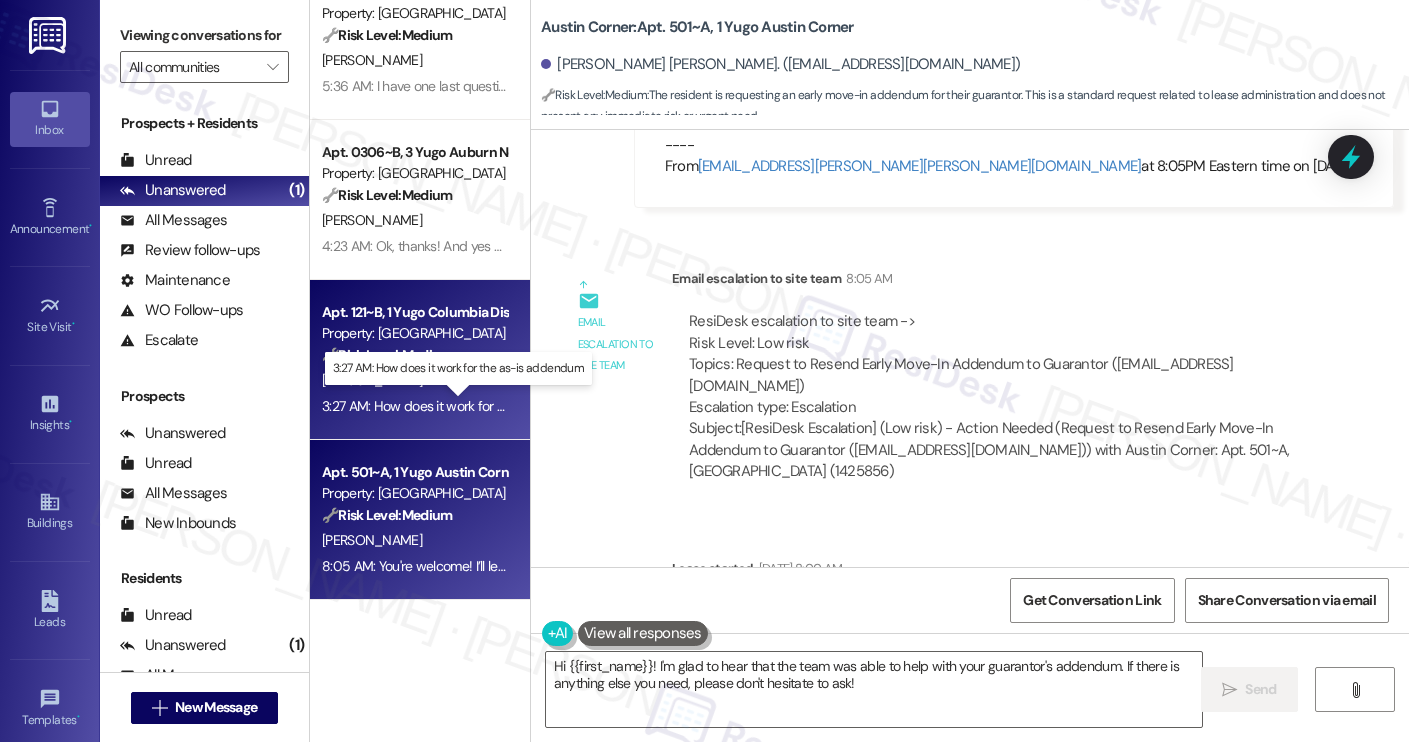 click on "3:27 AM: How does it work for the as-is addendum  3:27 AM: How does it work for the as-is addendum" at bounding box center (469, 406) 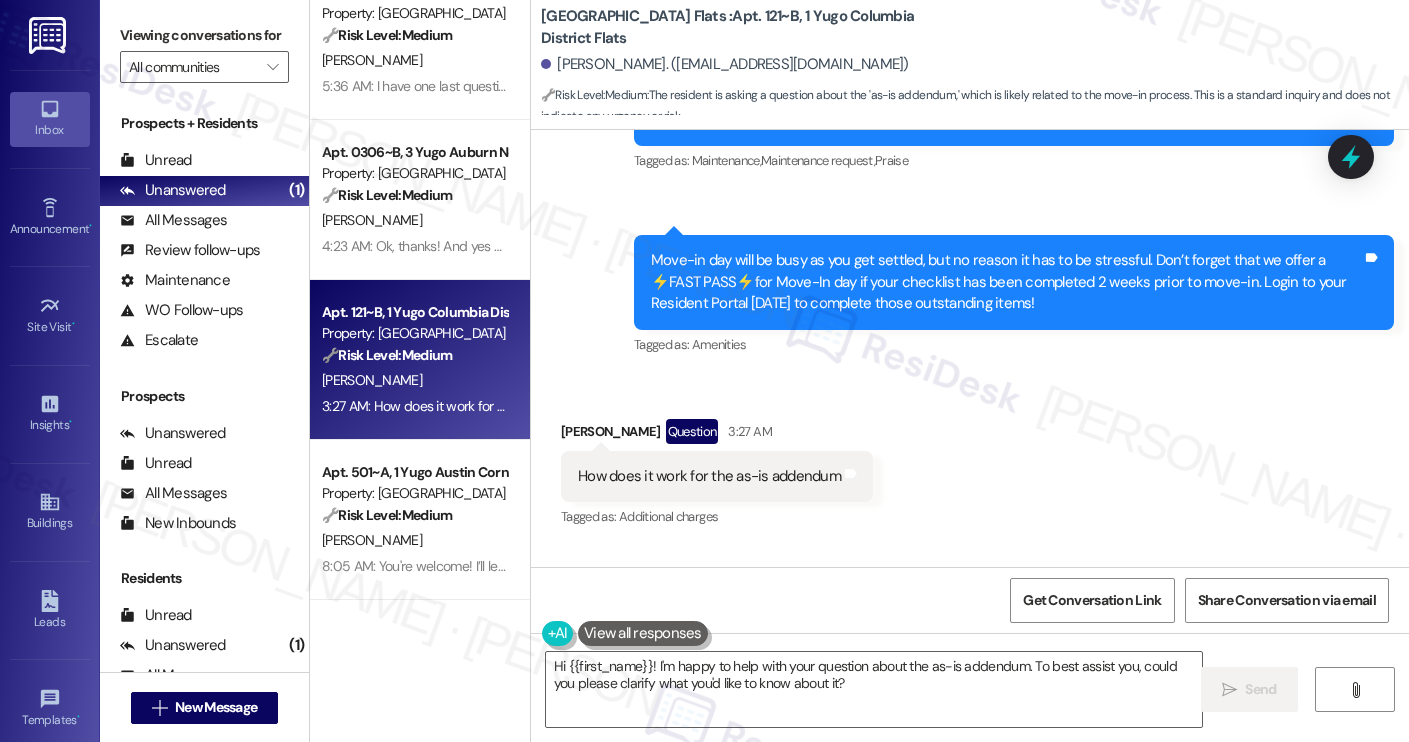 scroll, scrollTop: 339, scrollLeft: 0, axis: vertical 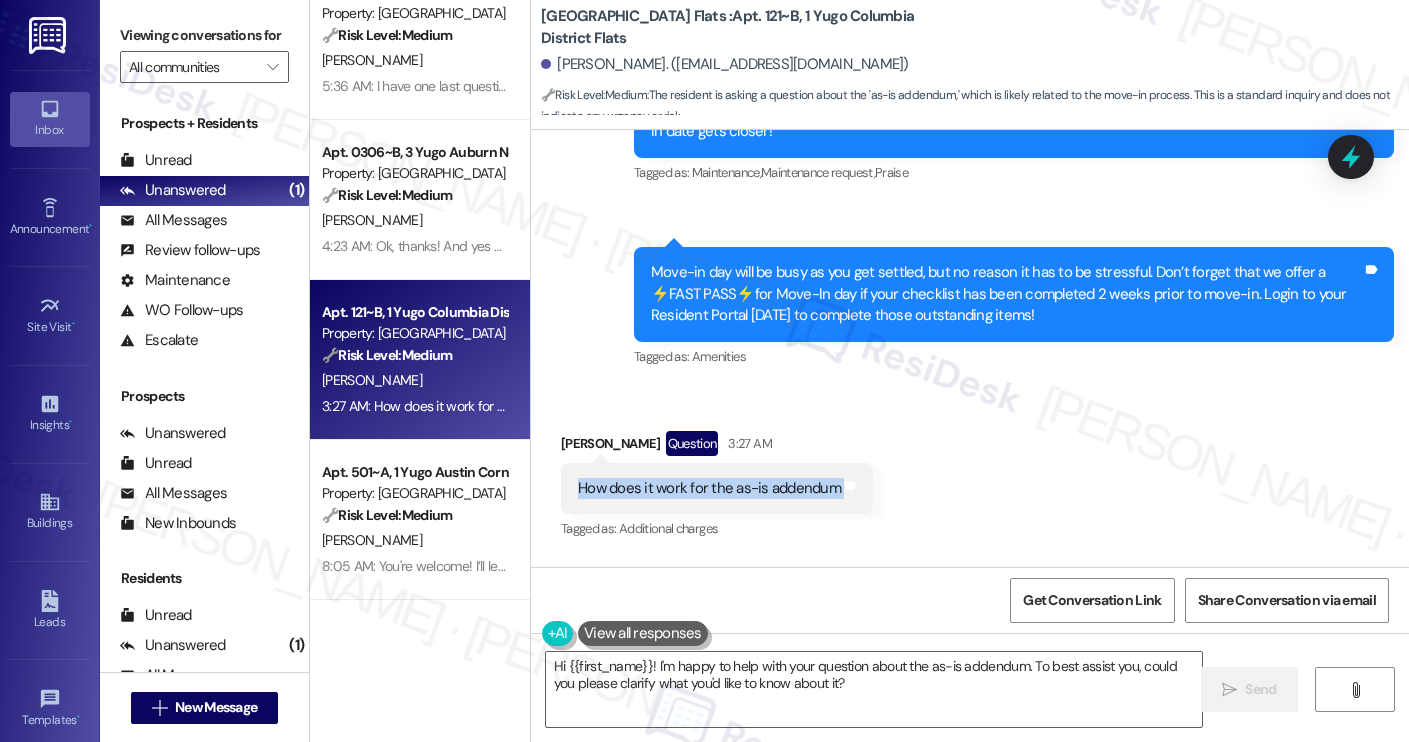 drag, startPoint x: 566, startPoint y: 466, endPoint x: 860, endPoint y: 463, distance: 294.01532 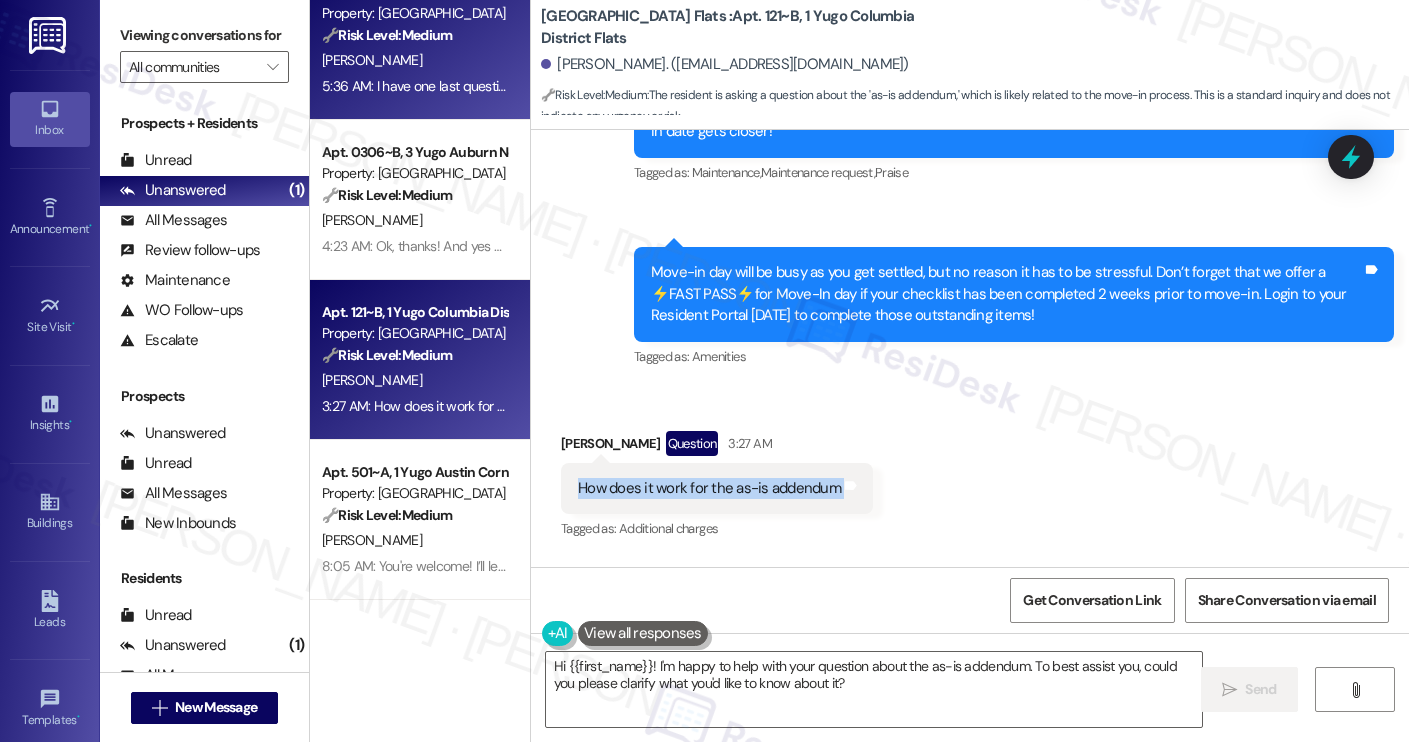 copy on "How does it work for the as-is addendum  Tags and notes" 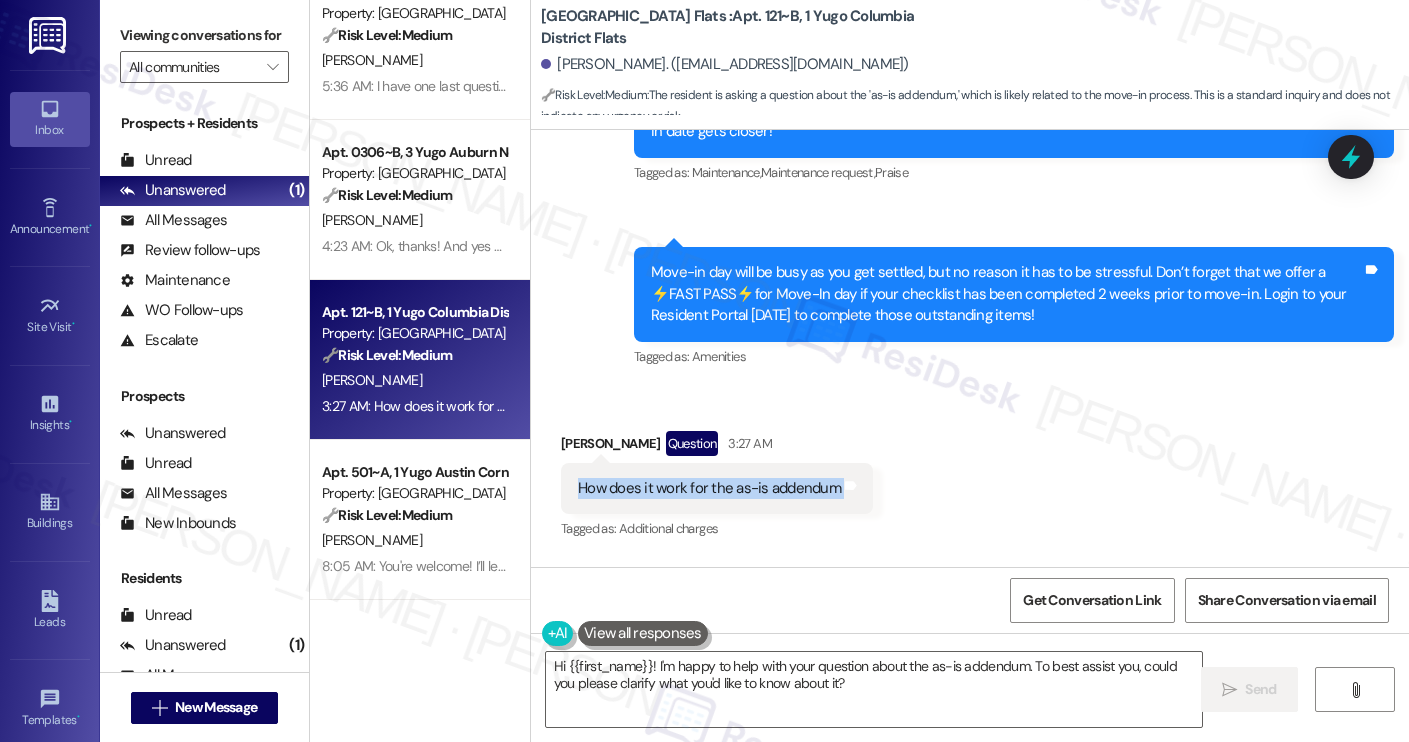 click on "Mckenzie Ashurst. (mashurst1205@gmail.com)" at bounding box center (725, 64) 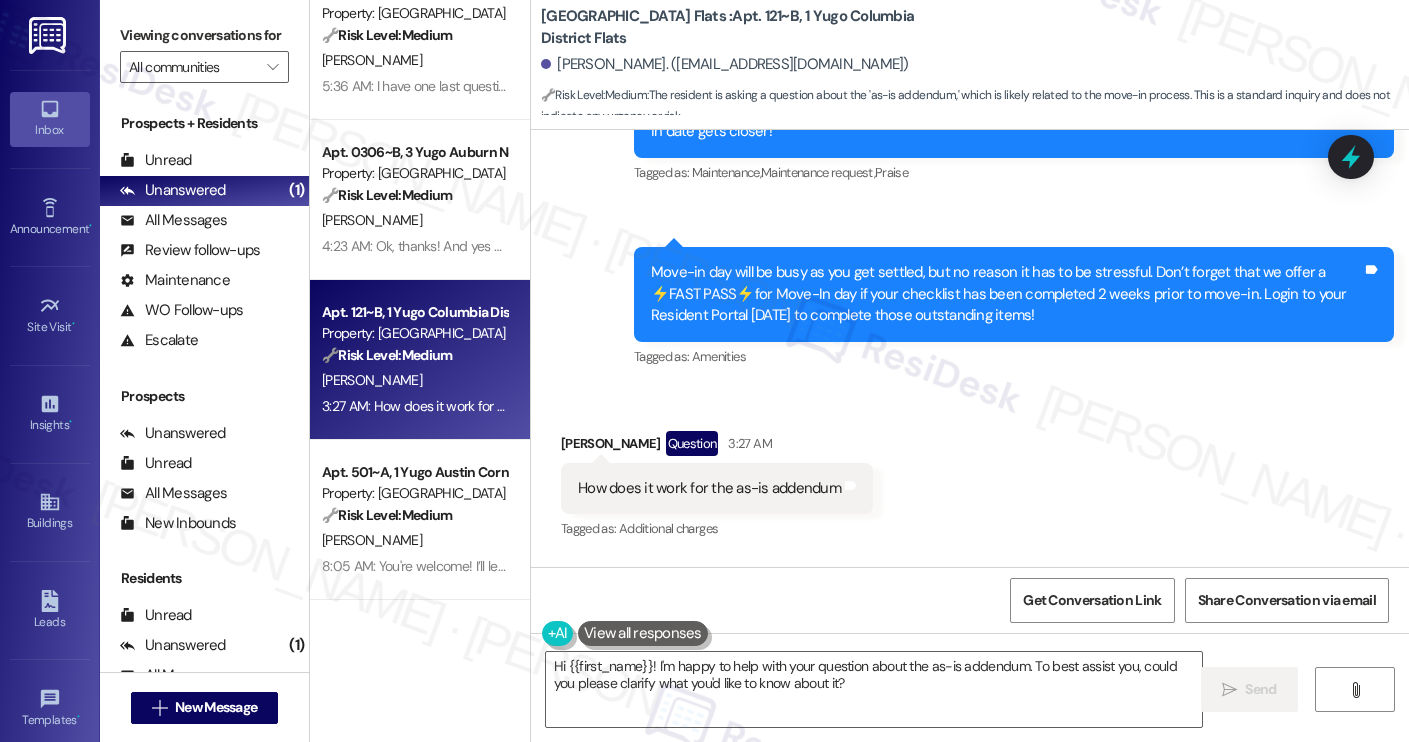 click on "Mckenzie Ashurst. (mashurst1205@gmail.com)" at bounding box center [725, 64] 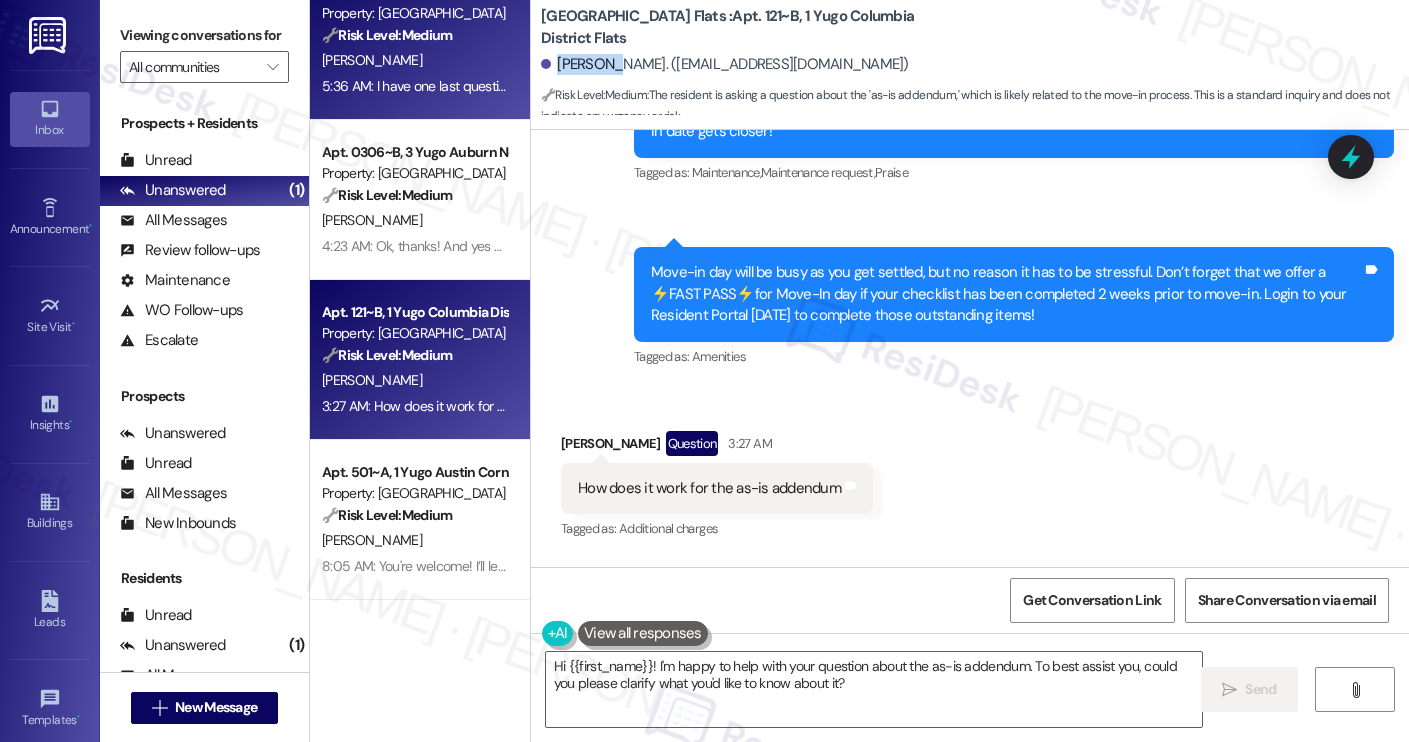 copy on "Mckenzie" 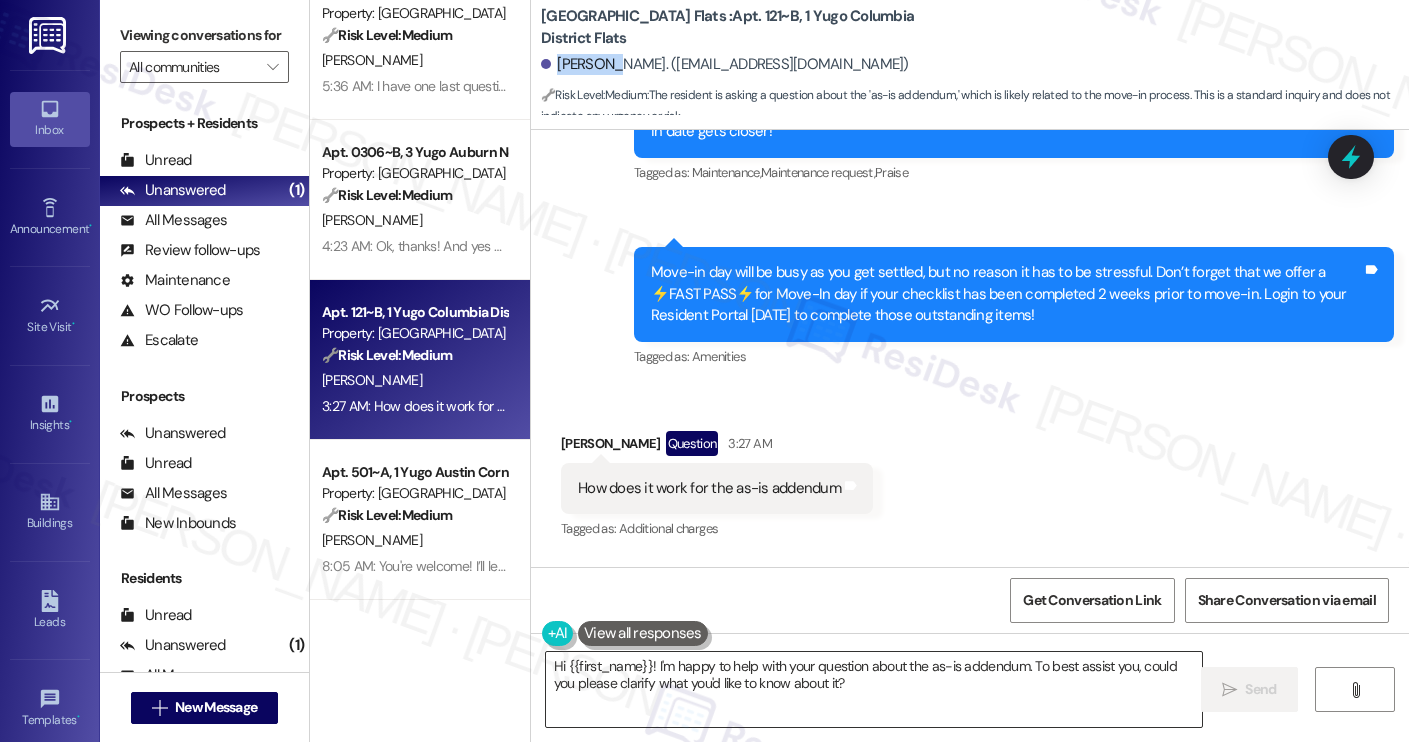 click on "Hi {{first_name}}! I'm happy to help with your question about the as-is addendum. To best assist you, could you please clarify what you'd like to know about it?" at bounding box center (874, 689) 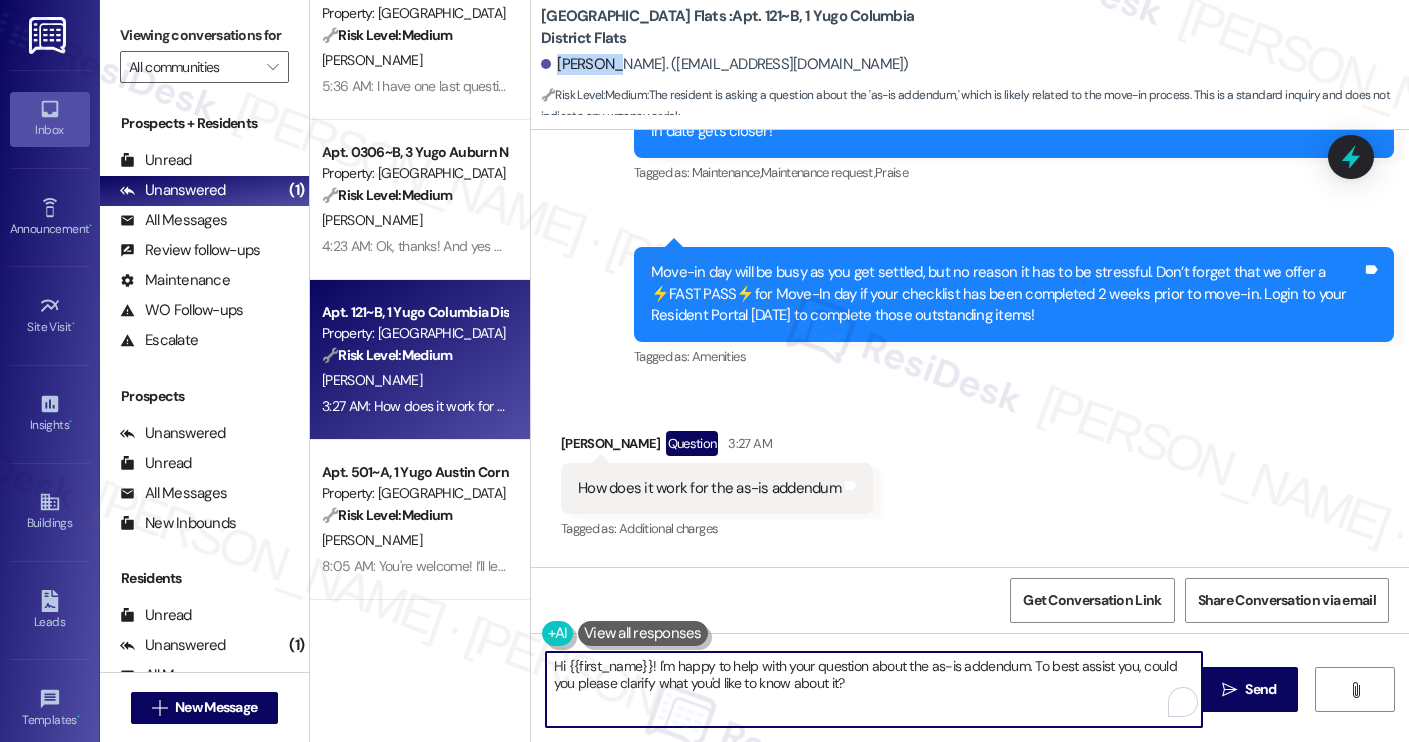 paste on "McKenzie! Thanks for reaching out. I understand you have some questions about the as-is addendum. I’ll check in with the site team to get more details and will follow up with you as soon as I hear back. Let me know if there’s anything else I can help with in the meantime!" 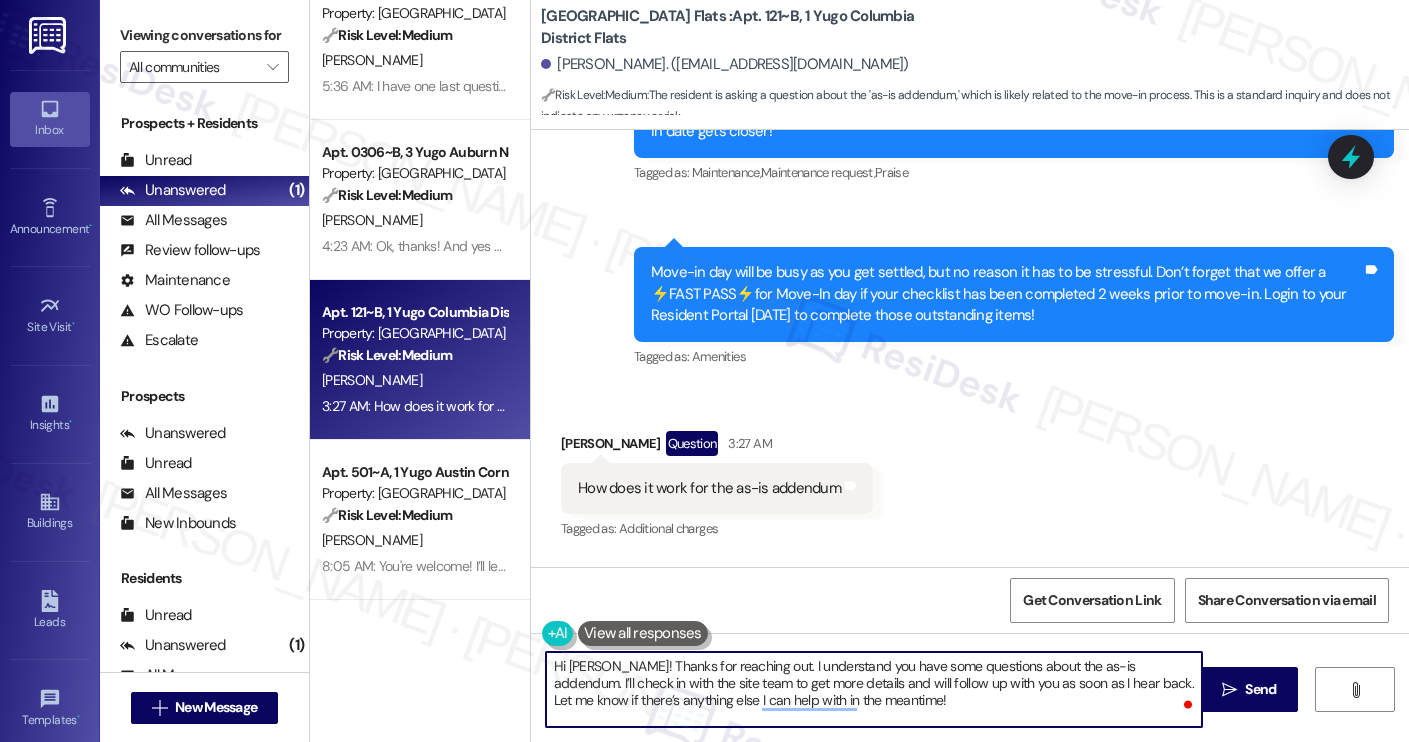 click on "Hi McKenzie! Thanks for reaching out. I understand you have some questions about the as-is addendum. I’ll check in with the site team to get more details and will follow up with you as soon as I hear back. Let me know if there’s anything else I can help with in the meantime!" at bounding box center [874, 689] 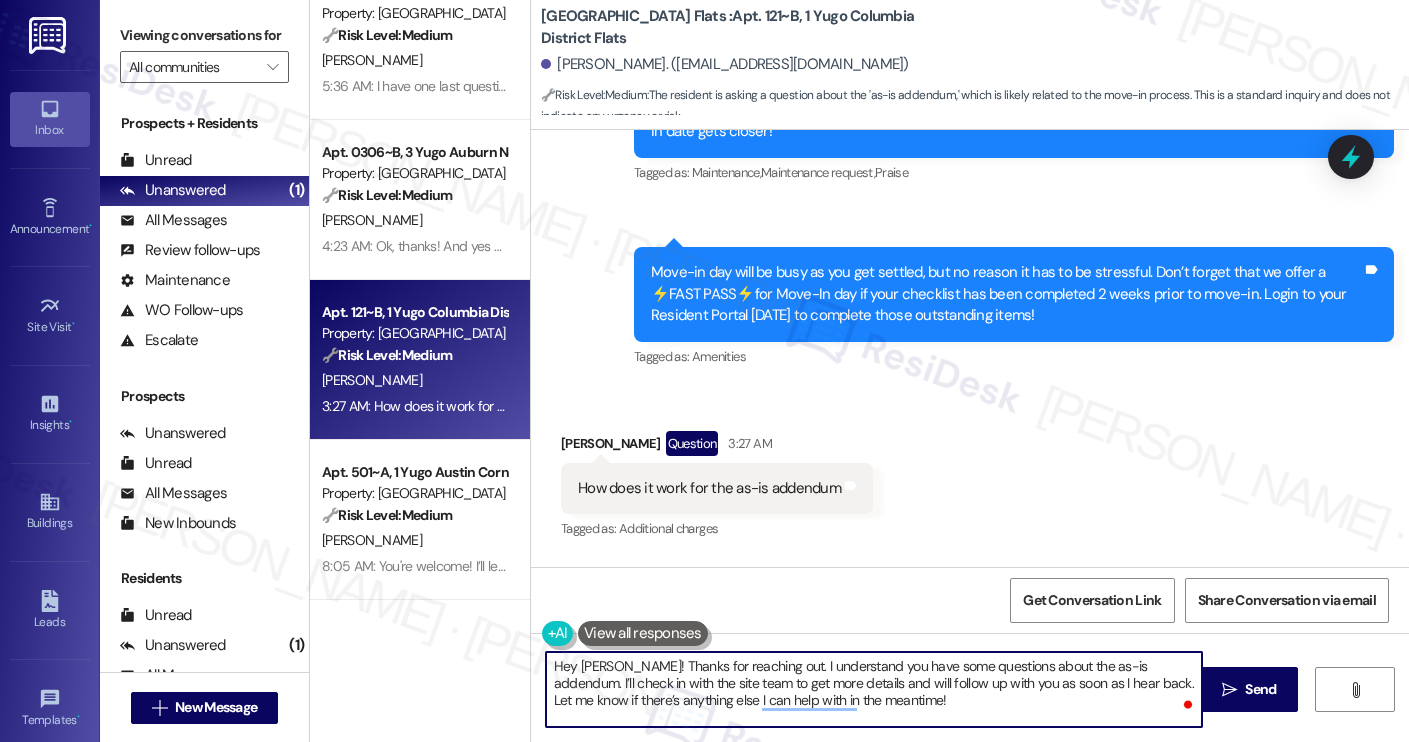 click on "Hey McKenzie! Thanks for reaching out. I understand you have some questions about the as-is addendum. I’ll check in with the site team to get more details and will follow up with you as soon as I hear back. Let me know if there’s anything else I can help with in the meantime!" at bounding box center (874, 689) 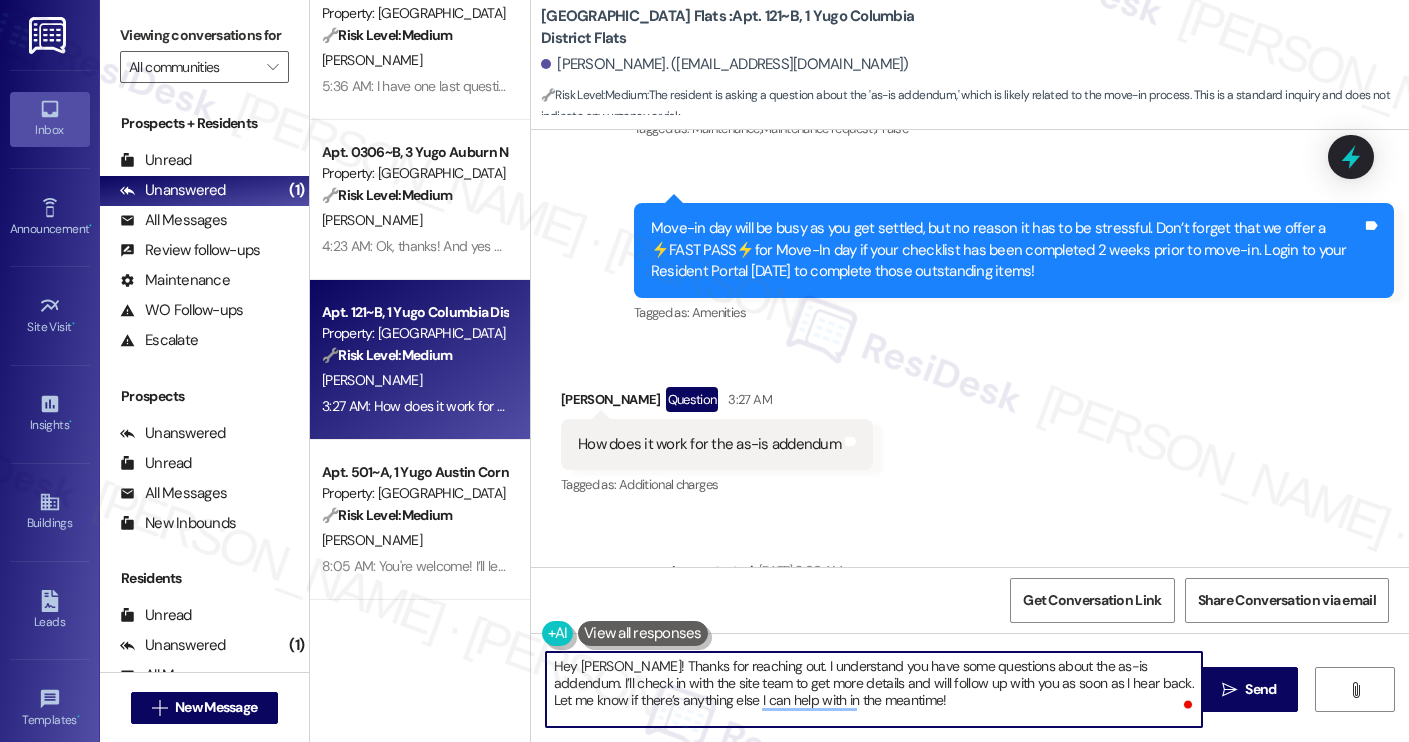 scroll, scrollTop: 428, scrollLeft: 0, axis: vertical 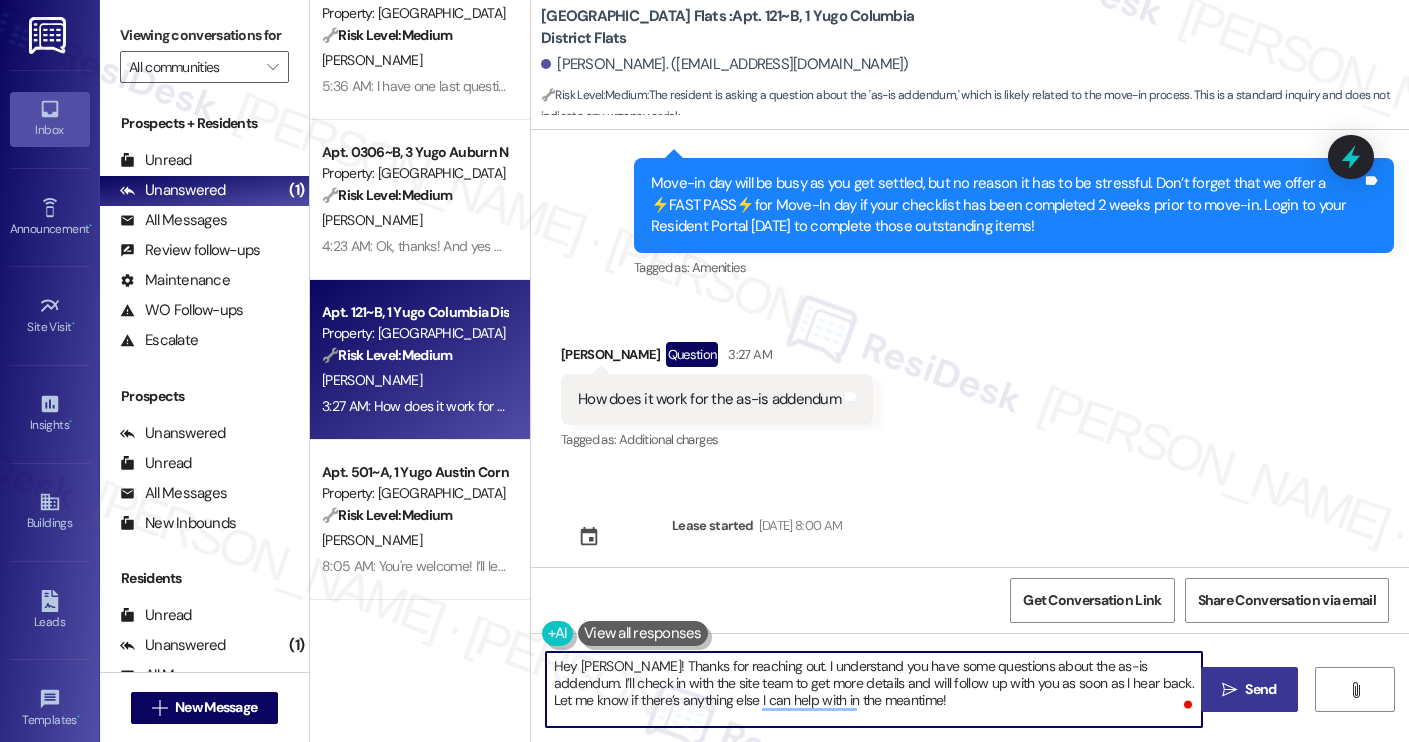 type on "Hey McKenzie! Thanks for reaching out. I understand you have some questions about the as-is addendum. I’ll check in with the site team to get more details and will follow up with you as soon as I hear back. Let me know if there’s anything else I can help with in the meantime!" 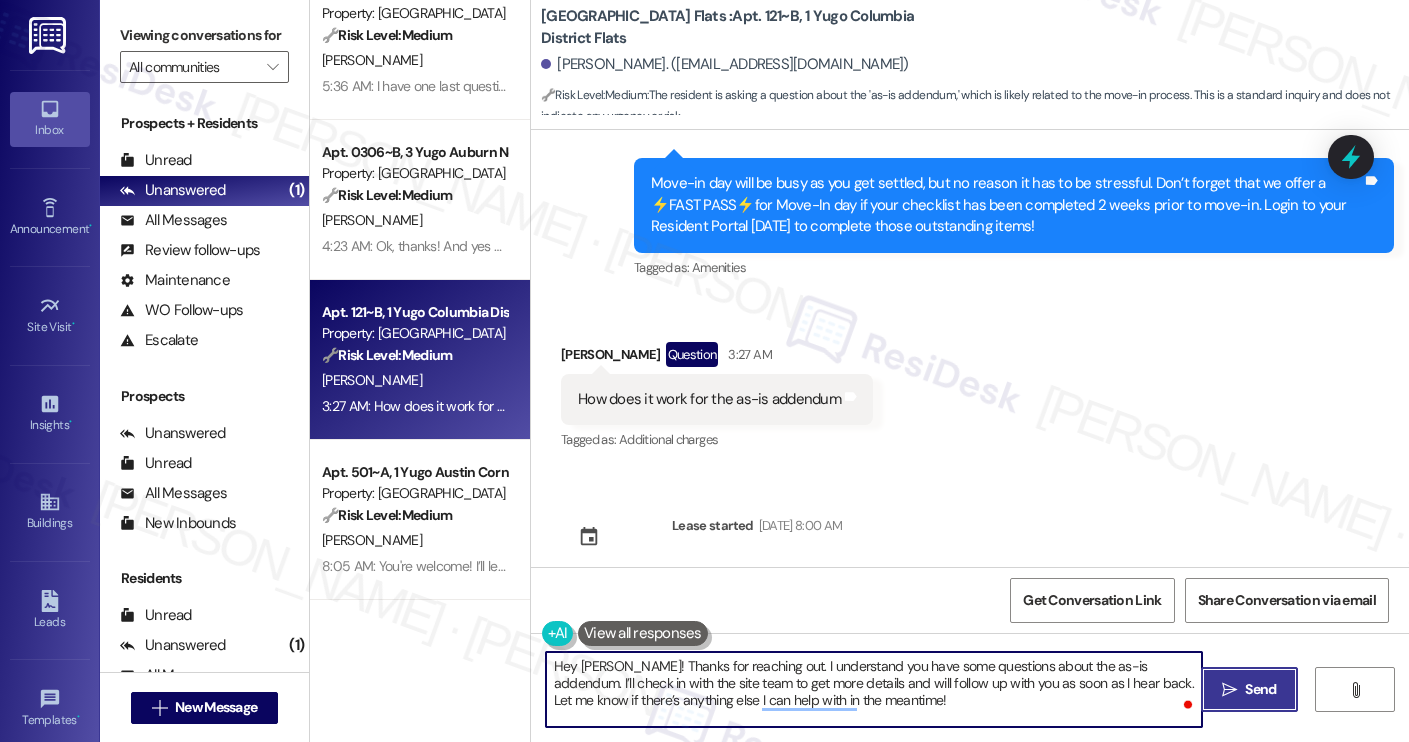 click on "Send" at bounding box center (1260, 689) 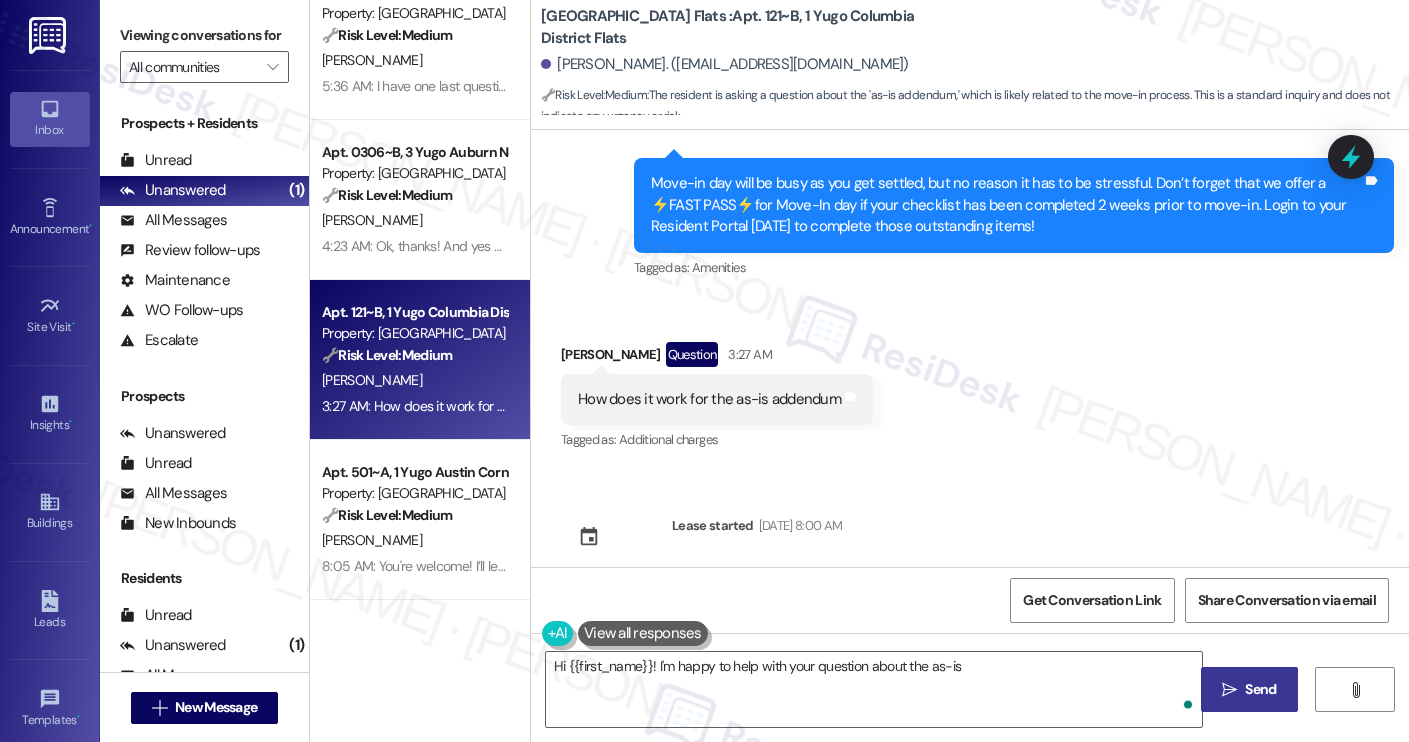 scroll, scrollTop: 610, scrollLeft: 0, axis: vertical 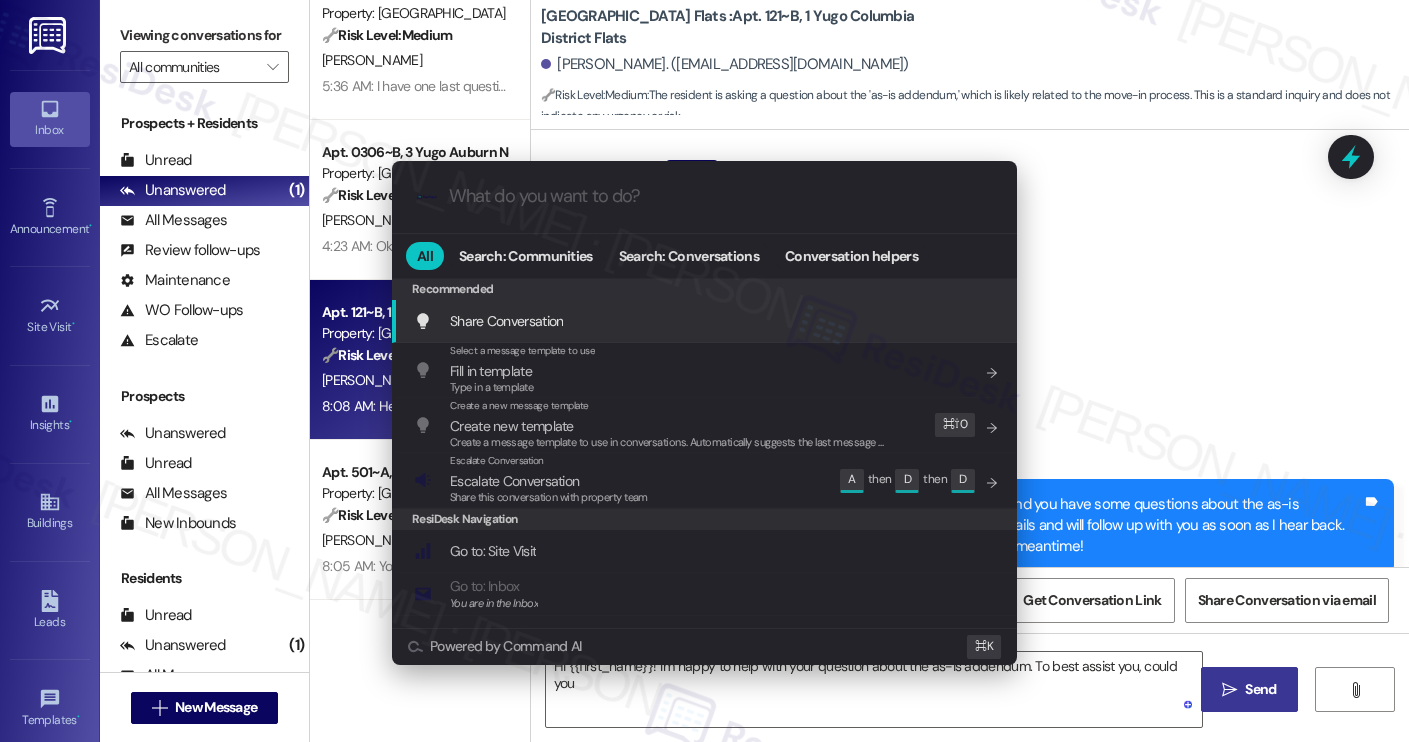 type on "Hi {{first_name}}! I'm happy to help with your question about the as-is addendum. To best assist you, could you" 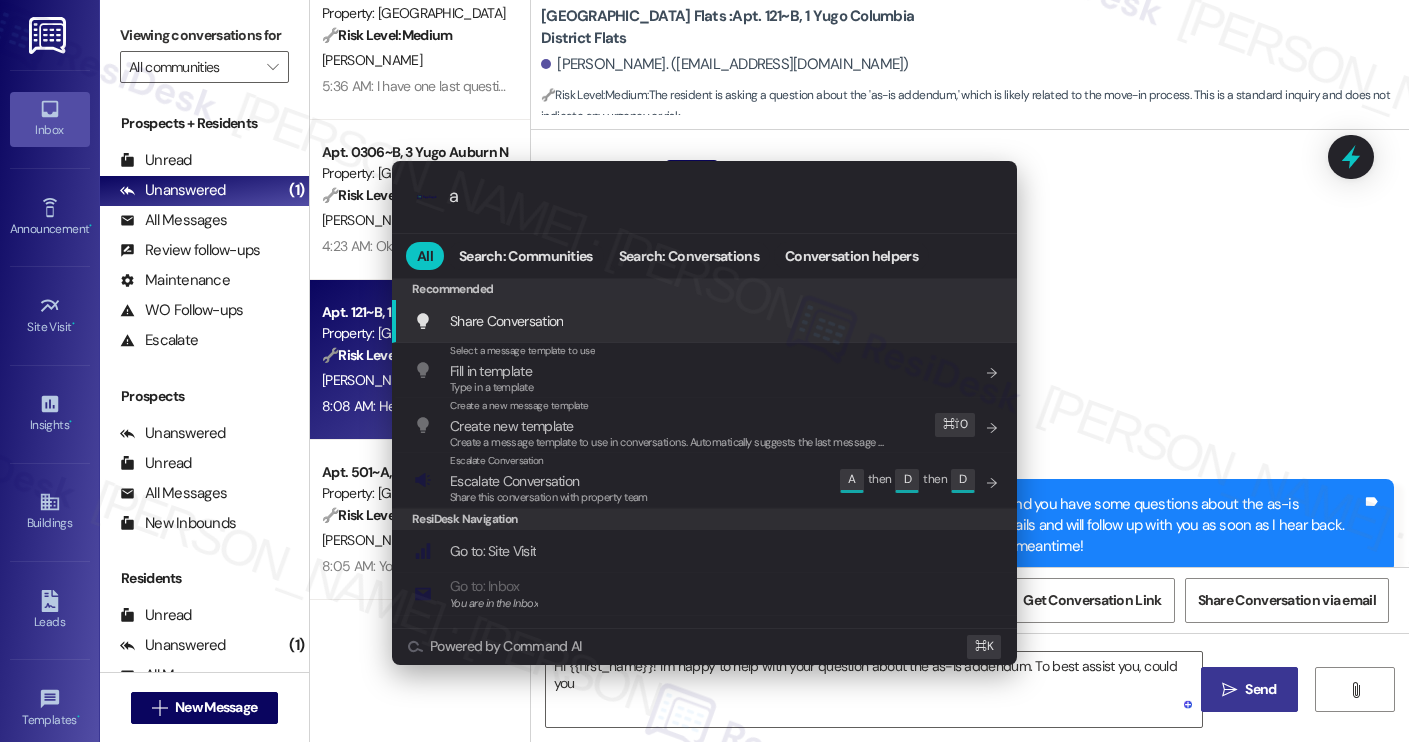 type on "Hi {{first_name}}! I'm happy to help with your question about the as-is addendum. To best assist you, could you please" 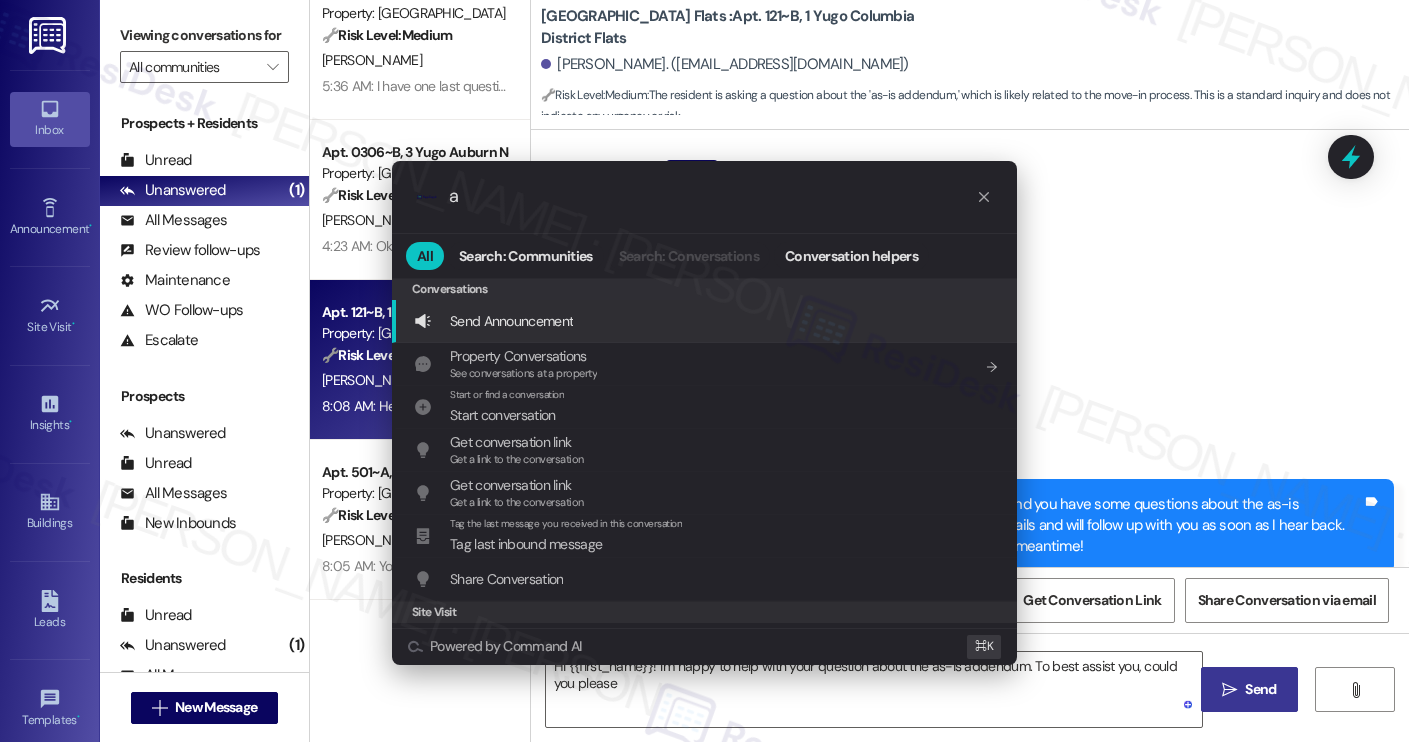 type 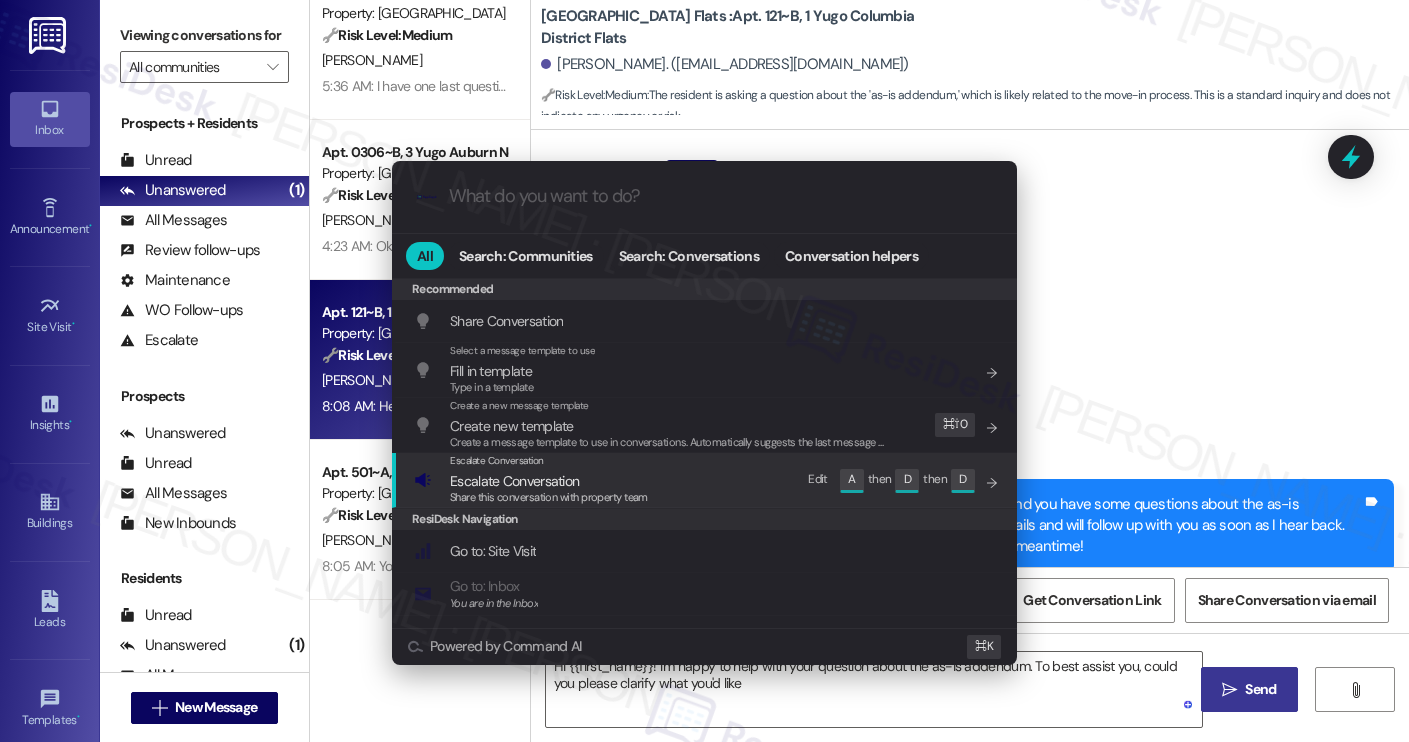 click on "Escalate Conversation Escalate Conversation Share this conversation with property team Edit A then D then D" at bounding box center [706, 480] 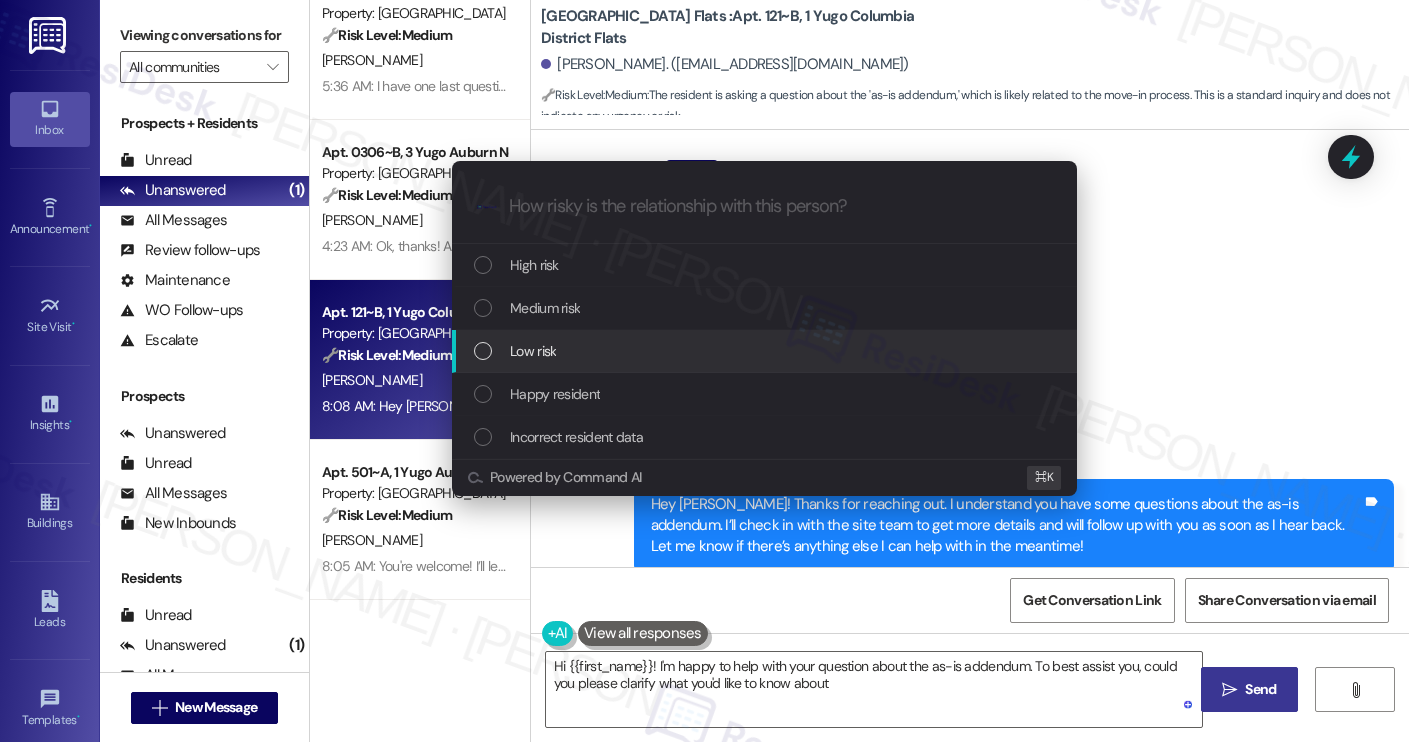 click on "Low risk" at bounding box center [766, 351] 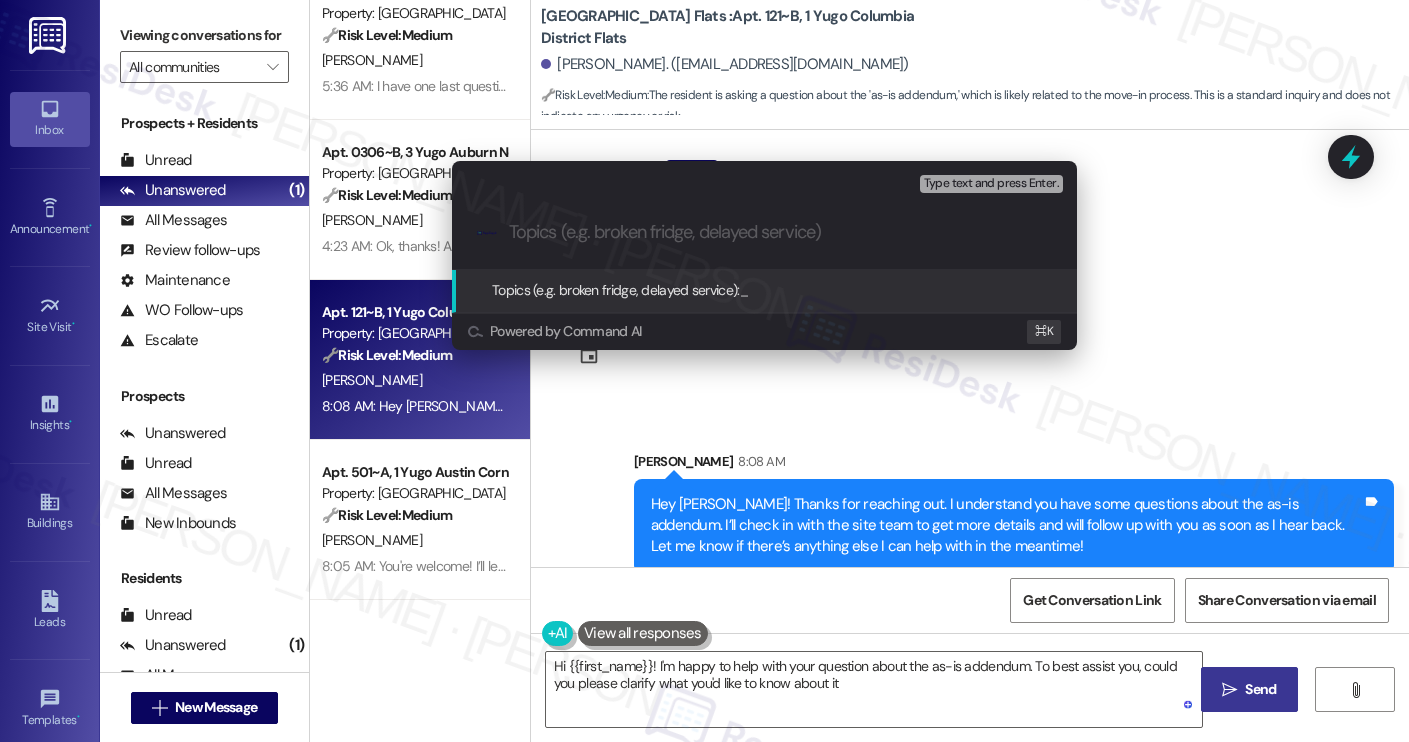 type on "Hi {{first_name}}! I'm happy to help with your question about the as-is addendum. To best assist you, could you please clarify what you'd like to know about it?" 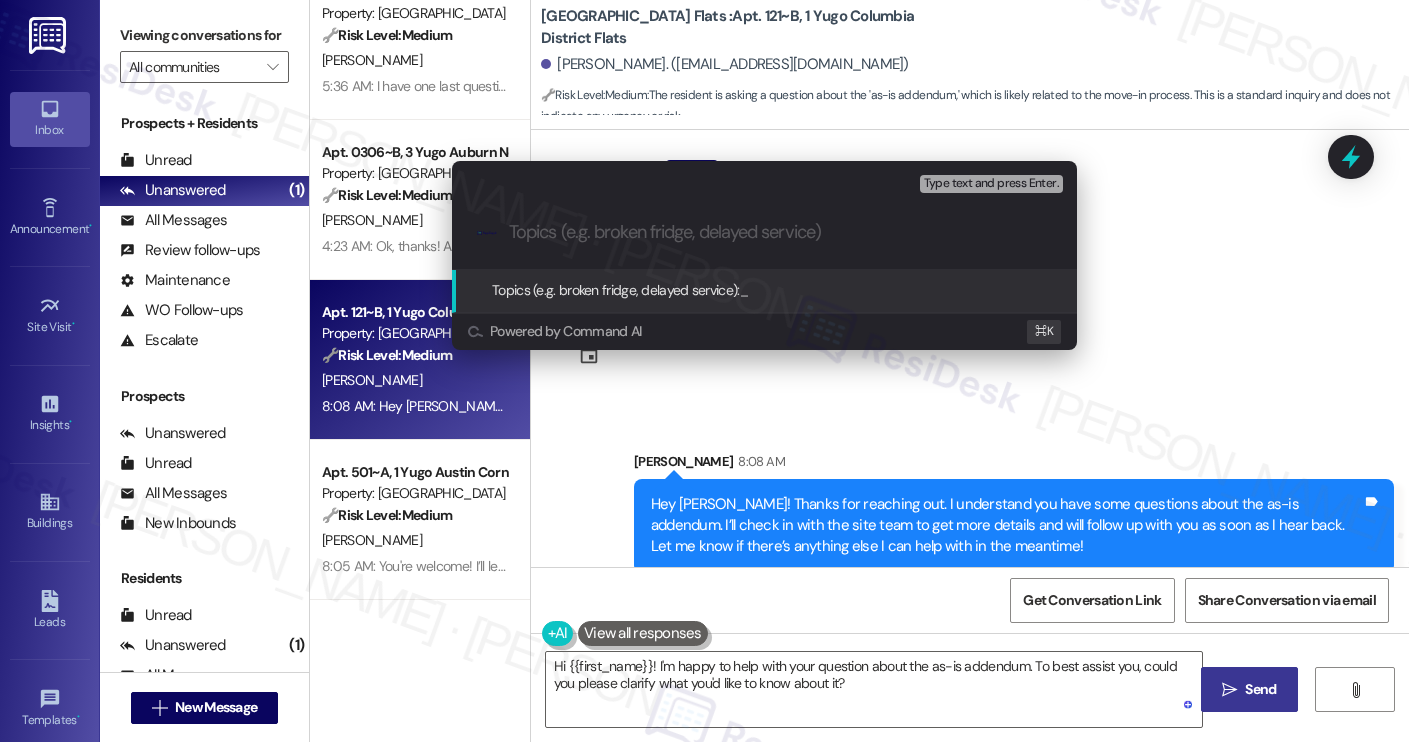 paste on "Resident Inquiry - As-Is Addendum Process" 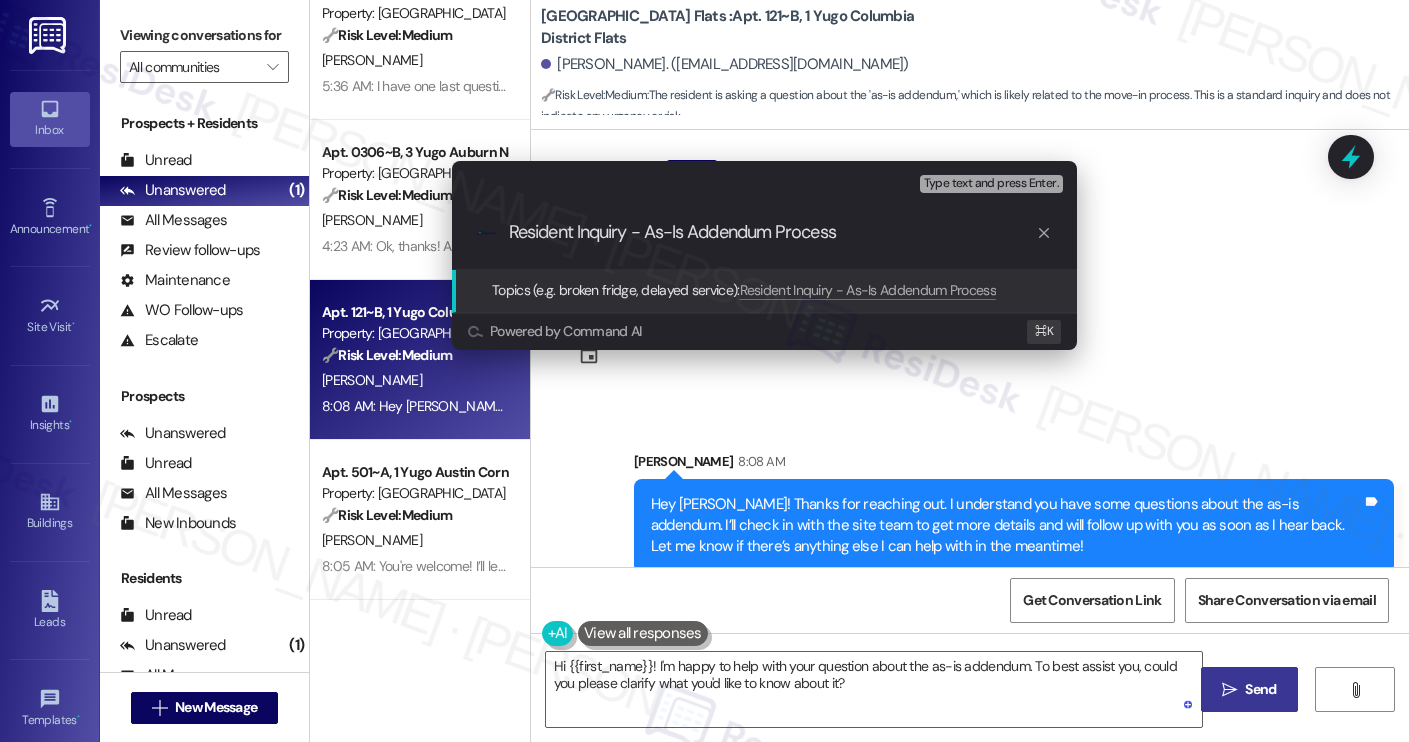 type 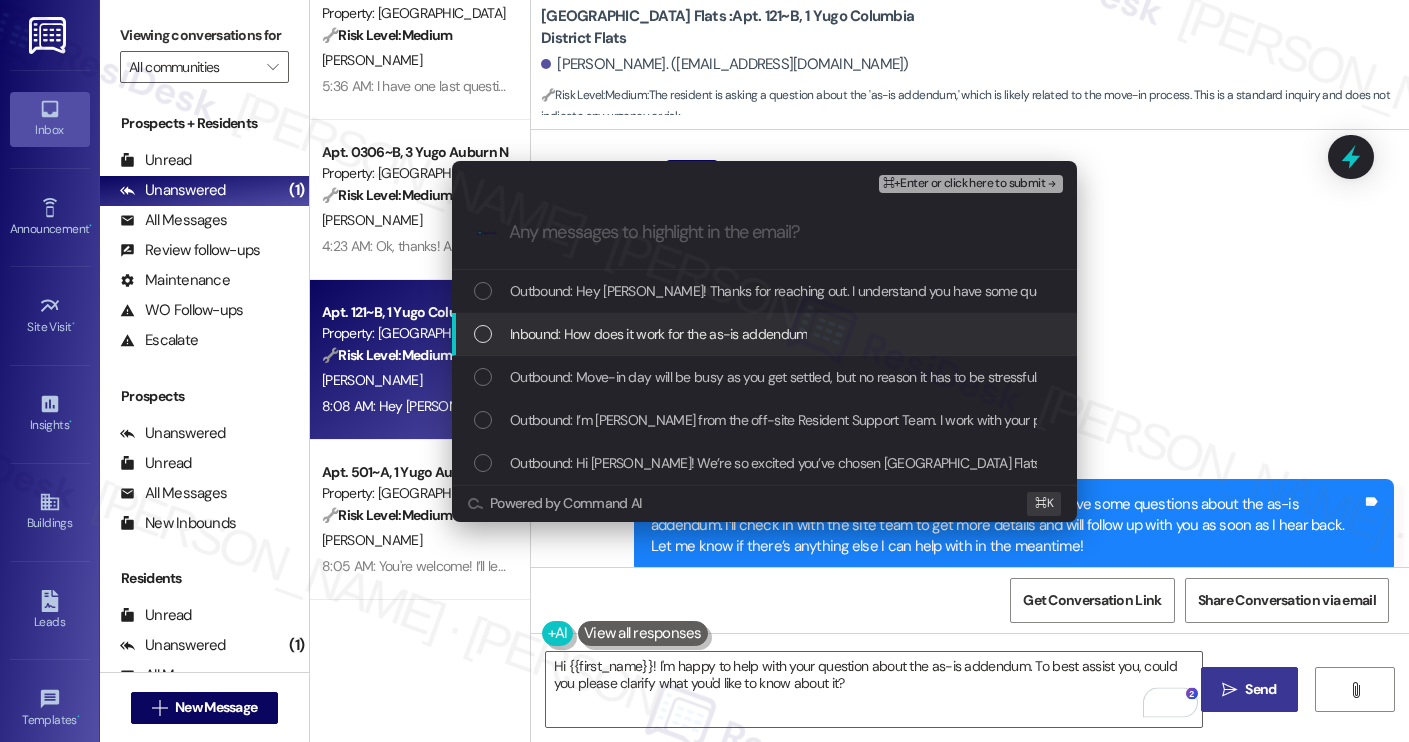 click on "Inbound: How does it work for the as-is addendum" at bounding box center (658, 334) 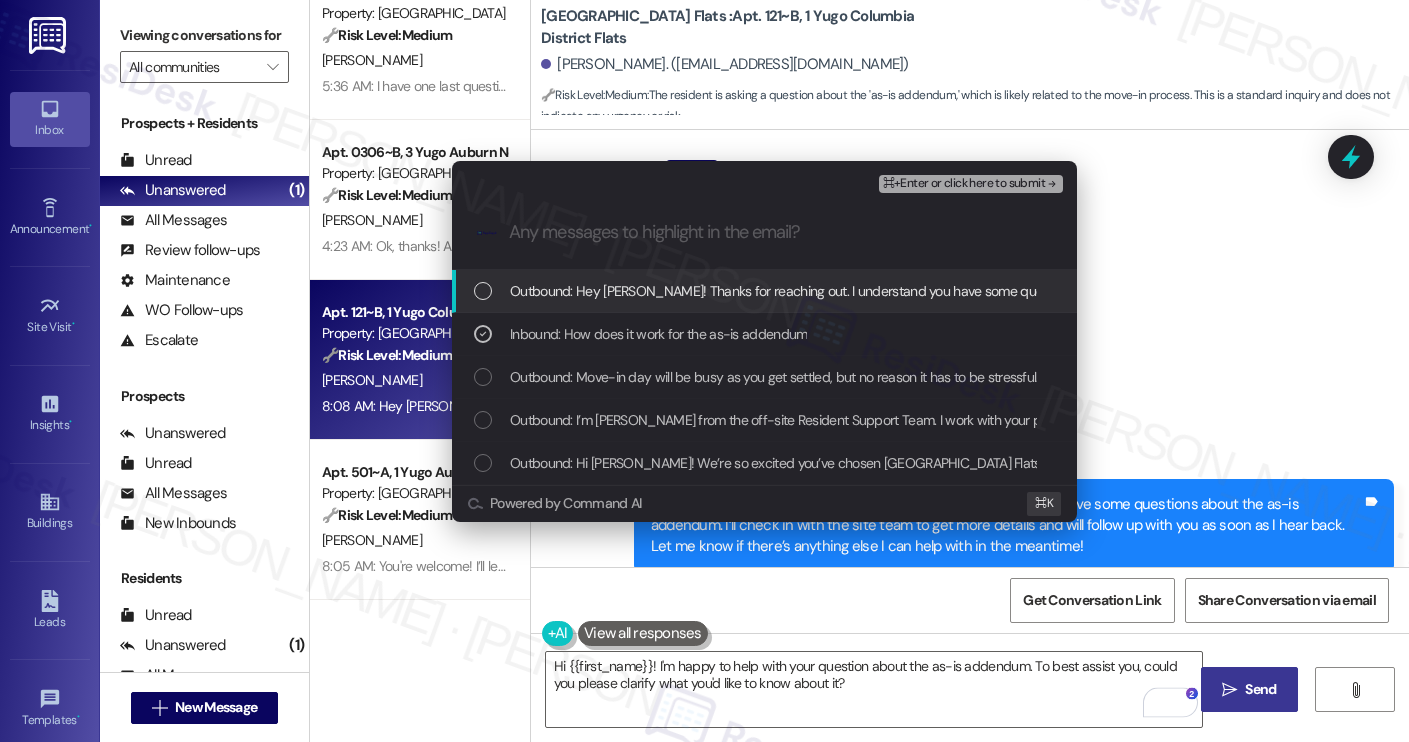 click on "⌘+Enter or click here to submit" at bounding box center (964, 184) 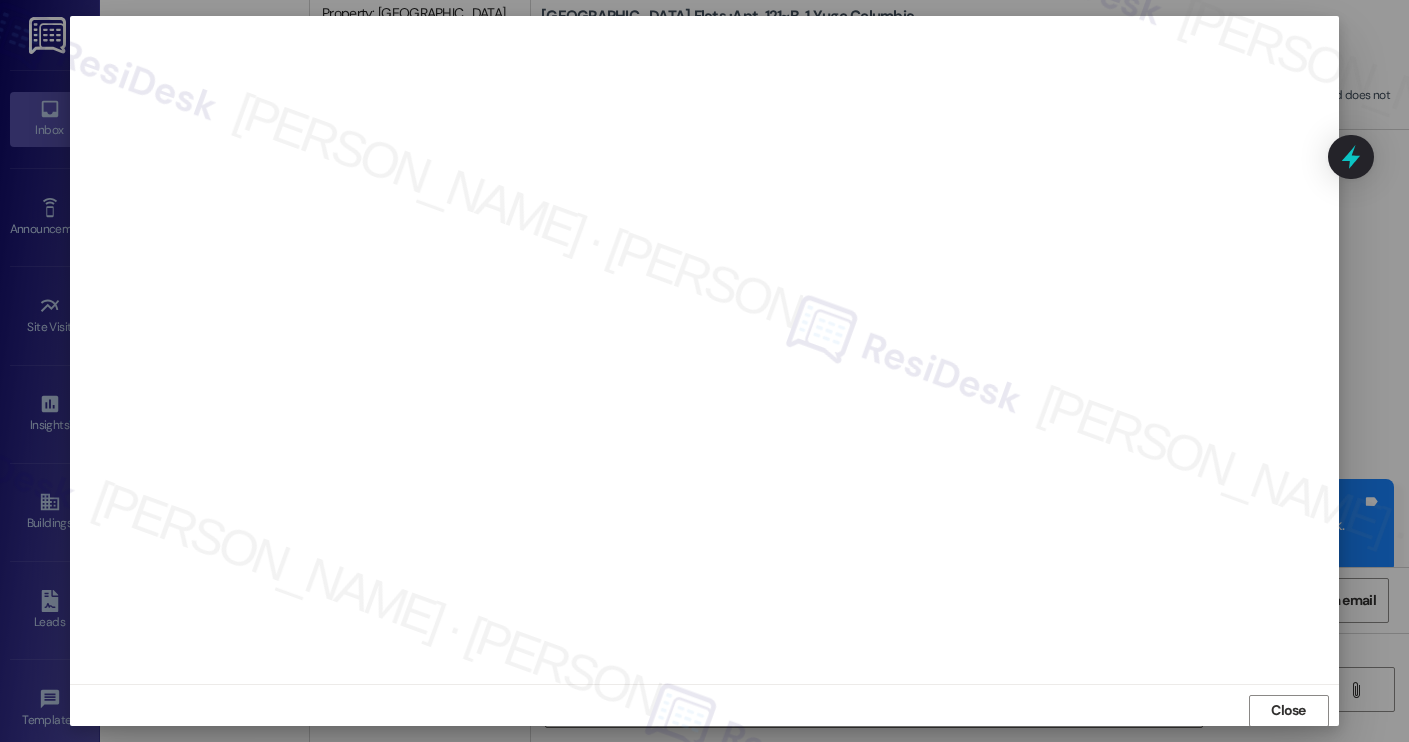 scroll, scrollTop: 1, scrollLeft: 0, axis: vertical 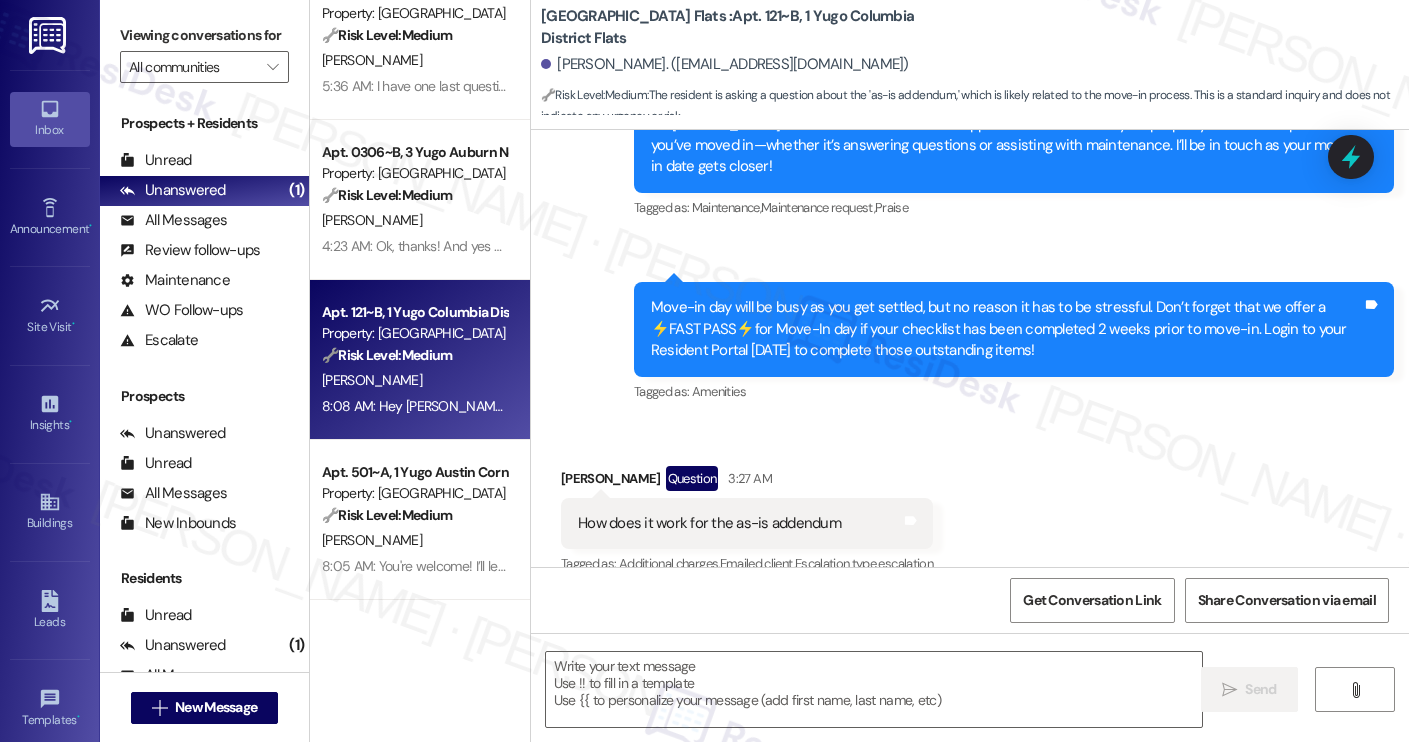 type on "Fetching suggested responses. Please feel free to read through the conversation in the meantime." 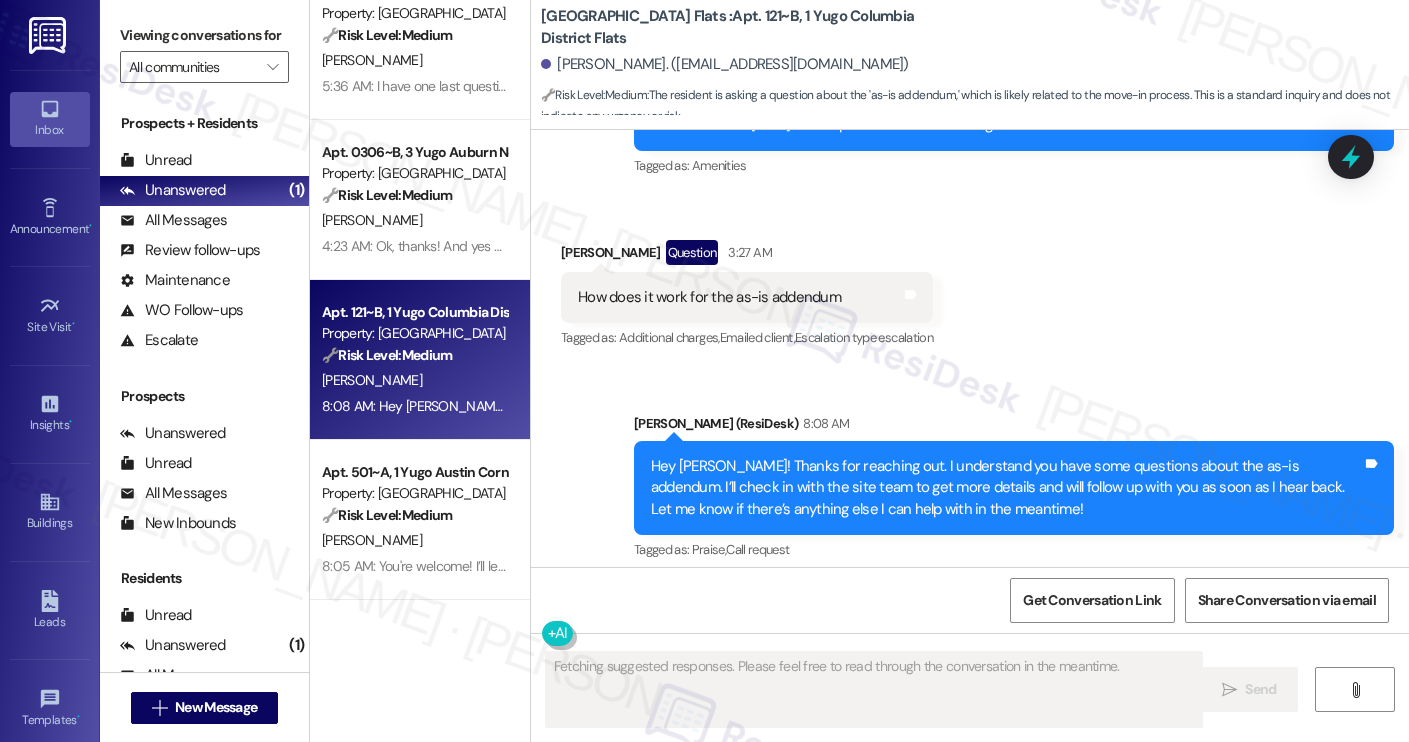 scroll, scrollTop: 640, scrollLeft: 0, axis: vertical 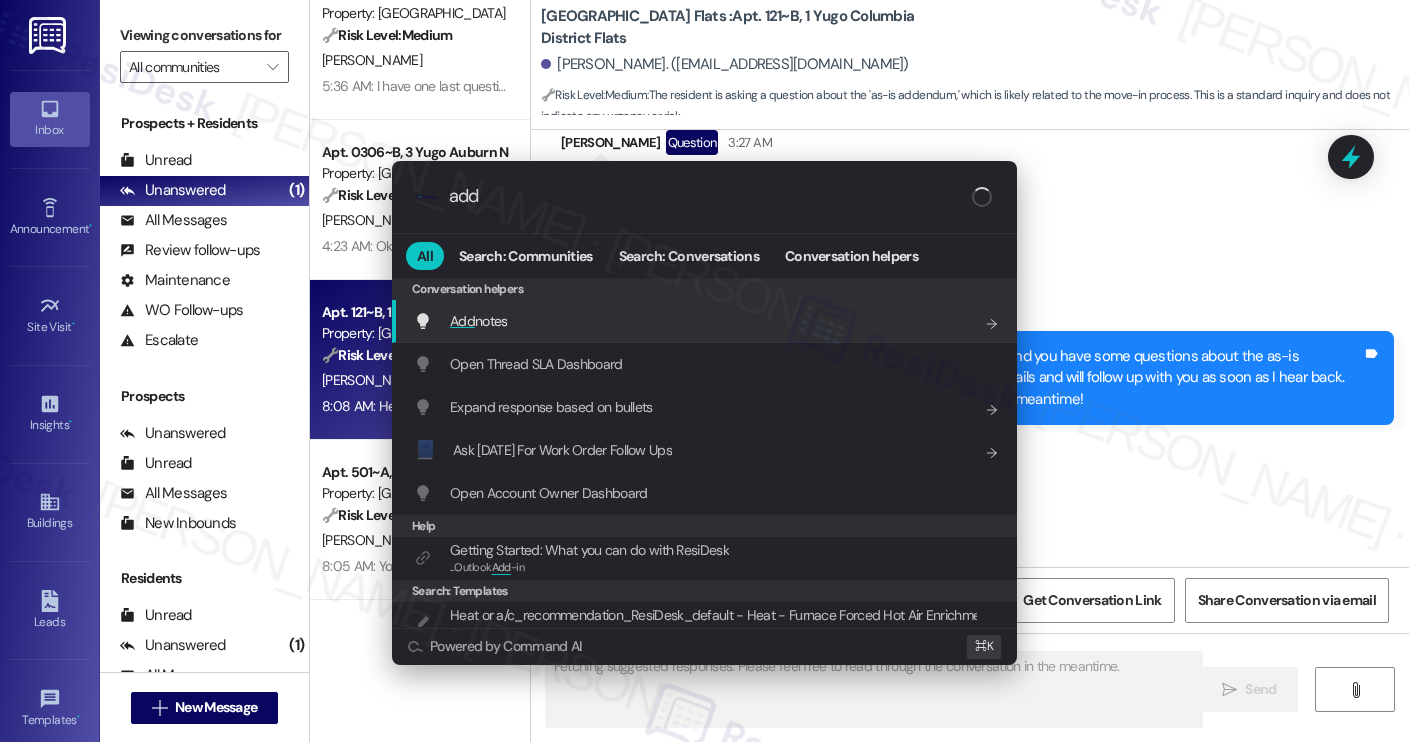 type on "add" 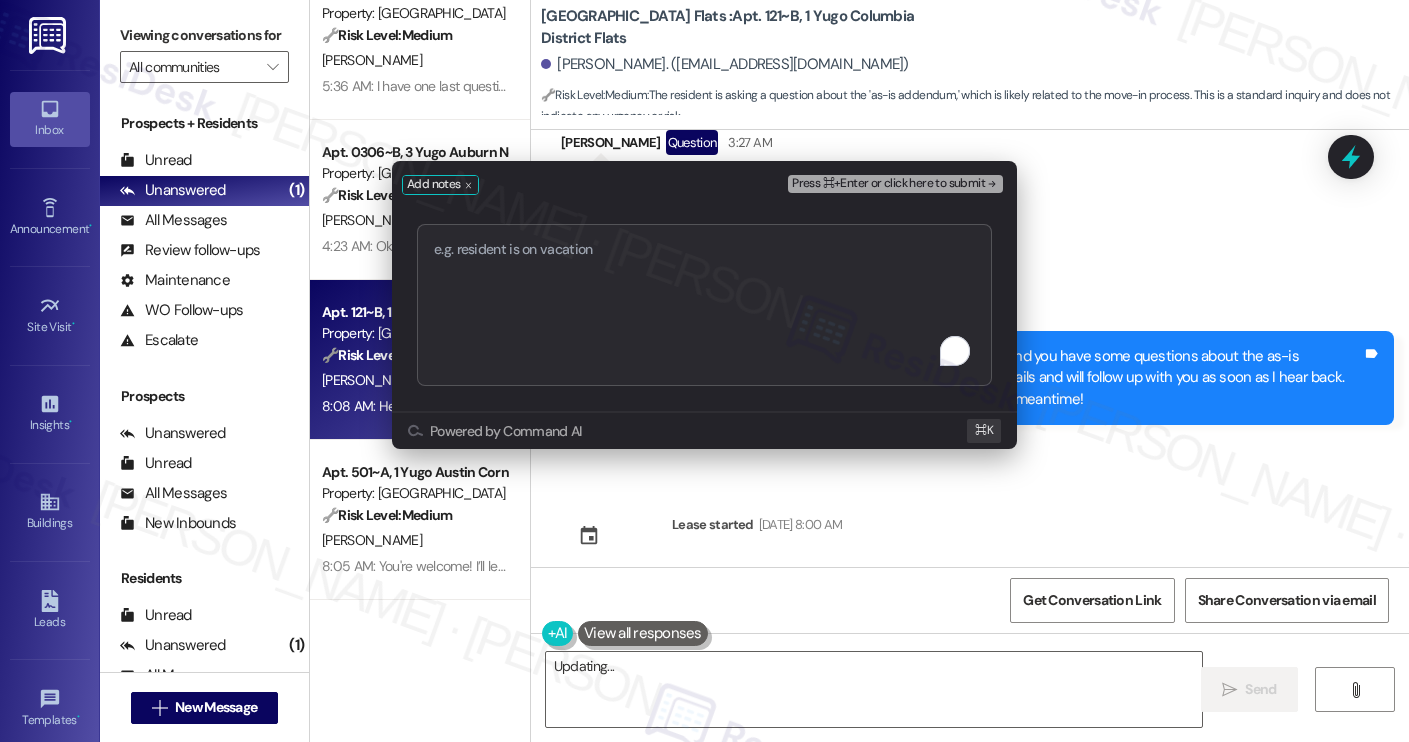 click at bounding box center (704, 305) 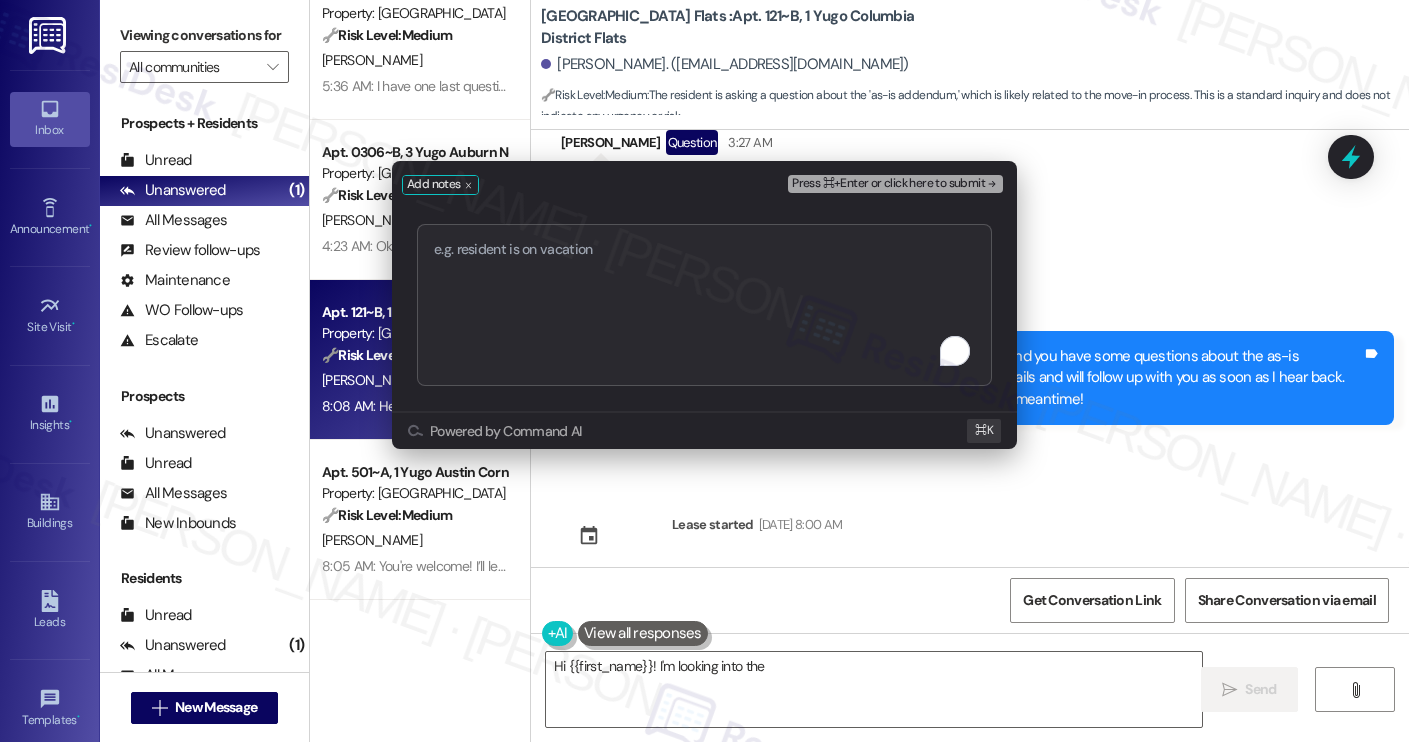 type on "Hi {{first_name}}! I'm looking into the" 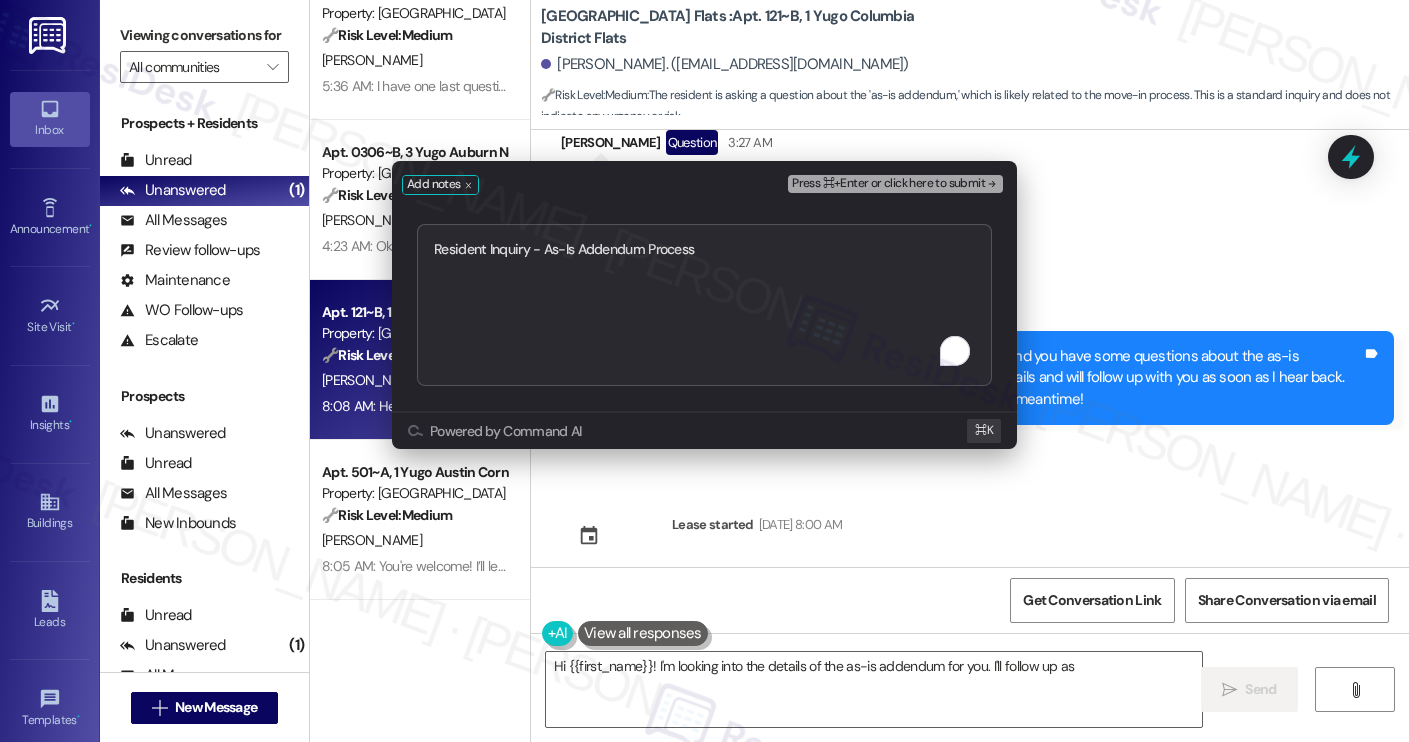 click on "Press ⌘+Enter or click here to submit" at bounding box center (888, 184) 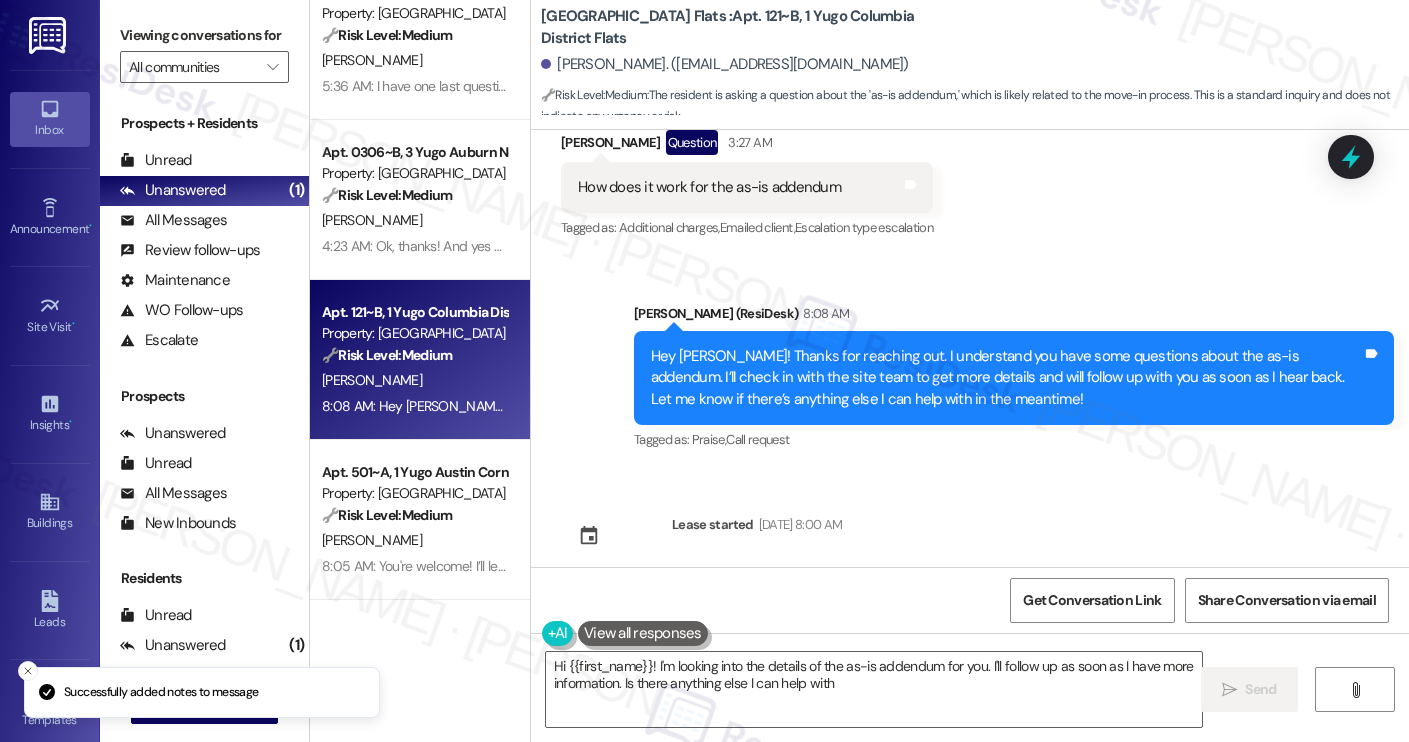 type on "Hi {{first_name}}! I'm looking into the details of the as-is addendum for you. I'll follow up as soon as I have more information. Is there anything else I can help with?" 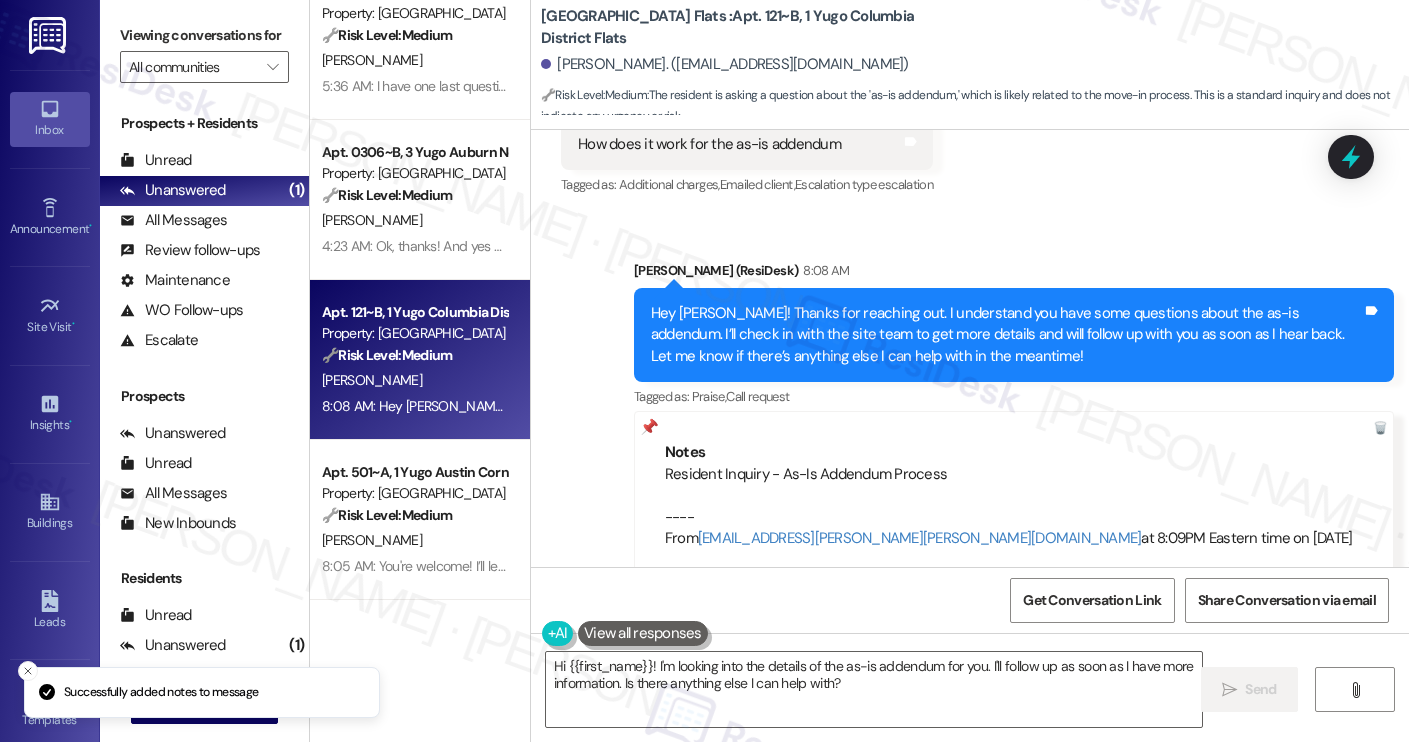 scroll, scrollTop: 1055, scrollLeft: 0, axis: vertical 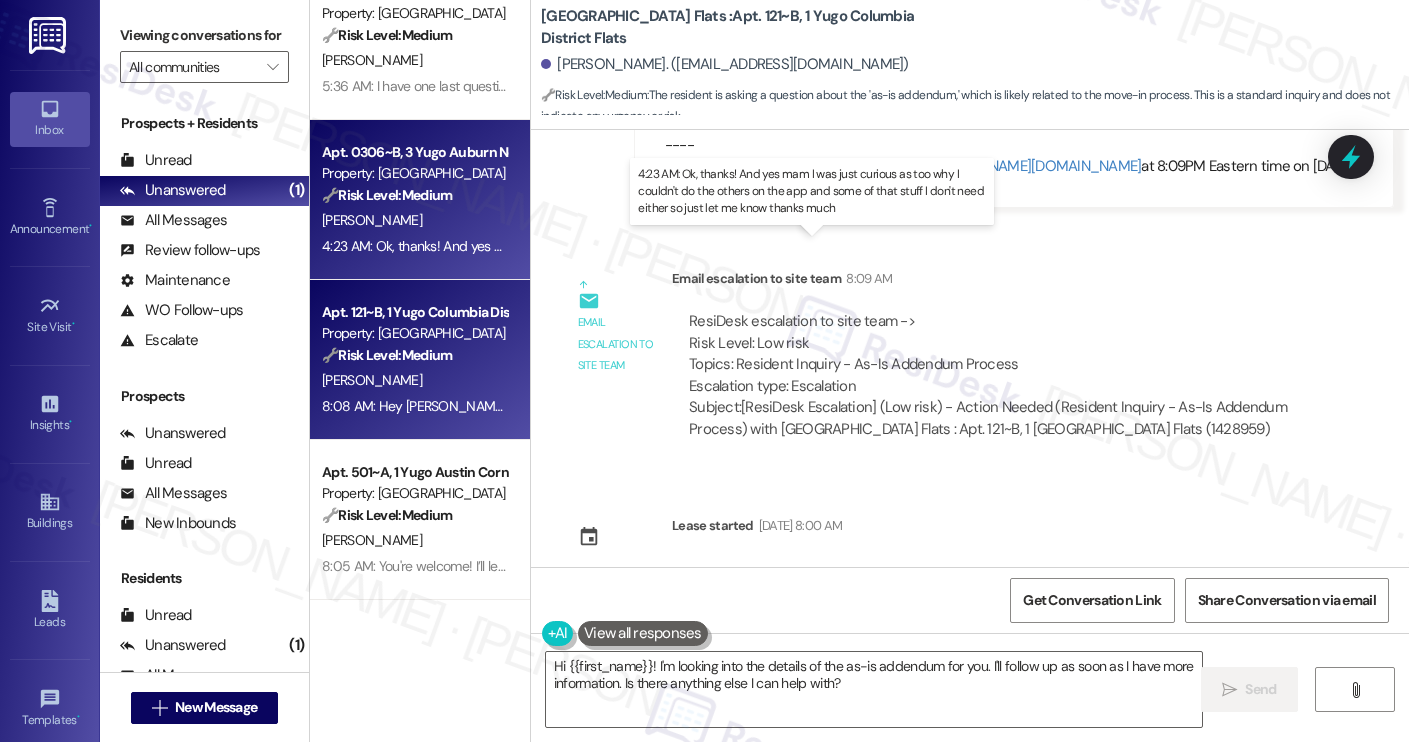click on "4:23 AM: Ok, thanks! And yes mam I was just curious as too why I couldn't do the others on the app and some of that stuff I don't need either so just let me know thanks much  4:23 AM: Ok, thanks! And yes mam I was just curious as too why I couldn't do the others on the app and some of that stuff I don't need either so just let me know thanks much" at bounding box center [824, 246] 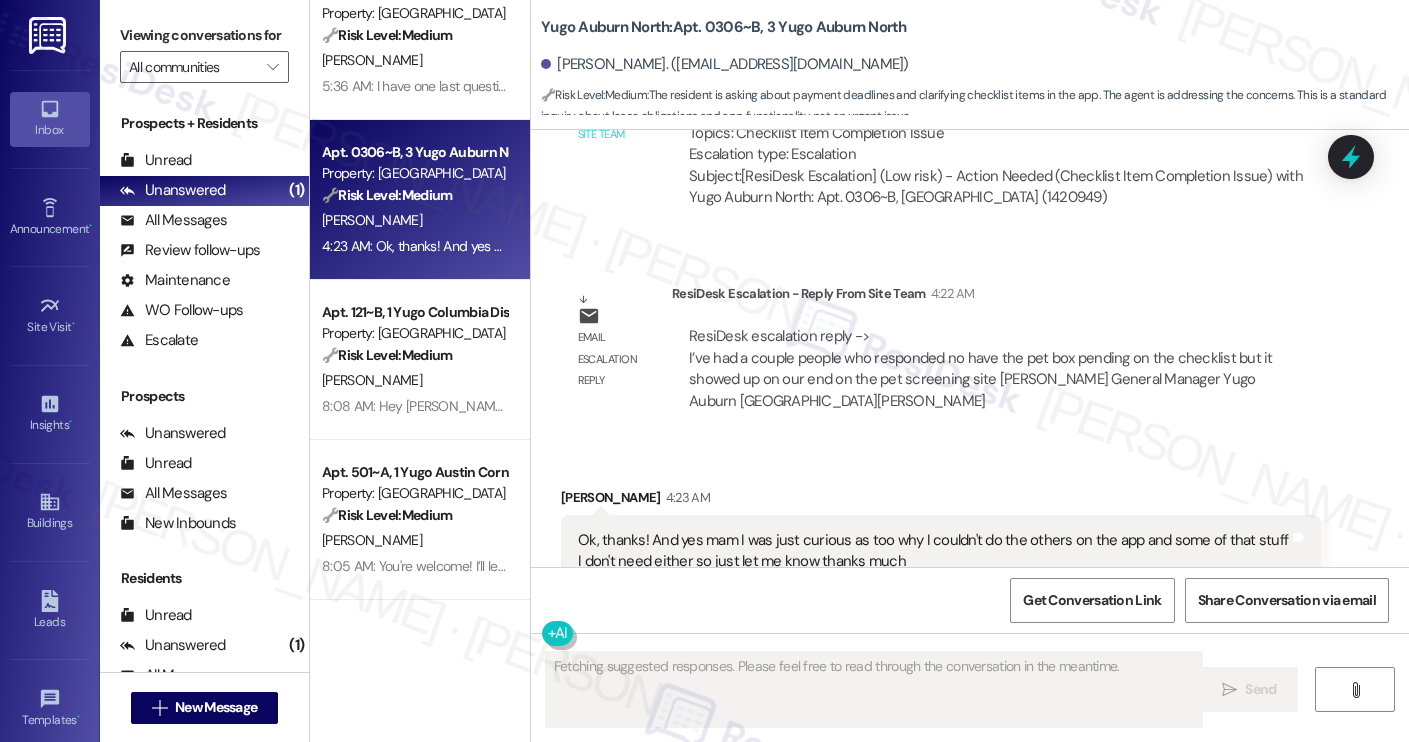 scroll, scrollTop: 2248, scrollLeft: 0, axis: vertical 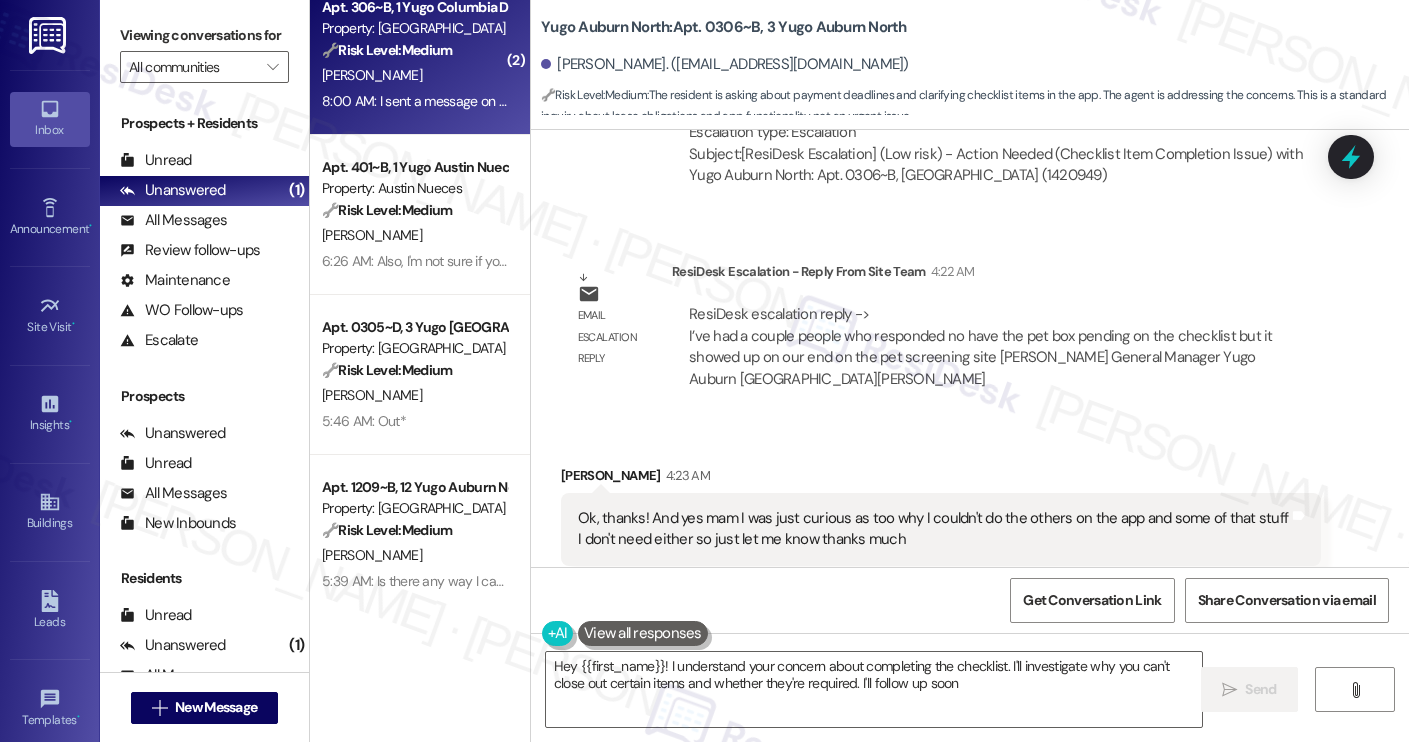type on "Hey {{first_name}}! I understand your concern about completing the checklist. I'll investigate why you can't close out certain items and whether they're required. I'll follow up soon!" 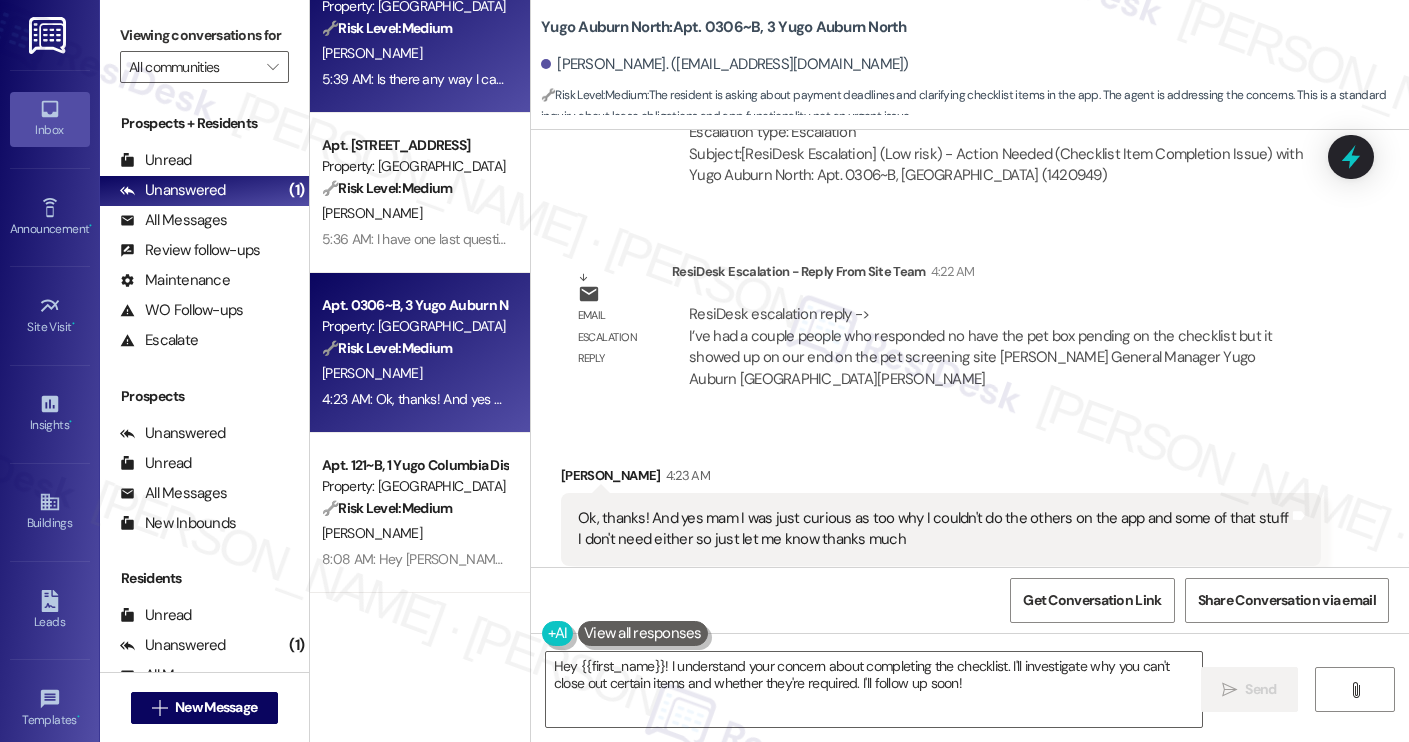 scroll, scrollTop: 680, scrollLeft: 0, axis: vertical 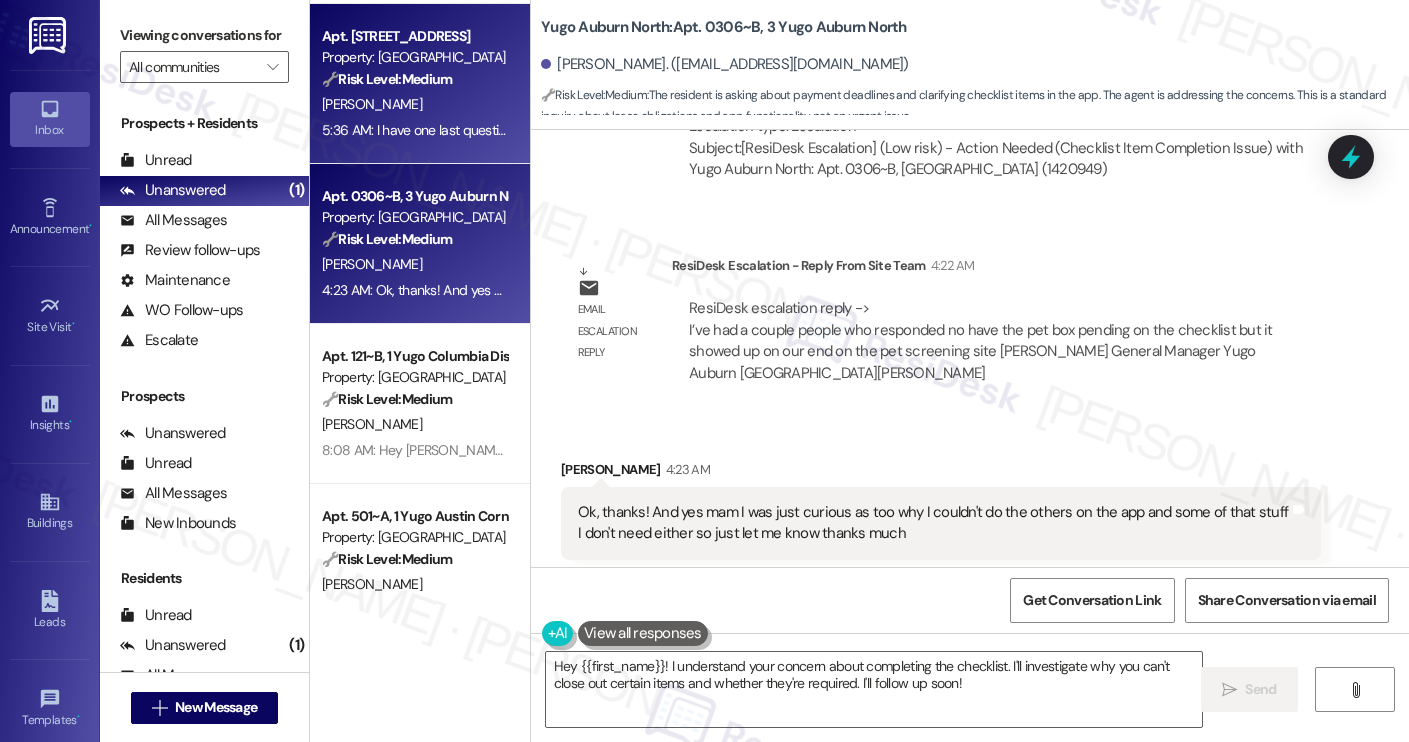 click on "A. Chavez" at bounding box center (414, 104) 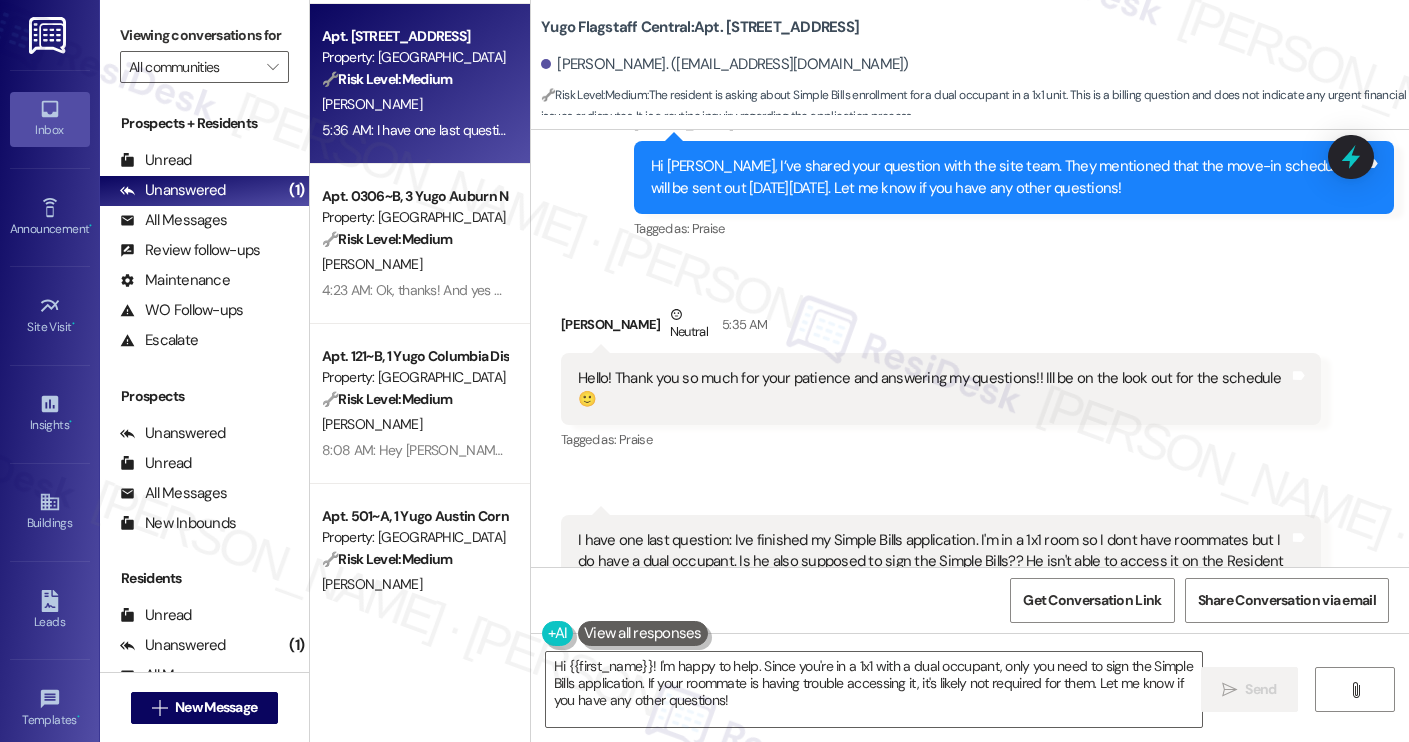 scroll, scrollTop: 2649, scrollLeft: 0, axis: vertical 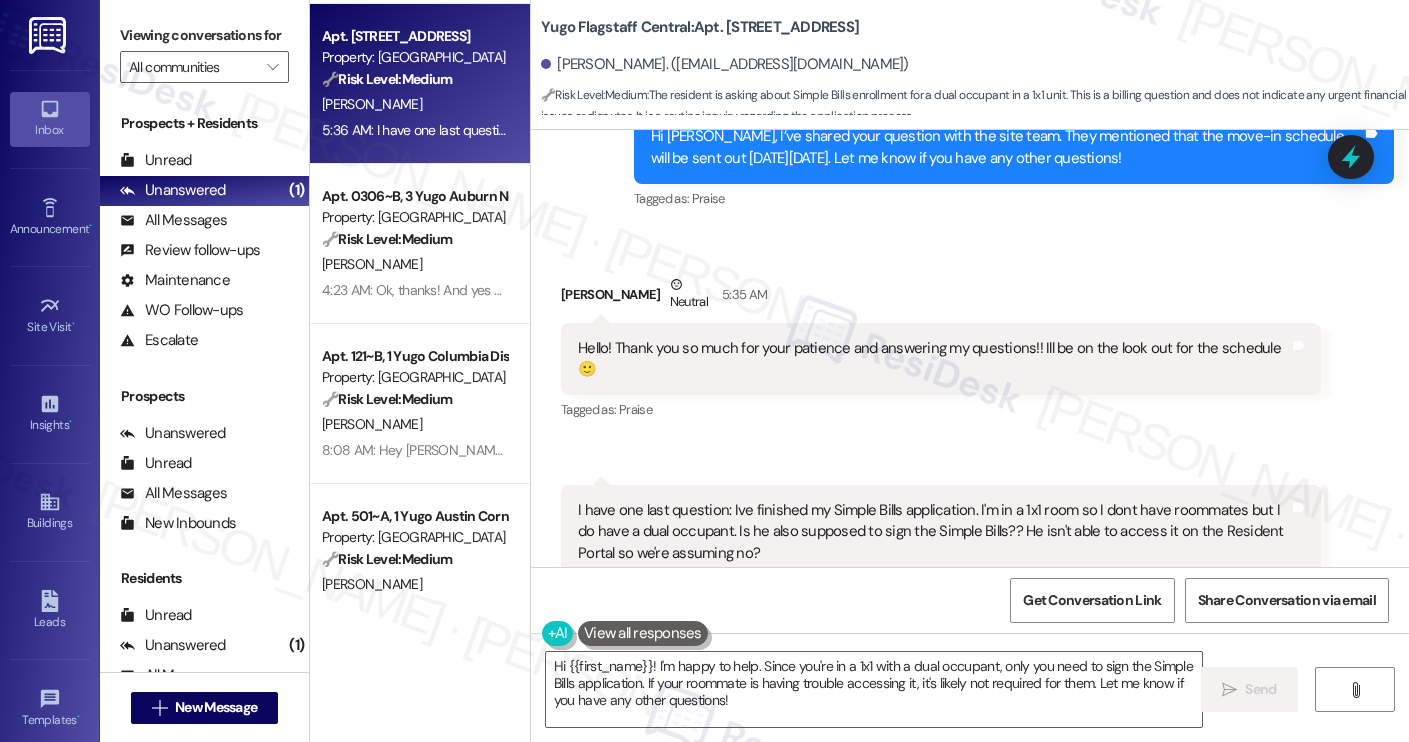 click on "I have one last question: Ive finished my Simple Bills application. I'm in a 1x1 room so I dont have roommates but I do have a dual occupant. Is he also supposed to sign the Simple Bills?? He isn't able to access it on the Resident Portal so we're assuming no?" at bounding box center (933, 532) 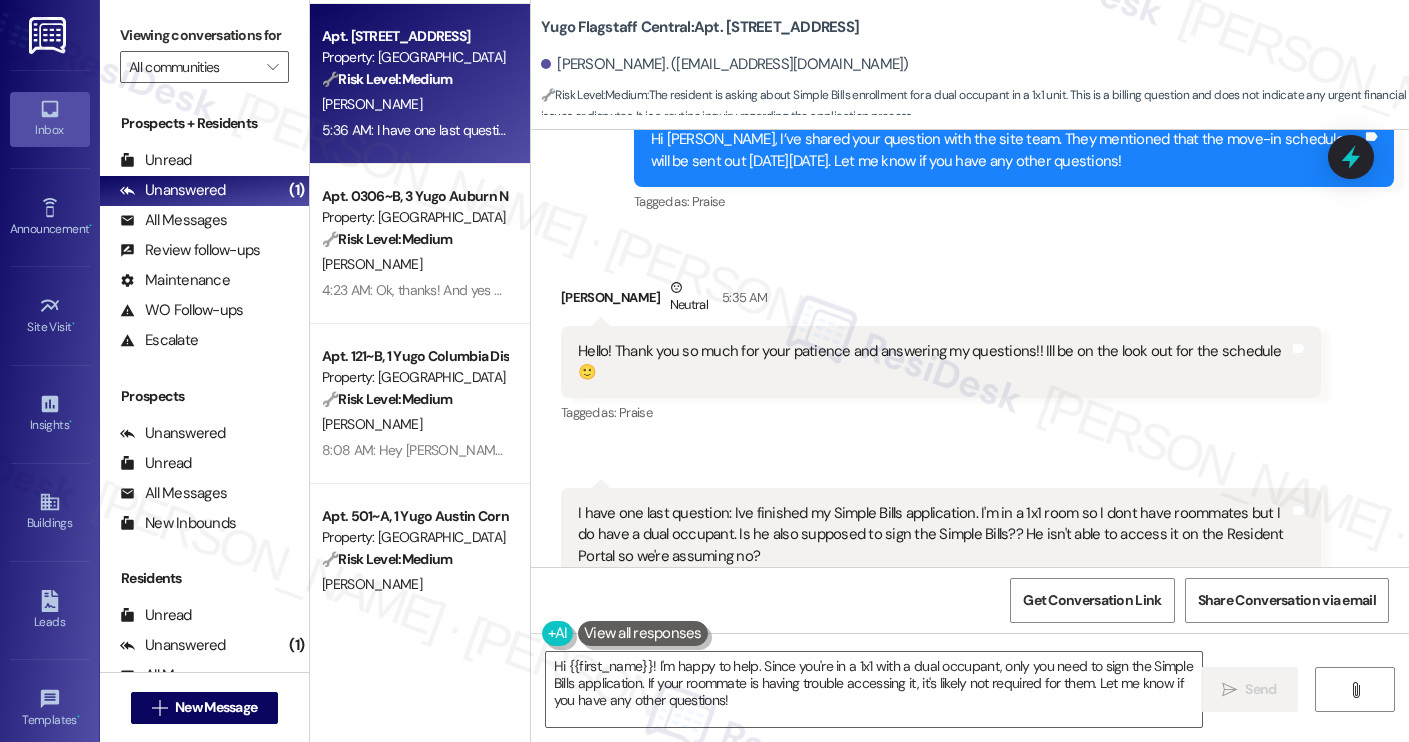 scroll, scrollTop: 2685, scrollLeft: 0, axis: vertical 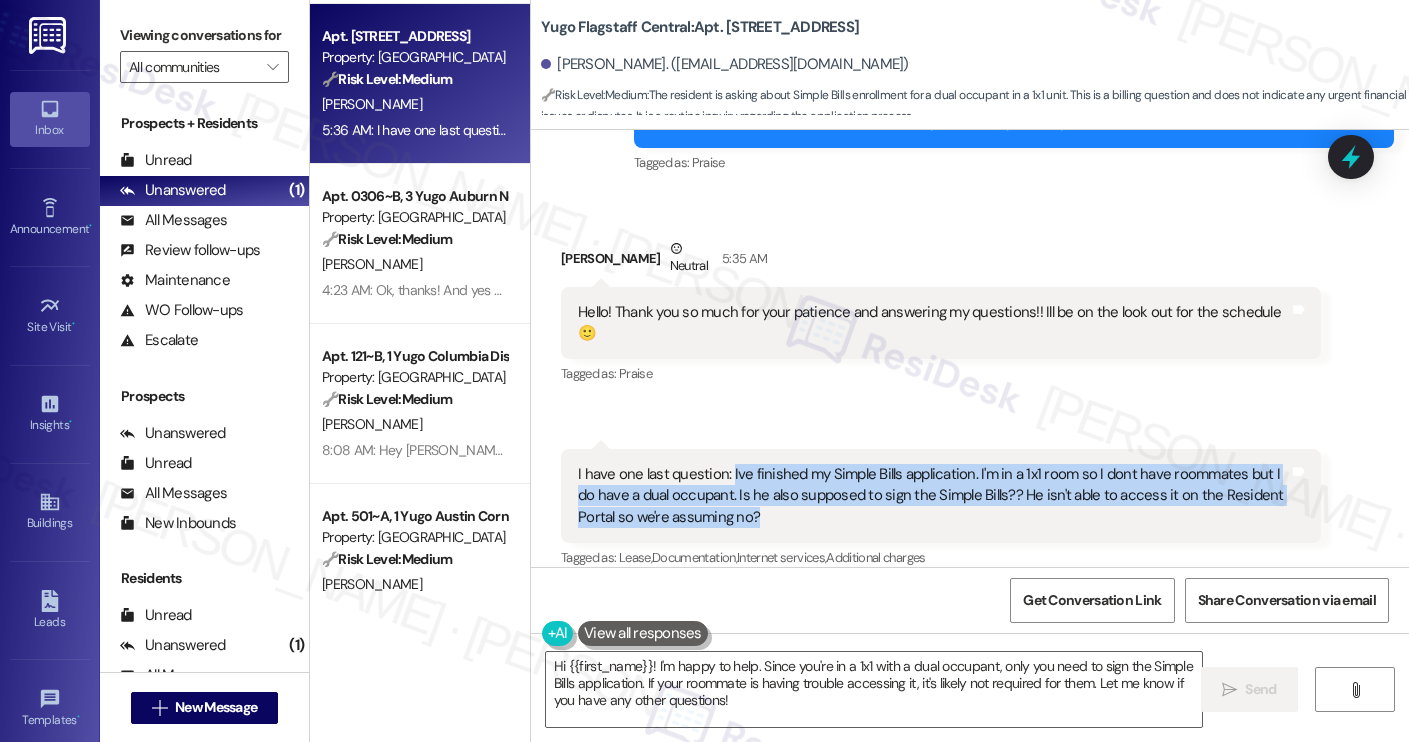 drag, startPoint x: 785, startPoint y: 448, endPoint x: 718, endPoint y: 408, distance: 78.03204 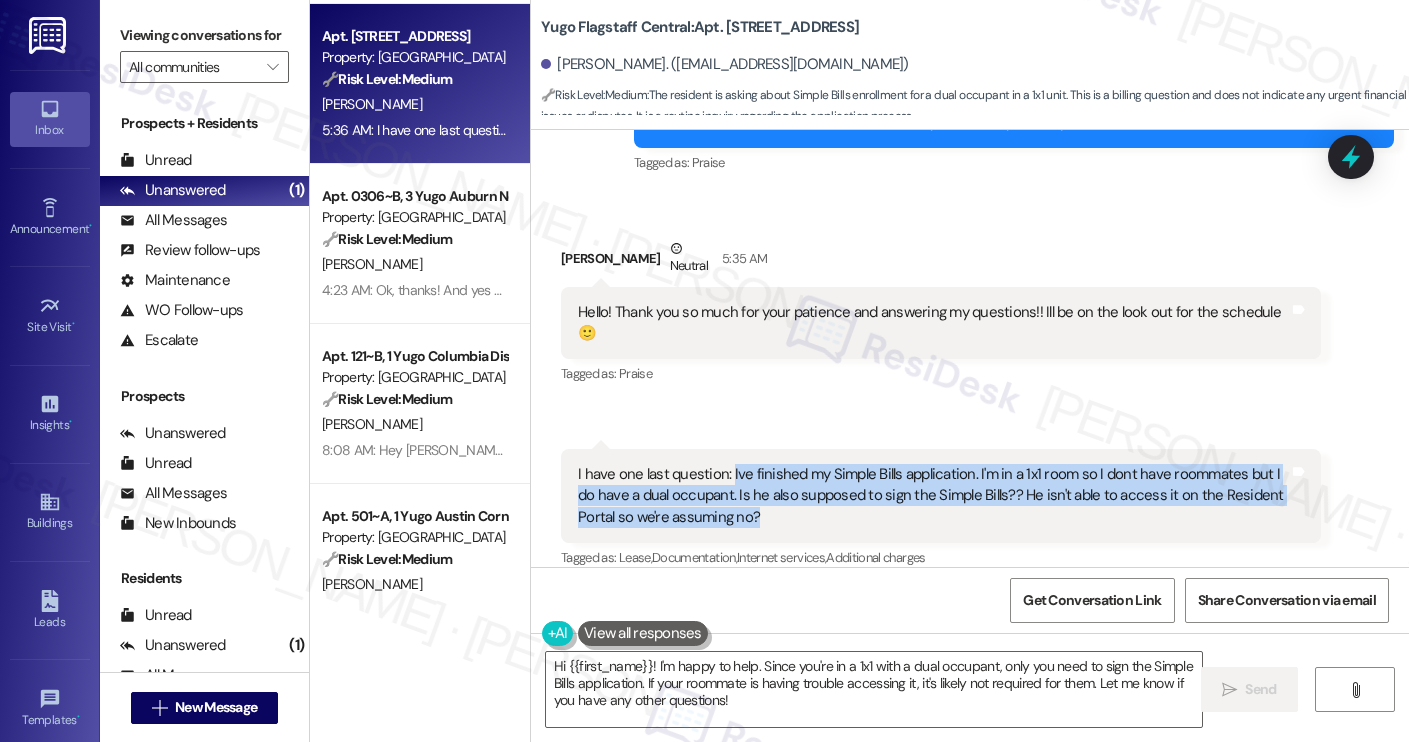 copy on "Ive finished my Simple Bills application. I'm in a 1x1 room so I dont have roommates but I do have a dual occupant. Is he also supposed to sign the Simple Bills?? He isn't able to access it on the Resident Portal so we're assuming no?" 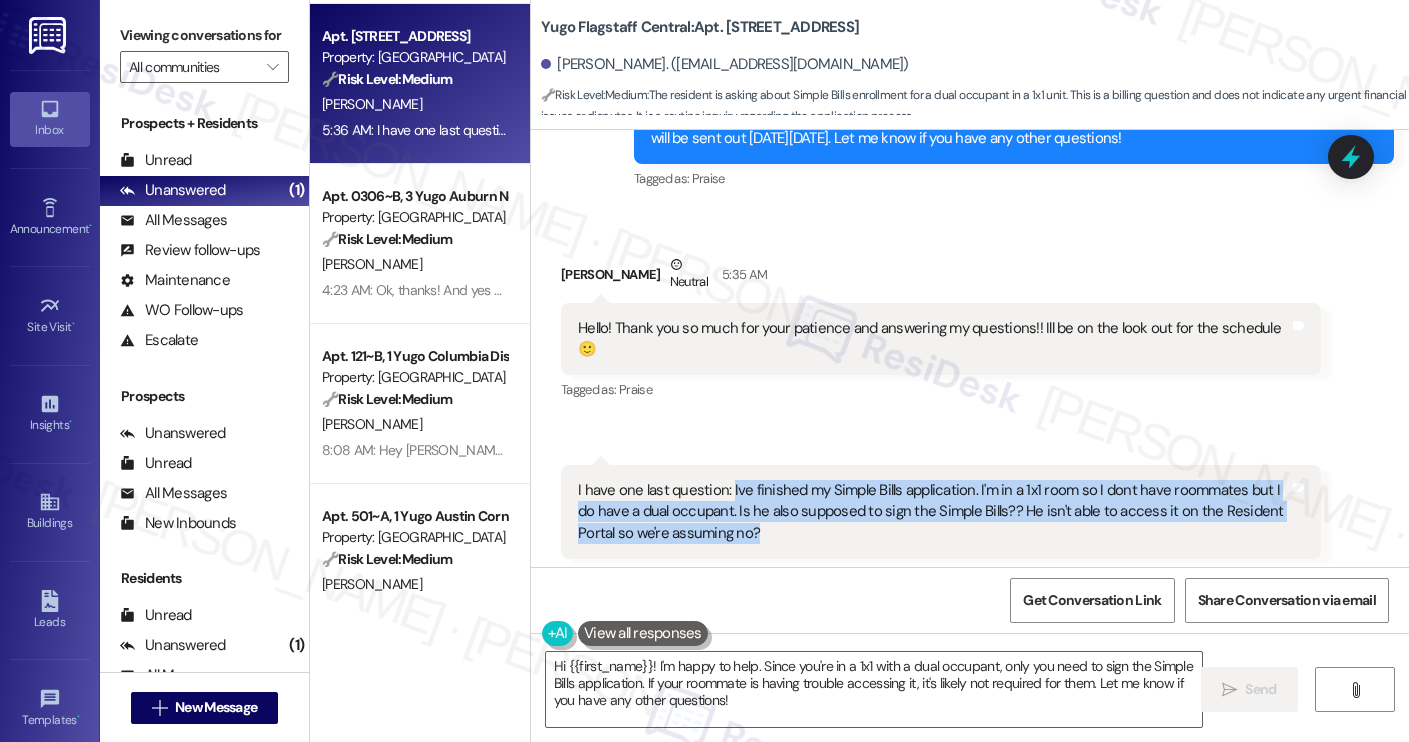 scroll, scrollTop: 2760, scrollLeft: 0, axis: vertical 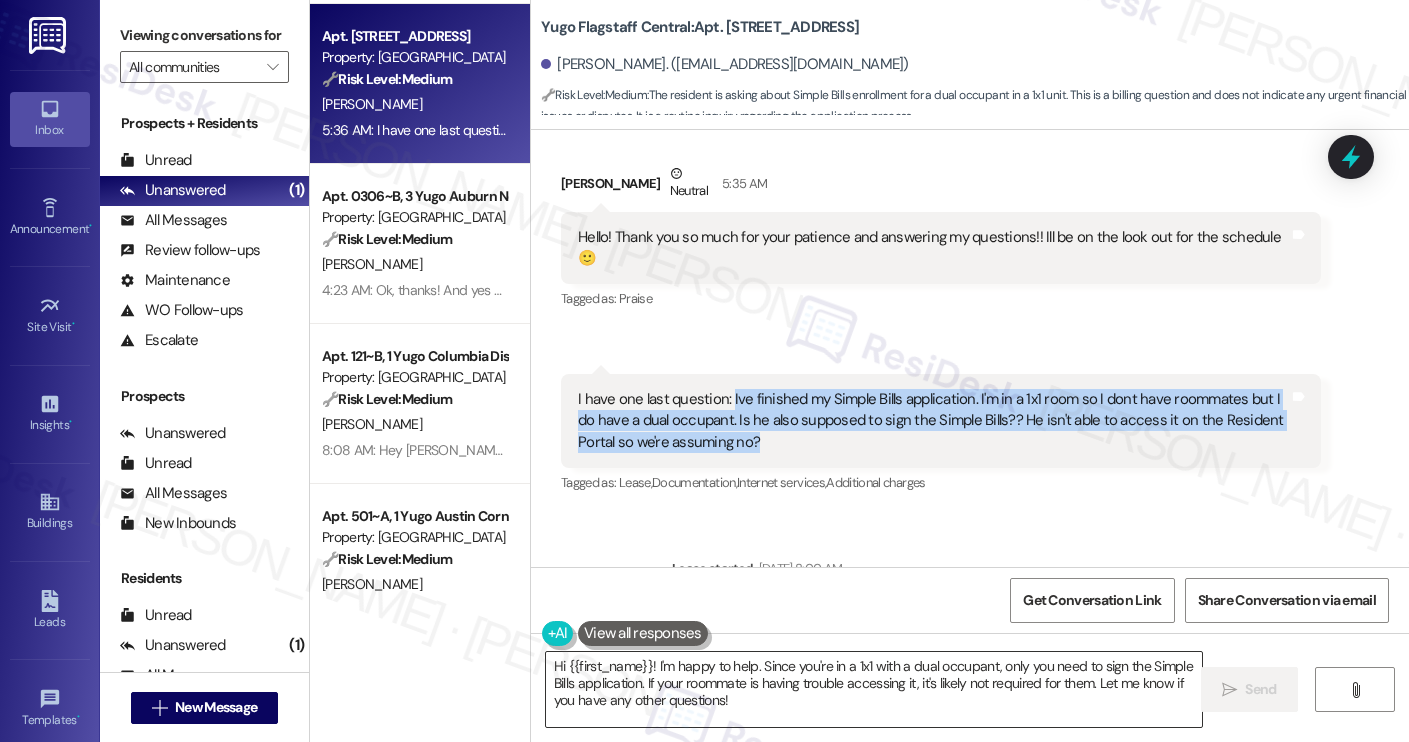 click on "Hi {{first_name}}! I'm happy to help. Since you're in a 1x1 with a dual occupant, only you need to sign the Simple Bills application. If your roommate is having trouble accessing it, it's likely not required for them. Let me know if you have any other questions!" at bounding box center [874, 689] 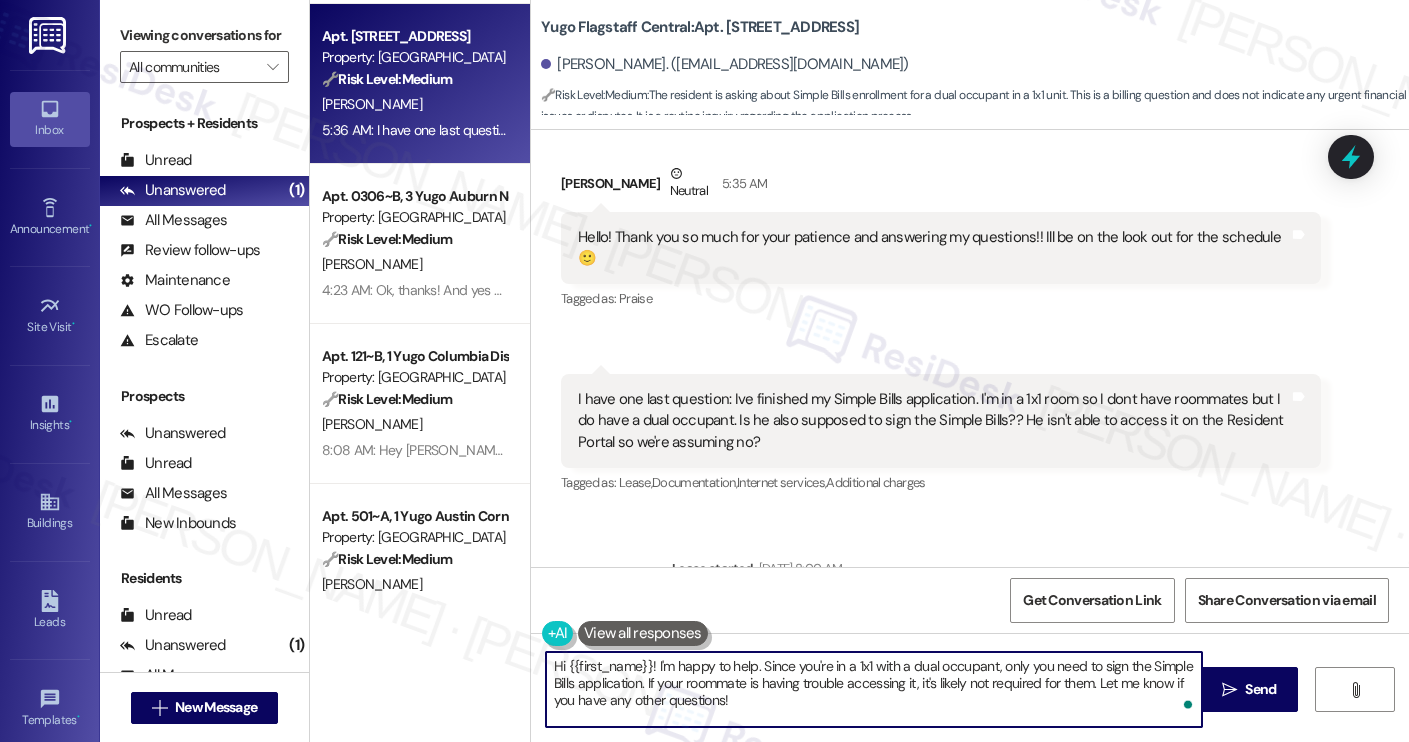 paste on "Sure! Since you're in a 1x1 with a dual occupant, I’ll check with the site team to confirm whether your dual occupant also needs to sign up for SimpleBills. I’ll let you know as soon as I hear back" 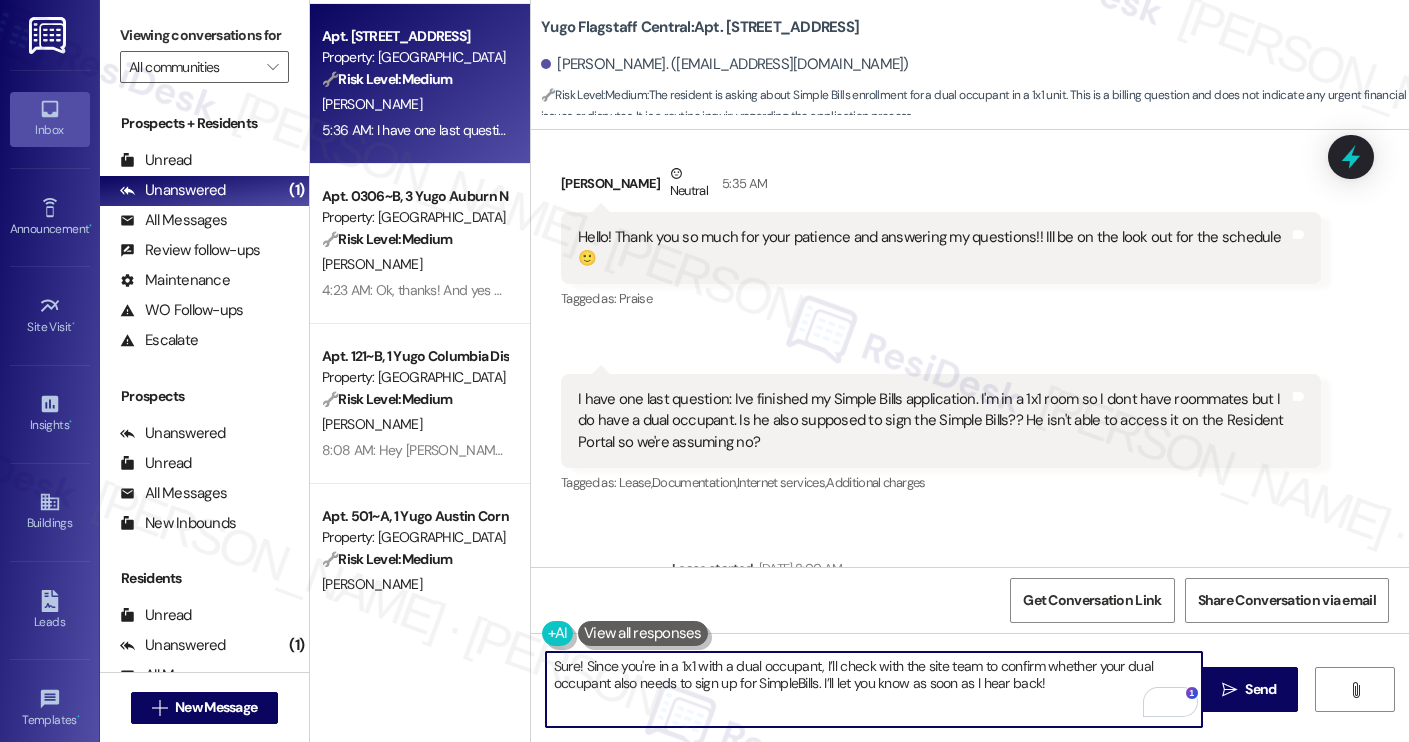 scroll, scrollTop: 2758, scrollLeft: 0, axis: vertical 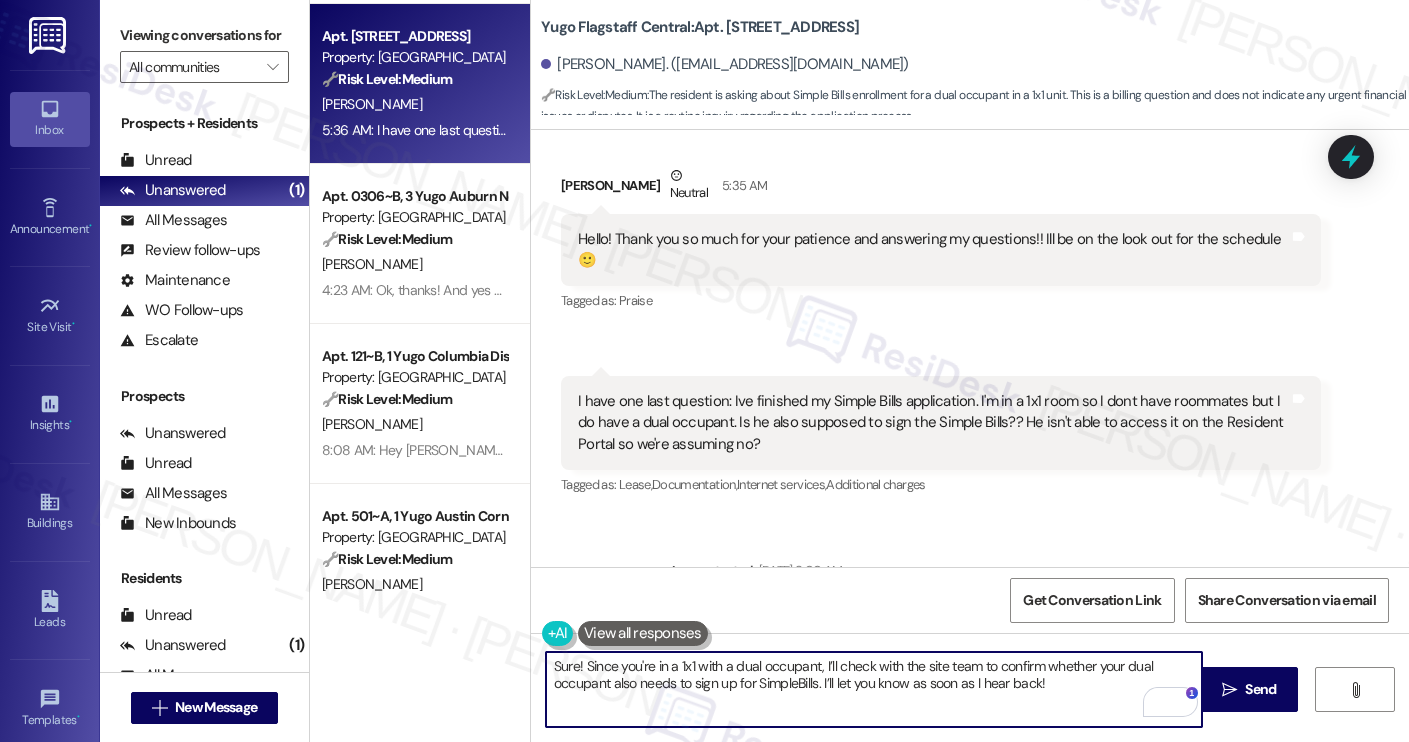click on "Received via SMS 5:36 AM Arla Chavez Question   Neutral 5:36 AM I have one last question: Ive finished my Simple Bills application. I'm in a 1x1 room so I dont have roommates but I do have a dual occupant. Is he also supposed to sign the Simple Bills?? He isn't able to access it on the Resident Portal so we're assuming no?  Tags and notes Tagged as:   Lease ,  Click to highlight conversations about Lease Documentation ,  Click to highlight conversations about Documentation Internet services ,  Click to highlight conversations about Internet services Additional charges Click to highlight conversations about Additional charges" at bounding box center [941, 438] 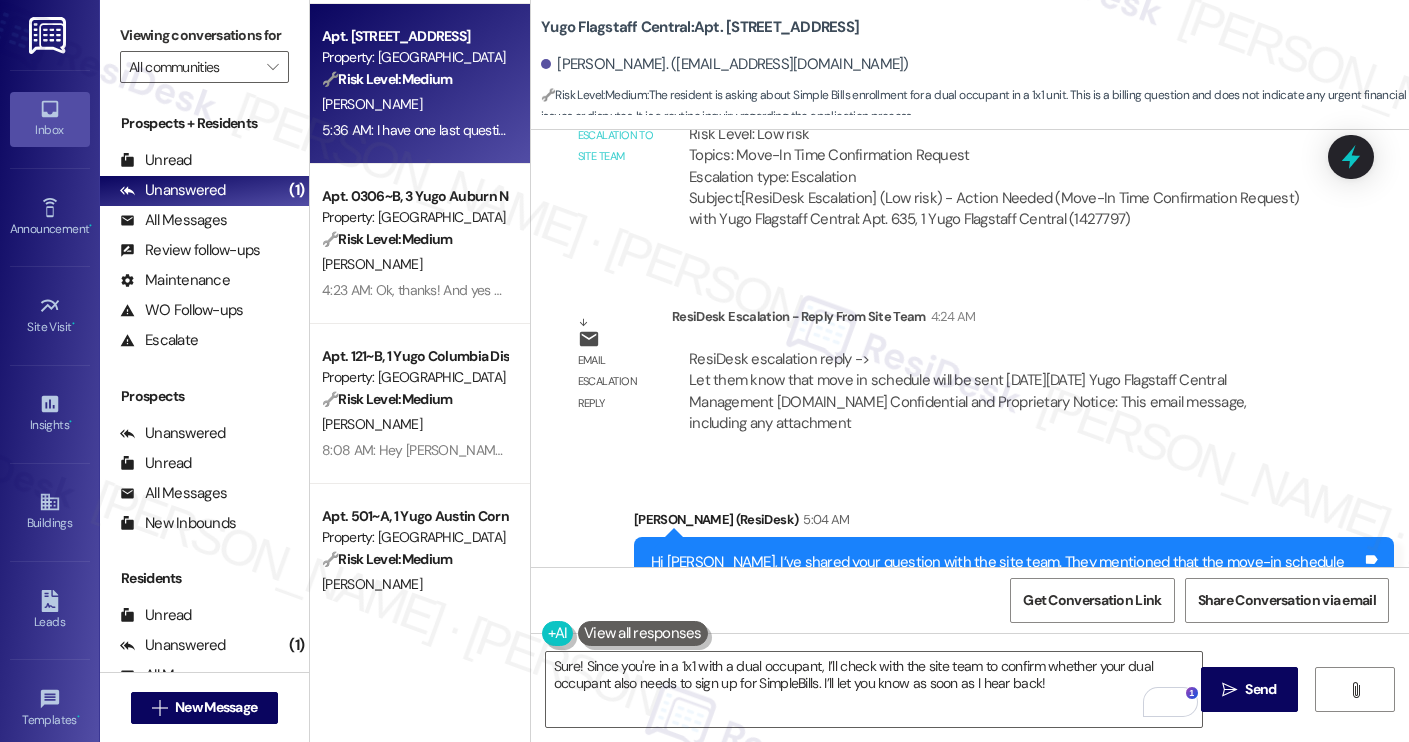 scroll, scrollTop: 2760, scrollLeft: 0, axis: vertical 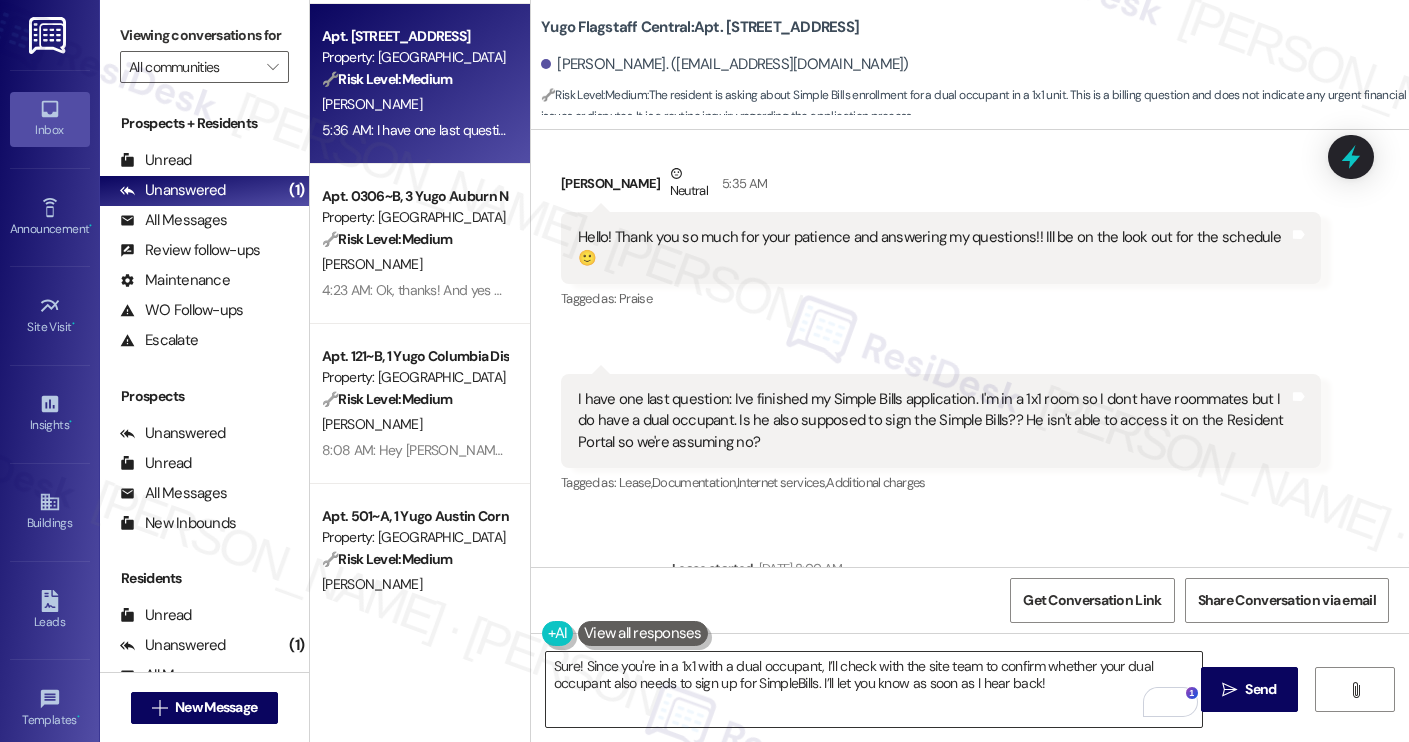 click on "Sure! Since you're in a 1x1 with a dual occupant, I’ll check with the site team to confirm whether your dual occupant also needs to sign up for SimpleBills. I’ll let you know as soon as I hear back!" at bounding box center (874, 689) 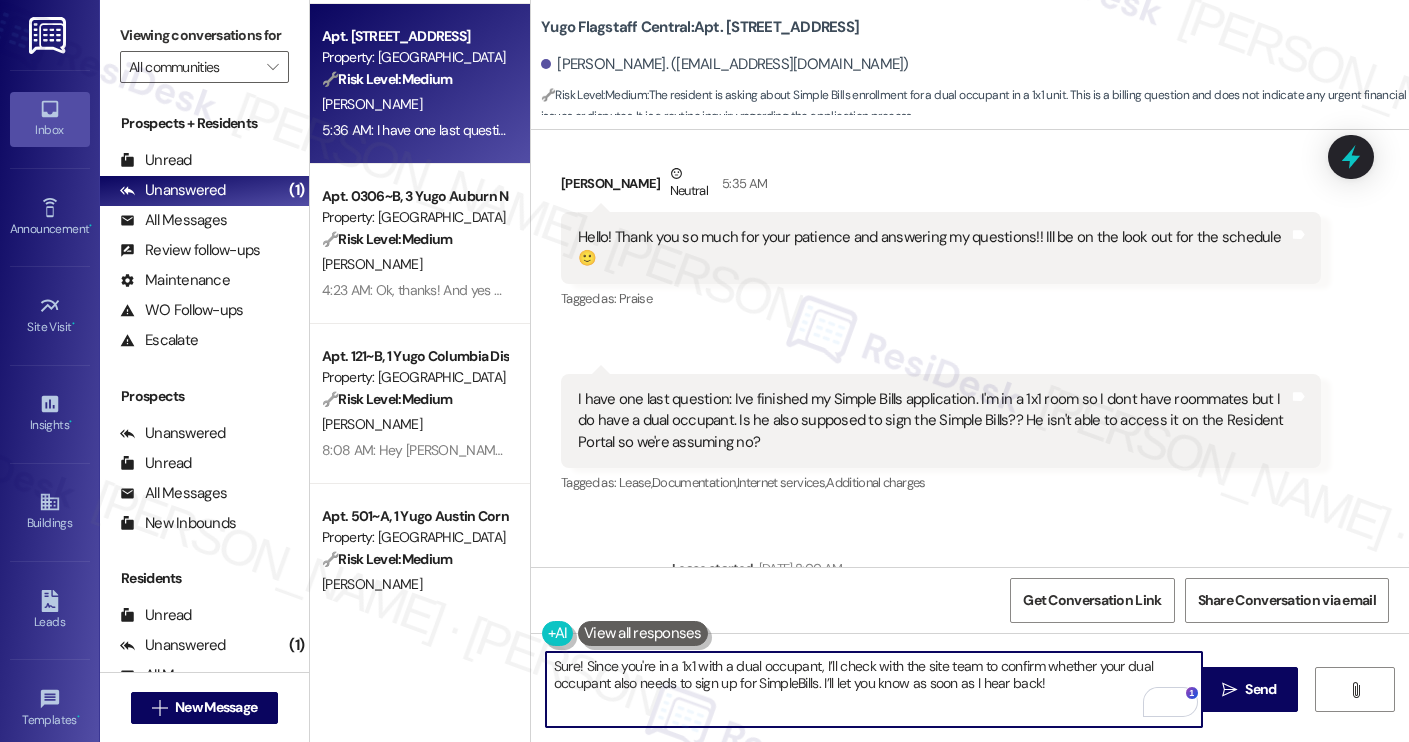 click on "Sure! Since you're in a 1x1 with a dual occupant, I’ll check with the site team to confirm whether your dual occupant also needs to sign up for SimpleBills. I’ll let you know as soon as I hear back!" at bounding box center (874, 689) 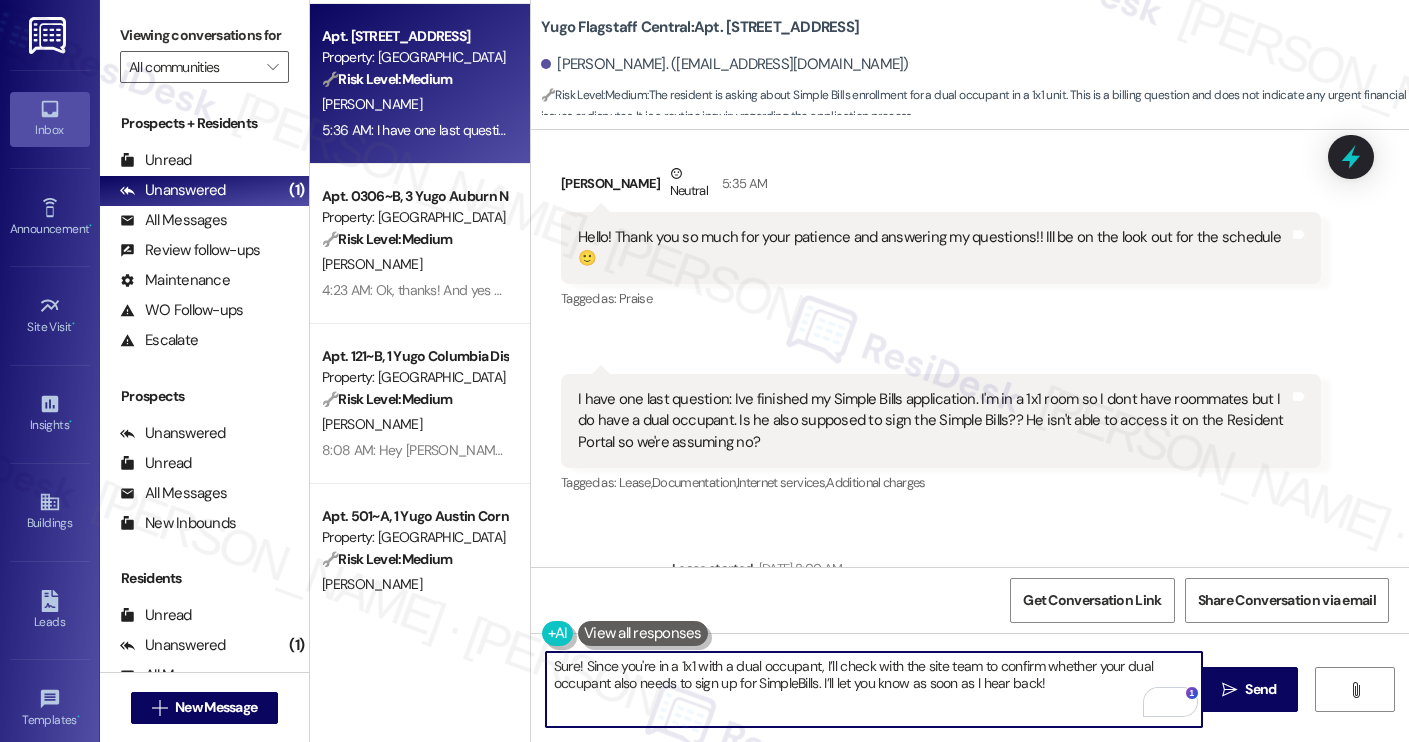 click on "Sure! Since you're in a 1x1 with a dual occupant, I’ll check with the site team to confirm whether your dual occupant also needs to sign up for SimpleBills. I’ll let you know as soon as I hear back!" at bounding box center (874, 689) 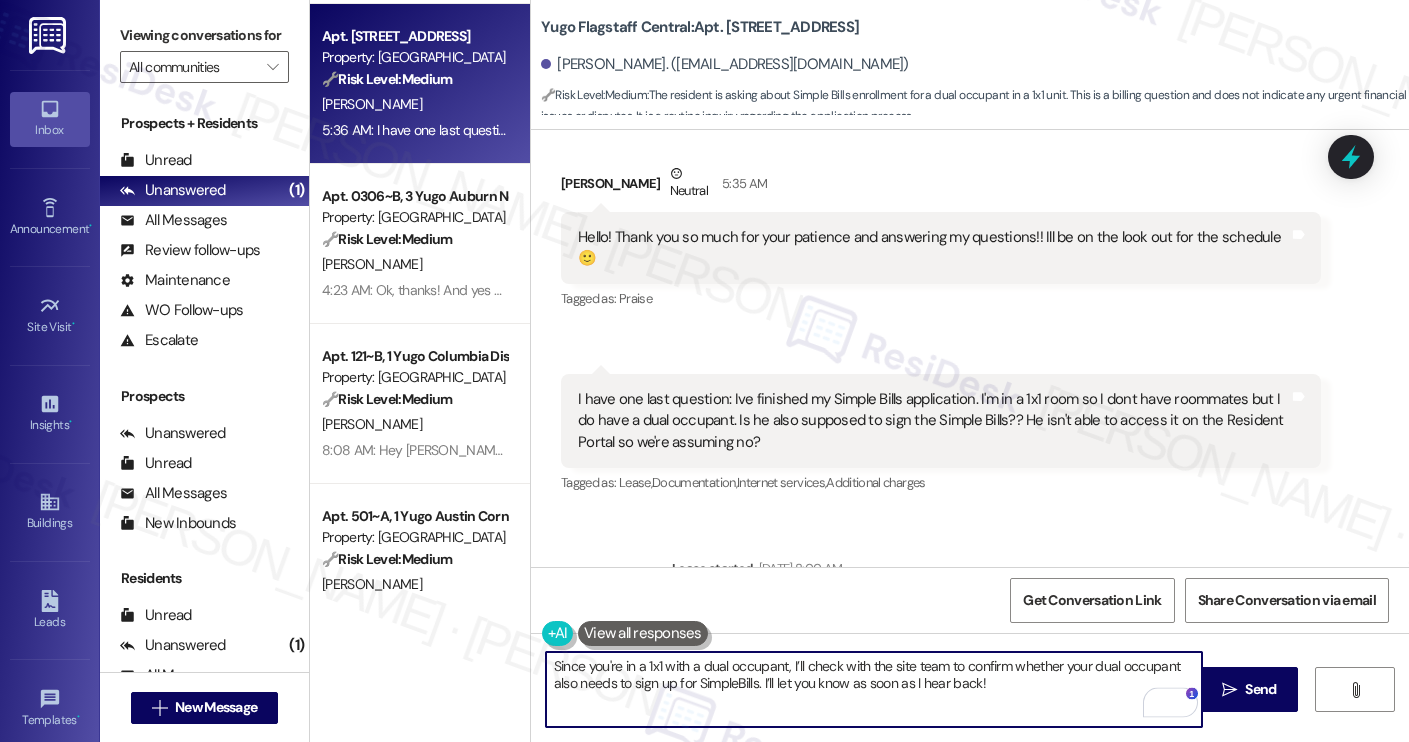 click on "Since you're in a 1x1 with a dual occupant, I’ll check with the site team to confirm whether your dual occupant also needs to sign up for SimpleBills. I’ll let you know as soon as I hear back!" at bounding box center (874, 689) 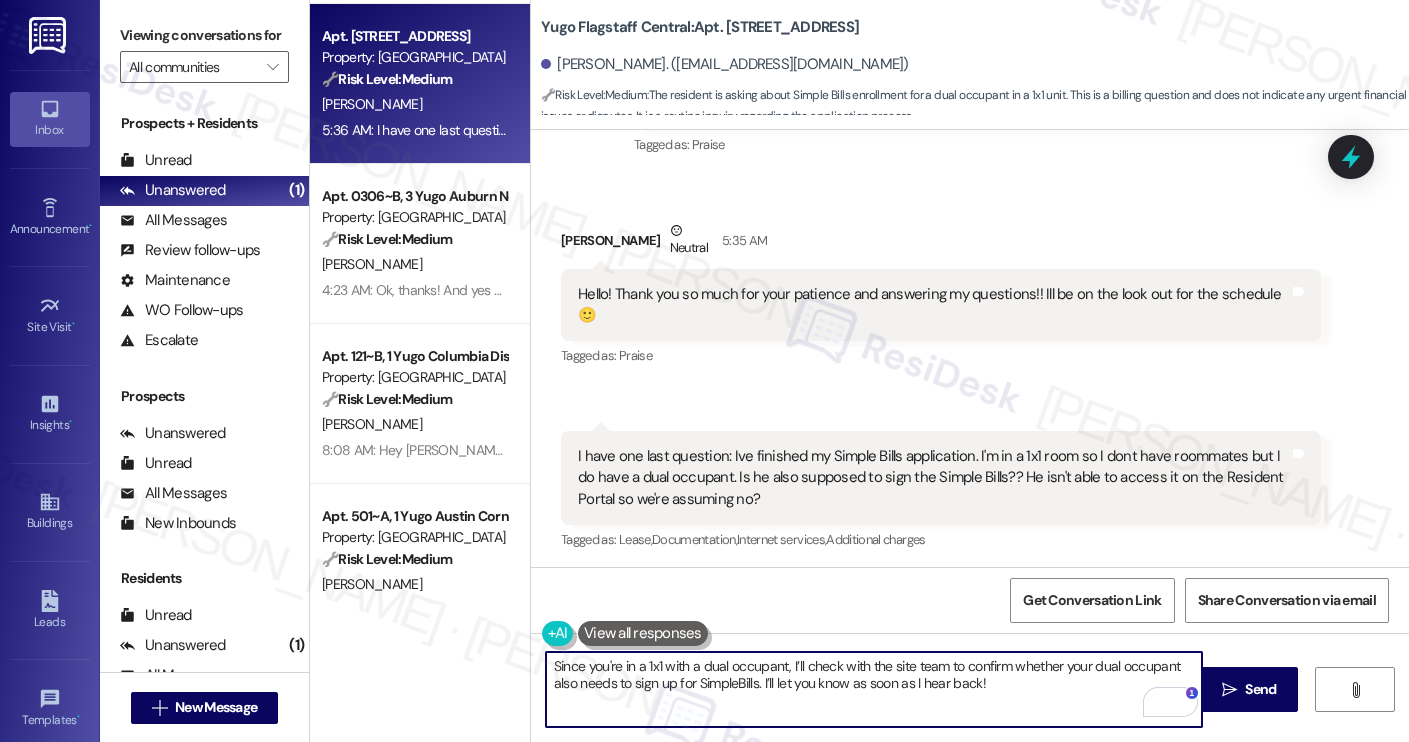 scroll, scrollTop: 2760, scrollLeft: 0, axis: vertical 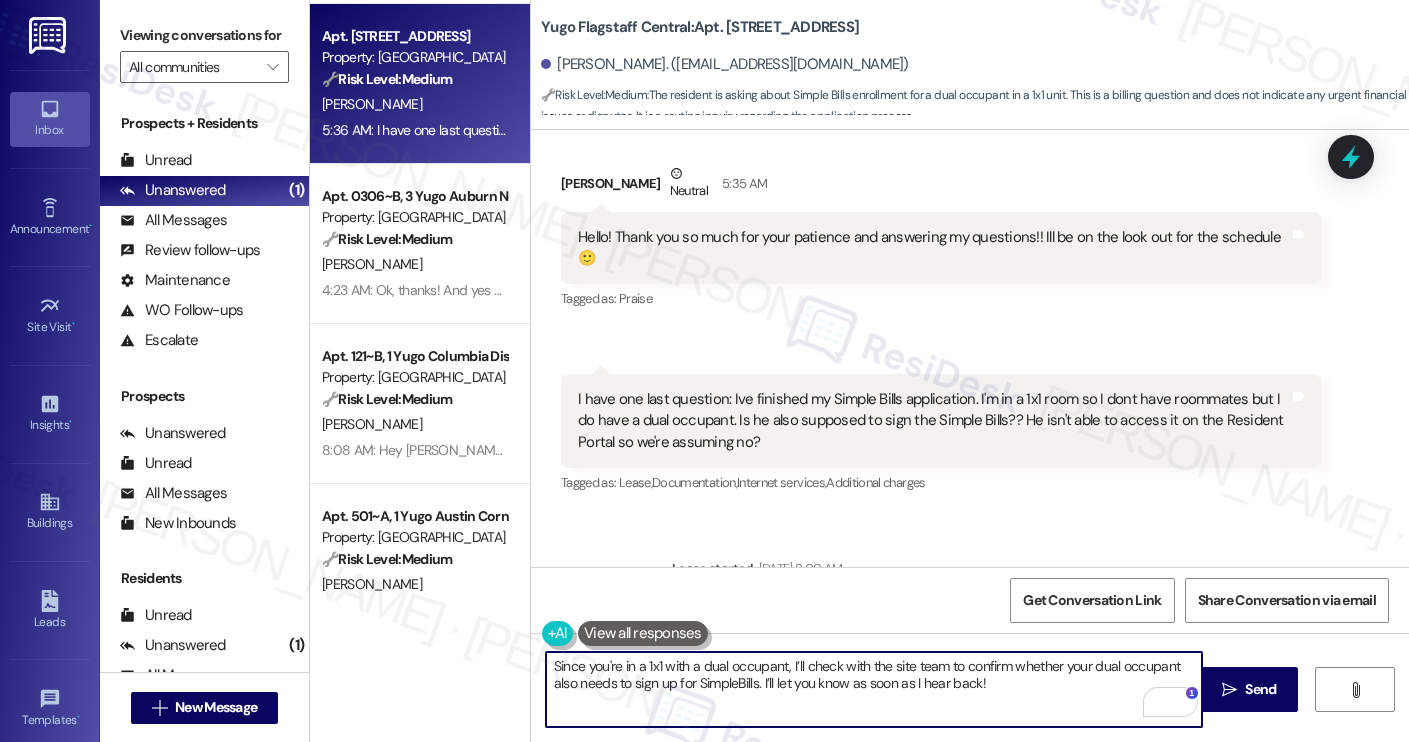 click on "Since you're in a 1x1 with a dual occupant, I’ll check with the site team to confirm whether your dual occupant also needs to sign up for SimpleBills. I’ll let you know as soon as I hear back!" at bounding box center [874, 689] 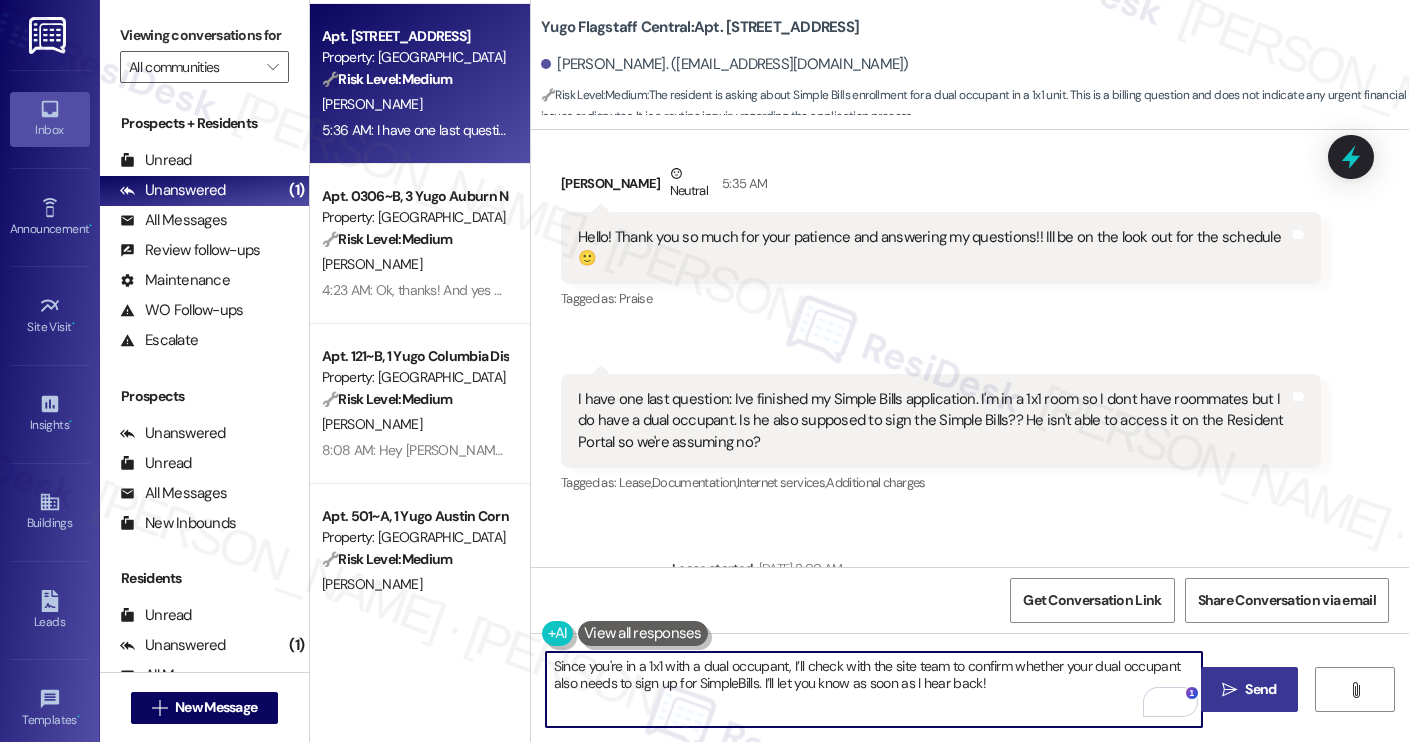 type on "Since you're in a 1x1 with a dual occupant, I’ll check with the site team to confirm whether your dual occupant also needs to sign up for SimpleBills. I’ll let you know as soon as I hear back!" 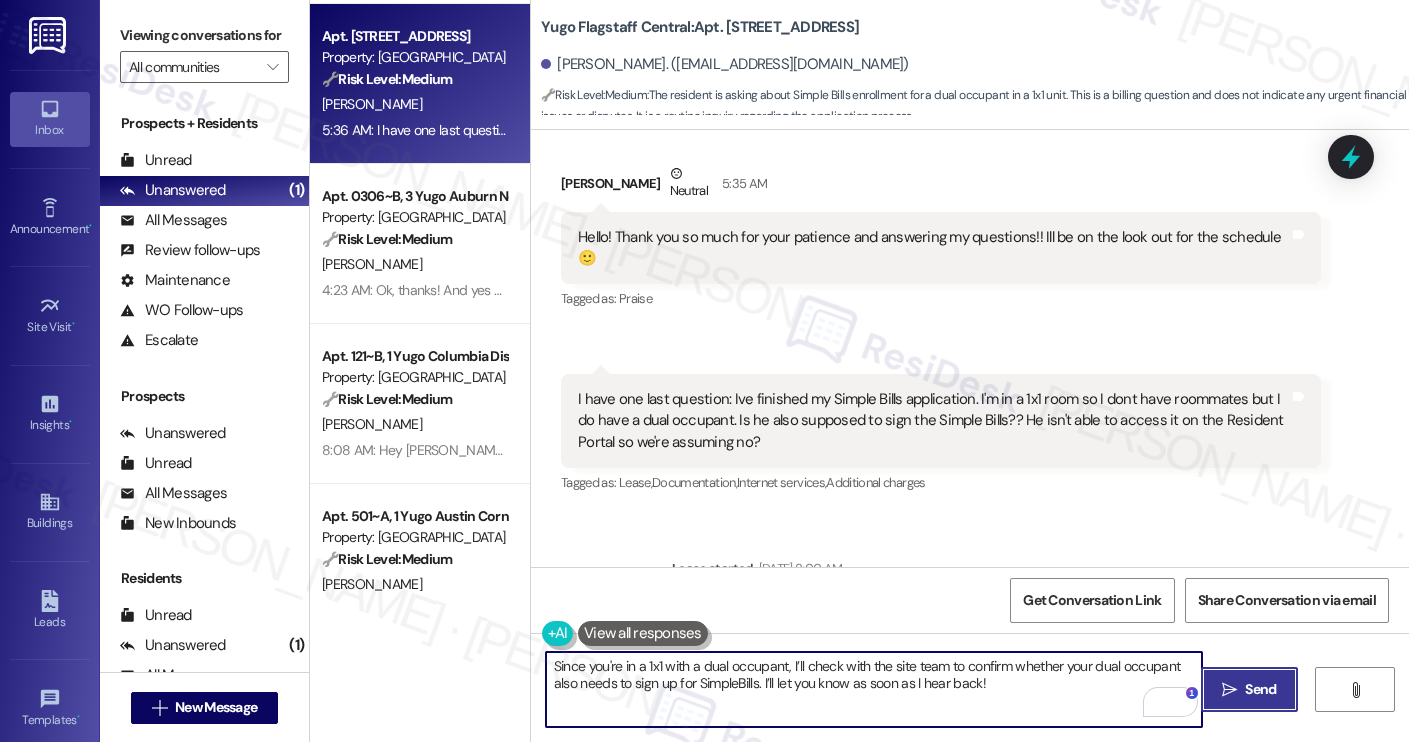 click on " Send" at bounding box center [1249, 689] 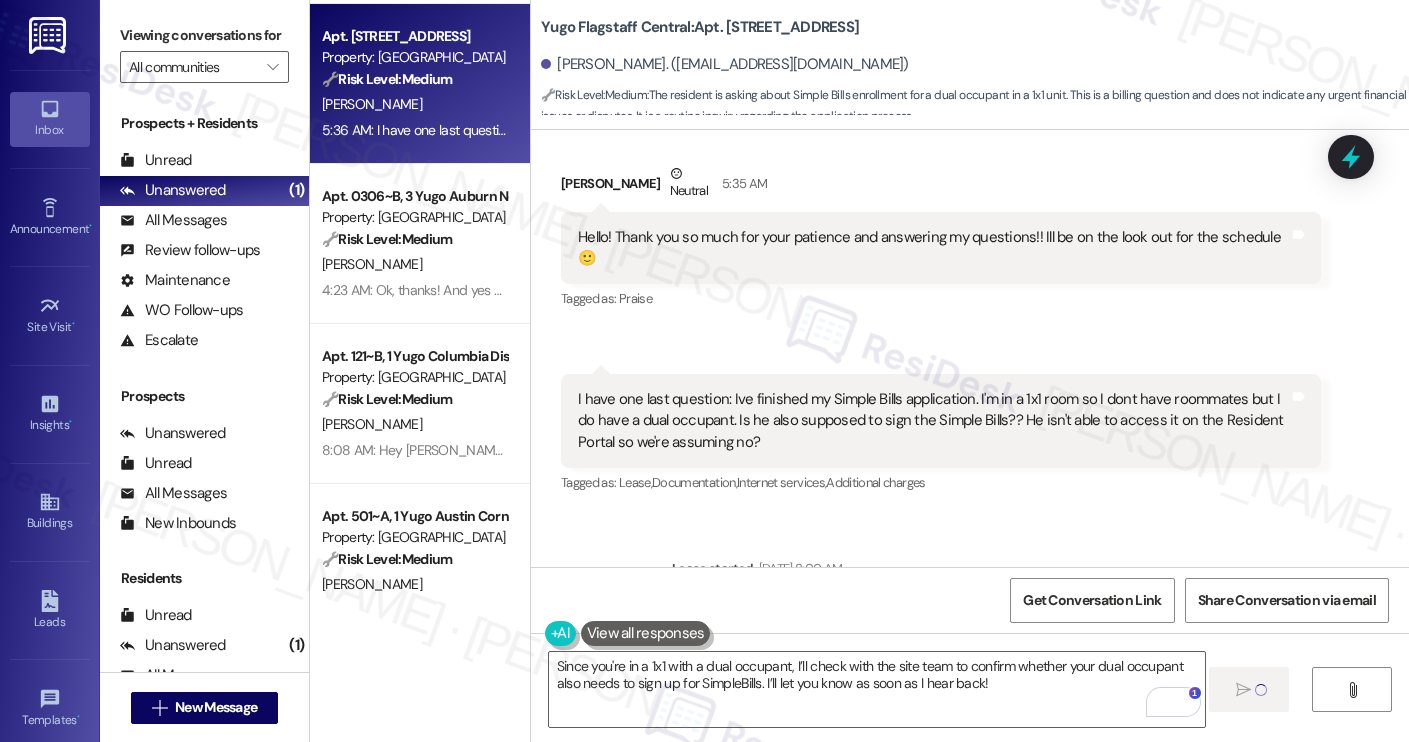 type 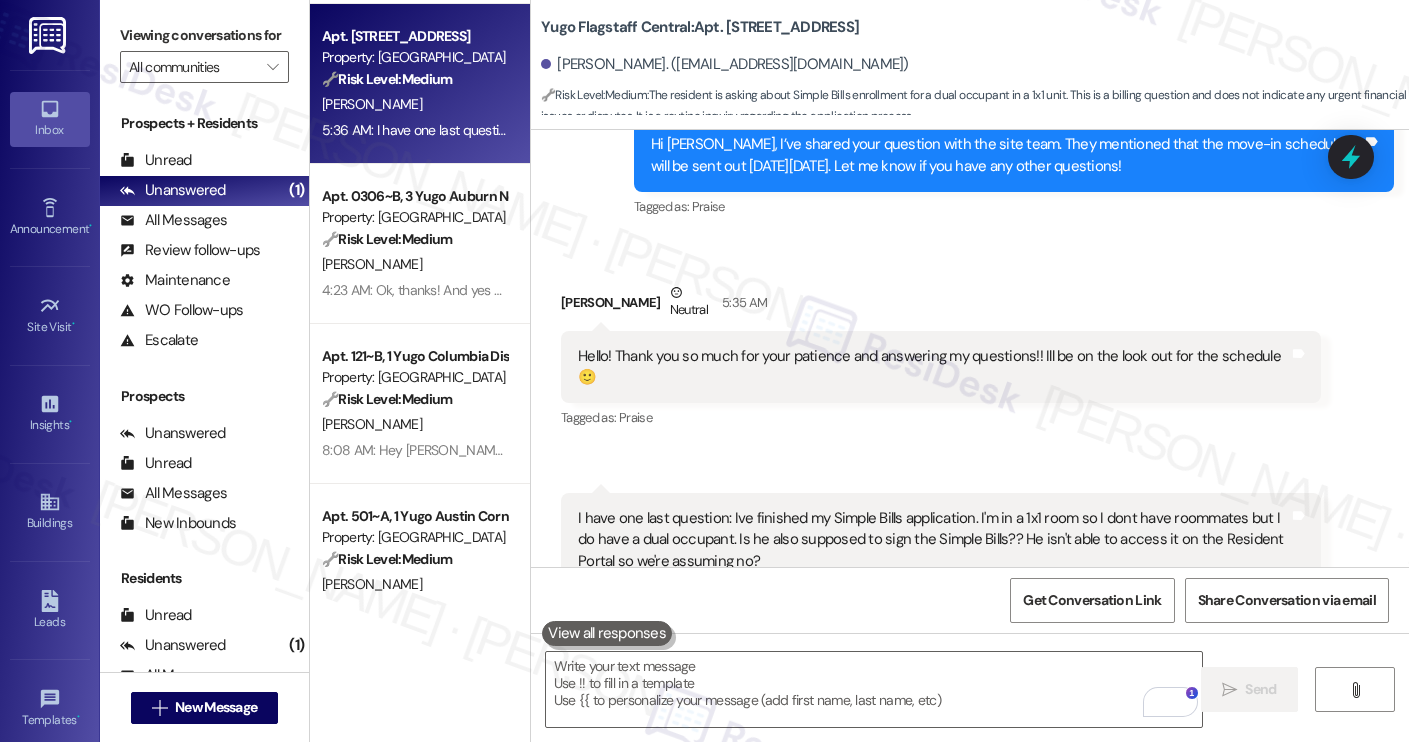 scroll, scrollTop: 2921, scrollLeft: 0, axis: vertical 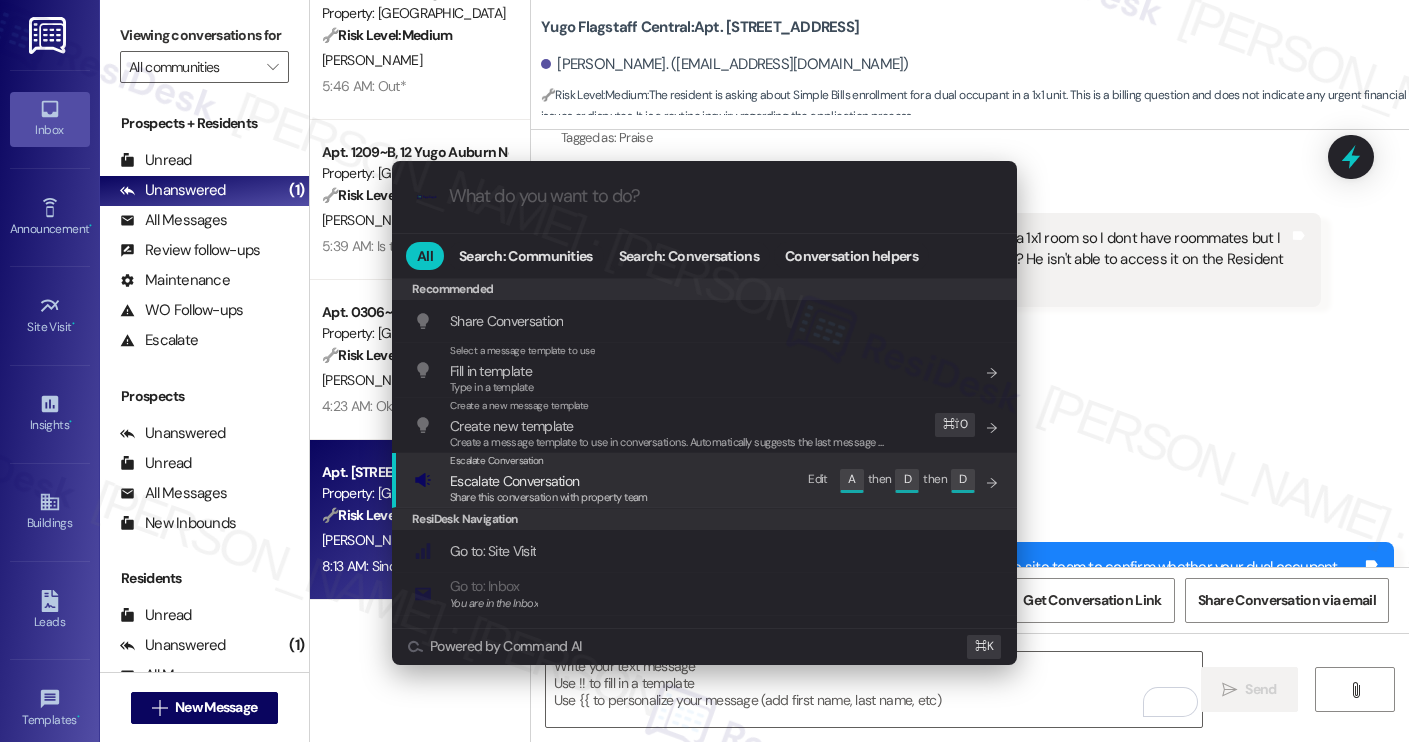 click on "Escalate Conversation Escalate Conversation Share this conversation with property team Edit A then D then D" at bounding box center (706, 480) 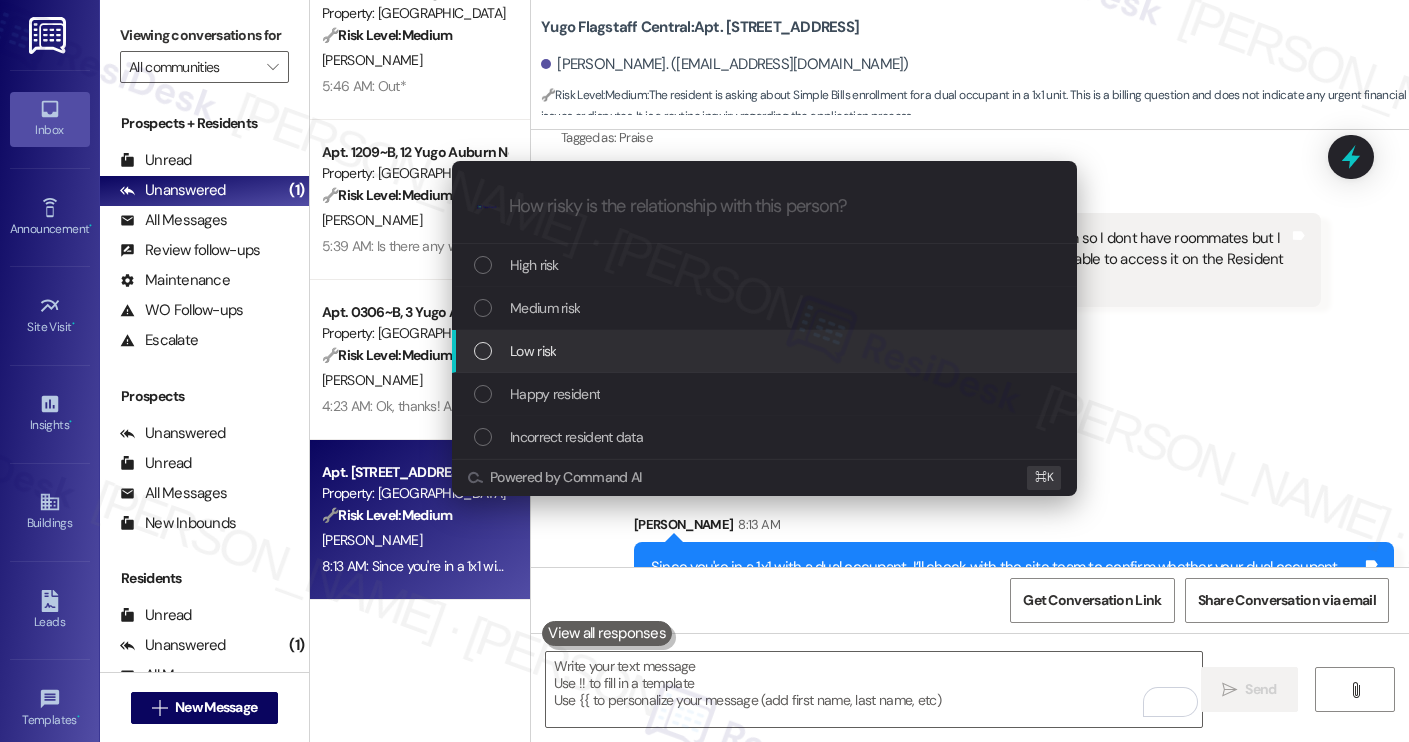 click on "Low risk" at bounding box center [766, 351] 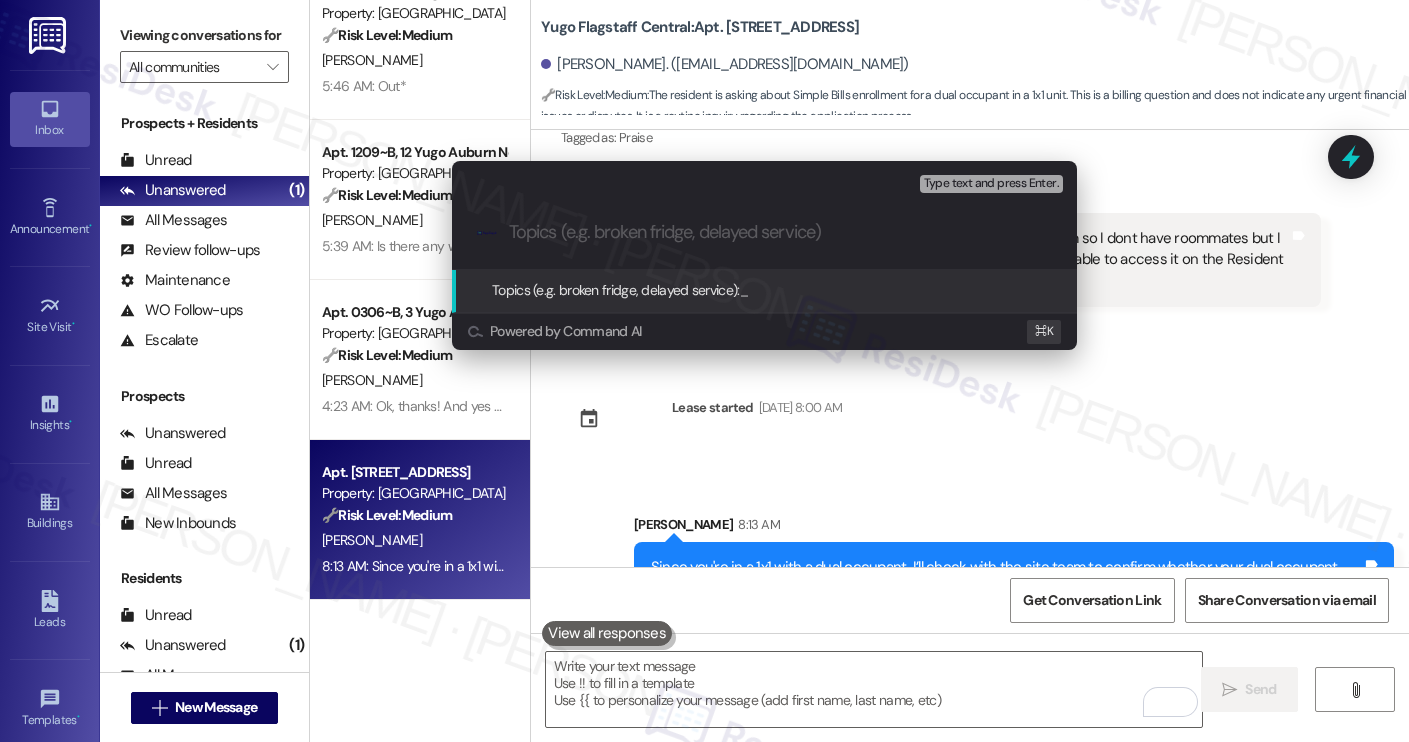 paste on "SimpleBills Setup for Dual Occupant in 1x1 Room" 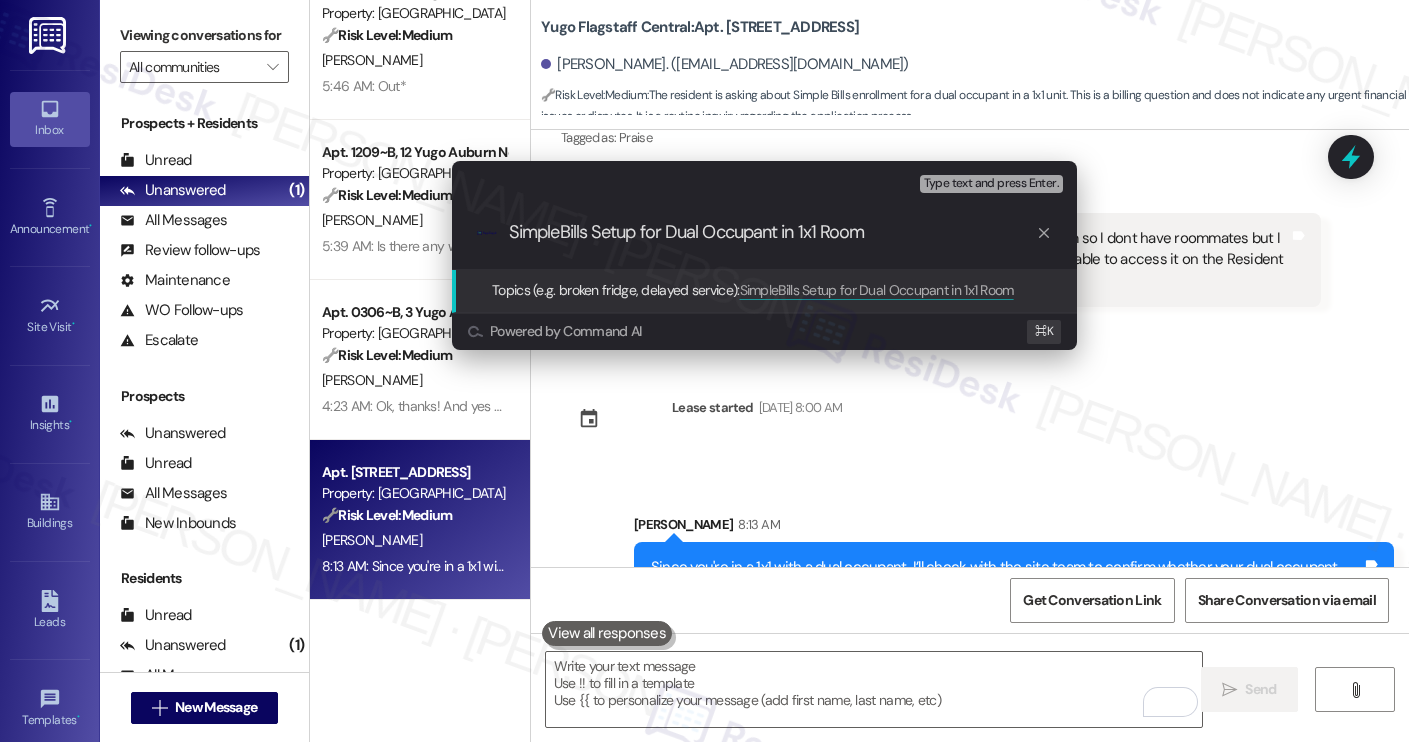 type 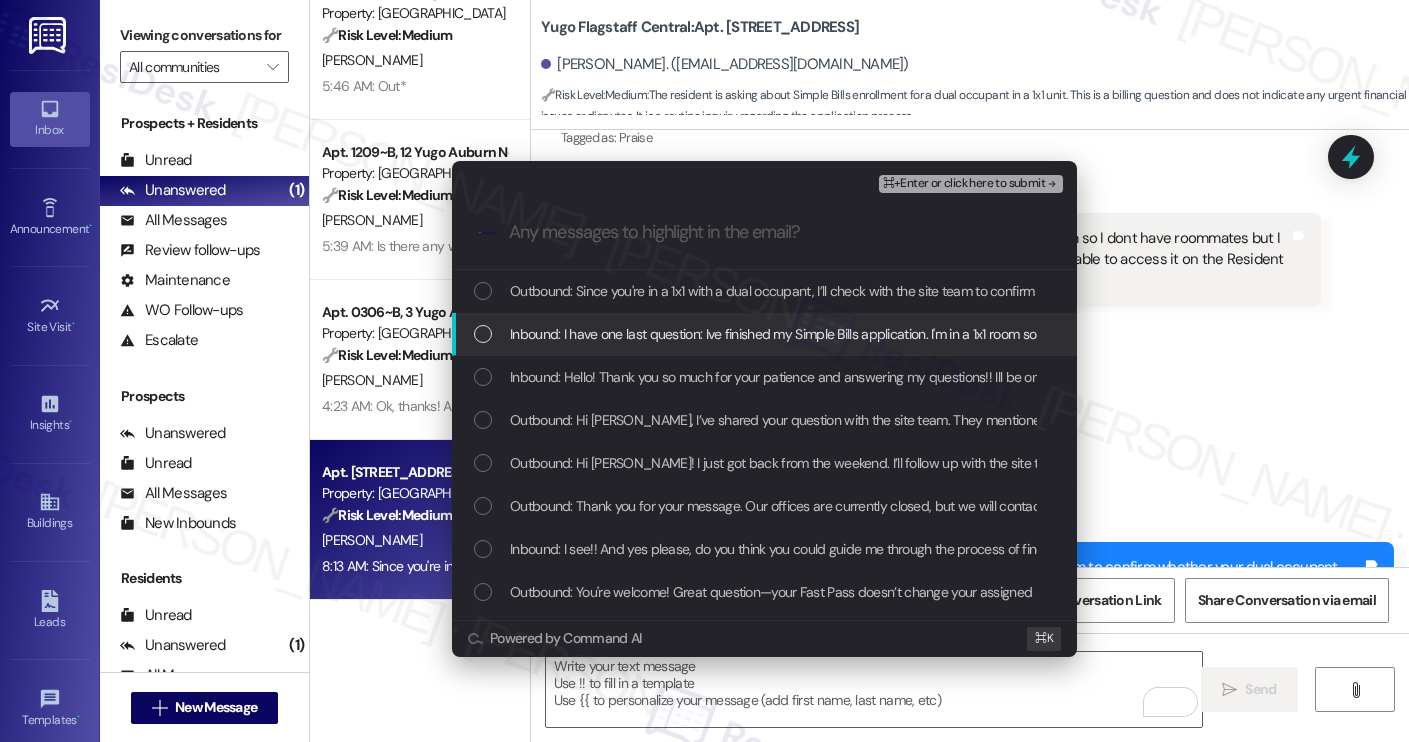 click on "Inbound: I have one last question: Ive finished my Simple Bills application. I'm in a 1x1 room so I dont have roommates but I do have a dual occupant. Is he also supposed to sign the Simple Bills?? He isn't able to access it on the Resident Portal so we're assuming no?" at bounding box center (764, 334) 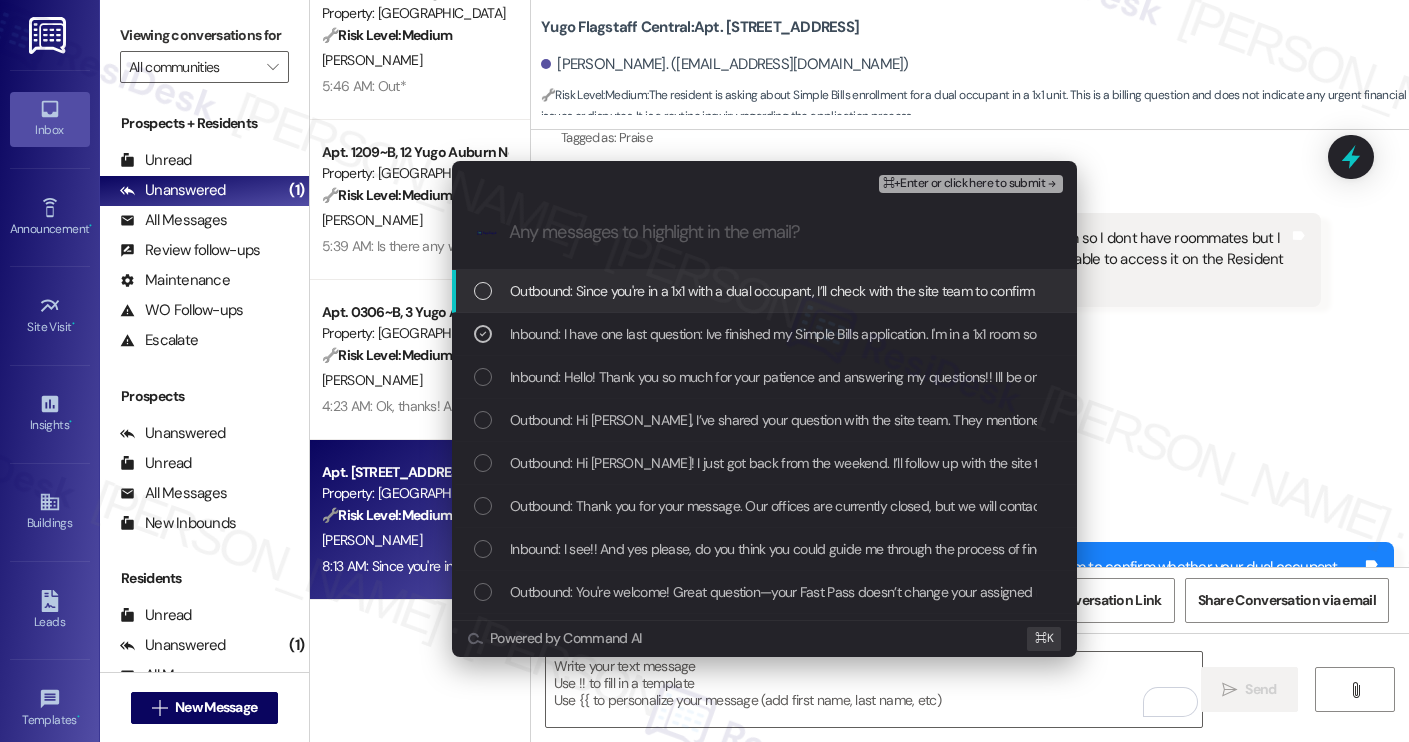 click on "⌘+Enter or click here to submit" at bounding box center (964, 184) 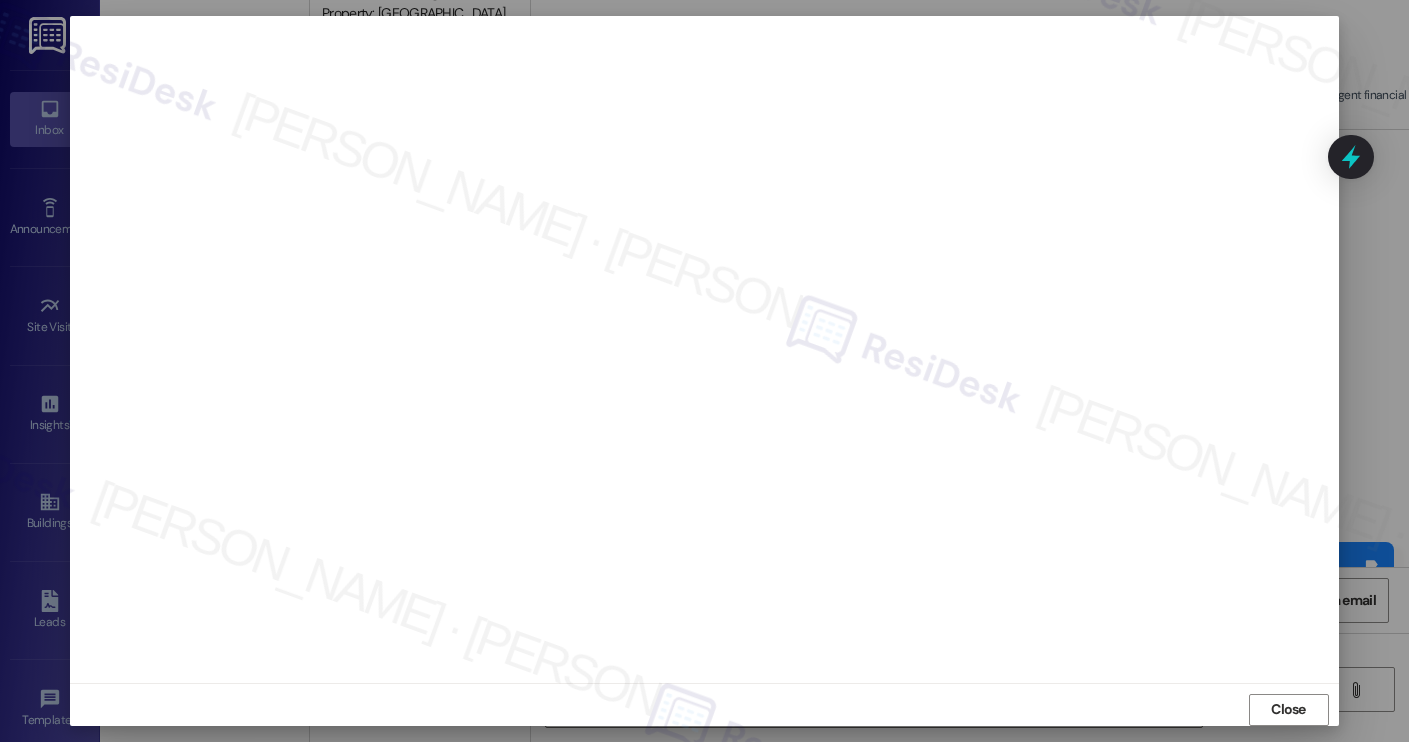 scroll, scrollTop: 11, scrollLeft: 0, axis: vertical 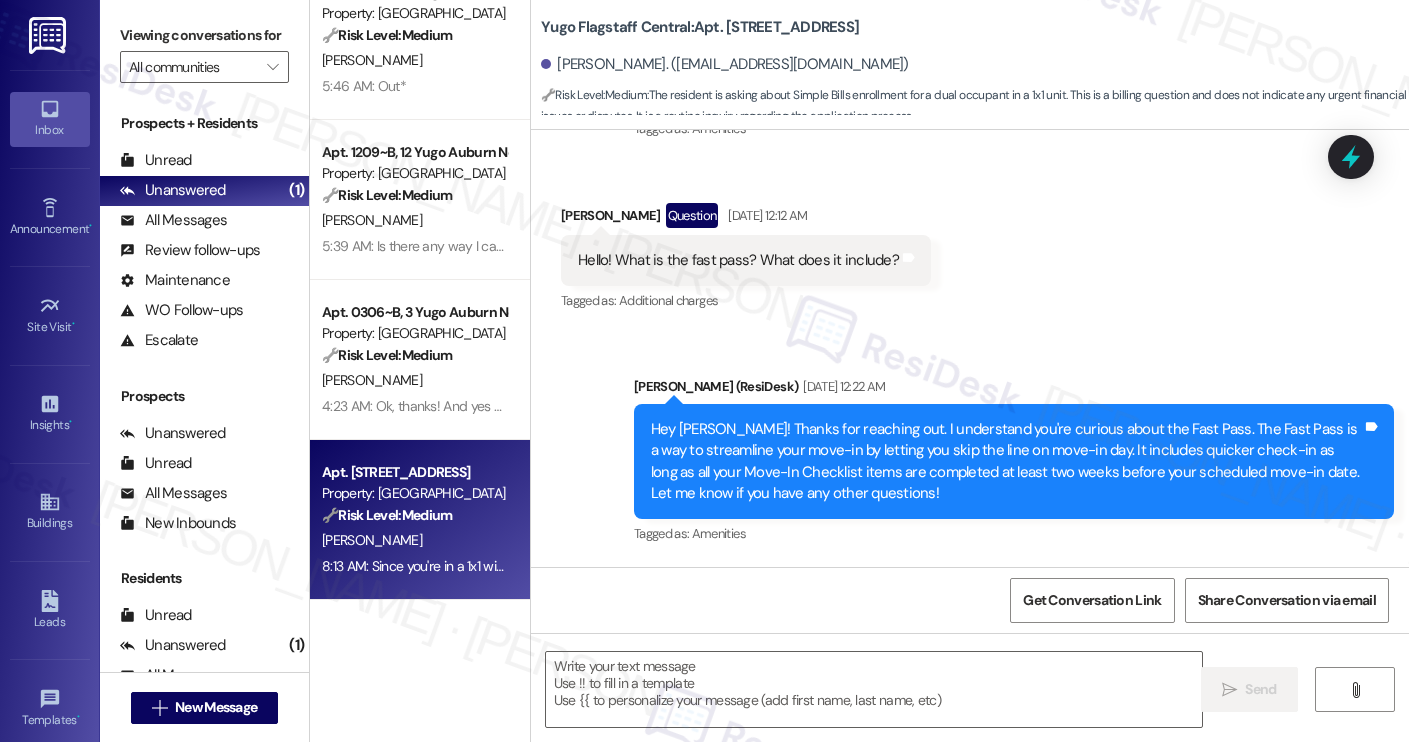 type on "Fetching suggested responses. Please feel free to read through the conversation in the meantime." 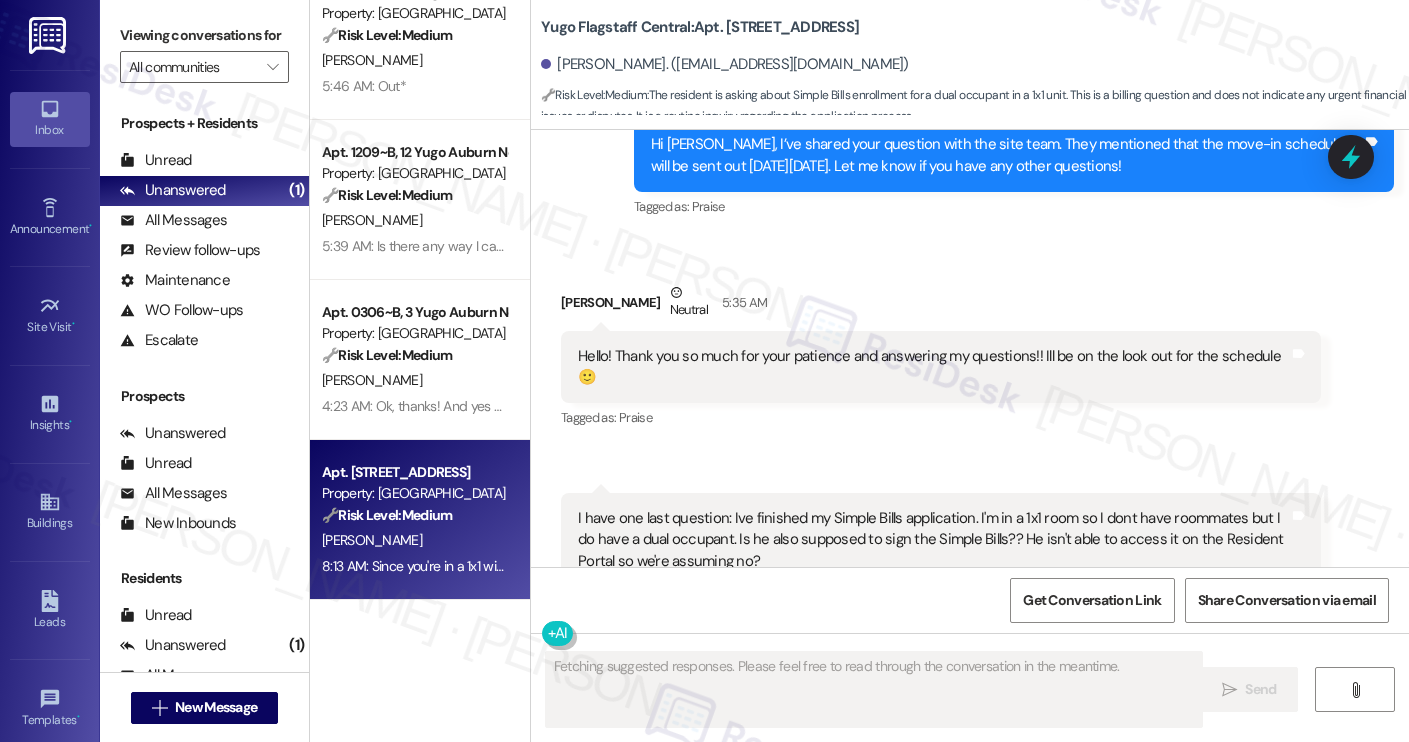 scroll, scrollTop: 2950, scrollLeft: 0, axis: vertical 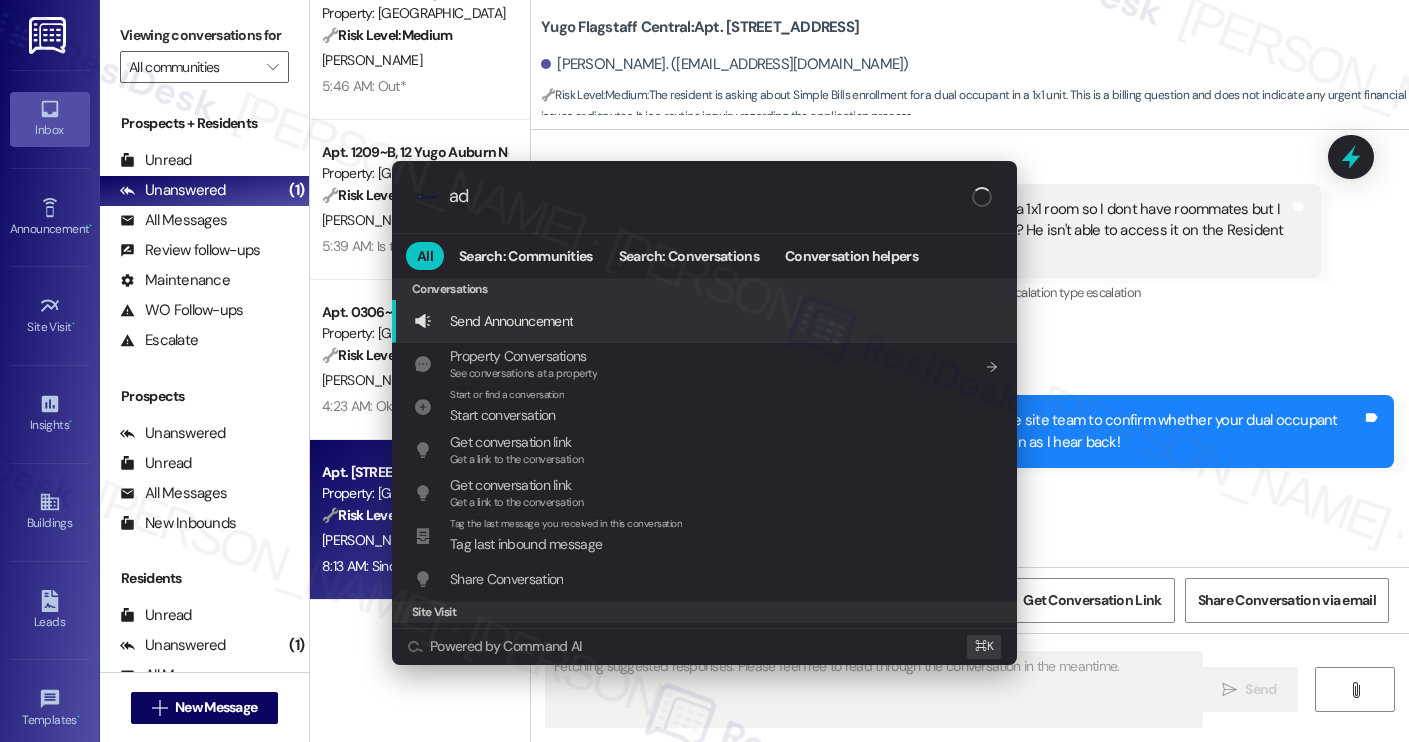 type on "add" 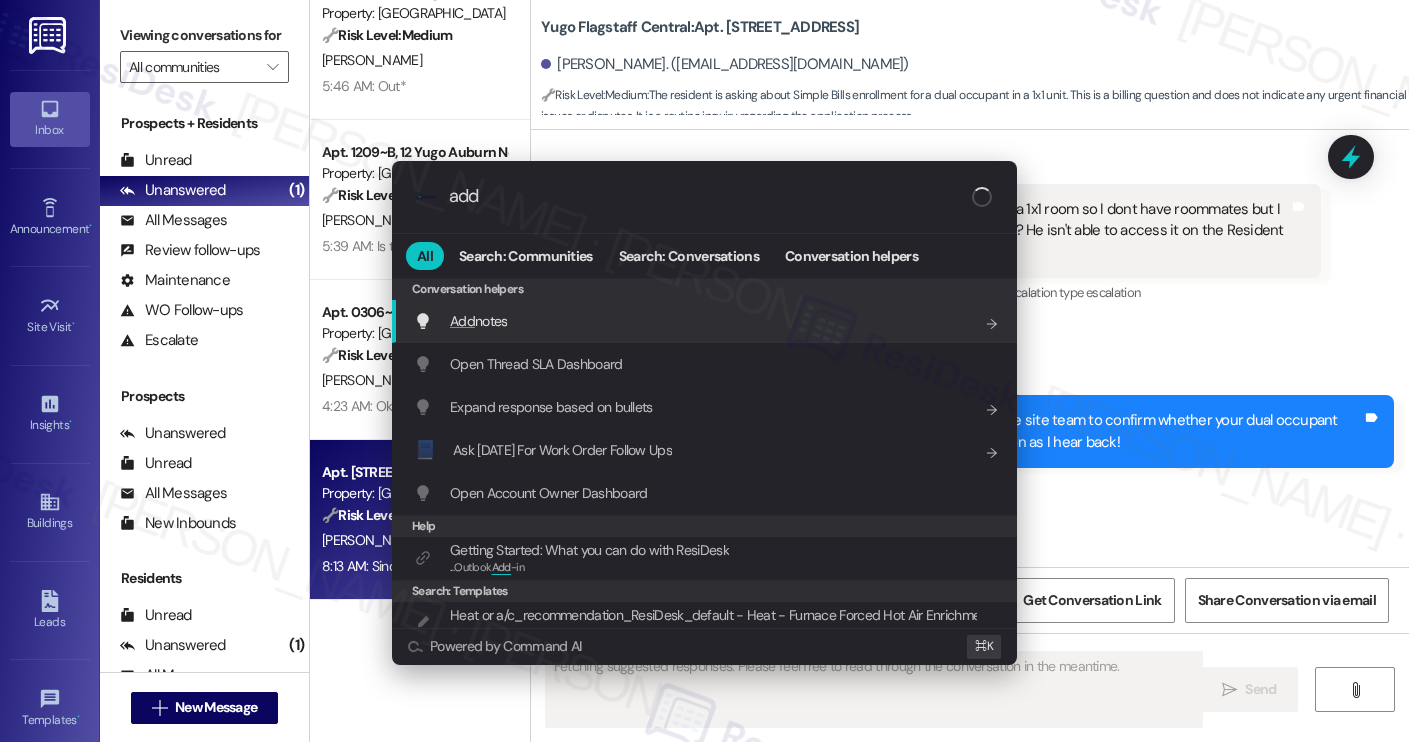 click on "Add  notes Add shortcut" at bounding box center [706, 321] 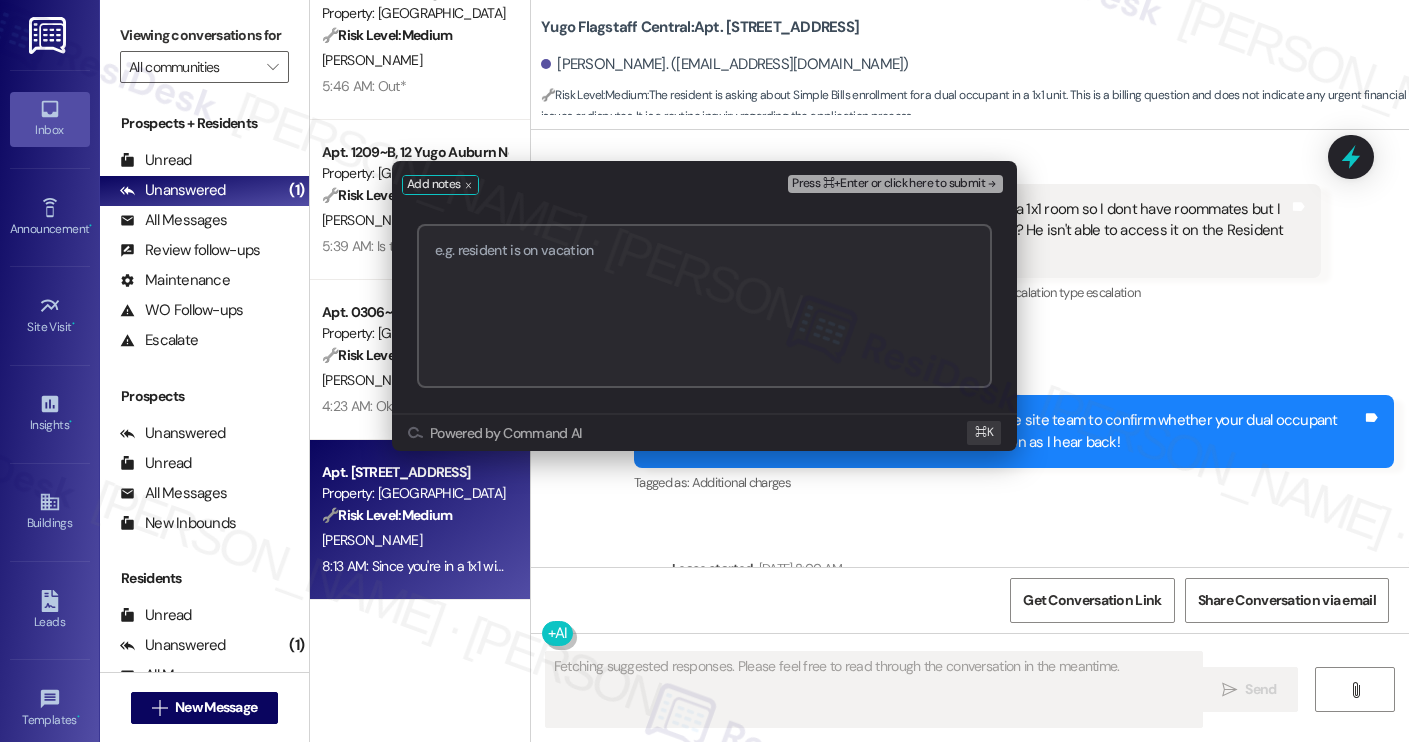 click at bounding box center [704, 306] 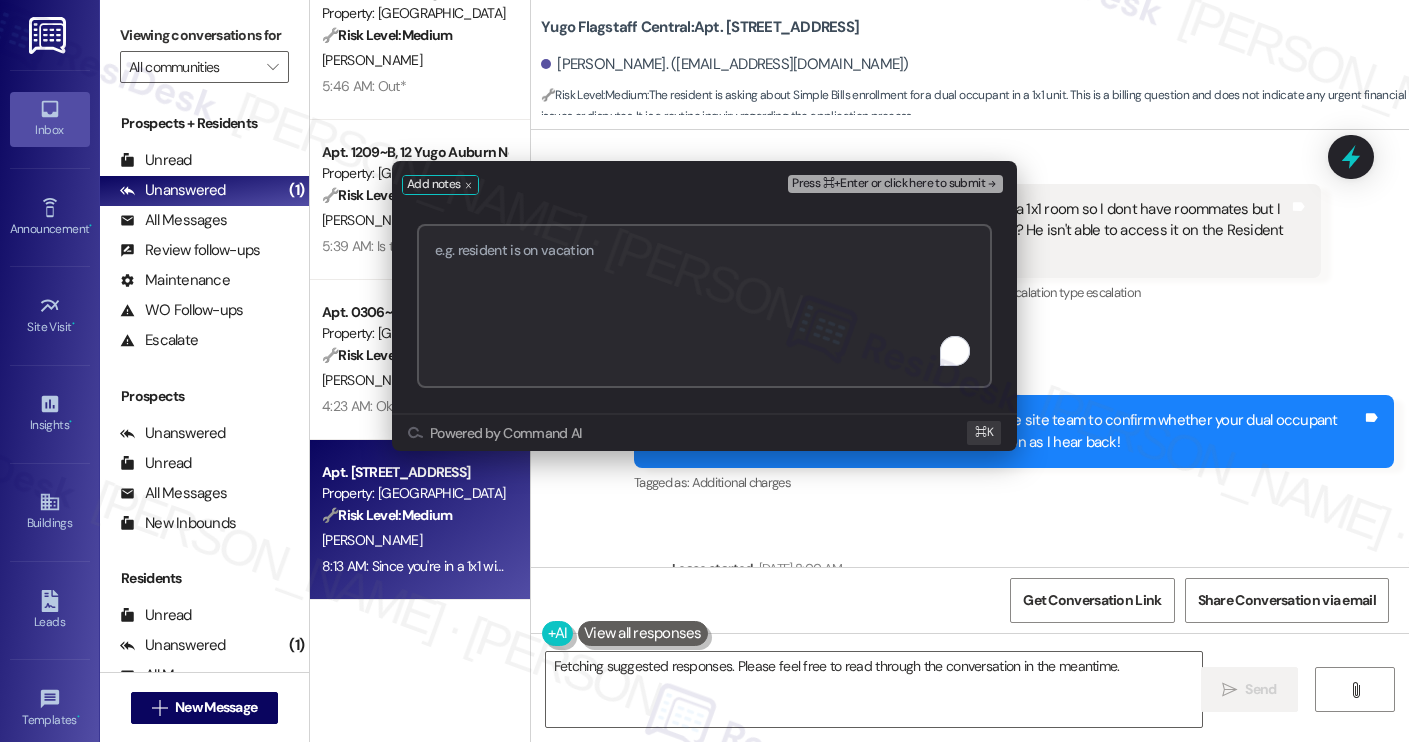 paste on "SimpleBills Setup for Dual Occupant in 1x1 Room" 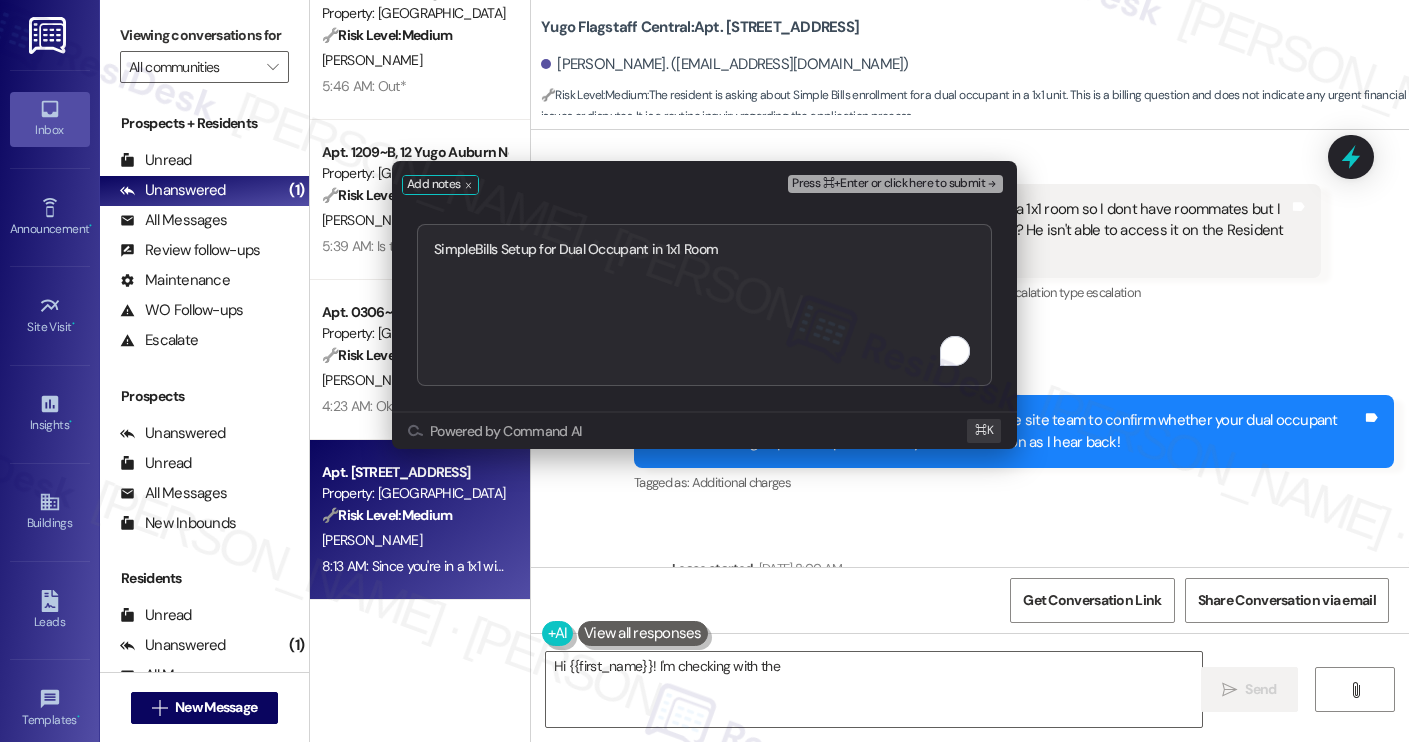 click on "Press ⌘+Enter or click here to submit" at bounding box center (888, 184) 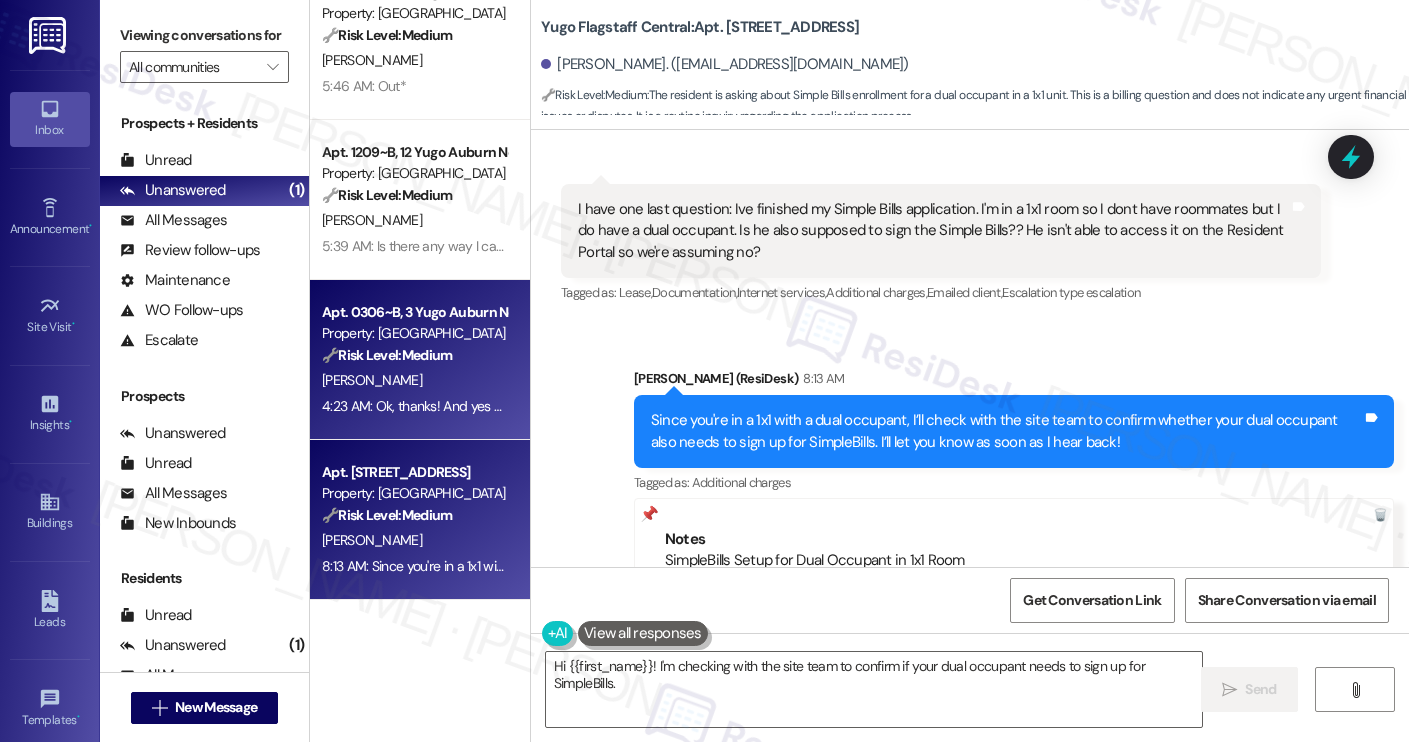 scroll, scrollTop: 2641, scrollLeft: 0, axis: vertical 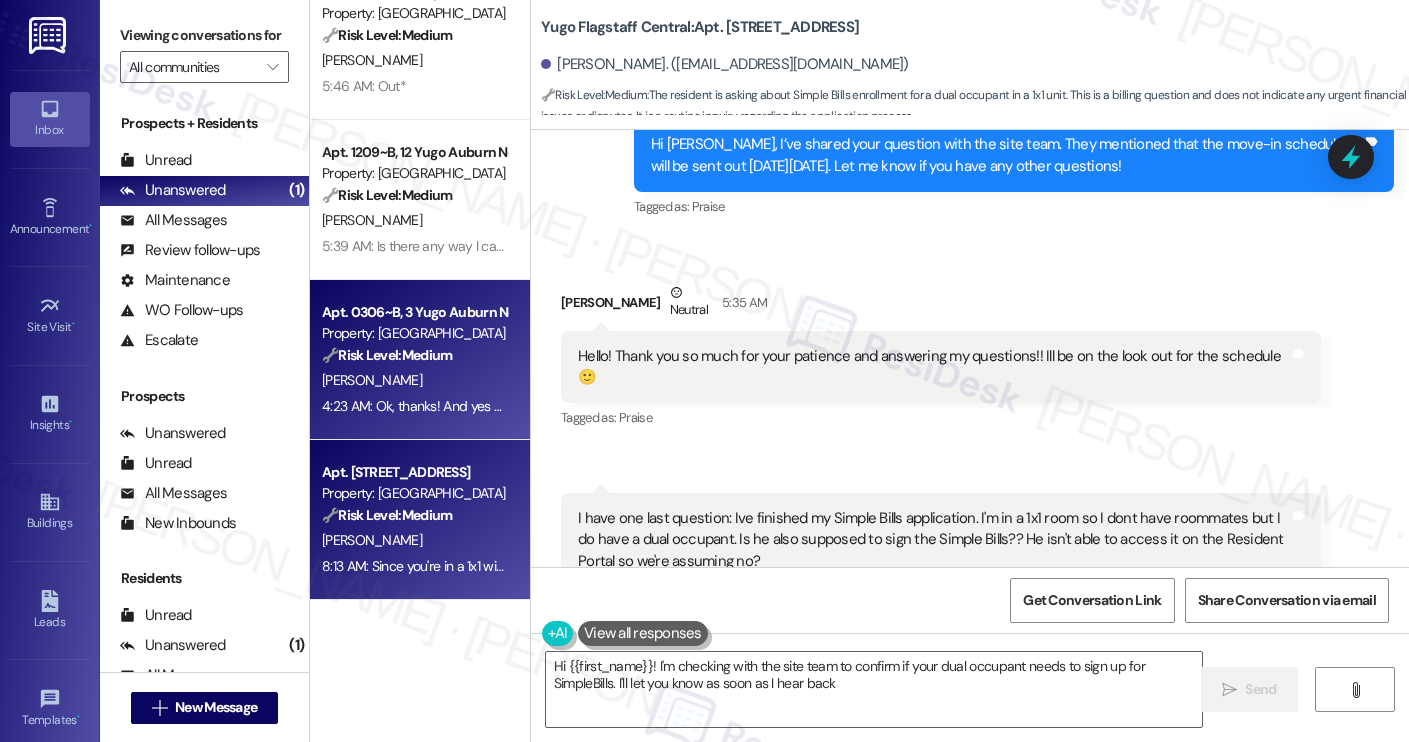 type on "Hi {{first_name}}! I'm checking with the site team to confirm if your dual occupant needs to sign up for SimpleBills. I'll let you know as soon as I hear back!" 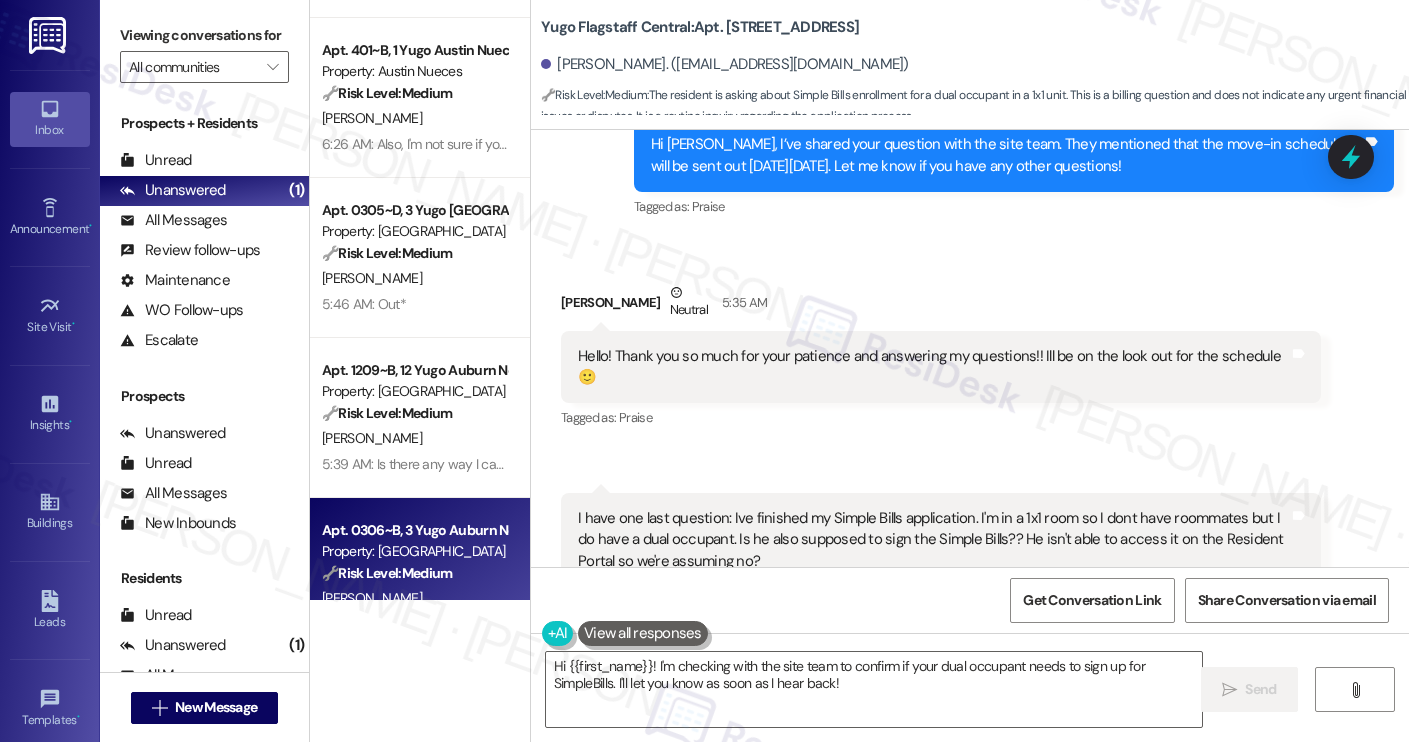 scroll, scrollTop: 130, scrollLeft: 0, axis: vertical 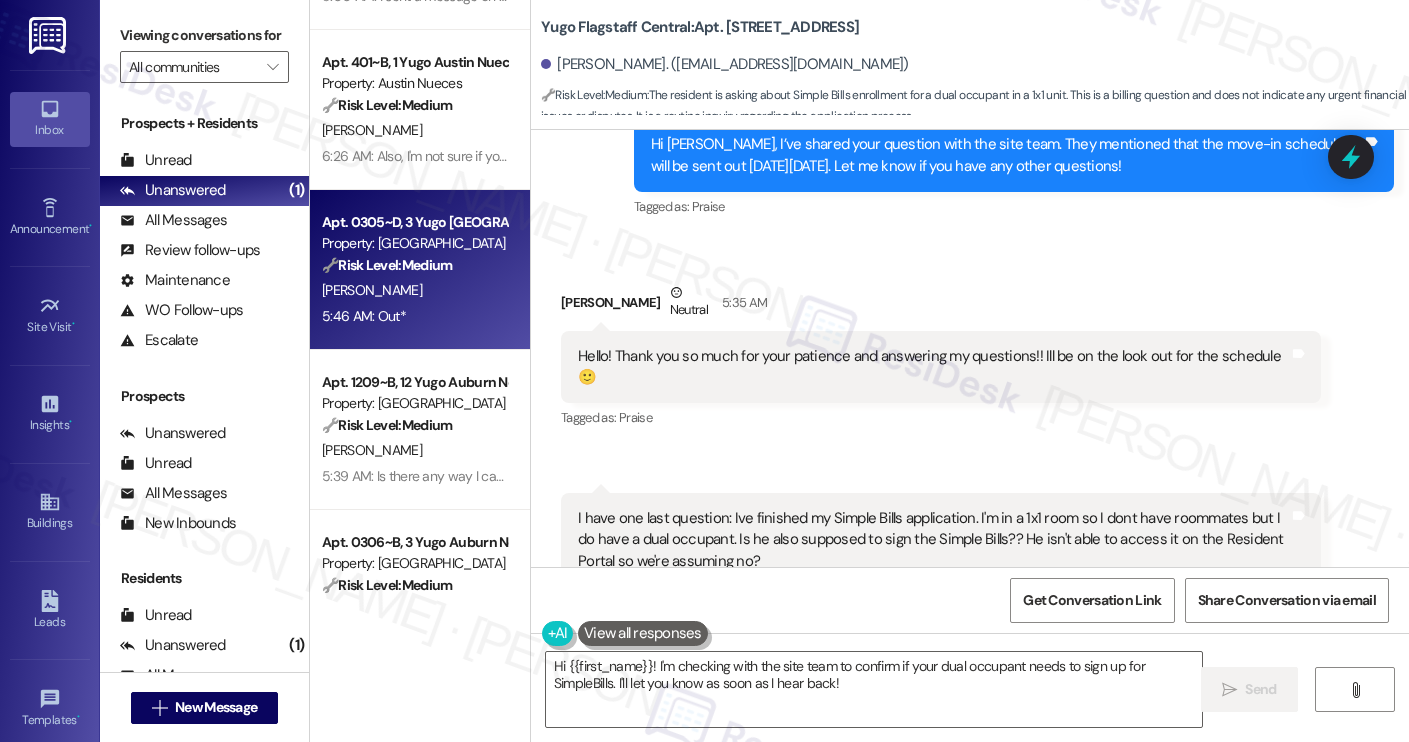 click on "5:46 AM: Out* 5:46 AM: Out*" at bounding box center (414, 316) 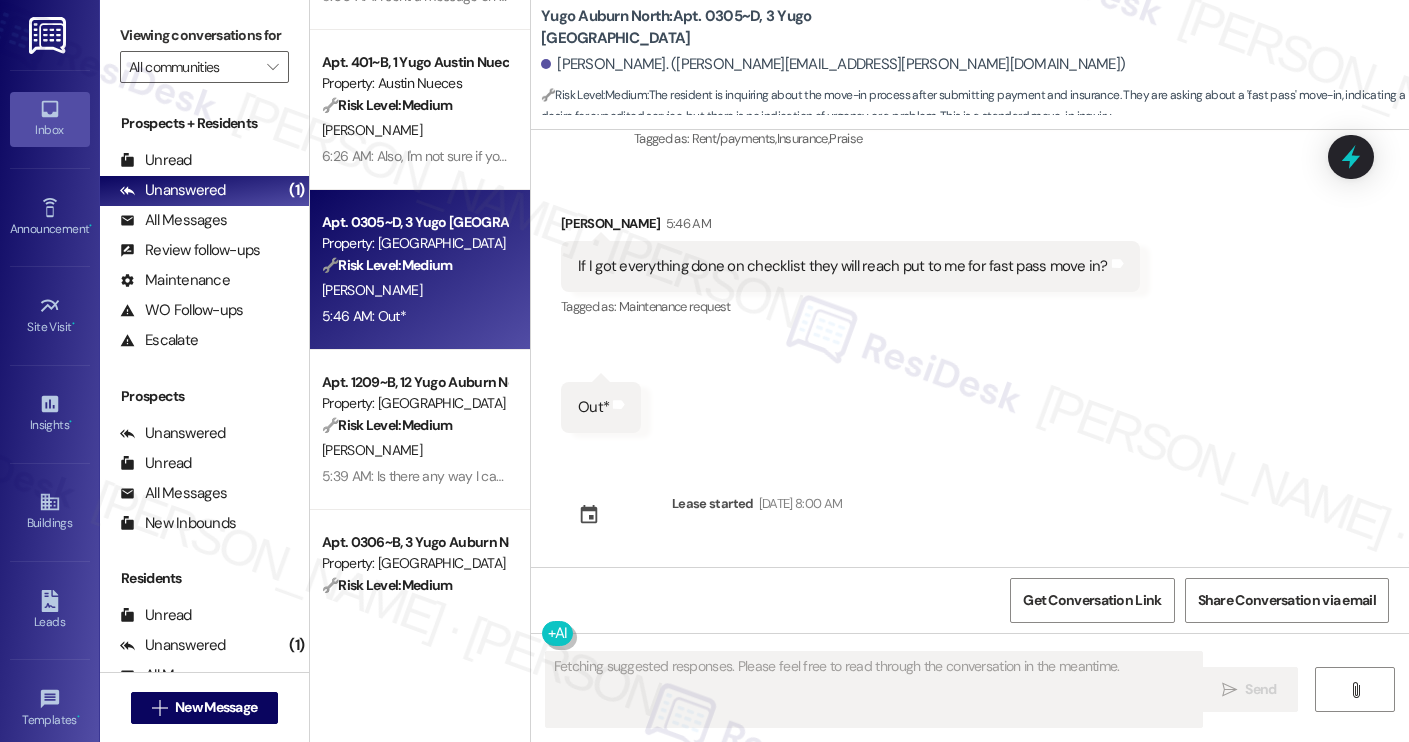 scroll, scrollTop: 2440, scrollLeft: 0, axis: vertical 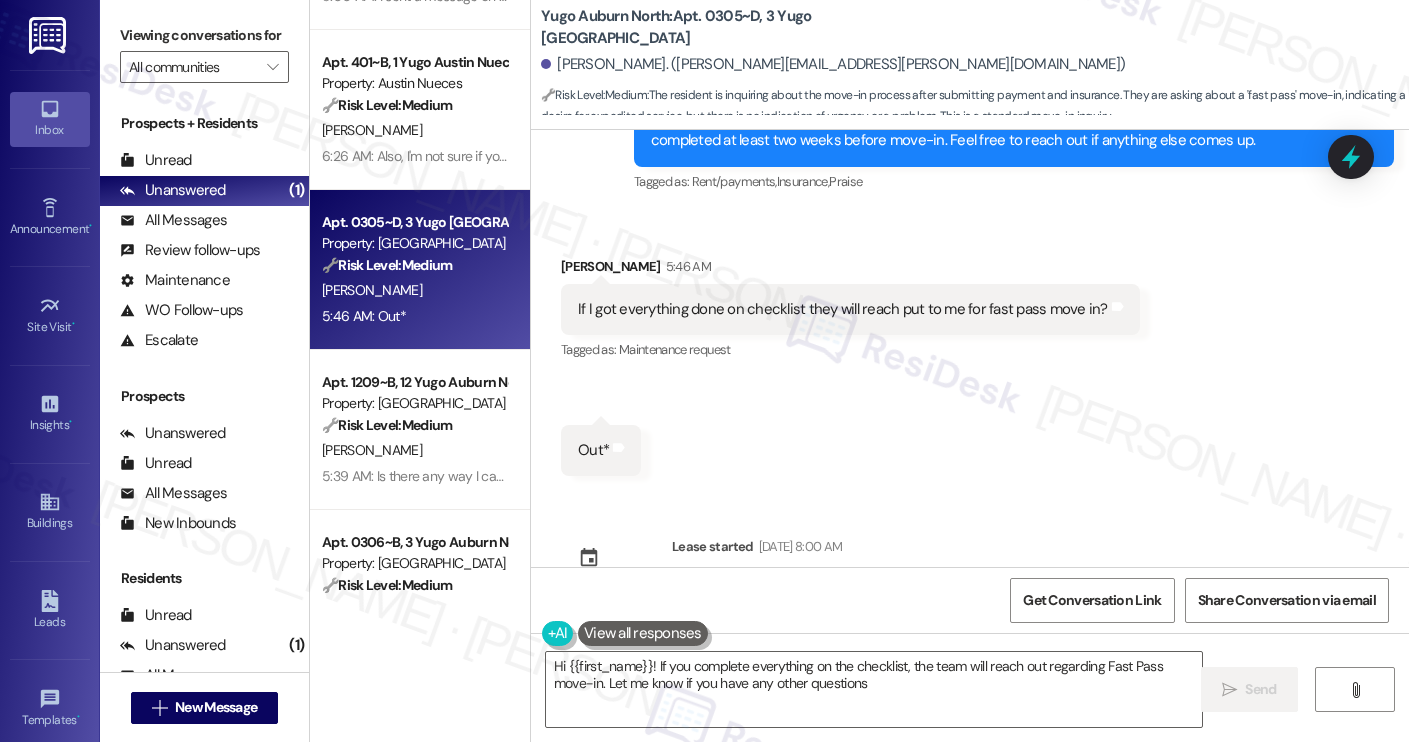 type on "Hi {{first_name}}! If you complete everything on the checklist, the team will reach out regarding Fast Pass move-in. Let me know if you have any other questions!" 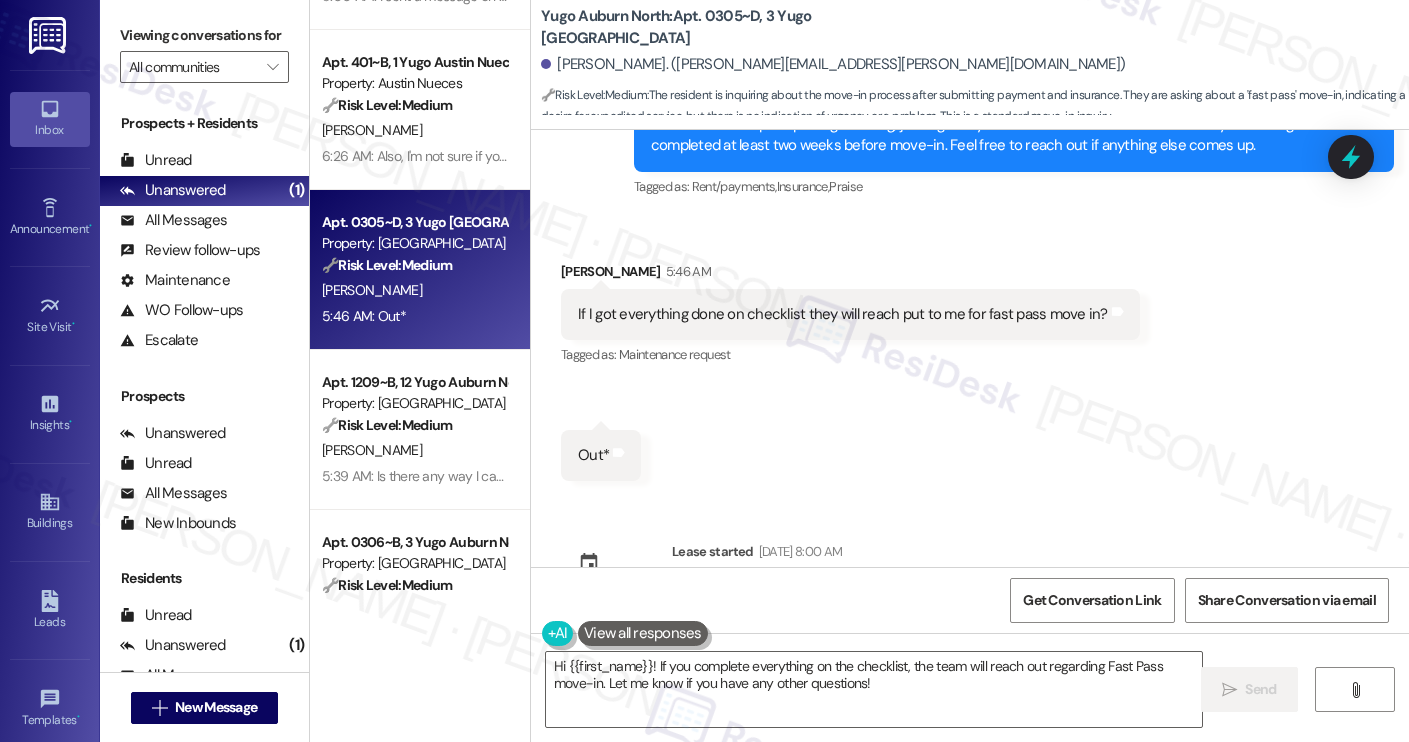 scroll, scrollTop: 2440, scrollLeft: 0, axis: vertical 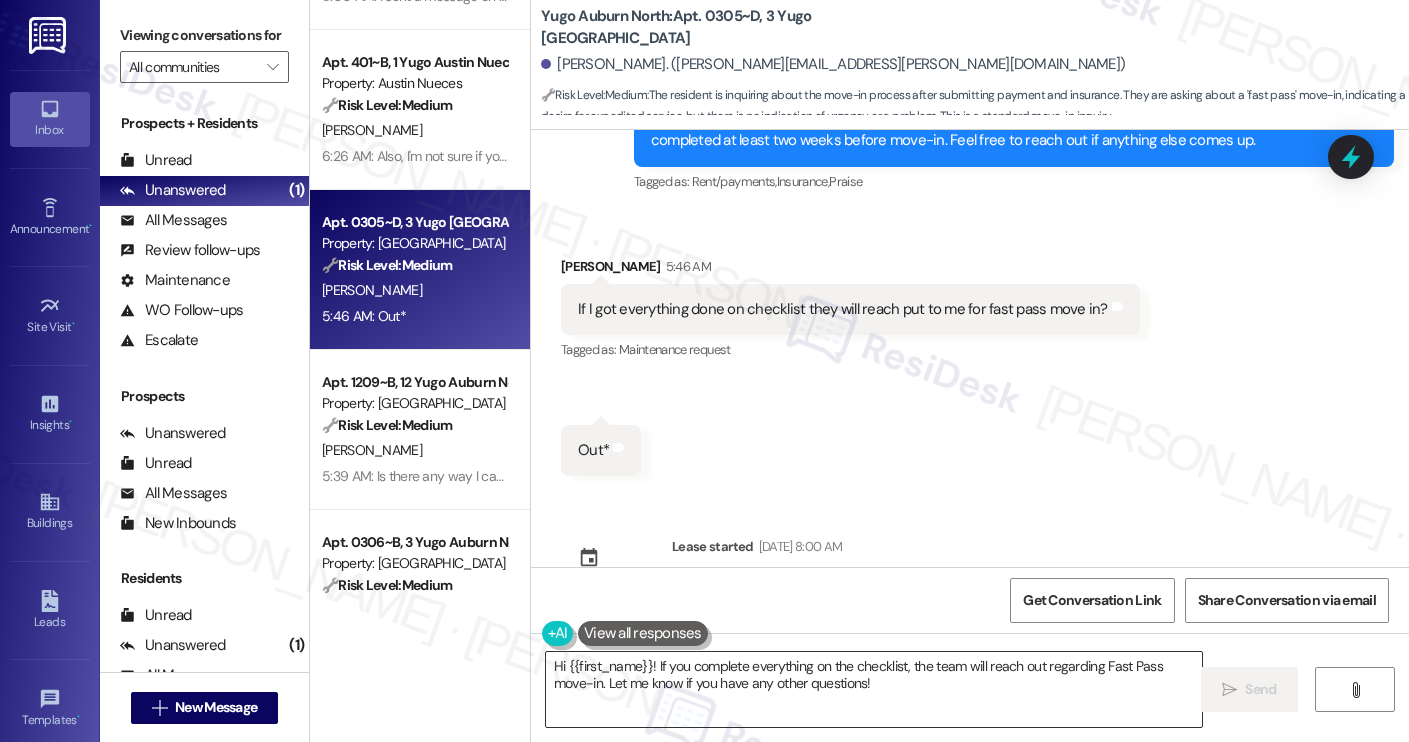 click on "Hi {{first_name}}! If you complete everything on the checklist, the team will reach out regarding Fast Pass move-in. Let me know if you have any other questions!" at bounding box center [874, 689] 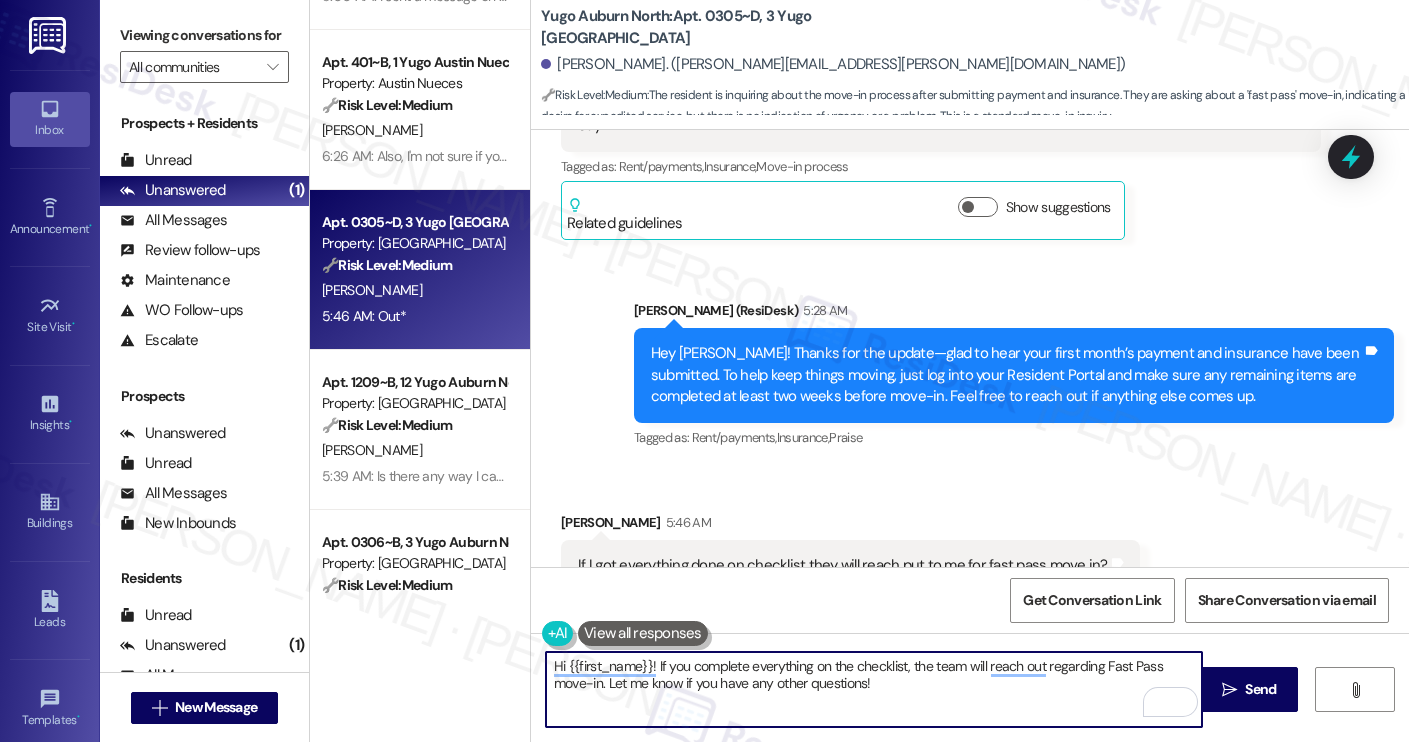 scroll, scrollTop: 2215, scrollLeft: 0, axis: vertical 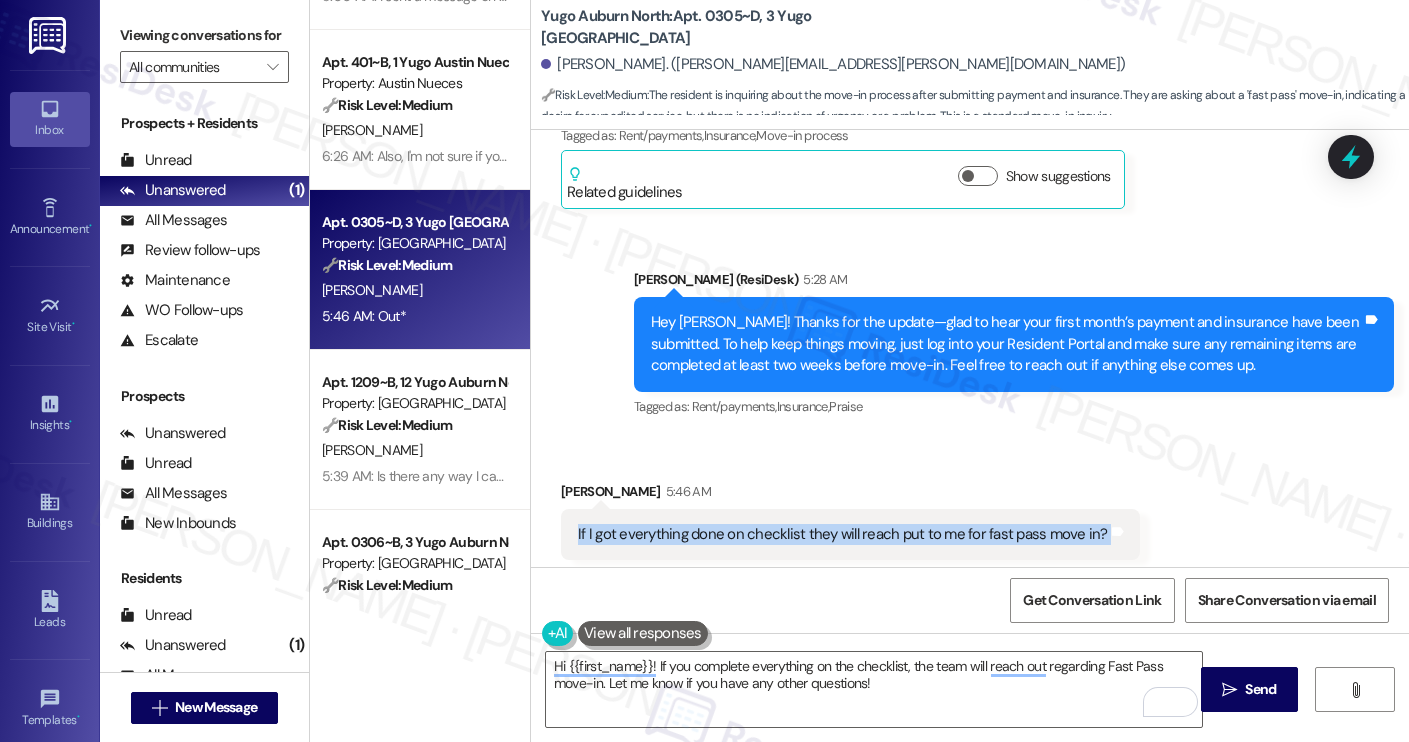 drag, startPoint x: 0, startPoint y: 0, endPoint x: 1114, endPoint y: 485, distance: 1214.9984 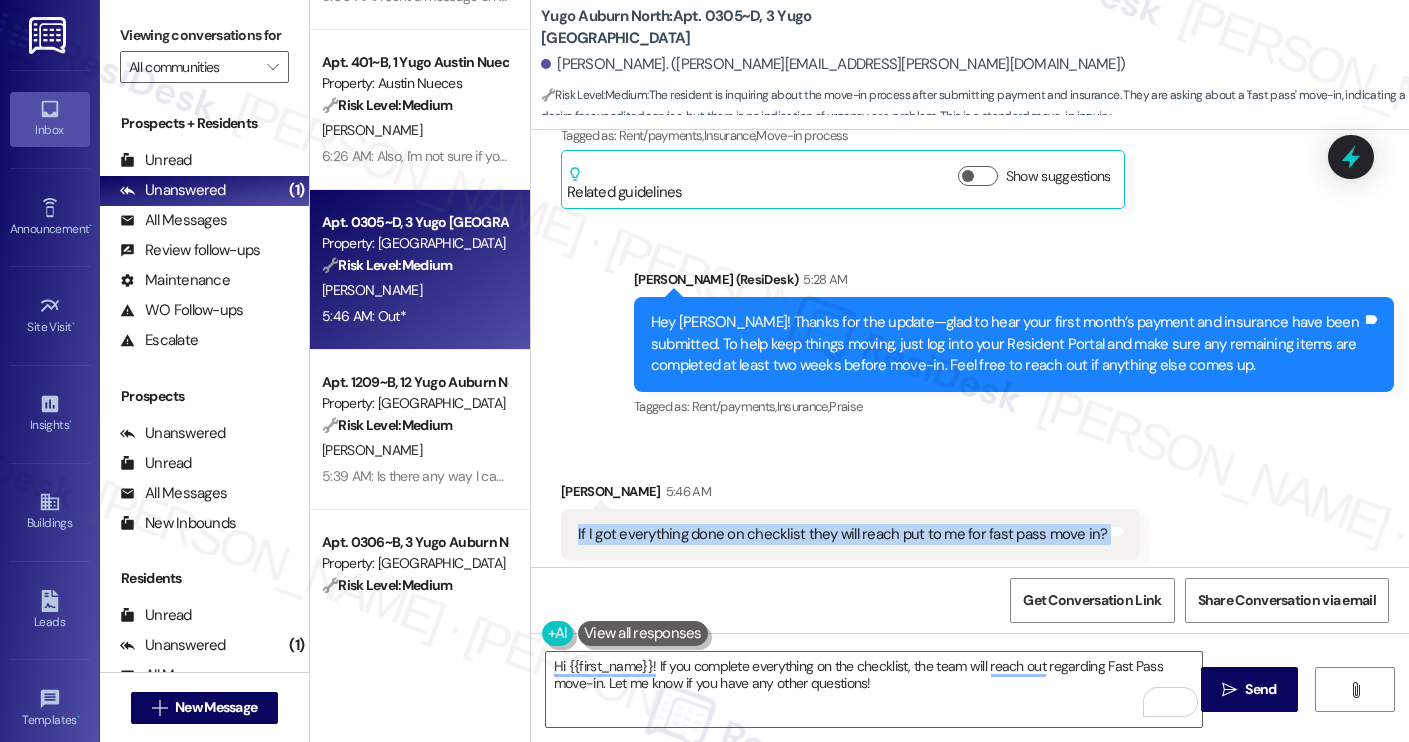 click on "[PERSON_NAME] 5:46 AM If I got everything done on checklist they will reach put to me for fast pass move in? Tags and notes Tagged as:   Maintenance request Click to highlight conversations about Maintenance request" at bounding box center (850, 535) 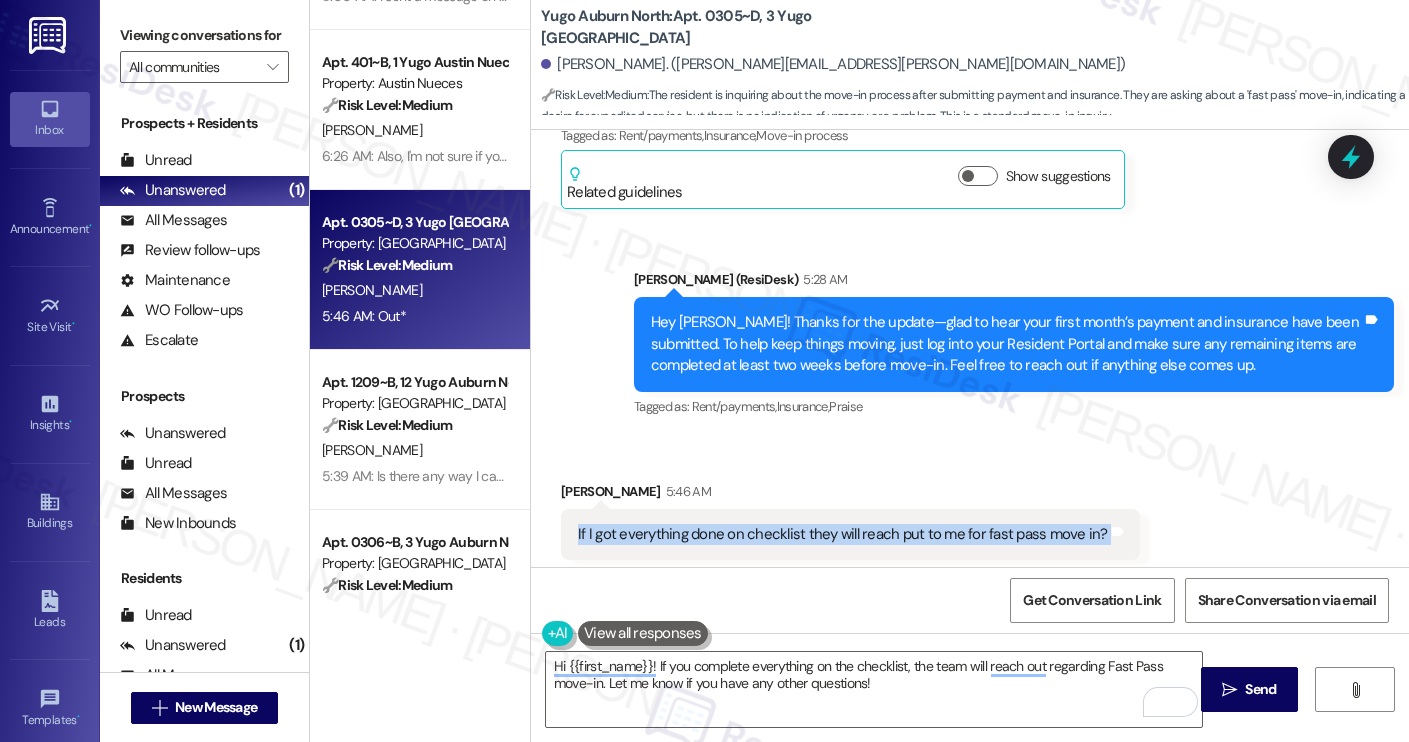 copy on "If I got everything done on checklist they will reach put to me for fast pass move in? Tags and notes" 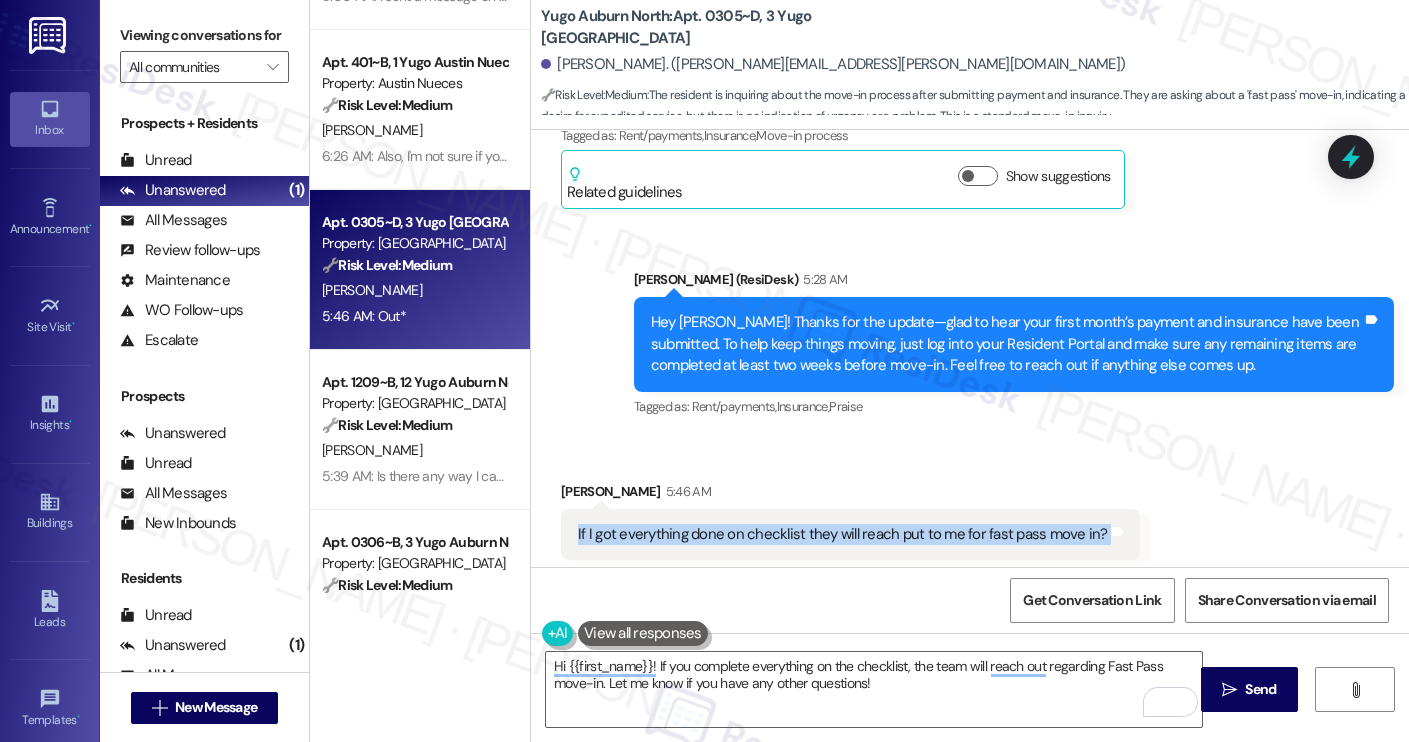 click at bounding box center (643, 633) 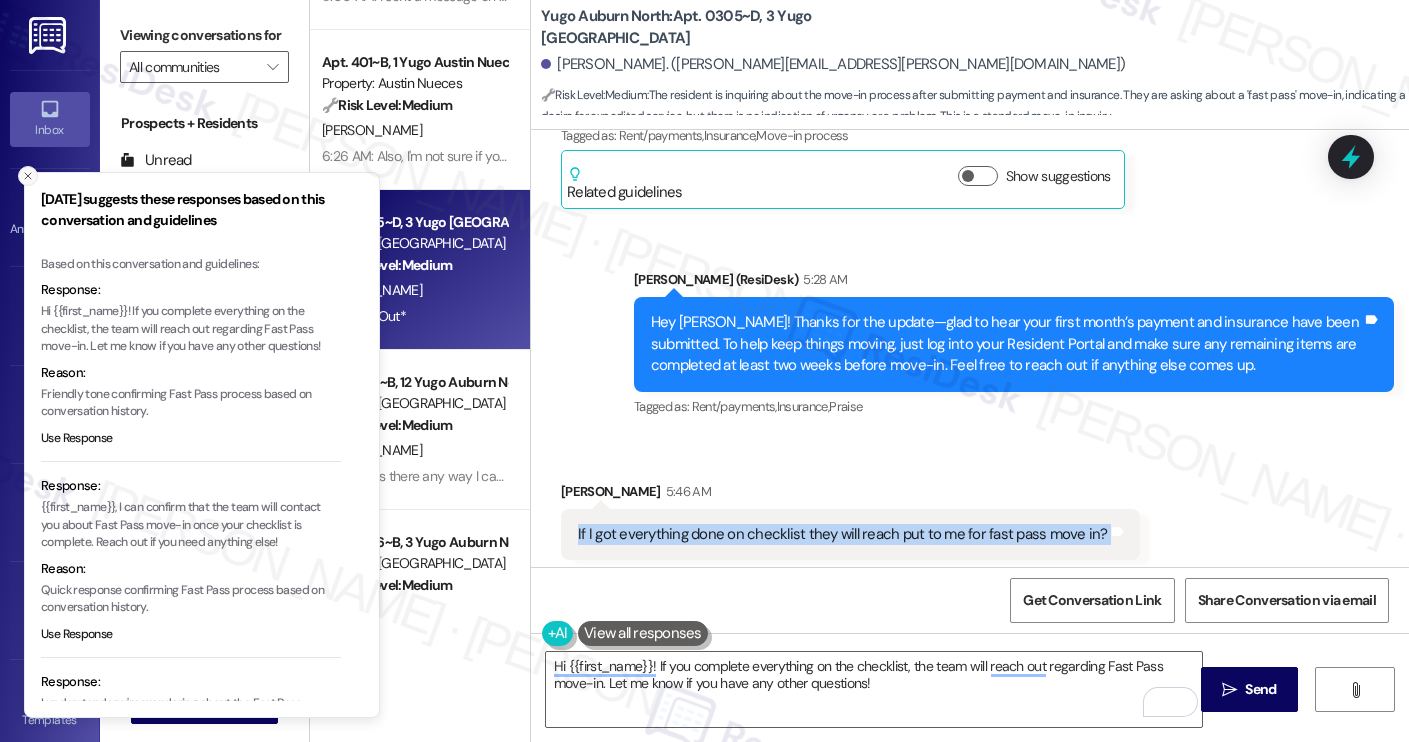 click 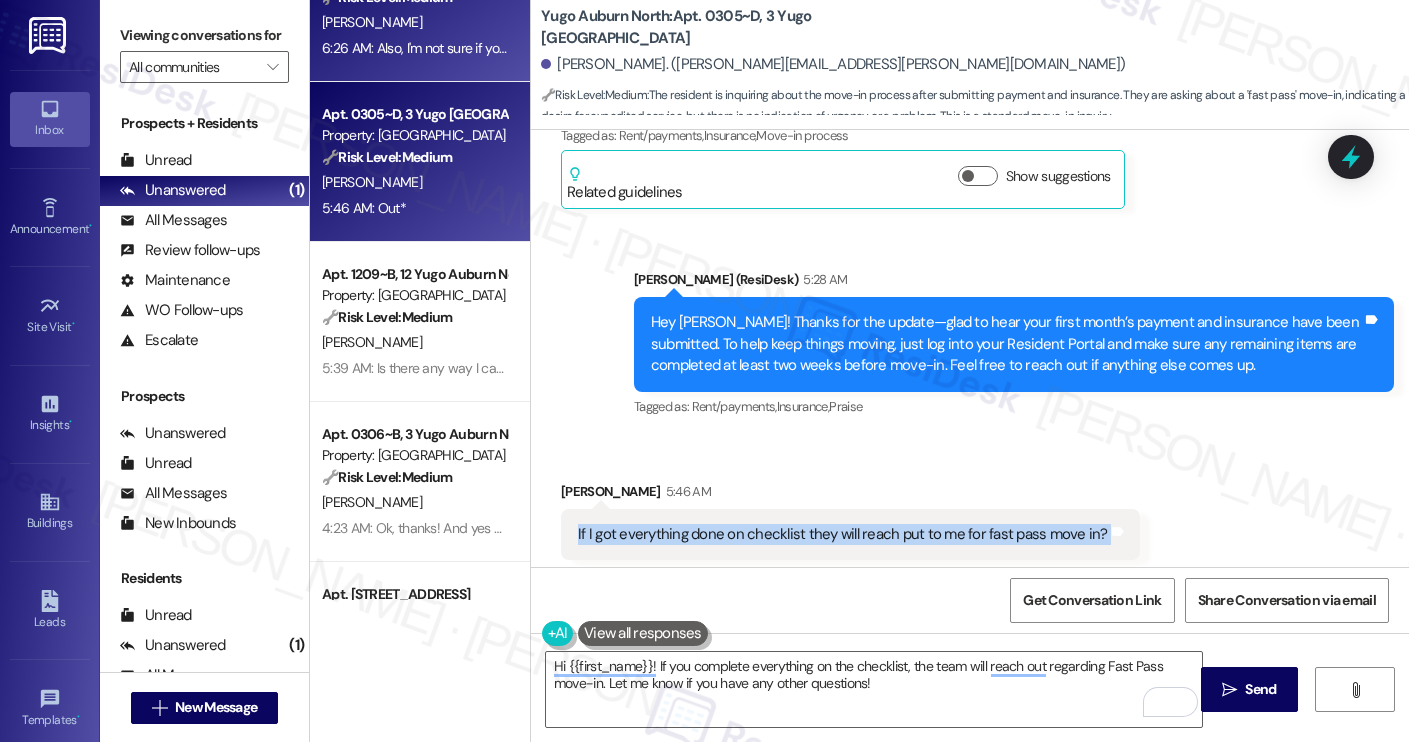 scroll, scrollTop: 239, scrollLeft: 0, axis: vertical 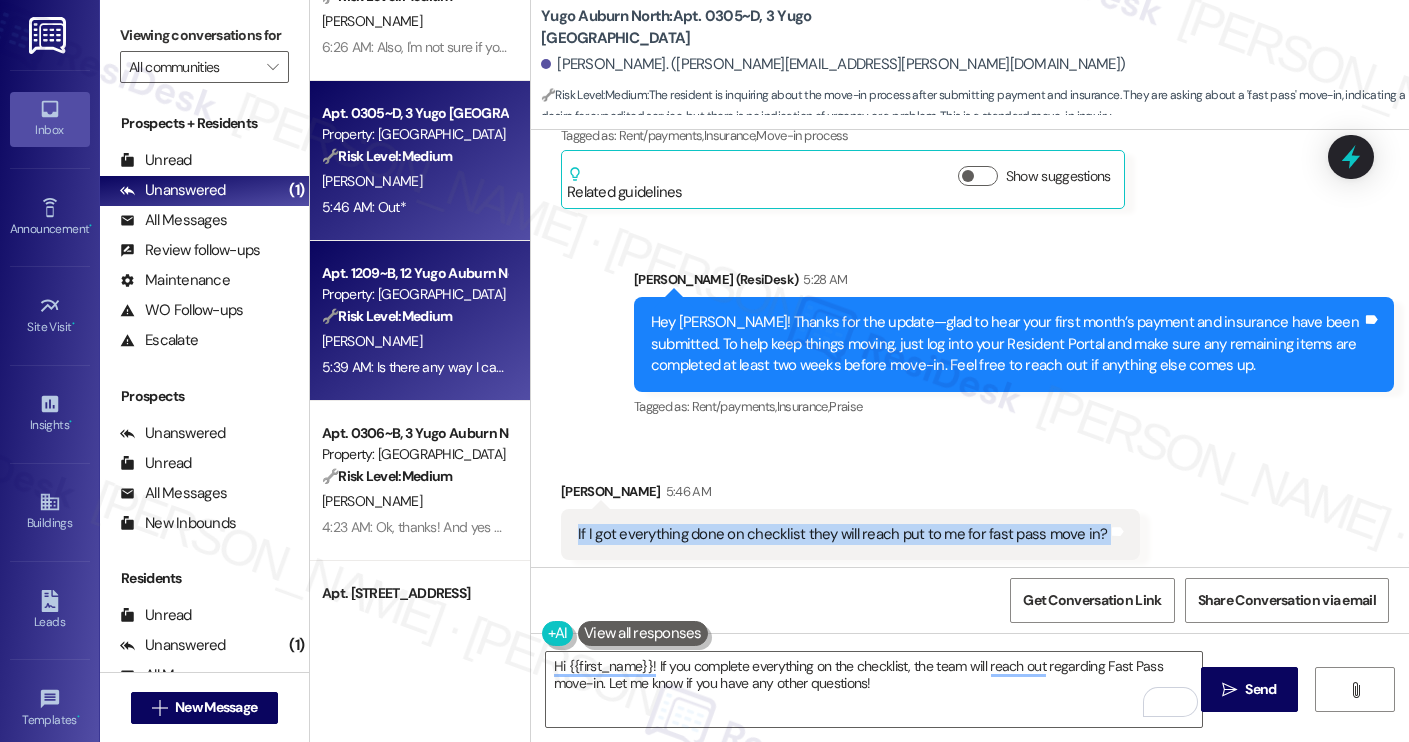 click on "🔧  Risk Level:  Medium" at bounding box center (387, 316) 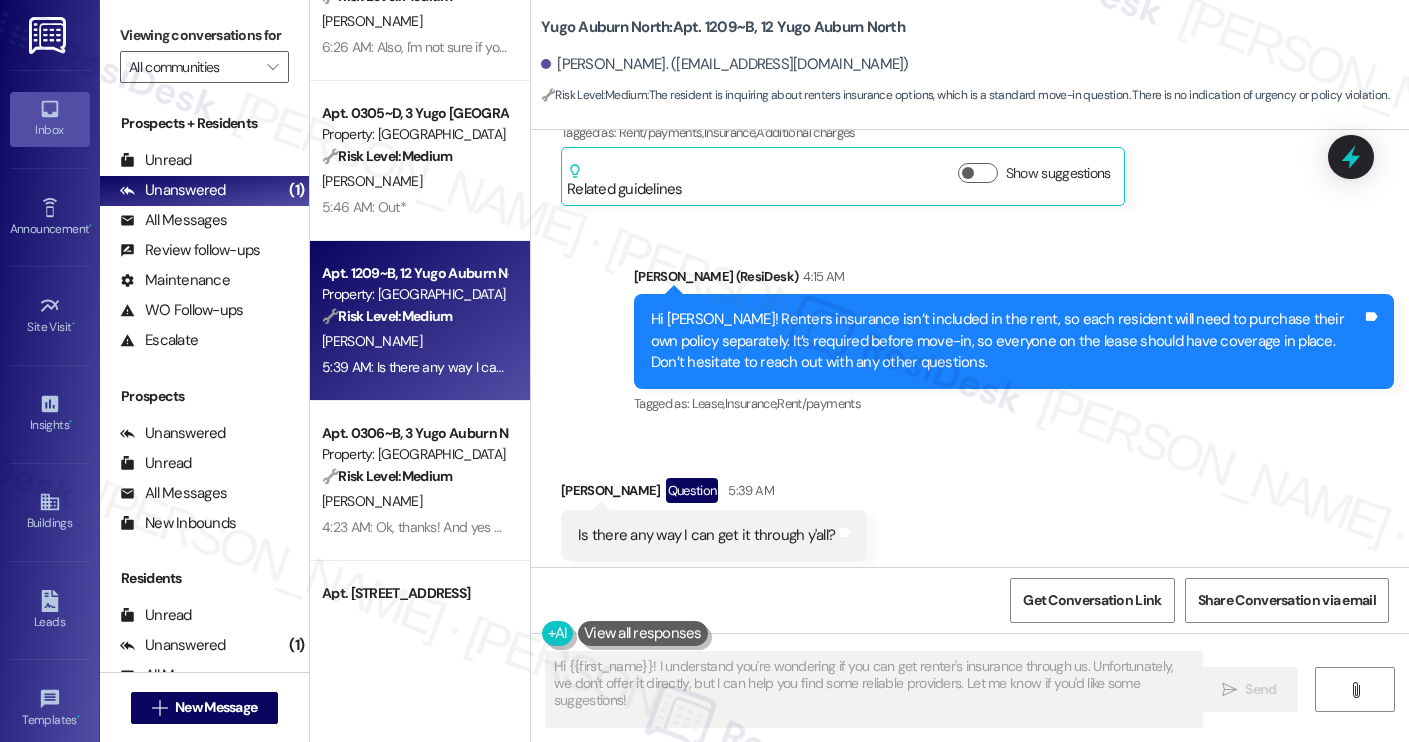 scroll, scrollTop: 1158, scrollLeft: 0, axis: vertical 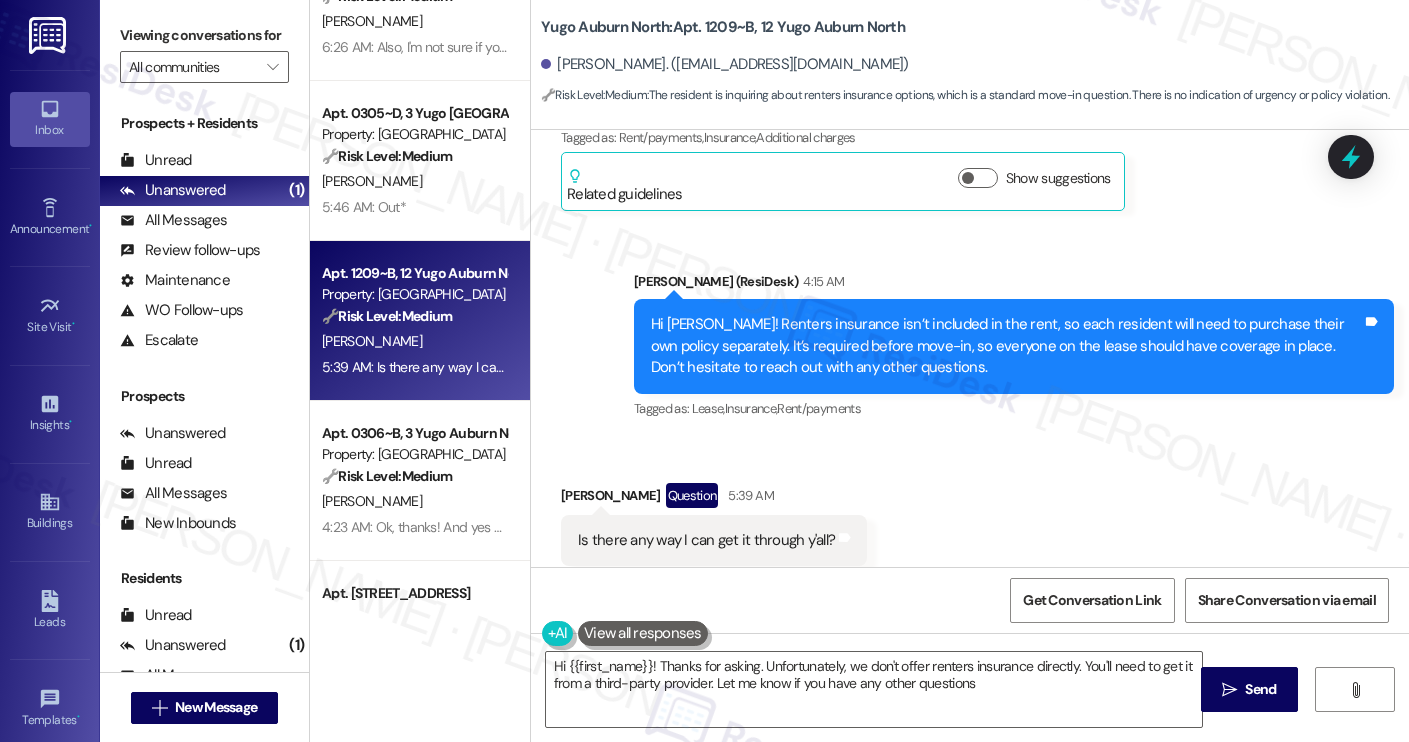 type on "Hi {{first_name}}! Thanks for asking. Unfortunately, we don't offer renters insurance directly. You'll need to get it from a third-party provider. Let me know if you have any other questions!" 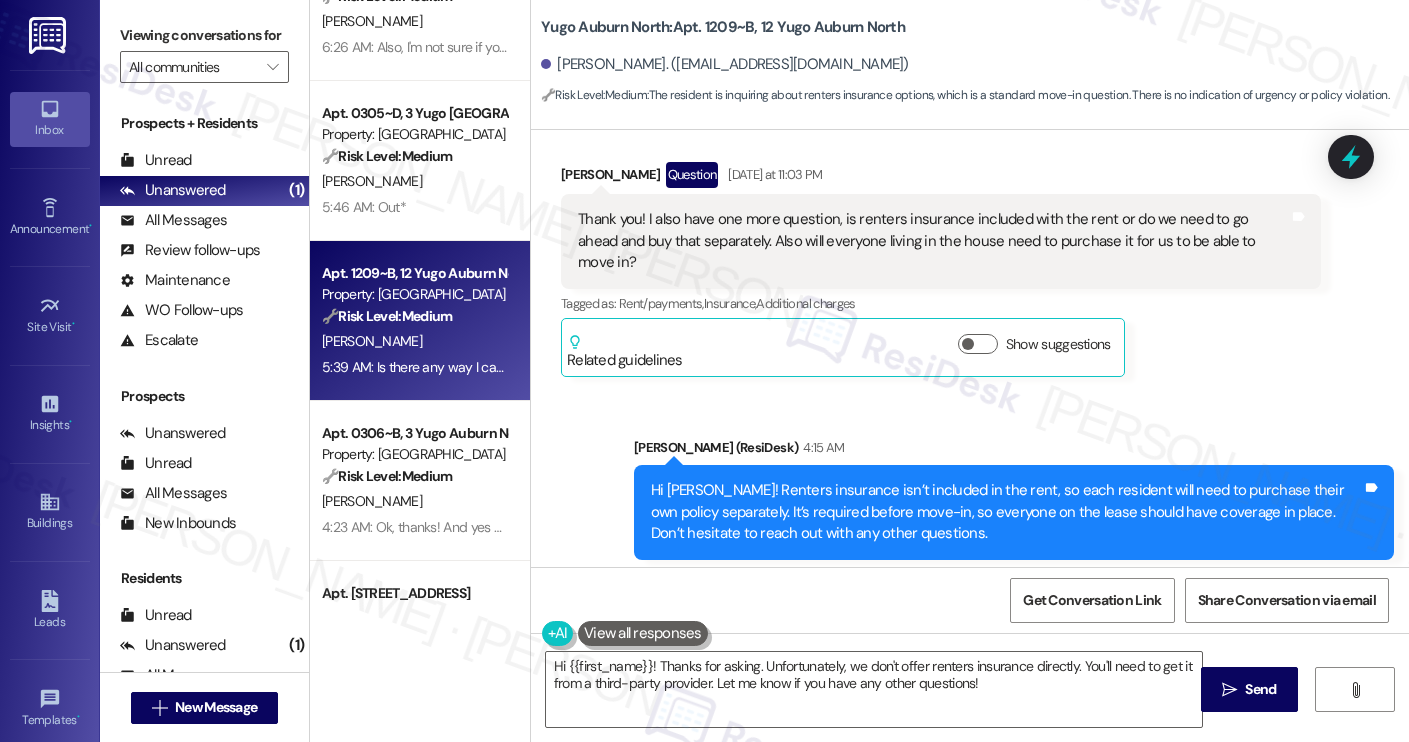 scroll, scrollTop: 996, scrollLeft: 0, axis: vertical 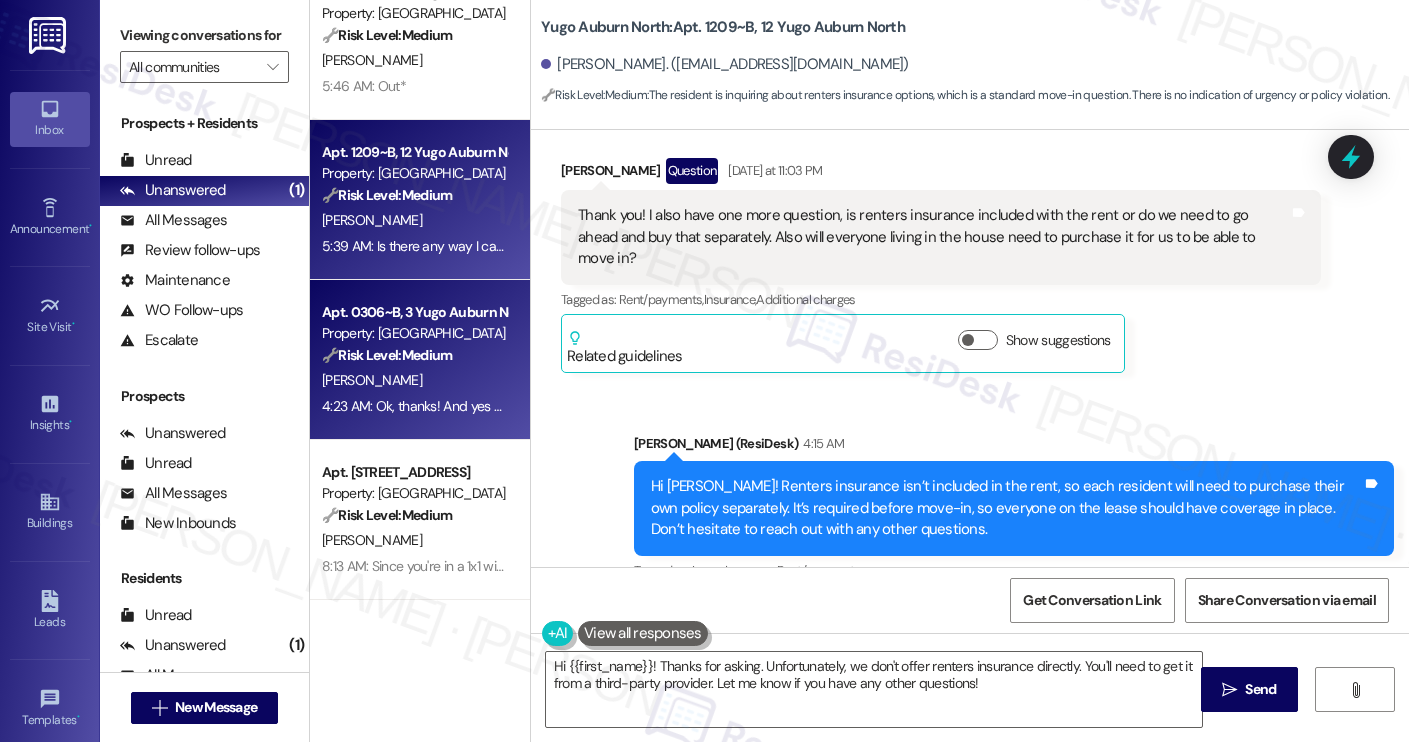 click on "🔧  Risk Level:  Medium" at bounding box center [387, 355] 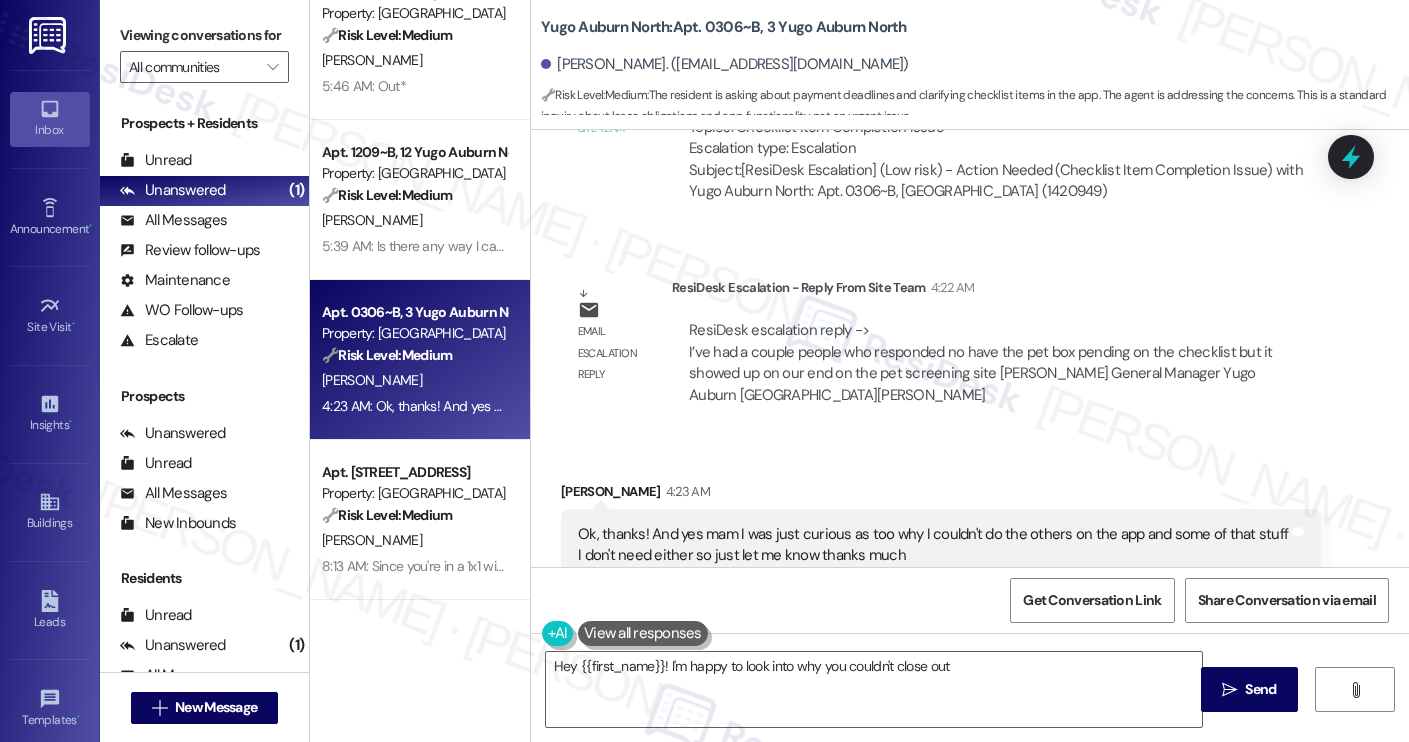 scroll, scrollTop: 2367, scrollLeft: 0, axis: vertical 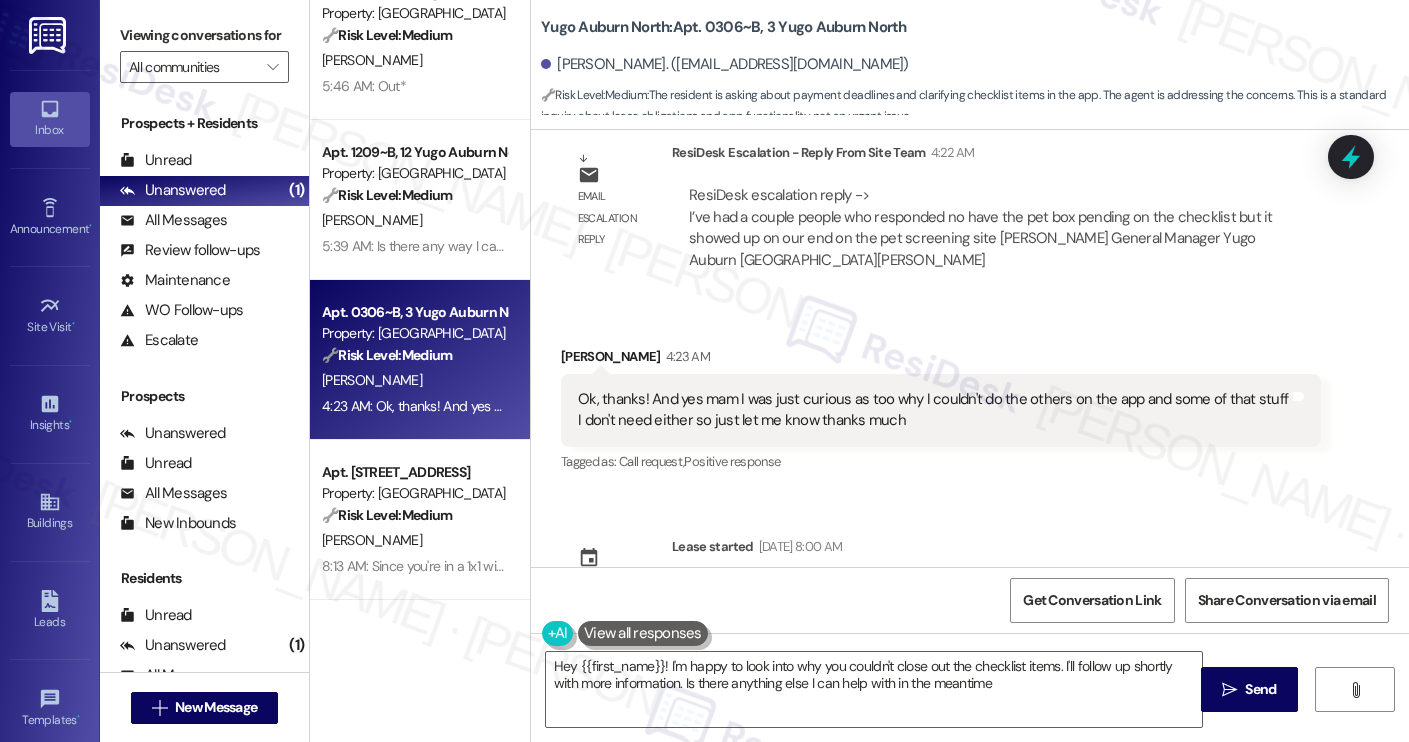 type on "Hey {{first_name}}! I'm happy to look into why you couldn't close out the checklist items. I'll follow up shortly with more information. Is there anything else I can help with in the meantime?" 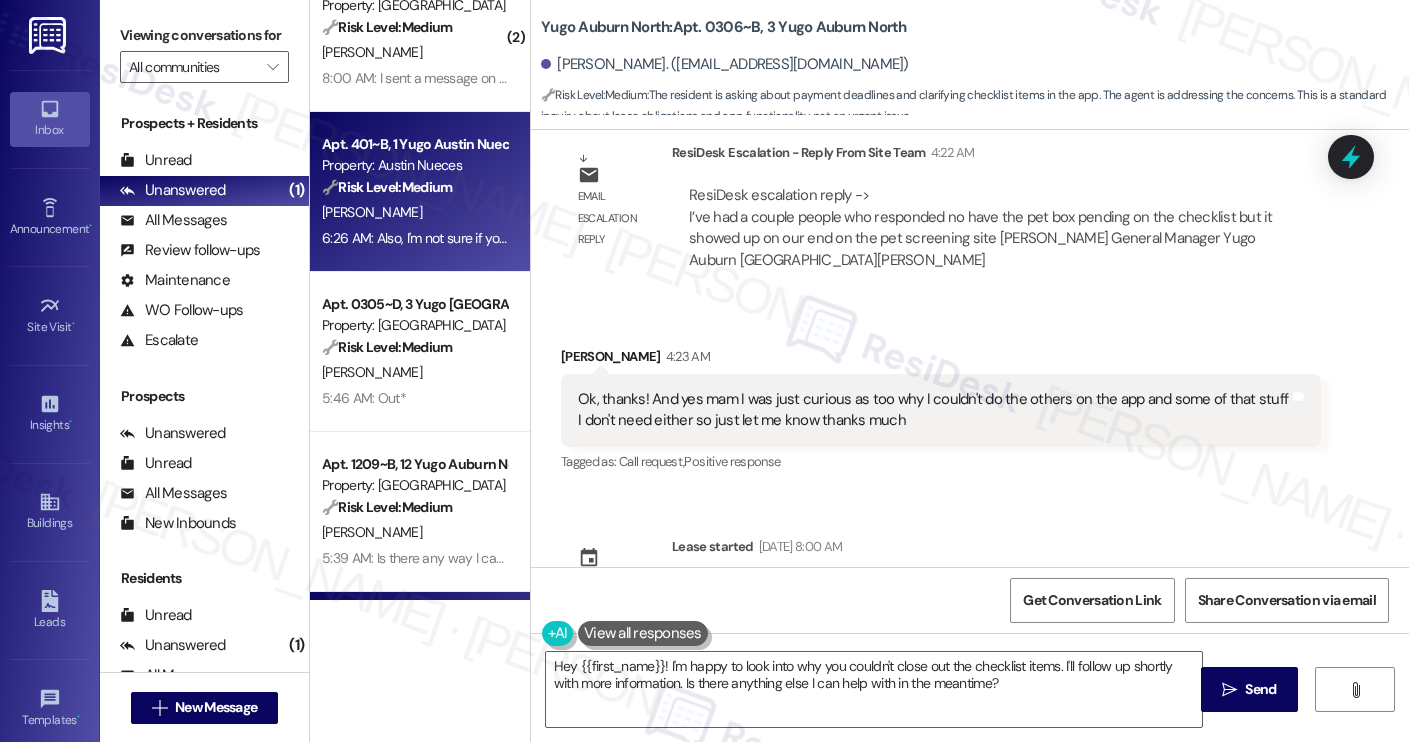 scroll, scrollTop: 50, scrollLeft: 0, axis: vertical 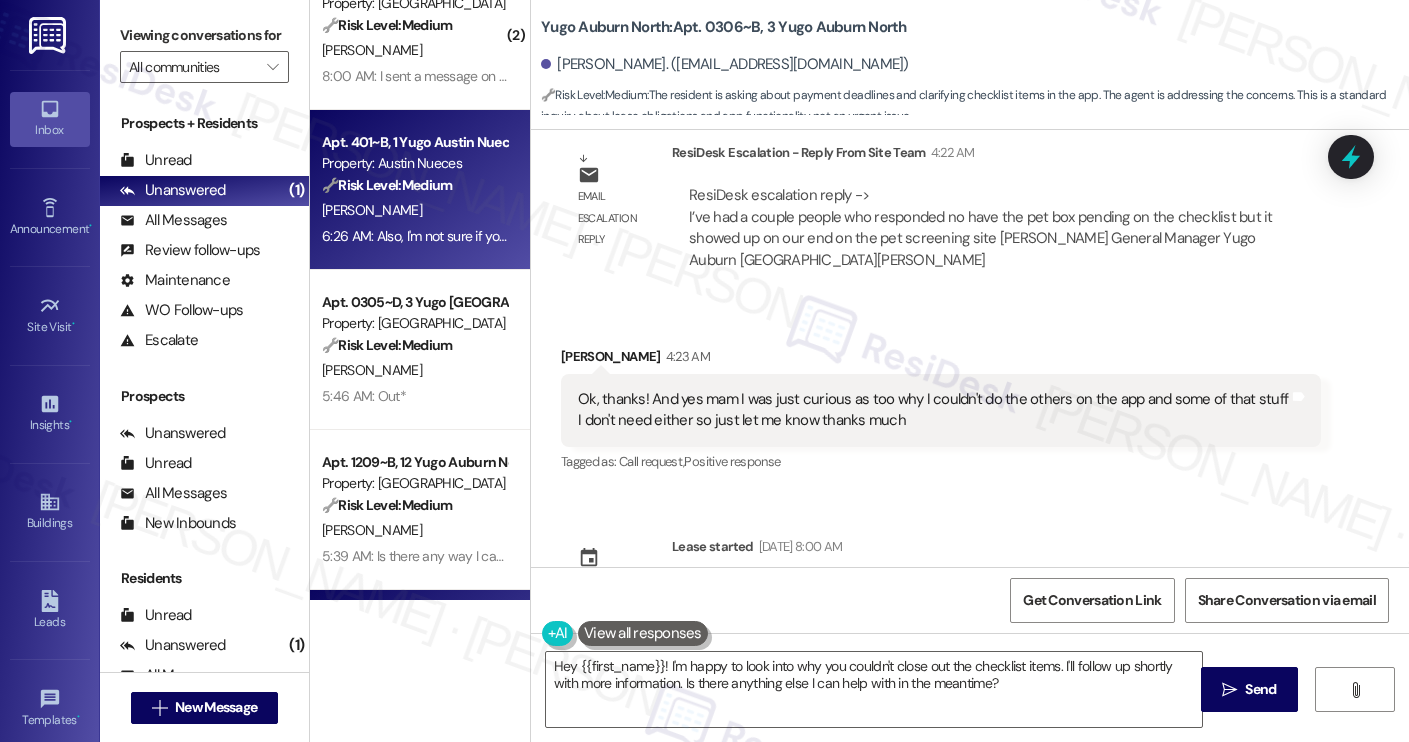 click on "6:26 AM: Also, I'm not sure if you are the right person to tell, but I turned in my mail key a few months ago. I know I need to turn in my mail key for move-out, but mine didn't work and I turned it in for it to get fixed and I never got it back. Is this alright? 6:26 AM: Also, I'm not sure if you are the right person to tell, but I turned in my mail key a few months ago. I know I need to turn in my mail key for move-out, but mine didn't work and I turned it in for it to get fixed and I never got it back. Is this alright?" at bounding box center [1033, 236] 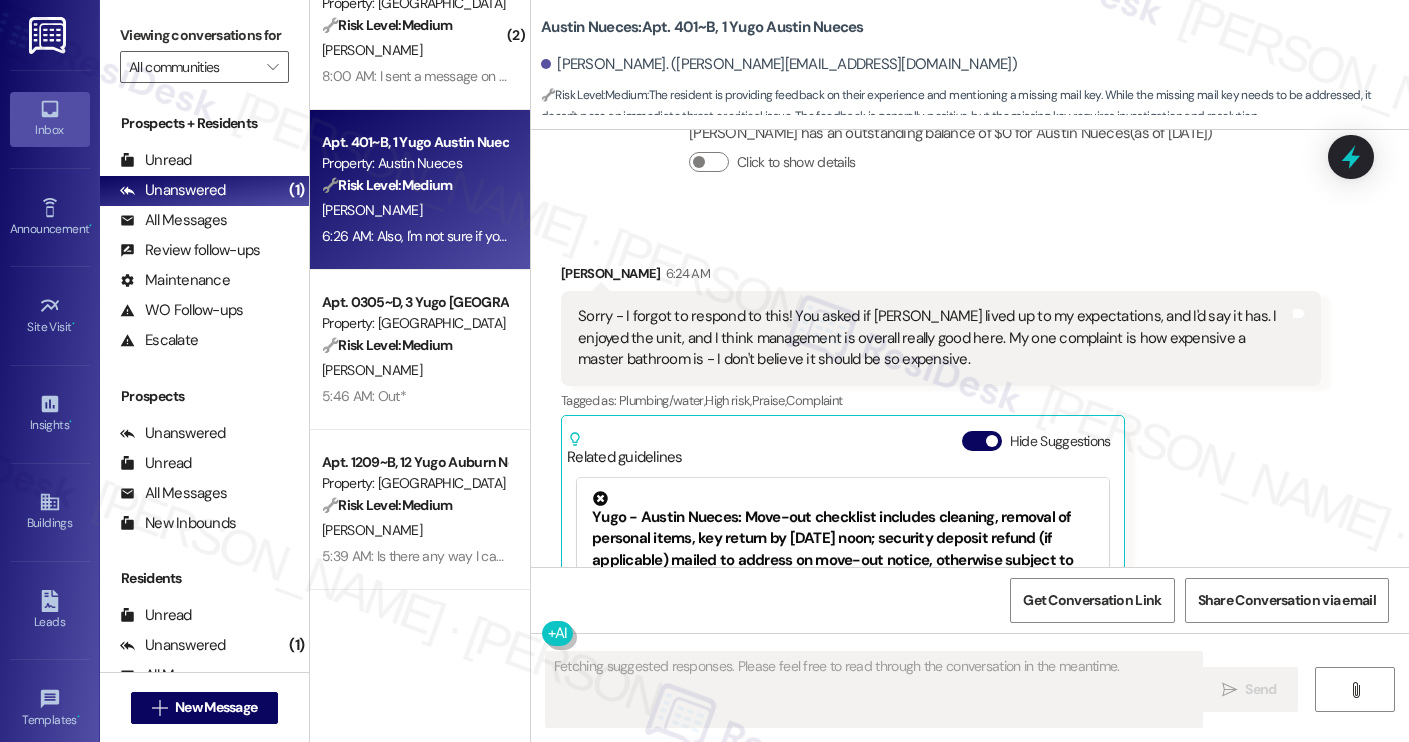 scroll, scrollTop: 8040, scrollLeft: 0, axis: vertical 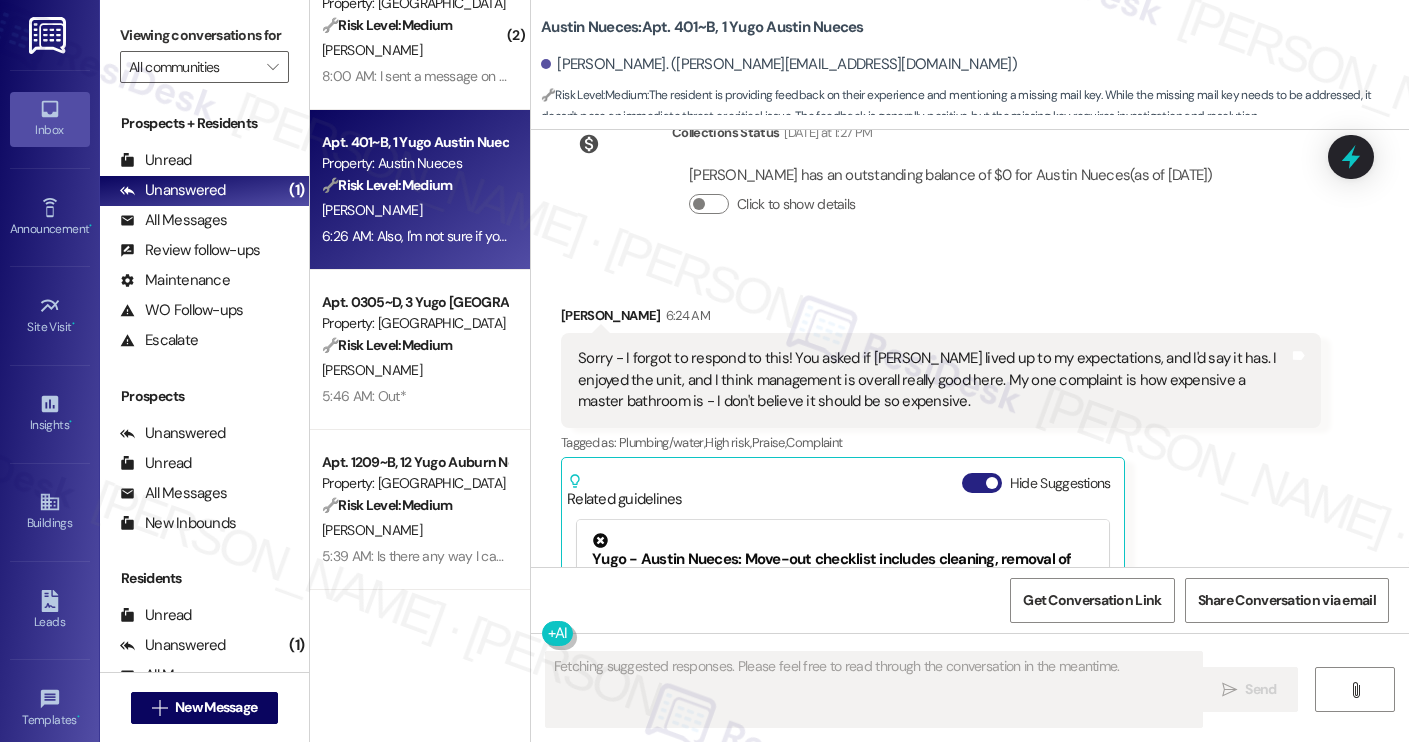 click on "Hide Suggestions" at bounding box center (982, 483) 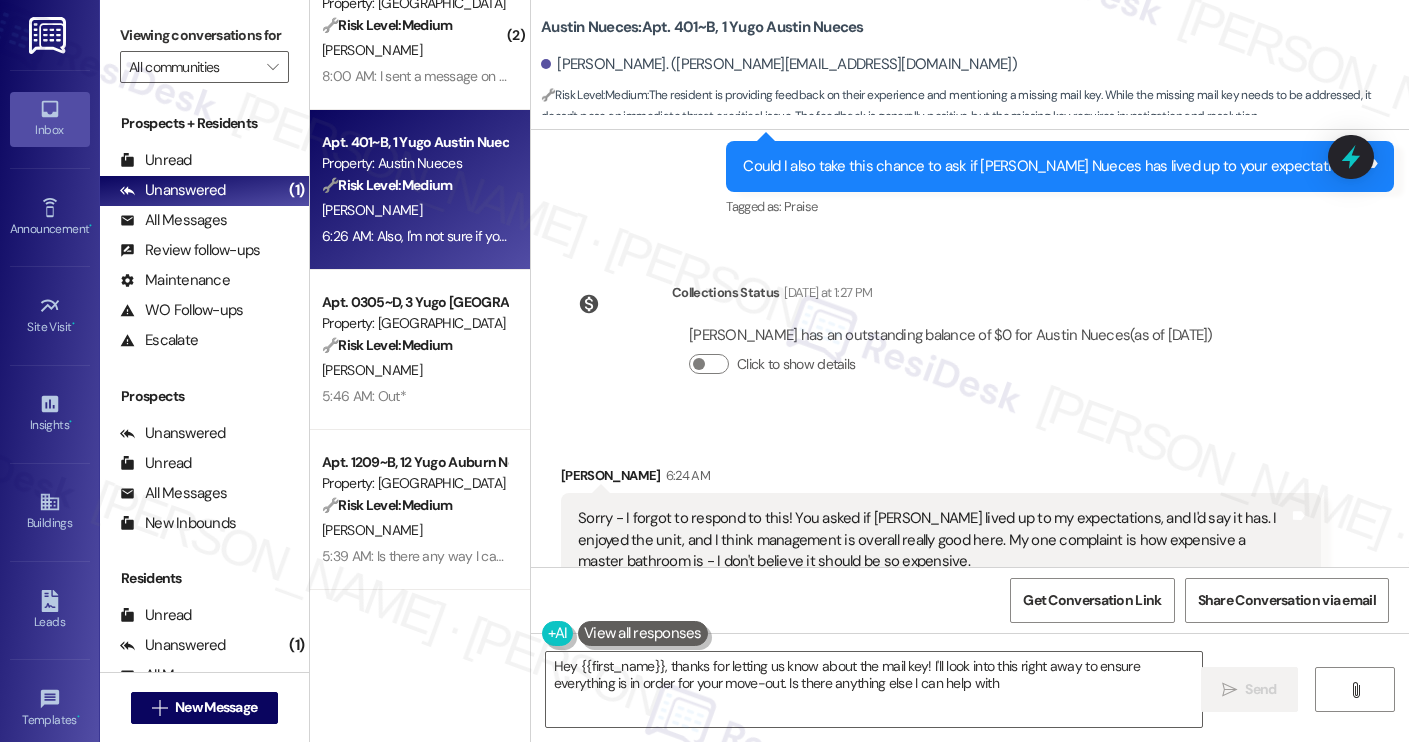 type on "Hey {{first_name}}, thanks for letting us know about the mail key! I'll look into this right away to ensure everything is in order for your move-out. Is there anything else I can help with?" 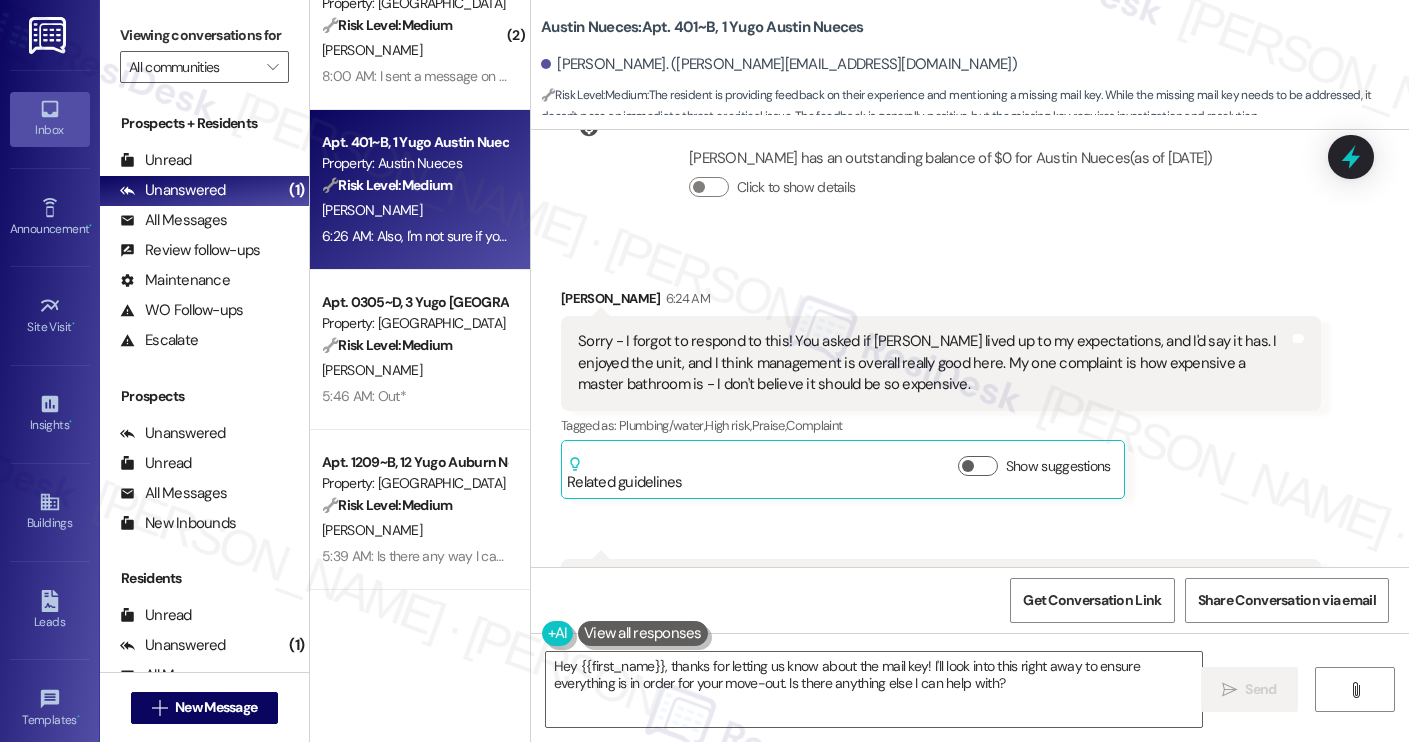 scroll, scrollTop: 8042, scrollLeft: 0, axis: vertical 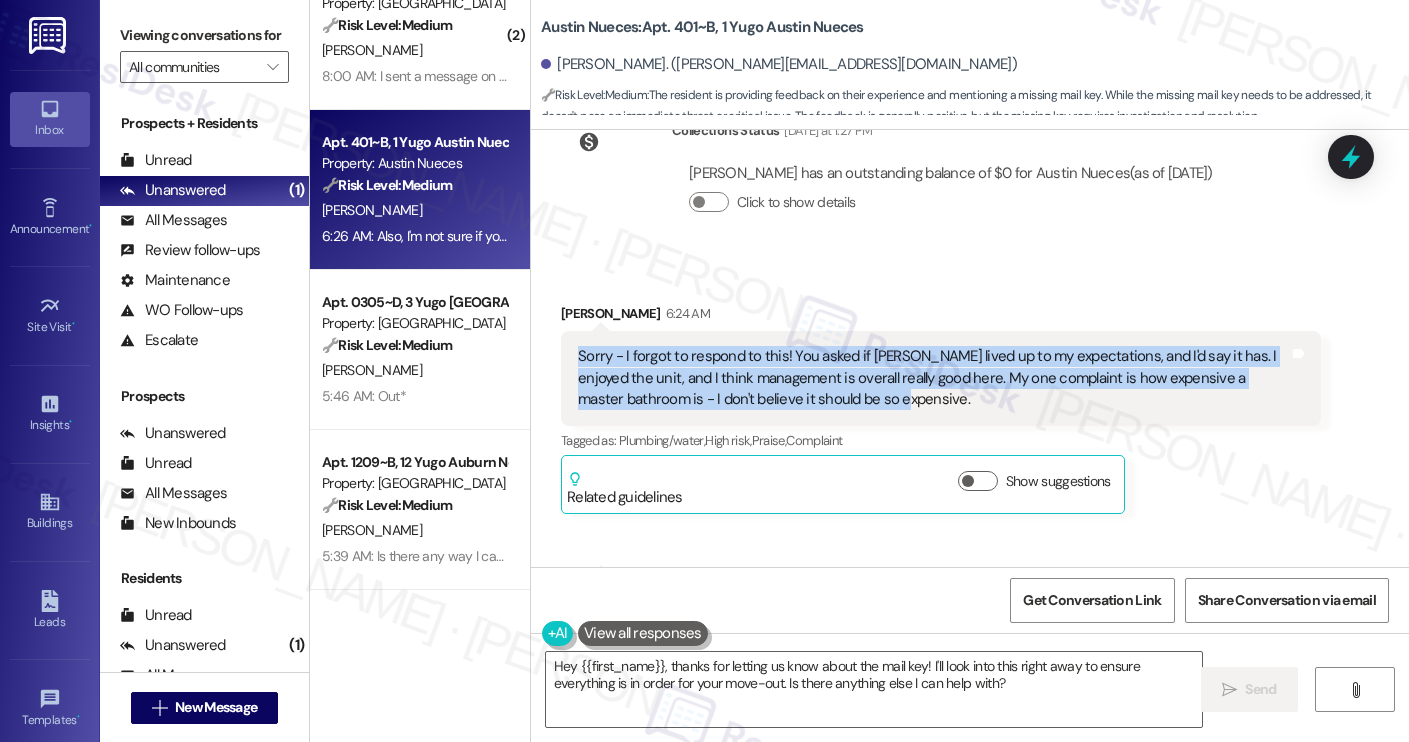 drag, startPoint x: 849, startPoint y: 271, endPoint x: 560, endPoint y: 210, distance: 295.36755 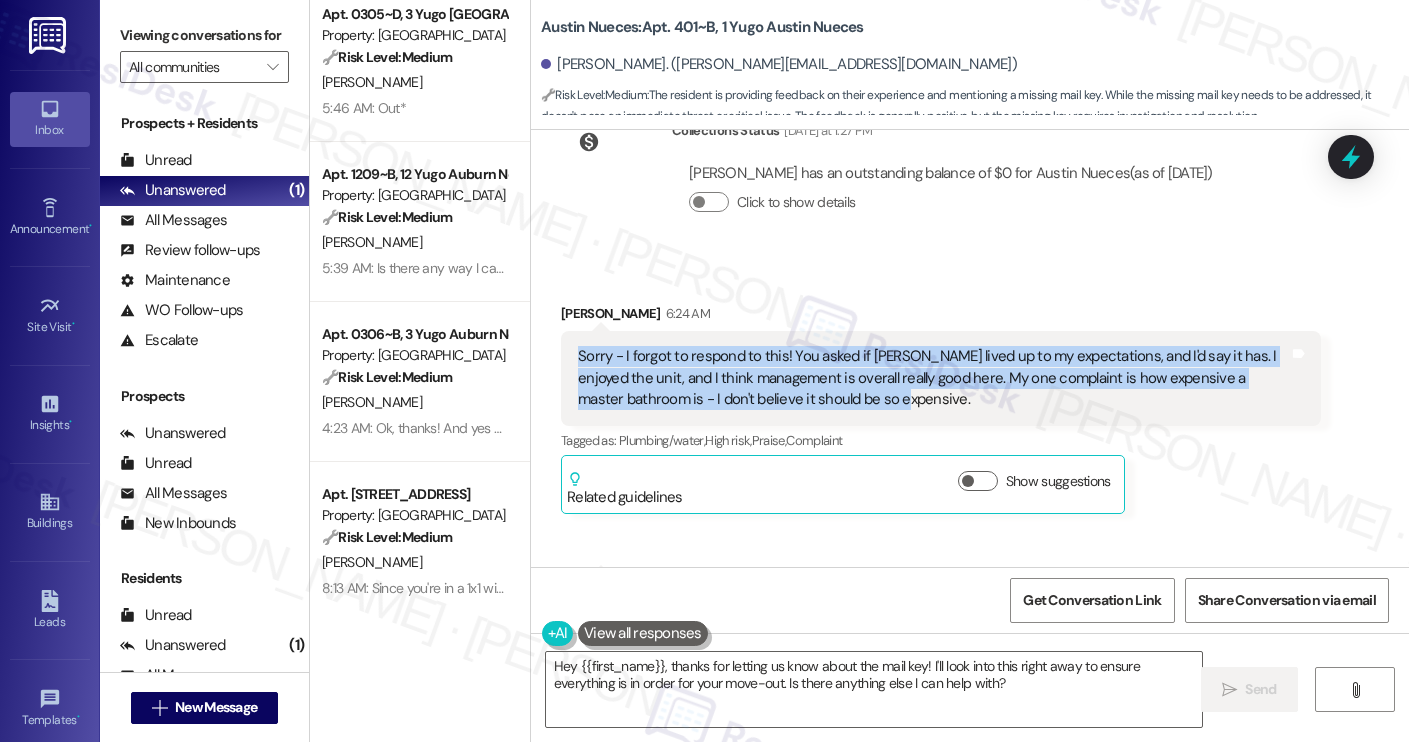 scroll, scrollTop: 360, scrollLeft: 0, axis: vertical 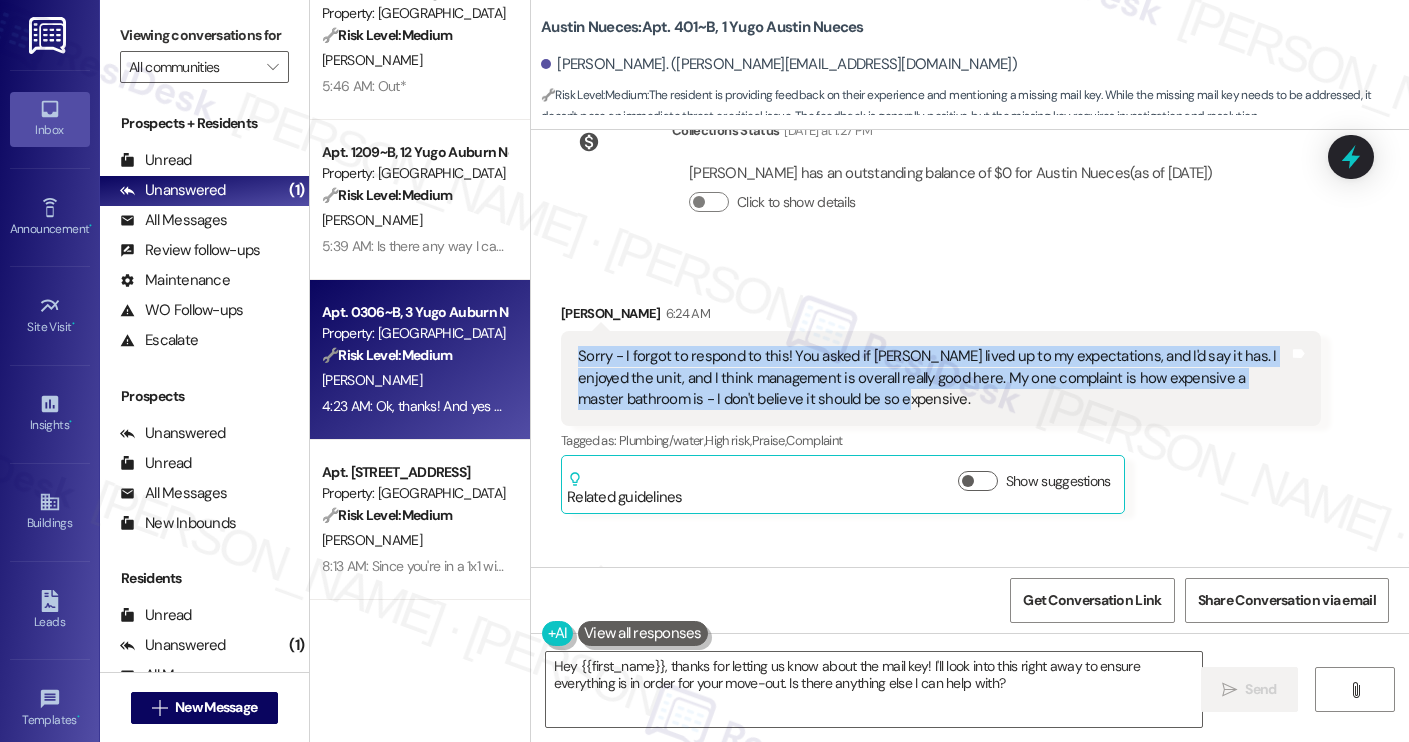 click on "[PERSON_NAME]" at bounding box center [414, 380] 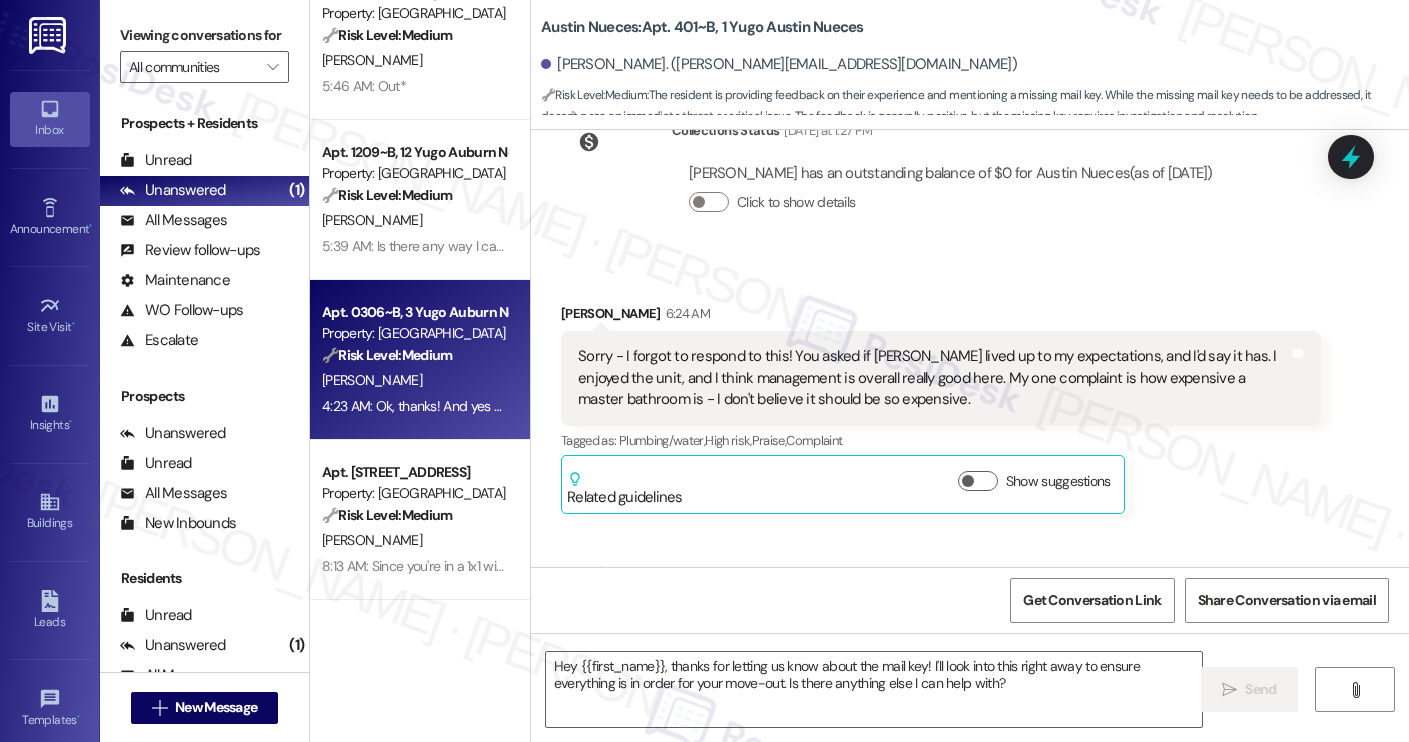type on "Fetching suggested responses. Please feel free to read through the conversation in the meantime." 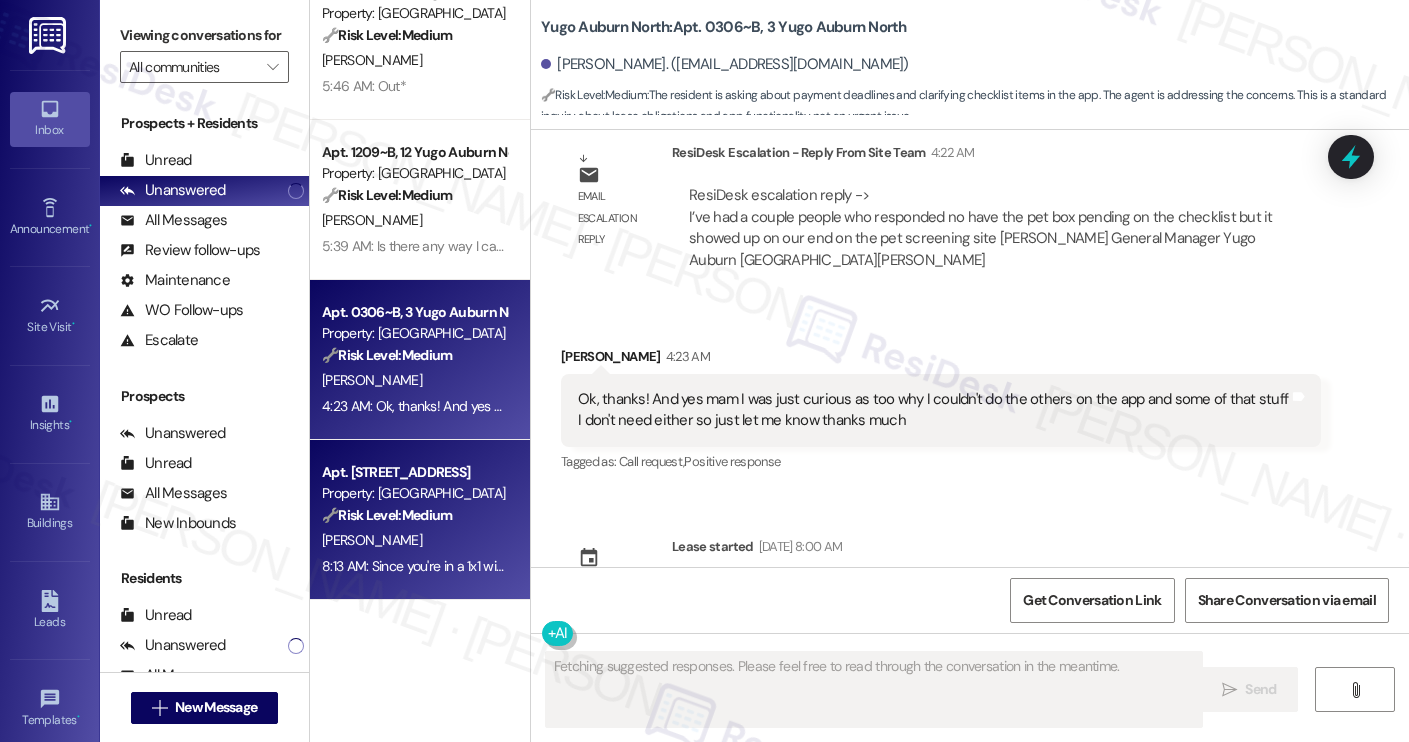 scroll, scrollTop: 2248, scrollLeft: 0, axis: vertical 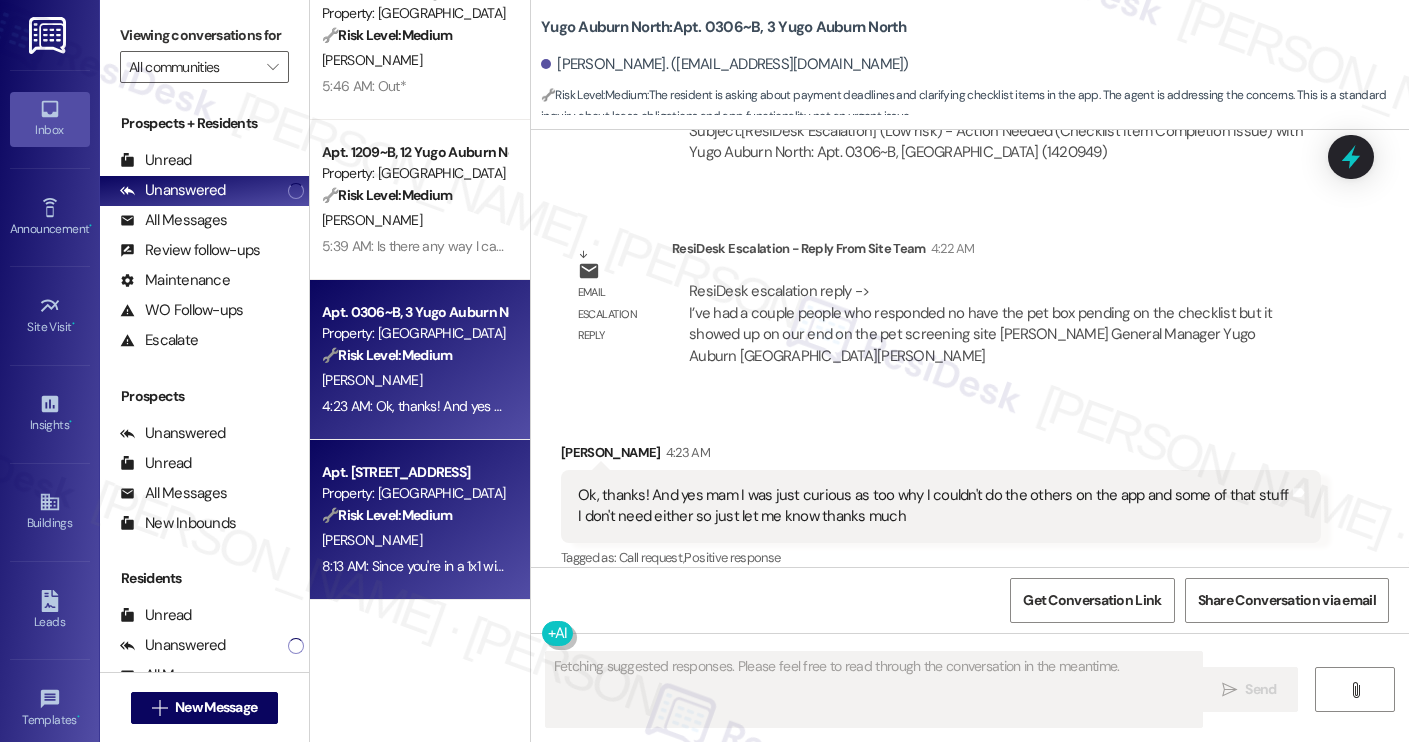 click on "Apt. 635, 1 Yugo Flagstaff Central" at bounding box center [414, 472] 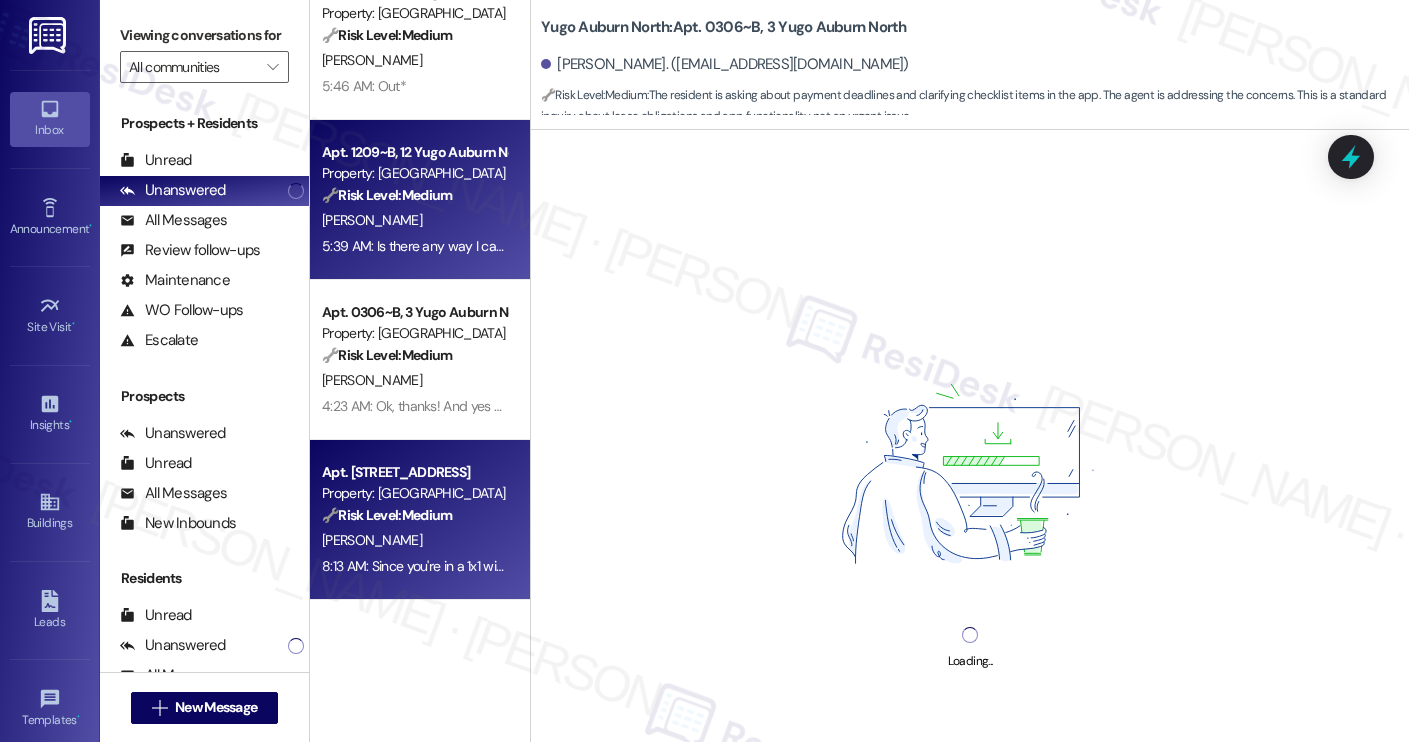 click on "Property: [GEOGRAPHIC_DATA]" at bounding box center [414, 173] 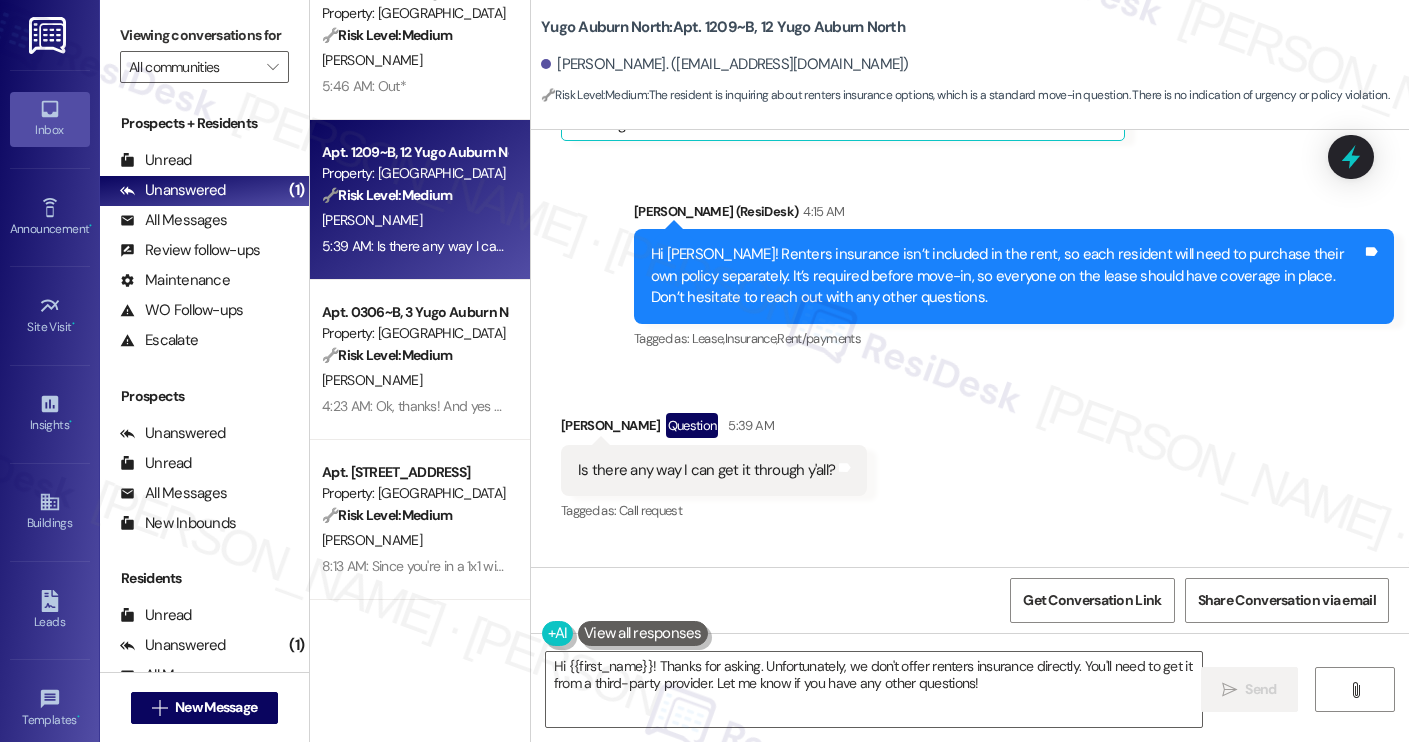scroll, scrollTop: 1256, scrollLeft: 0, axis: vertical 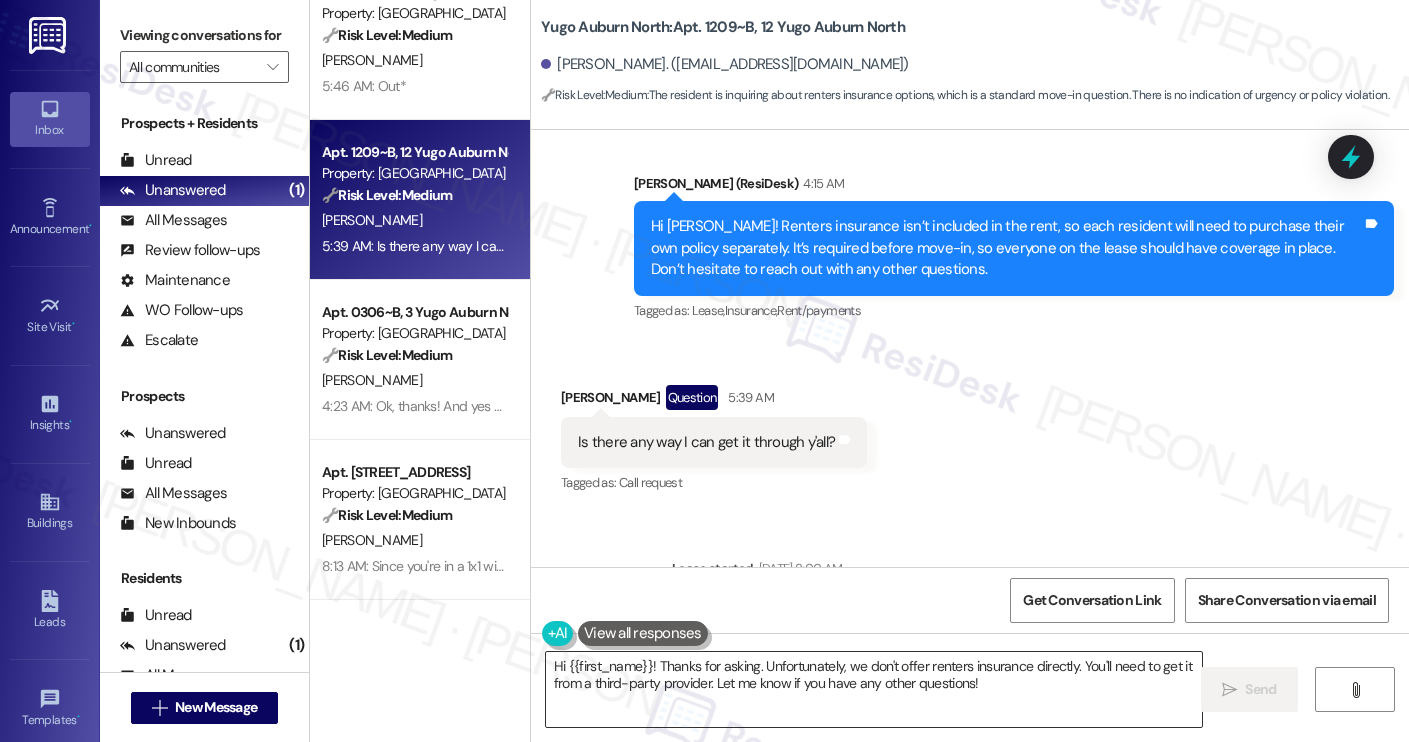 click on "Hi {{first_name}}! Thanks for asking. Unfortunately, we don't offer renters insurance directly. You'll need to get it from a third-party provider. Let me know if you have any other questions!" at bounding box center (874, 689) 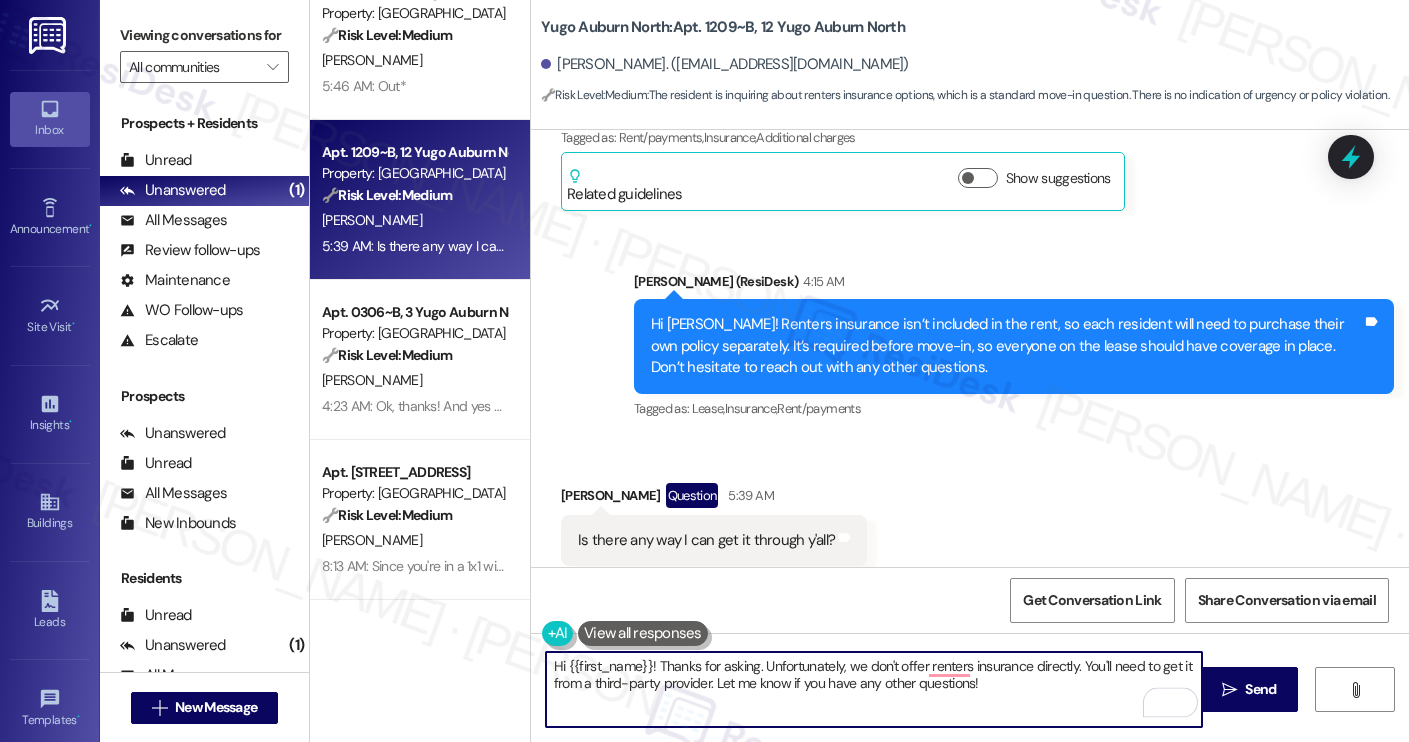 scroll, scrollTop: 1154, scrollLeft: 0, axis: vertical 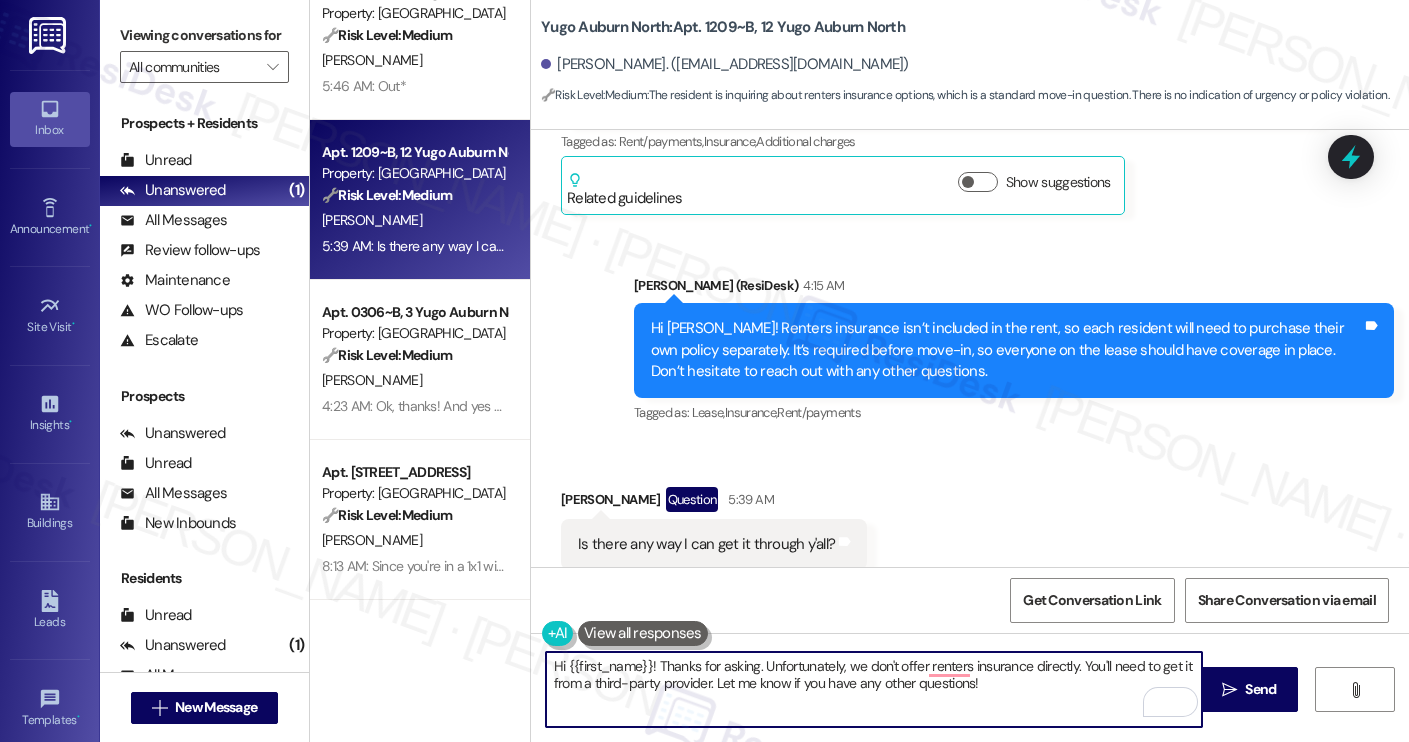 click on "Hi {{first_name}}! Thanks for asking. Unfortunately, we don't offer renters insurance directly. You'll need to get it from a third-party provider. Let me know if you have any other questions!" at bounding box center (874, 689) 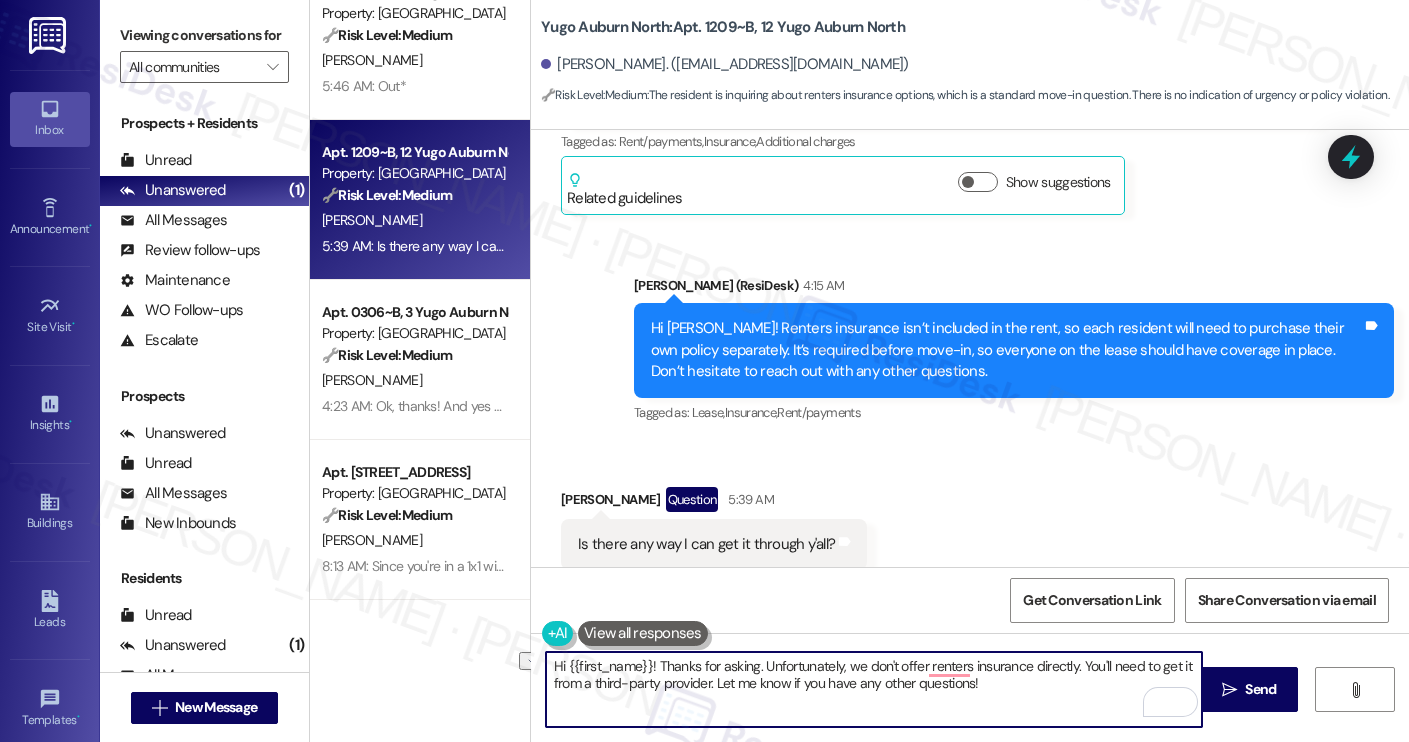 drag, startPoint x: 650, startPoint y: 667, endPoint x: 525, endPoint y: 655, distance: 125.57468 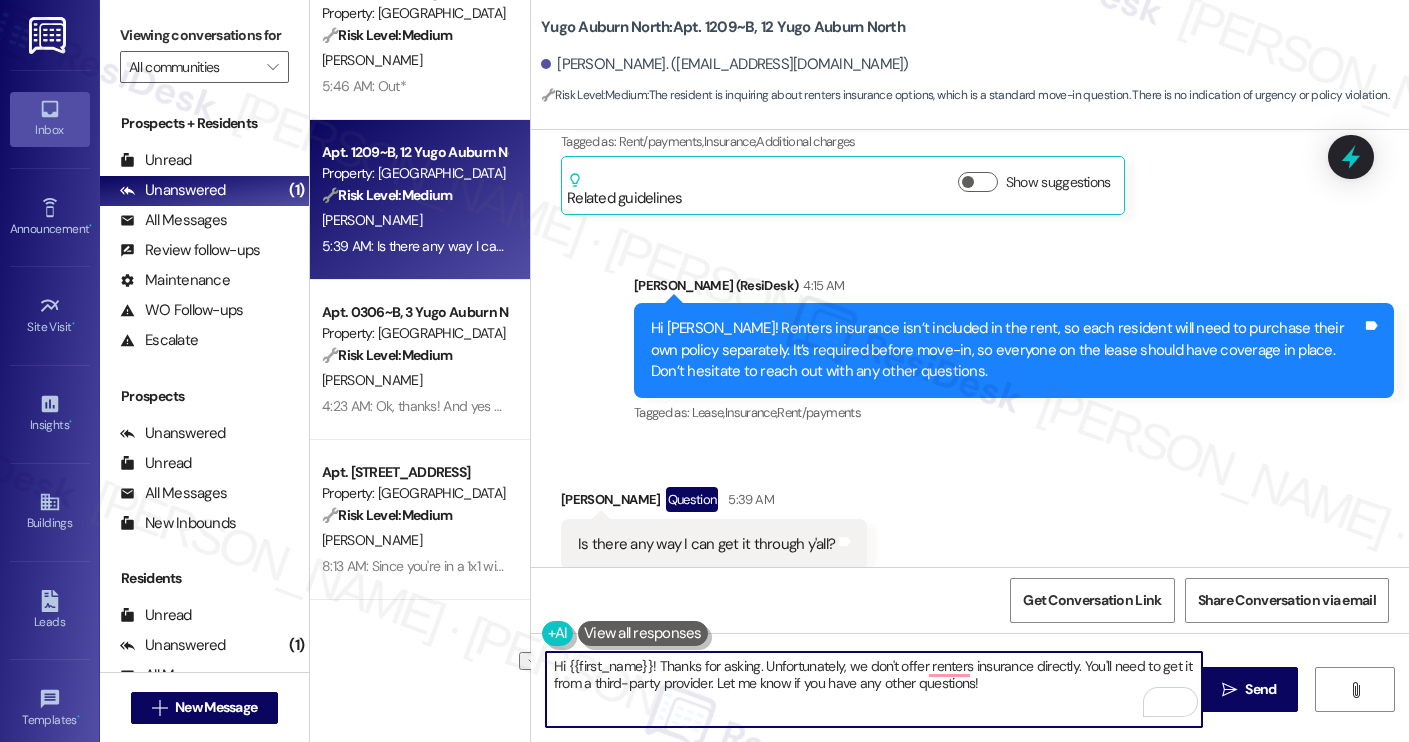 click on "Hi {{first_name}}! Thanks for asking. Unfortunately, we don't offer renters insurance directly. You'll need to get it from a third-party provider. Let me know if you have any other questions!" at bounding box center [864, 689] 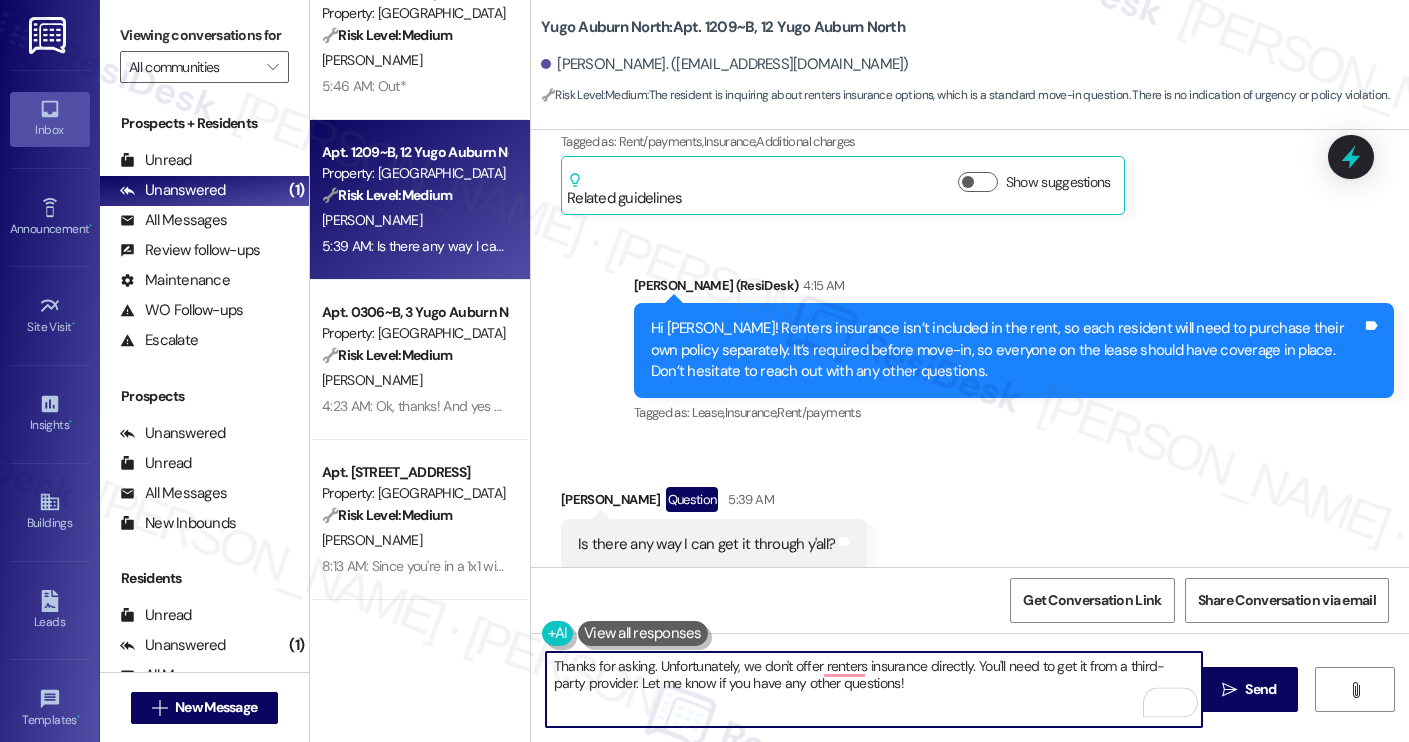 click on "Thanks for asking. Unfortunately, we don't offer renters insurance directly. You'll need to get it from a third-party provider. Let me know if you have any other questions!" at bounding box center (874, 689) 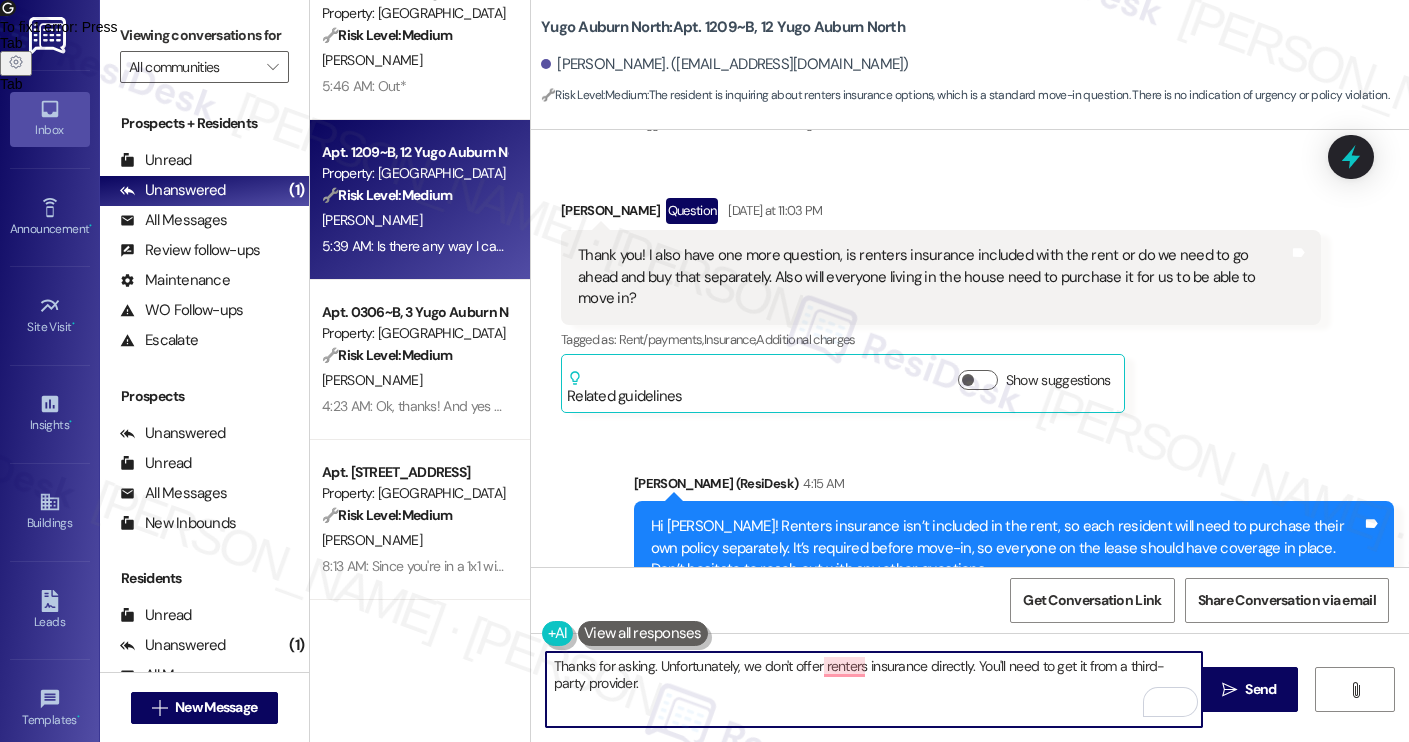 scroll, scrollTop: 1256, scrollLeft: 0, axis: vertical 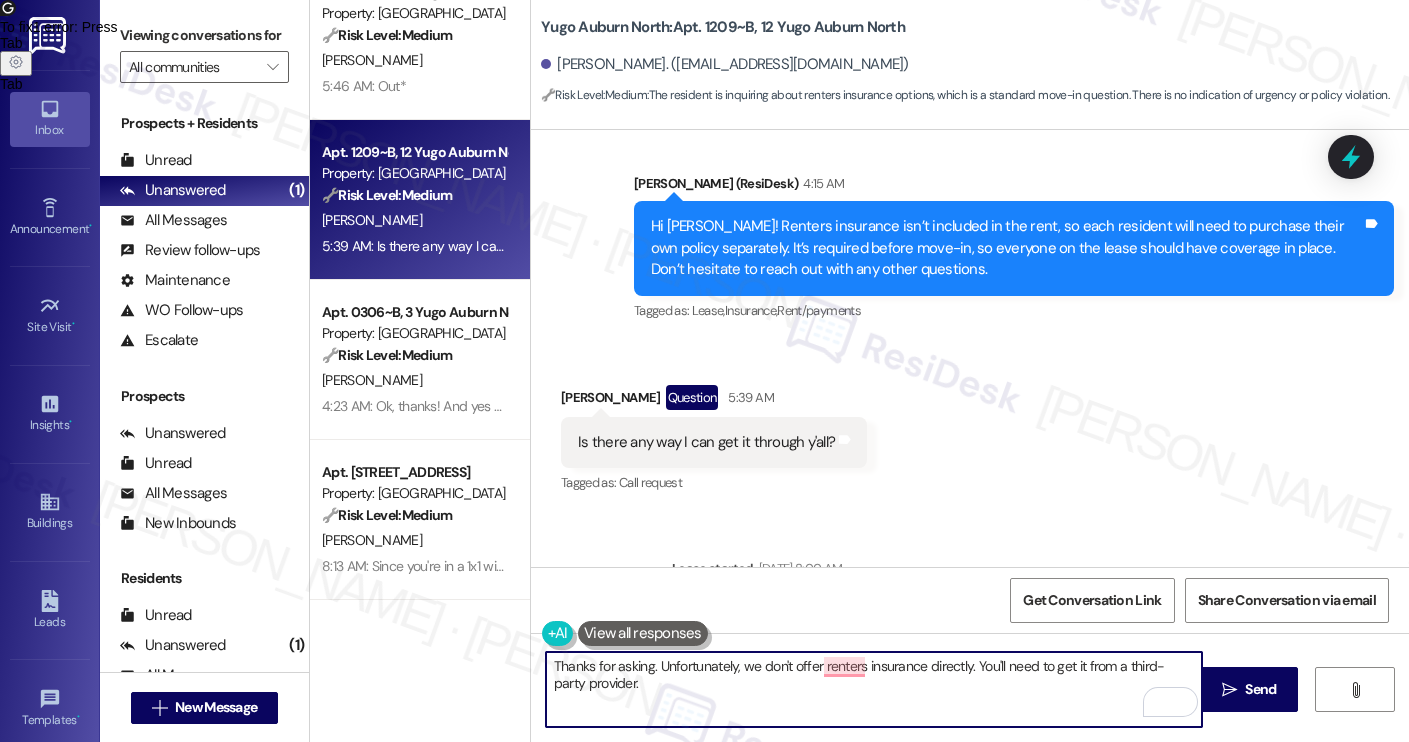 paste on "Feel free to reach out if anything else comes up." 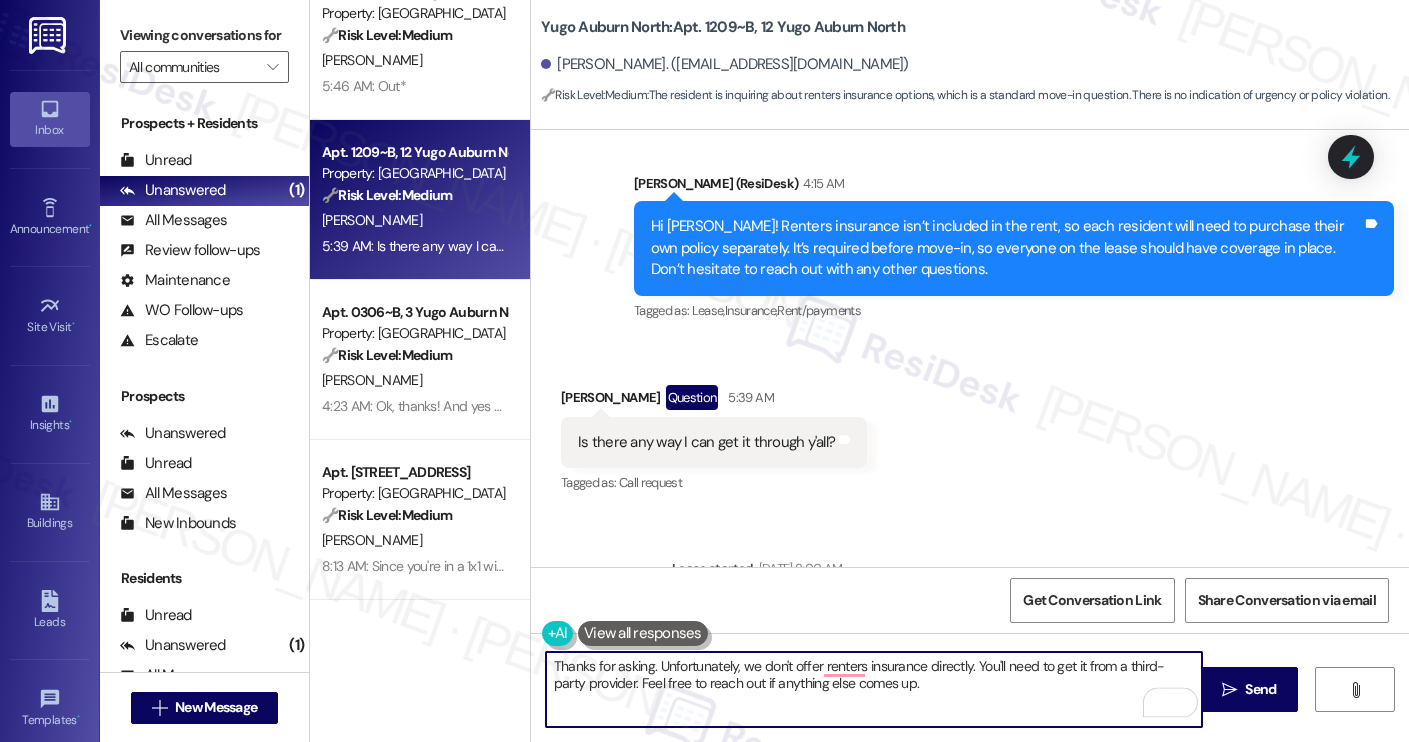 click on "Thanks for asking. Unfortunately, we don't offer renters insurance directly. You'll need to get it from a third-party provider. Feel free to reach out if anything else comes up." at bounding box center (874, 689) 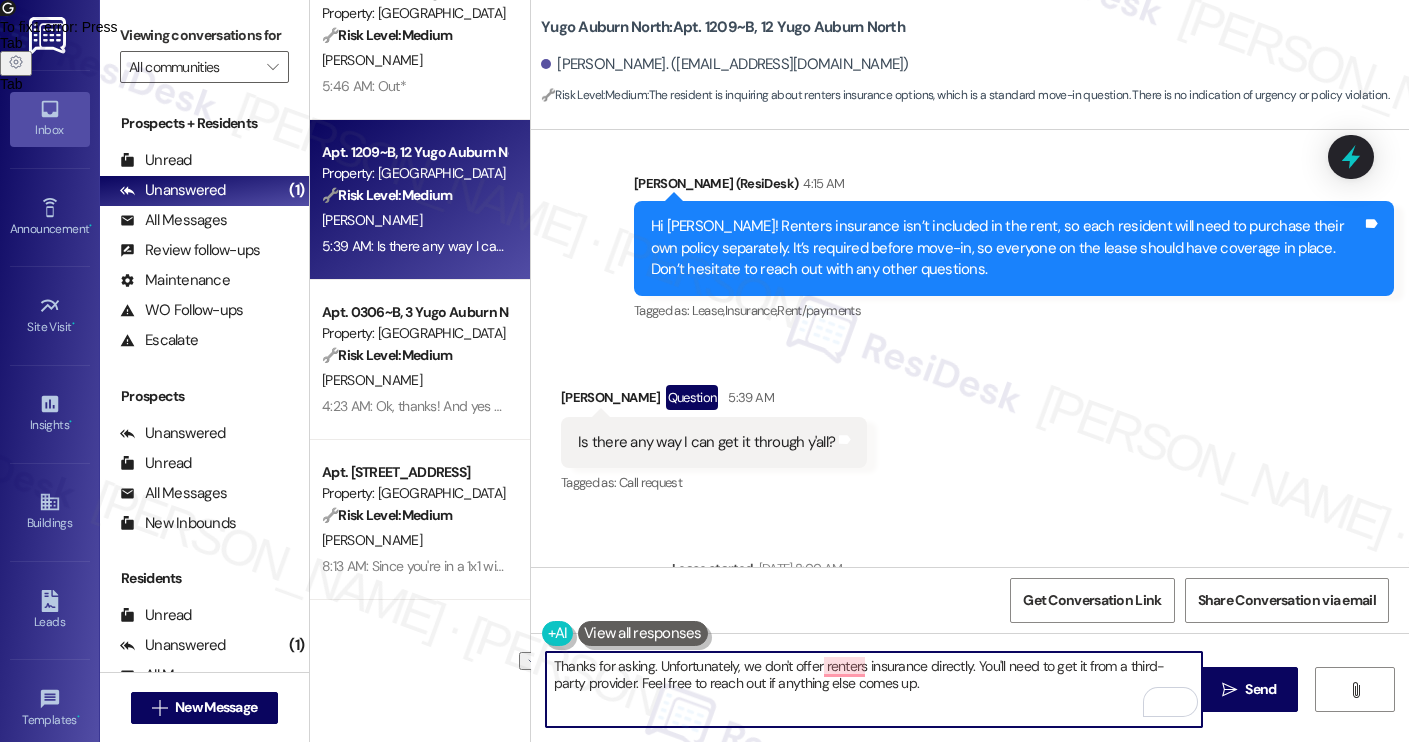 drag, startPoint x: 897, startPoint y: 684, endPoint x: 599, endPoint y: 686, distance: 298.0067 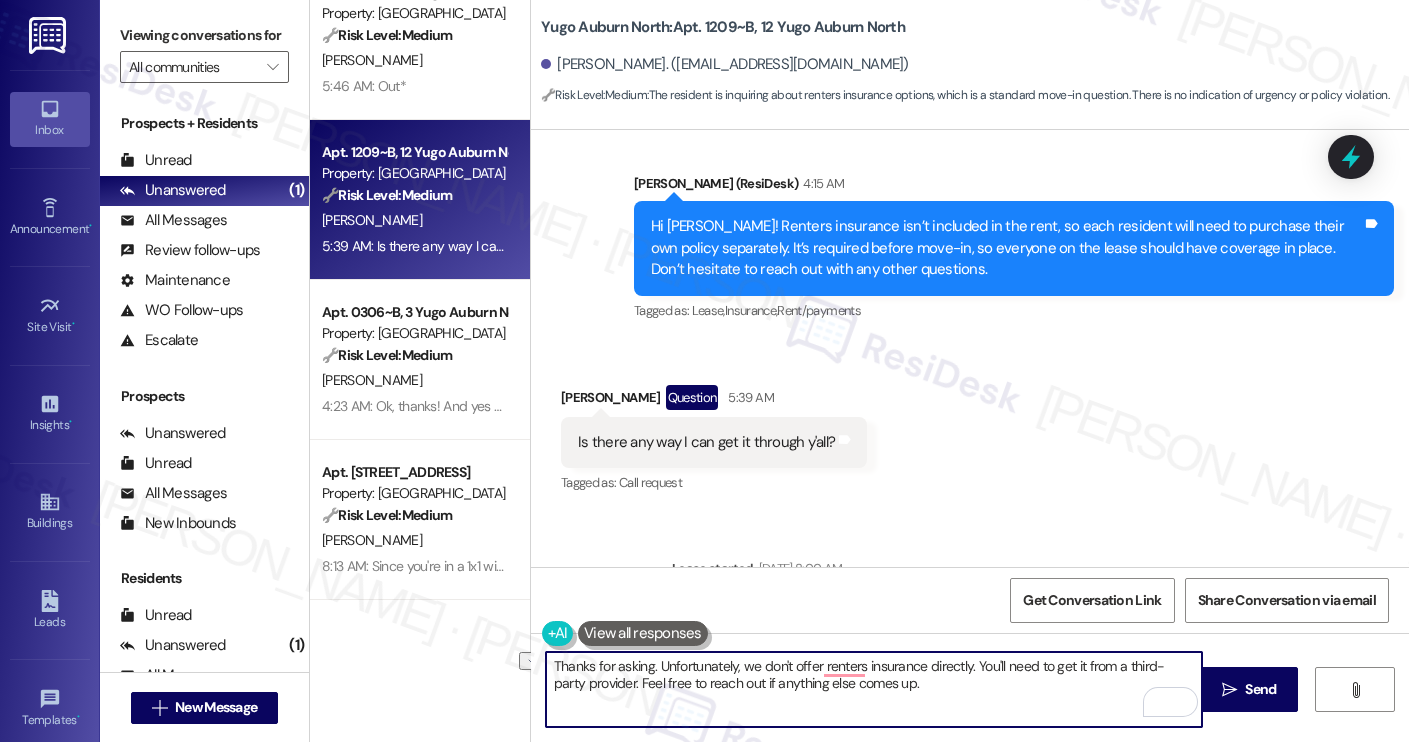paste on "Don’t hesitate to reach out with any other questions" 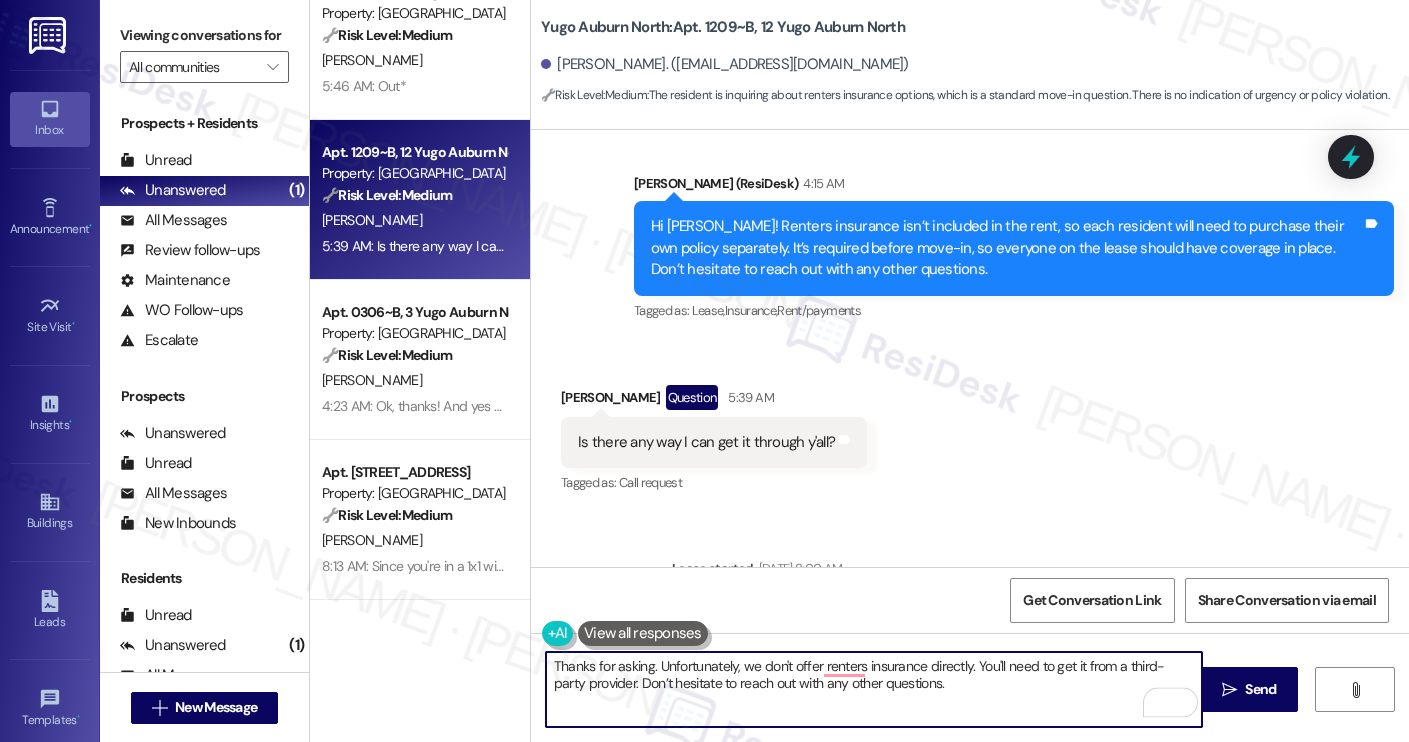 click on "Thanks for asking. Unfortunately, we don't offer renters insurance directly. You'll need to get it from a third-party provider. Don’t hesitate to reach out with any other questions." at bounding box center [874, 689] 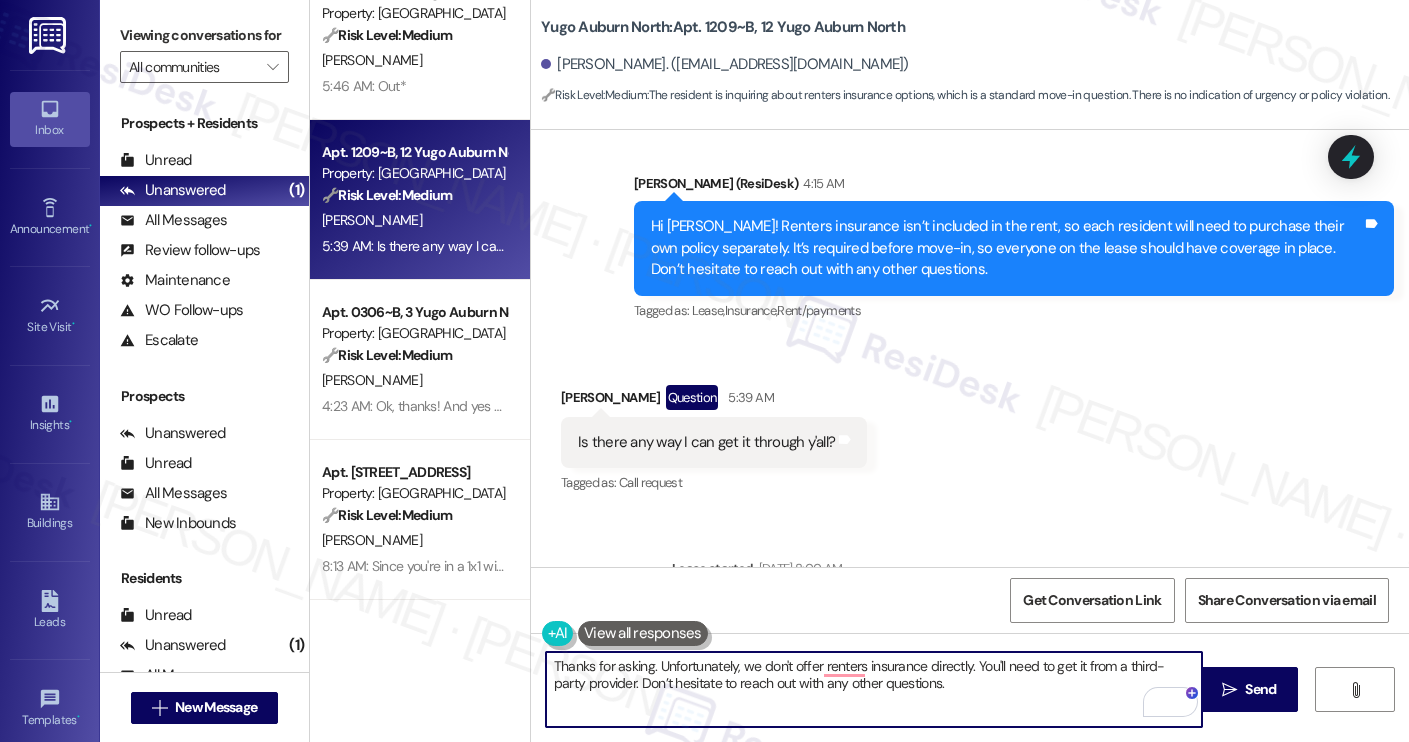 click on "Thanks for asking. Unfortunately, we don't offer renters insurance directly. You'll need to get it from a third-party provider. Don’t hesitate to reach out with any other questions." at bounding box center (874, 689) 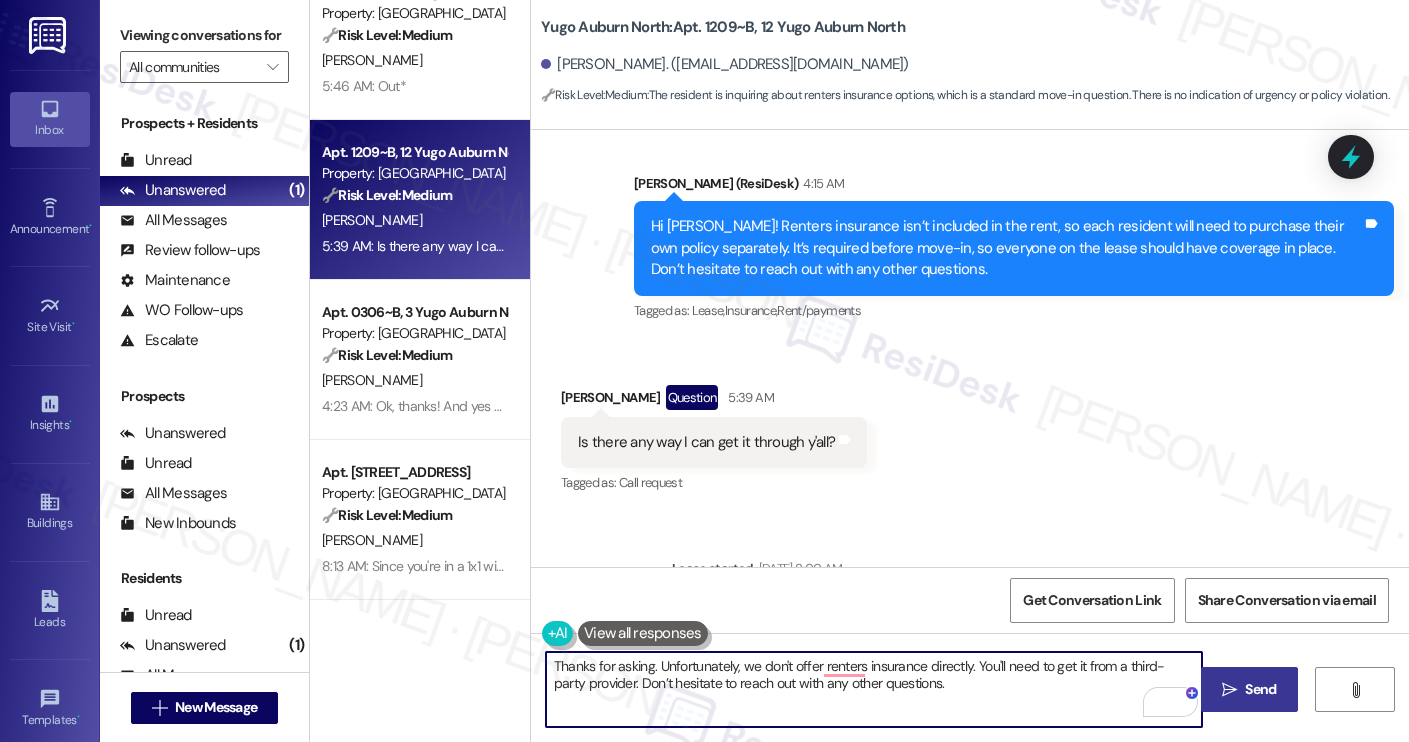 type on "Thanks for asking. Unfortunately, we don't offer renters insurance directly. You'll need to get it from a third-party provider. Don’t hesitate to reach out with any other questions." 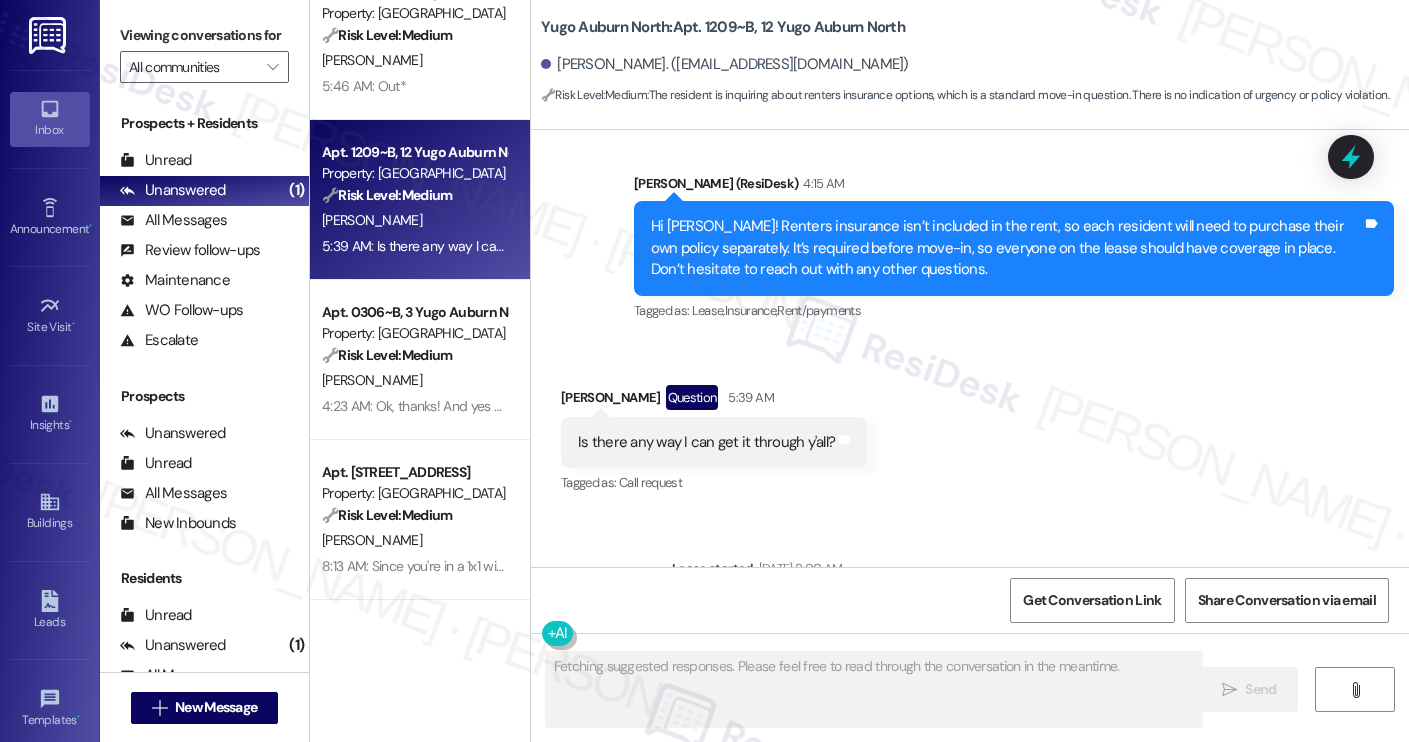 scroll, scrollTop: 1417, scrollLeft: 0, axis: vertical 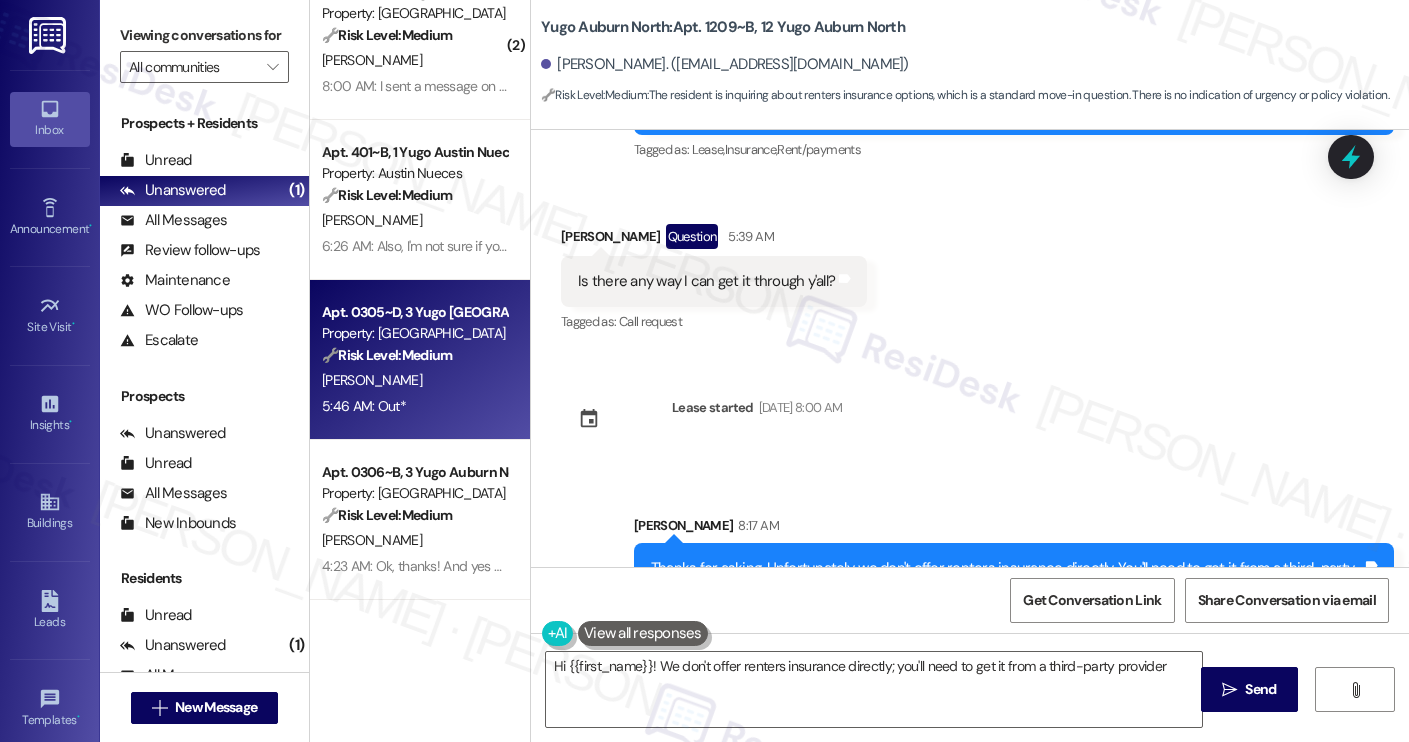 type on "Hi {{first_name}}! We don't offer renters insurance directly; you'll need to get it from a third-party provider." 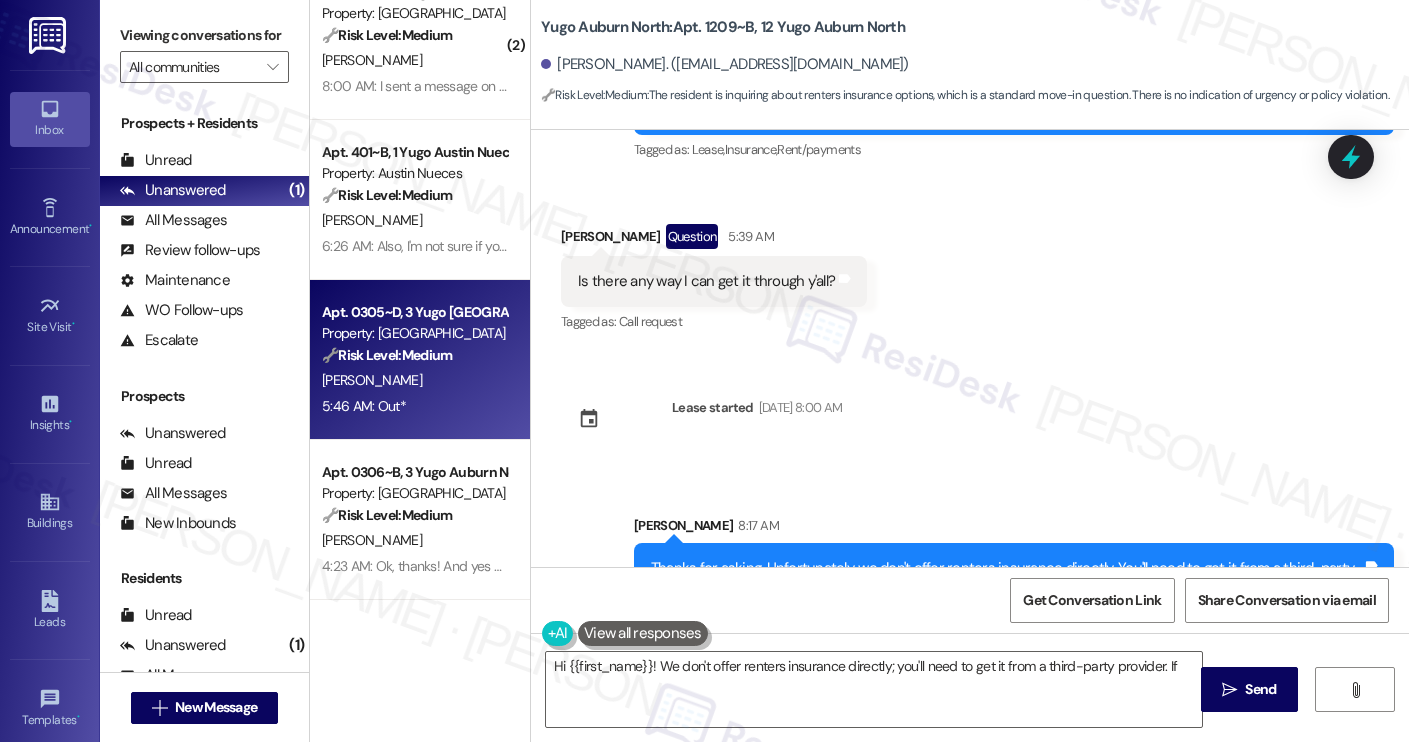 click on "Property: [GEOGRAPHIC_DATA]" at bounding box center [414, 333] 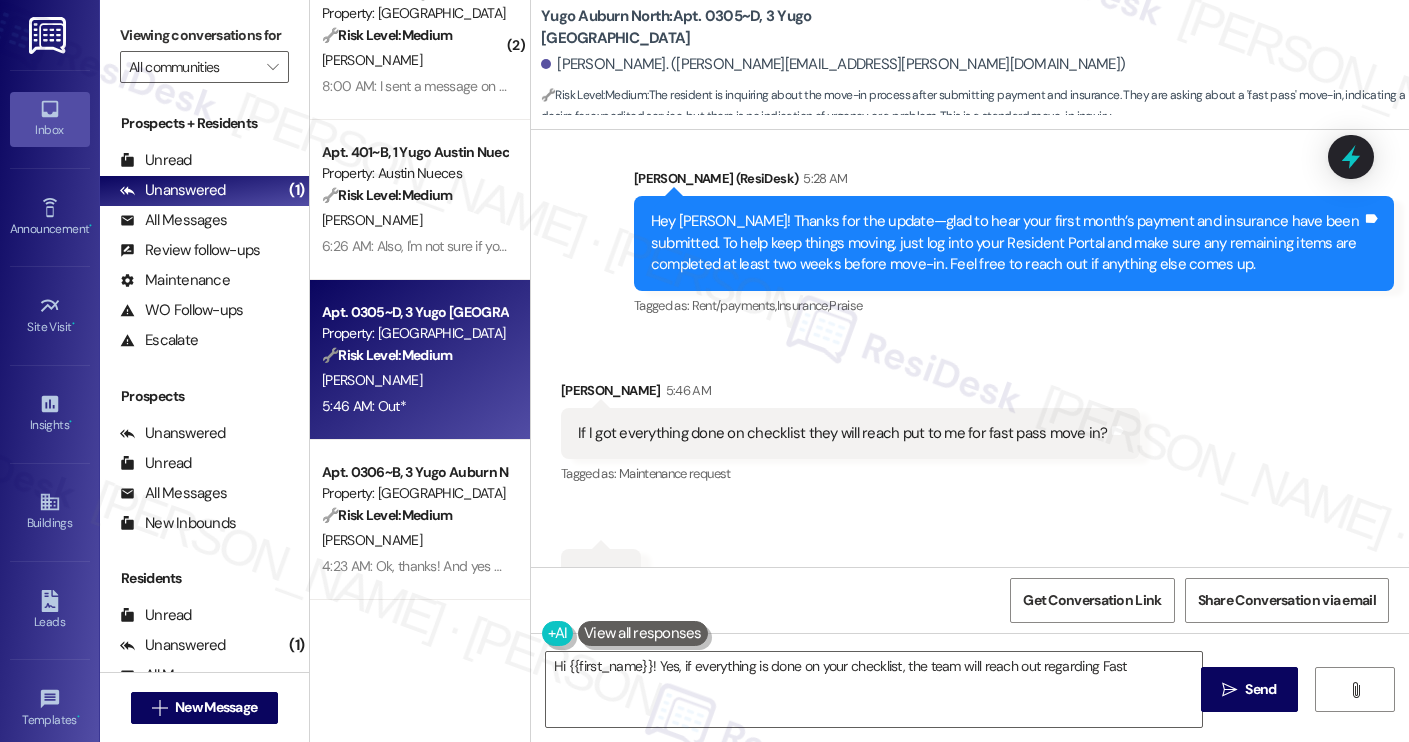 scroll, scrollTop: 2358, scrollLeft: 0, axis: vertical 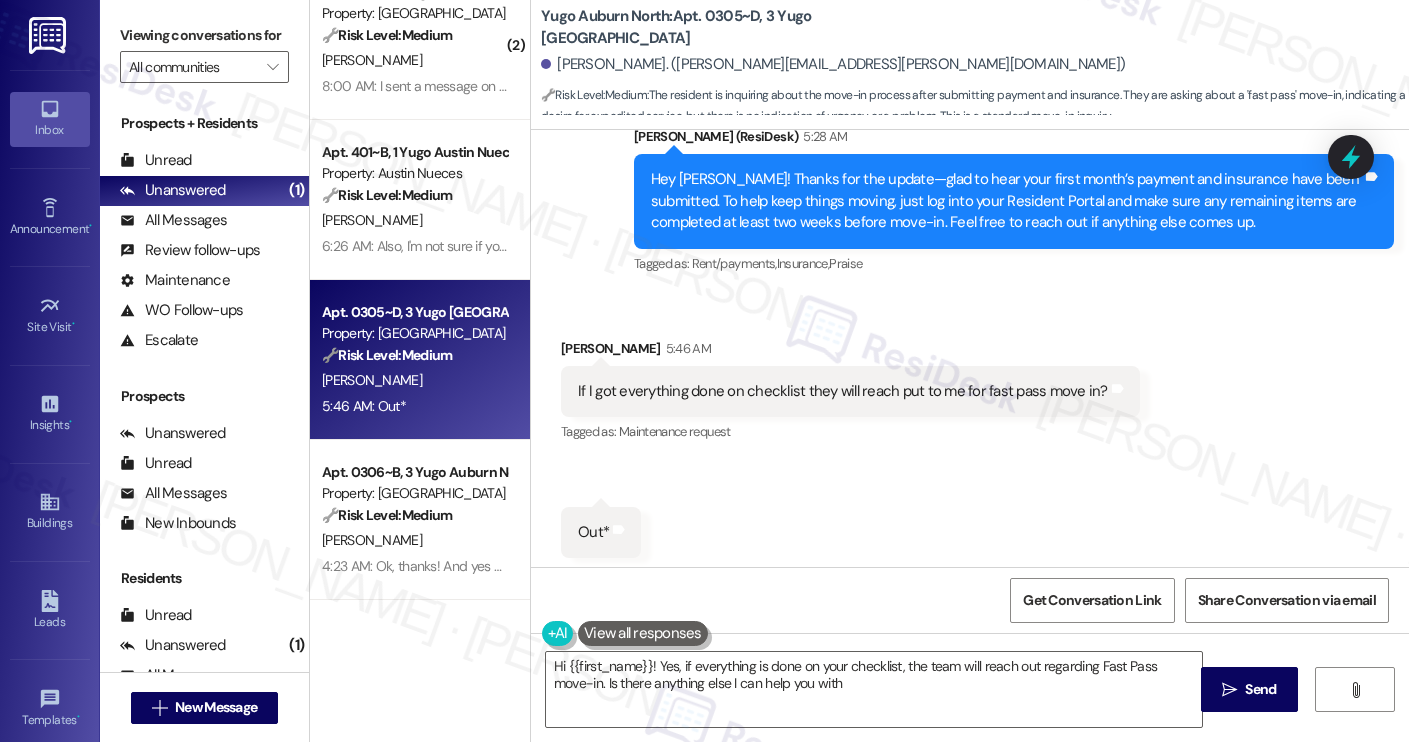 type on "Hi {{first_name}}! Yes, if everything is done on your checklist, the team will reach out regarding Fast Pass move-in. Is there anything else I can help you with?" 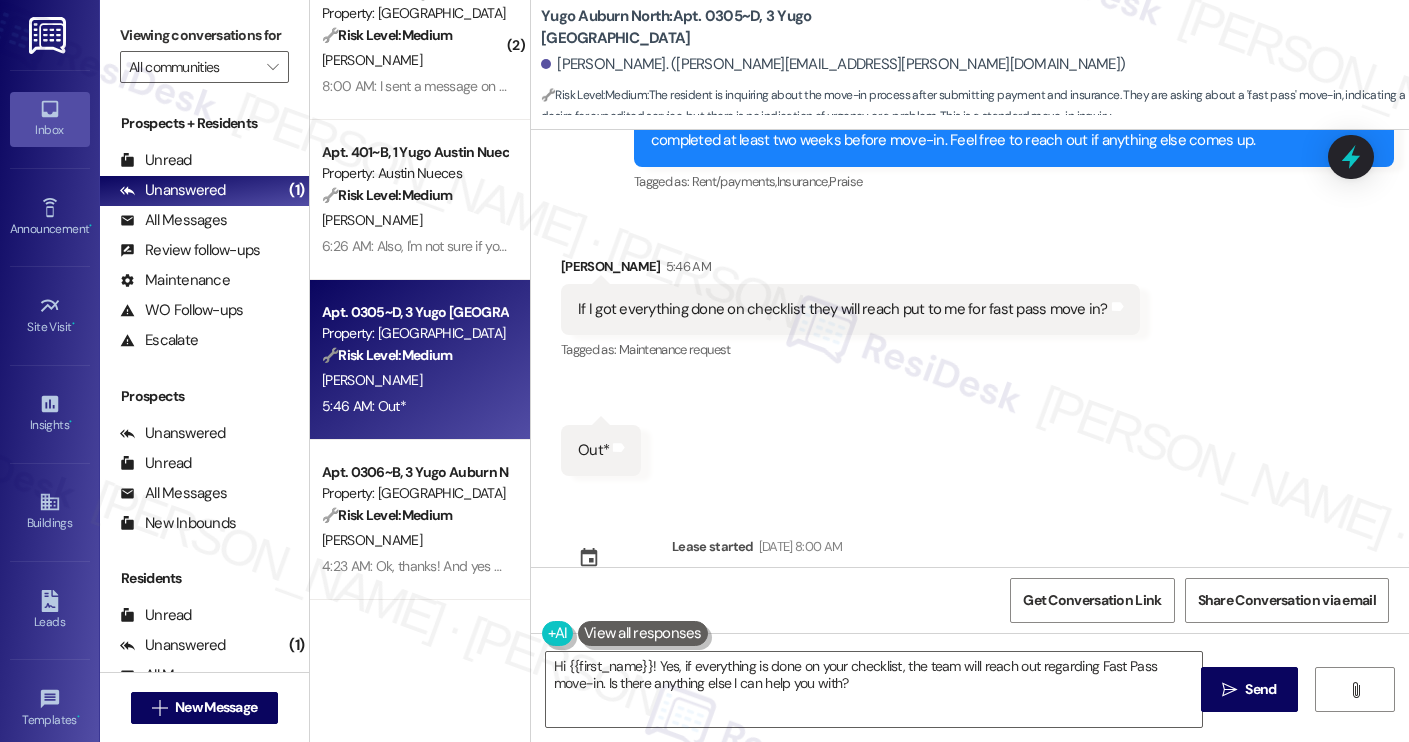 scroll, scrollTop: 2425, scrollLeft: 0, axis: vertical 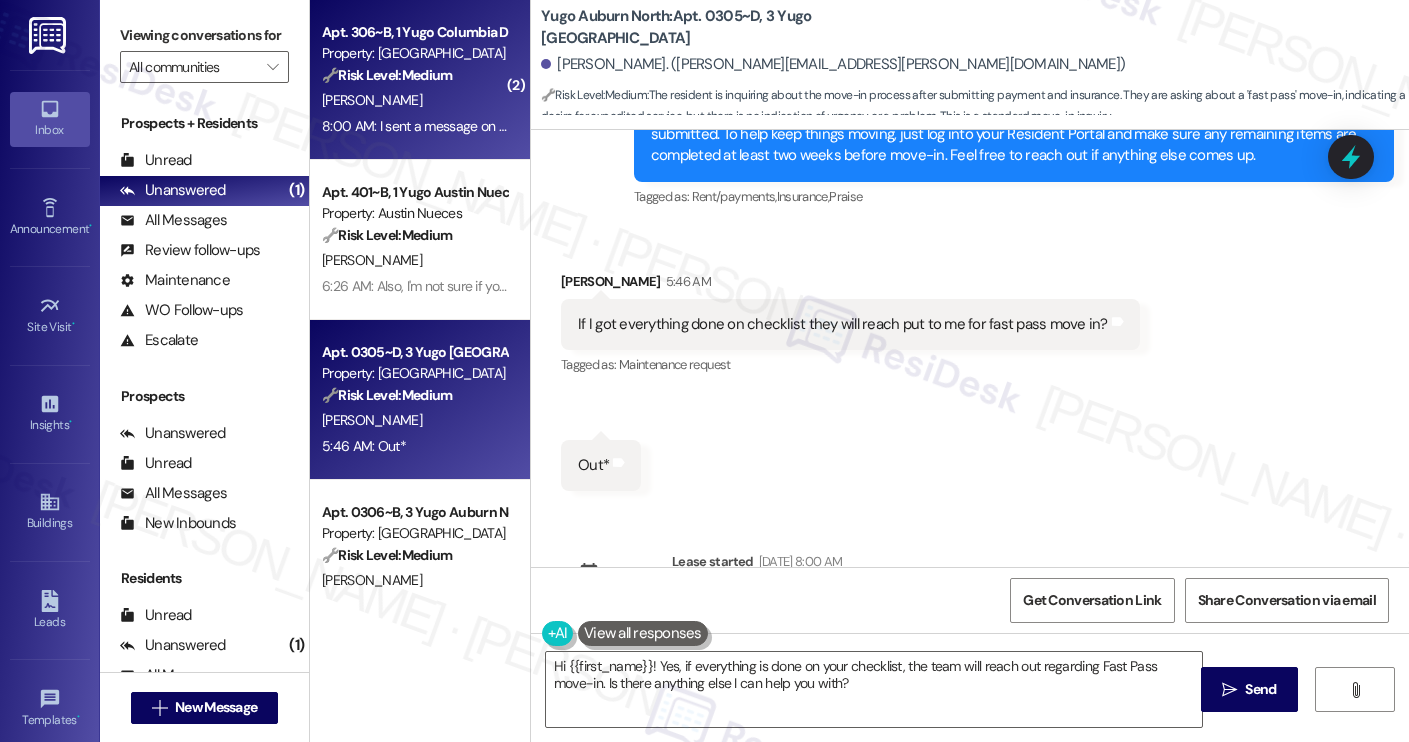 click on "8:00 AM: I sent a message on the portal asking about it and they emailed me back saying they needed written documentation  8:00 AM: I sent a message on the portal asking about it and they emailed me back saying they needed written documentation" at bounding box center (414, 126) 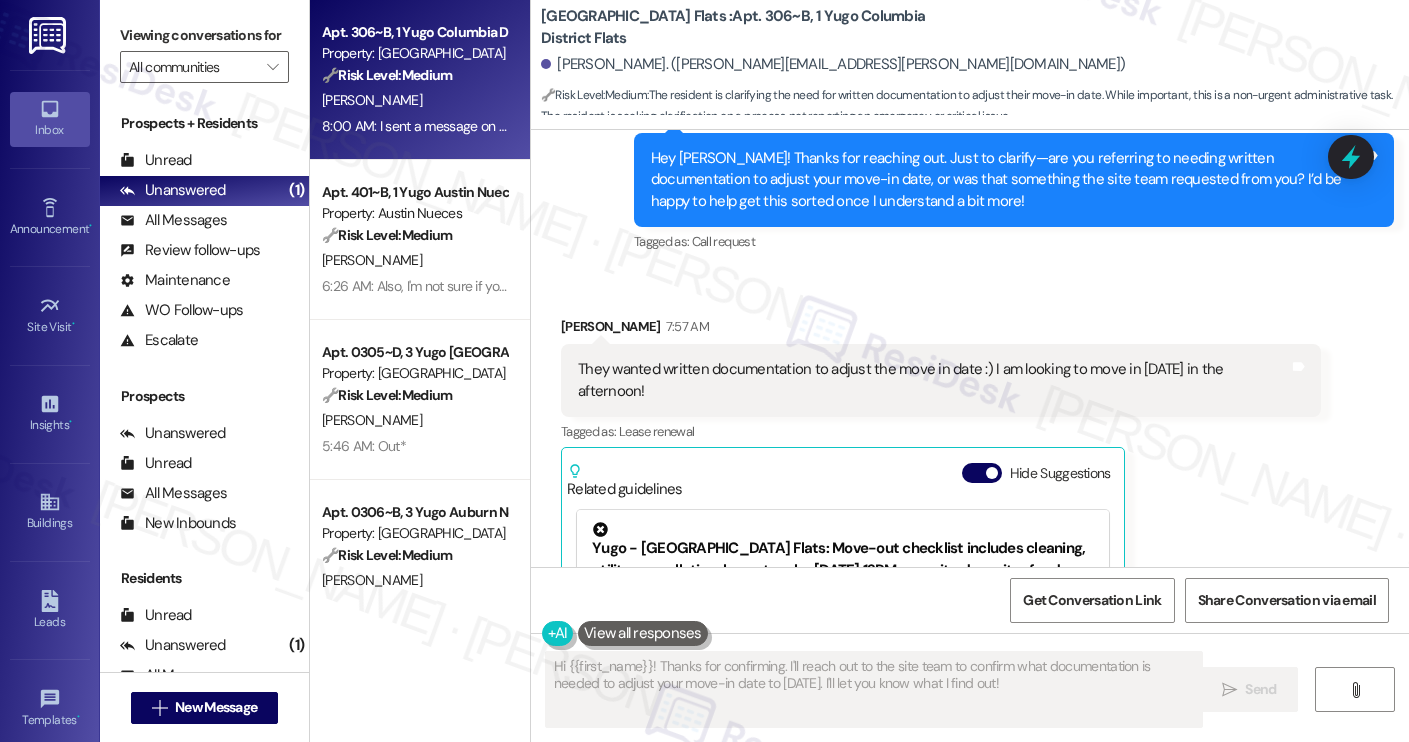 scroll, scrollTop: 1105, scrollLeft: 0, axis: vertical 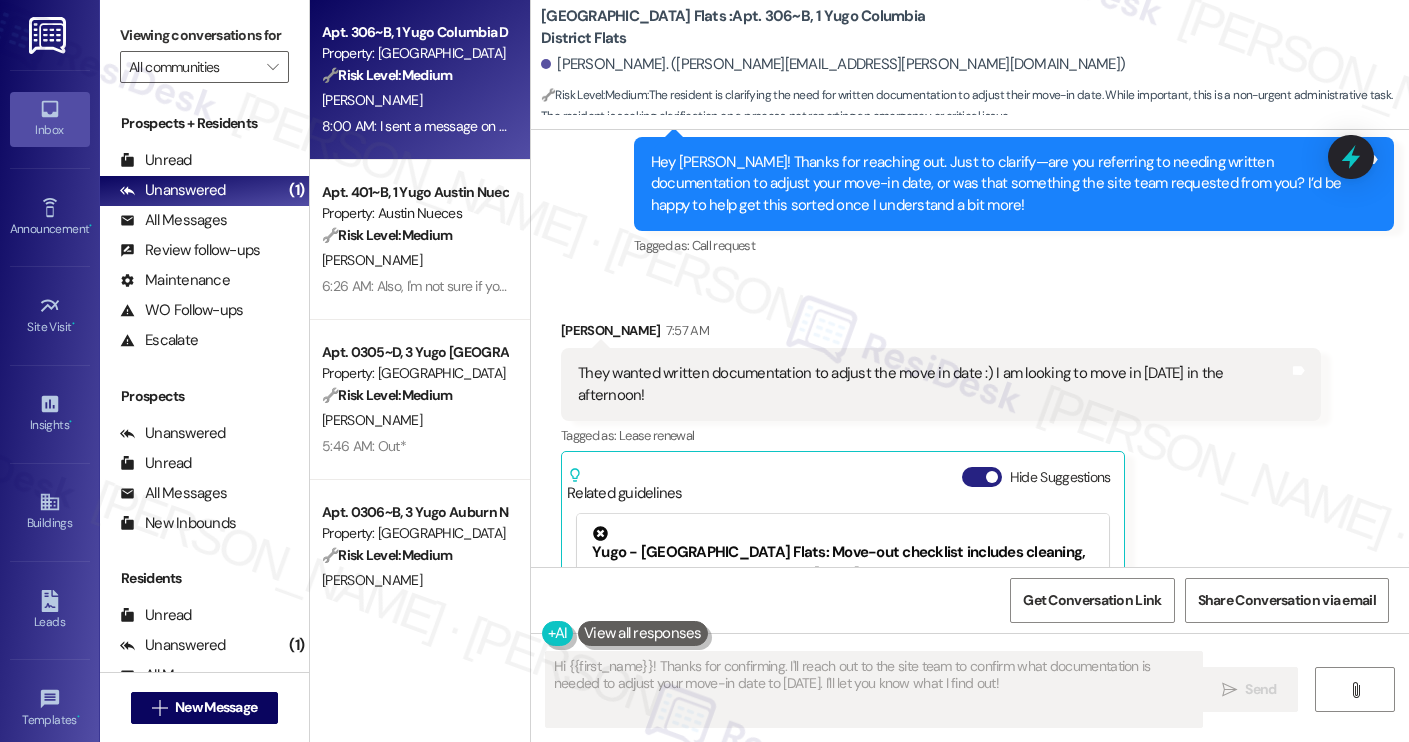 click on "Hide Suggestions" at bounding box center (982, 477) 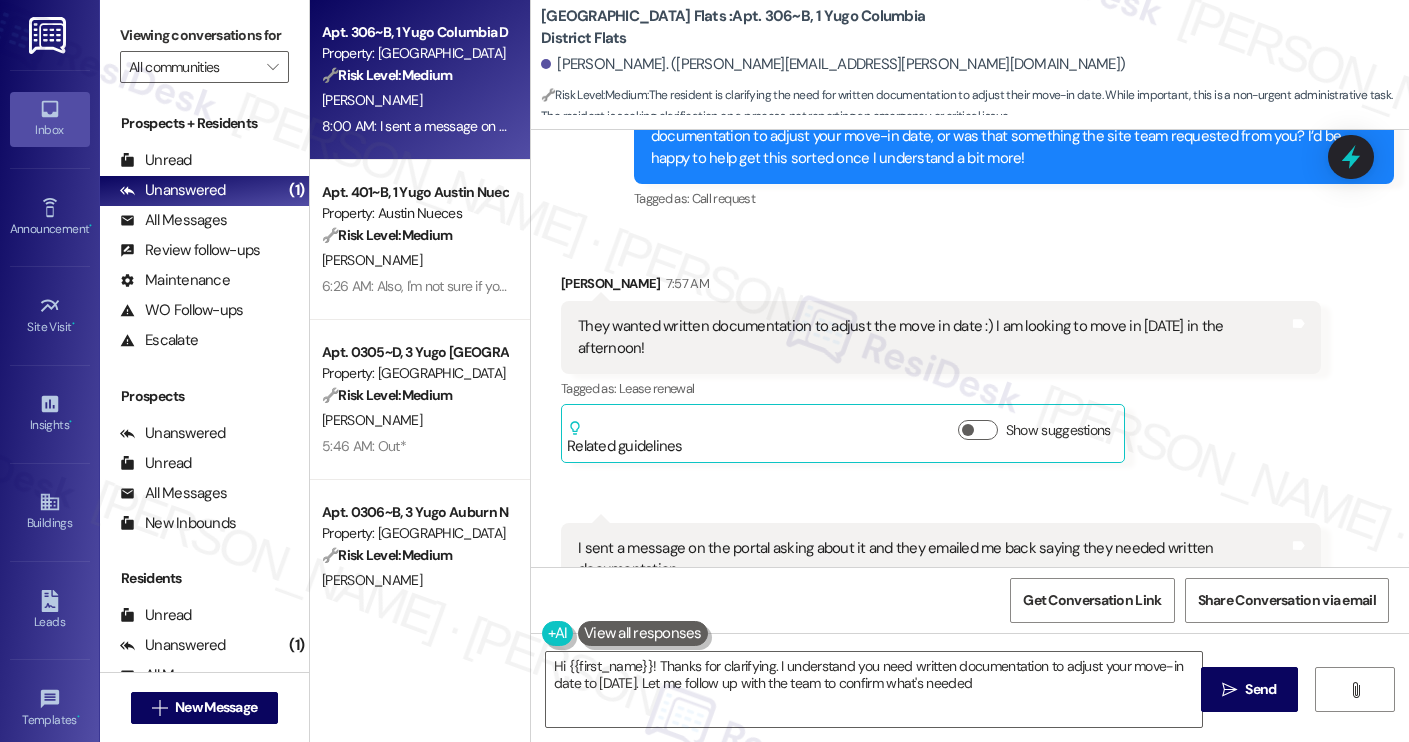 type on "Hi {{first_name}}! Thanks for clarifying. I understand you need written documentation to adjust your move-in date to August 23rd. Let me follow up with the team to confirm what's needed!" 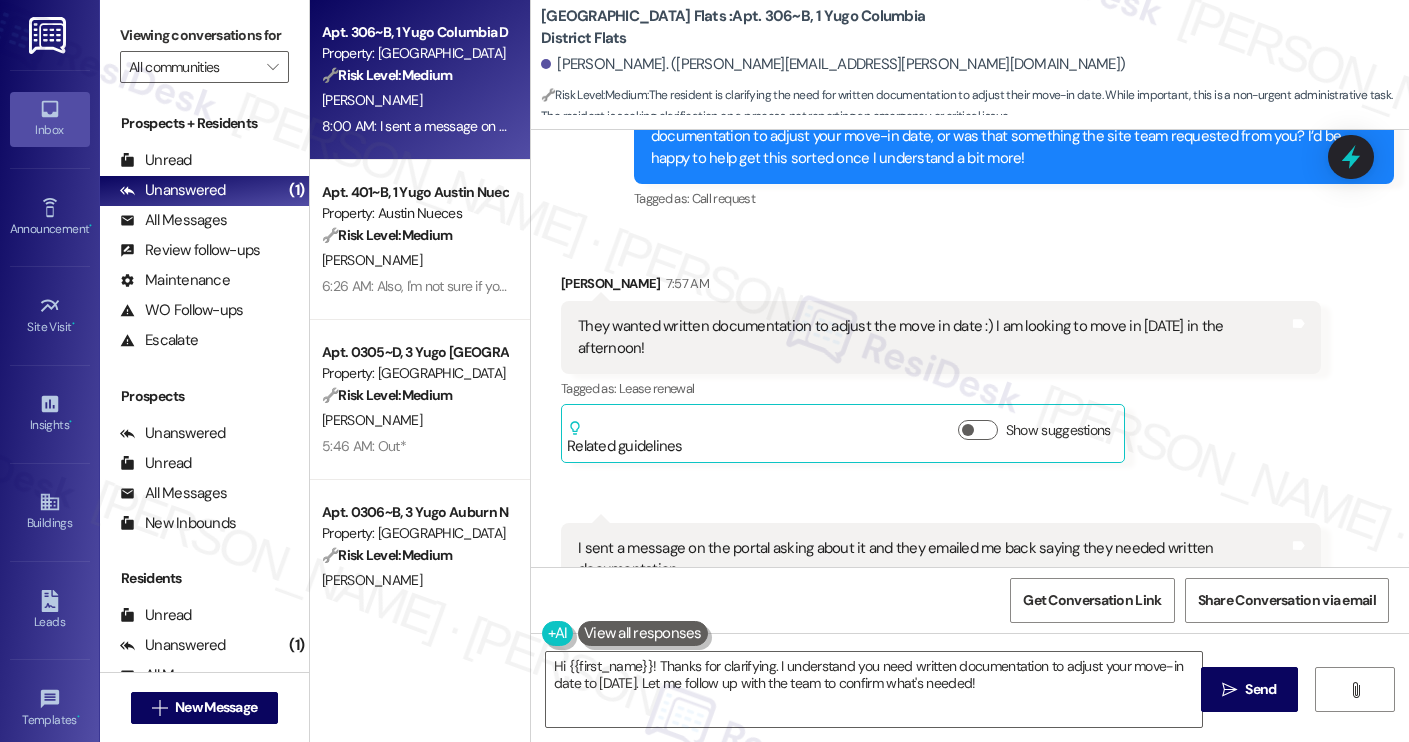 scroll, scrollTop: 1323, scrollLeft: 0, axis: vertical 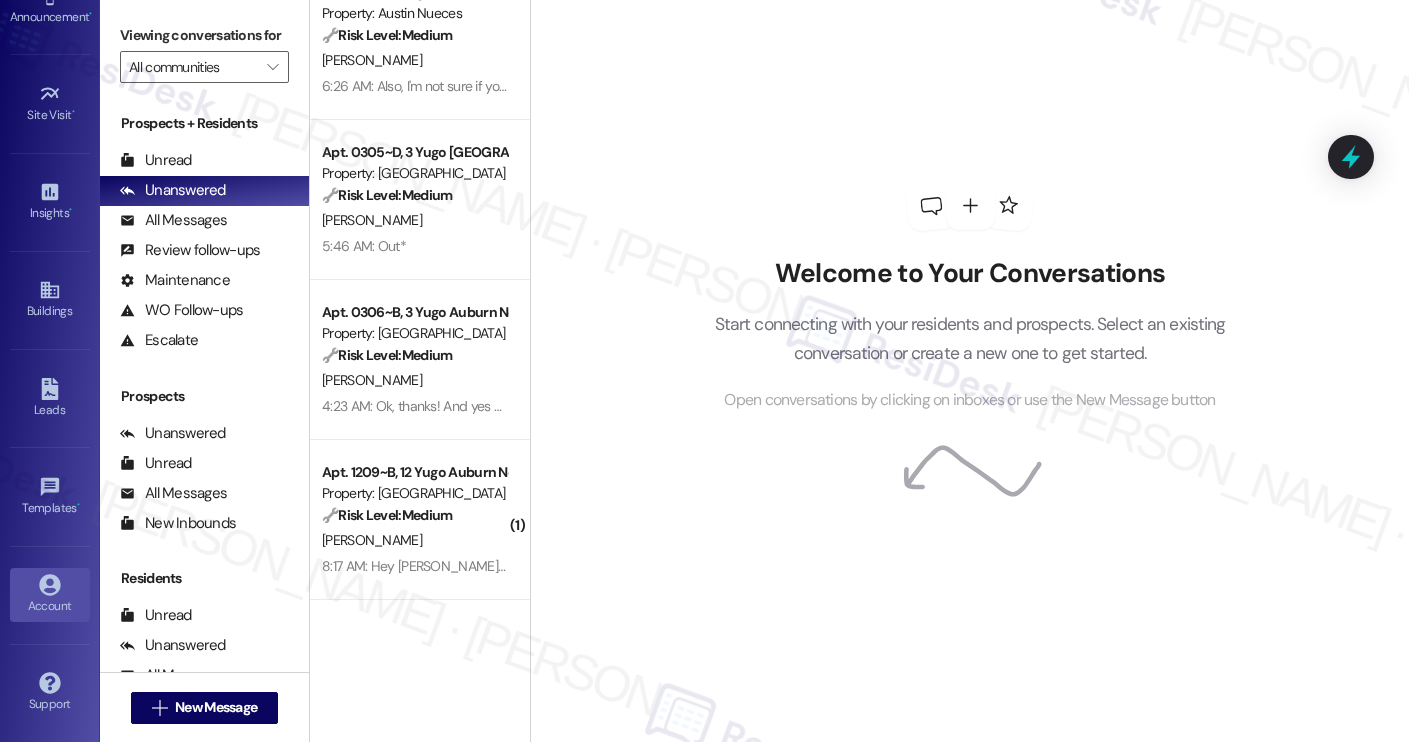 click on "Account" at bounding box center [50, 606] 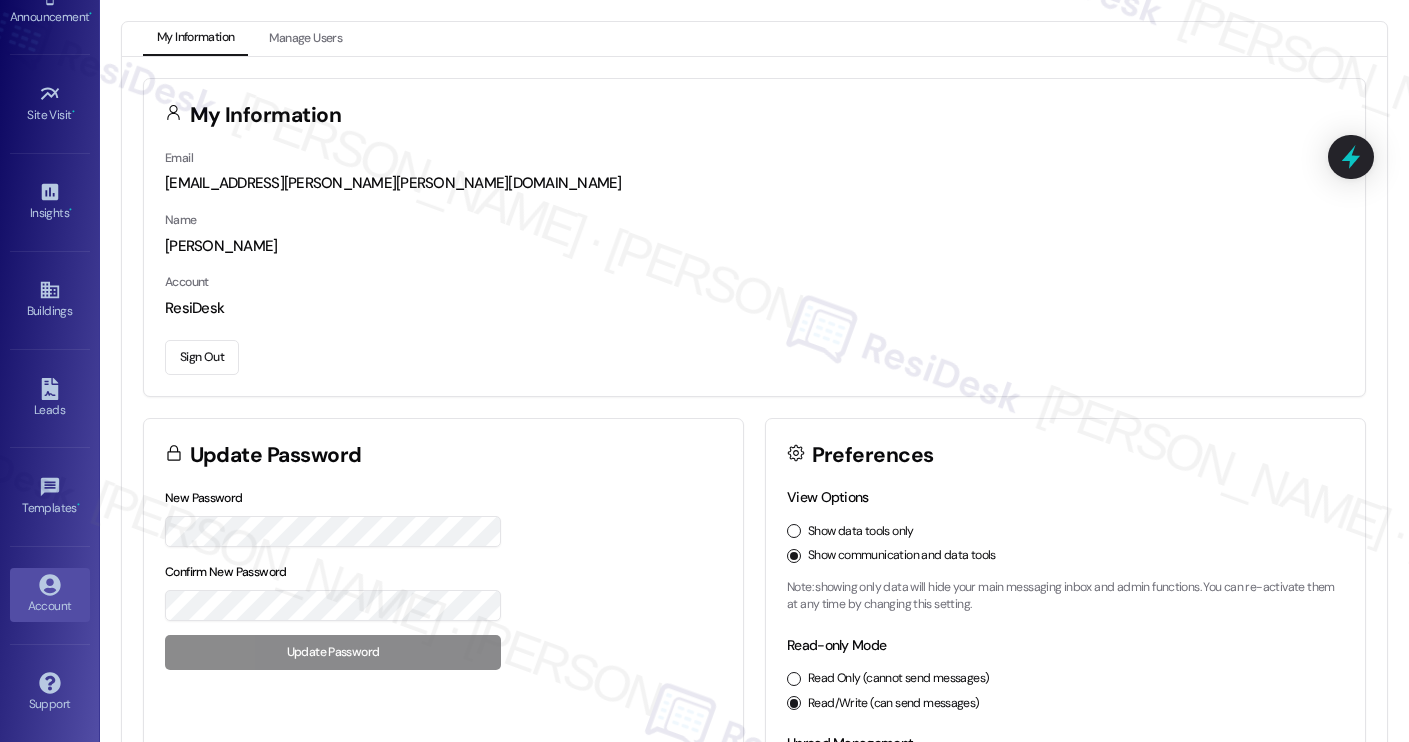 click on "Sign Out" at bounding box center (202, 357) 